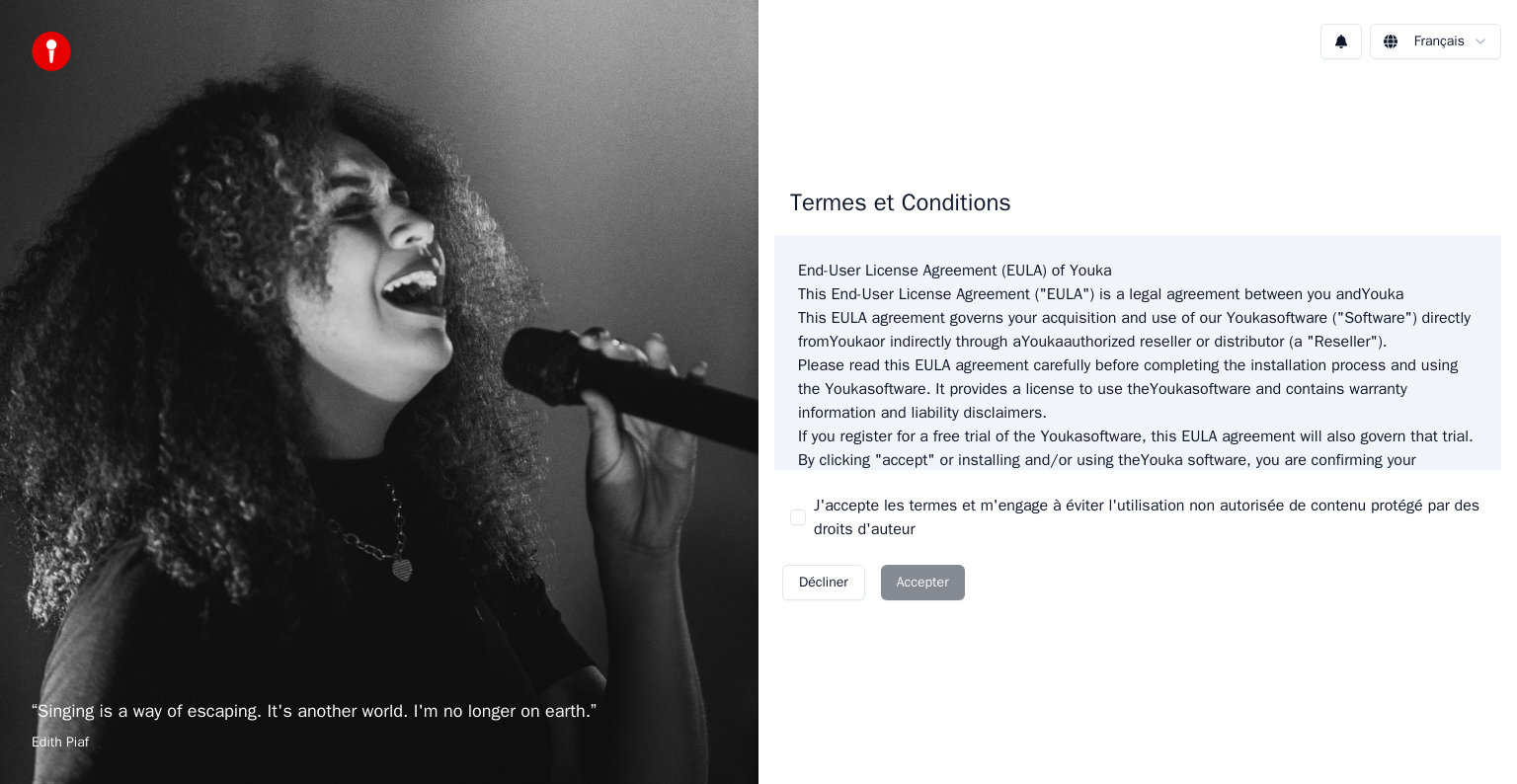 scroll, scrollTop: 0, scrollLeft: 0, axis: both 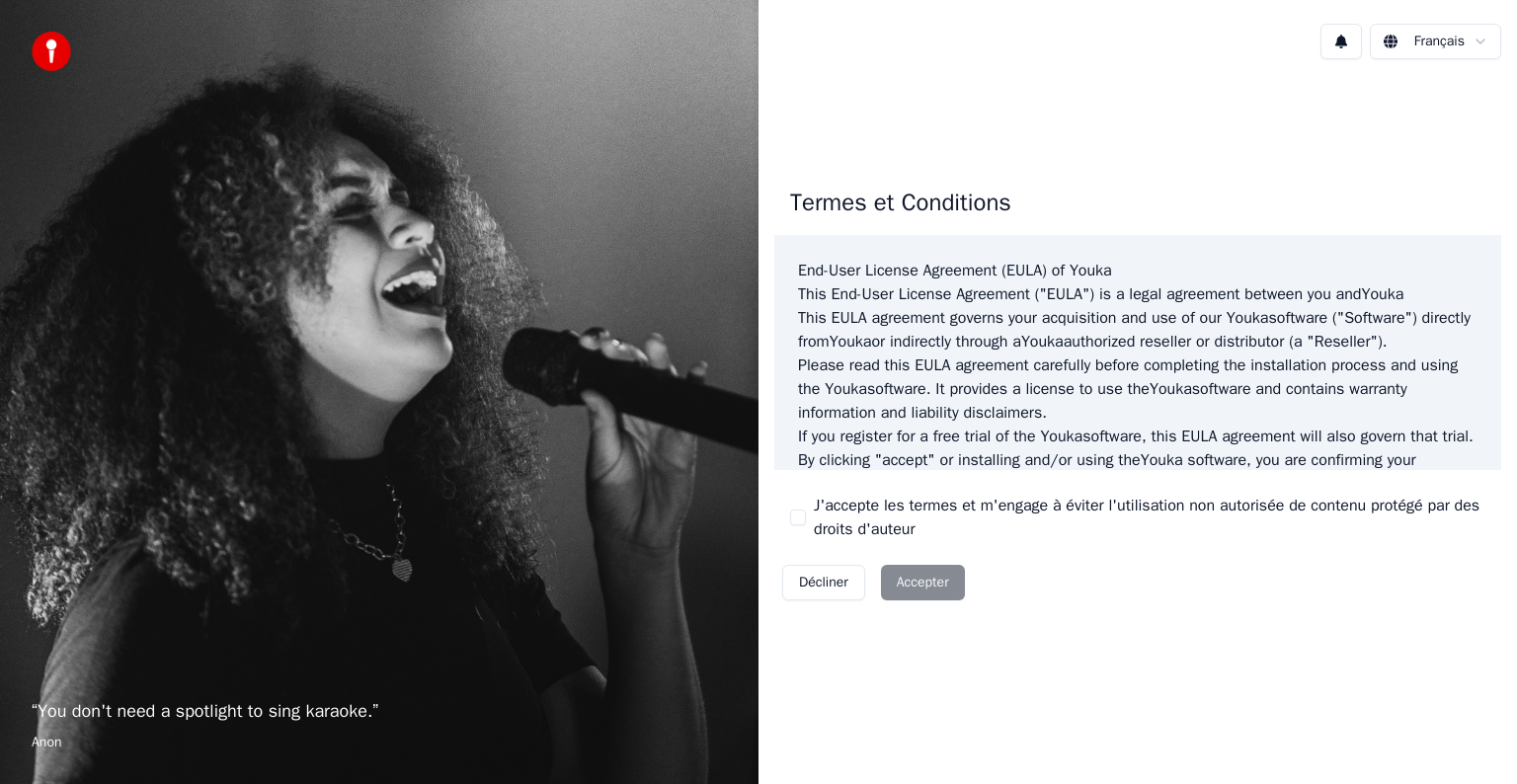 click on "Termes et Conditions End-User License Agreement (EULA) of   Youka This End-User License Agreement ("EULA") is a legal agreement between you and  Youka This EULA agreement governs your acquisition and use of our   Youka  software ("Software") directly from  Youka  or indirectly through a  Youka  authorized reseller or distributor (a "Reseller"). Please read this EULA agreement carefully before completing the installation process and using the   Youka  software. It provides a license to use the  Youka  software and contains warranty information and liability disclaimers. If you register for a free trial of the   Youka  software, this EULA agreement will also govern that trial. By clicking "accept" or installing and/or using the  Youka   software, you are confirming your acceptance of the Software and agreeing to become bound by the terms of this EULA agreement. This EULA agreement shall apply only to the Software supplied by   Youka Youka   EULA Template  for   Youka . License Grant Youka   Youka   Youka" at bounding box center (1138, 390) 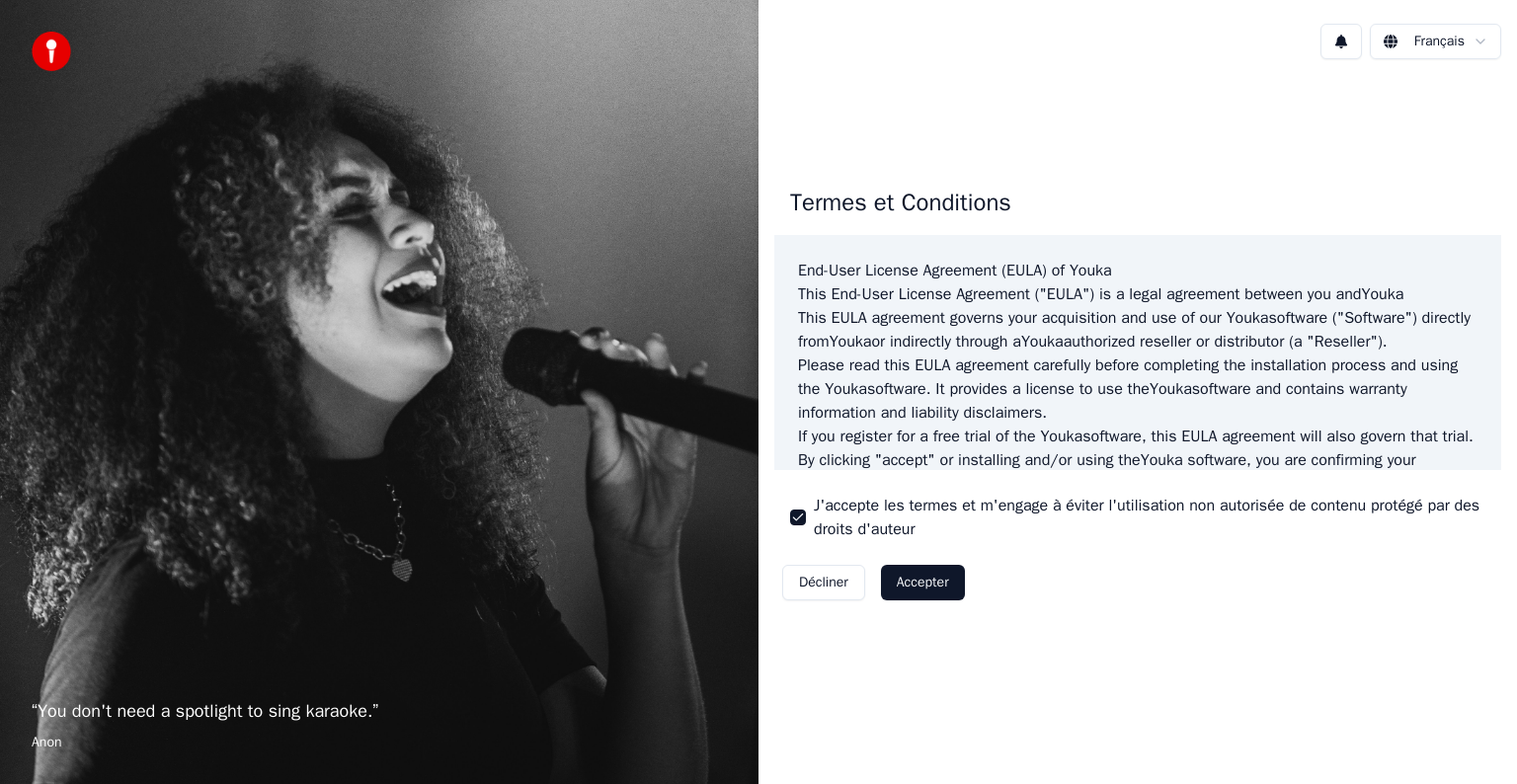 click on "Accepter" at bounding box center [922, 583] 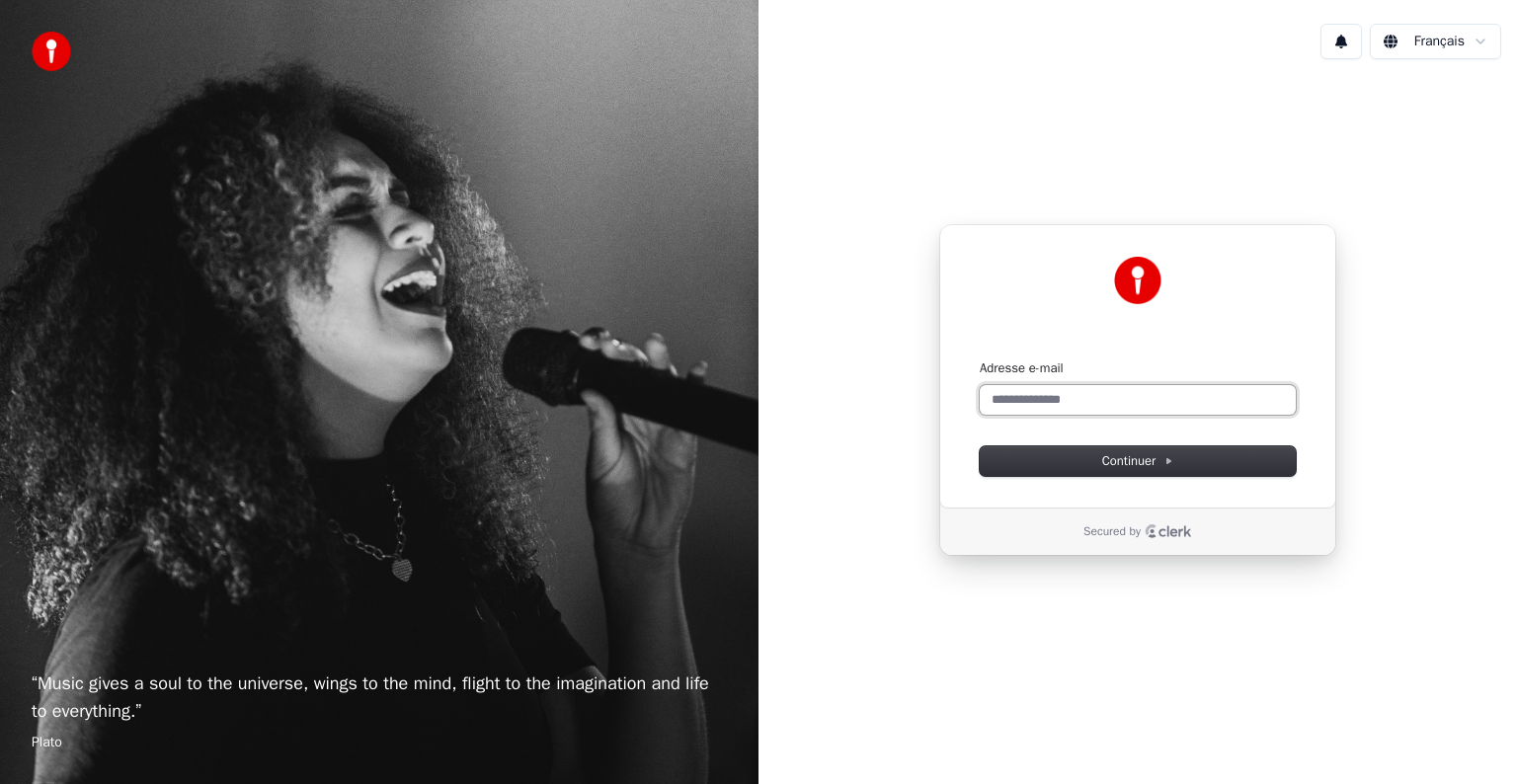 click on "Adresse e-mail" at bounding box center (1138, 400) 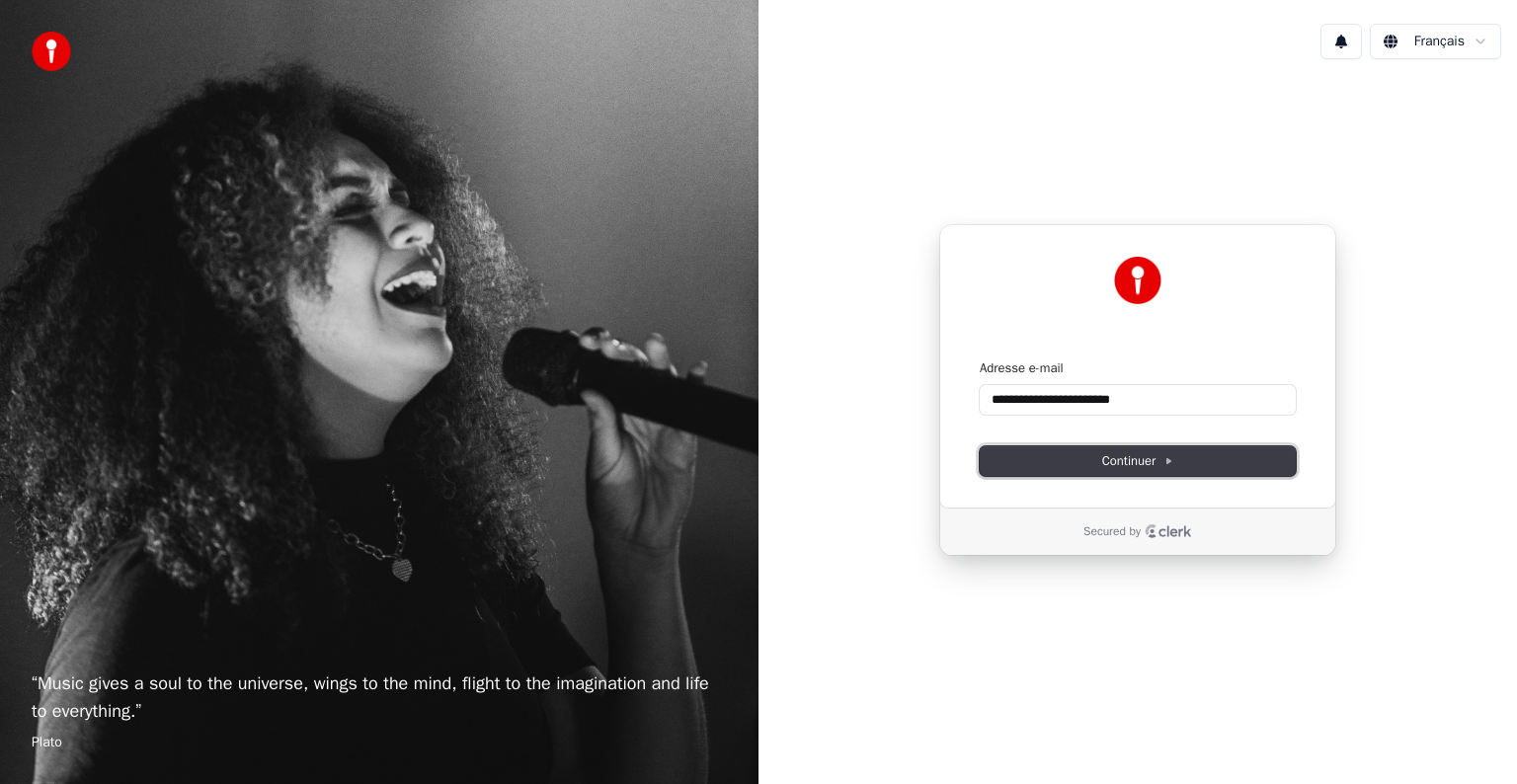 click on "Continuer" at bounding box center [1138, 461] 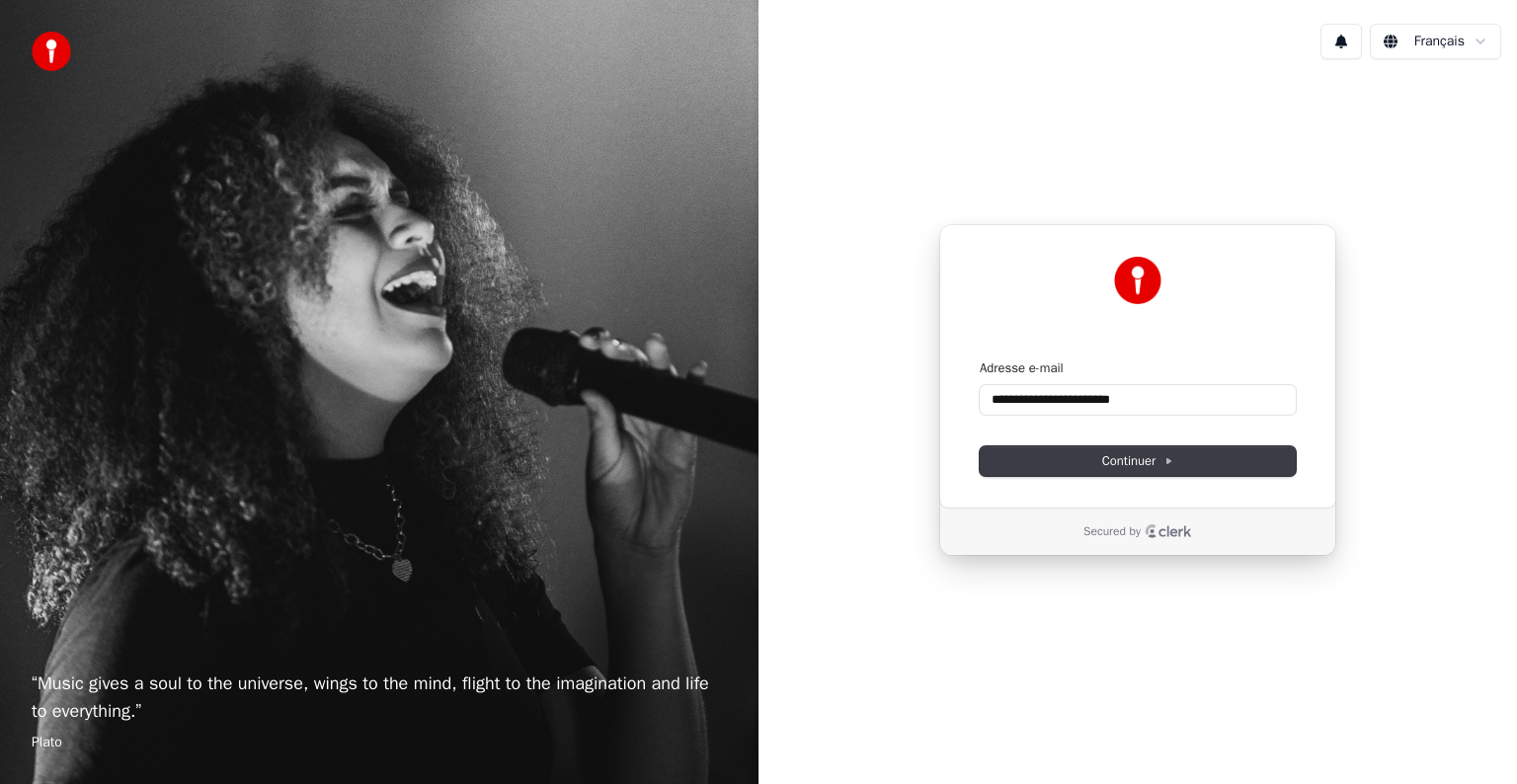 type on "**********" 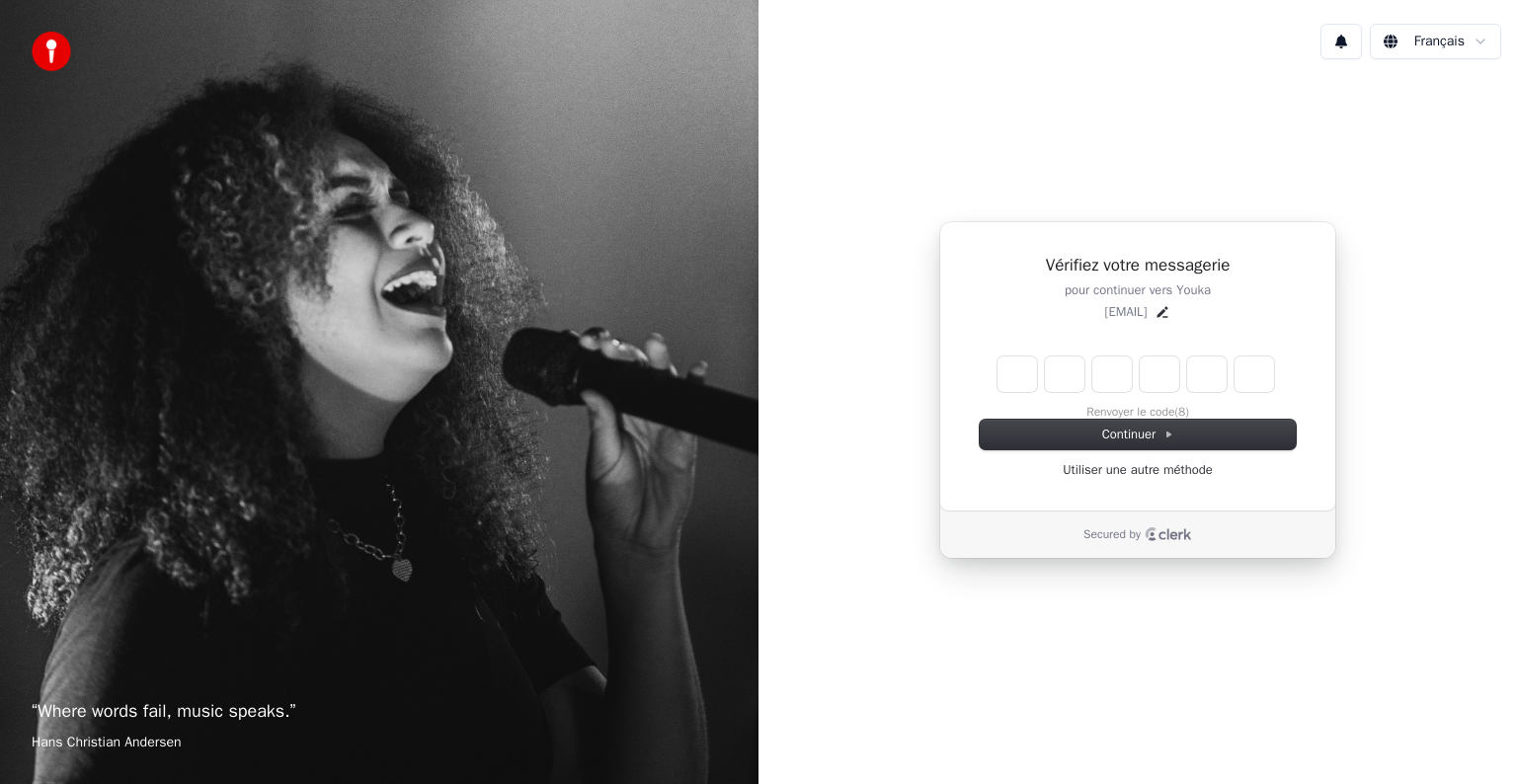 click on "Vérifiez votre messagerie pour continuer vers Youka bene67.cherbuy@gmail.com Renvoyer le code  (8) Continuer Utiliser une autre méthode Secured by" at bounding box center [1138, 390] 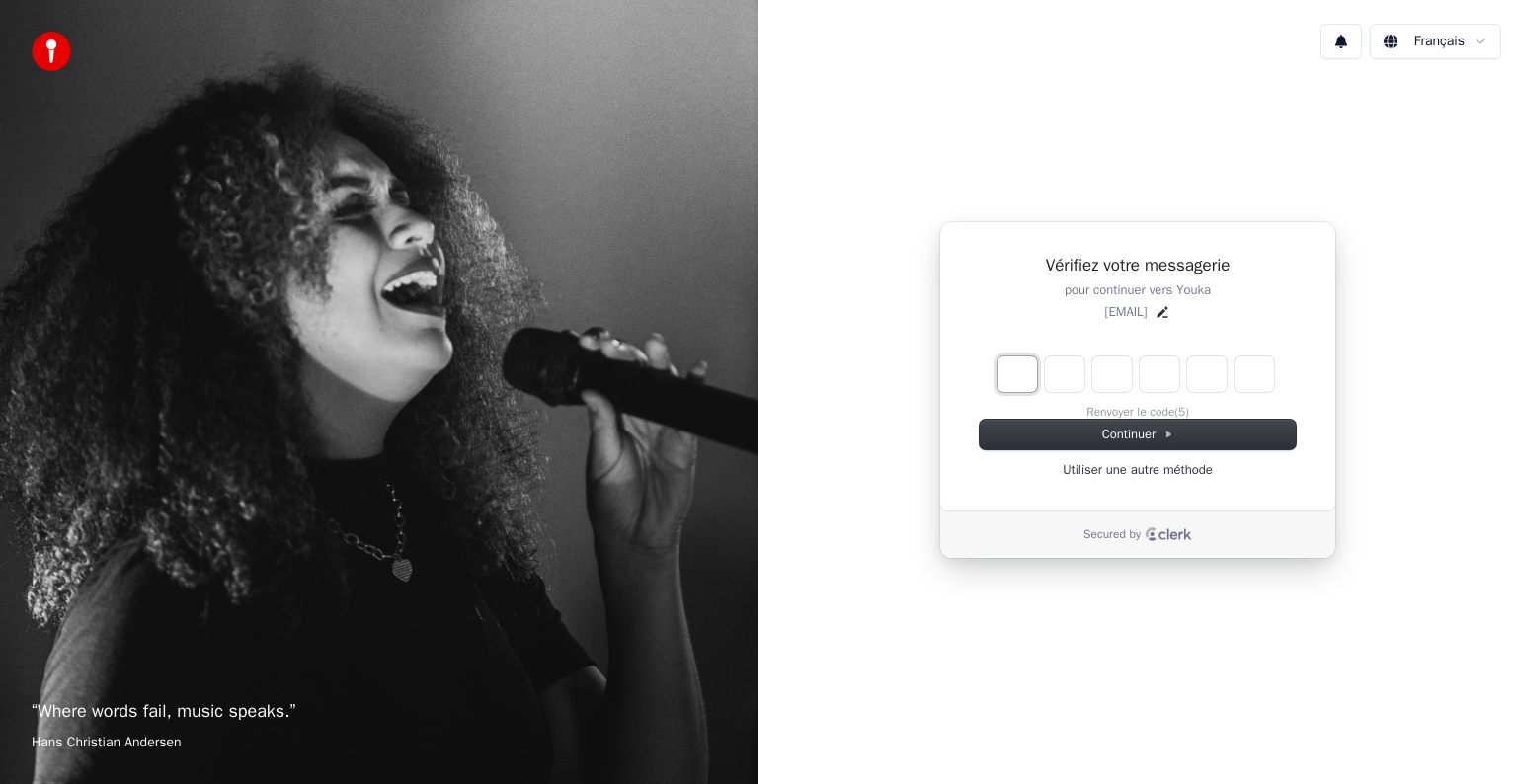click at bounding box center [1017, 374] 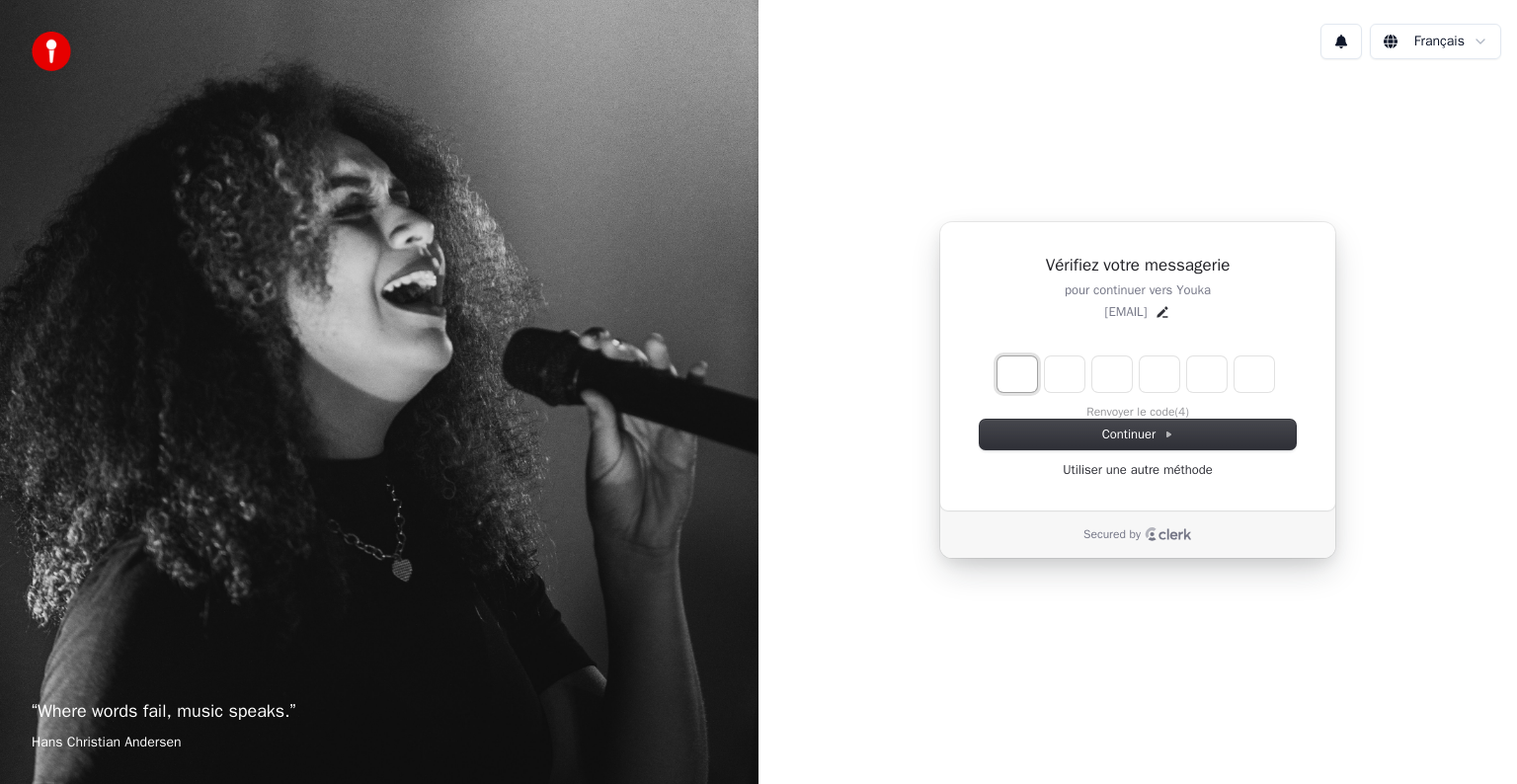 type on "*" 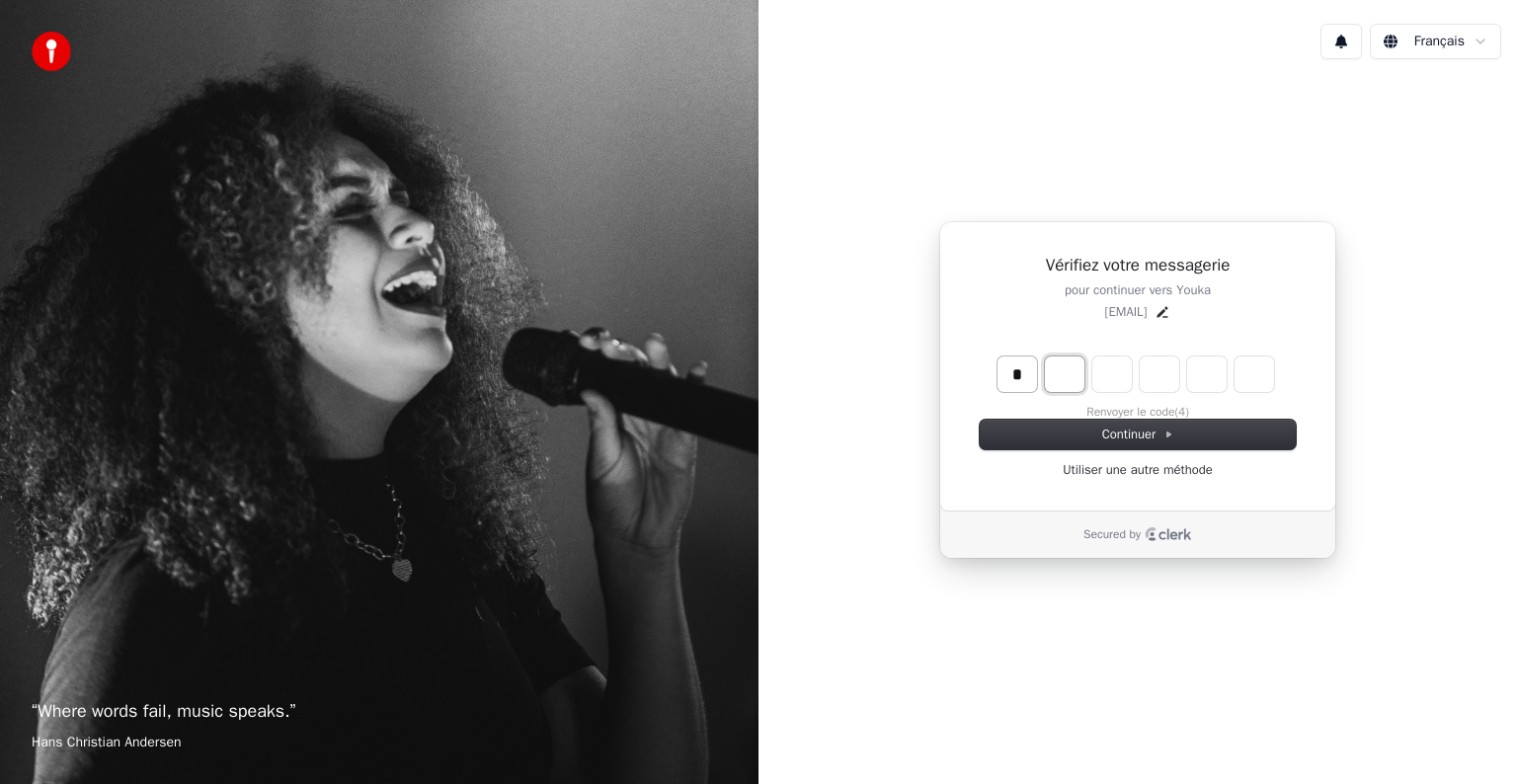 type on "*" 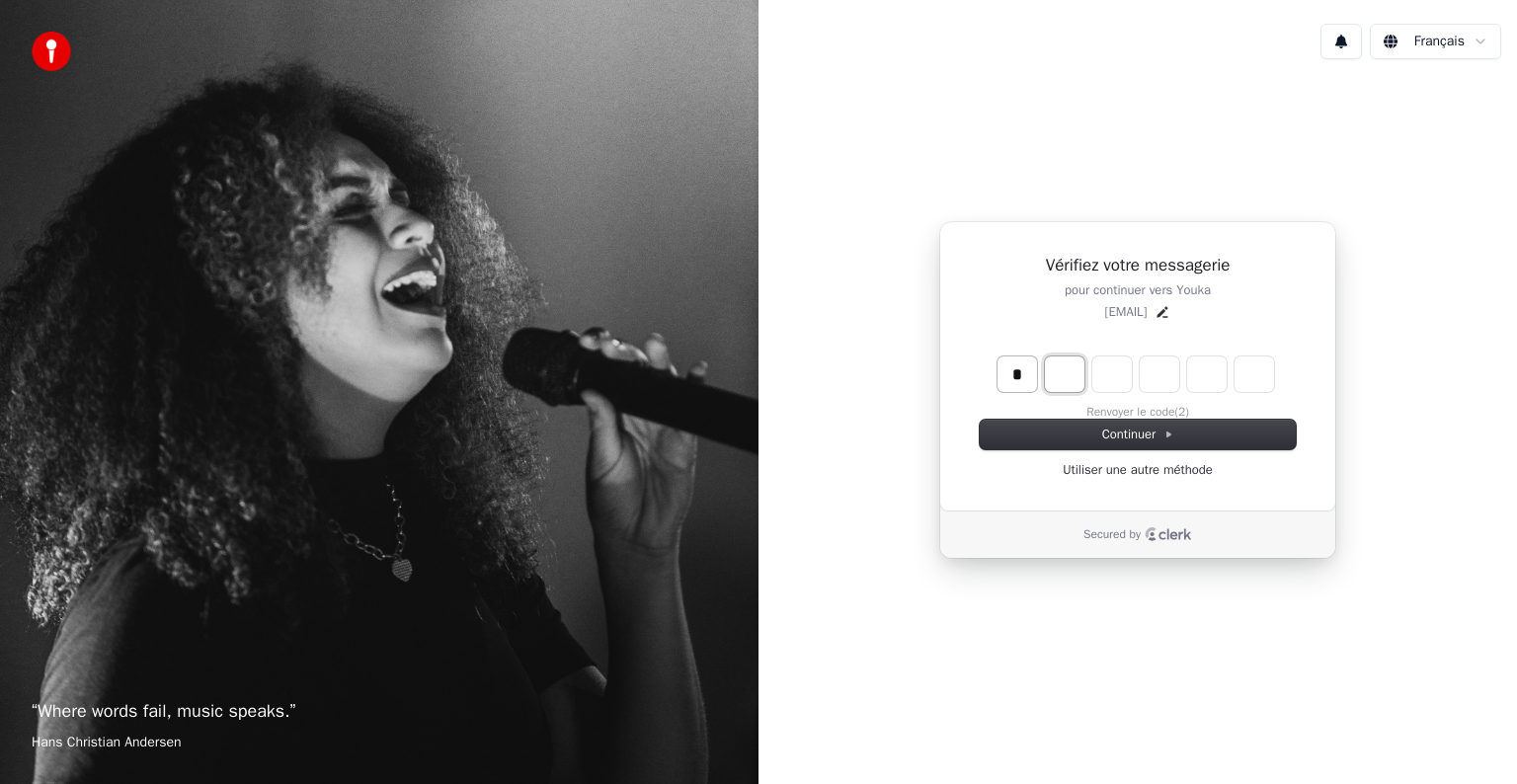 type on "*" 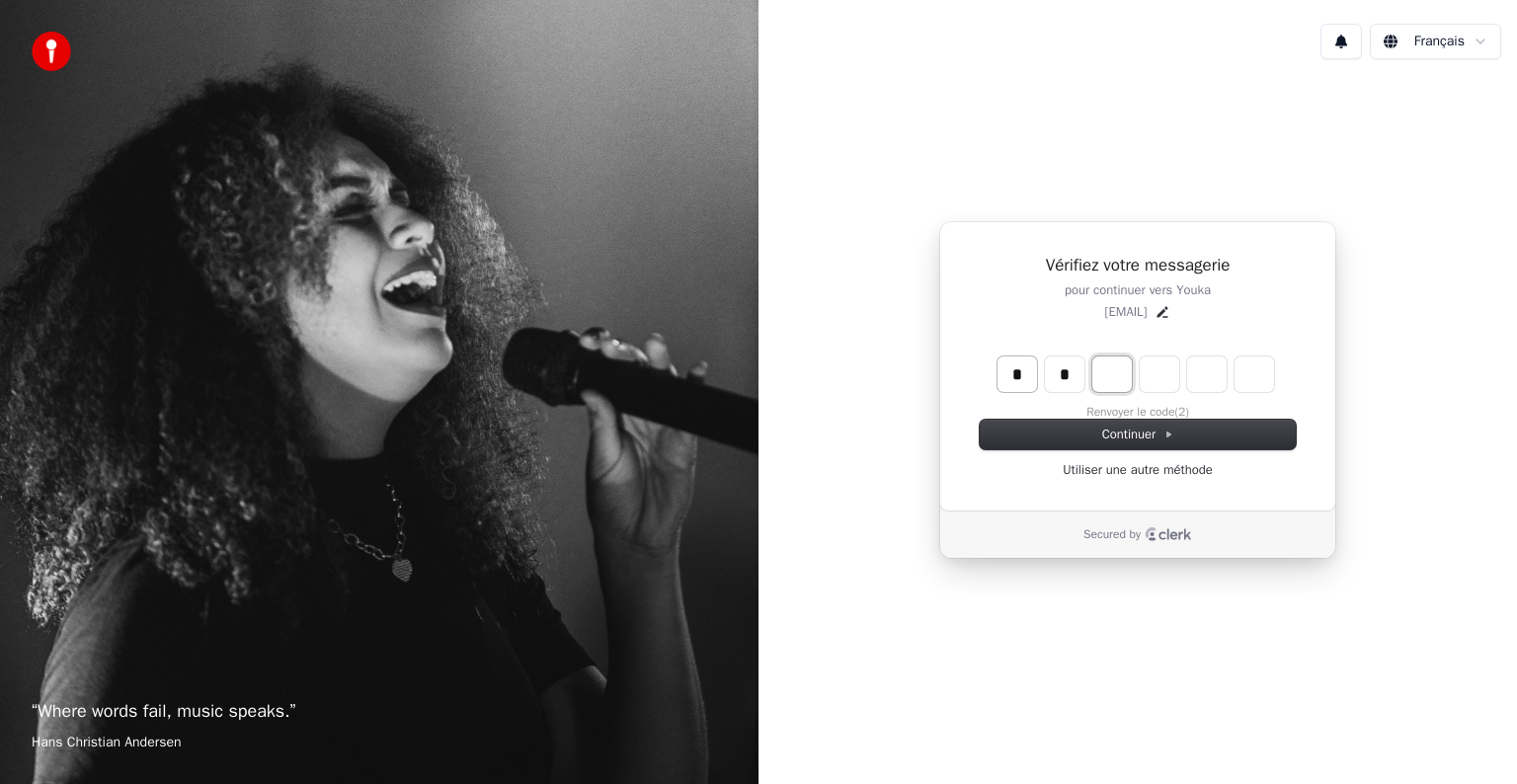 type on "**" 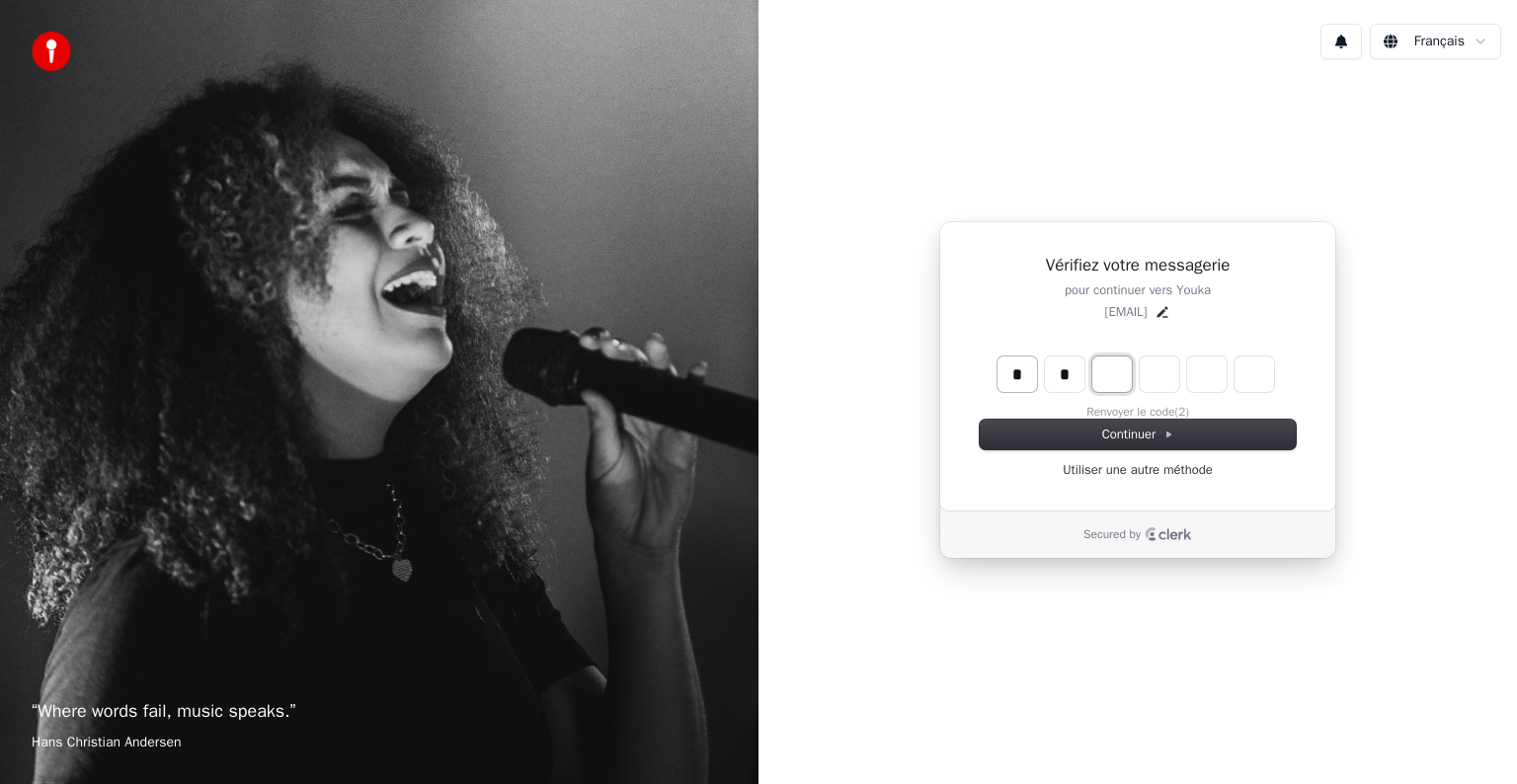 type on "*" 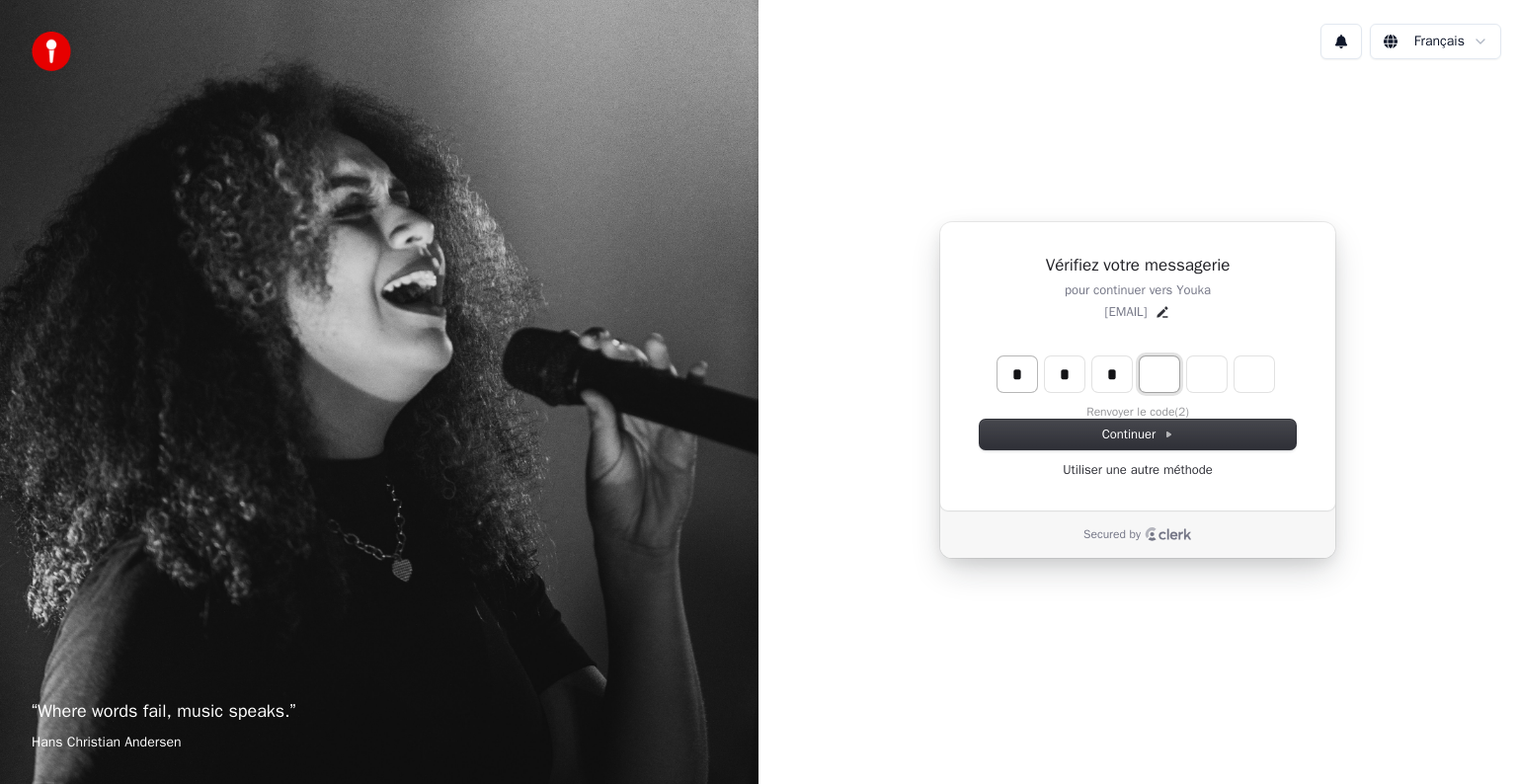 type on "***" 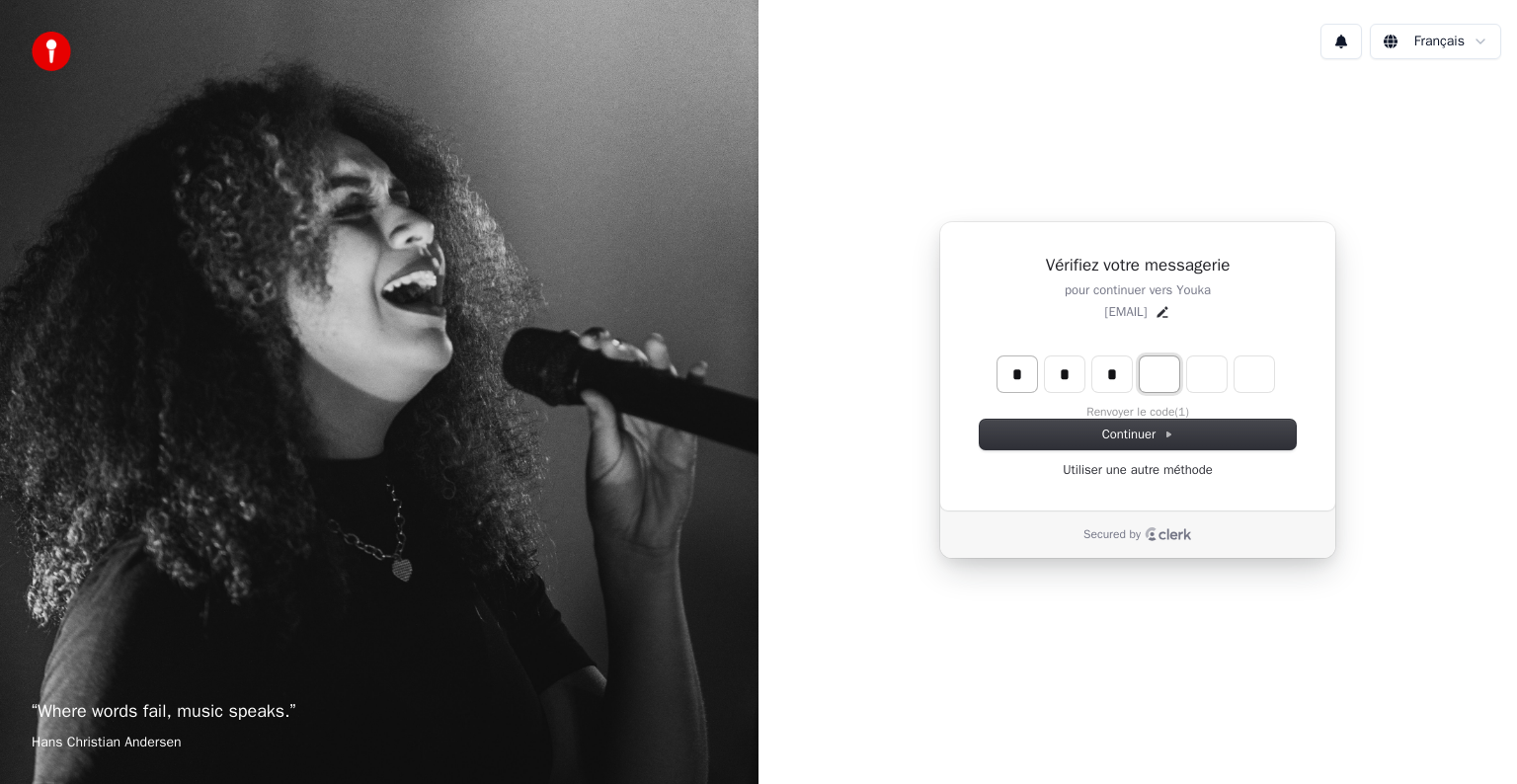type on "*" 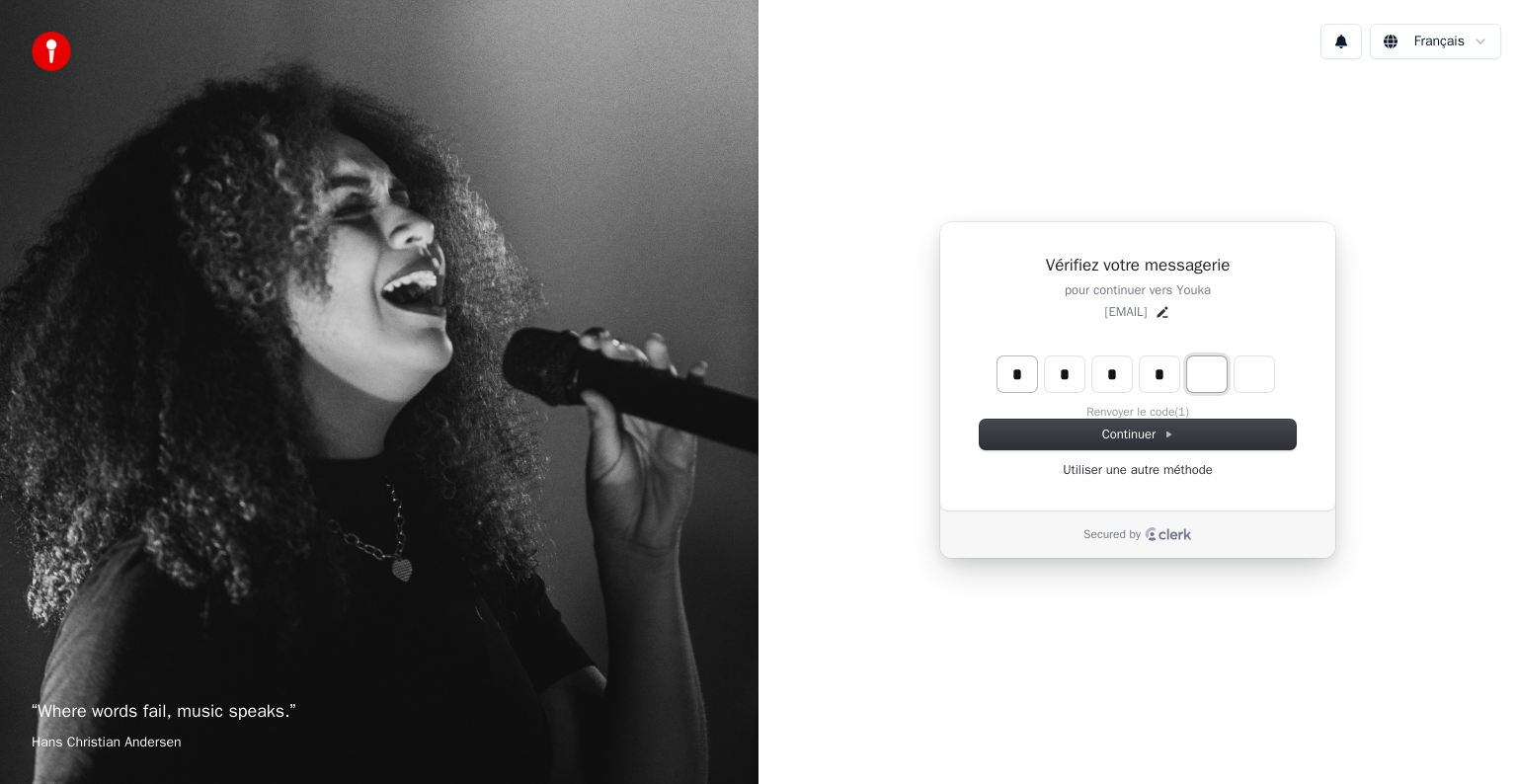 type on "****" 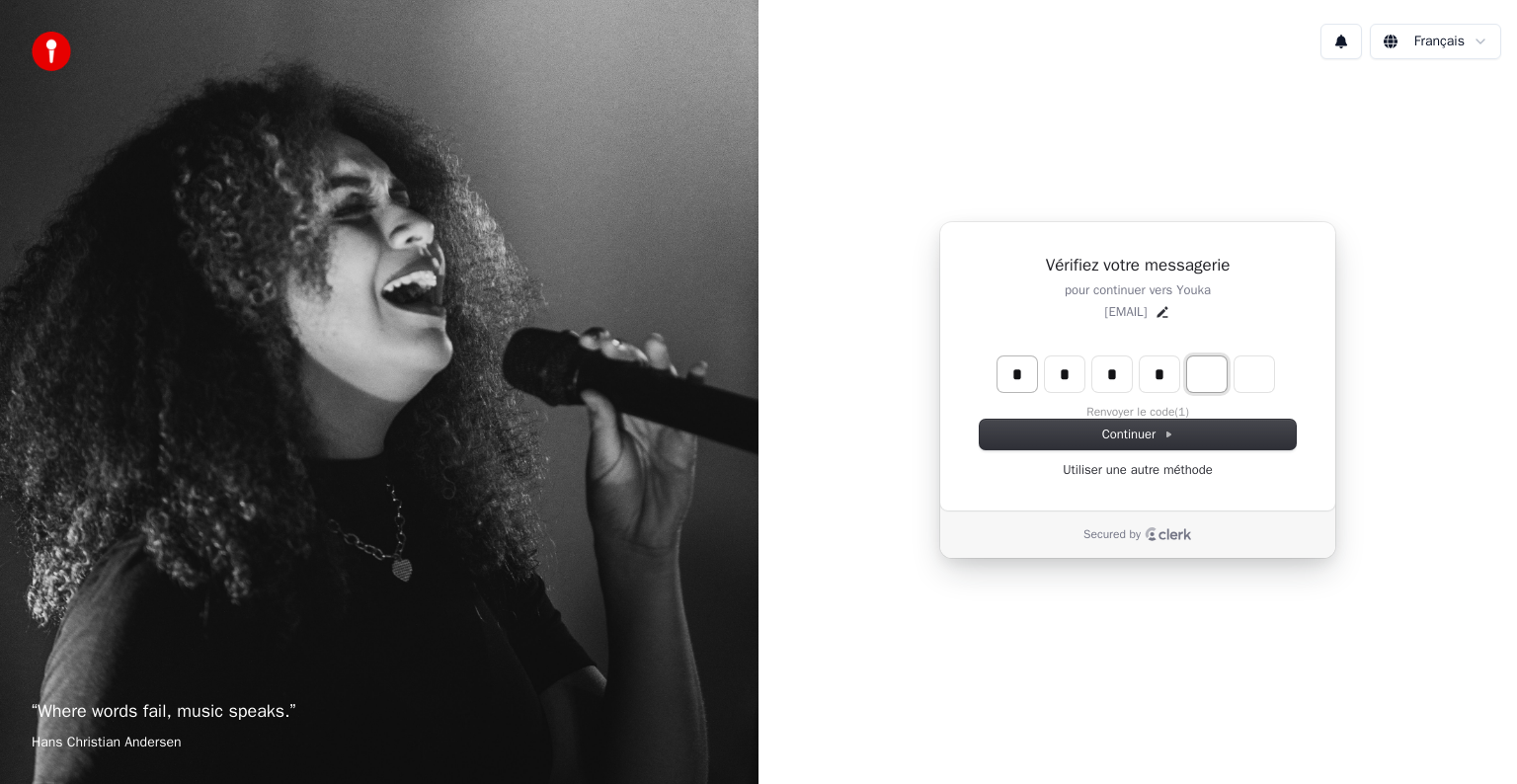 type on "*" 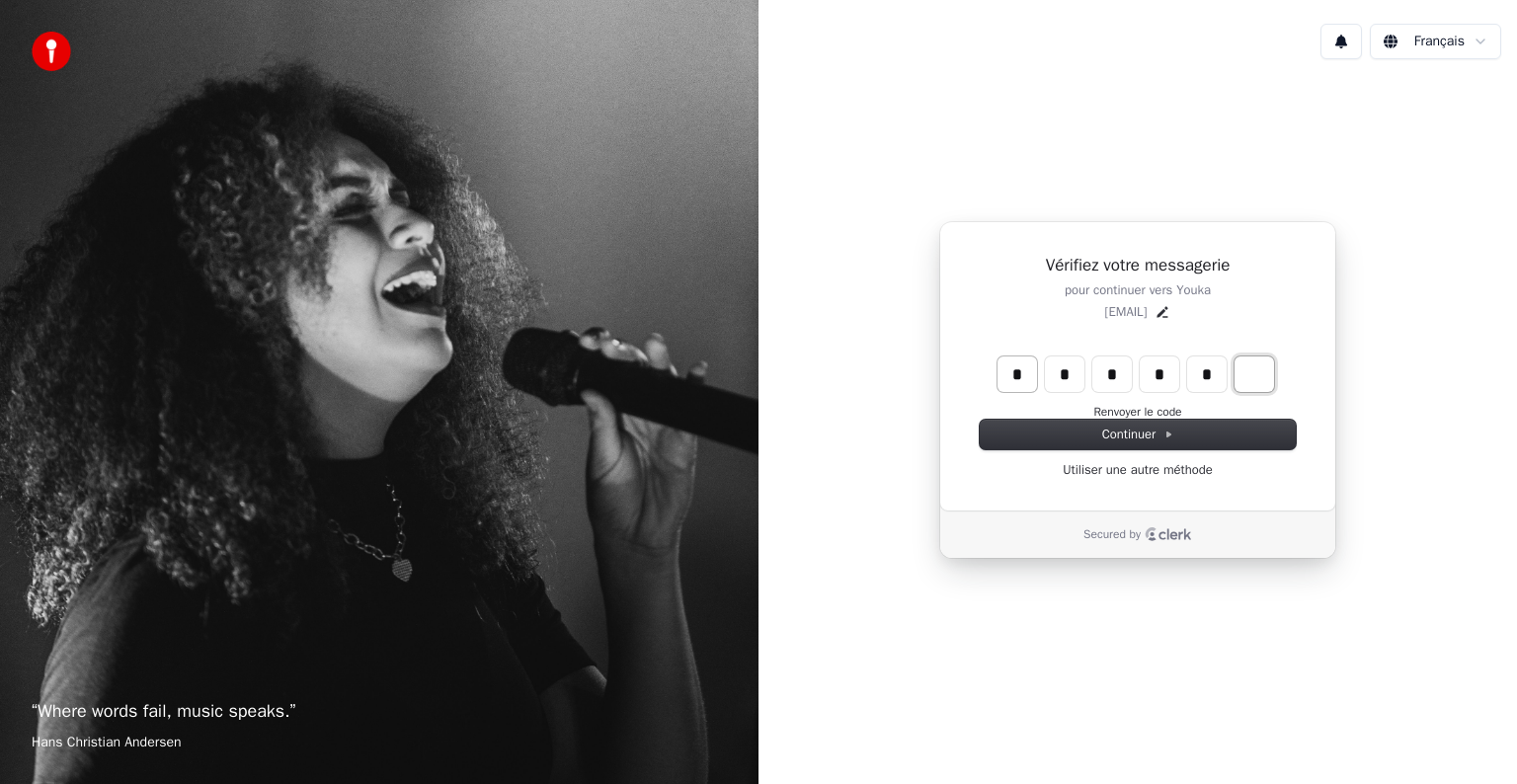 type on "******" 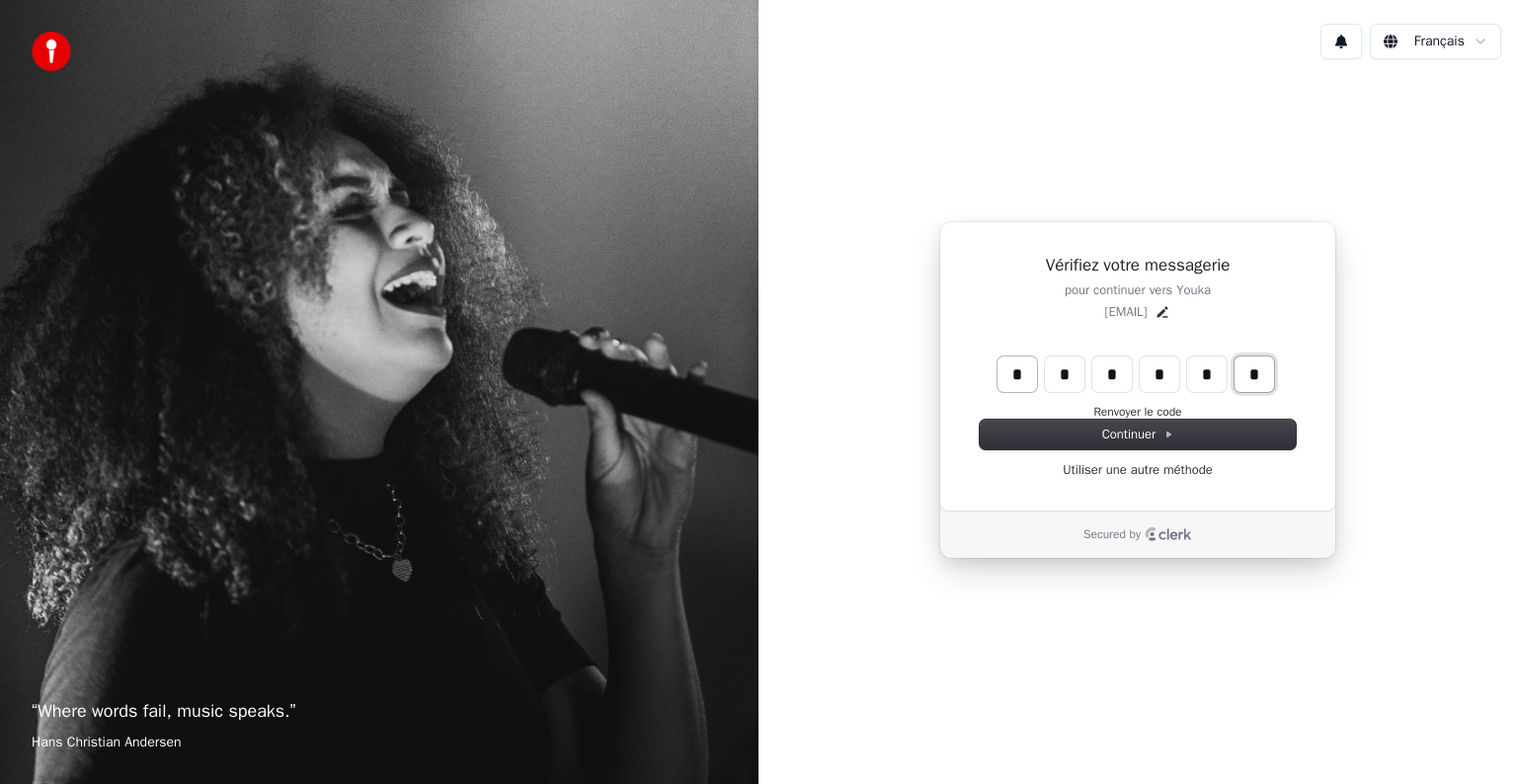 type on "*" 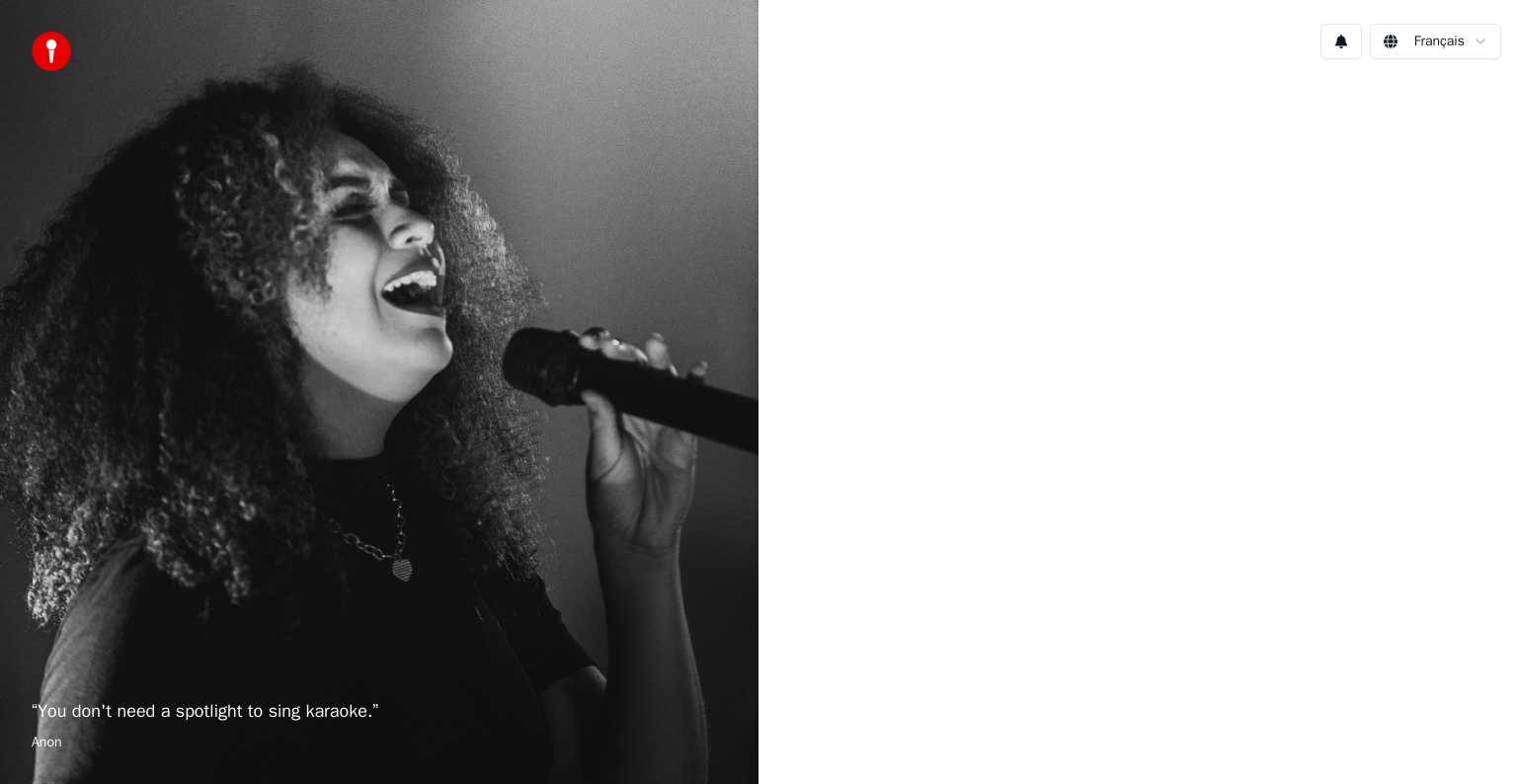 scroll, scrollTop: 0, scrollLeft: 0, axis: both 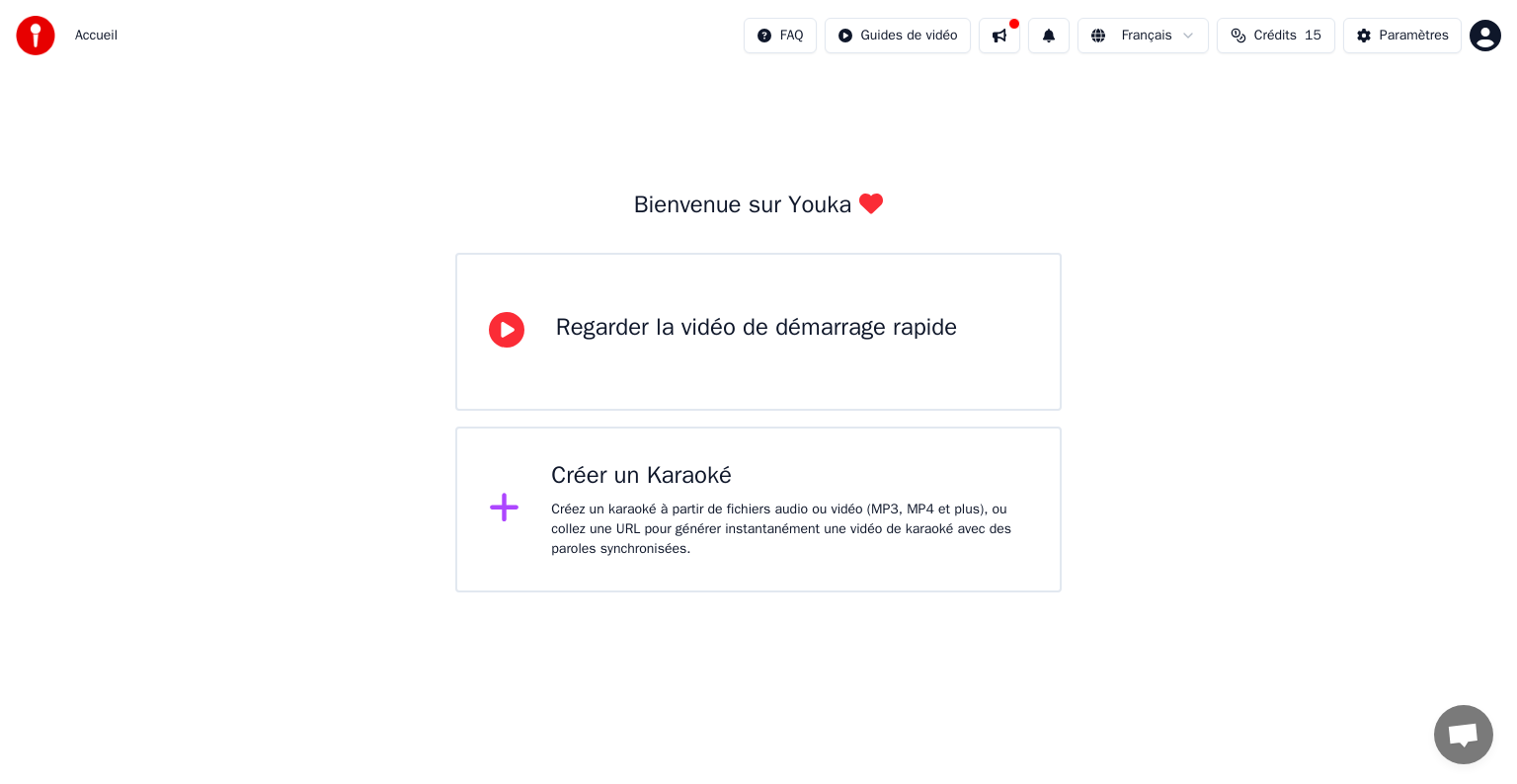 click 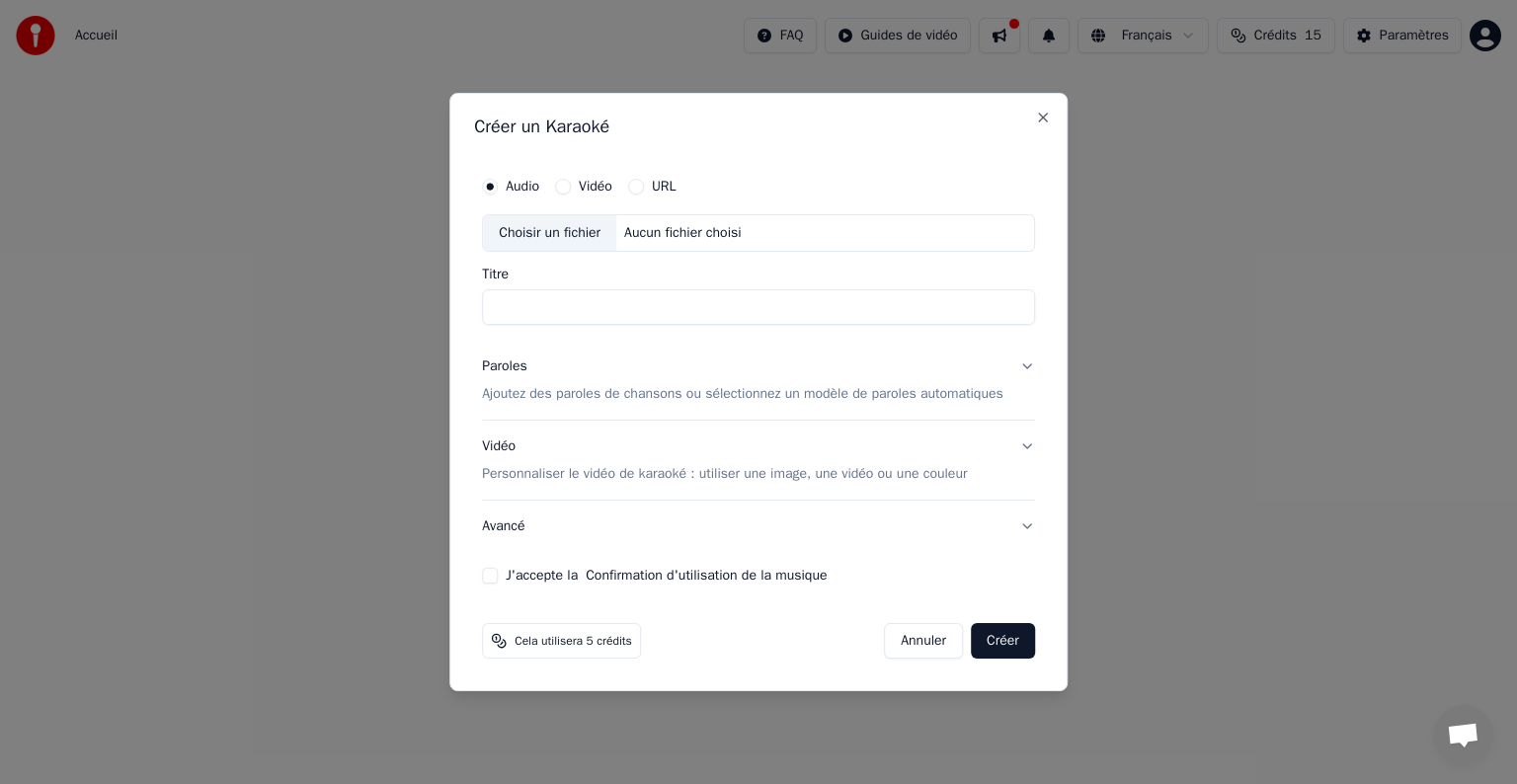 click on "URL" at bounding box center [636, 187] 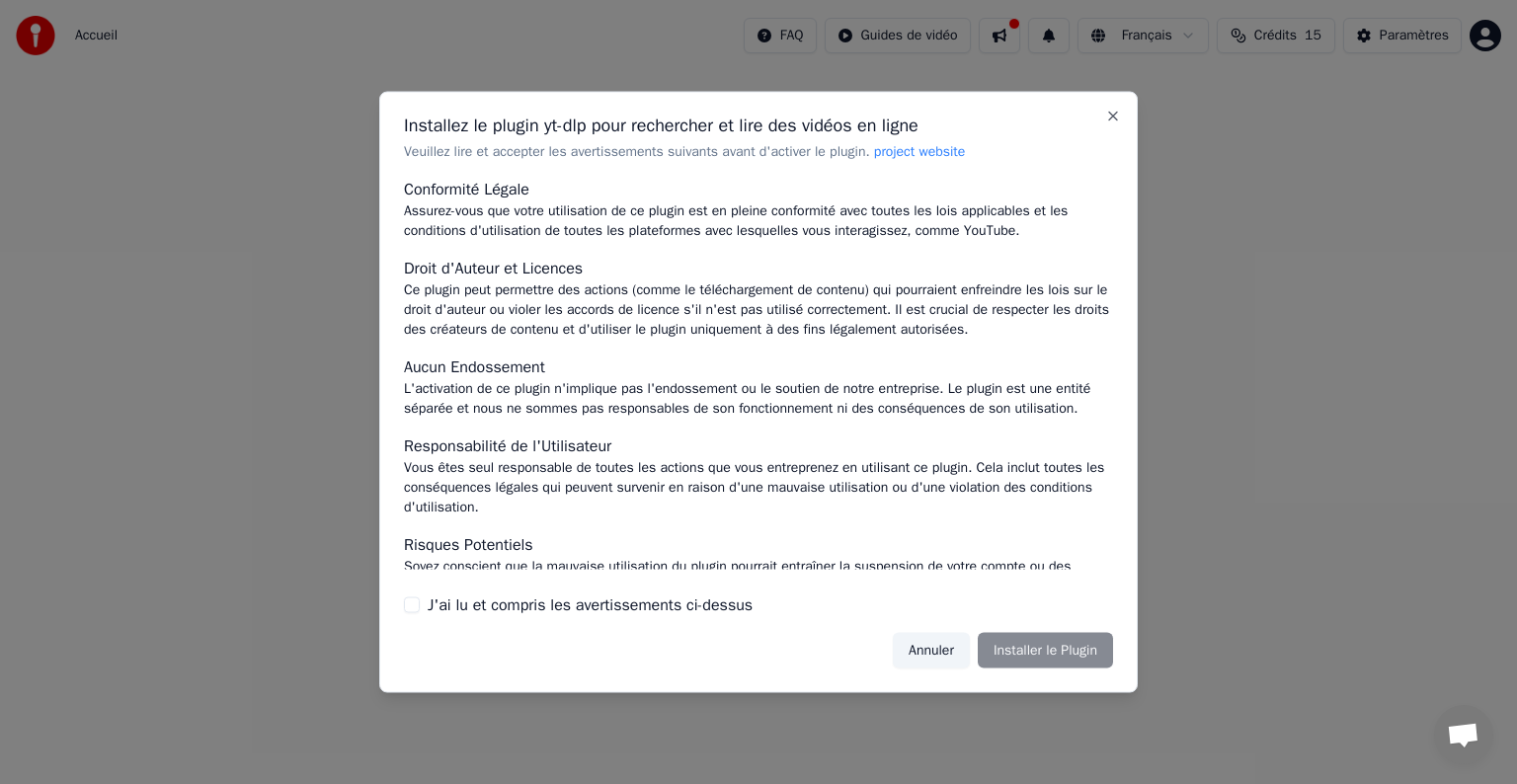 click on "J'ai lu et compris les avertissements ci-dessus" at bounding box center [412, 604] 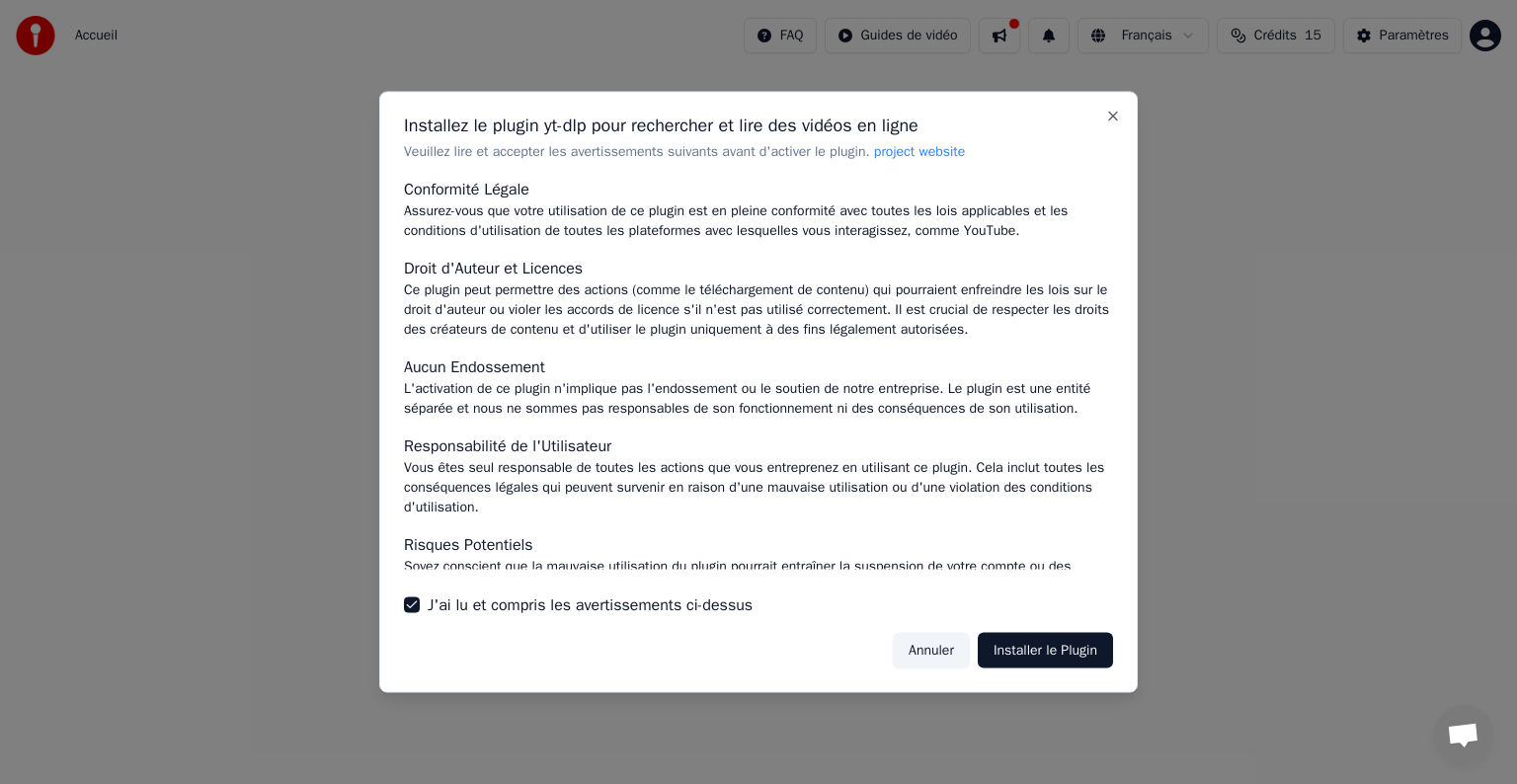 click on "Installer le Plugin" at bounding box center (1045, 650) 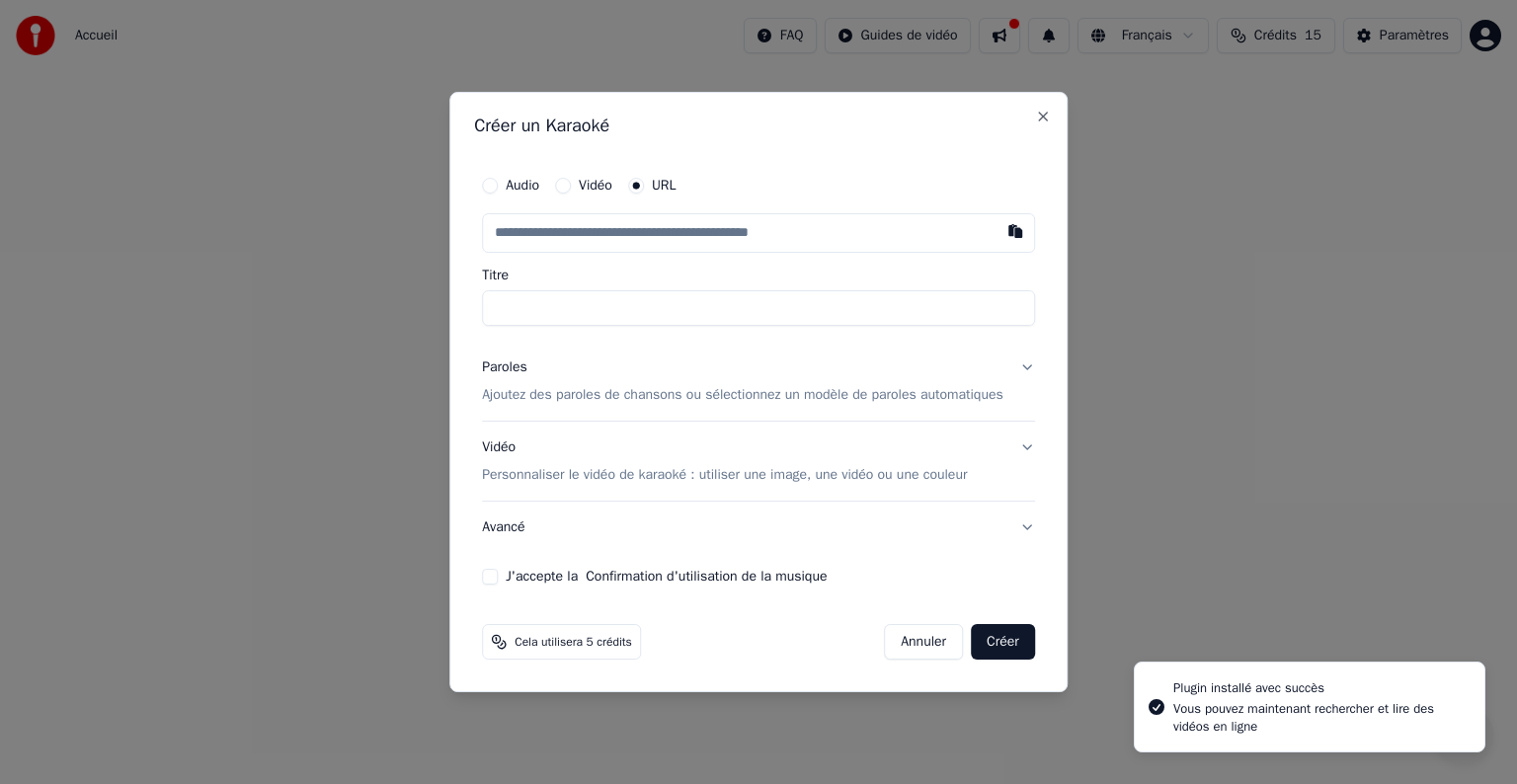 click at bounding box center [758, 233] 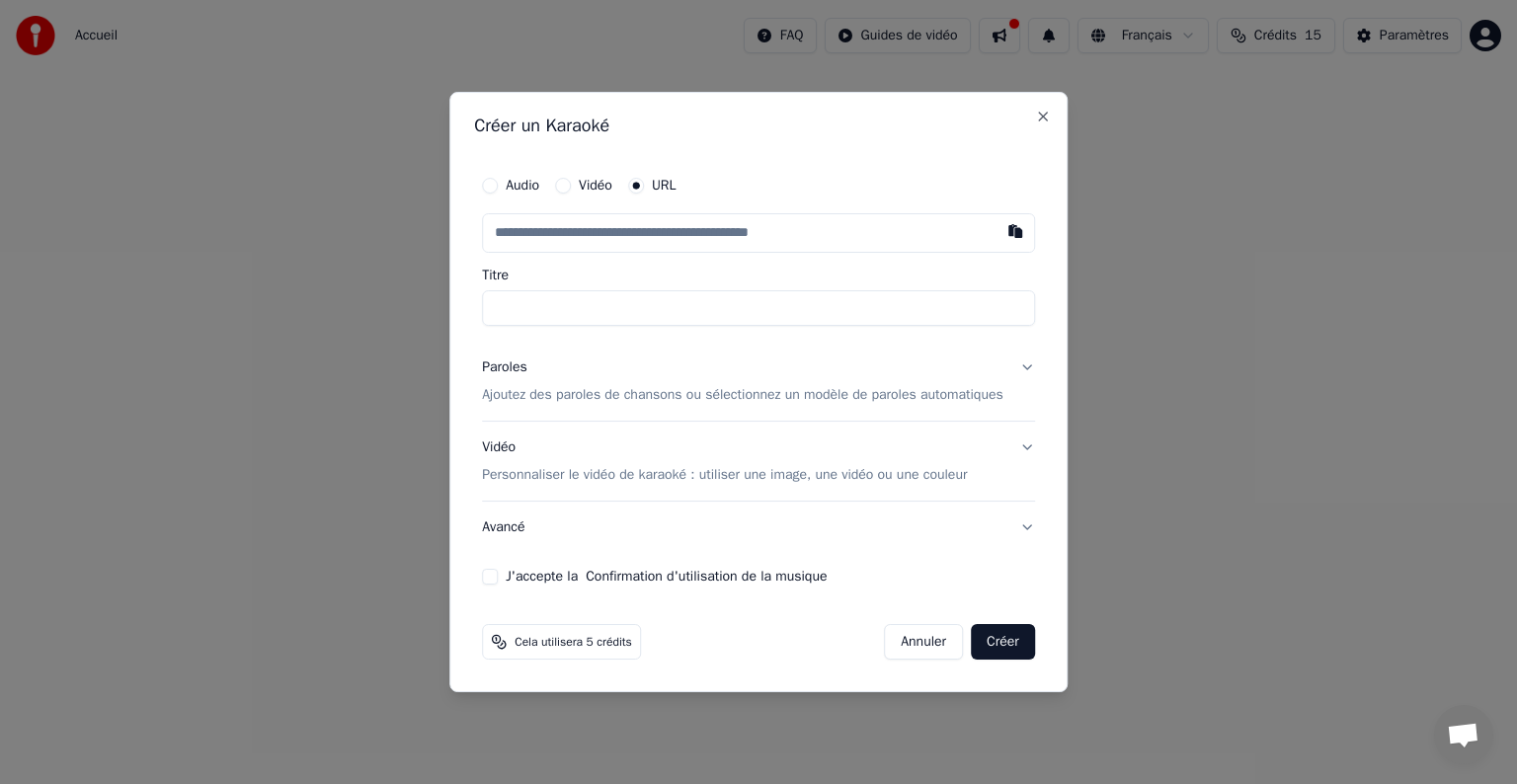 click at bounding box center [758, 233] 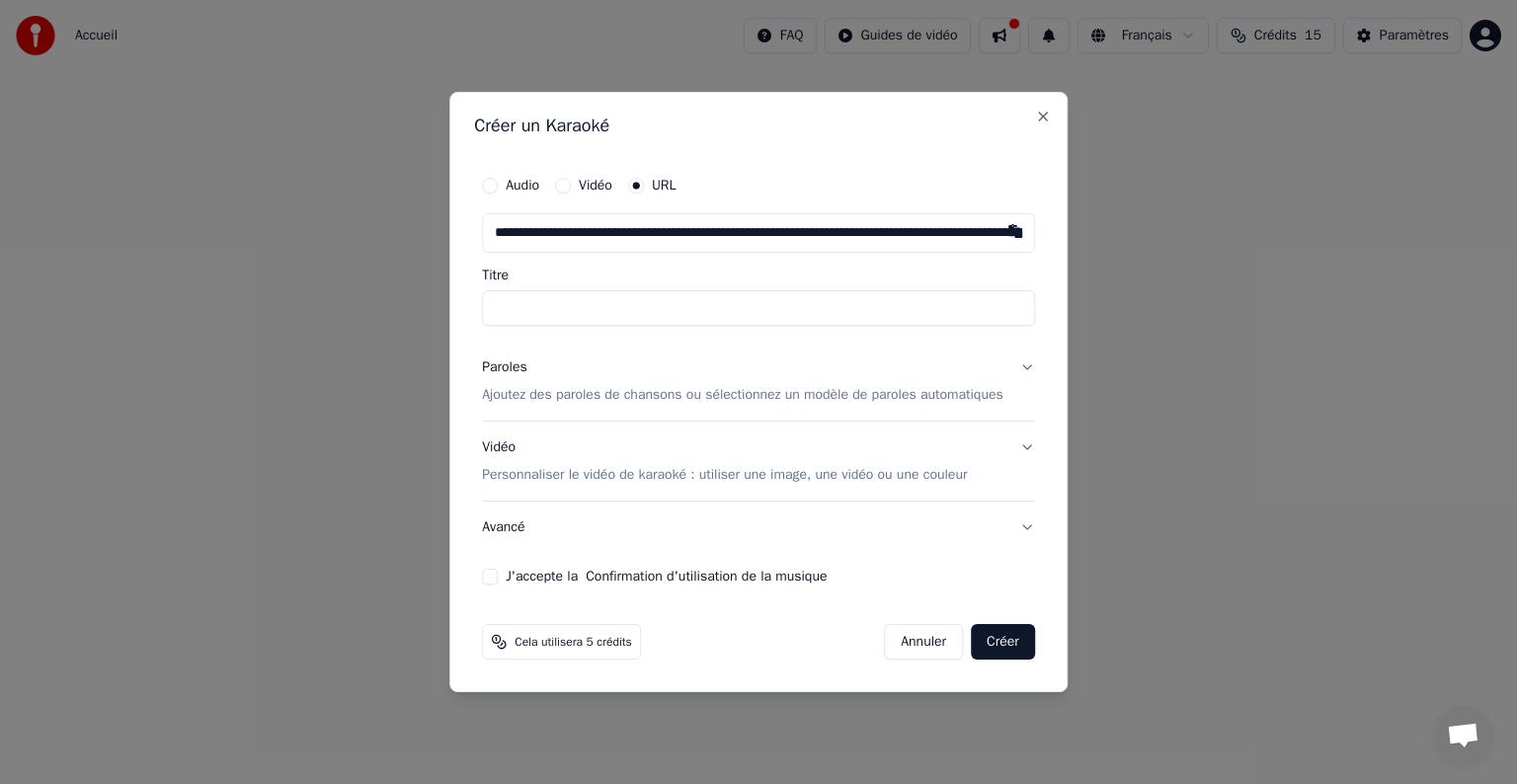 scroll, scrollTop: 0, scrollLeft: 664, axis: horizontal 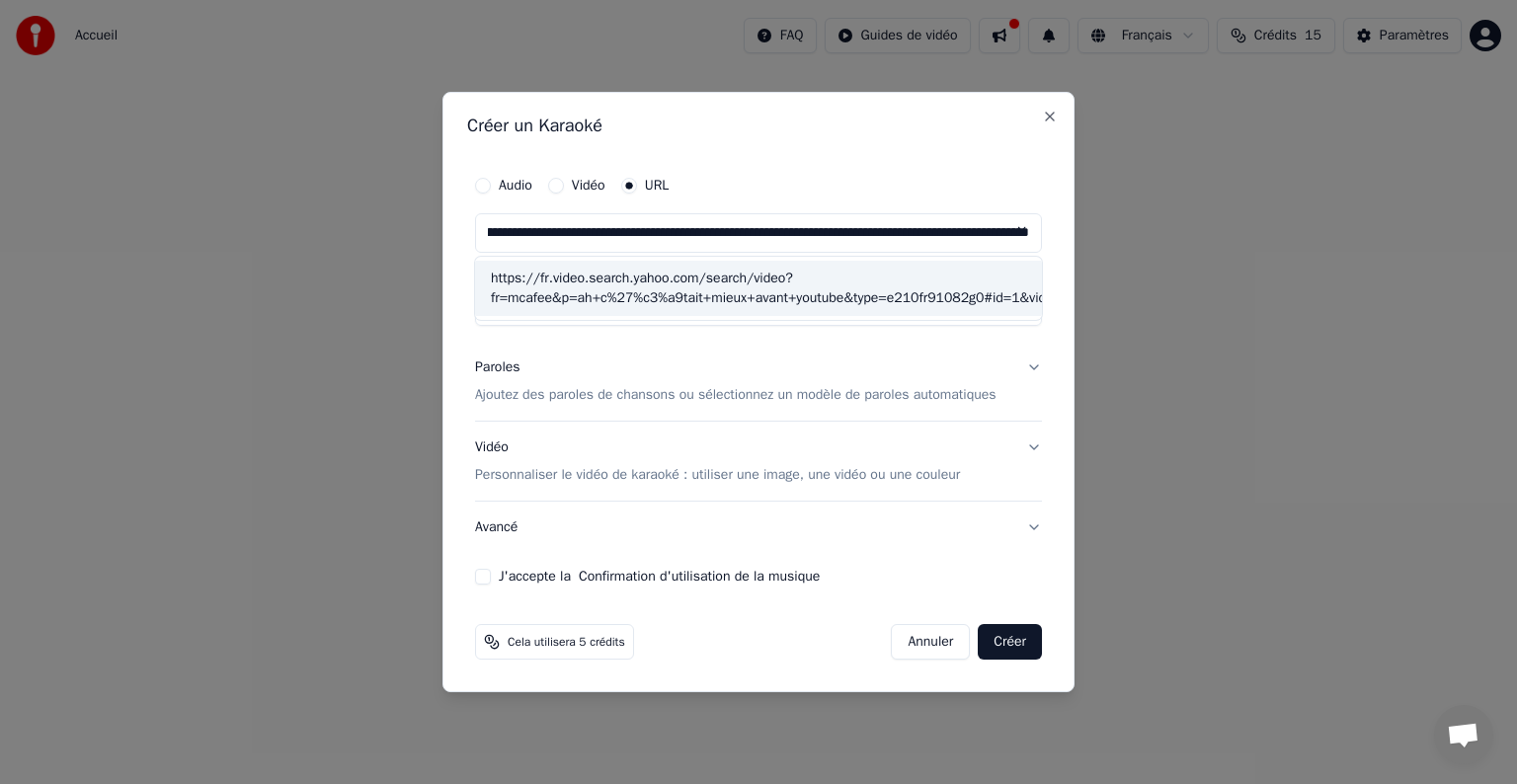type on "**********" 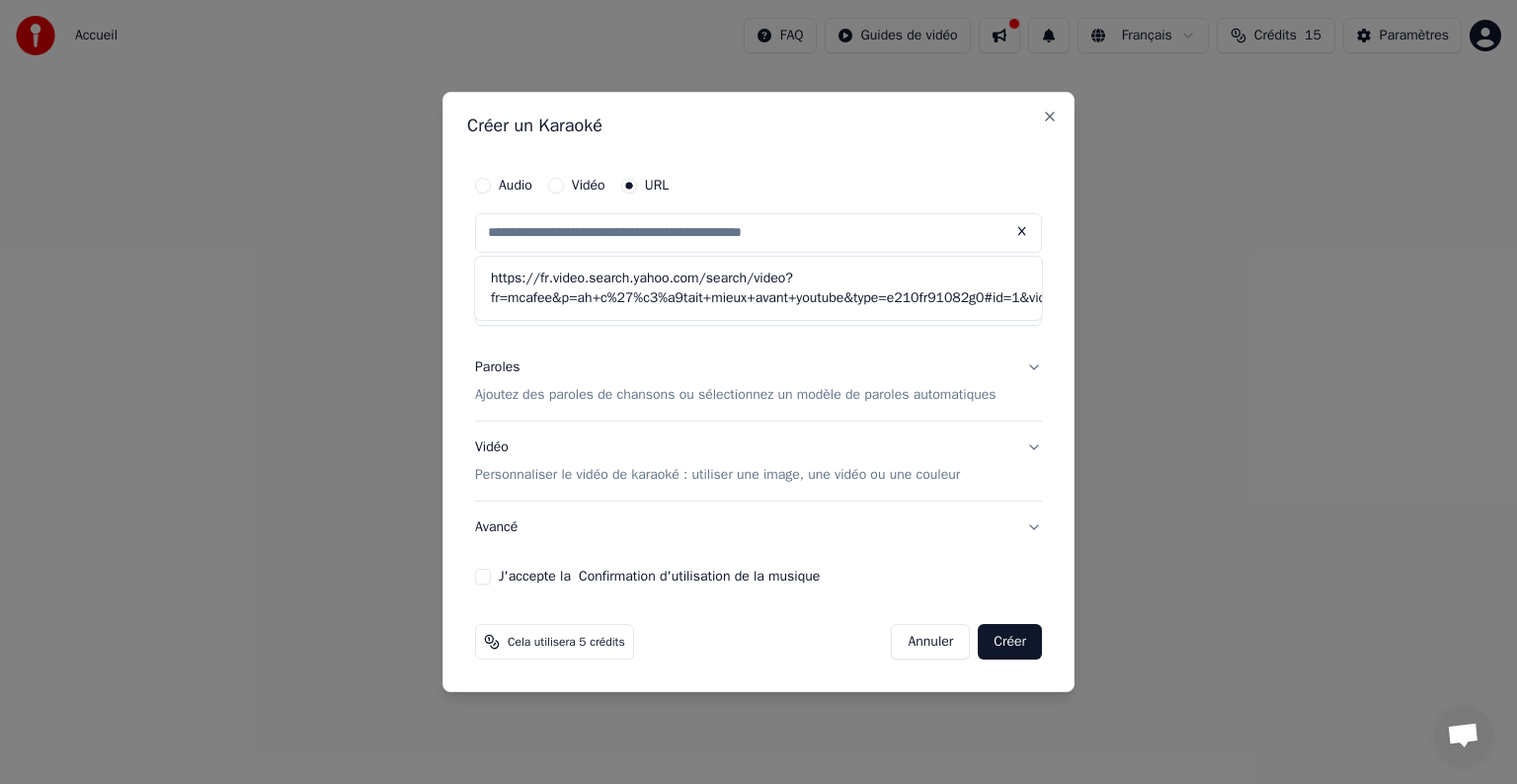 scroll, scrollTop: 0, scrollLeft: 0, axis: both 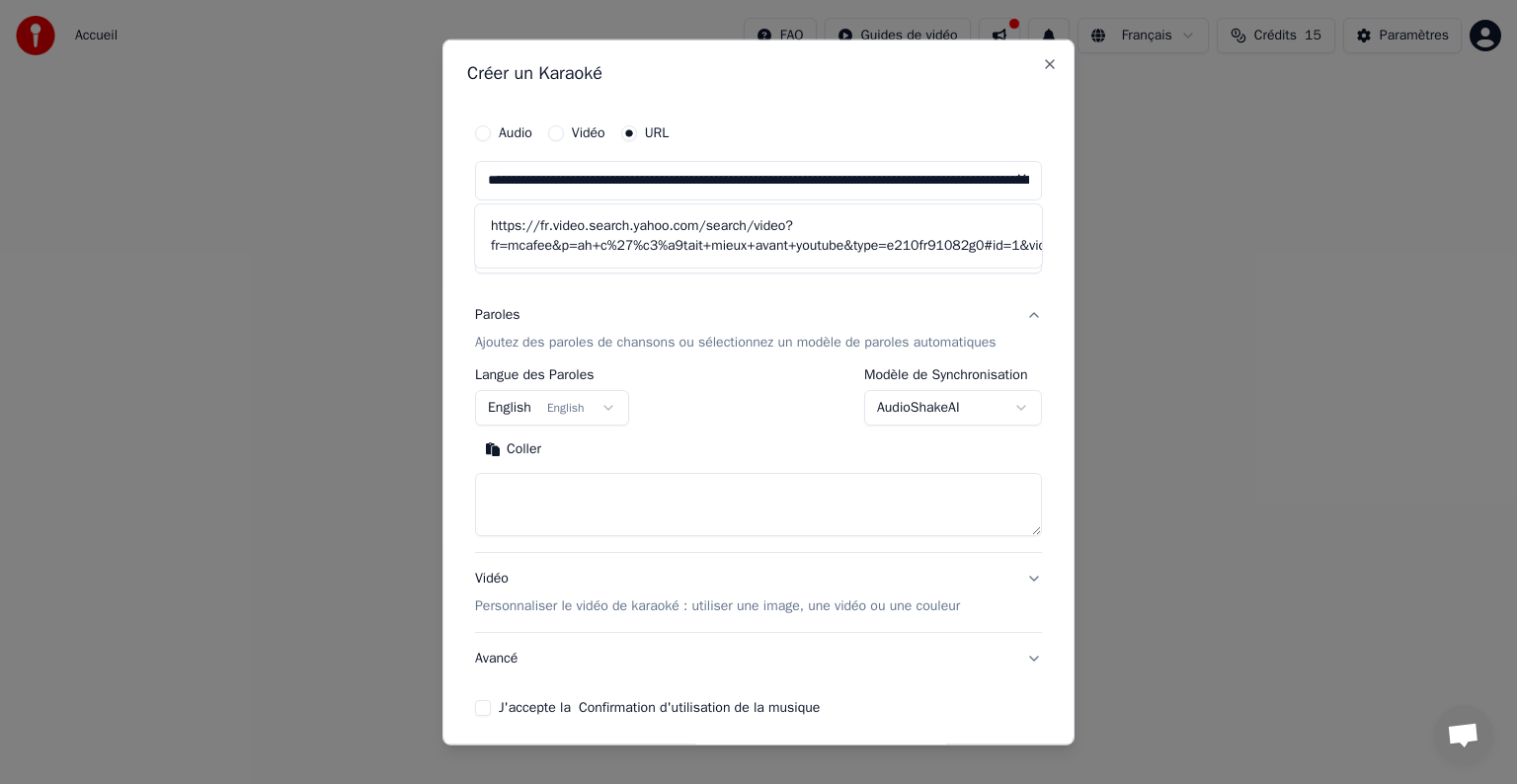 click on "**********" at bounding box center (758, 181) 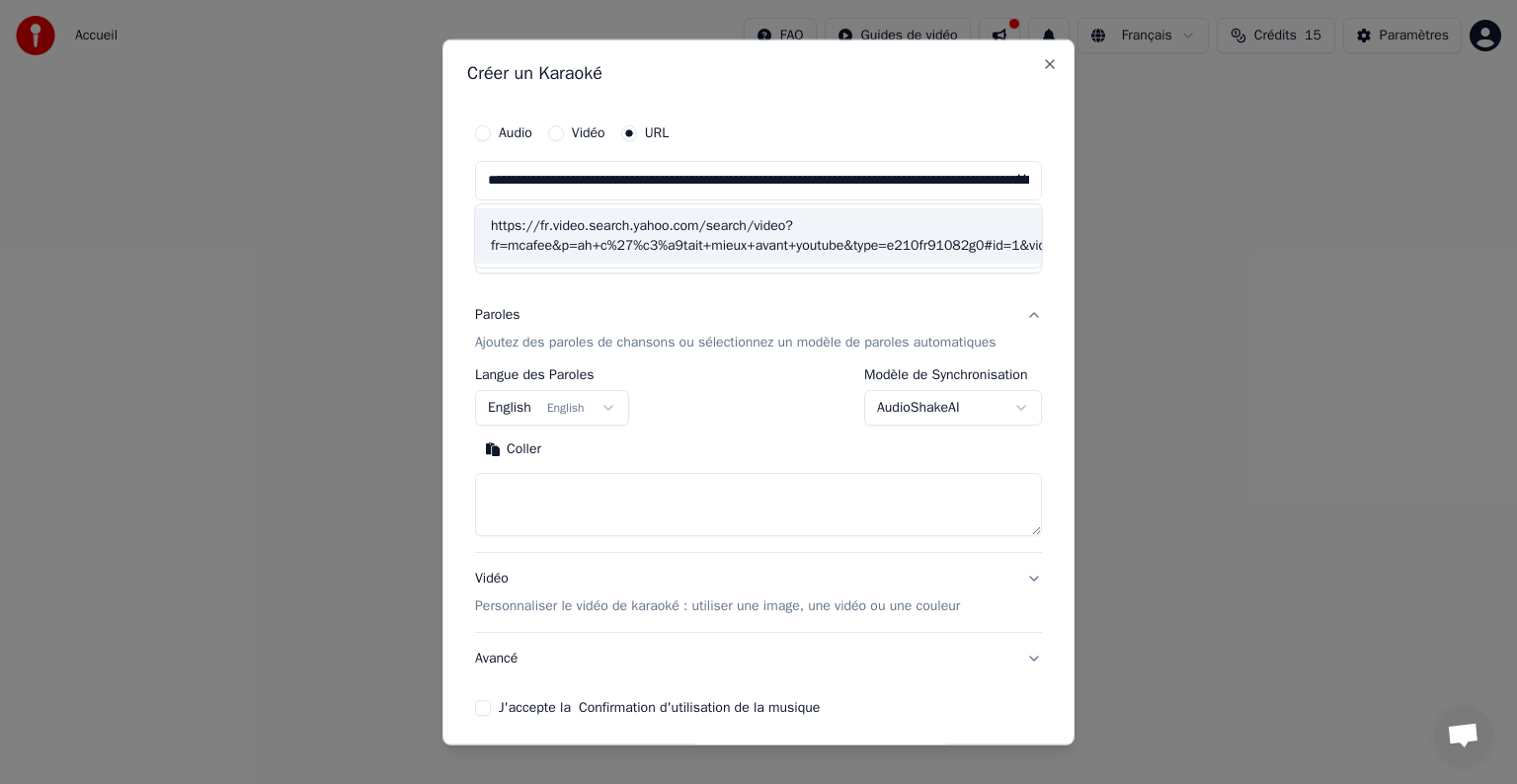 click on "https://fr.video.search.yahoo.com/search/video?fr=mcafee&p=ah+c%27%c3%a9tait+mieux+avant+youtube&type=e210fr91082g0#id=1&vid=381cb11a4b20b2e2eadb948a38df7249&action=click" at bounding box center (758, 236) 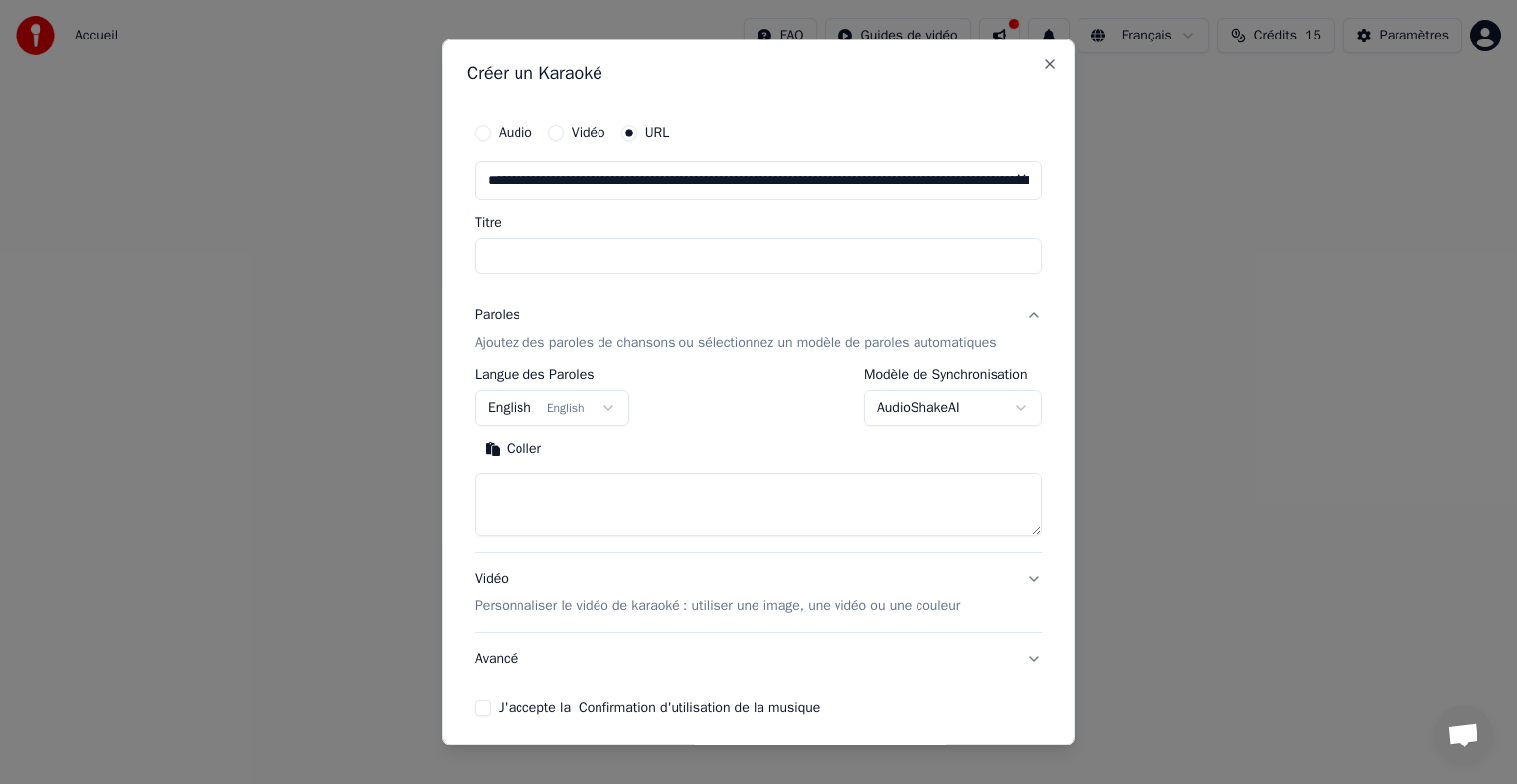 click on "Titre" at bounding box center [758, 256] 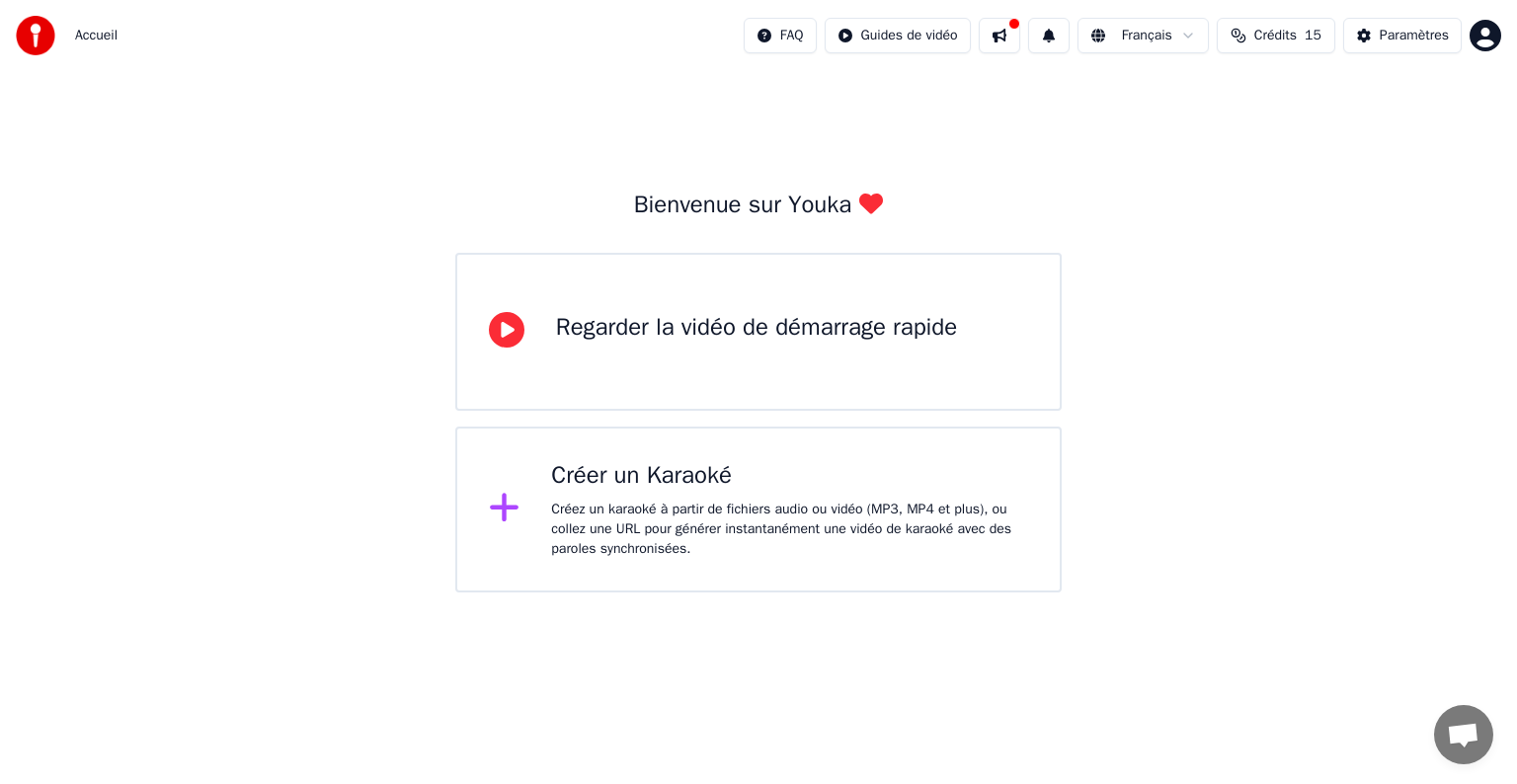 click on "Créer un Karaoké" at bounding box center (789, 476) 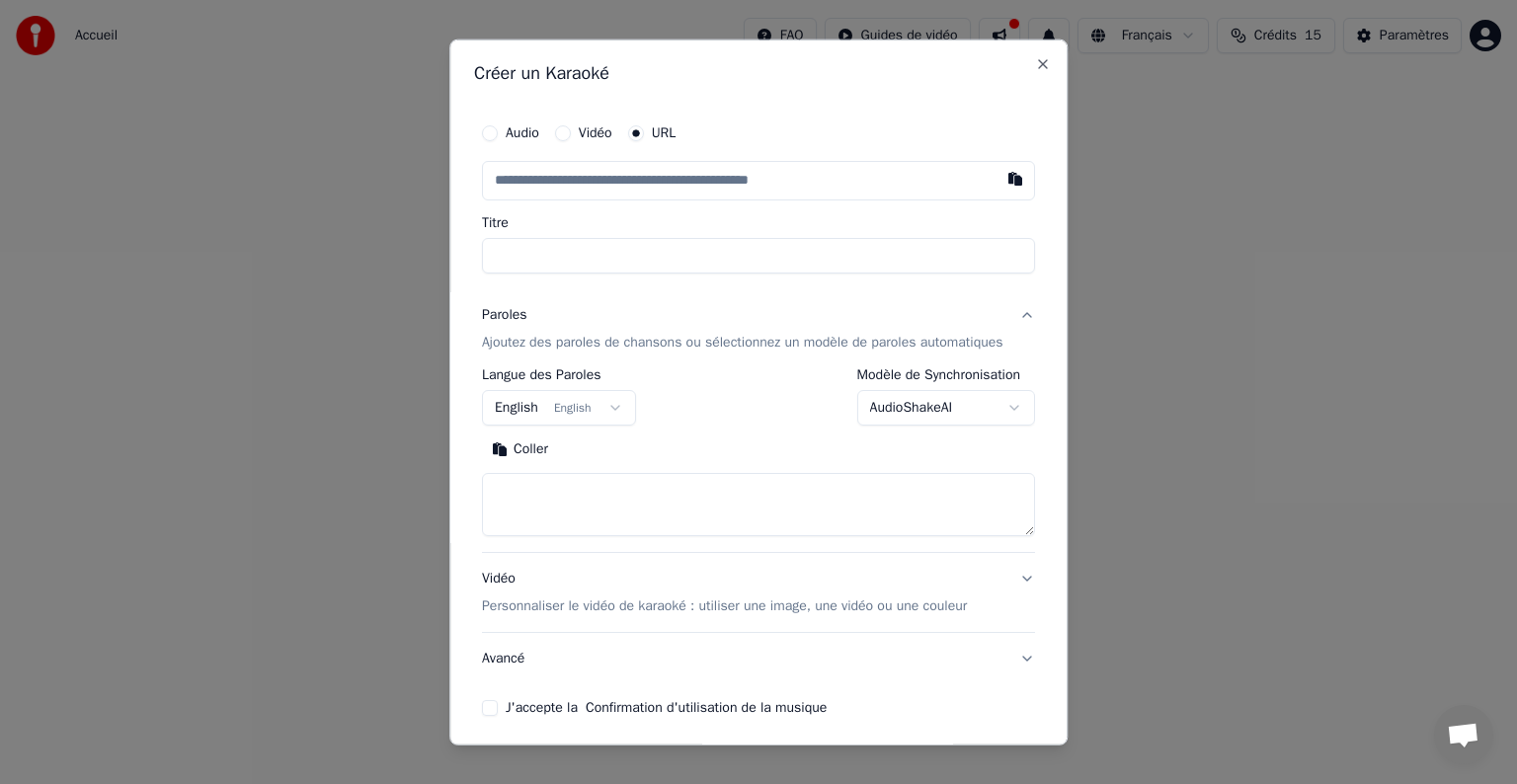 click at bounding box center [758, 181] 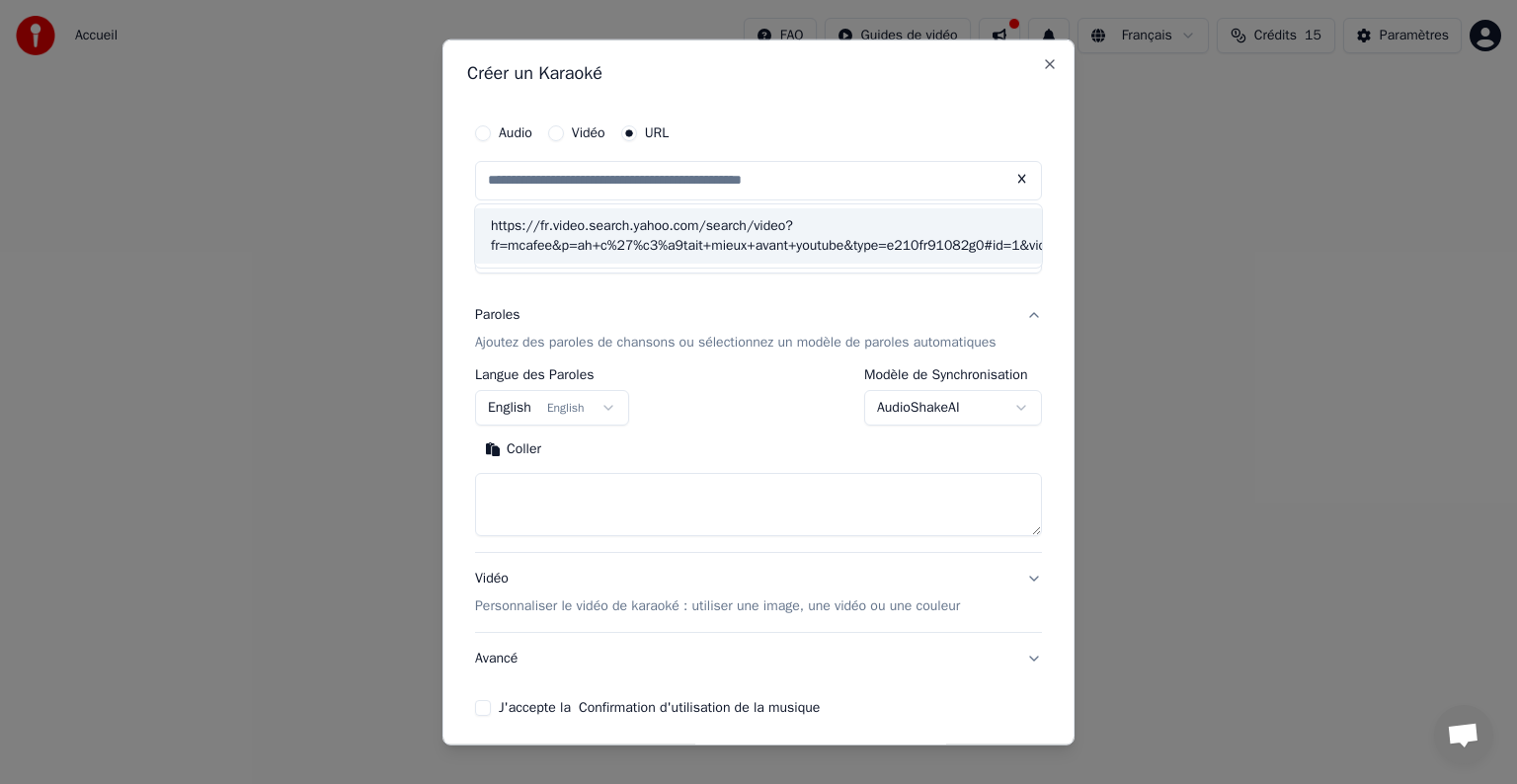 scroll, scrollTop: 0, scrollLeft: 0, axis: both 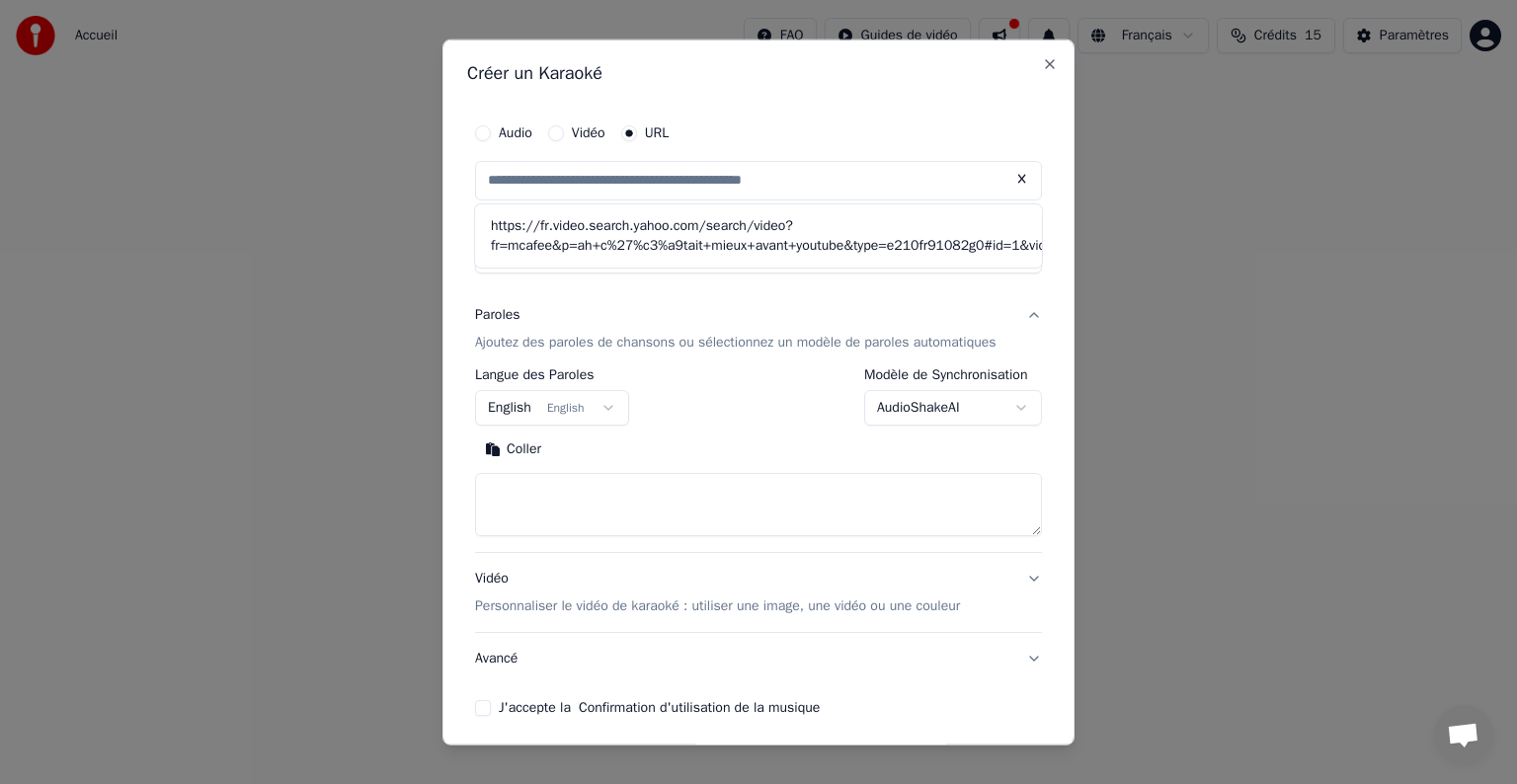 click on "Paroles Ajoutez des paroles de chansons ou sélectionnez un modèle de paroles automatiques" at bounding box center (758, 329) 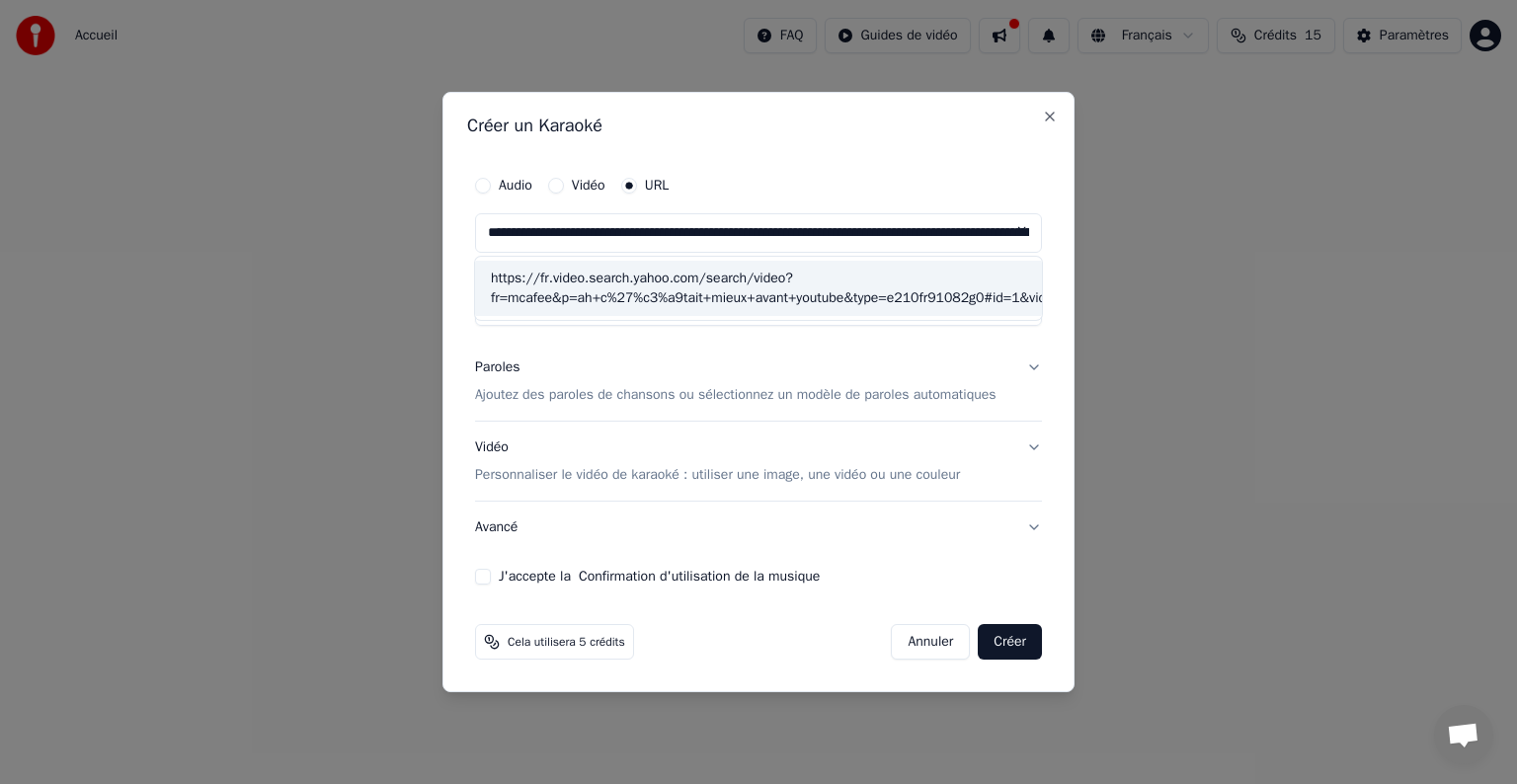 click on "https://fr.video.search.yahoo.com/search/video?fr=mcafee&p=ah+c%27%c3%a9tait+mieux+avant+youtube&type=e210fr91082g0#id=1&vid=381cb11a4b20b2e2eadb948a38df7249&action=click" at bounding box center (758, 288) 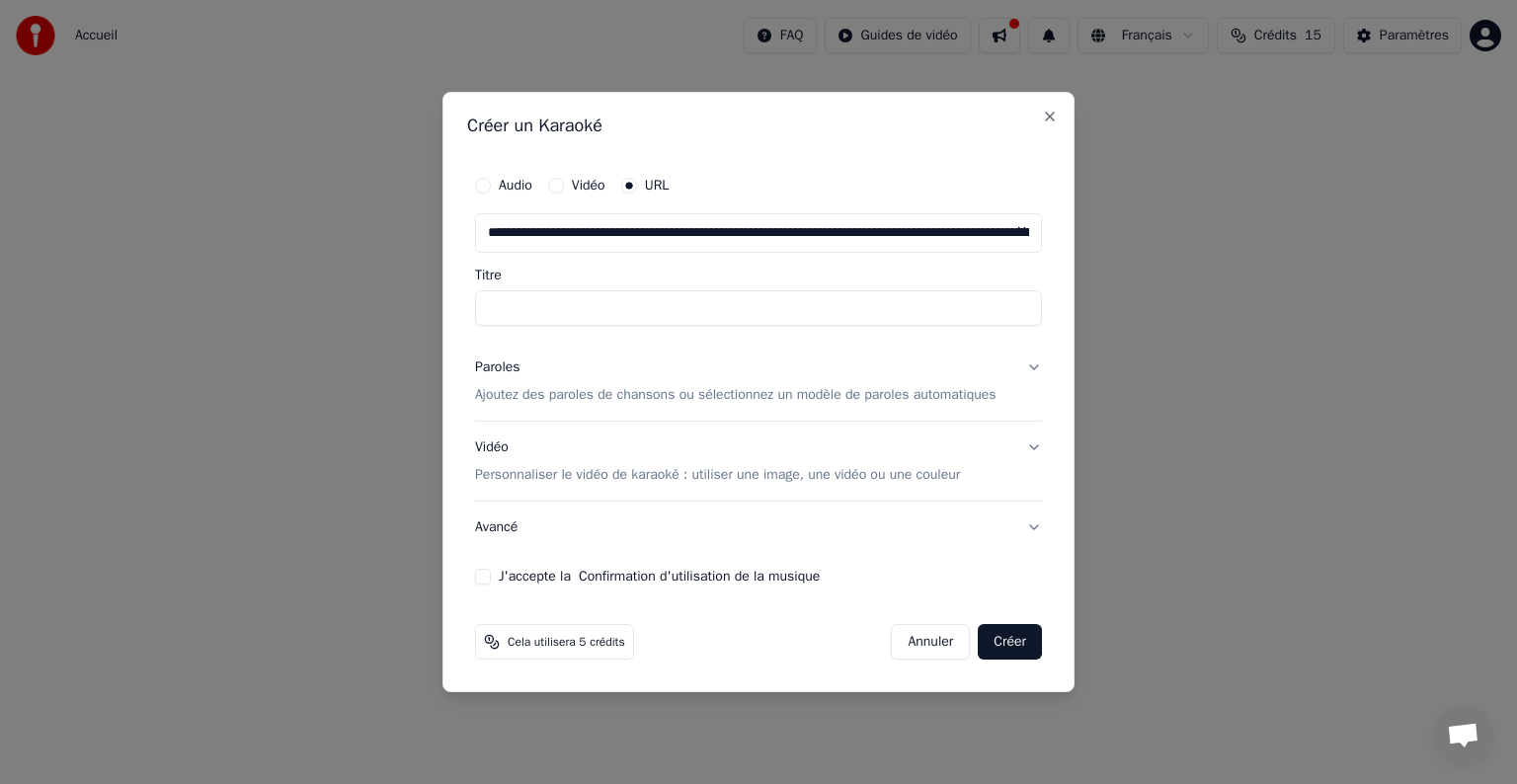 click on "Titre" at bounding box center [758, 308] 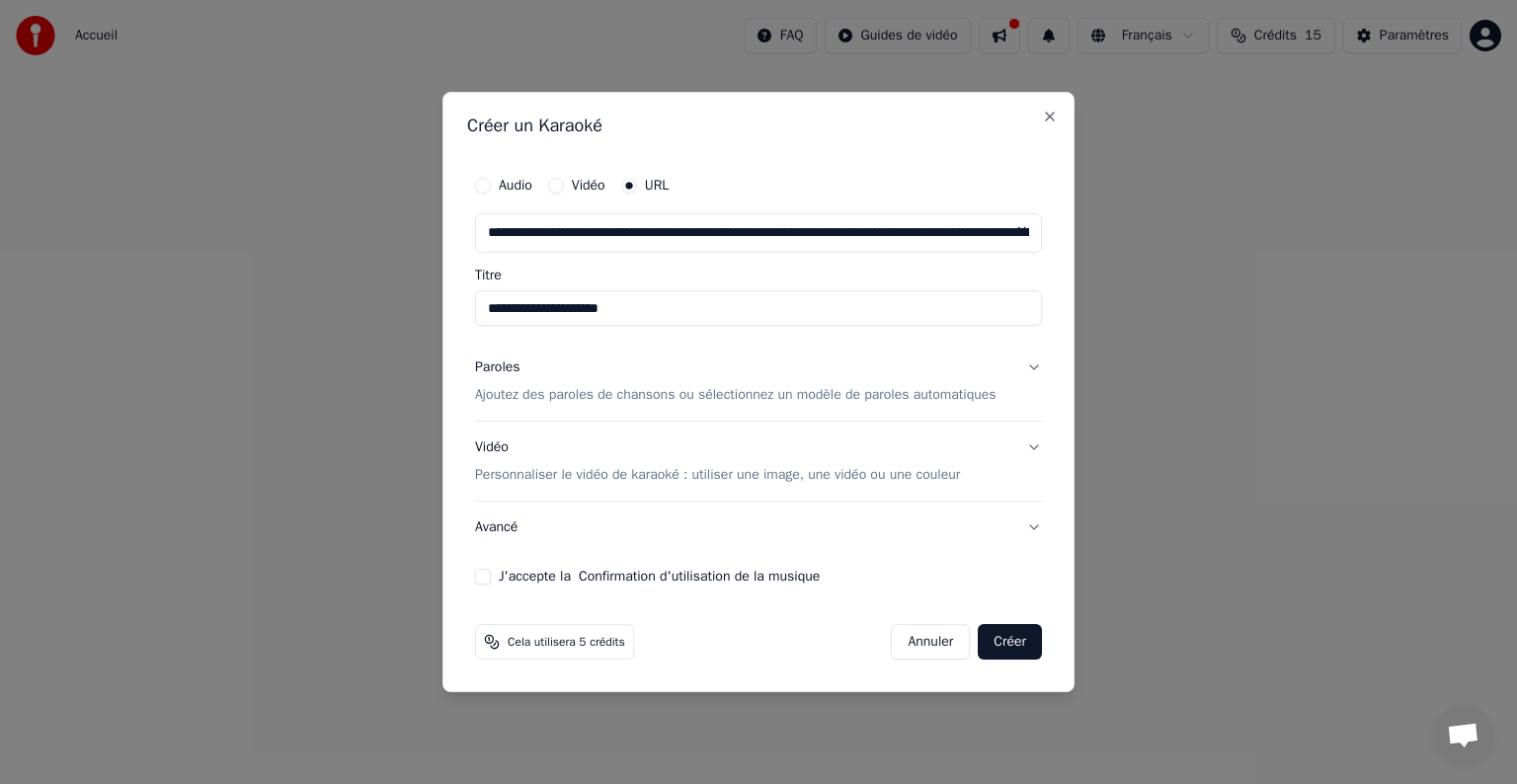 type on "**********" 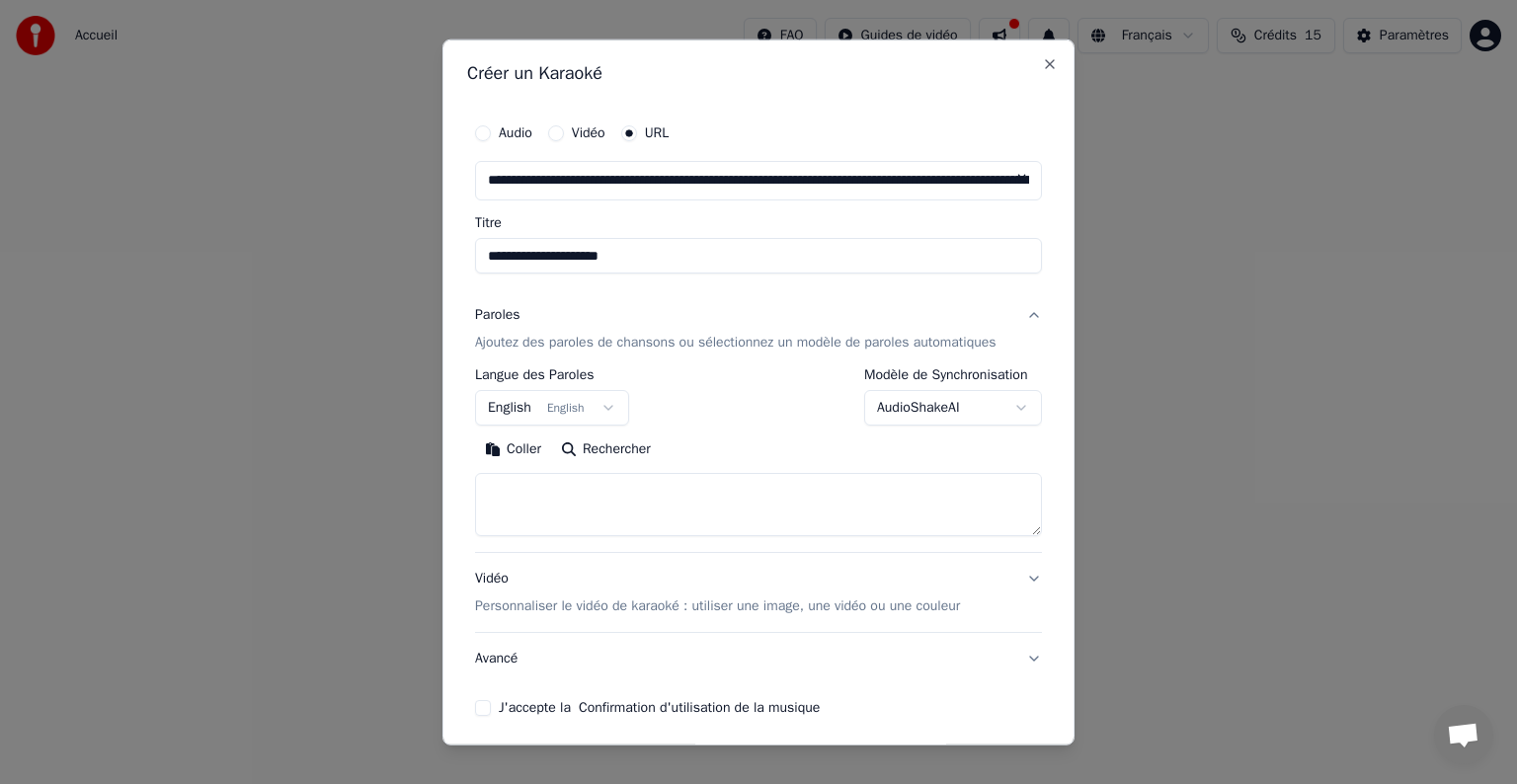 click at bounding box center [758, 505] 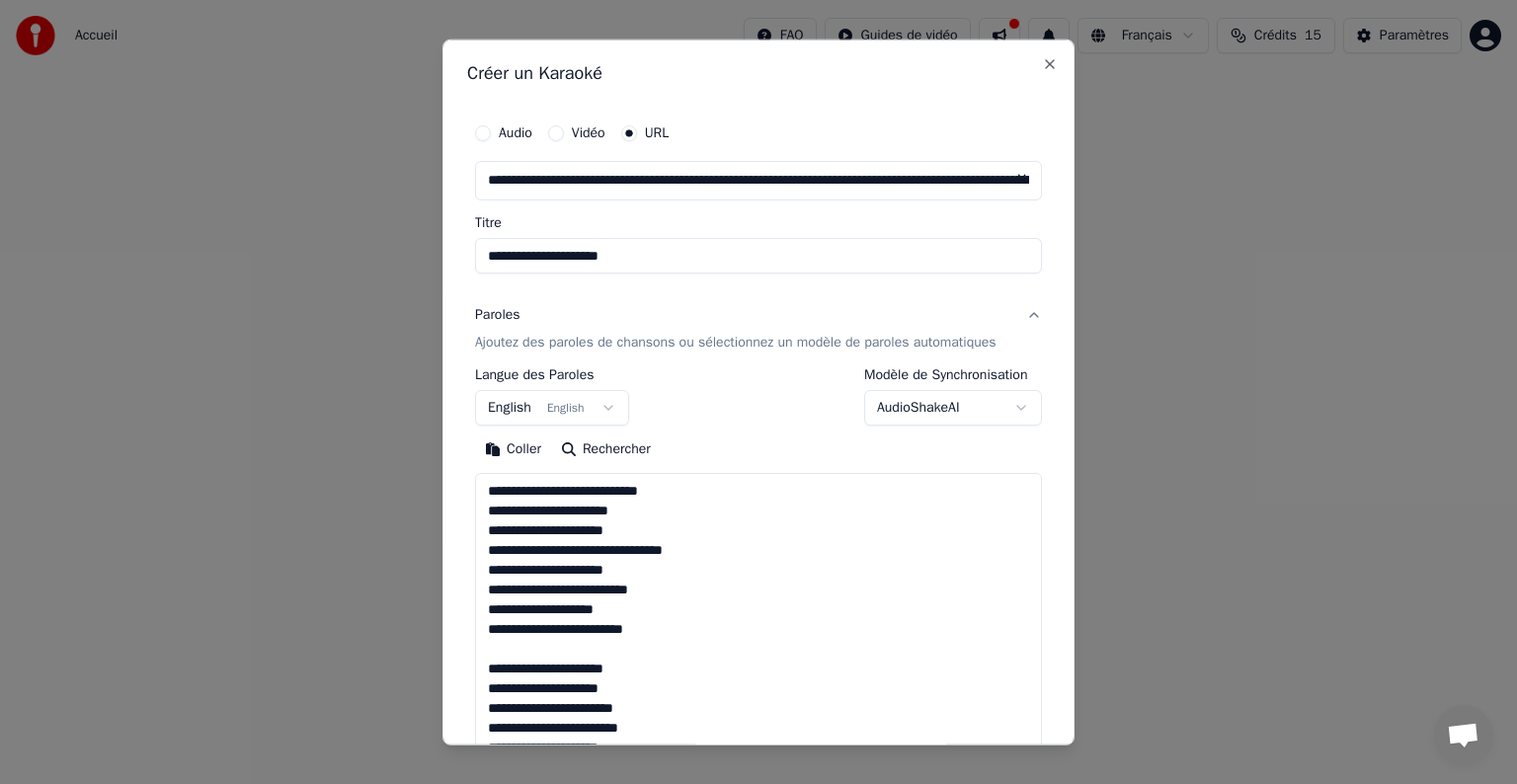 scroll, scrollTop: 1405, scrollLeft: 0, axis: vertical 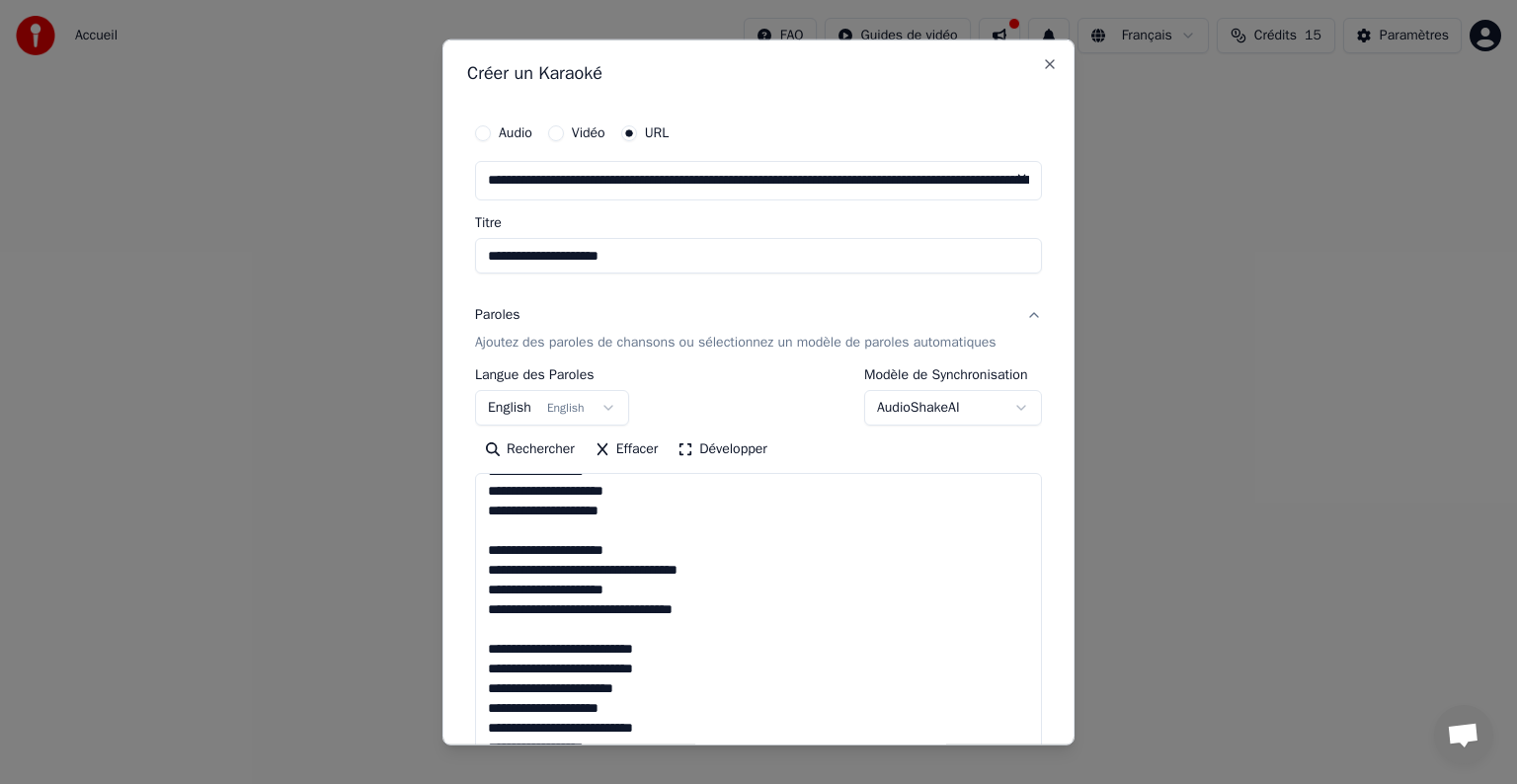drag, startPoint x: 1027, startPoint y: 529, endPoint x: 1013, endPoint y: 821, distance: 292.33542 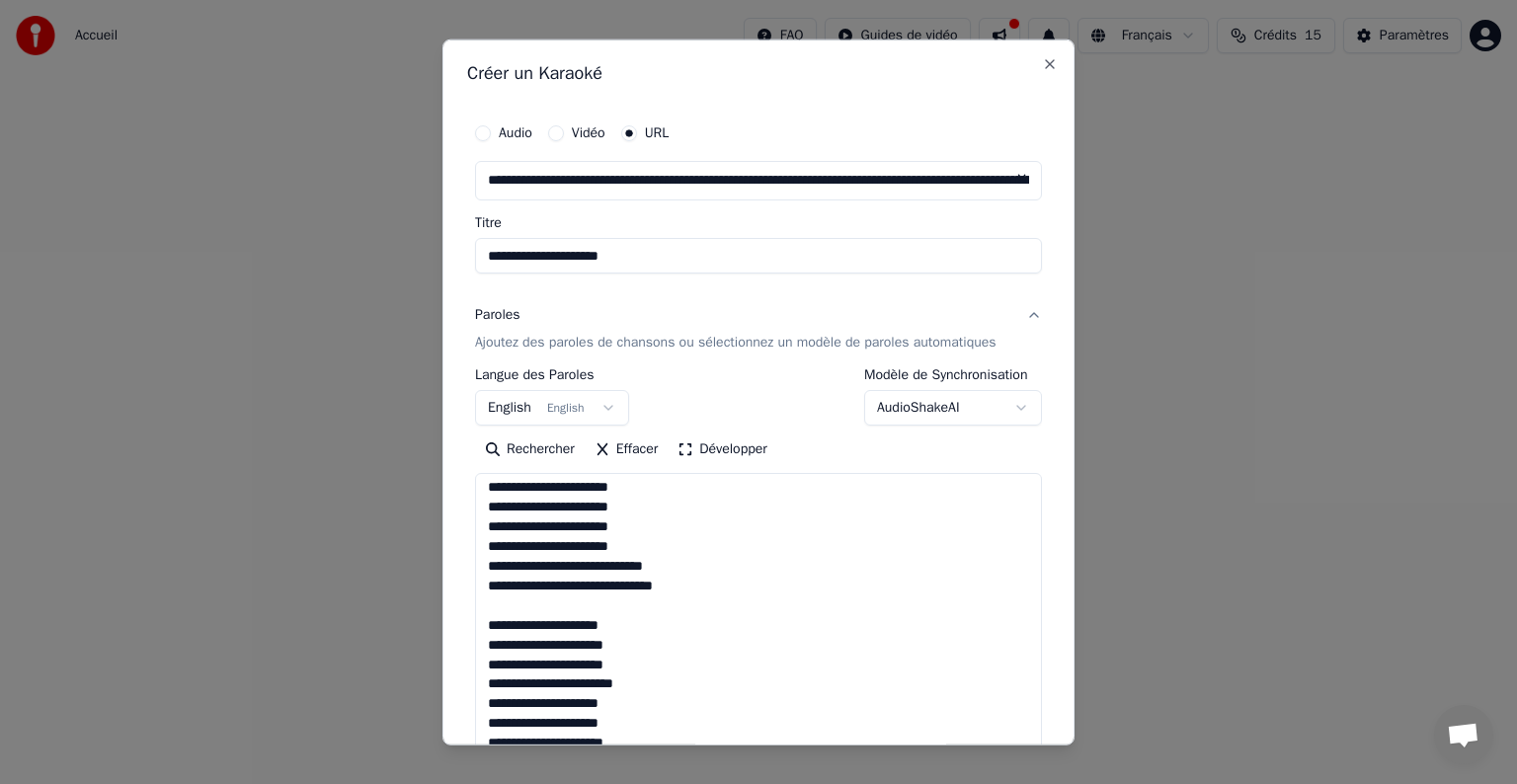 scroll, scrollTop: 0, scrollLeft: 0, axis: both 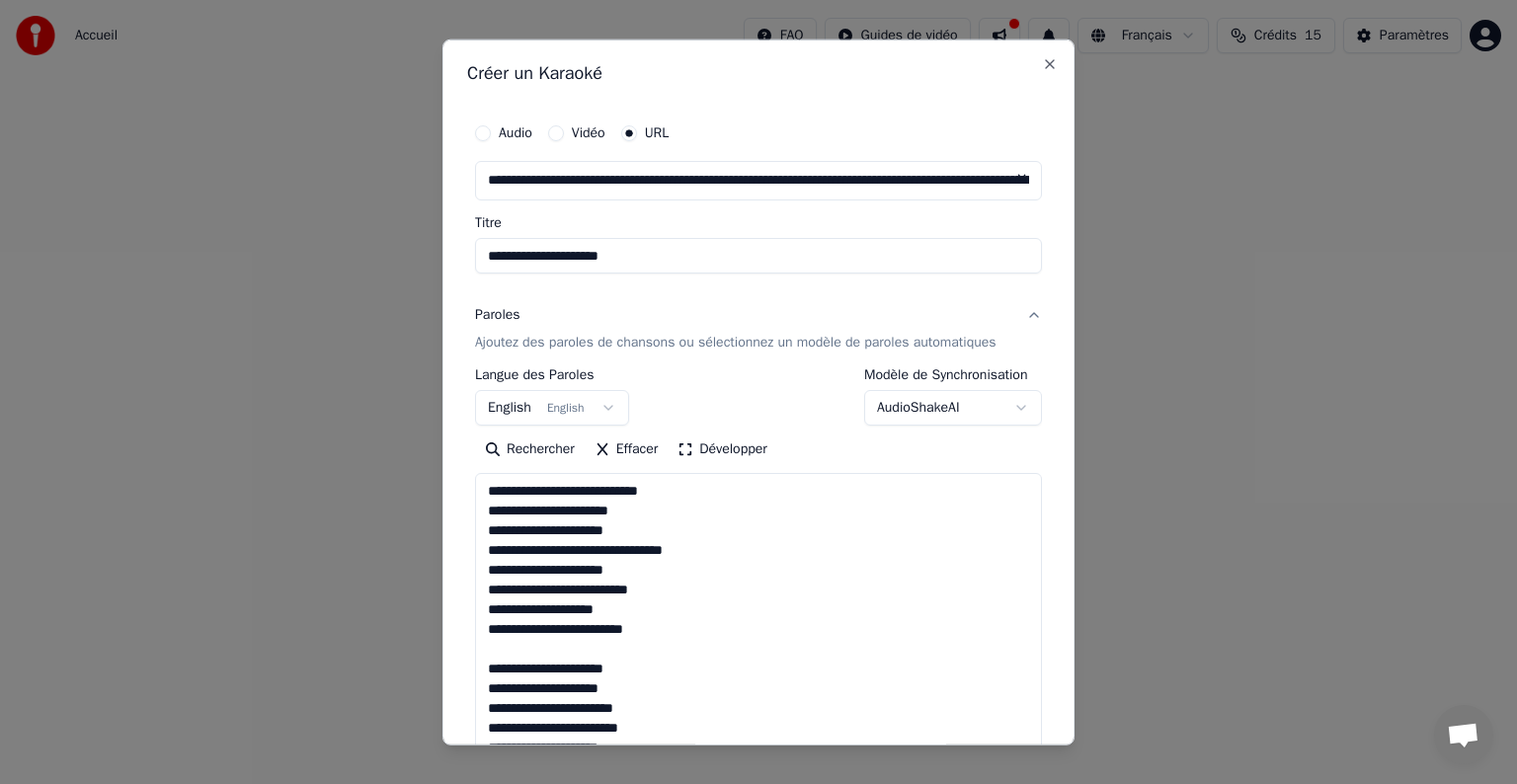 click at bounding box center (758, 650) 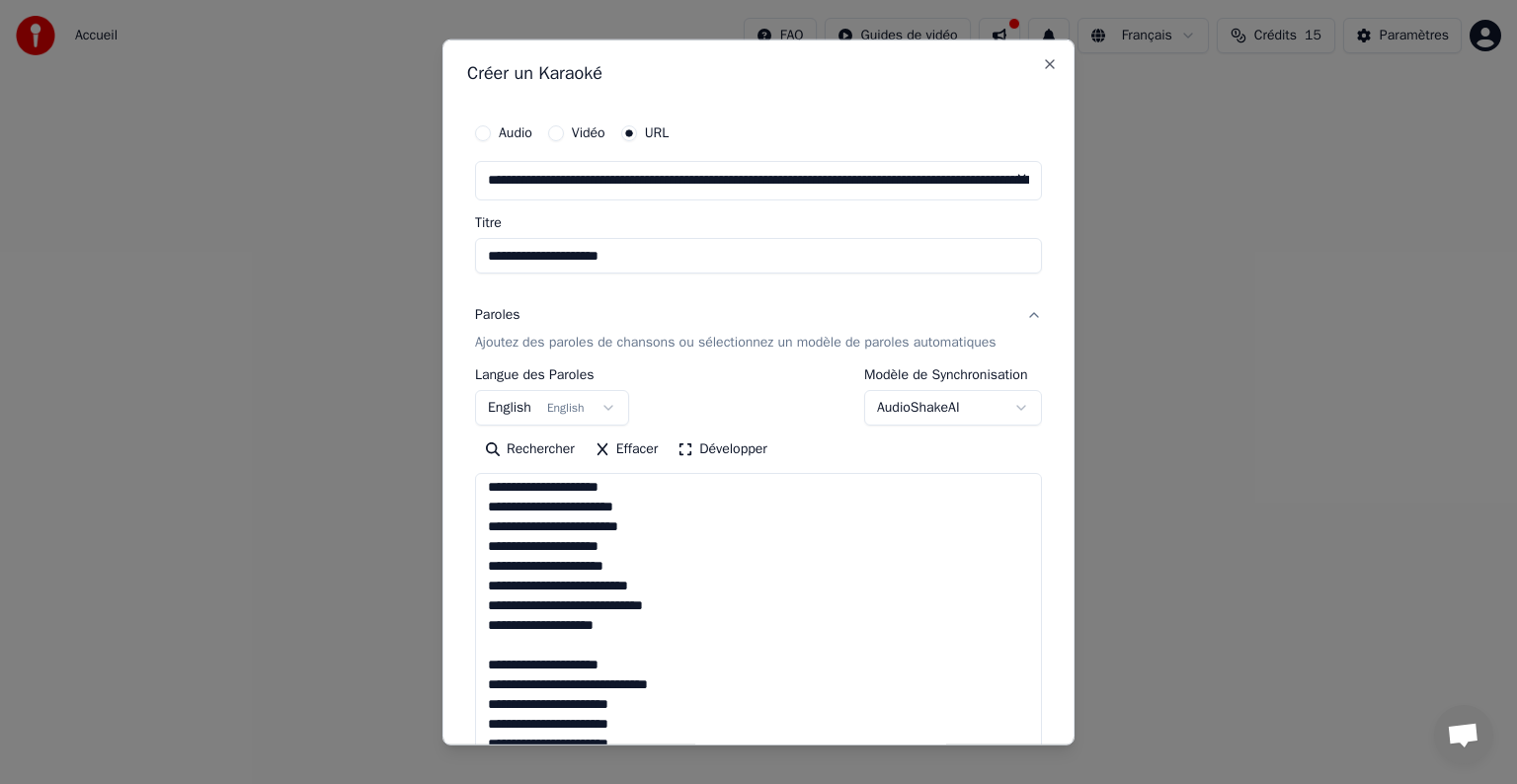 scroll, scrollTop: 190, scrollLeft: 0, axis: vertical 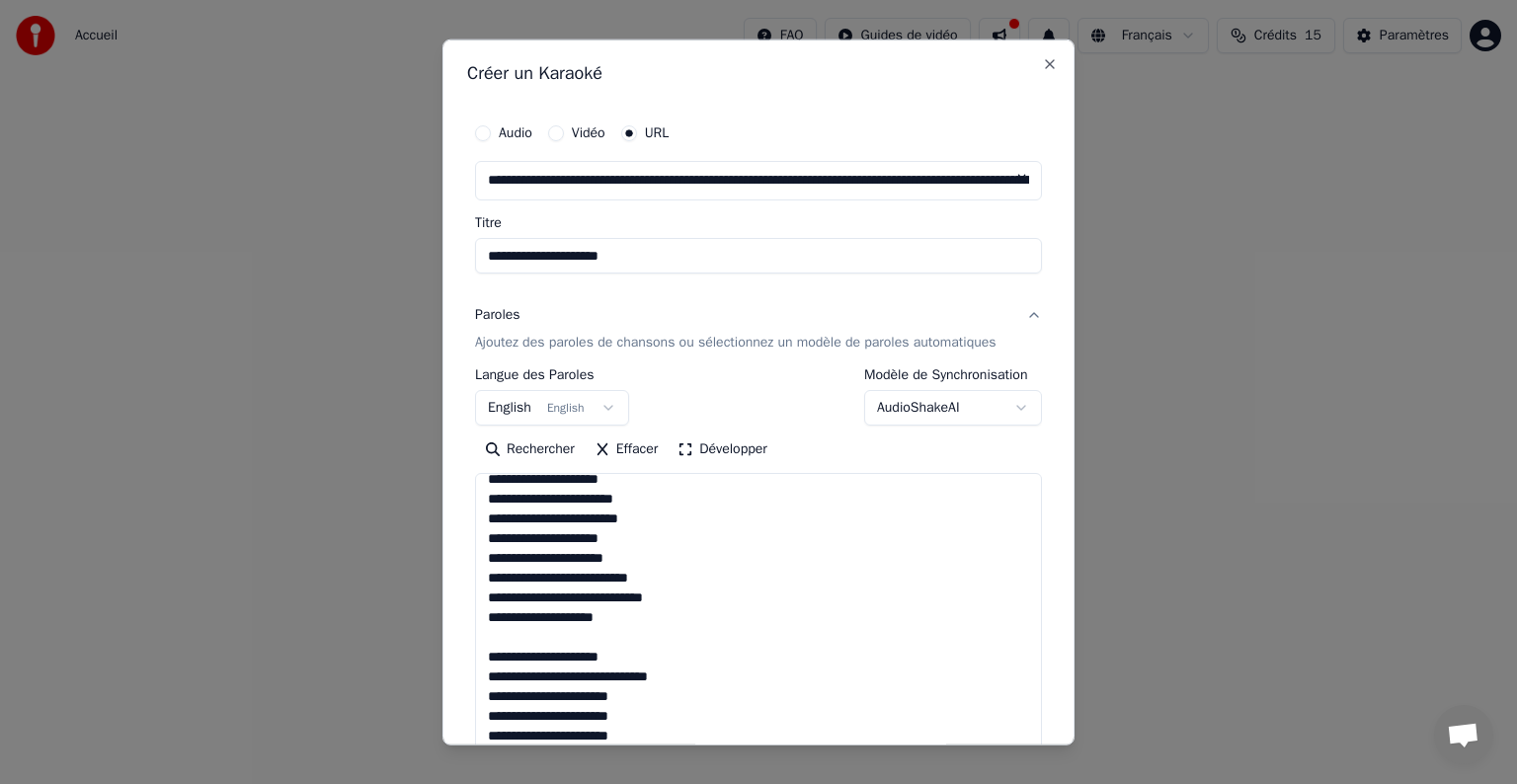 click at bounding box center [758, 650] 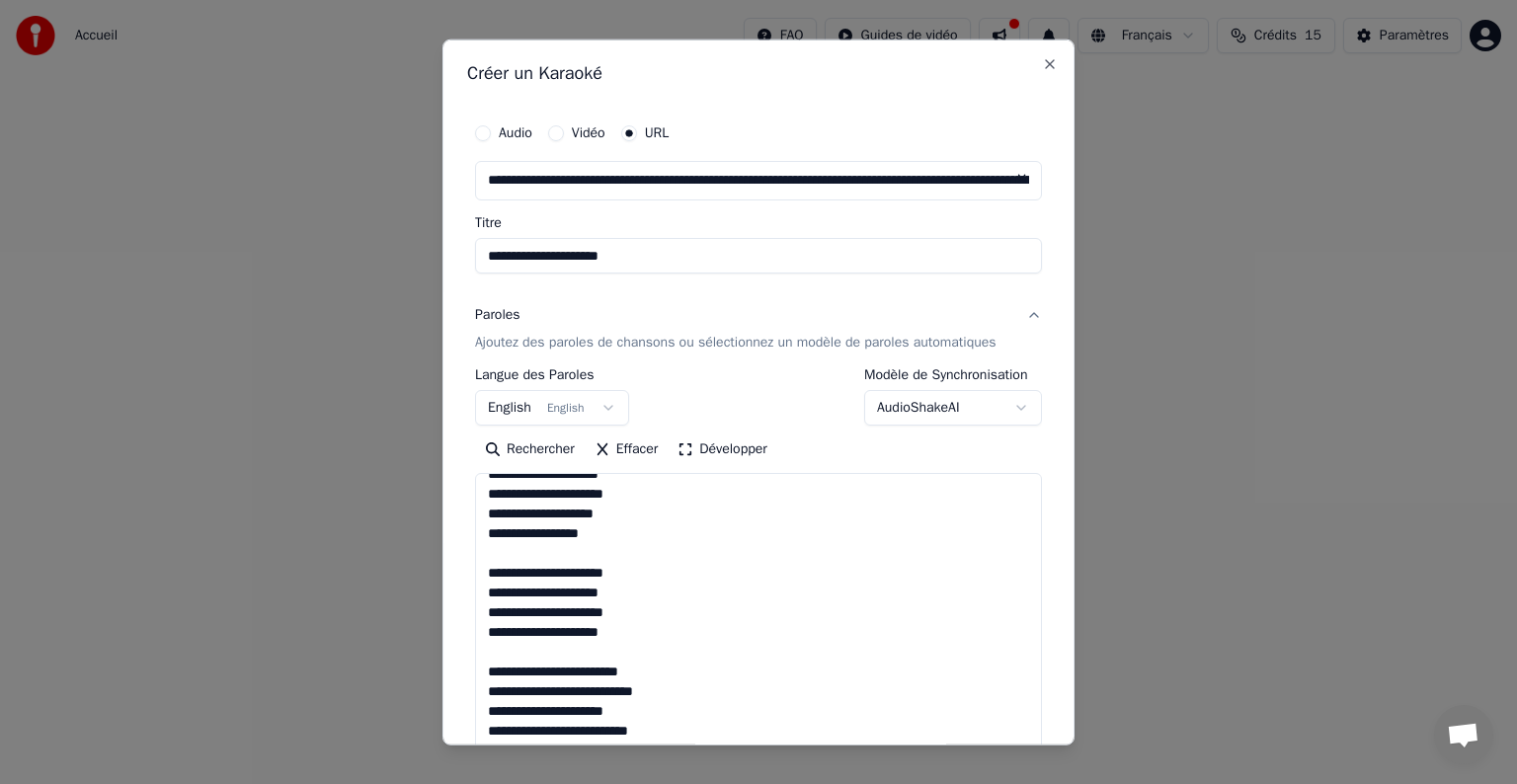 scroll, scrollTop: 758, scrollLeft: 0, axis: vertical 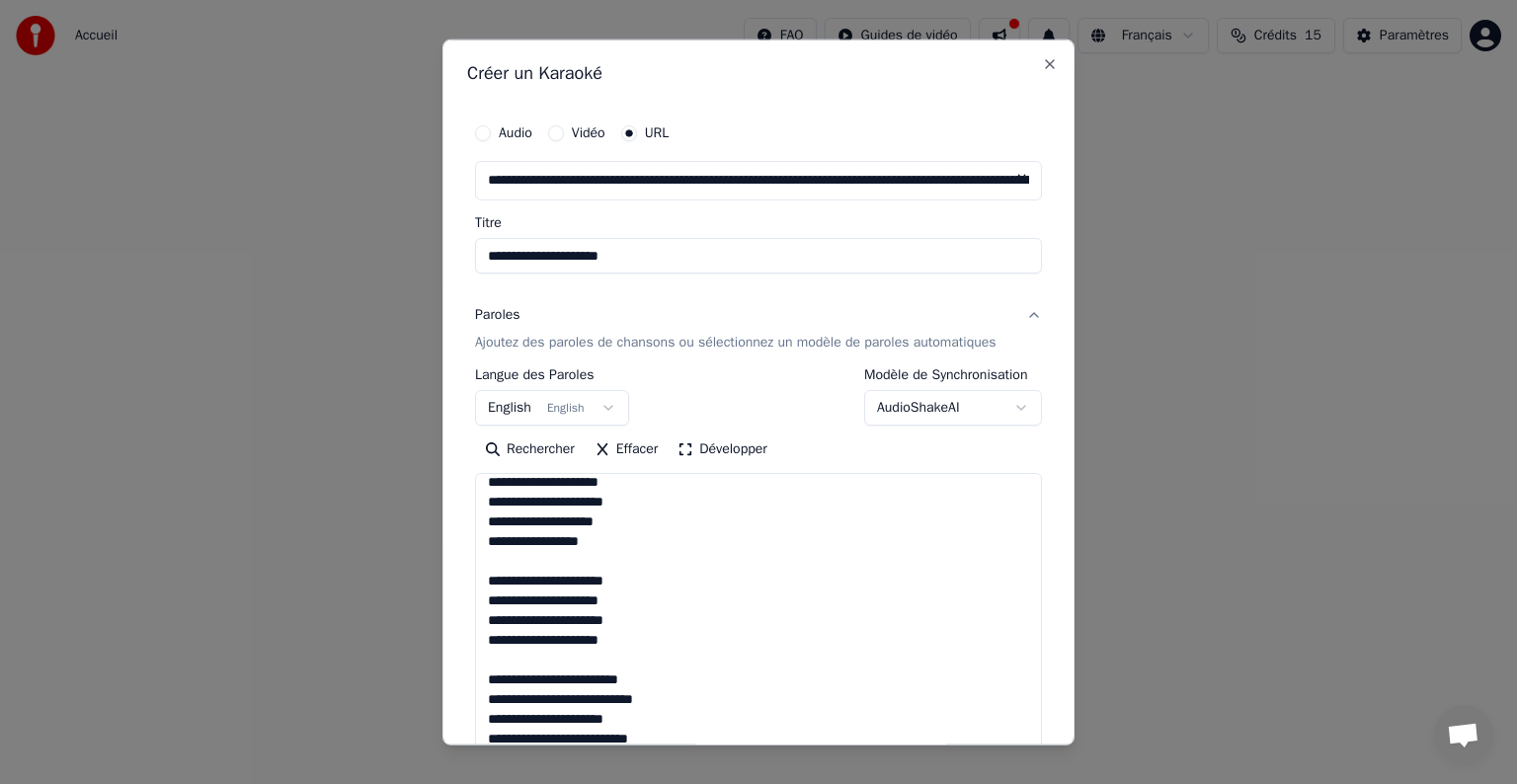 click at bounding box center (758, 650) 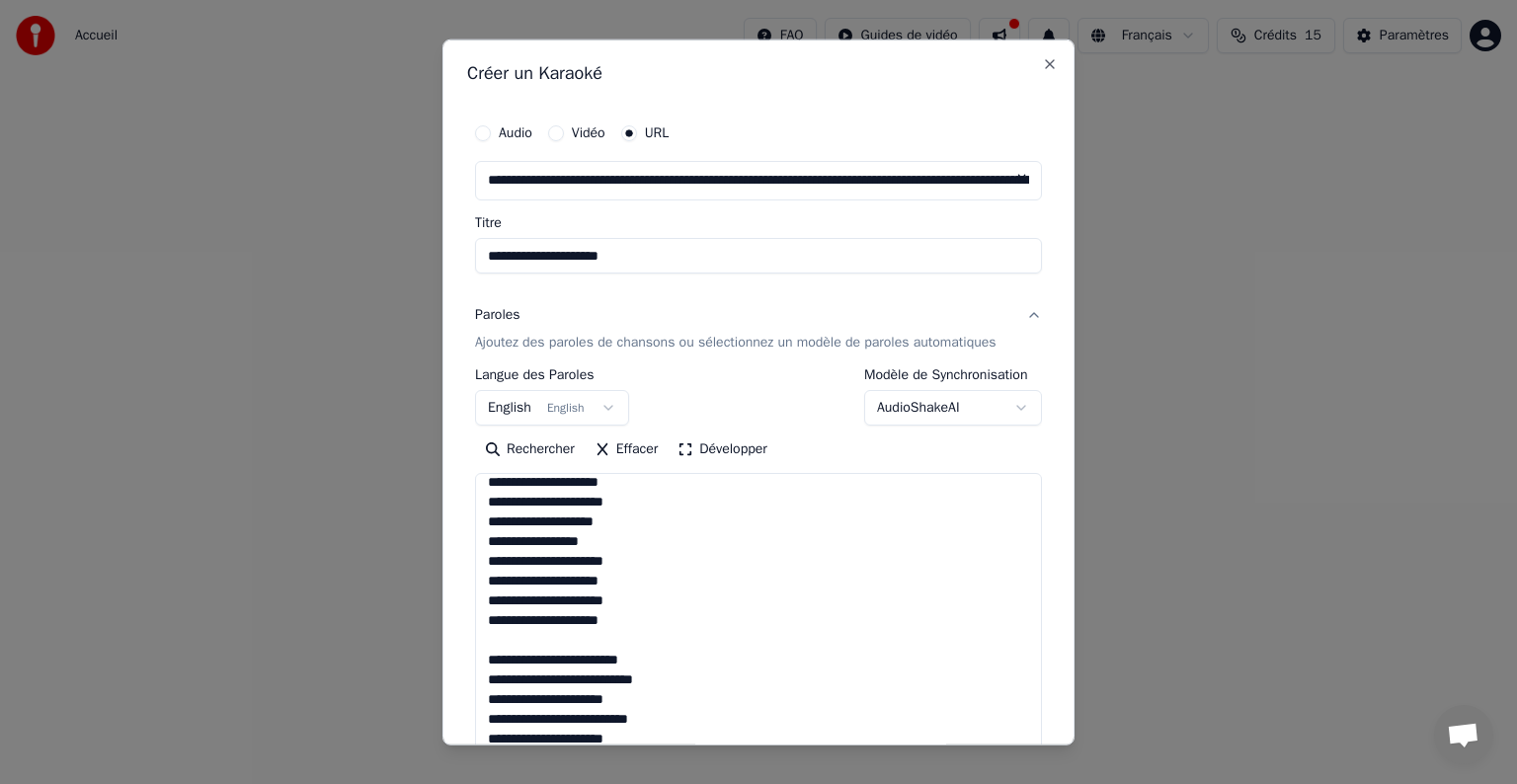 click at bounding box center (758, 650) 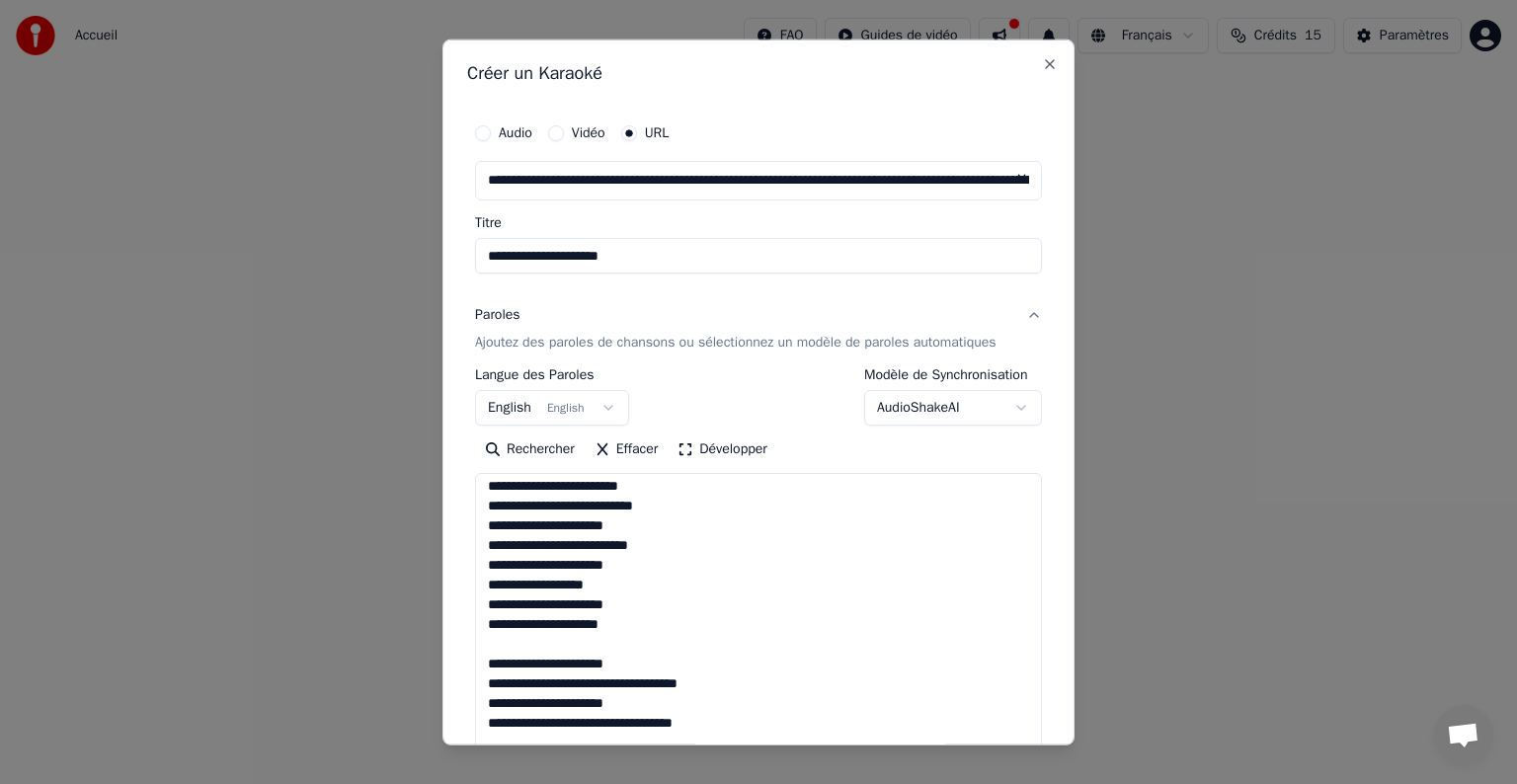 scroll, scrollTop: 920, scrollLeft: 0, axis: vertical 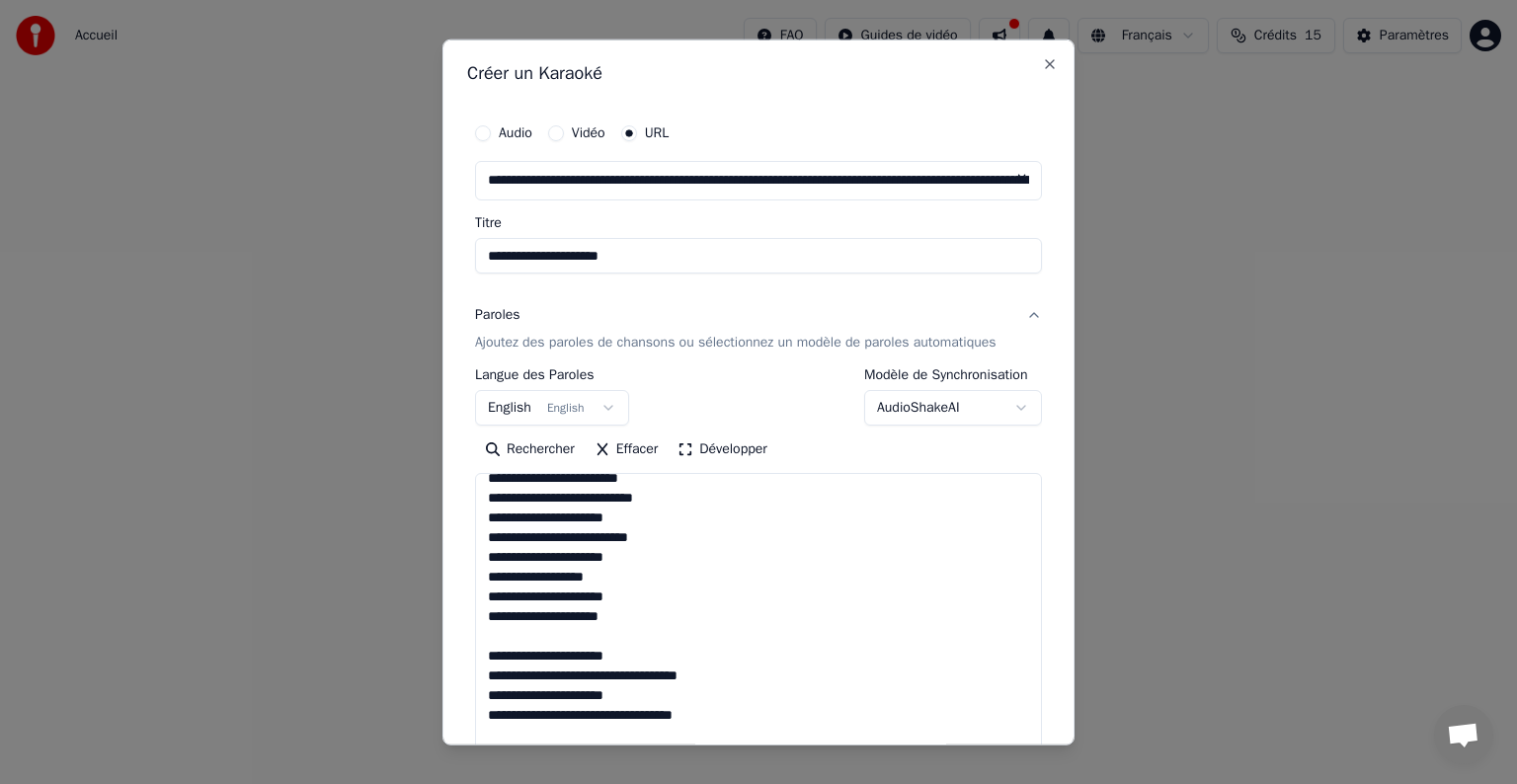 click at bounding box center [758, 650] 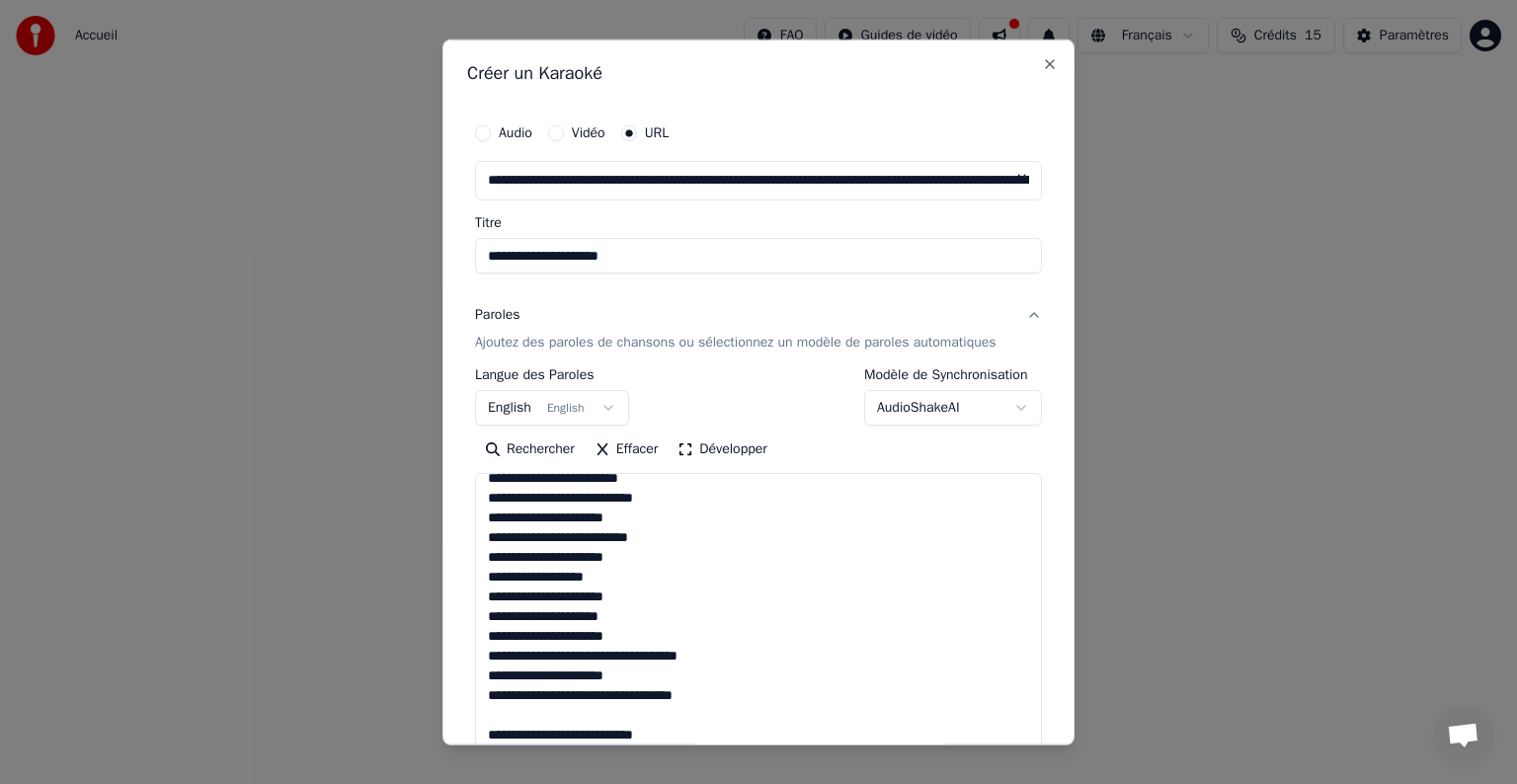 click at bounding box center (758, 650) 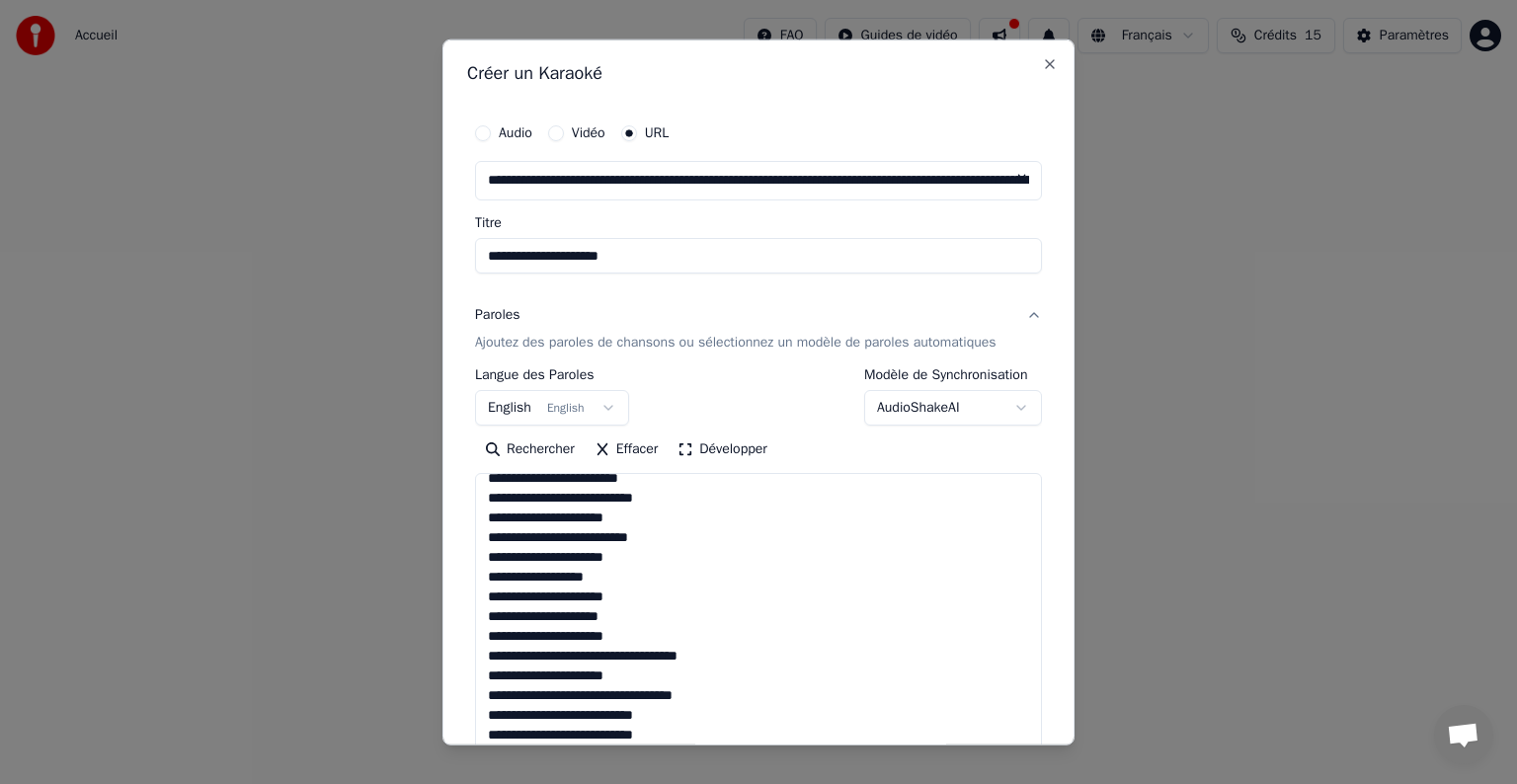 type on "**********" 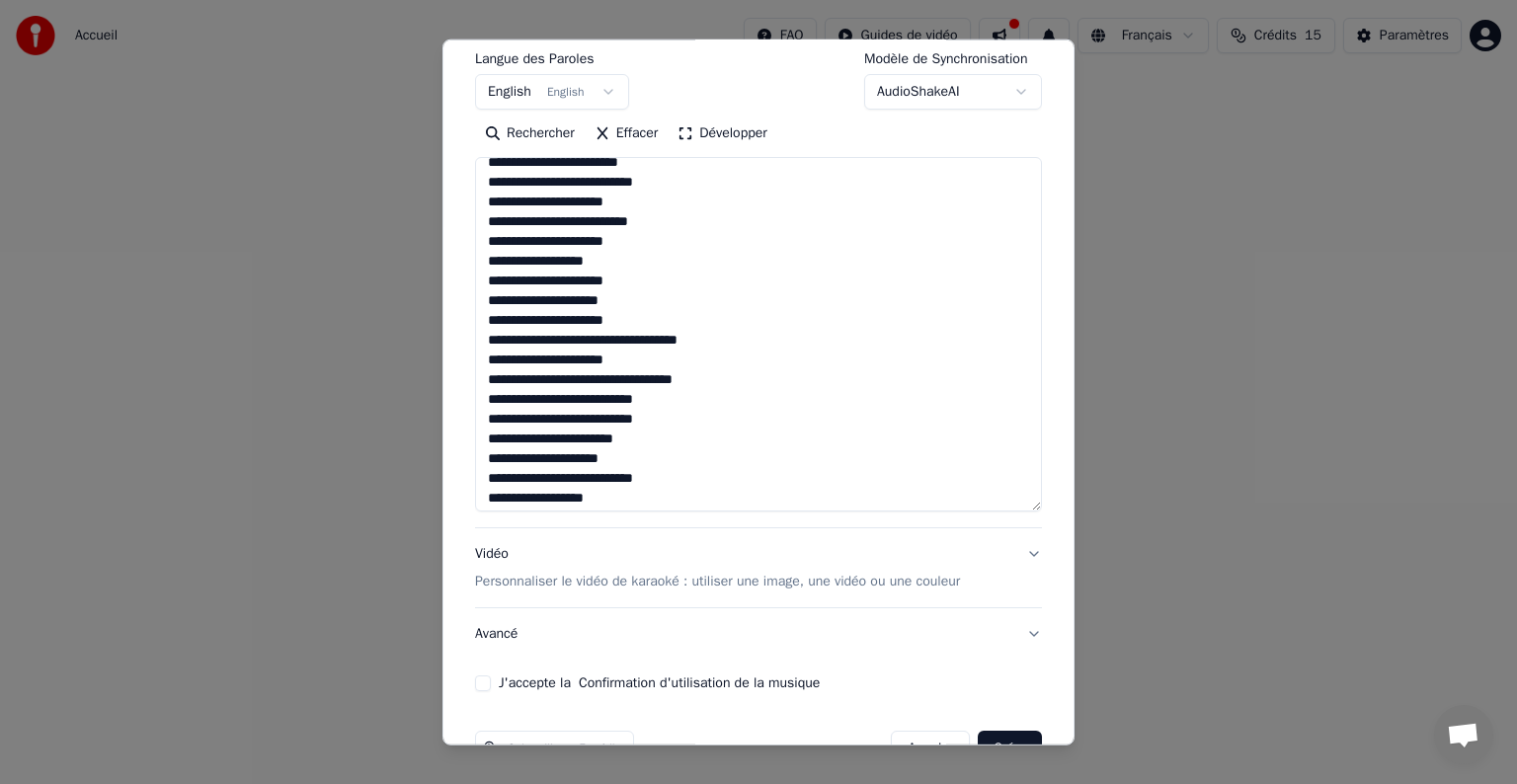 scroll, scrollTop: 316, scrollLeft: 0, axis: vertical 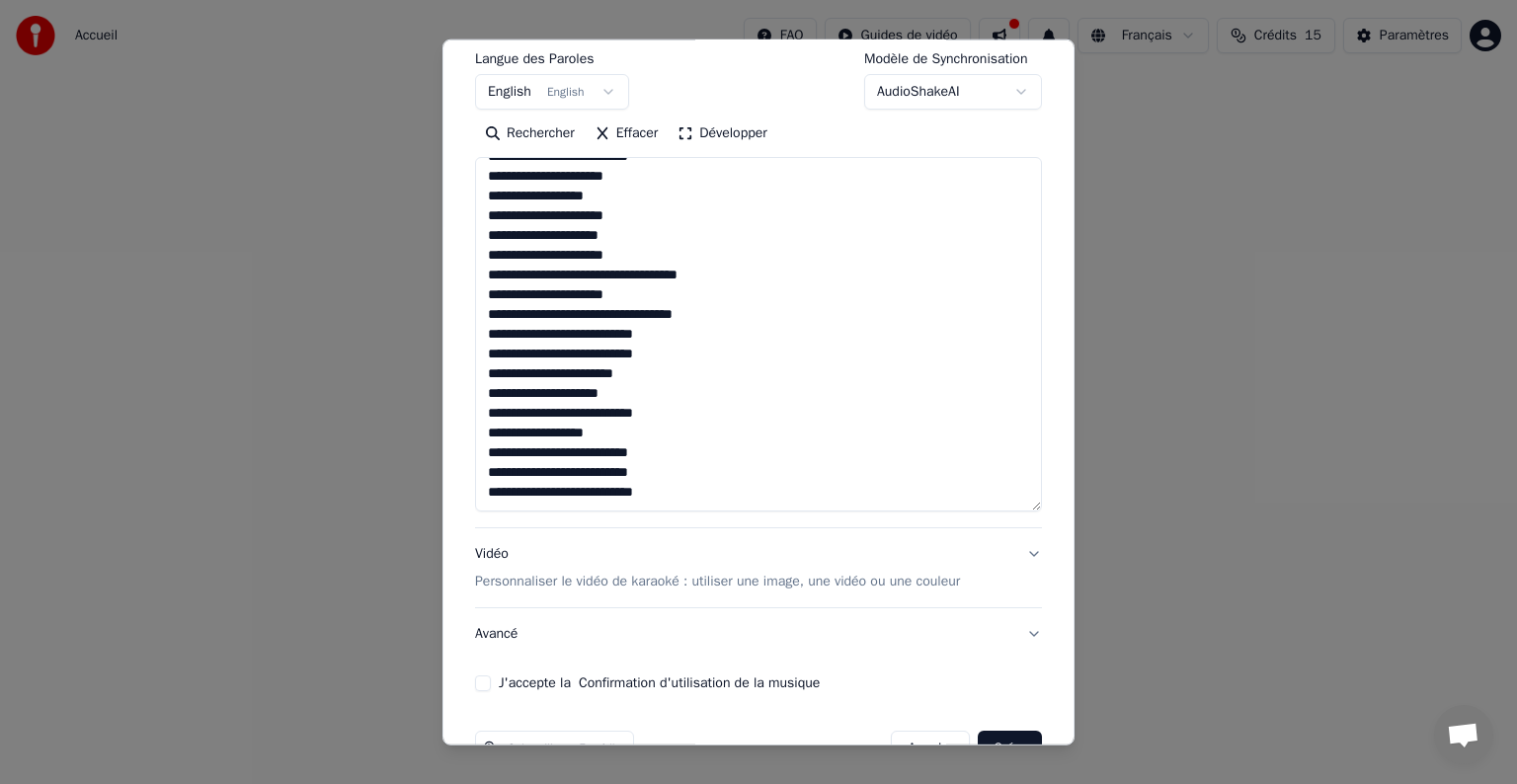 click on "Vidéo Personnaliser le vidéo de karaoké : utiliser une image, une vidéo ou une couleur" at bounding box center (758, 568) 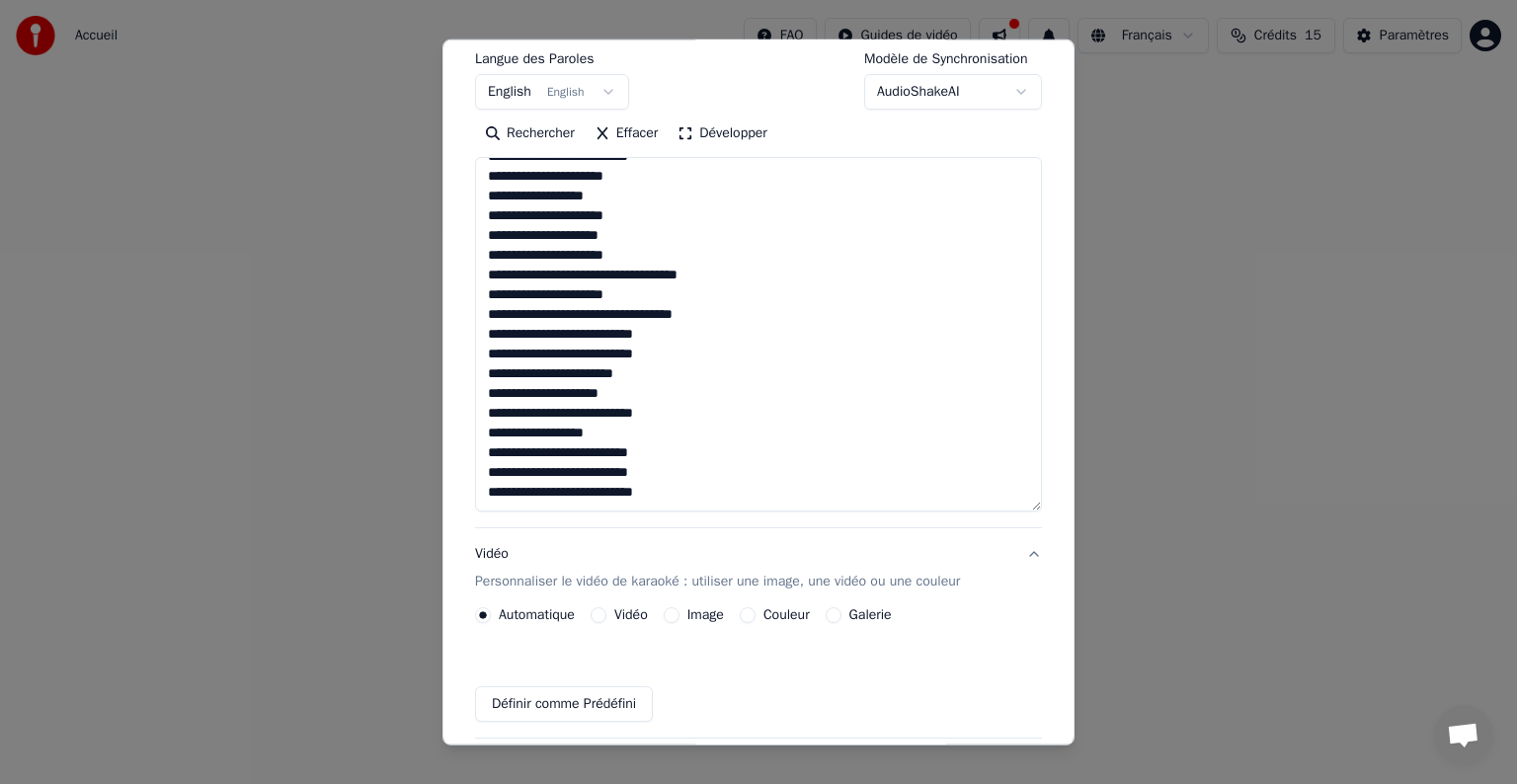 scroll, scrollTop: 24, scrollLeft: 0, axis: vertical 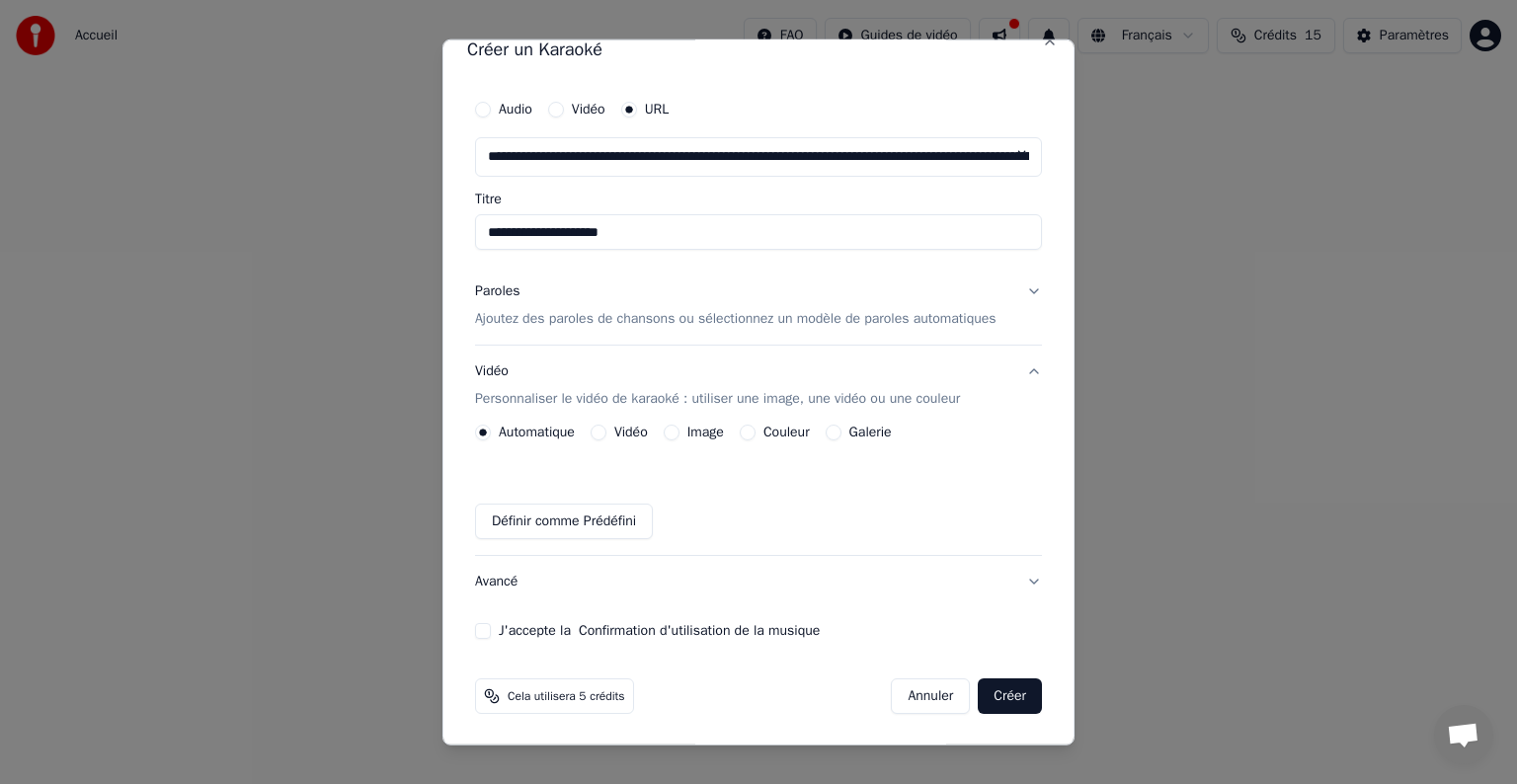 click on "Ajoutez des paroles de chansons ou sélectionnez un modèle de paroles automatiques" at bounding box center (736, 319) 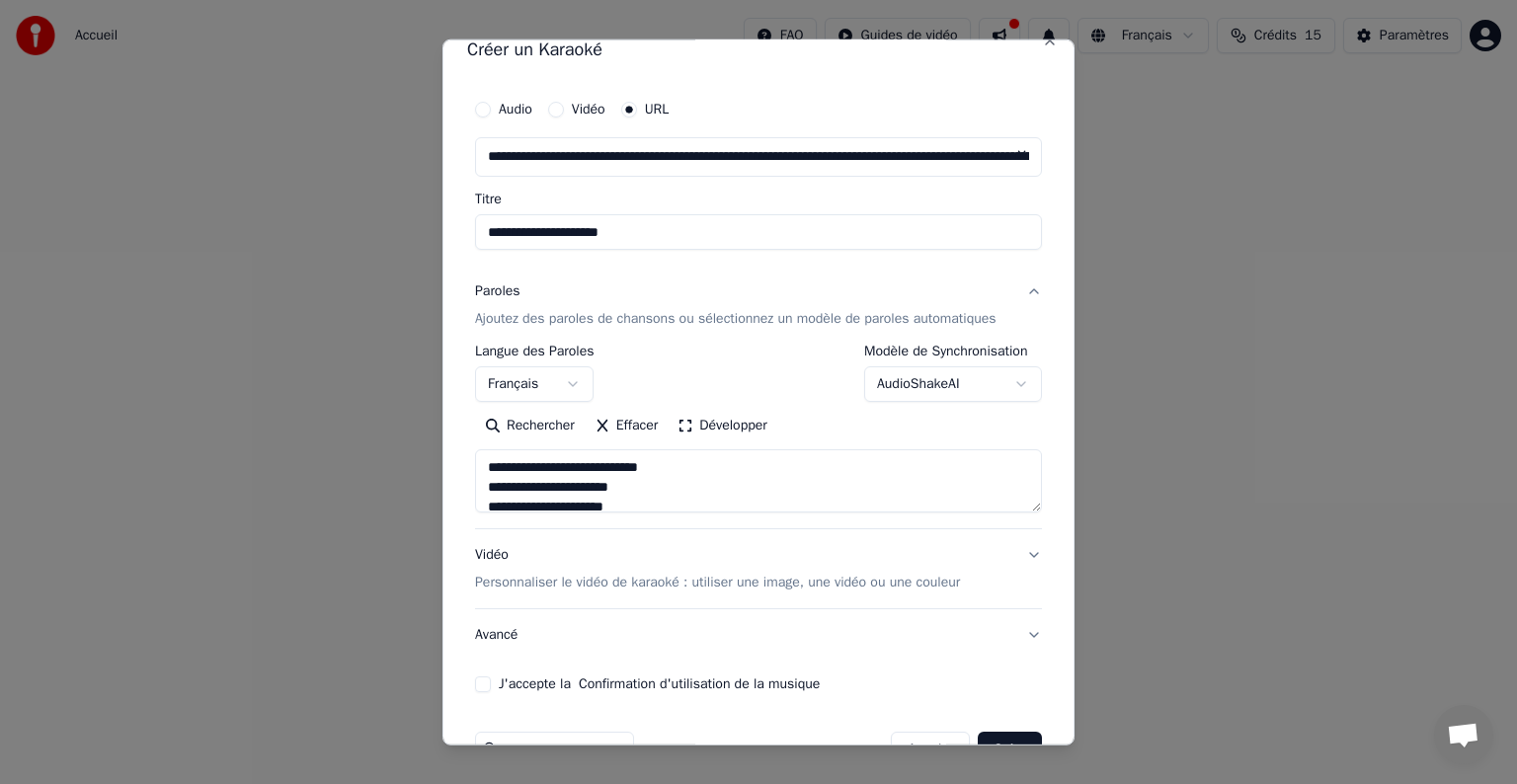 click on "Personnaliser le vidéo de karaoké : utiliser une image, une vidéo ou une couleur" at bounding box center [717, 583] 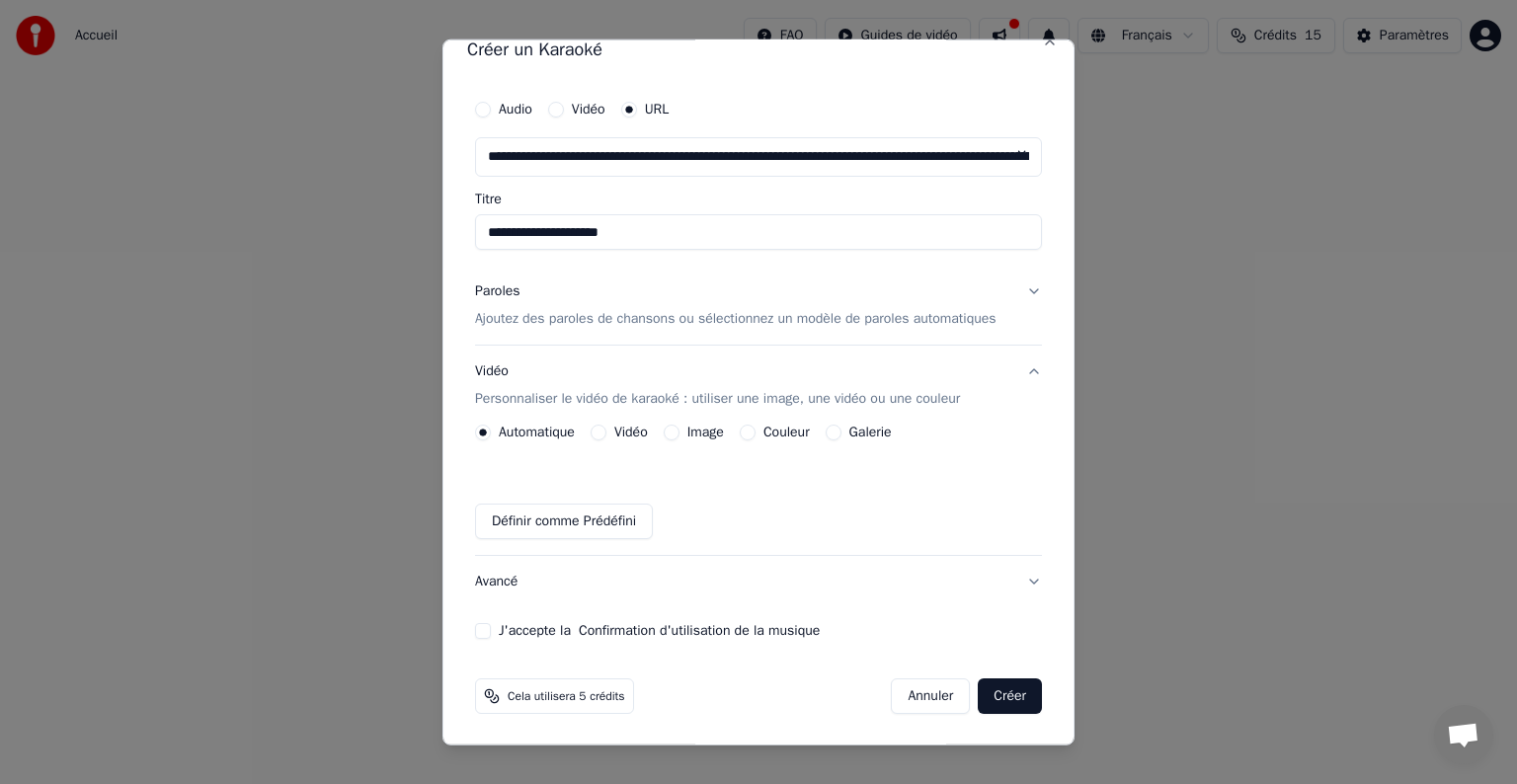 click on "Image" at bounding box center (705, 432) 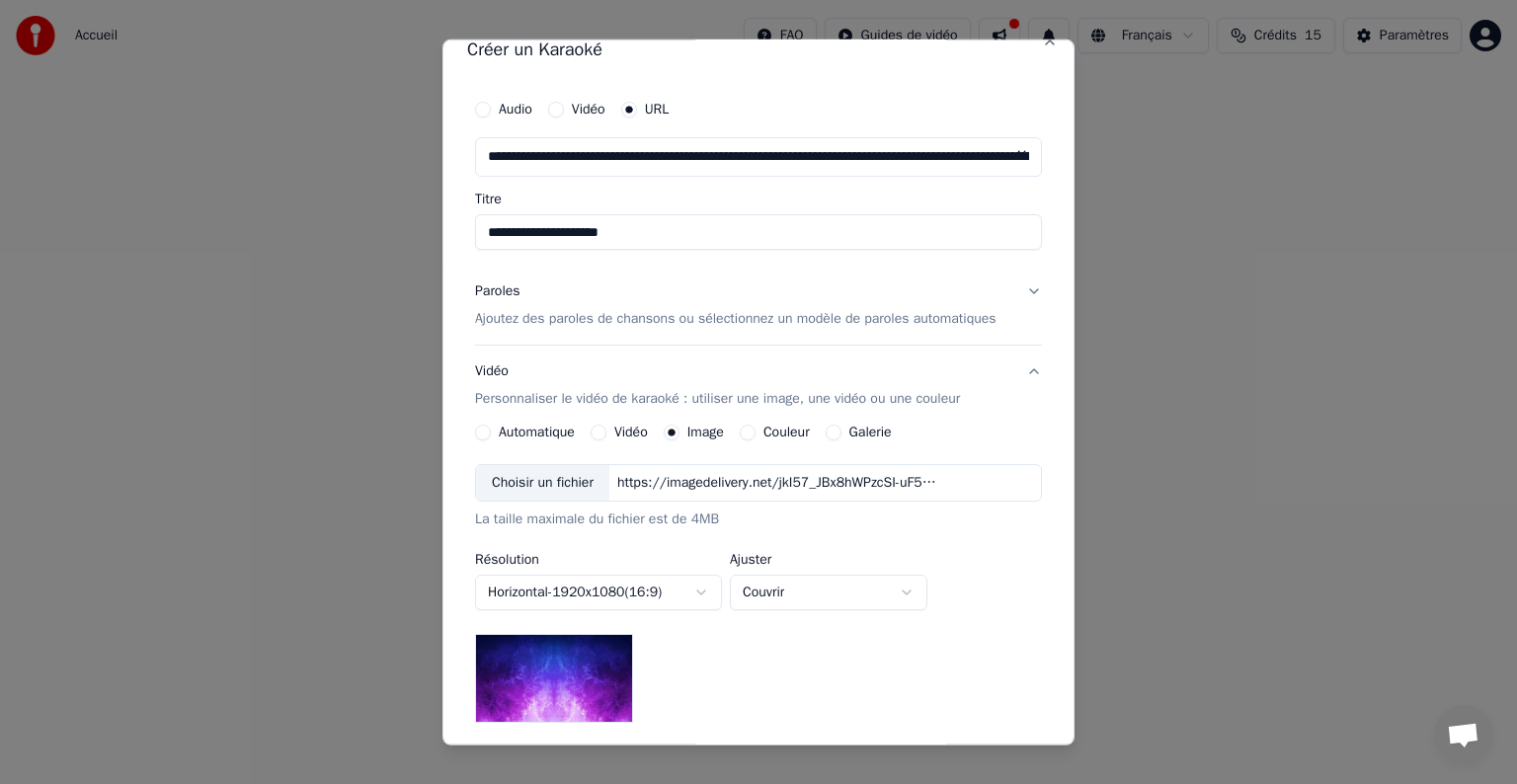 click on "Choisir un fichier" at bounding box center (542, 483) 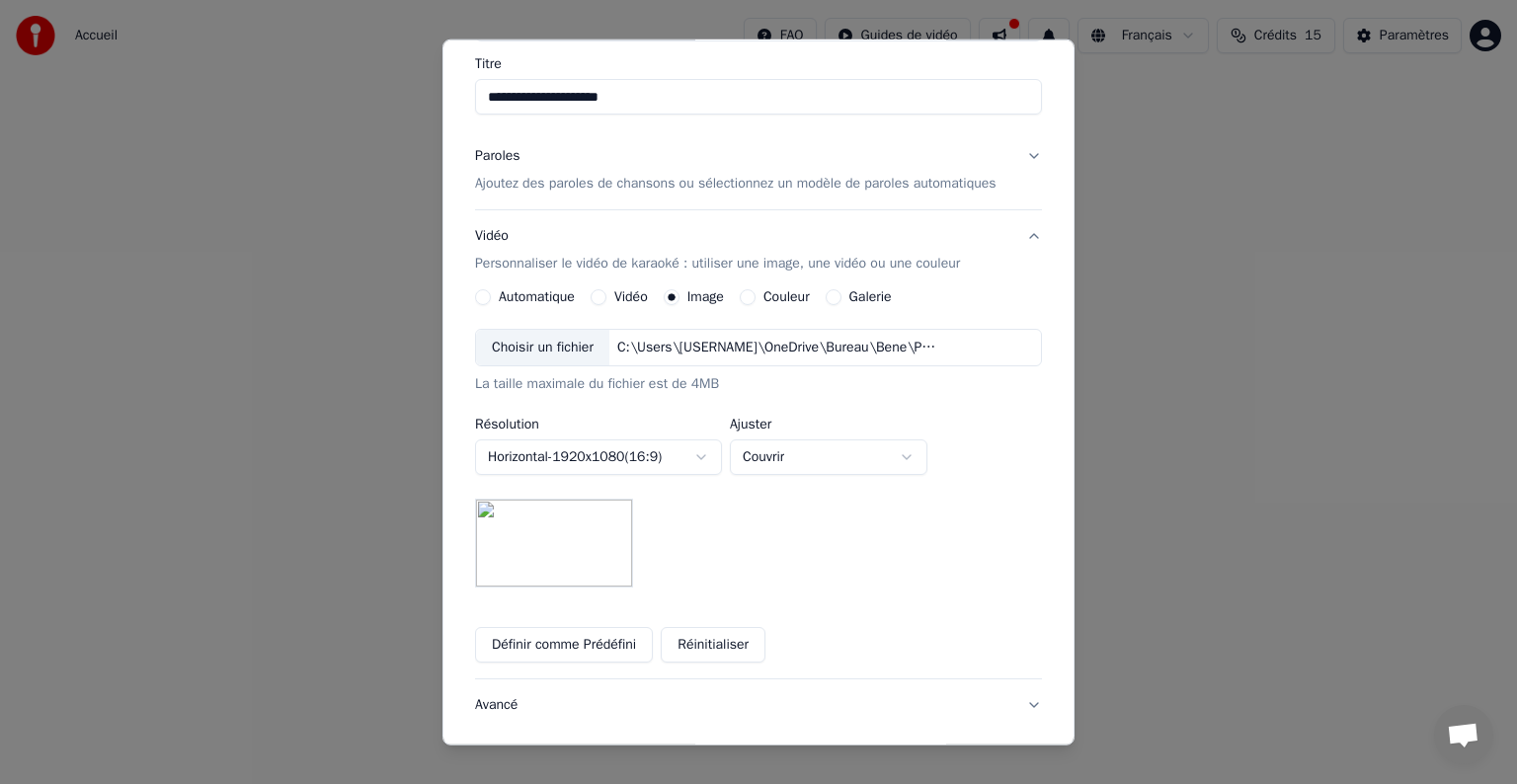 scroll, scrollTop: 174, scrollLeft: 0, axis: vertical 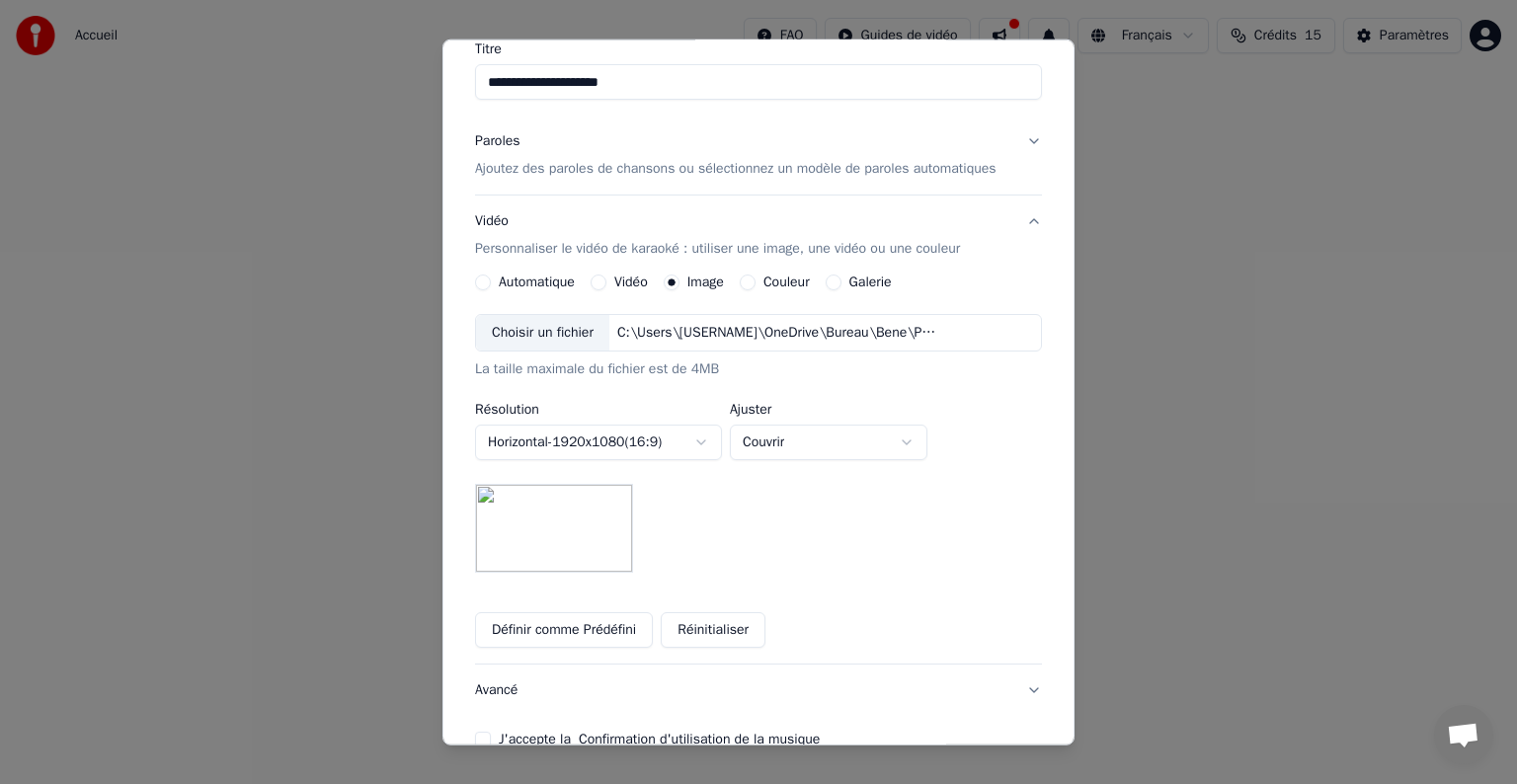click on "**********" at bounding box center (758, 296) 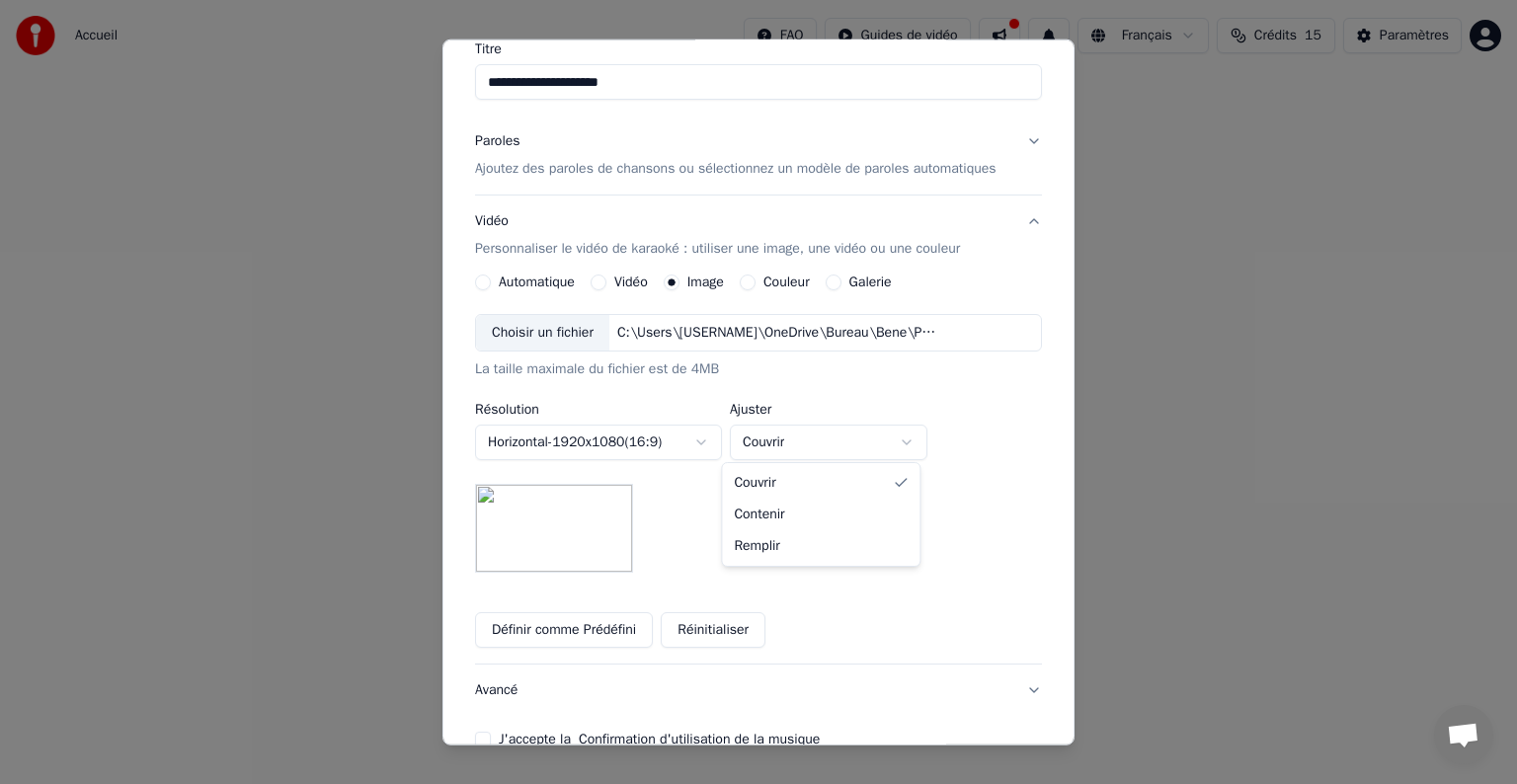 select on "*******" 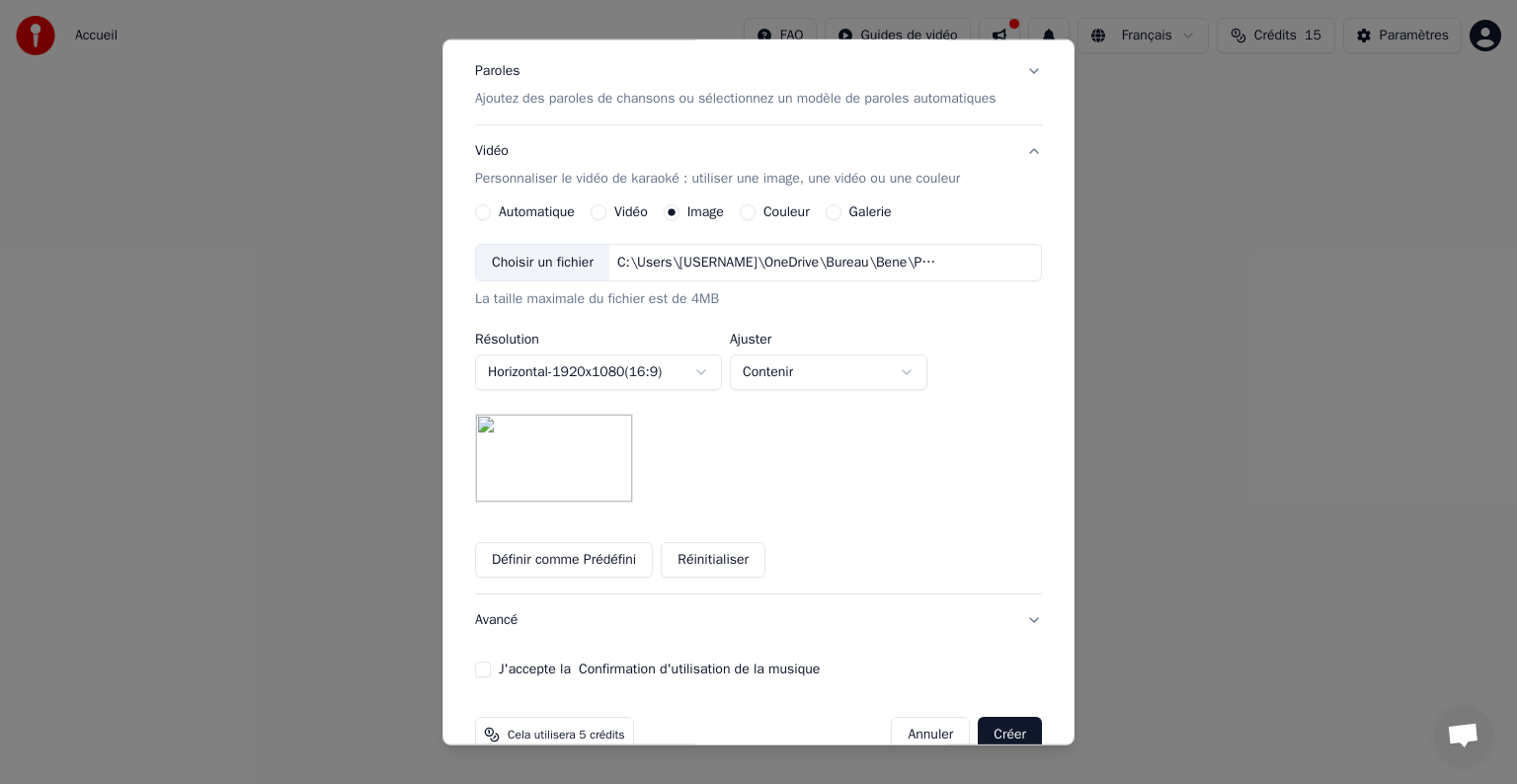 scroll, scrollTop: 282, scrollLeft: 0, axis: vertical 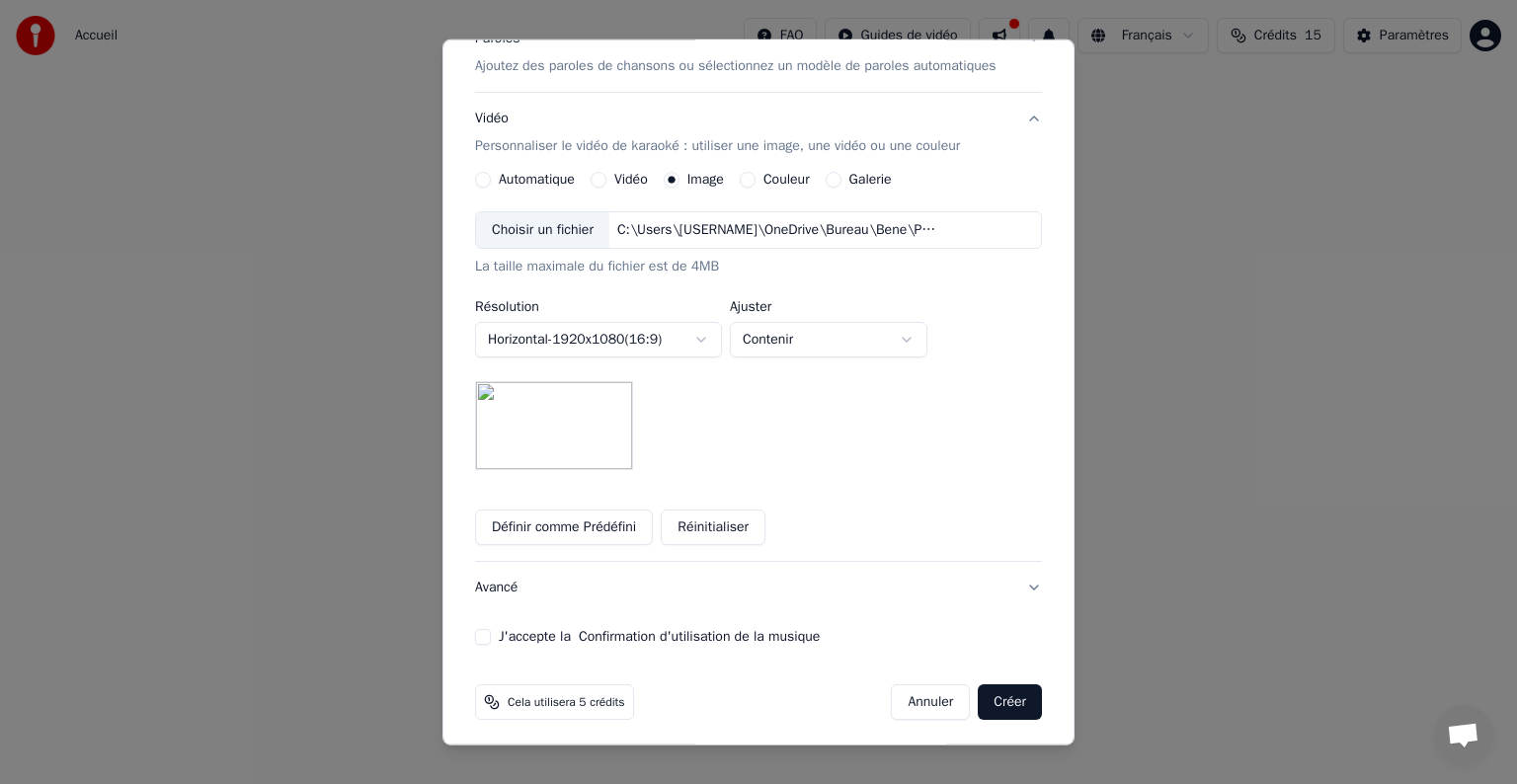 click on "Créer" at bounding box center [1009, 702] 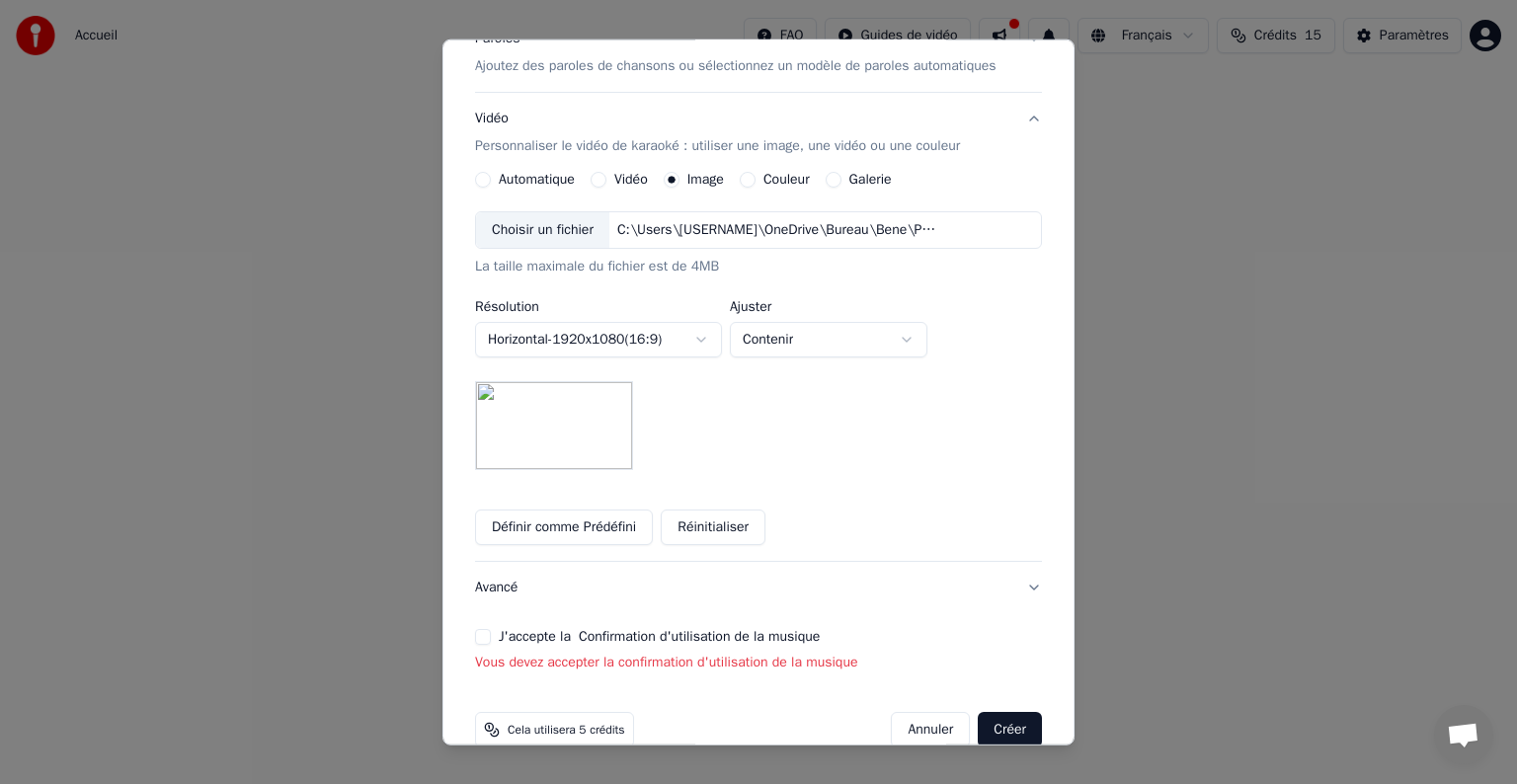 click on "J'accepte la   Confirmation d'utilisation de la musique" at bounding box center [483, 637] 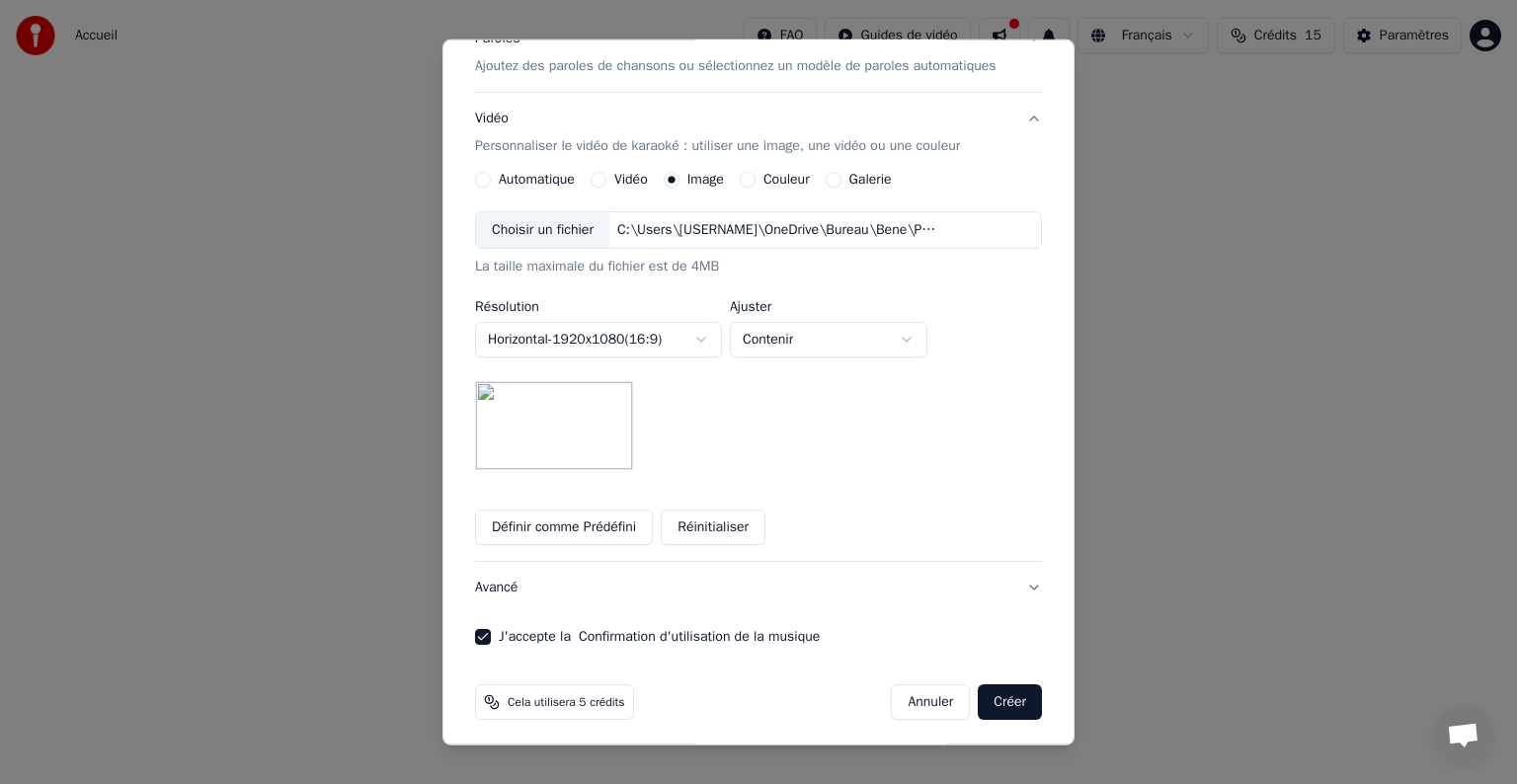 click on "Créer" at bounding box center (1009, 702) 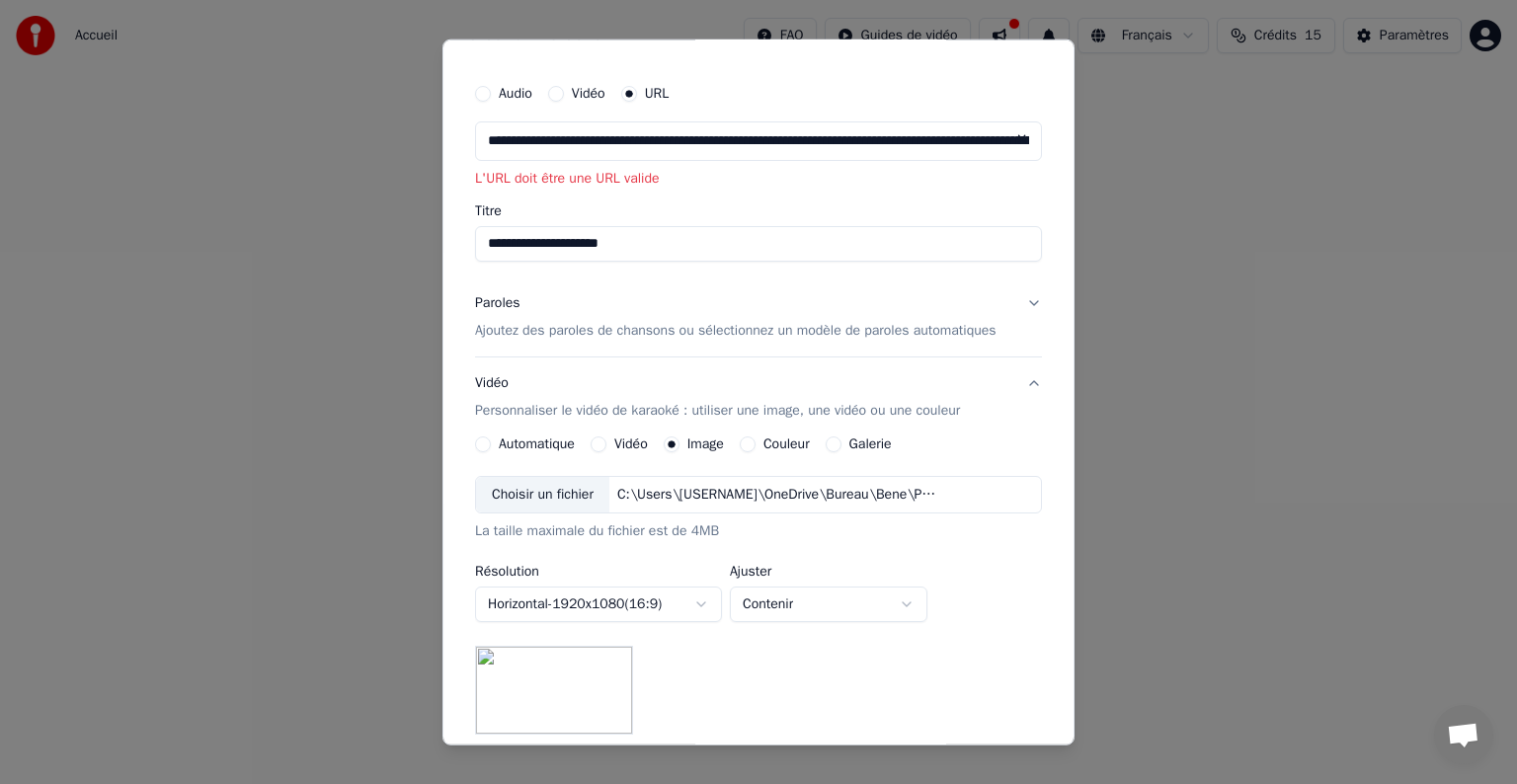 scroll, scrollTop: 0, scrollLeft: 0, axis: both 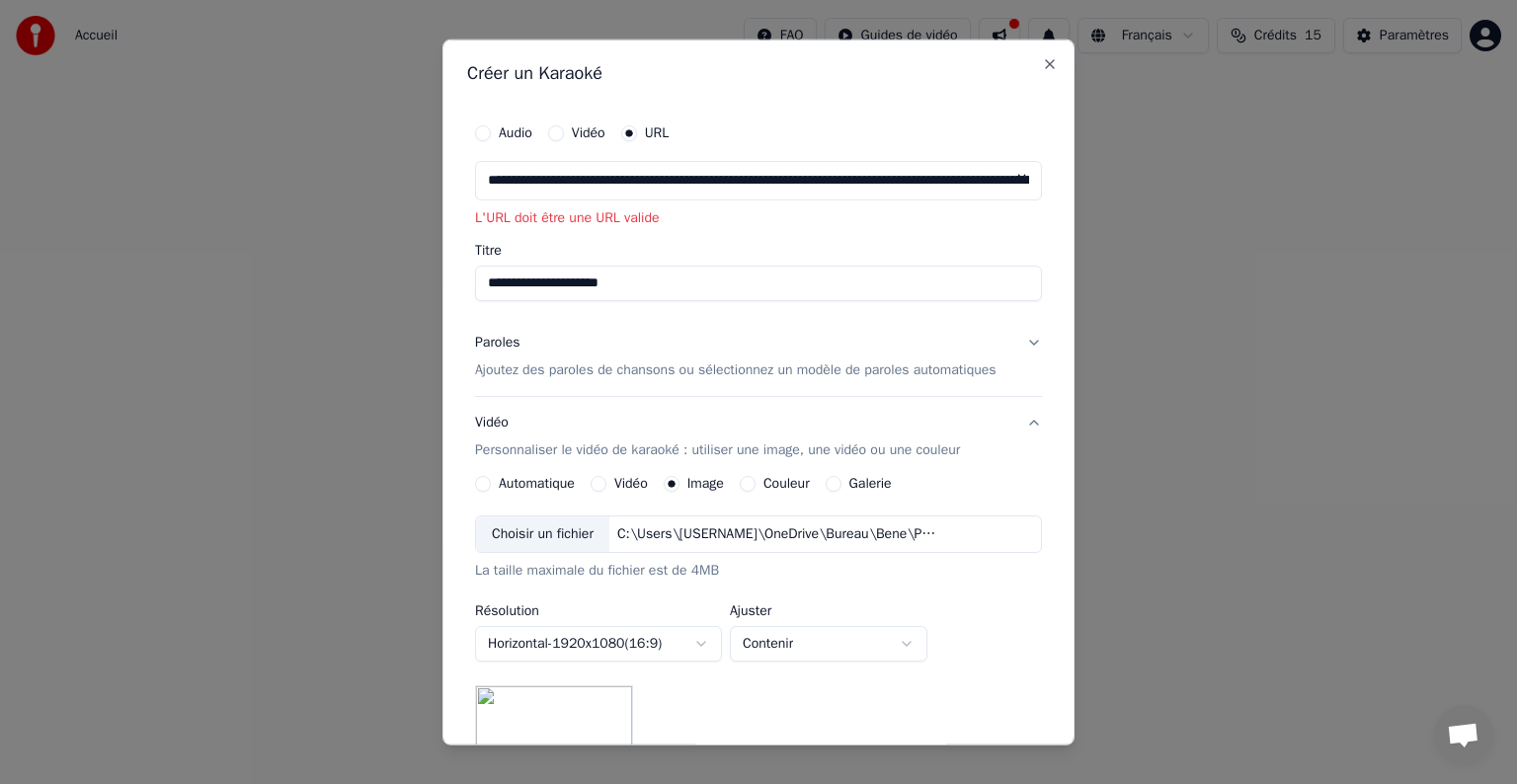 click on "**********" at bounding box center (758, 181) 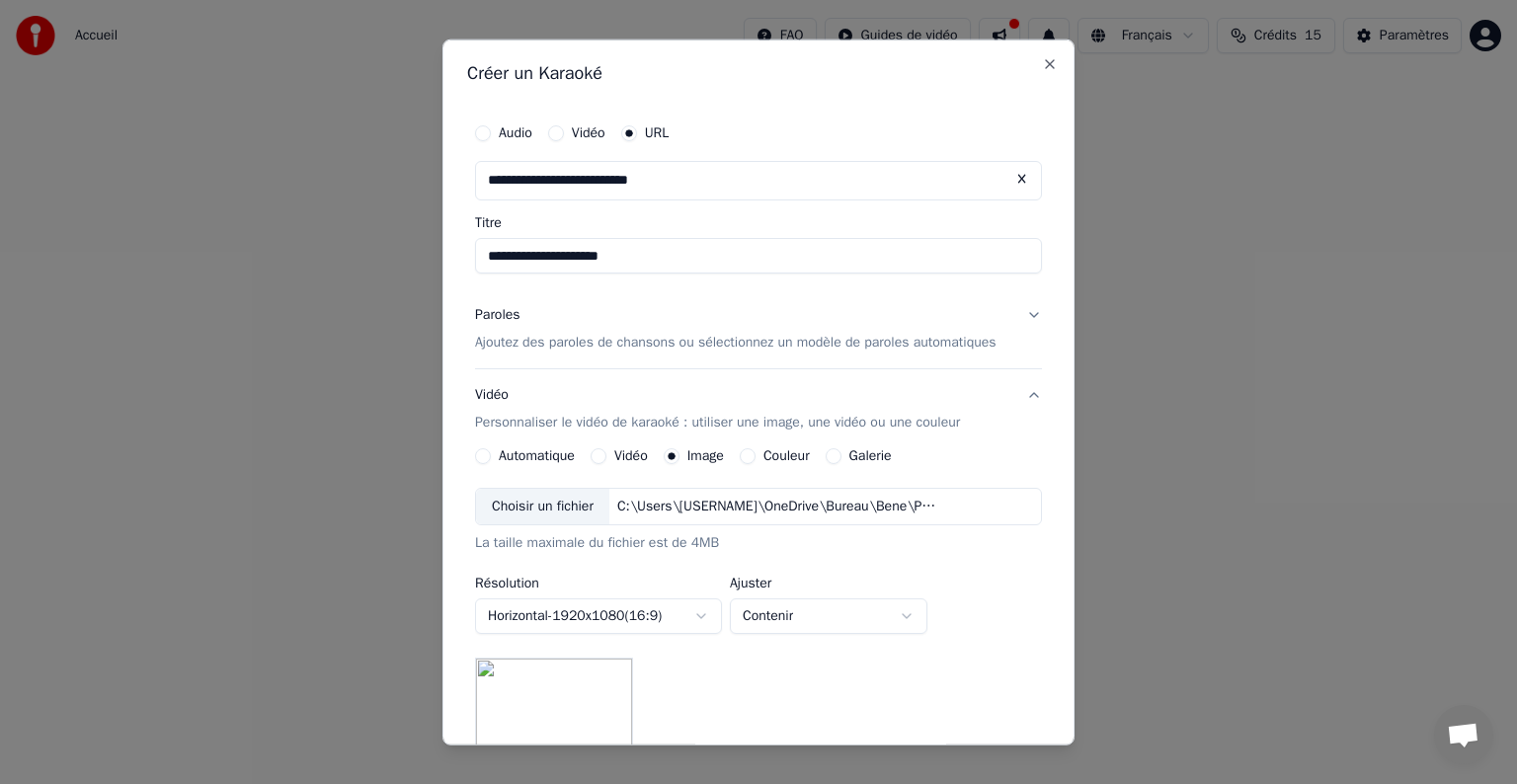 type on "**********" 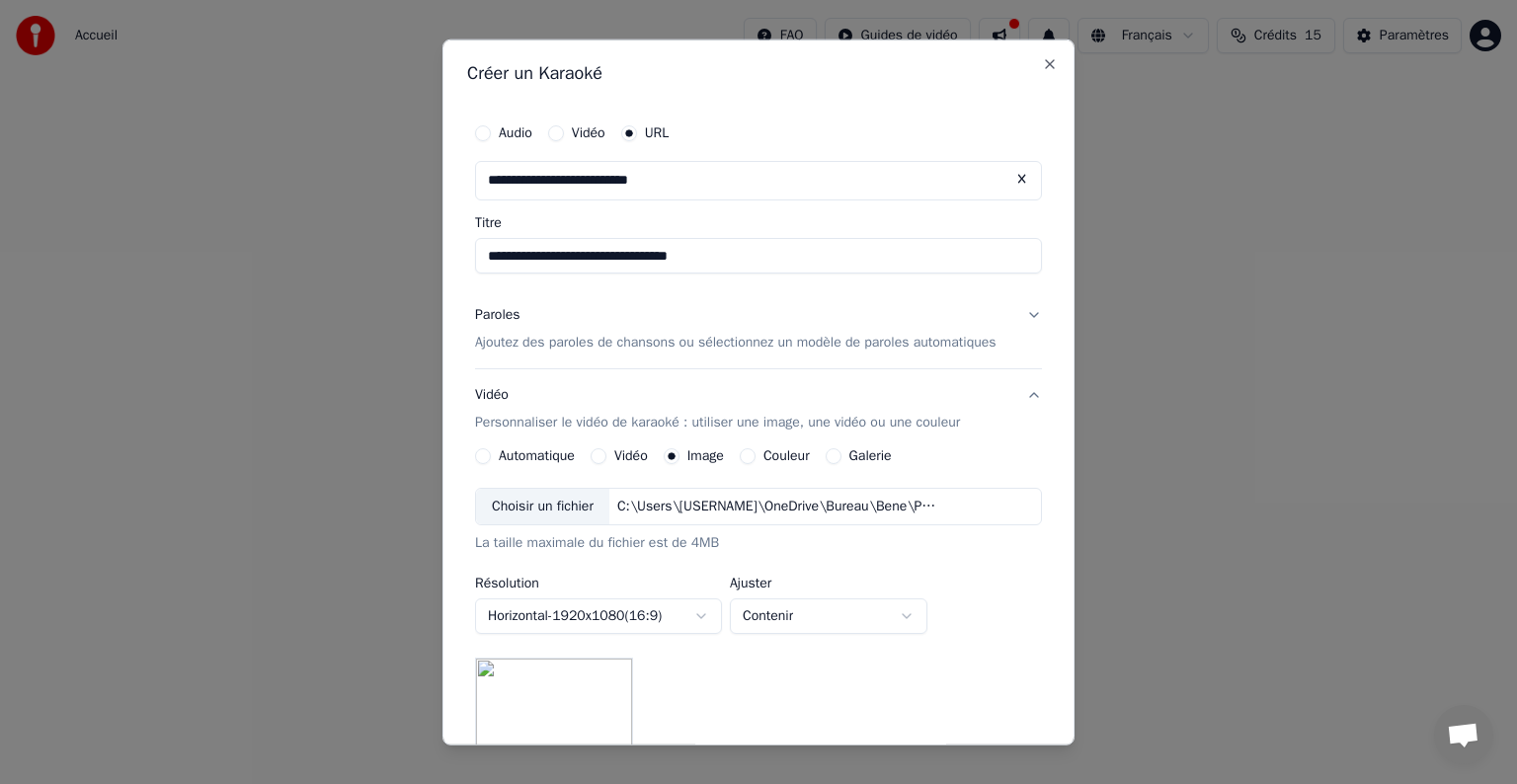 type on "**********" 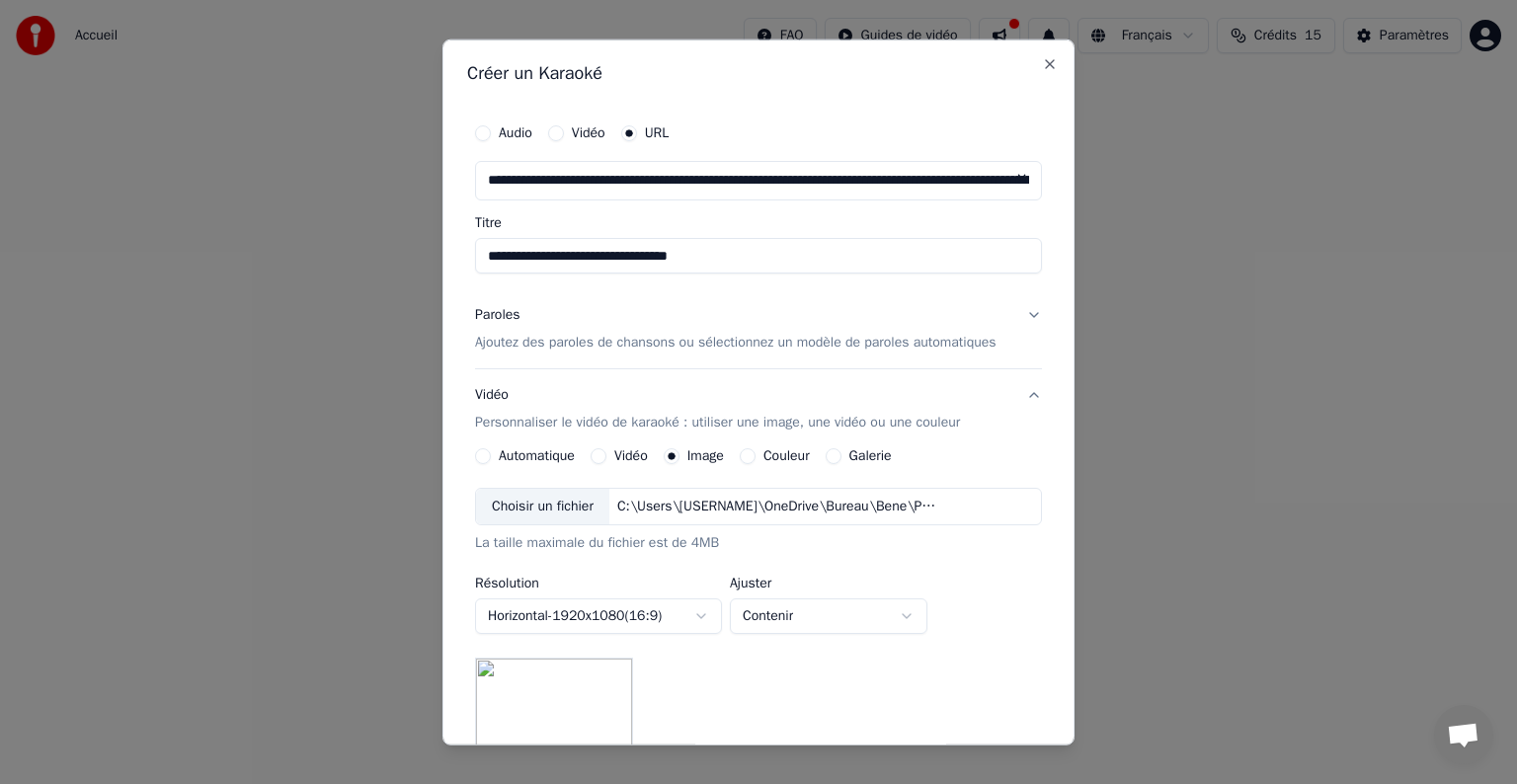 click on "**********" at bounding box center (758, 181) 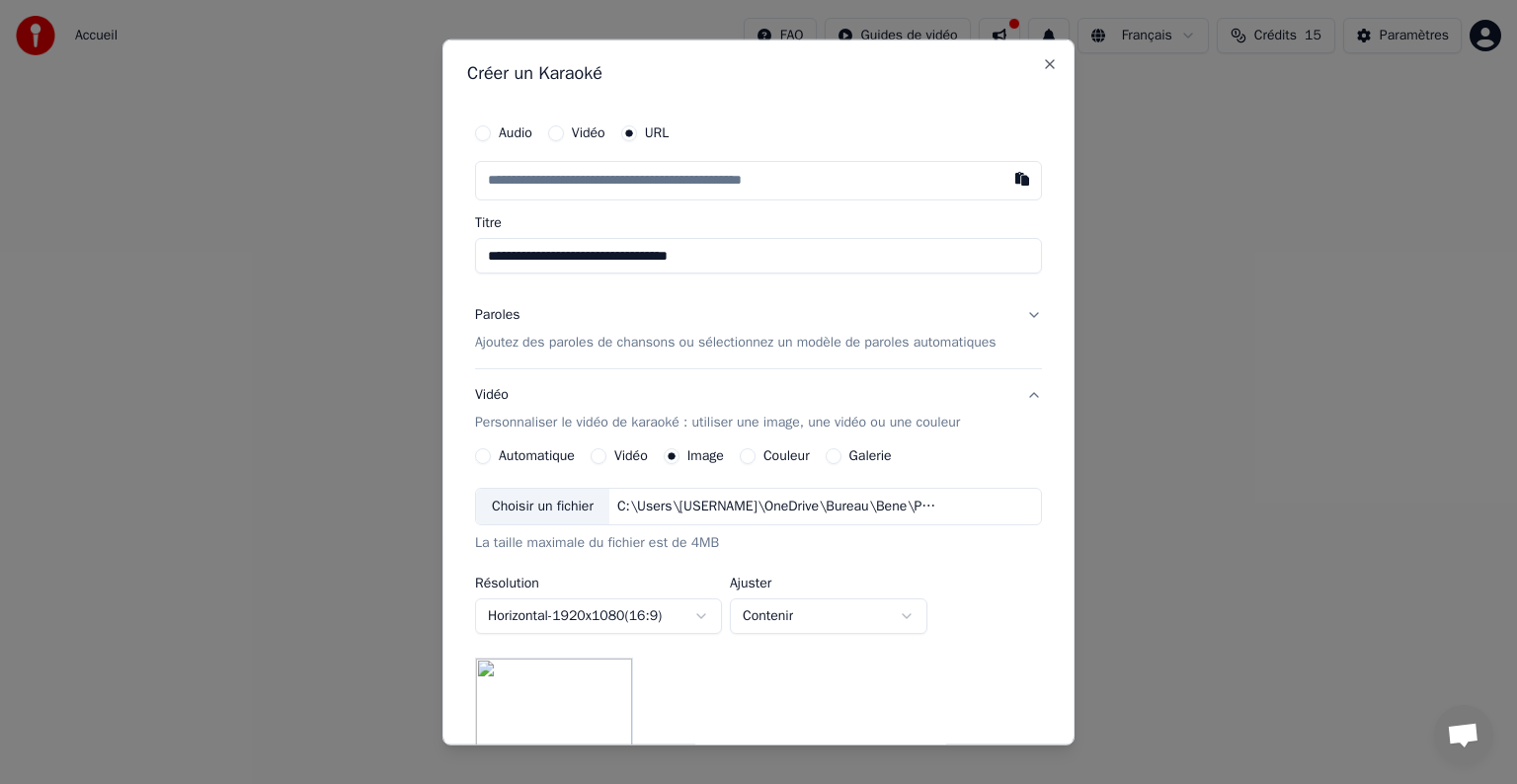 type on "**********" 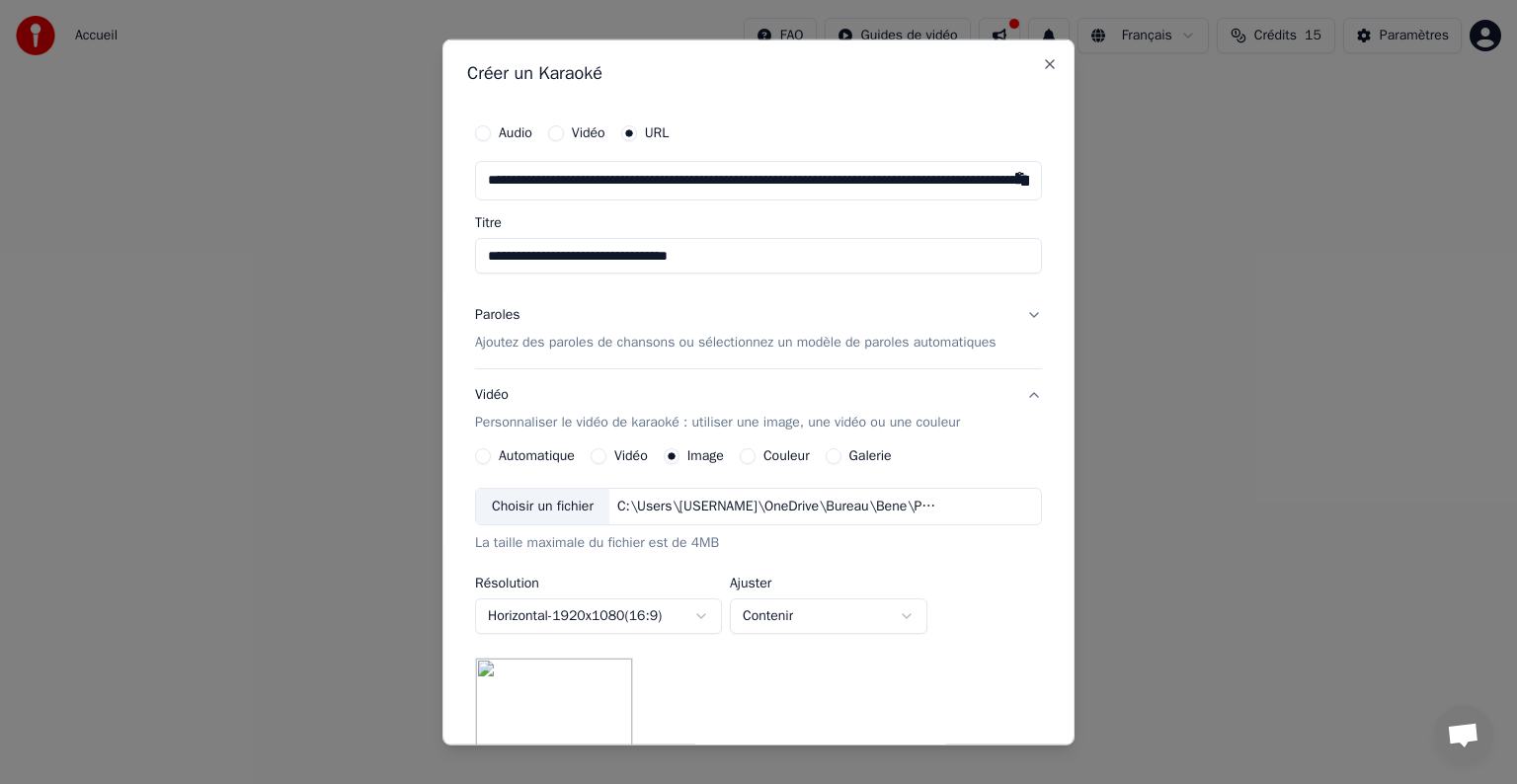 click on "**********" at bounding box center [758, 181] 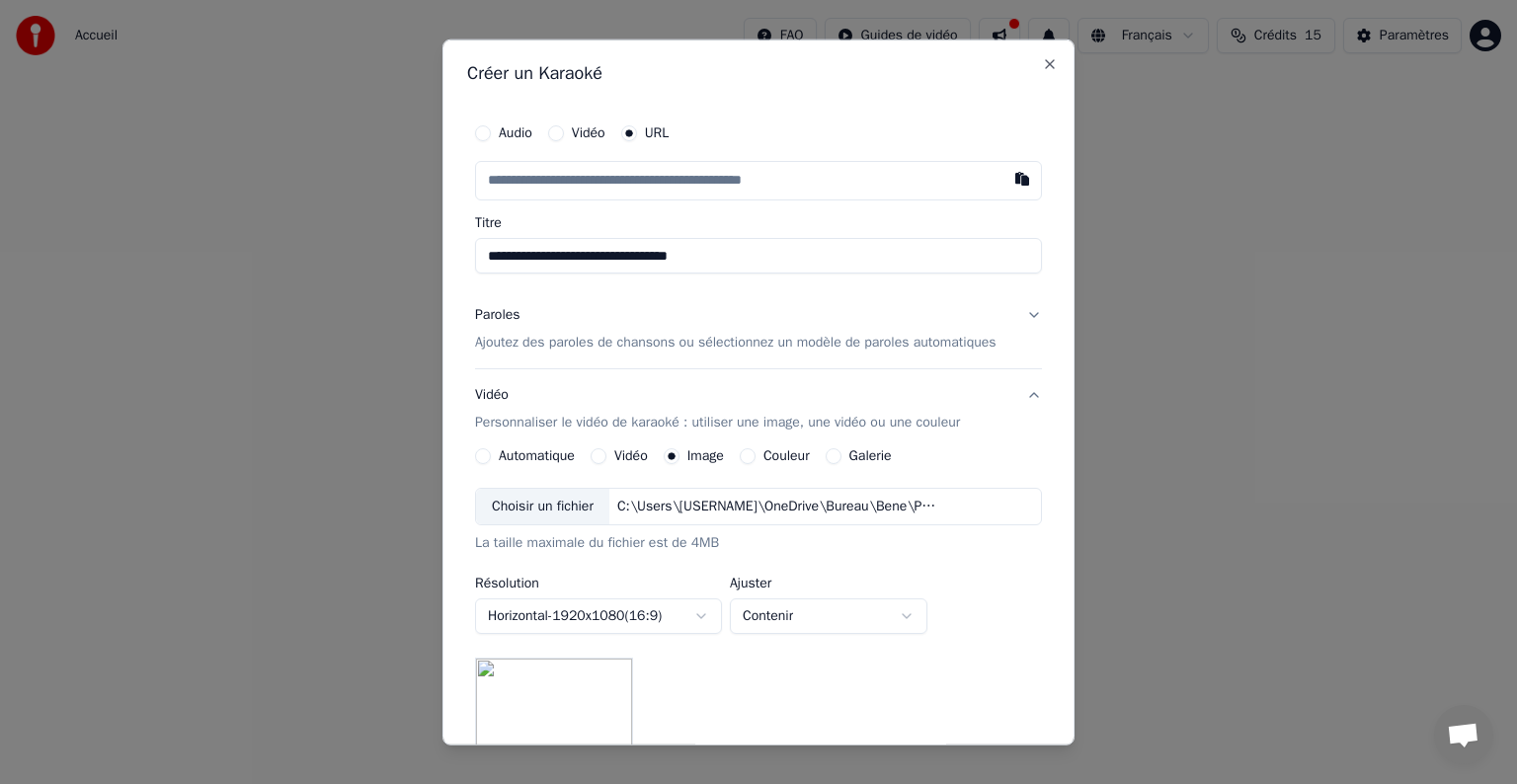 paste on "**********" 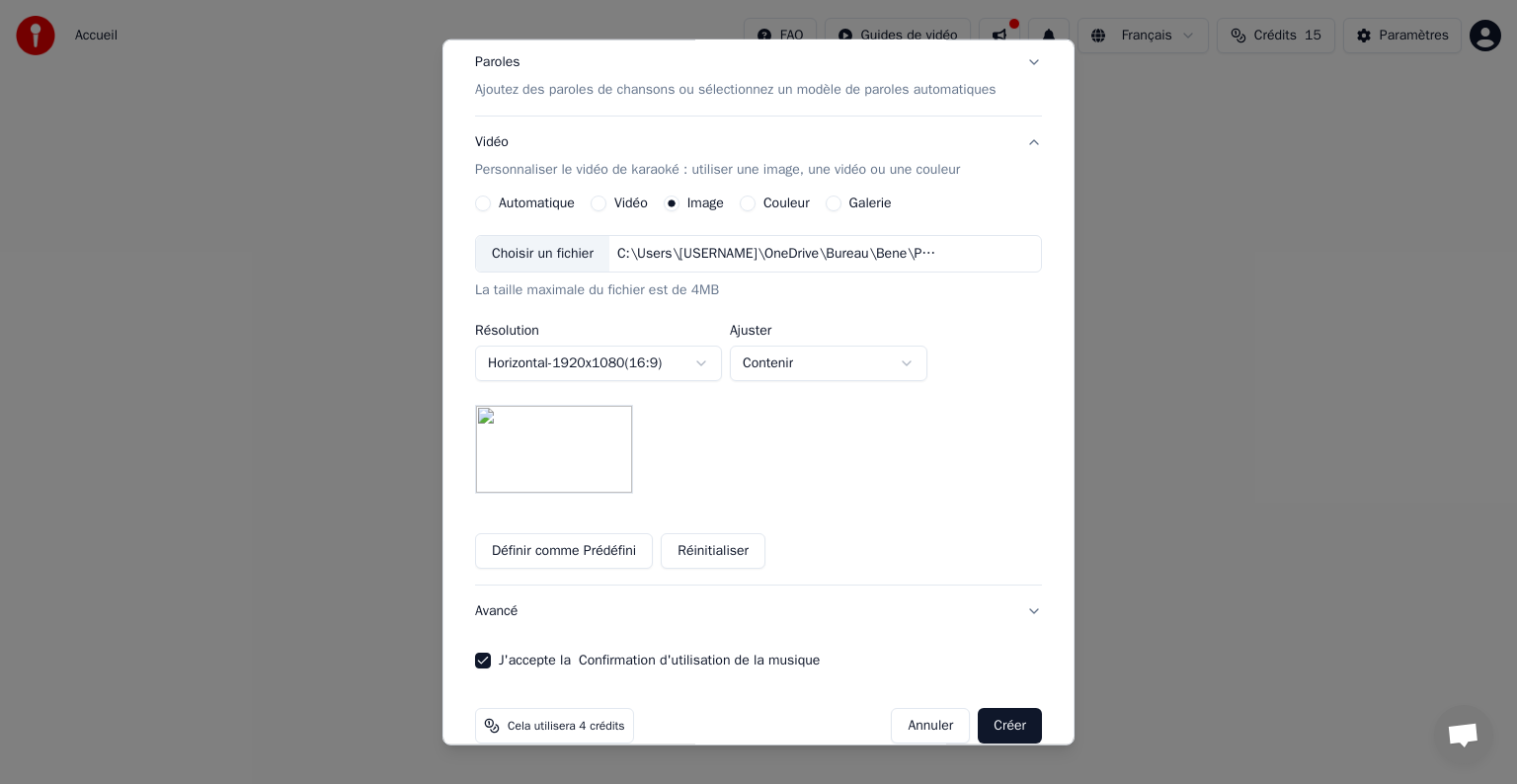 scroll, scrollTop: 282, scrollLeft: 0, axis: vertical 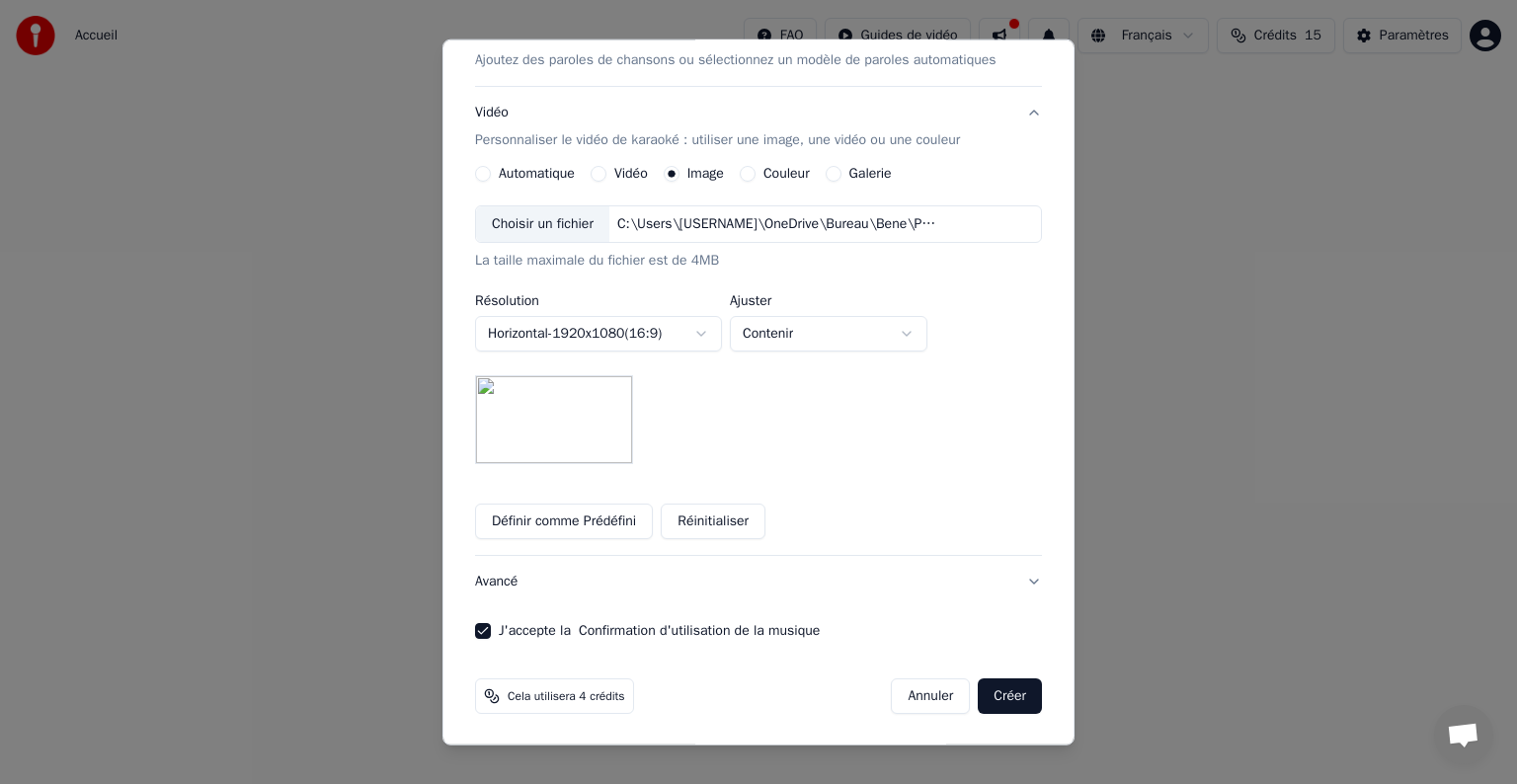 click on "Créer" at bounding box center (1009, 696) 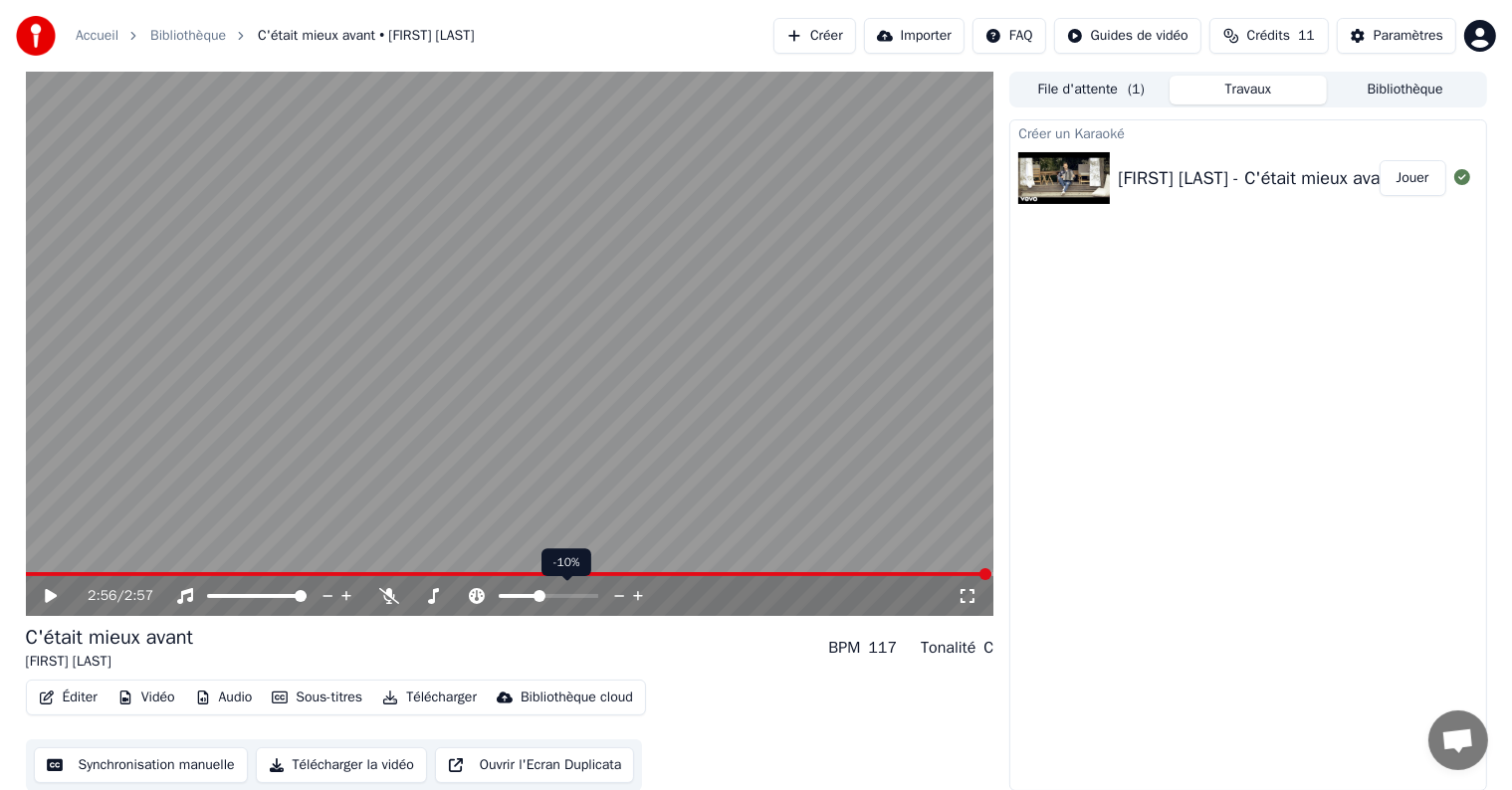 click at bounding box center (540, 596) 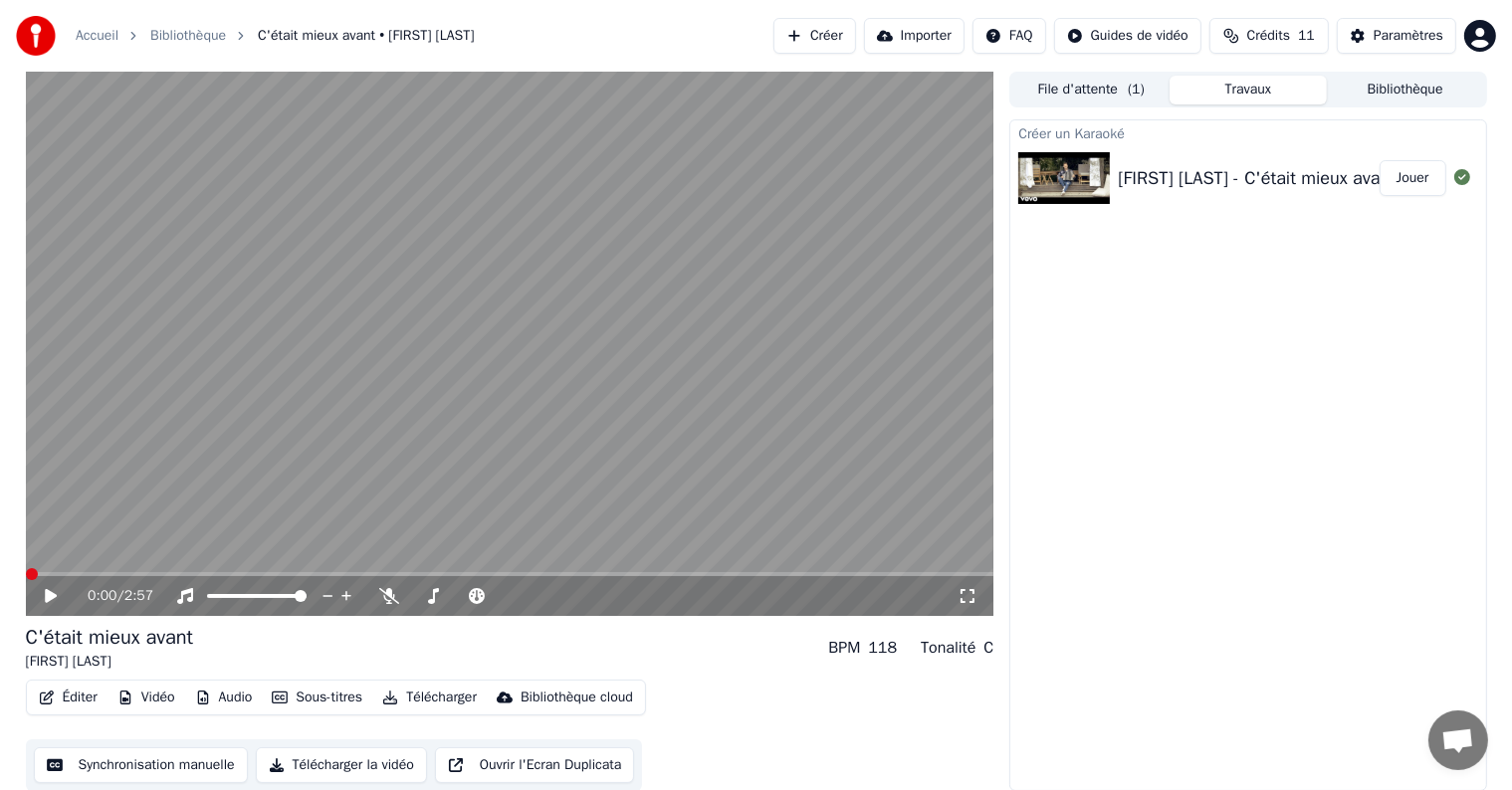click at bounding box center [32, 574] 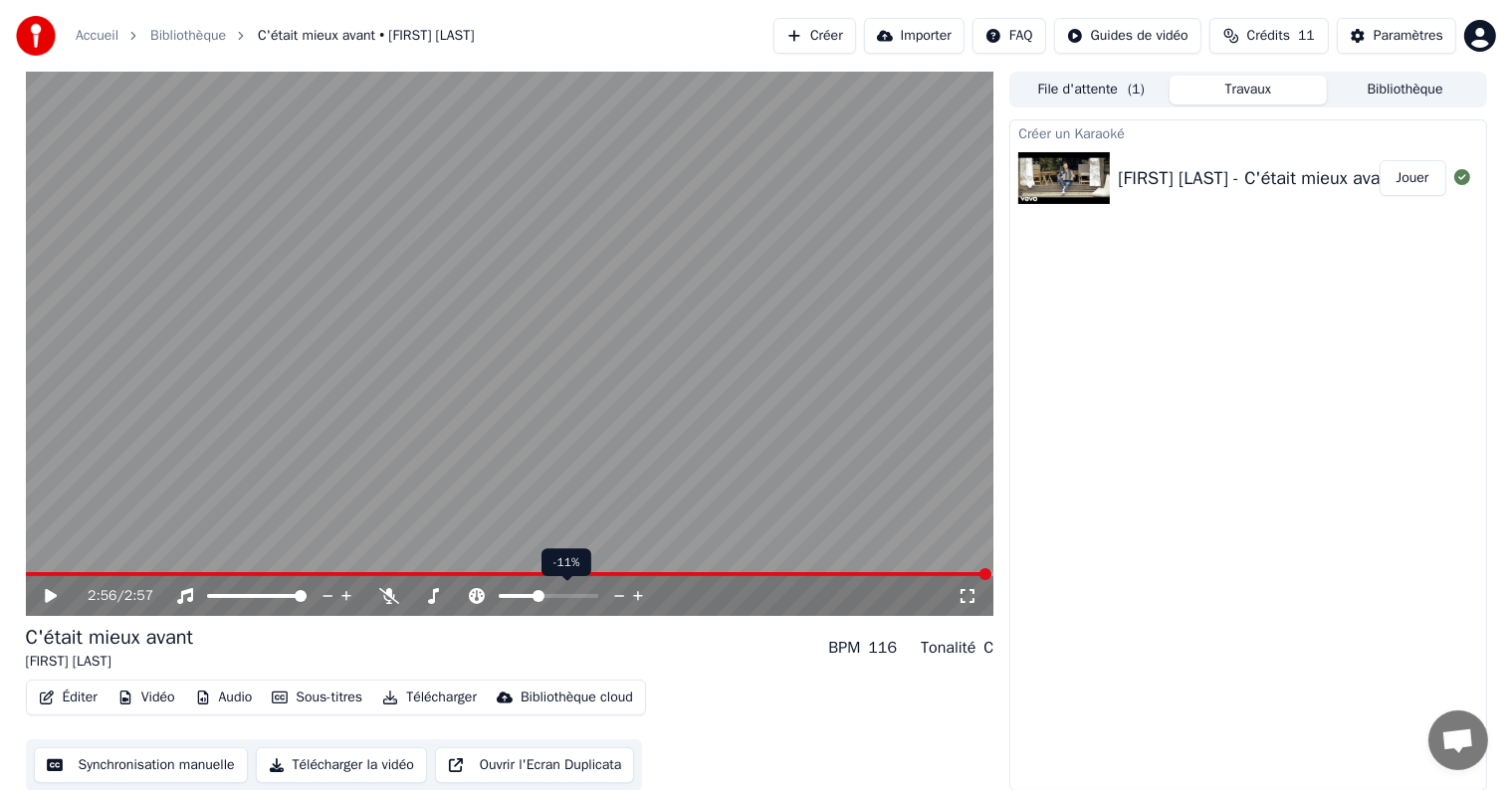 click at bounding box center [539, 596] 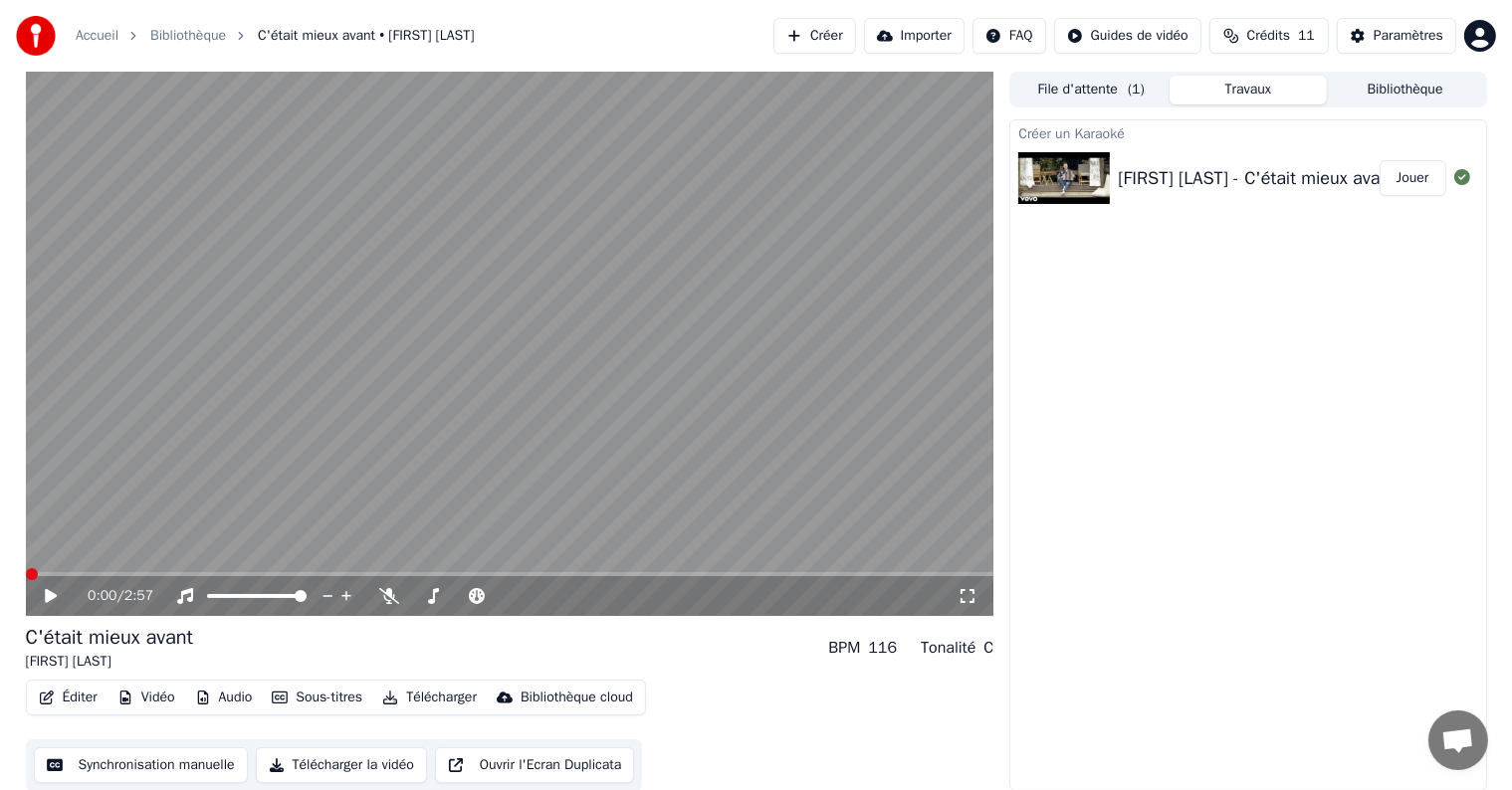 click at bounding box center [32, 574] 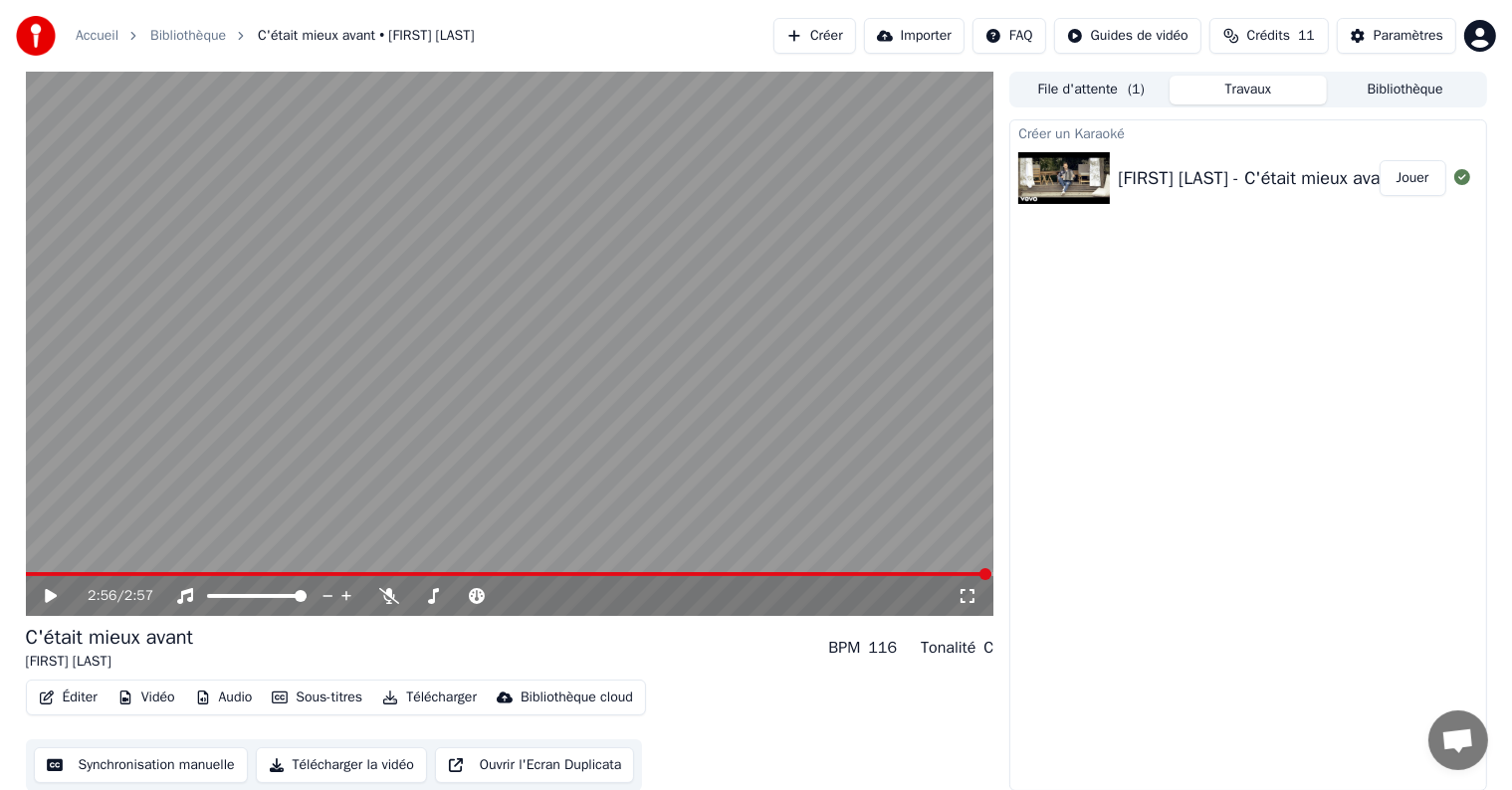 click on "Télécharger la vidéo" at bounding box center (341, 765) 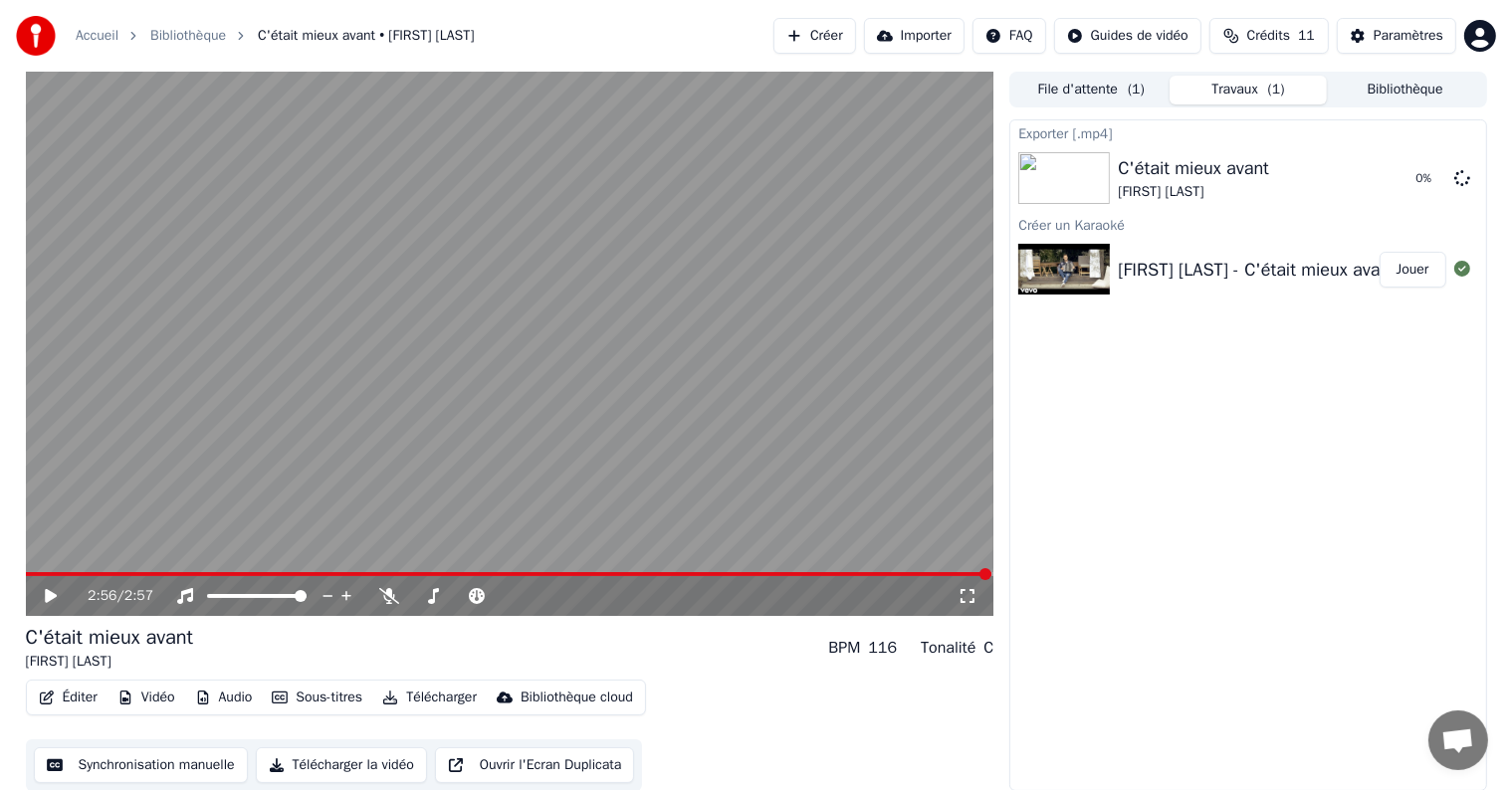 click on "Créer" at bounding box center (814, 36) 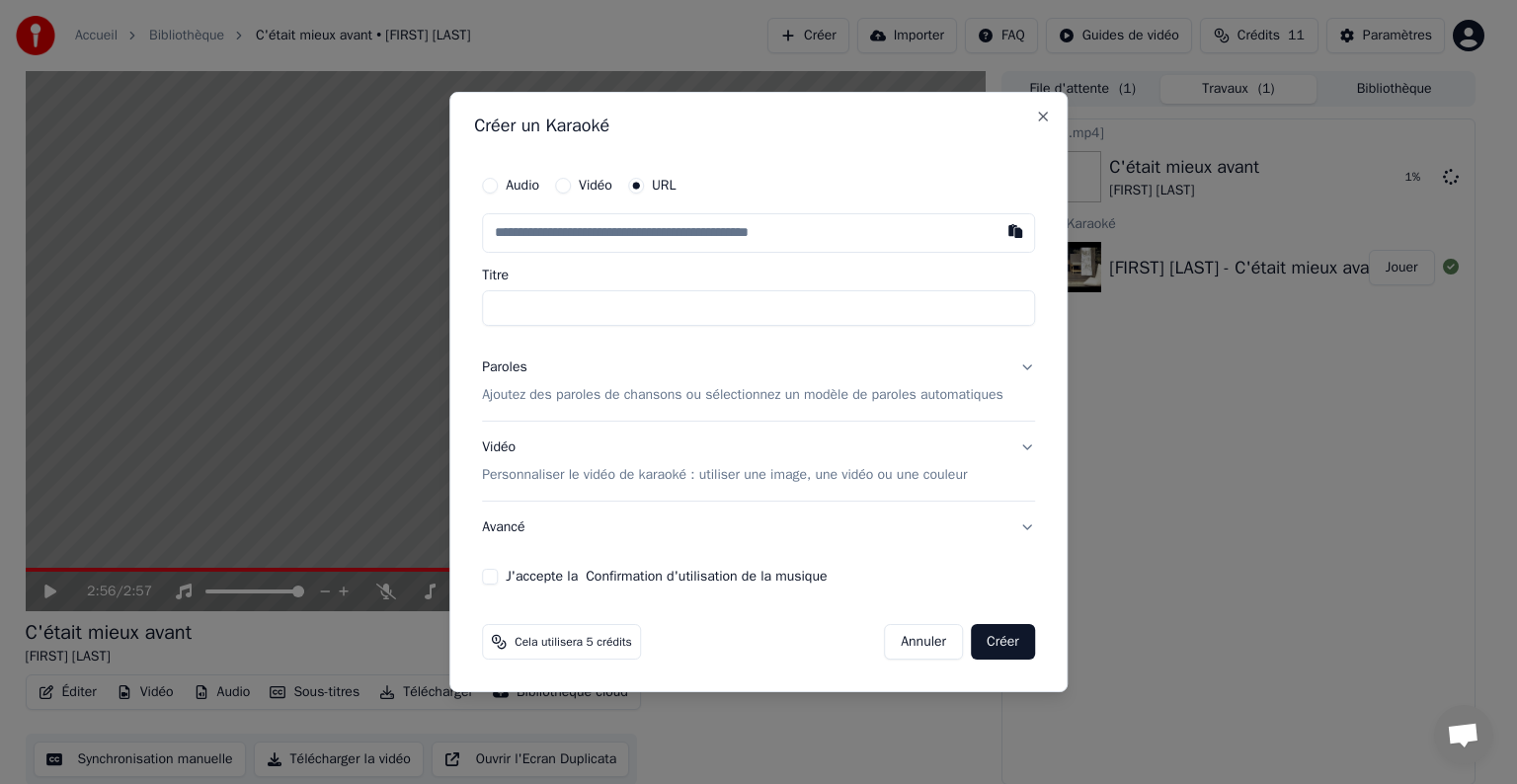 click at bounding box center [758, 233] 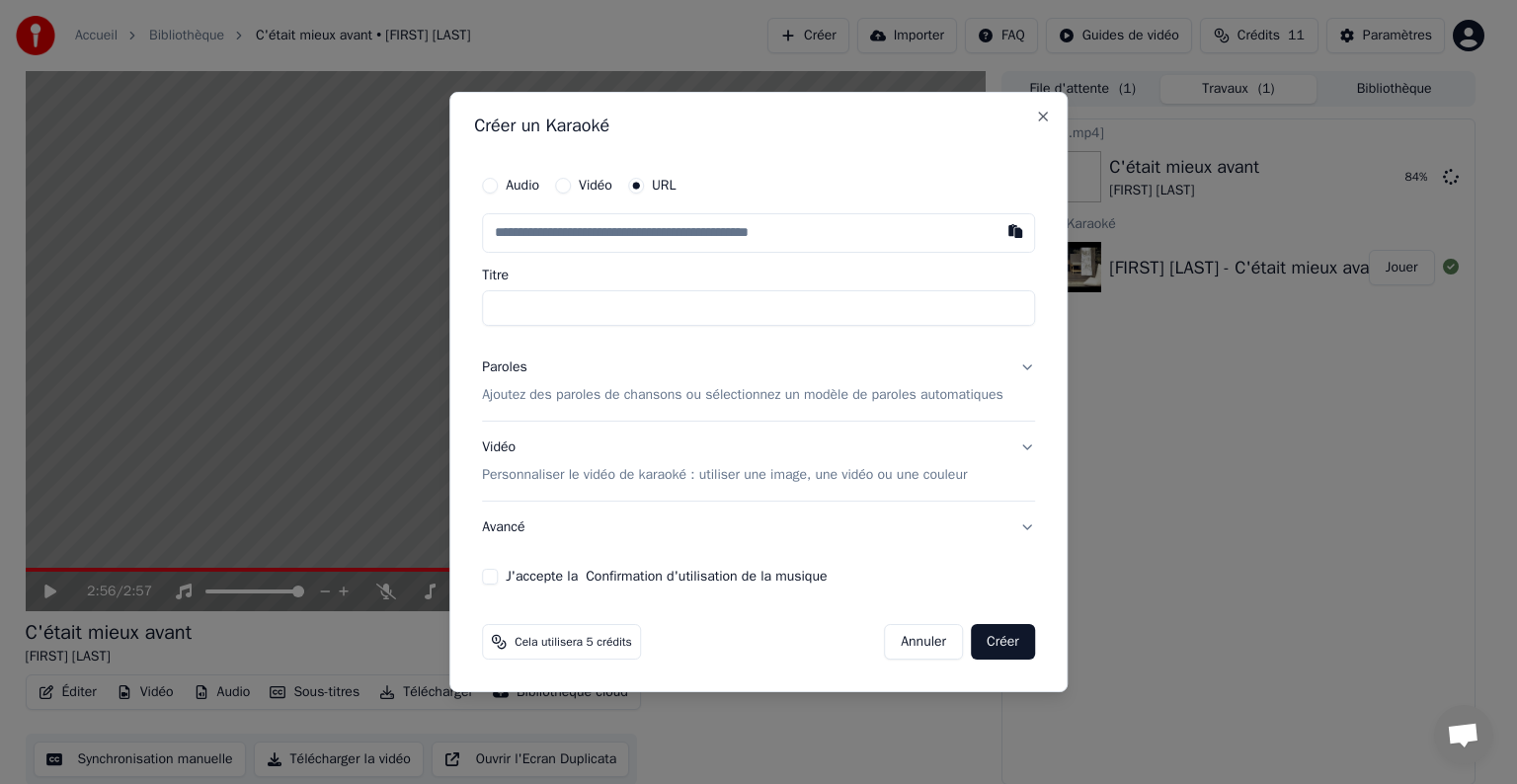 click at bounding box center [758, 233] 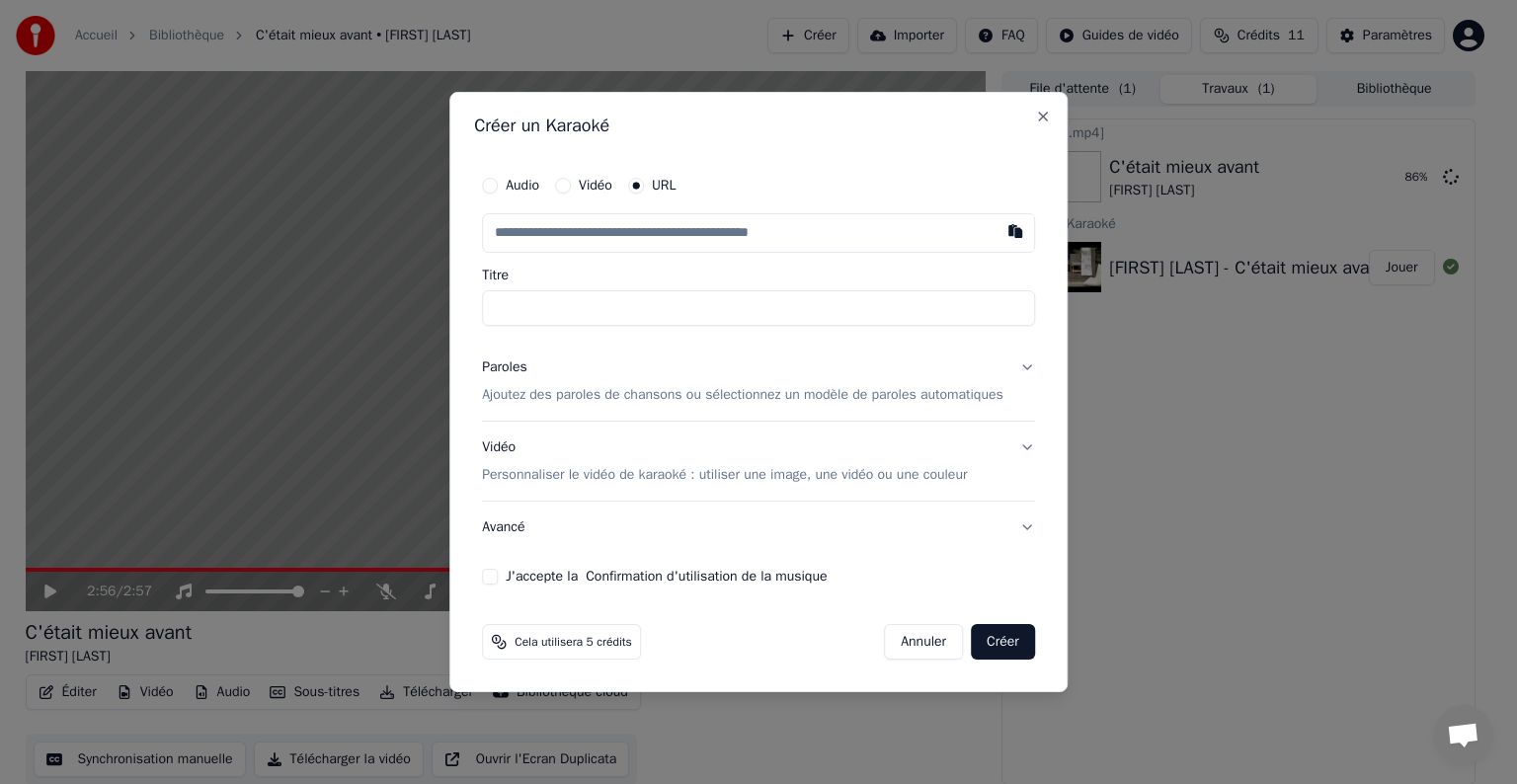 paste on "**********" 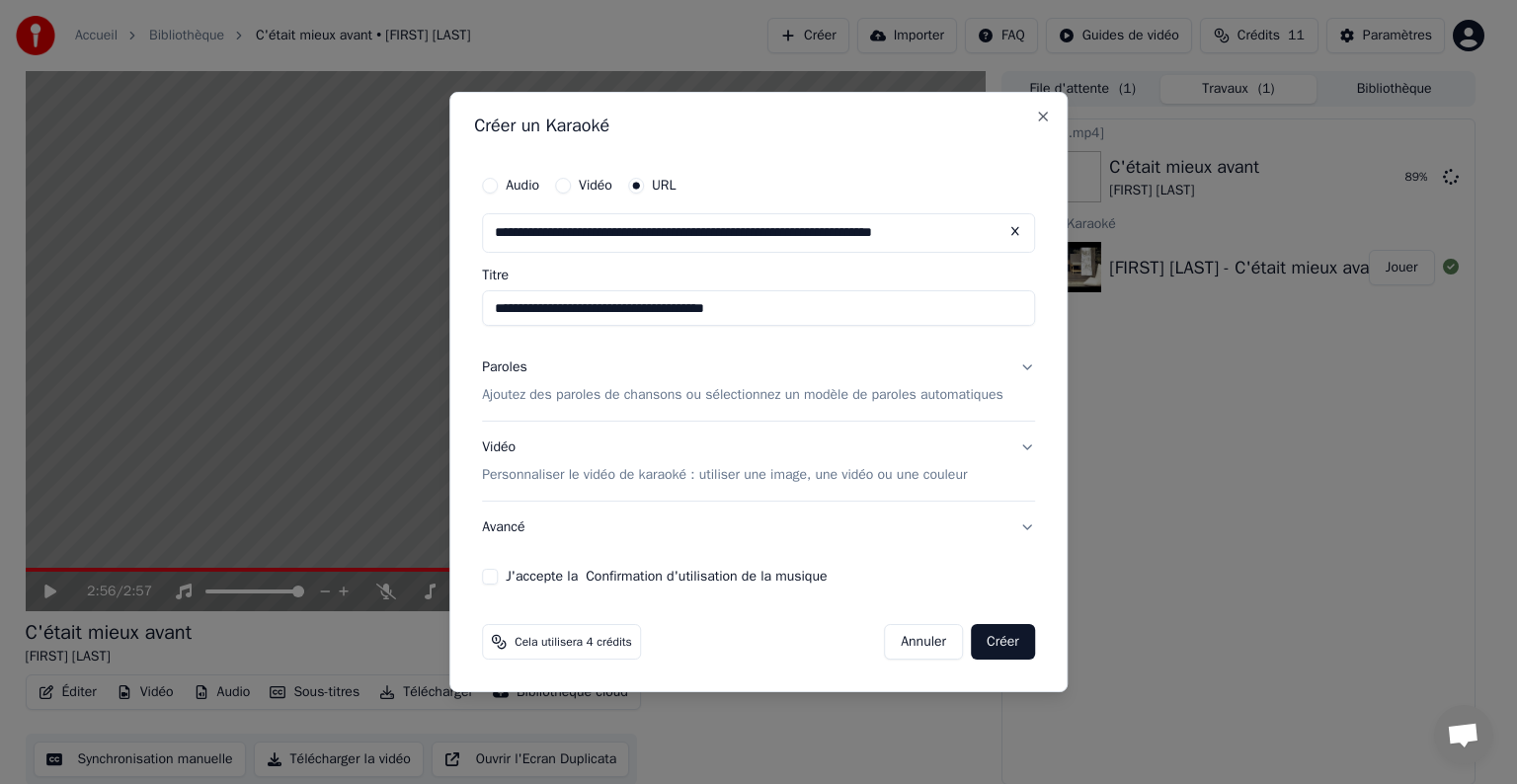 type on "**********" 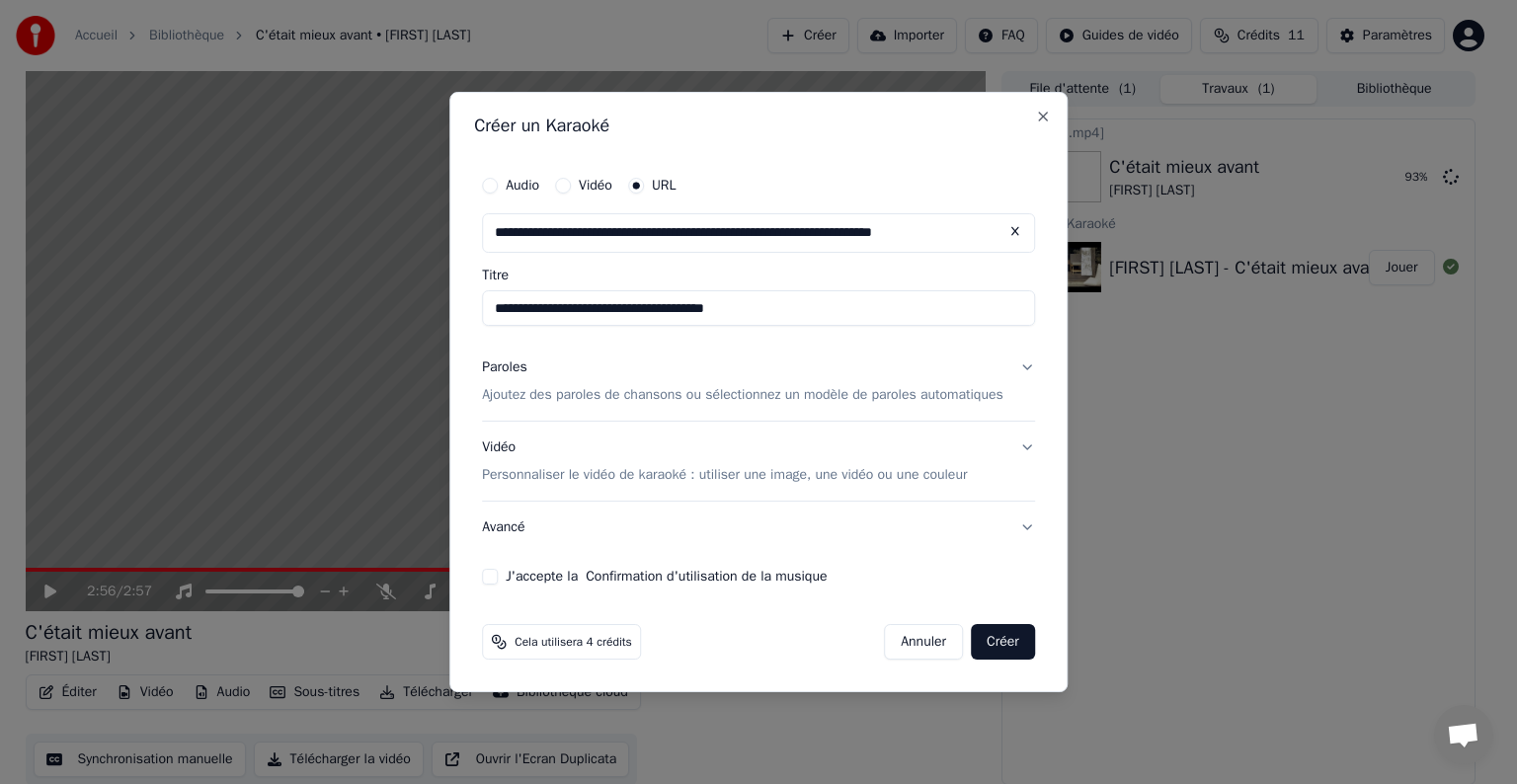 type on "**********" 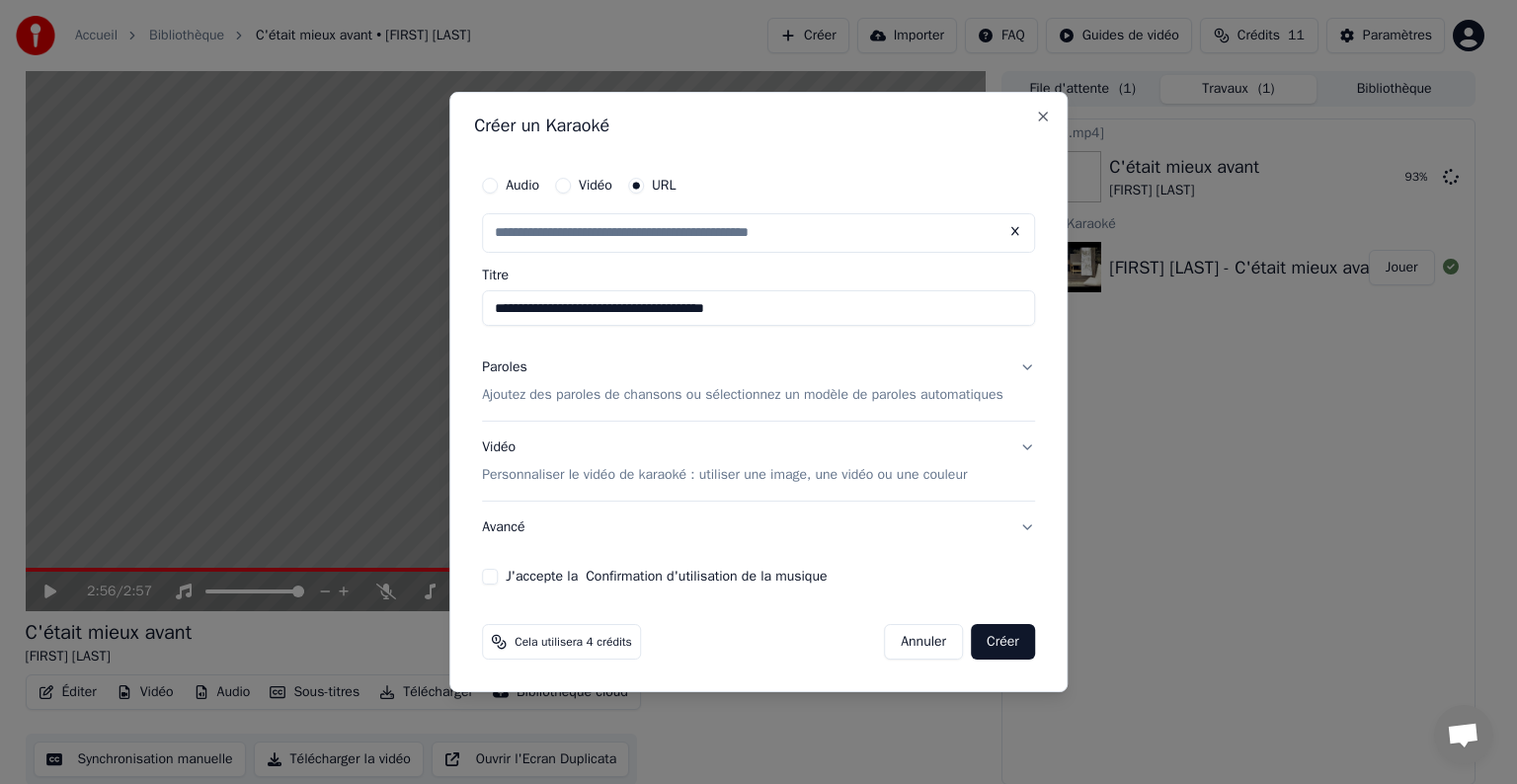 type on "**********" 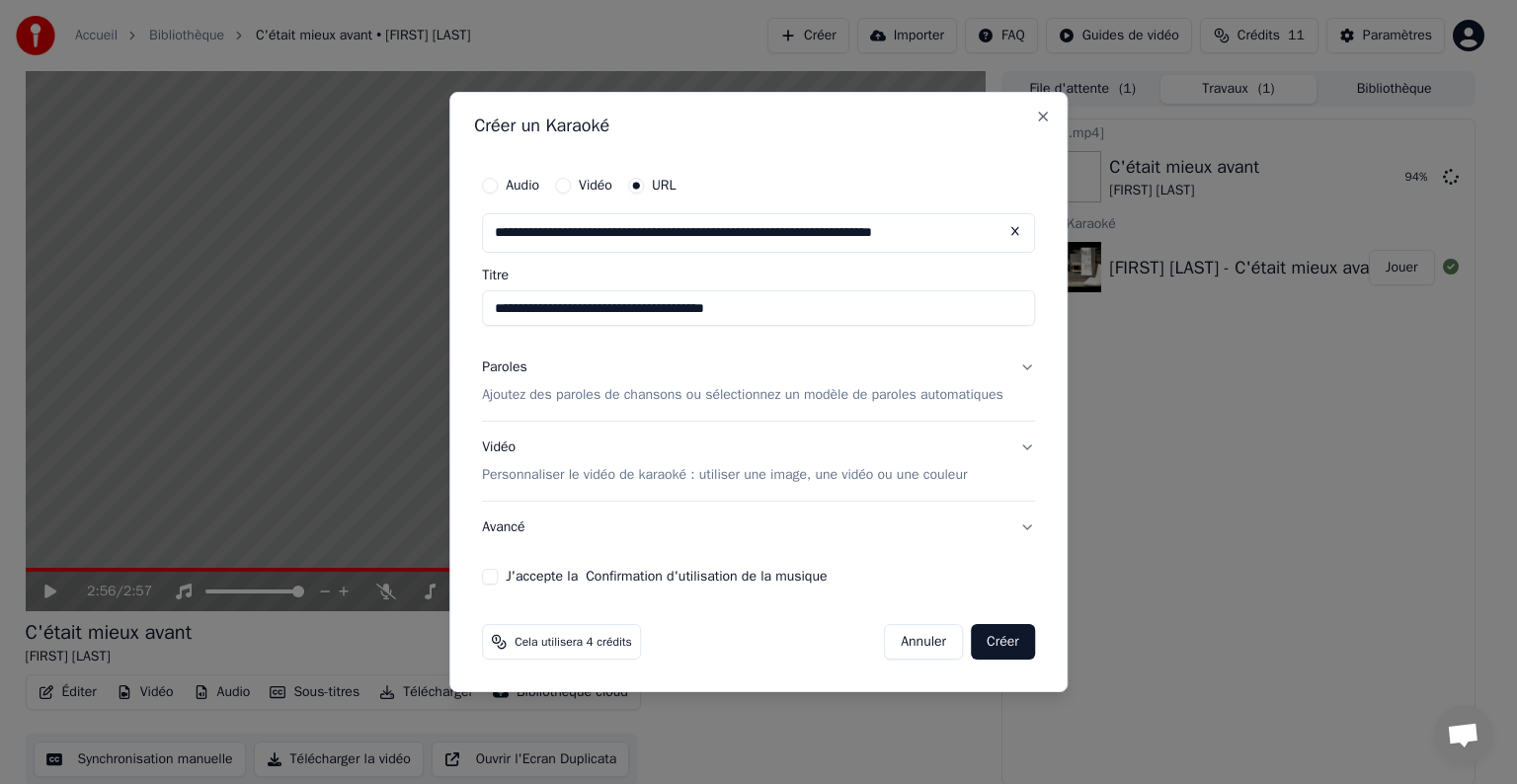 drag, startPoint x: 772, startPoint y: 307, endPoint x: 435, endPoint y: 311, distance: 337.02374 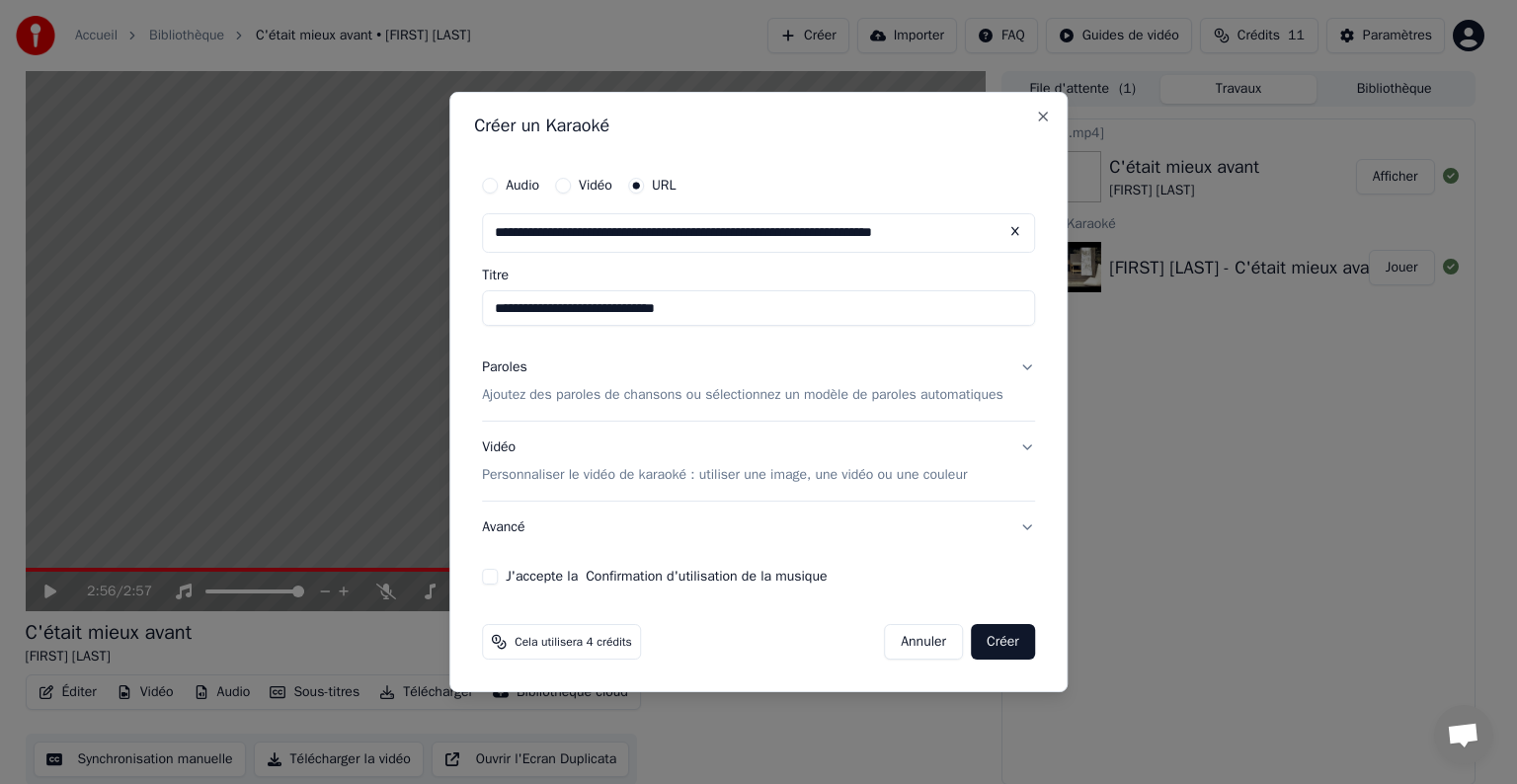 type on "**********" 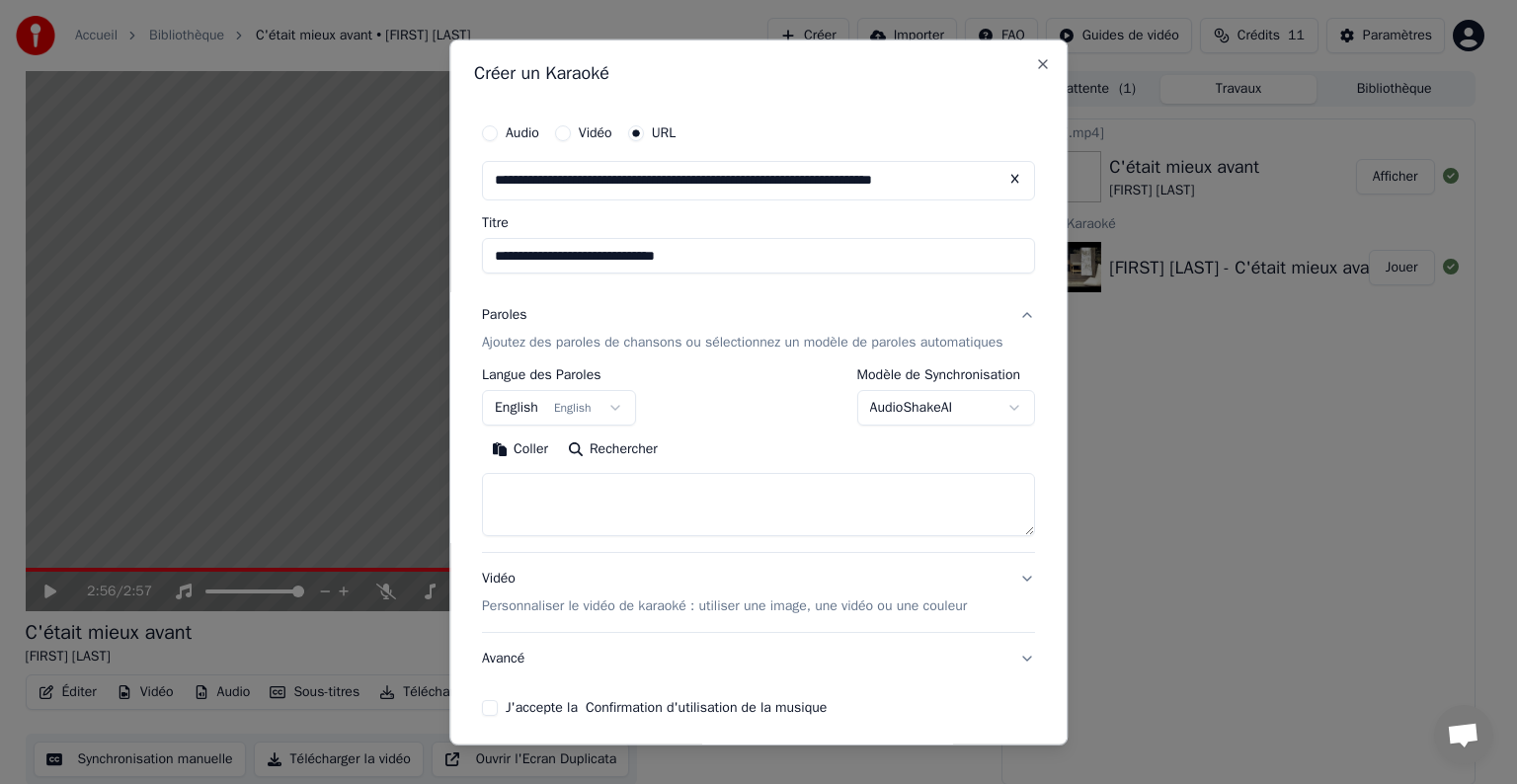 click on "Ajoutez des paroles de chansons ou sélectionnez un modèle de paroles automatiques" at bounding box center [743, 343] 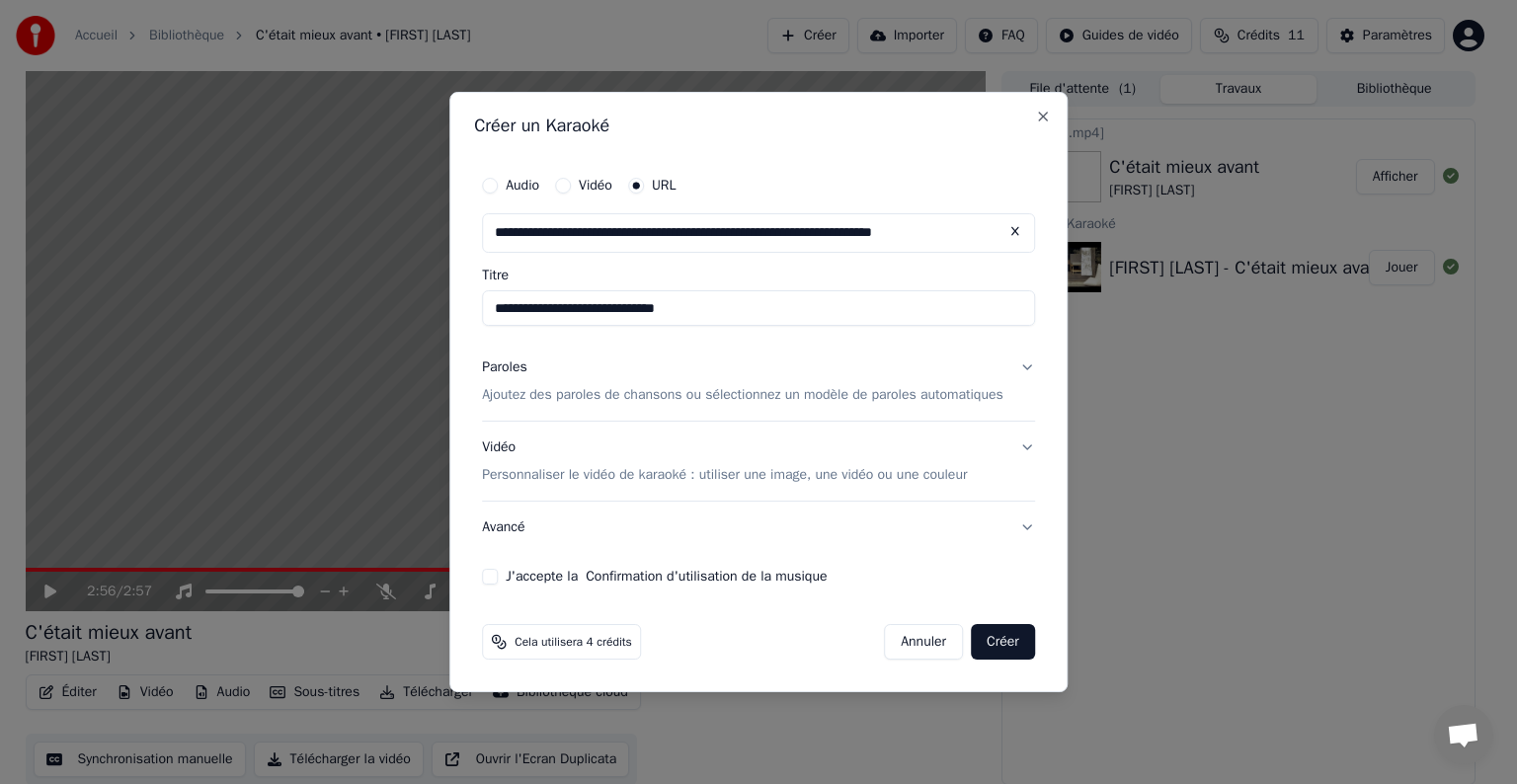 drag, startPoint x: 583, startPoint y: 398, endPoint x: 591, endPoint y: 390, distance: 11.313708 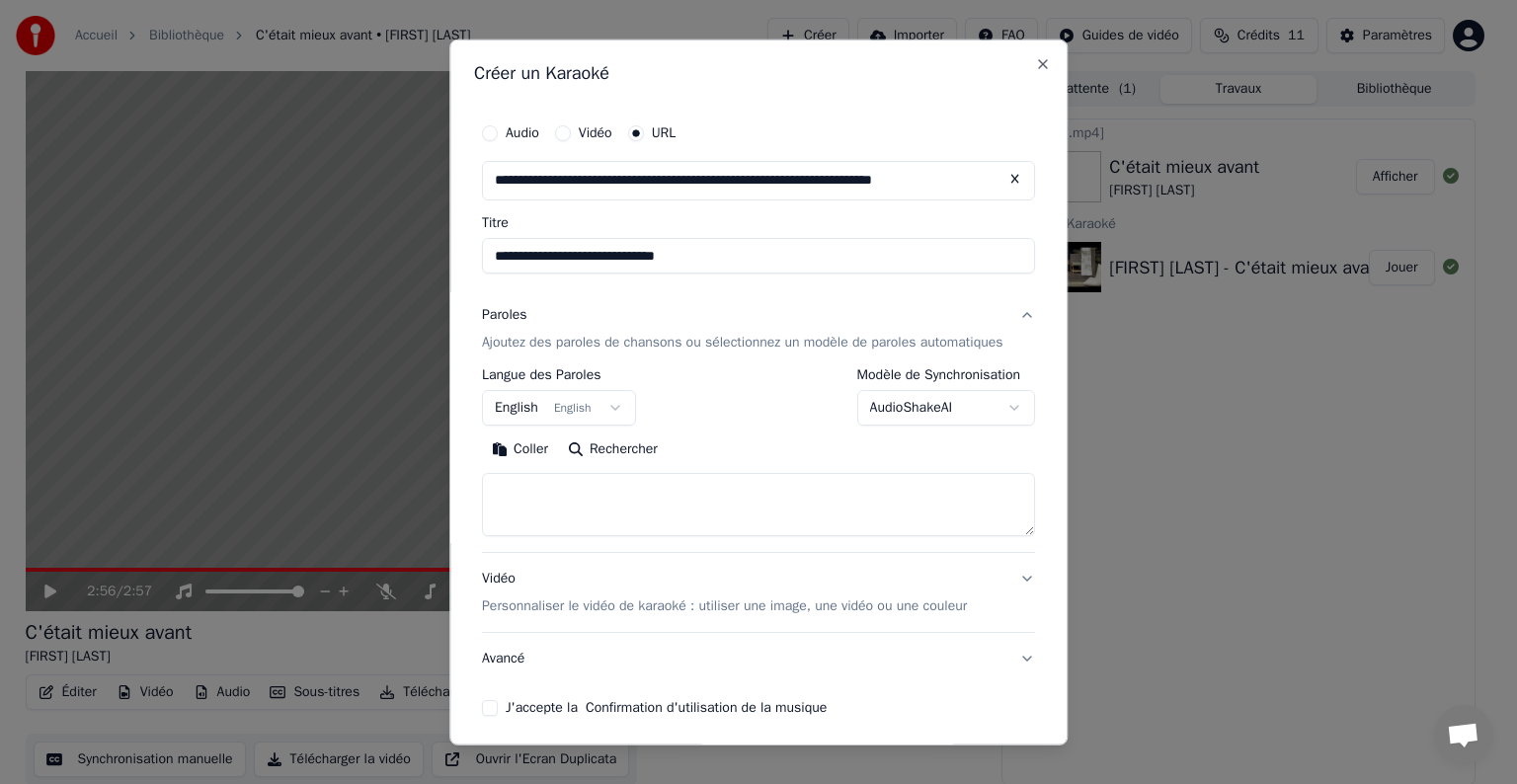 click at bounding box center (758, 505) 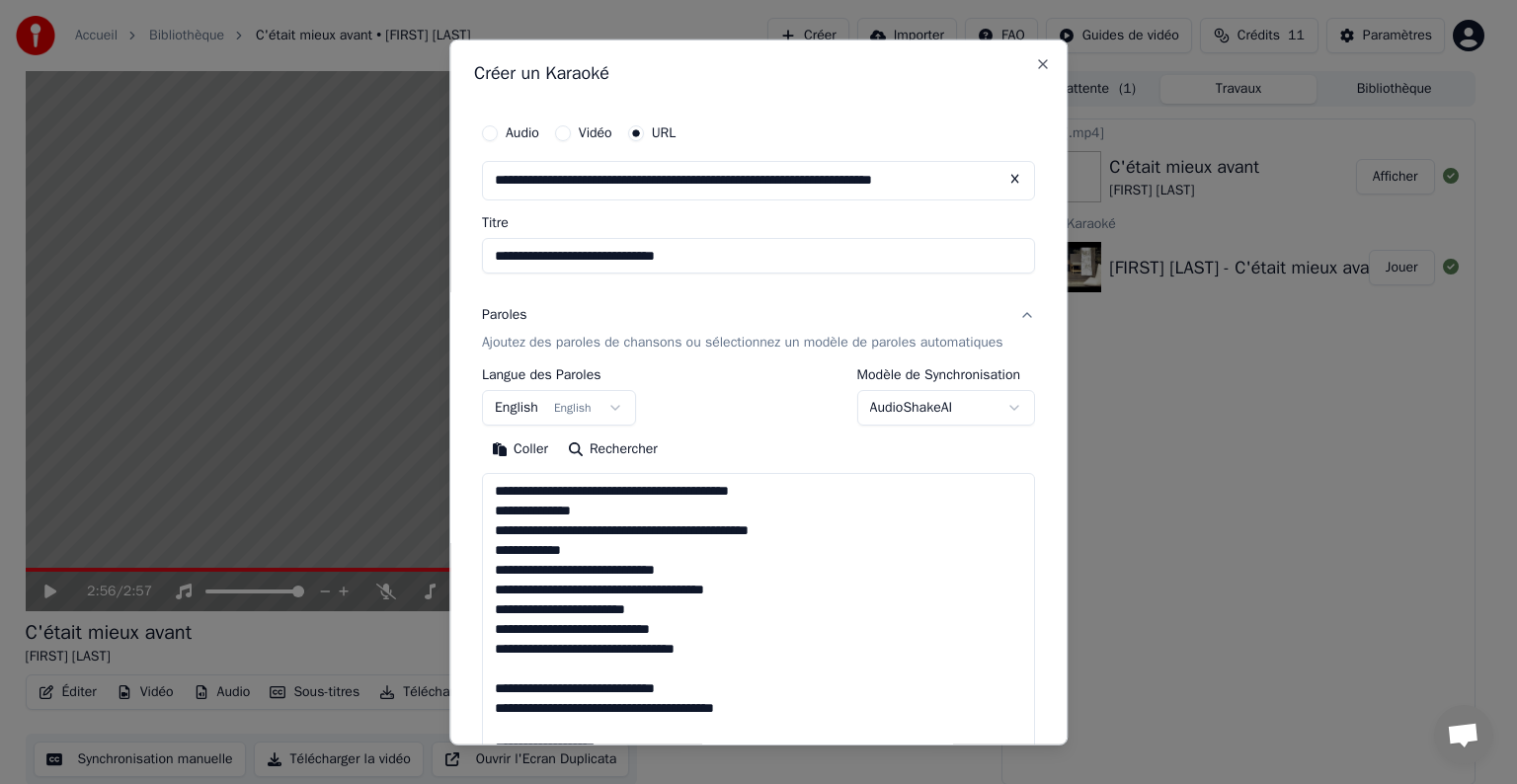 scroll, scrollTop: 1405, scrollLeft: 0, axis: vertical 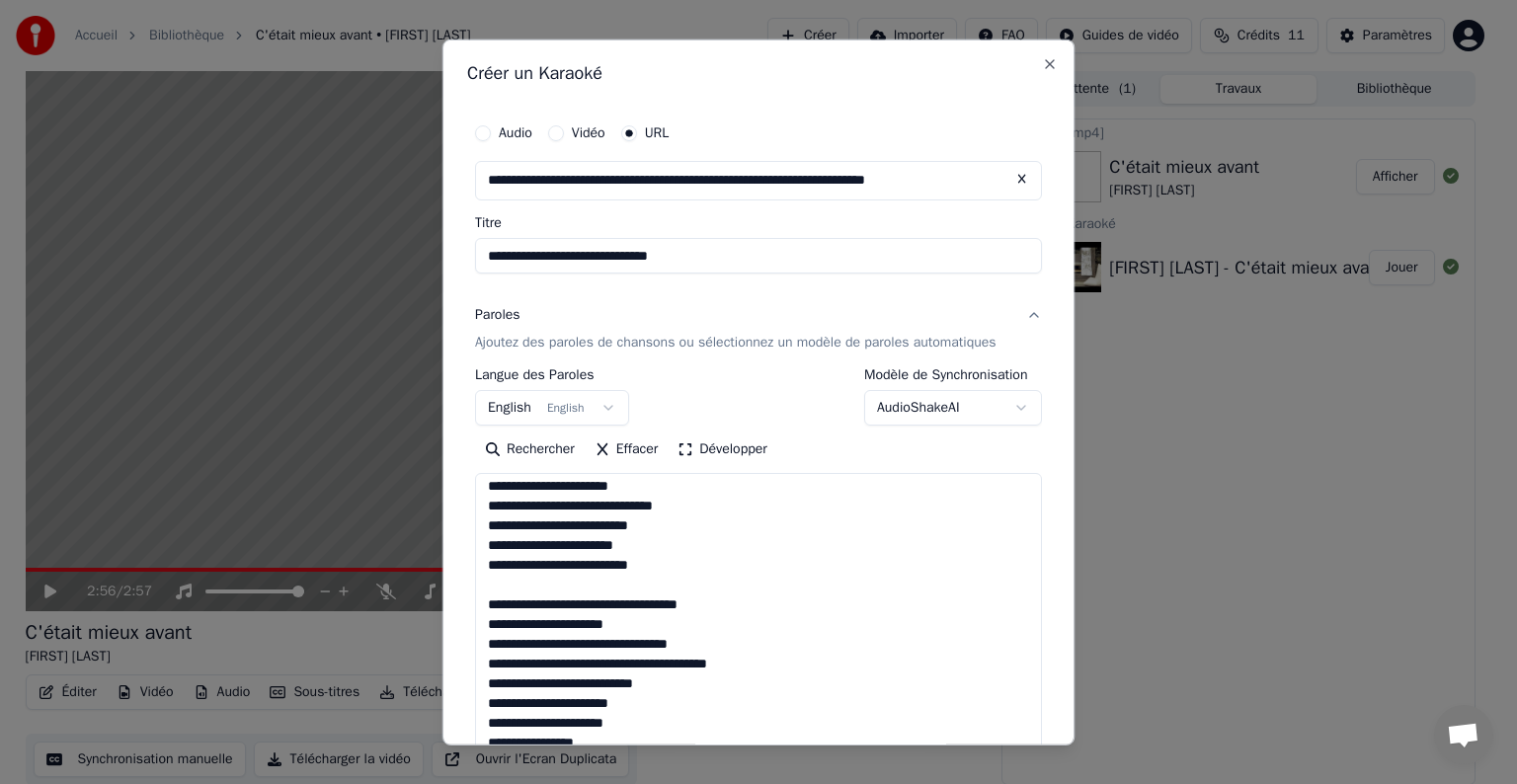 drag, startPoint x: 1031, startPoint y: 531, endPoint x: 1052, endPoint y: 777, distance: 246.89471 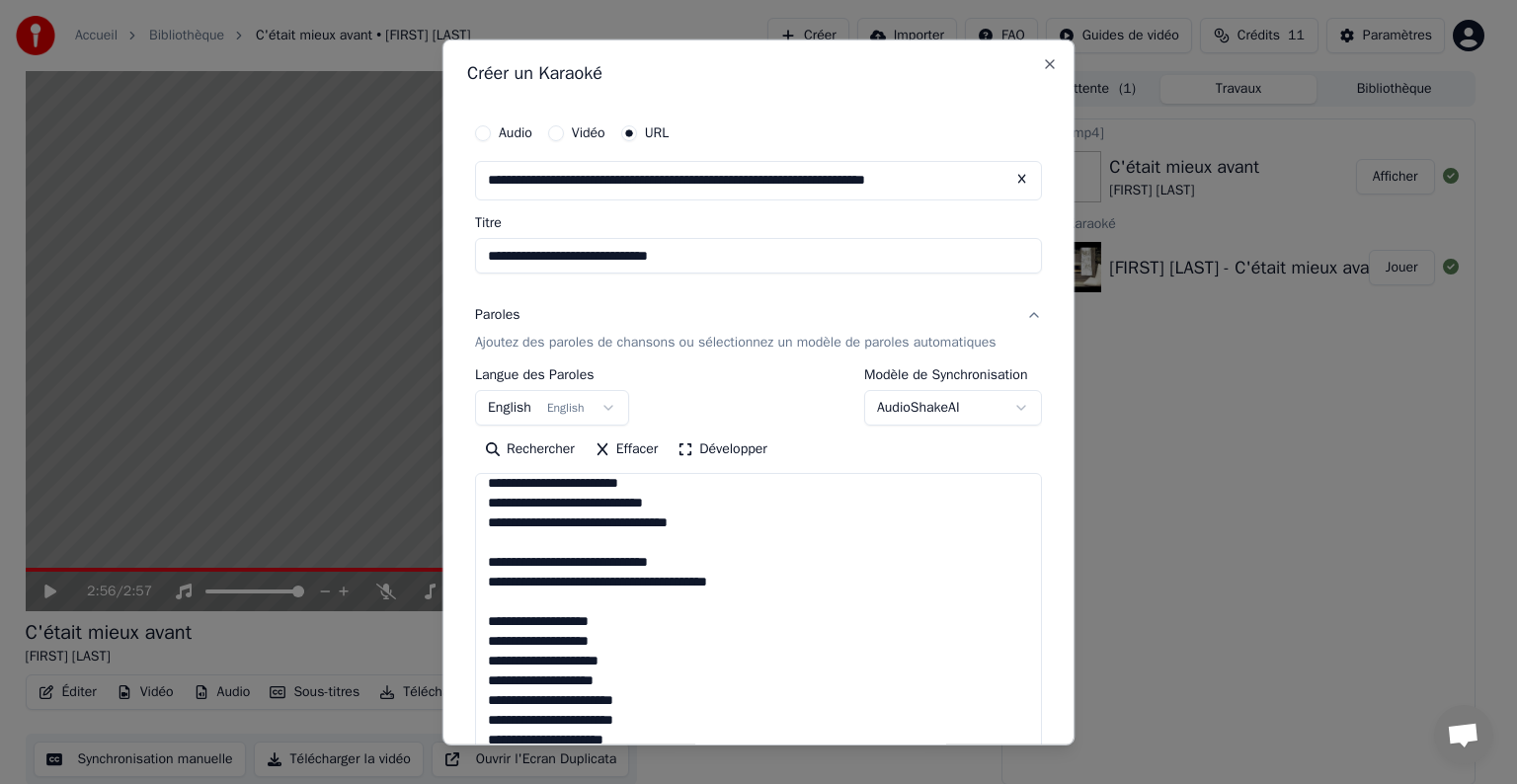 scroll, scrollTop: 0, scrollLeft: 0, axis: both 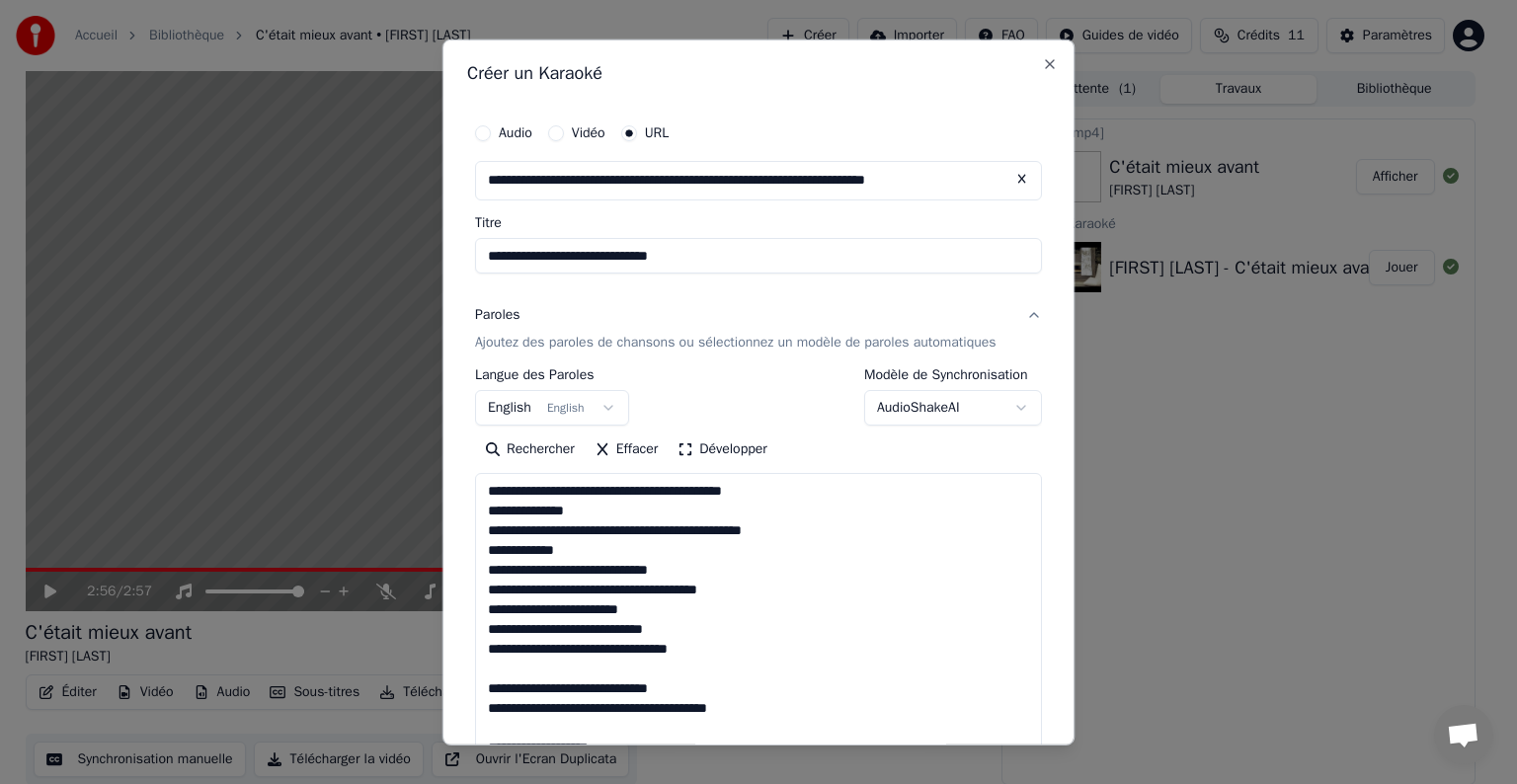 click at bounding box center (758, 627) 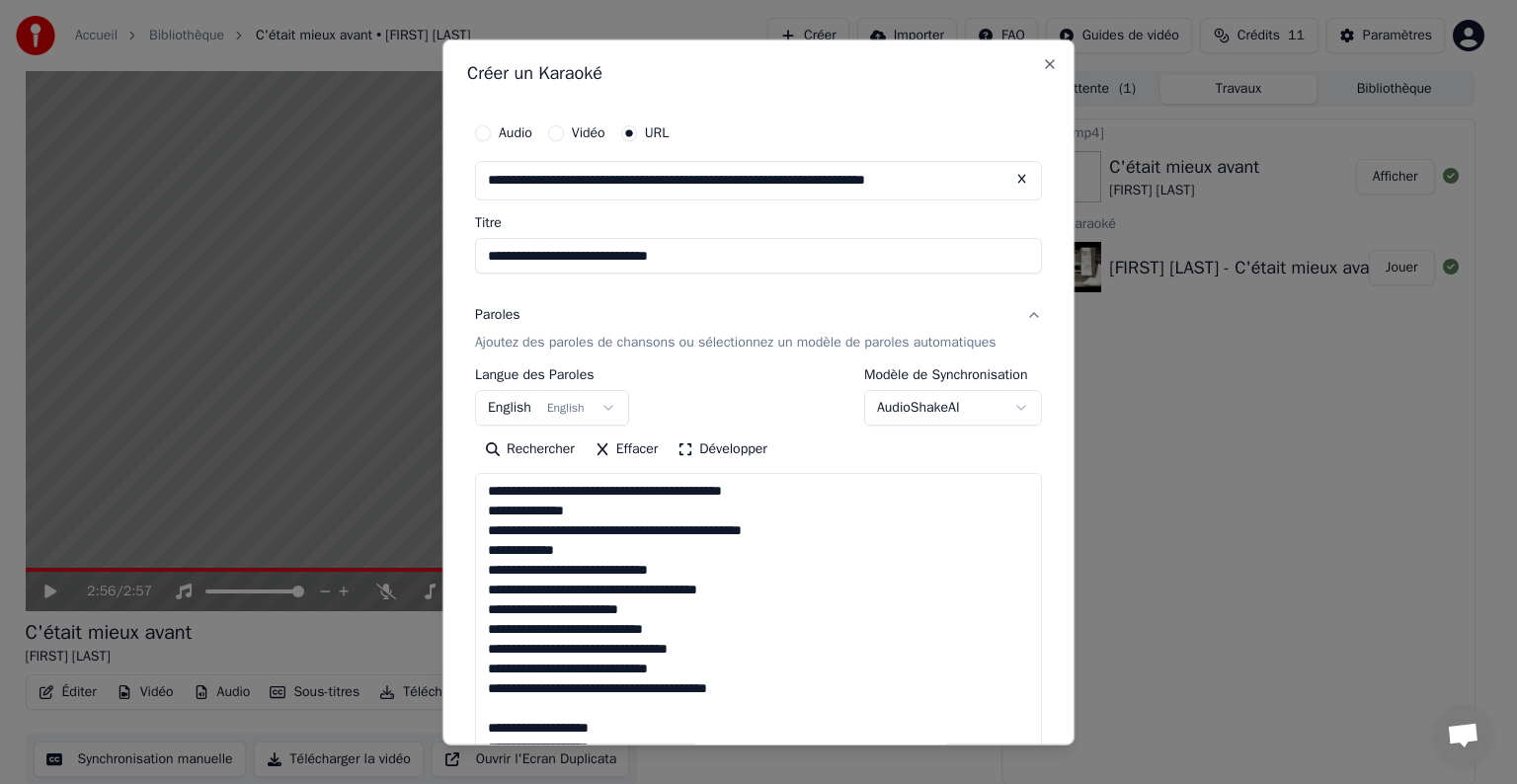 click at bounding box center [758, 627] 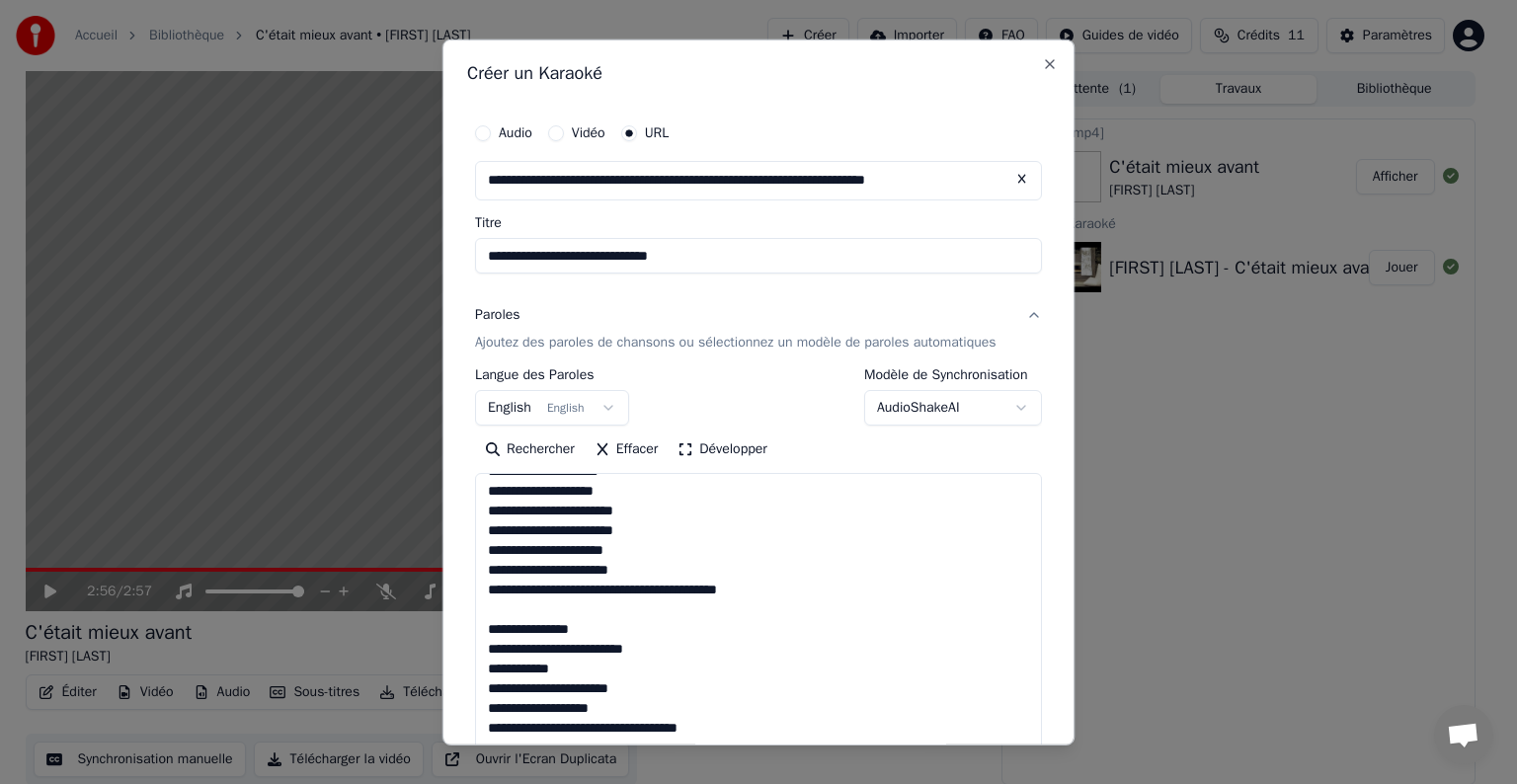 scroll, scrollTop: 285, scrollLeft: 0, axis: vertical 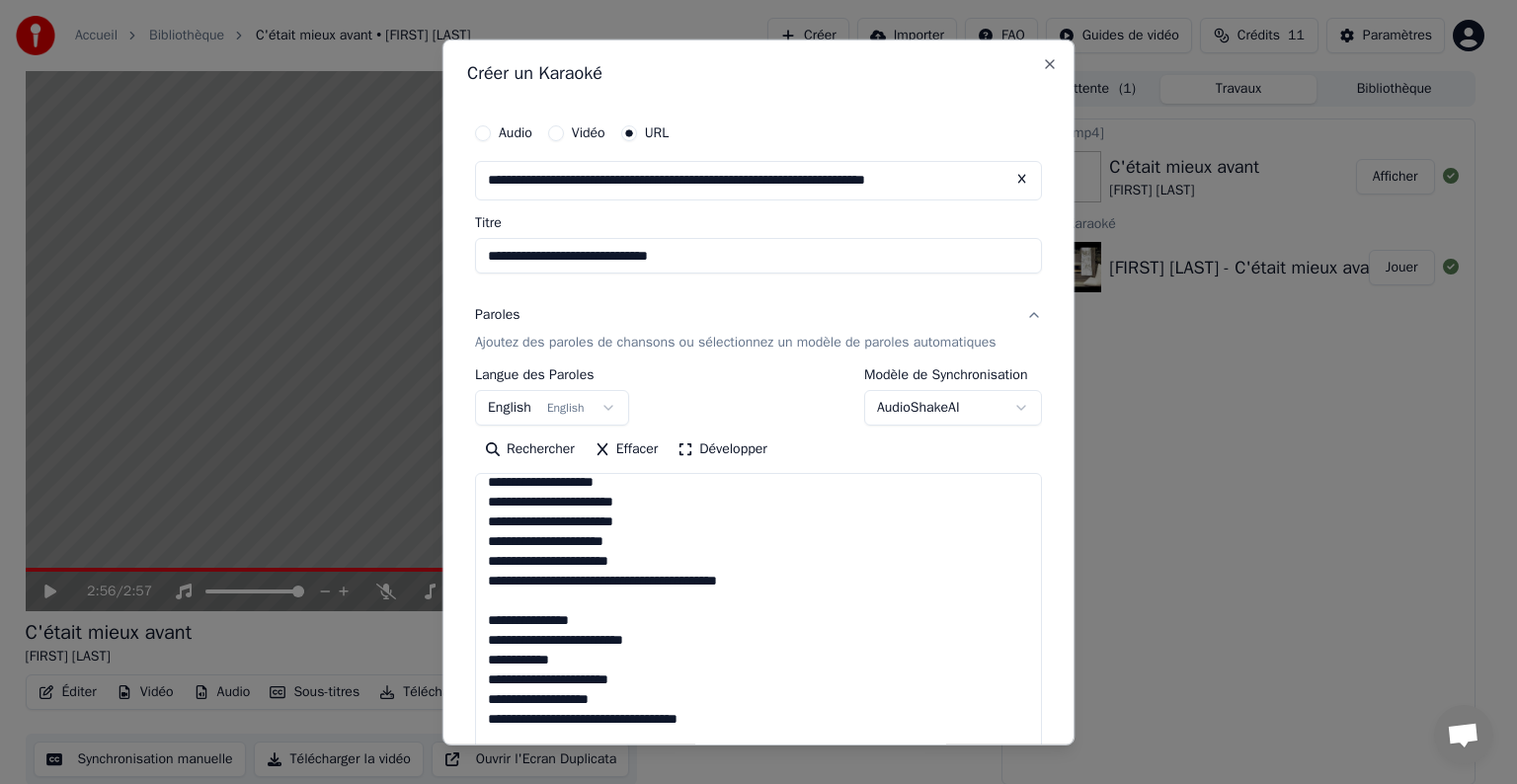 click at bounding box center [758, 627] 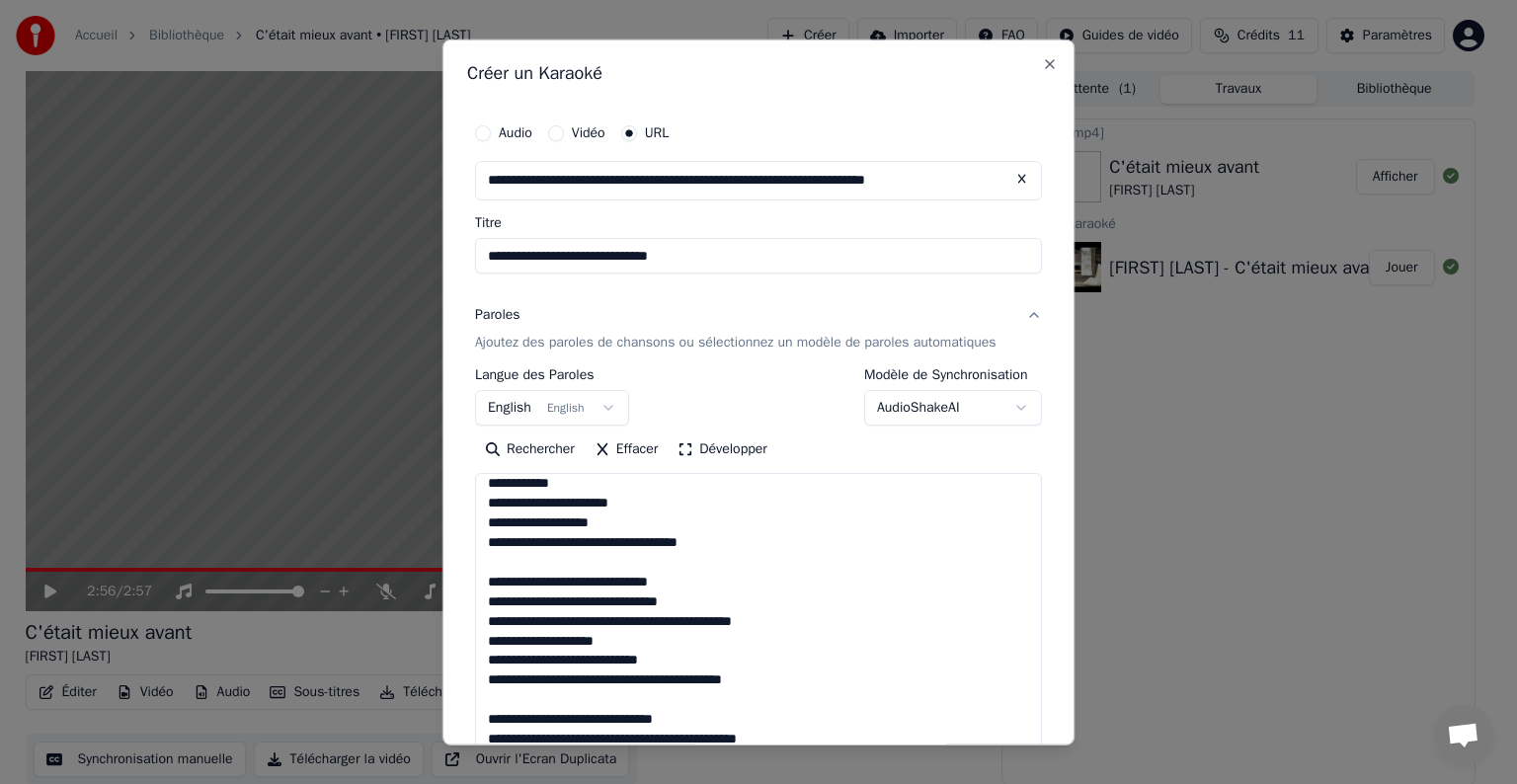 scroll, scrollTop: 454, scrollLeft: 0, axis: vertical 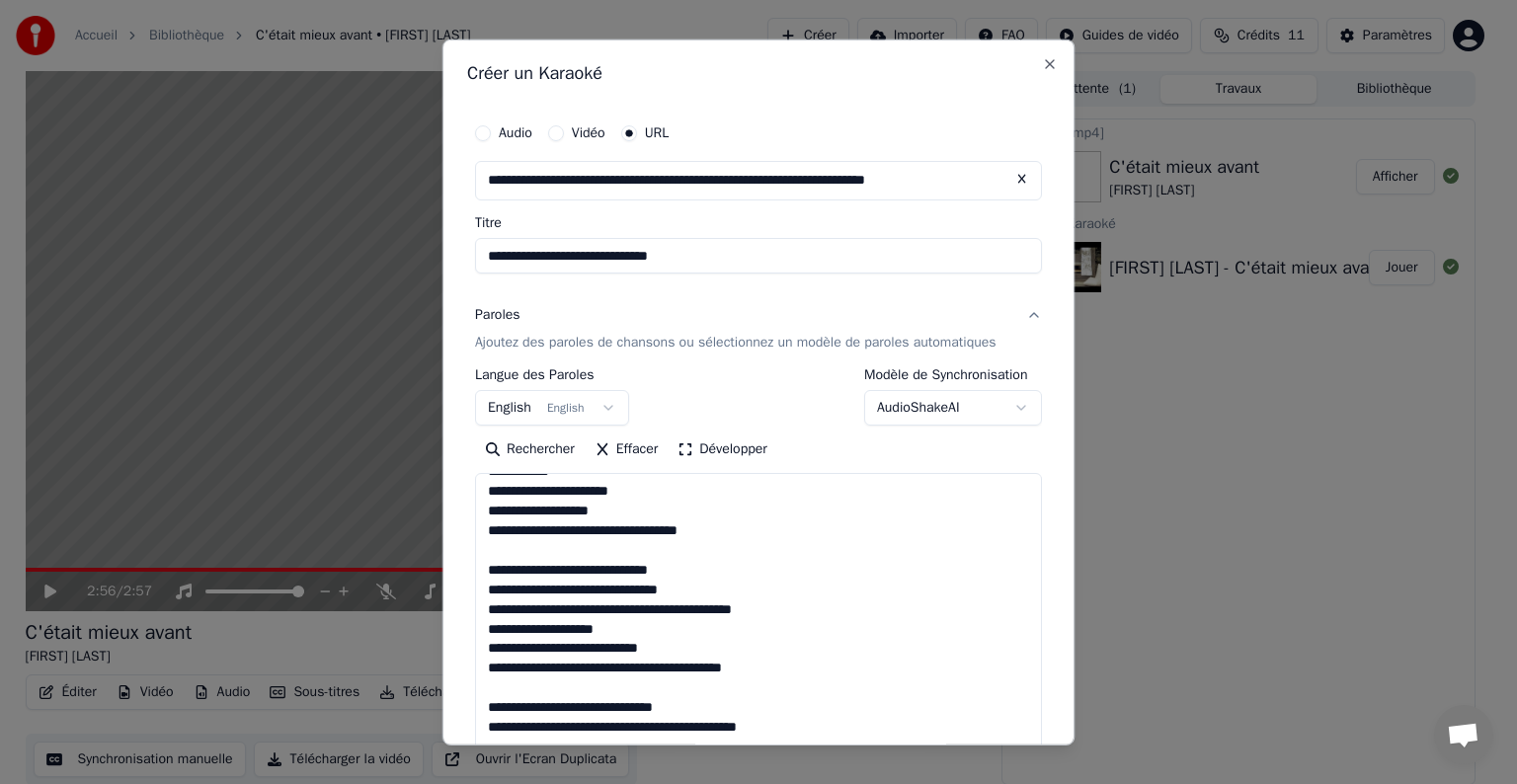 click at bounding box center (758, 627) 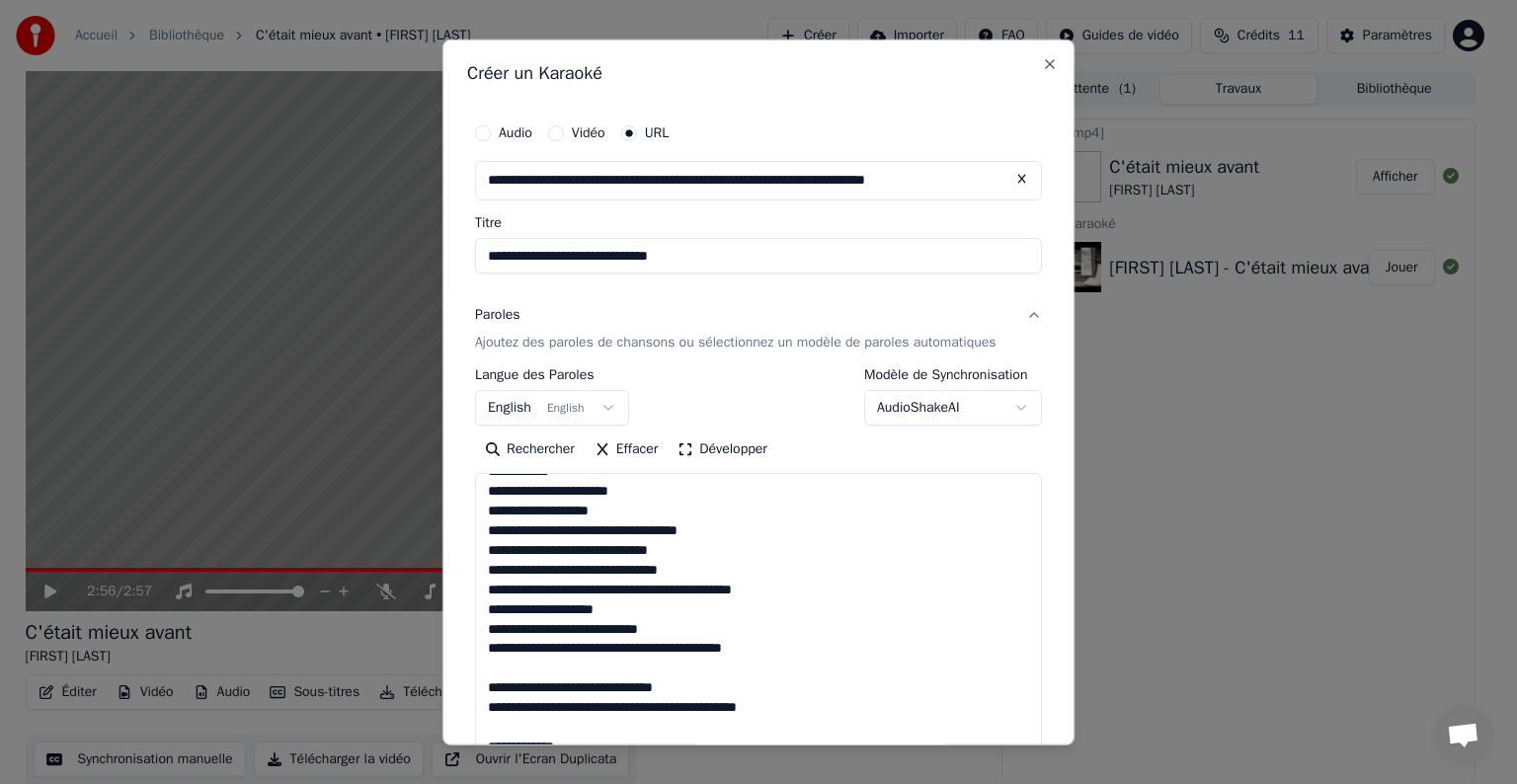 click at bounding box center (758, 627) 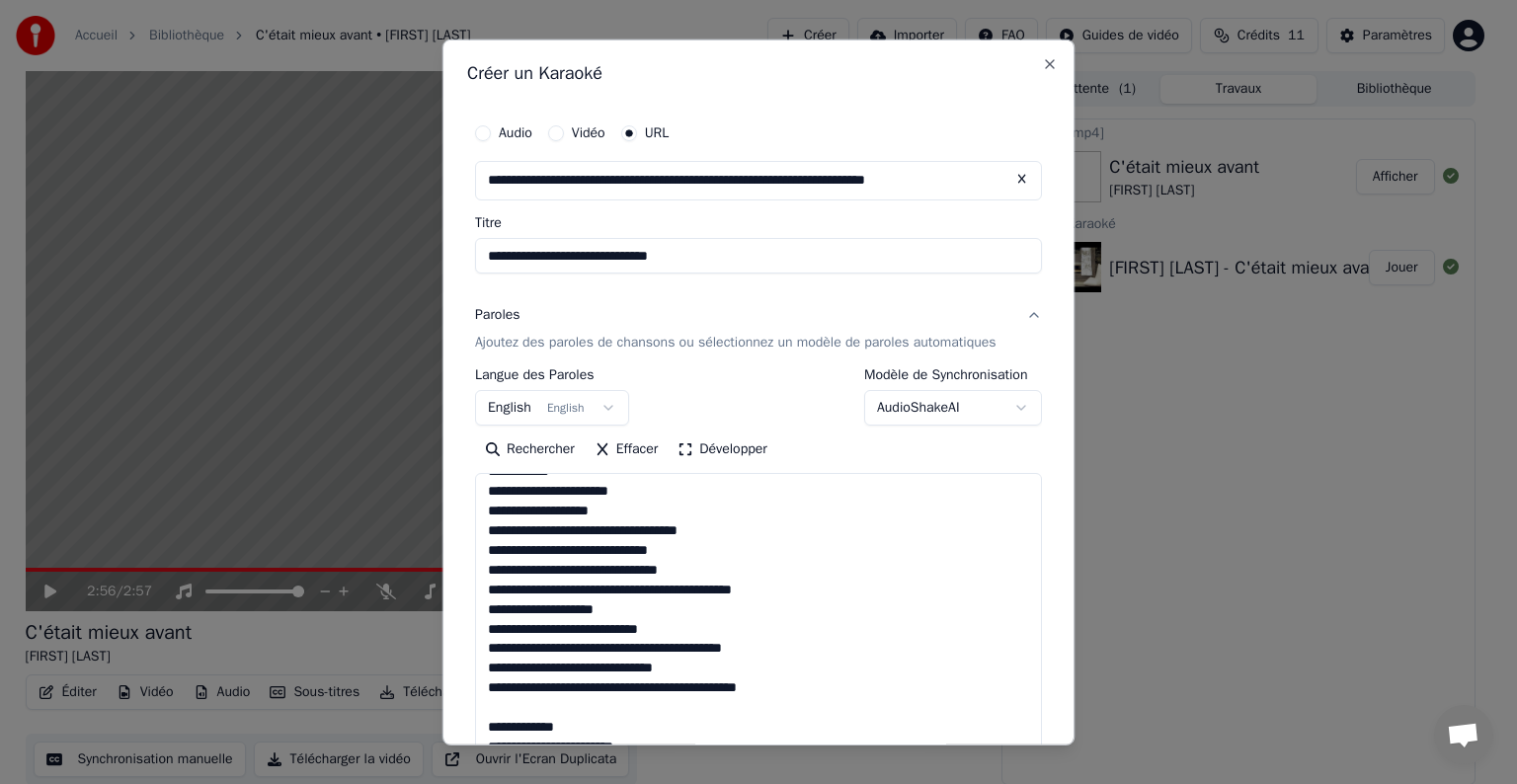 click at bounding box center [758, 627] 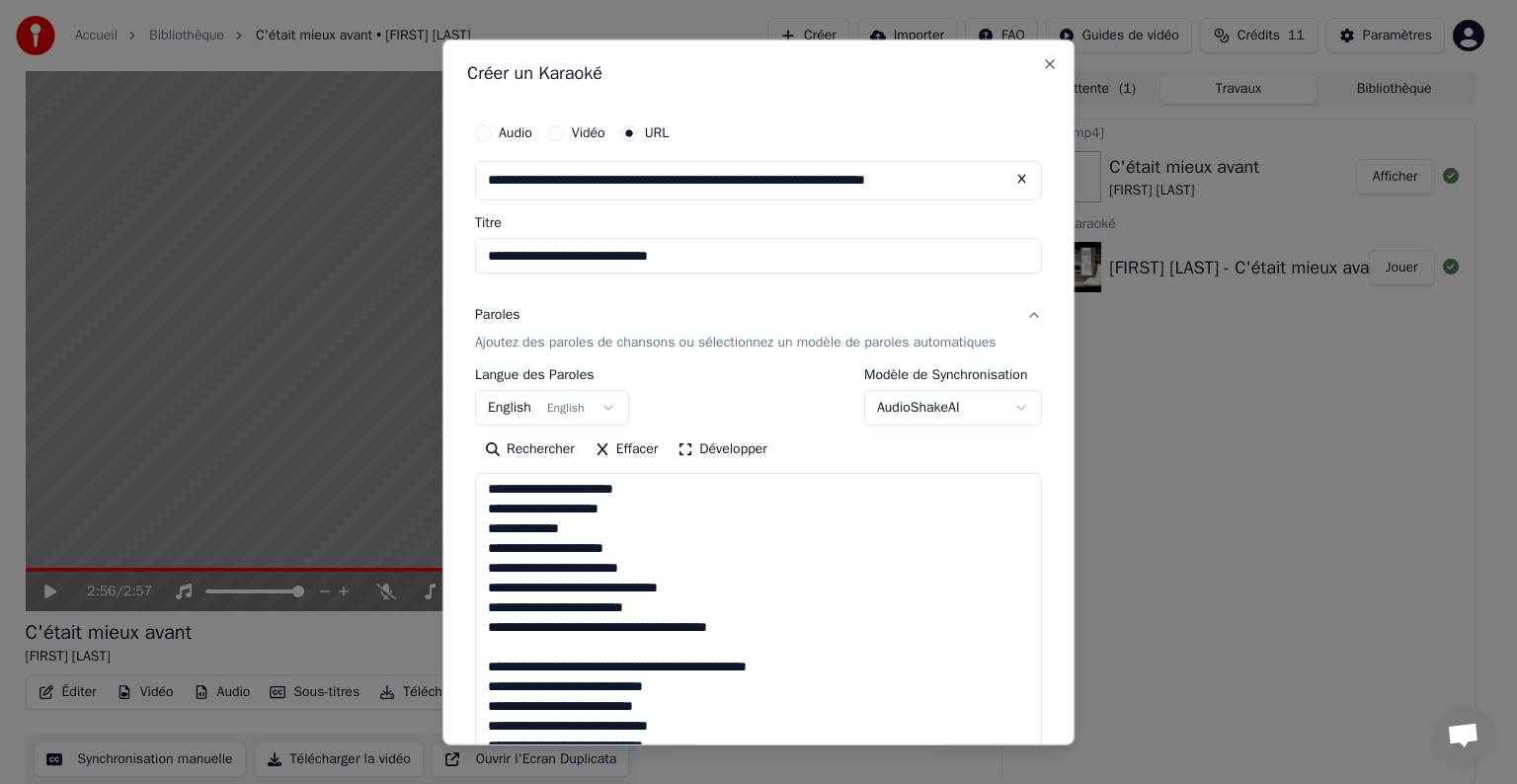 scroll, scrollTop: 720, scrollLeft: 0, axis: vertical 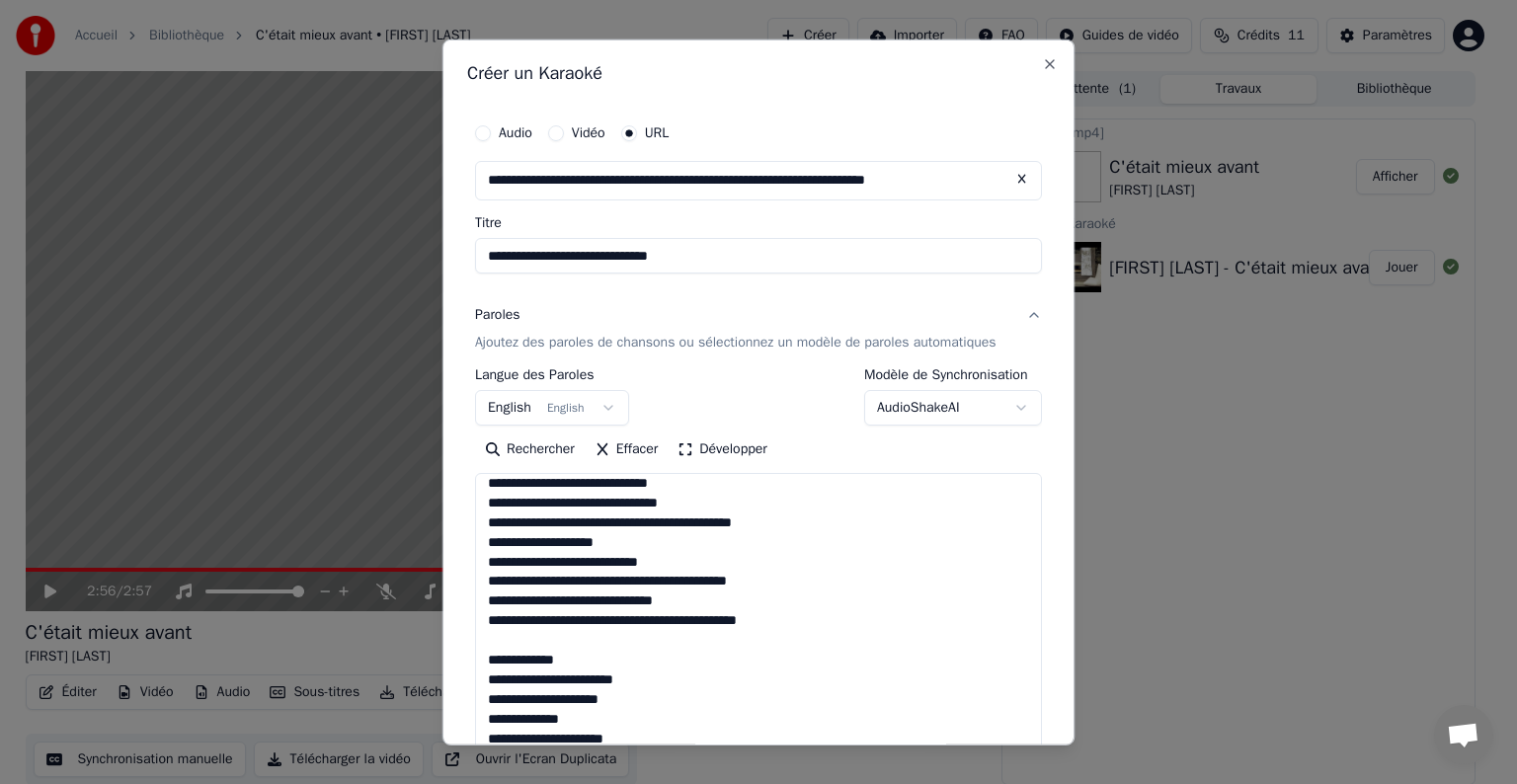 click at bounding box center [758, 627] 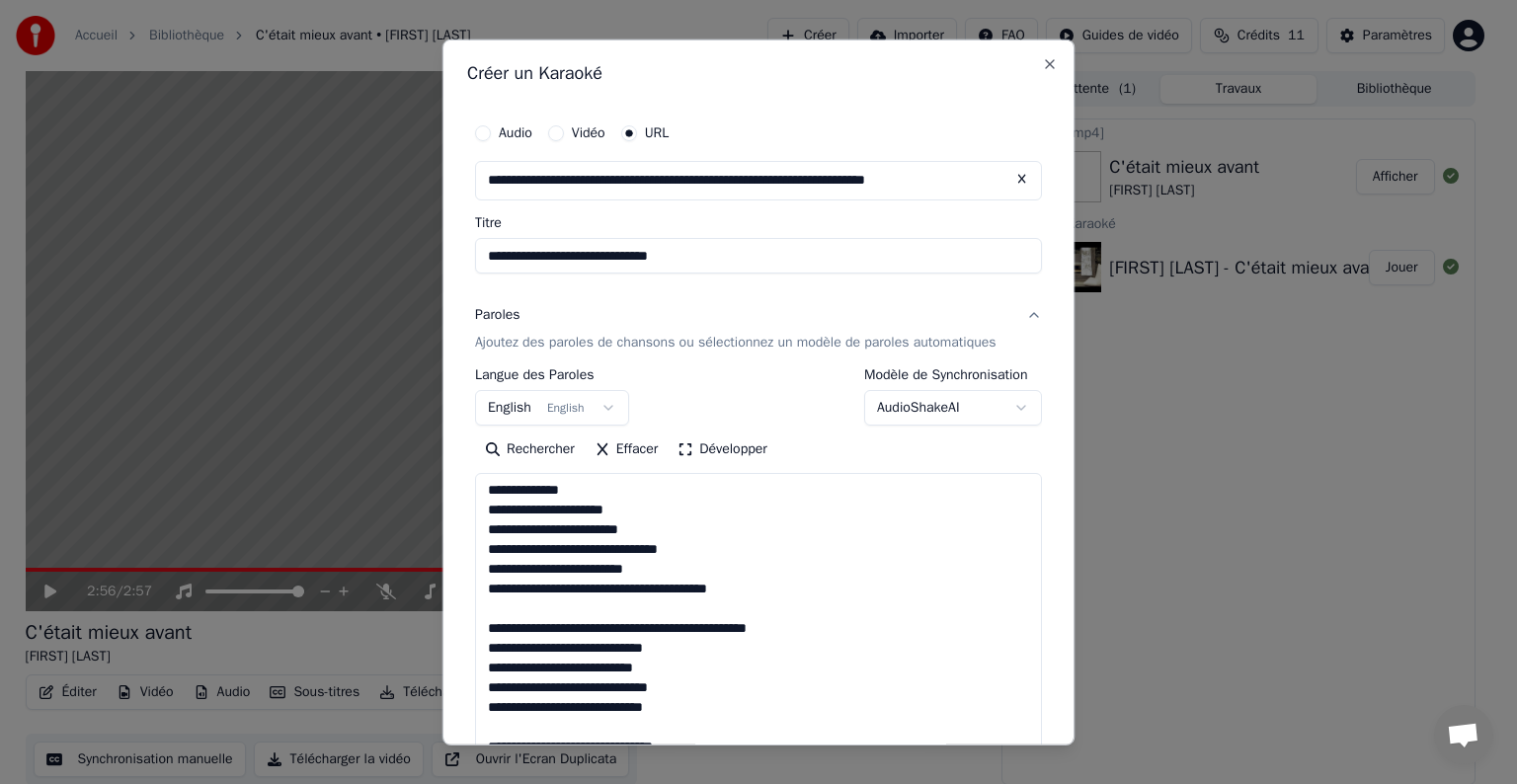 scroll, scrollTop: 739, scrollLeft: 0, axis: vertical 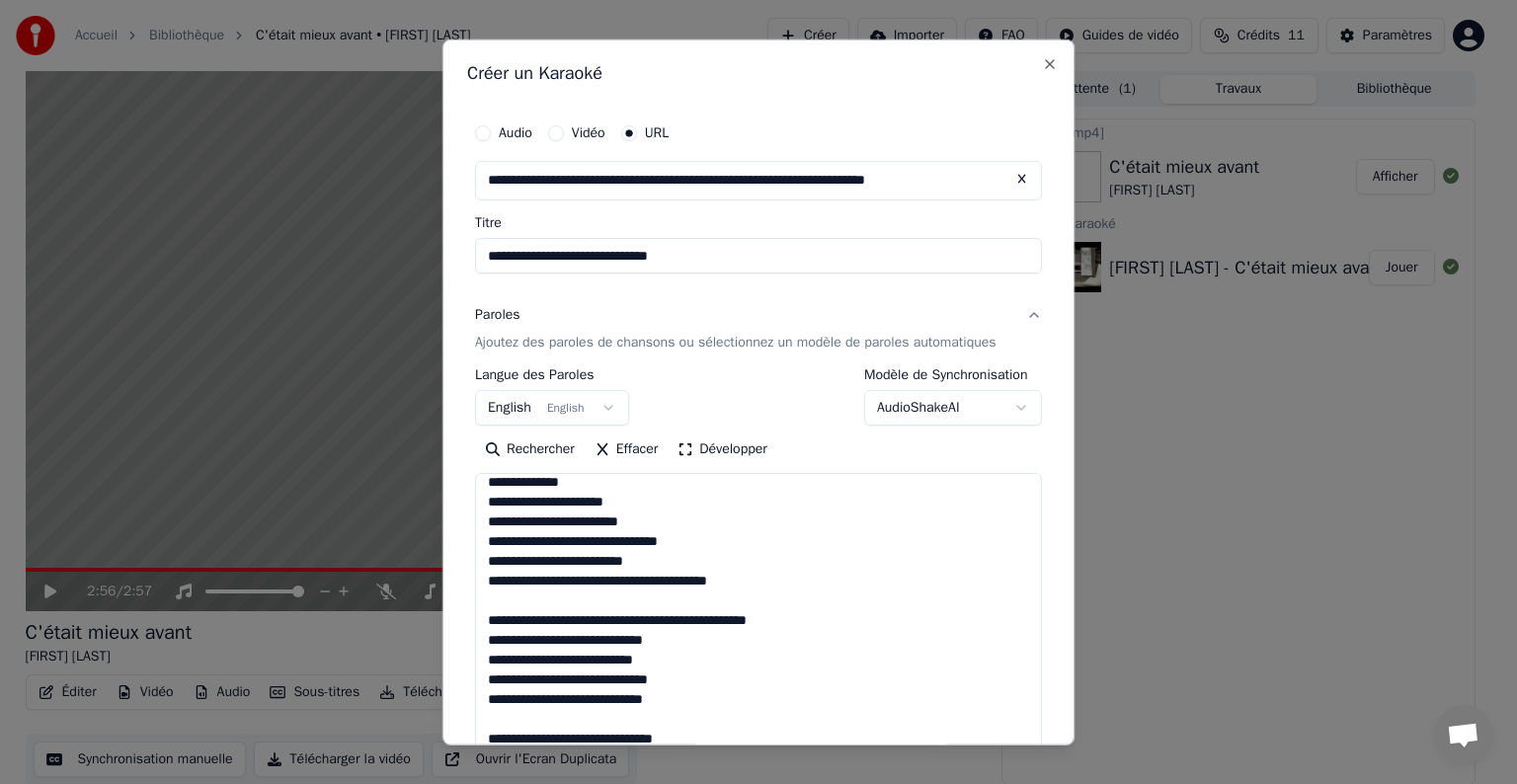click at bounding box center (758, 627) 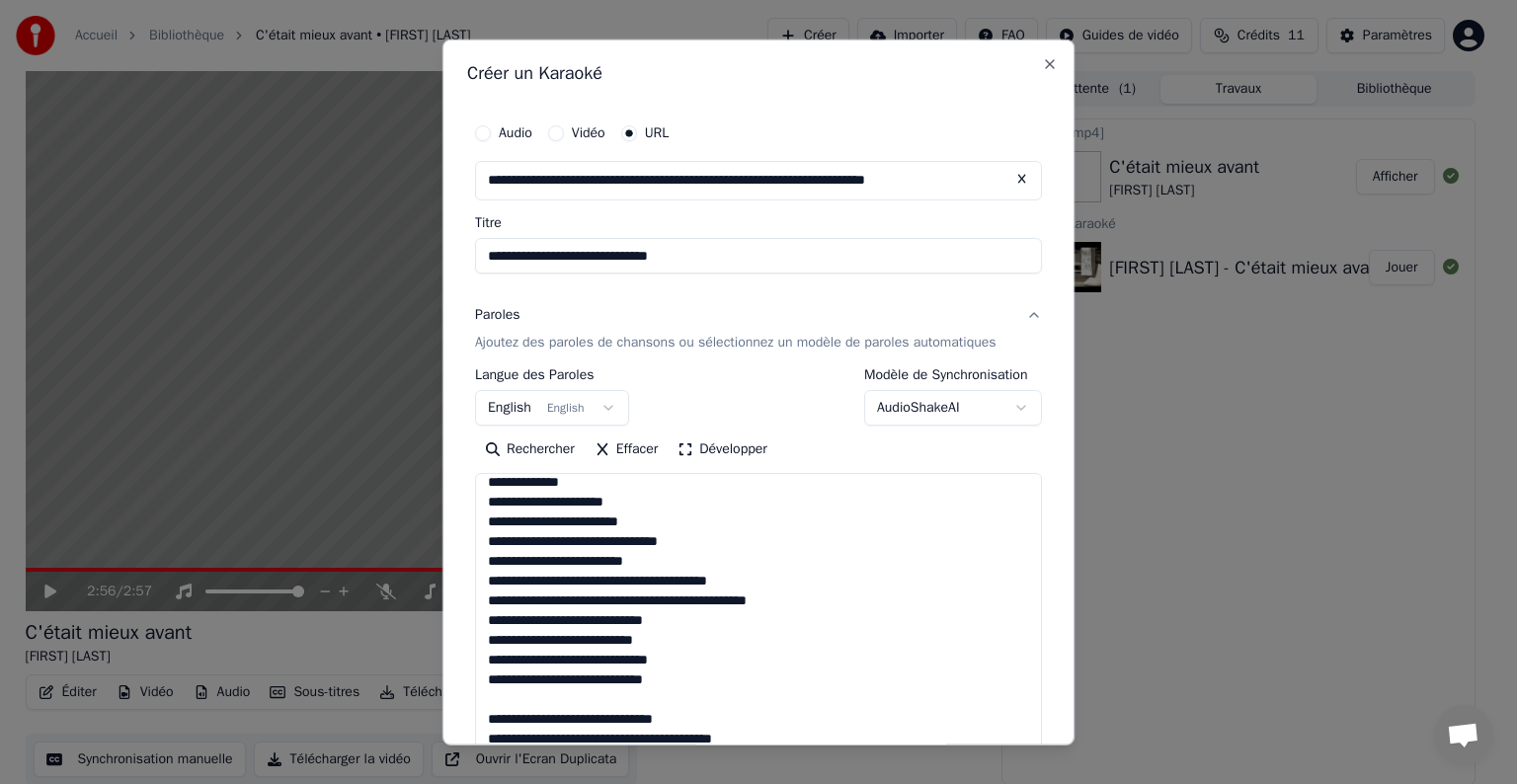 click at bounding box center [758, 627] 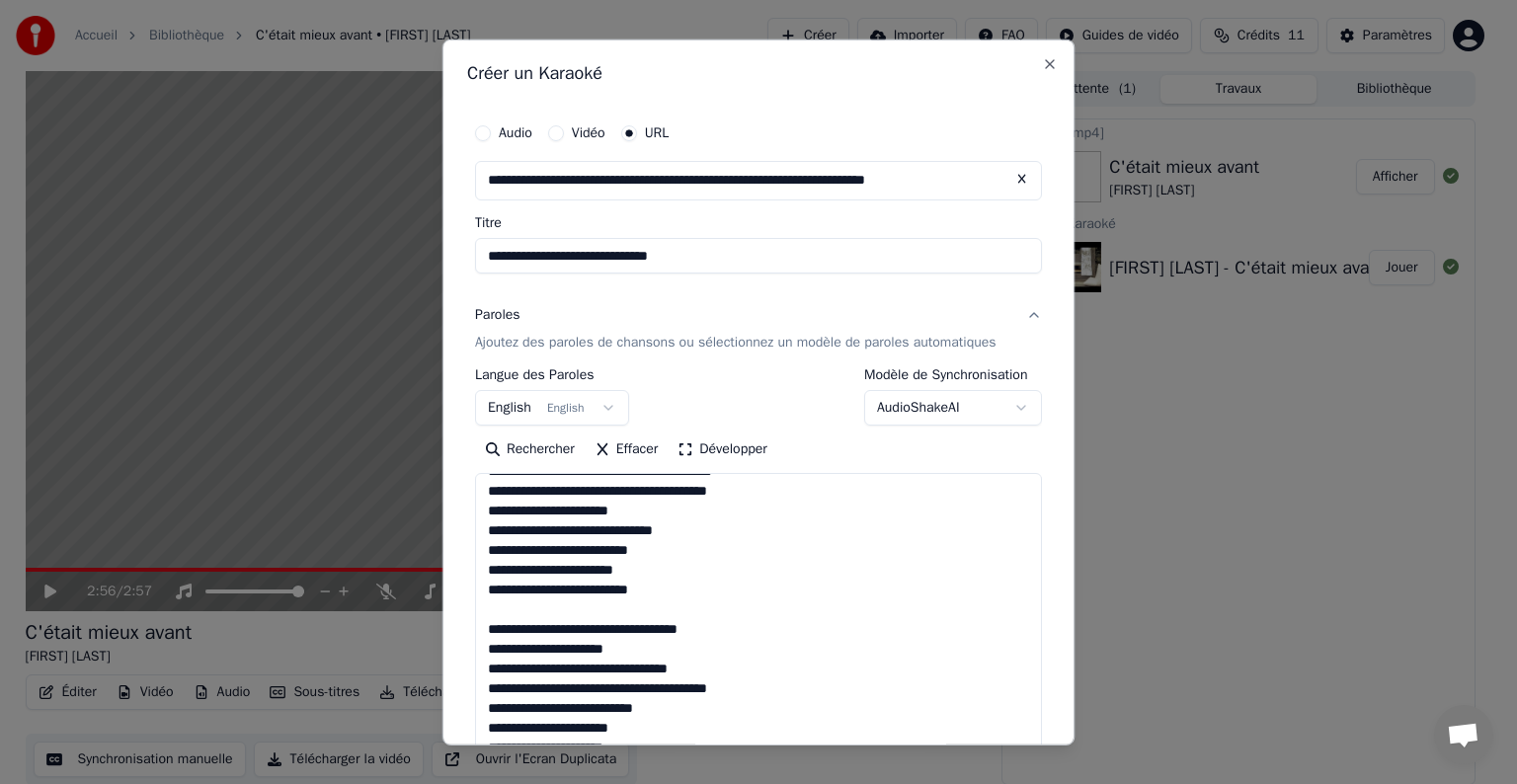 scroll, scrollTop: 990, scrollLeft: 0, axis: vertical 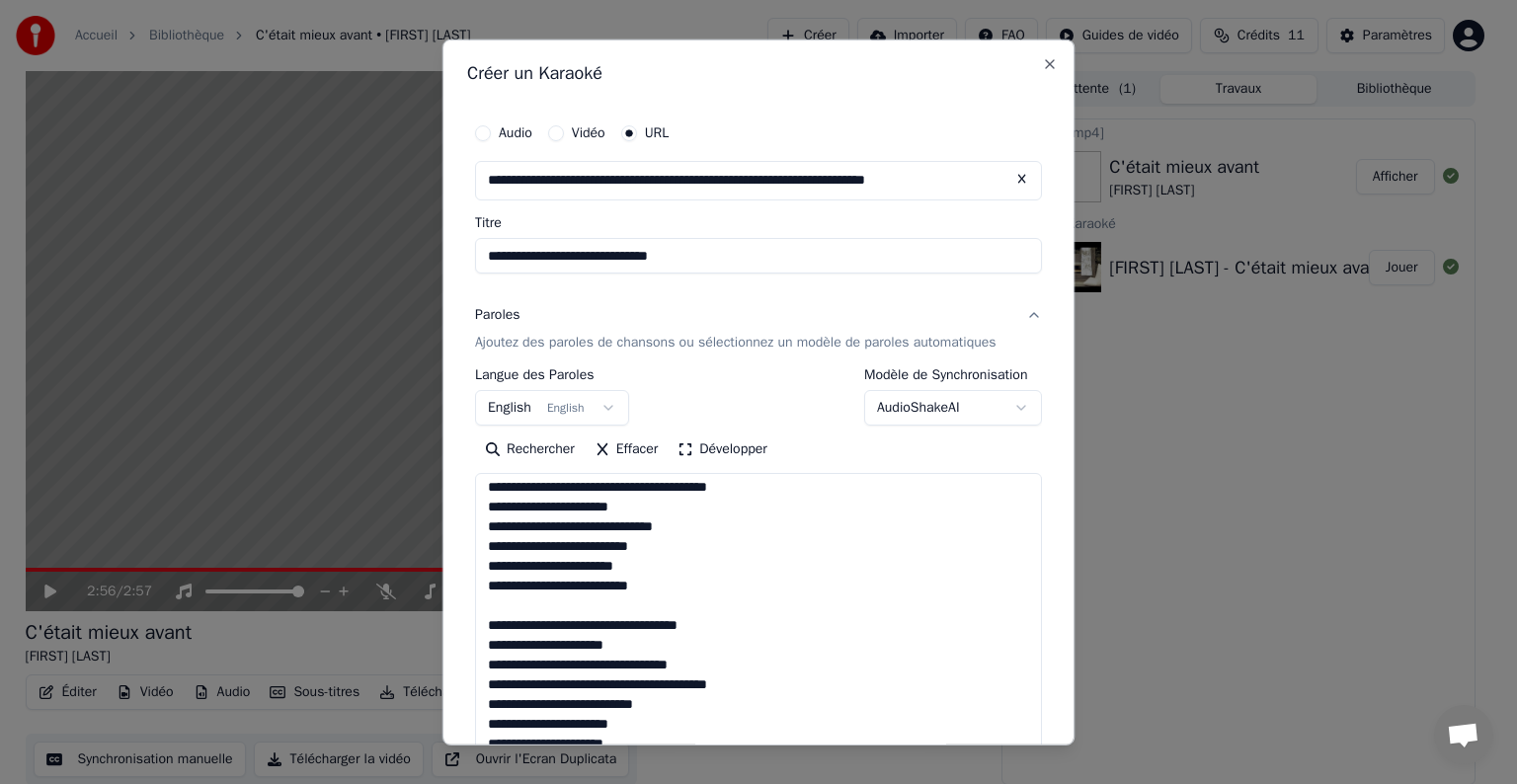 click at bounding box center (758, 627) 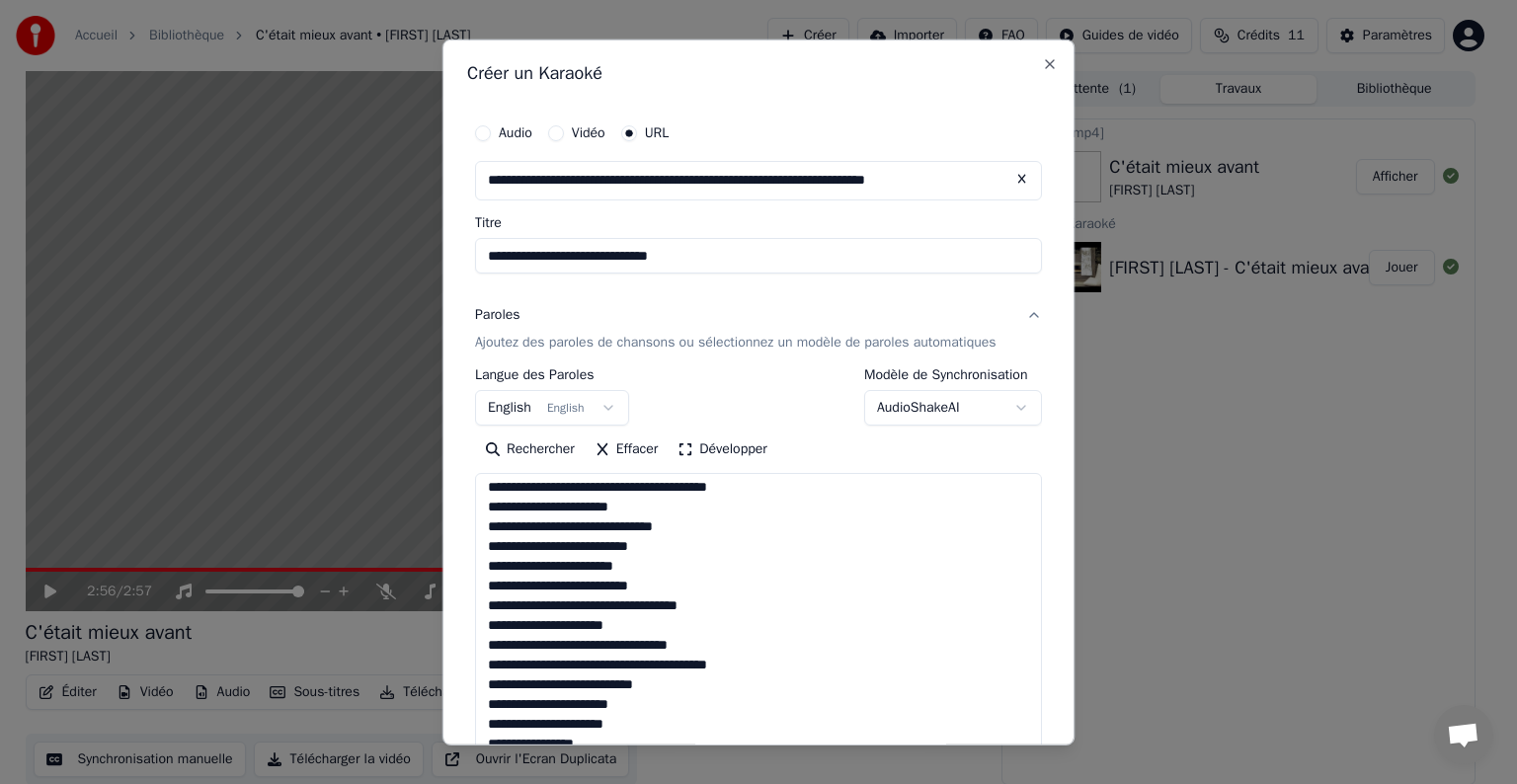 click at bounding box center [758, 627] 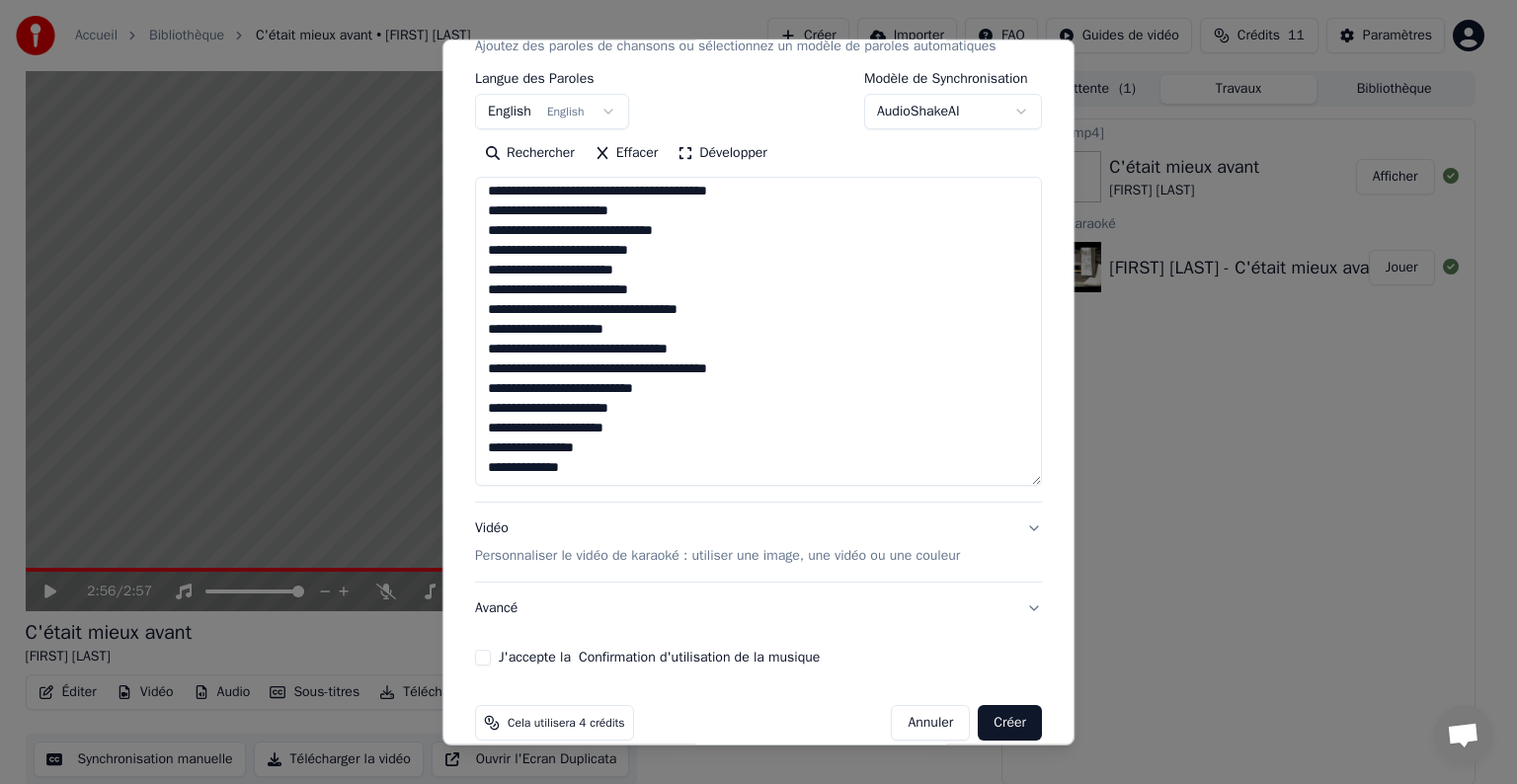 scroll, scrollTop: 292, scrollLeft: 0, axis: vertical 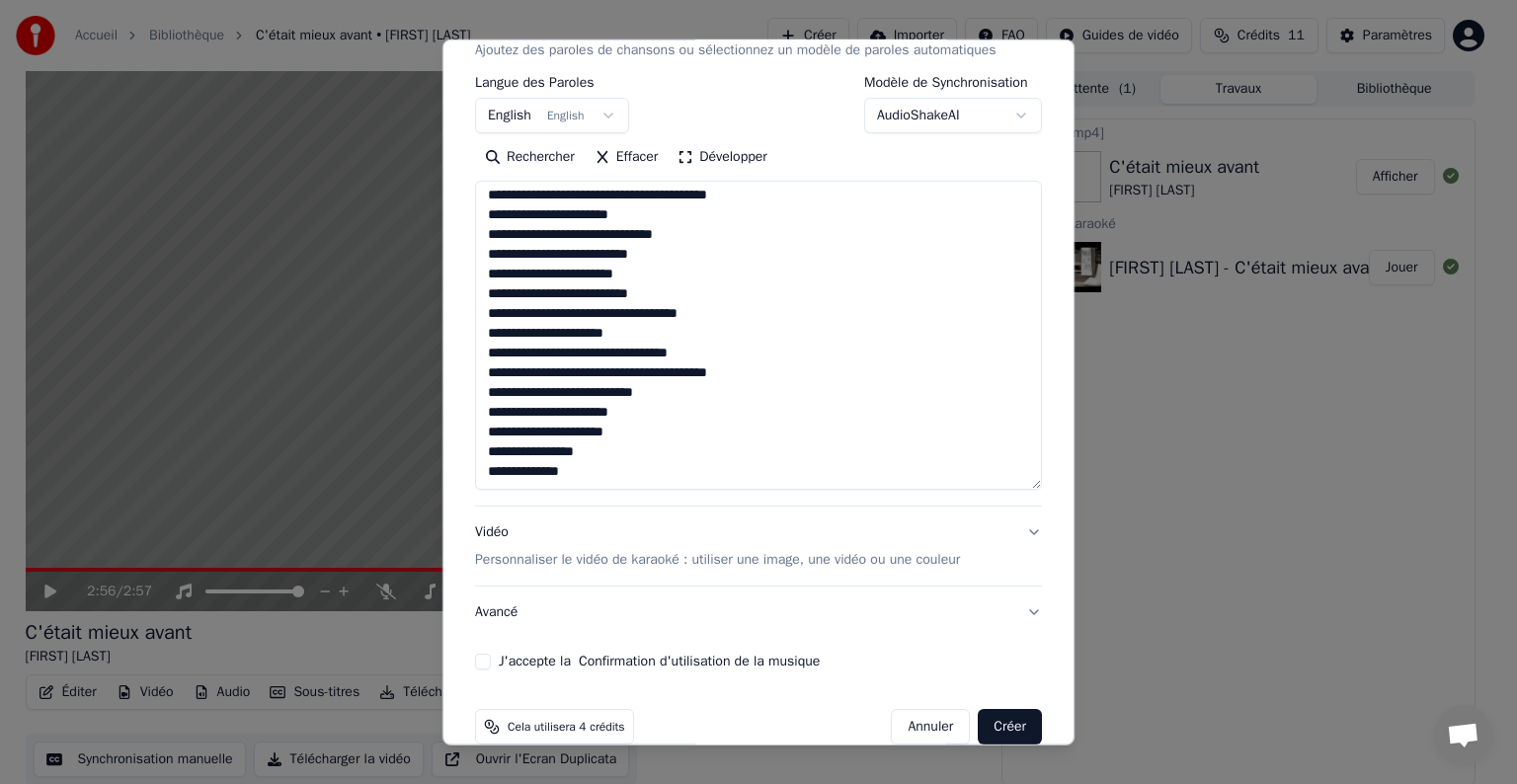 click on "Personnaliser le vidéo de karaoké : utiliser une image, une vidéo ou une couleur" at bounding box center (717, 560) 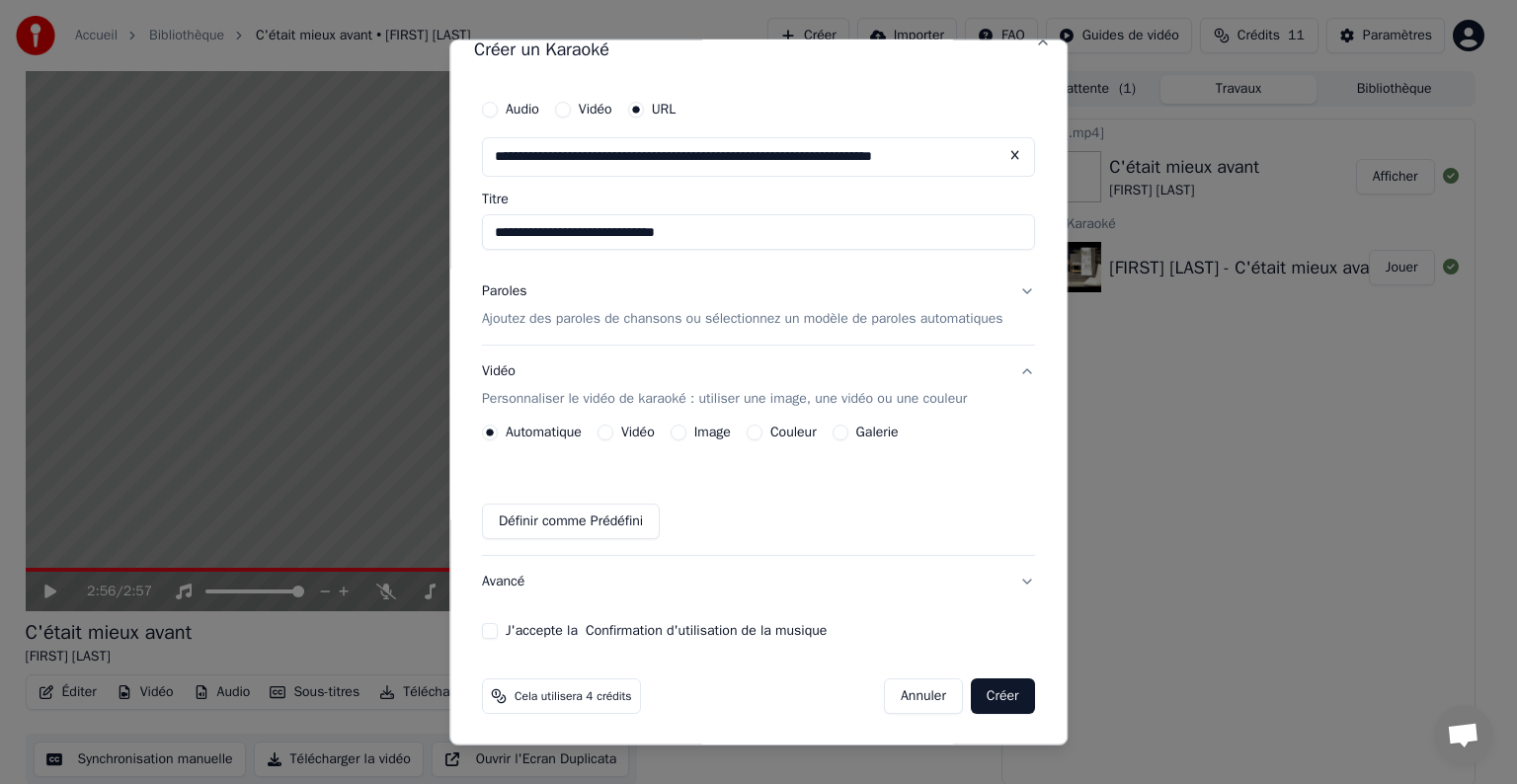 scroll, scrollTop: 24, scrollLeft: 0, axis: vertical 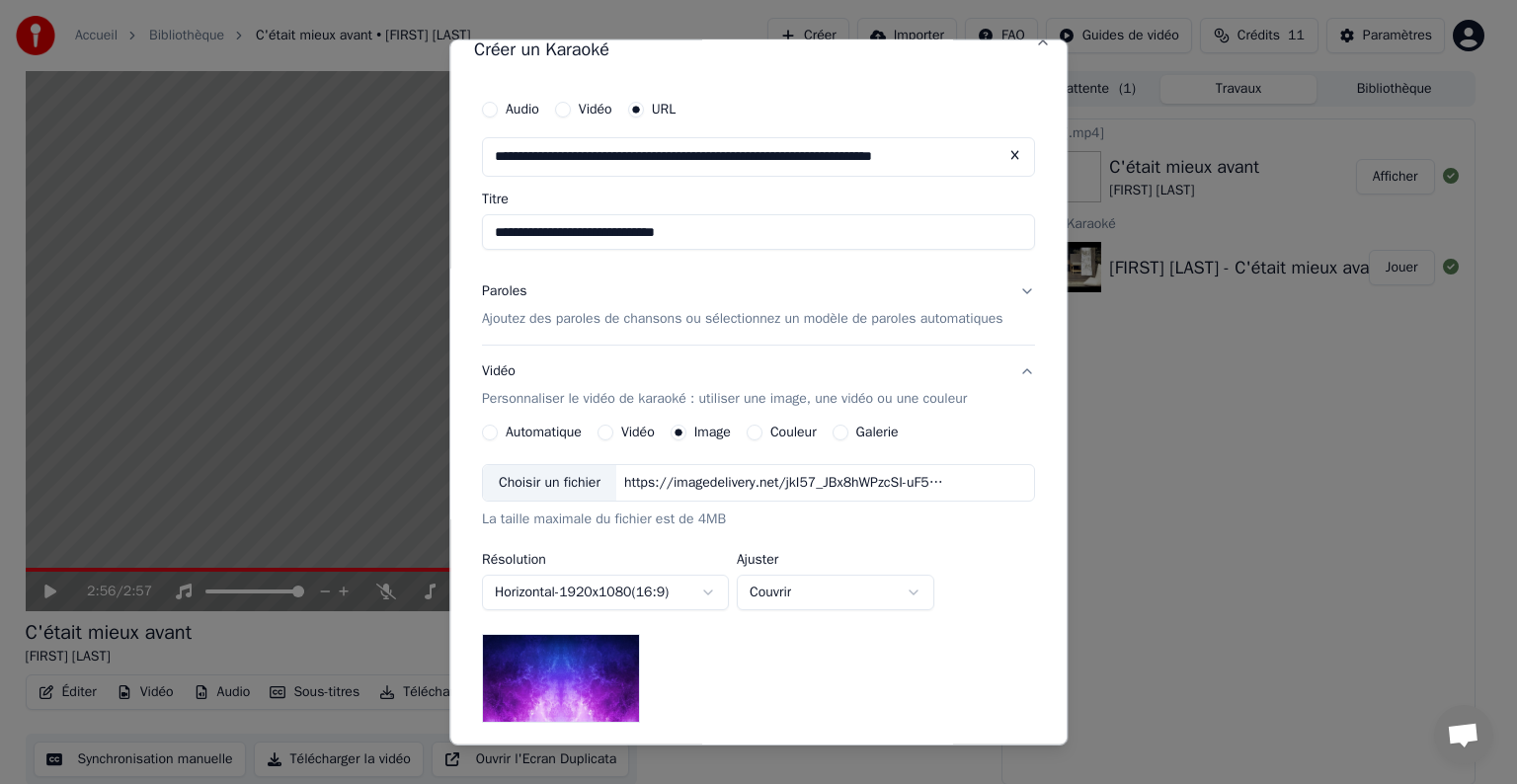 click on "Choisir un fichier" at bounding box center (549, 483) 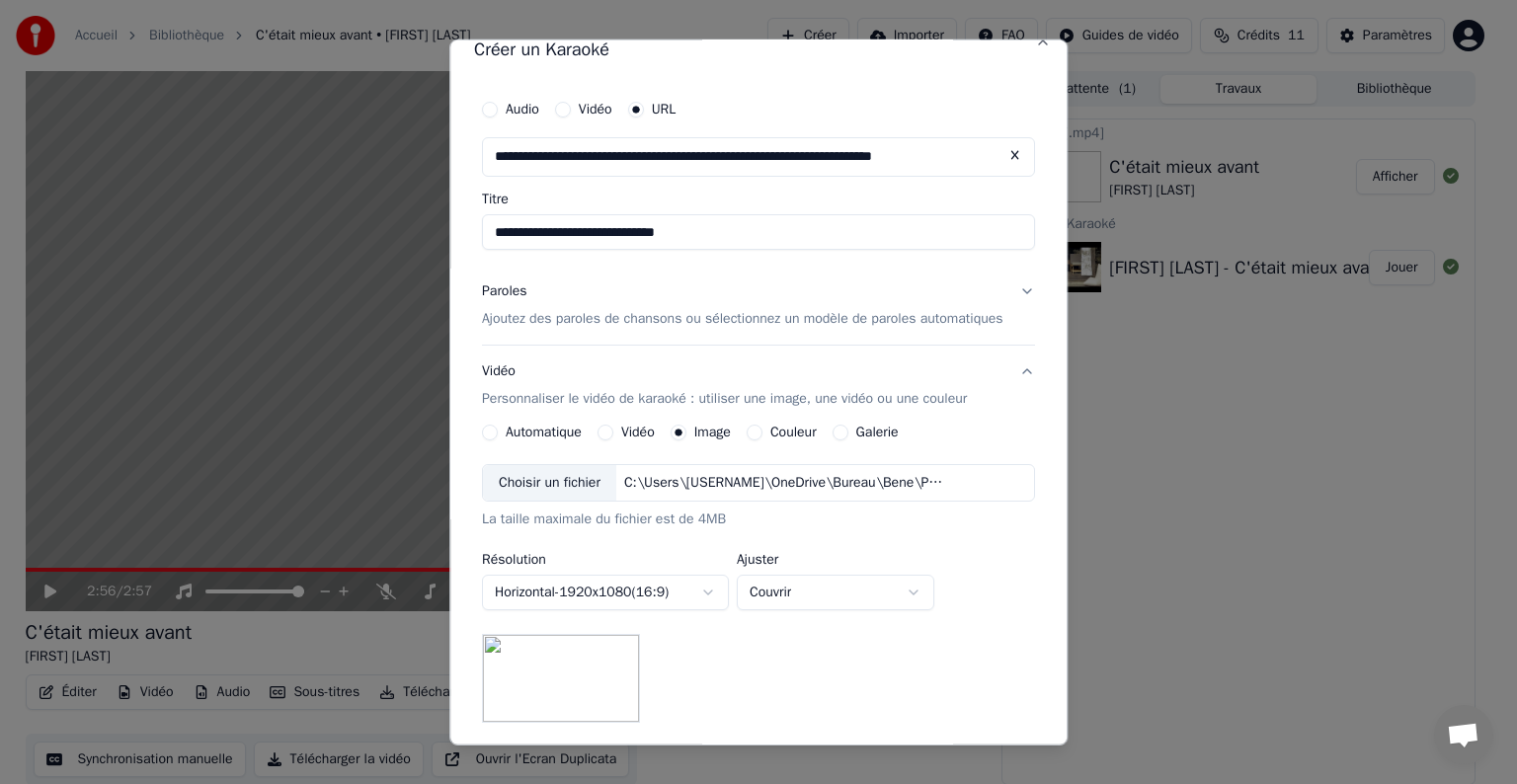click on "**********" at bounding box center (750, 392) 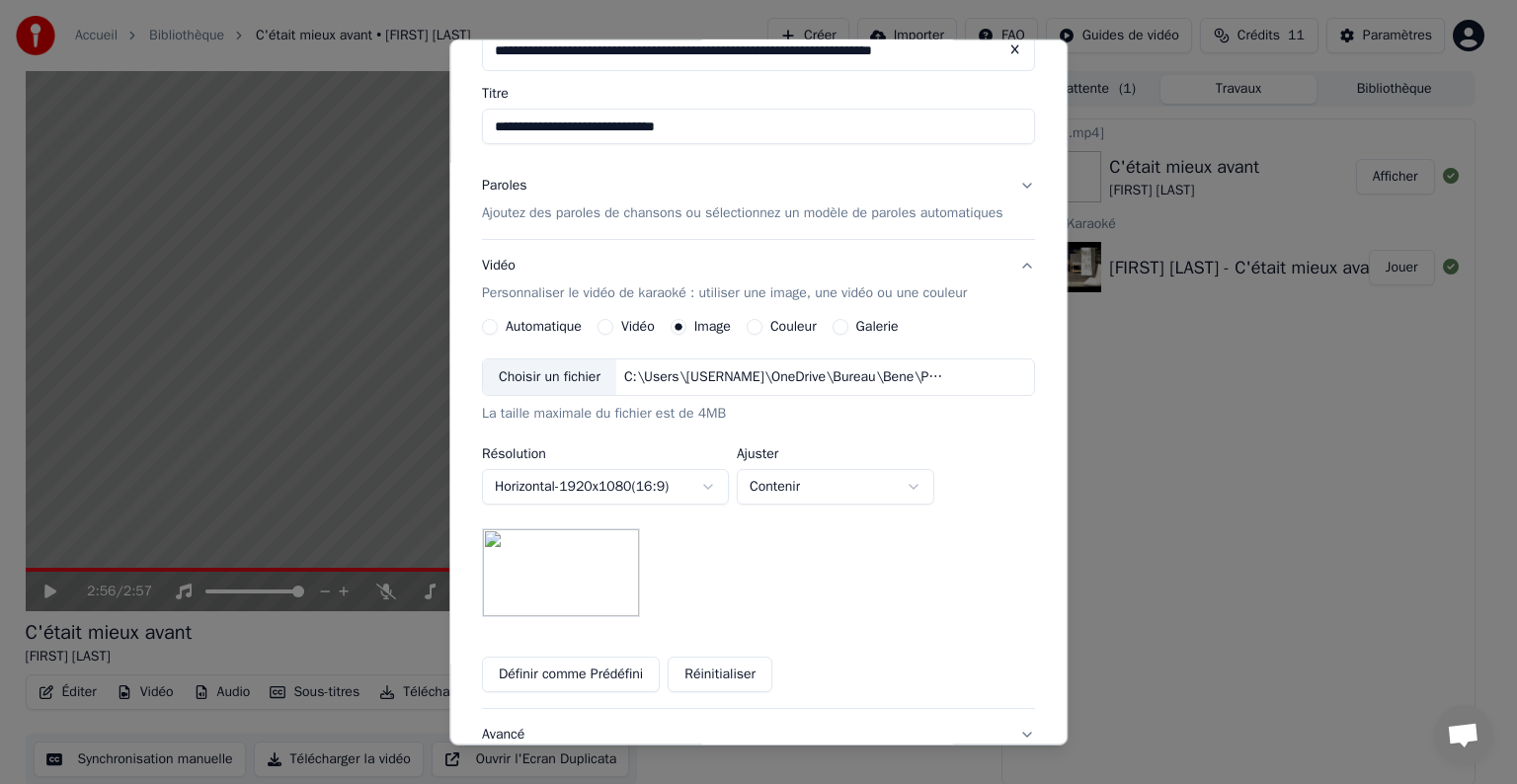 scroll, scrollTop: 131, scrollLeft: 0, axis: vertical 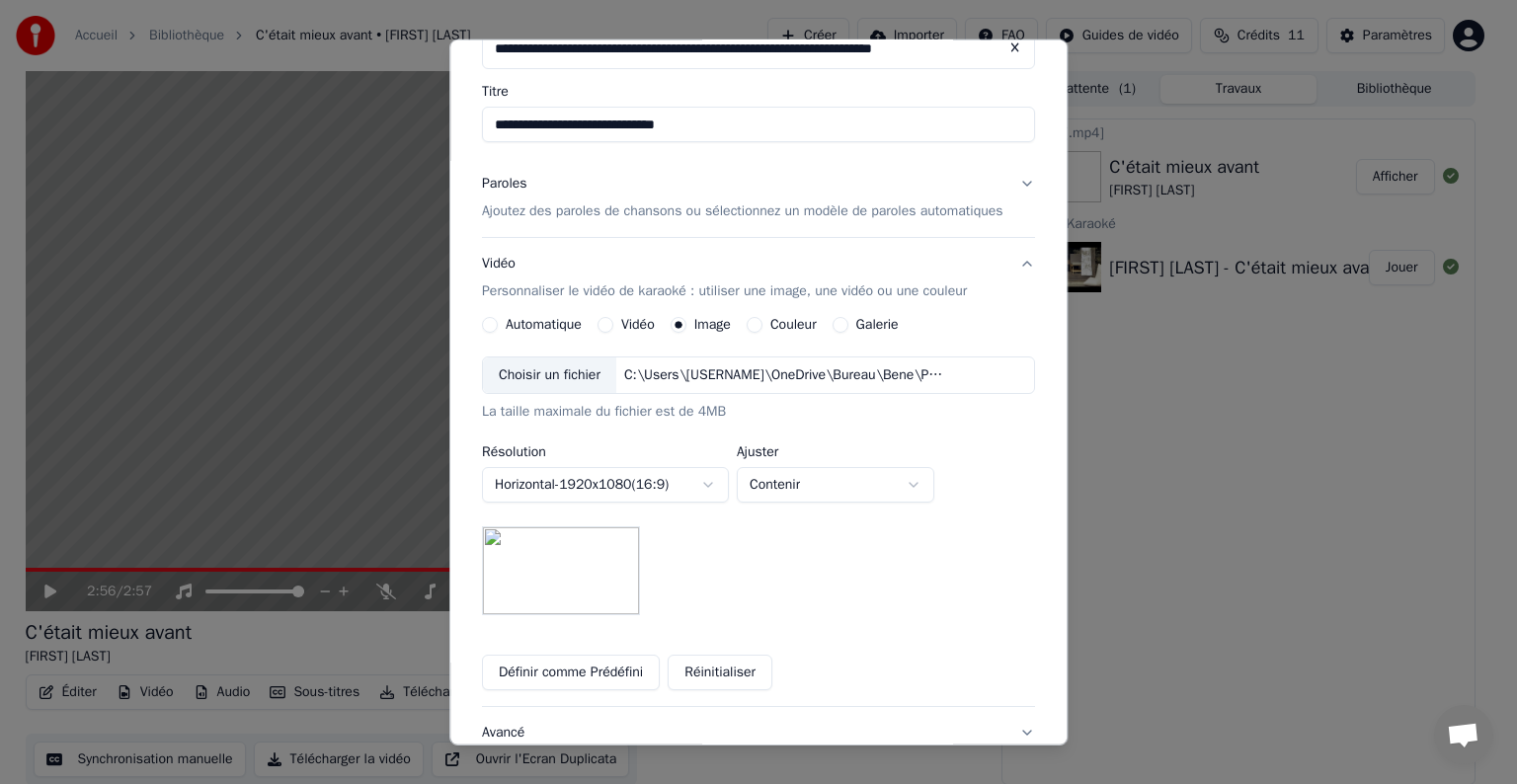 click on "**********" at bounding box center [750, 392] 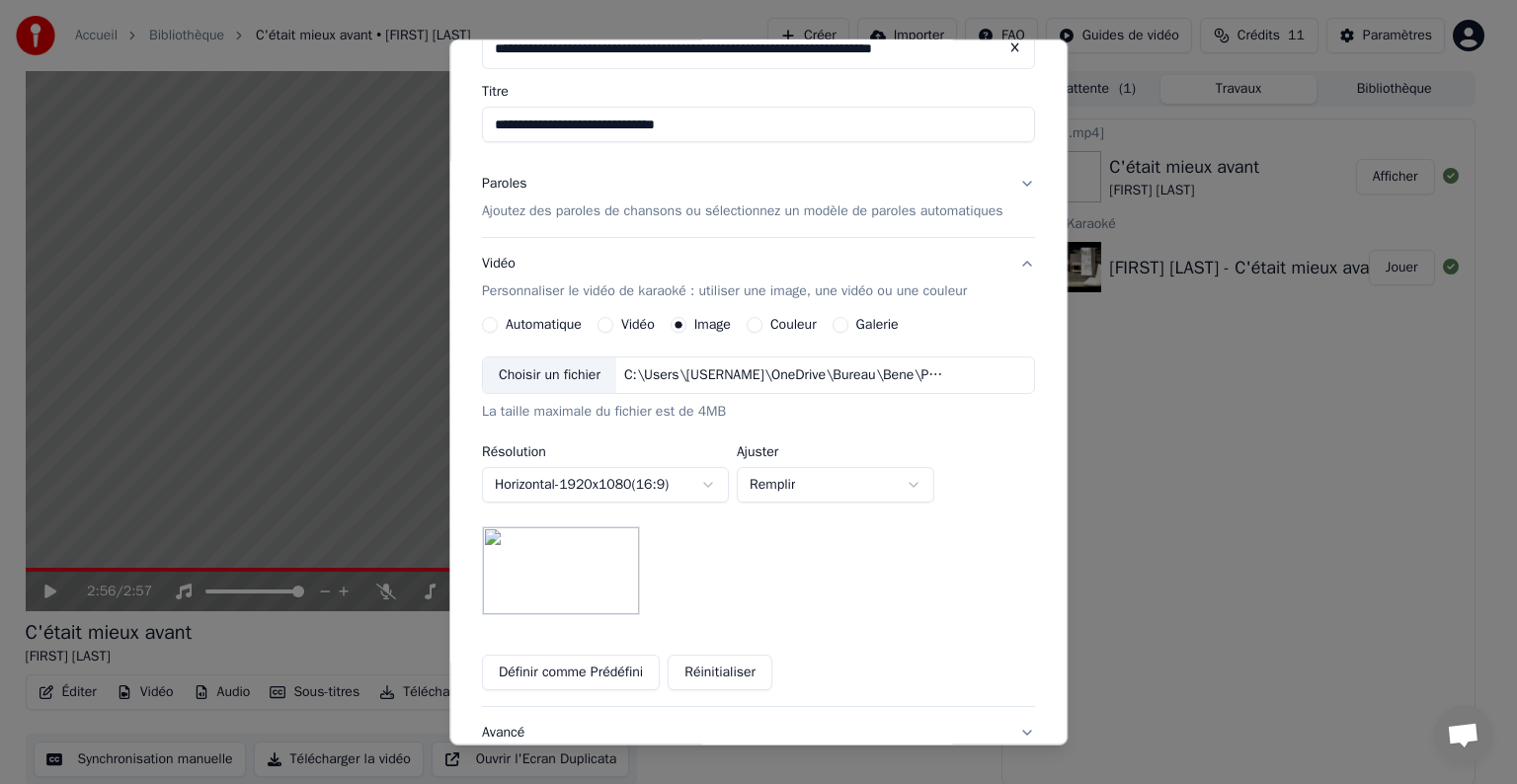 click on "**********" at bounding box center [750, 392] 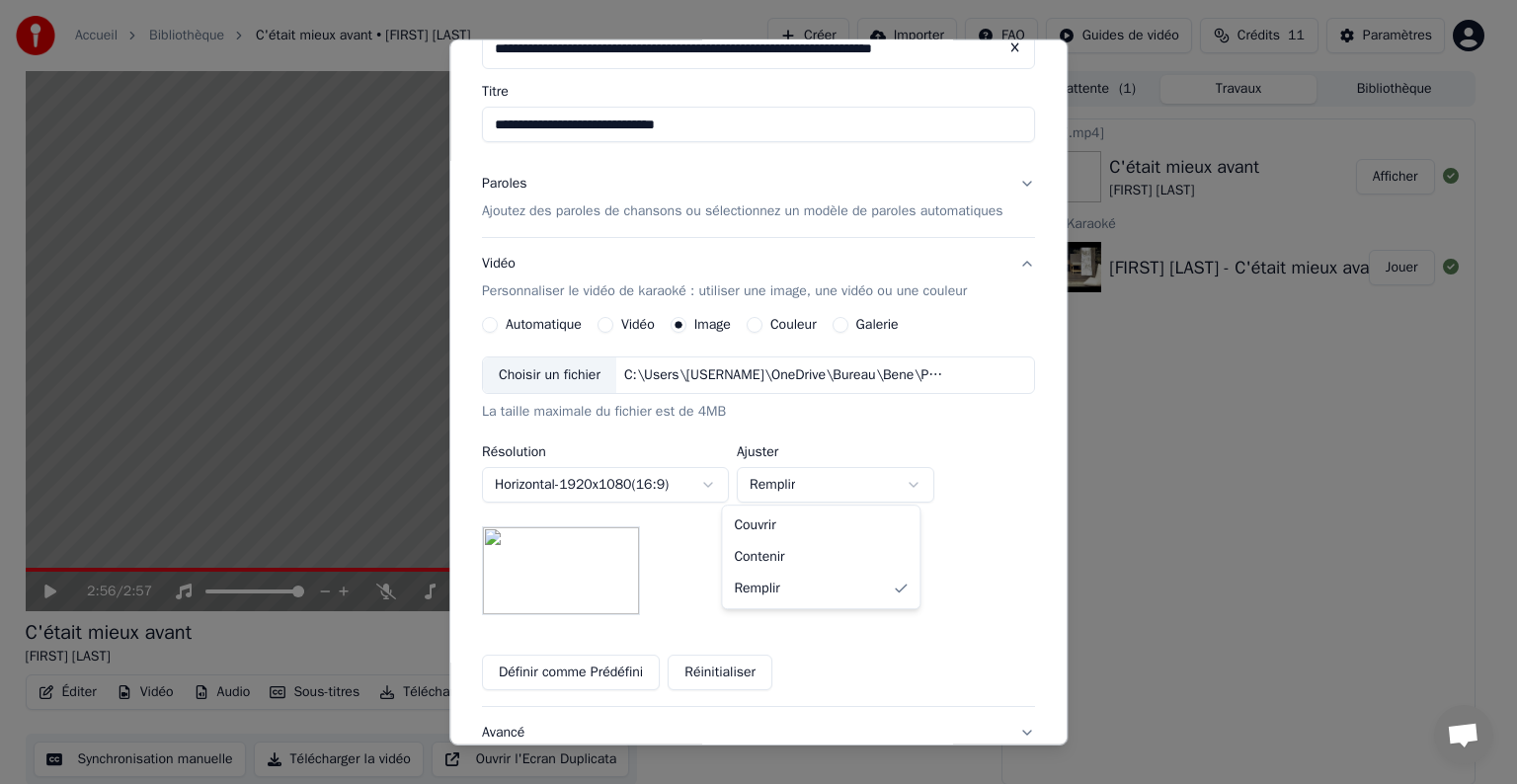 select on "*******" 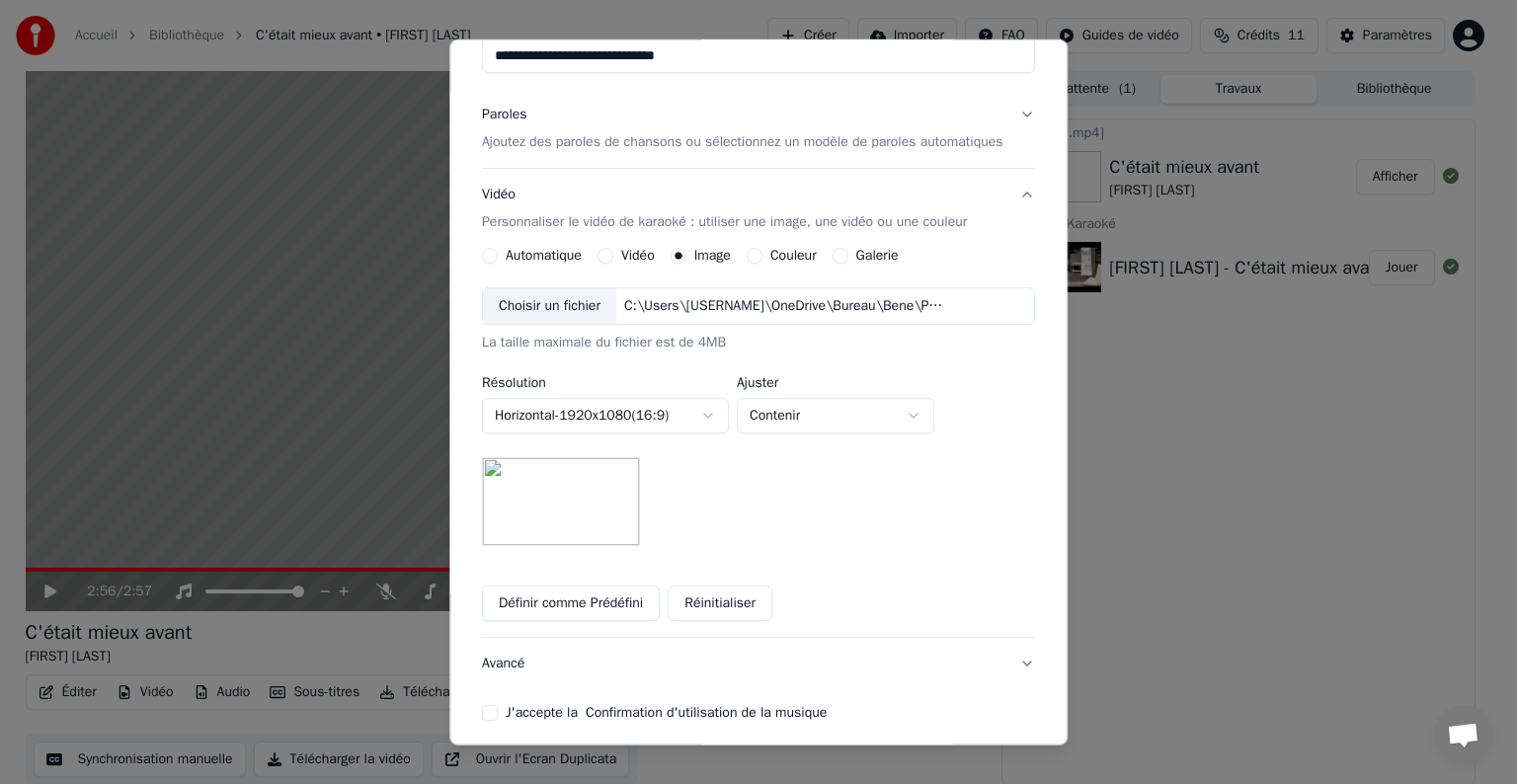 scroll, scrollTop: 203, scrollLeft: 0, axis: vertical 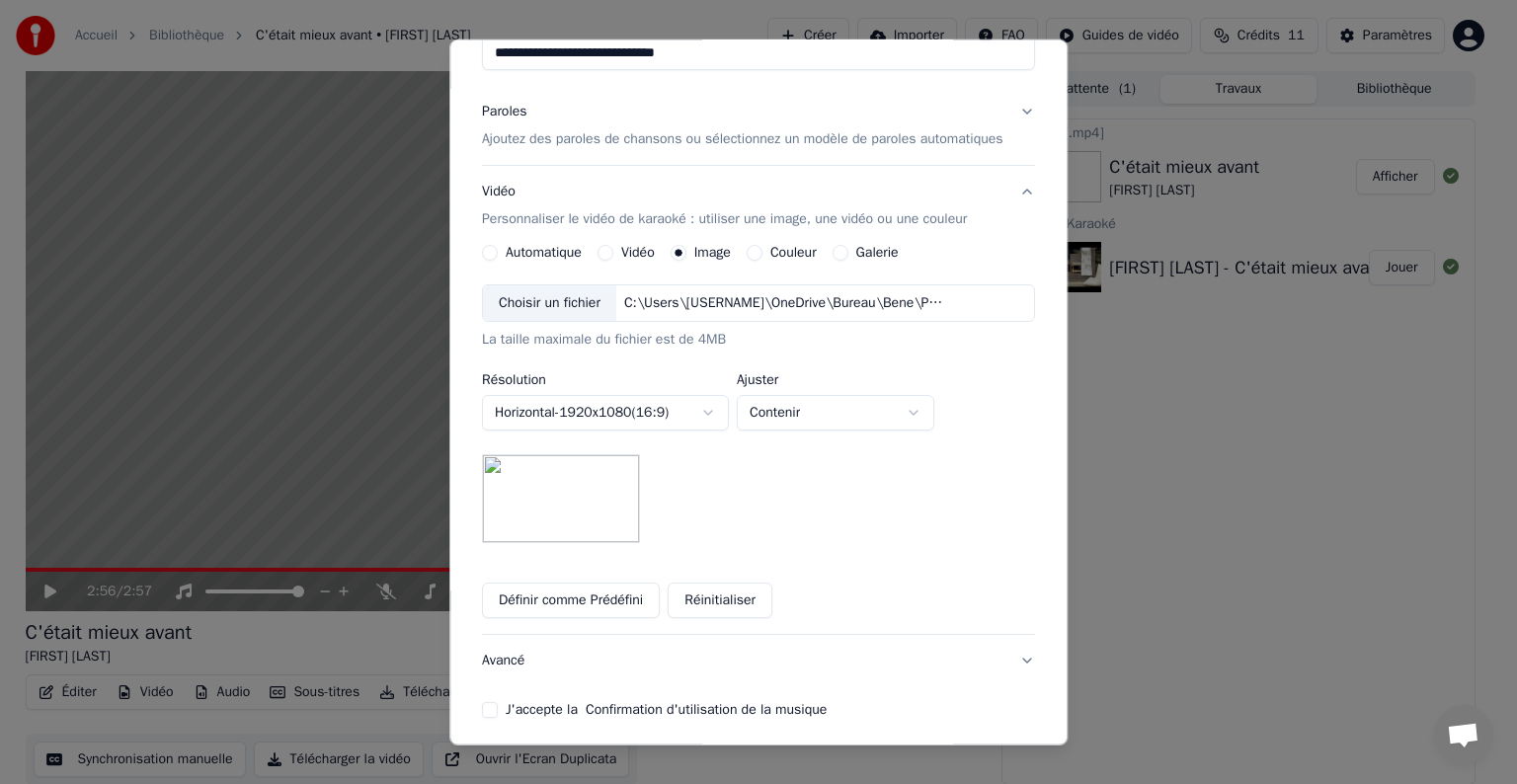click at bounding box center (561, 499) 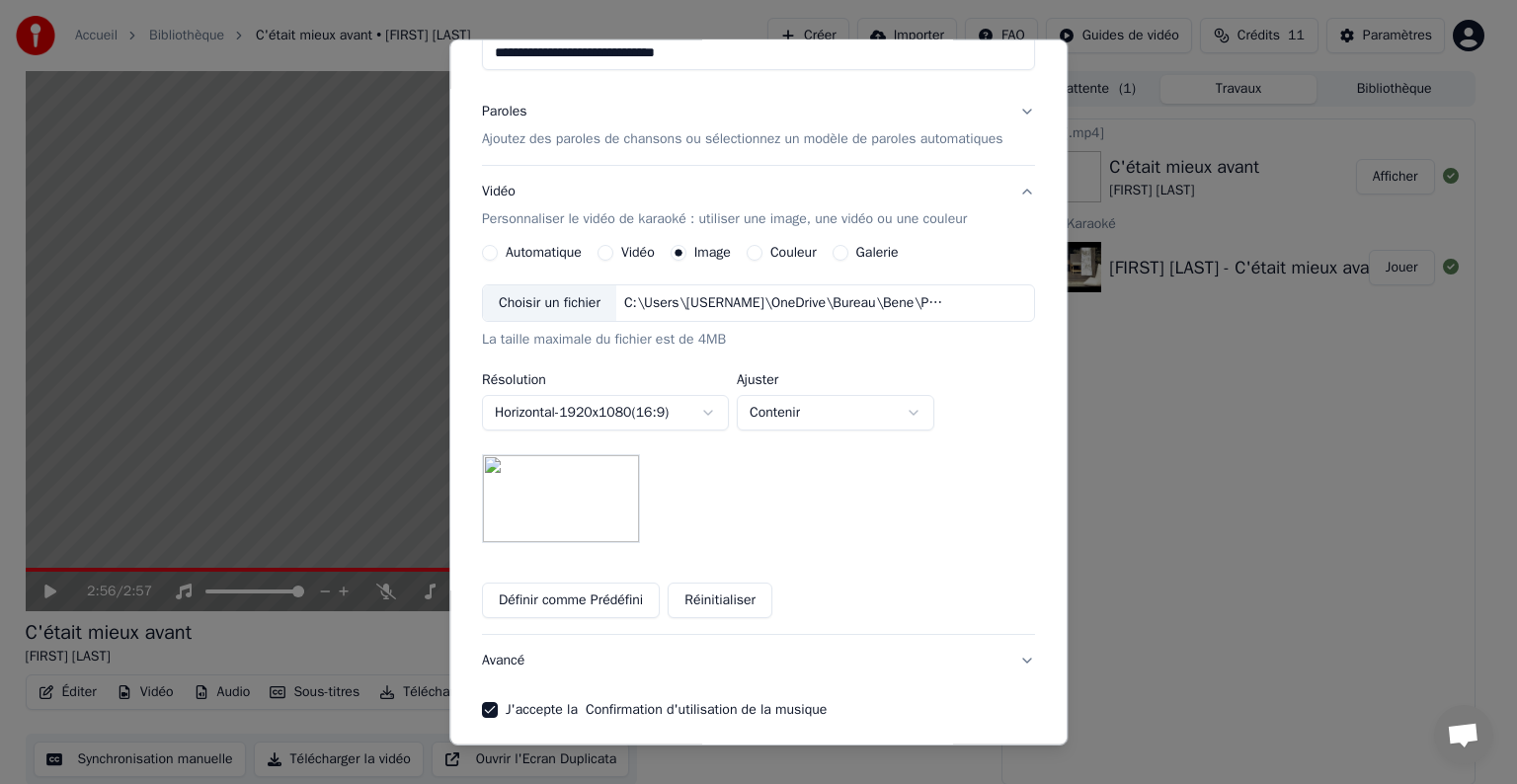 click on "J'accepte la   Confirmation d'utilisation de la musique" at bounding box center [490, 710] 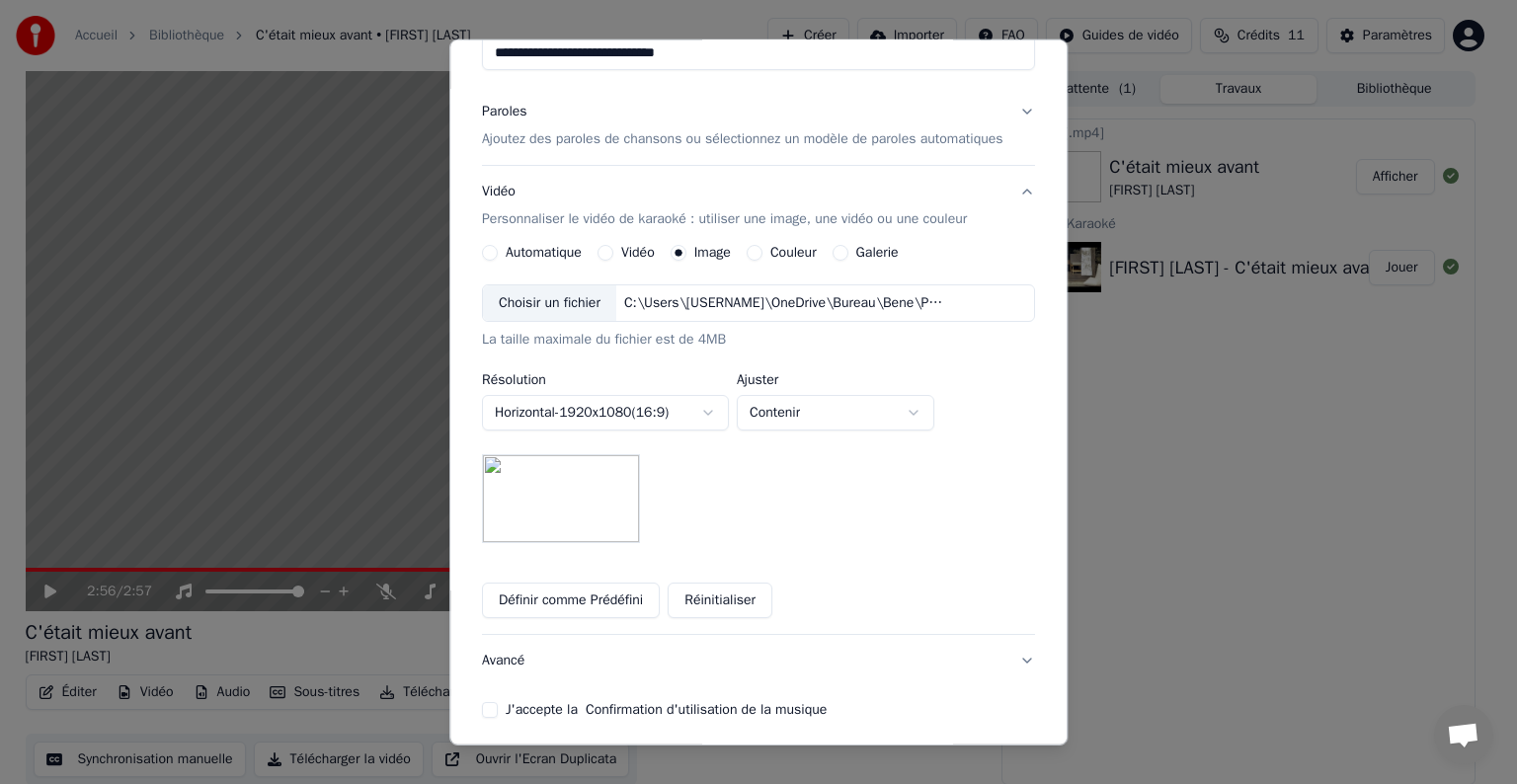 click on "Définir comme Prédéfini Réinitialiser" at bounding box center [758, 600] 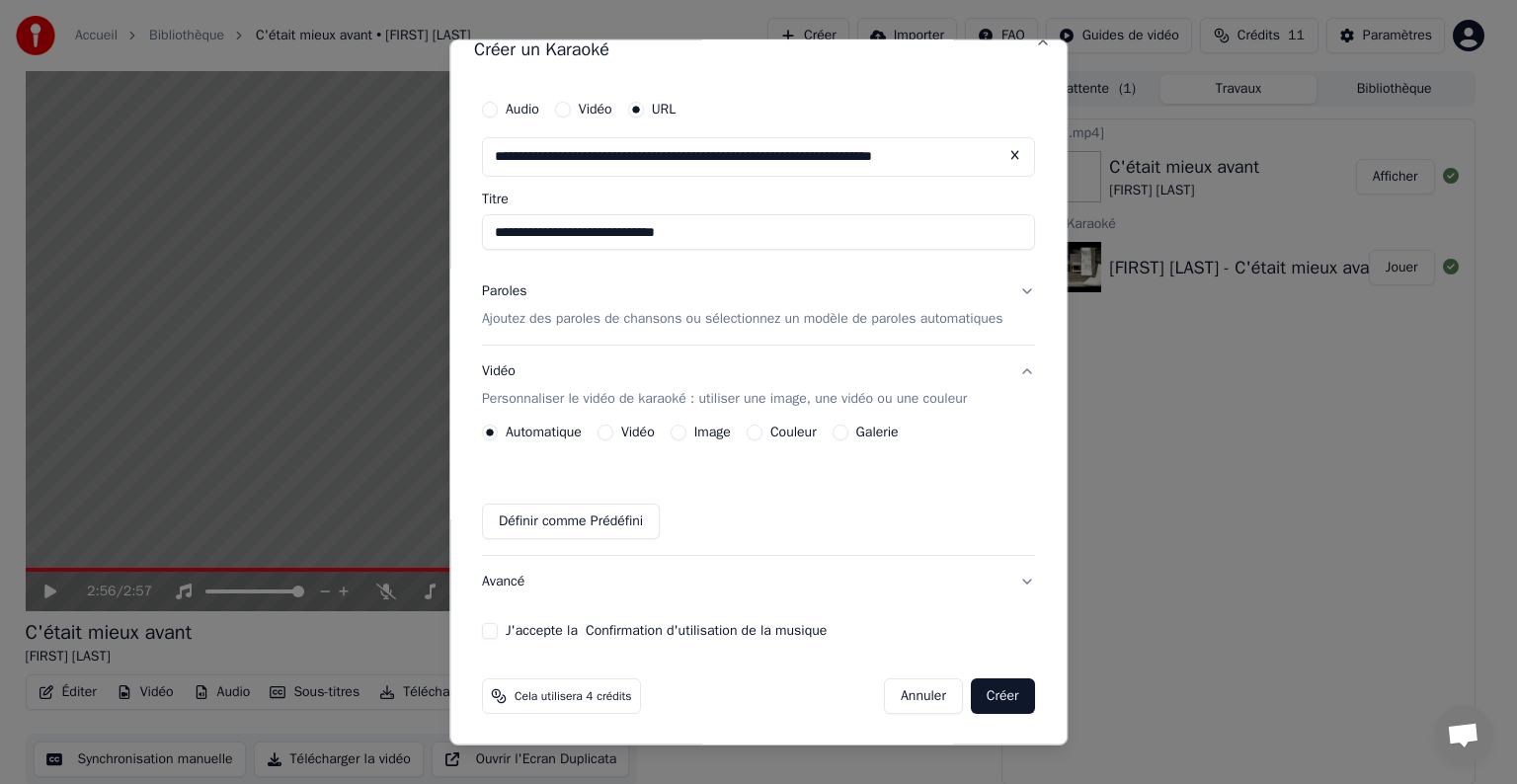 click on "Définir comme Prédéfini" at bounding box center (571, 521) 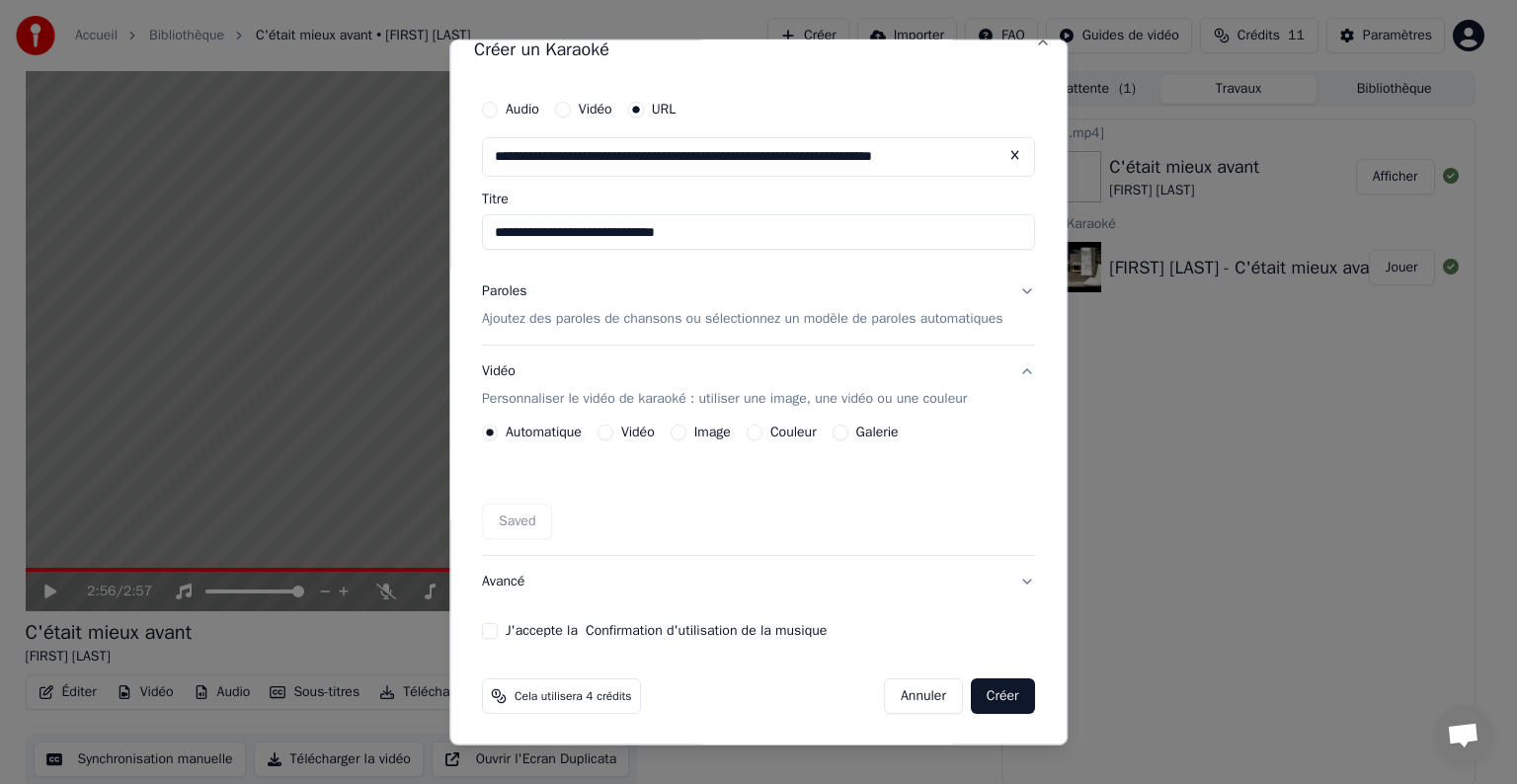 click on "Saved" at bounding box center (758, 521) 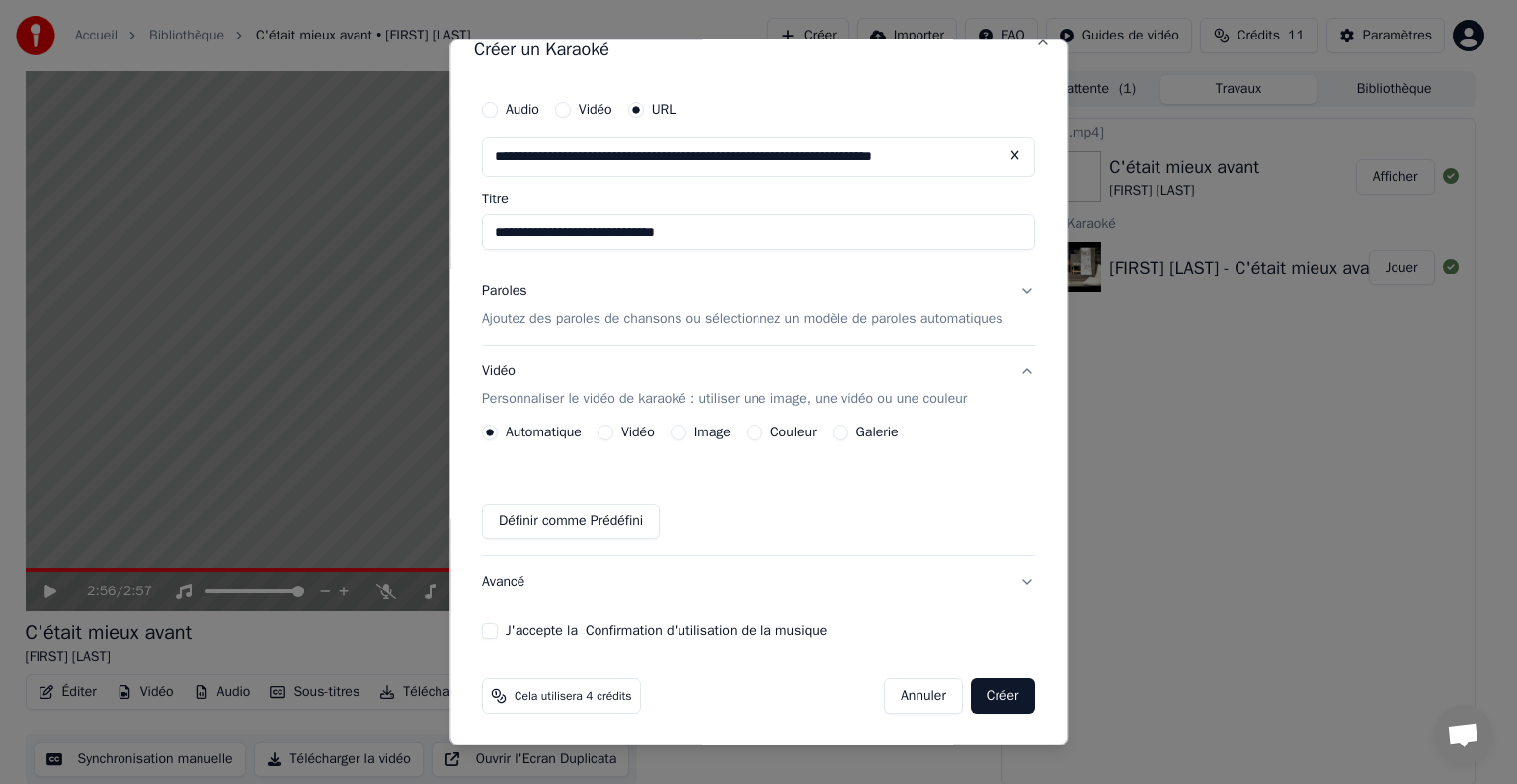 click on "J'accepte la   Confirmation d'utilisation de la musique" at bounding box center (490, 631) 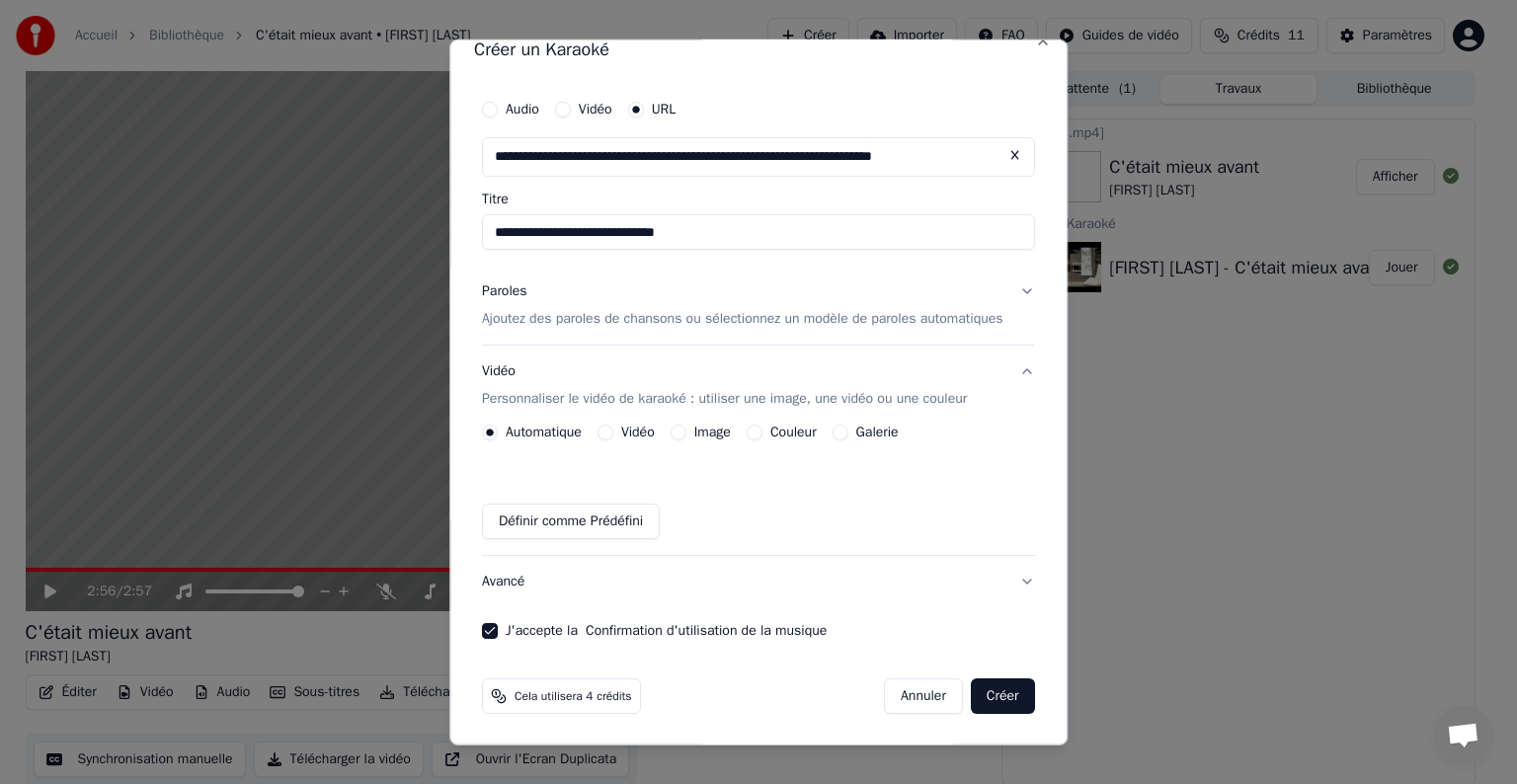 click on "Image" at bounding box center [712, 432] 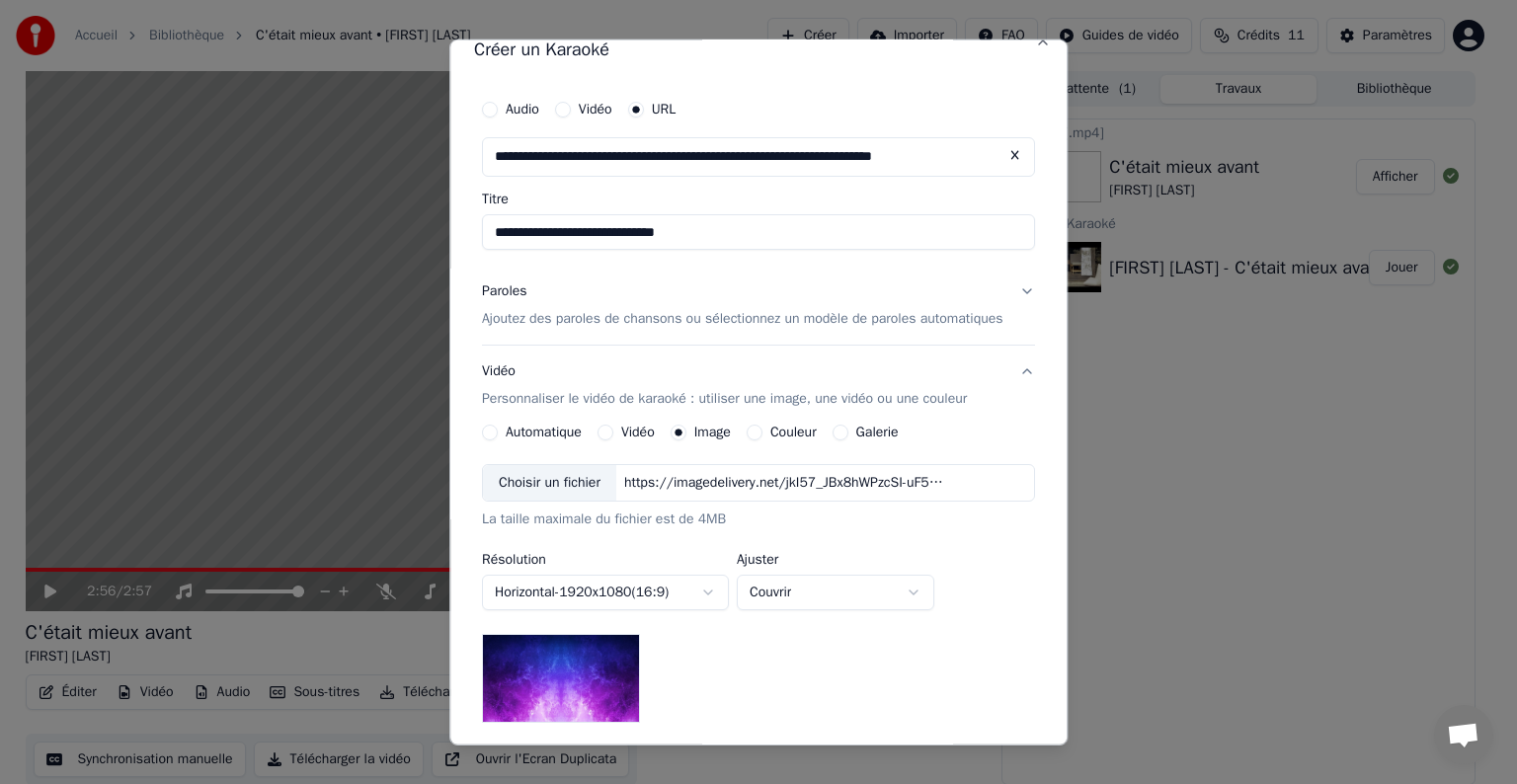 click on "Choisir un fichier" at bounding box center (549, 483) 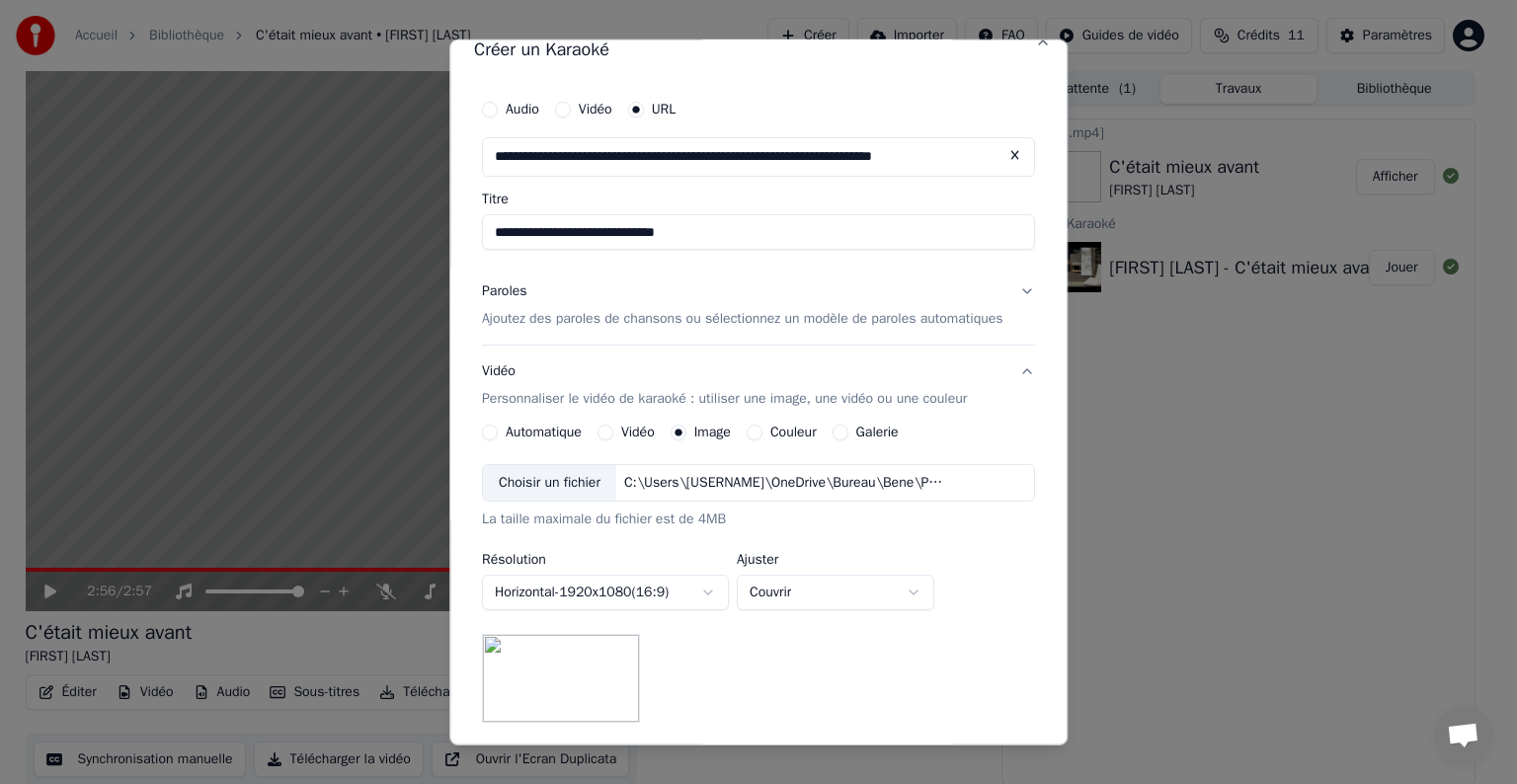 click on "**********" at bounding box center [750, 392] 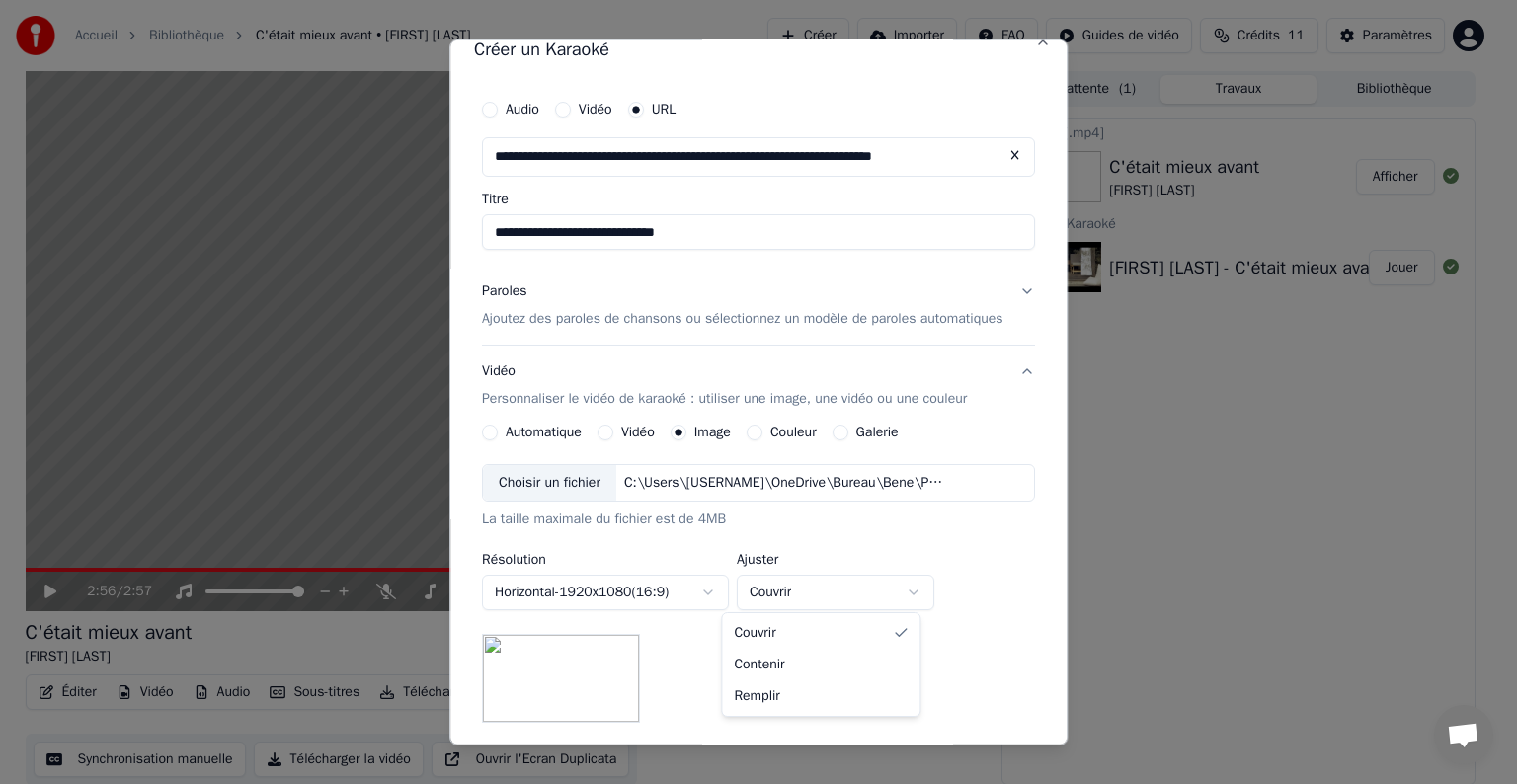 select on "*******" 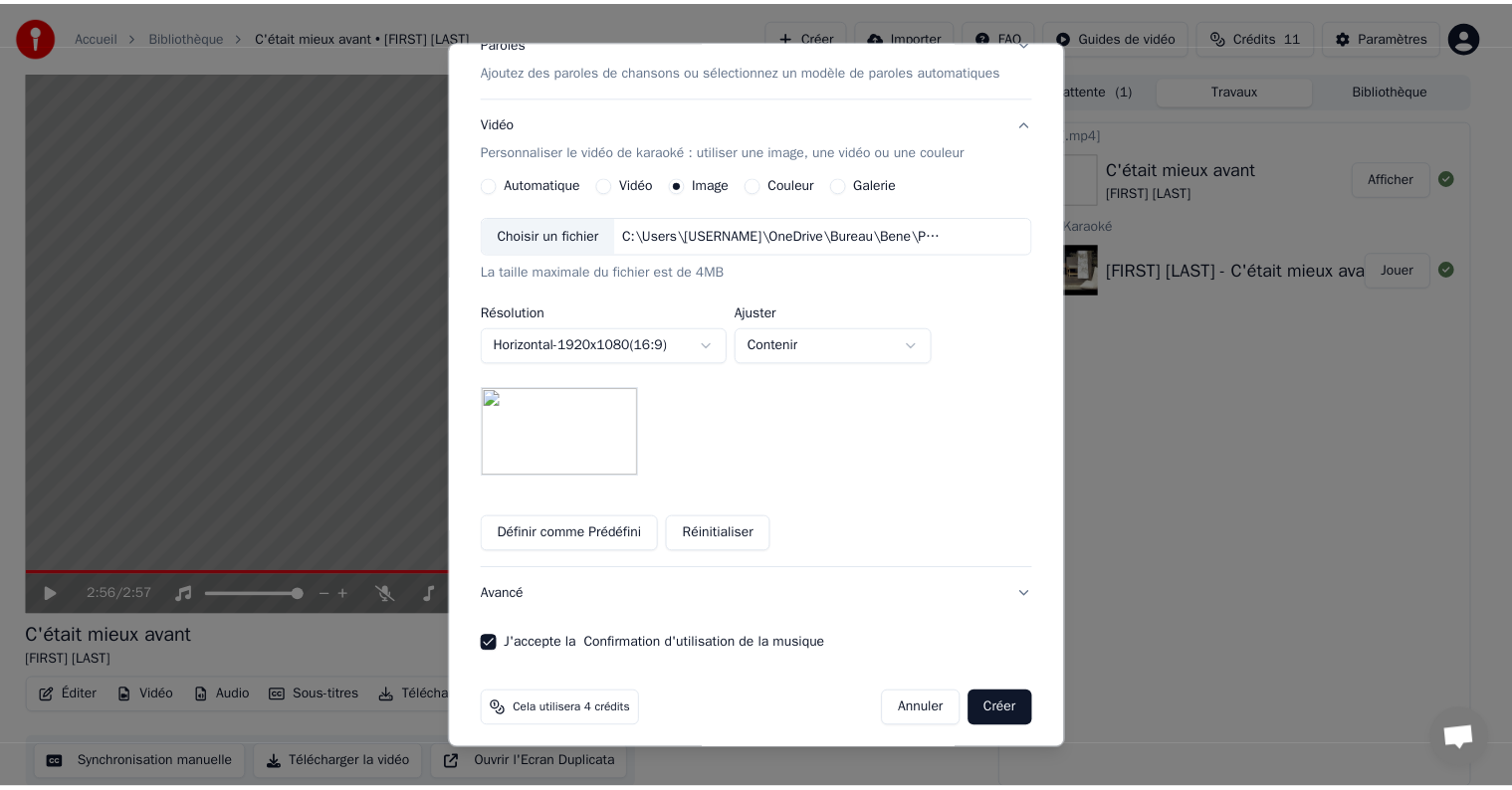 scroll, scrollTop: 285, scrollLeft: 0, axis: vertical 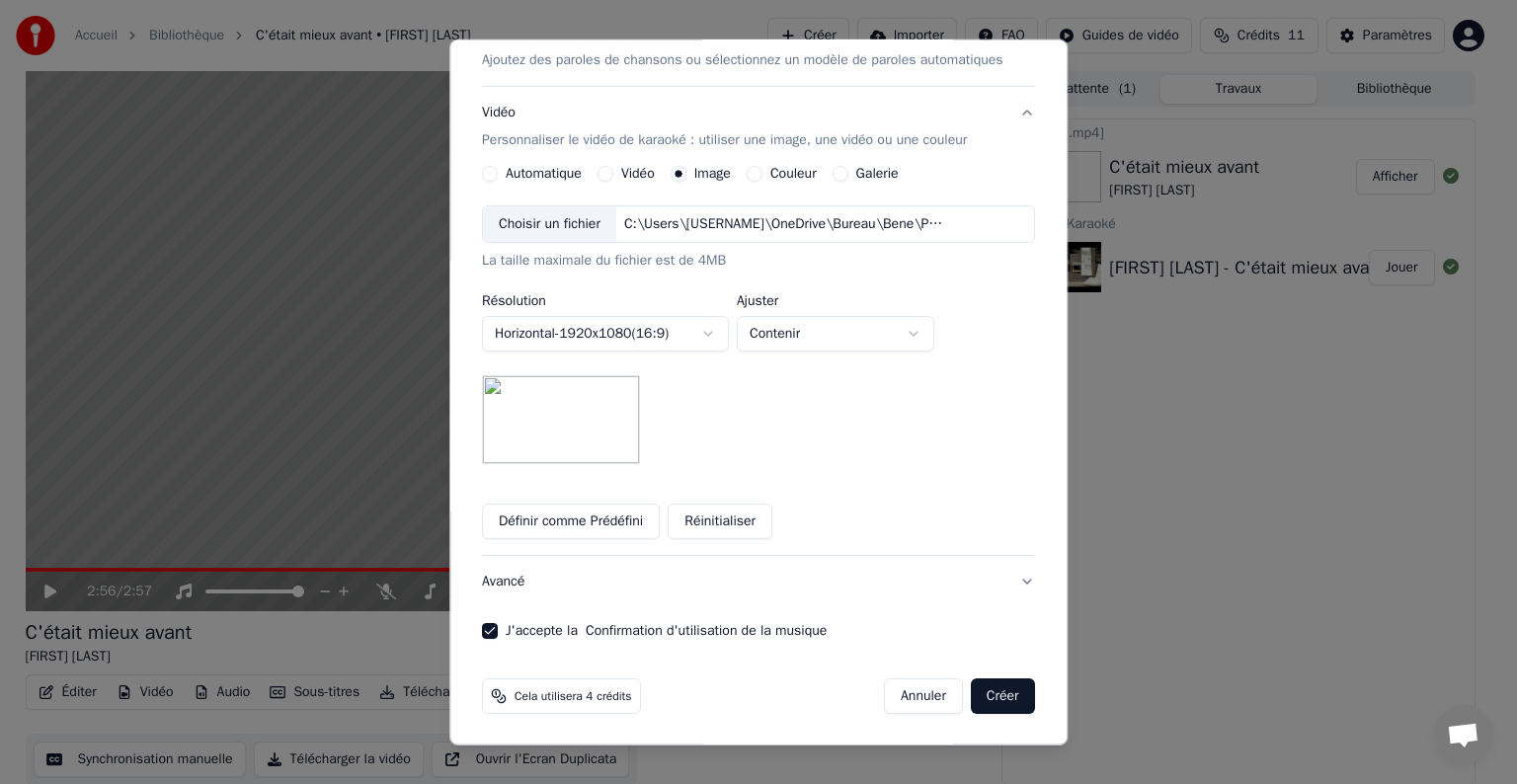 click on "Créer" at bounding box center [1002, 696] 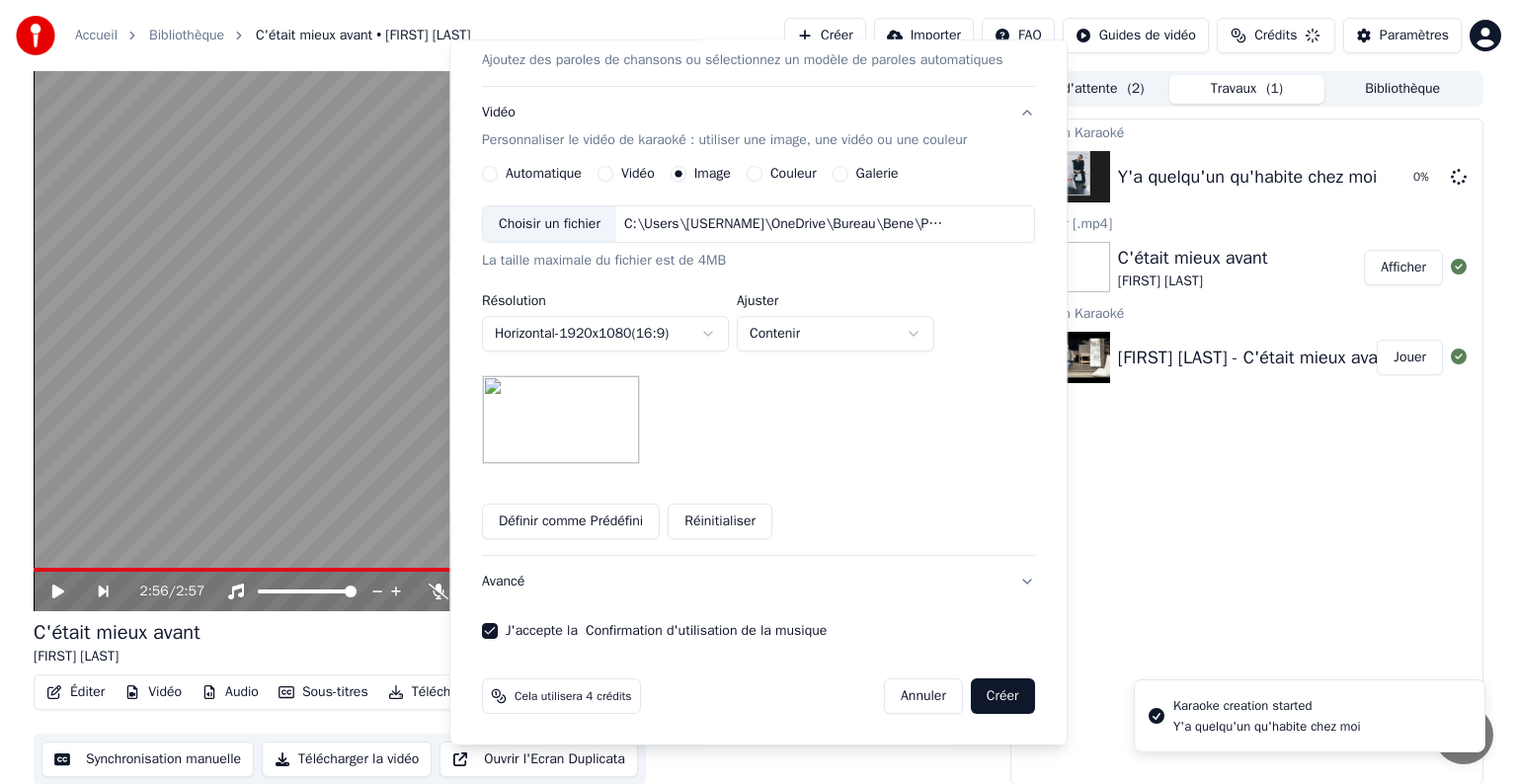 type 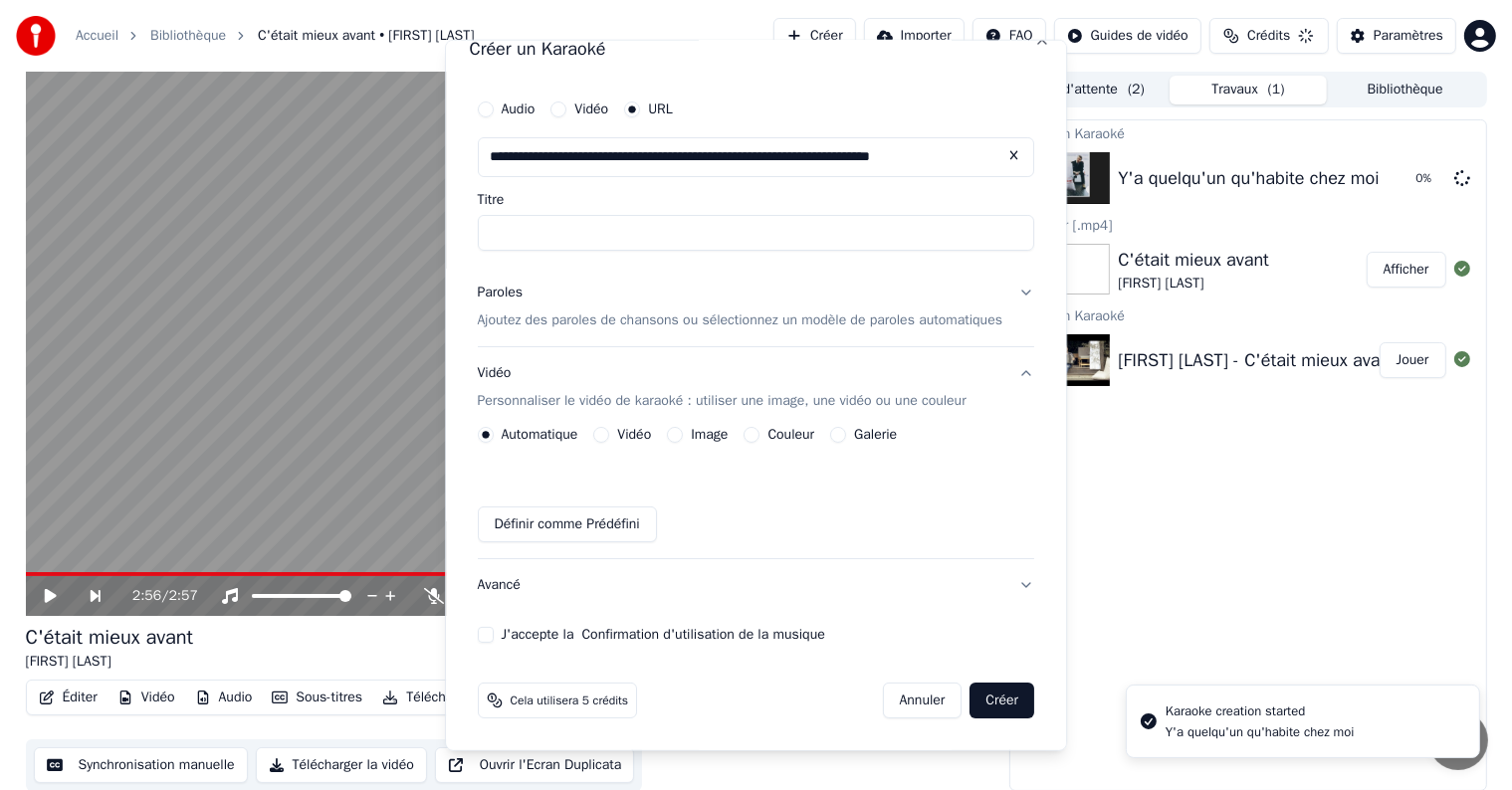 scroll, scrollTop: 24, scrollLeft: 0, axis: vertical 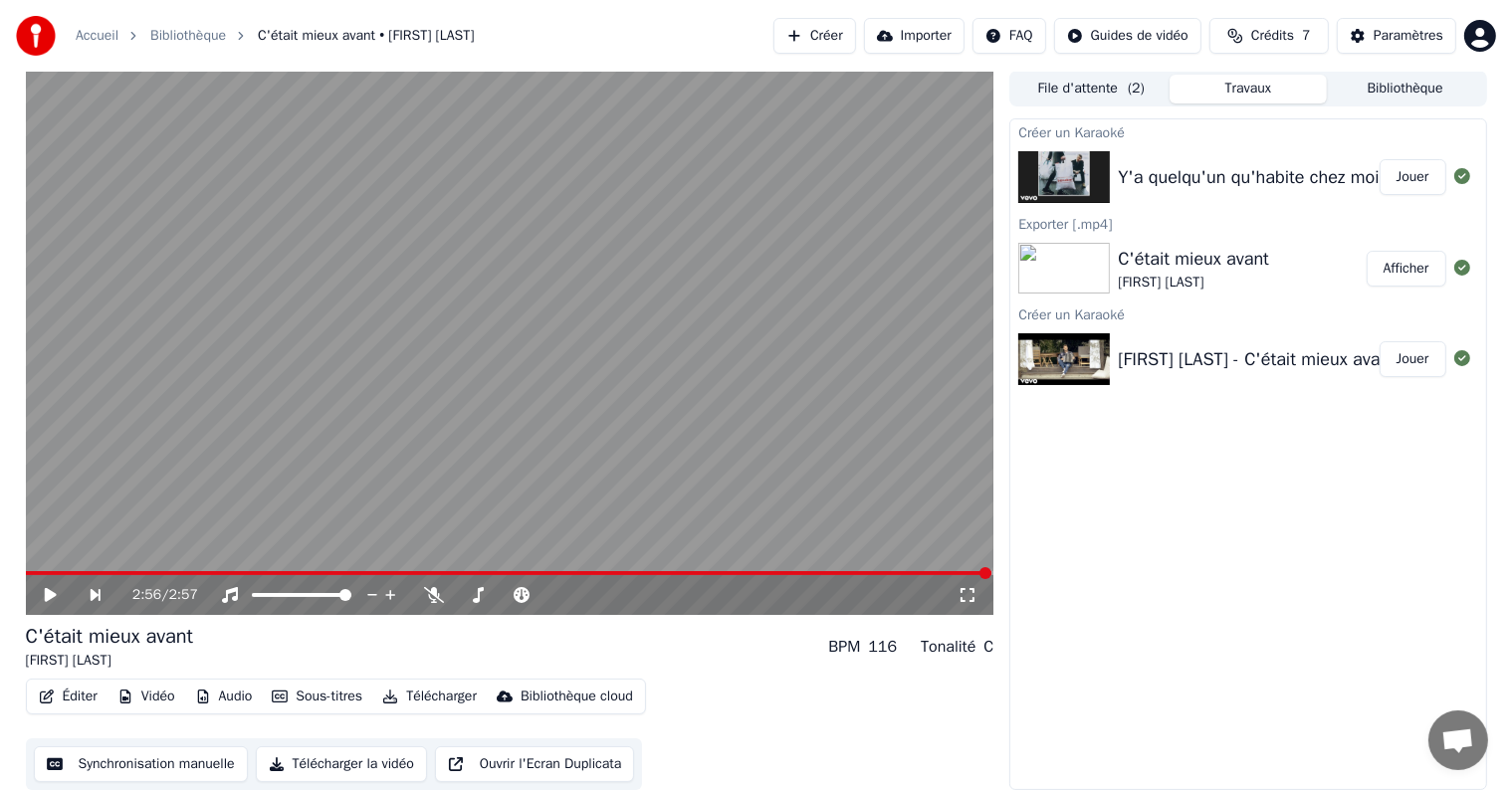 click on "Jouer" at bounding box center [1412, 177] 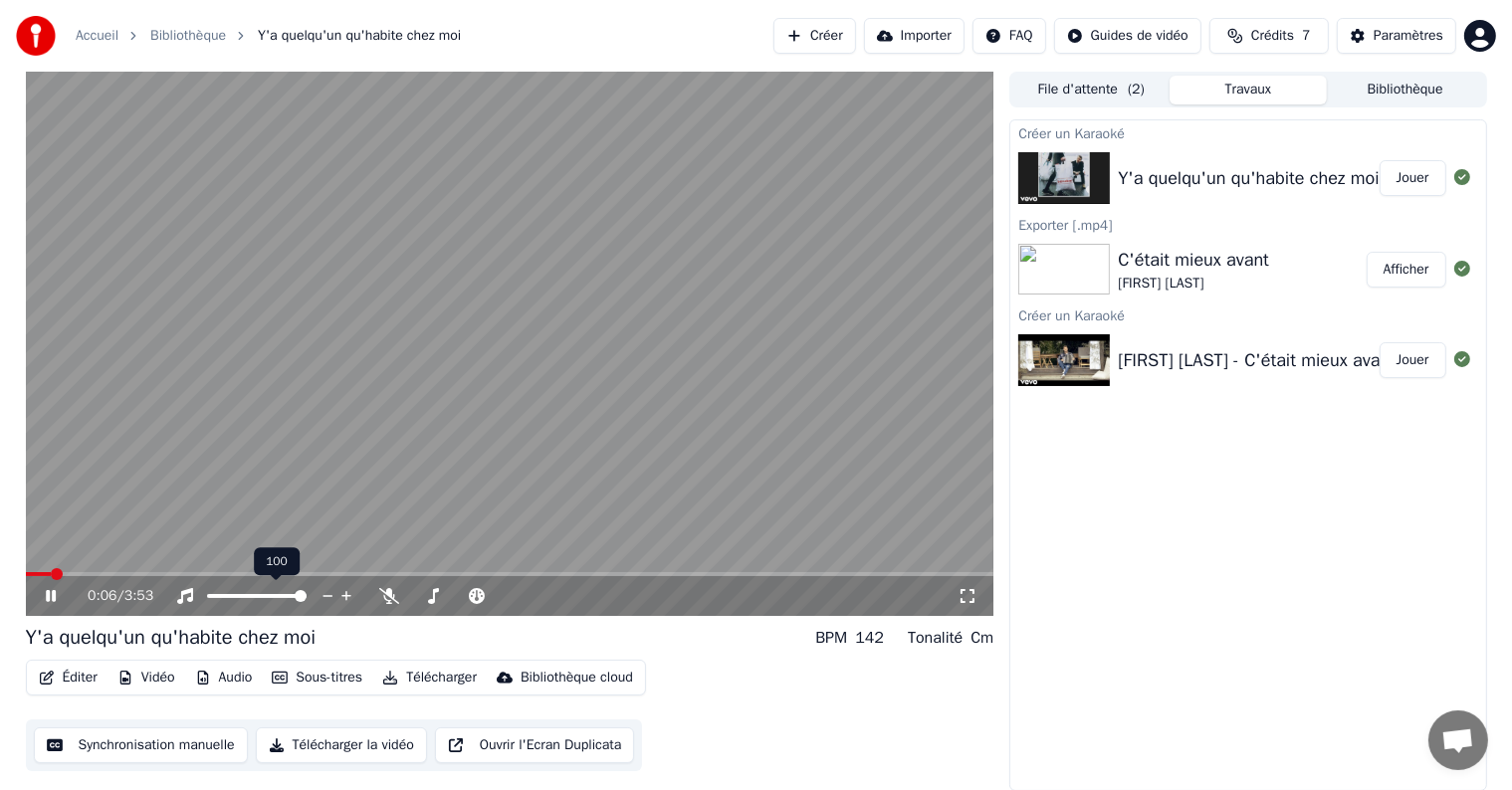 click at bounding box center (275, 596) 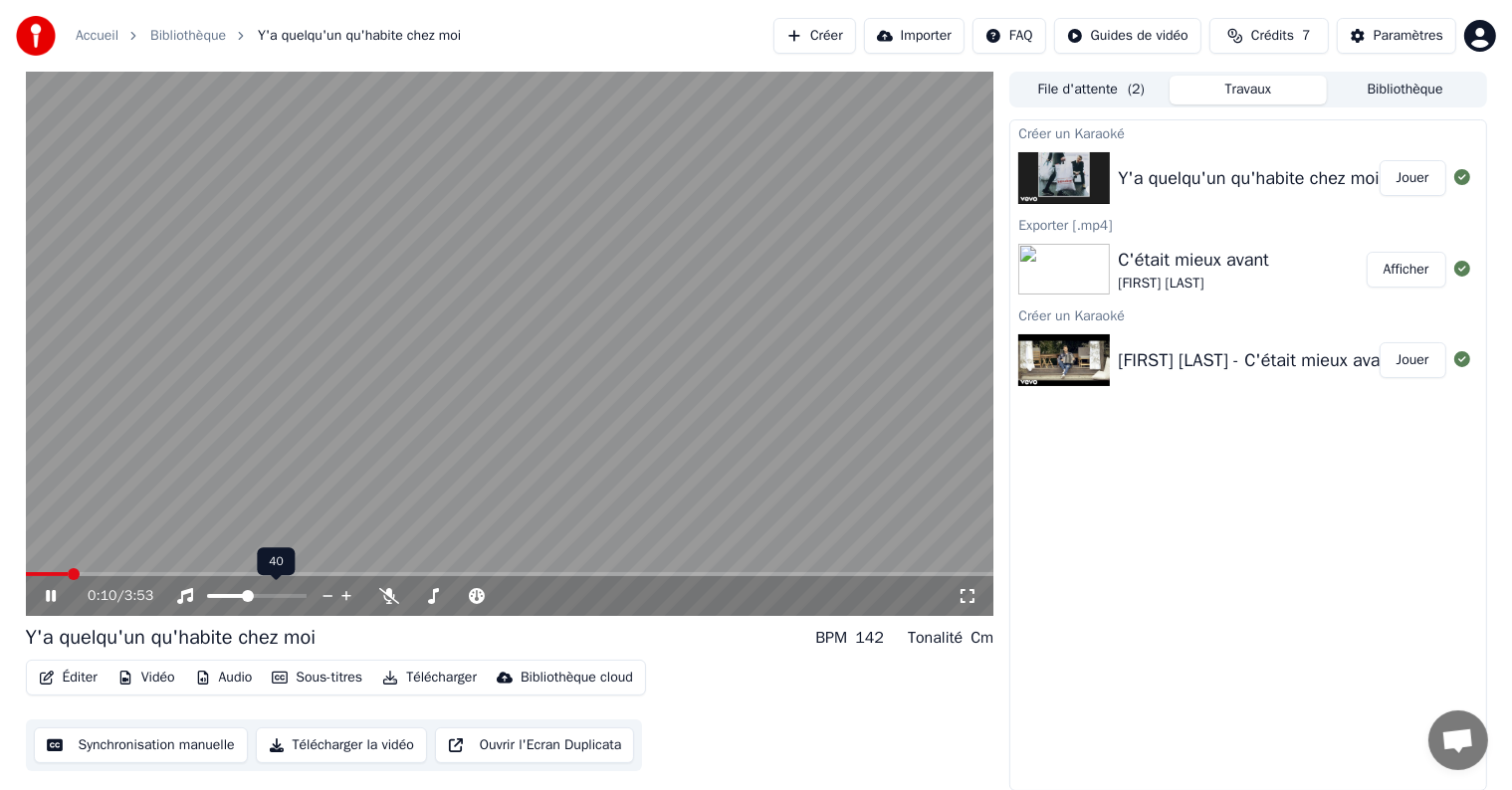 click at bounding box center [248, 596] 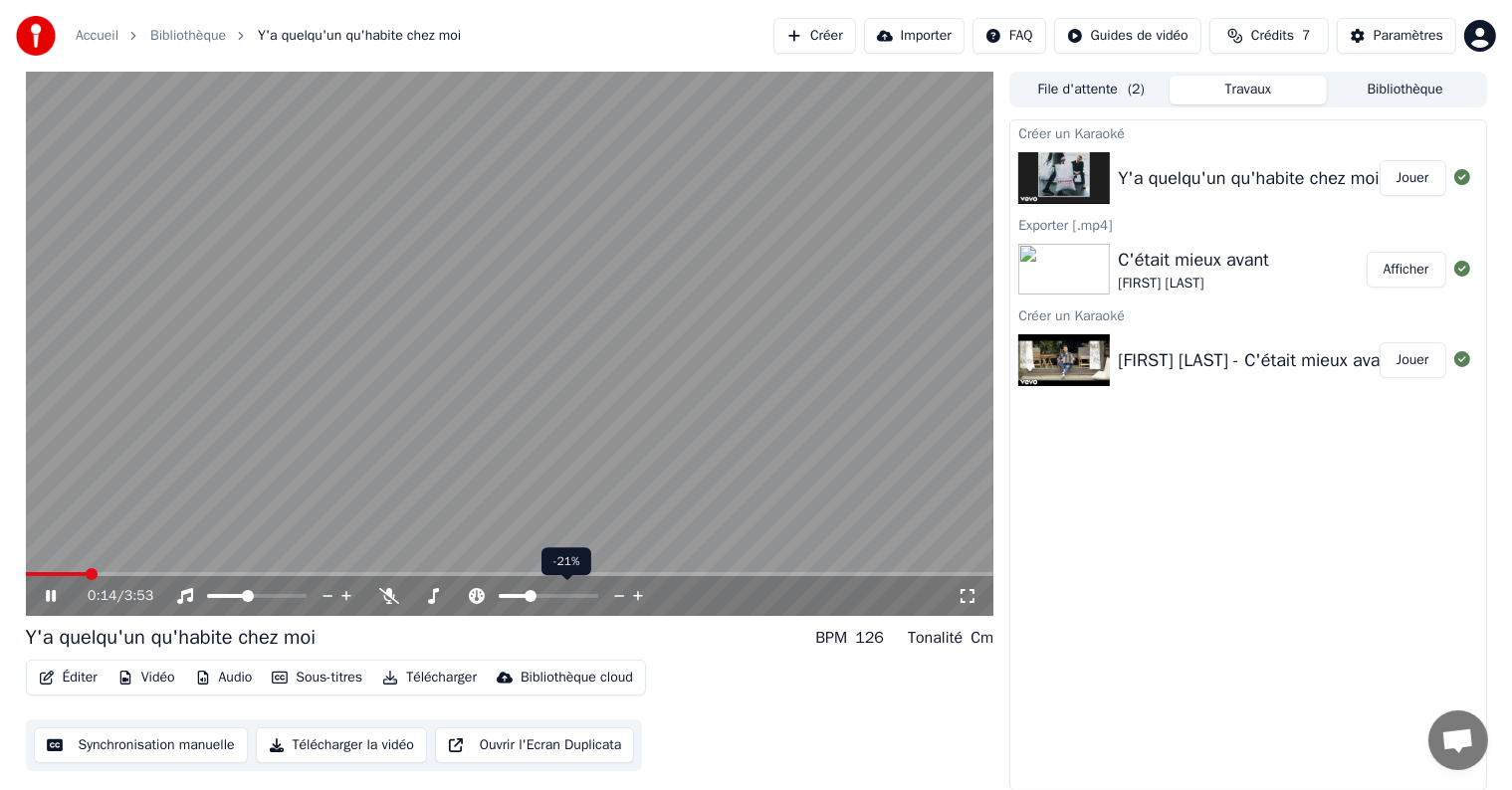 click at bounding box center [531, 596] 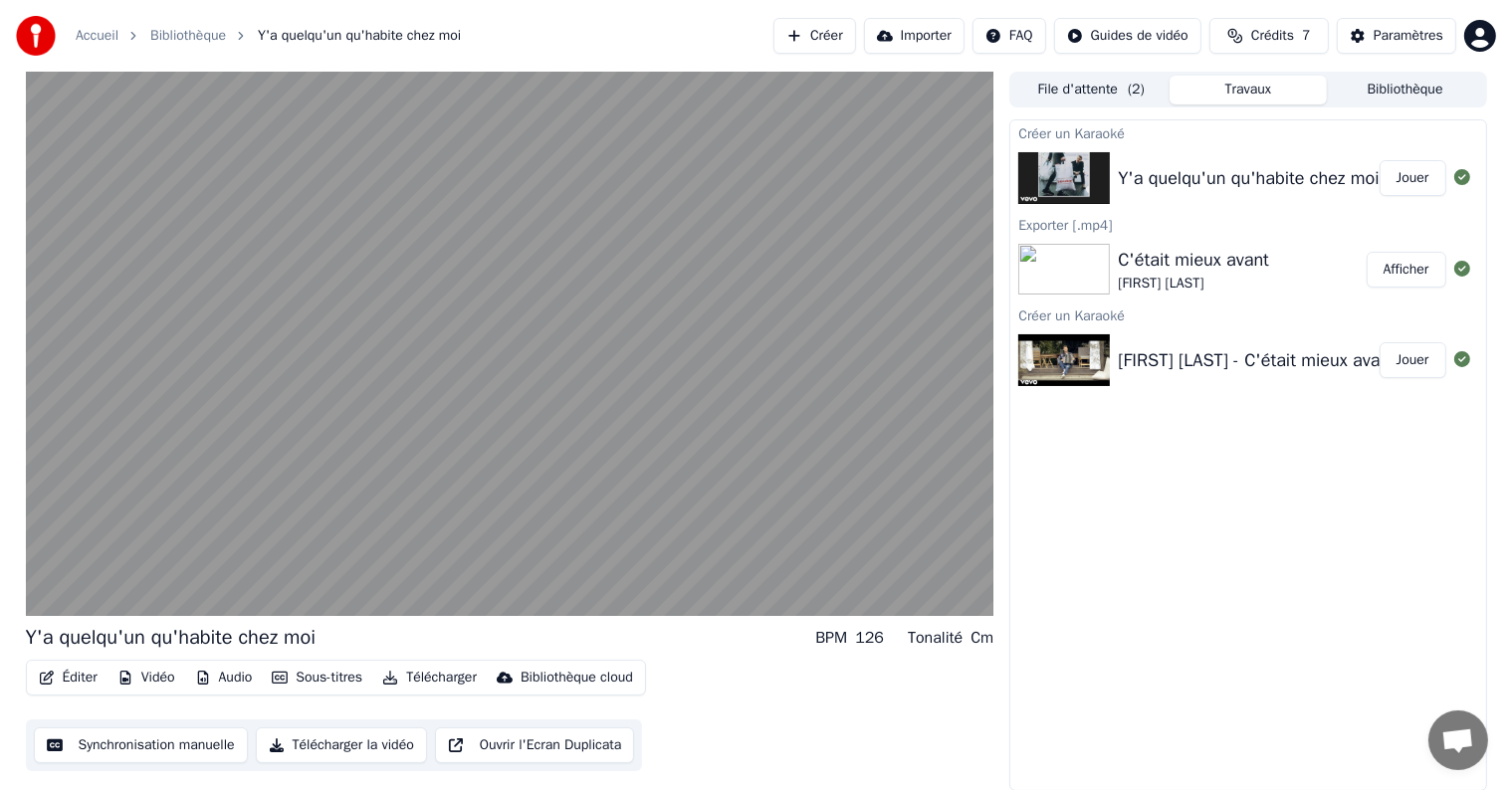 scroll, scrollTop: 0, scrollLeft: 0, axis: both 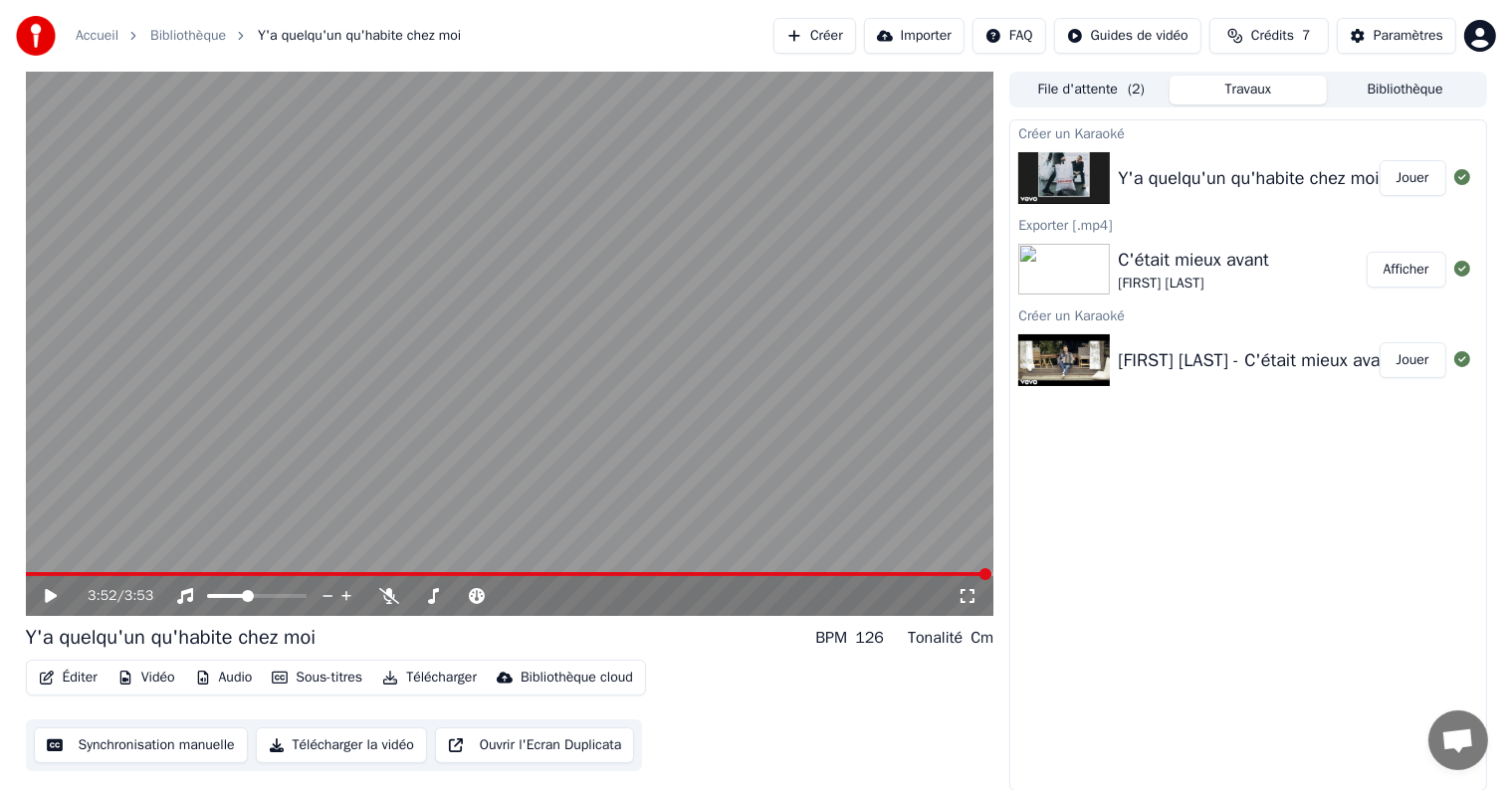 click 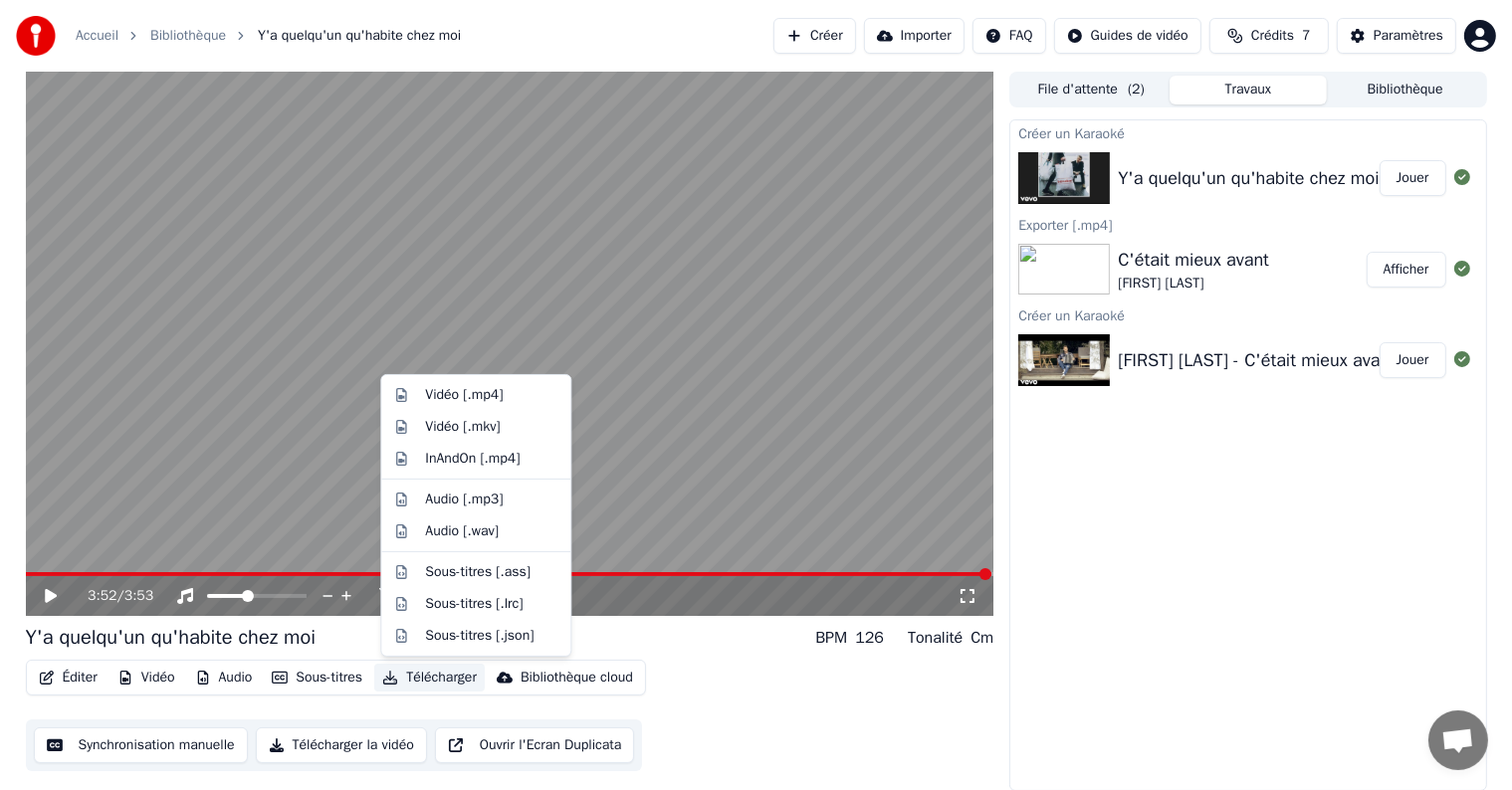 click 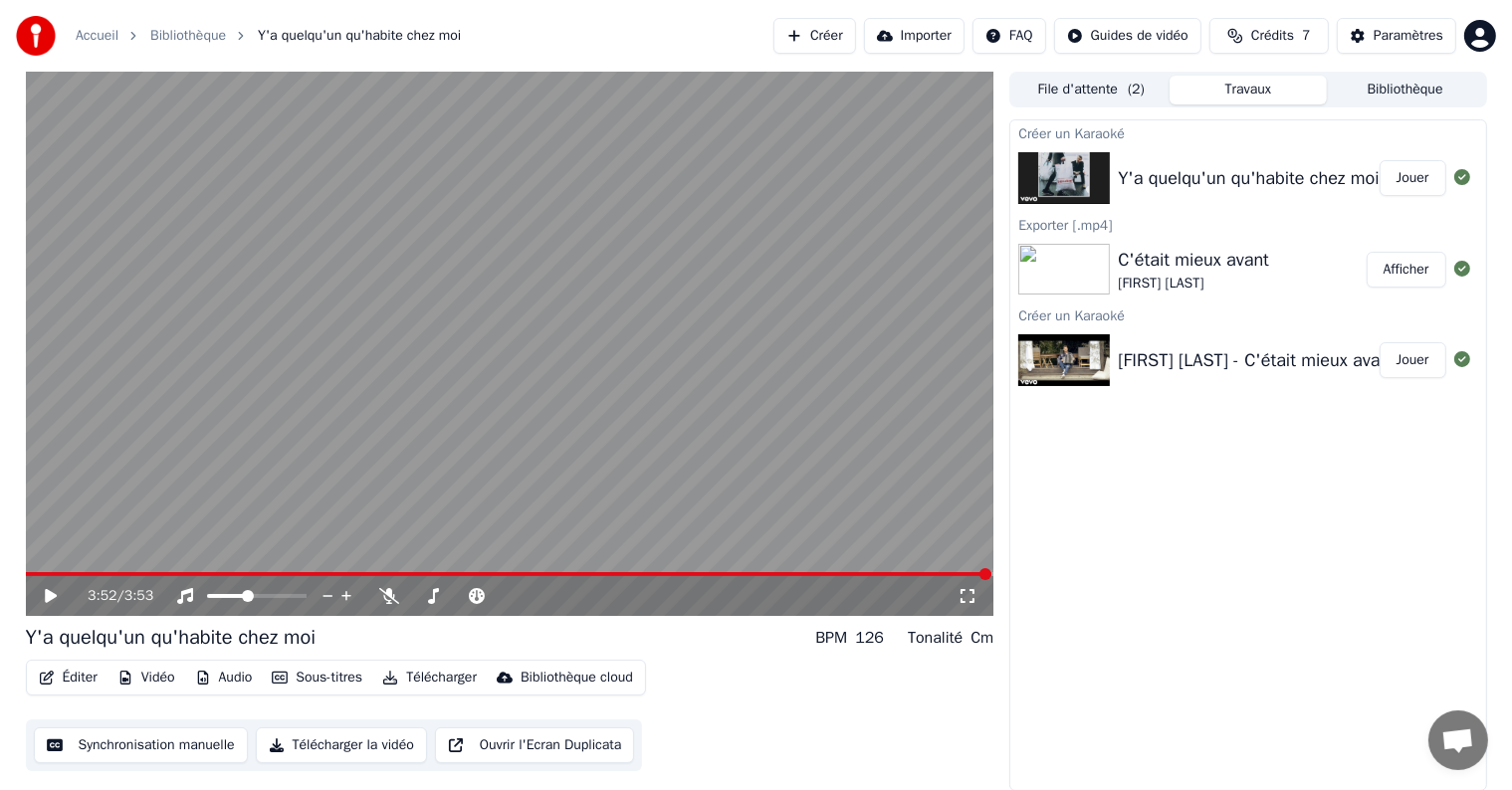 click on "Télécharger" at bounding box center (429, 678) 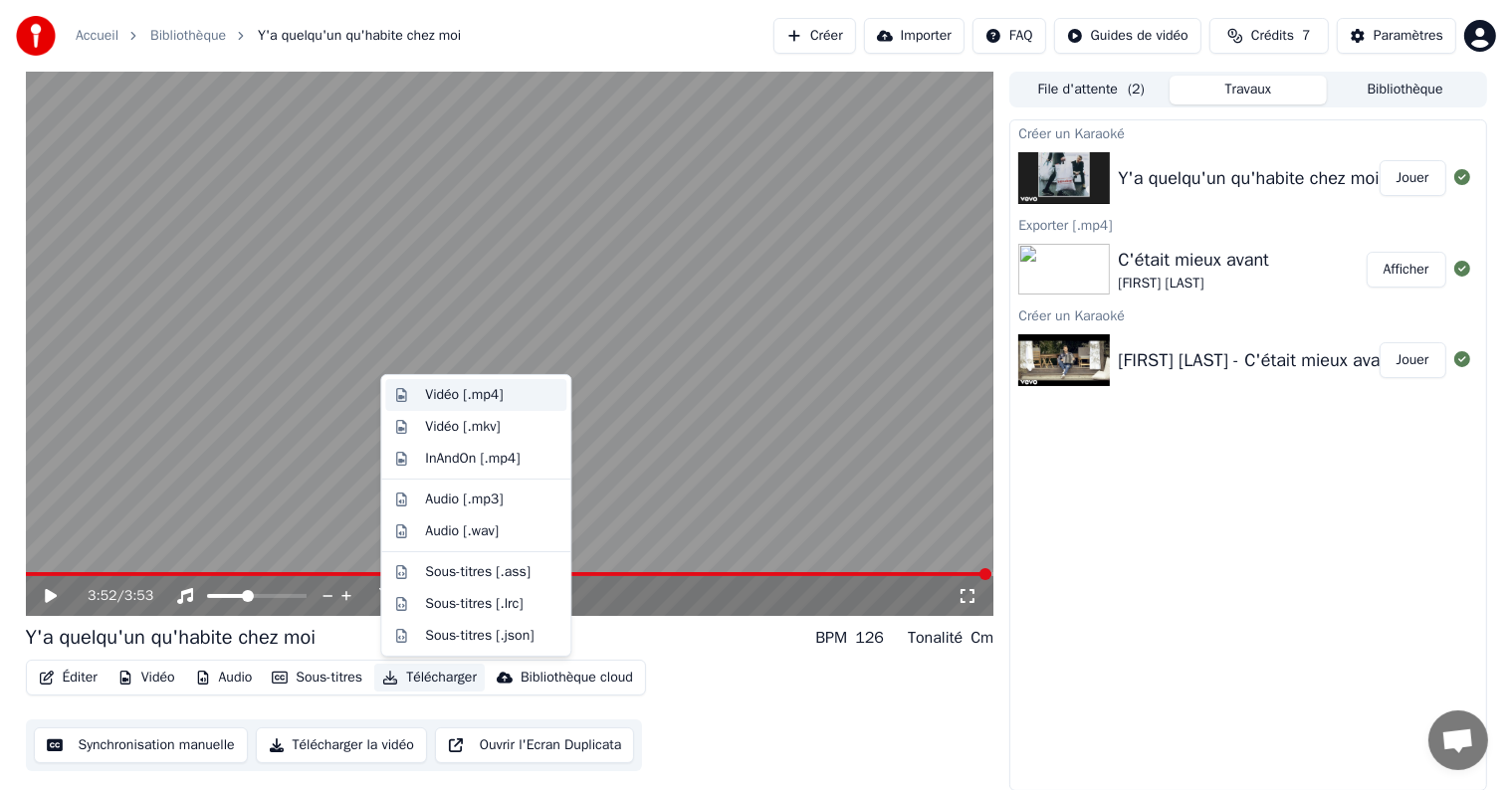 click on "Vidéo [.mp4]" at bounding box center (476, 395) 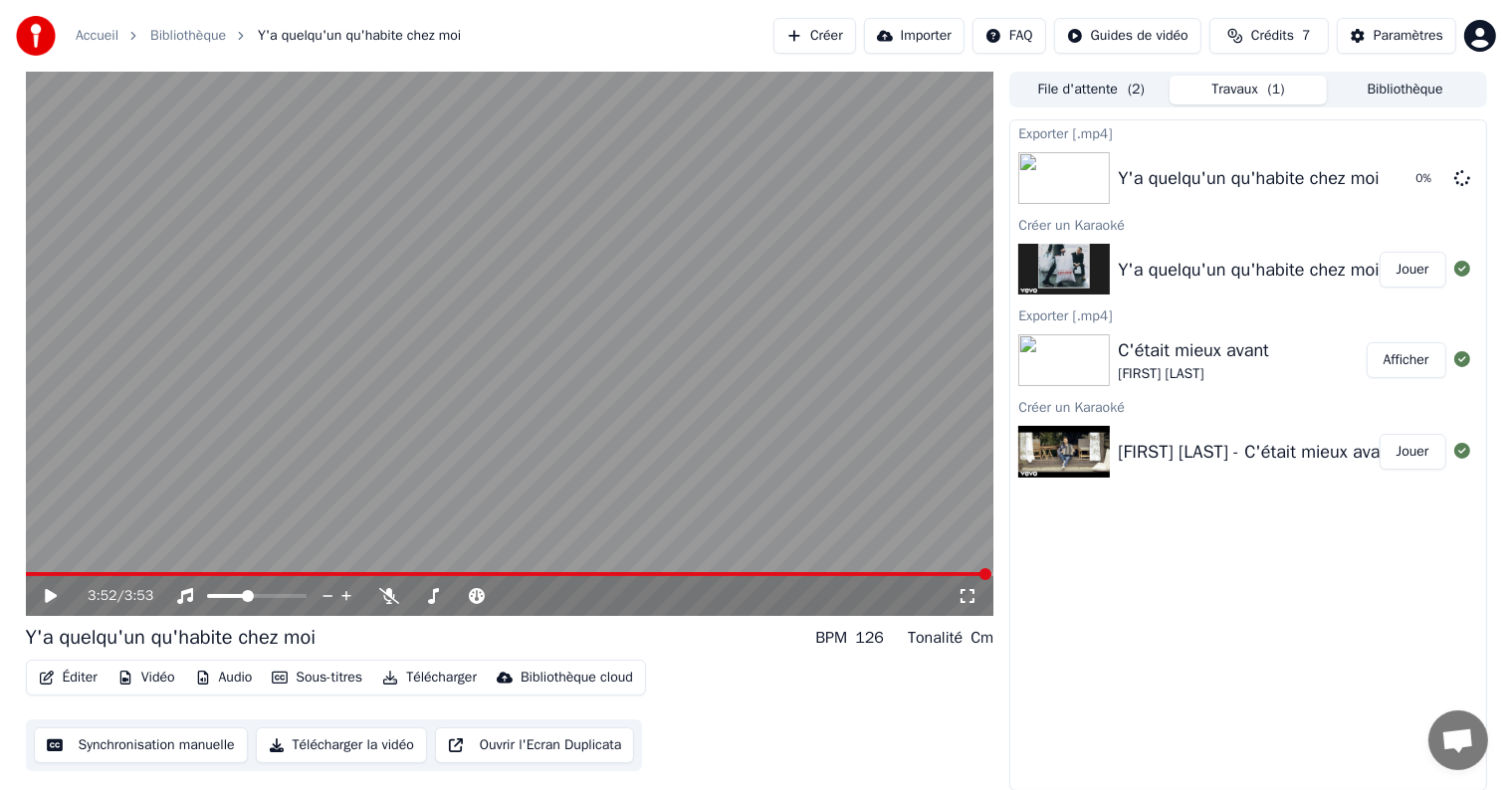 click on "Y'a quelqu'un qu'habite chez moi" at bounding box center (1248, 270) 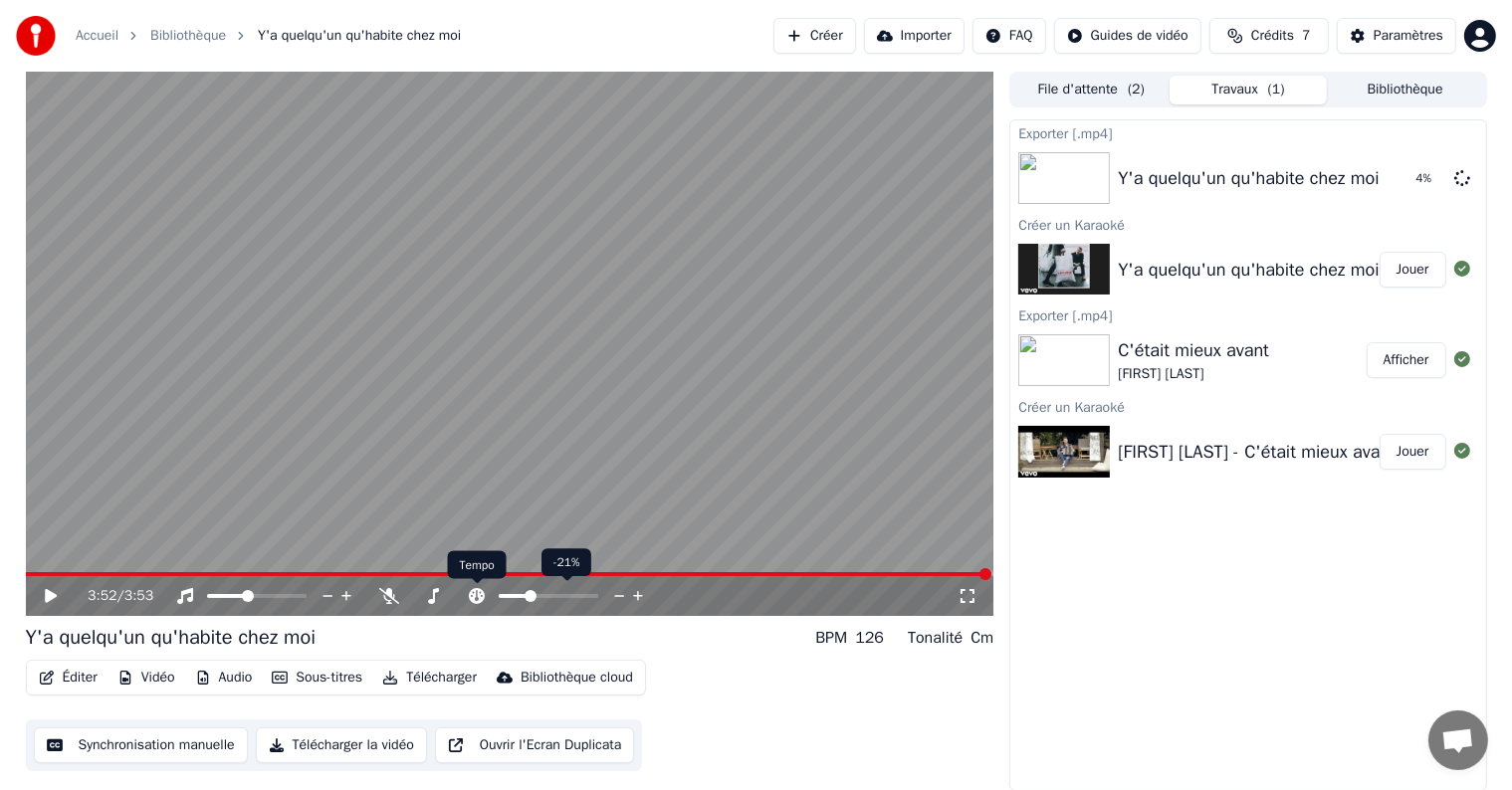 click 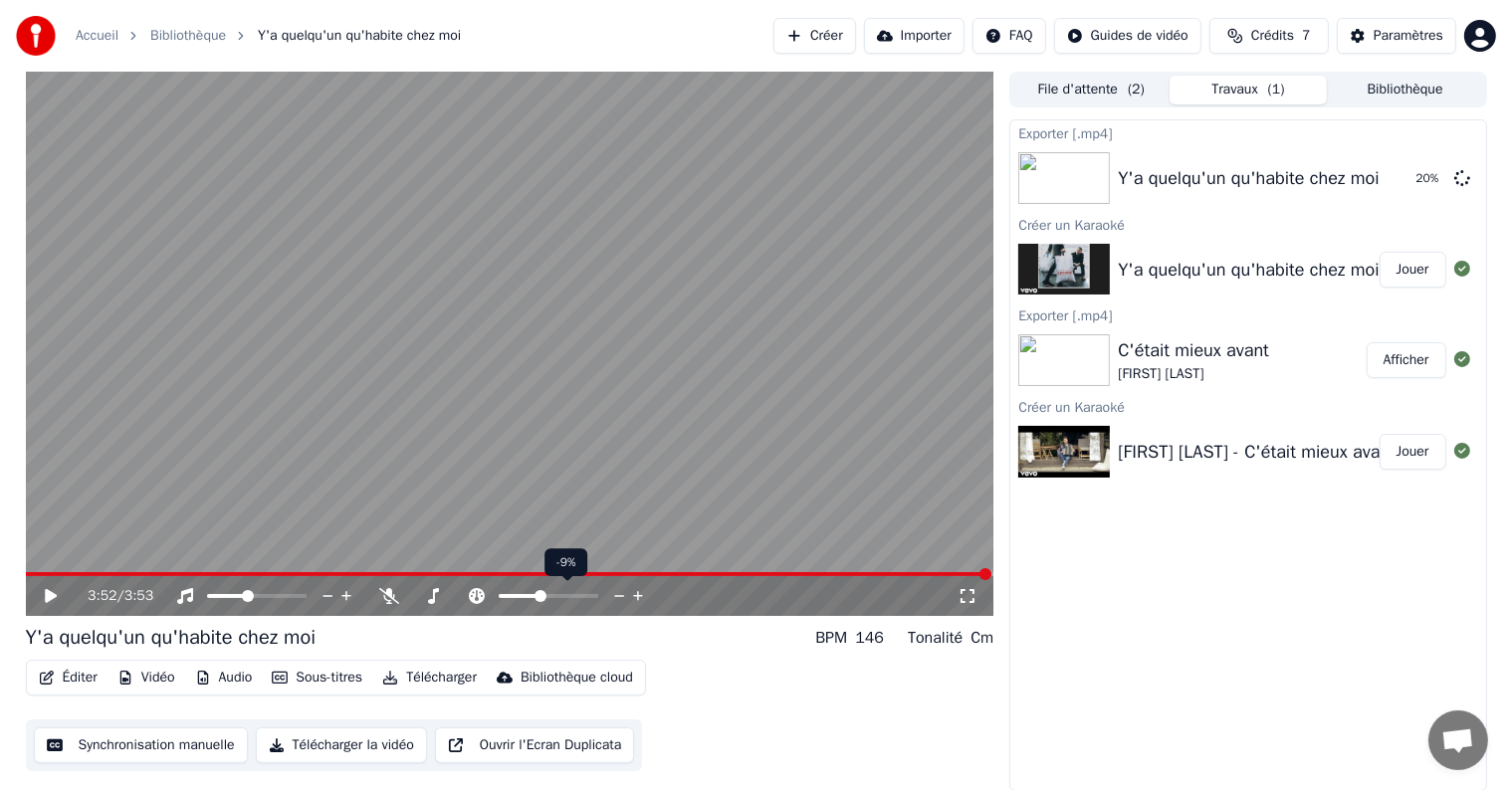 click at bounding box center [540, 596] 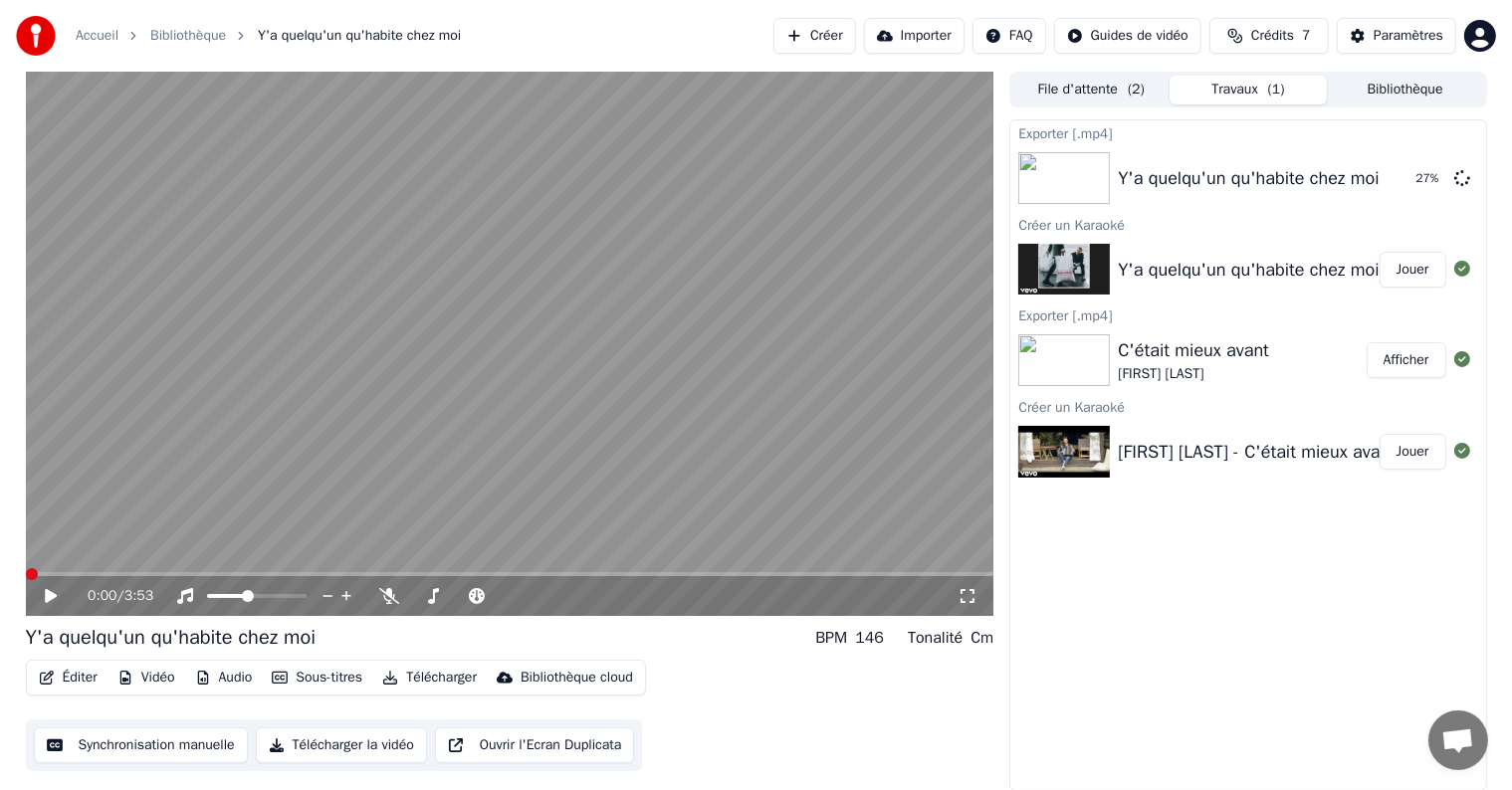 click at bounding box center (32, 574) 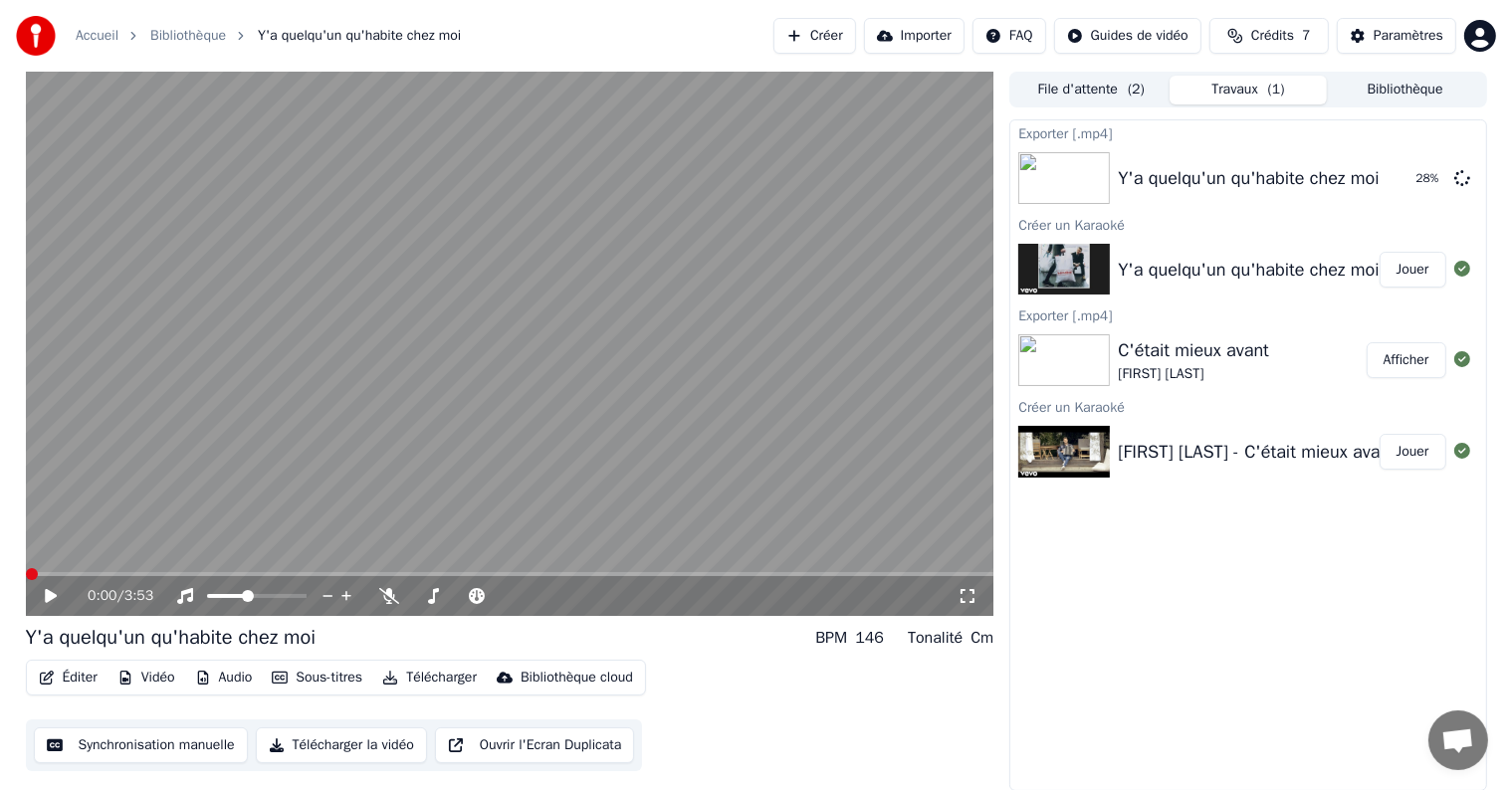 click 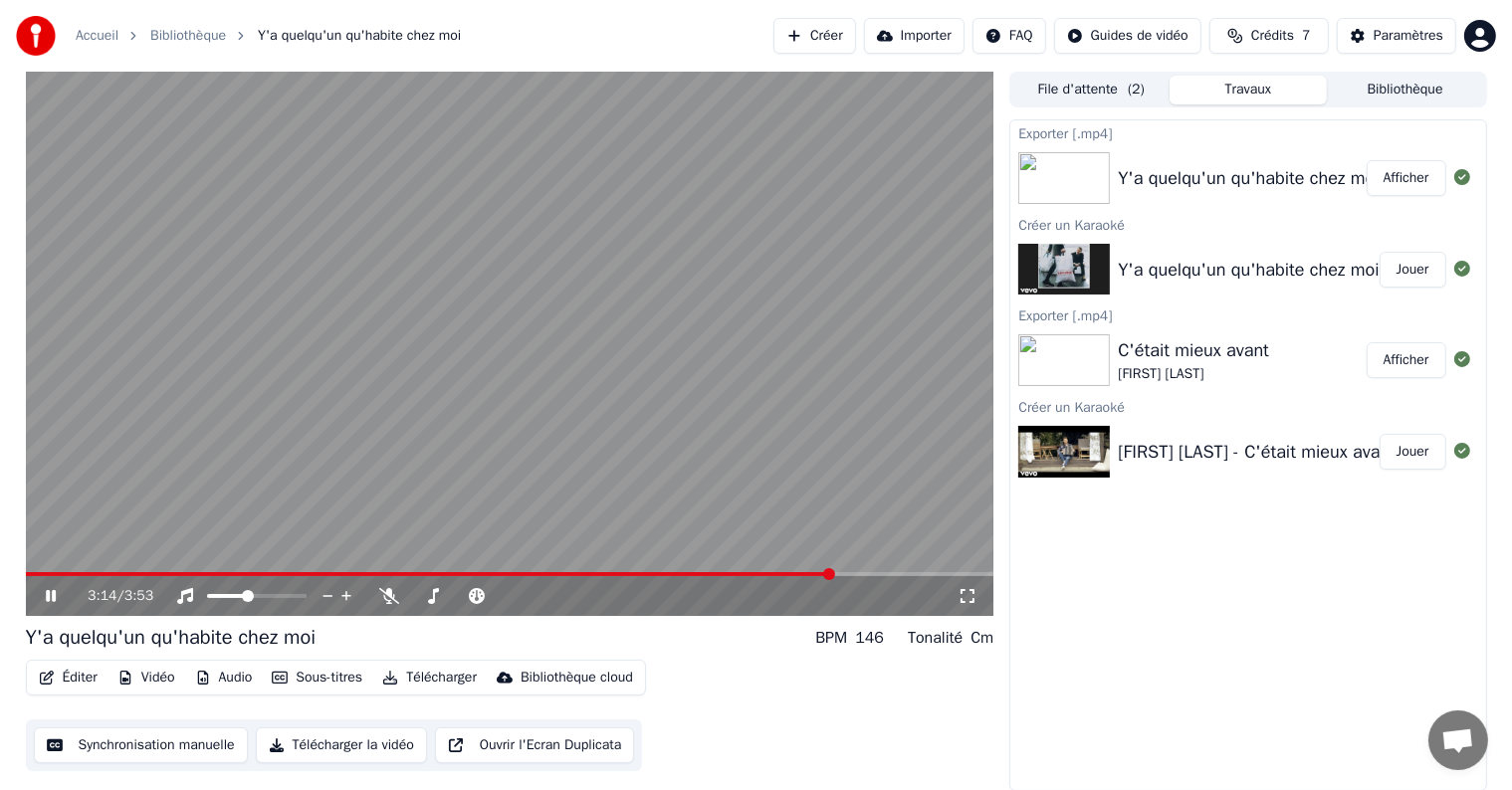 click 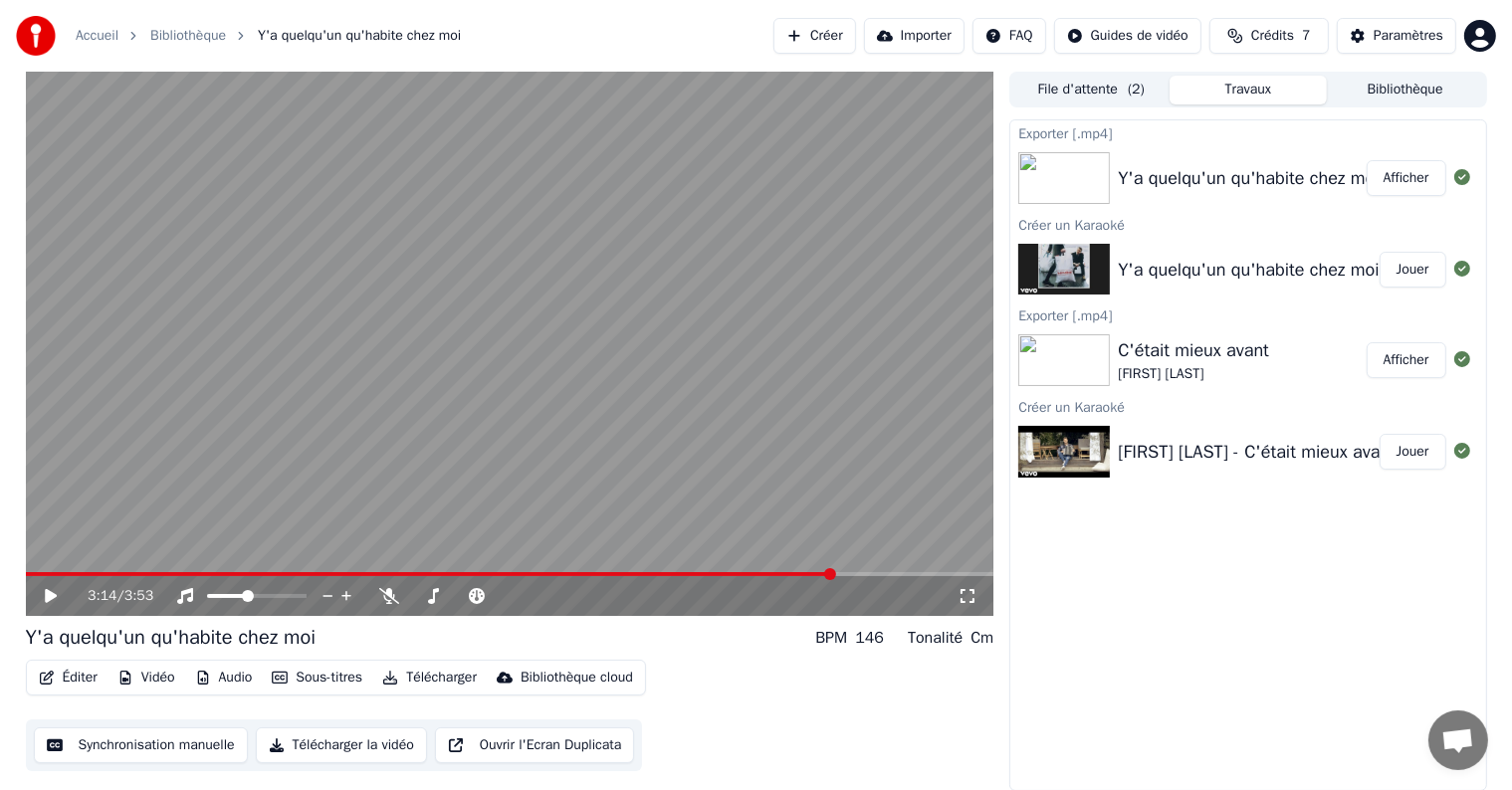 scroll, scrollTop: 0, scrollLeft: 0, axis: both 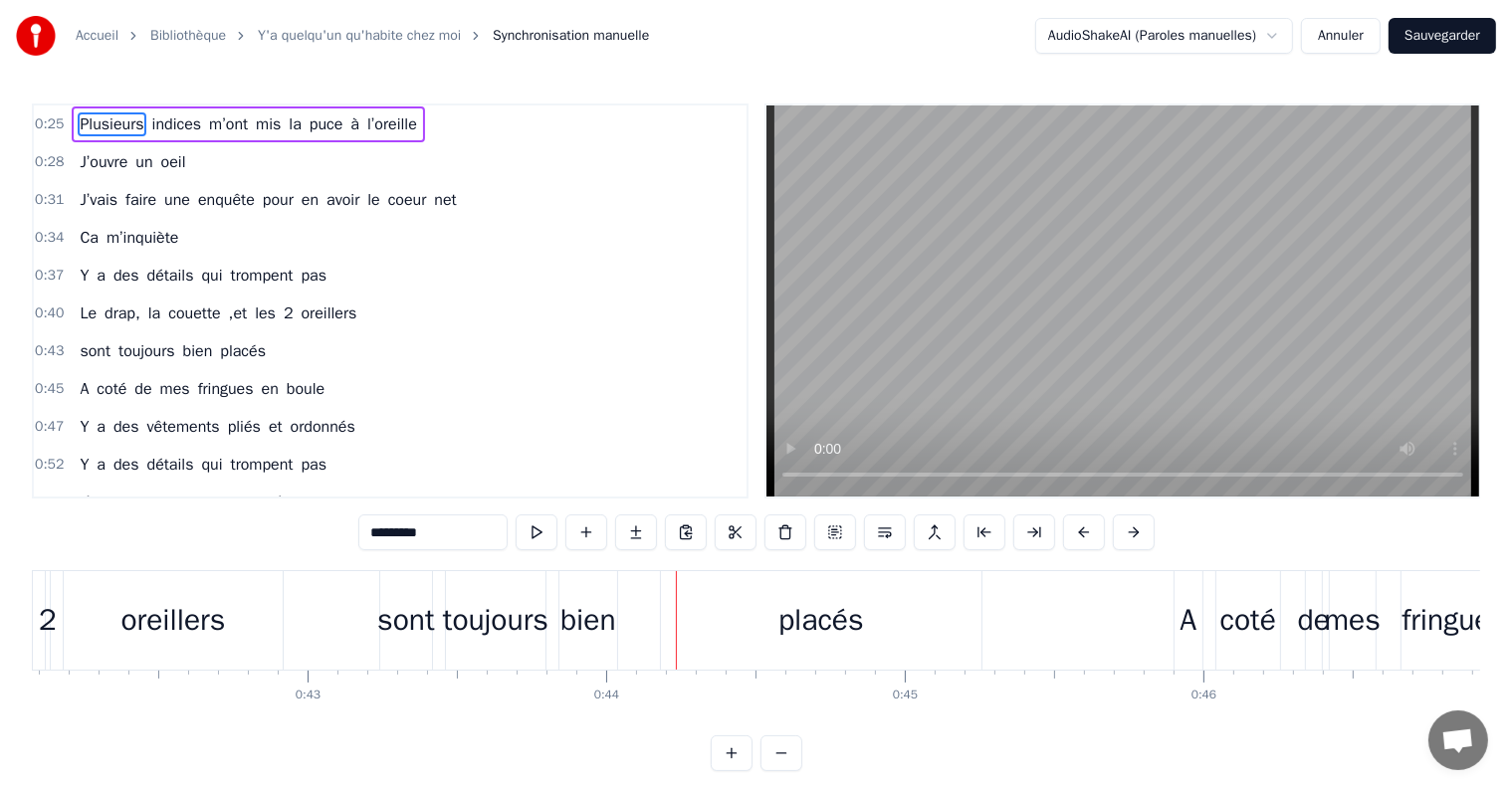 click on "Annuler" at bounding box center (1341, 36) 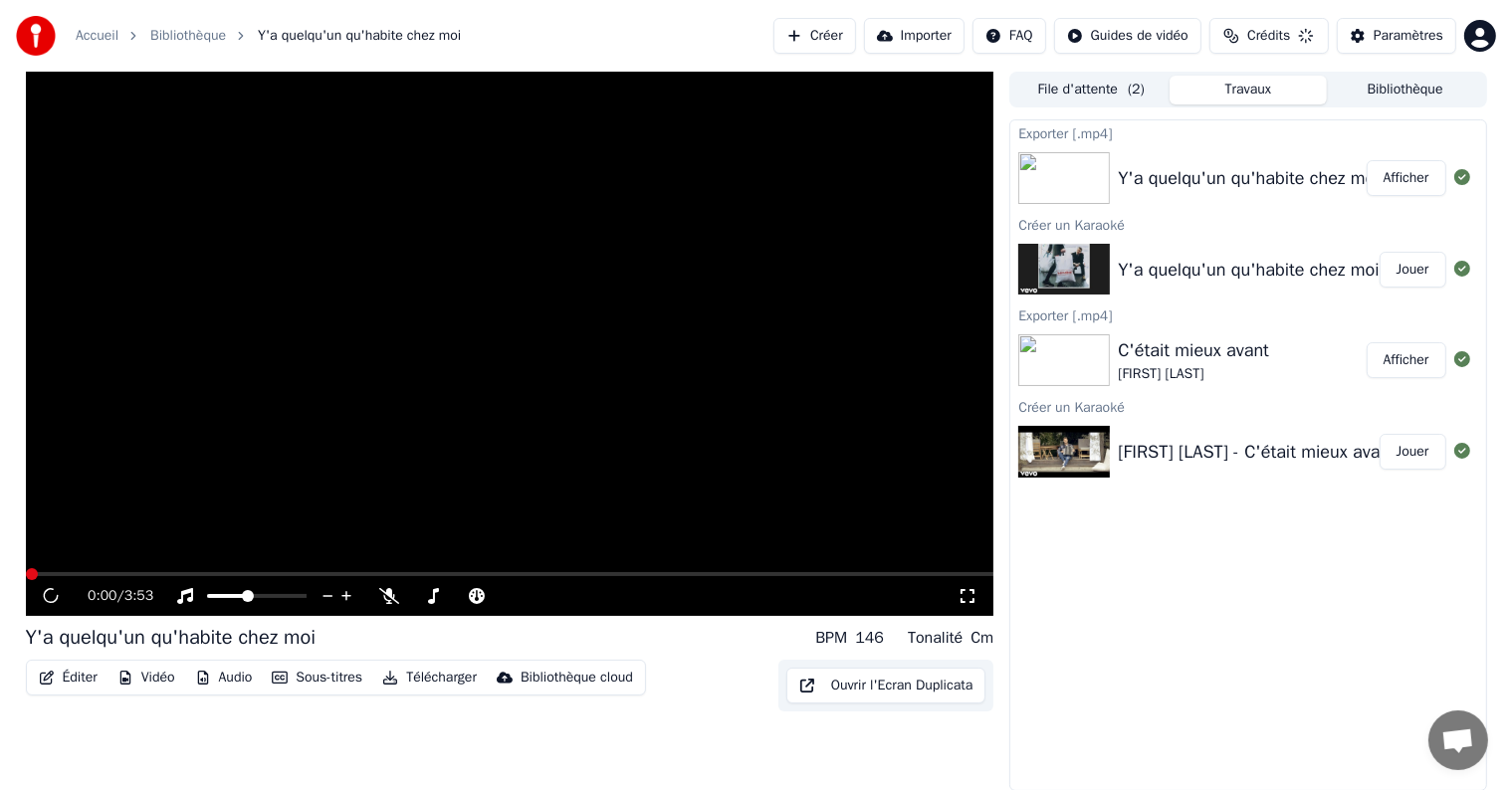 scroll, scrollTop: 0, scrollLeft: 0, axis: both 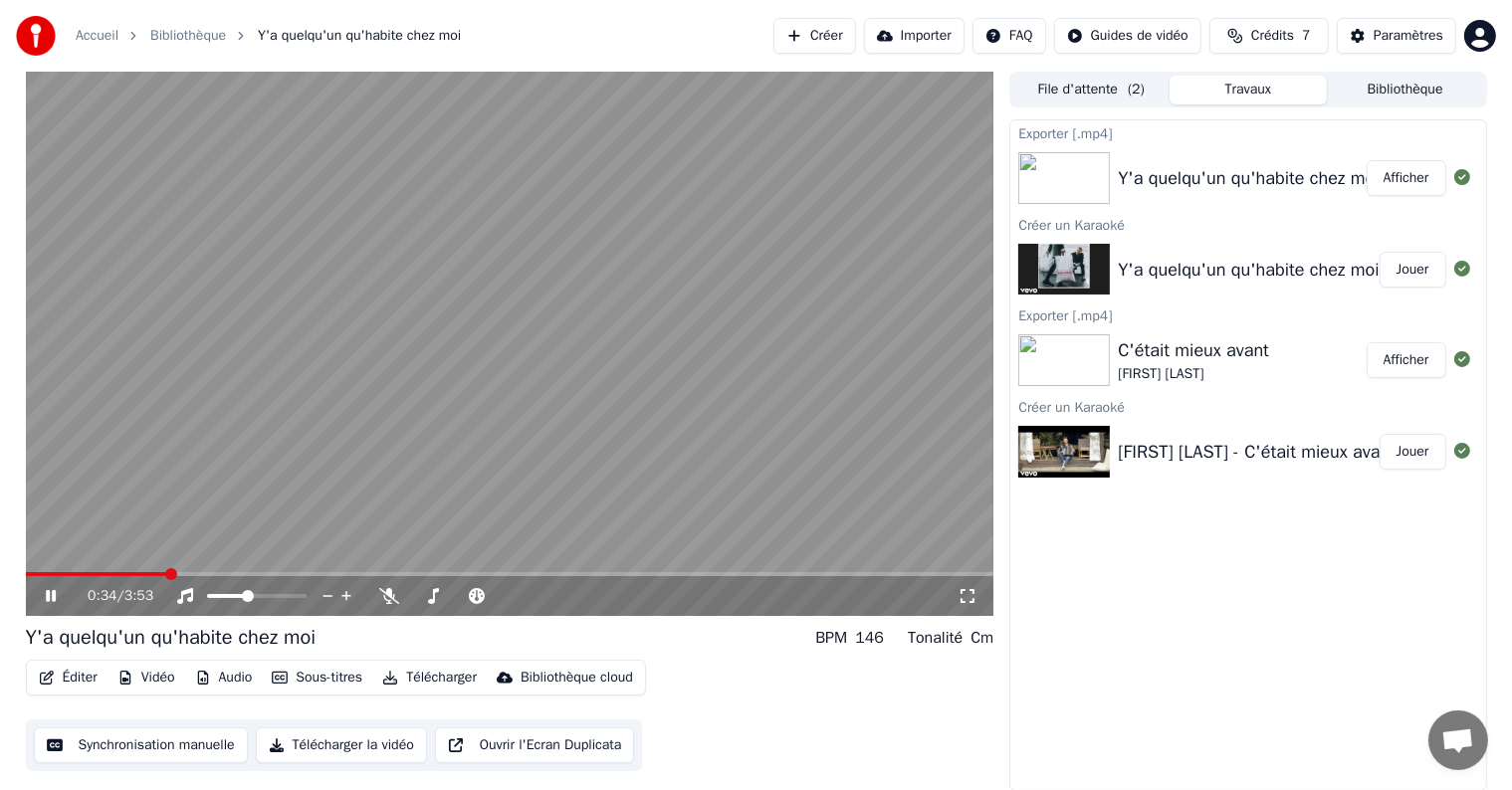 click at bounding box center [171, 574] 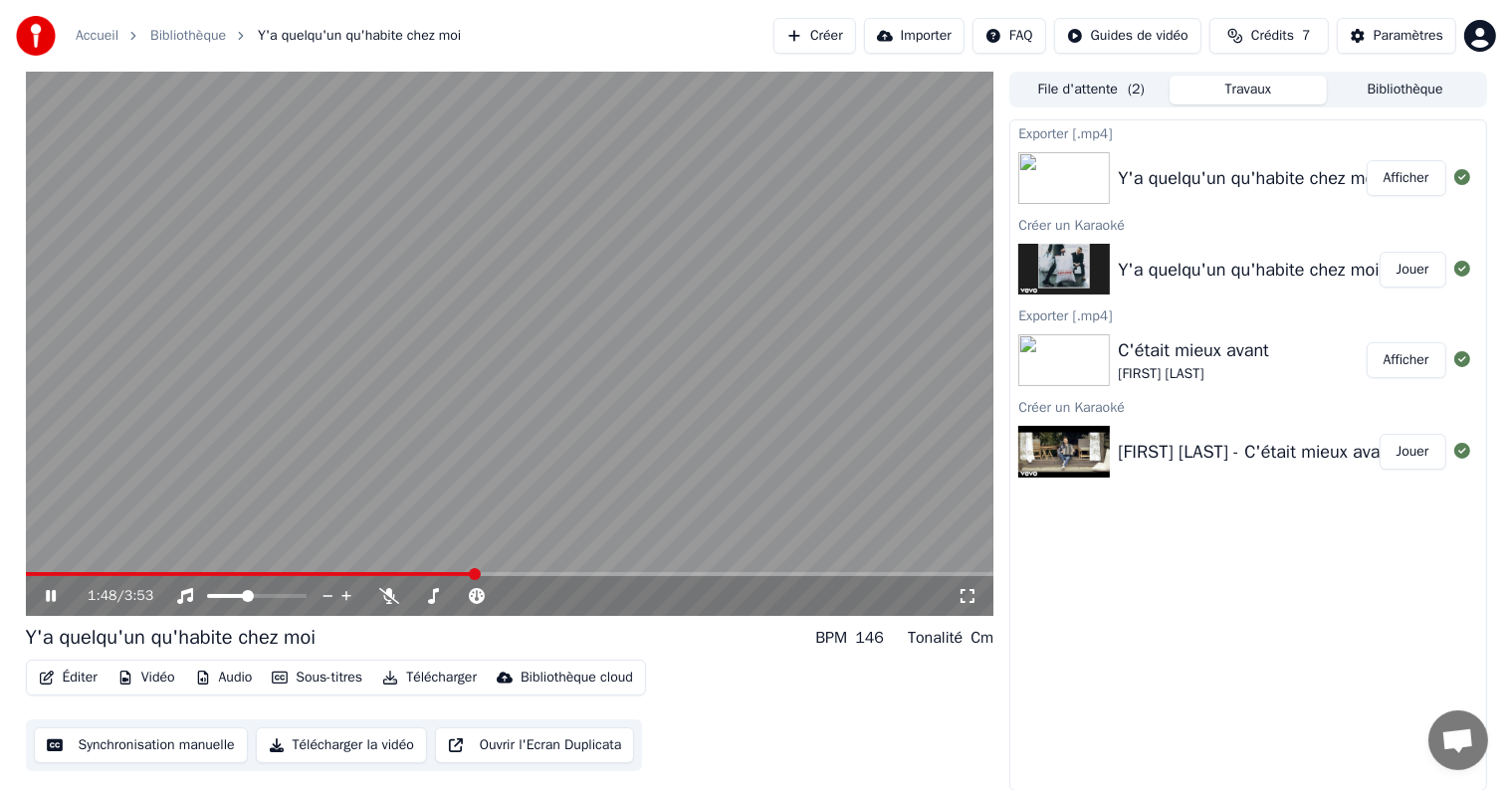 click at bounding box center [475, 574] 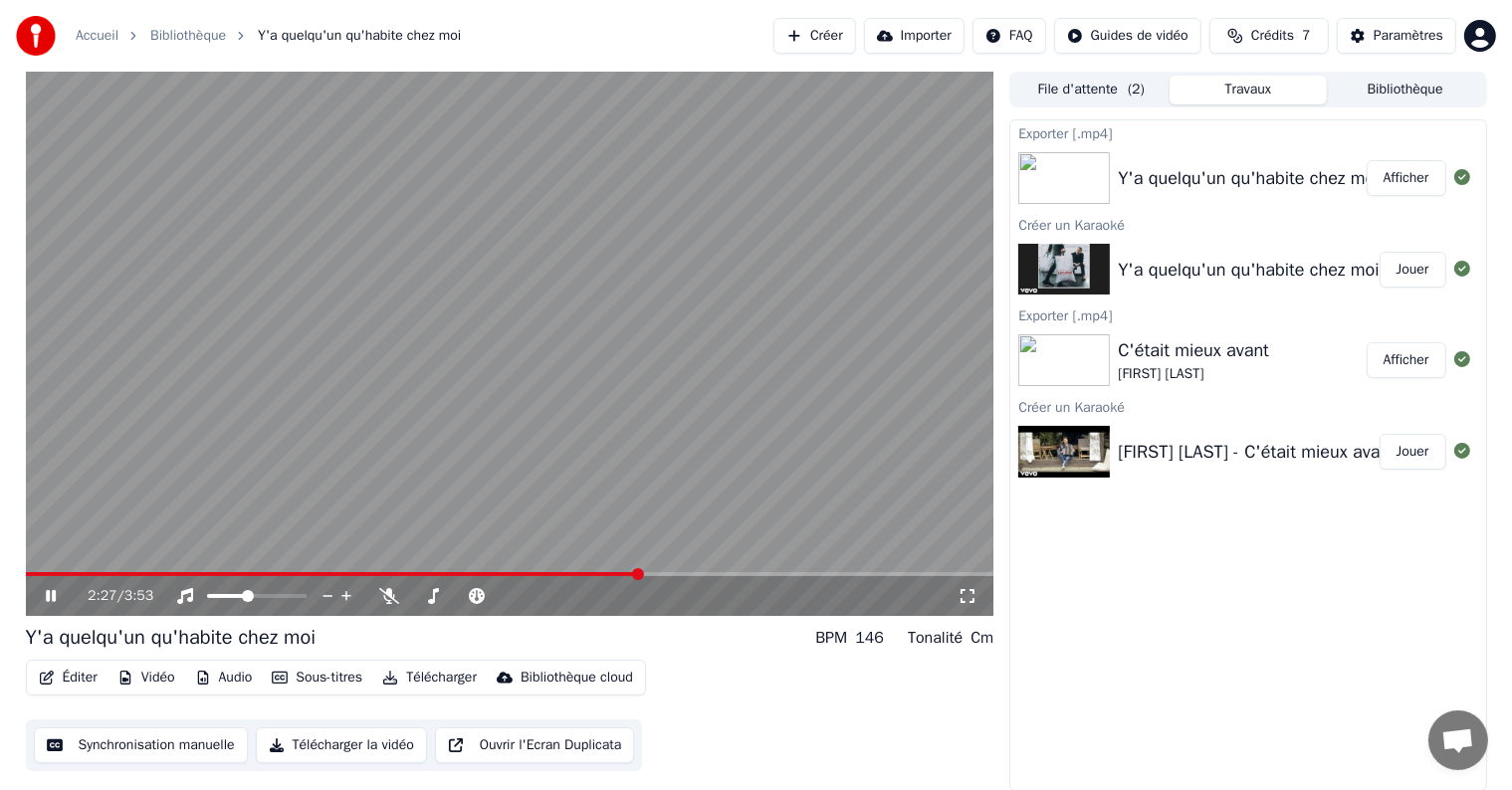 click 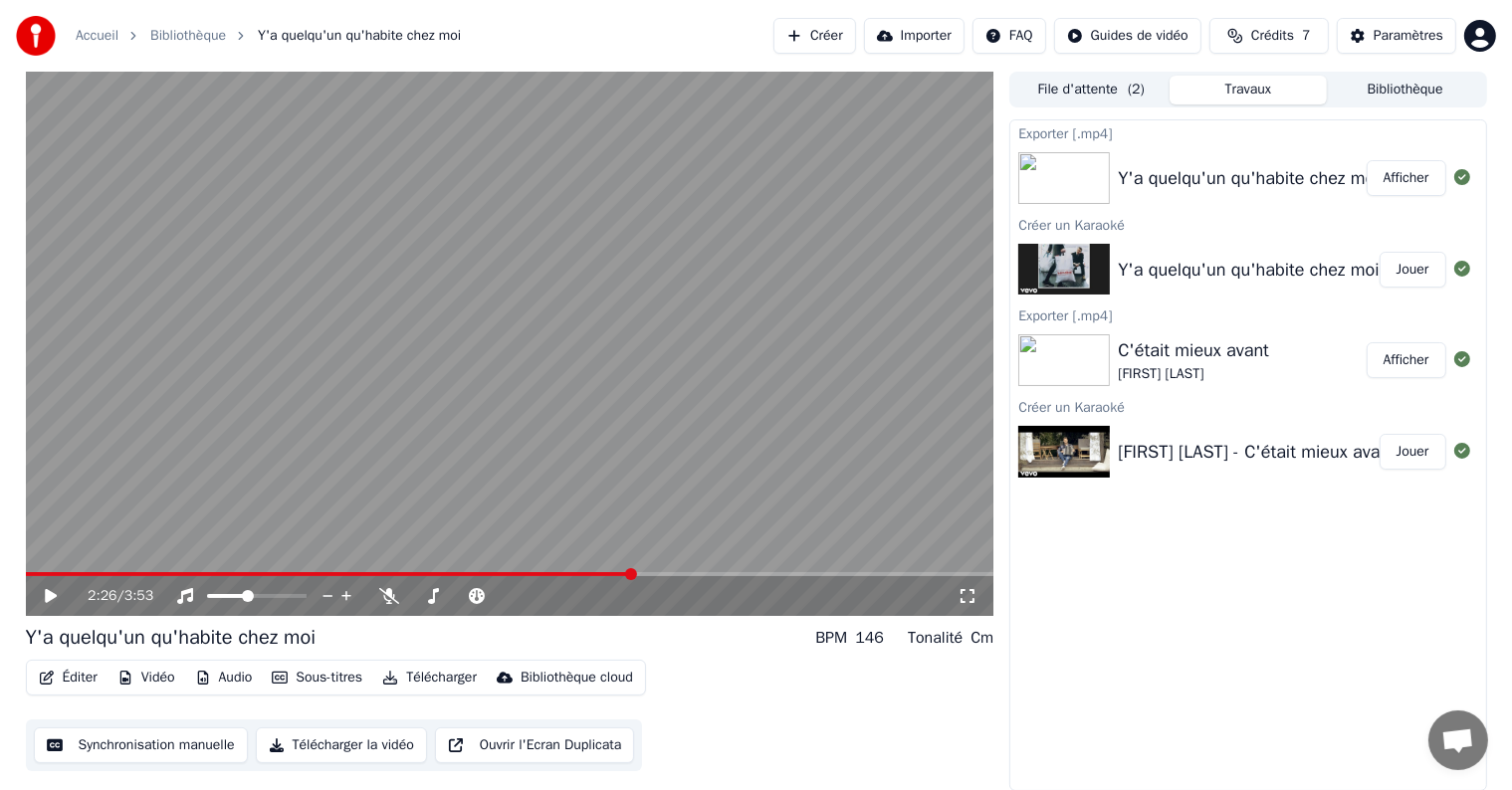 click at bounding box center (631, 574) 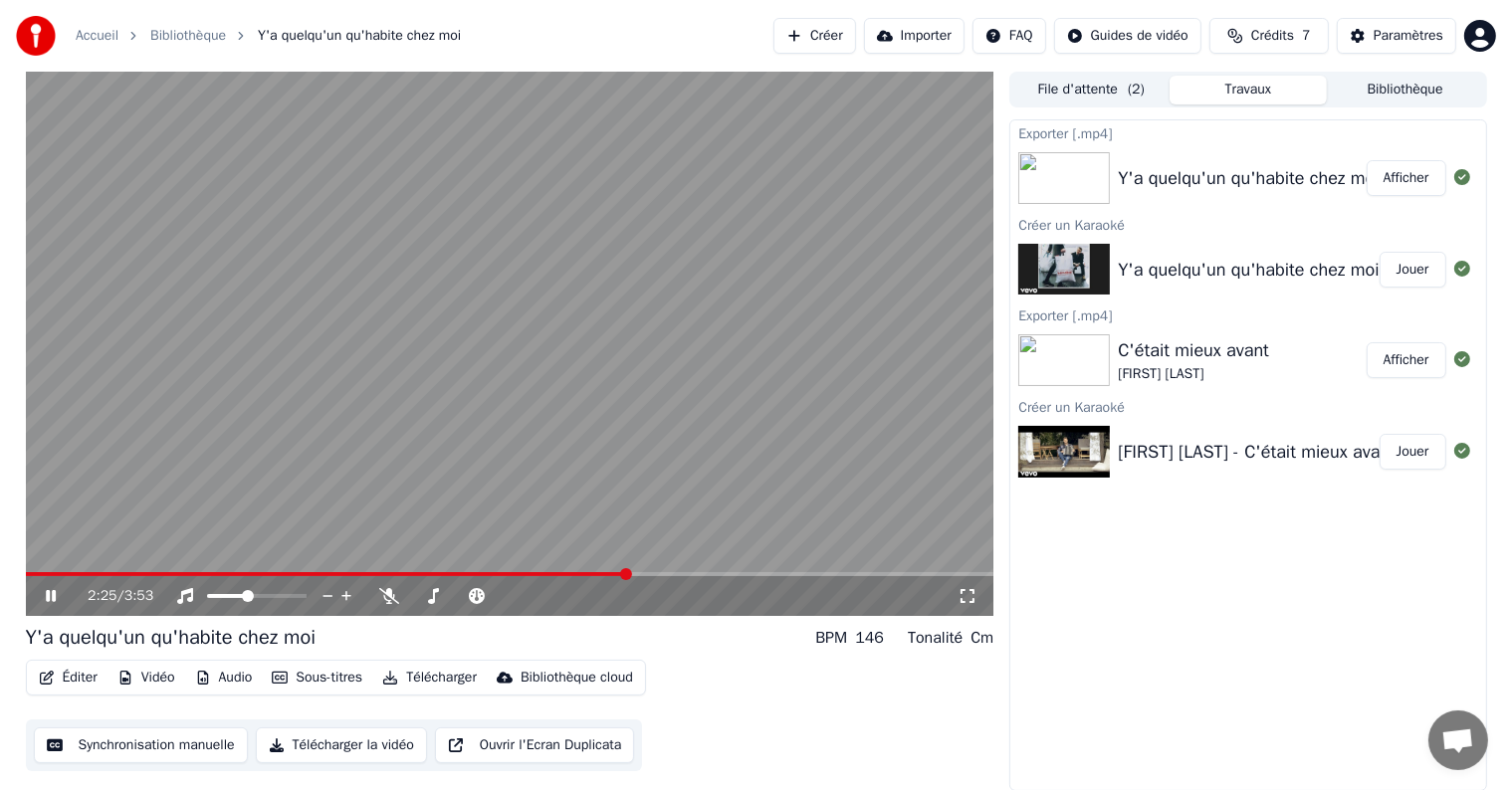 click at bounding box center [626, 574] 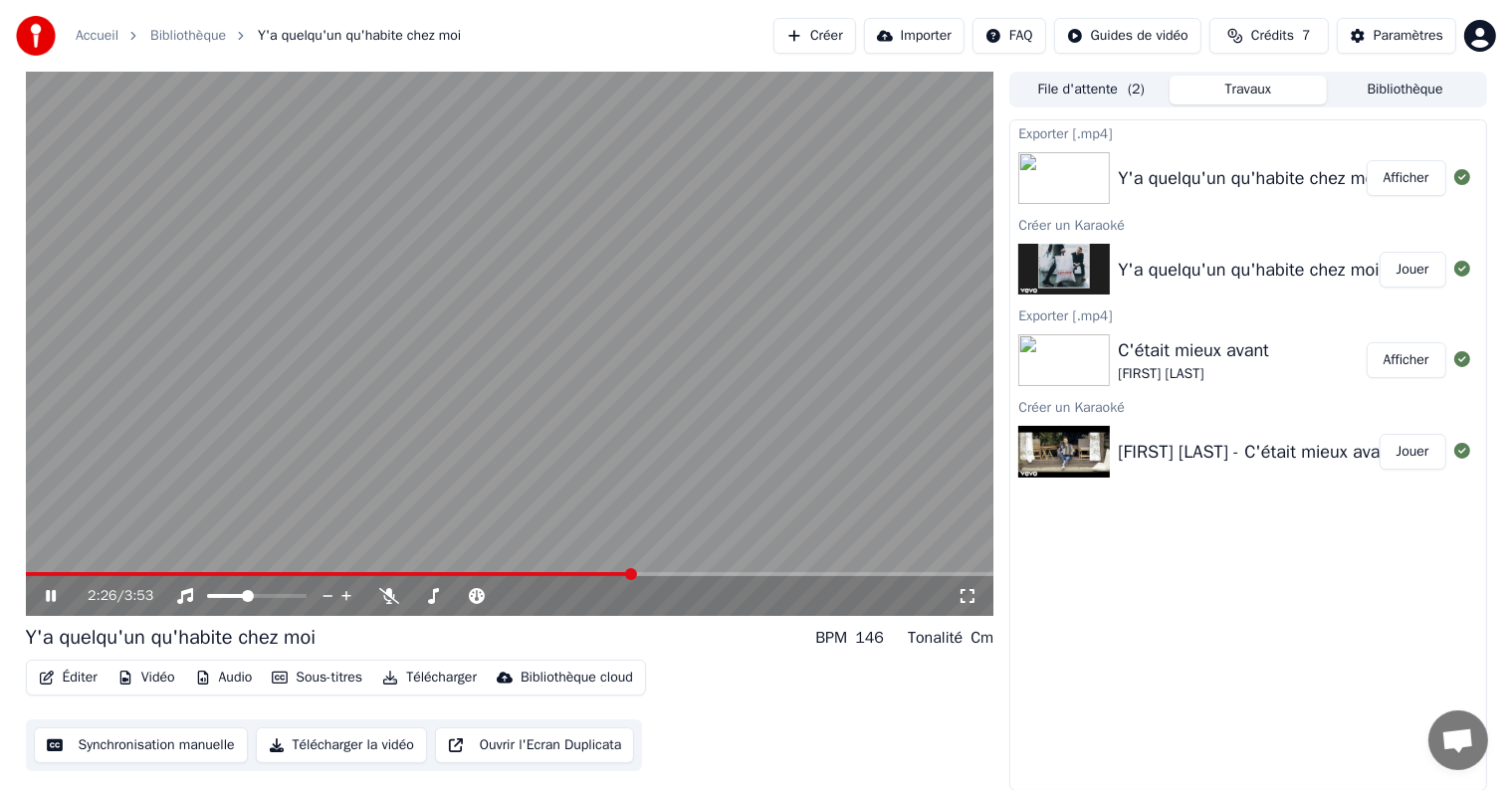 click 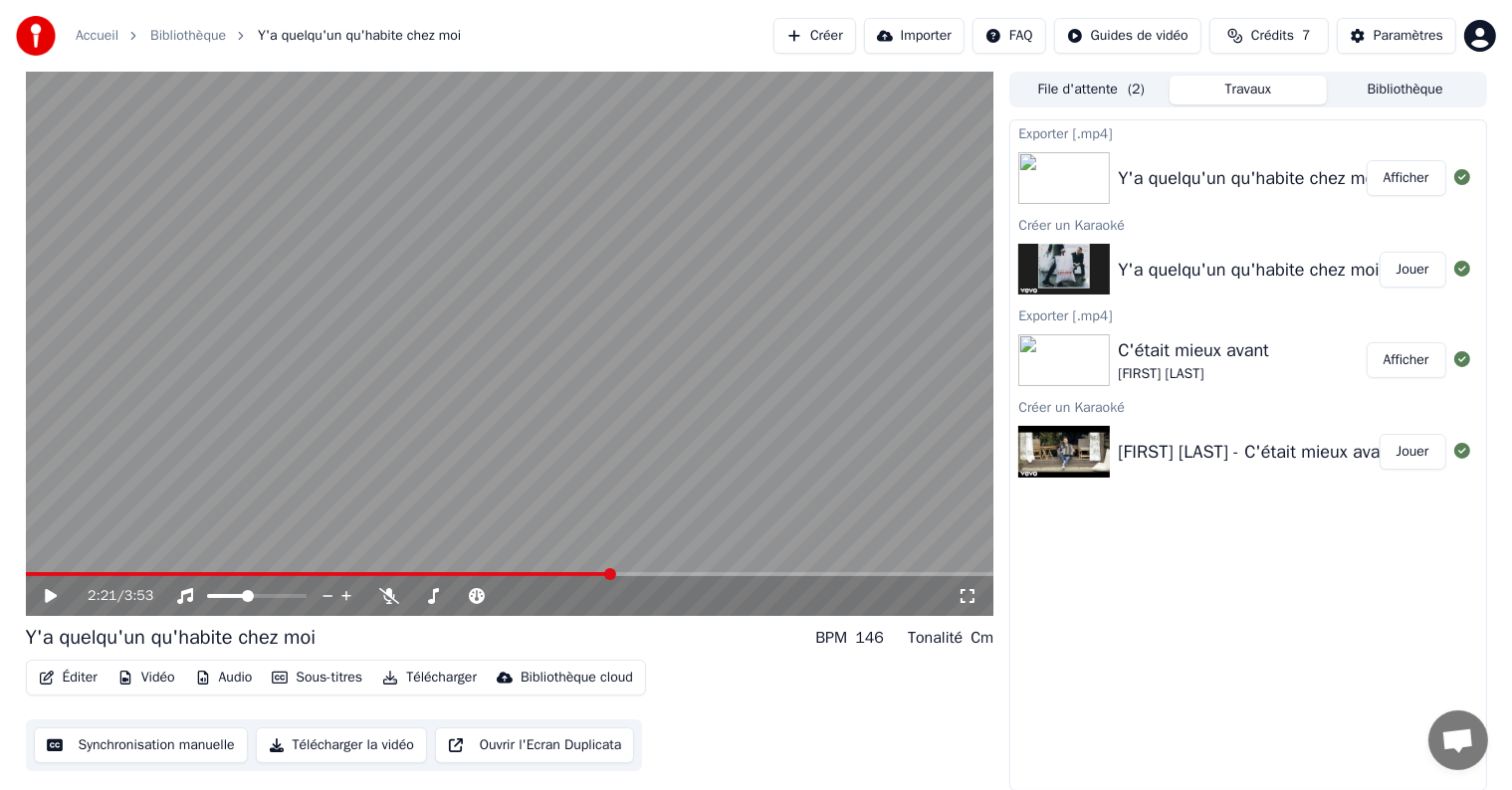 click at bounding box center [610, 574] 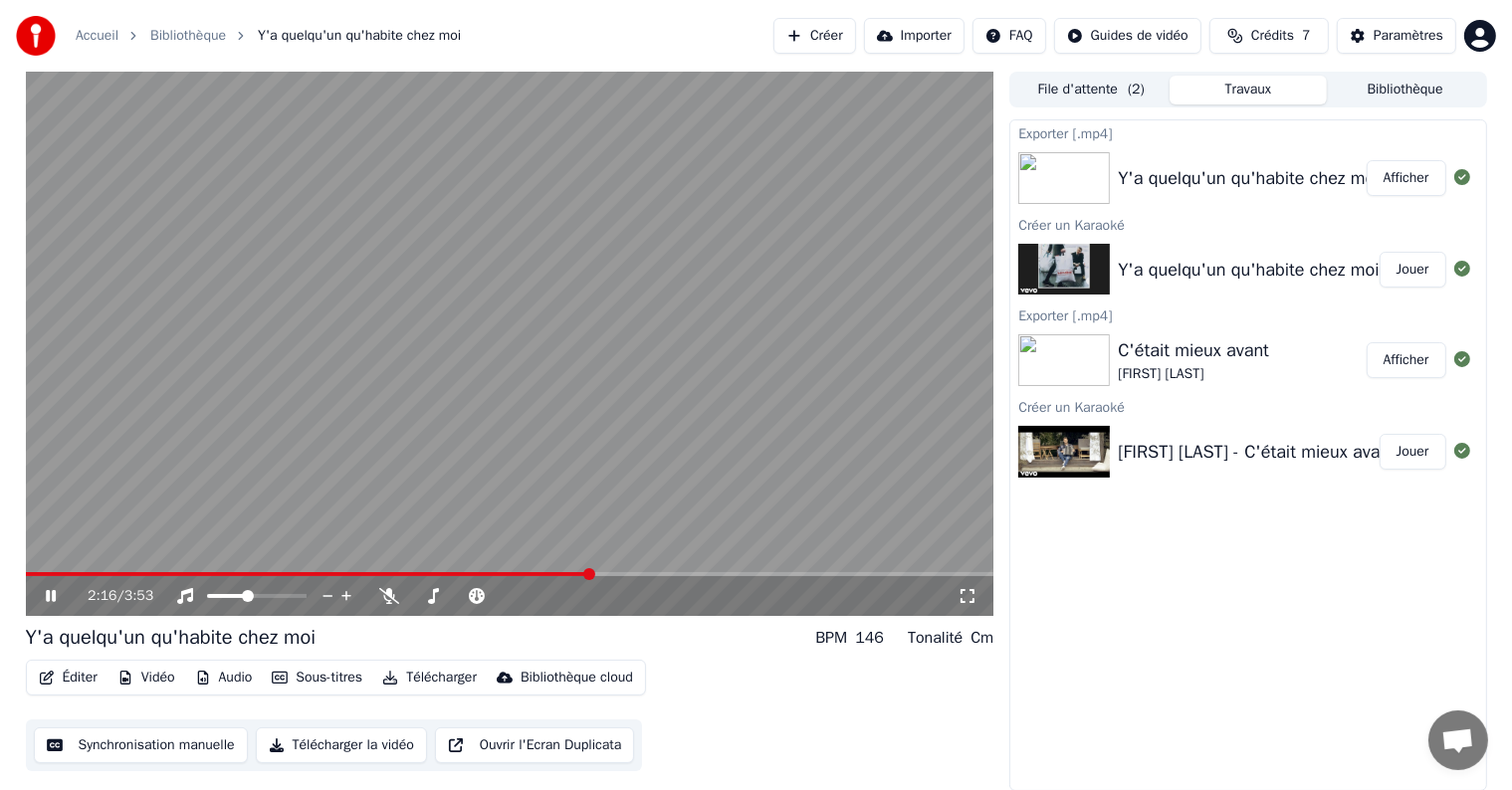 click at bounding box center [589, 574] 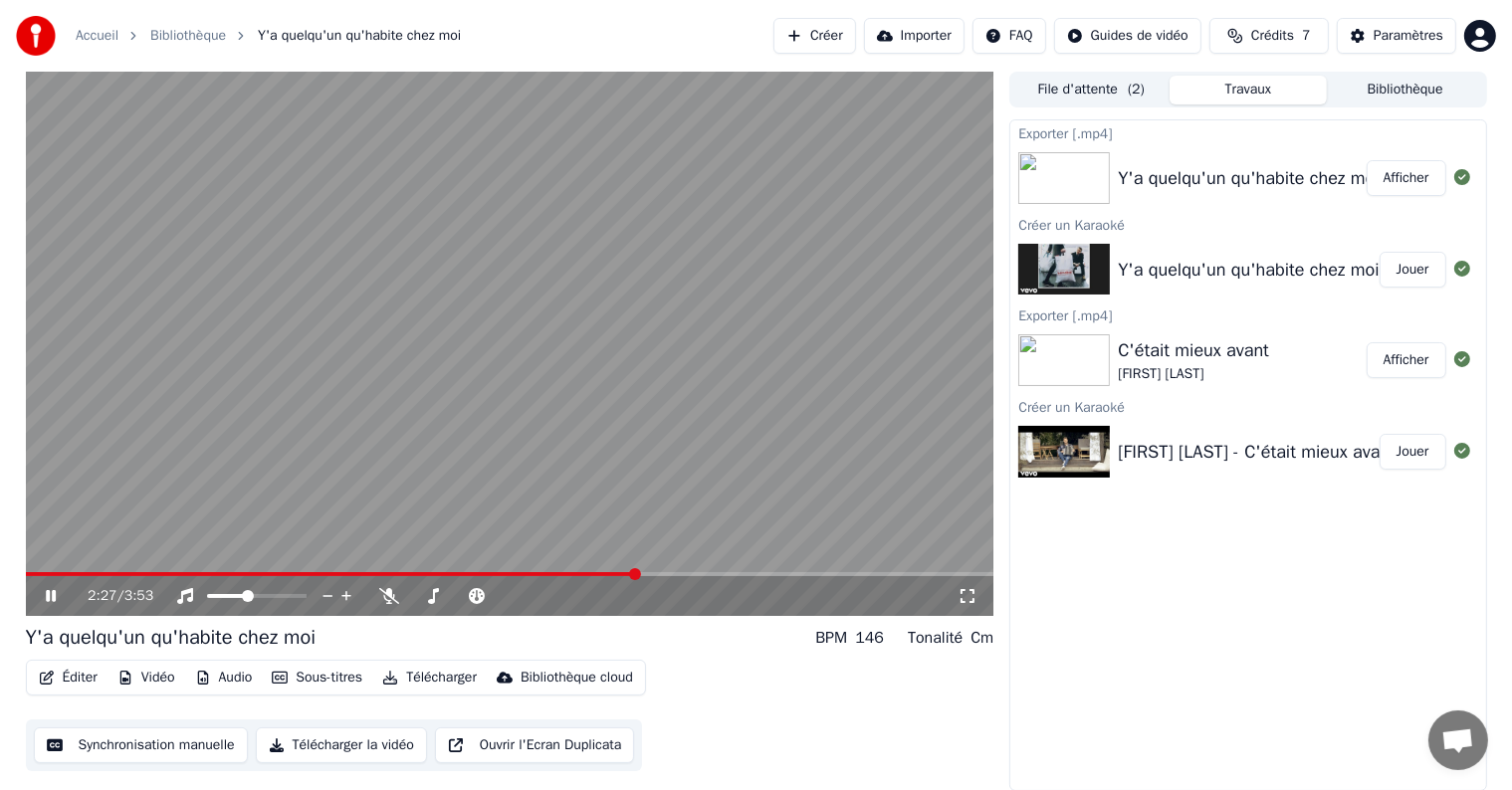 click 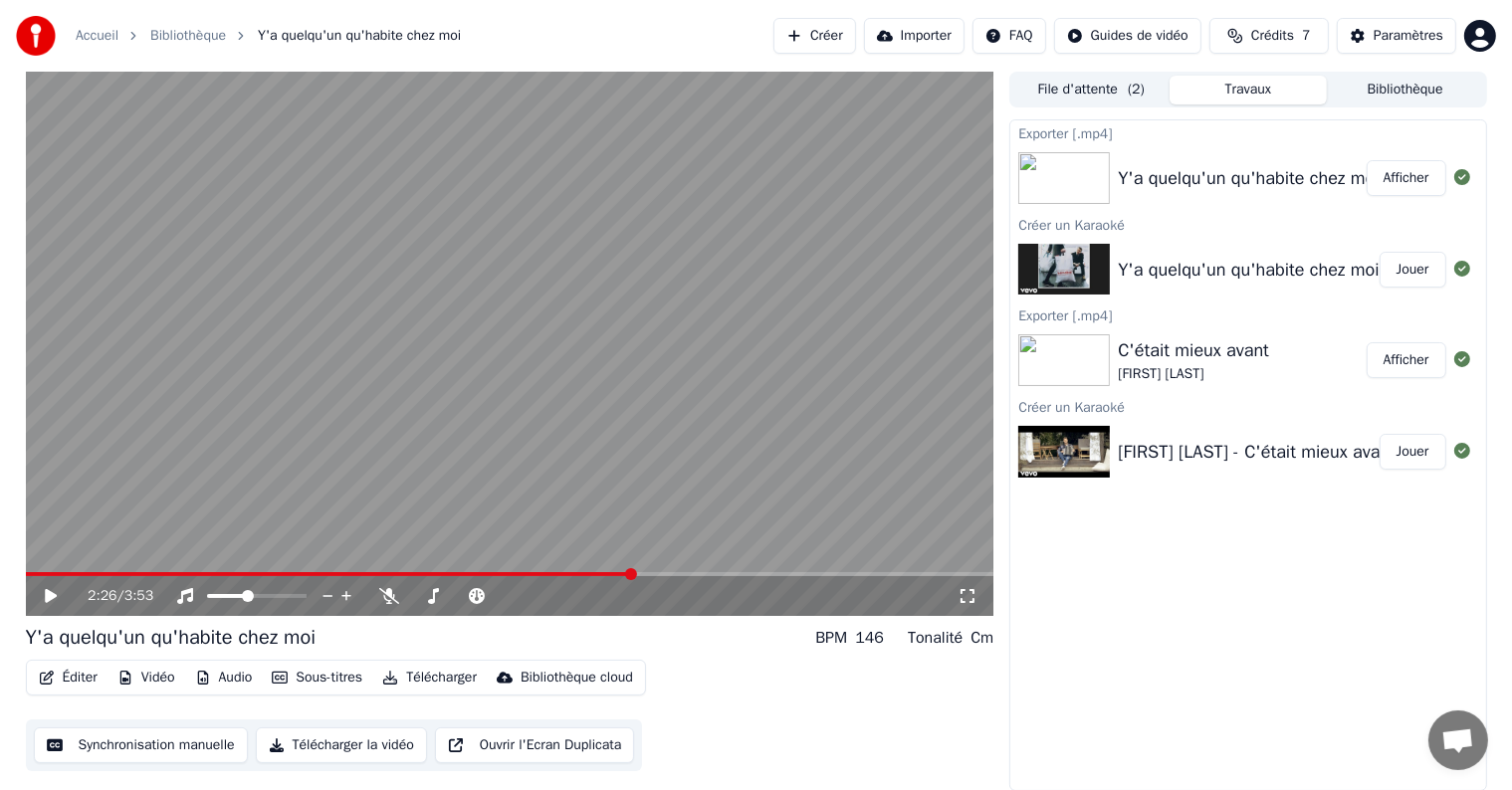click at bounding box center (631, 574) 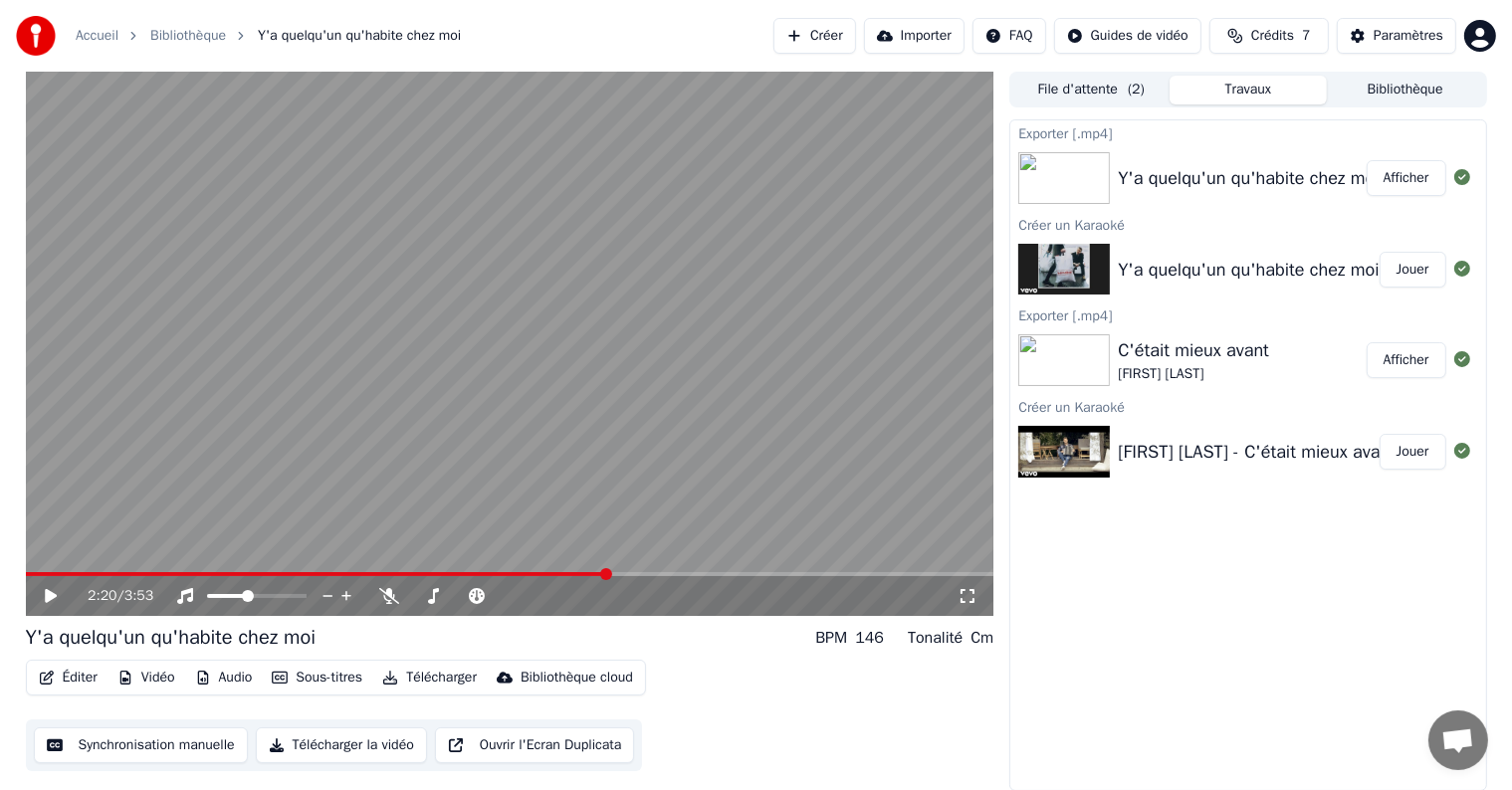 click at bounding box center [606, 574] 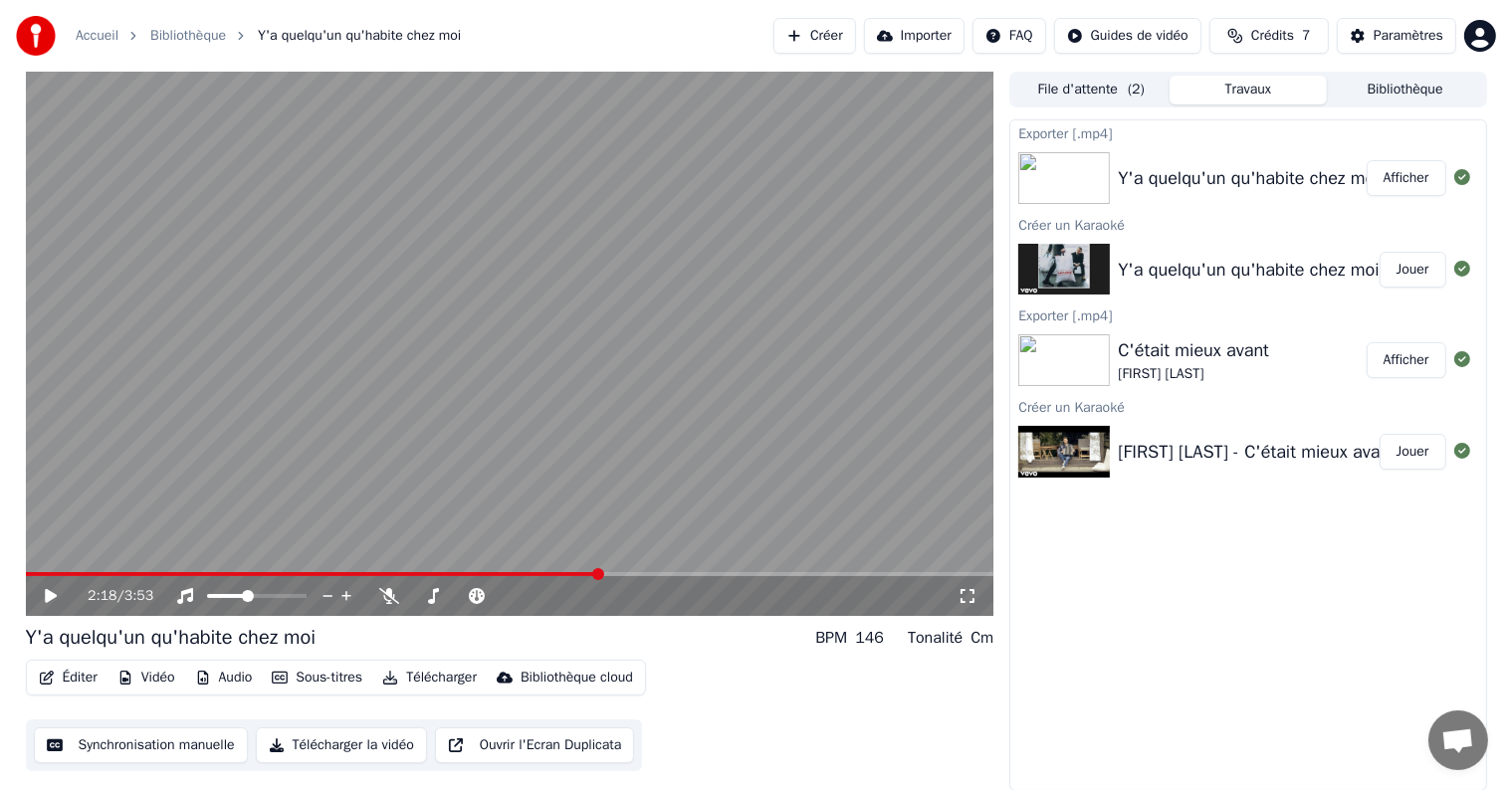 click at bounding box center (598, 574) 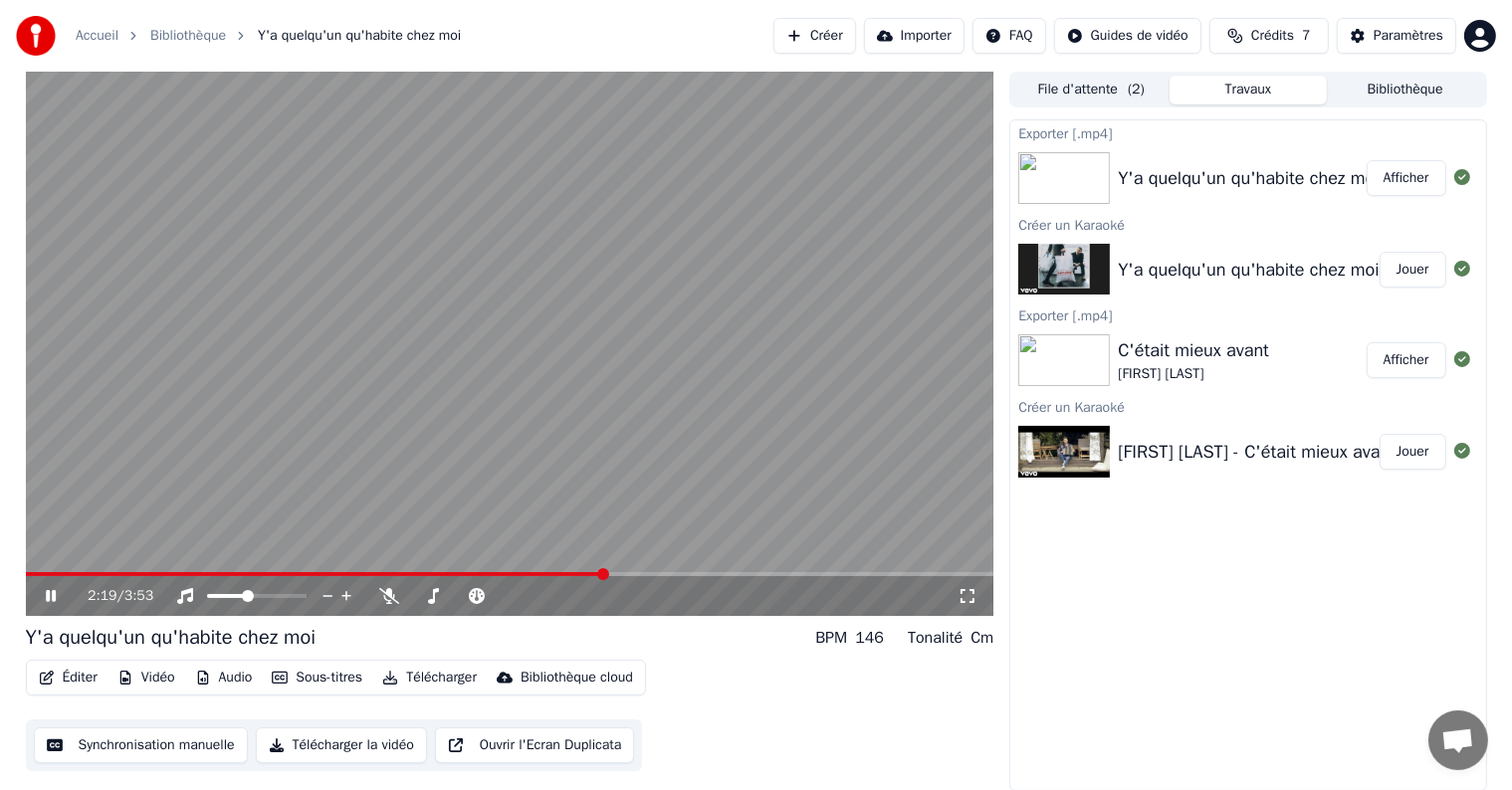 click 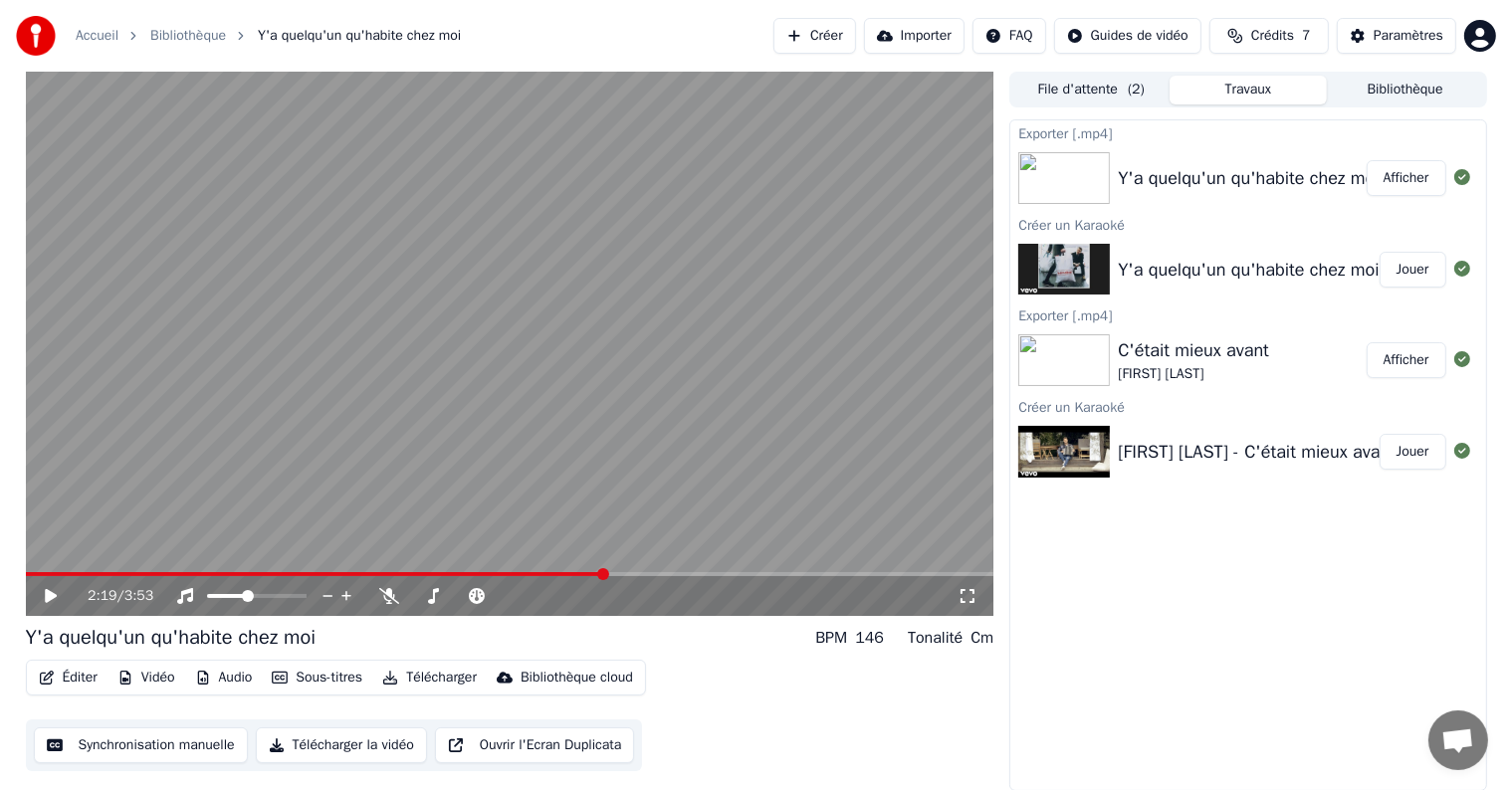 click on "Synchronisation manuelle" at bounding box center [140, 745] 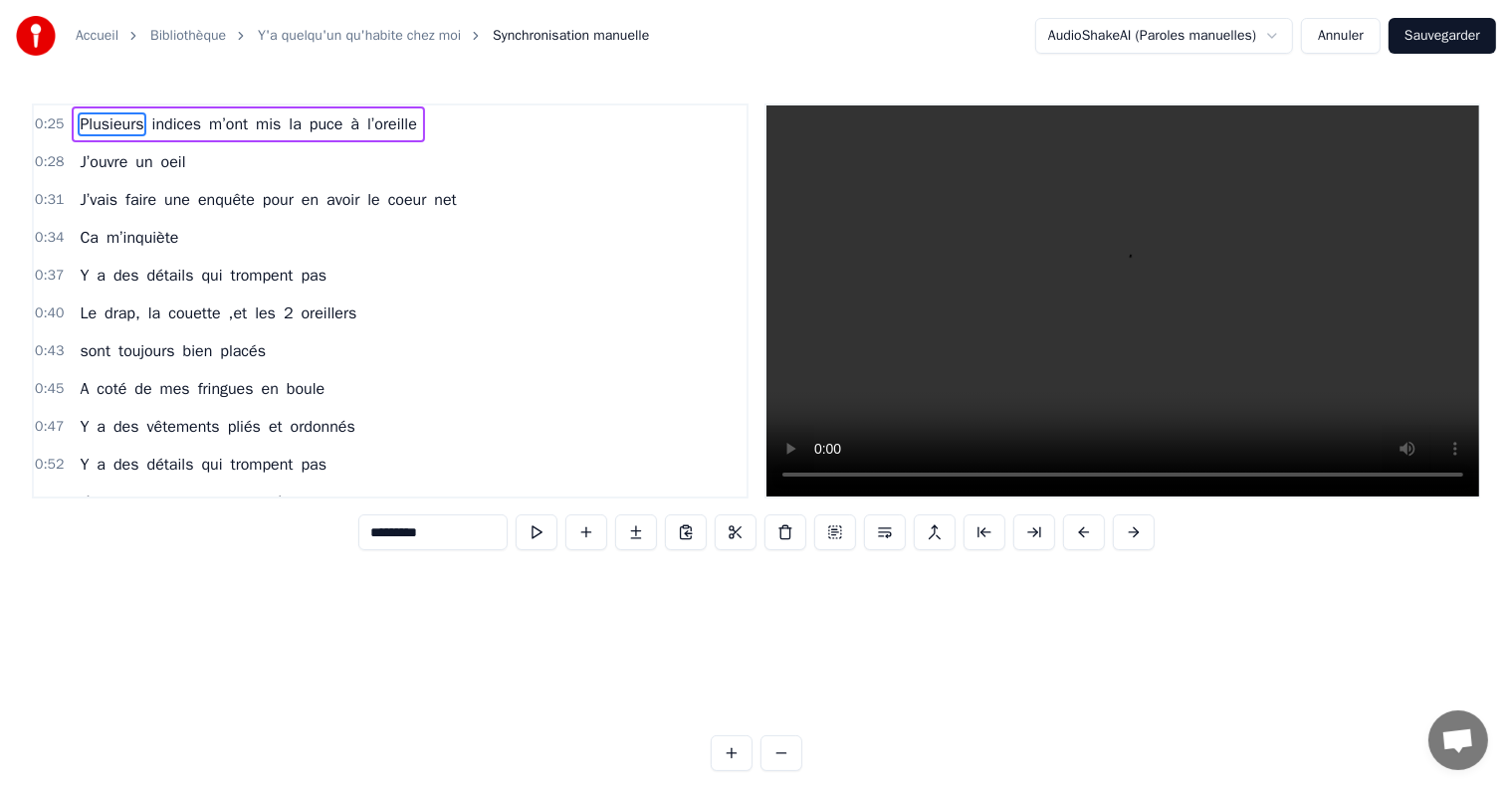 scroll, scrollTop: 0, scrollLeft: 0, axis: both 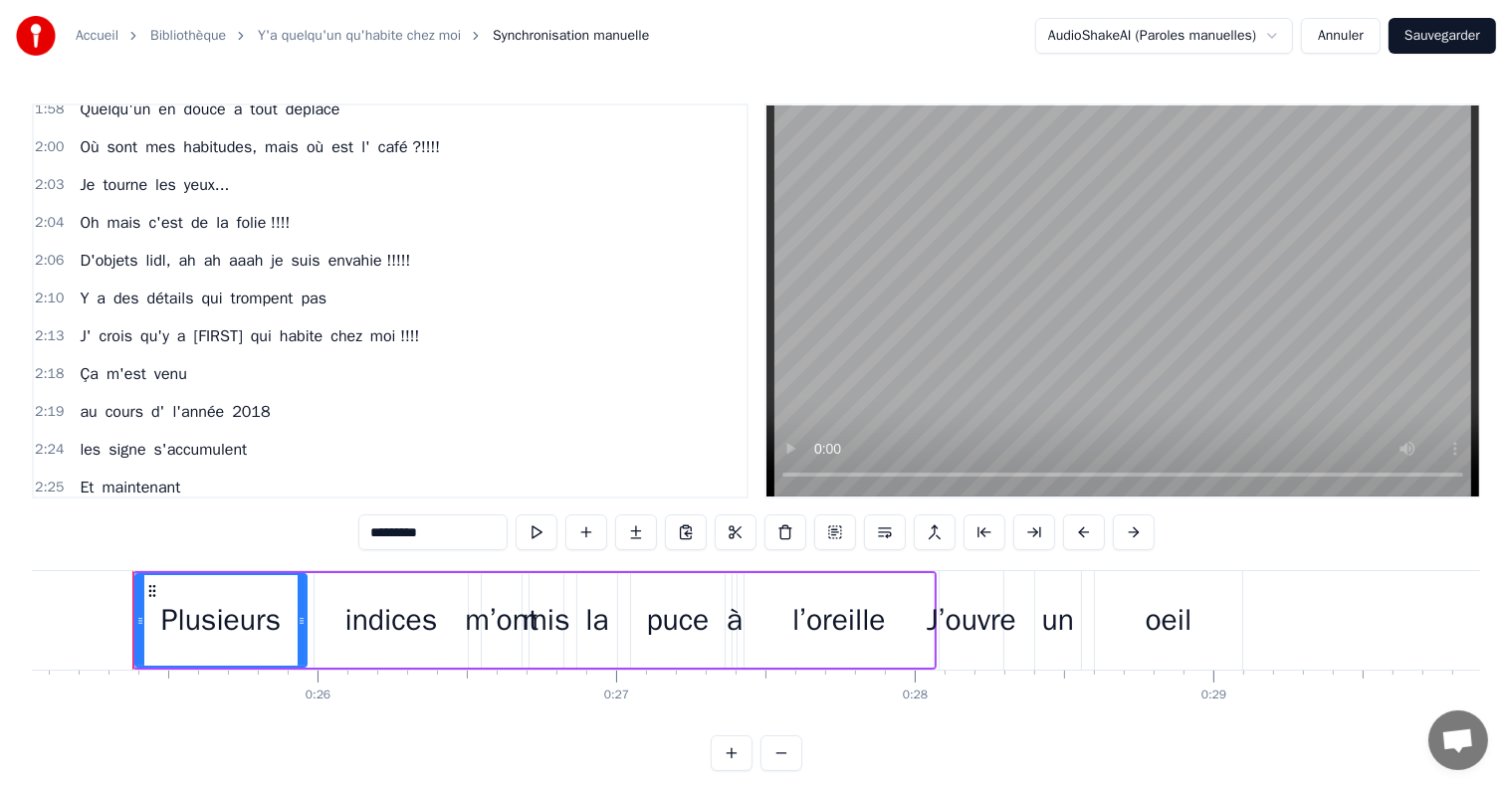 click on "2:19" at bounding box center (49, 412) 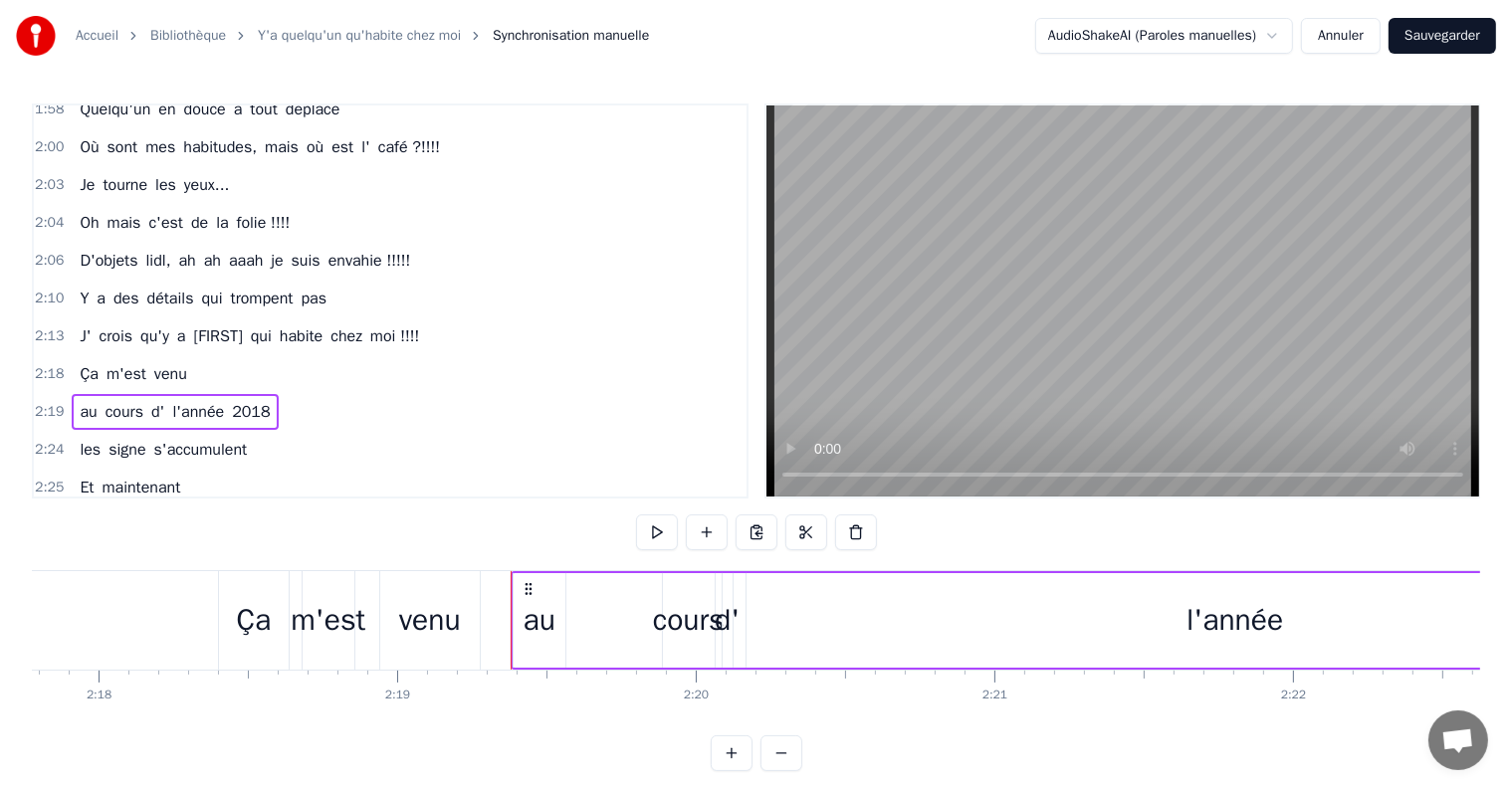 scroll, scrollTop: 0, scrollLeft: 41521, axis: horizontal 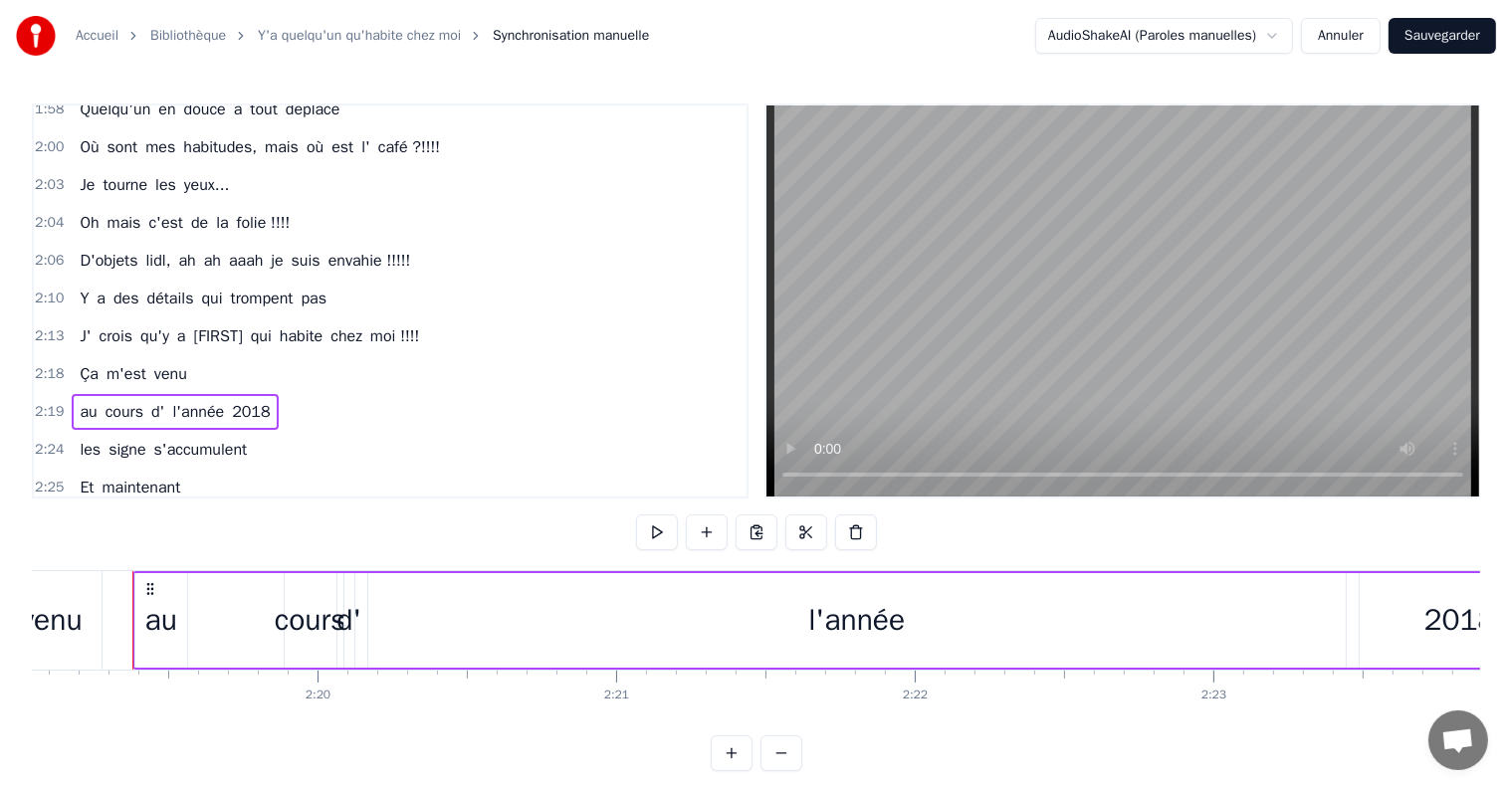 click on "2:19" at bounding box center (49, 412) 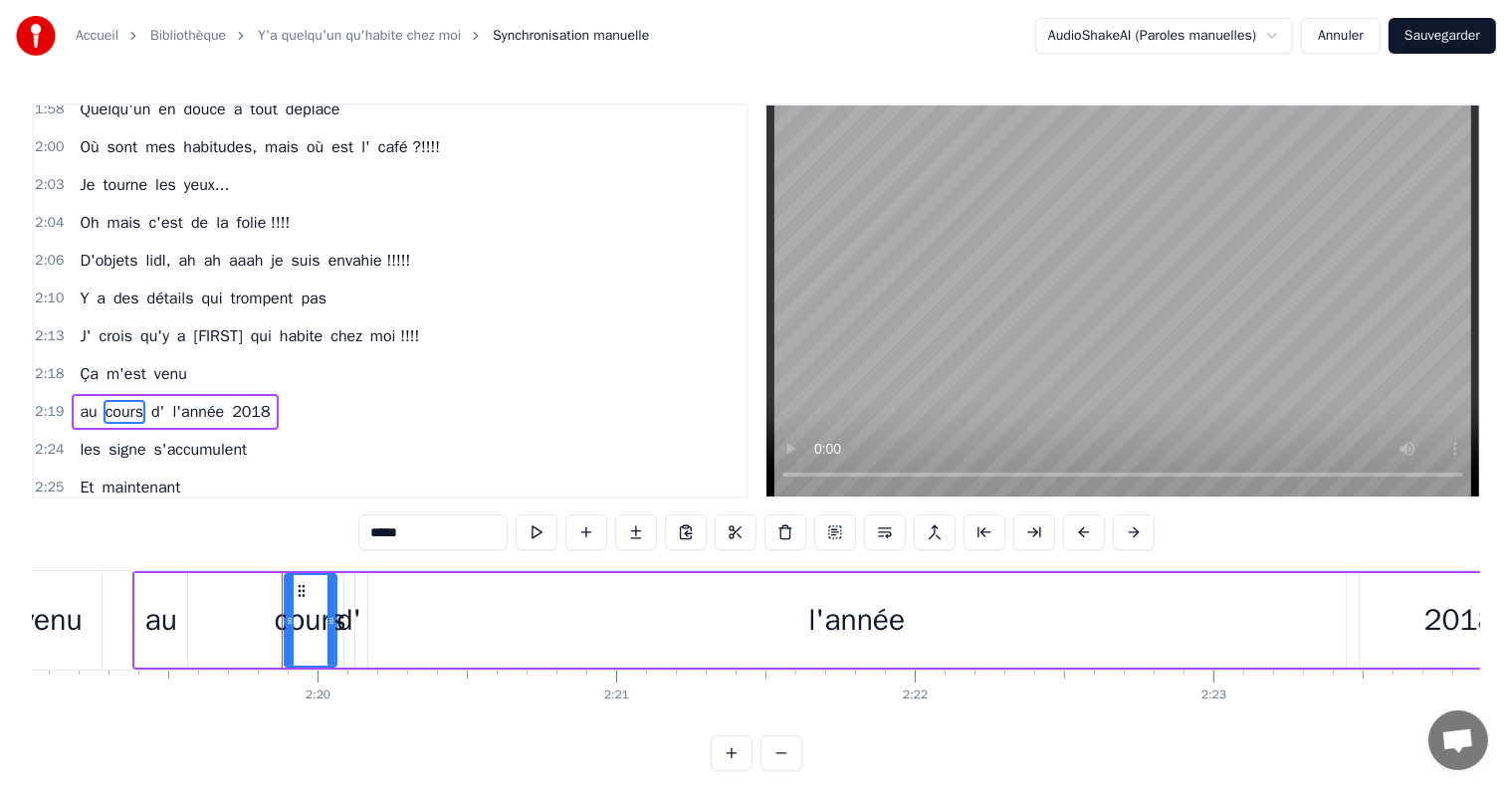 scroll, scrollTop: 1103, scrollLeft: 0, axis: vertical 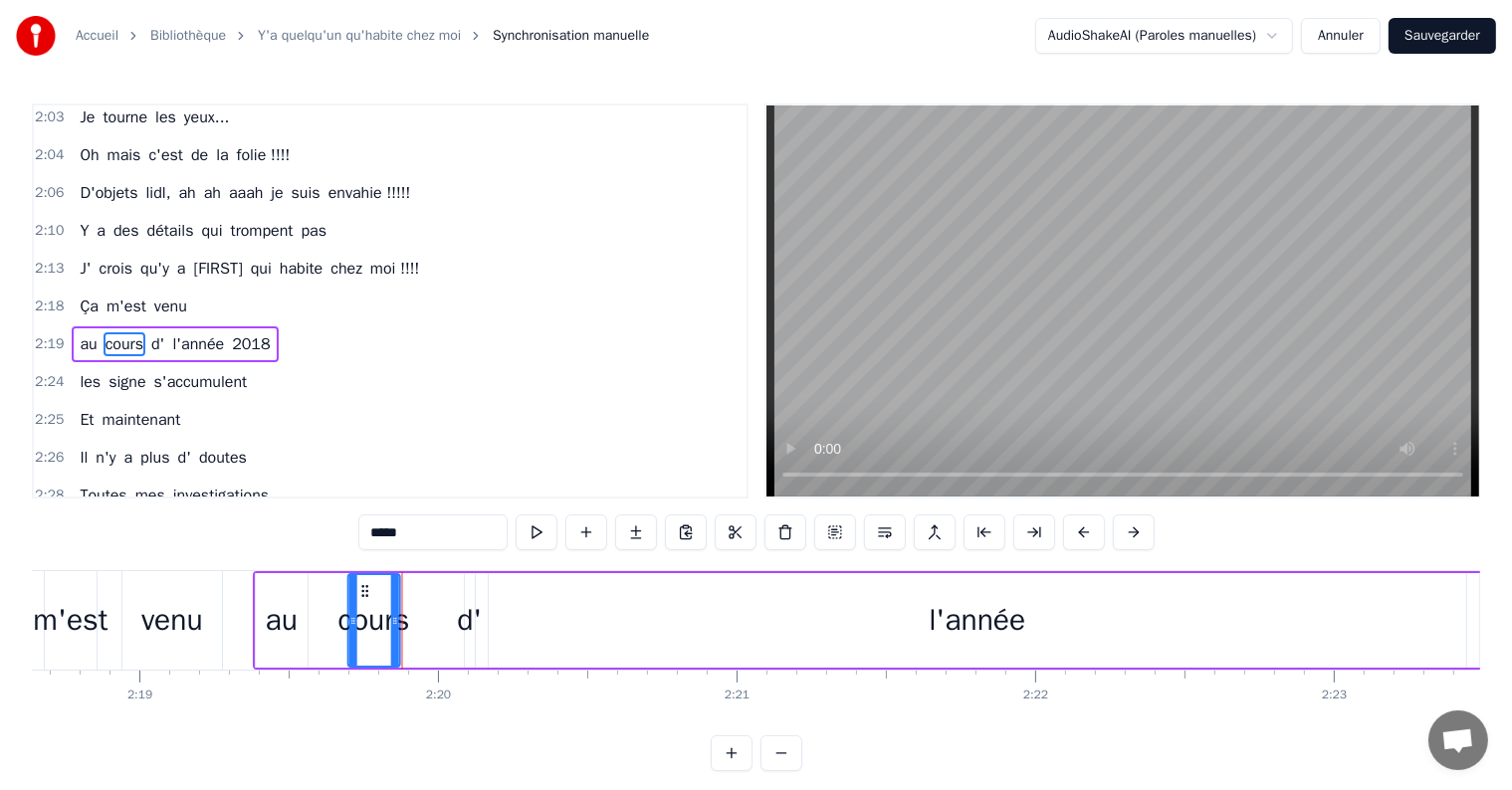 drag, startPoint x: 299, startPoint y: 593, endPoint x: 362, endPoint y: 592, distance: 63.00794 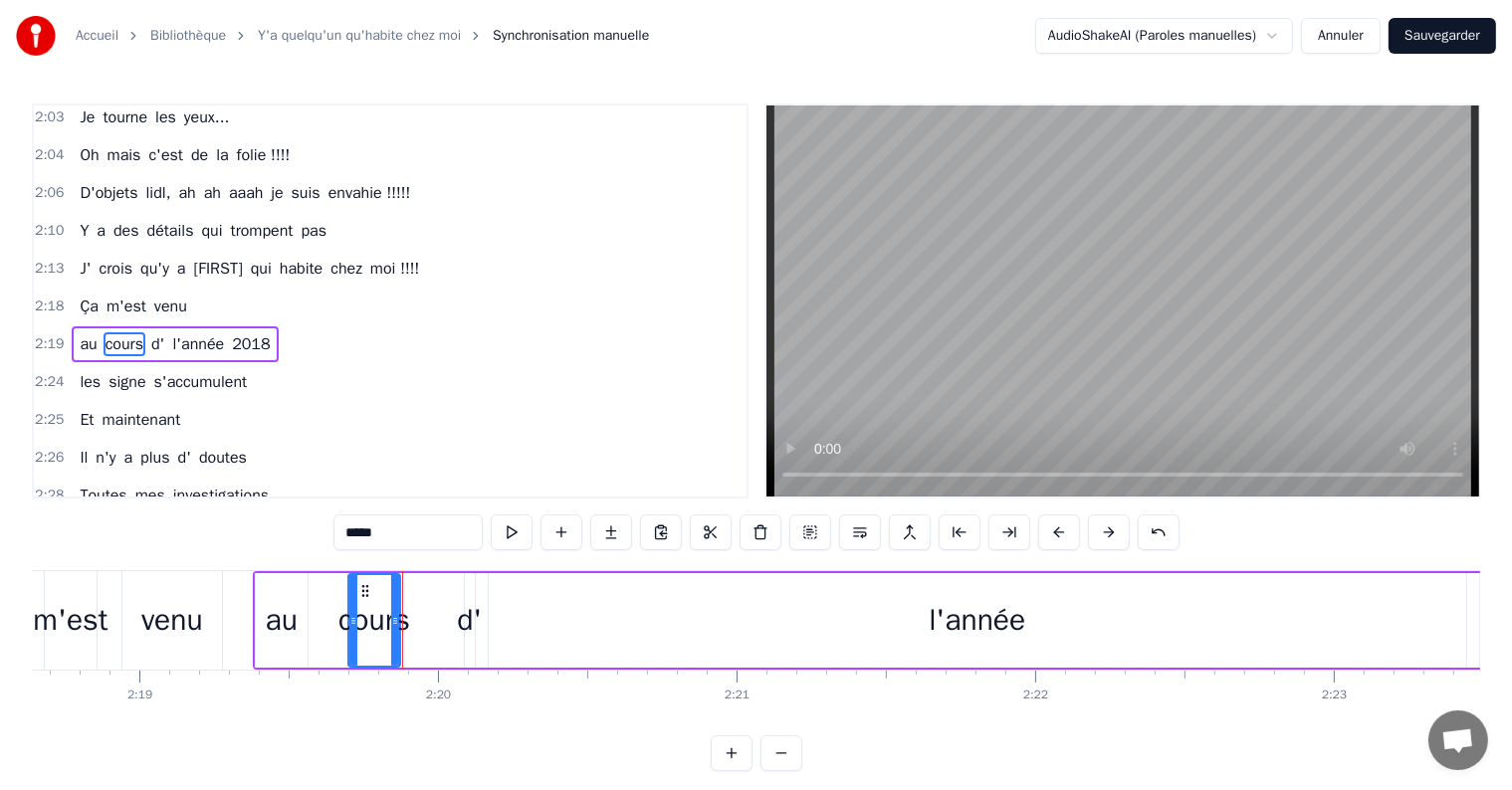 drag, startPoint x: 955, startPoint y: 626, endPoint x: 815, endPoint y: 632, distance: 140.12851 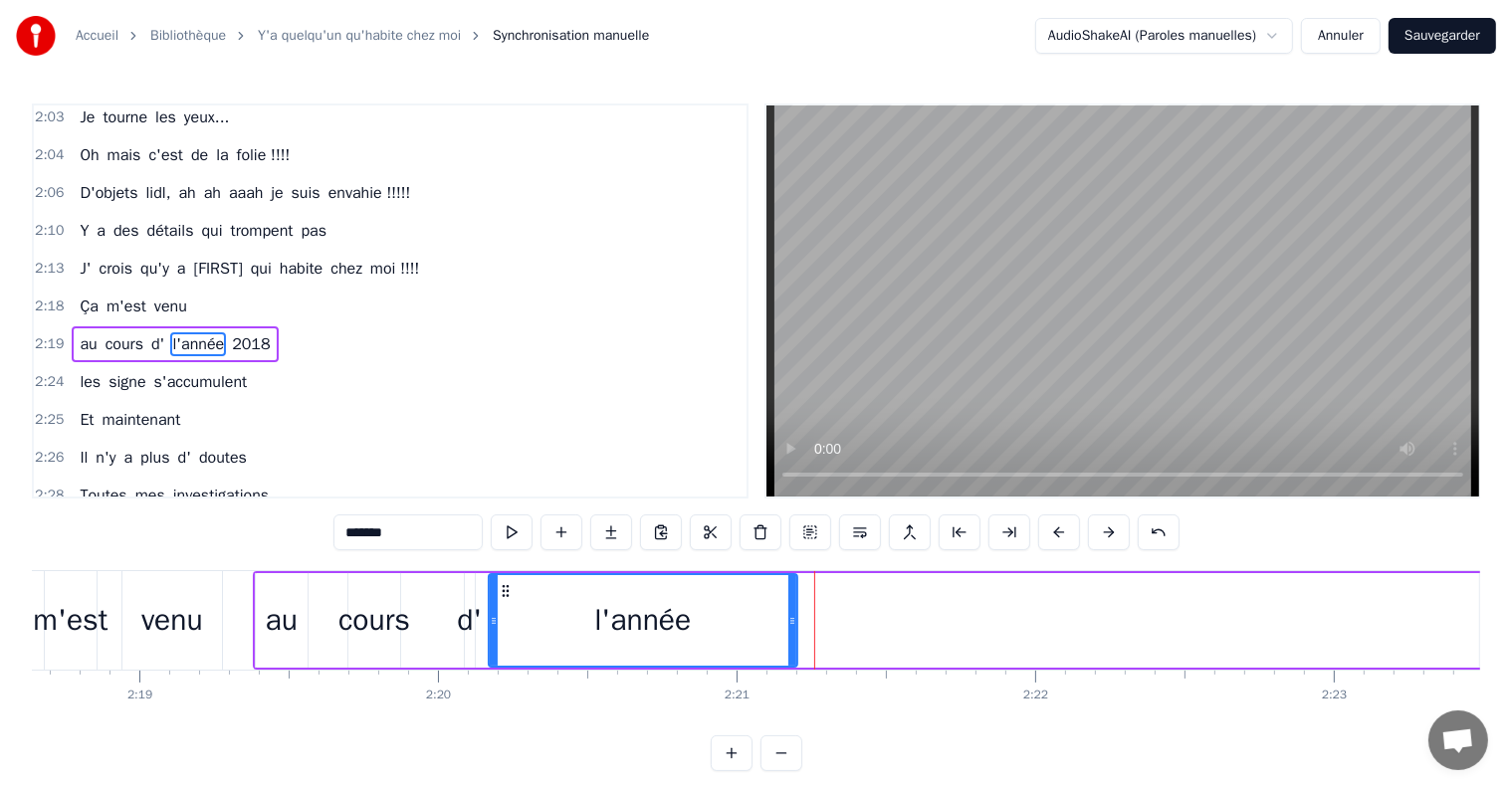 drag, startPoint x: 1461, startPoint y: 624, endPoint x: 812, endPoint y: 685, distance: 651.8604 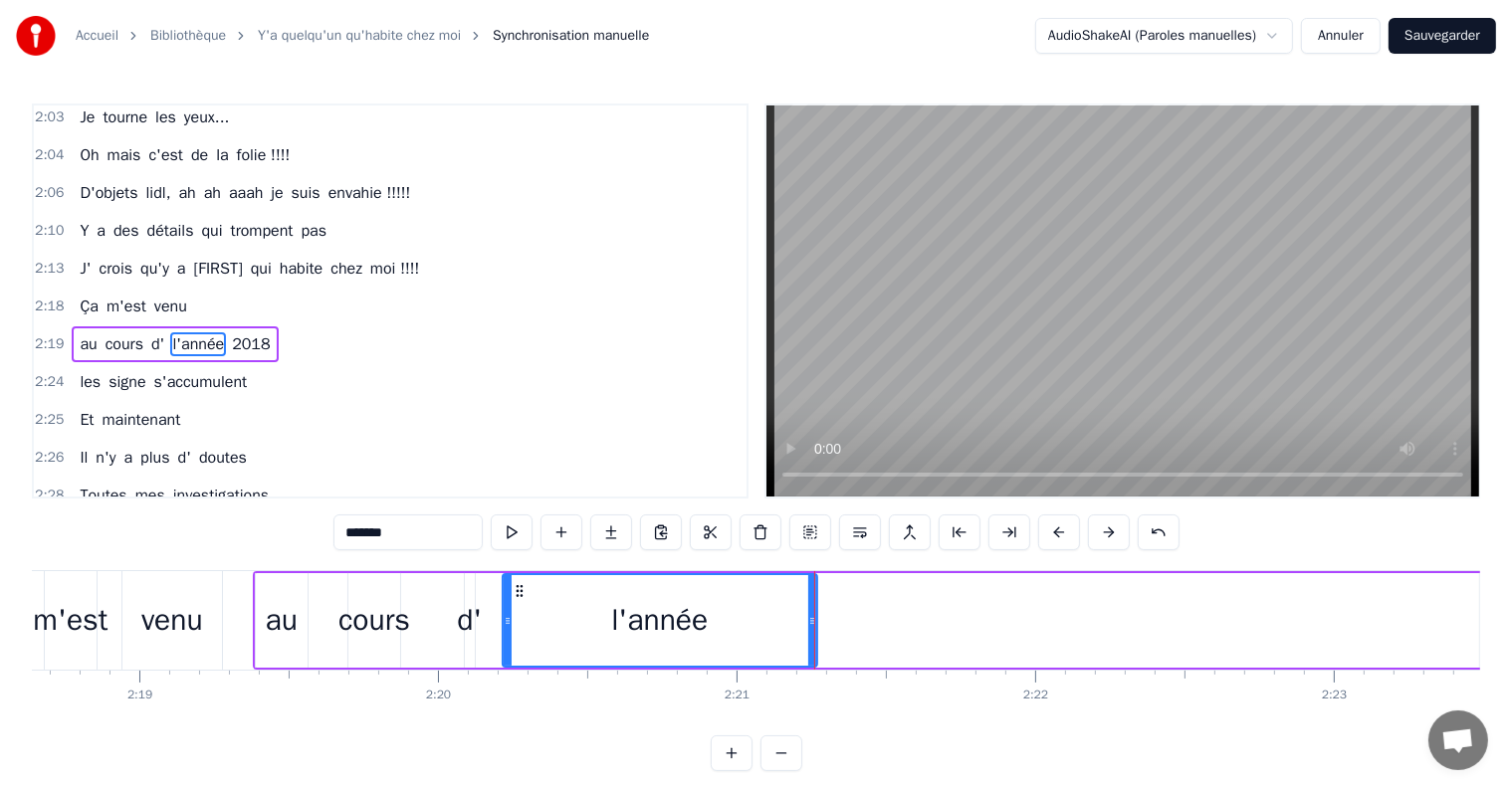 drag, startPoint x: 494, startPoint y: 624, endPoint x: 508, endPoint y: 624, distance: 14 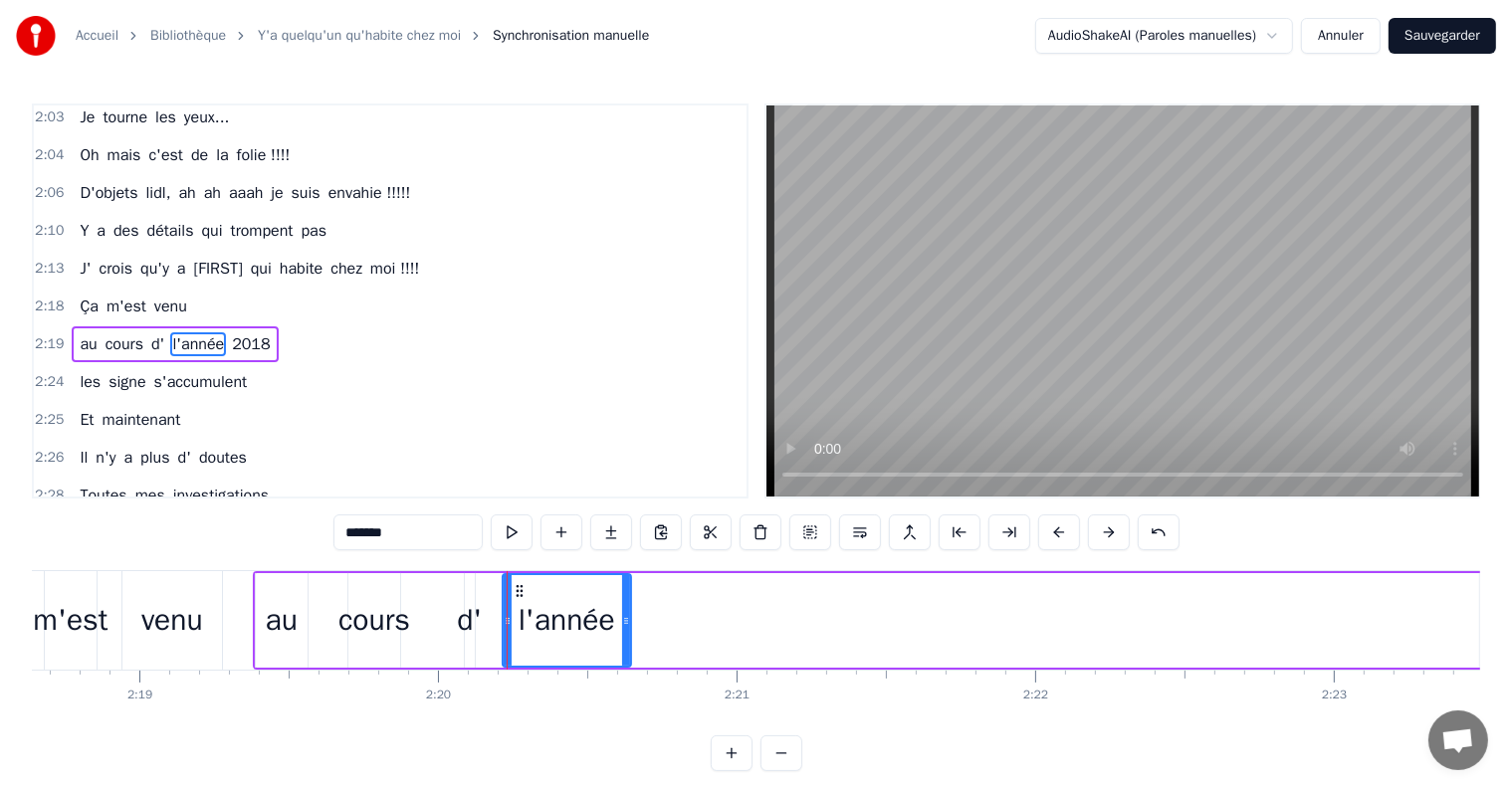 drag, startPoint x: 812, startPoint y: 621, endPoint x: 625, endPoint y: 627, distance: 187.09623 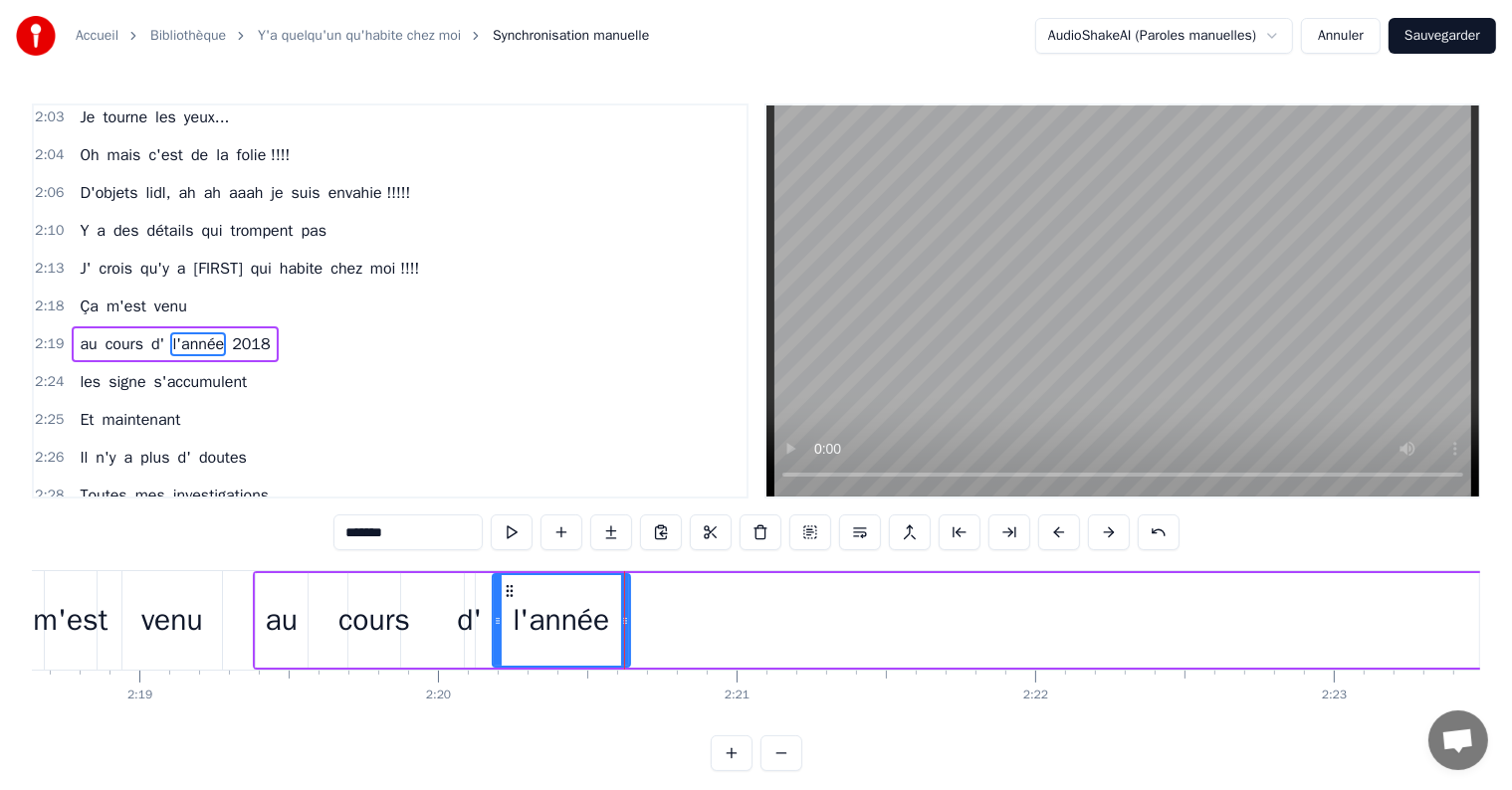 click at bounding box center [498, 620] 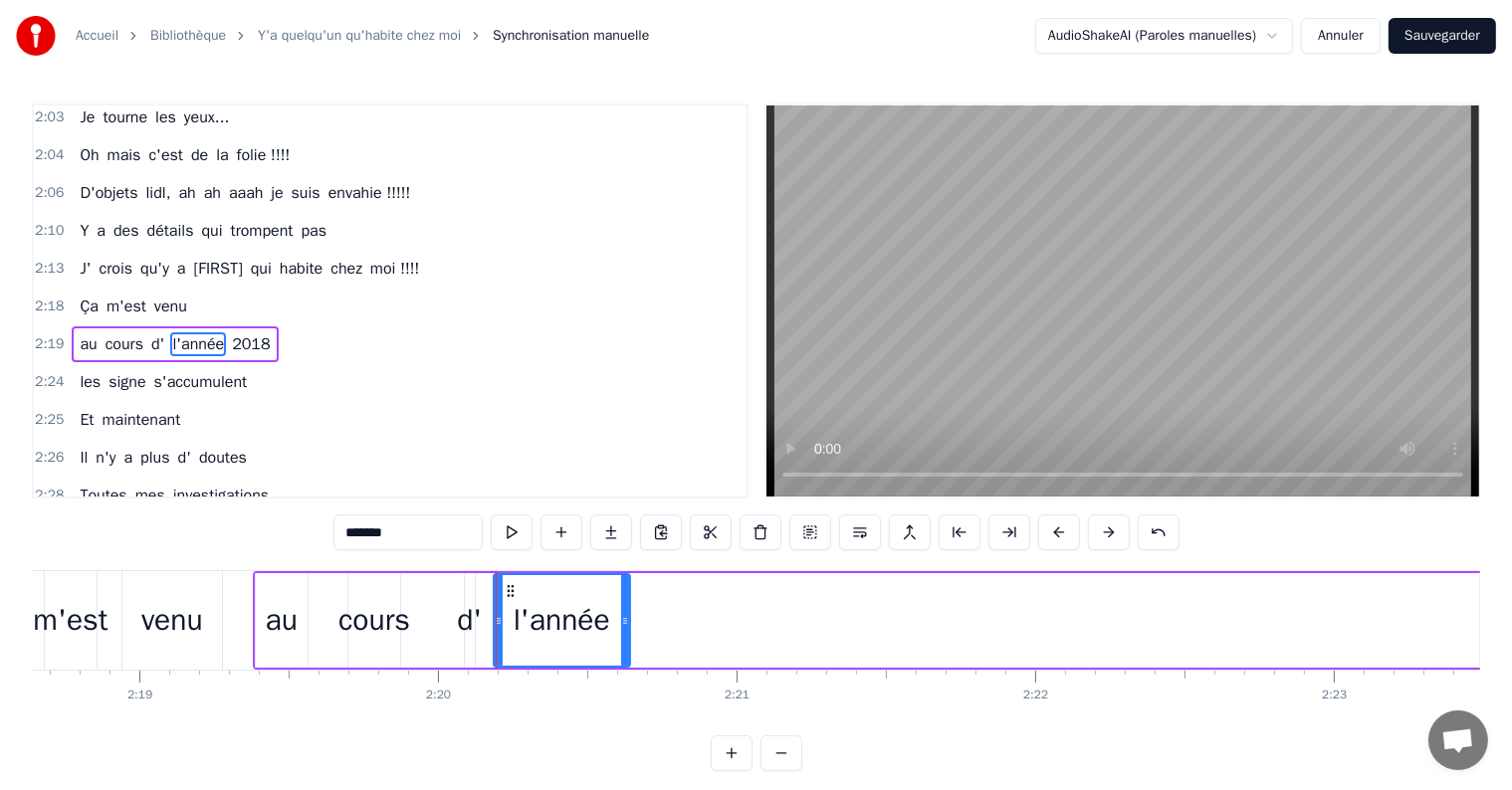 click on "au cours d'l'année [YEAR]" at bounding box center [969, 620] 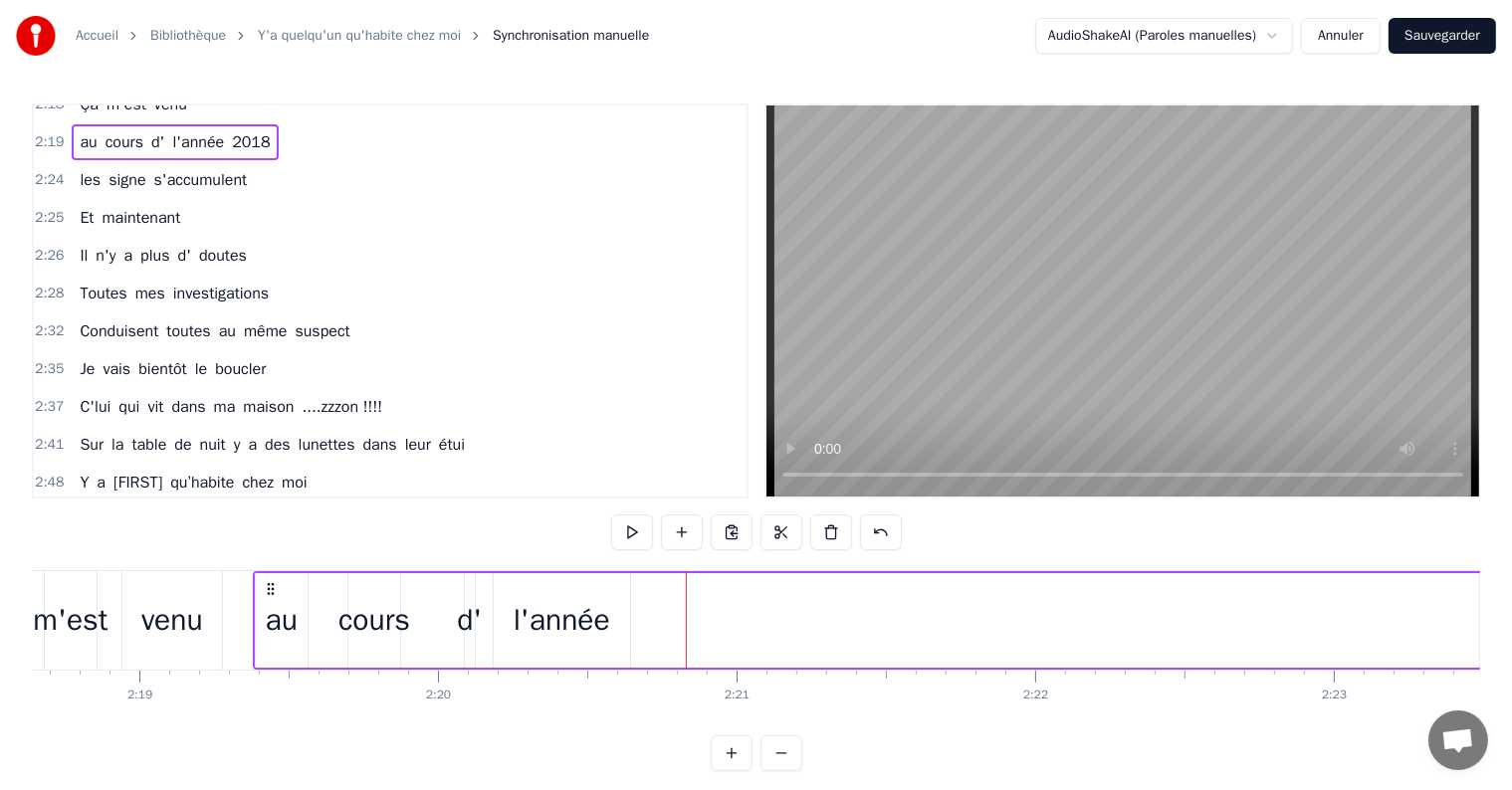 scroll, scrollTop: 1300, scrollLeft: 0, axis: vertical 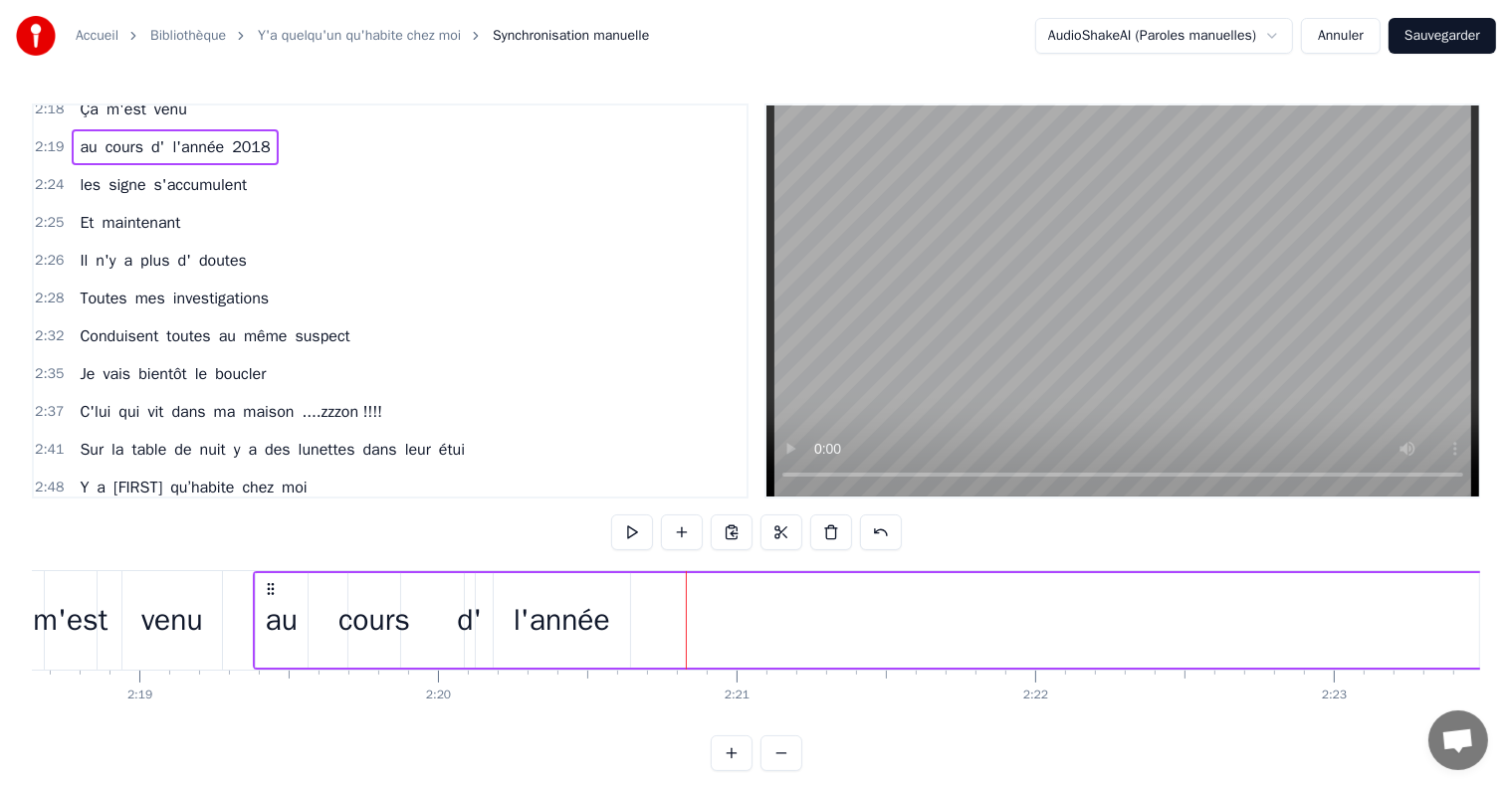 click on "2:41" at bounding box center (49, 450) 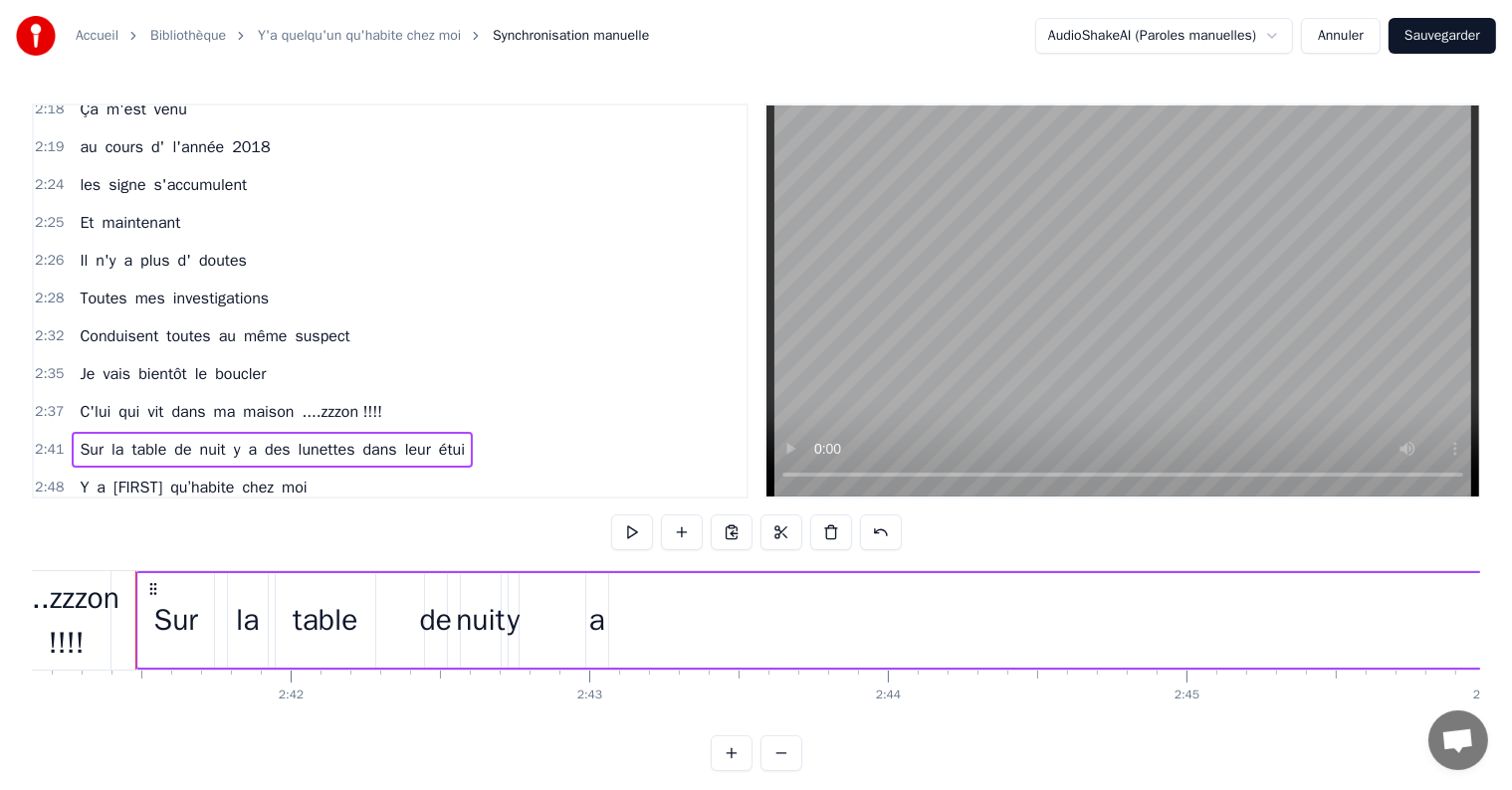 scroll, scrollTop: 0, scrollLeft: 48120, axis: horizontal 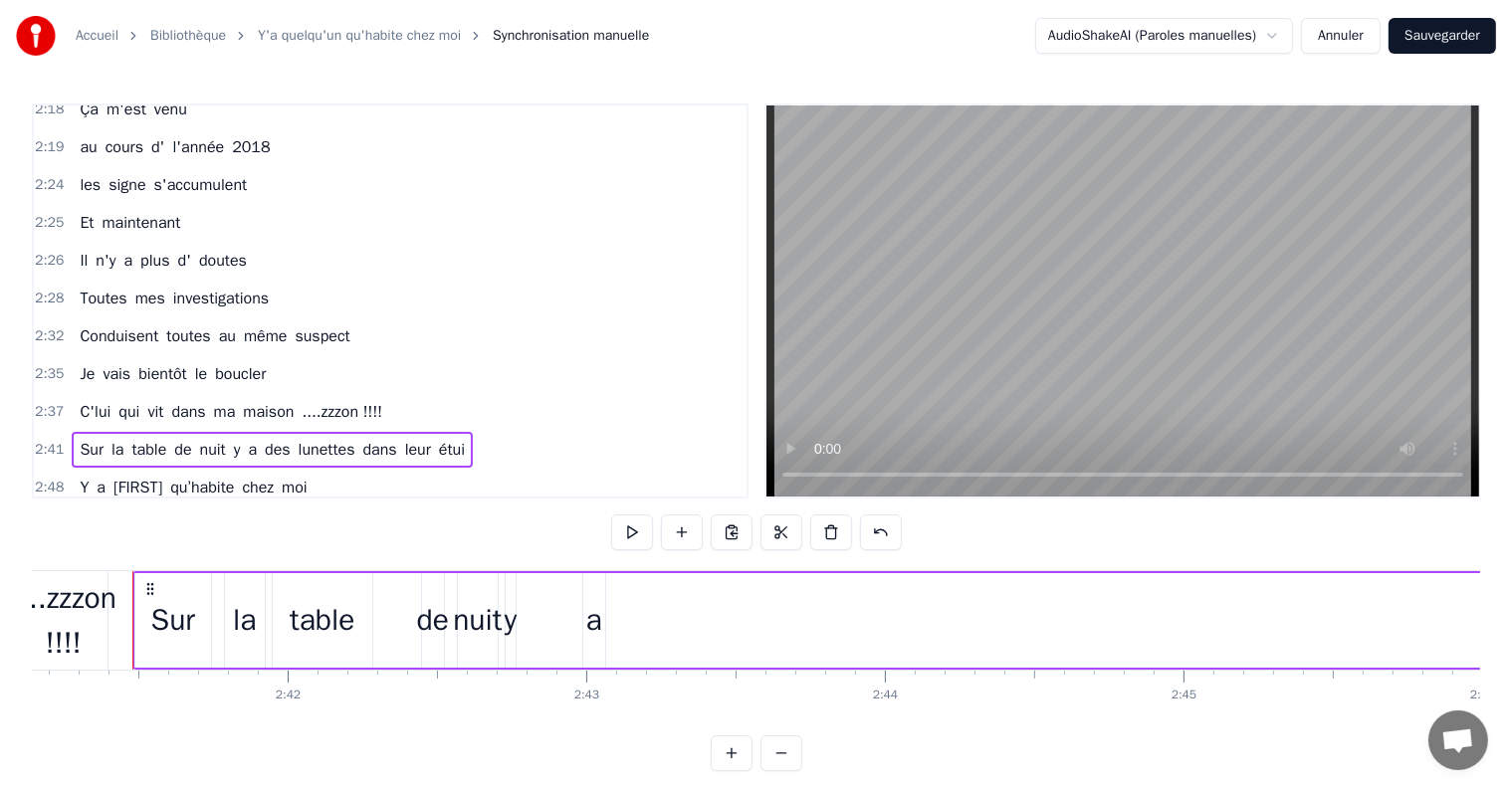 click on "la" at bounding box center [244, 620] 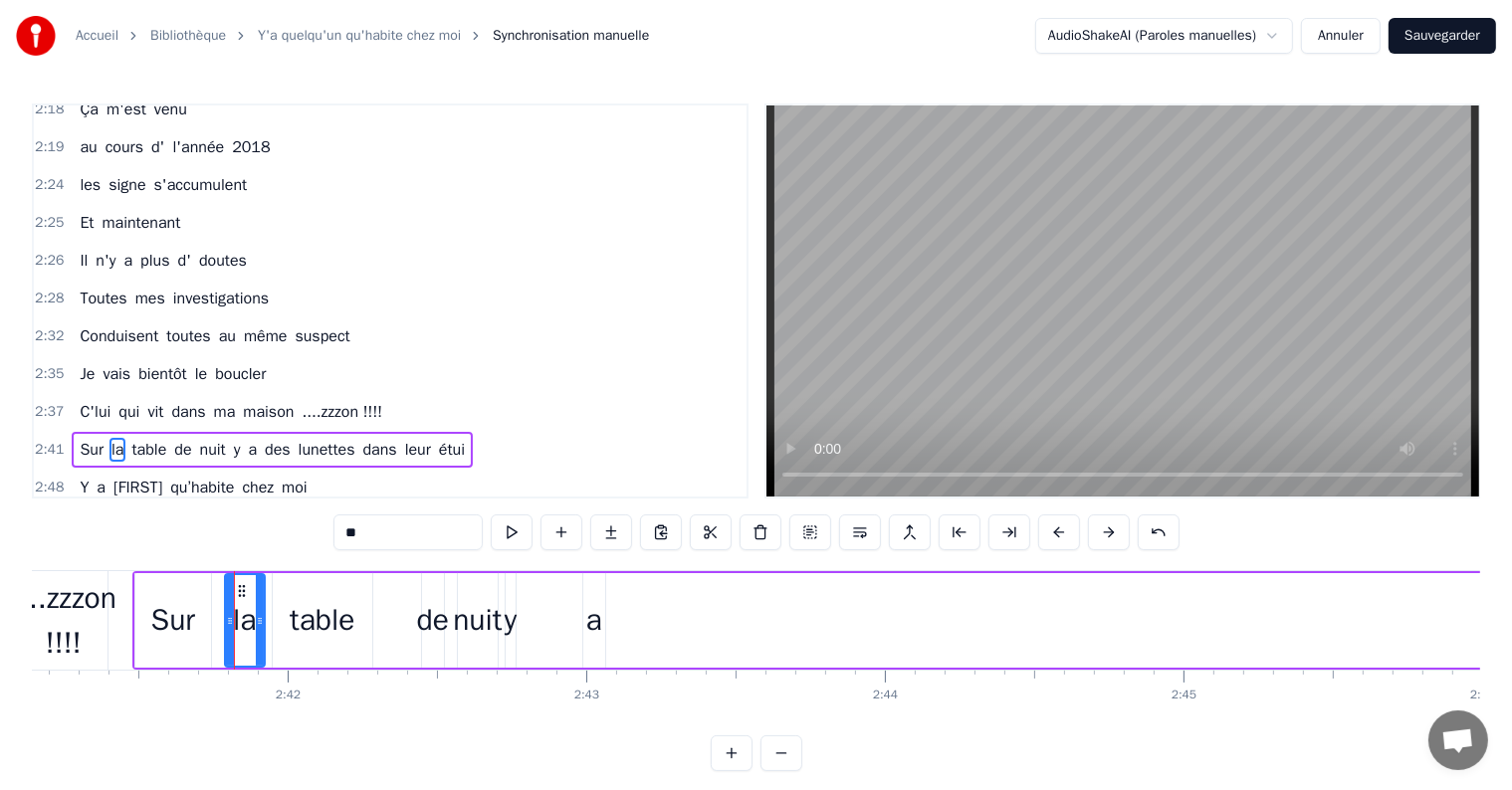 scroll, scrollTop: 1397, scrollLeft: 0, axis: vertical 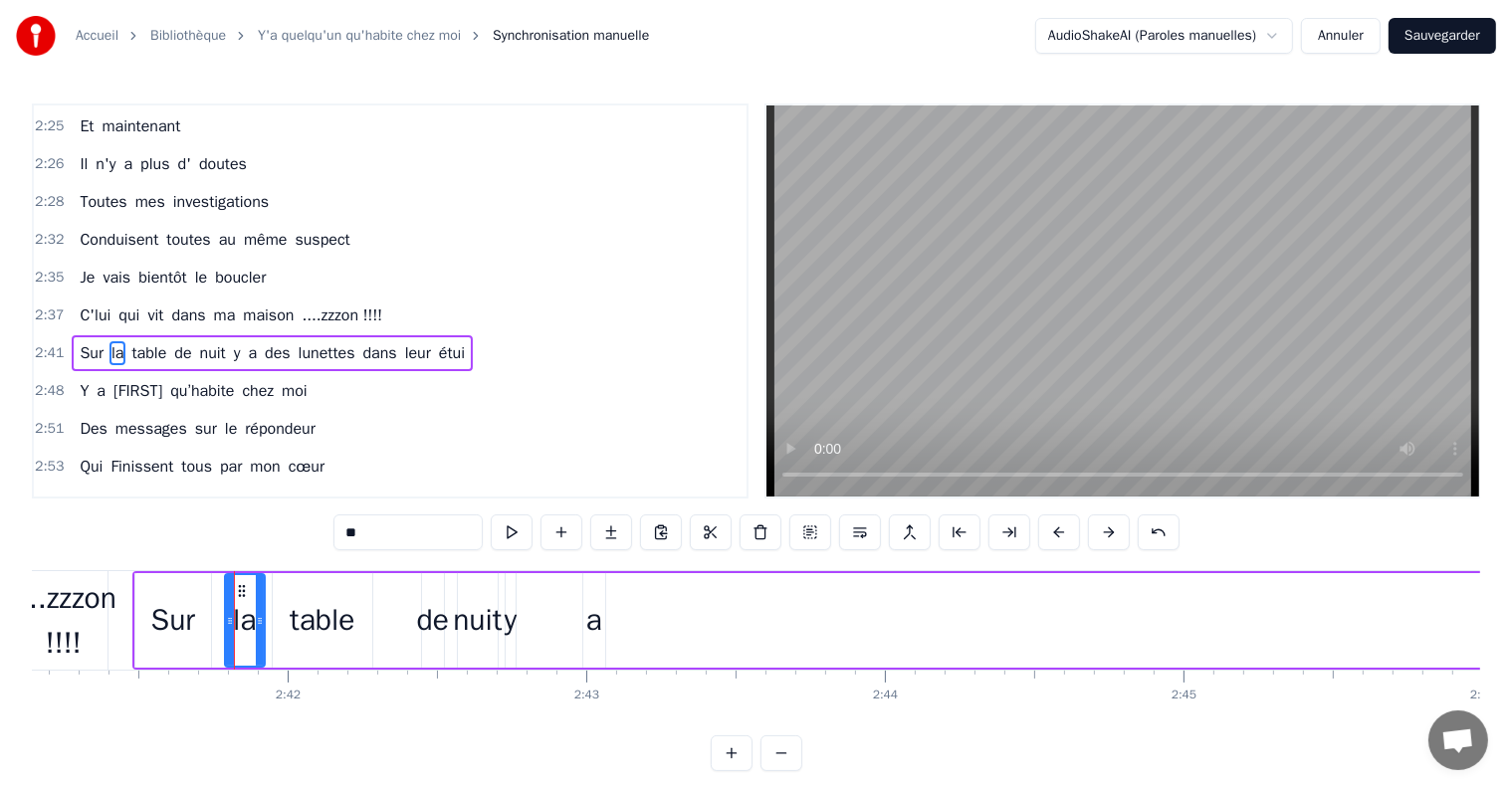drag, startPoint x: 162, startPoint y: 627, endPoint x: 194, endPoint y: 624, distance: 32.140317 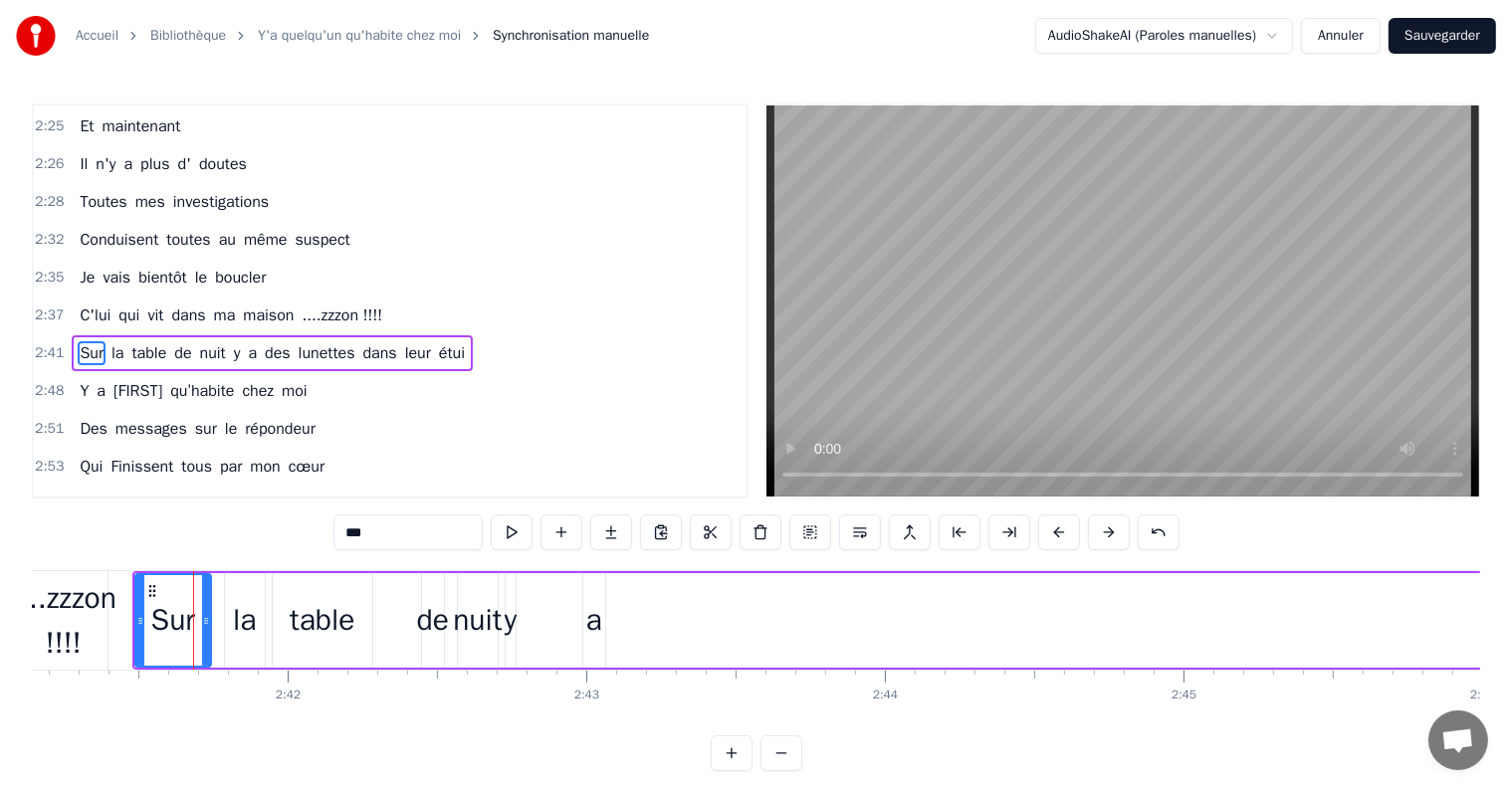click on "de" at bounding box center (433, 620) 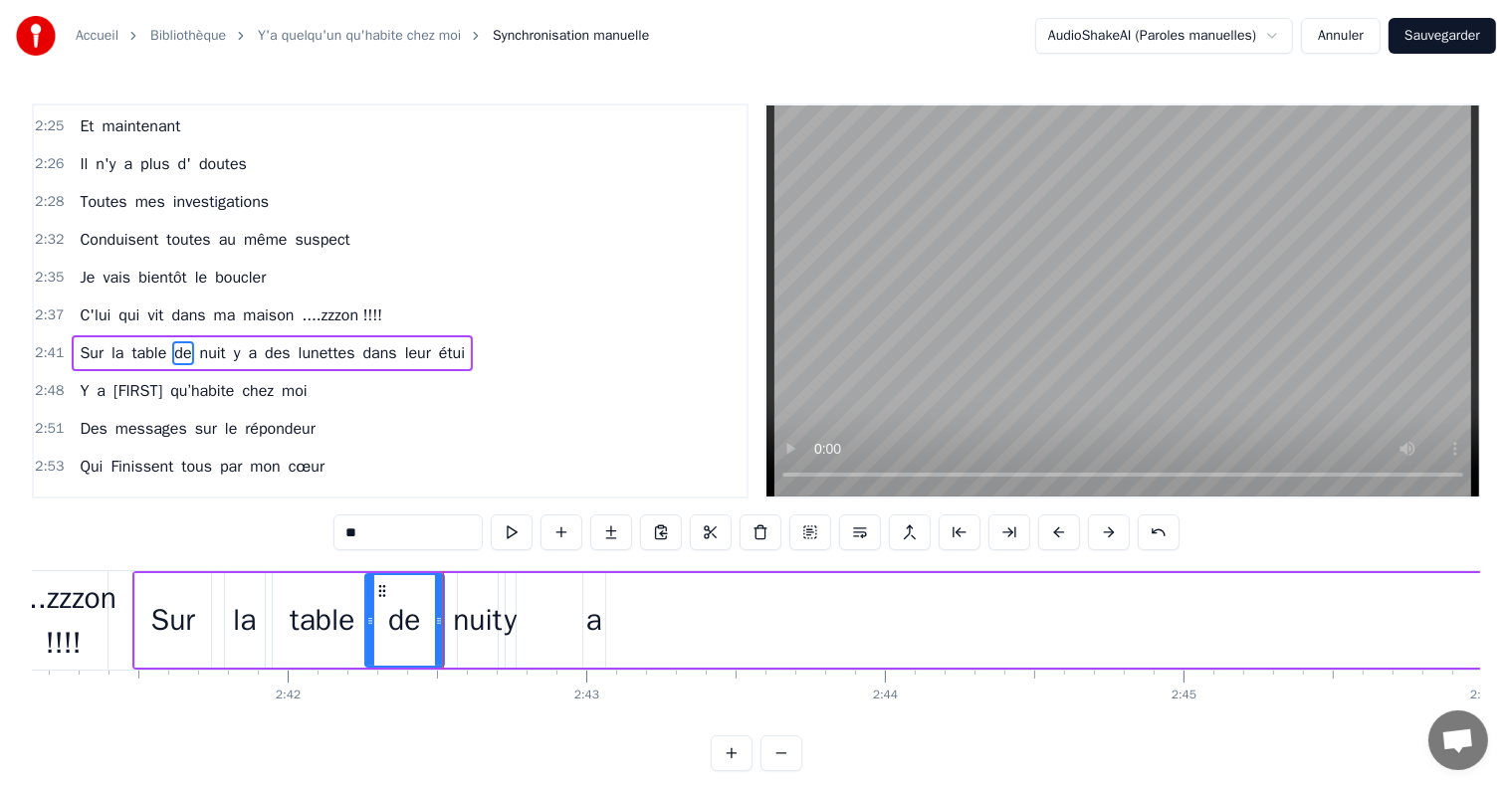 drag, startPoint x: 424, startPoint y: 621, endPoint x: 373, endPoint y: 622, distance: 51.009803 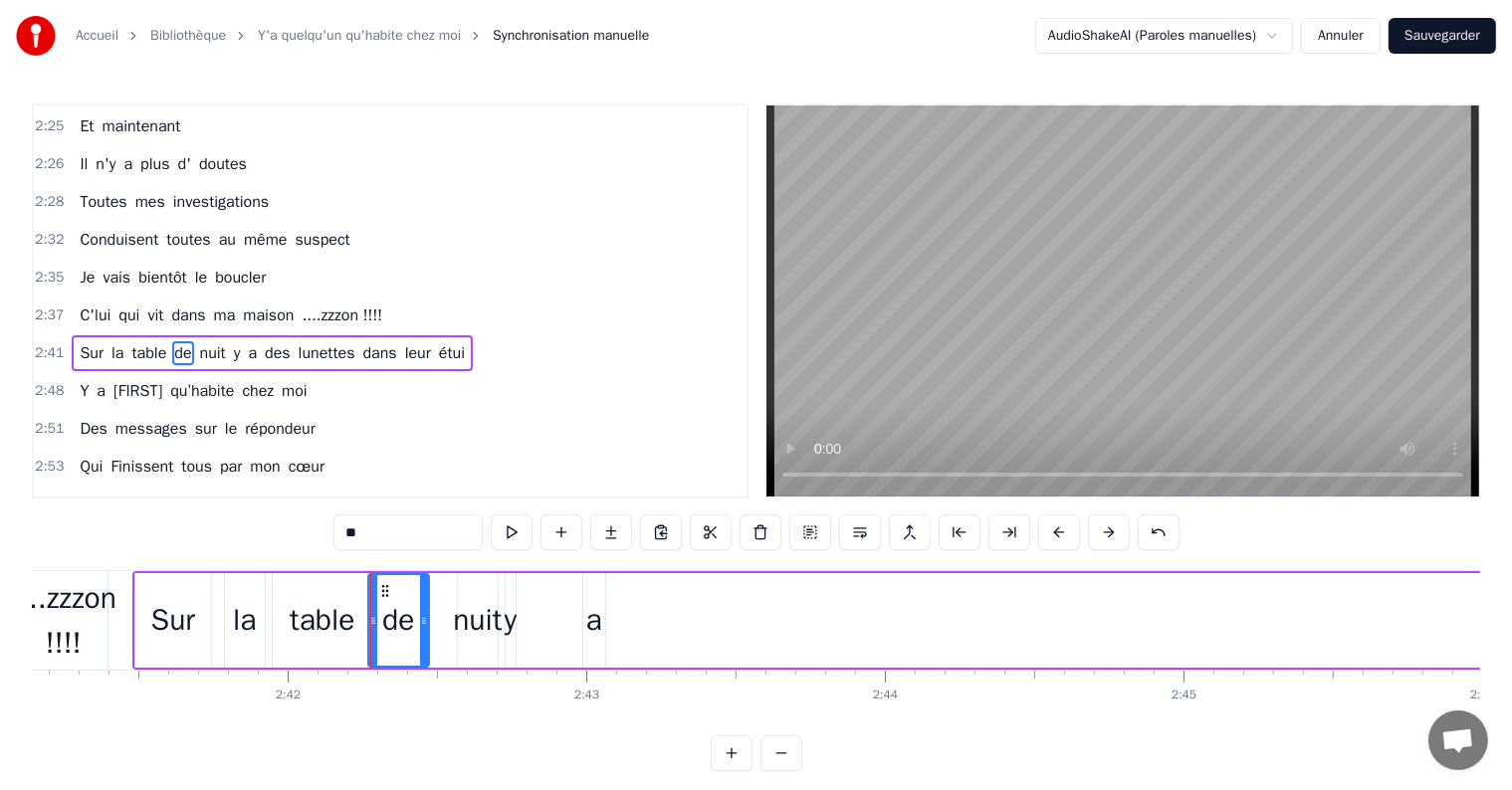 click 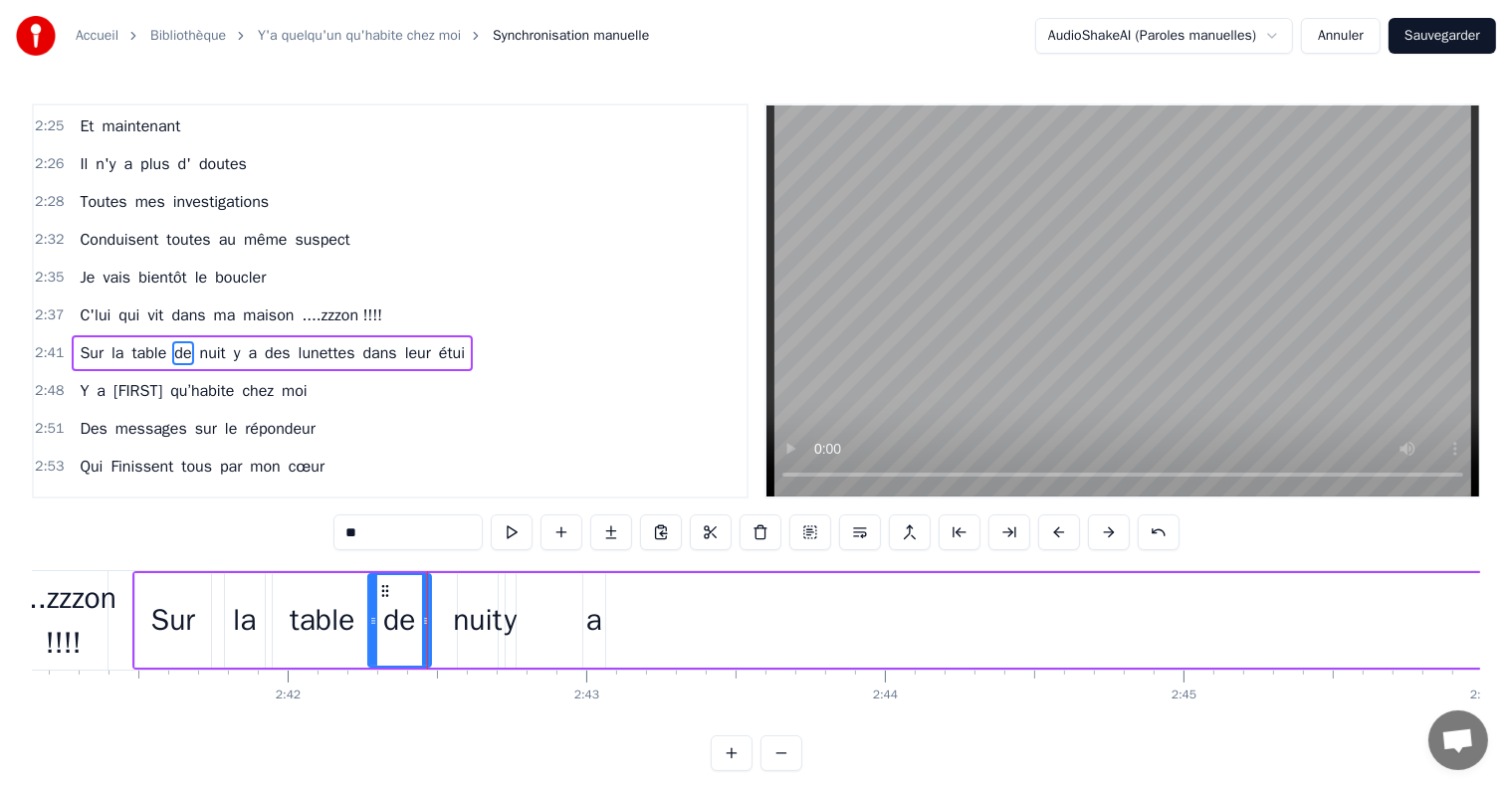 click on "nuit" at bounding box center (477, 620) 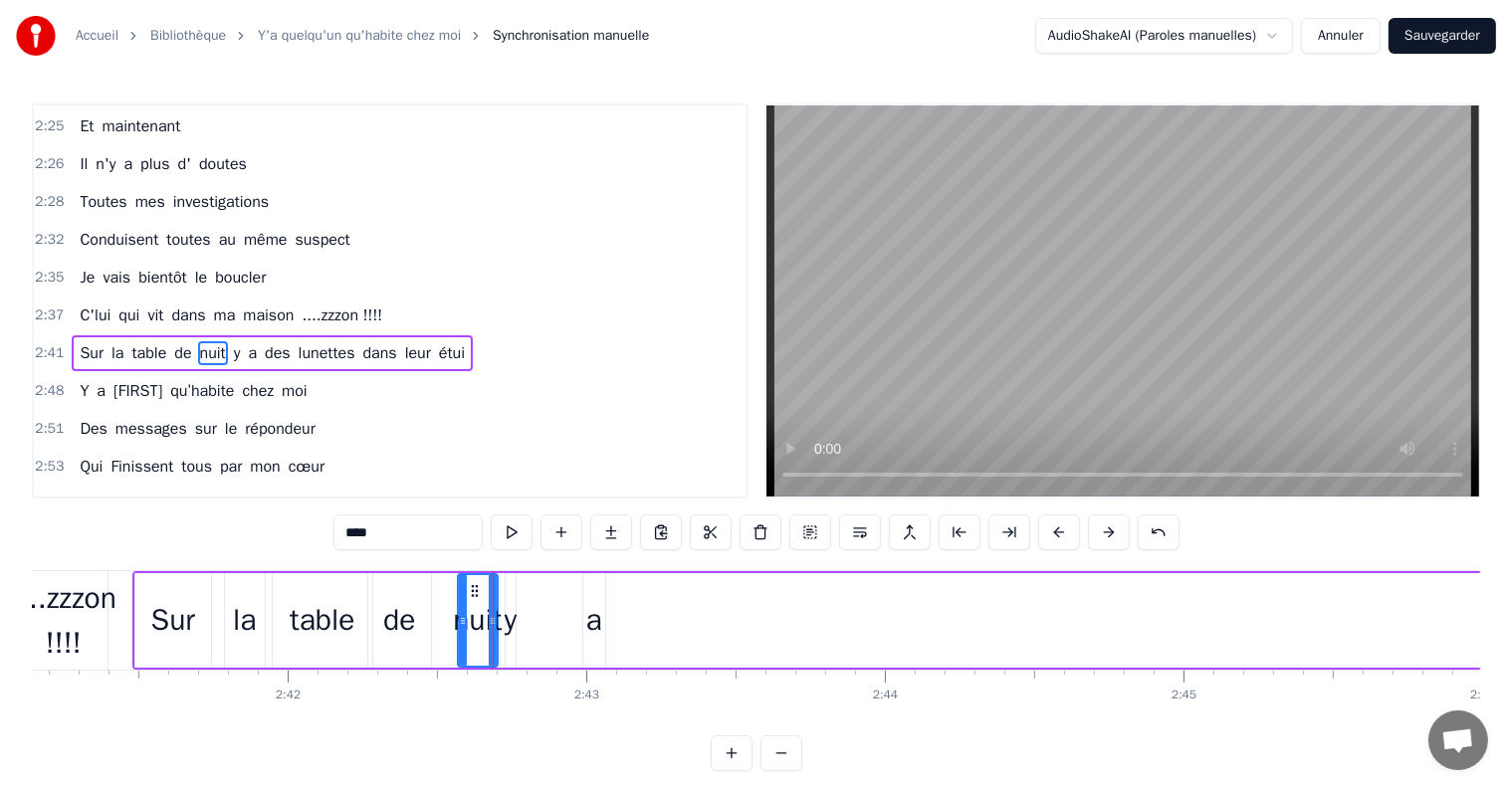 click on "nuit" at bounding box center (477, 620) 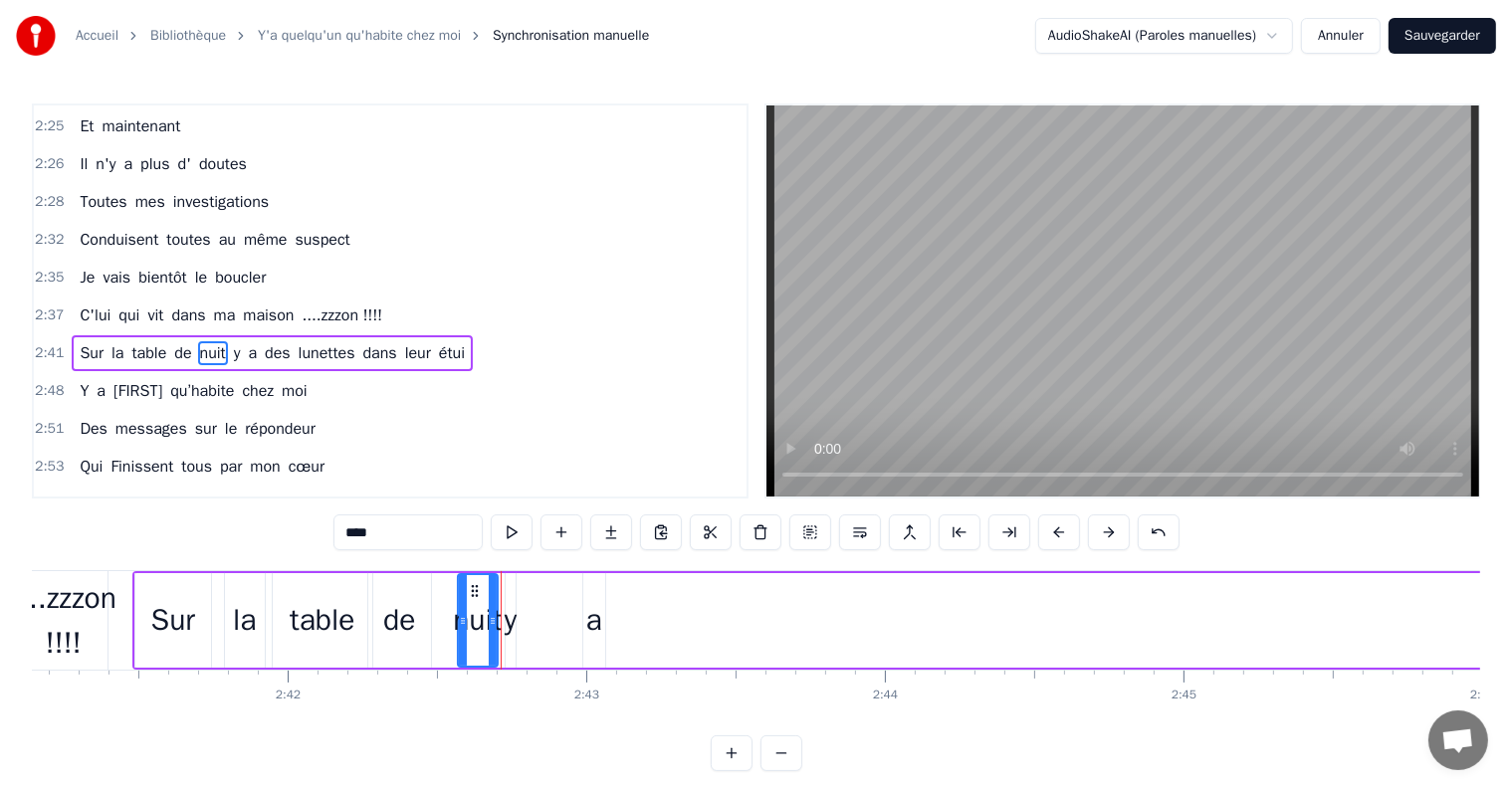 click on "y" at bounding box center (510, 620) 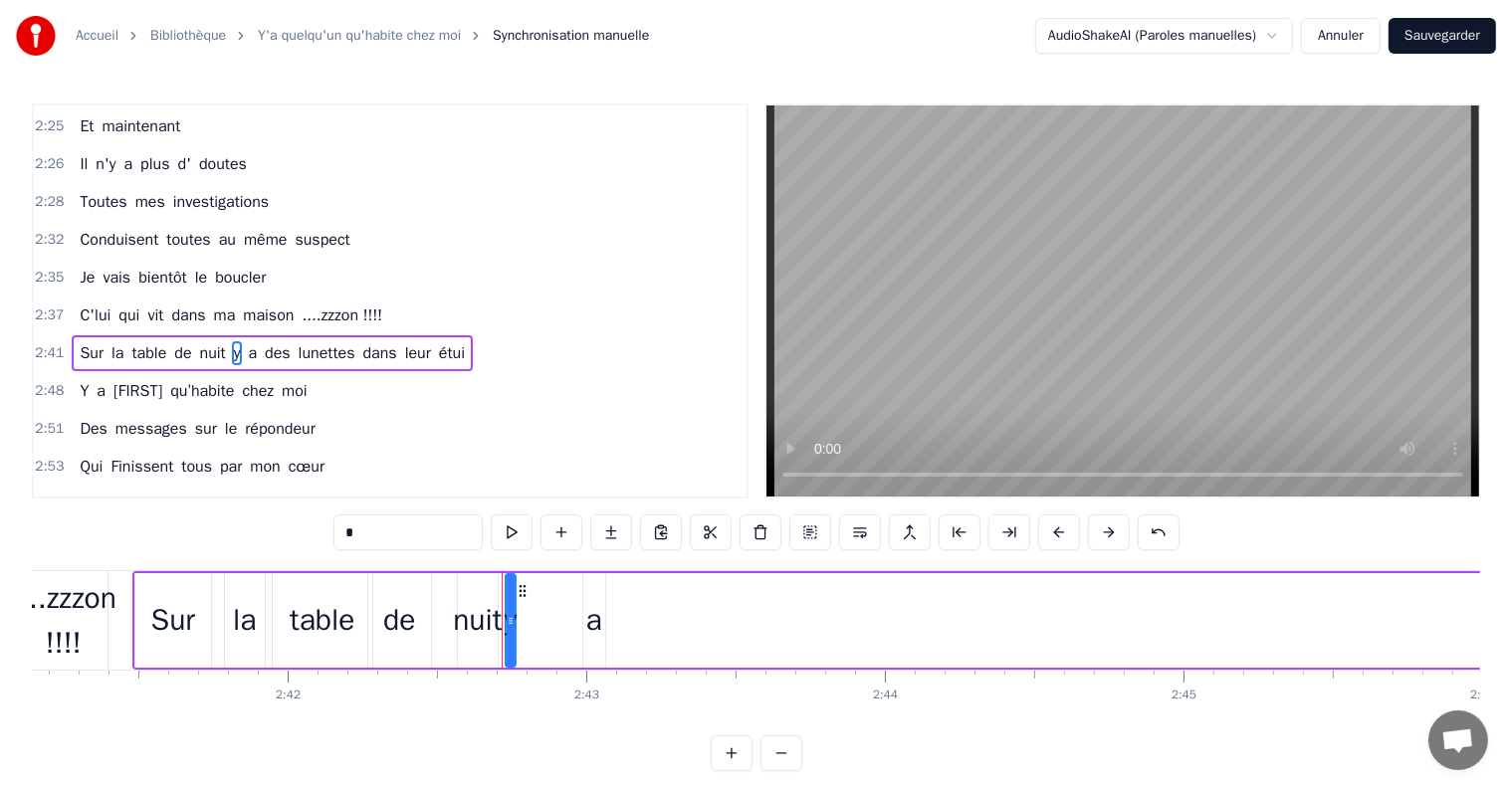 click on "y" at bounding box center [510, 620] 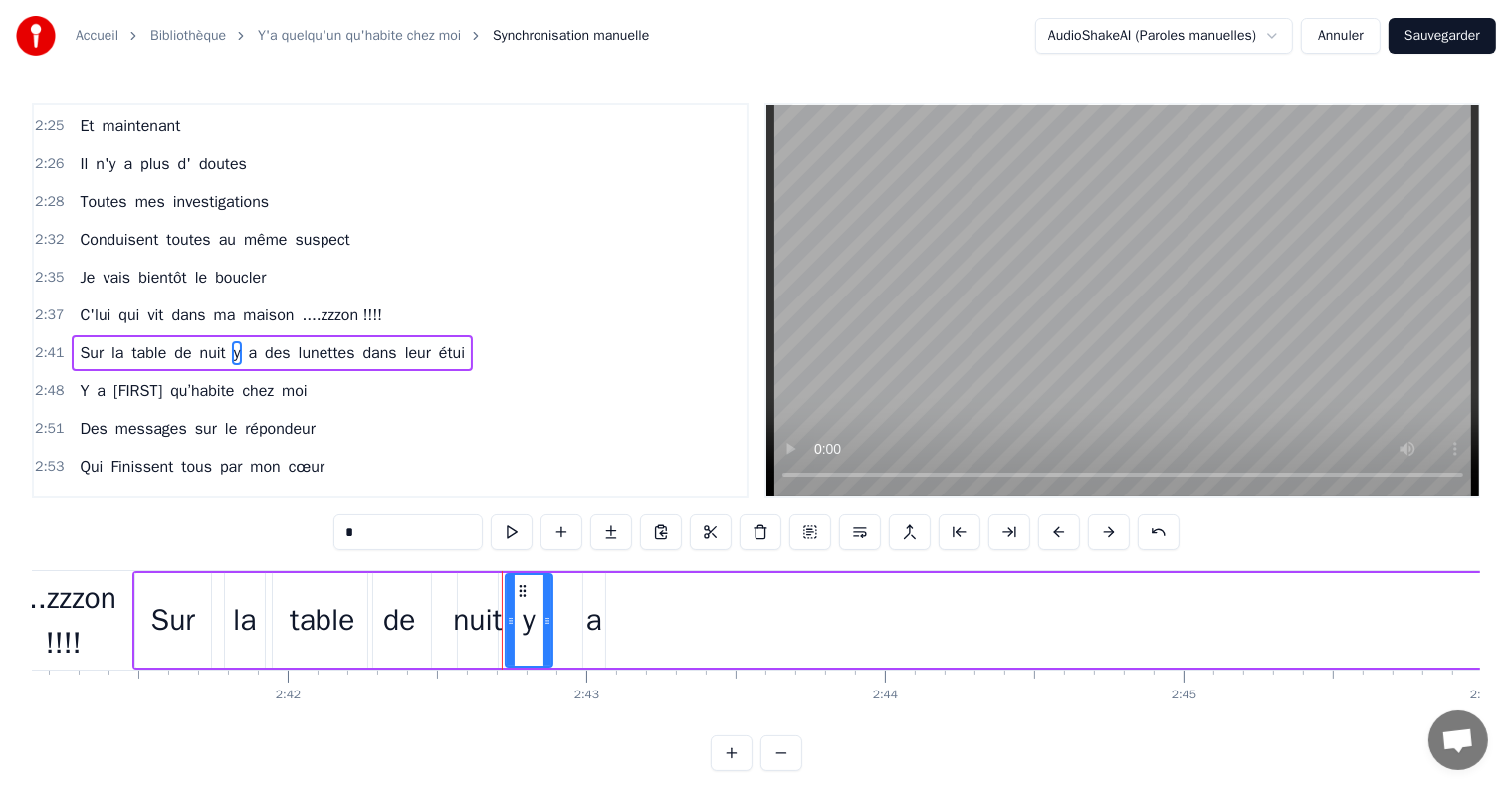 drag, startPoint x: 507, startPoint y: 620, endPoint x: 543, endPoint y: 621, distance: 36.01389 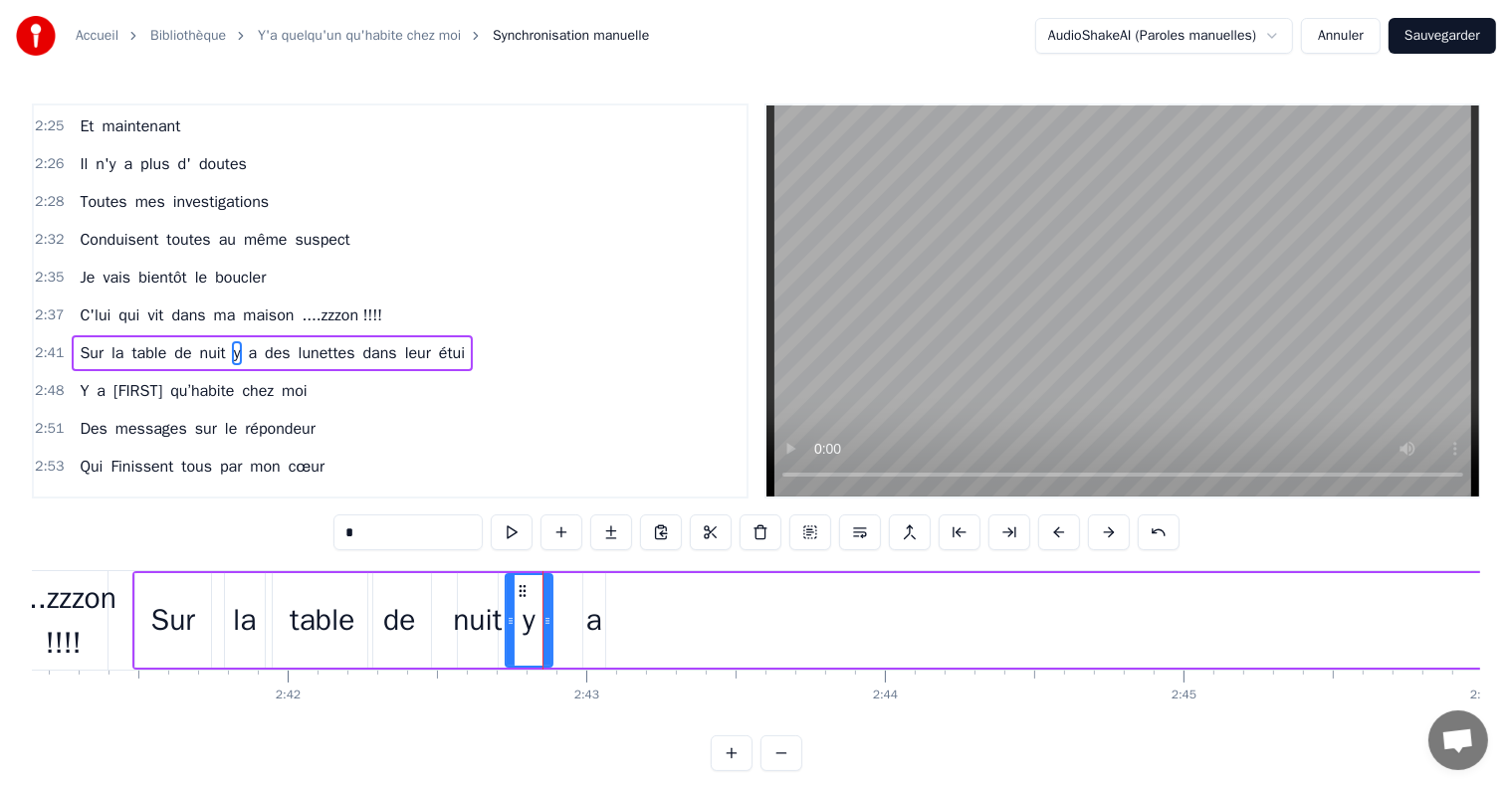 click on "a" at bounding box center (594, 620) 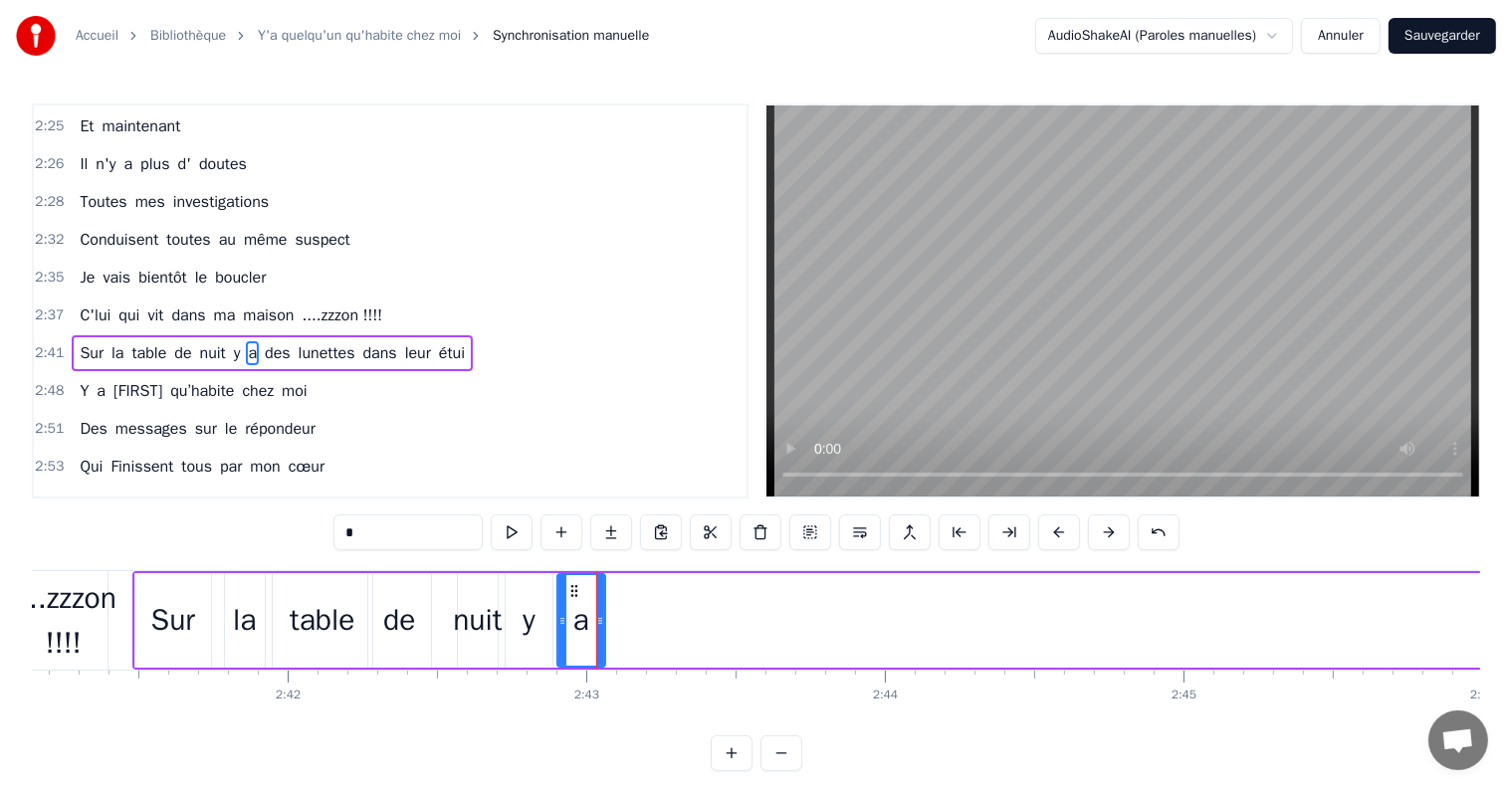 drag, startPoint x: 584, startPoint y: 621, endPoint x: 558, endPoint y: 623, distance: 26.07681 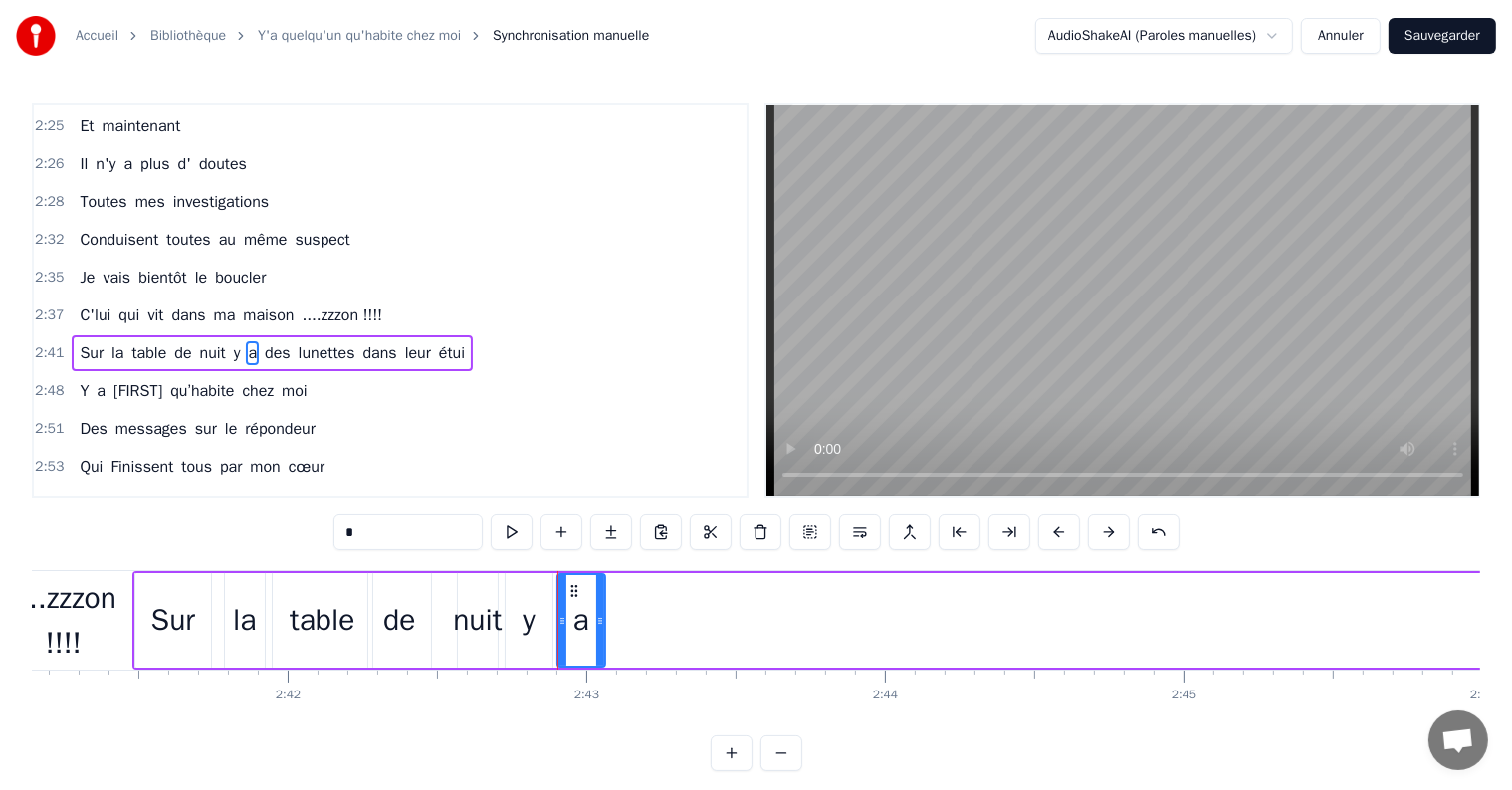 click on "Sur la table de nuit y a des lunettes dans leur étui" at bounding box center (1159, 620) 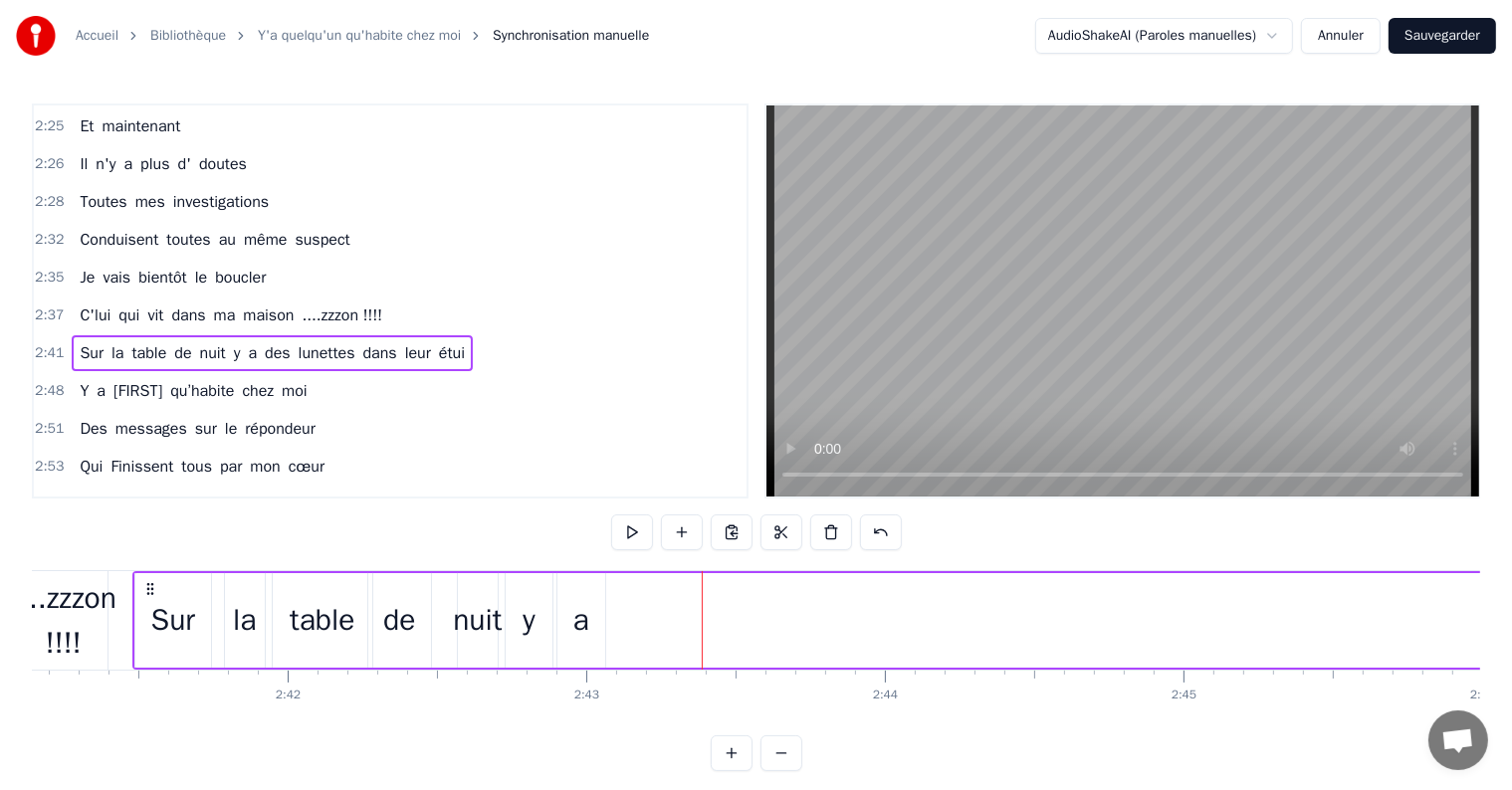 click on "qu’habite" at bounding box center [202, 391] 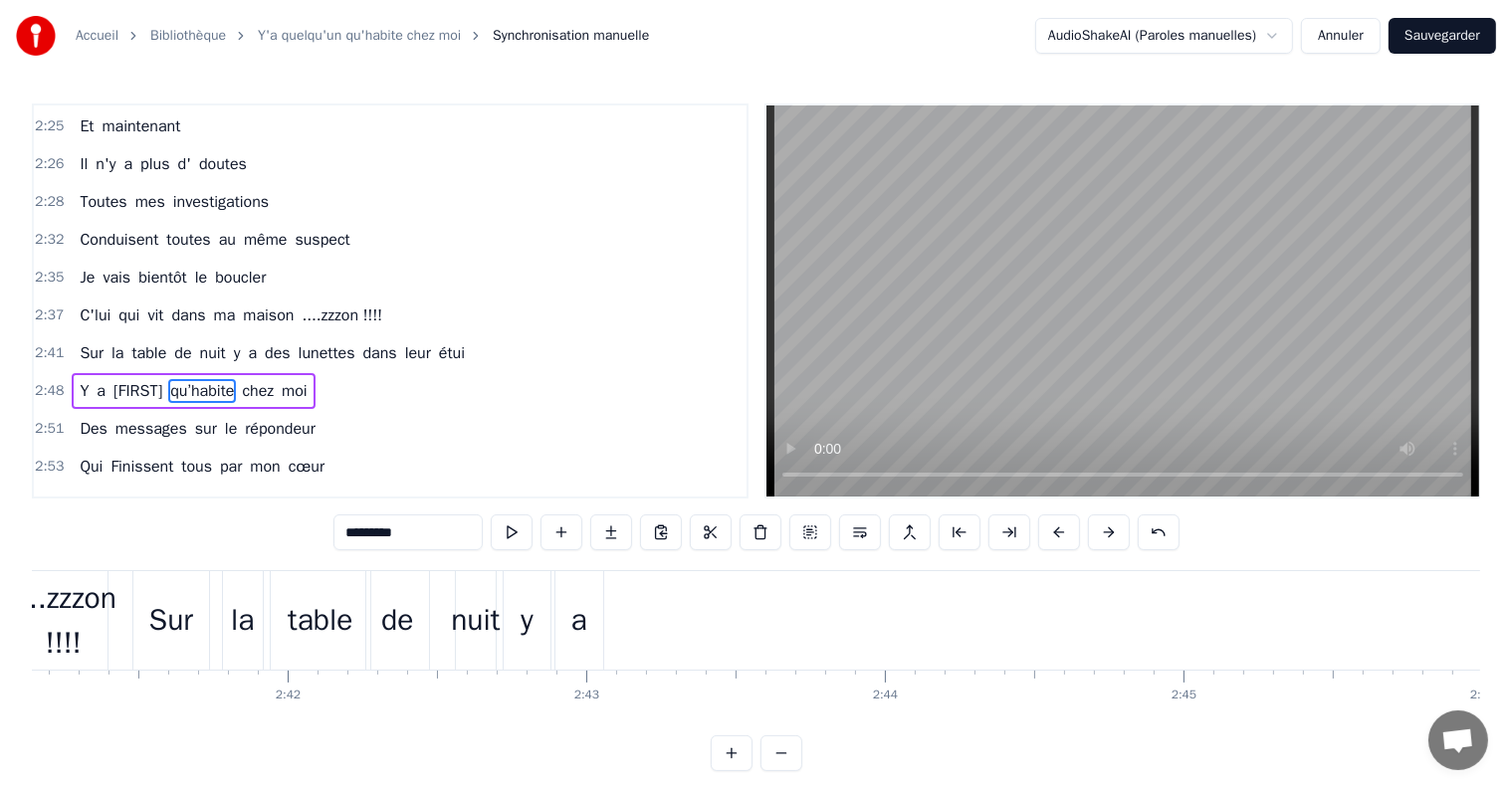 scroll, scrollTop: 1433, scrollLeft: 0, axis: vertical 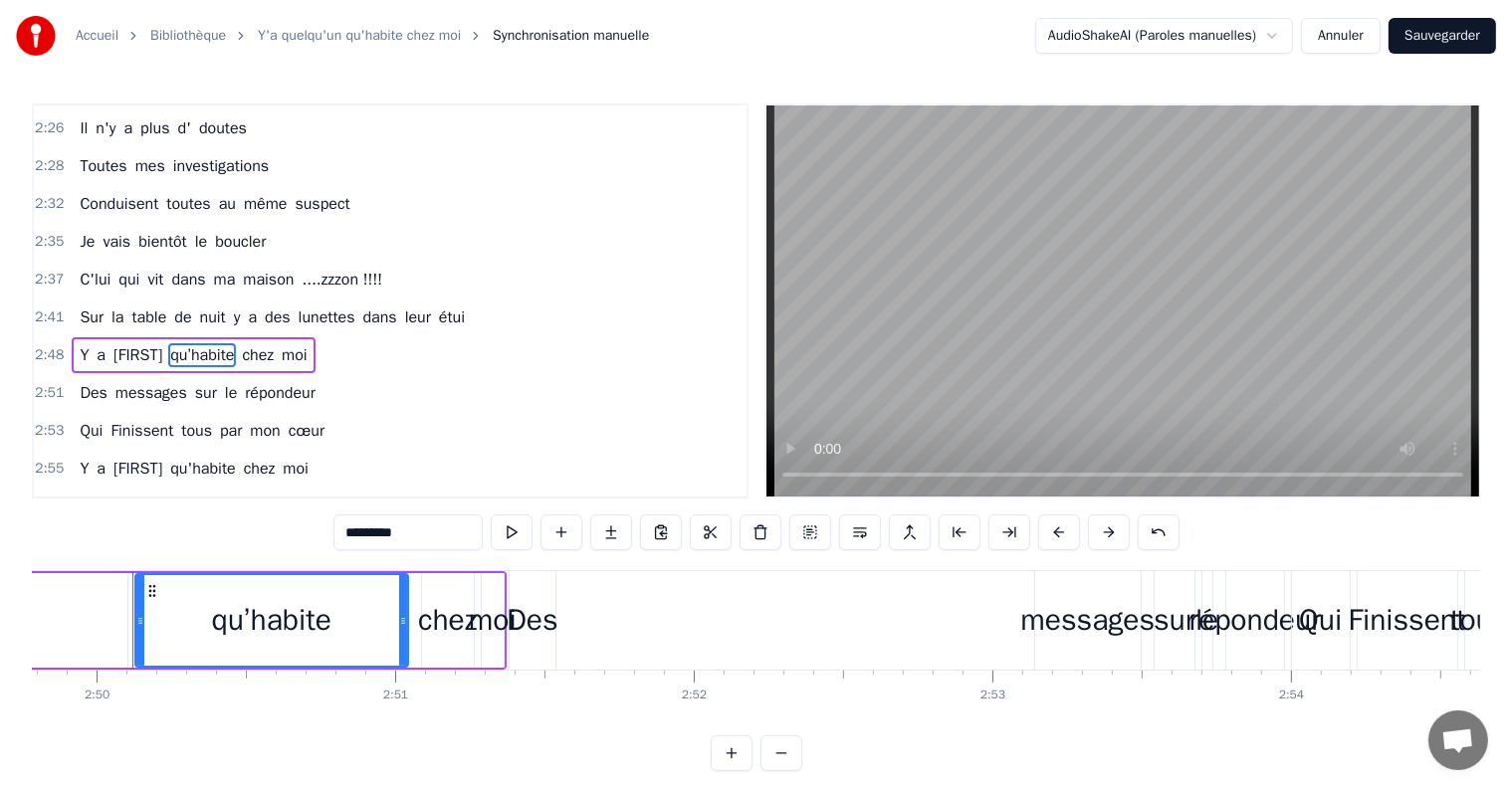 click on "étui" at bounding box center [452, 317] 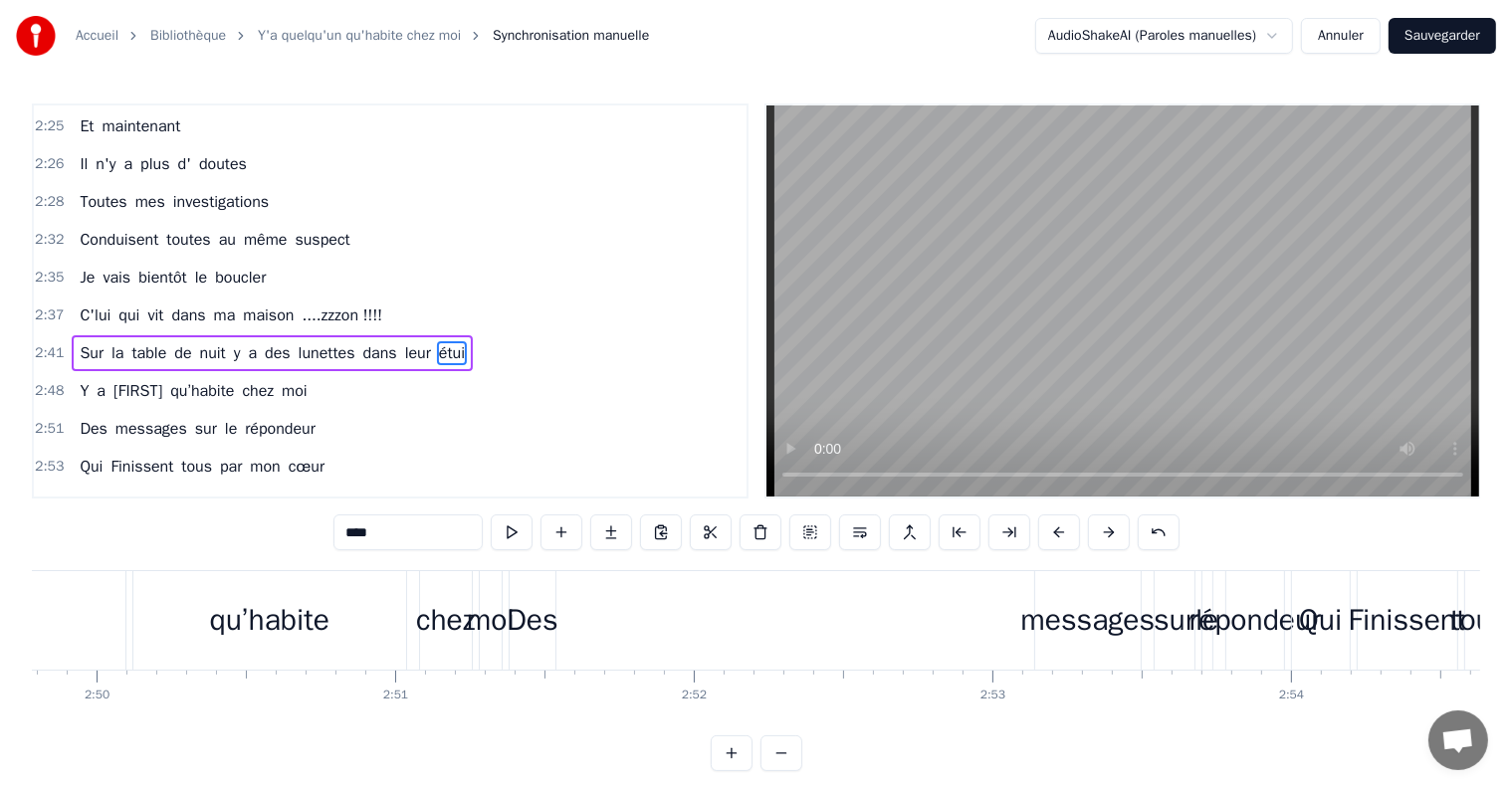 scroll, scrollTop: 1397, scrollLeft: 0, axis: vertical 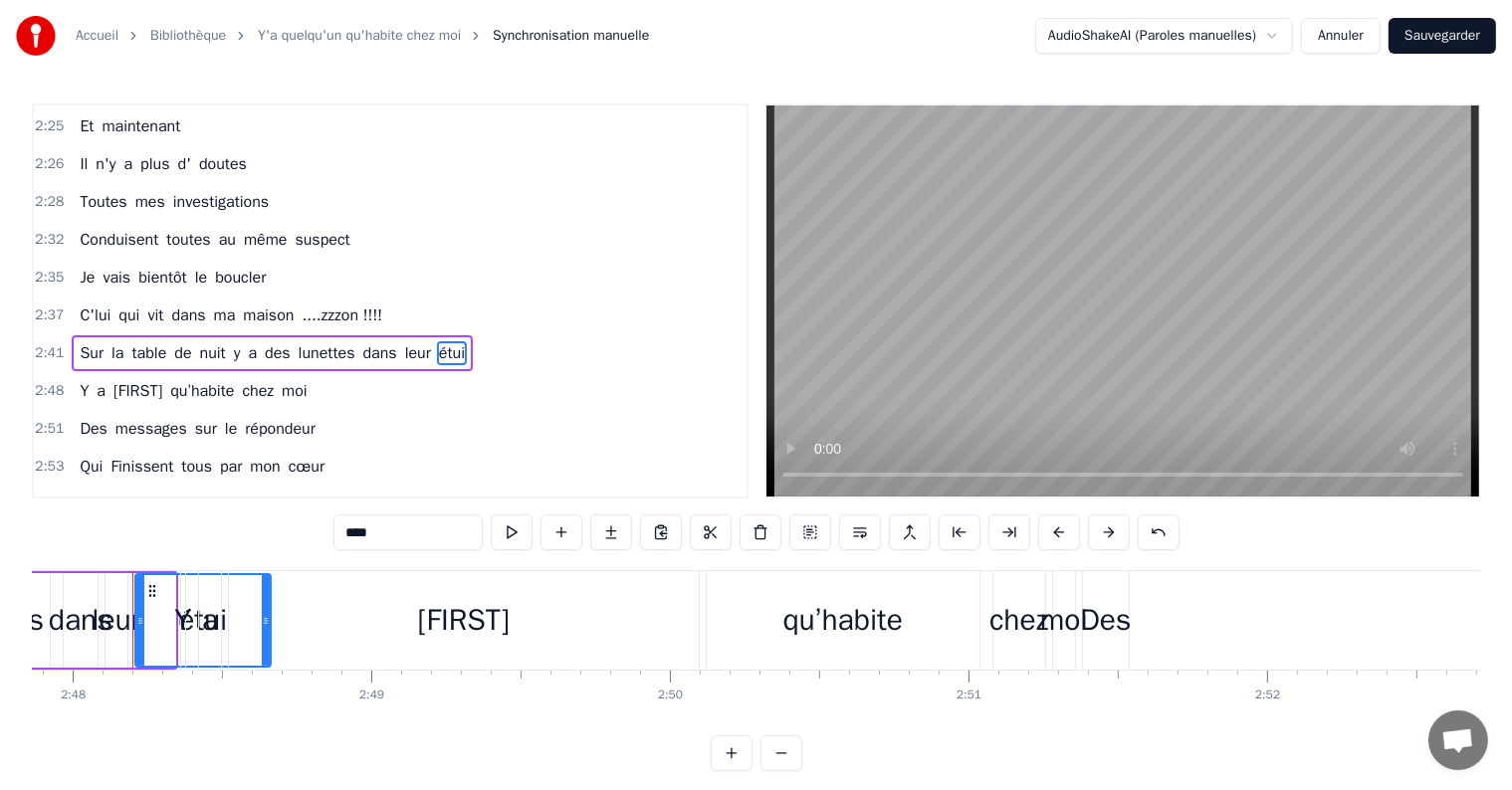 drag, startPoint x: 170, startPoint y: 624, endPoint x: 266, endPoint y: 617, distance: 96.25487 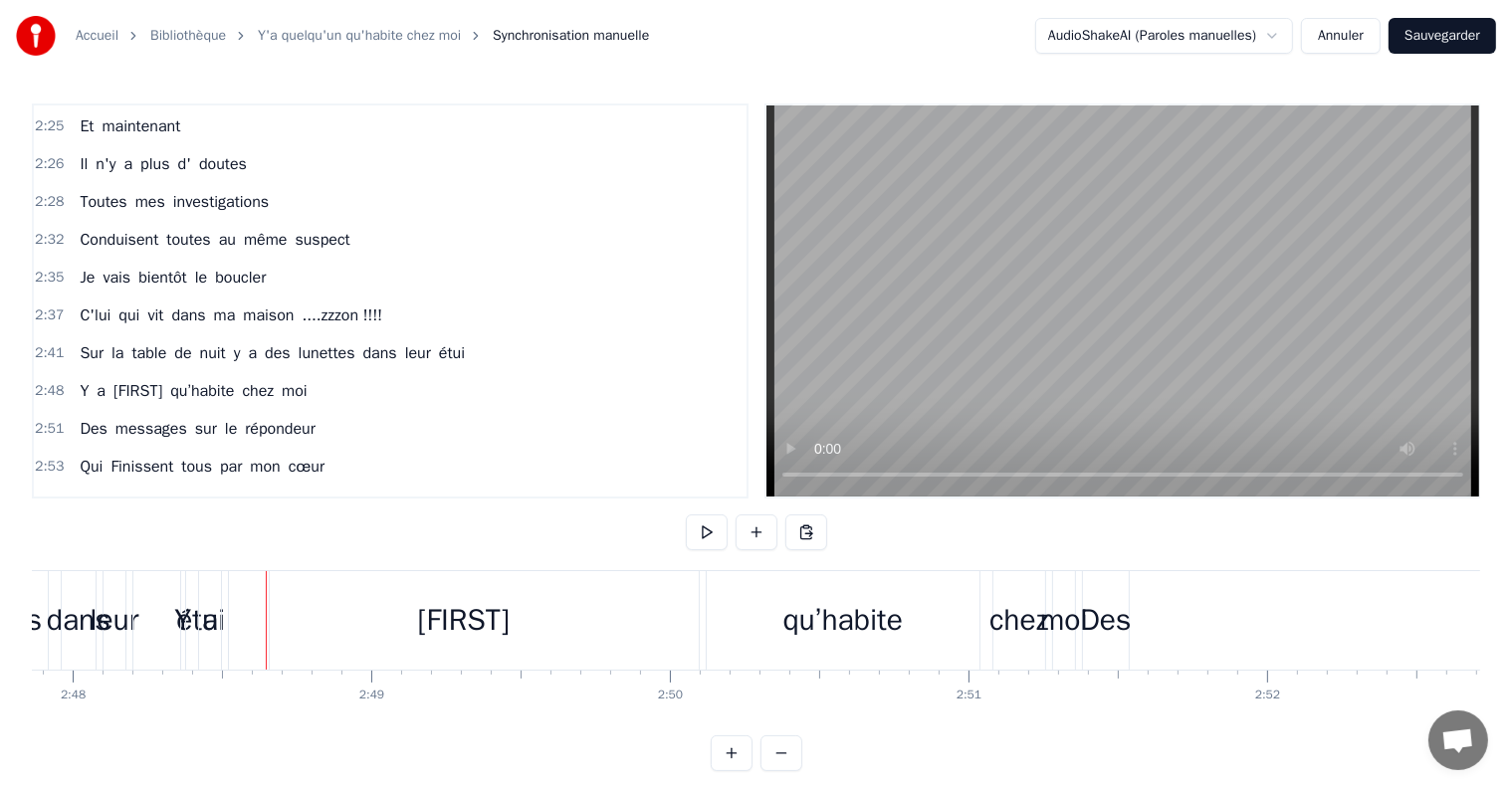 click on "Y" at bounding box center [182, 620] 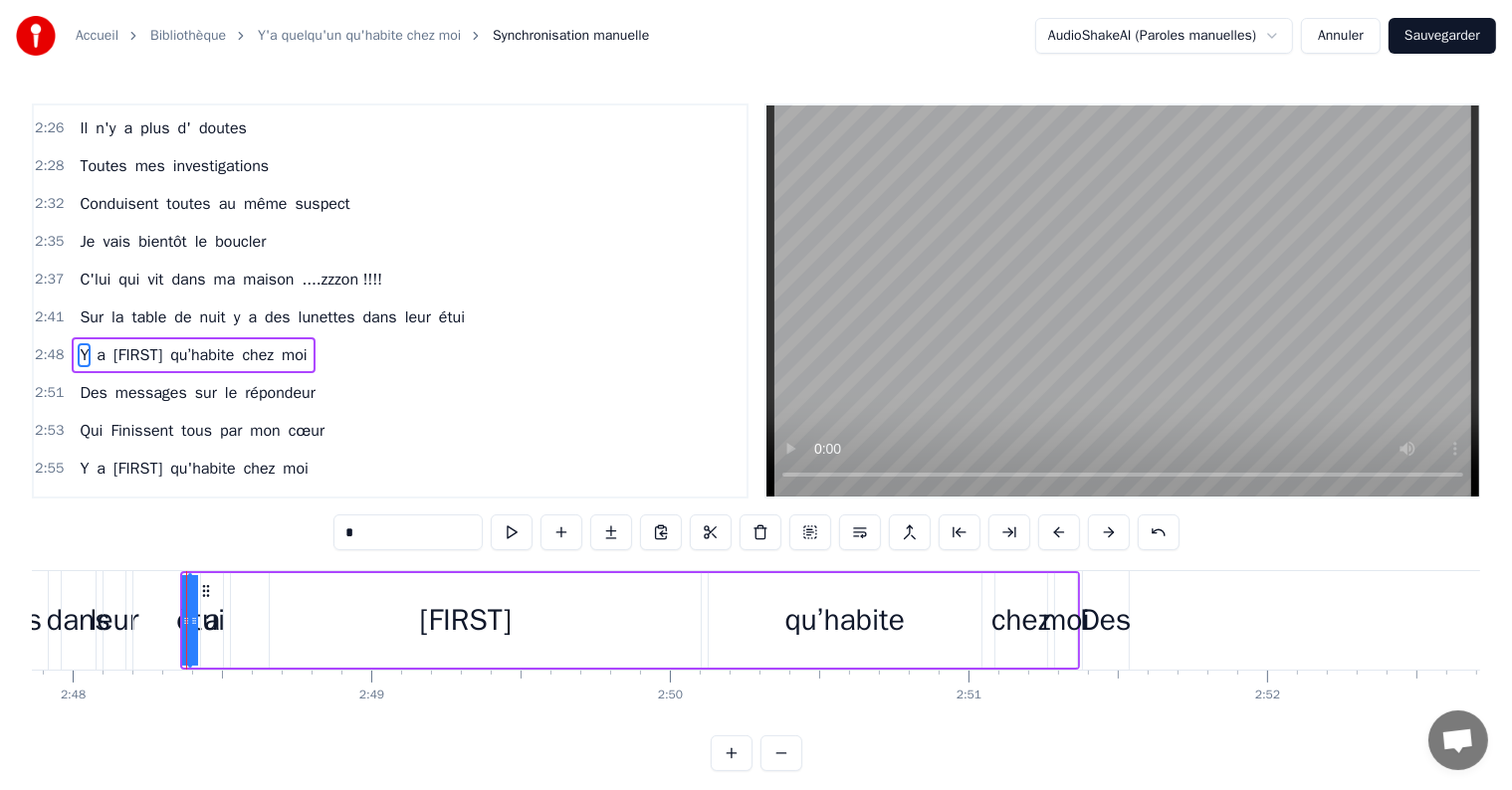 drag, startPoint x: 188, startPoint y: 620, endPoint x: 329, endPoint y: 621, distance: 141.00355 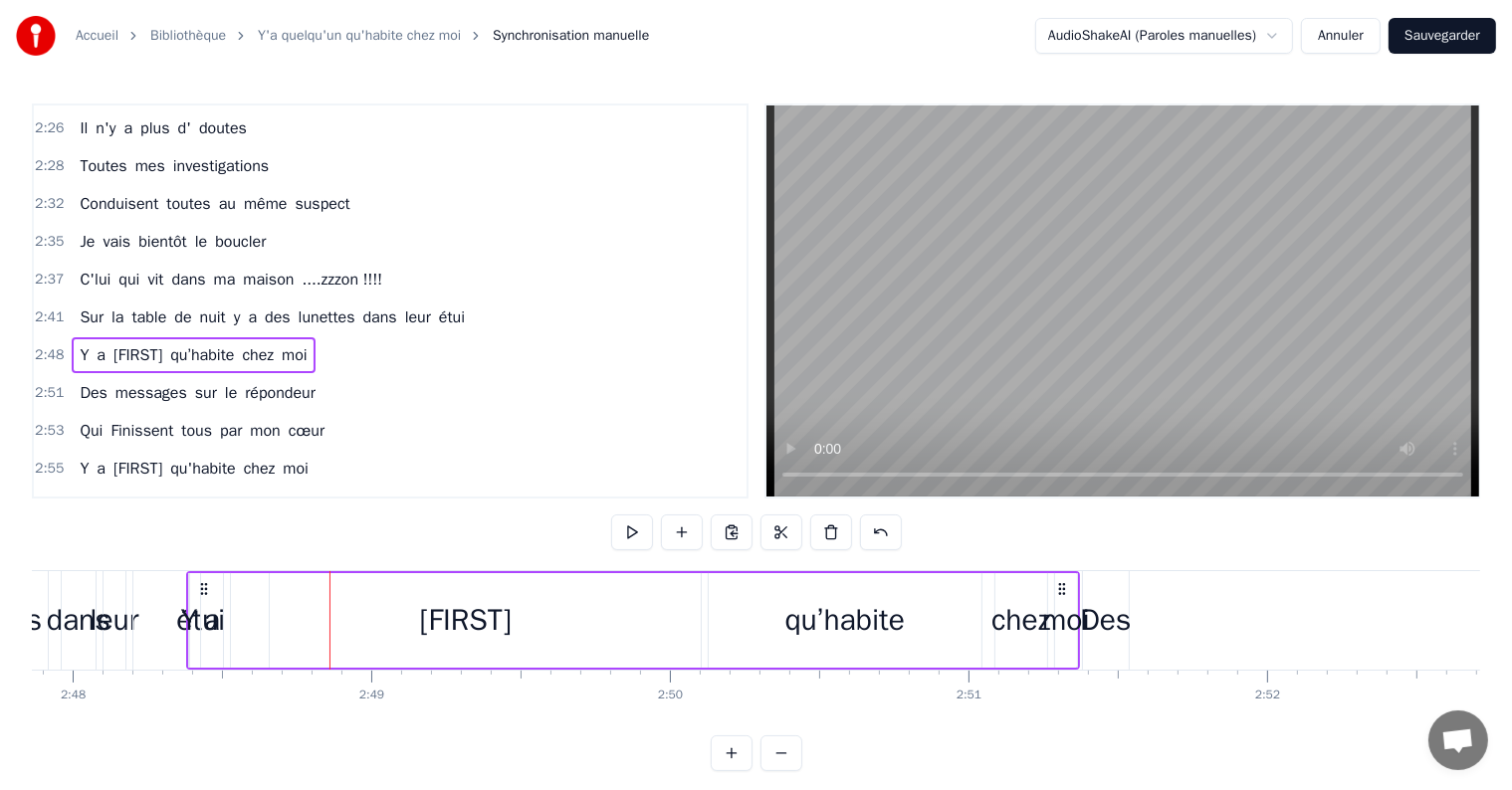 click on "leur" at bounding box center [113, 620] 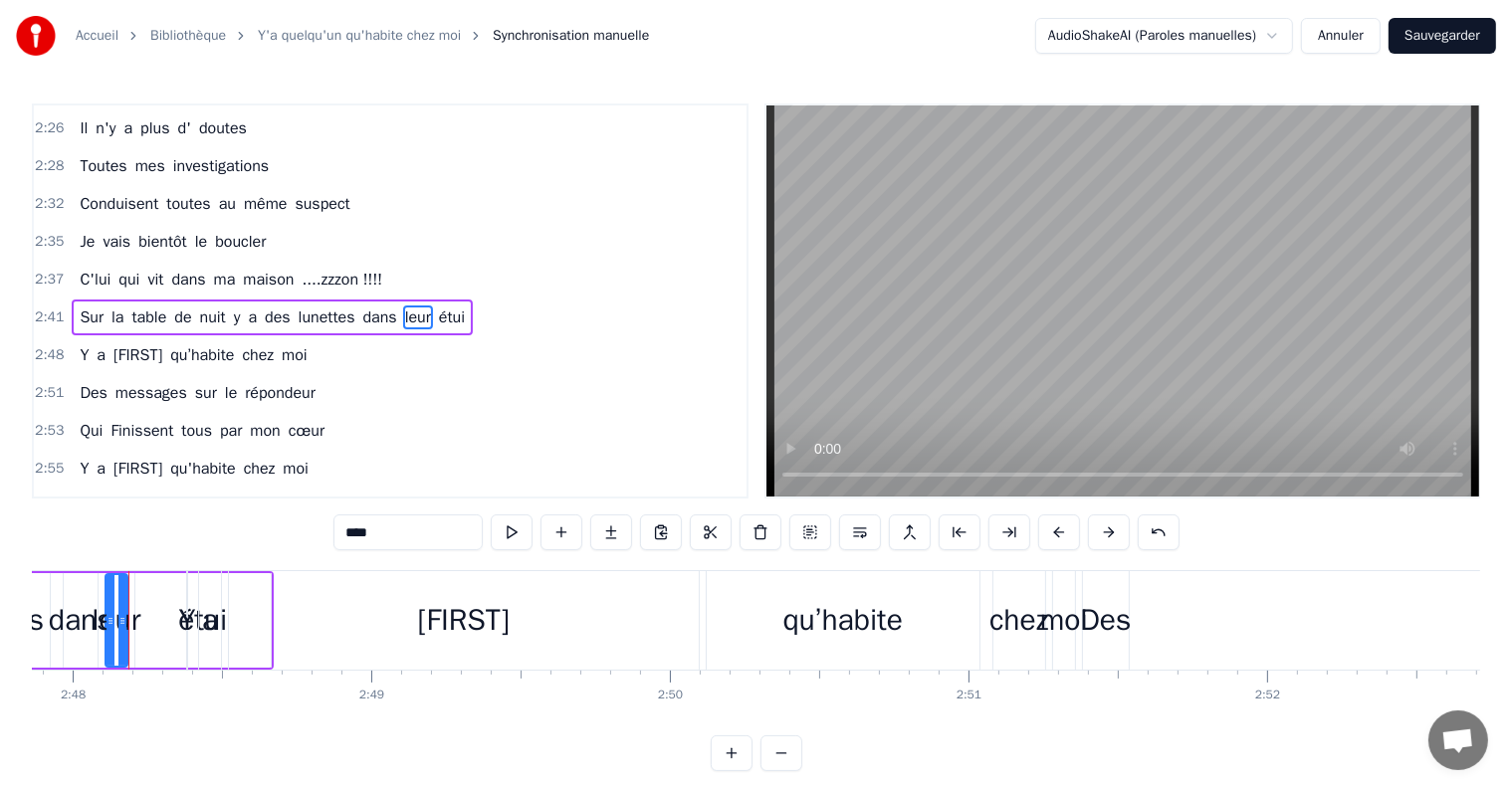 scroll, scrollTop: 1397, scrollLeft: 0, axis: vertical 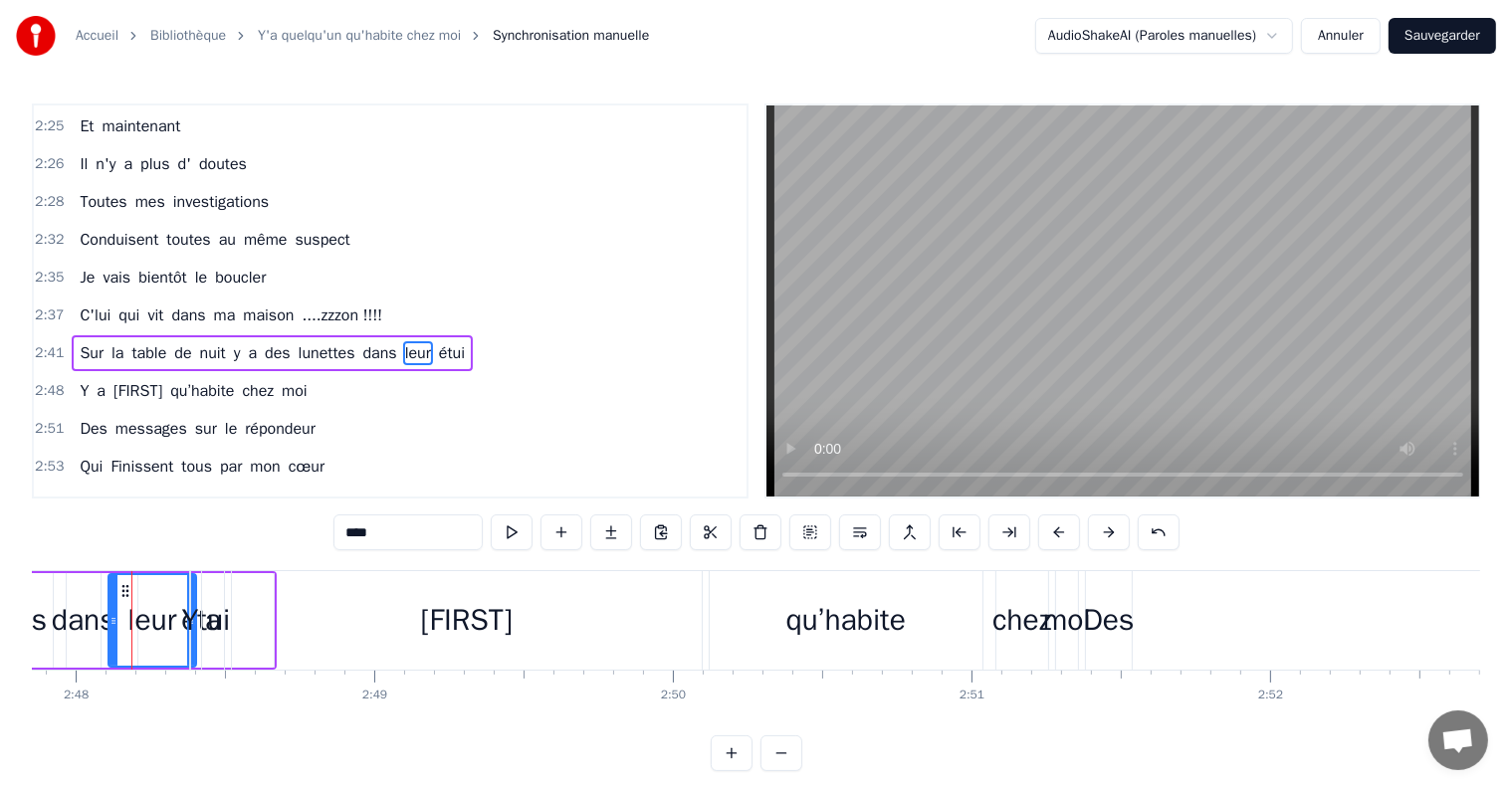 drag, startPoint x: 124, startPoint y: 621, endPoint x: 188, endPoint y: 627, distance: 64.28063 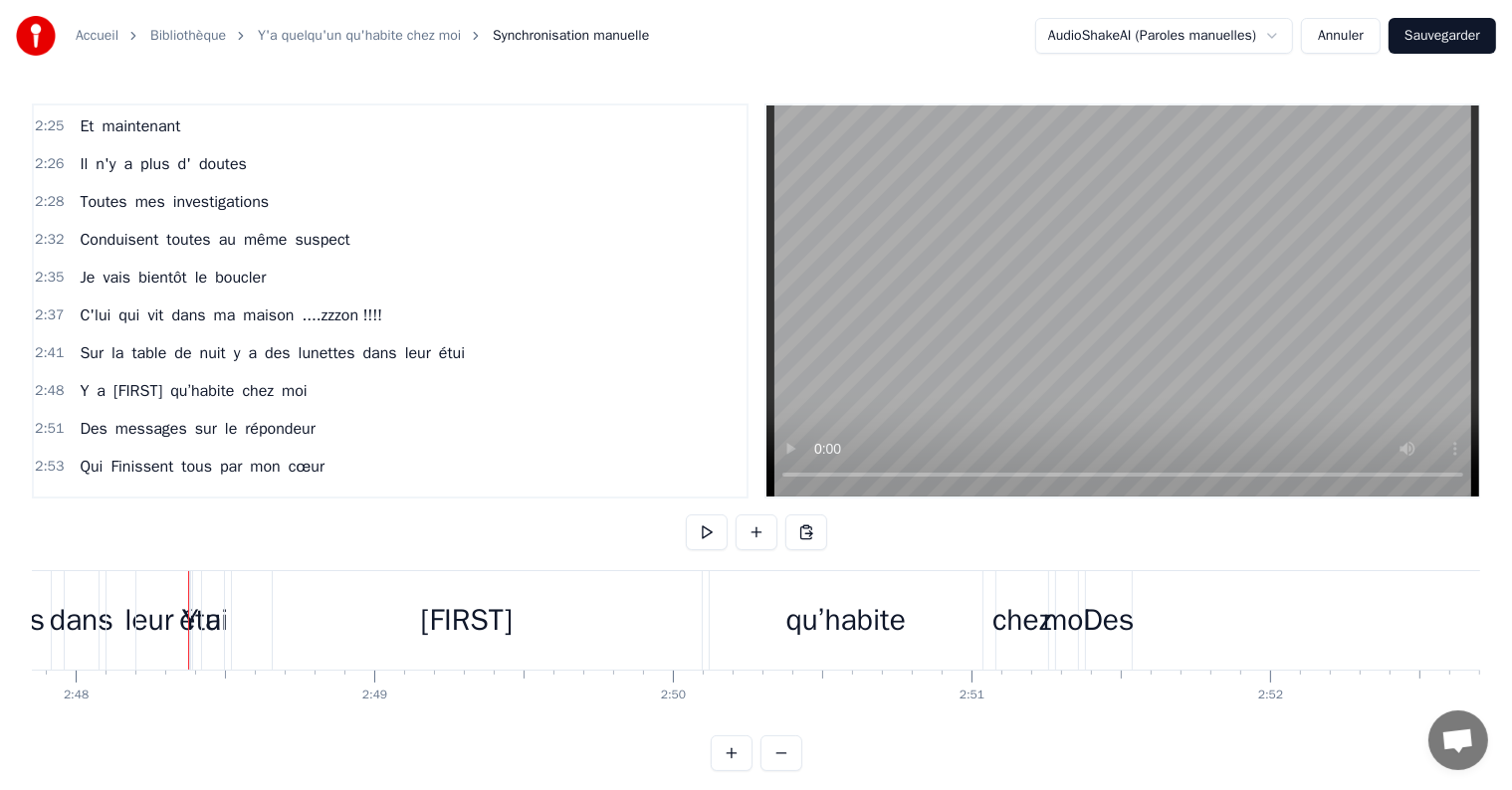 click on "a" at bounding box center [213, 620] 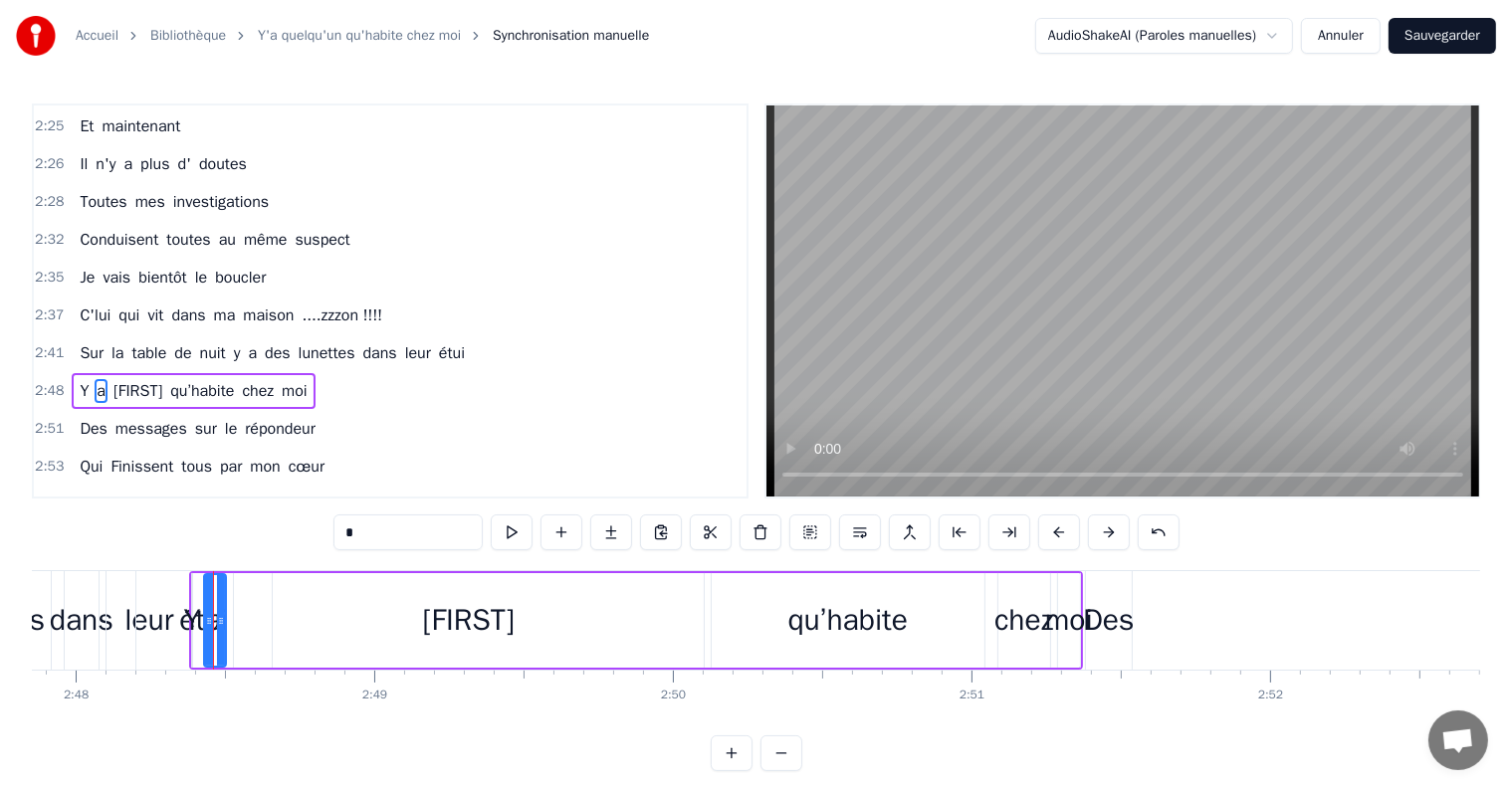 scroll, scrollTop: 1433, scrollLeft: 0, axis: vertical 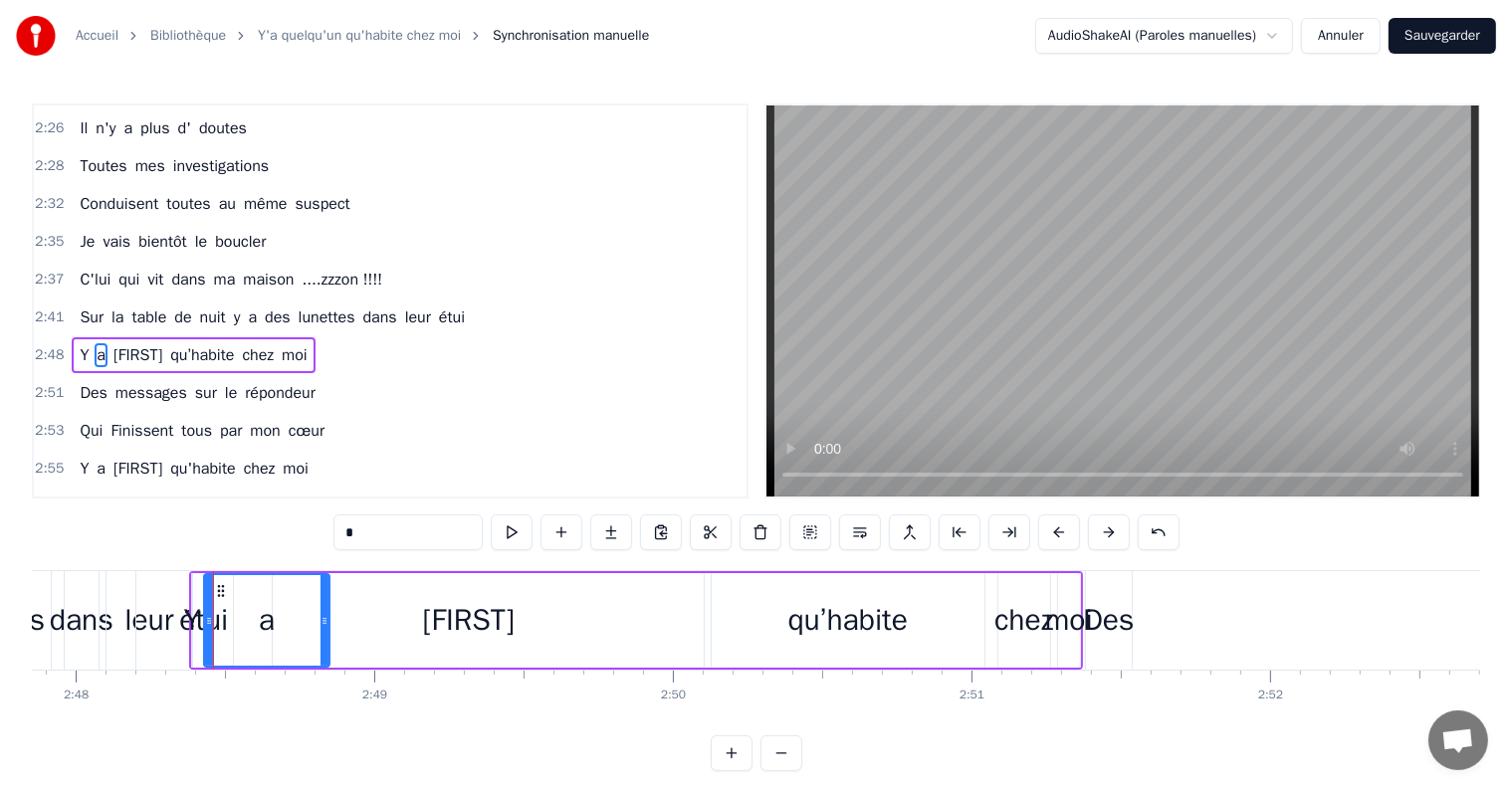 drag, startPoint x: 222, startPoint y: 621, endPoint x: 343, endPoint y: 619, distance: 121.016528 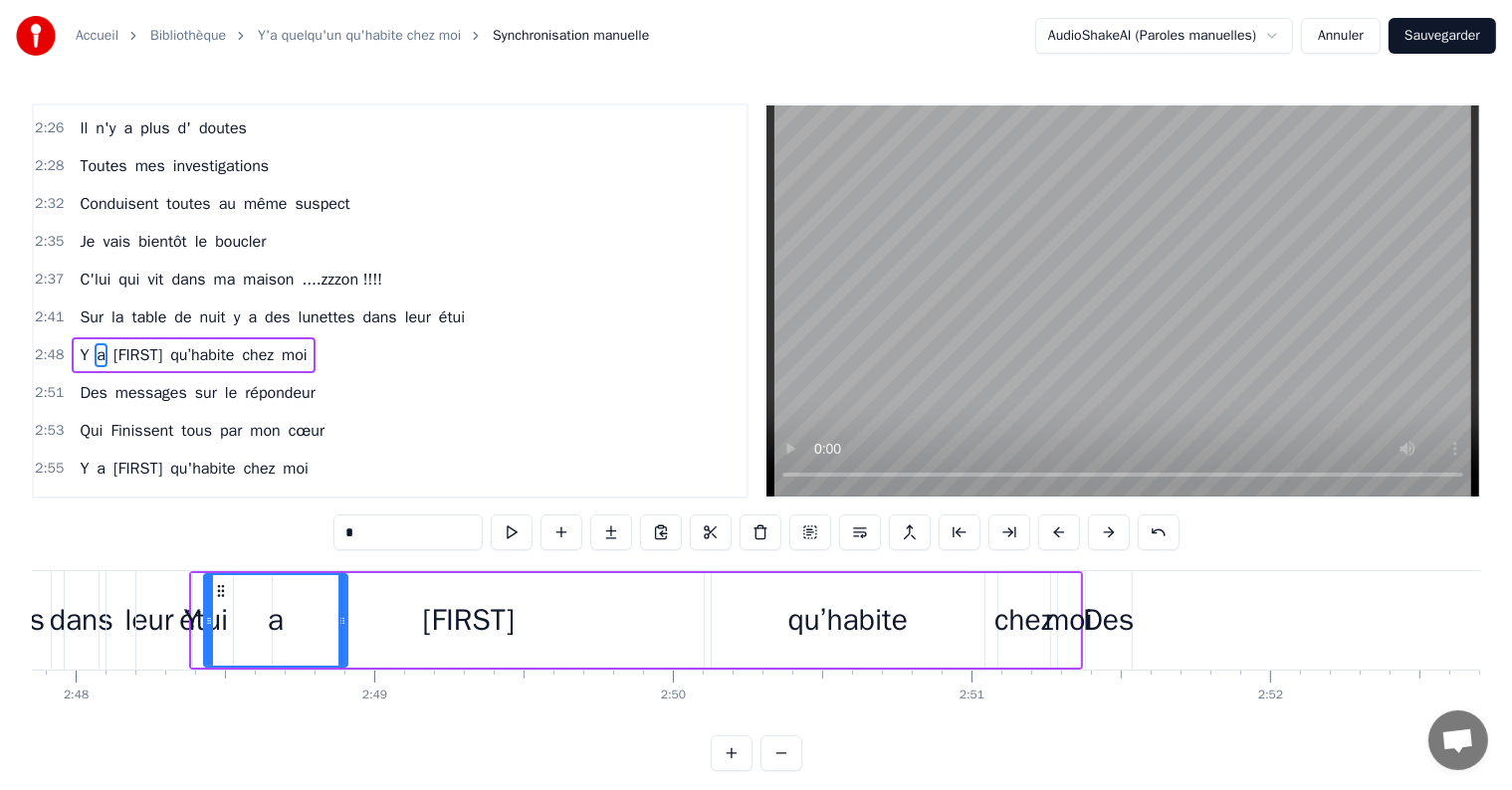 click on "a" at bounding box center (276, 620) 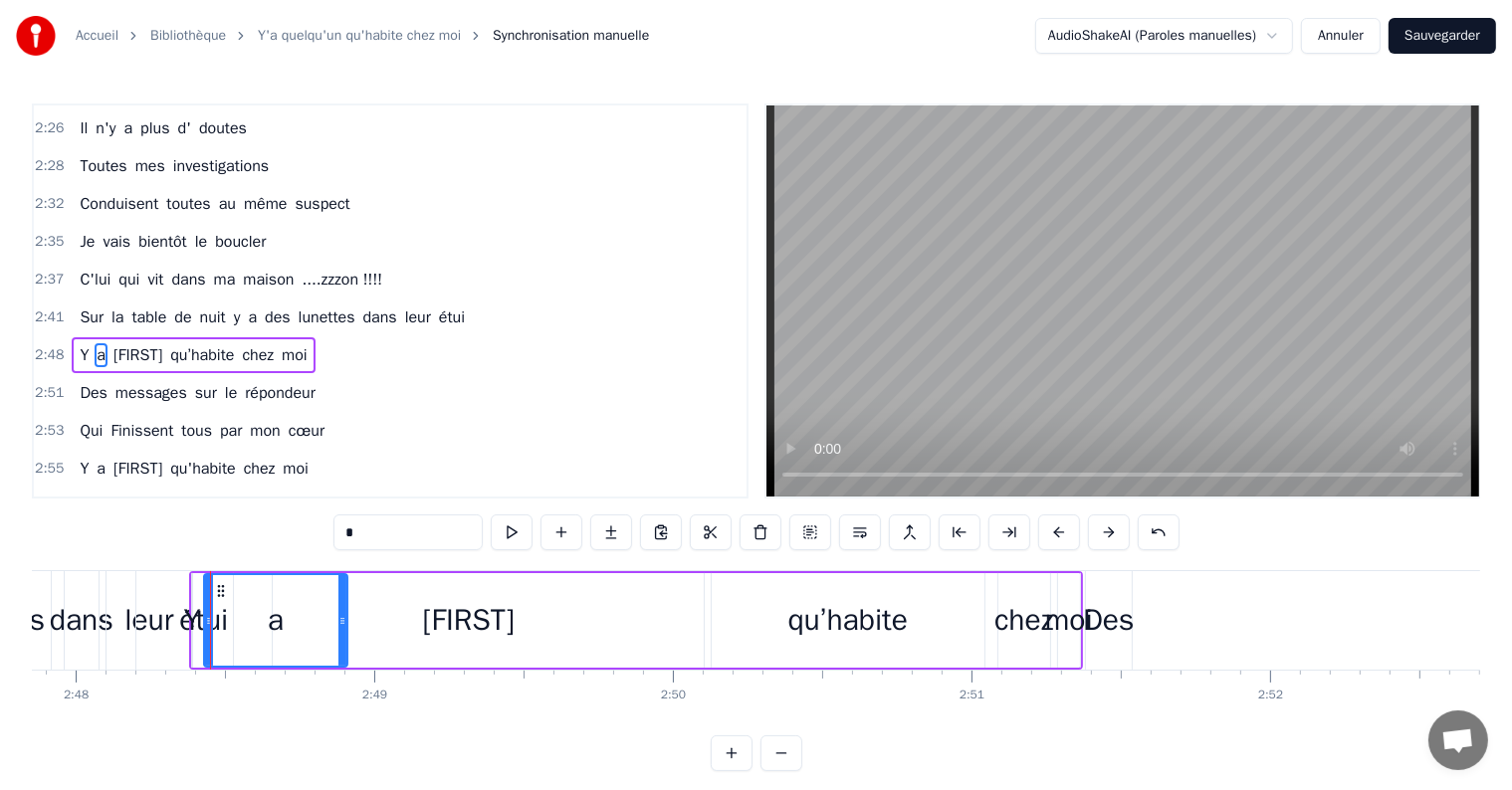 click on "a" at bounding box center [276, 620] 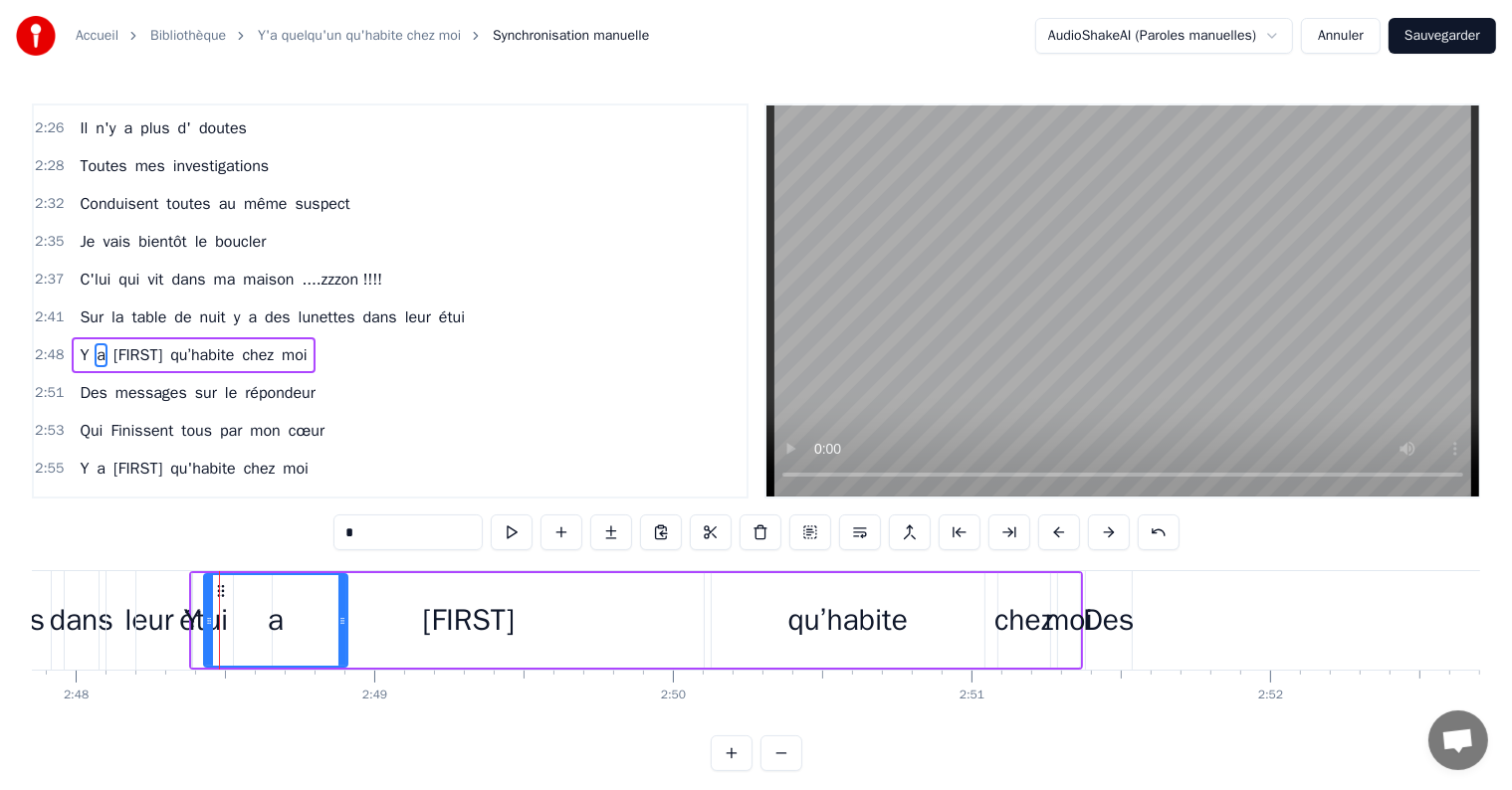 click 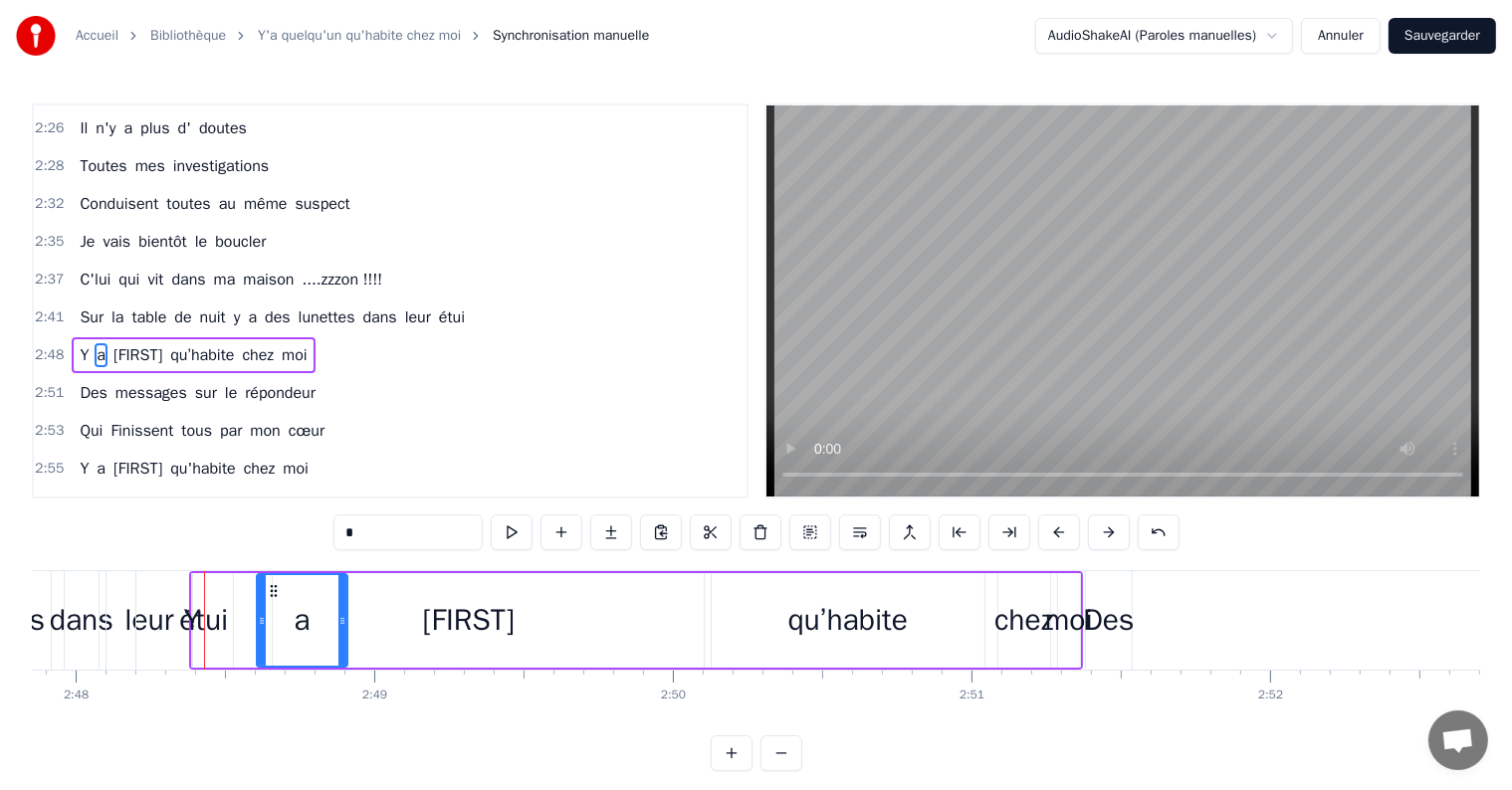 drag, startPoint x: 211, startPoint y: 620, endPoint x: 290, endPoint y: 618, distance: 79.025312 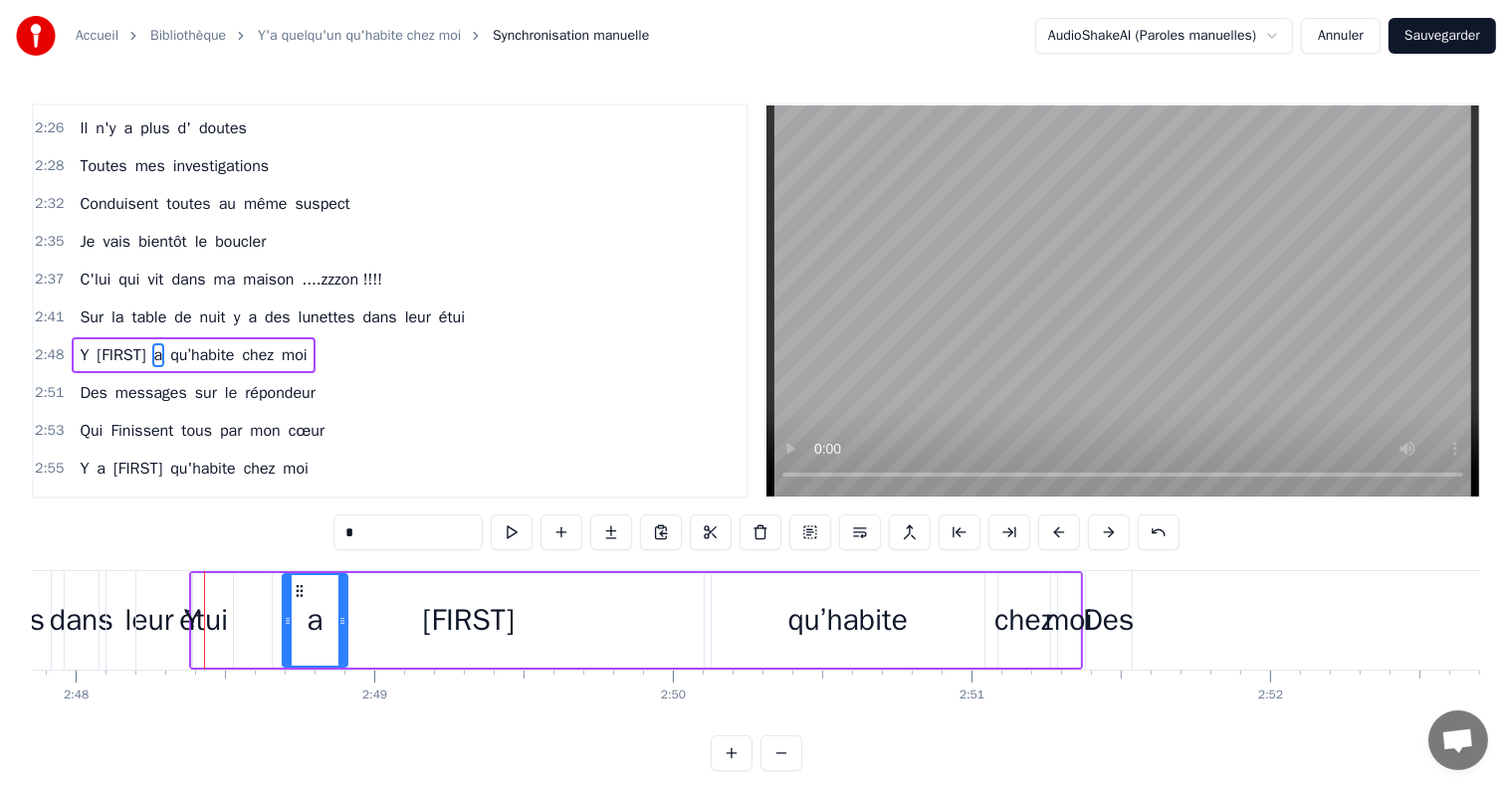 click on "Y" at bounding box center [191, 620] 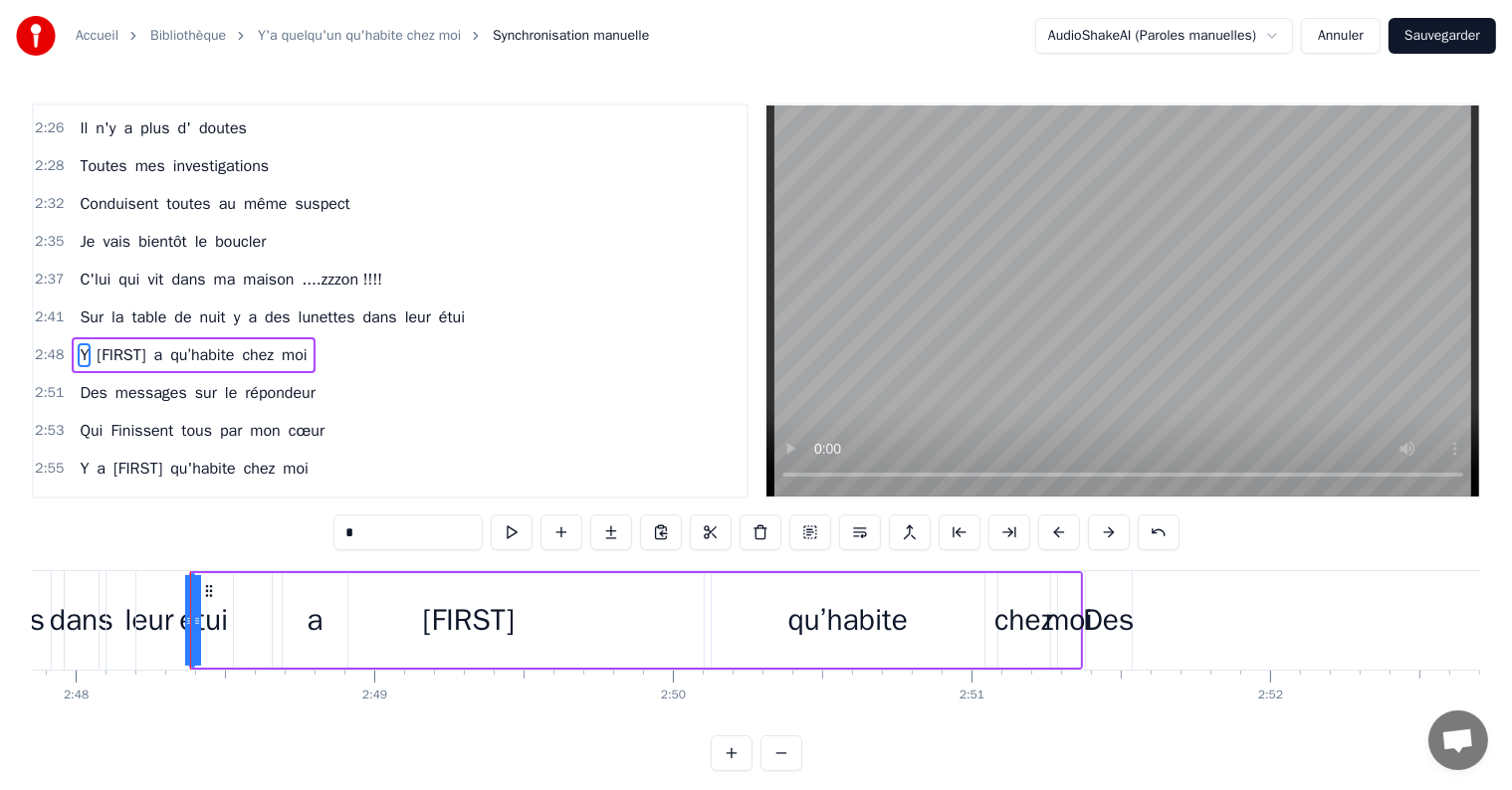 drag, startPoint x: 197, startPoint y: 621, endPoint x: 311, endPoint y: 626, distance: 114.1096 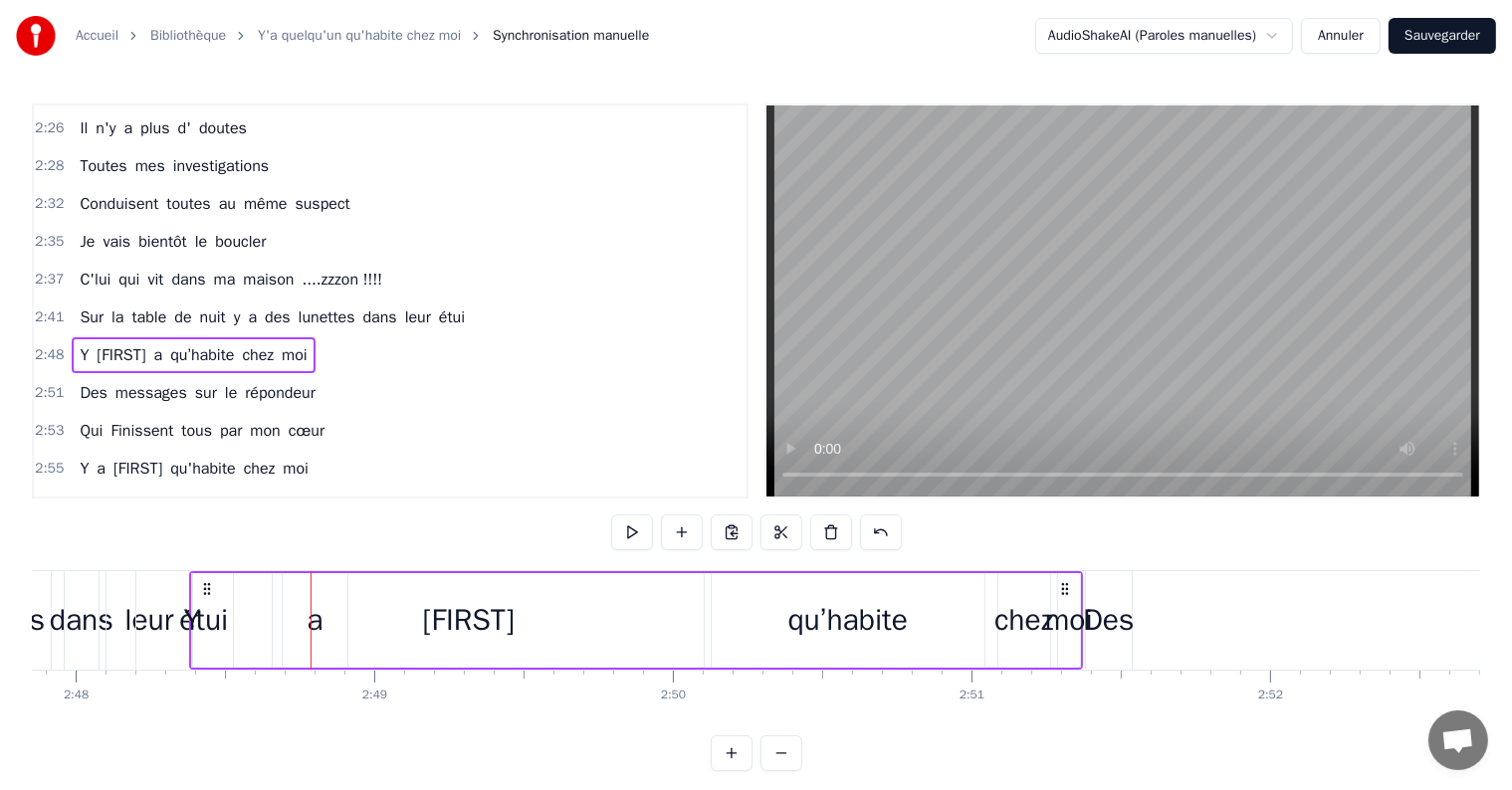 click on "Y" at bounding box center [191, 620] 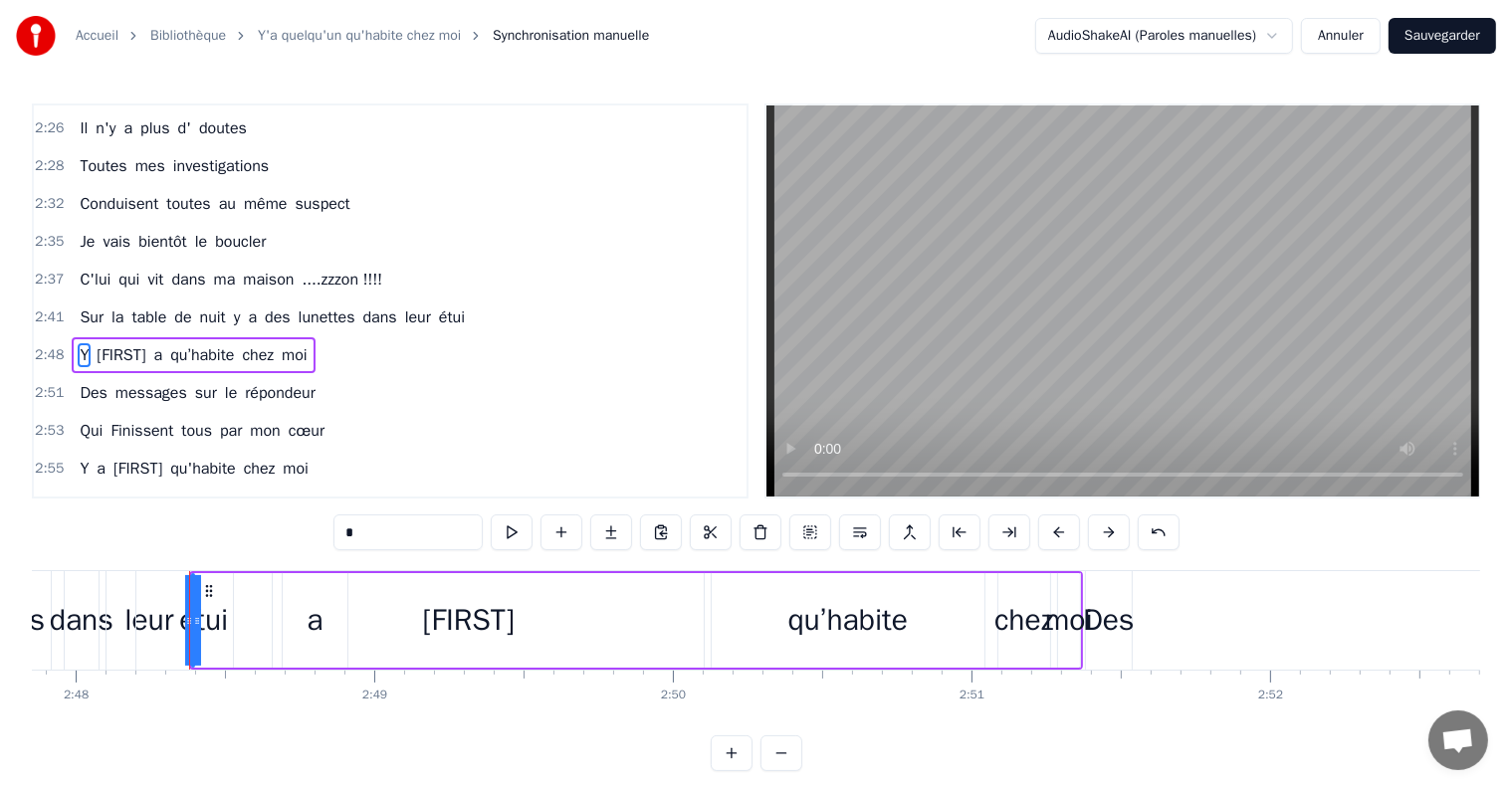drag, startPoint x: 196, startPoint y: 622, endPoint x: 268, endPoint y: 622, distance: 72 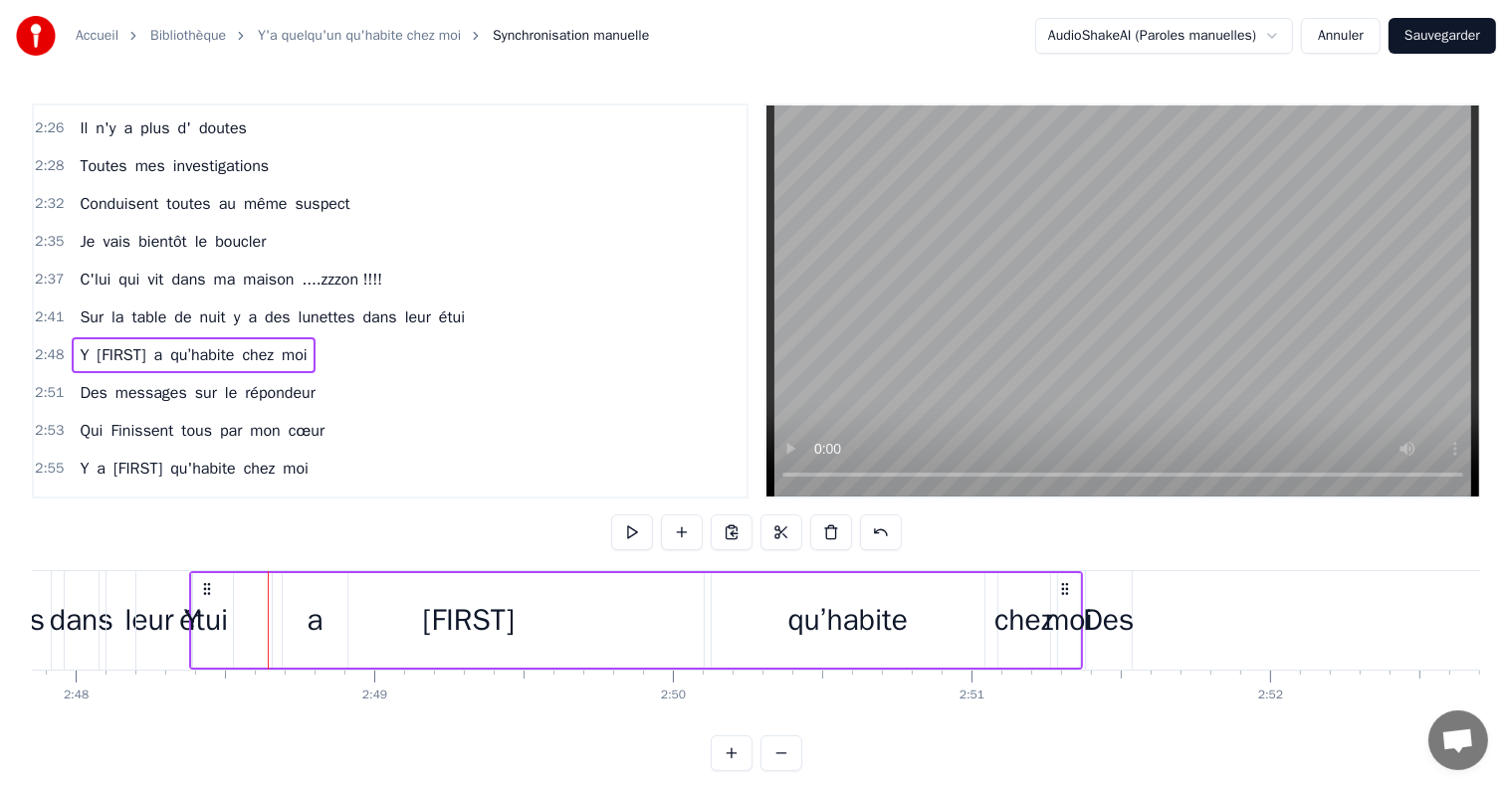 click on "Y" at bounding box center (191, 620) 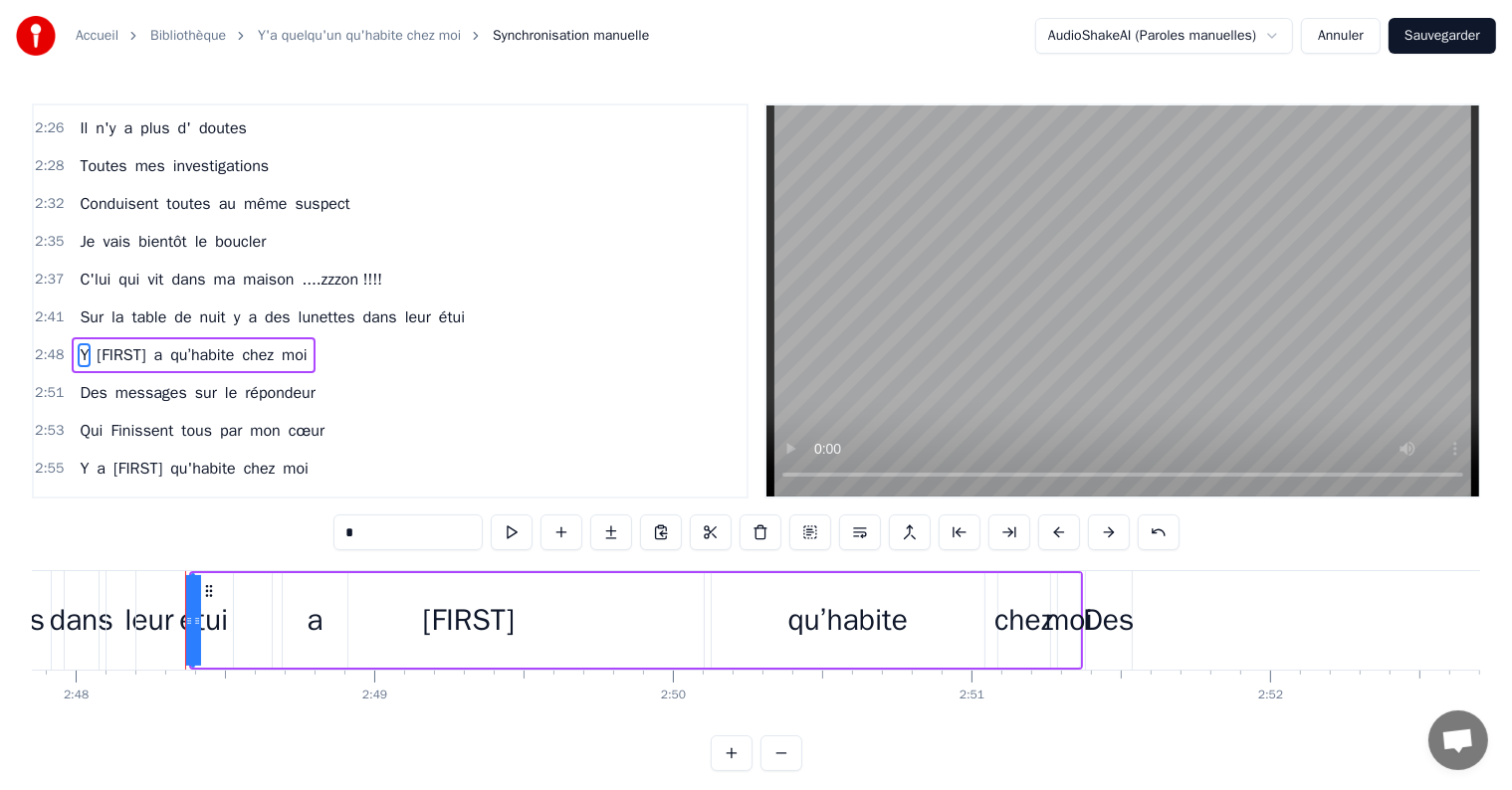 click on "étui" at bounding box center (204, 620) 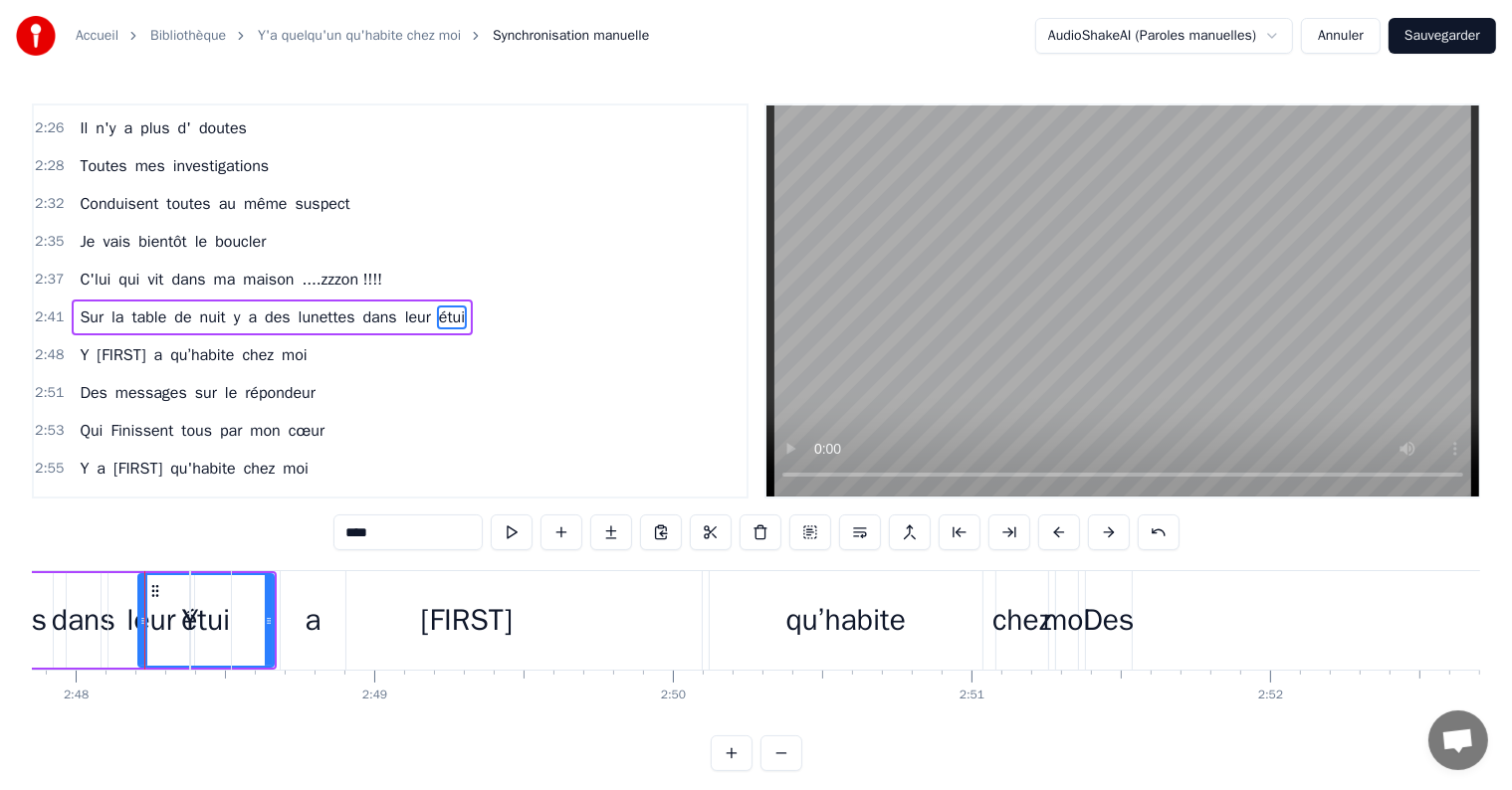 scroll, scrollTop: 1397, scrollLeft: 0, axis: vertical 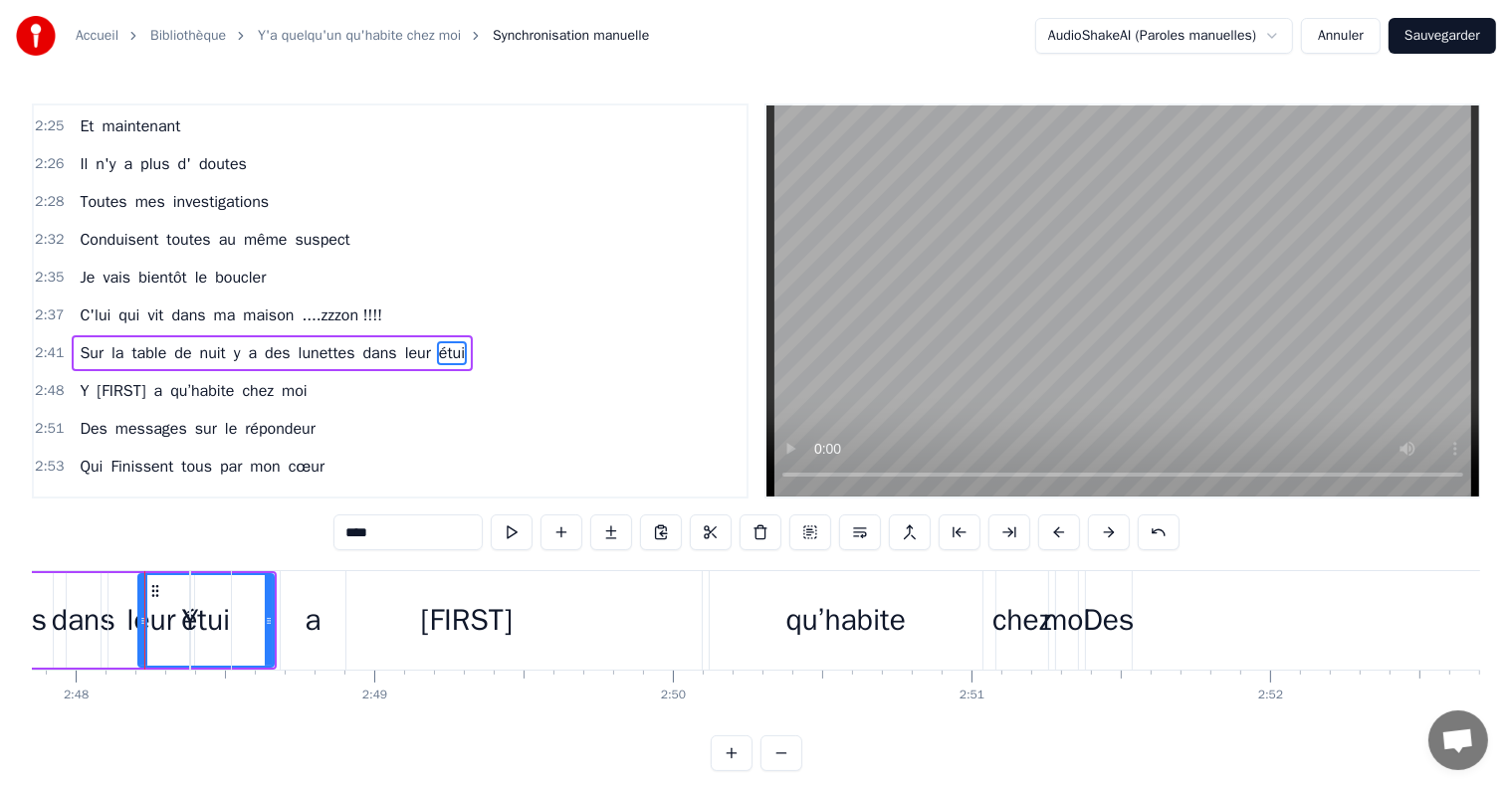 click on "Y" at bounding box center (189, 620) 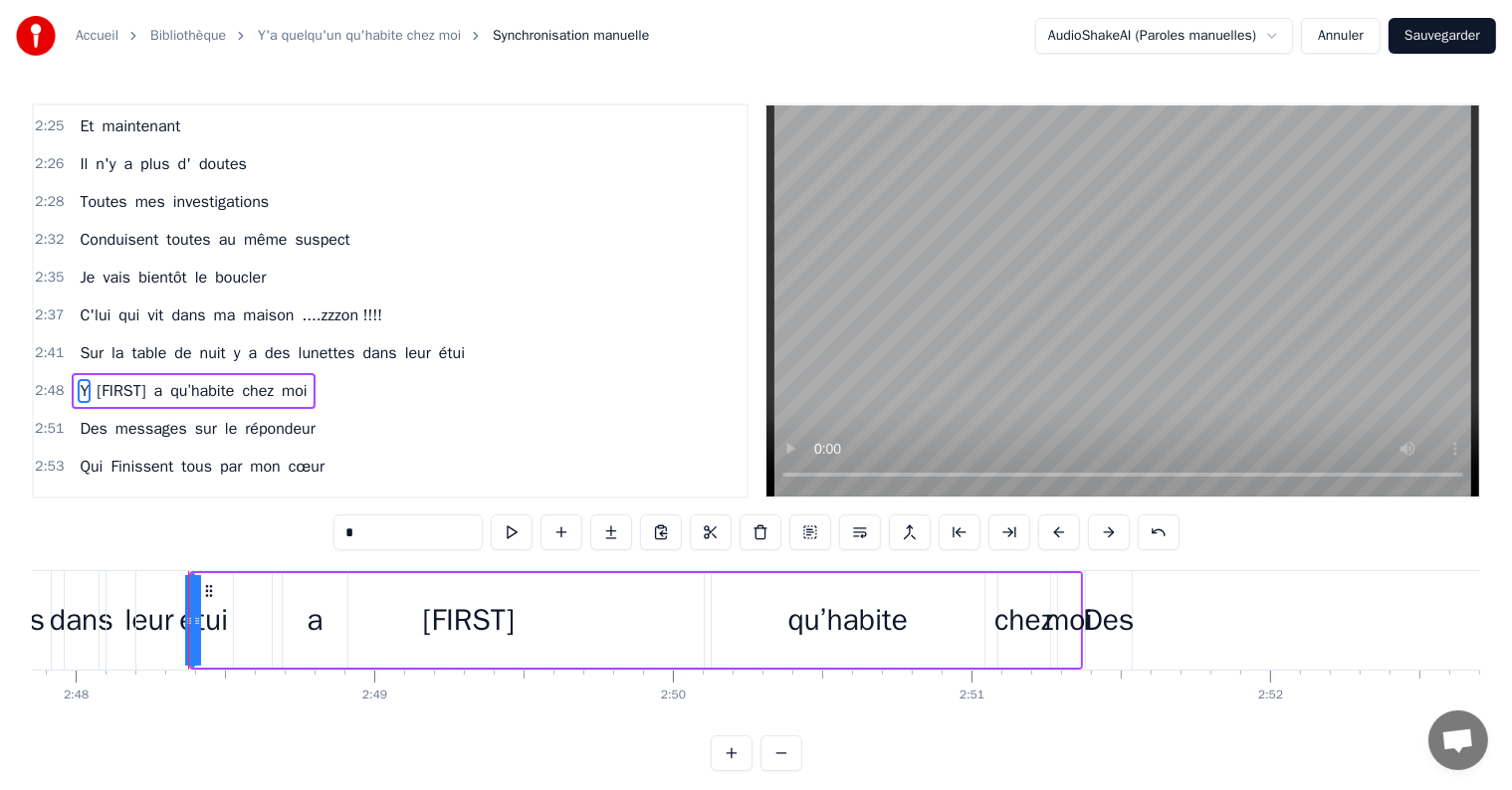 scroll, scrollTop: 1433, scrollLeft: 0, axis: vertical 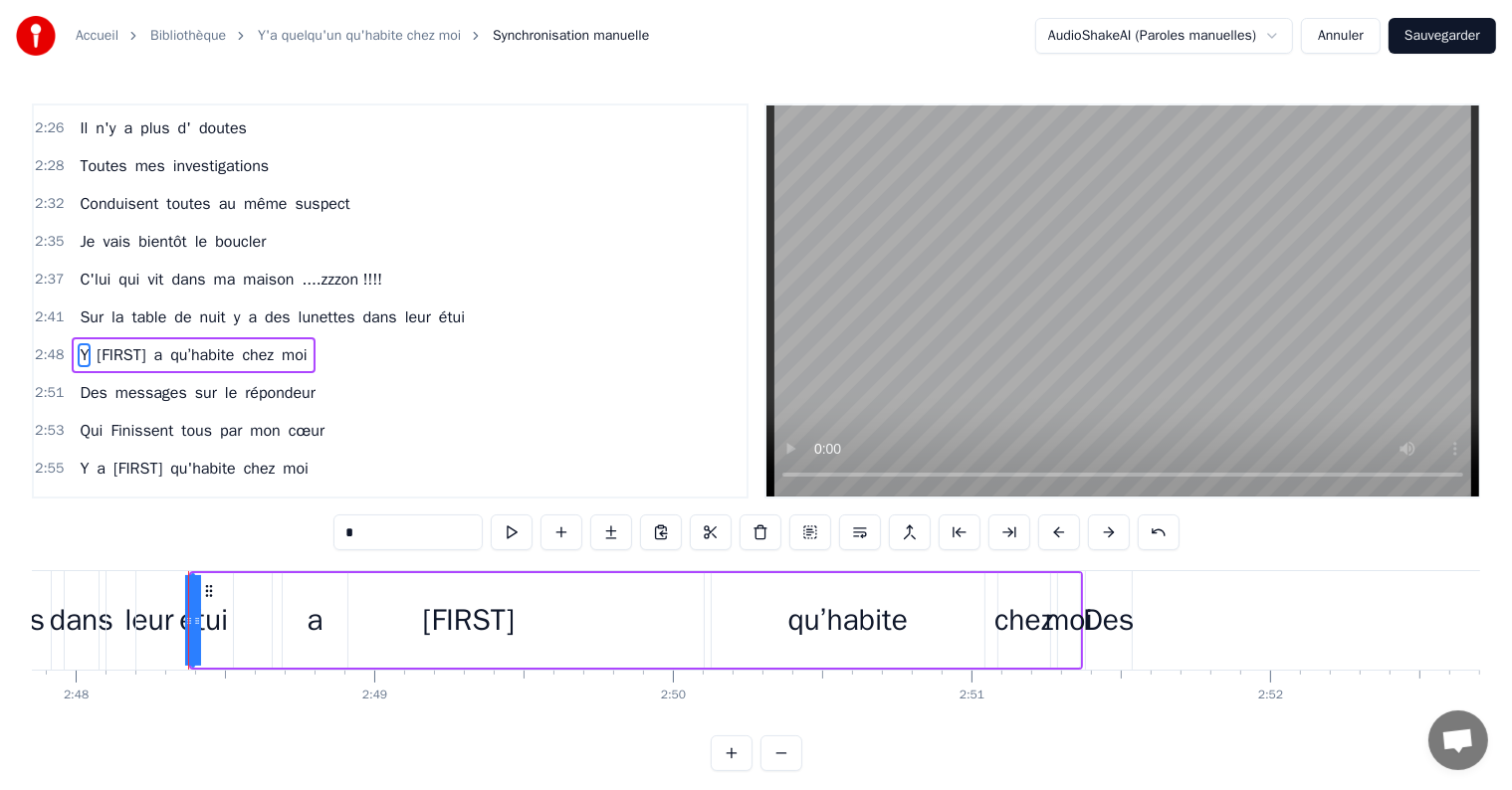 drag, startPoint x: 199, startPoint y: 624, endPoint x: 295, endPoint y: 624, distance: 96 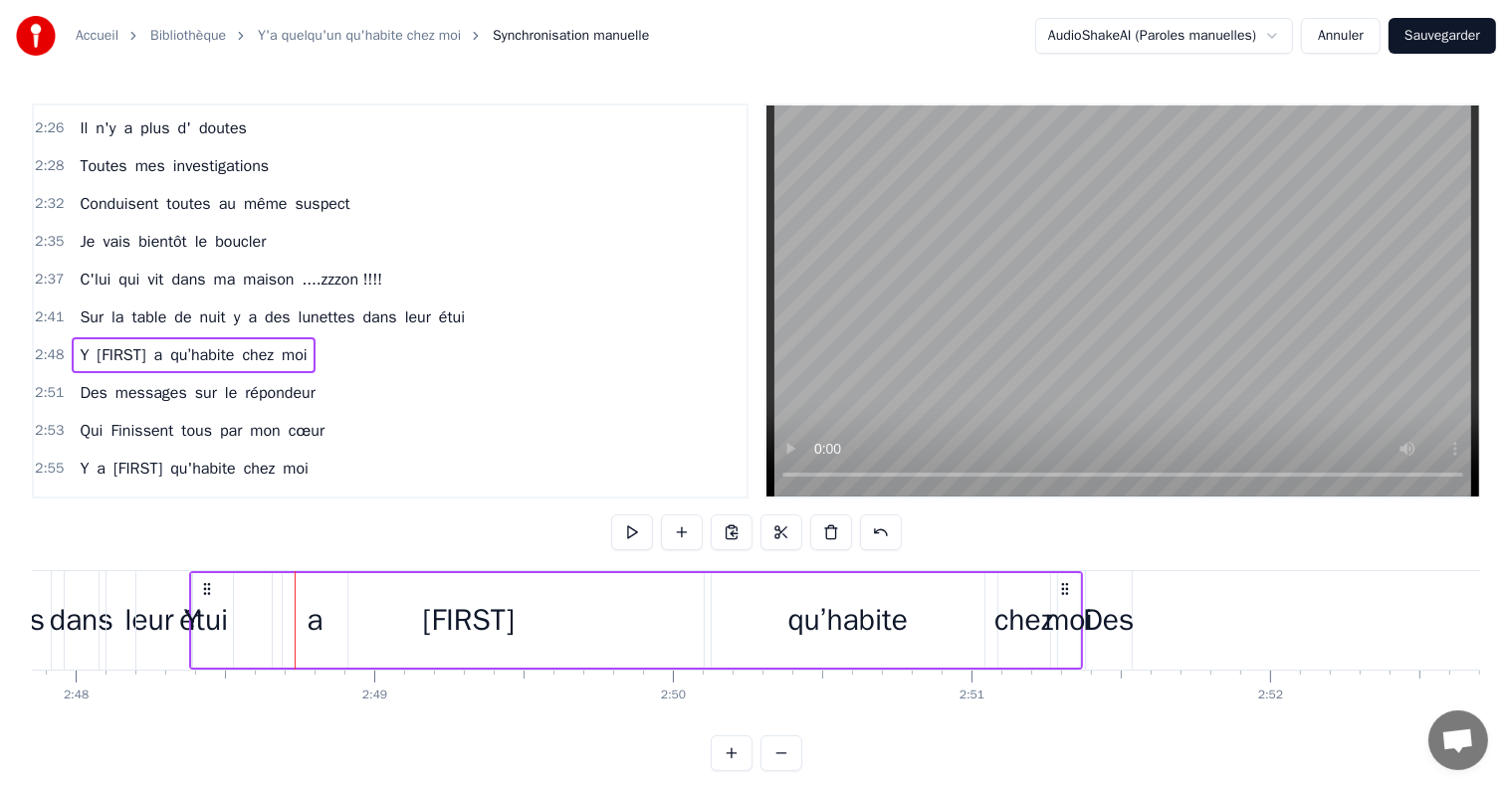 click on "étui" at bounding box center (204, 620) 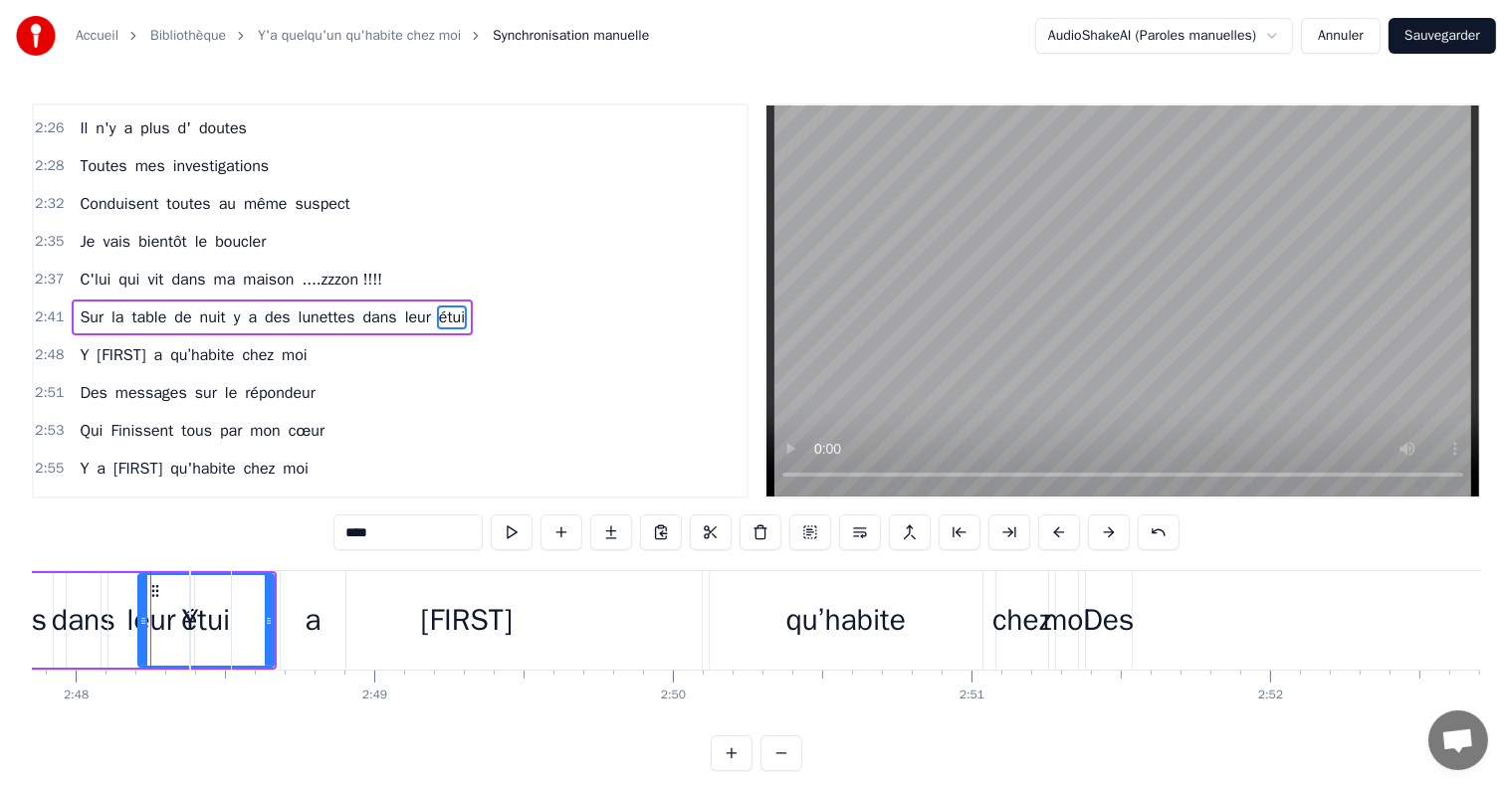 scroll, scrollTop: 1397, scrollLeft: 0, axis: vertical 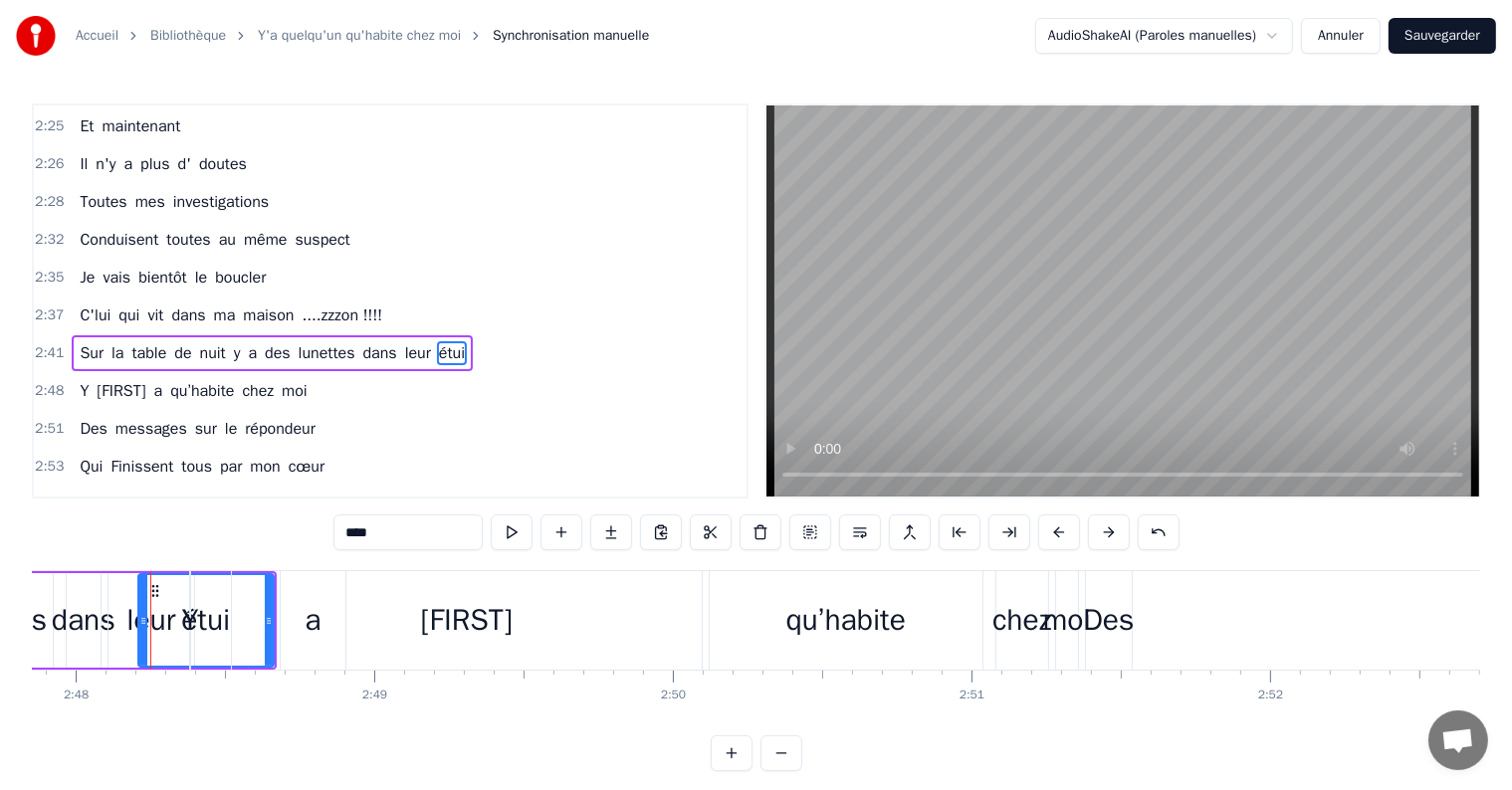 click on "Y [FIRST] a qu’habite chez moi" at bounding box center (636, 620) 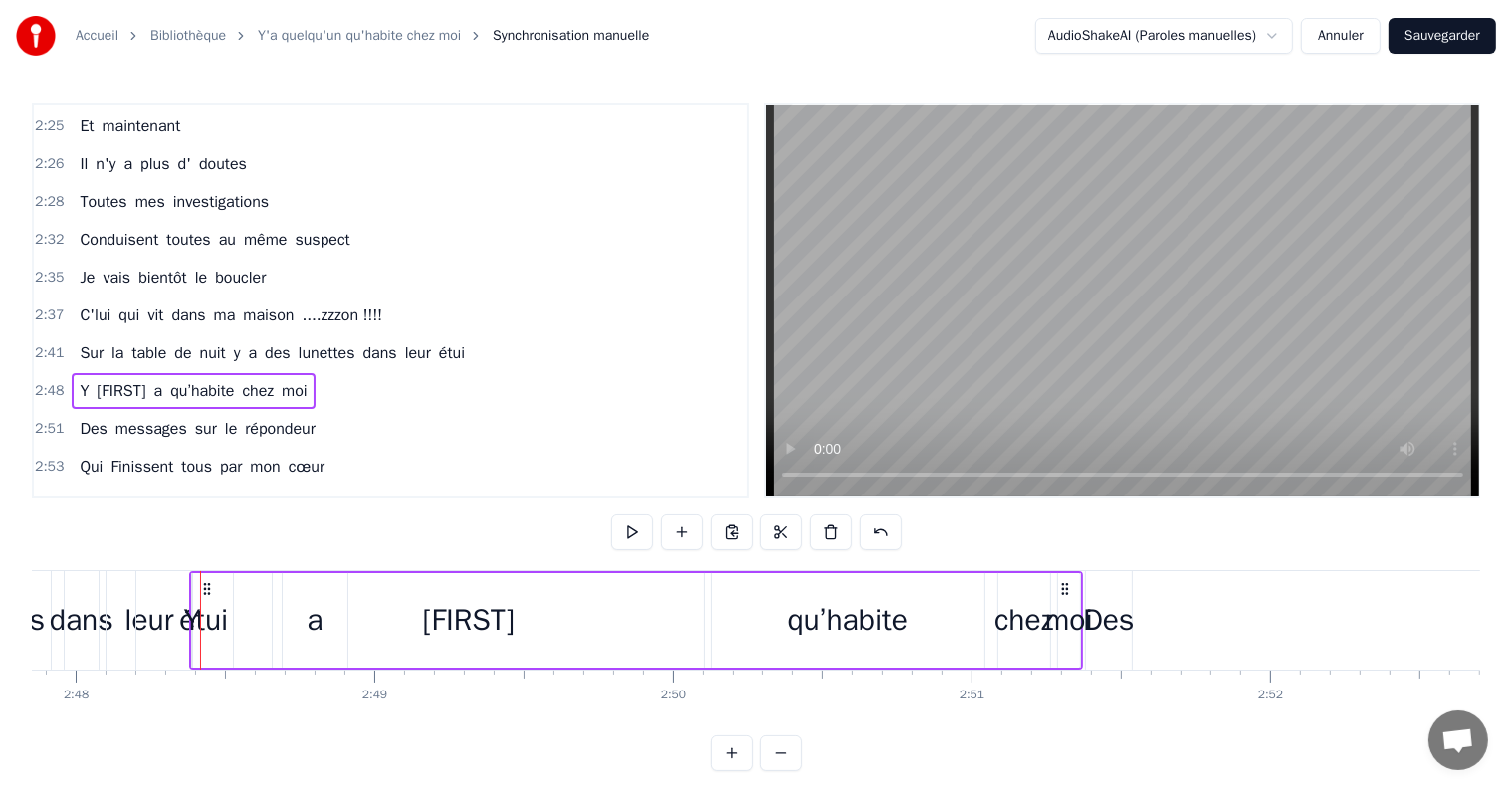 click 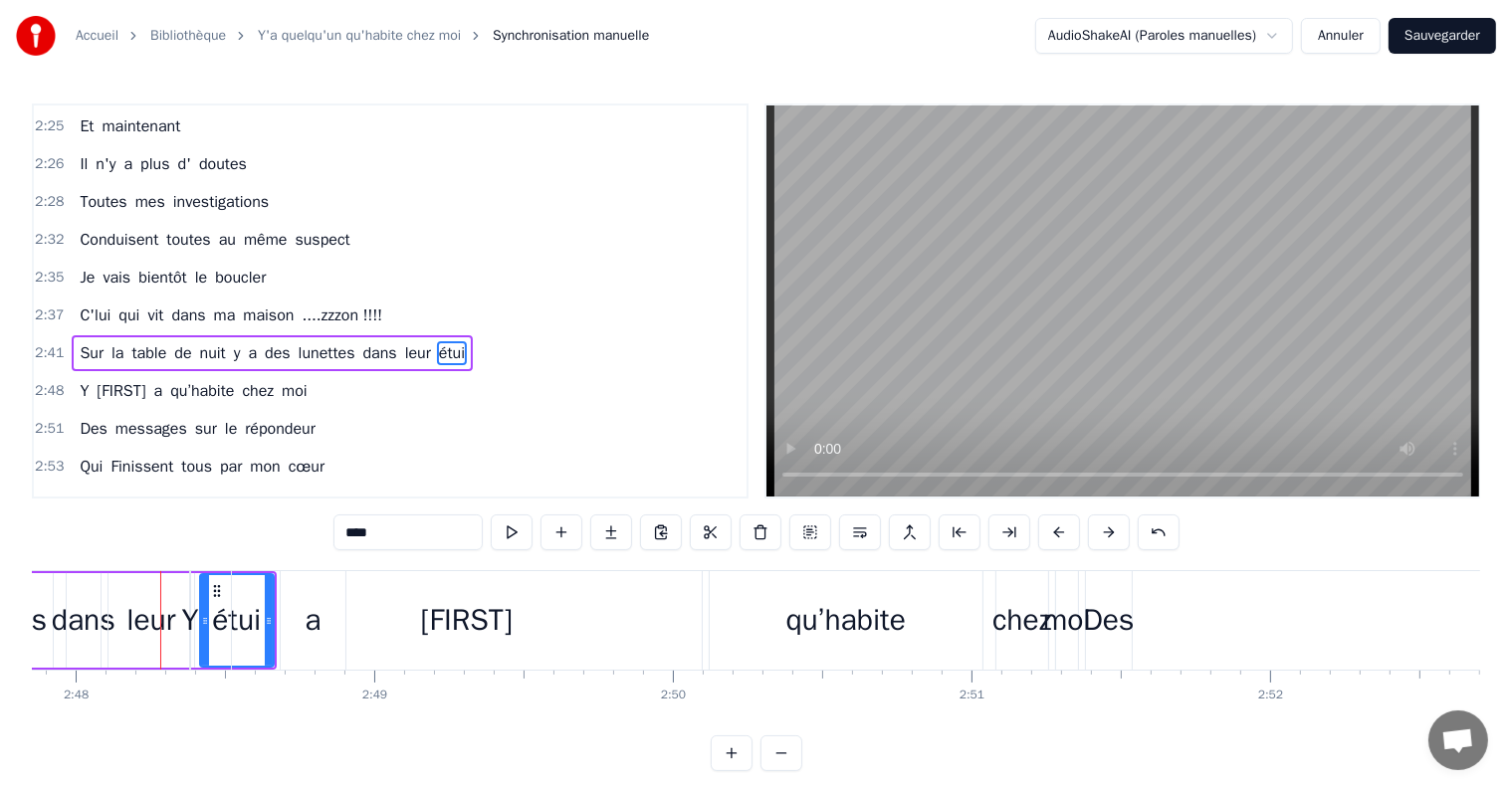 drag, startPoint x: 141, startPoint y: 625, endPoint x: 204, endPoint y: 655, distance: 69.77822 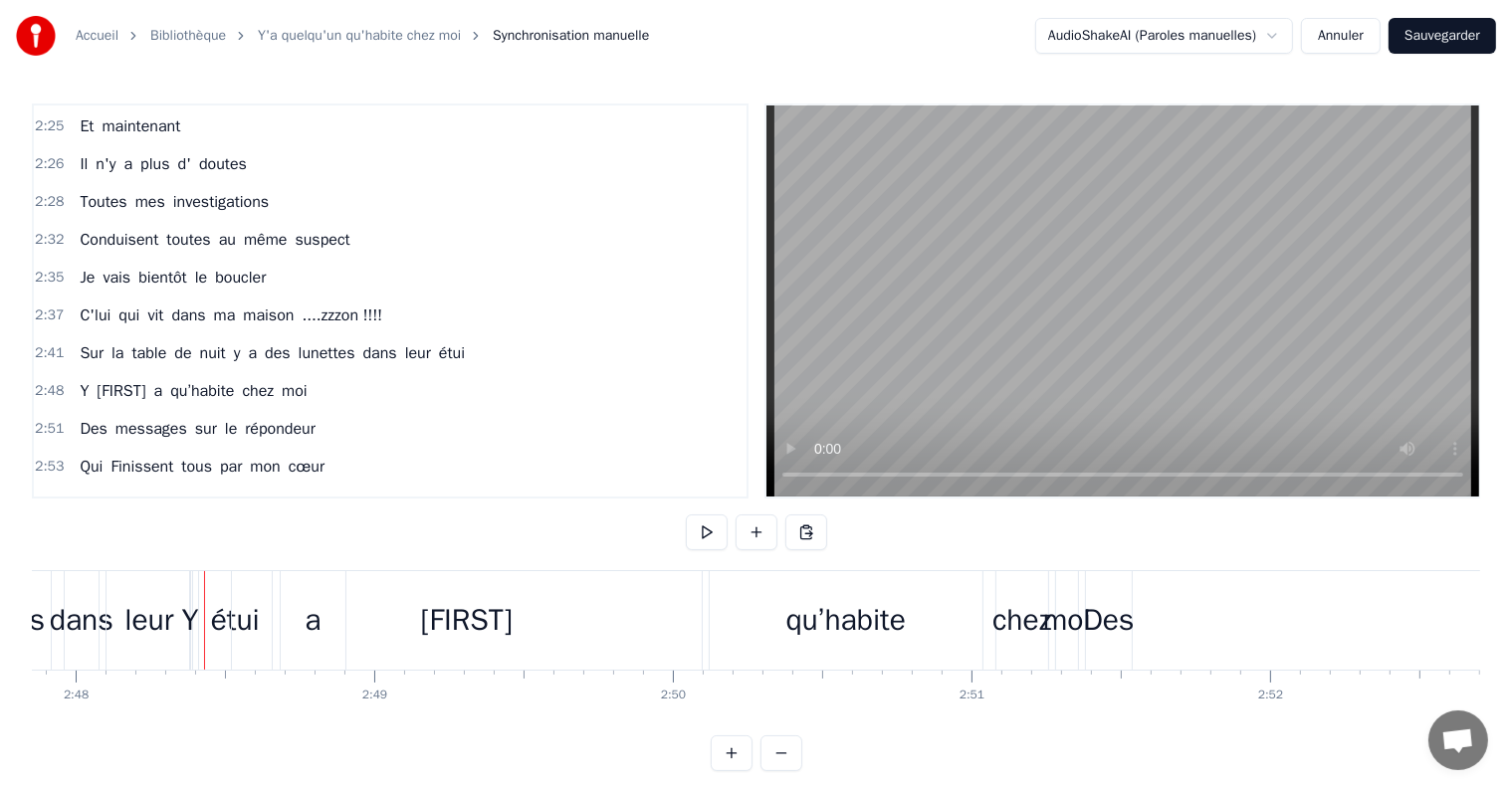click on "Y" at bounding box center [189, 620] 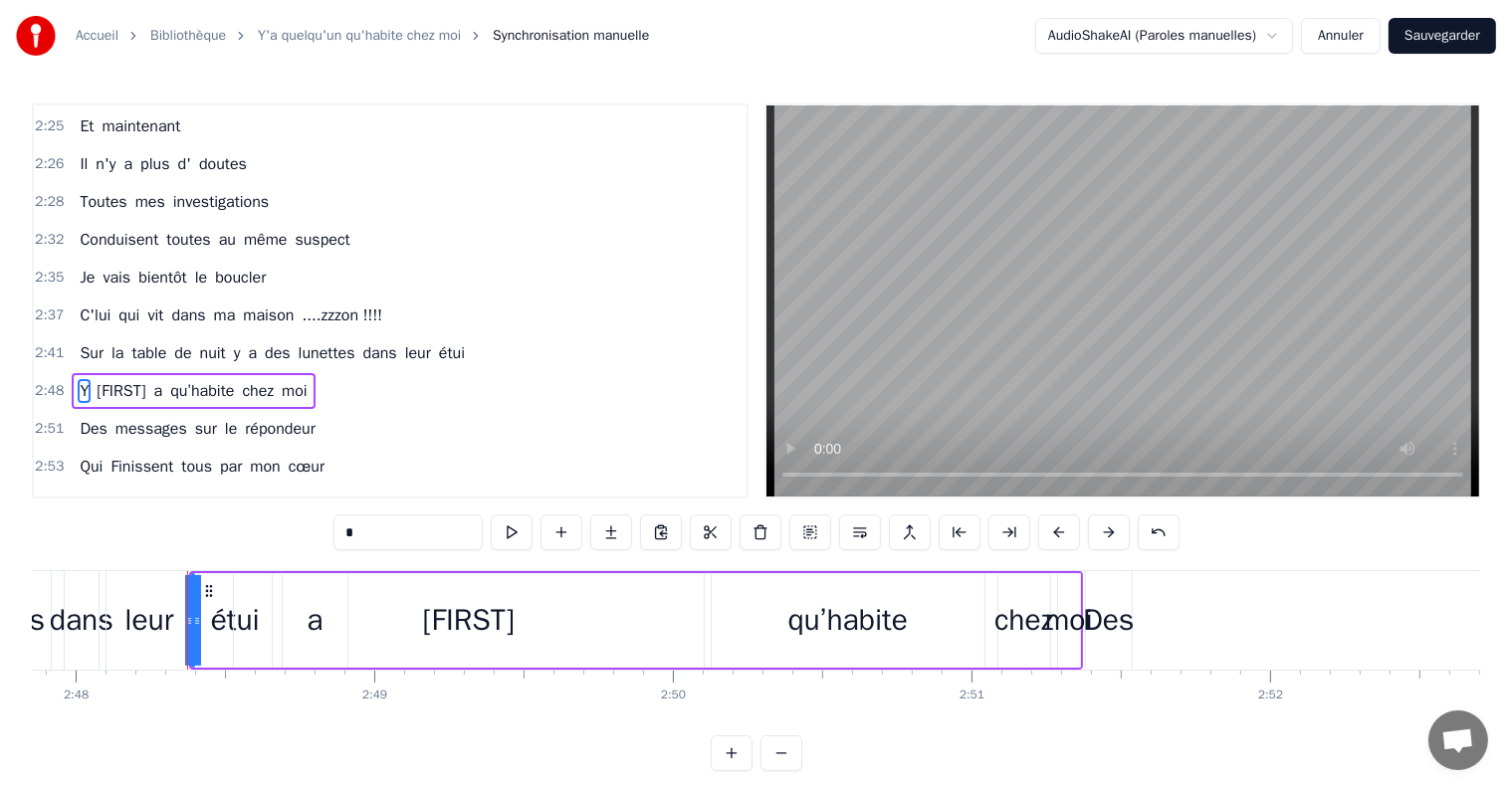scroll, scrollTop: 1433, scrollLeft: 0, axis: vertical 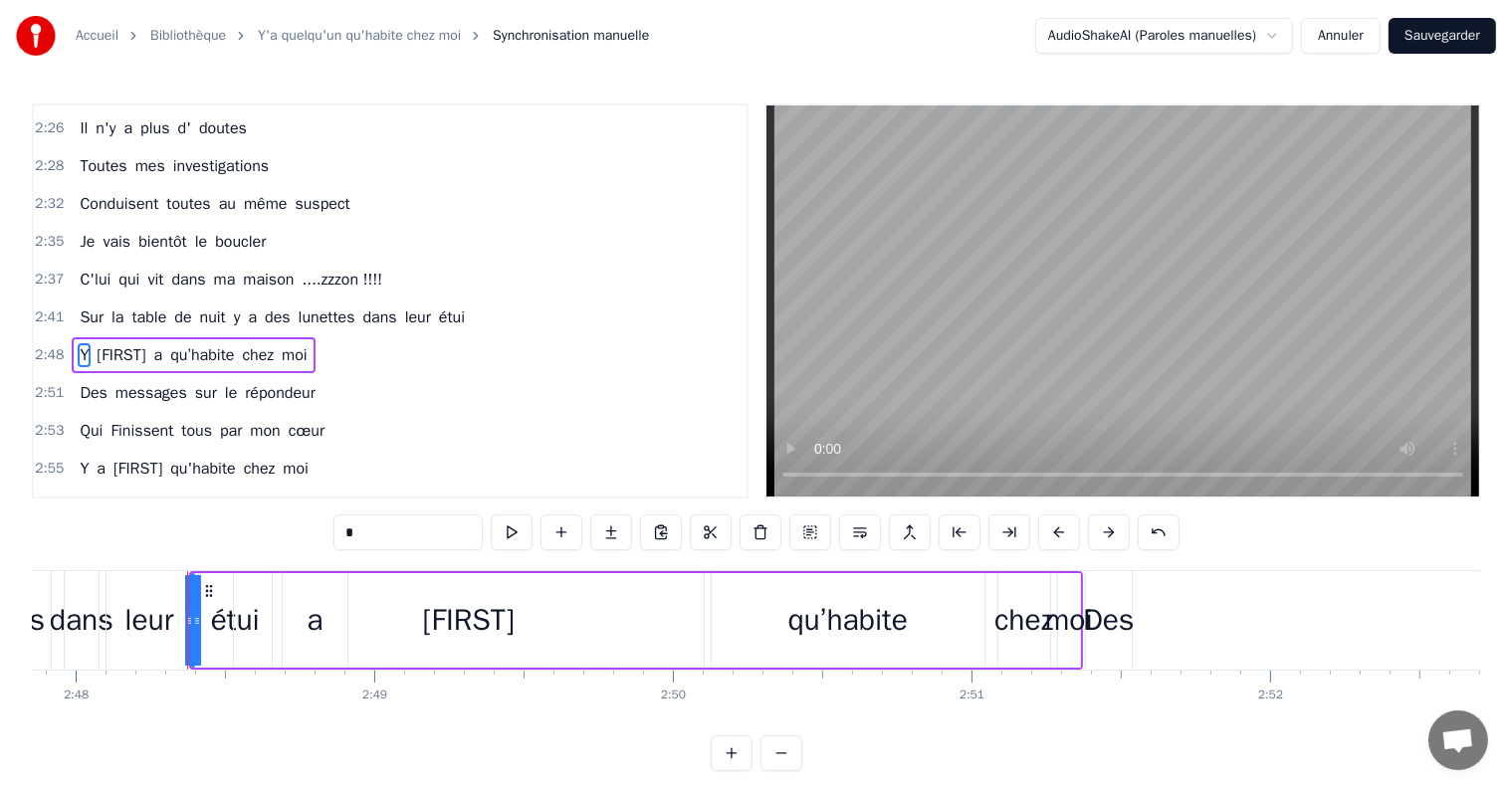 drag, startPoint x: 195, startPoint y: 621, endPoint x: 283, endPoint y: 621, distance: 88 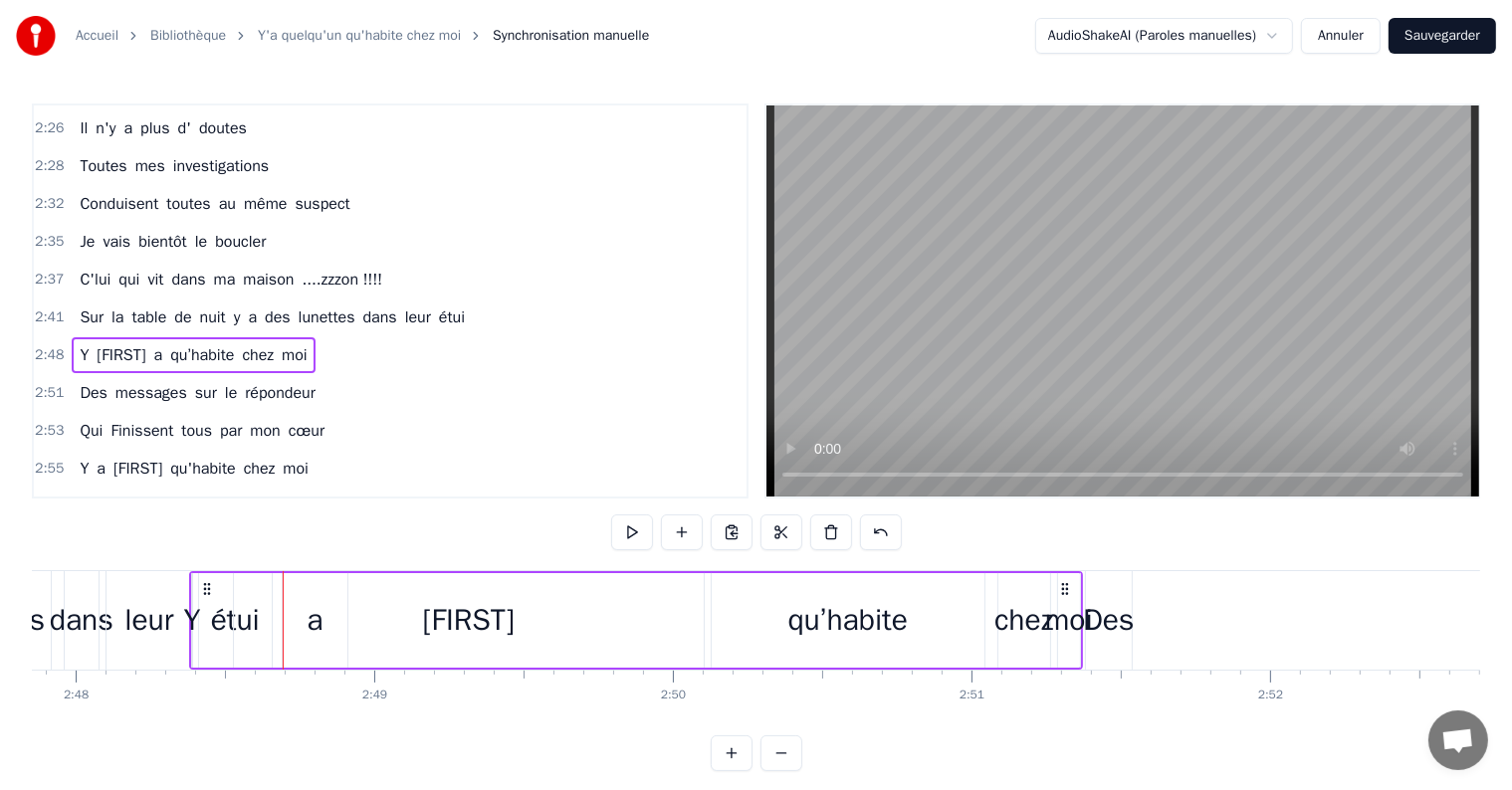 drag, startPoint x: 191, startPoint y: 619, endPoint x: 290, endPoint y: 613, distance: 99.18165 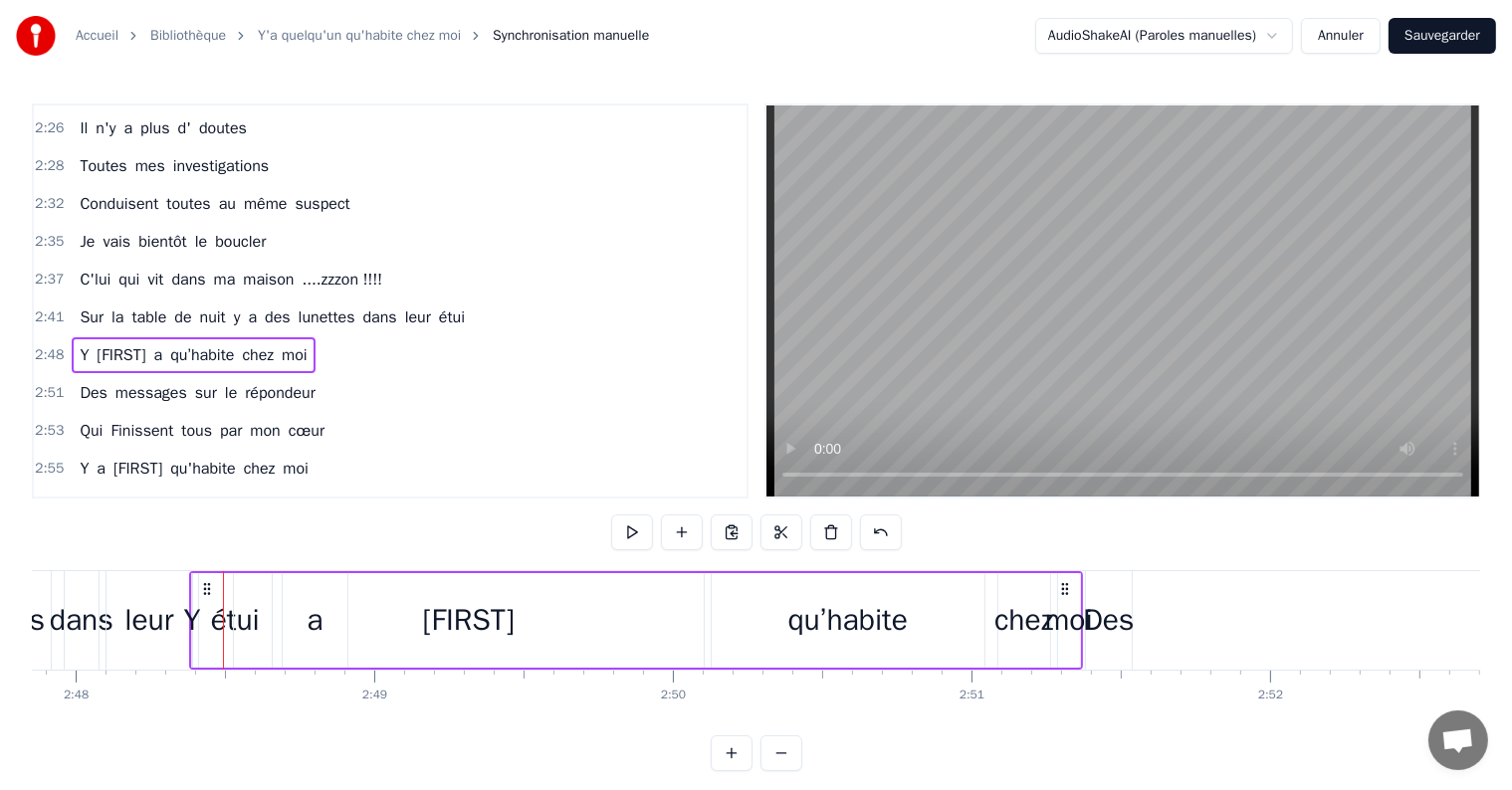 click on "Y" at bounding box center (191, 620) 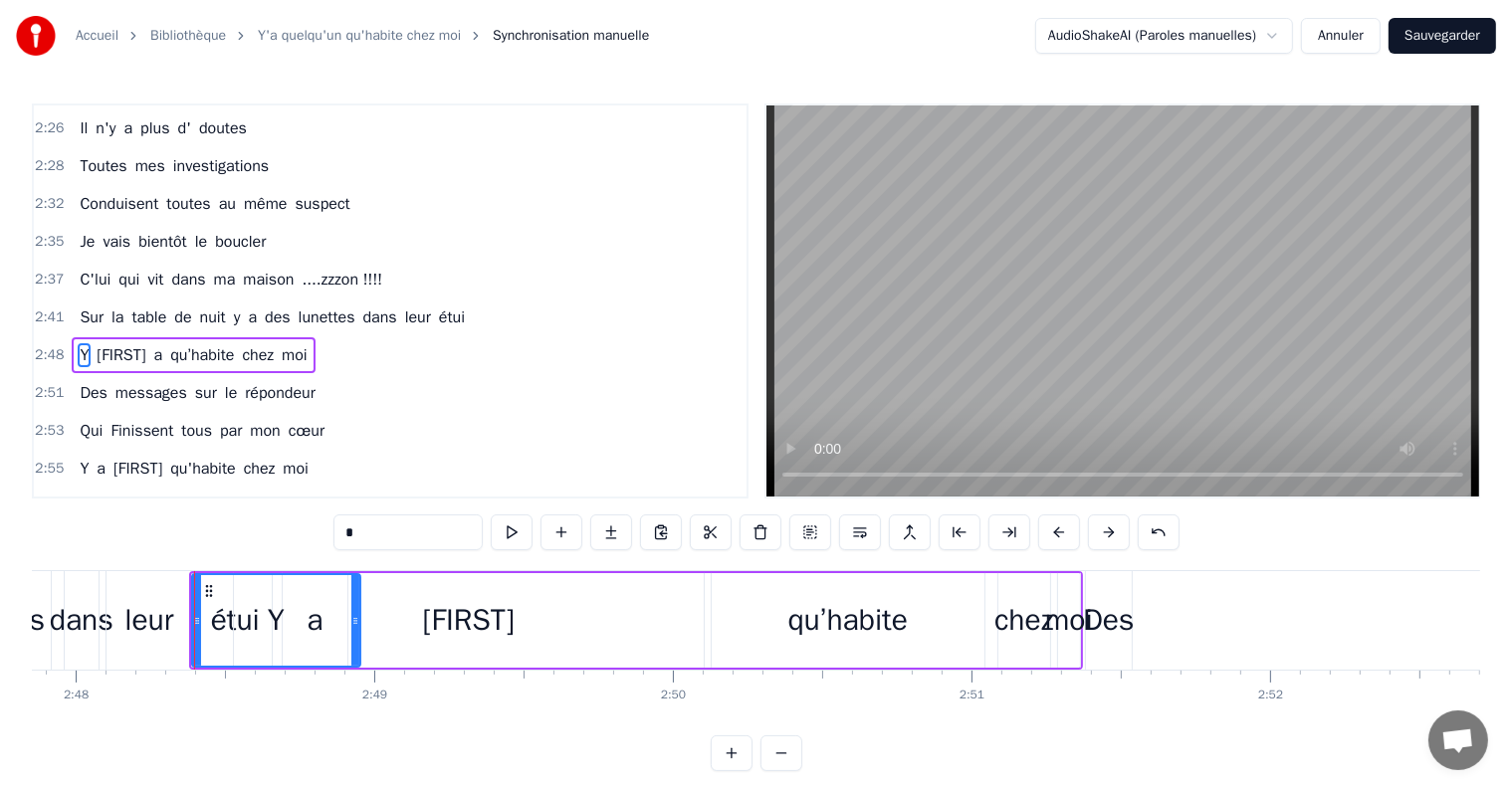 drag, startPoint x: 187, startPoint y: 623, endPoint x: 357, endPoint y: 602, distance: 171.29215 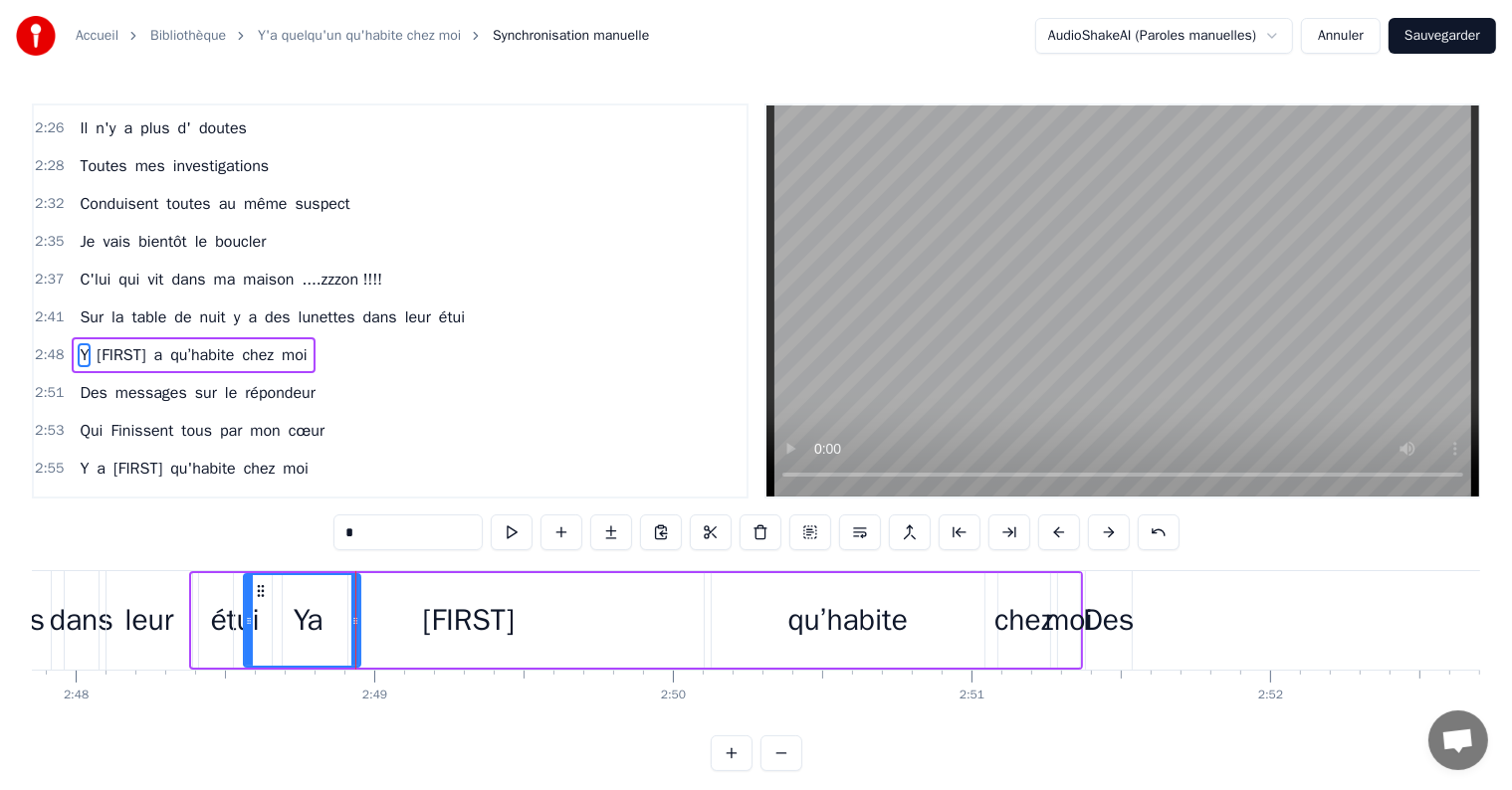 drag, startPoint x: 194, startPoint y: 620, endPoint x: 246, endPoint y: 619, distance: 52.009614 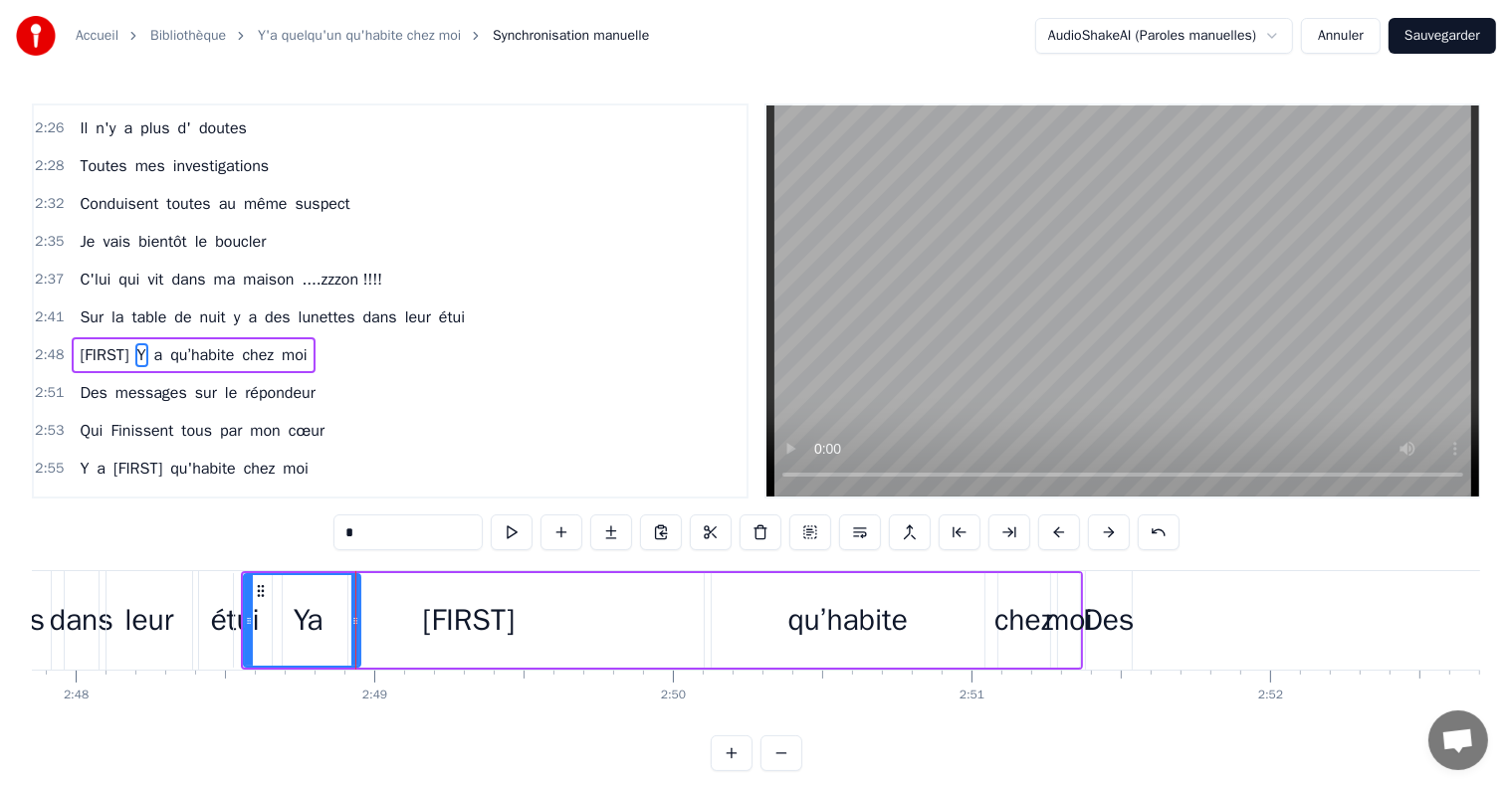 click on "étui" at bounding box center [235, 620] 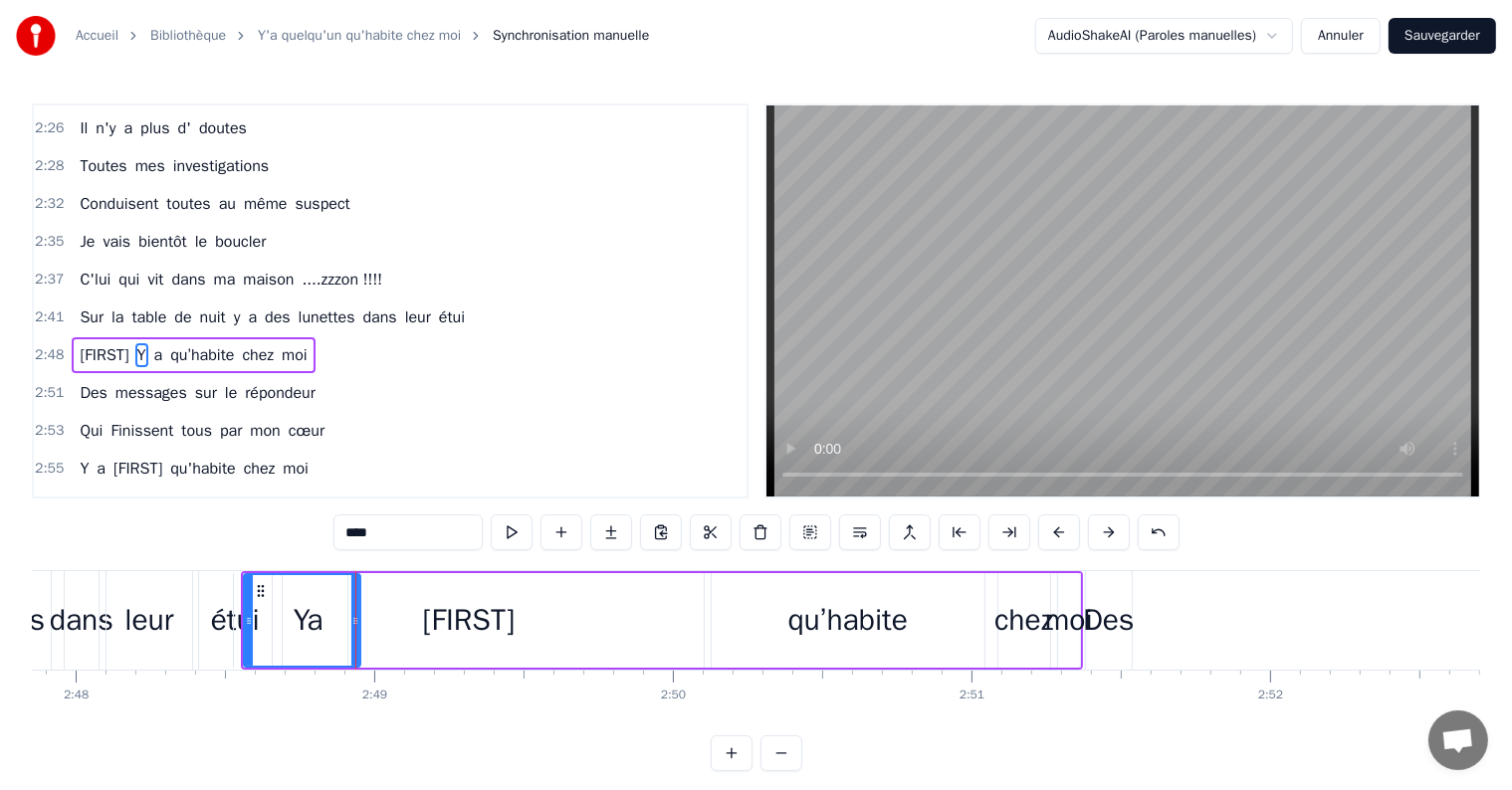 scroll, scrollTop: 1397, scrollLeft: 0, axis: vertical 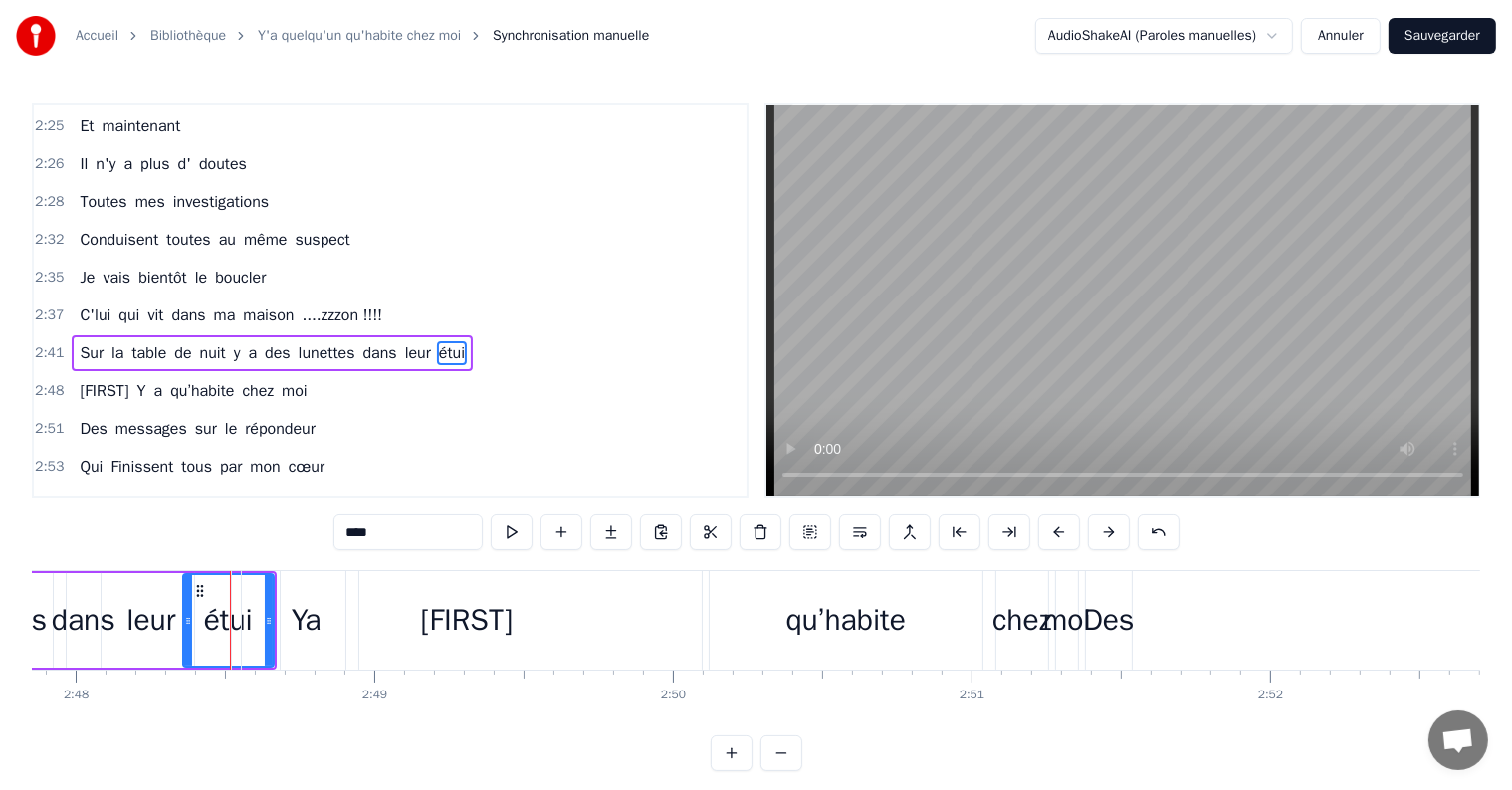 drag, startPoint x: 205, startPoint y: 623, endPoint x: 187, endPoint y: 626, distance: 18.248288 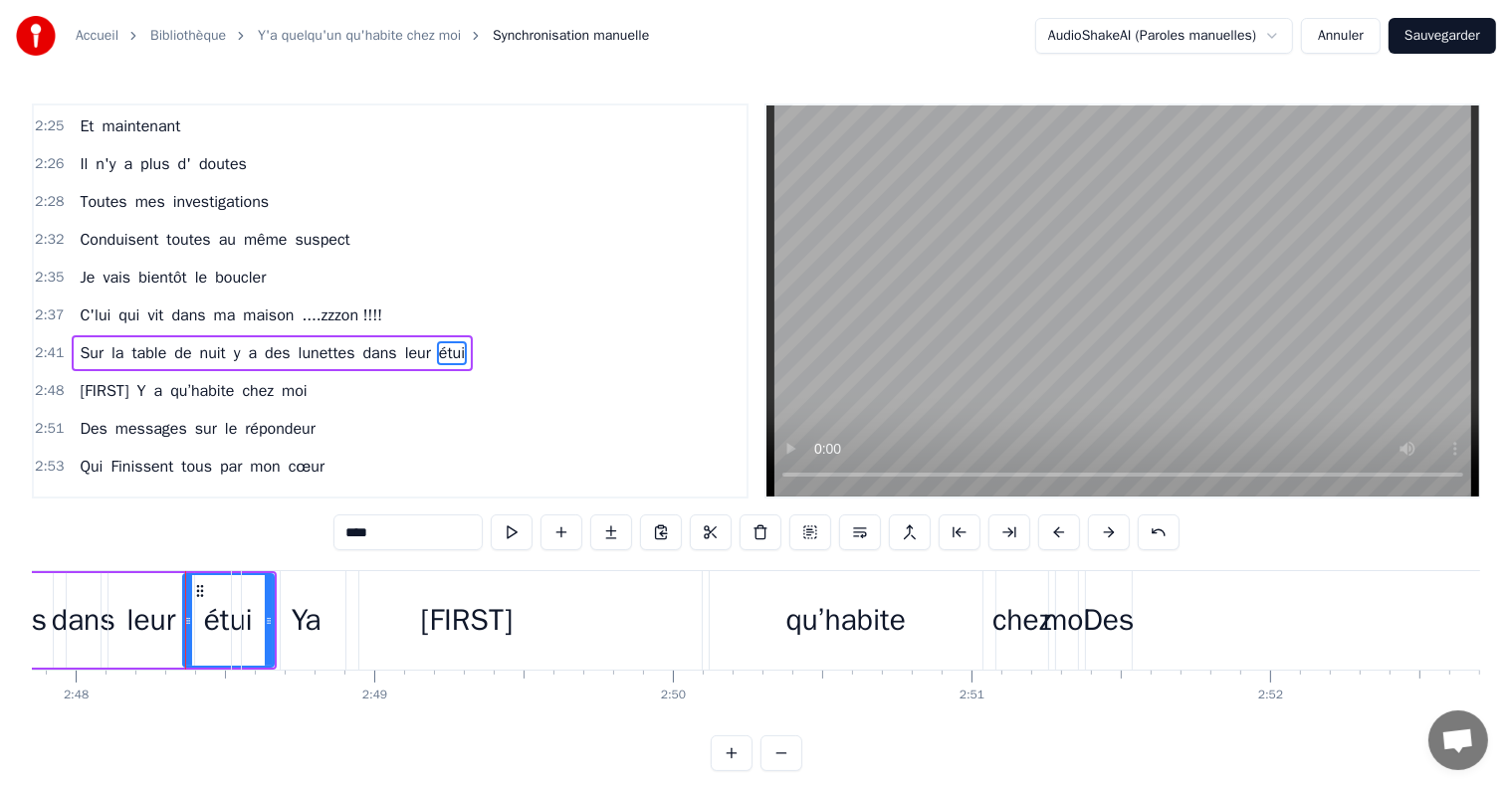 click on "Y" at bounding box center (300, 620) 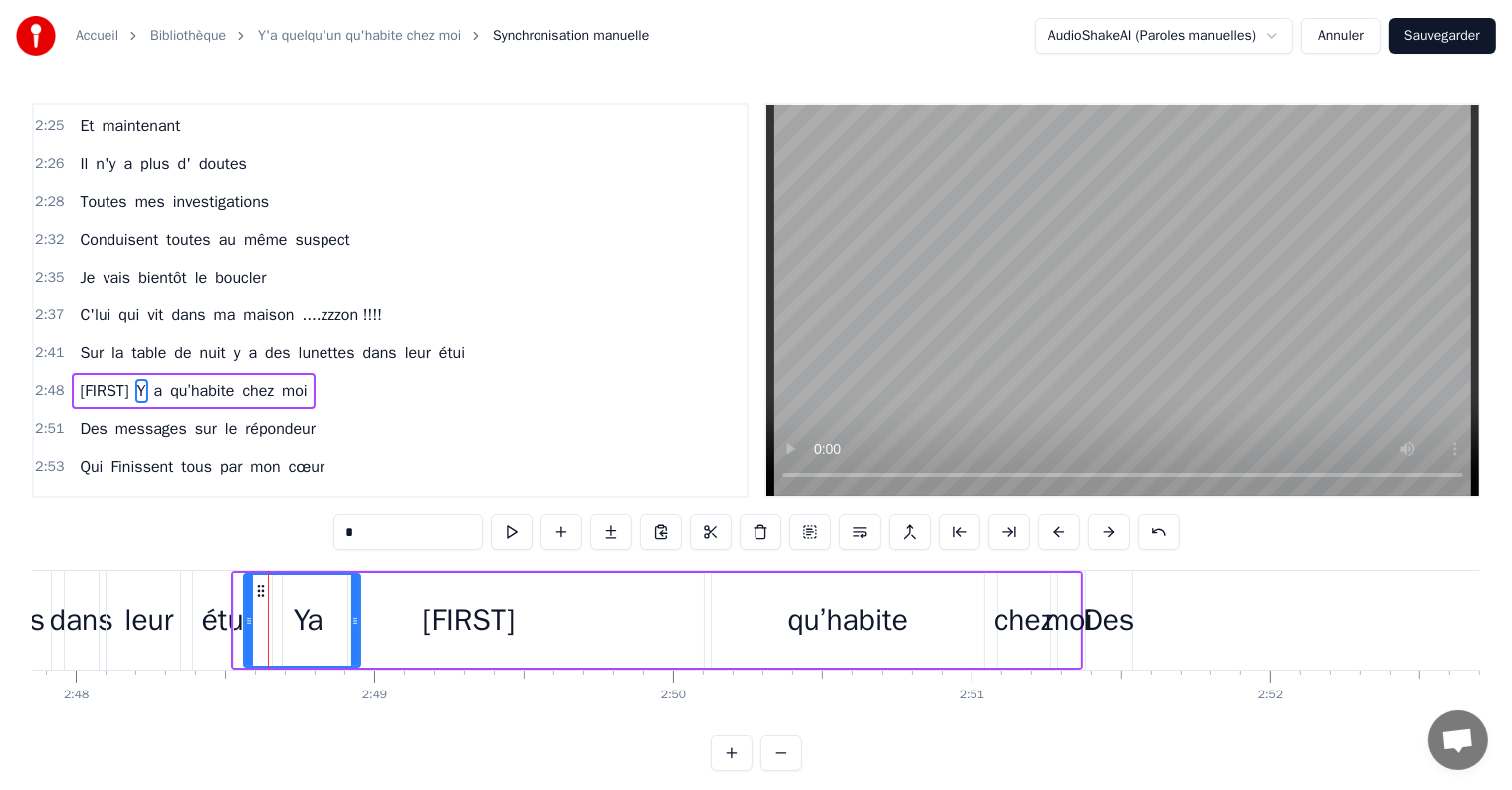 scroll, scrollTop: 1433, scrollLeft: 0, axis: vertical 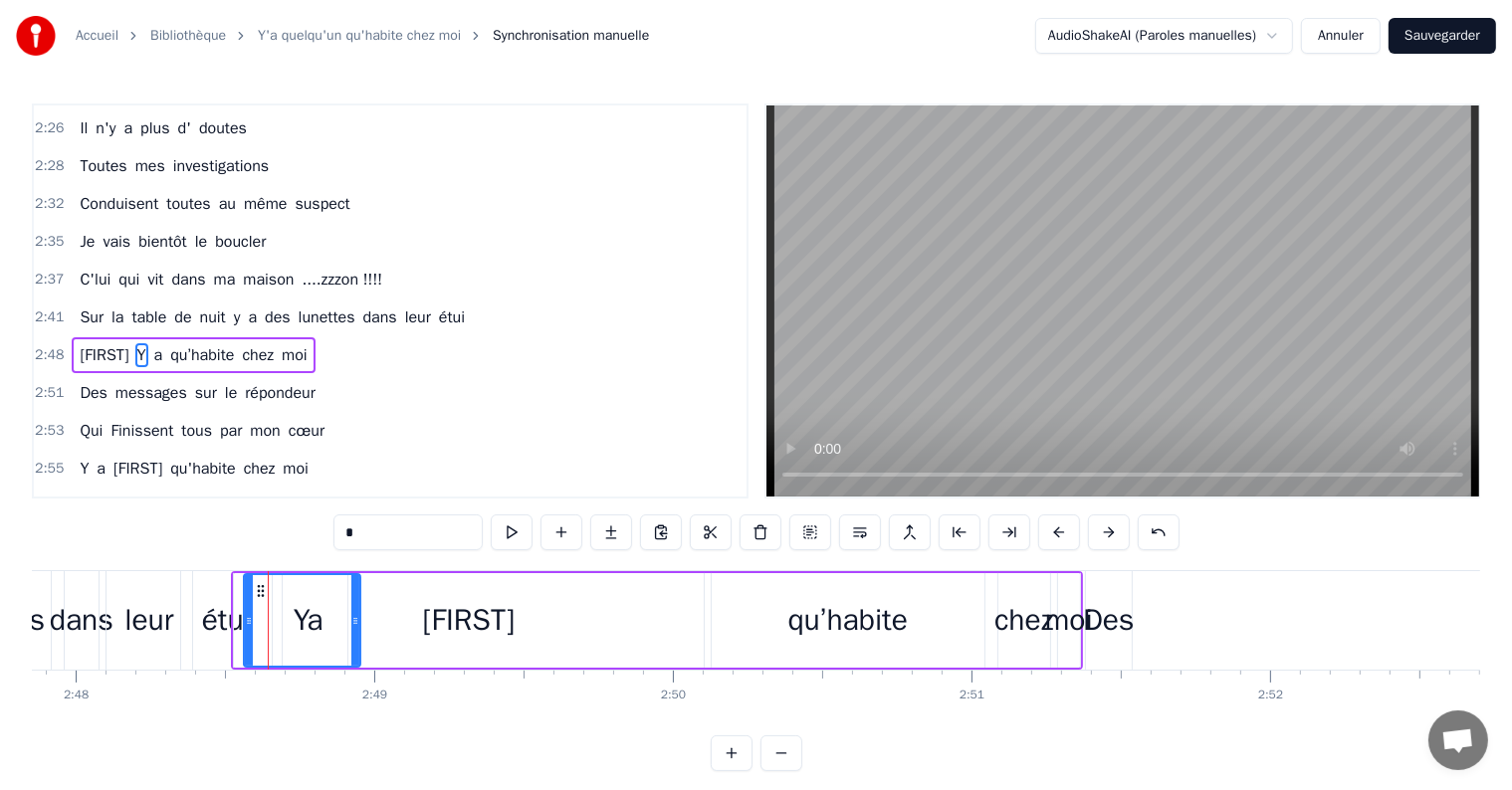 click on "0:25 Plusieurs indices m’ont mis la puce à l’oreille 0:28 J’ouvre un oeil 0:31 J’vais faire une enquête pour en avoir le coeur net 0:34 Ca m’inquiète 0:37 Y a des détails qui trompent pas 0:40 Le drap, la couette ,et les 2 oreillers 0:43 sont toujours bien placés 0:45 A coté de mes fringues en boule 0:47 Y a des vêtements pliés et ordonnés 0:52 Y a des détails qui trompent pas 0:55 J’crois qu'y a quelqu'un qu’habite chez moi! 1:00 Y a des chaussettes 1:03 Jamais dépareillées 1:04 Sorties du lave-linge 1:07 Elles vont par paires 1:09 Mais comment ça s' fait? 1:10 Là un blaireau, un rasoir 1:14 Sur ma crème épilatoire 1:17 C'est un vrai cauchemar 1:20 C'est clair, je suis victime d'un canular !!! 1:43 Dans la cuisine 1:44 Plein de sortes de farine 1:45 Sans gluten 1:46 Des paquets de polenta, 1:50 Y a même du tapioca 1:52 V'là qu'on s'en prend à mes repas !!!! 1:55 Y a des détails qui trompent pas 1:58 Quelqu'un en douce a tout déplacé 2:00 Où sont mes habitudes, mais où Y" at bounding box center [756, 437] 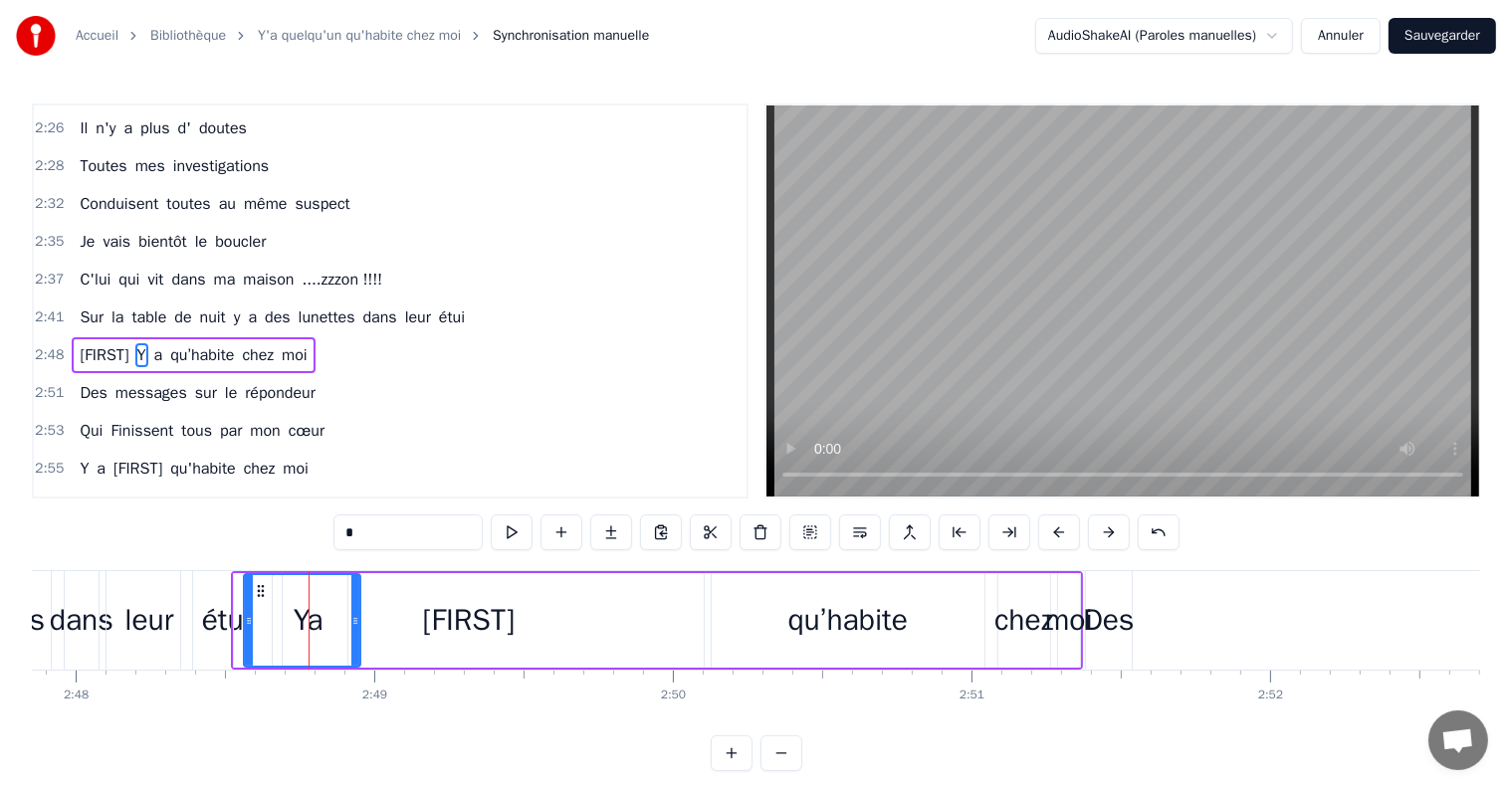 click 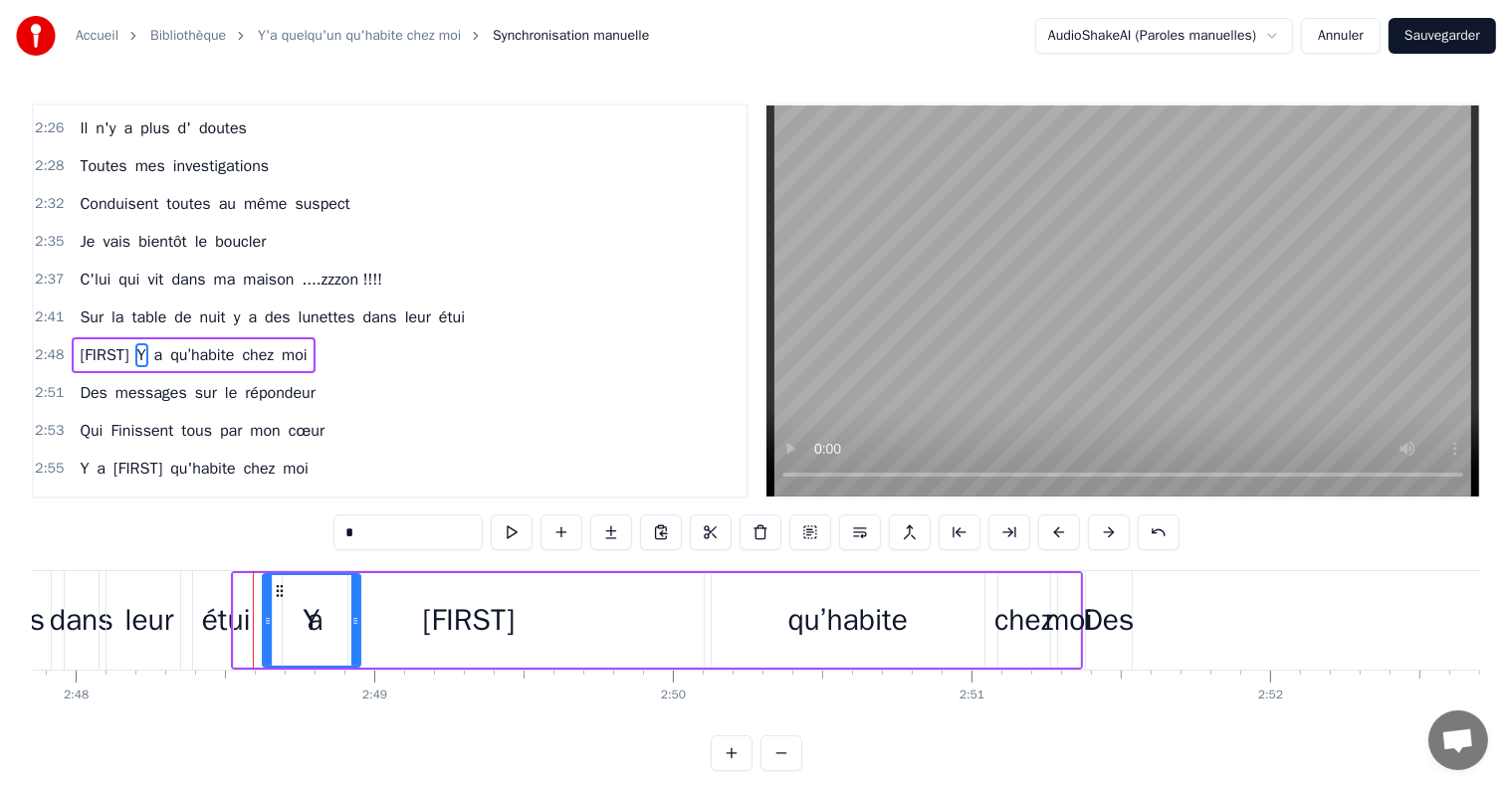 drag, startPoint x: 255, startPoint y: 620, endPoint x: 268, endPoint y: 619, distance: 13.038405 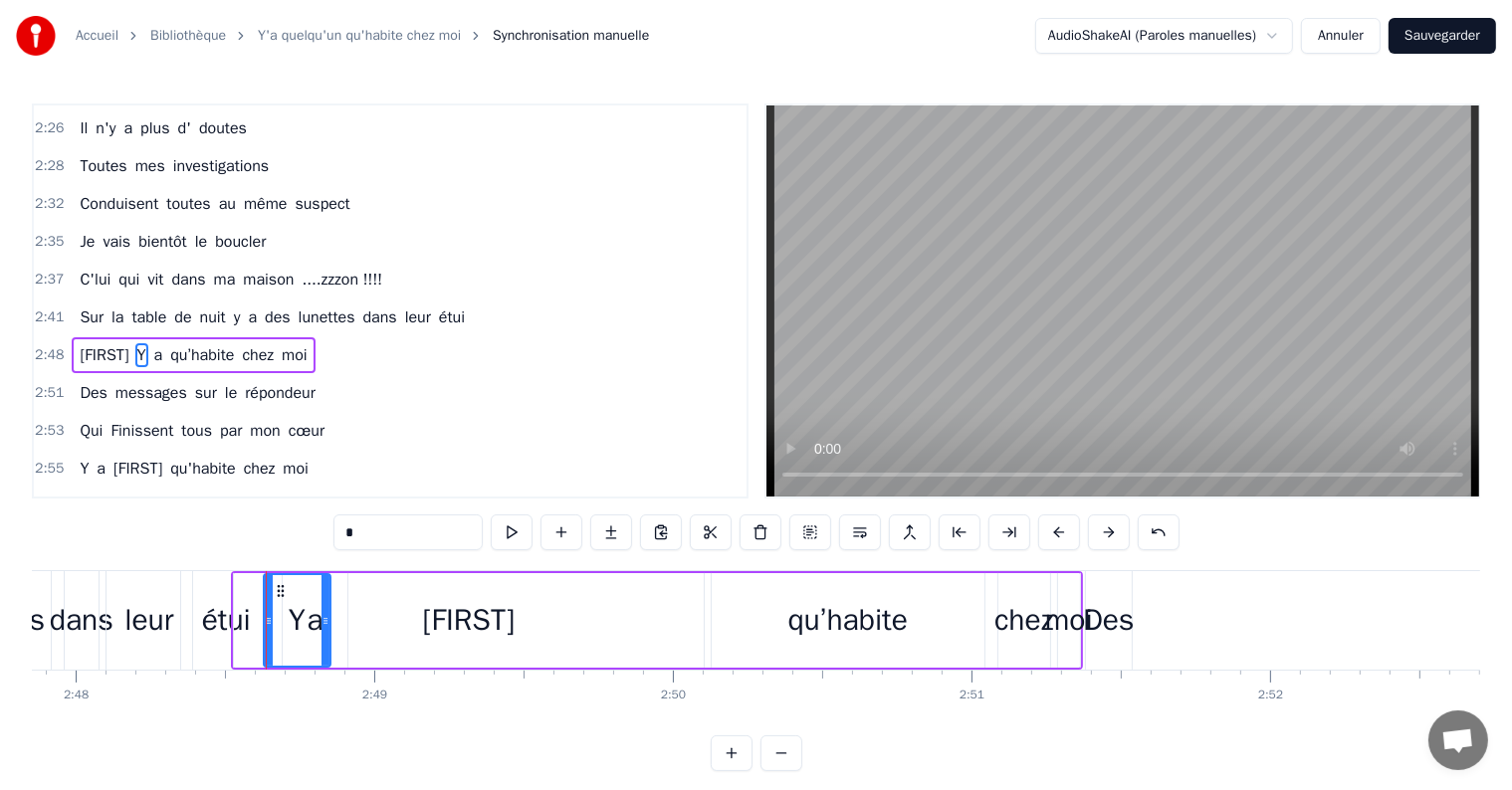drag, startPoint x: 356, startPoint y: 621, endPoint x: 326, endPoint y: 619, distance: 30.066593 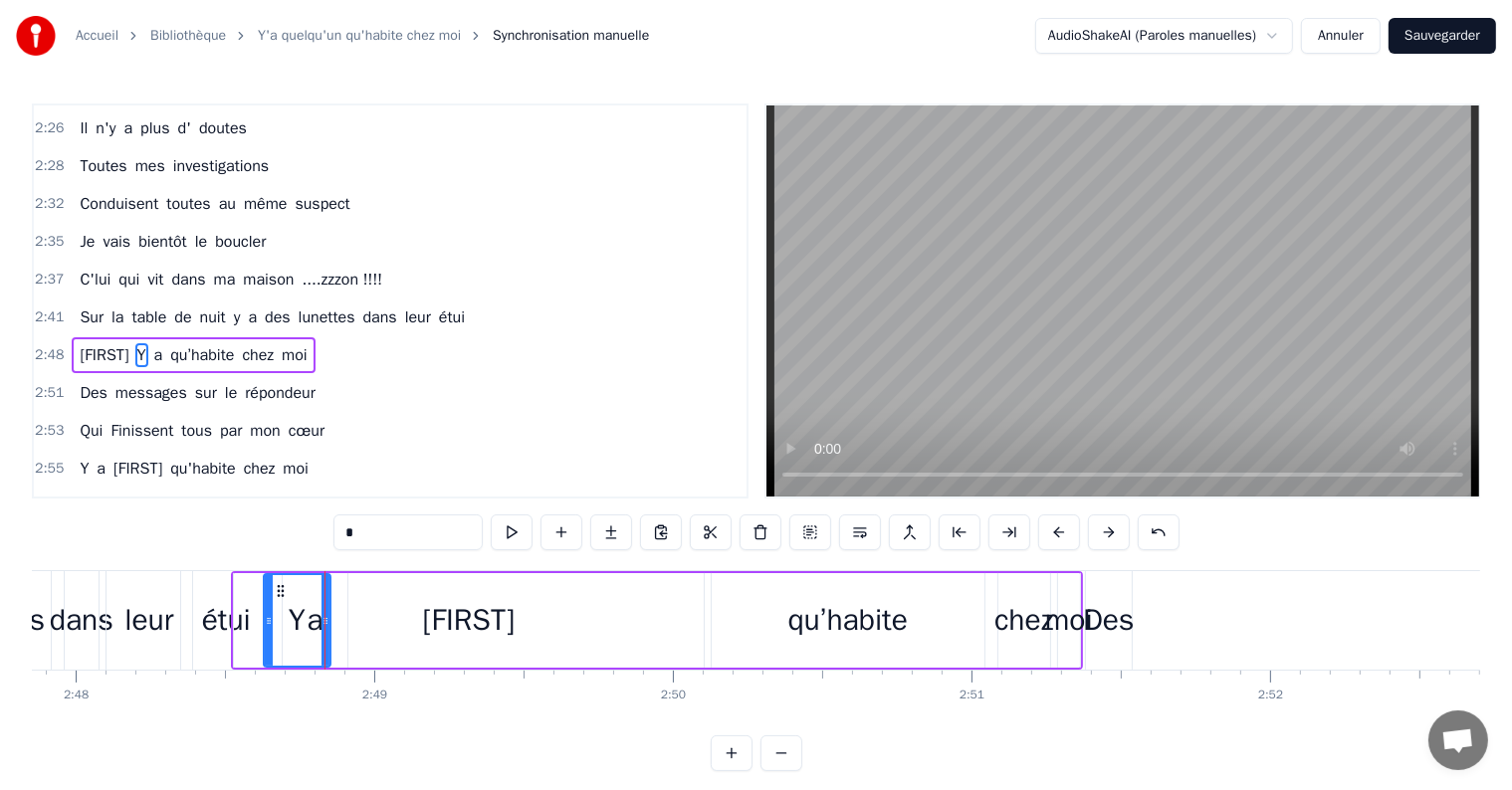 click on "[FIRST]" at bounding box center [469, 620] 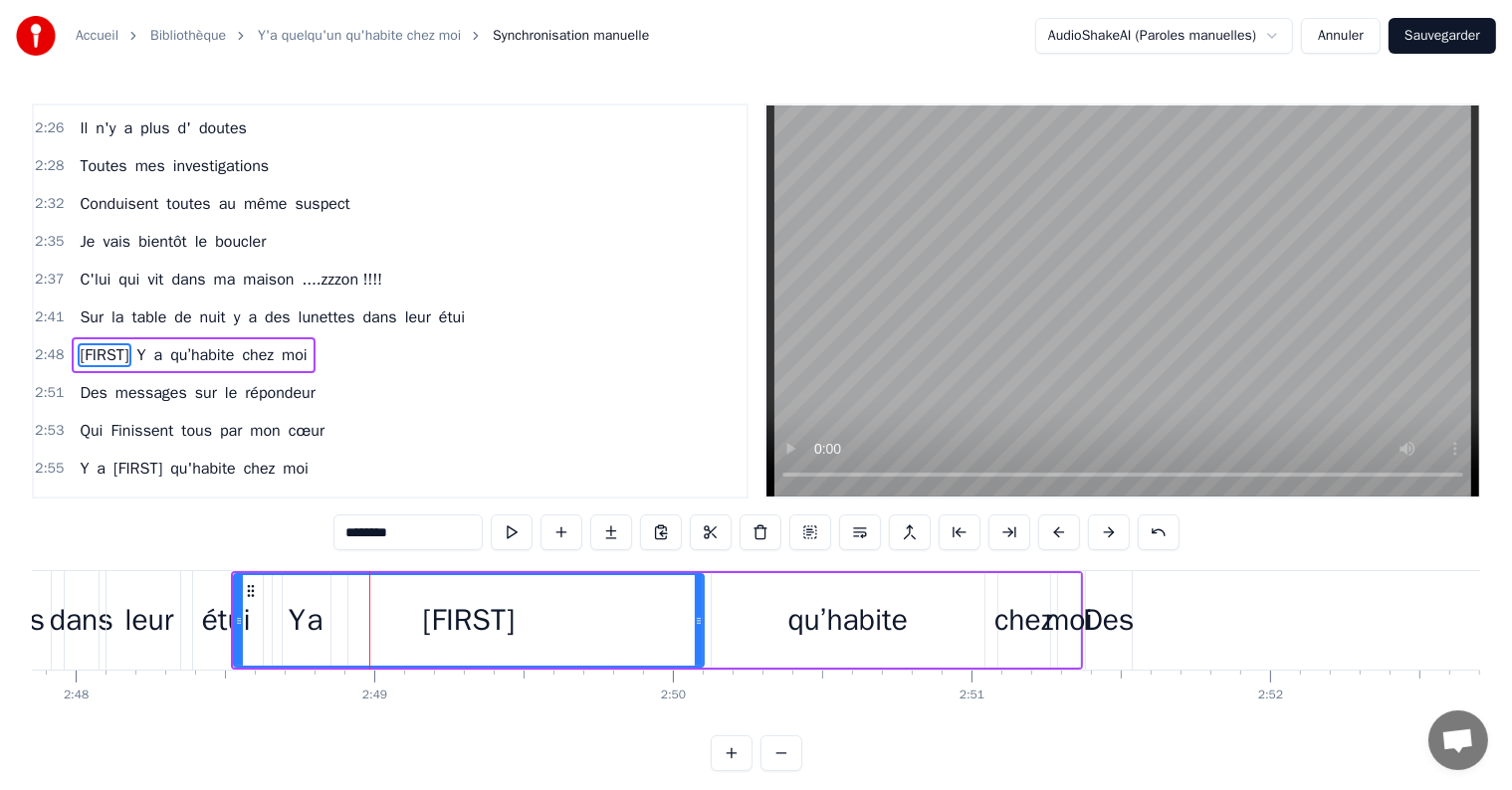 click on "[FIRST]" at bounding box center [469, 620] 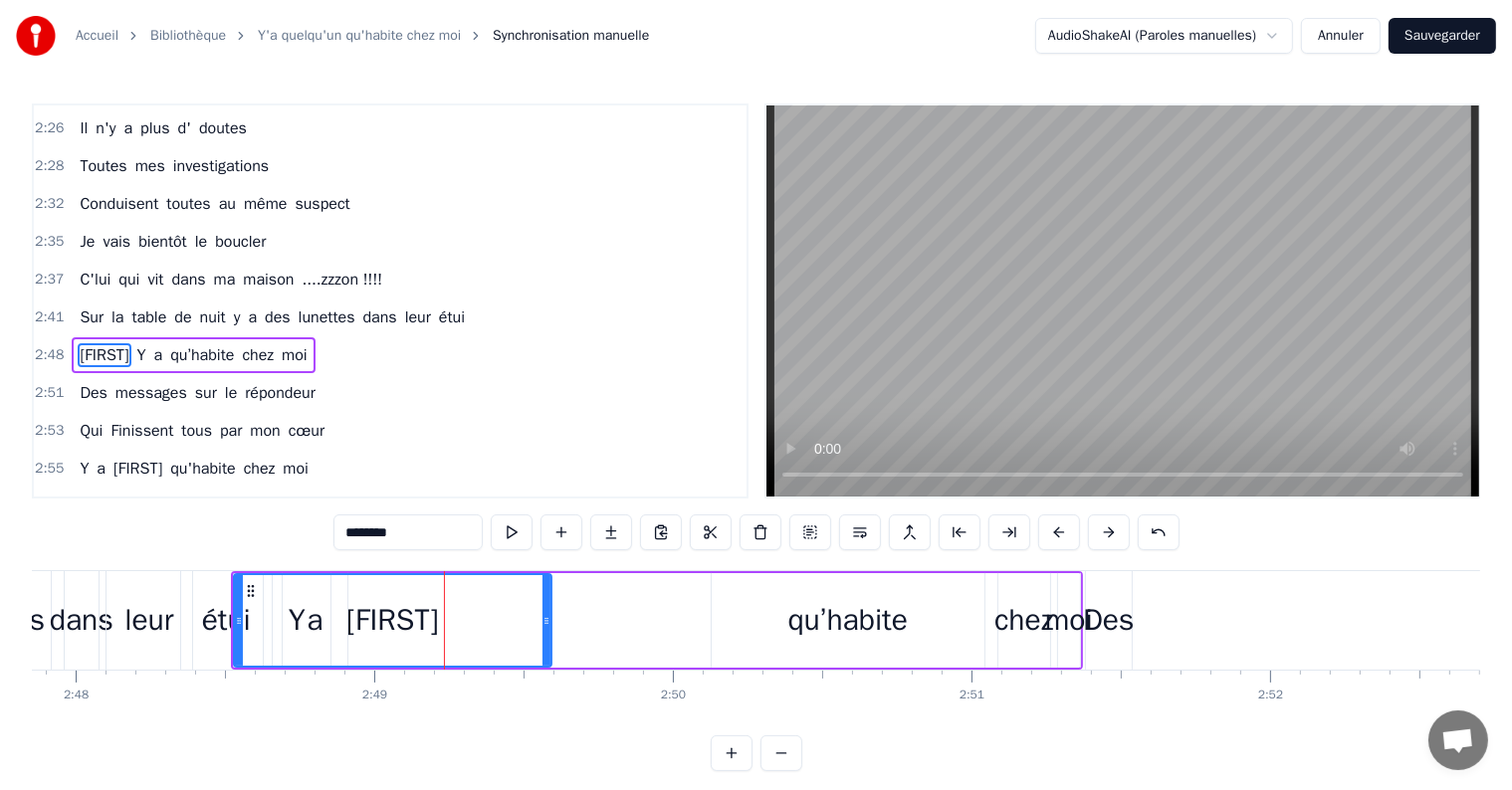 drag, startPoint x: 698, startPoint y: 621, endPoint x: 545, endPoint y: 633, distance: 153.46987 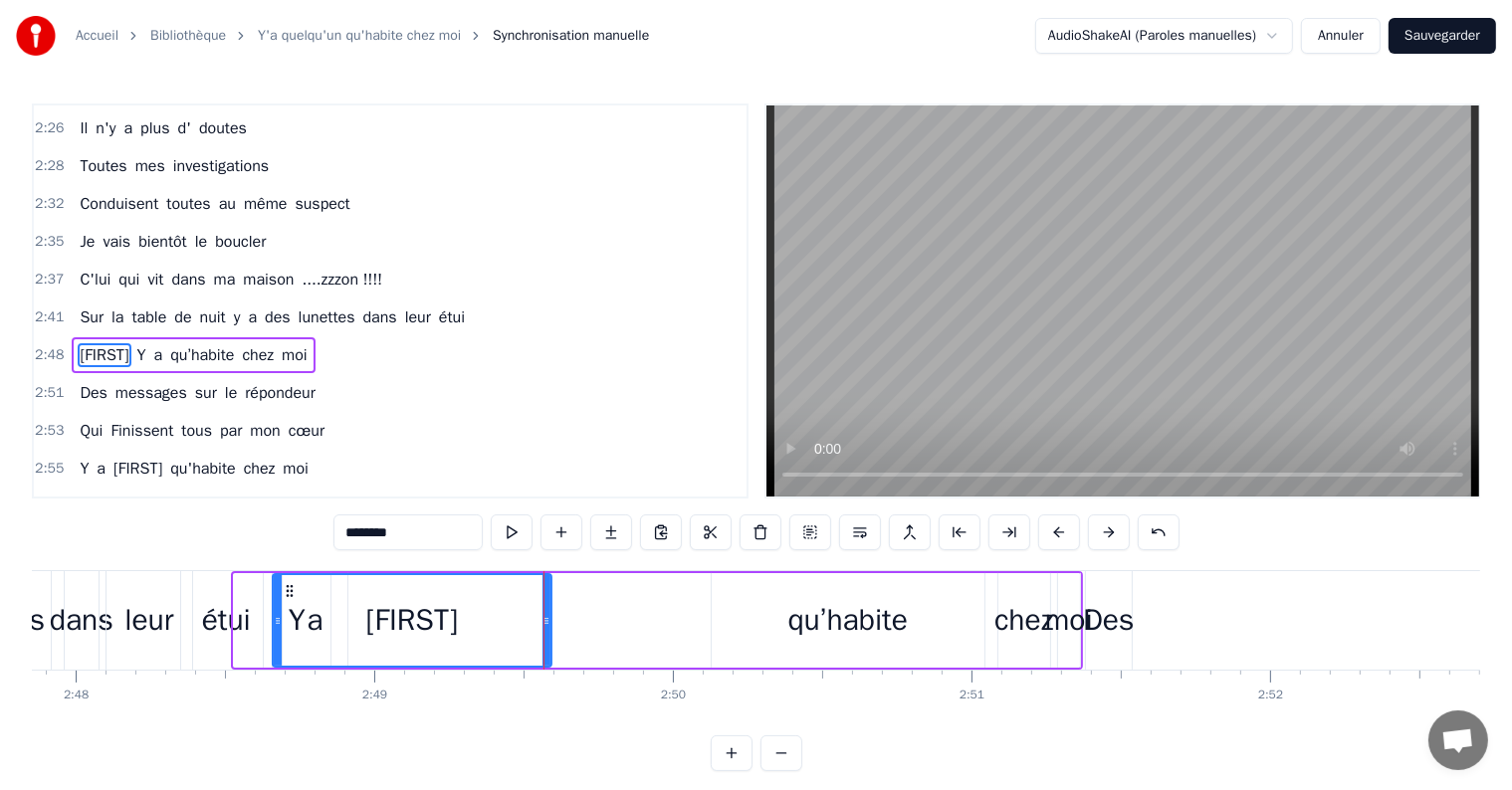 drag, startPoint x: 235, startPoint y: 617, endPoint x: 275, endPoint y: 620, distance: 40.112342 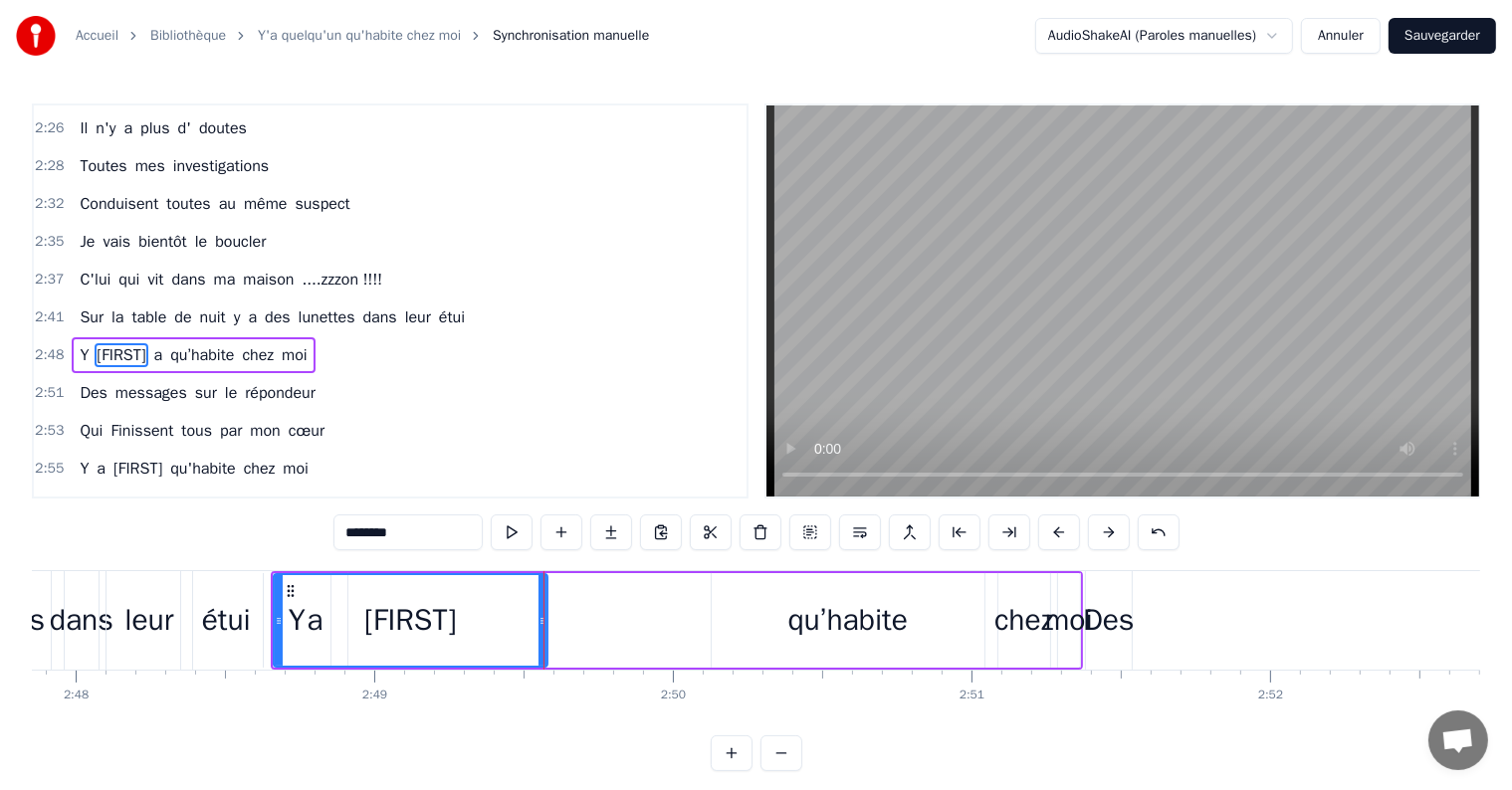 click 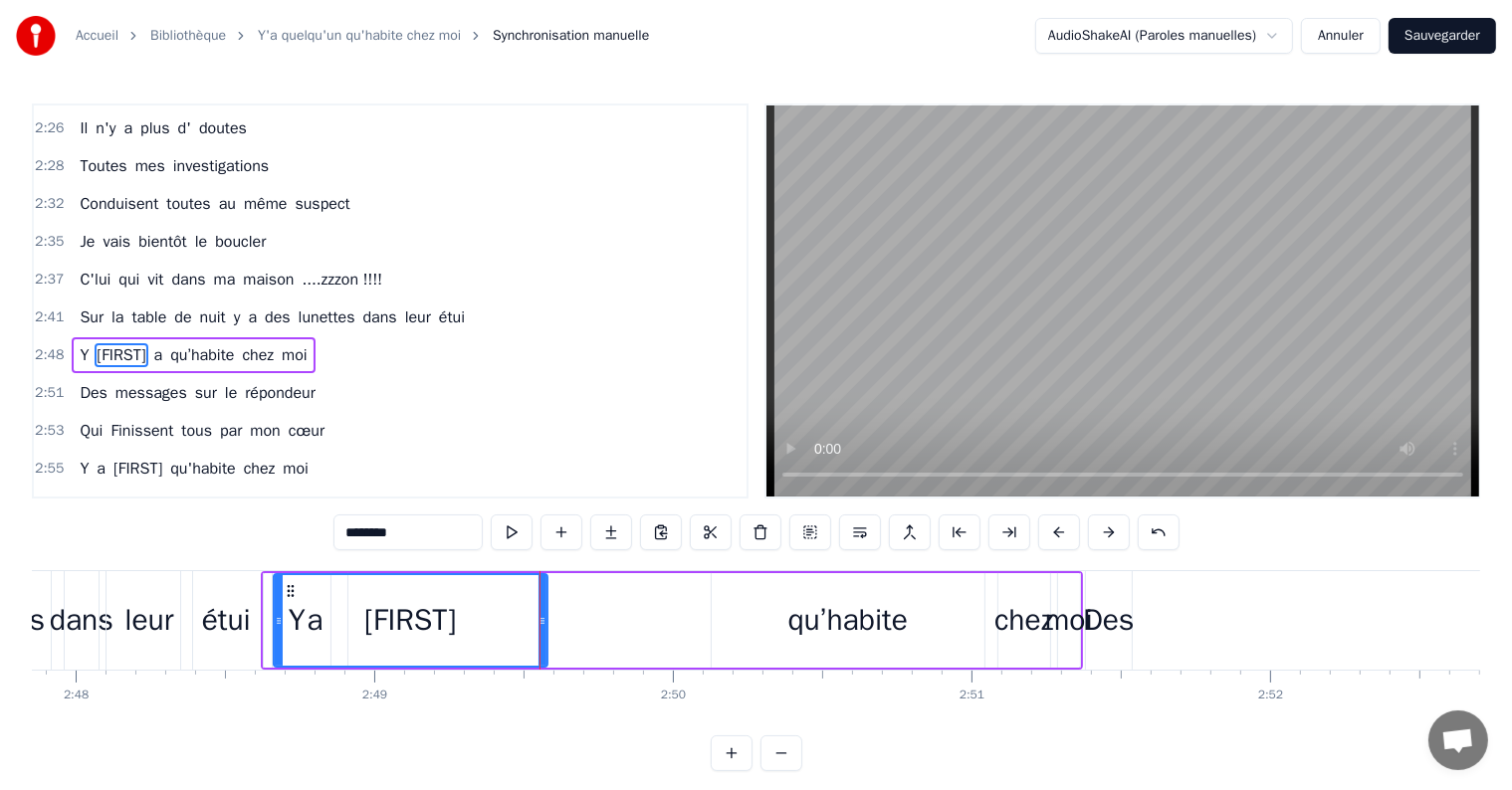 click 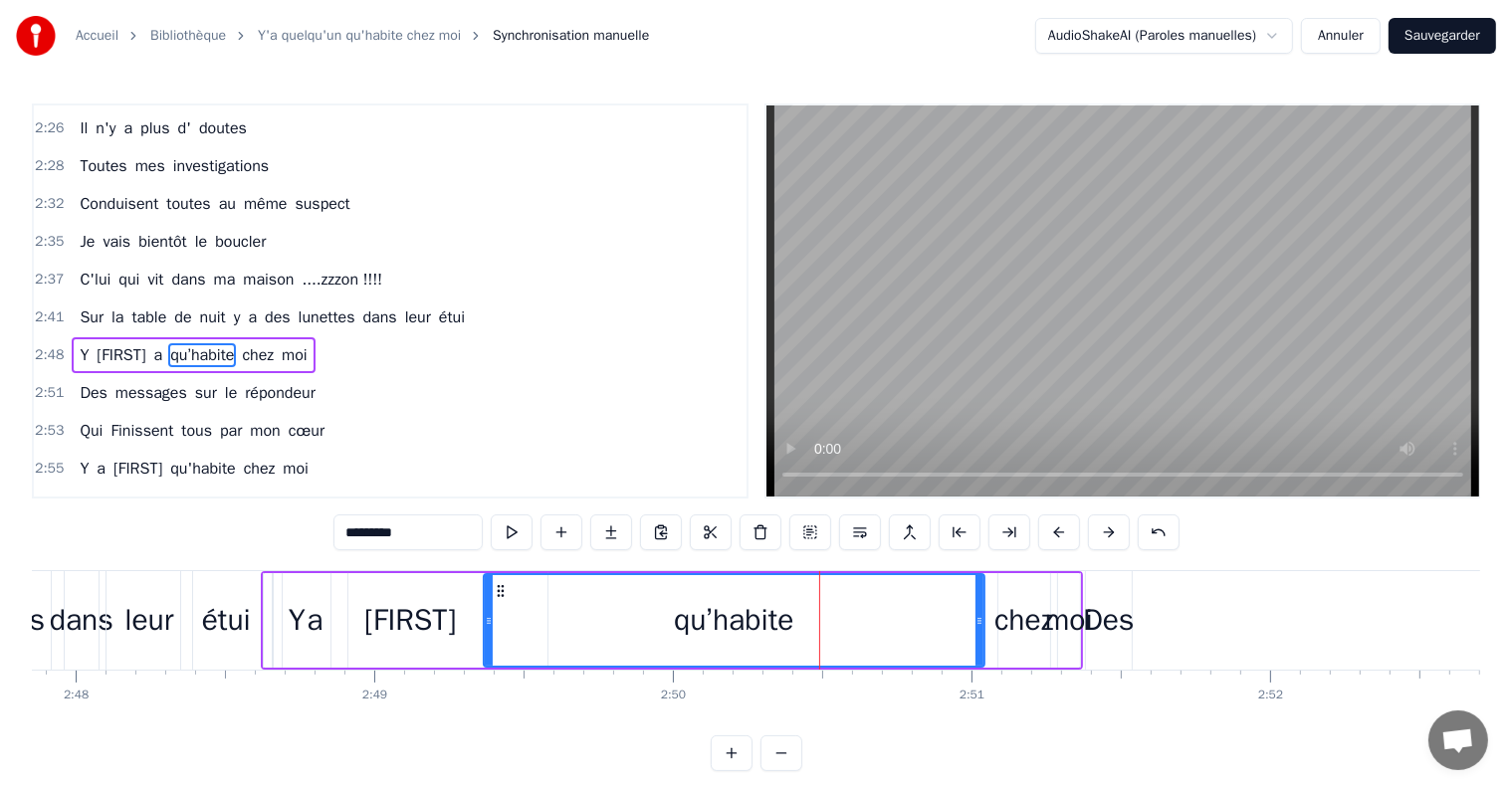 drag, startPoint x: 716, startPoint y: 617, endPoint x: 488, endPoint y: 637, distance: 228.8755 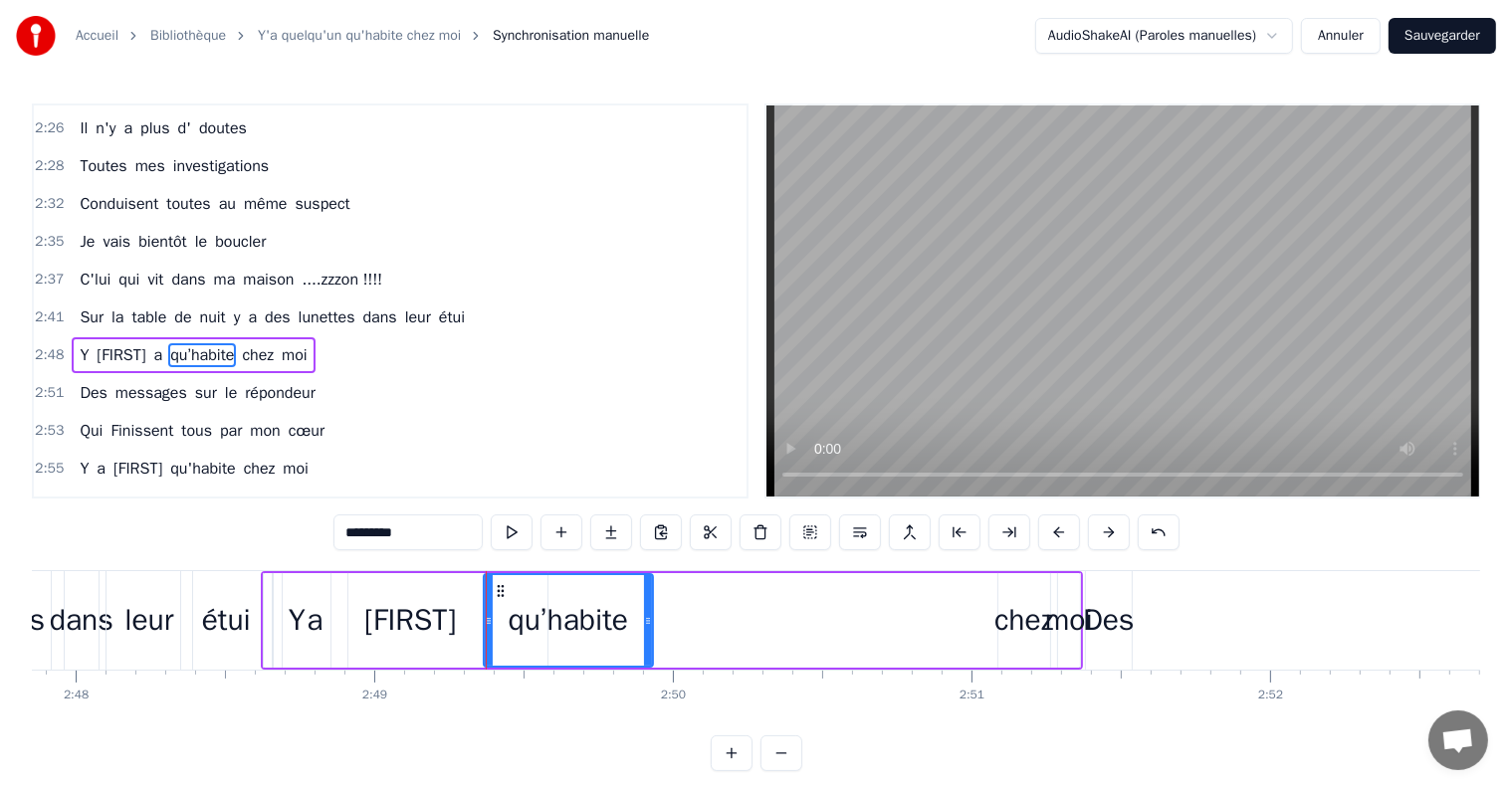drag, startPoint x: 979, startPoint y: 621, endPoint x: 648, endPoint y: 646, distance: 331.94277 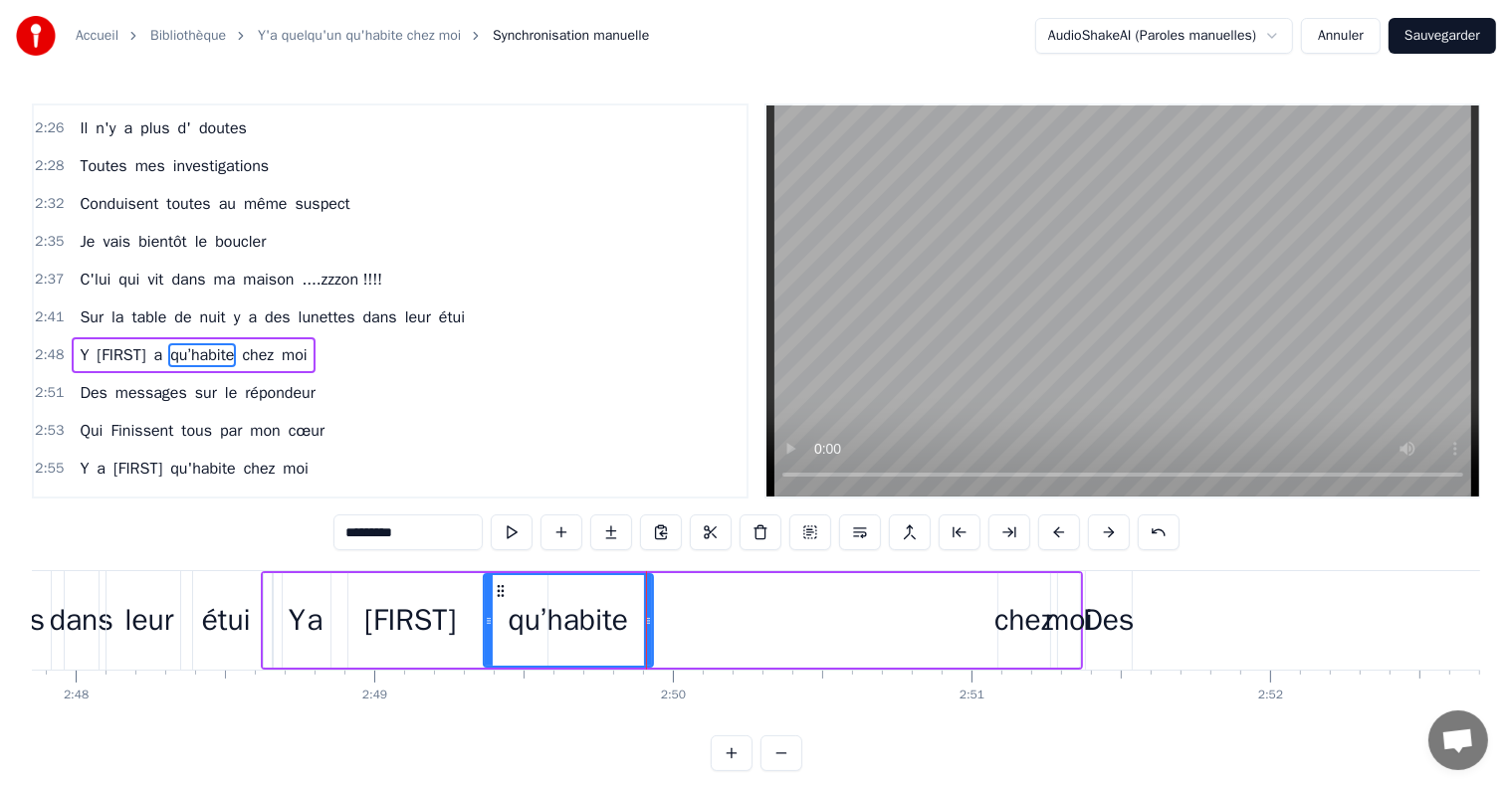 click on "chez" at bounding box center (1023, 620) 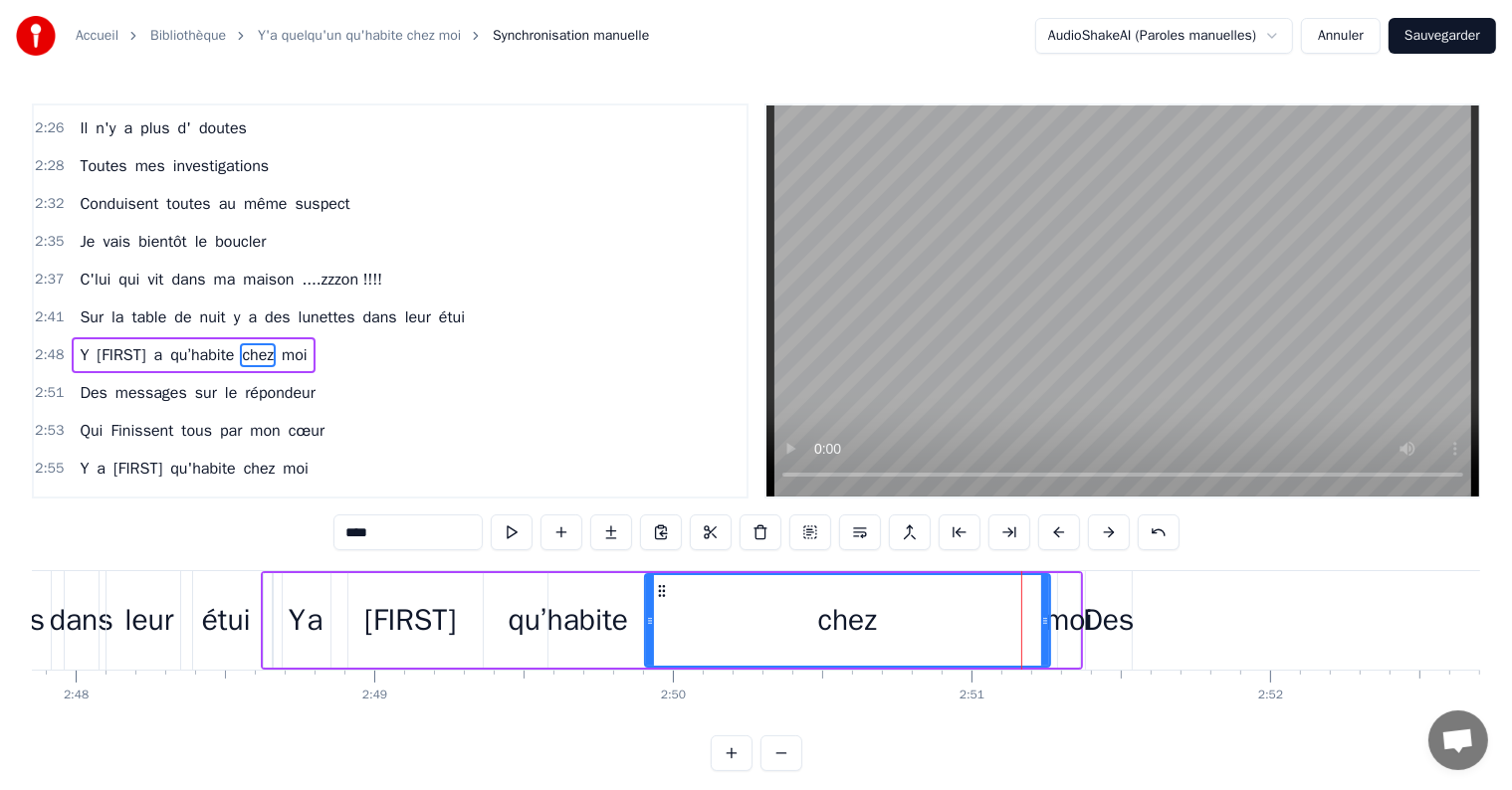 drag, startPoint x: 1002, startPoint y: 621, endPoint x: 649, endPoint y: 630, distance: 353.11471 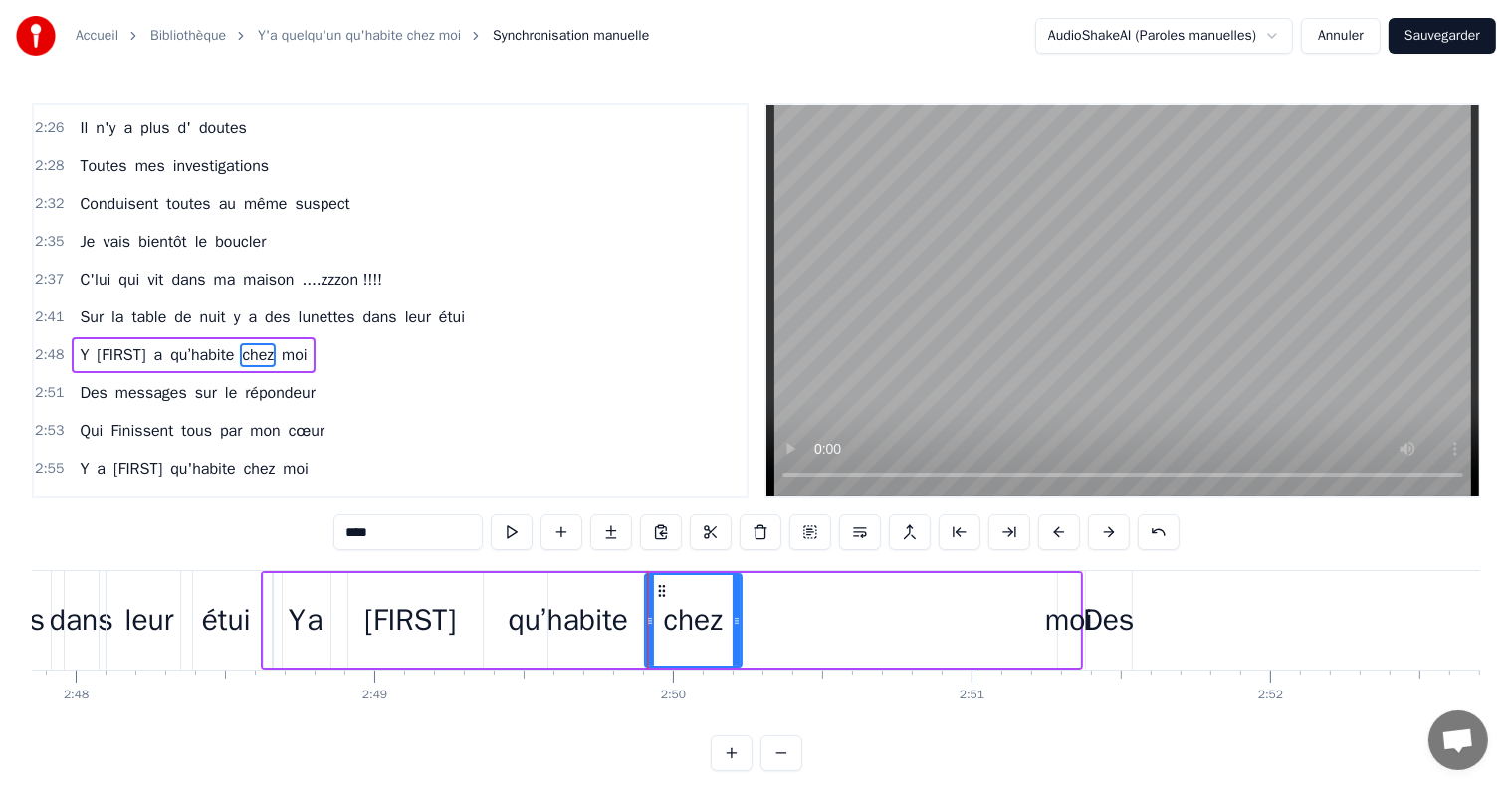 drag, startPoint x: 1044, startPoint y: 621, endPoint x: 734, endPoint y: 668, distance: 313.5427 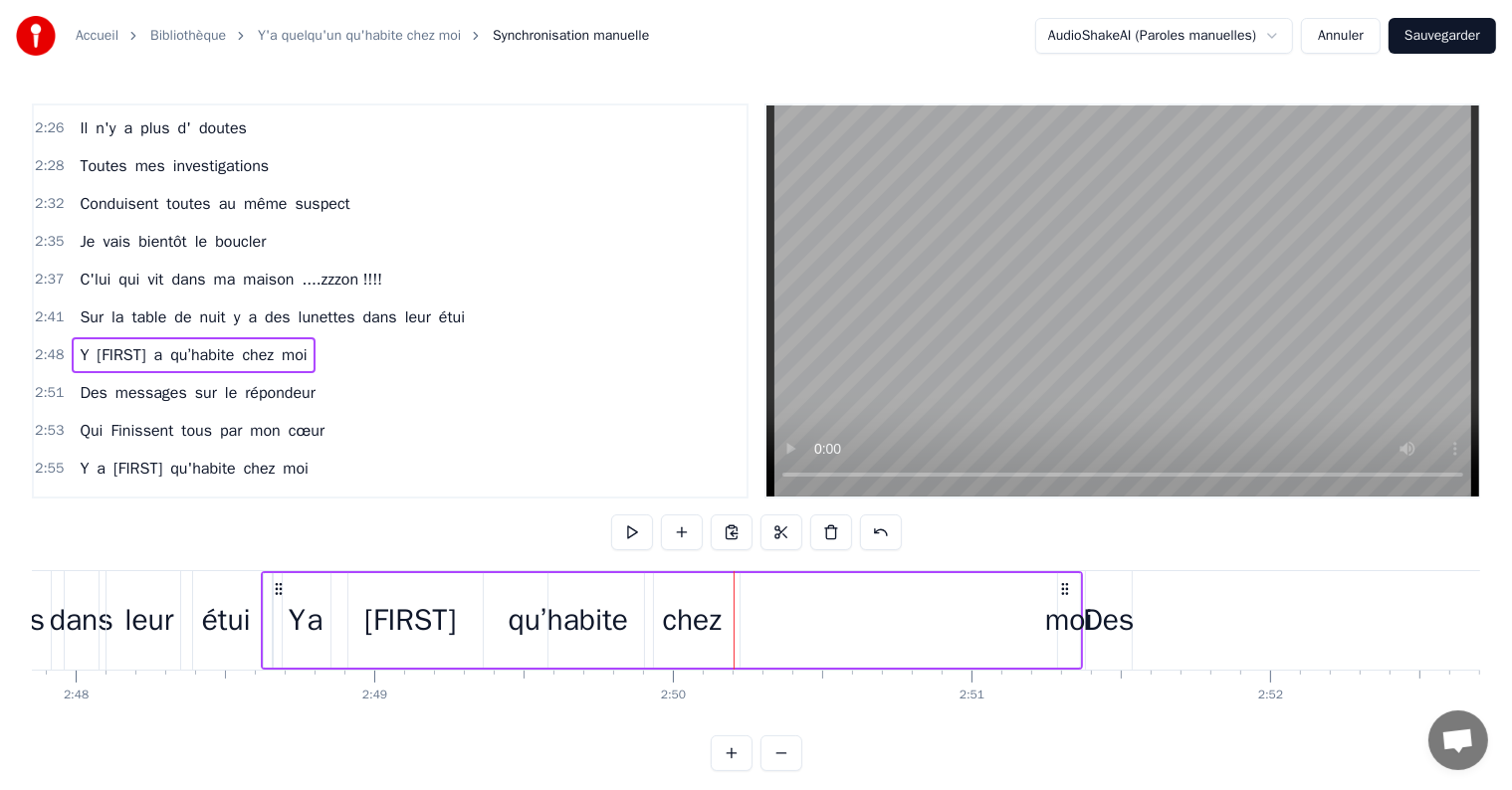 click on "moi" at bounding box center (1069, 620) 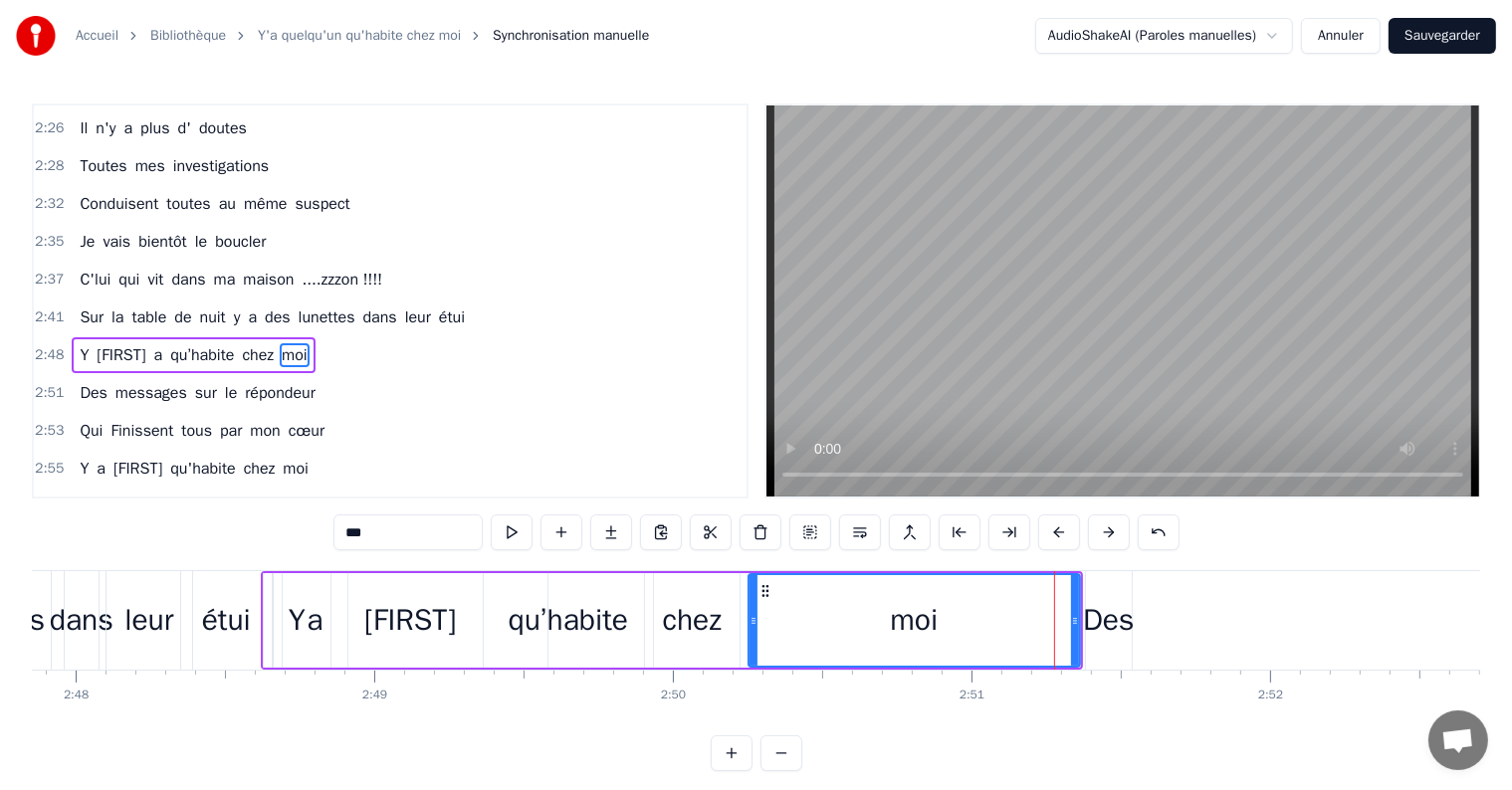 drag, startPoint x: 1061, startPoint y: 618, endPoint x: 752, endPoint y: 641, distance: 309.8548 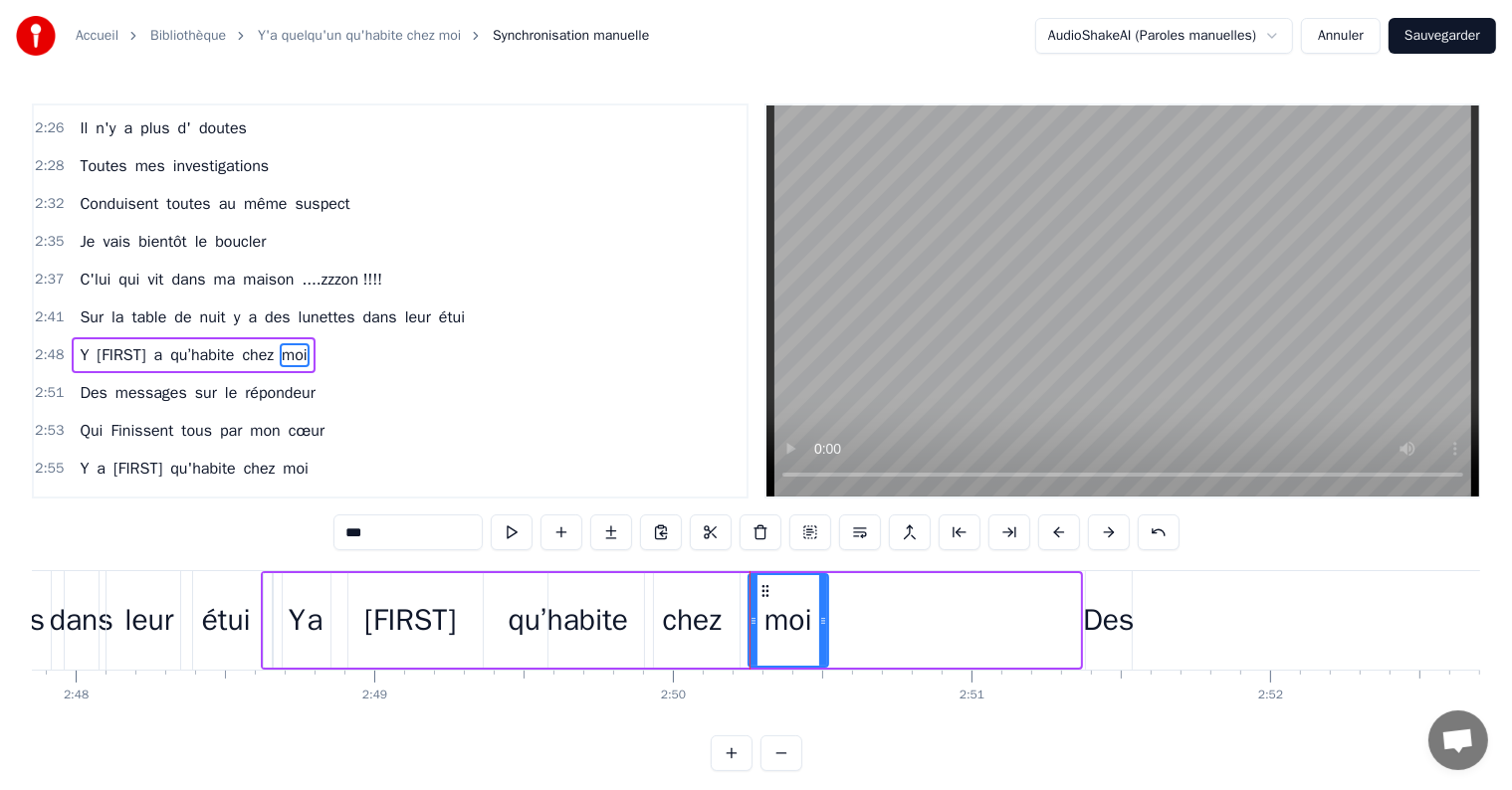 drag, startPoint x: 1074, startPoint y: 618, endPoint x: 822, endPoint y: 649, distance: 253.89959 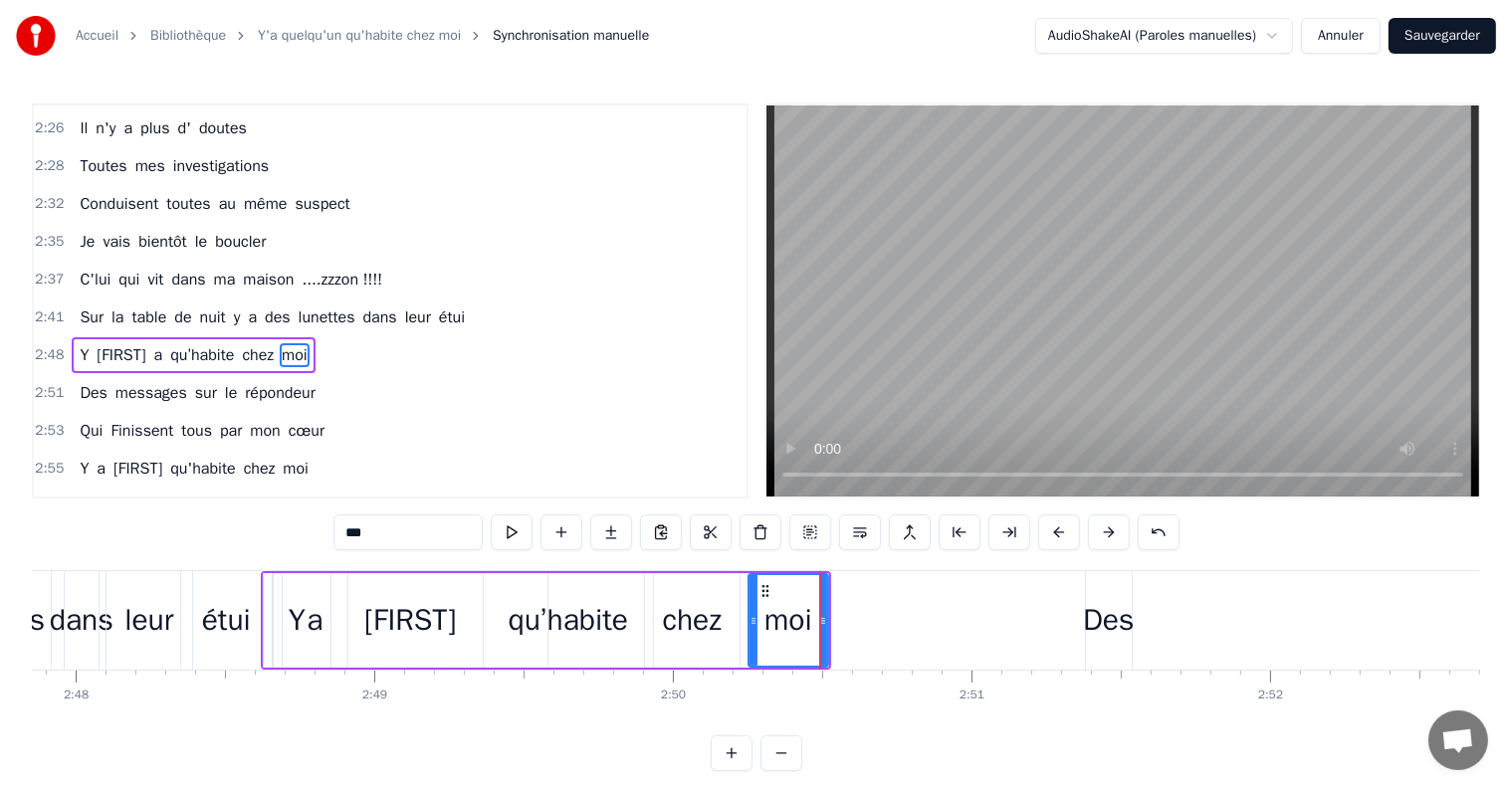 click on "Des" at bounding box center (1109, 620) 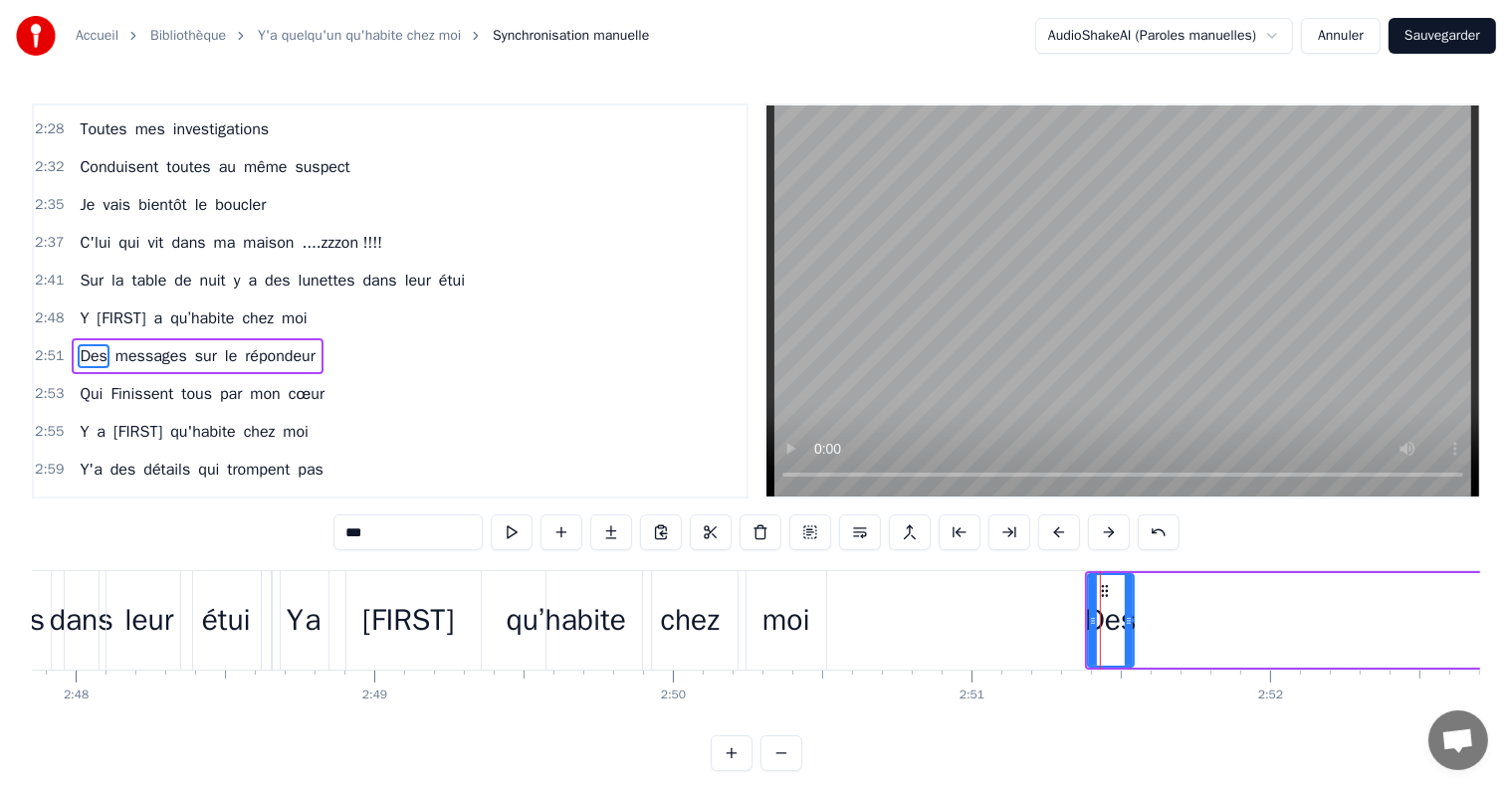 scroll, scrollTop: 30, scrollLeft: 0, axis: vertical 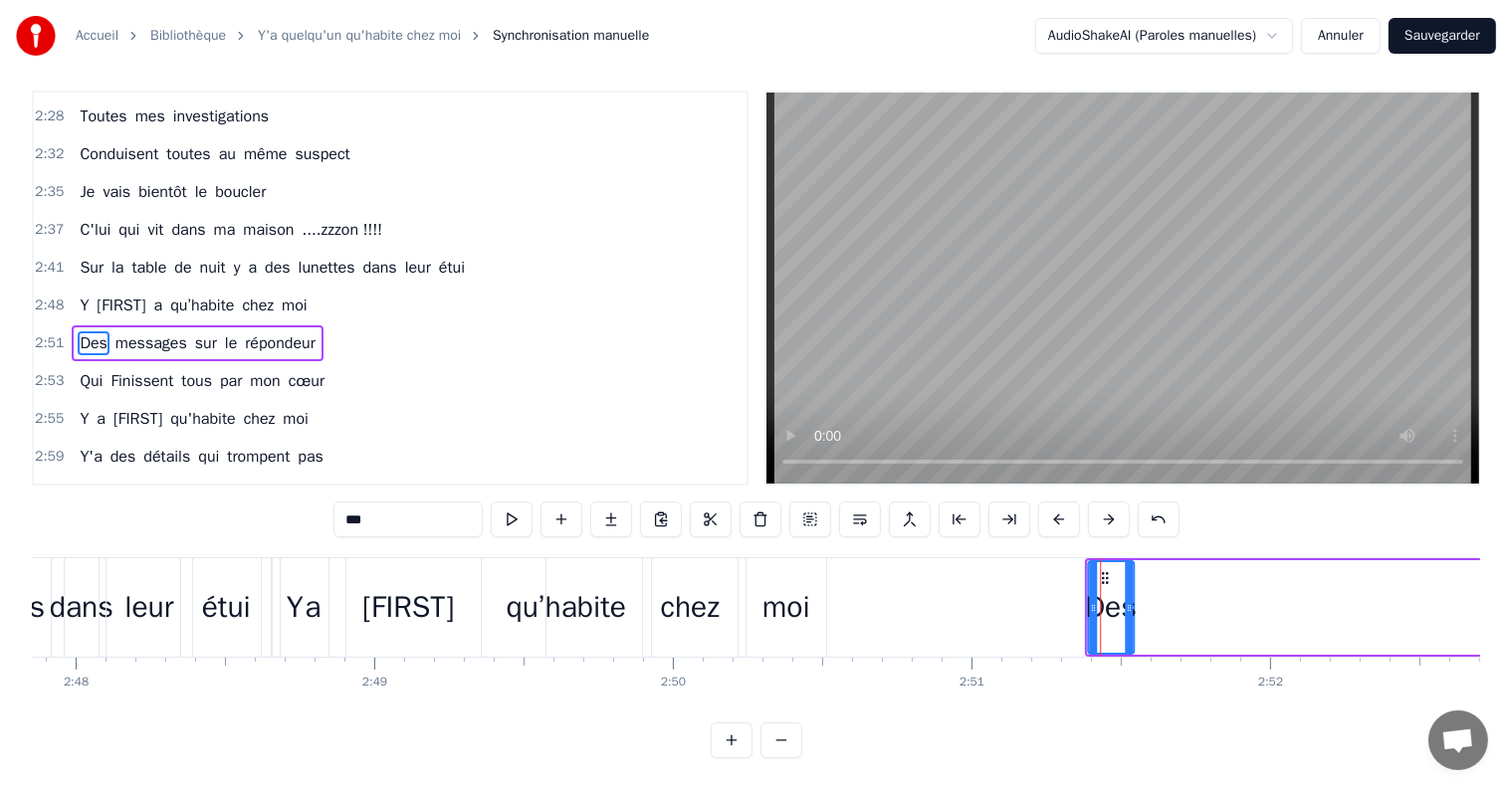 click 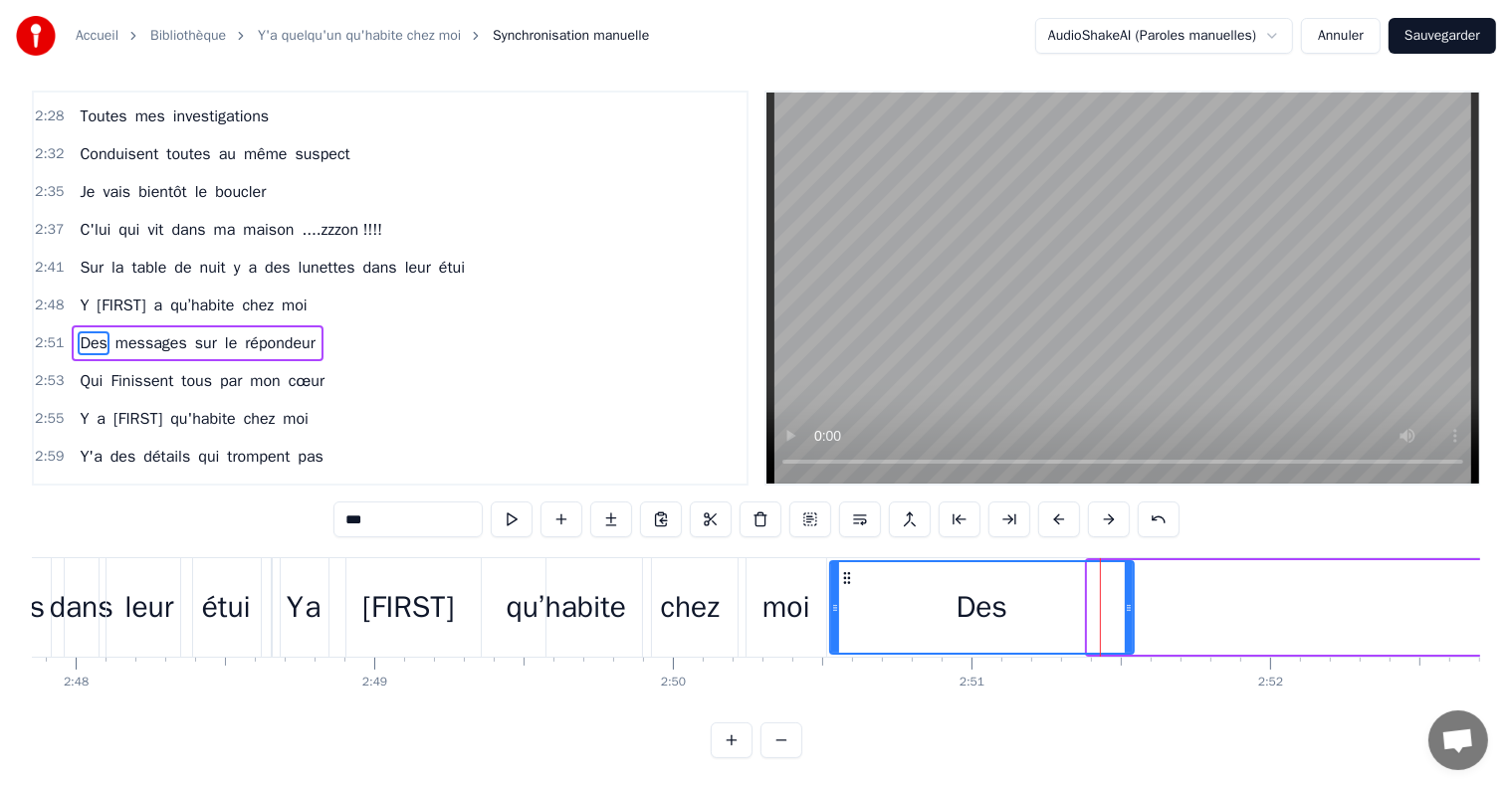 drag, startPoint x: 1090, startPoint y: 589, endPoint x: 832, endPoint y: 617, distance: 259.51493 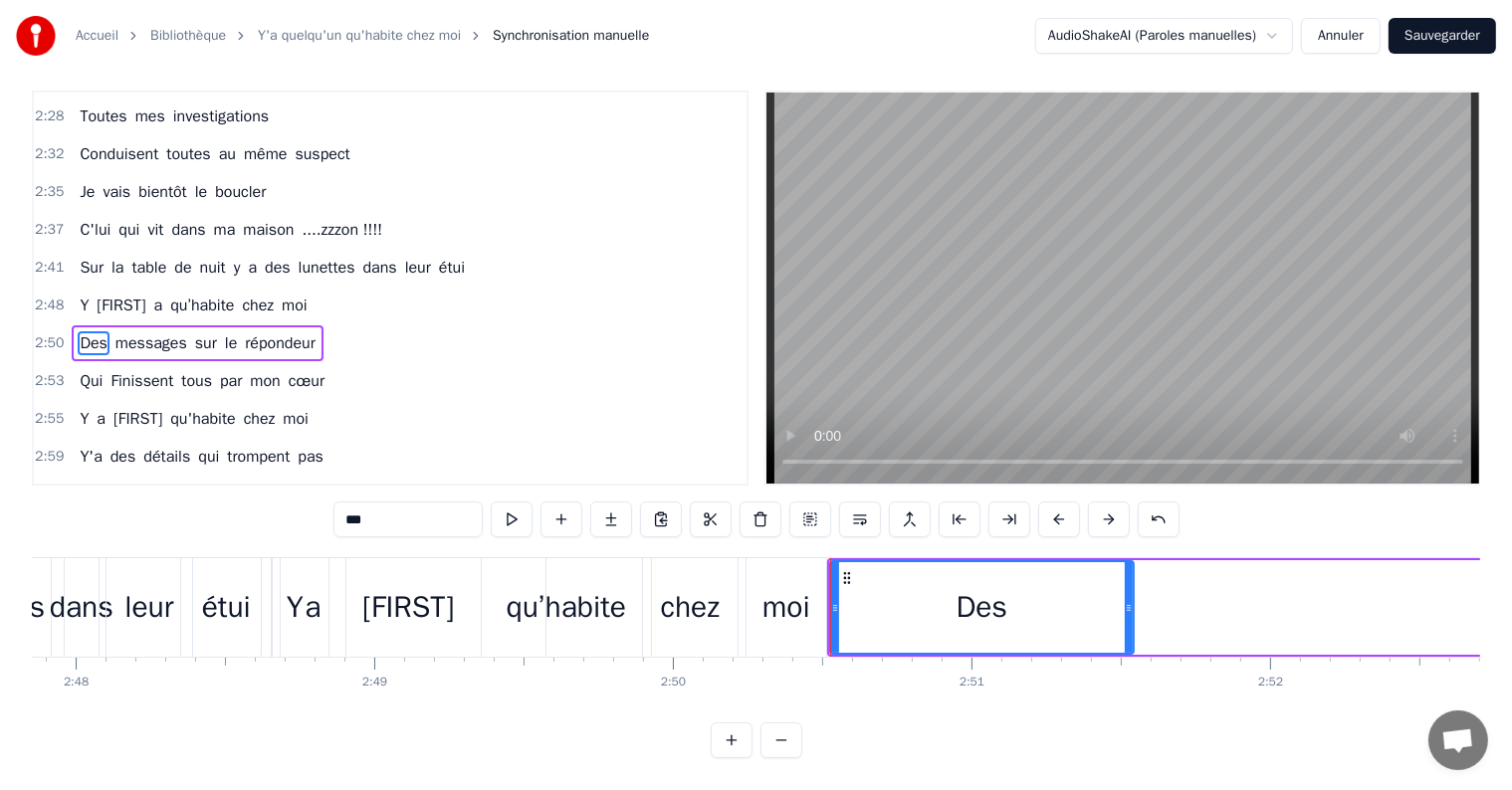 scroll, scrollTop: 0, scrollLeft: 0, axis: both 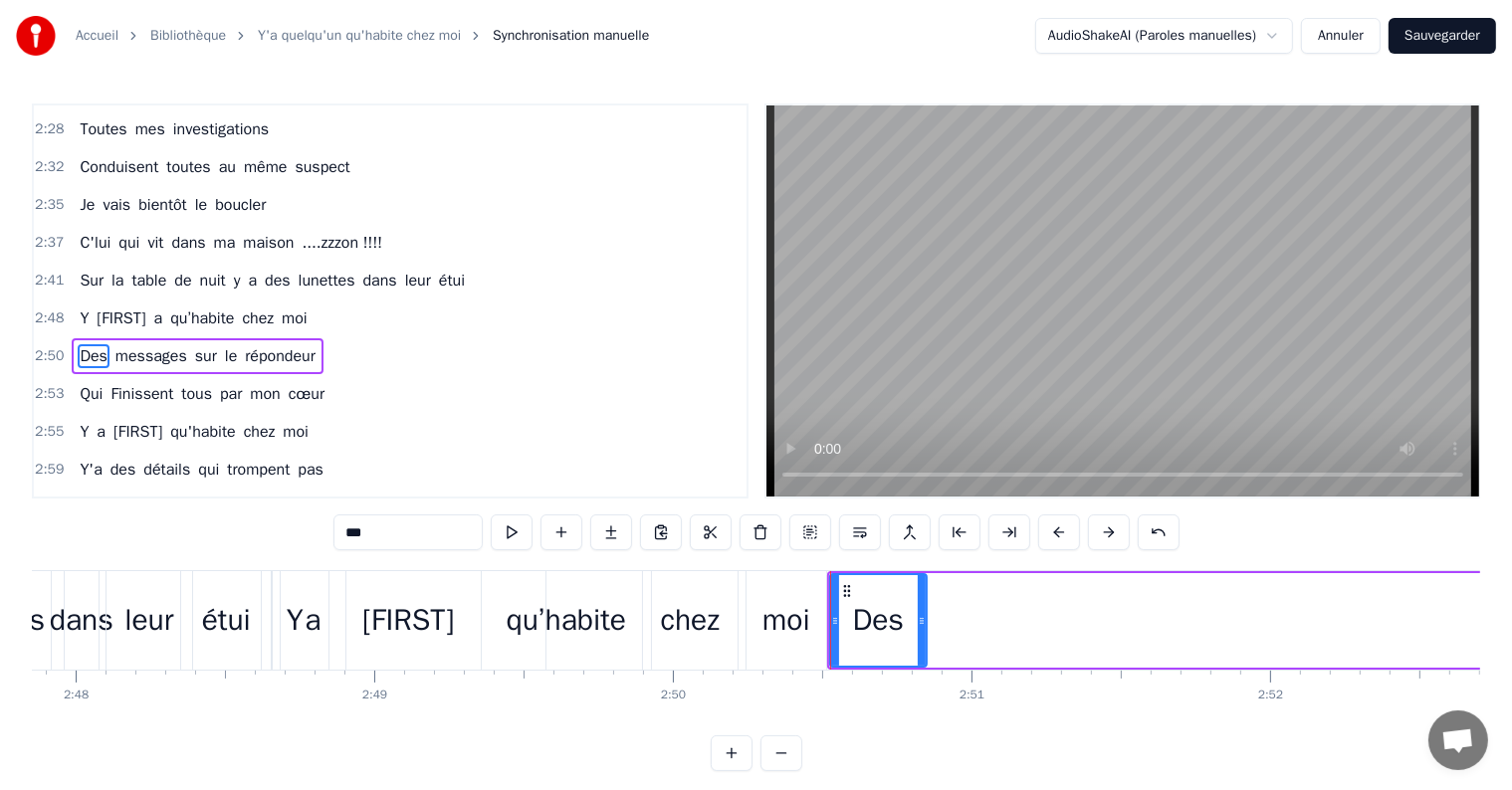 drag, startPoint x: 1127, startPoint y: 621, endPoint x: 1108, endPoint y: 617, distance: 19.416488 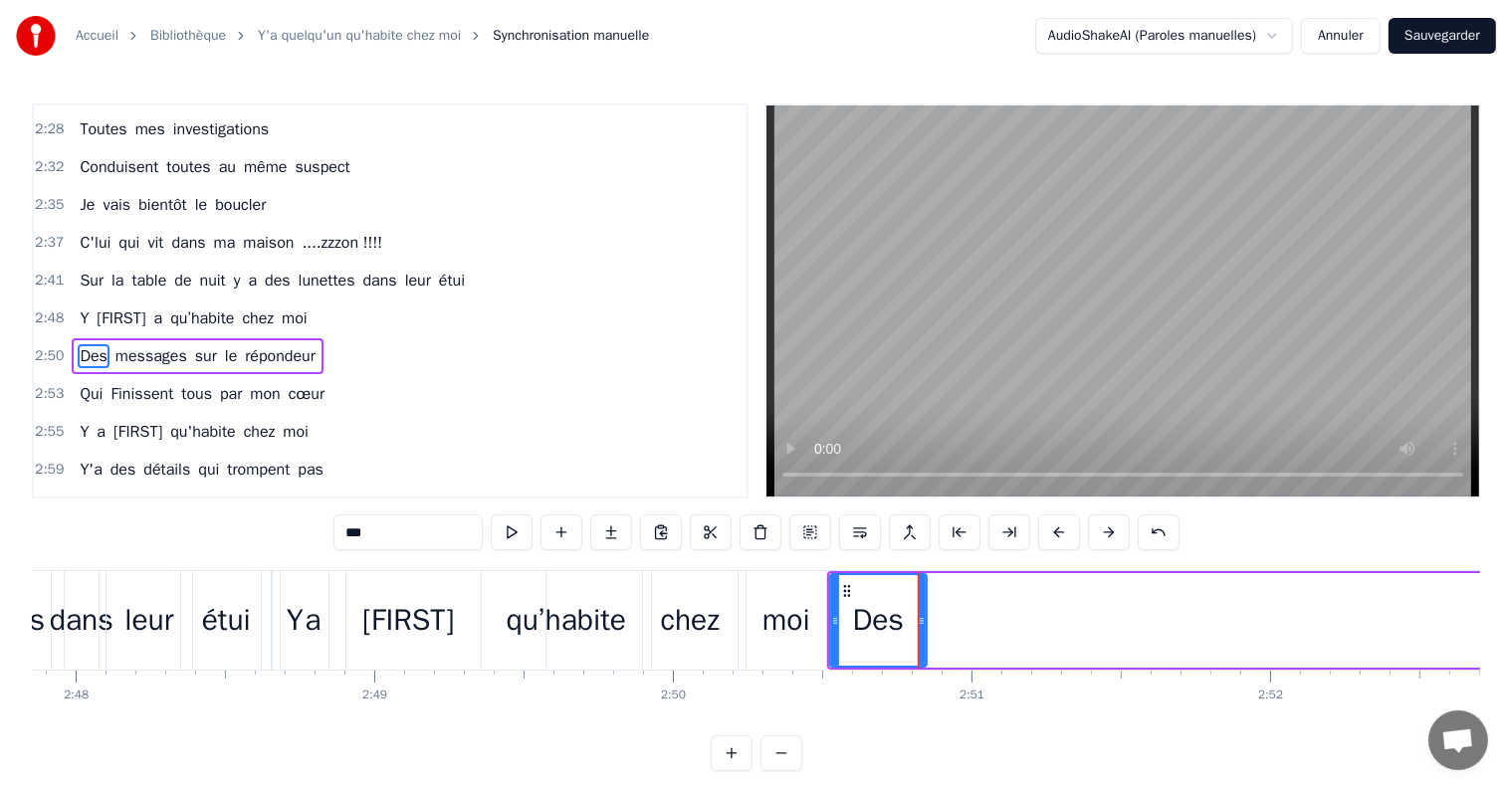 scroll, scrollTop: 30, scrollLeft: 0, axis: vertical 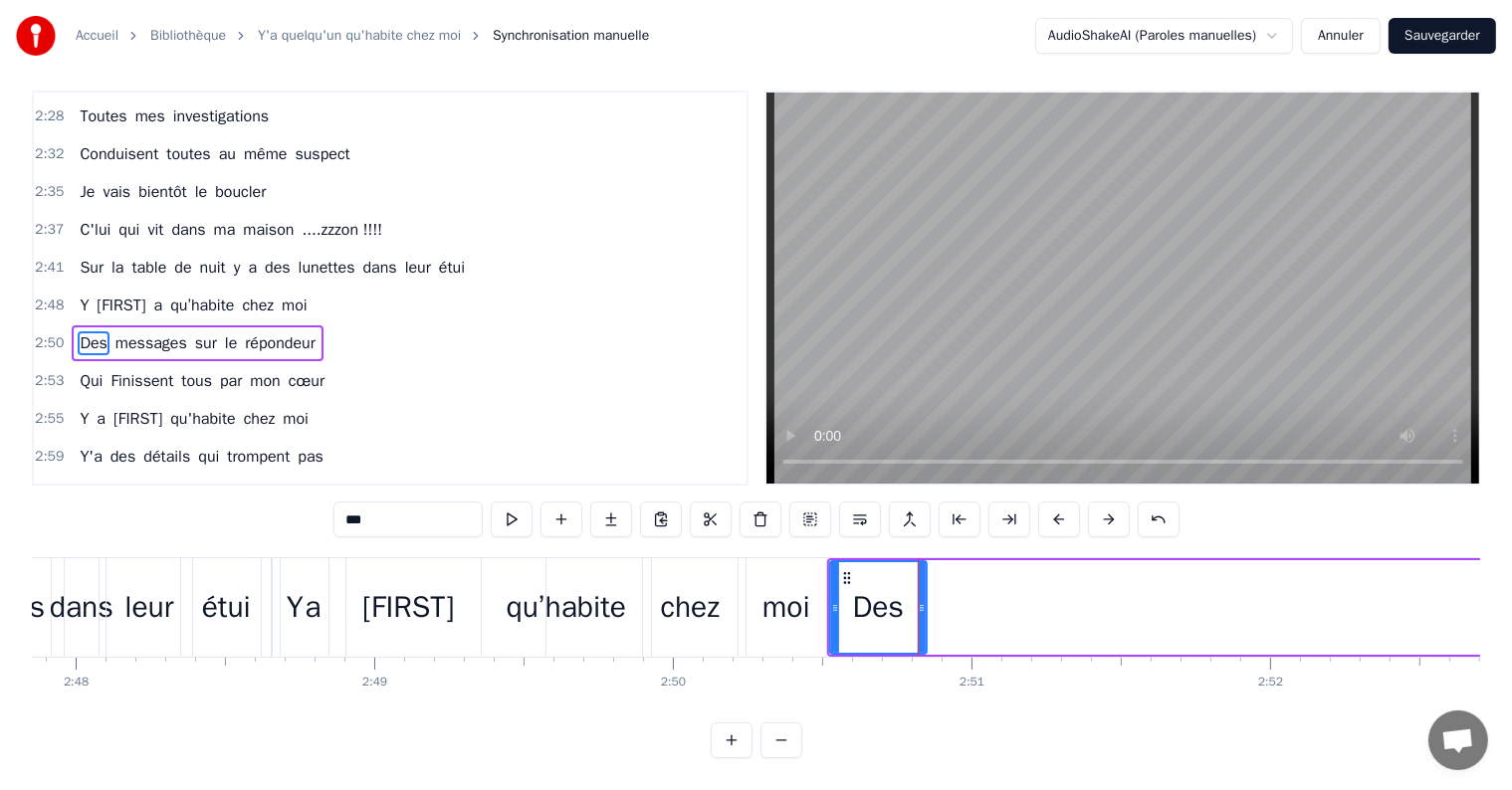 click on "messages" at bounding box center (151, 343) 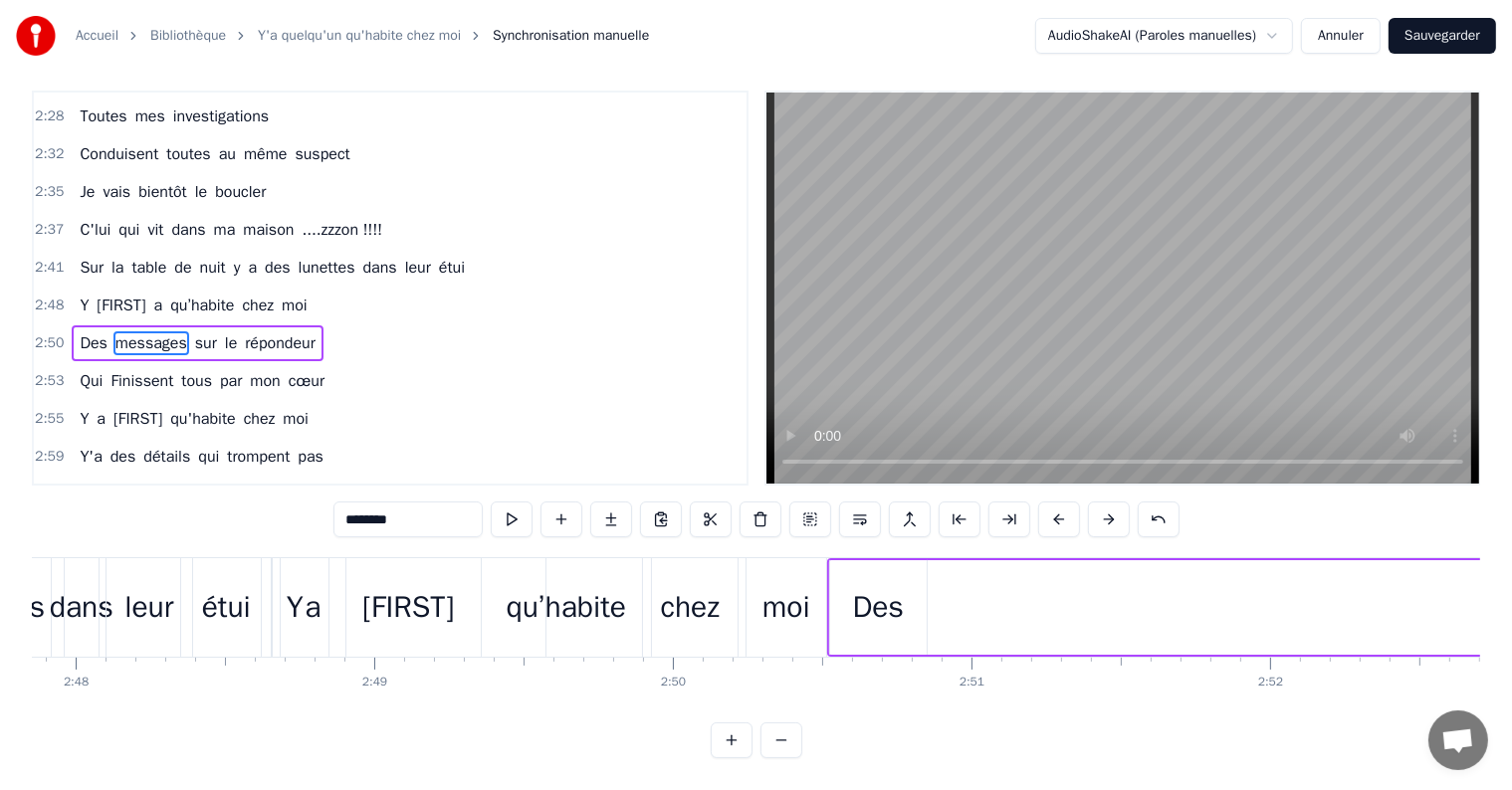scroll, scrollTop: 0, scrollLeft: 0, axis: both 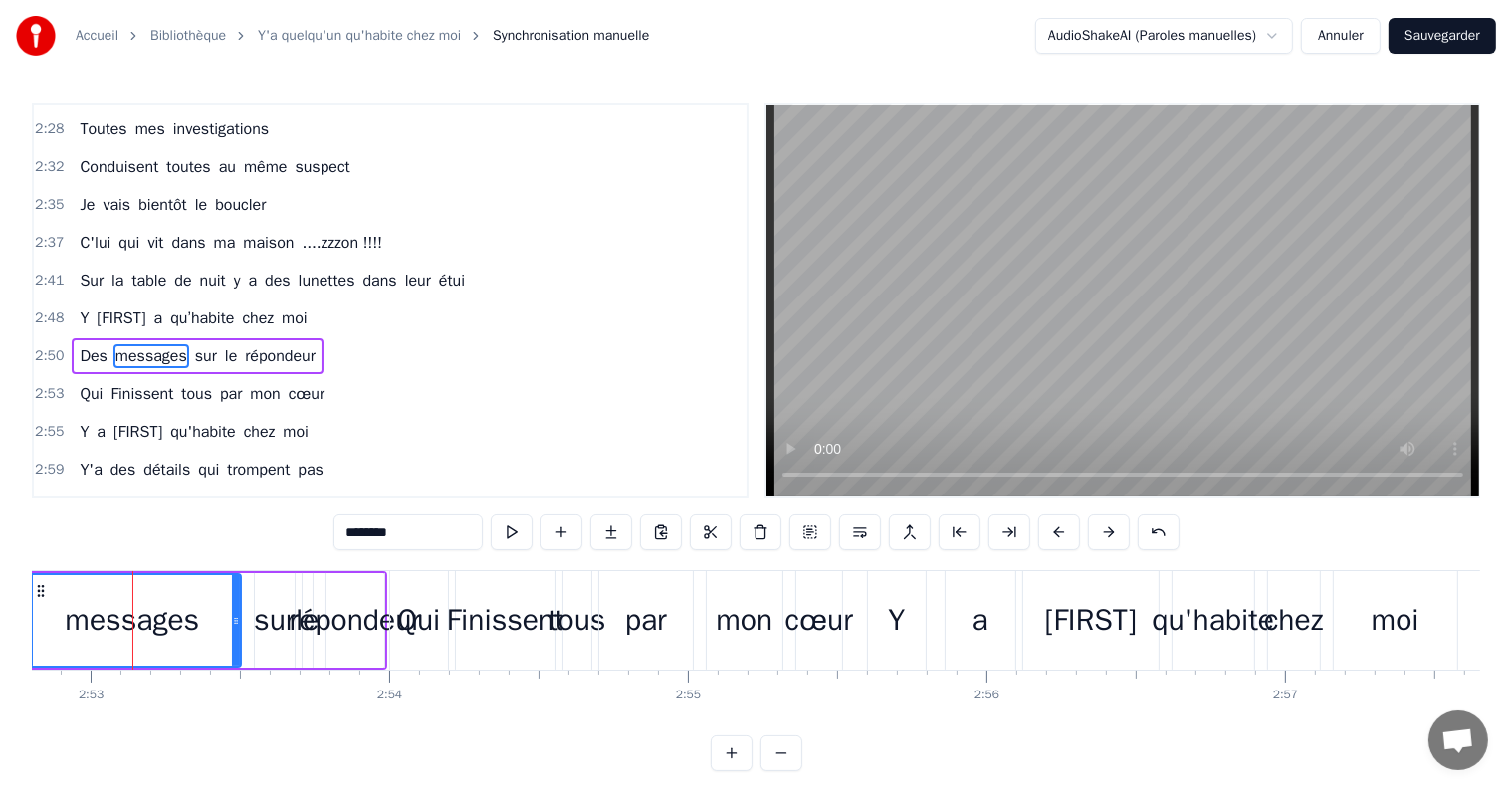 drag, startPoint x: 135, startPoint y: 622, endPoint x: 29, endPoint y: 637, distance: 107.05606 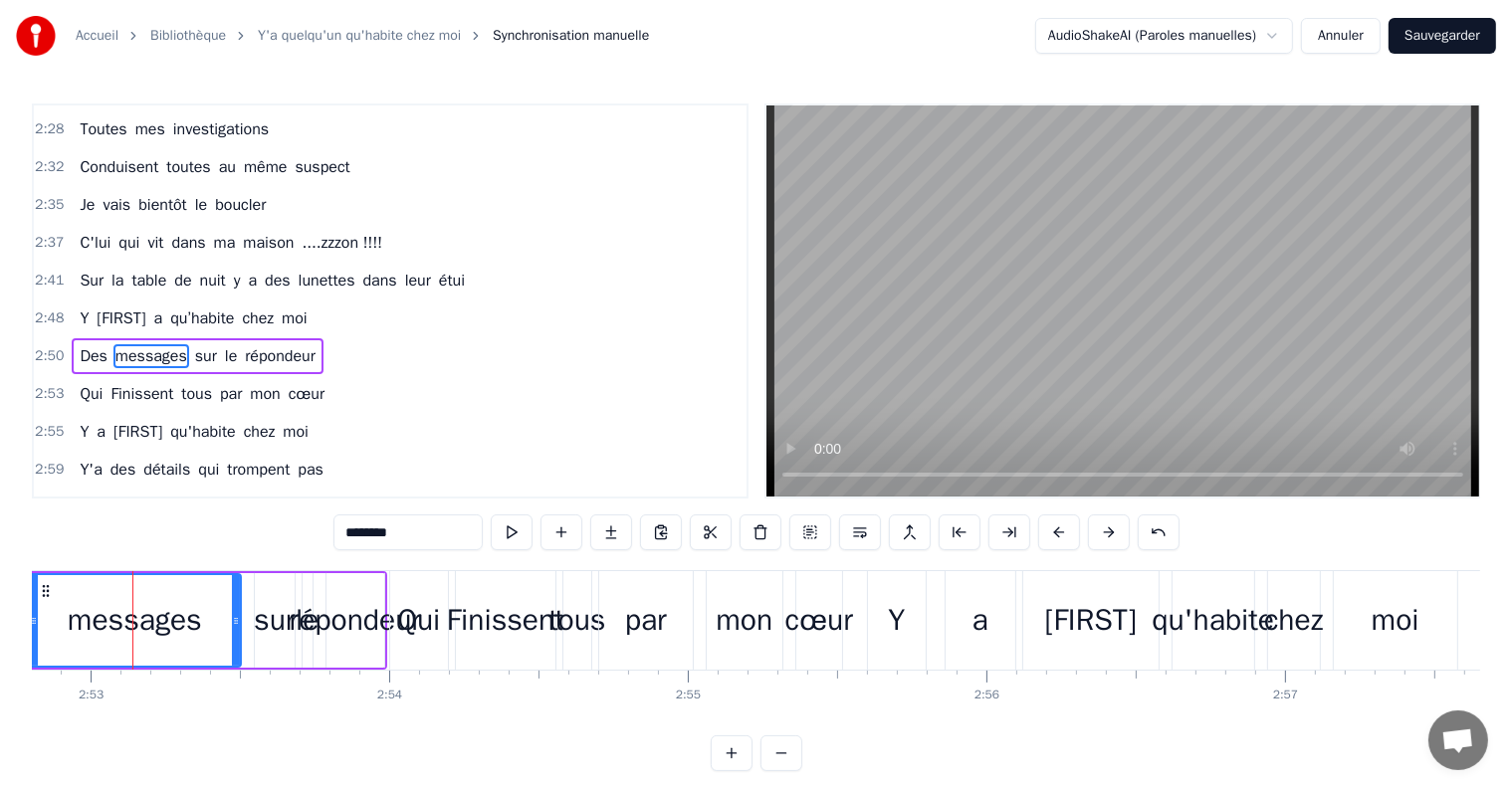 click on "Des" at bounding box center [93, 356] 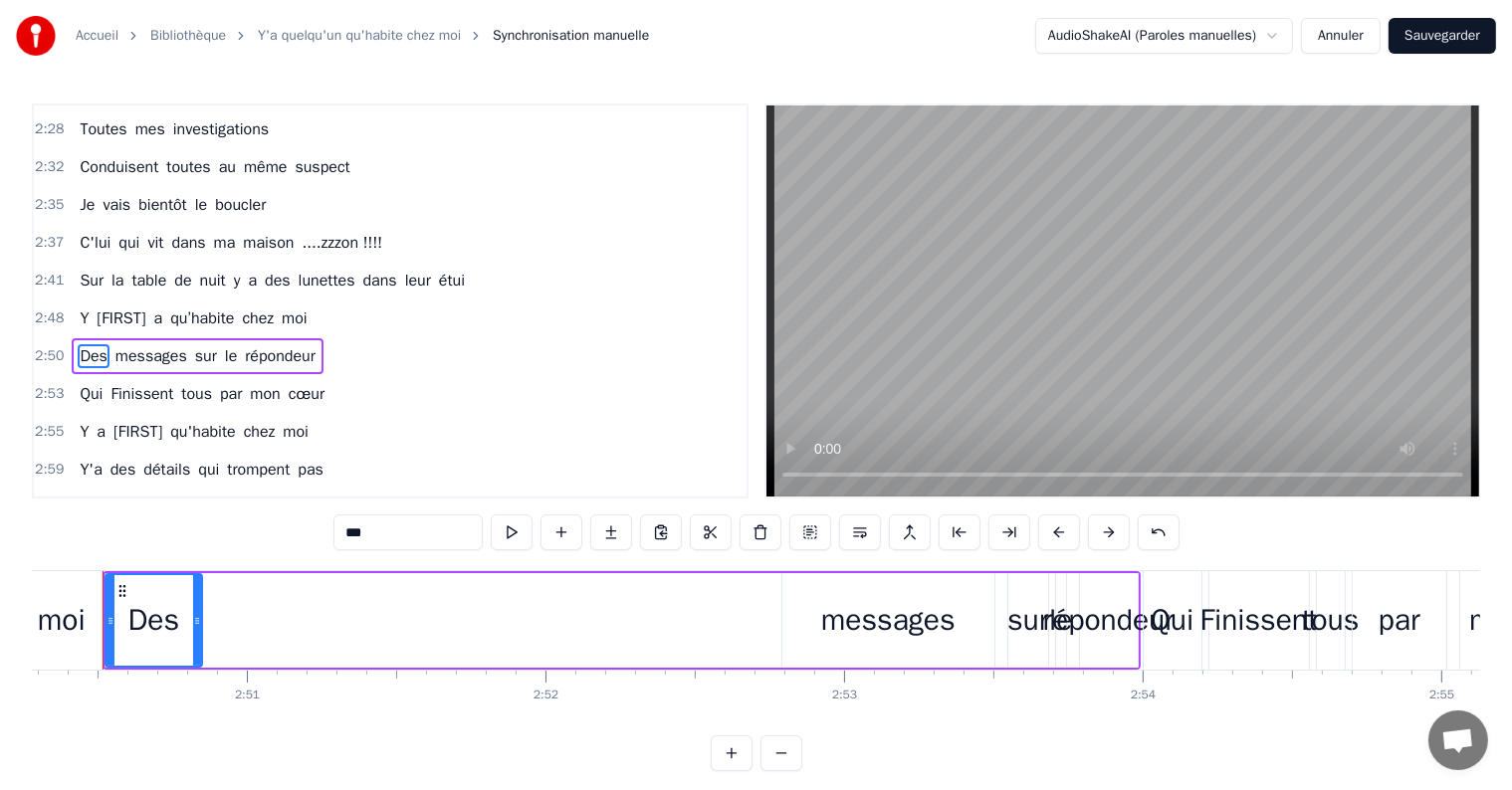 scroll, scrollTop: 0, scrollLeft: 50819, axis: horizontal 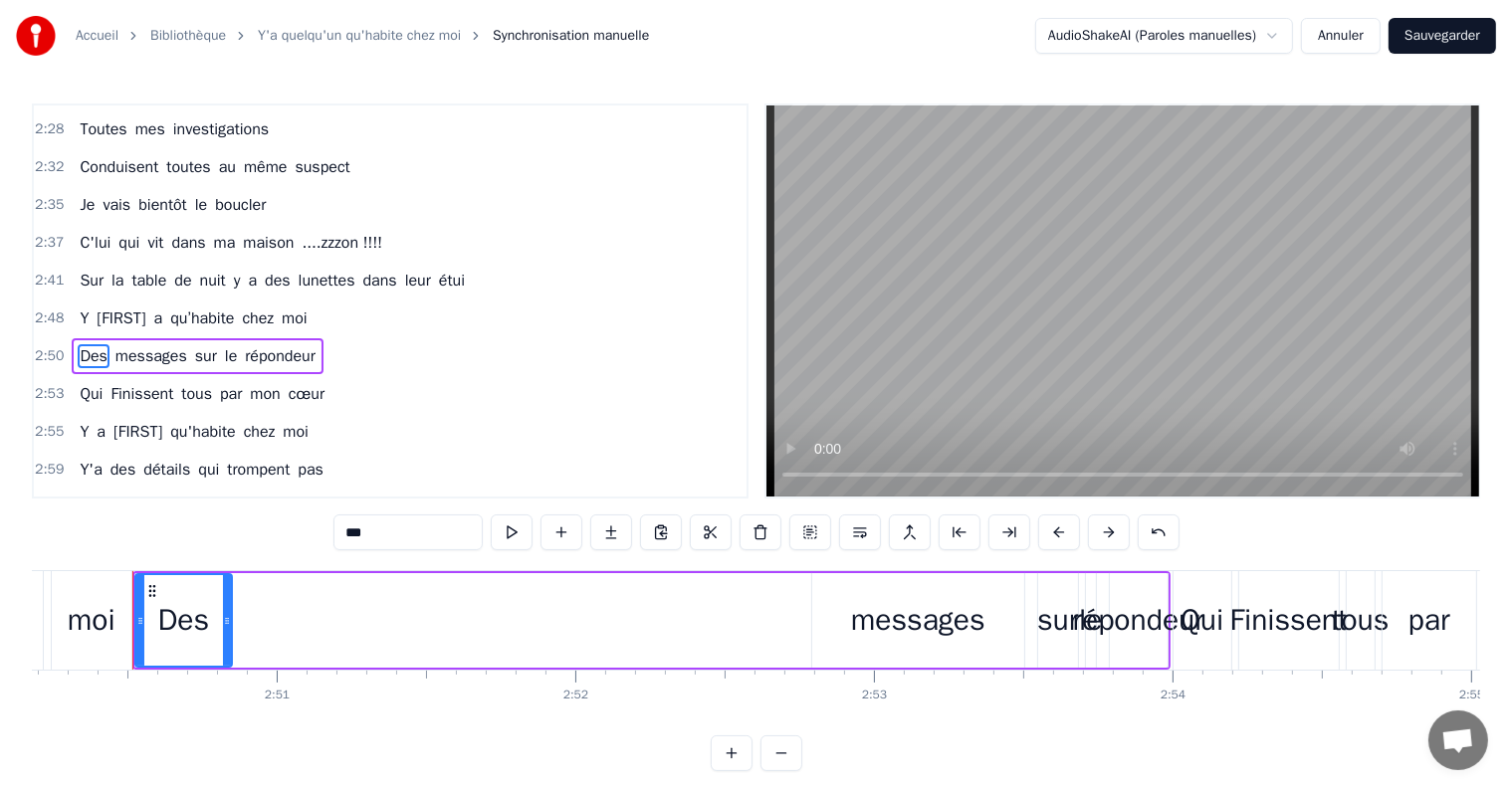 click on "messages" at bounding box center (918, 620) 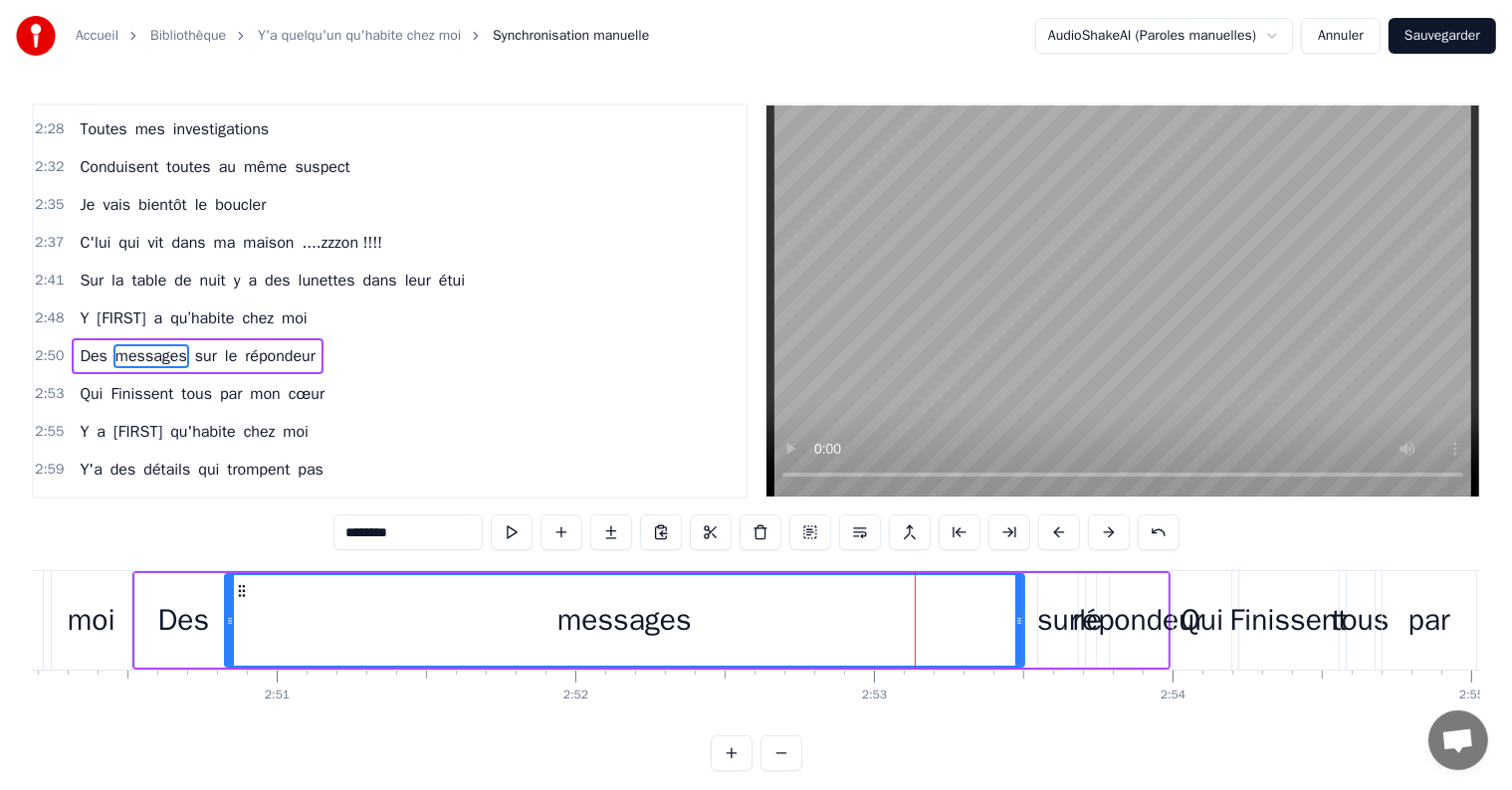 drag, startPoint x: 814, startPoint y: 621, endPoint x: 227, endPoint y: 637, distance: 587.218 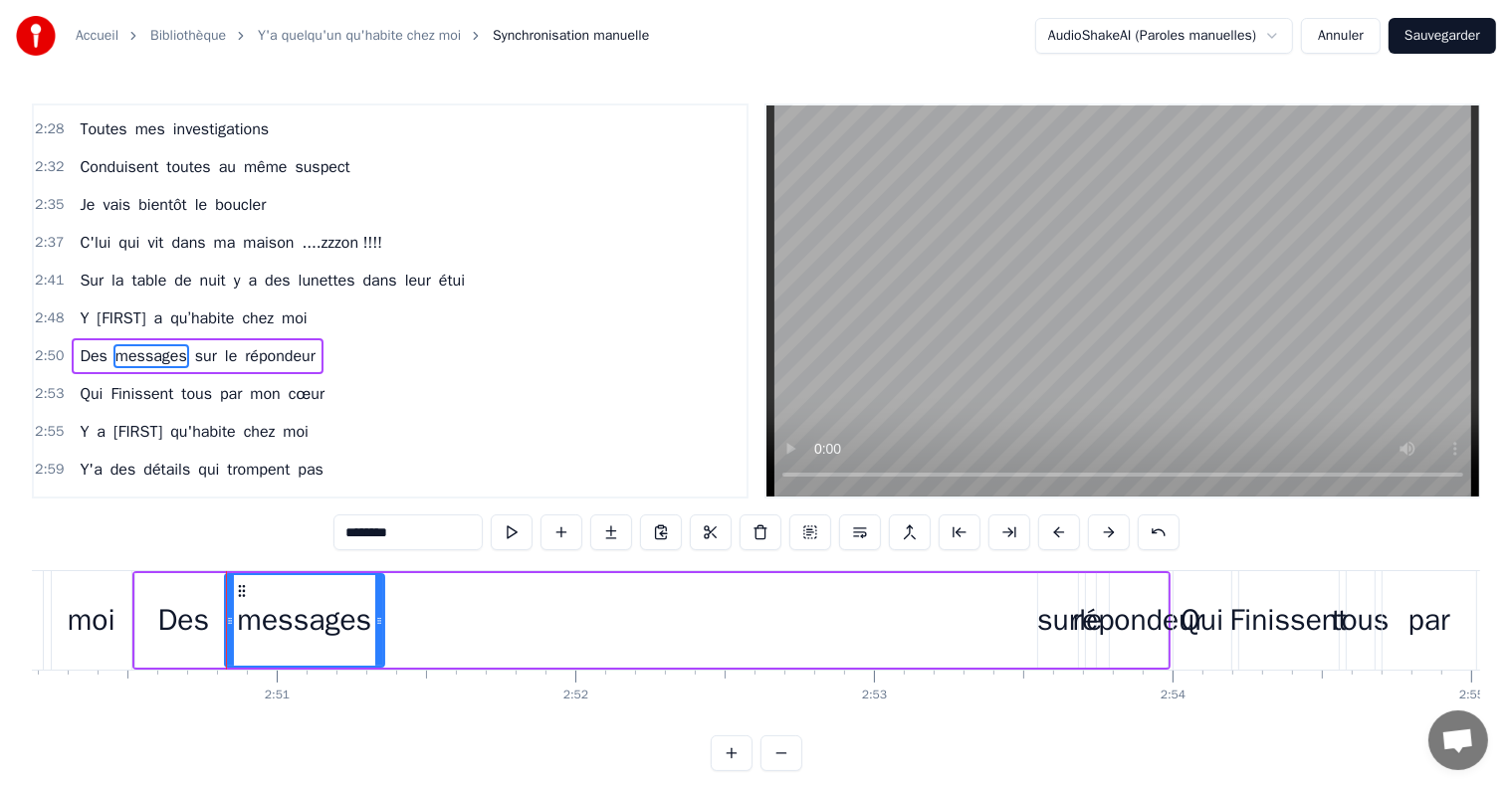 drag, startPoint x: 1019, startPoint y: 618, endPoint x: 379, endPoint y: 694, distance: 644.497 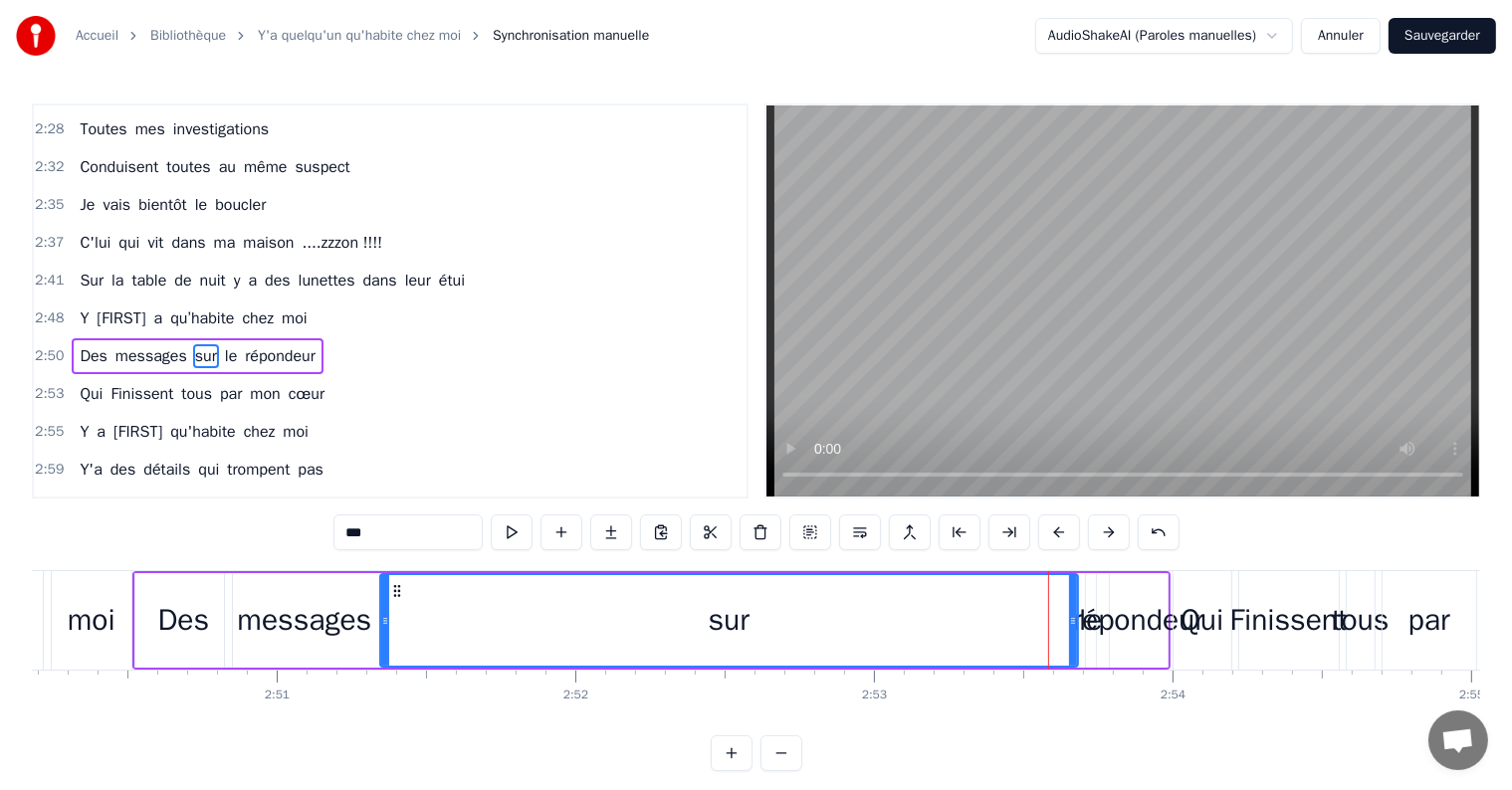 drag, startPoint x: 1038, startPoint y: 621, endPoint x: 380, endPoint y: 685, distance: 661.1051 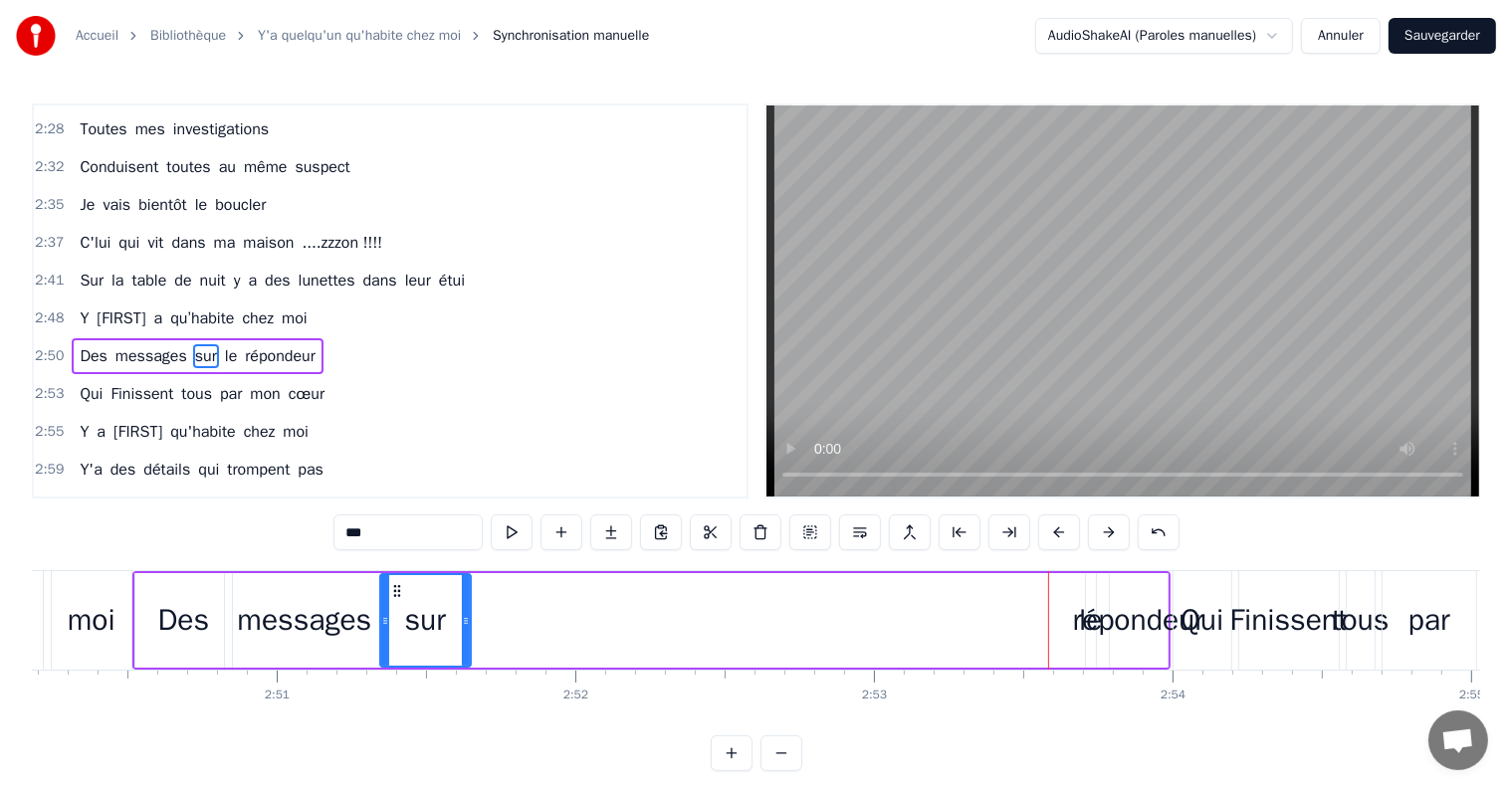 drag, startPoint x: 1072, startPoint y: 621, endPoint x: 463, endPoint y: 683, distance: 612.1479 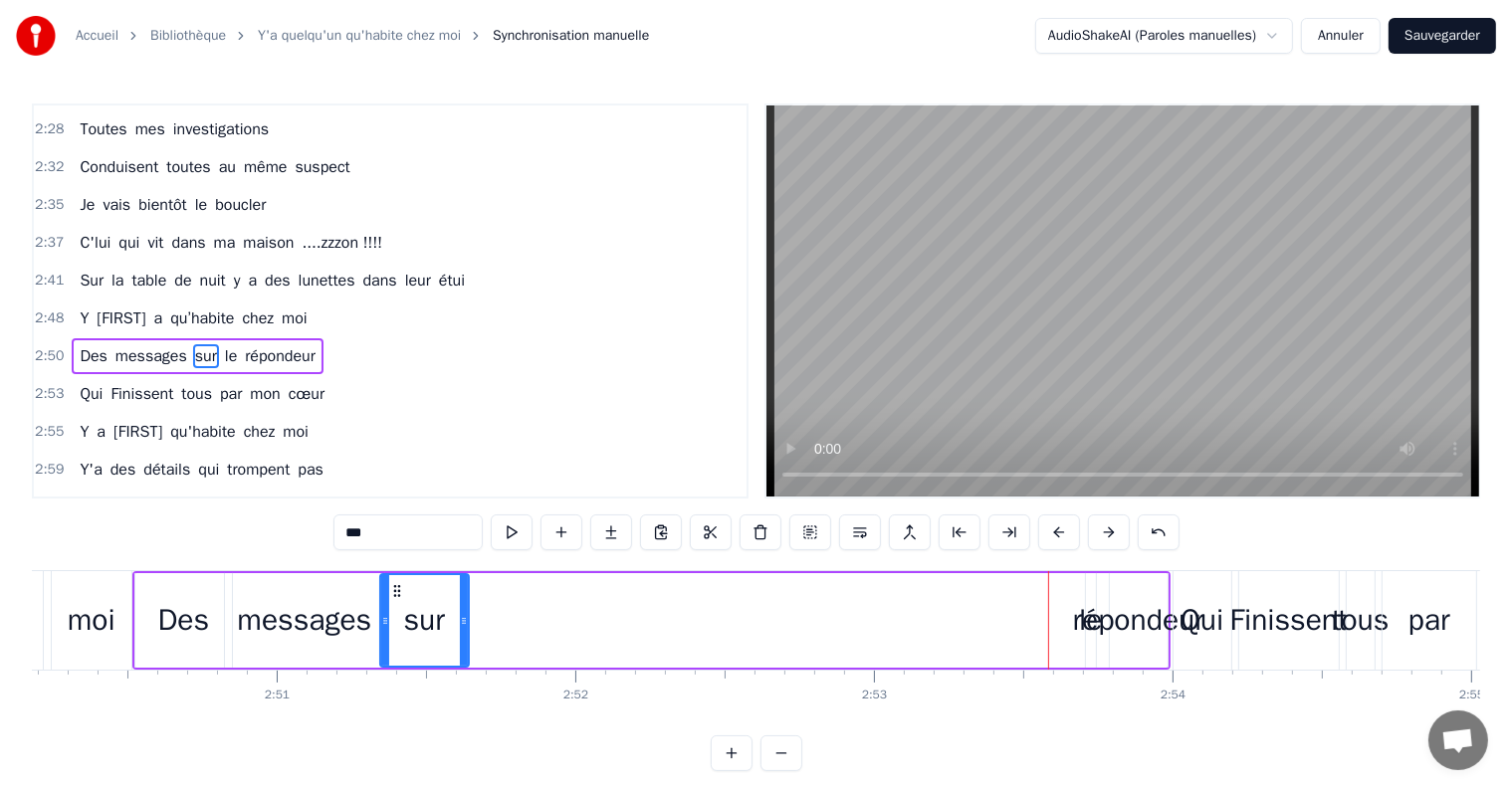 click on "répondeur" at bounding box center [1139, 620] 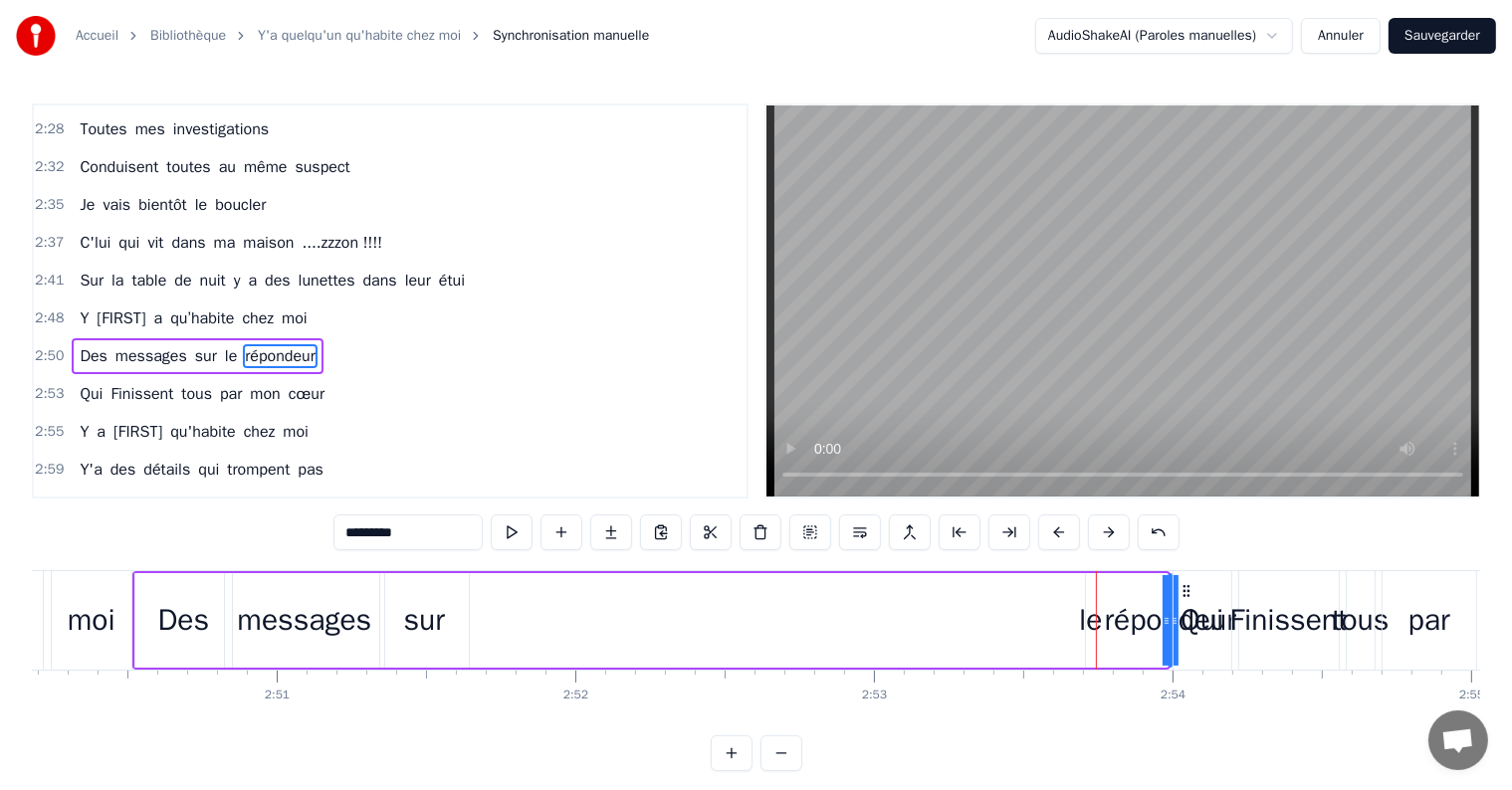 drag, startPoint x: 1114, startPoint y: 622, endPoint x: 1177, endPoint y: 629, distance: 63.387696 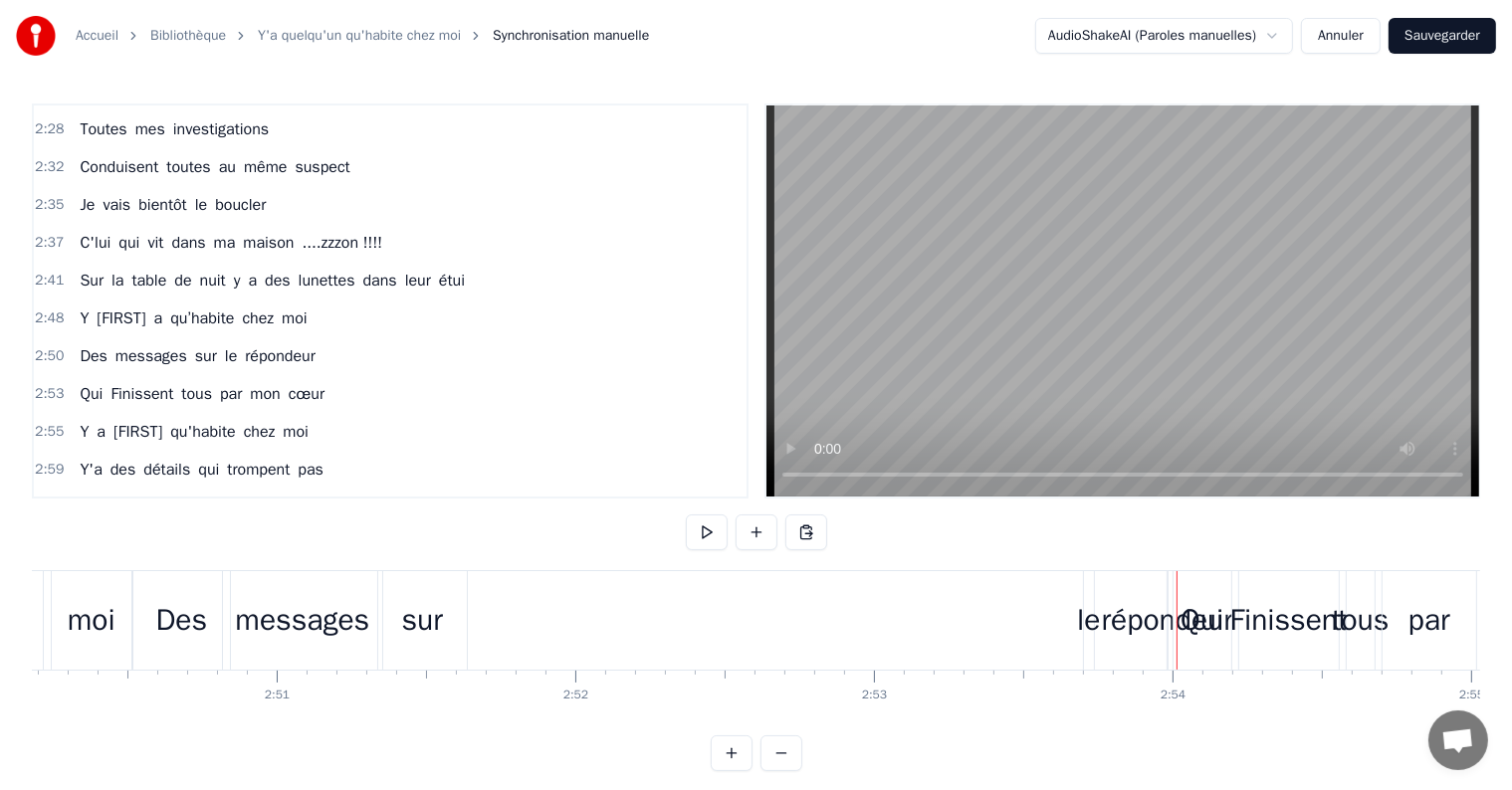 click on "le" at bounding box center [1088, 620] 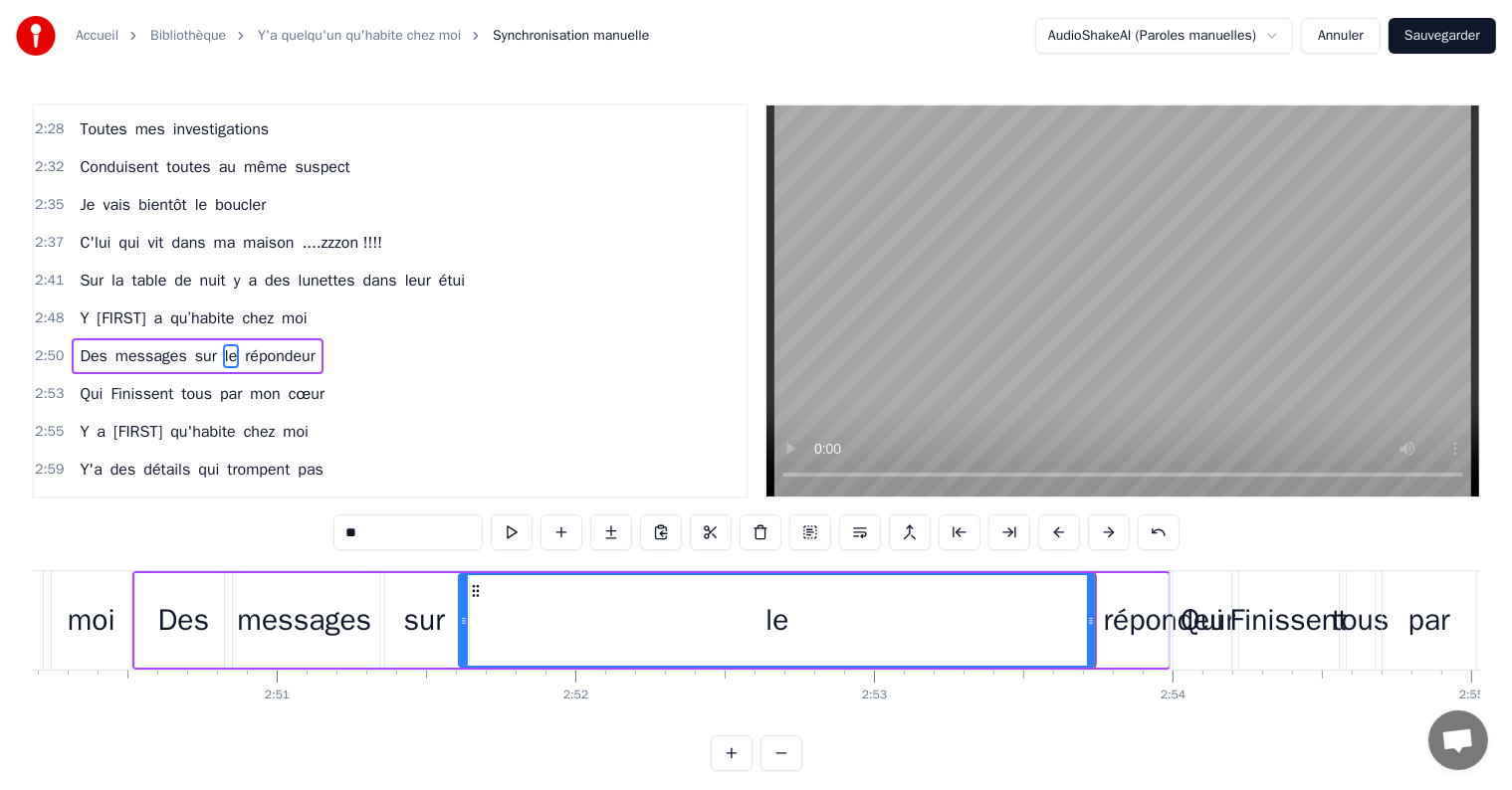drag, startPoint x: 1085, startPoint y: 620, endPoint x: 458, endPoint y: 674, distance: 629.32106 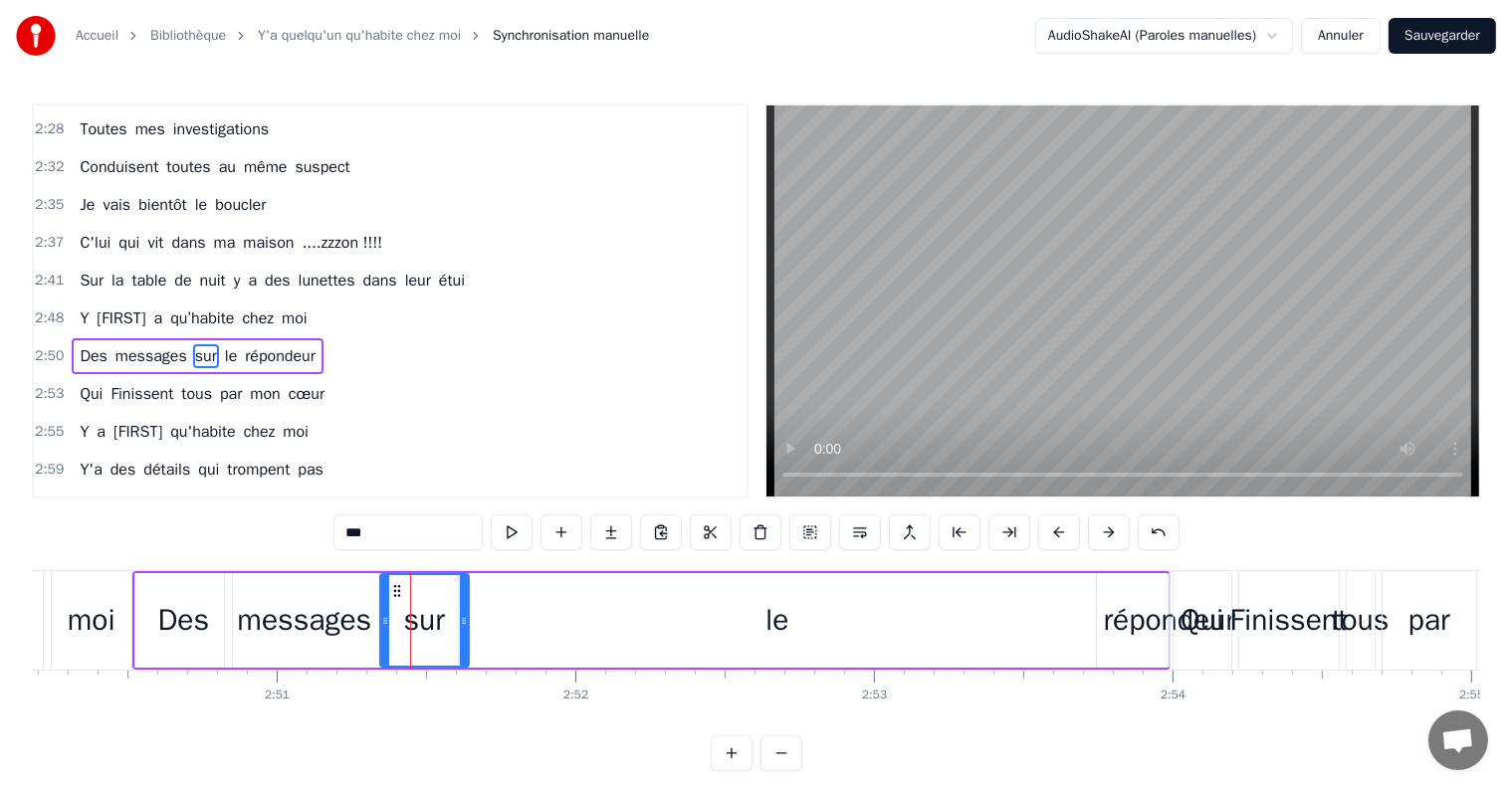 click on "sur" at bounding box center [424, 620] 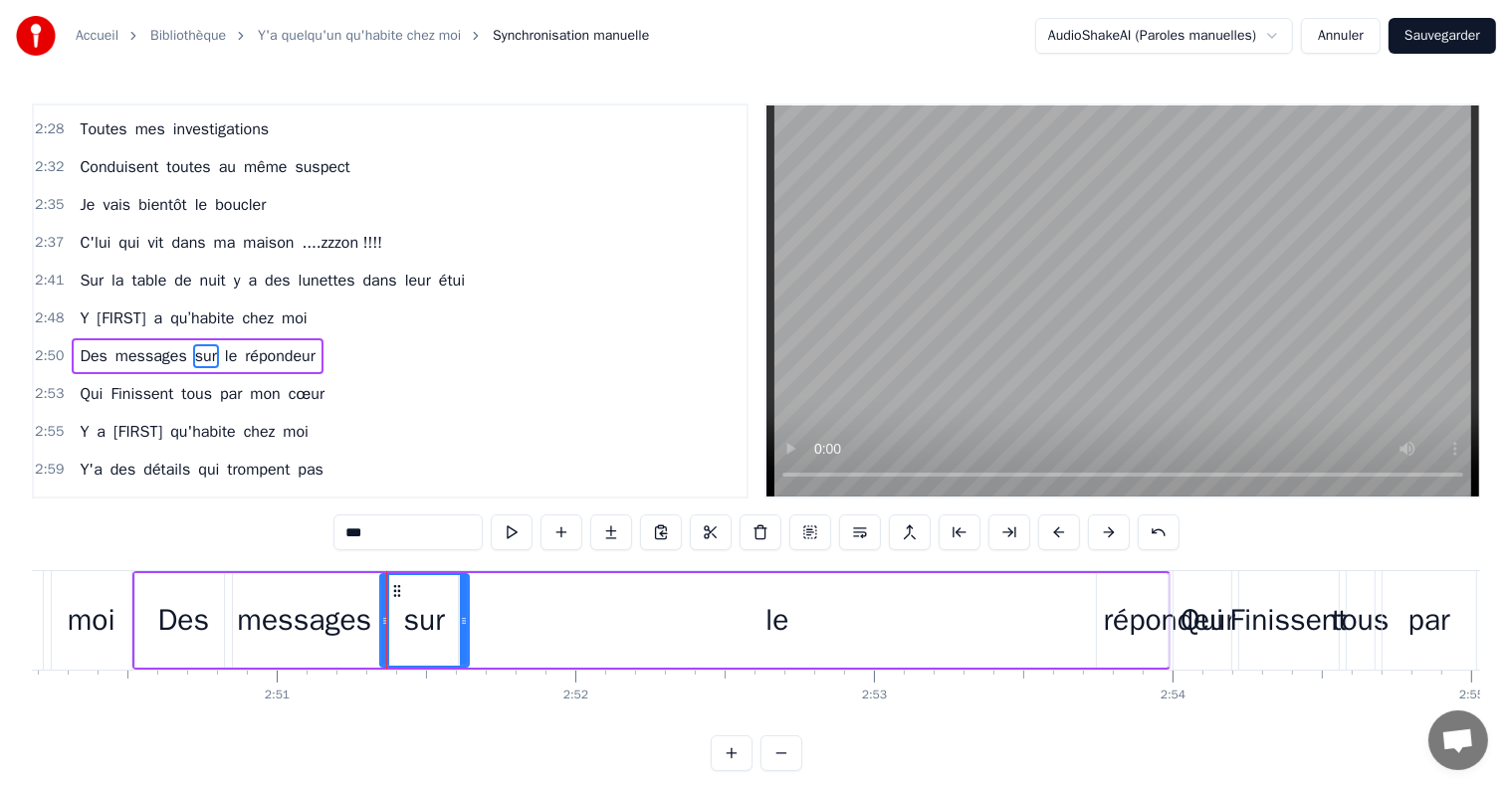 click 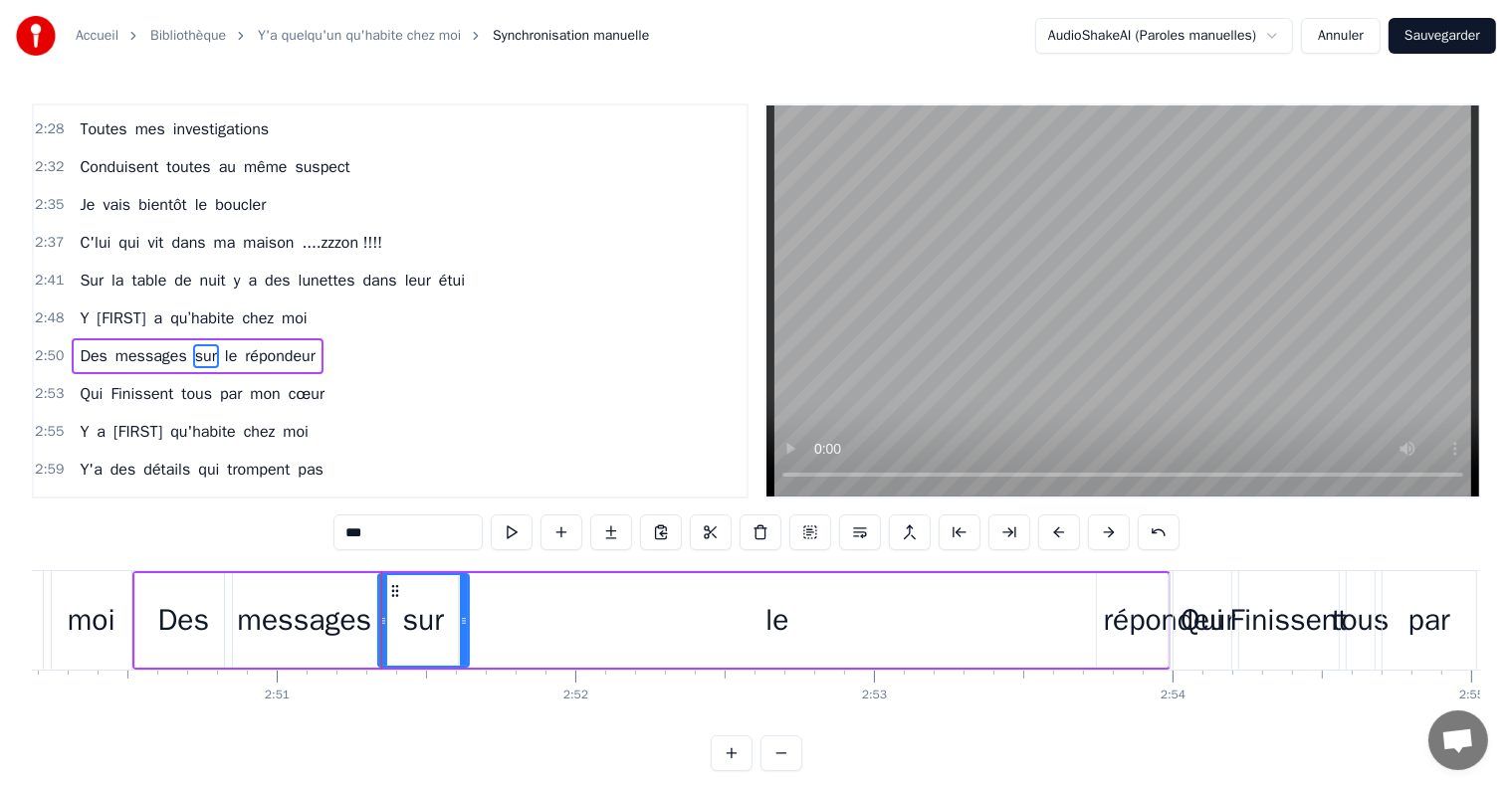 click 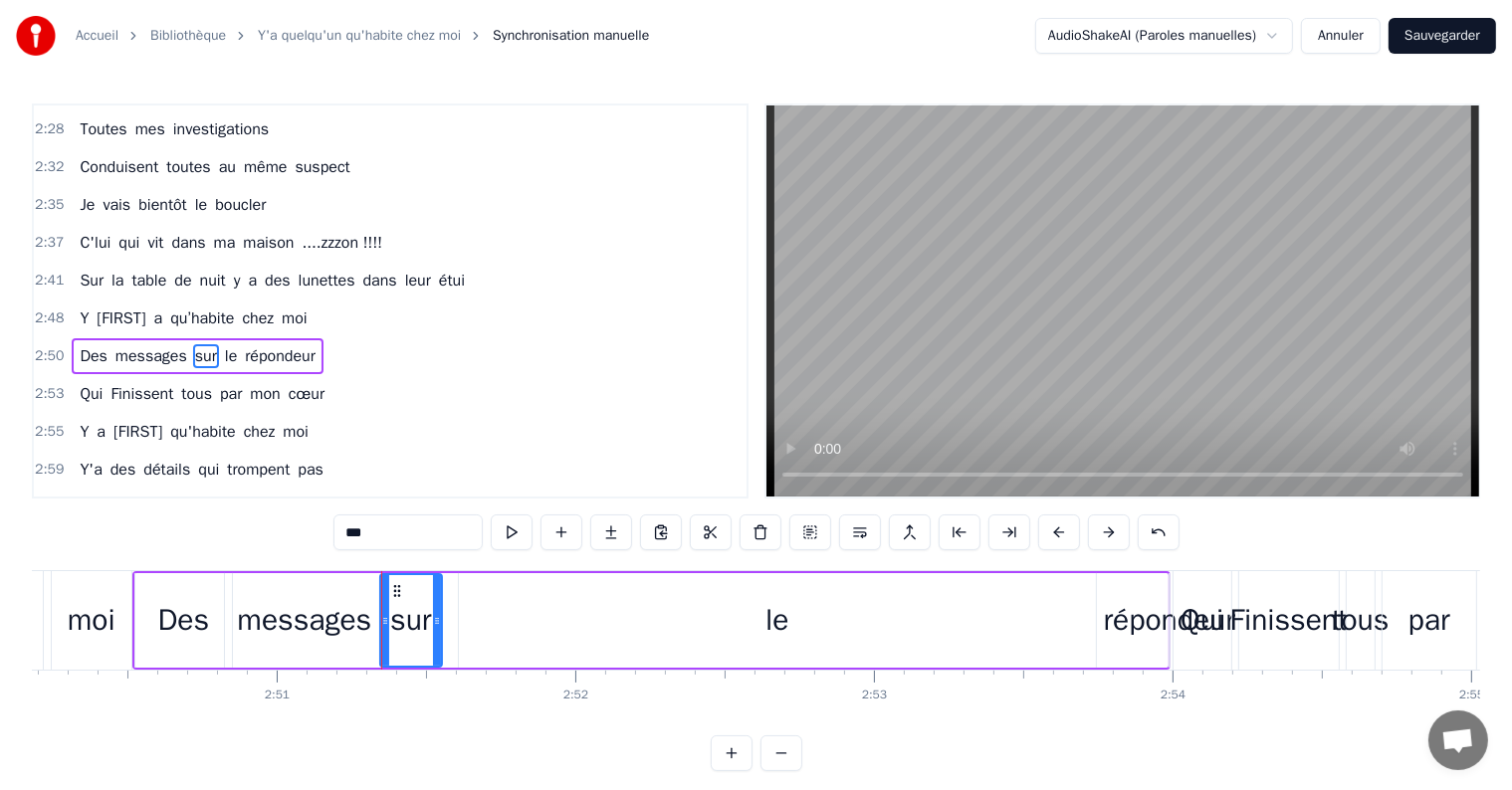 drag, startPoint x: 465, startPoint y: 622, endPoint x: 440, endPoint y: 620, distance: 25.079872 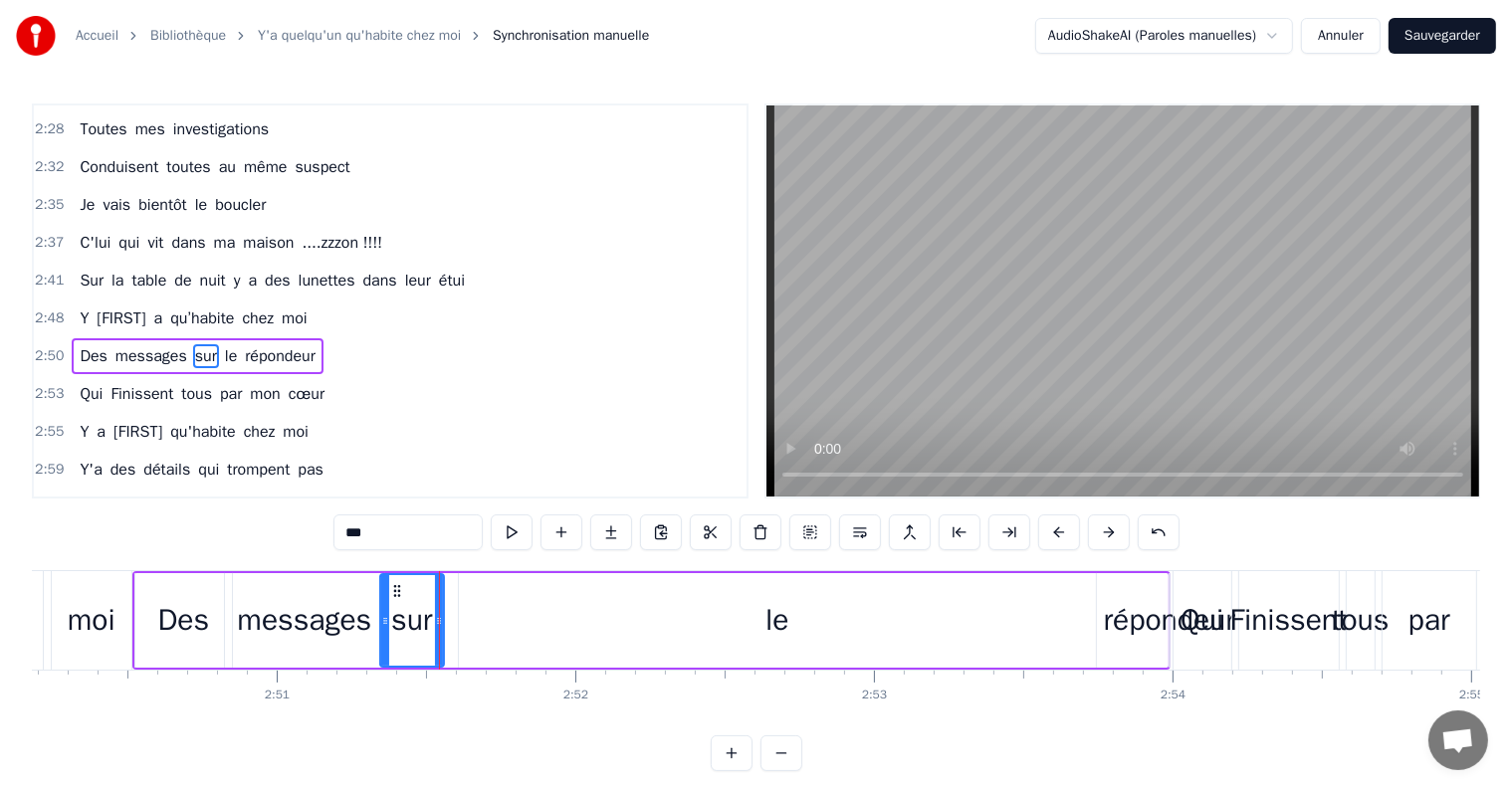 click on "le" at bounding box center (776, 620) 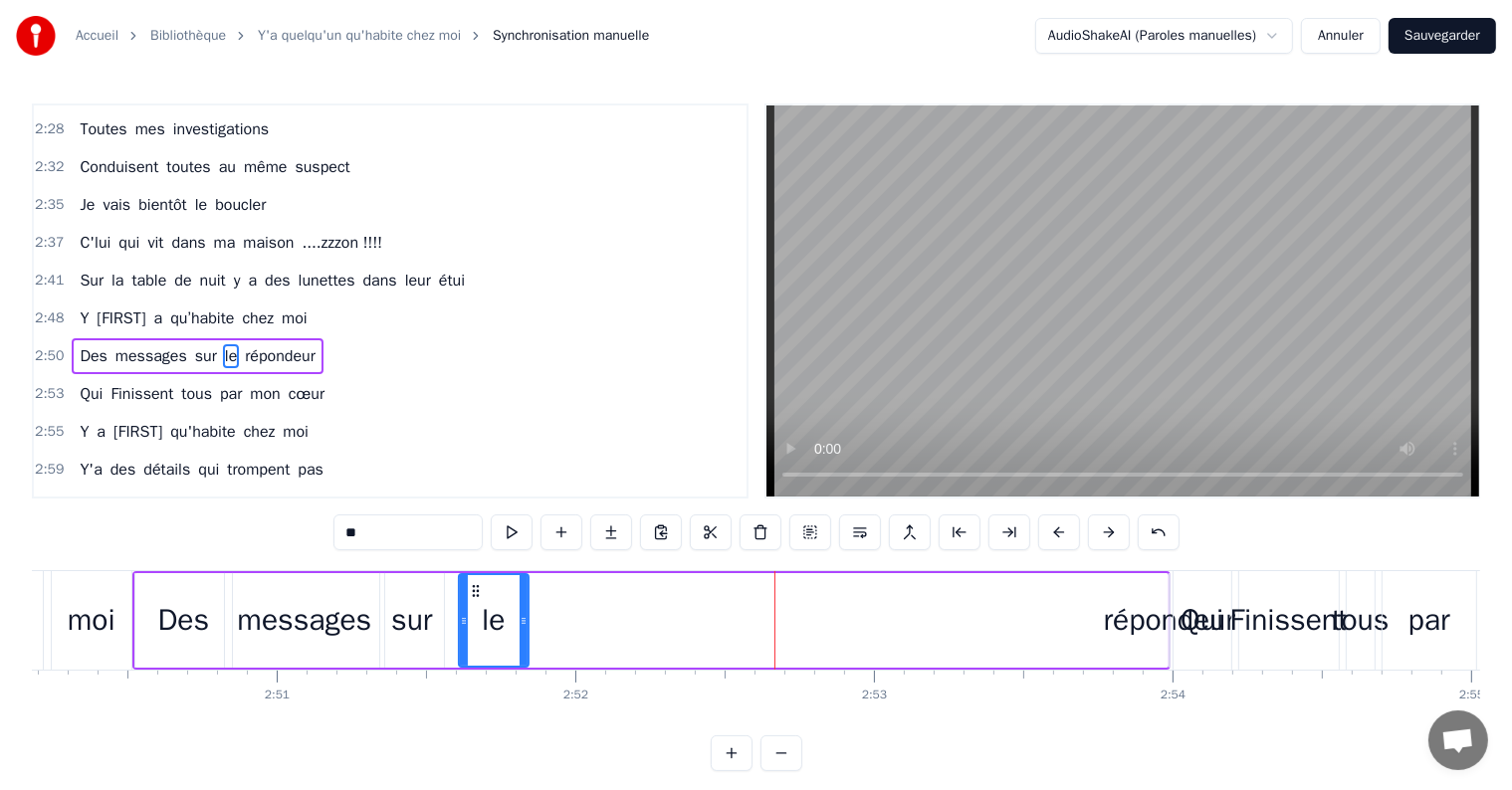 drag, startPoint x: 1089, startPoint y: 621, endPoint x: 522, endPoint y: 705, distance: 573.18845 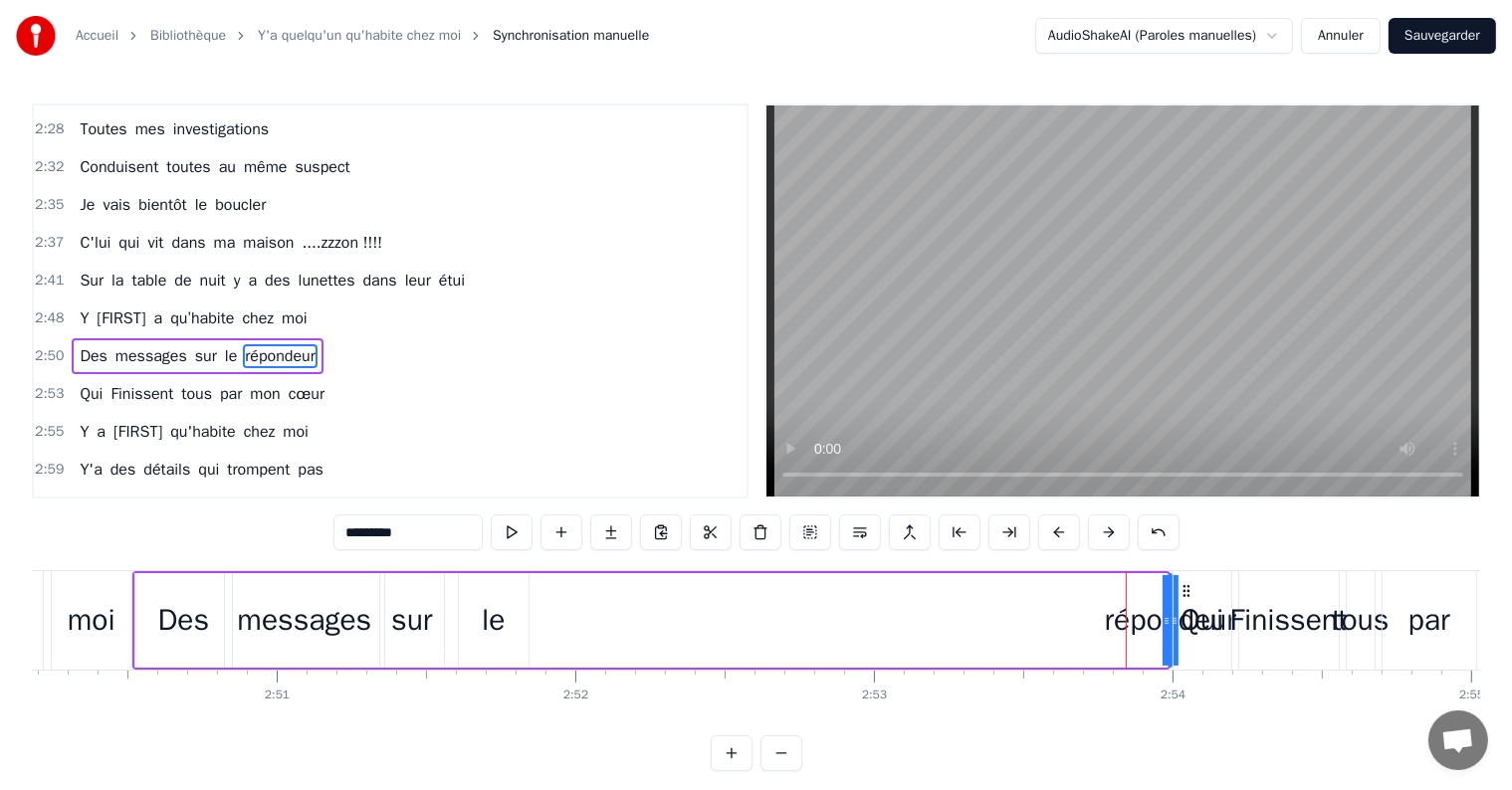 click on "répondeur" at bounding box center (1171, 620) 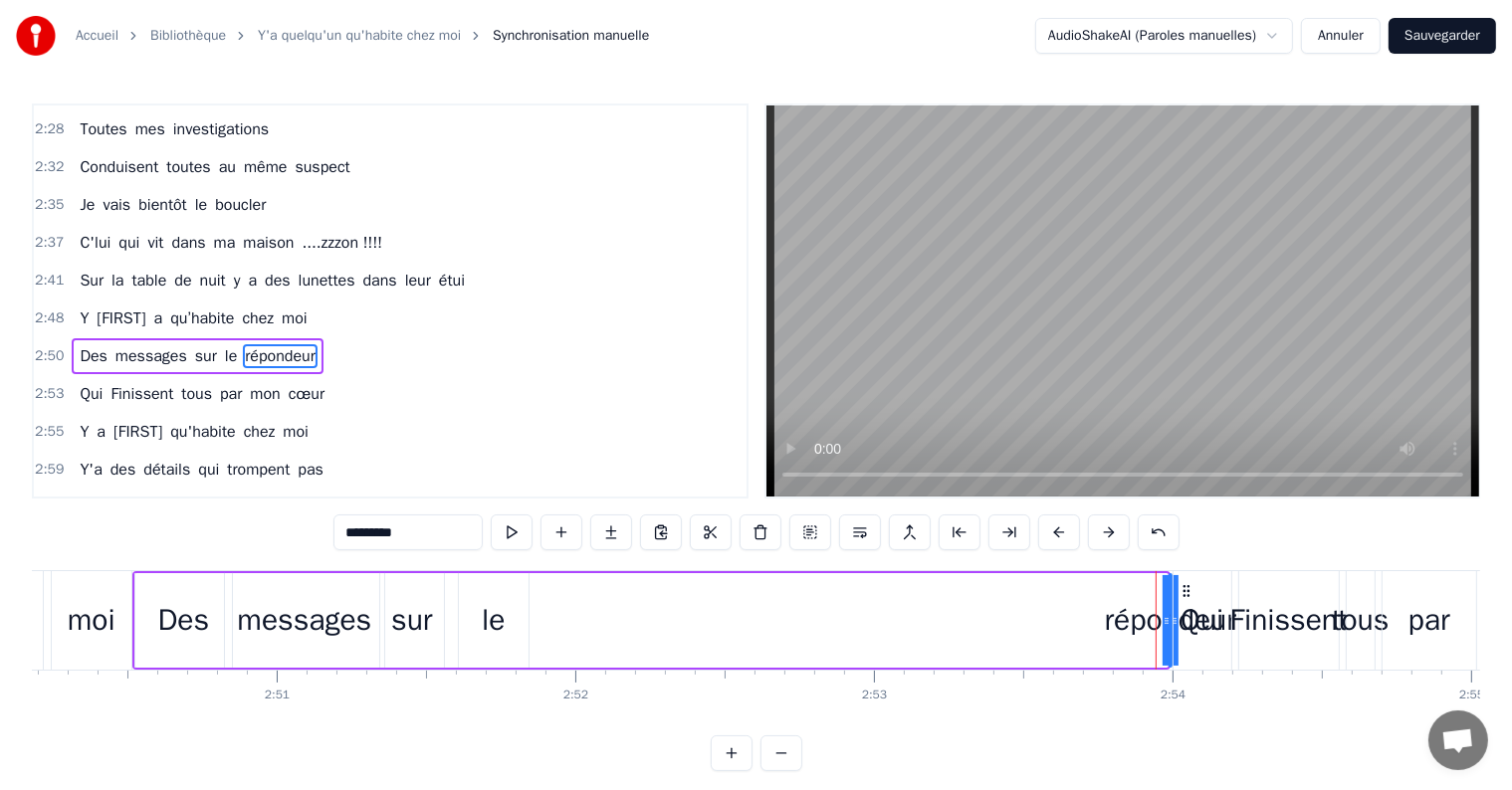 click on "répondeur" at bounding box center [1171, 620] 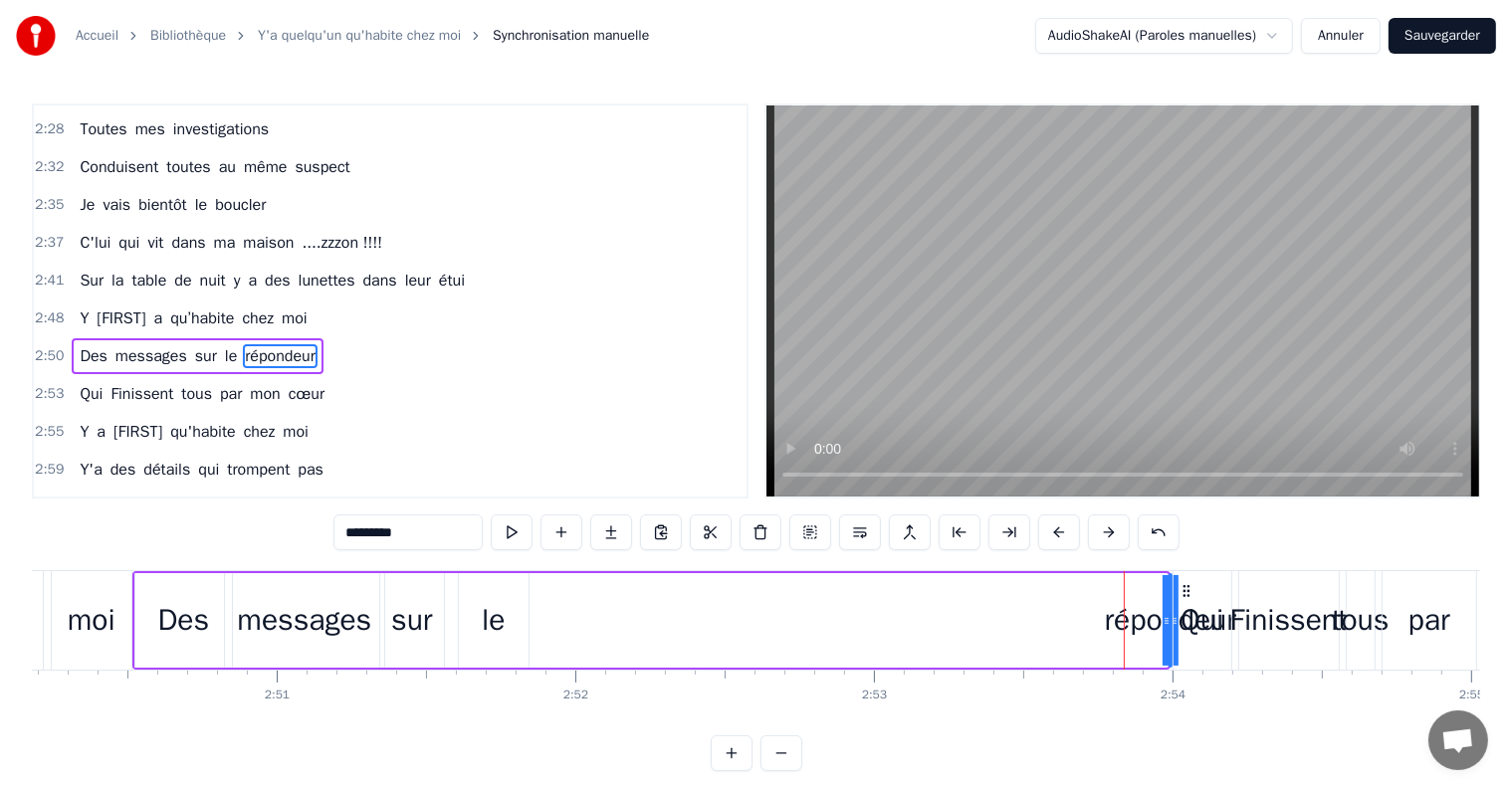 drag, startPoint x: 1165, startPoint y: 620, endPoint x: 1085, endPoint y: 609, distance: 80.75271 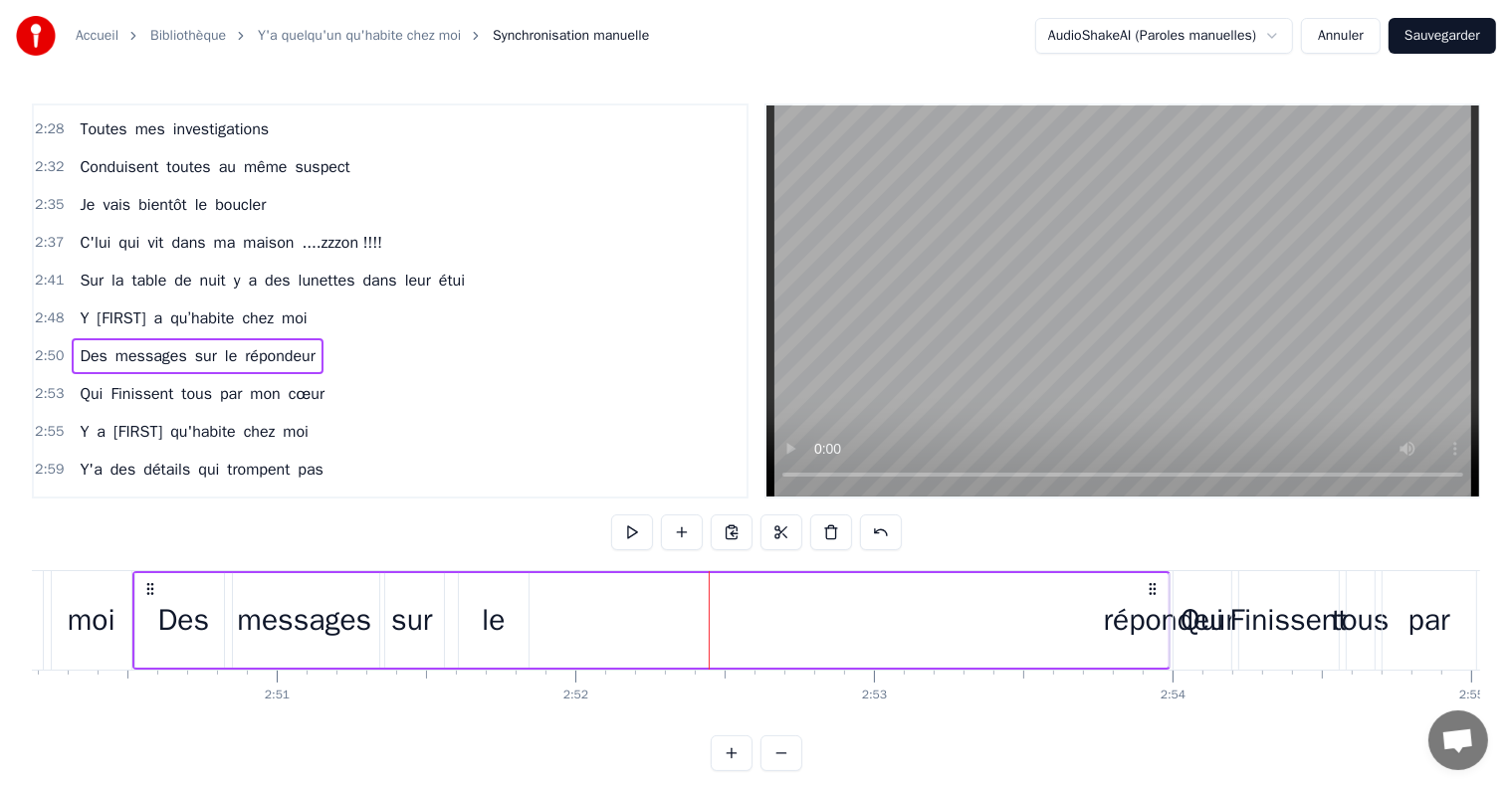 click on "répondeur" at bounding box center (1170, 620) 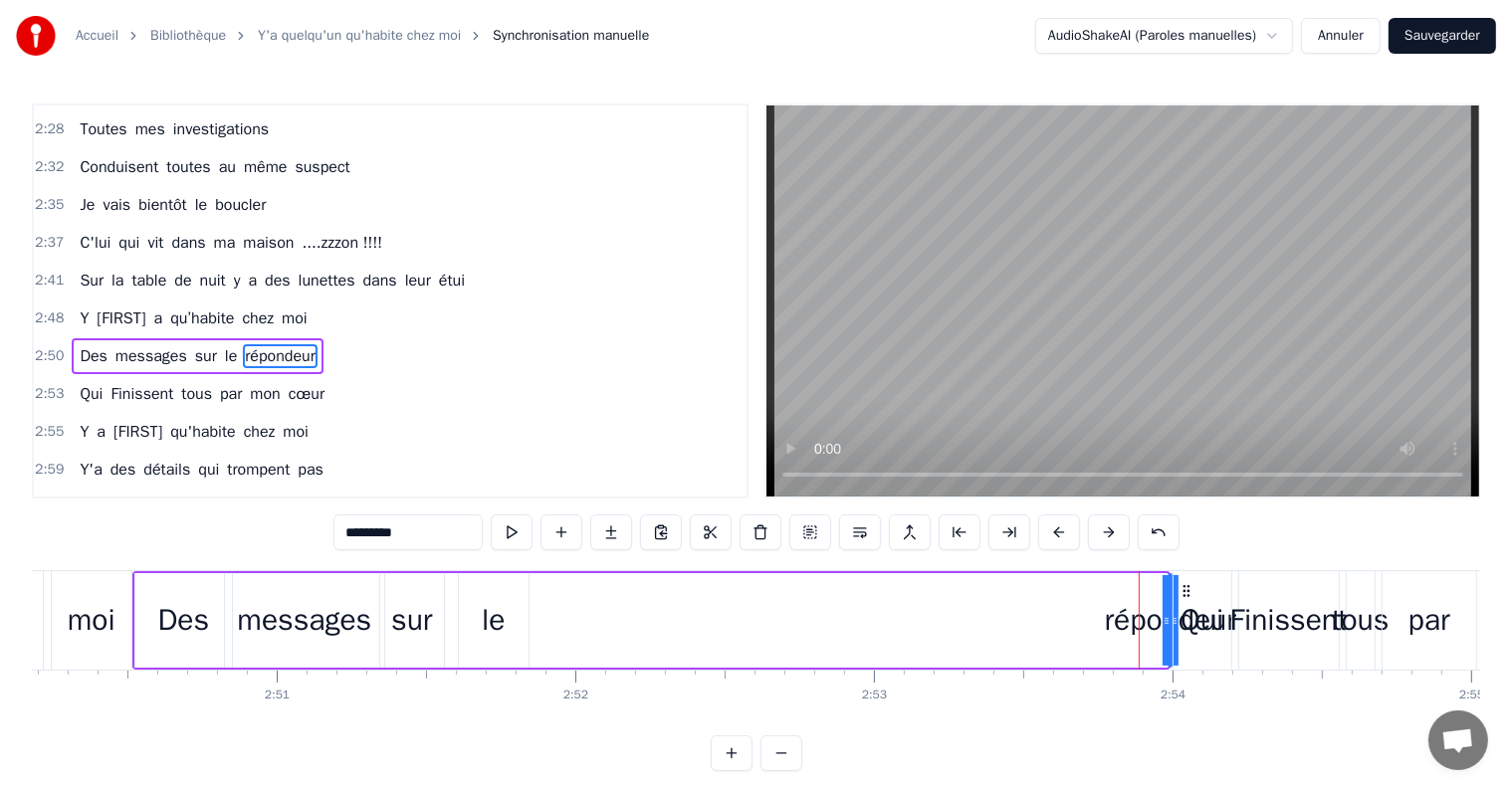 click on "répondeur" at bounding box center [280, 356] 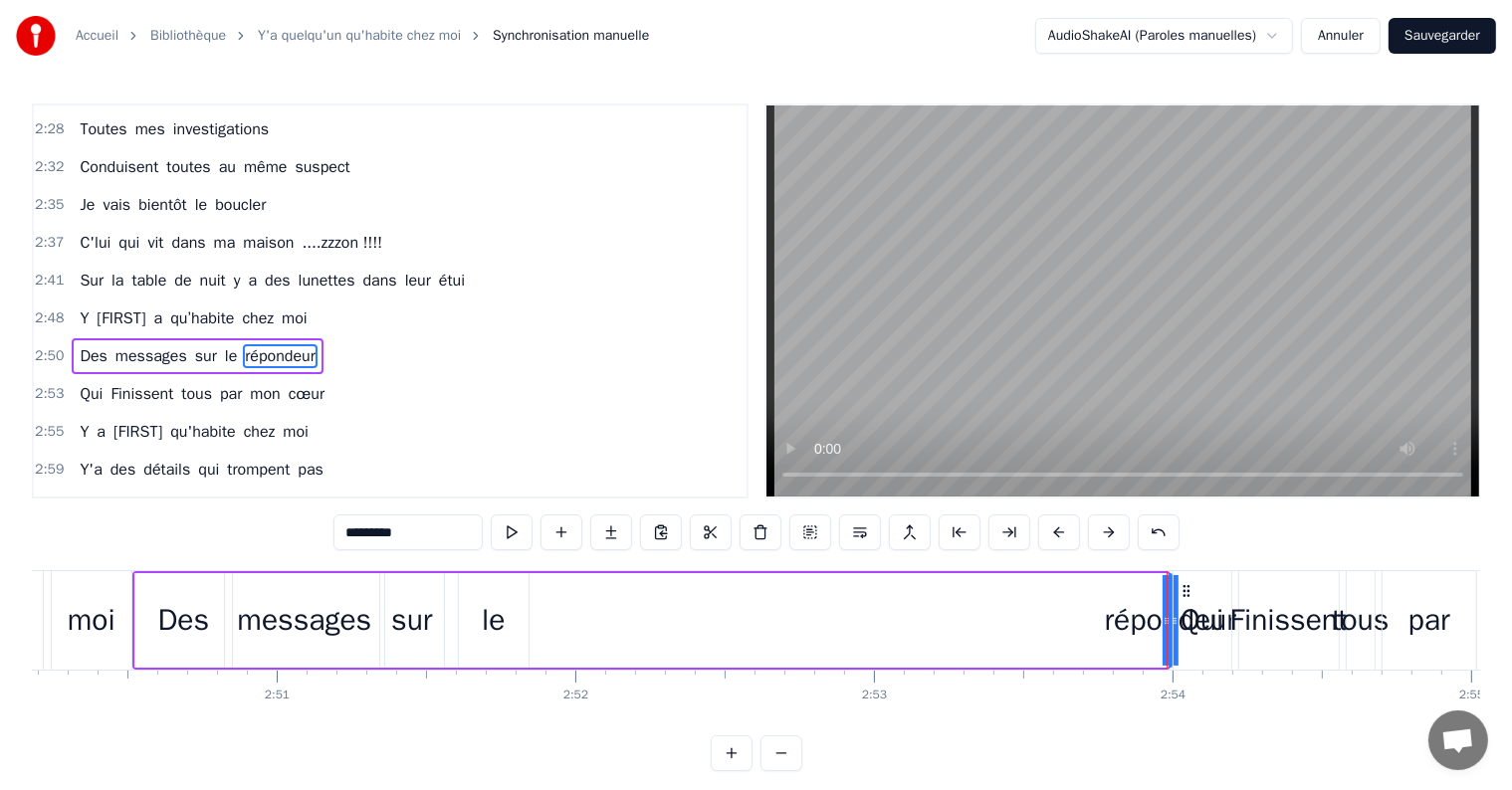drag, startPoint x: 1165, startPoint y: 622, endPoint x: 913, endPoint y: 652, distance: 253.77943 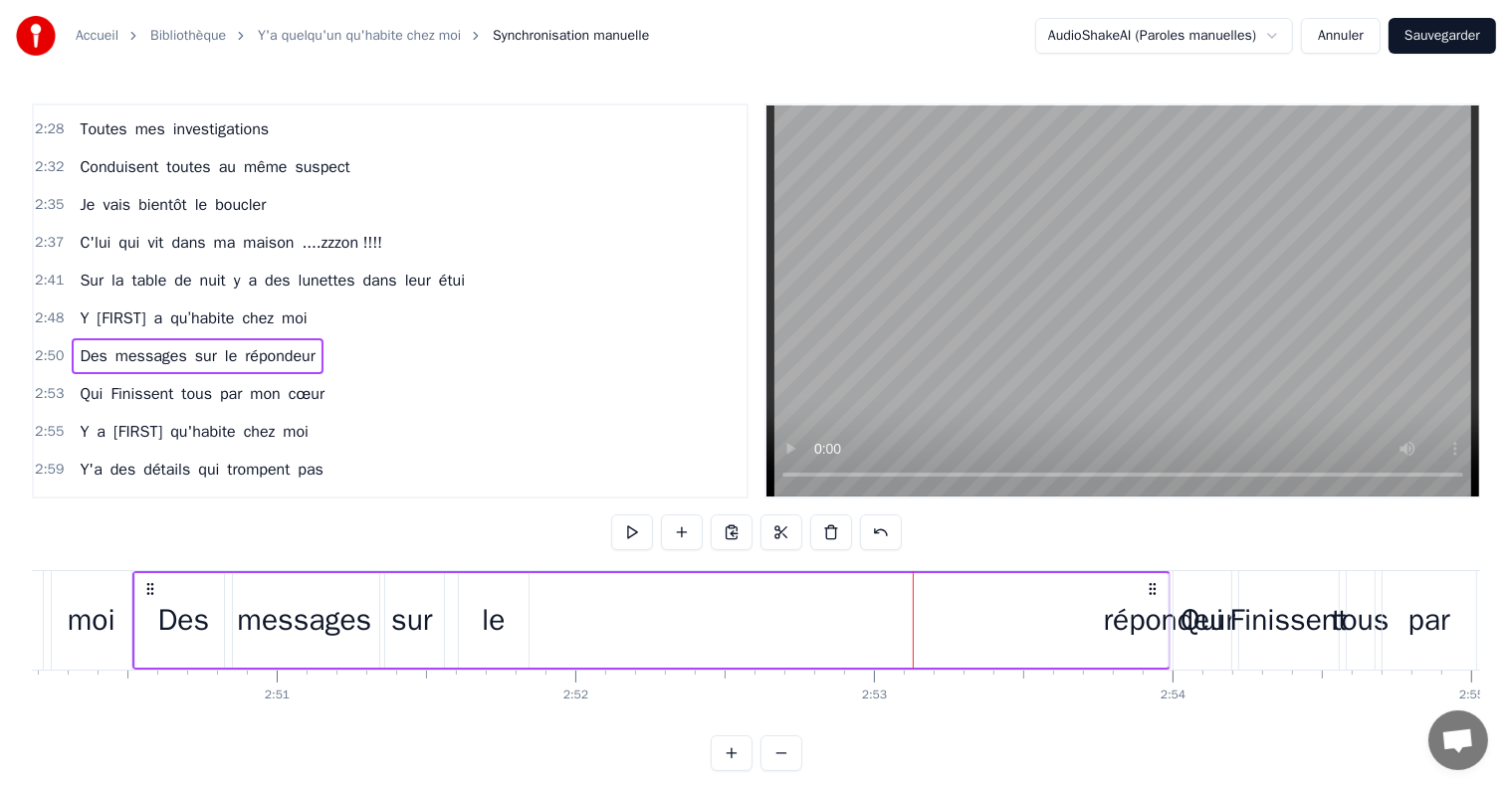 click on "répondeur" at bounding box center [1170, 620] 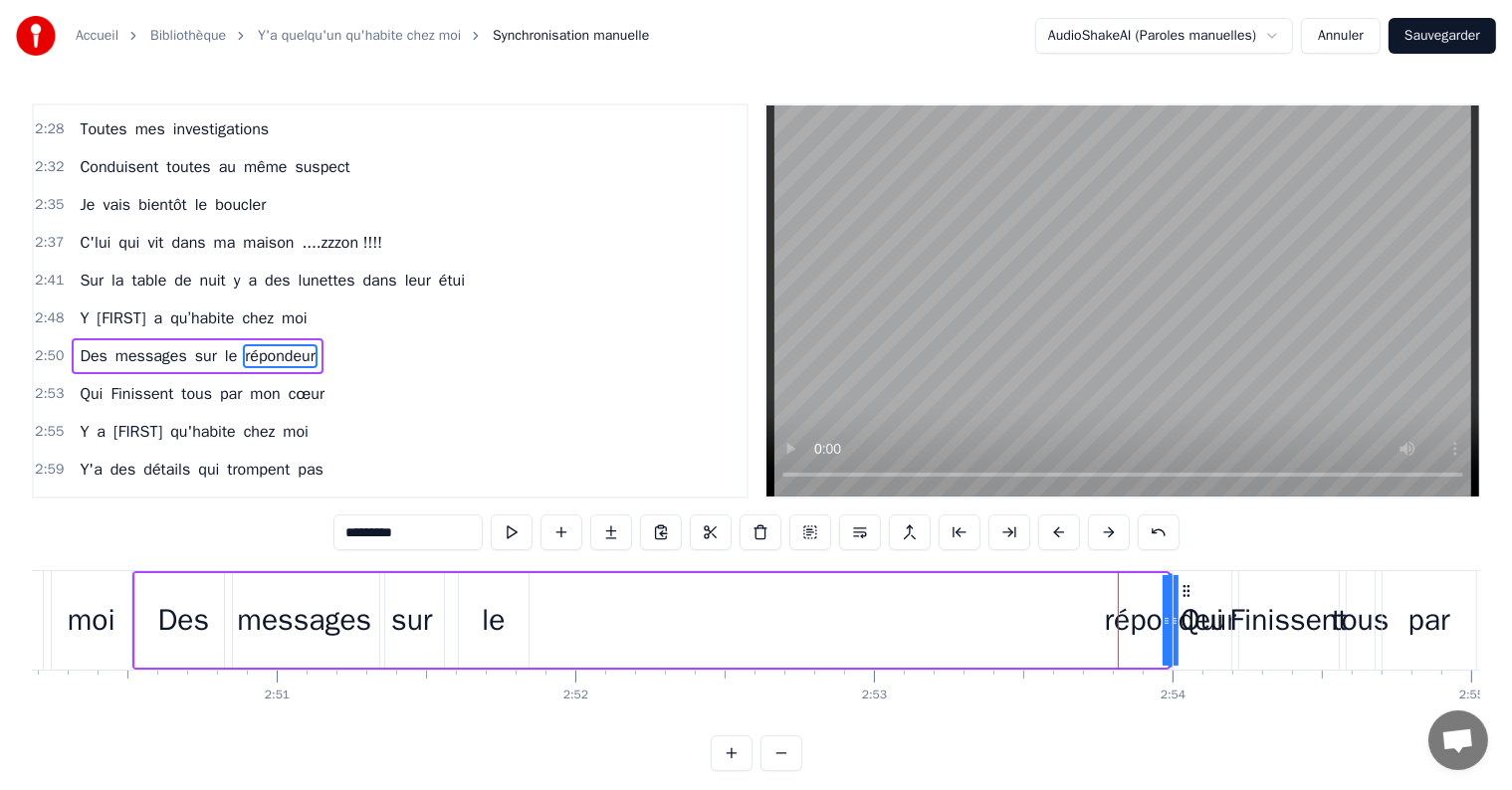 drag, startPoint x: 1165, startPoint y: 631, endPoint x: 1103, endPoint y: 646, distance: 63.788714 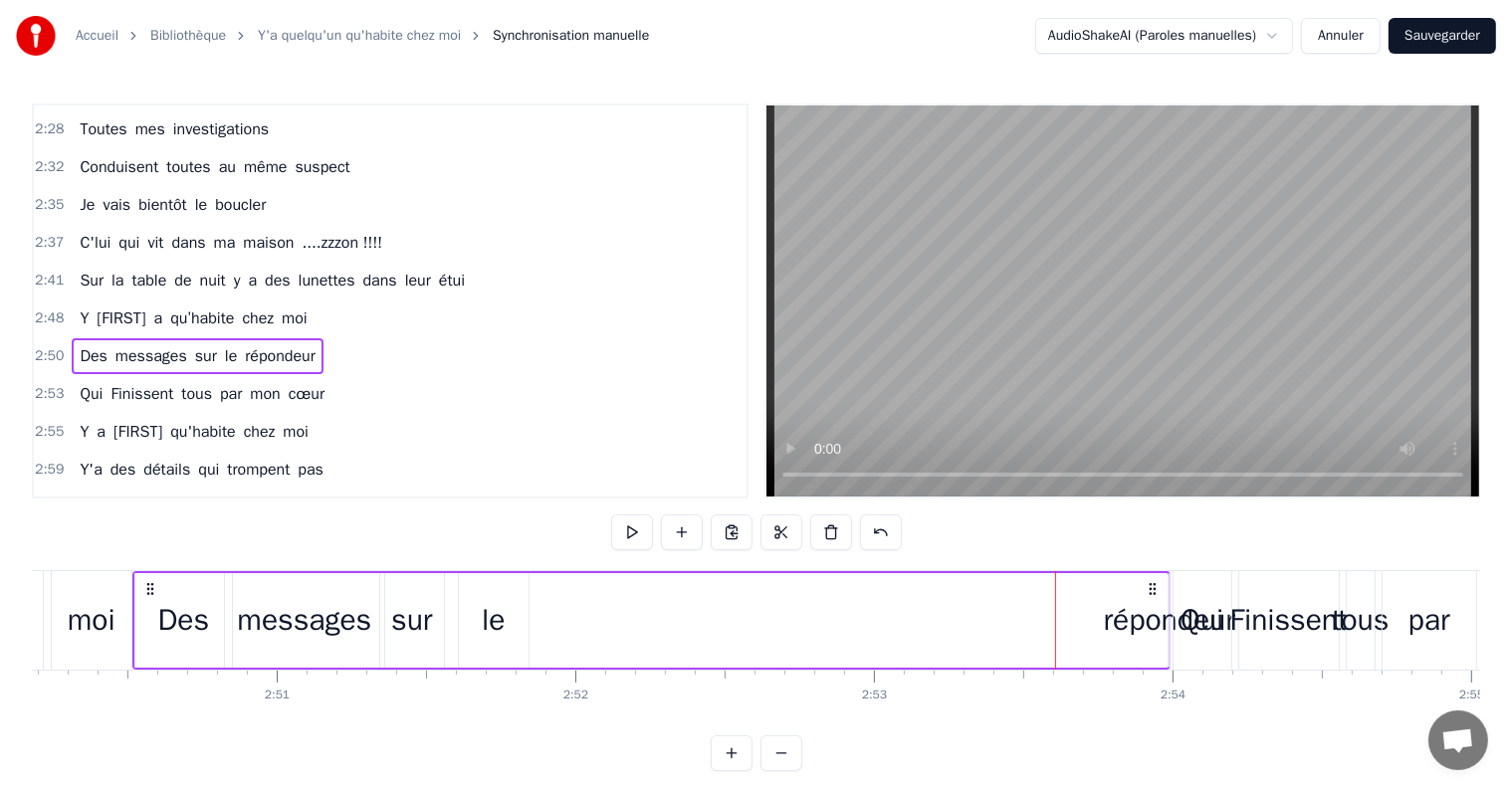 click on "répondeur" at bounding box center (1170, 620) 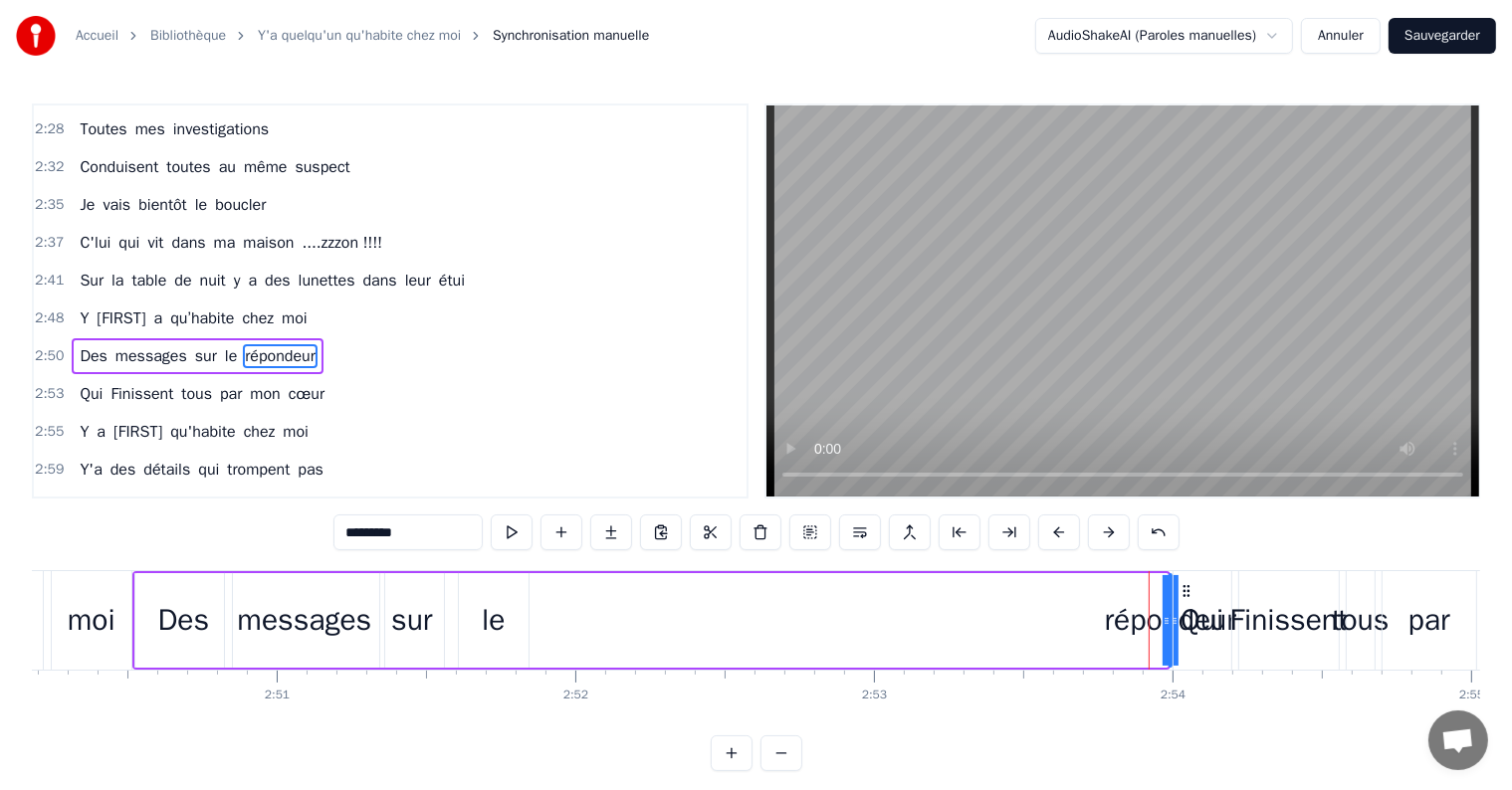 drag, startPoint x: 1164, startPoint y: 621, endPoint x: 1026, endPoint y: 634, distance: 138.61097 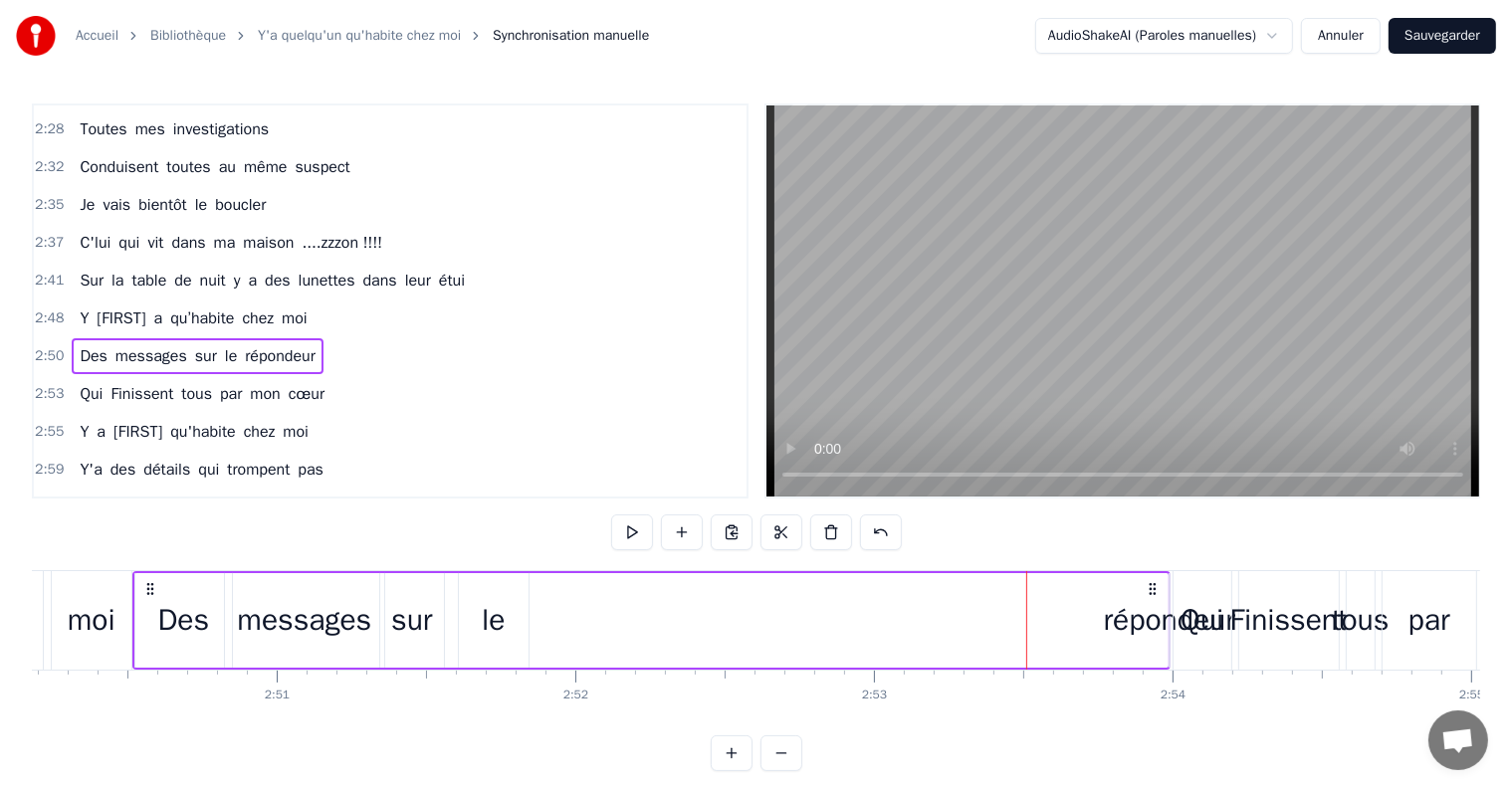 click on "répondeur" at bounding box center [1170, 620] 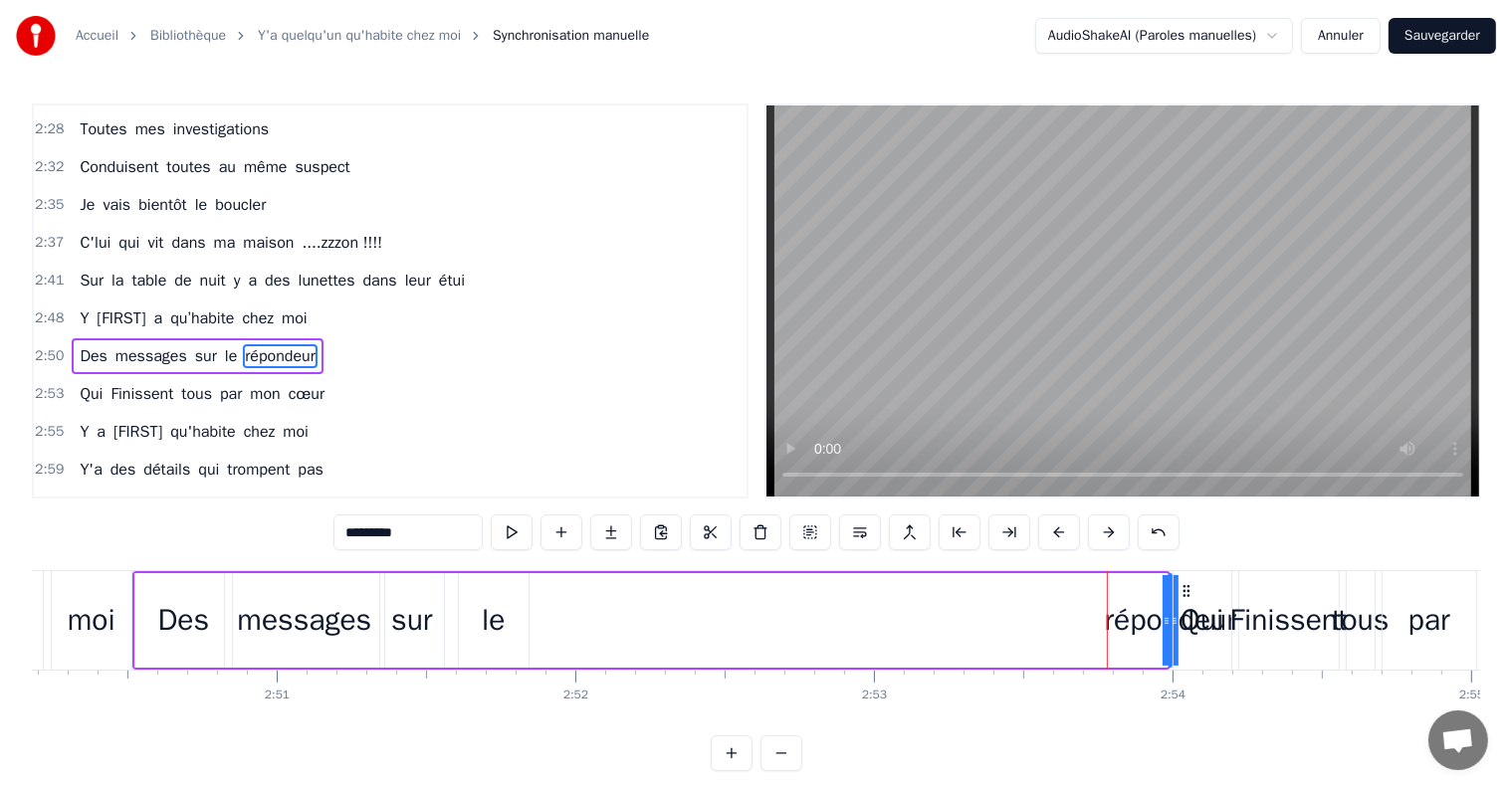 click on "répondeur" at bounding box center (1171, 620) 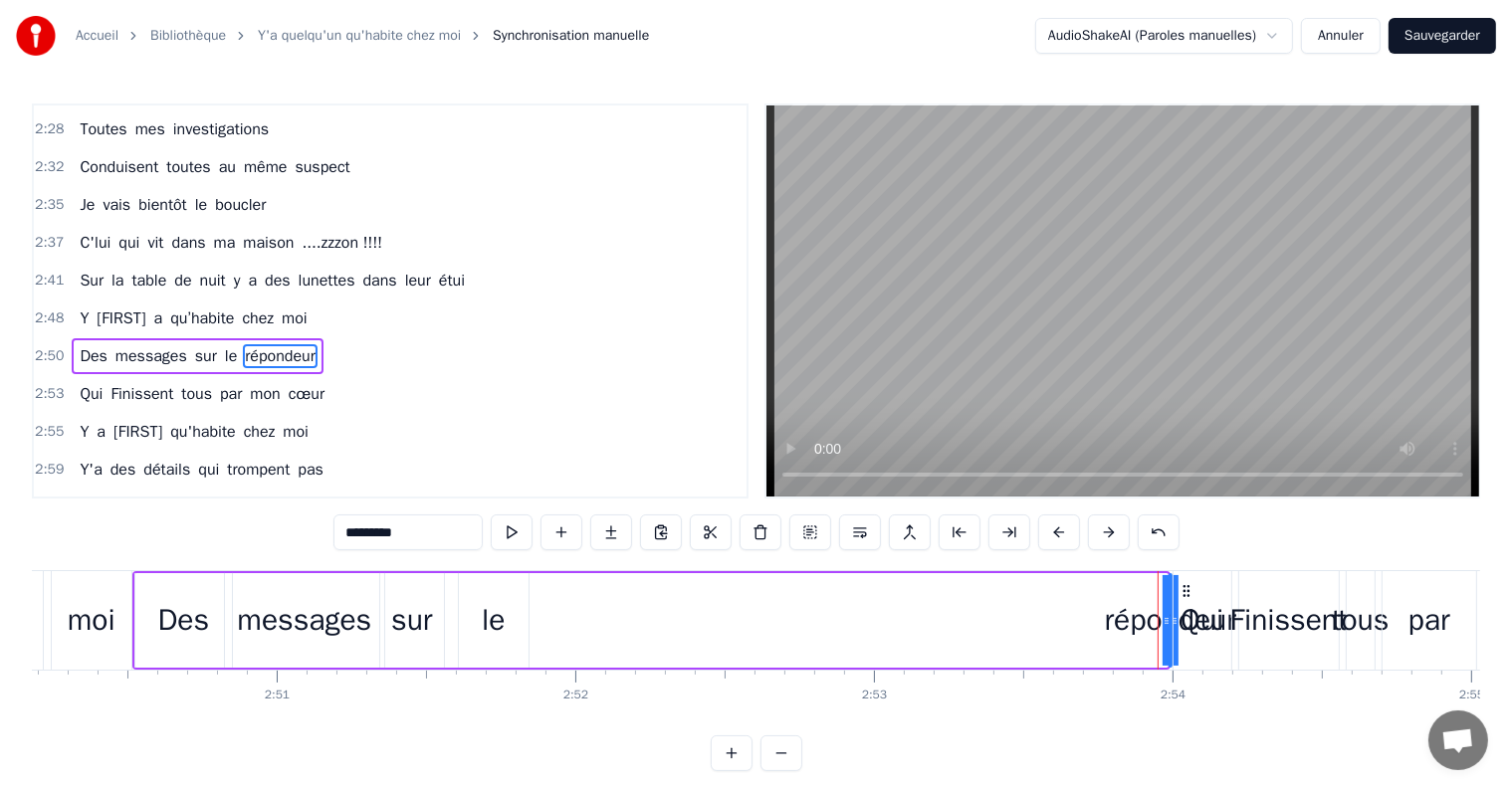 drag, startPoint x: 1165, startPoint y: 624, endPoint x: 1210, endPoint y: 637, distance: 46.840154 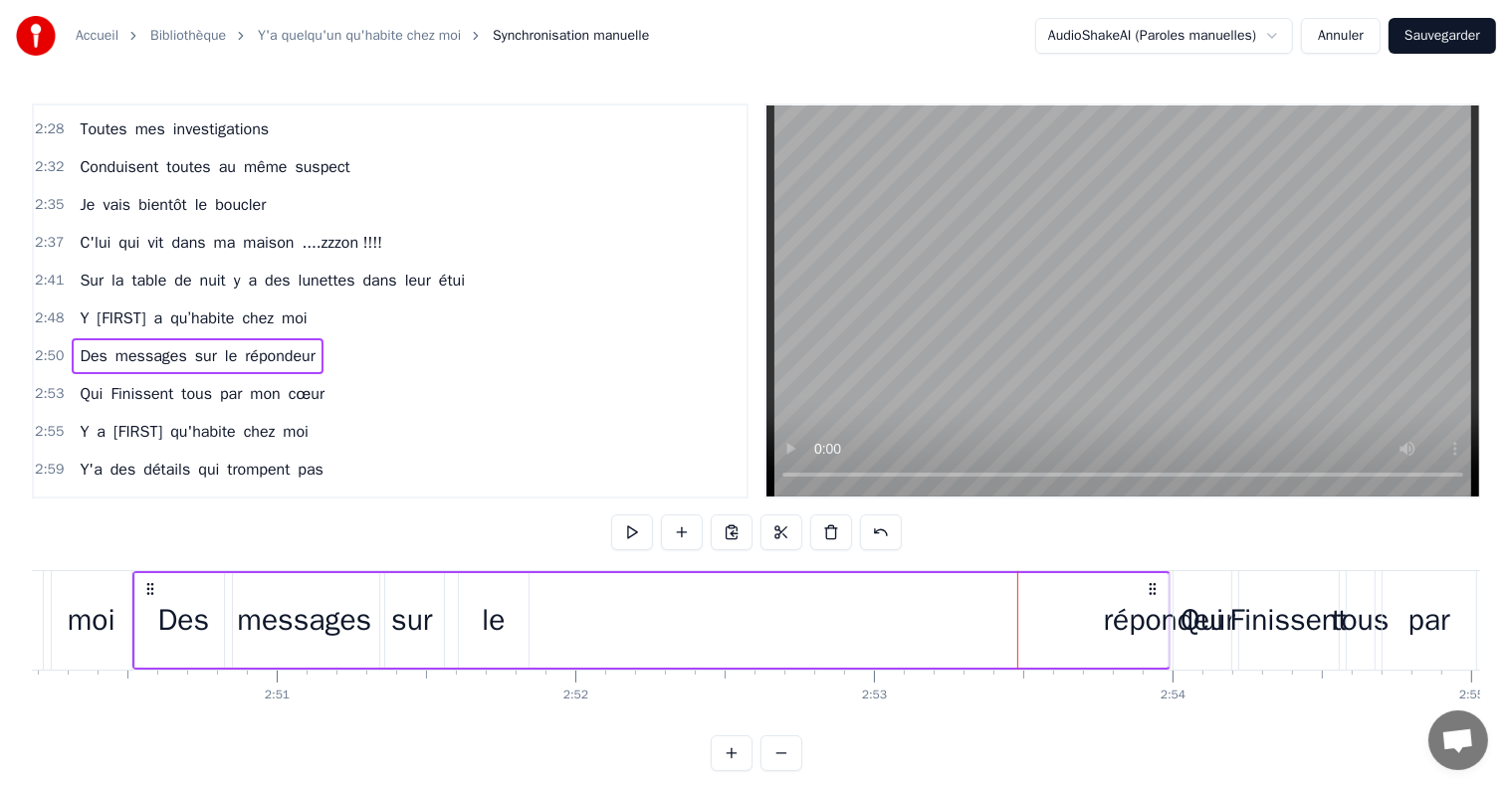 click on "répondeur" at bounding box center [1170, 620] 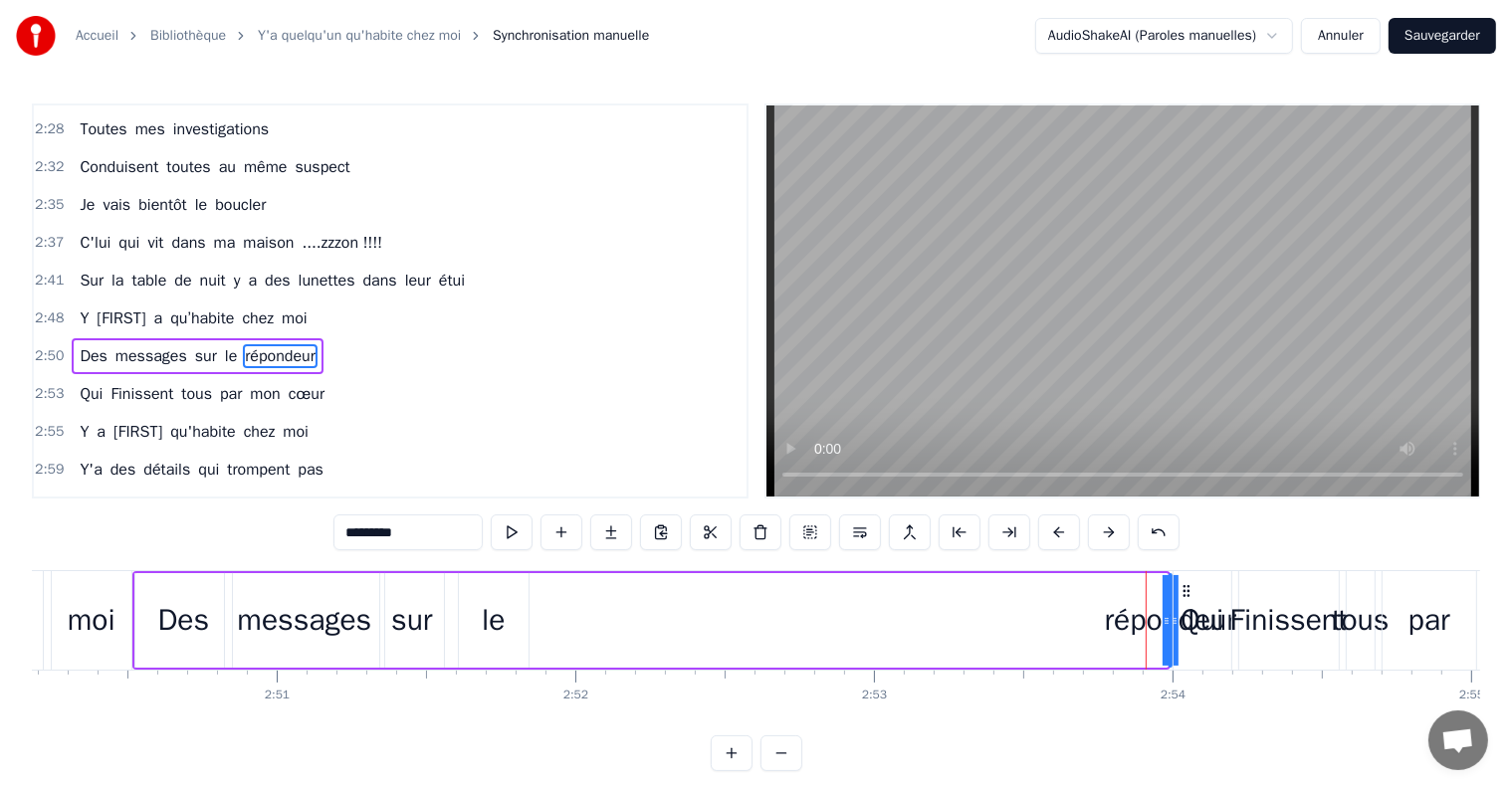 click on "Qui" at bounding box center (1202, 620) 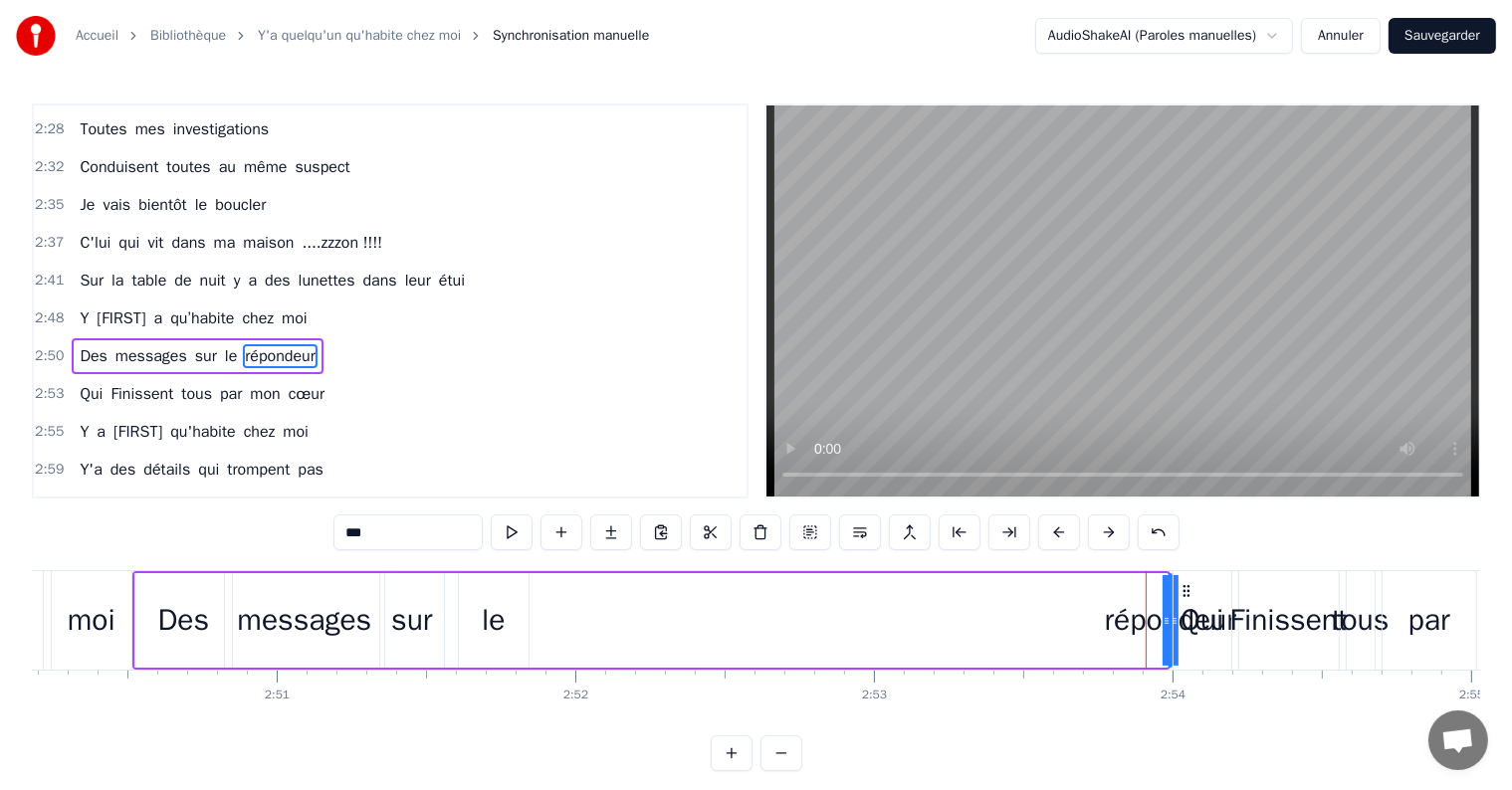 scroll, scrollTop: 1506, scrollLeft: 0, axis: vertical 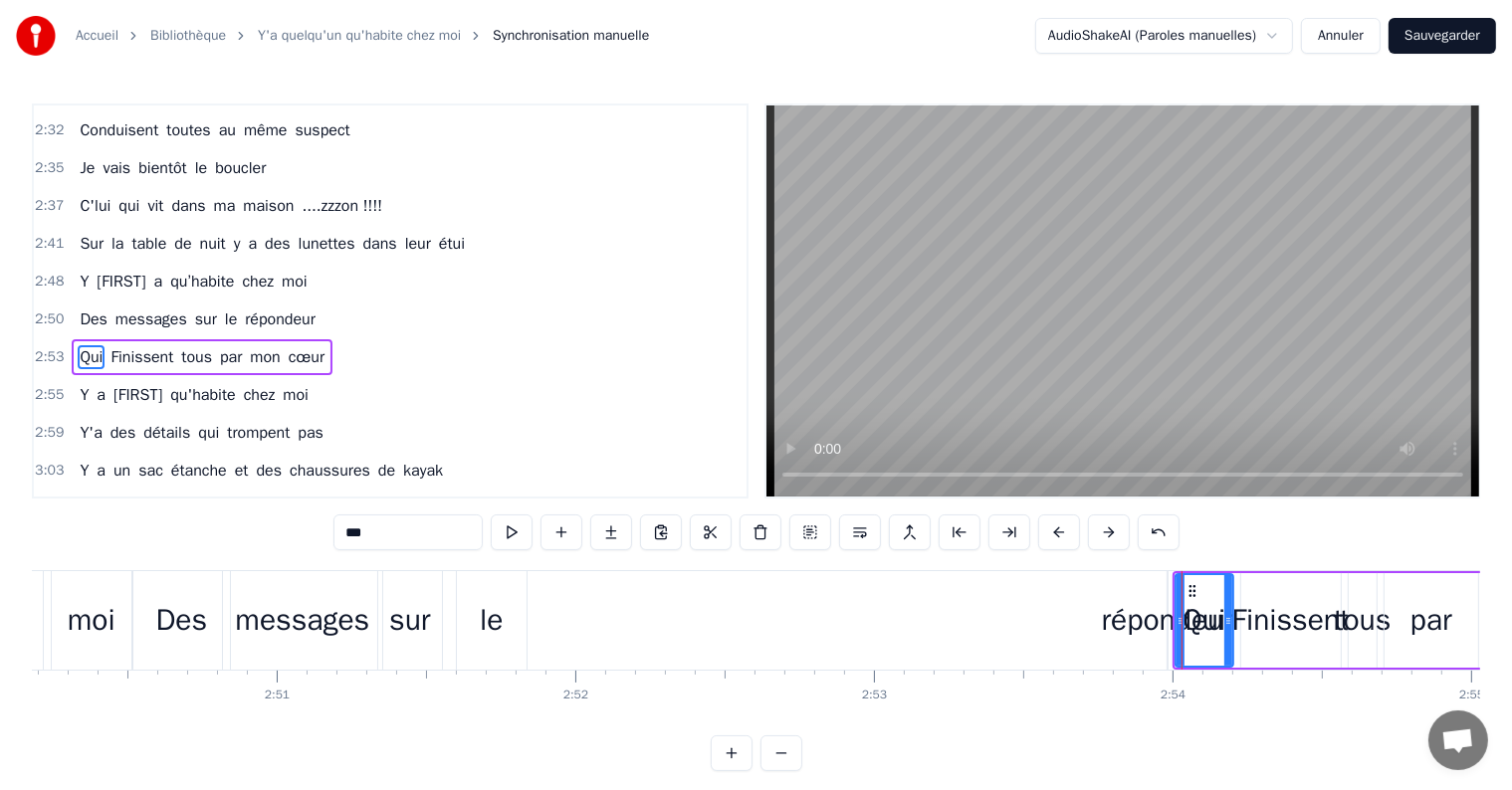 click on "répondeur" at bounding box center [1168, 620] 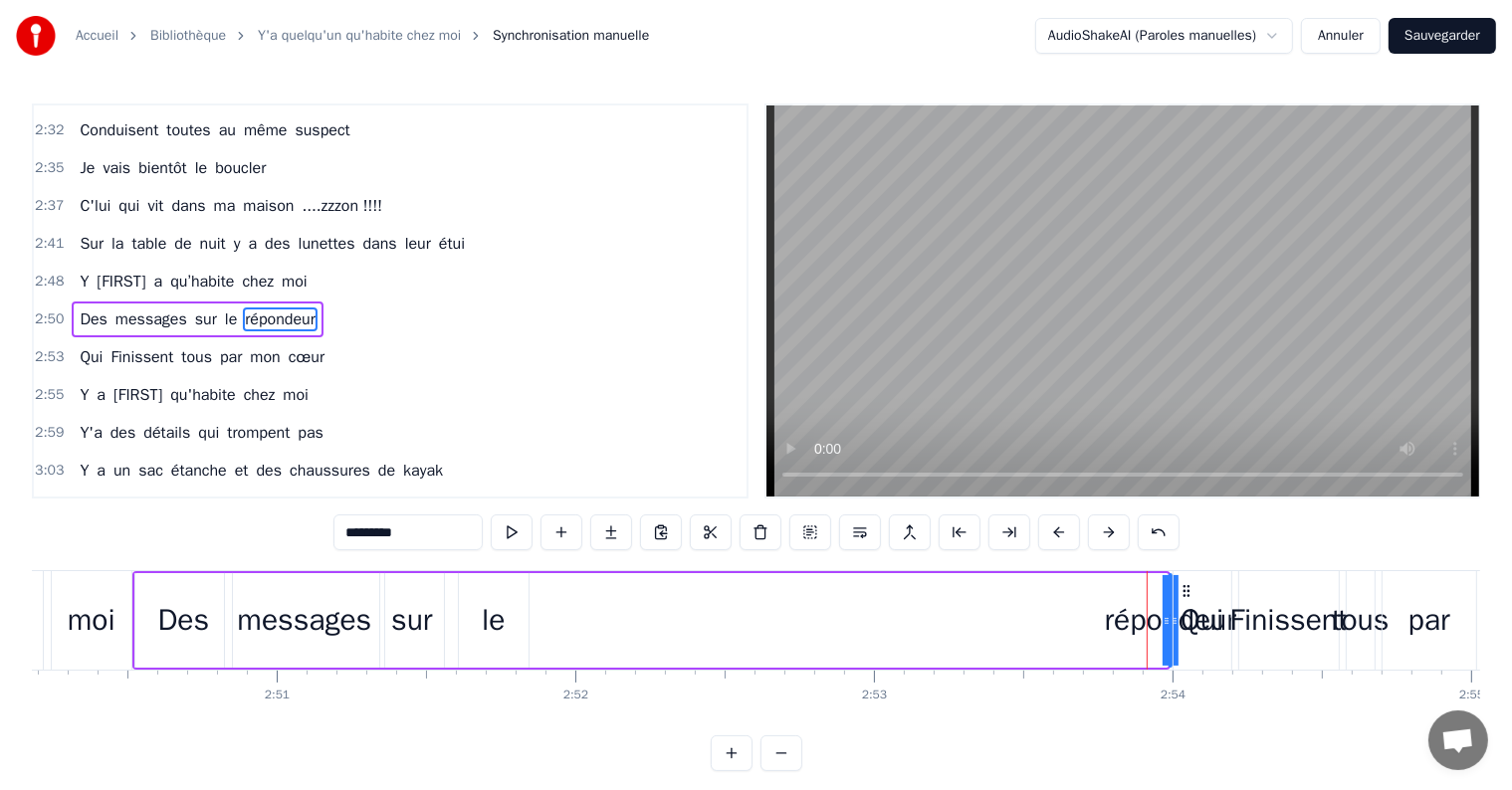 scroll, scrollTop: 1470, scrollLeft: 0, axis: vertical 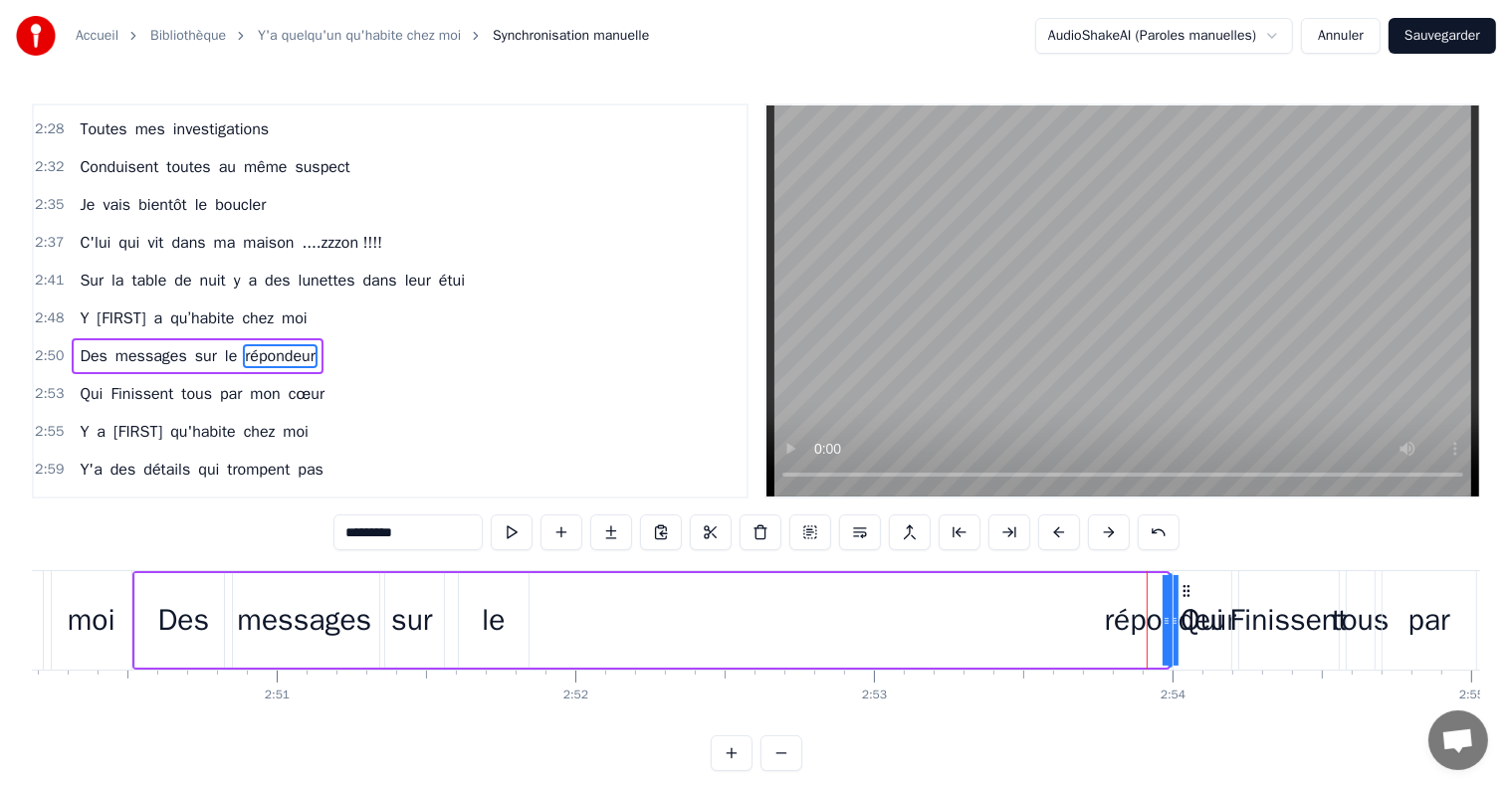 drag, startPoint x: 1167, startPoint y: 622, endPoint x: 555, endPoint y: 625, distance: 612.0074 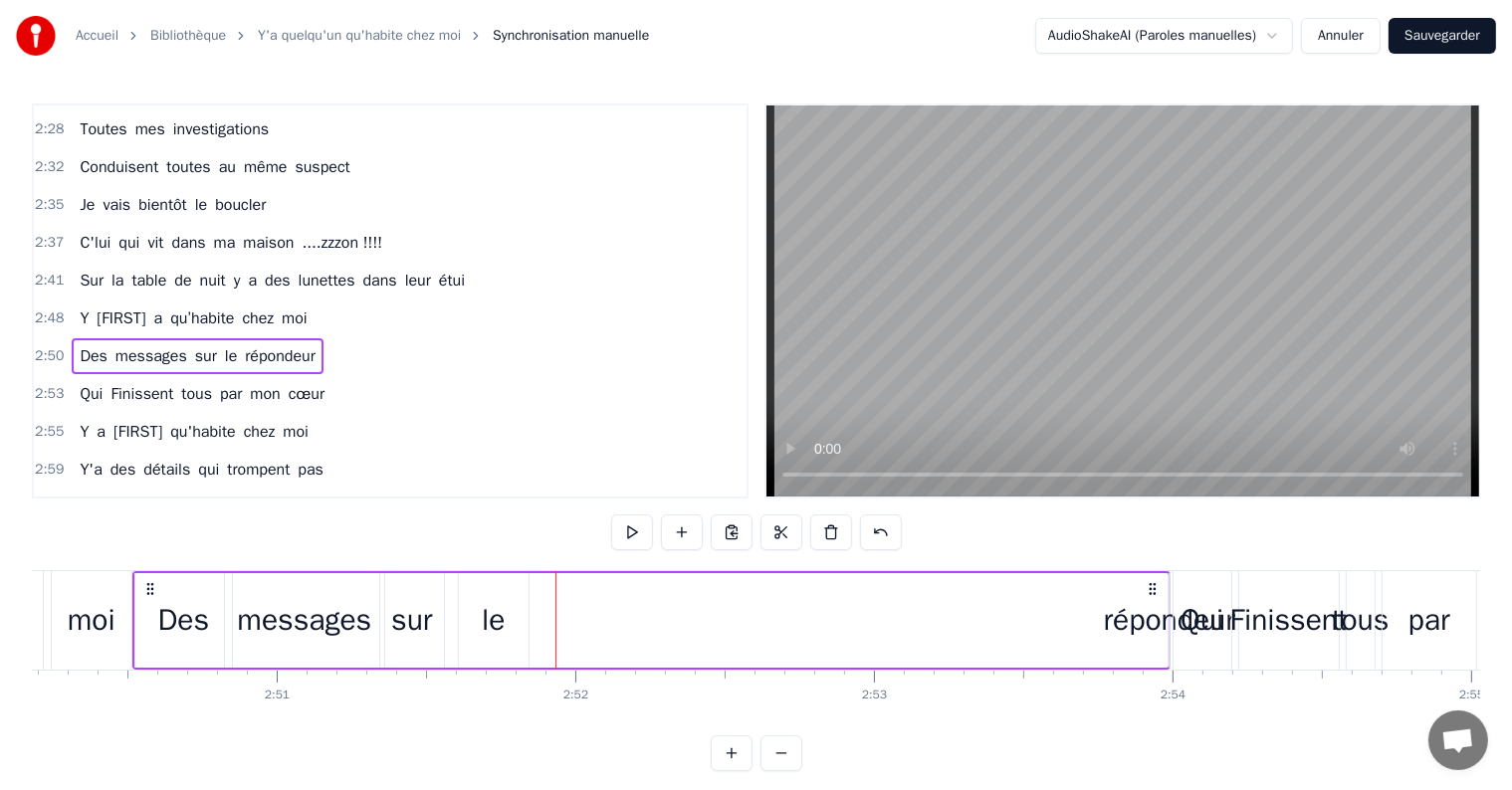 click at bounding box center (555, 620) 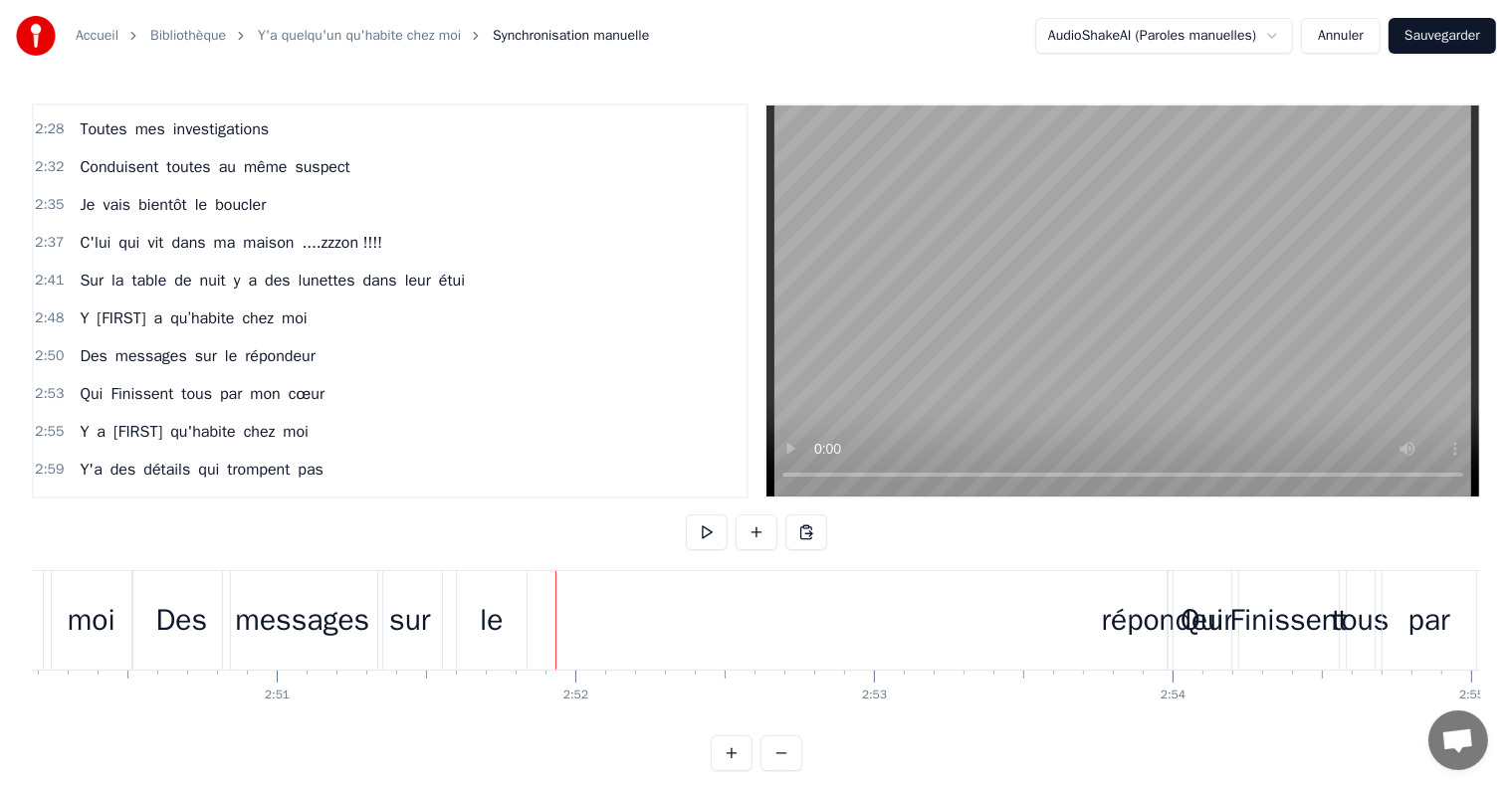 click on "Des messages sur le répondeur" at bounding box center (651, 620) 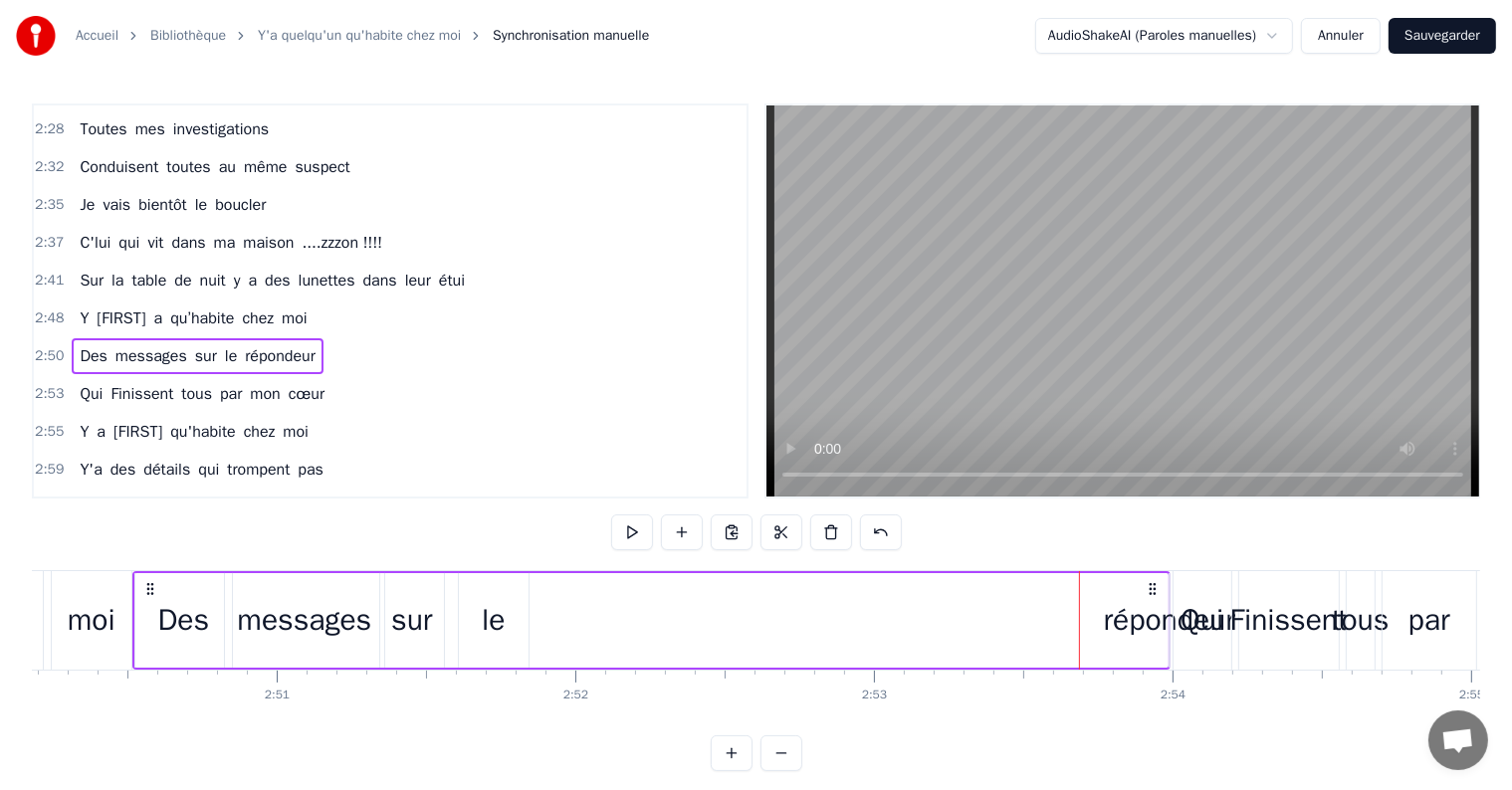 click on "Qui" at bounding box center [1201, 620] 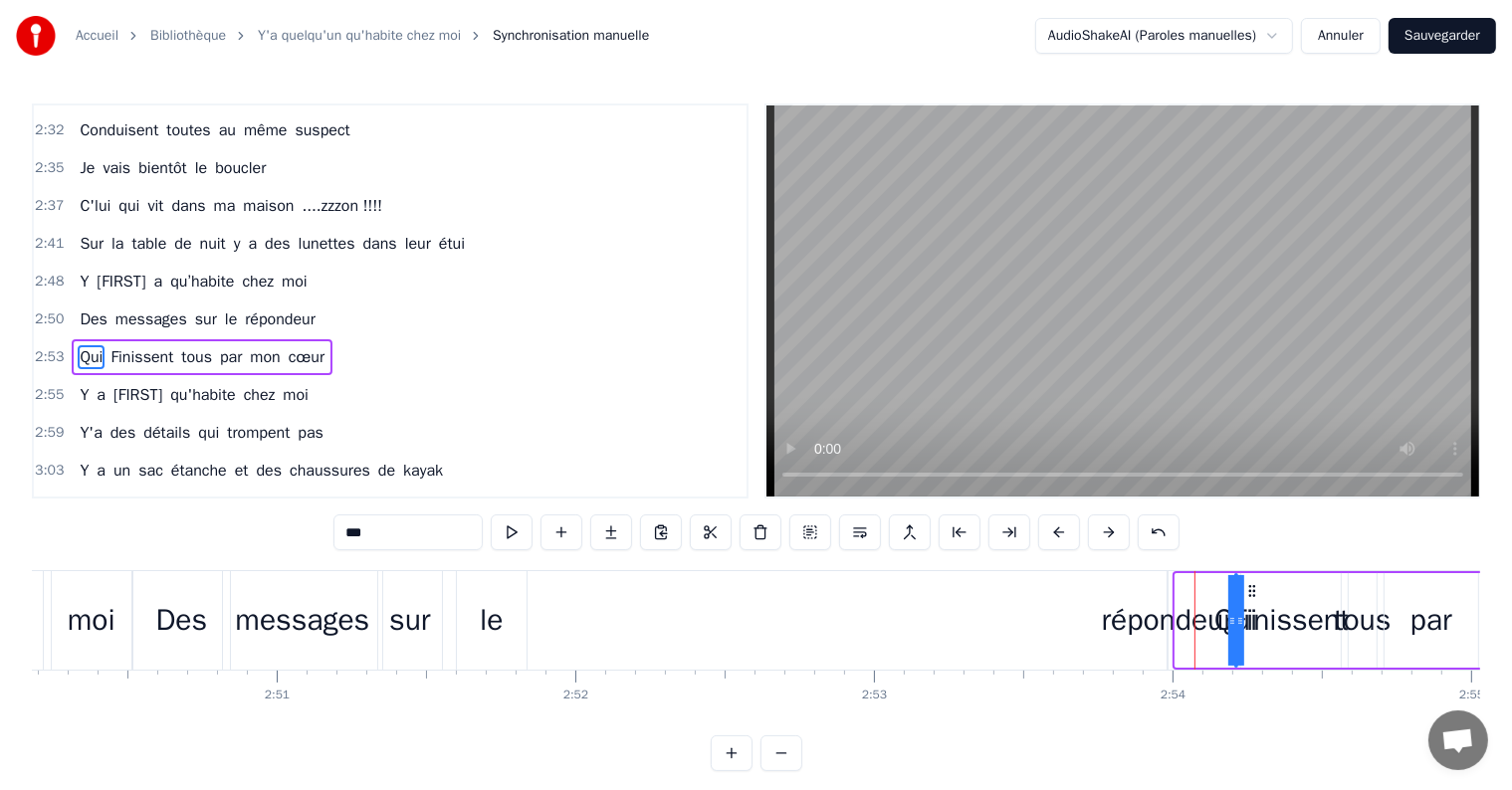 drag, startPoint x: 1179, startPoint y: 622, endPoint x: 1292, endPoint y: 621, distance: 113.00442 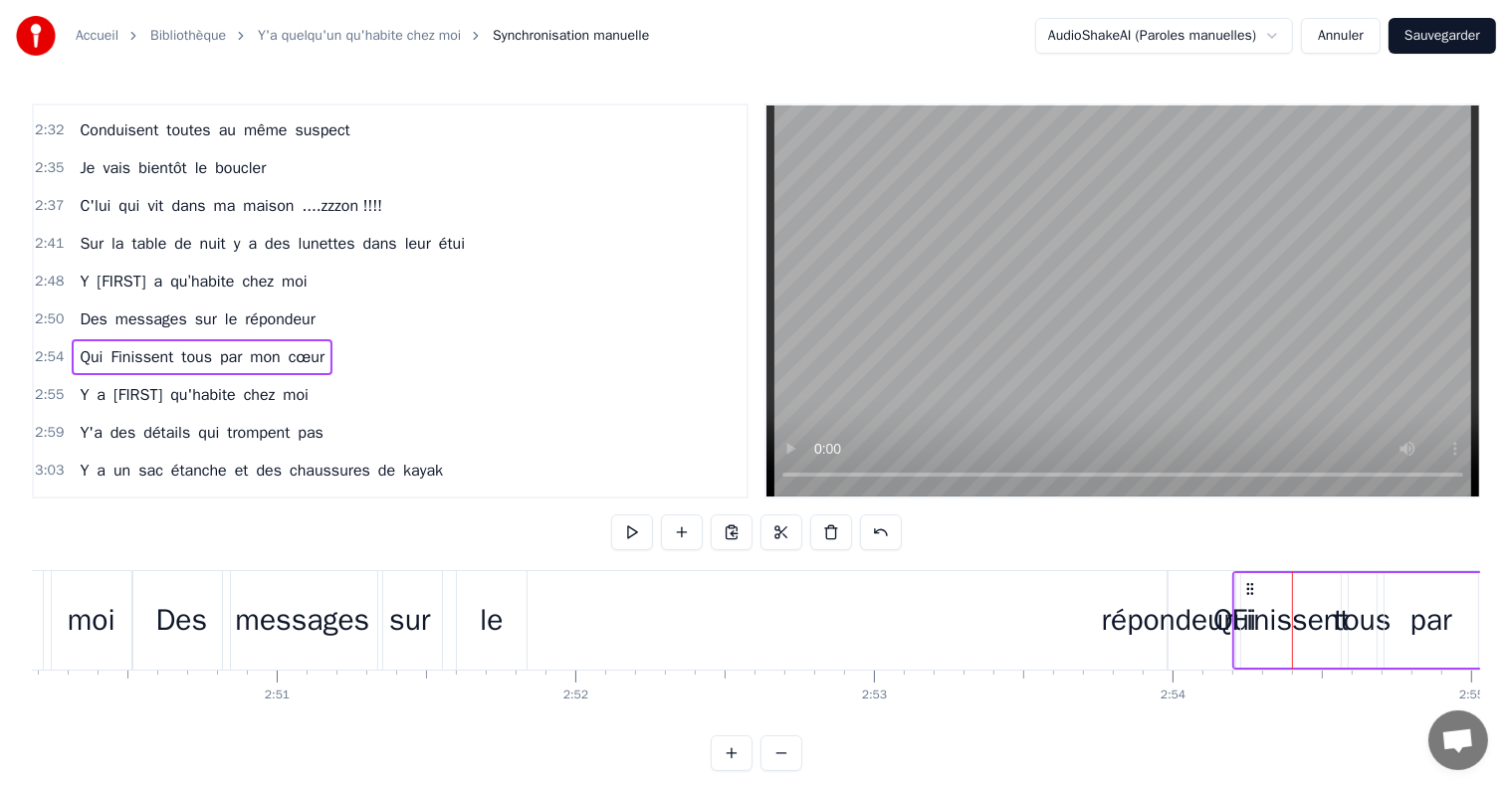 click on "répondeur" at bounding box center (1168, 620) 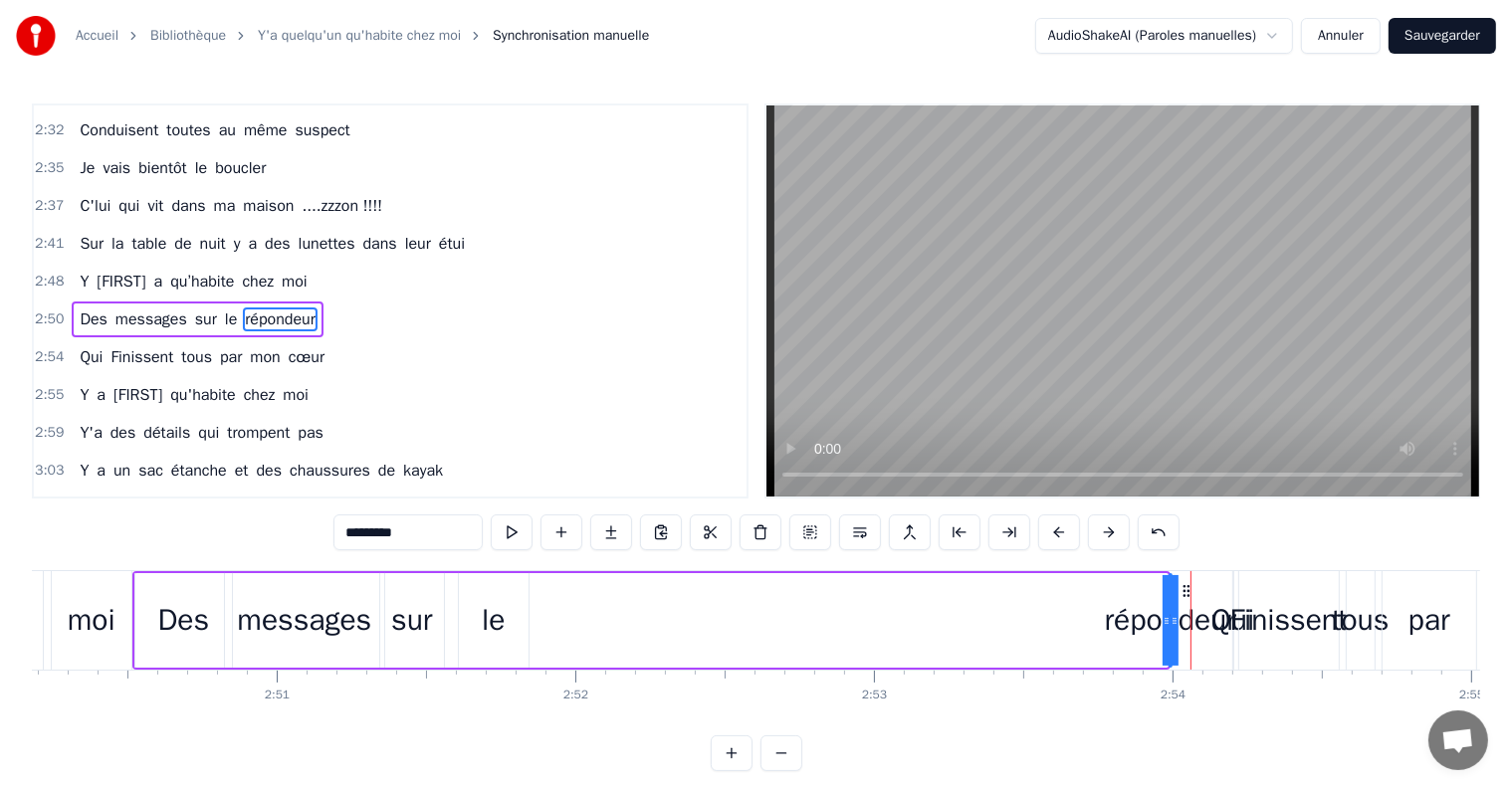 scroll, scrollTop: 1470, scrollLeft: 0, axis: vertical 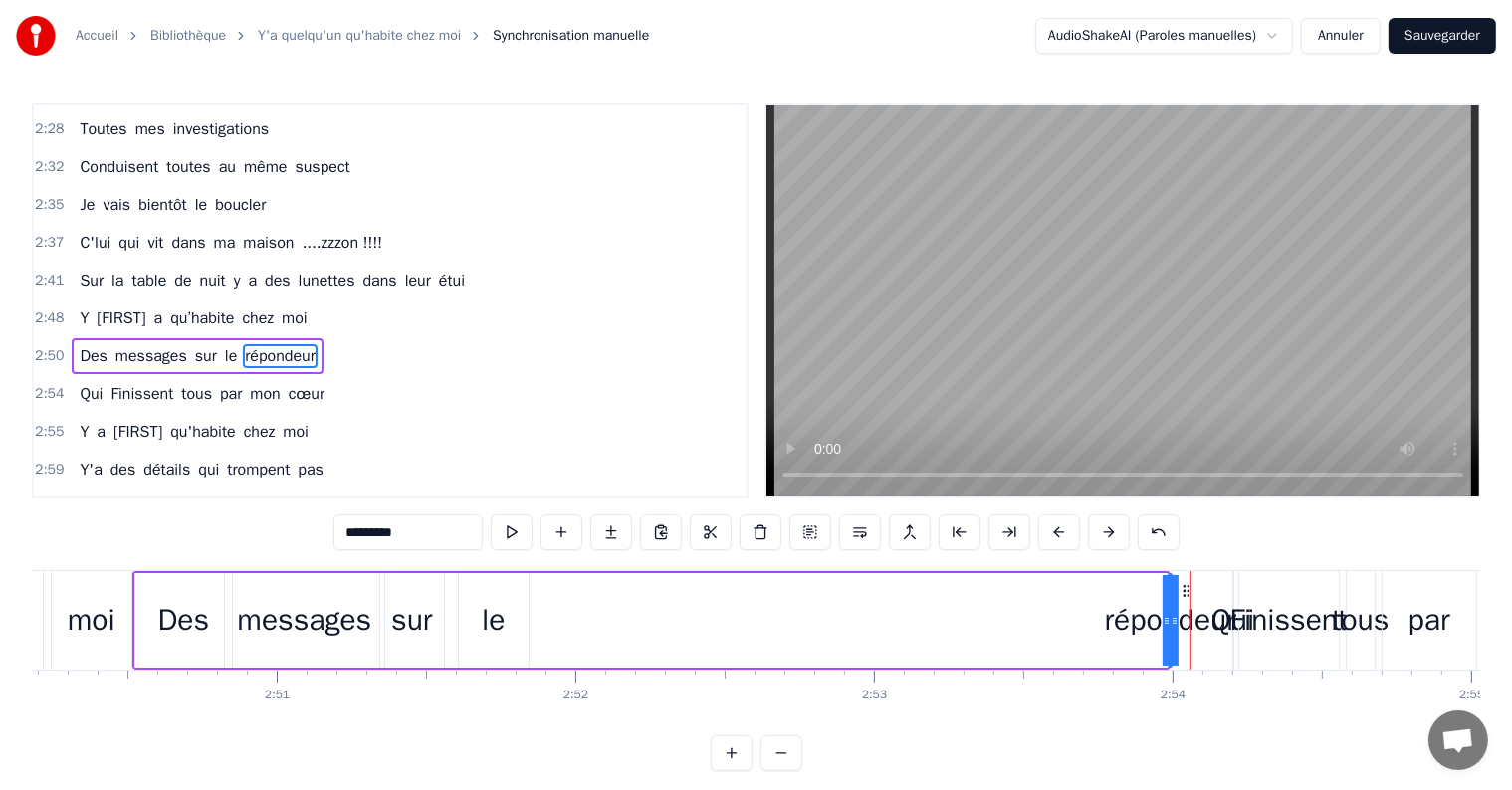 click 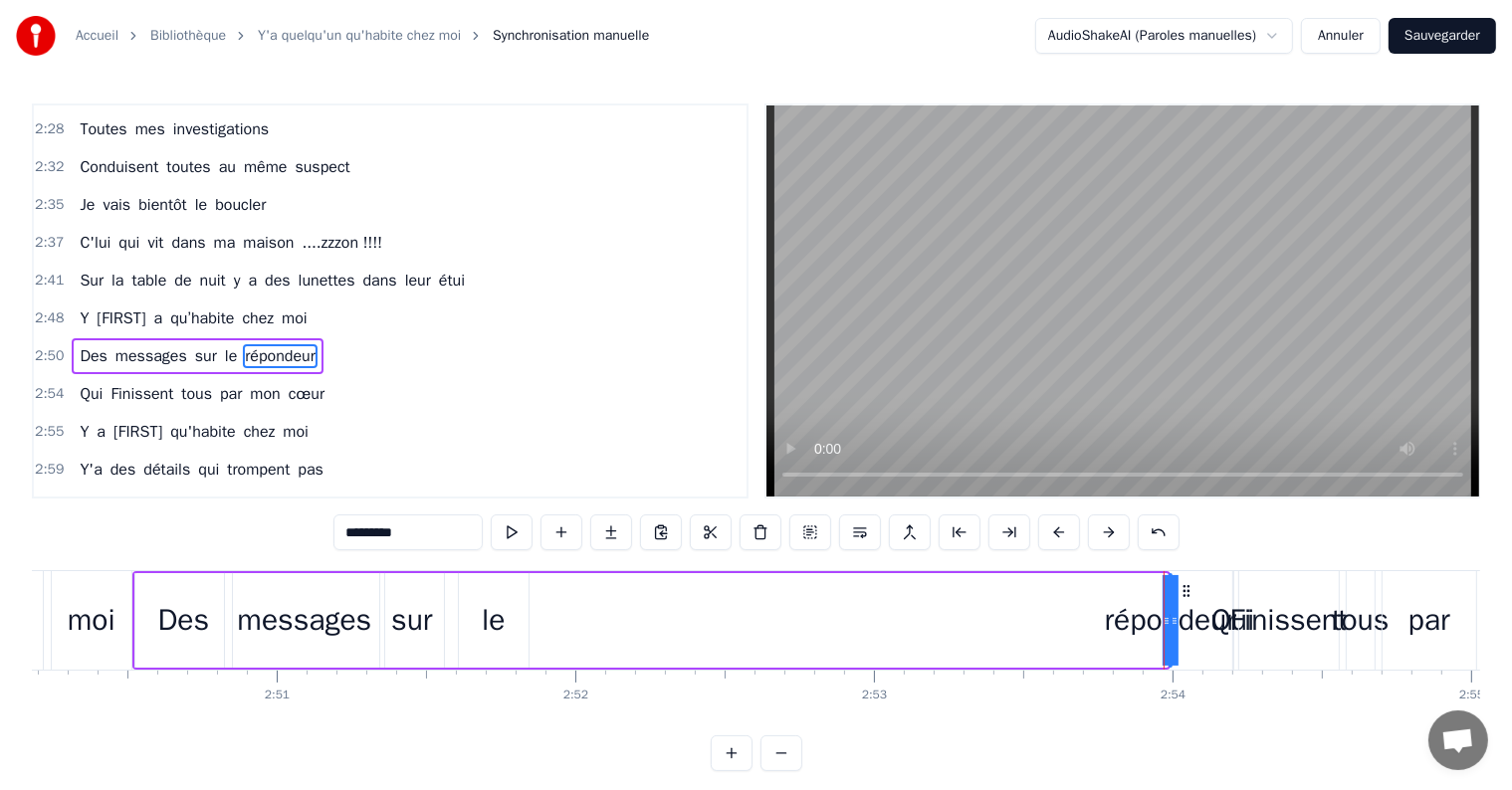 drag, startPoint x: 1165, startPoint y: 621, endPoint x: 1111, endPoint y: 622, distance: 54.00926 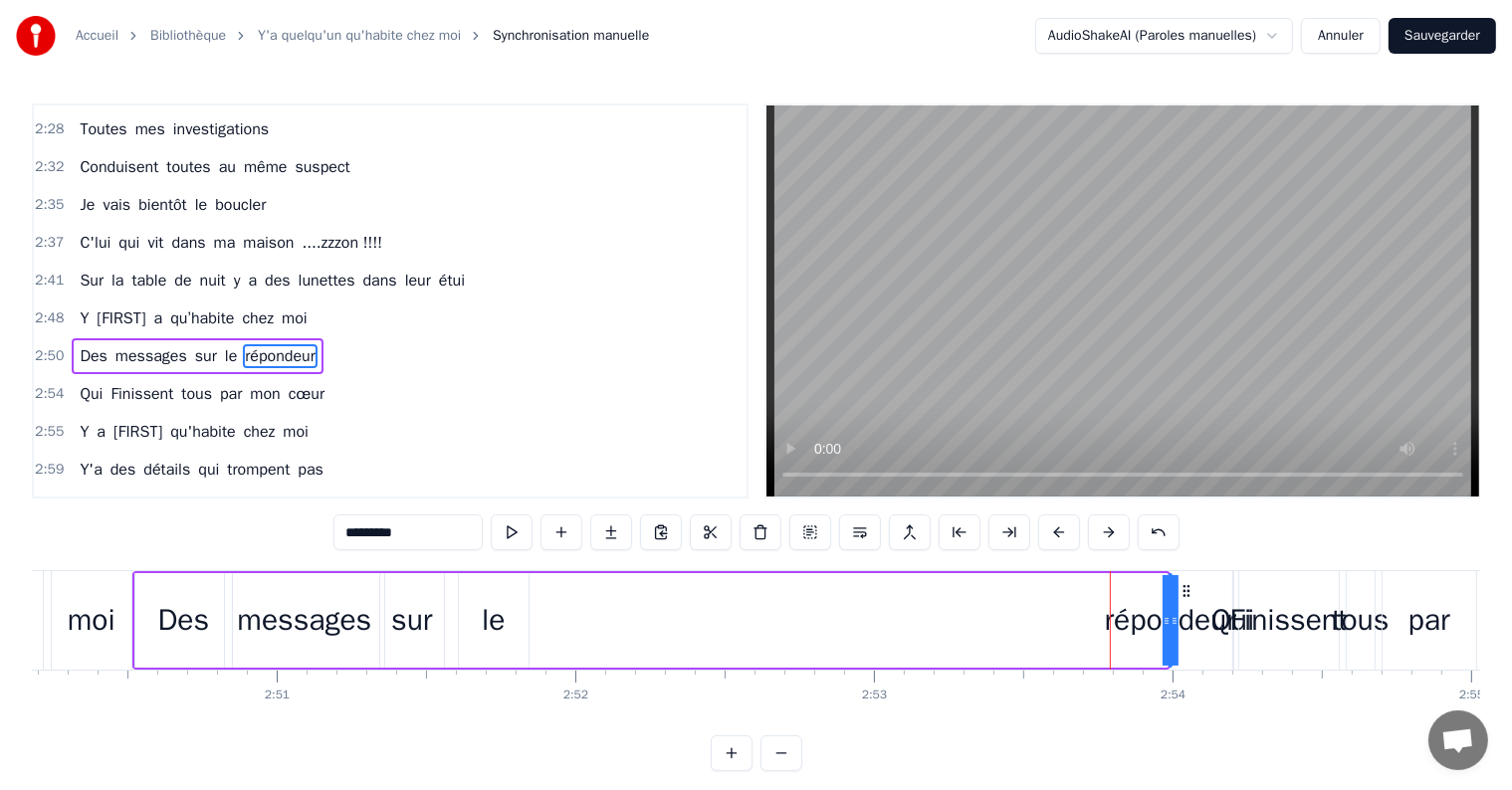 click 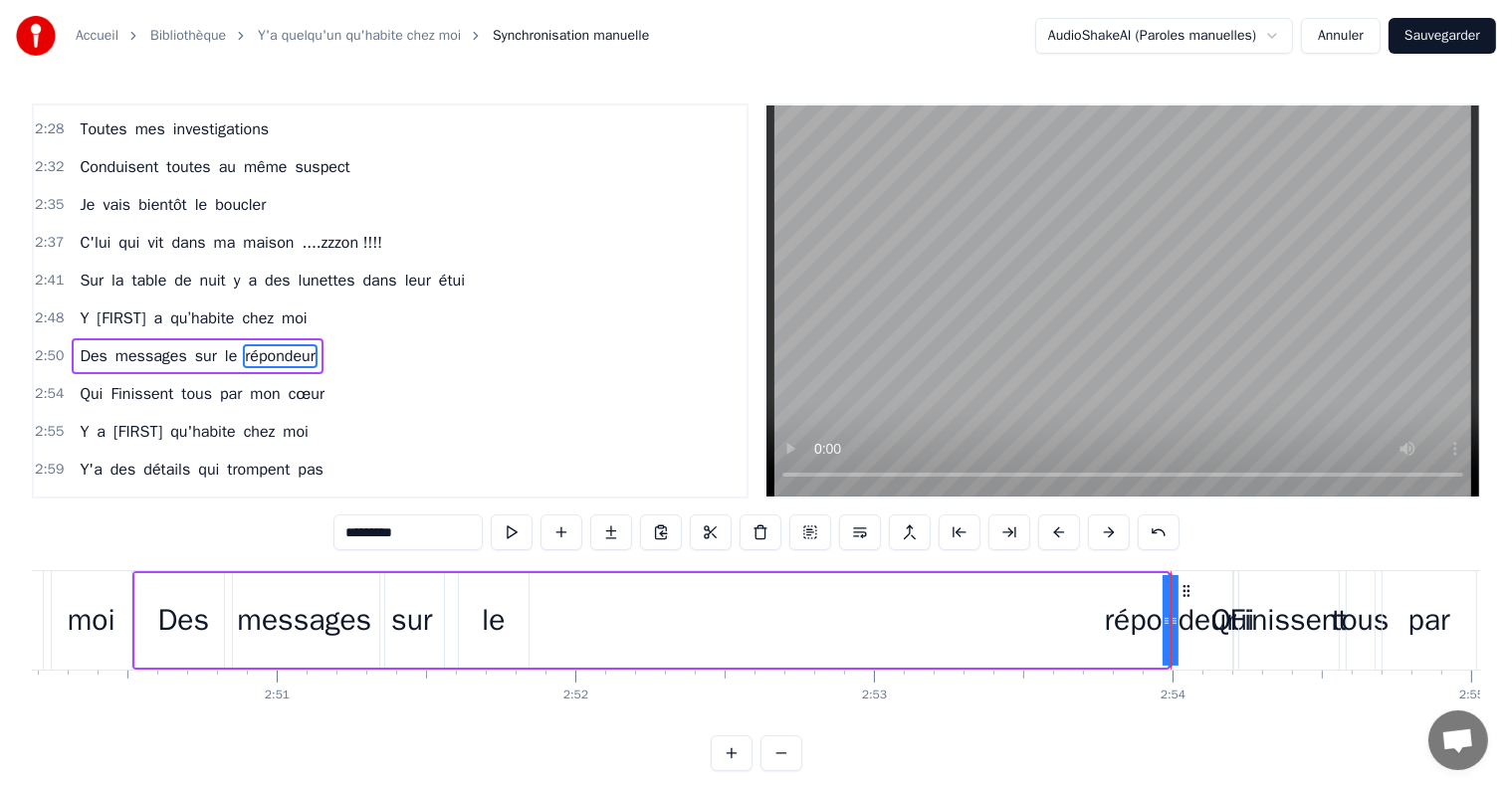 drag, startPoint x: 1172, startPoint y: 623, endPoint x: 1212, endPoint y: 623, distance: 40 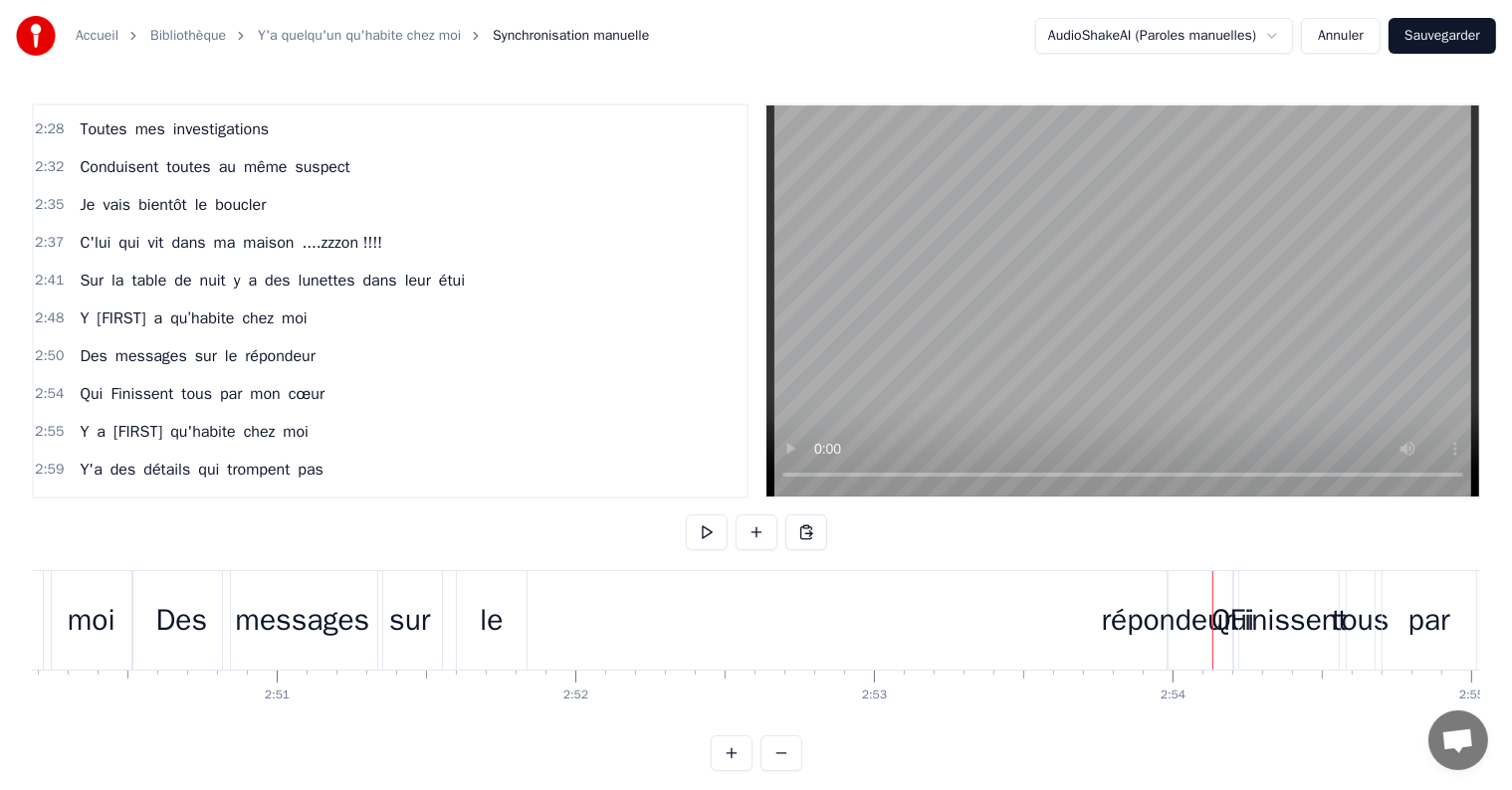 click on "Qui" at bounding box center [1232, 620] 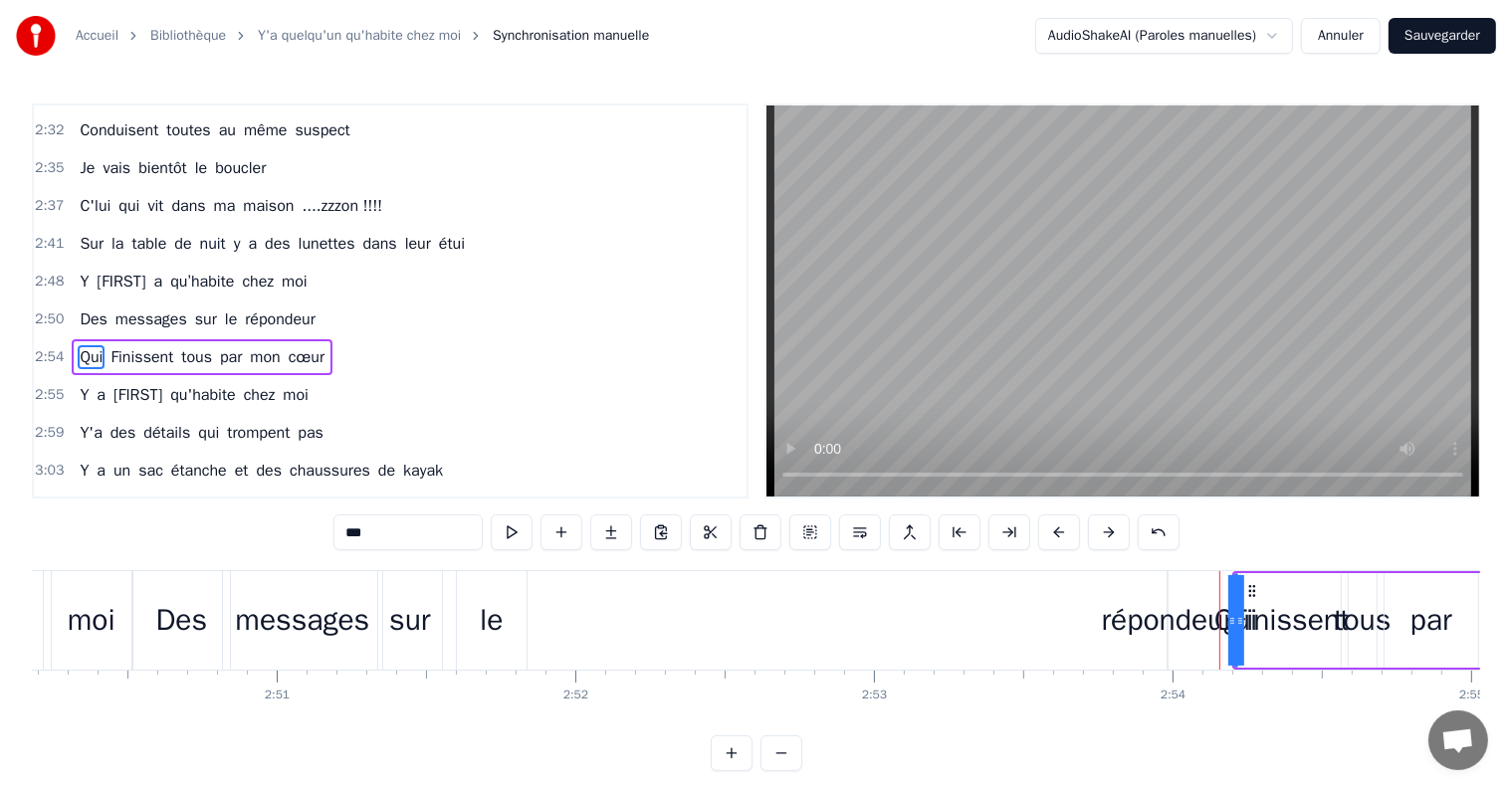 click on "répondeur" at bounding box center (1168, 620) 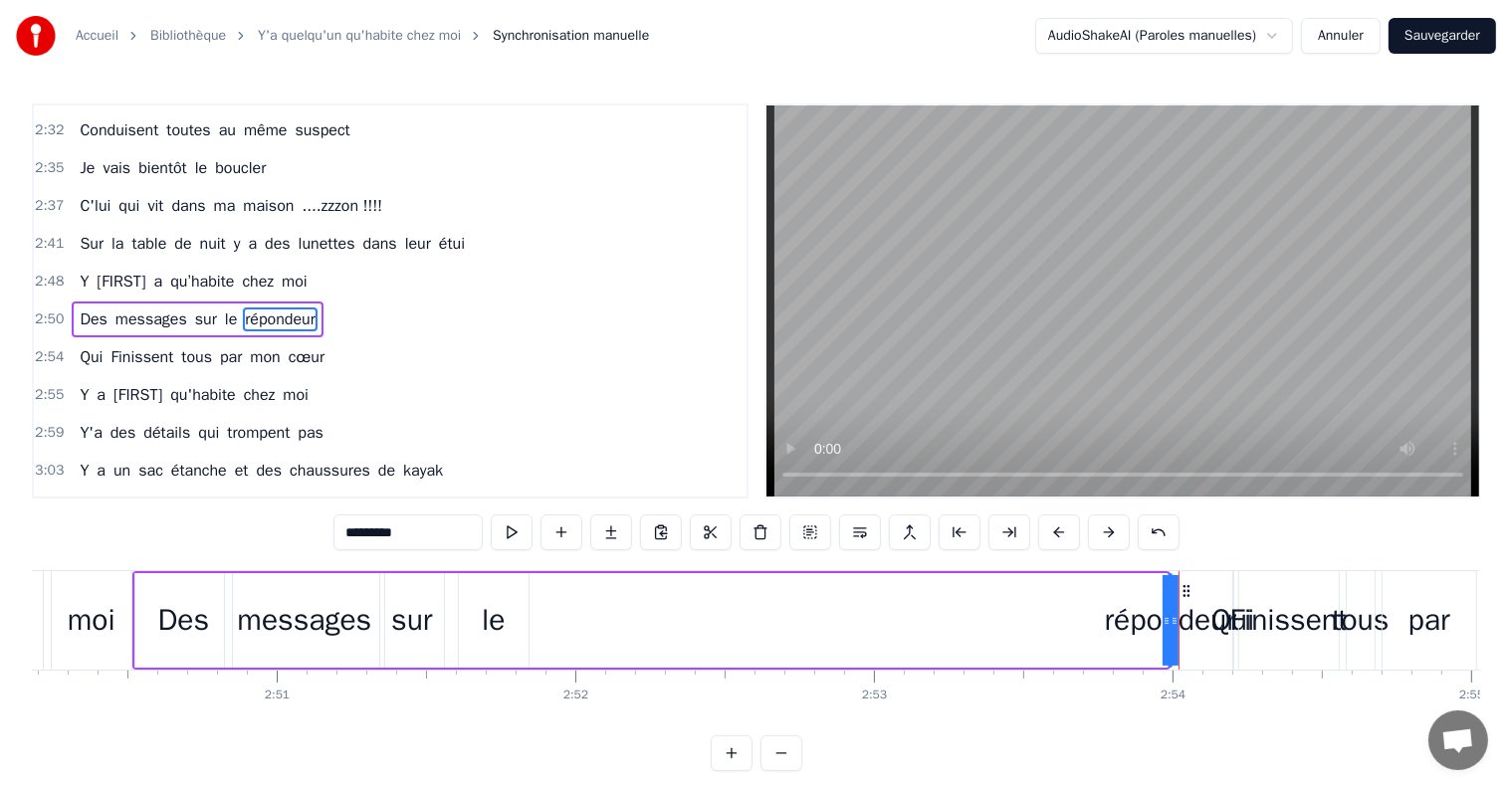 scroll, scrollTop: 1470, scrollLeft: 0, axis: vertical 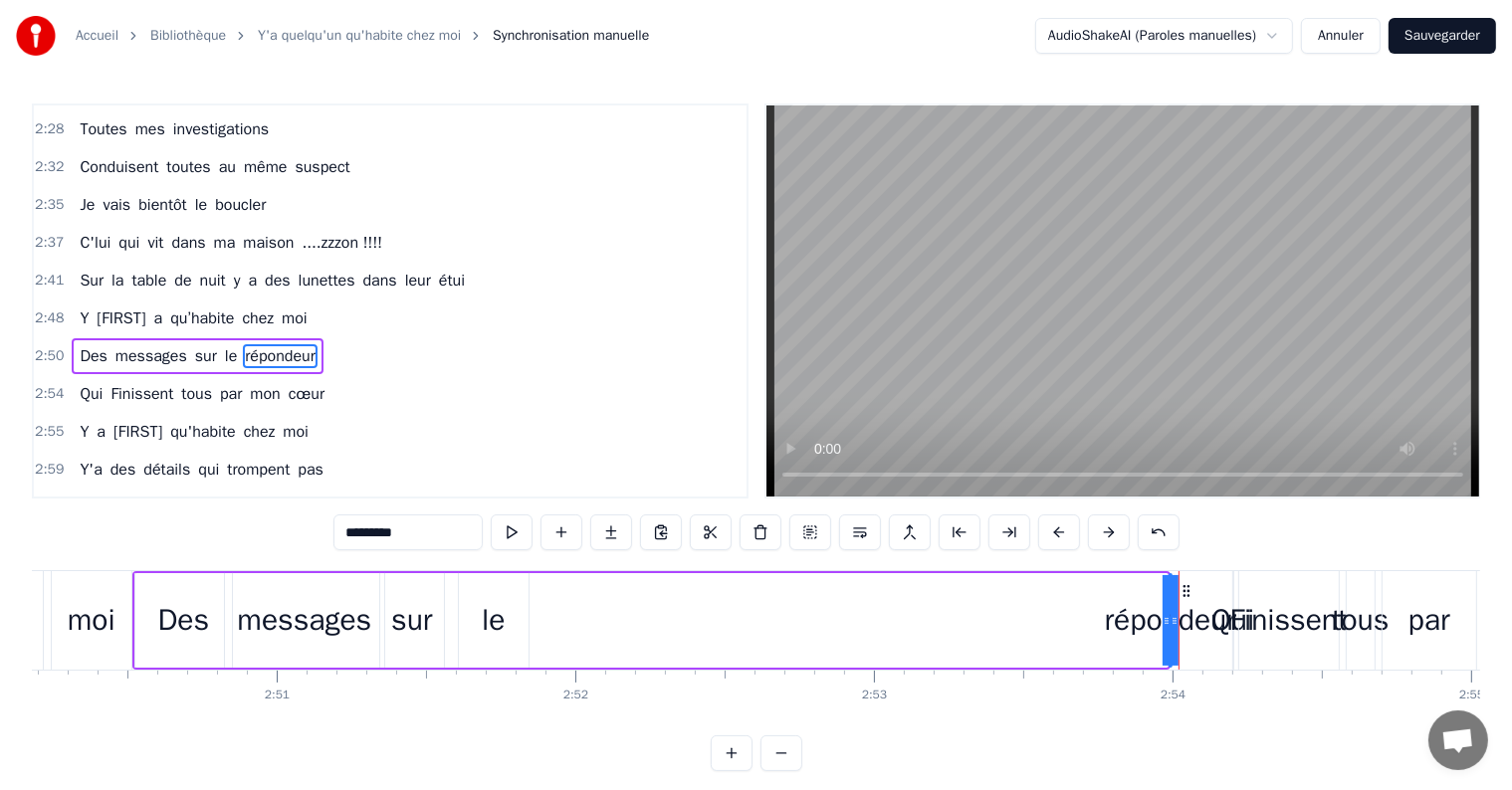 drag, startPoint x: 1165, startPoint y: 622, endPoint x: 1101, endPoint y: 632, distance: 64.77654 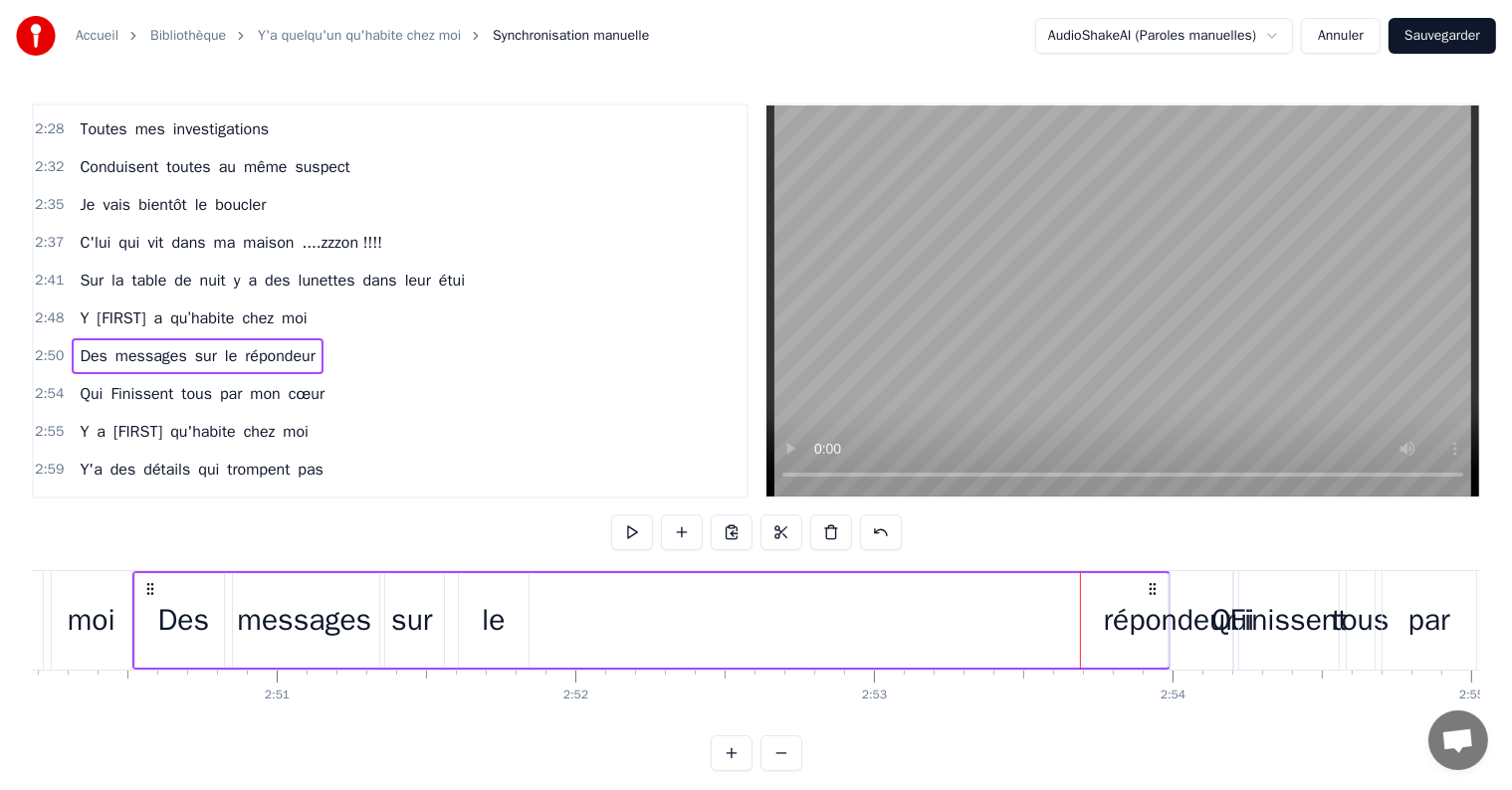 click on "Qui" at bounding box center (1232, 620) 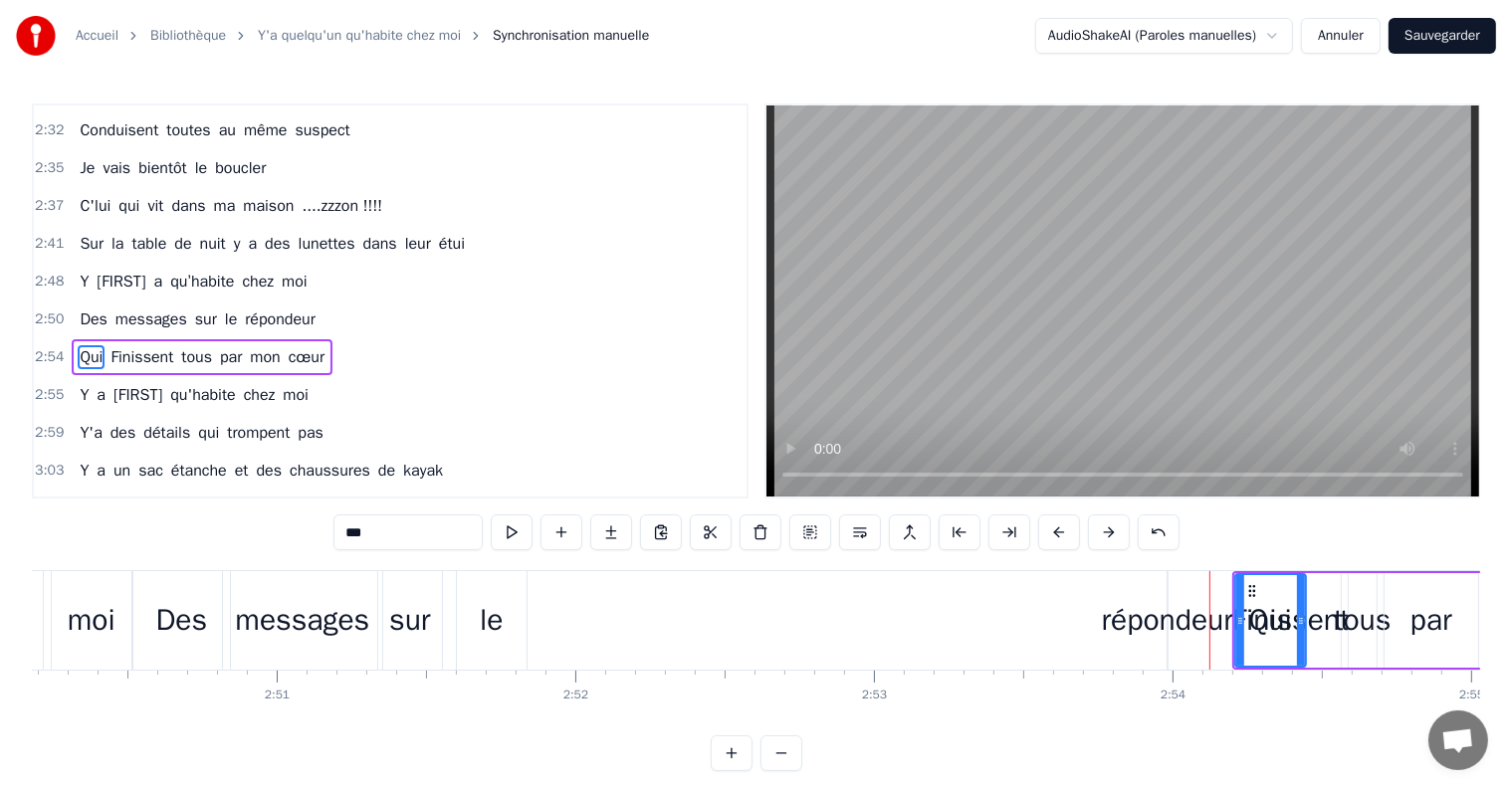 drag, startPoint x: 1232, startPoint y: 619, endPoint x: 1319, endPoint y: 618, distance: 87.005747 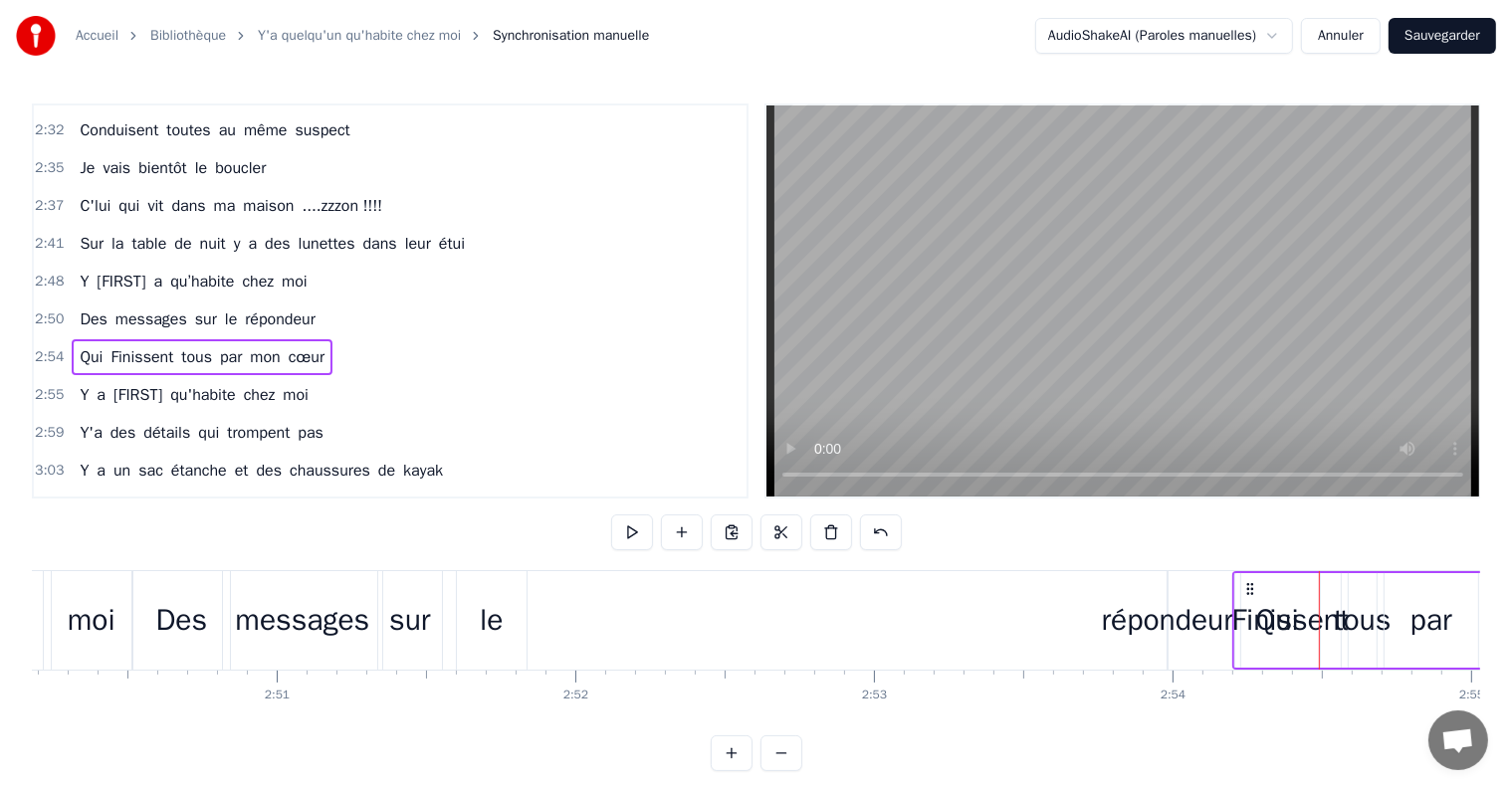 click on "répondeur" at bounding box center (1168, 620) 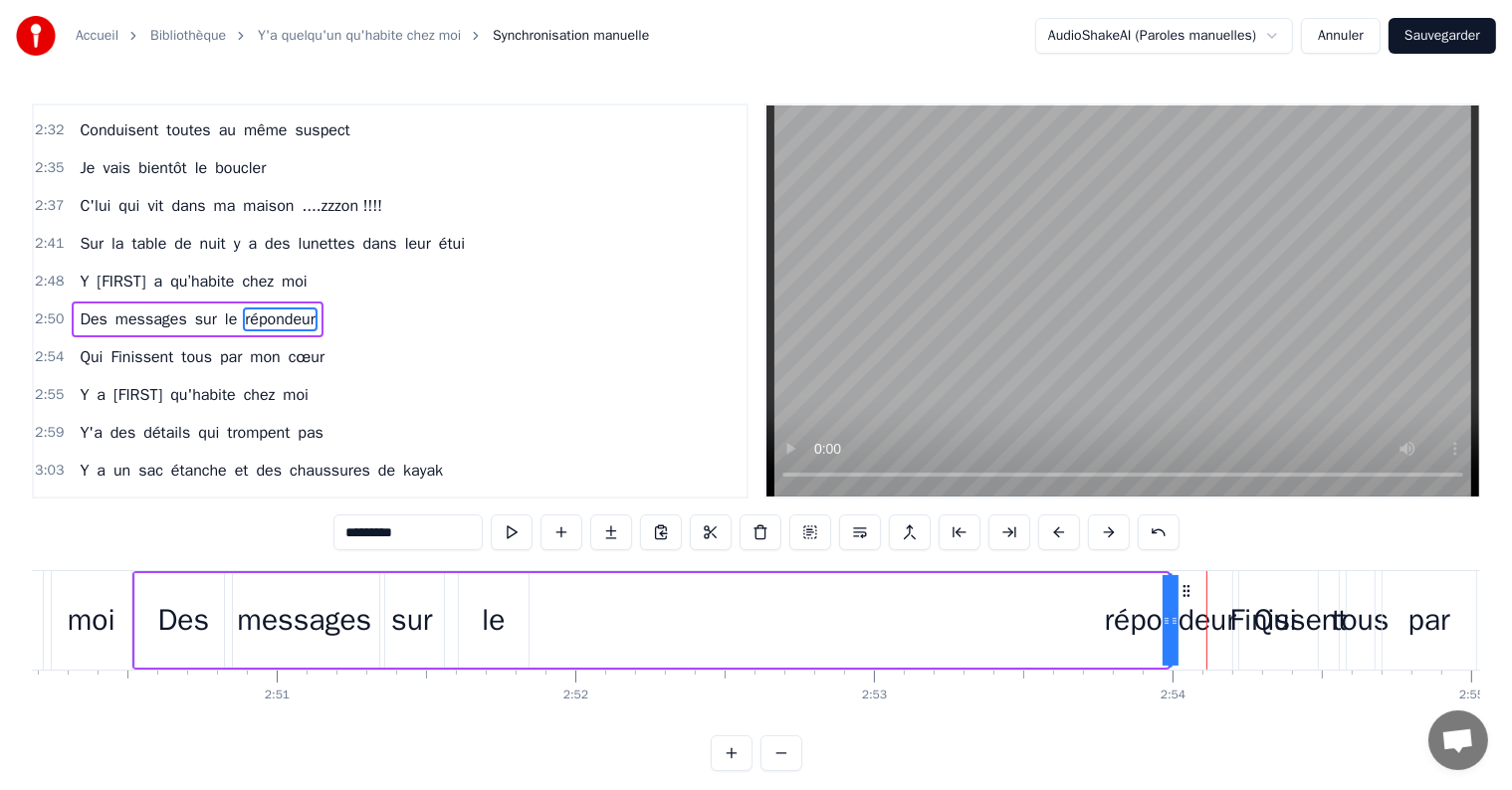 scroll, scrollTop: 1470, scrollLeft: 0, axis: vertical 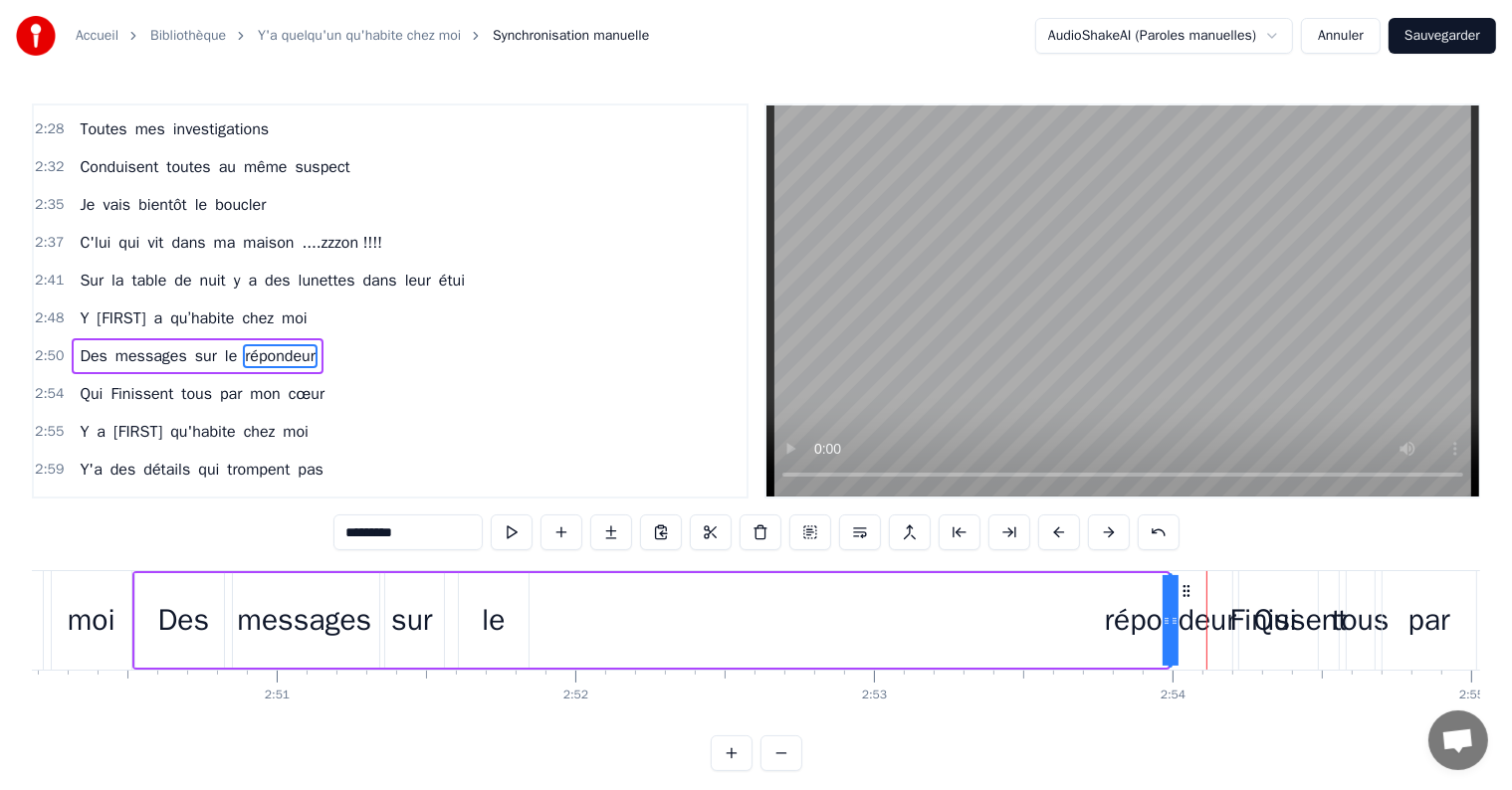 click on "répondeur" at bounding box center [1171, 620] 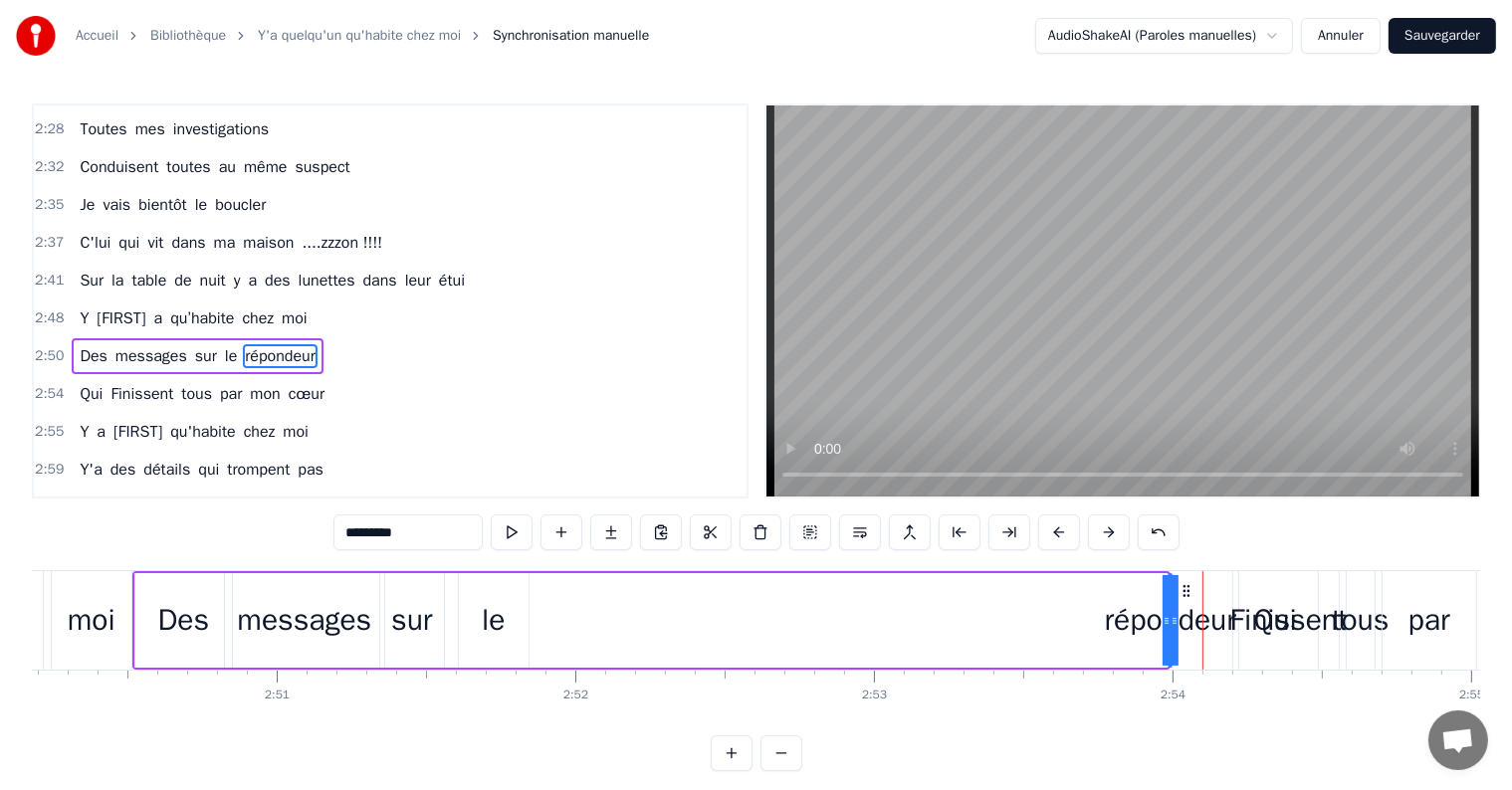 click on "répondeur" at bounding box center (1171, 620) 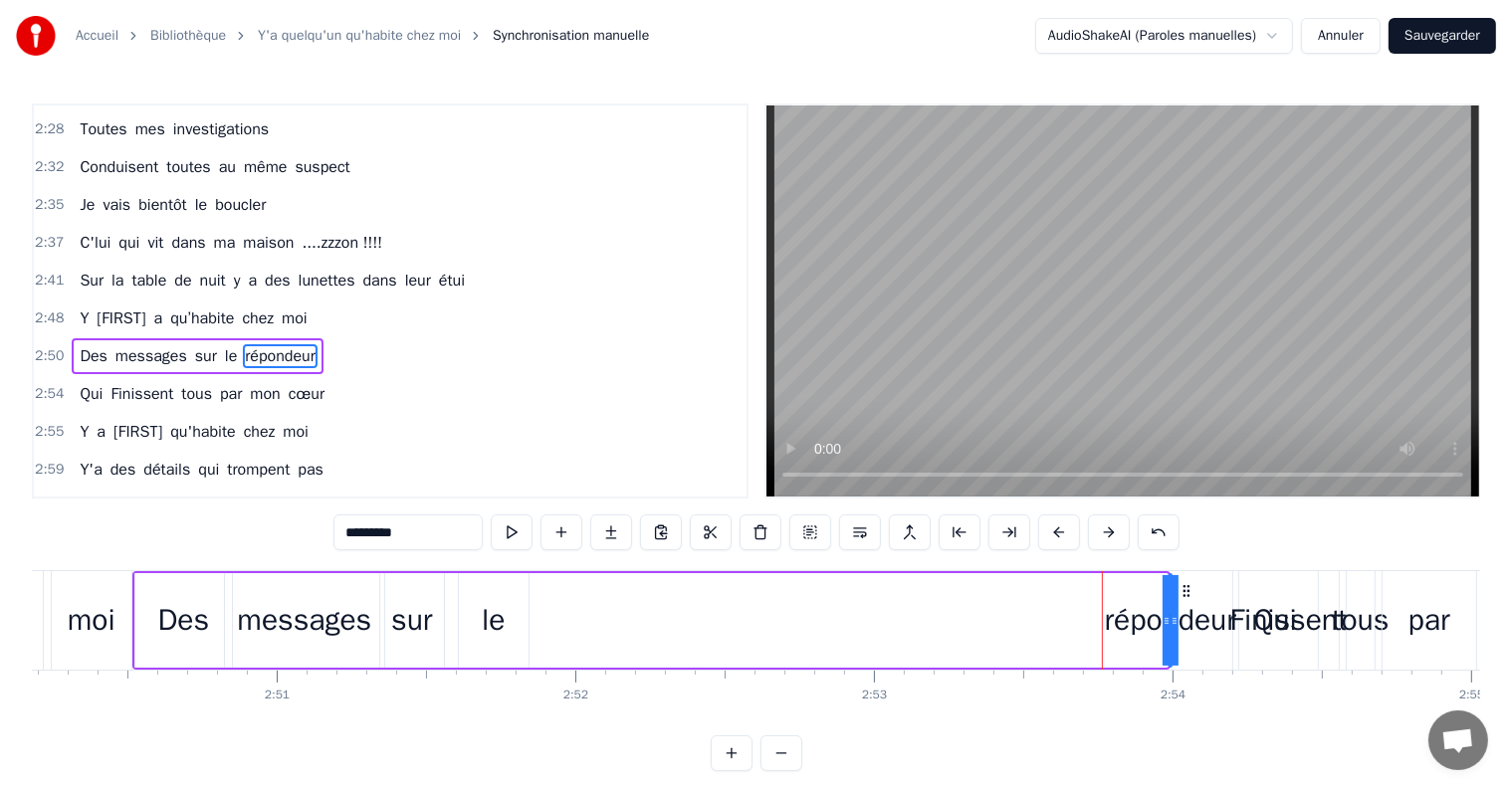 drag, startPoint x: 1161, startPoint y: 616, endPoint x: 1003, endPoint y: 629, distance: 158.5339 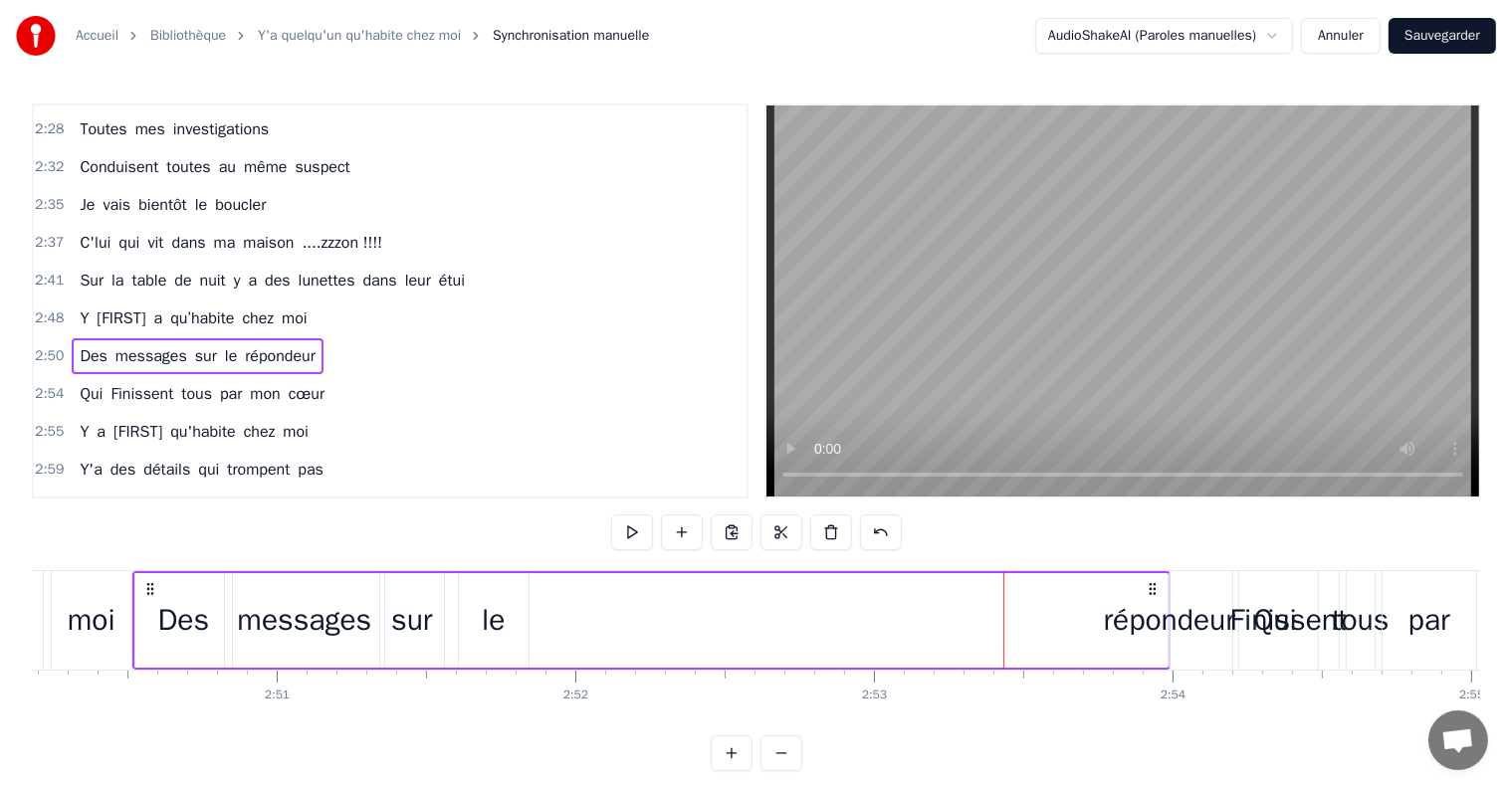 click on "répondeur" at bounding box center (1170, 620) 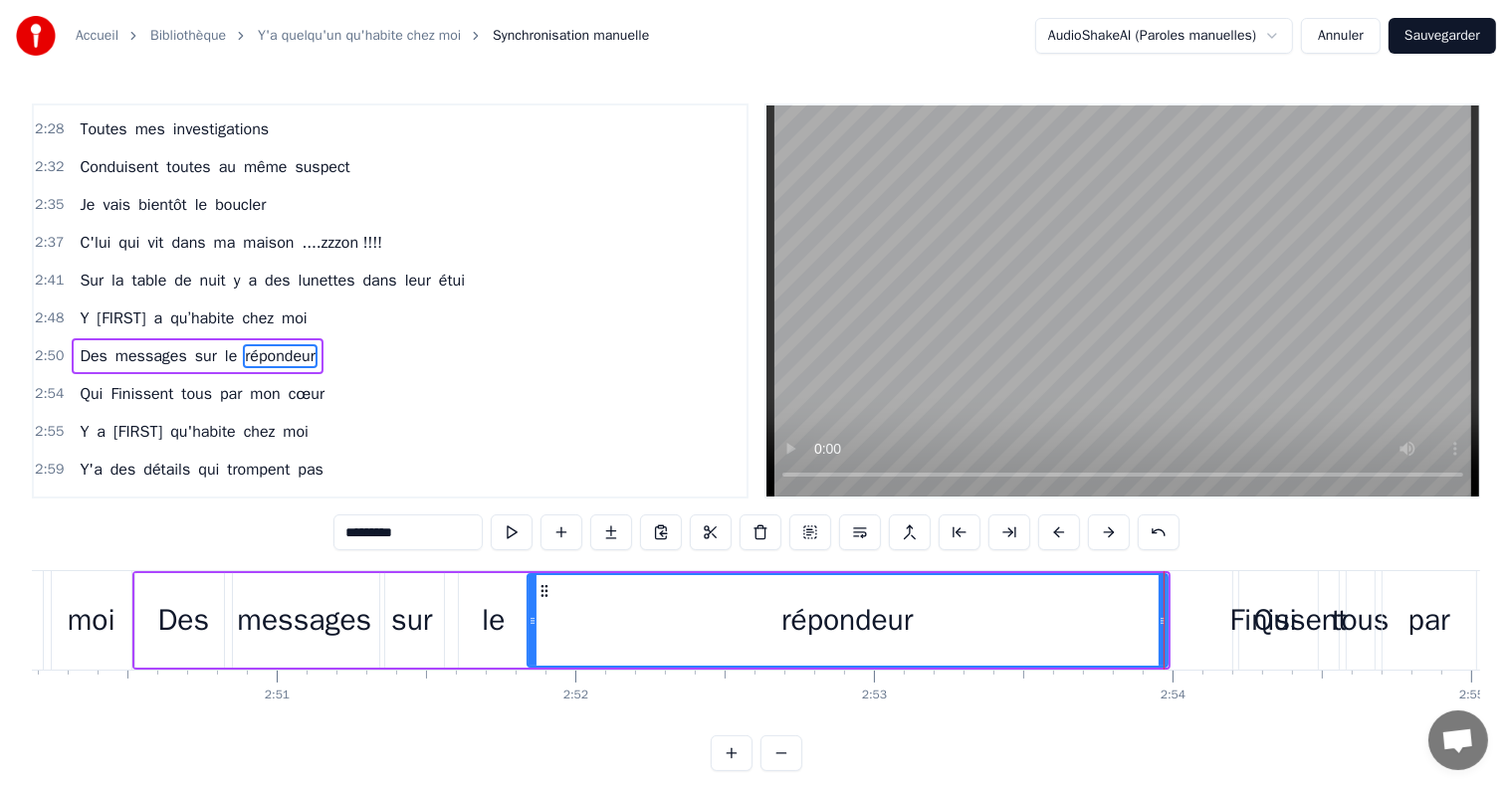 drag, startPoint x: 1171, startPoint y: 618, endPoint x: 527, endPoint y: 633, distance: 644.1747 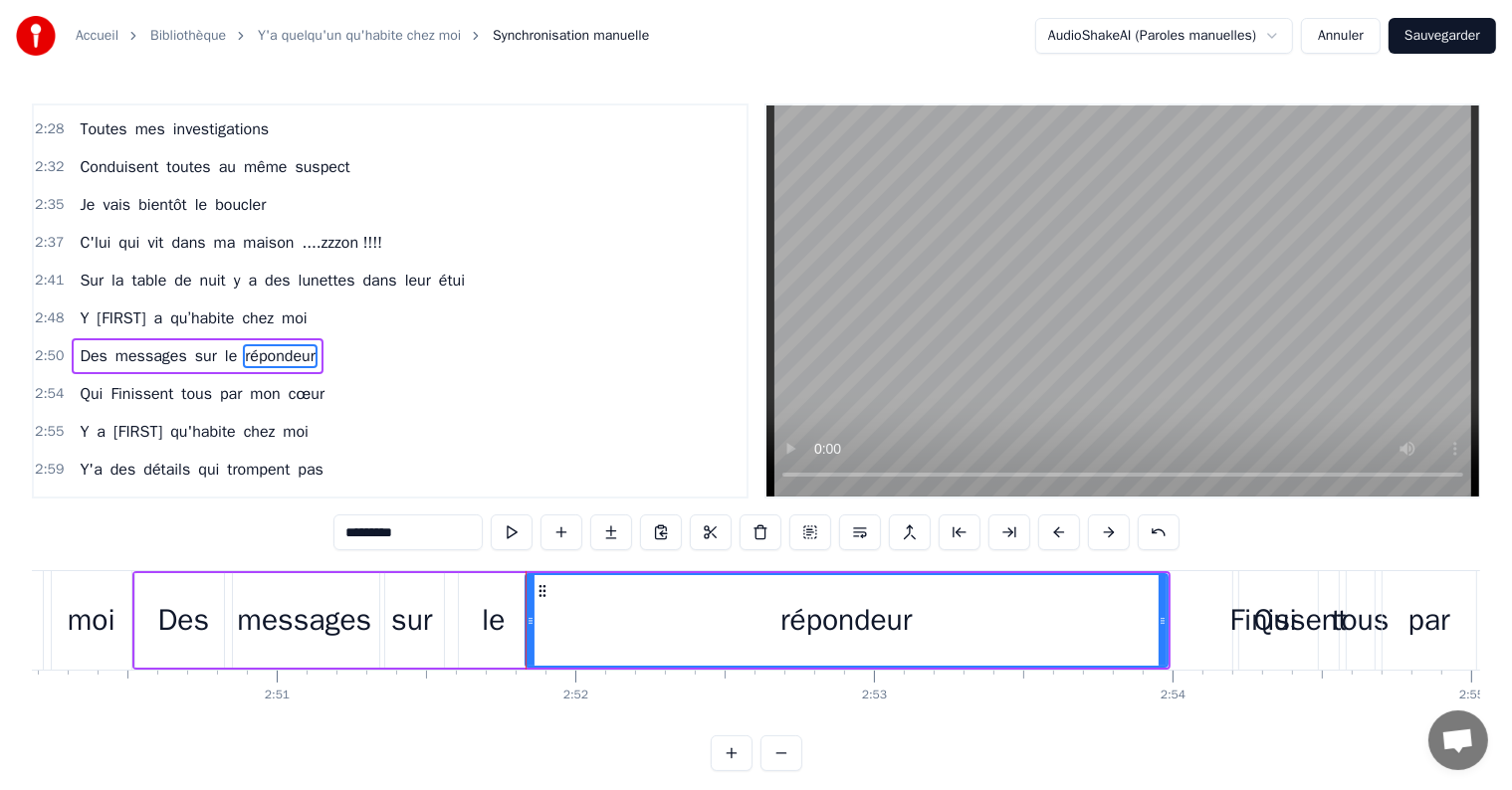 click on "le" at bounding box center [494, 620] 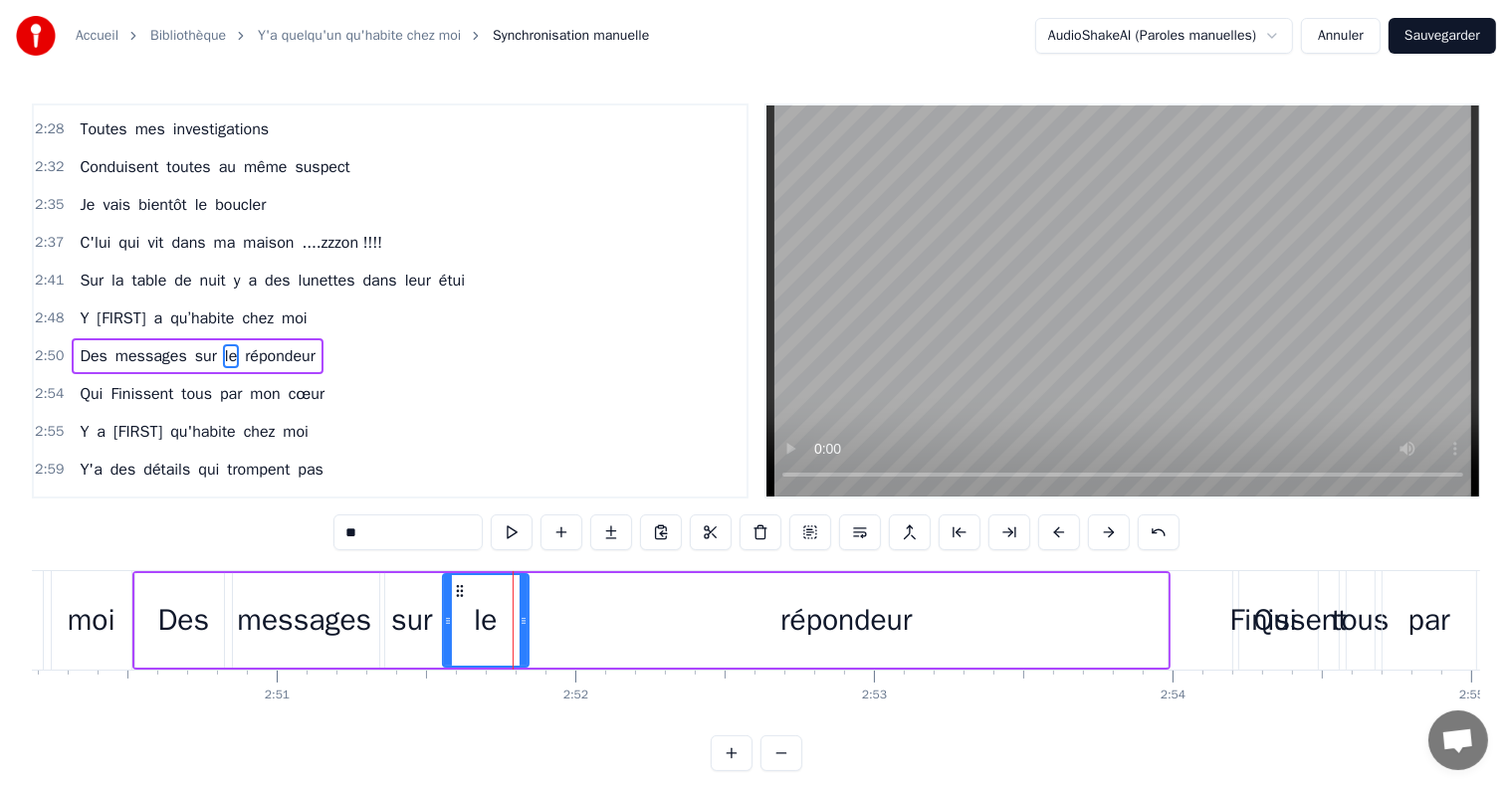 drag, startPoint x: 462, startPoint y: 625, endPoint x: 446, endPoint y: 628, distance: 16.27882 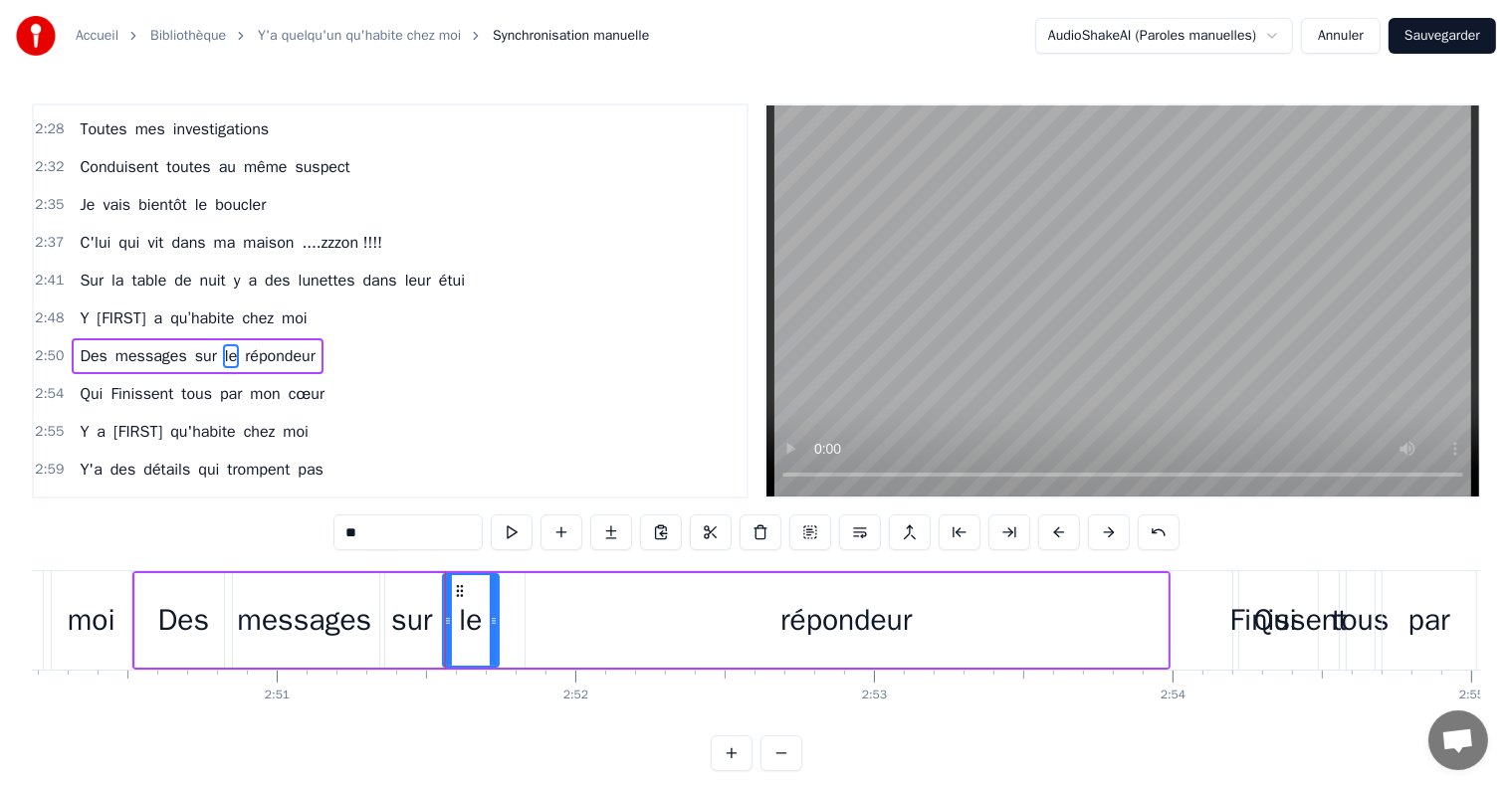 drag, startPoint x: 523, startPoint y: 621, endPoint x: 492, endPoint y: 625, distance: 31.257 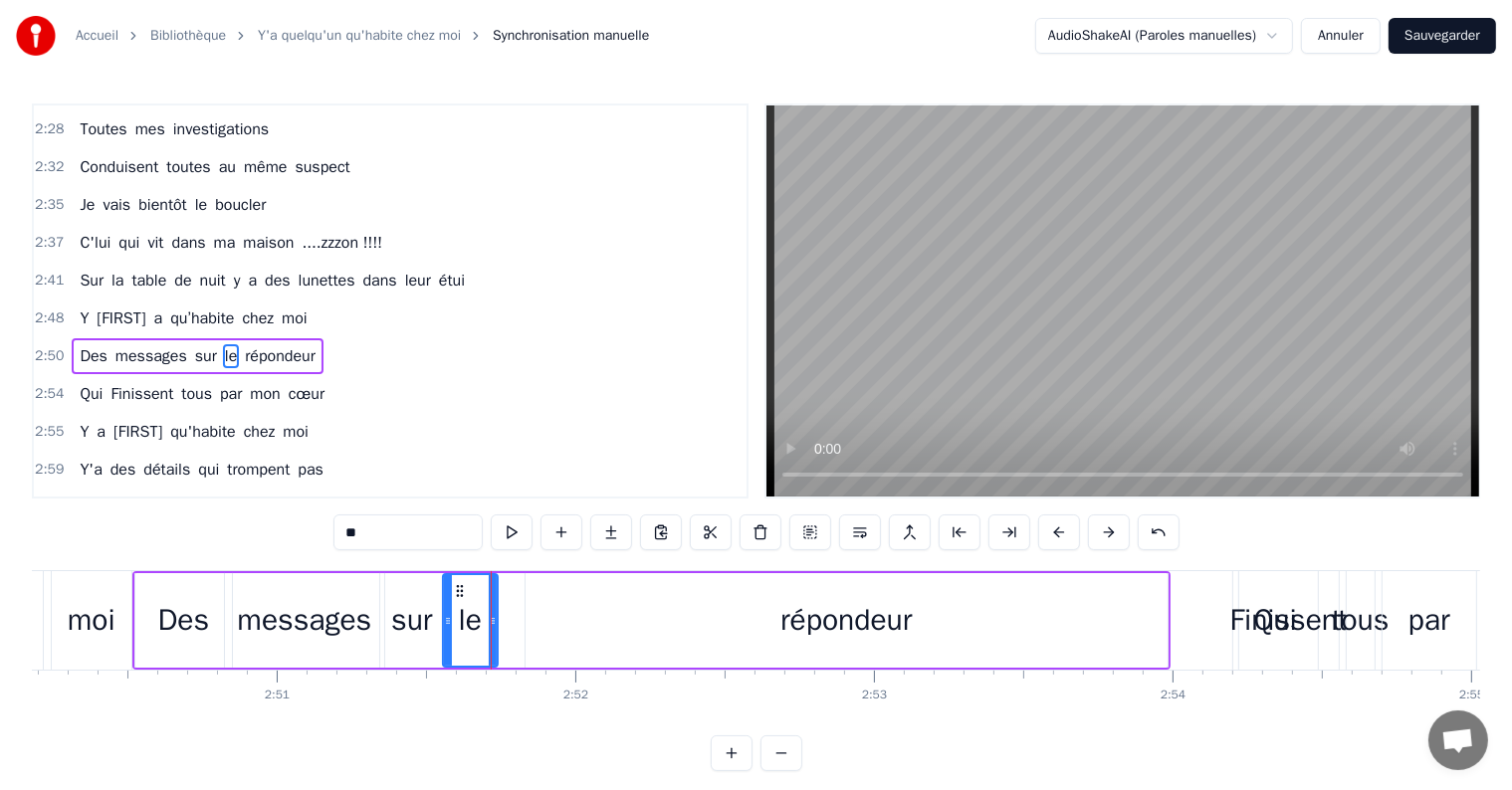 click on "répondeur" at bounding box center (846, 620) 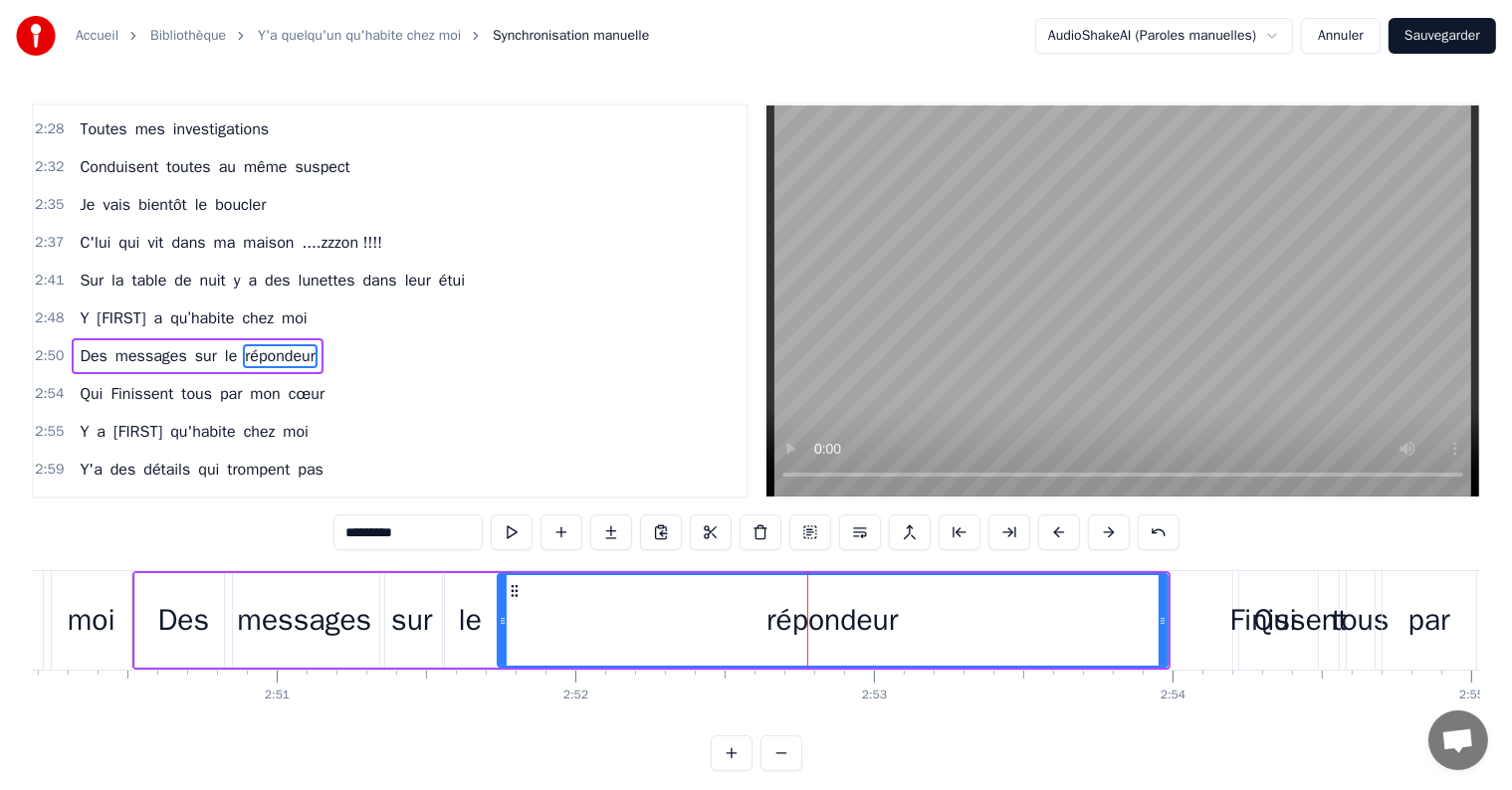 drag, startPoint x: 531, startPoint y: 622, endPoint x: 844, endPoint y: 593, distance: 314.3406 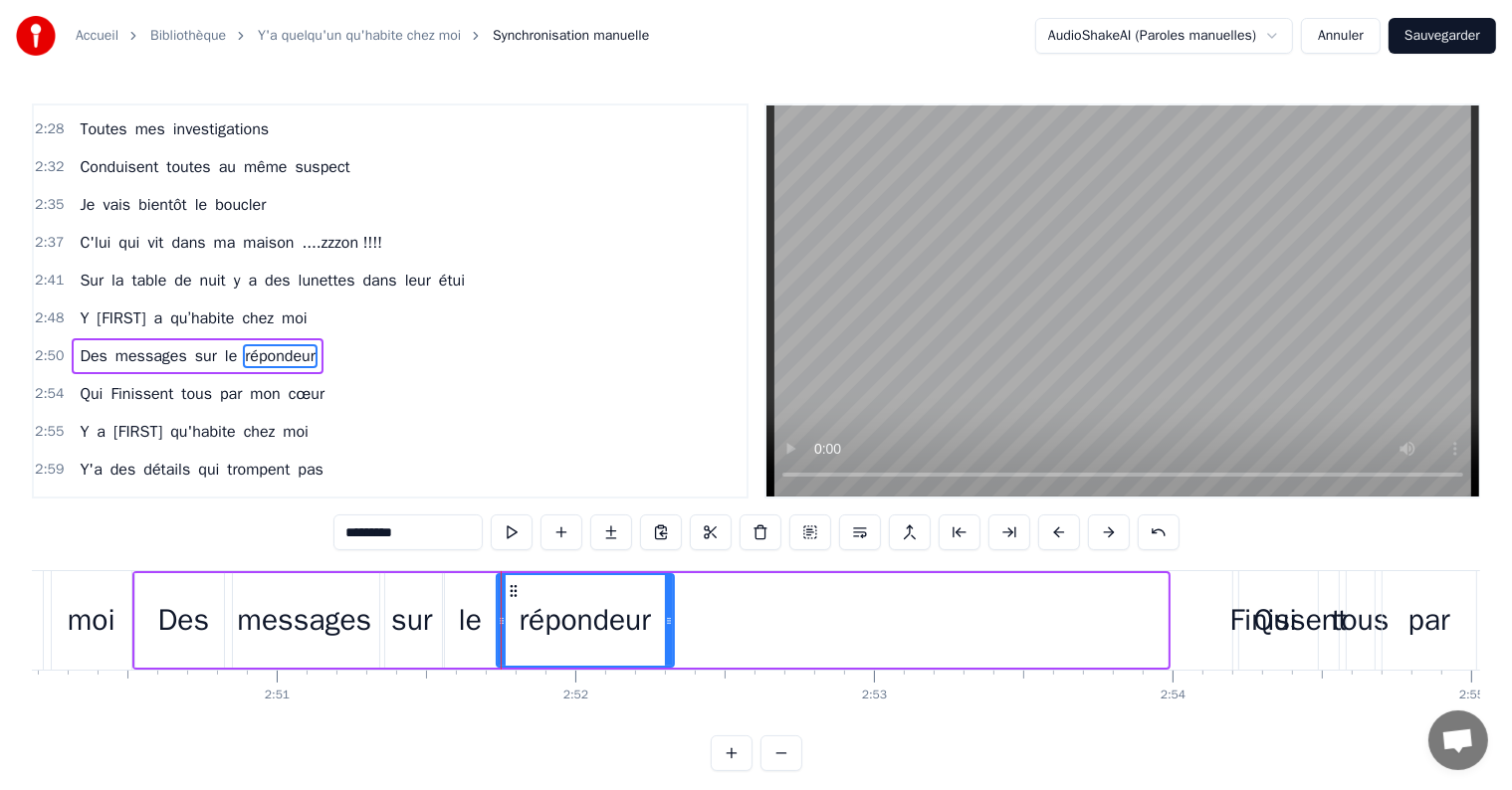drag, startPoint x: 1163, startPoint y: 625, endPoint x: 669, endPoint y: 684, distance: 497.5108 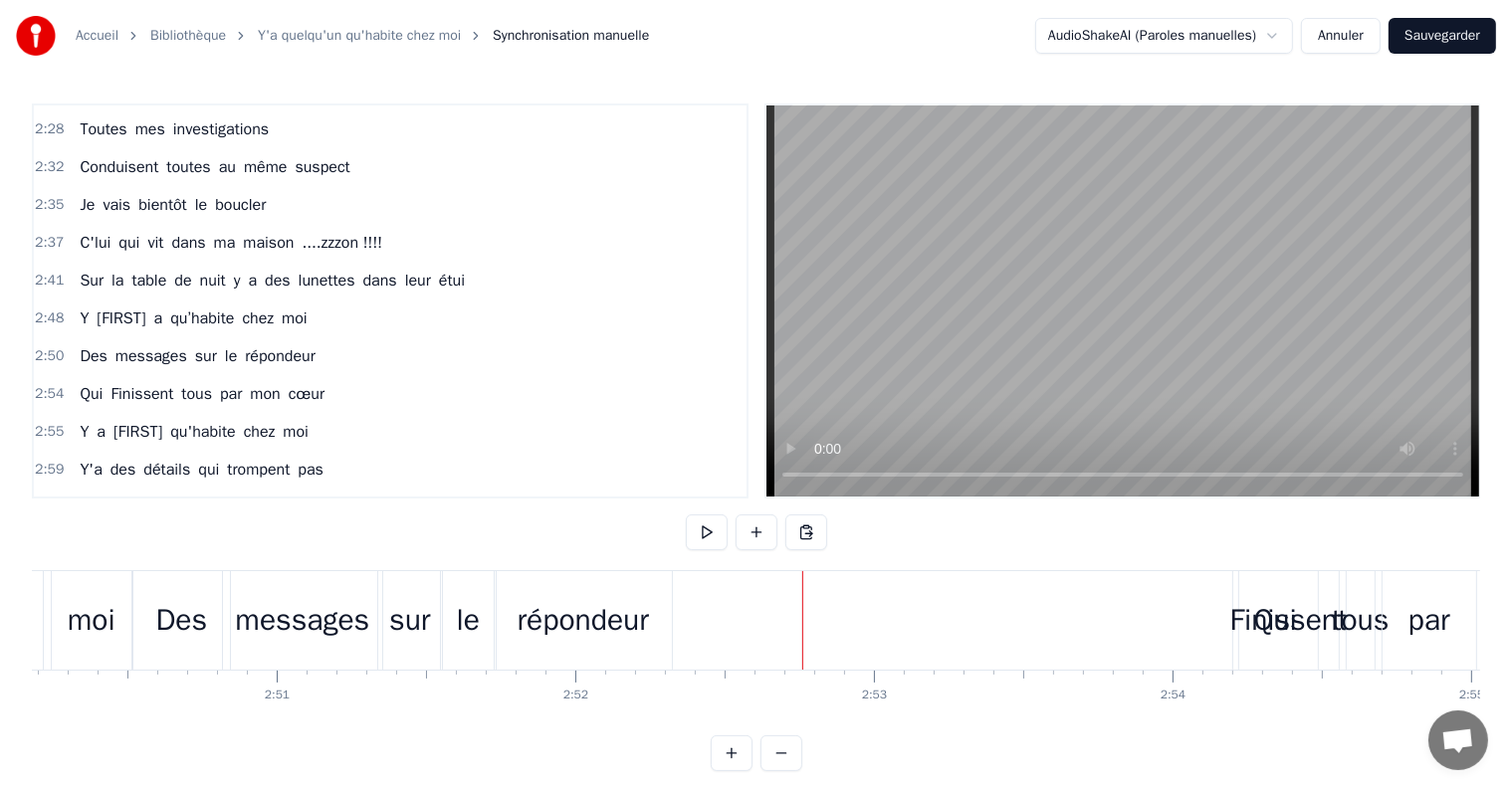 click on "Finissent" at bounding box center [1289, 620] 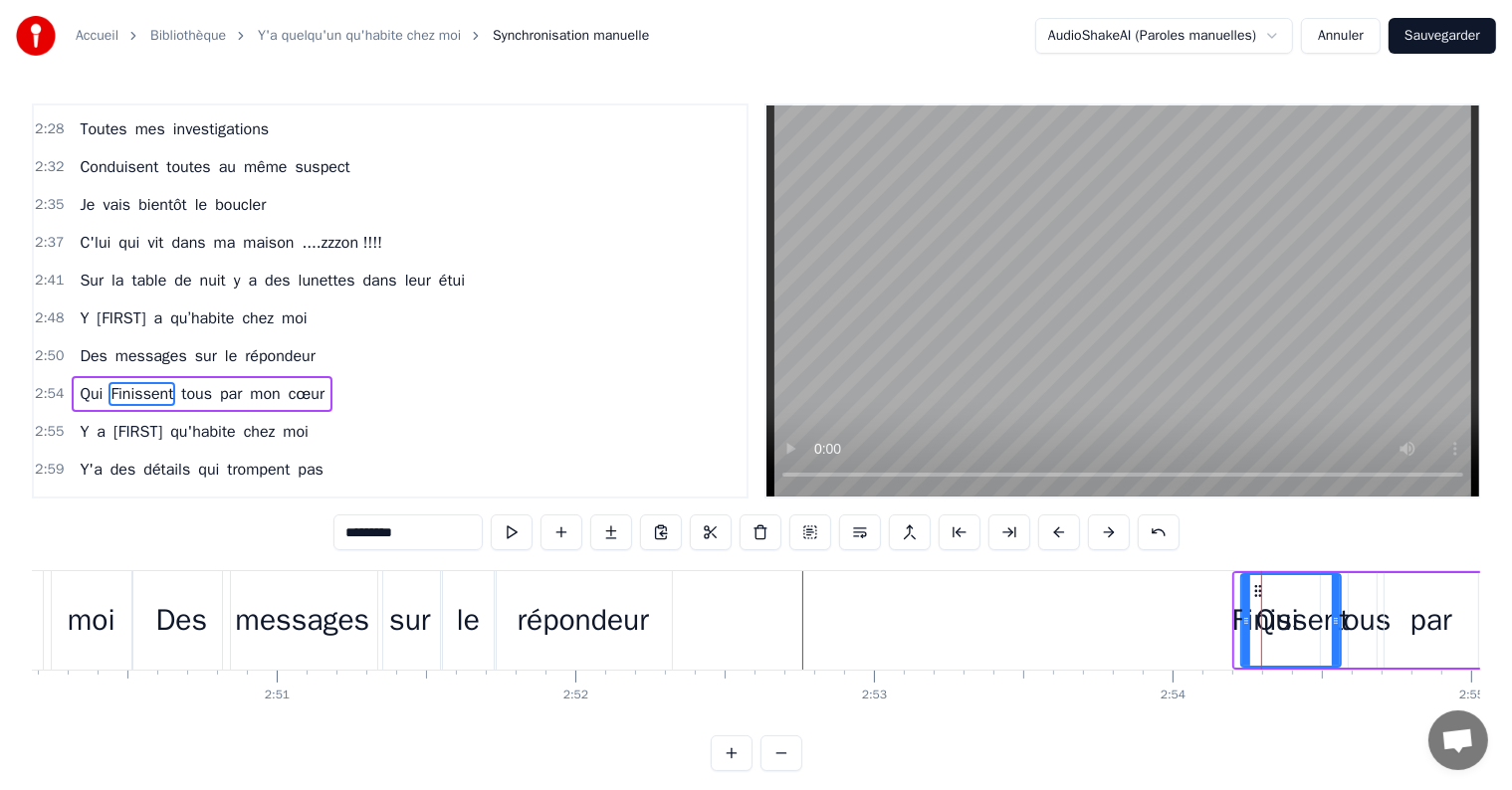 scroll, scrollTop: 1506, scrollLeft: 0, axis: vertical 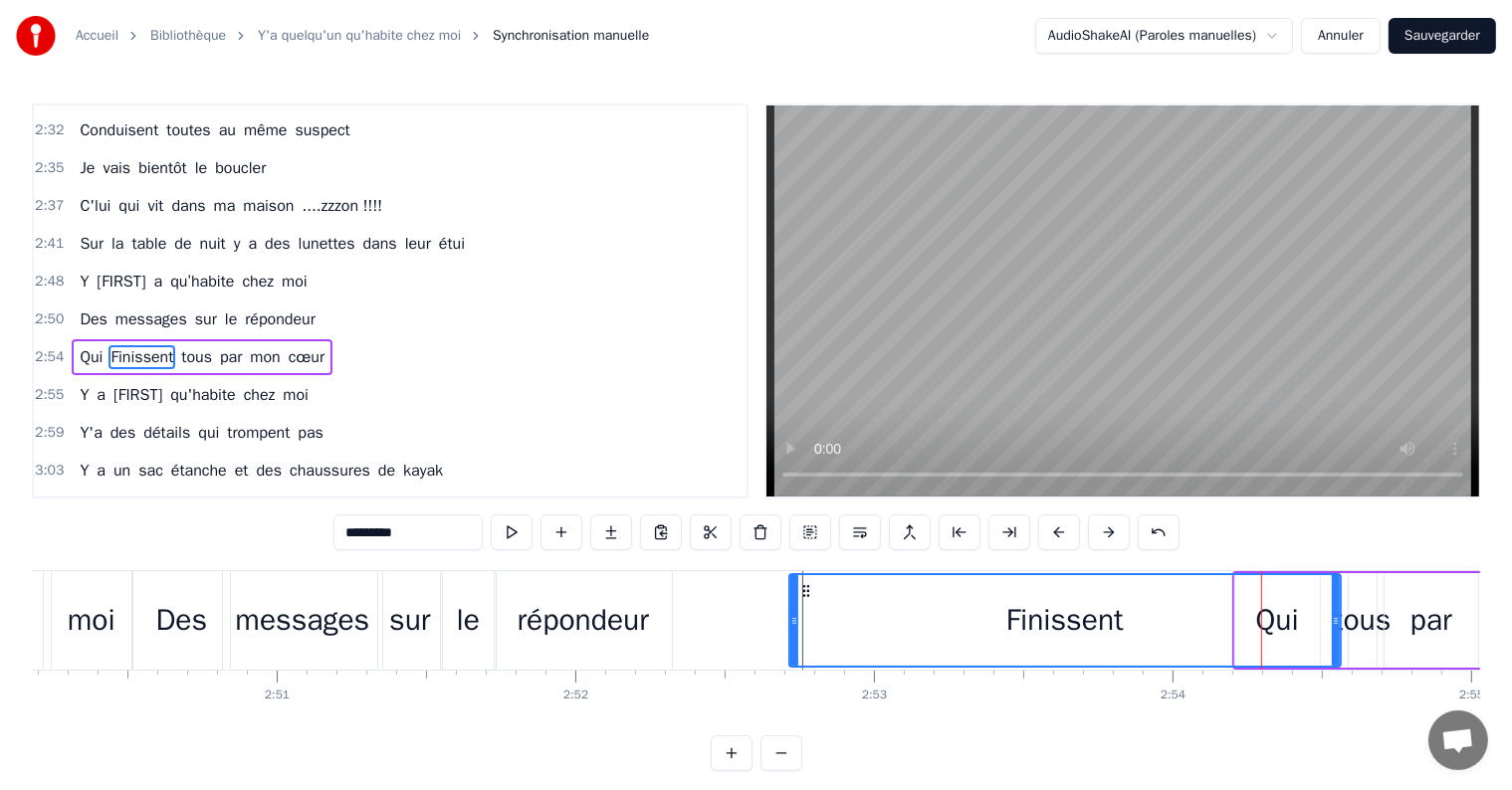 drag, startPoint x: 1242, startPoint y: 623, endPoint x: 1209, endPoint y: 677, distance: 63.28507 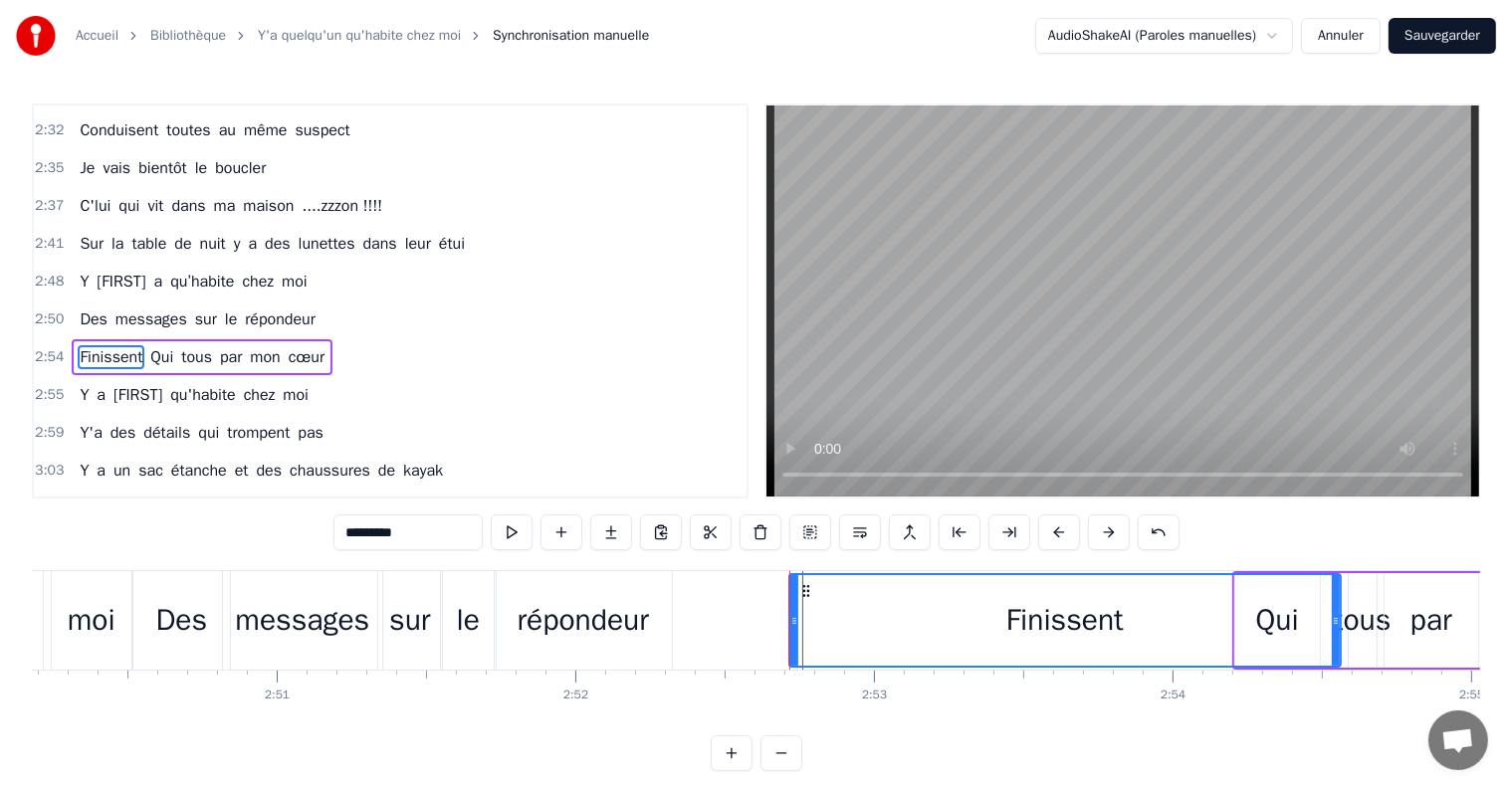 click on "Finissent" at bounding box center [1065, 620] 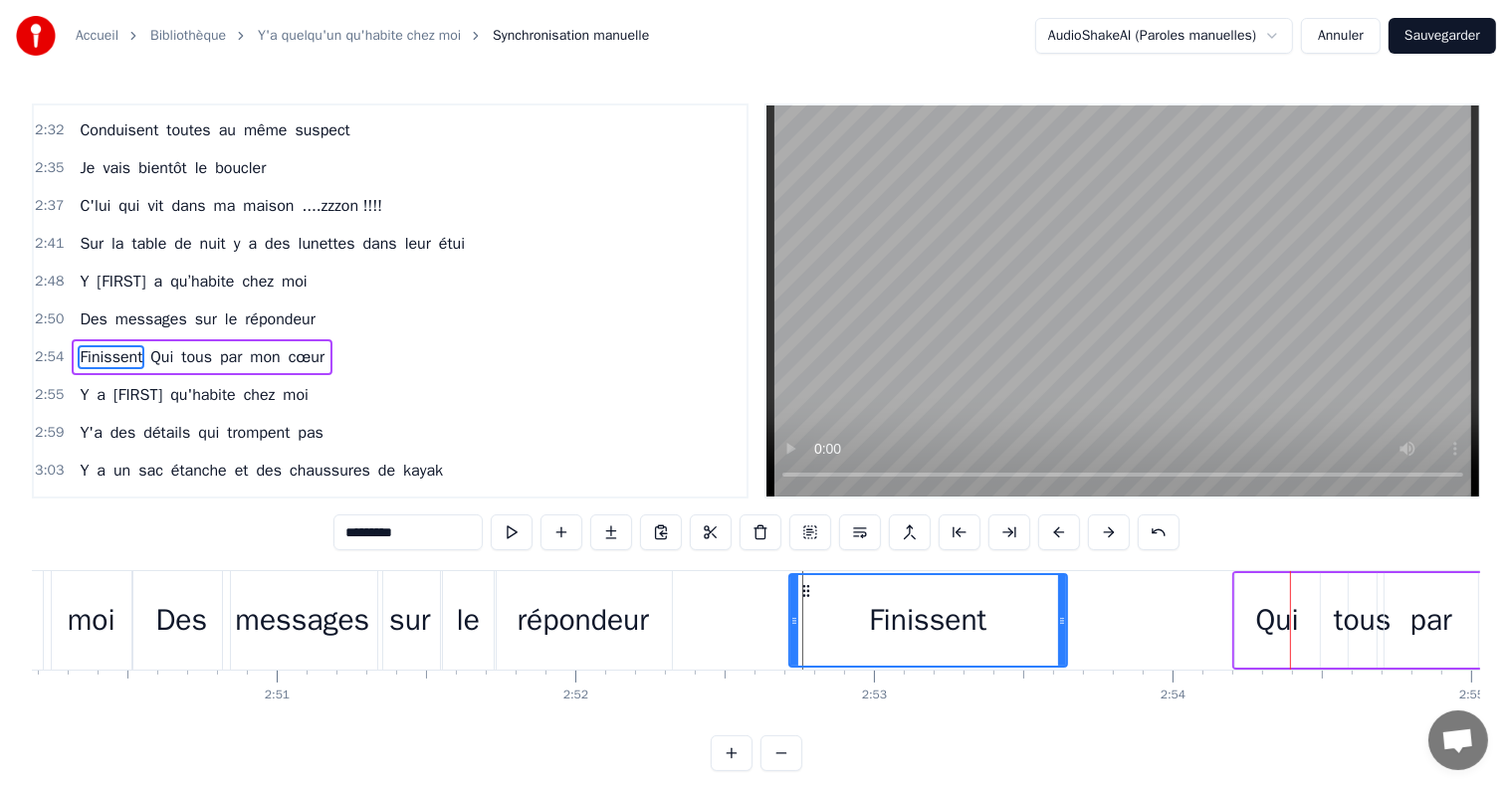 click on "Plusieurs indices m’ont mis la puce à l’oreille J’ouvre un oeil J’vais faire une enquête pour en avoir le coeur net Ca m’inquiète Y a des détails qui trompent pas Le drap, la couette ,et les 2 oreillers sont toujours bien placés A coté de mes fringues en boule Y a des vêtements pliés et ordonnés Y a des détails qui trompent pas J’crois qu'y a quelqu'un qu’habite chez moi! Y a des chaussettes Jamais dépareillées Sorties du lave-linge Elles vont par paires Mais comment ça s' fait? Là un blaireau, un rasoir Sur ma crème épilatoire C'est un vrai cauchemar C'est clair, je suis victime d'un canular !!! Dans la cuisine Plein de sortes de farine Sans gluten Des paquets de polenta, Y a même du tapioca V'là qu'on s'en prend à mes repas !!!! Y a des détails qui trompent pas Quelqu'un en douce a tout déplacé Où sont mes habitudes, mais où est l' café ?!!!! Je tourne les yeux... Oh mais c'est de la folie !!!! D'objets lidl, ah ah aaah je suis envahie !!!!! Y a des détails qui trompent pas J' crois qu'y a [FIRST] qui habite chez" at bounding box center (-15998, 620) 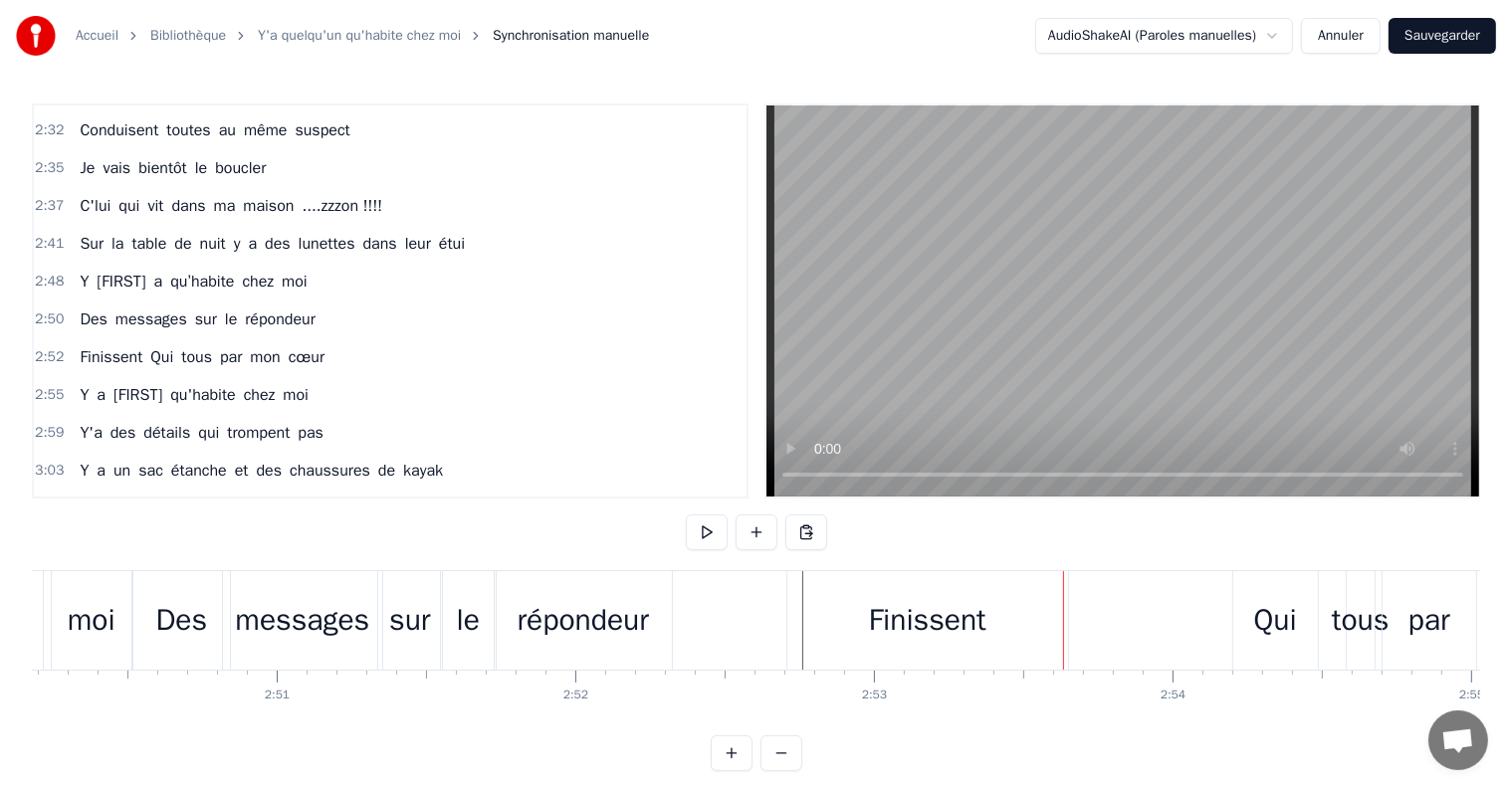 click on "Qui" at bounding box center [1275, 620] 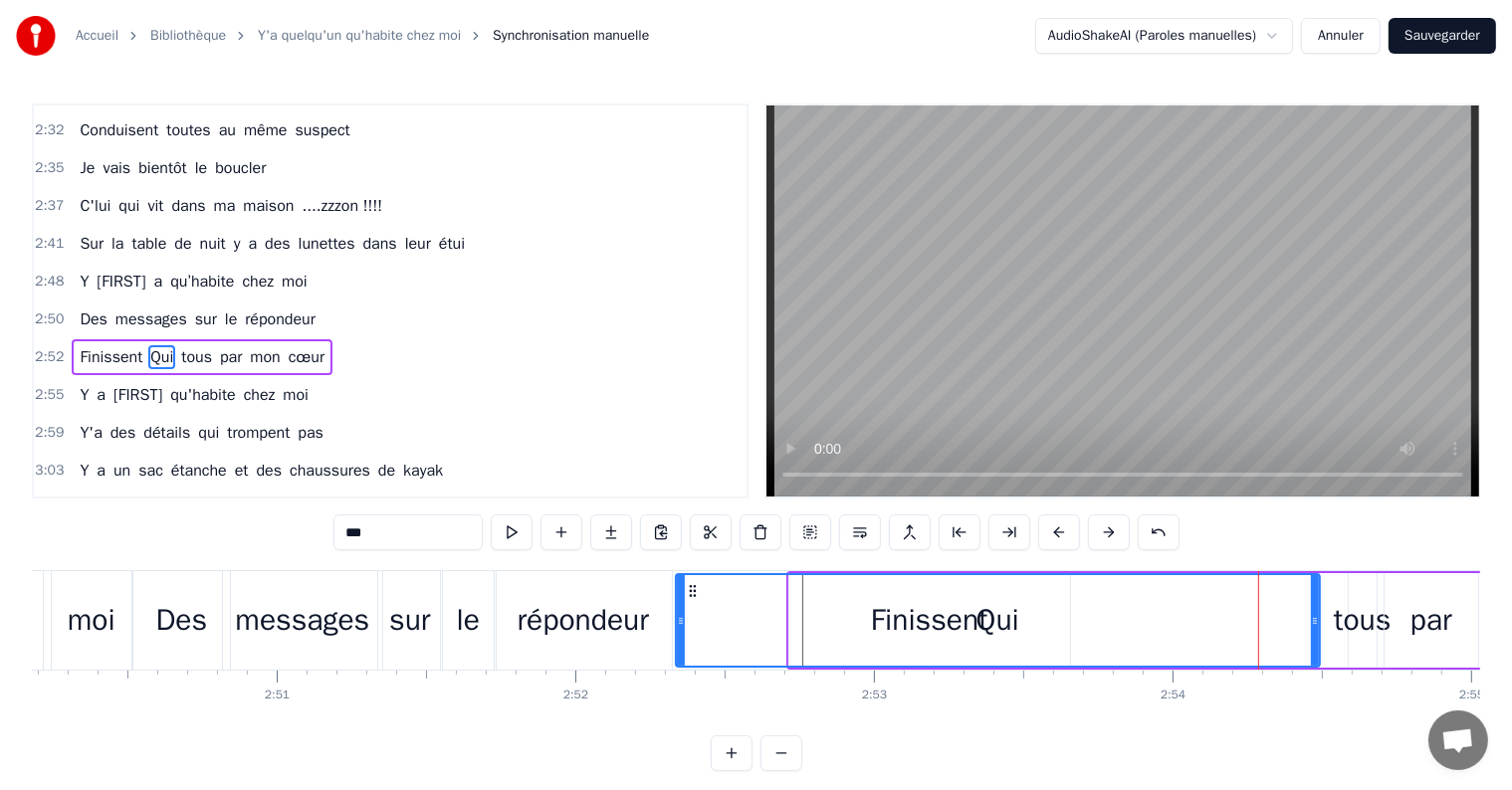 drag, startPoint x: 1236, startPoint y: 622, endPoint x: 755, endPoint y: 685, distance: 485.10824 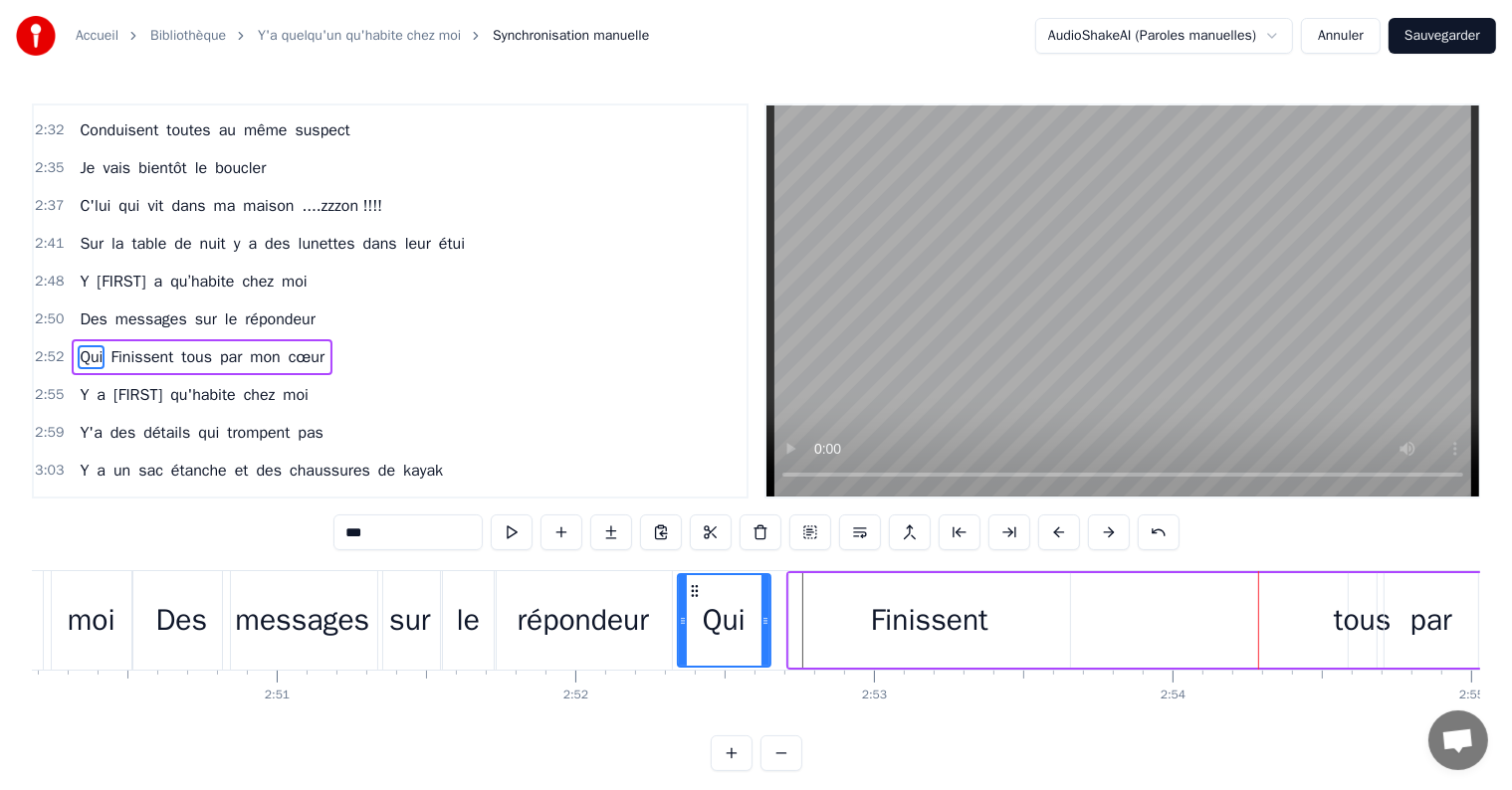 drag, startPoint x: 1314, startPoint y: 621, endPoint x: 768, endPoint y: 693, distance: 550.7268 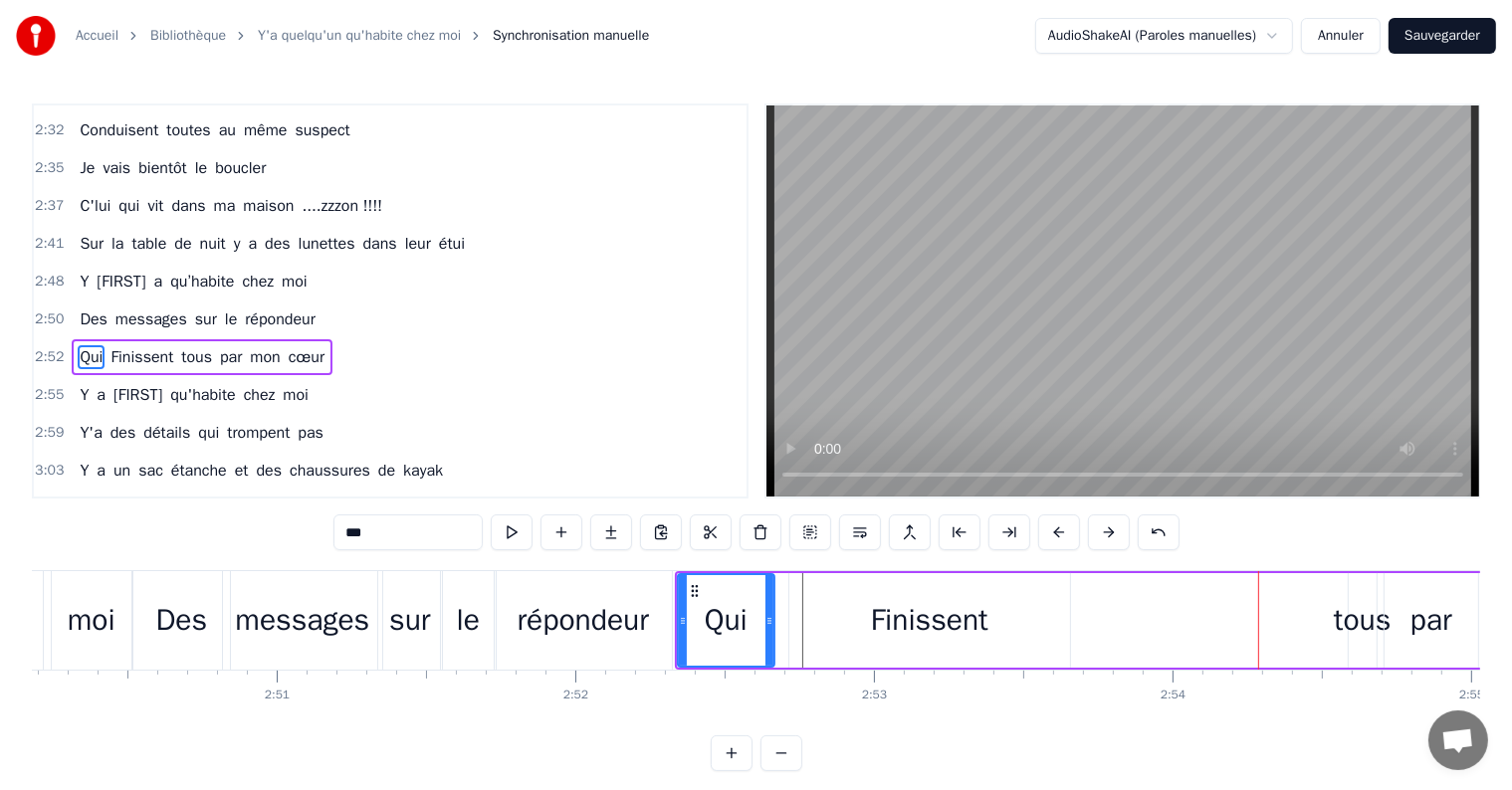 click on "Finissent" at bounding box center (930, 620) 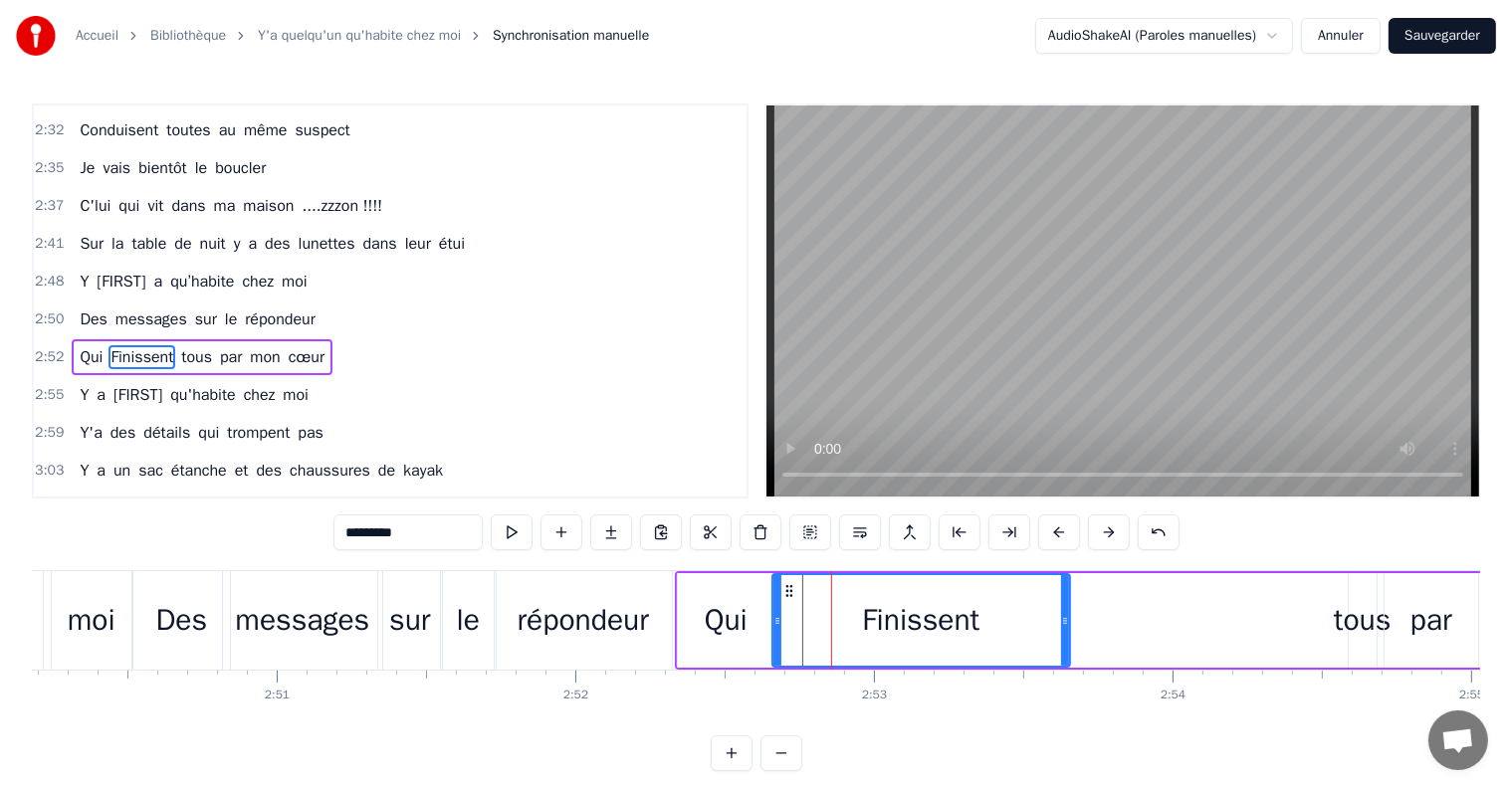drag, startPoint x: 792, startPoint y: 622, endPoint x: 773, endPoint y: 627, distance: 19.646883 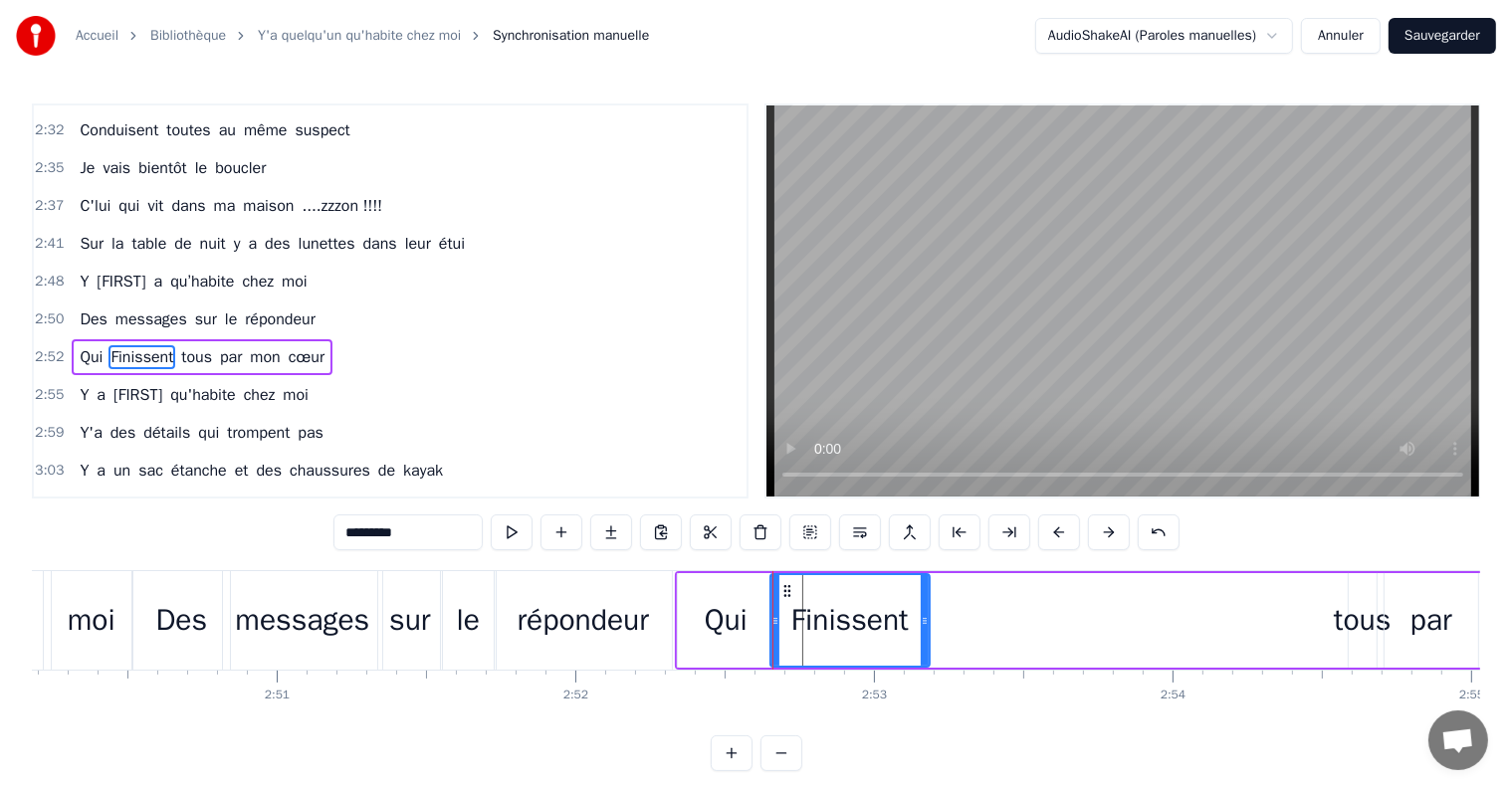 drag, startPoint x: 1063, startPoint y: 618, endPoint x: 926, endPoint y: 644, distance: 139.44533 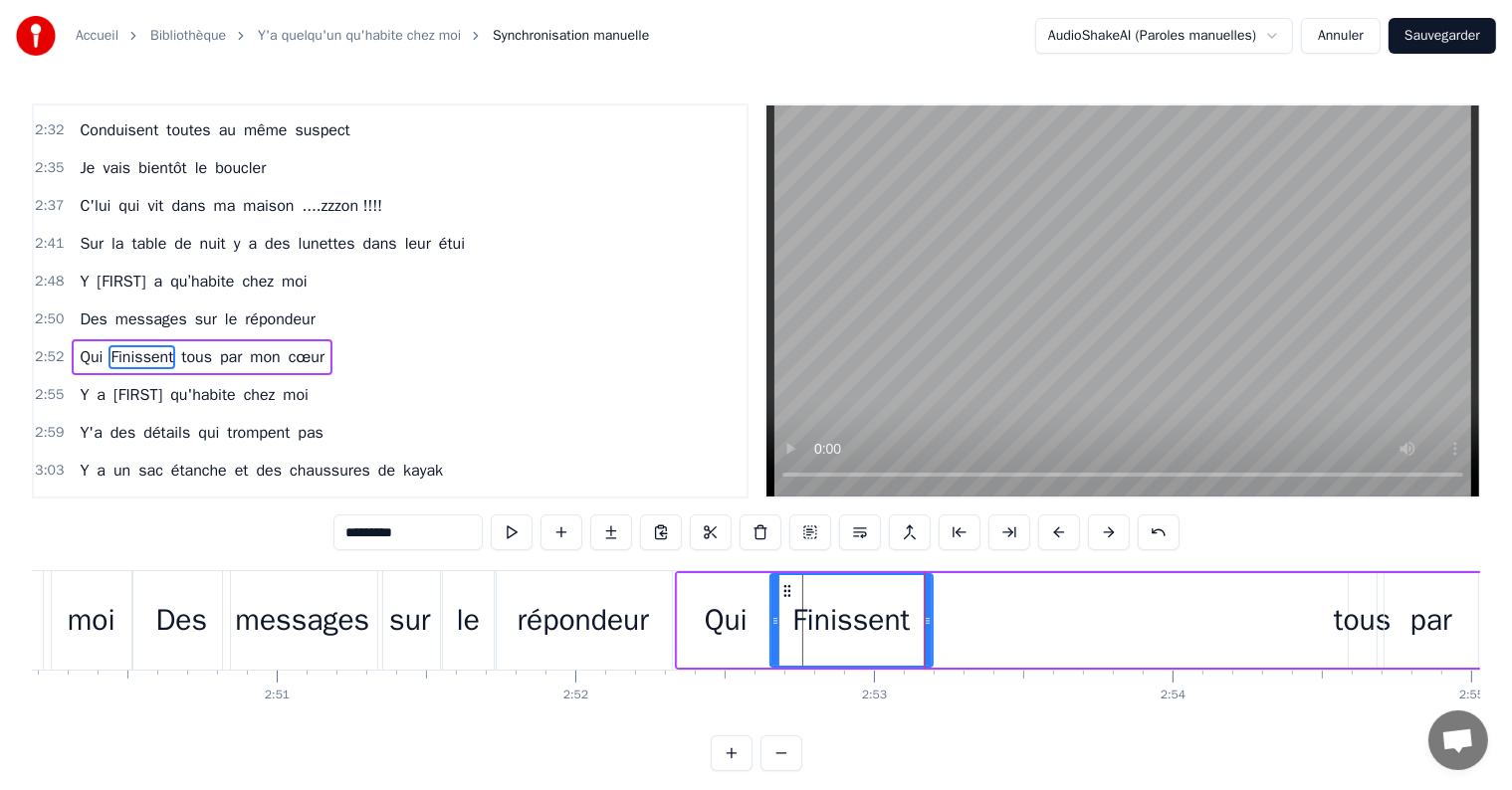 click on "tous" at bounding box center [1363, 620] 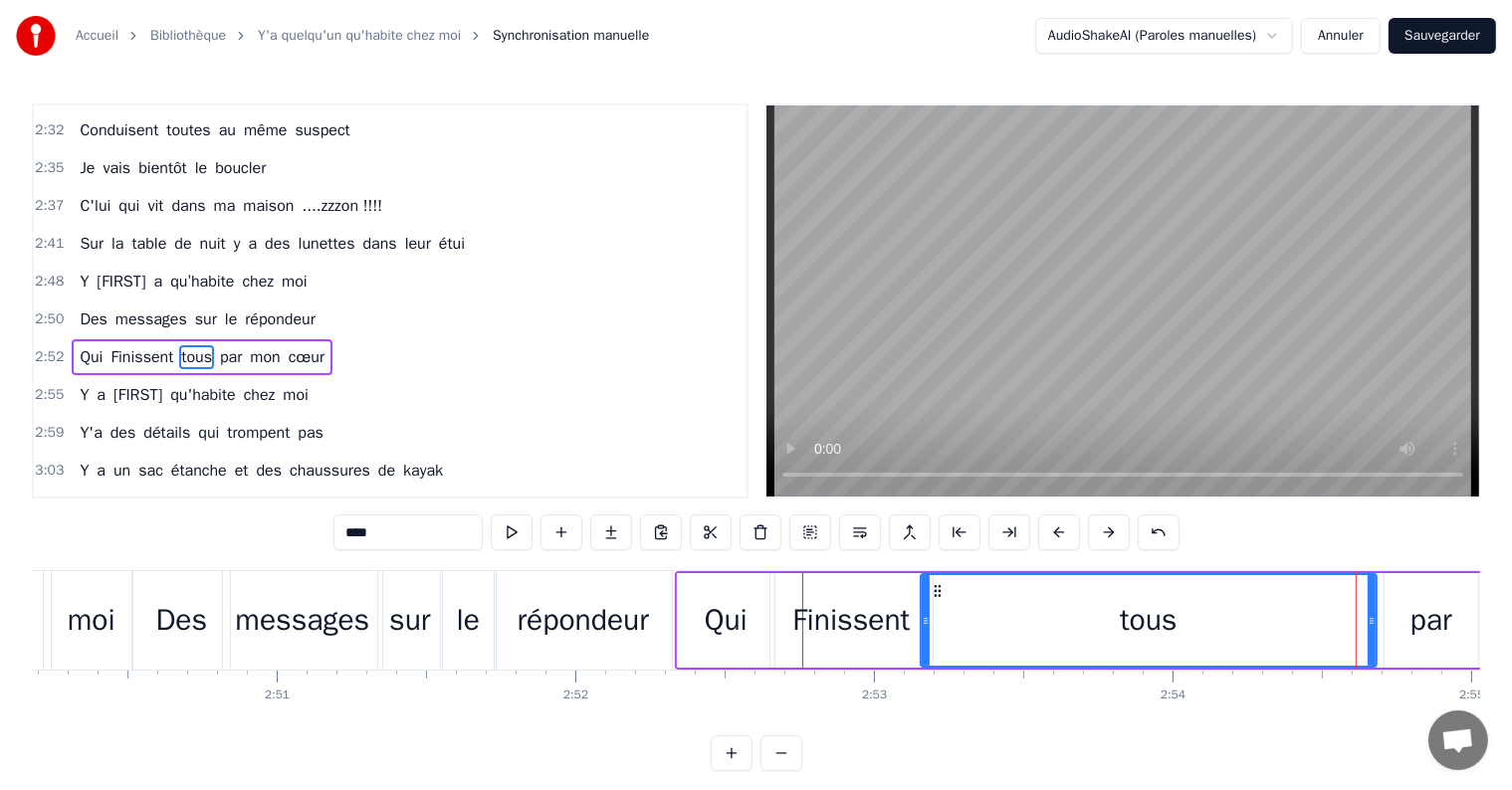drag, startPoint x: 1351, startPoint y: 621, endPoint x: 924, endPoint y: 637, distance: 427.29966 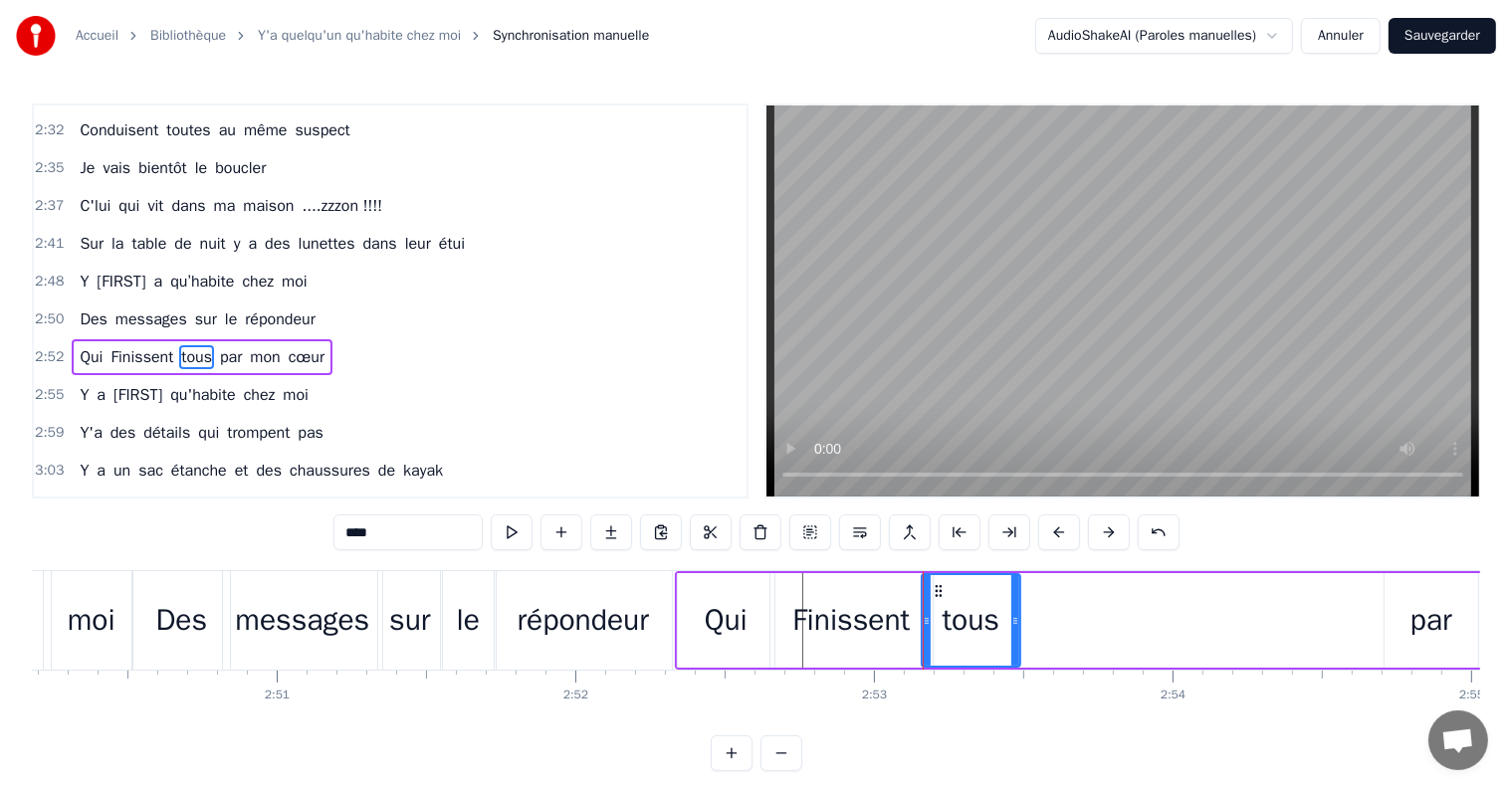 drag, startPoint x: 1370, startPoint y: 621, endPoint x: 1013, endPoint y: 674, distance: 360.91273 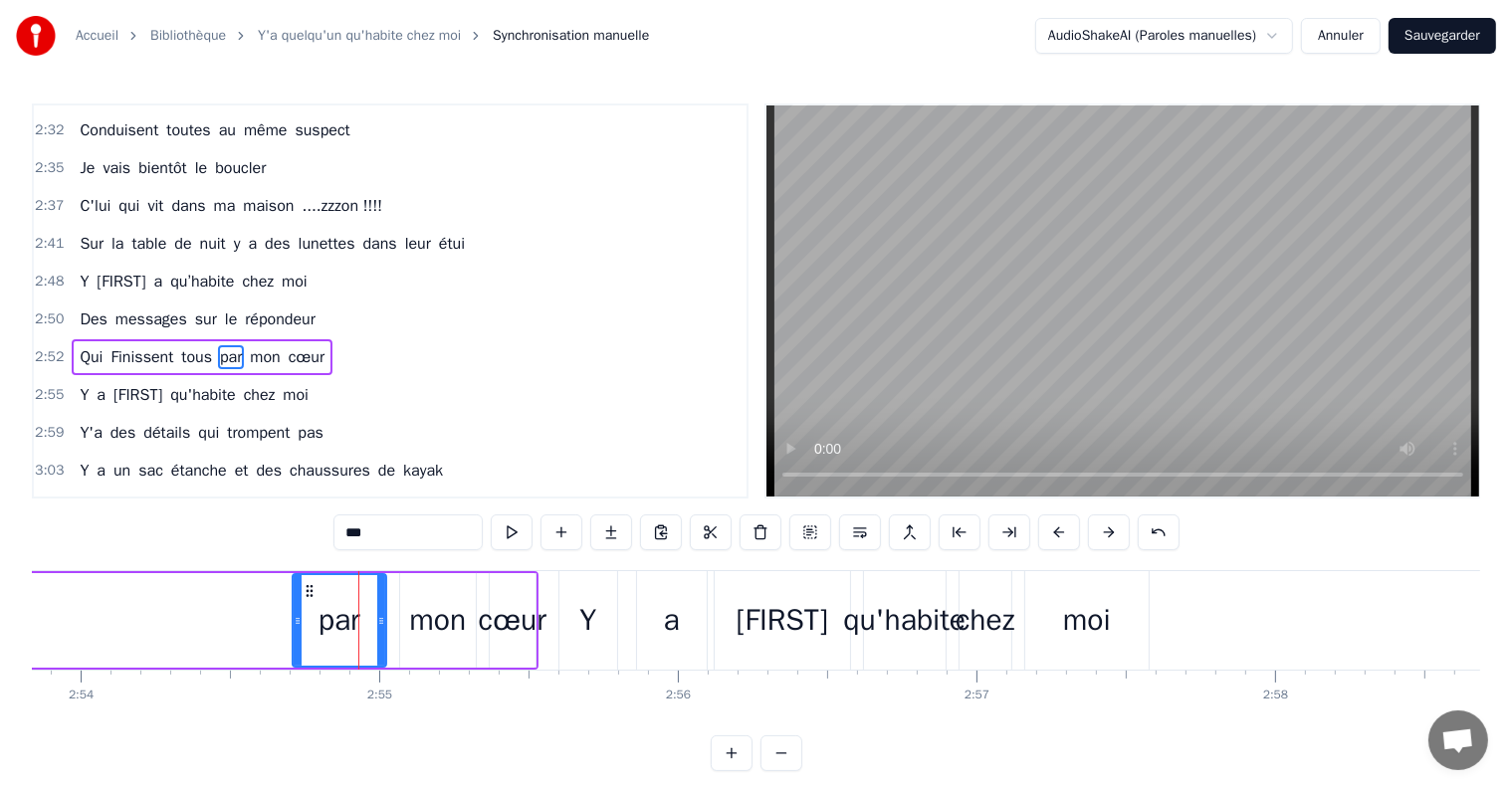 scroll, scrollTop: 0, scrollLeft: 52137, axis: horizontal 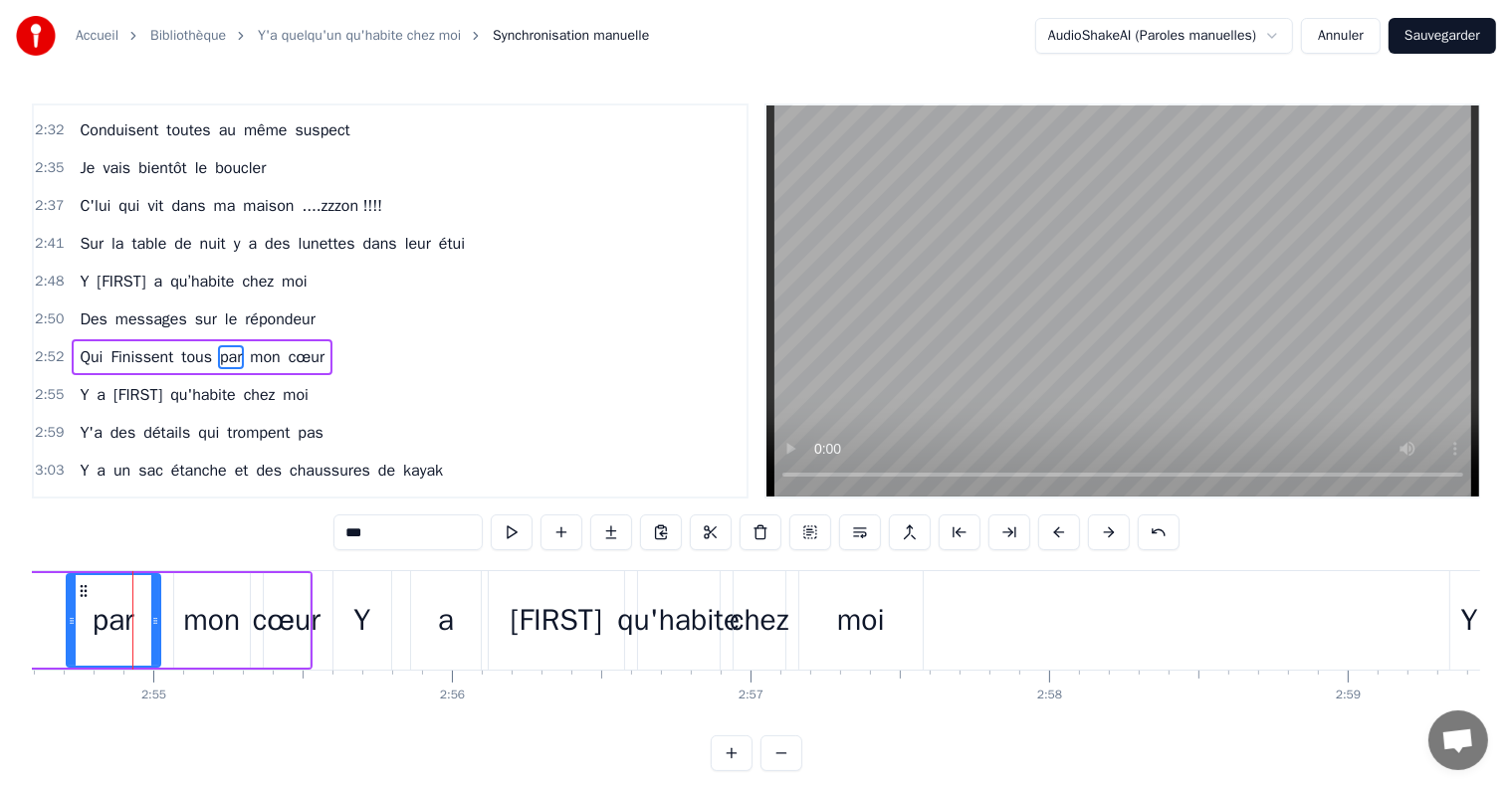 click on "tous" at bounding box center (196, 357) 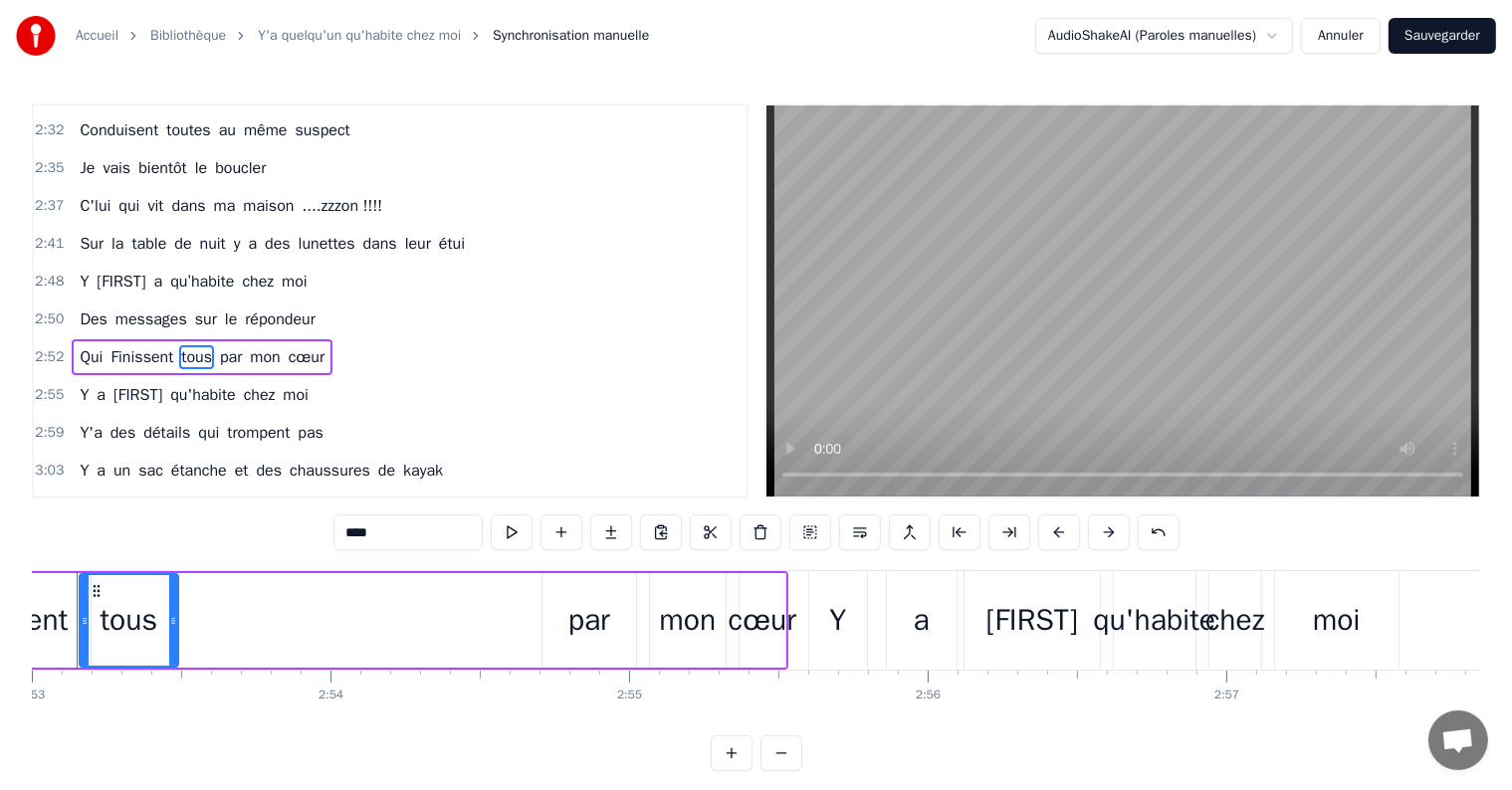 scroll, scrollTop: 0, scrollLeft: 51605, axis: horizontal 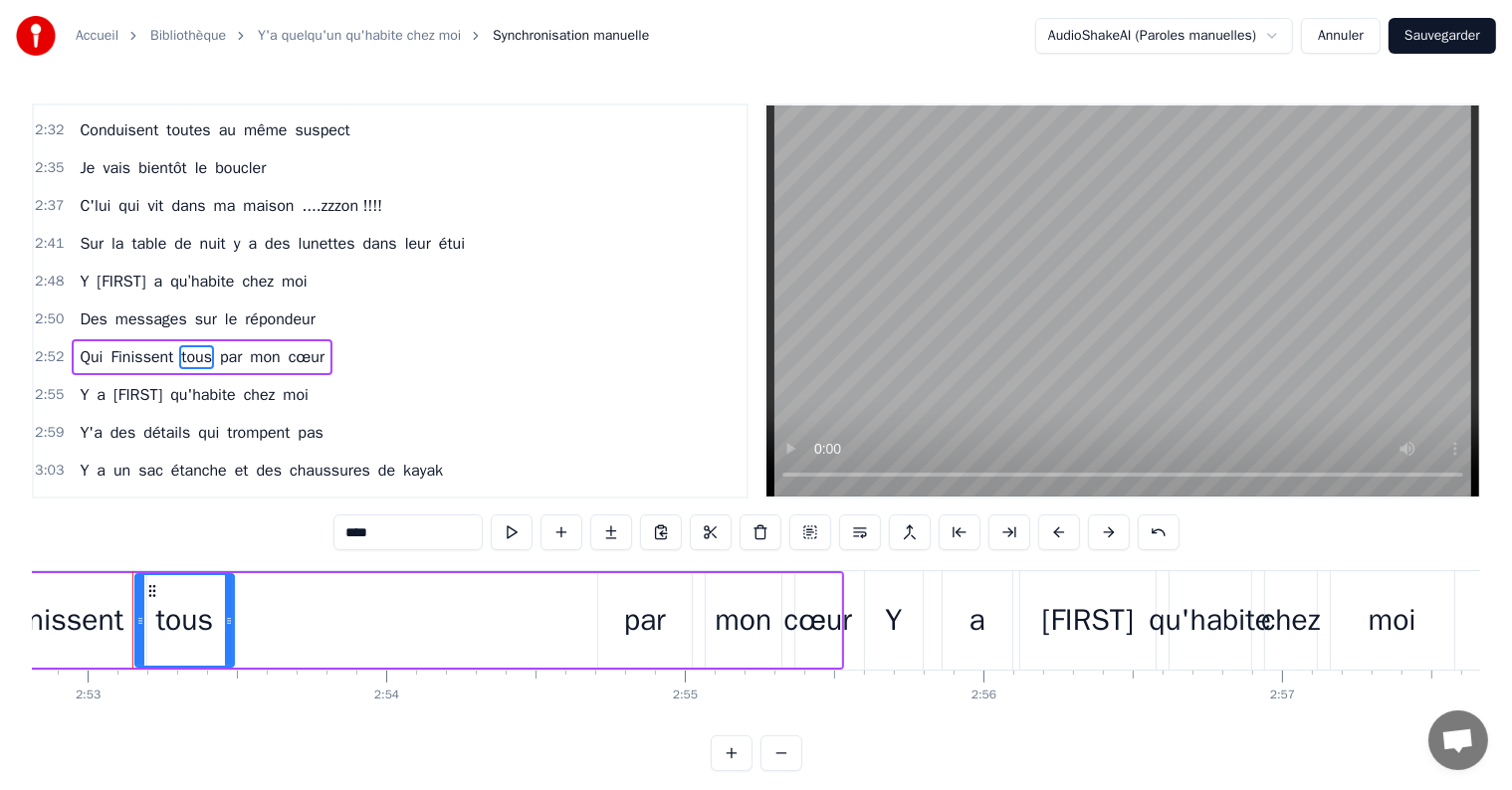 click on "par" at bounding box center (645, 620) 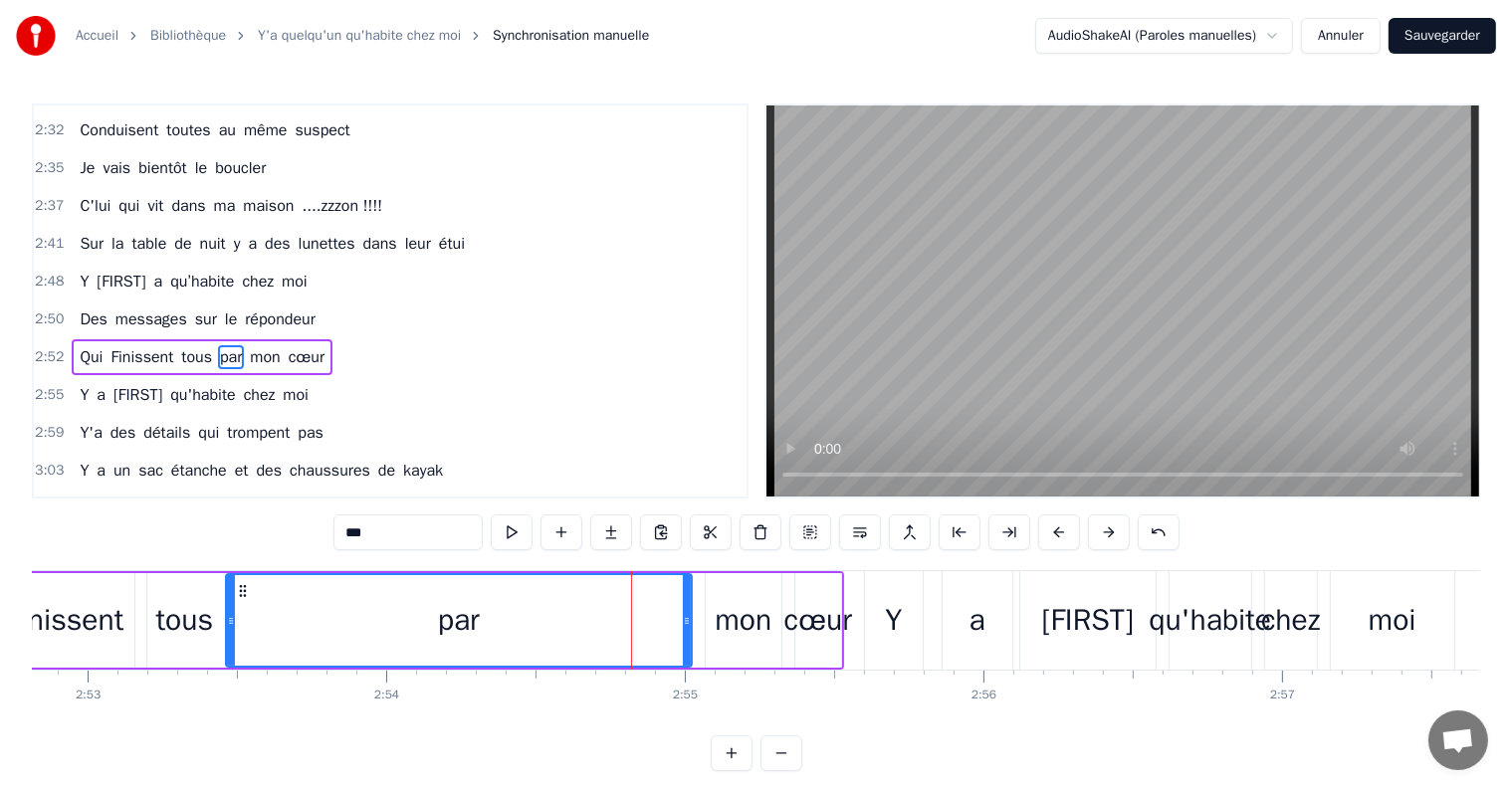drag, startPoint x: 601, startPoint y: 623, endPoint x: 229, endPoint y: 612, distance: 372.1626 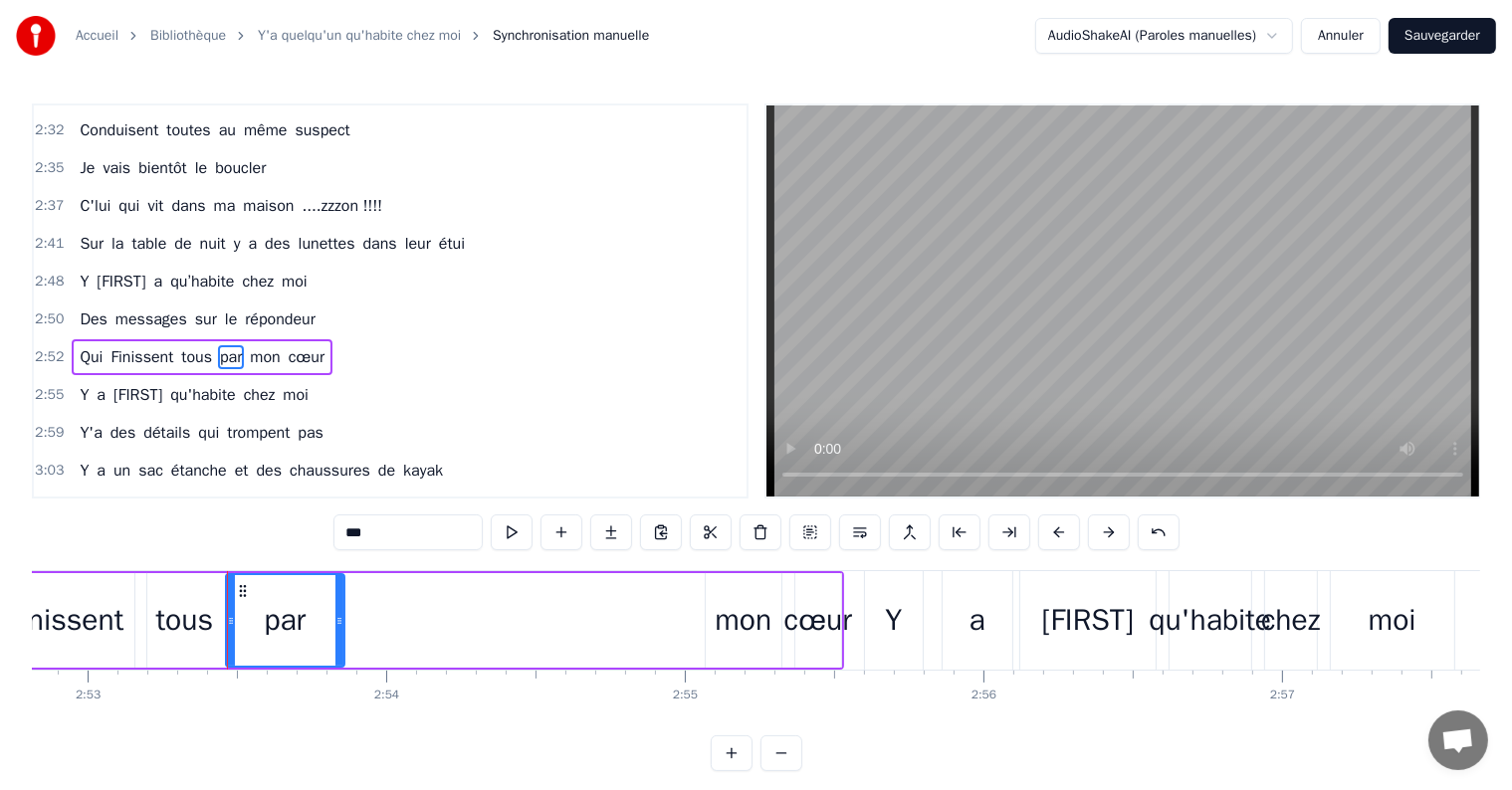 drag, startPoint x: 687, startPoint y: 619, endPoint x: 382, endPoint y: 661, distance: 307.8782 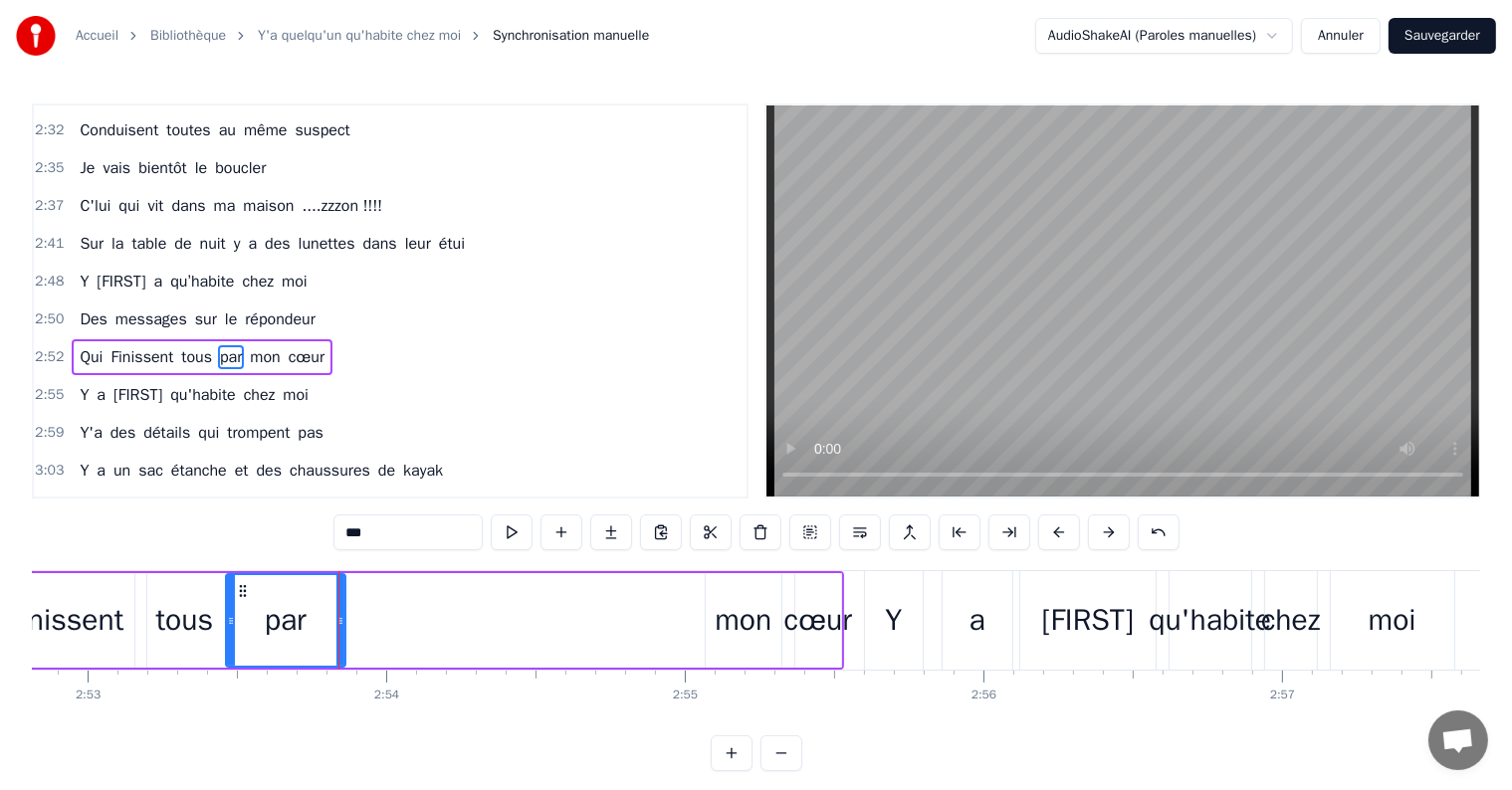click on "mon" at bounding box center (743, 620) 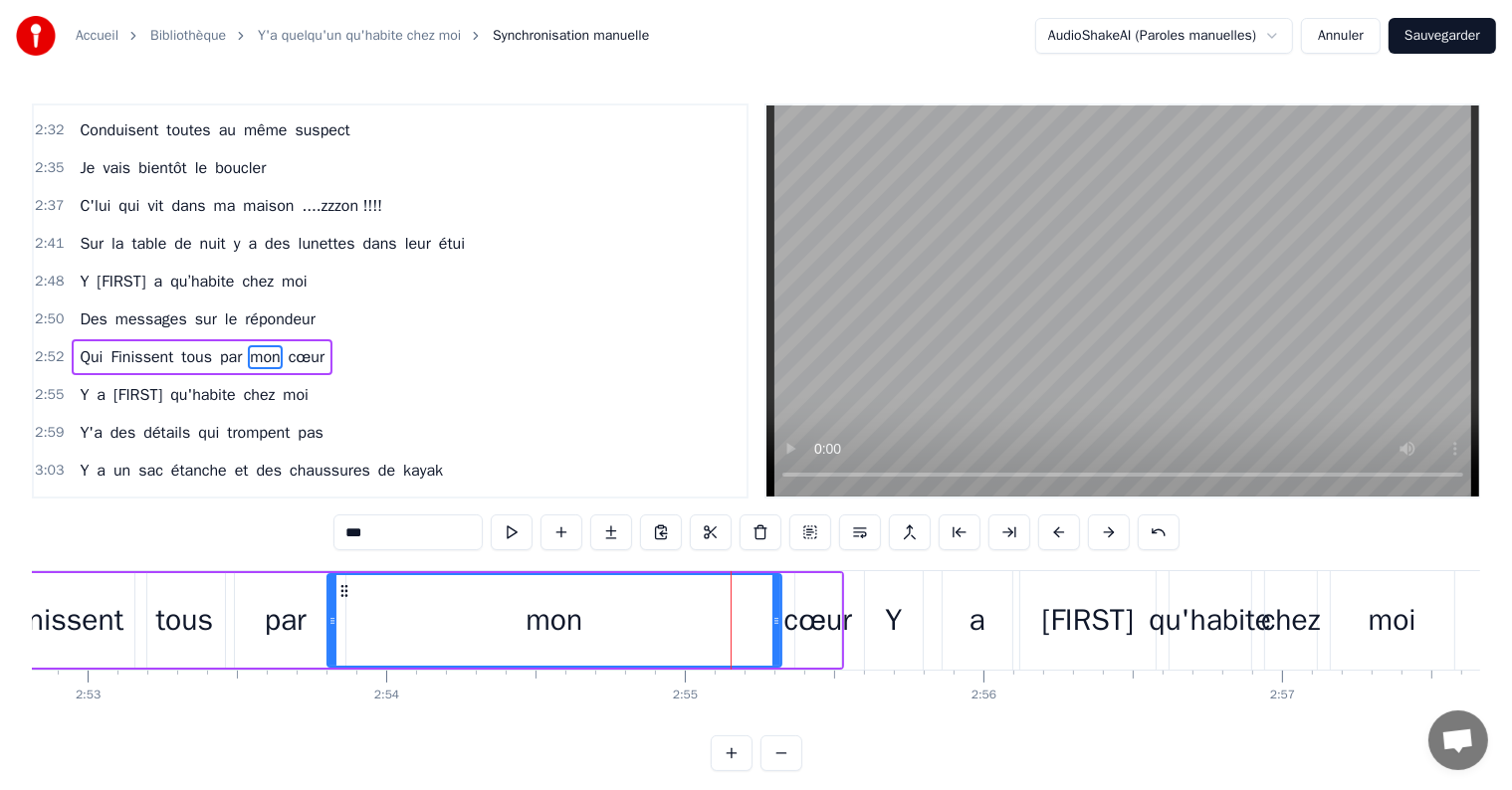 drag, startPoint x: 709, startPoint y: 618, endPoint x: 330, endPoint y: 660, distance: 381.32 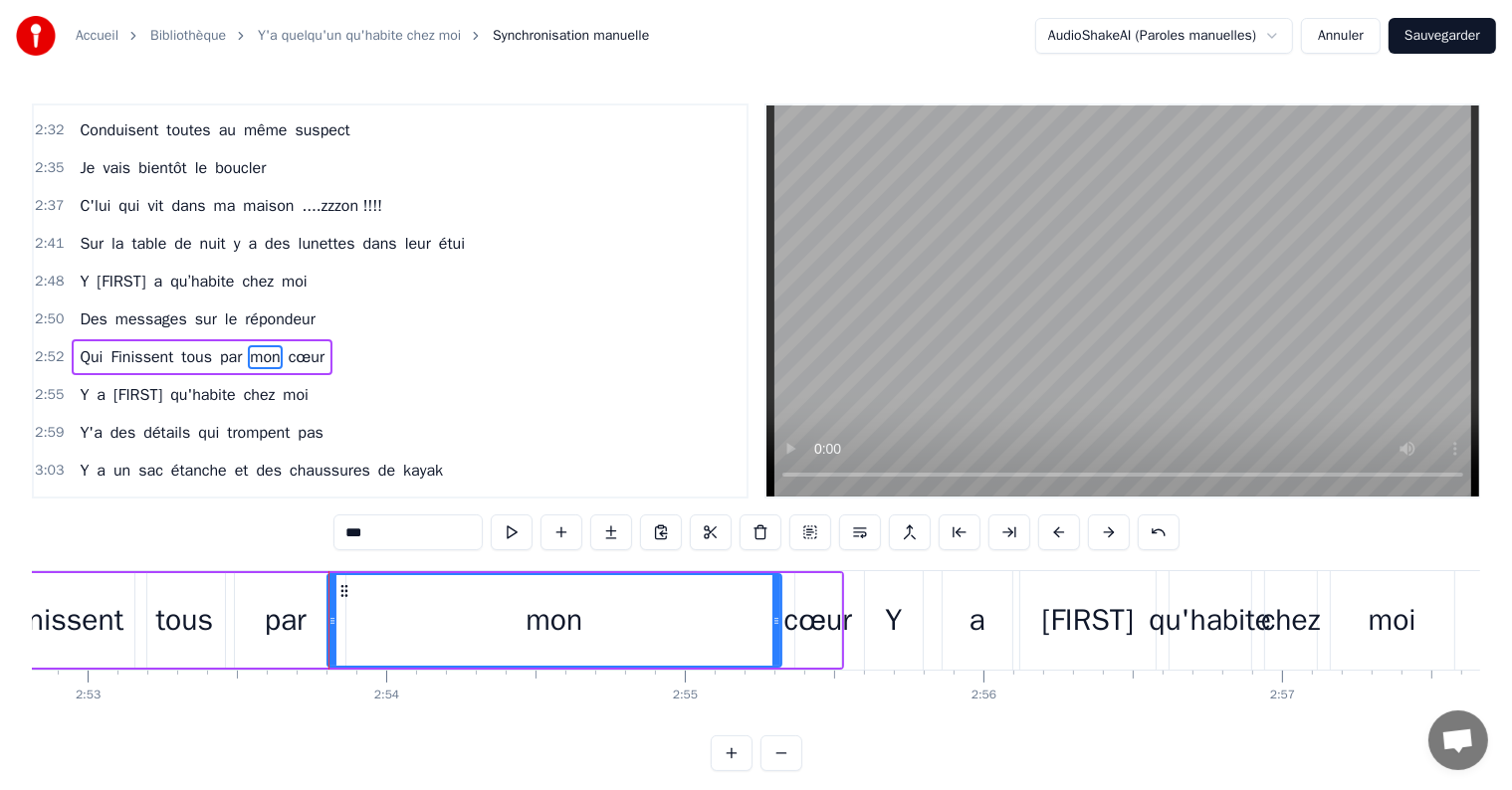 click on "par" at bounding box center [286, 620] 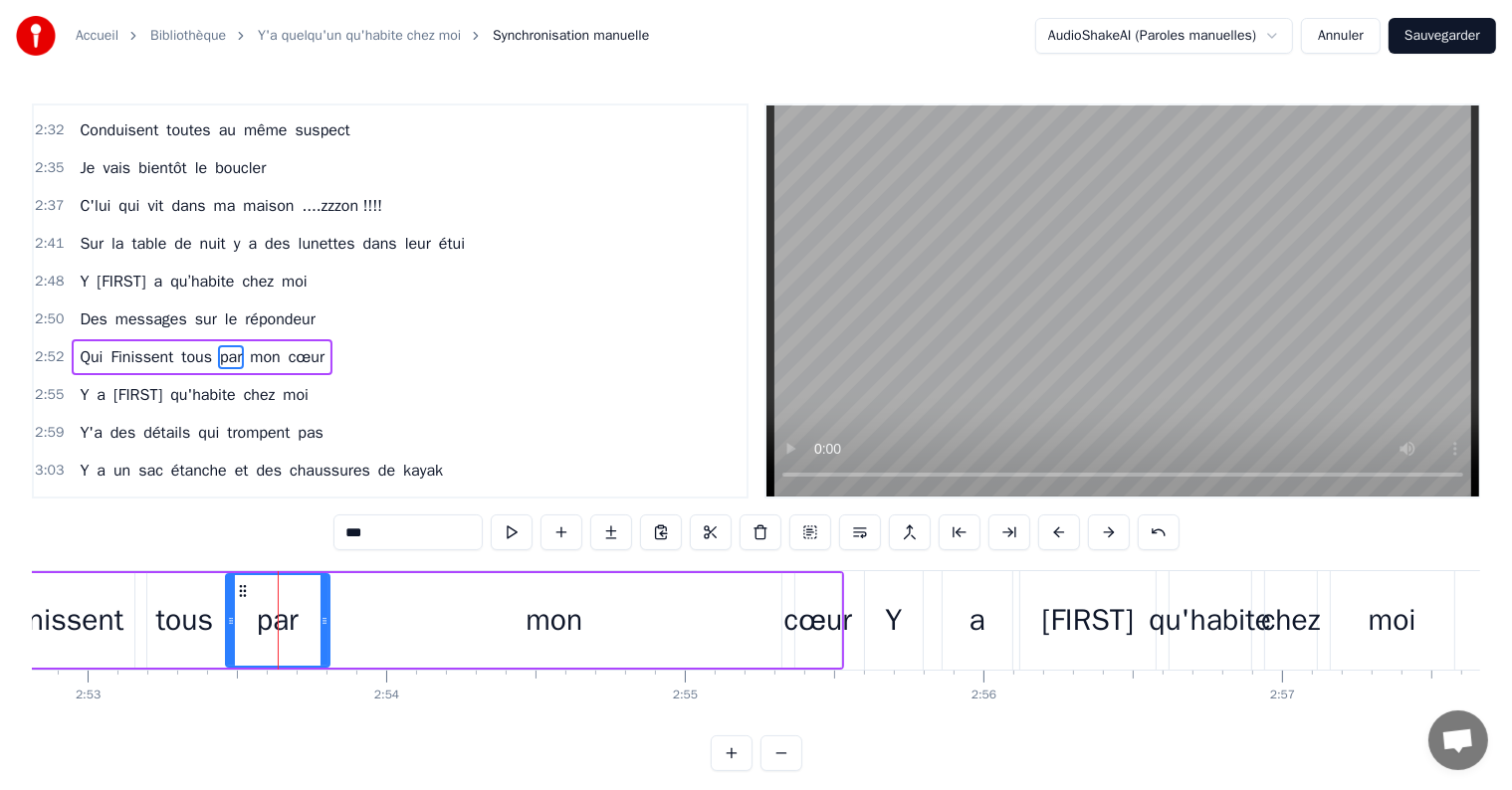 drag, startPoint x: 338, startPoint y: 618, endPoint x: 323, endPoint y: 621, distance: 15.29706 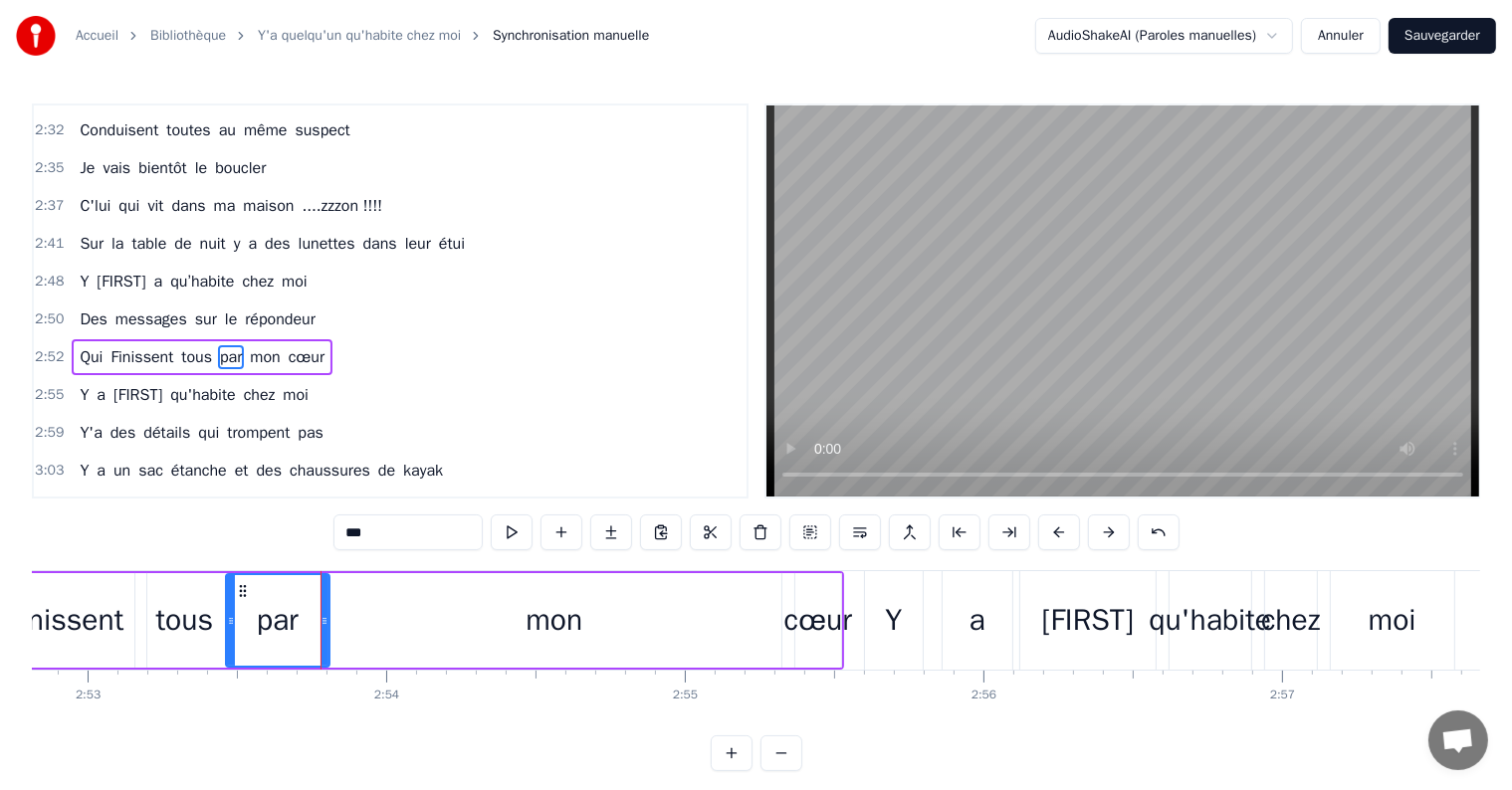 click on "mon" at bounding box center (553, 620) 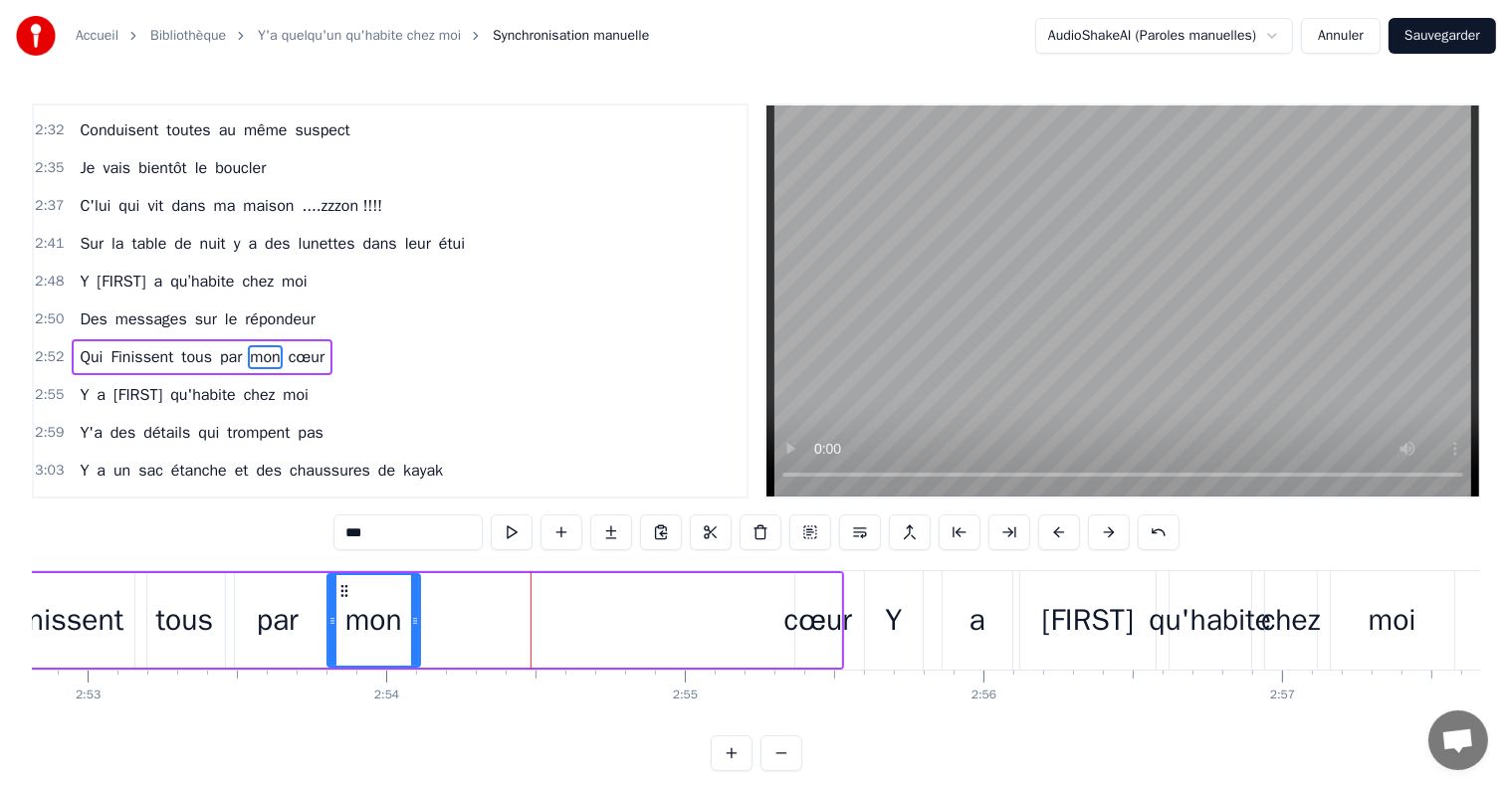 drag, startPoint x: 776, startPoint y: 623, endPoint x: 415, endPoint y: 669, distance: 363.91895 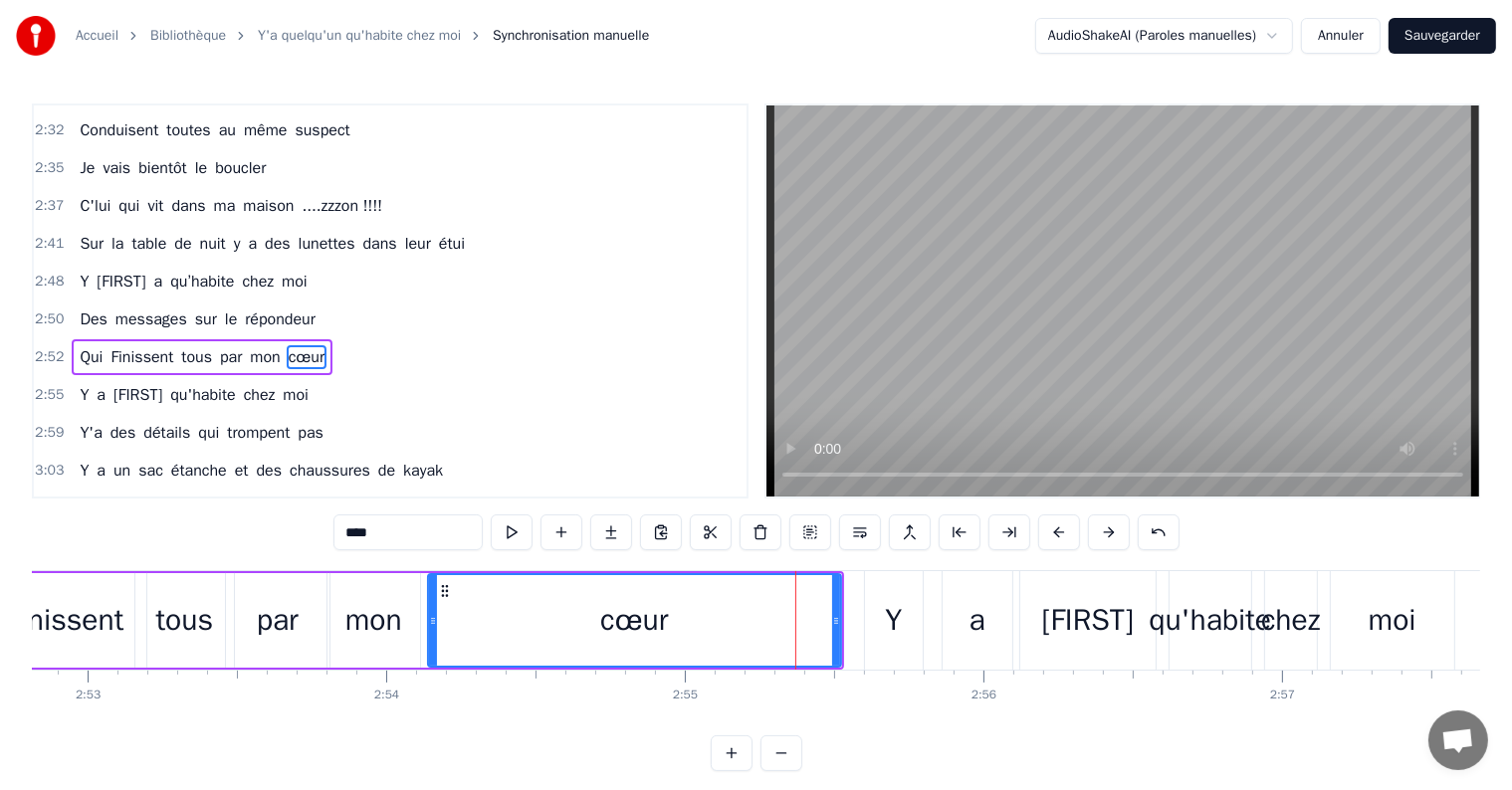drag, startPoint x: 797, startPoint y: 621, endPoint x: 426, endPoint y: 624, distance: 371.01213 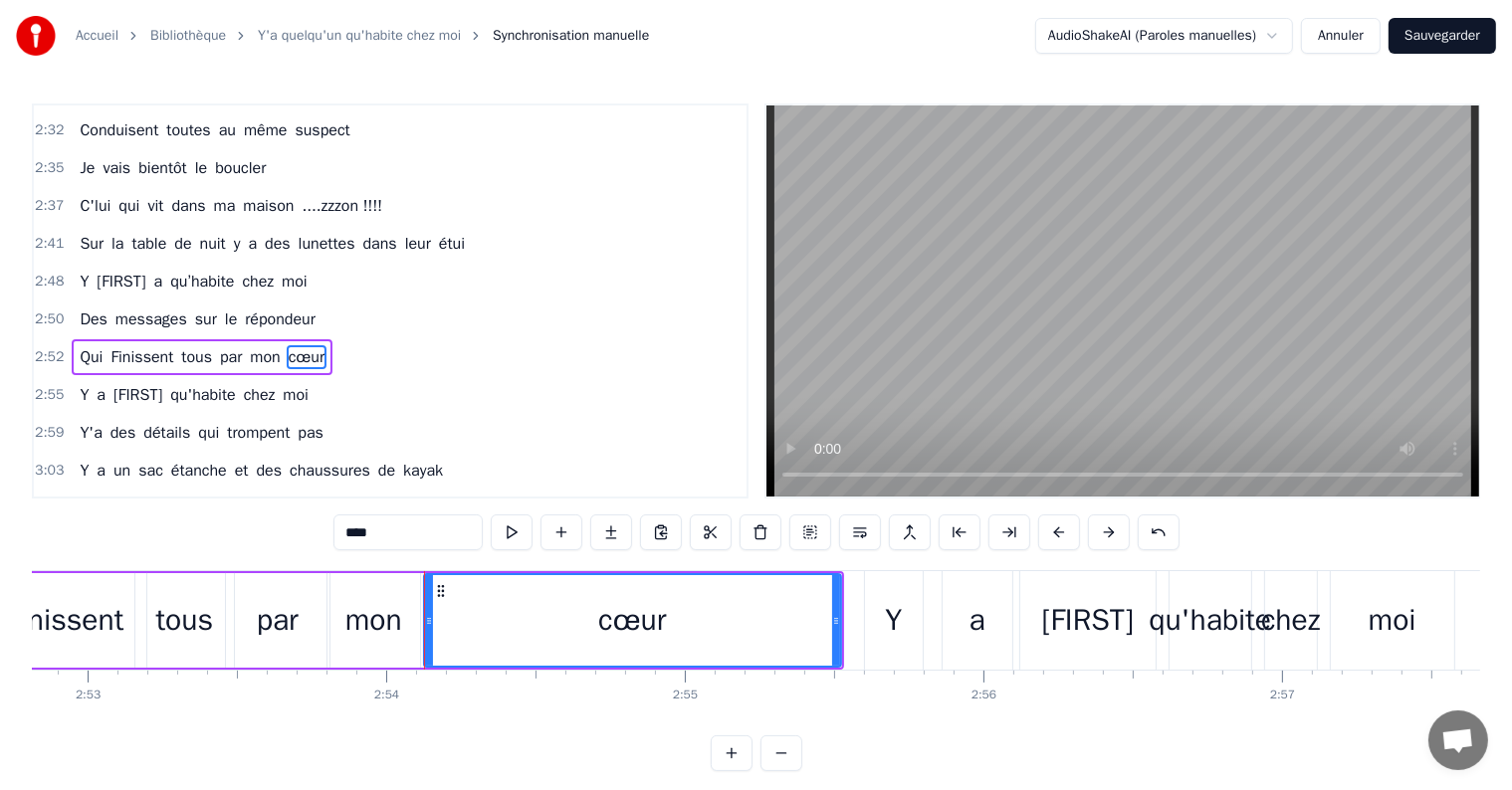 click on "par" at bounding box center [278, 620] 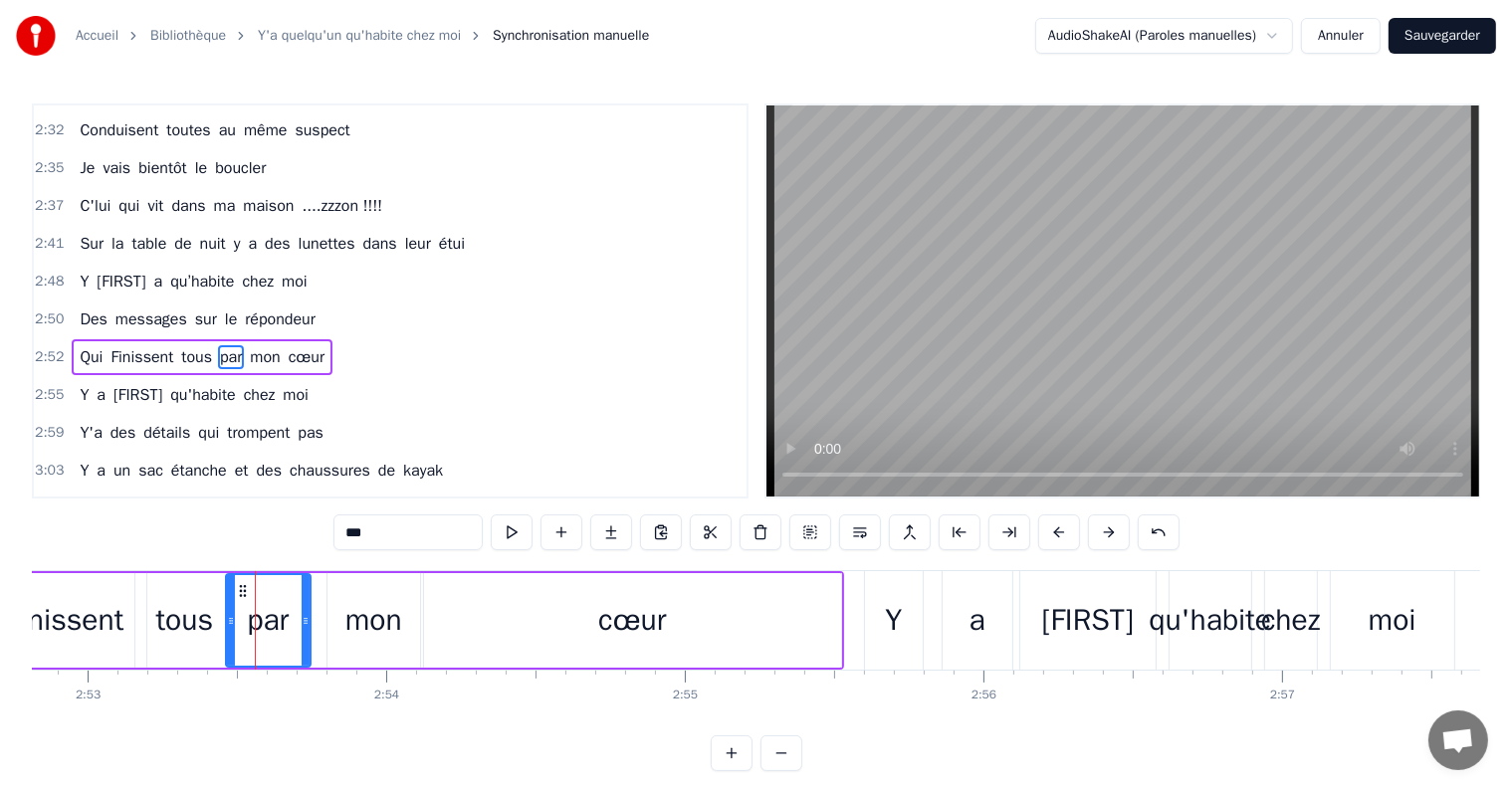 drag, startPoint x: 325, startPoint y: 621, endPoint x: 307, endPoint y: 621, distance: 18 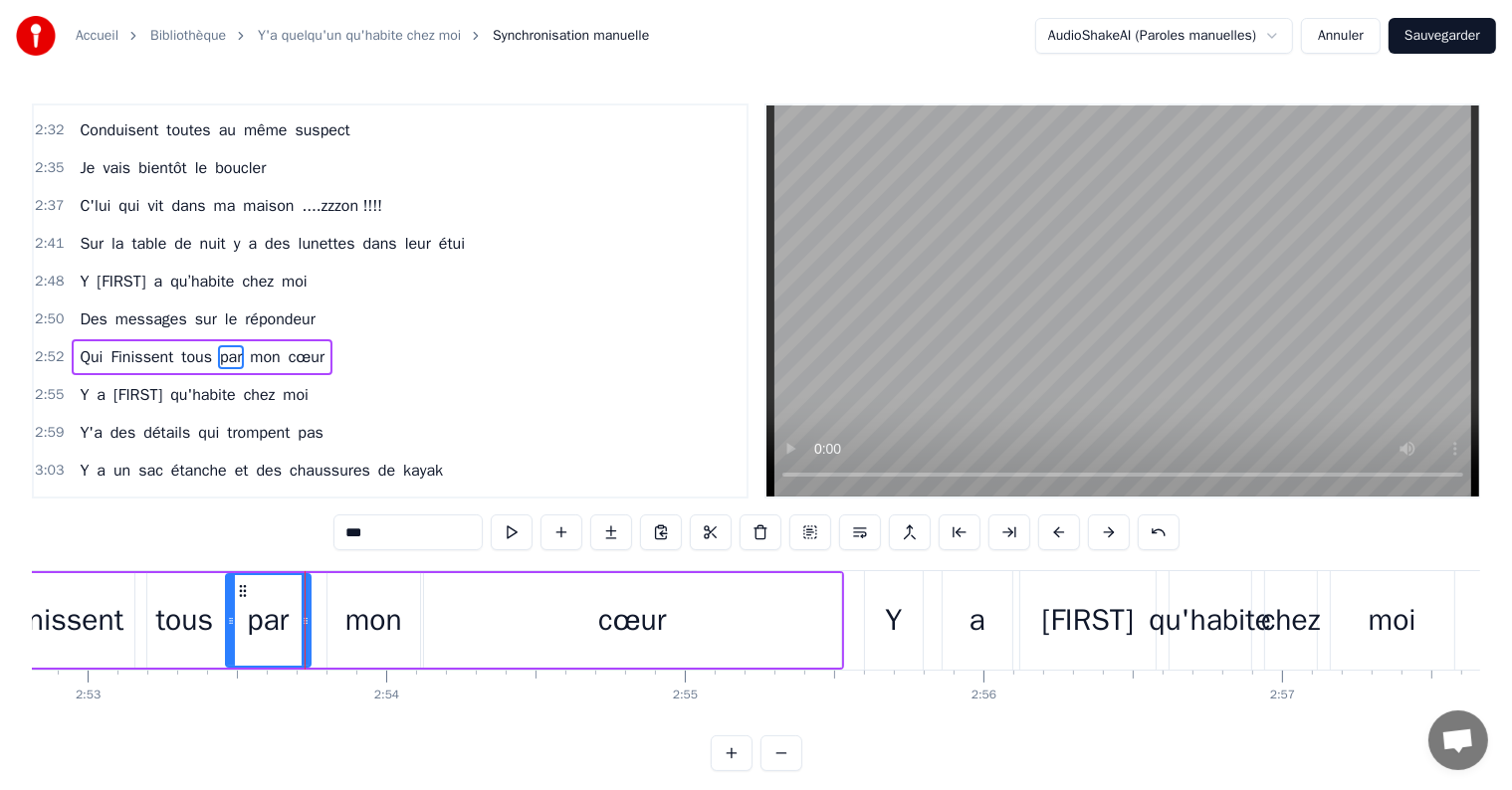 click on "mon" at bounding box center [373, 620] 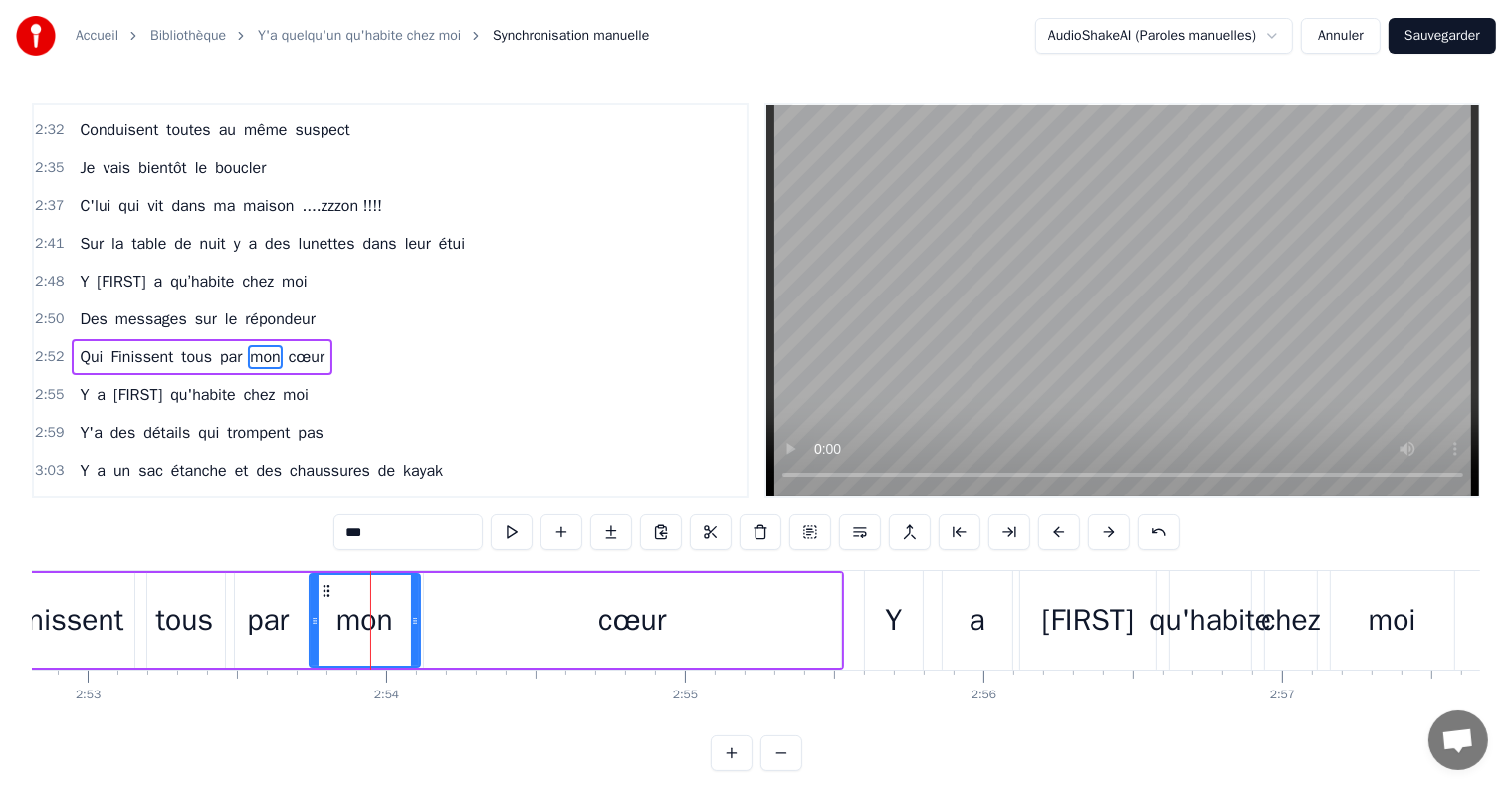 drag, startPoint x: 333, startPoint y: 624, endPoint x: 318, endPoint y: 625, distance: 15.0333 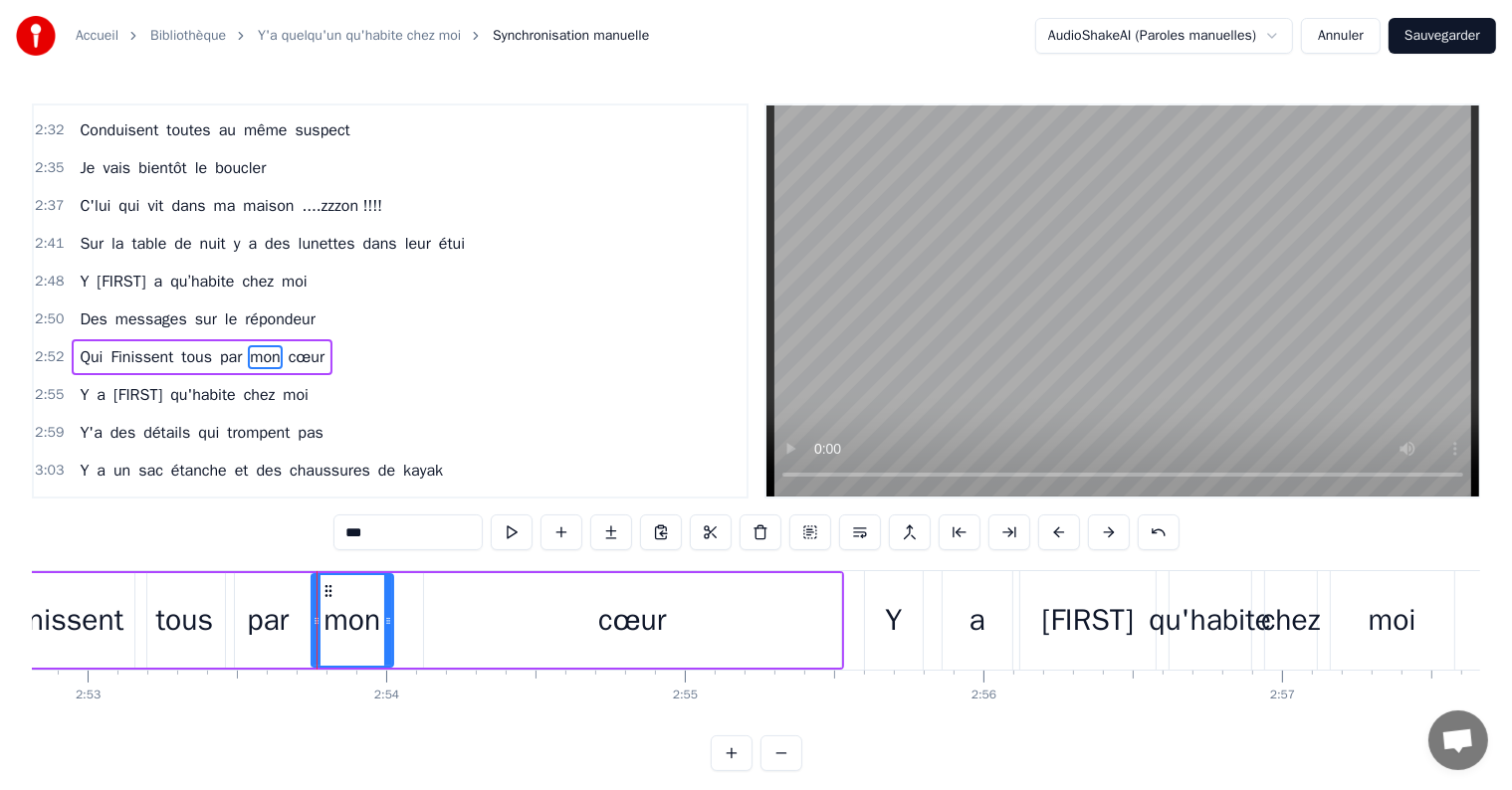 drag, startPoint x: 417, startPoint y: 621, endPoint x: 390, endPoint y: 624, distance: 27.166155 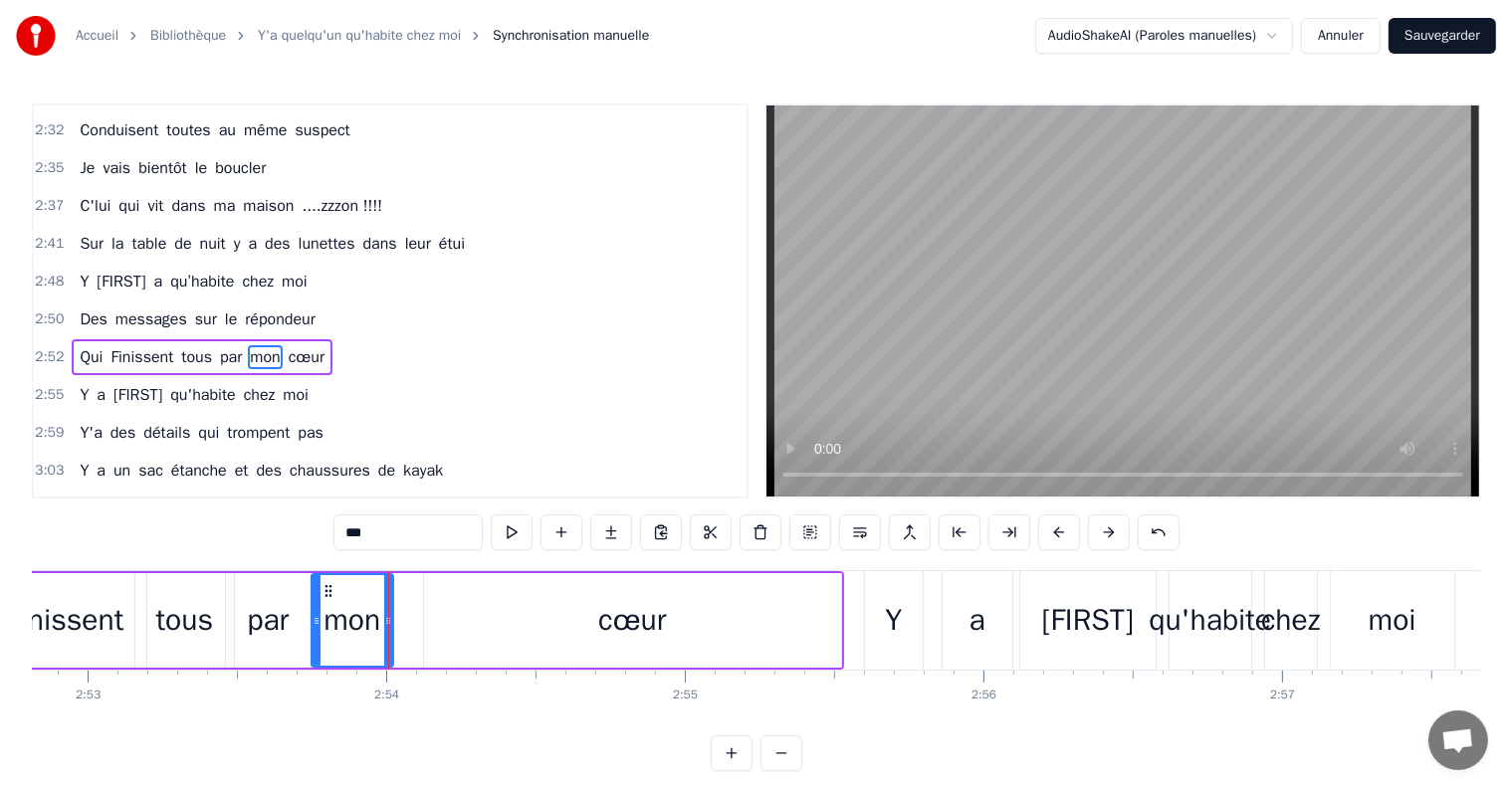 click on "cœur" at bounding box center (632, 620) 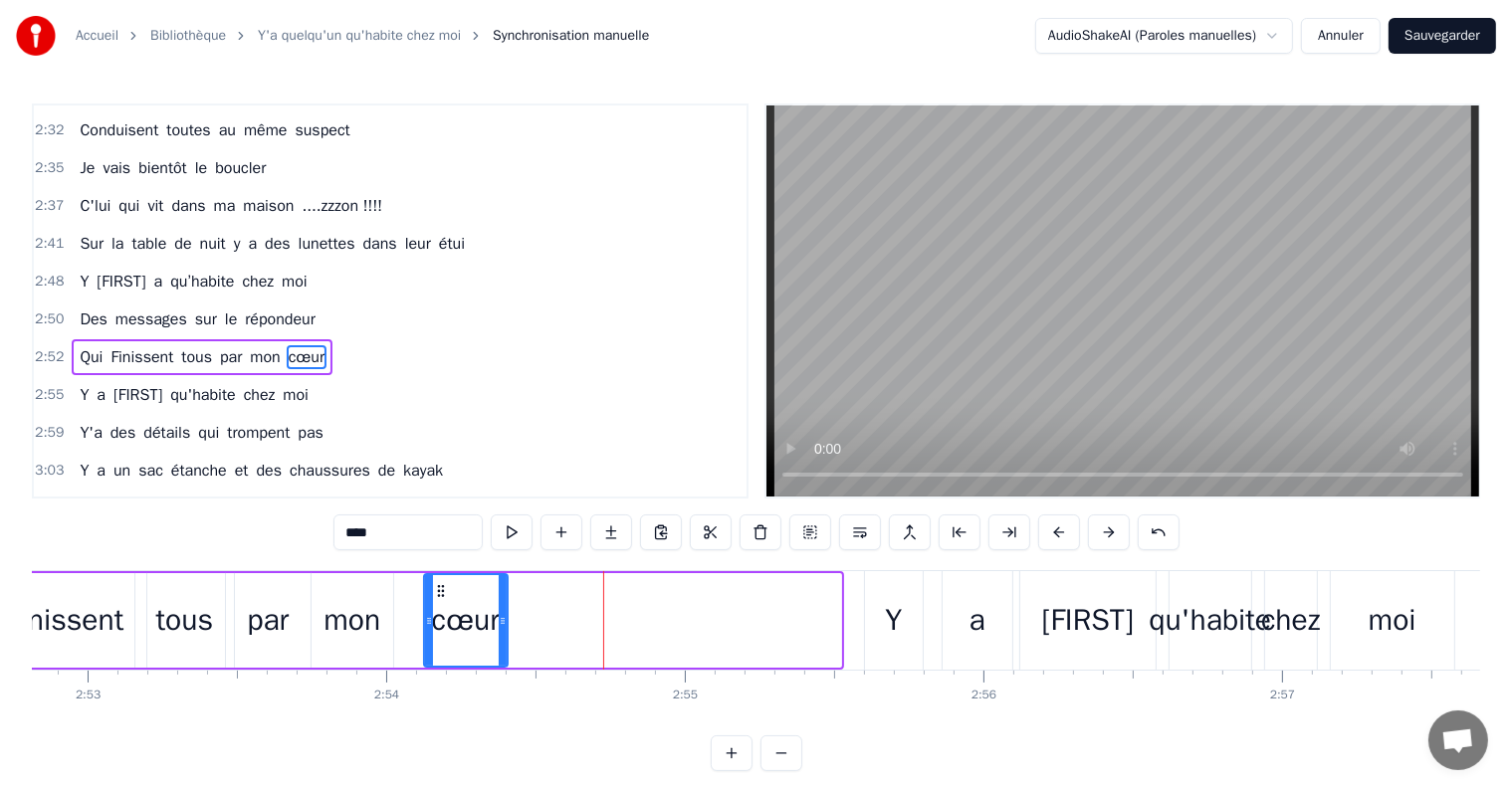 drag, startPoint x: 833, startPoint y: 619, endPoint x: 500, endPoint y: 630, distance: 333.18163 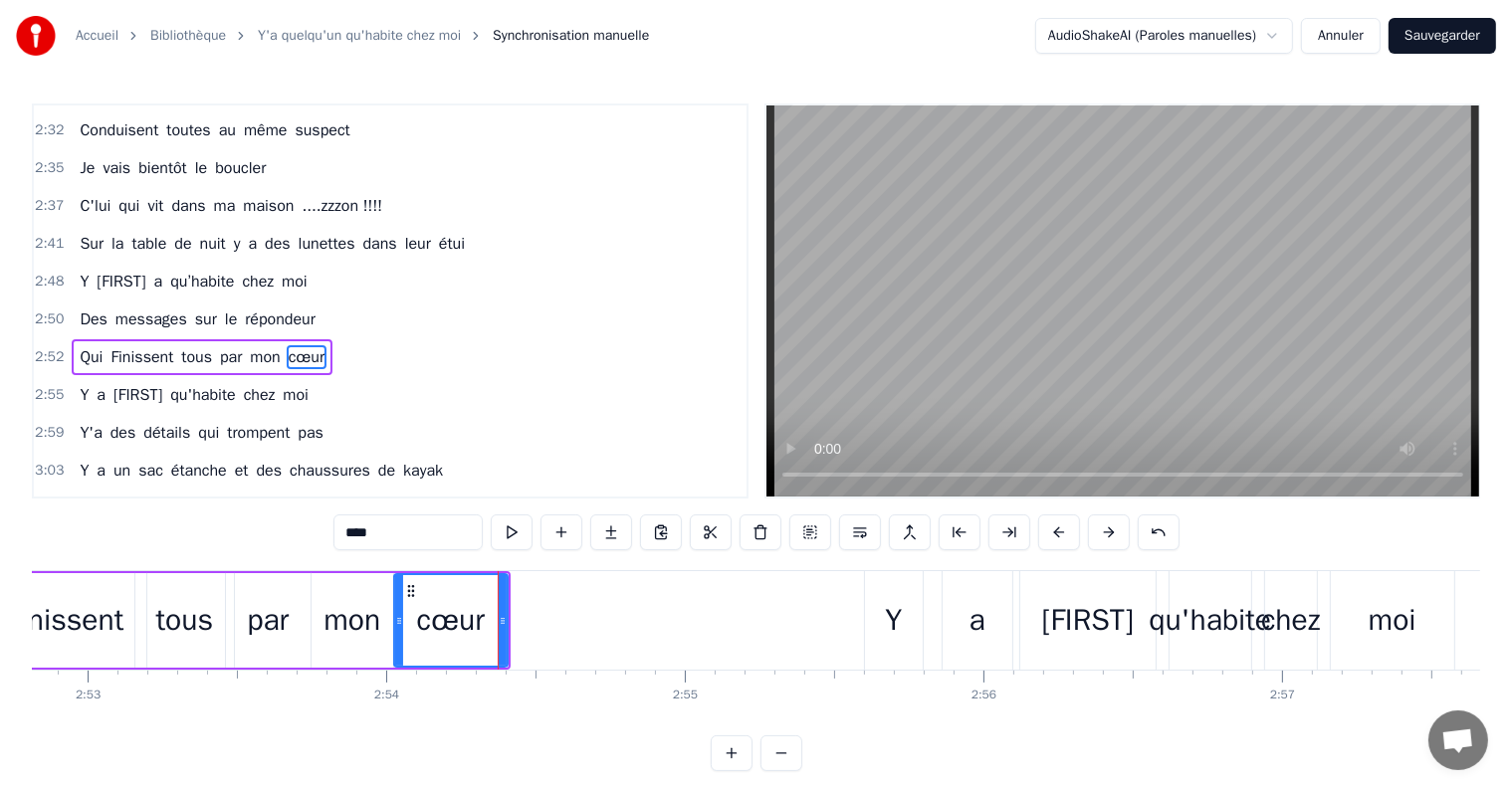 drag, startPoint x: 426, startPoint y: 623, endPoint x: 398, endPoint y: 620, distance: 28.160256 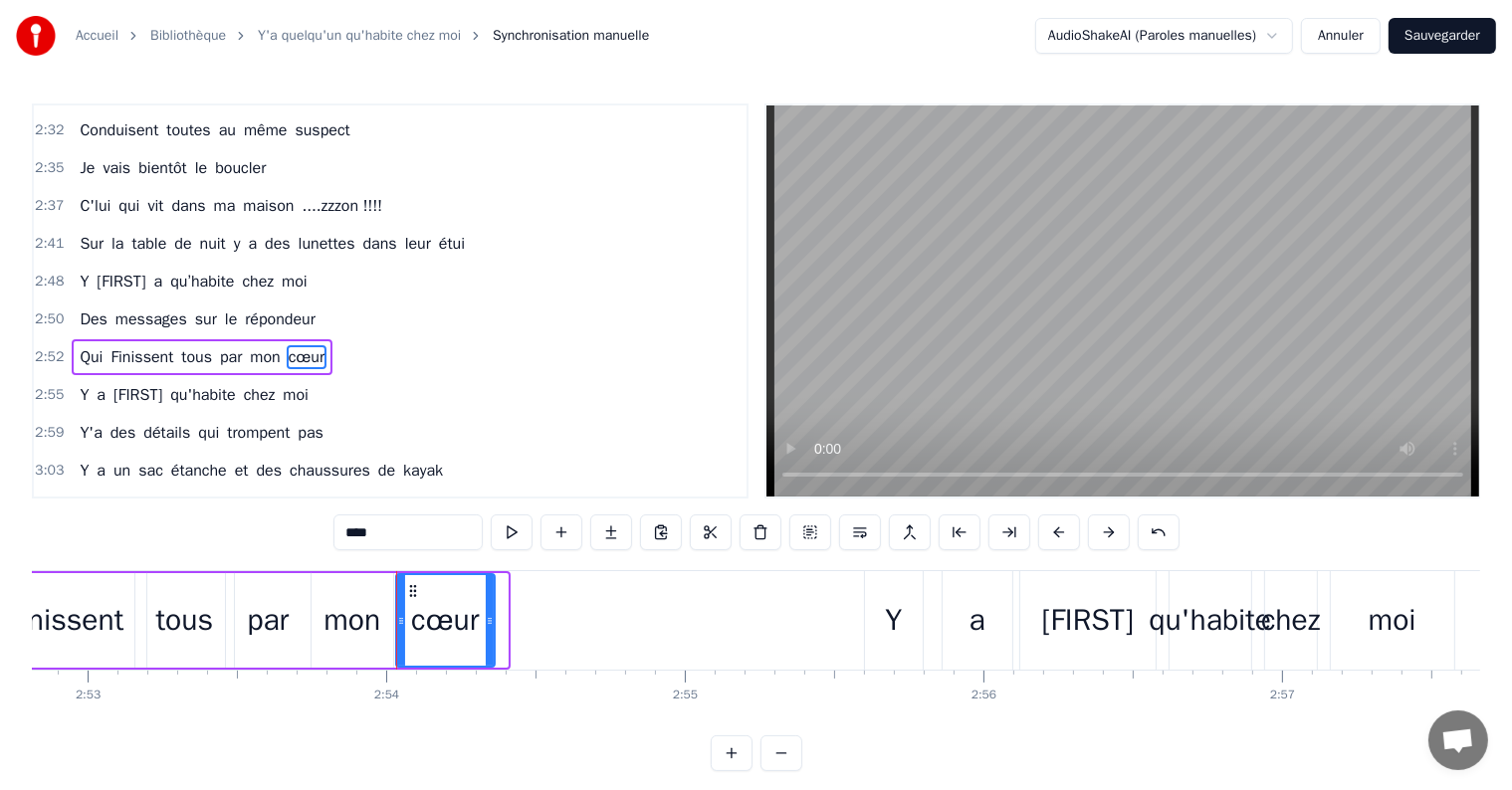 drag, startPoint x: 499, startPoint y: 620, endPoint x: 486, endPoint y: 619, distance: 13.038405 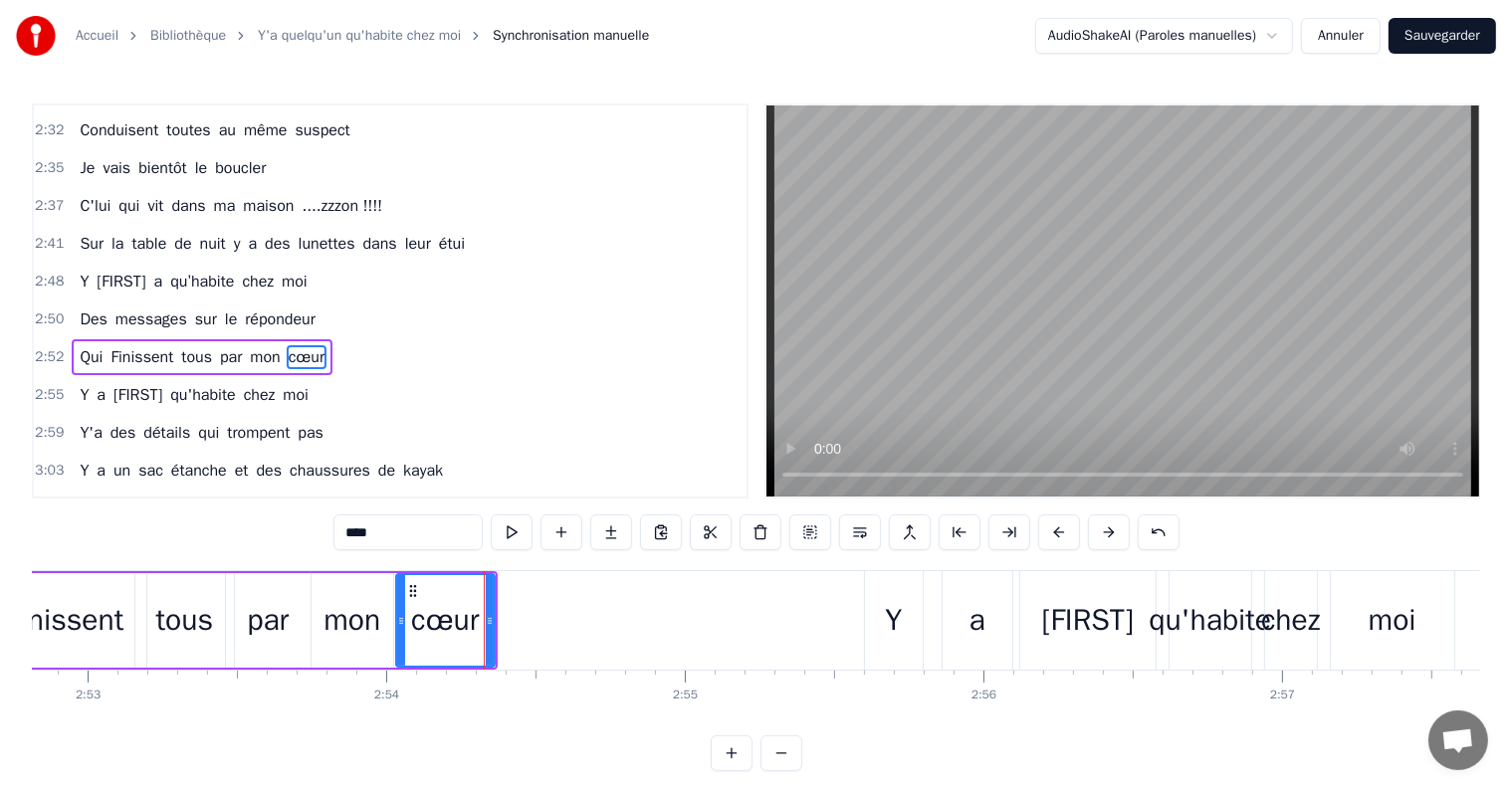 click on "Y" at bounding box center (893, 620) 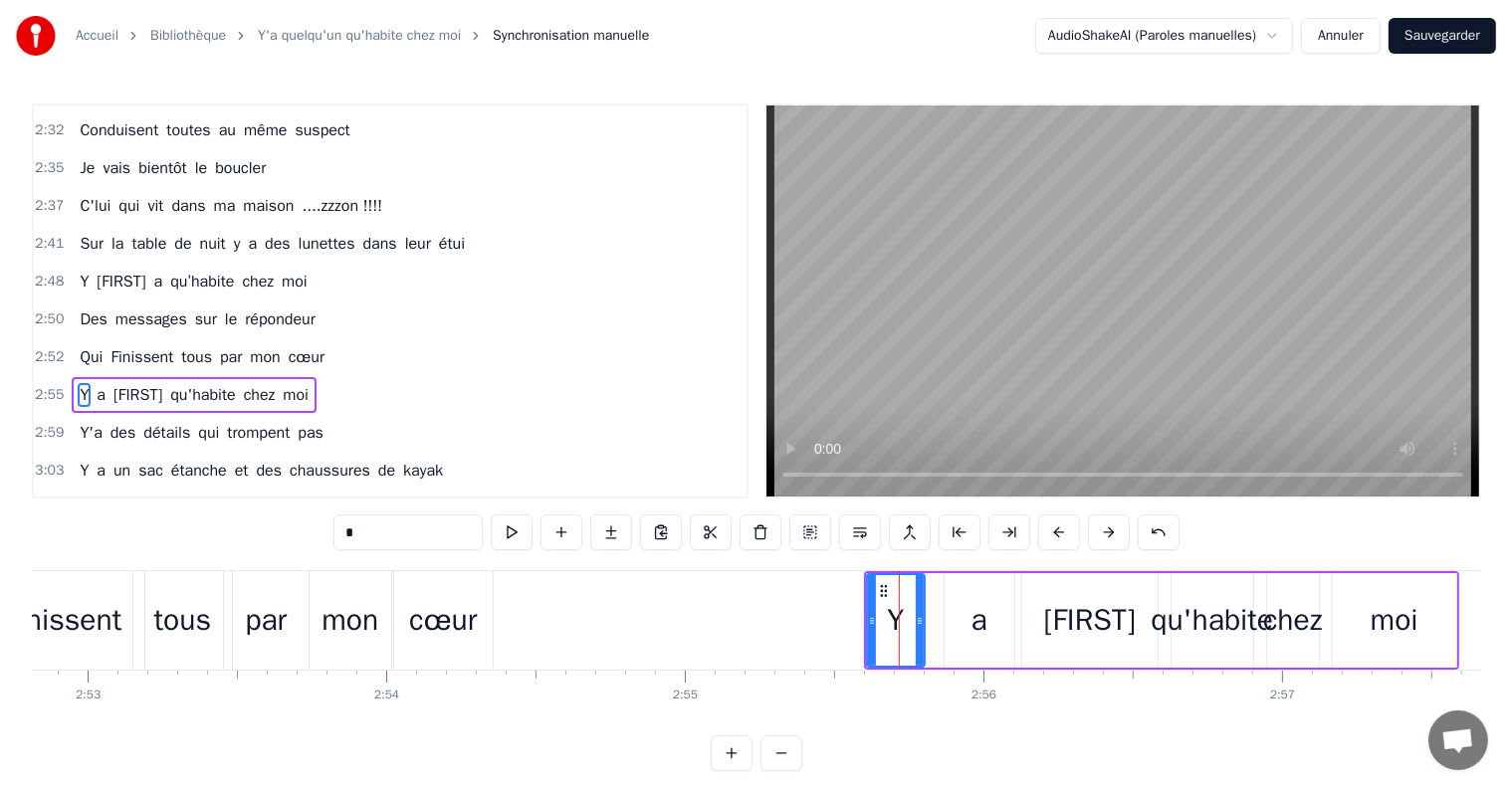 scroll, scrollTop: 1543, scrollLeft: 0, axis: vertical 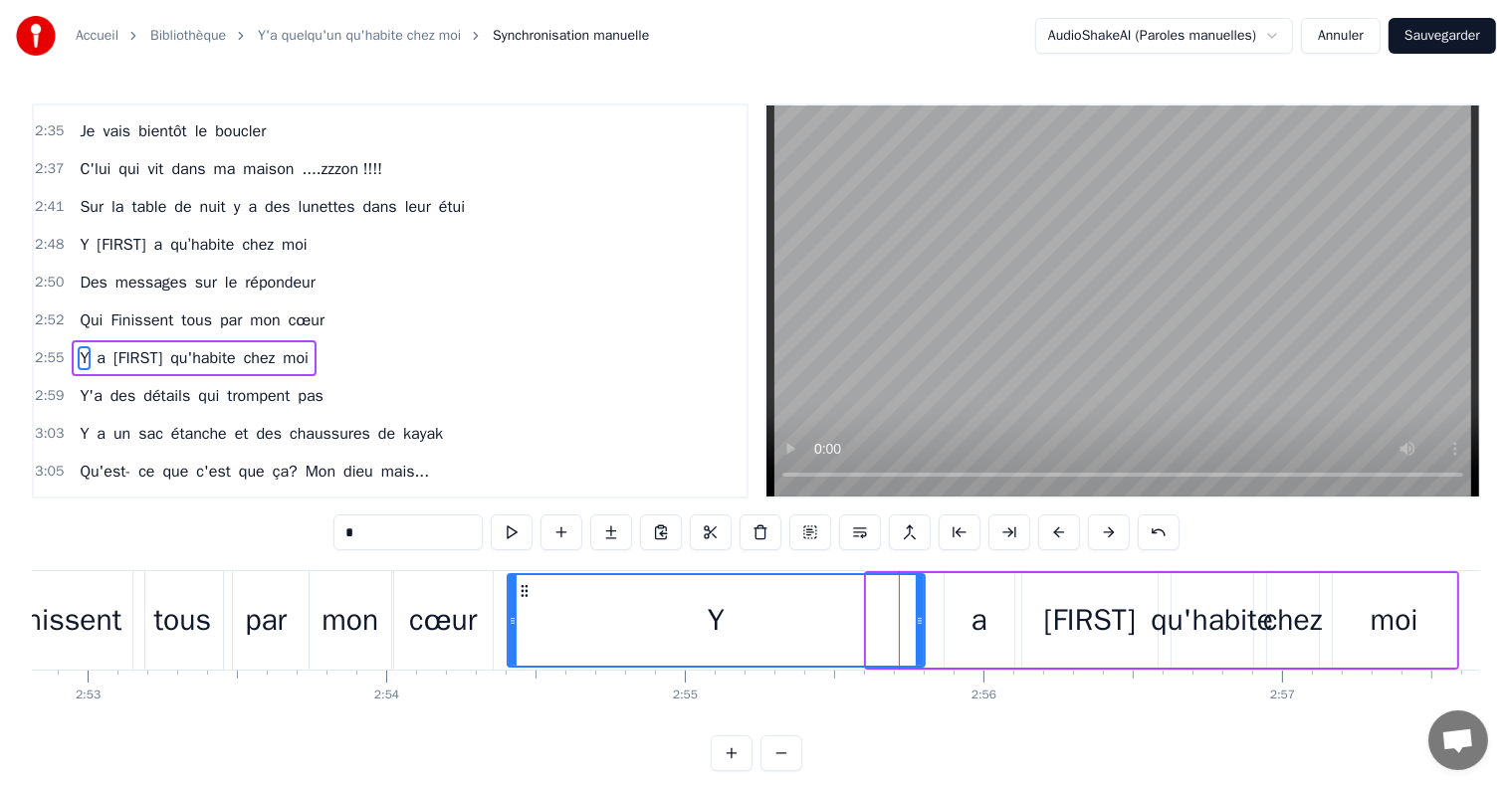 drag, startPoint x: 868, startPoint y: 622, endPoint x: 514, endPoint y: 692, distance: 360.85454 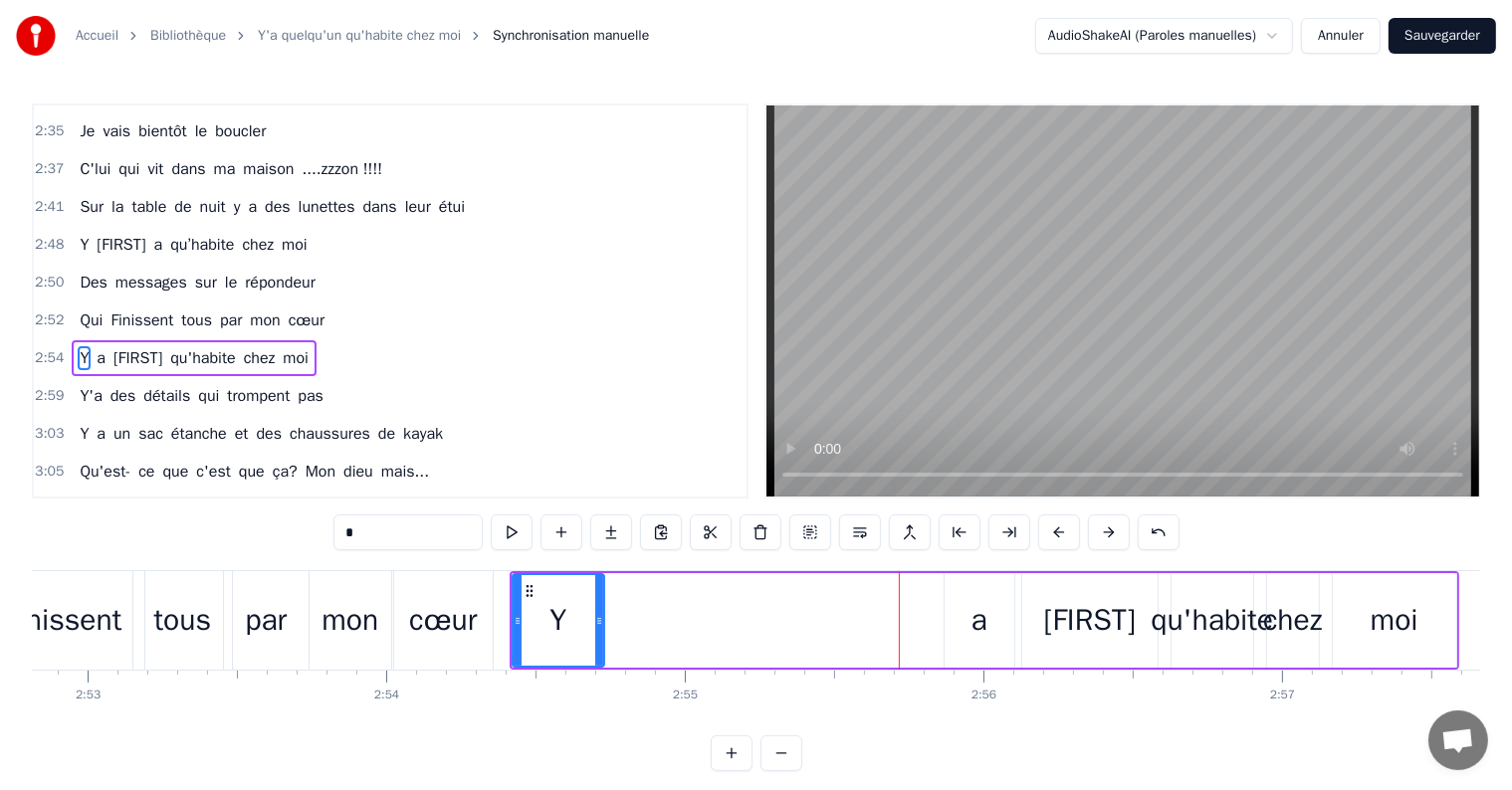 drag, startPoint x: 918, startPoint y: 621, endPoint x: 597, endPoint y: 645, distance: 321.89595 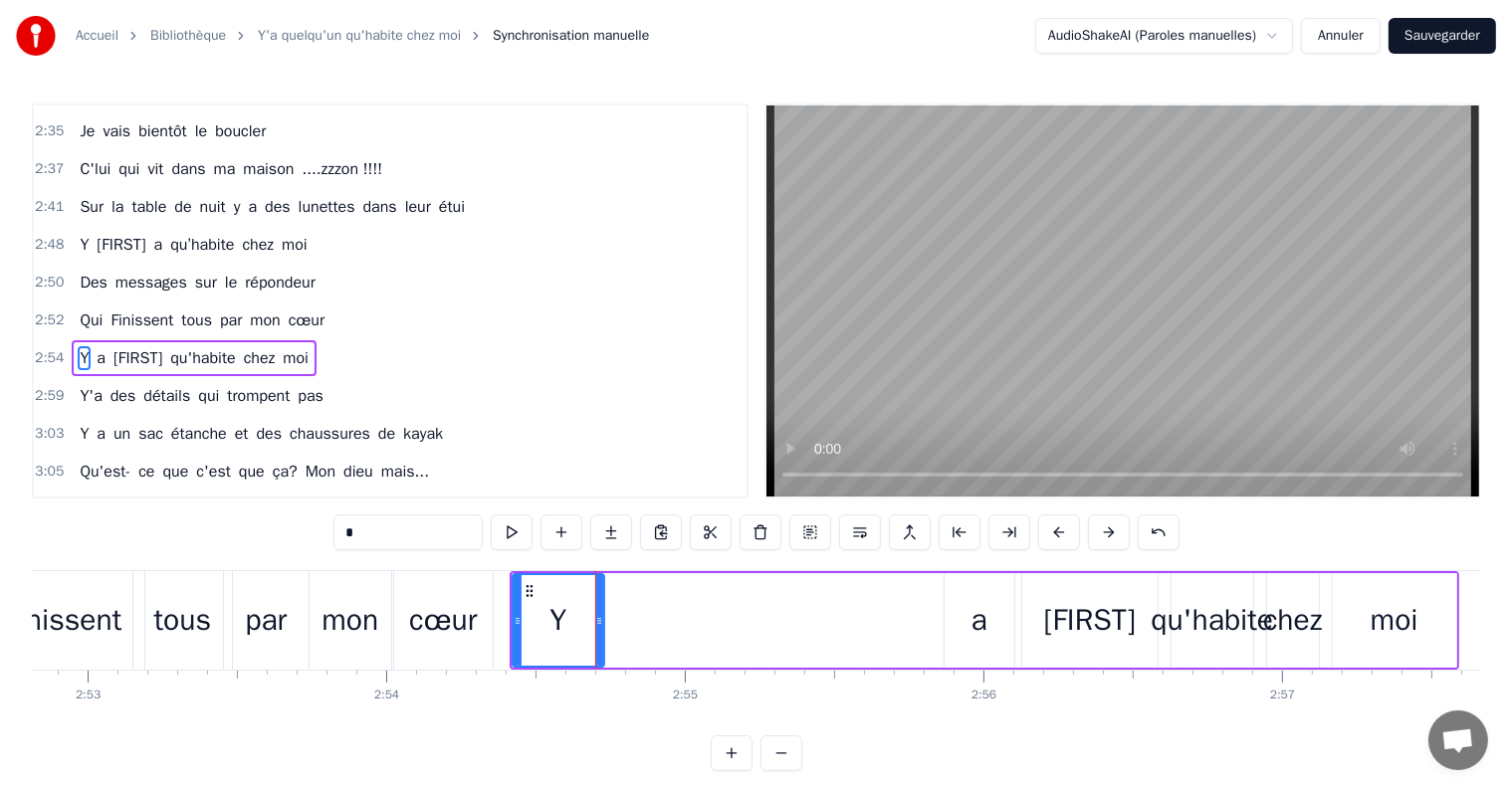 click on "a" at bounding box center [979, 620] 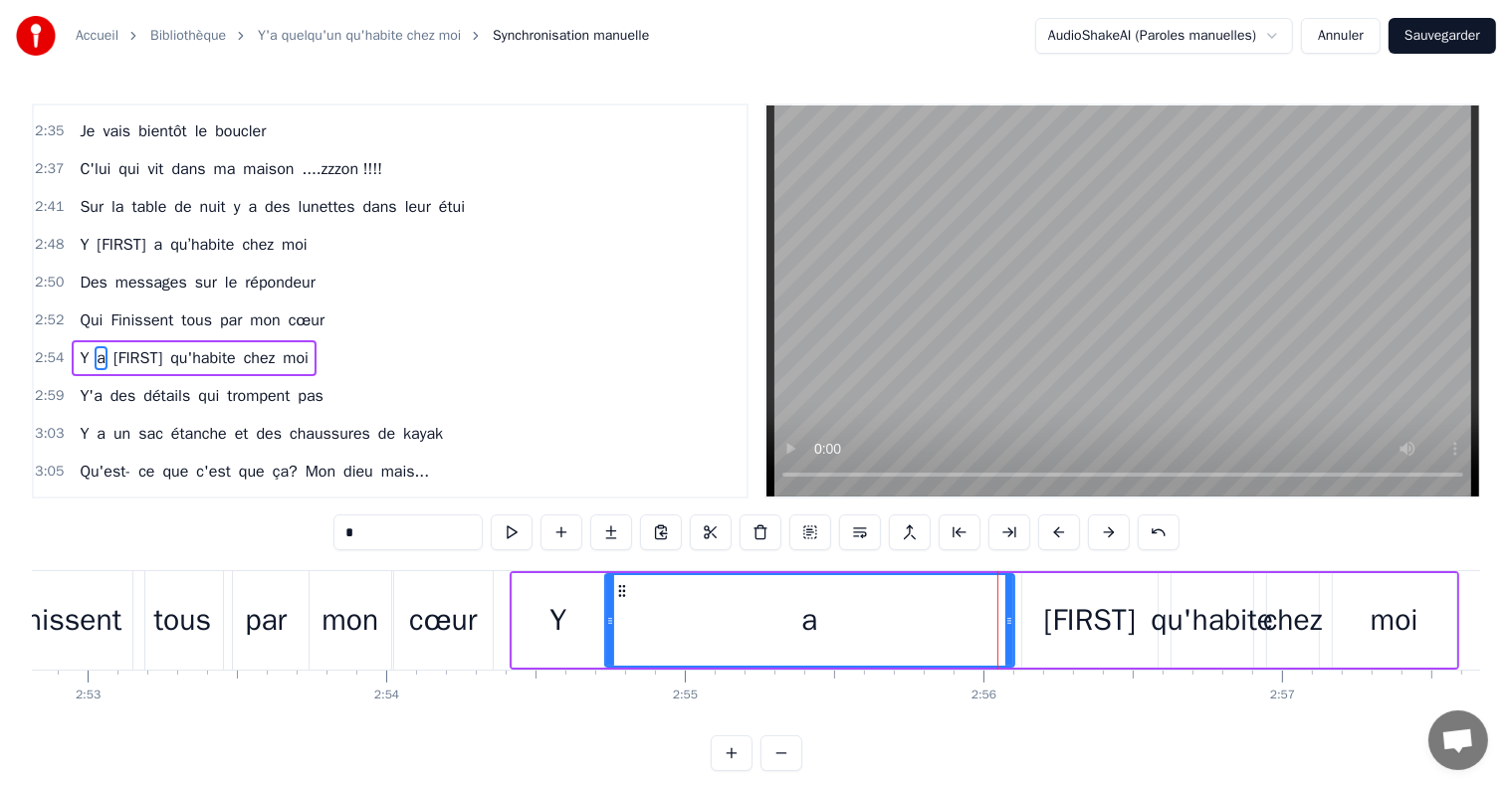 drag, startPoint x: 948, startPoint y: 622, endPoint x: 609, endPoint y: 665, distance: 341.71626 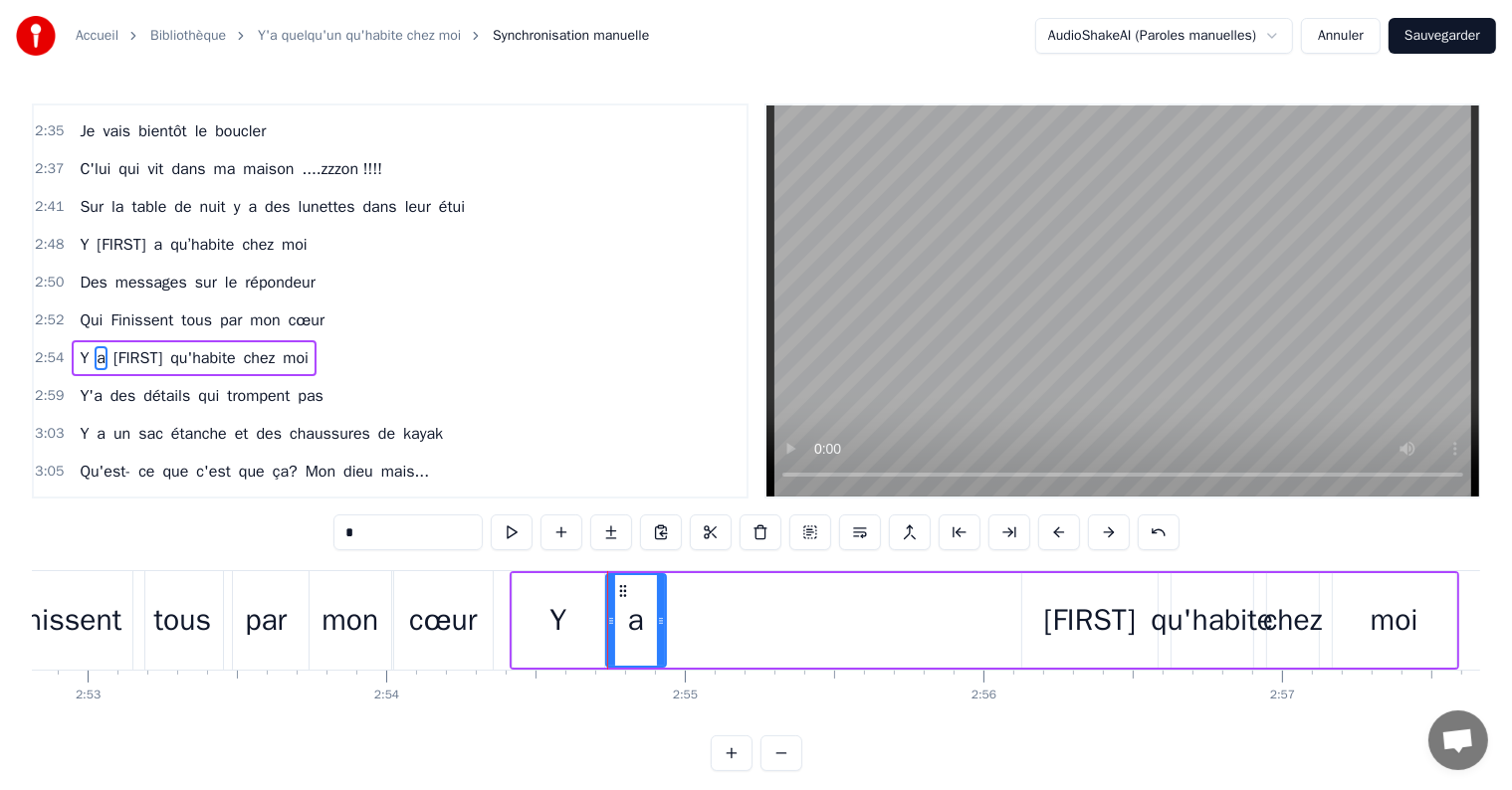 drag, startPoint x: 1009, startPoint y: 625, endPoint x: 771, endPoint y: 632, distance: 238.1029 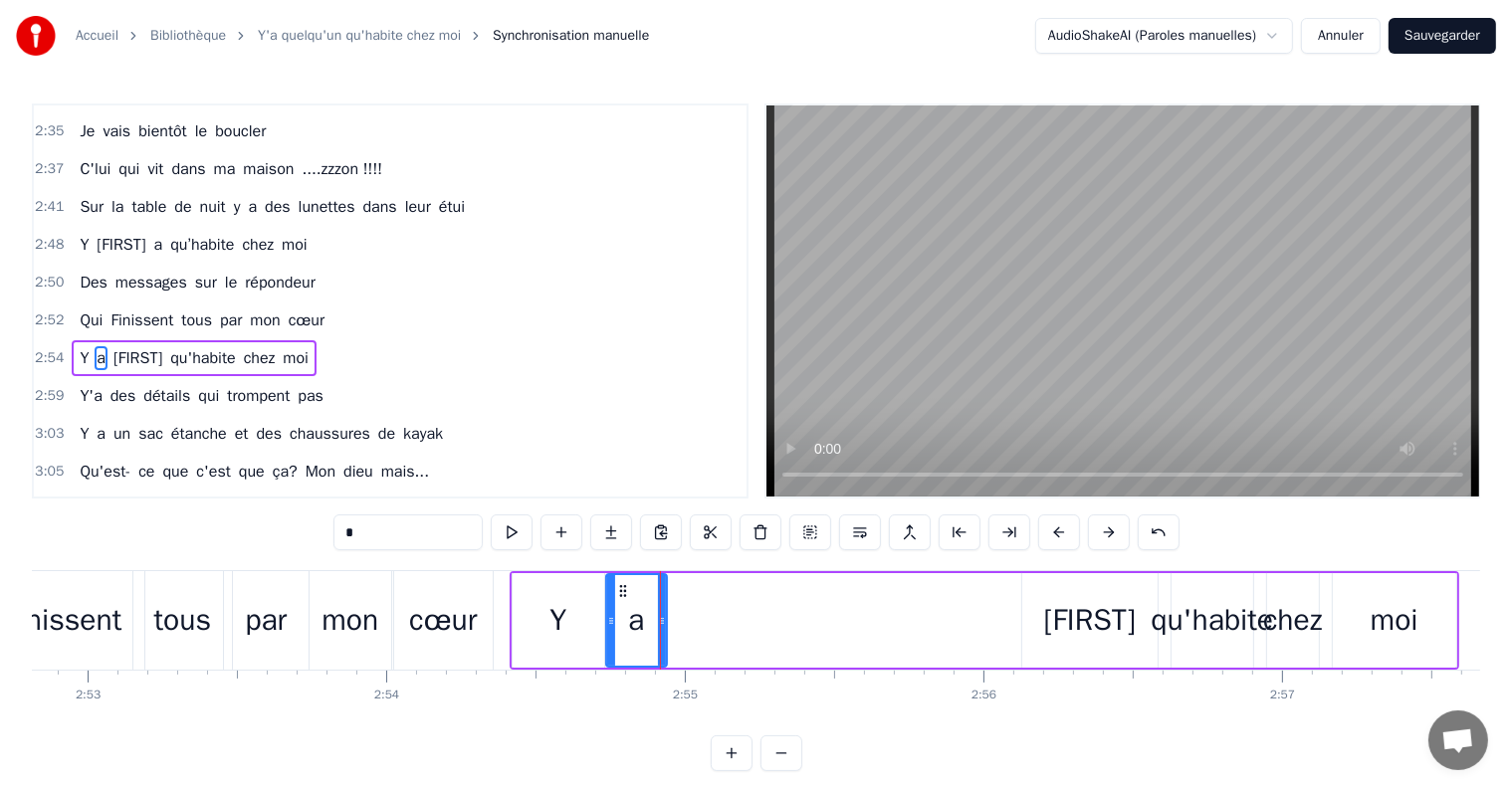 click on "[FIRST]" at bounding box center [1090, 620] 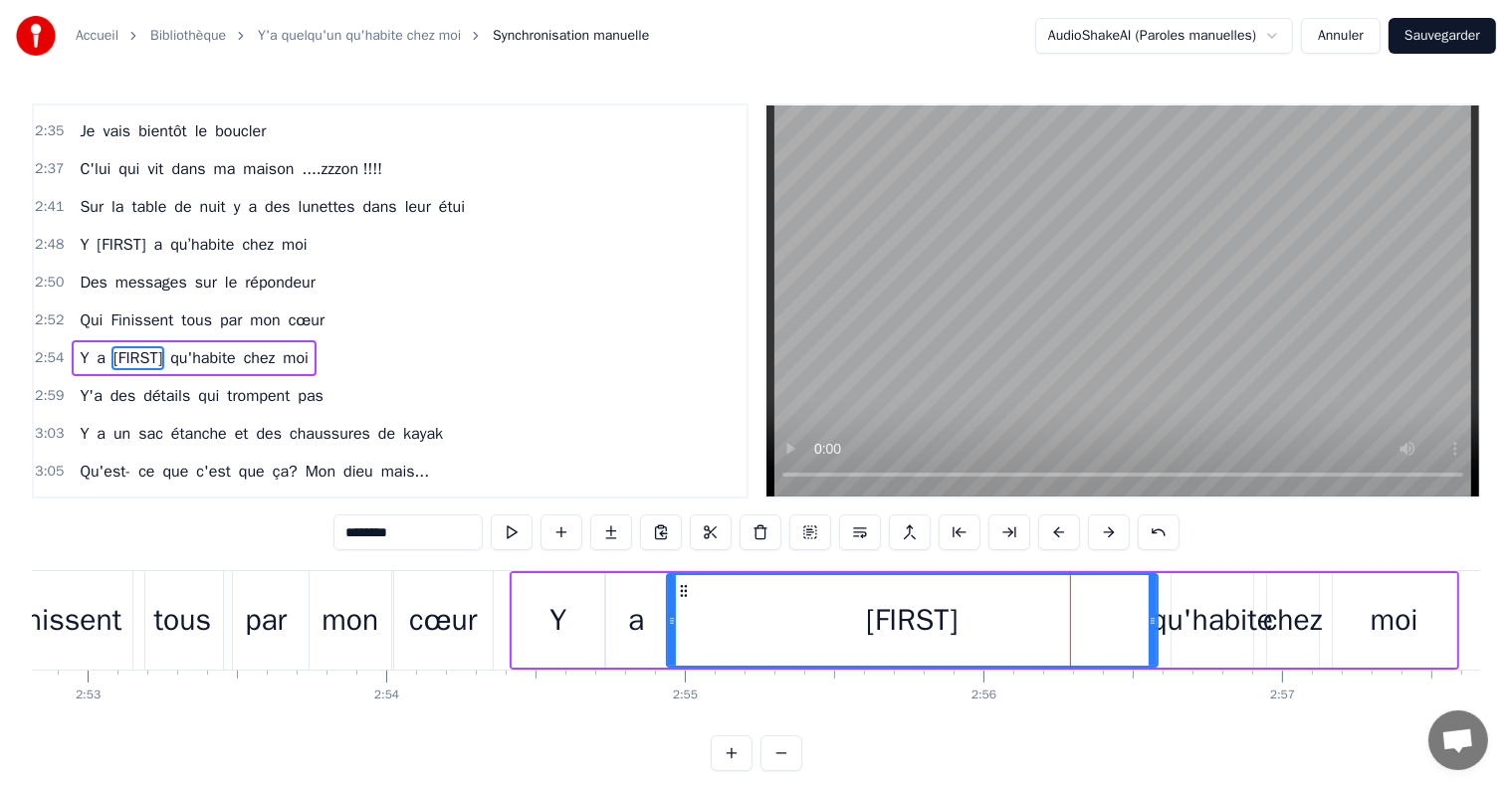 drag, startPoint x: 1028, startPoint y: 618, endPoint x: 848, endPoint y: 643, distance: 181.72782 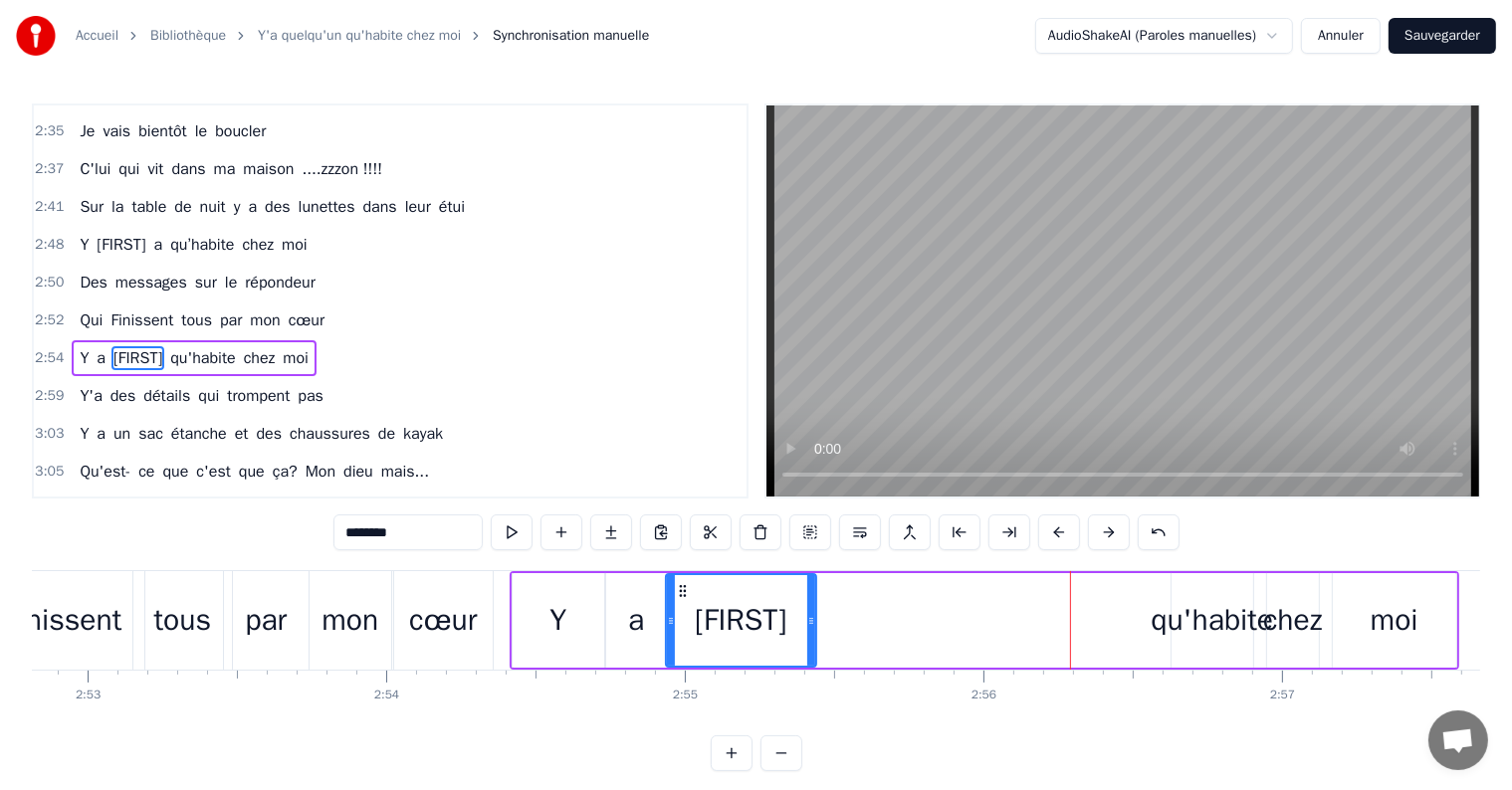 drag, startPoint x: 1150, startPoint y: 622, endPoint x: 915, endPoint y: 658, distance: 237.74146 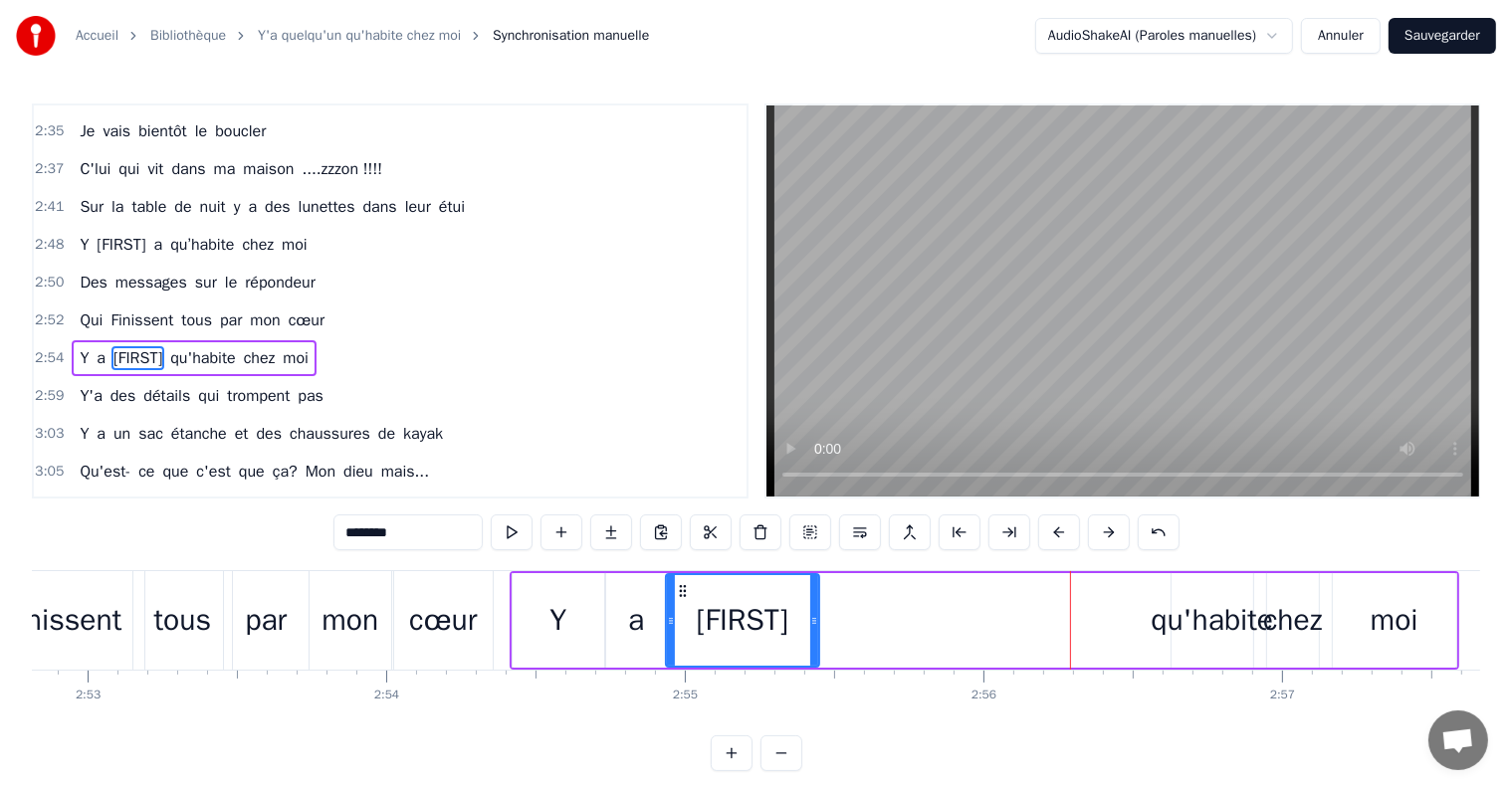 click on "qu'habite" at bounding box center [1211, 620] 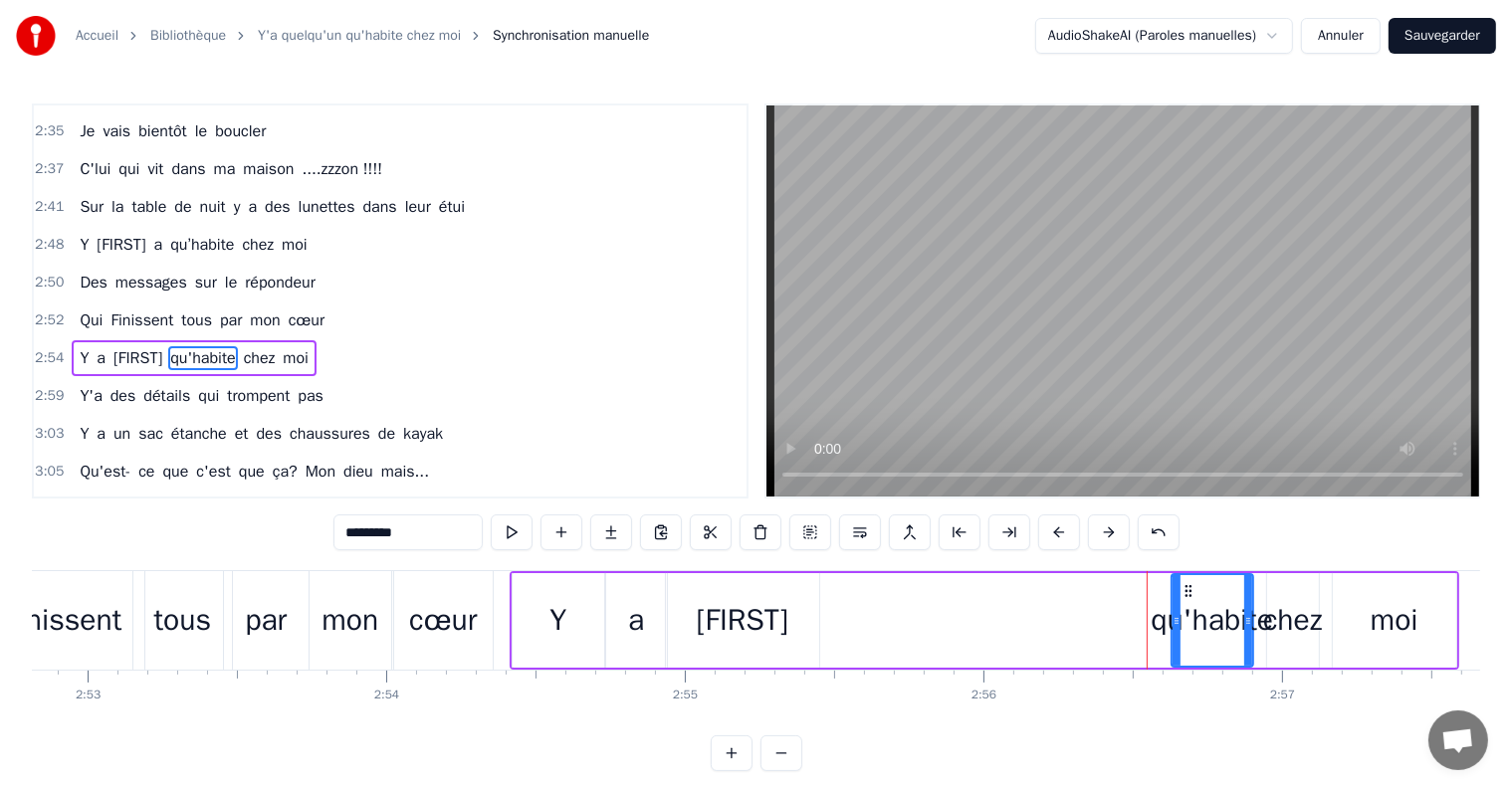 click on "qu'habite" at bounding box center (1211, 620) 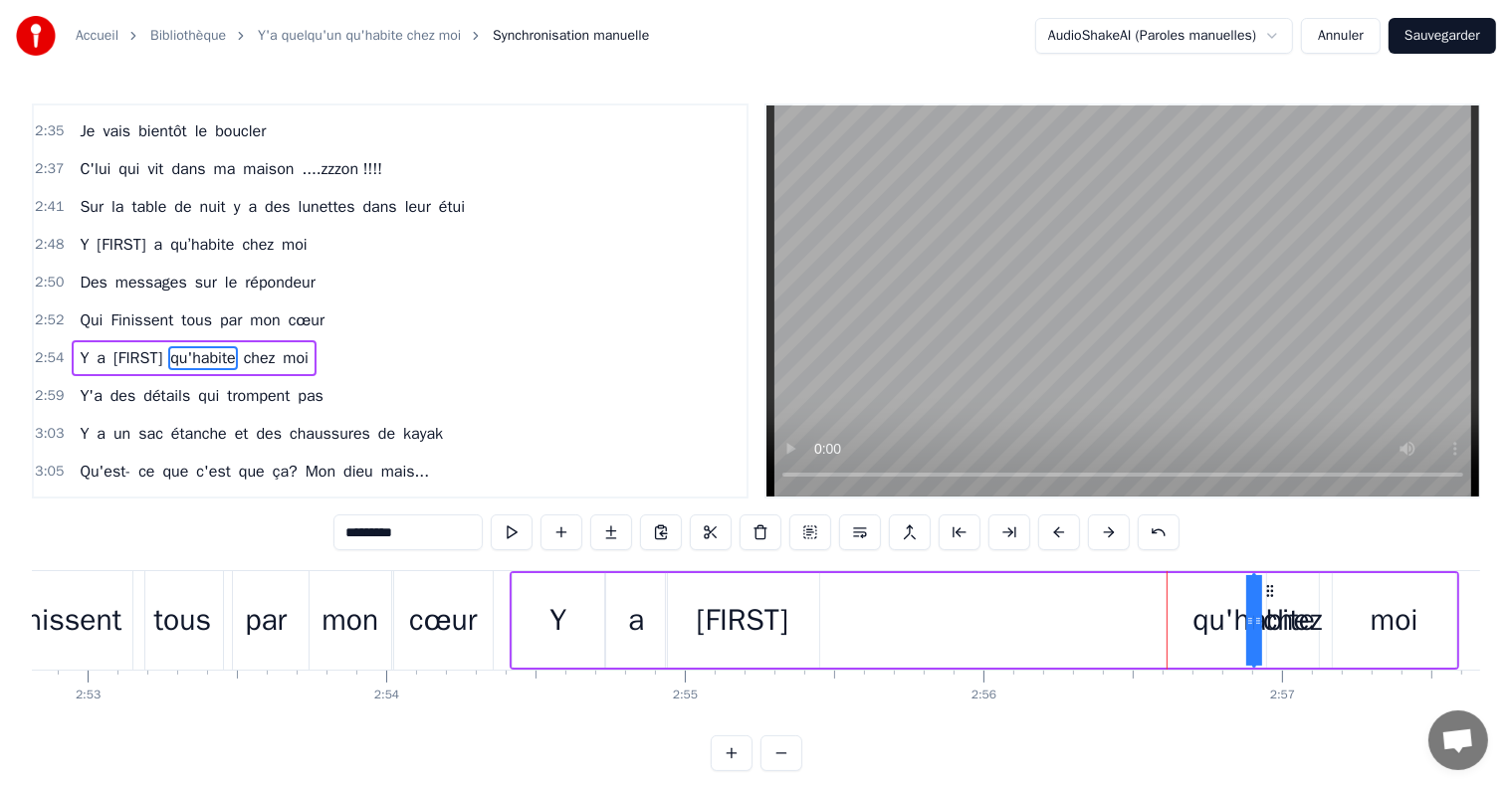 drag, startPoint x: 1177, startPoint y: 622, endPoint x: 1257, endPoint y: 615, distance: 80.3057 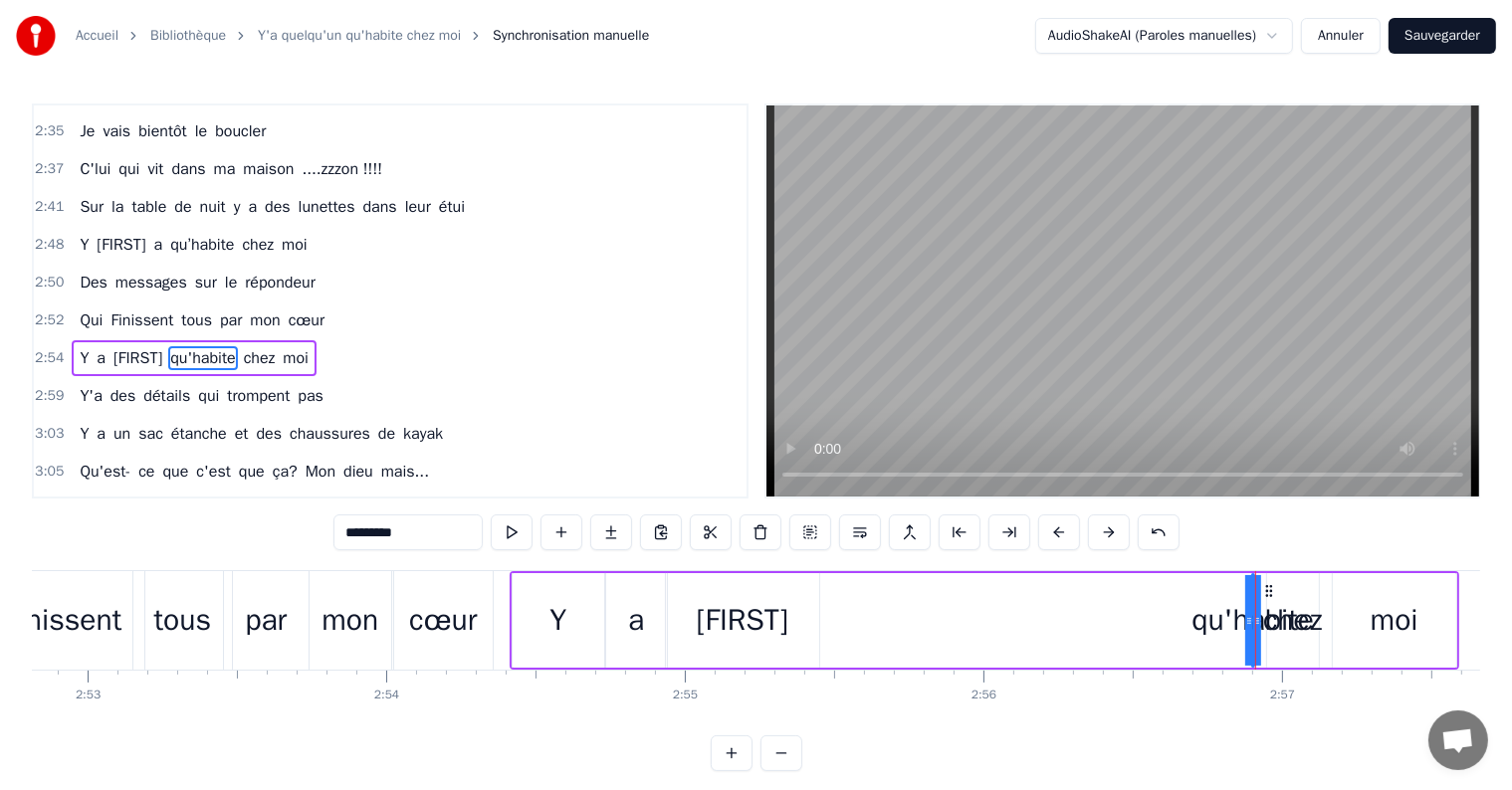 click on "qu'habite" at bounding box center [1252, 620] 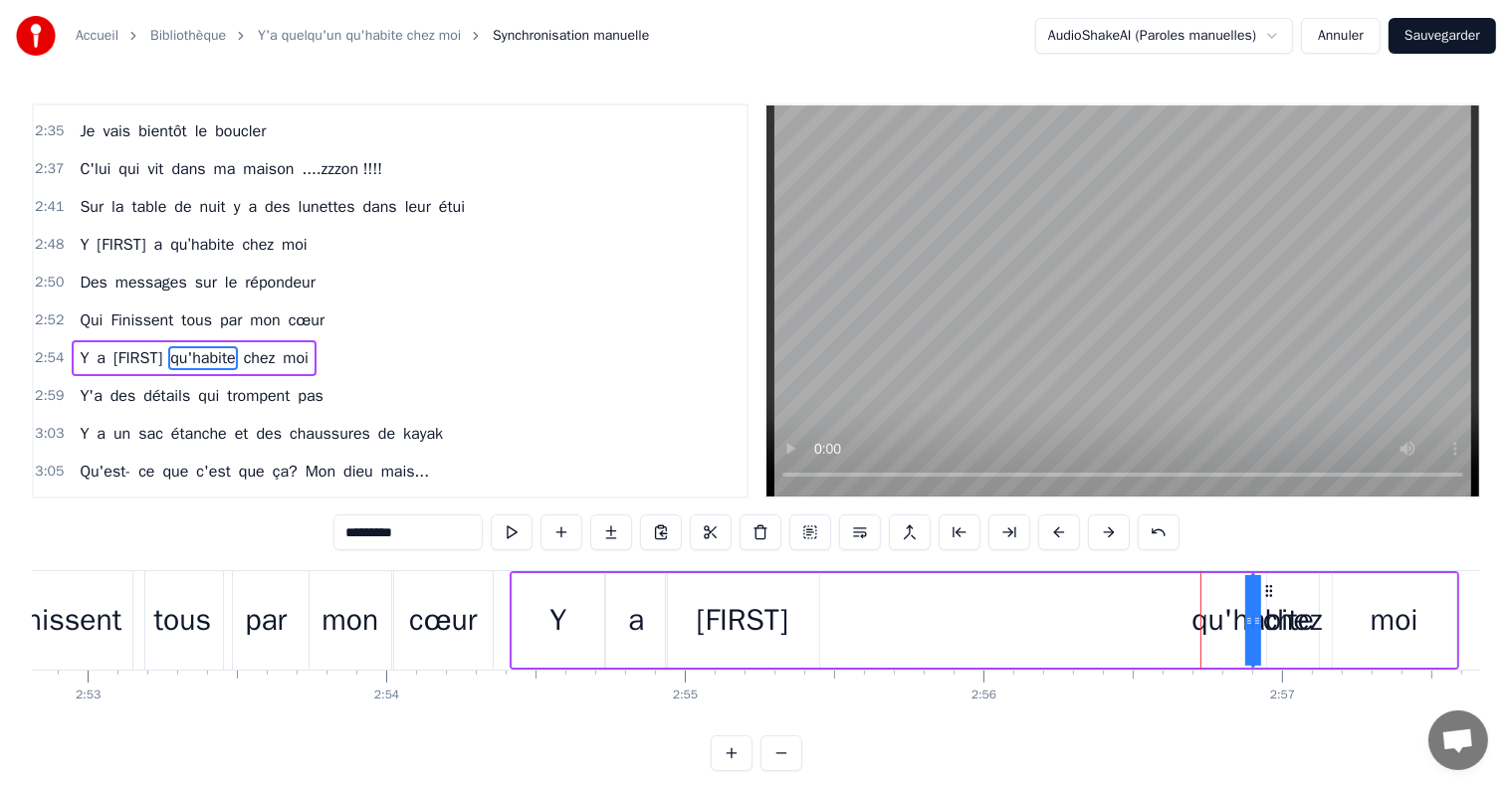 click on "qu'habite" at bounding box center (1252, 620) 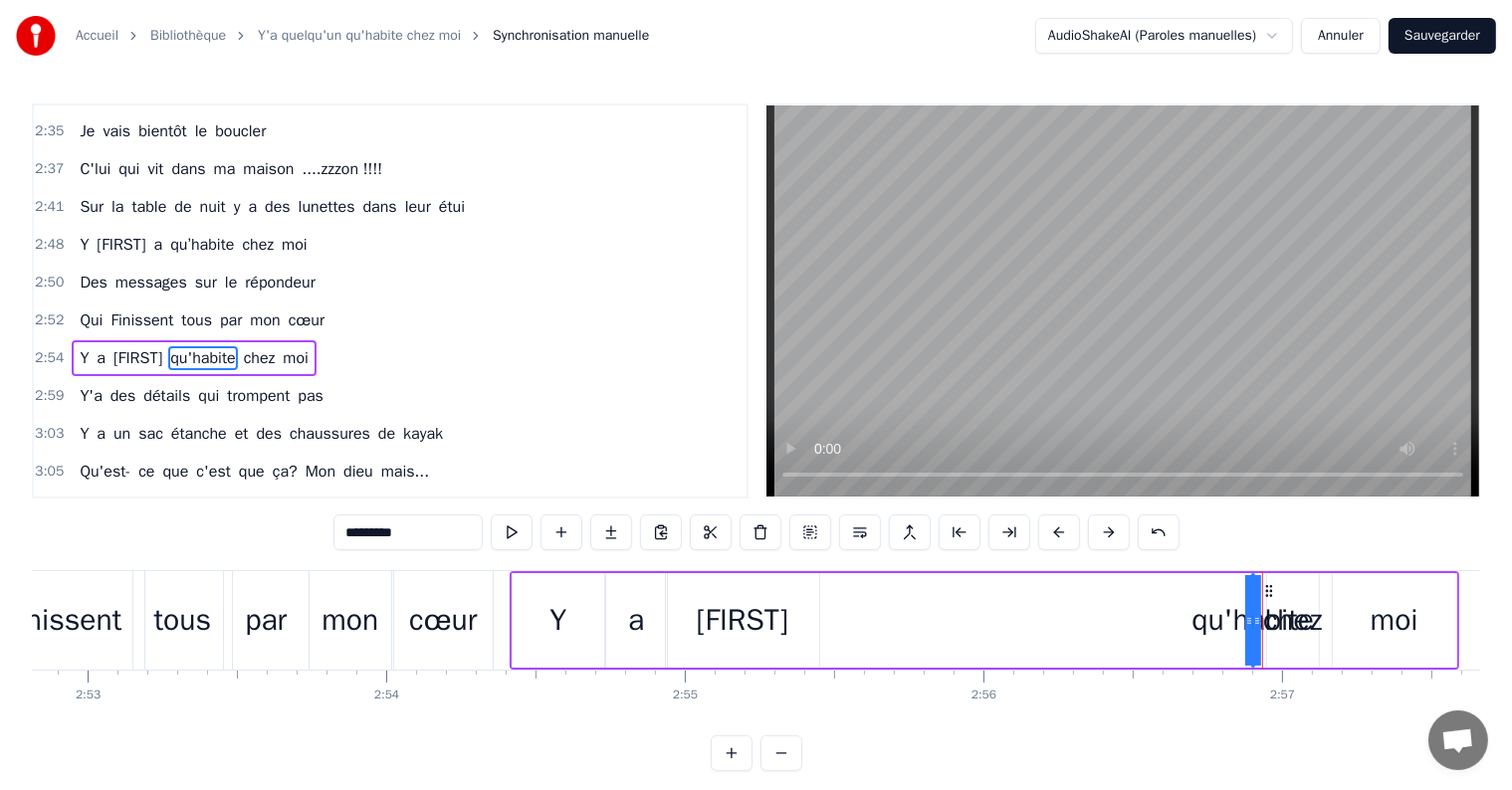 drag, startPoint x: 1250, startPoint y: 621, endPoint x: 876, endPoint y: 633, distance: 374.19246 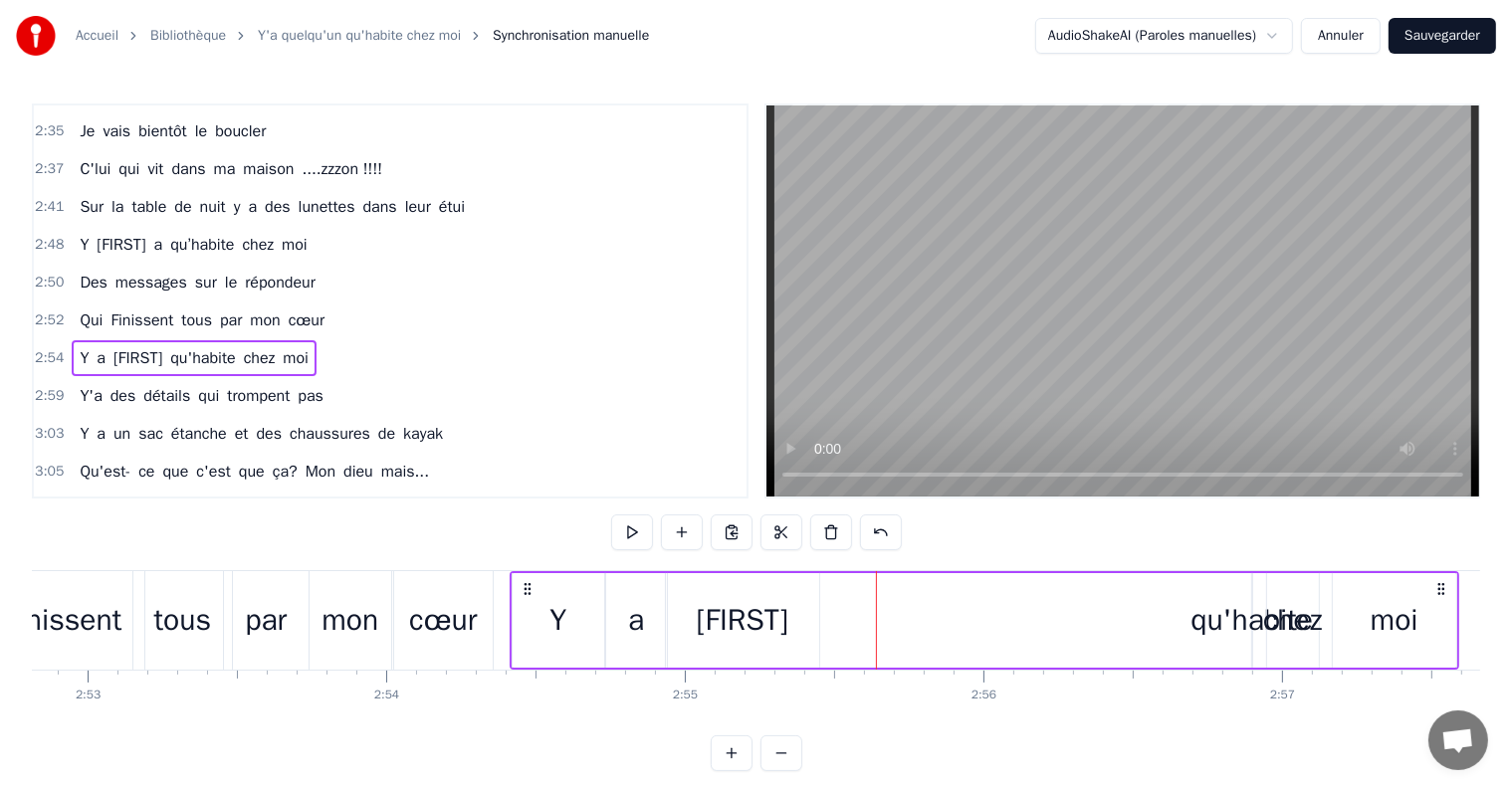 click on "qu'habite" at bounding box center (1251, 620) 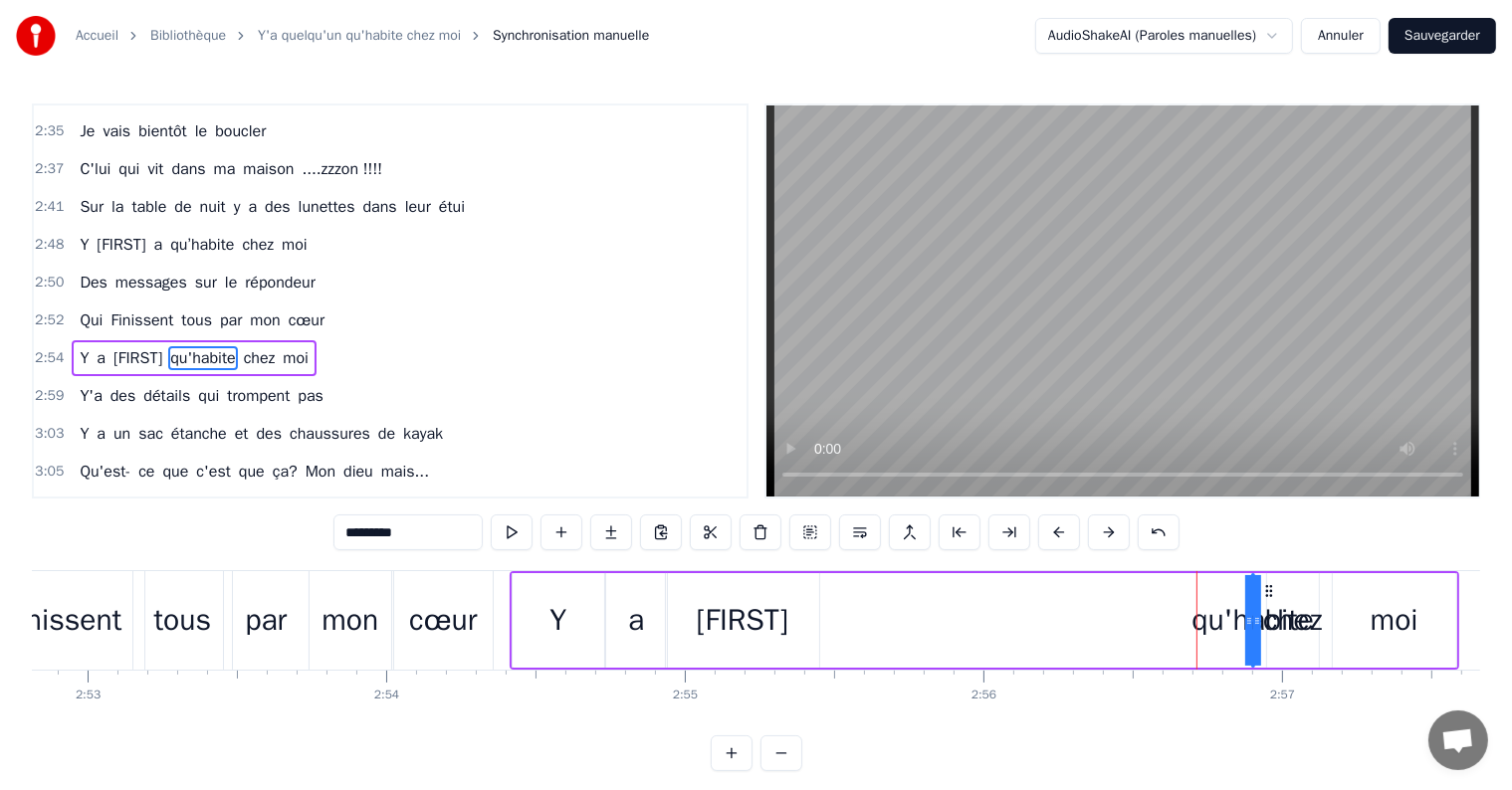 drag, startPoint x: 1245, startPoint y: 623, endPoint x: 1079, endPoint y: 626, distance: 166.02711 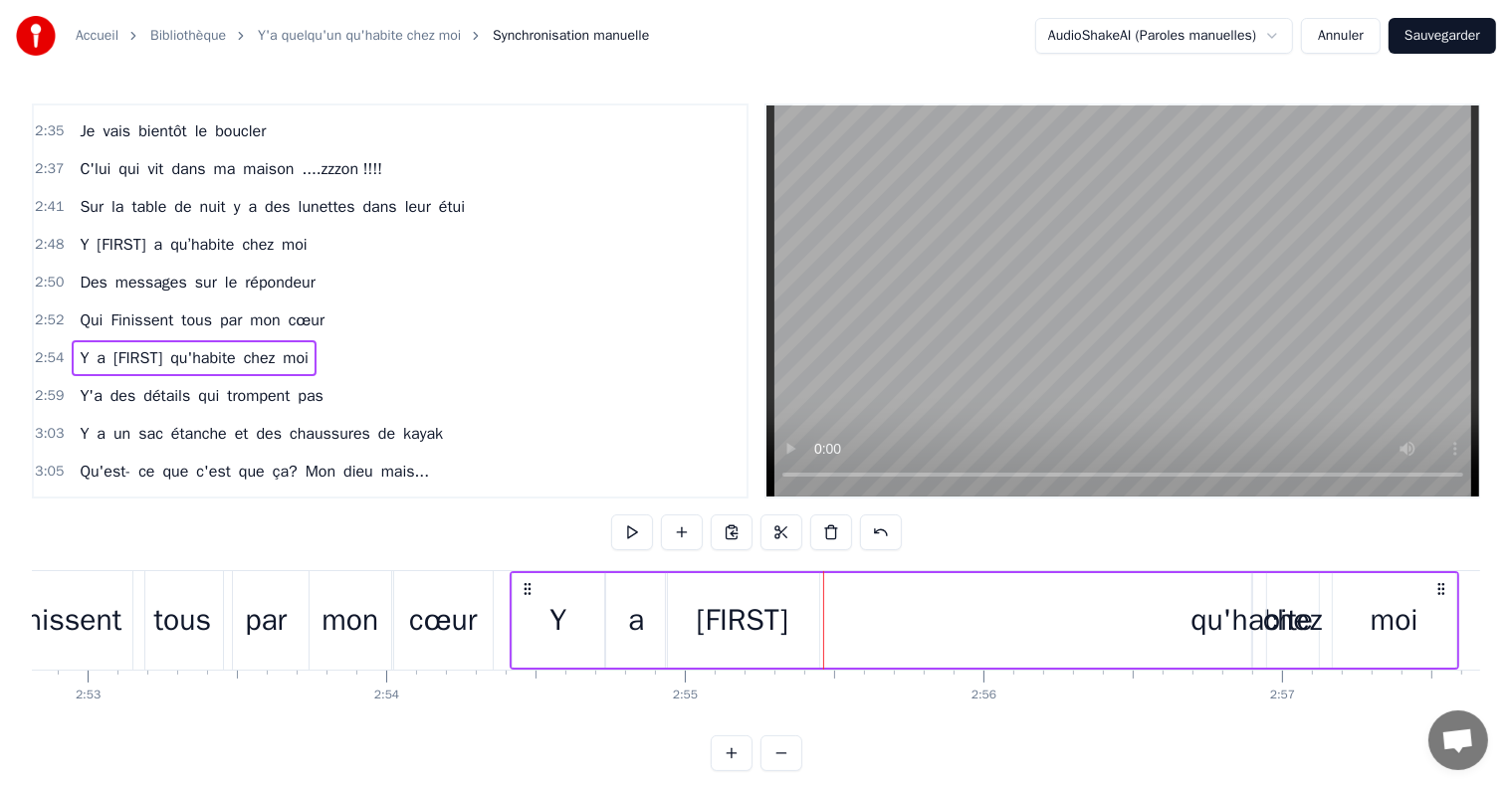 click on "qu'habite" at bounding box center (1251, 620) 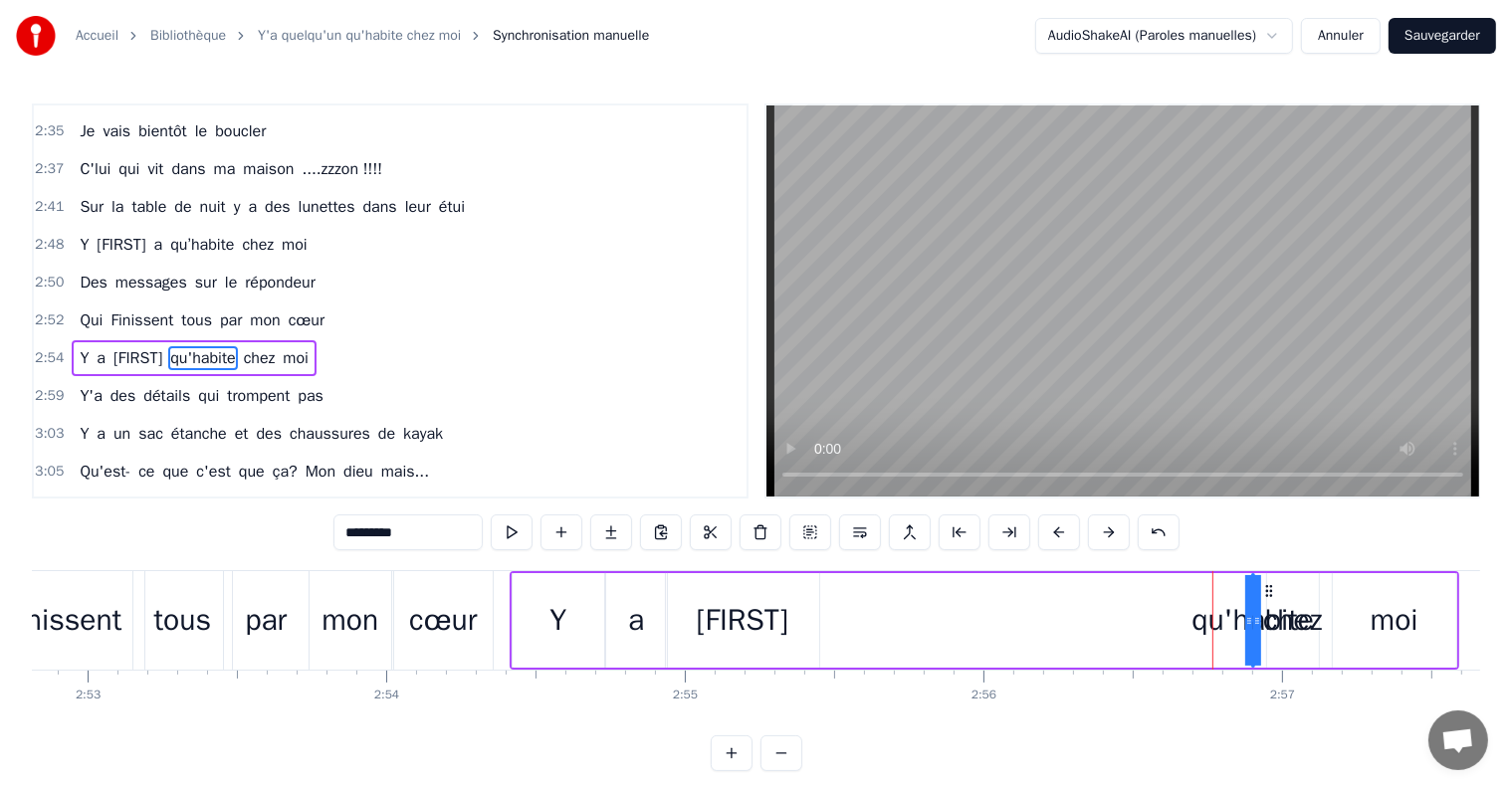 click on "qu'habite" at bounding box center [202, 358] 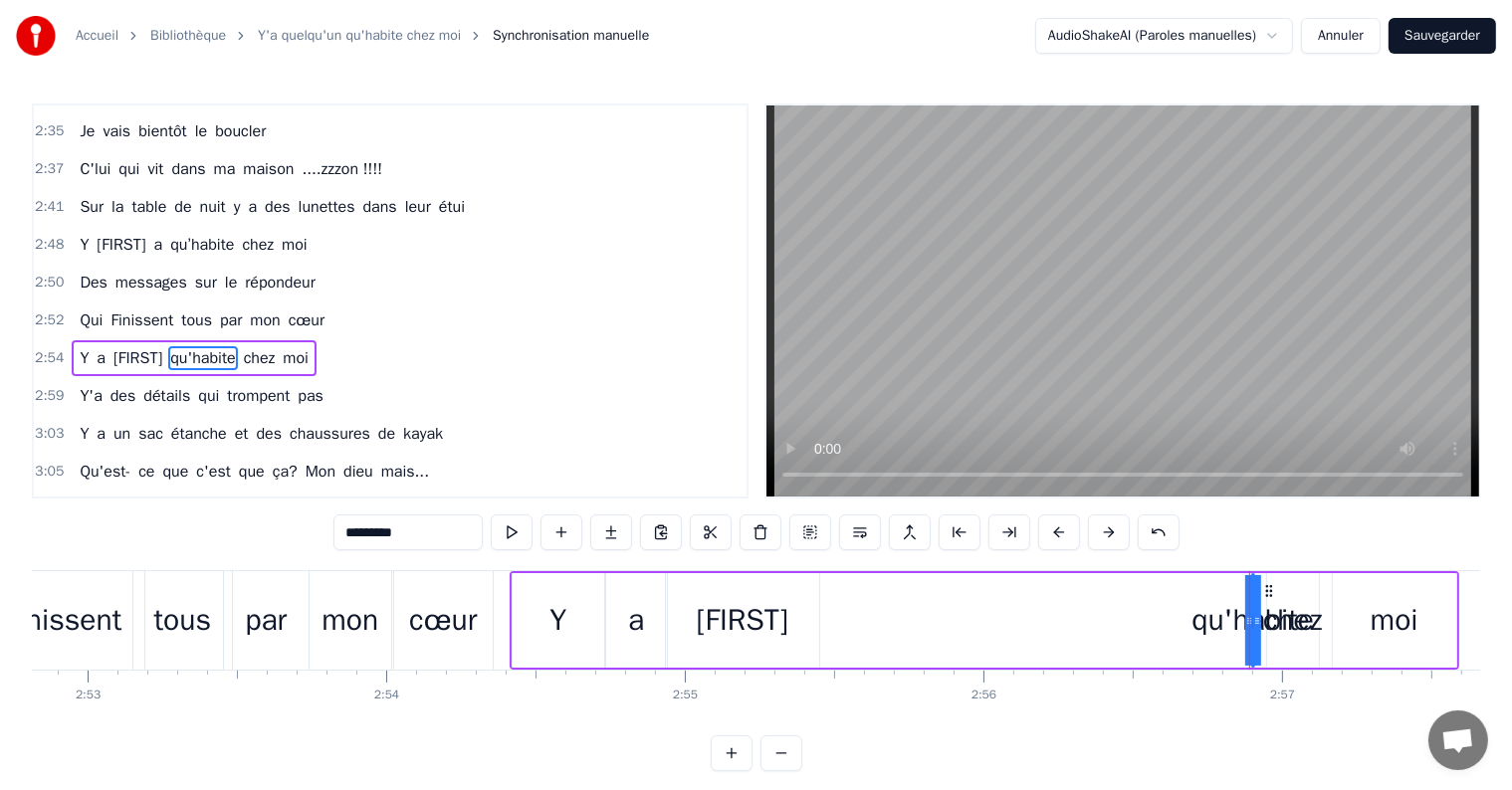 drag, startPoint x: 1253, startPoint y: 622, endPoint x: 1341, endPoint y: 611, distance: 88.68484 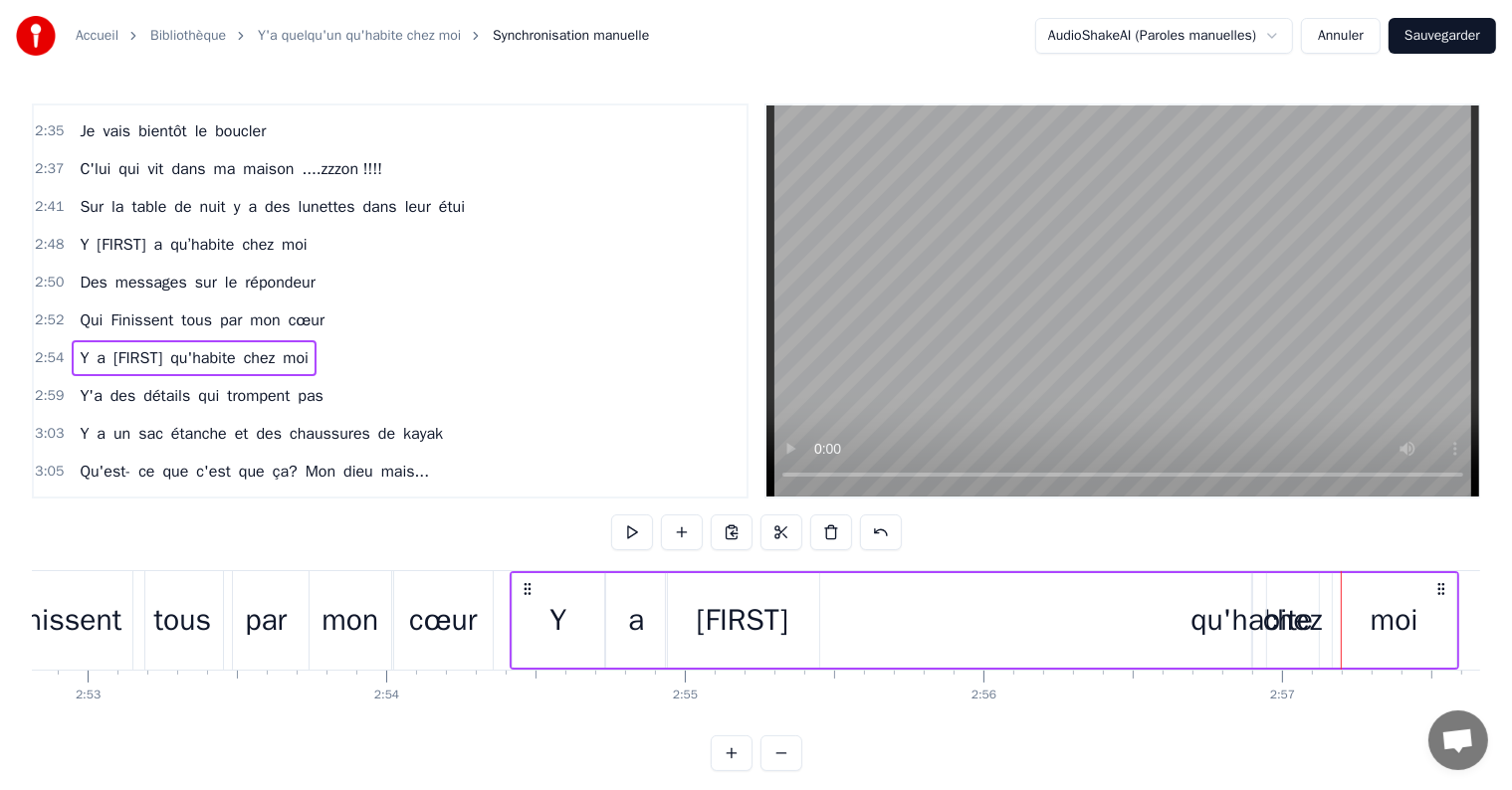 click on "qu'habite" at bounding box center [1251, 620] 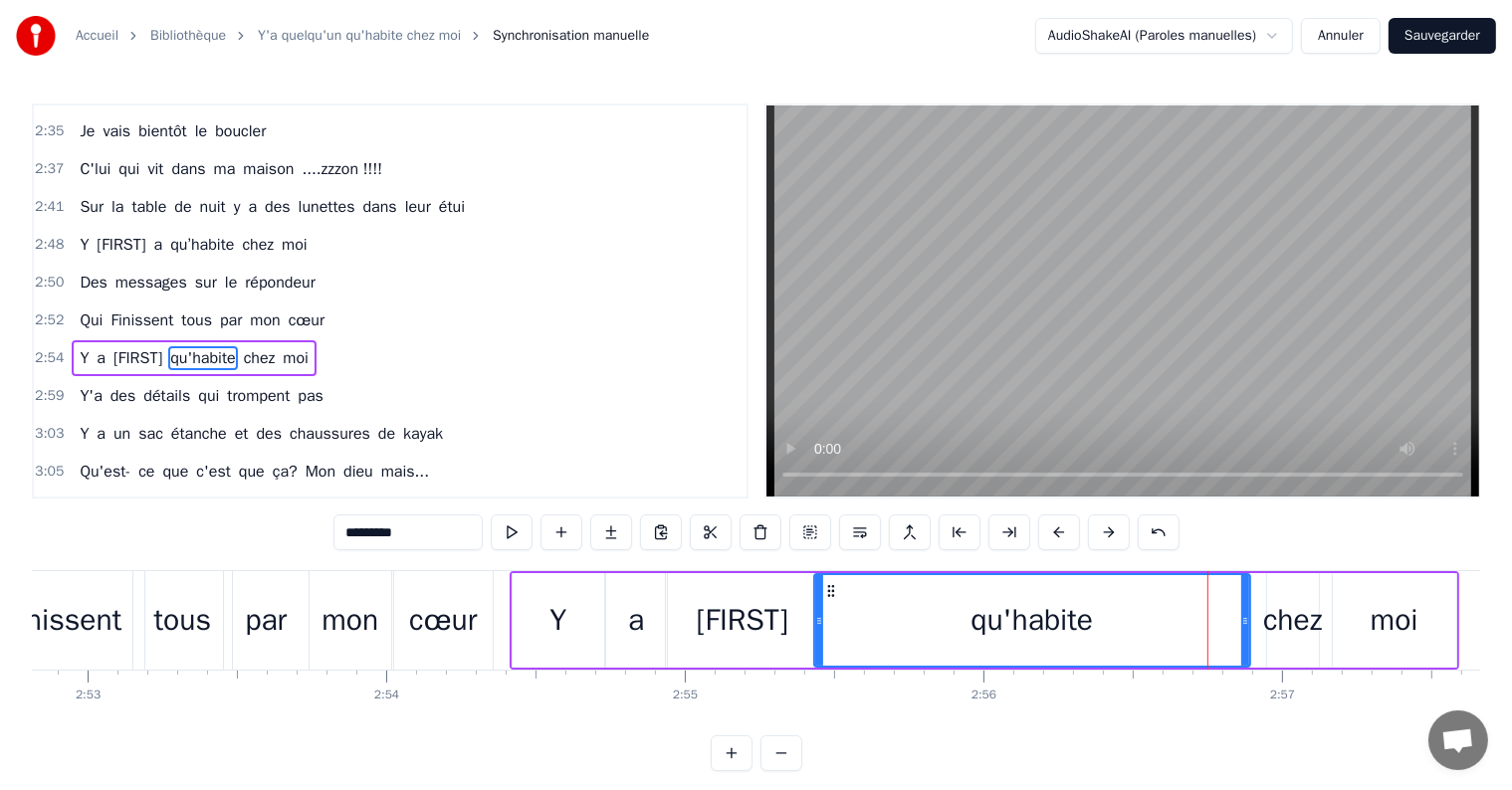 drag, startPoint x: 1256, startPoint y: 621, endPoint x: 816, endPoint y: 630, distance: 440.092 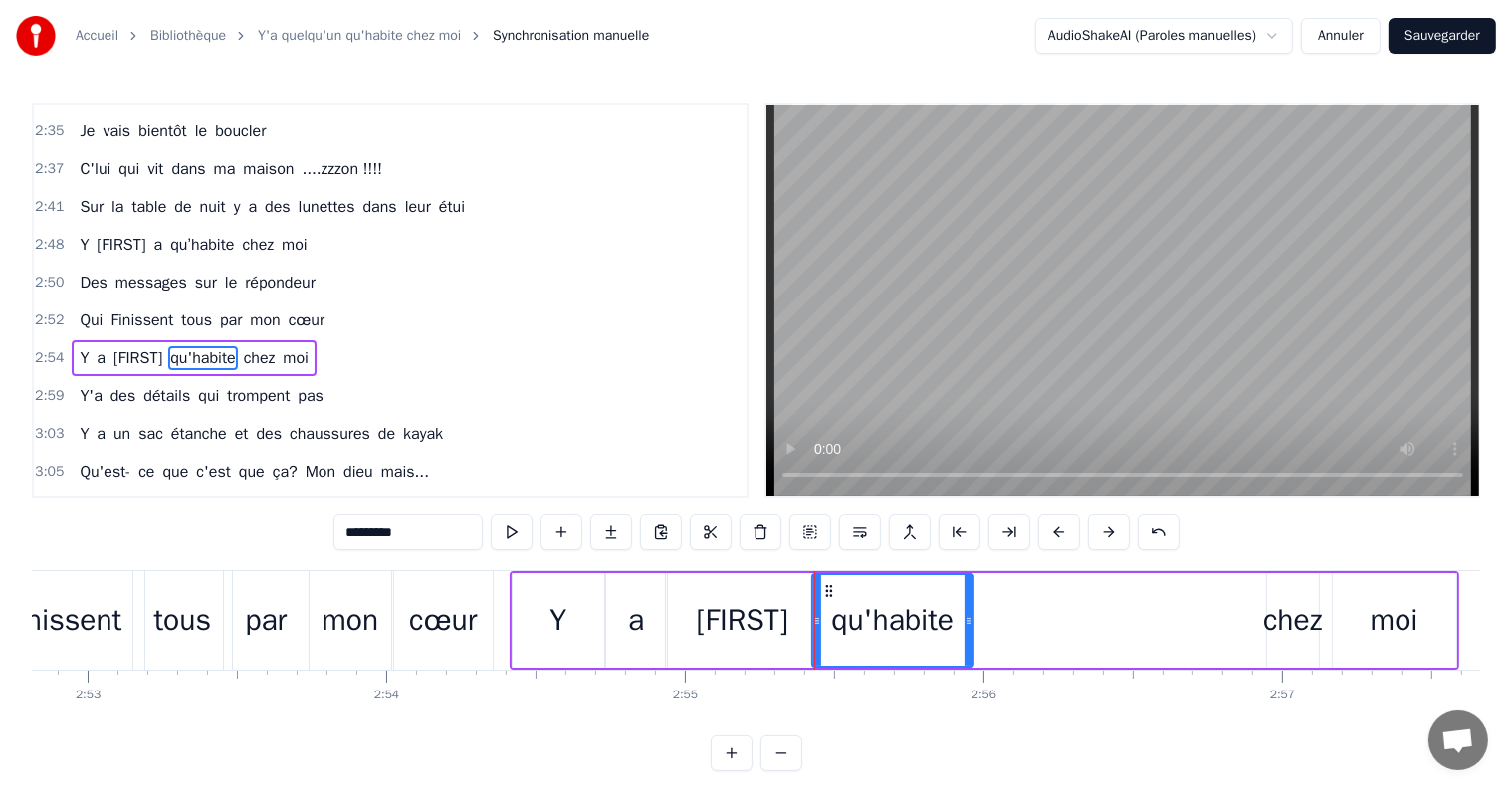 drag, startPoint x: 1245, startPoint y: 617, endPoint x: 972, endPoint y: 668, distance: 277.72288 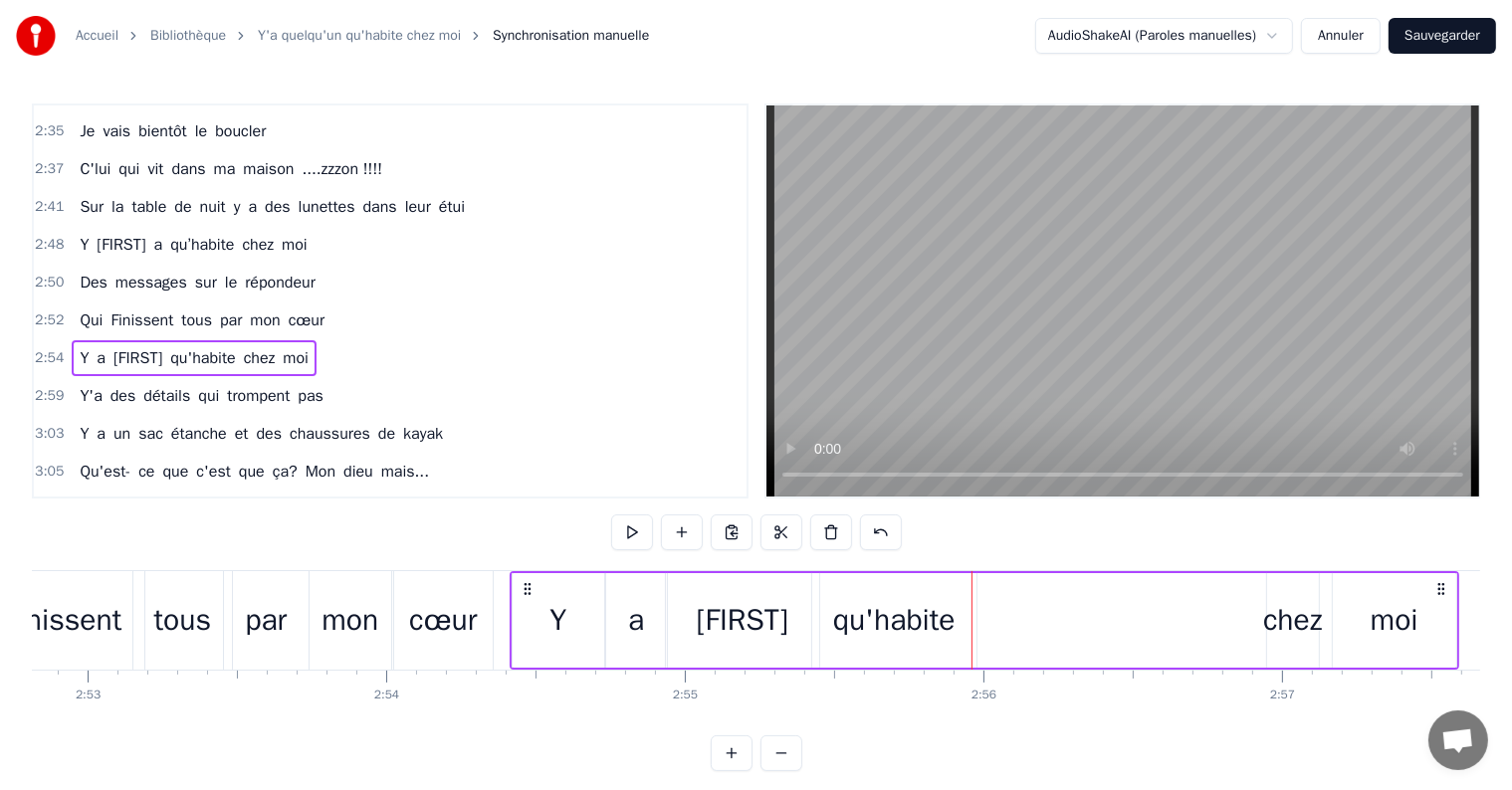 click on "chez" at bounding box center (1292, 620) 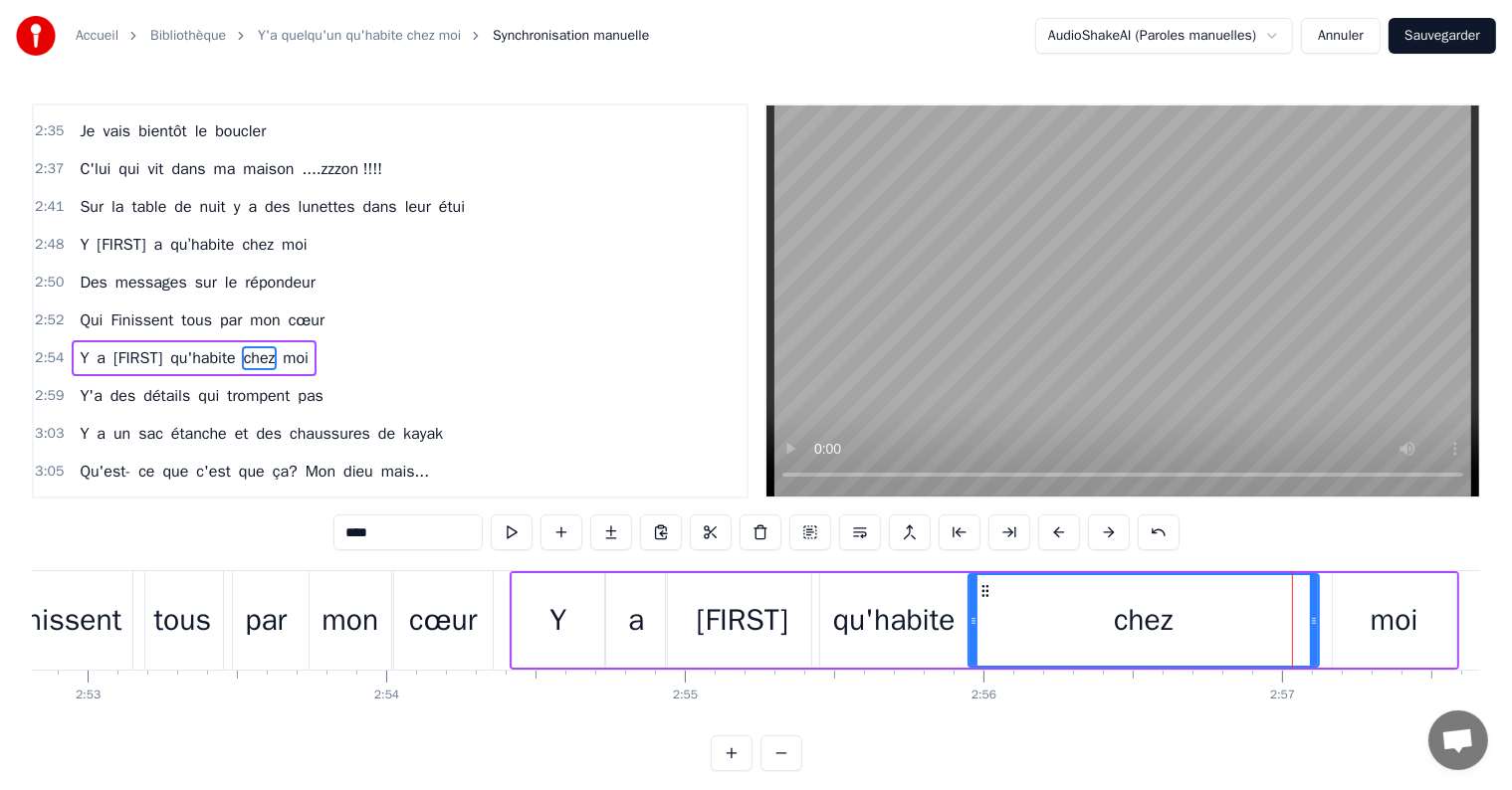 drag, startPoint x: 1270, startPoint y: 625, endPoint x: 971, endPoint y: 667, distance: 301.9354 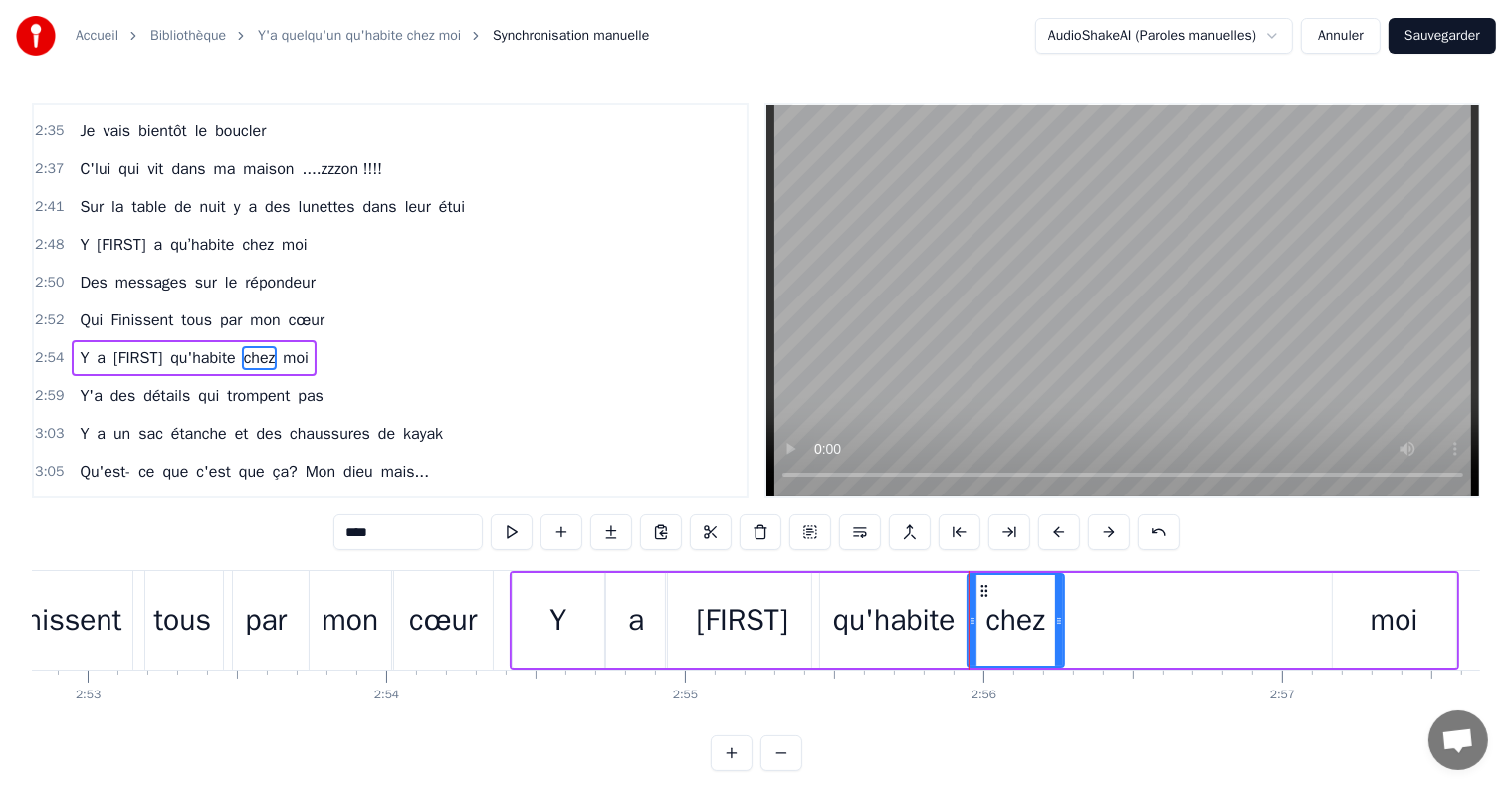 drag, startPoint x: 1314, startPoint y: 624, endPoint x: 1078, endPoint y: 630, distance: 236.07626 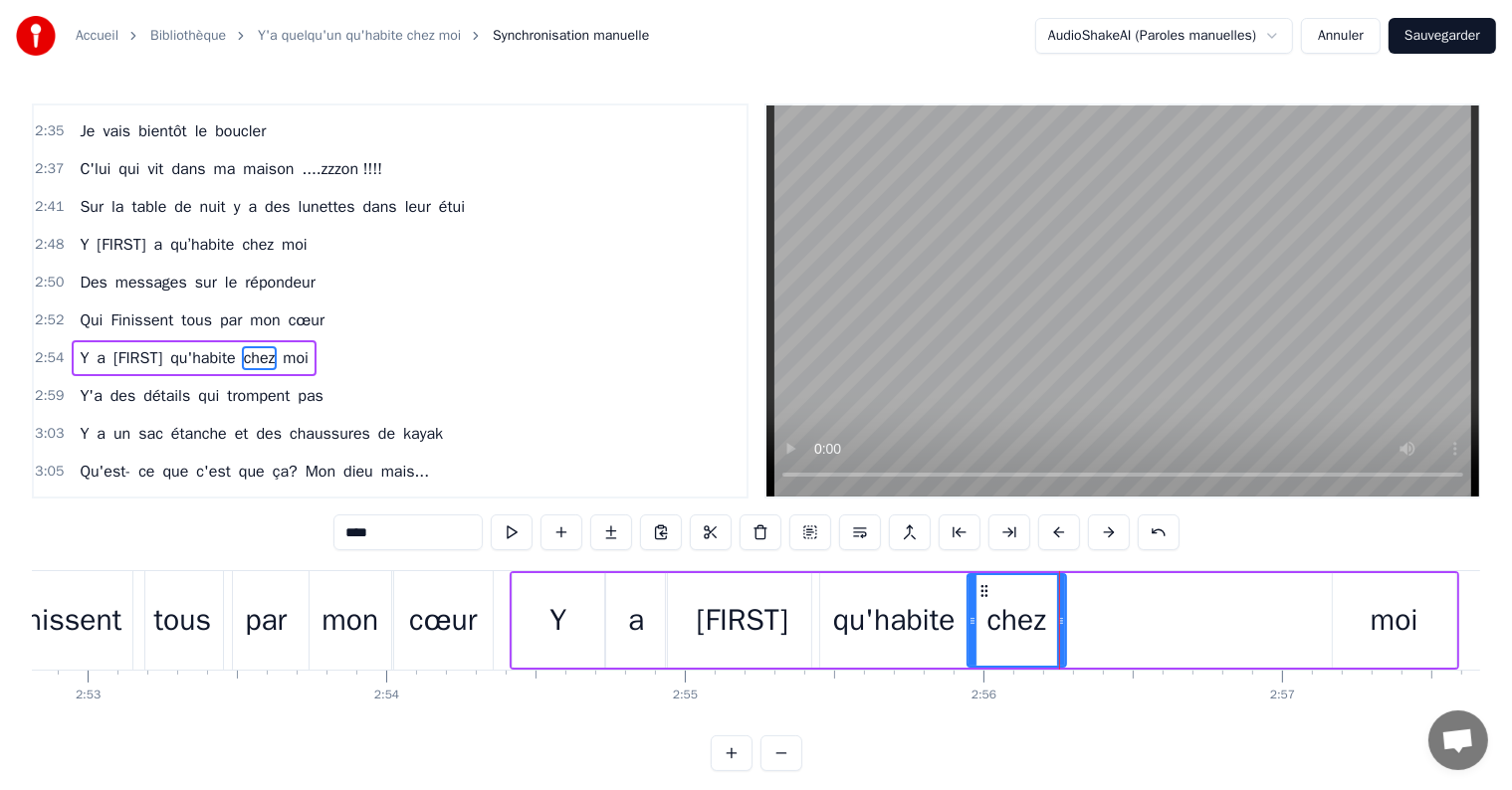 click on "moi" at bounding box center [1395, 620] 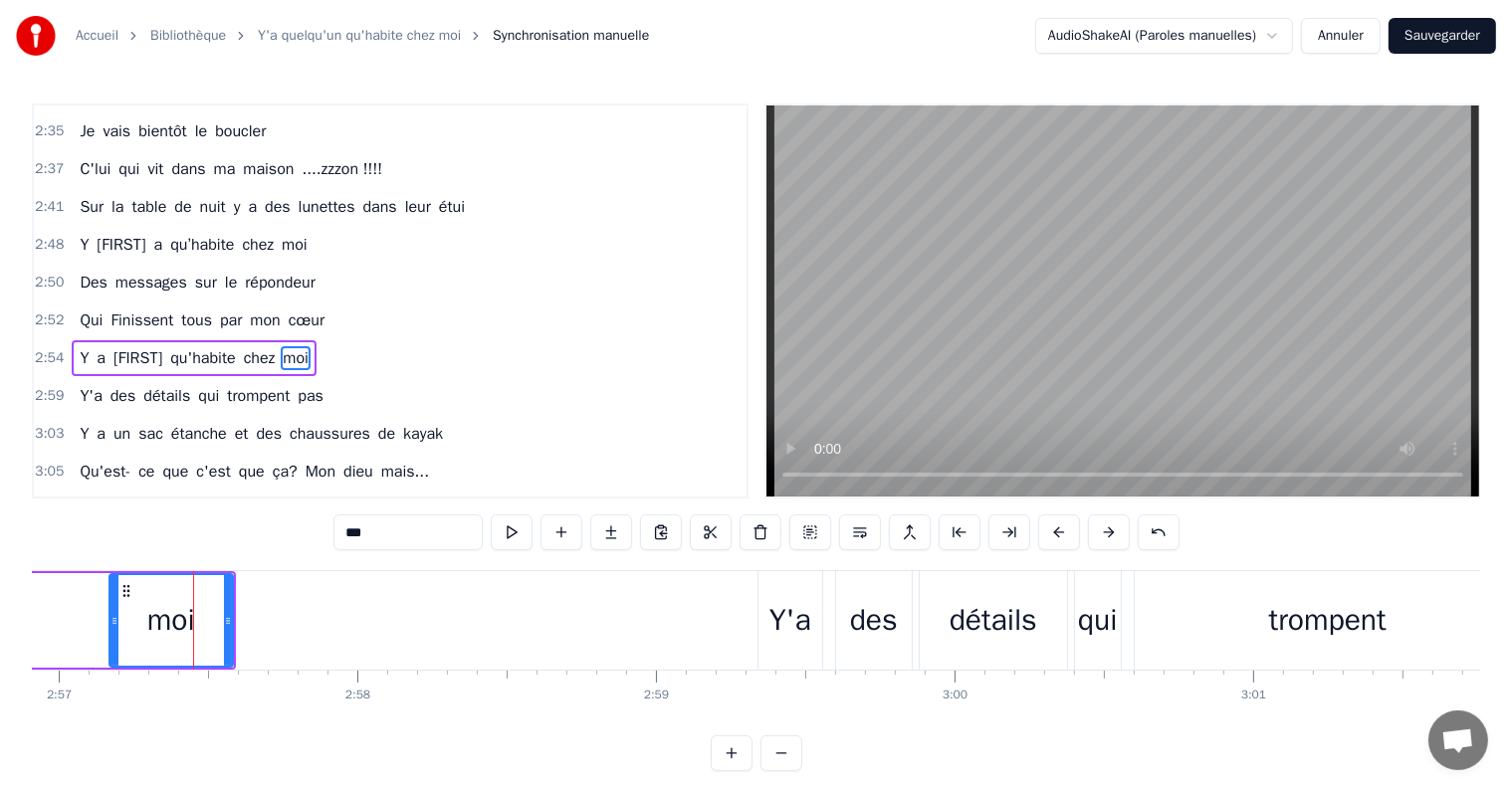 scroll, scrollTop: 0, scrollLeft: 52890, axis: horizontal 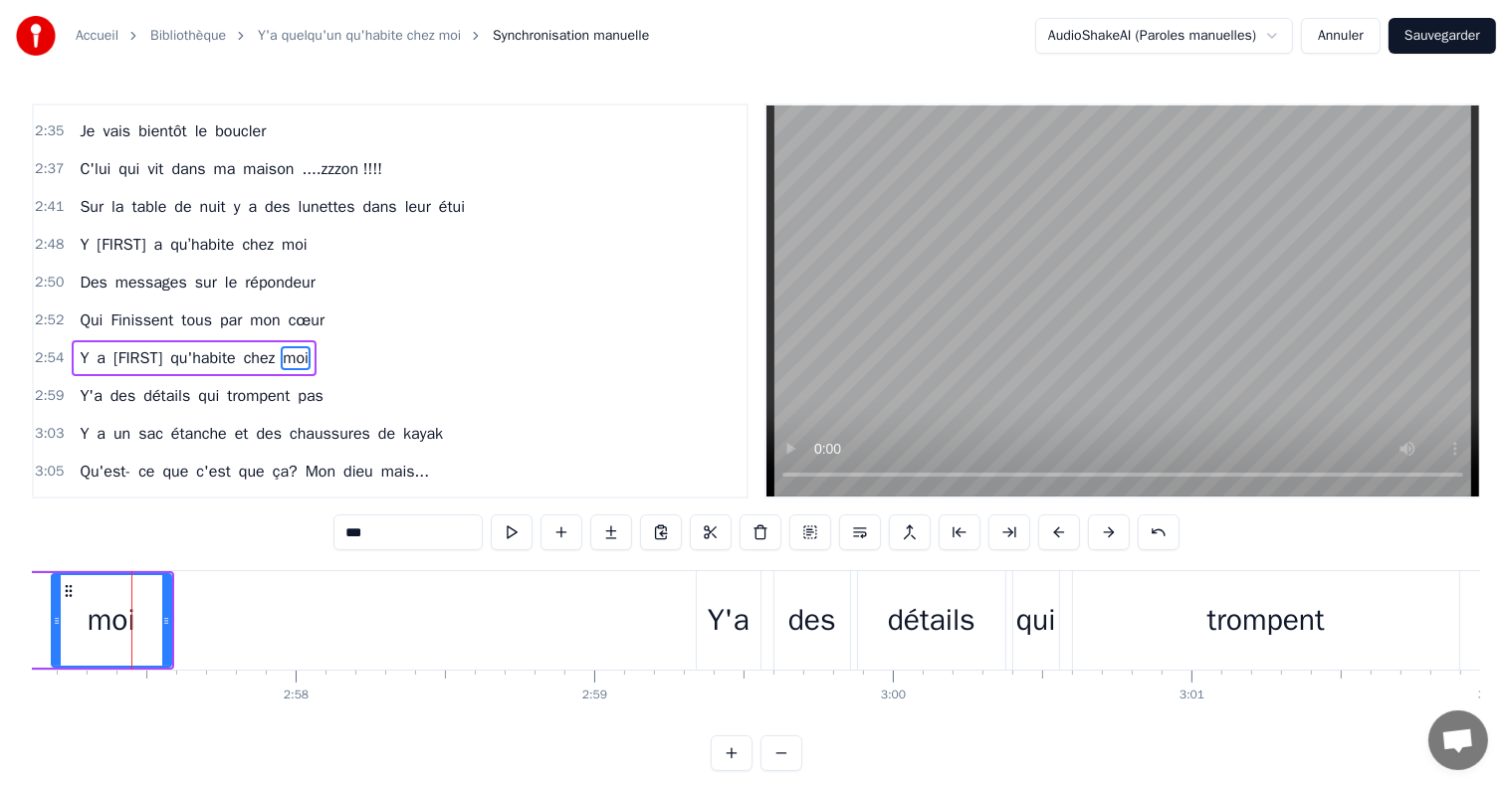 drag, startPoint x: 48, startPoint y: 617, endPoint x: 52, endPoint y: 635, distance: 18.439089 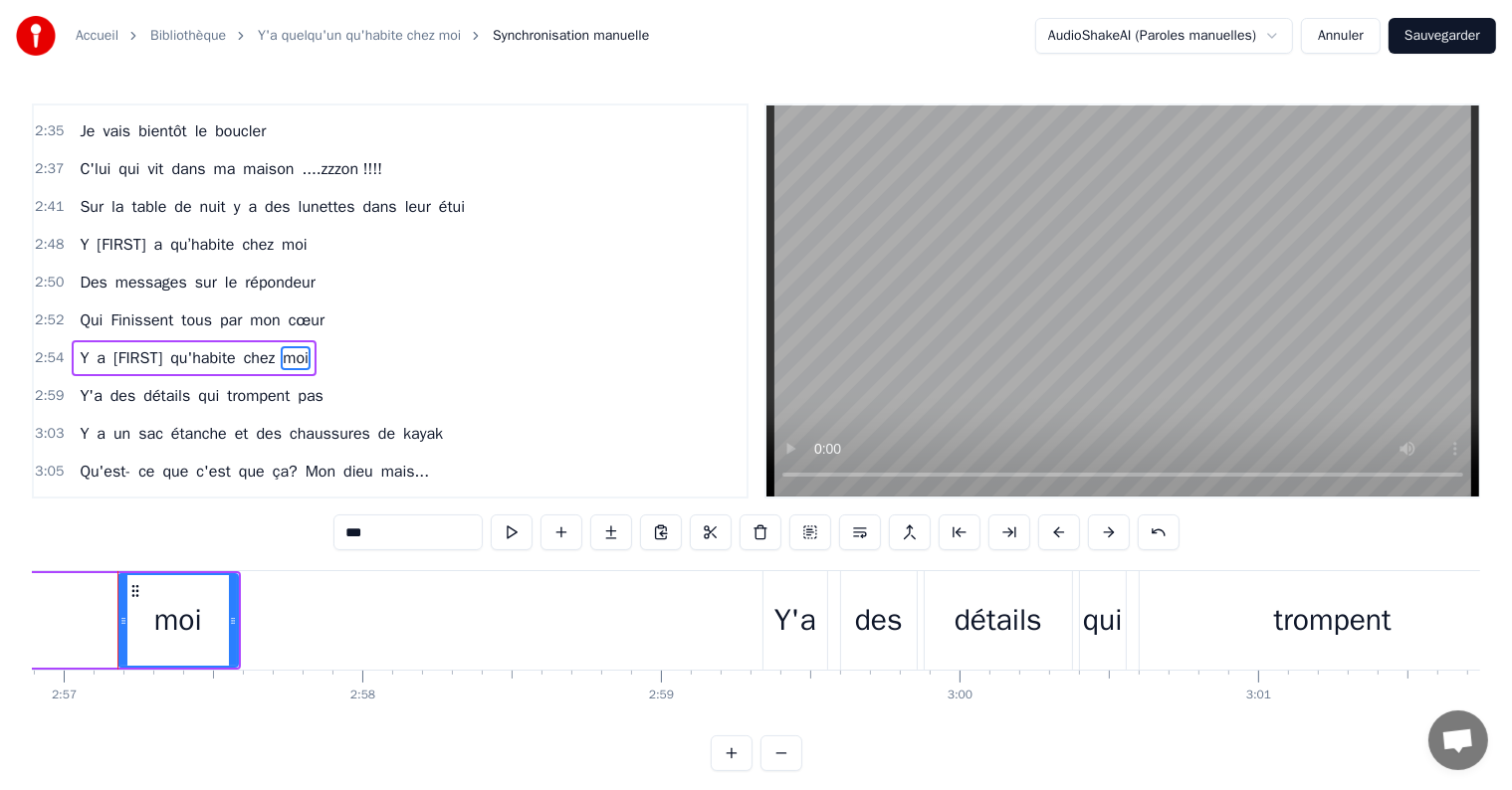scroll, scrollTop: 0, scrollLeft: 52809, axis: horizontal 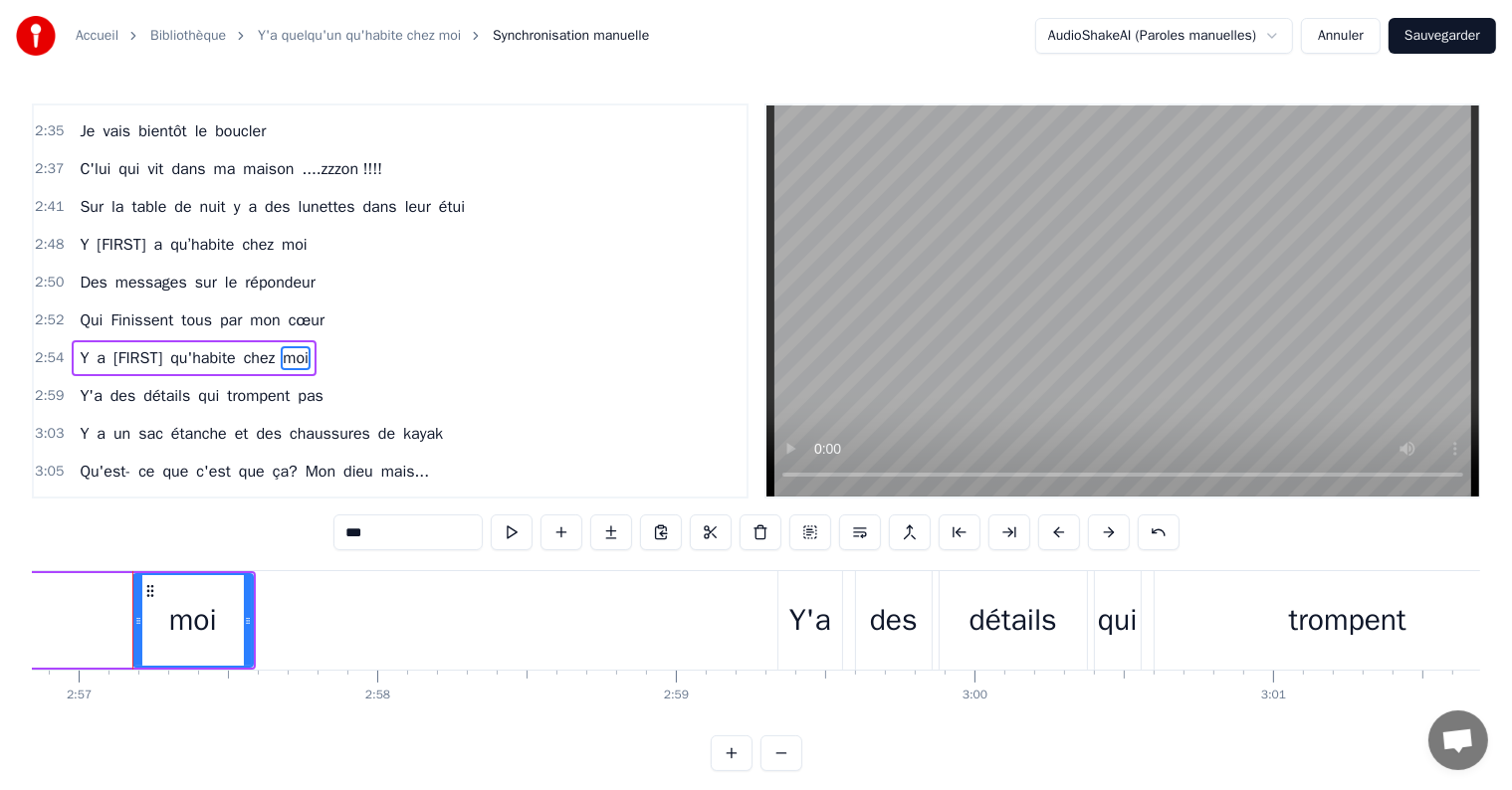 click on "qu'habite" at bounding box center (202, 358) 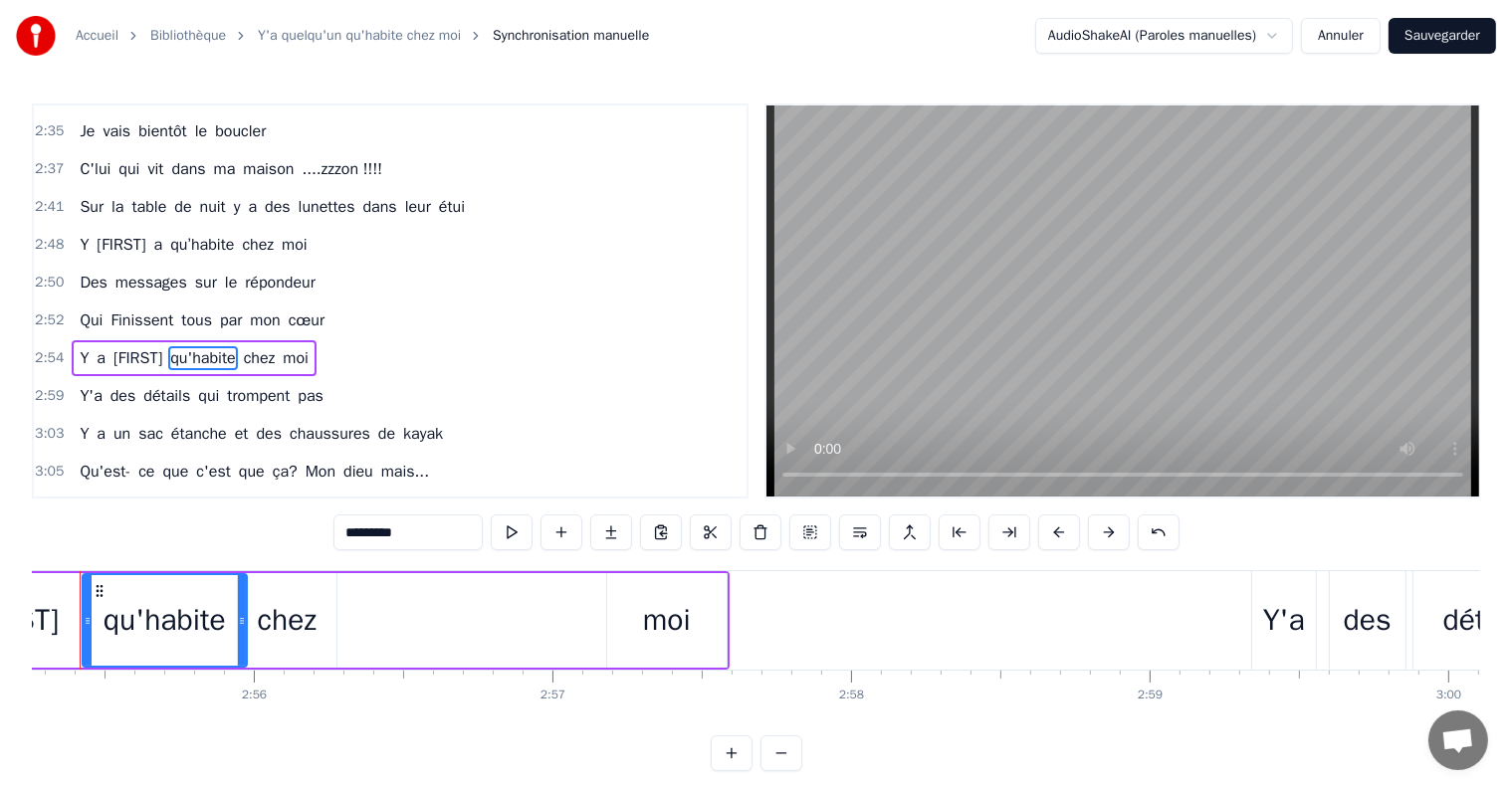 scroll, scrollTop: 0, scrollLeft: 52282, axis: horizontal 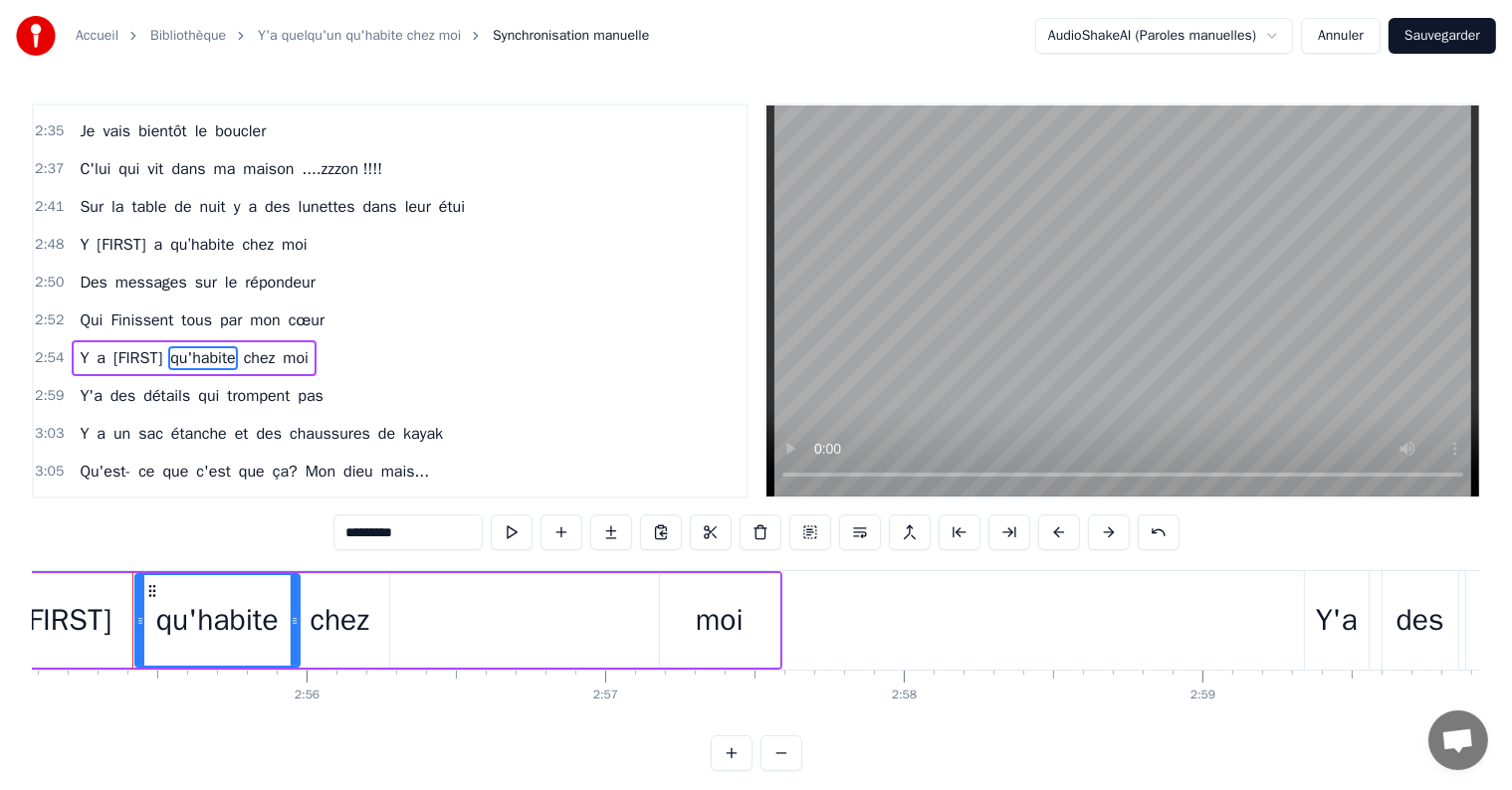 click on "moi" at bounding box center (720, 620) 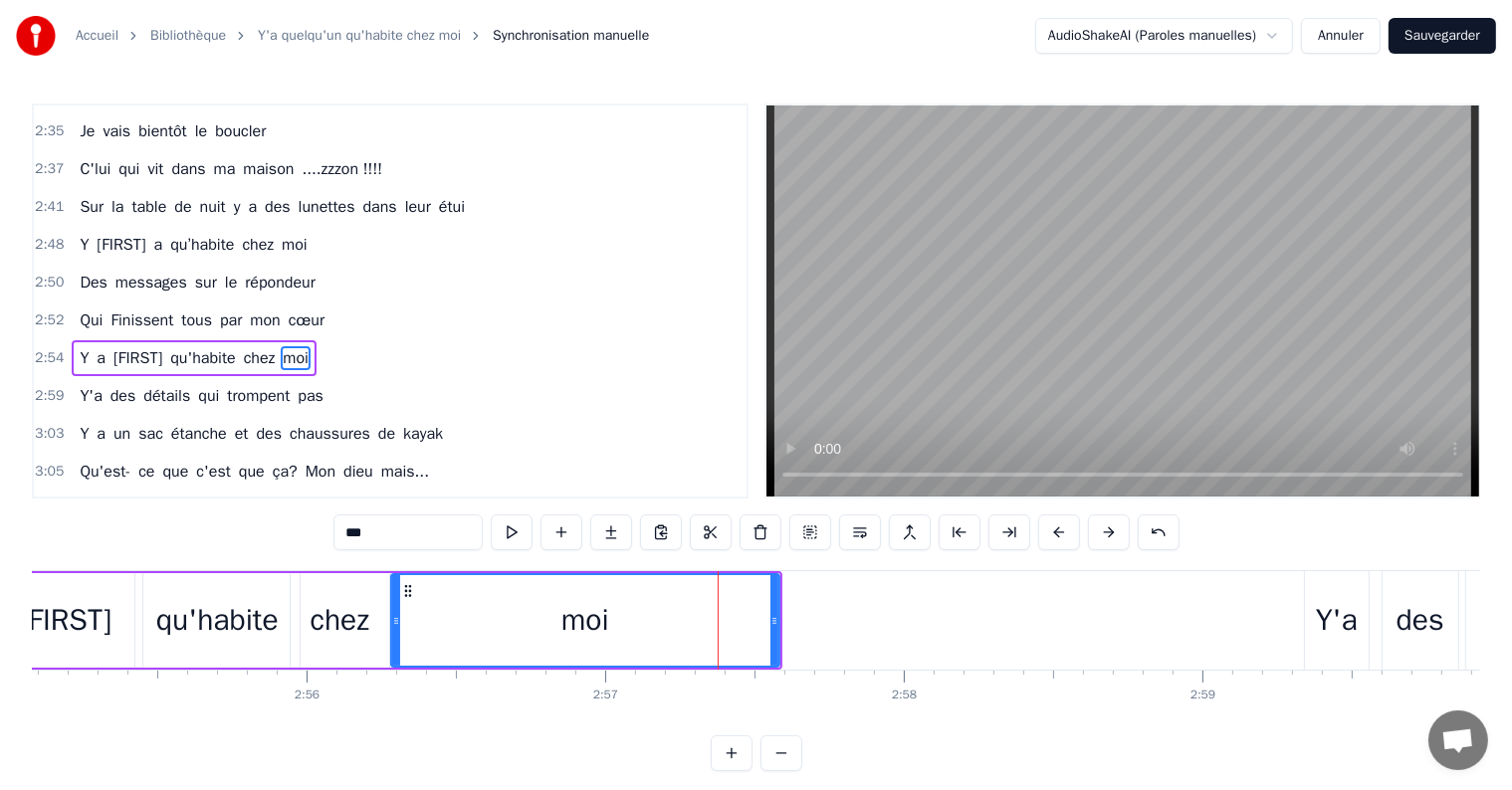drag, startPoint x: 662, startPoint y: 624, endPoint x: 393, endPoint y: 614, distance: 269.18581 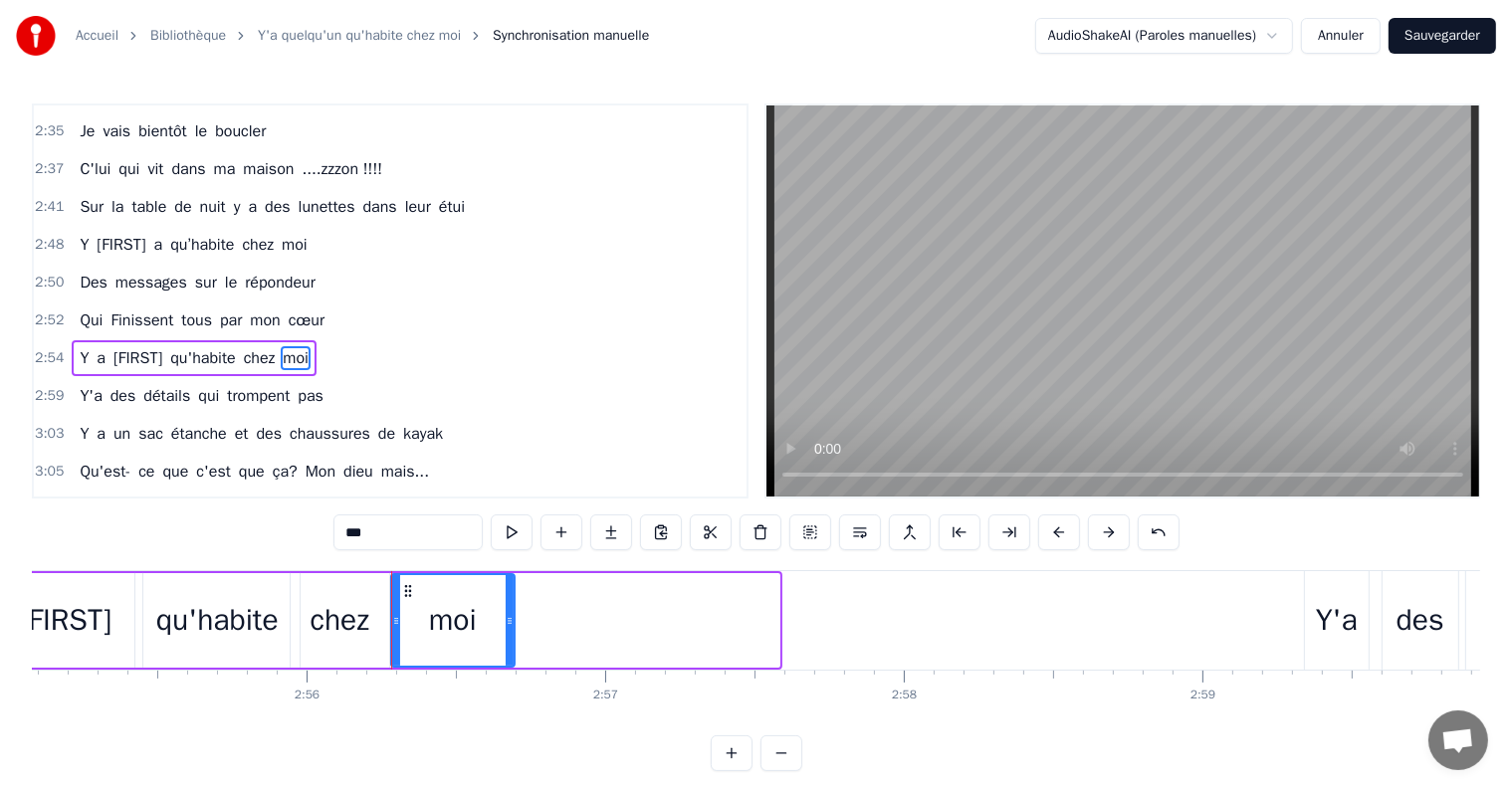 drag, startPoint x: 775, startPoint y: 621, endPoint x: 512, endPoint y: 632, distance: 263.2299 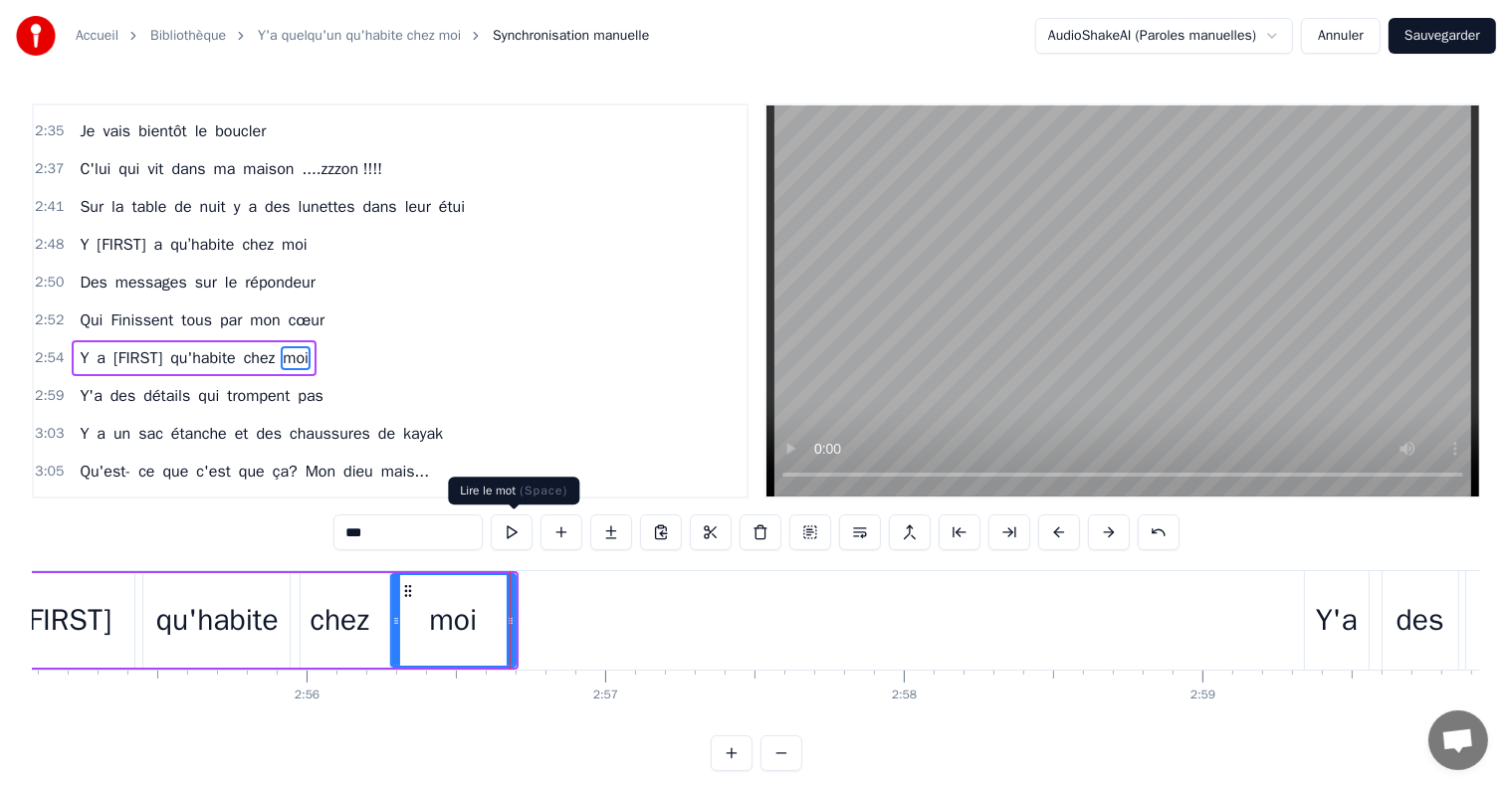click at bounding box center (512, 532) 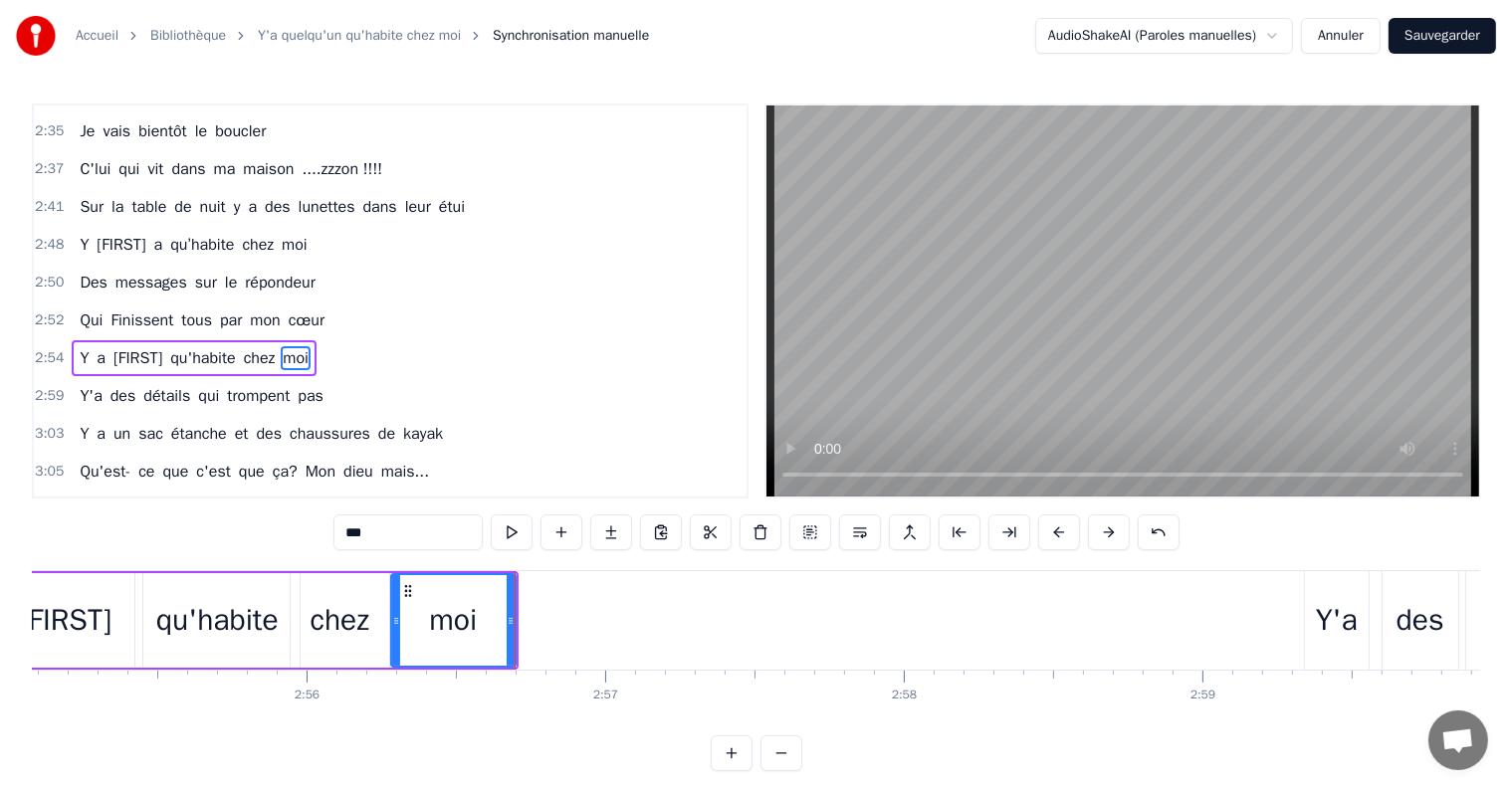 click on "Sauvegarder" at bounding box center [1442, 36] 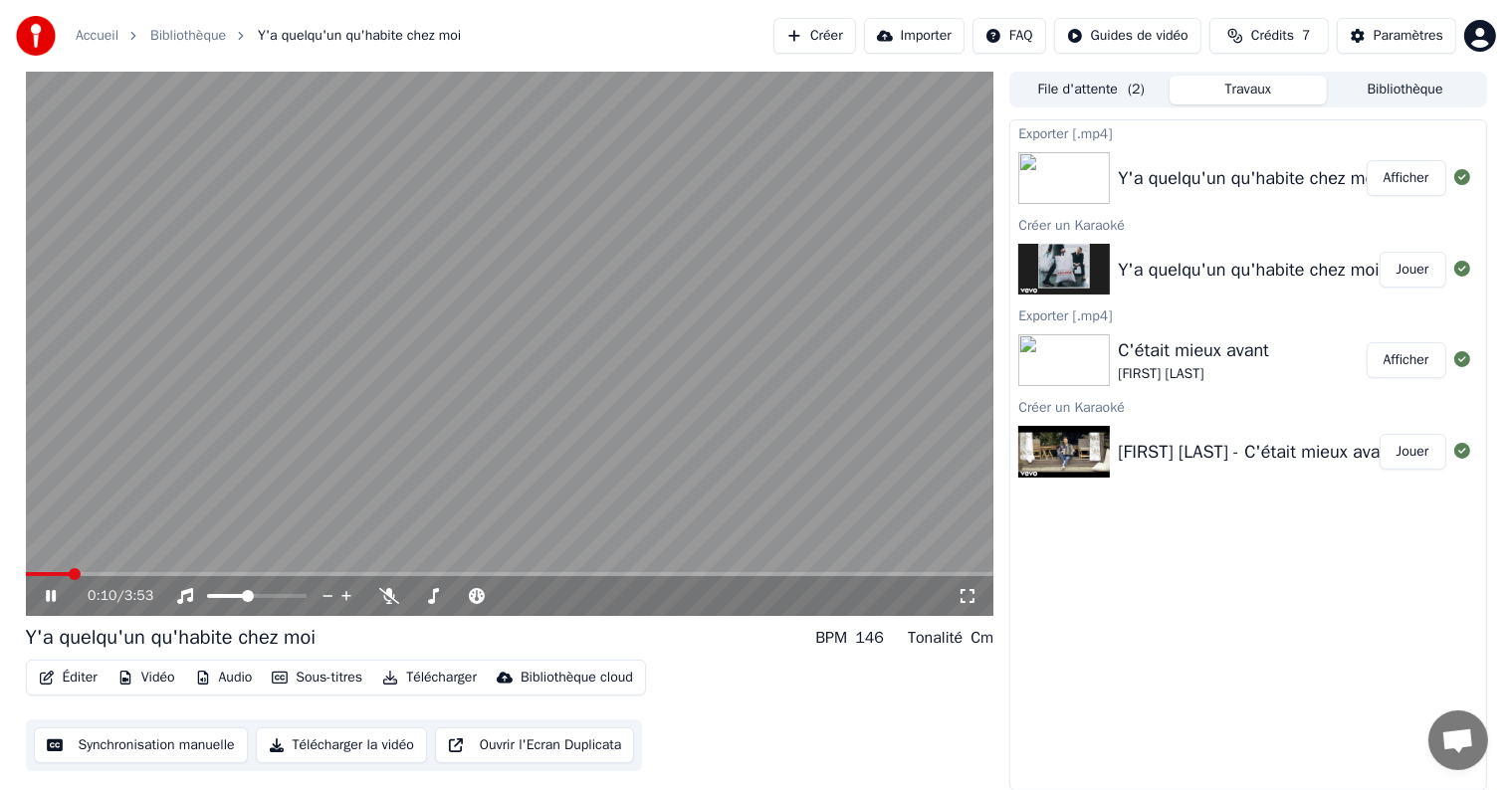 scroll, scrollTop: 0, scrollLeft: 0, axis: both 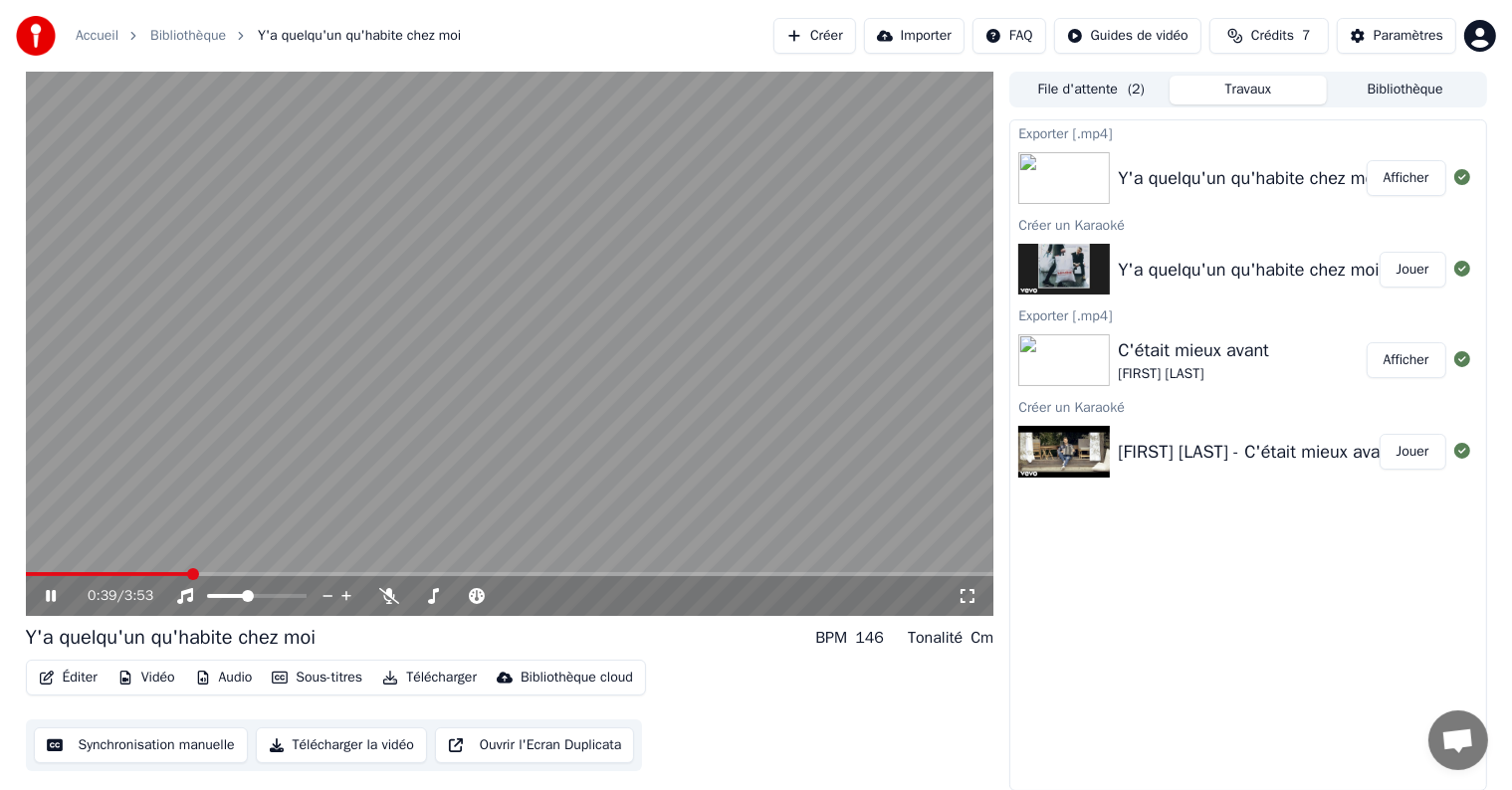 click 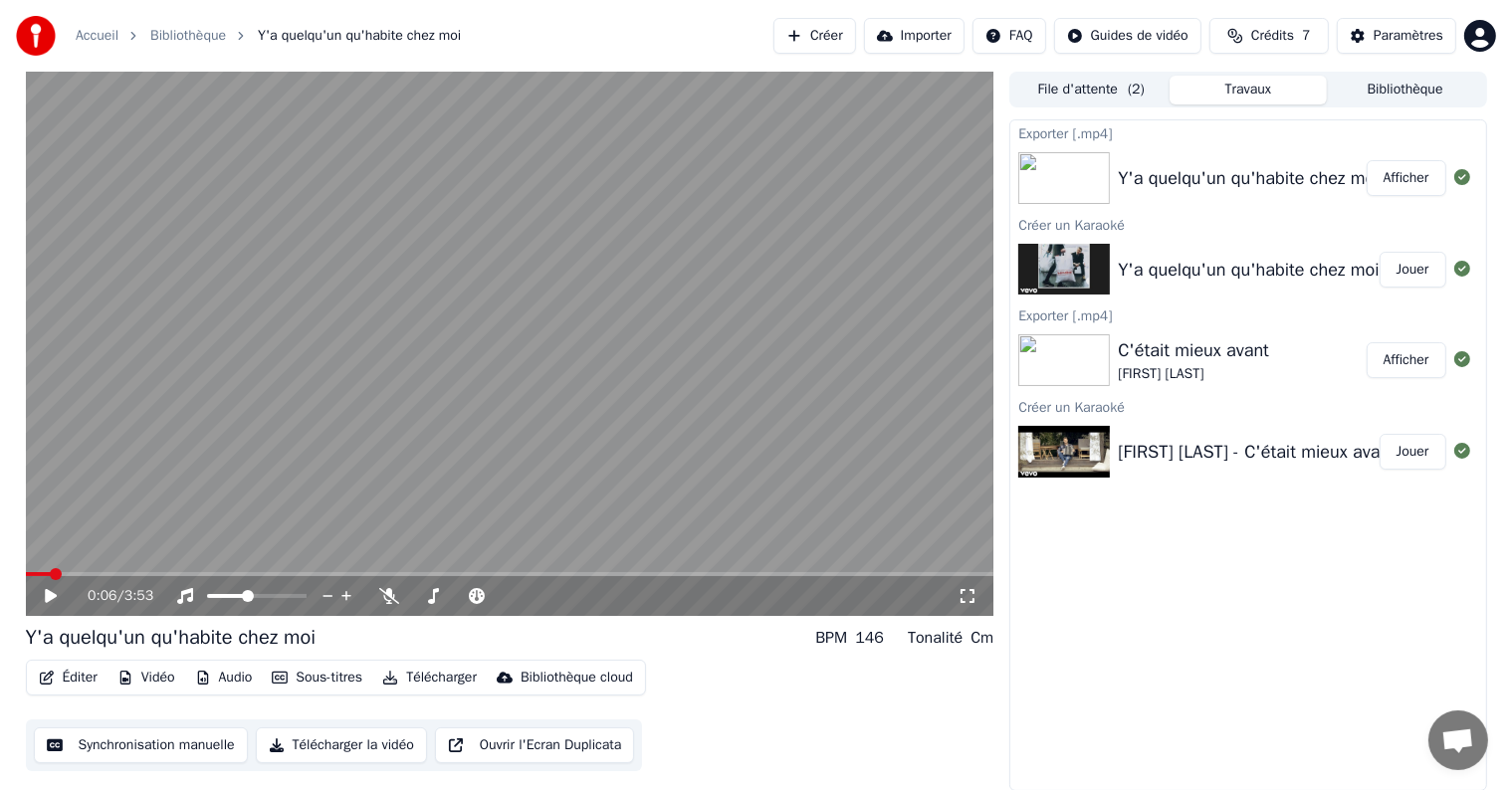 click at bounding box center (56, 574) 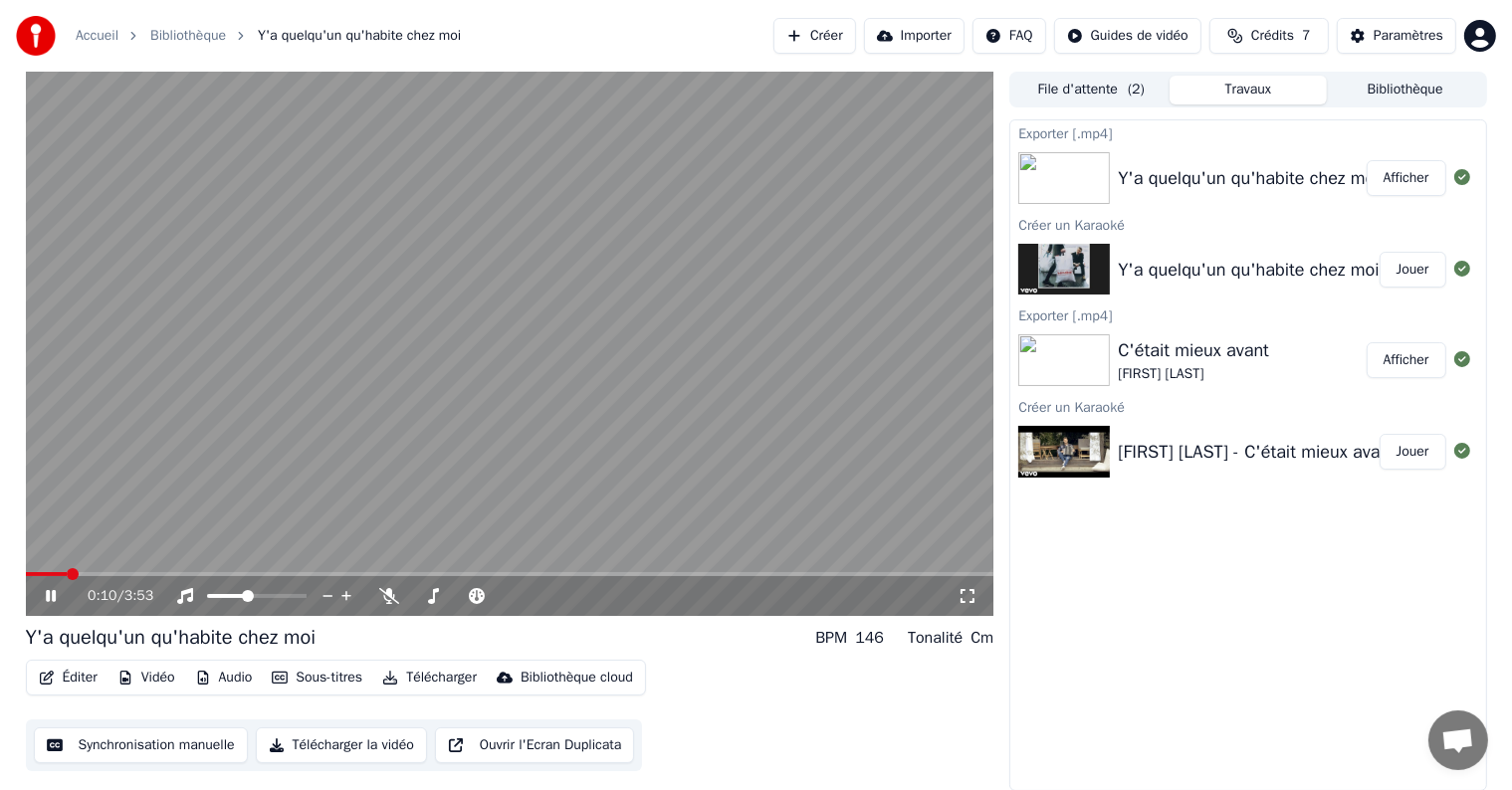 click at bounding box center [73, 574] 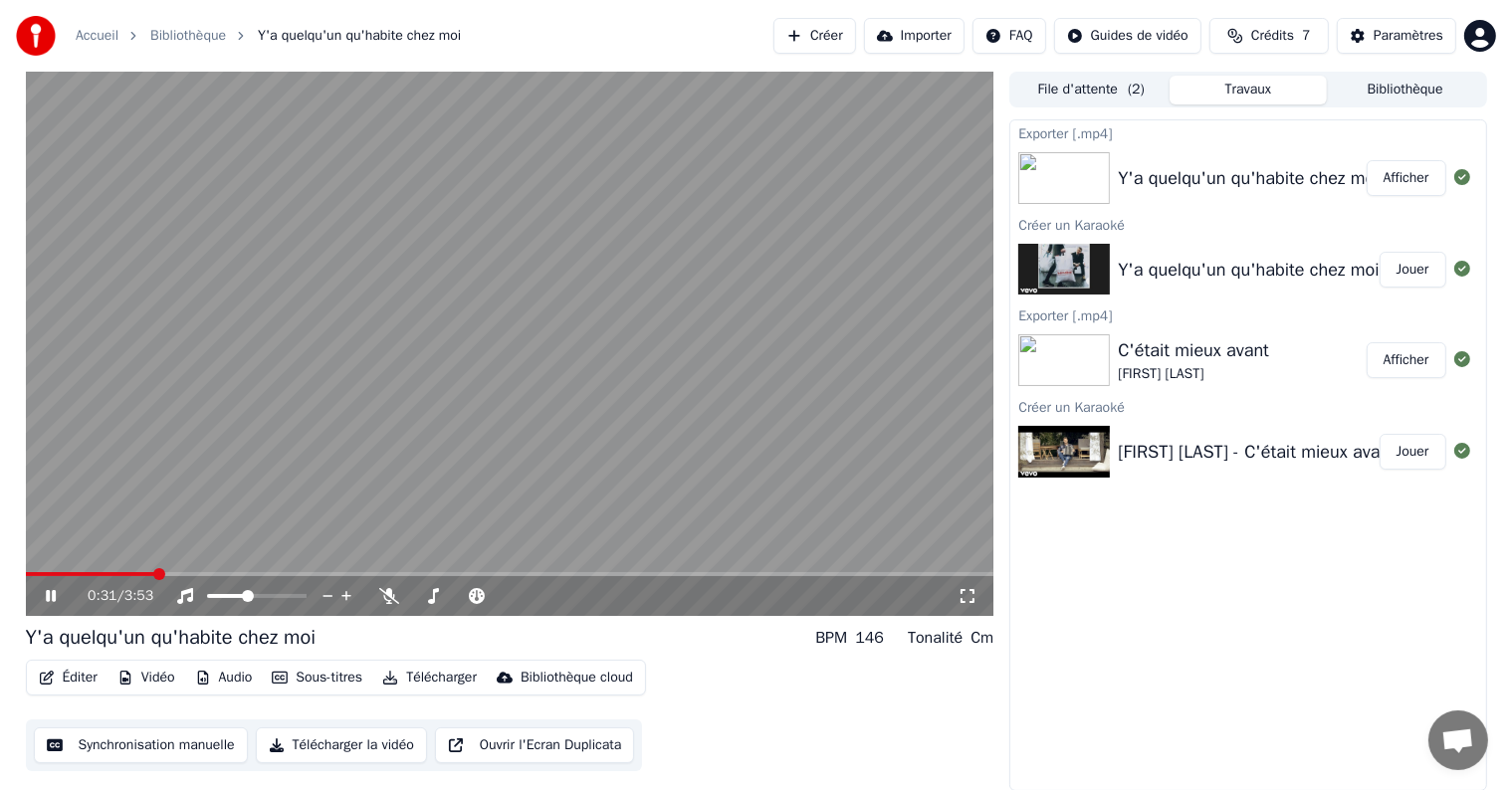 click 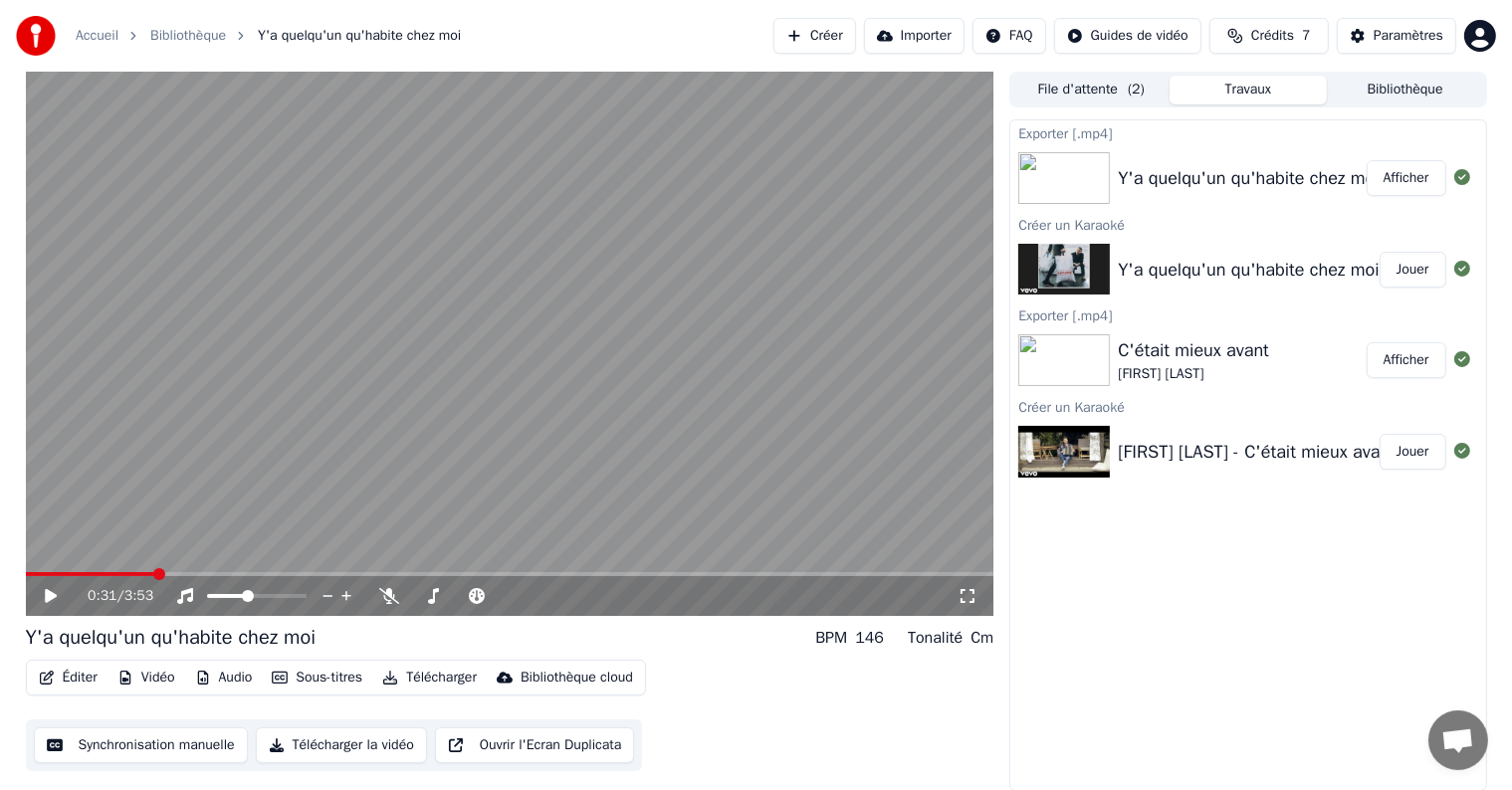 click on "Synchronisation manuelle" at bounding box center [140, 745] 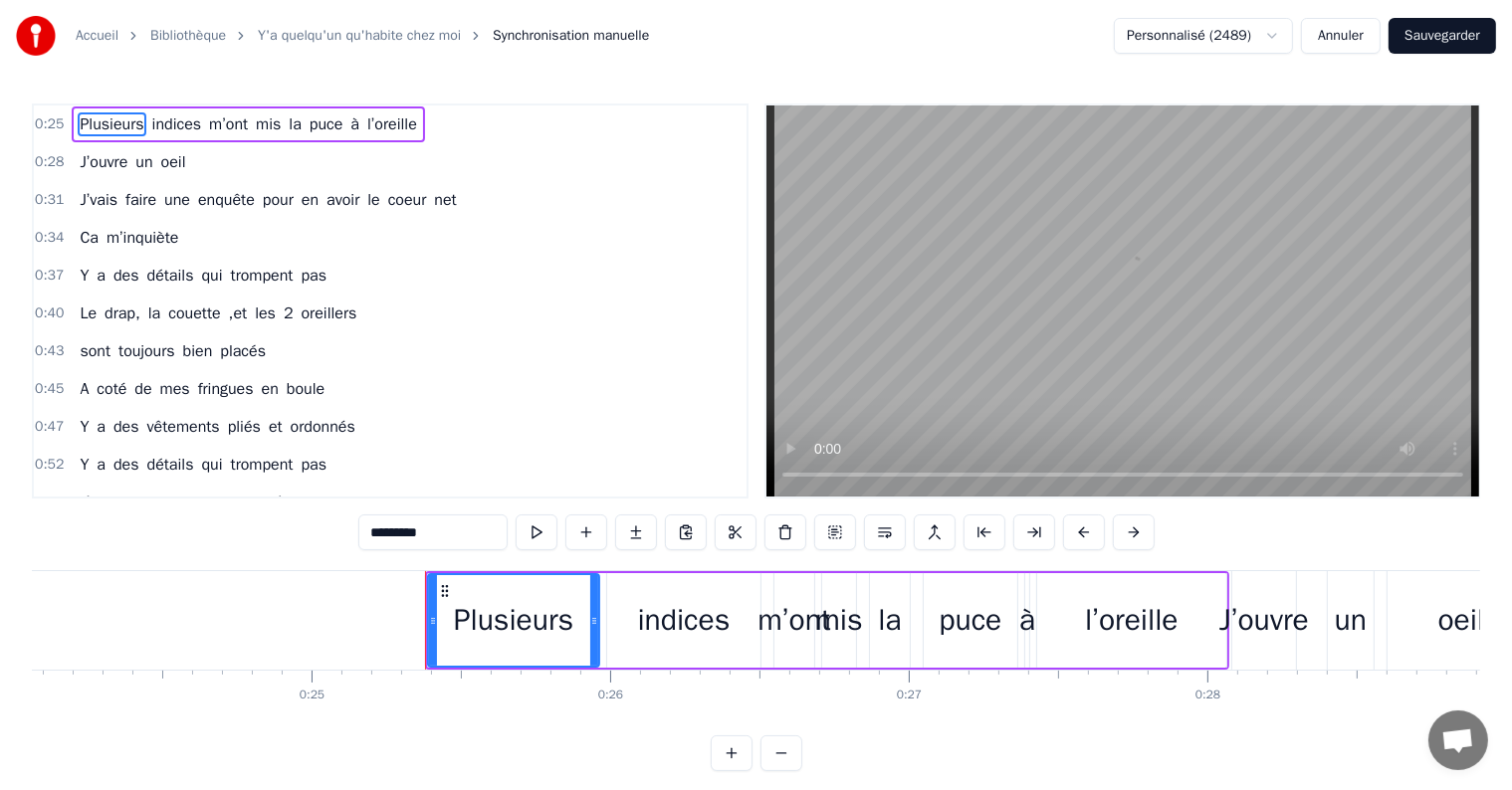 scroll, scrollTop: 0, scrollLeft: 7478, axis: horizontal 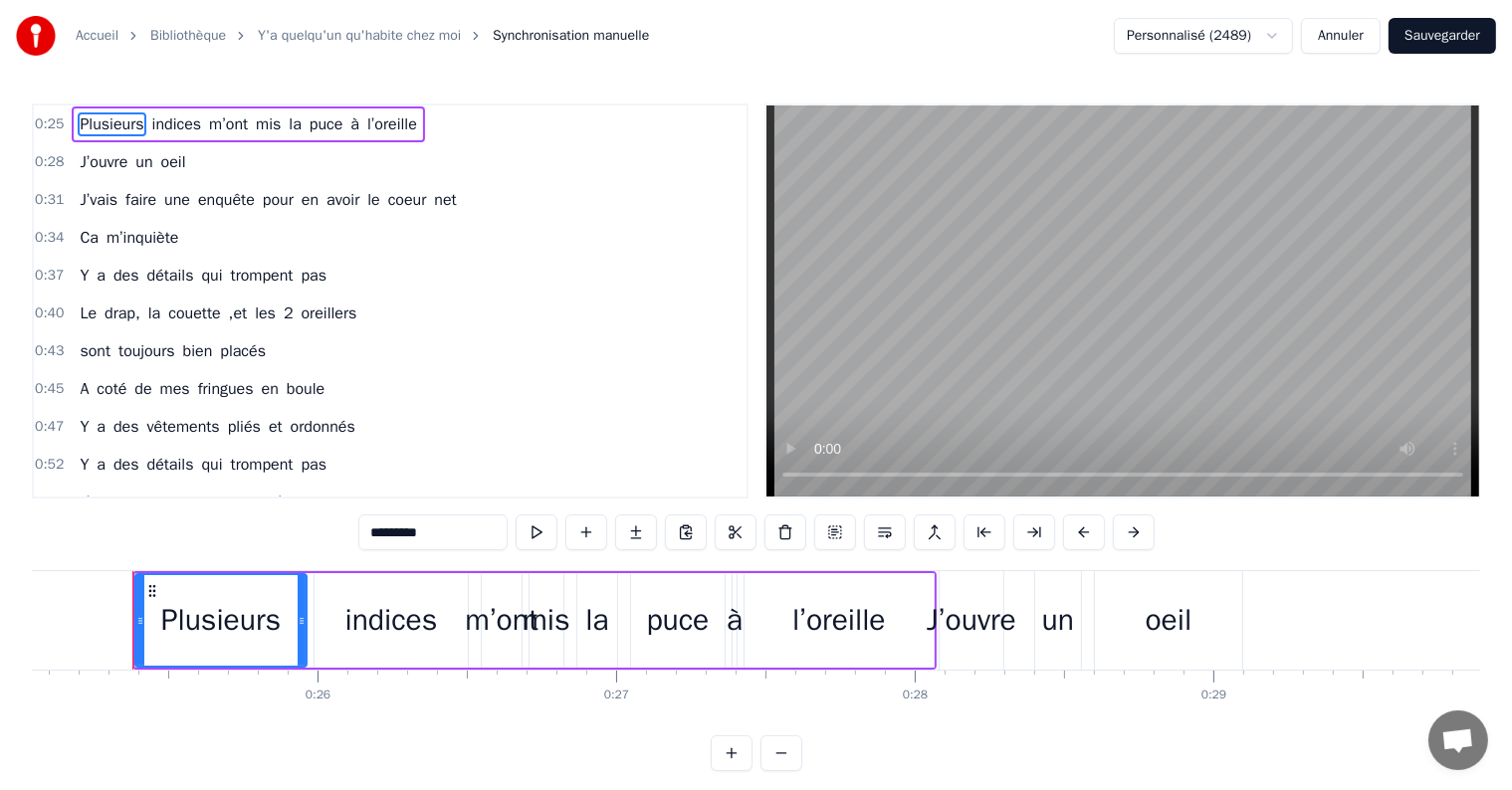click on "oeil" at bounding box center (173, 162) 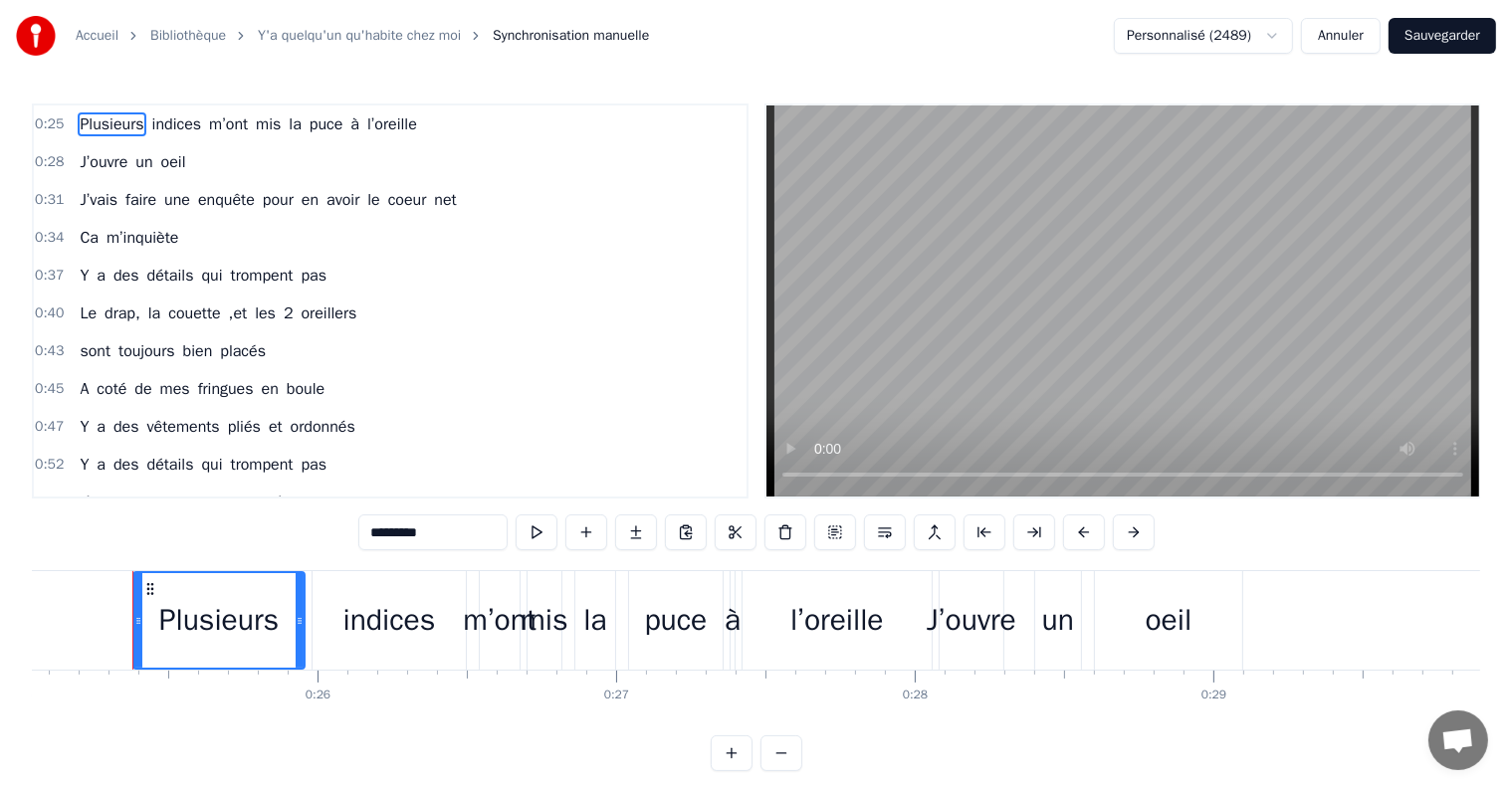 click on "0:28" at bounding box center (49, 162) 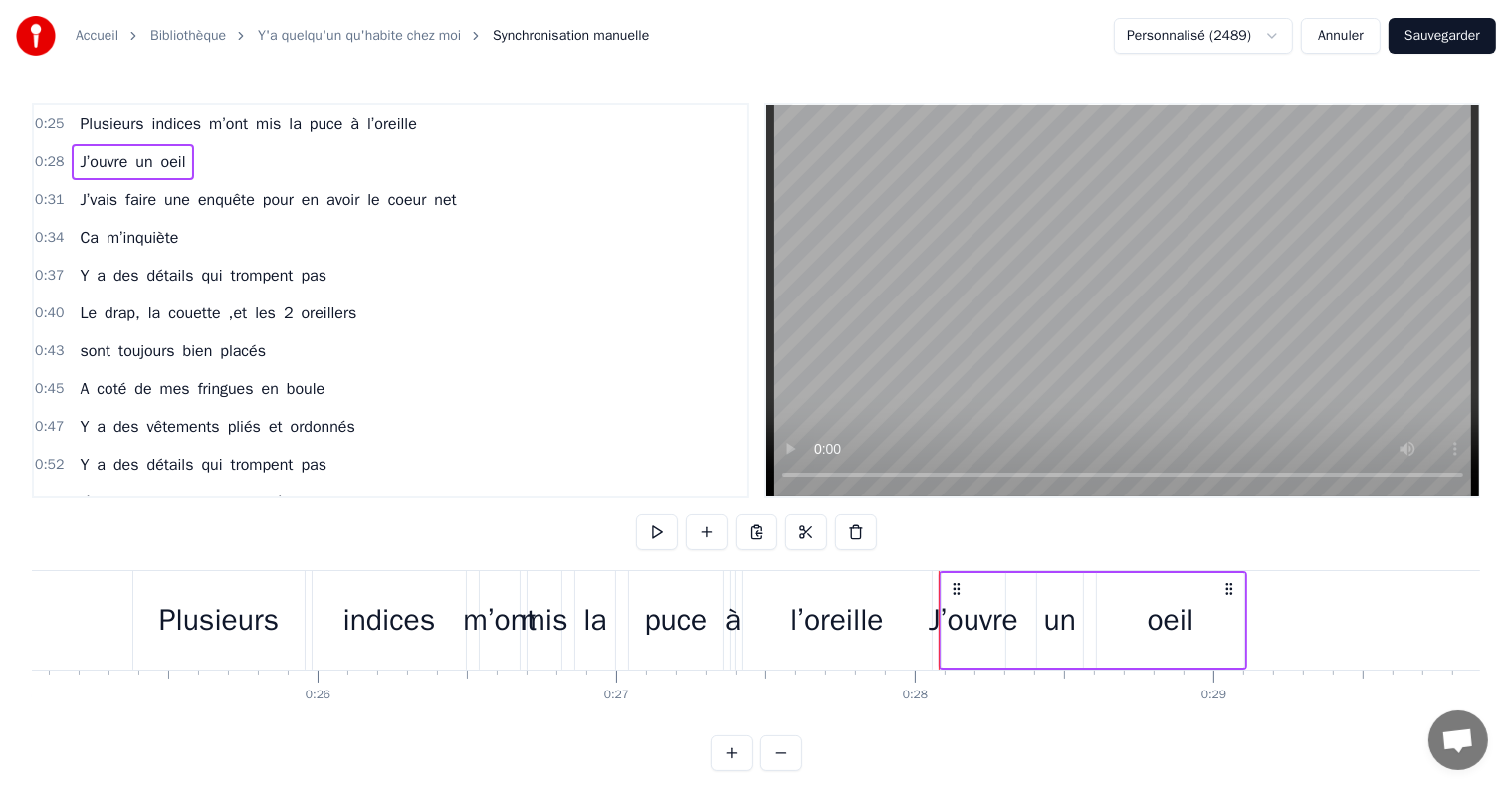 click on "J’ouvre" at bounding box center (104, 162) 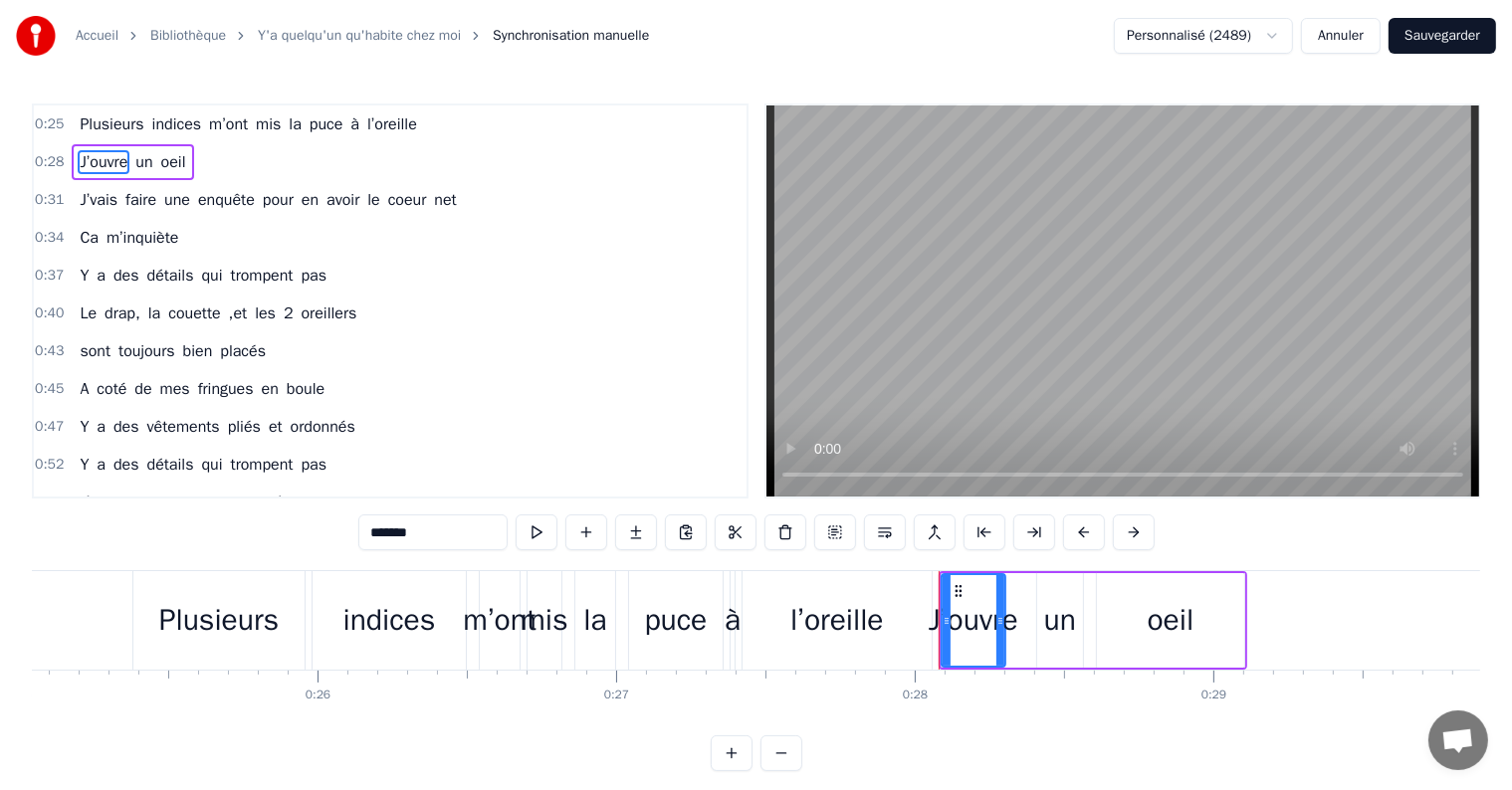 click on "J’ouvre" at bounding box center [973, 620] 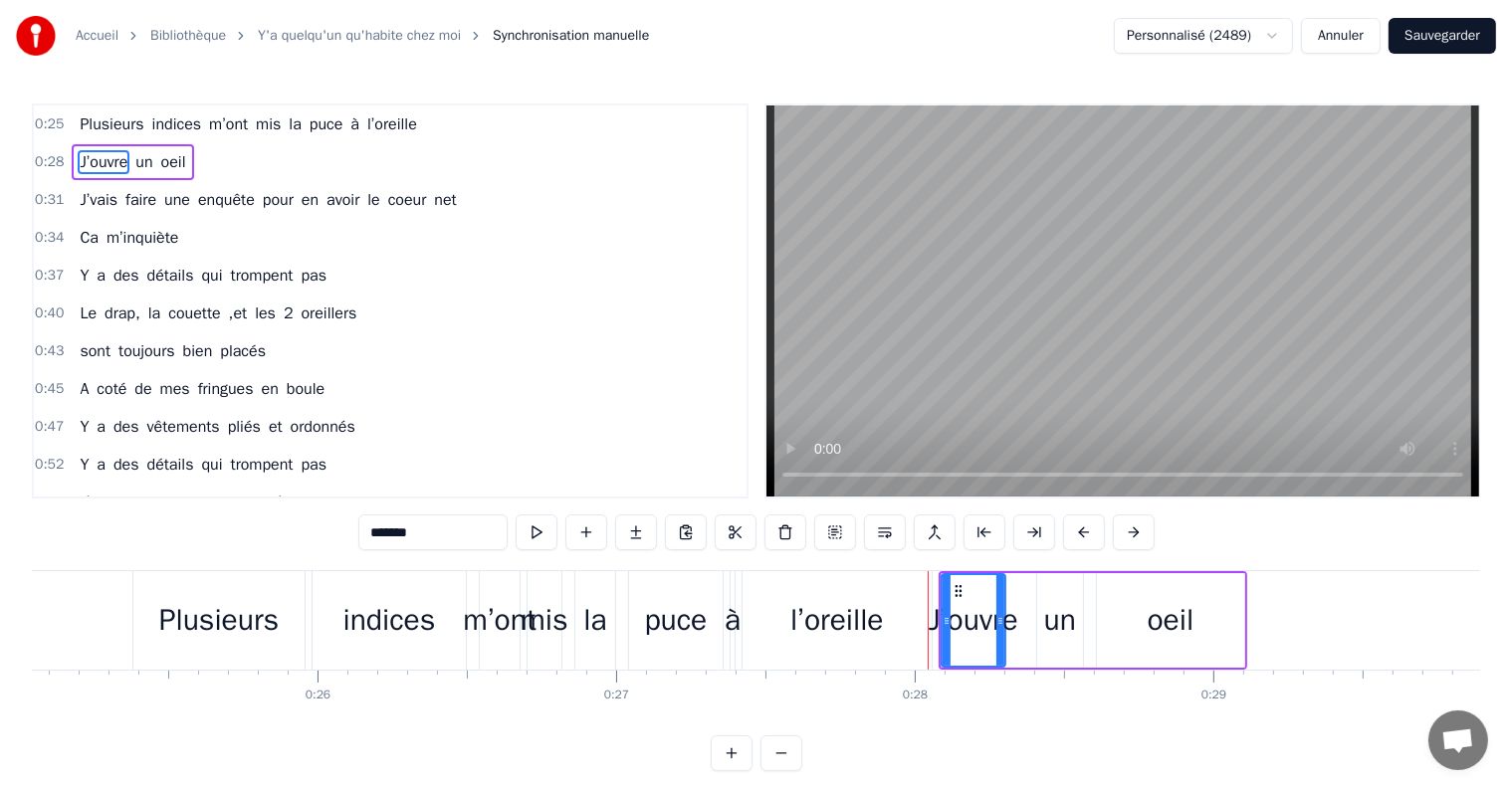 click on "oeil" at bounding box center [1171, 620] 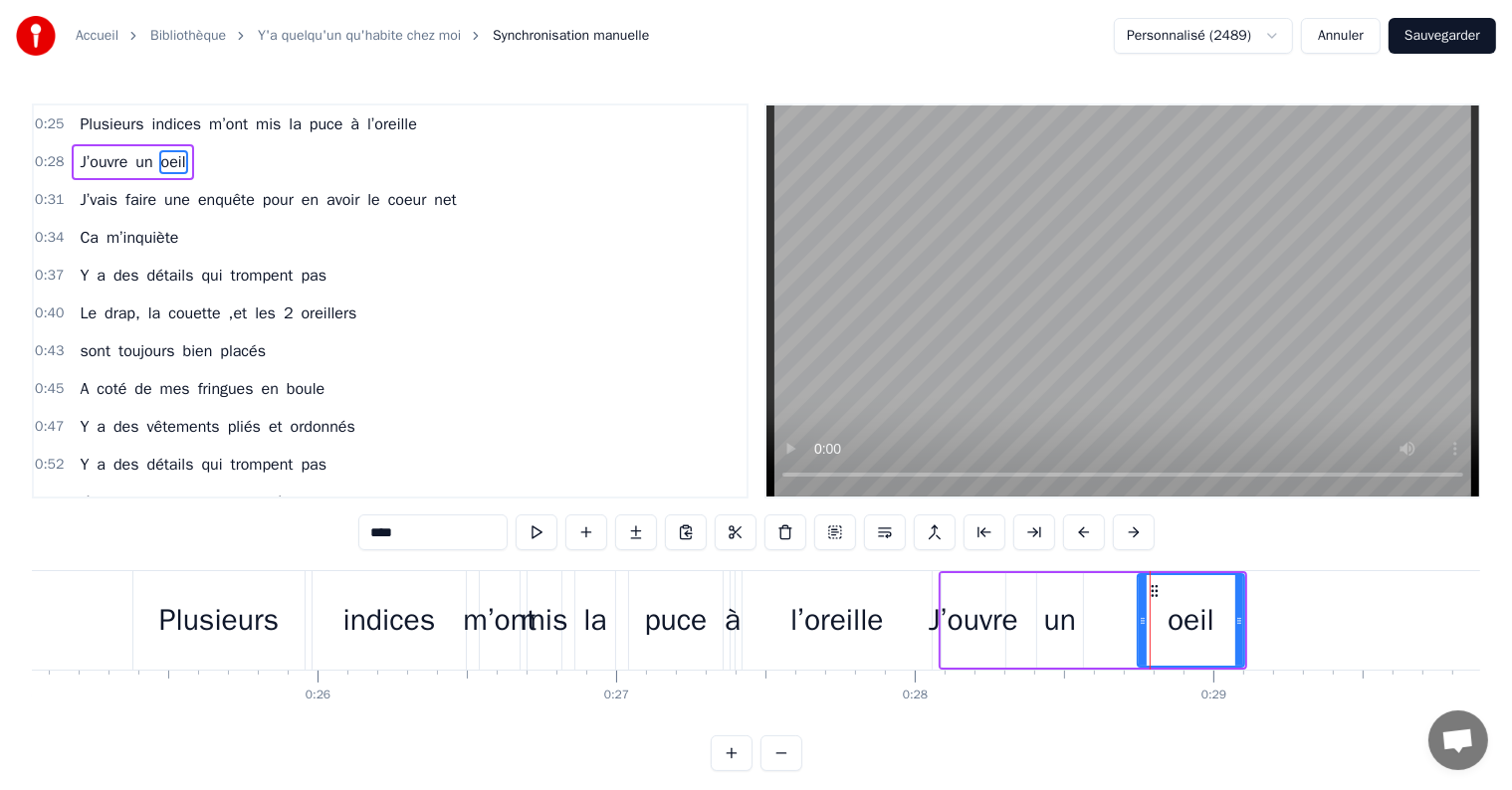 drag, startPoint x: 1099, startPoint y: 621, endPoint x: 1144, endPoint y: 620, distance: 45.01111 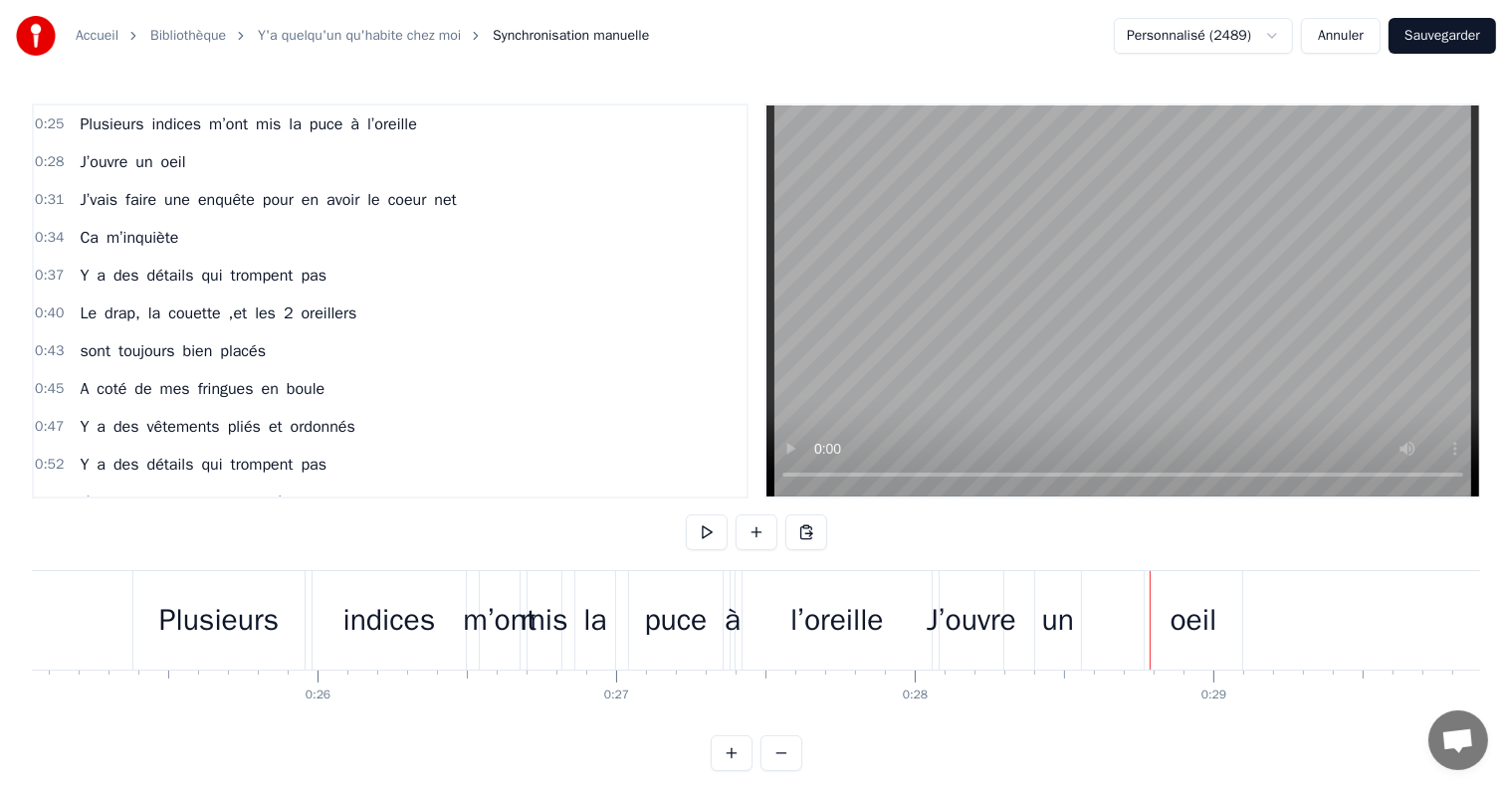 click on "un" at bounding box center (1058, 620) 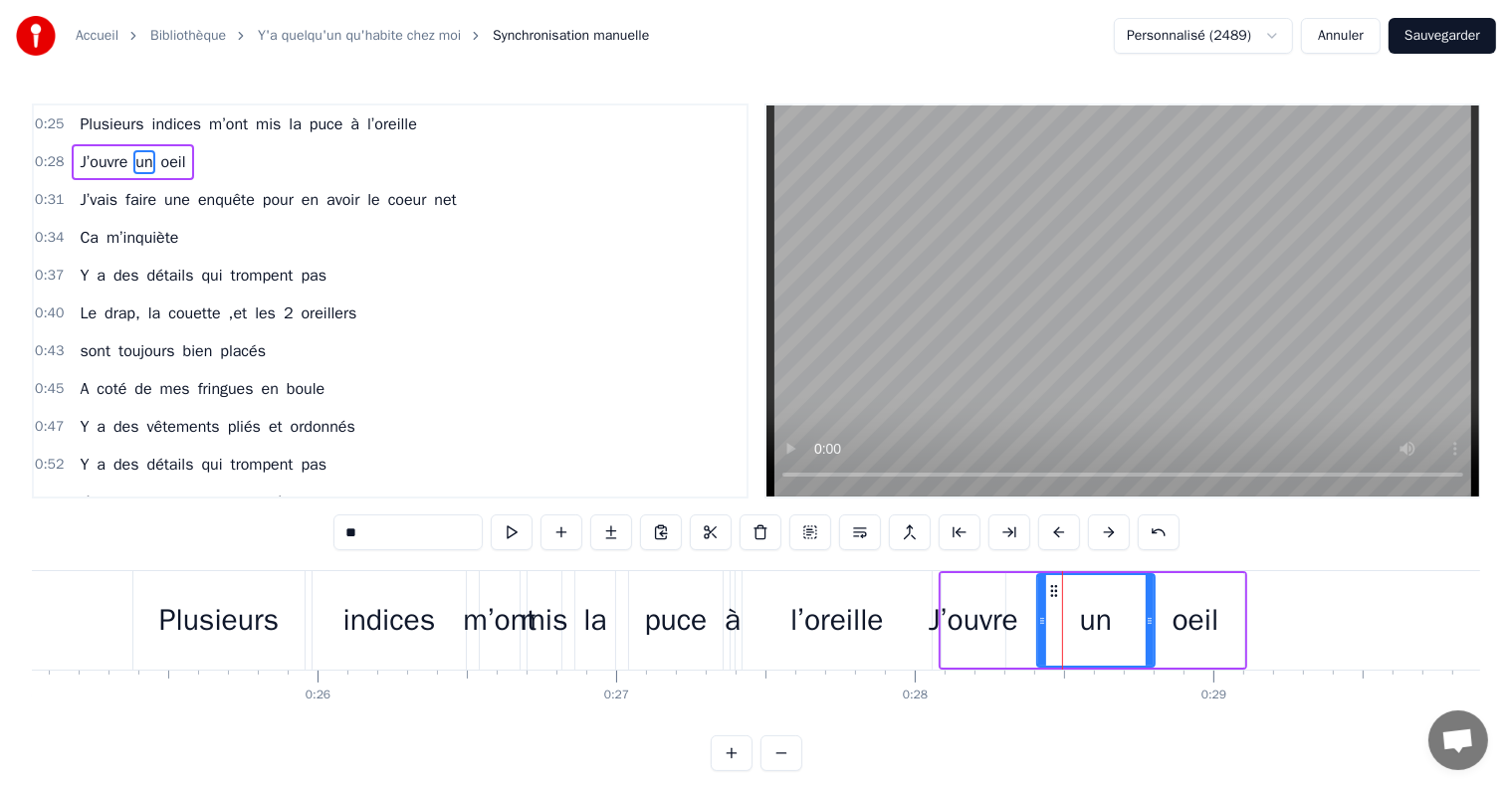 drag, startPoint x: 1079, startPoint y: 621, endPoint x: 1153, endPoint y: 613, distance: 74.431176 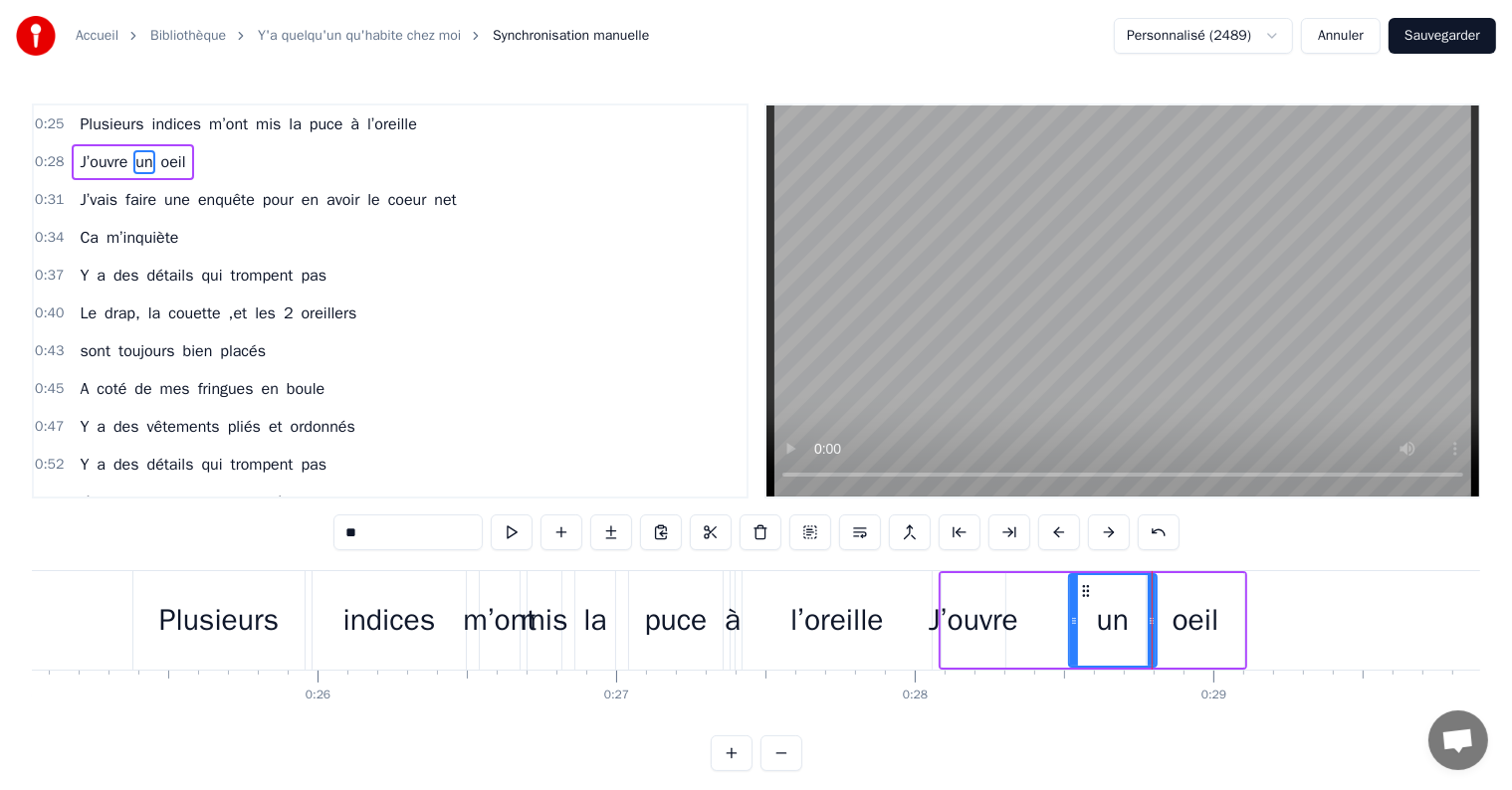 drag, startPoint x: 1040, startPoint y: 622, endPoint x: 1075, endPoint y: 620, distance: 35.057096 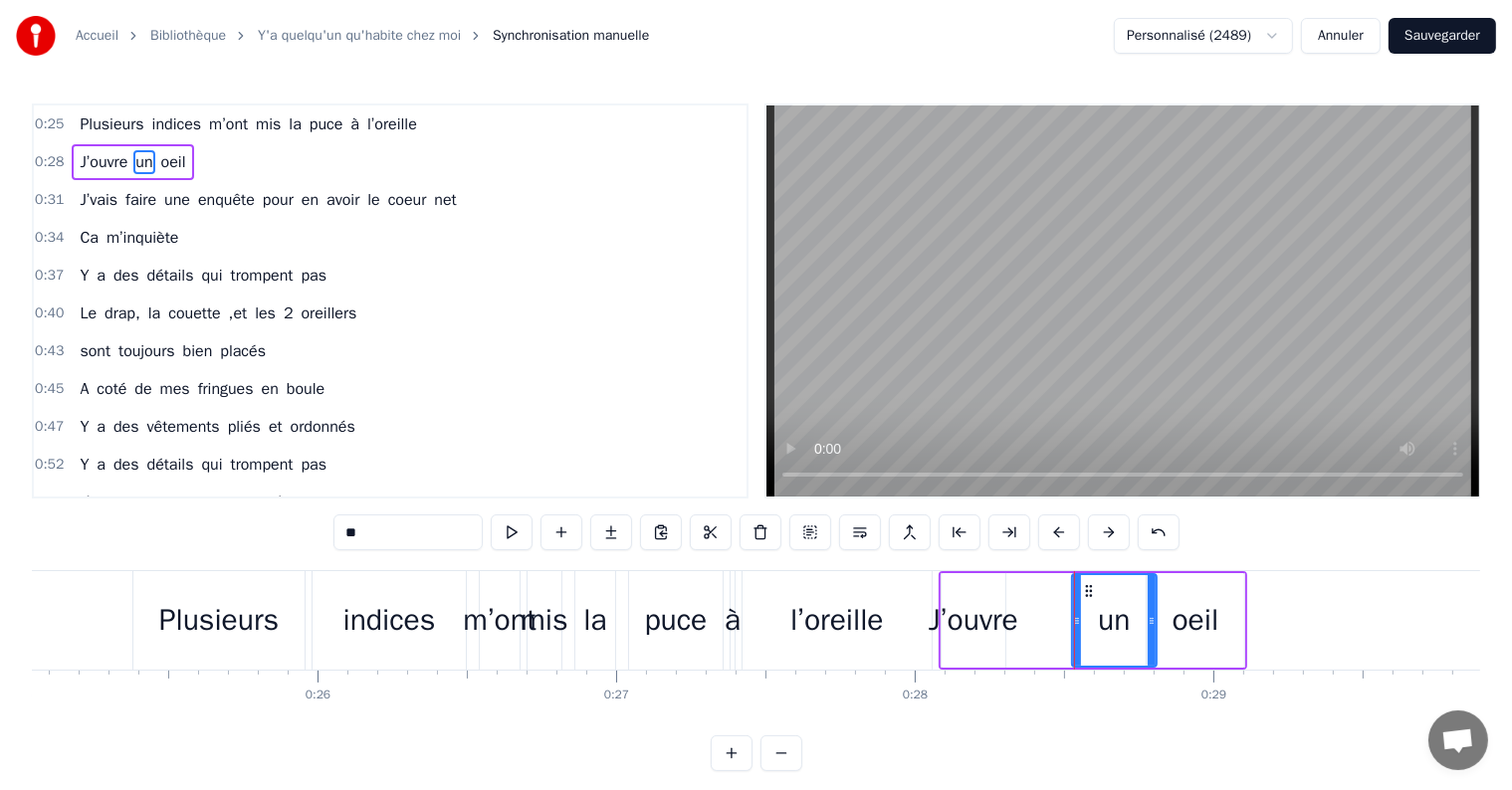click on "J’ouvre" at bounding box center (973, 620) 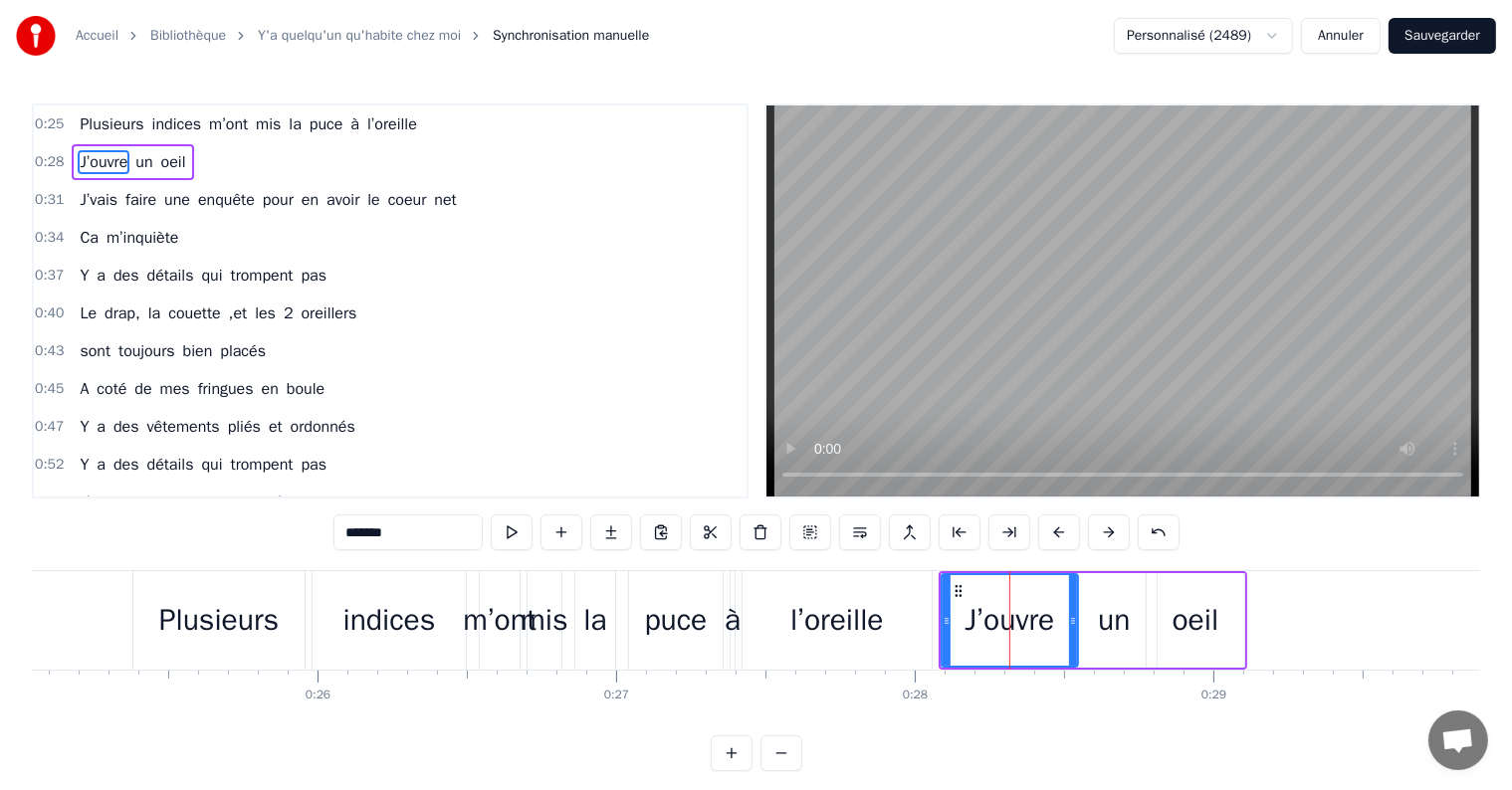 drag, startPoint x: 1001, startPoint y: 617, endPoint x: 1074, endPoint y: 618, distance: 73.00685 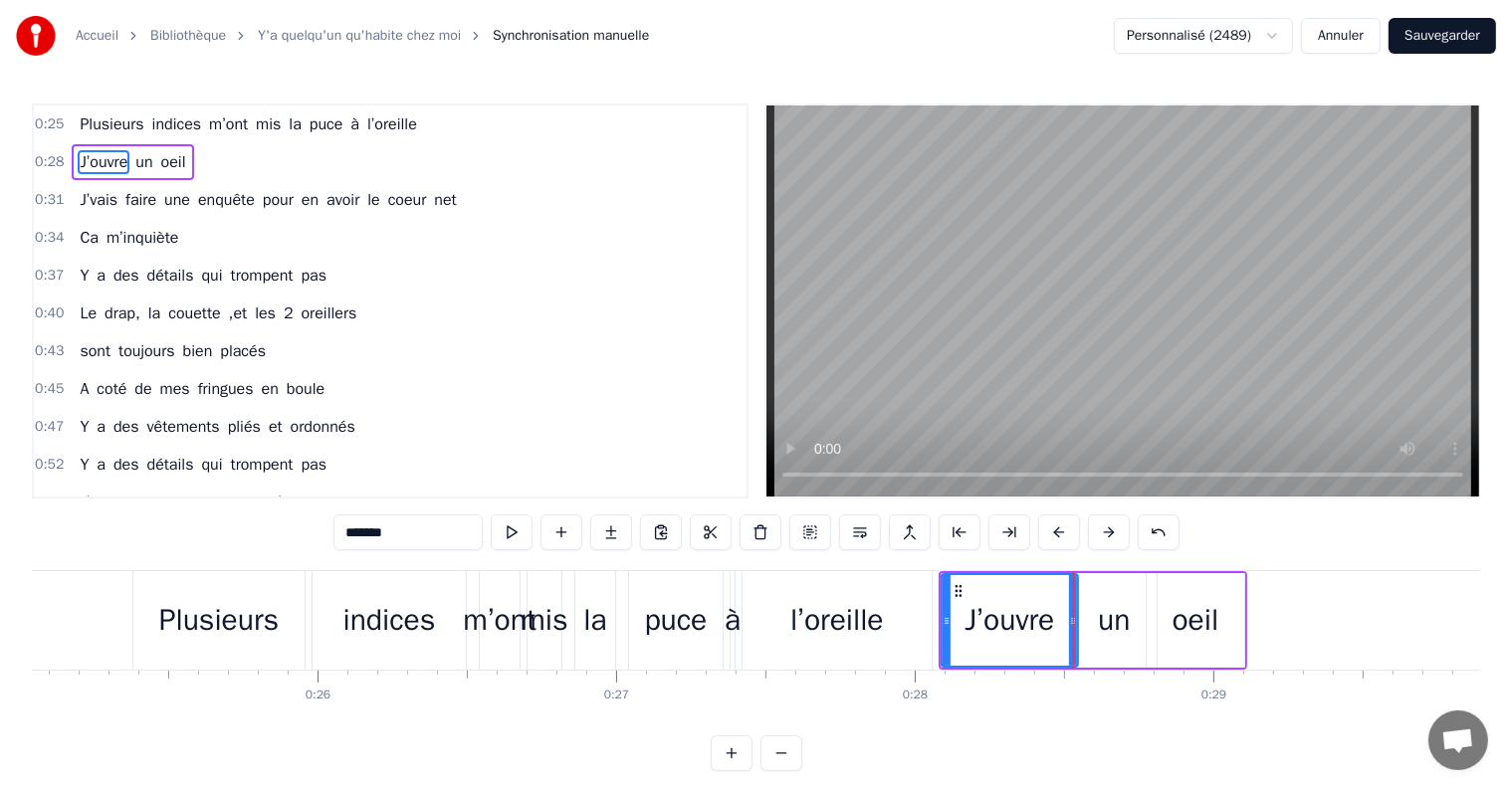 click on "0 0:01 0:02 0:03 0:04 0:05 0:06 0:07 0:08 0:09 0:10 0:11 0:12 0:13 0:14 0:15 0:16 0:17 0:18 0:19 0:20 0:21 0:22 0:23 0:24 0:25 0:26 0:27 0:28 0:29 0:30 0:31 0:32 0:33 0:34 0:35 0:36 0:37 0:38 0:39 0:40 0:41 0:42 0:43 0:44 0:45 0:46 0:47 0:48 0:49 0:50 0:51 0:52 0:53 0:54 0:55 0:56 0:57 0:58 0:59 1:00 1:01 1:02 1:03 1:04 1:05 1:06 1:07 1:08 1:09 1:10 1:11 1:12 1:13 1:14 1:15 1:16 1:17 1:18 1:19 1:20 1:21 1:22 1:23 1:24 1:25 1:26 1:27 1:28 1:29 1:30 1:31 1:32 1:33 1:34 1:35 1:36 1:37 1:38 1:39 1:40 1:41 1:42 1:43 1:44 1:45 1:46 1:47 1:48 1:49 1:50 1:51 1:52 1:53 1:54 1:55 1:56 1:57 1:58 1:59 2:00 2:01 2:02 2:03 2:04 2:05 2:06 2:07 2:08 2:09 2:10 2:11 2:12 2:13 2:14 2:15 2:16 2:17 2:18 2:19 2:20 2:21 2:22 2:23 2:24 2:25 2:26 2:27 2:28 2:29 2:30 2:31 2:32 2:33 2:34 2:35 2:36 2:37 2:38 2:39 2:40 2:41 2:42 2:43 2:44 2:45 2:46 2:47 2:48 2:49 2:50 2:51 2:52 2:53 2:54 2:55 2:56 2:57 2:58 2:59 3:00 3:01 3:02 3:03 3:04 3:05 3:06 3:07 3:08 3:09 3:10 3:11 3:12 3:13 3:14 3:15 3:16 3:17 3:18 3:19 3:20 3:21 3:22 3:23 3:24" at bounding box center (27342, 686) 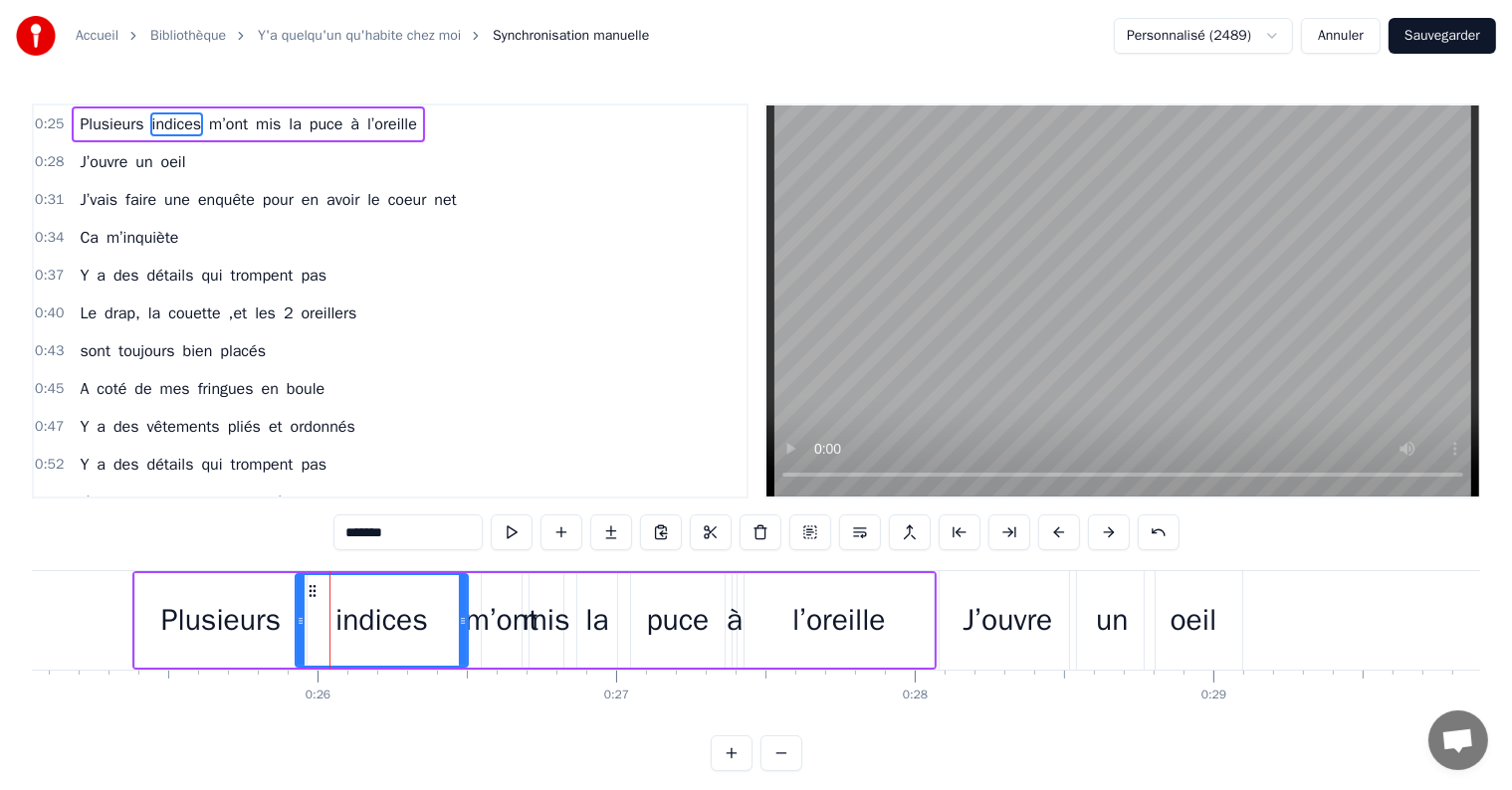 drag, startPoint x: 319, startPoint y: 624, endPoint x: 300, endPoint y: 625, distance: 19.026298 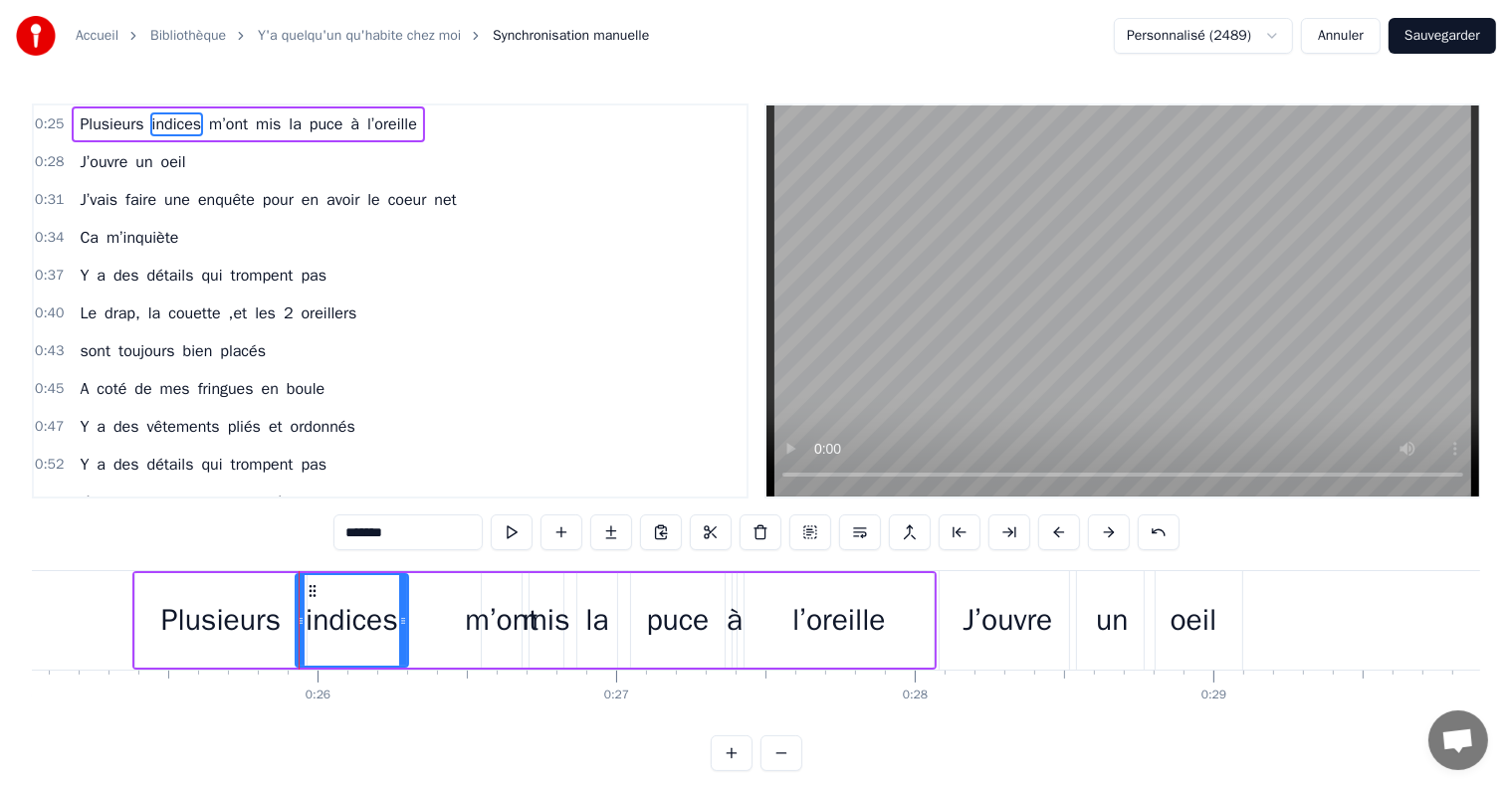 drag, startPoint x: 462, startPoint y: 625, endPoint x: 410, endPoint y: 624, distance: 52.009614 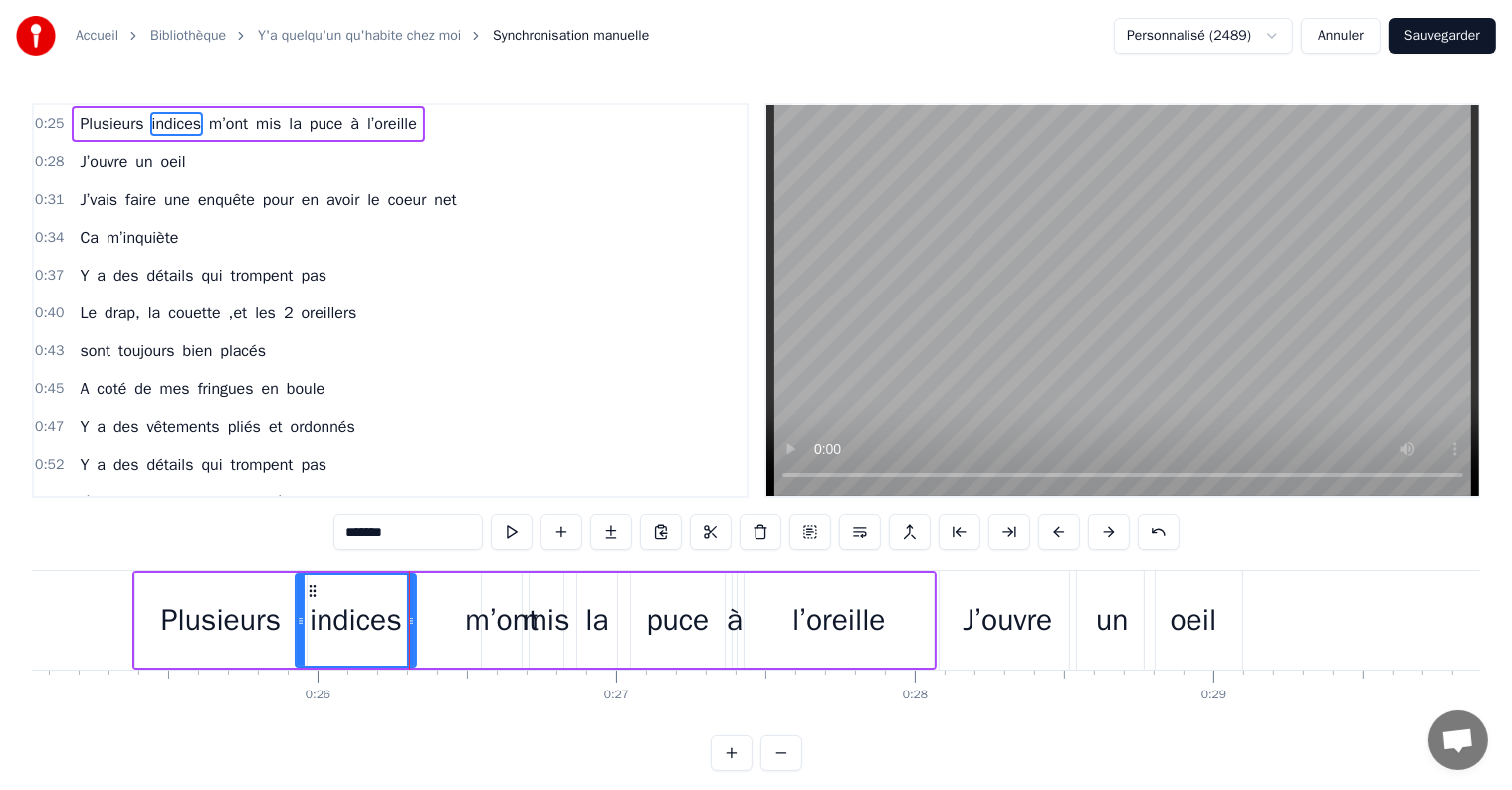 click on "m’ont" at bounding box center [501, 620] 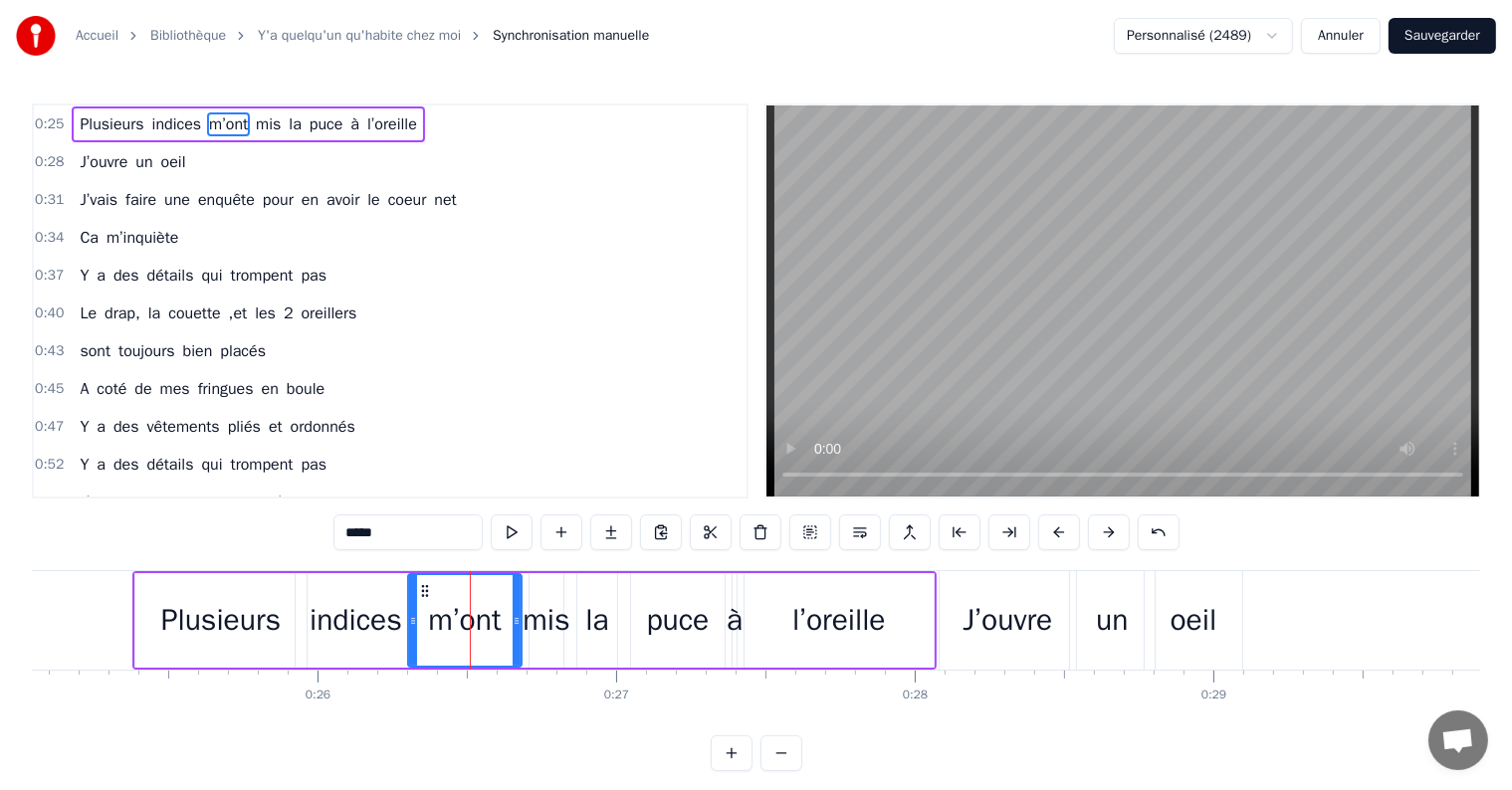 drag, startPoint x: 483, startPoint y: 619, endPoint x: 409, endPoint y: 621, distance: 74.02702 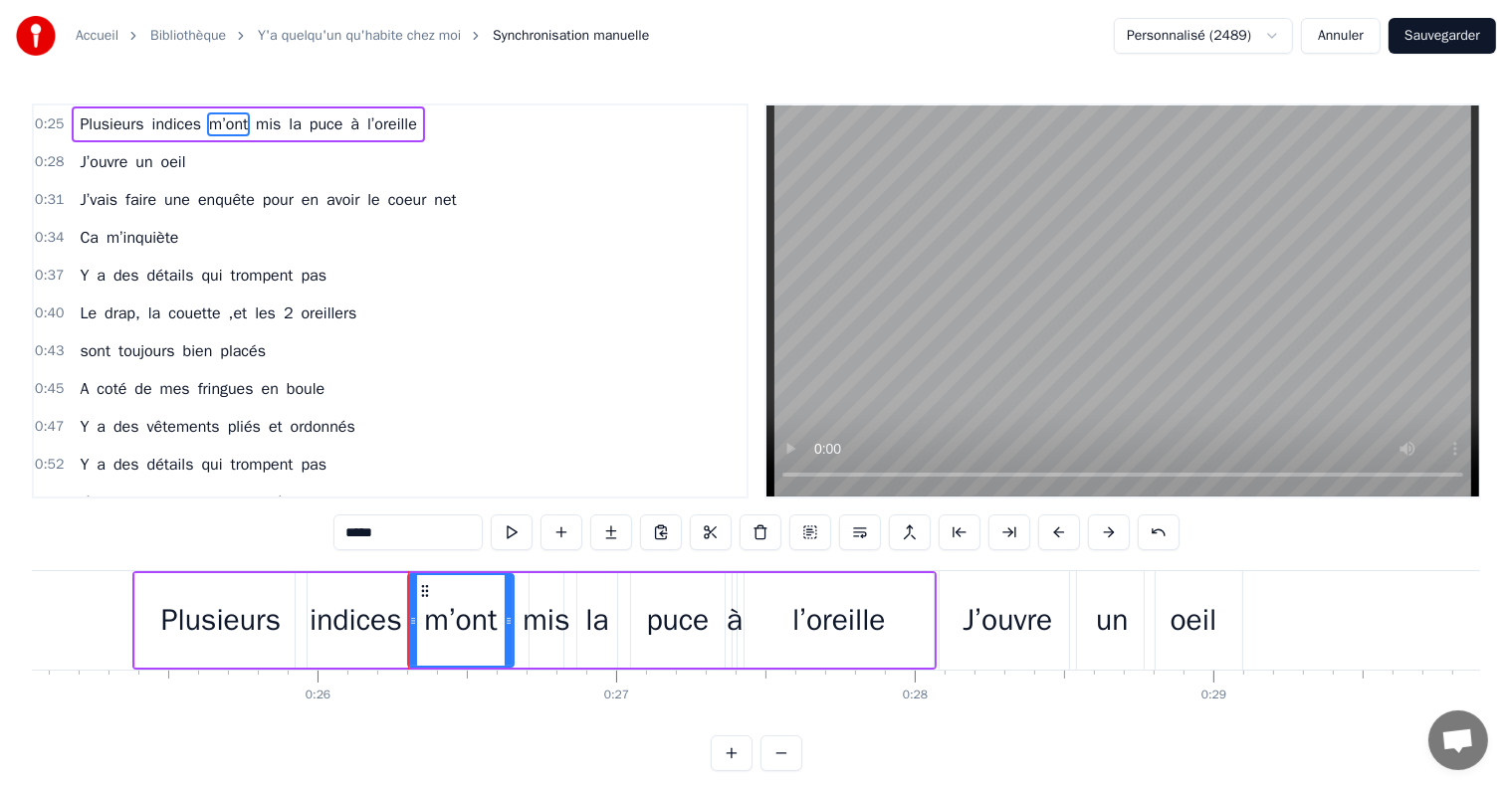 click 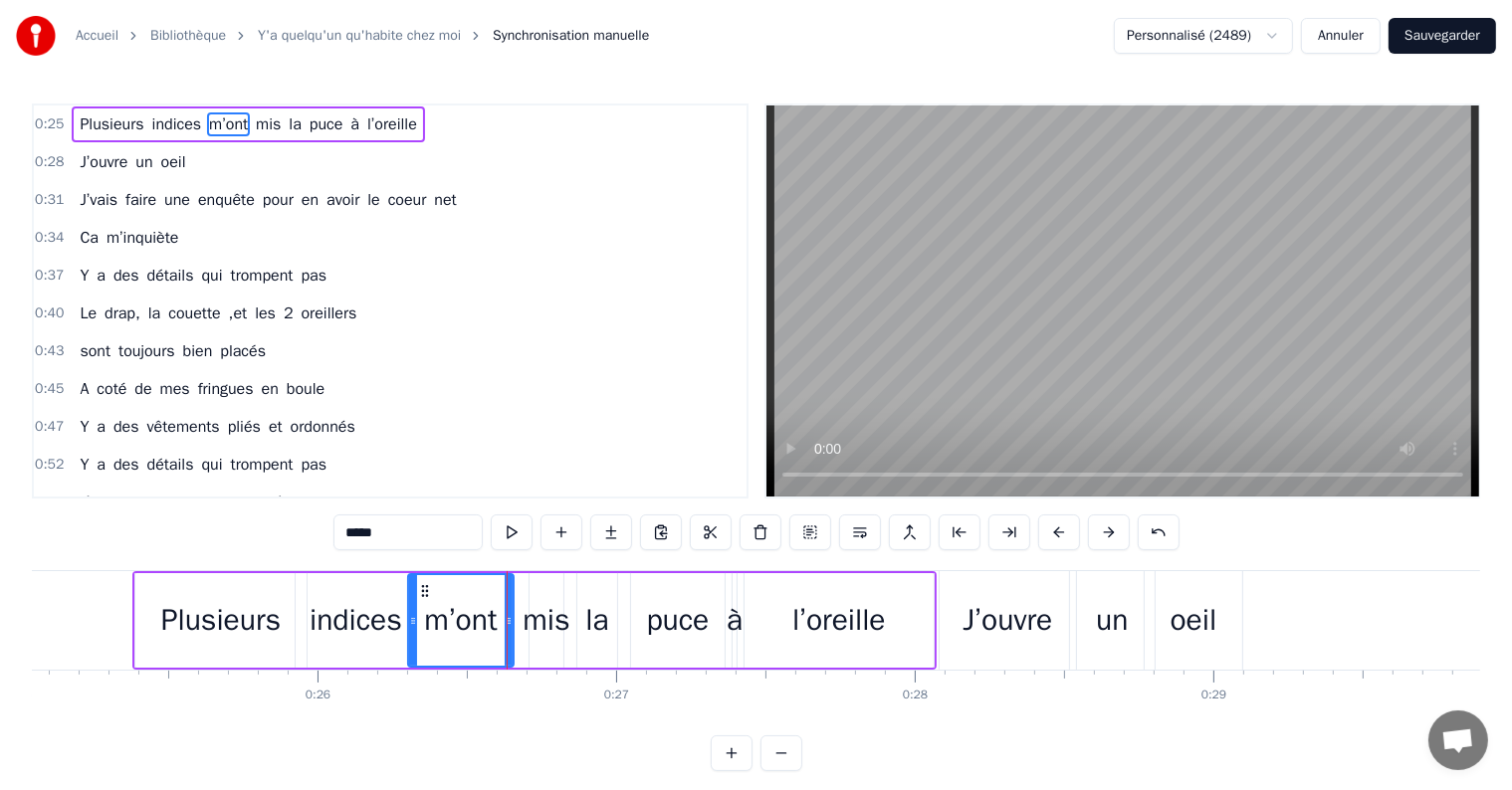 click on "l’oreille" at bounding box center (838, 620) 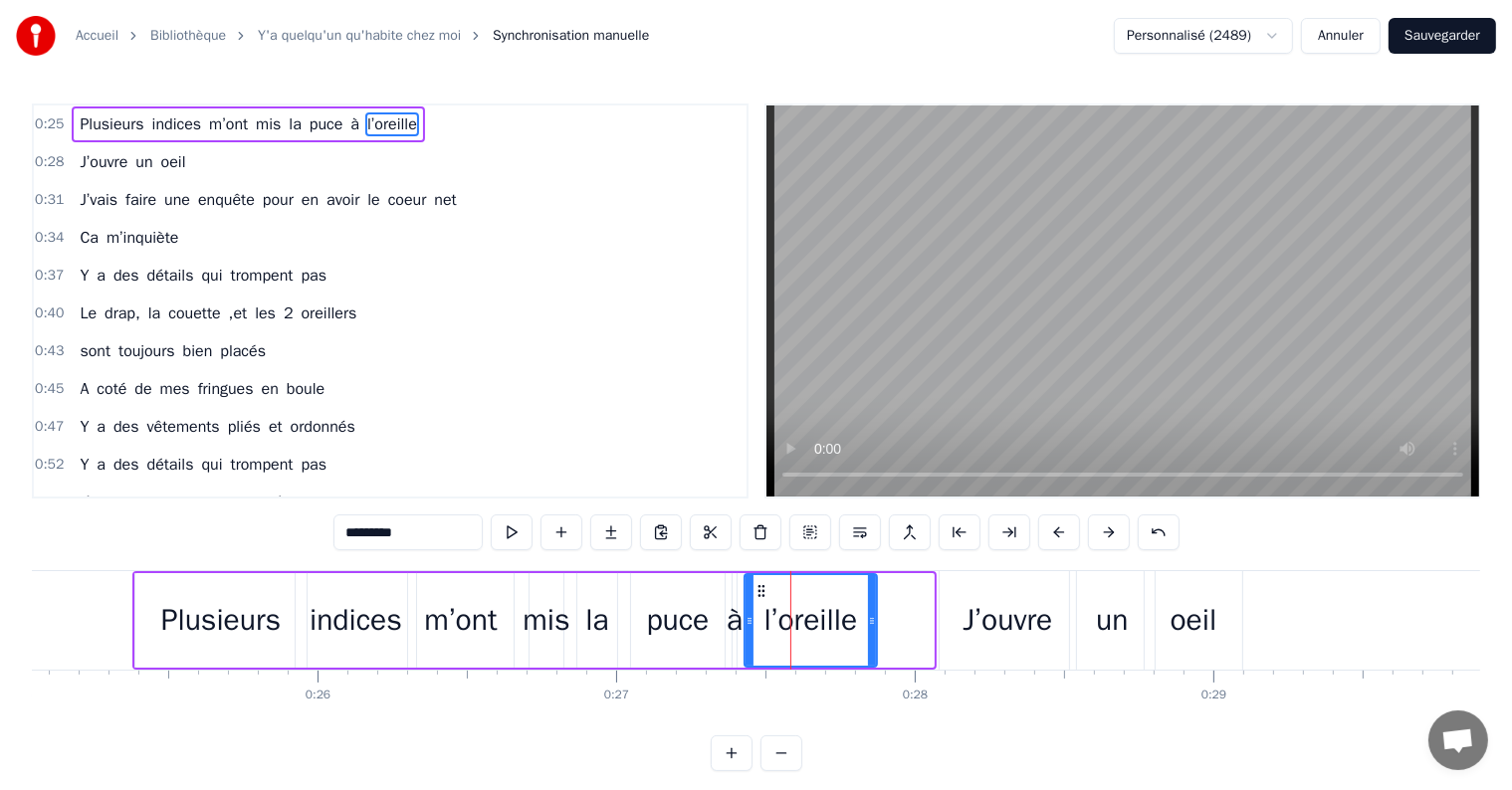 drag, startPoint x: 926, startPoint y: 619, endPoint x: 871, endPoint y: 625, distance: 55.326305 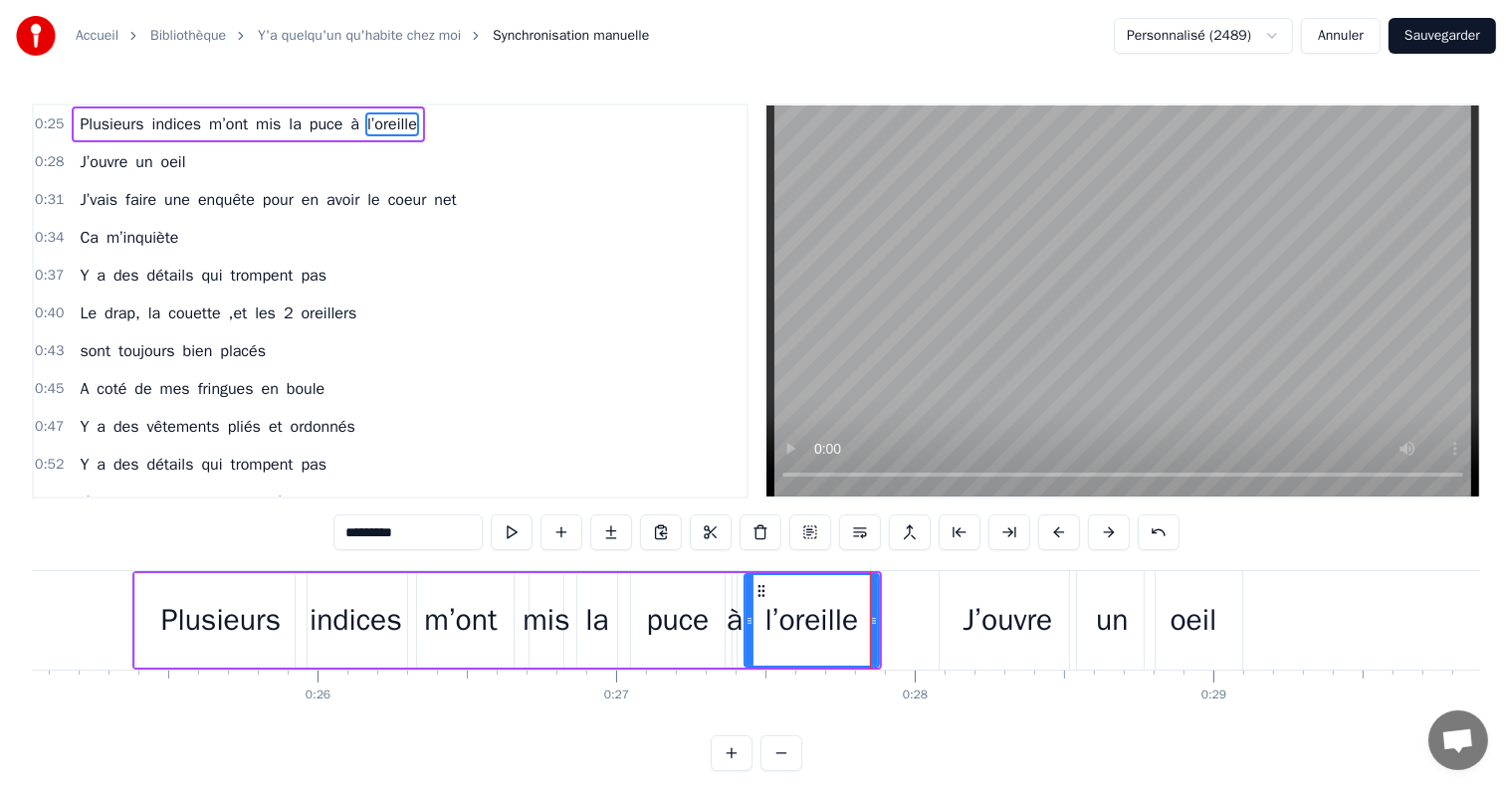 click on "0:52 Y a des détails qui trompent pas" at bounding box center [390, 465] 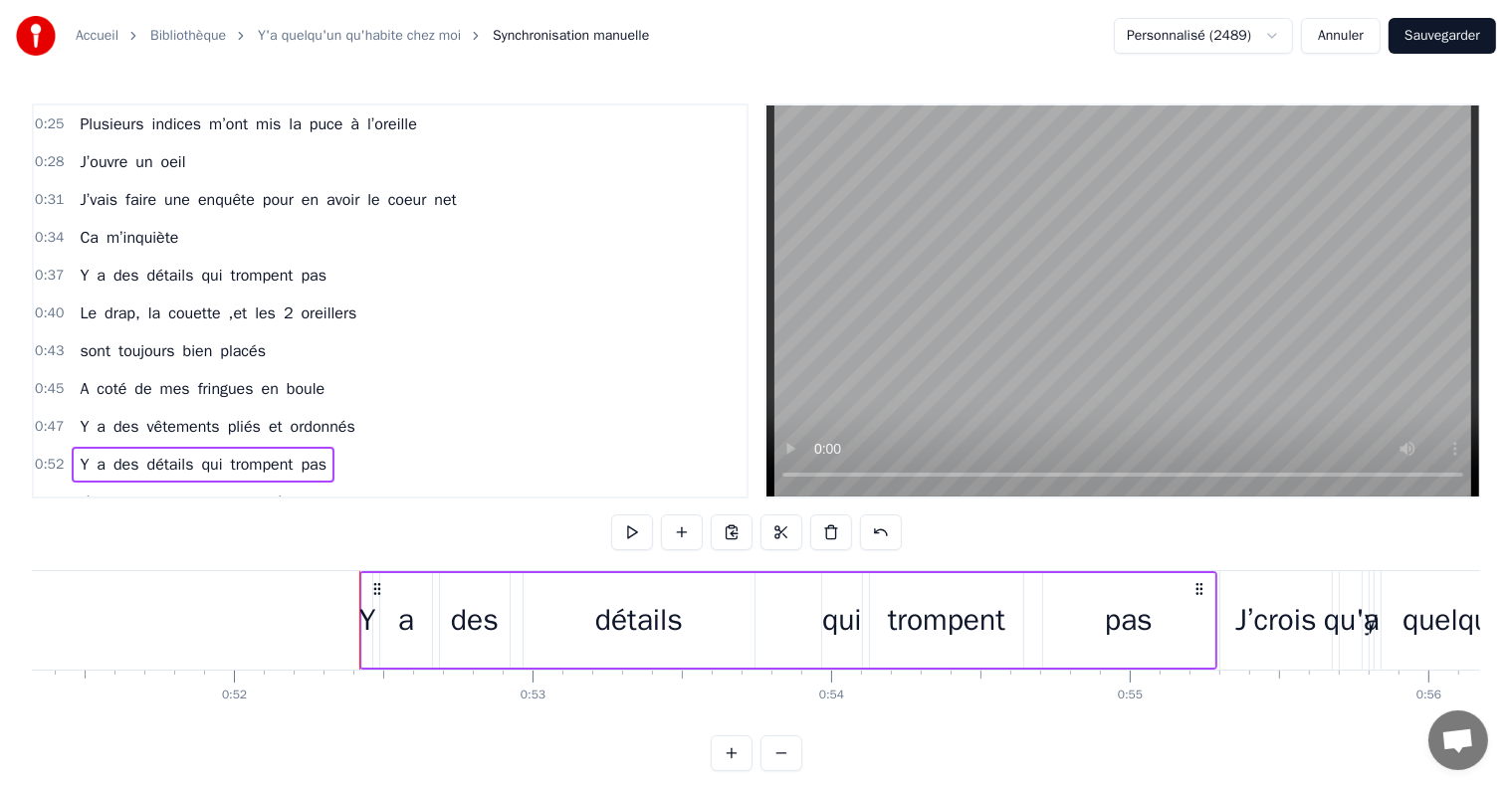 scroll, scrollTop: 0, scrollLeft: 15553, axis: horizontal 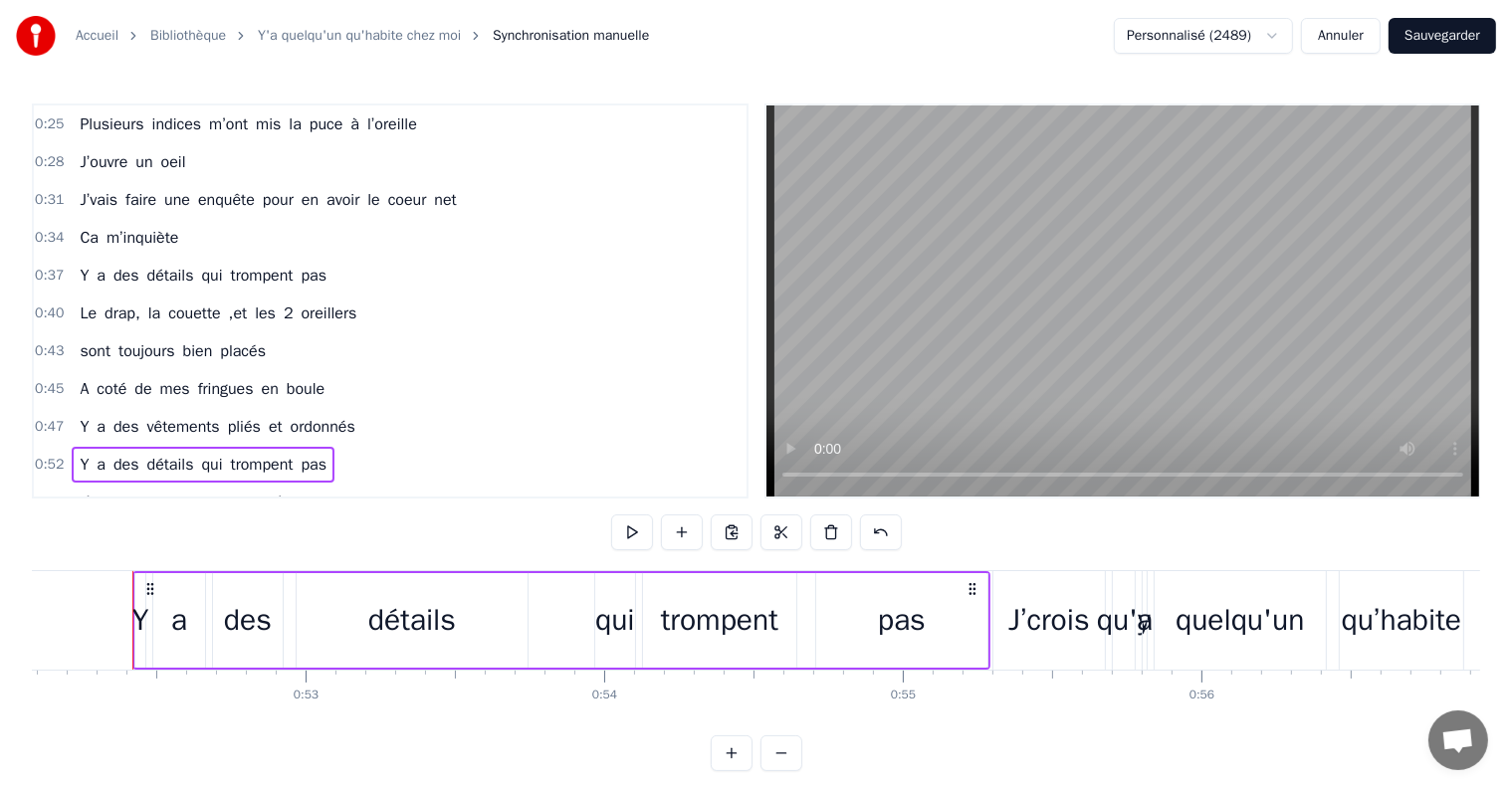 click on "Sauvegarder" at bounding box center [1442, 36] 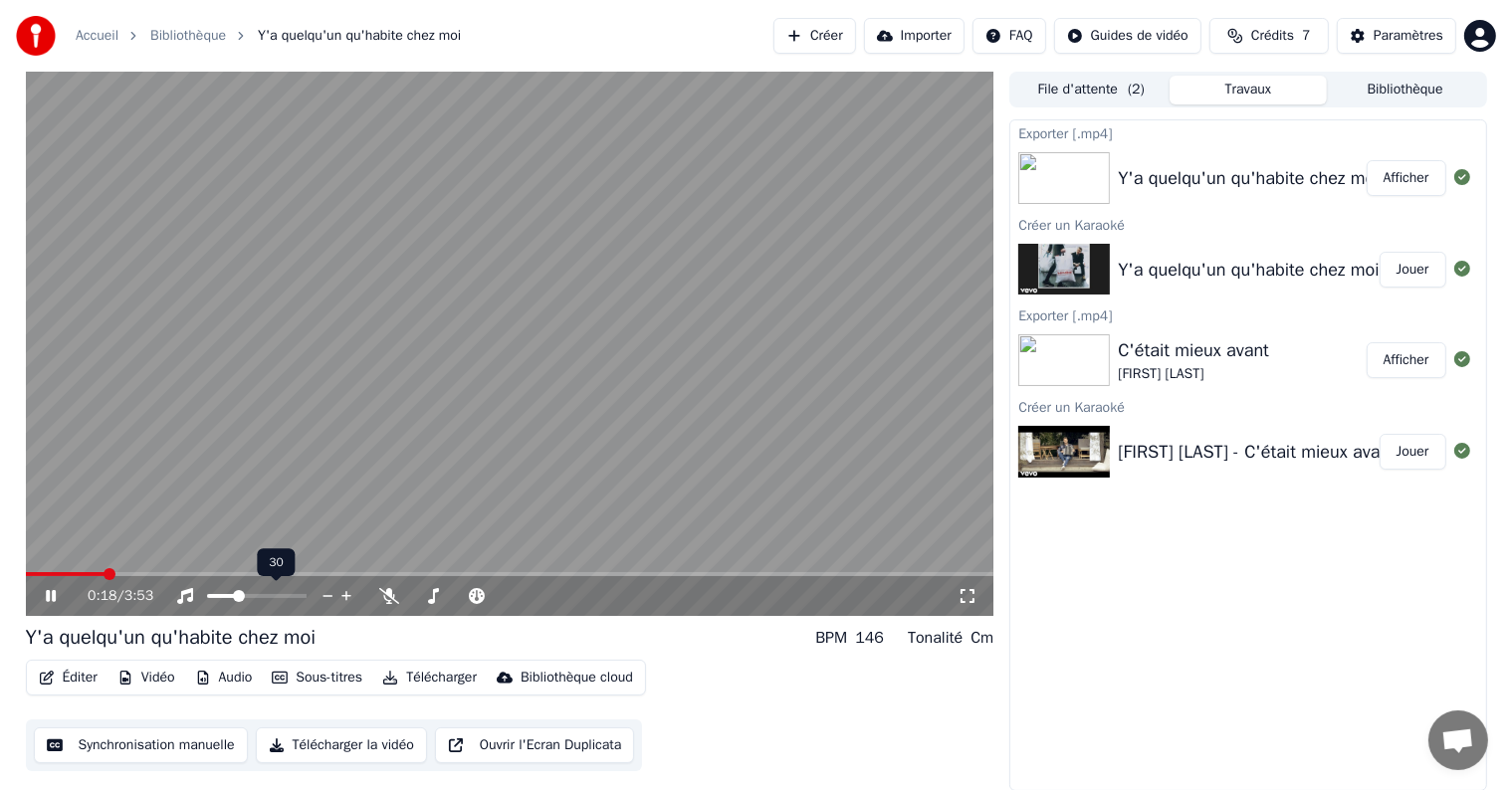 click at bounding box center (239, 596) 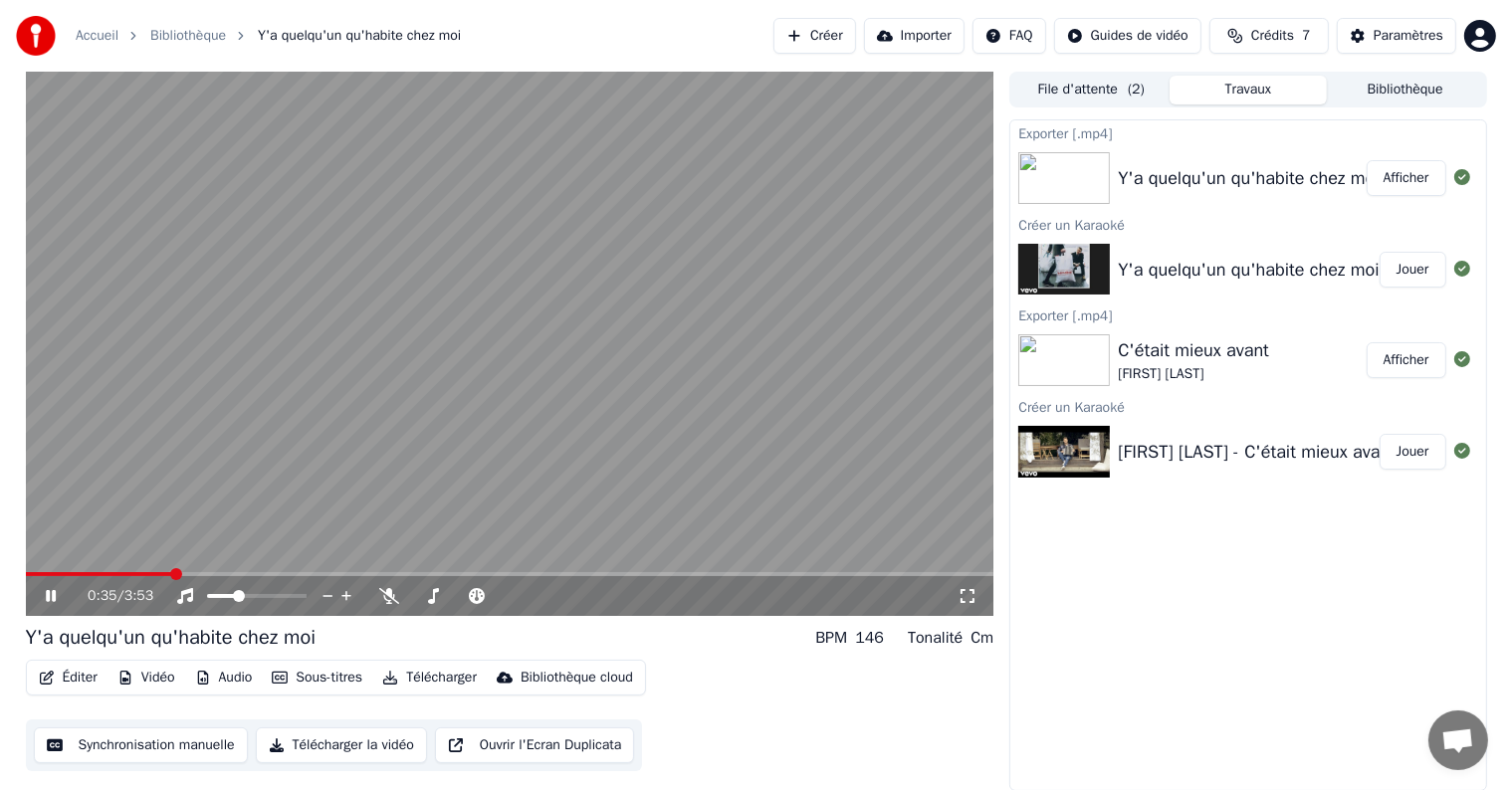 click 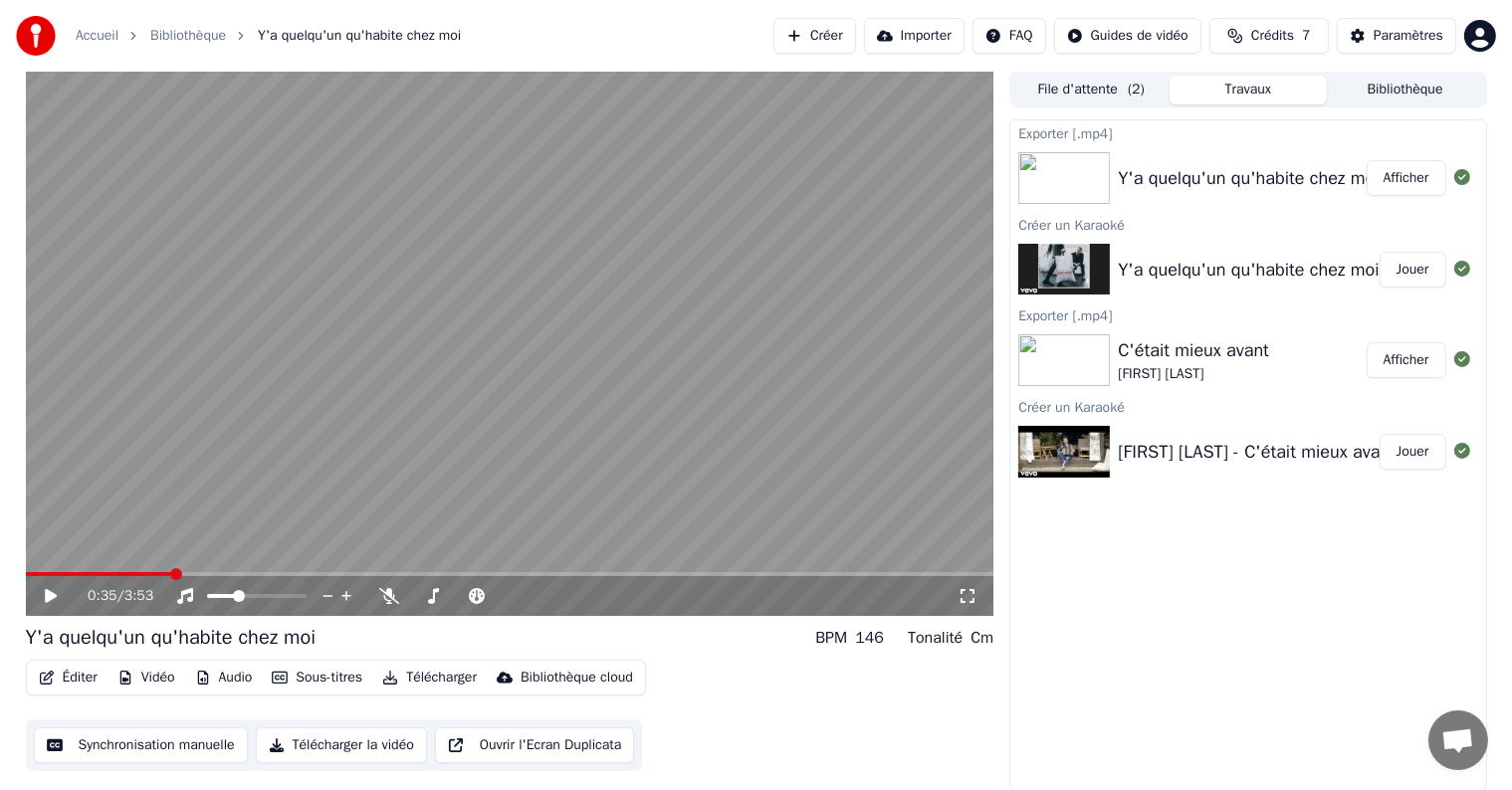 click on "Y'a quelqu'un qu'habite chez moi" at bounding box center (1248, 270) 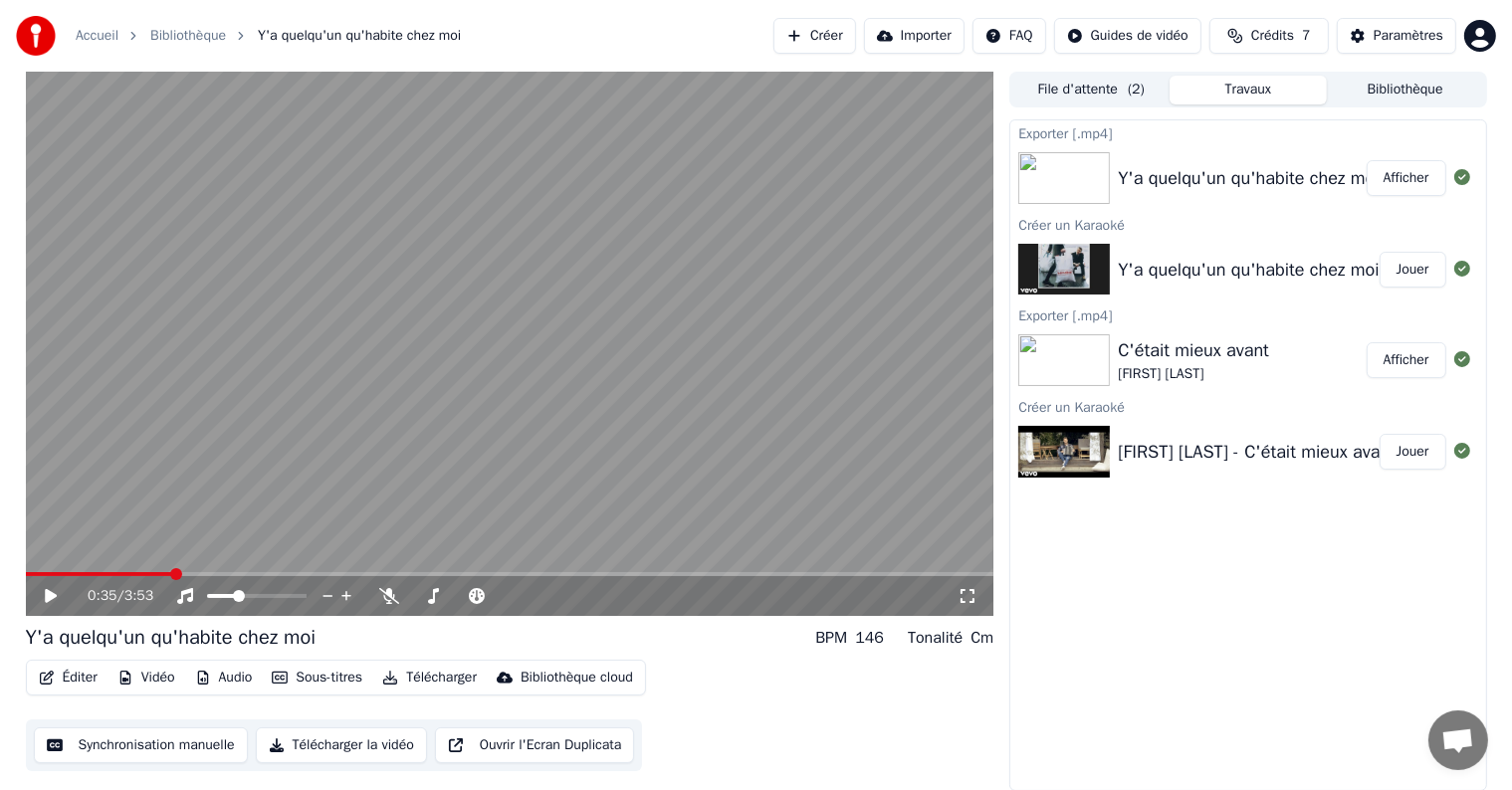 click on "Jouer" at bounding box center (1412, 270) 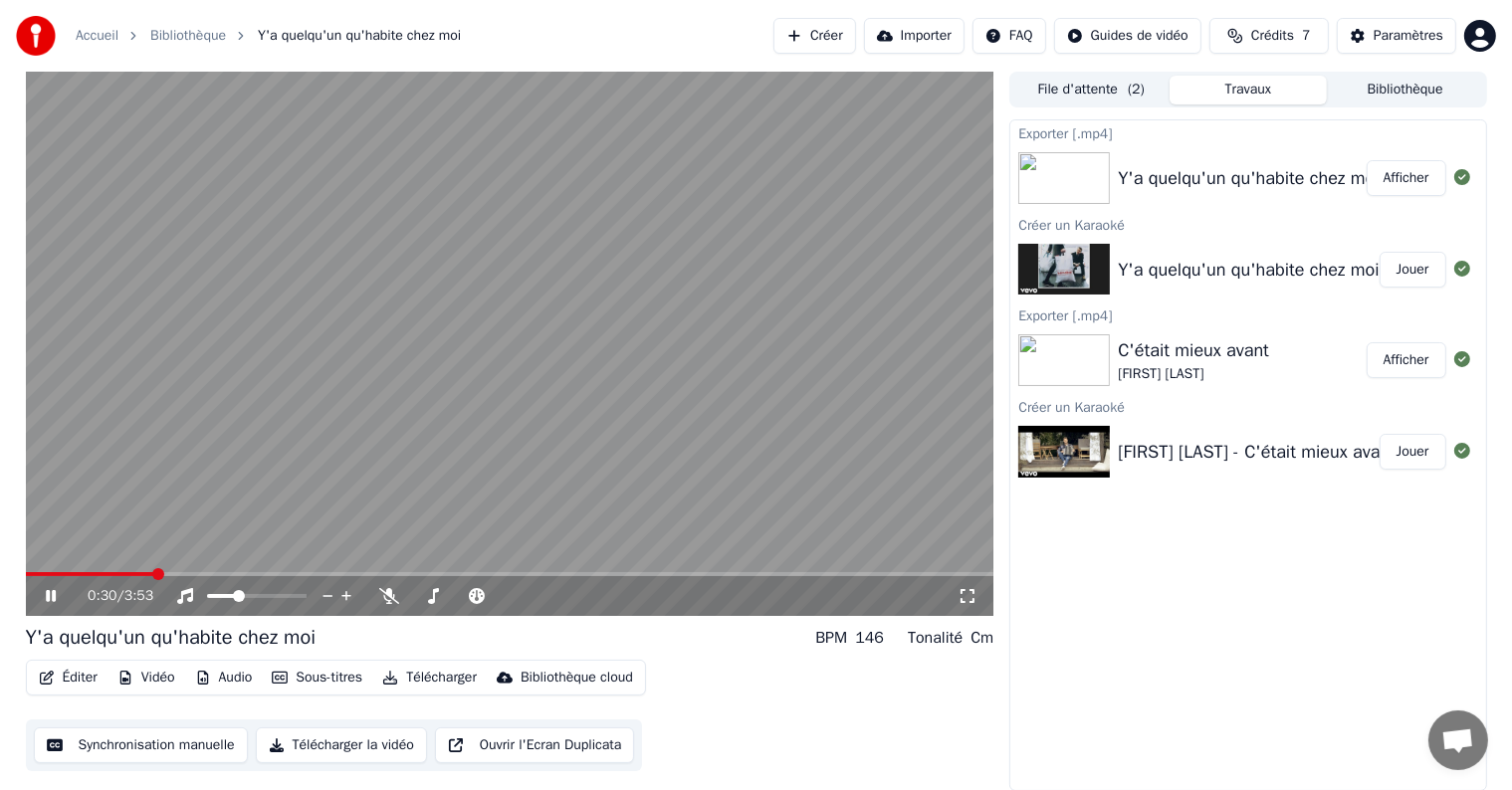 click 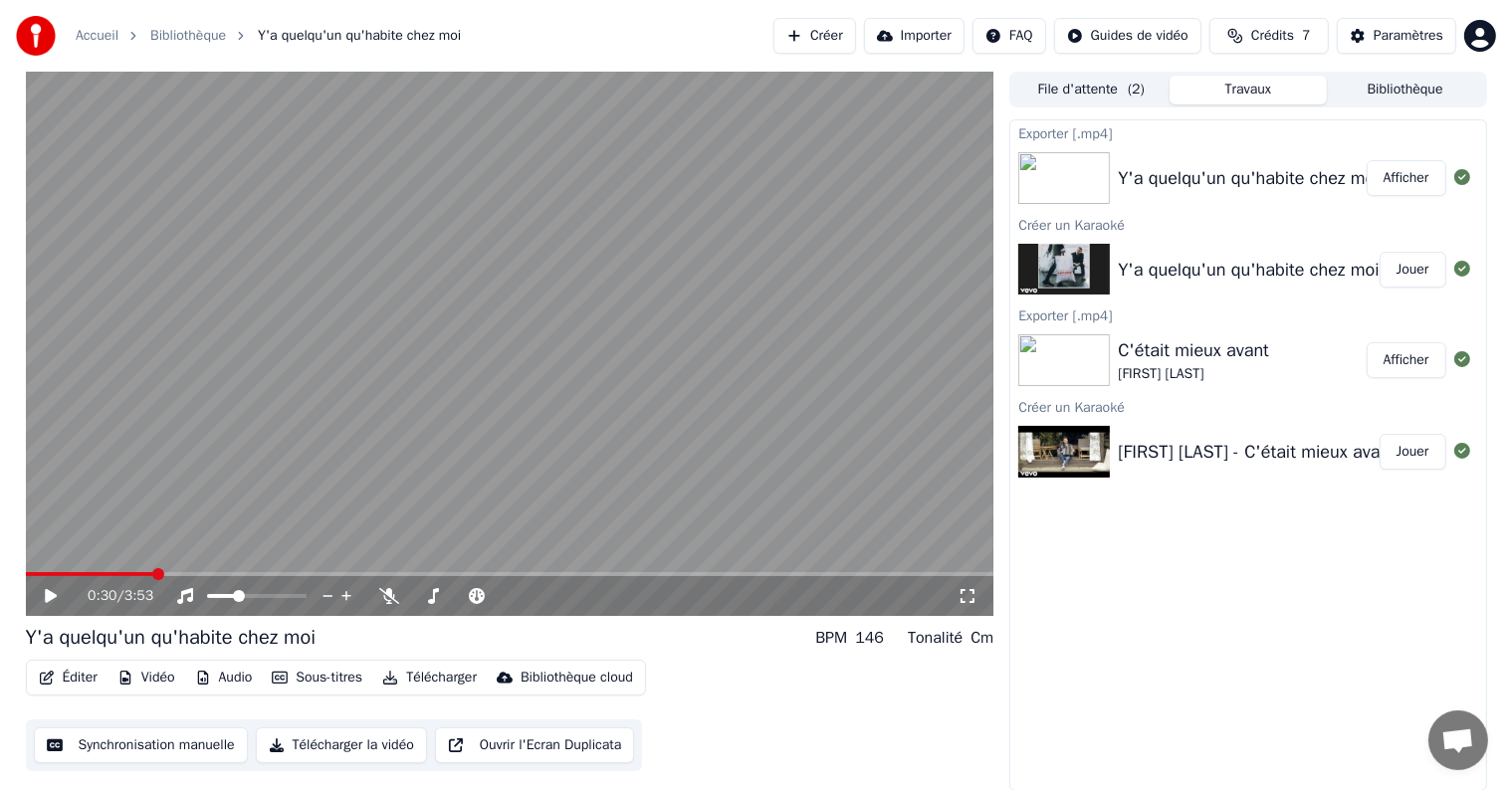 click on "Synchronisation manuelle" at bounding box center [140, 745] 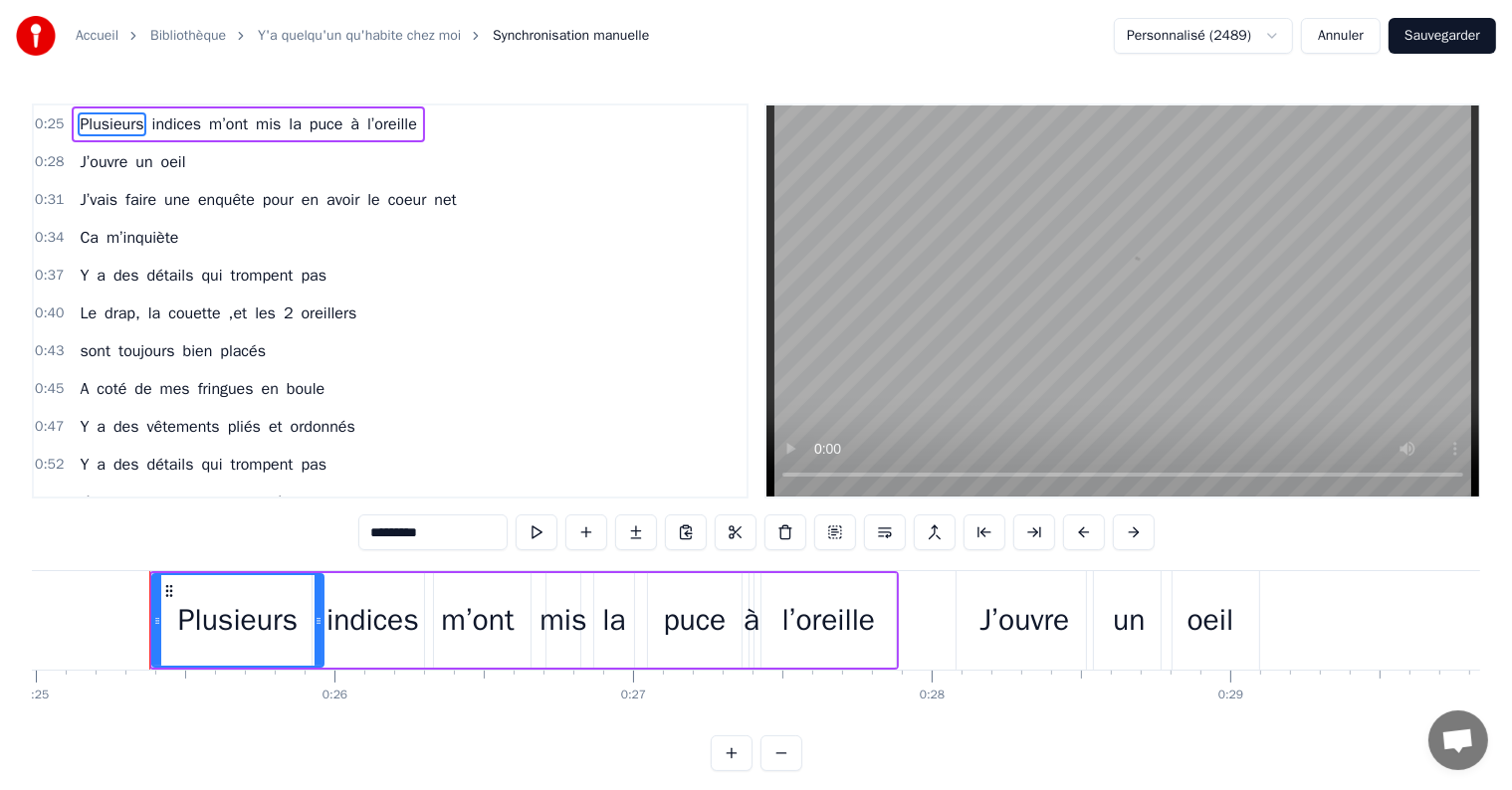 scroll, scrollTop: 0, scrollLeft: 7478, axis: horizontal 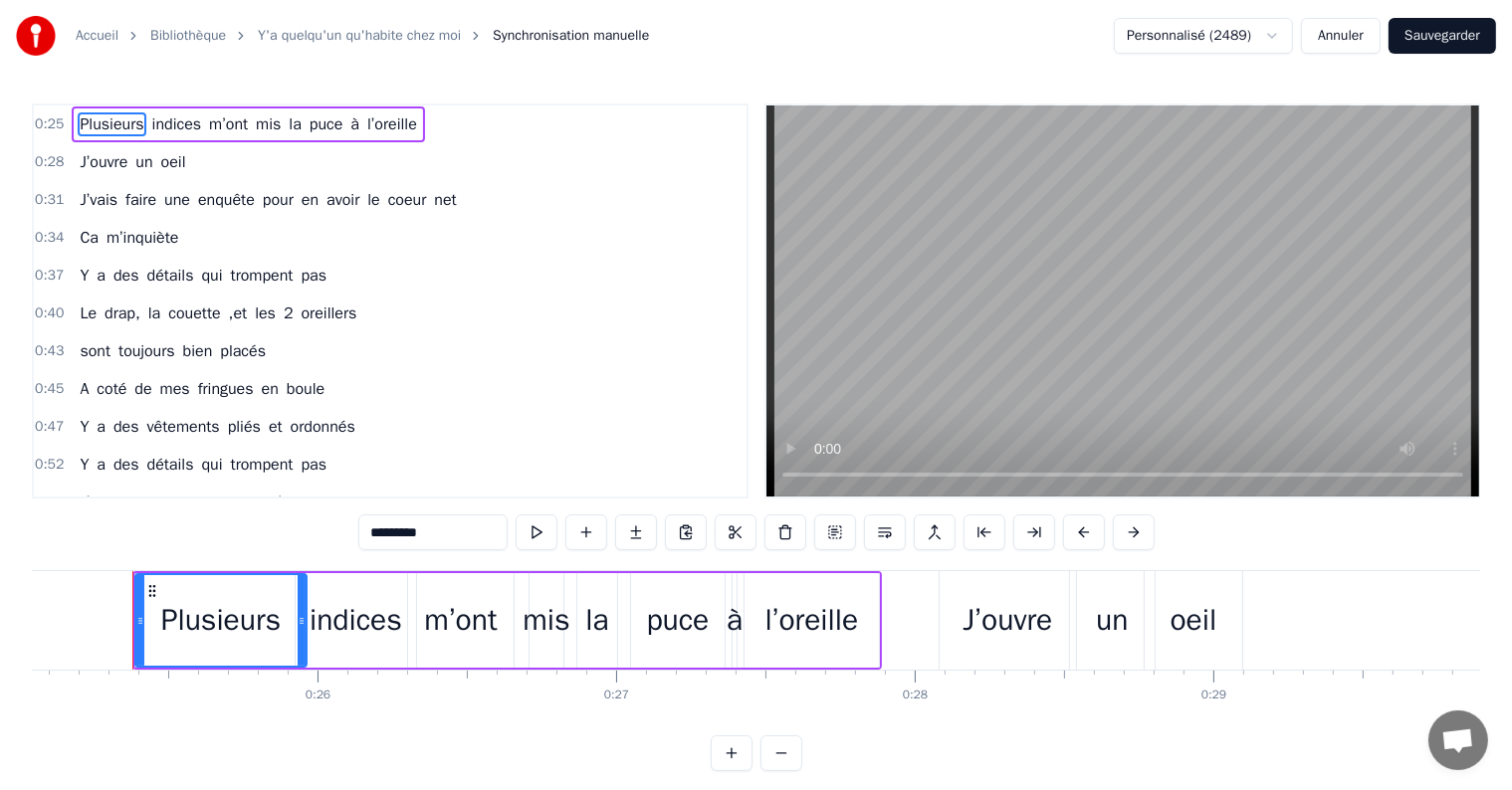 click on "J’ouvre" at bounding box center [104, 162] 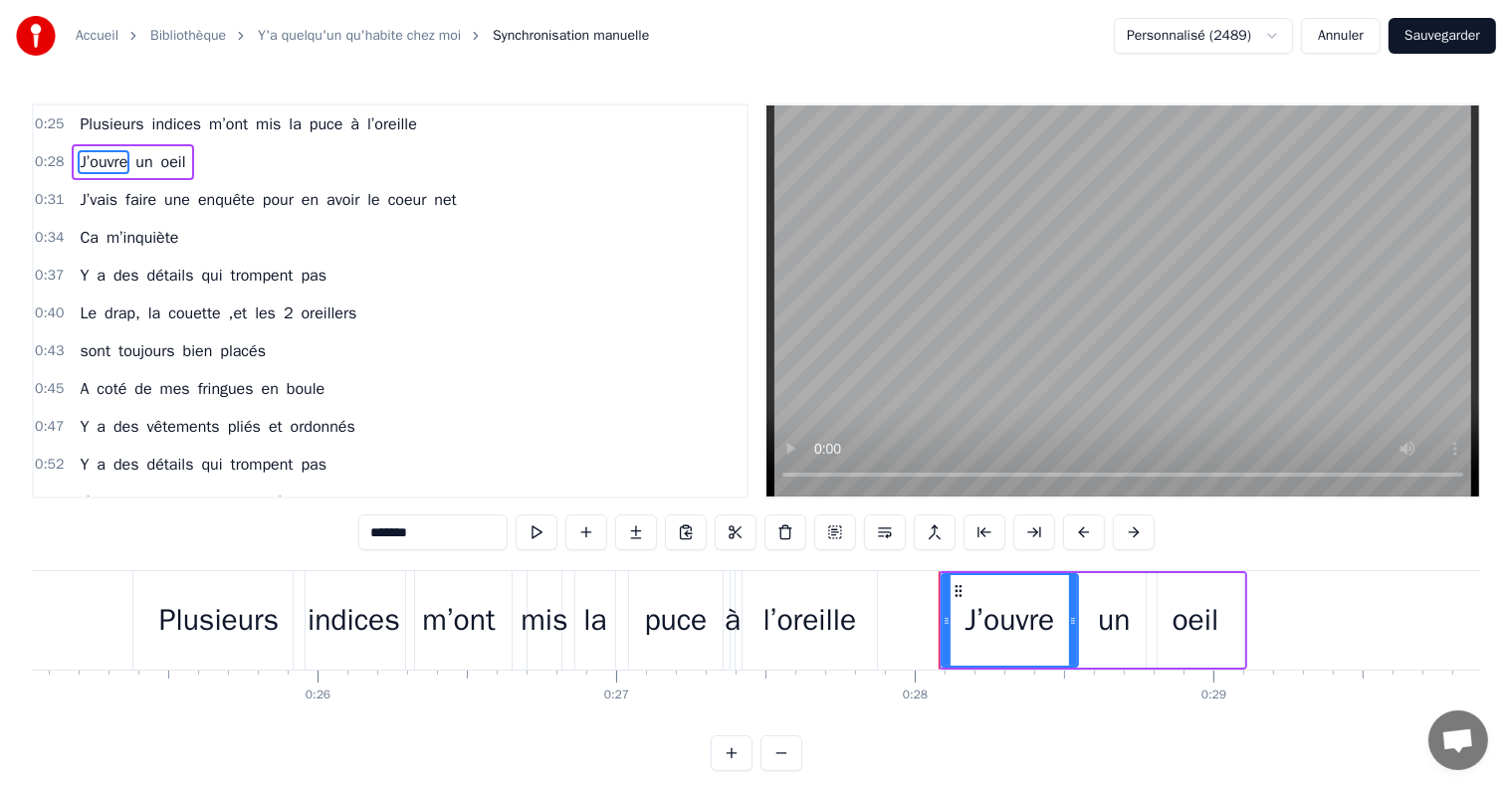 drag, startPoint x: 71, startPoint y: 160, endPoint x: 97, endPoint y: 164, distance: 26.305893 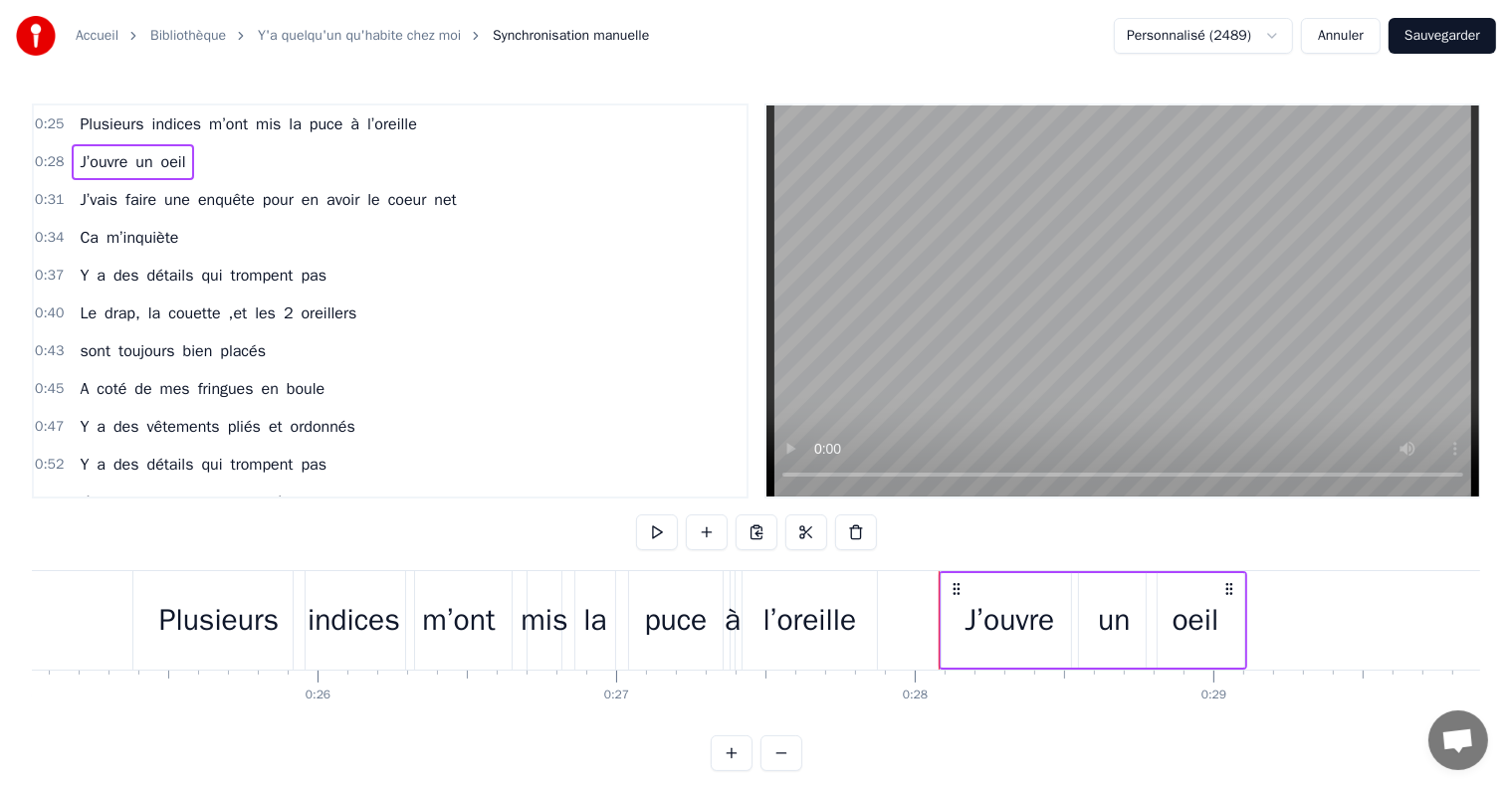 drag, startPoint x: 939, startPoint y: 608, endPoint x: 968, endPoint y: 610, distance: 29.068884 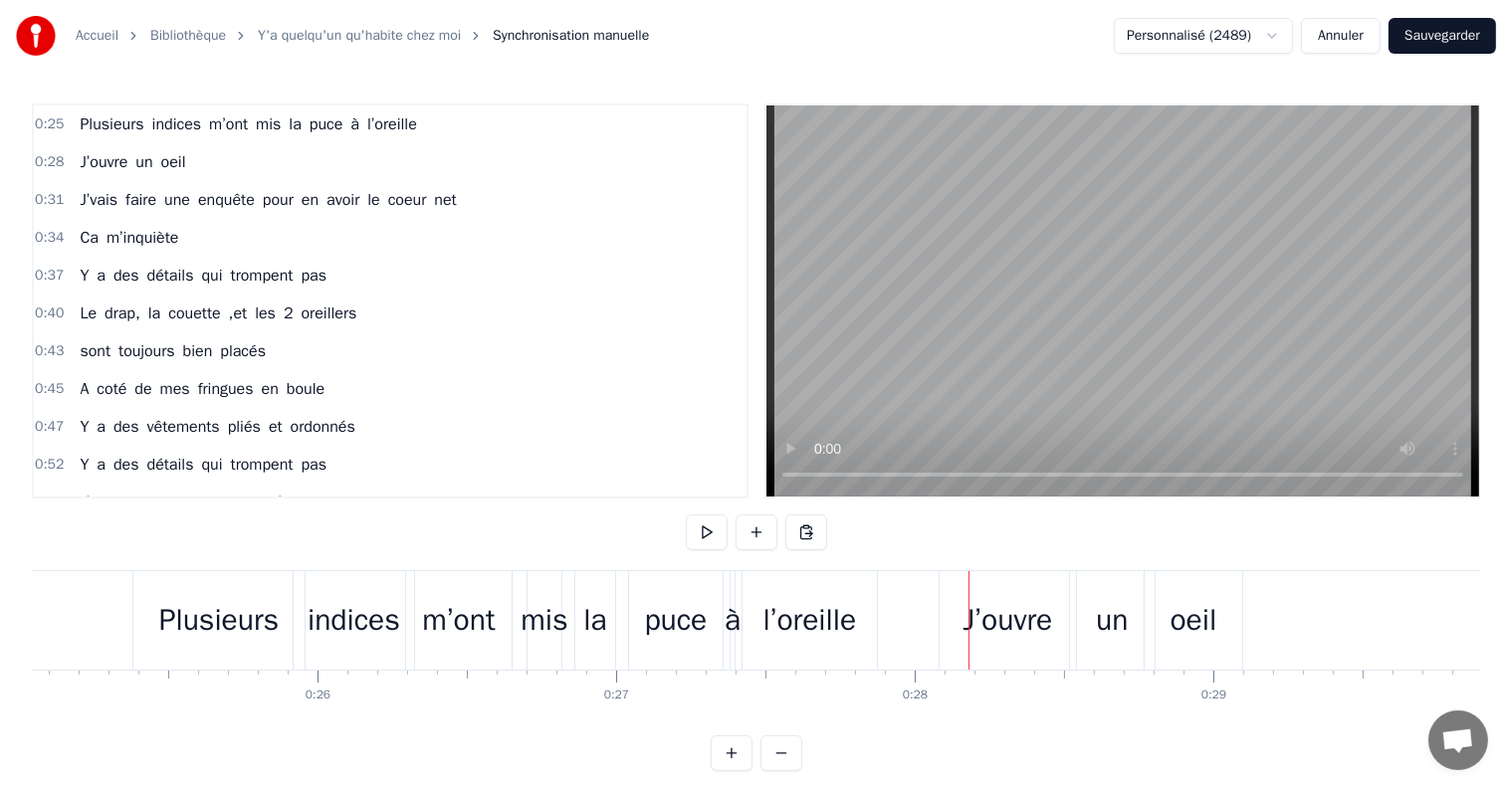 click on "oeil" at bounding box center [1193, 620] 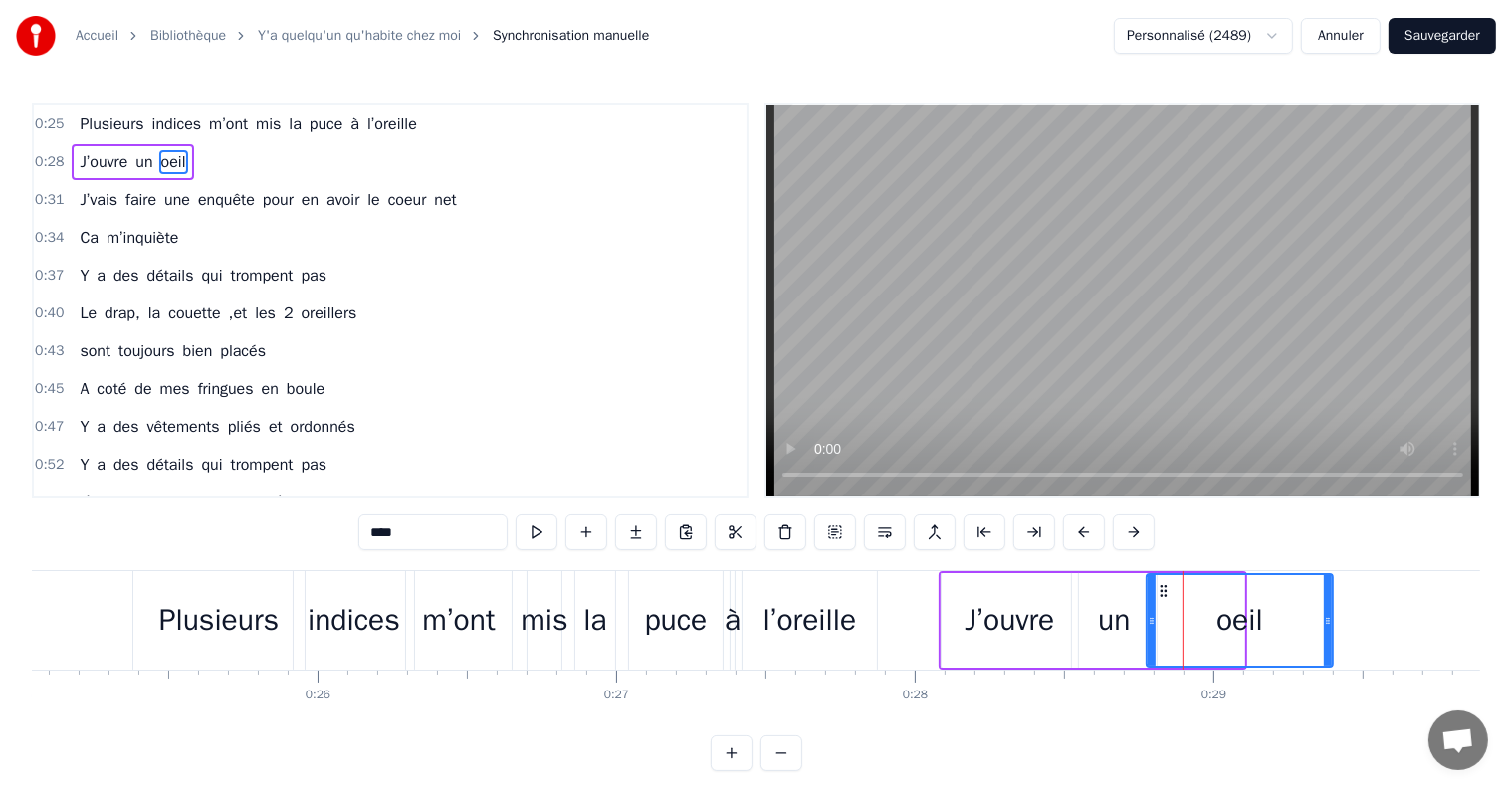 drag, startPoint x: 1240, startPoint y: 618, endPoint x: 1345, endPoint y: 618, distance: 105 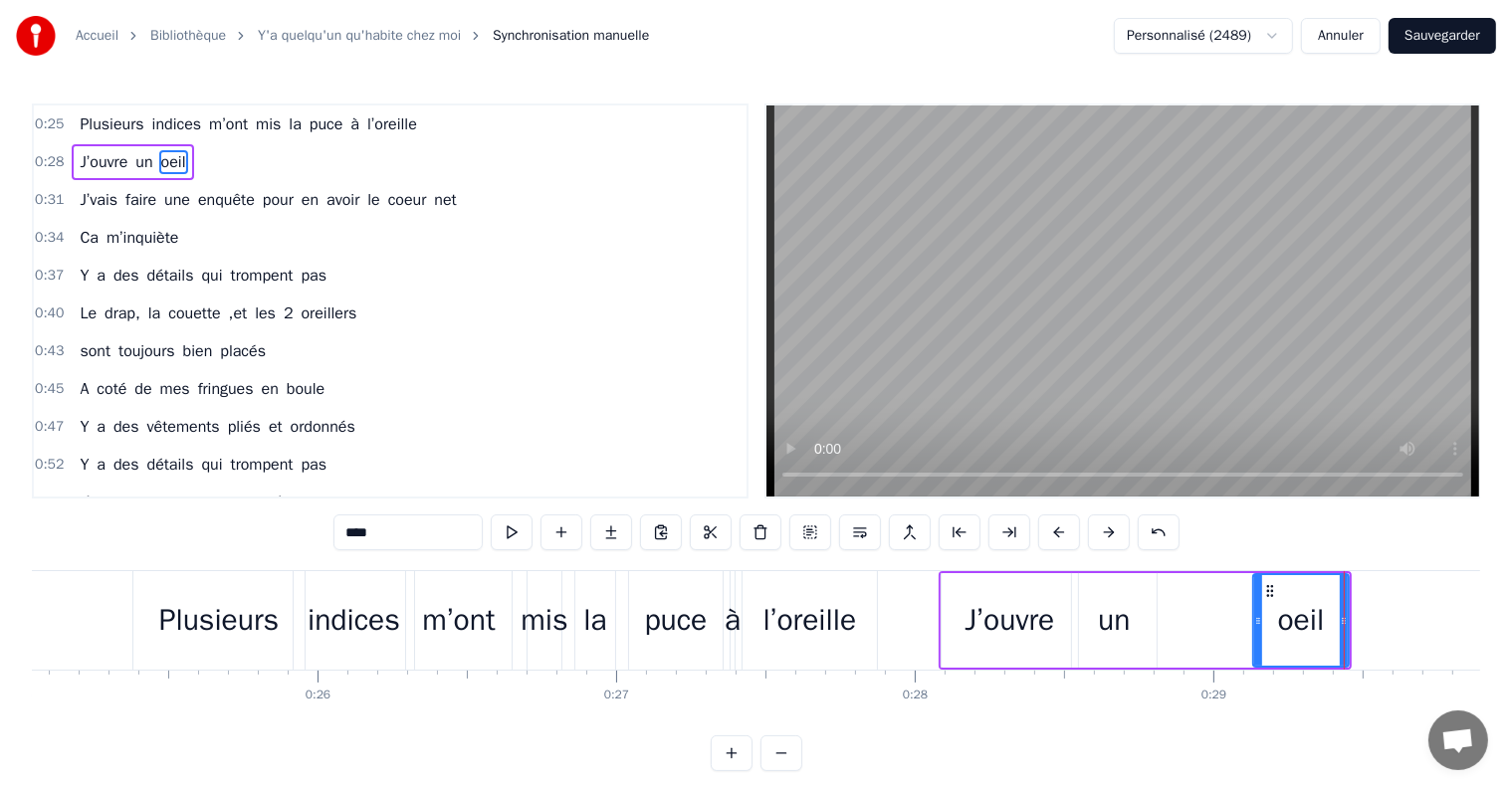 drag, startPoint x: 1149, startPoint y: 624, endPoint x: 1256, endPoint y: 624, distance: 107 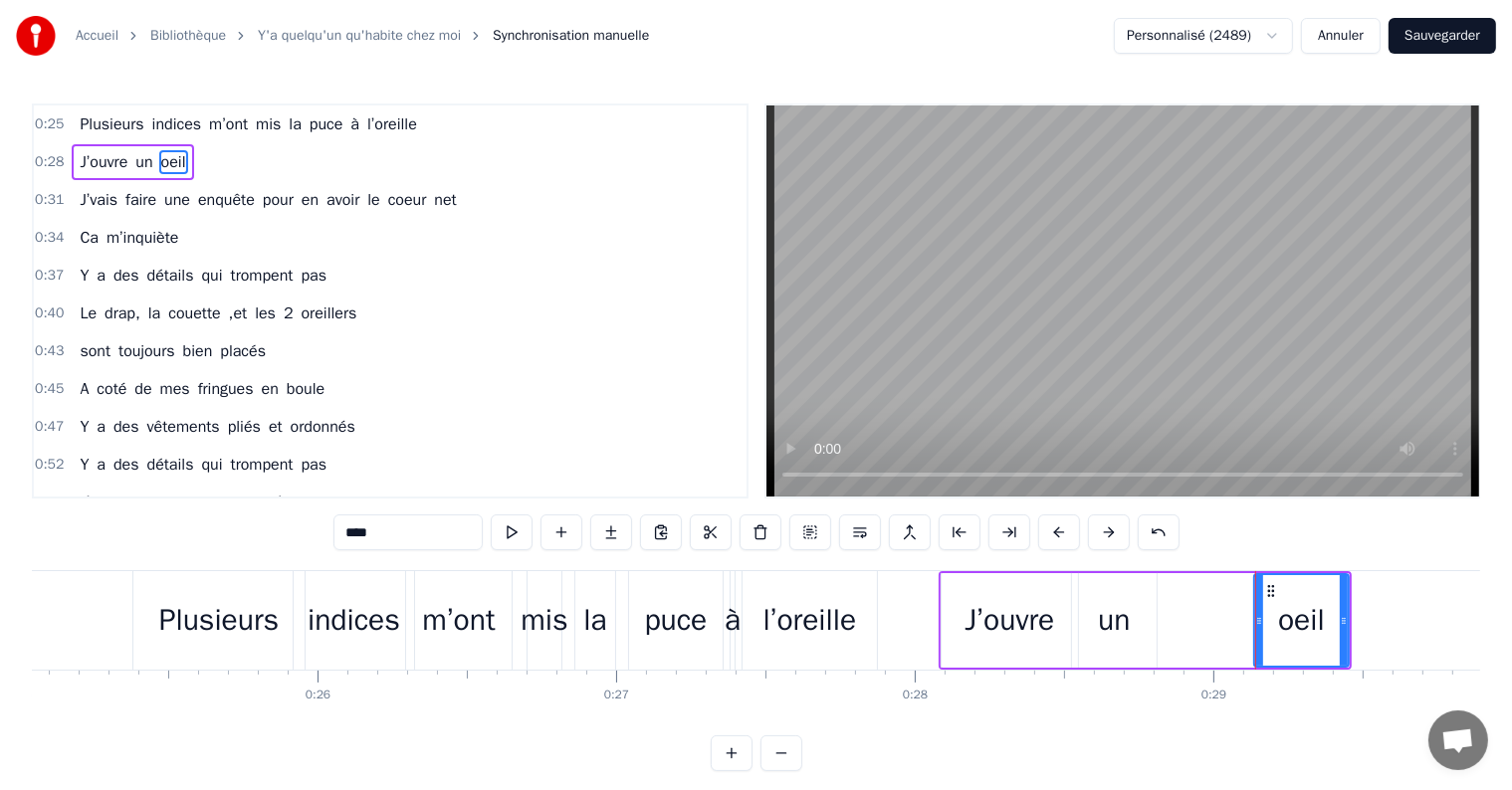click on "un" at bounding box center (1114, 620) 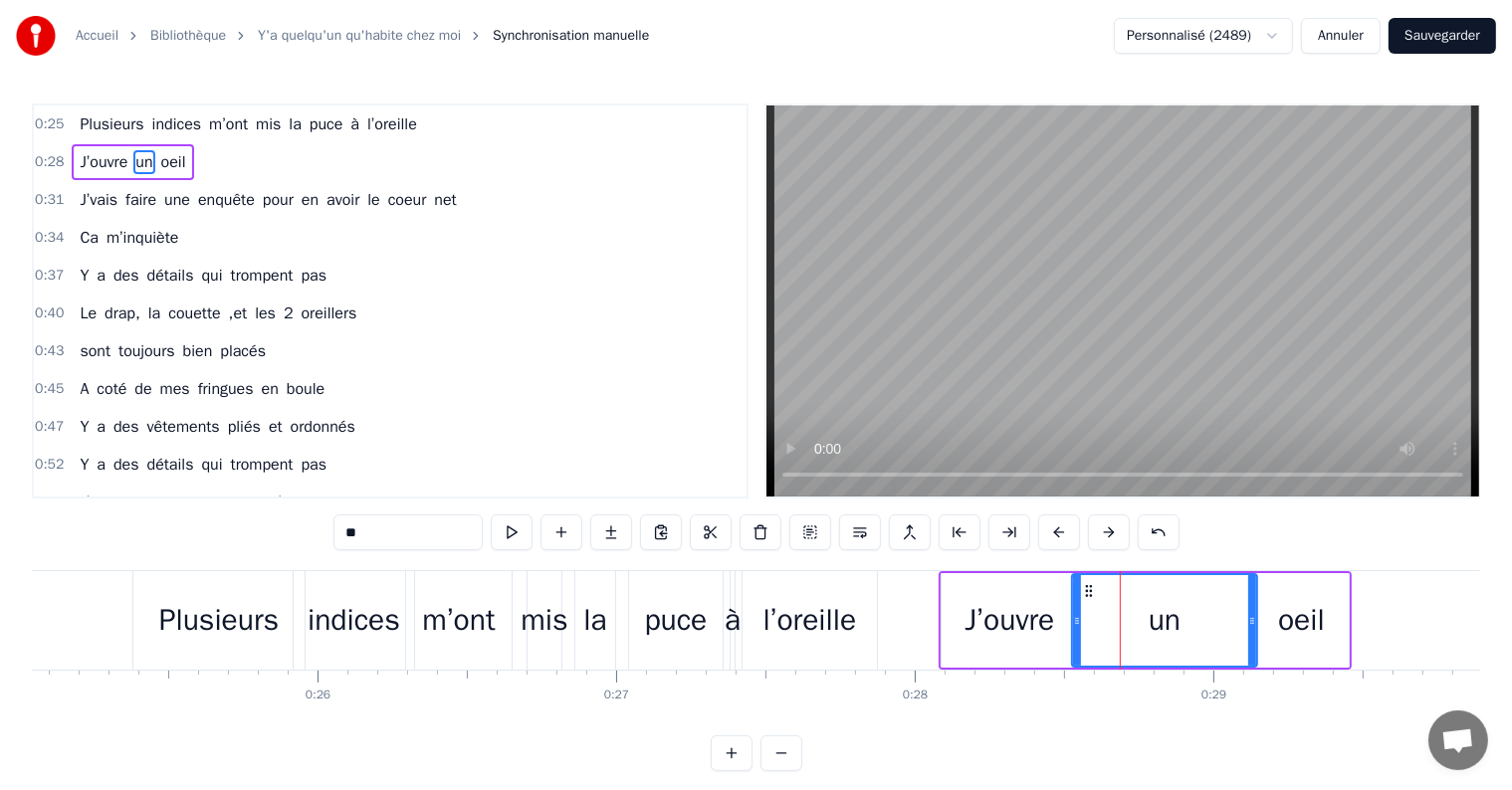 drag, startPoint x: 1150, startPoint y: 621, endPoint x: 1250, endPoint y: 618, distance: 100.04499 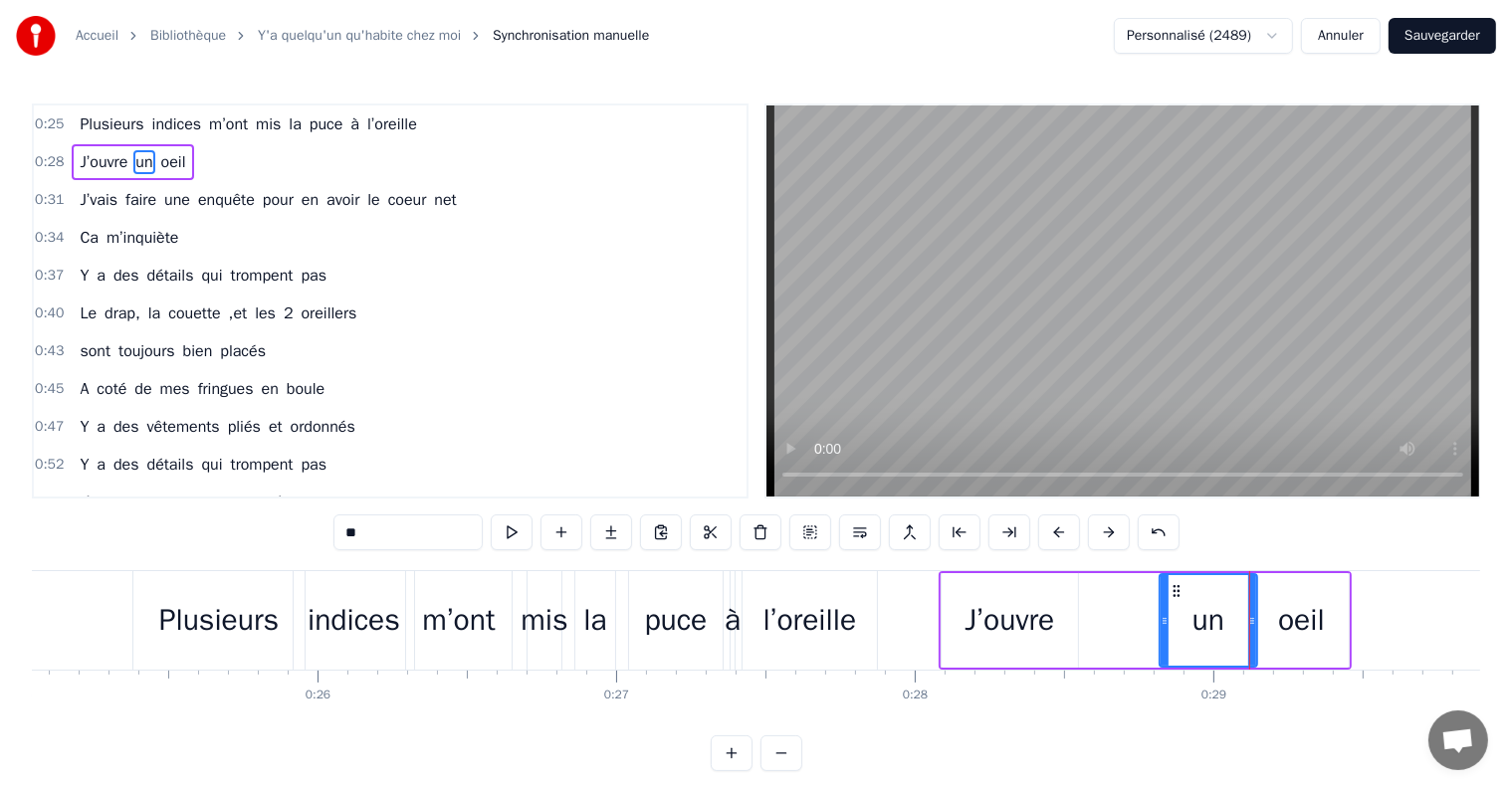 drag, startPoint x: 1075, startPoint y: 621, endPoint x: 1163, endPoint y: 630, distance: 88.45903 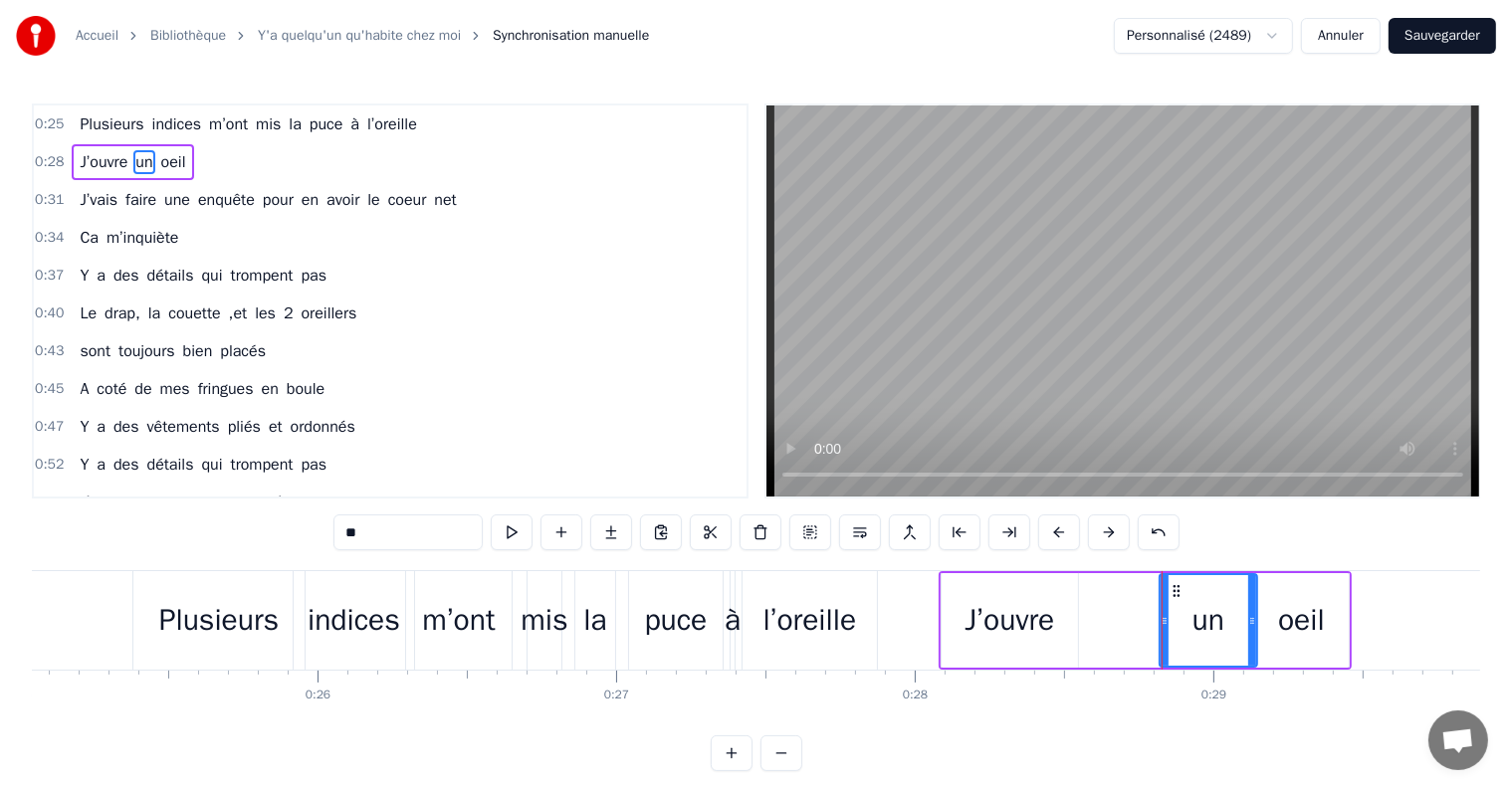click on "J’ouvre" at bounding box center (1009, 620) 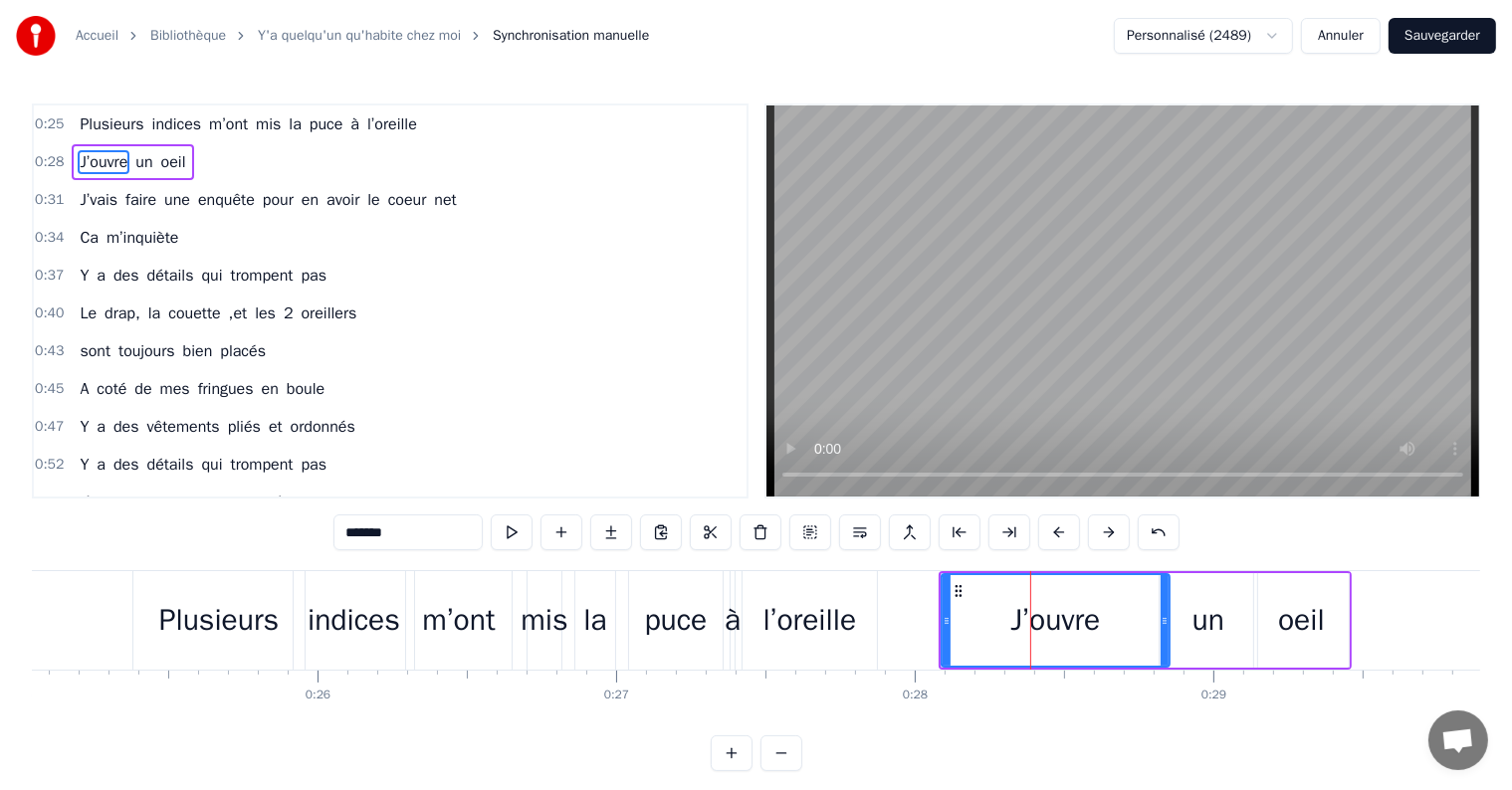 drag, startPoint x: 1071, startPoint y: 620, endPoint x: 1164, endPoint y: 621, distance: 93.00538 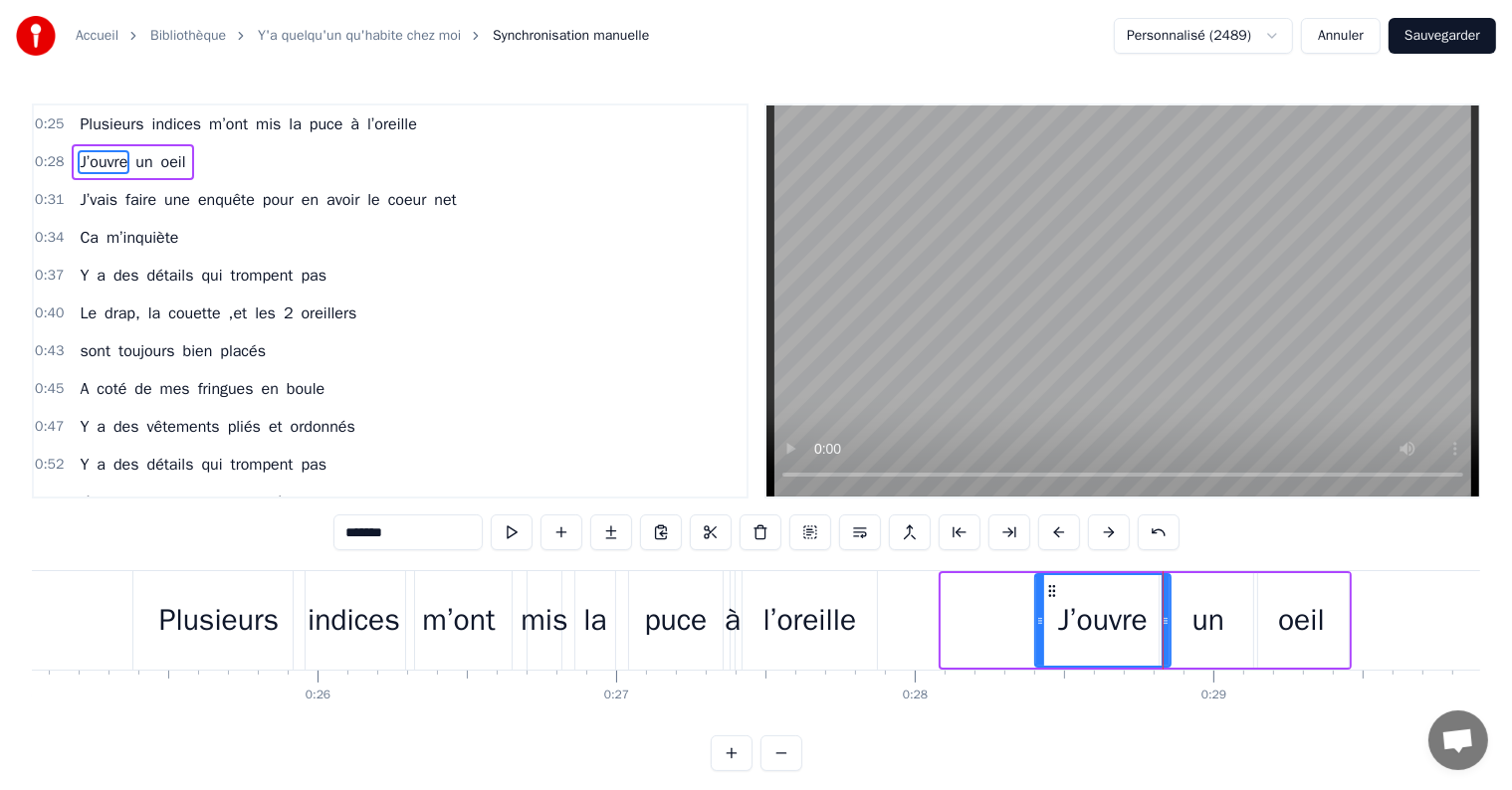 drag, startPoint x: 944, startPoint y: 622, endPoint x: 1038, endPoint y: 638, distance: 95.35198 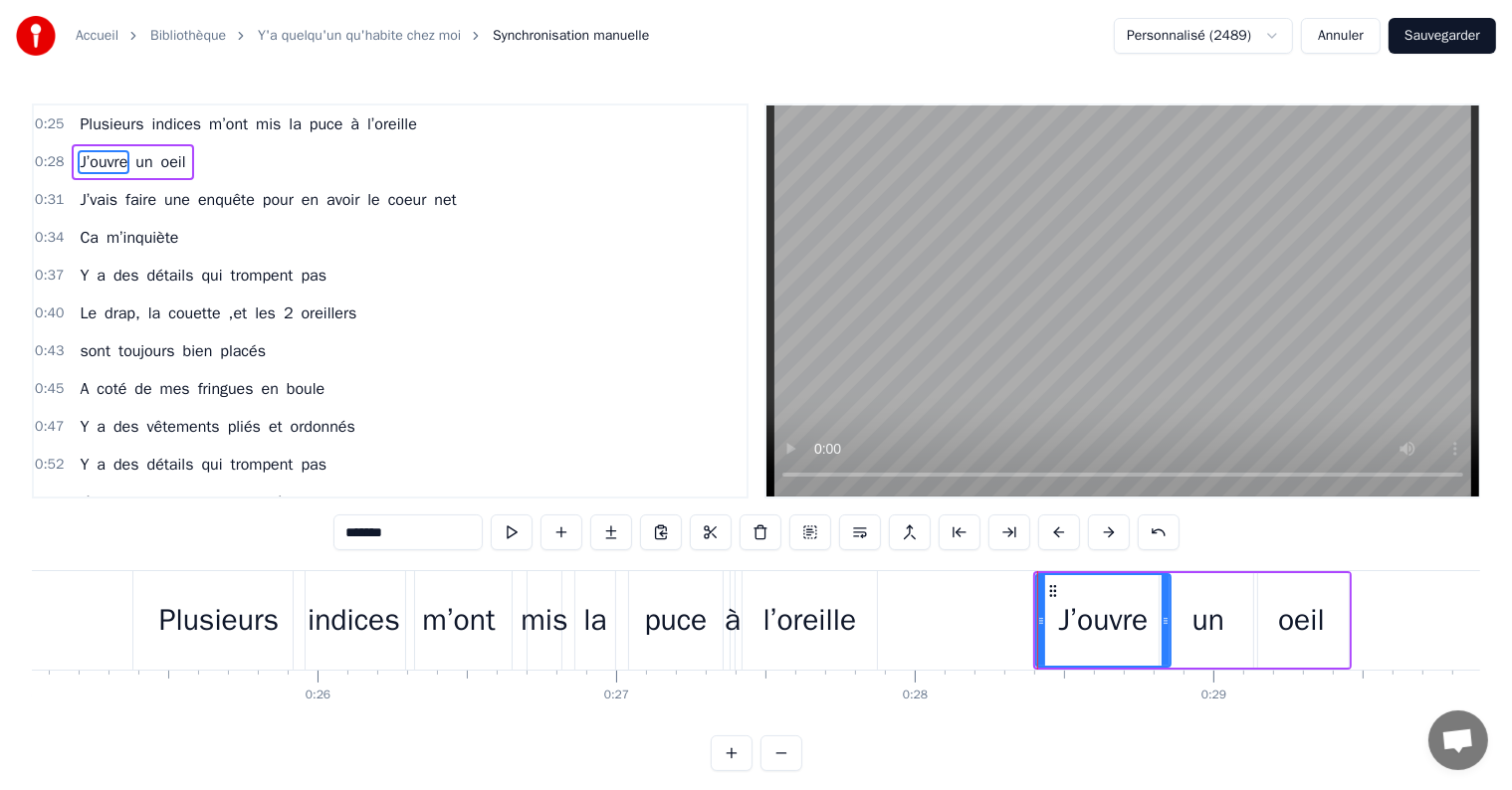 click on "Sauvegarder" at bounding box center [1442, 36] 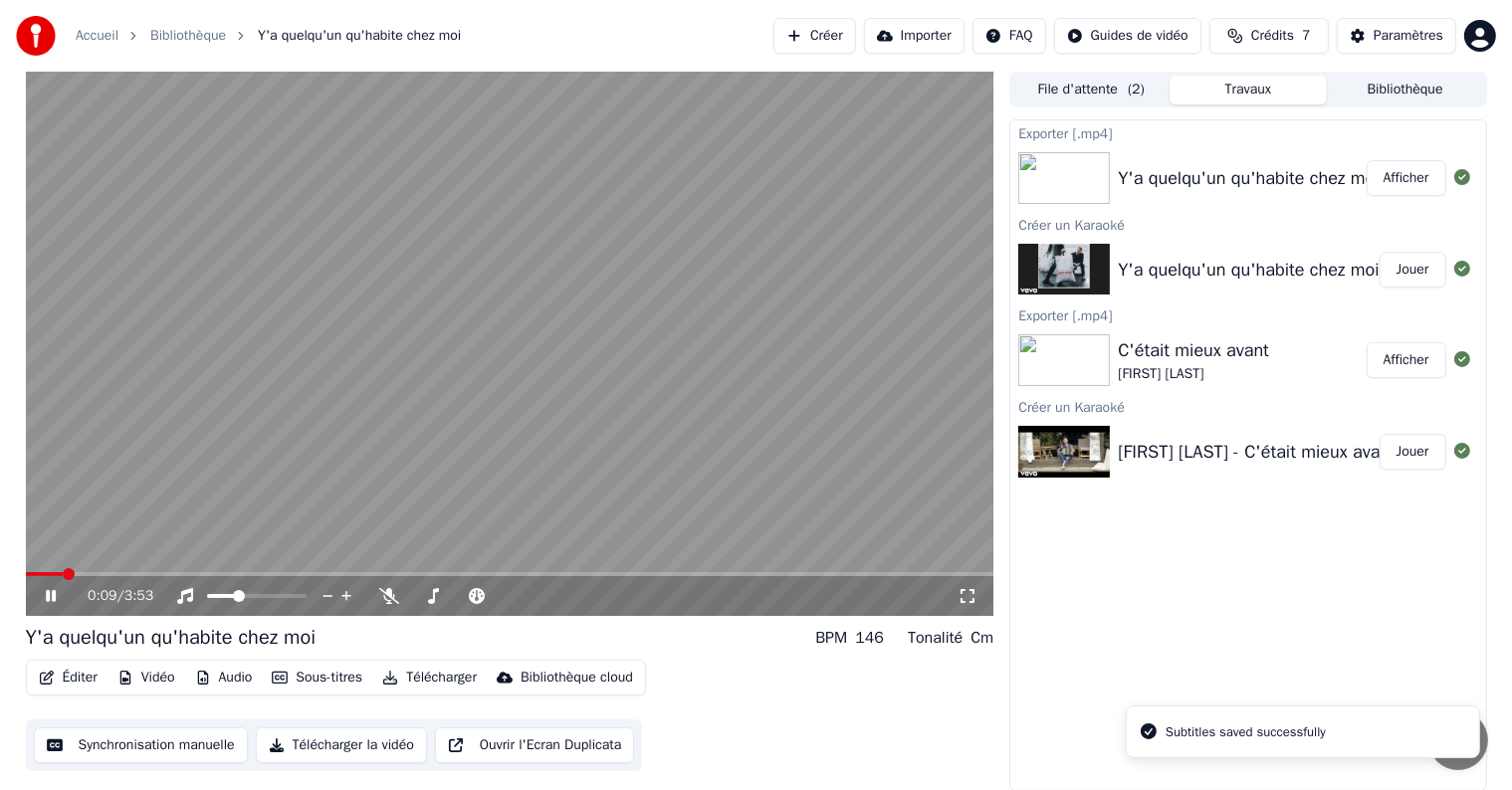 click at bounding box center (69, 574) 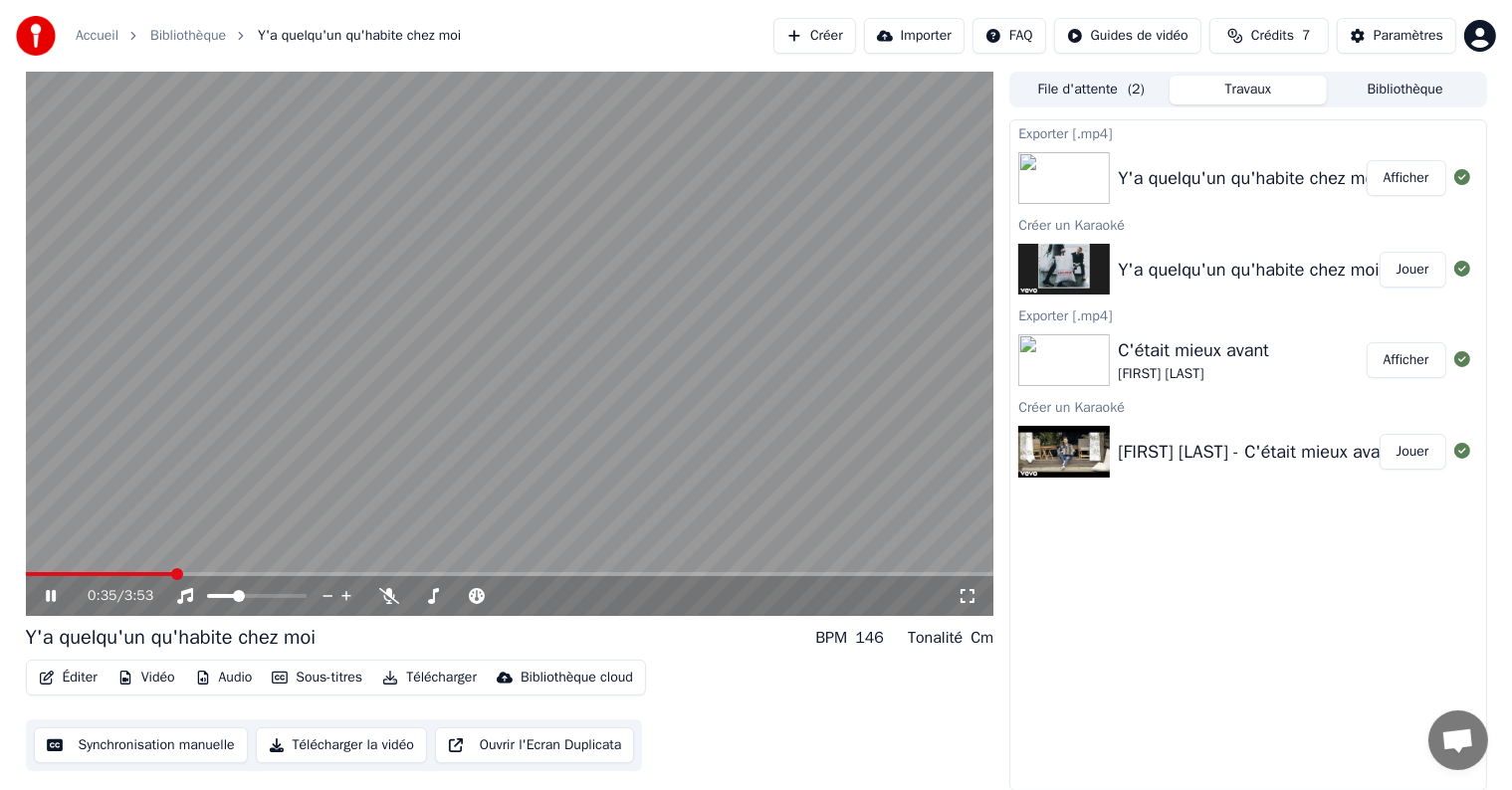 click 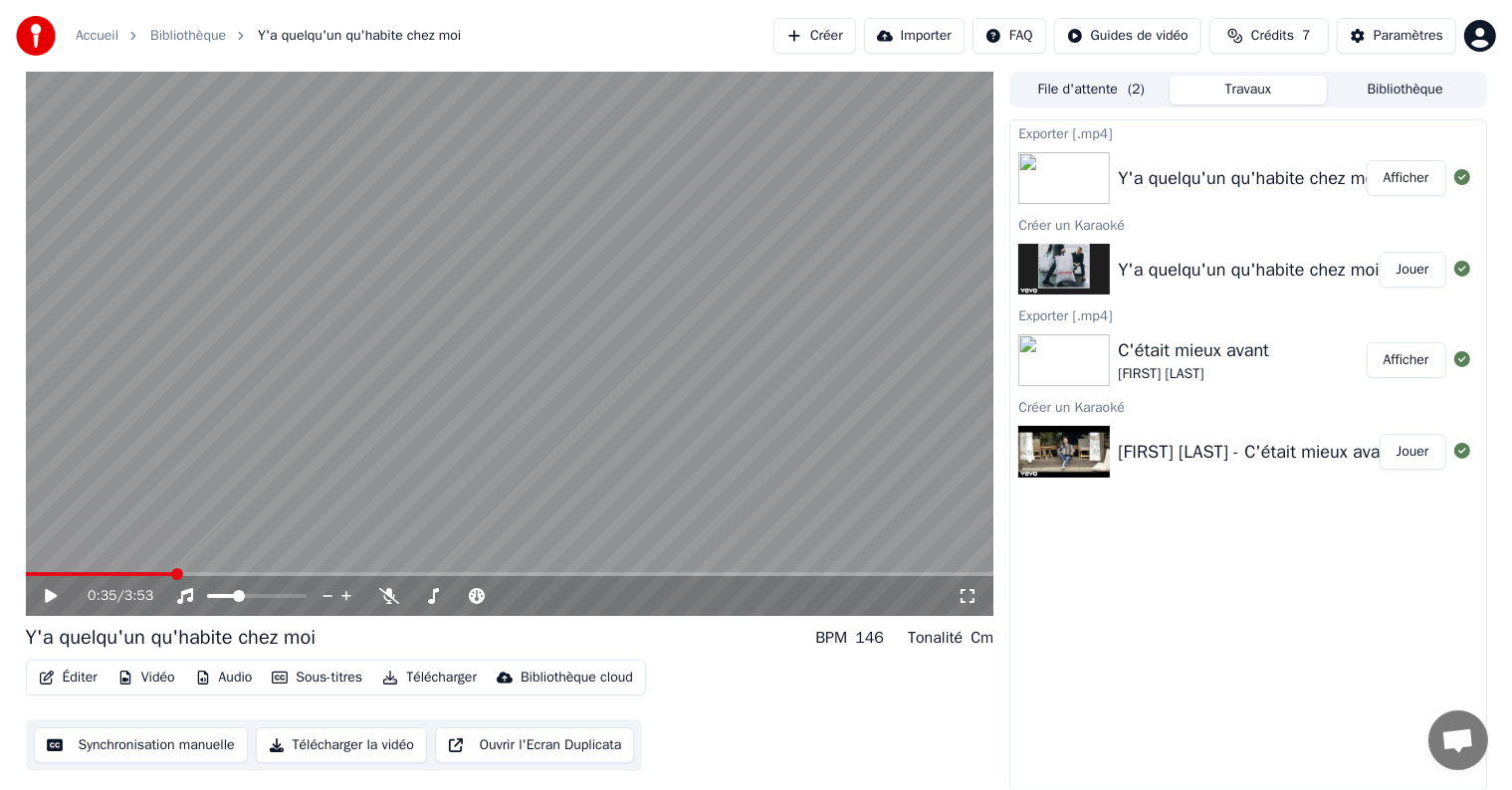 click on "Synchronisation manuelle" at bounding box center (140, 745) 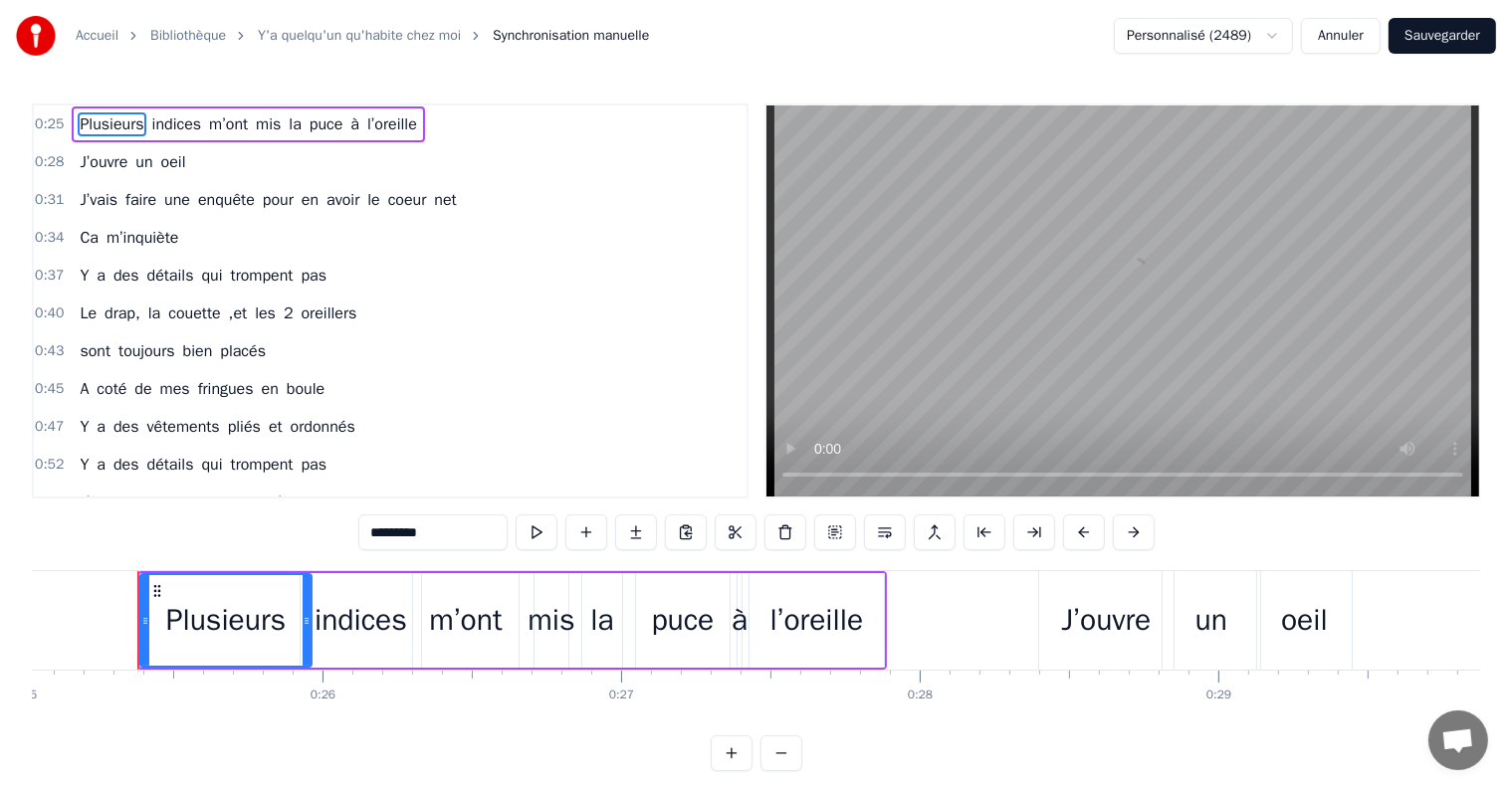 scroll, scrollTop: 0, scrollLeft: 7478, axis: horizontal 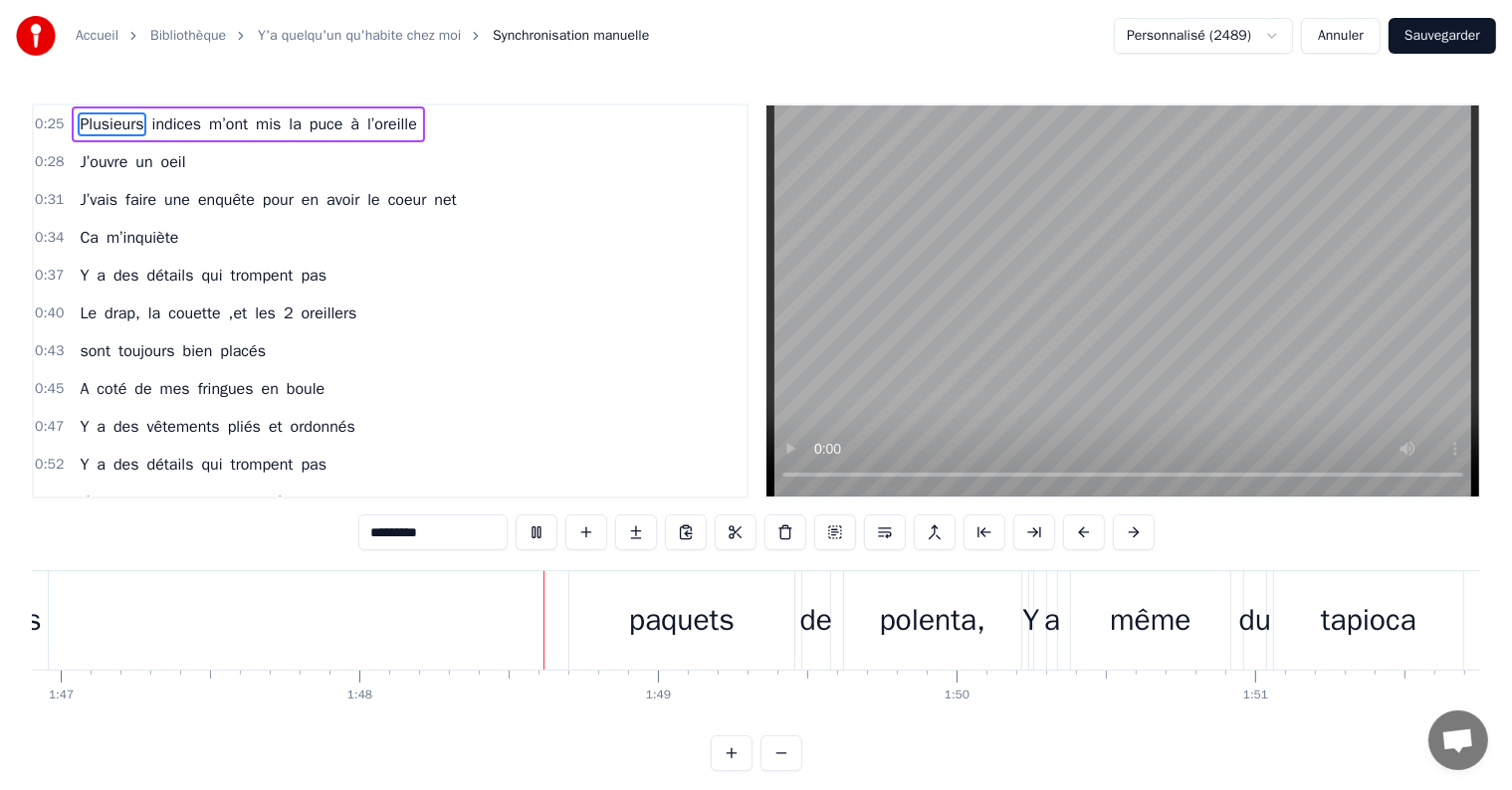 click on "0:52 Y a des détails qui trompent pas" at bounding box center [390, 465] 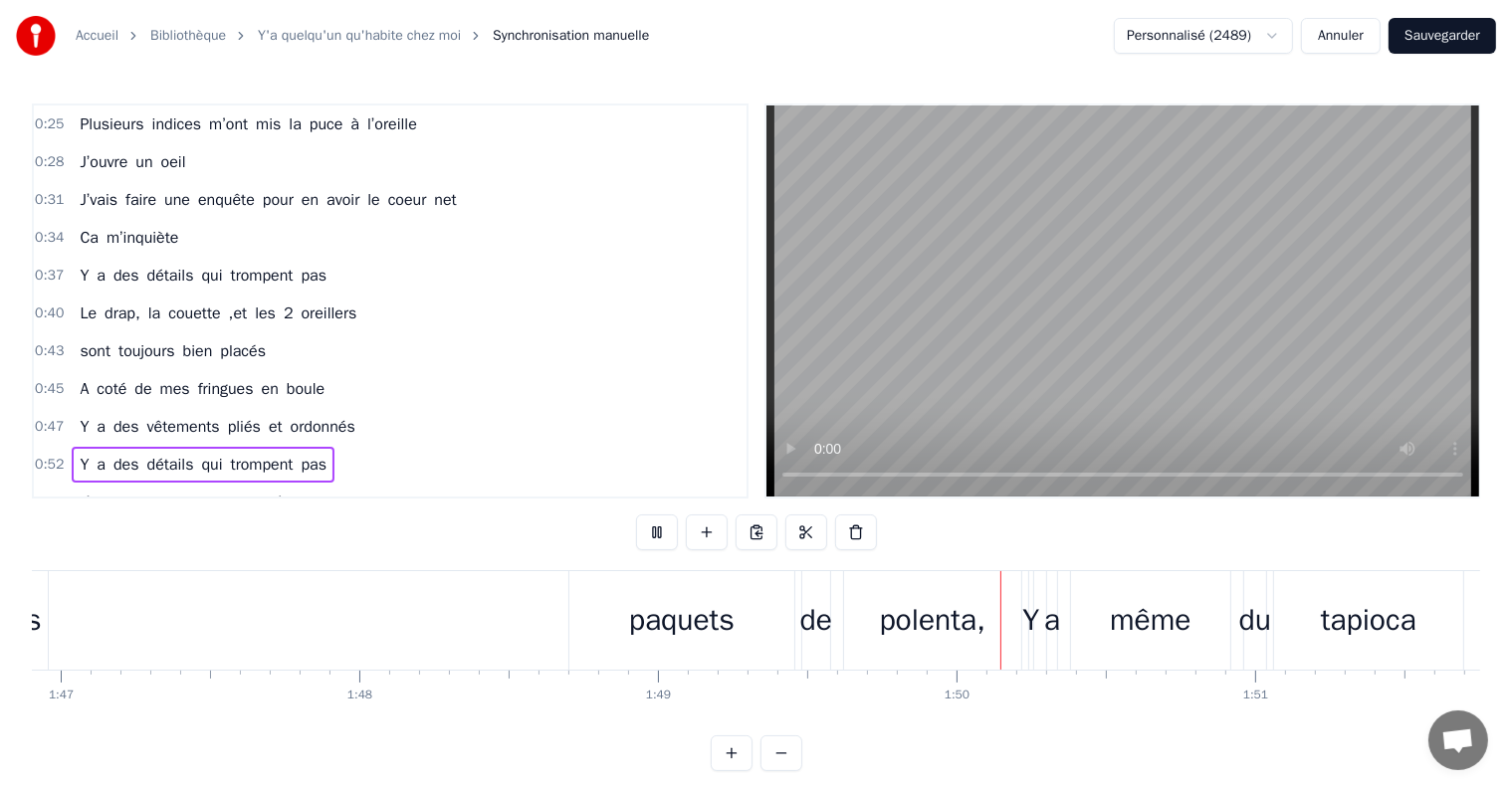 click on "0:52 Y a des détails qui trompent pas" at bounding box center [390, 465] 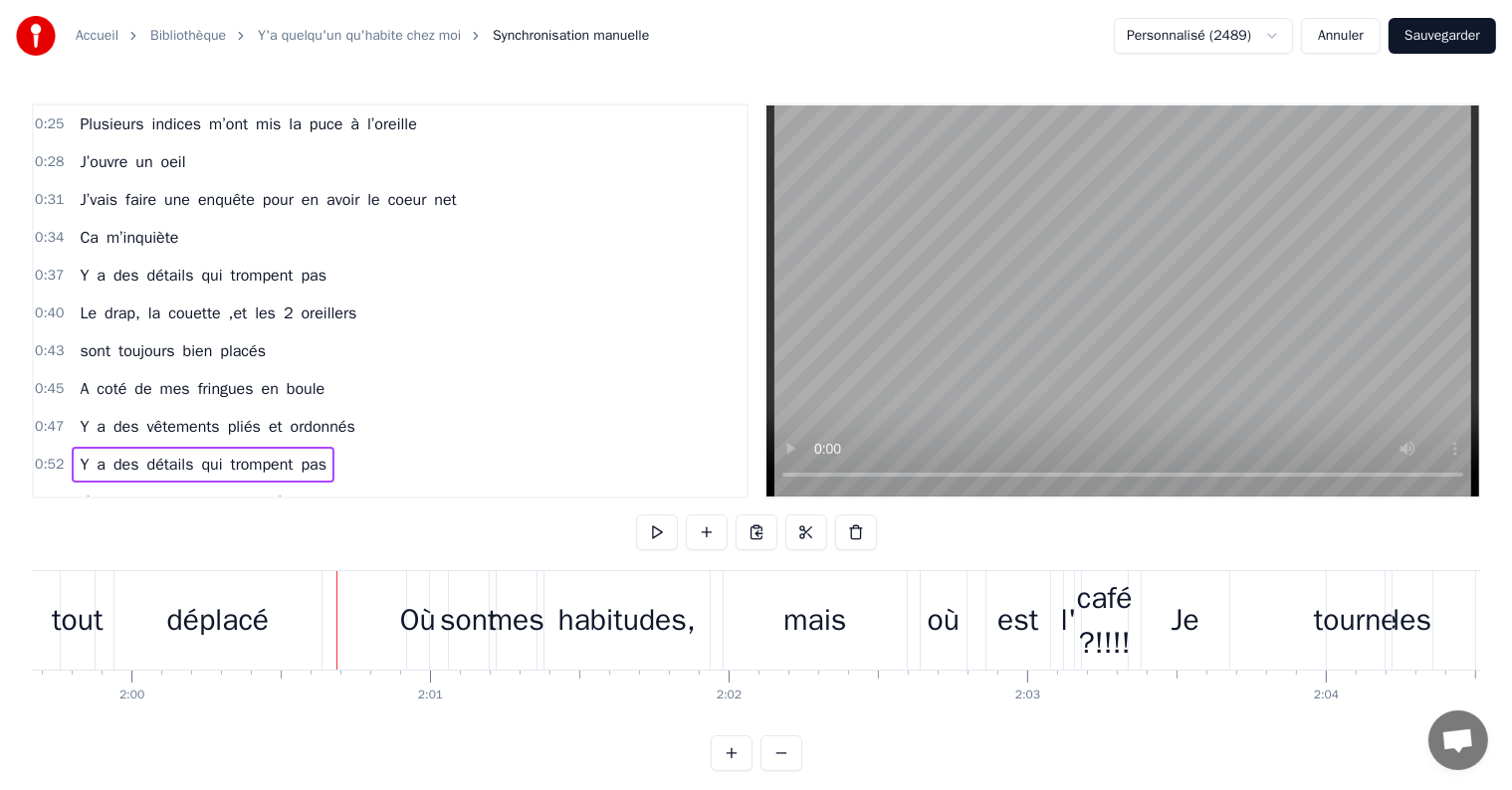 scroll, scrollTop: 0, scrollLeft: 35798, axis: horizontal 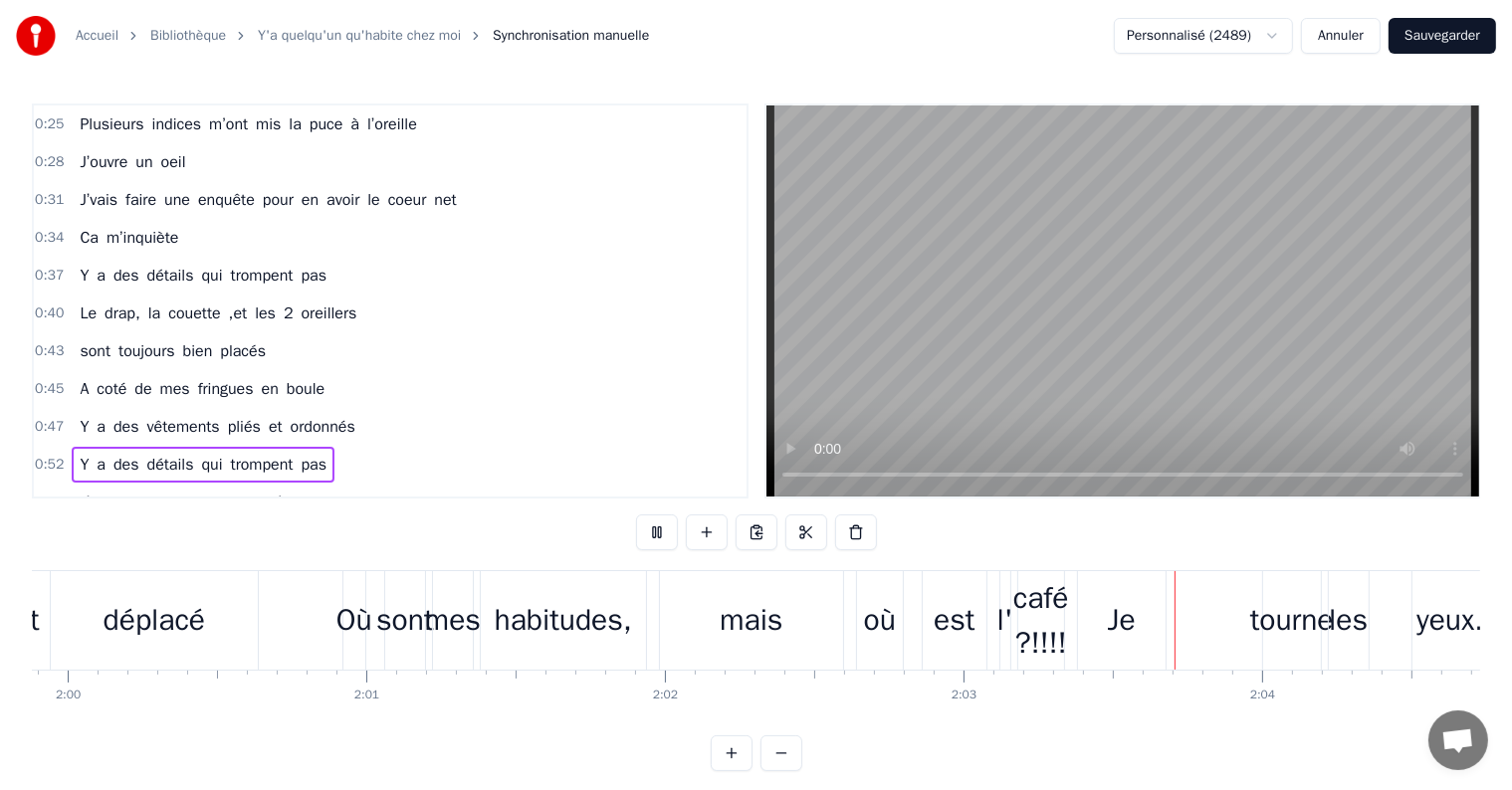 click on "0:55 J’crois qu'y a quelqu'un qu’habite chez moi!" at bounding box center (390, 502) 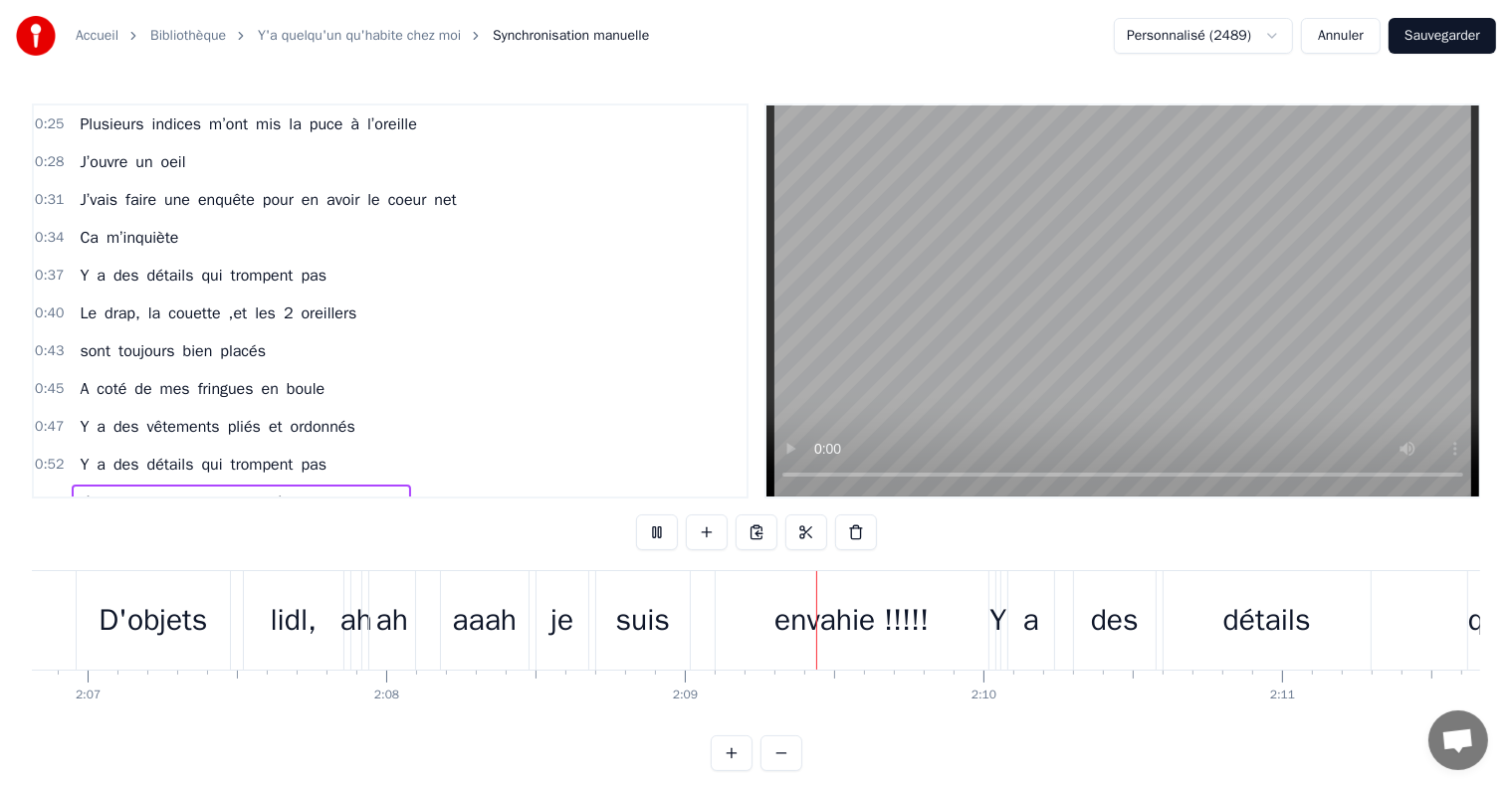 scroll, scrollTop: 0, scrollLeft: 38378, axis: horizontal 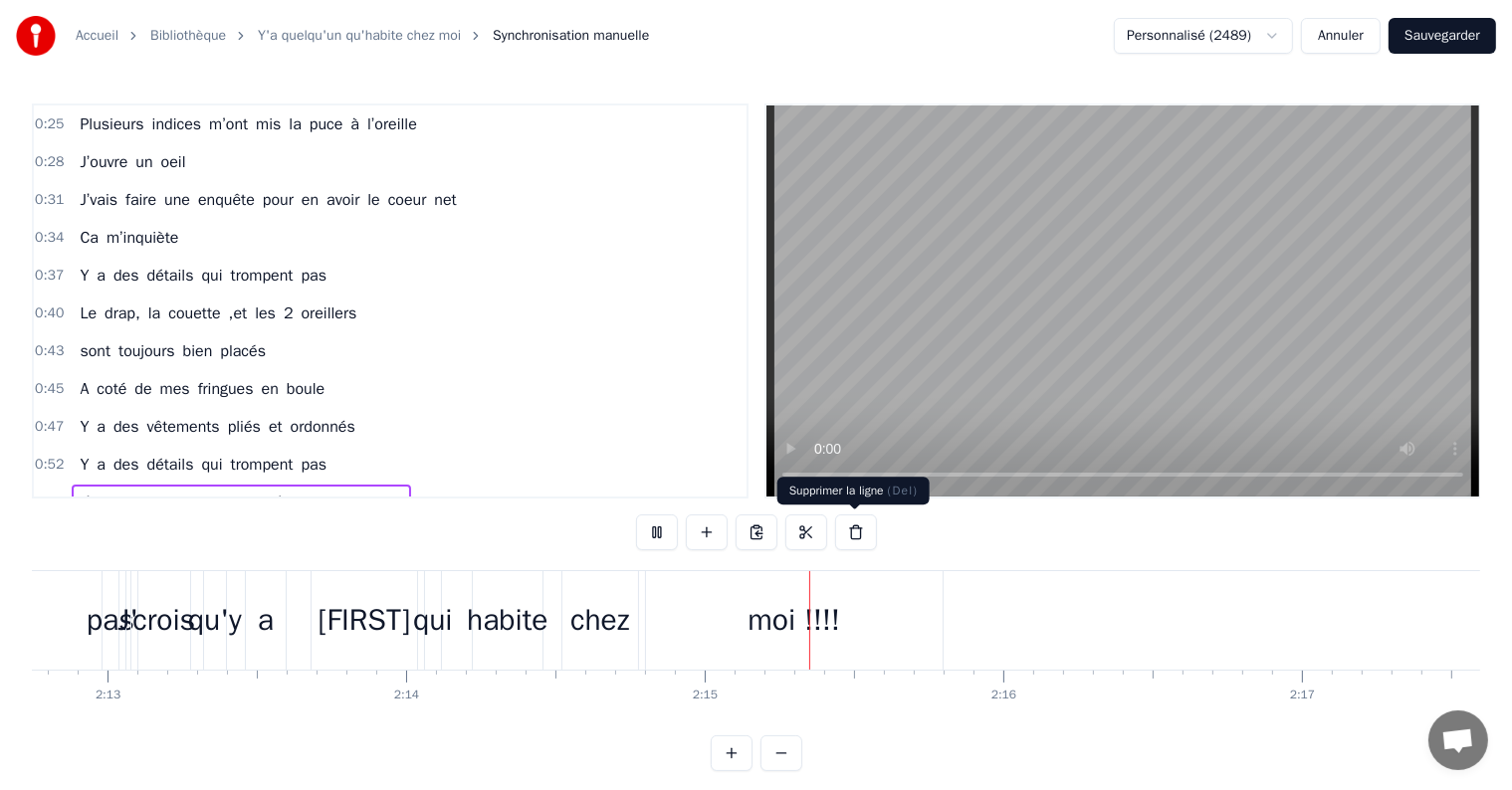 click at bounding box center [856, 532] 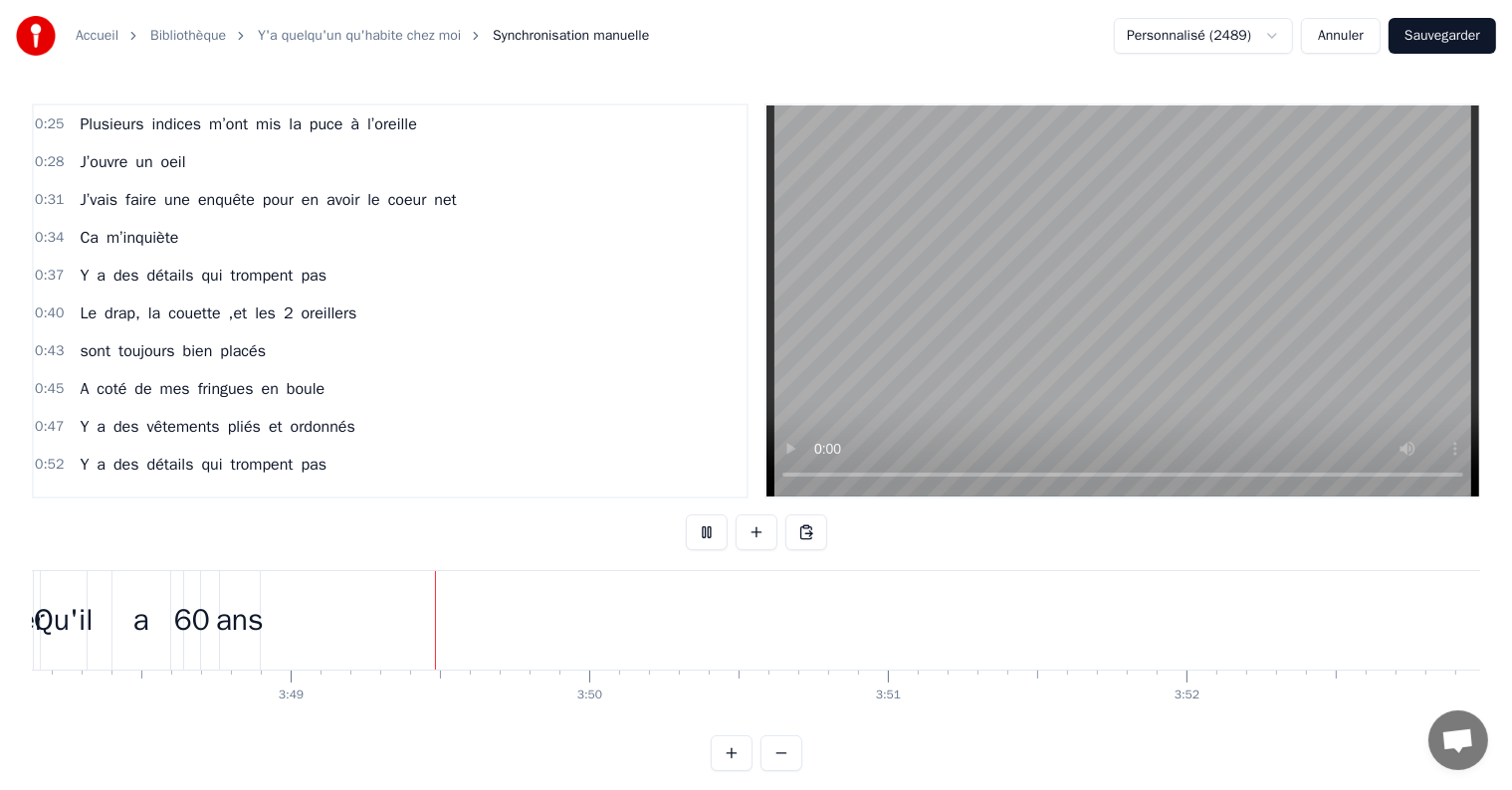 scroll, scrollTop: 0, scrollLeft: 68129, axis: horizontal 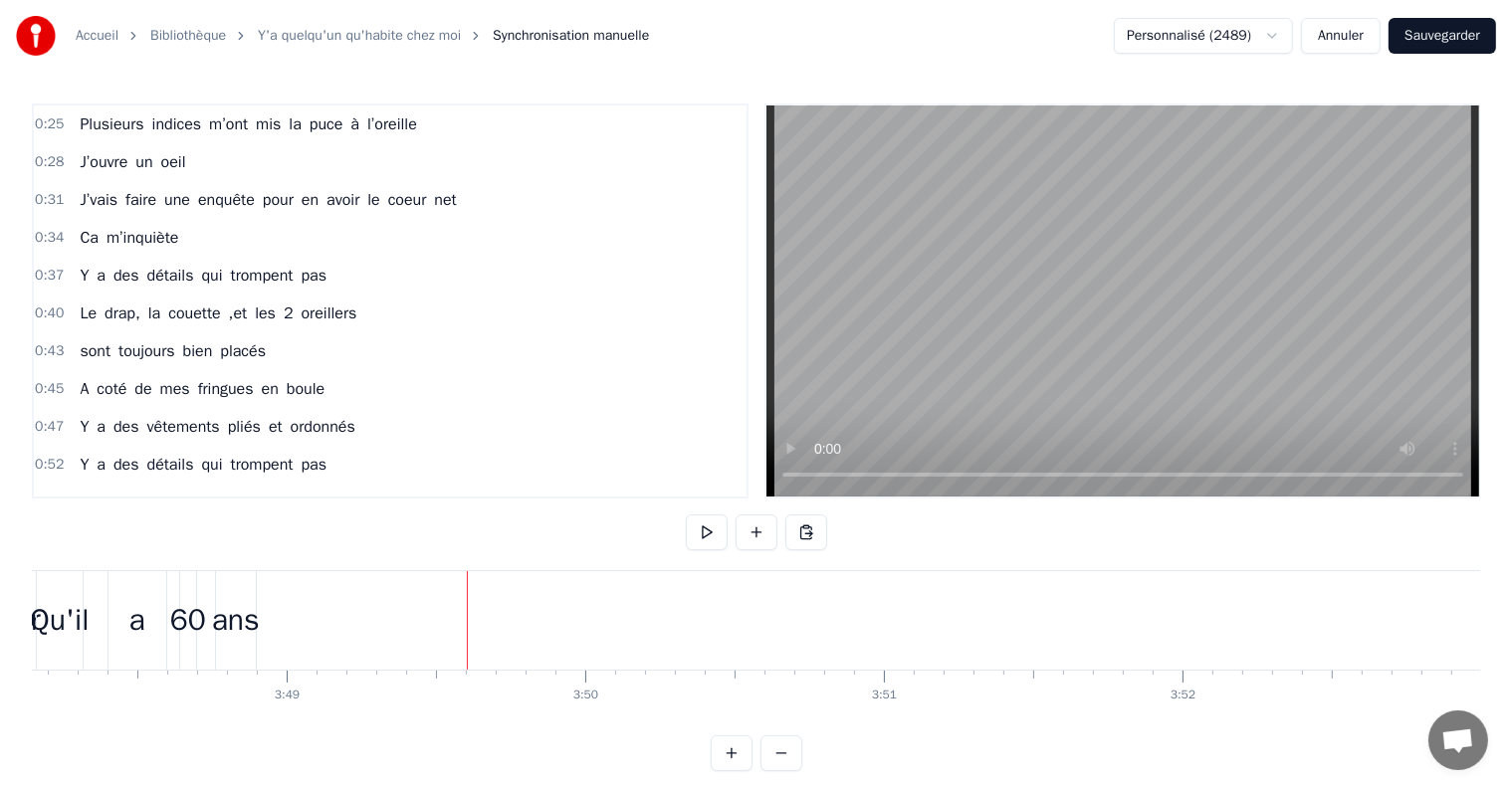 click on "Plusieurs" at bounding box center (111, 124) 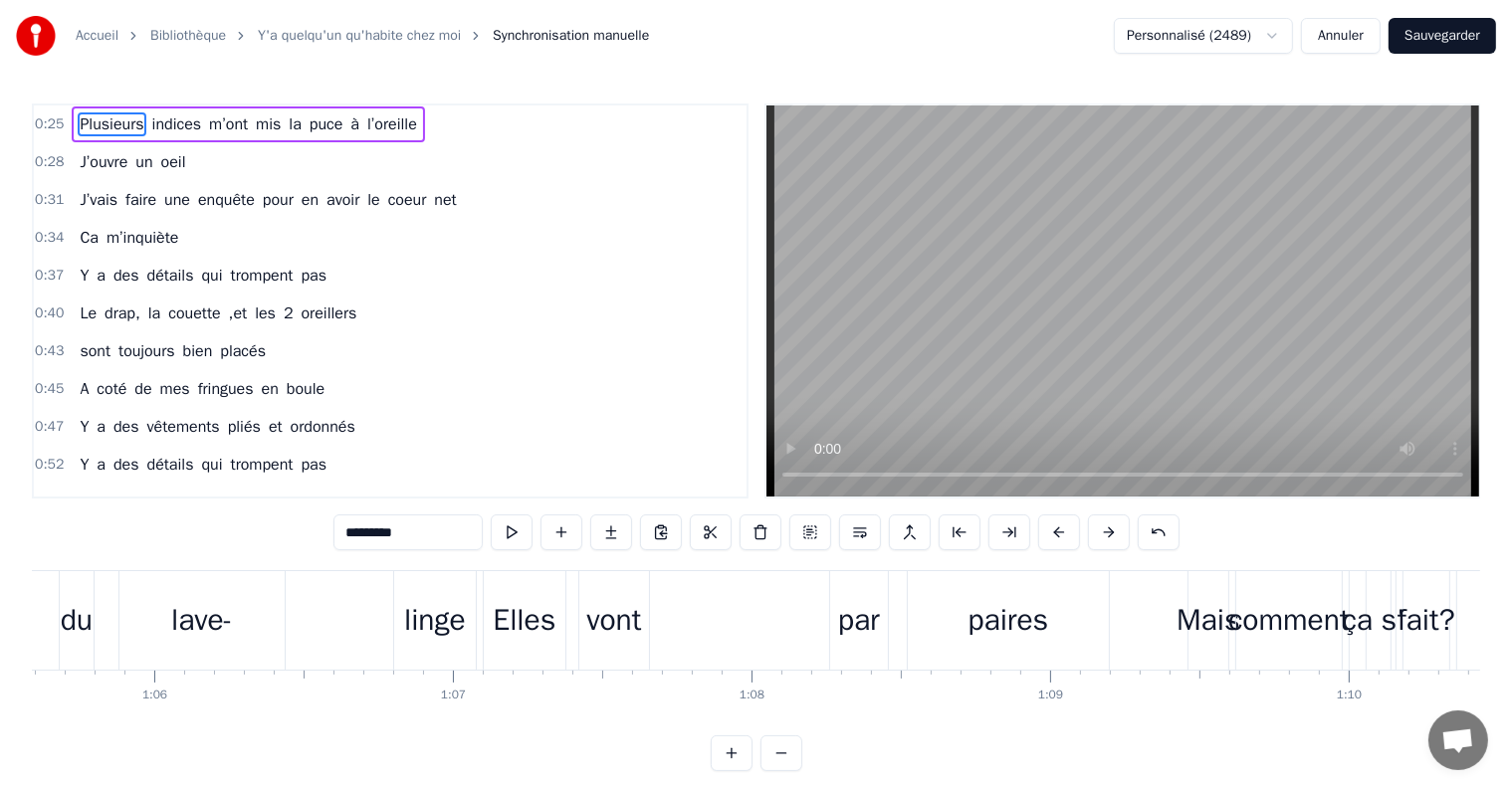 scroll, scrollTop: 0, scrollLeft: 7478, axis: horizontal 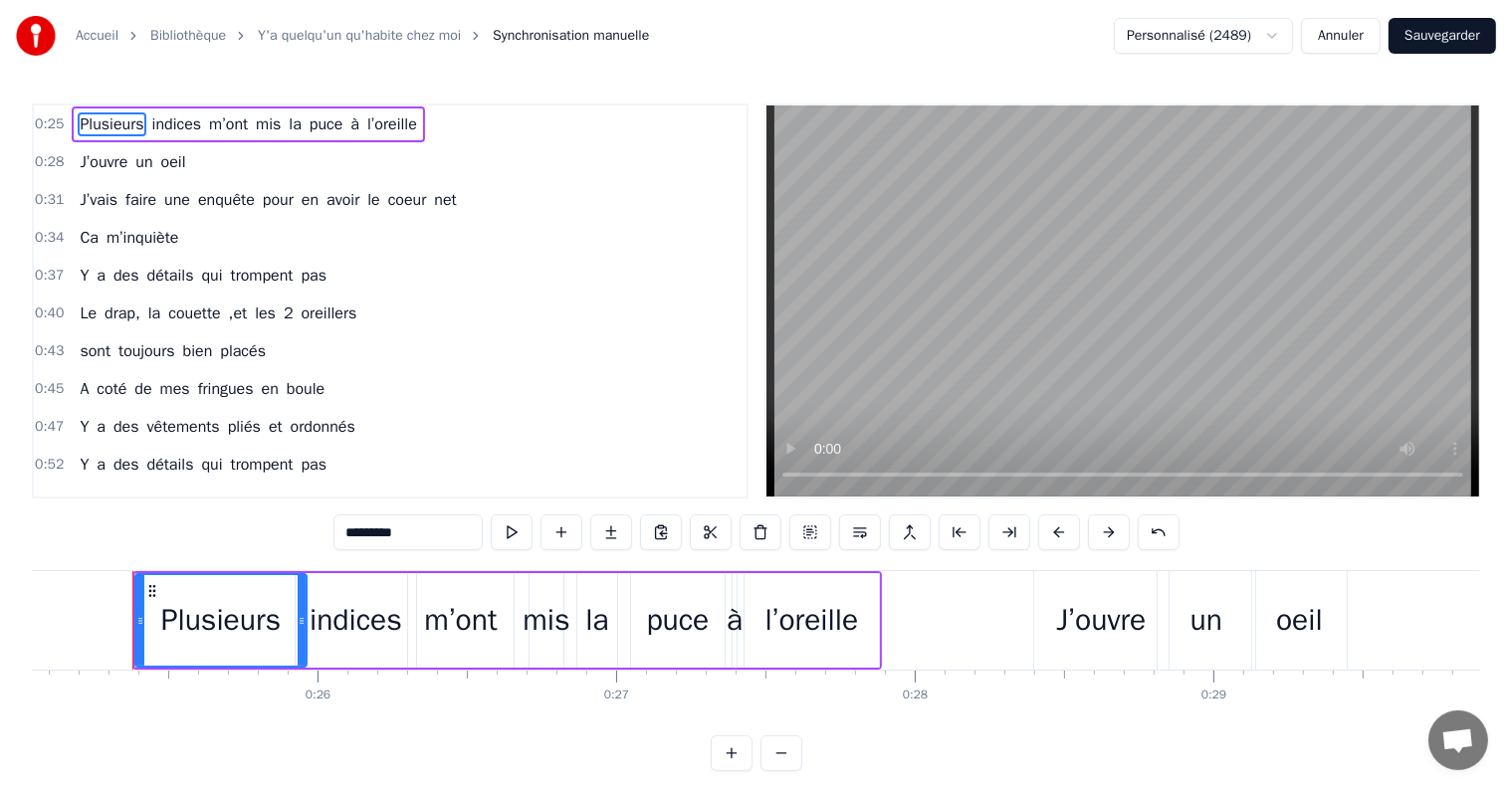 click on "oeil" at bounding box center (1299, 620) 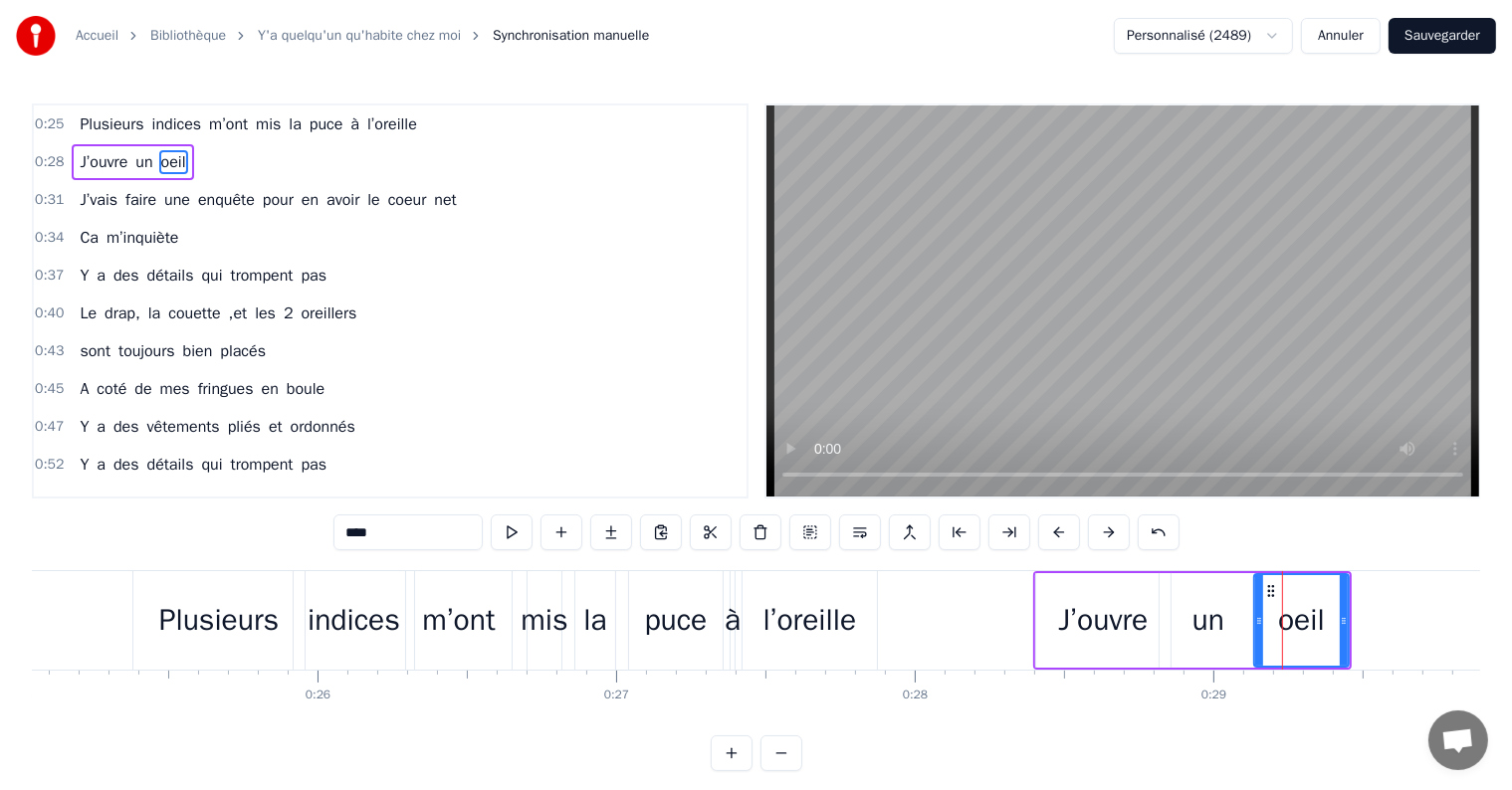 click on "J’ouvre" at bounding box center (1103, 620) 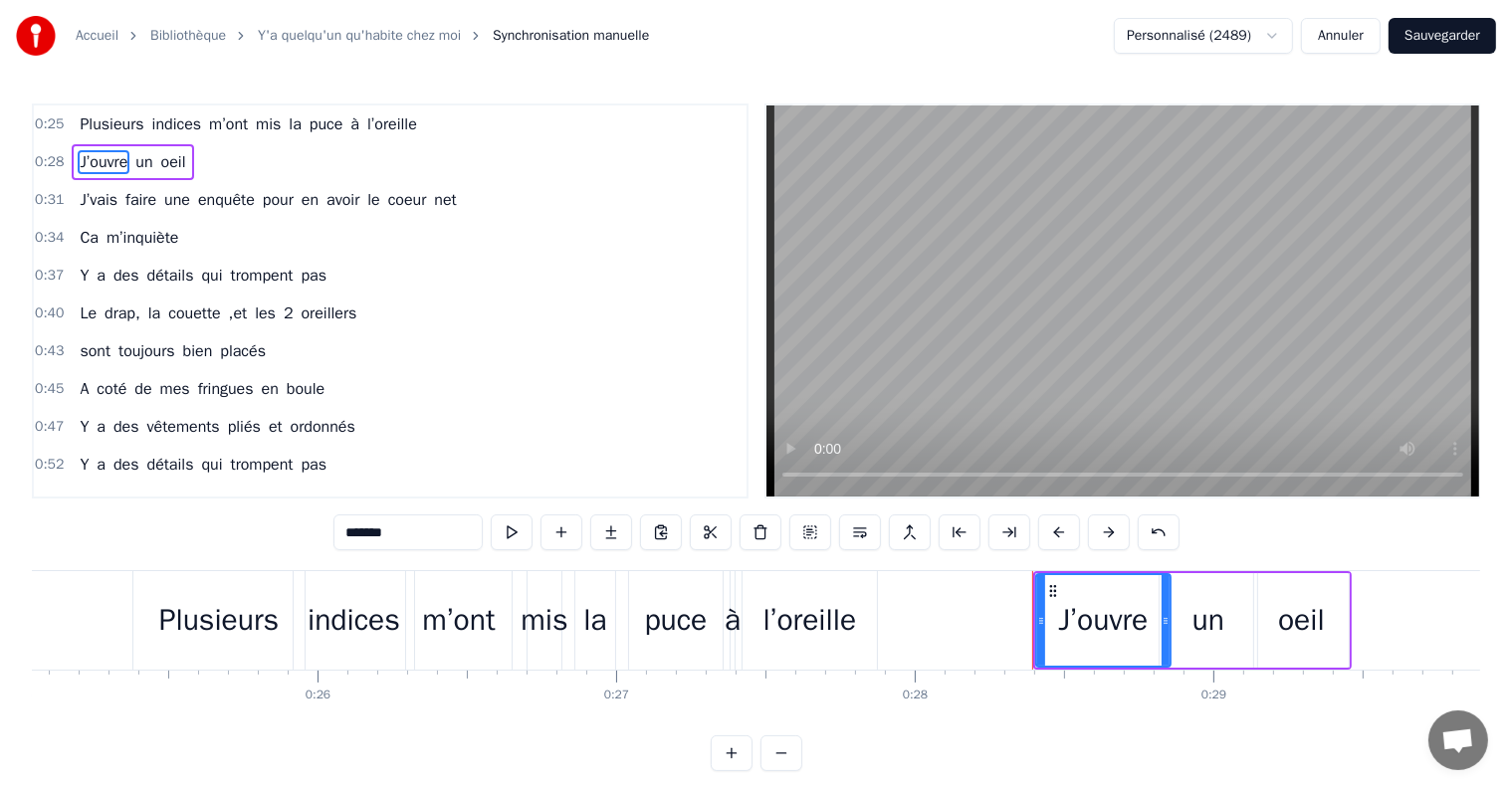 click on "indices" at bounding box center (353, 620) 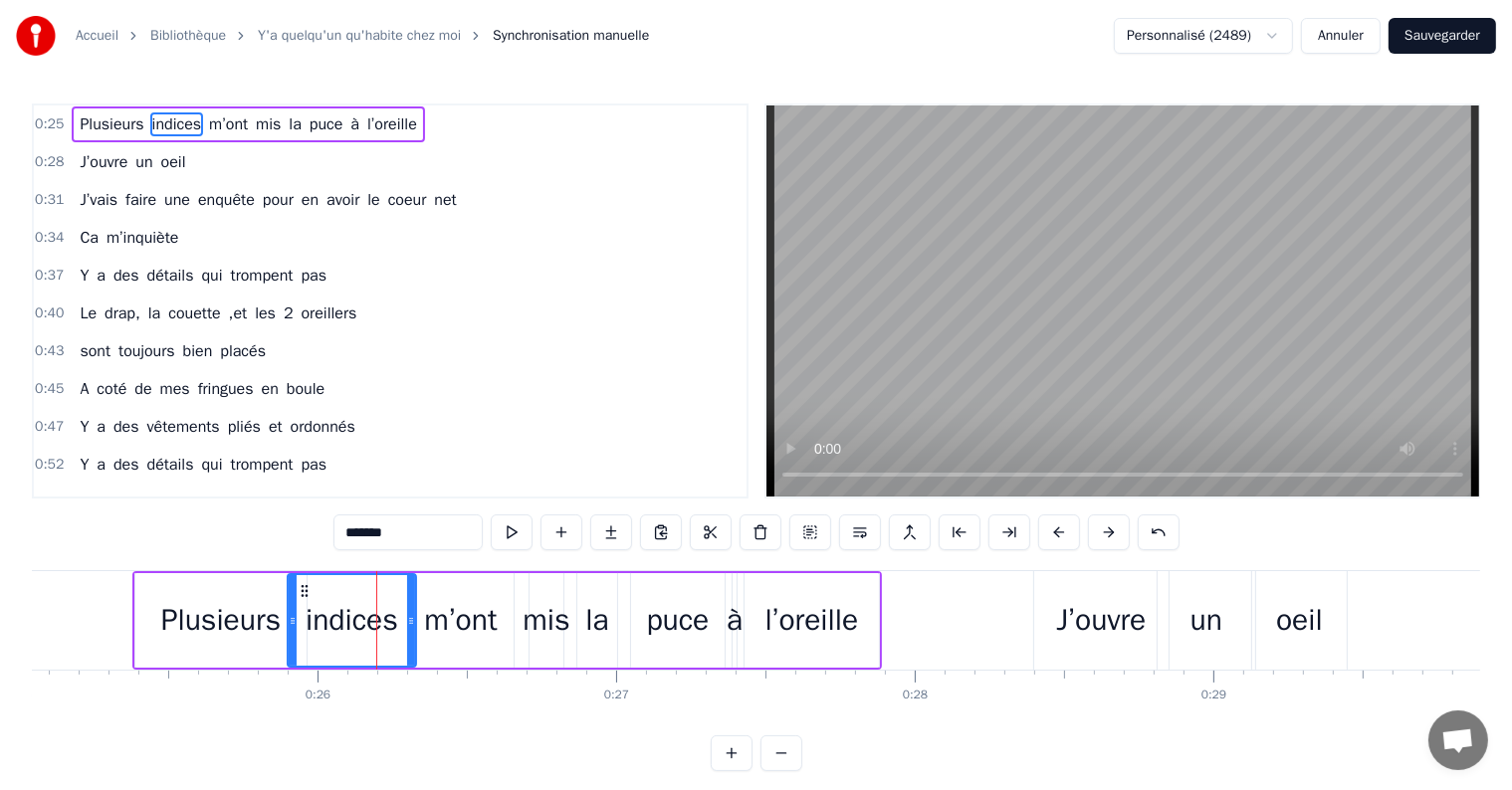 drag, startPoint x: 299, startPoint y: 620, endPoint x: 344, endPoint y: 622, distance: 45.044423 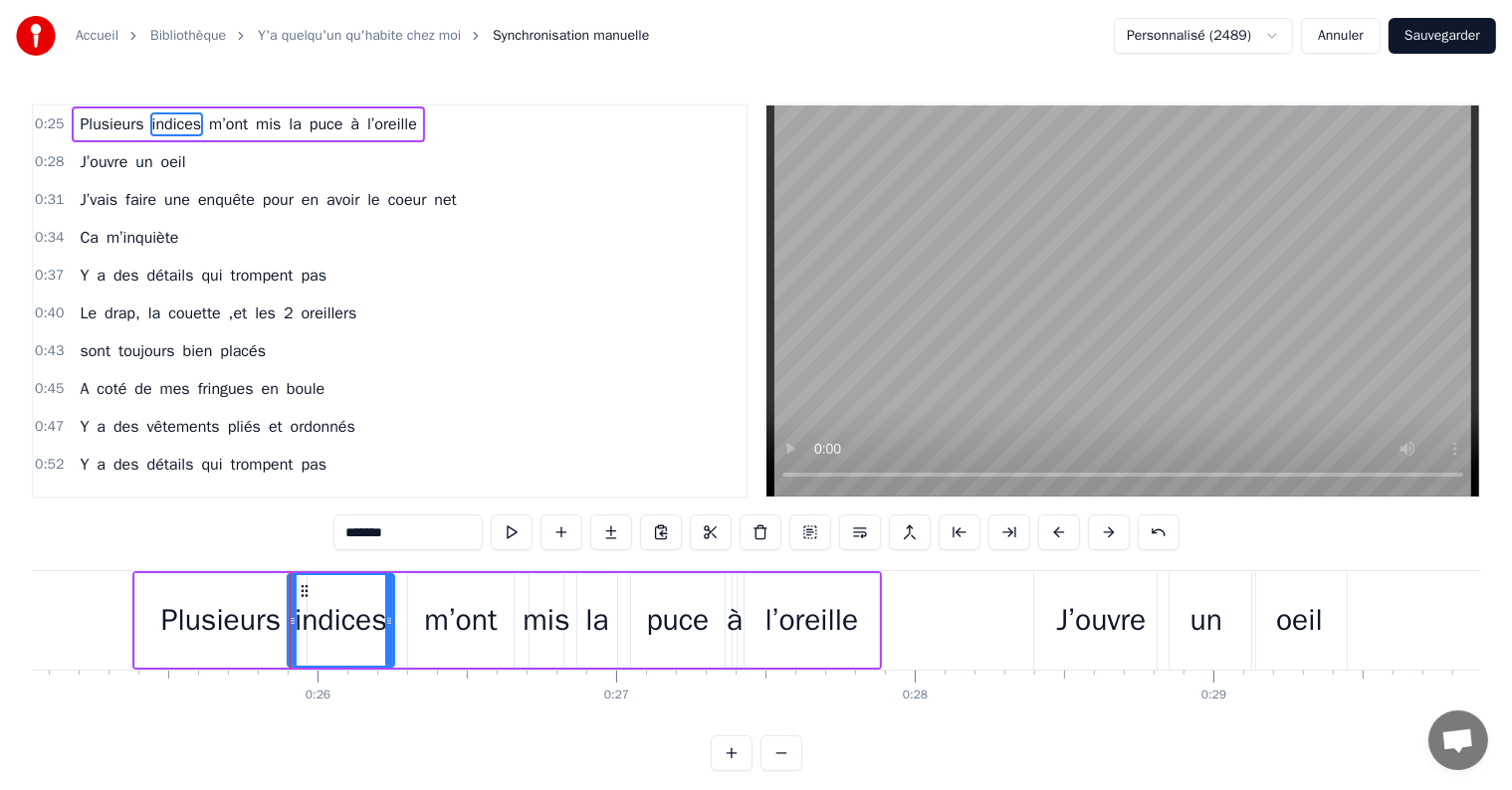 drag, startPoint x: 410, startPoint y: 621, endPoint x: 390, endPoint y: 625, distance: 20.396078 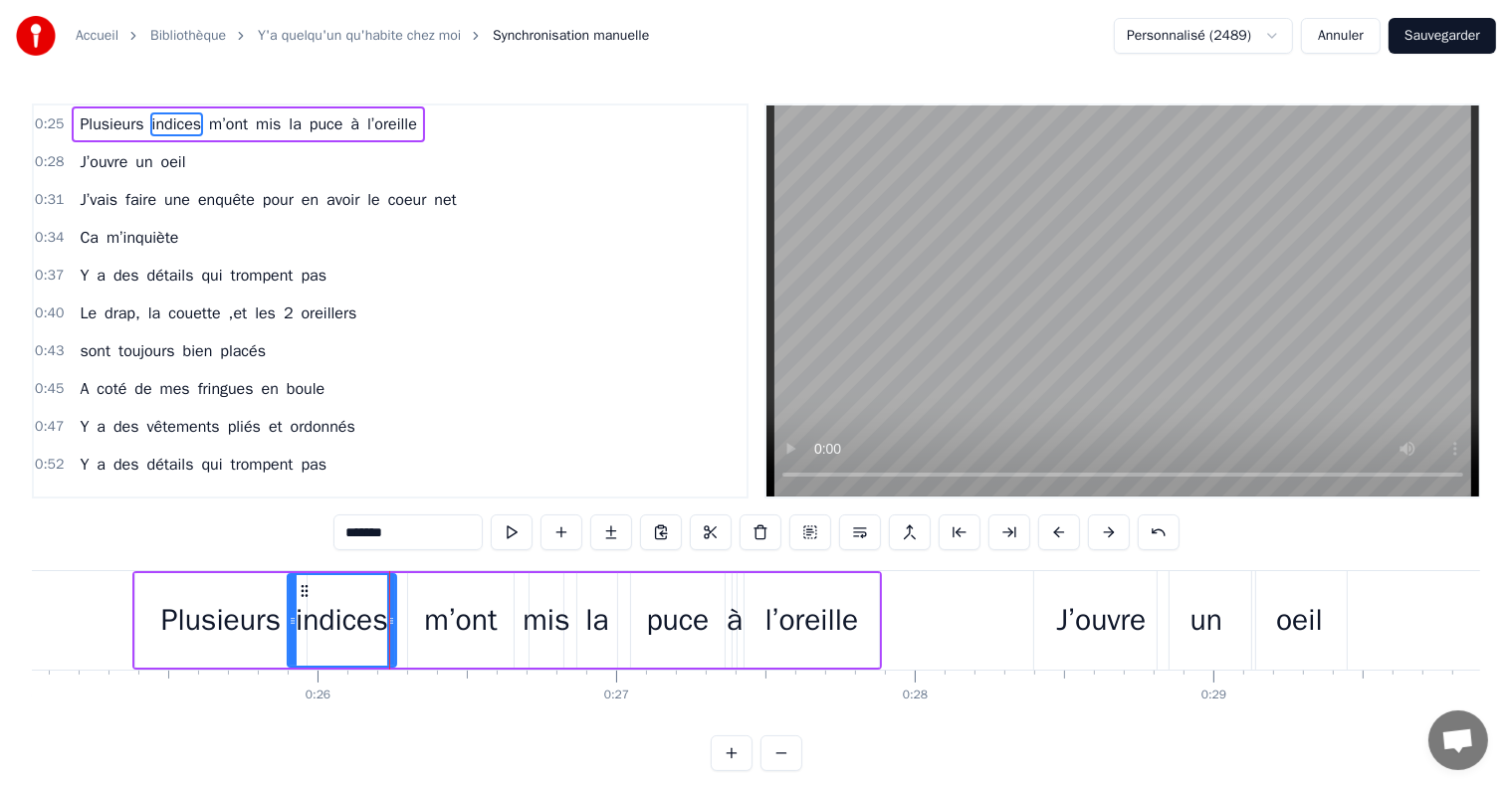 click on "m’ont" at bounding box center (460, 620) 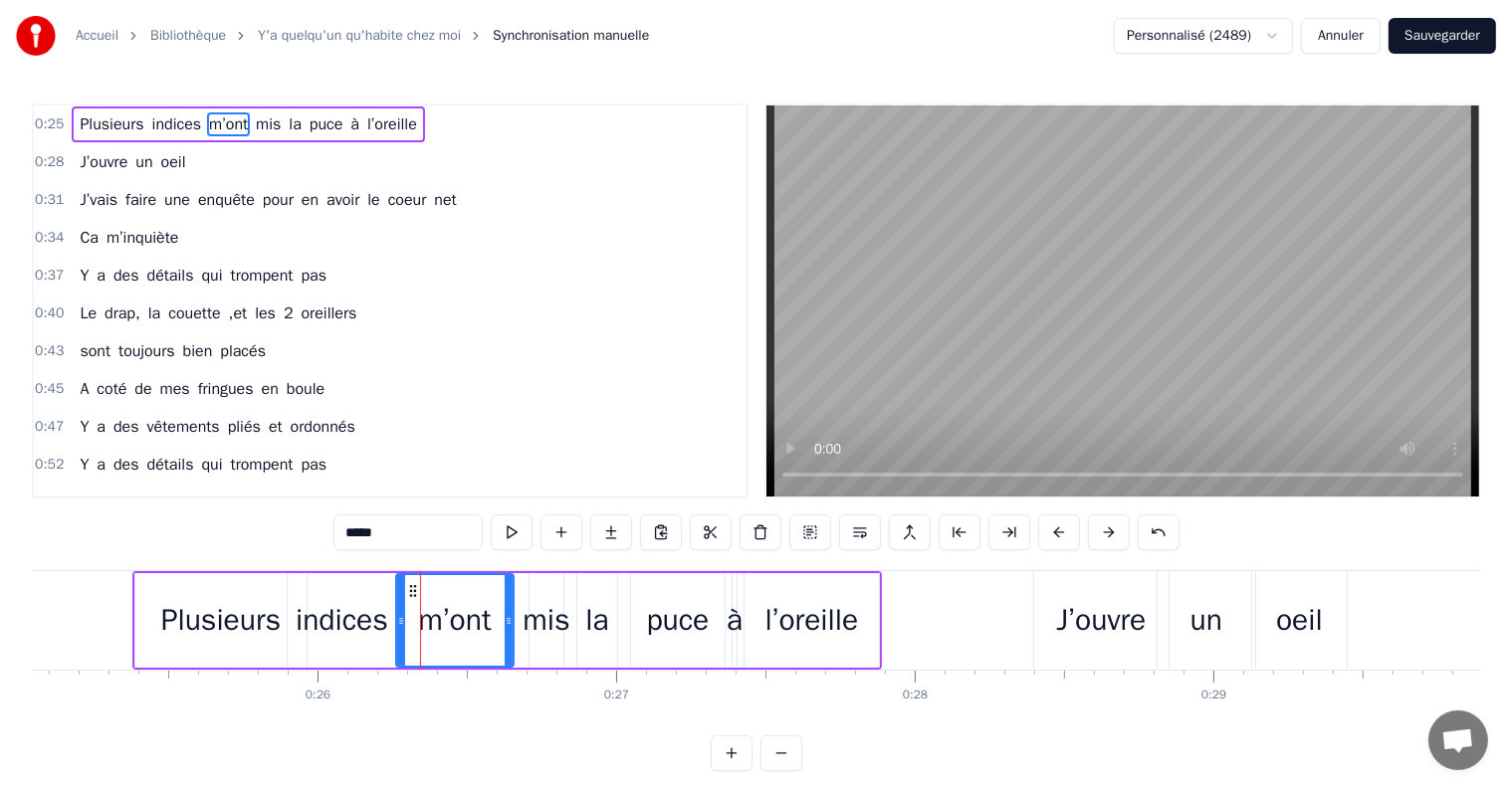 drag, startPoint x: 410, startPoint y: 621, endPoint x: 398, endPoint y: 622, distance: 12.0415946 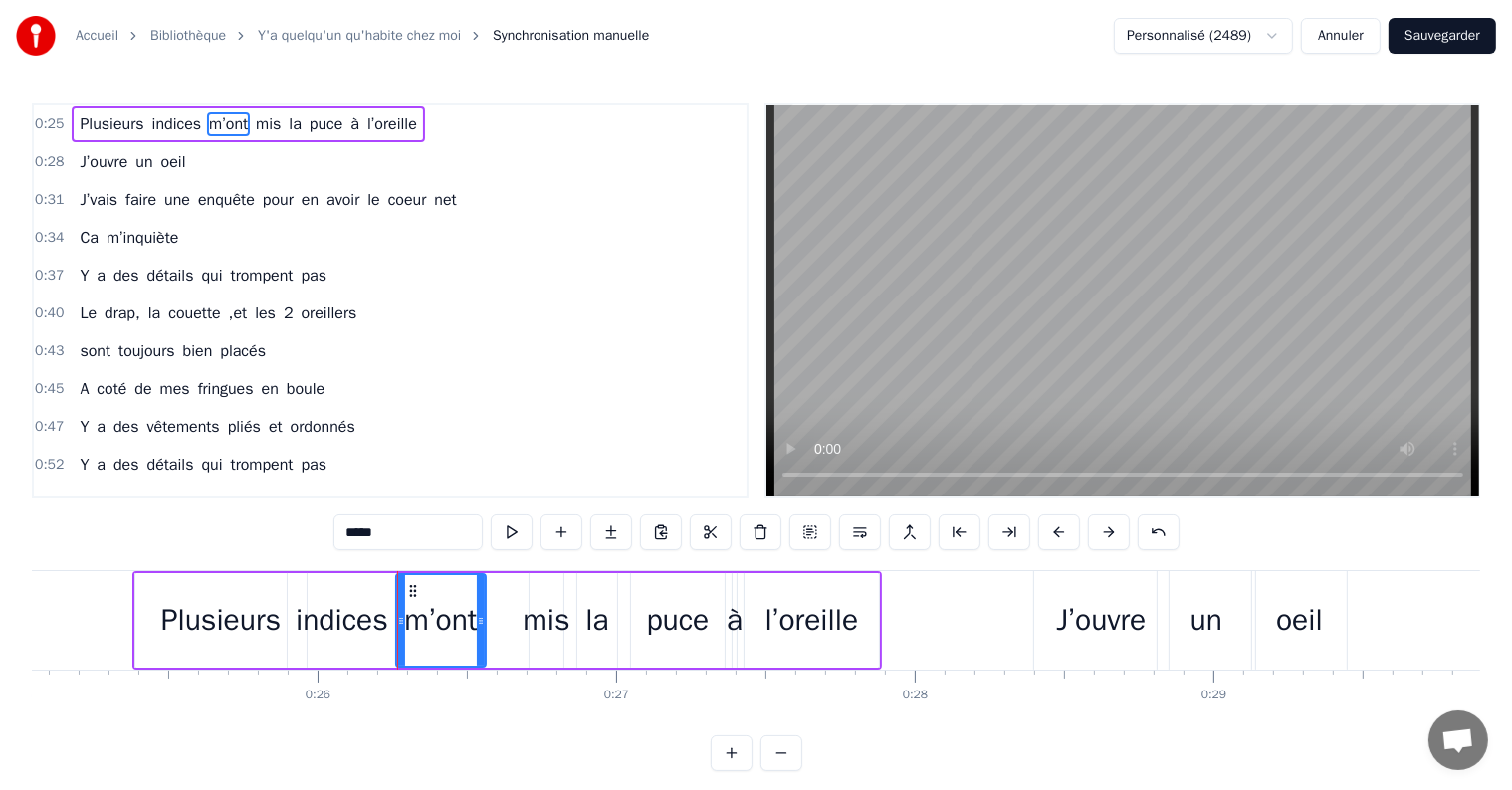 drag, startPoint x: 510, startPoint y: 622, endPoint x: 482, endPoint y: 622, distance: 28 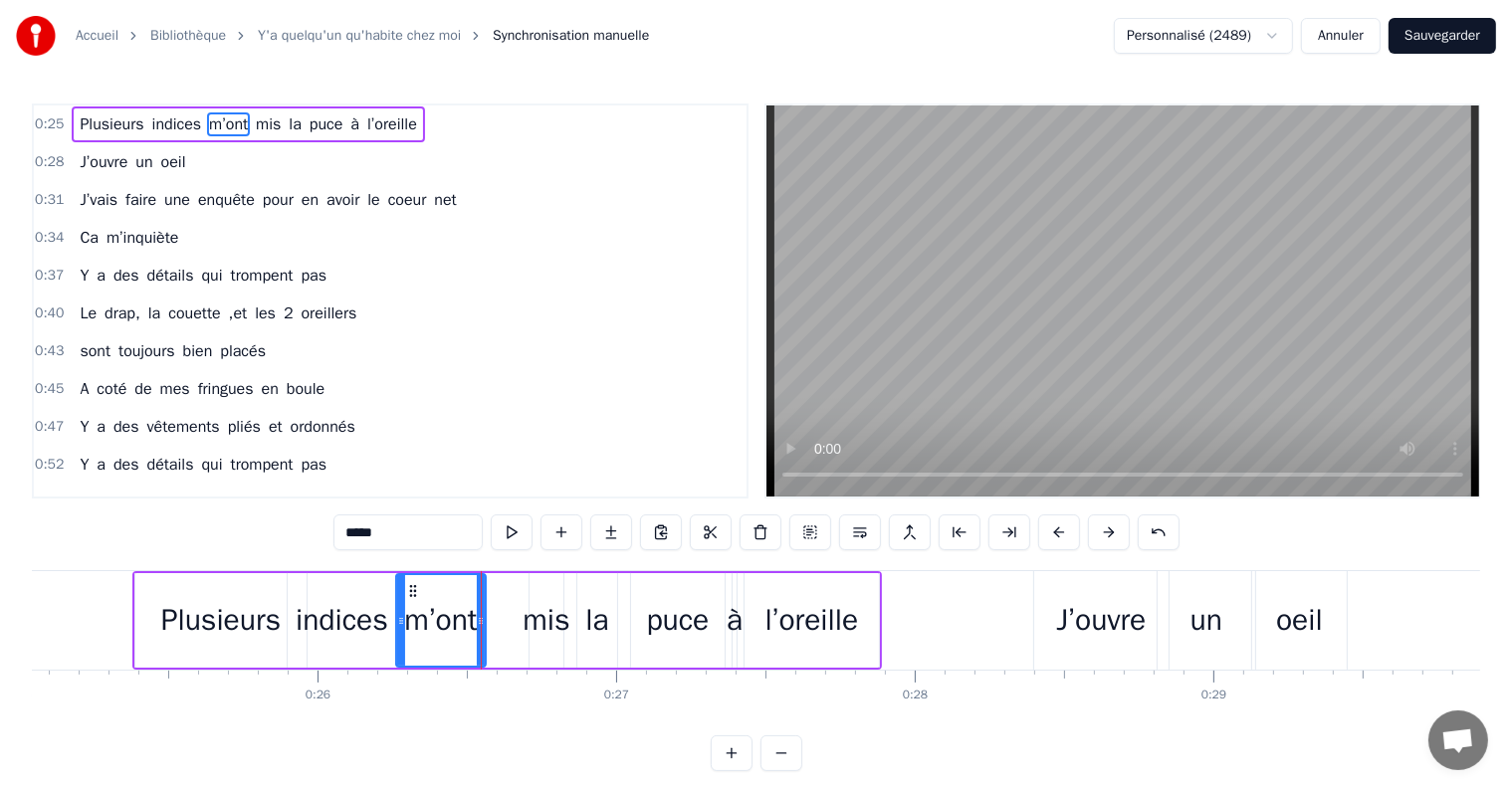 click on "mis" at bounding box center (545, 620) 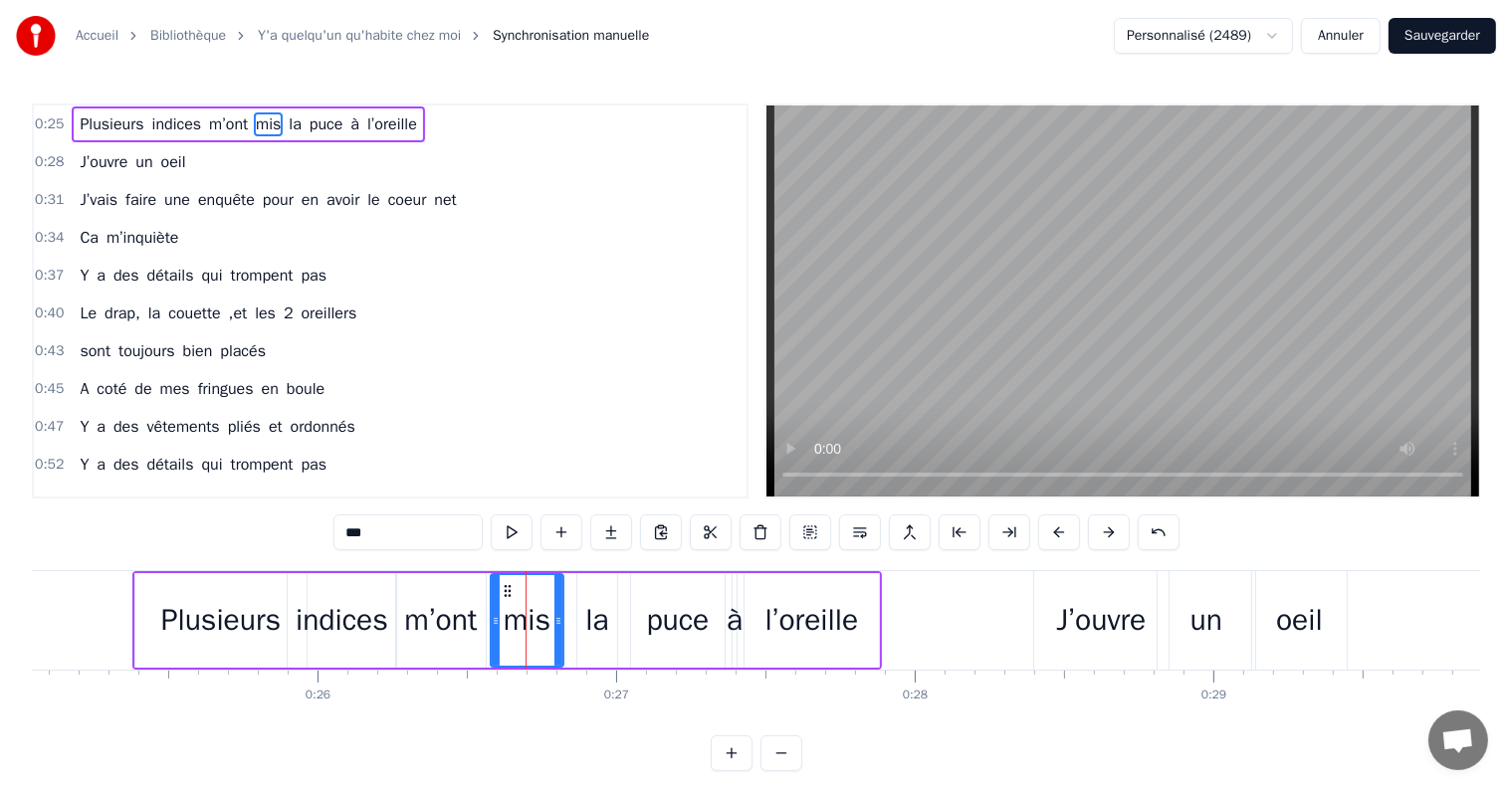 drag, startPoint x: 533, startPoint y: 621, endPoint x: 494, endPoint y: 623, distance: 39.051248 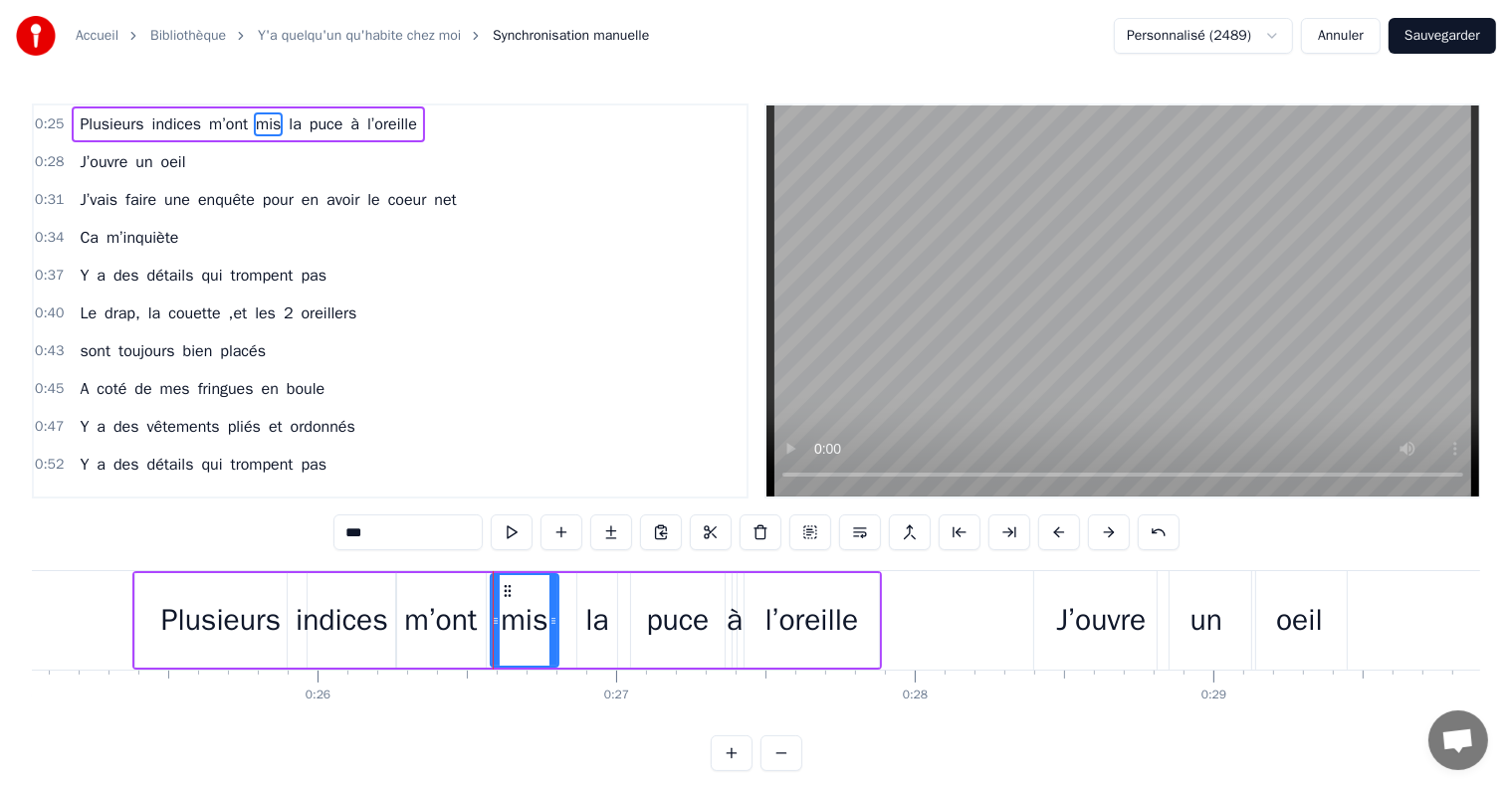 click 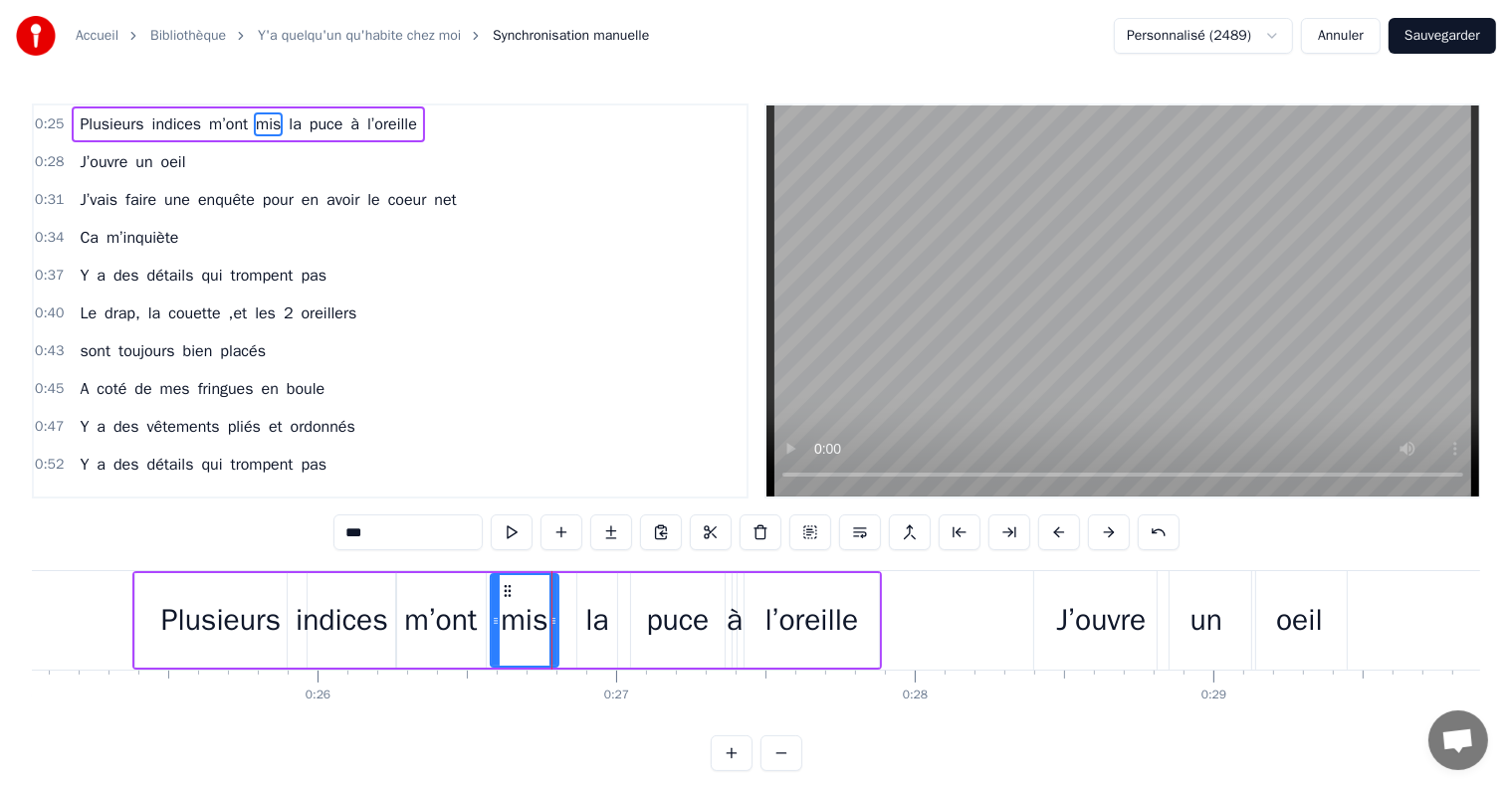 click on "la" at bounding box center (596, 620) 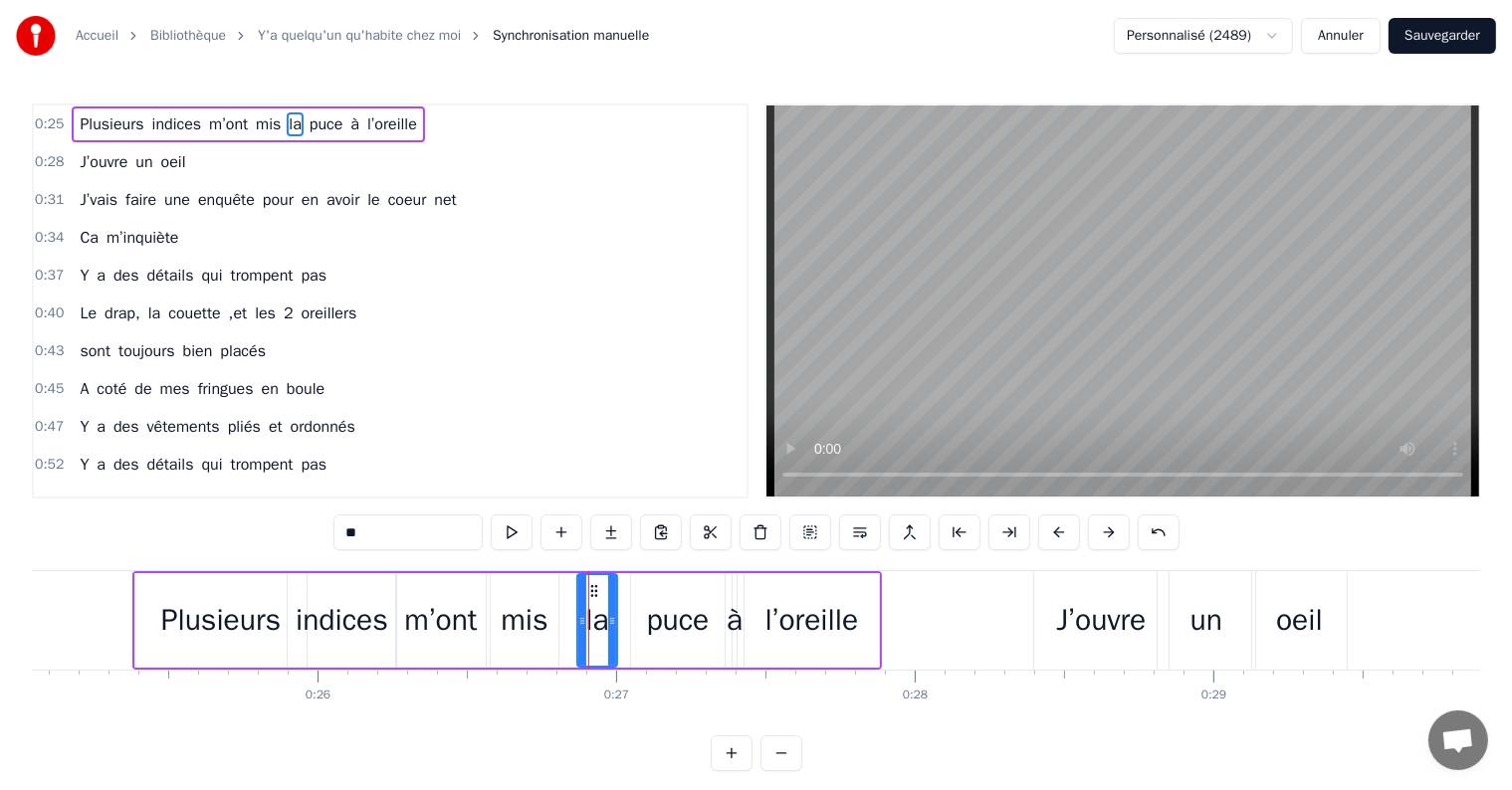 click 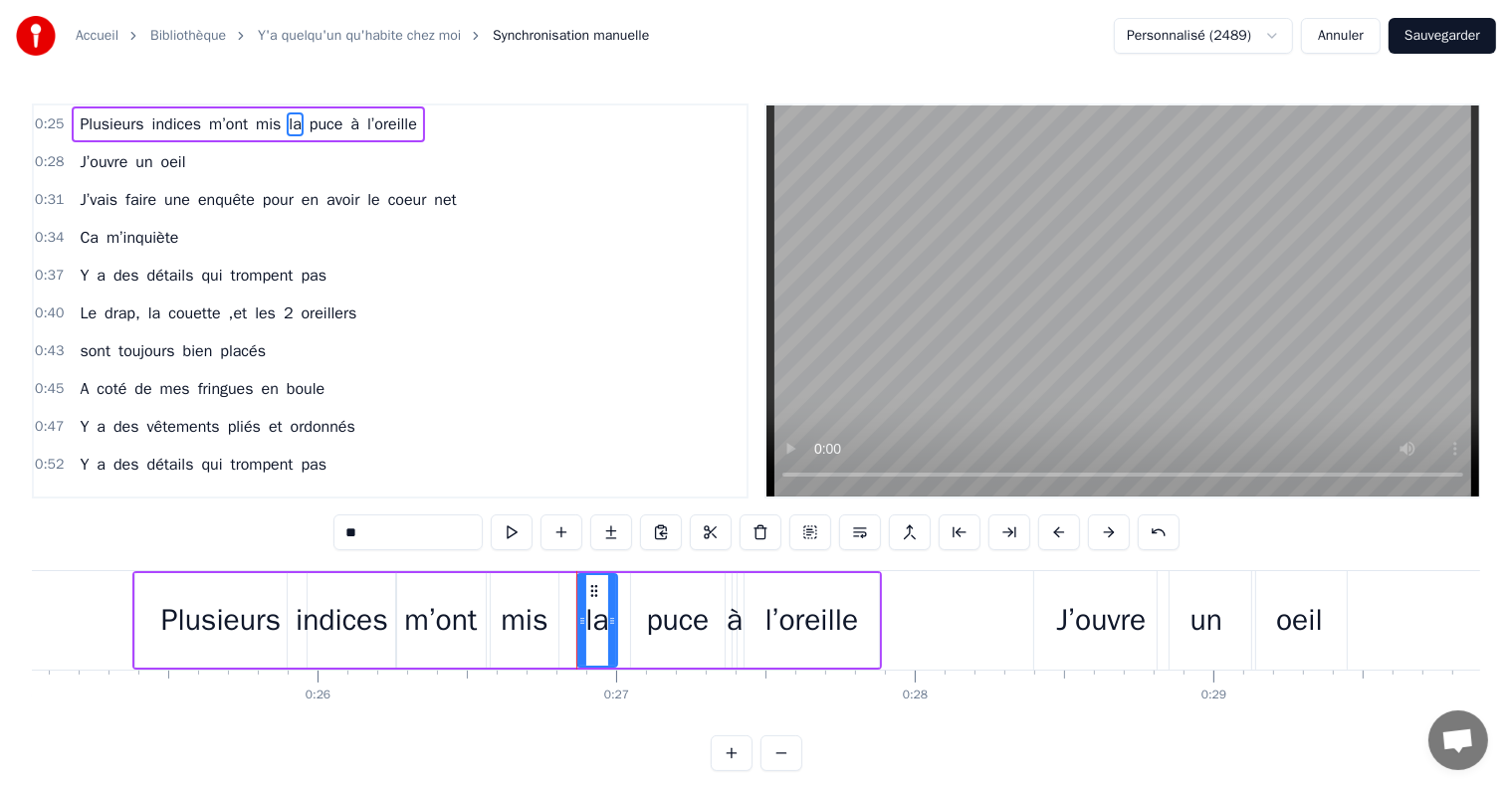 click 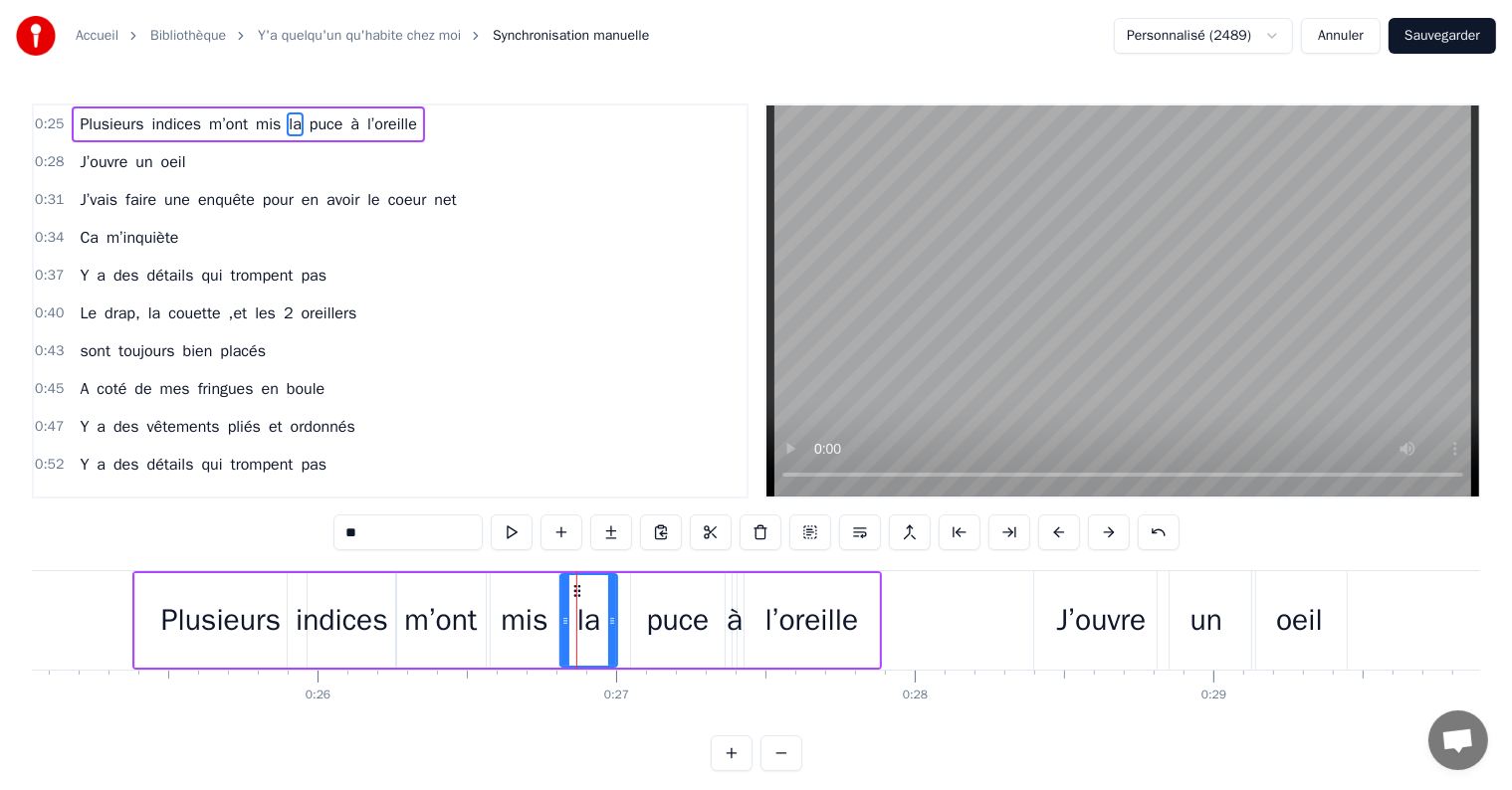 drag, startPoint x: 577, startPoint y: 621, endPoint x: 560, endPoint y: 625, distance: 17.464249 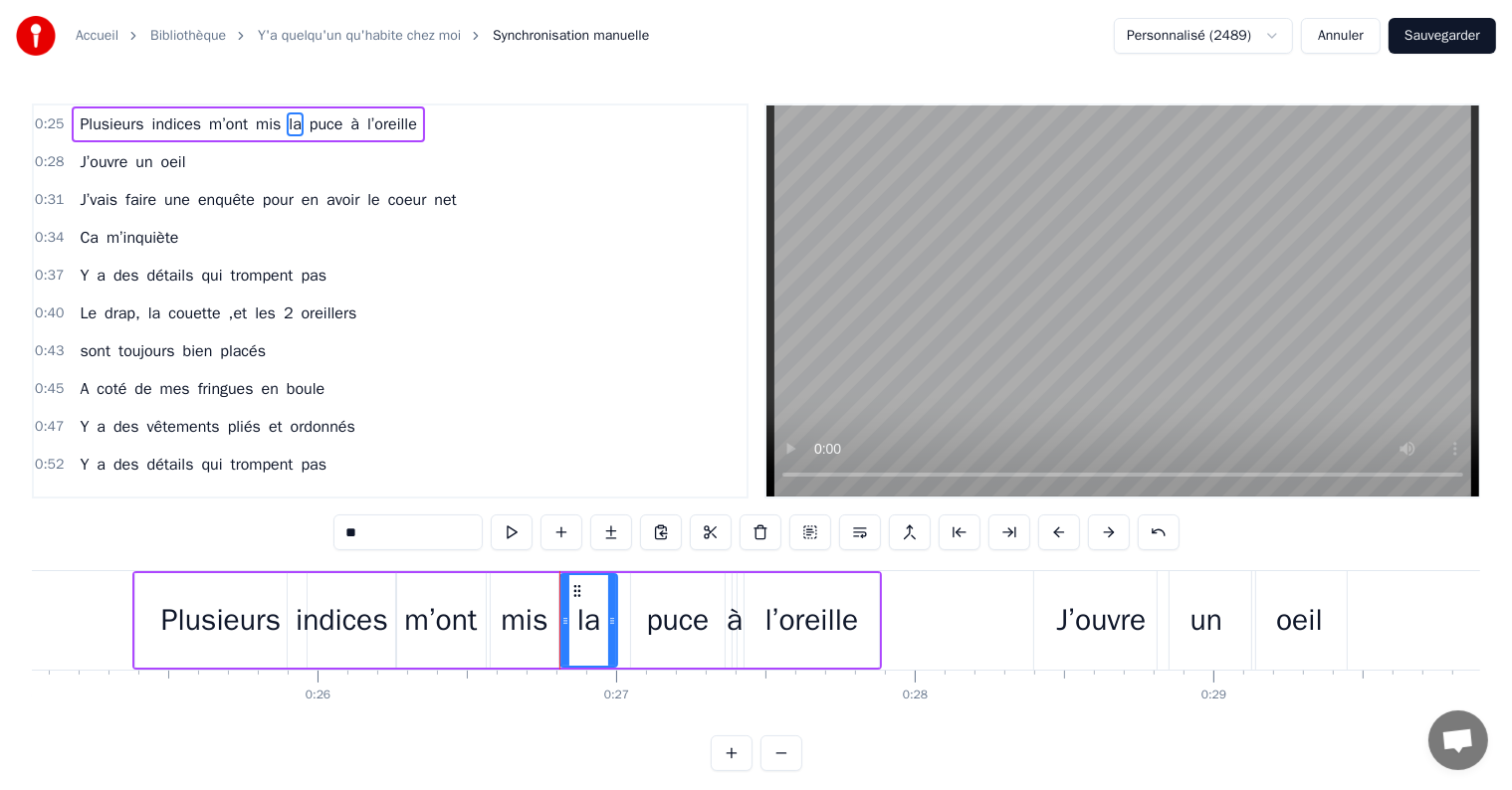 click on "mis" at bounding box center (524, 620) 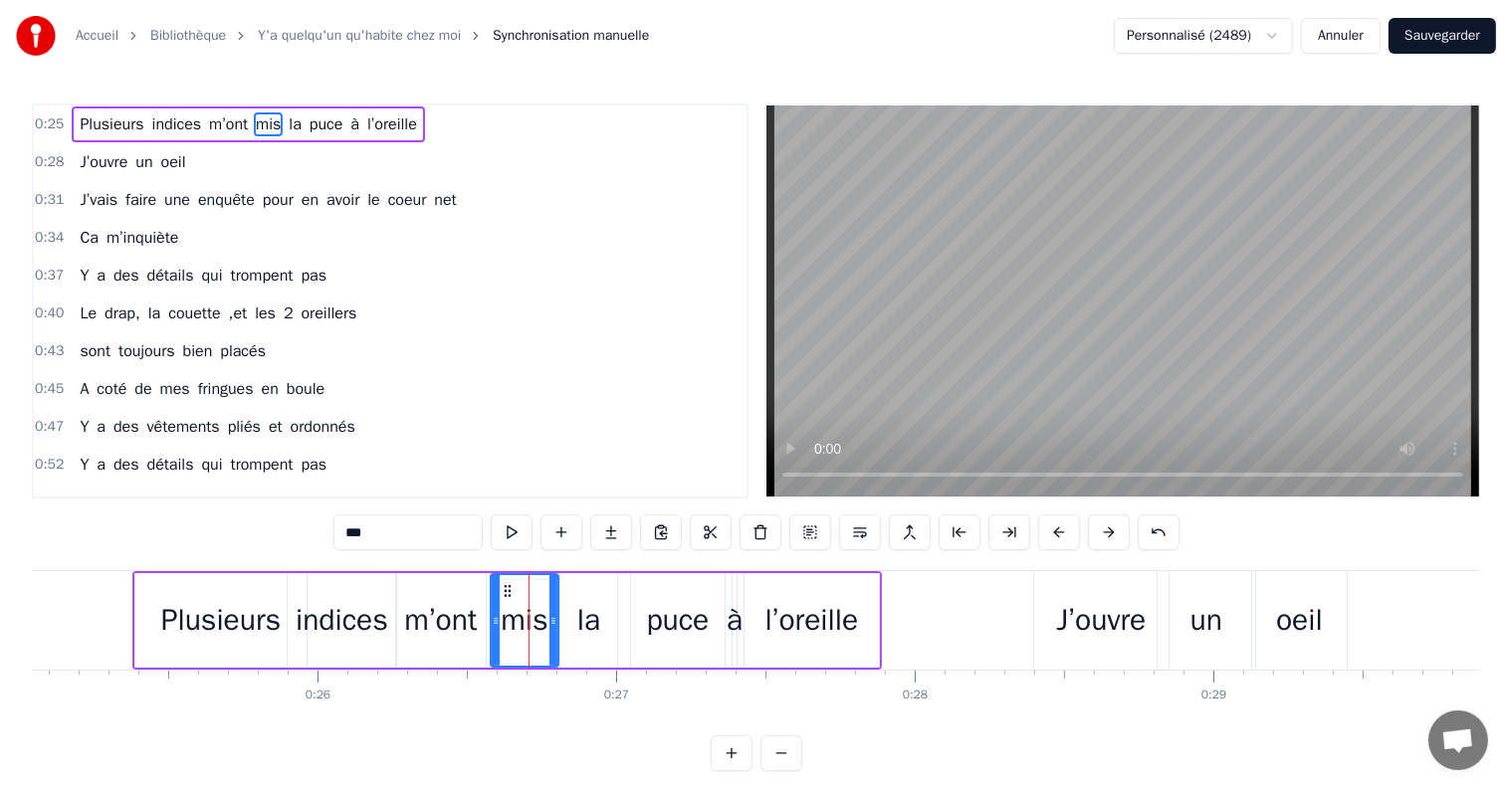click 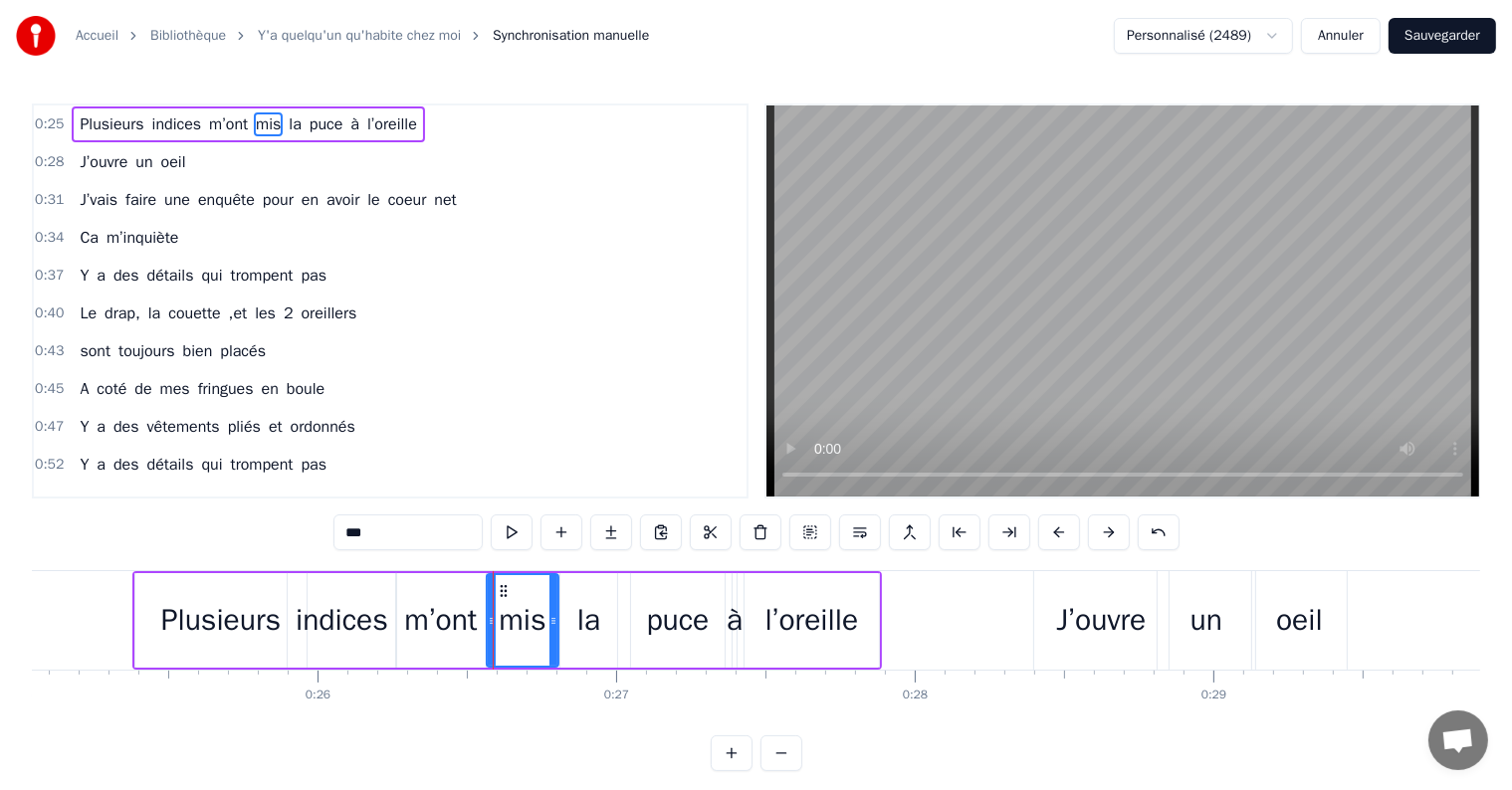 click 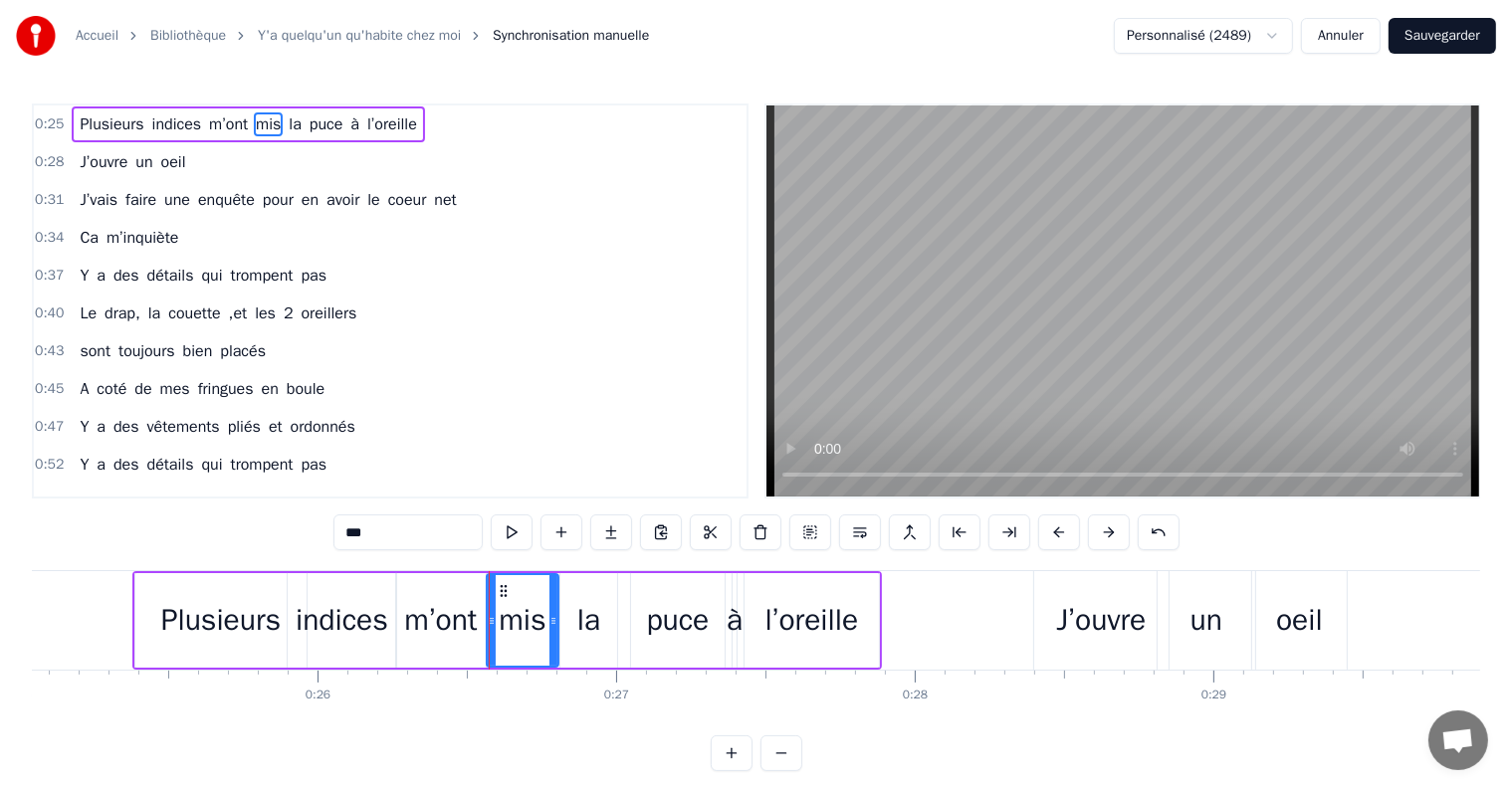 click on "la" at bounding box center [588, 620] 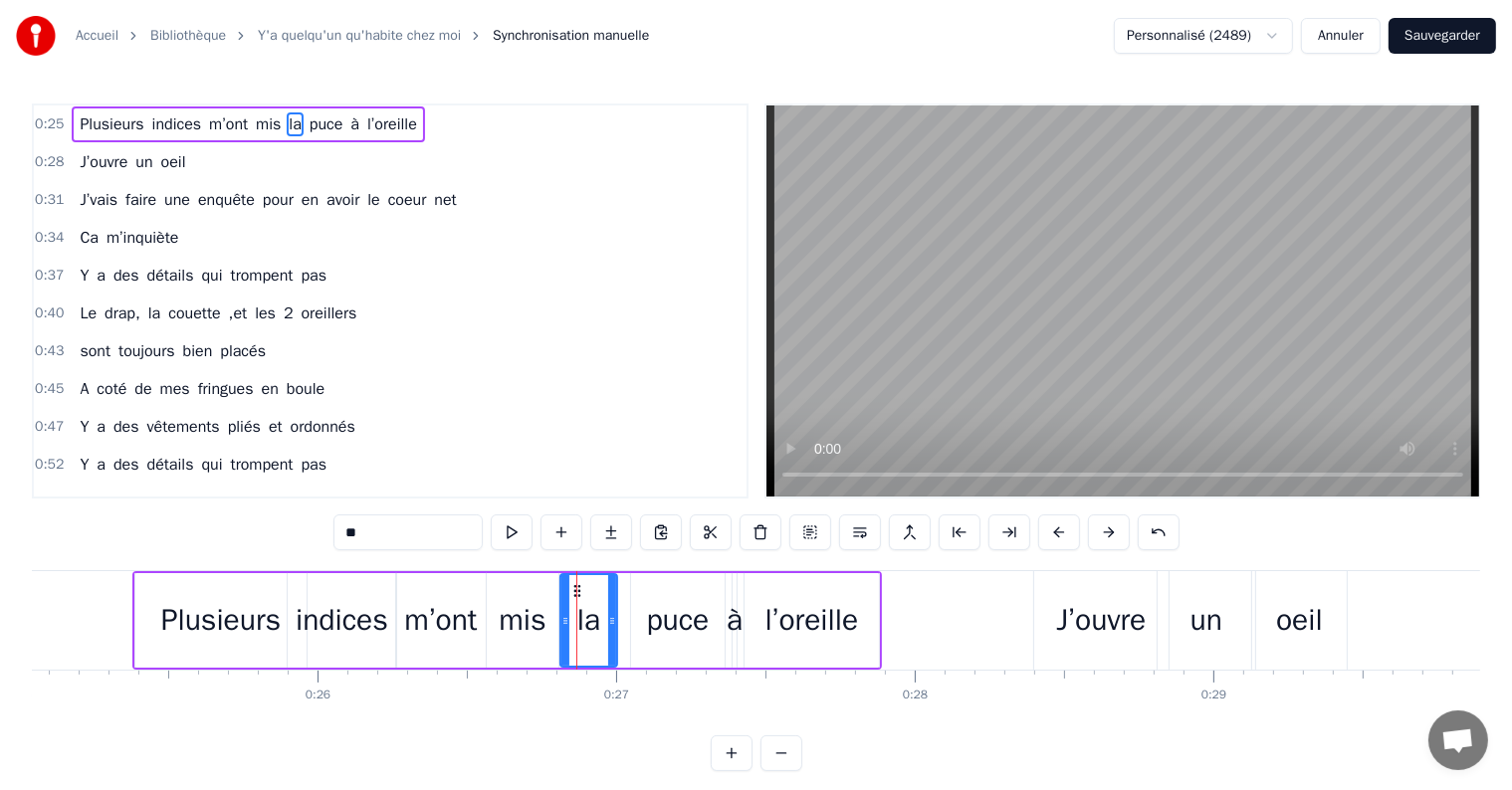 click on "puce" at bounding box center (677, 620) 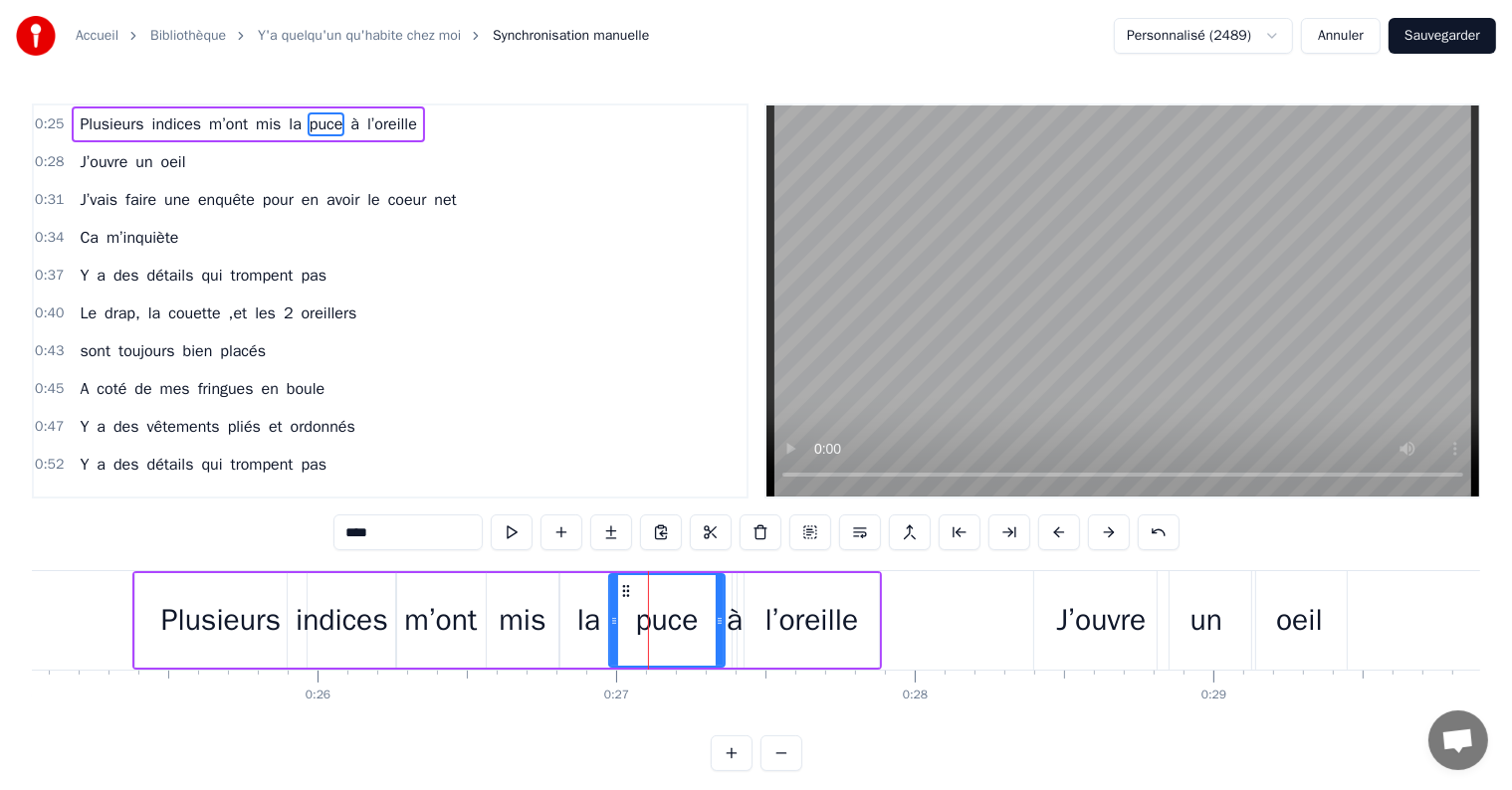 drag, startPoint x: 630, startPoint y: 623, endPoint x: 608, endPoint y: 624, distance: 22.022716 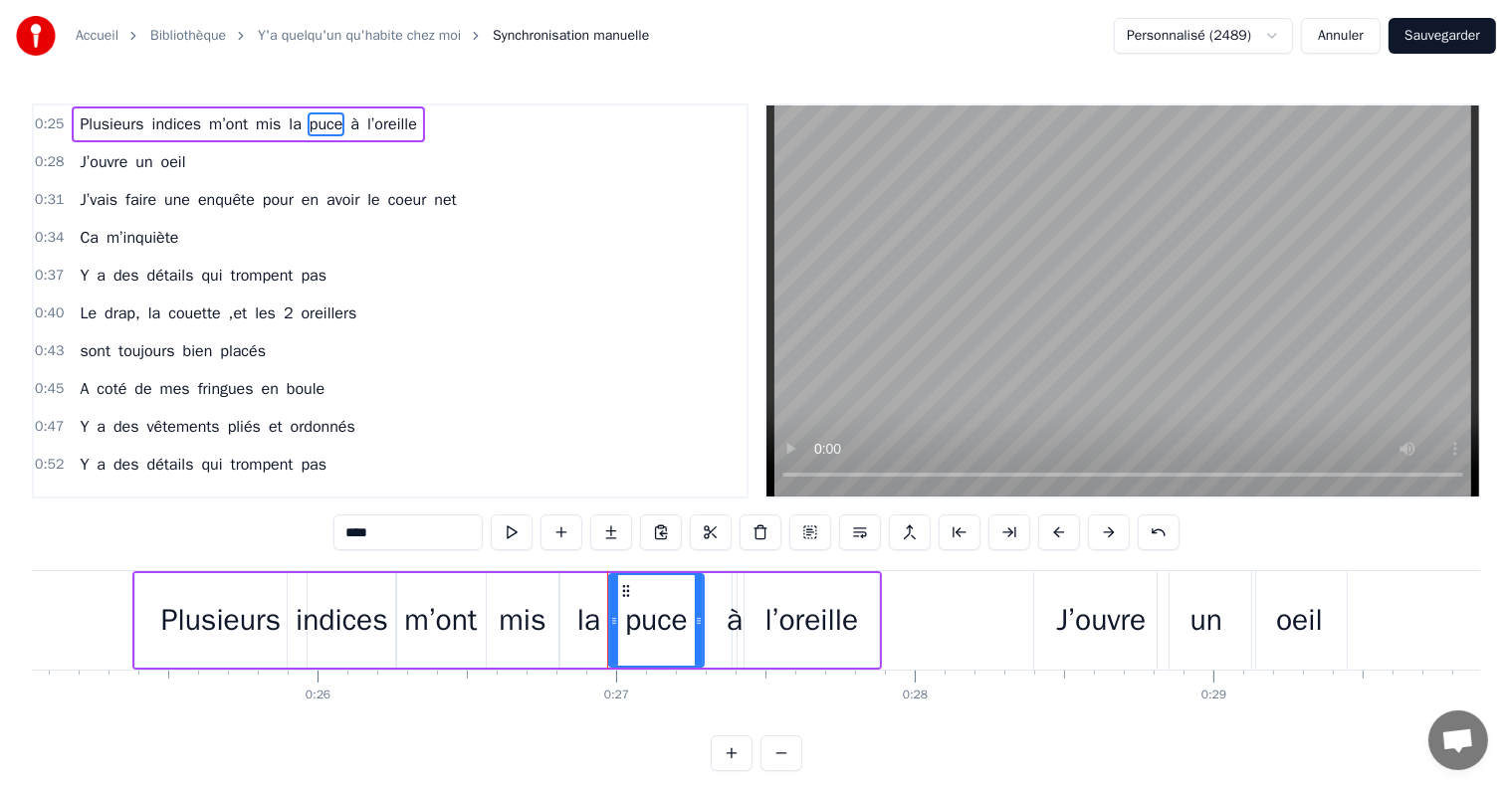 drag, startPoint x: 717, startPoint y: 621, endPoint x: 696, endPoint y: 621, distance: 21 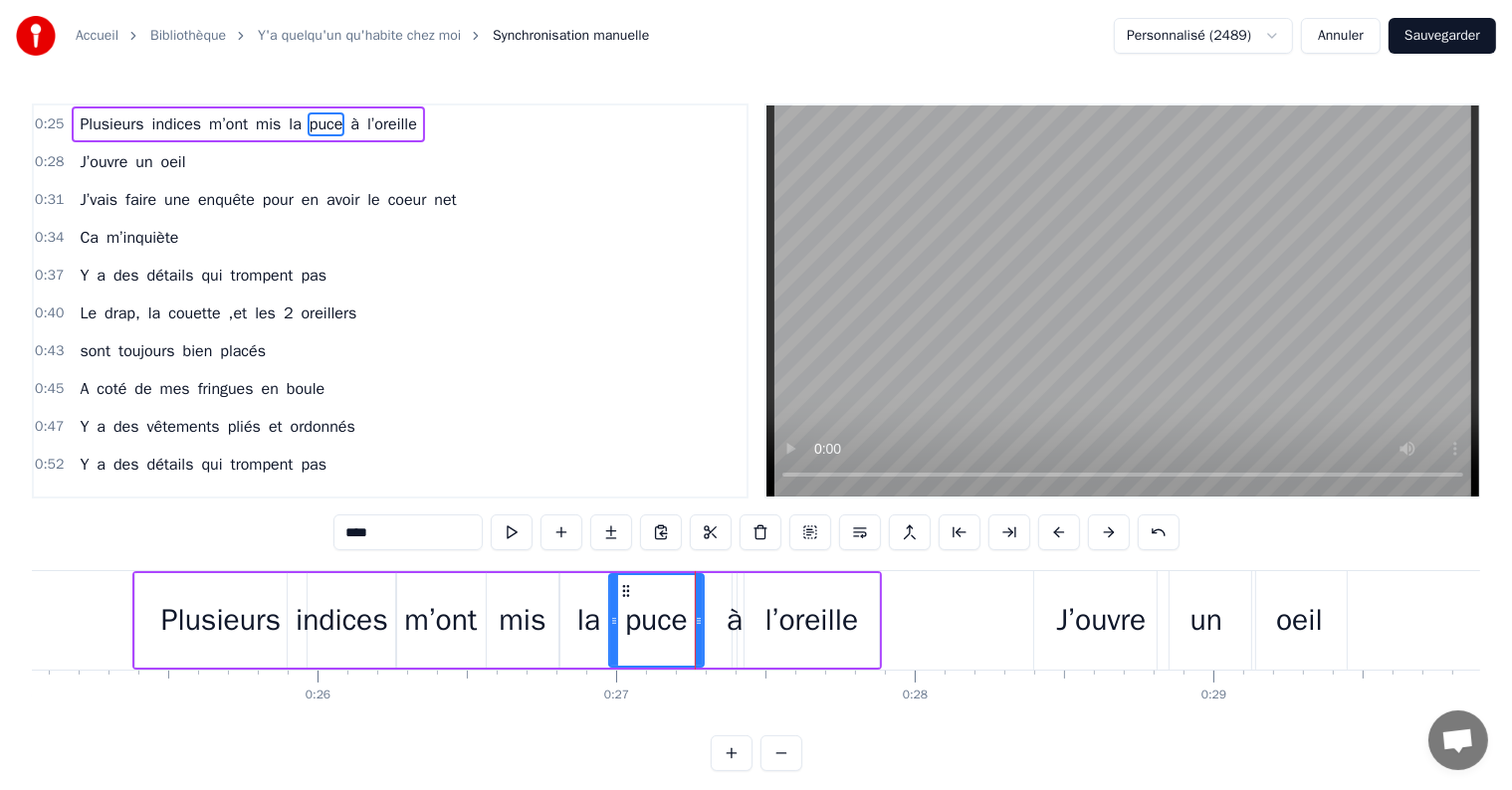 click on "à" at bounding box center [735, 620] 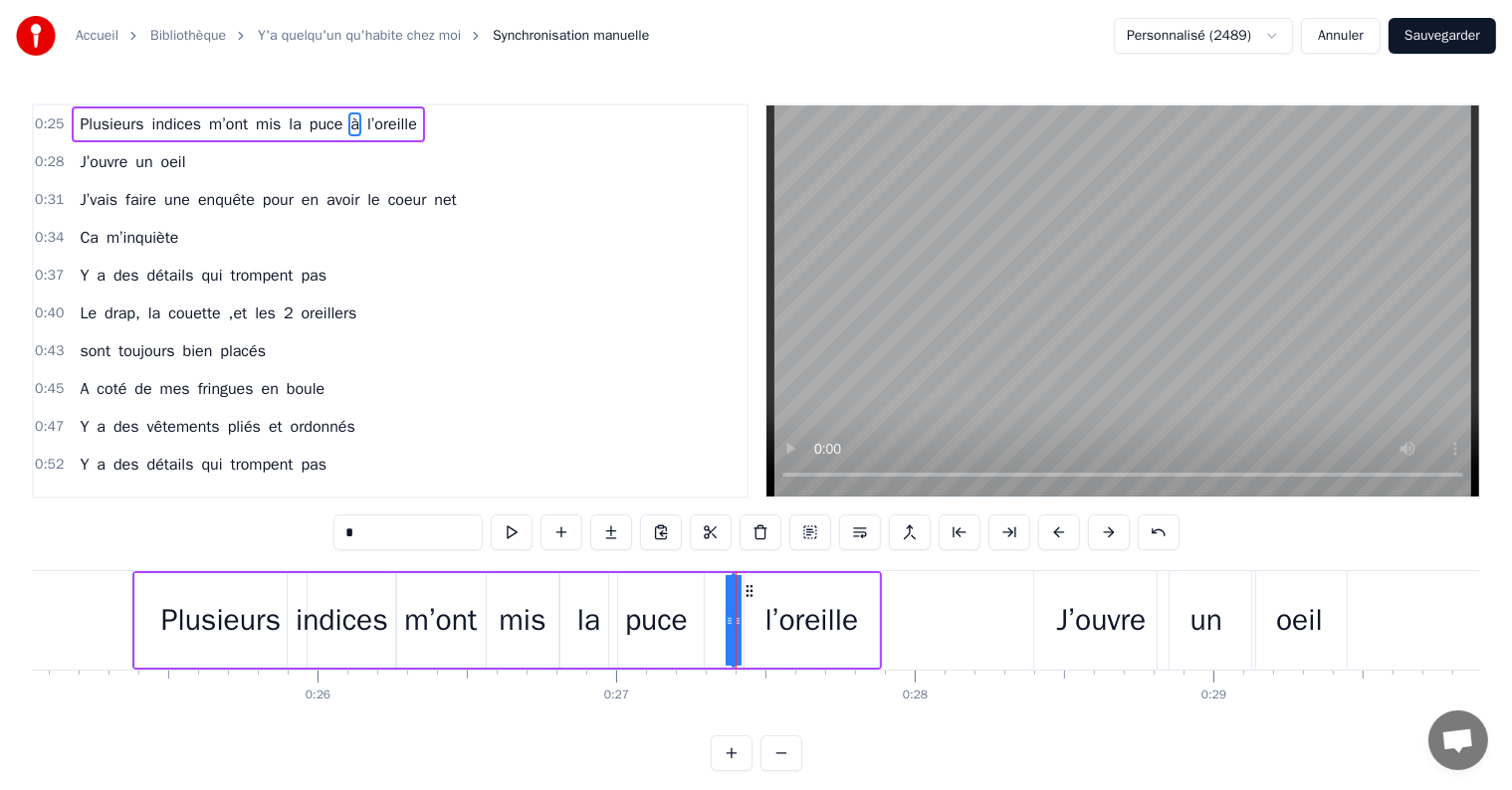 drag, startPoint x: 733, startPoint y: 621, endPoint x: 715, endPoint y: 623, distance: 18.11077 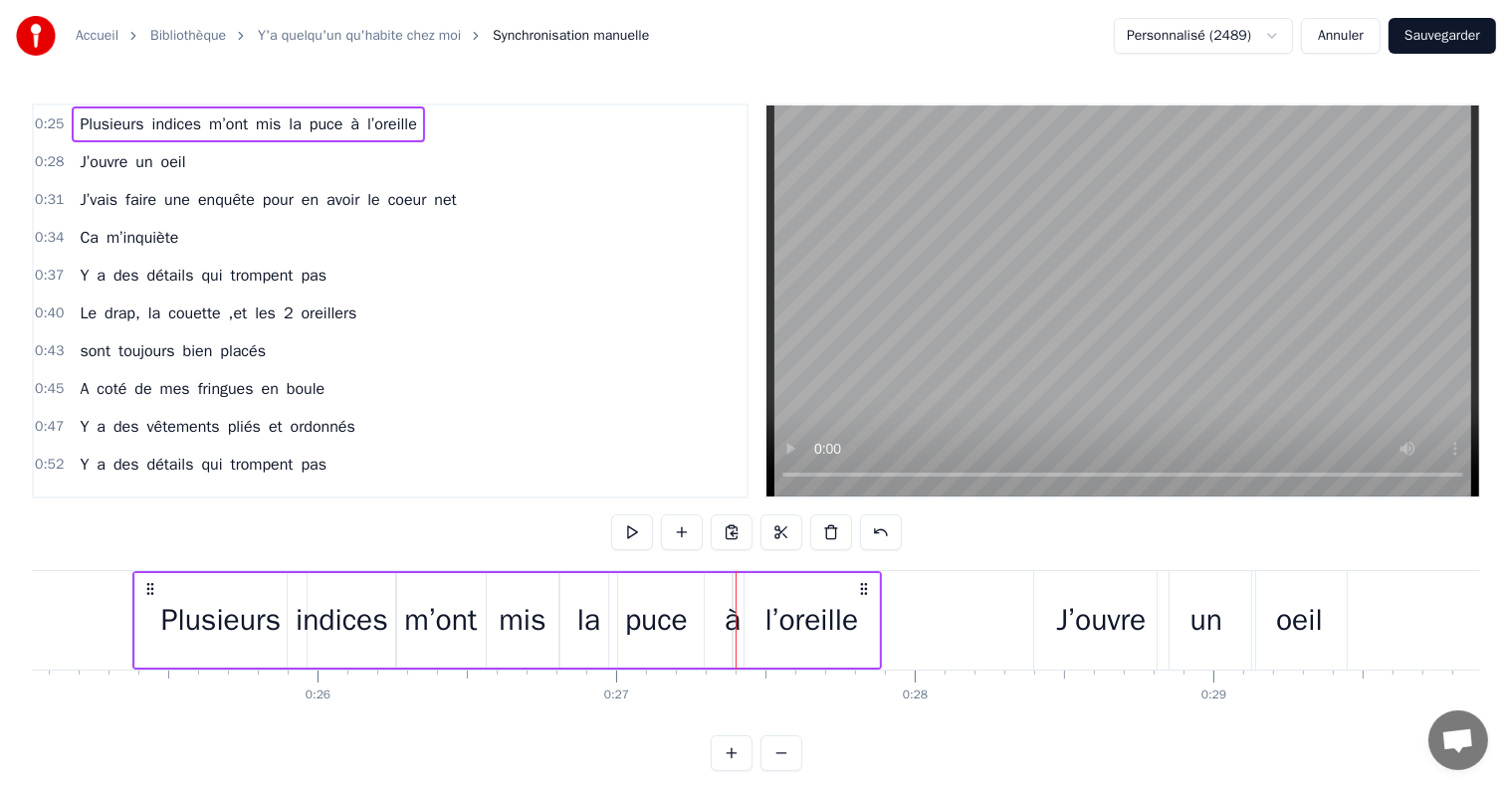 click on "à" at bounding box center (733, 620) 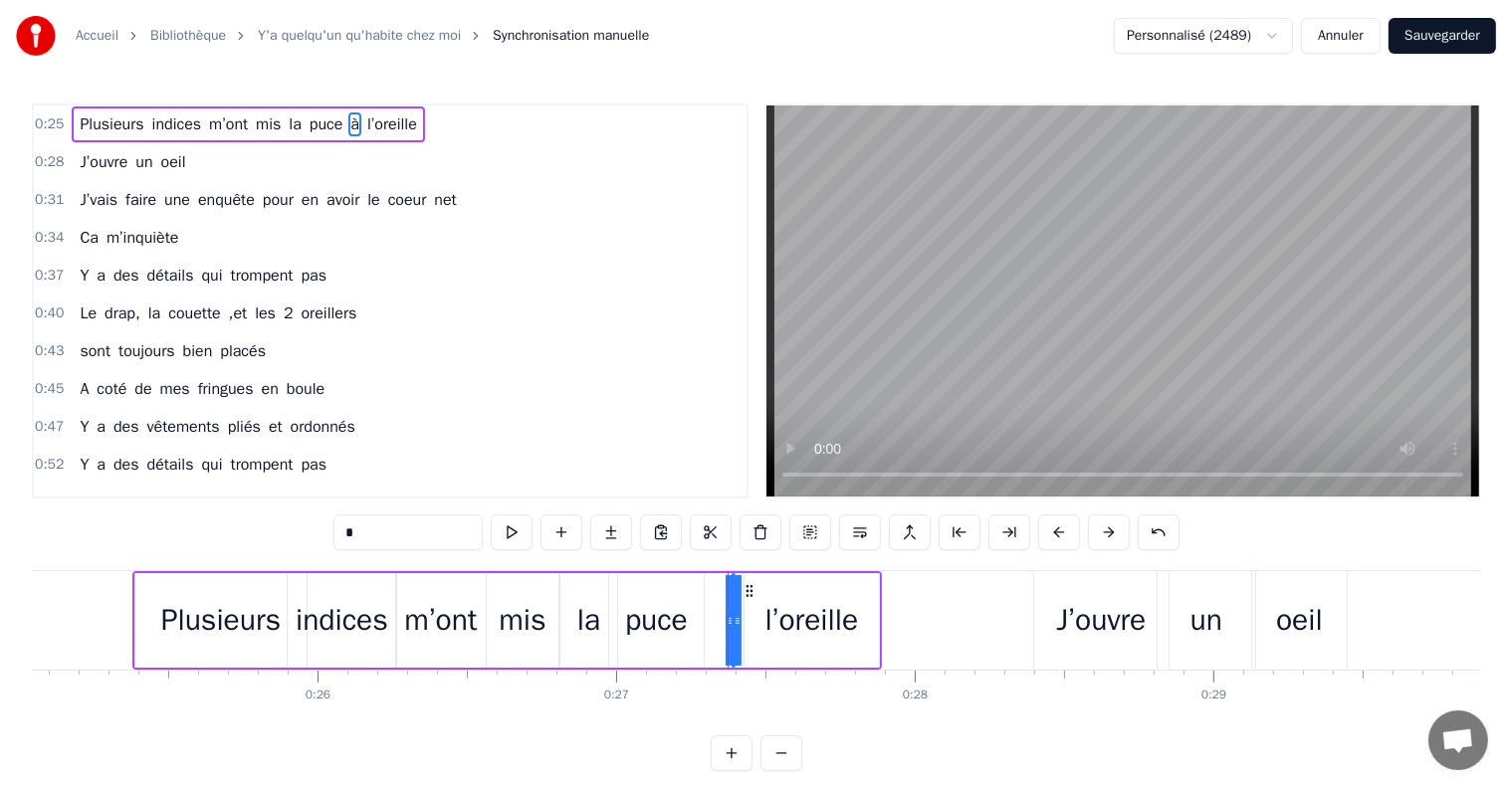 drag, startPoint x: 733, startPoint y: 620, endPoint x: 752, endPoint y: 623, distance: 19.235384 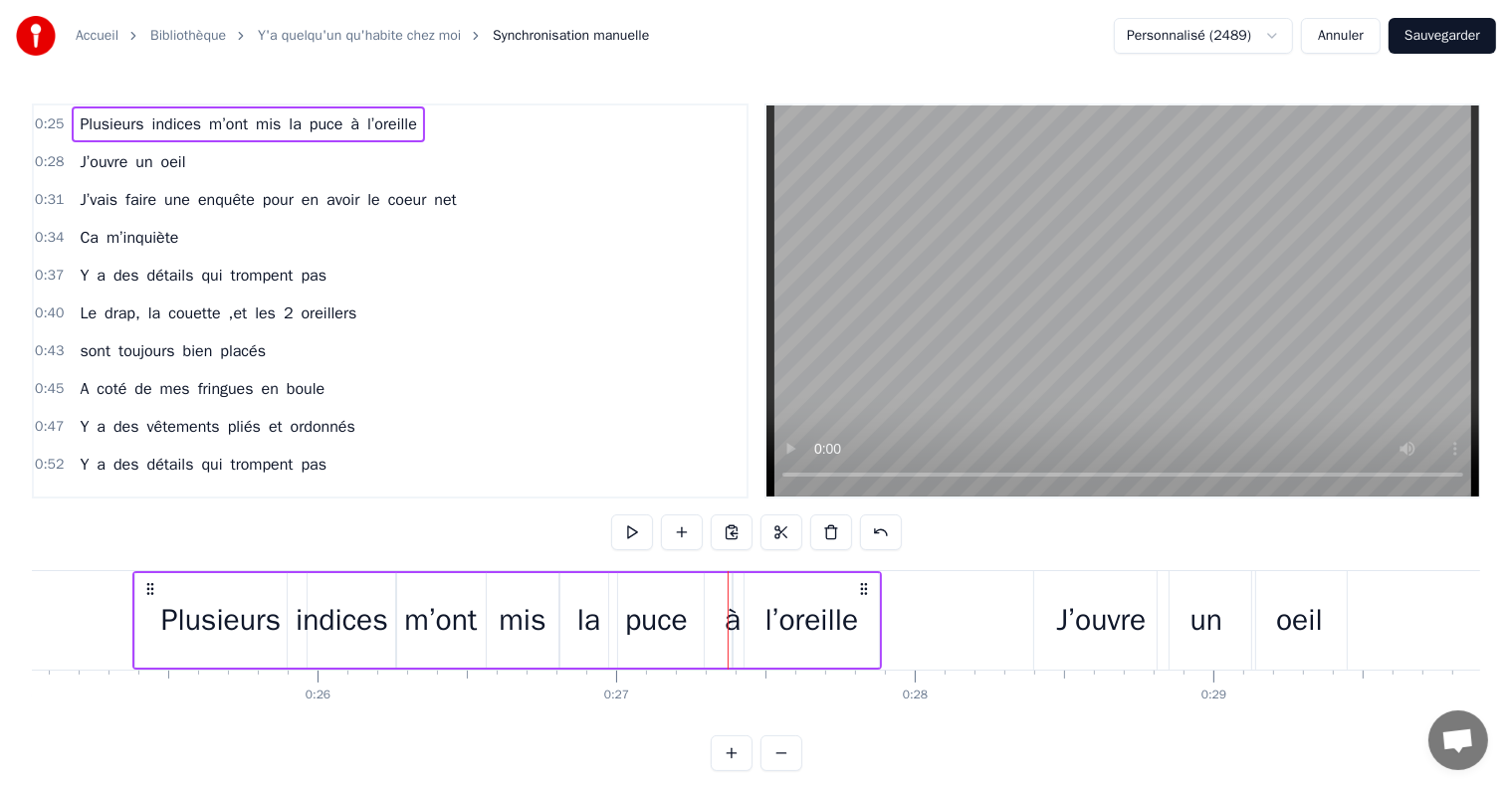 click on "à" at bounding box center (733, 620) 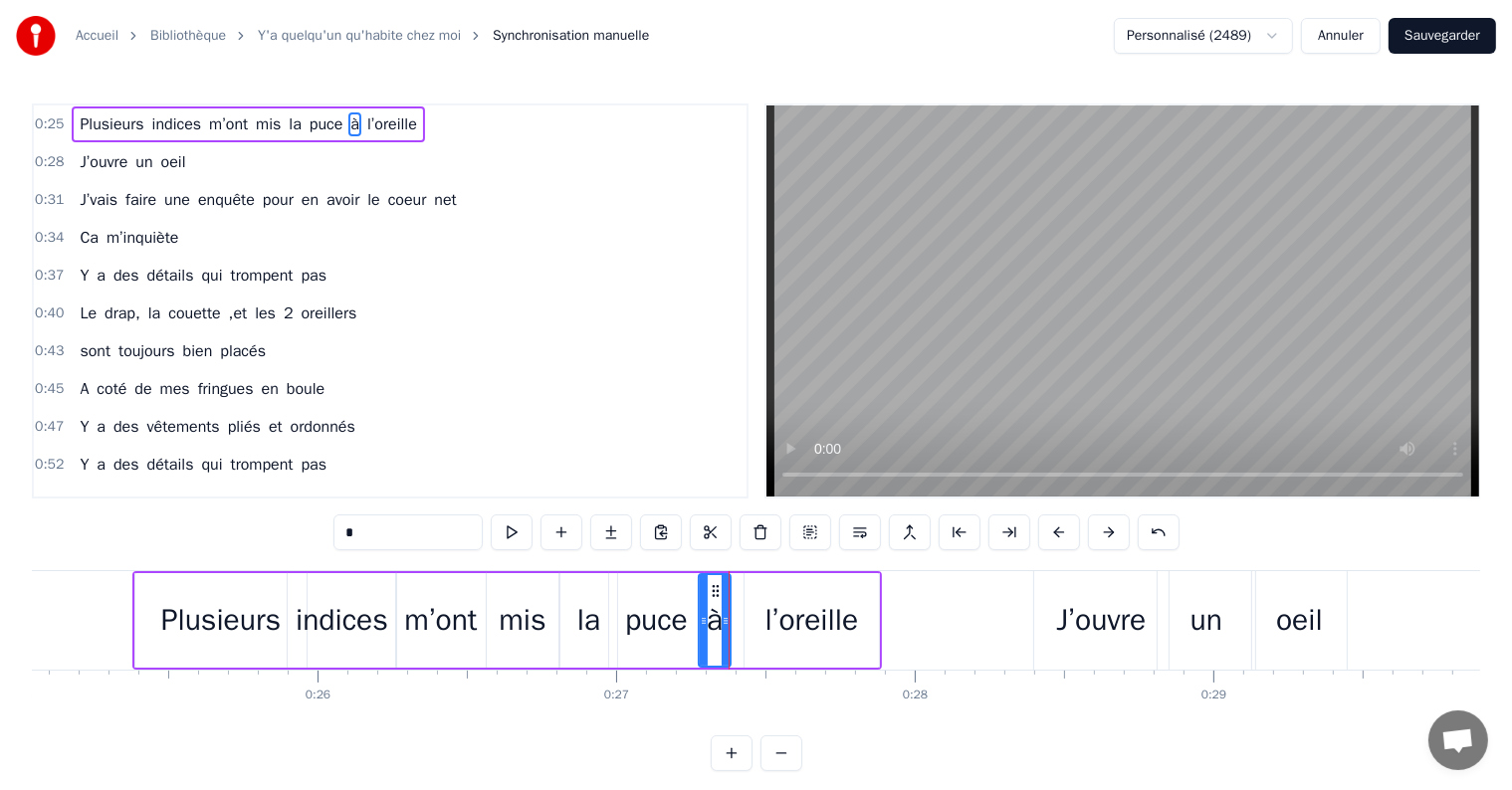 drag, startPoint x: 733, startPoint y: 617, endPoint x: 699, endPoint y: 620, distance: 34.132096 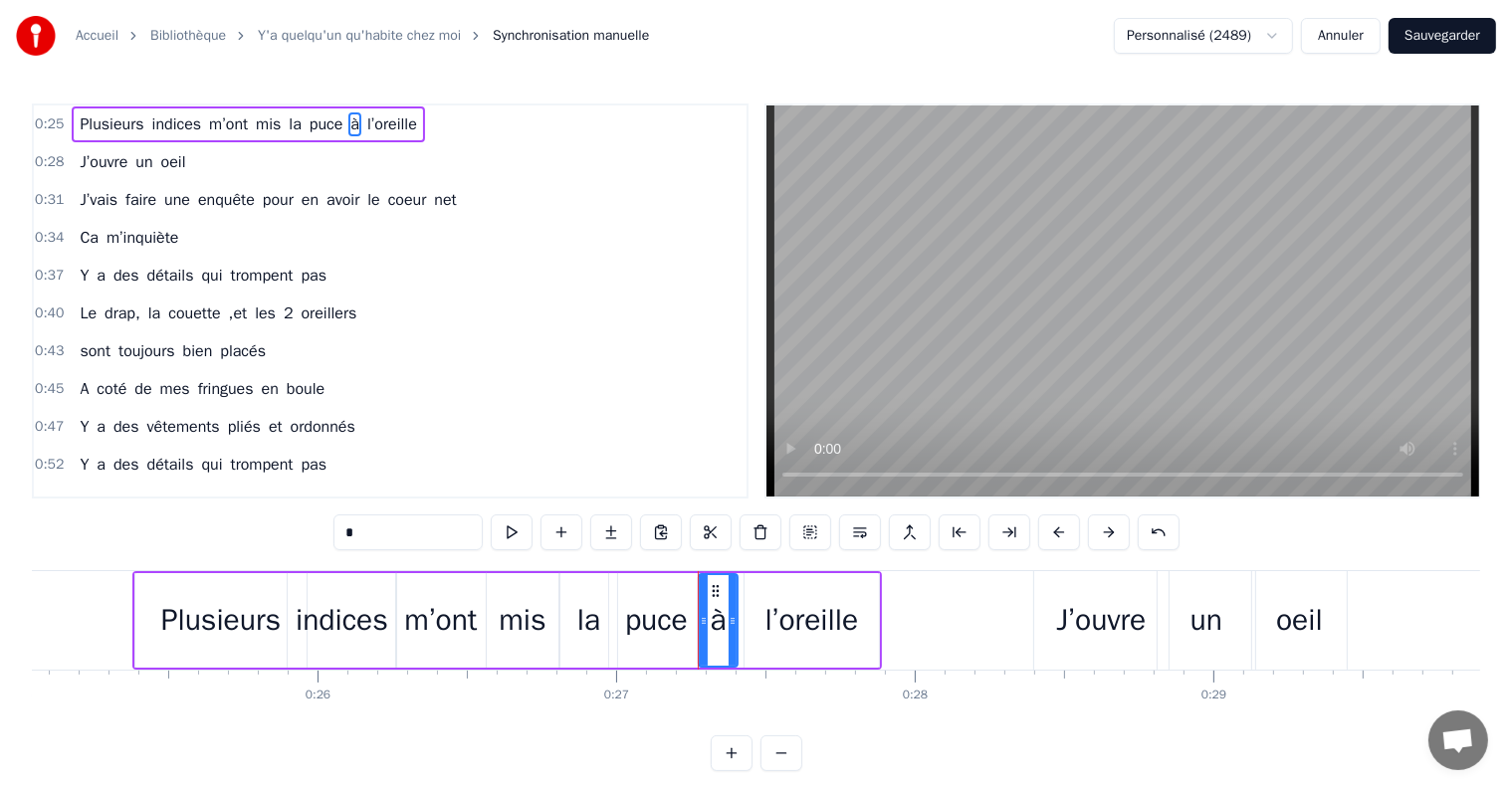 click 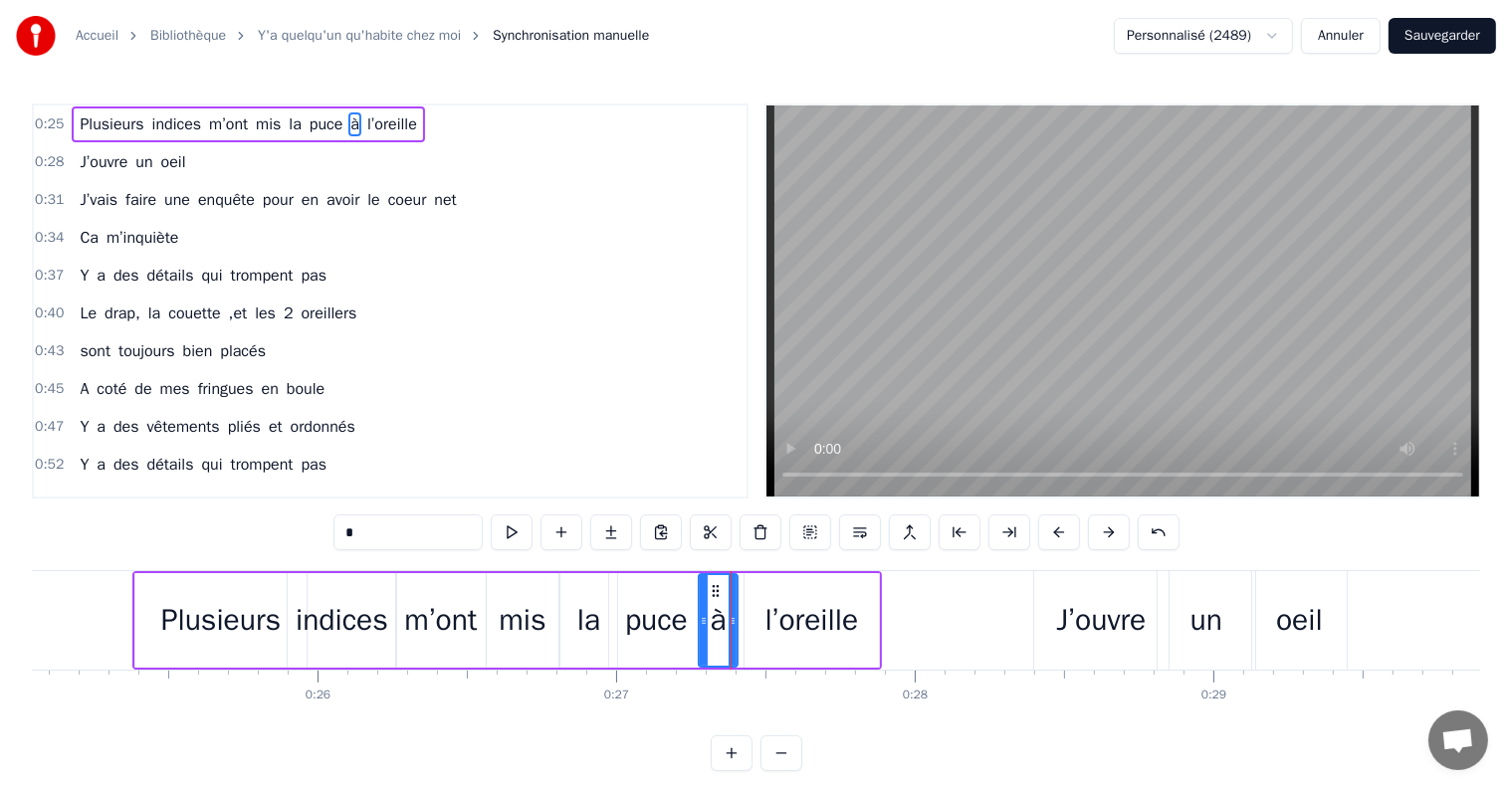 click on "l’oreille" at bounding box center [811, 620] 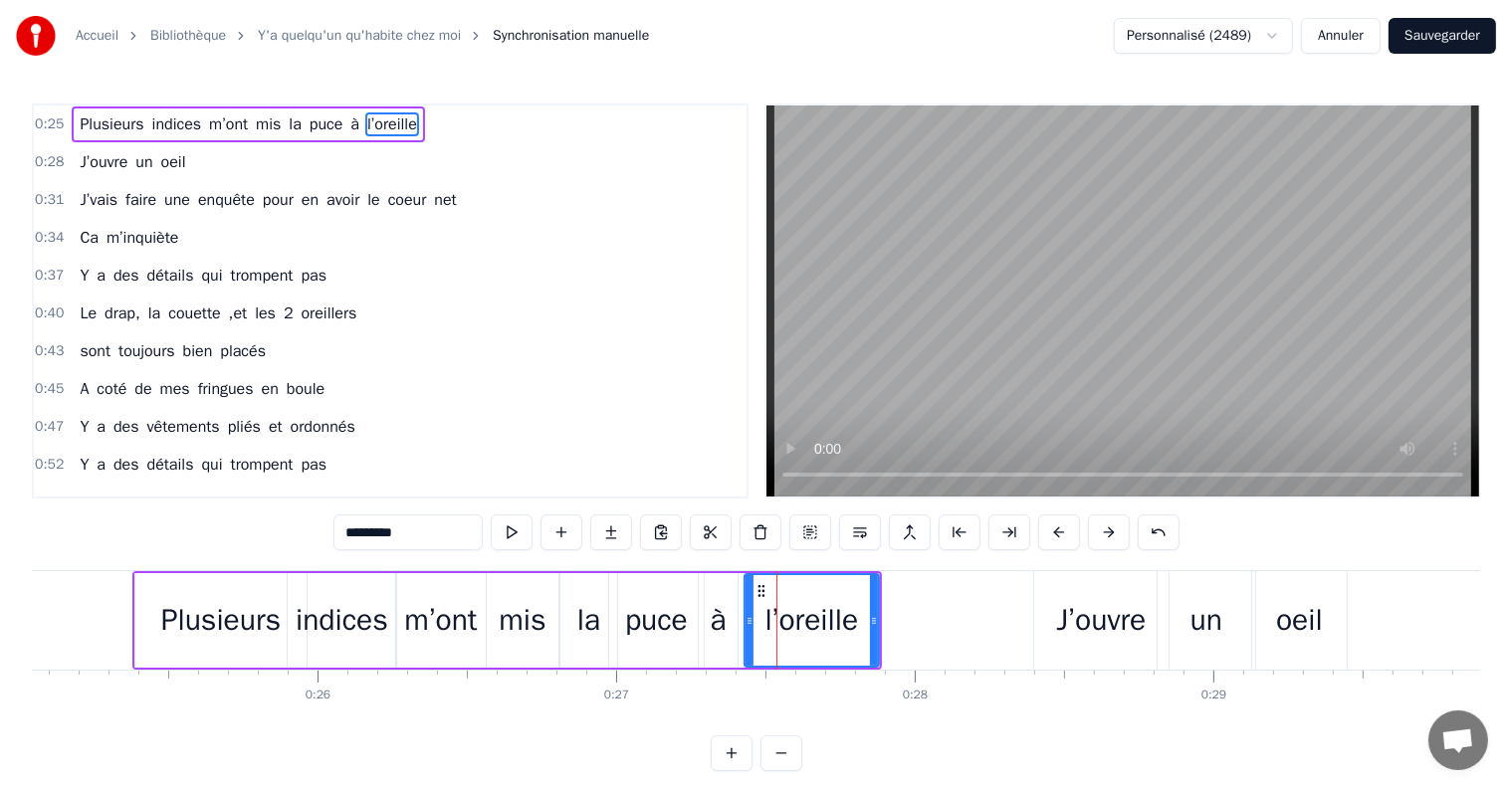 click 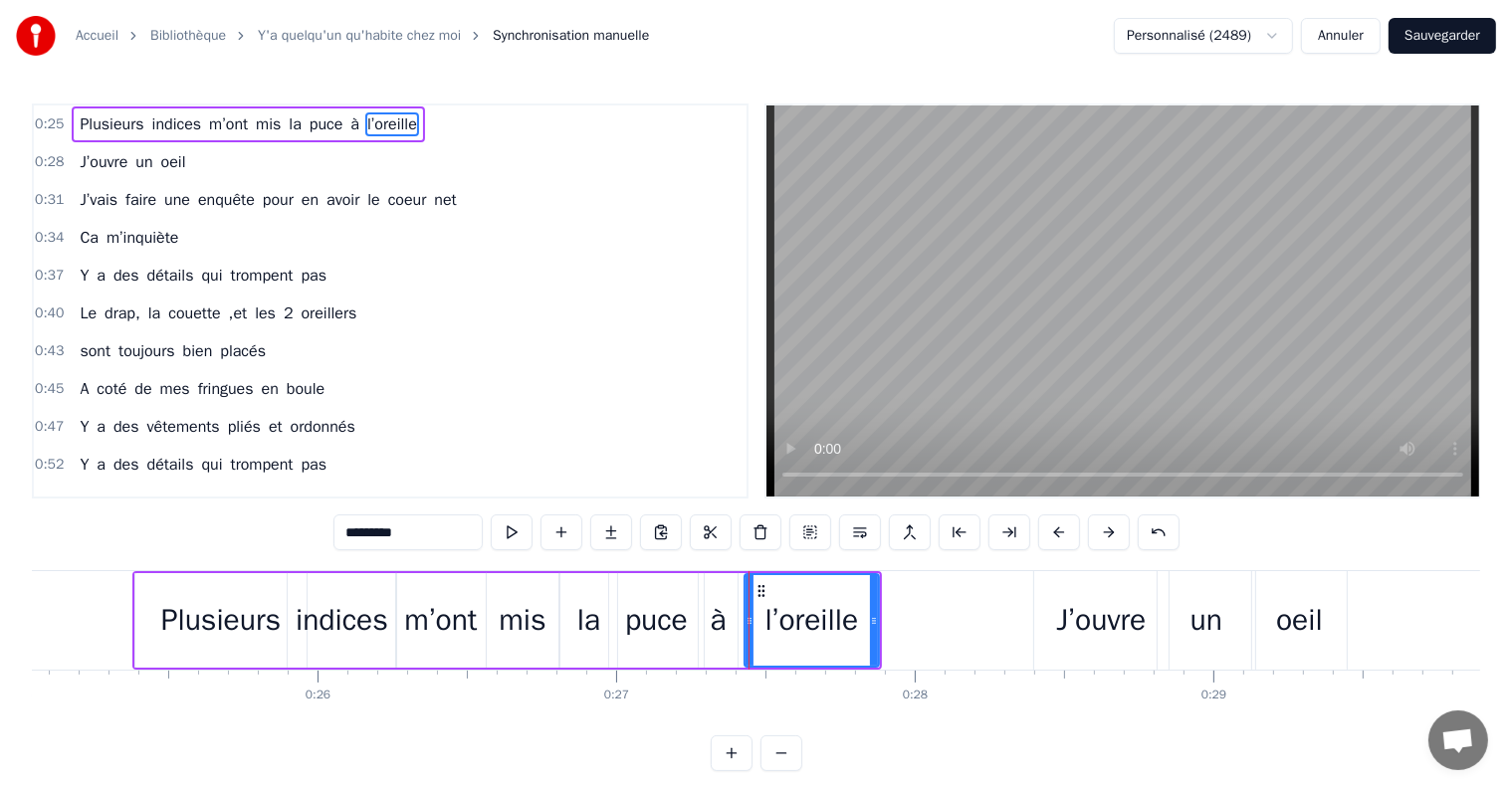 click 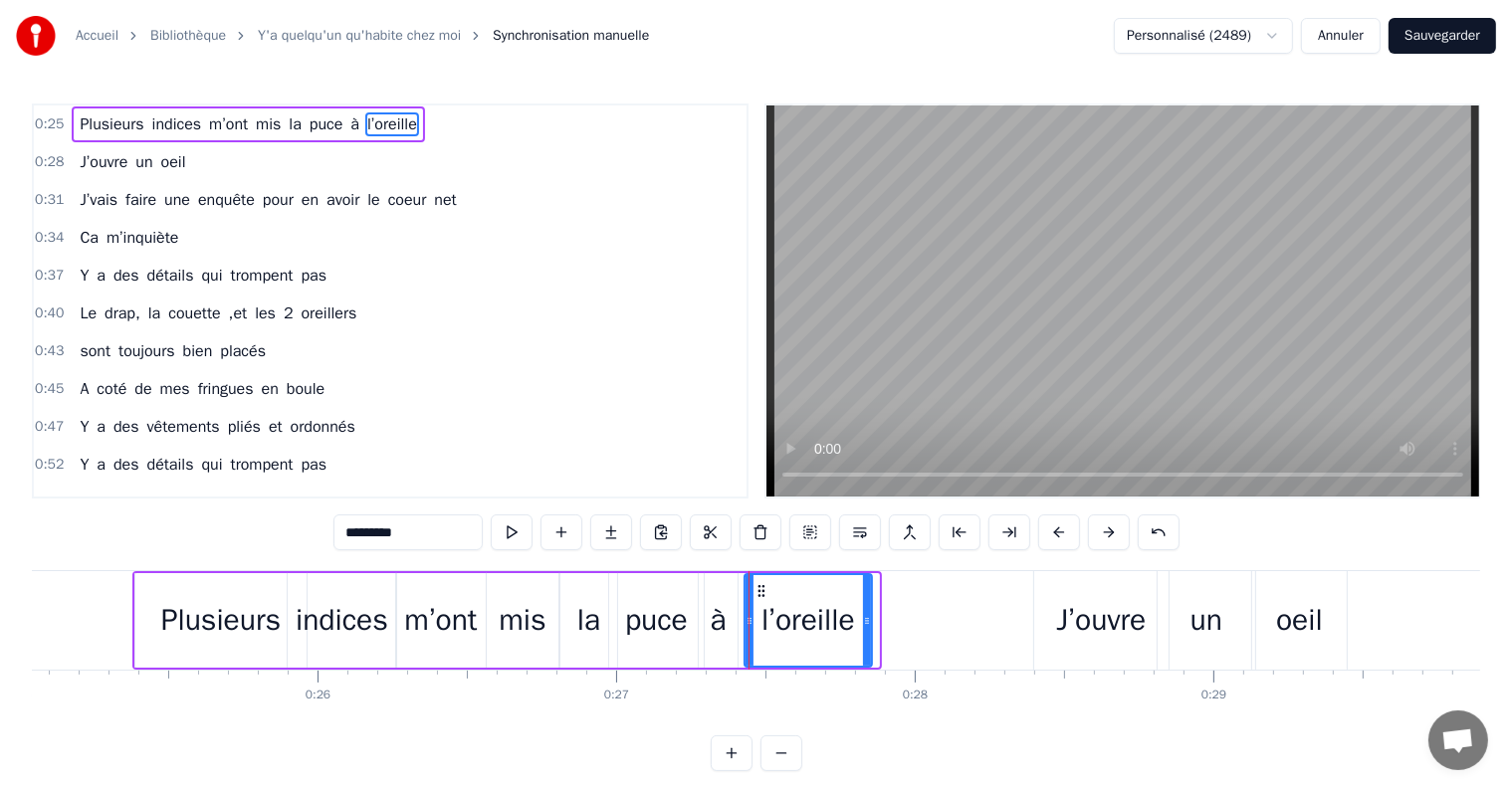 click 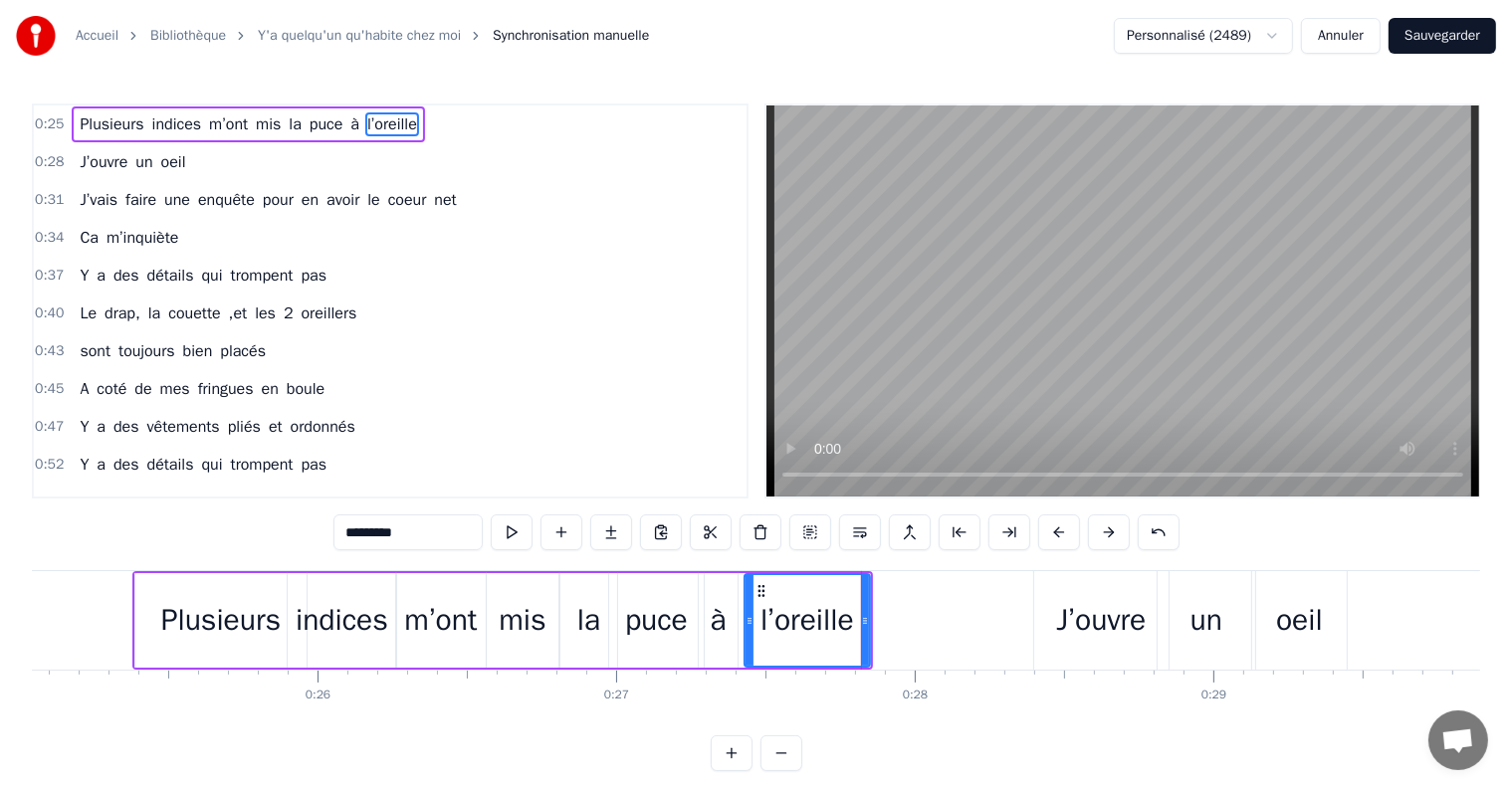 click on "J’ouvre" at bounding box center [1101, 620] 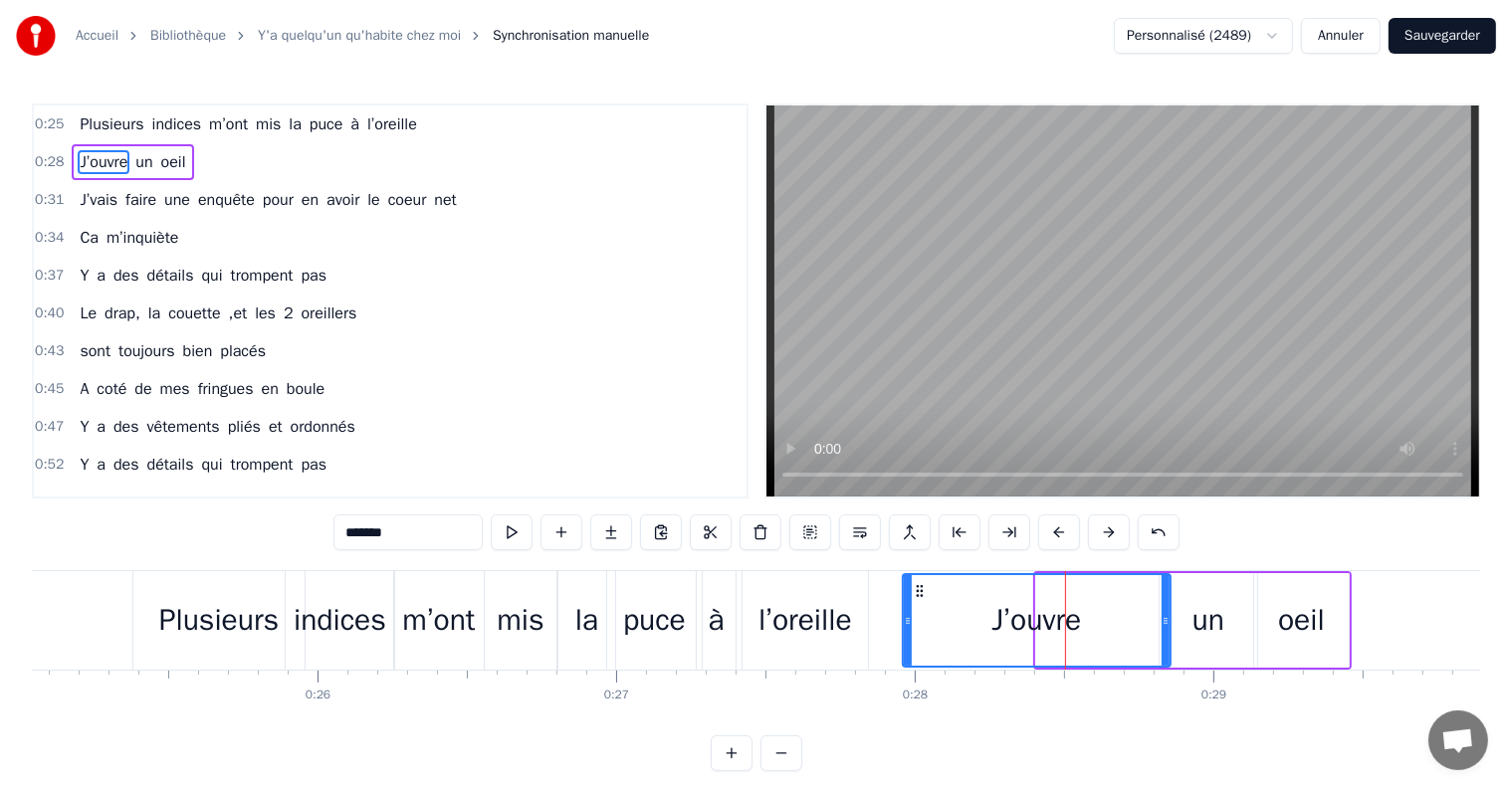 drag, startPoint x: 1042, startPoint y: 620, endPoint x: 909, endPoint y: 618, distance: 133.01504 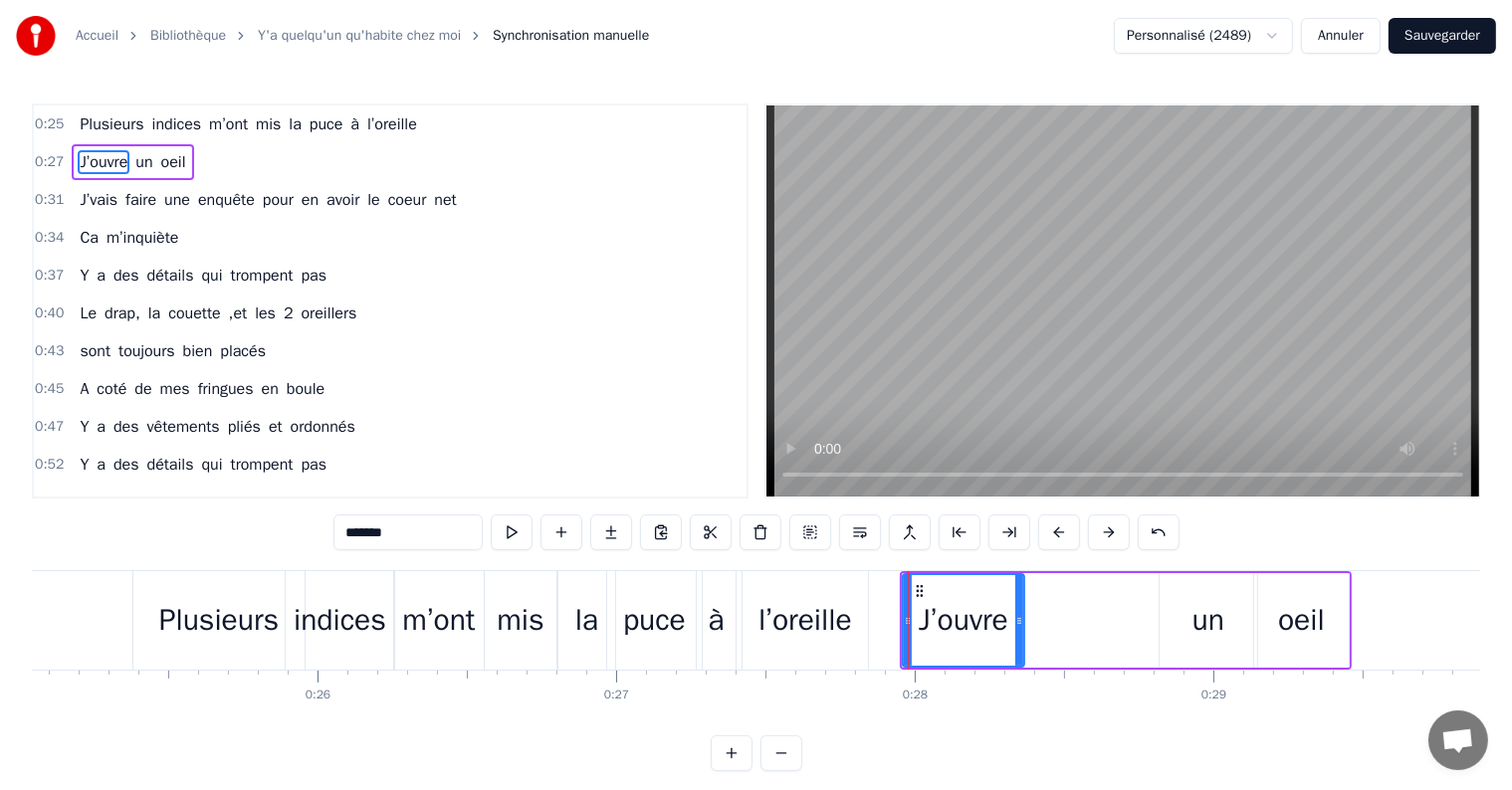 drag, startPoint x: 1165, startPoint y: 621, endPoint x: 1019, endPoint y: 621, distance: 146 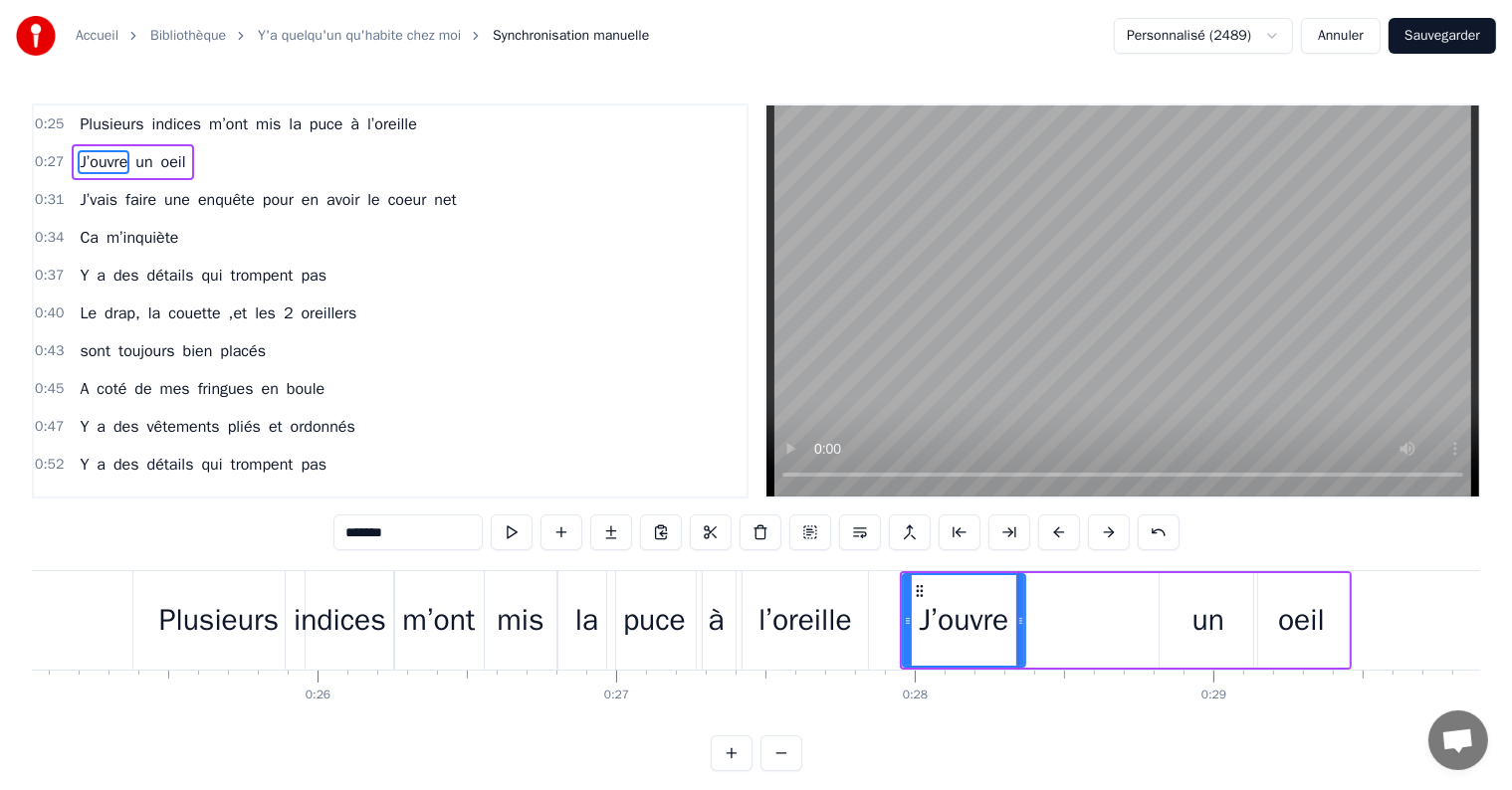 click on "un" at bounding box center [1208, 620] 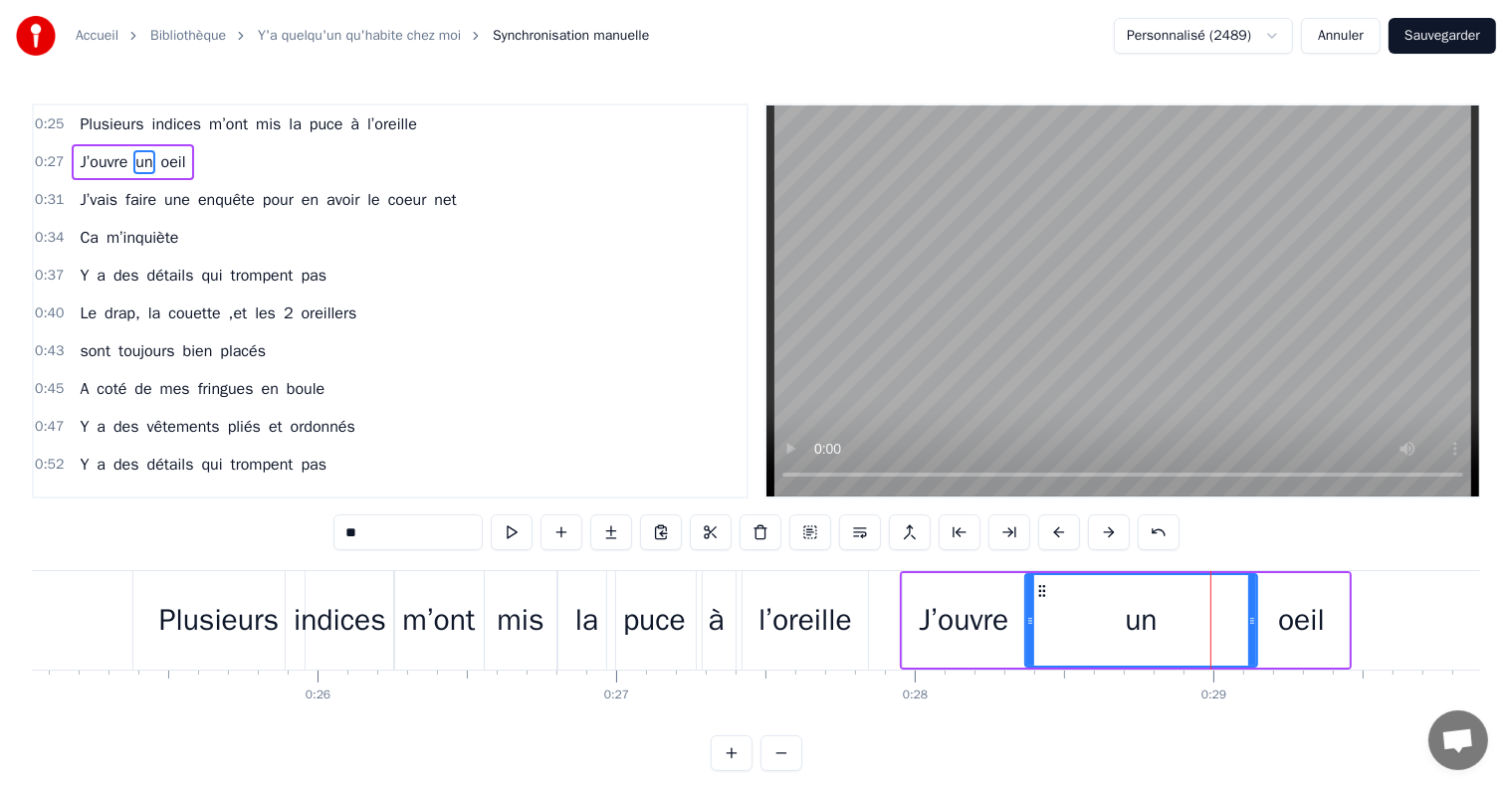 drag, startPoint x: 1161, startPoint y: 617, endPoint x: 1026, endPoint y: 639, distance: 136.78085 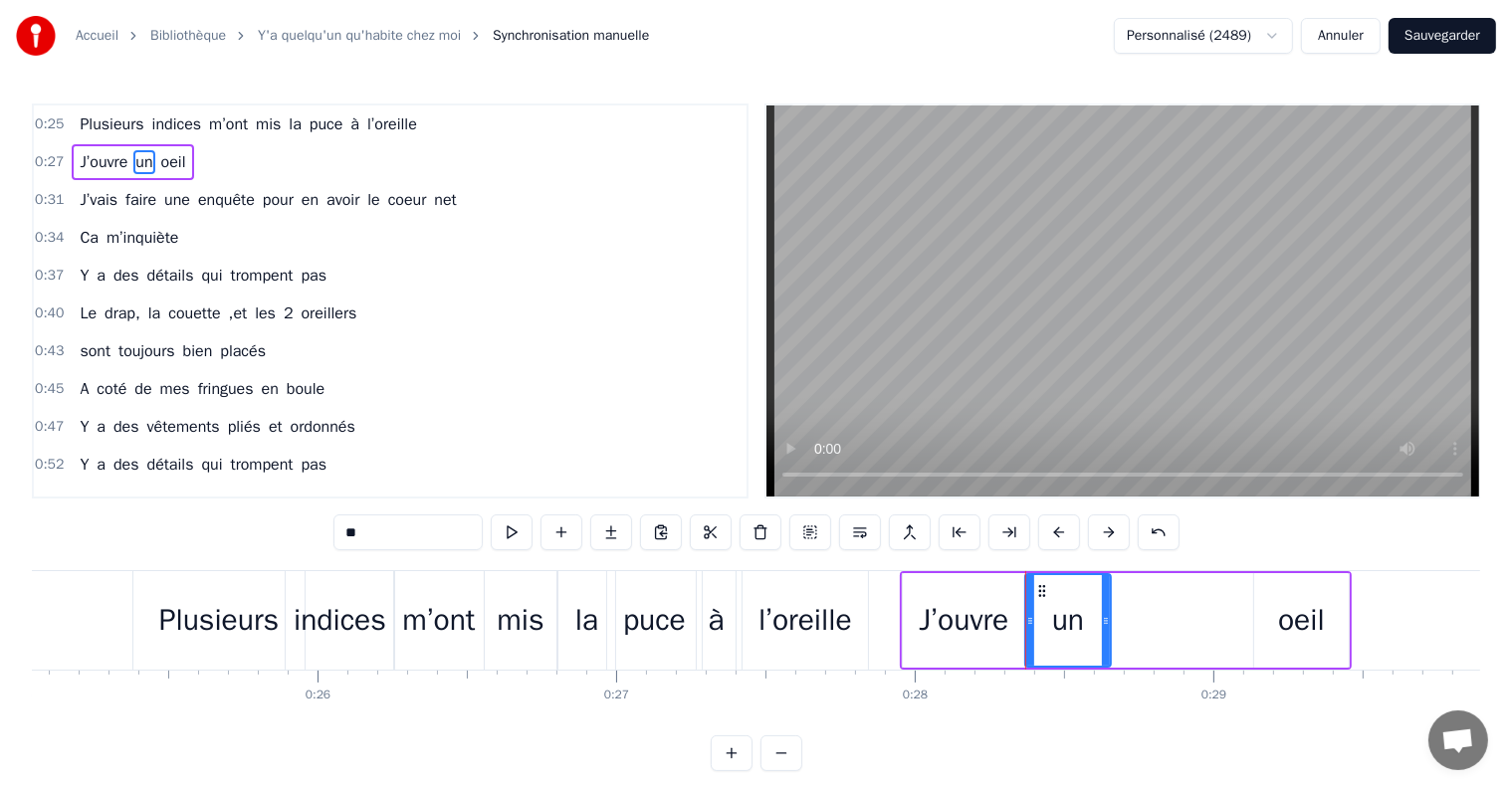 drag, startPoint x: 1251, startPoint y: 619, endPoint x: 1103, endPoint y: 642, distance: 149.7765 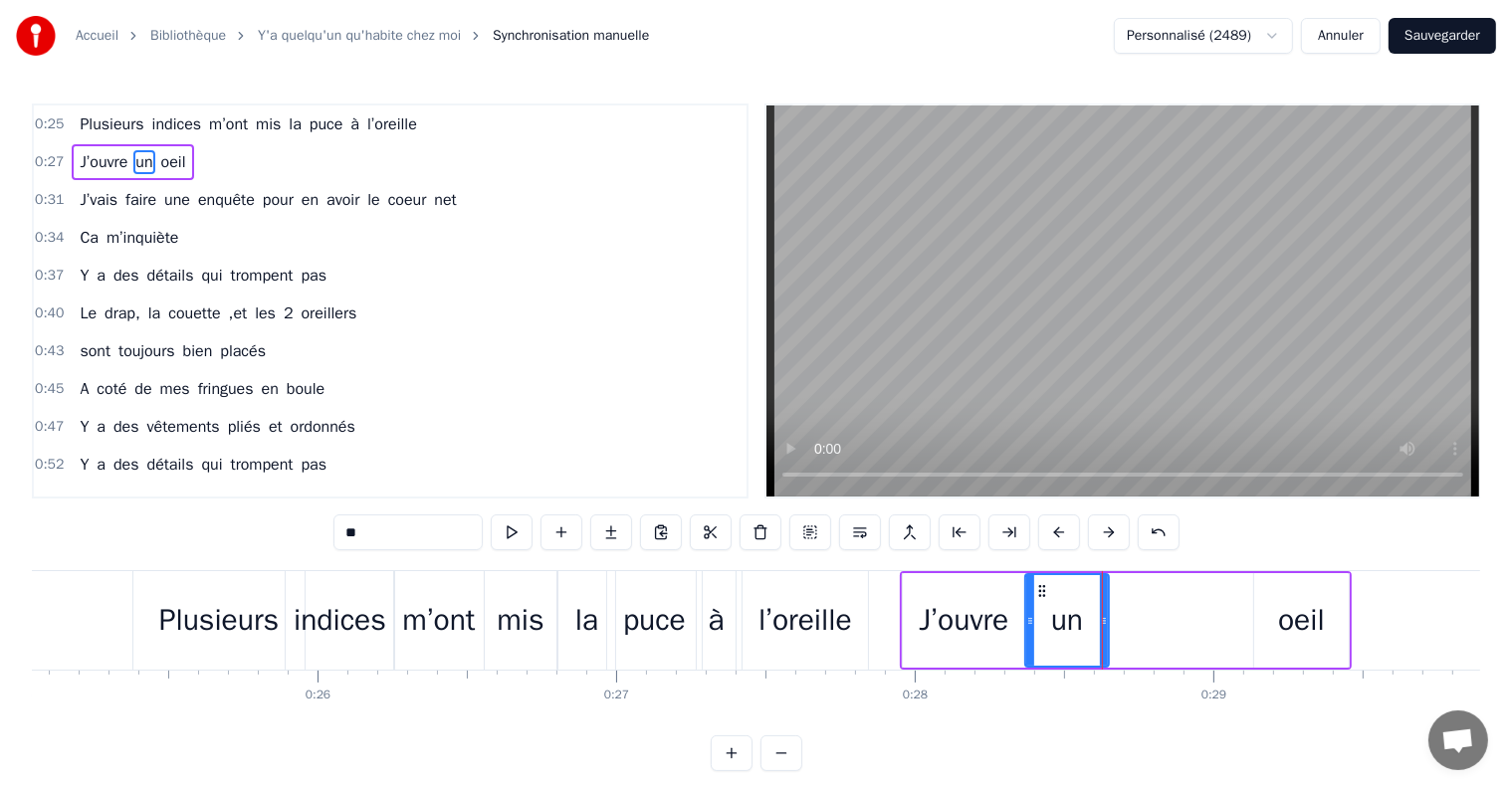 click on "oeil" at bounding box center (1301, 620) 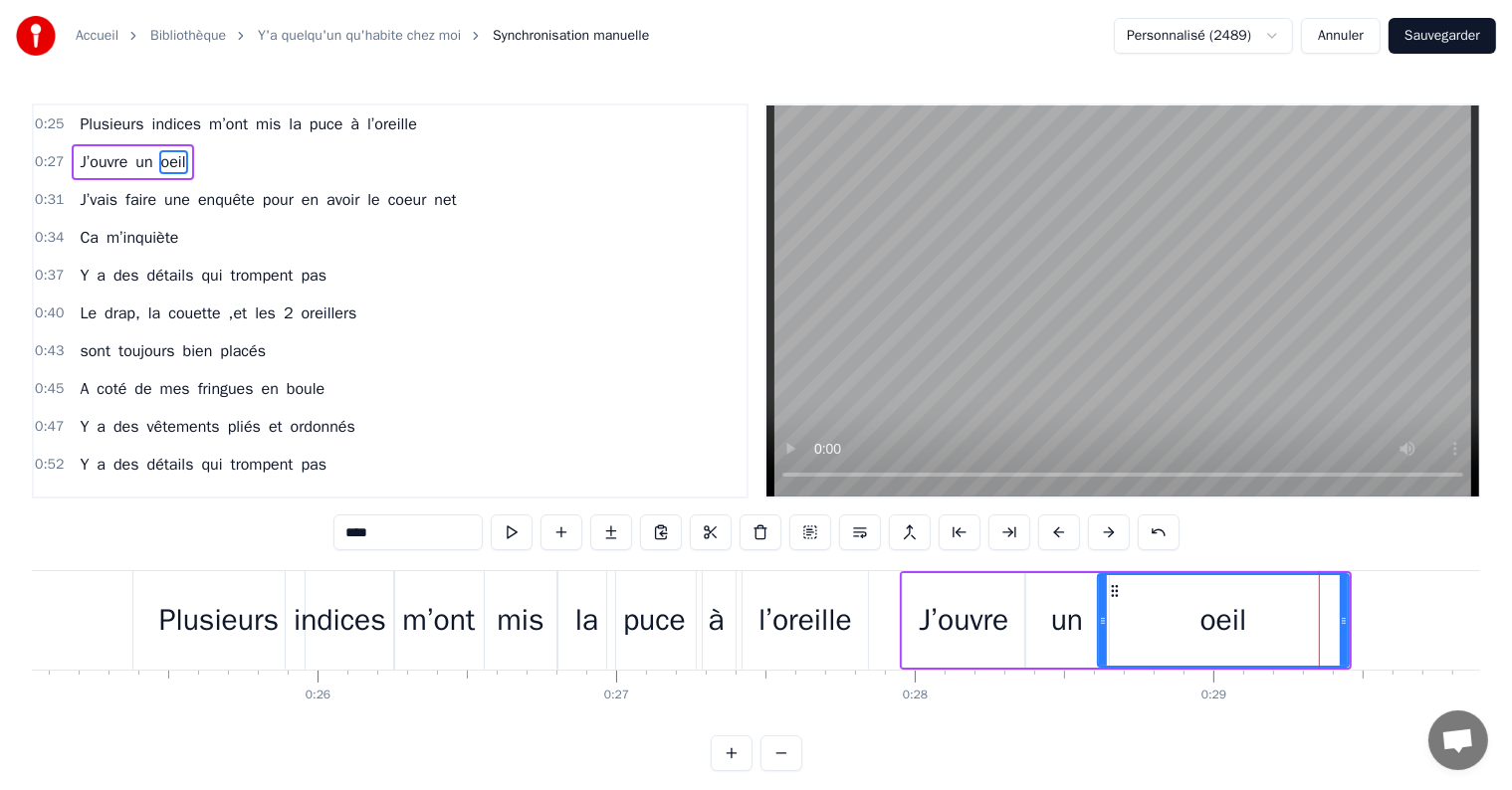 drag, startPoint x: 1255, startPoint y: 620, endPoint x: 1099, endPoint y: 646, distance: 158.1518 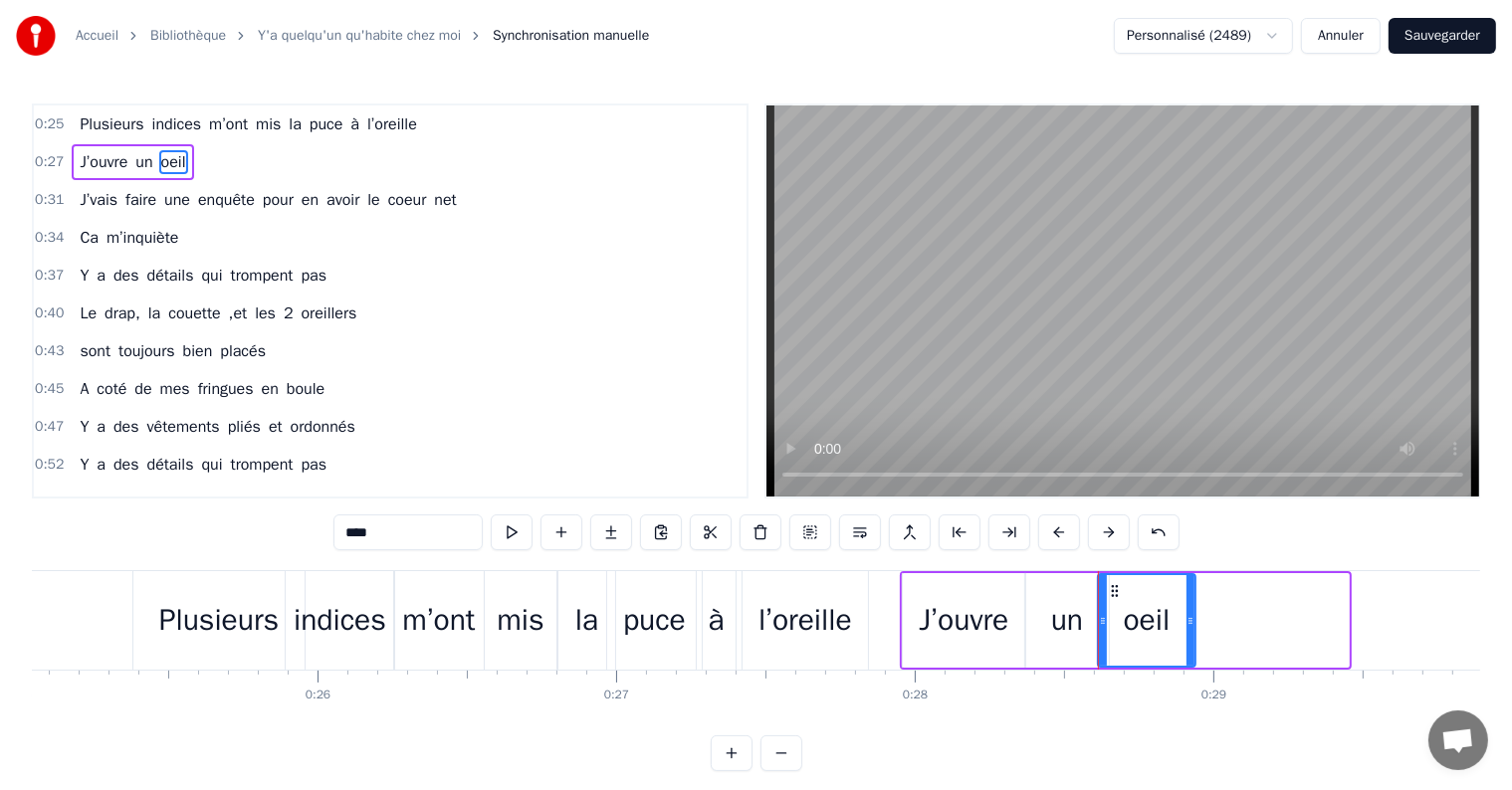 drag, startPoint x: 1343, startPoint y: 620, endPoint x: 1189, endPoint y: 621, distance: 154.00325 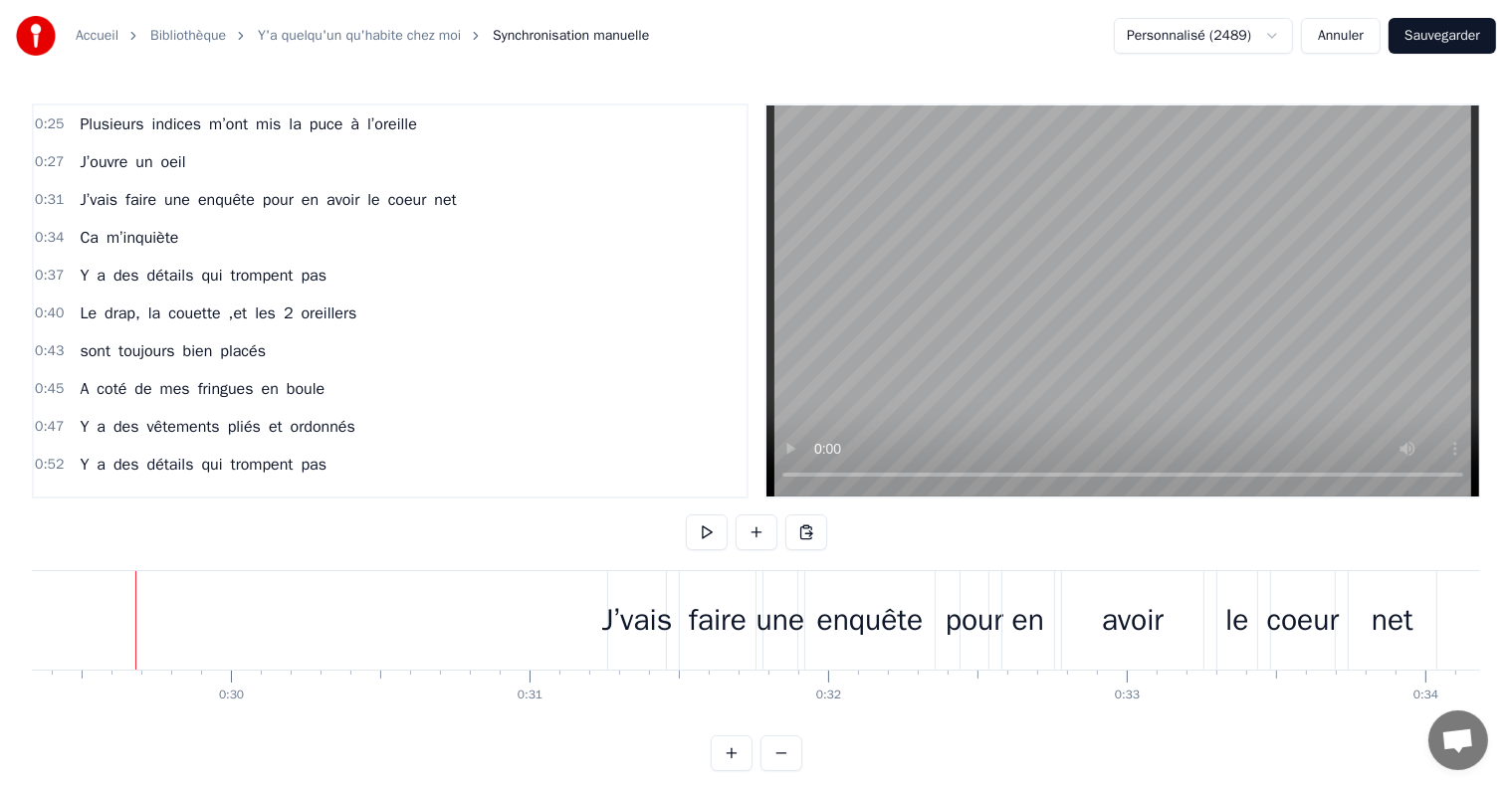 scroll, scrollTop: 0, scrollLeft: 8762, axis: horizontal 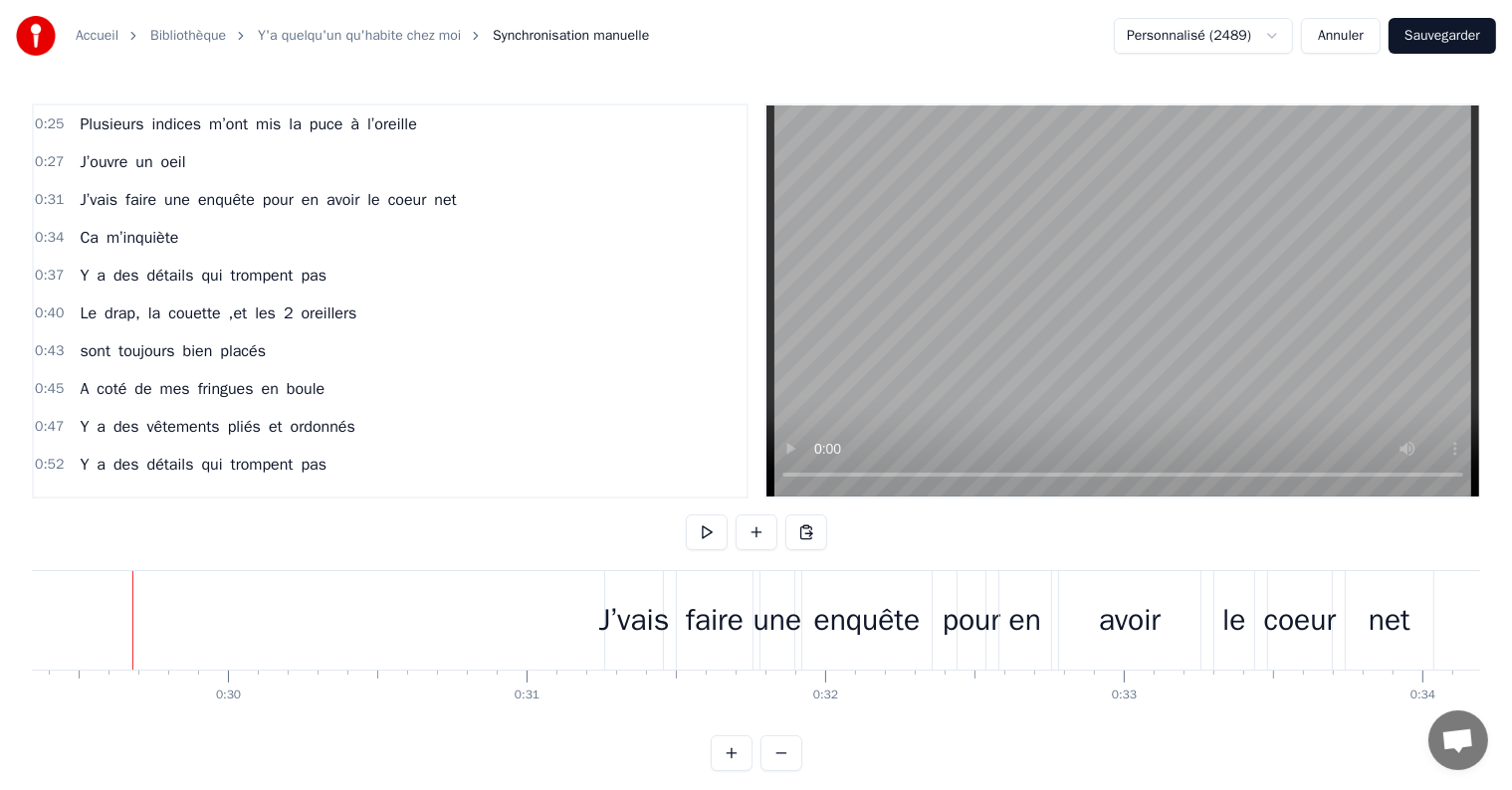 click on "0:25 Plusieurs indices m’ont mis la puce à l’oreille 0:27 J’ouvre un oeil 0:31 J’vais faire une enquête pour en avoir le coeur net 0:34 Ca m’inquiète 0:37 Y a des détails qui trompent pas 0:40 Le drap, la couette ,et les 2 oreillers 0:43 sont toujours bien placés 0:45 A coté de mes fringues en boule 0:47 Y a des vêtements pliés et ordonnés 0:52 Y a des détails qui trompent pas 1:00 Y a des chaussettes 1:03 Jamais dépareillées 1:04 Sorties du lave-linge 1:07 Elles vont par paires 1:09 Mais comment ça s' fait? 1:10 Là un blaireau, un rasoir 1:14 Sur ma crème épilatoire 1:17 C'est un vrai cauchemar 1:20 C'est clair, je suis victime d'un canular !!! 1:43 Dans la cuisine 1:44 Plein de sortes de farine 1:45 Sans gluten 1:46 Des paquets de polenta, 1:50 Y a même du tapioca 1:52 V'là qu'on s'en prend à mes repas !!!! 1:55 Y a des détails qui trompent pas 1:58 Quelqu'un en douce a tout déplacé 2:00 Où sont mes habitudes, mais où est l' café ?!!!! 2:03 Je tourne les yeux... 2:04 Oh Y" at bounding box center (756, 300) 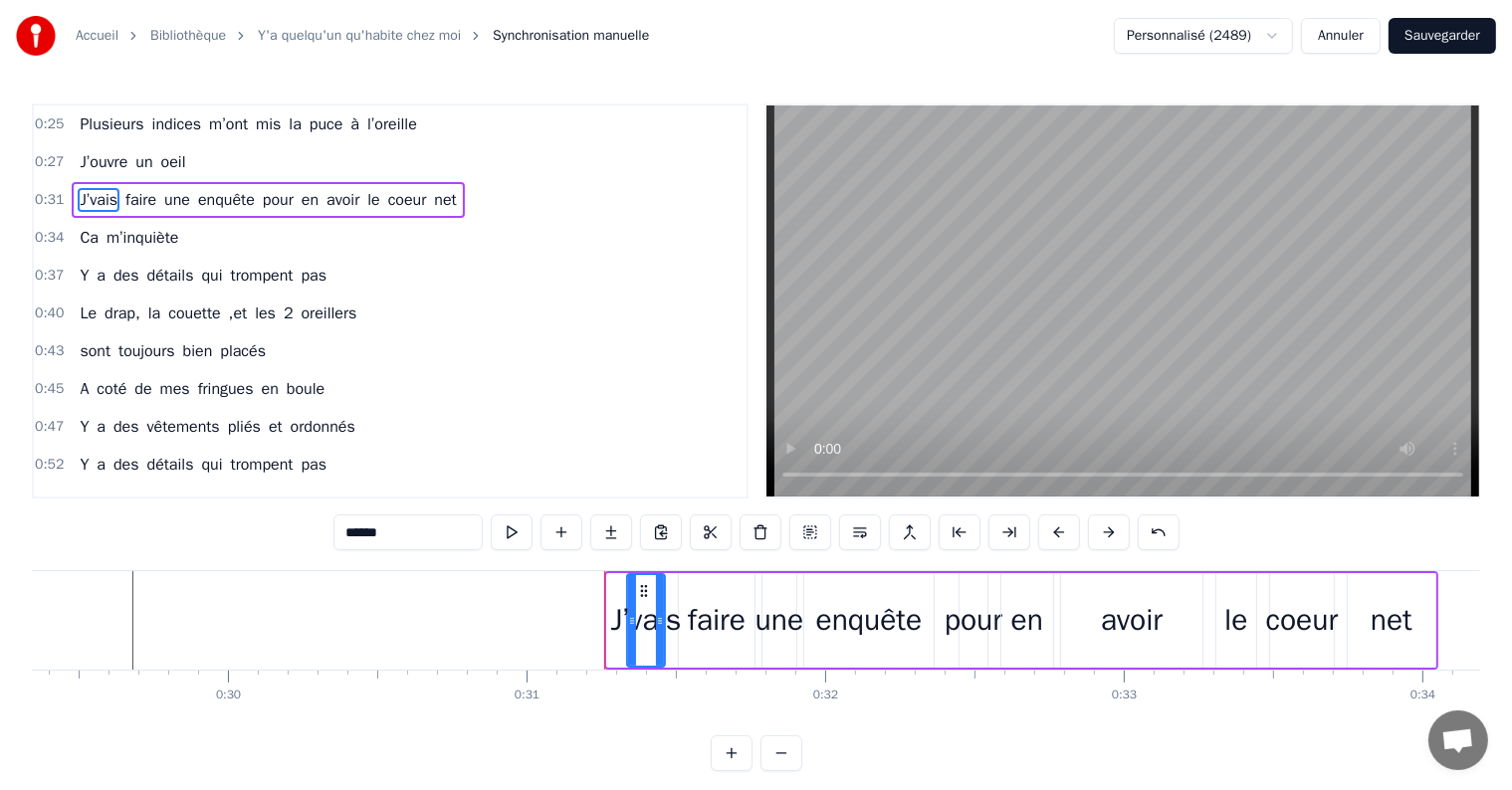 drag, startPoint x: 609, startPoint y: 621, endPoint x: 629, endPoint y: 621, distance: 20 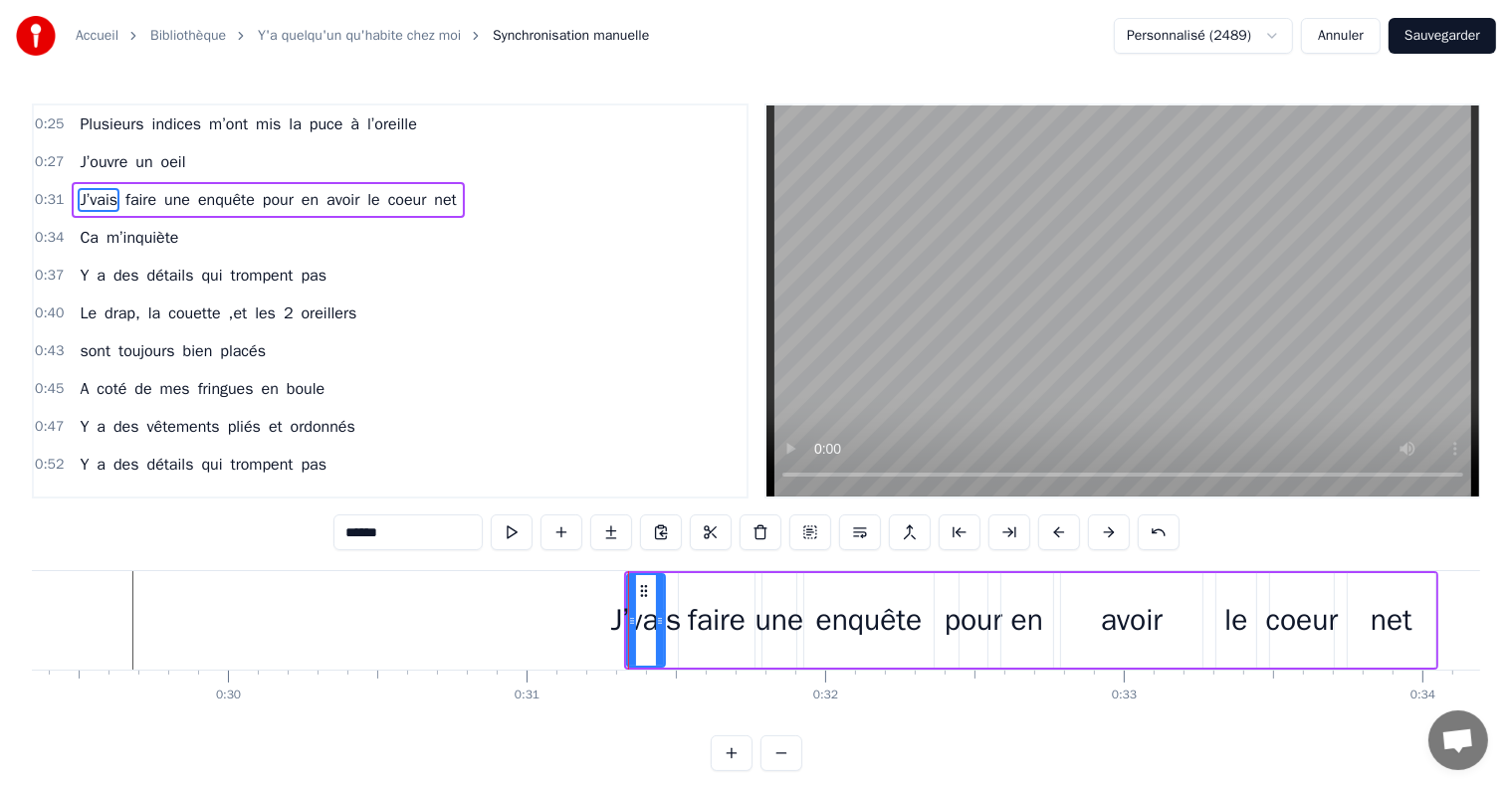 click on "J’vais" at bounding box center [646, 620] 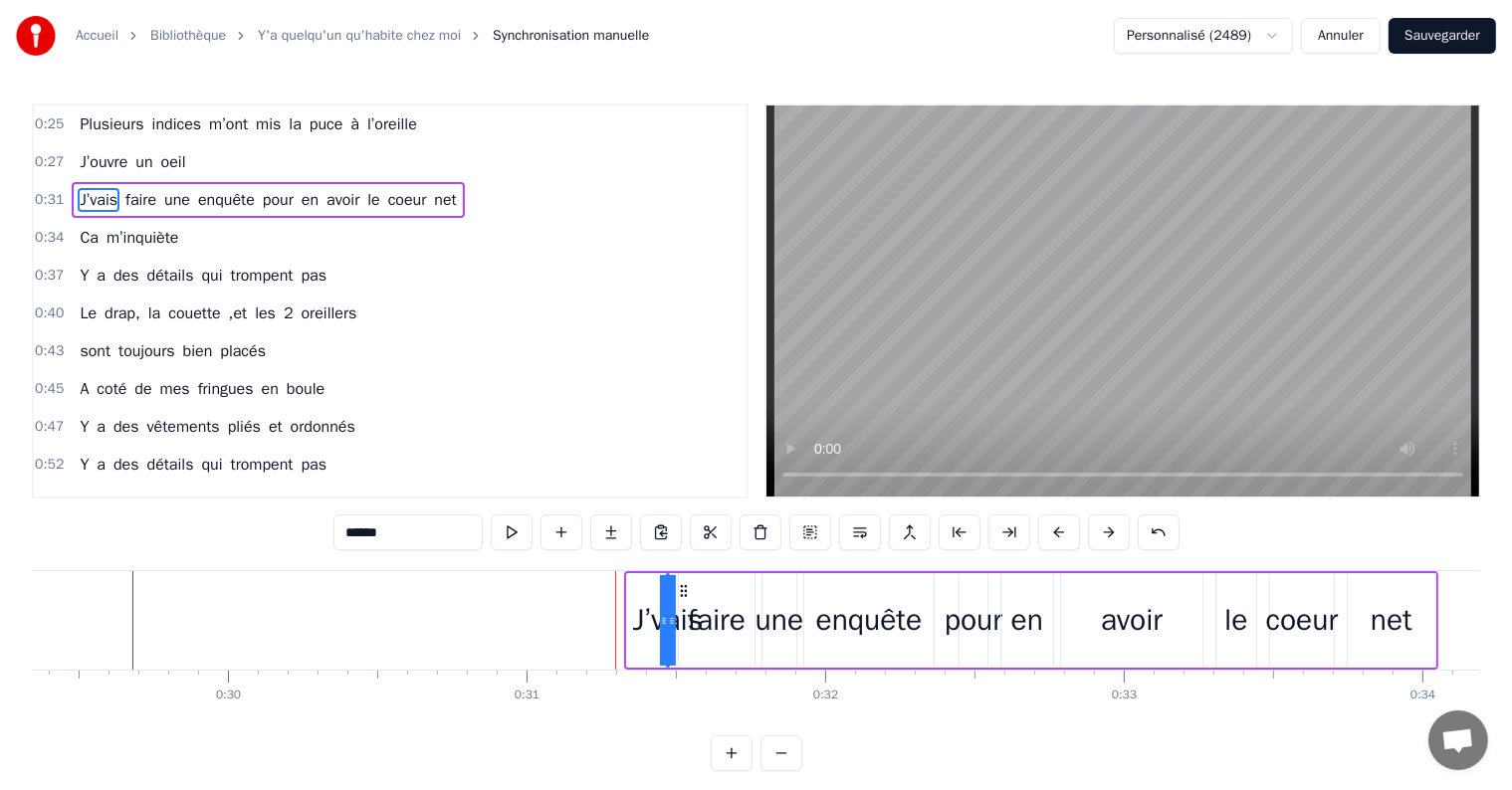 drag, startPoint x: 627, startPoint y: 621, endPoint x: 690, endPoint y: 618, distance: 63.07139 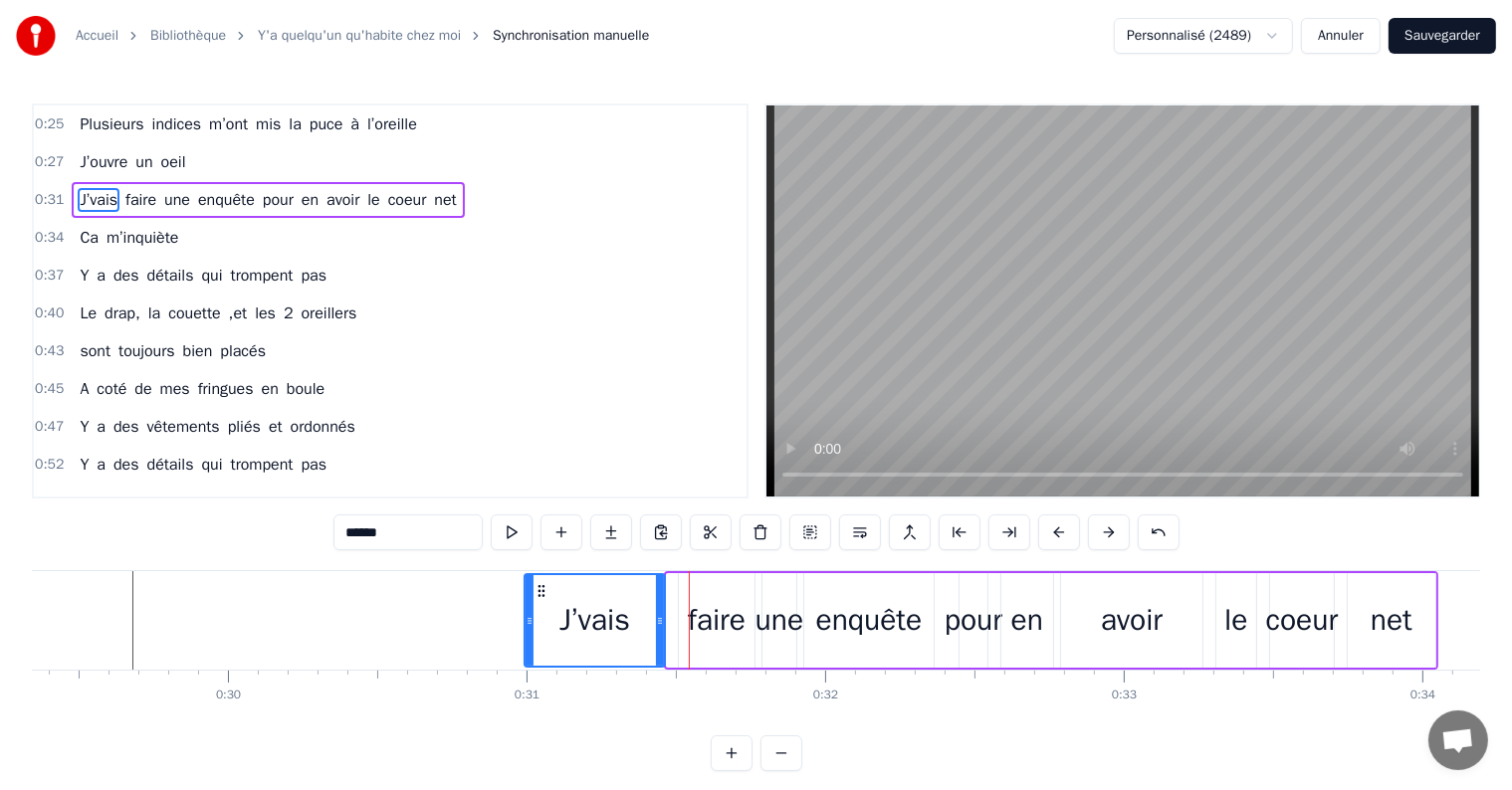 drag, startPoint x: 672, startPoint y: 617, endPoint x: 529, endPoint y: 614, distance: 143.03147 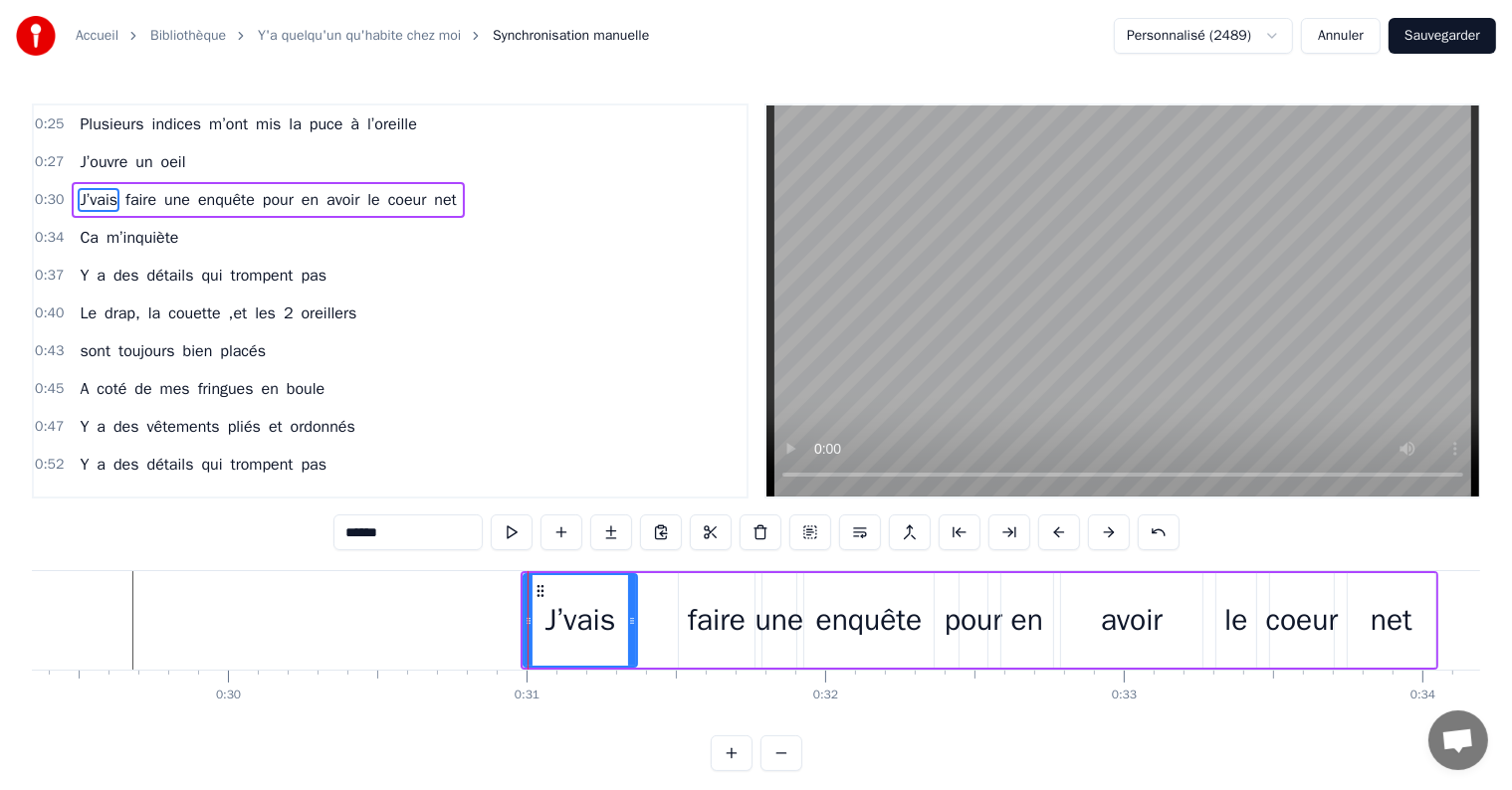 drag, startPoint x: 660, startPoint y: 620, endPoint x: 632, endPoint y: 626, distance: 28.635642 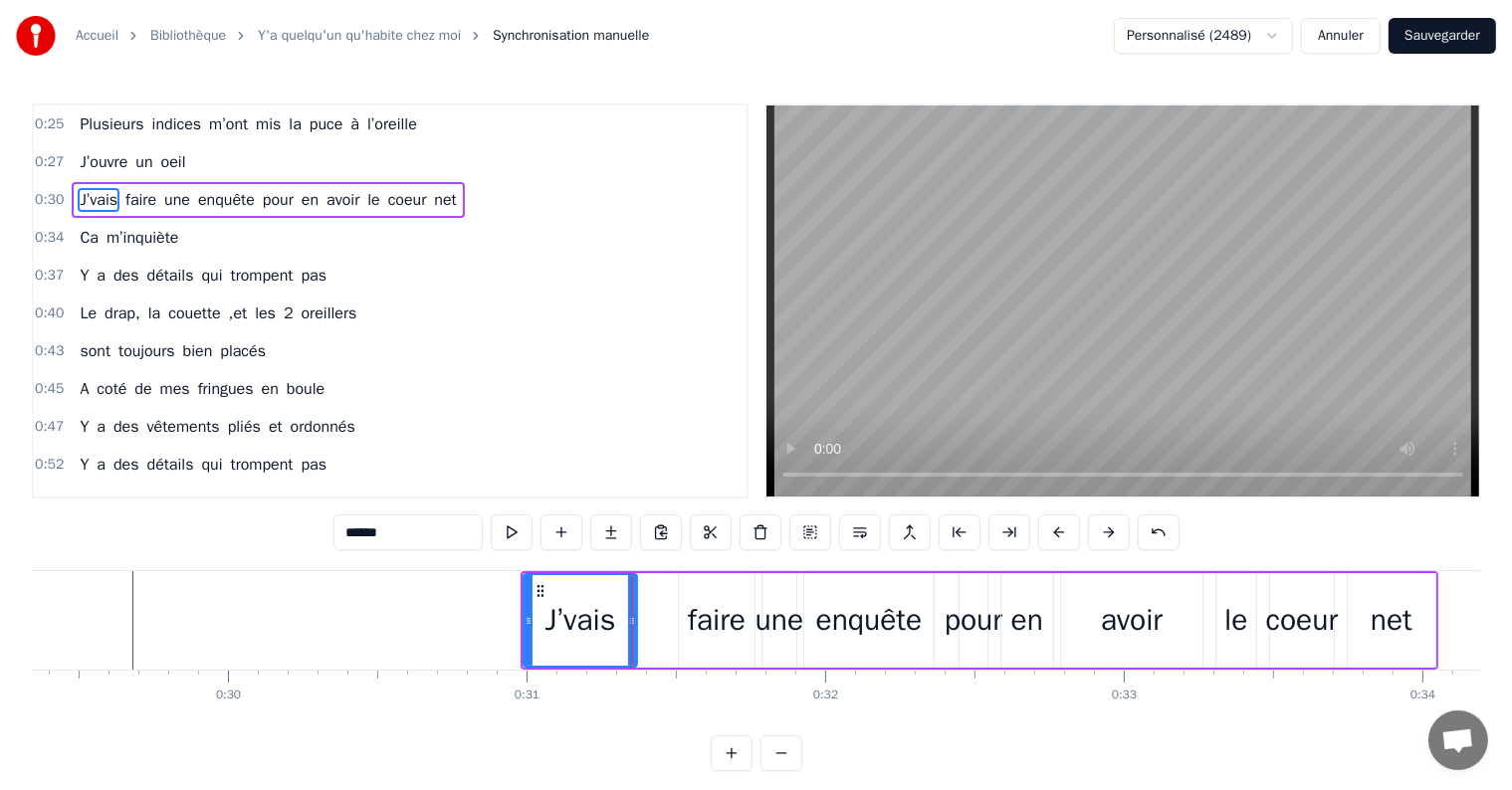 click on "faire" at bounding box center (717, 620) 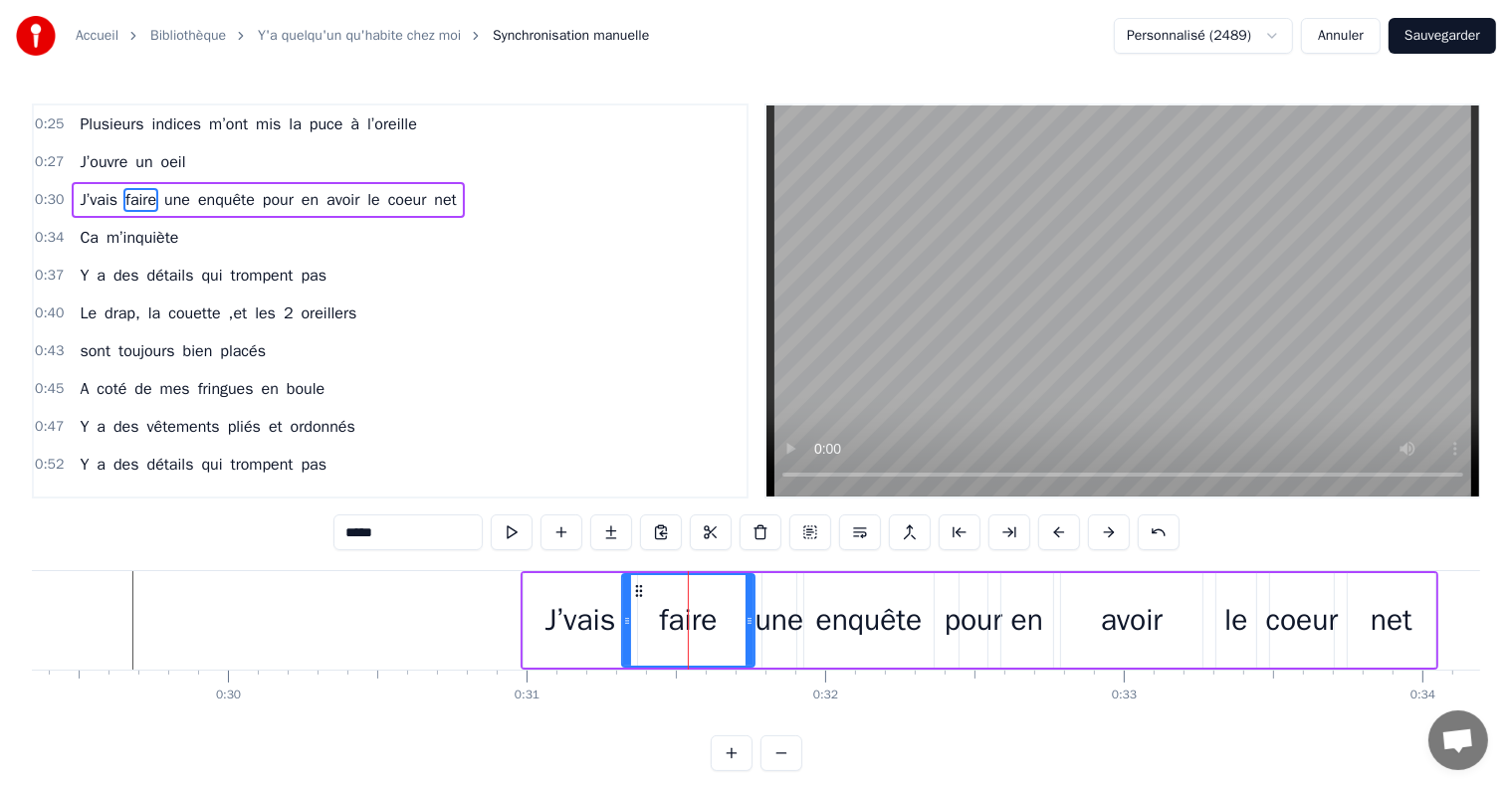drag, startPoint x: 681, startPoint y: 623, endPoint x: 624, endPoint y: 620, distance: 57.07889 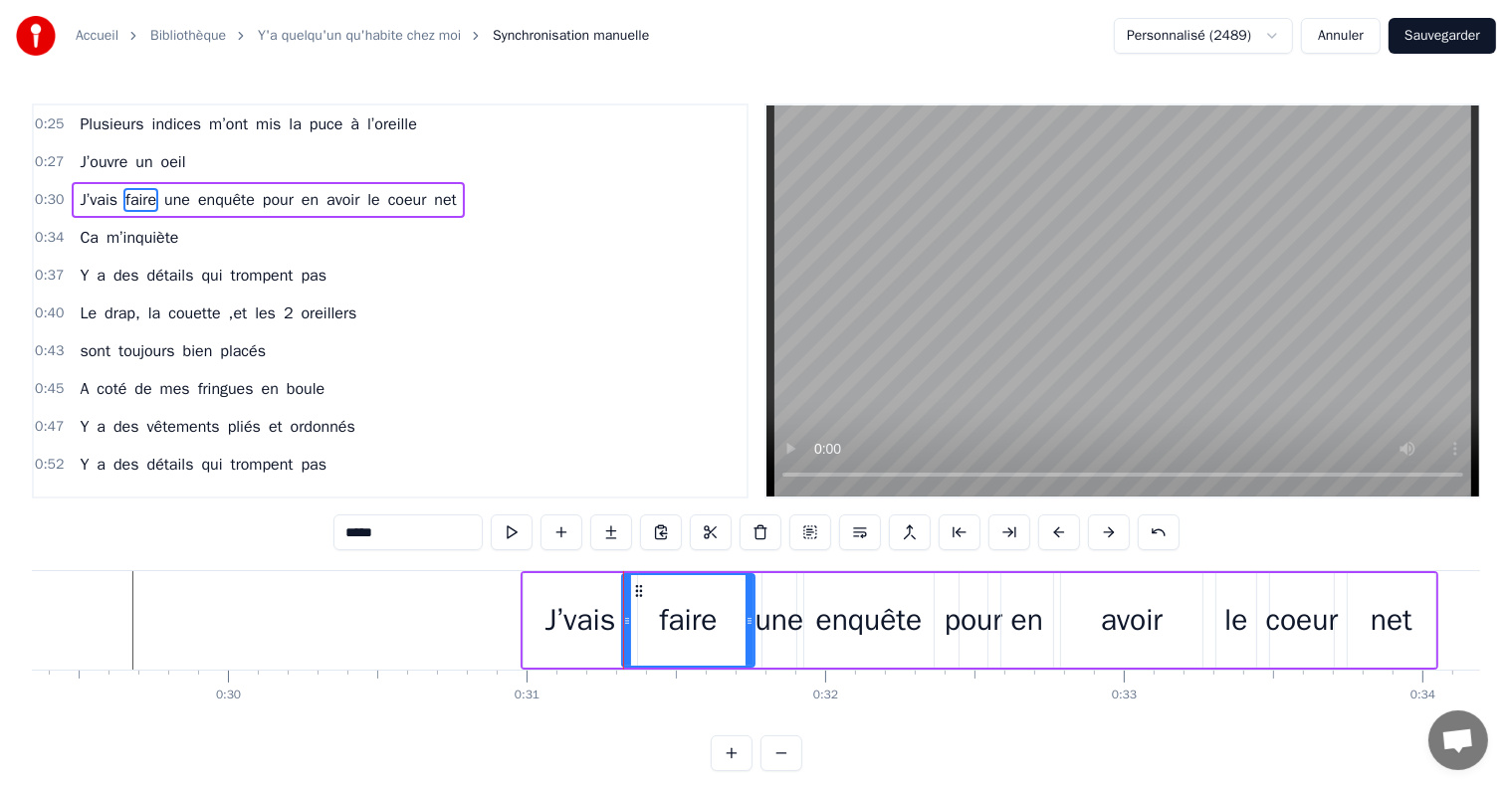 click on "J’vais" at bounding box center (580, 620) 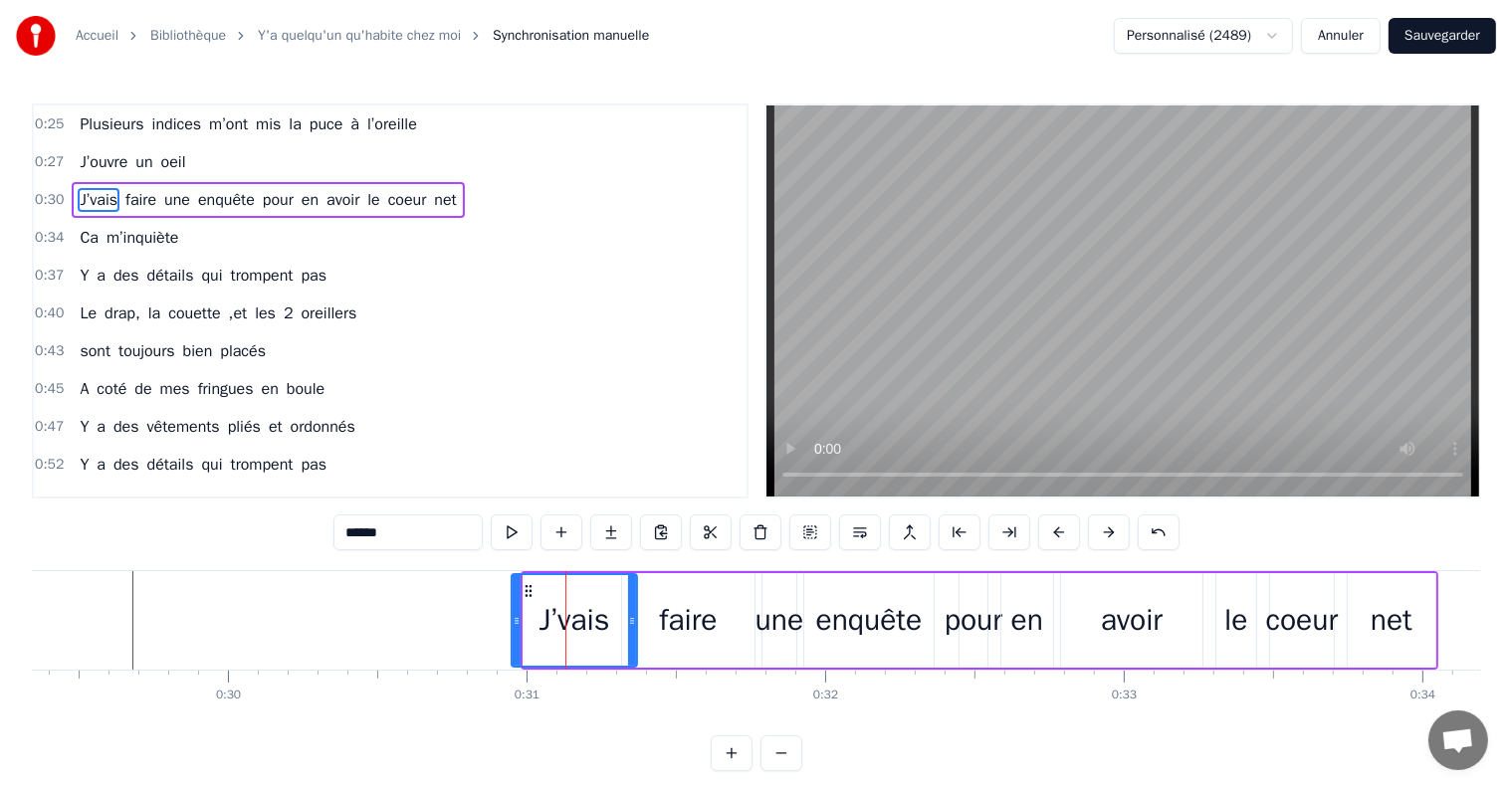 click 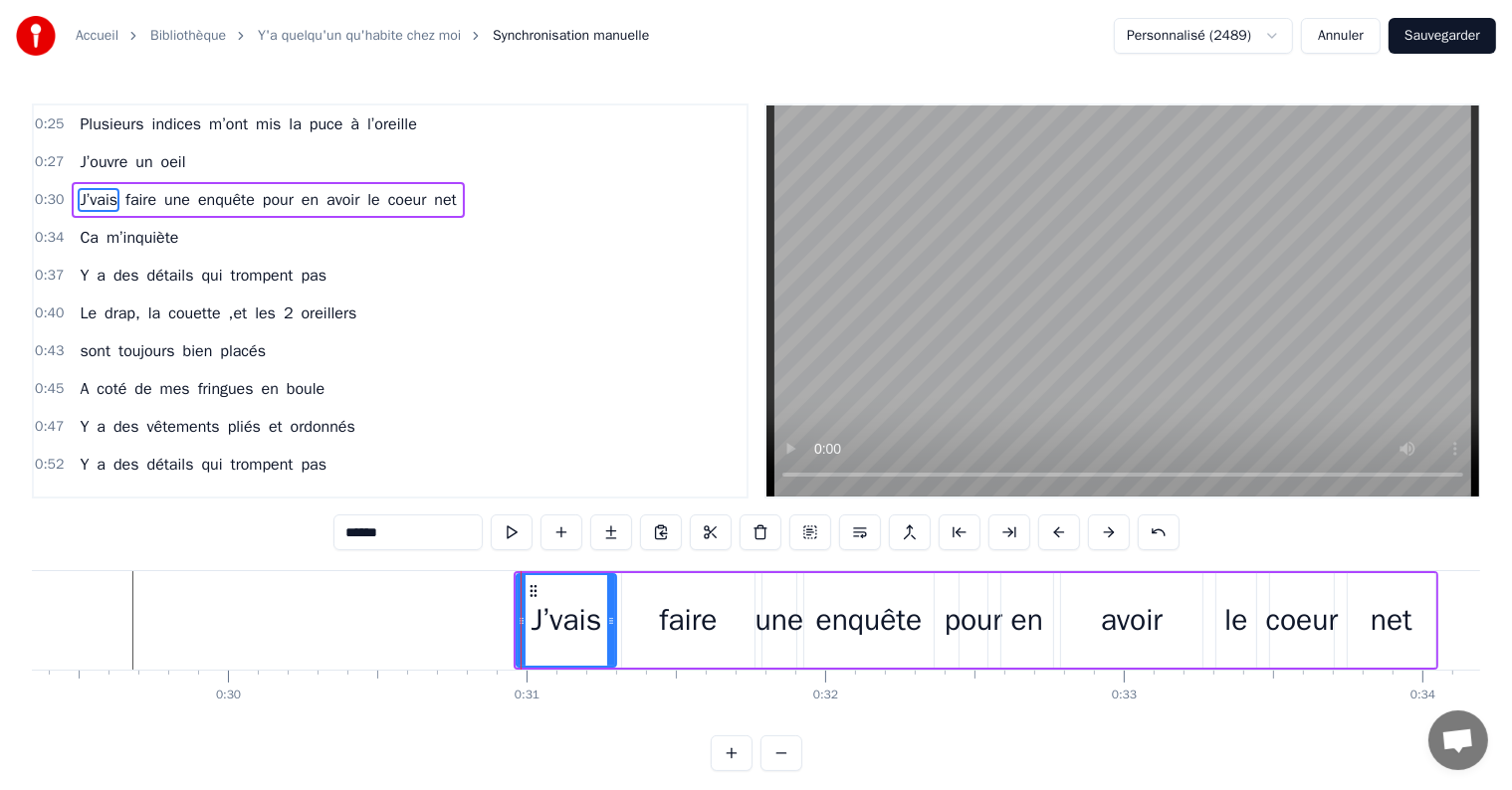 drag, startPoint x: 631, startPoint y: 621, endPoint x: 610, endPoint y: 625, distance: 21.377558 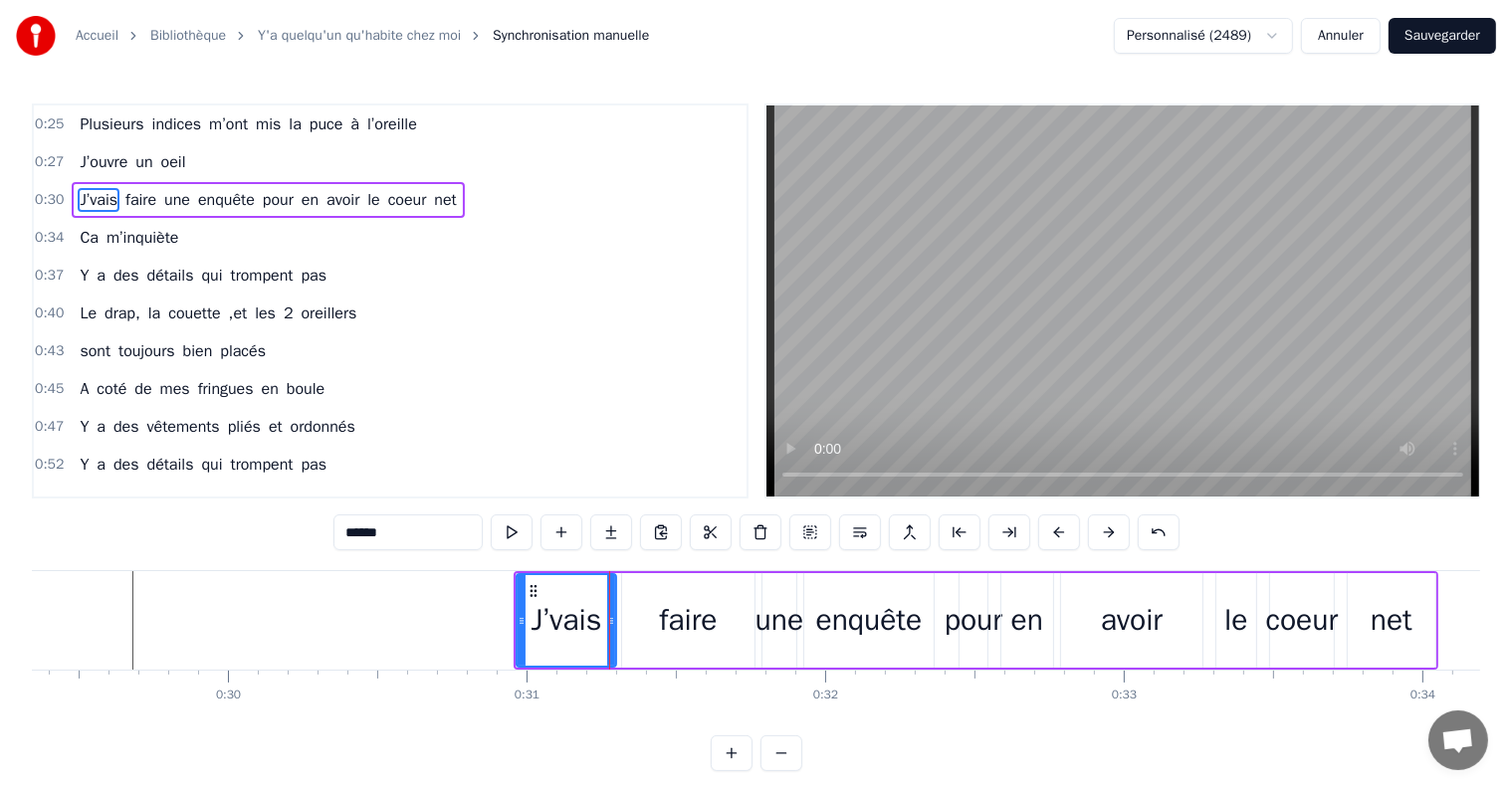 click on "faire" at bounding box center [688, 620] 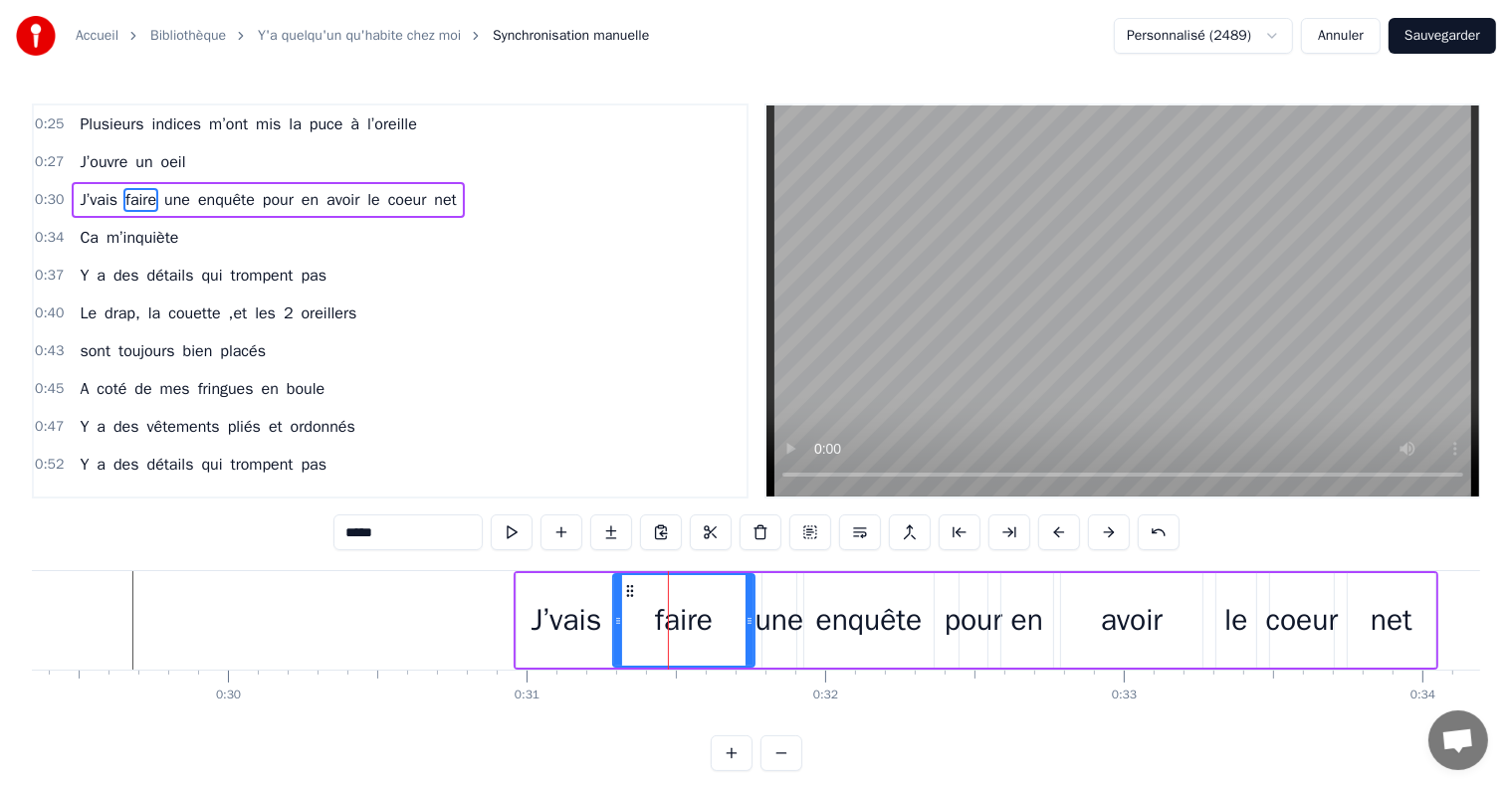 drag, startPoint x: 625, startPoint y: 619, endPoint x: 616, endPoint y: 625, distance: 10.816654 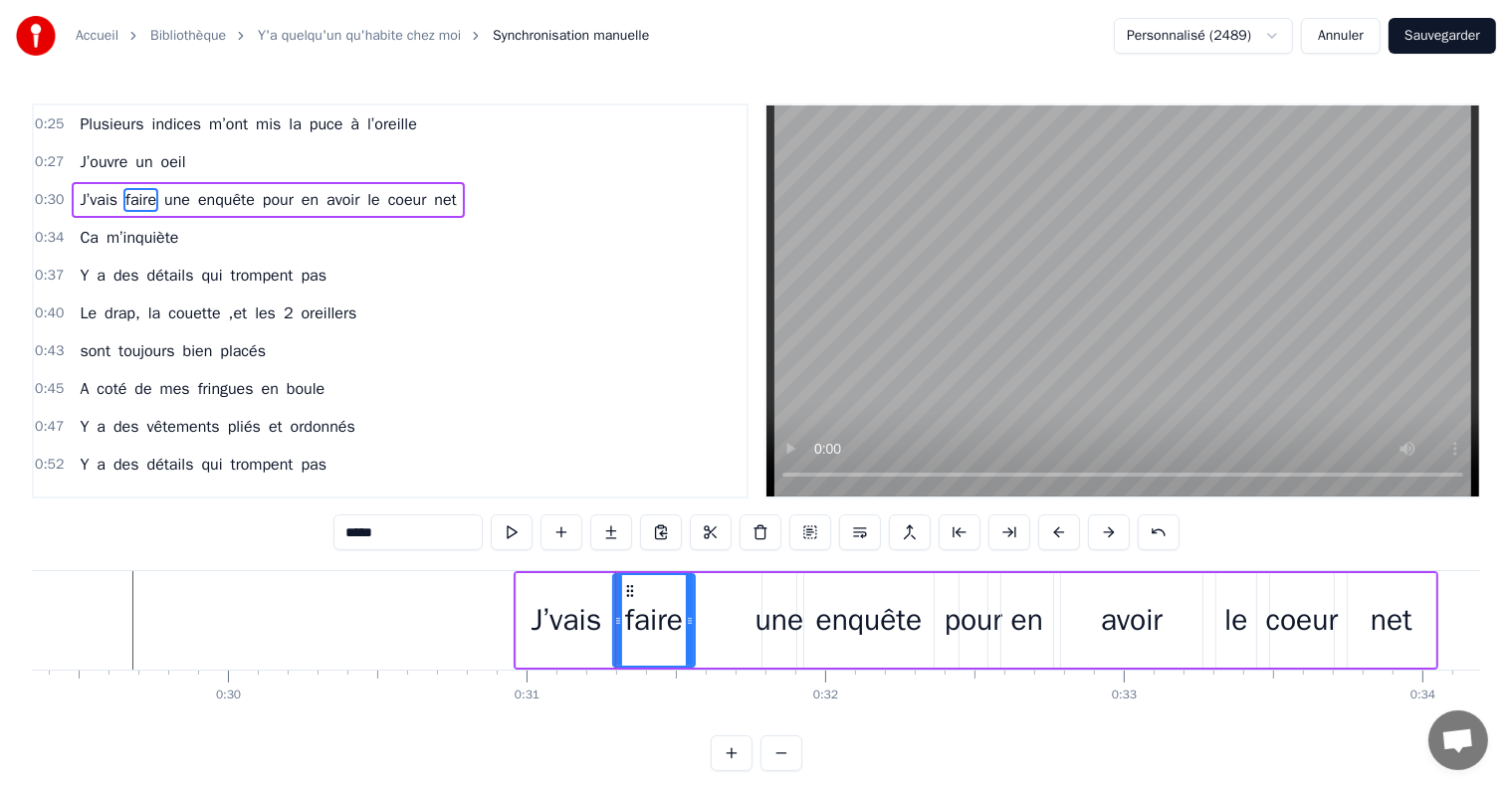 drag, startPoint x: 749, startPoint y: 626, endPoint x: 733, endPoint y: 630, distance: 16.492423 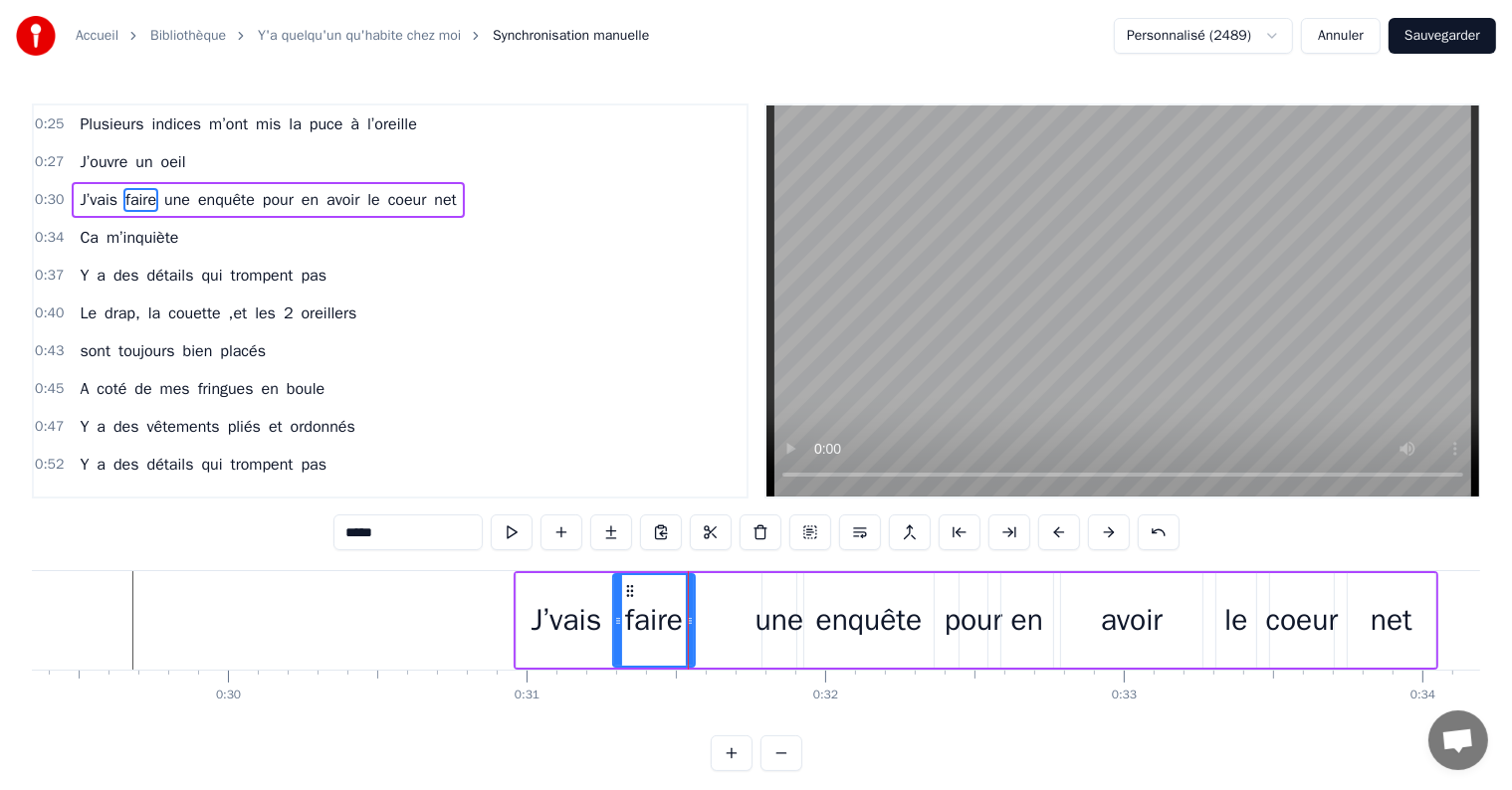 click on "une" at bounding box center (779, 620) 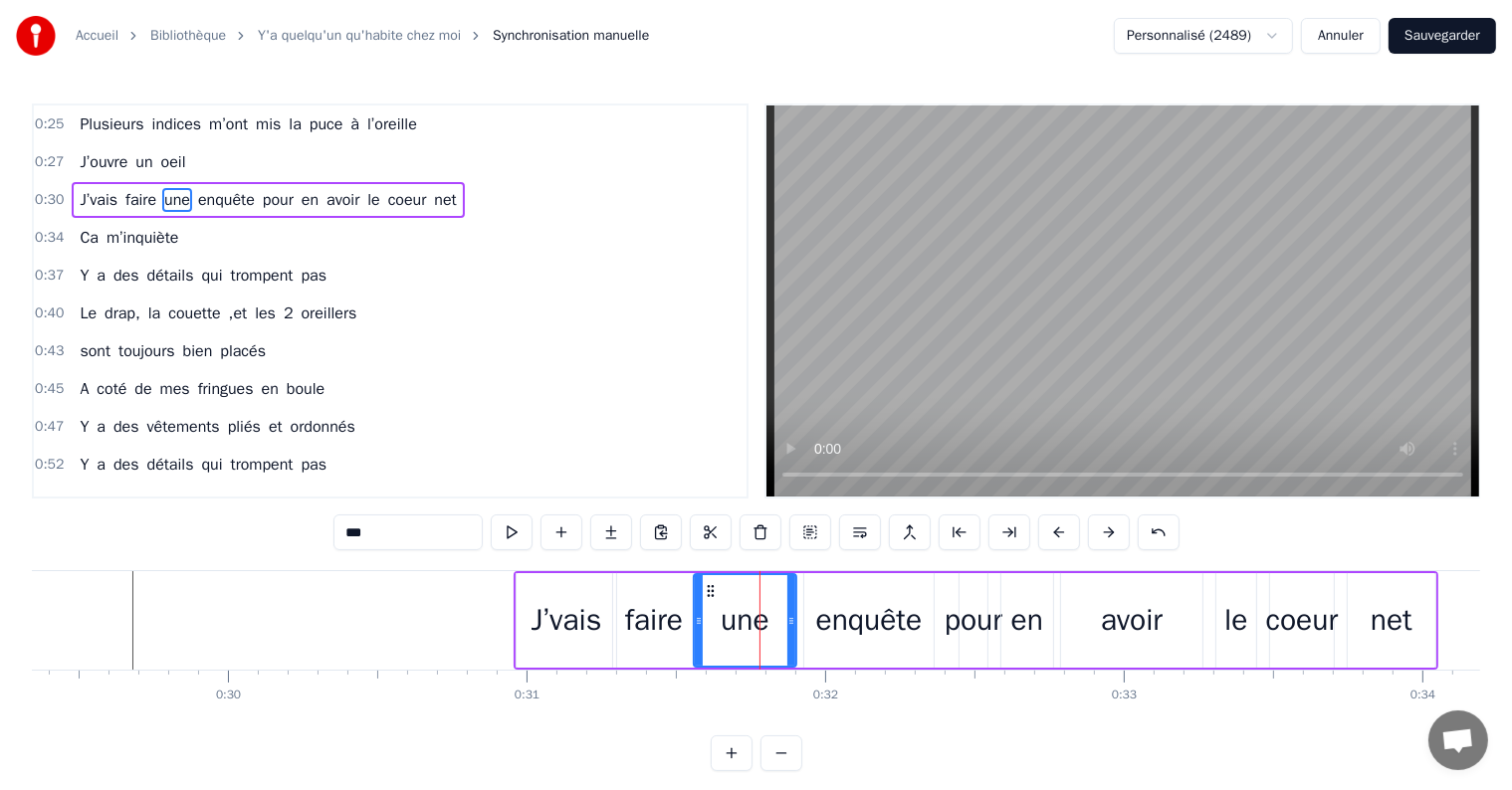 drag, startPoint x: 761, startPoint y: 621, endPoint x: 693, endPoint y: 625, distance: 68.117545 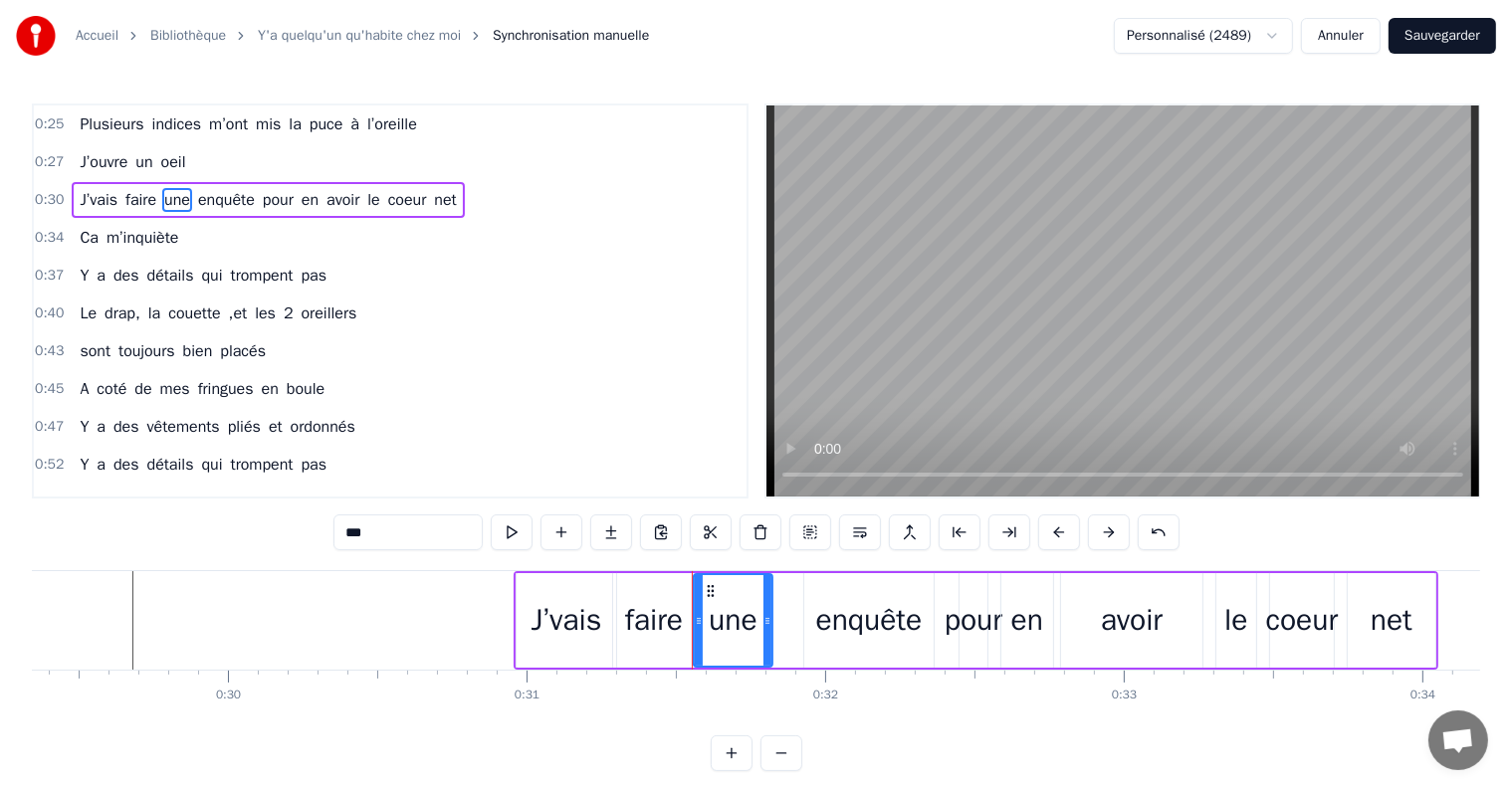 drag, startPoint x: 790, startPoint y: 623, endPoint x: 767, endPoint y: 621, distance: 23.086793 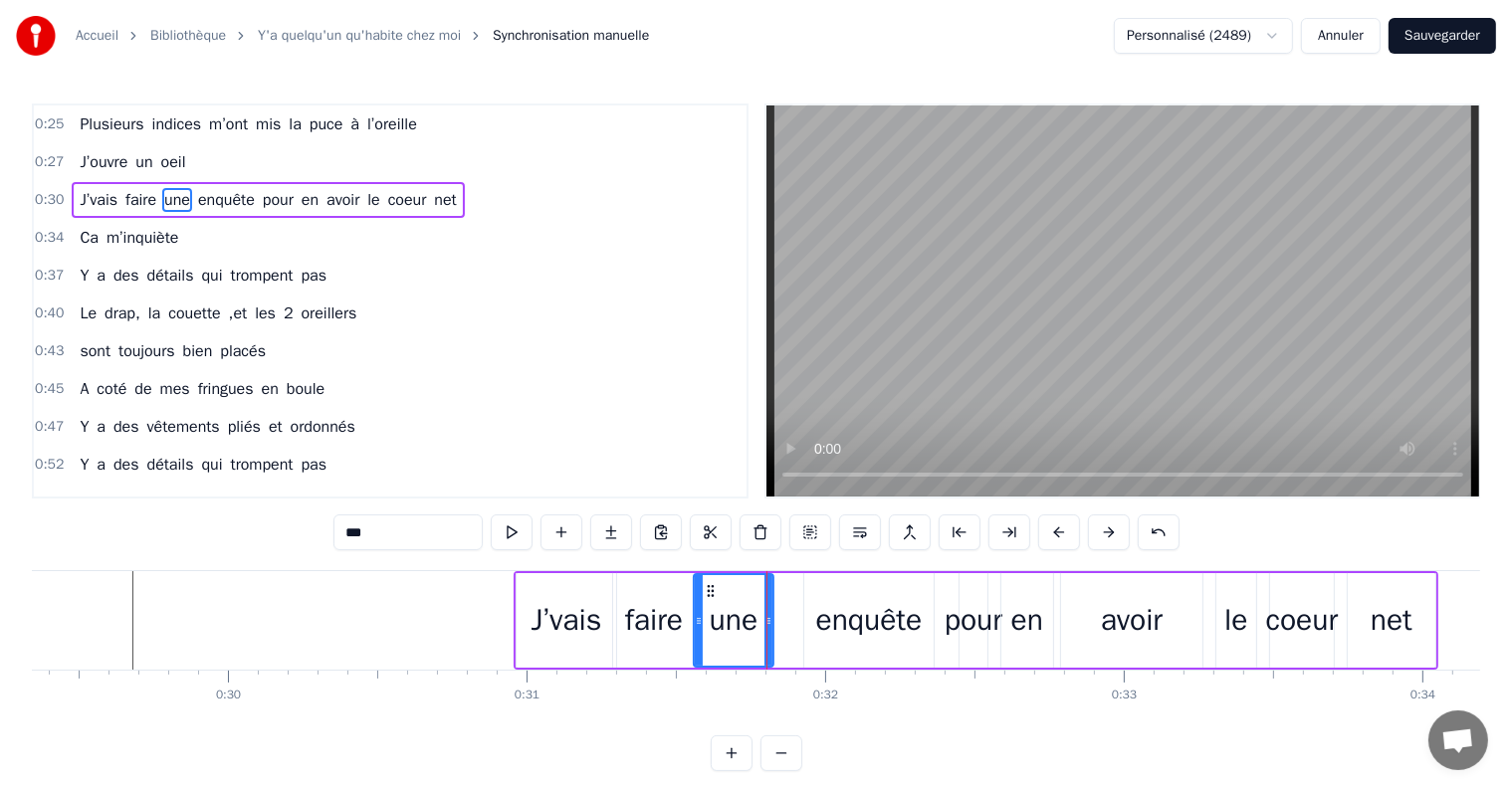 click on "faire" at bounding box center (654, 620) 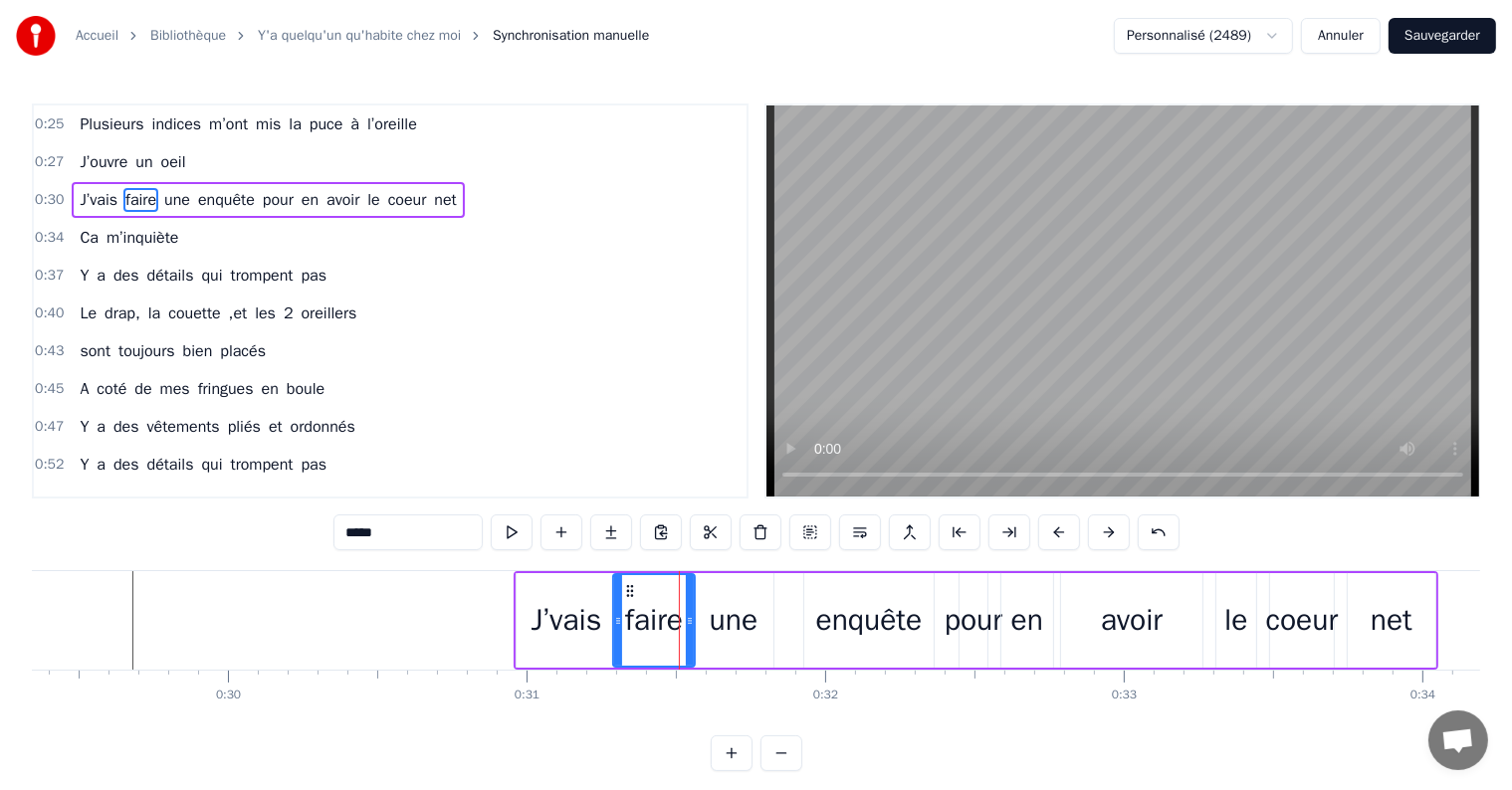 click 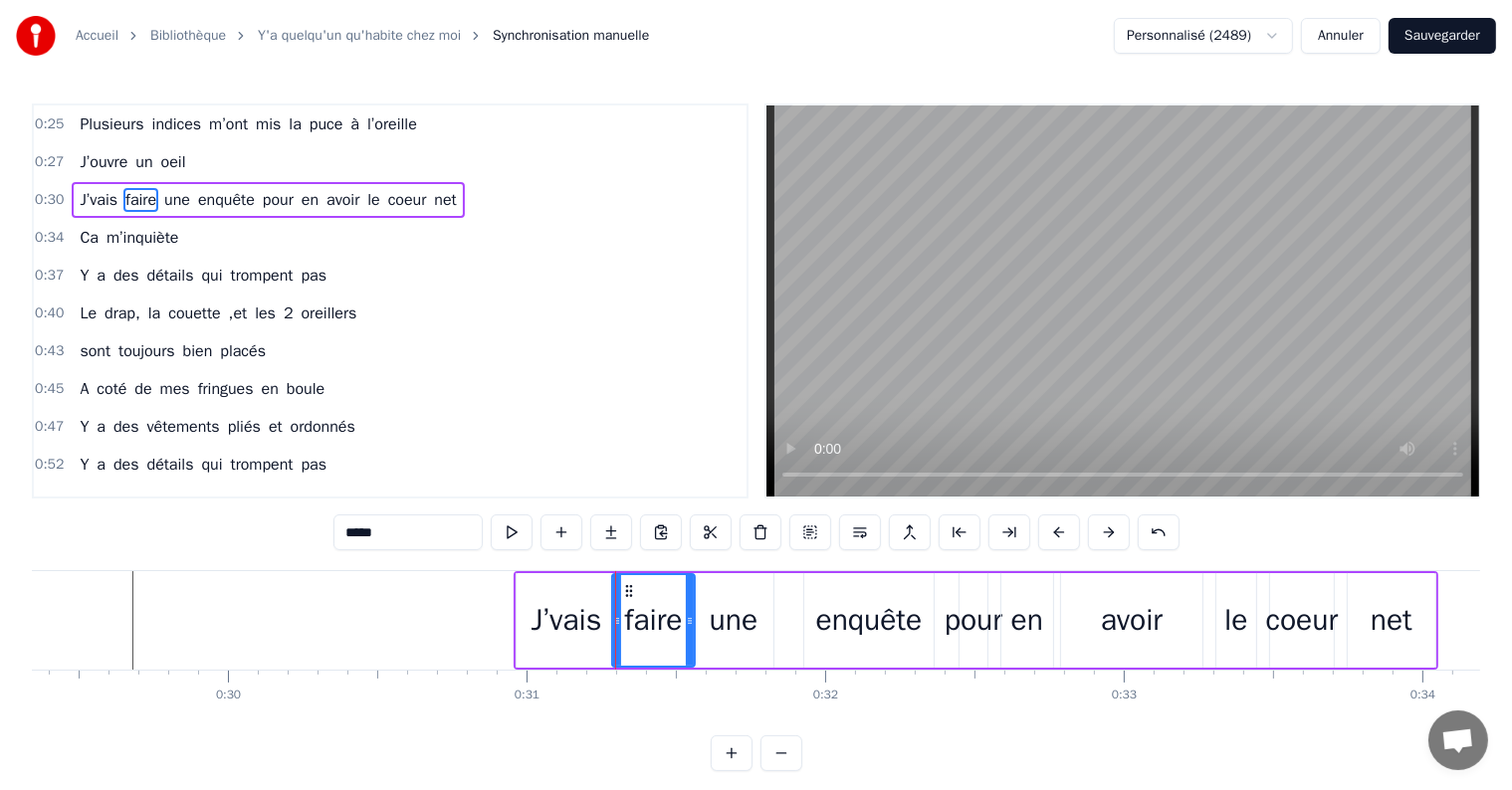 click at bounding box center (690, 620) 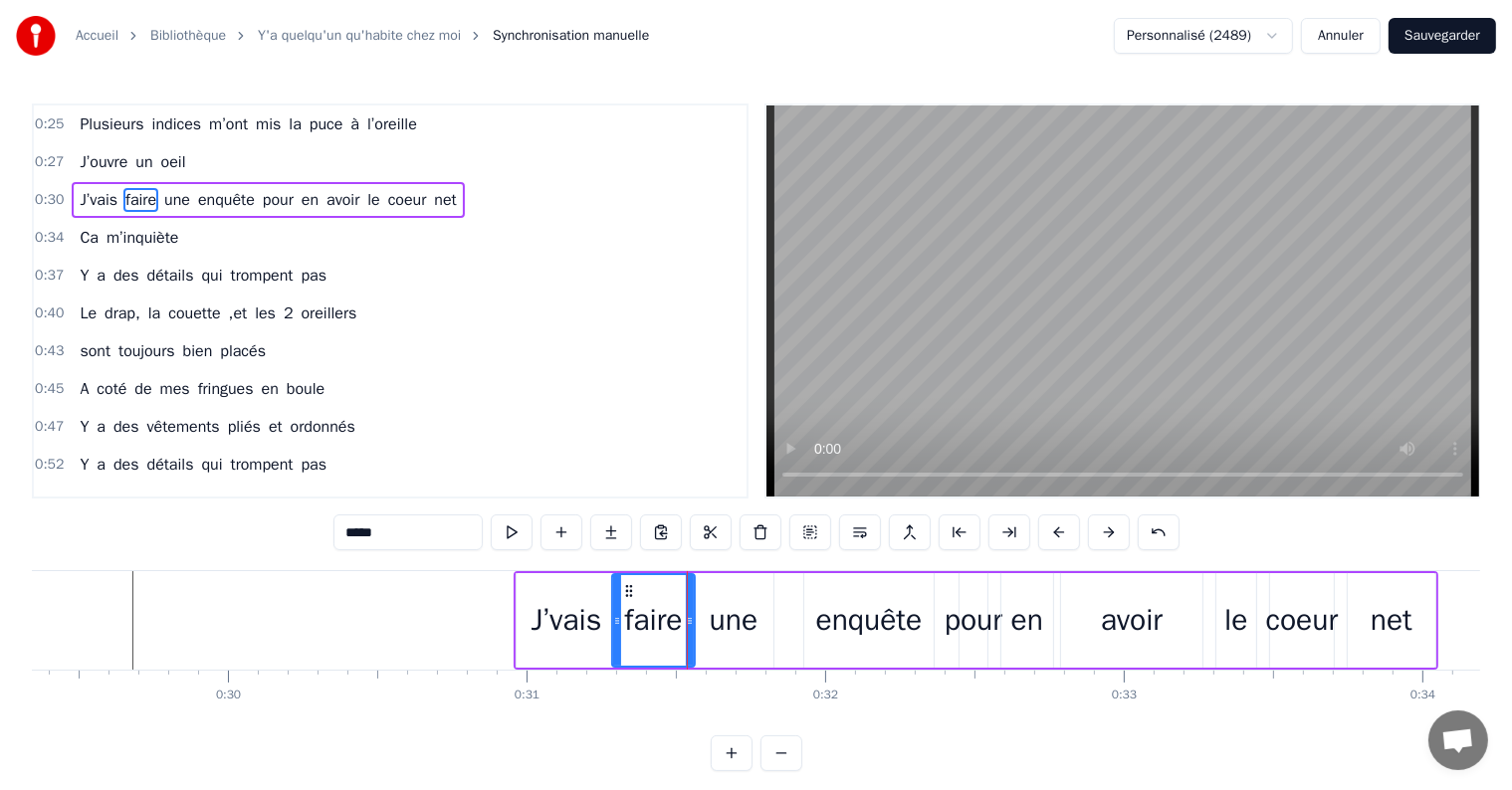 click on "une" at bounding box center (734, 620) 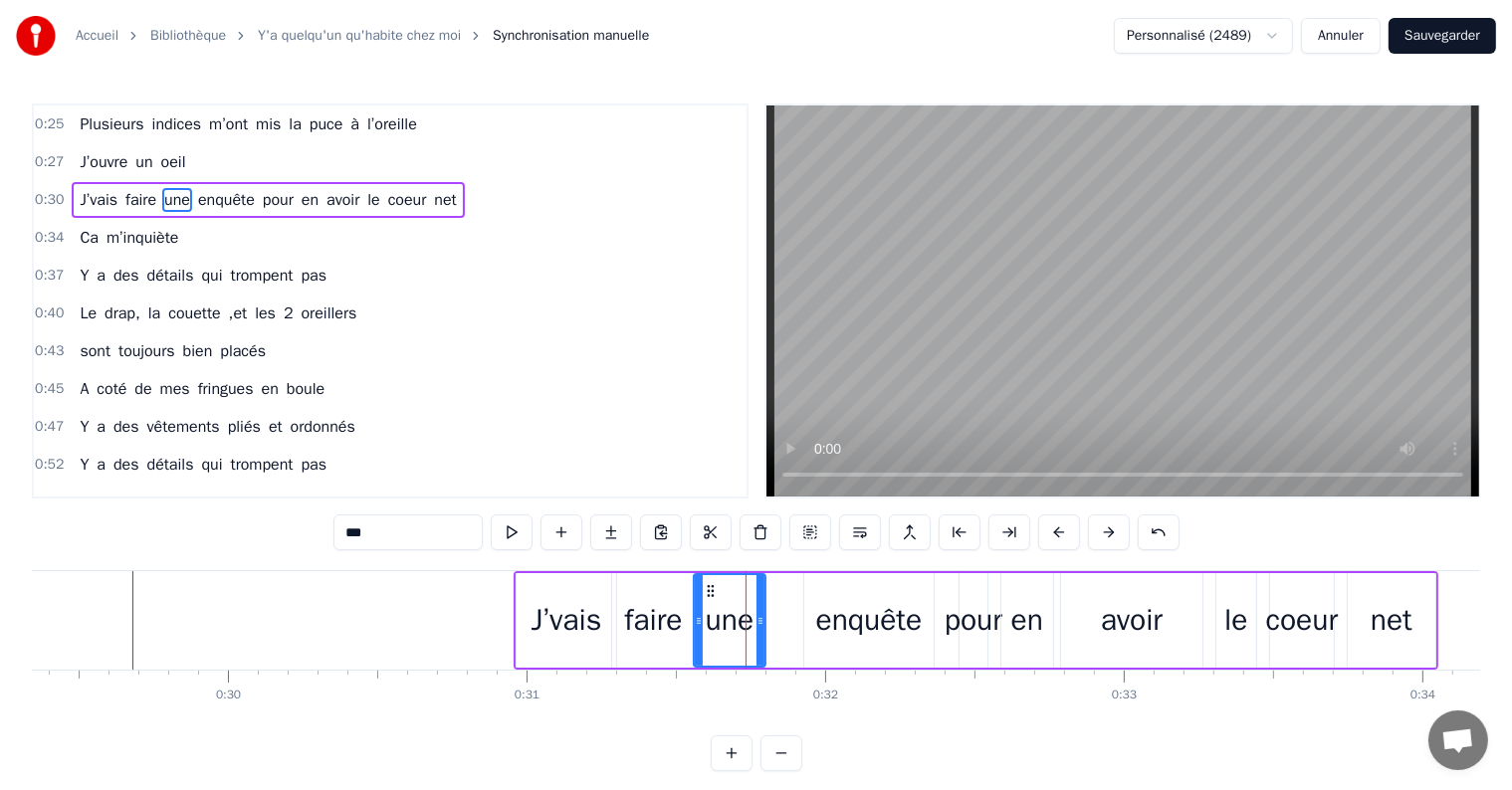 click 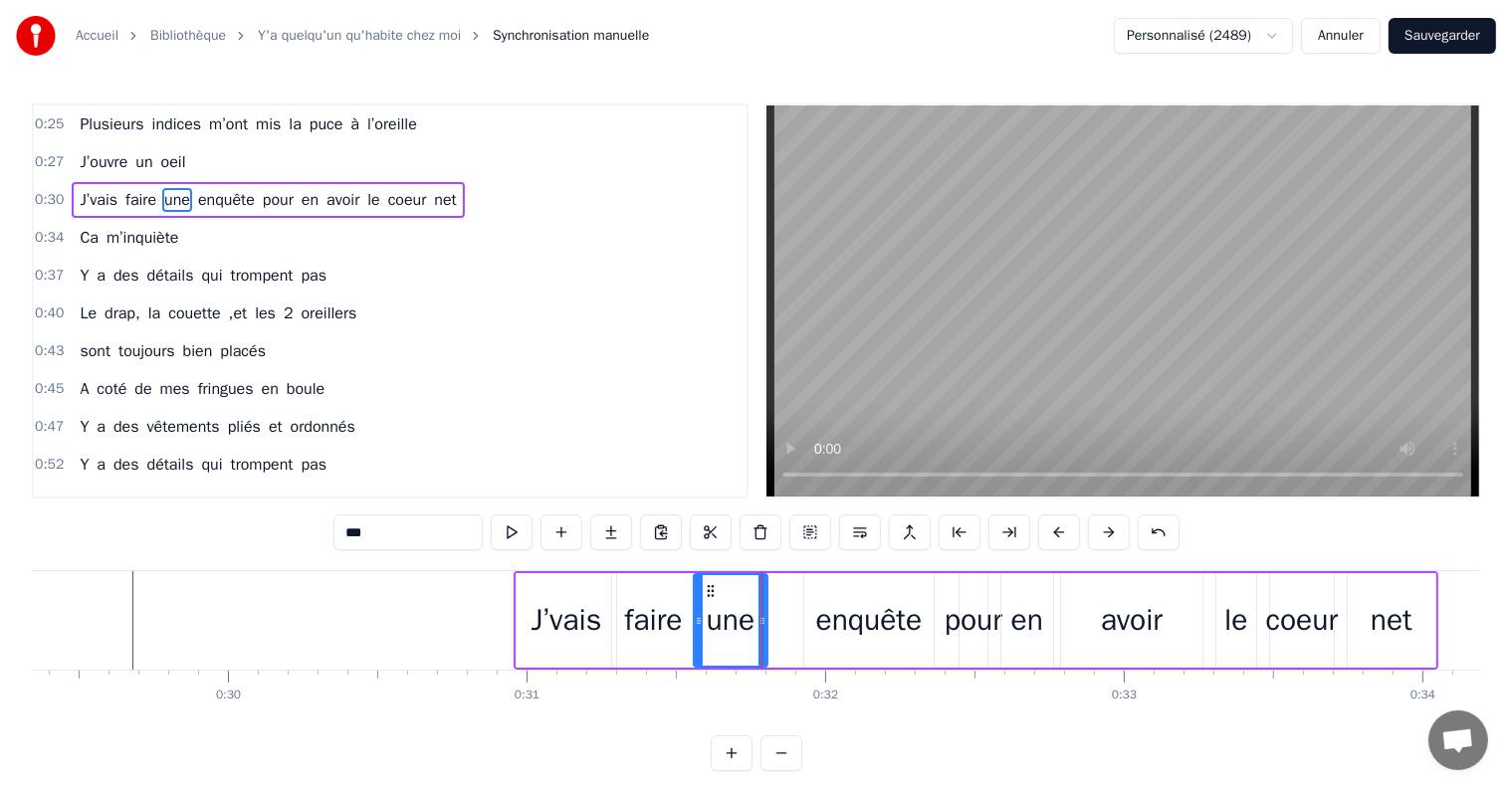 click on "enquête" at bounding box center (869, 620) 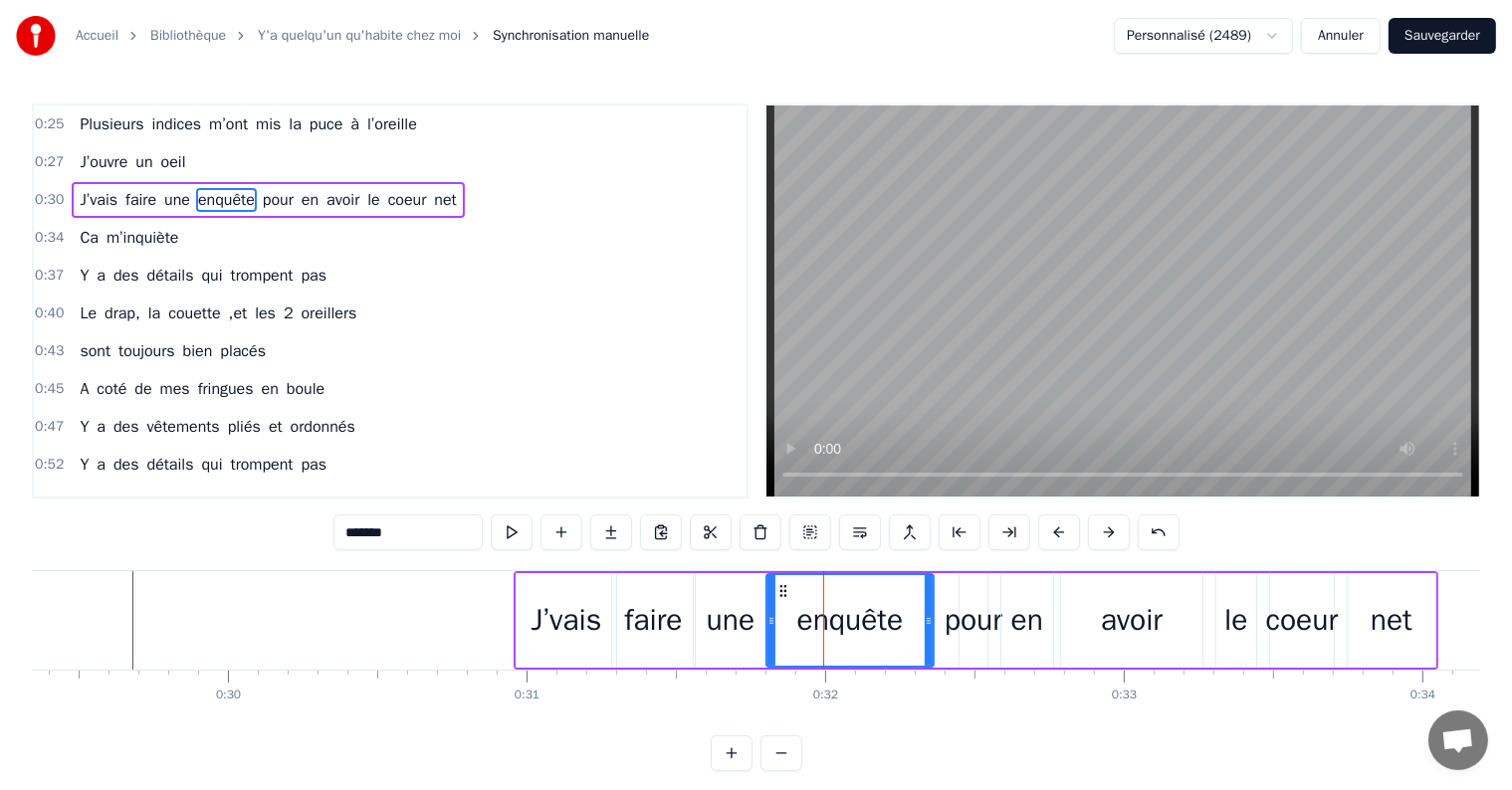 drag, startPoint x: 805, startPoint y: 621, endPoint x: 766, endPoint y: 621, distance: 39 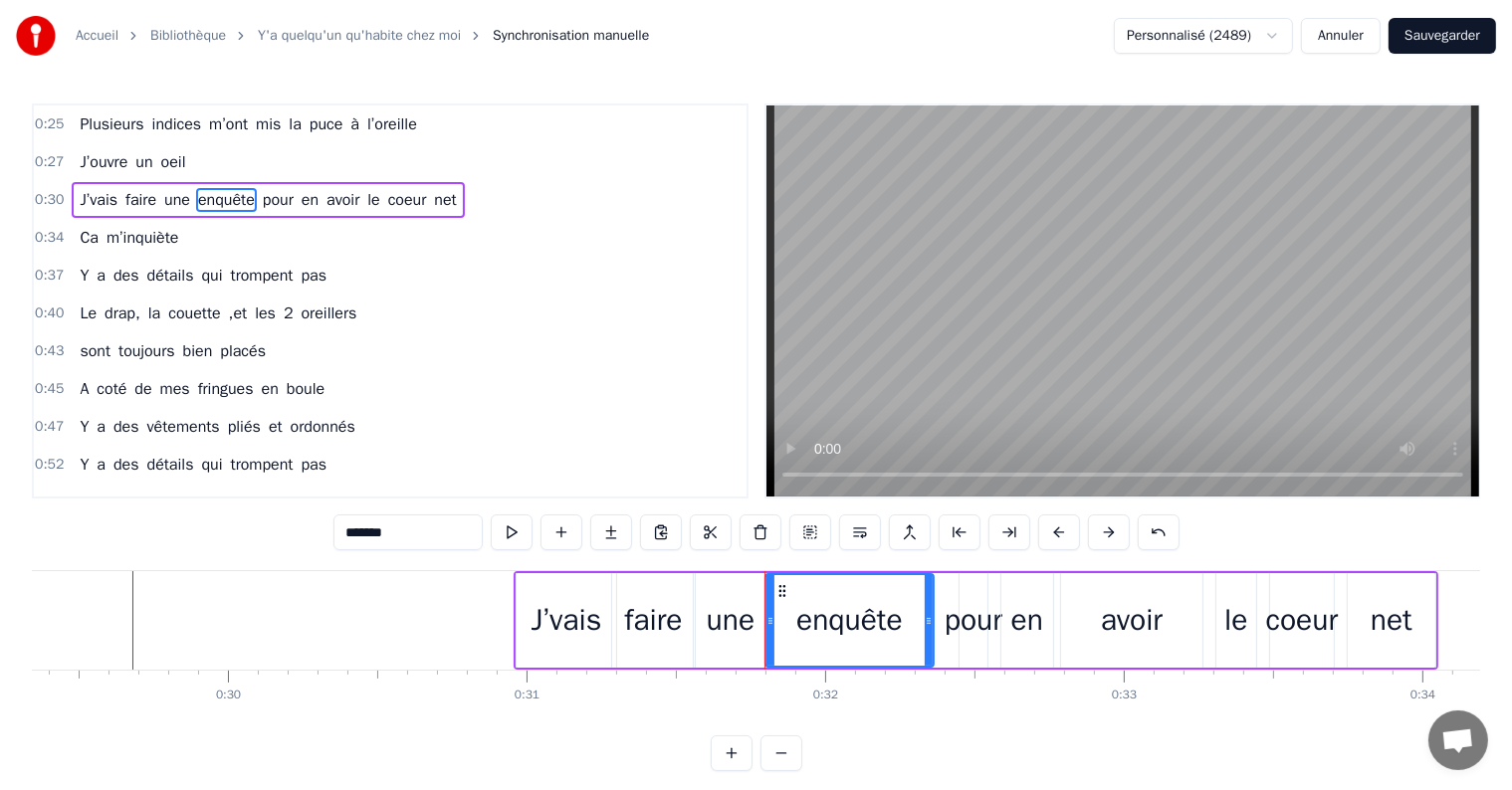 click on "une" at bounding box center (731, 620) 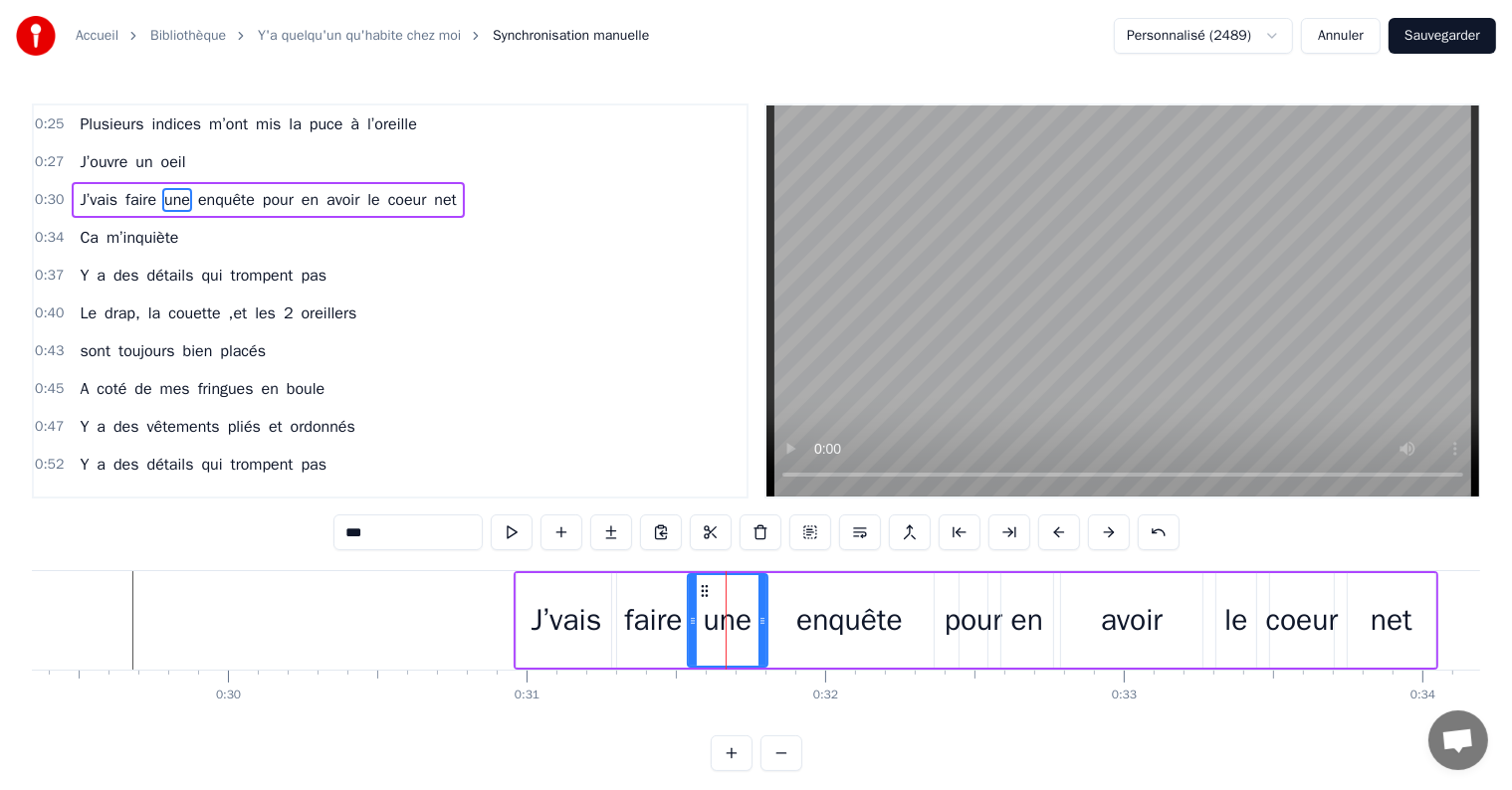 click 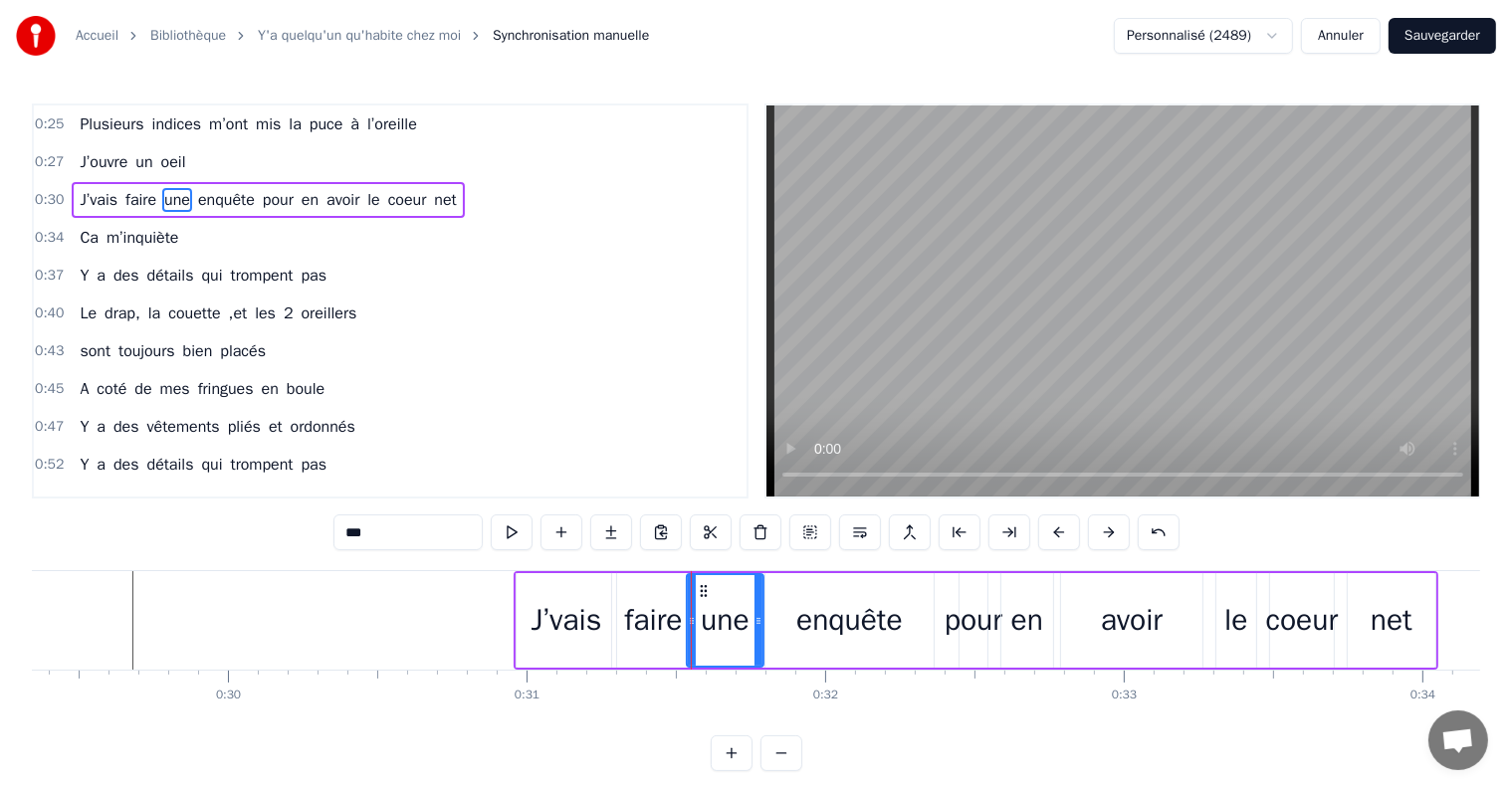 click 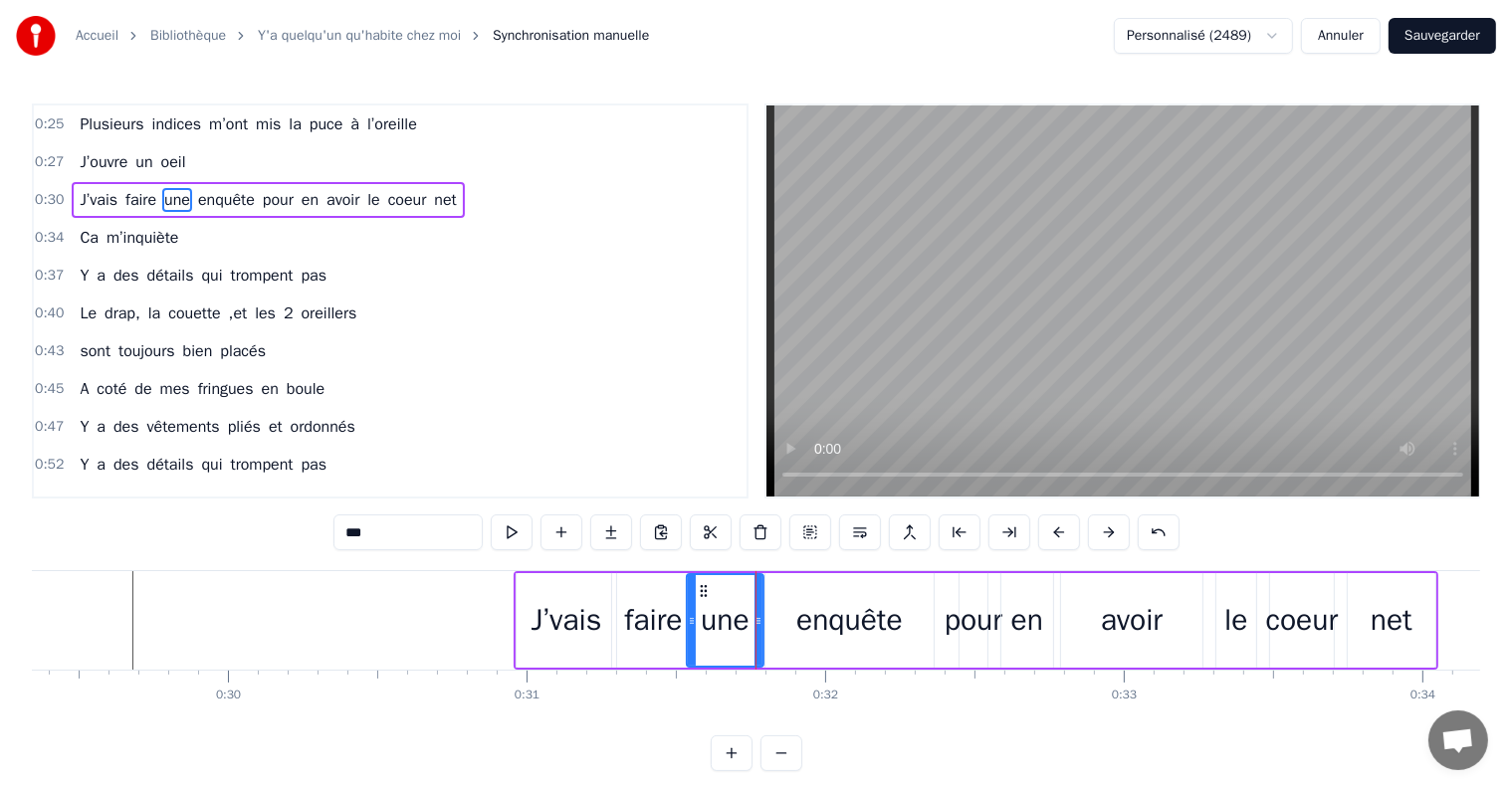 click on "enquête" at bounding box center [849, 620] 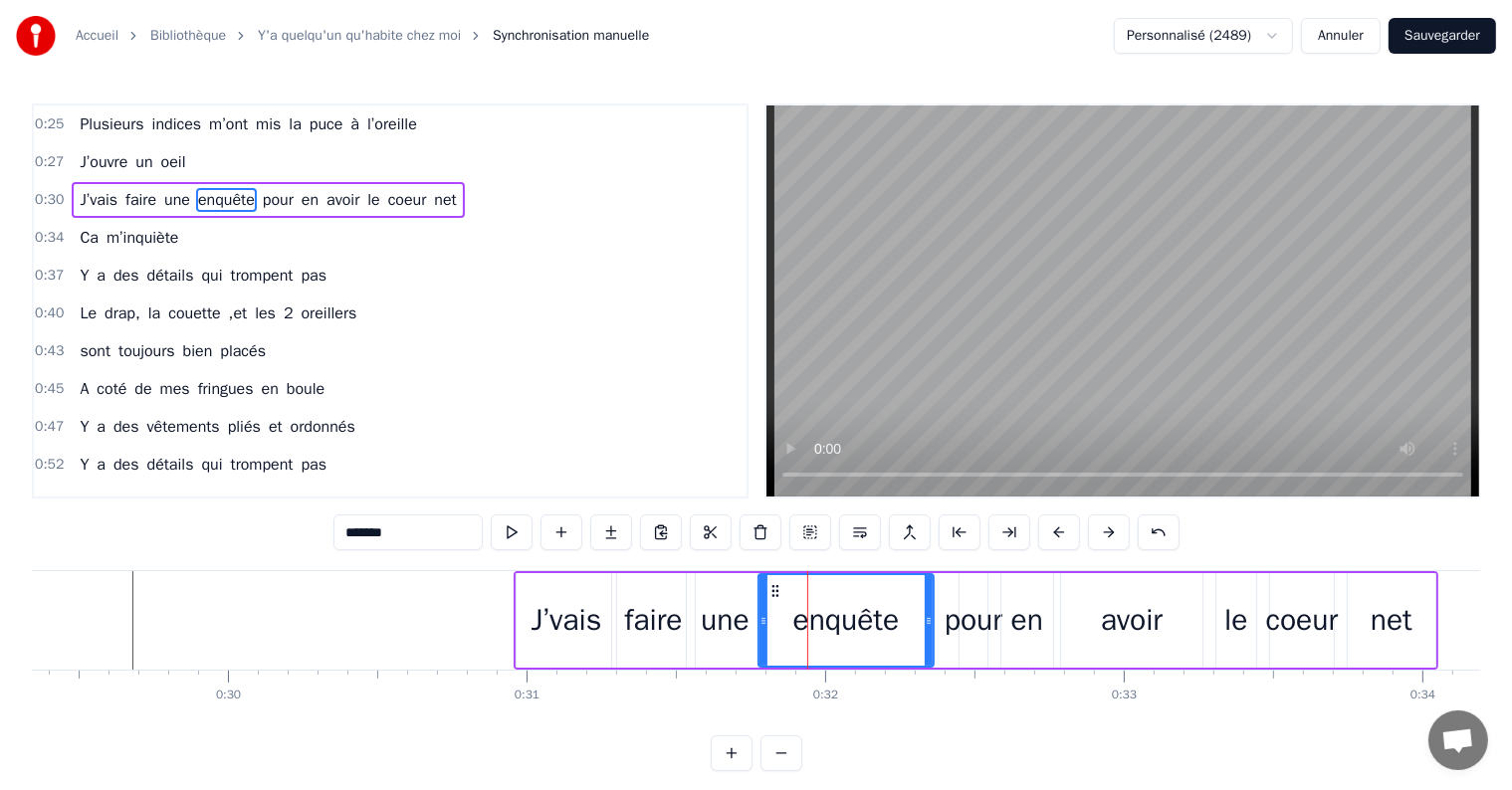 drag, startPoint x: 769, startPoint y: 624, endPoint x: 759, endPoint y: 629, distance: 11.18034 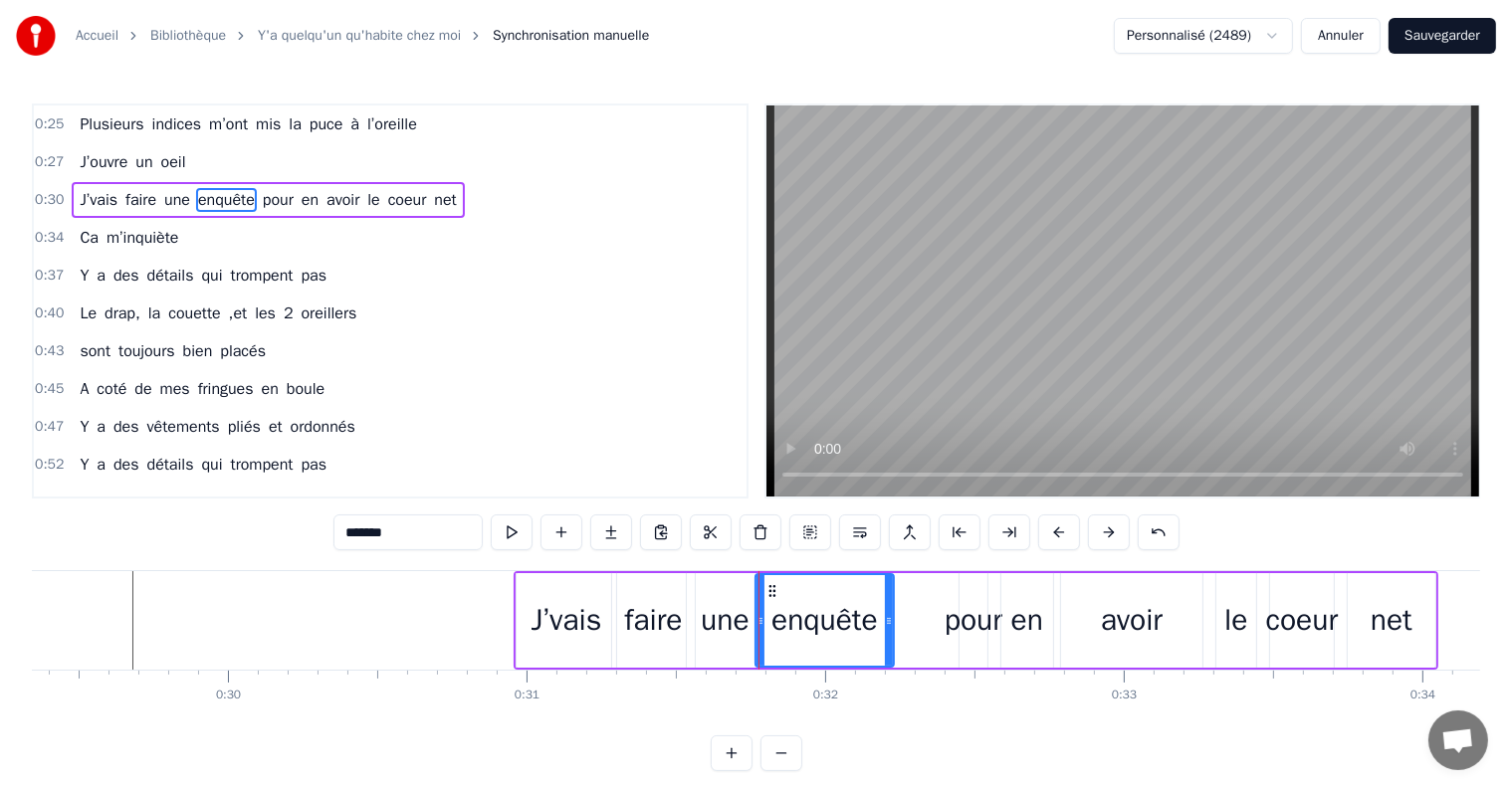 drag, startPoint x: 929, startPoint y: 625, endPoint x: 889, endPoint y: 637, distance: 41.761226 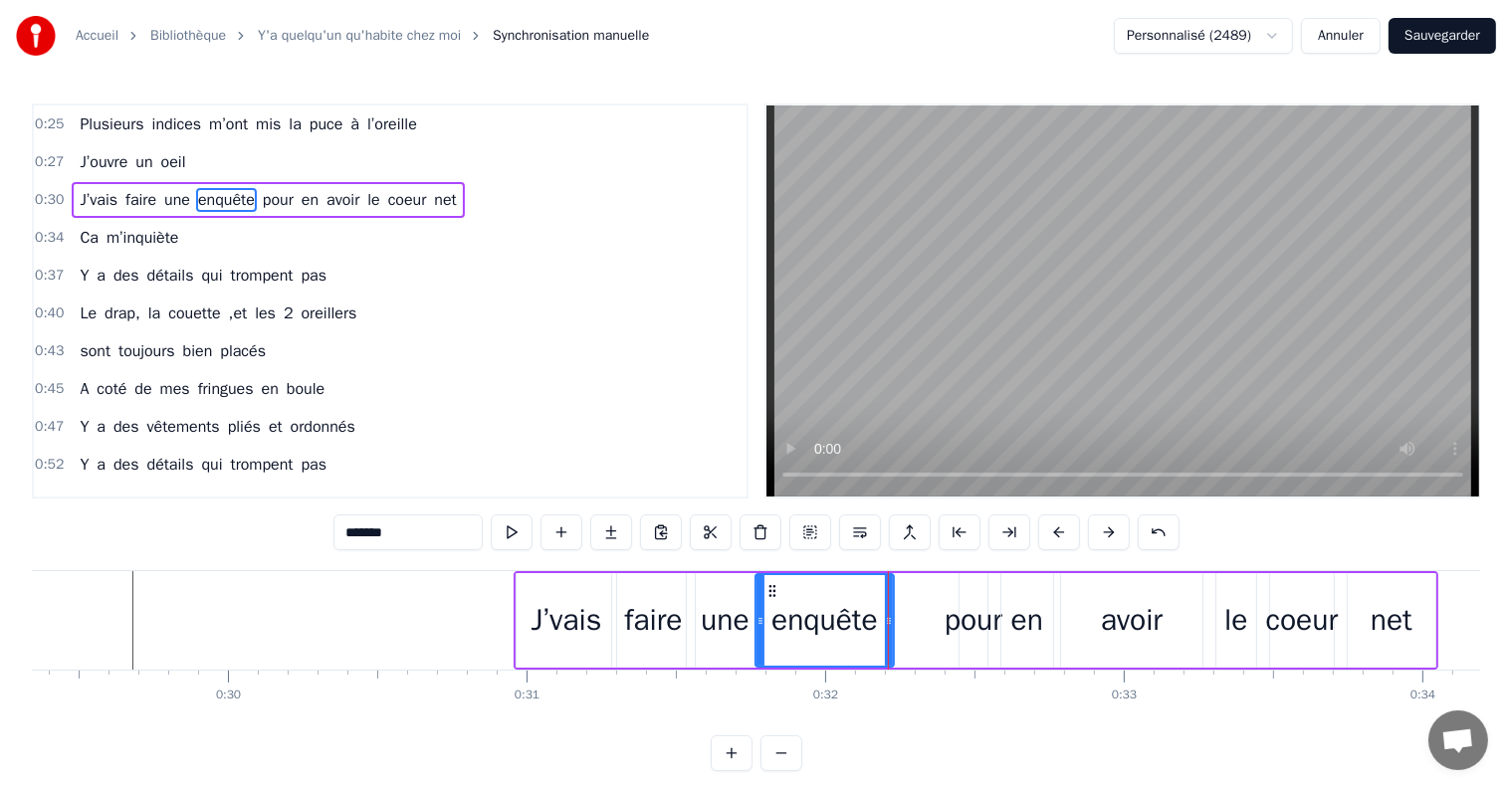 click on "0 0:01 0:02 0:03 0:04 0:05 0:06 0:07 0:08 0:09 0:10 0:11 0:12 0:13 0:14 0:15 0:16 0:17 0:18 0:19 0:20 0:21 0:22 0:23 0:24 0:25 0:26 0:27 0:28 0:29 0:30 0:31 0:32 0:33 0:34 0:35 0:36 0:37 0:38 0:39 0:40 0:41 0:42 0:43 0:44 0:45 0:46 0:47 0:48 0:49 0:50 0:51 0:52 0:53 0:54 0:55 0:56 0:57 0:58 0:59 1:00 1:01 1:02 1:03 1:04 1:05 1:06 1:07 1:08 1:09 1:10 1:11 1:12 1:13 1:14 1:15 1:16 1:17 1:18 1:19 1:20 1:21 1:22 1:23 1:24 1:25 1:26 1:27 1:28 1:29 1:30 1:31 1:32 1:33 1:34 1:35 1:36 1:37 1:38 1:39 1:40 1:41 1:42 1:43 1:44 1:45 1:46 1:47 1:48 1:49 1:50 1:51 1:52 1:53 1:54 1:55 1:56 1:57 1:58 1:59 2:00 2:01 2:02 2:03 2:04 2:05 2:06 2:07 2:08 2:09 2:10 2:11 2:12 2:13 2:14 2:15 2:16 2:17 2:18 2:19 2:20 2:21 2:22 2:23 2:24 2:25 2:26 2:27 2:28 2:29 2:30 2:31 2:32 2:33 2:34 2:35 2:36 2:37 2:38 2:39 2:40 2:41 2:42 2:43 2:44 2:45 2:46 2:47 2:48 2:49 2:50 2:51 2:52 2:53 2:54 2:55 2:56 2:57 2:58 2:59 3:00 3:01 3:02 3:03 3:04 3:05 3:06 3:07 3:08 3:09 3:10 3:11 3:12 3:13 3:14 3:15 3:16 3:17 3:18 3:19 3:20 3:21 3:22 3:23 3:24" at bounding box center (26058, 686) 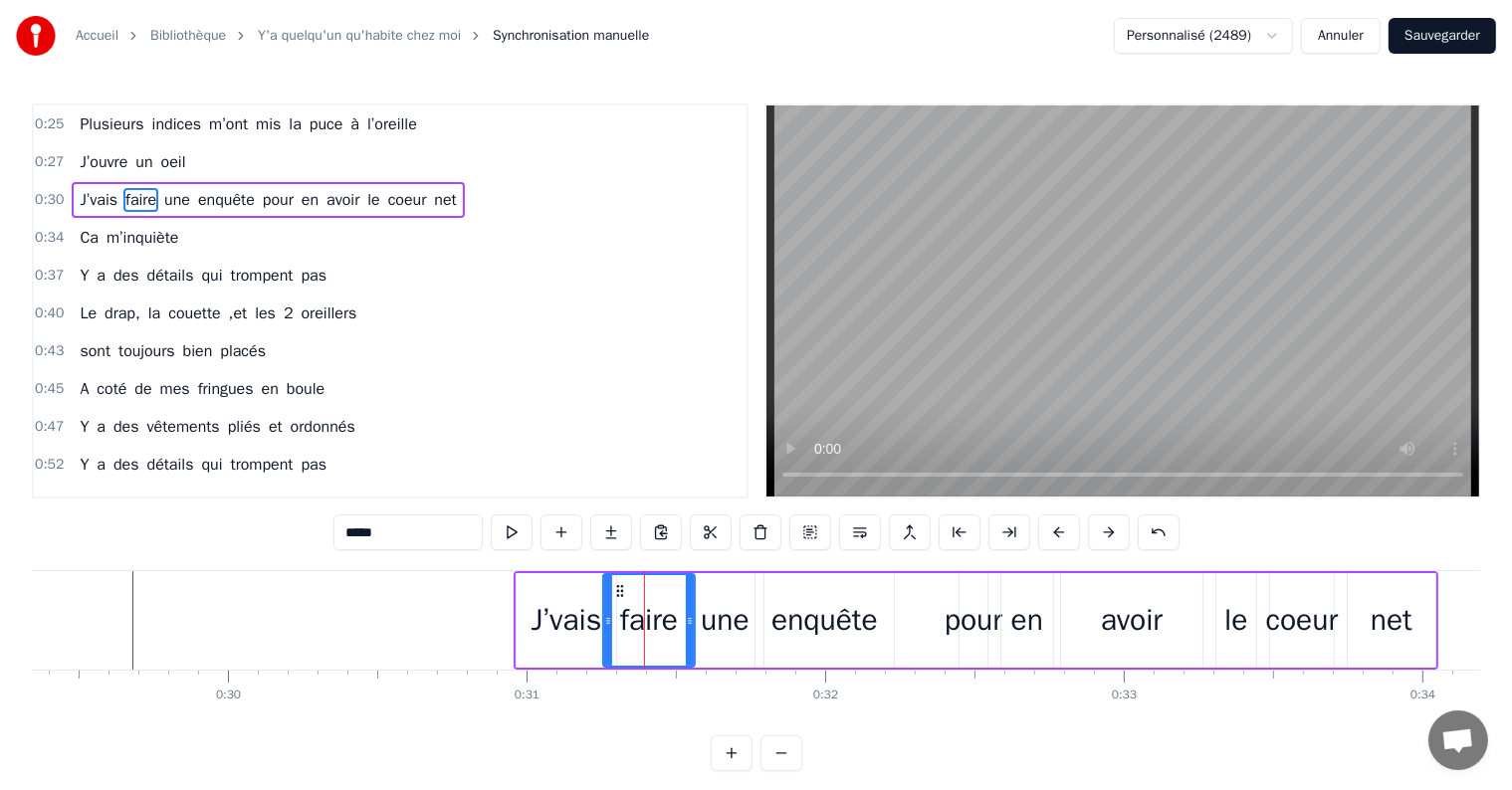 click 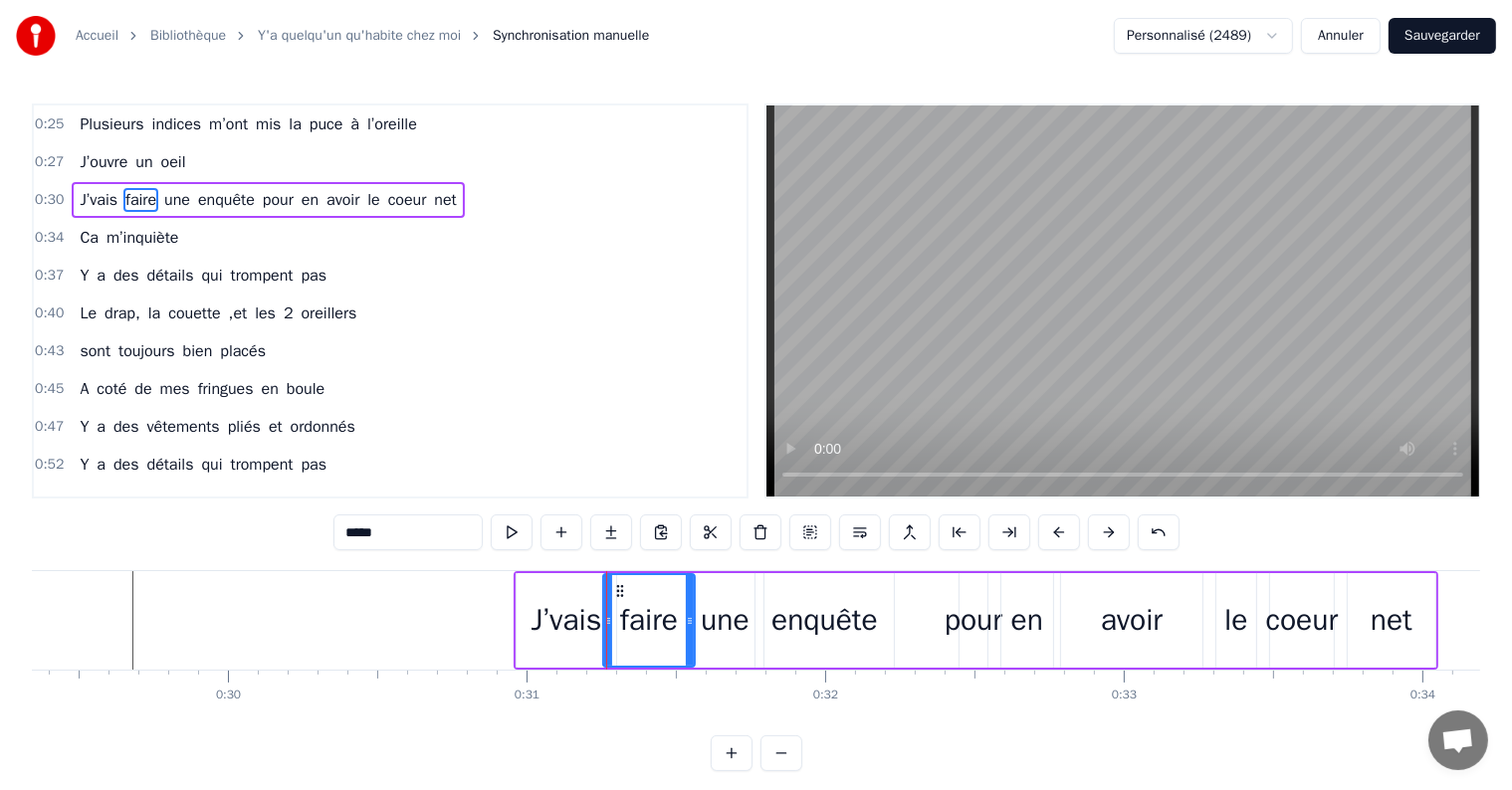 click on "J’vais" at bounding box center (566, 620) 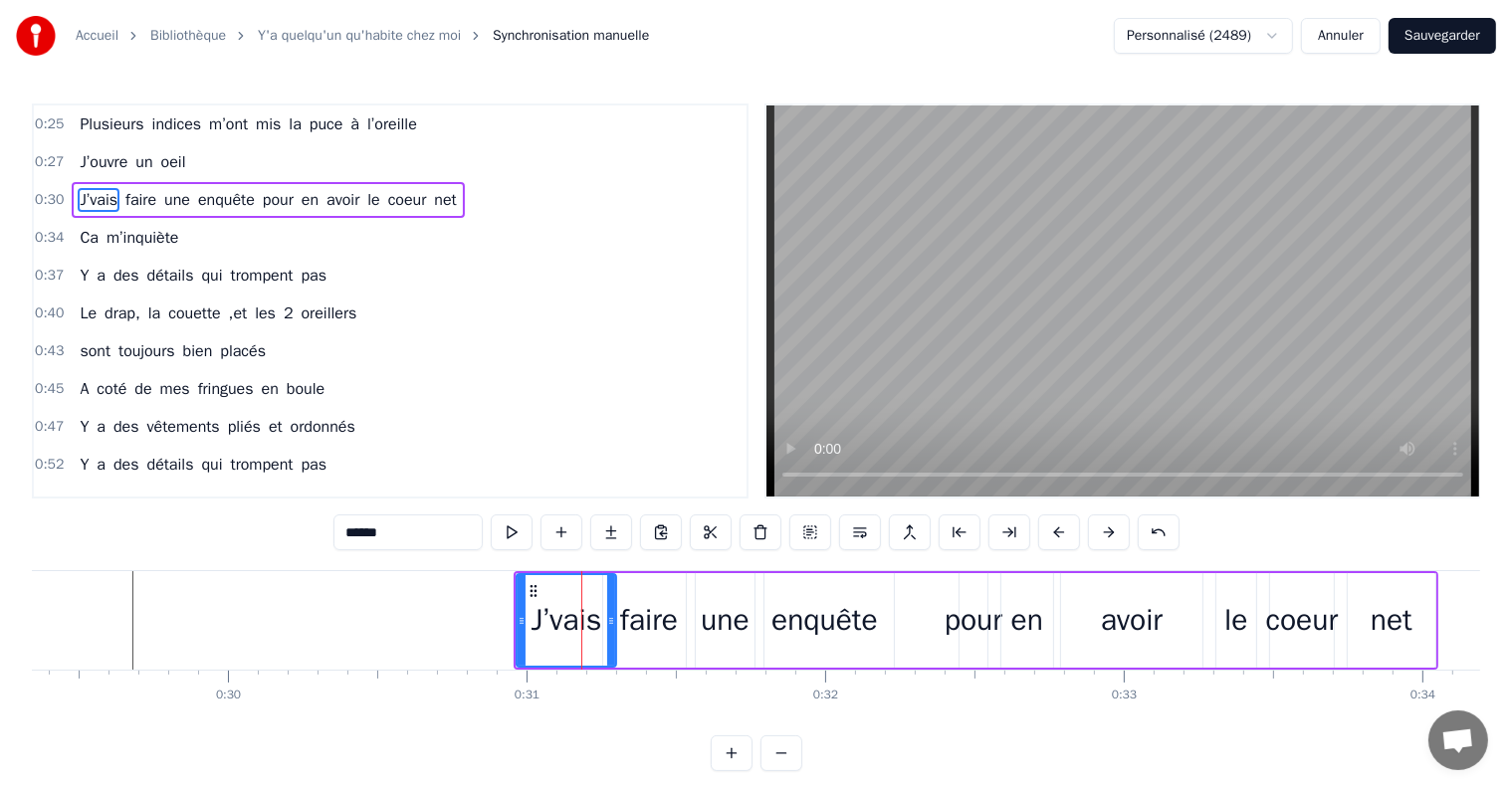 click 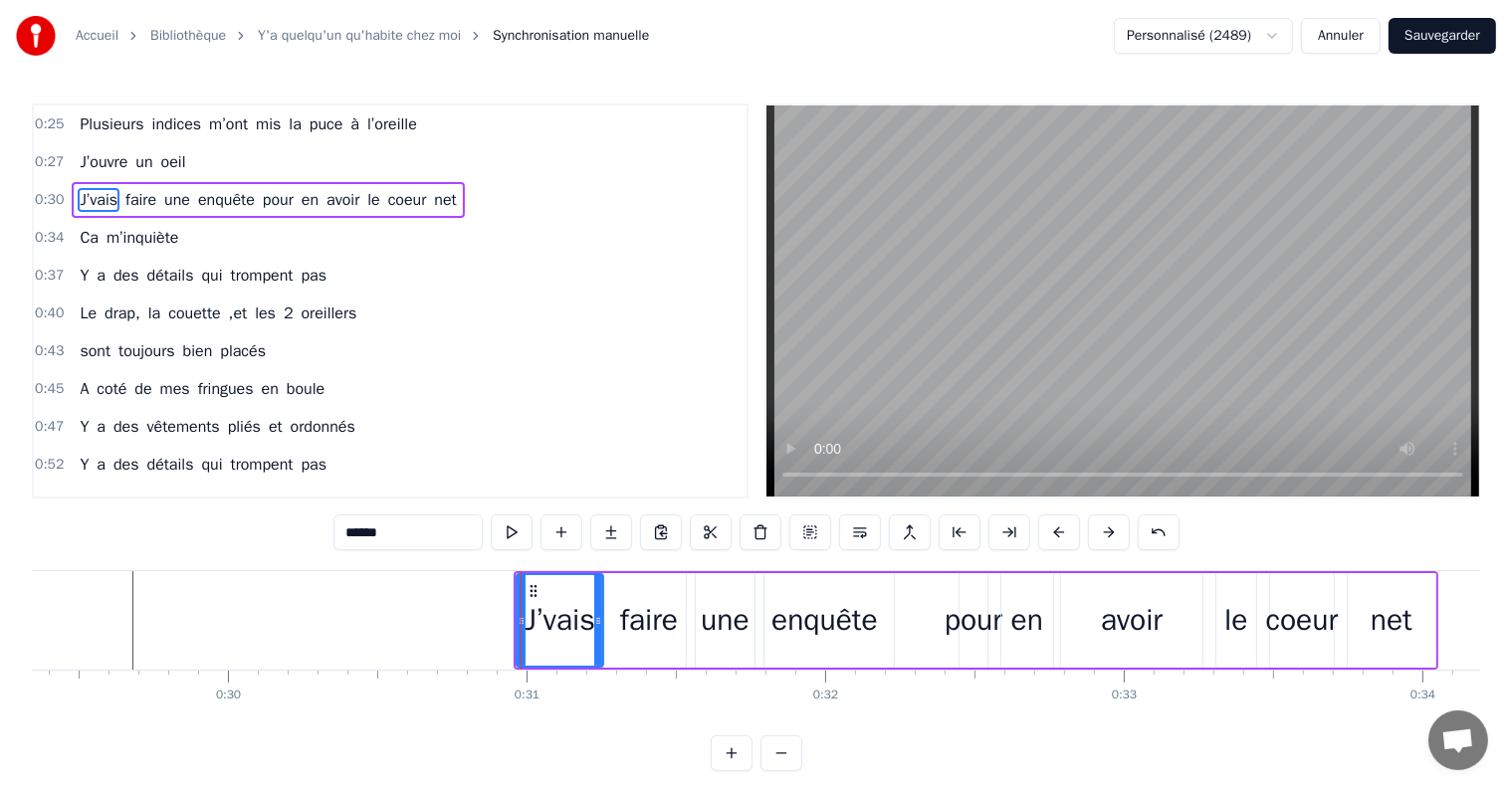 drag, startPoint x: 612, startPoint y: 620, endPoint x: 600, endPoint y: 620, distance: 12 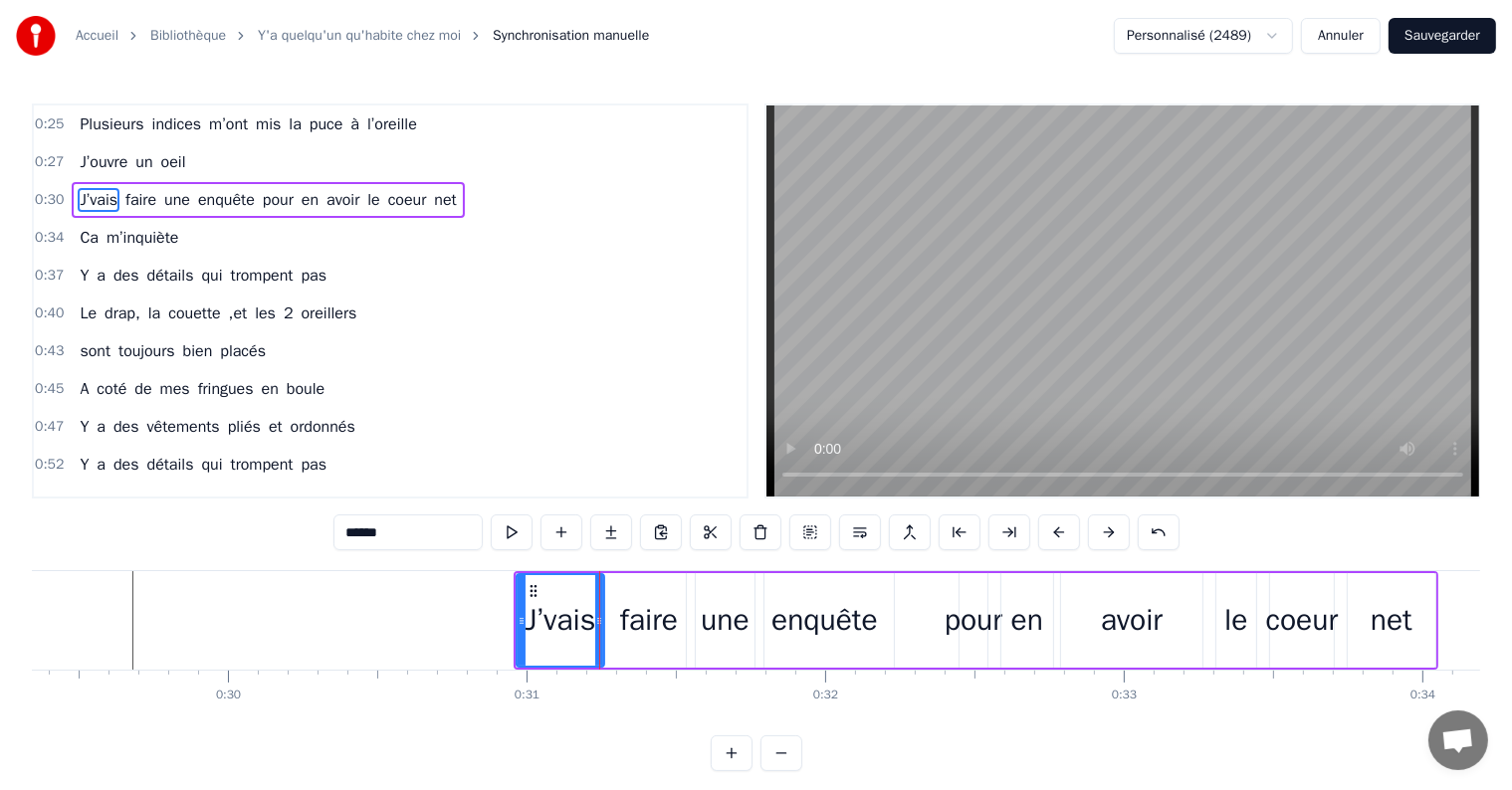 click on "faire" at bounding box center [649, 620] 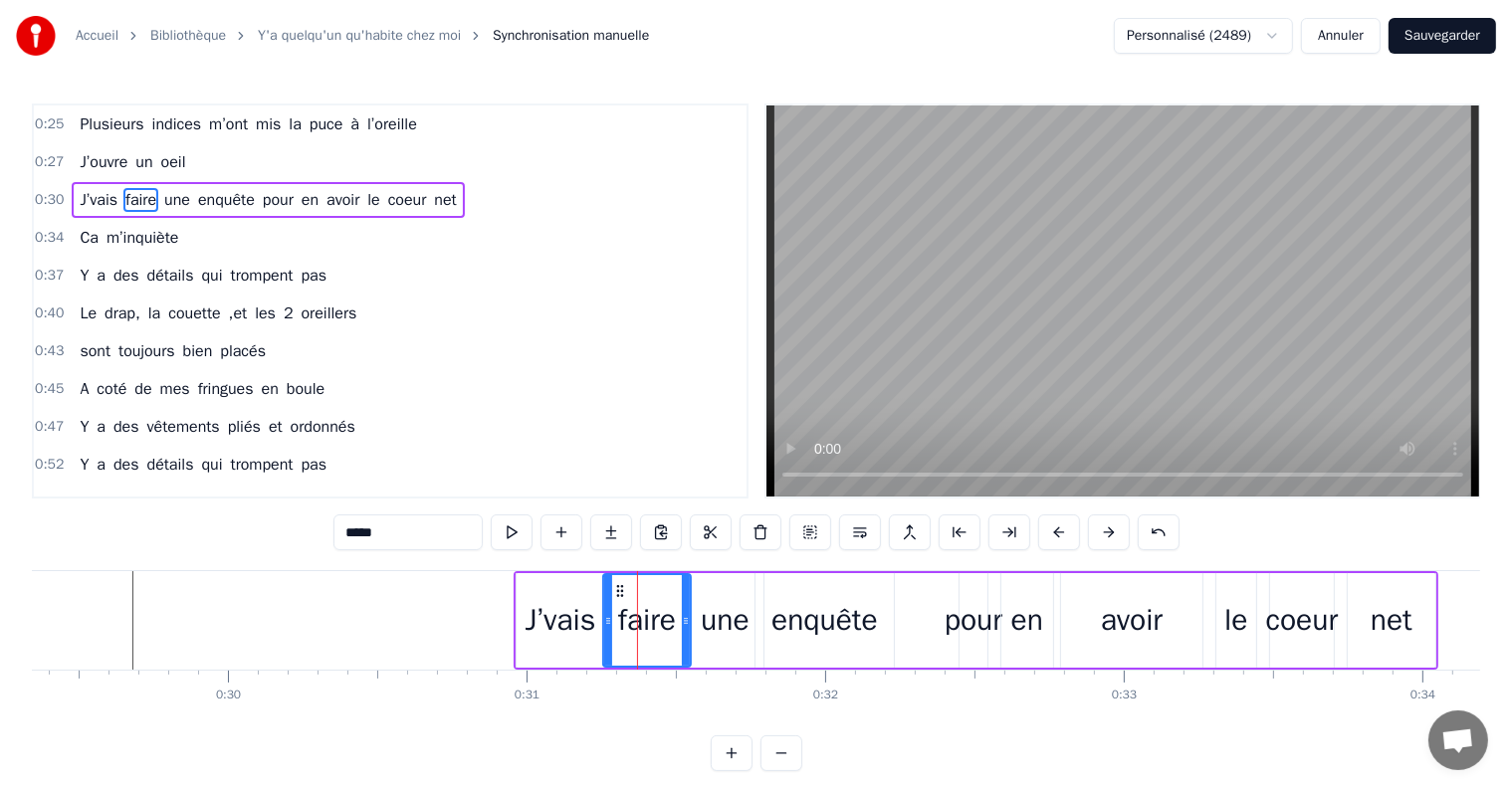 click 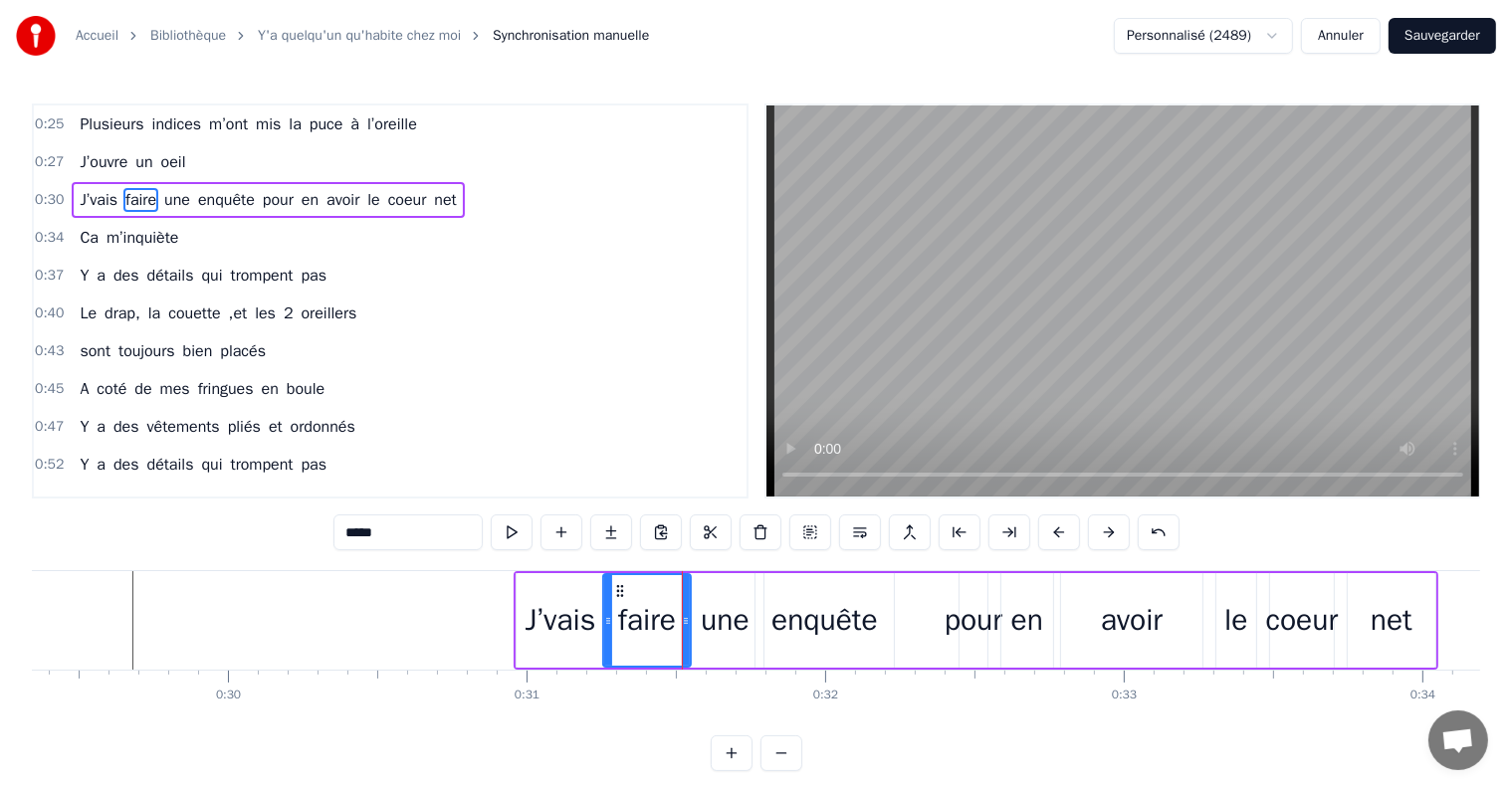 scroll, scrollTop: 0, scrollLeft: 8773, axis: horizontal 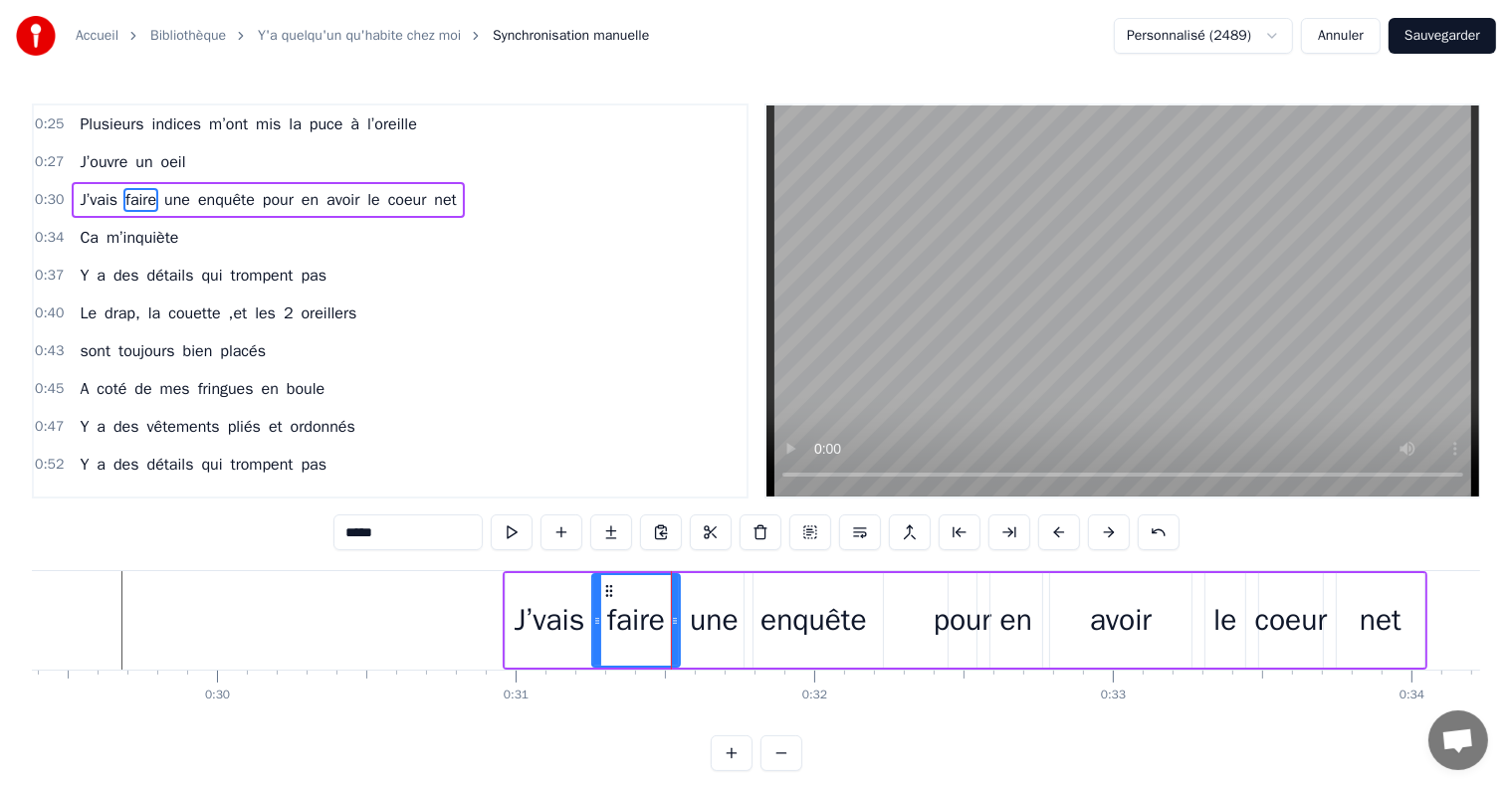 click on "pour" at bounding box center [963, 620] 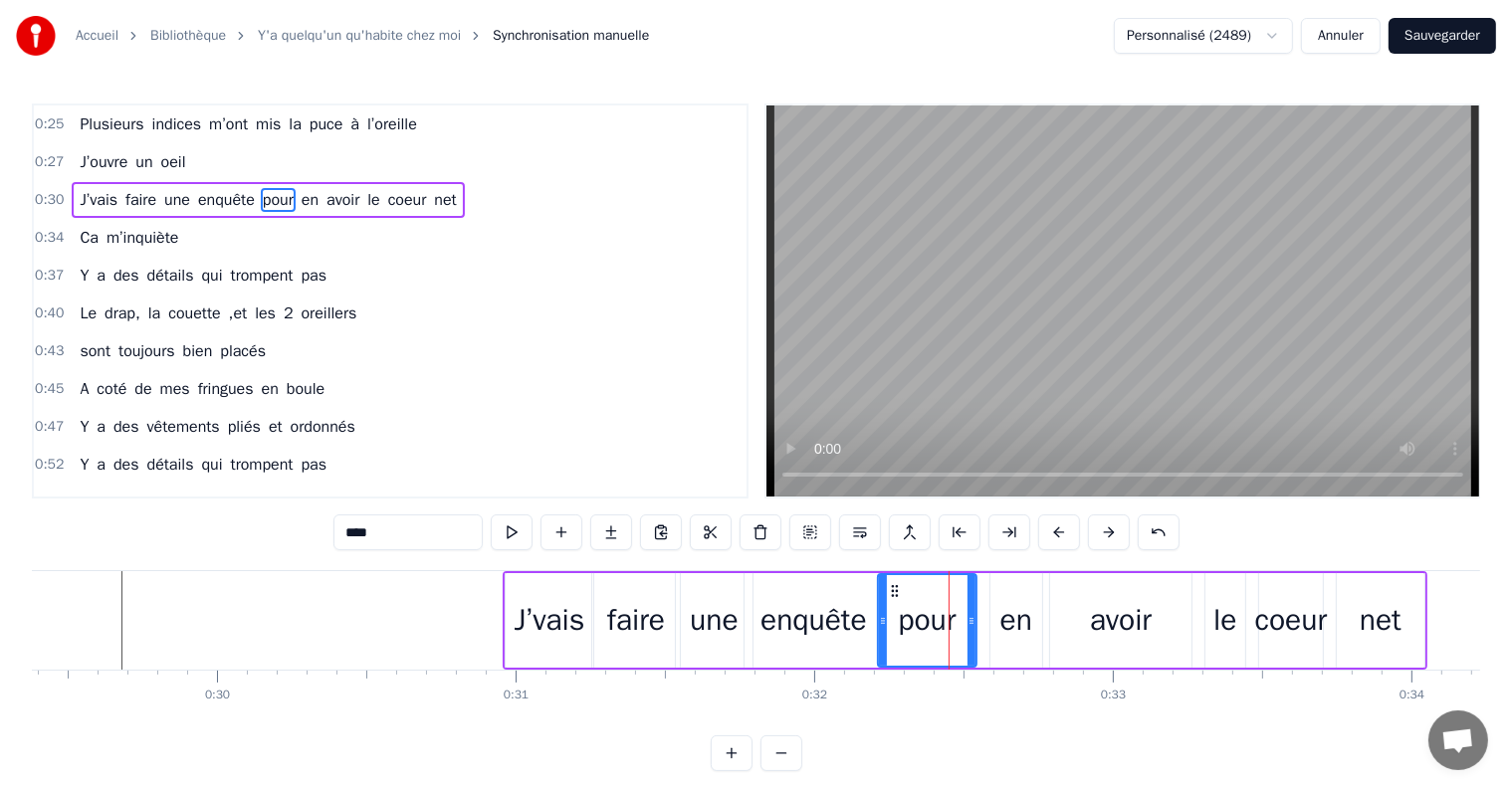 drag, startPoint x: 950, startPoint y: 621, endPoint x: 879, endPoint y: 619, distance: 71.02816 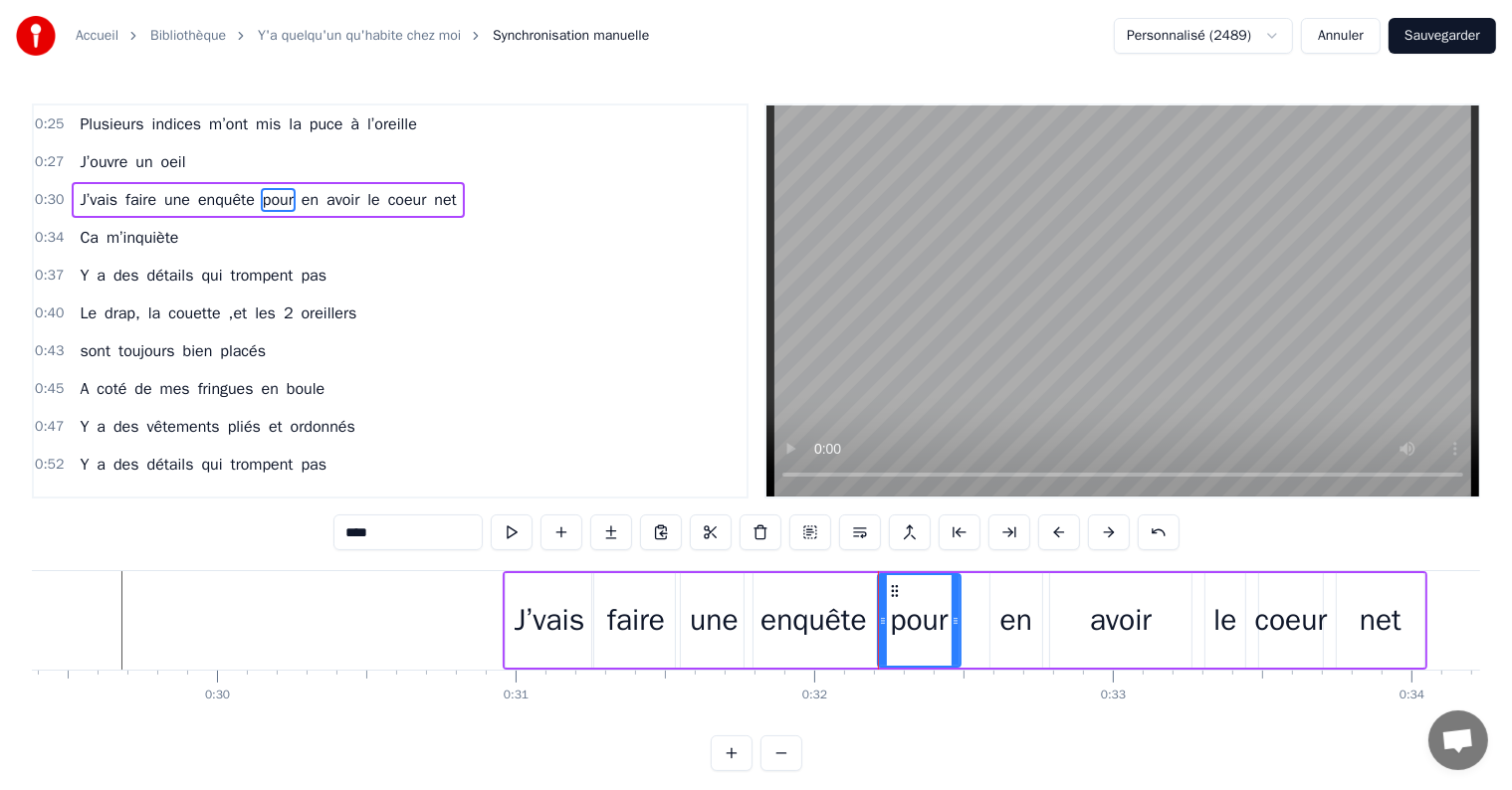 drag, startPoint x: 972, startPoint y: 621, endPoint x: 956, endPoint y: 615, distance: 17.088007 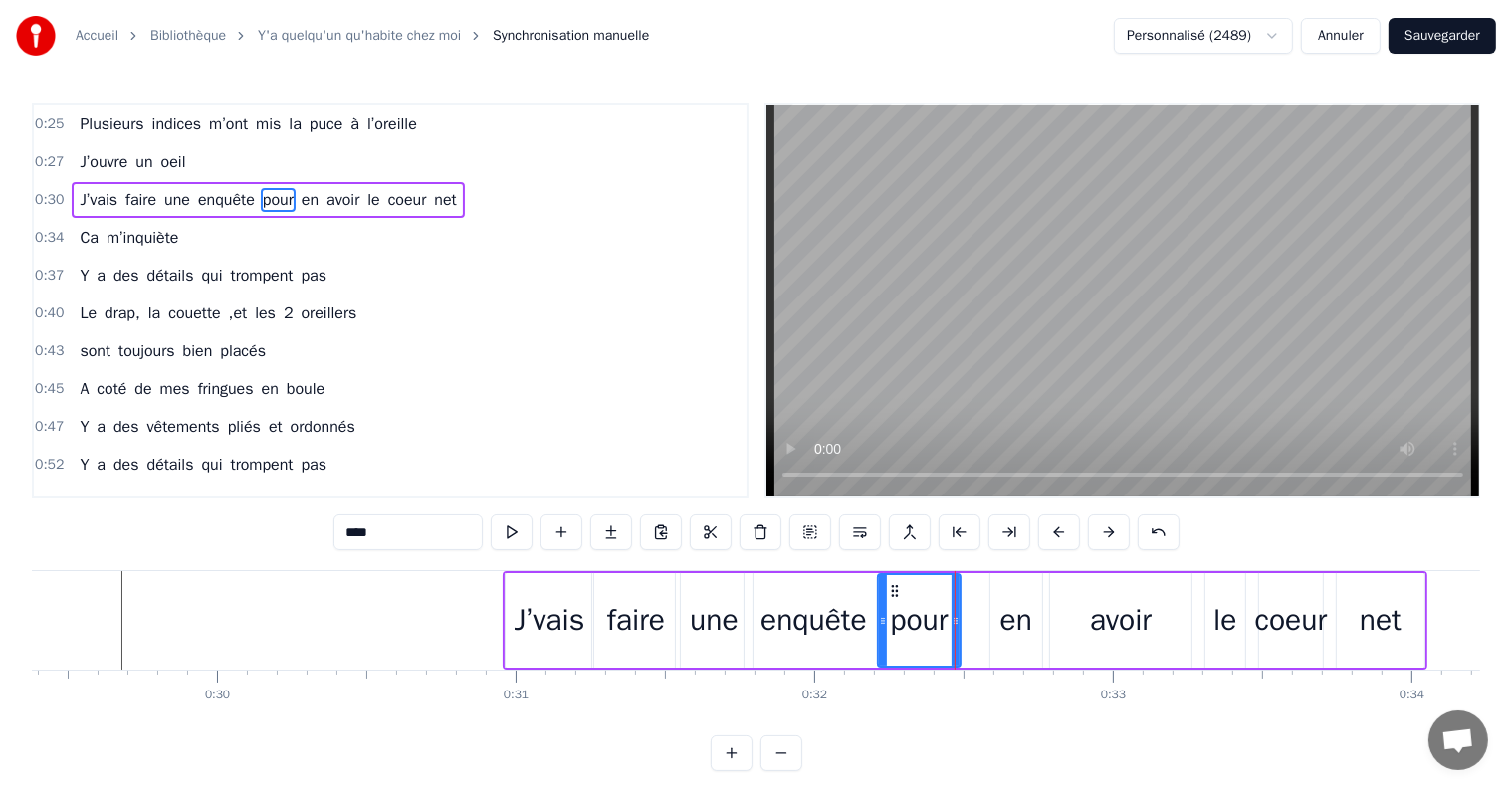 click on "en" at bounding box center [1016, 620] 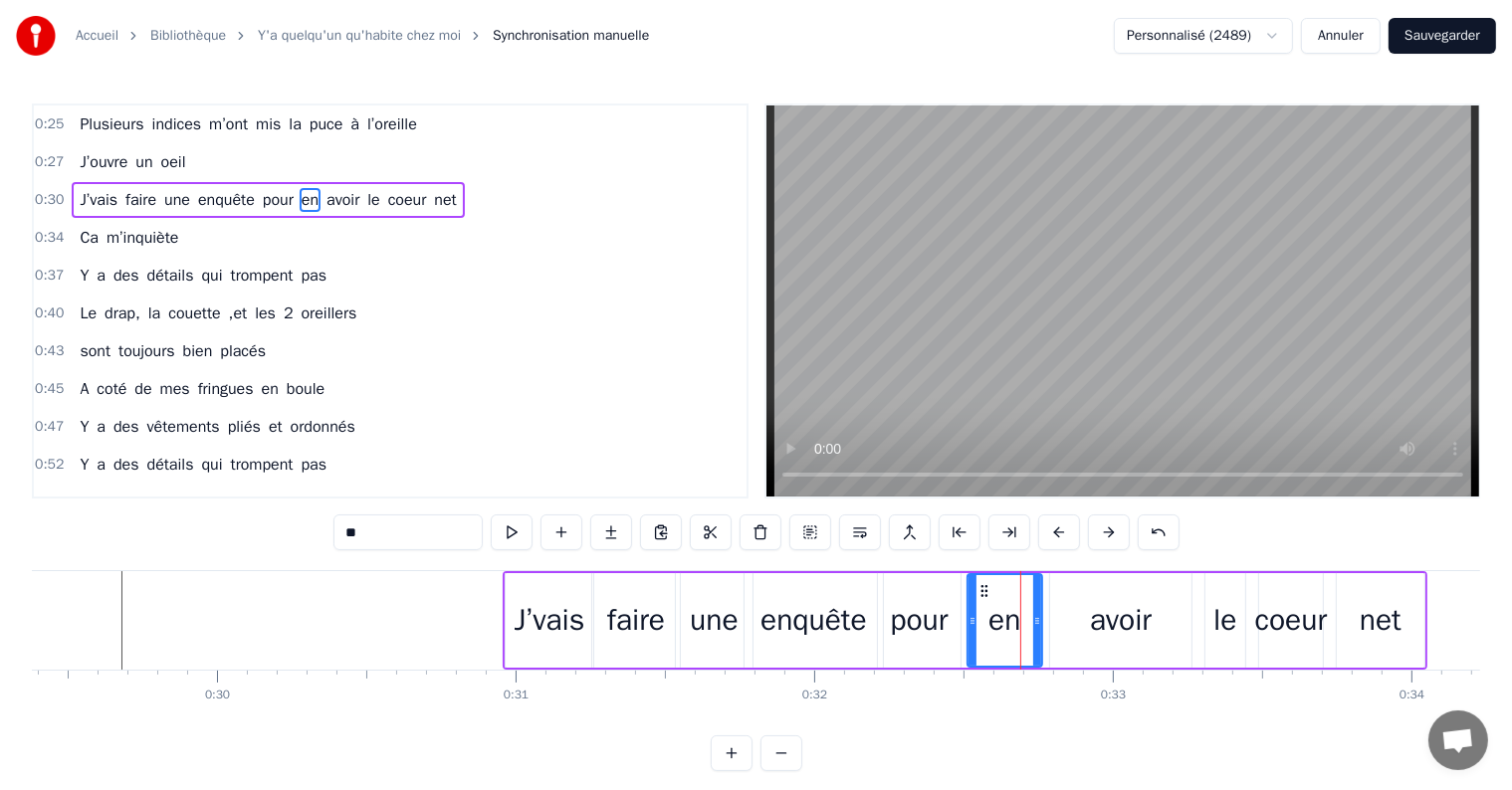drag, startPoint x: 994, startPoint y: 622, endPoint x: 972, endPoint y: 623, distance: 22.022716 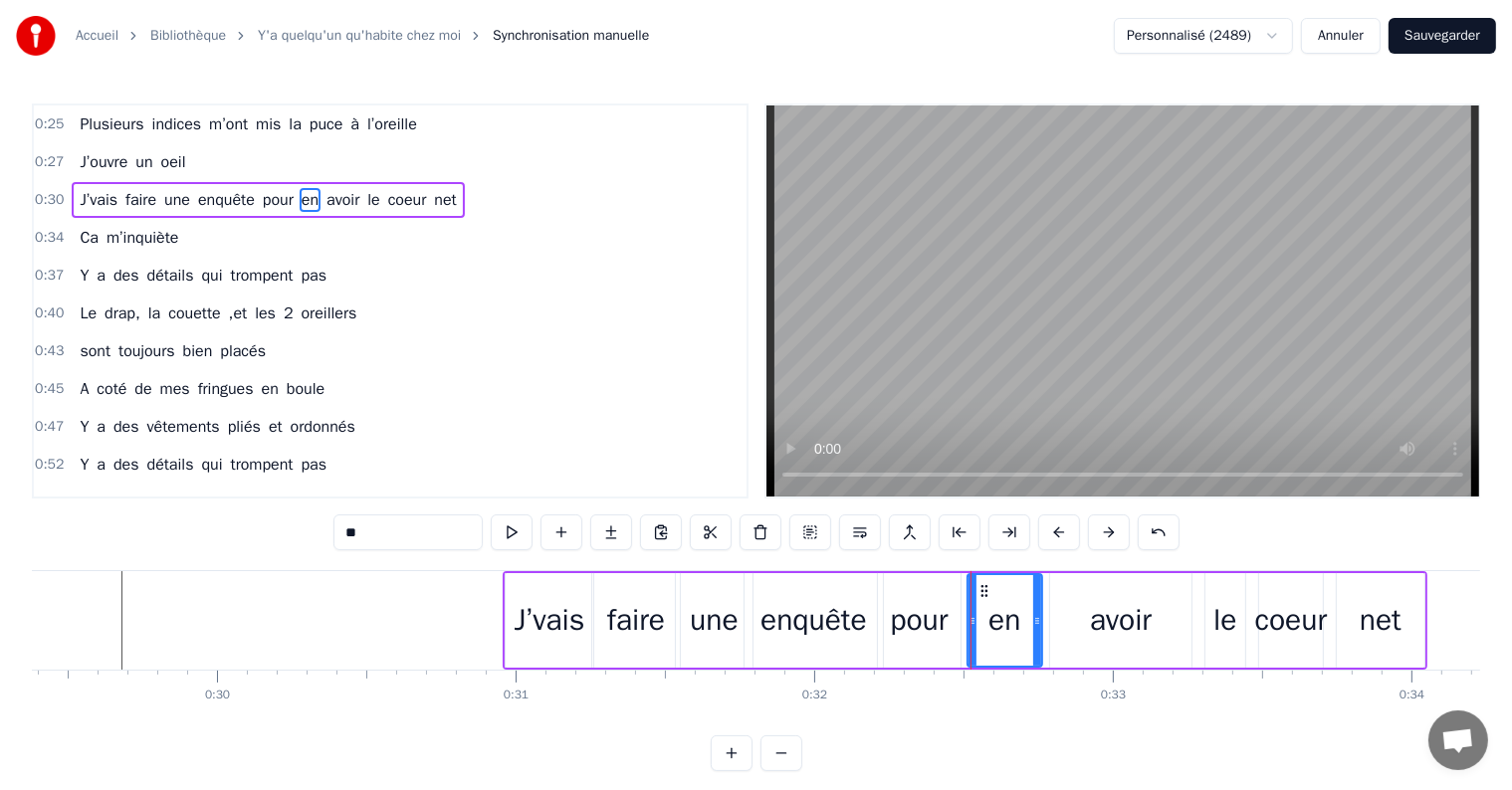 click on "pour" at bounding box center [919, 620] 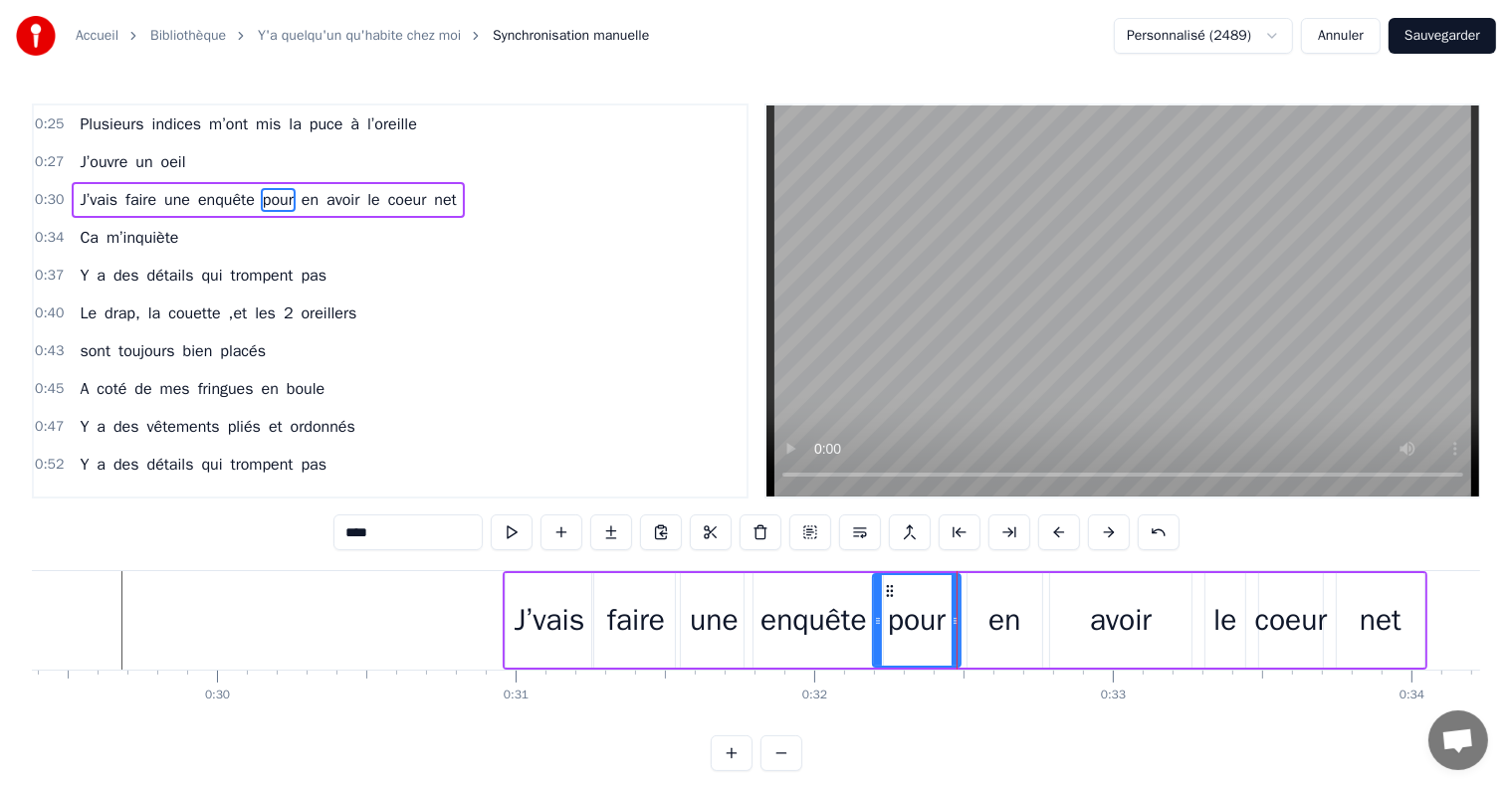click 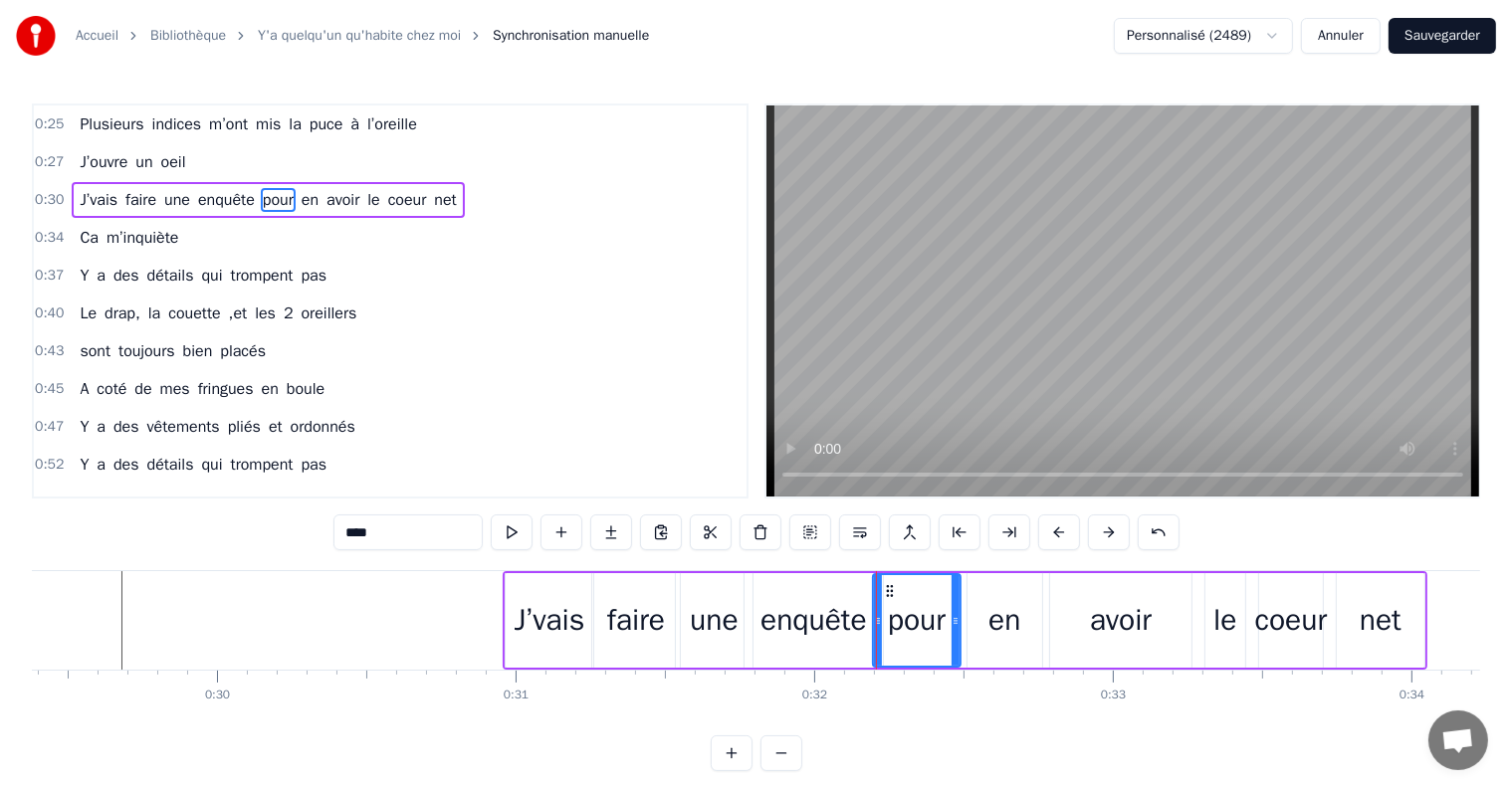 click on "enquête" at bounding box center (813, 620) 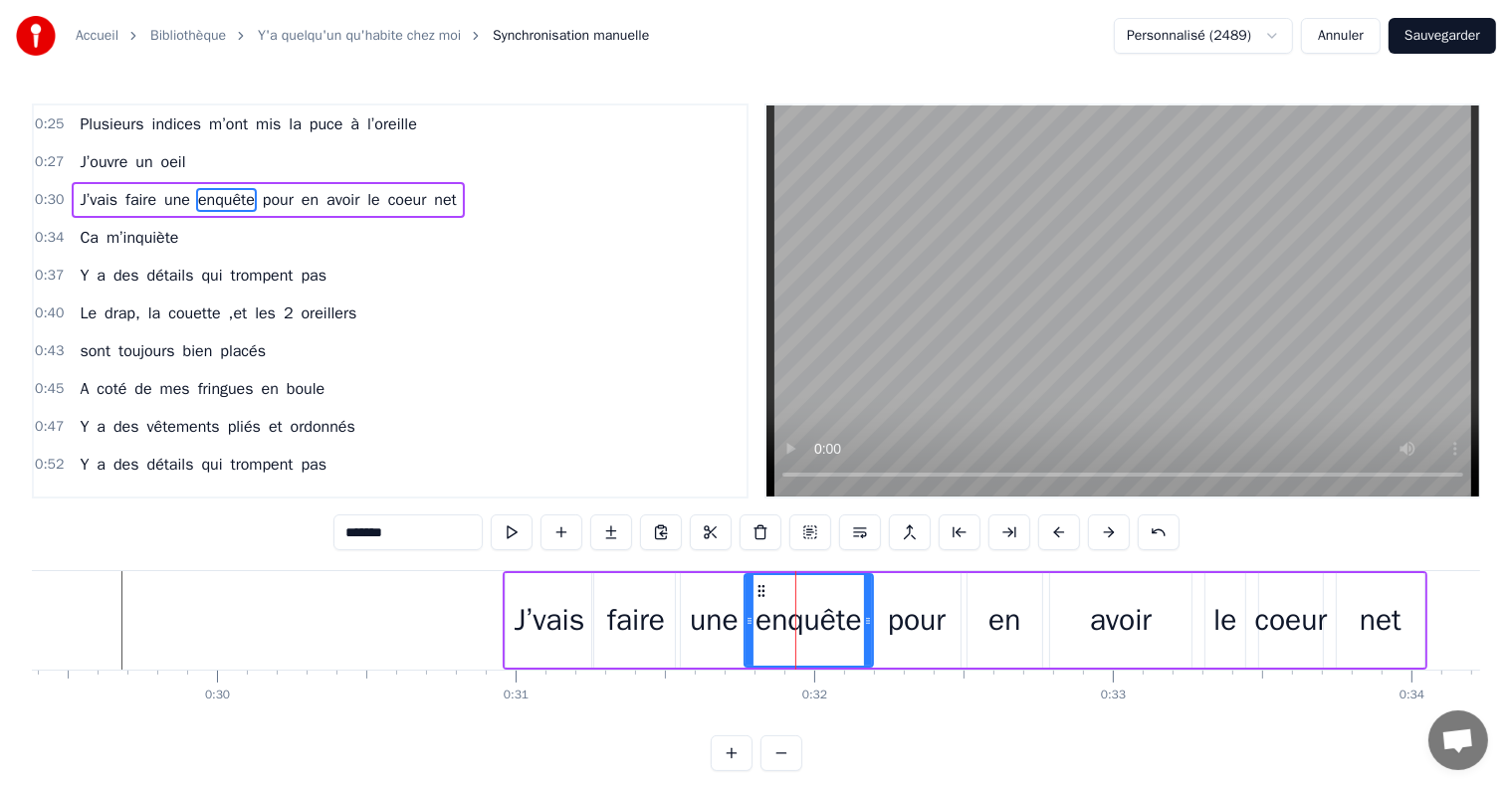click 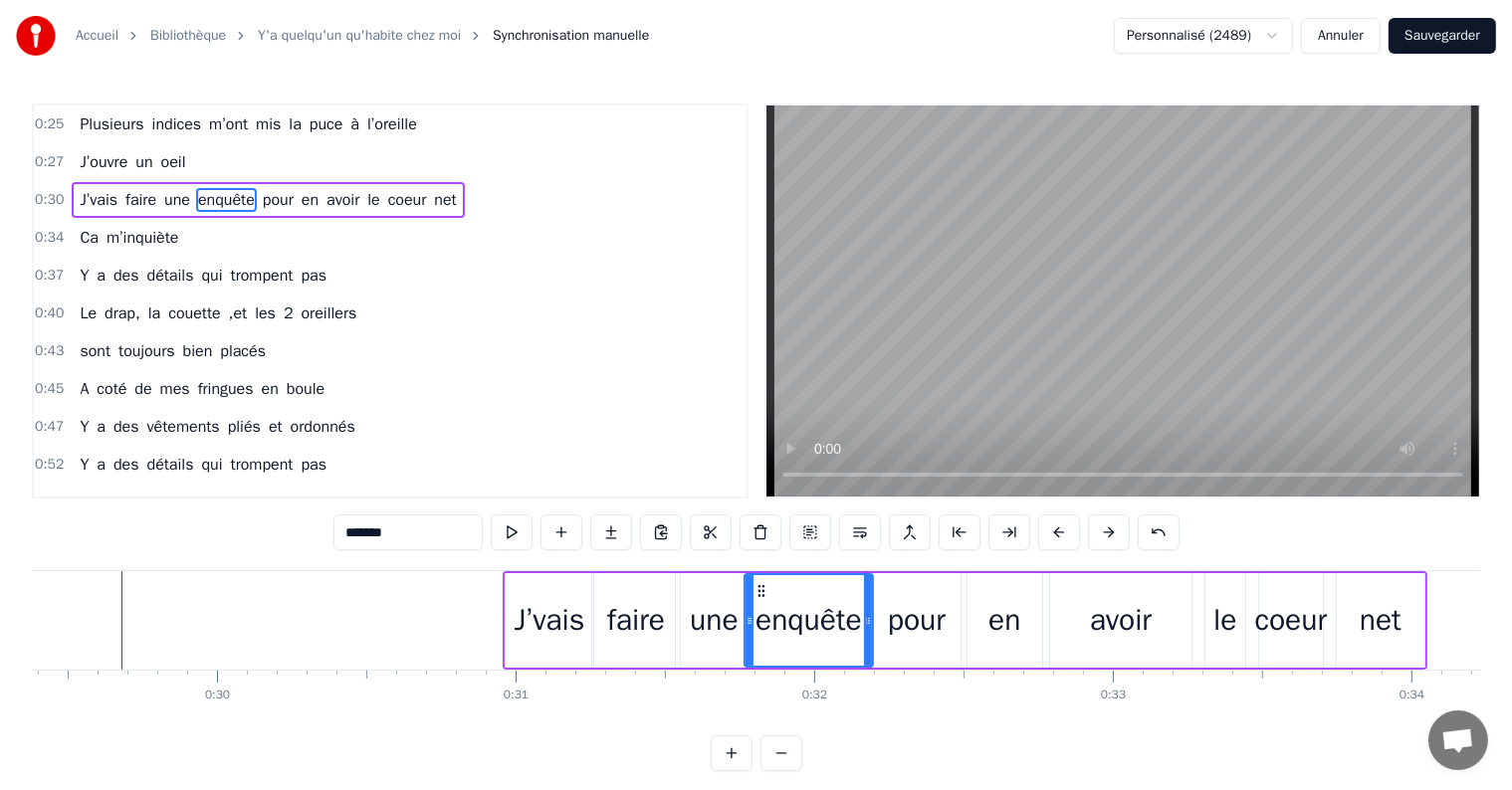 click on "faire" at bounding box center (636, 620) 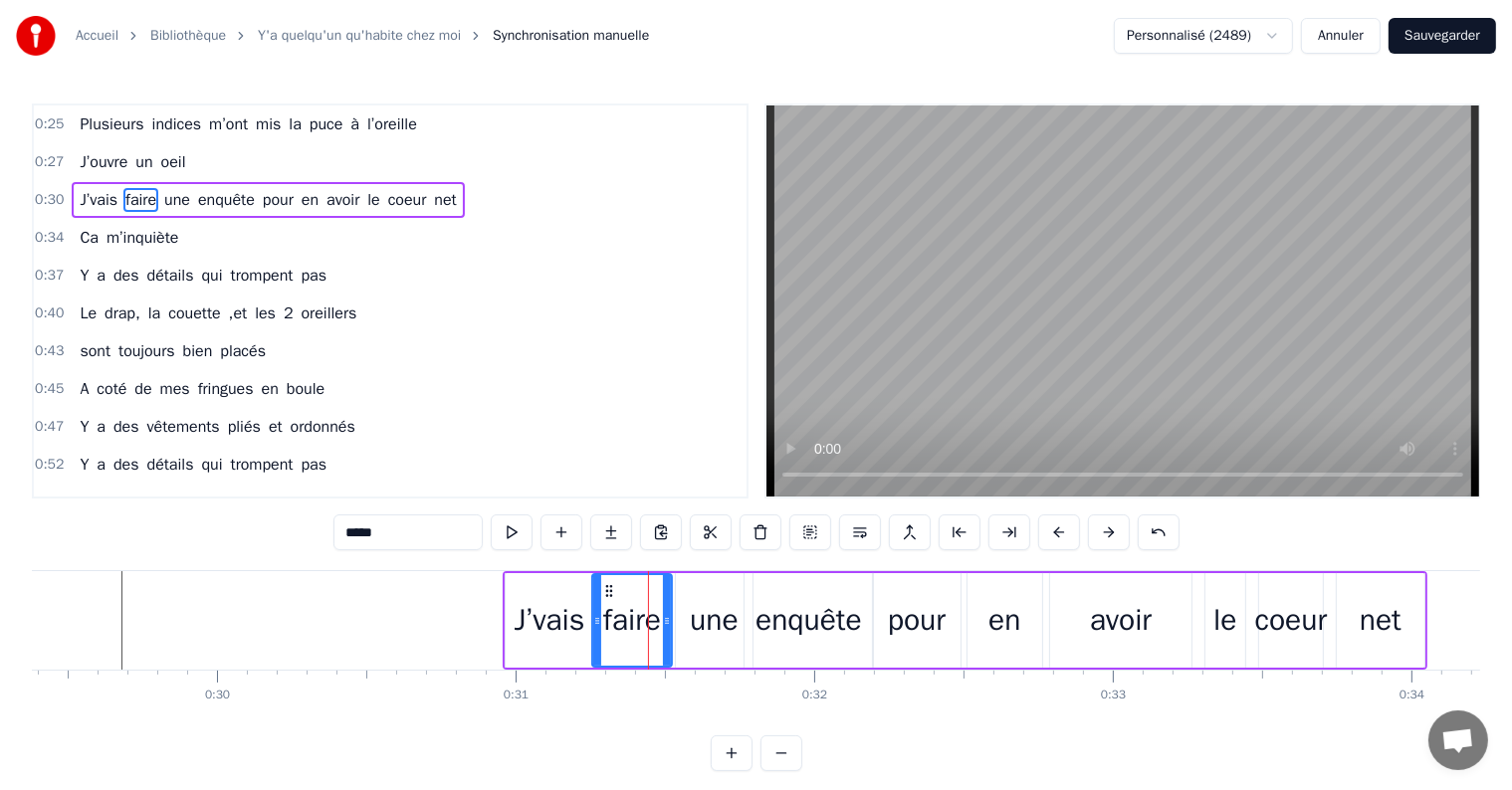 click 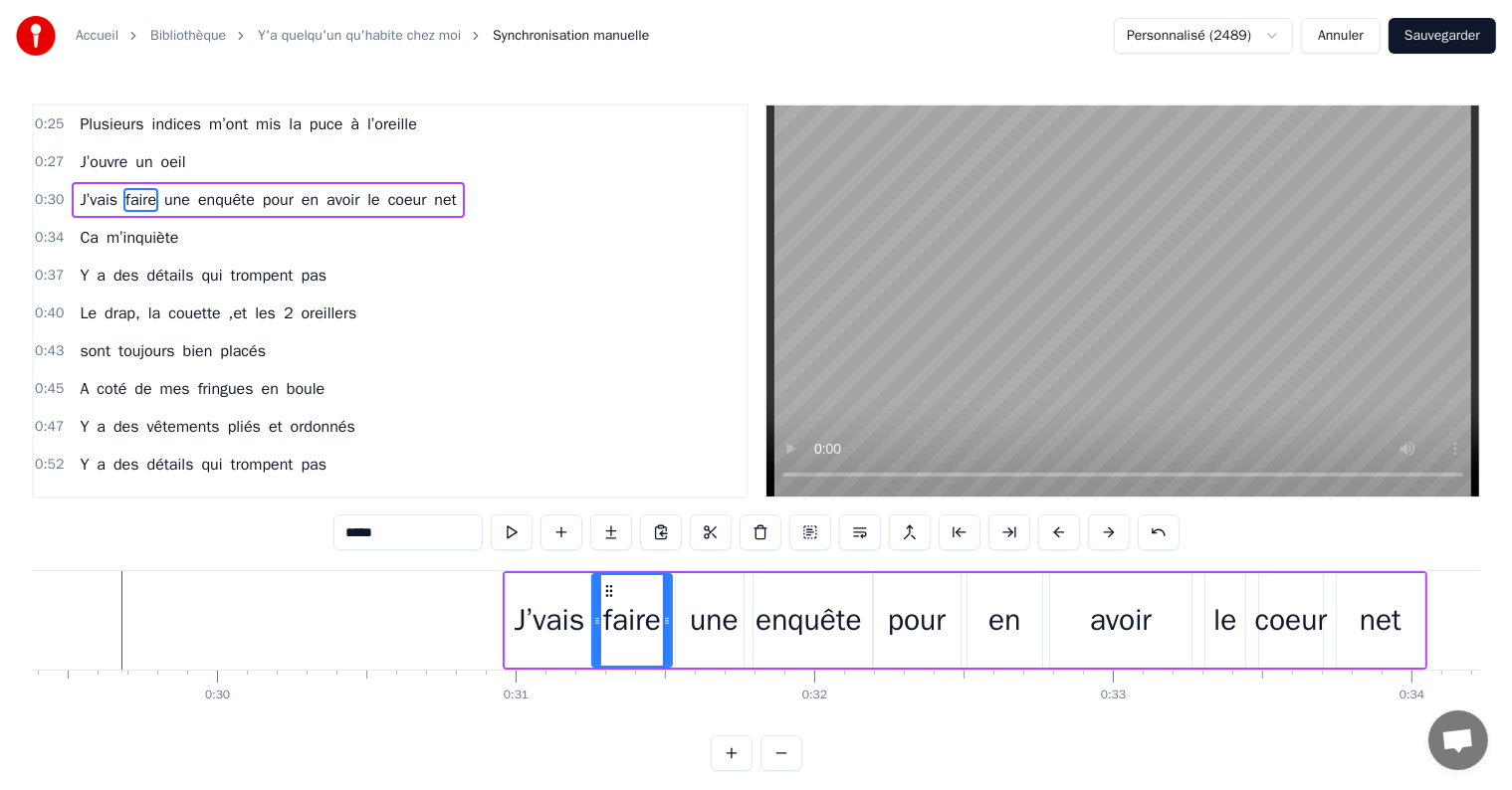 click on "une" at bounding box center [714, 620] 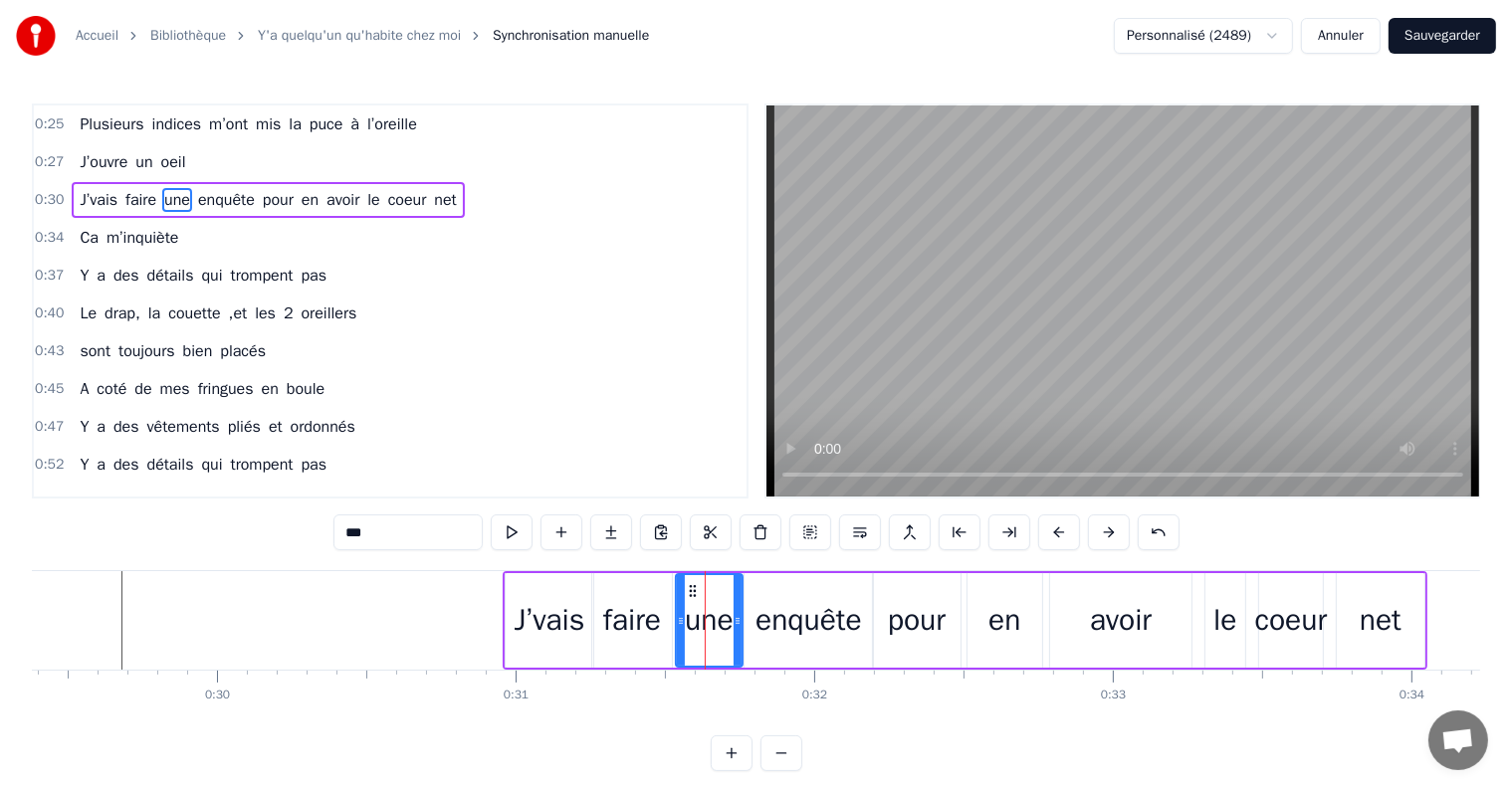 click 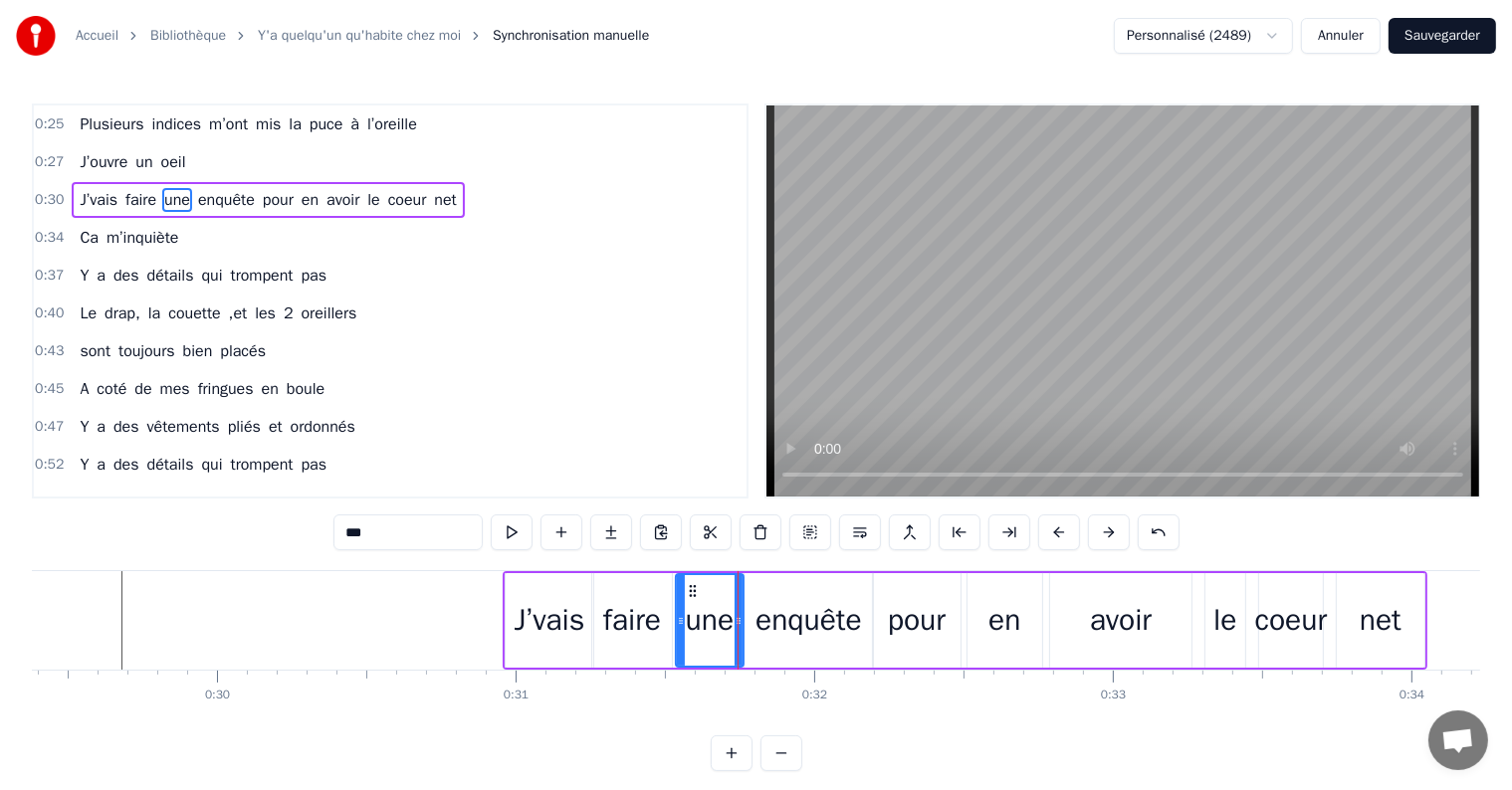 click on "enquête" at bounding box center (808, 620) 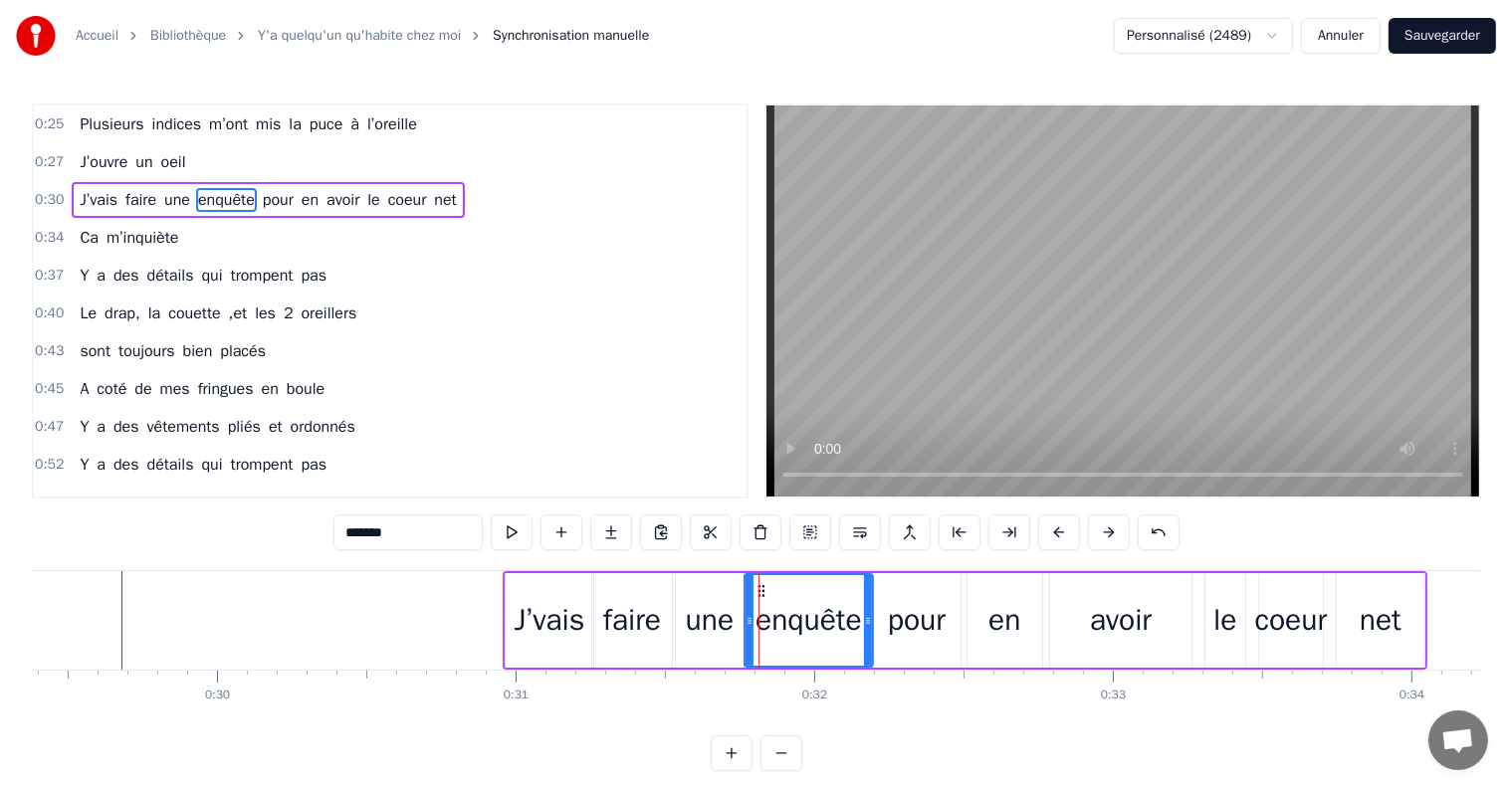 click on "une" at bounding box center [710, 620] 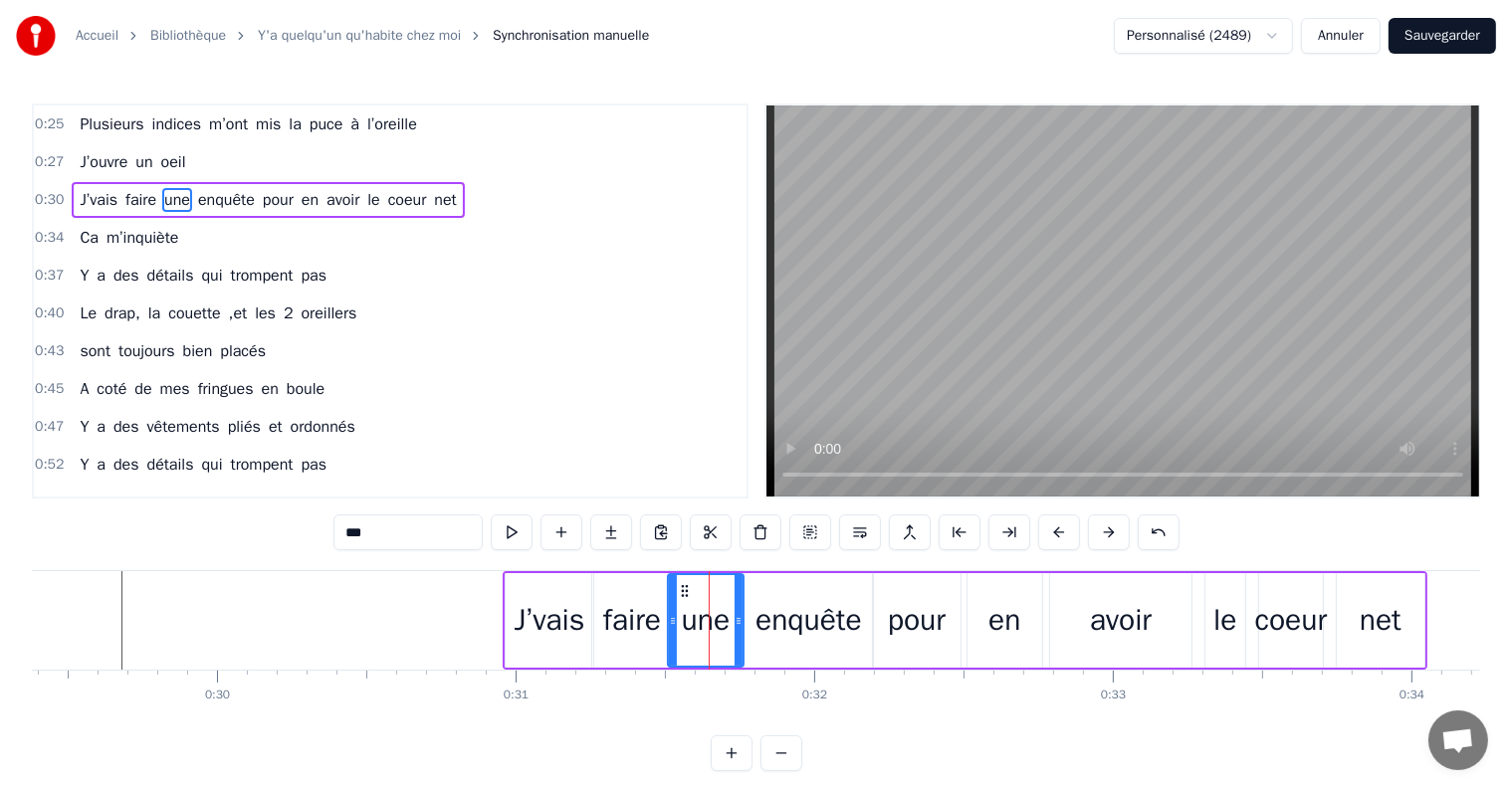click 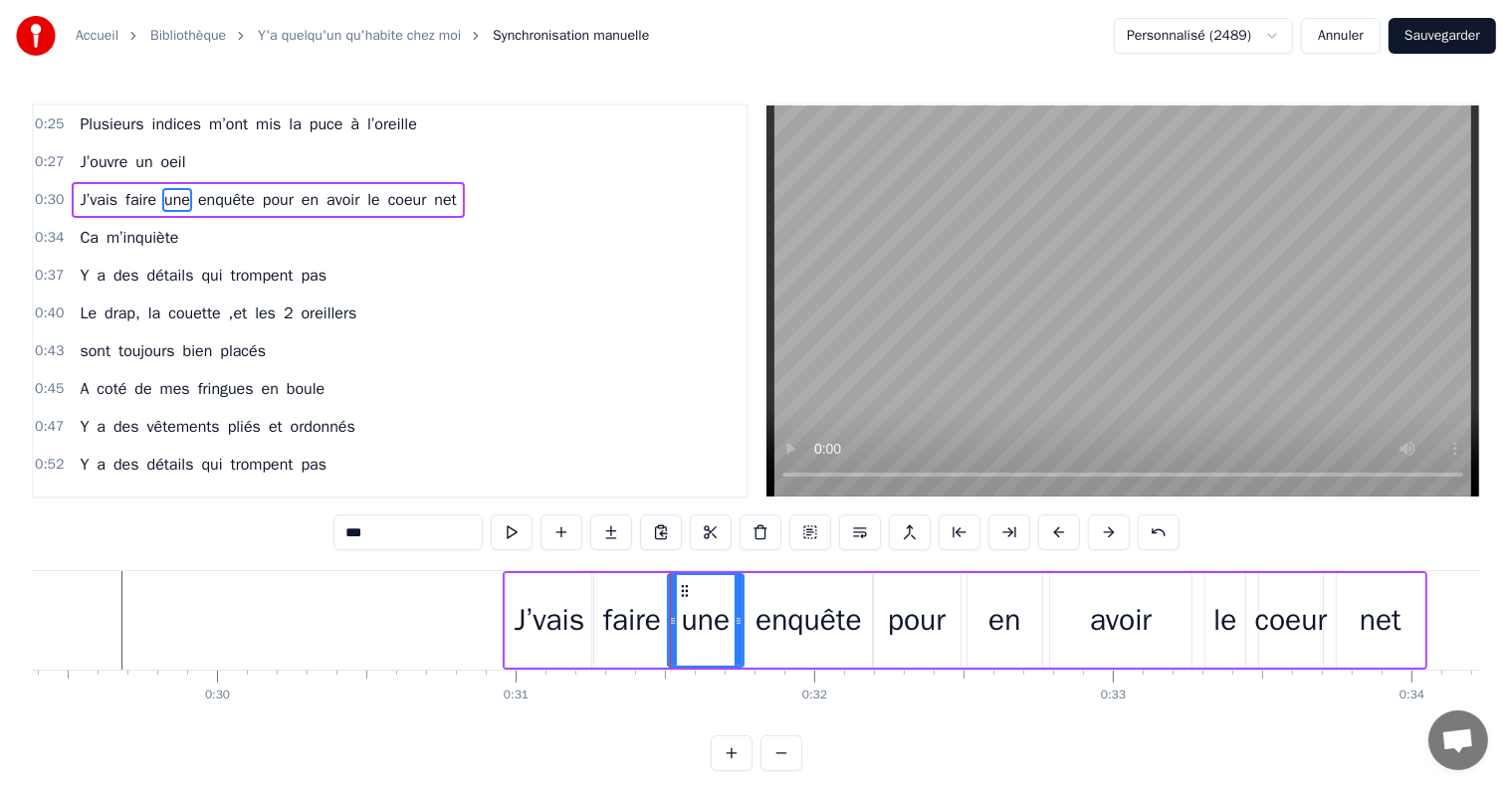 click on "faire" at bounding box center [632, 620] 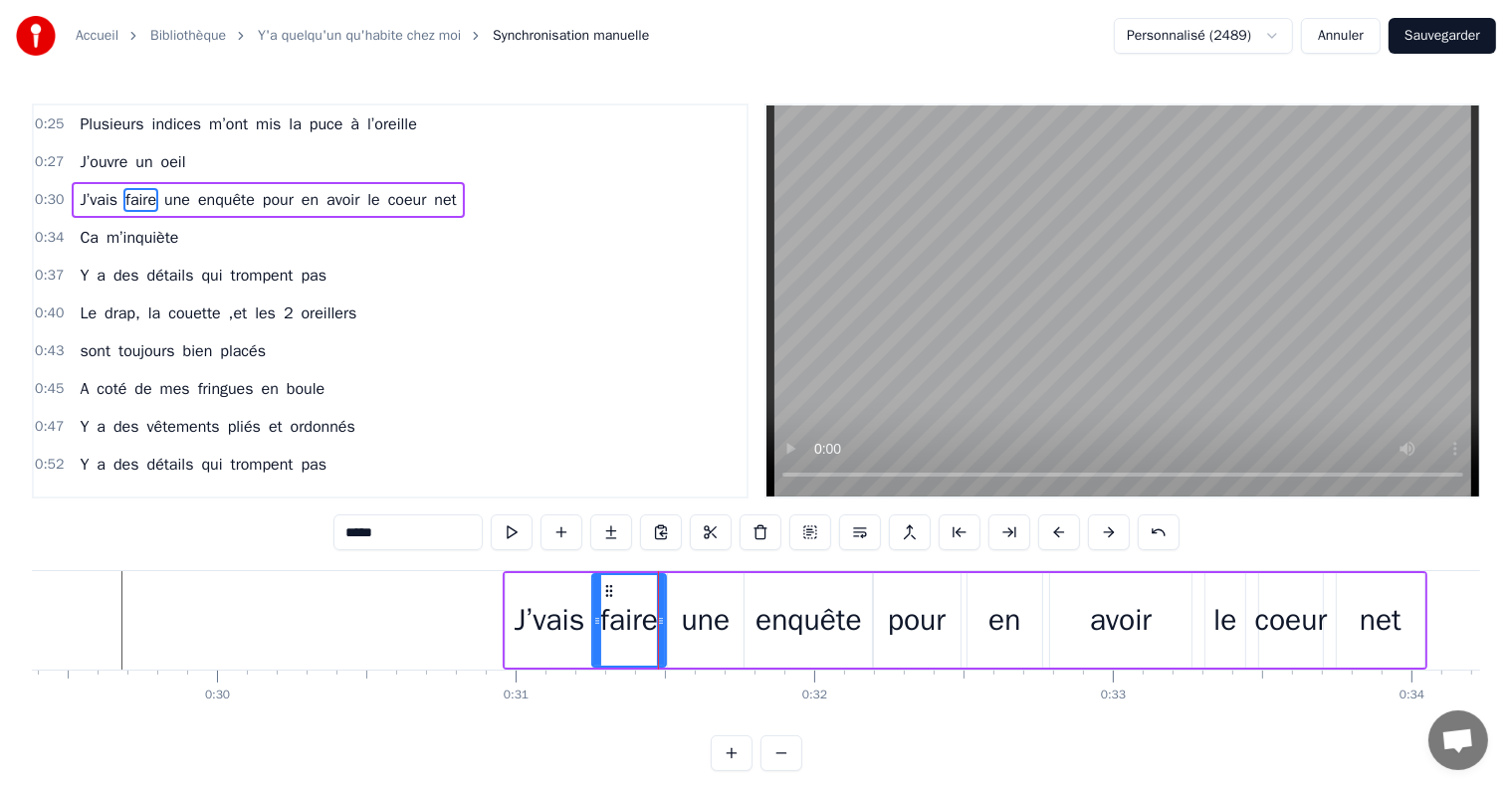 click 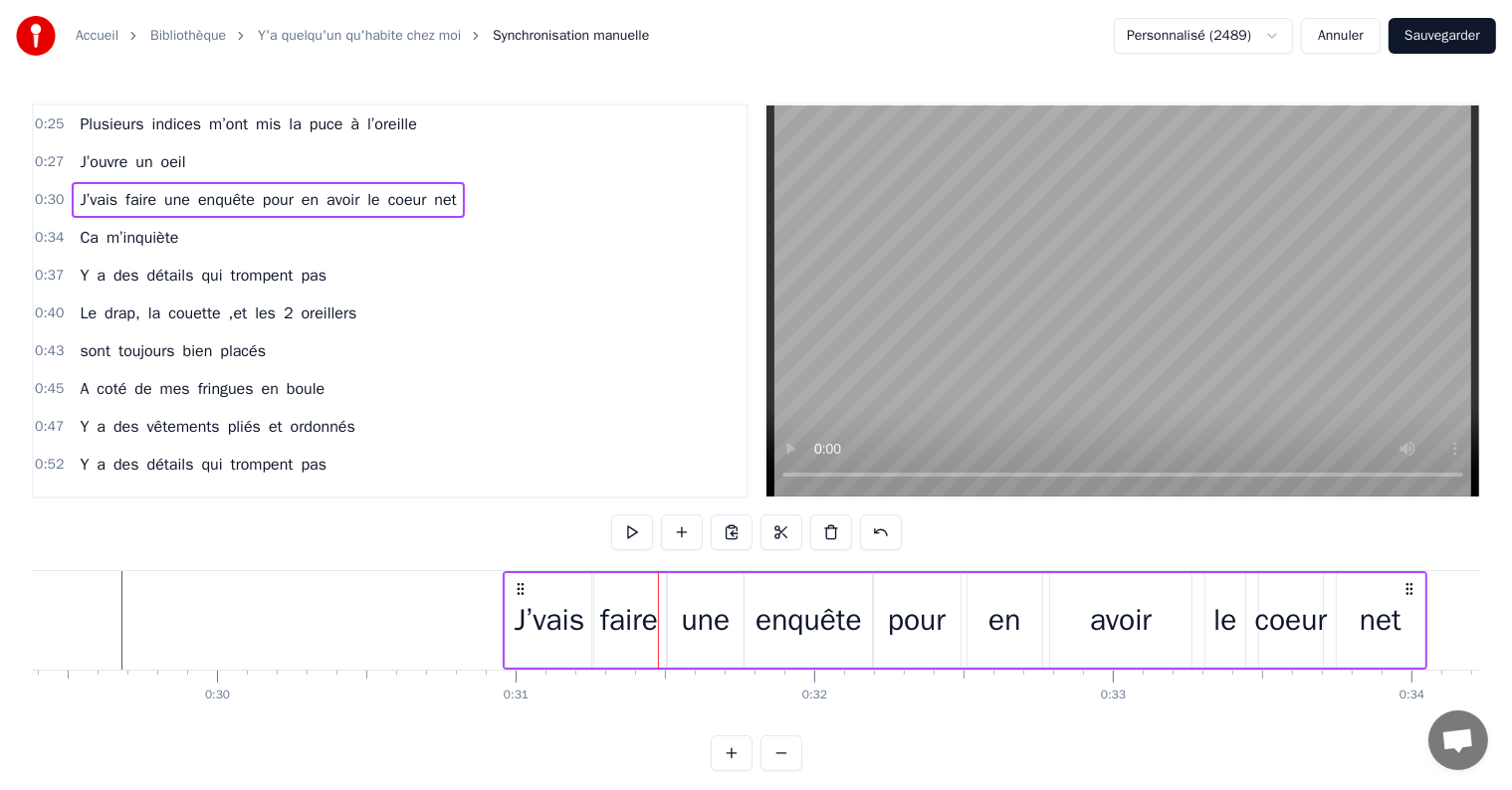 click on "enquête" at bounding box center (808, 620) 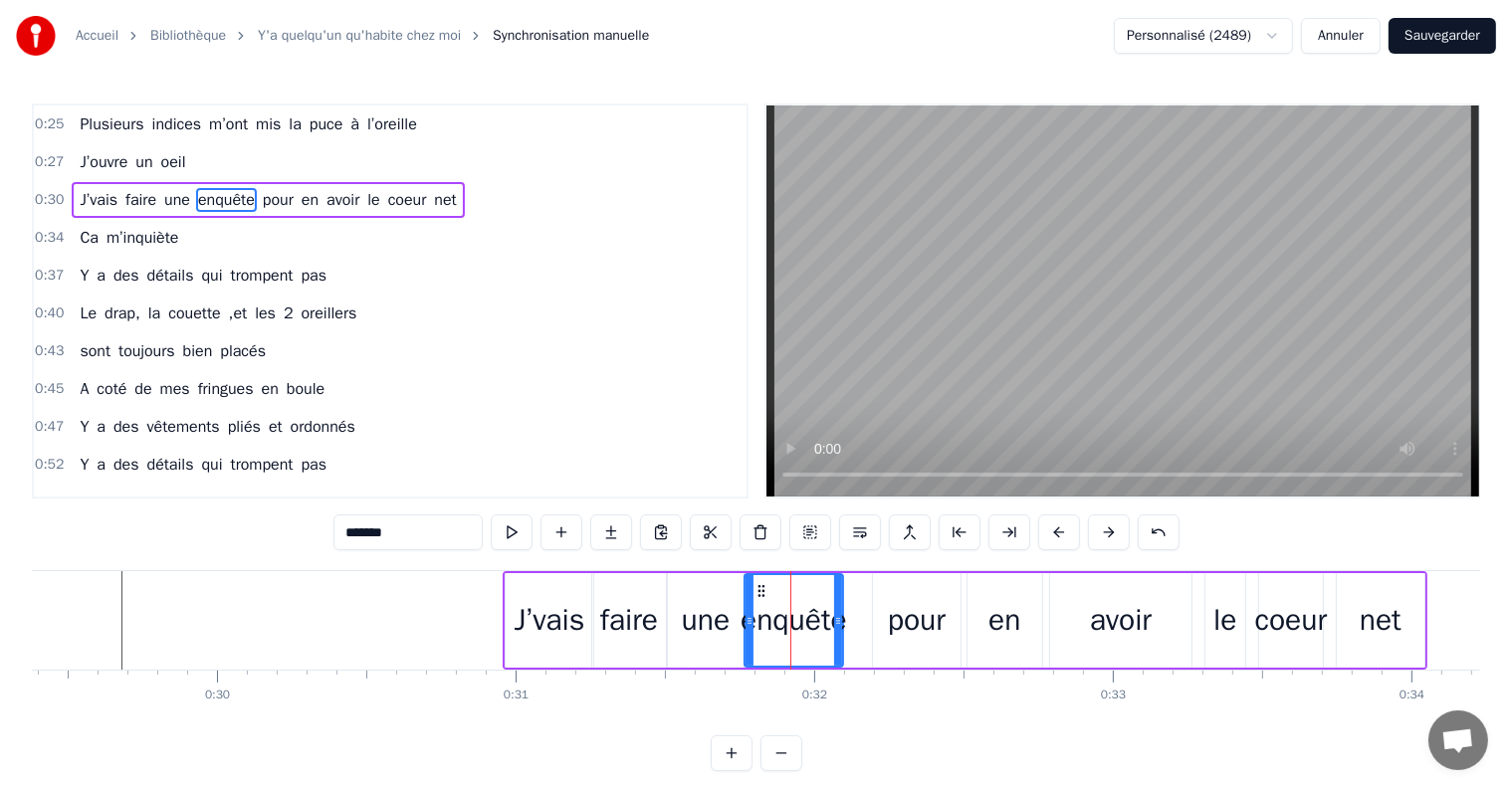 drag, startPoint x: 863, startPoint y: 622, endPoint x: 833, endPoint y: 625, distance: 30.149627 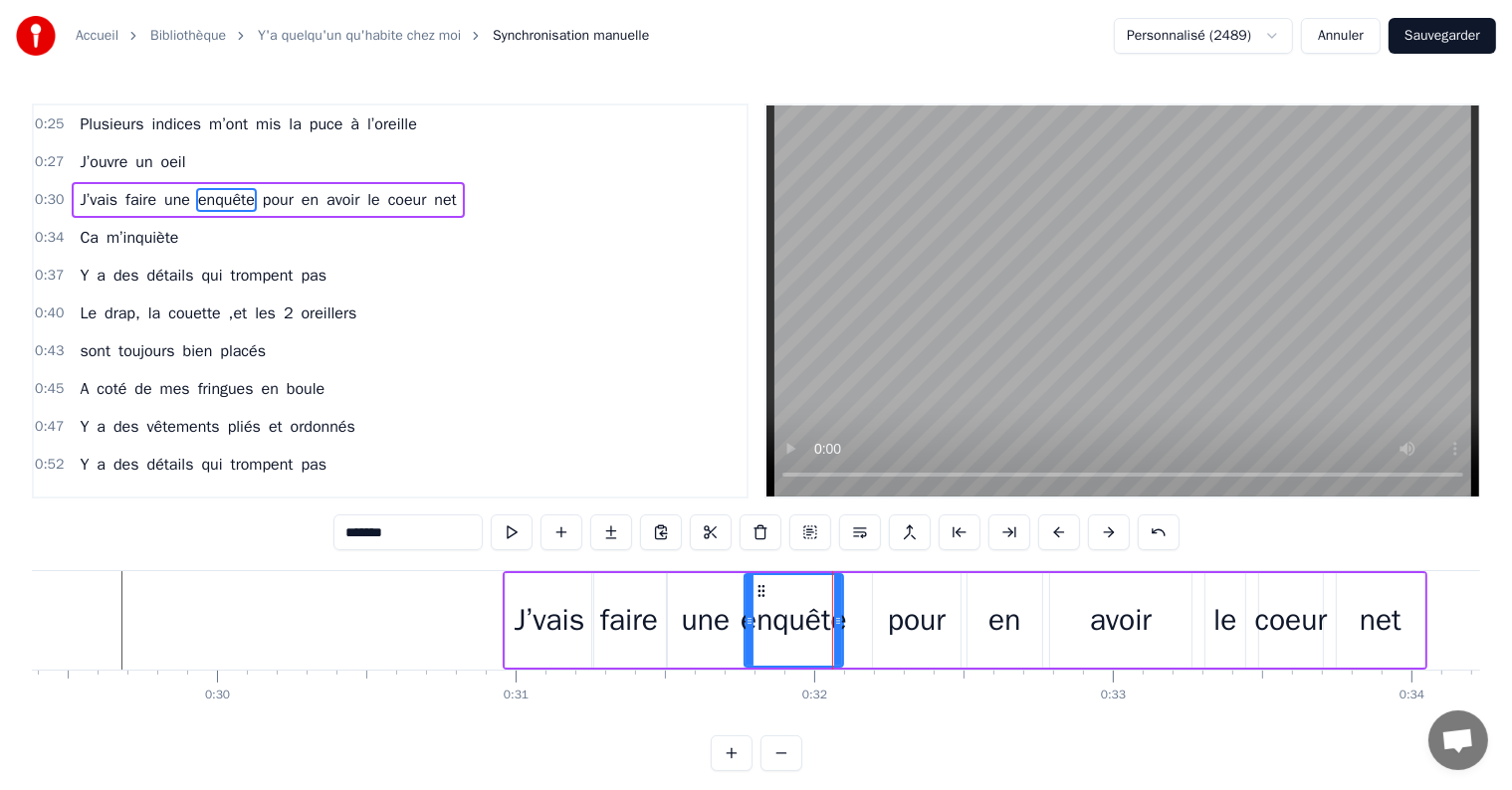 click on "une" at bounding box center (706, 620) 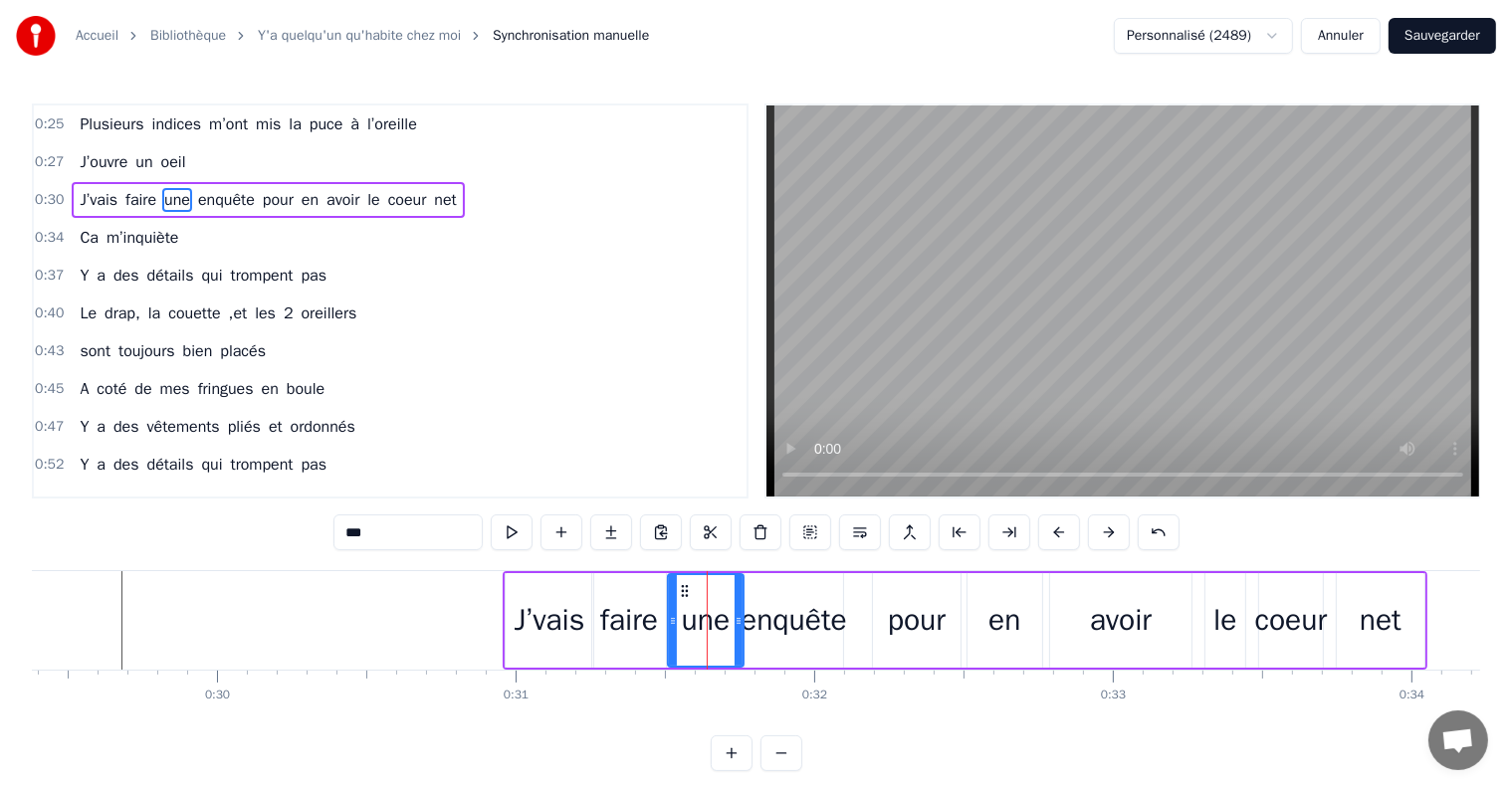 click on "enquête" at bounding box center [793, 620] 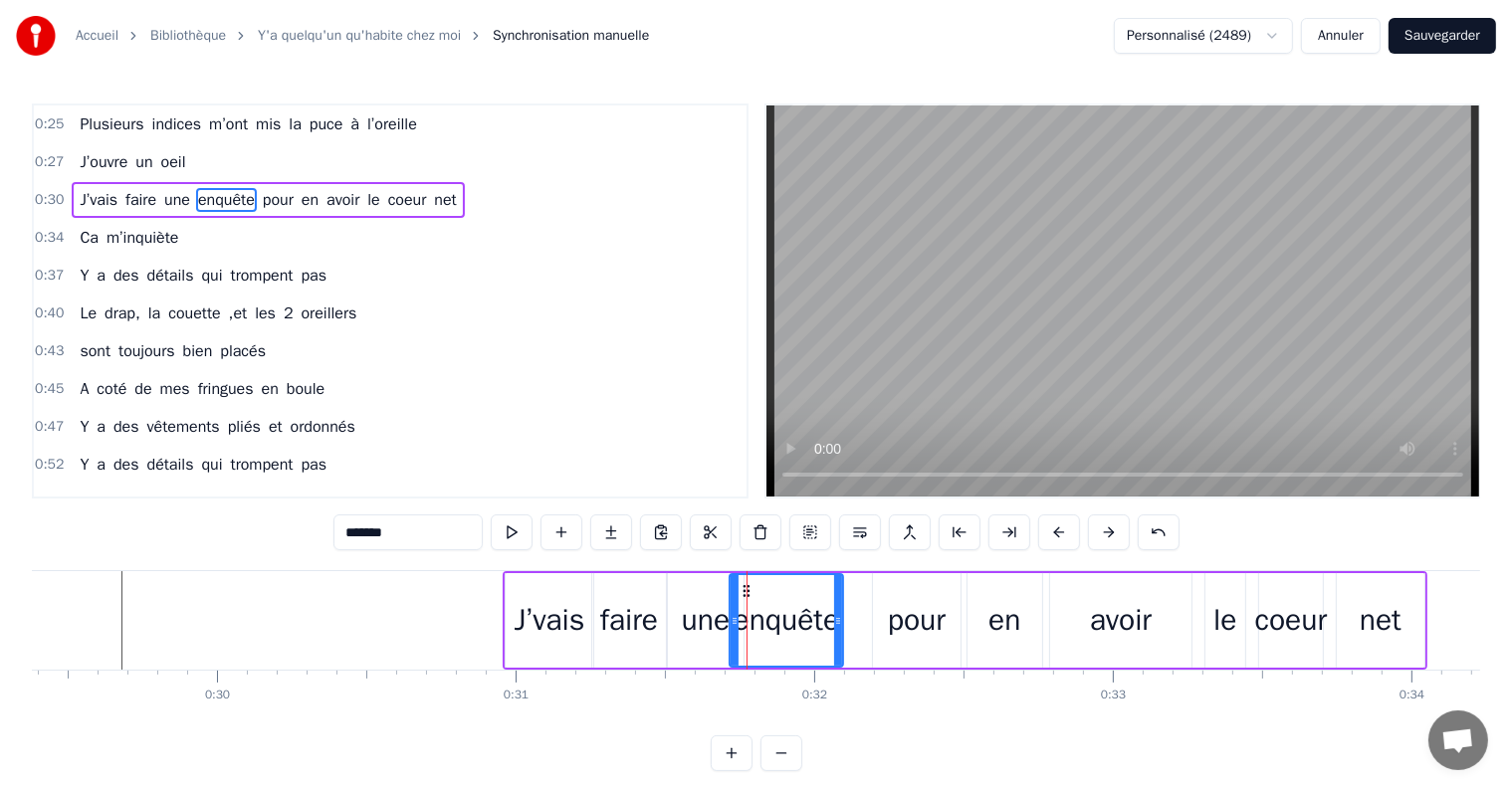 drag, startPoint x: 748, startPoint y: 628, endPoint x: 733, endPoint y: 632, distance: 15.524175 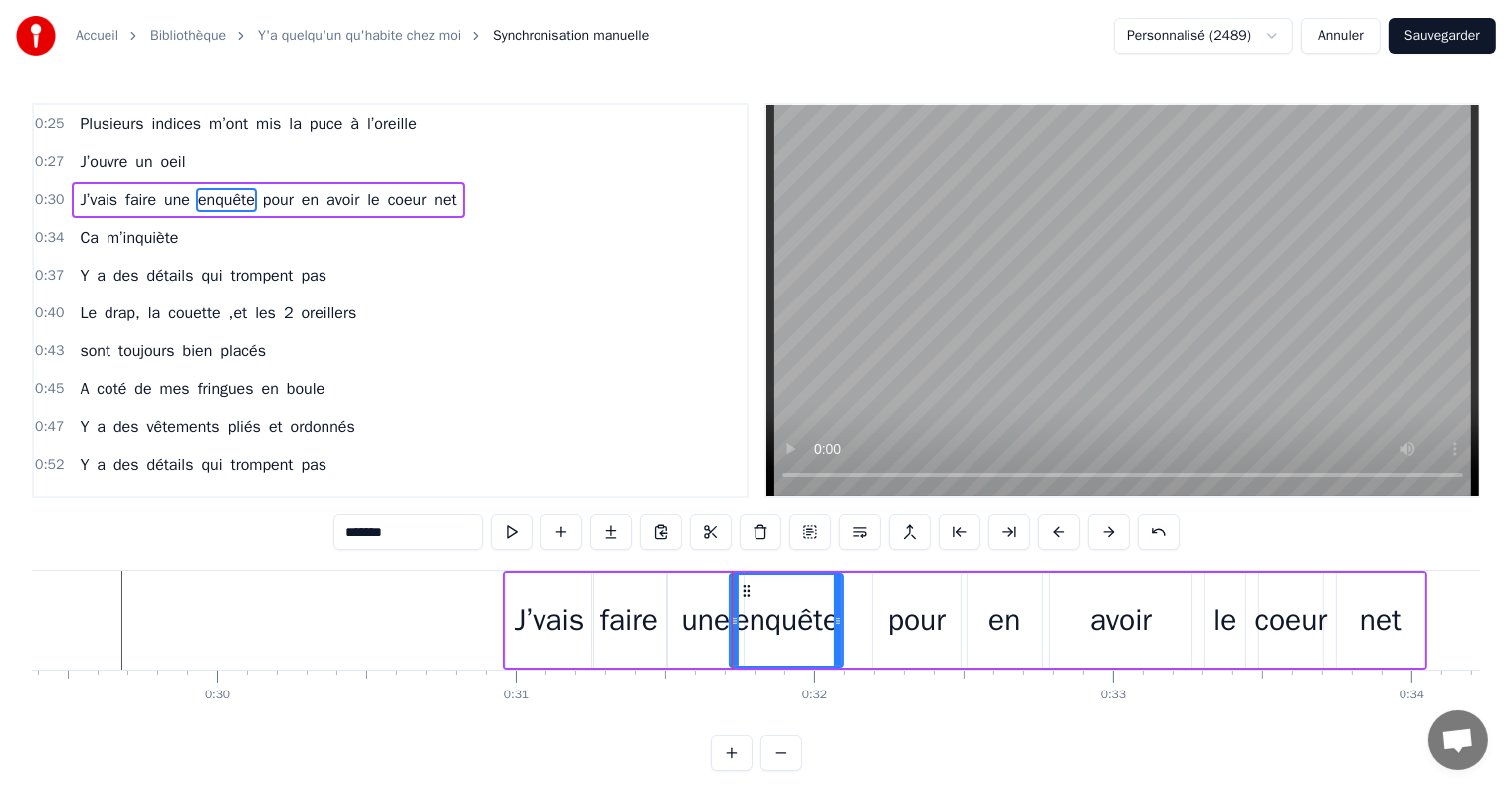 click on "une" at bounding box center (706, 620) 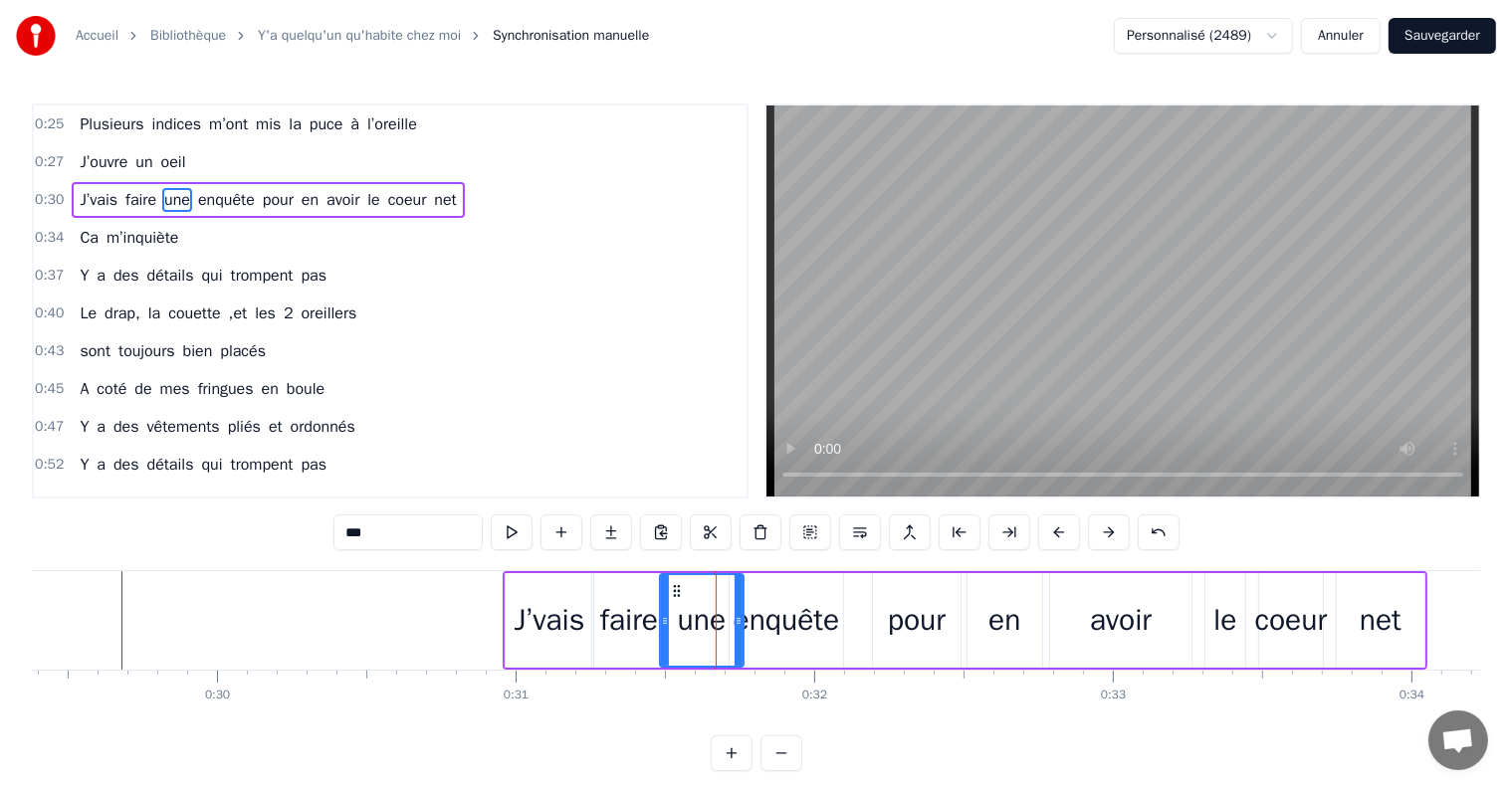 click 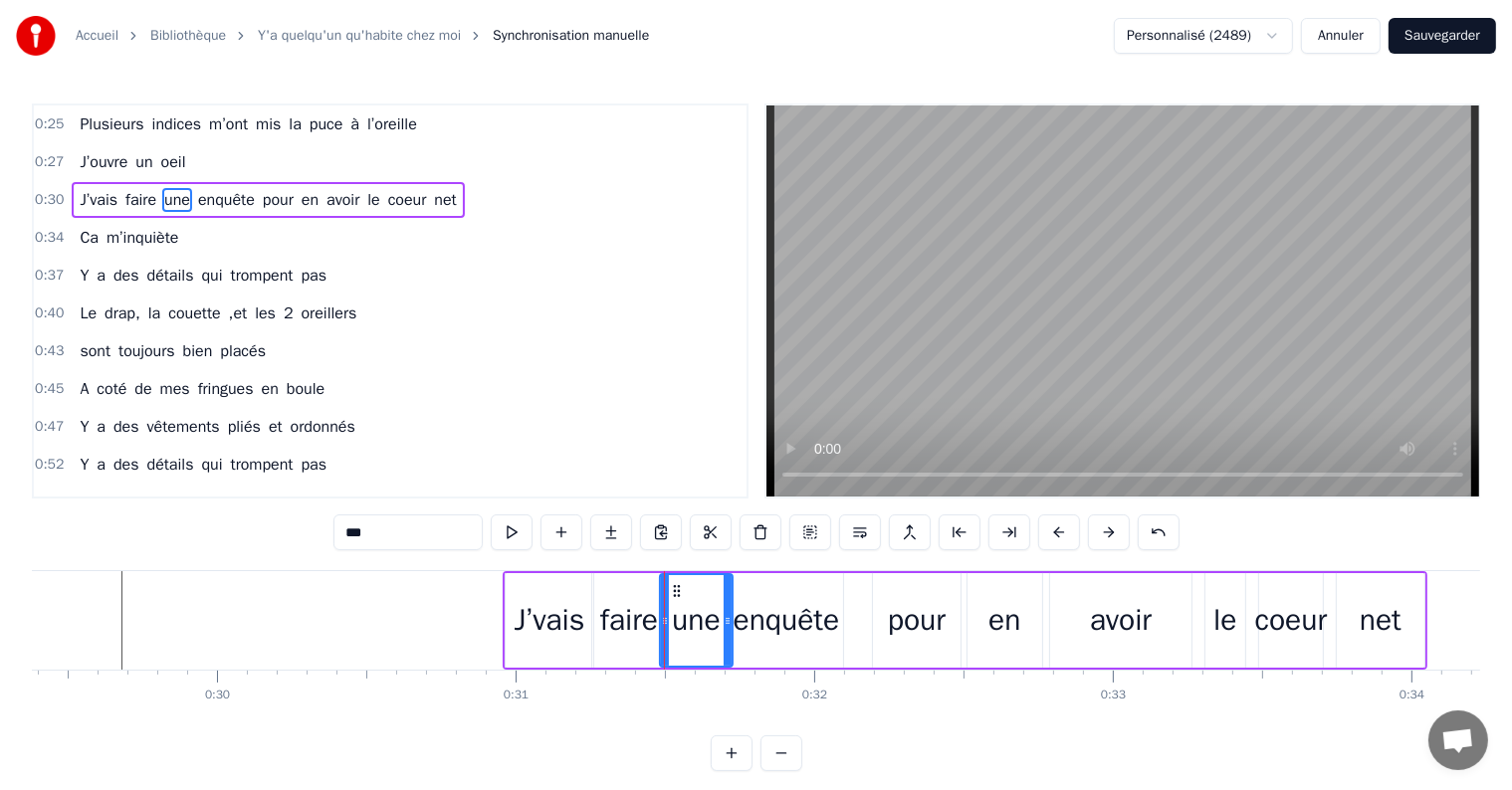 drag, startPoint x: 737, startPoint y: 621, endPoint x: 726, endPoint y: 620, distance: 11.045361 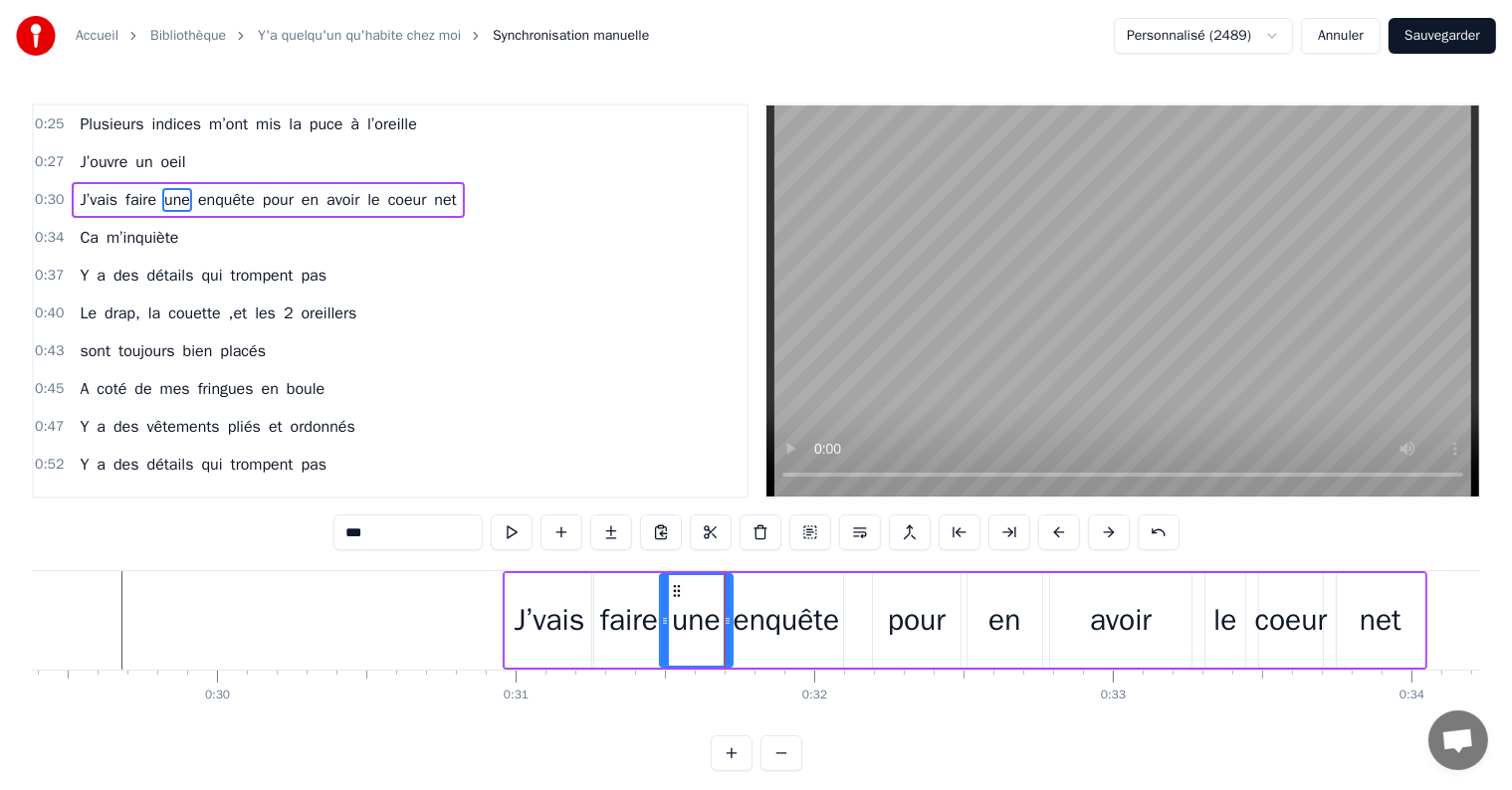 click on "0 0:01 0:02 0:03 0:04 0:05 0:06 0:07 0:08 0:09 0:10 0:11 0:12 0:13 0:14 0:15 0:16 0:17 0:18 0:19 0:20 0:21 0:22 0:23 0:24 0:25 0:26 0:27 0:28 0:29 0:30 0:31 0:32 0:33 0:34 0:35 0:36 0:37 0:38 0:39 0:40 0:41 0:42 0:43 0:44 0:45 0:46 0:47 0:48 0:49 0:50 0:51 0:52 0:53 0:54 0:55 0:56 0:57 0:58 0:59 1:00 1:01 1:02 1:03 1:04 1:05 1:06 1:07 1:08 1:09 1:10 1:11 1:12 1:13 1:14 1:15 1:16 1:17 1:18 1:19 1:20 1:21 1:22 1:23 1:24 1:25 1:26 1:27 1:28 1:29 1:30 1:31 1:32 1:33 1:34 1:35 1:36 1:37 1:38 1:39 1:40 1:41 1:42 1:43 1:44 1:45 1:46 1:47 1:48 1:49 1:50 1:51 1:52 1:53 1:54 1:55 1:56 1:57 1:58 1:59 2:00 2:01 2:02 2:03 2:04 2:05 2:06 2:07 2:08 2:09 2:10 2:11 2:12 2:13 2:14 2:15 2:16 2:17 2:18 2:19 2:20 2:21 2:22 2:23 2:24 2:25 2:26 2:27 2:28 2:29 2:30 2:31 2:32 2:33 2:34 2:35 2:36 2:37 2:38 2:39 2:40 2:41 2:42 2:43 2:44 2:45 2:46 2:47 2:48 2:49 2:50 2:51 2:52 2:53 2:54 2:55 2:56 2:57 2:58 2:59 3:00 3:01 3:02 3:03 3:04 3:05 3:06 3:07 3:08 3:09 3:10 3:11 3:12 3:13 3:14 3:15 3:16 3:17 3:18 3:19 3:20 3:21 3:22 3:23 3:24" at bounding box center [26047, 686] 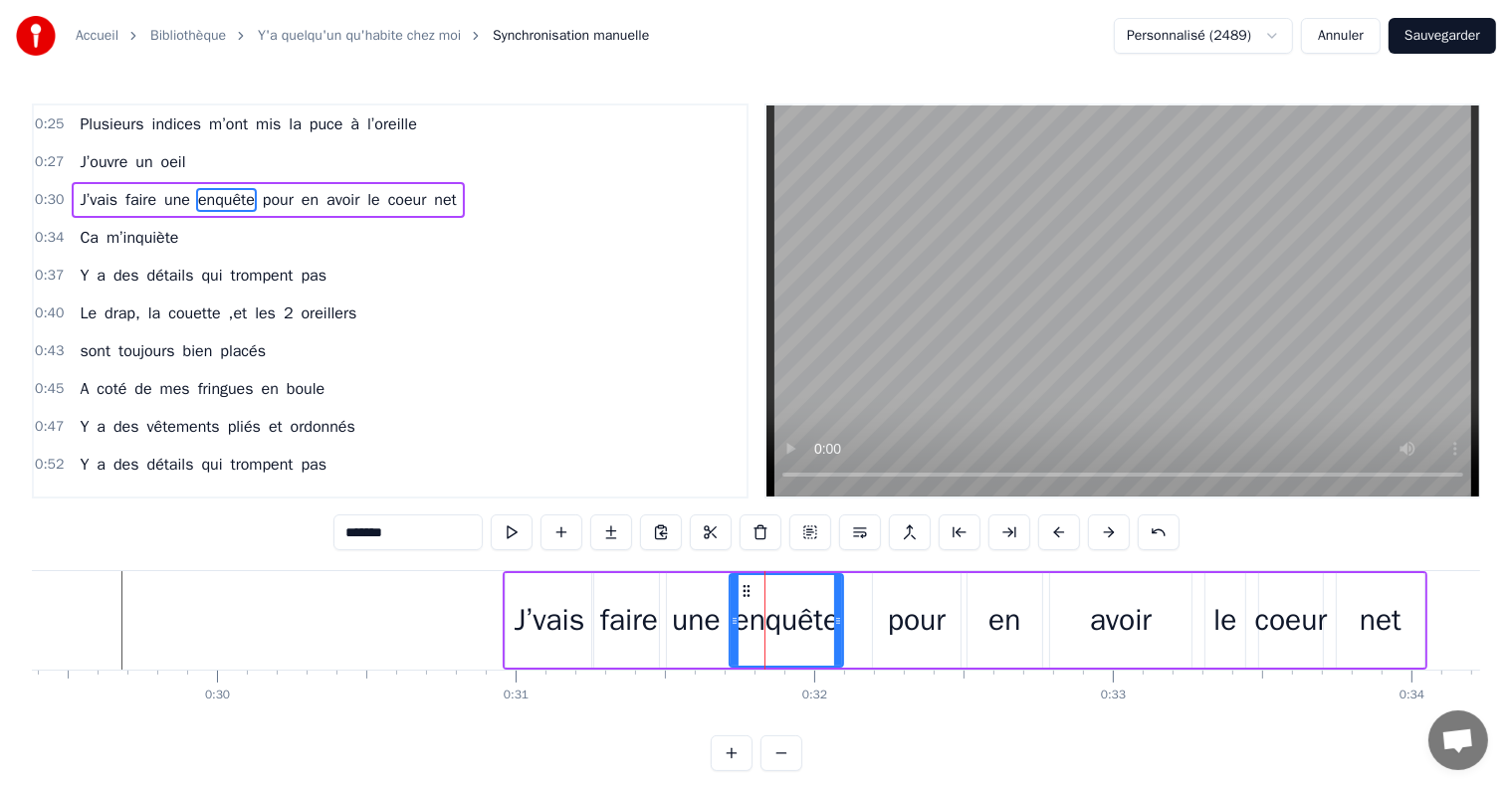 click on "une" at bounding box center [696, 620] 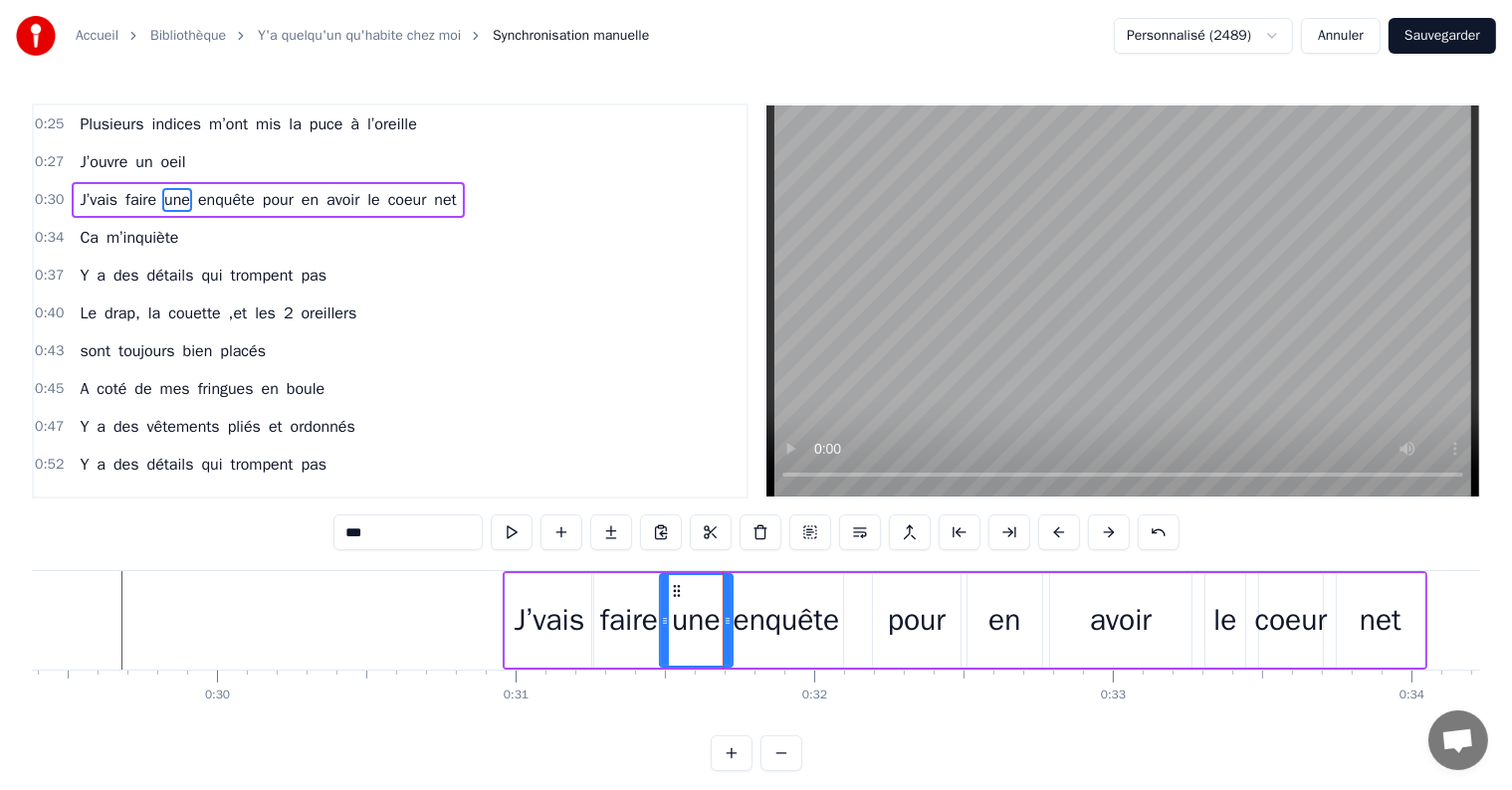 click on "enquête" at bounding box center [786, 620] 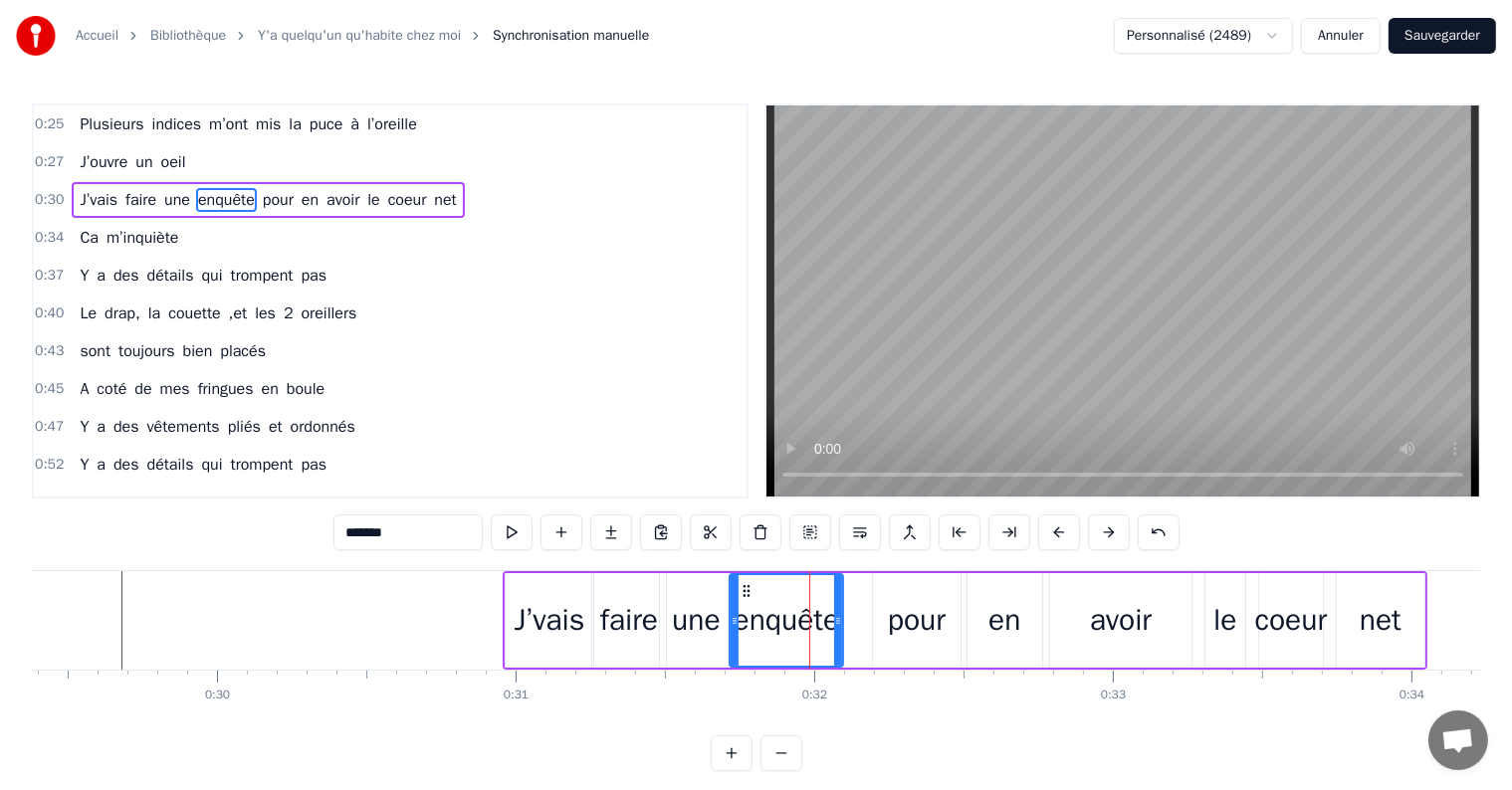click on "faire" at bounding box center (629, 620) 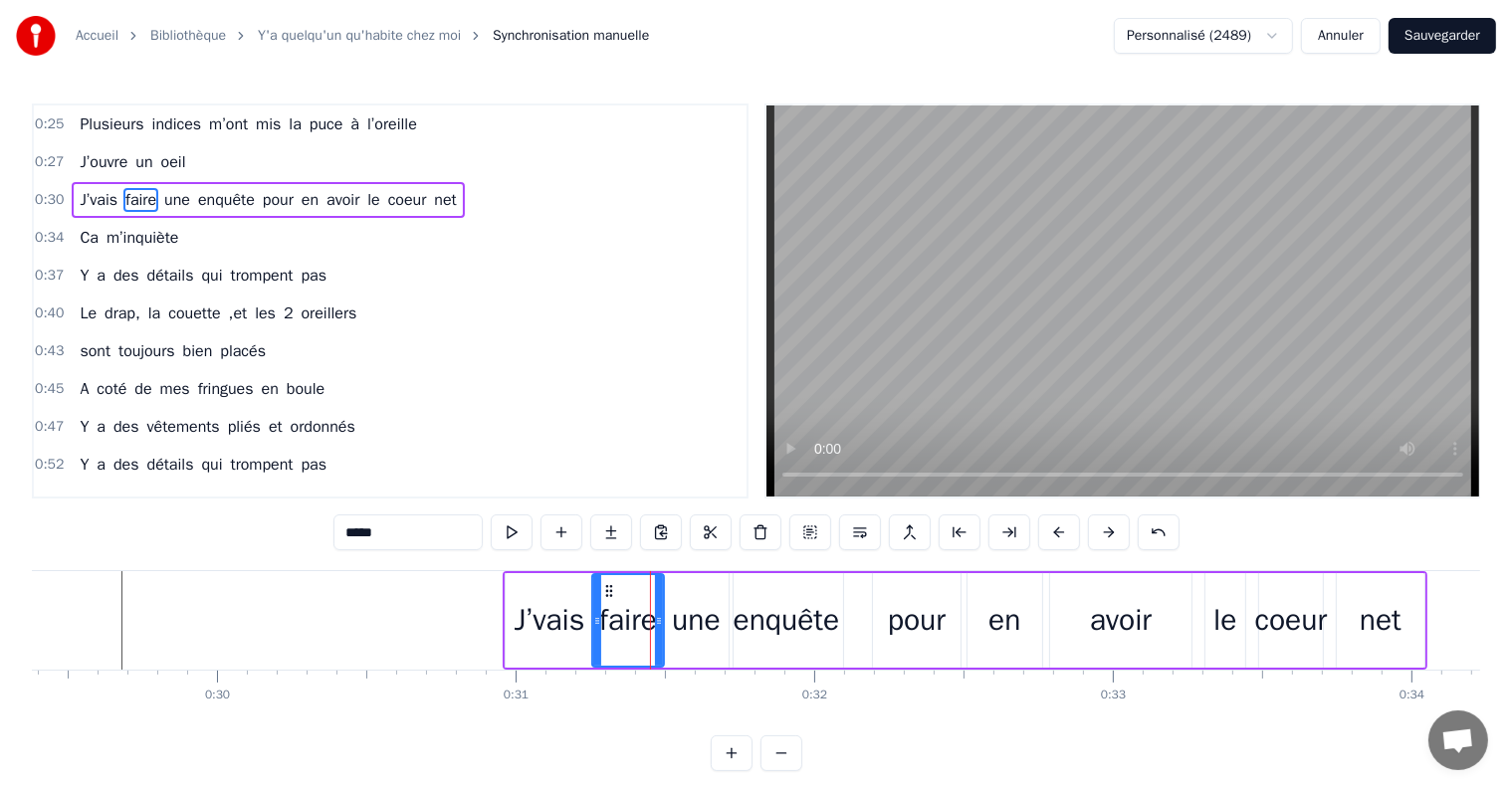 click 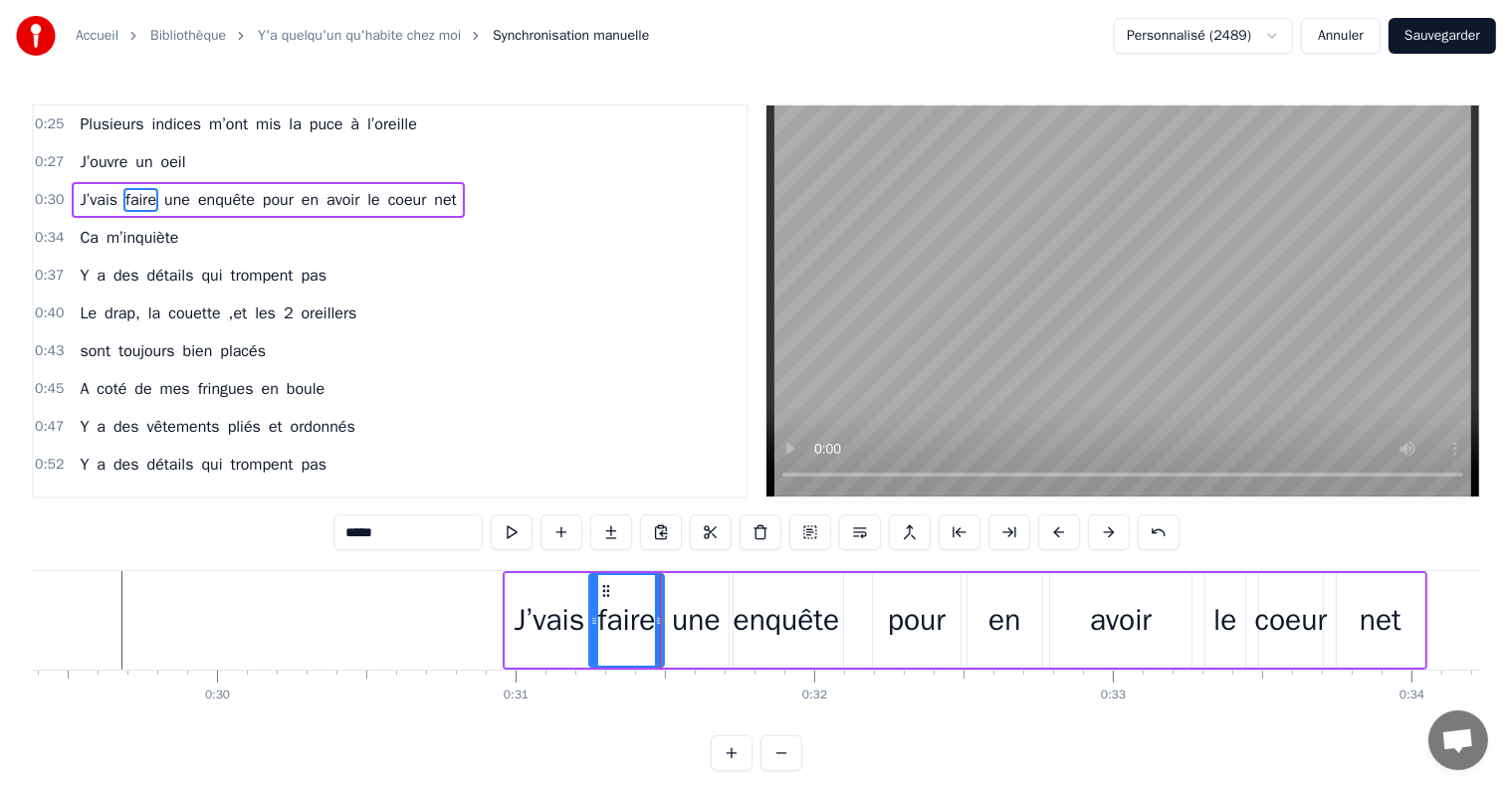 click 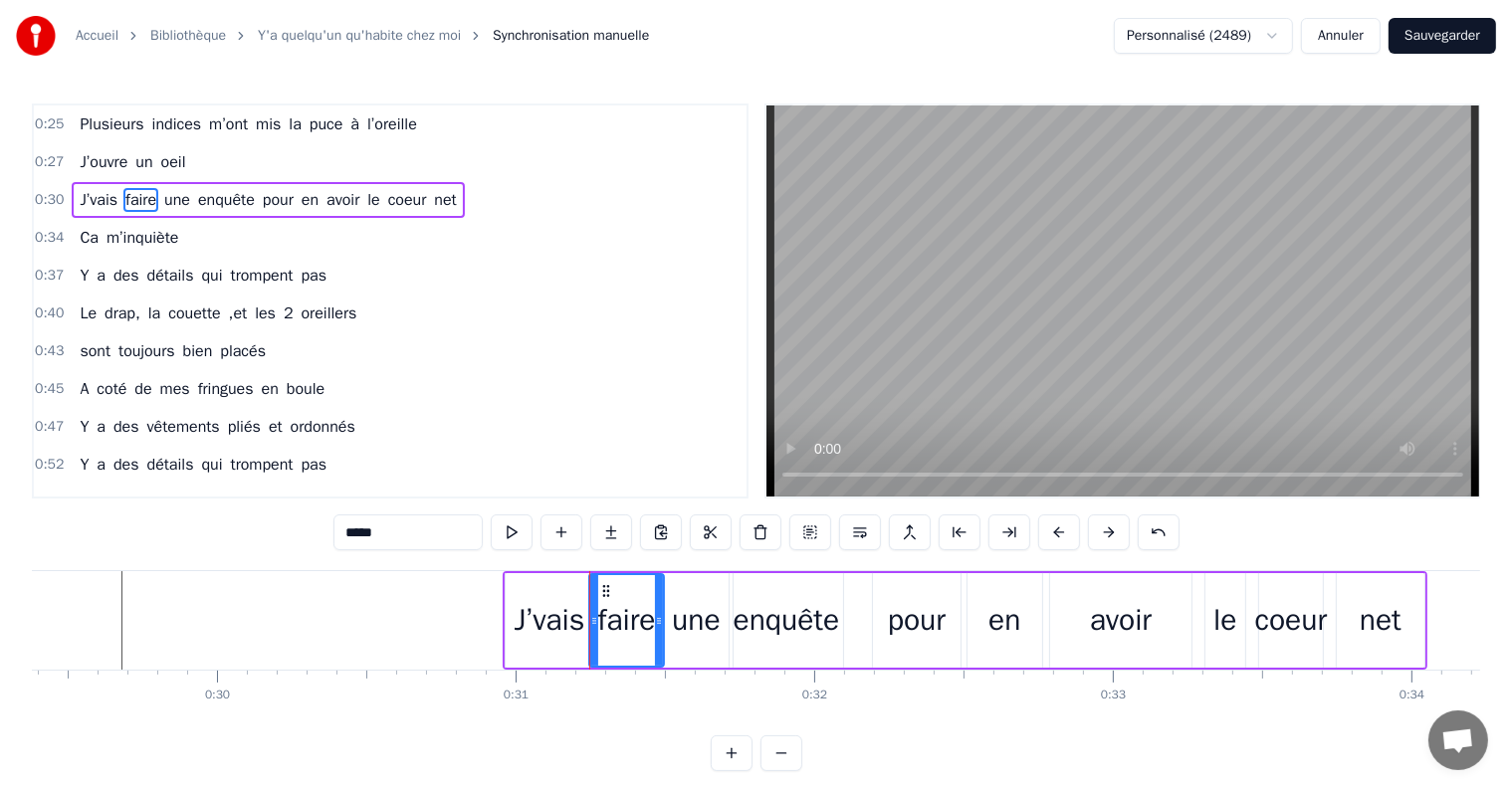 click on "J’vais" at bounding box center (549, 620) 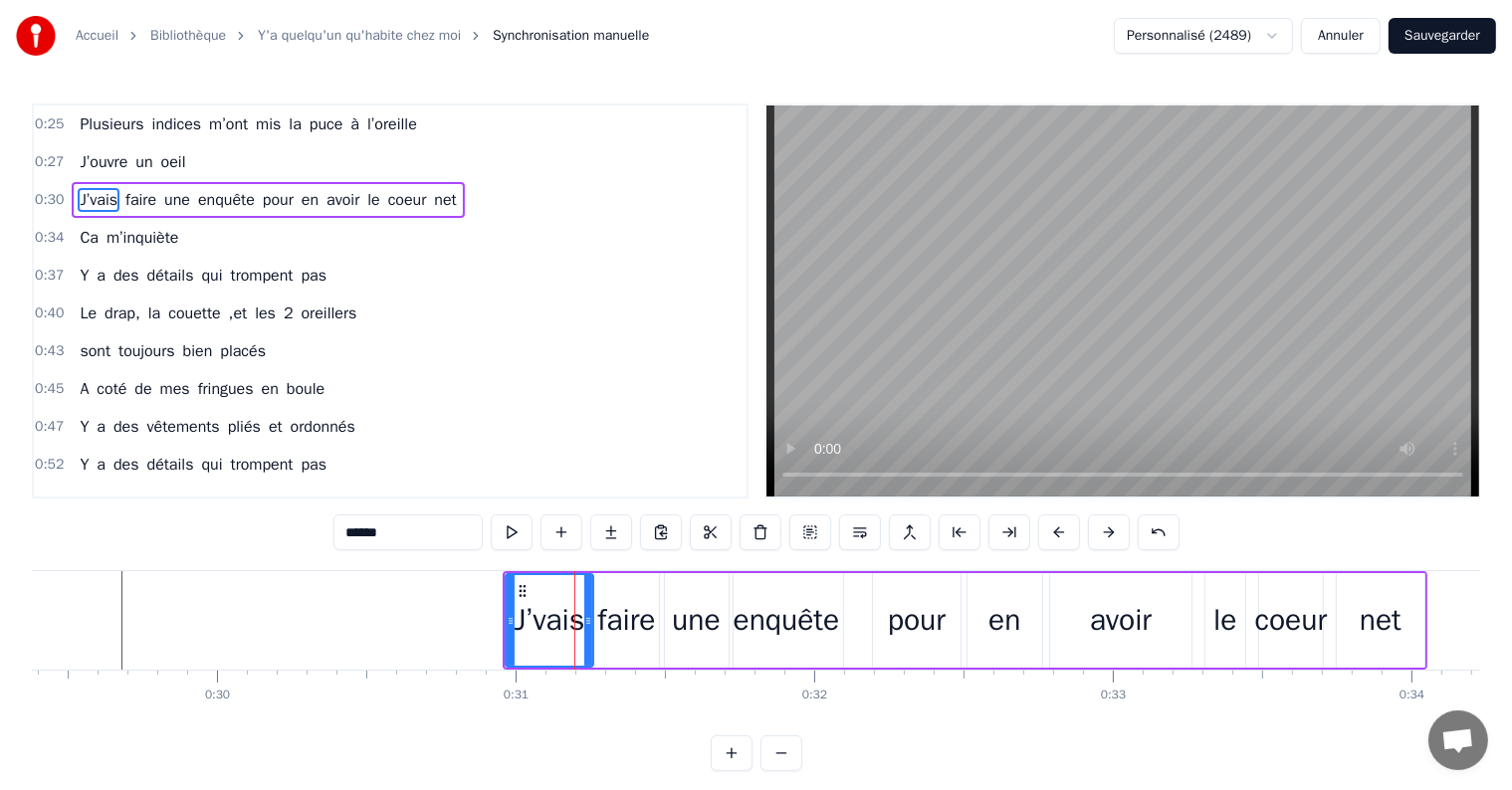 click on "pour" at bounding box center (917, 620) 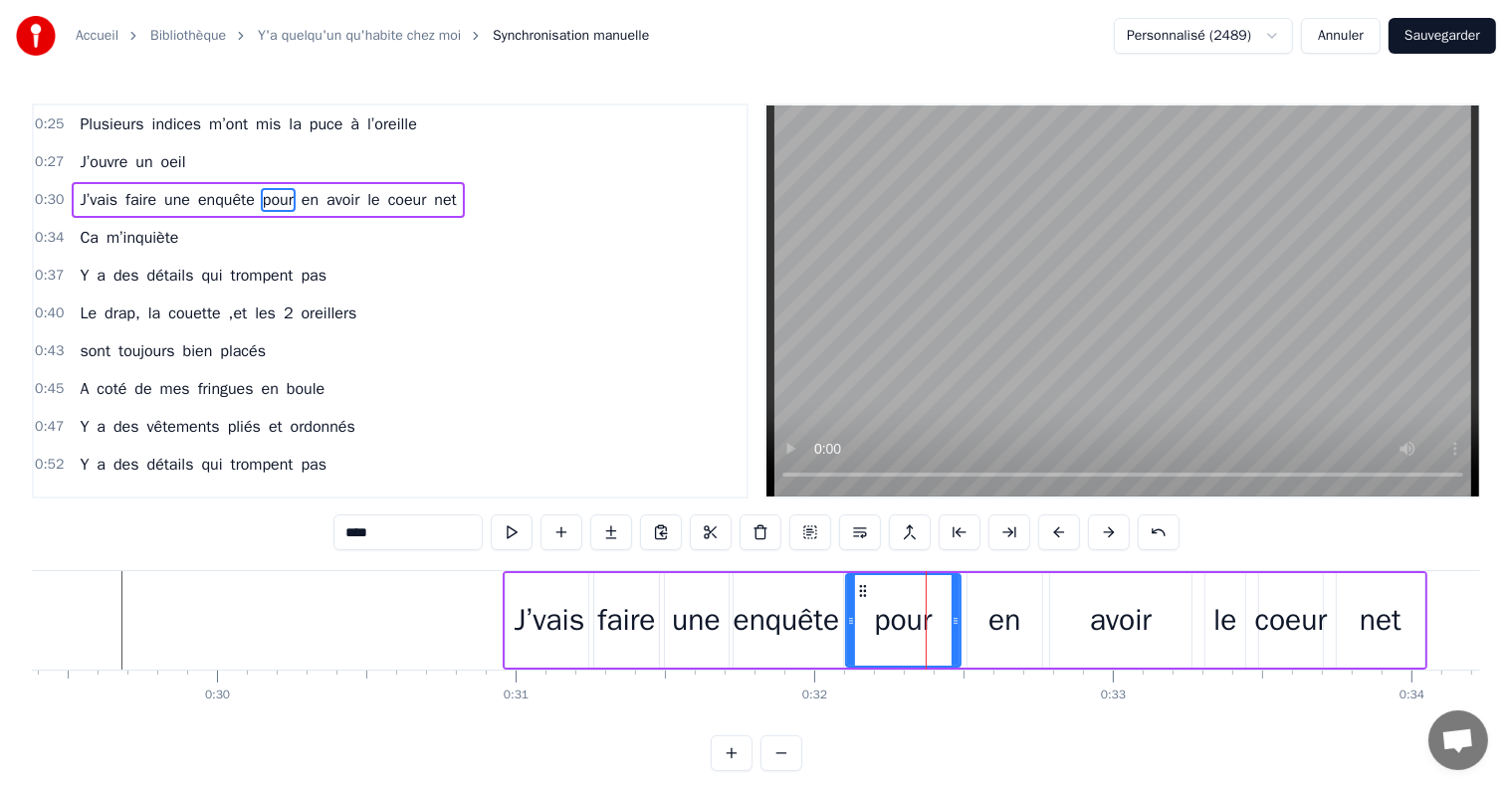 drag, startPoint x: 877, startPoint y: 621, endPoint x: 850, endPoint y: 626, distance: 27.45906 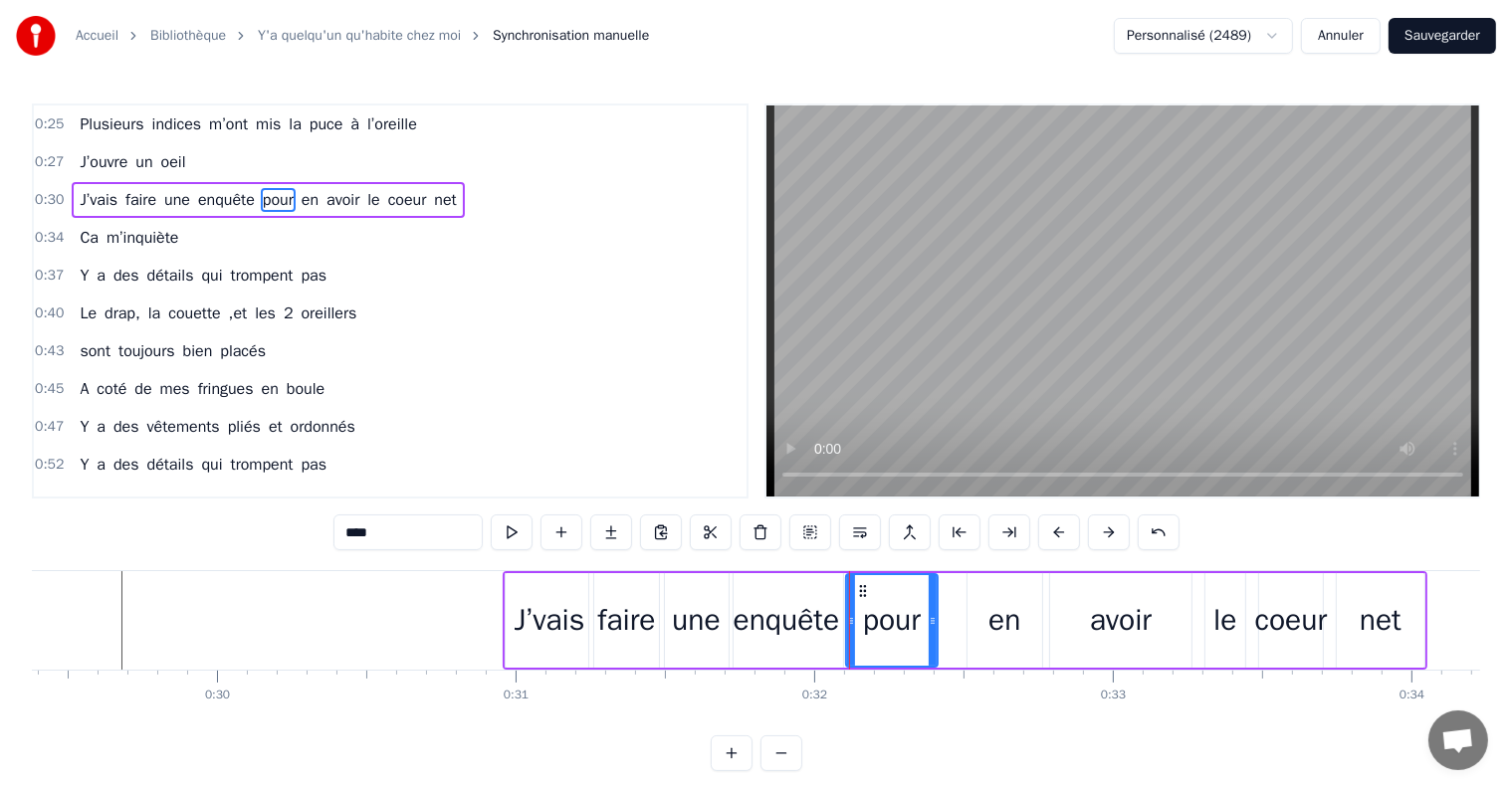 drag, startPoint x: 956, startPoint y: 625, endPoint x: 932, endPoint y: 627, distance: 24.083189 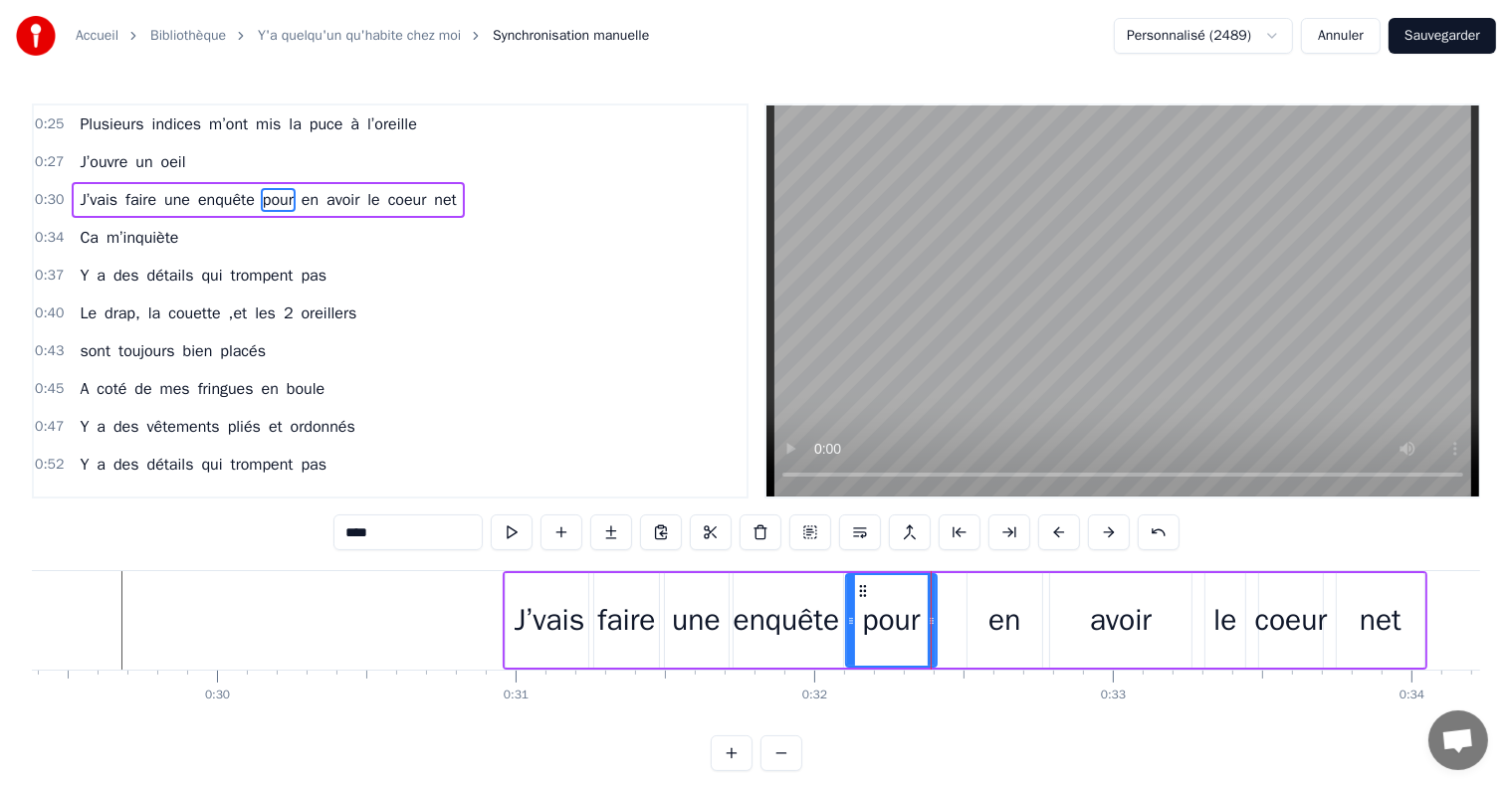 click on "en" at bounding box center (1004, 620) 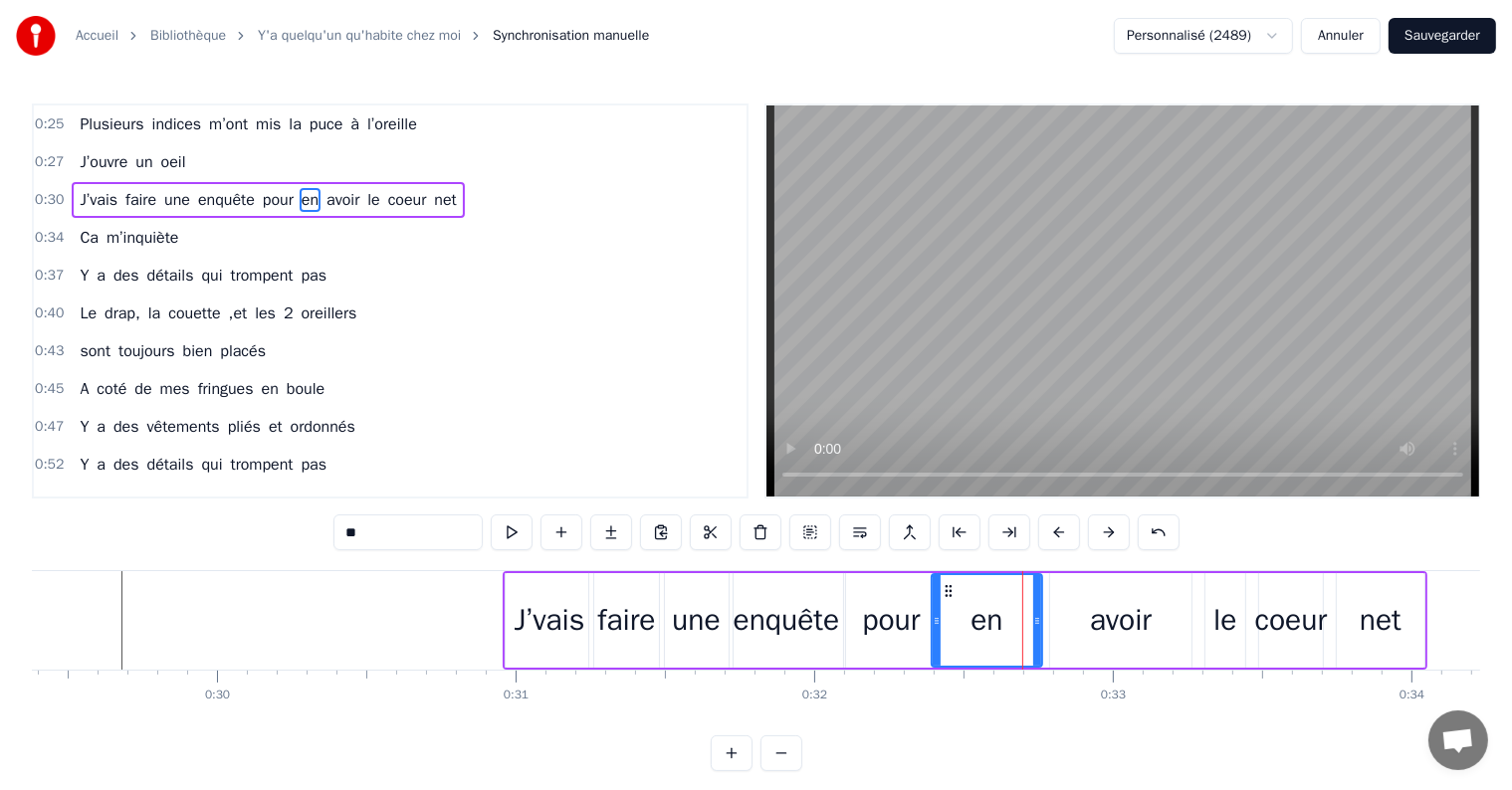 drag, startPoint x: 972, startPoint y: 620, endPoint x: 937, endPoint y: 622, distance: 35.057096 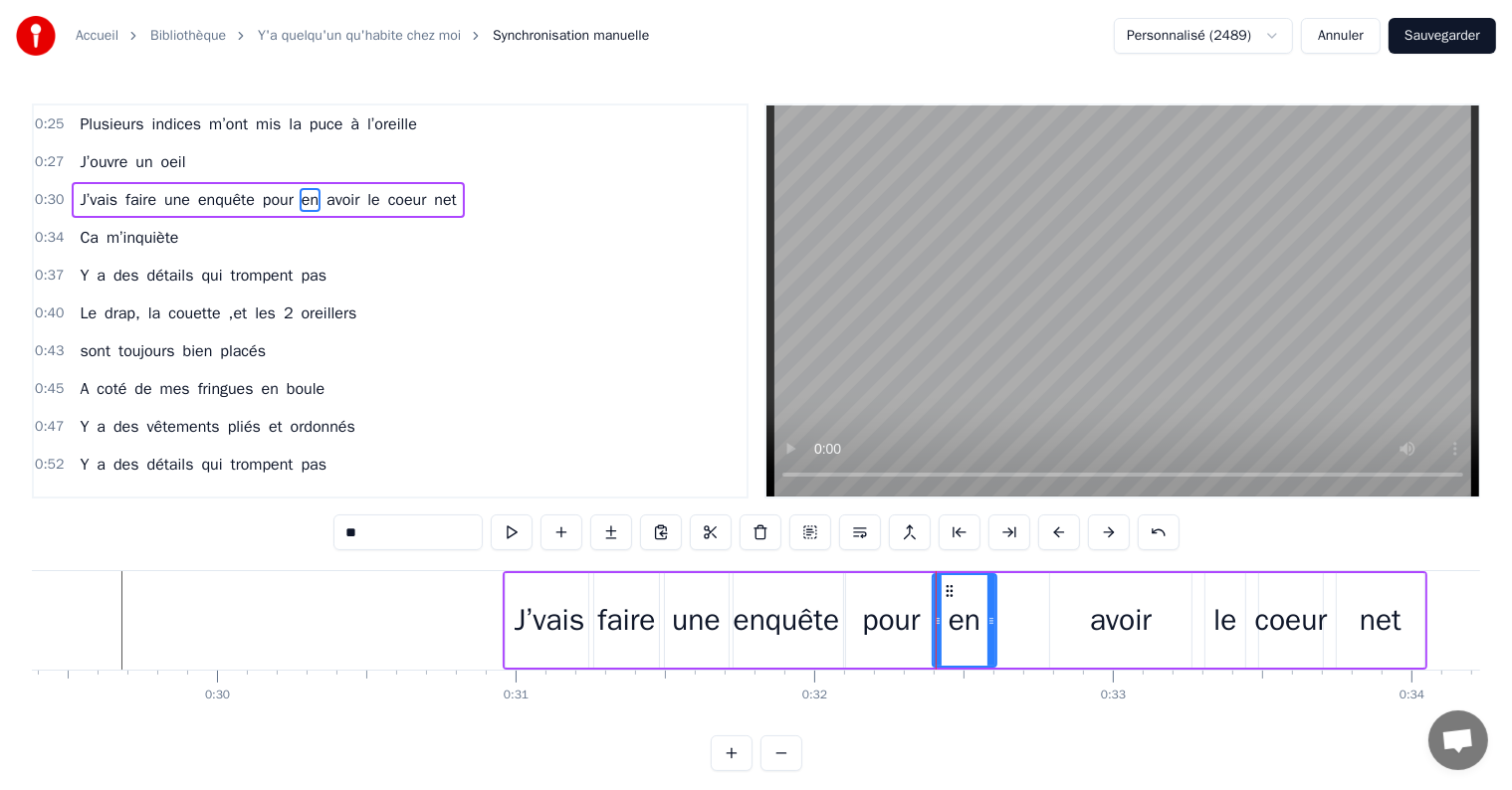 drag, startPoint x: 1037, startPoint y: 620, endPoint x: 990, endPoint y: 633, distance: 48.76474 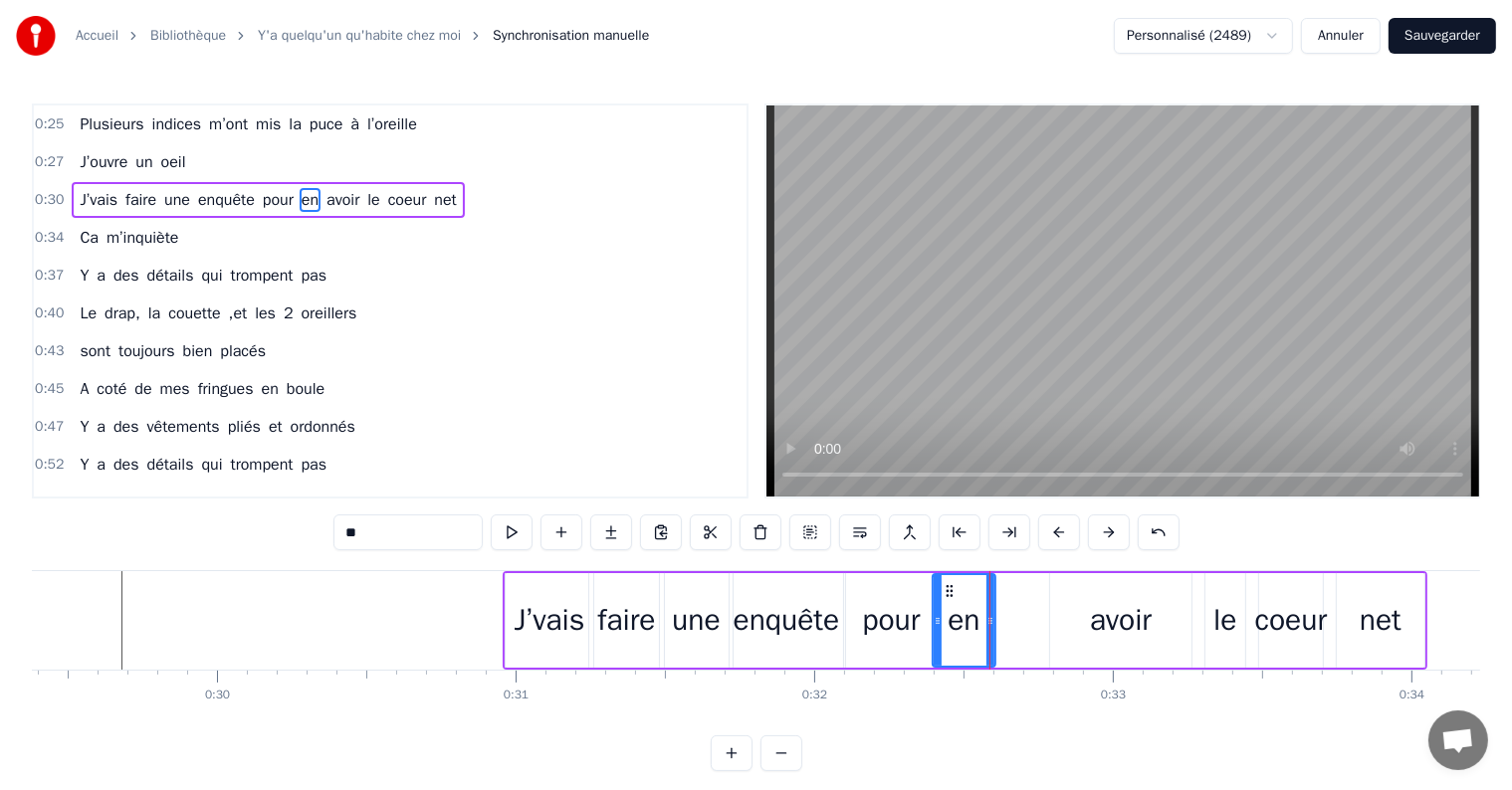 click on "avoir" at bounding box center [1121, 620] 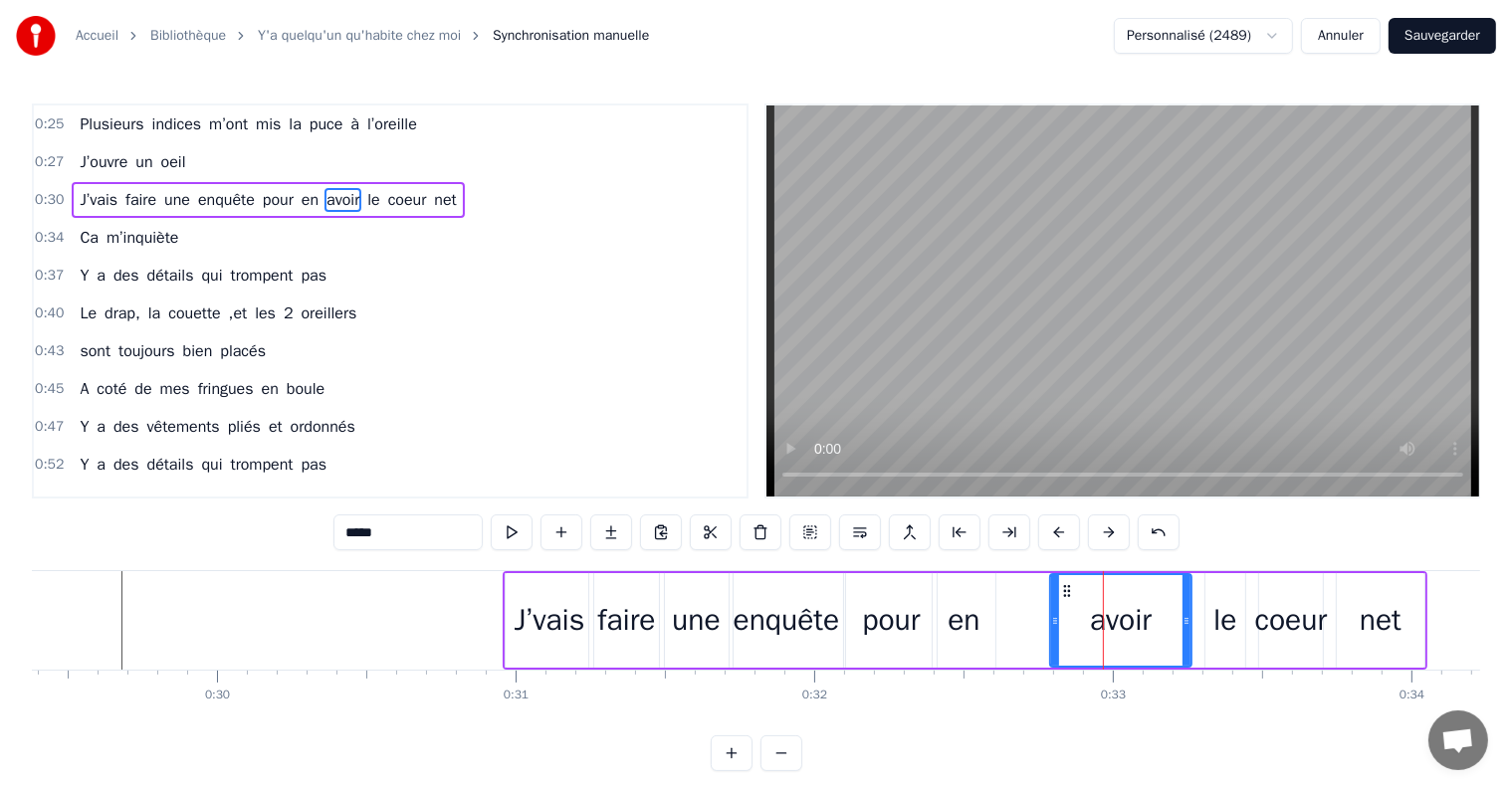 click 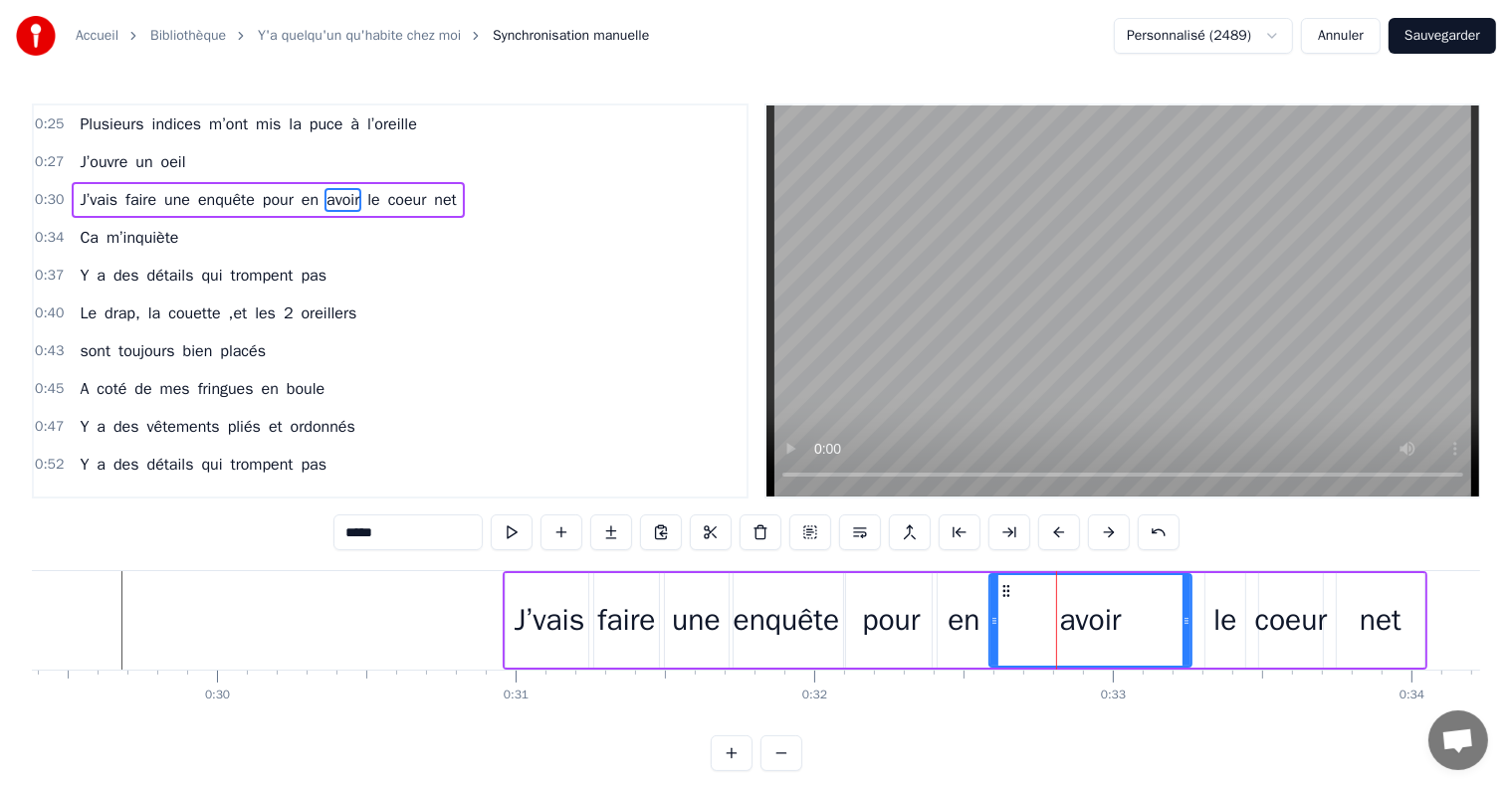 drag, startPoint x: 1052, startPoint y: 622, endPoint x: 991, endPoint y: 637, distance: 62.817195 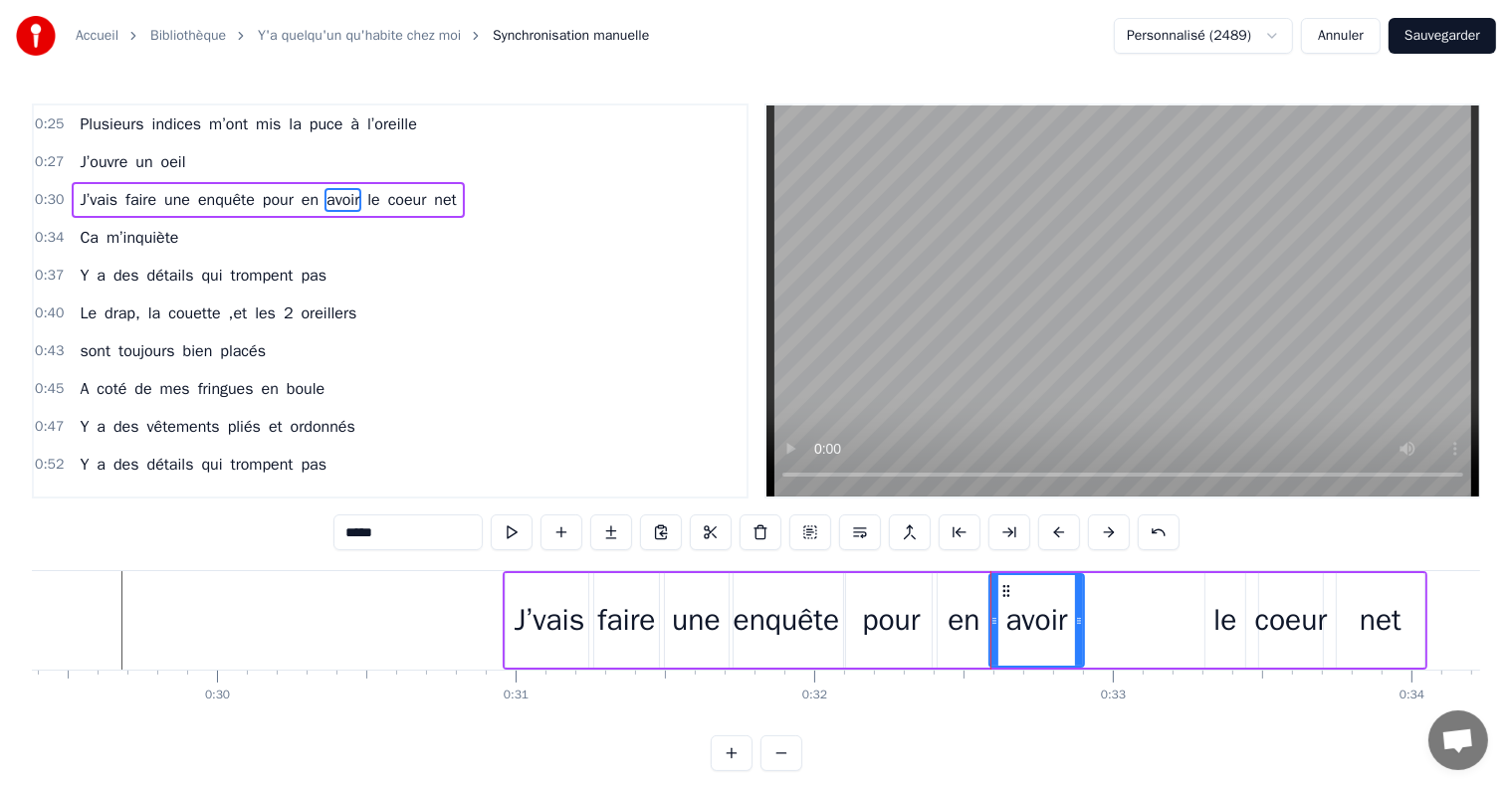 drag, startPoint x: 1185, startPoint y: 622, endPoint x: 1077, endPoint y: 635, distance: 108.779594 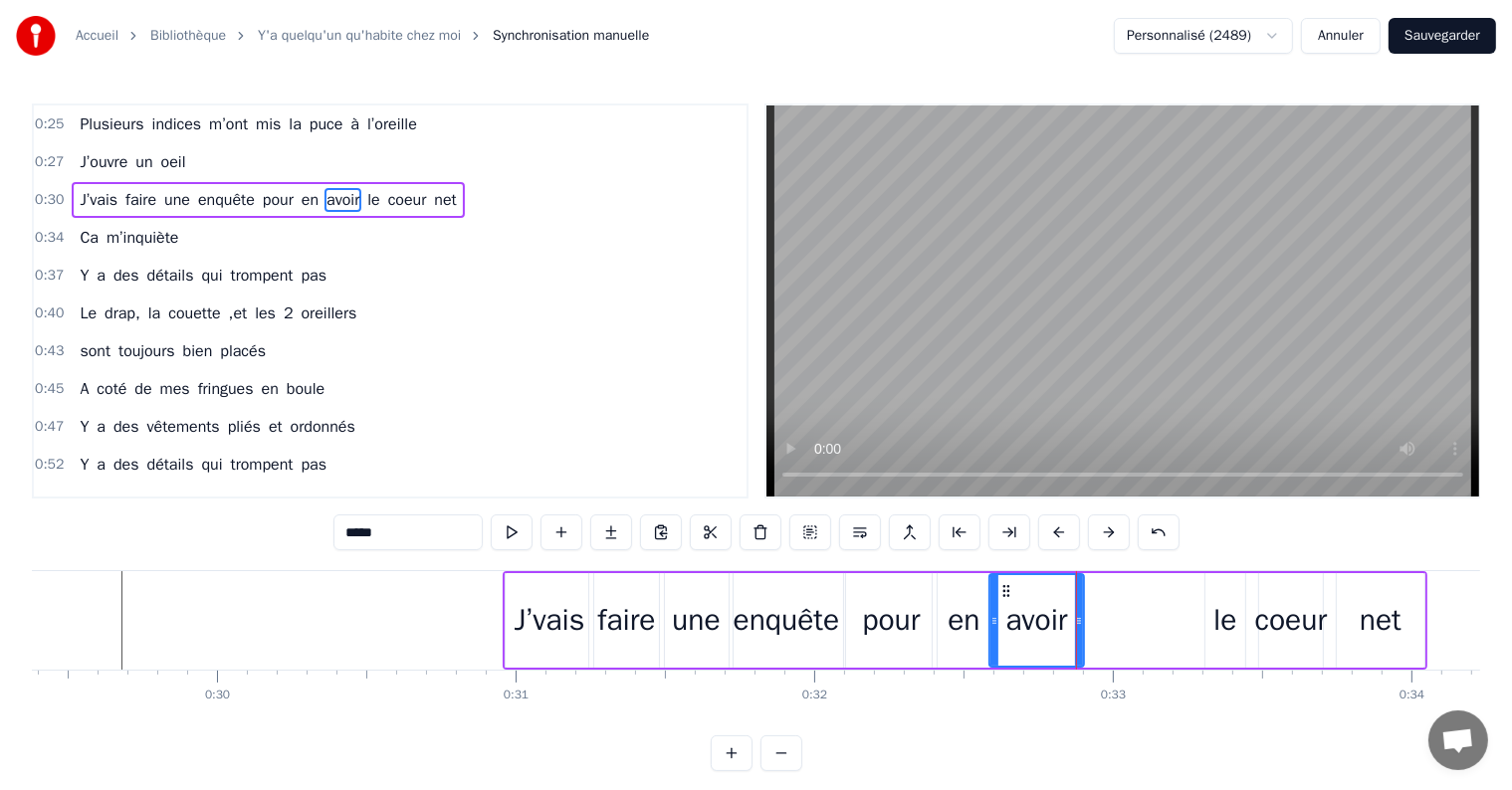 click on "le" at bounding box center [1224, 620] 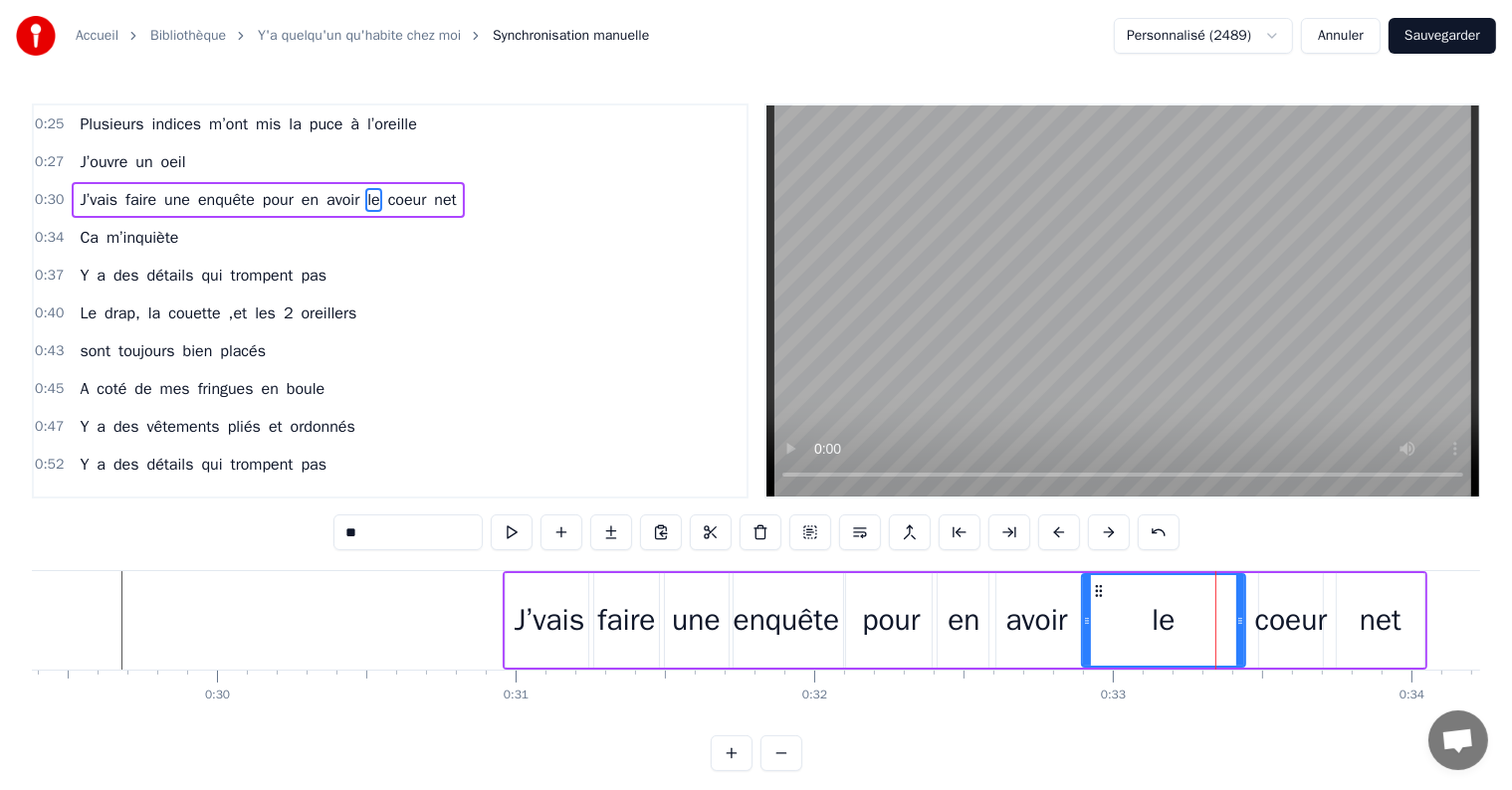 drag, startPoint x: 1206, startPoint y: 624, endPoint x: 1089, endPoint y: 635, distance: 117.515956 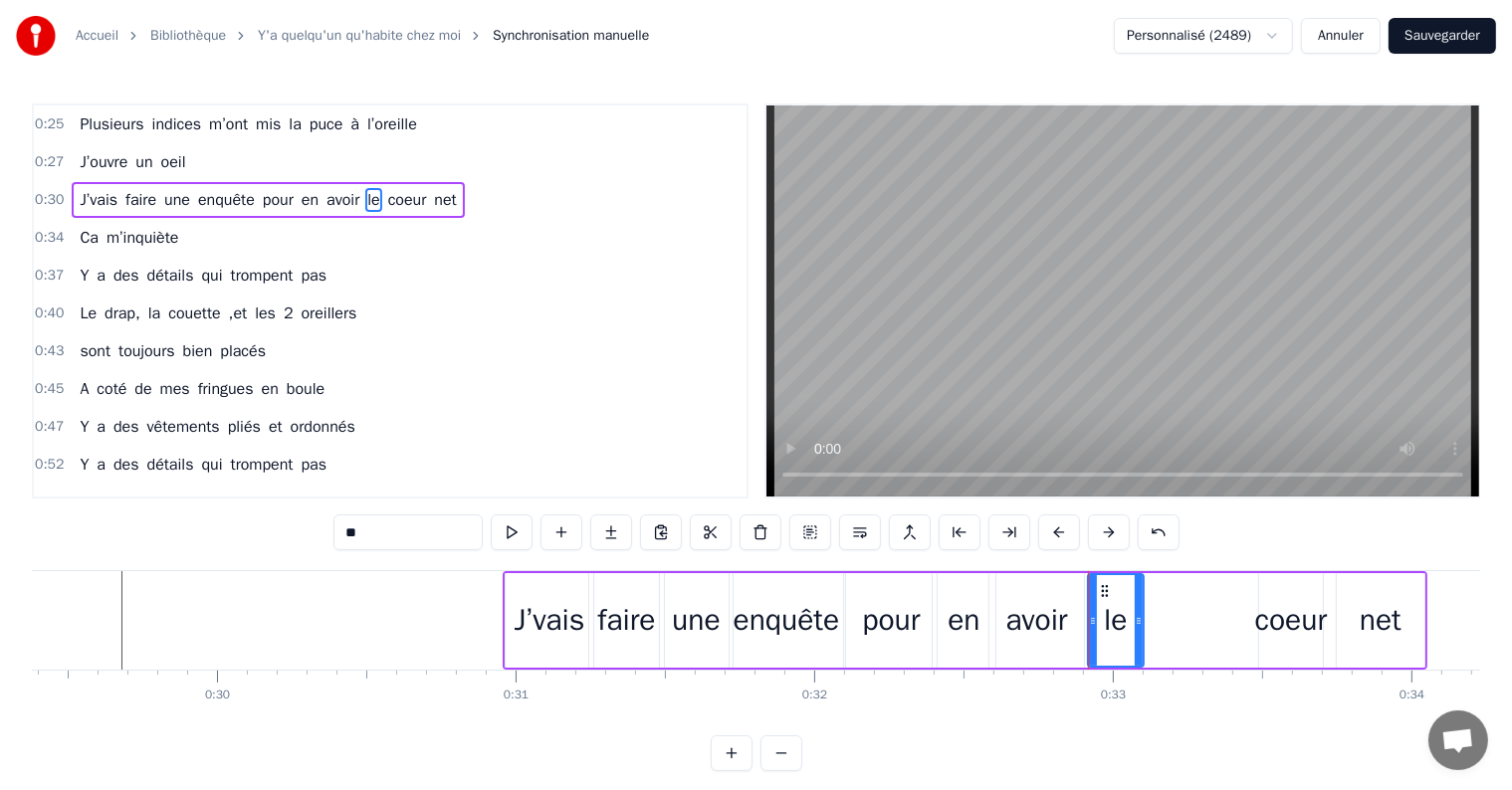 drag, startPoint x: 1239, startPoint y: 623, endPoint x: 1140, endPoint y: 642, distance: 100.806746 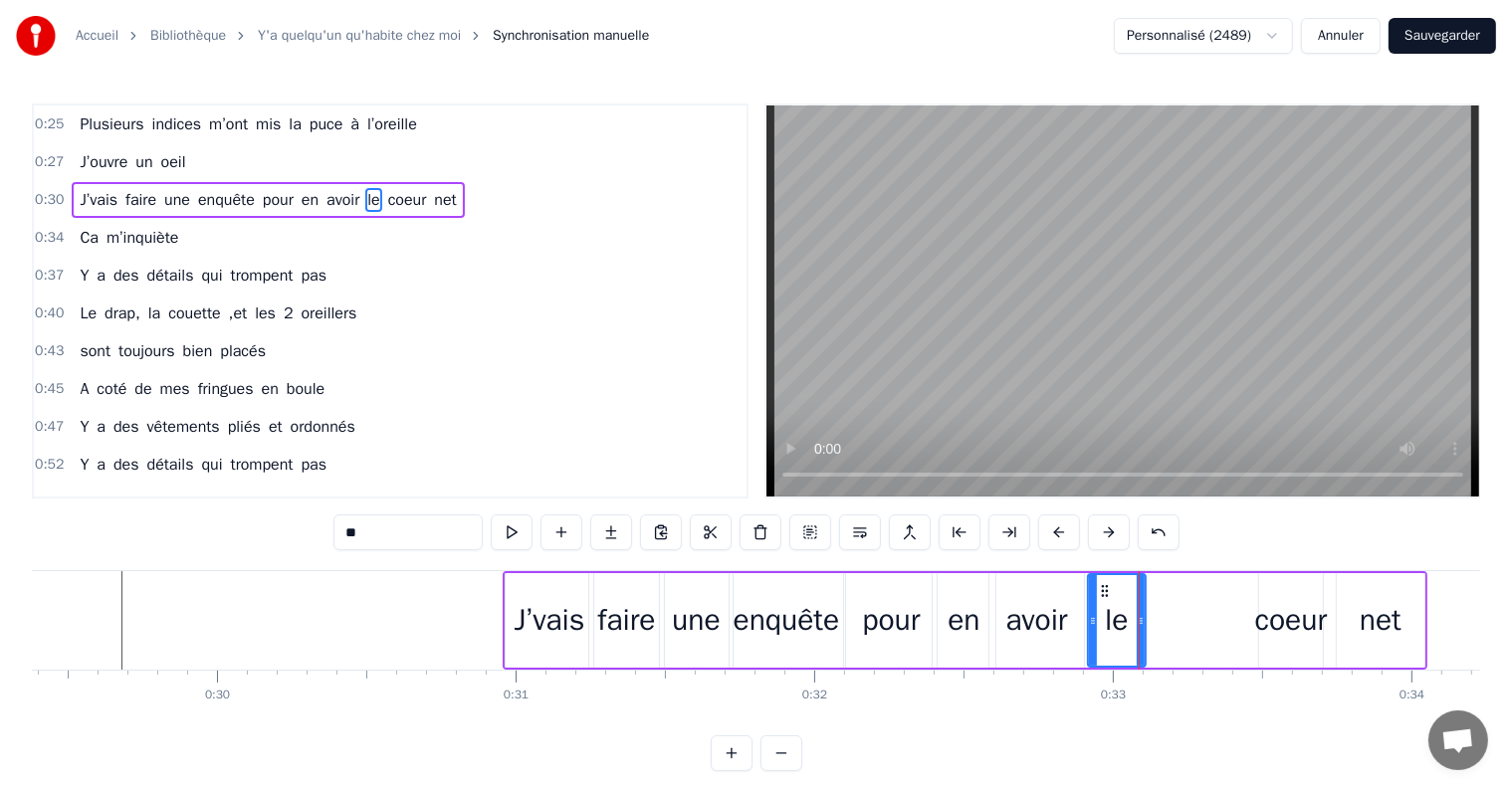 click on "coeur" at bounding box center [1291, 620] 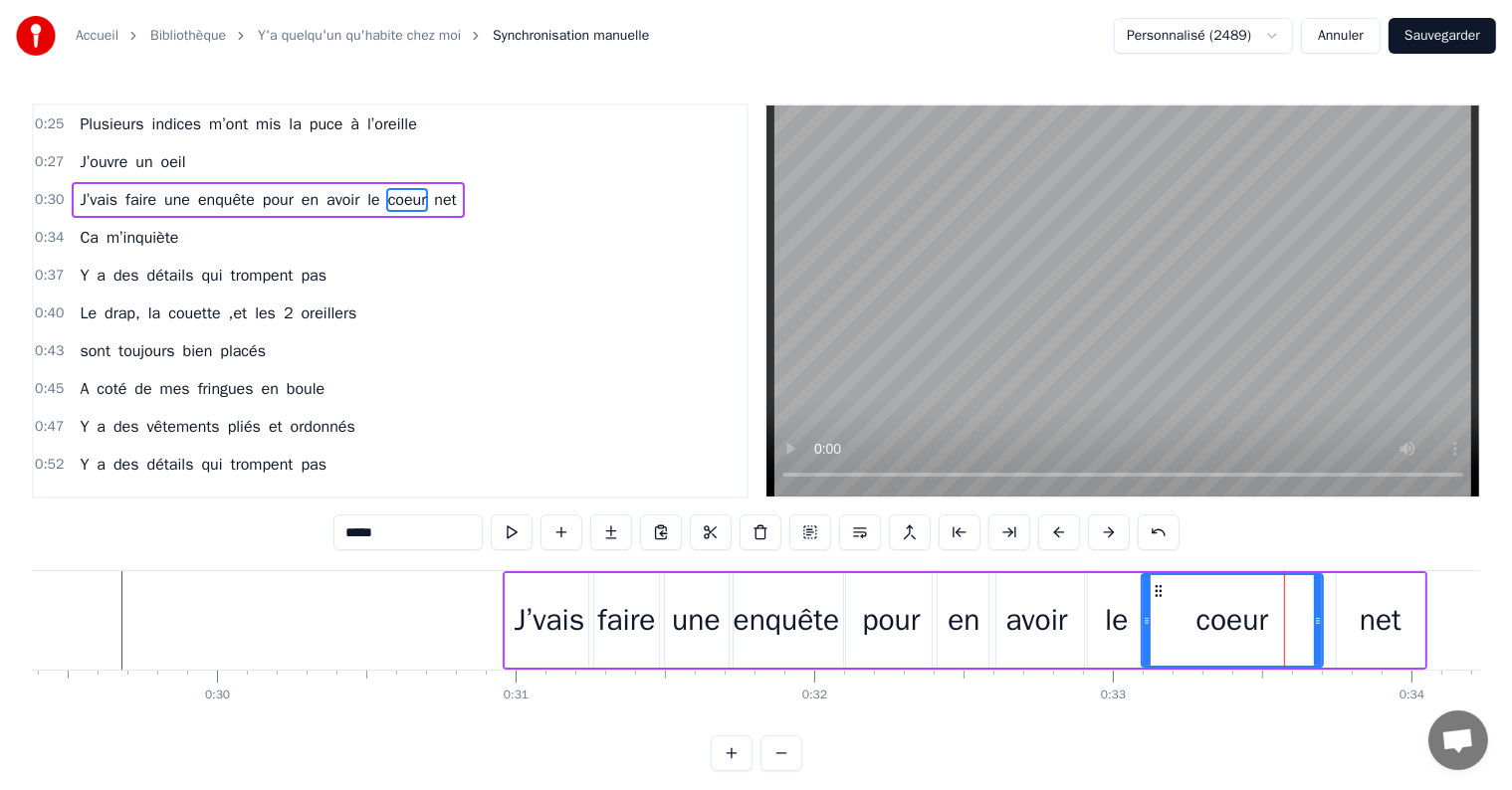 drag, startPoint x: 1262, startPoint y: 617, endPoint x: 1145, endPoint y: 650, distance: 121.5648 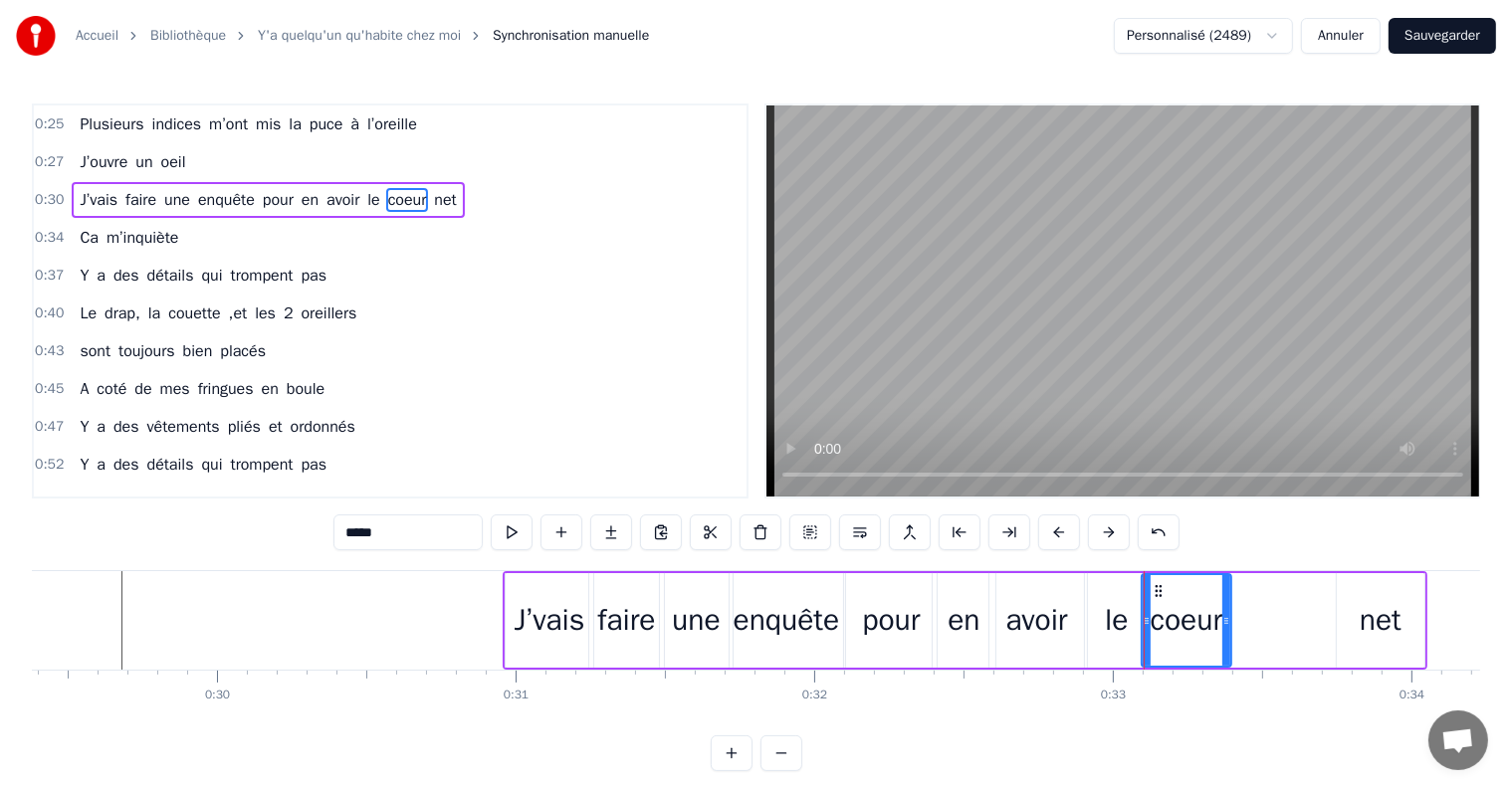 drag, startPoint x: 1318, startPoint y: 621, endPoint x: 1226, endPoint y: 633, distance: 92.779308 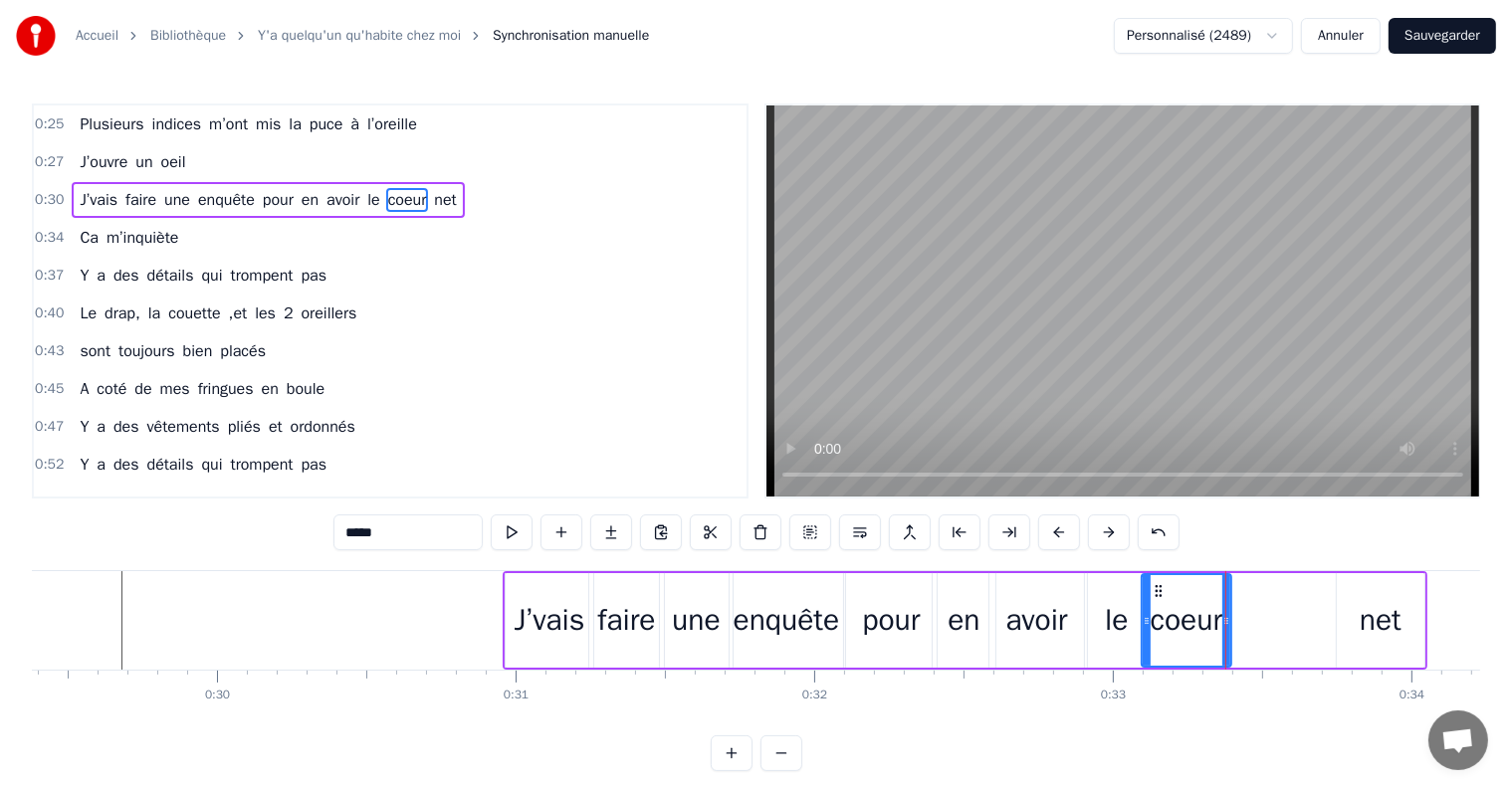 click on "net" at bounding box center [1381, 620] 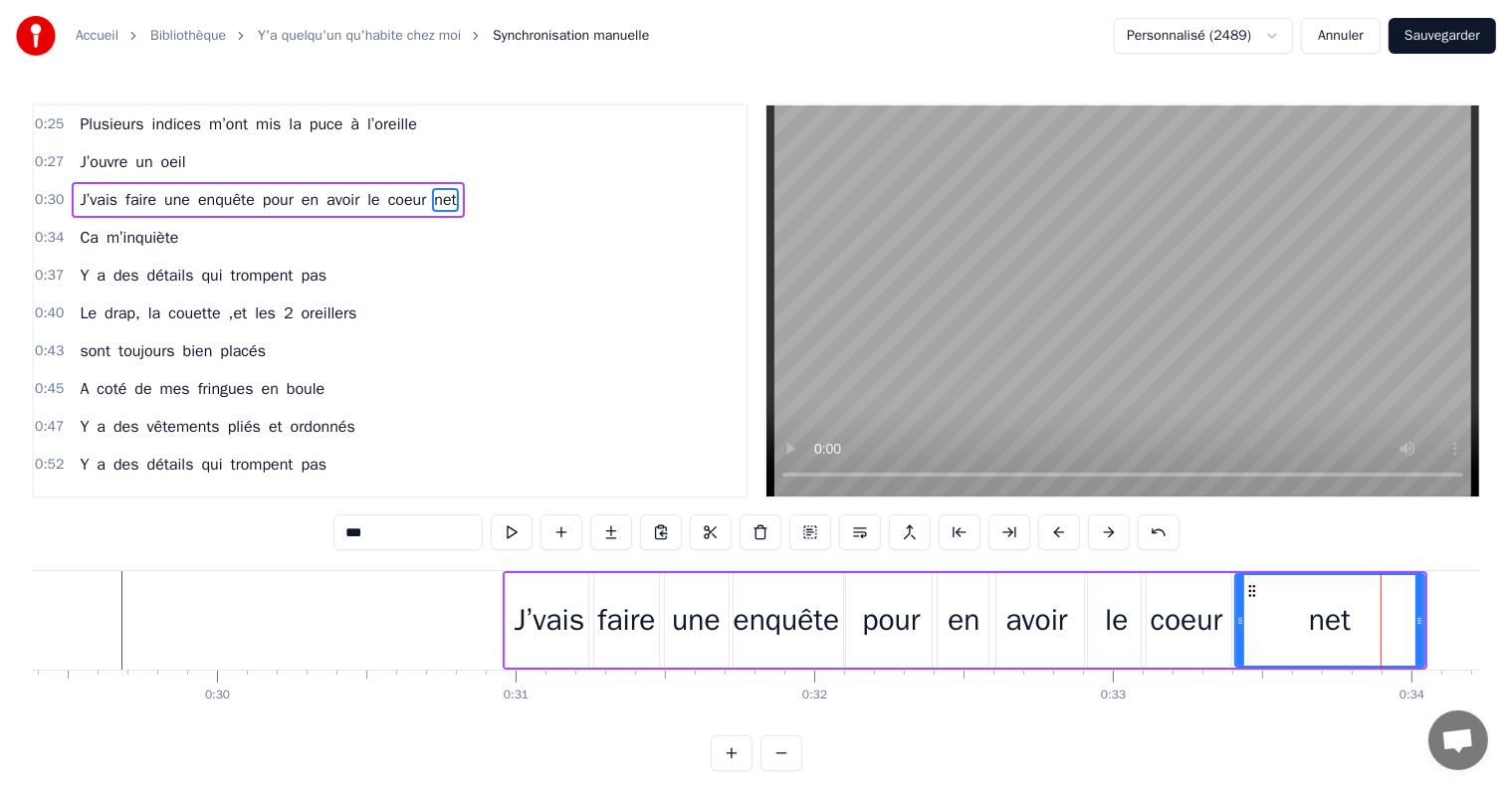 drag, startPoint x: 1340, startPoint y: 621, endPoint x: 1237, endPoint y: 632, distance: 103.58571 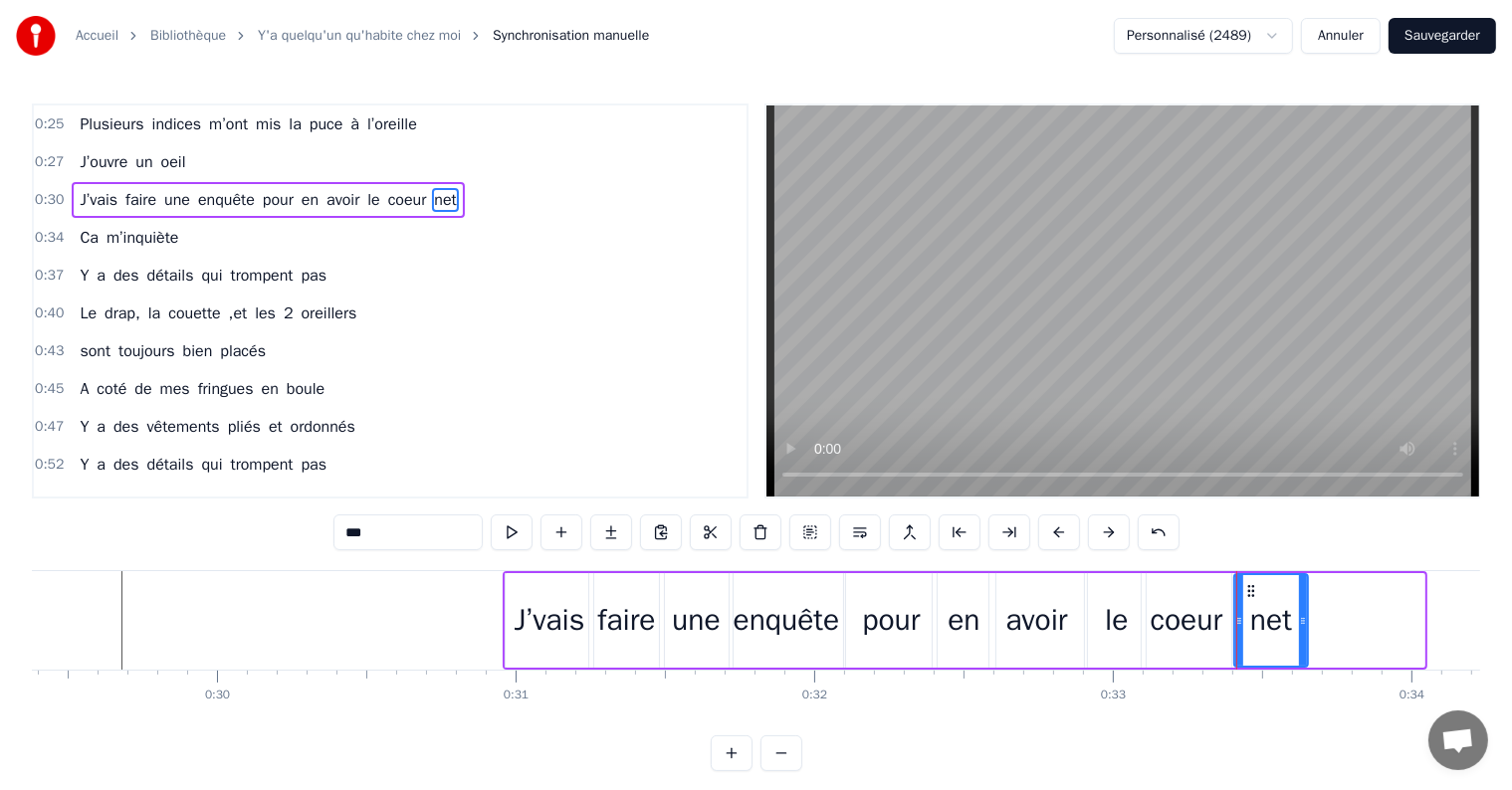 drag, startPoint x: 1418, startPoint y: 623, endPoint x: 1302, endPoint y: 673, distance: 126.317 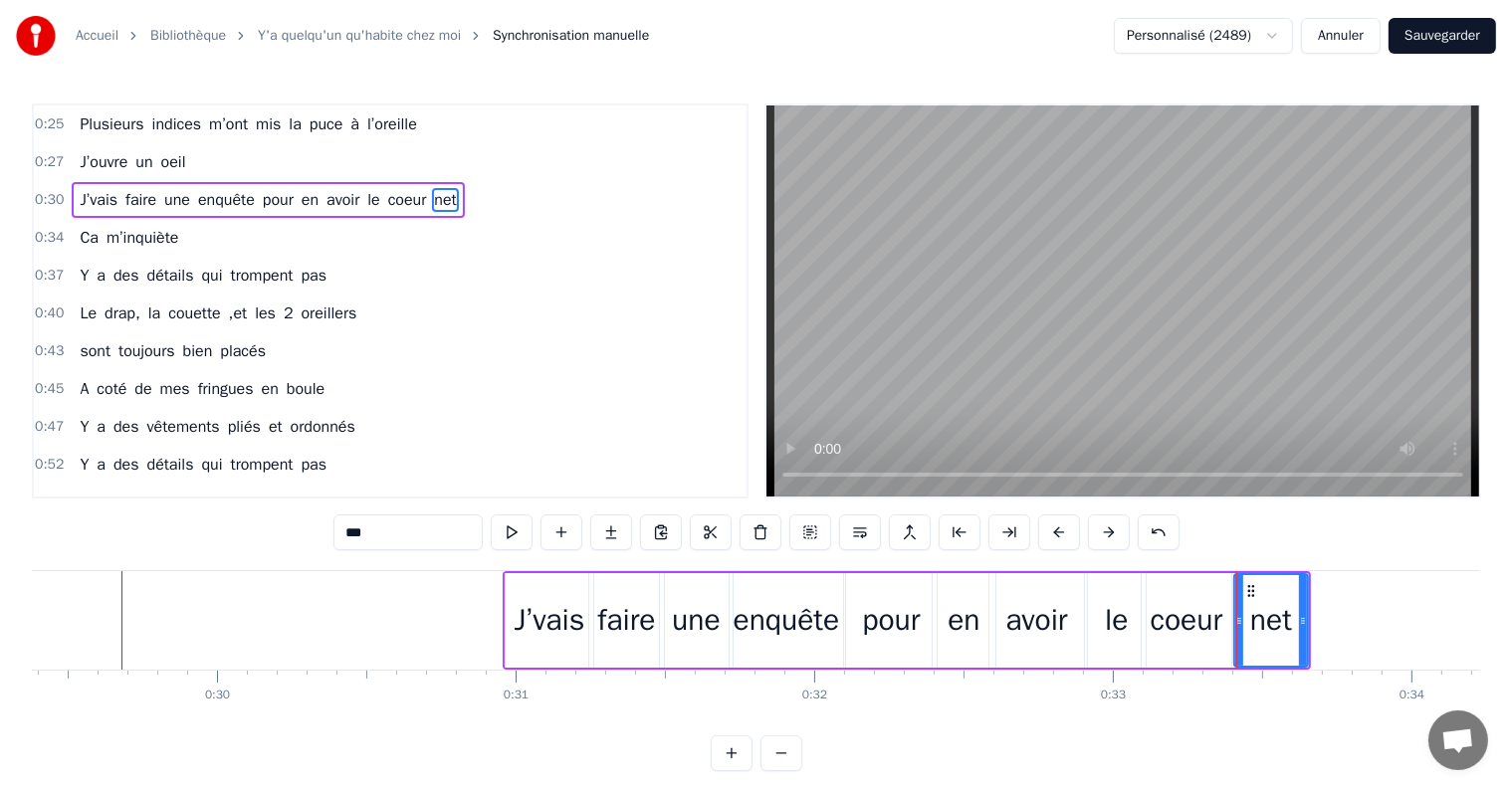 click on "Ca m’inquiète" at bounding box center (128, 238) 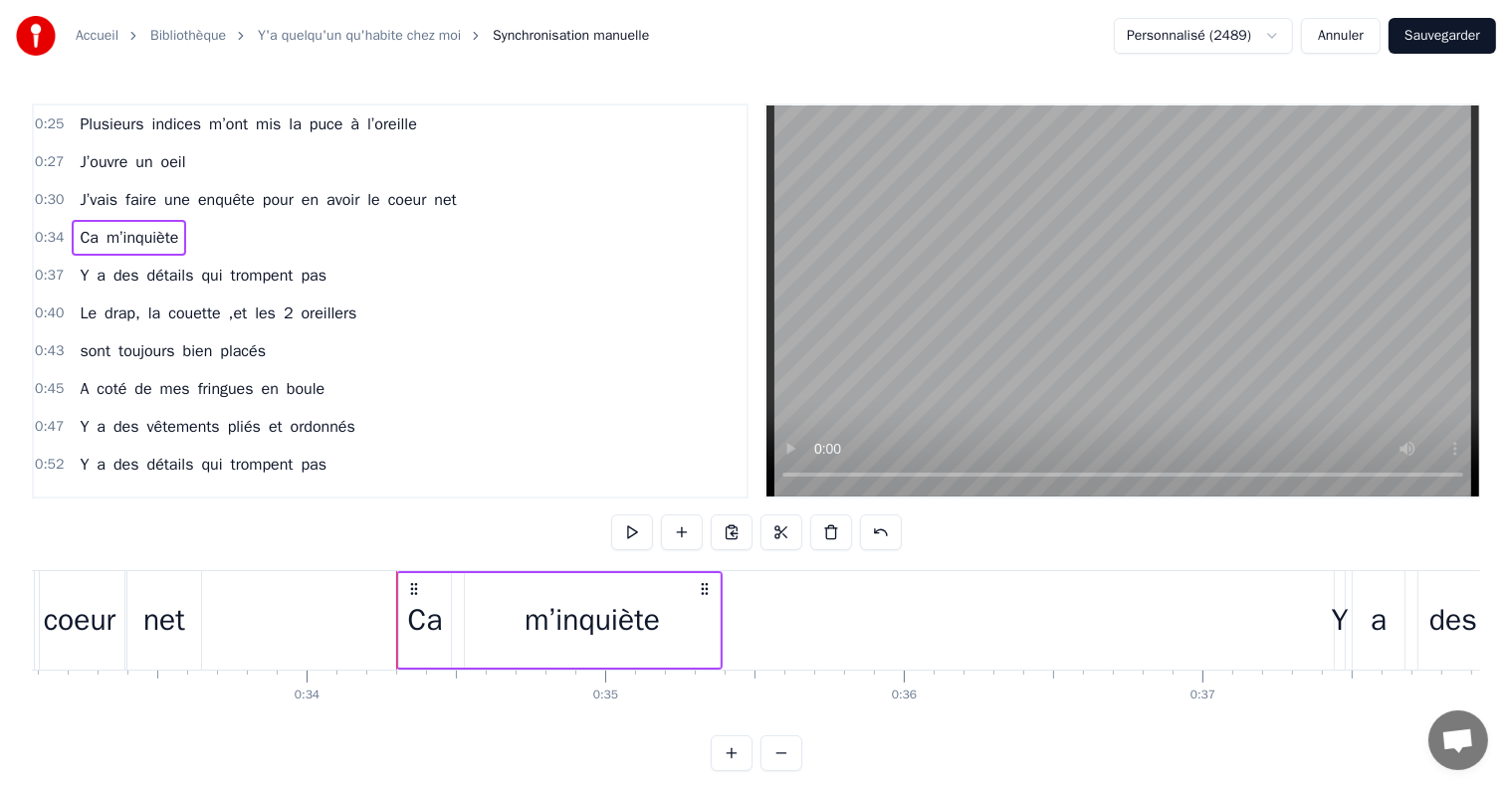 scroll, scrollTop: 0, scrollLeft: 10142, axis: horizontal 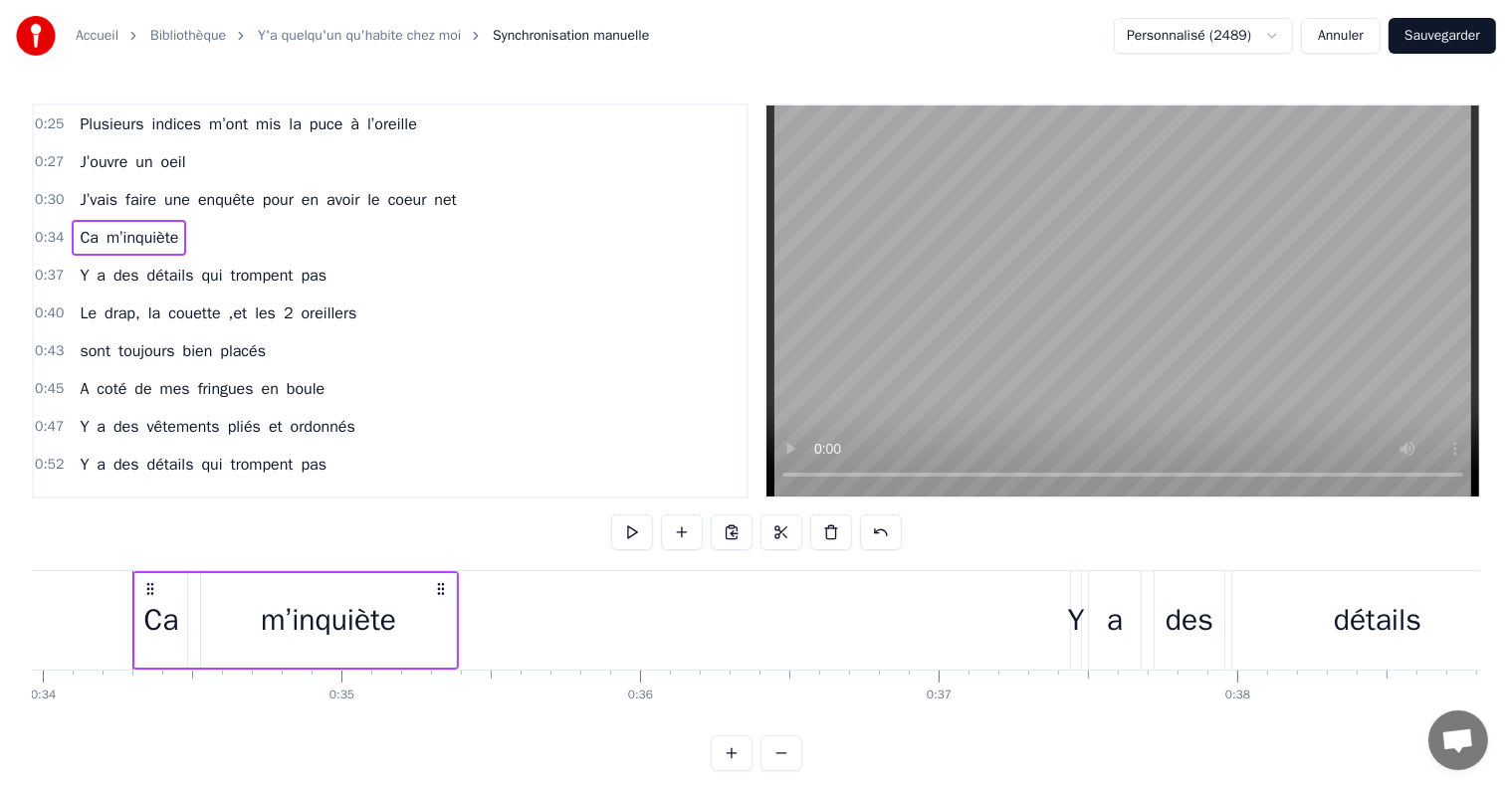 click on "Ca" at bounding box center (161, 620) 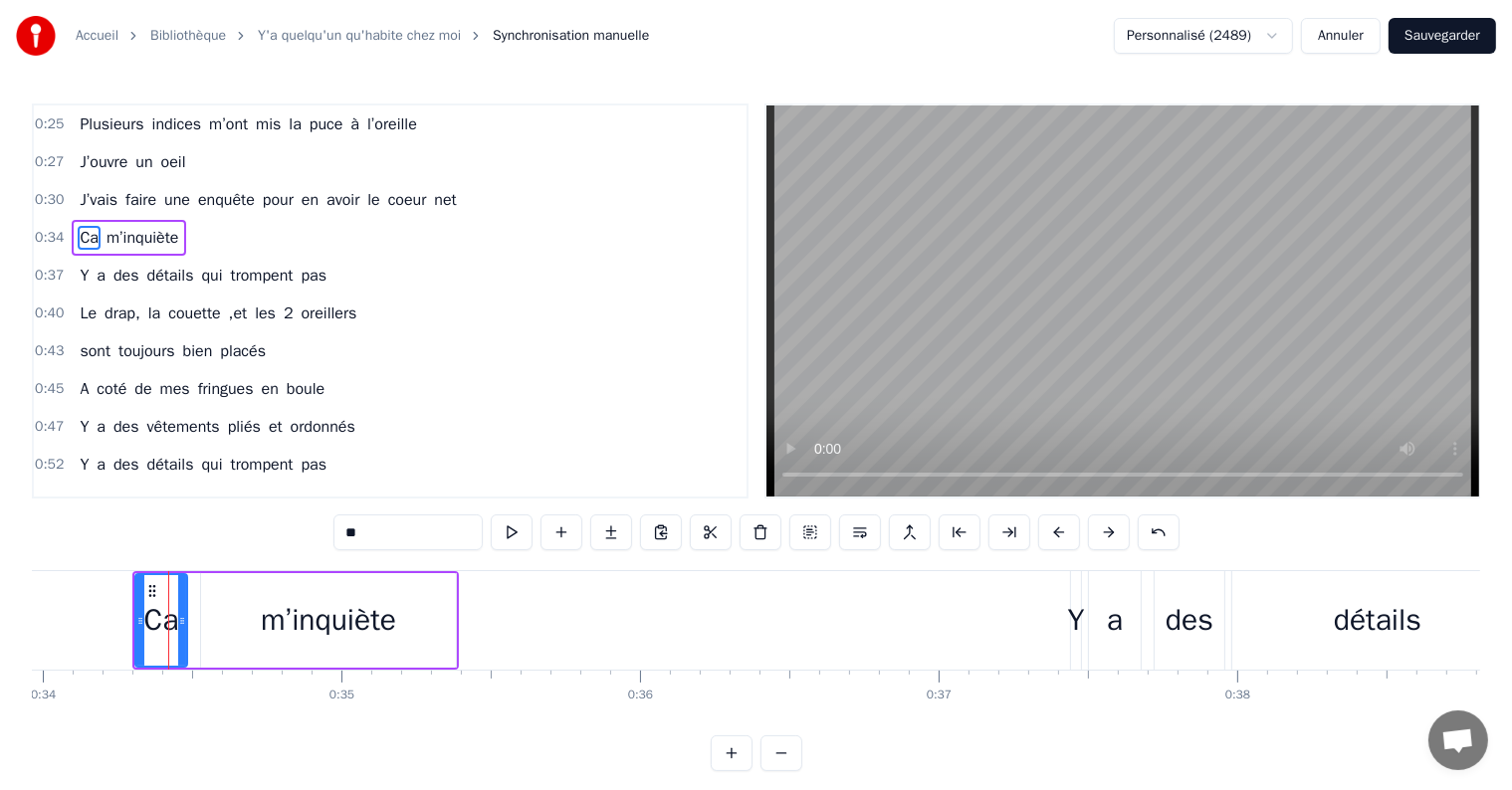 click on "m’inquiète" at bounding box center (328, 620) 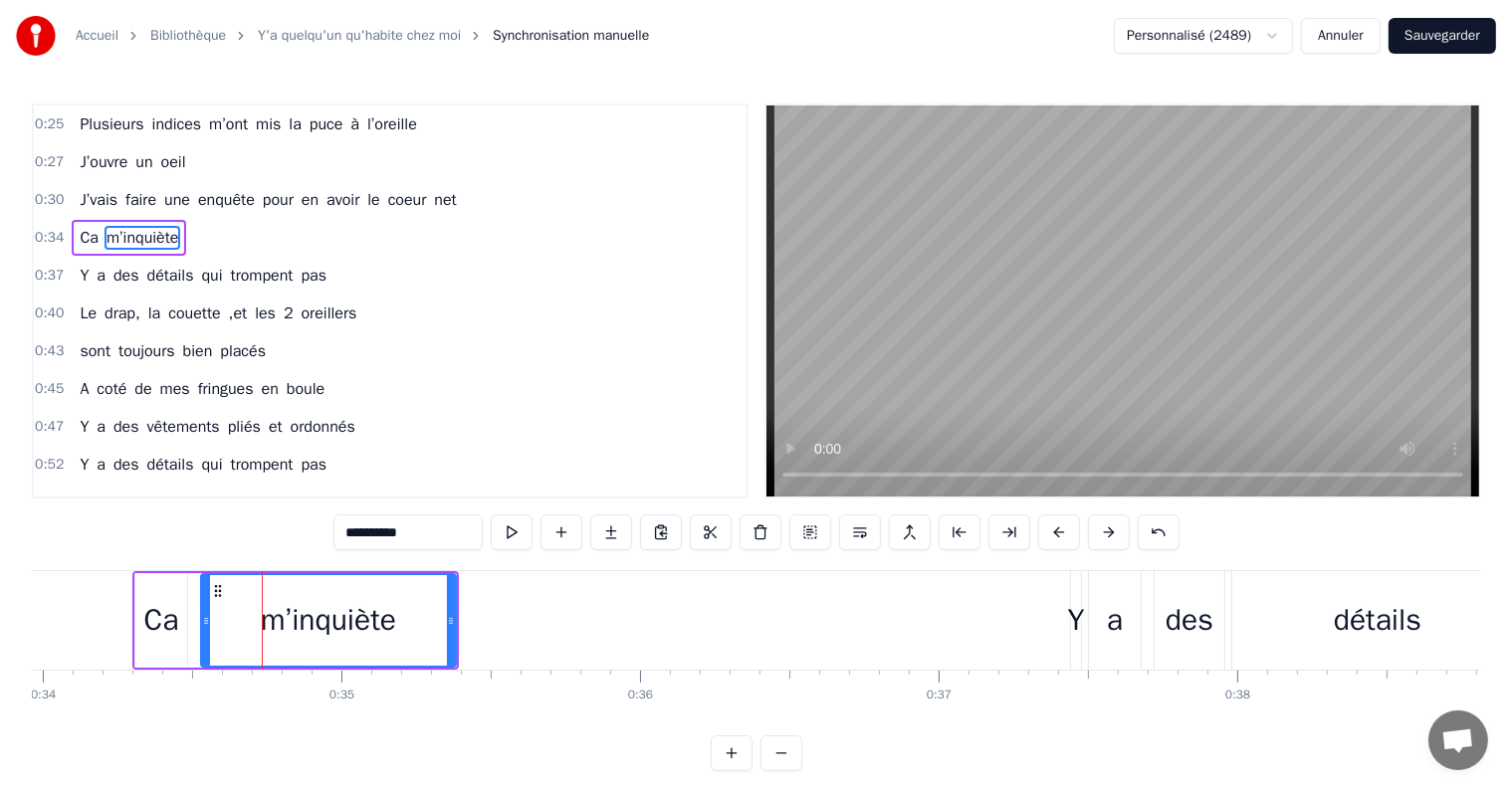 drag, startPoint x: 263, startPoint y: 626, endPoint x: 366, endPoint y: 617, distance: 103.392456 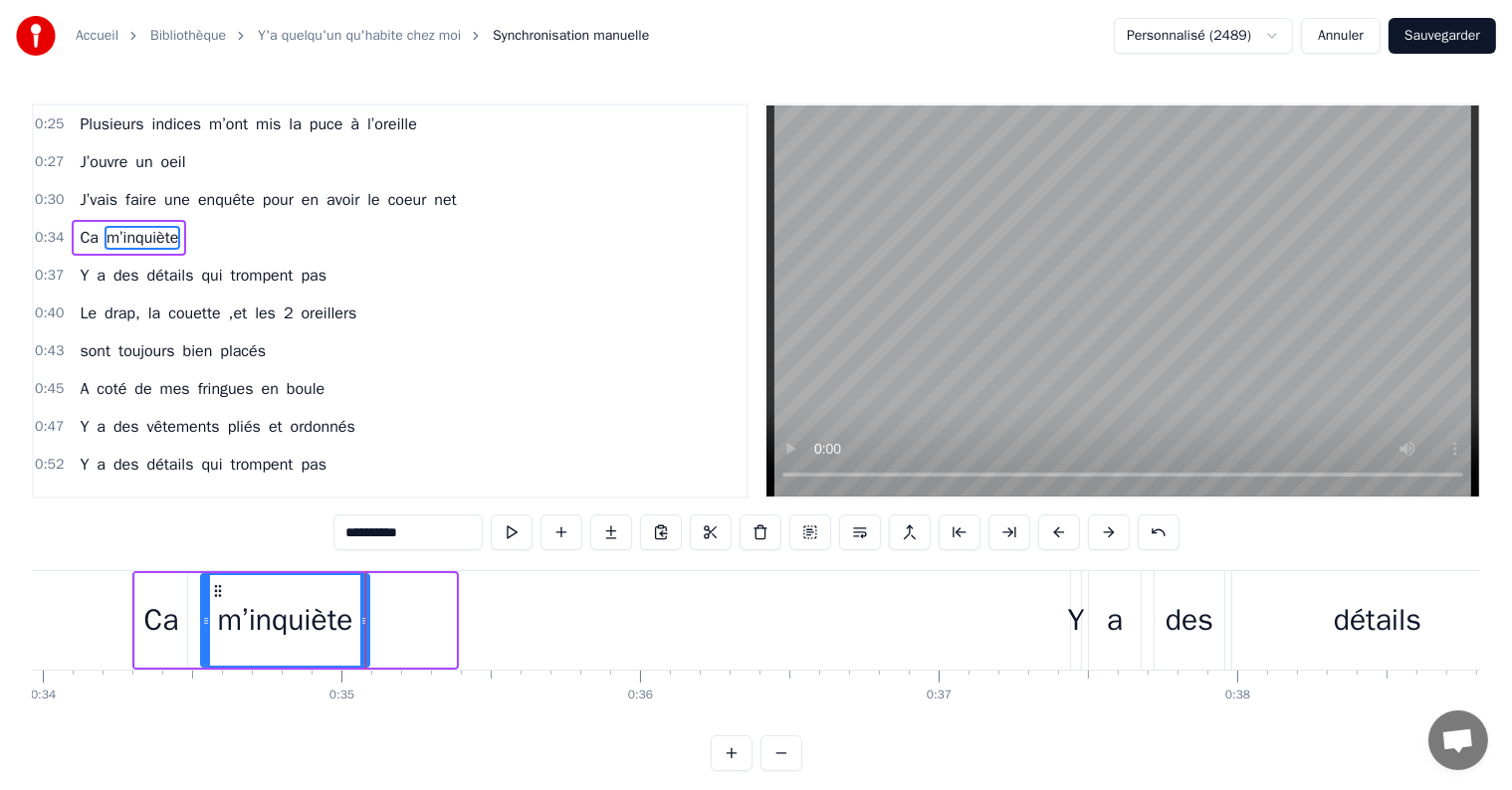 drag, startPoint x: 449, startPoint y: 624, endPoint x: 362, endPoint y: 629, distance: 87.14356 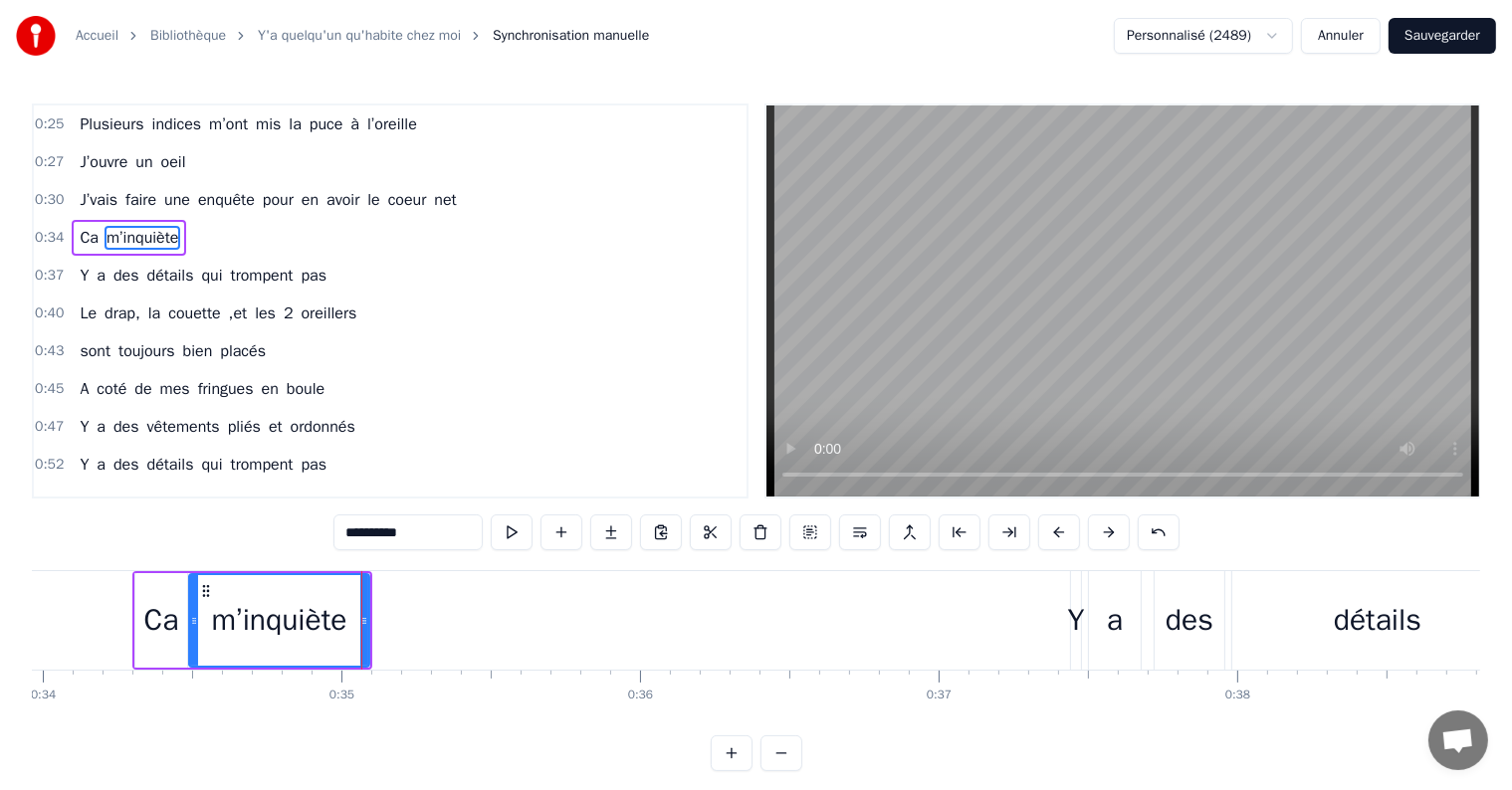 drag, startPoint x: 203, startPoint y: 621, endPoint x: 191, endPoint y: 621, distance: 12 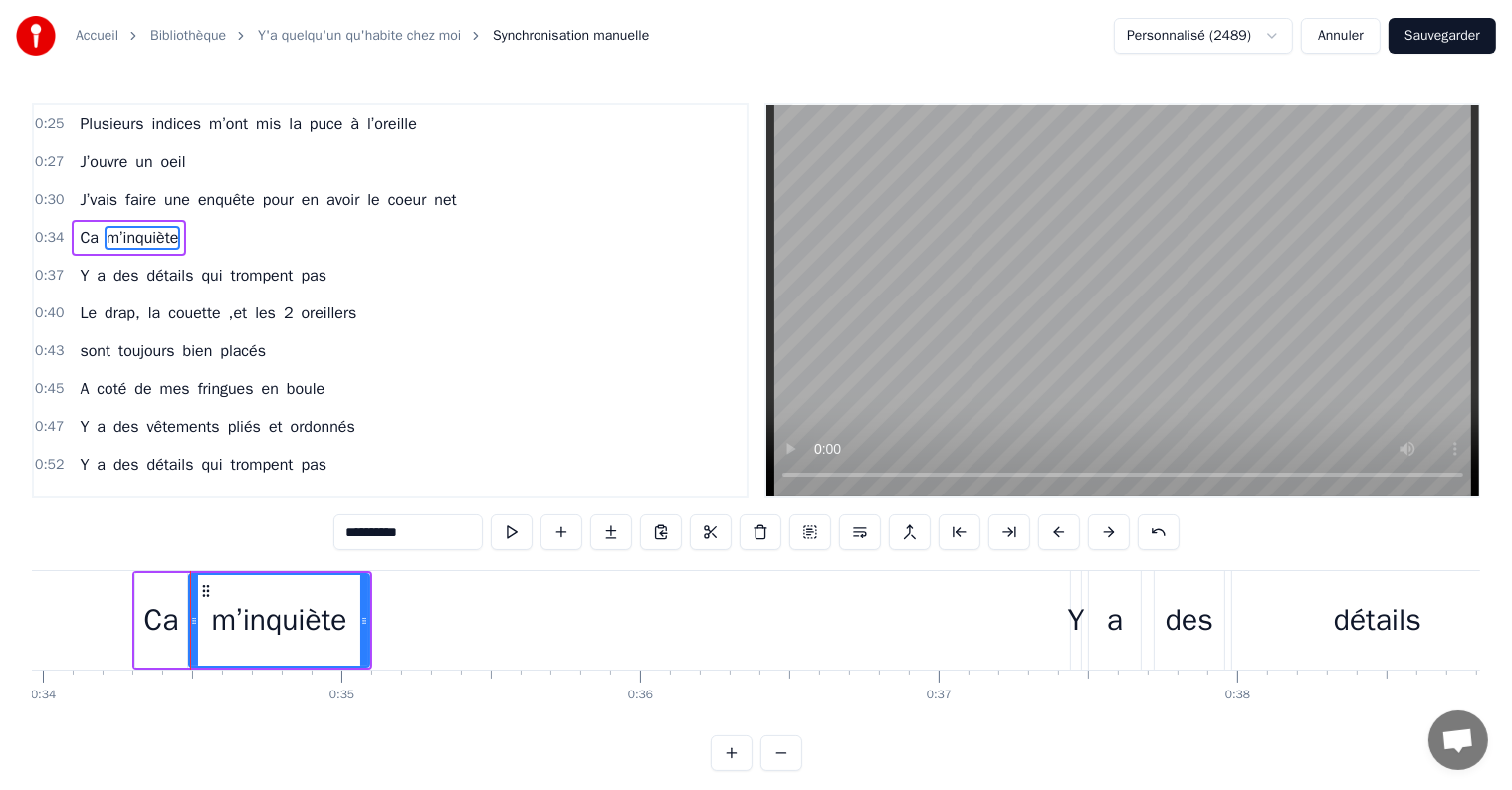 click on "a" at bounding box center (101, 276) 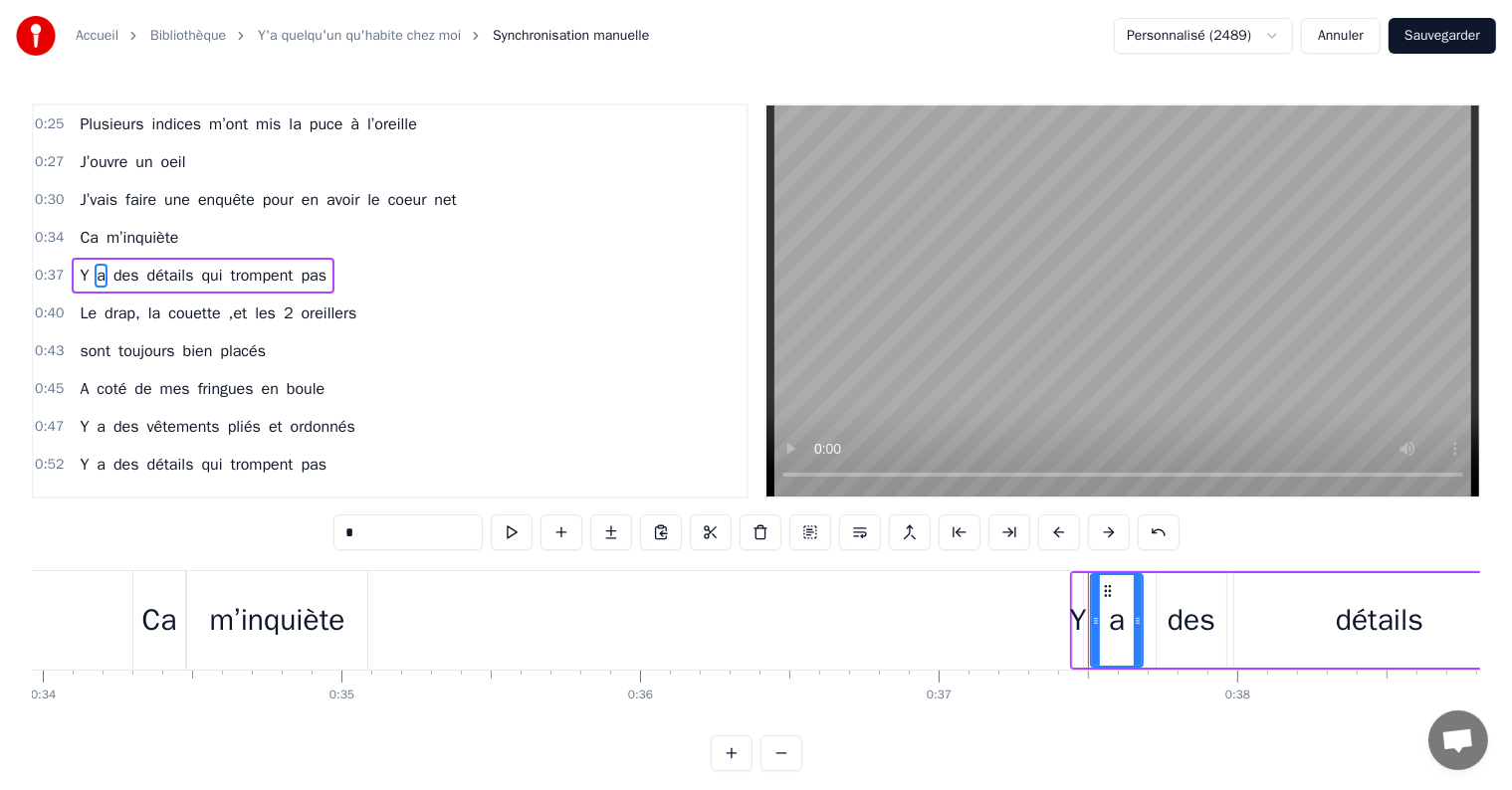 click on "pas" at bounding box center [315, 276] 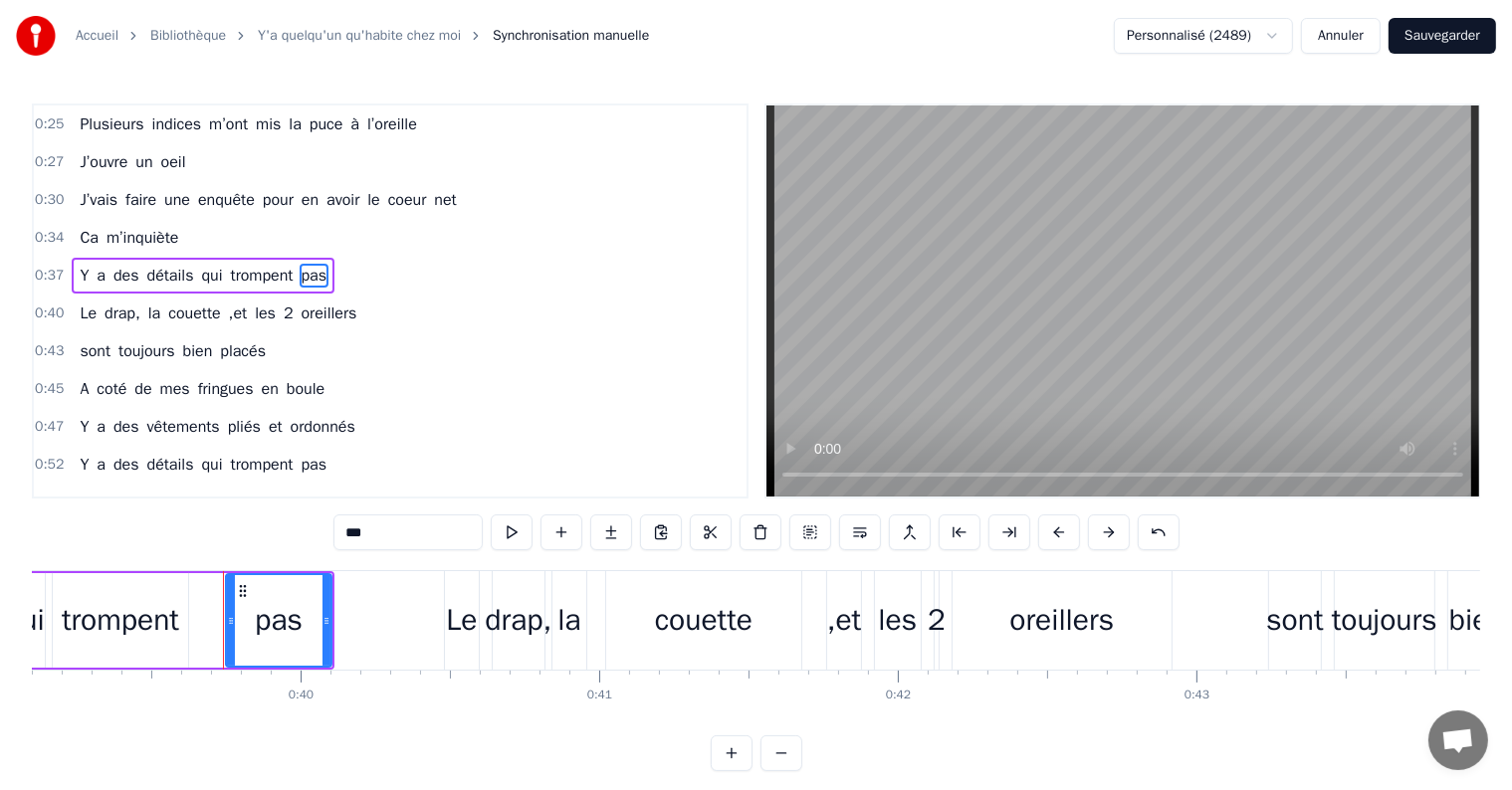 scroll, scrollTop: 0, scrollLeft: 11767, axis: horizontal 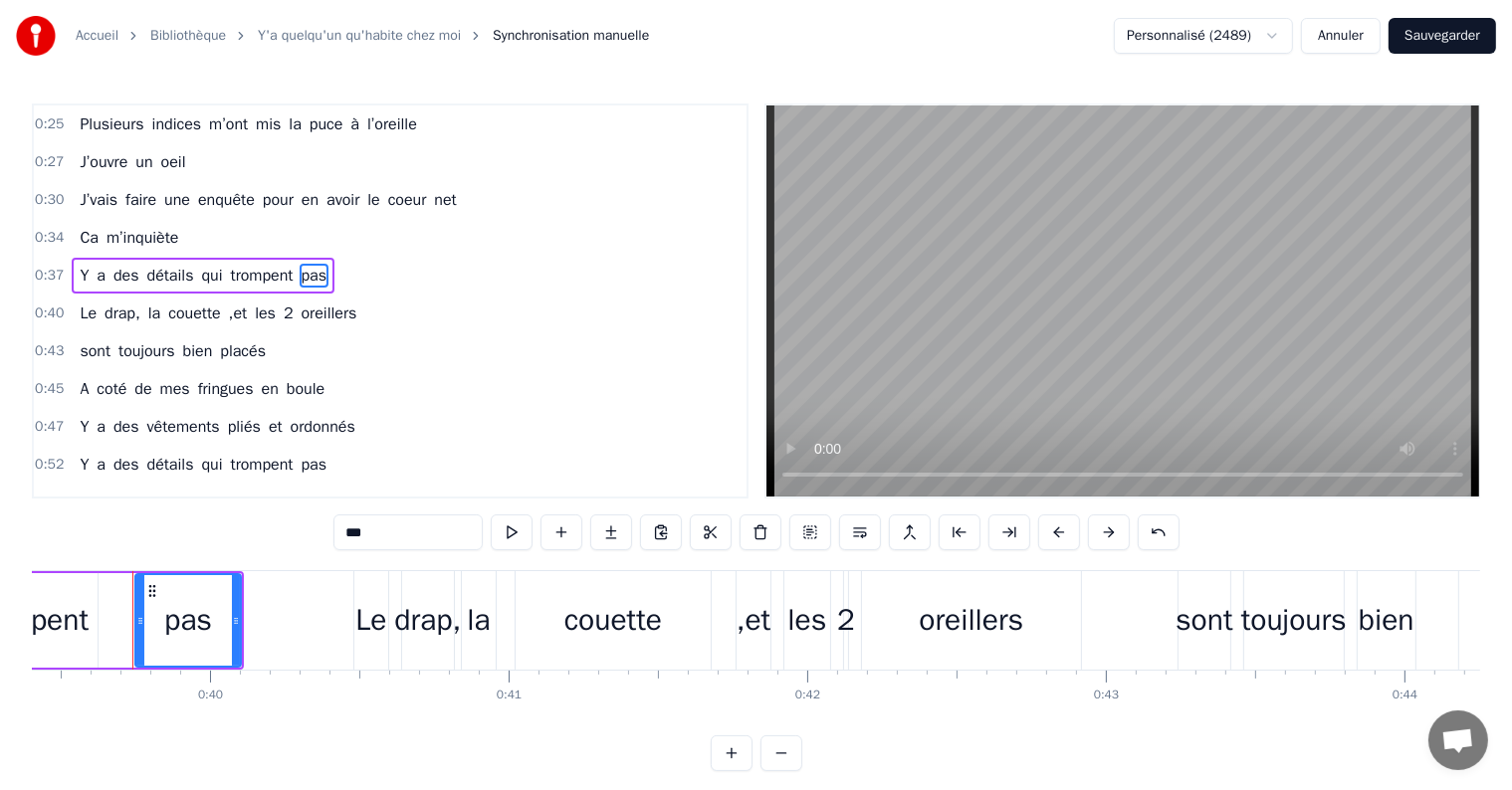 click on "Y" at bounding box center (84, 276) 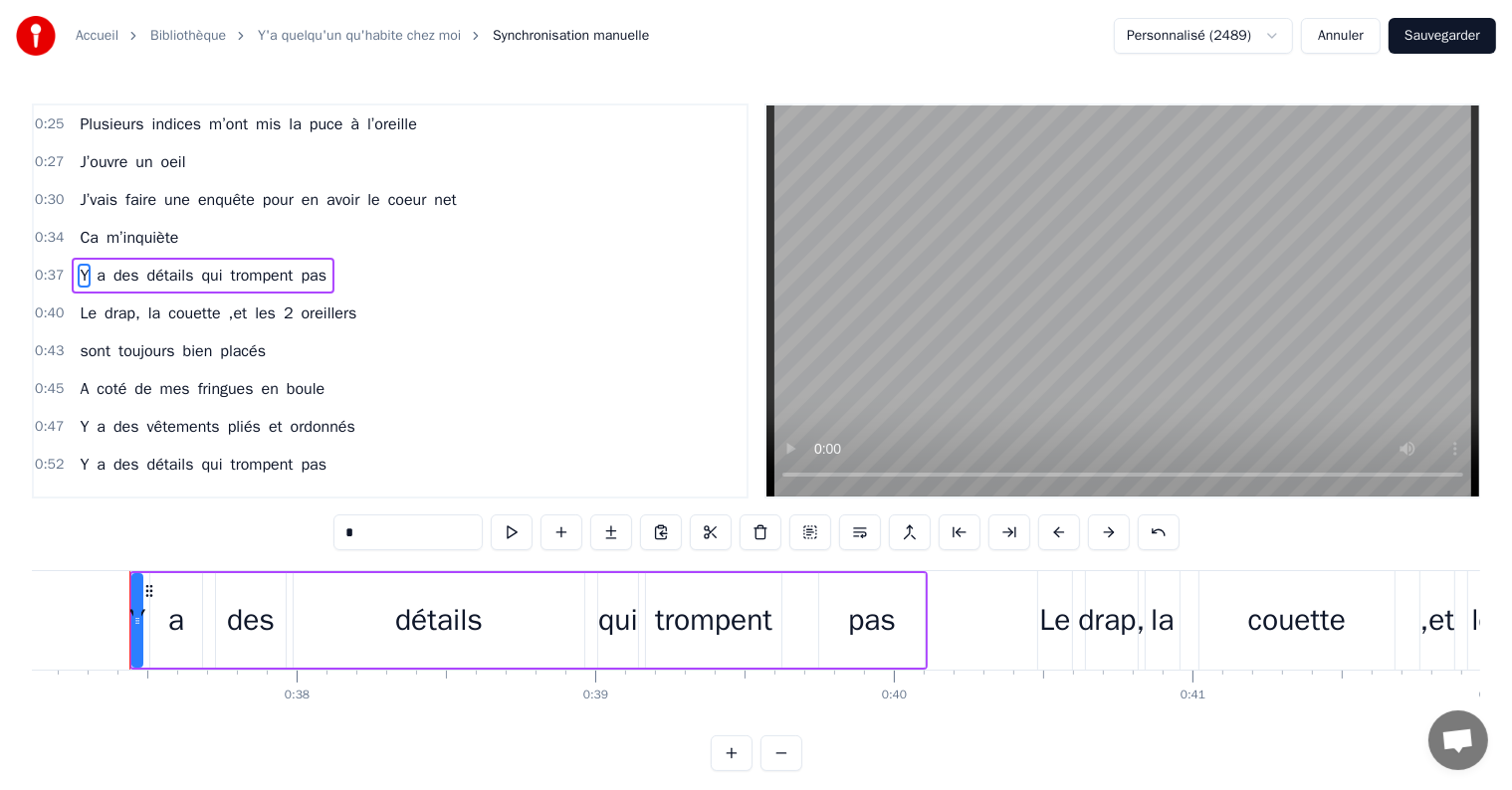 scroll, scrollTop: 0, scrollLeft: 11080, axis: horizontal 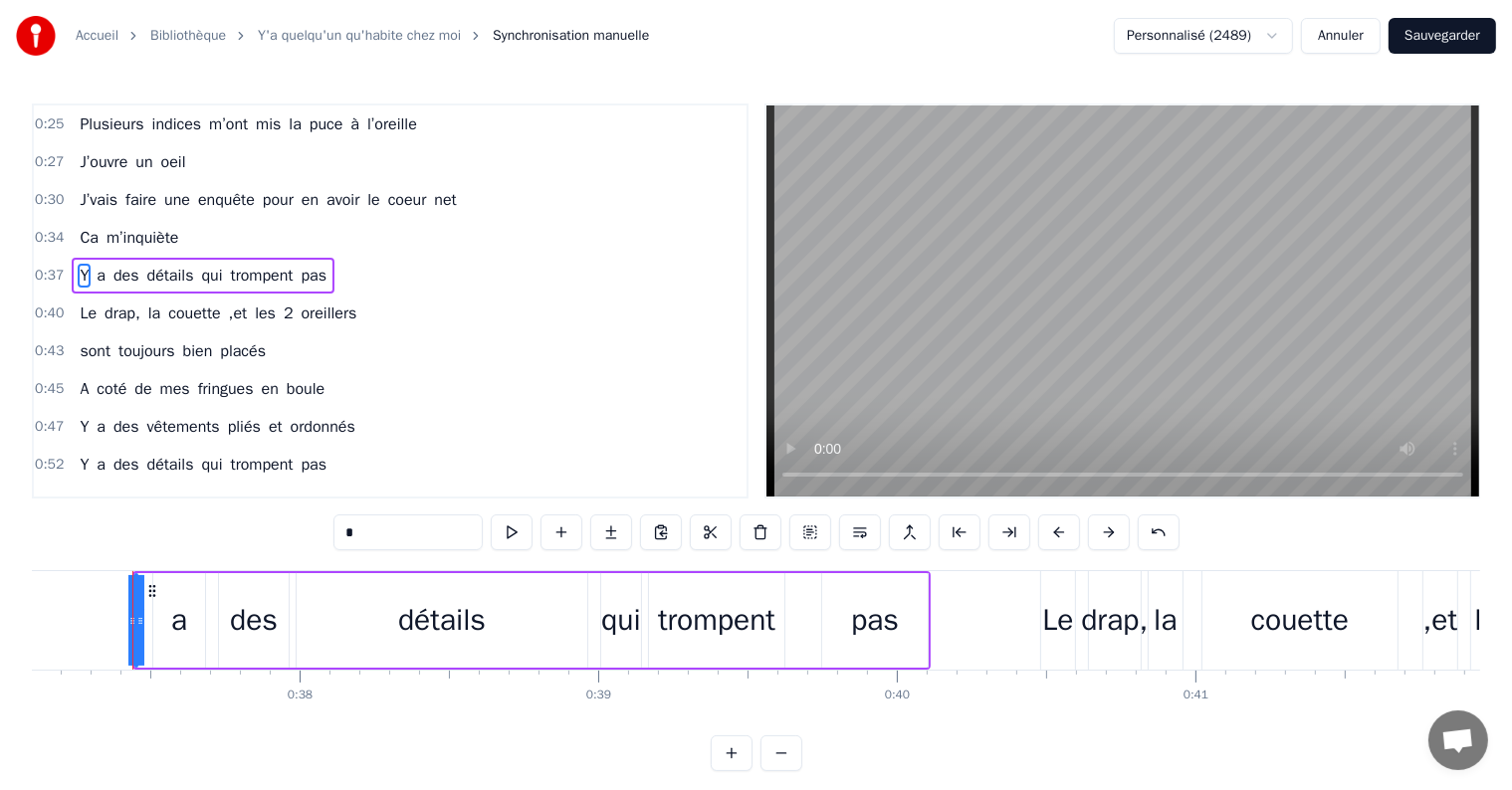 click on "Plusieurs indices m’ont mis la puce à l’oreille J’ouvre un oeil J’vais faire une enquête pour en avoir le coeur net Ca m’inquiète Y a des détails qui trompent pas Le drap, la couette ,et les 2 oreillers sont toujours bien placés A coté de mes fringues en boule Y a des vêtements pliés et ordonnés Y a des détails qui trompent pas Y a des chaussettes Jamais dépareillées Sorties du lave-linge Elles vont par paires Mais comment ça s' fait? Là un blaireau, un rasoir Sur ma crème épilatoire C'est un vrai cauchemar C'est clair, je suis victime d'un canular !!! Dans la cuisine Plein de sortes de farine Sans gluten Des paquets de polenta, Y a même du tapioca V'là qu'on s'en prend à mes repas !!!! Y a des détails qui trompent pas Quelqu'un en douce a tout déplacé Où sont mes habitudes, mais où est l' café ?!!!! Je tourne les yeux... Oh mais c'est de la folie !!!! D'objets lidl, ah ah aaah je suis envahie !!!!! Y a des détails qui trompent pas J' crois qu'y a [FIRST] qui habite chez" at bounding box center [23741, 620] 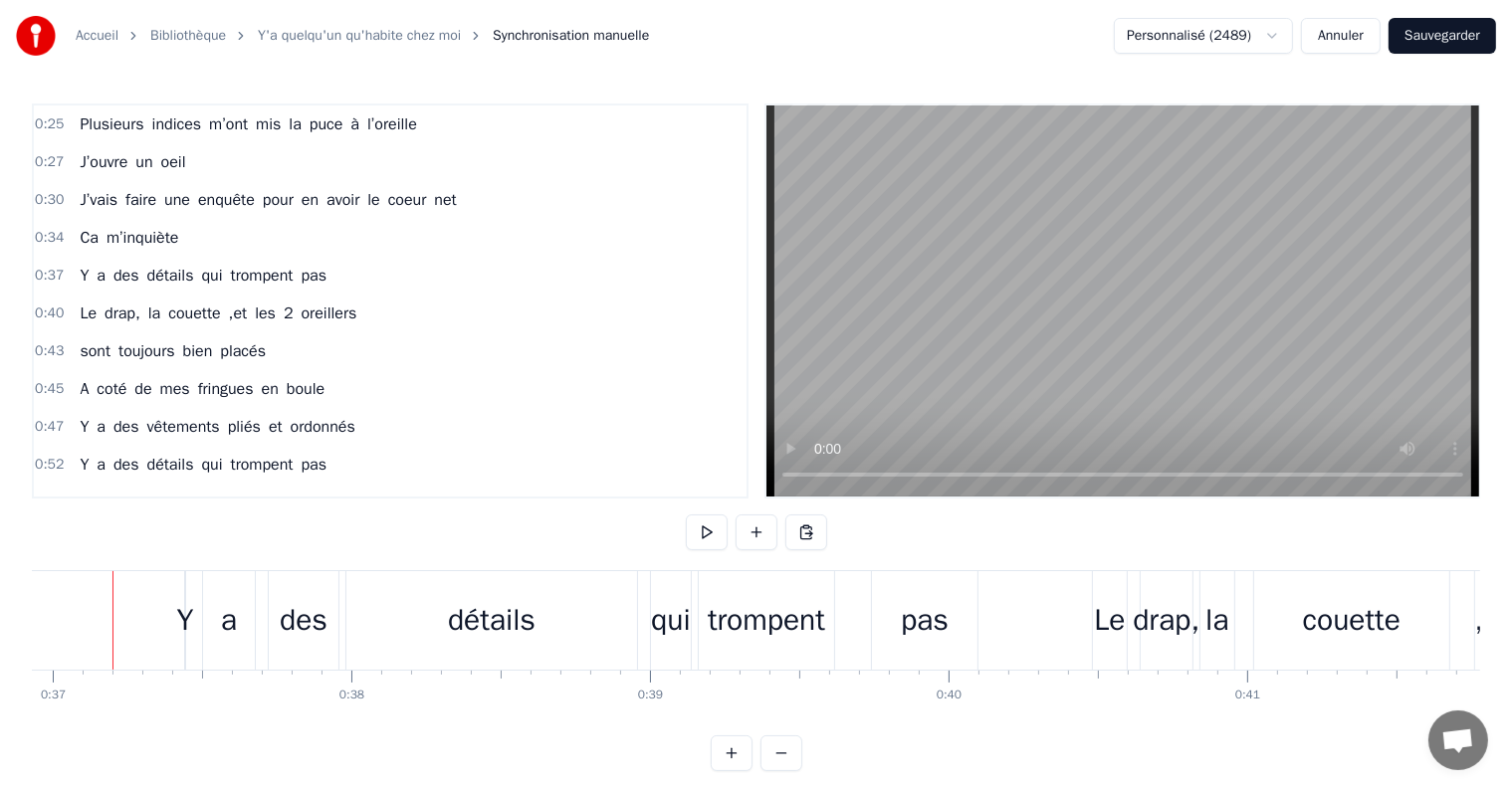 scroll, scrollTop: 0, scrollLeft: 11009, axis: horizontal 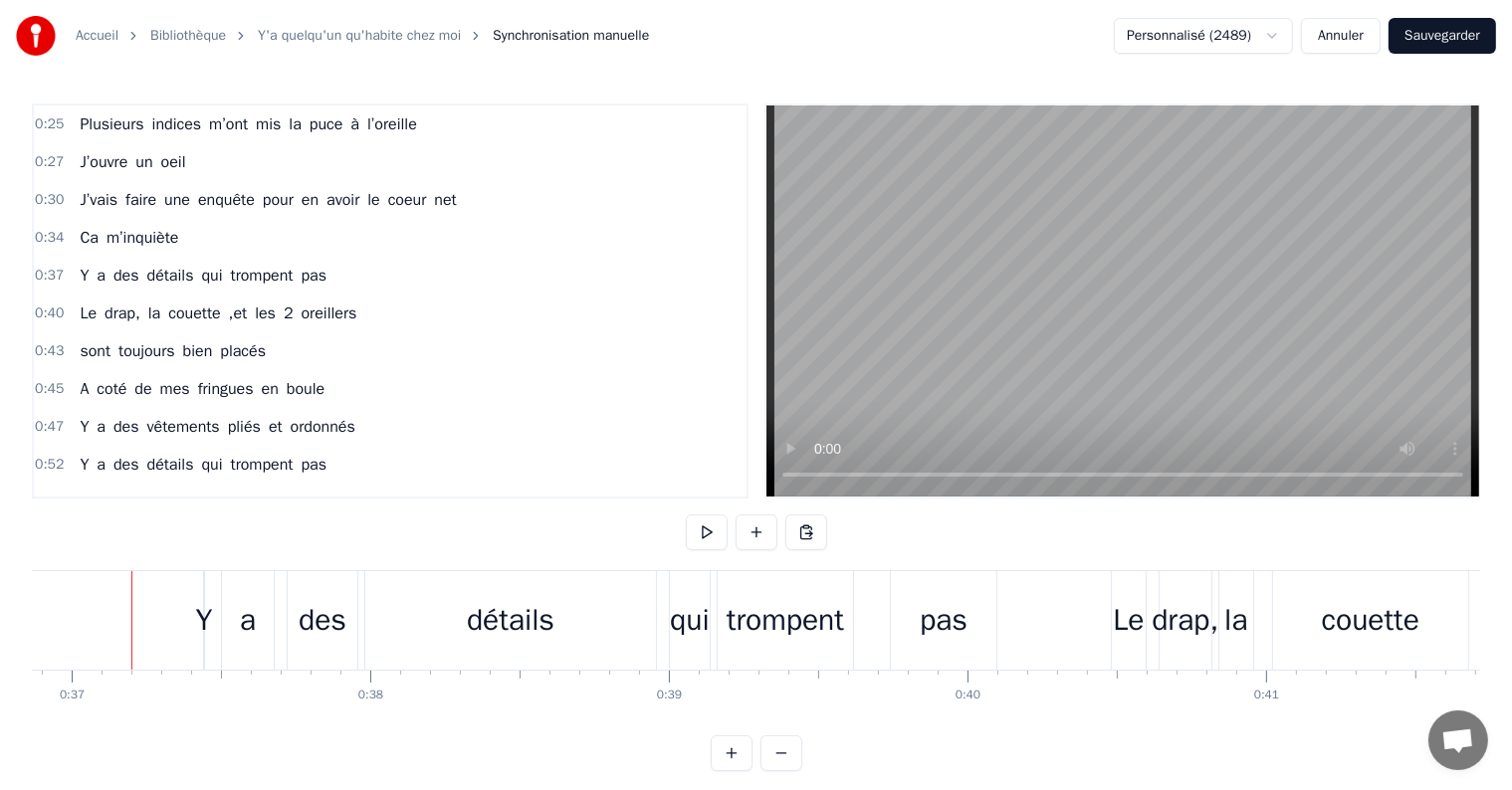 click on "Y" at bounding box center [204, 620] 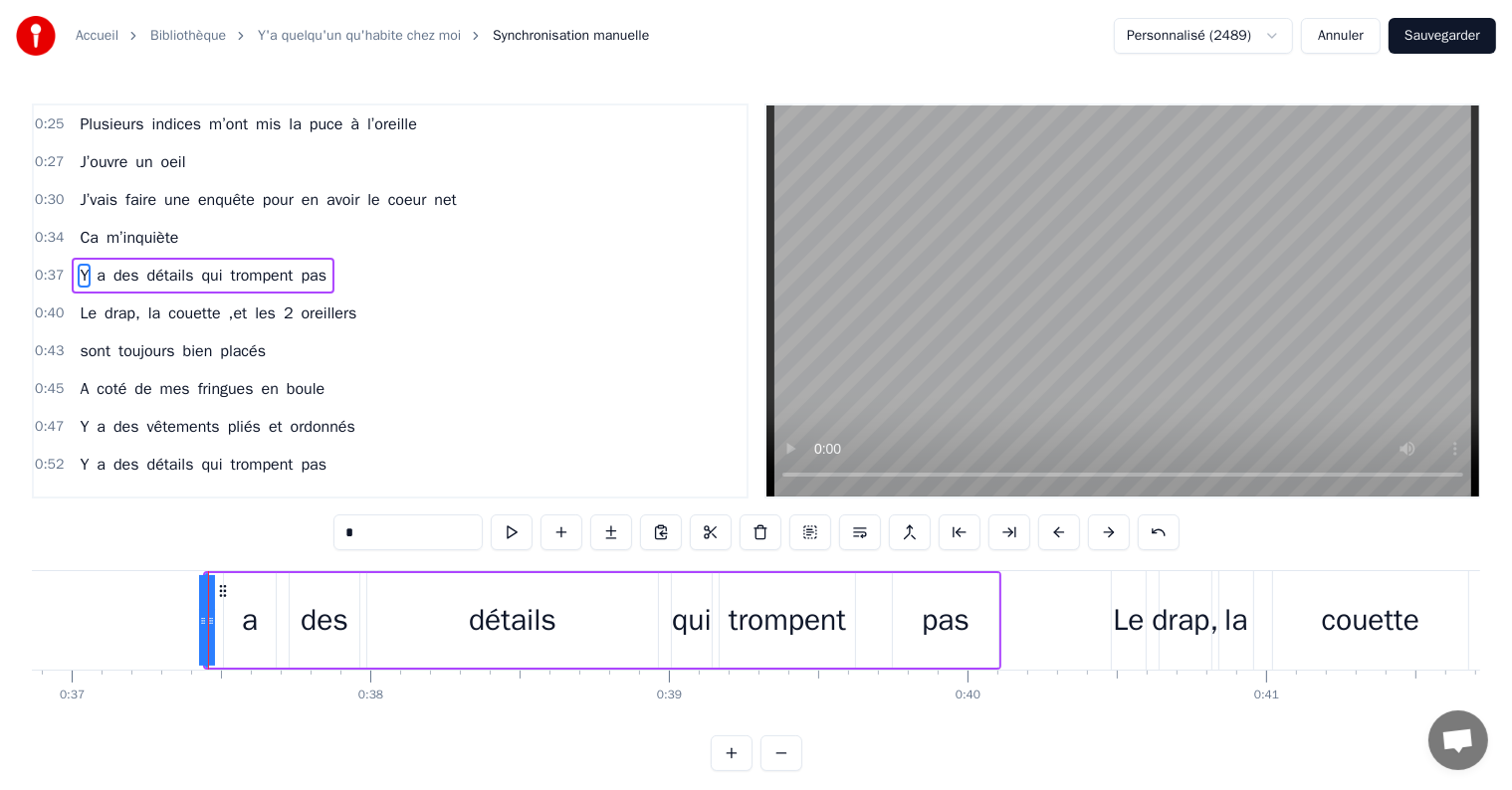 click on "Y a des détails qui trompent pas" at bounding box center (602, 620) 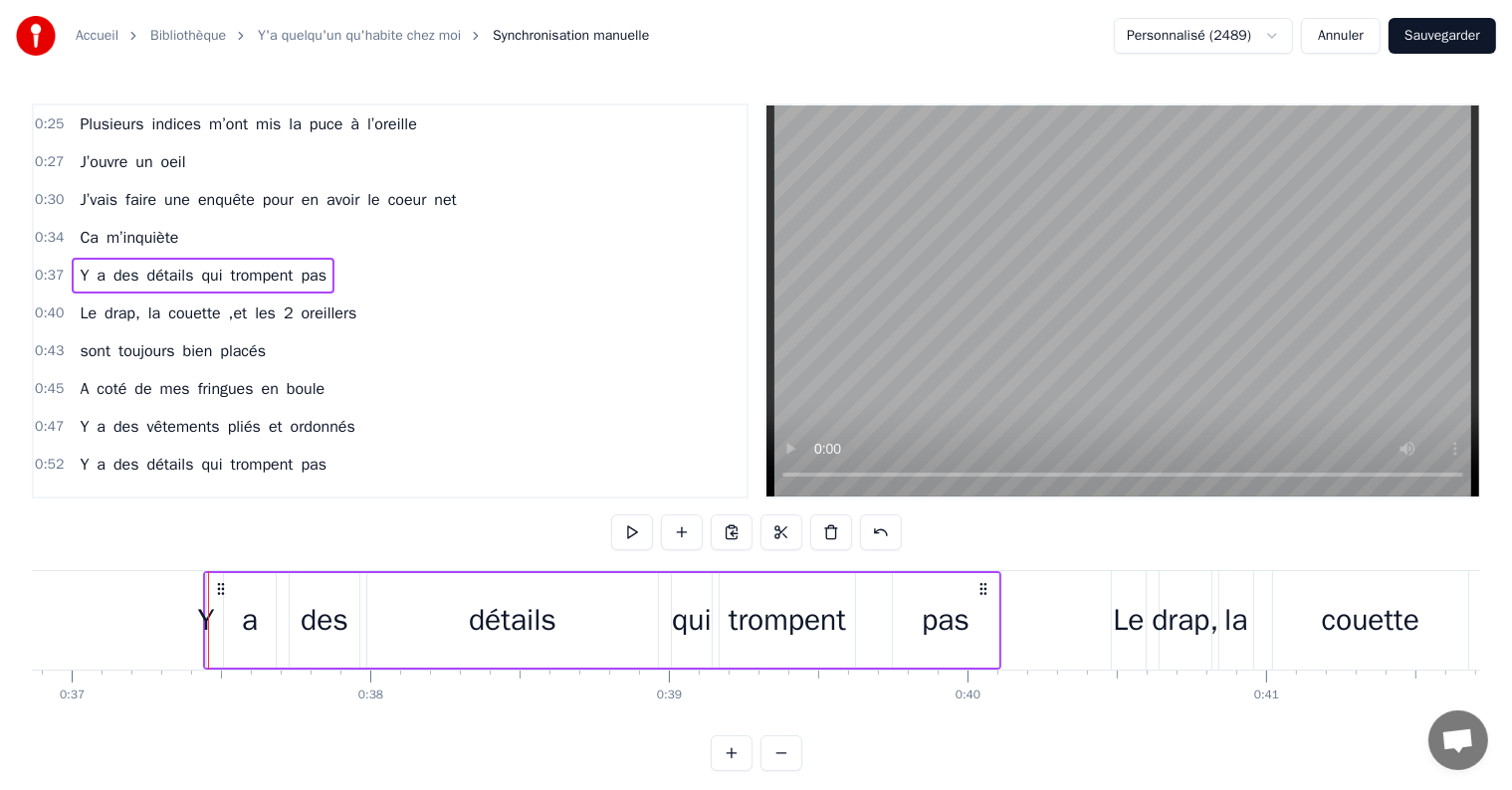 click at bounding box center (208, 620) 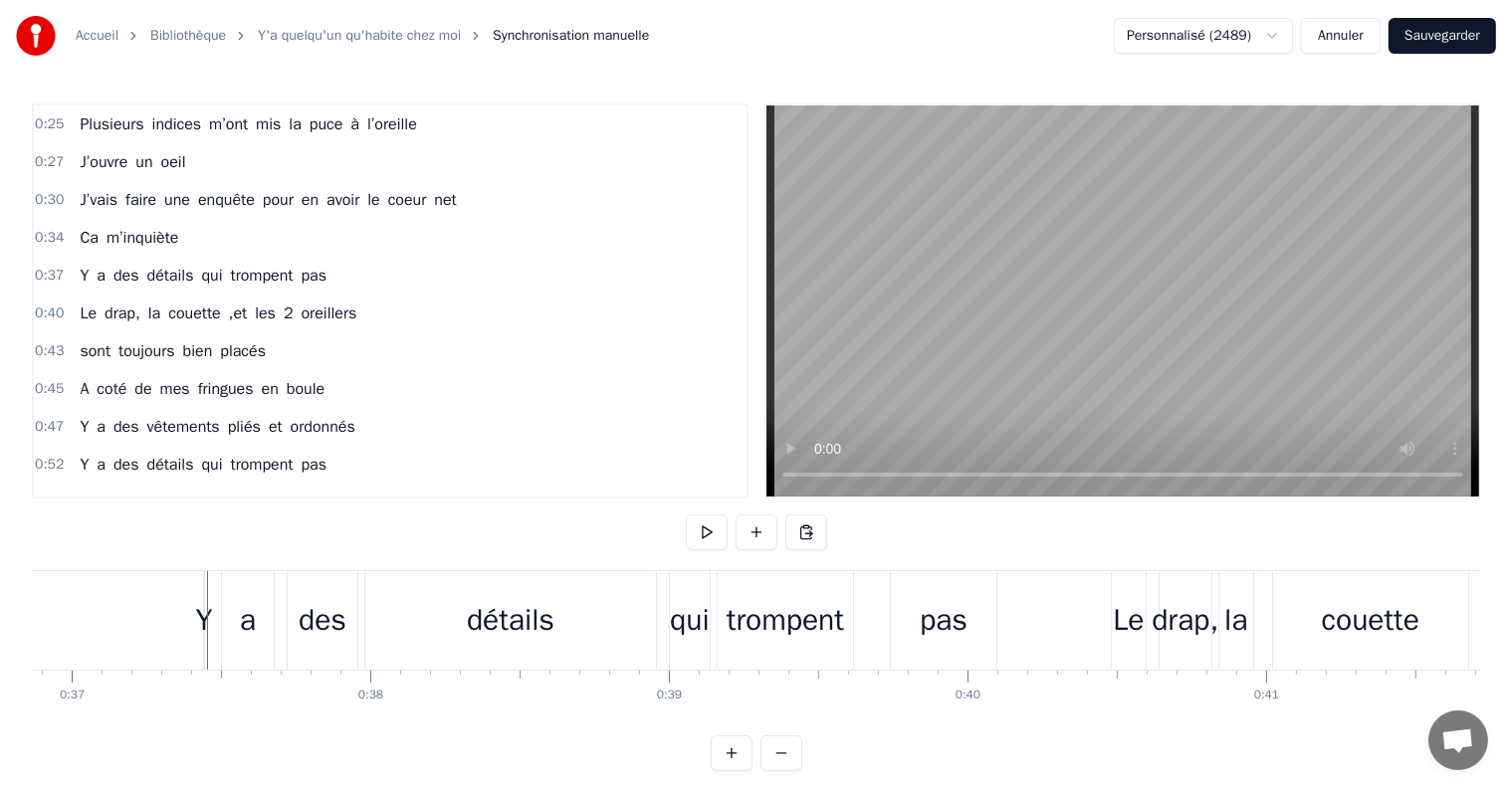 click at bounding box center [207, 620] 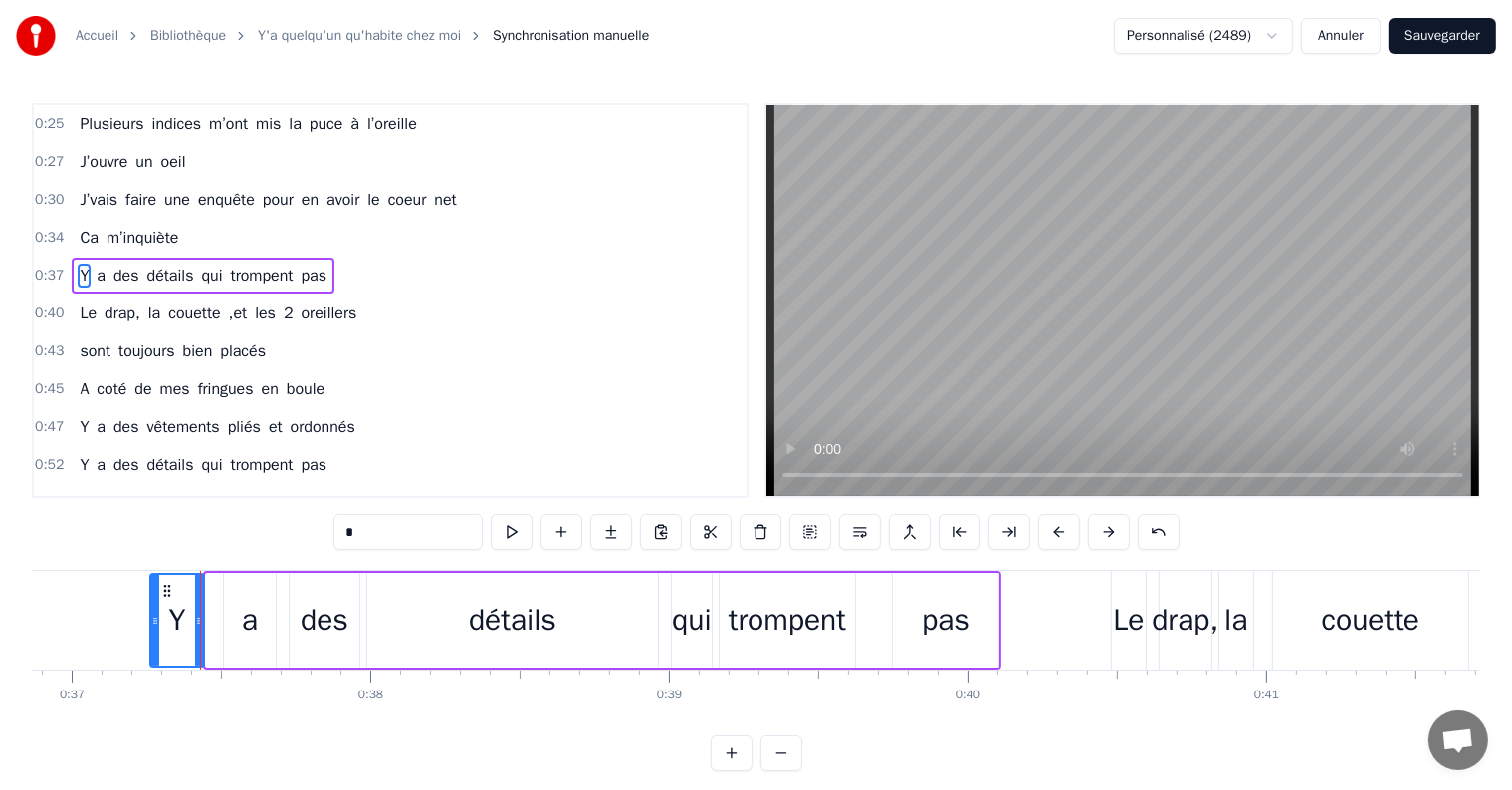 drag, startPoint x: 211, startPoint y: 621, endPoint x: 155, endPoint y: 628, distance: 56.435804 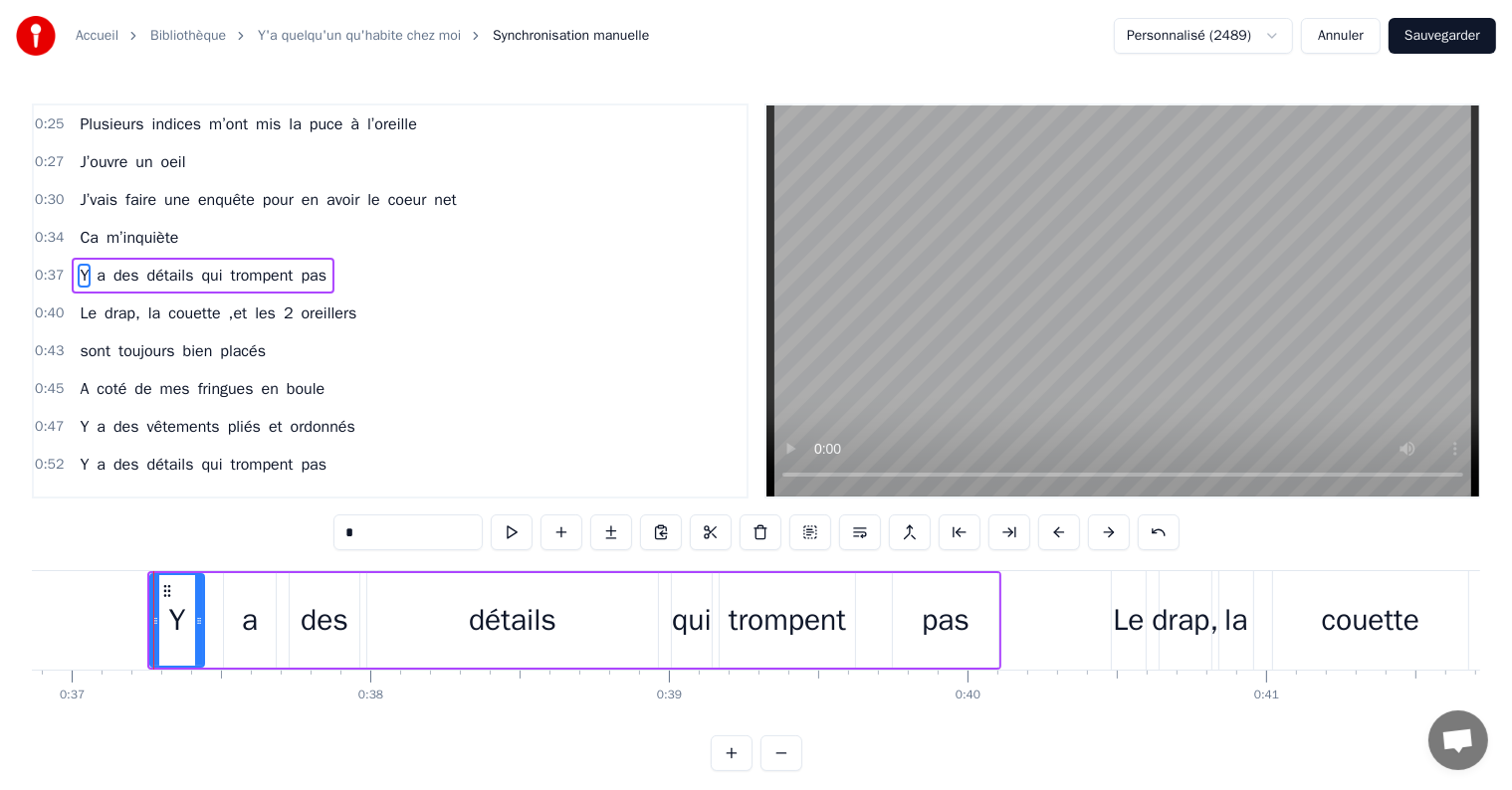 click on "a" at bounding box center [250, 620] 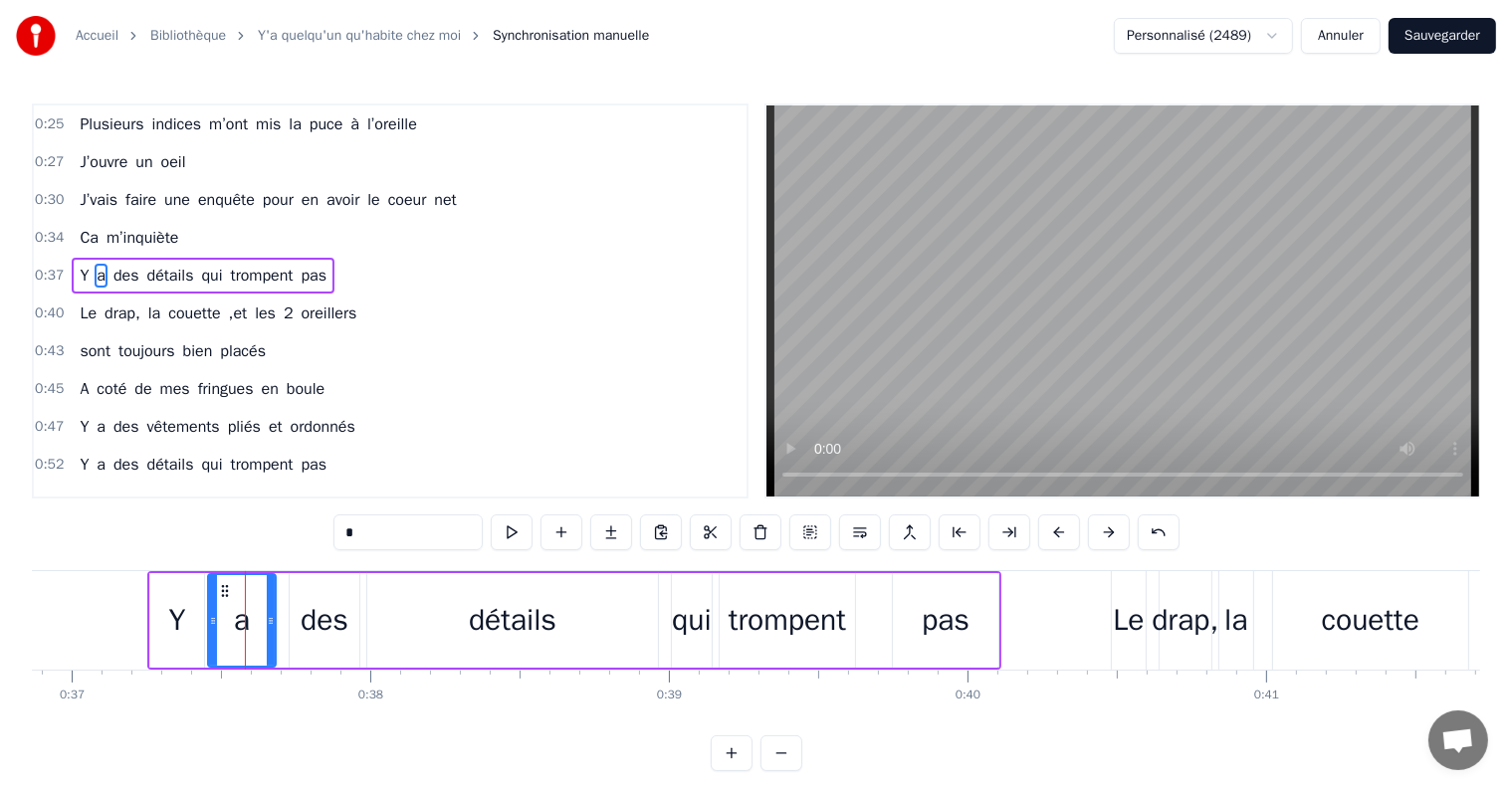 drag, startPoint x: 226, startPoint y: 621, endPoint x: 210, endPoint y: 625, distance: 16.492423 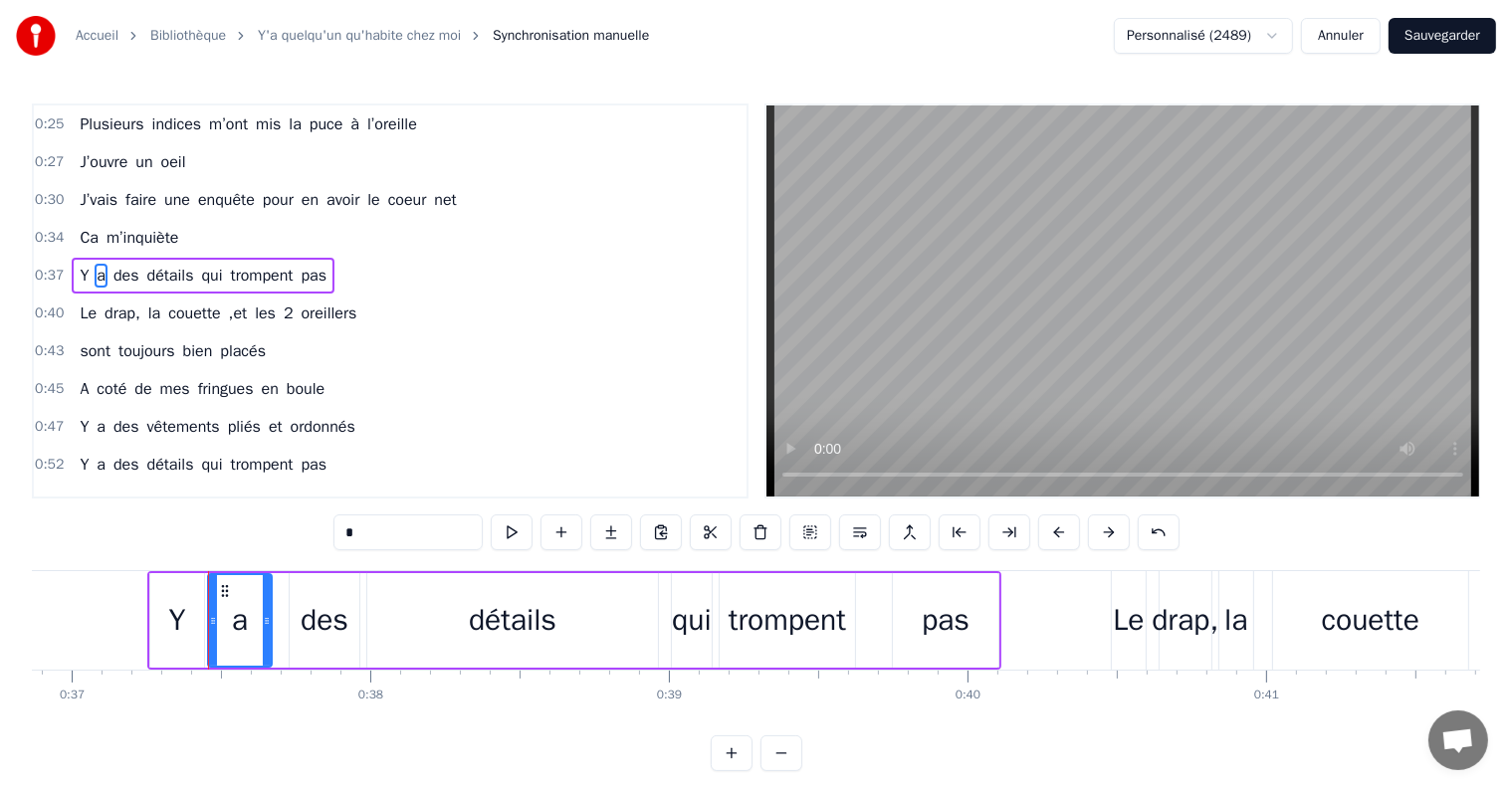 click 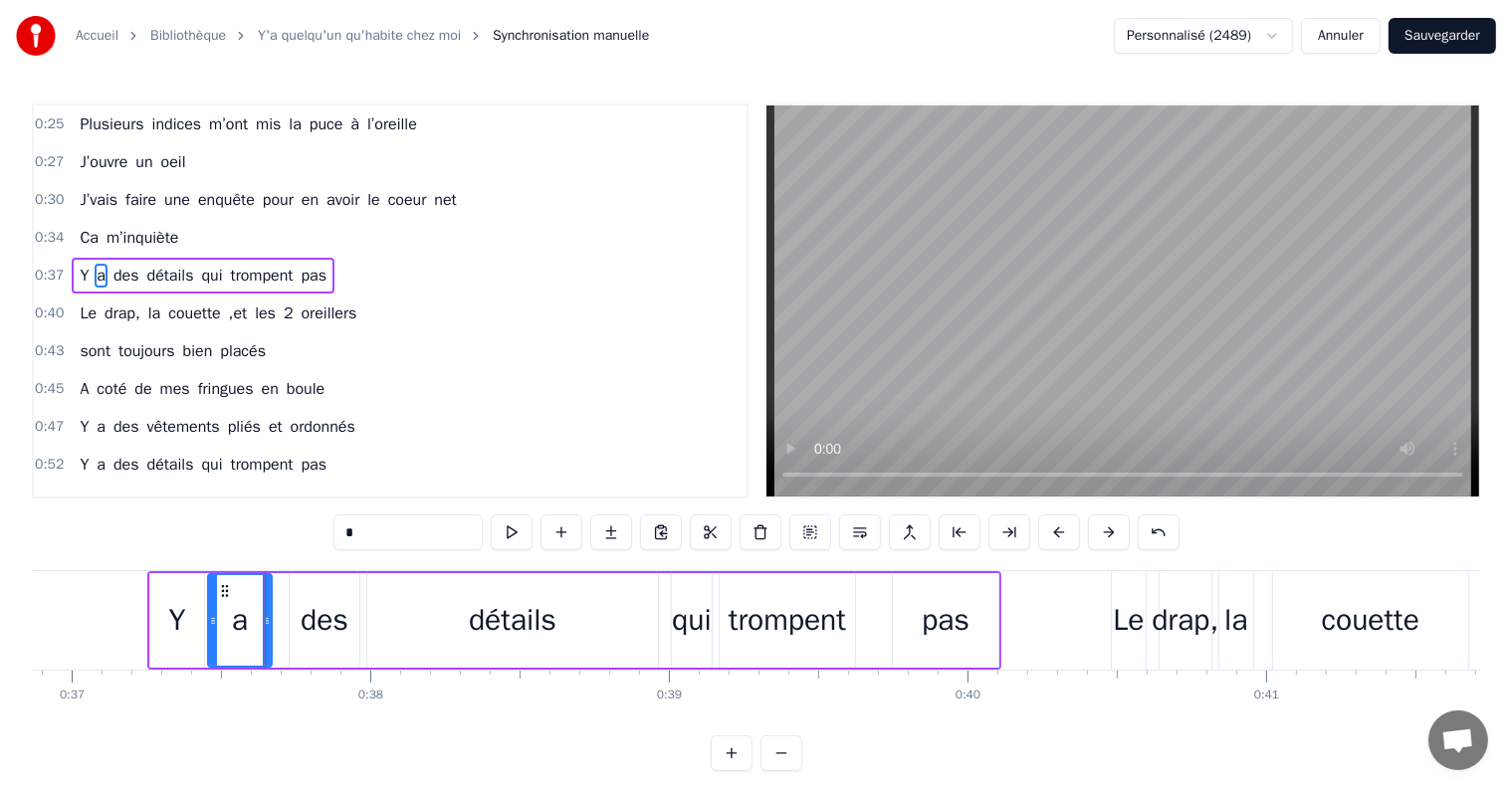 click on "des" at bounding box center [324, 620] 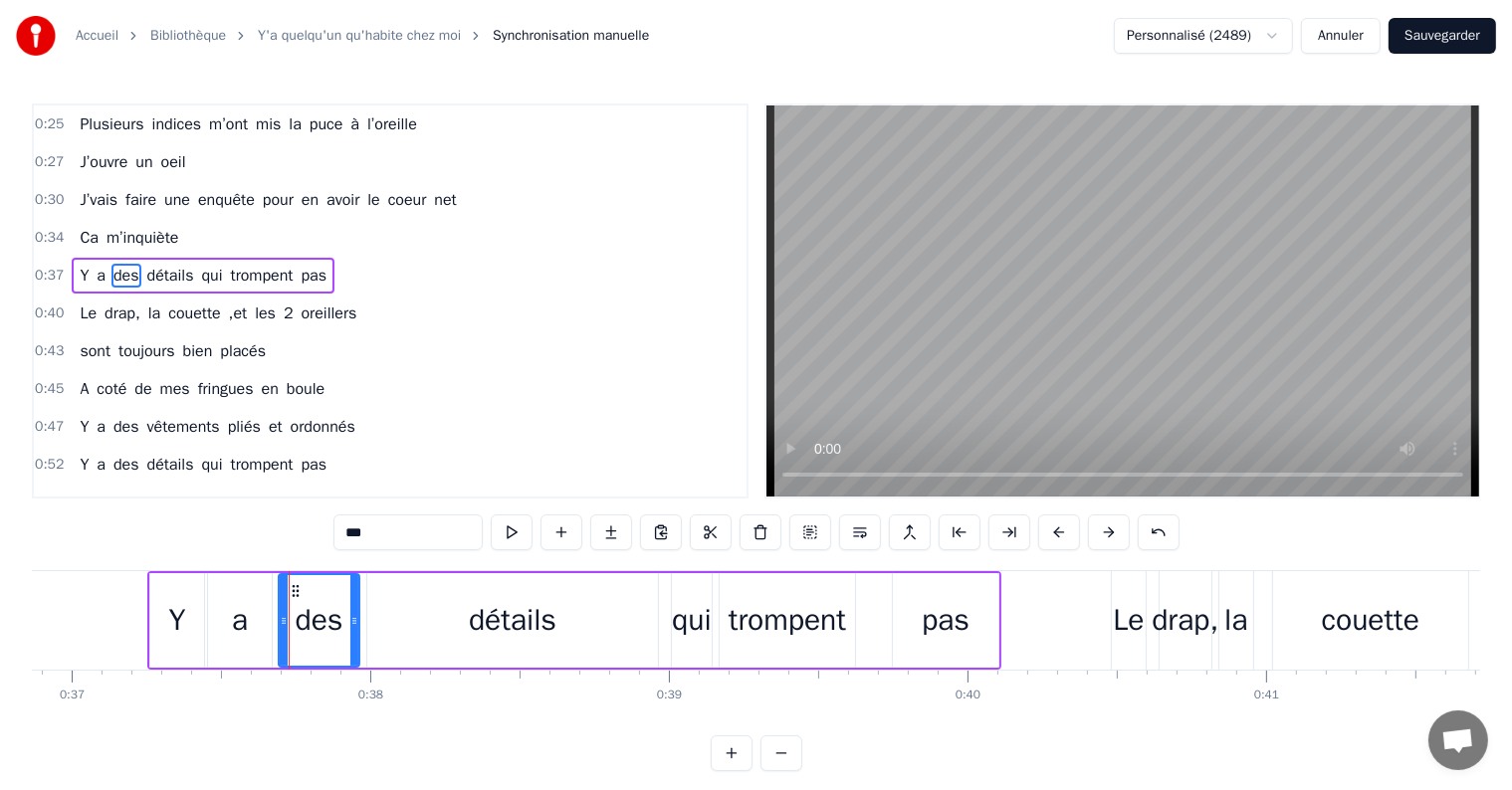 drag, startPoint x: 294, startPoint y: 623, endPoint x: 283, endPoint y: 623, distance: 11 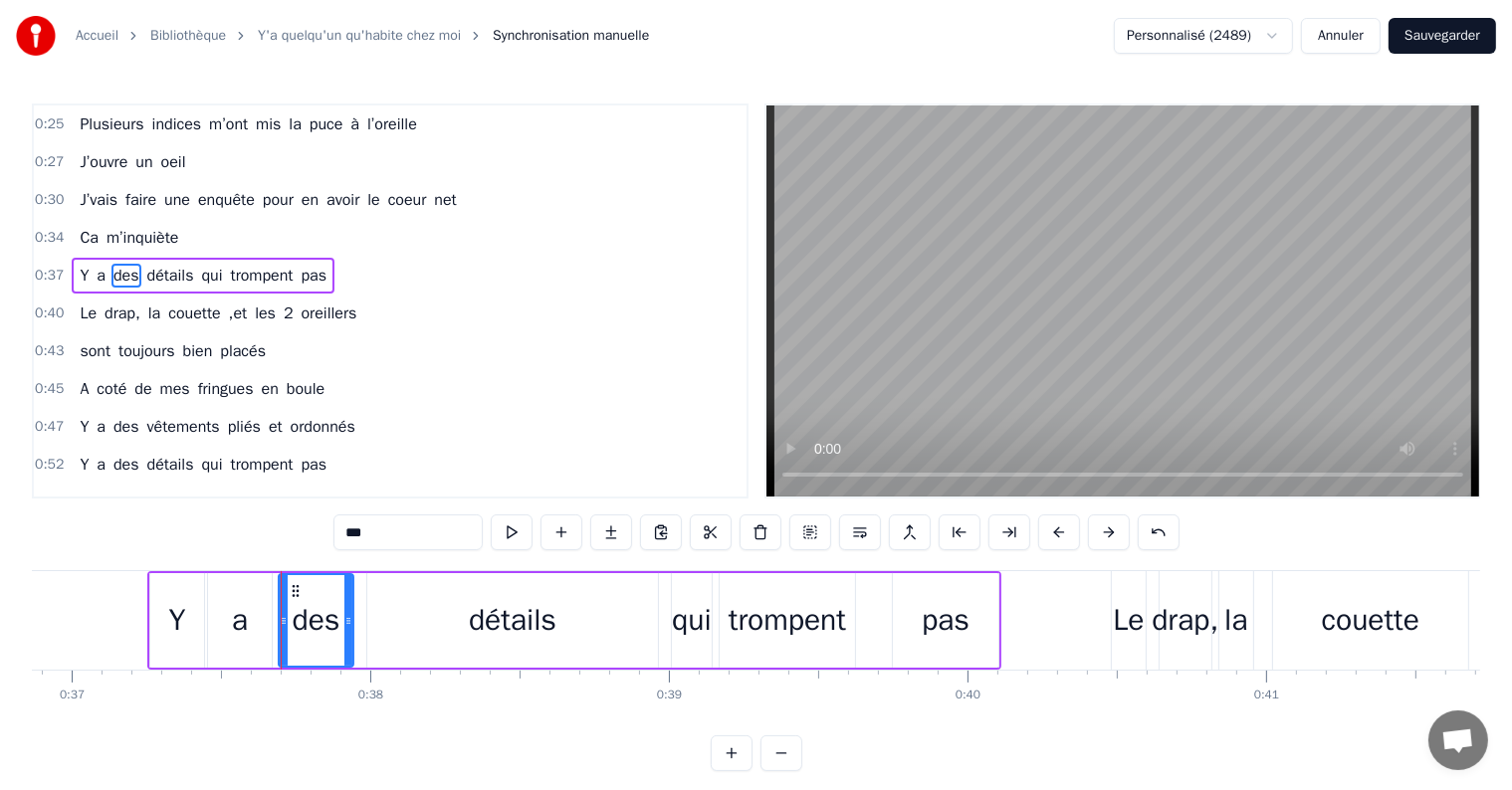 click 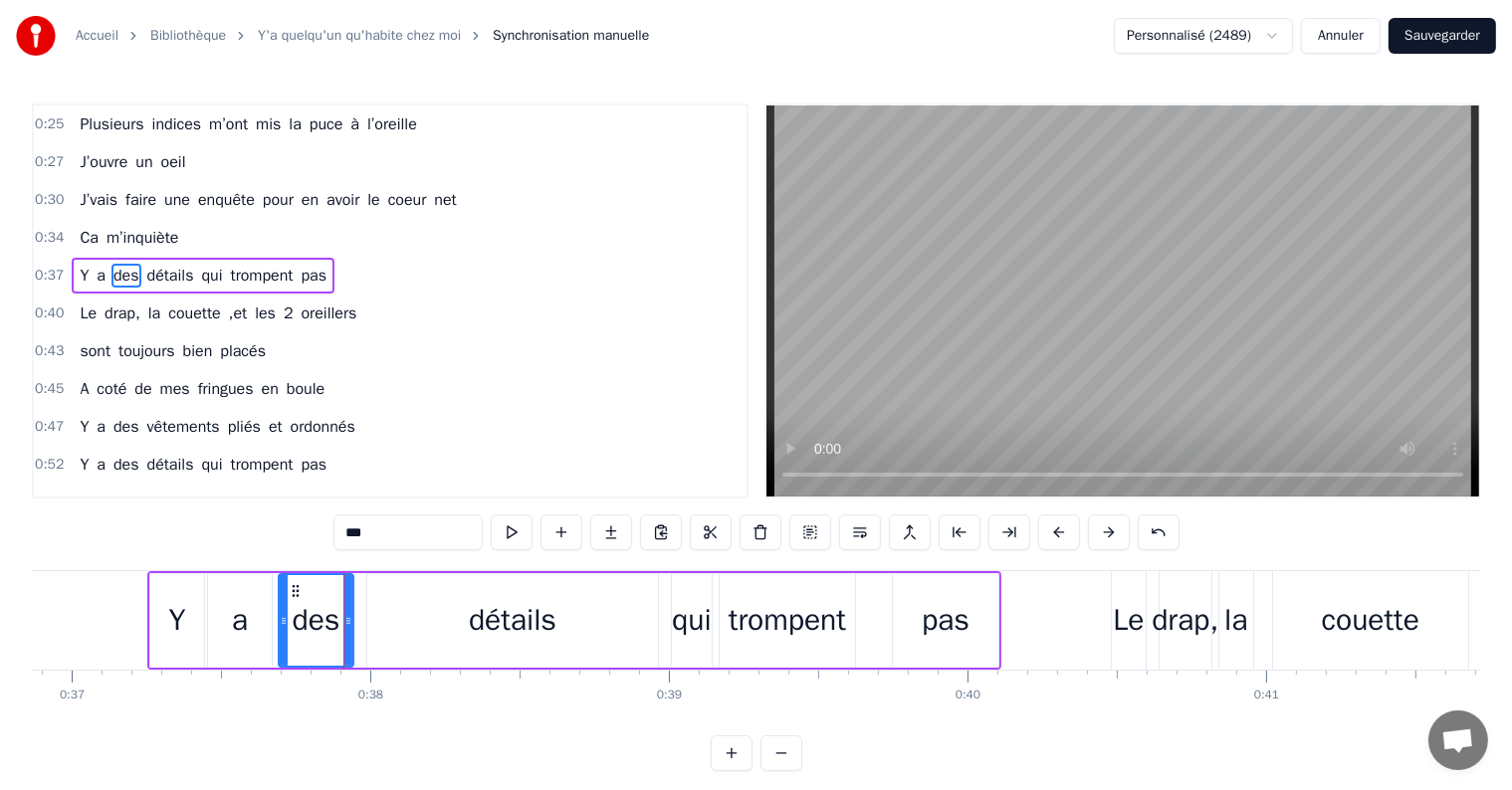 click on "détails" at bounding box center (513, 620) 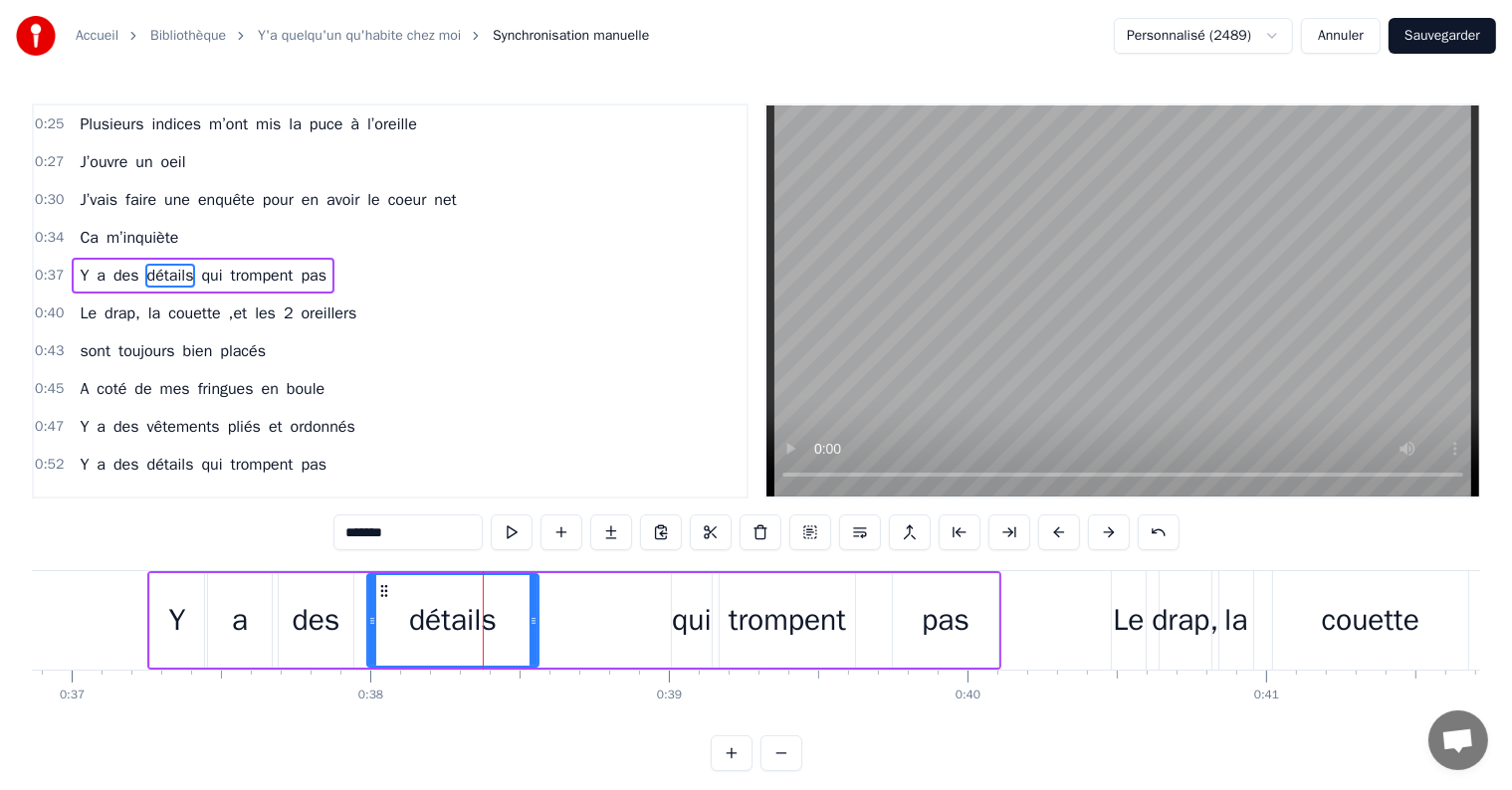 drag, startPoint x: 653, startPoint y: 622, endPoint x: 540, endPoint y: 625, distance: 113.03982 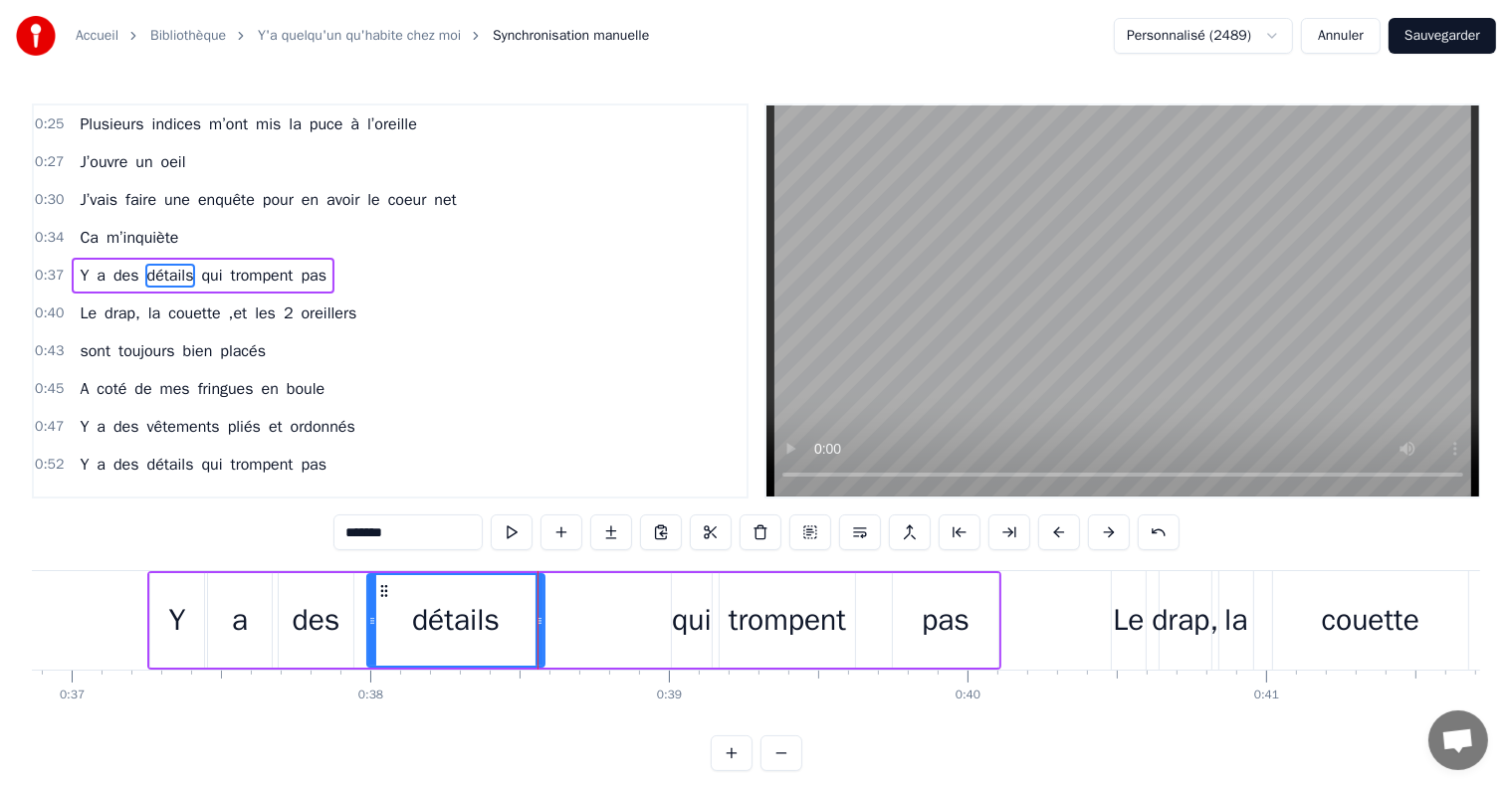 click on "qui" at bounding box center (692, 620) 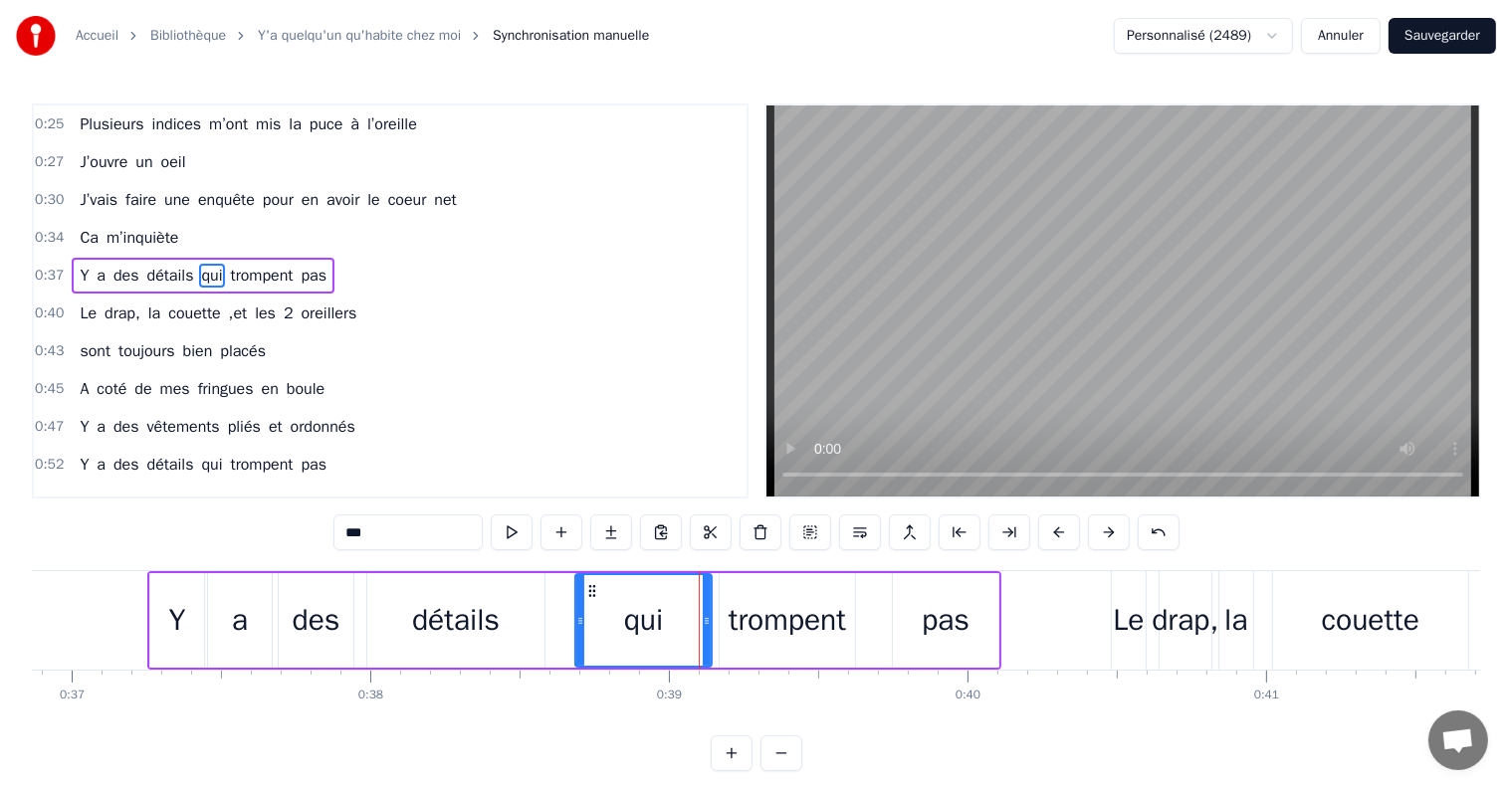 drag, startPoint x: 673, startPoint y: 621, endPoint x: 576, endPoint y: 635, distance: 98.005102 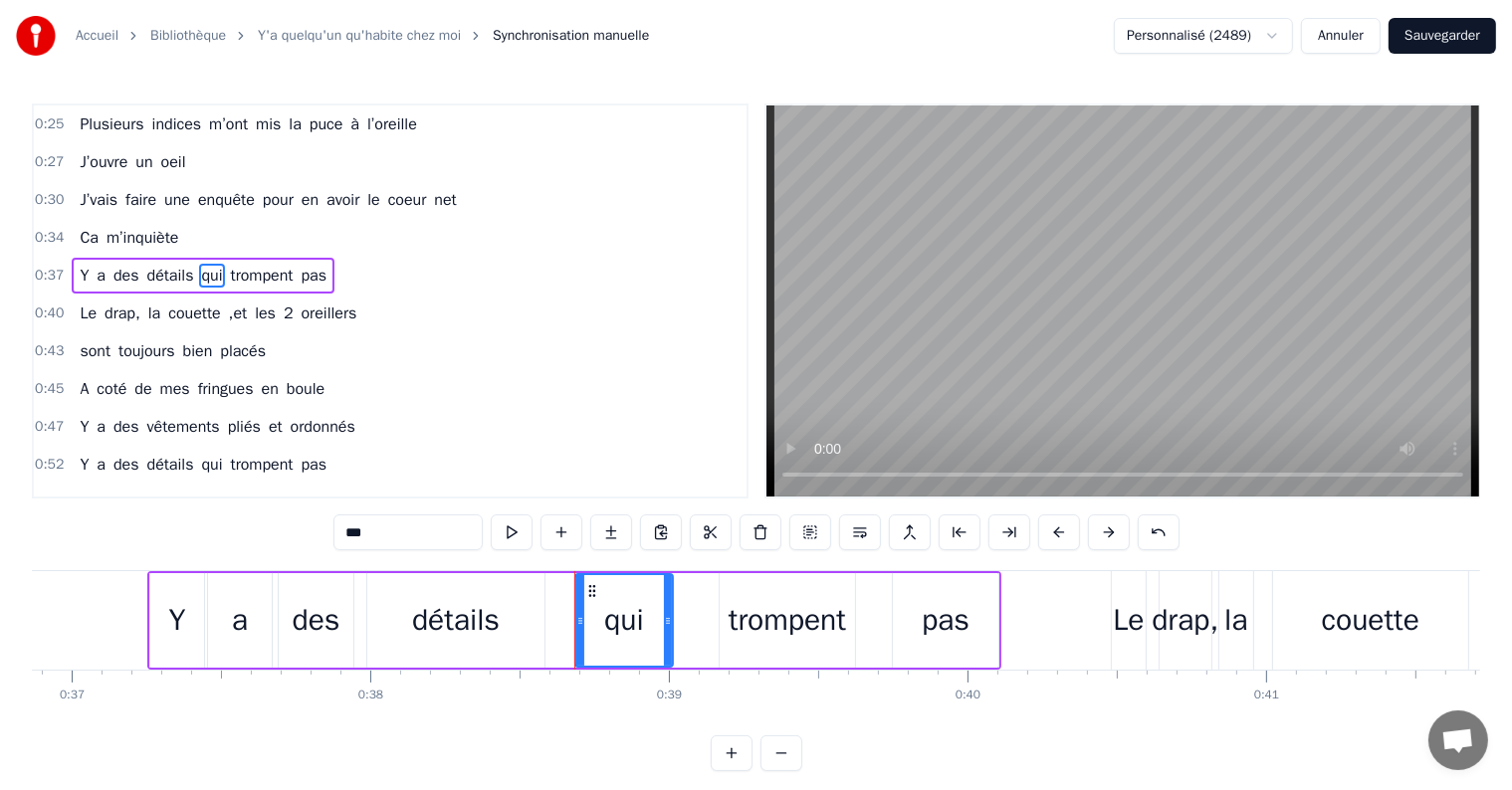 drag, startPoint x: 704, startPoint y: 622, endPoint x: 665, endPoint y: 629, distance: 39.623226 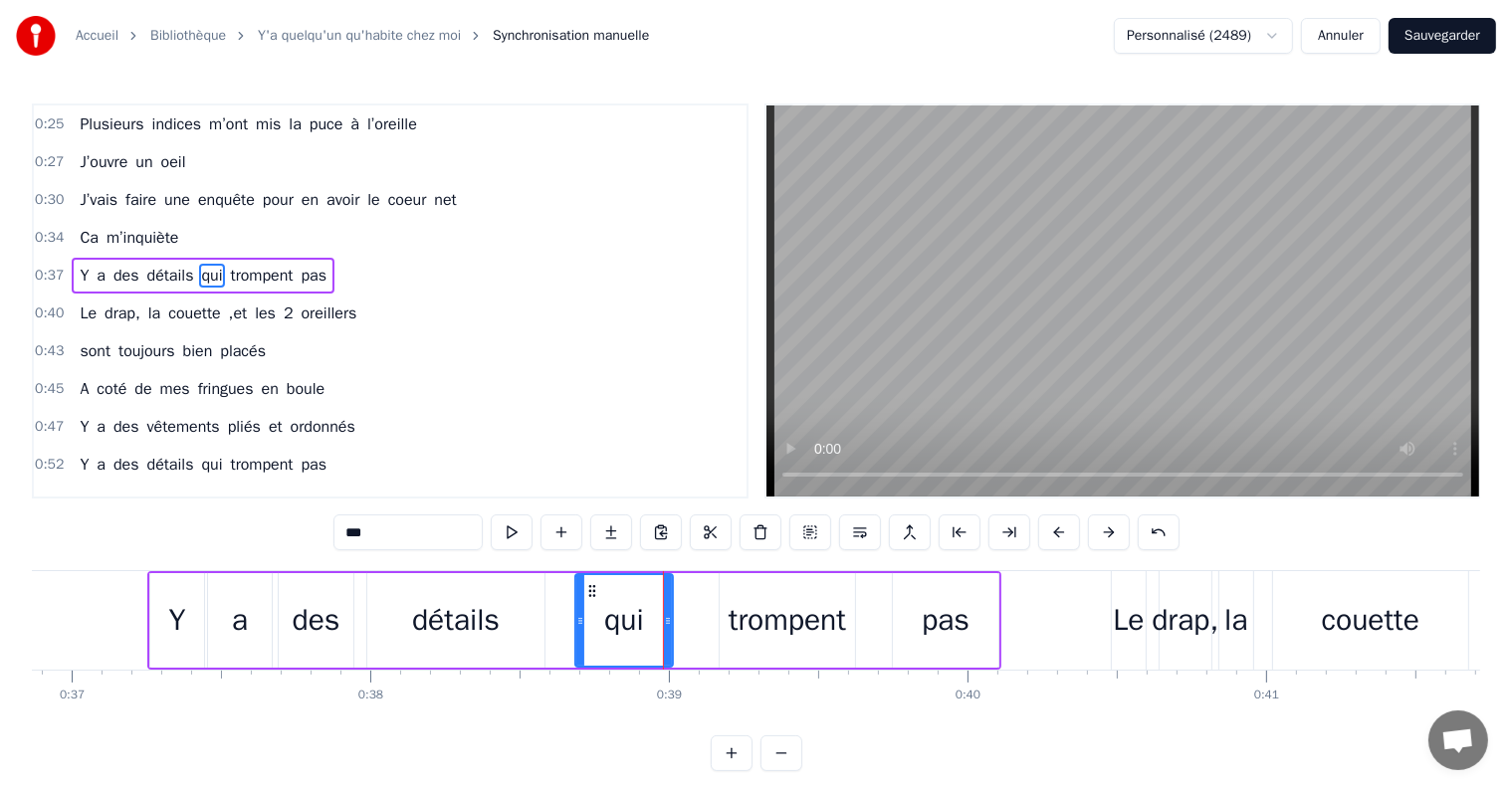 click on "trompent" at bounding box center [787, 620] 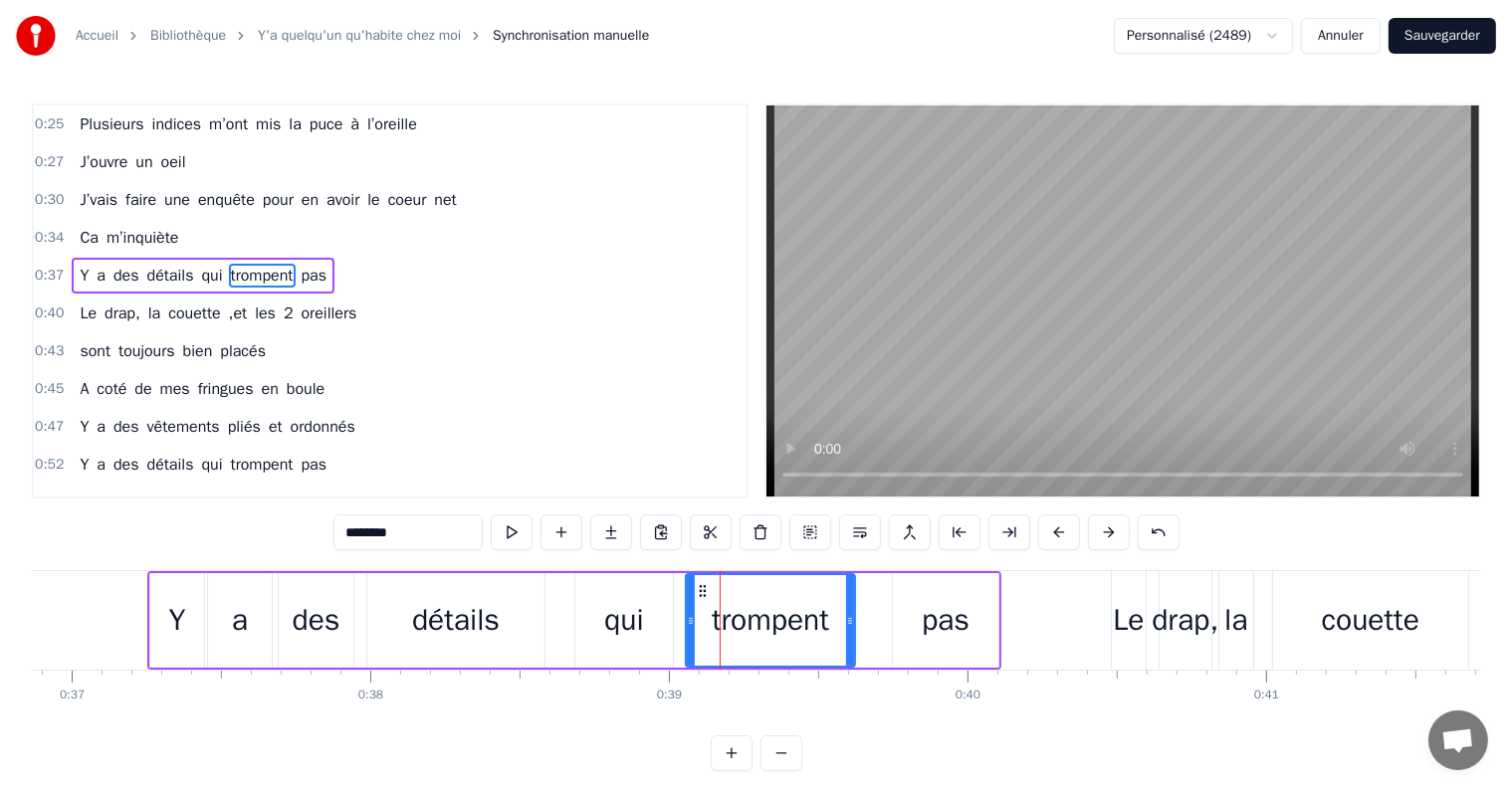 drag, startPoint x: 723, startPoint y: 618, endPoint x: 689, endPoint y: 625, distance: 34.71311 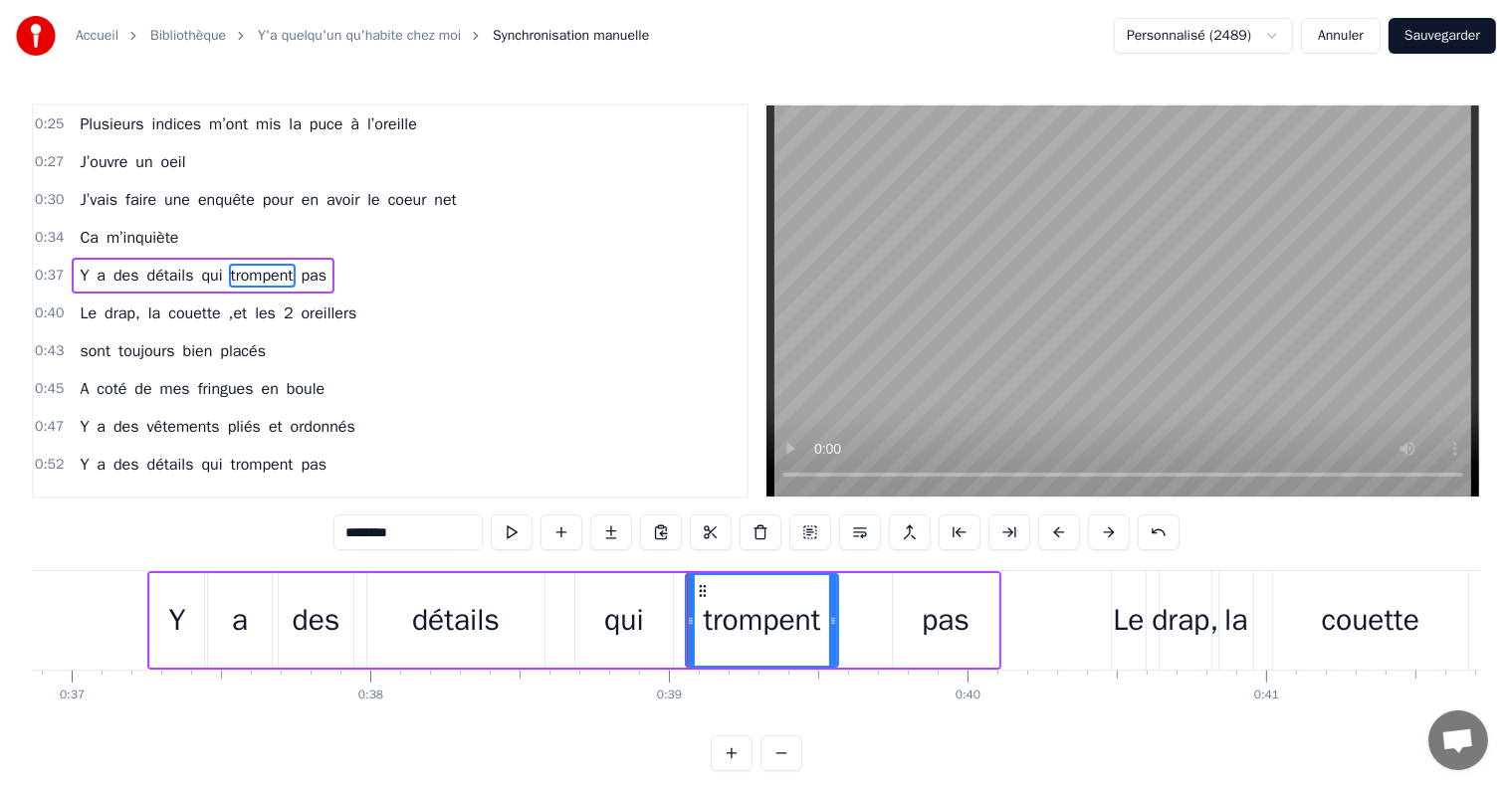 drag, startPoint x: 849, startPoint y: 621, endPoint x: 832, endPoint y: 621, distance: 17 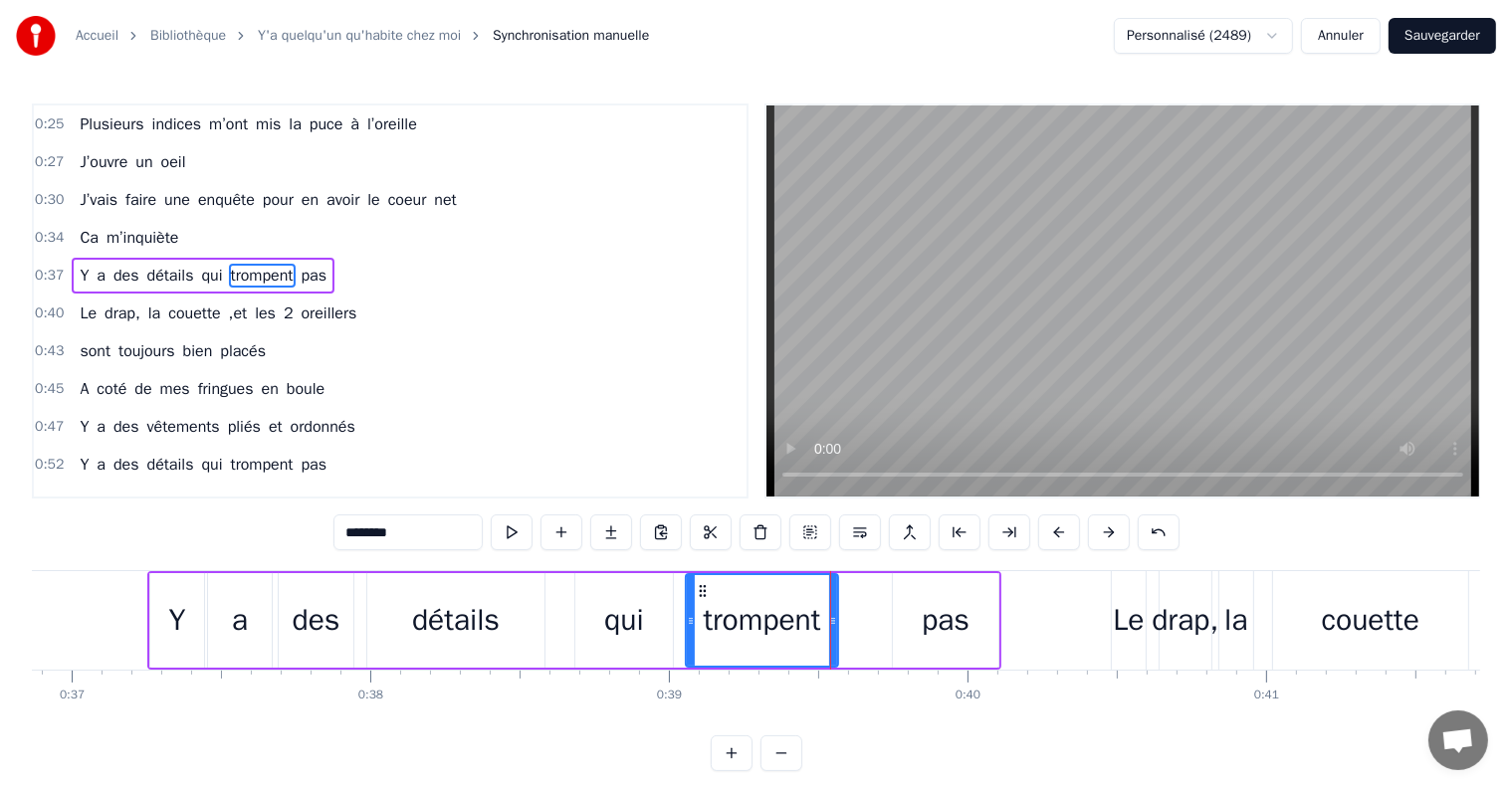 click on "Y" at bounding box center (177, 620) 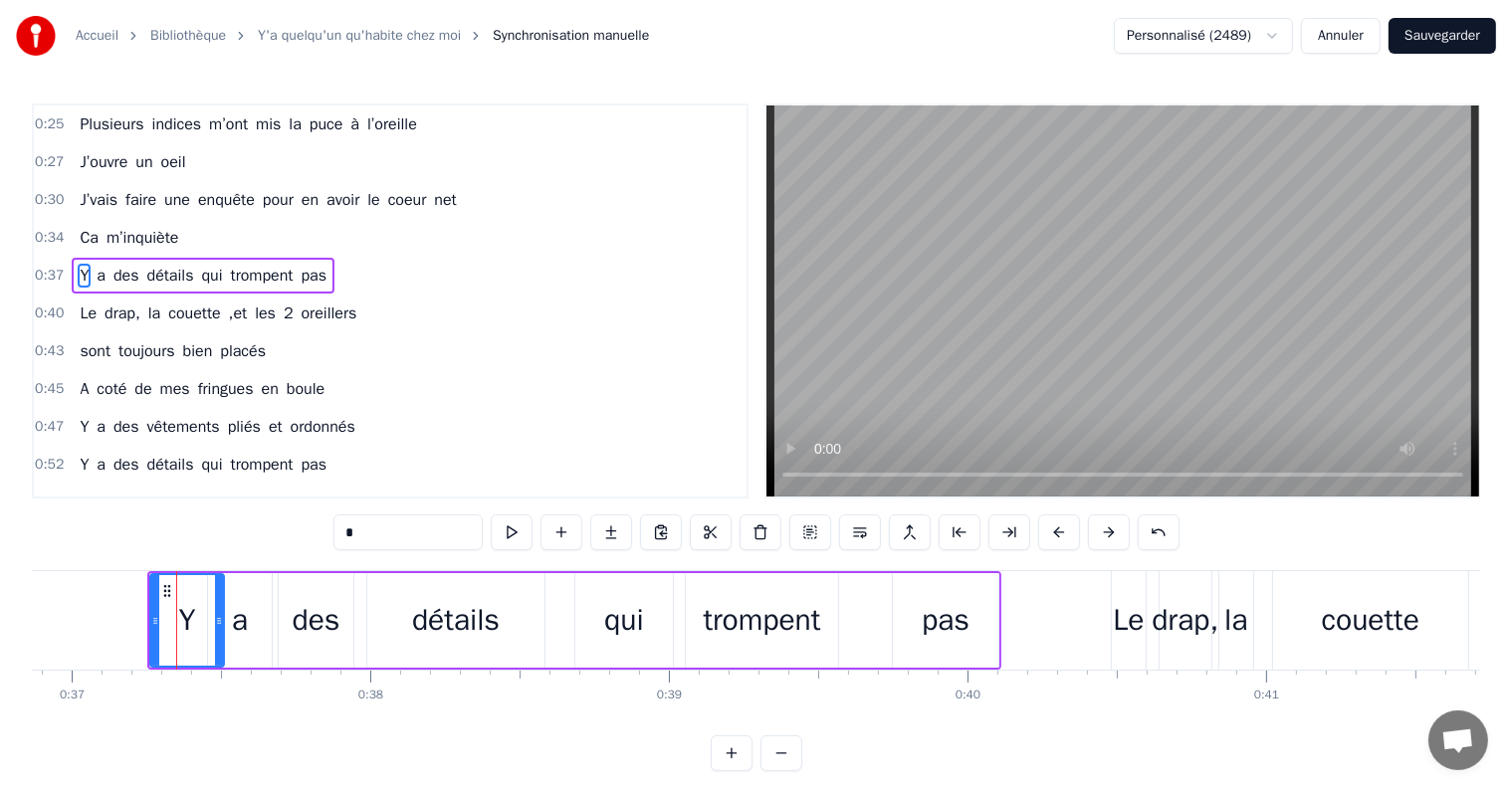 drag, startPoint x: 199, startPoint y: 621, endPoint x: 219, endPoint y: 631, distance: 22.36068 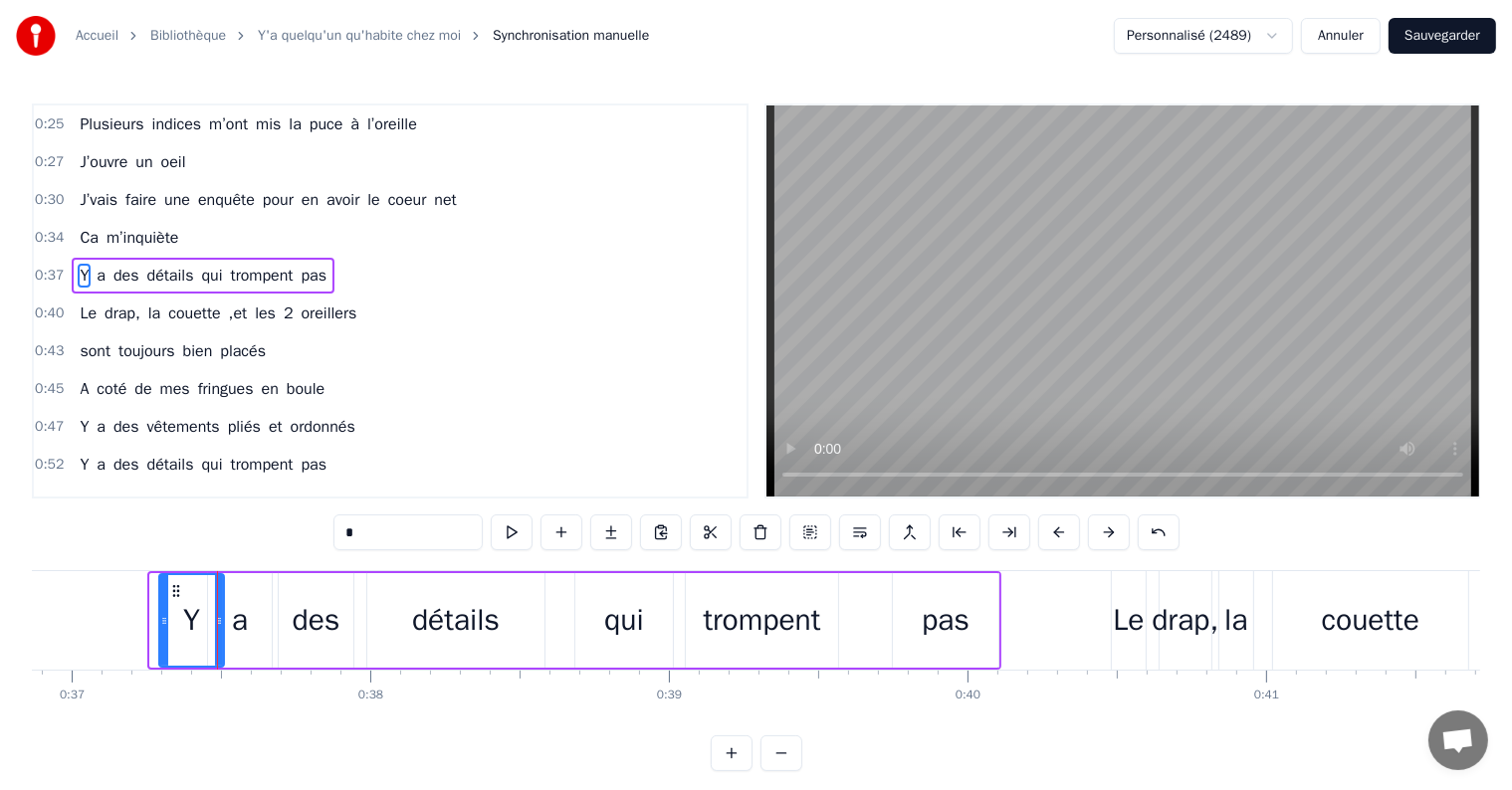 click 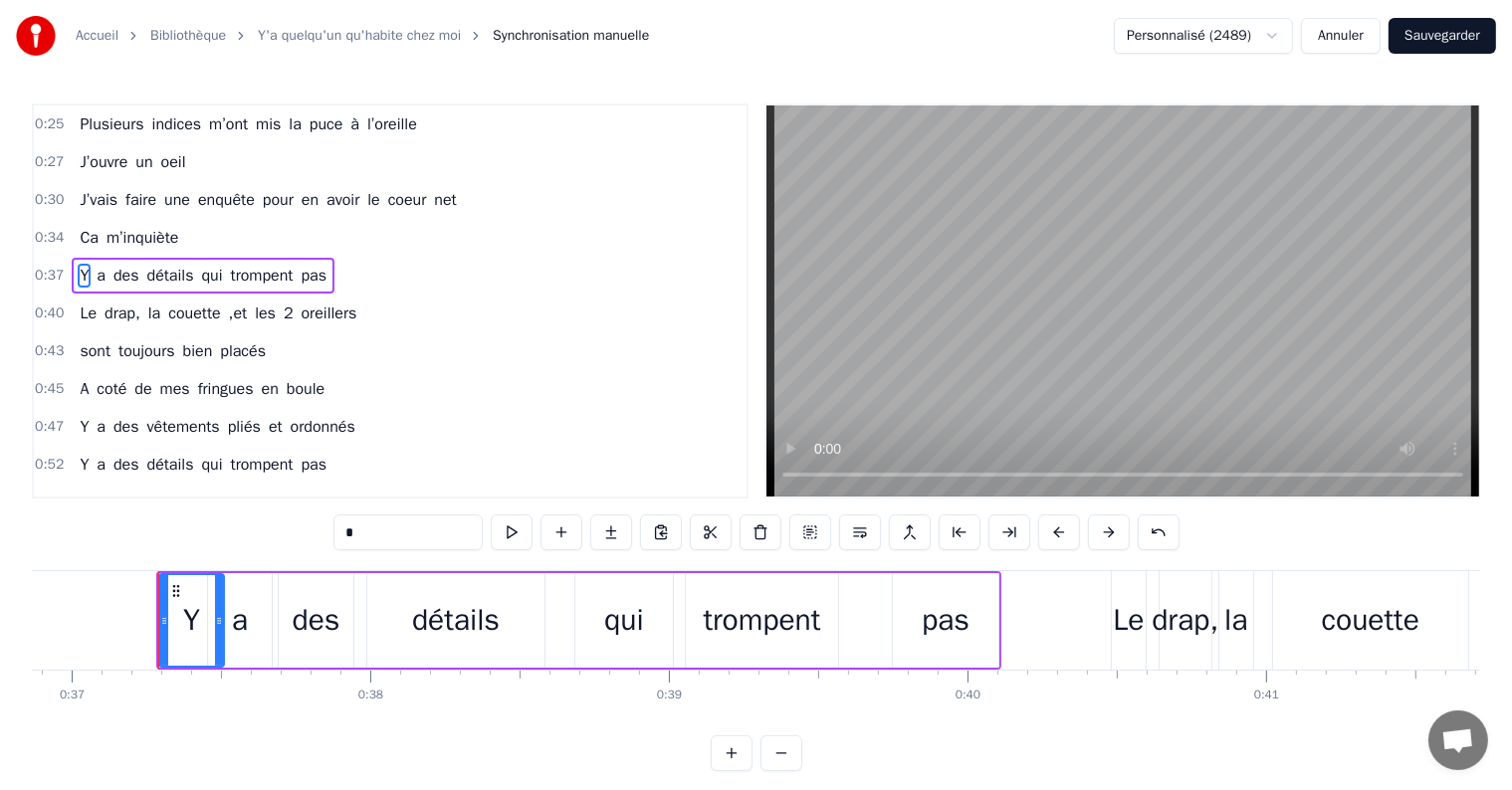 click on "qui" at bounding box center [624, 620] 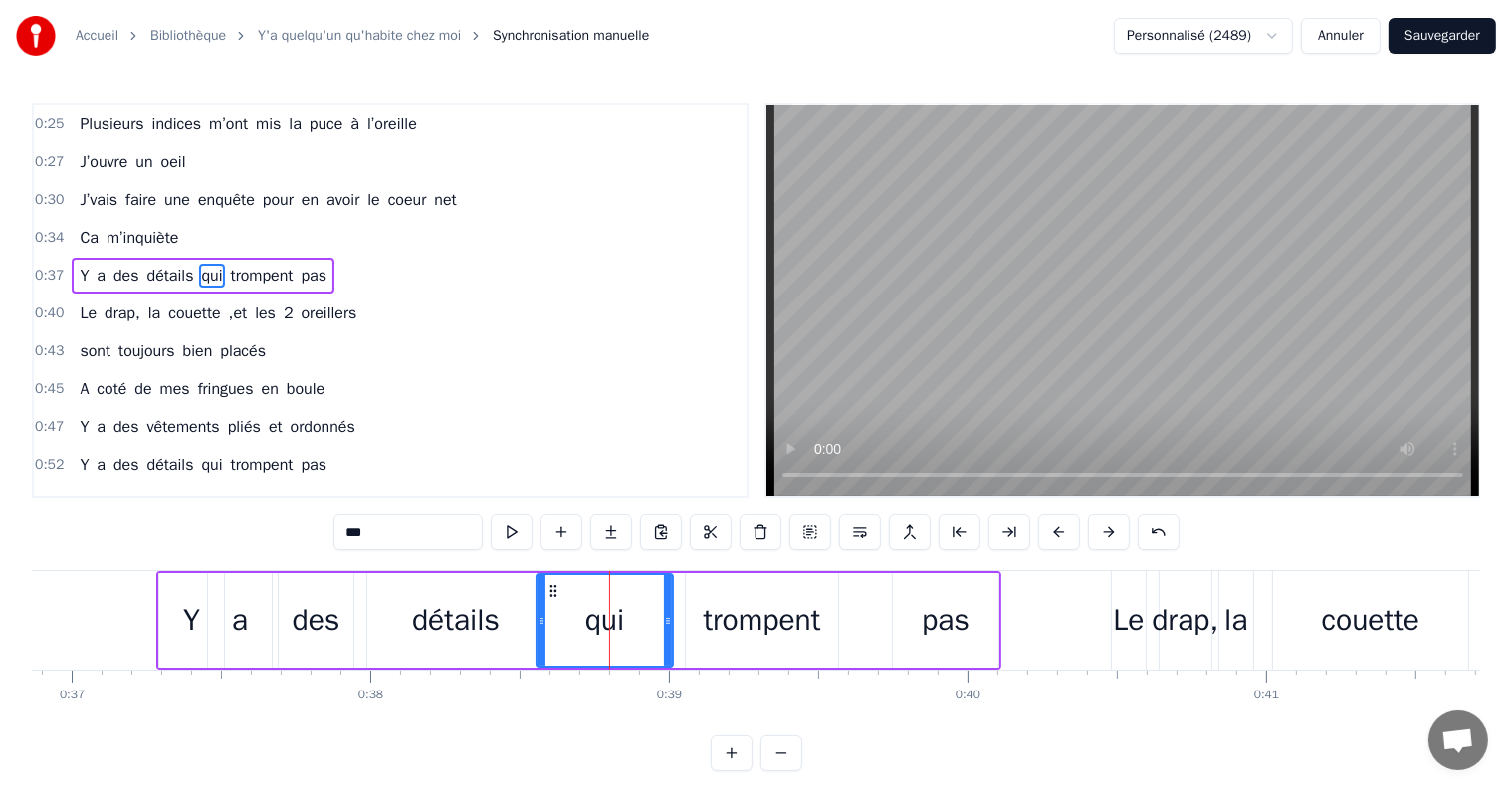 click 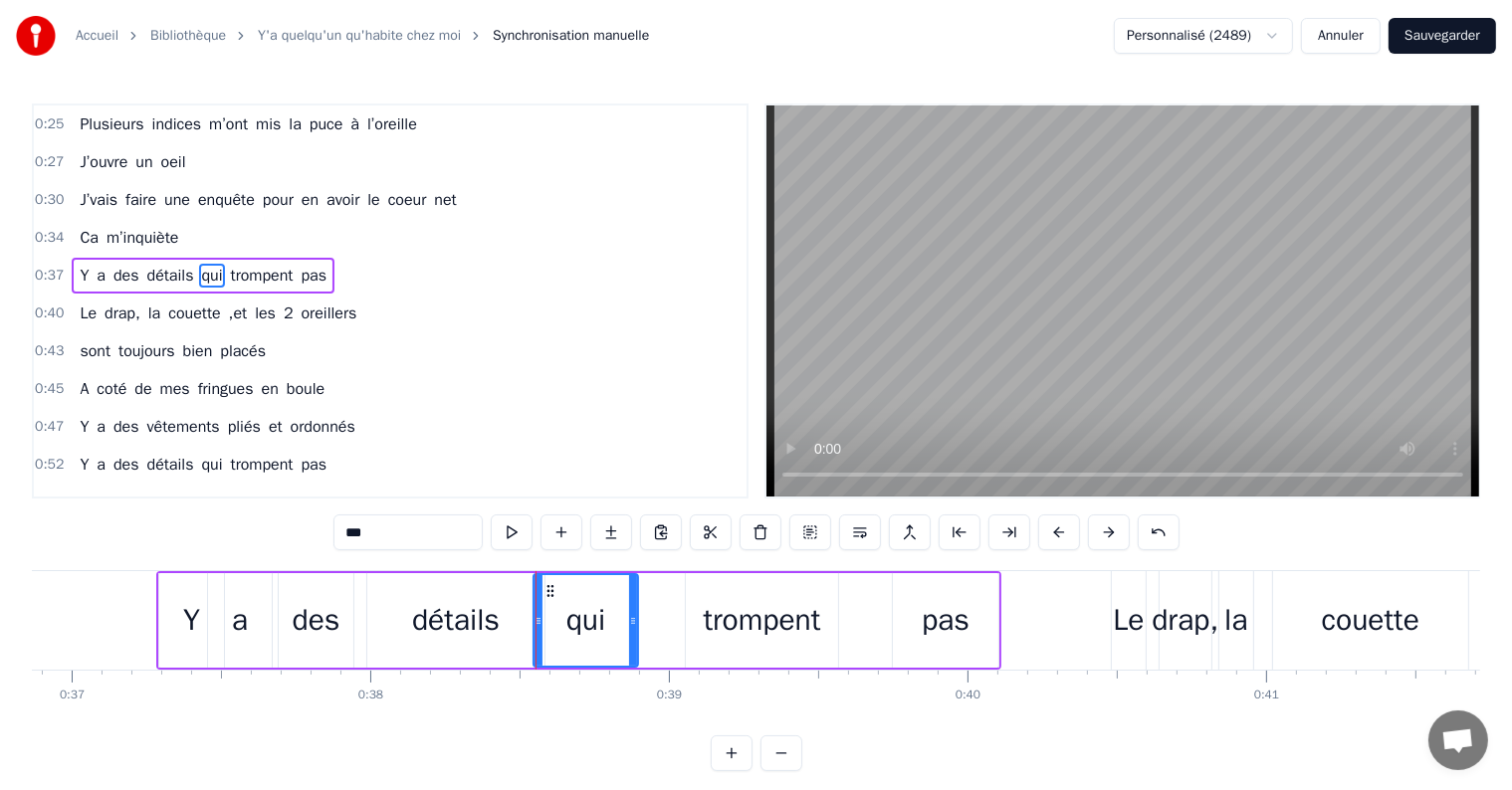 drag, startPoint x: 668, startPoint y: 620, endPoint x: 630, endPoint y: 619, distance: 38.013156 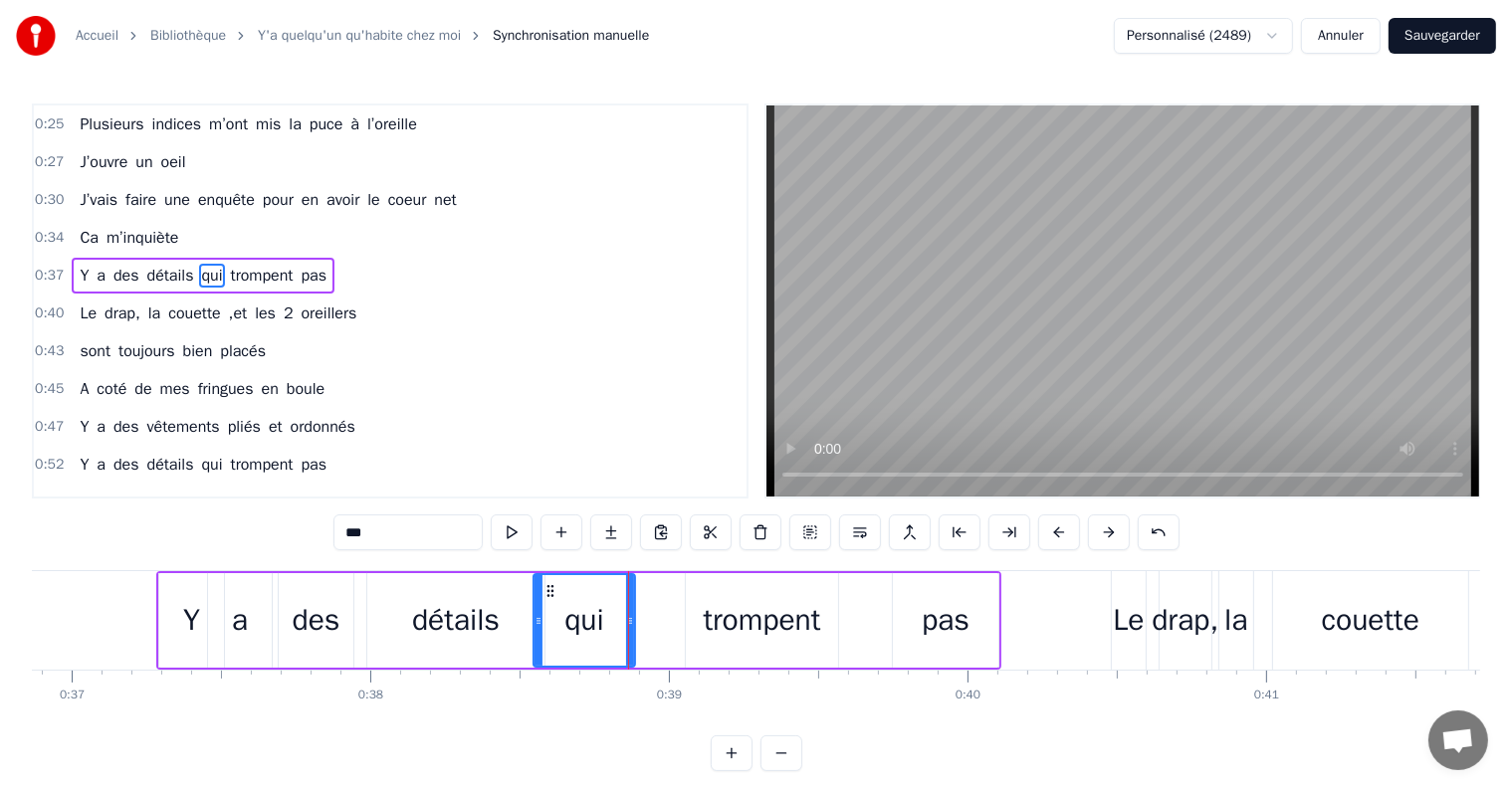 click on "trompent" at bounding box center (761, 620) 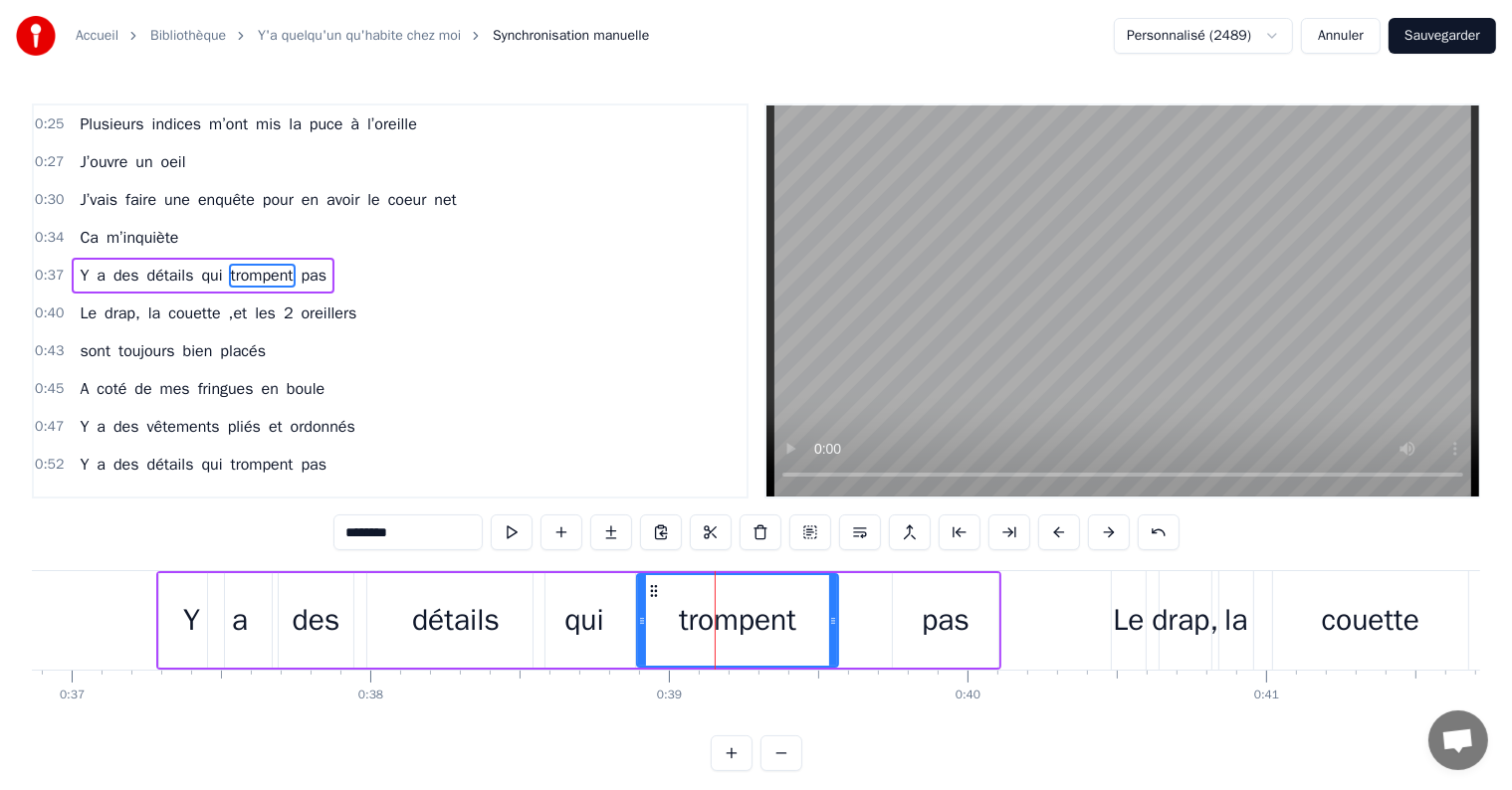 drag, startPoint x: 690, startPoint y: 620, endPoint x: 643, endPoint y: 625, distance: 47.26521 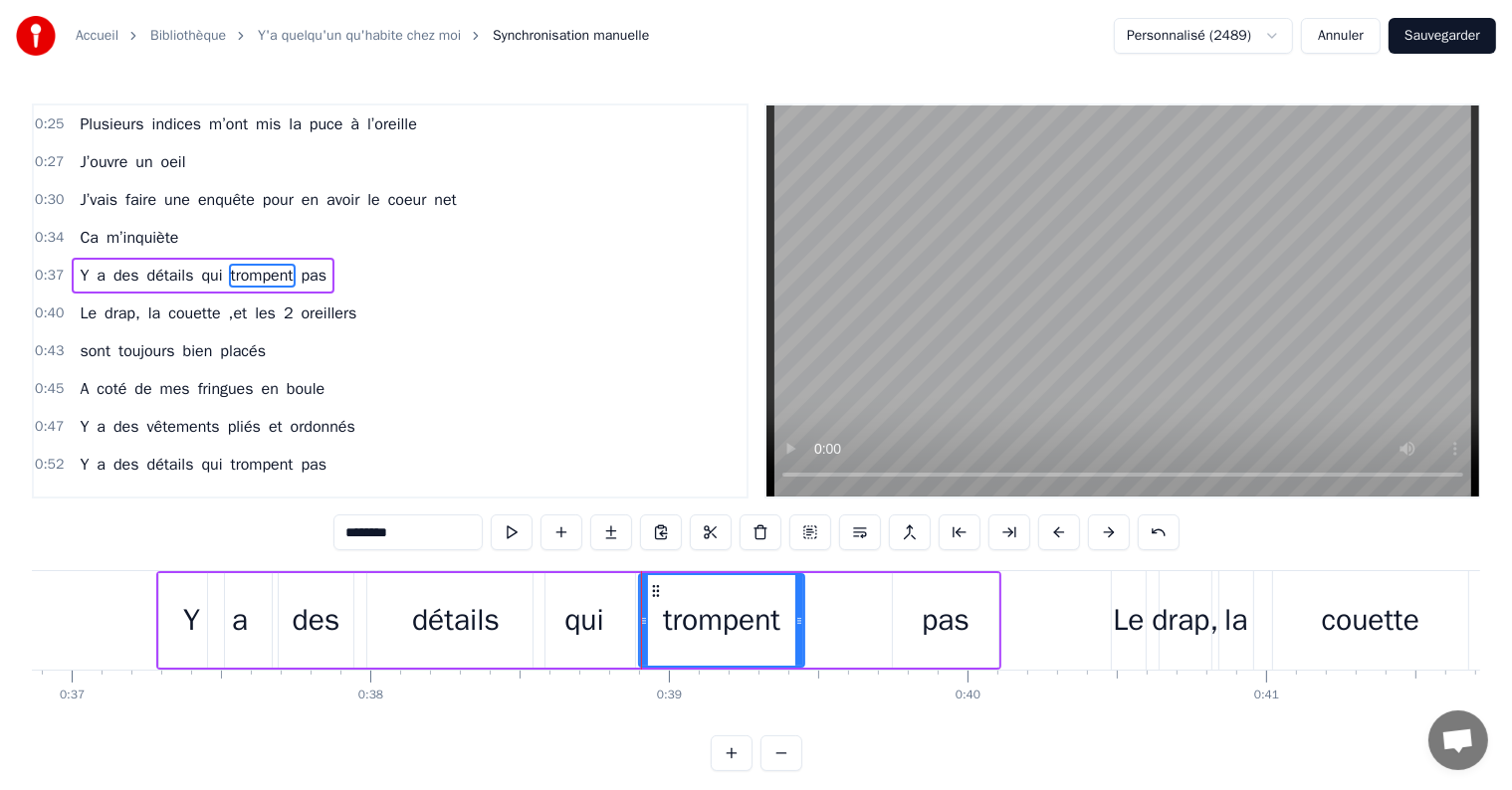 drag, startPoint x: 834, startPoint y: 620, endPoint x: 799, endPoint y: 626, distance: 35.510562 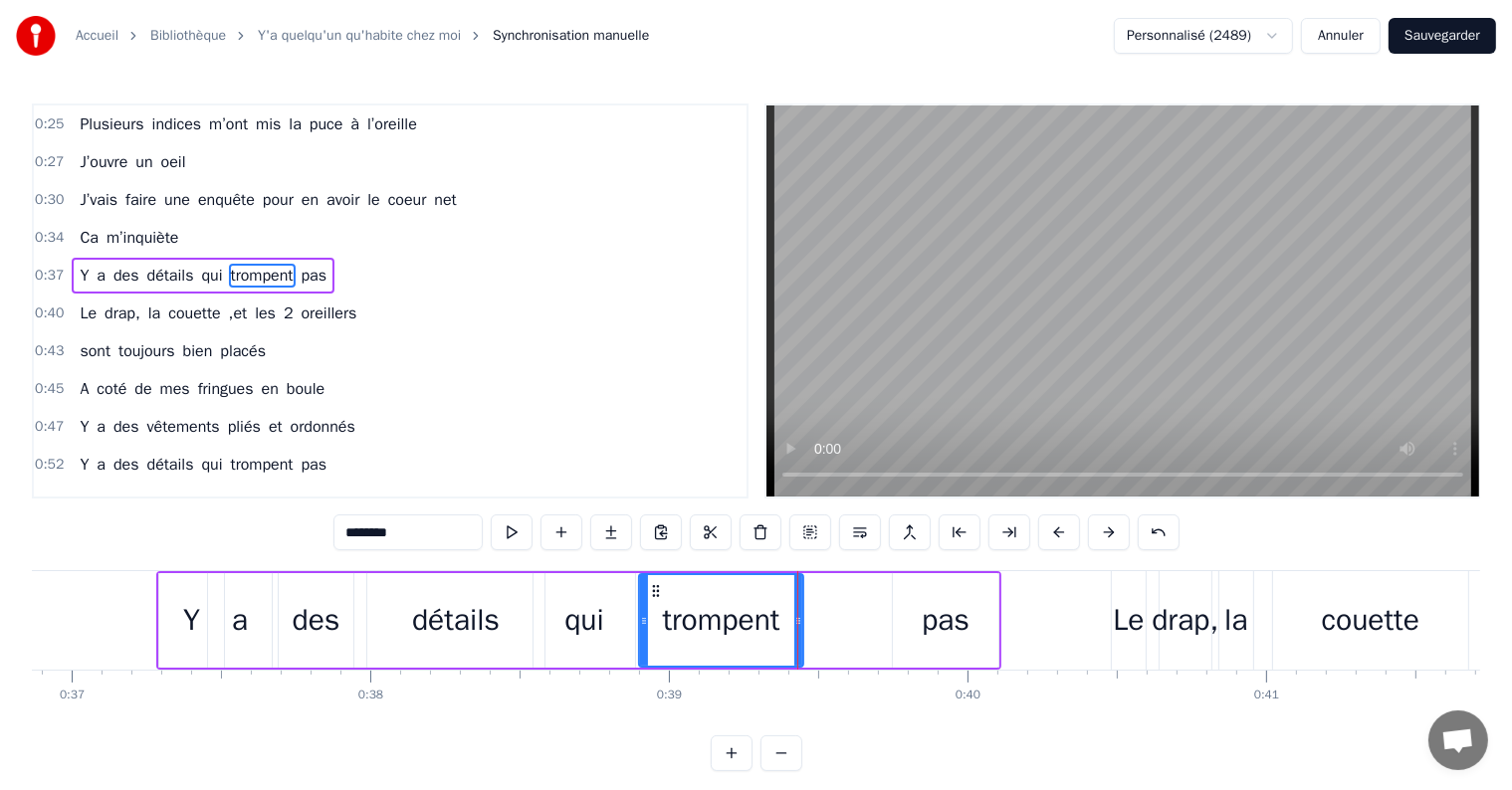 click on "pas" at bounding box center [946, 620] 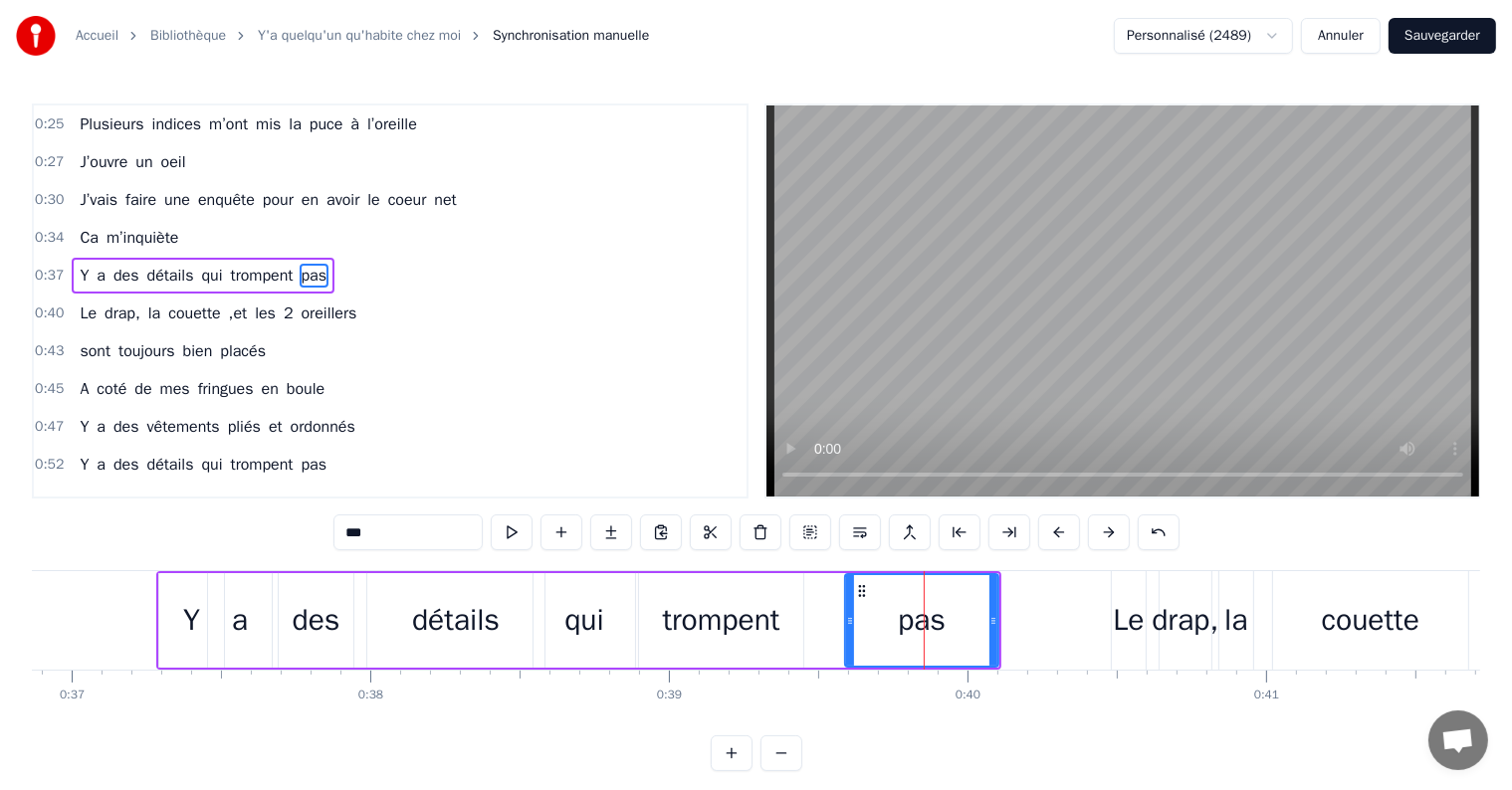 drag, startPoint x: 896, startPoint y: 623, endPoint x: 860, endPoint y: 628, distance: 36.345564 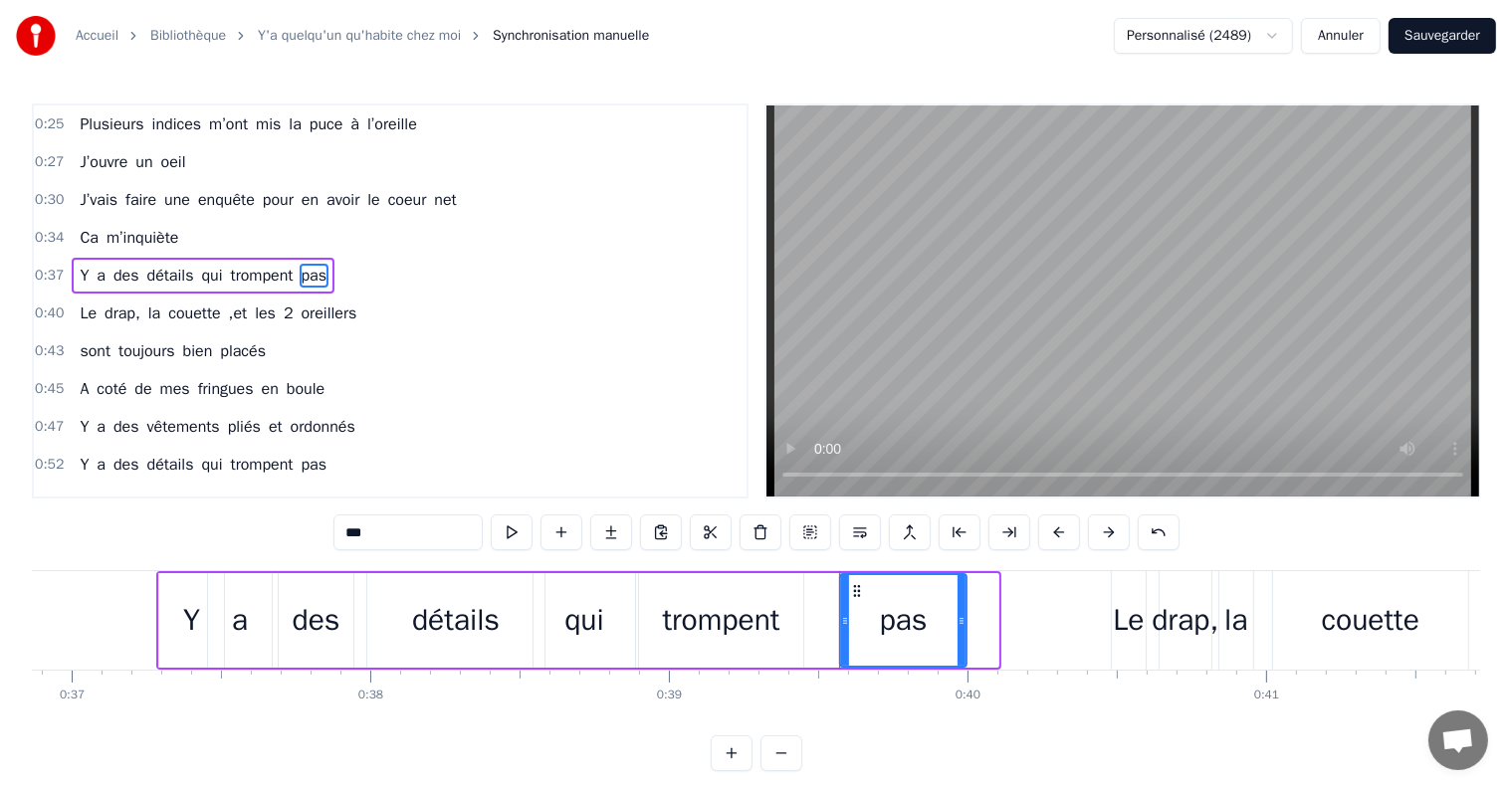 drag, startPoint x: 989, startPoint y: 618, endPoint x: 958, endPoint y: 618, distance: 31 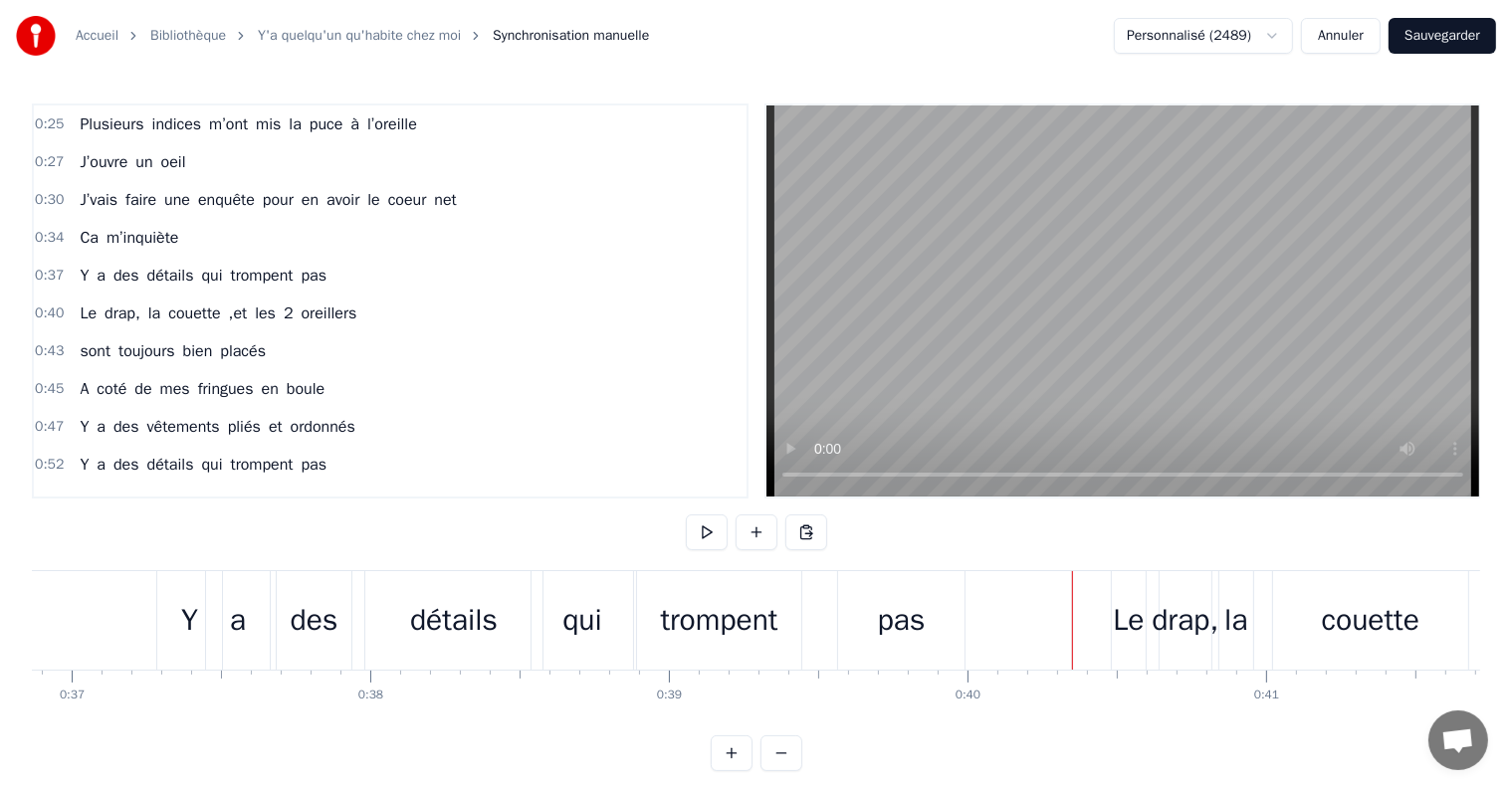 click on "drap," at bounding box center [122, 313] 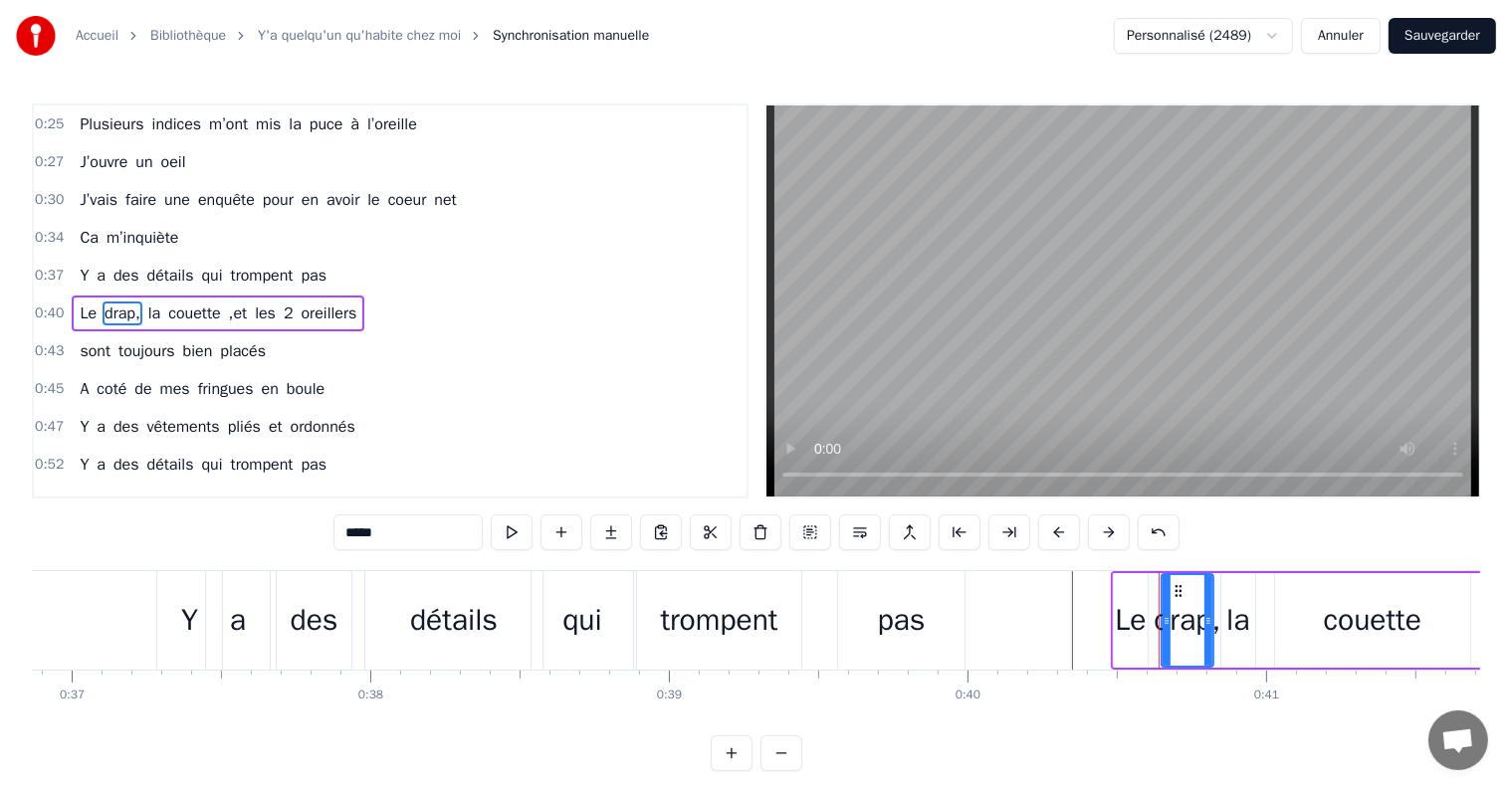 scroll, scrollTop: 5, scrollLeft: 0, axis: vertical 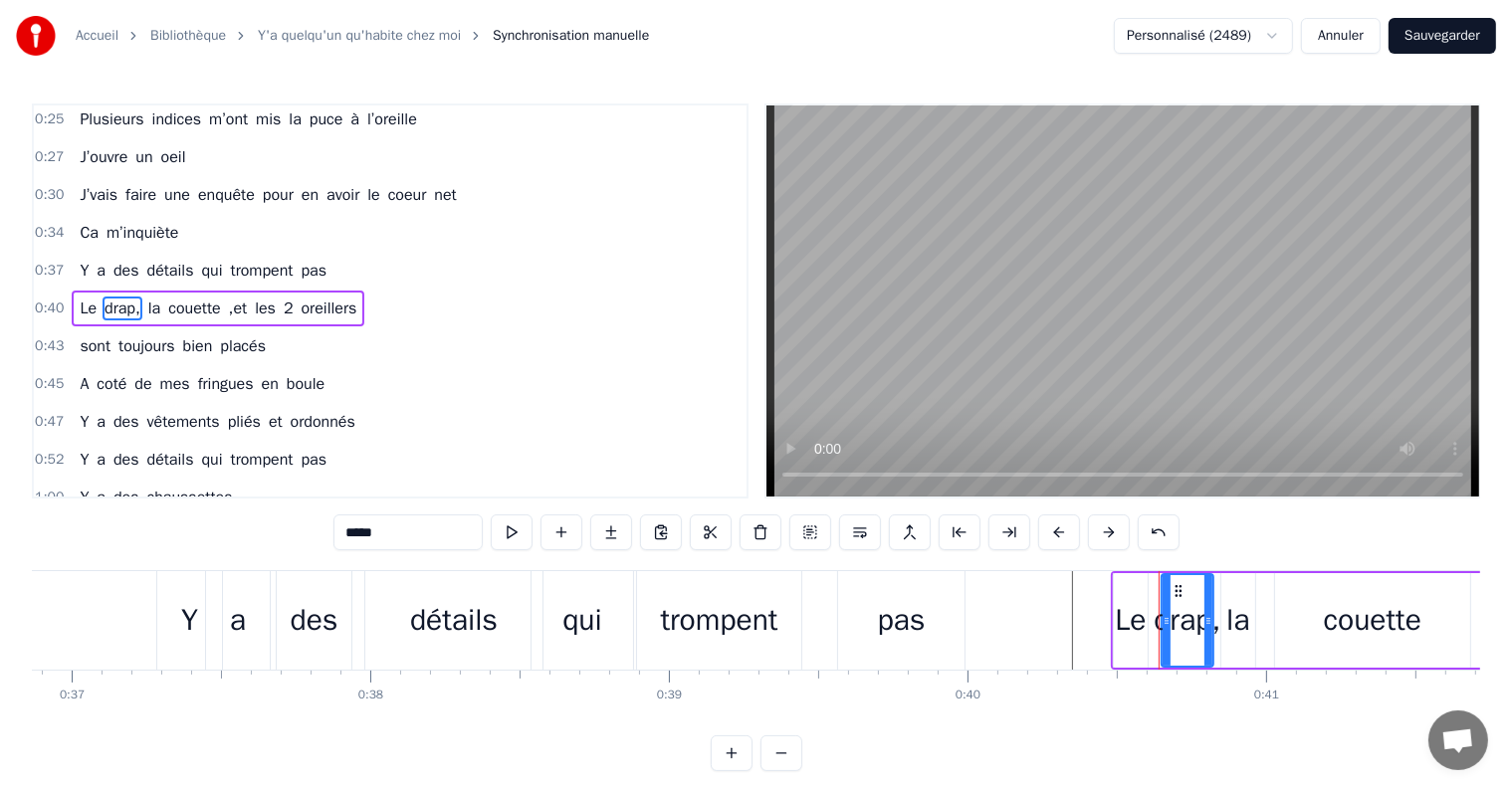 click on "oreillers" at bounding box center (329, 308) 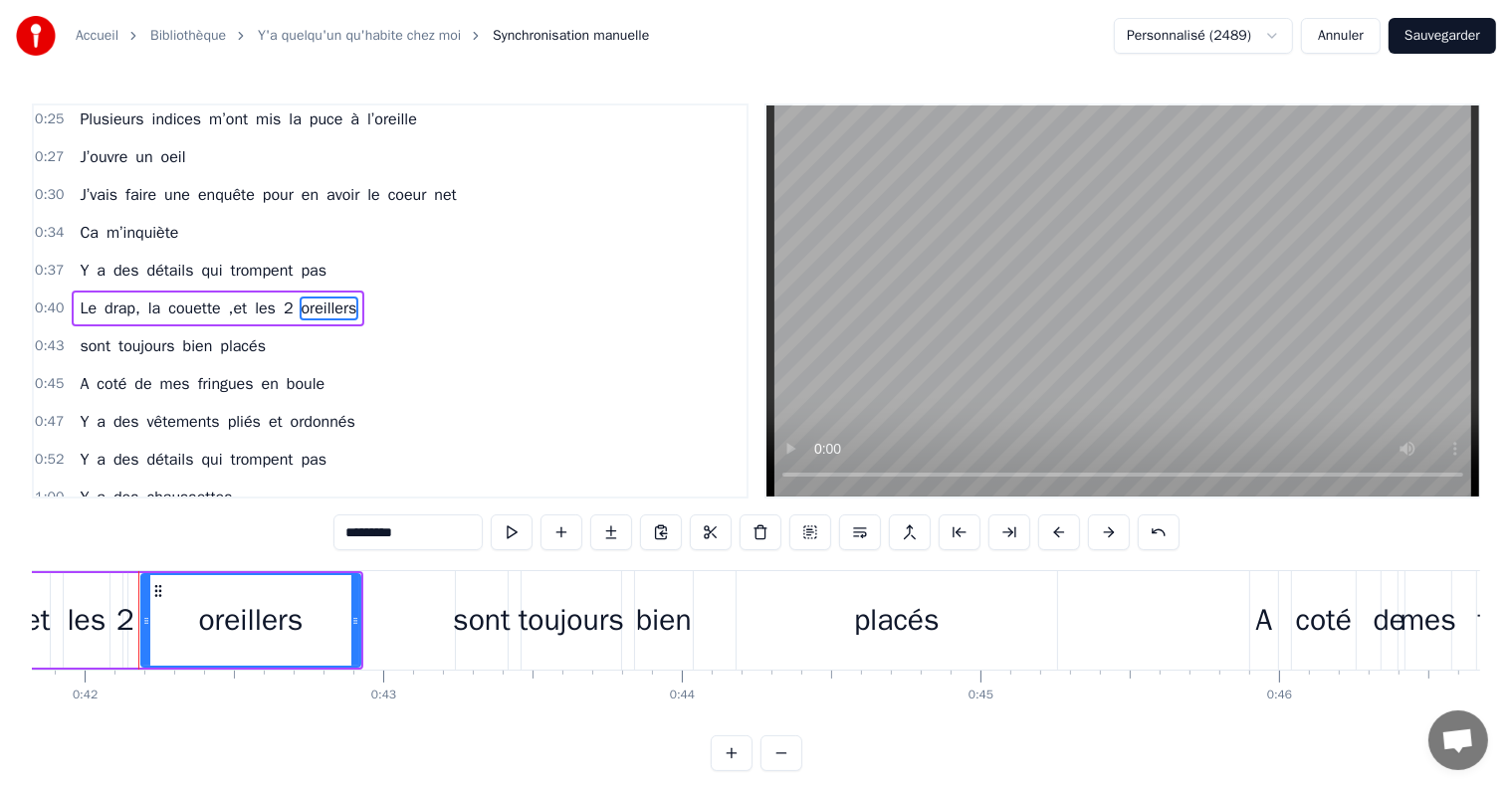 scroll, scrollTop: 0, scrollLeft: 12495, axis: horizontal 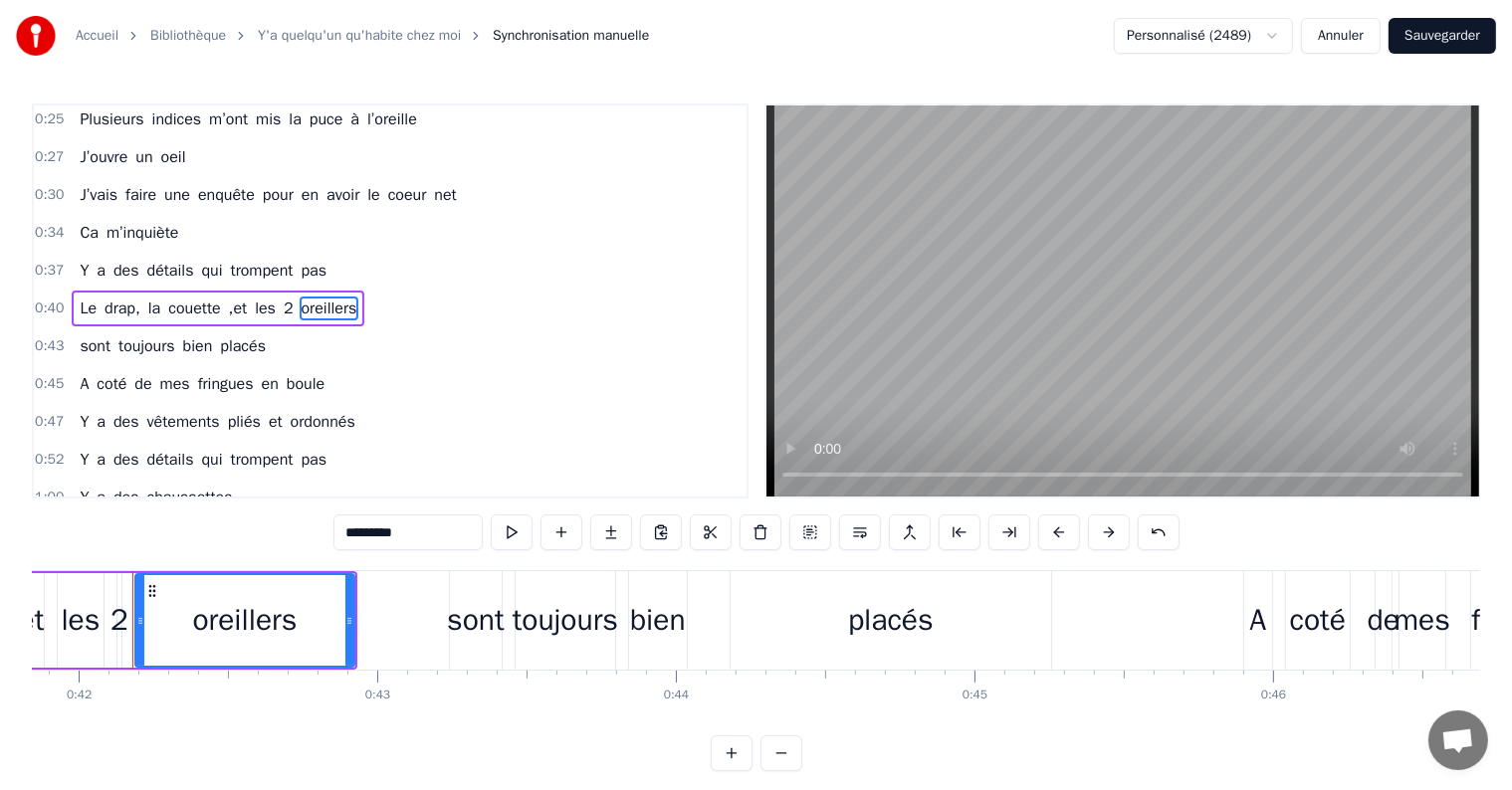 click on "sont" at bounding box center (476, 620) 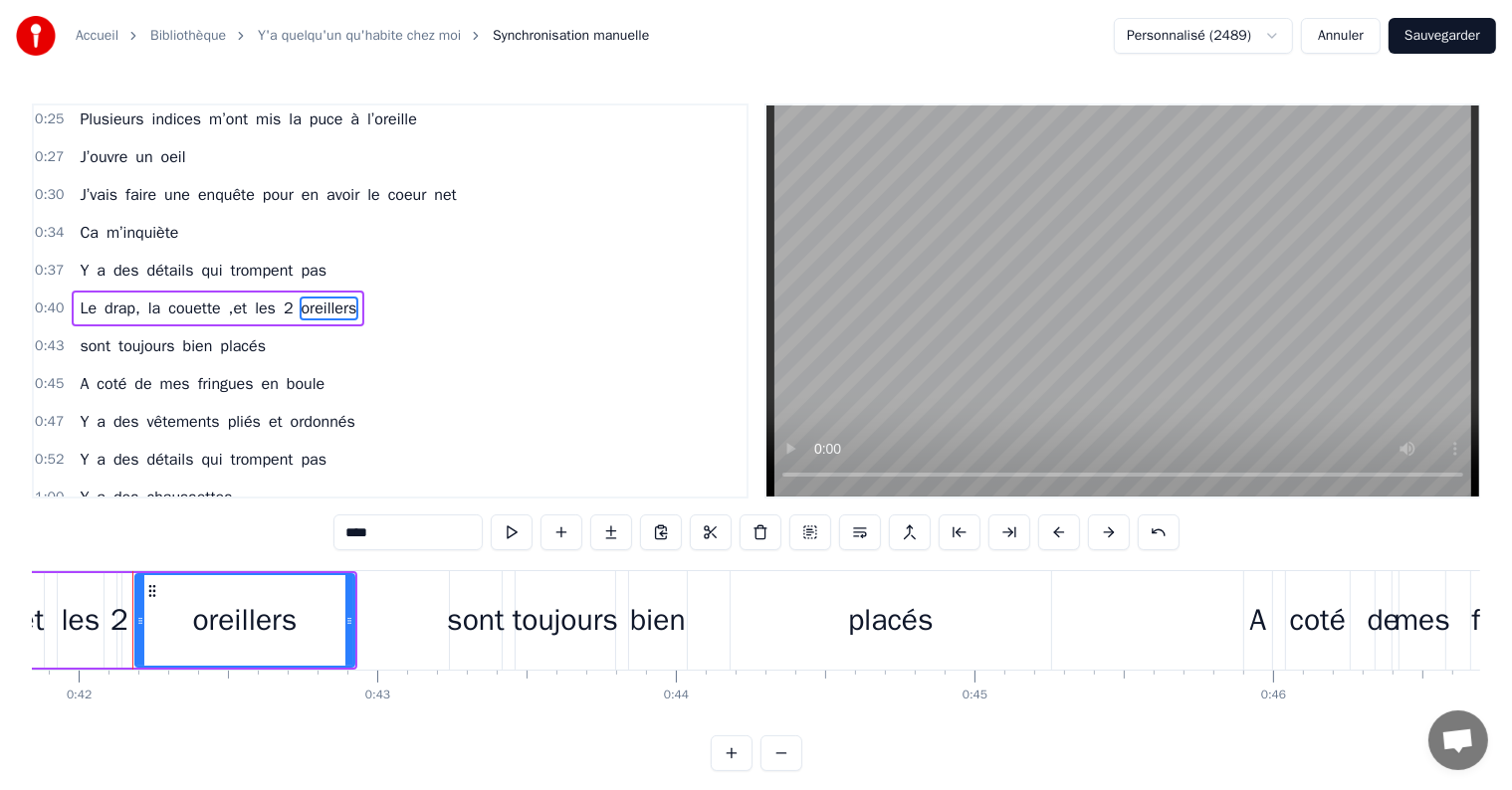 scroll, scrollTop: 42, scrollLeft: 0, axis: vertical 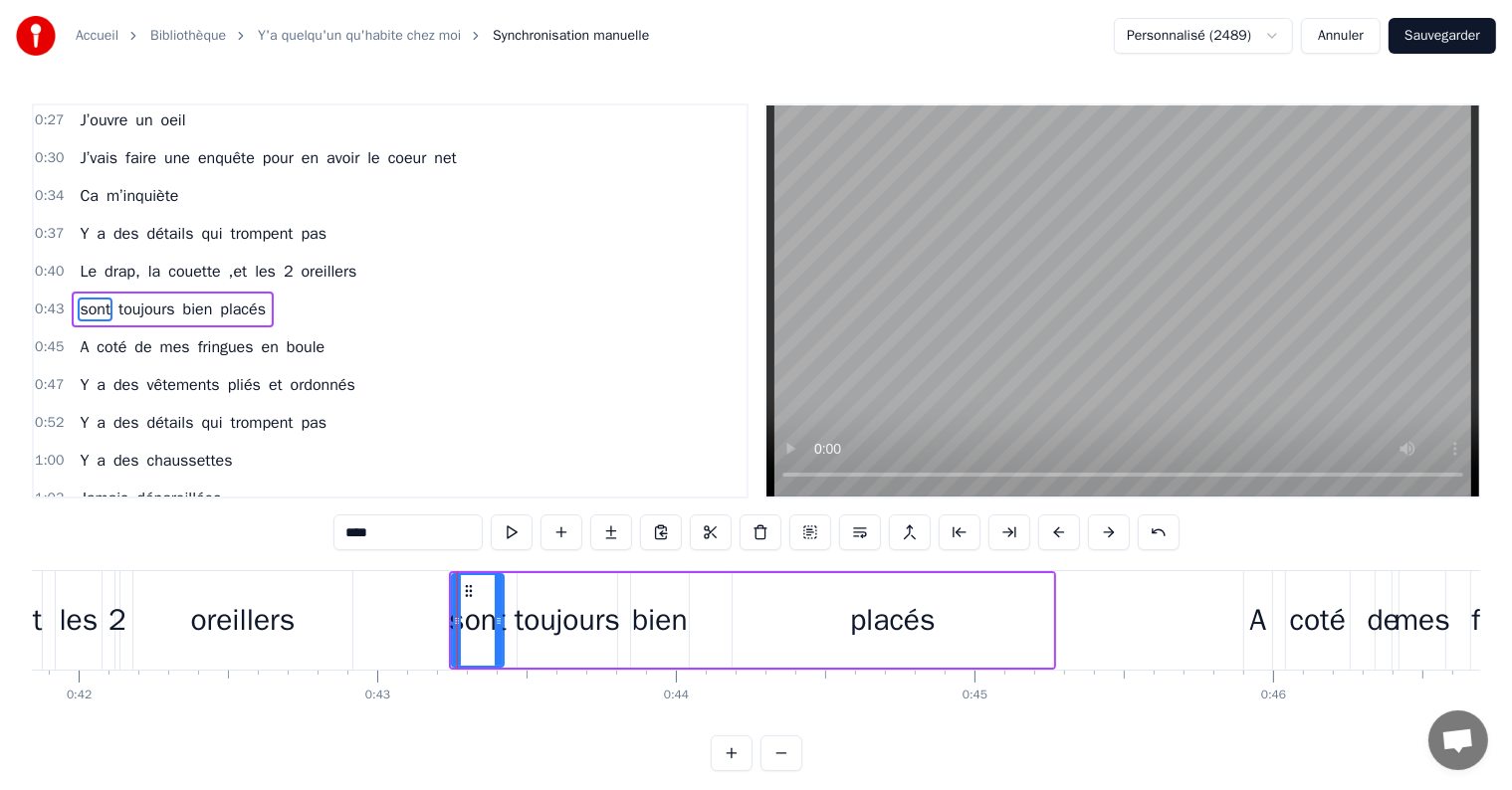 click on "placés" at bounding box center [893, 620] 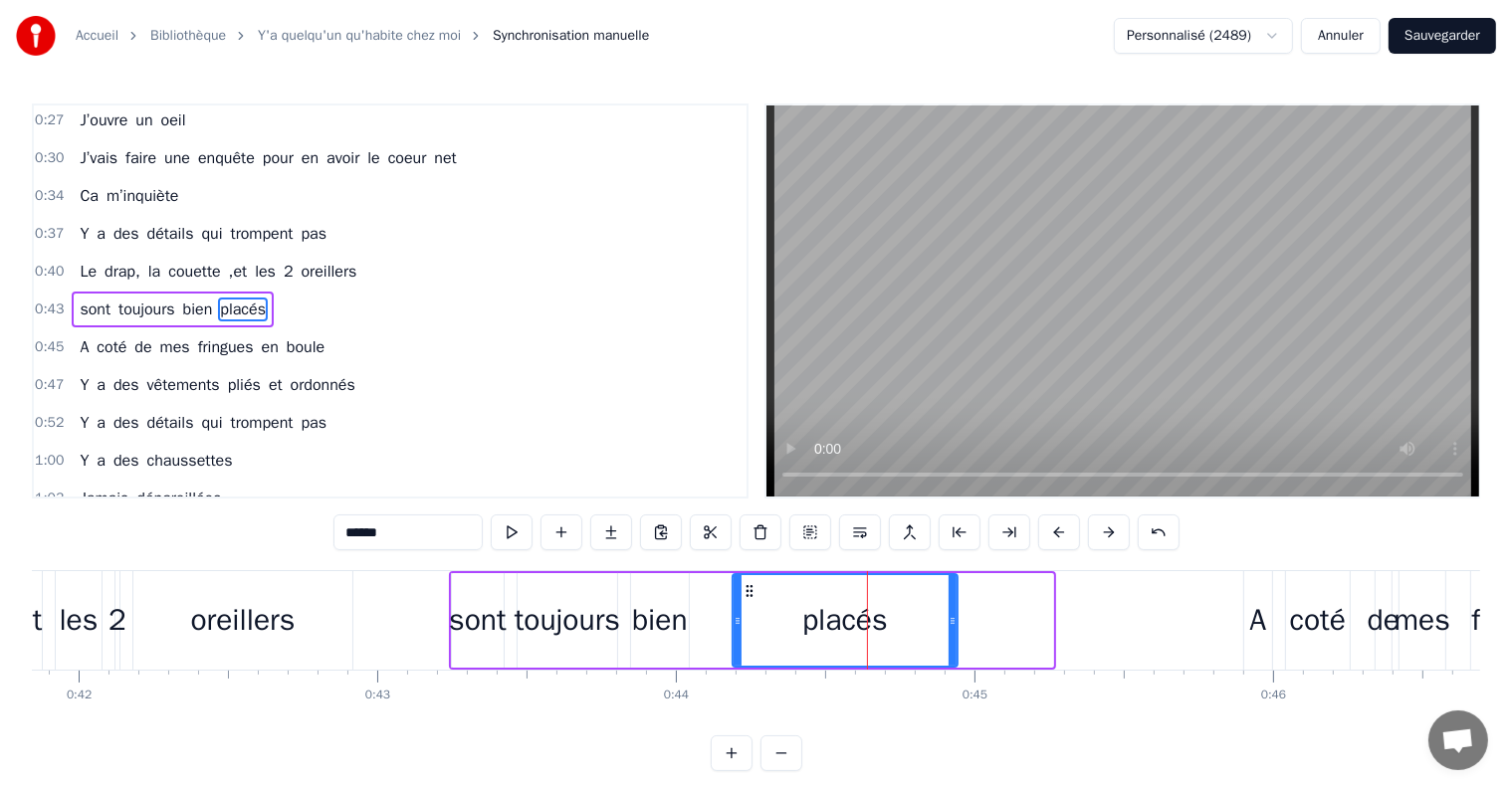 drag, startPoint x: 1047, startPoint y: 621, endPoint x: 954, endPoint y: 634, distance: 93.90421 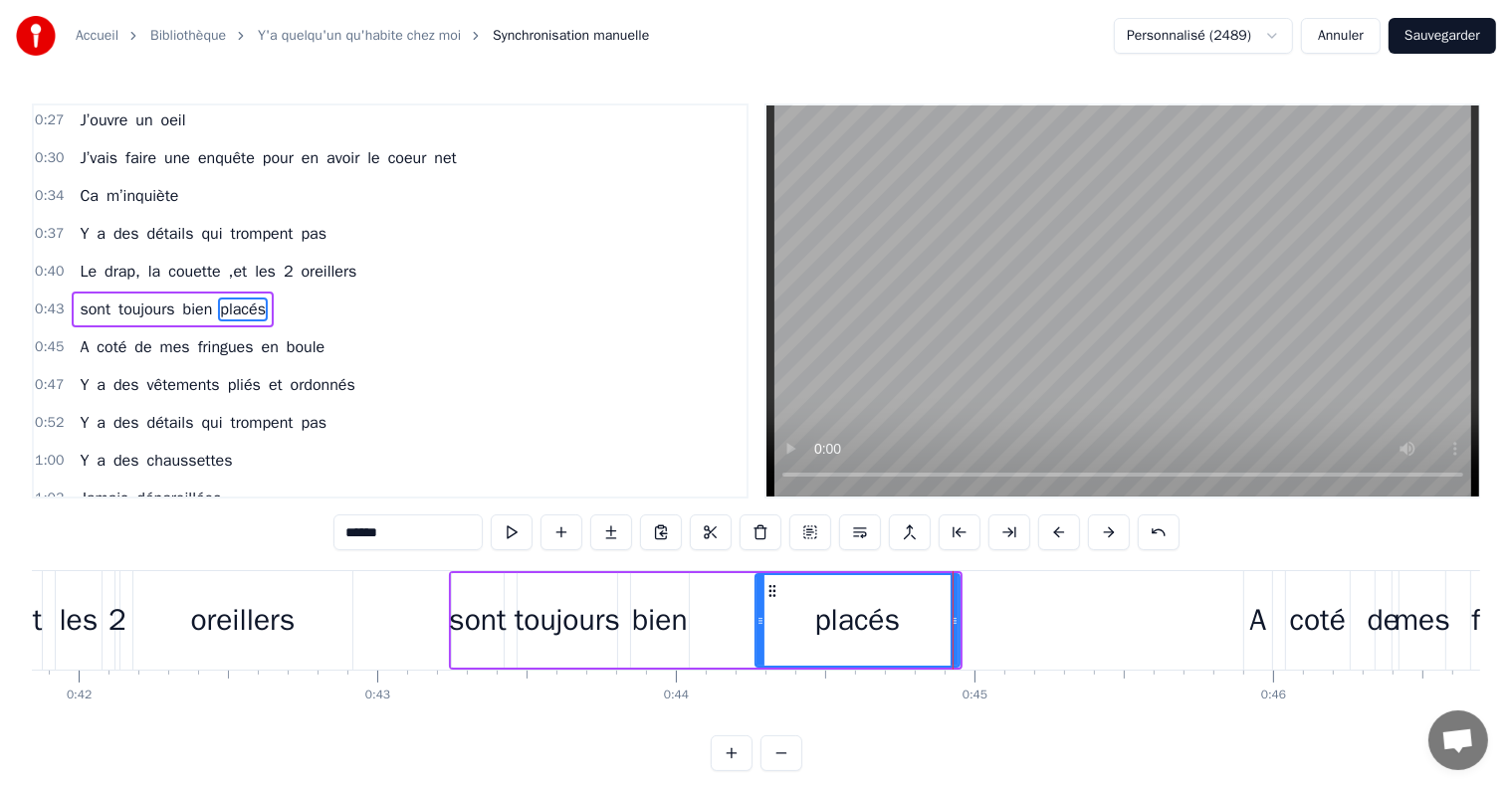 drag, startPoint x: 737, startPoint y: 624, endPoint x: 759, endPoint y: 626, distance: 22.090722 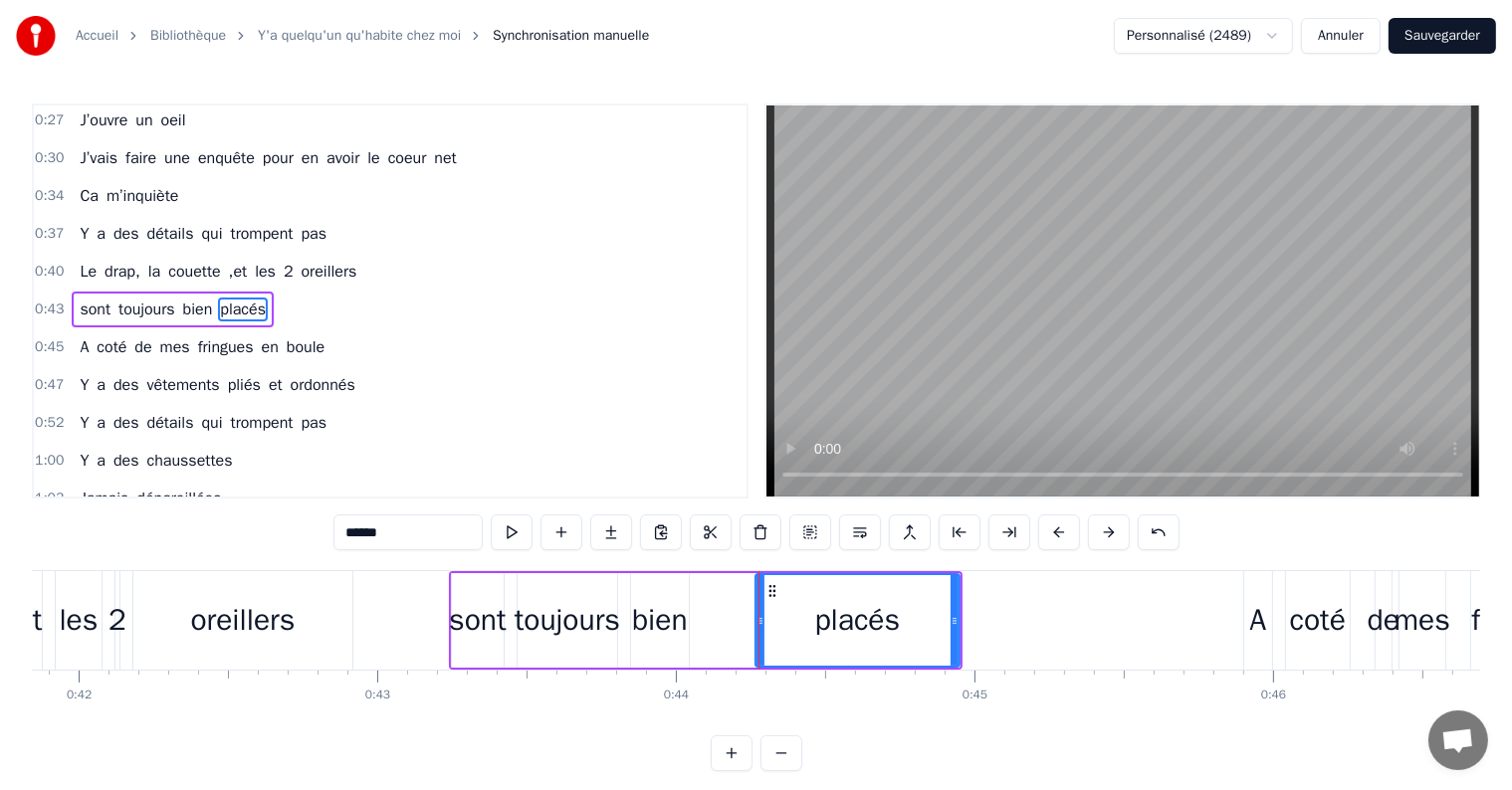 click on "sont toujours bien placés" at bounding box center [706, 620] 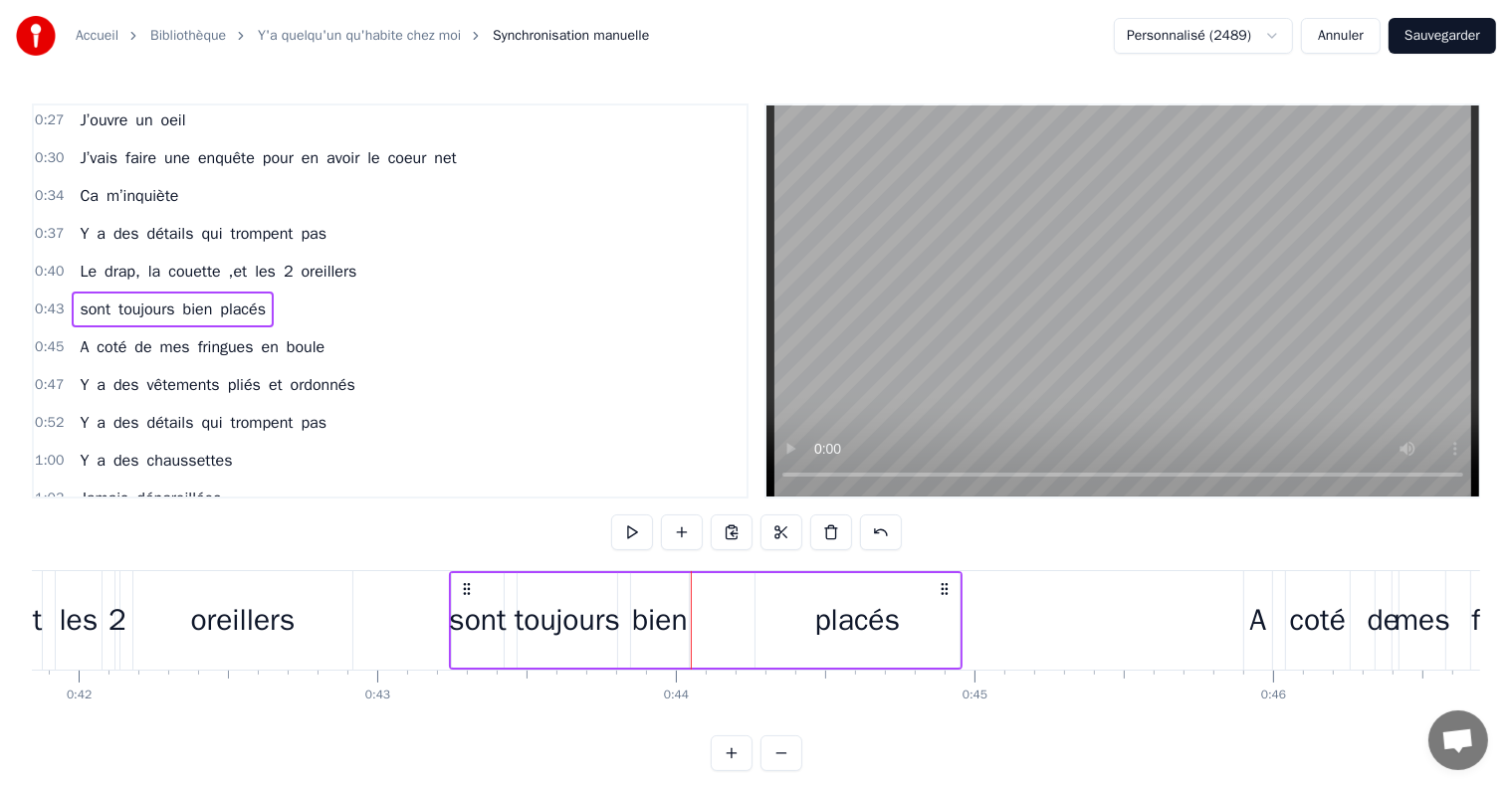 click on "bien" at bounding box center (660, 620) 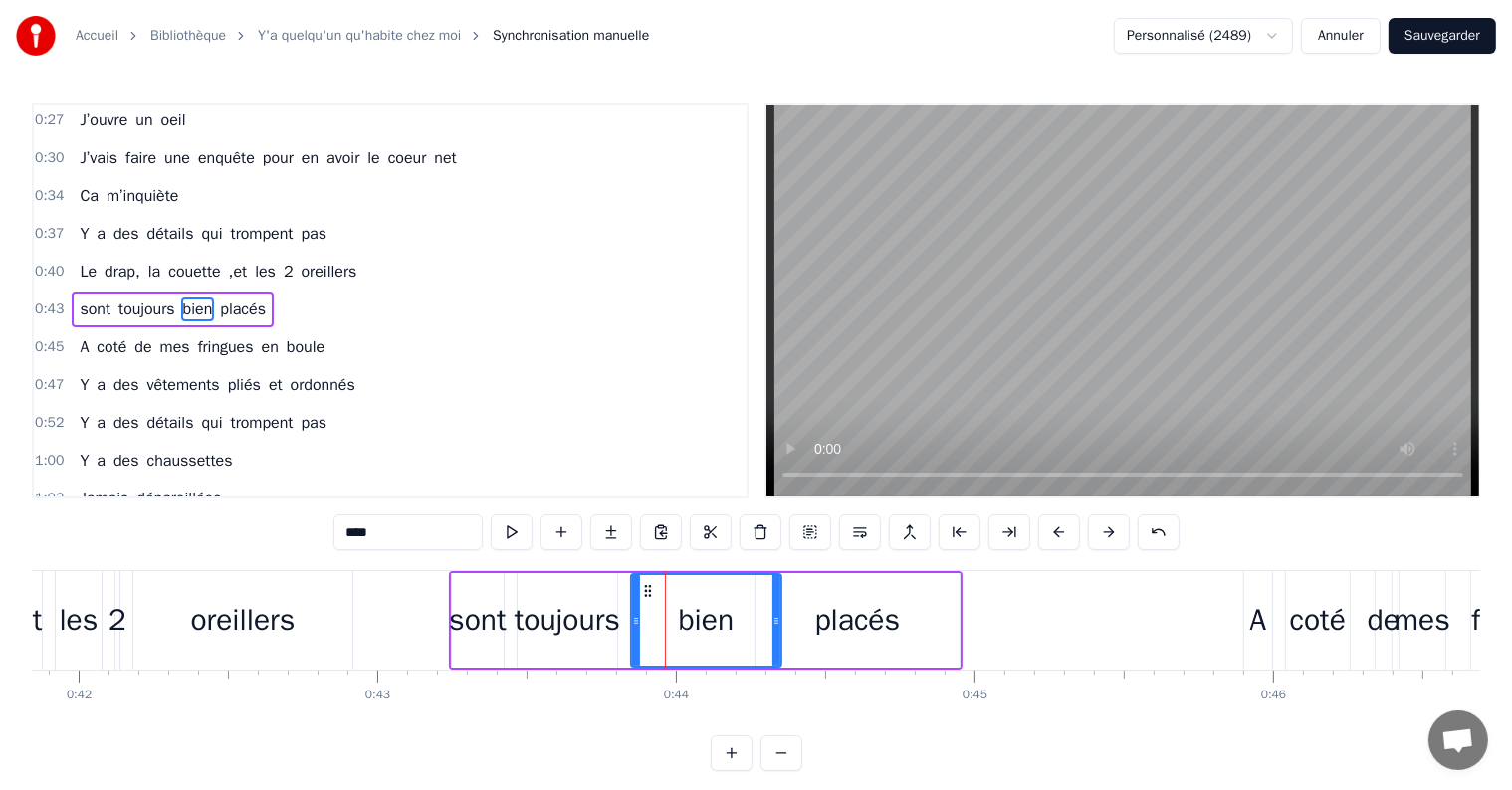drag, startPoint x: 685, startPoint y: 622, endPoint x: 776, endPoint y: 626, distance: 91.08787 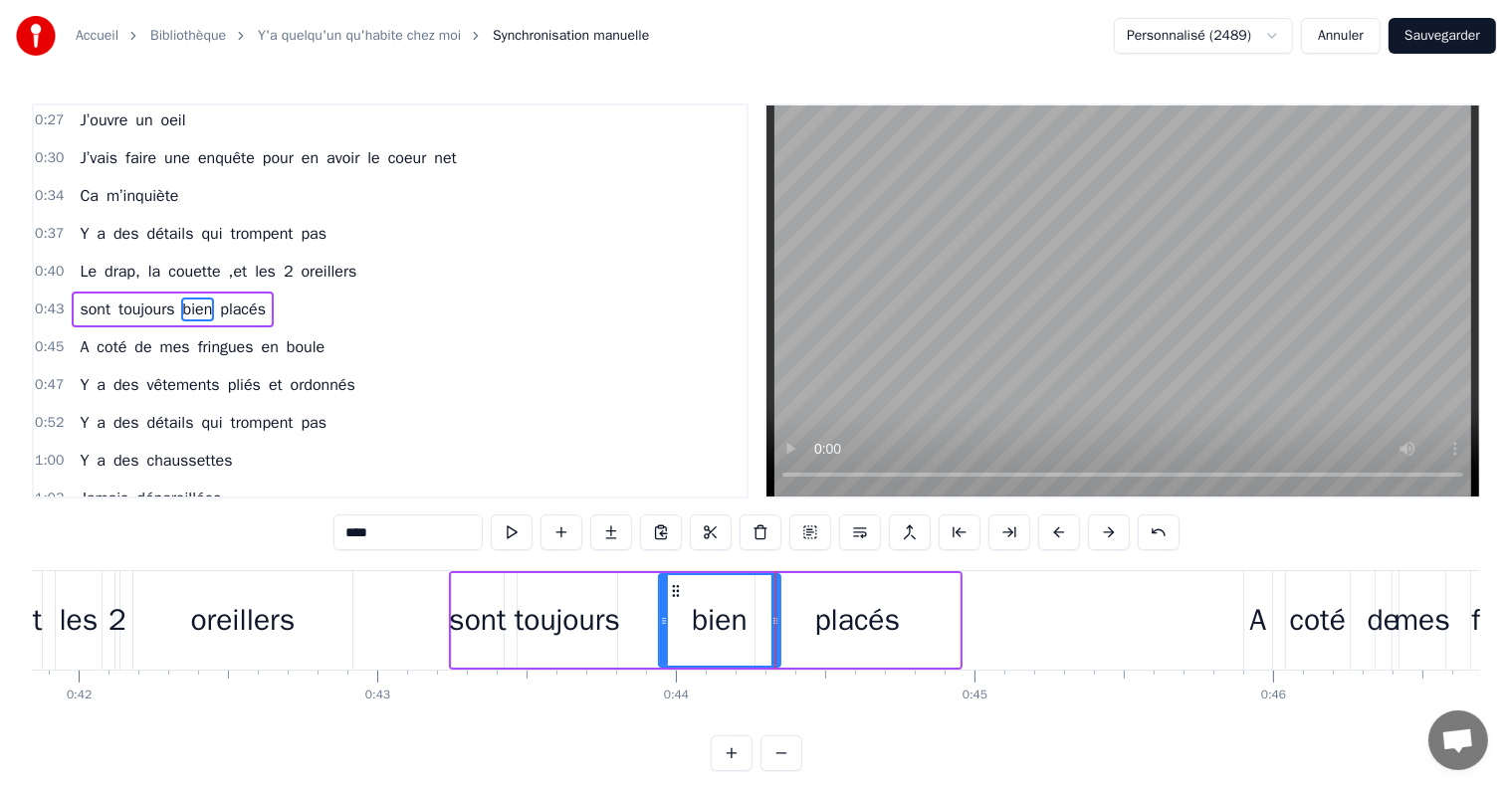 drag, startPoint x: 631, startPoint y: 624, endPoint x: 659, endPoint y: 627, distance: 28.160256 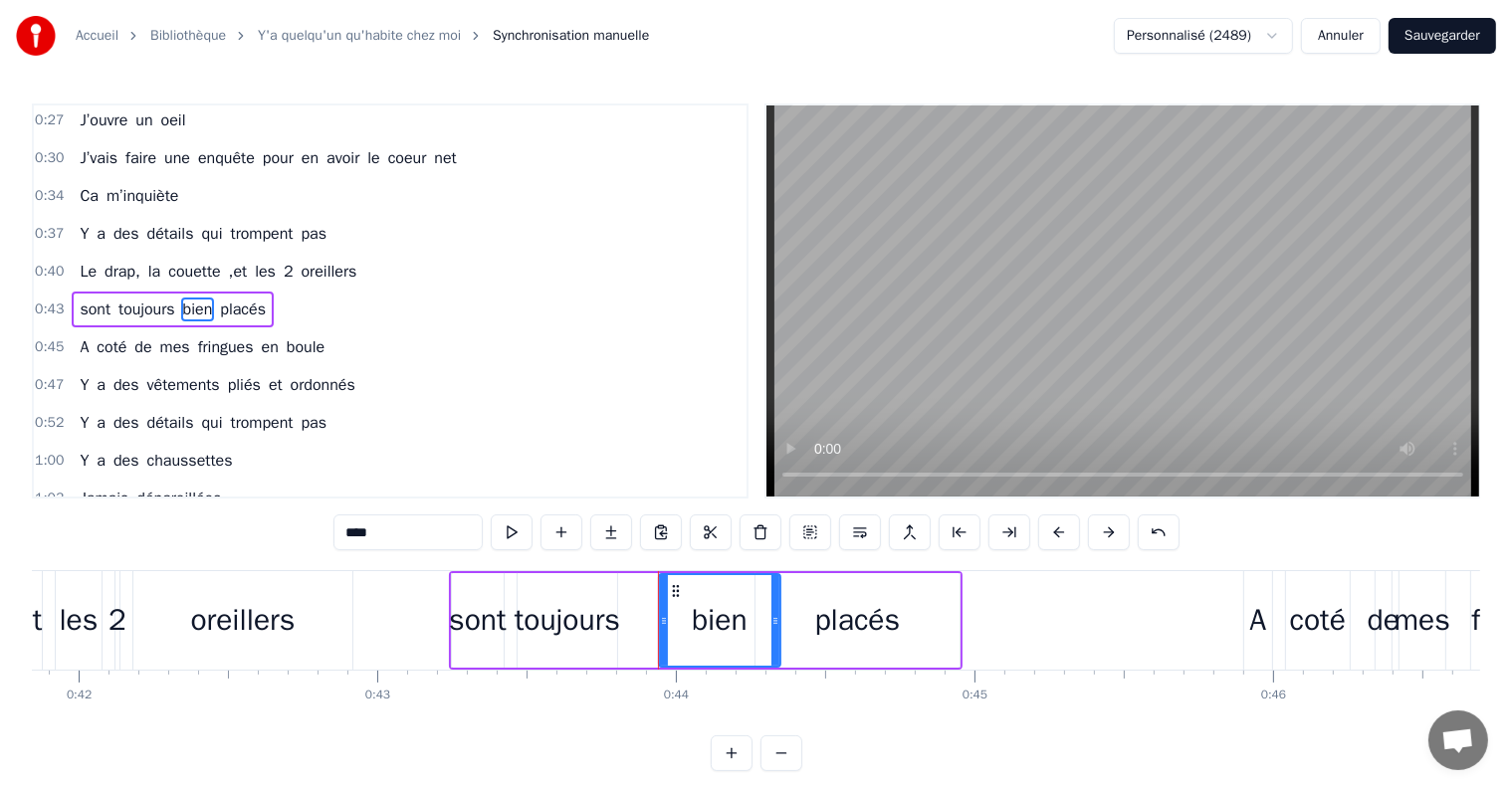 click on "toujours" at bounding box center [567, 620] 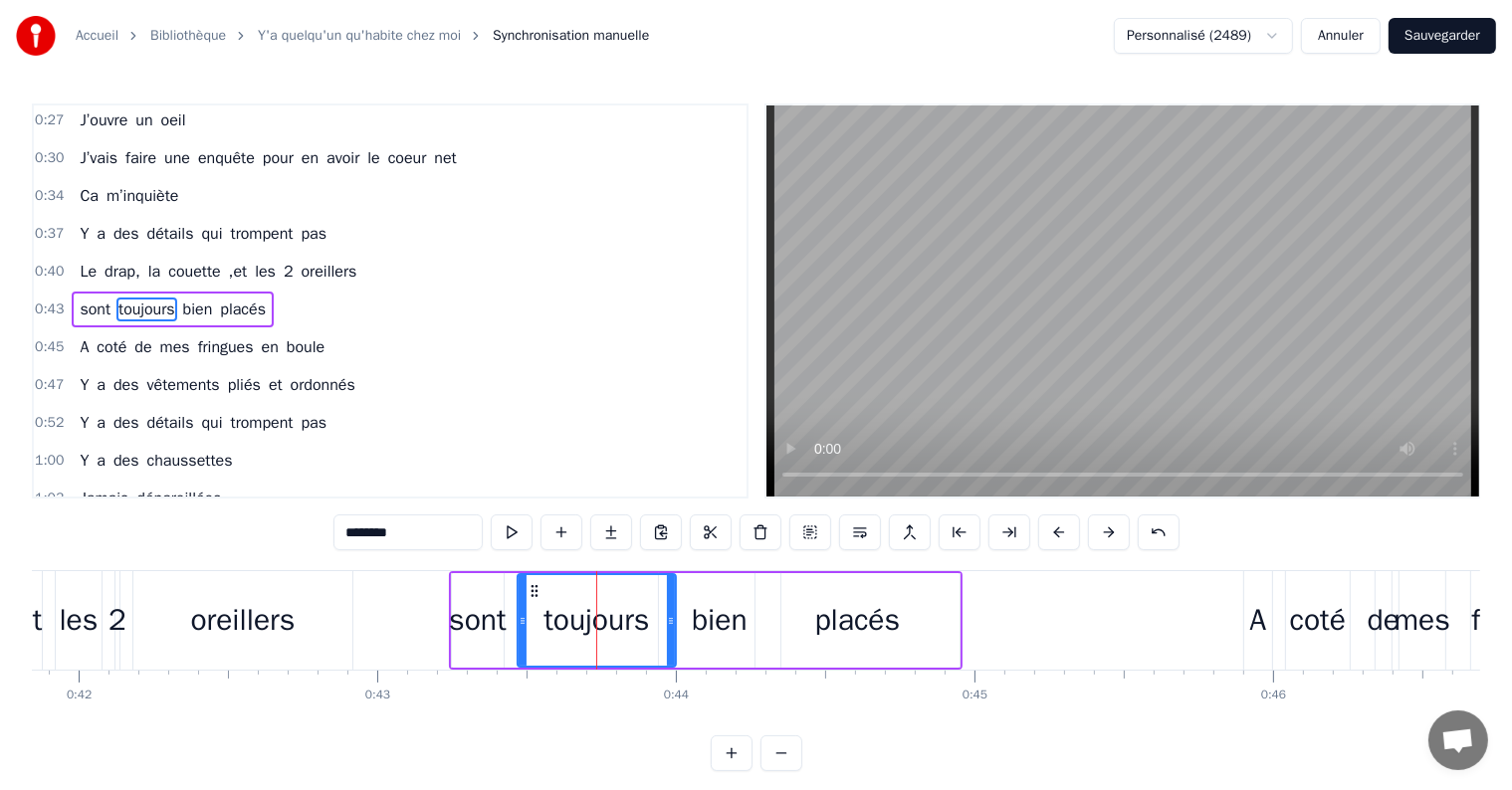 drag, startPoint x: 612, startPoint y: 621, endPoint x: 671, endPoint y: 624, distance: 59.07622 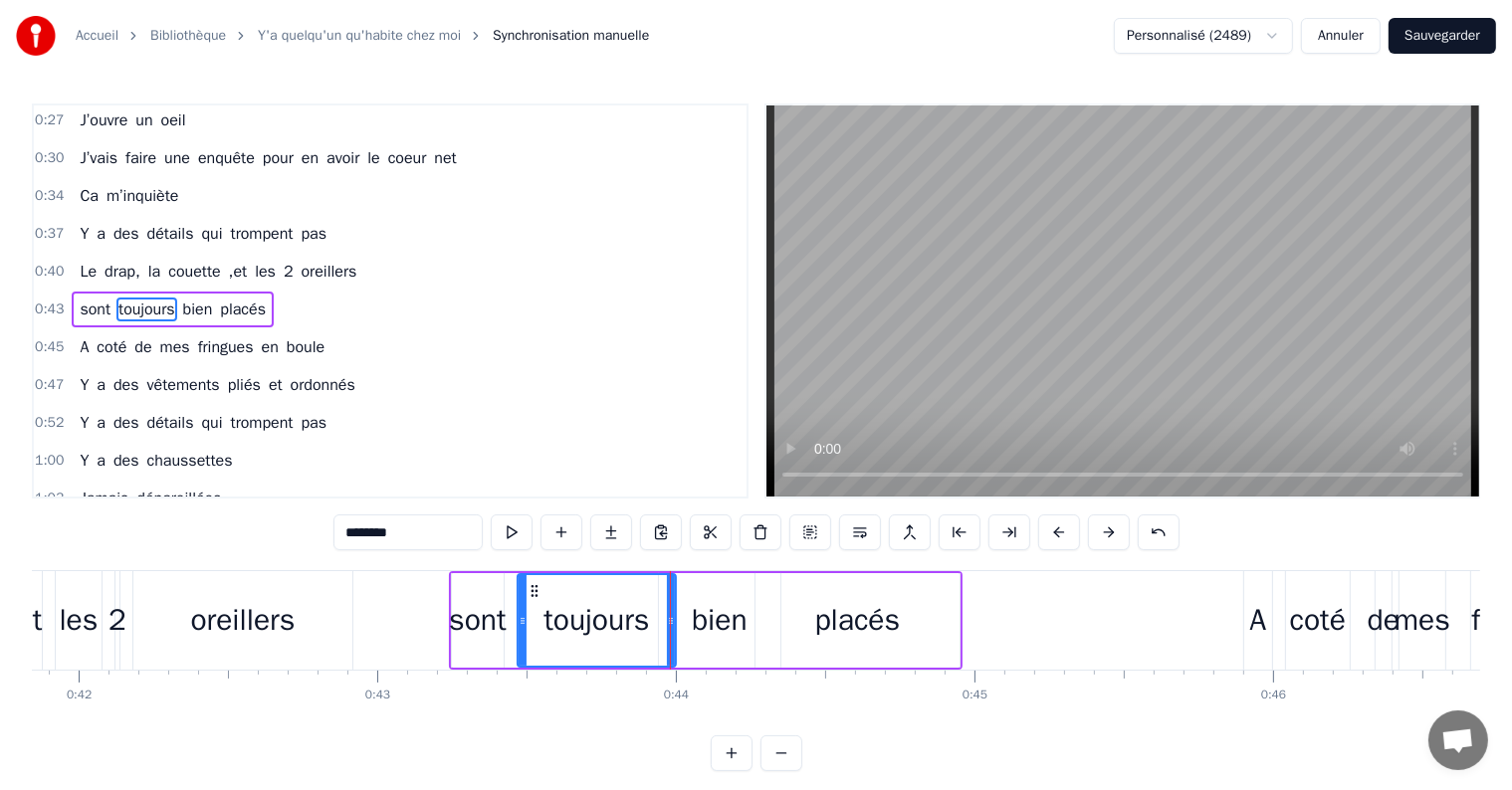 click on "bien" at bounding box center [720, 620] 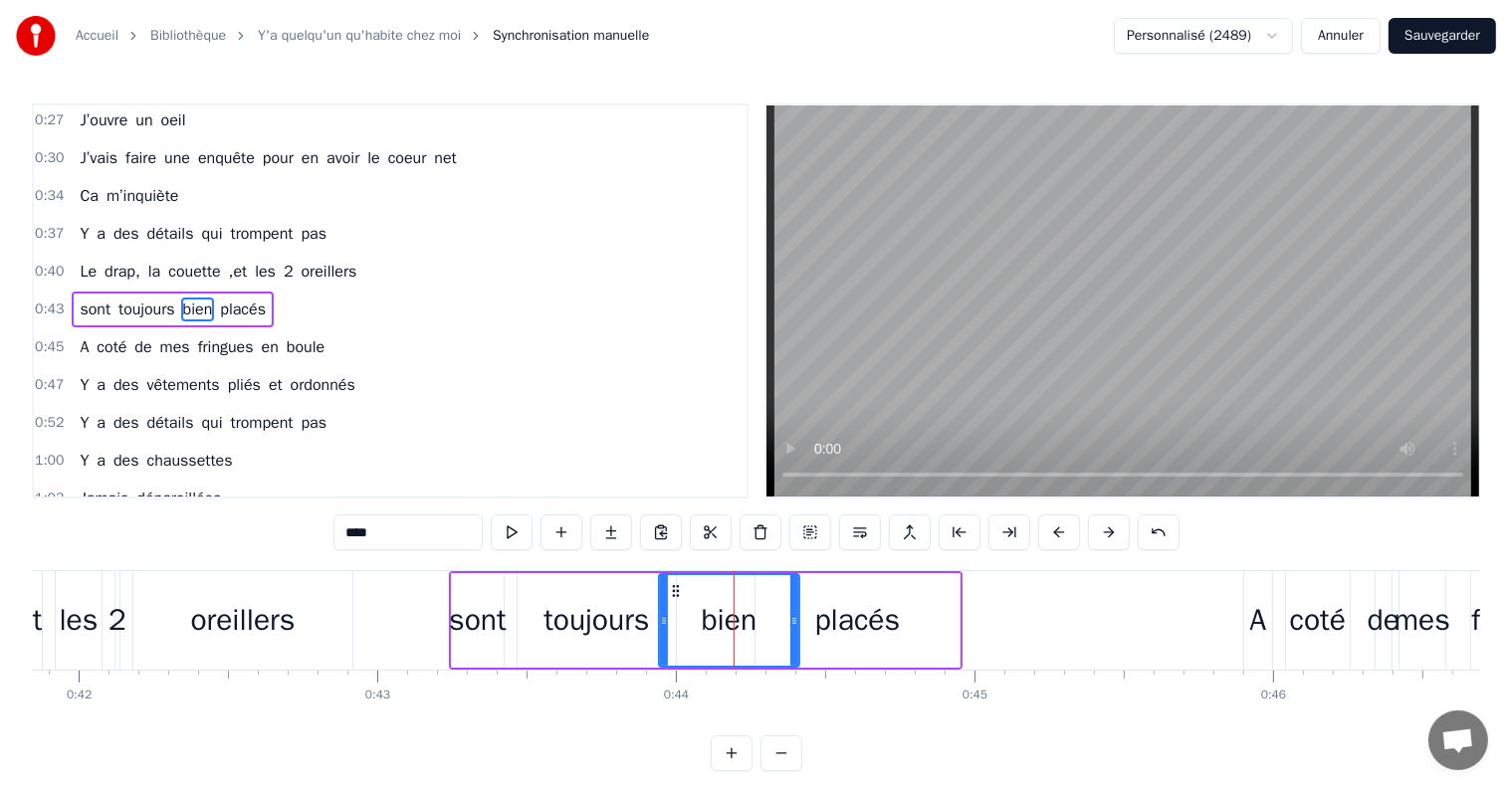 drag, startPoint x: 774, startPoint y: 621, endPoint x: 797, endPoint y: 626, distance: 23.537205 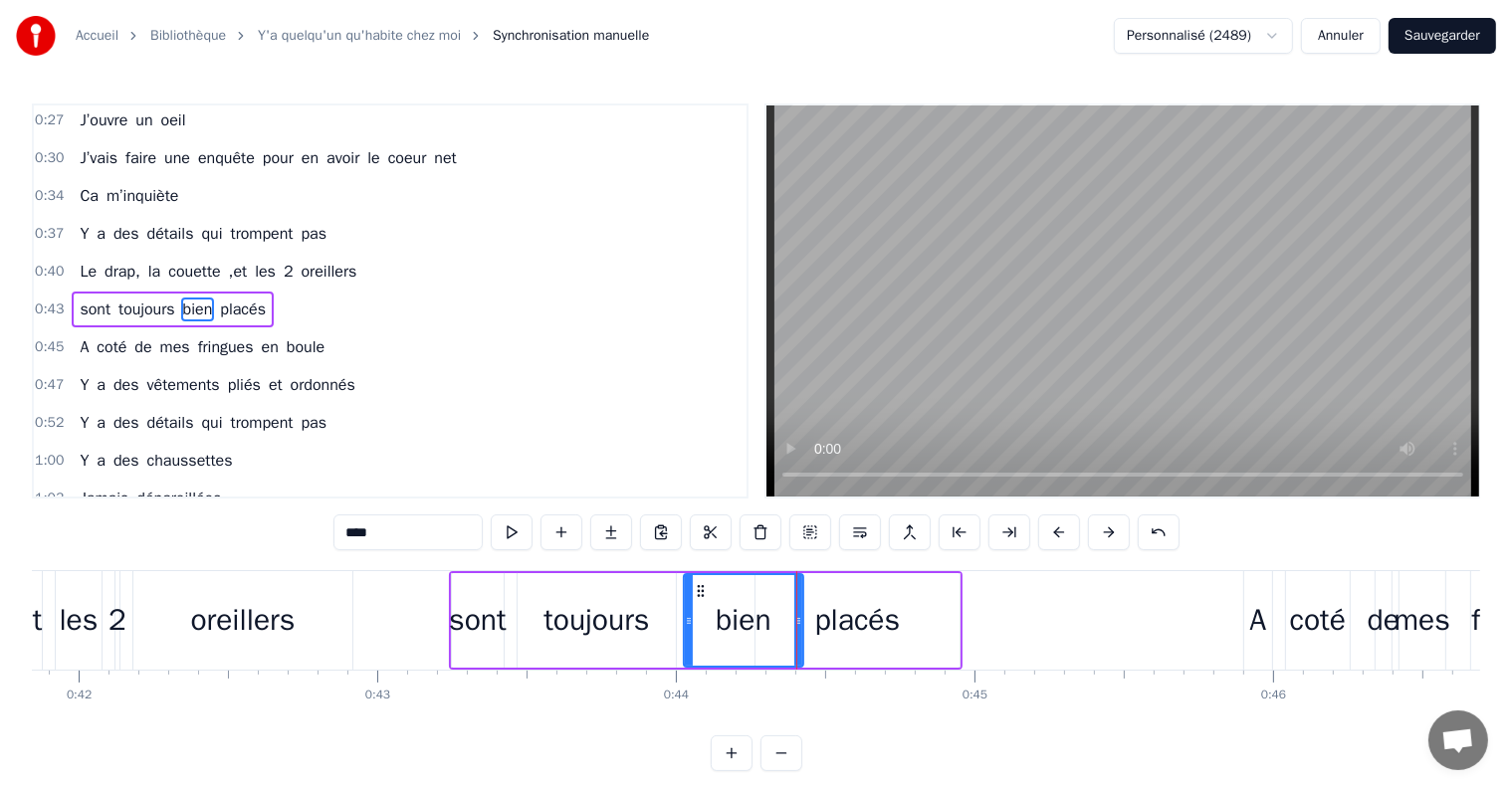 drag, startPoint x: 661, startPoint y: 627, endPoint x: 686, endPoint y: 636, distance: 26.57066 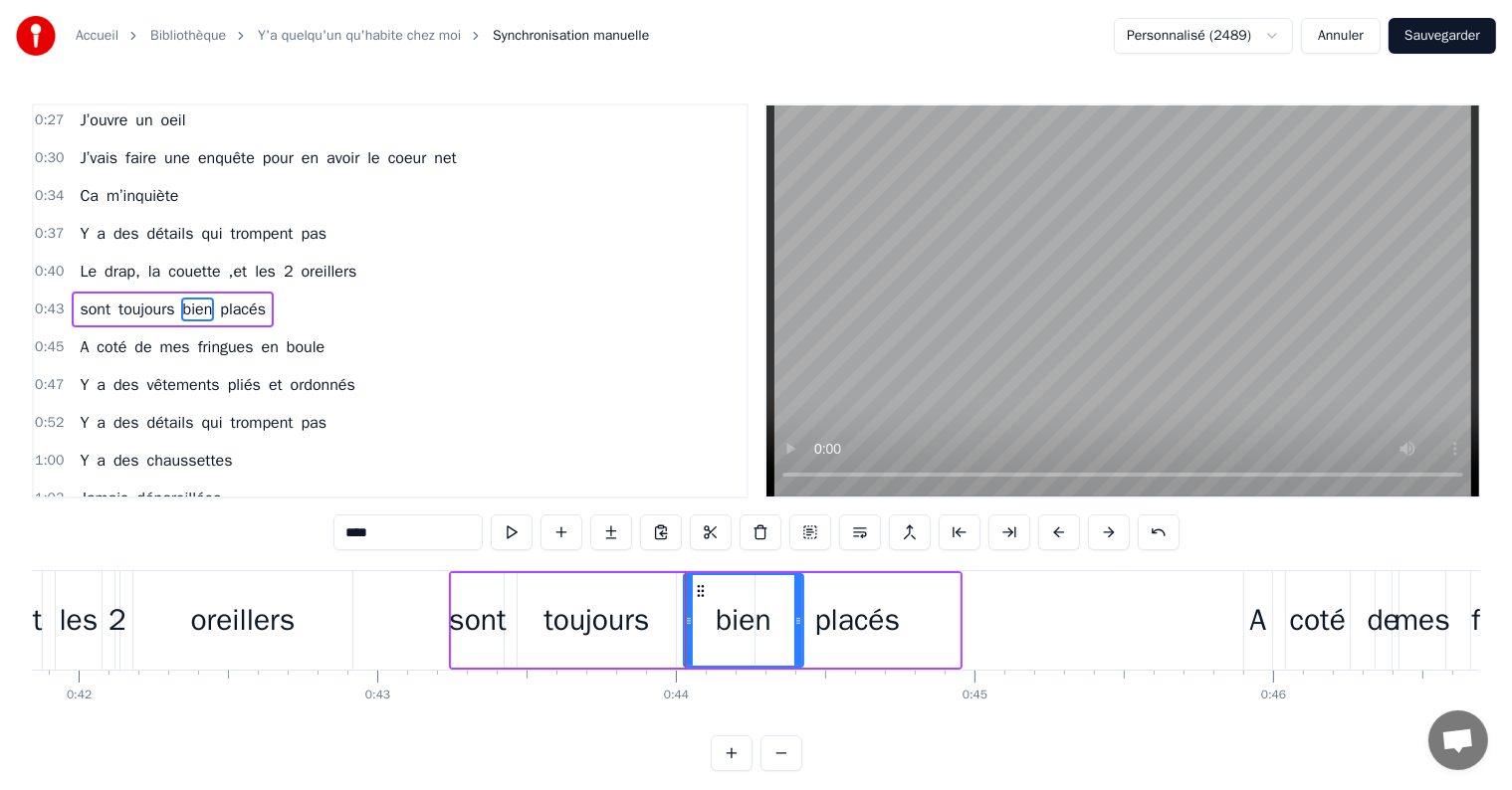 click on "sont" at bounding box center (478, 620) 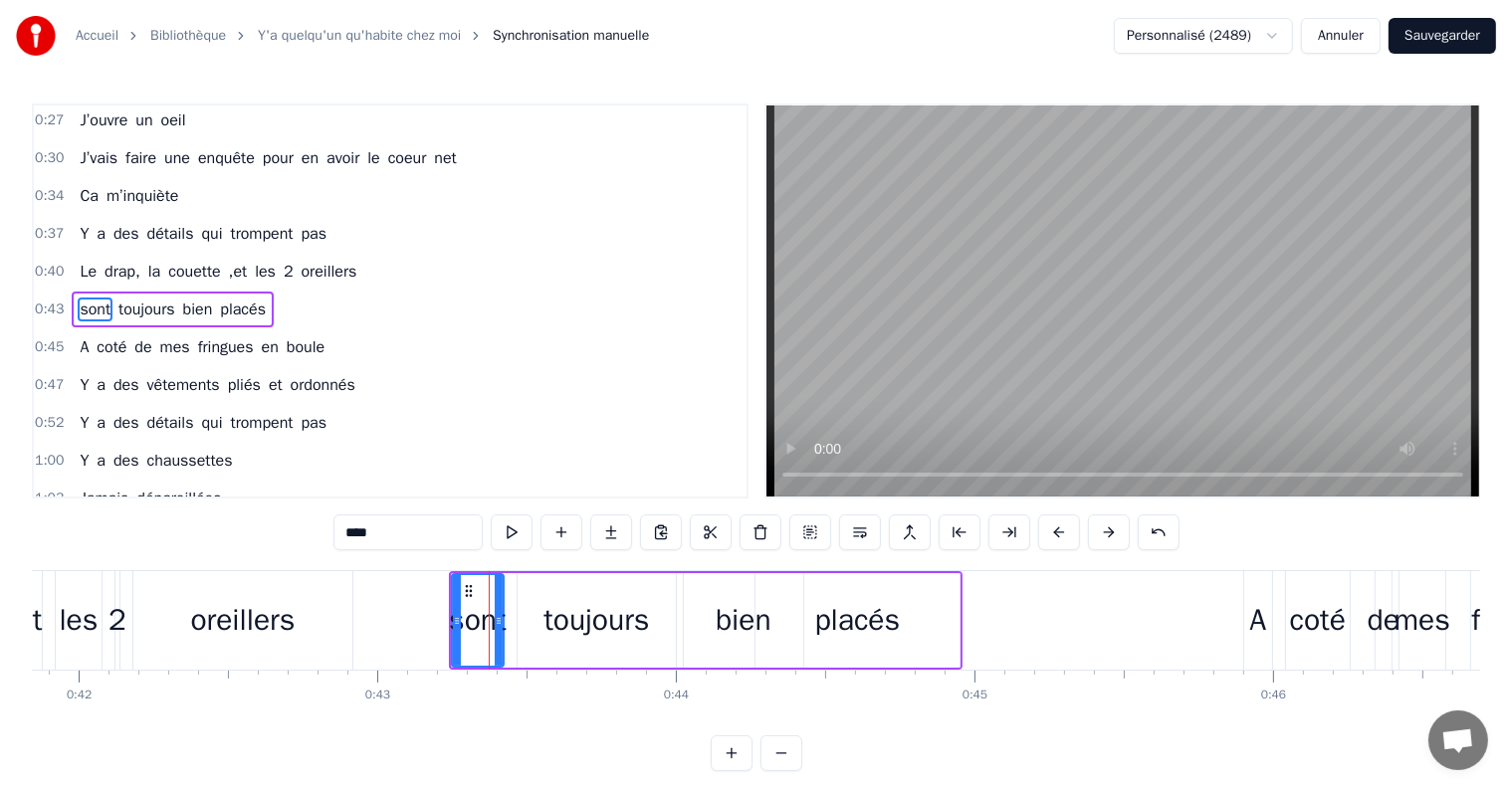 click on "sont toujours bien placés" at bounding box center (706, 620) 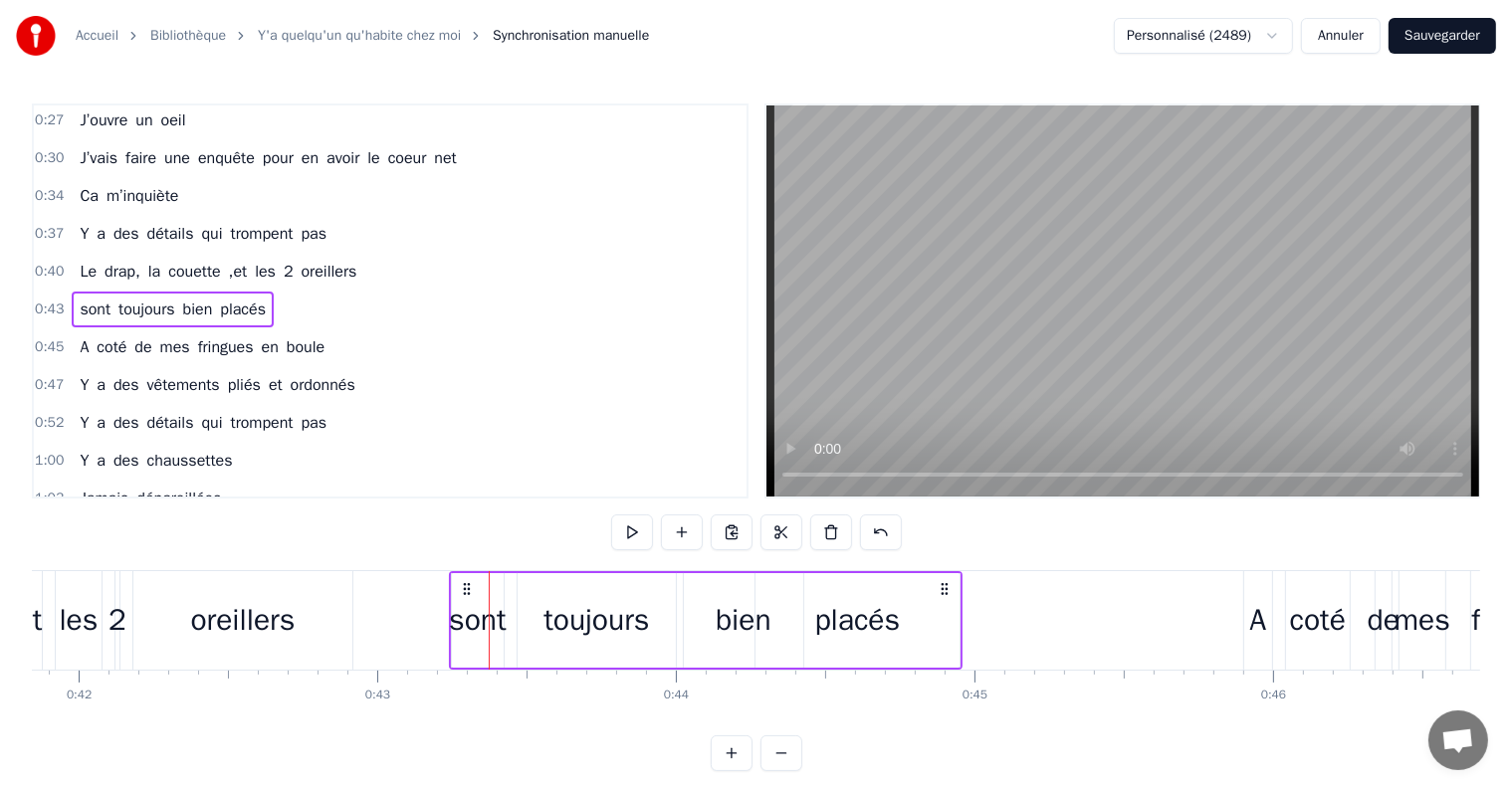 click on "sont" at bounding box center [478, 620] 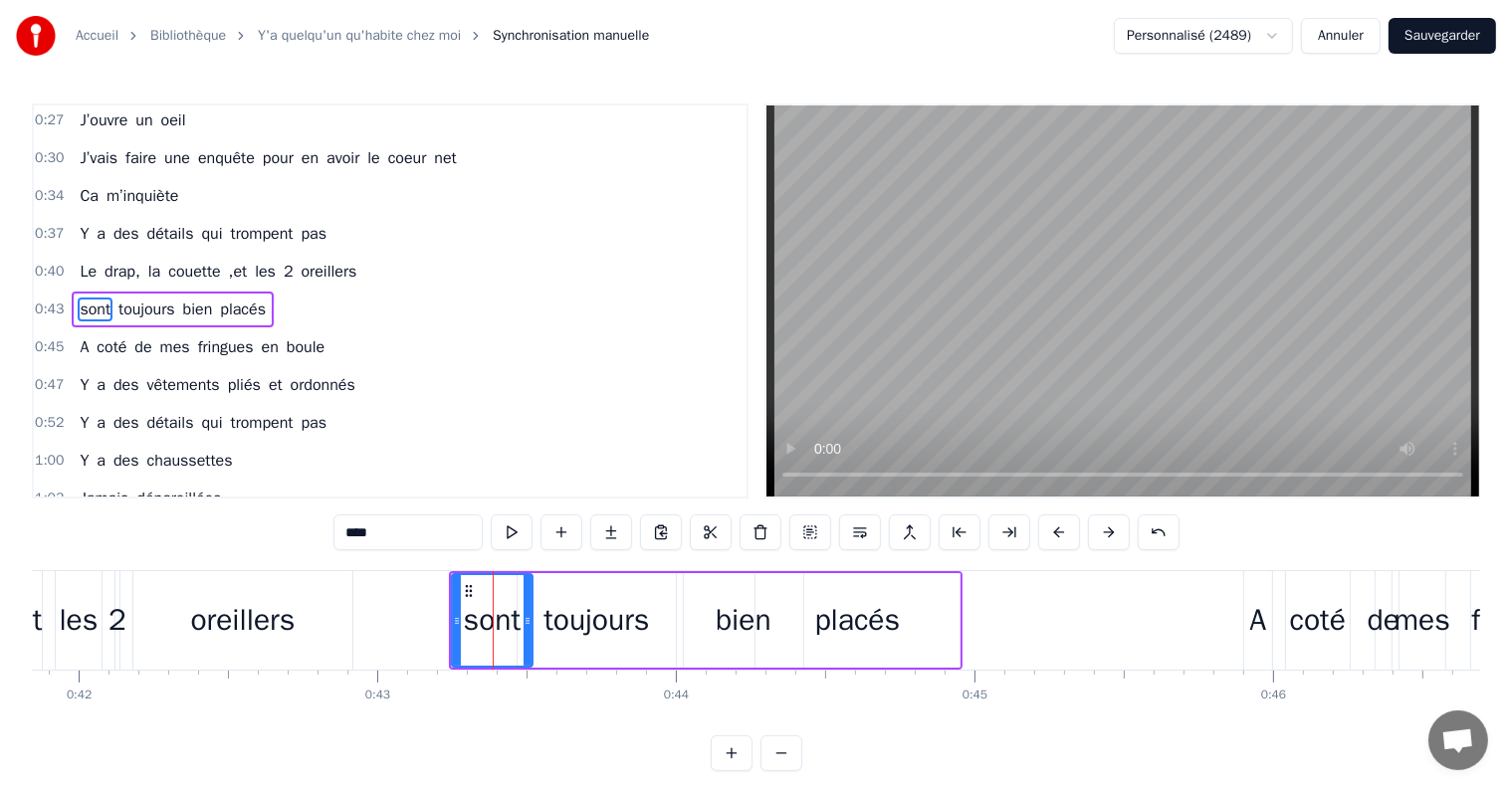 drag, startPoint x: 497, startPoint y: 625, endPoint x: 526, endPoint y: 628, distance: 29.15476 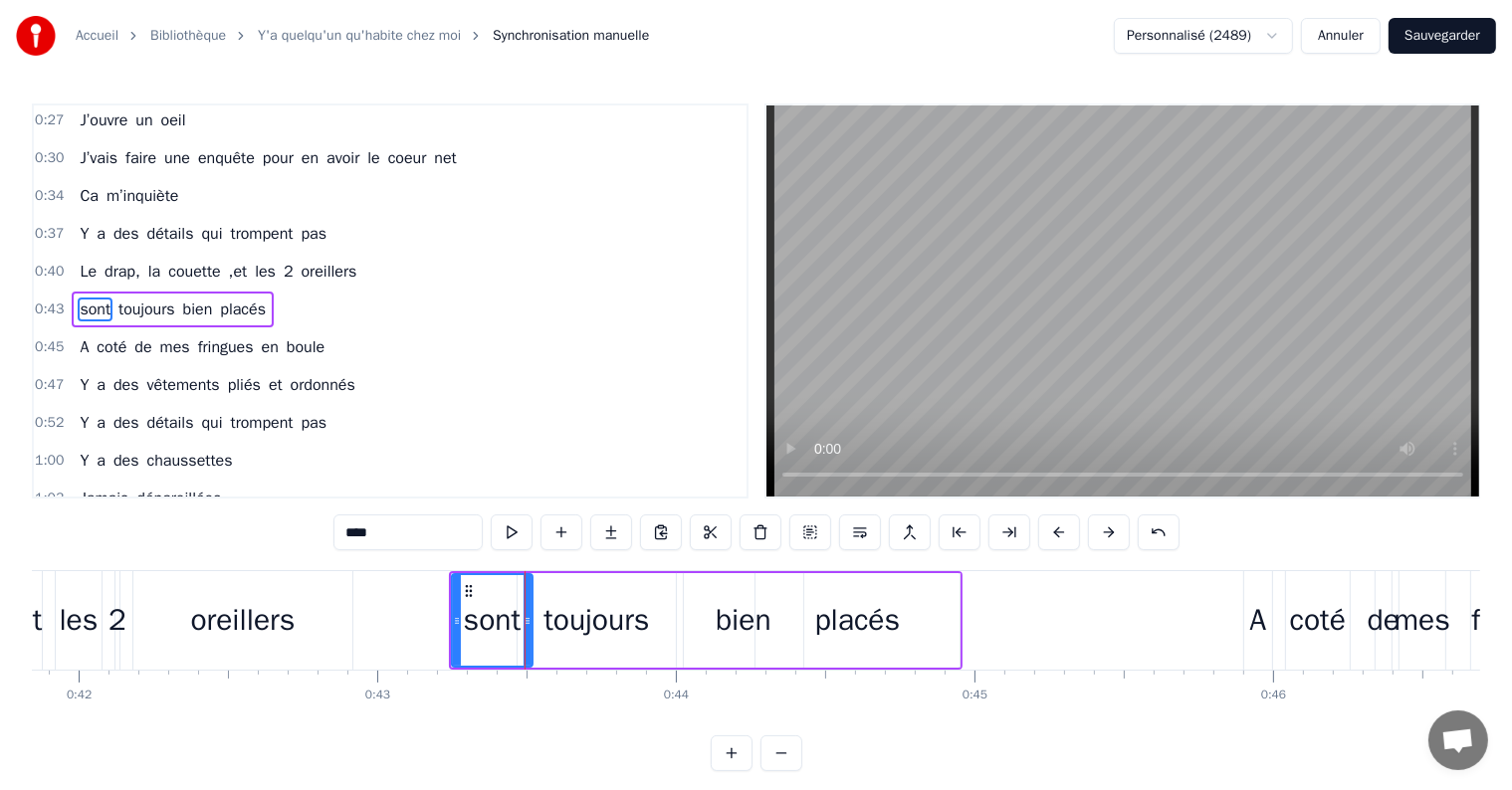 click on "toujours" at bounding box center [596, 620] 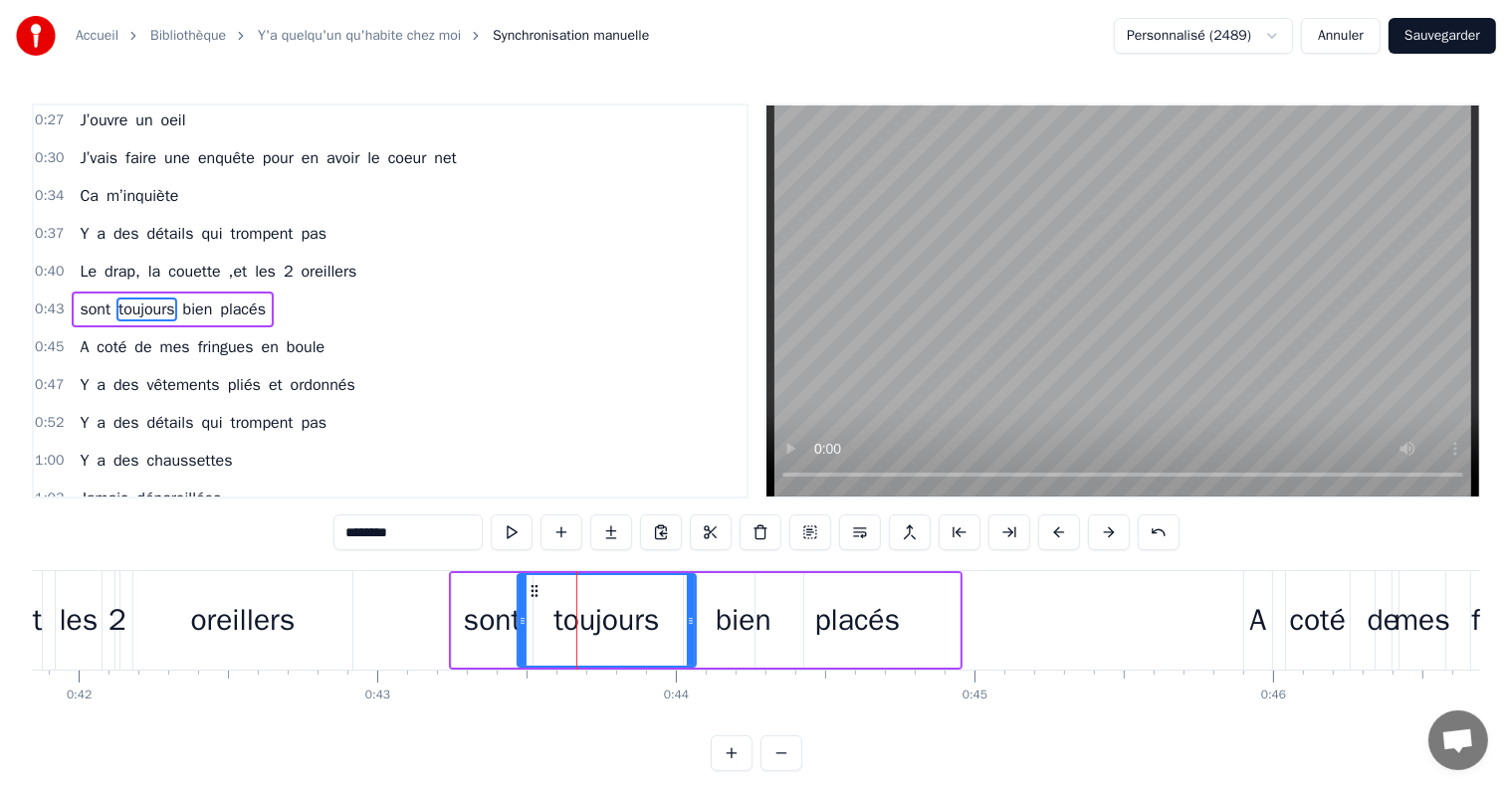 drag, startPoint x: 670, startPoint y: 621, endPoint x: 692, endPoint y: 631, distance: 24.166092 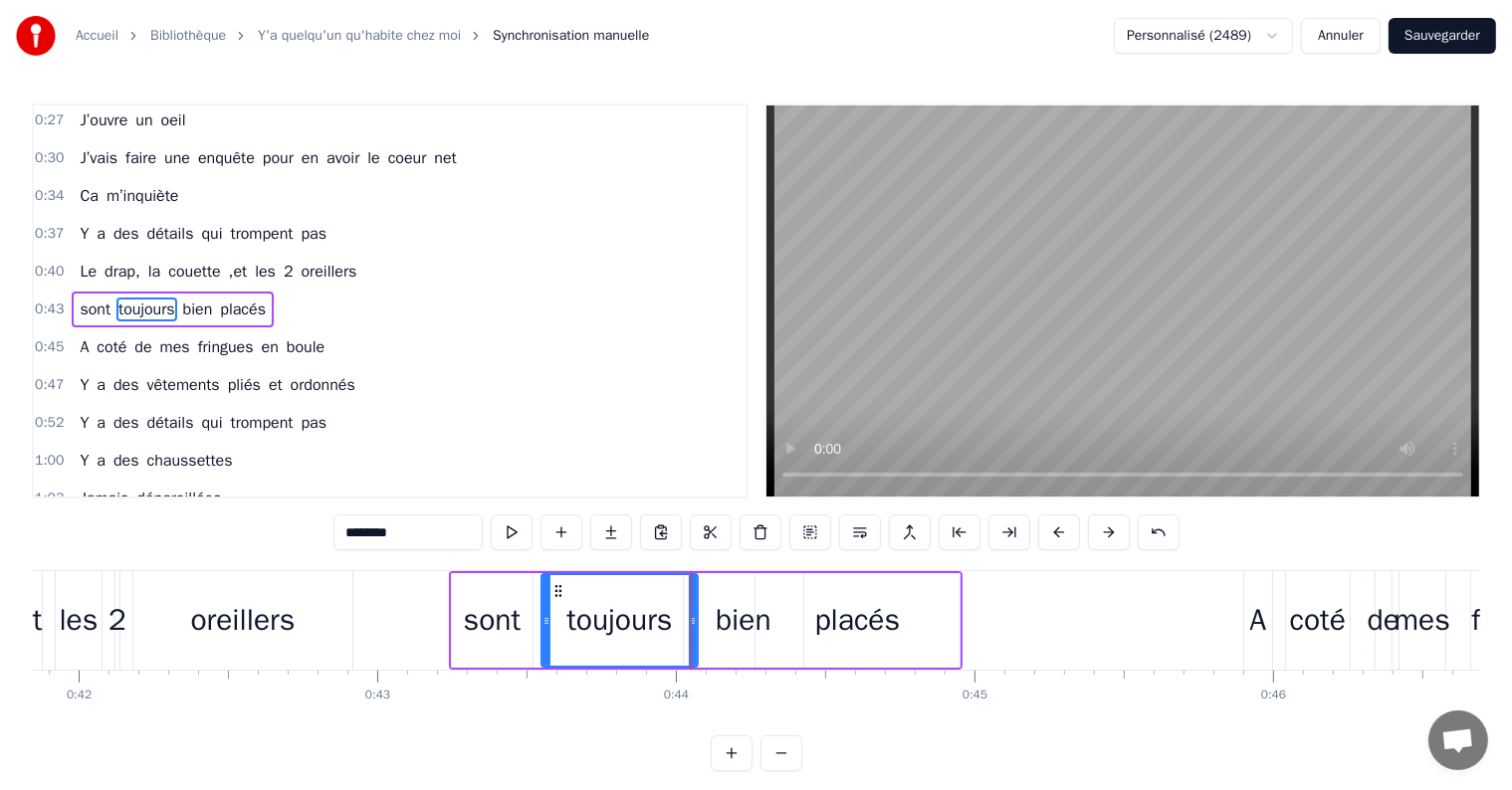 drag, startPoint x: 522, startPoint y: 623, endPoint x: 548, endPoint y: 629, distance: 26.683328 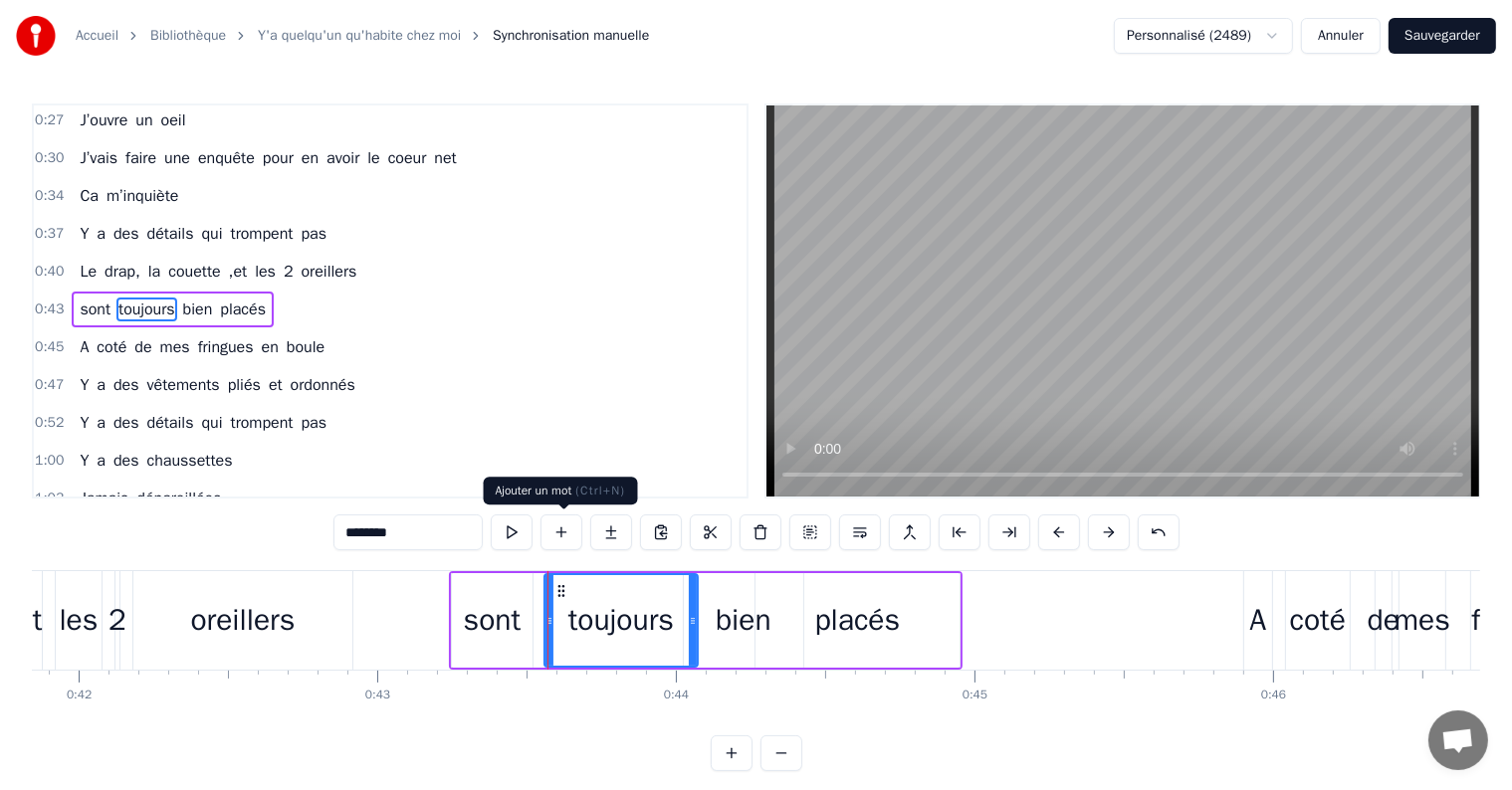 click on "Ajouter un mot ( Ctrl+N ) Ajouter un mot ( Ctrl+N )" at bounding box center (560, 491) 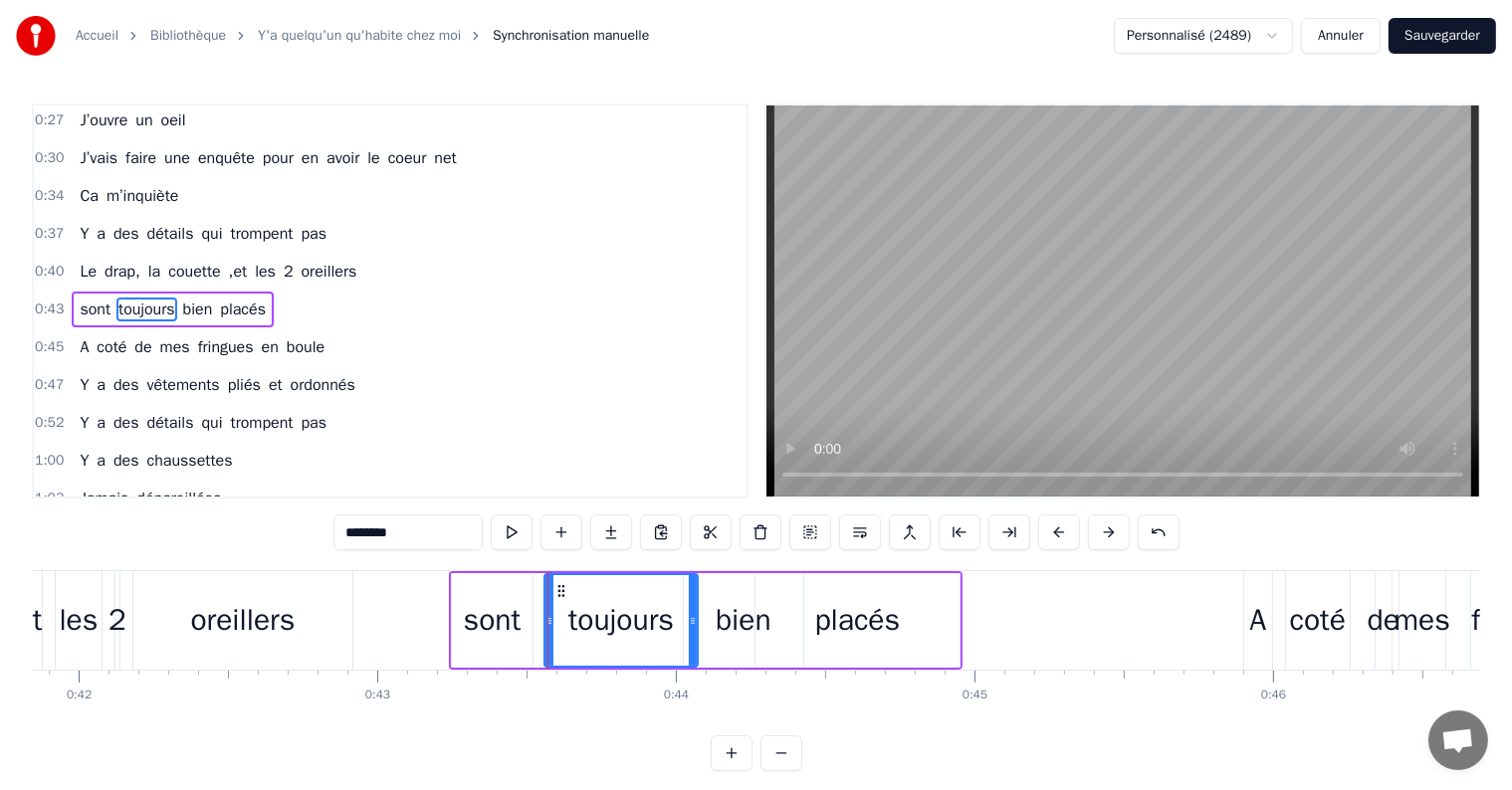 click on "placés" at bounding box center (858, 620) 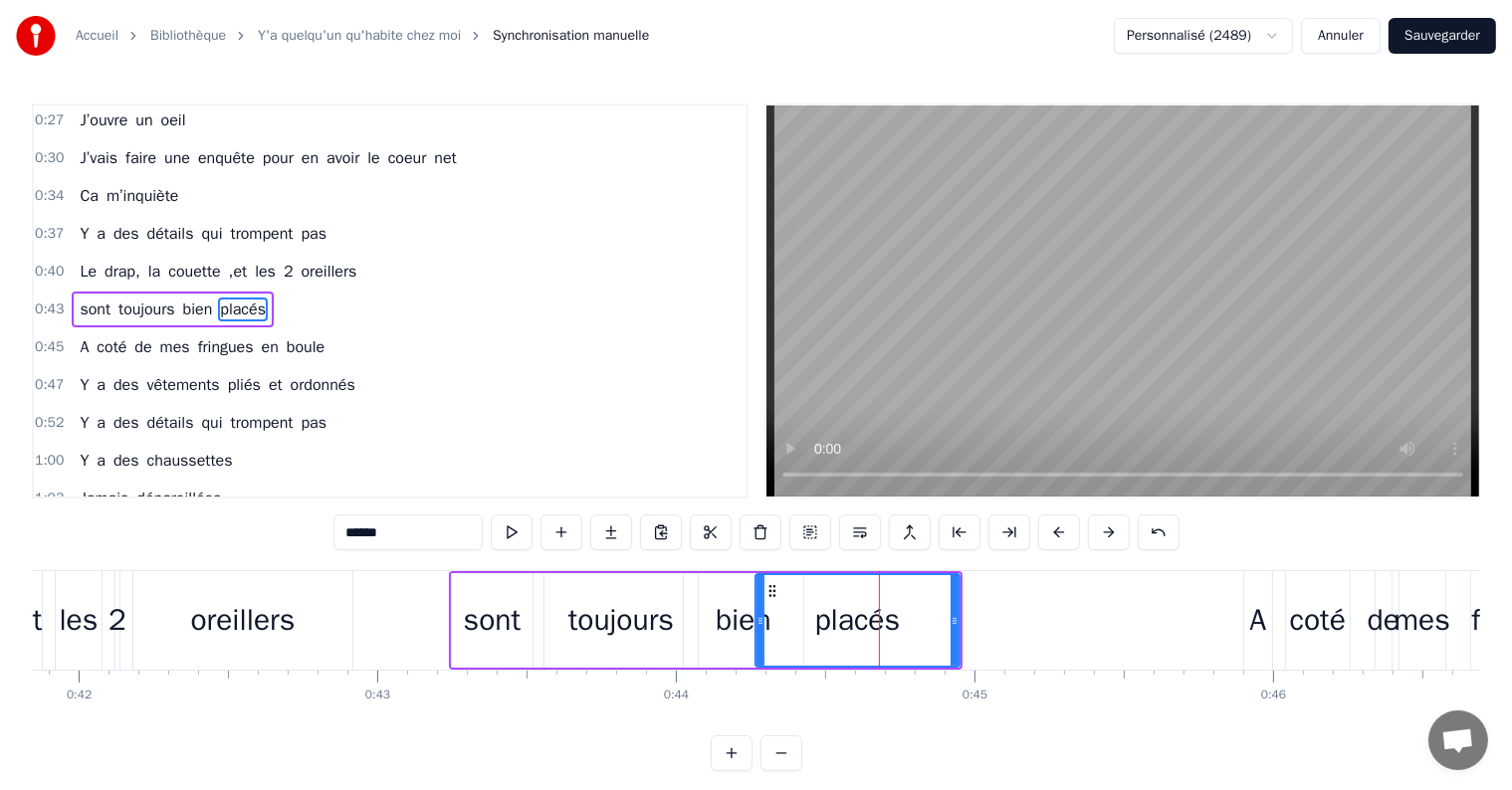 click on "sont" at bounding box center (493, 620) 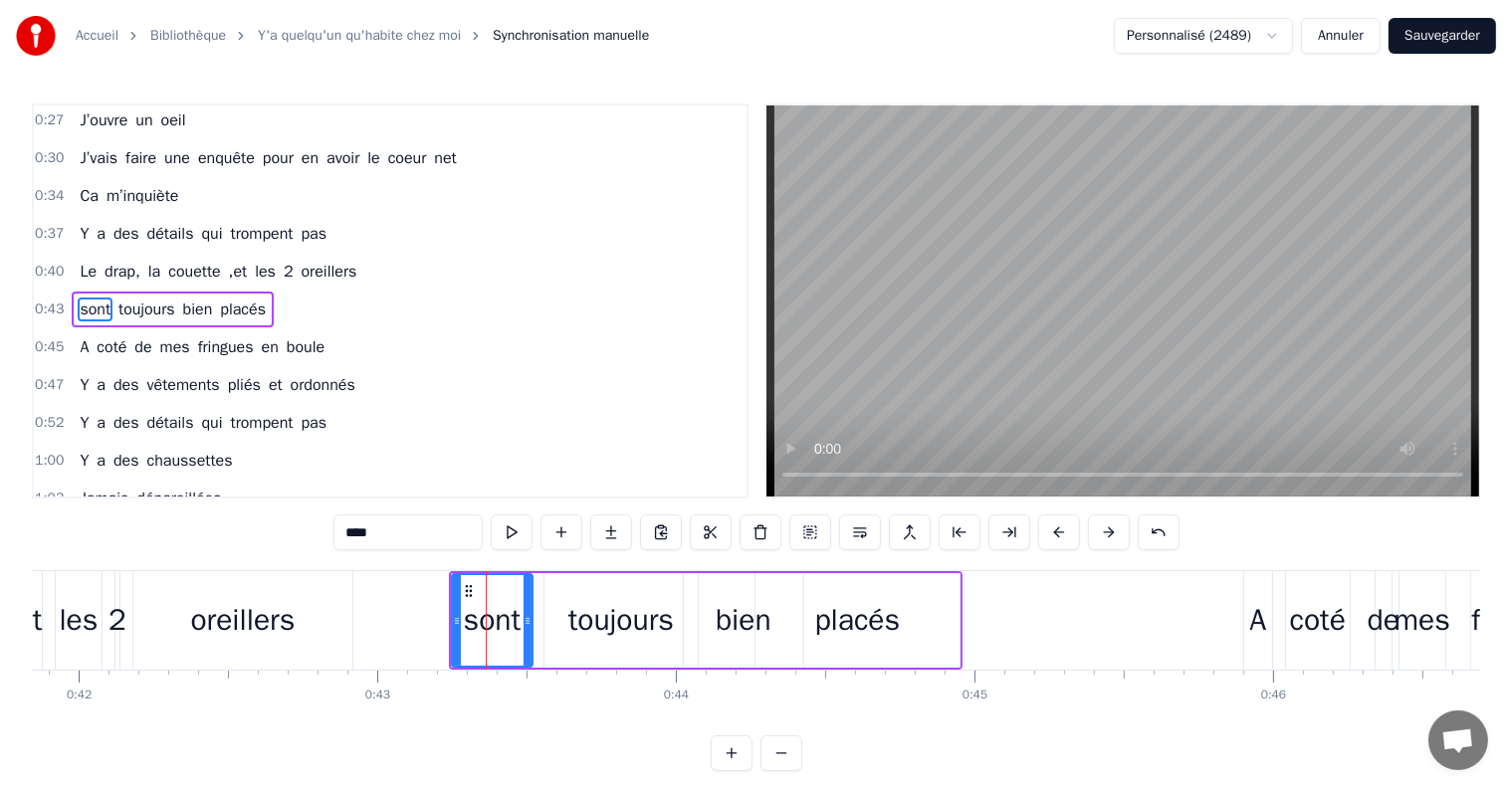 click on "toujours" at bounding box center (621, 620) 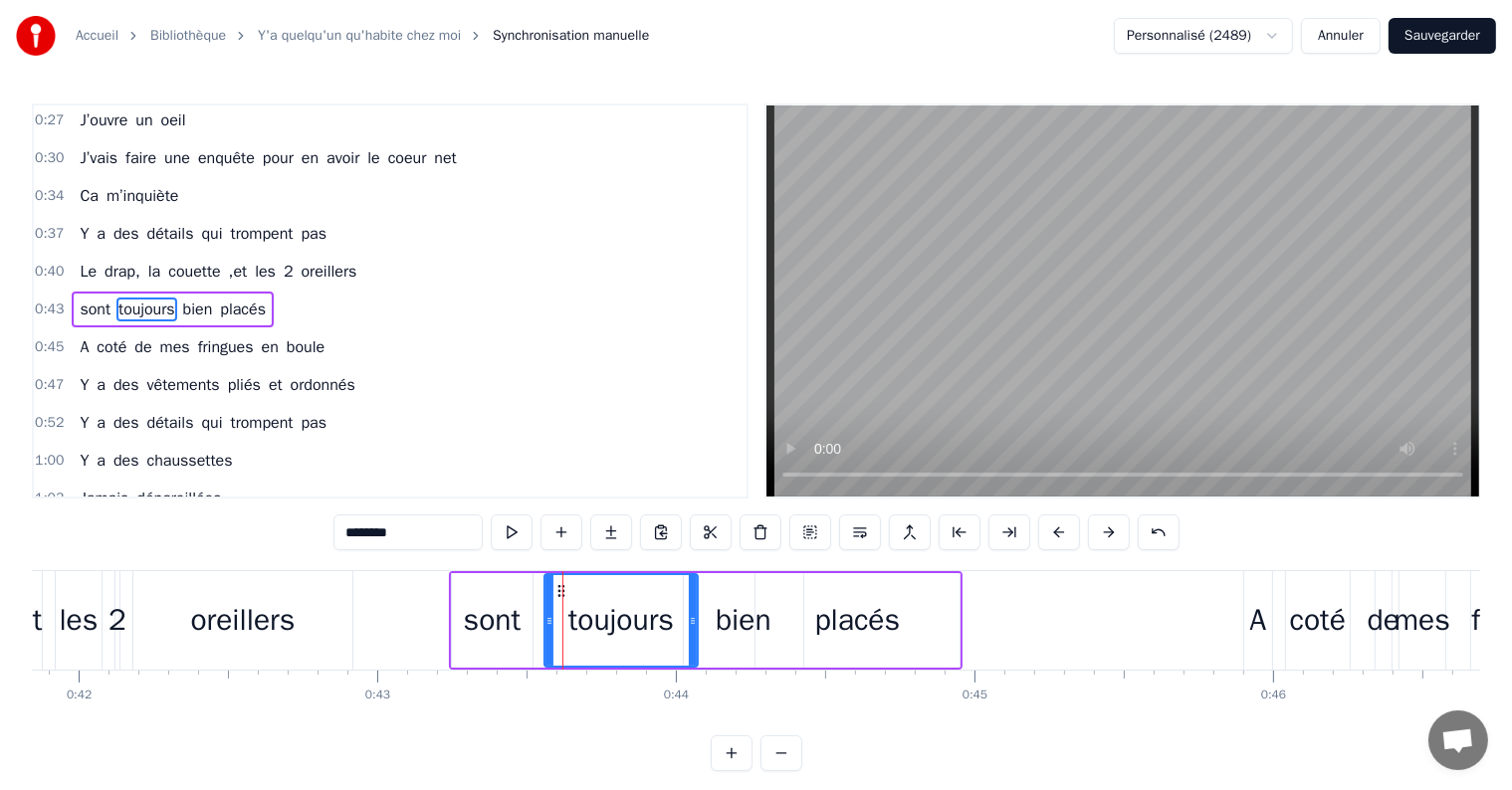 click on "placés" at bounding box center (857, 620) 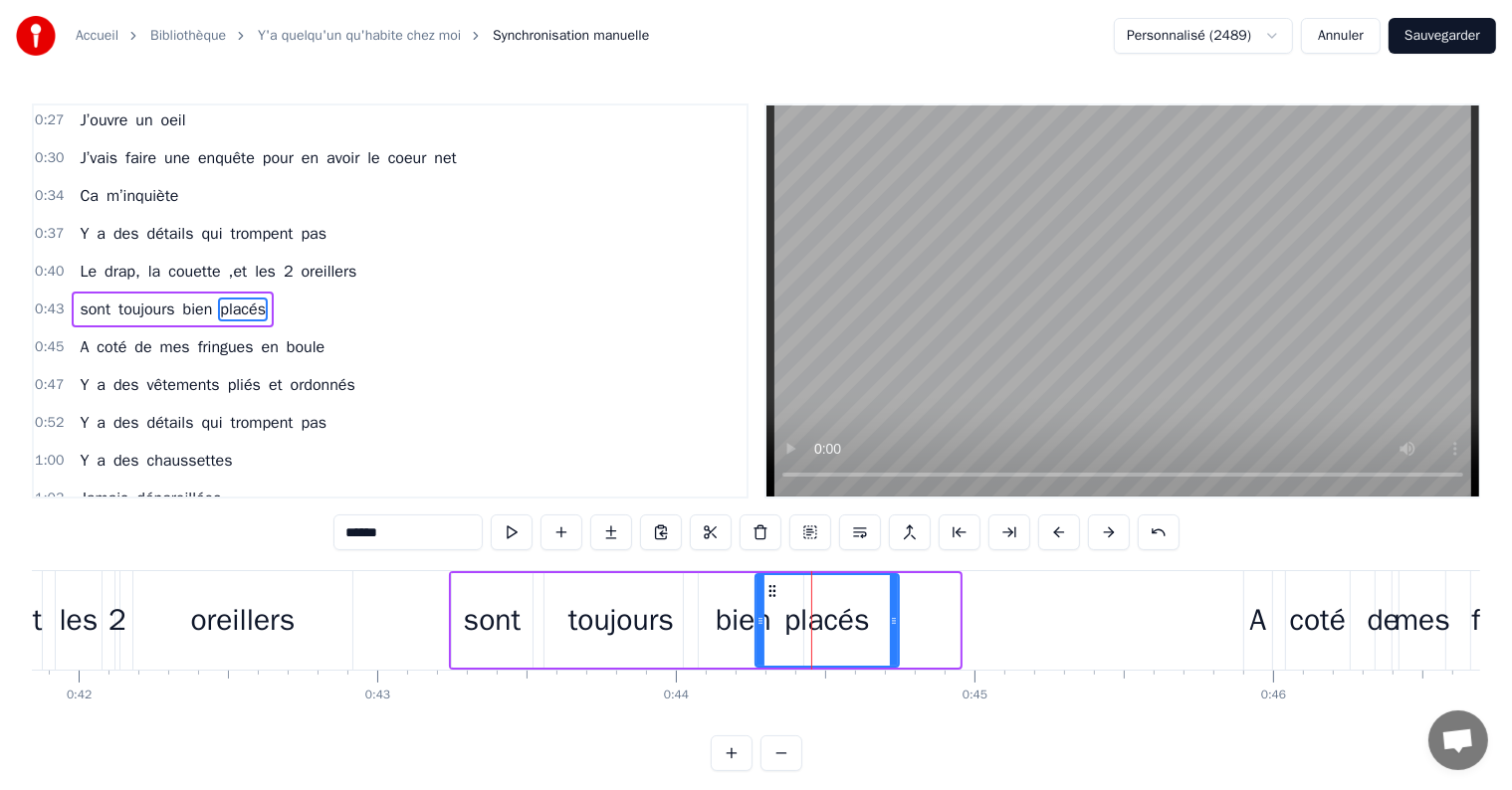 drag, startPoint x: 956, startPoint y: 621, endPoint x: 879, endPoint y: 620, distance: 77.00649 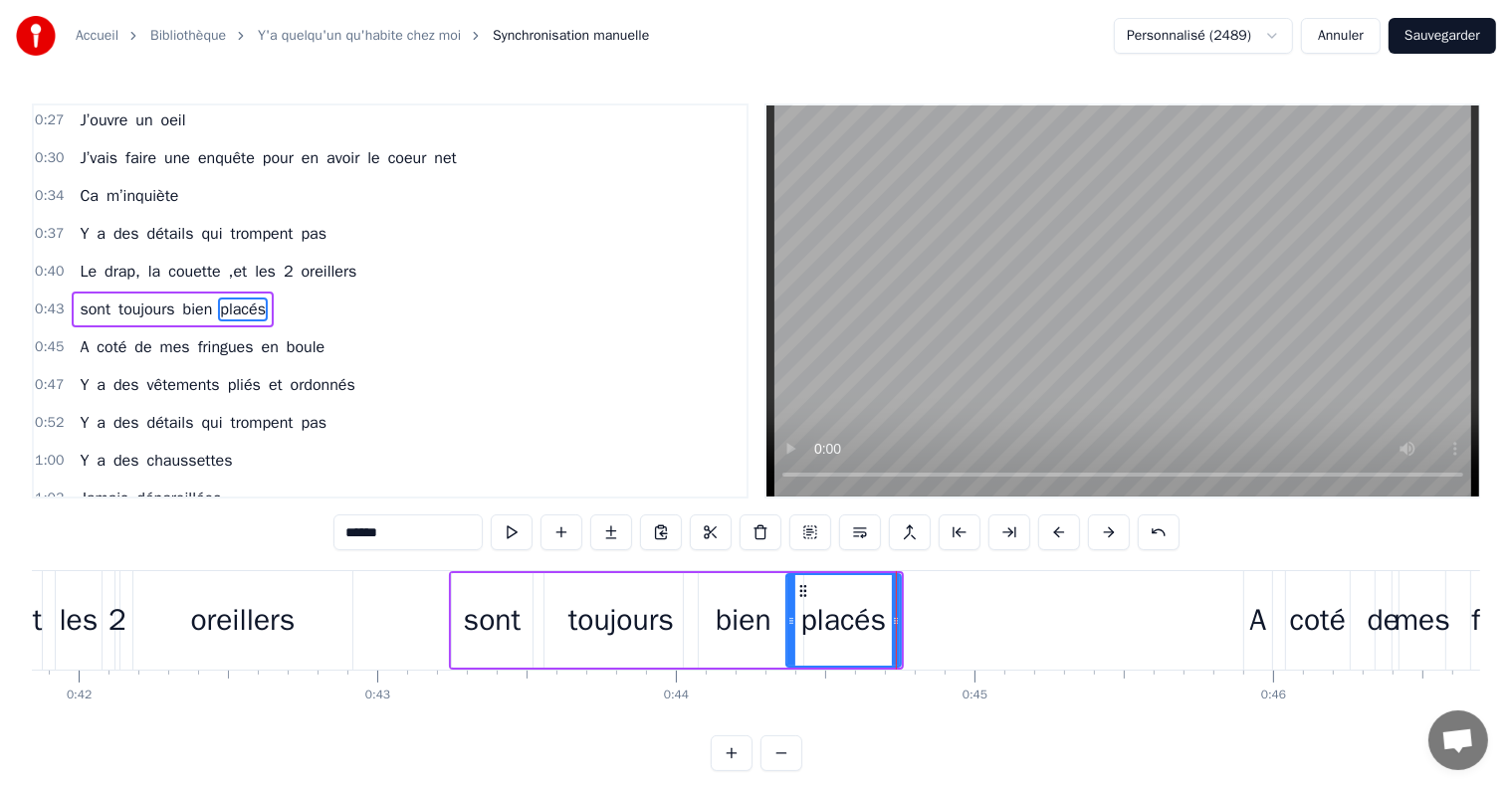 drag, startPoint x: 760, startPoint y: 621, endPoint x: 791, endPoint y: 621, distance: 31 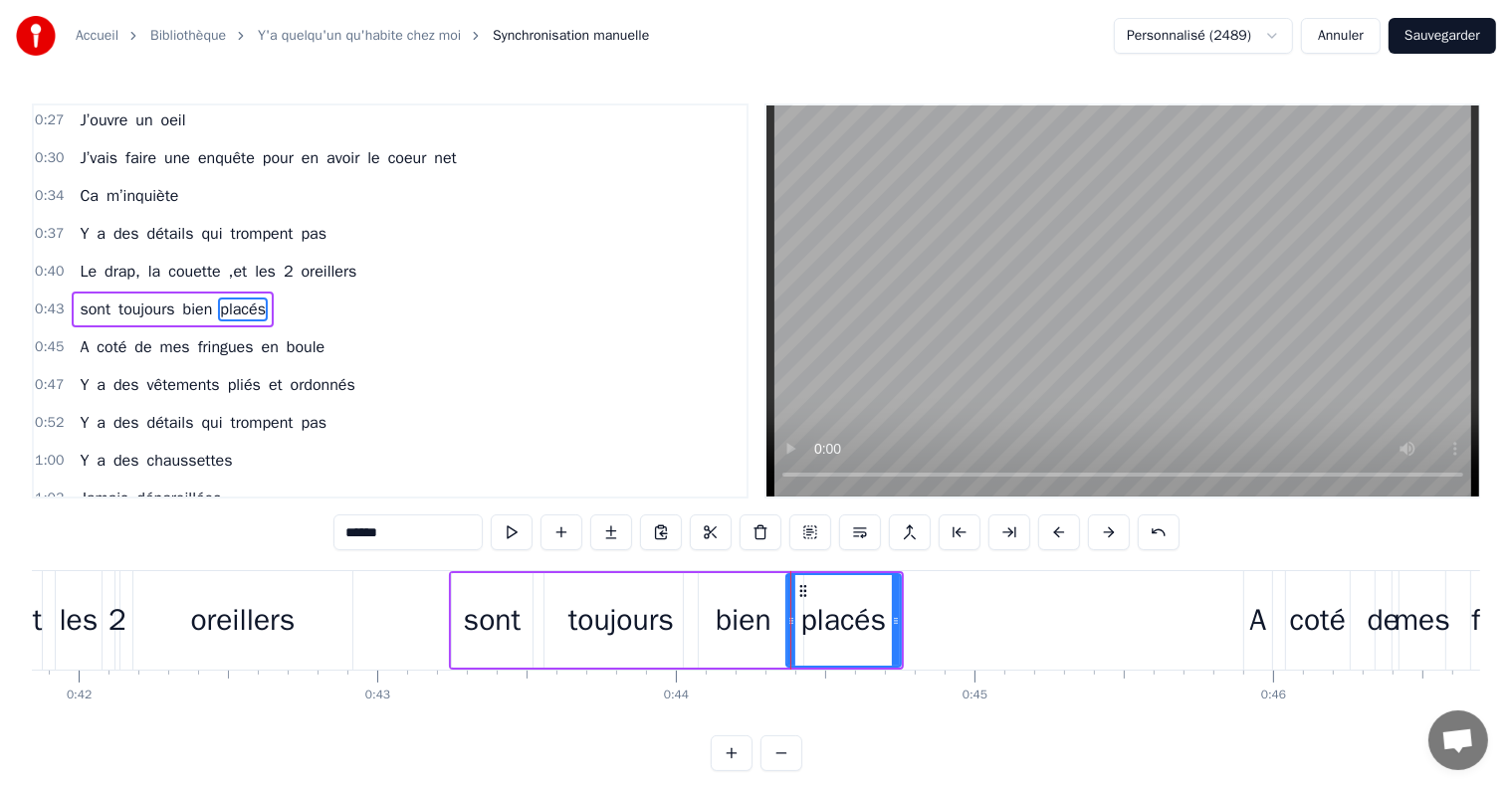 click on "ordonnés" at bounding box center [323, 385] 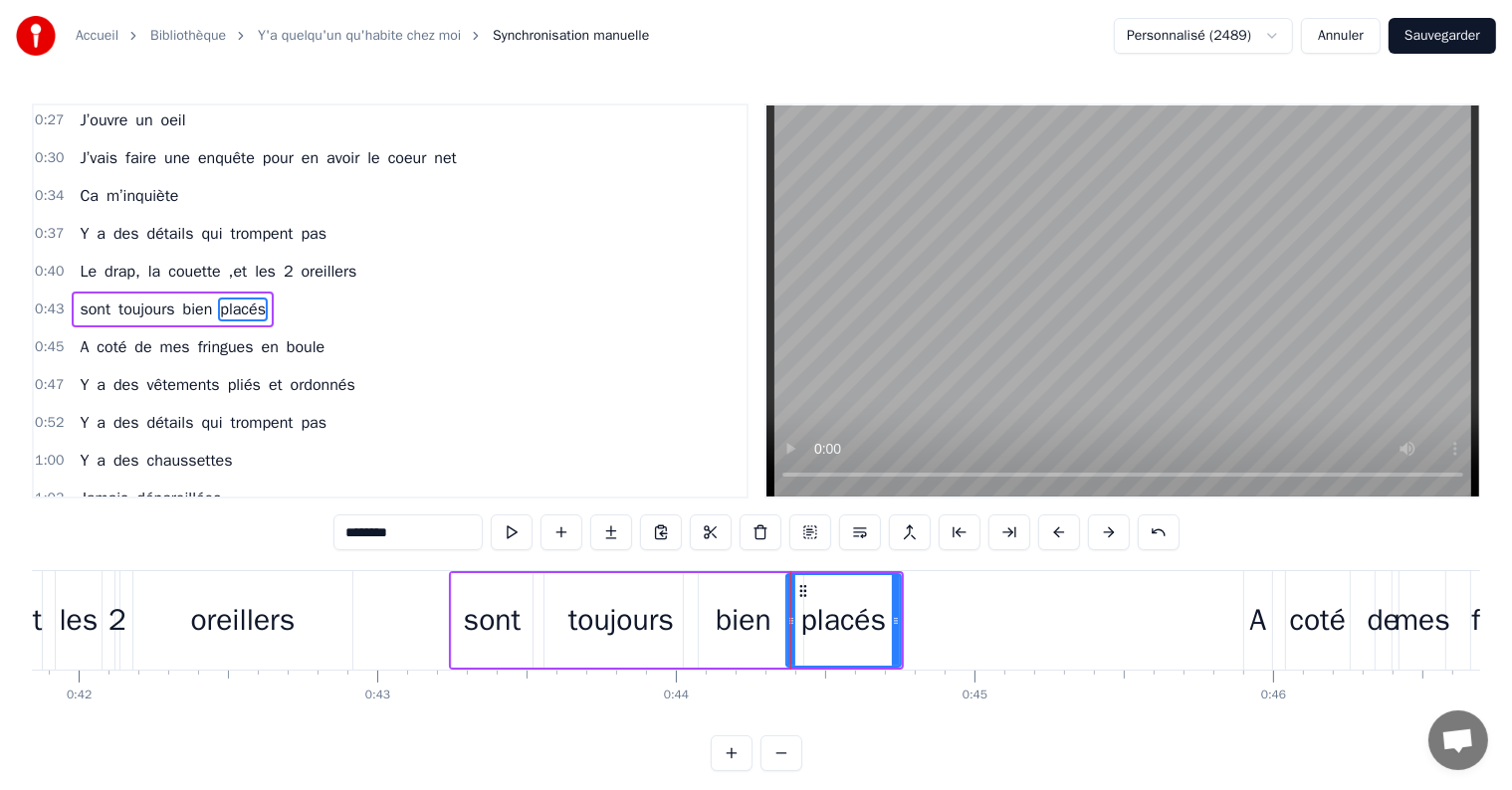 scroll, scrollTop: 48, scrollLeft: 0, axis: vertical 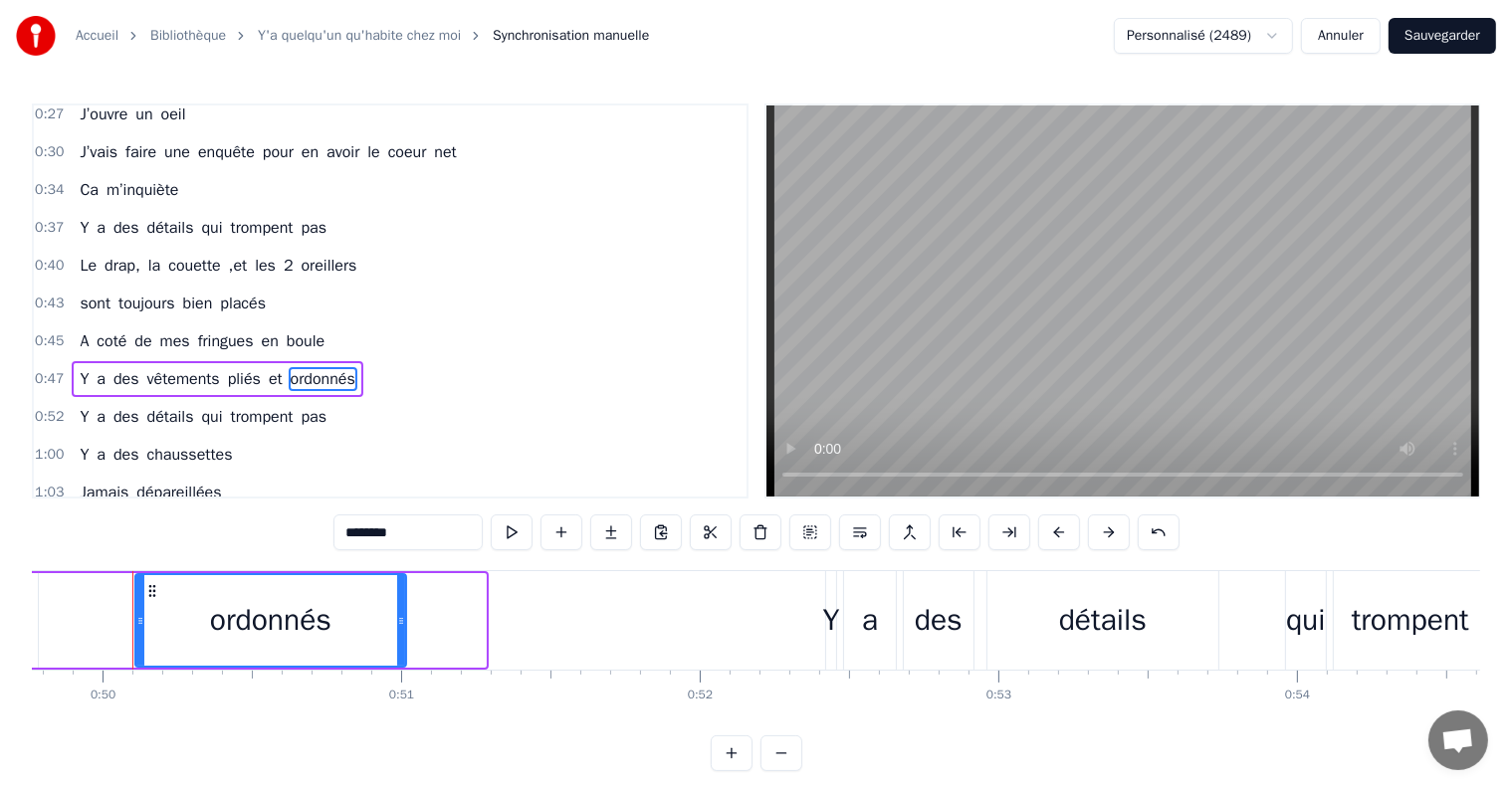 drag, startPoint x: 482, startPoint y: 621, endPoint x: 402, endPoint y: 629, distance: 80.399 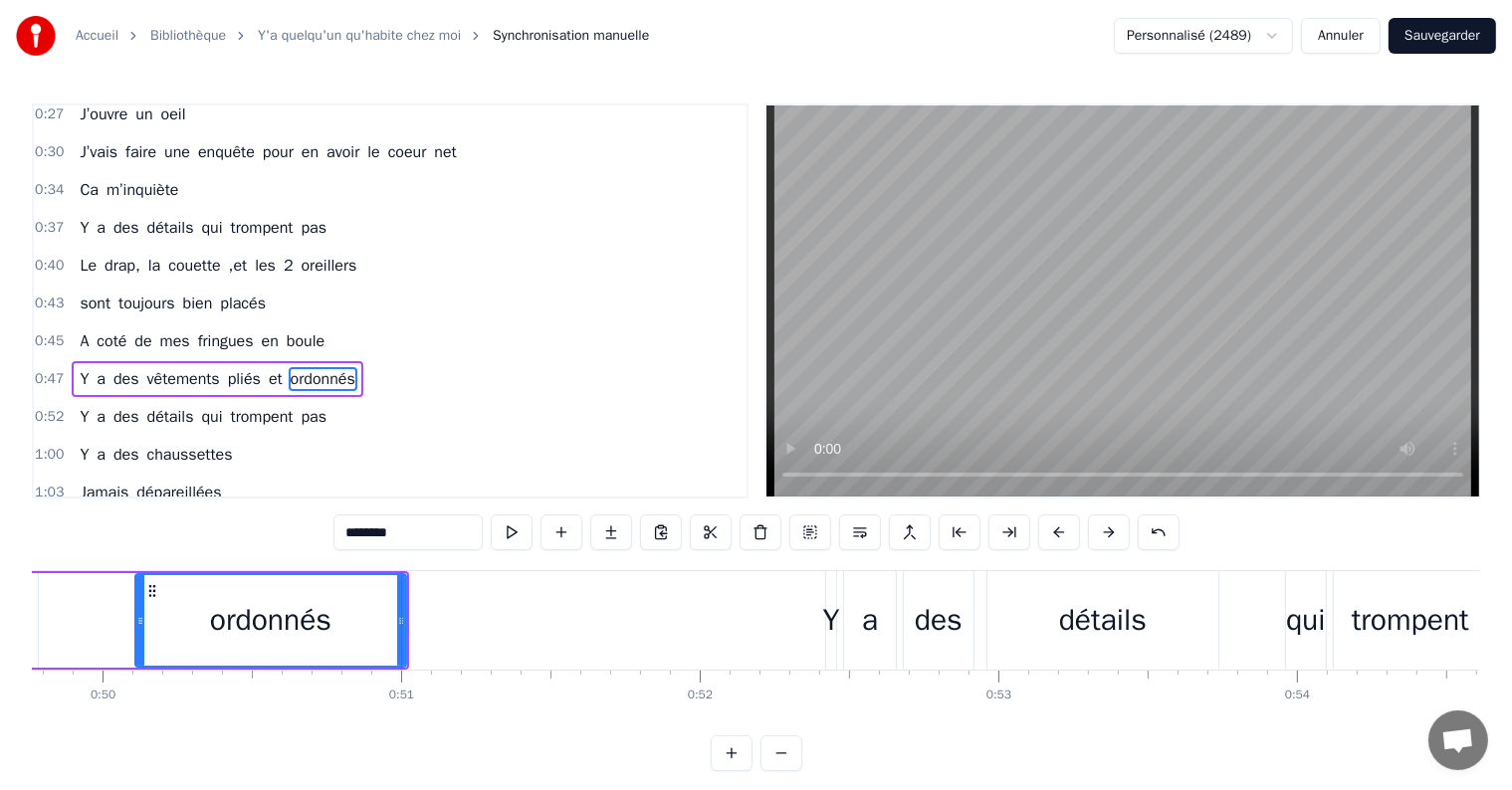 scroll, scrollTop: 115, scrollLeft: 0, axis: vertical 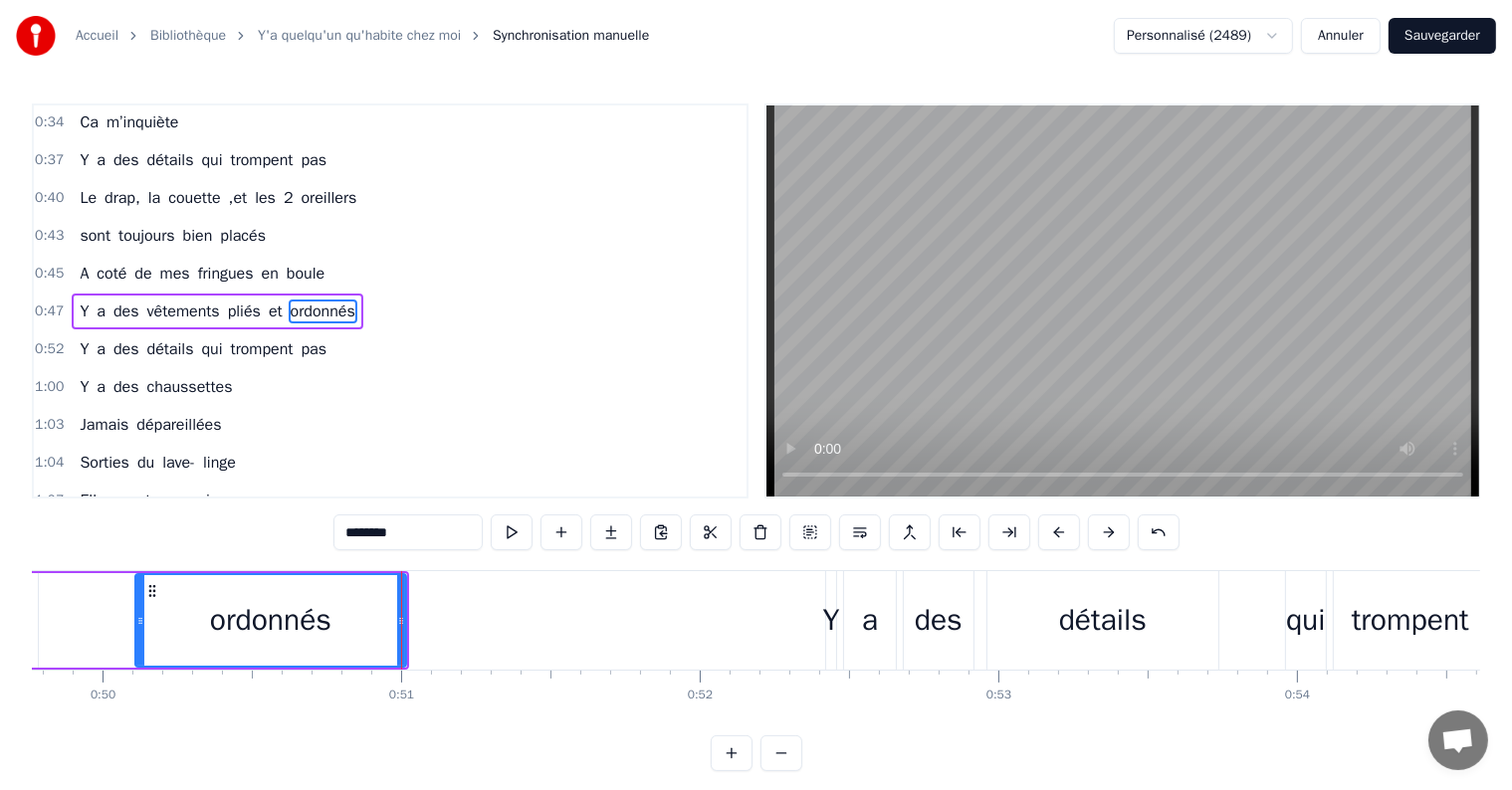 click on "A" at bounding box center (84, 274) 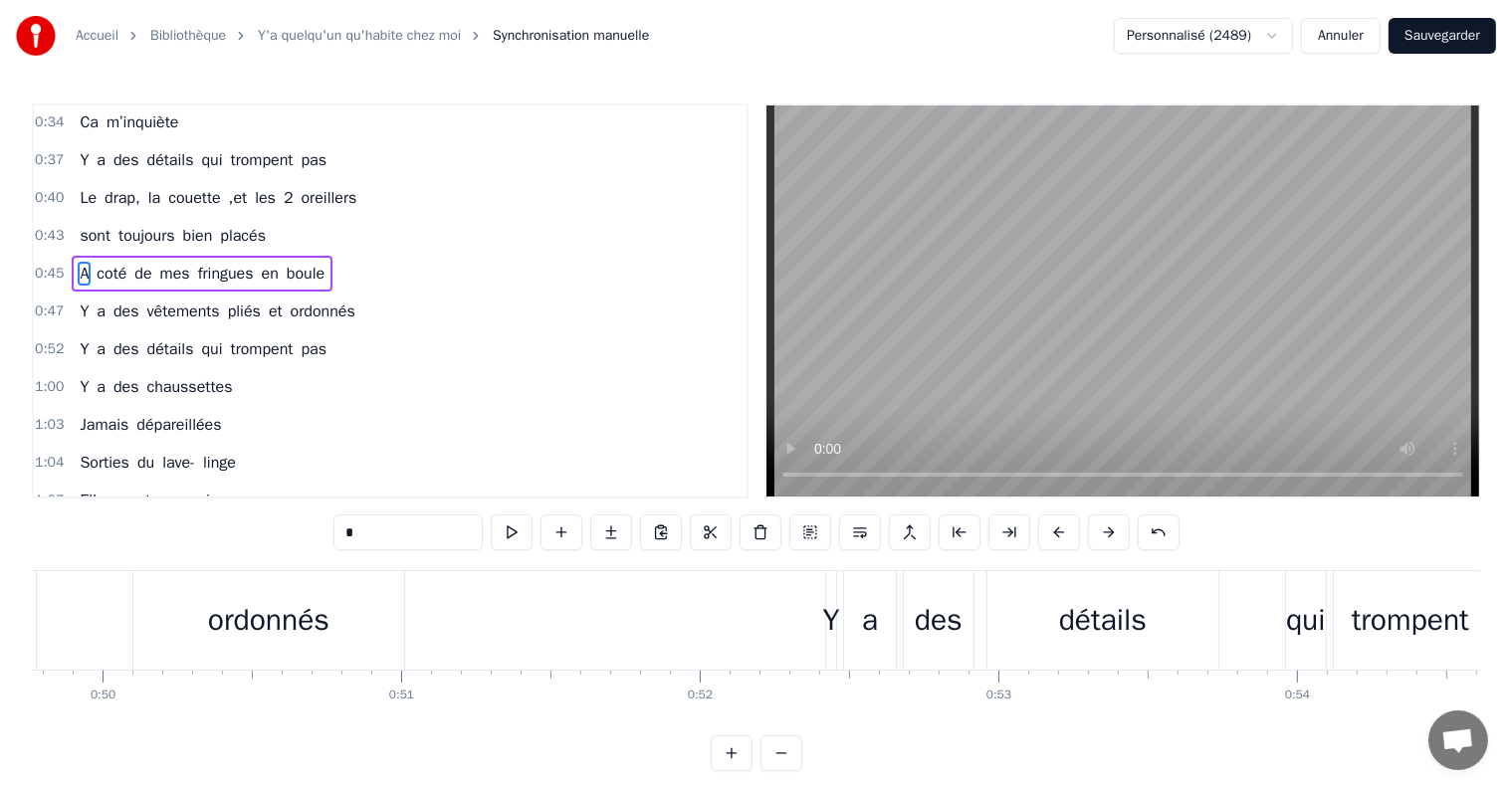 scroll, scrollTop: 113, scrollLeft: 0, axis: vertical 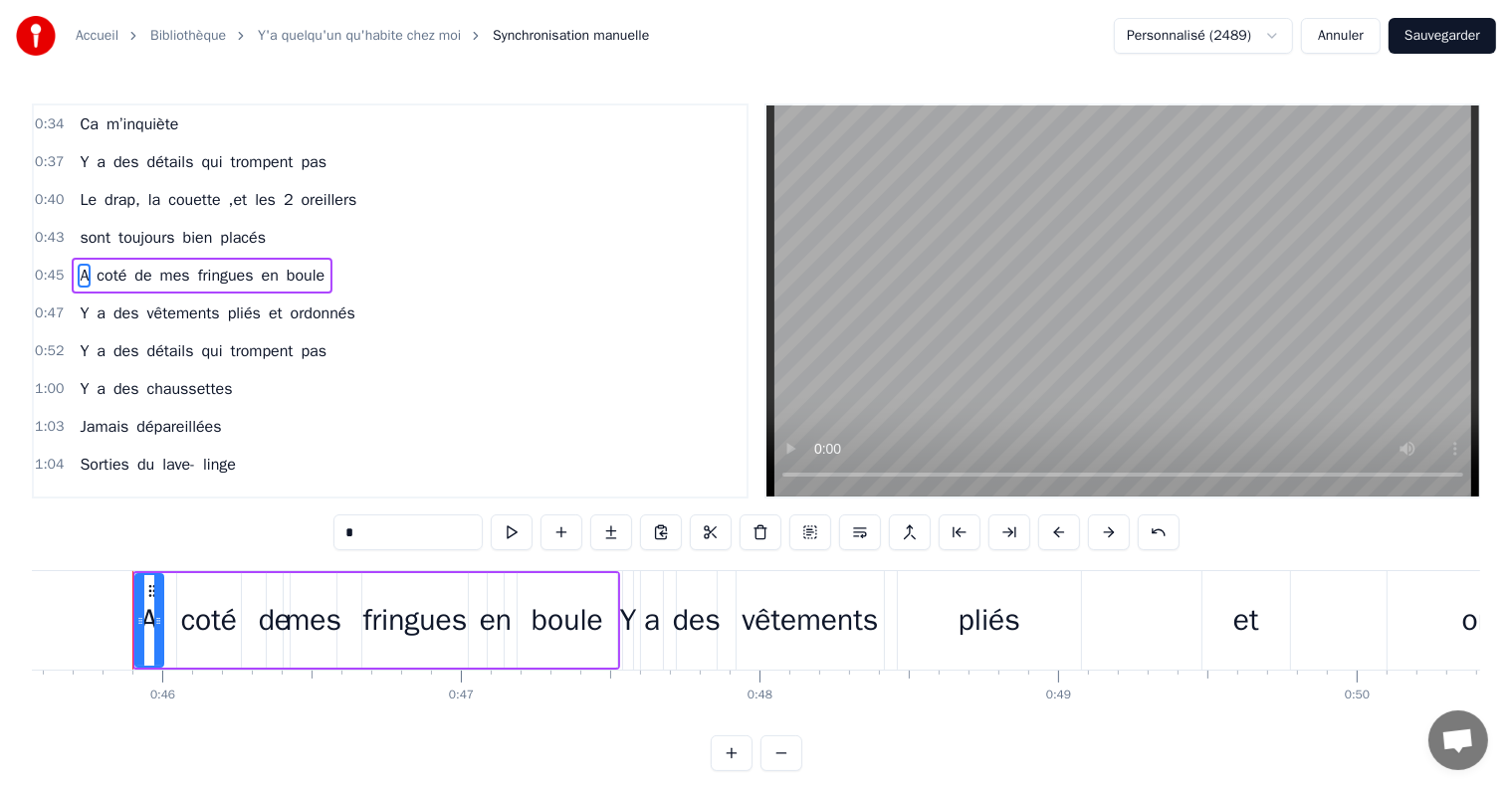 click on "A" at bounding box center (148, 620) 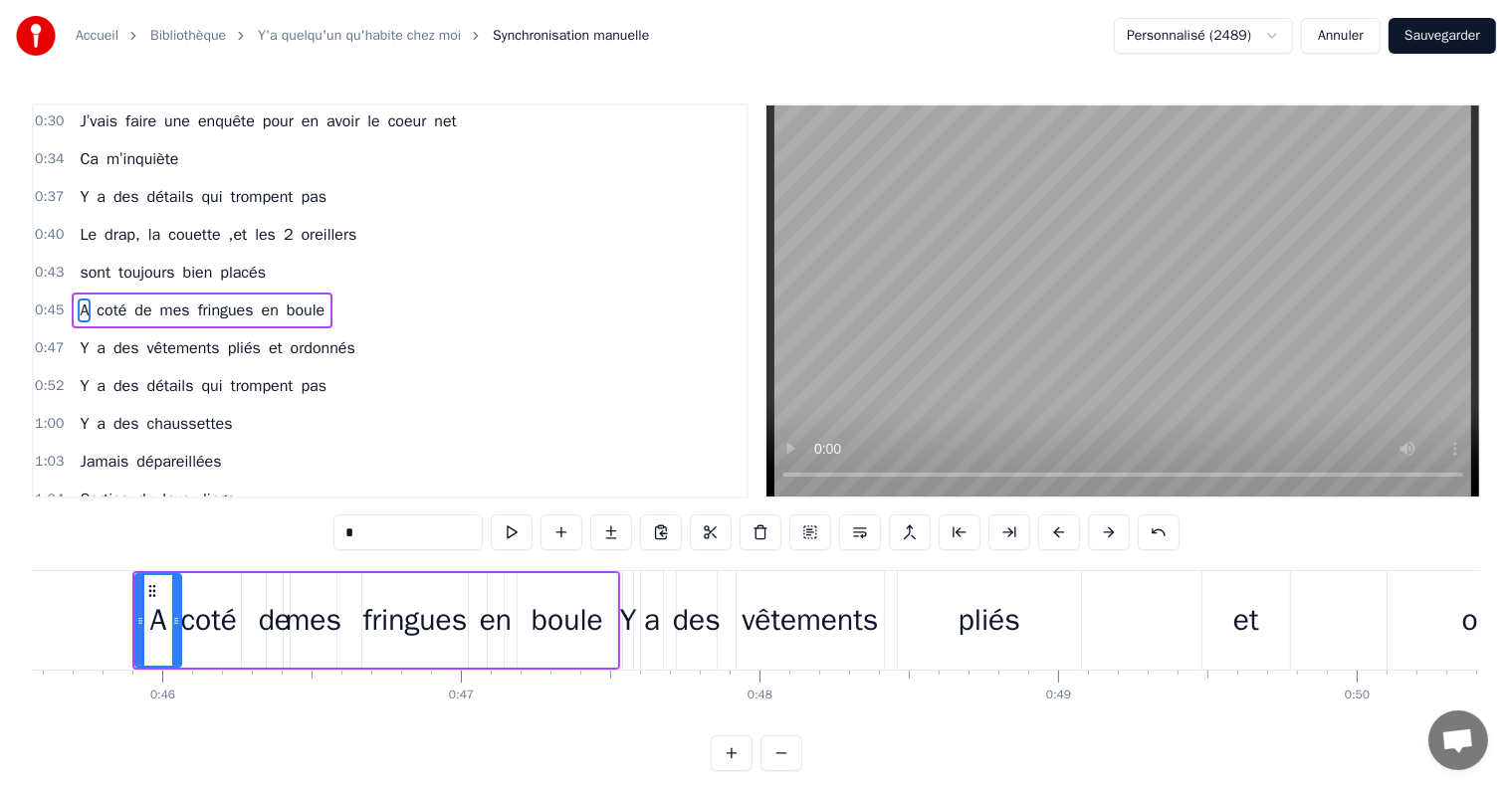 drag, startPoint x: 156, startPoint y: 621, endPoint x: 174, endPoint y: 624, distance: 18.248288 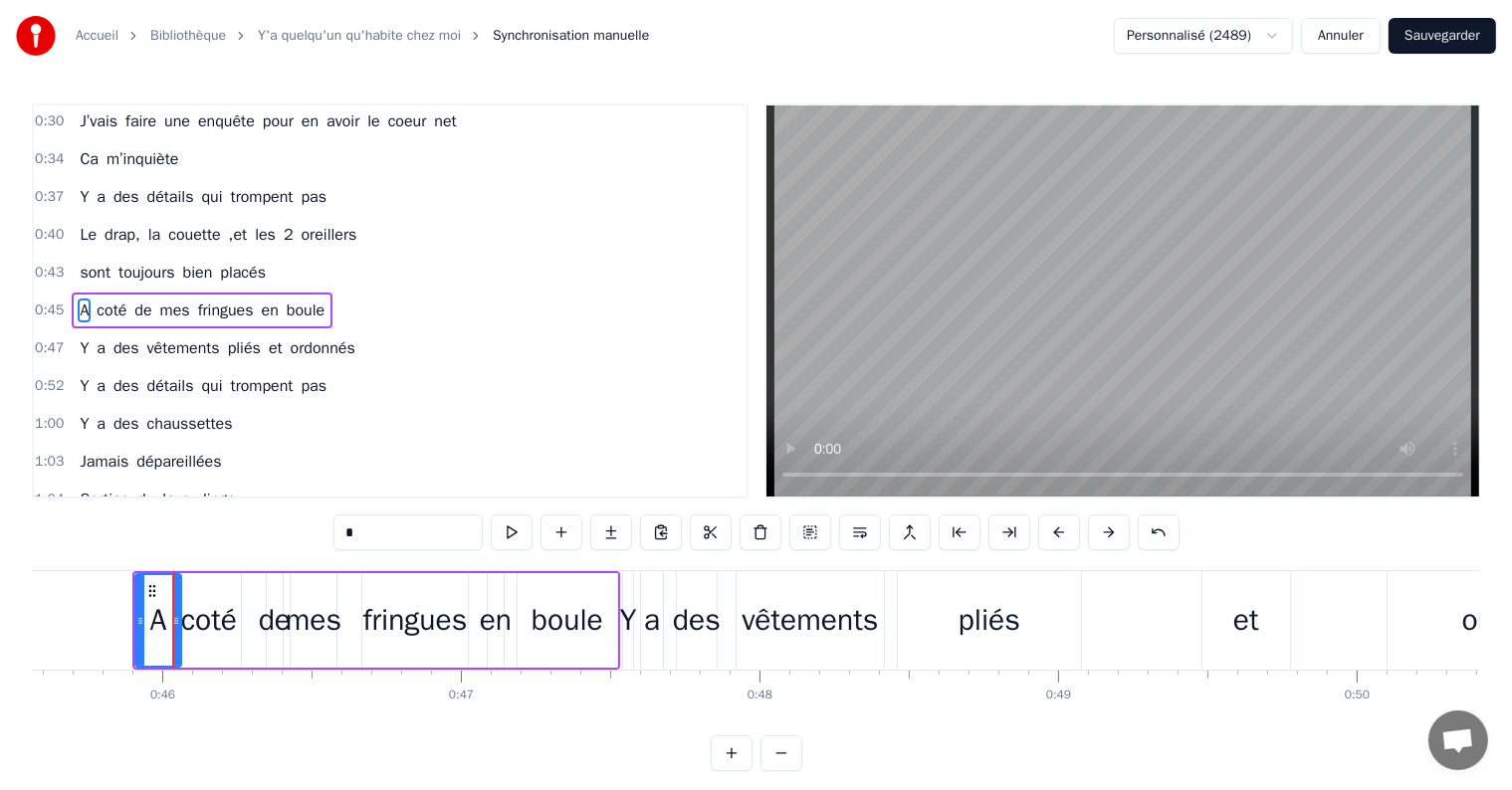 click on "coté" at bounding box center [209, 620] 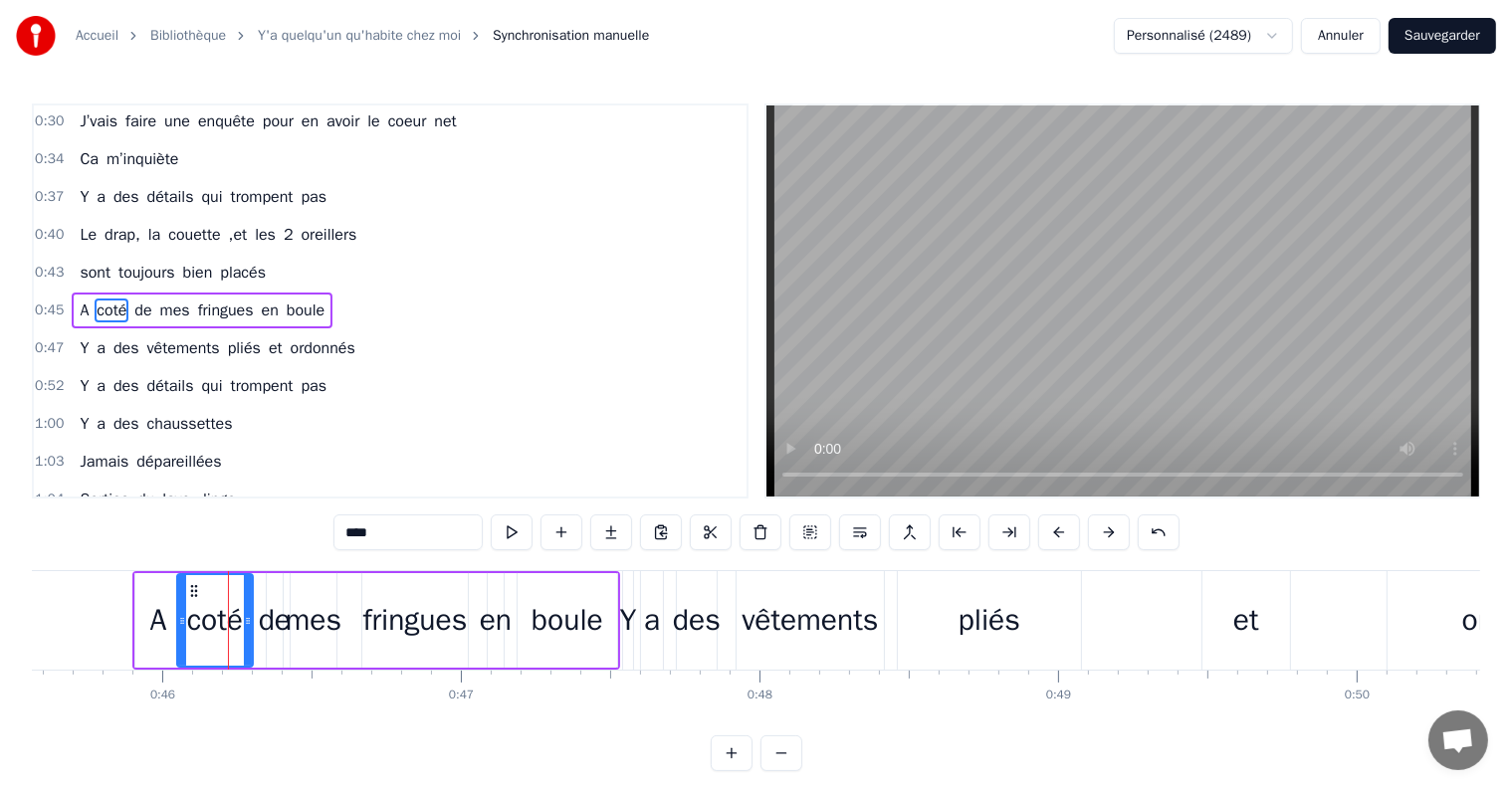 drag, startPoint x: 235, startPoint y: 621, endPoint x: 247, endPoint y: 623, distance: 12.165525 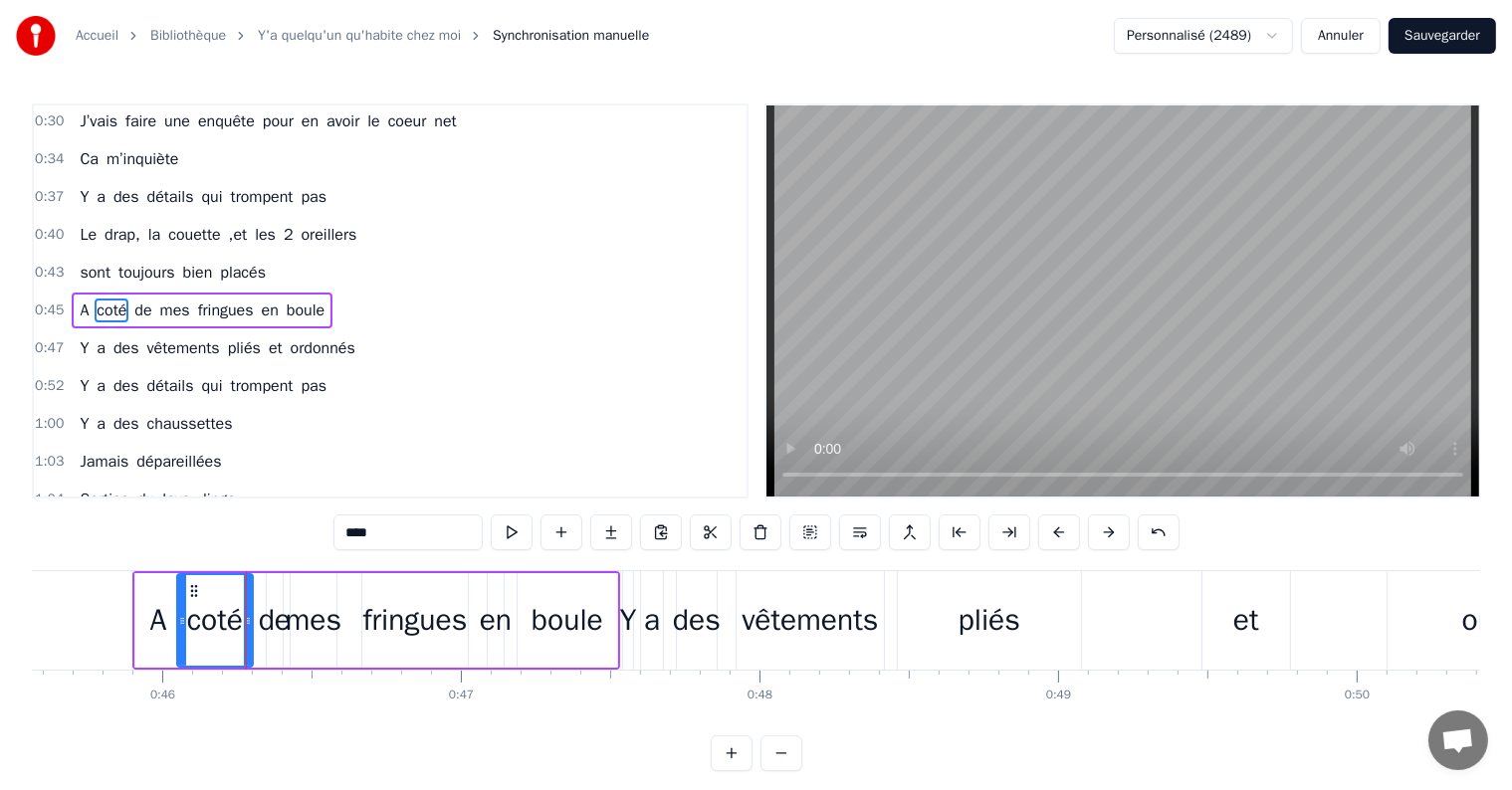 click on "mes" at bounding box center [314, 620] 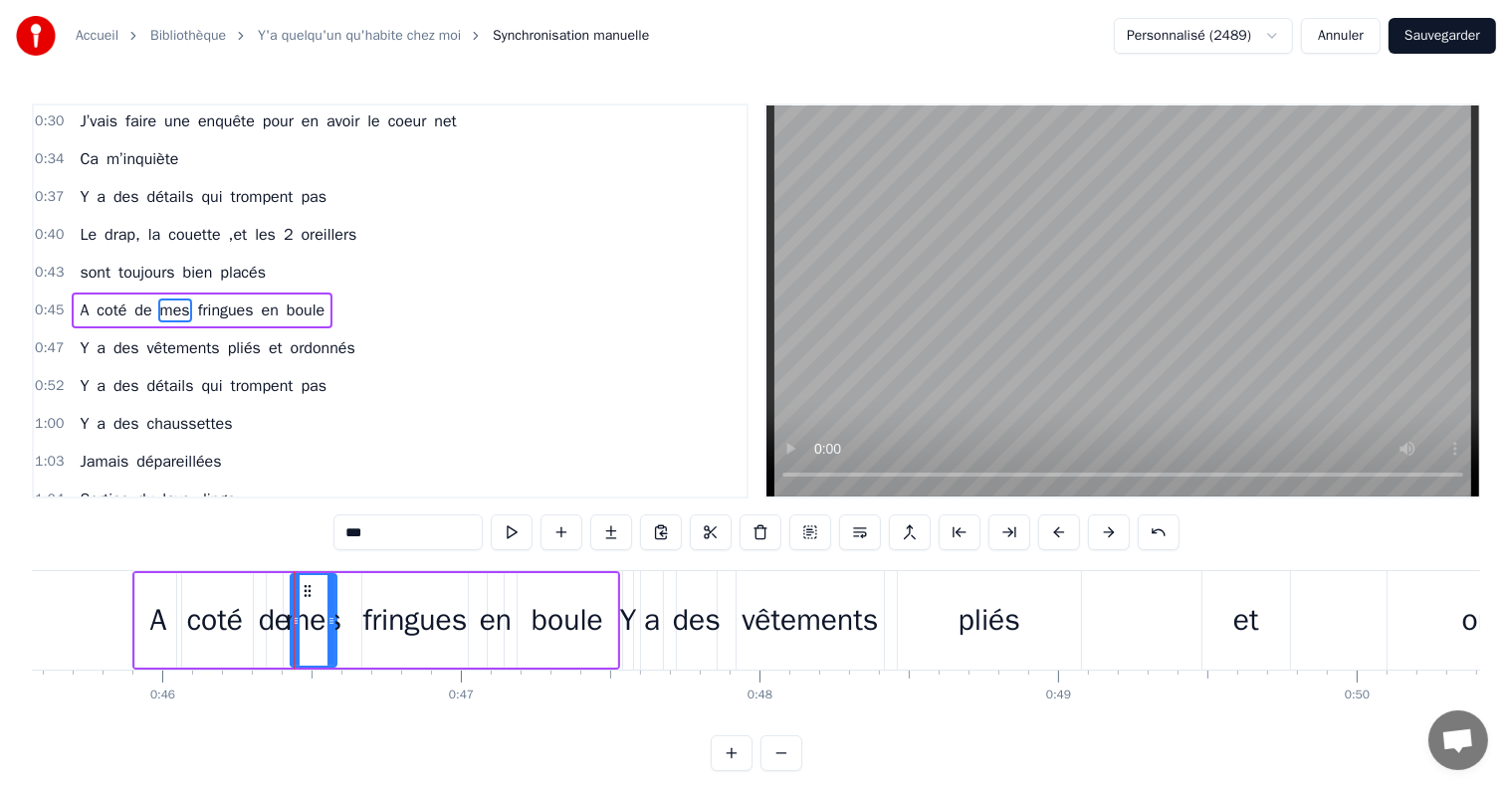 click on "vêtements" at bounding box center (809, 620) 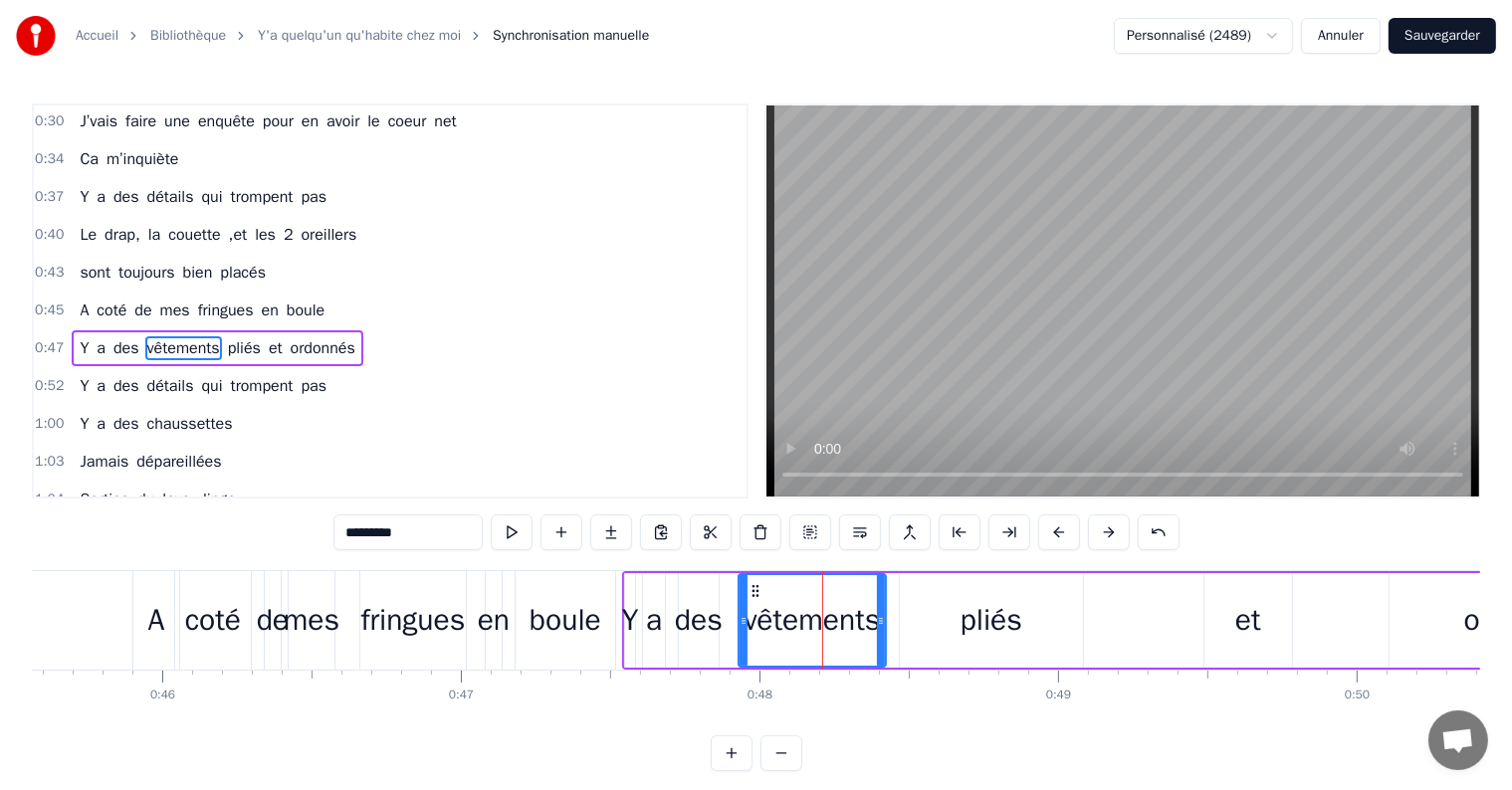 scroll, scrollTop: 115, scrollLeft: 0, axis: vertical 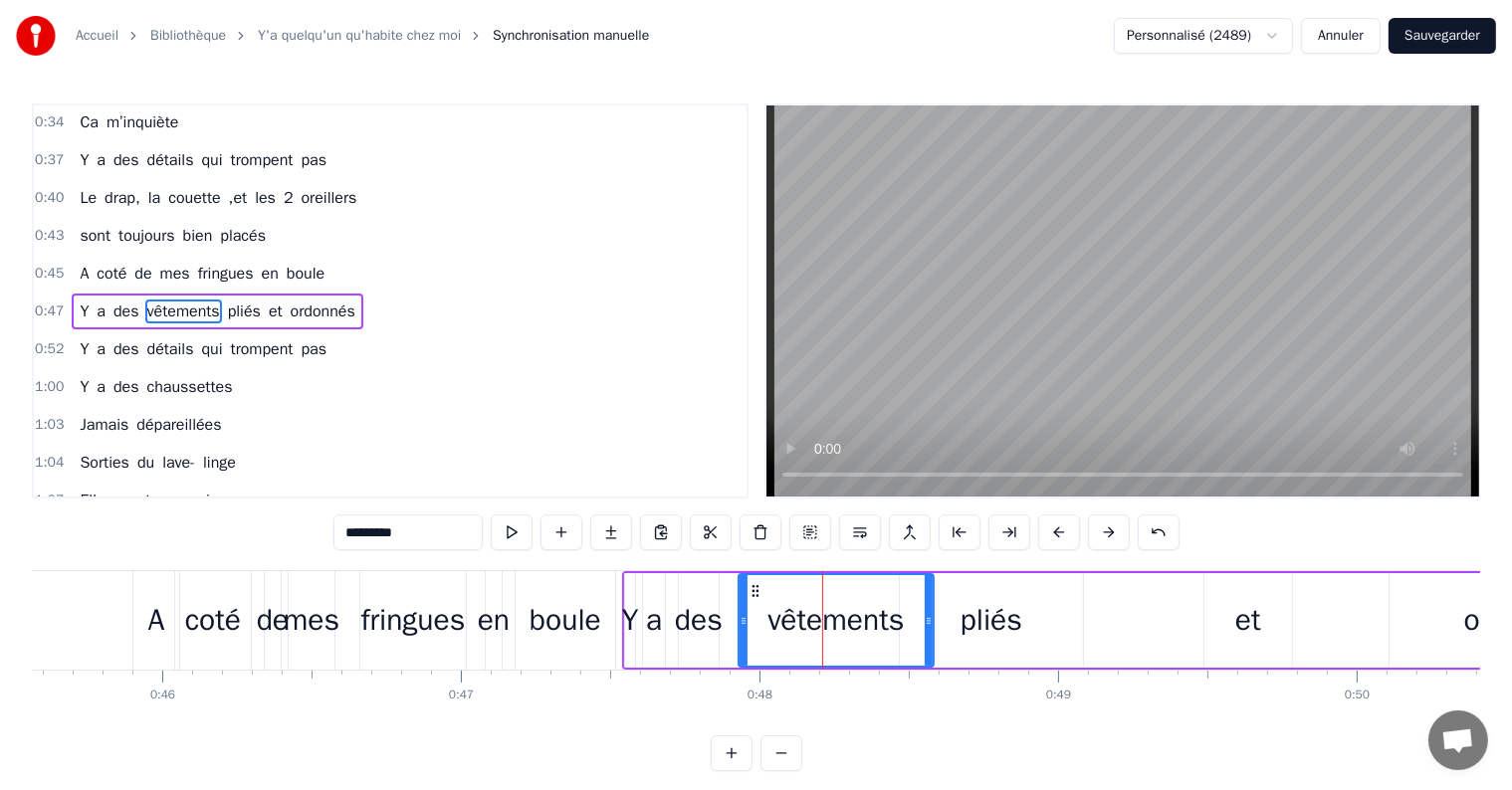 drag, startPoint x: 880, startPoint y: 621, endPoint x: 928, endPoint y: 624, distance: 48.09366 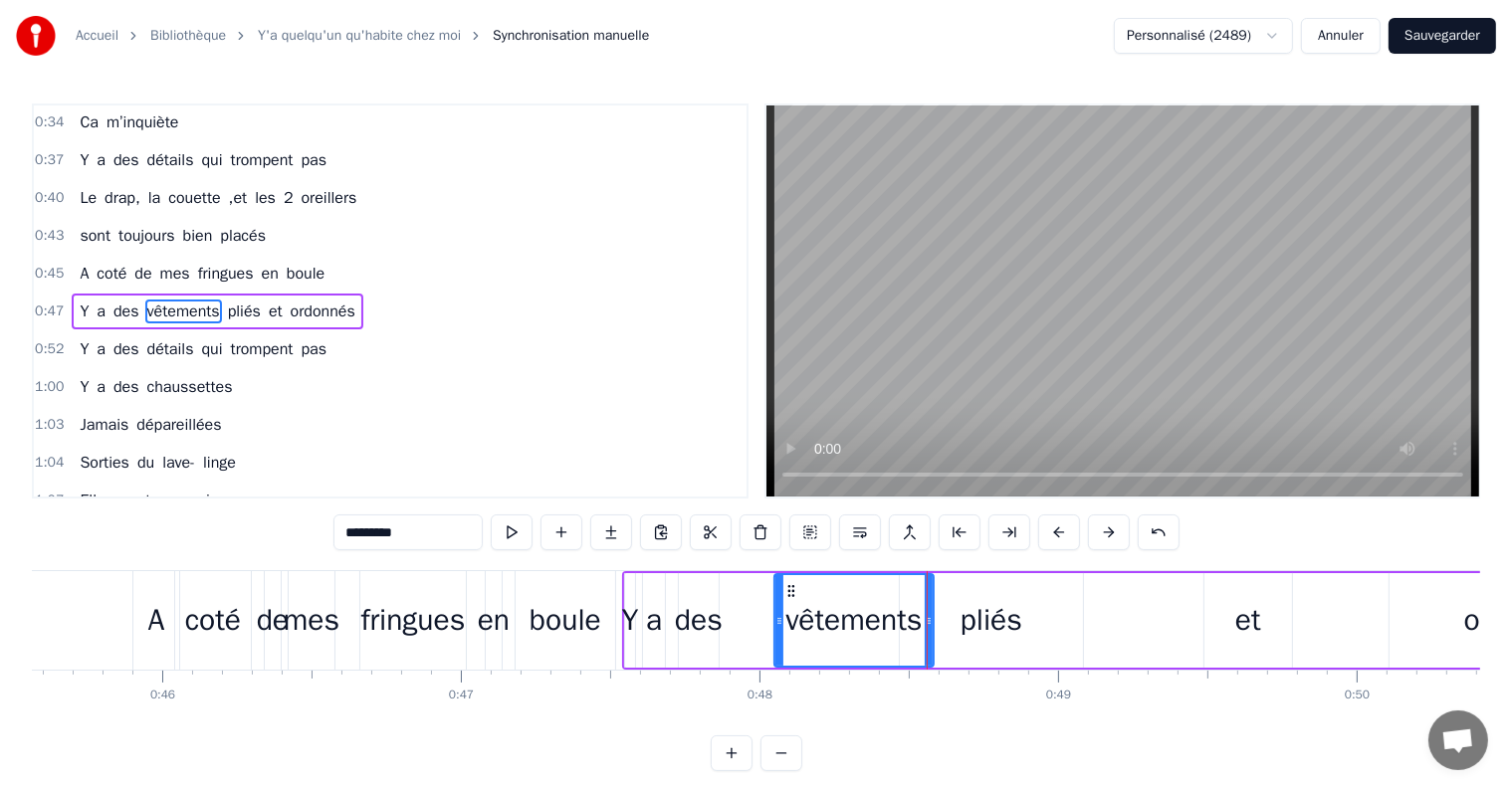 drag, startPoint x: 741, startPoint y: 623, endPoint x: 776, endPoint y: 631, distance: 35.902646 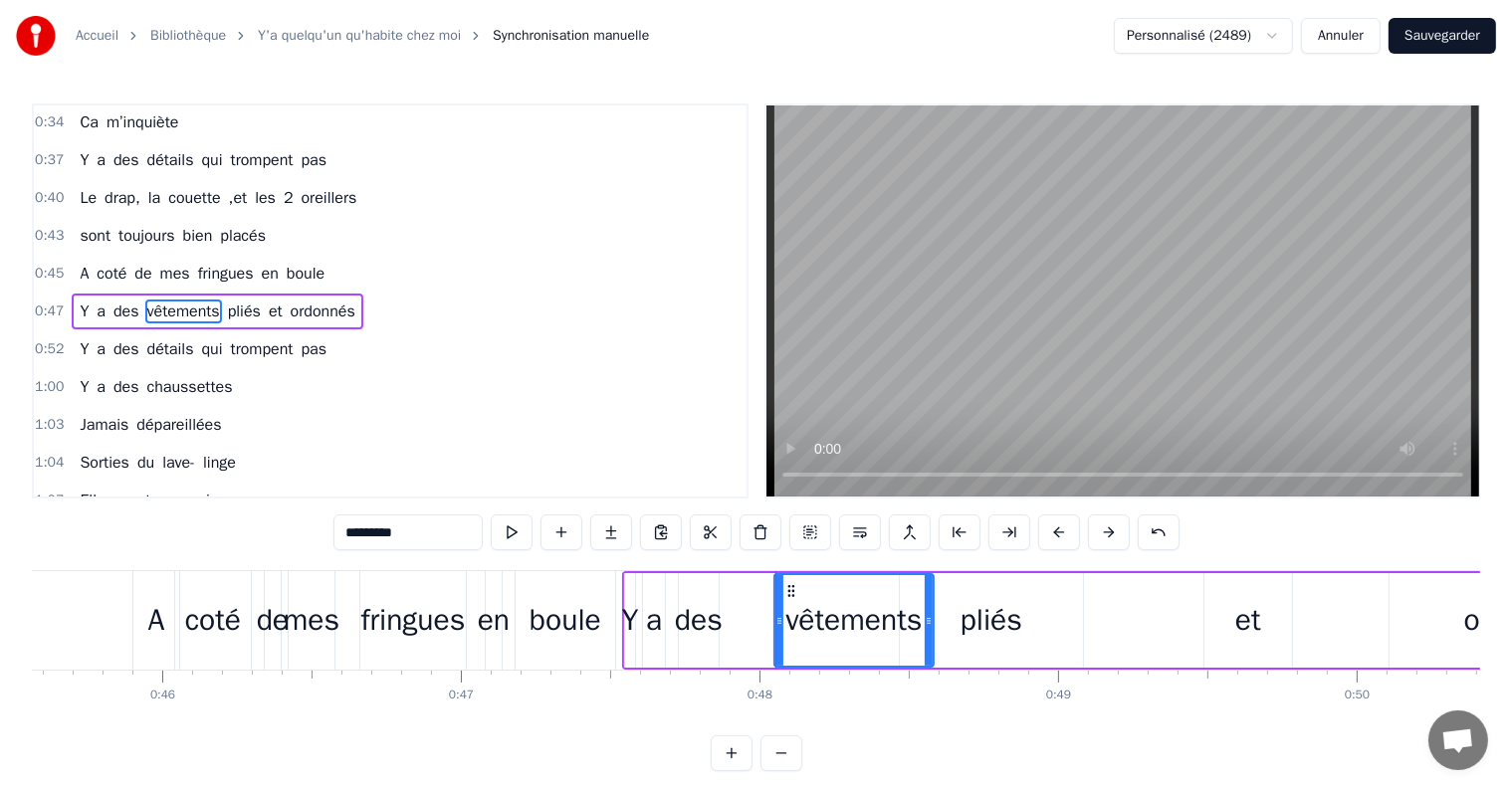click on "des" at bounding box center [699, 620] 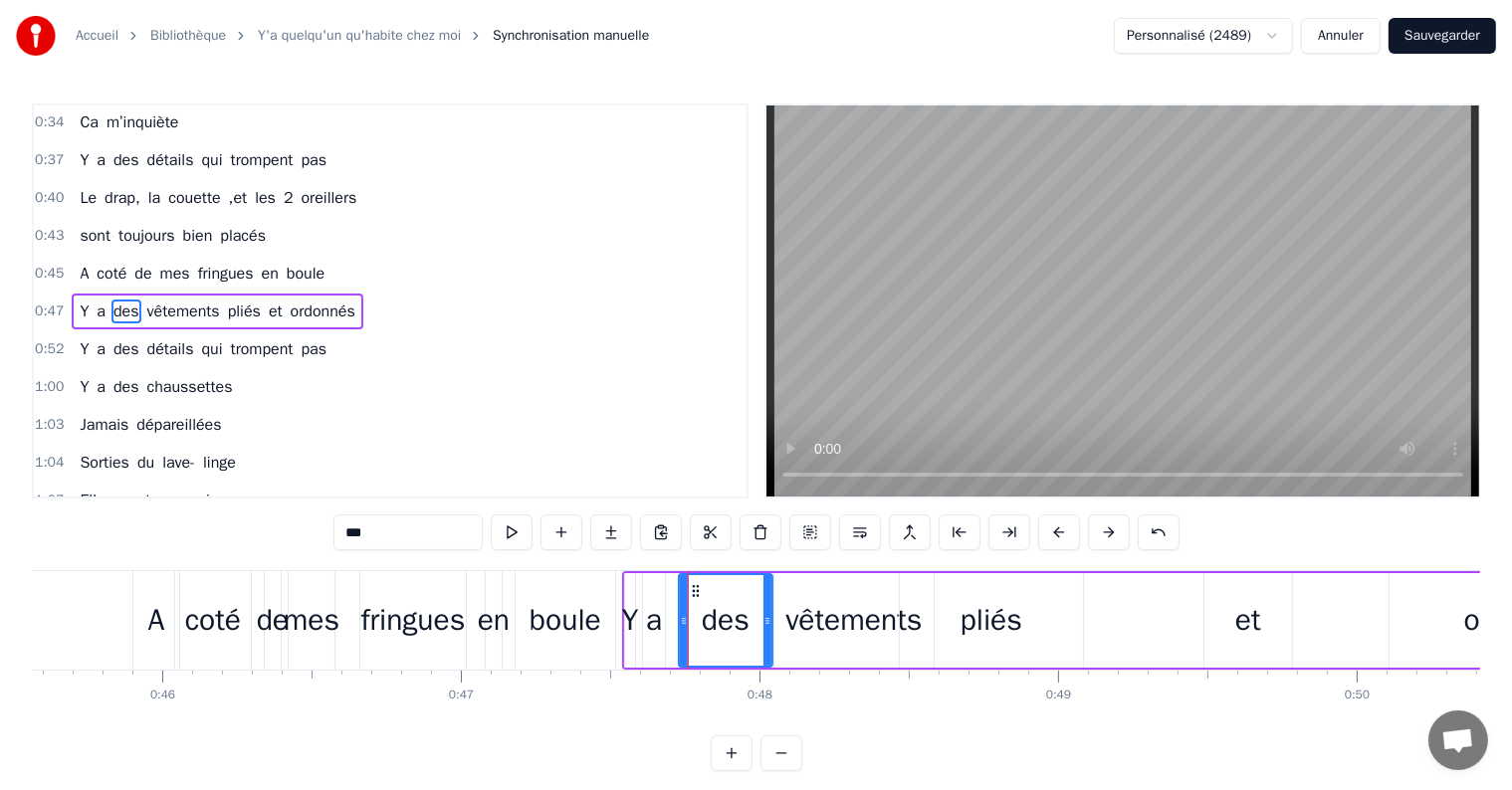 drag, startPoint x: 713, startPoint y: 619, endPoint x: 768, endPoint y: 628, distance: 55.731499 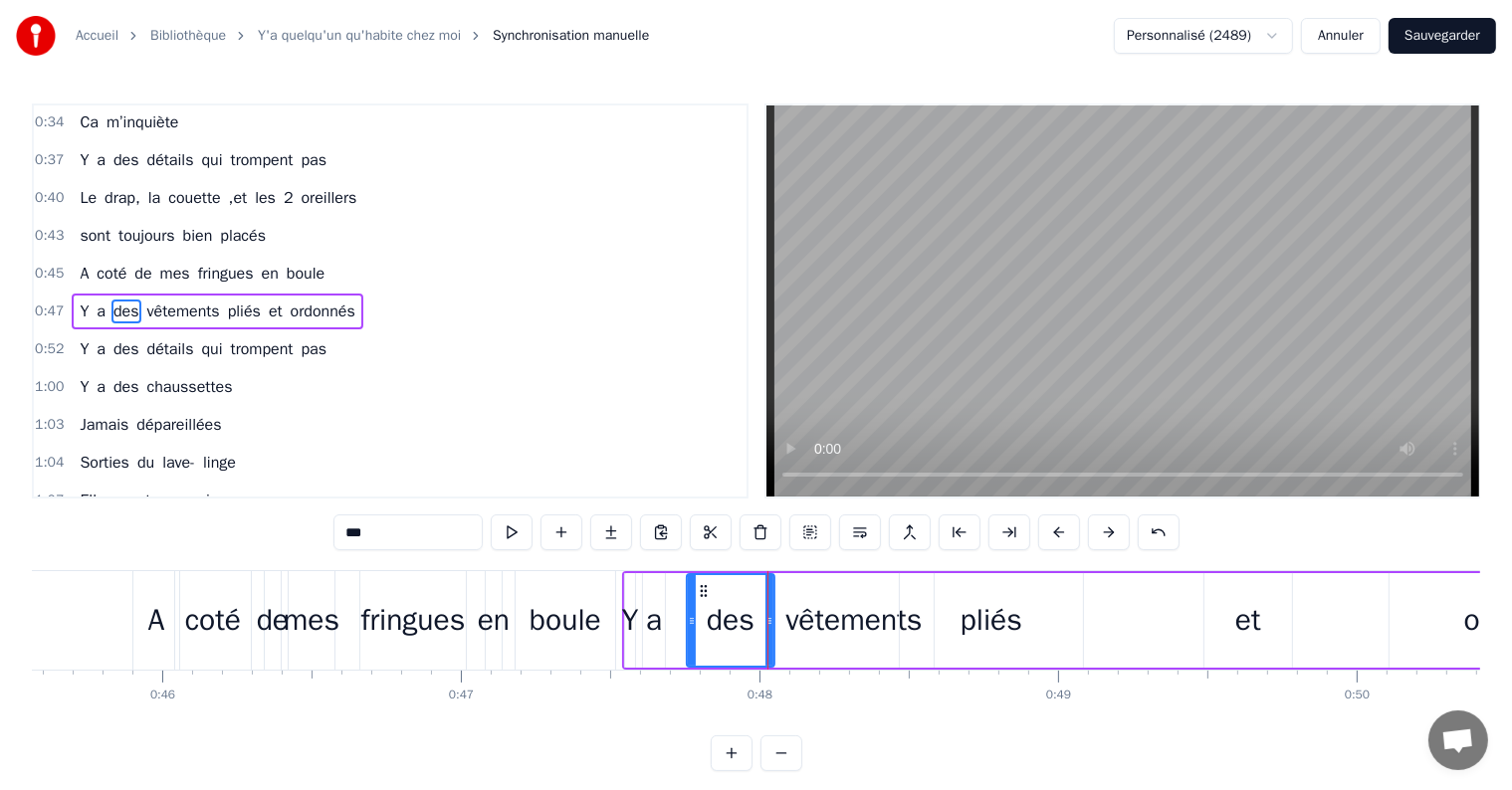 drag, startPoint x: 685, startPoint y: 623, endPoint x: 700, endPoint y: 625, distance: 15.132746 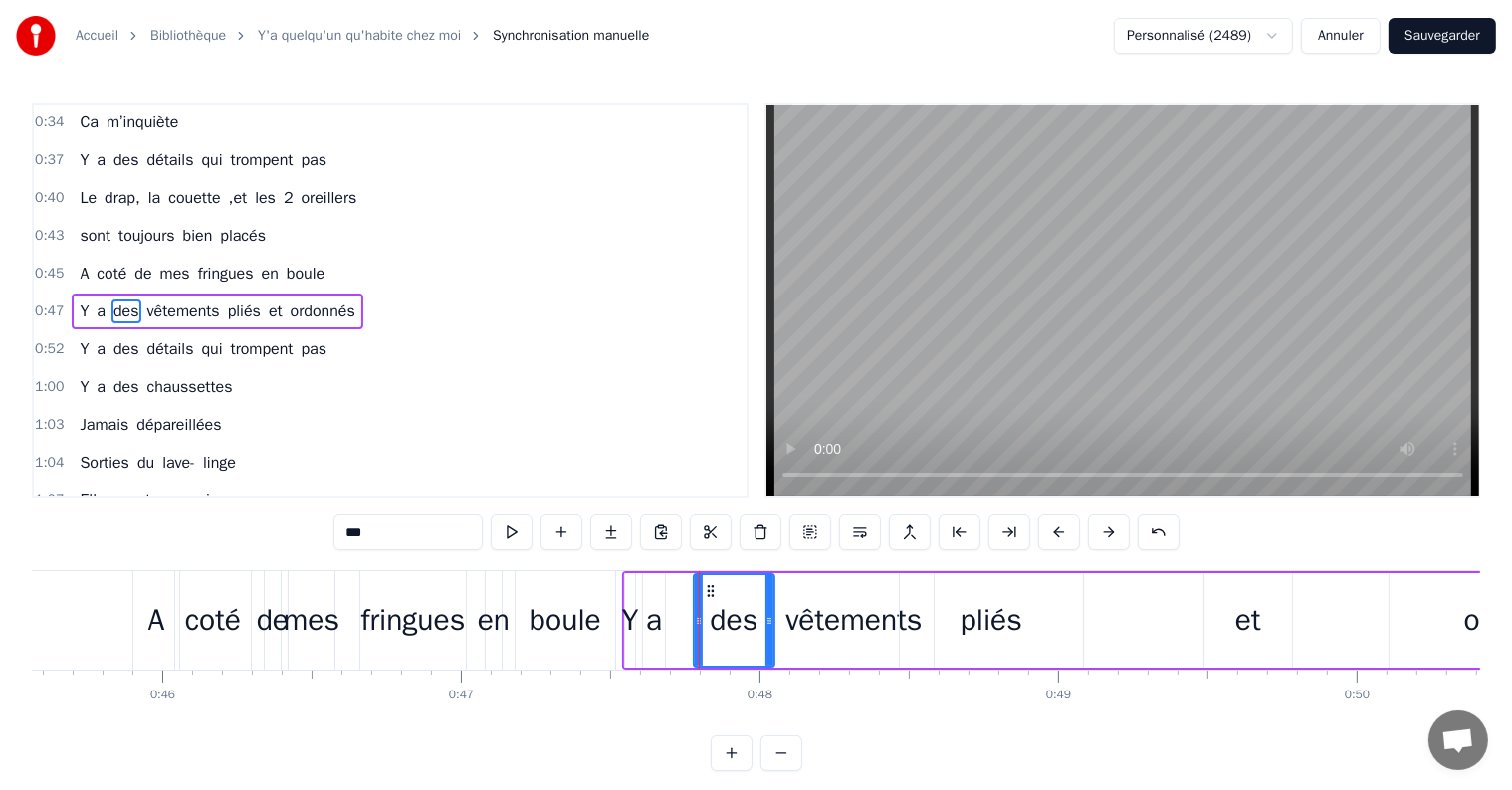 click on "Y a des vêtements pliés et ordonnés" at bounding box center (1143, 620) 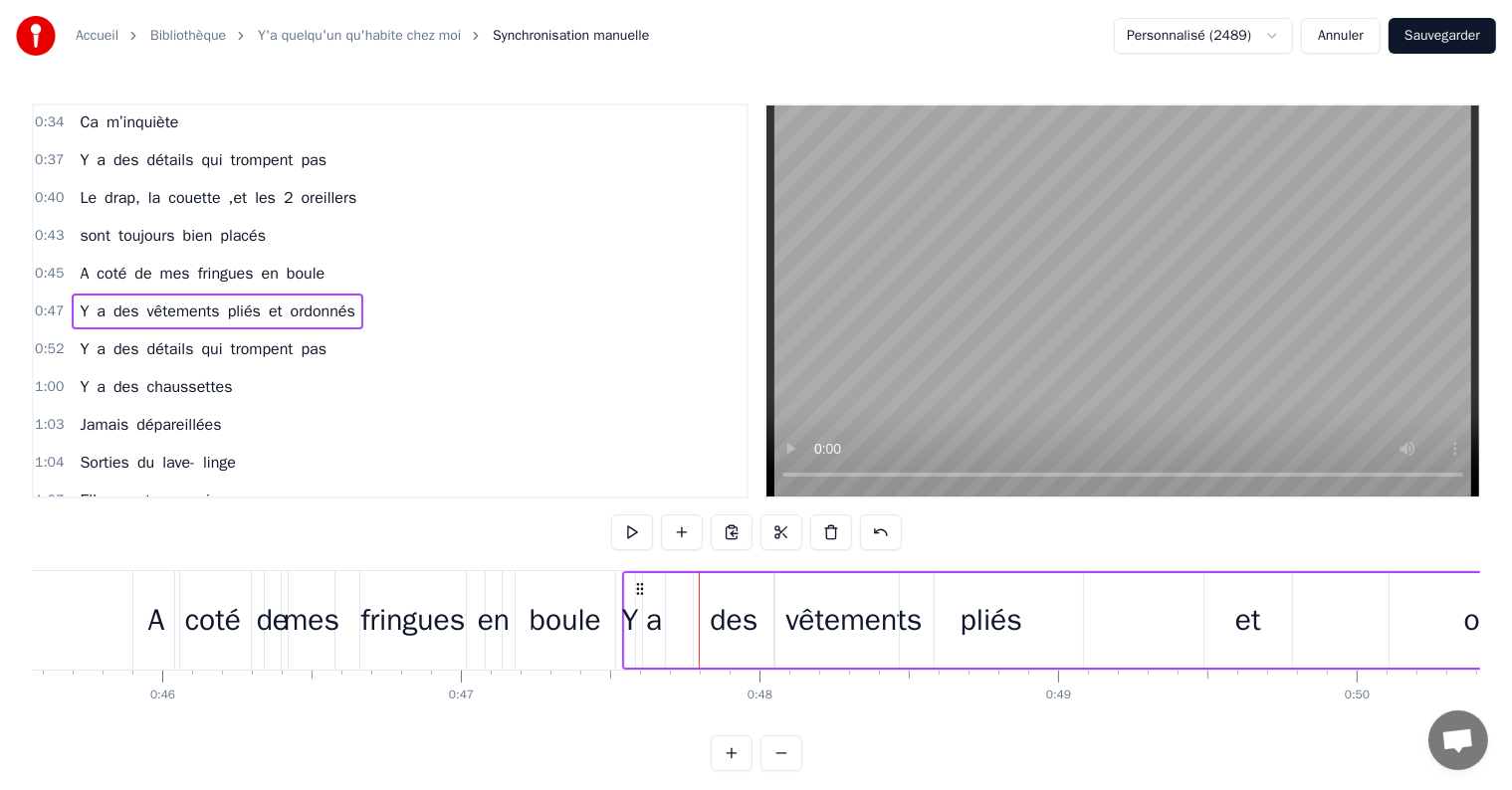click on "a" at bounding box center (654, 620) 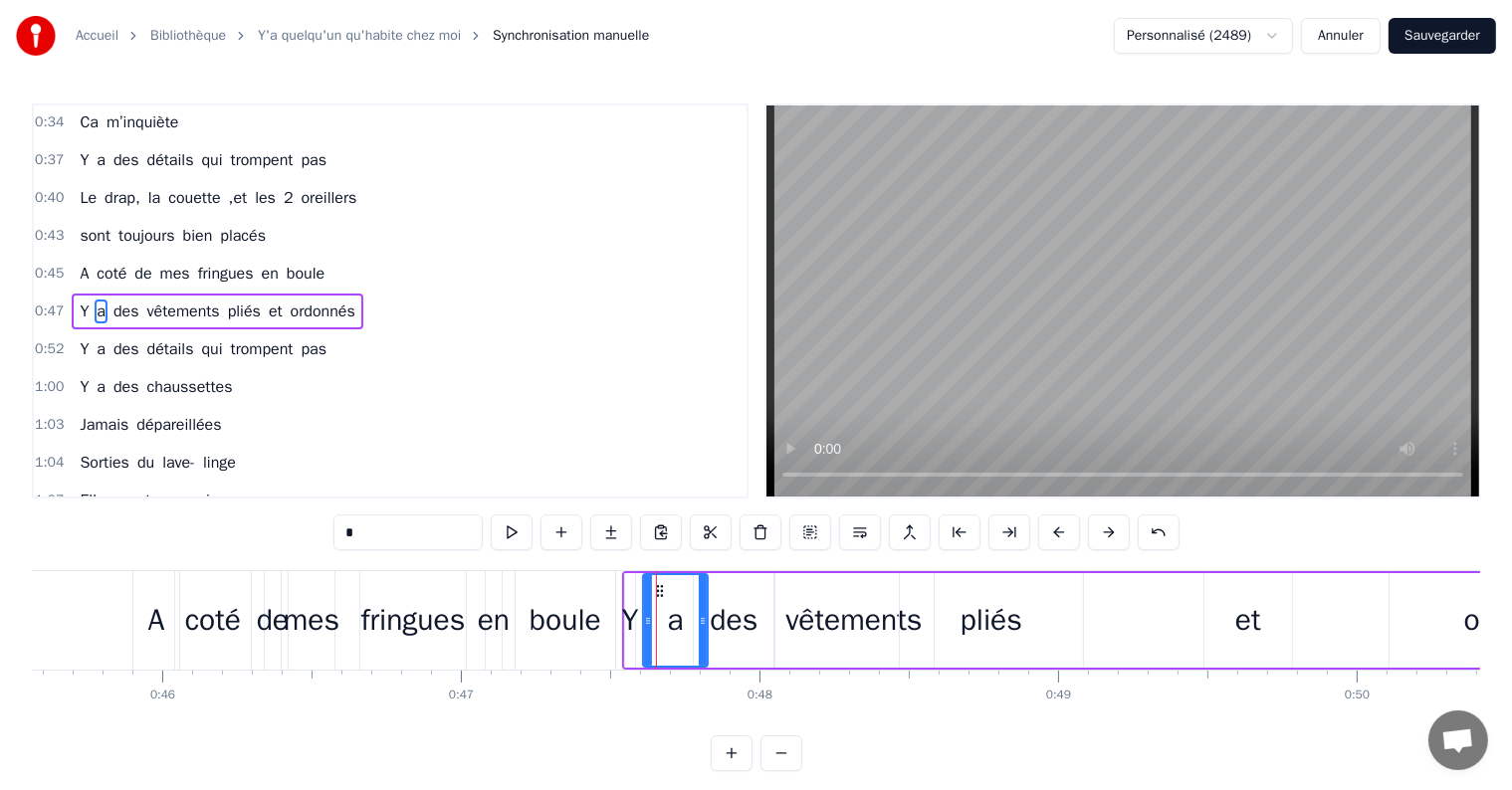 drag, startPoint x: 658, startPoint y: 620, endPoint x: 701, endPoint y: 621, distance: 43.011626 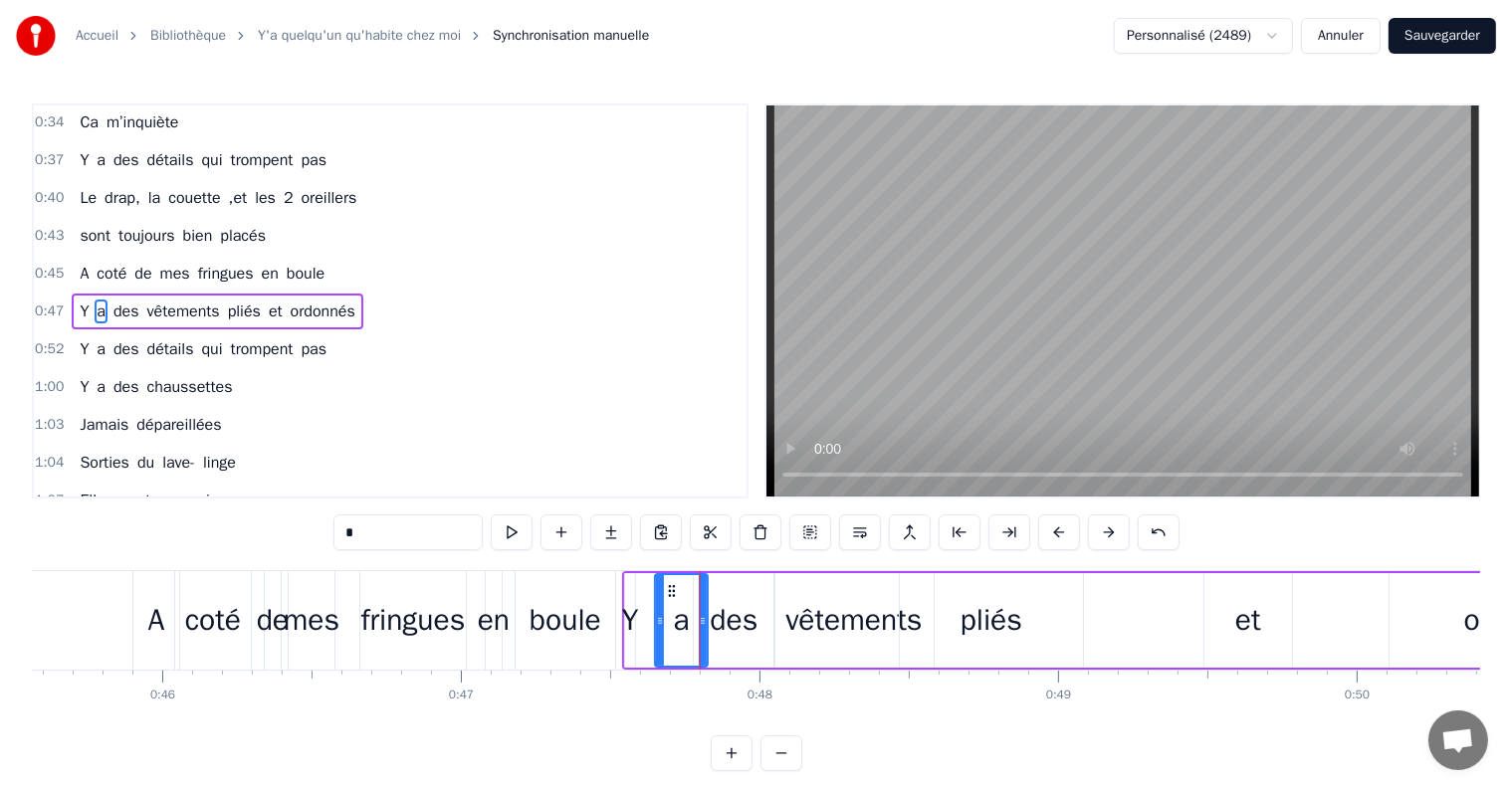 drag, startPoint x: 647, startPoint y: 623, endPoint x: 659, endPoint y: 625, distance: 12.165525 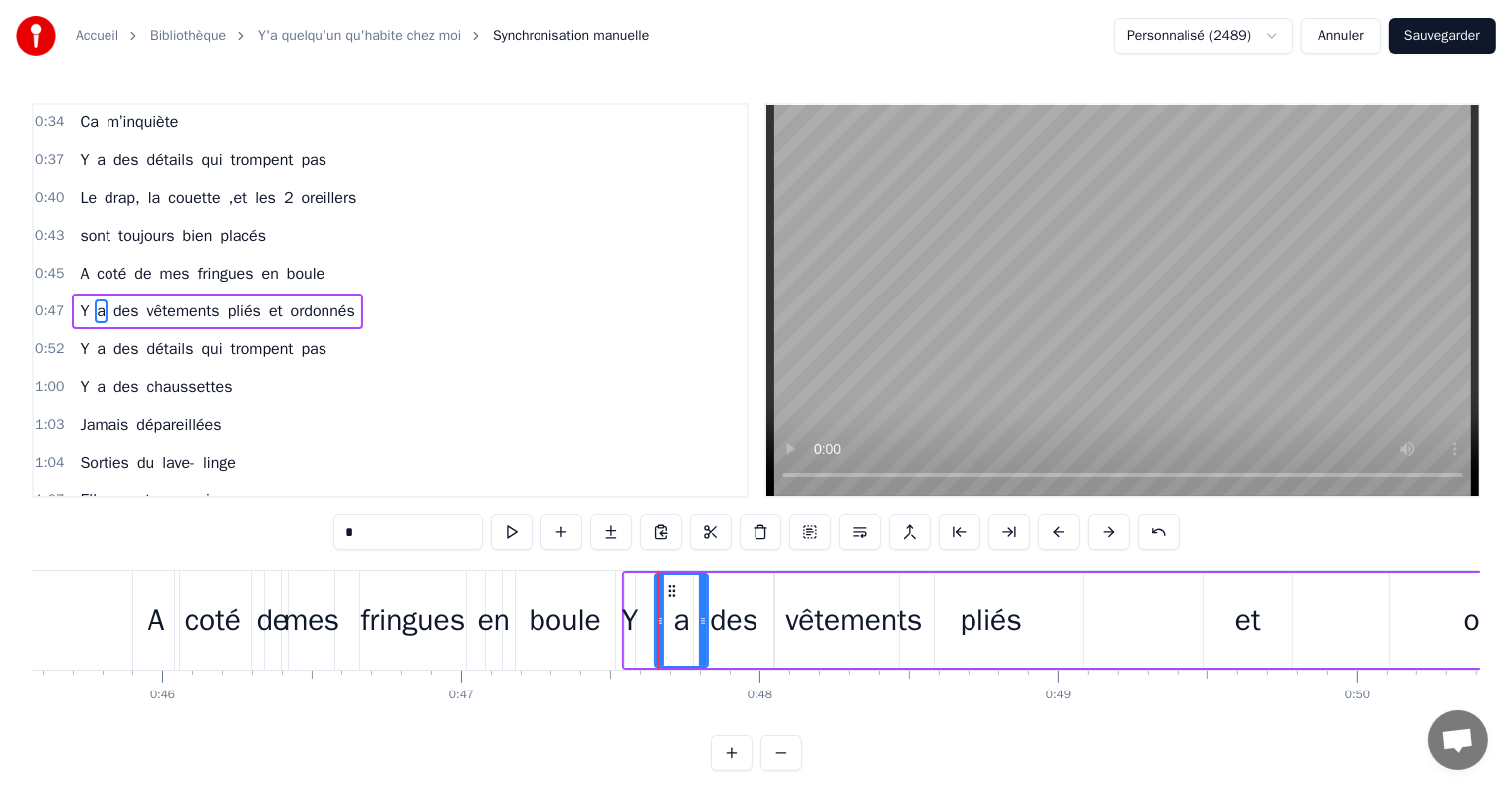 click on "Y" at bounding box center (629, 620) 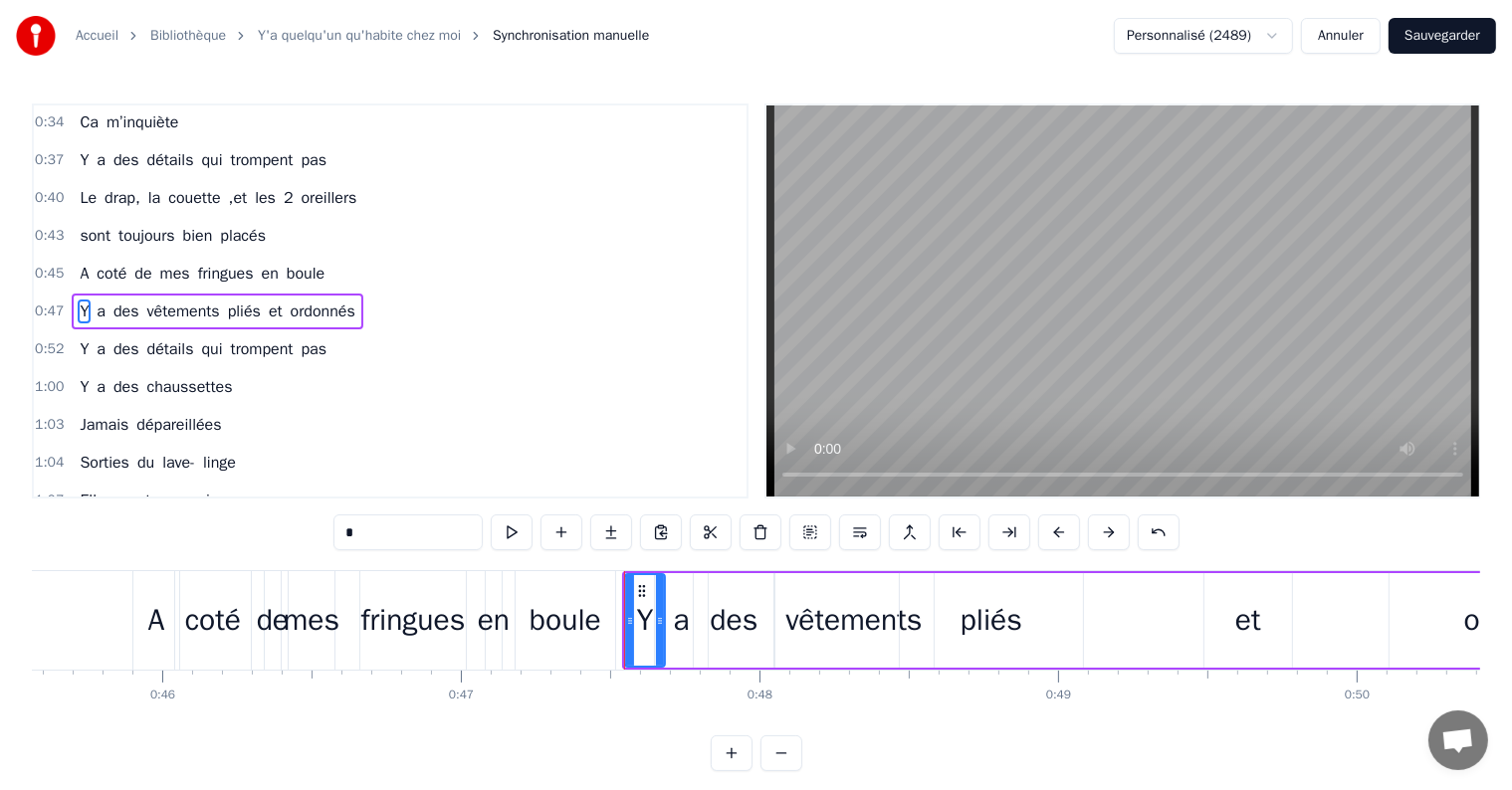 drag, startPoint x: 629, startPoint y: 622, endPoint x: 659, endPoint y: 629, distance: 30.805844 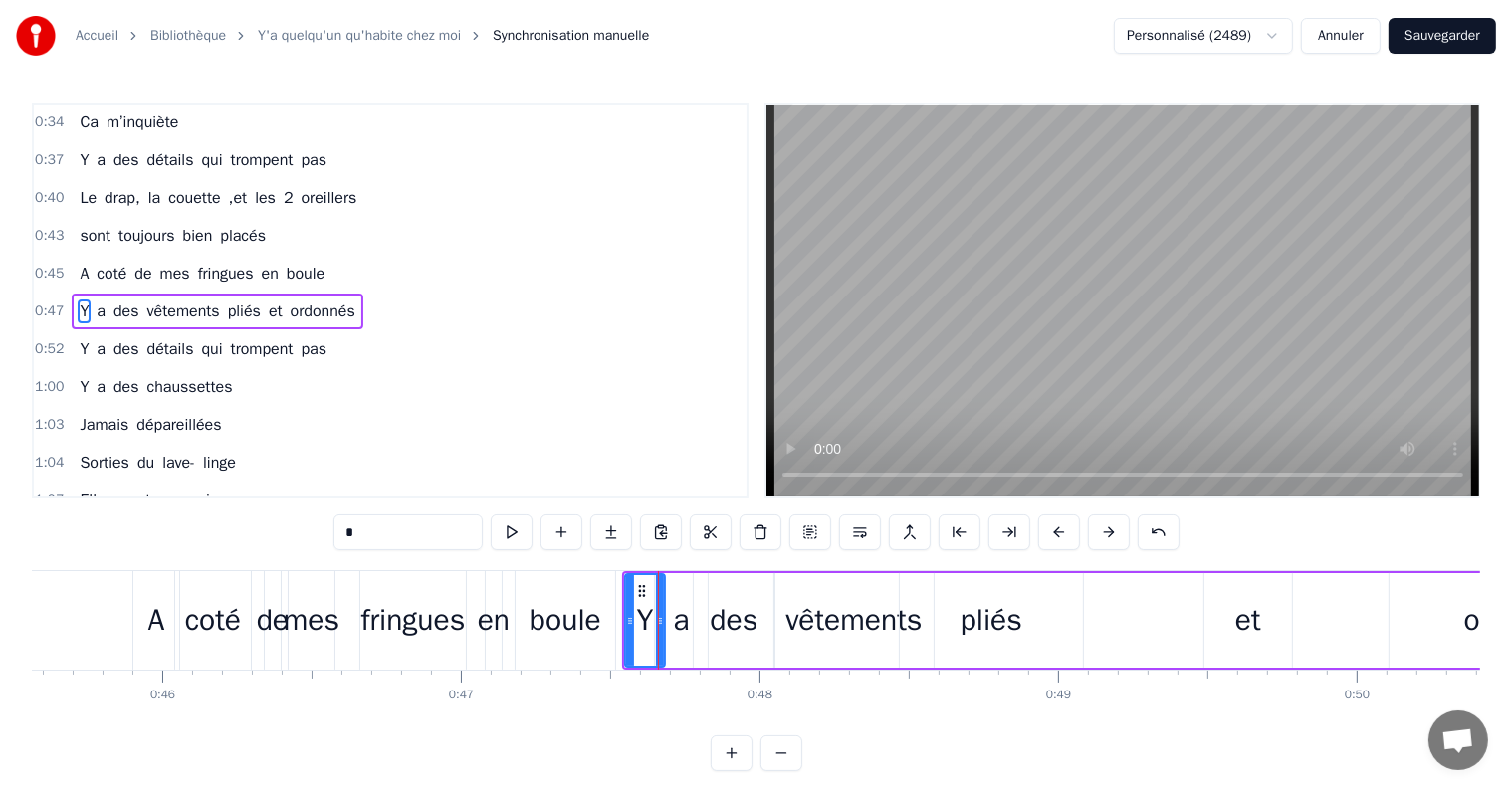 click on "a" at bounding box center (681, 620) 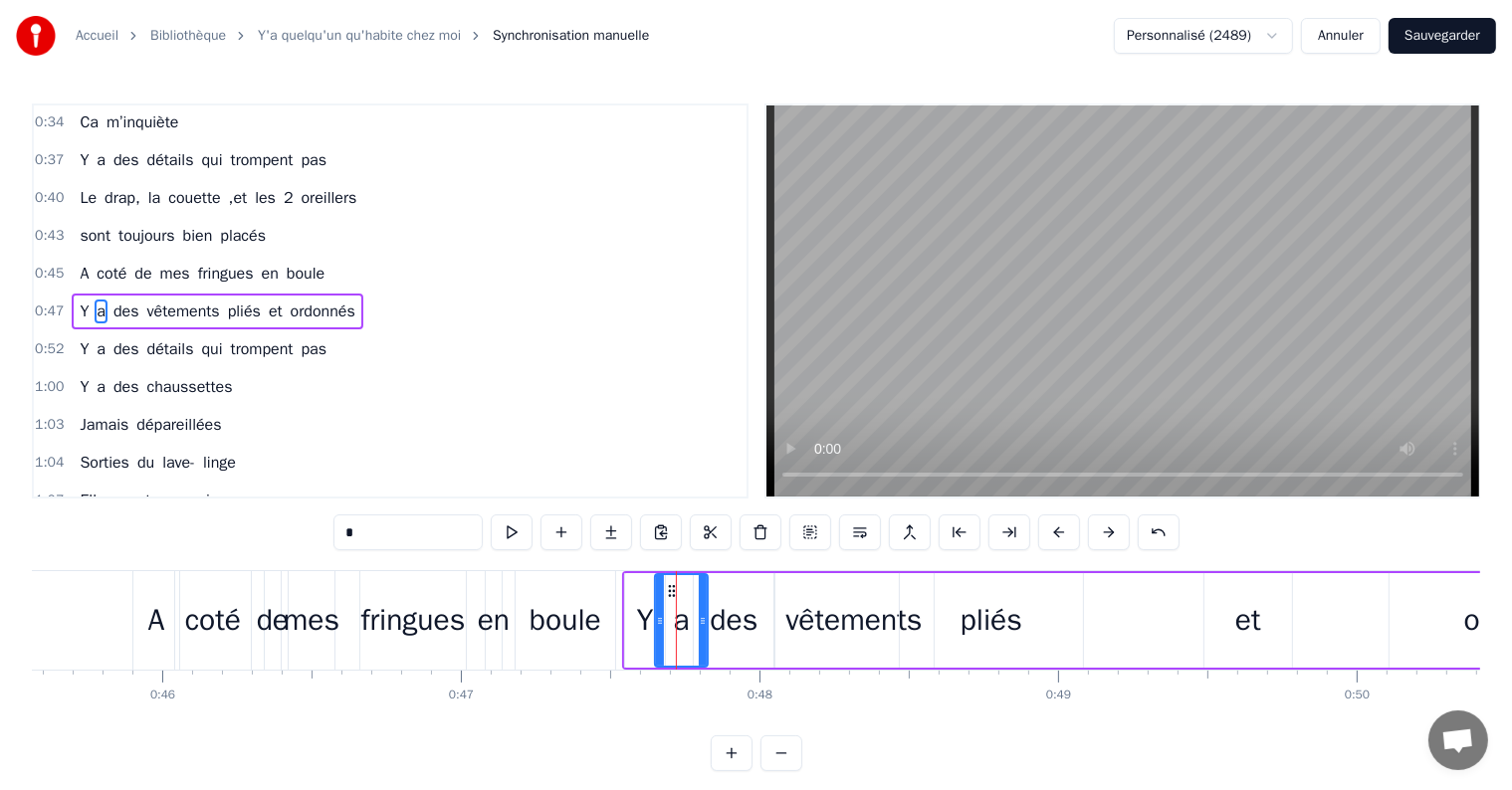 click on "des" at bounding box center (734, 620) 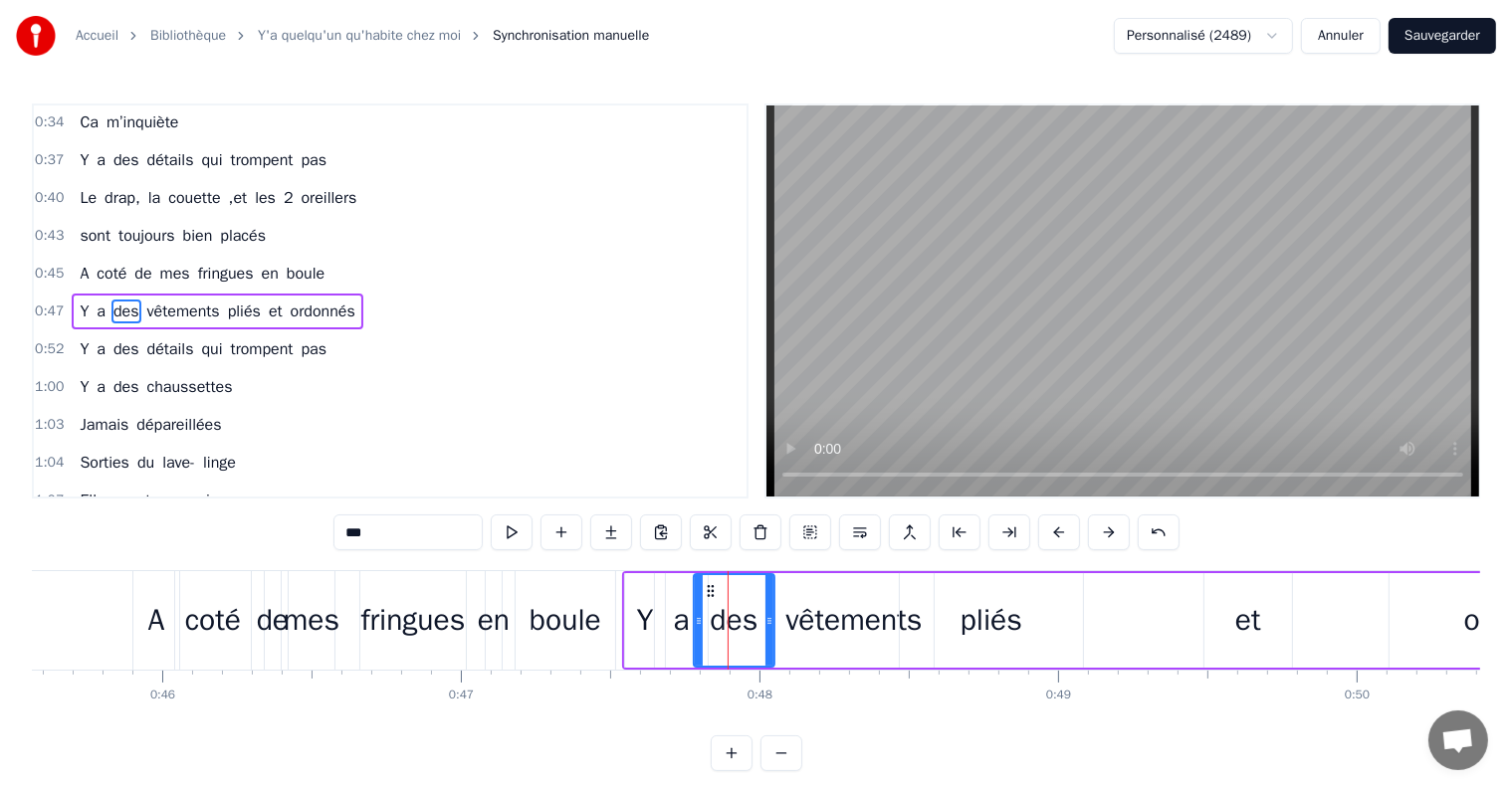 click on "vêtements" at bounding box center [853, 620] 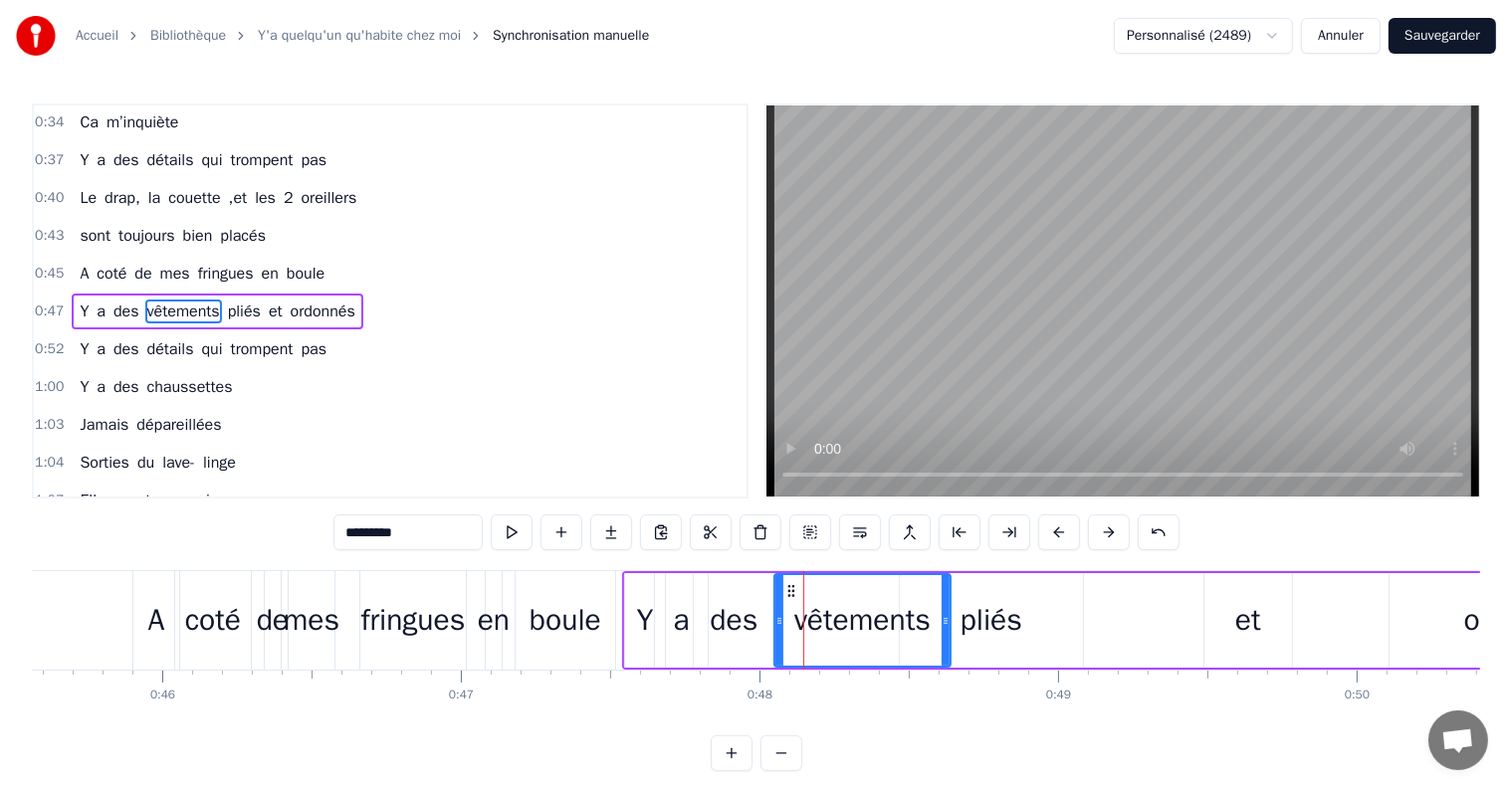 drag, startPoint x: 928, startPoint y: 622, endPoint x: 944, endPoint y: 625, distance: 16.27882 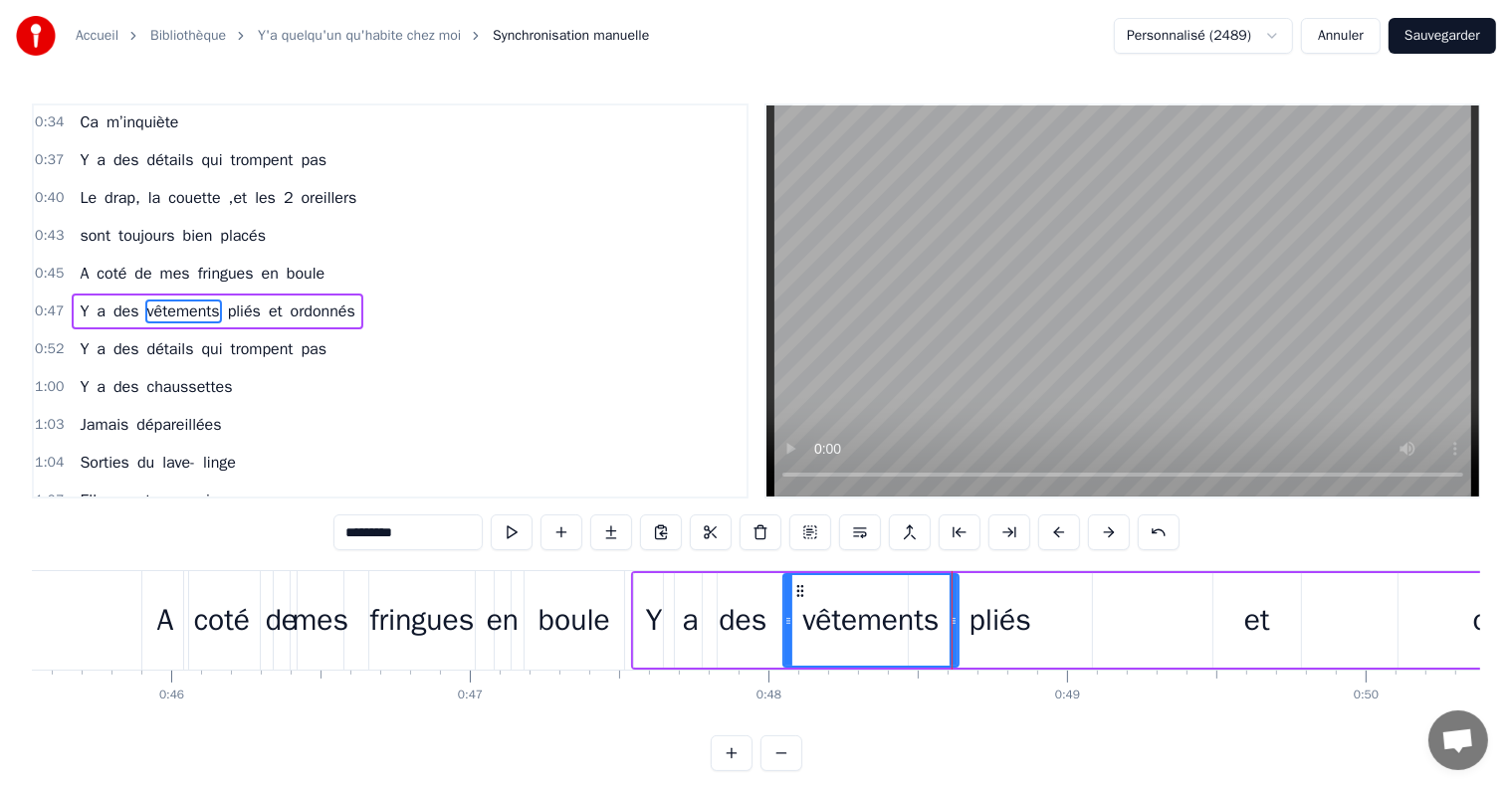 scroll, scrollTop: 0, scrollLeft: 13598, axis: horizontal 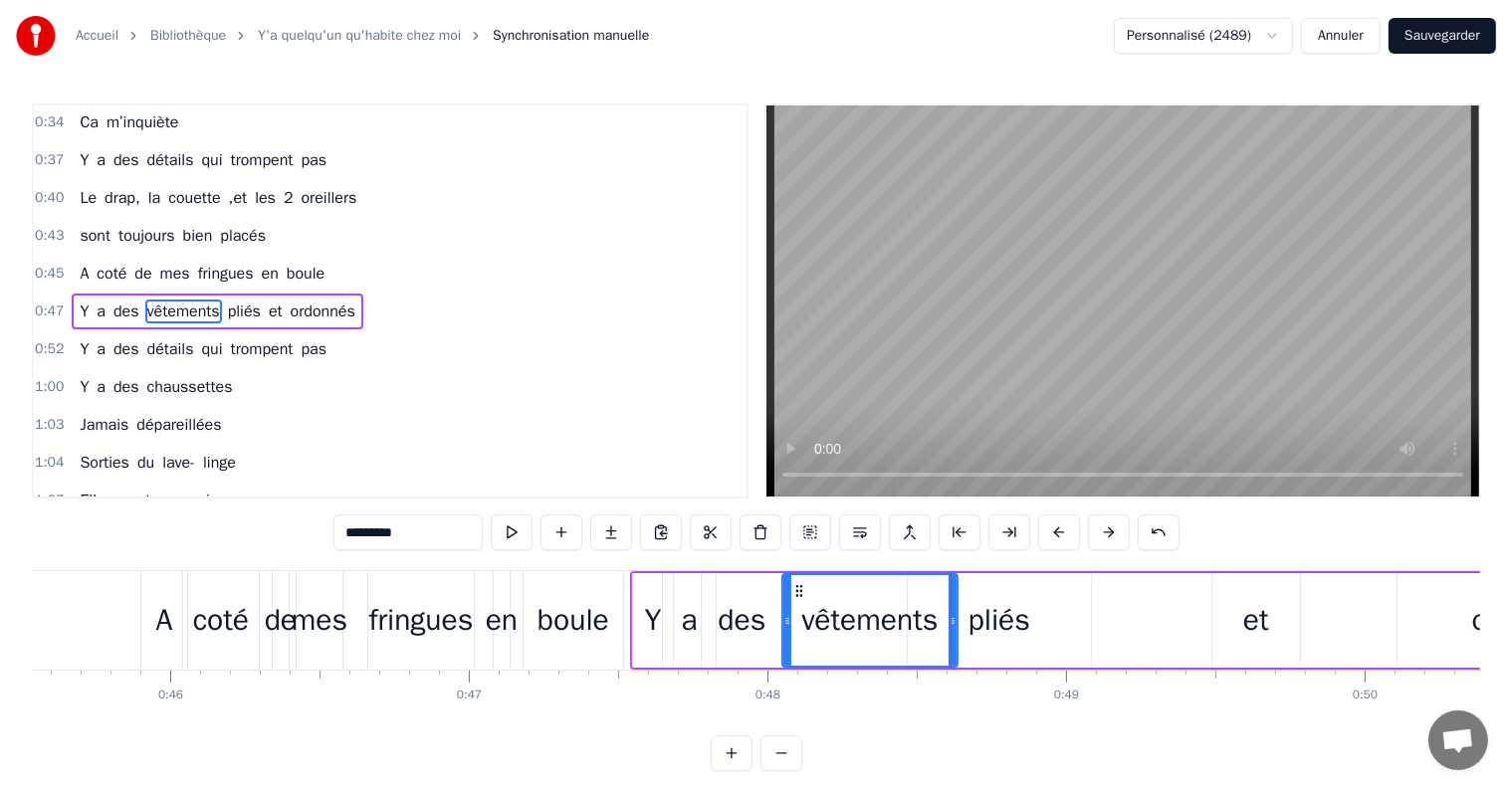 click on "pliés" at bounding box center [999, 620] 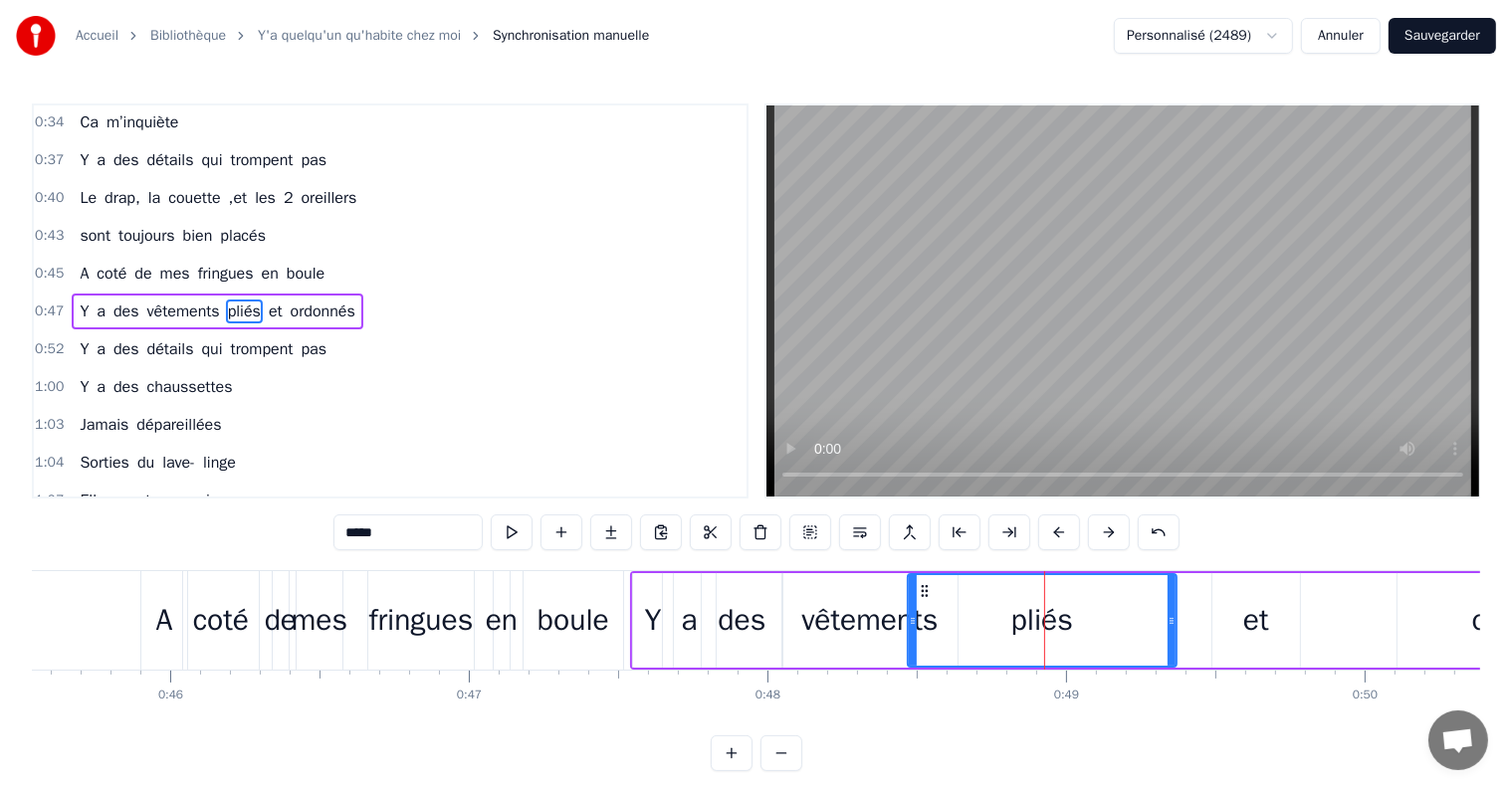 drag, startPoint x: 1083, startPoint y: 623, endPoint x: 1015, endPoint y: 639, distance: 69.856997 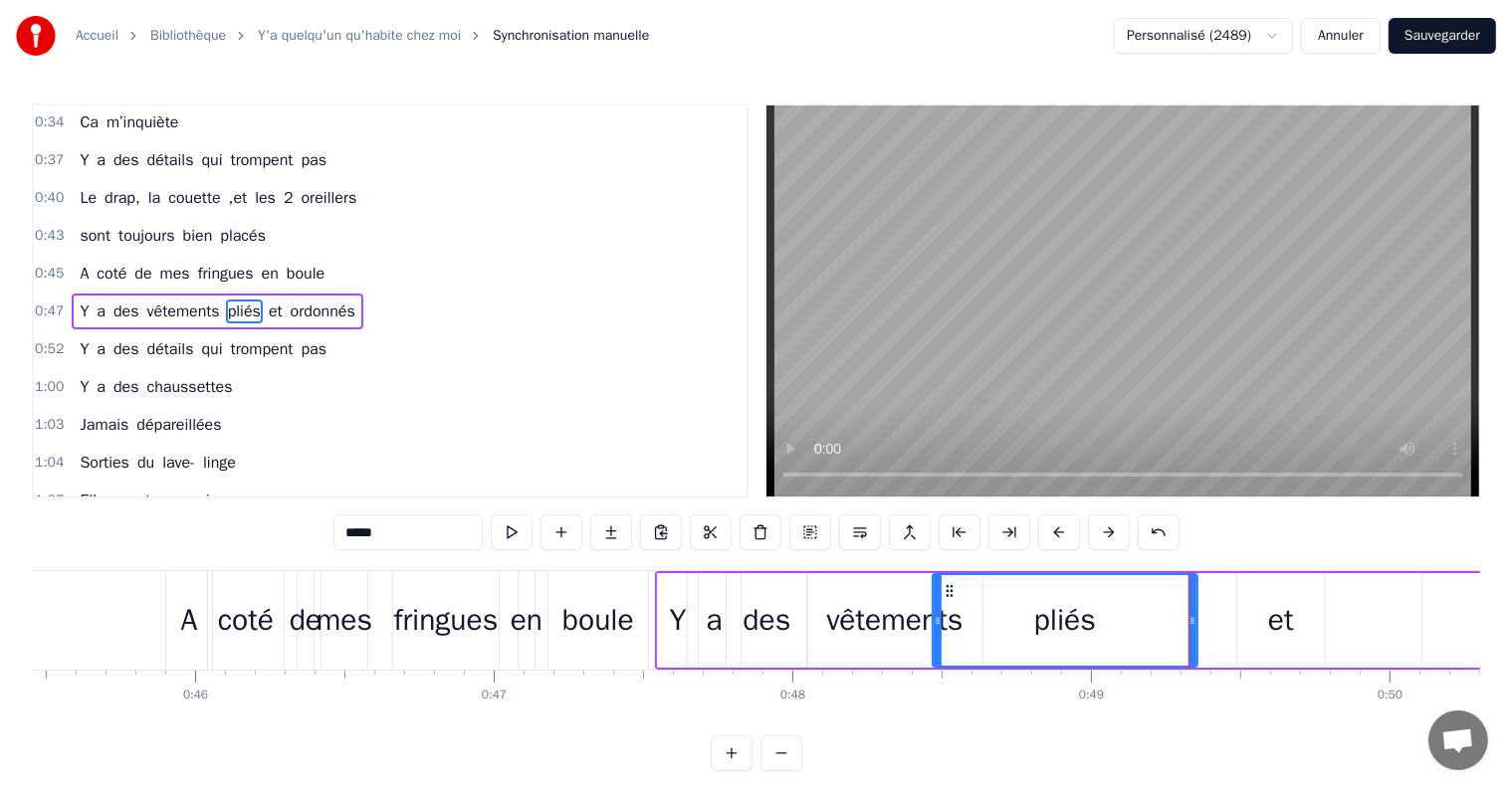 scroll, scrollTop: 0, scrollLeft: 13575, axis: horizontal 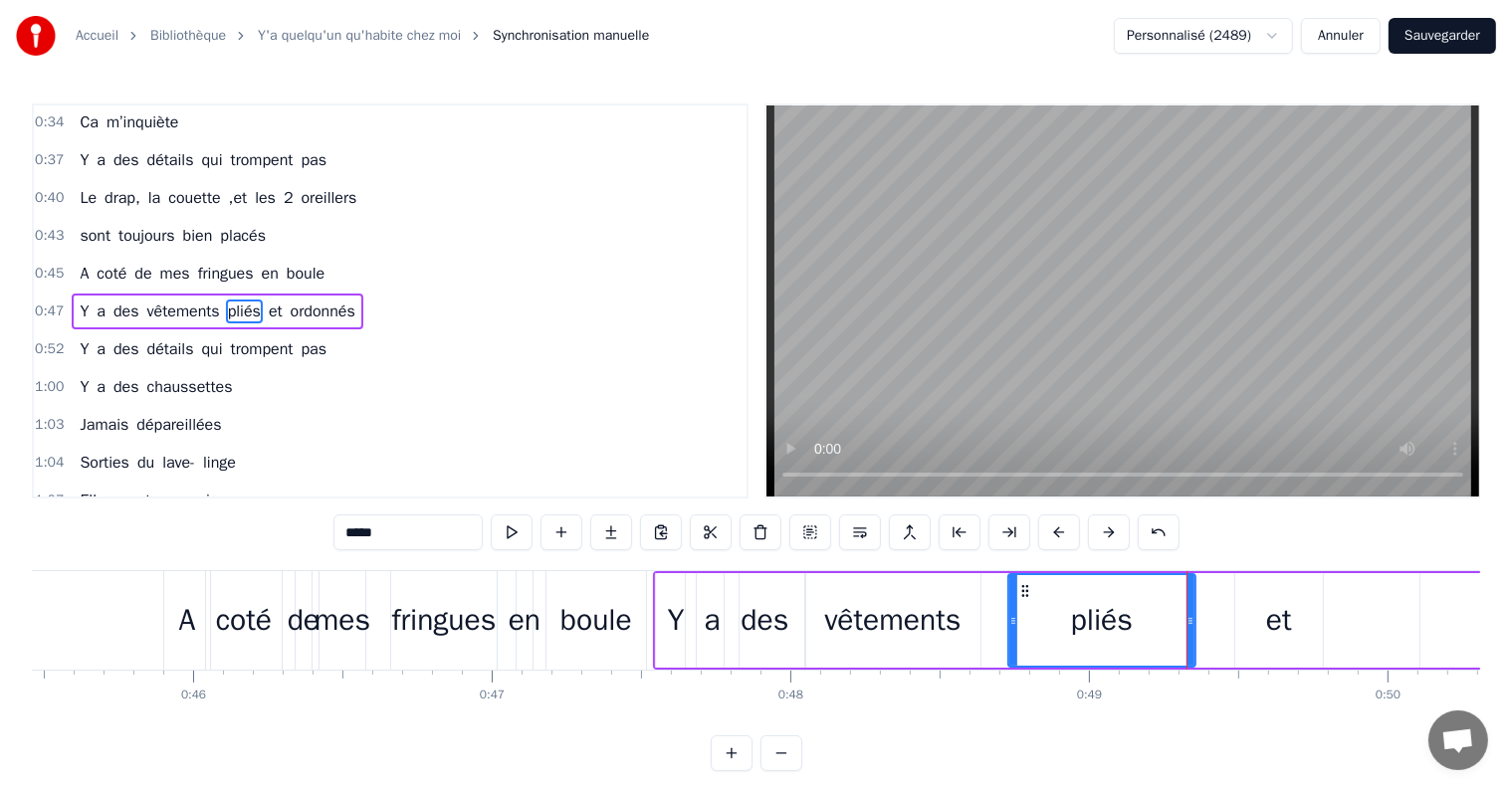 drag, startPoint x: 932, startPoint y: 620, endPoint x: 1009, endPoint y: 623, distance: 77.05842 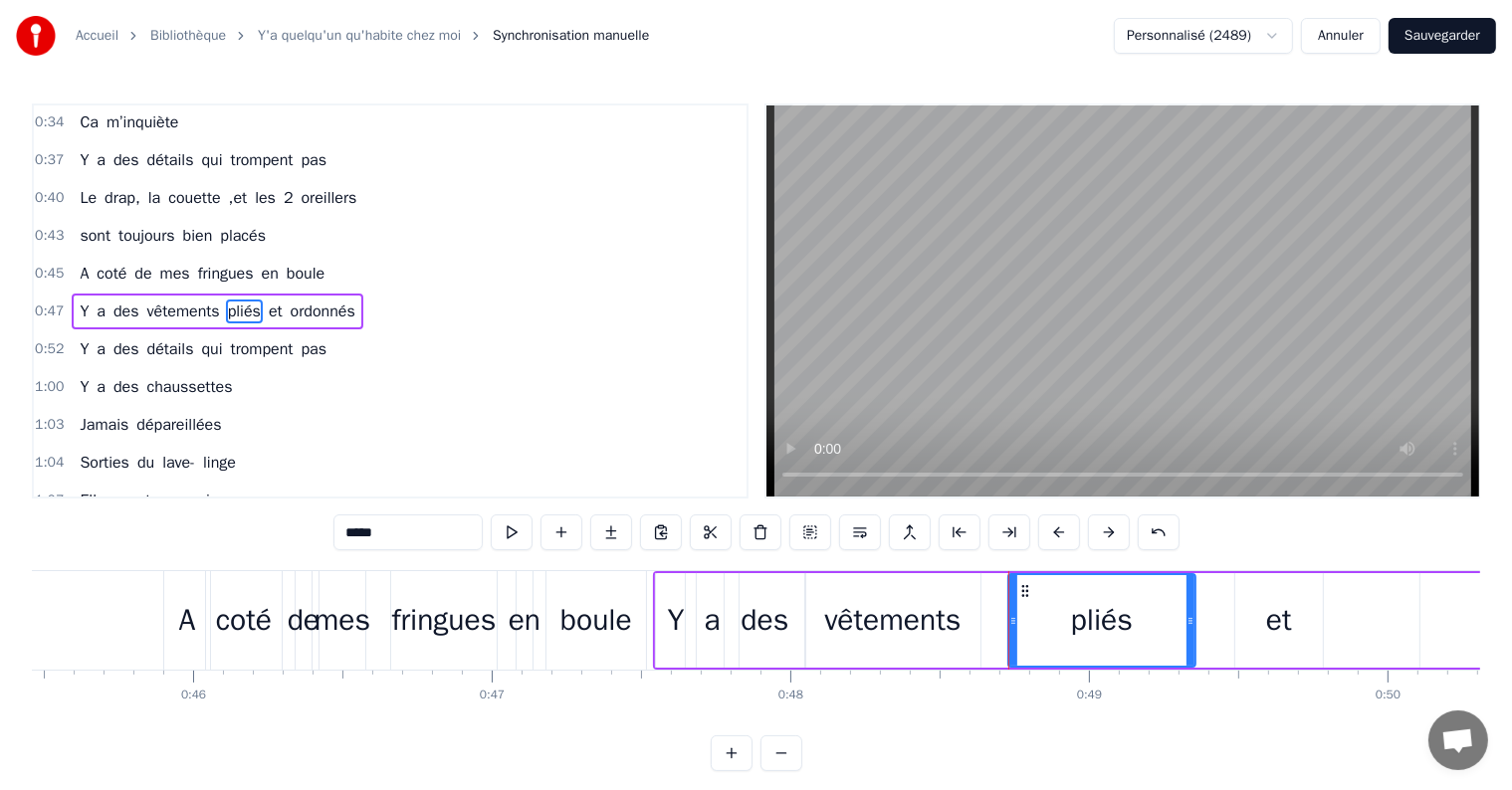 click on "vêtements" at bounding box center (892, 620) 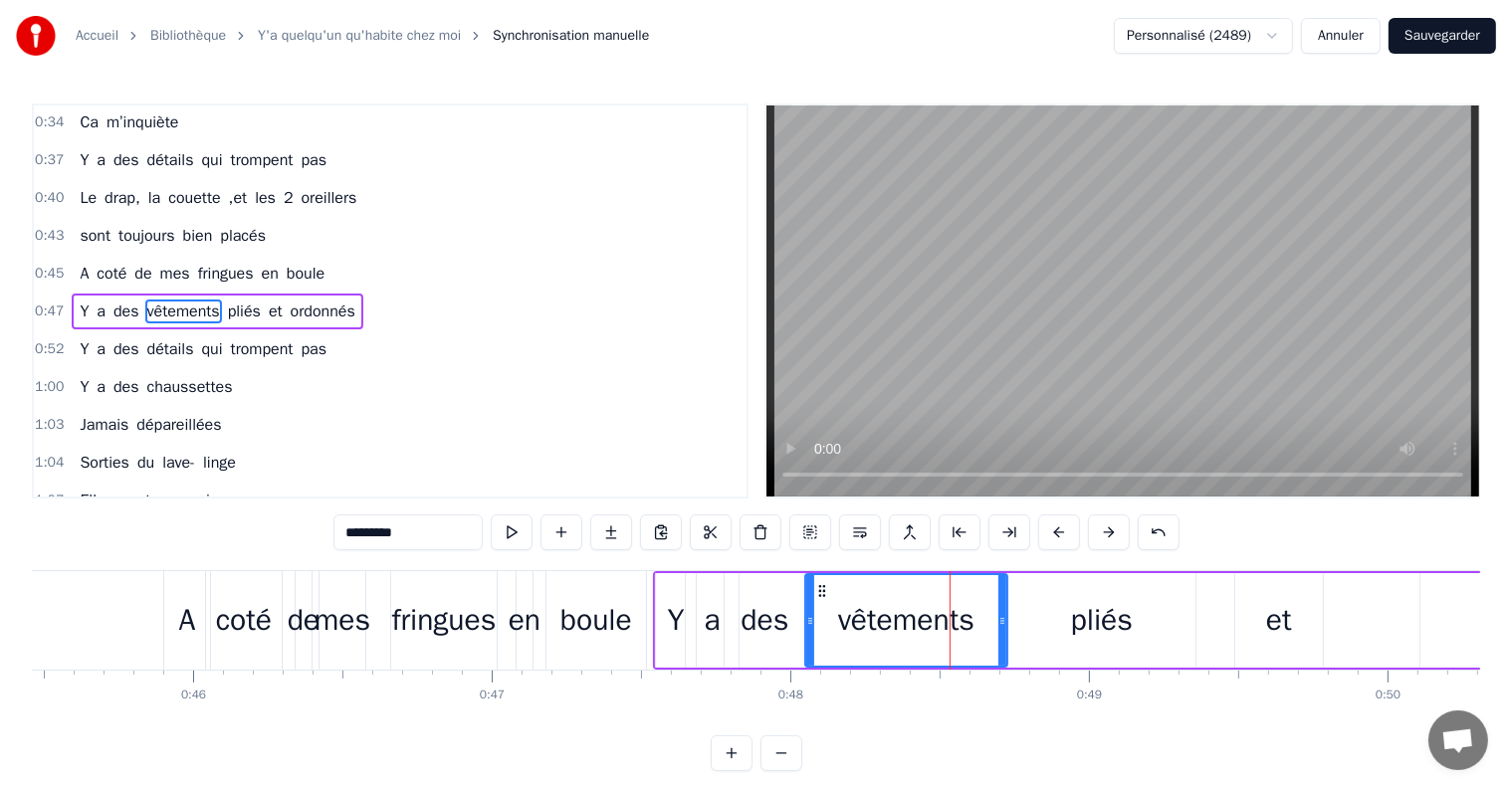 drag, startPoint x: 975, startPoint y: 618, endPoint x: 1002, endPoint y: 625, distance: 27.89265 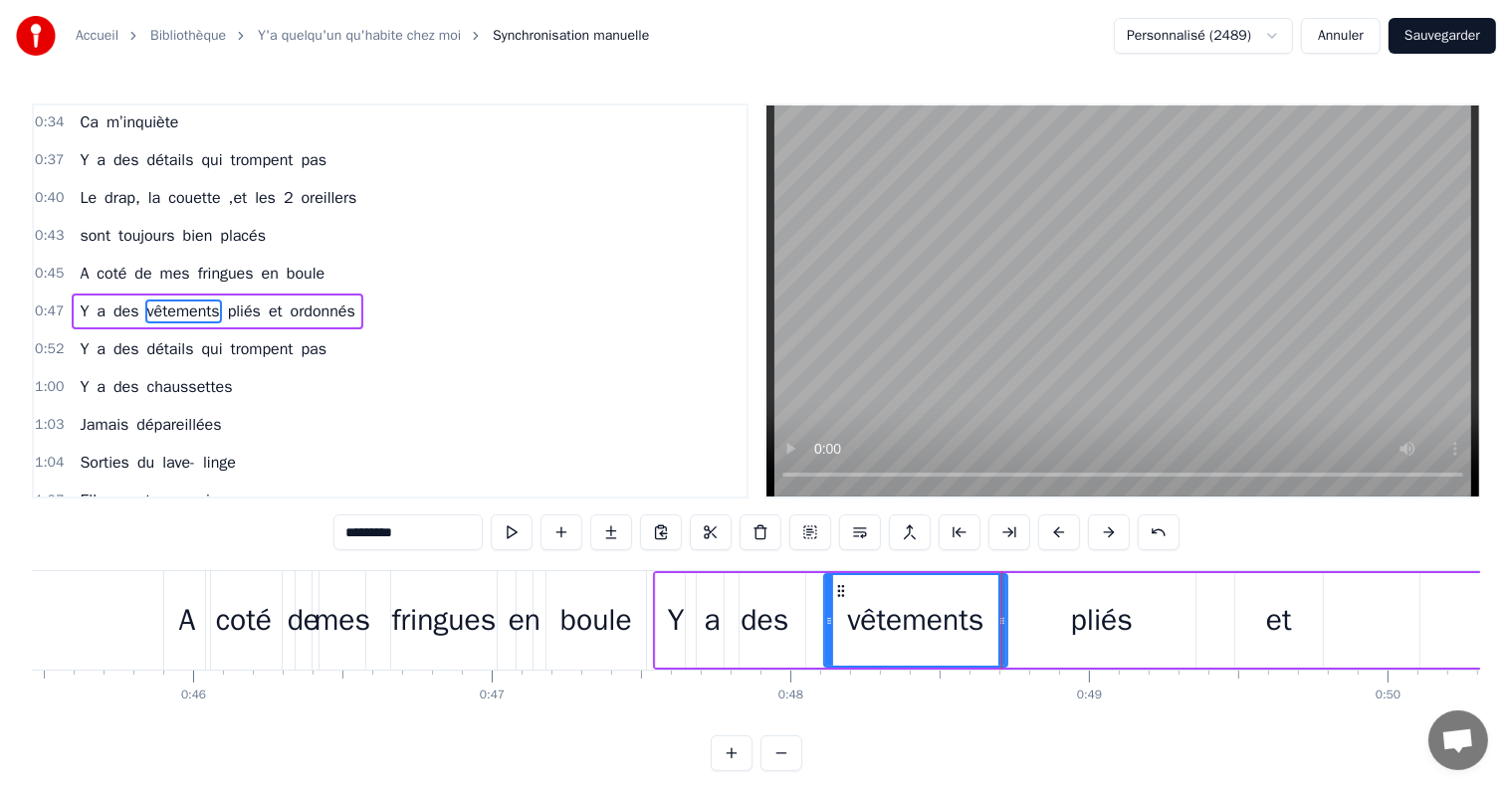 drag, startPoint x: 808, startPoint y: 625, endPoint x: 827, endPoint y: 630, distance: 19.646883 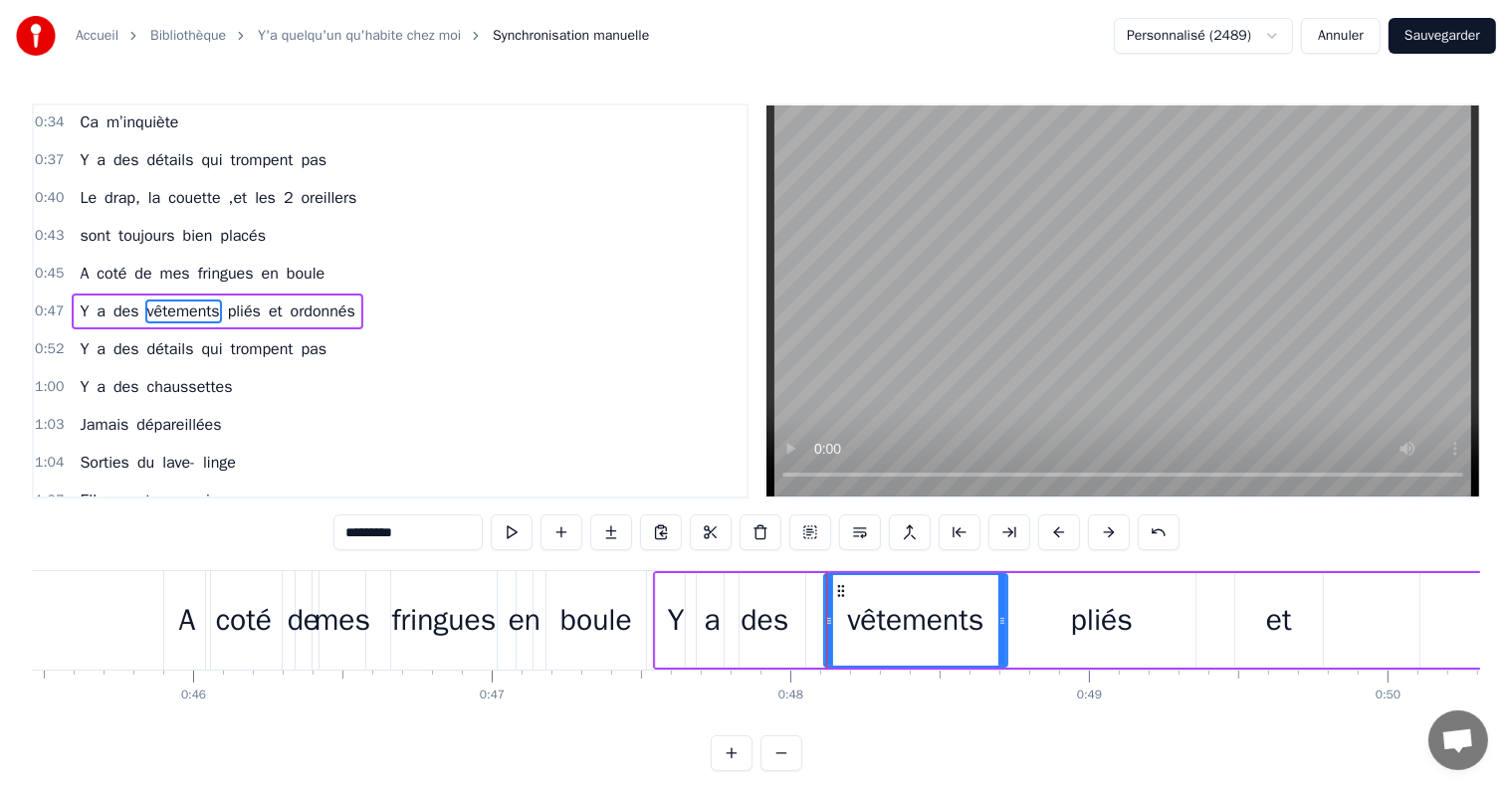 click on "des" at bounding box center (764, 620) 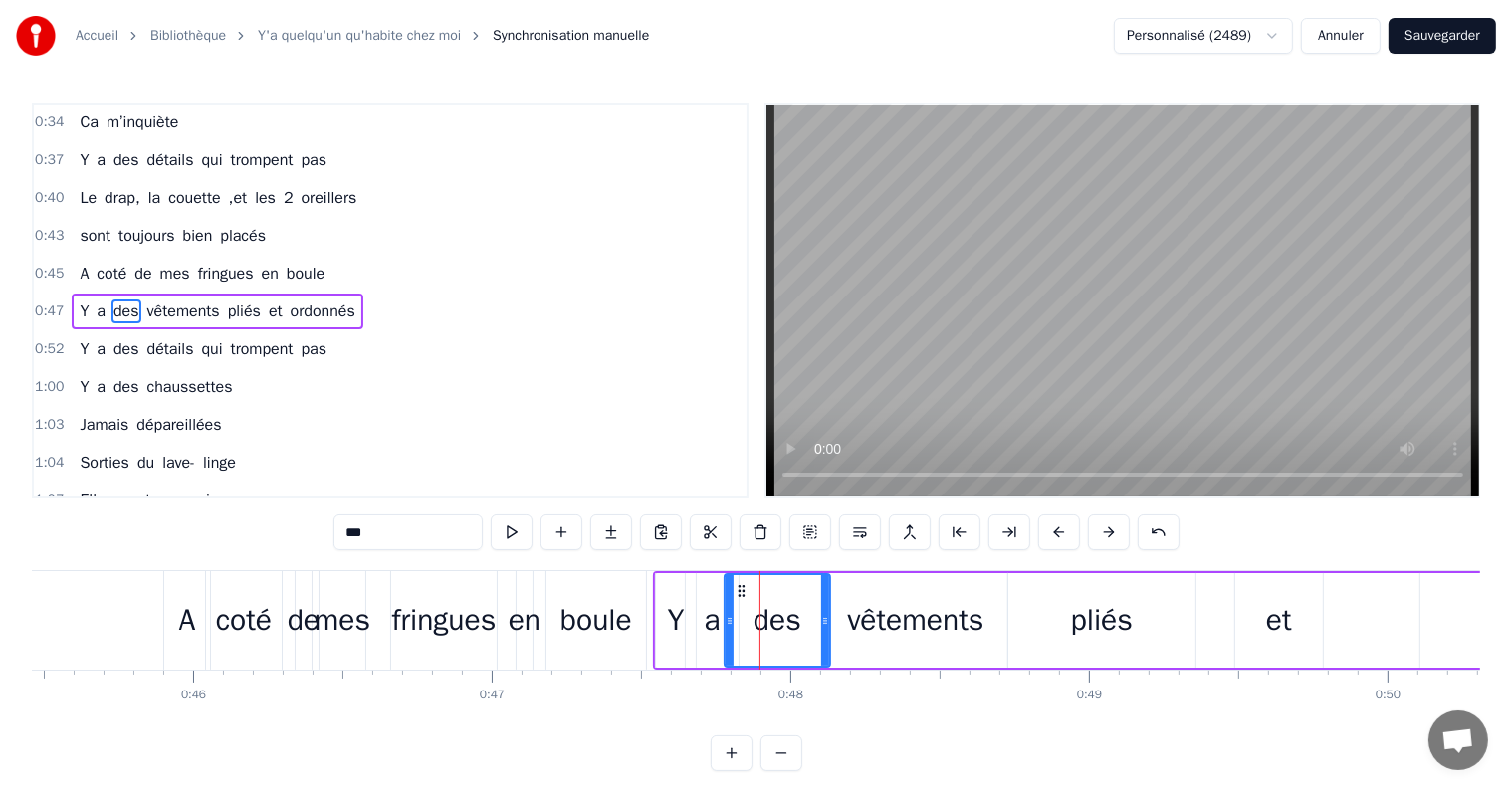drag, startPoint x: 798, startPoint y: 622, endPoint x: 820, endPoint y: 629, distance: 23.086793 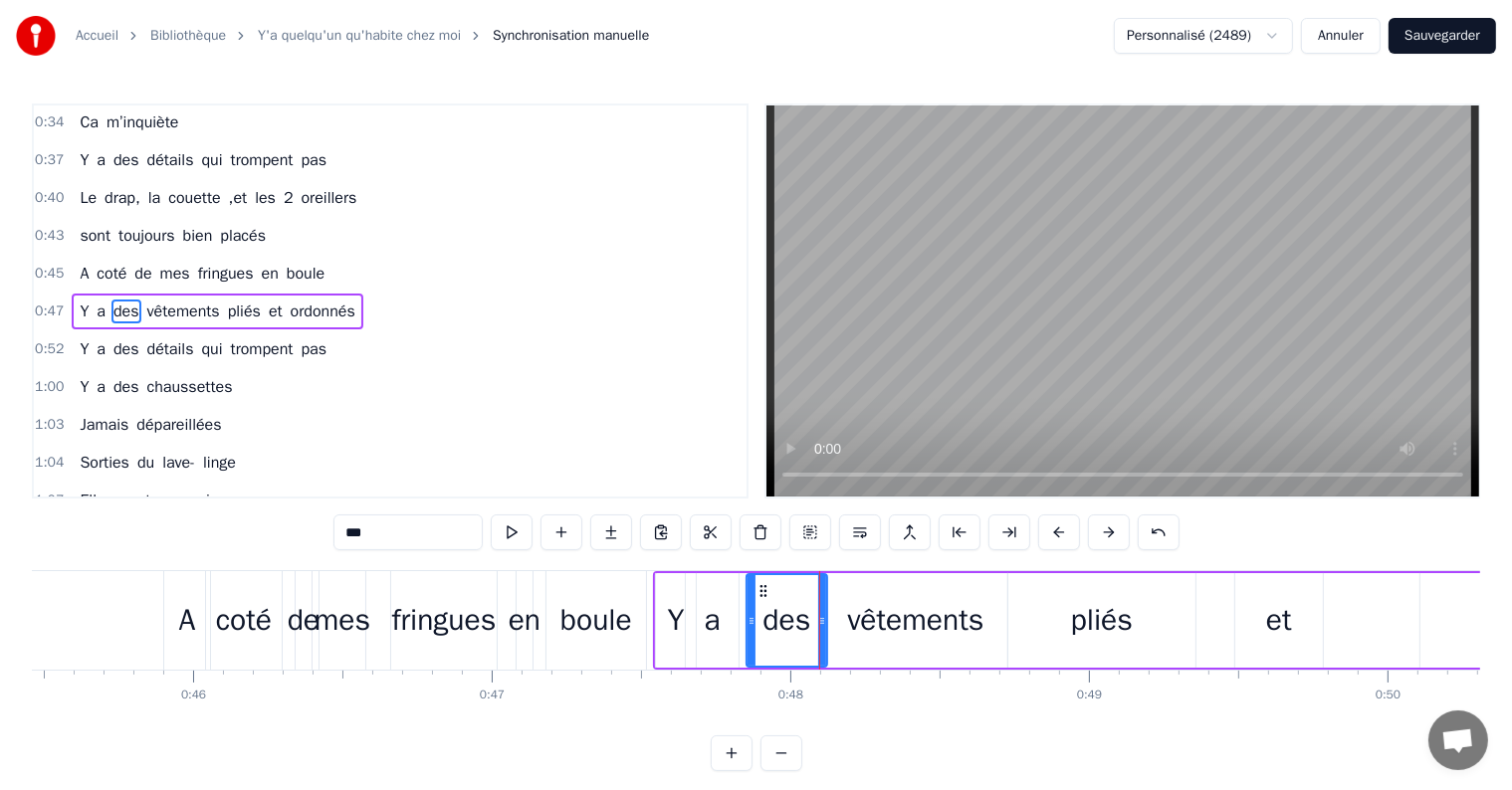 drag, startPoint x: 727, startPoint y: 621, endPoint x: 749, endPoint y: 629, distance: 23.4094 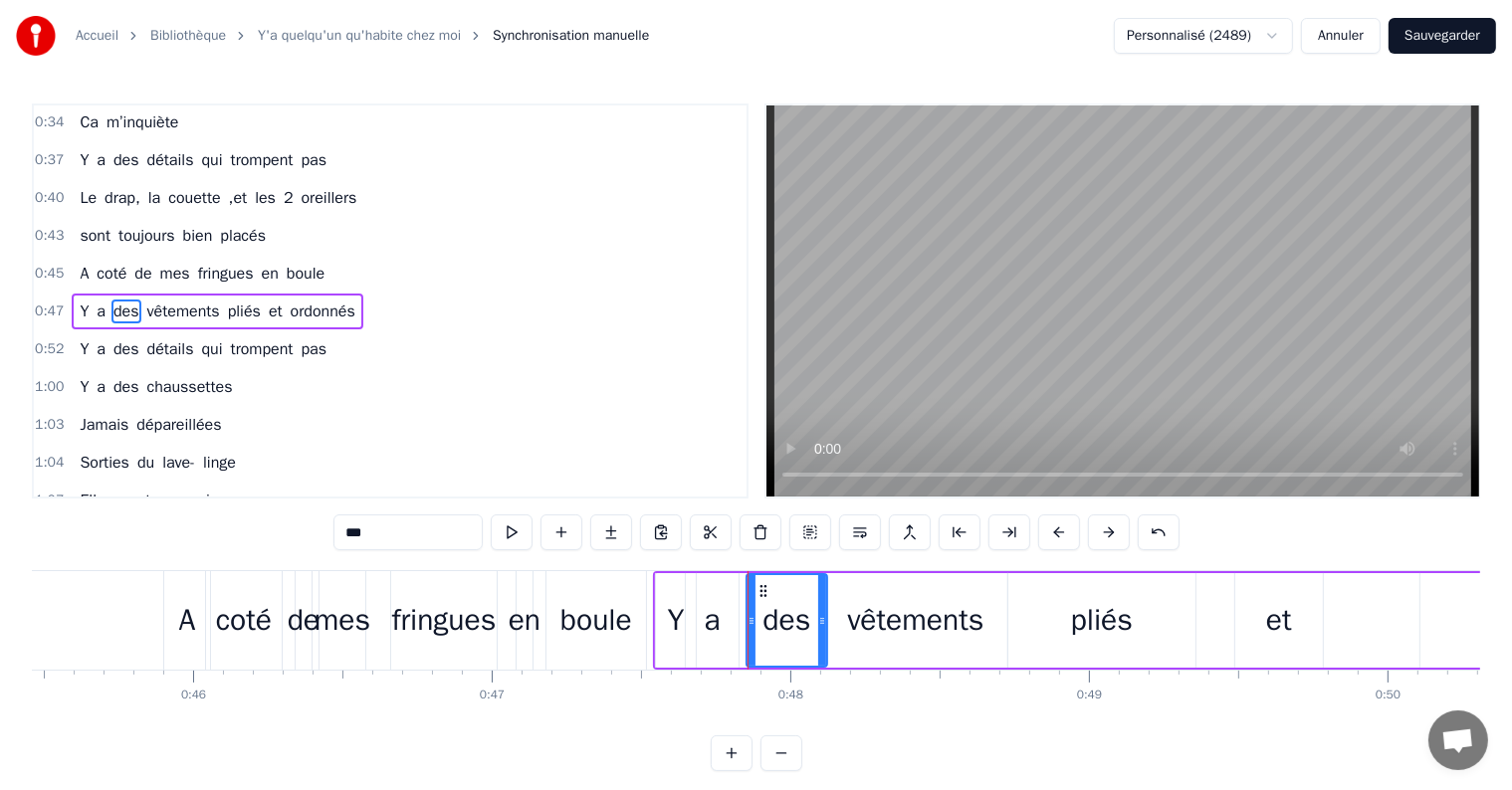 click on "Y" at bounding box center [675, 620] 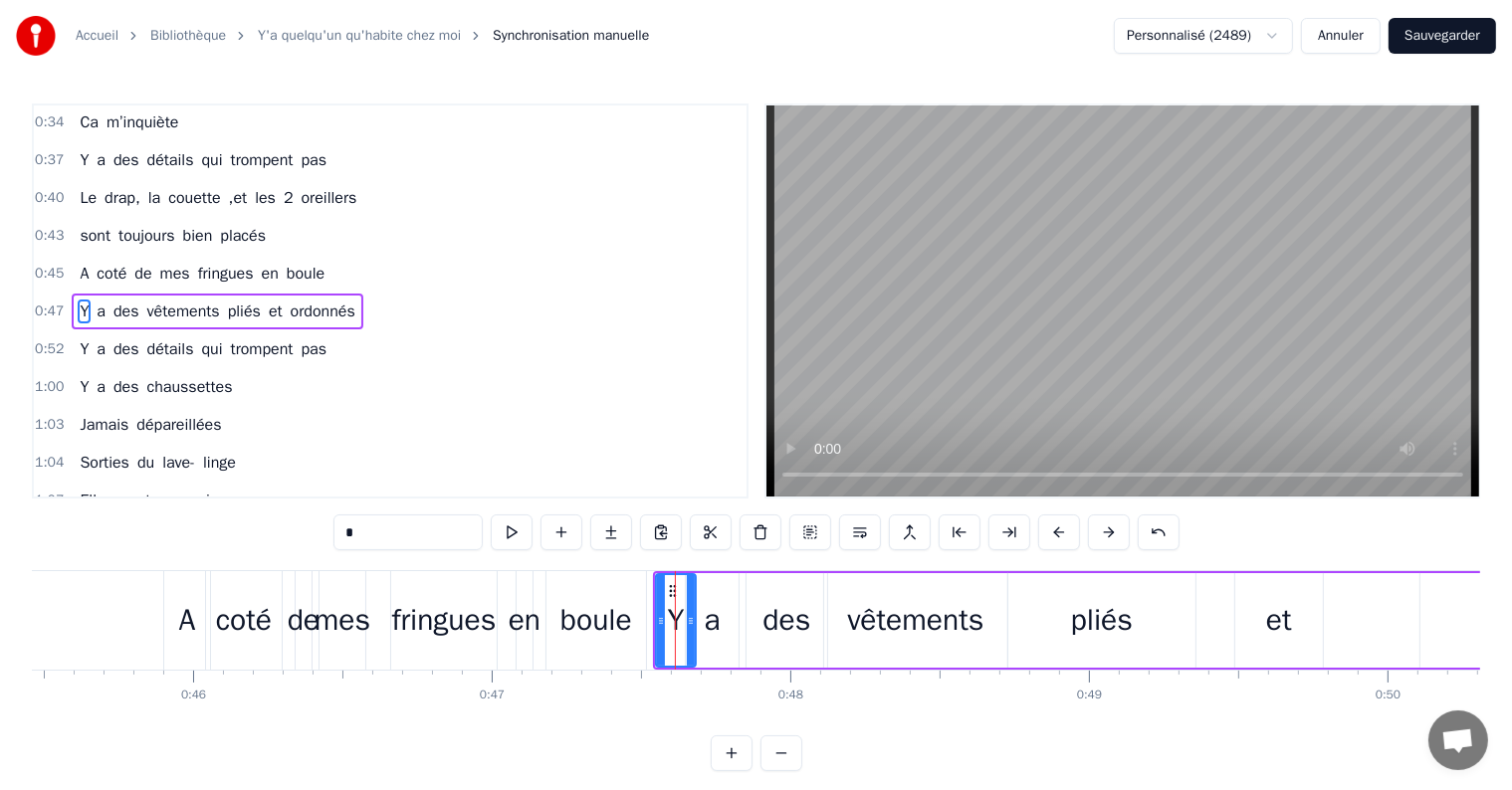 click on "a" at bounding box center [712, 620] 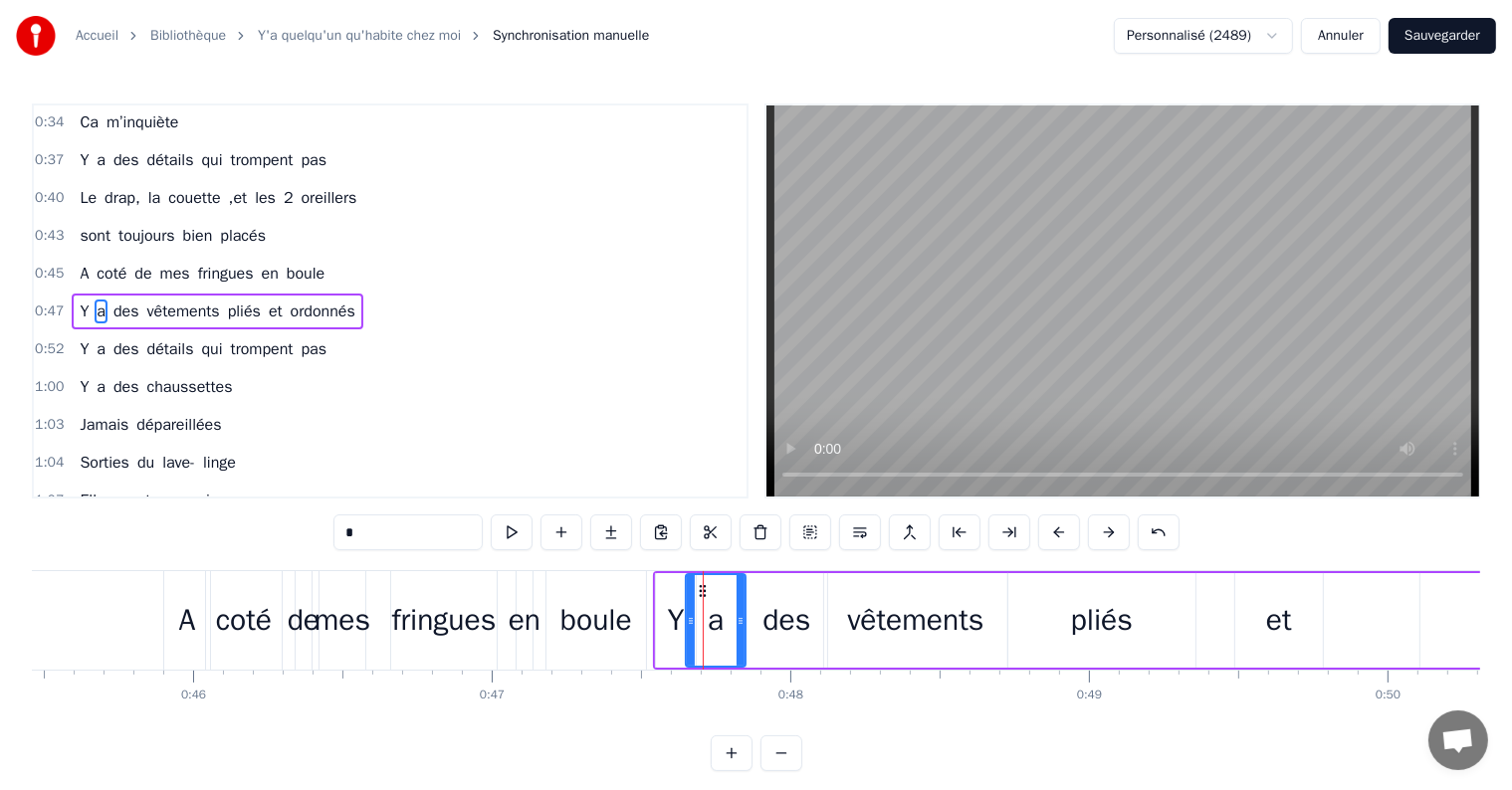 drag, startPoint x: 734, startPoint y: 619, endPoint x: 745, endPoint y: 619, distance: 11 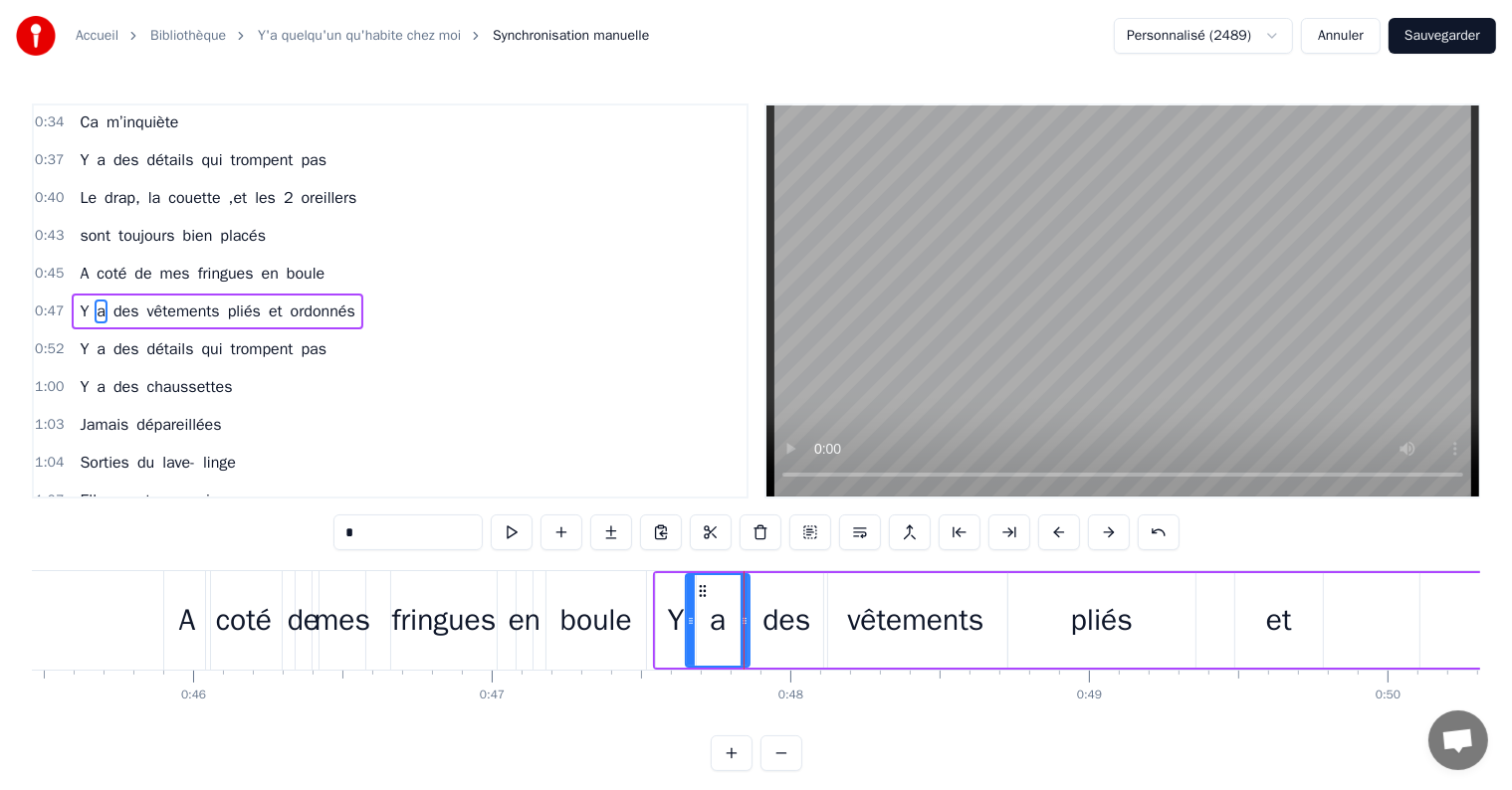 click on "des" at bounding box center (786, 620) 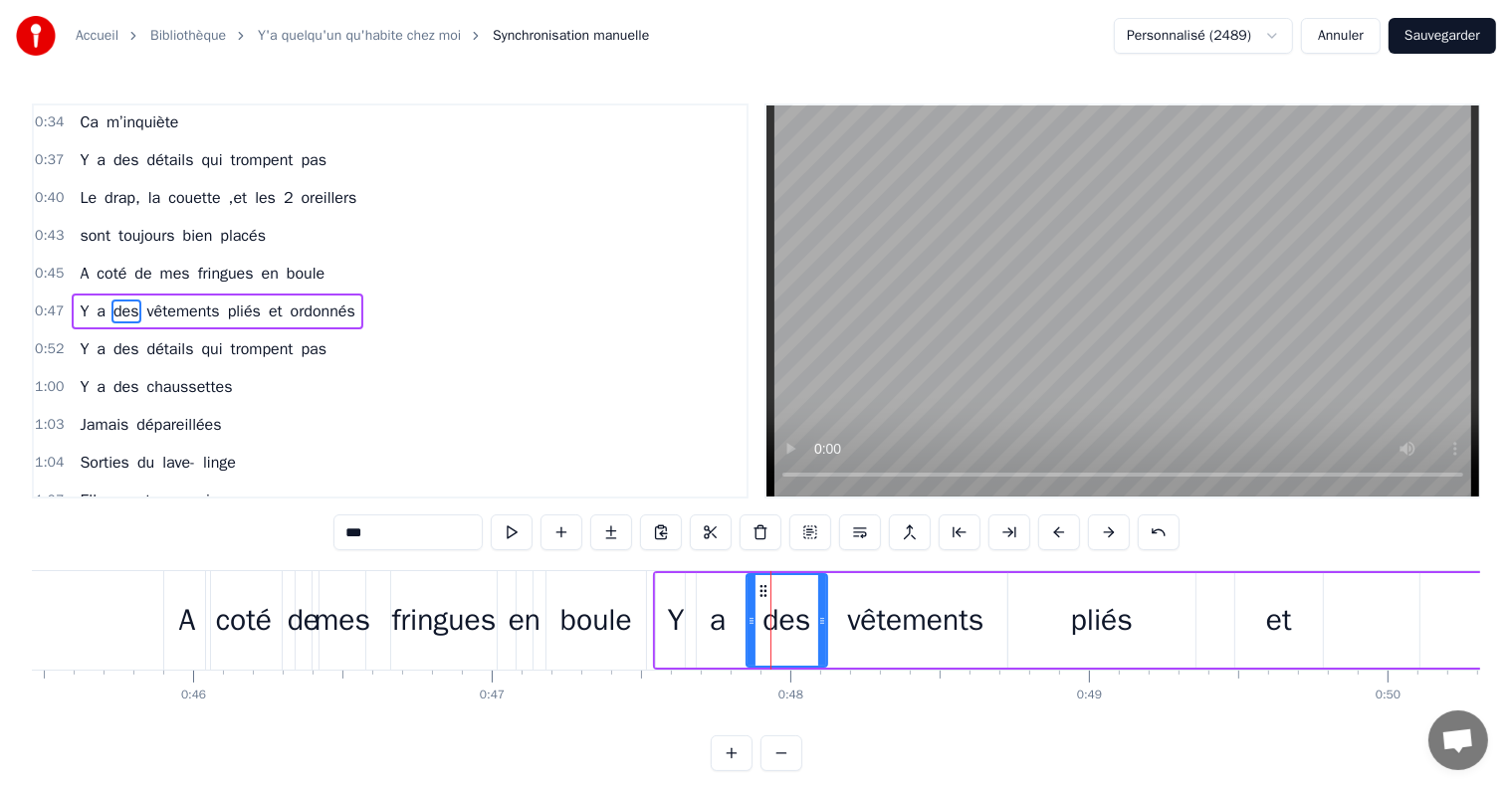 click on "vêtements" at bounding box center [915, 620] 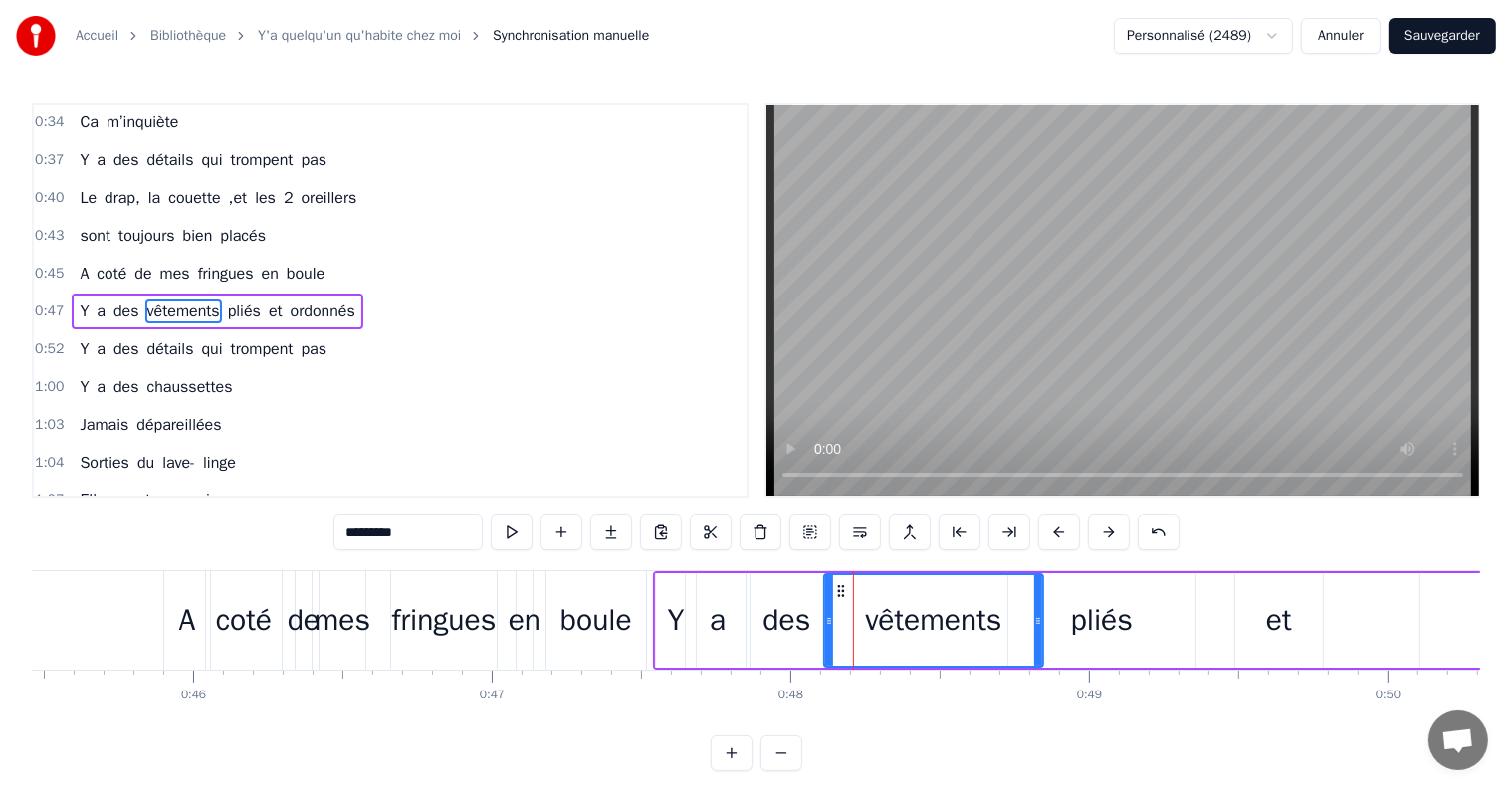 drag, startPoint x: 999, startPoint y: 617, endPoint x: 1040, endPoint y: 623, distance: 41.4367 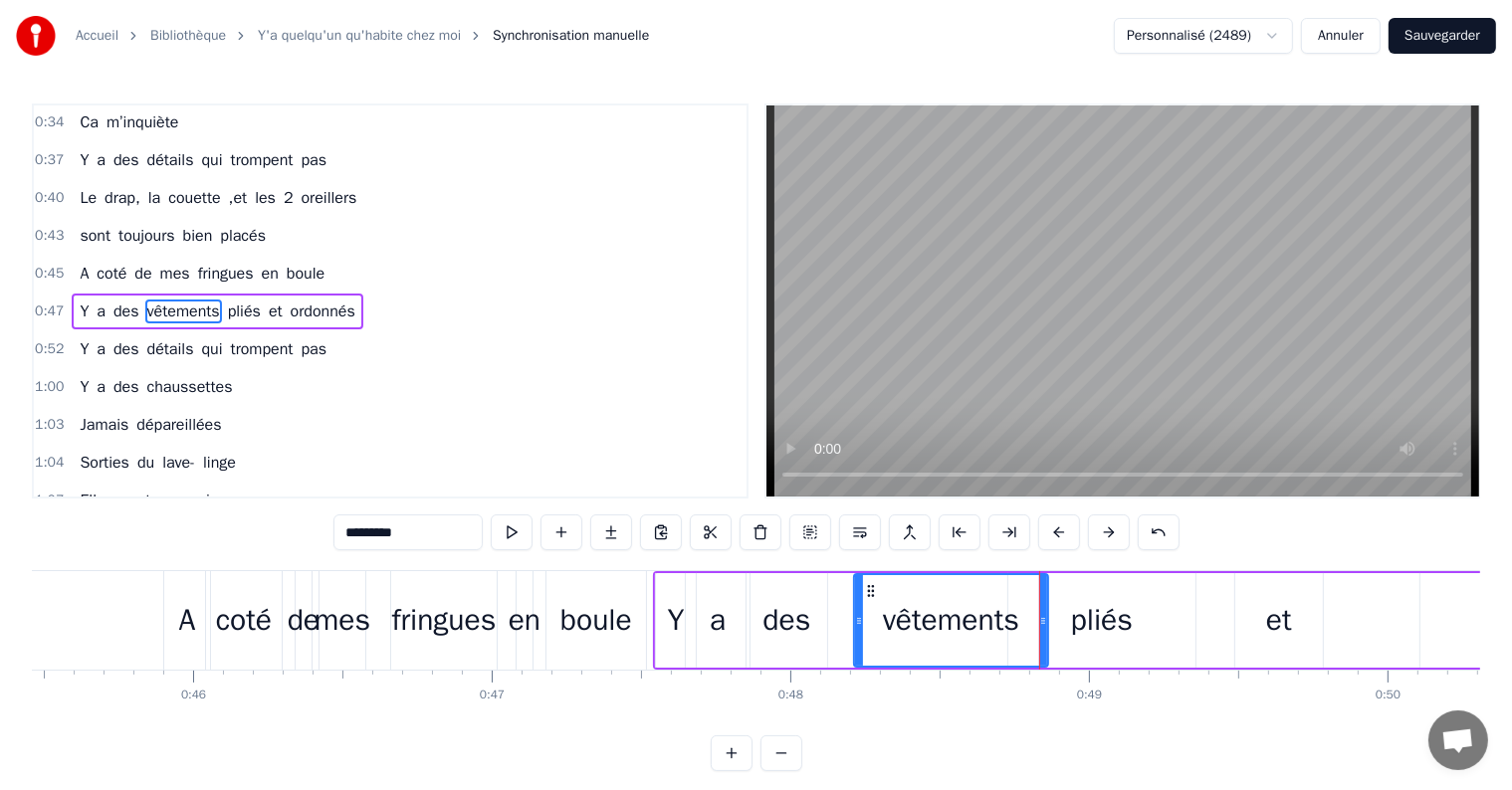 drag, startPoint x: 826, startPoint y: 619, endPoint x: 868, endPoint y: 622, distance: 42.107007 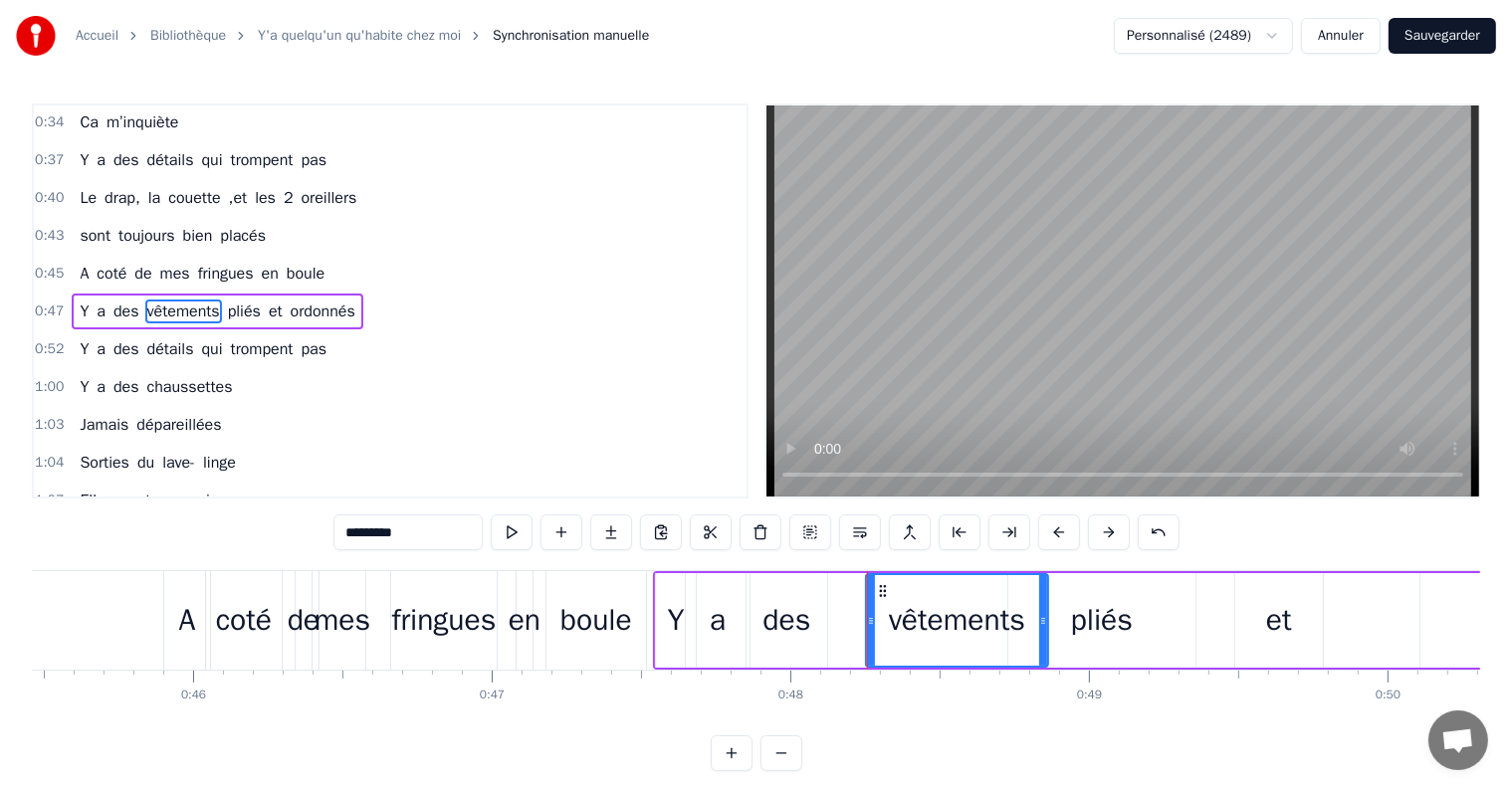 click on "des" at bounding box center (786, 620) 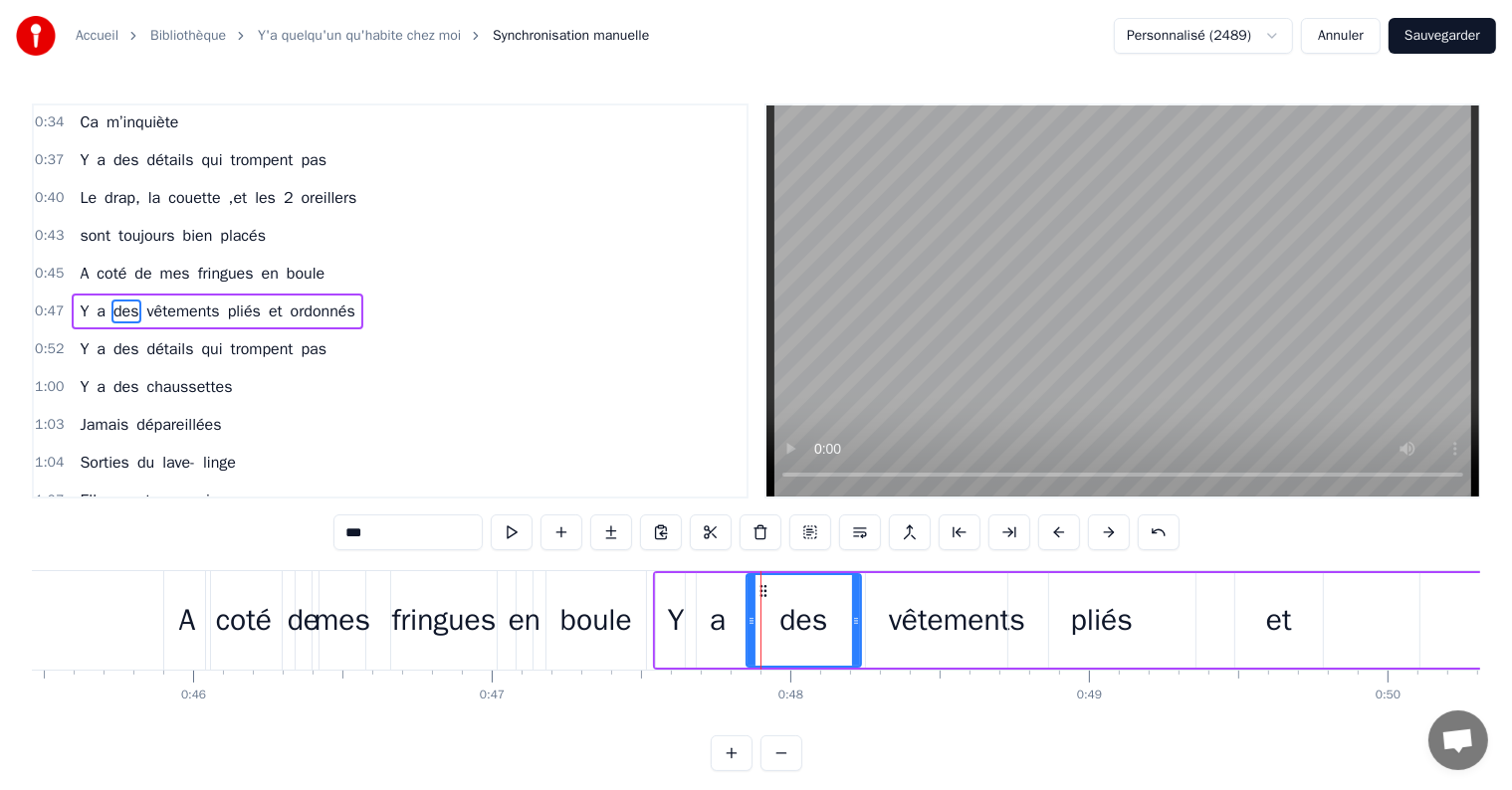 click 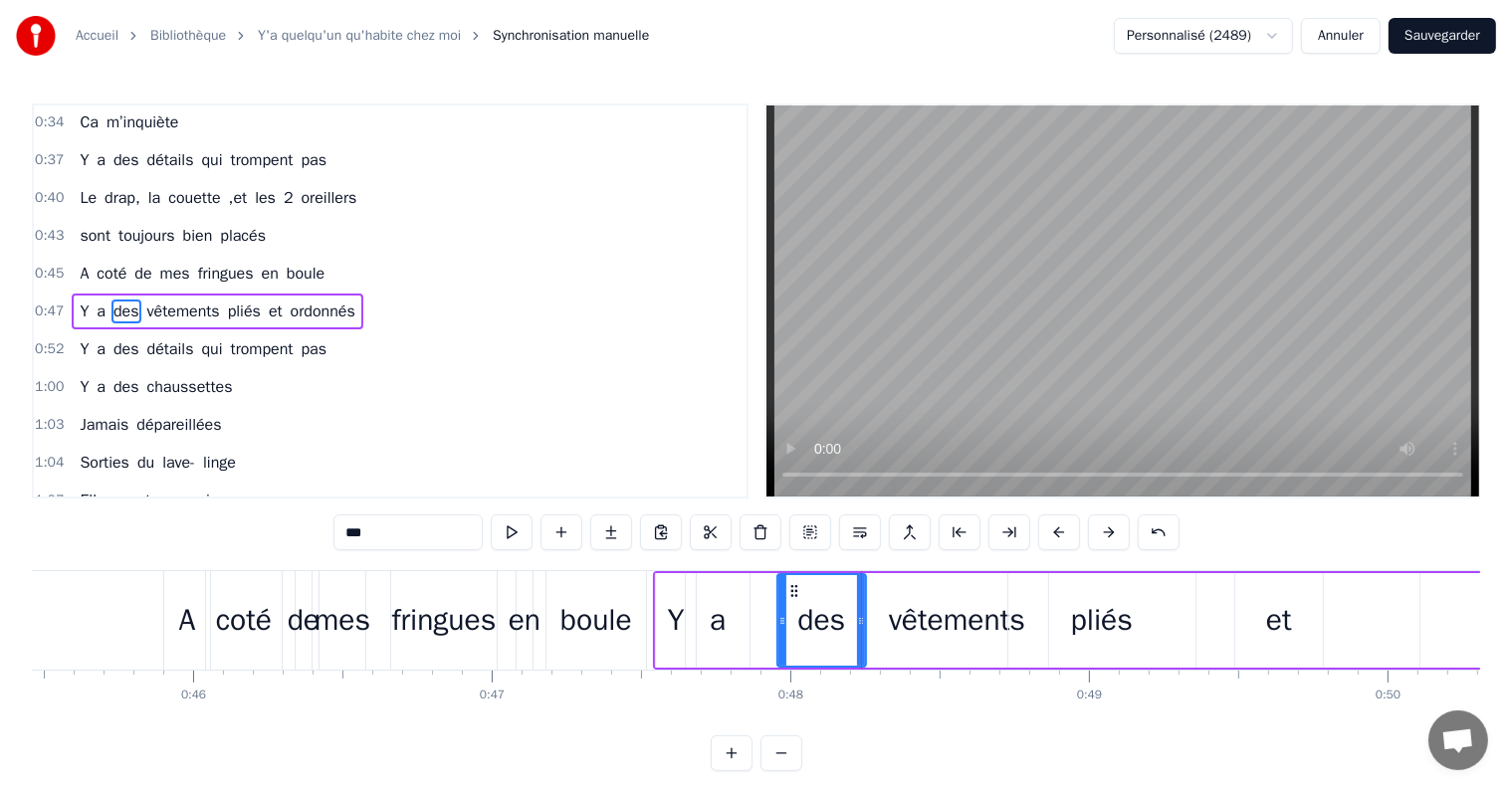 drag, startPoint x: 749, startPoint y: 623, endPoint x: 779, endPoint y: 629, distance: 30.594117 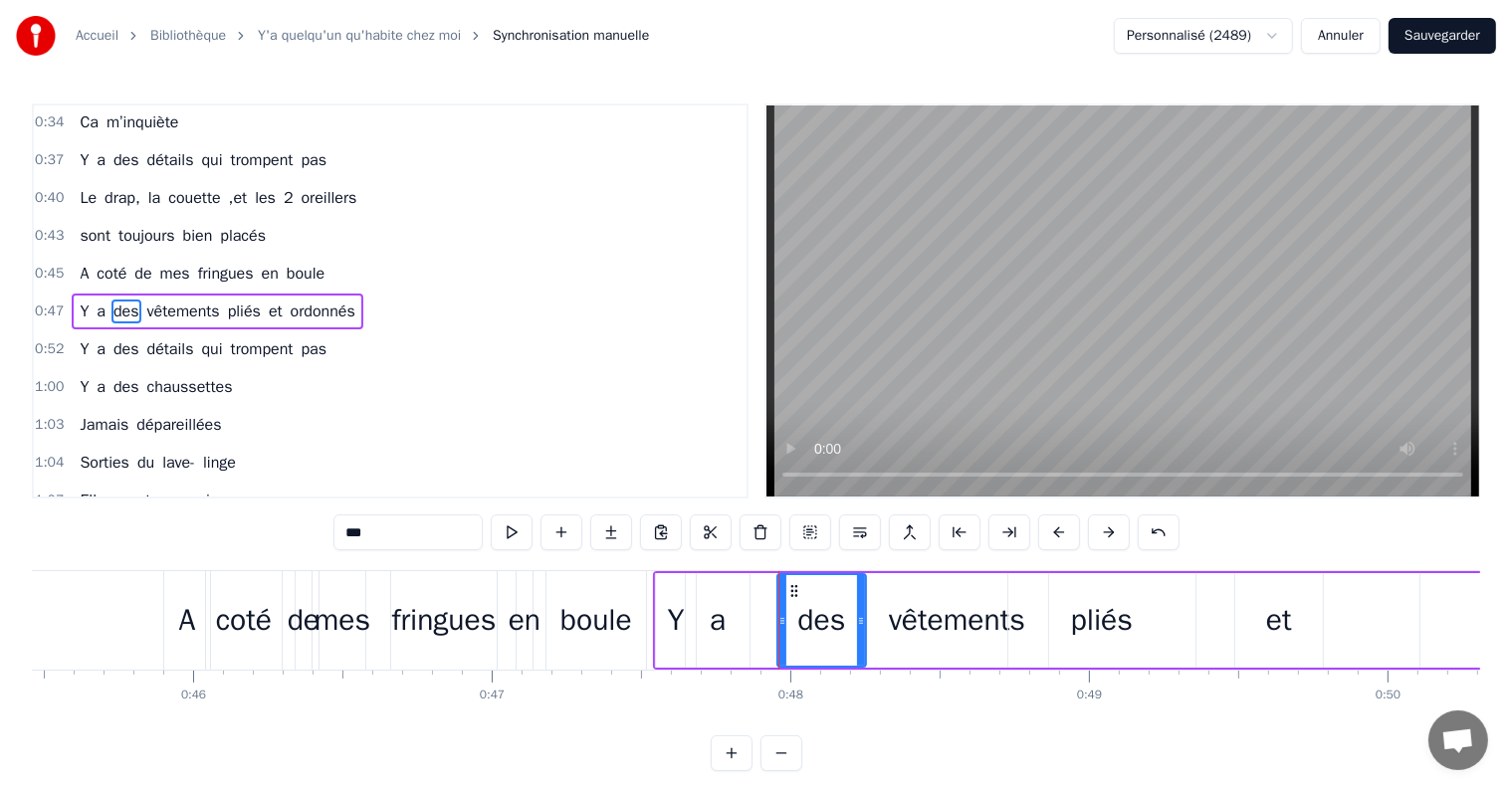 click on "a" at bounding box center (718, 620) 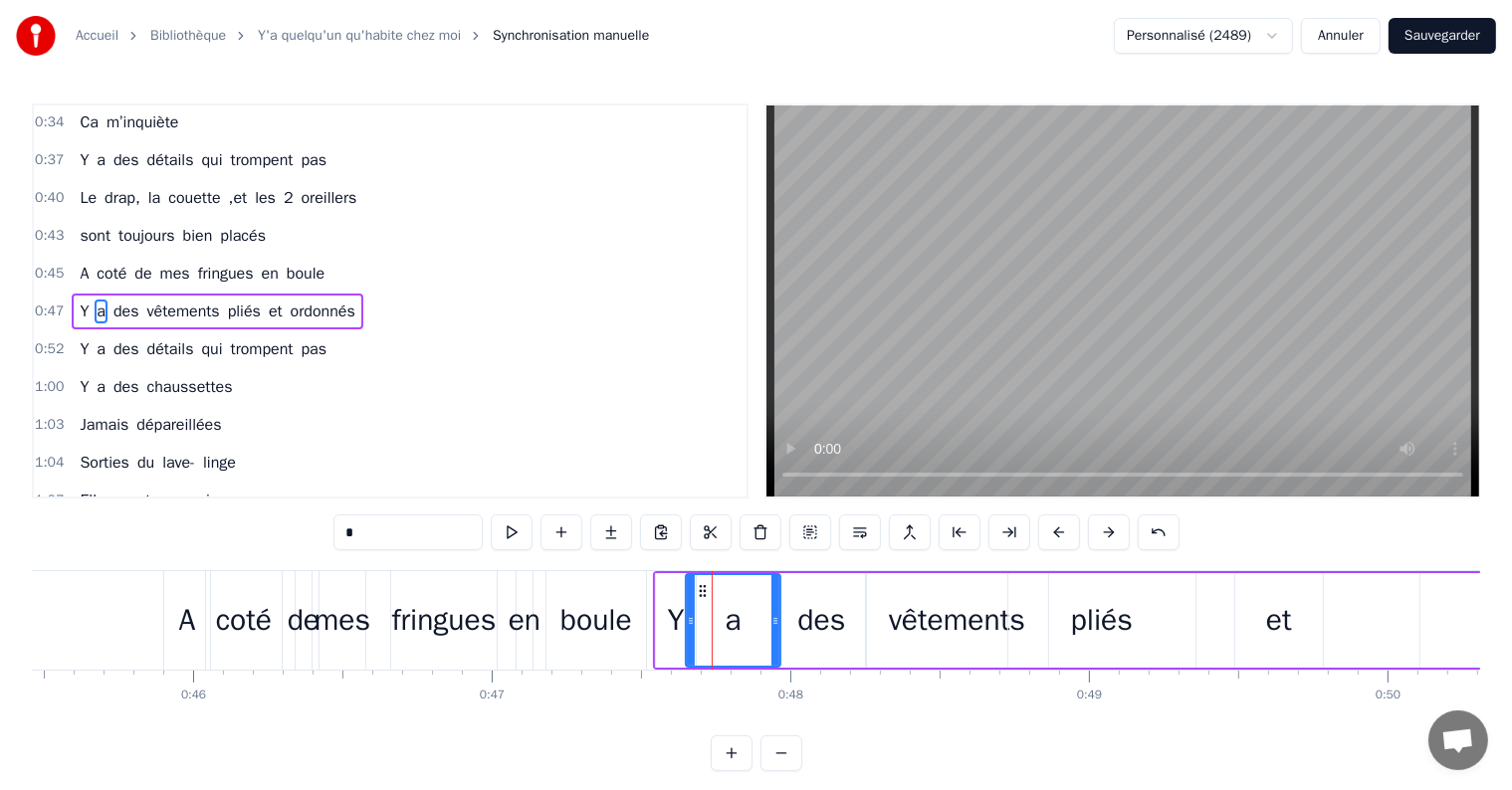 drag, startPoint x: 744, startPoint y: 623, endPoint x: 774, endPoint y: 630, distance: 30.805844 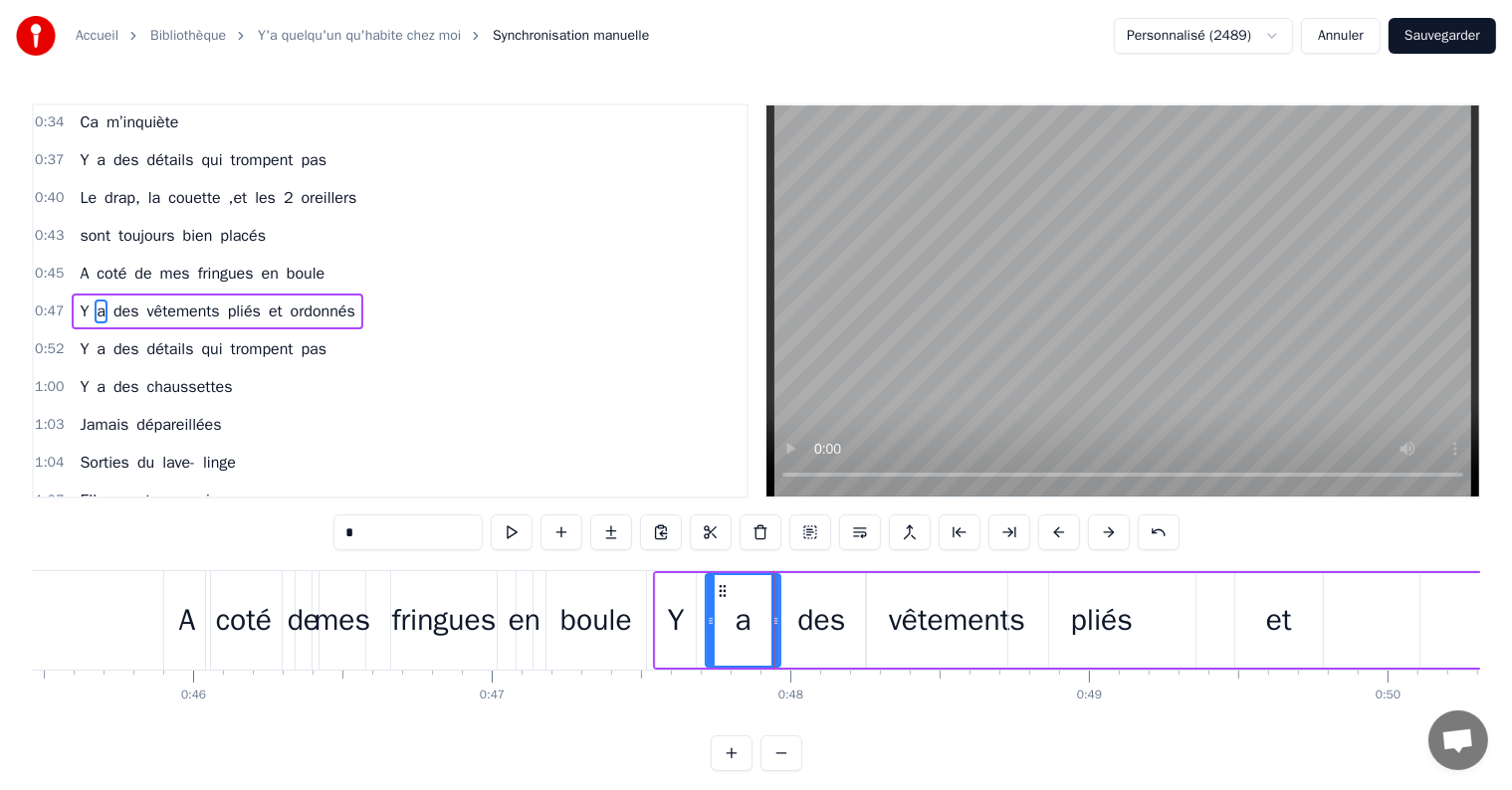 drag, startPoint x: 689, startPoint y: 621, endPoint x: 708, endPoint y: 631, distance: 21.470911 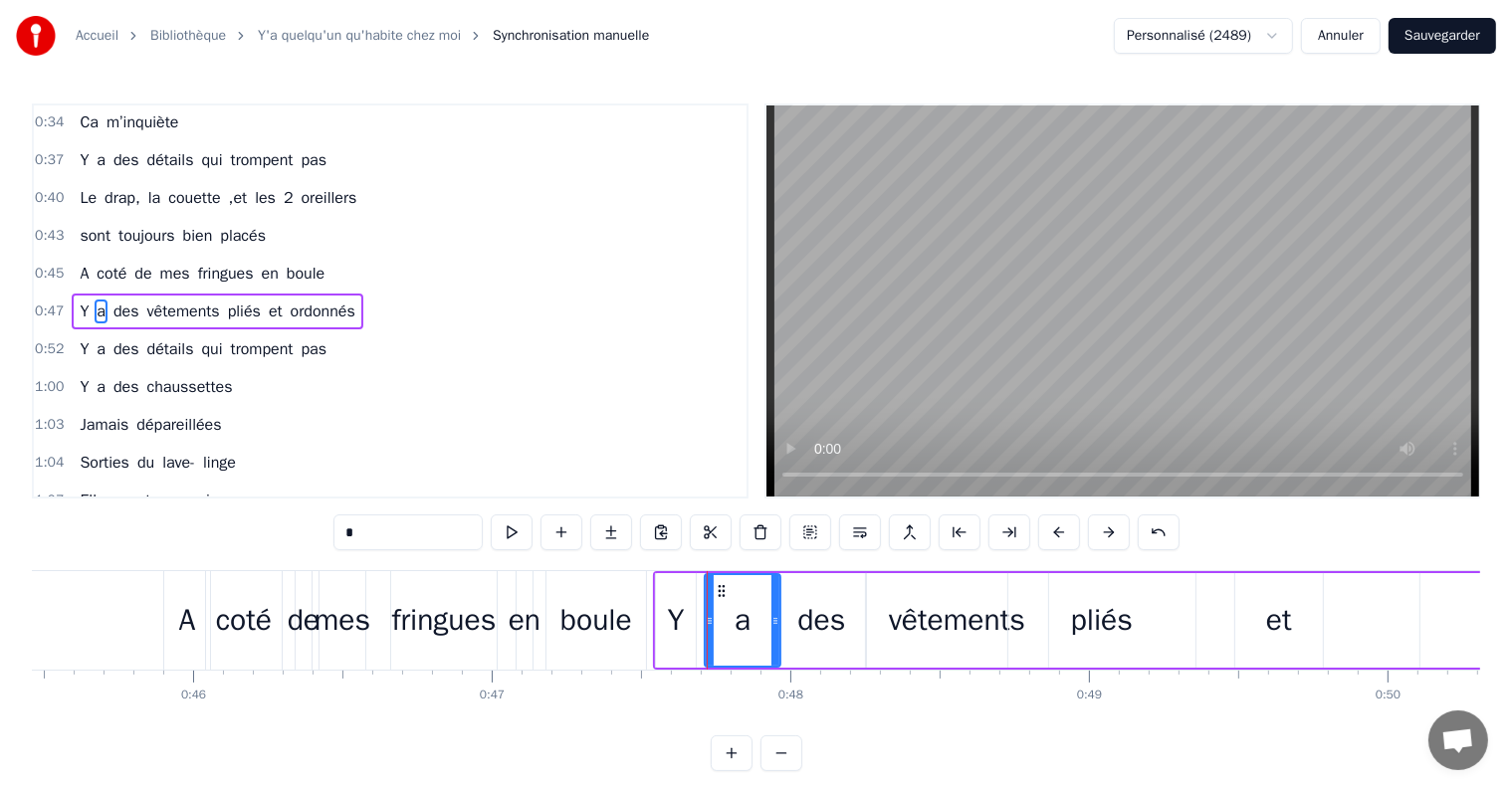click on "des" at bounding box center (821, 620) 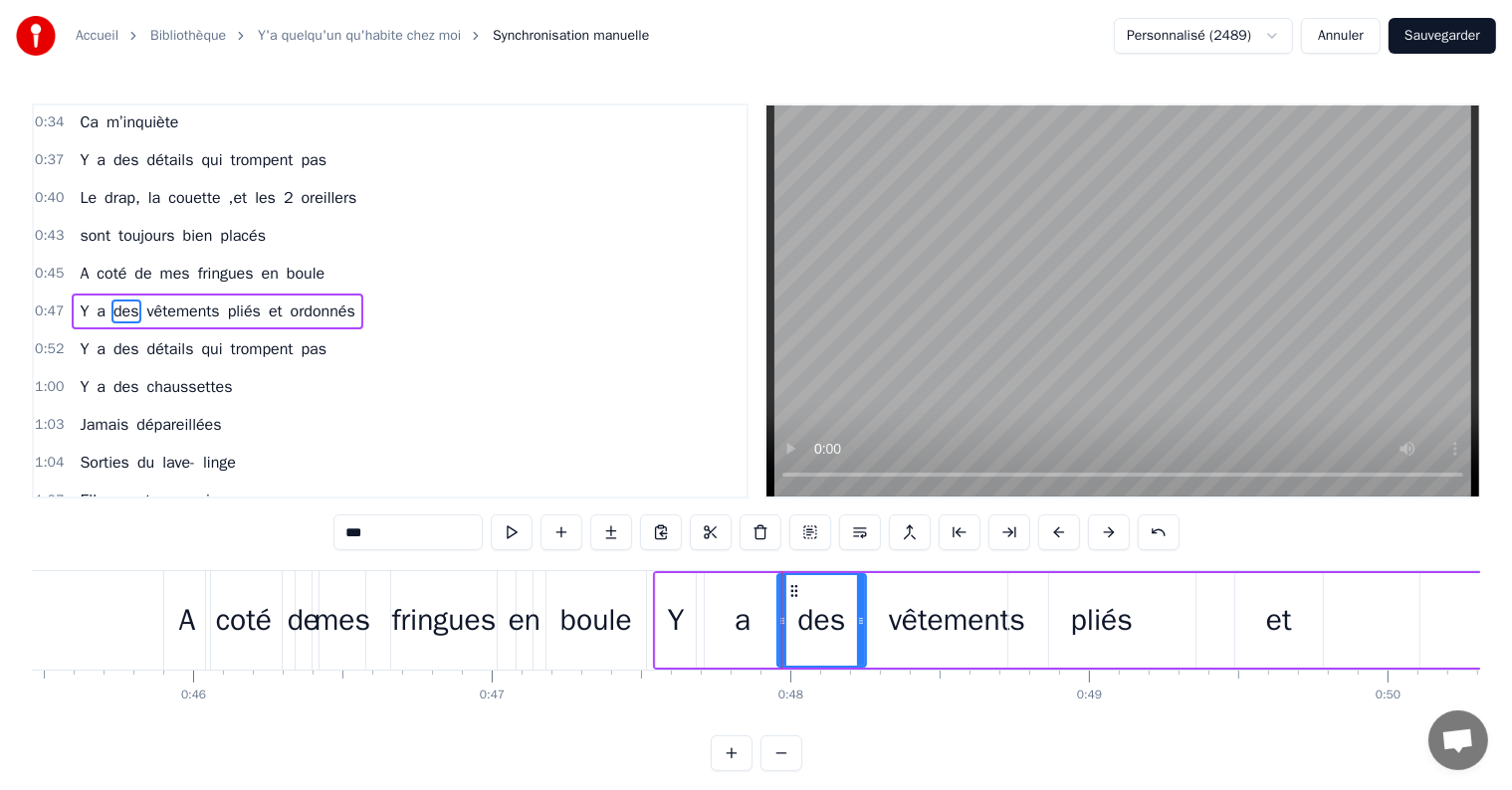 click on "Y" at bounding box center [675, 620] 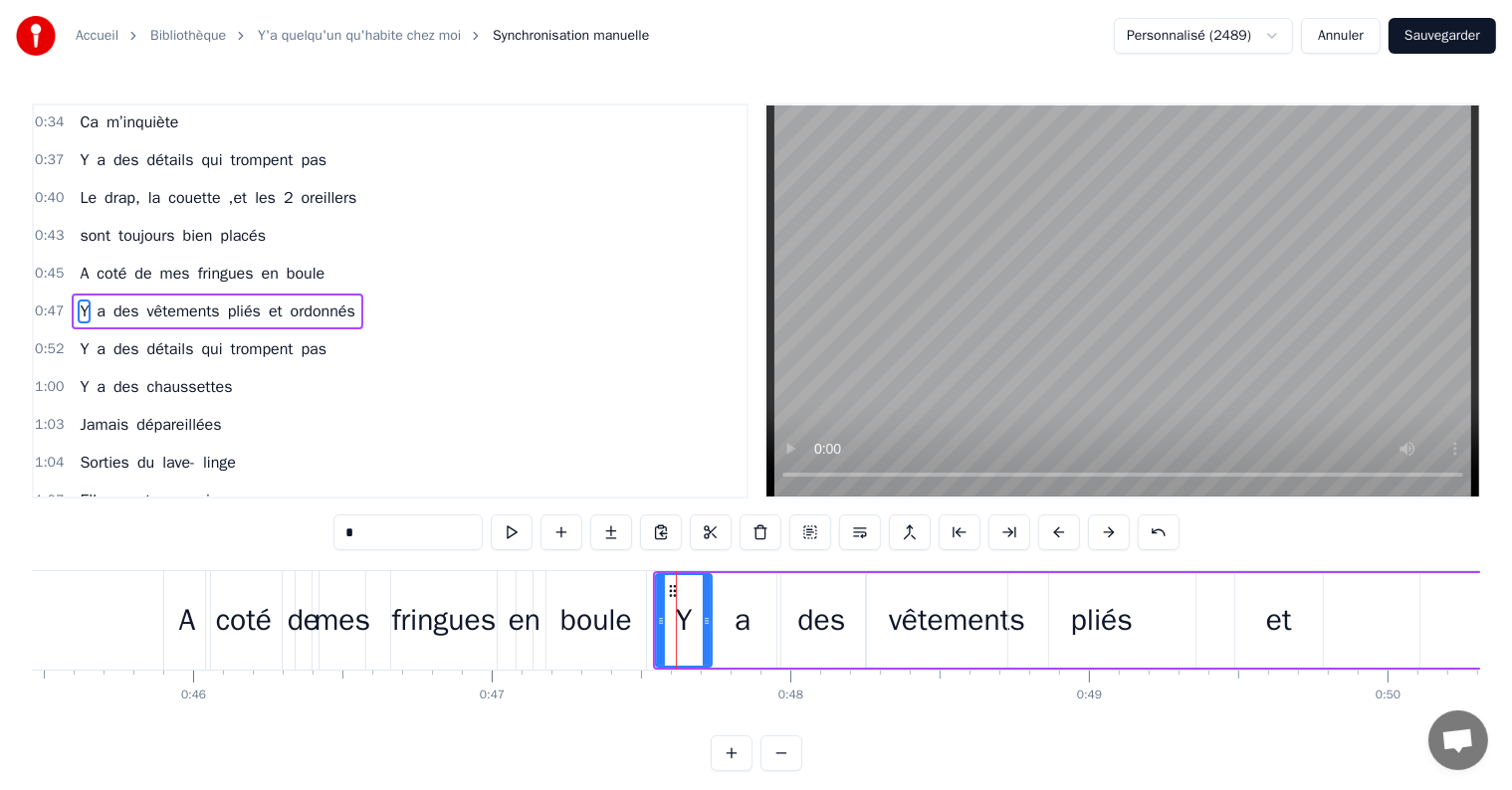 drag, startPoint x: 689, startPoint y: 617, endPoint x: 705, endPoint y: 622, distance: 16.763055 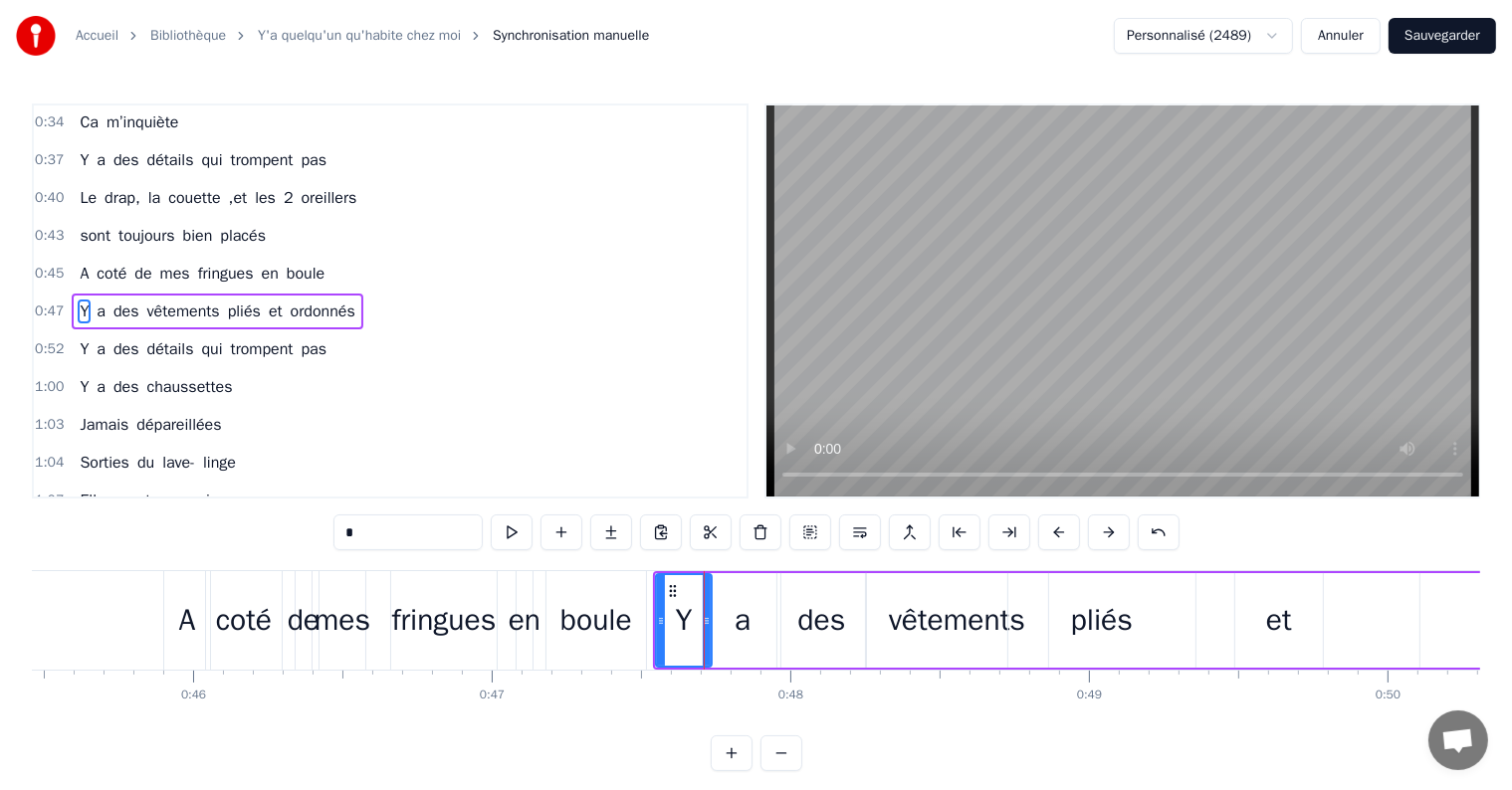 click on "boule" at bounding box center (596, 620) 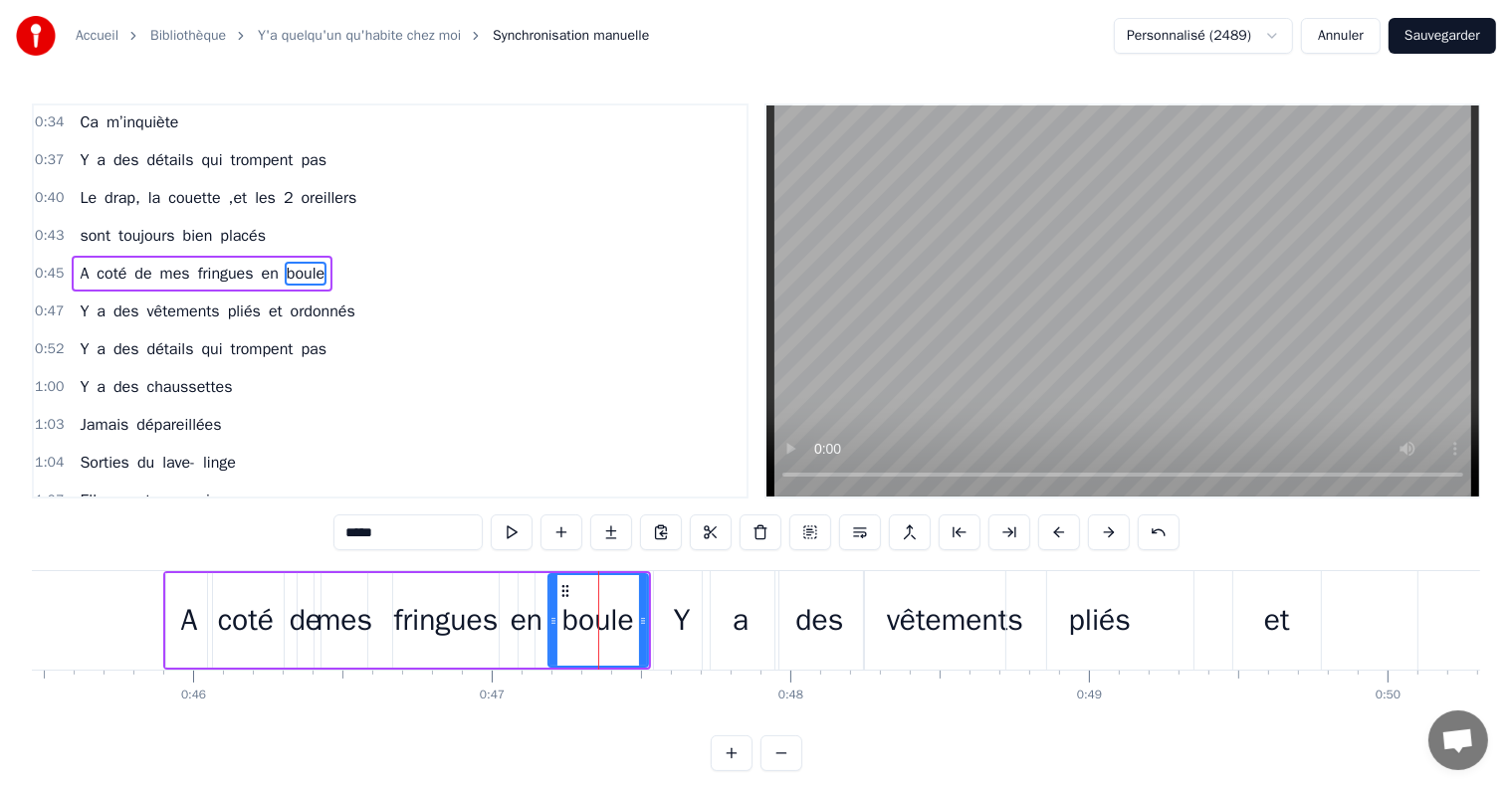 scroll, scrollTop: 79, scrollLeft: 0, axis: vertical 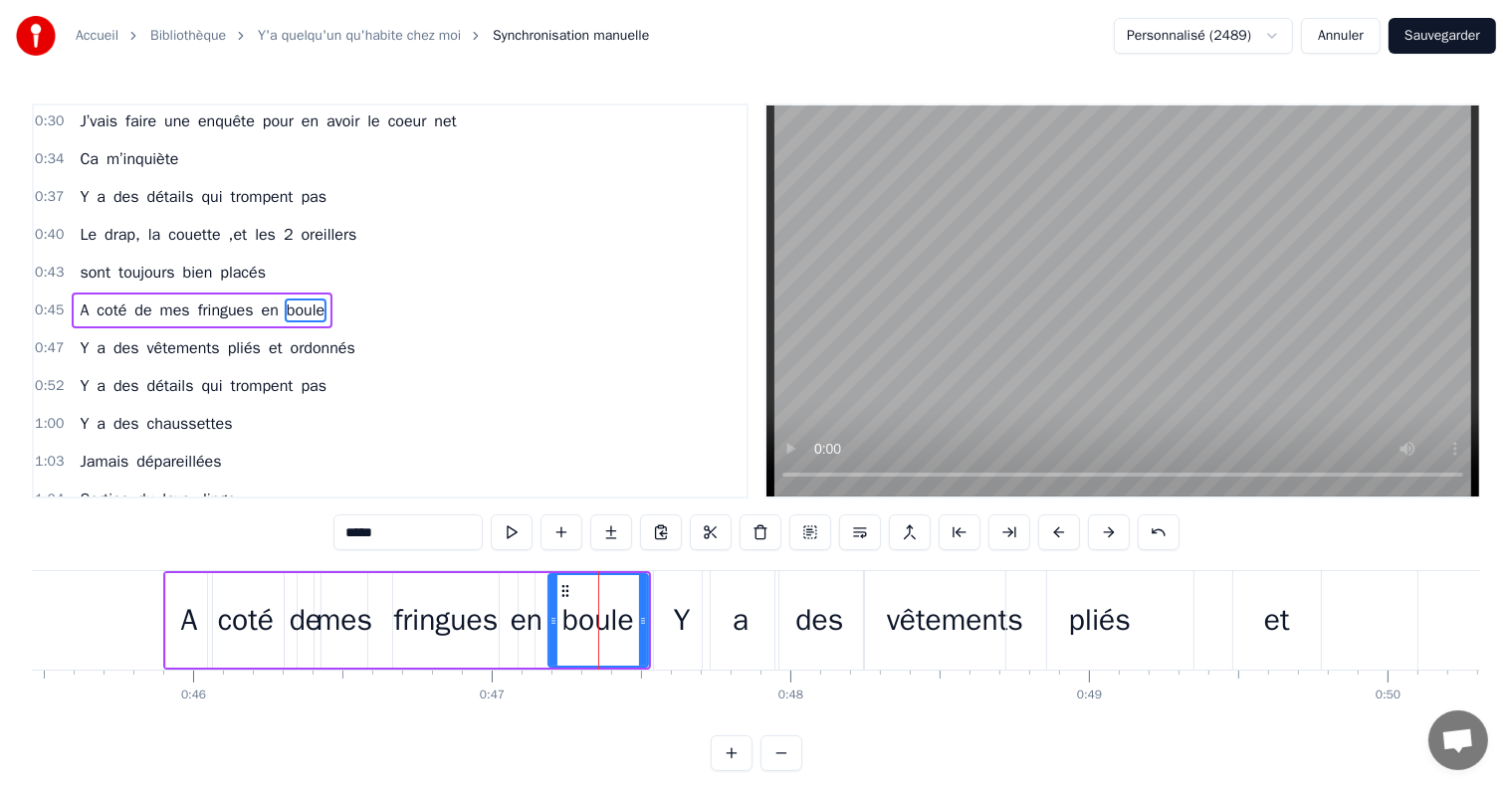 click on "fringues" at bounding box center [445, 620] 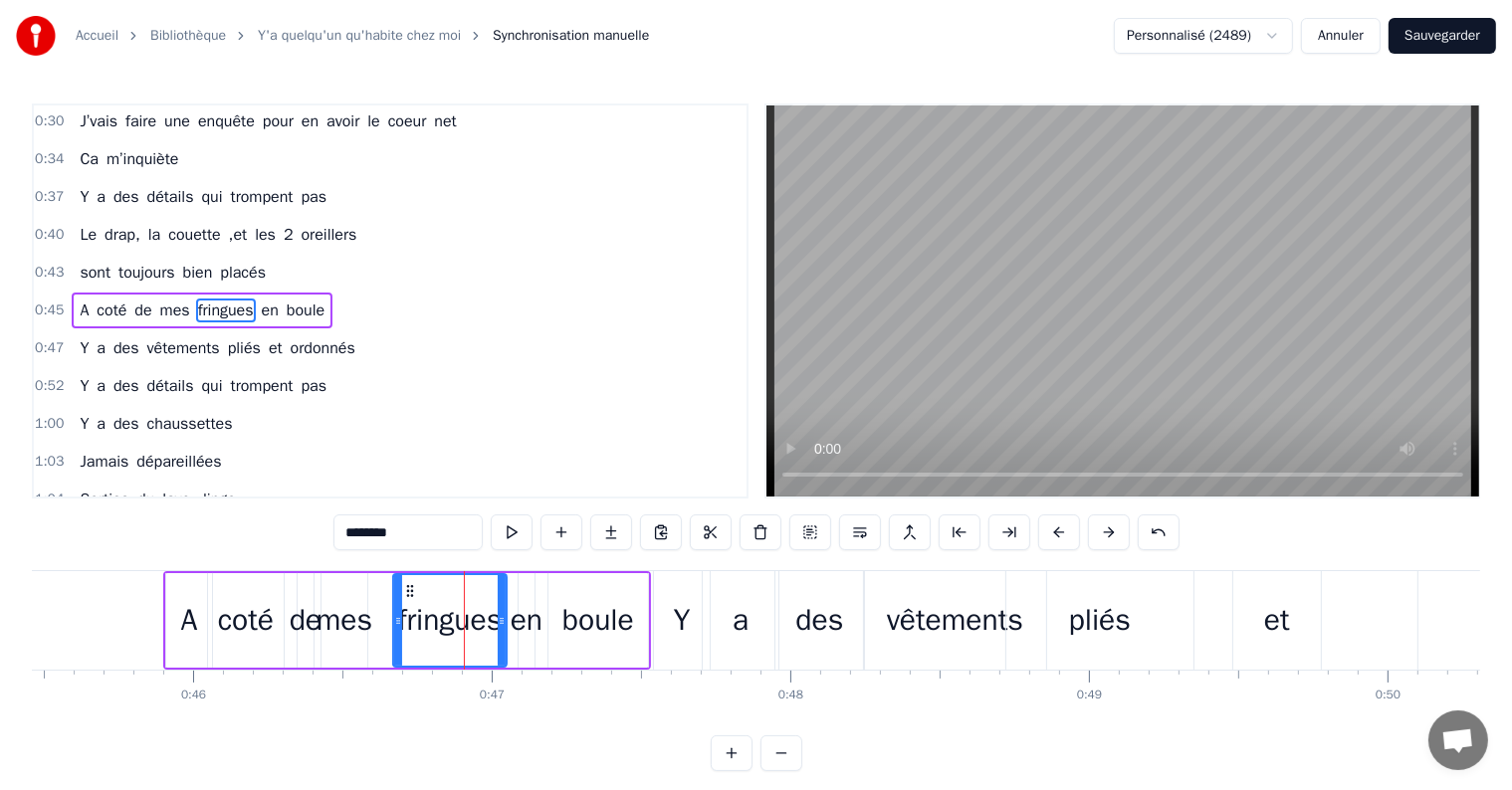 click 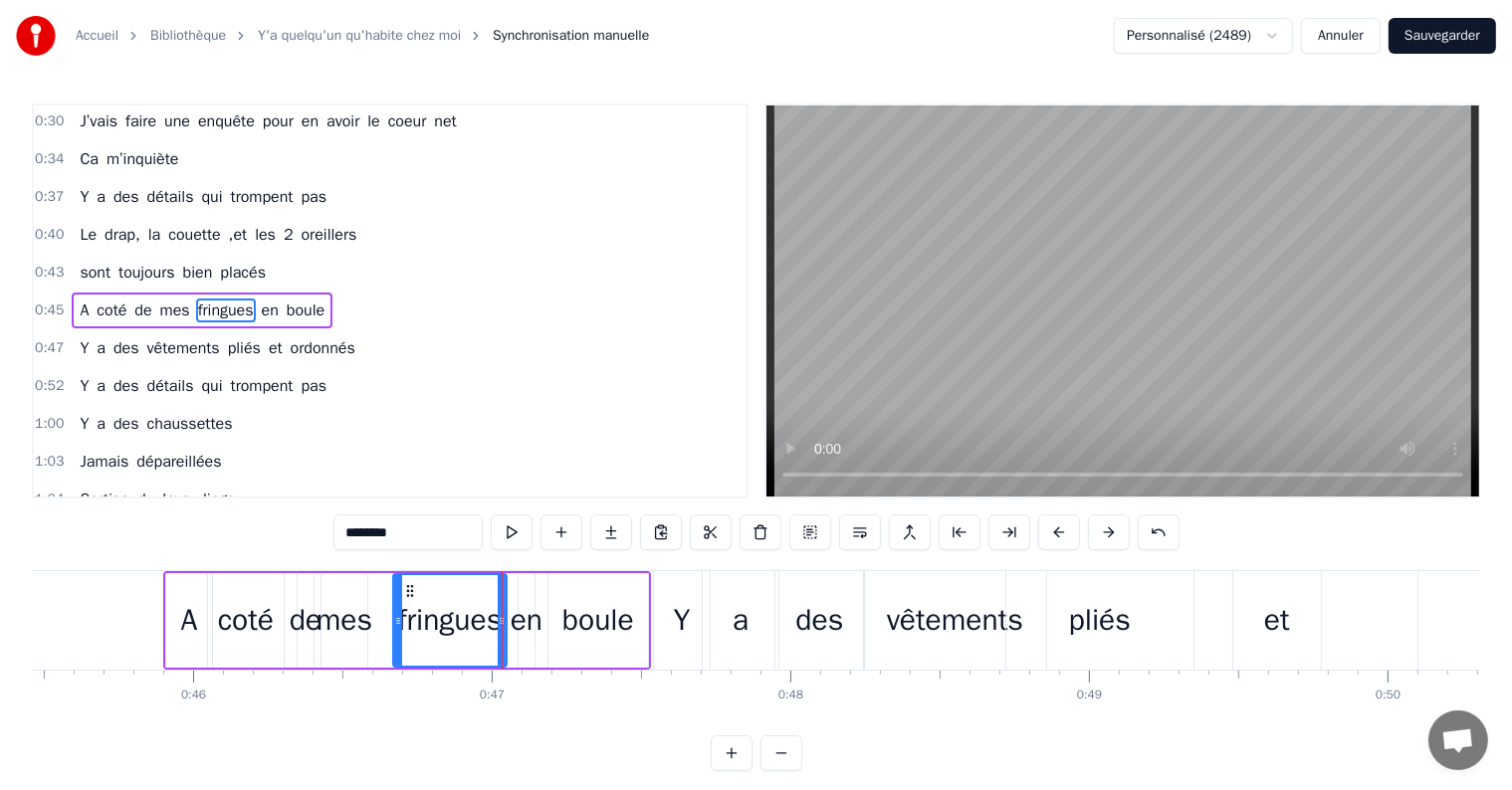 click on "Y" at bounding box center [682, 620] 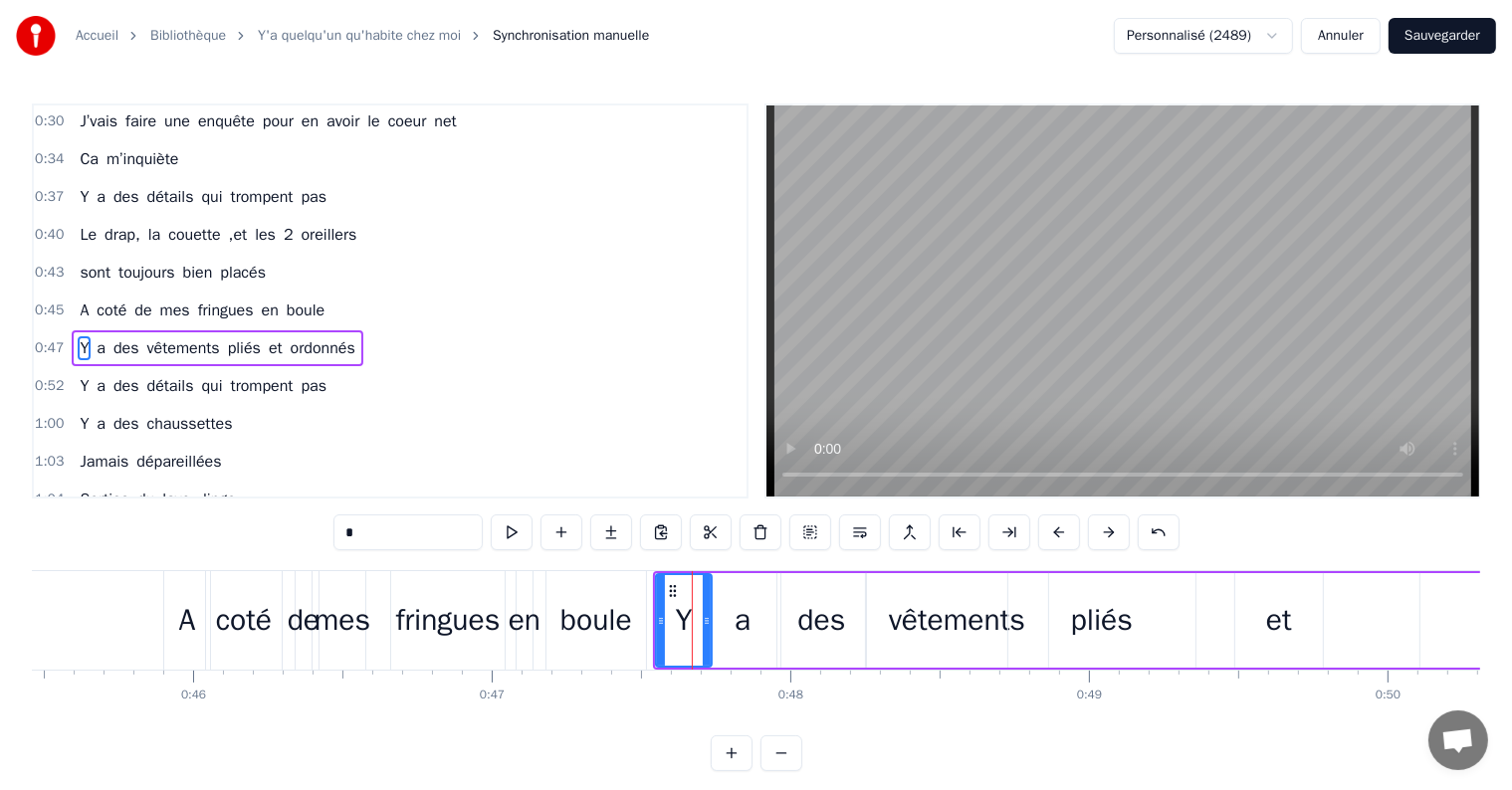 scroll, scrollTop: 115, scrollLeft: 0, axis: vertical 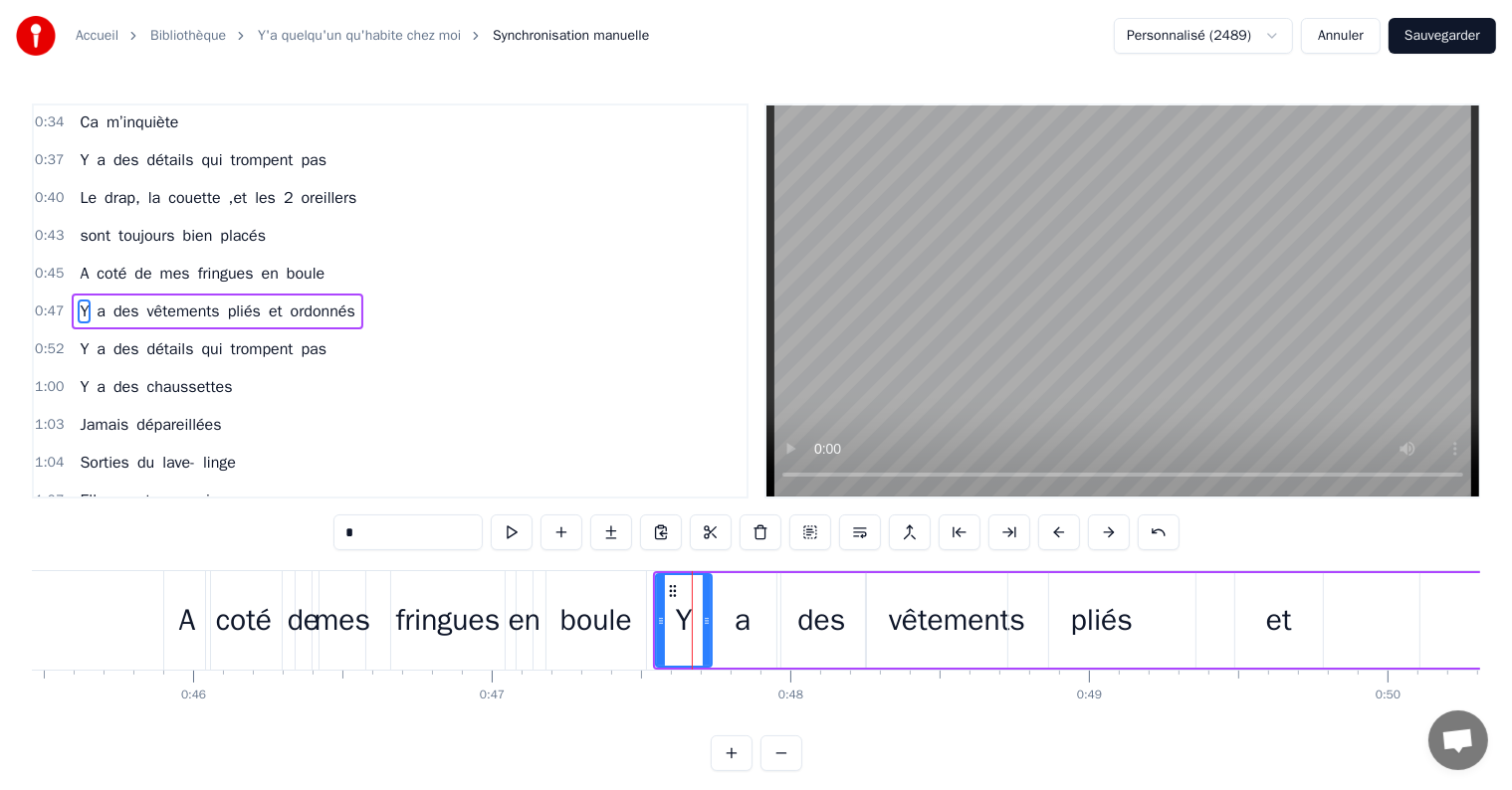 click on "a" at bounding box center (743, 620) 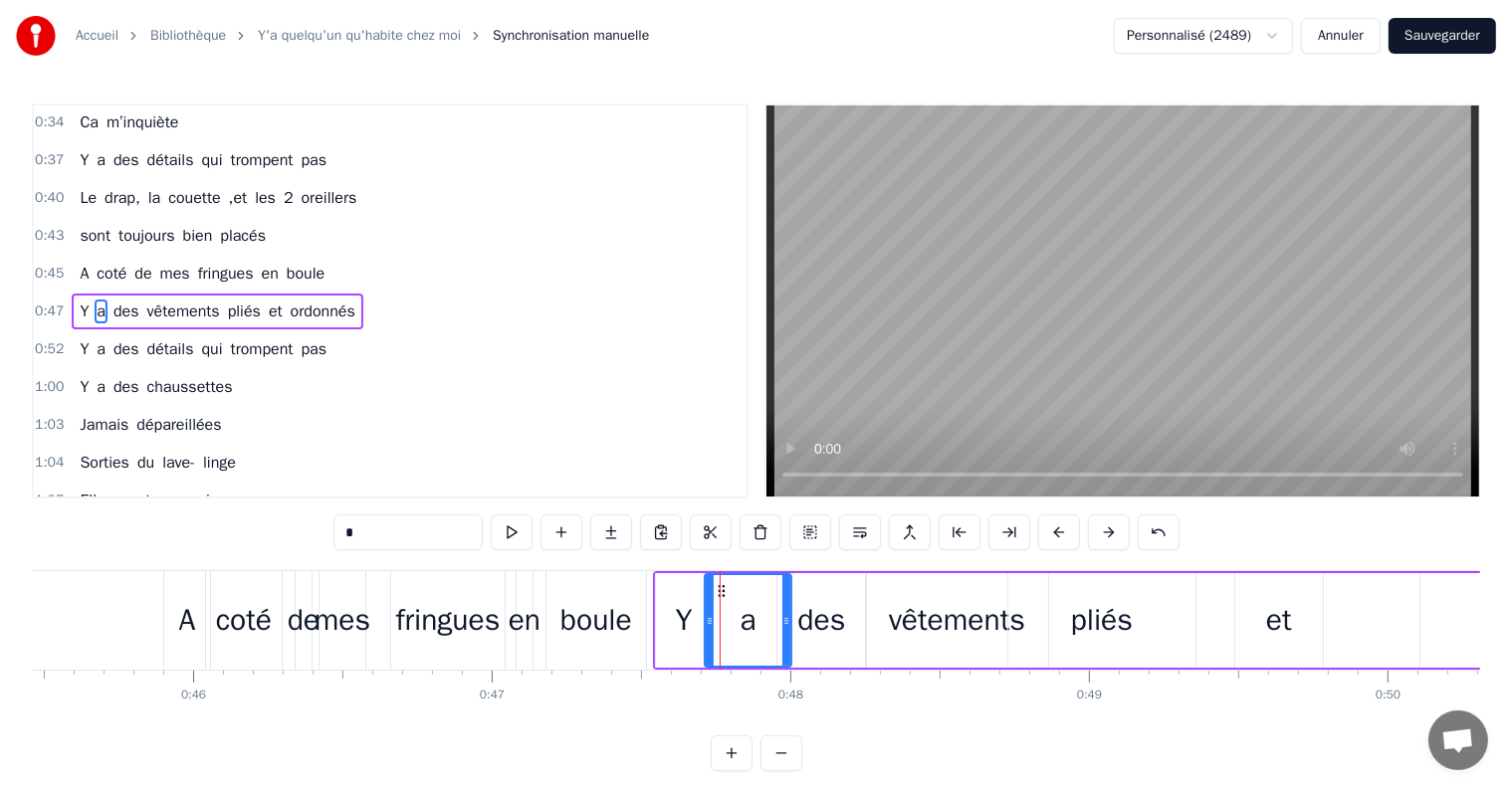 drag, startPoint x: 775, startPoint y: 619, endPoint x: 788, endPoint y: 624, distance: 13.928388 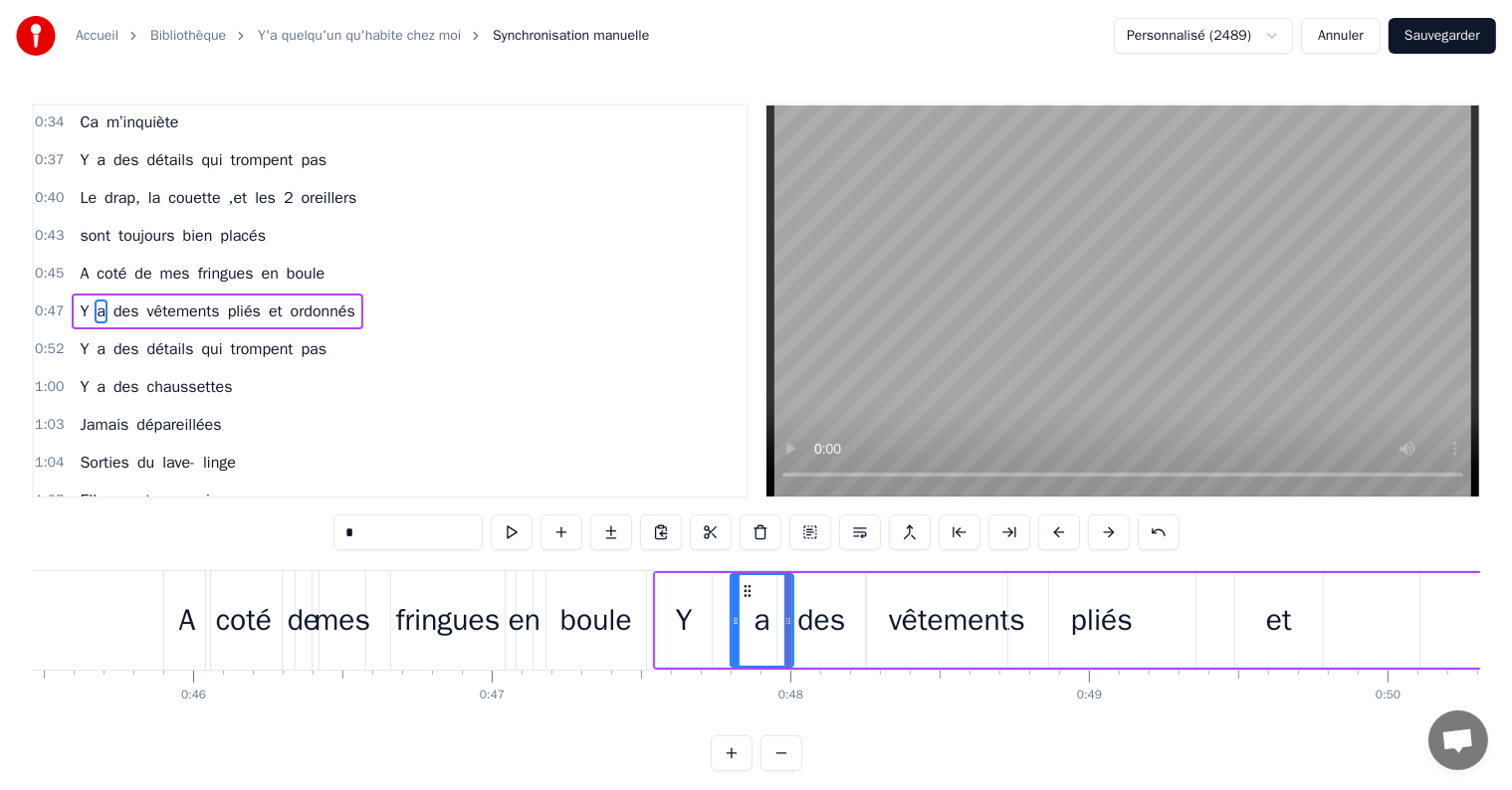 drag, startPoint x: 710, startPoint y: 621, endPoint x: 737, endPoint y: 623, distance: 27.073973 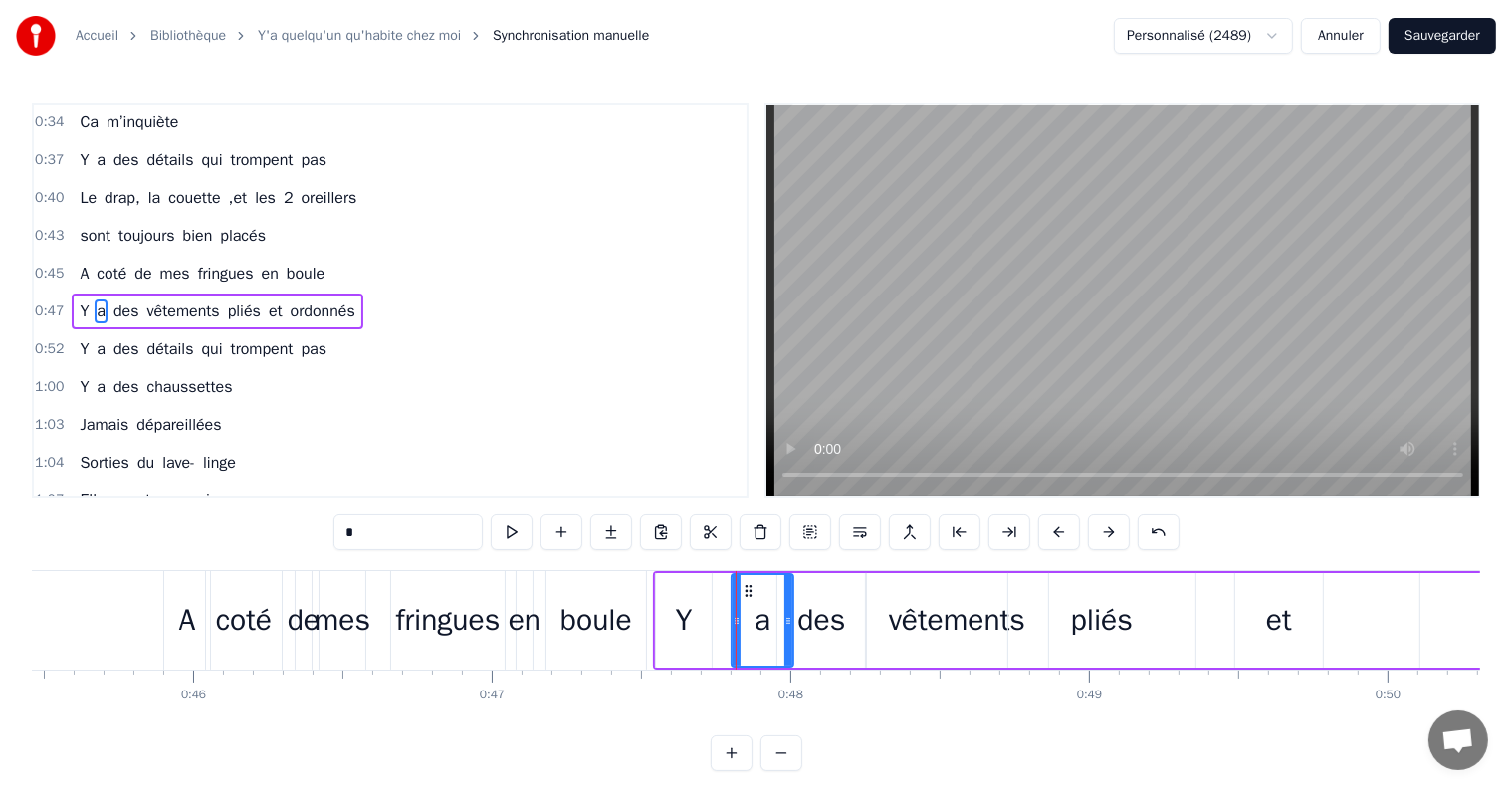 click on "Y" at bounding box center [683, 620] 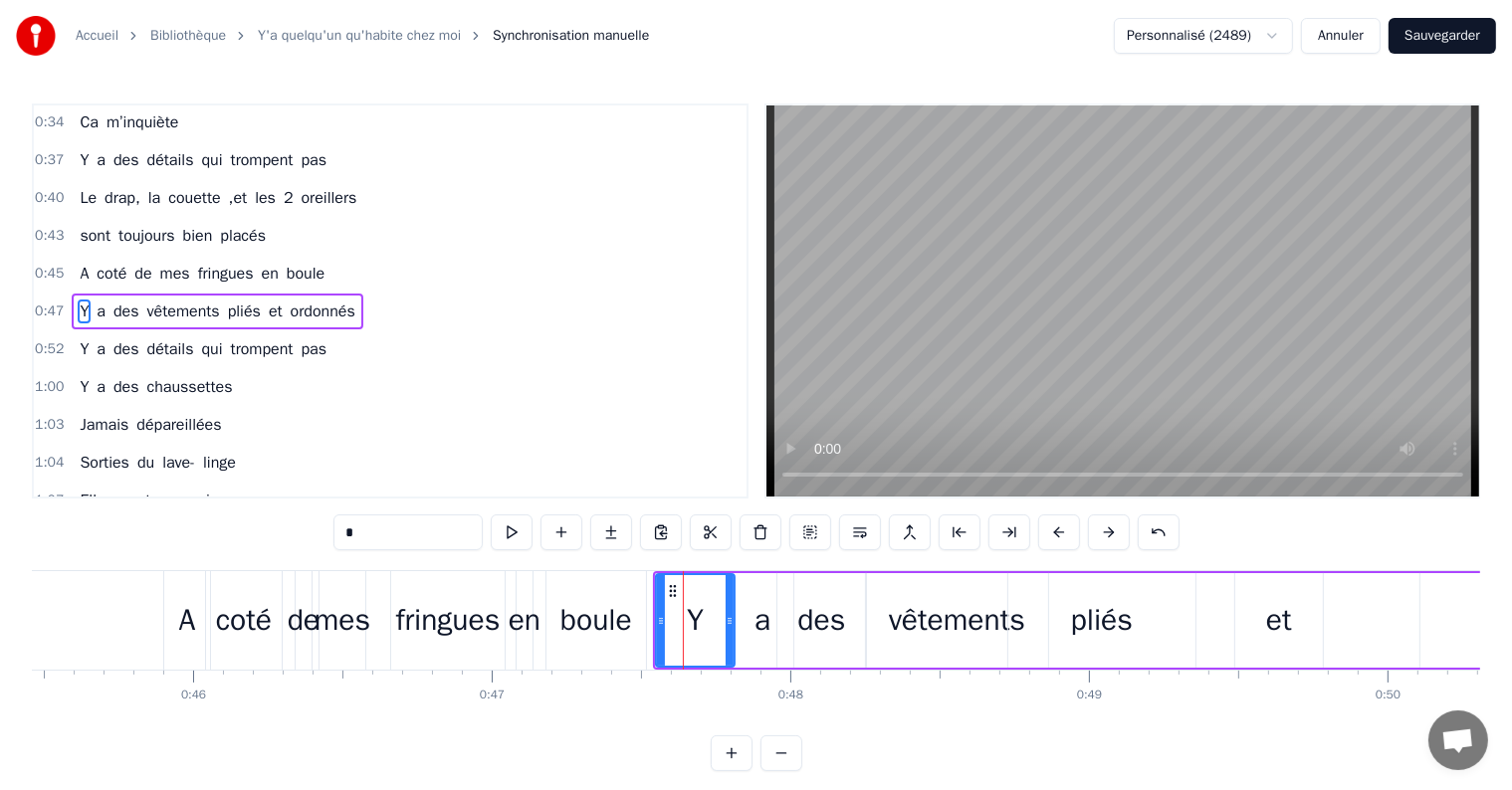 drag, startPoint x: 707, startPoint y: 623, endPoint x: 729, endPoint y: 627, distance: 22.36068 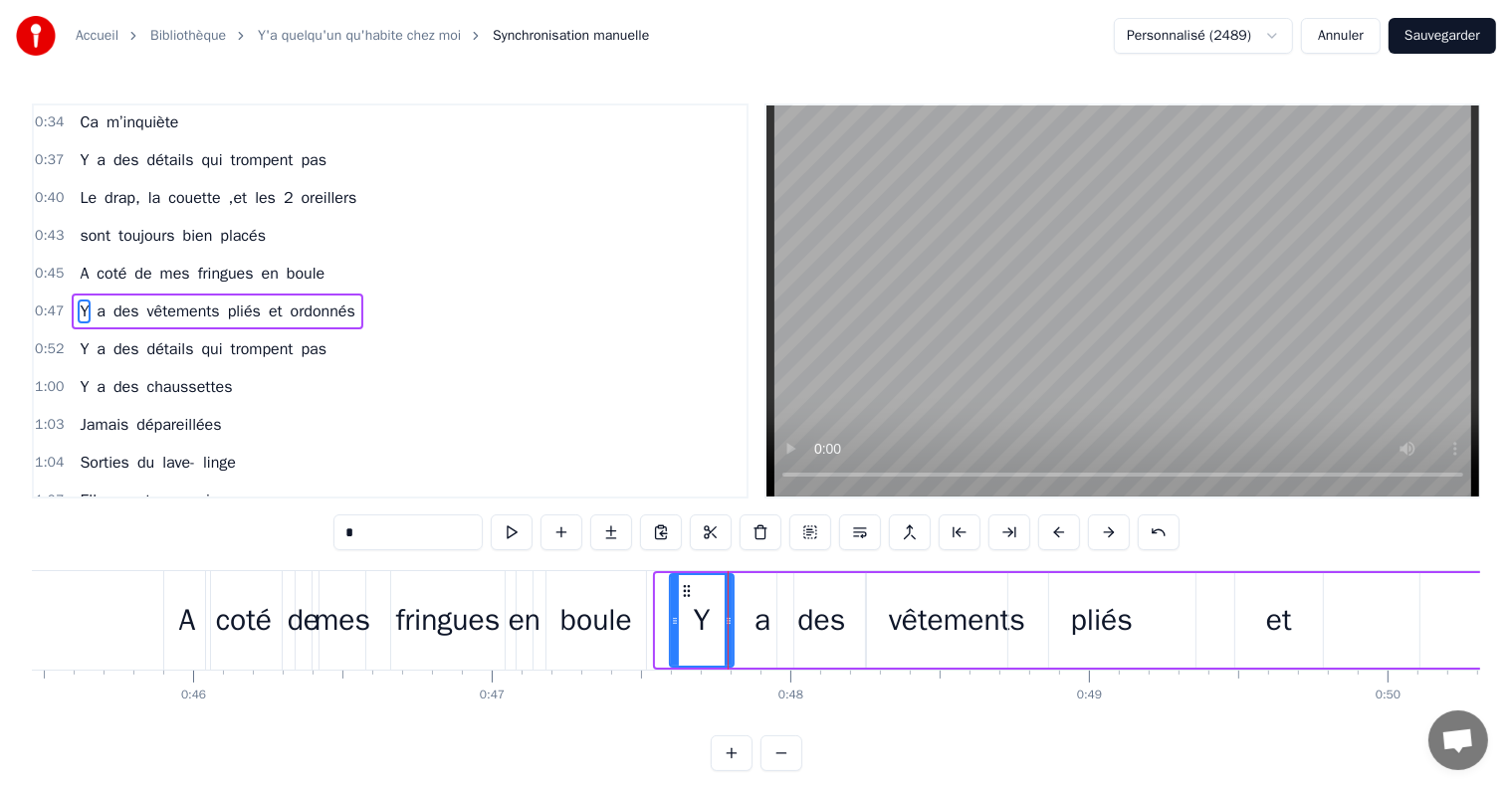 drag, startPoint x: 661, startPoint y: 619, endPoint x: 675, endPoint y: 622, distance: 14.3178211 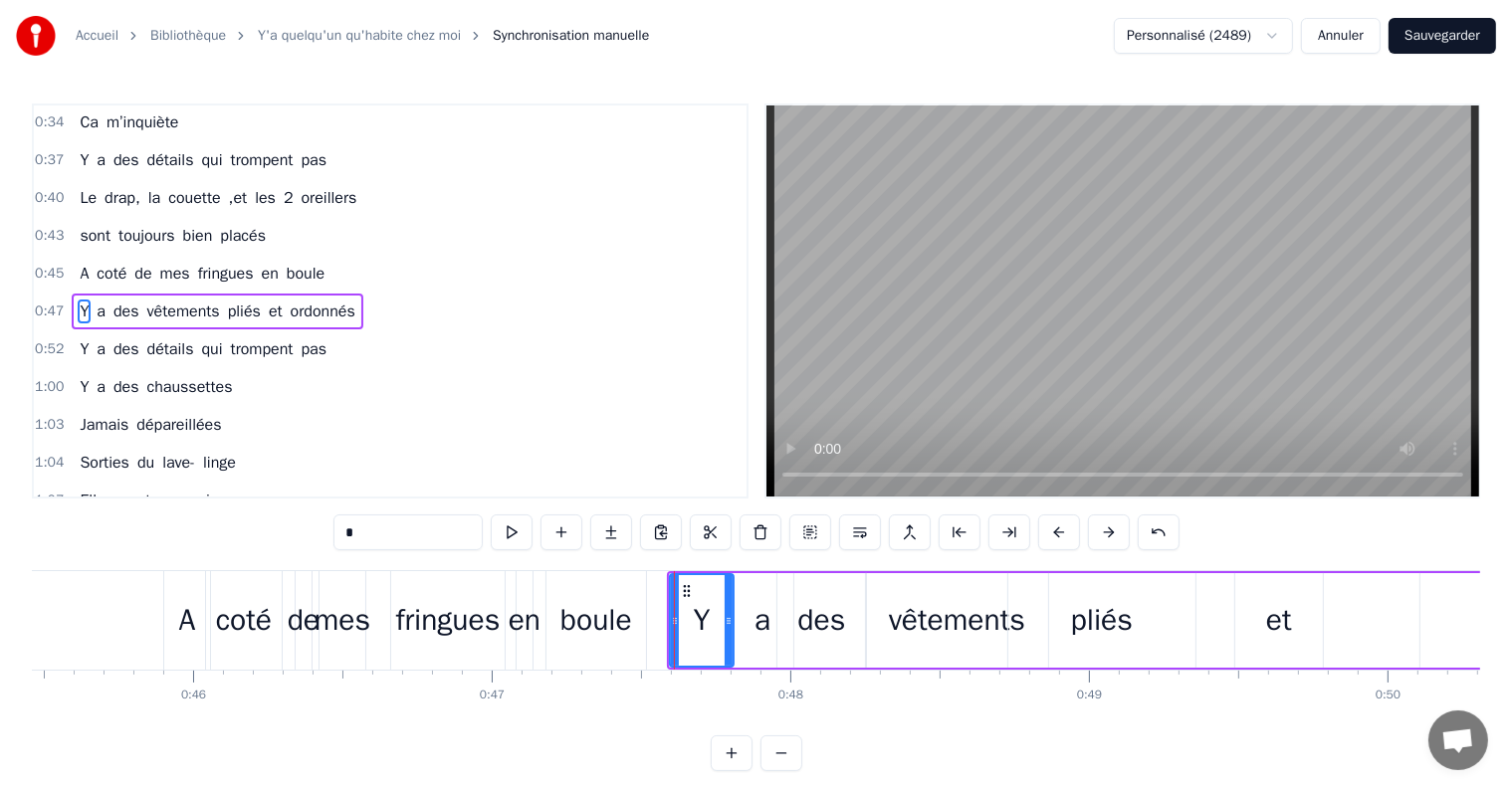 click on "a" at bounding box center (762, 620) 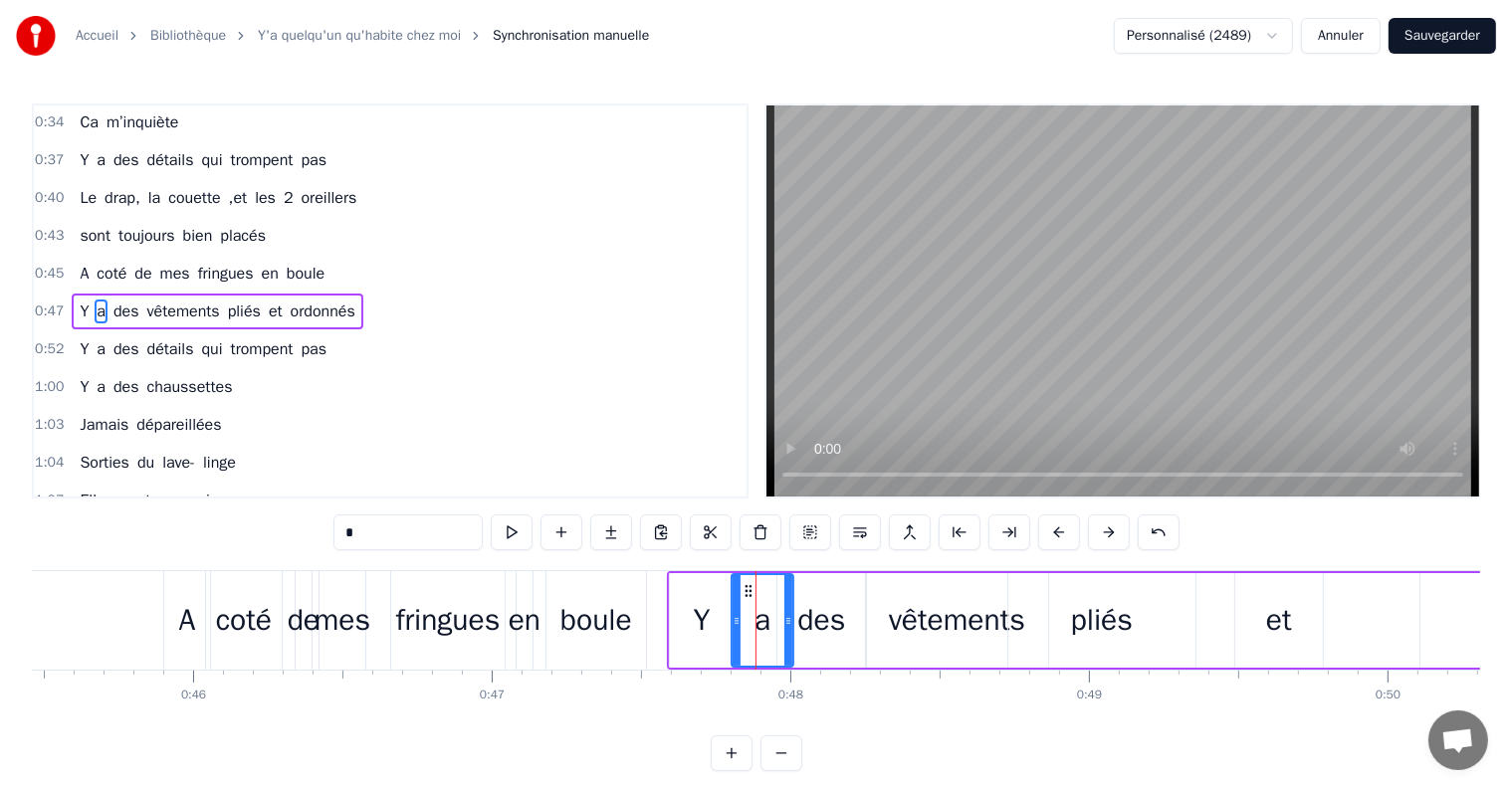 click on "boule" at bounding box center (596, 620) 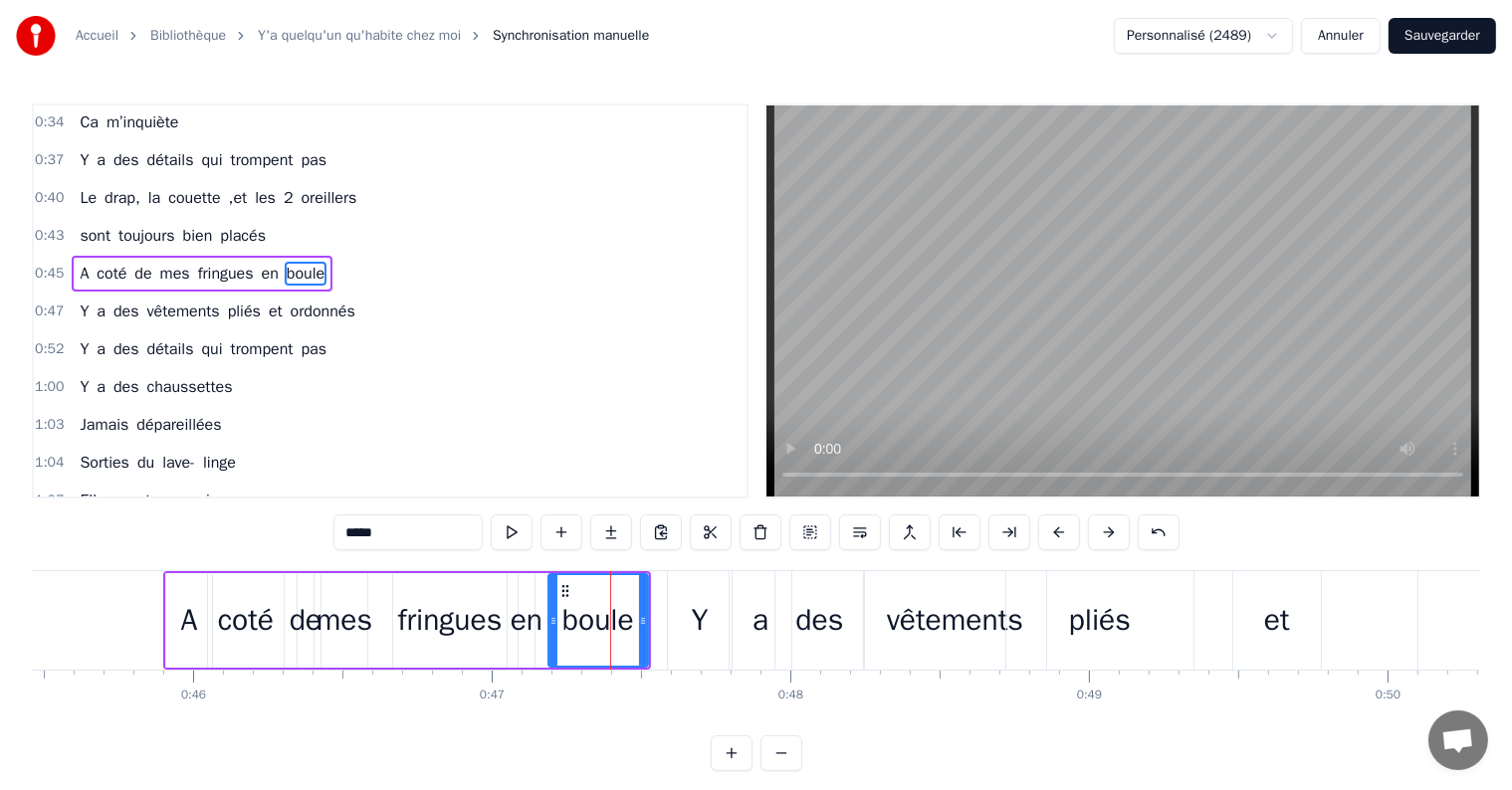 scroll, scrollTop: 79, scrollLeft: 0, axis: vertical 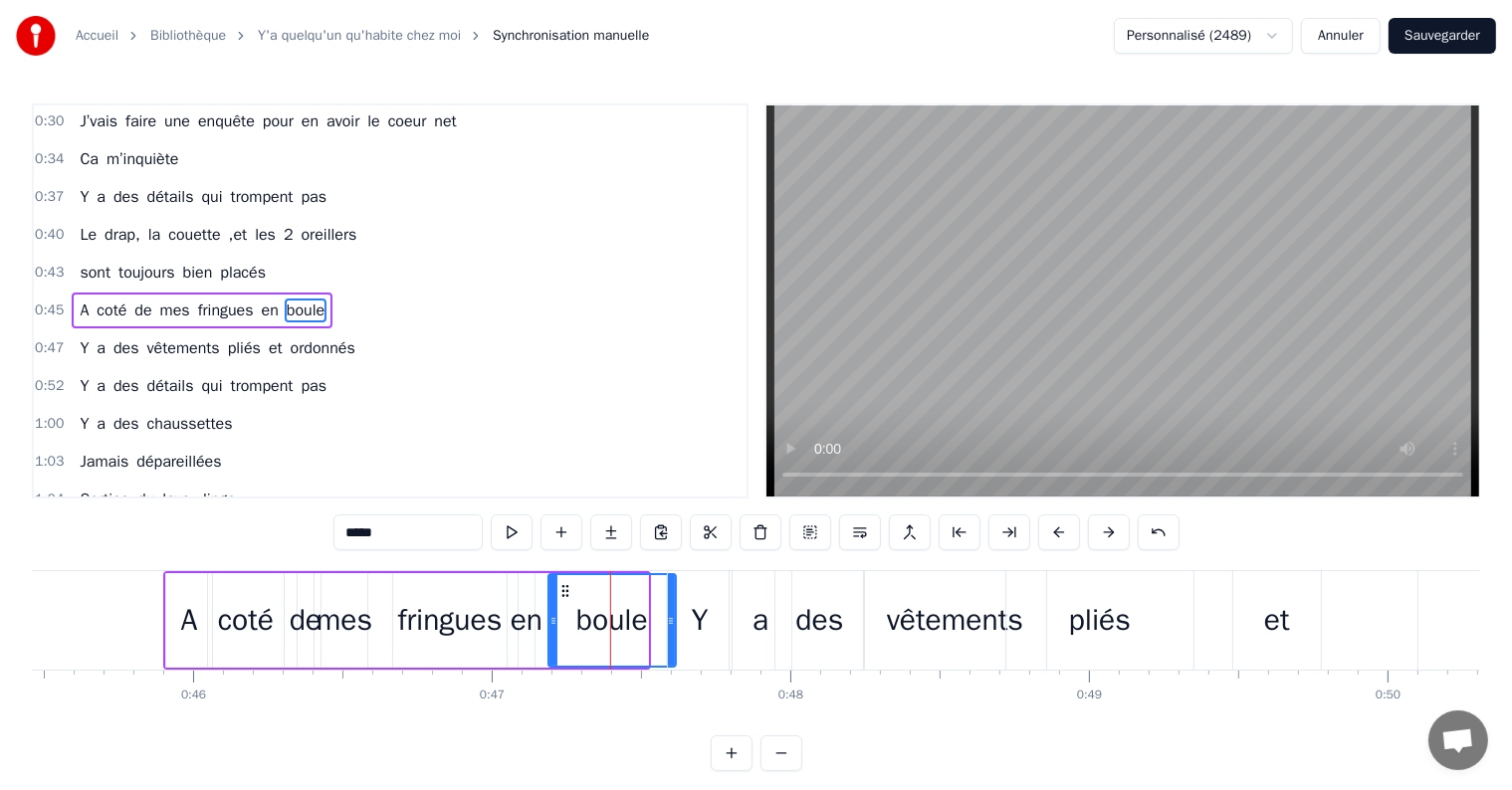 drag, startPoint x: 644, startPoint y: 628, endPoint x: 672, endPoint y: 638, distance: 29.732137 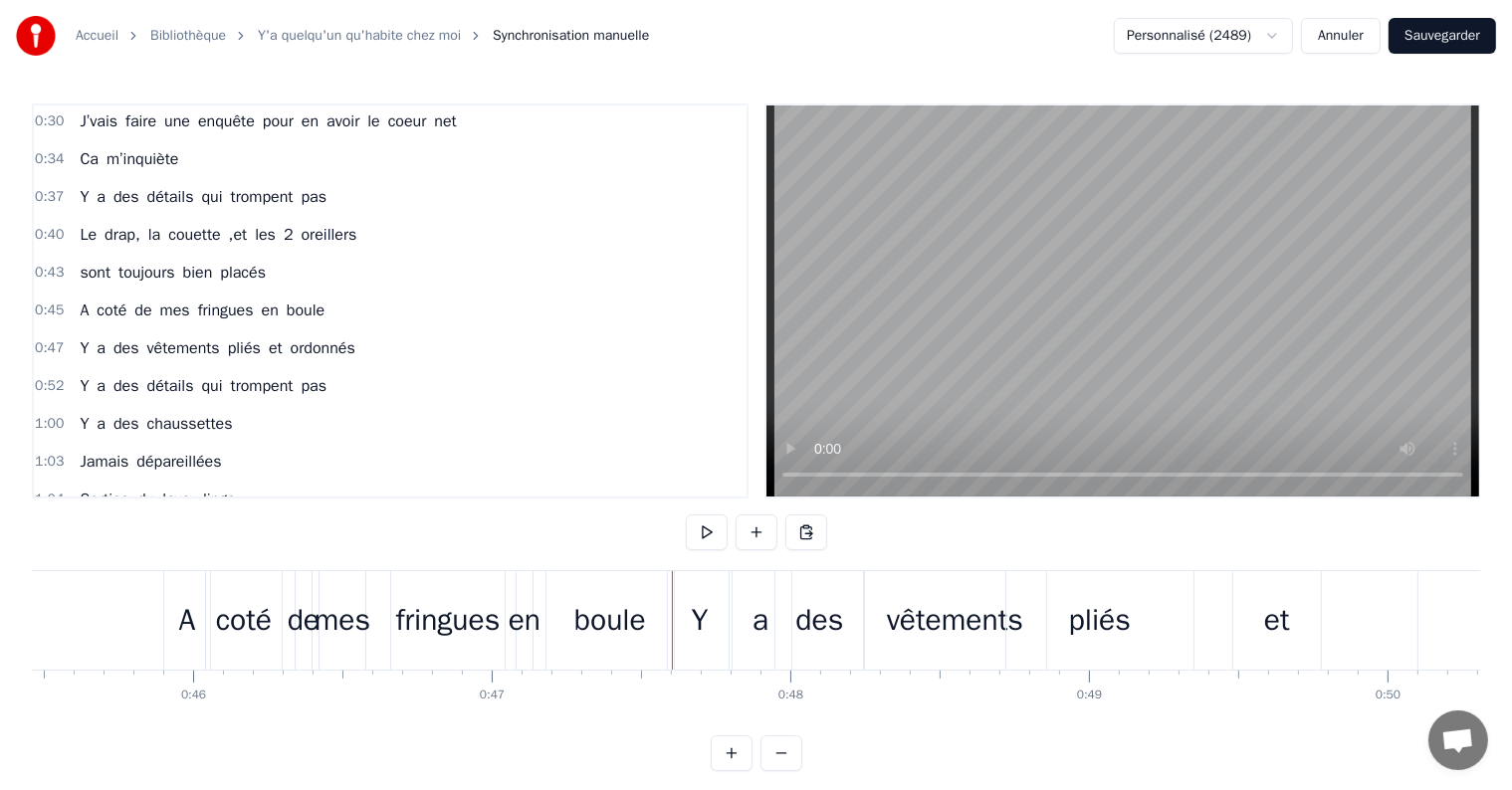 click on "A coté de mes fringues en boule" at bounding box center (421, 620) 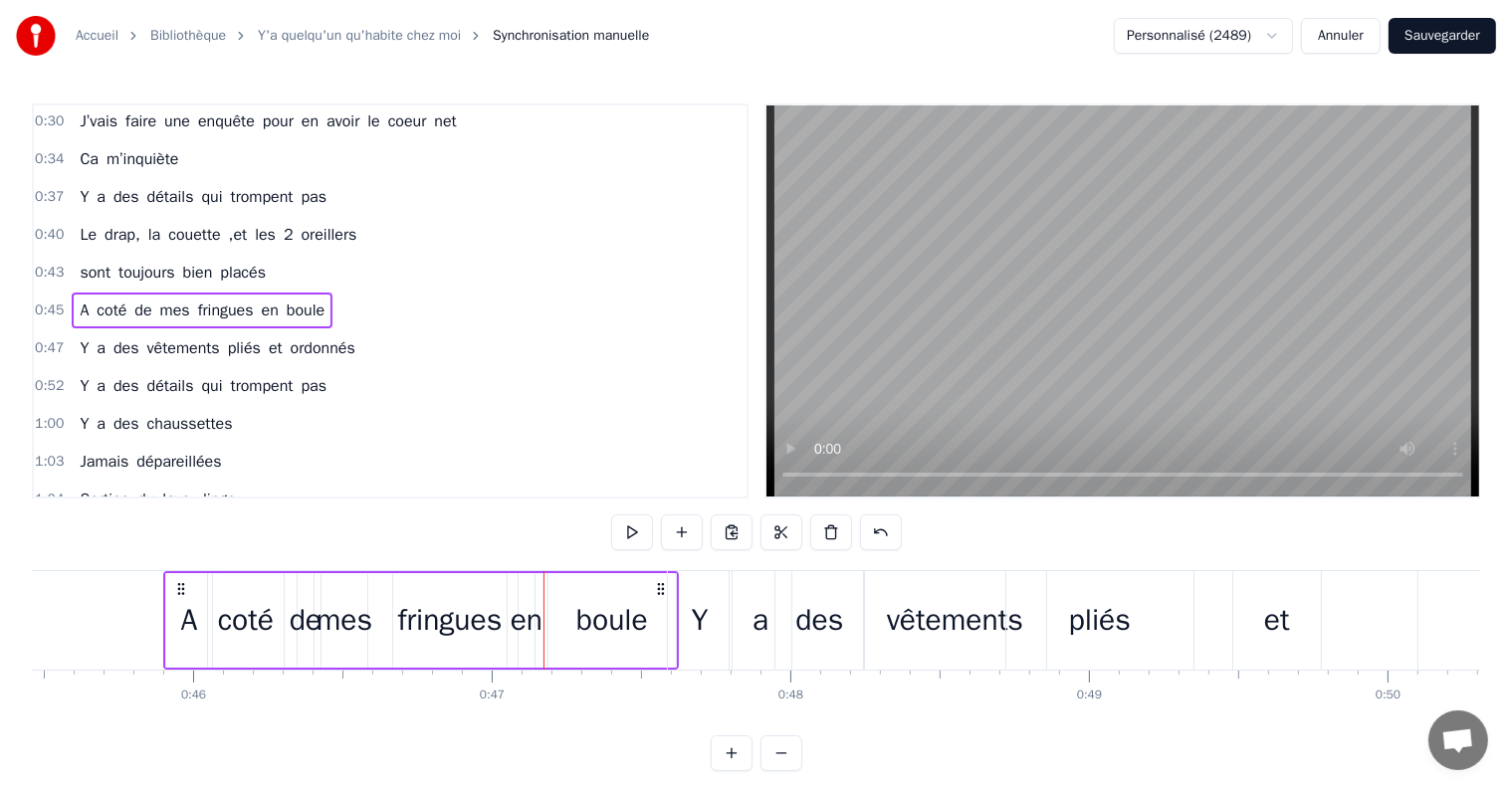 click on "boule" at bounding box center [612, 620] 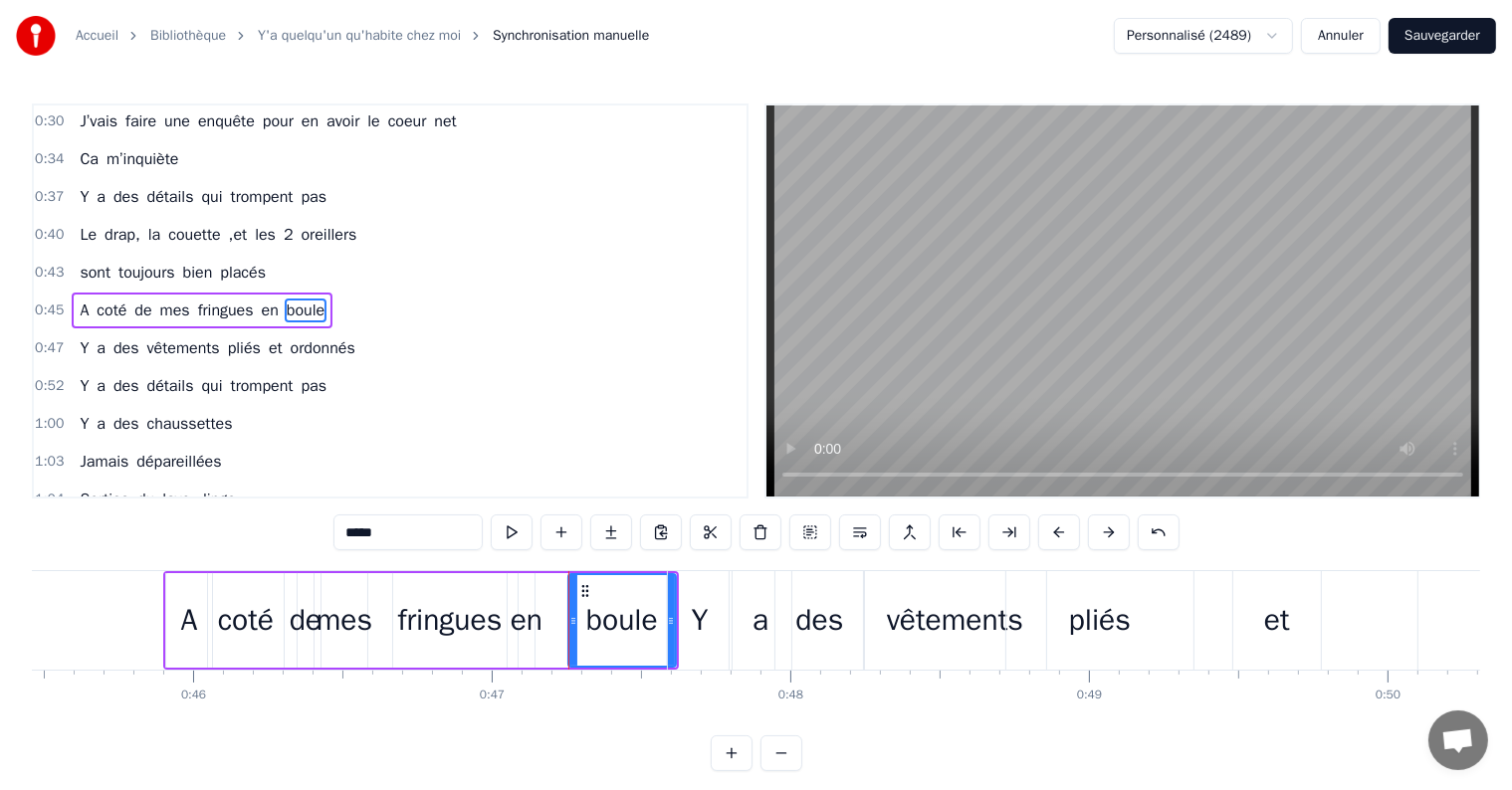 drag, startPoint x: 550, startPoint y: 619, endPoint x: 570, endPoint y: 625, distance: 20.880613 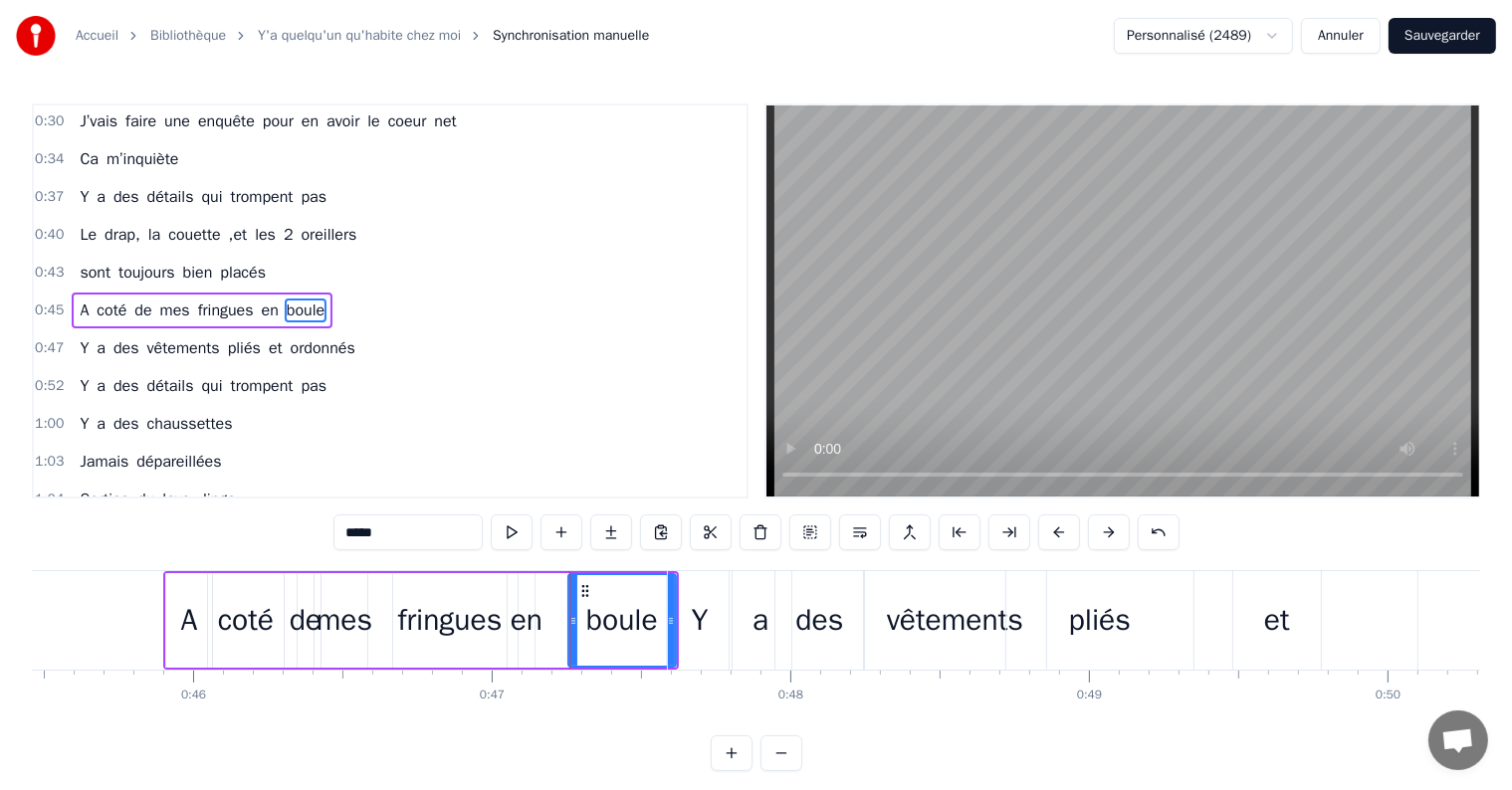 click on "en" at bounding box center (527, 620) 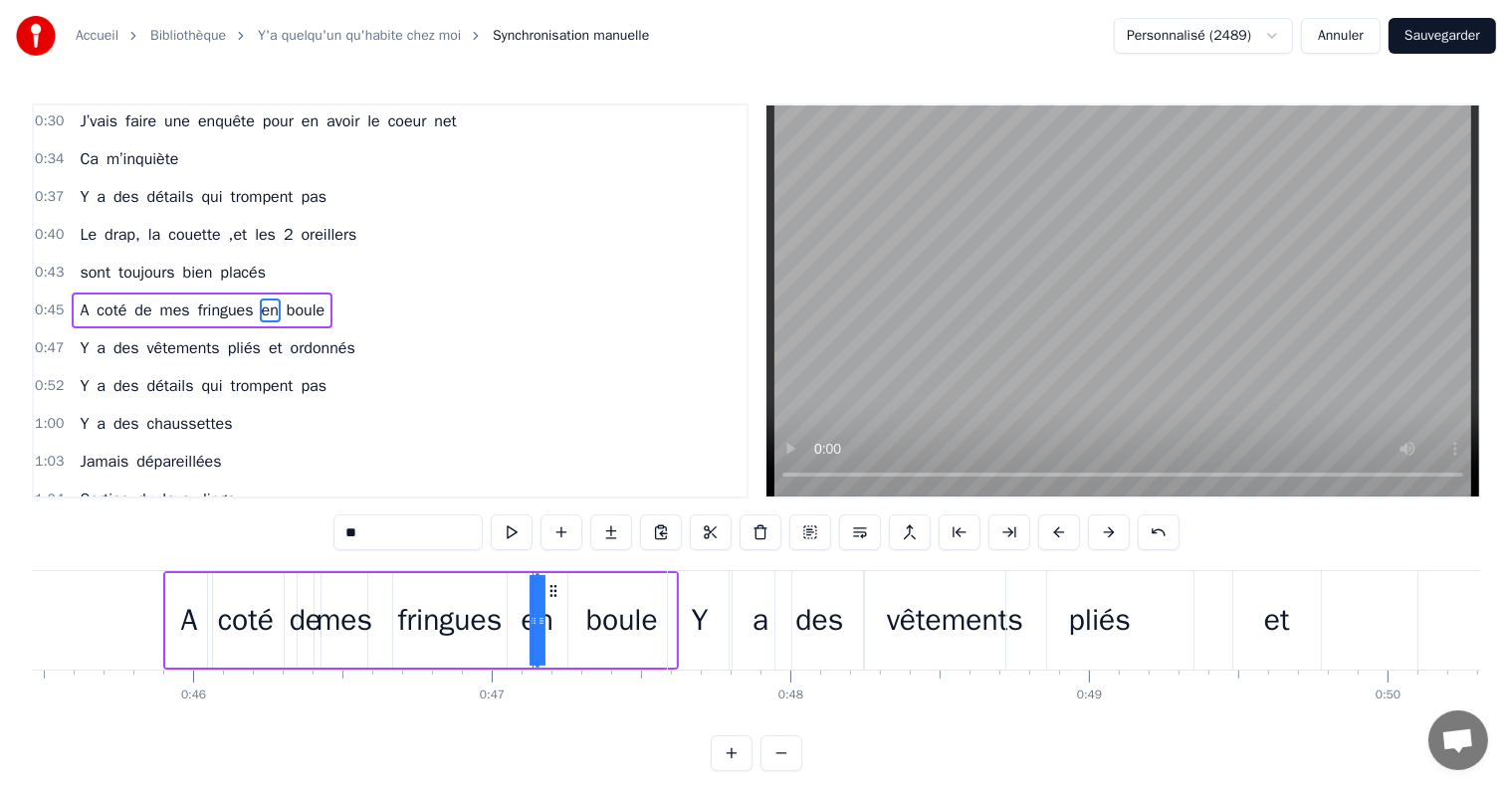 drag, startPoint x: 523, startPoint y: 621, endPoint x: 561, endPoint y: 633, distance: 39.849718 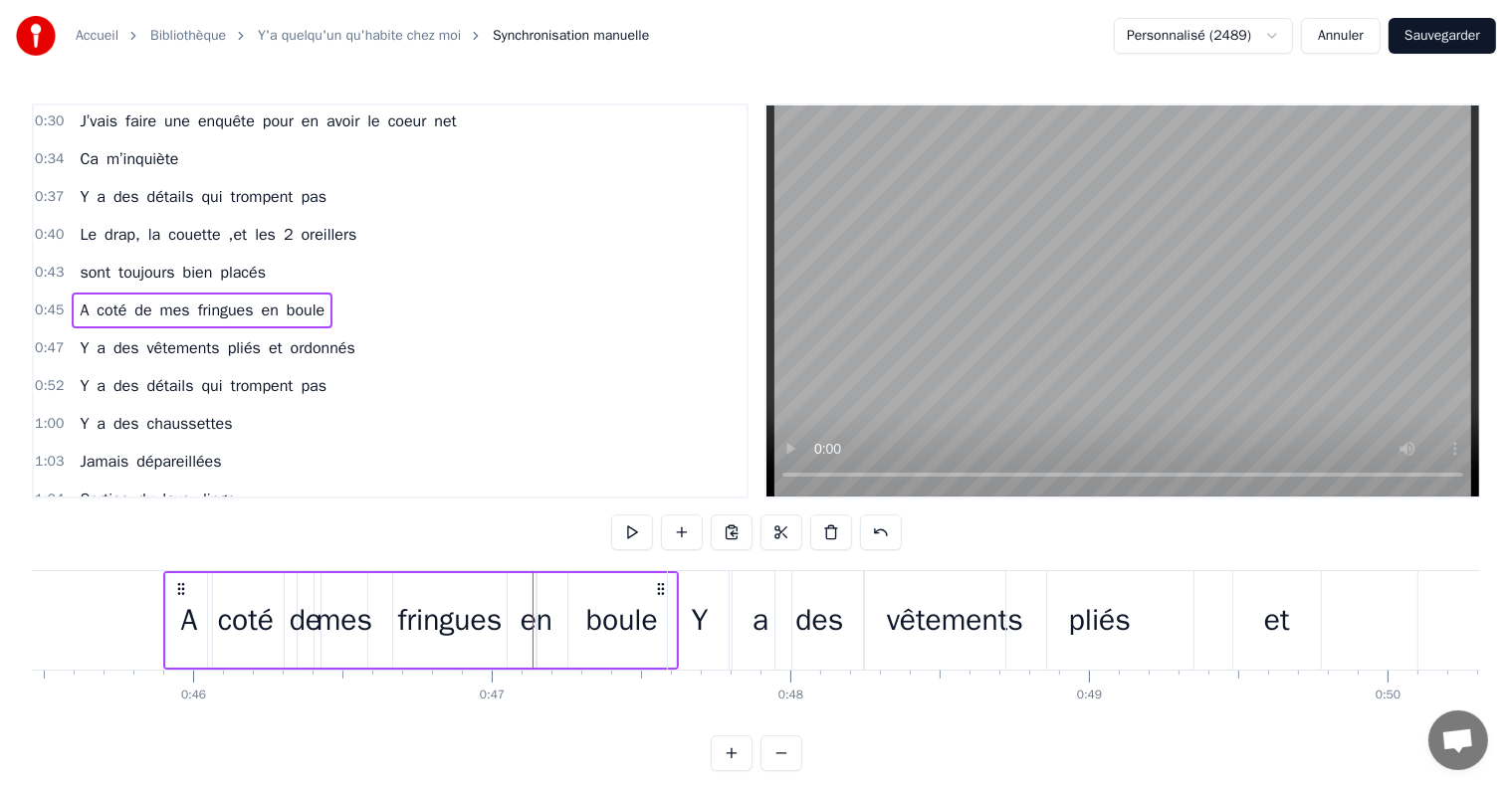 click on "A coté de mes fringues en boule" at bounding box center (421, 620) 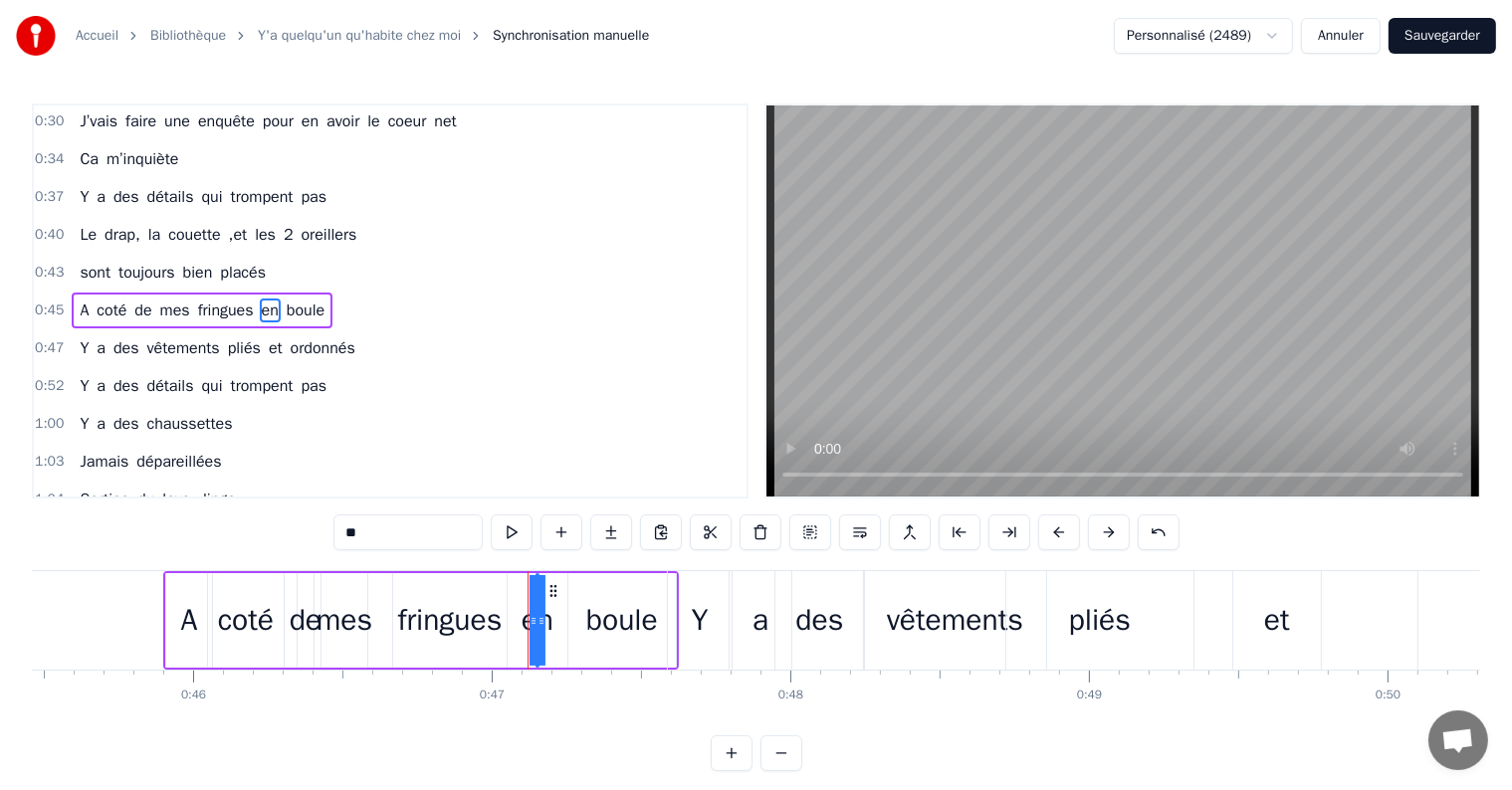 drag, startPoint x: 540, startPoint y: 625, endPoint x: 557, endPoint y: 630, distance: 17.720045 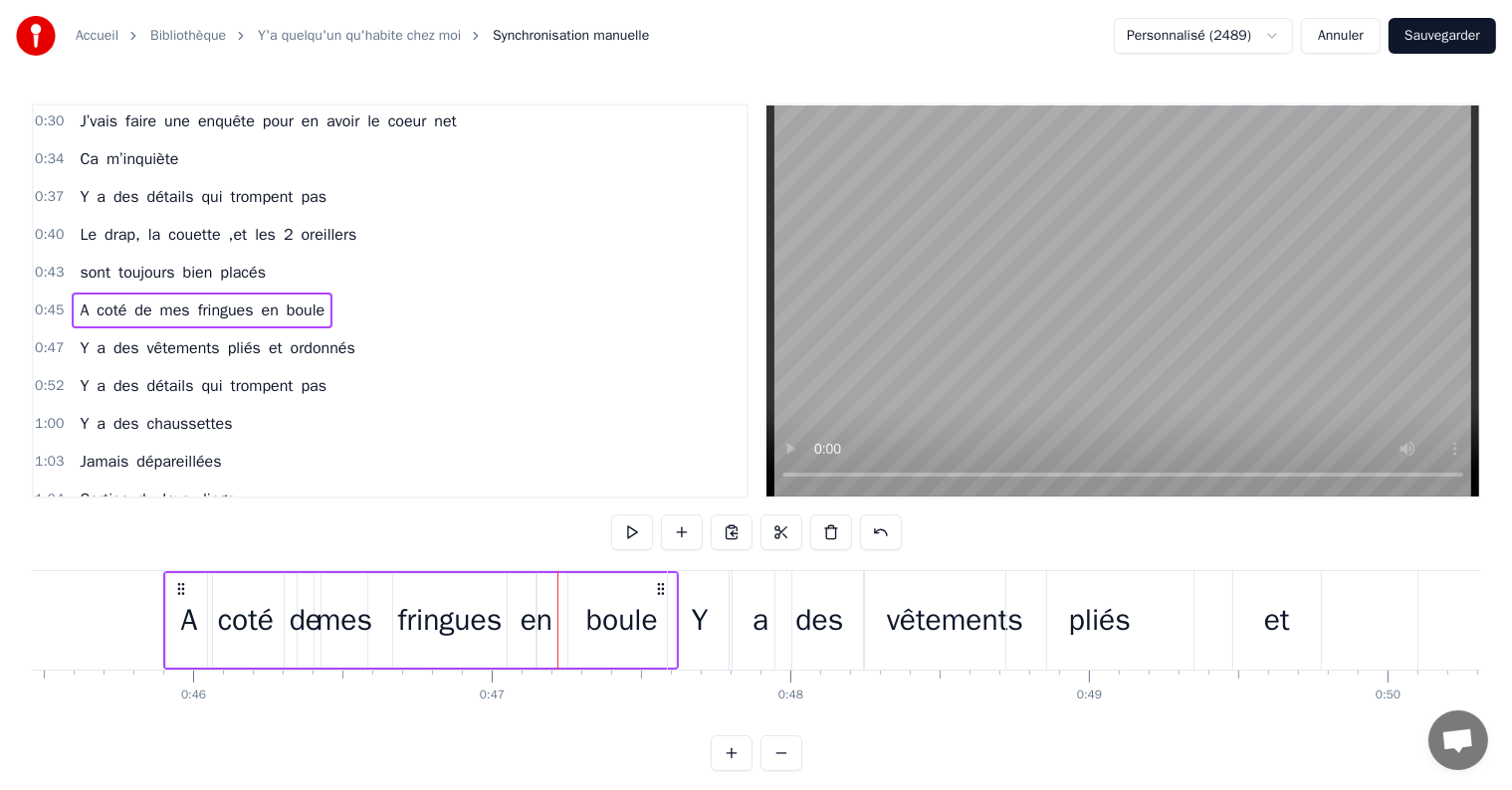 click on "en" at bounding box center [537, 620] 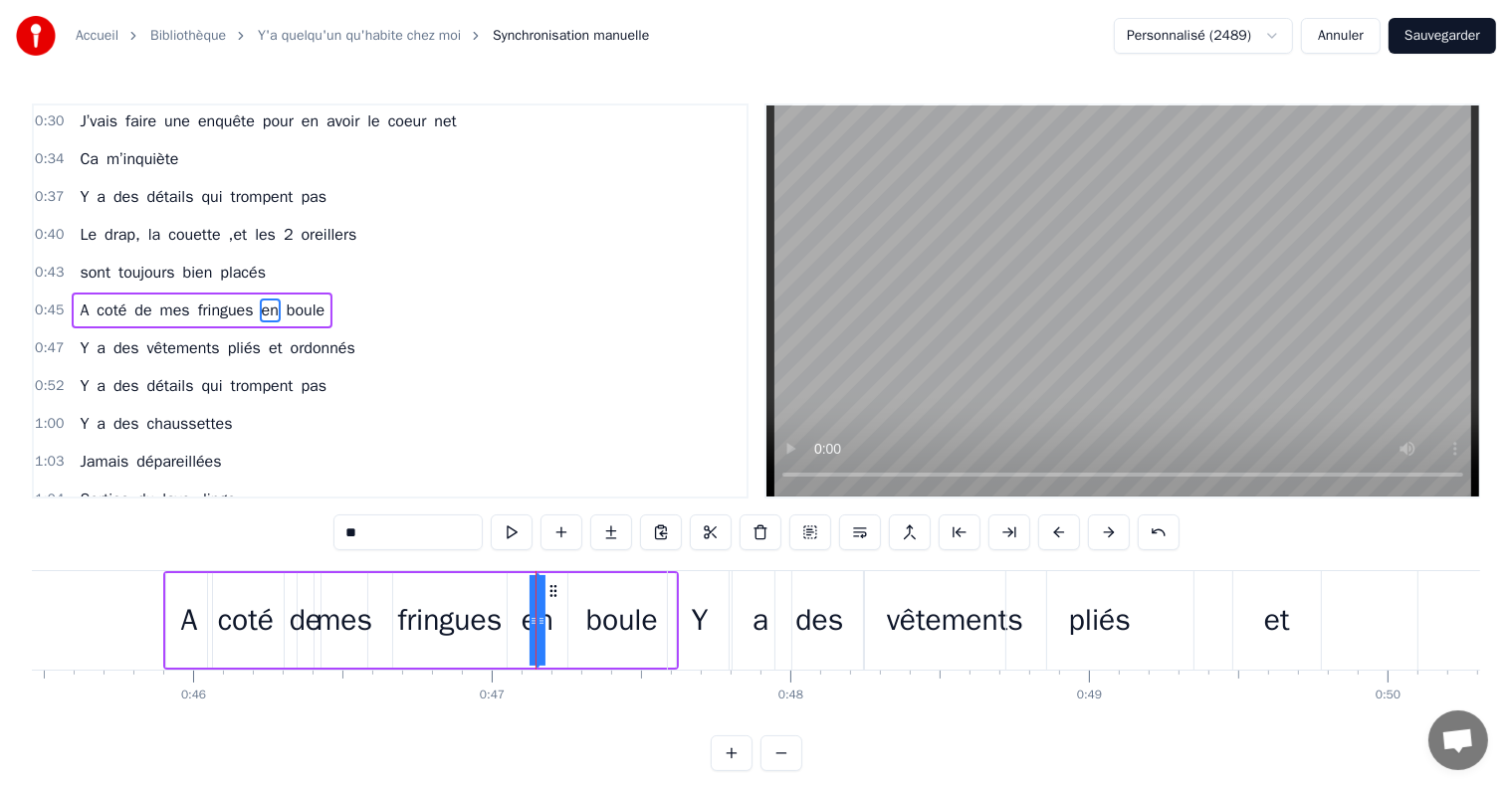 drag, startPoint x: 537, startPoint y: 624, endPoint x: 561, endPoint y: 627, distance: 24.186773 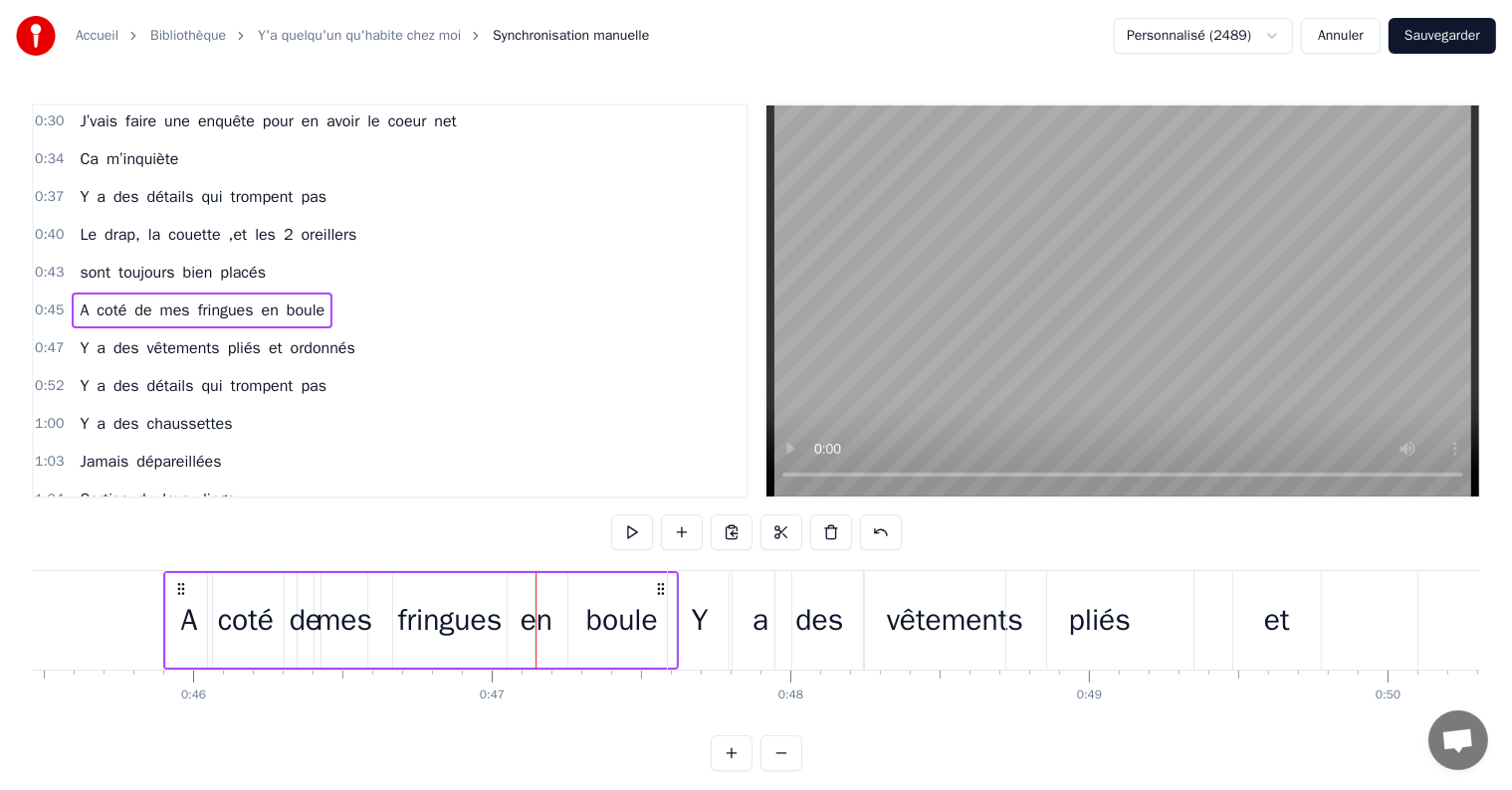 click on "en" at bounding box center [537, 620] 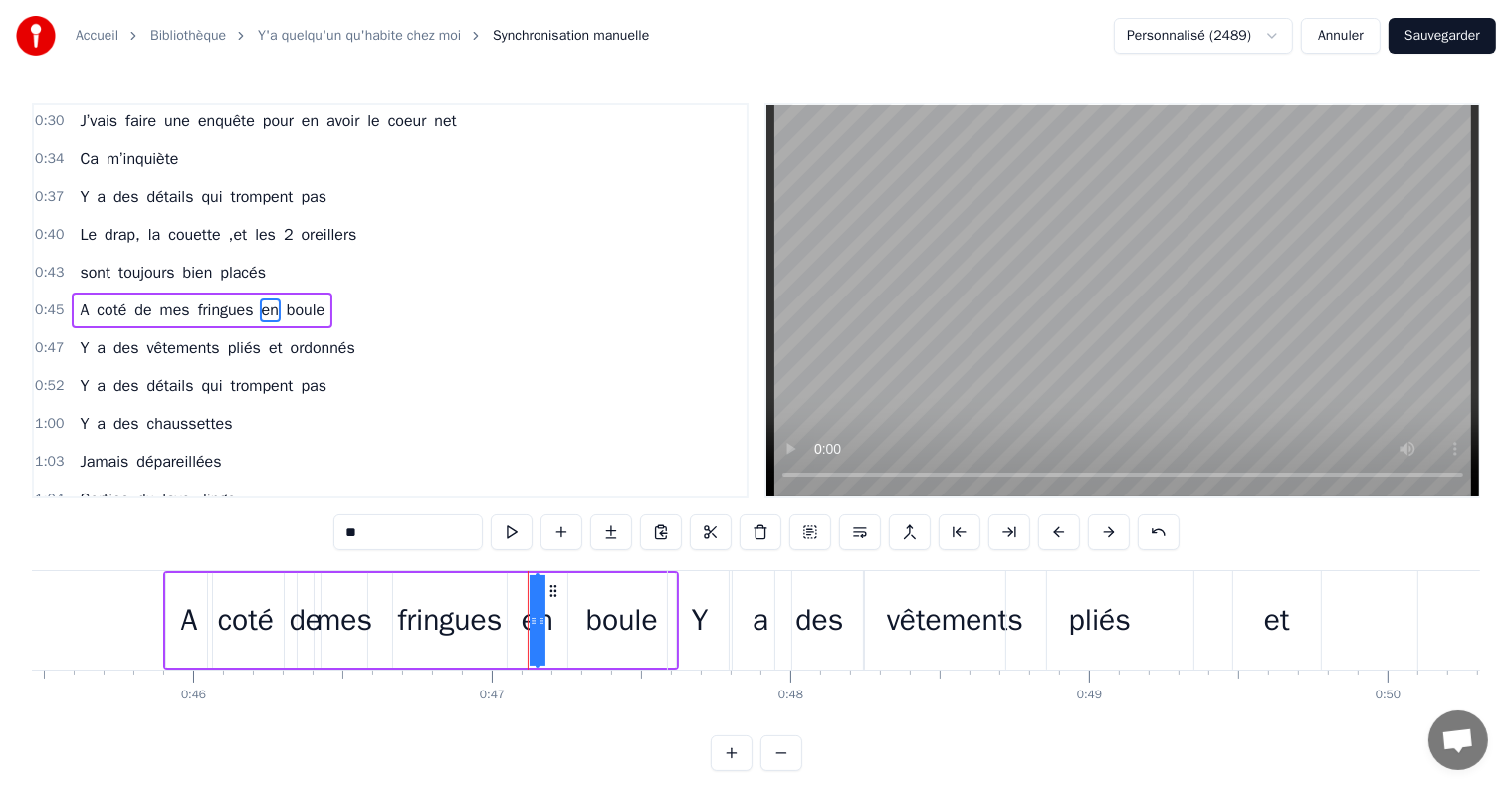 drag, startPoint x: 539, startPoint y: 621, endPoint x: 565, endPoint y: 623, distance: 26.07681 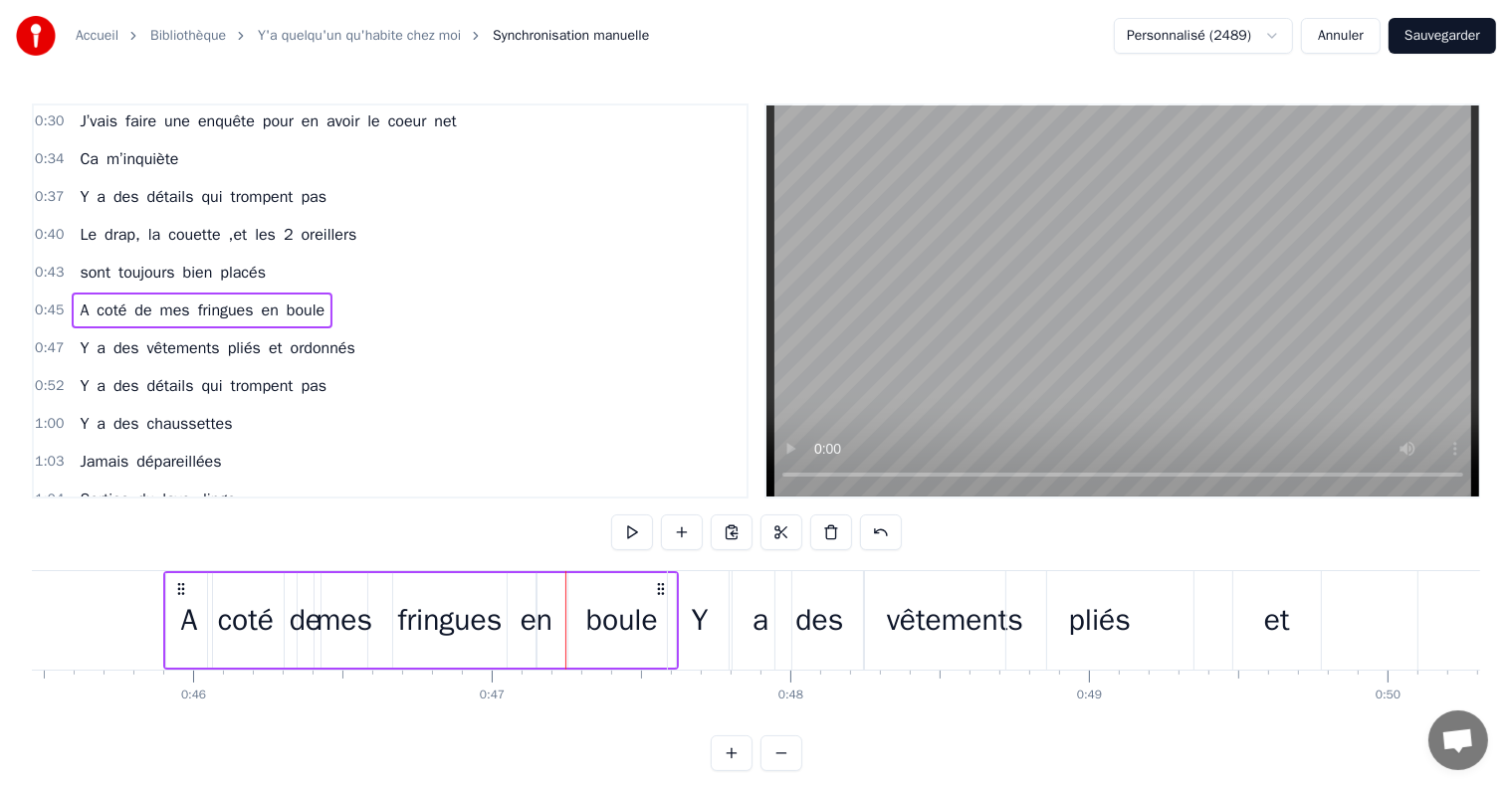 click on "en" at bounding box center (537, 620) 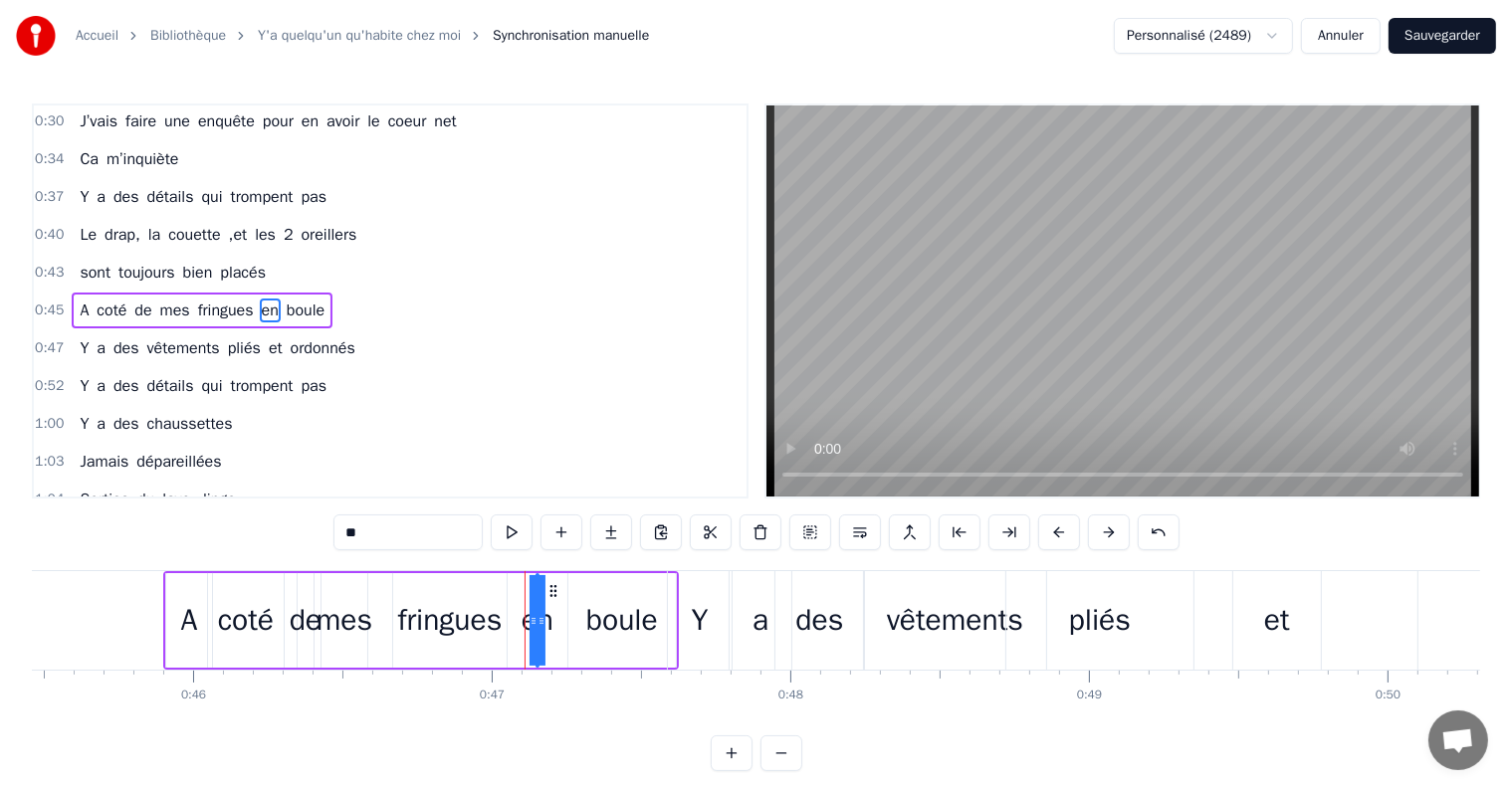 drag, startPoint x: 529, startPoint y: 623, endPoint x: 505, endPoint y: 622, distance: 24.020824 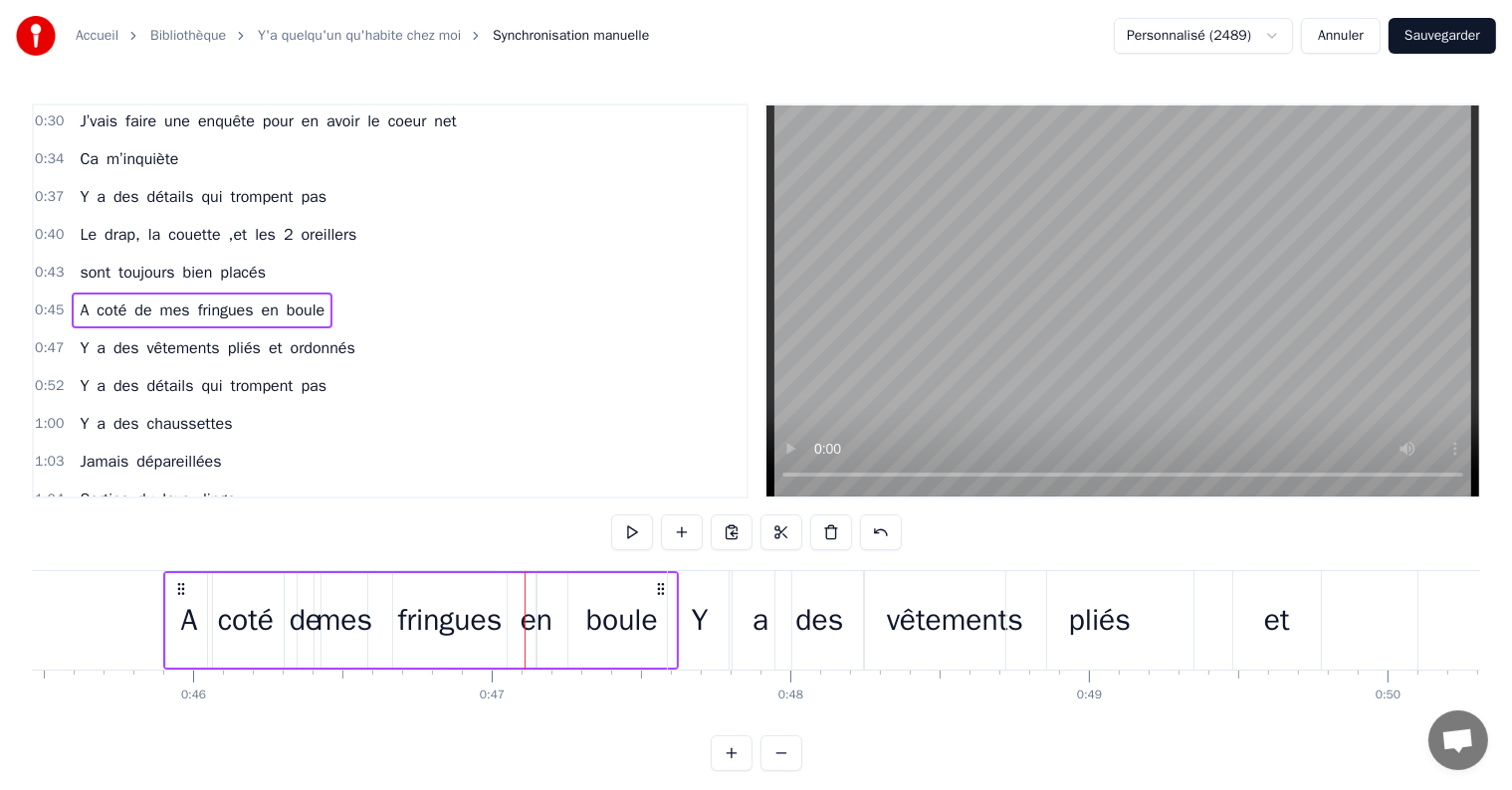 click on "en" at bounding box center [537, 620] 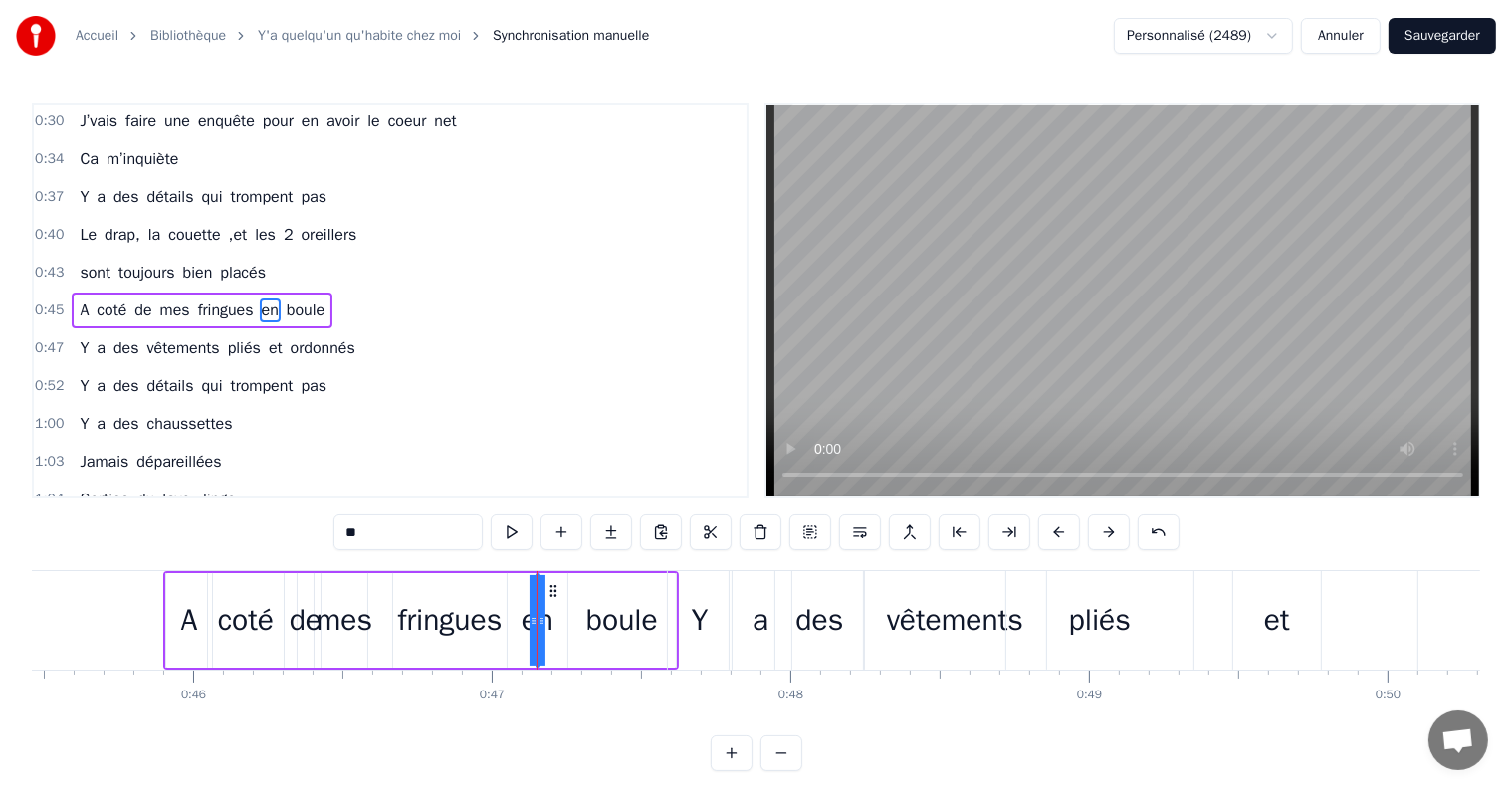 drag, startPoint x: 532, startPoint y: 617, endPoint x: 509, endPoint y: 622, distance: 23.537205 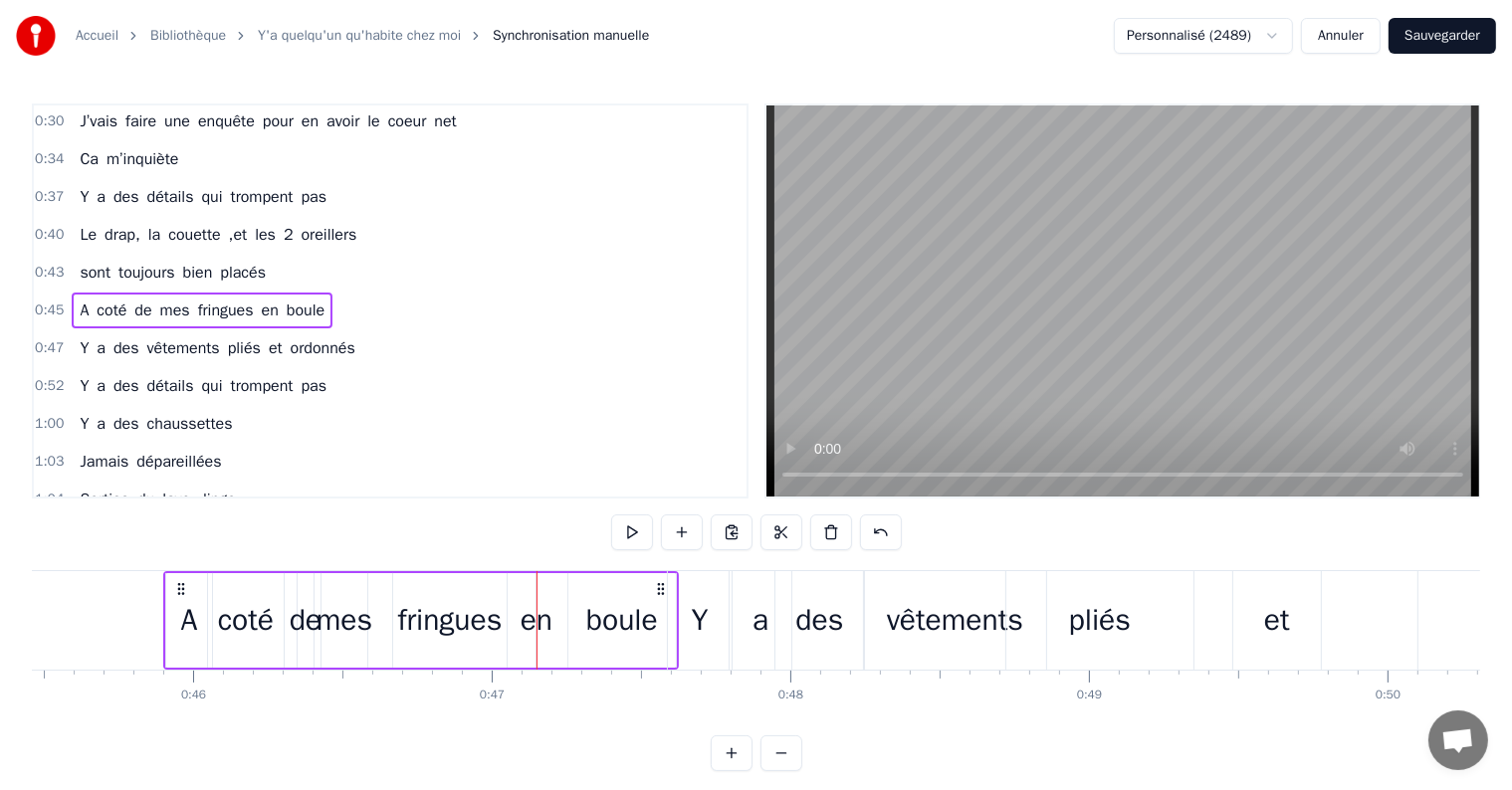click on "fringues" at bounding box center (449, 620) 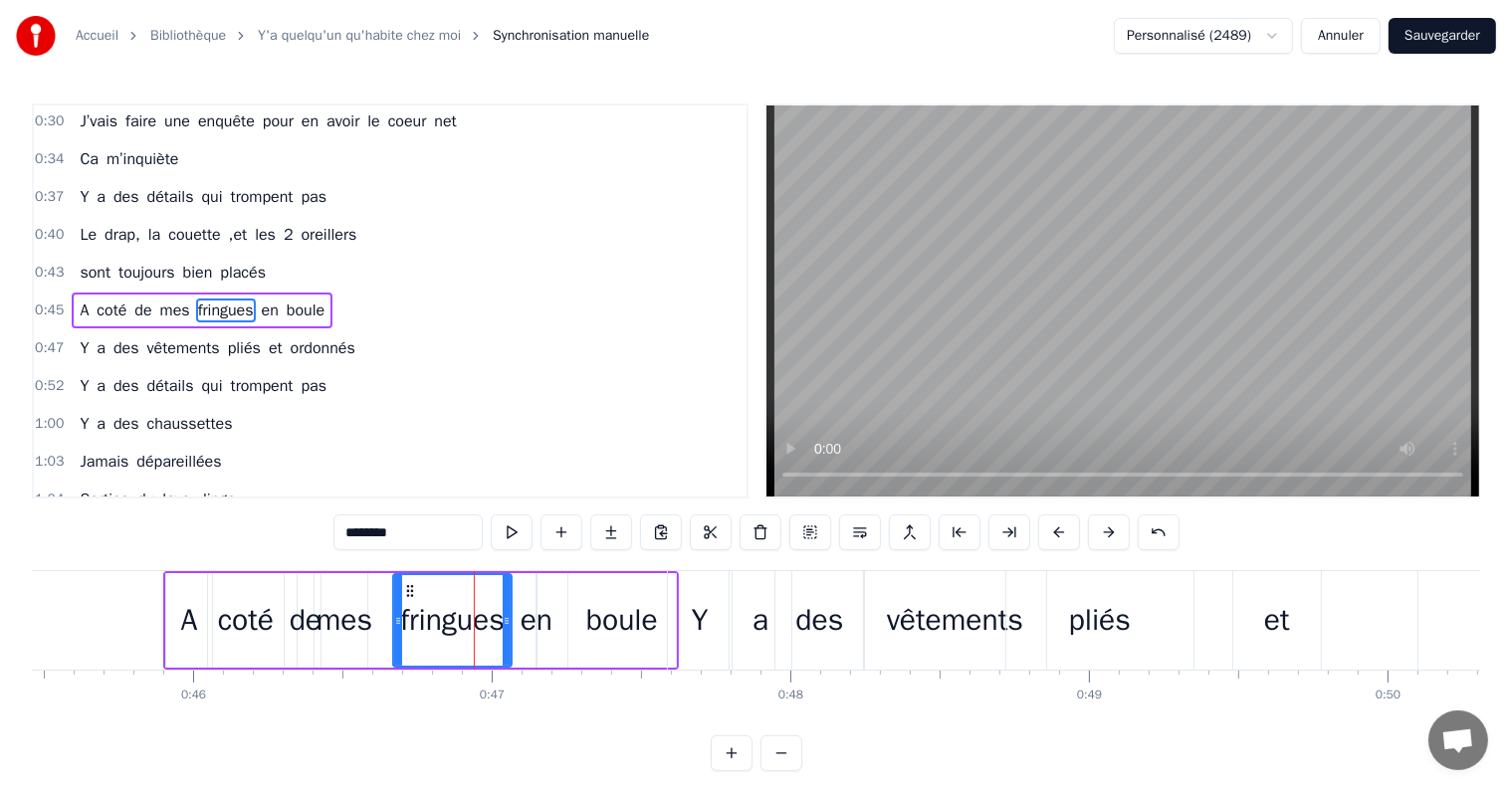 click 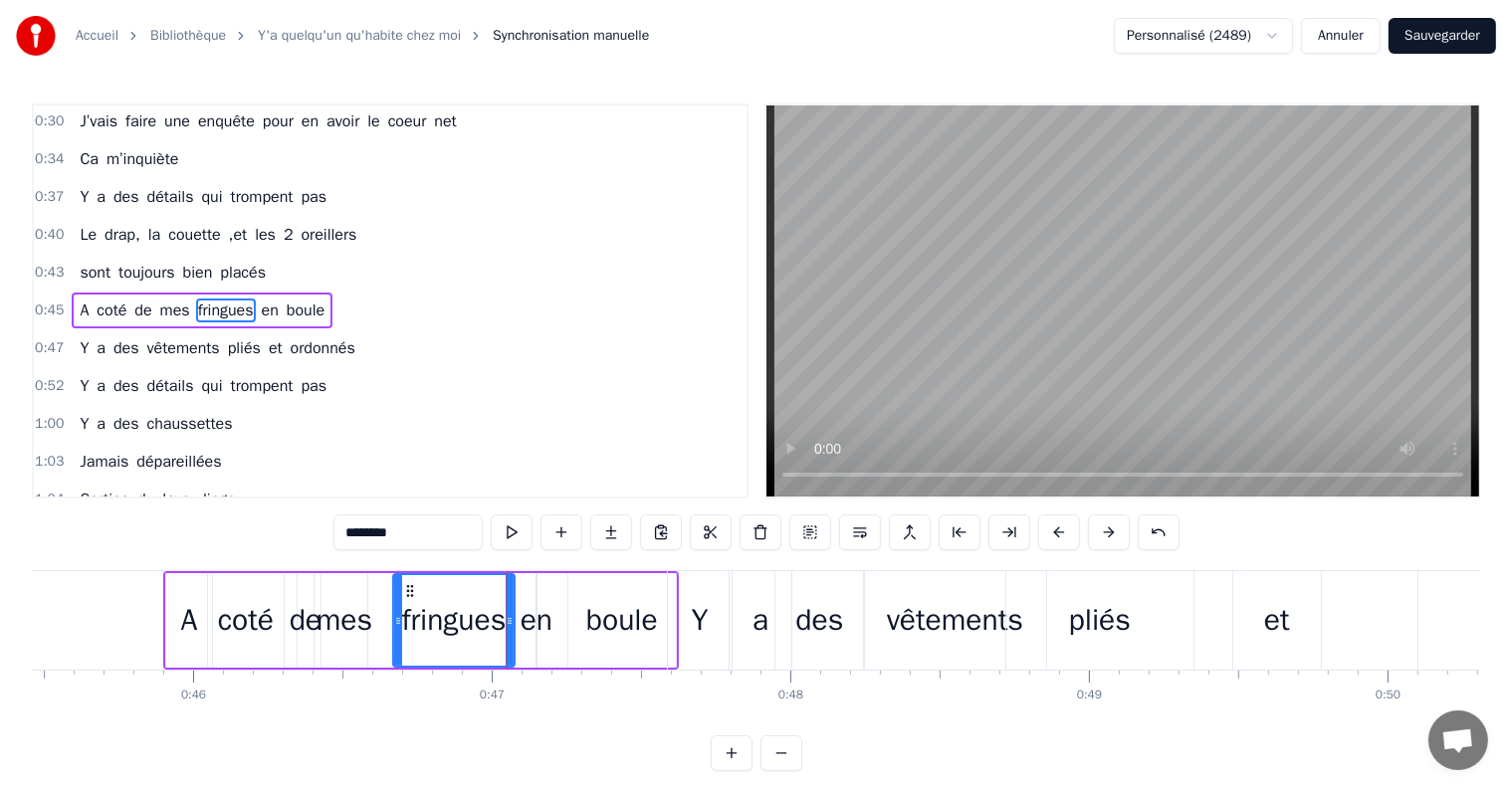 click on "A coté de mes fringues en boule" at bounding box center (421, 620) 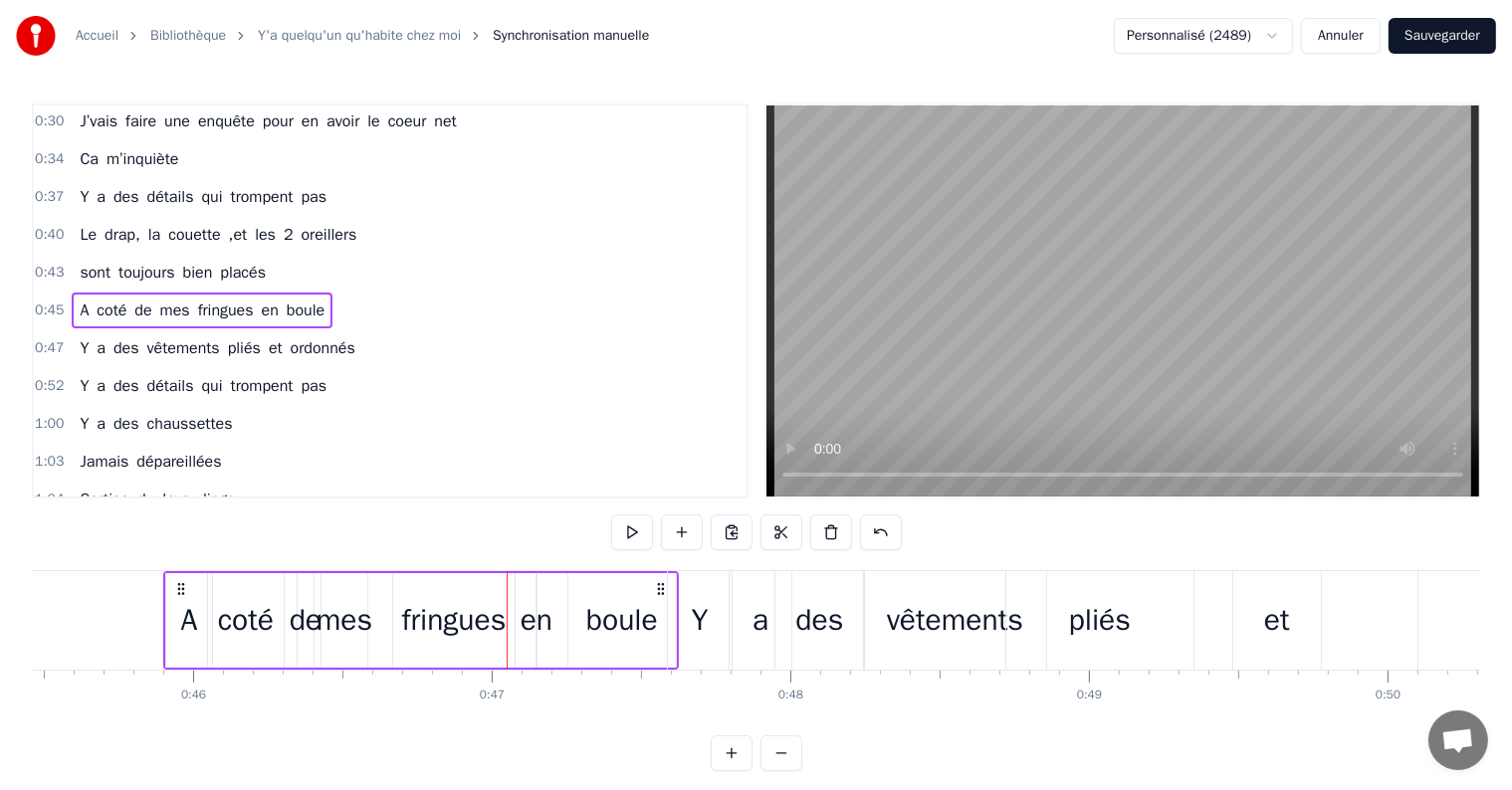 click on "en" at bounding box center [537, 620] 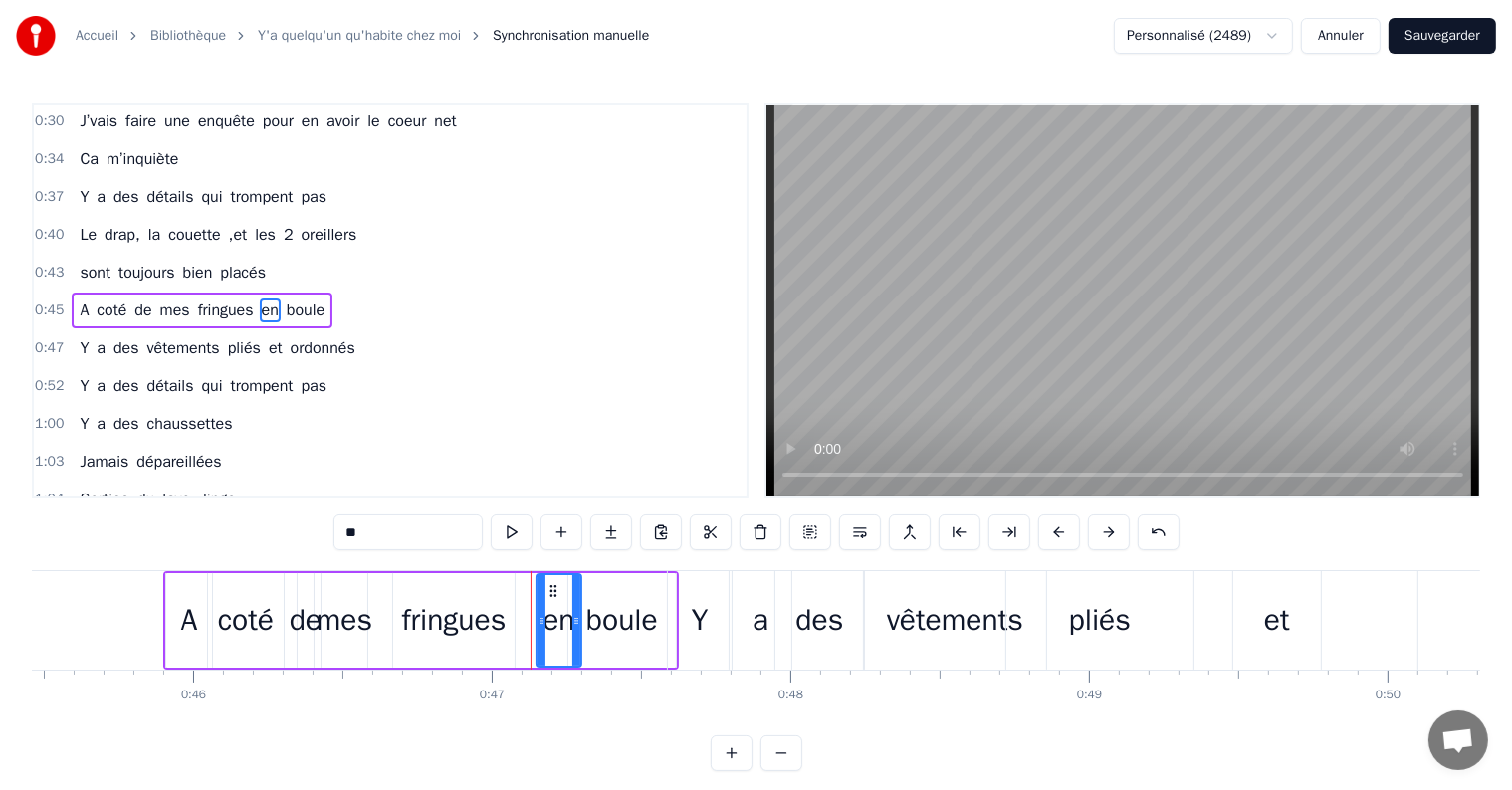 drag, startPoint x: 532, startPoint y: 629, endPoint x: 577, endPoint y: 630, distance: 45.01111 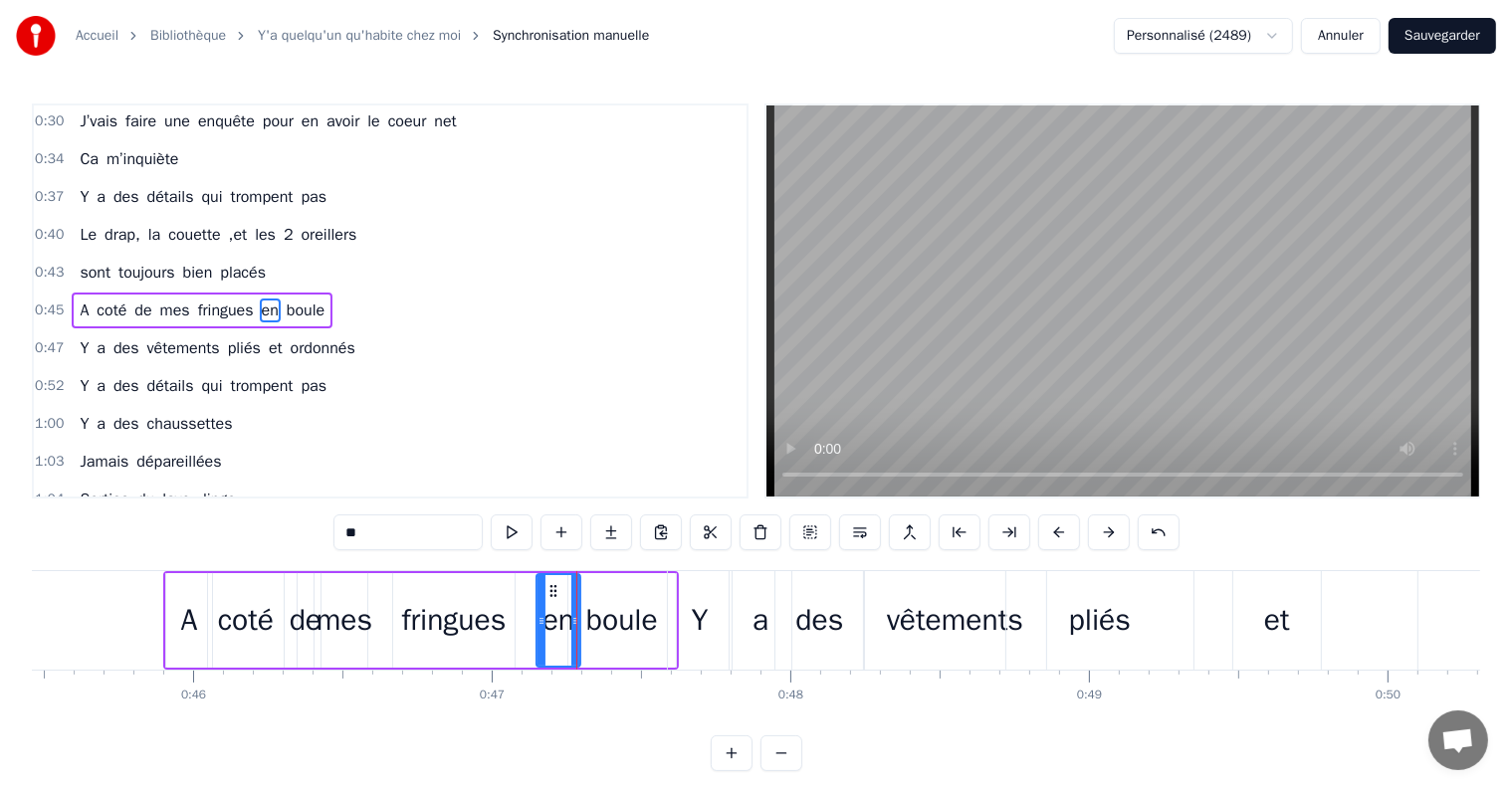 click on "boule" at bounding box center (622, 620) 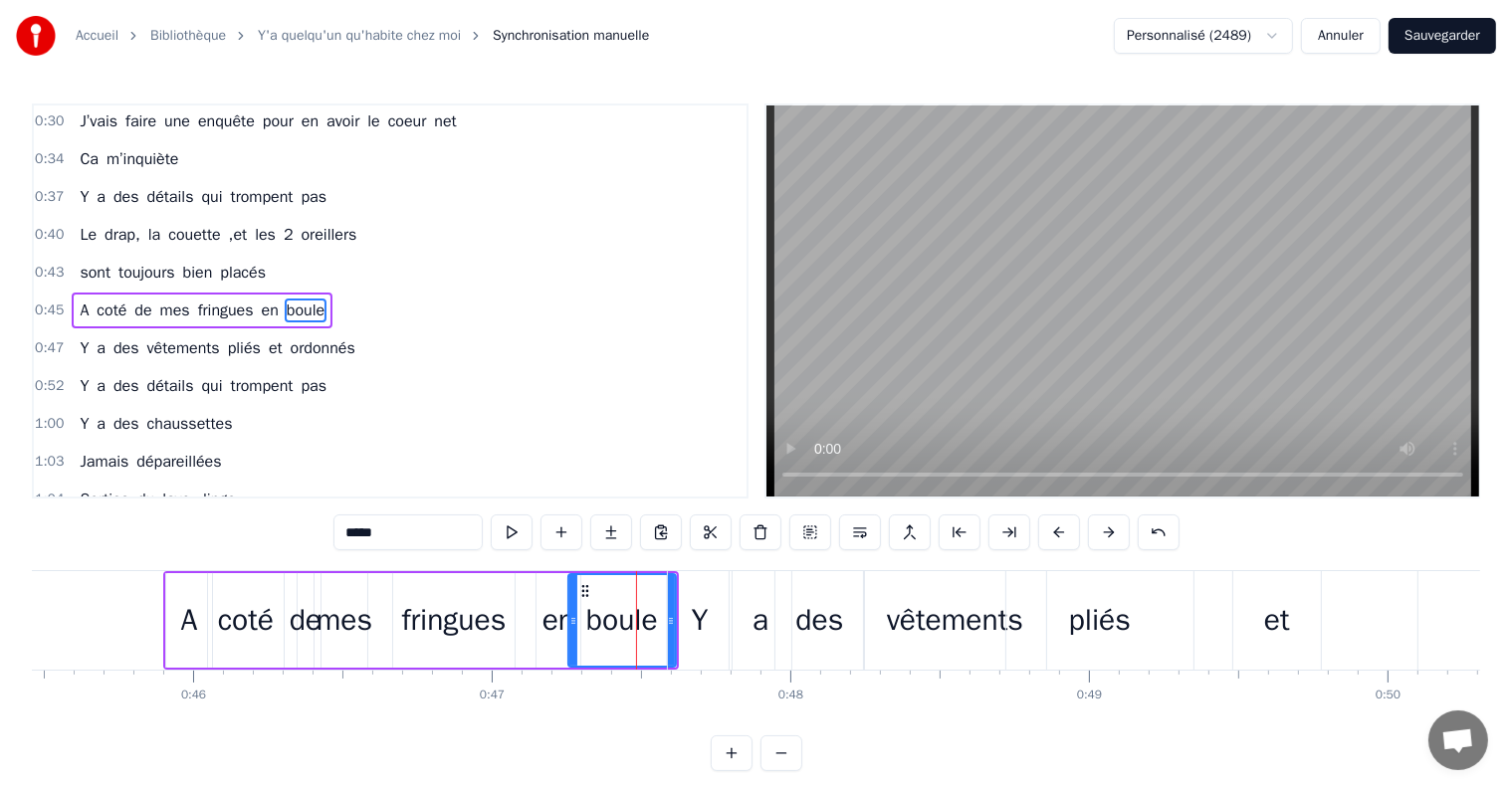 click on "Y" at bounding box center (699, 620) 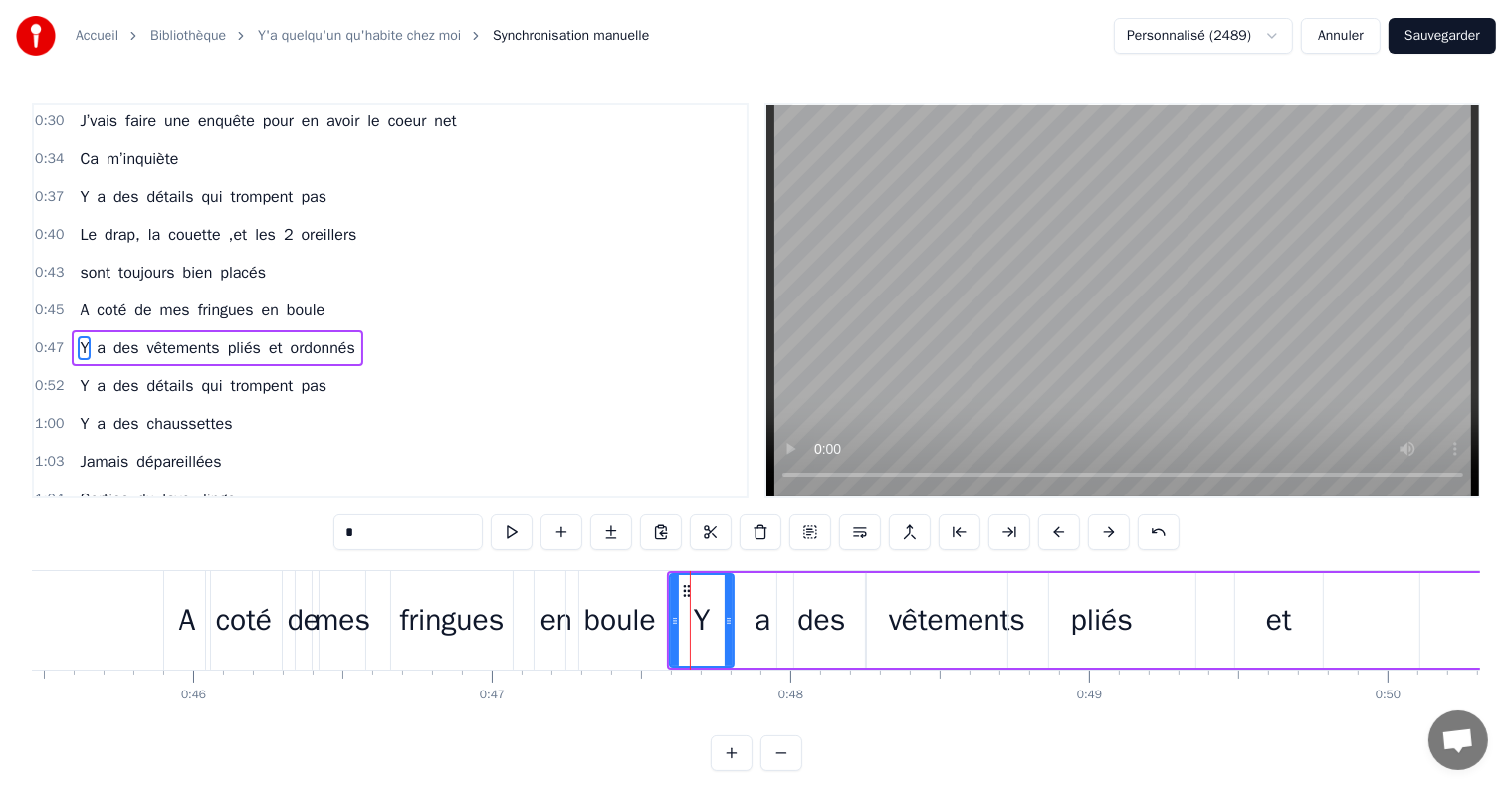 scroll, scrollTop: 115, scrollLeft: 0, axis: vertical 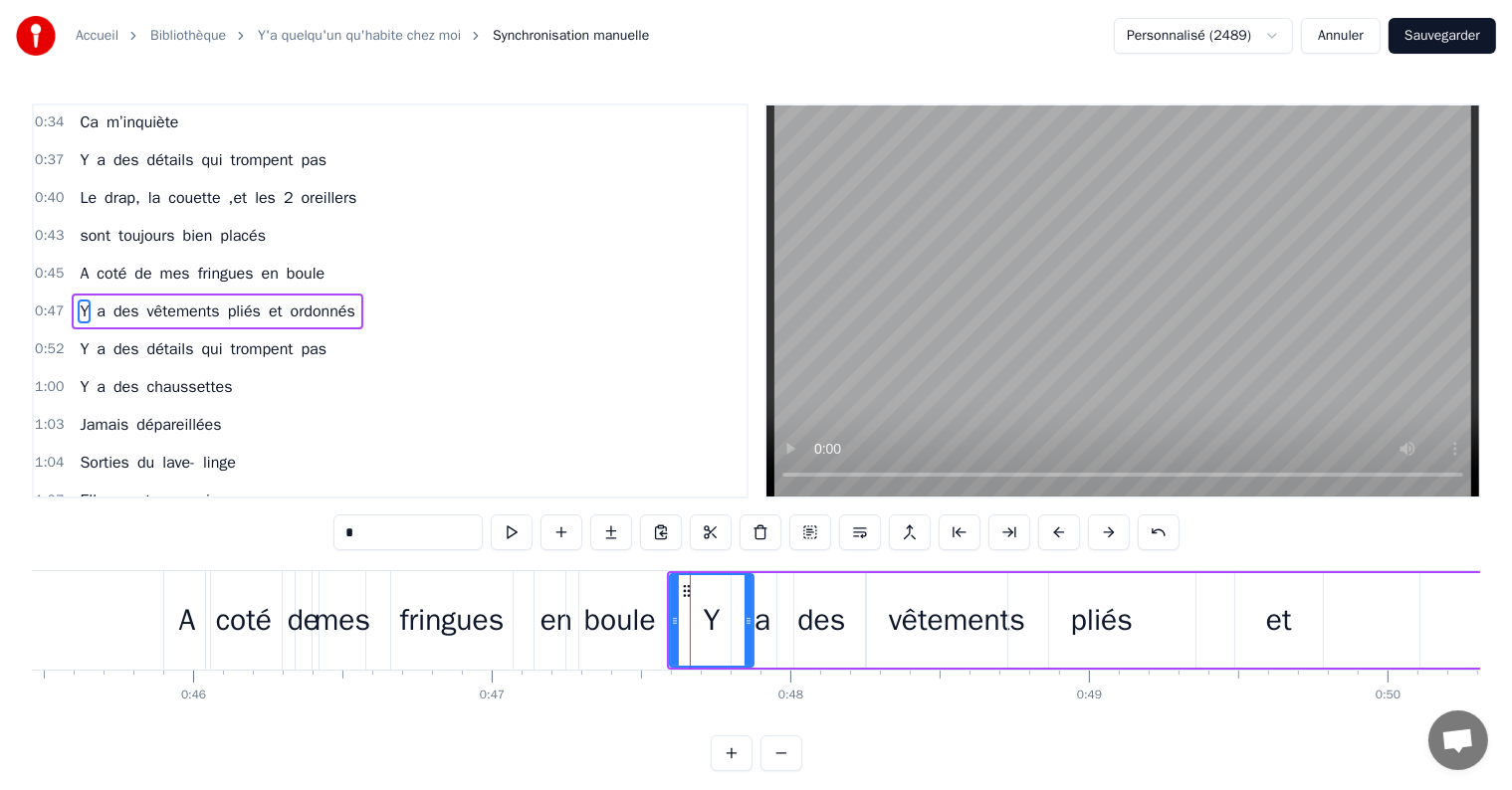 drag, startPoint x: 731, startPoint y: 621, endPoint x: 750, endPoint y: 625, distance: 19.416488 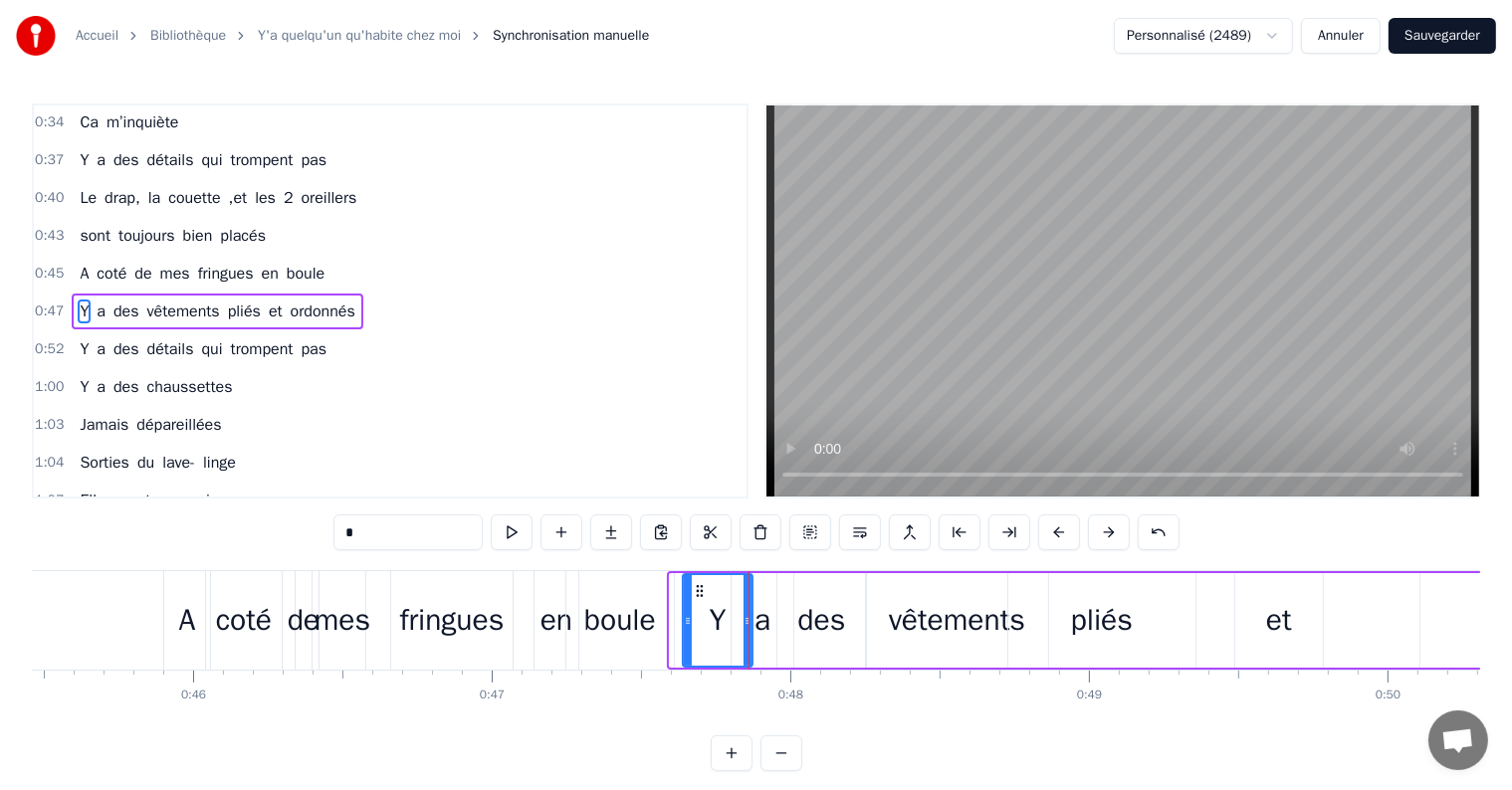 drag, startPoint x: 672, startPoint y: 624, endPoint x: 685, endPoint y: 626, distance: 13.152946 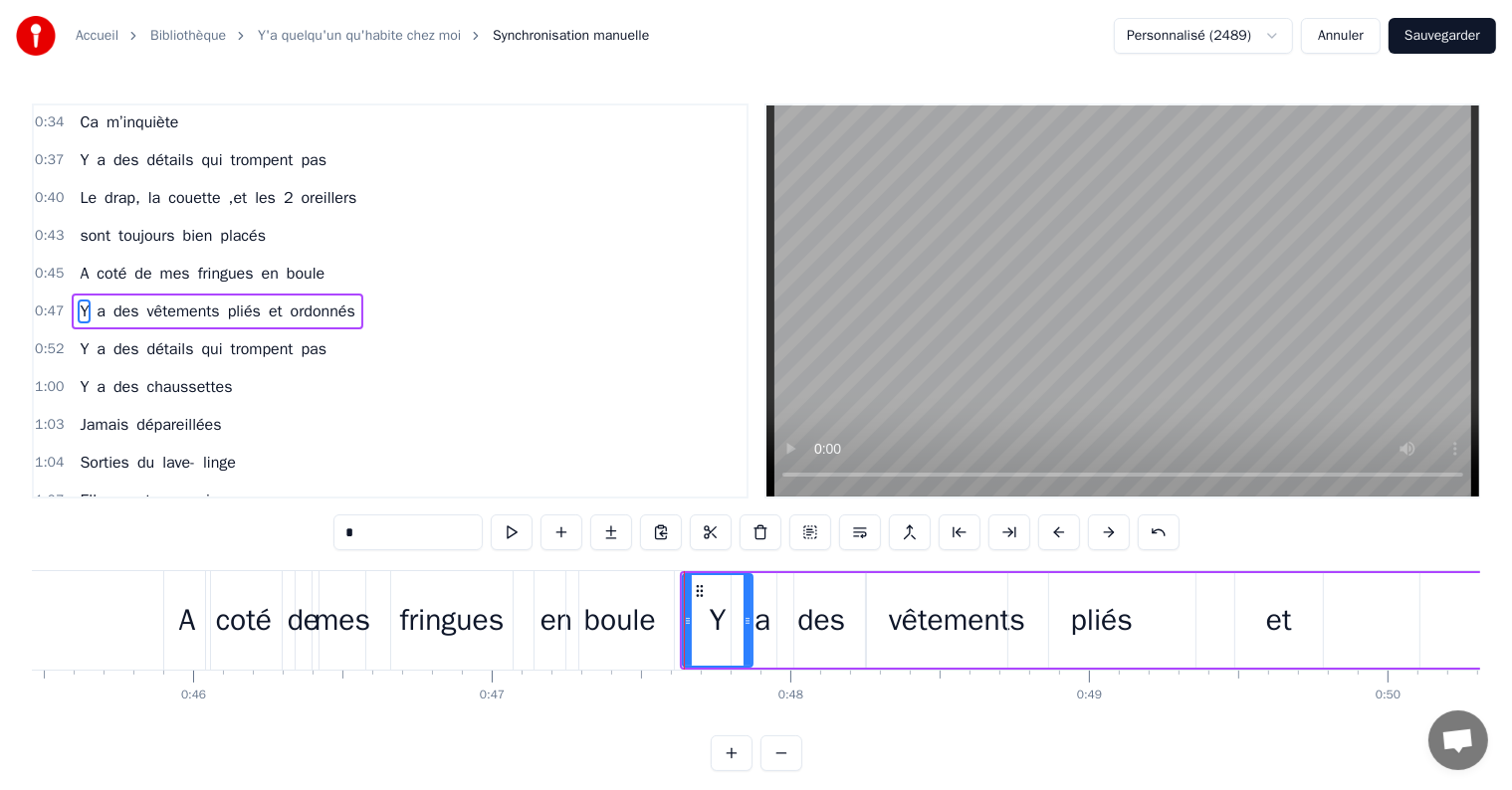 click on "boule" at bounding box center [620, 620] 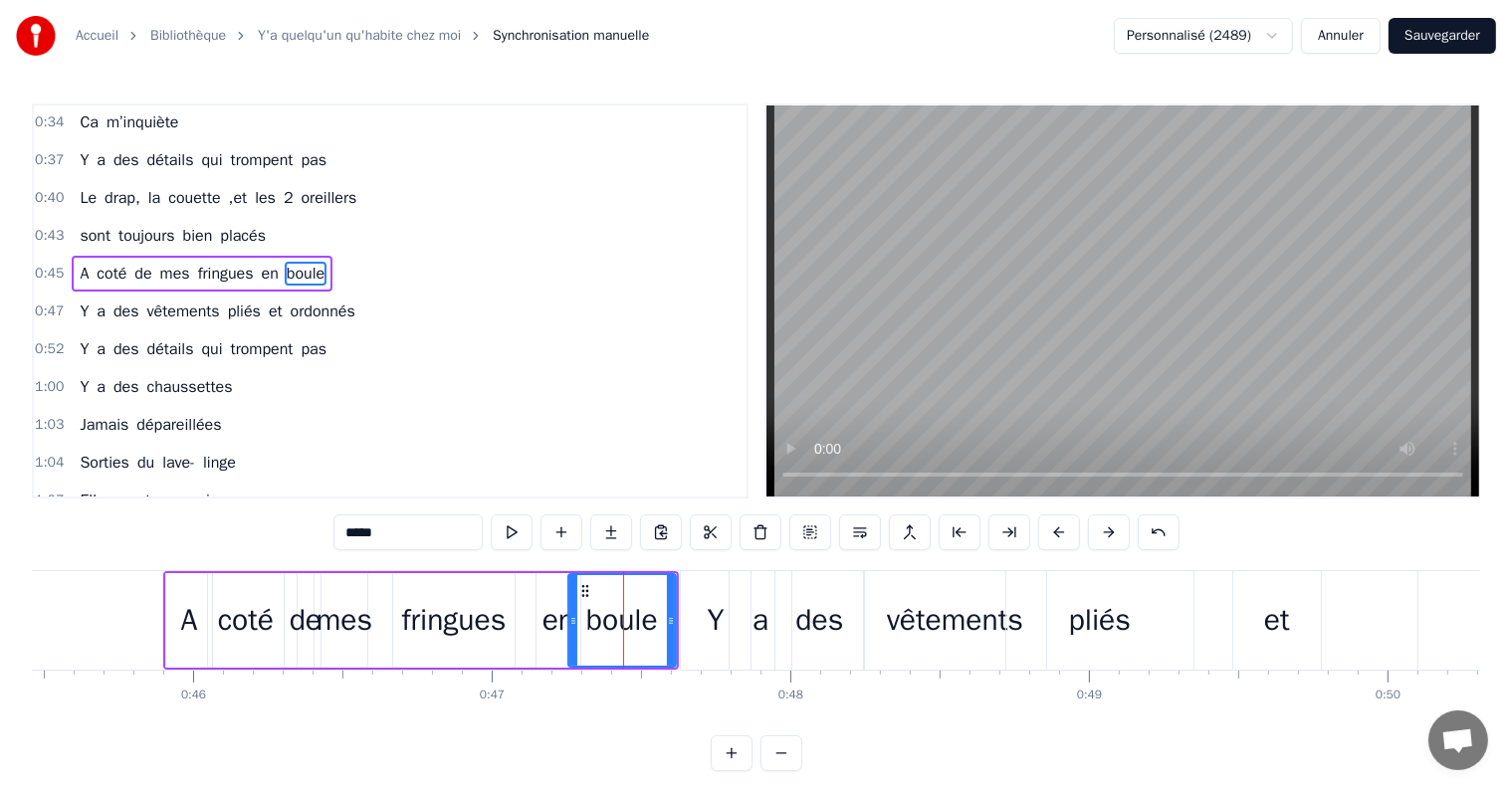 scroll, scrollTop: 79, scrollLeft: 0, axis: vertical 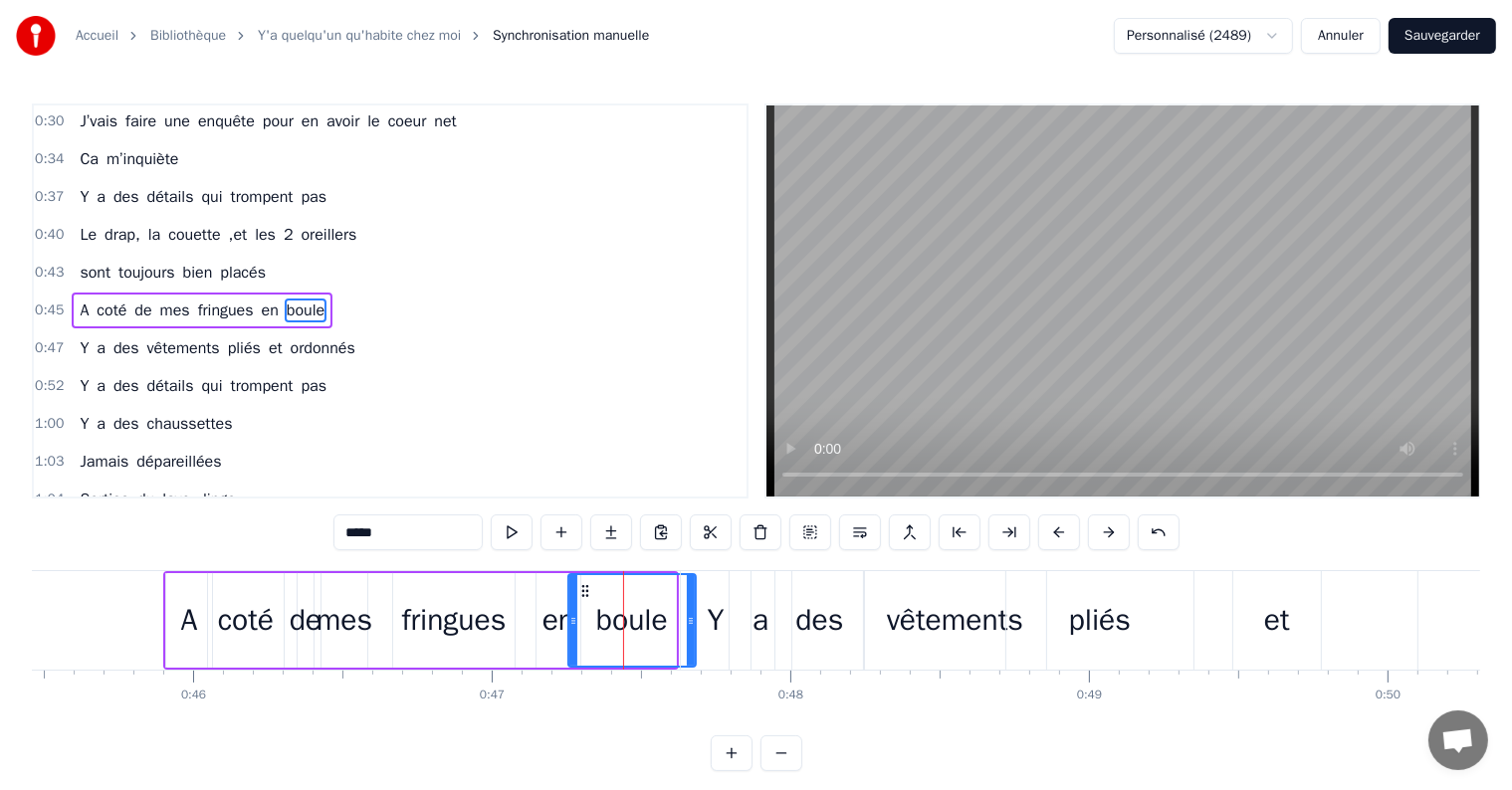 drag, startPoint x: 668, startPoint y: 624, endPoint x: 687, endPoint y: 628, distance: 19.416488 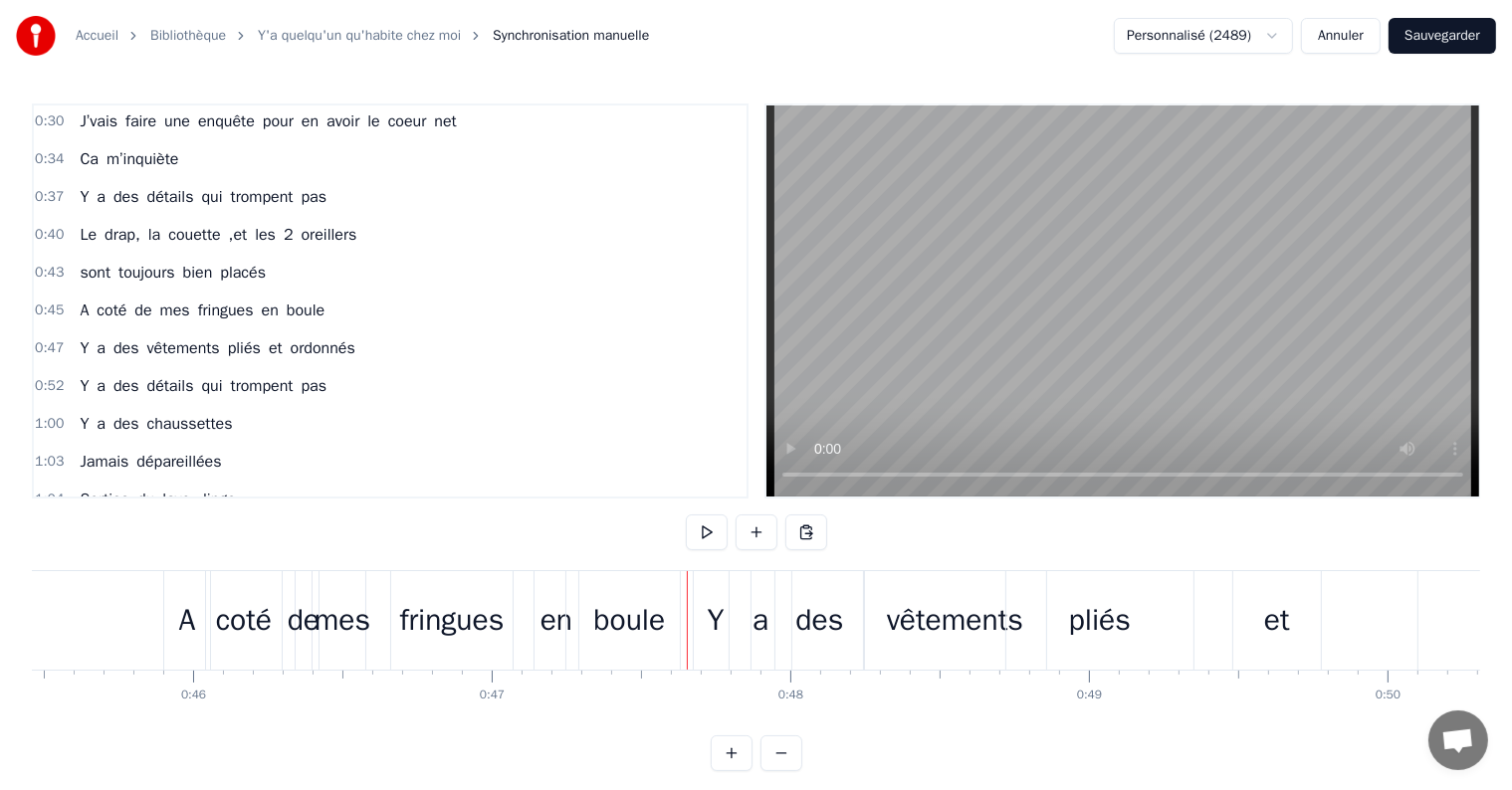 click on "boule" at bounding box center (629, 620) 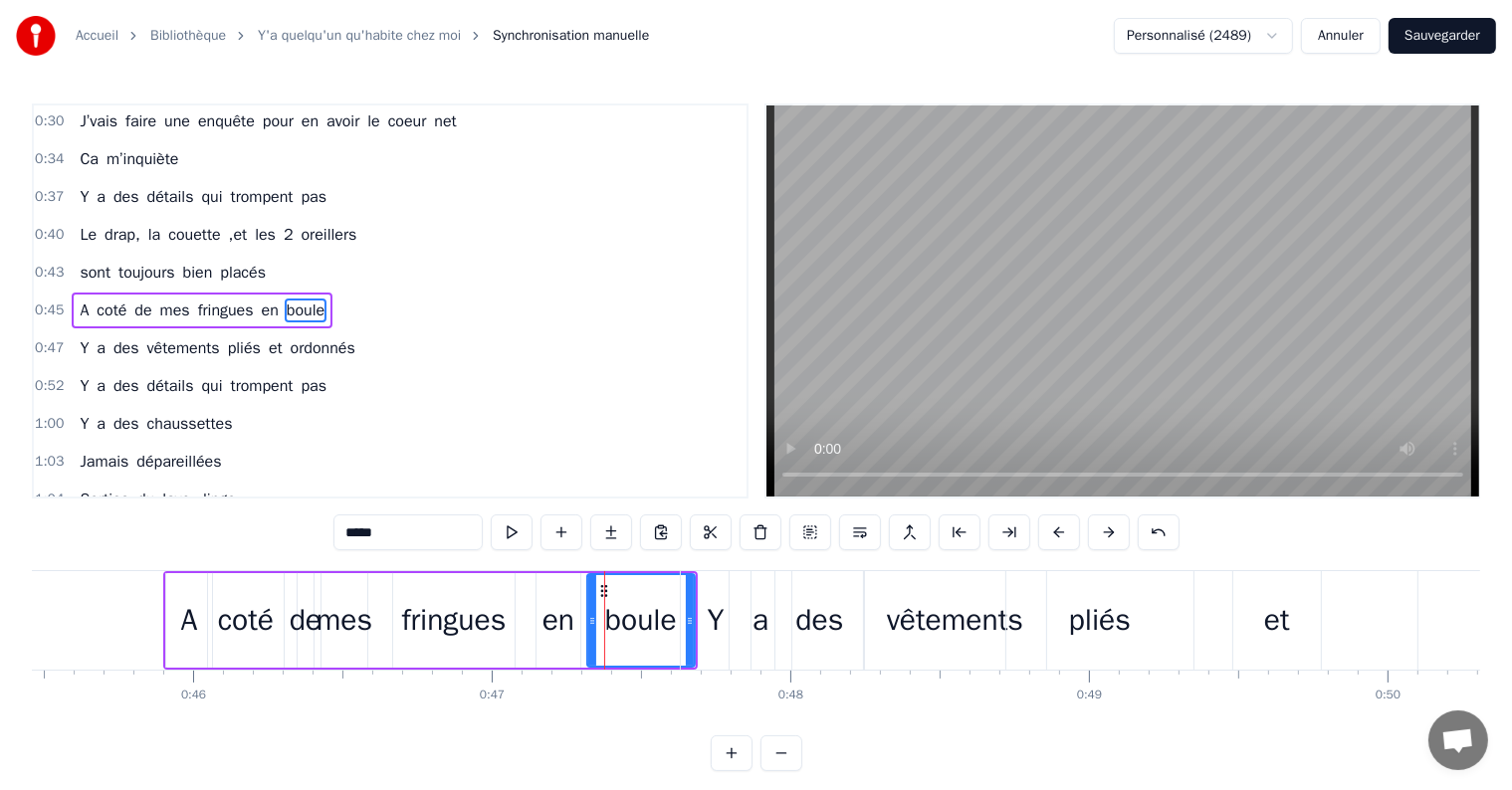 drag, startPoint x: 570, startPoint y: 619, endPoint x: 589, endPoint y: 622, distance: 19.235384 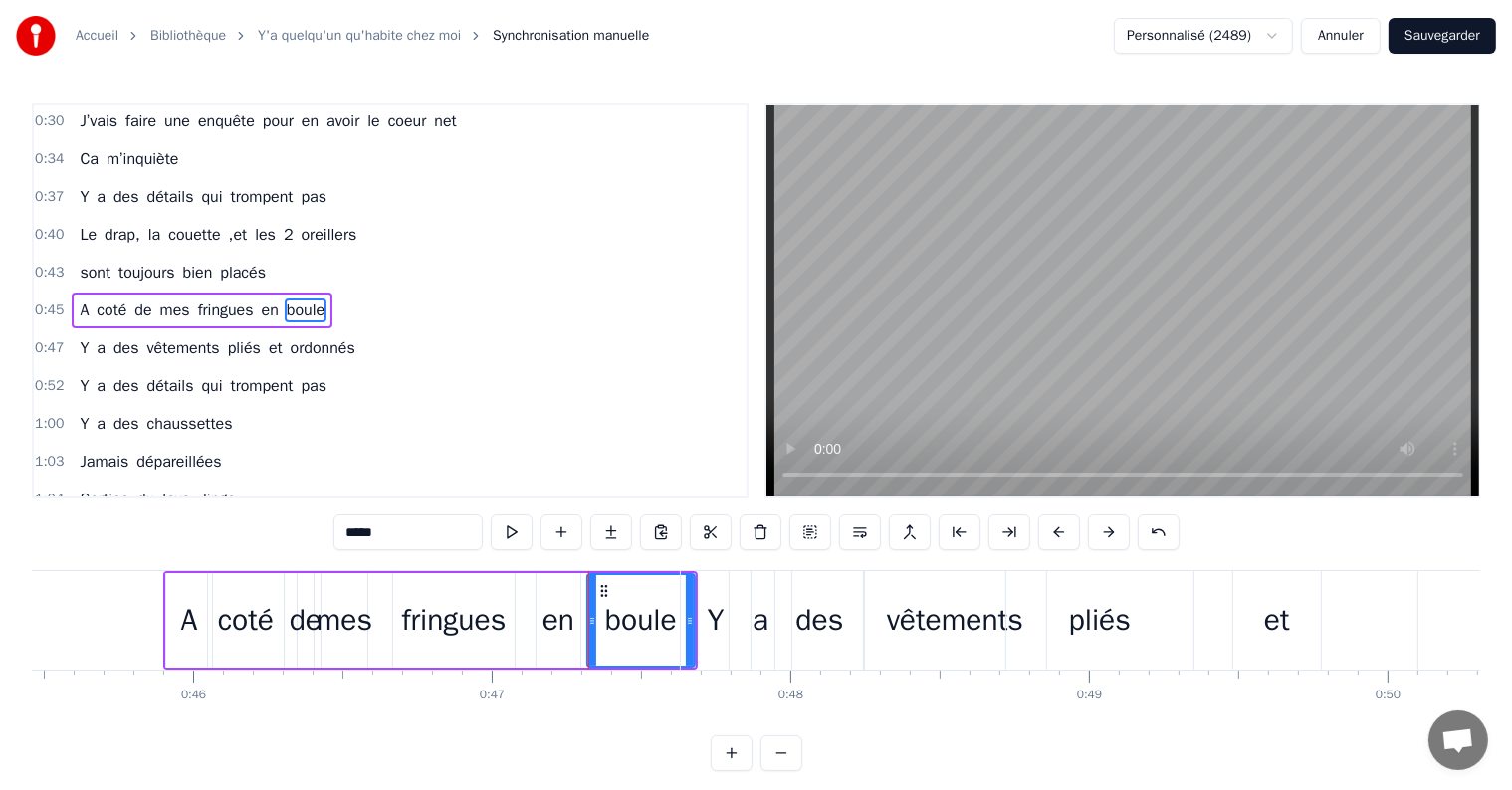 click on "en" at bounding box center [558, 620] 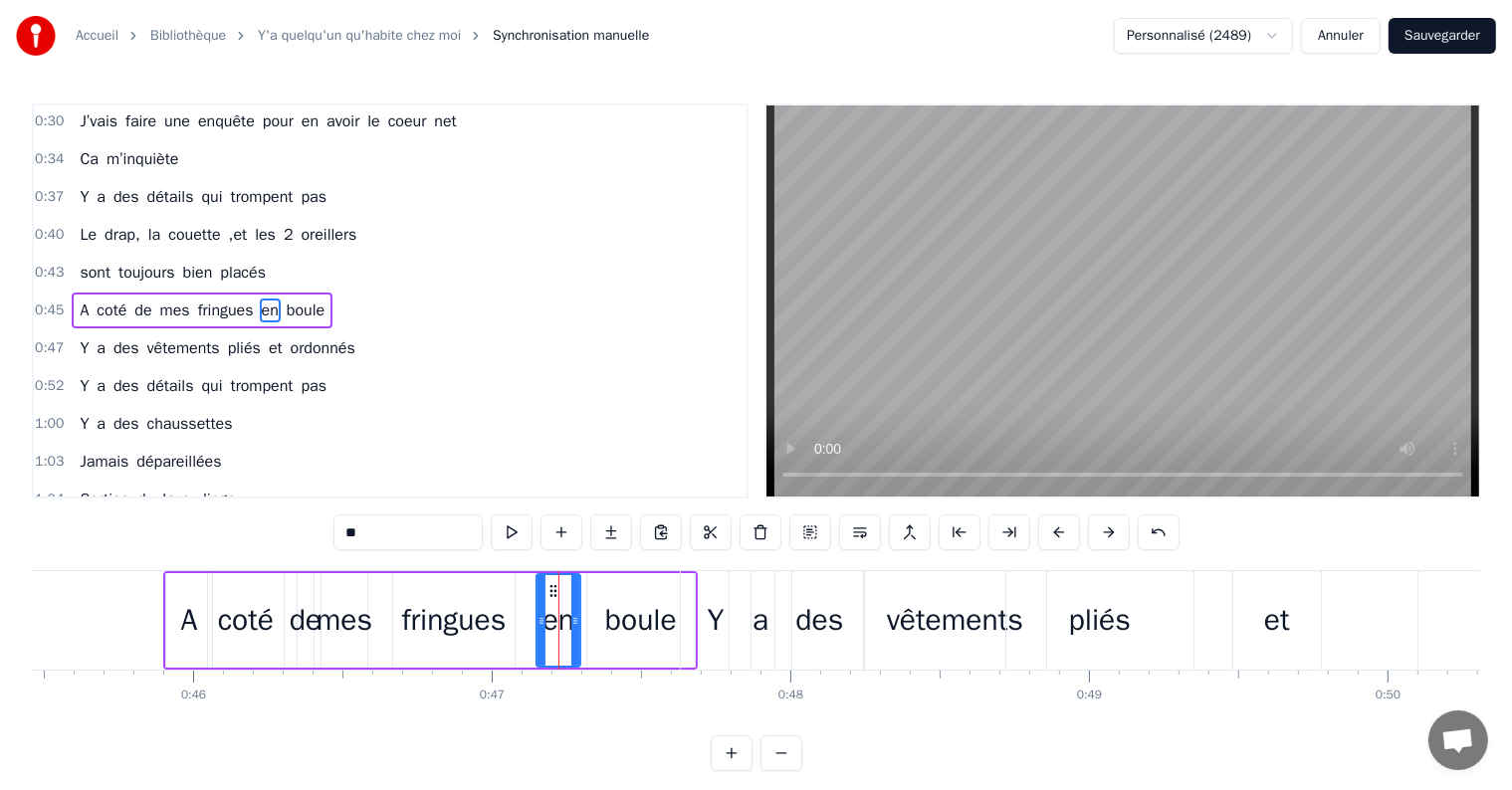 click on "fringues" at bounding box center (453, 620) 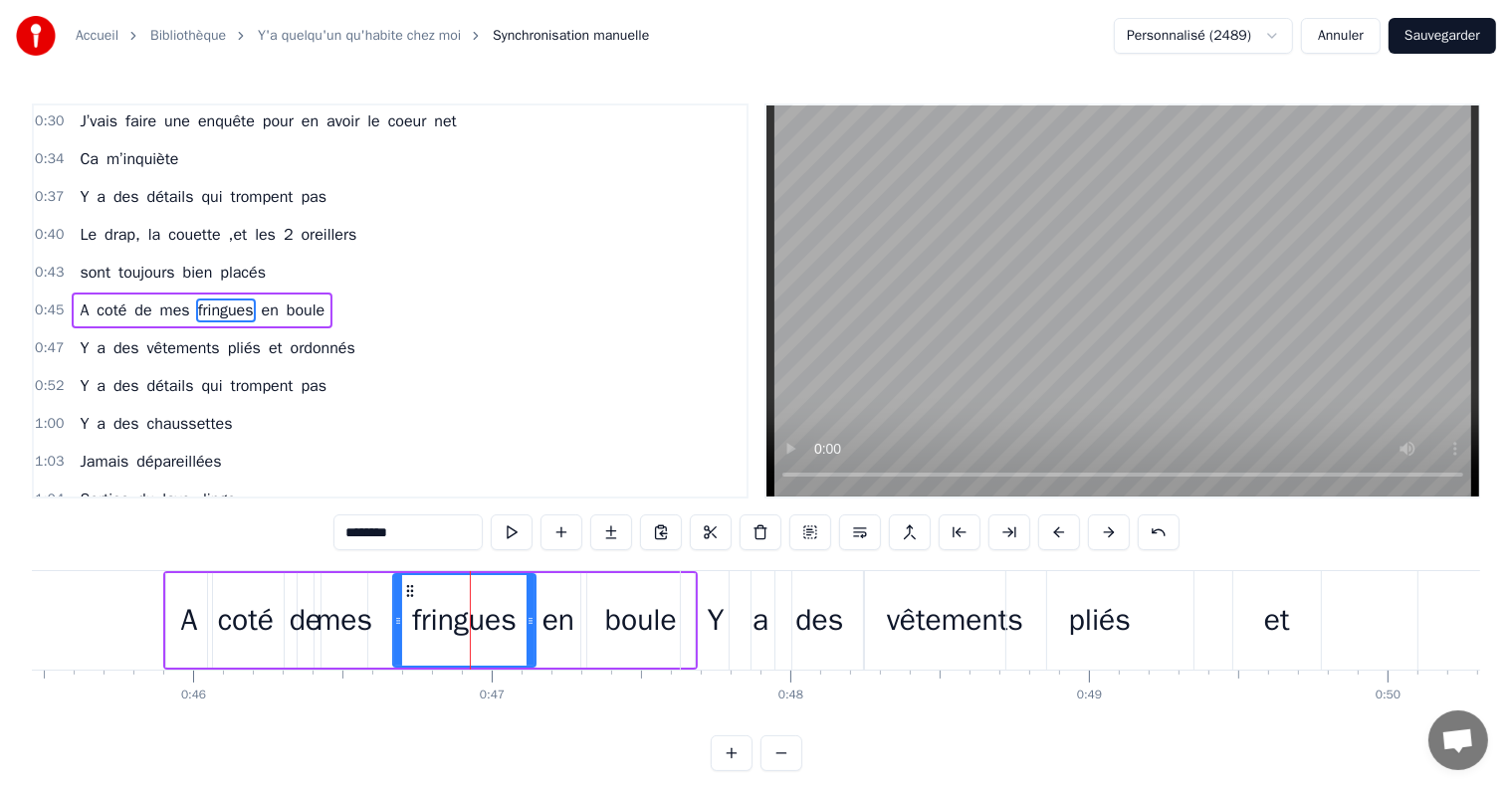 drag, startPoint x: 506, startPoint y: 621, endPoint x: 527, endPoint y: 625, distance: 21.377558 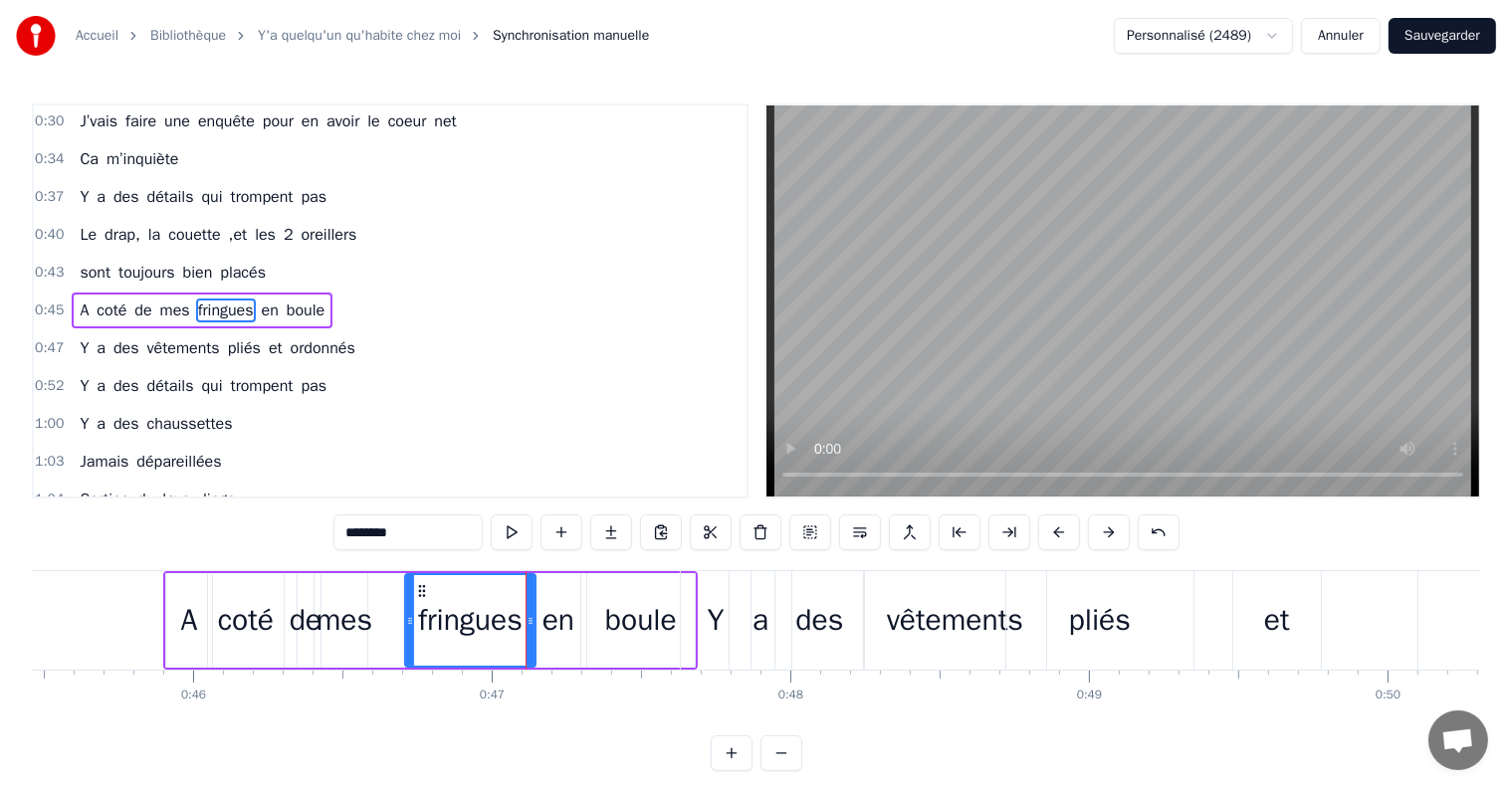 drag, startPoint x: 395, startPoint y: 621, endPoint x: 407, endPoint y: 633, distance: 16.970563 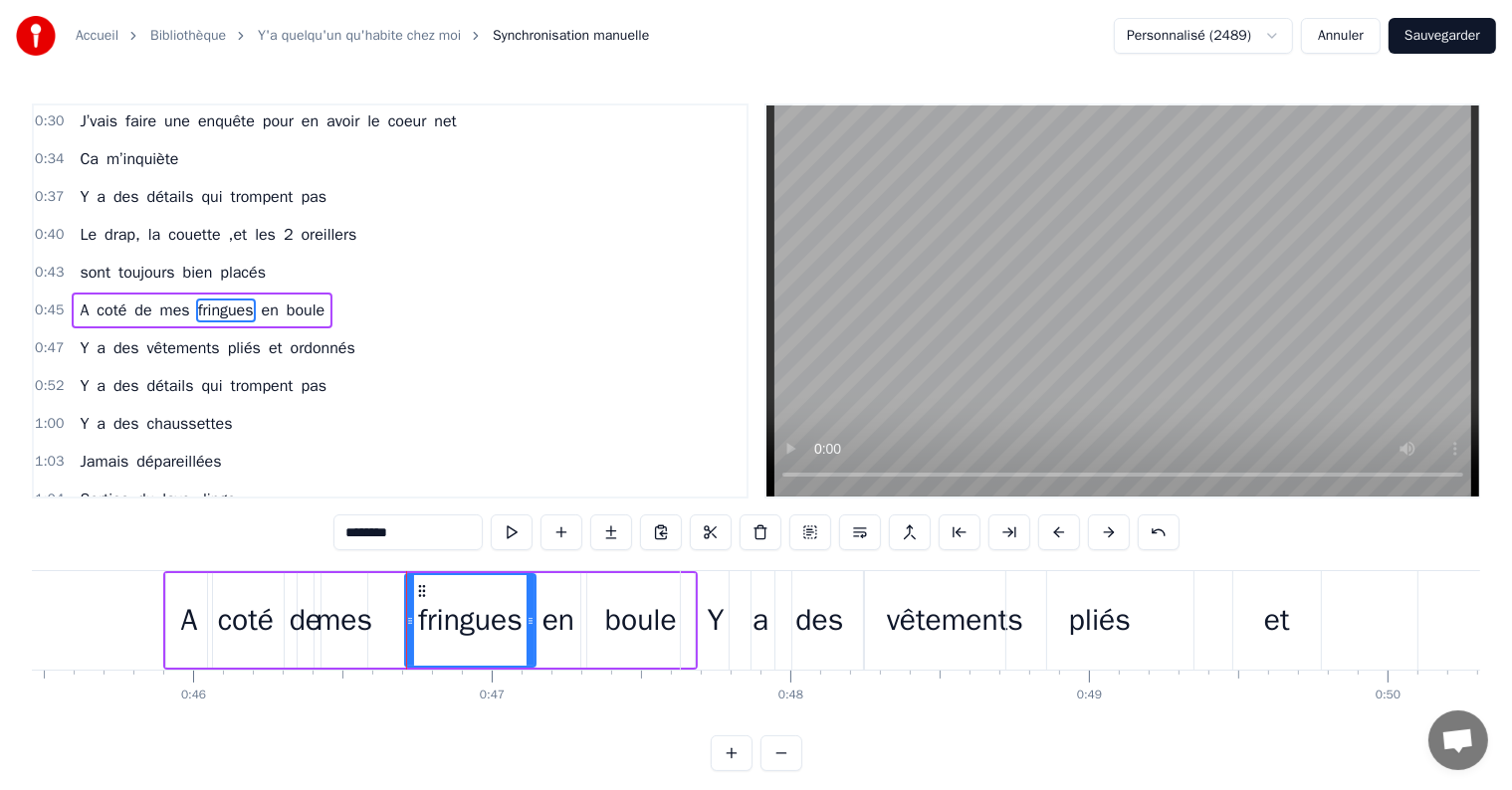click on "mes" at bounding box center [344, 620] 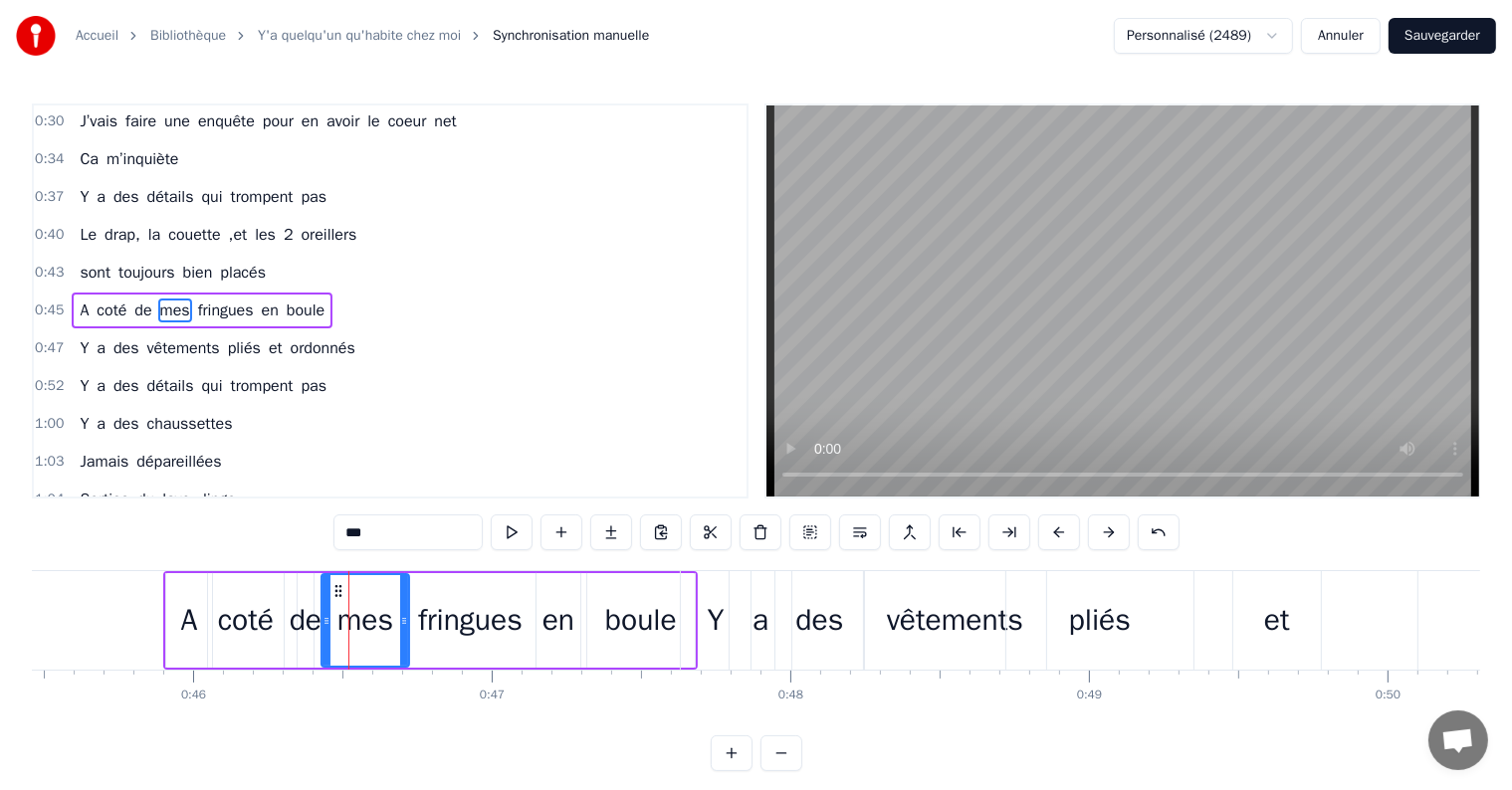 drag, startPoint x: 362, startPoint y: 625, endPoint x: 405, endPoint y: 630, distance: 43.289722 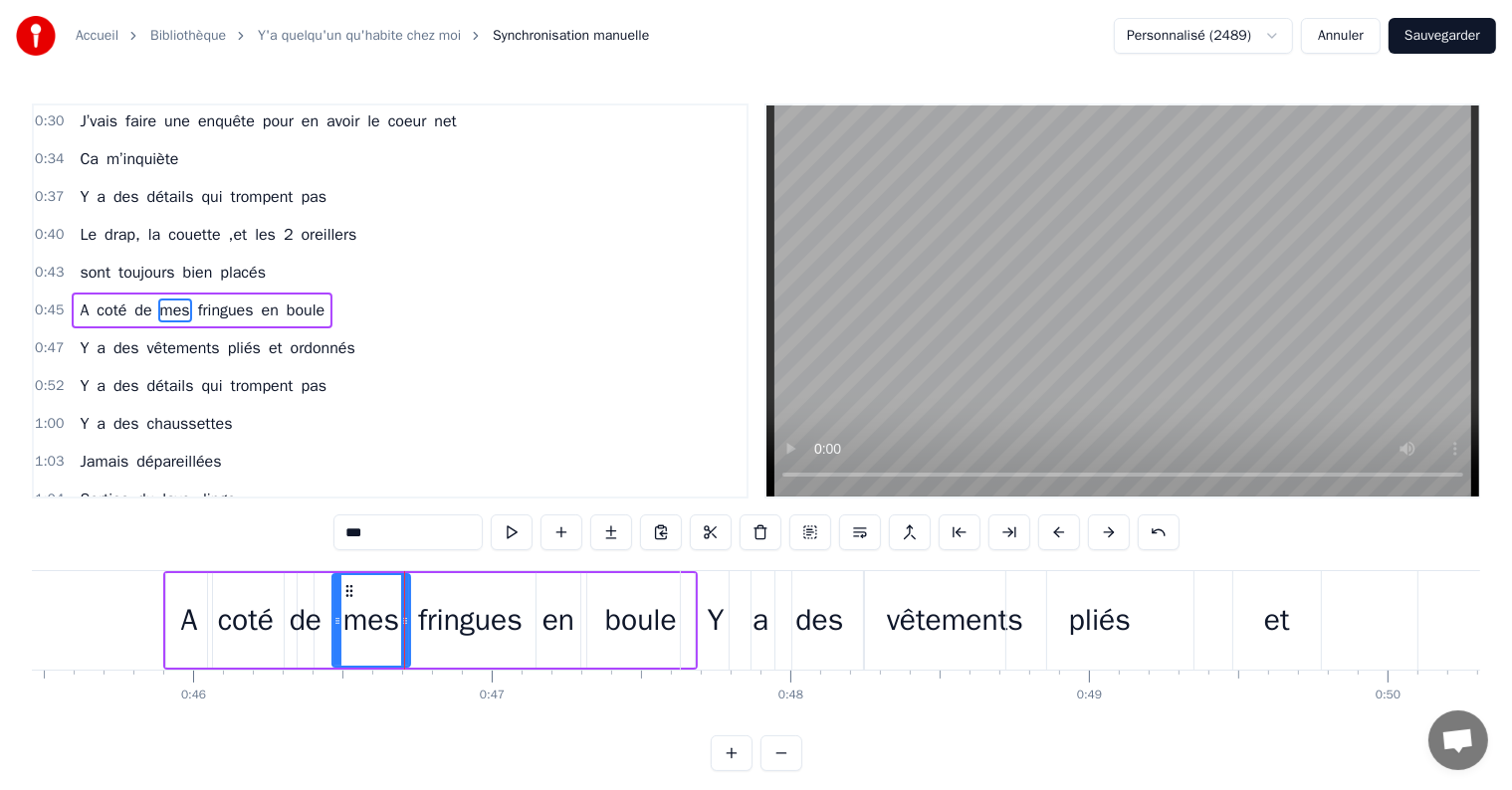 drag, startPoint x: 323, startPoint y: 621, endPoint x: 334, endPoint y: 627, distance: 12.529964 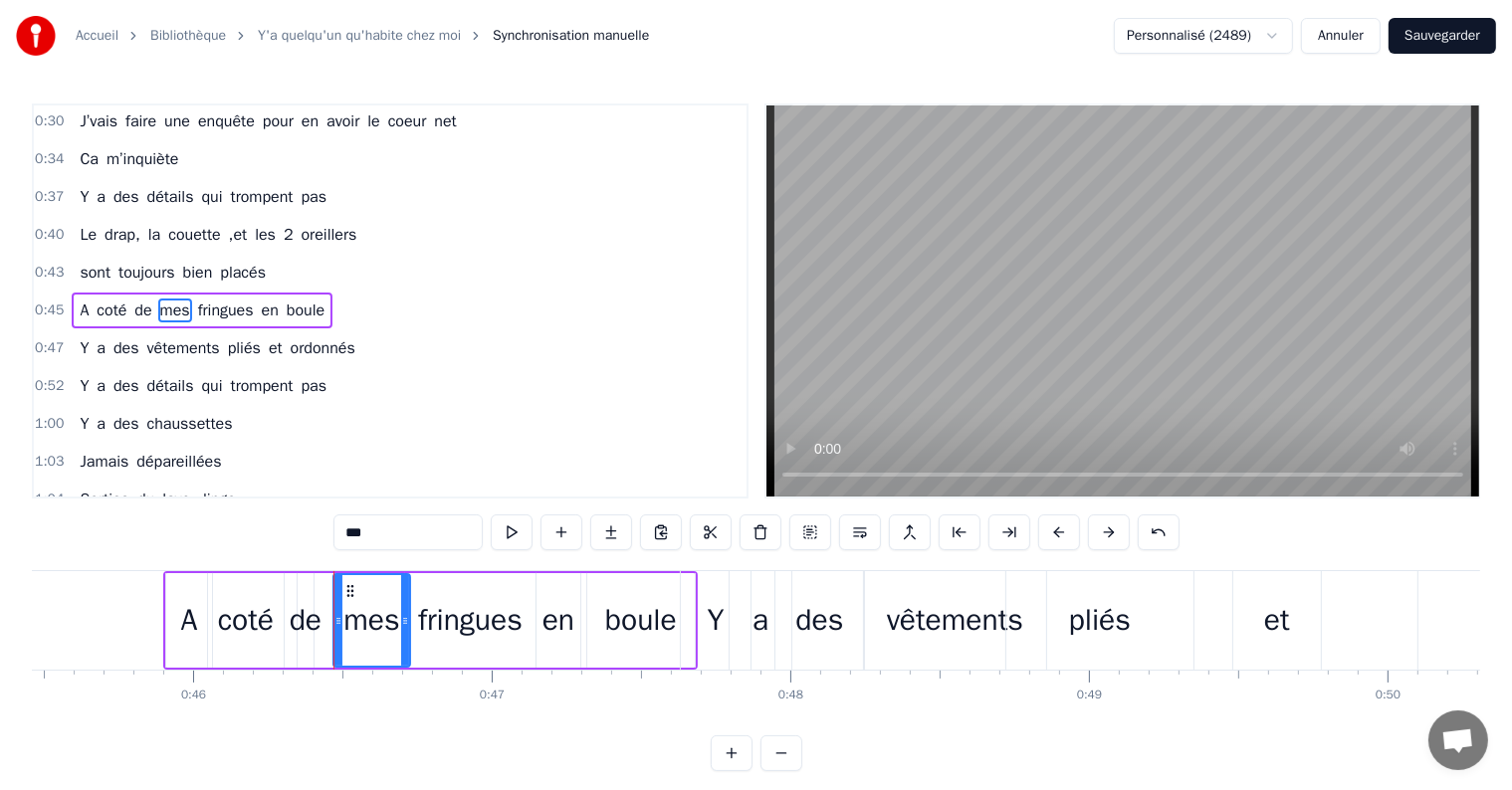 click on "de" at bounding box center [306, 620] 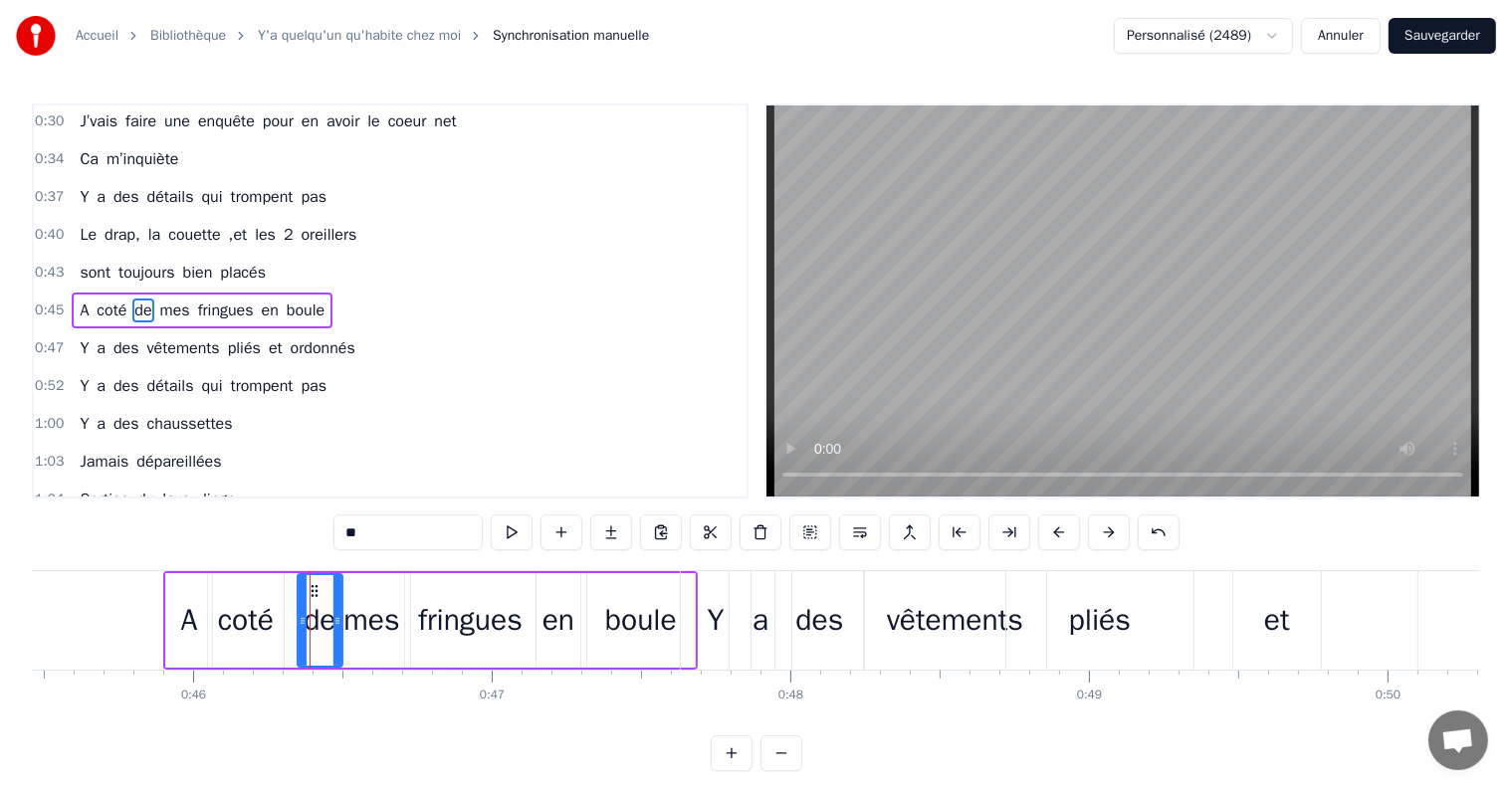 drag, startPoint x: 311, startPoint y: 623, endPoint x: 340, endPoint y: 618, distance: 29.427878 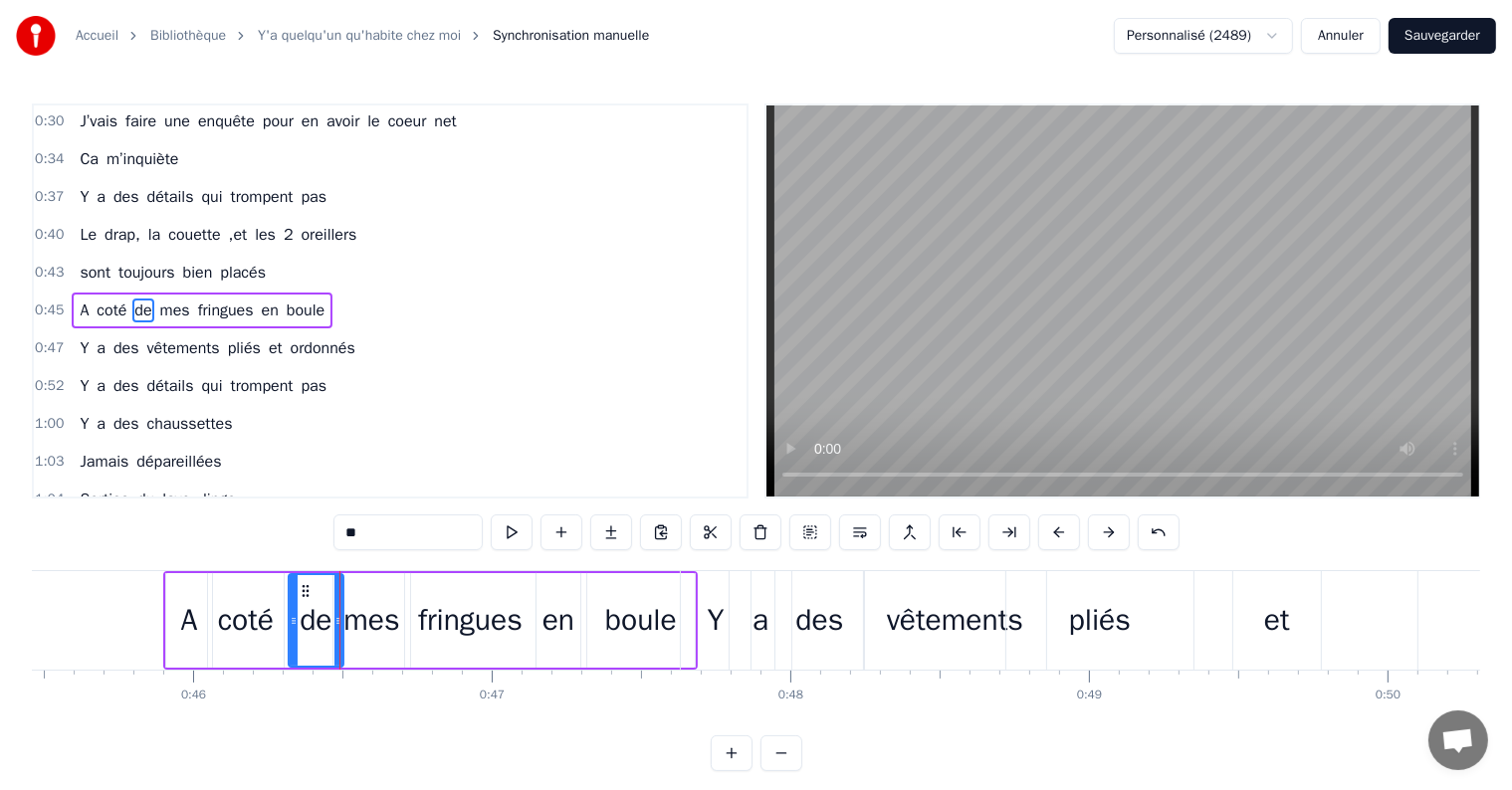 click 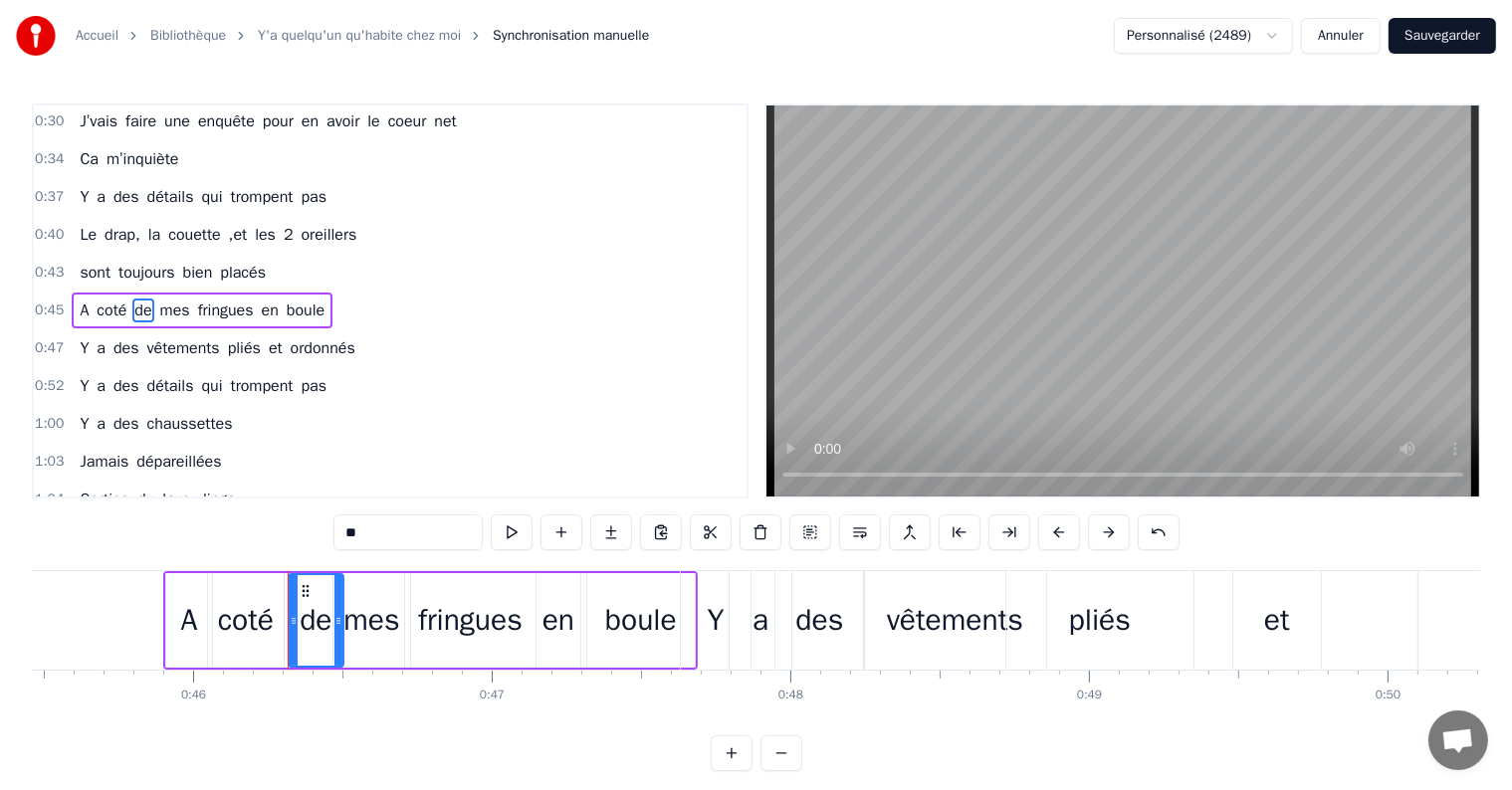 click on "et" at bounding box center (1277, 620) 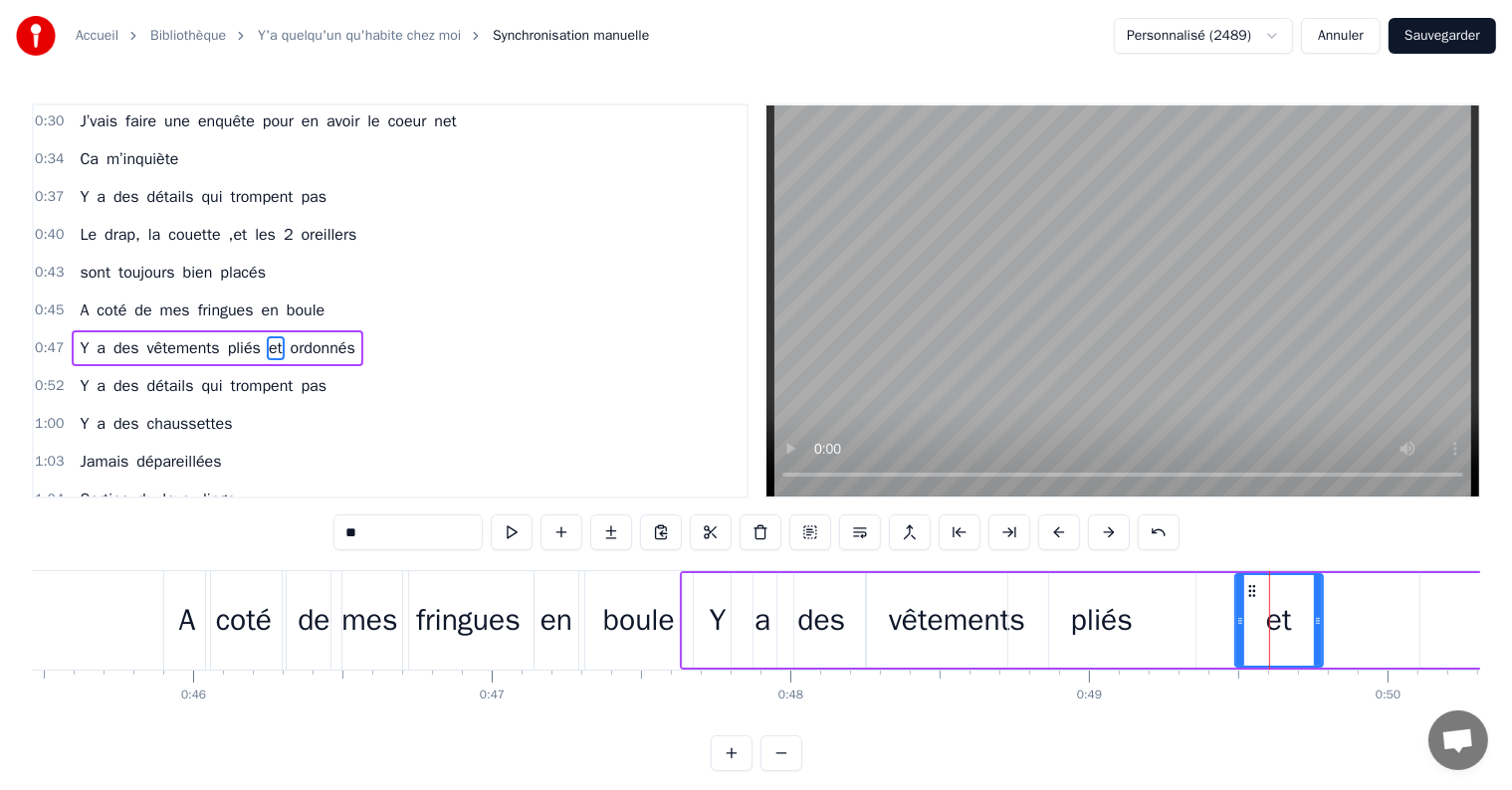 scroll, scrollTop: 115, scrollLeft: 0, axis: vertical 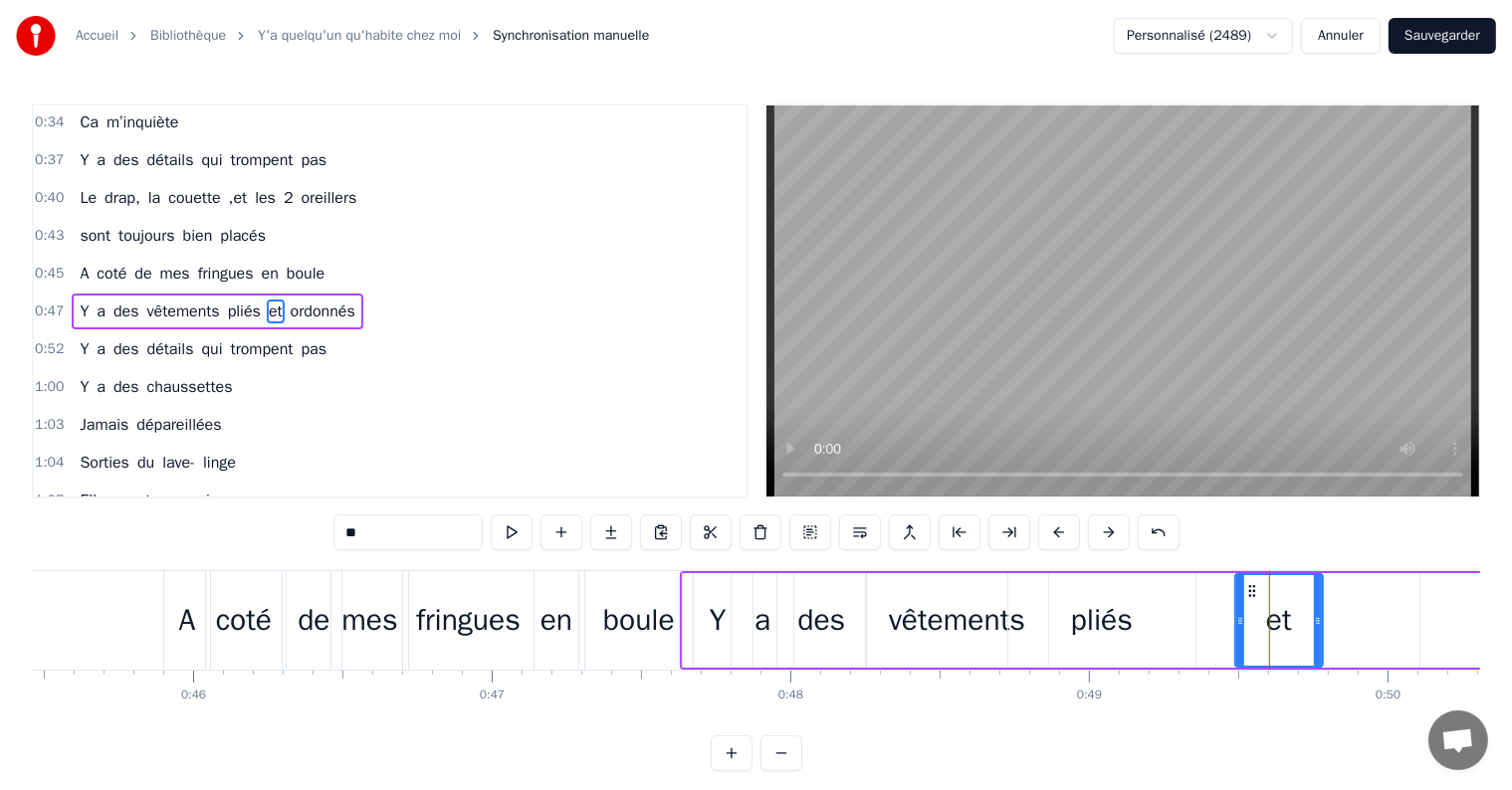 click on "ordonnés" at bounding box center [323, 311] 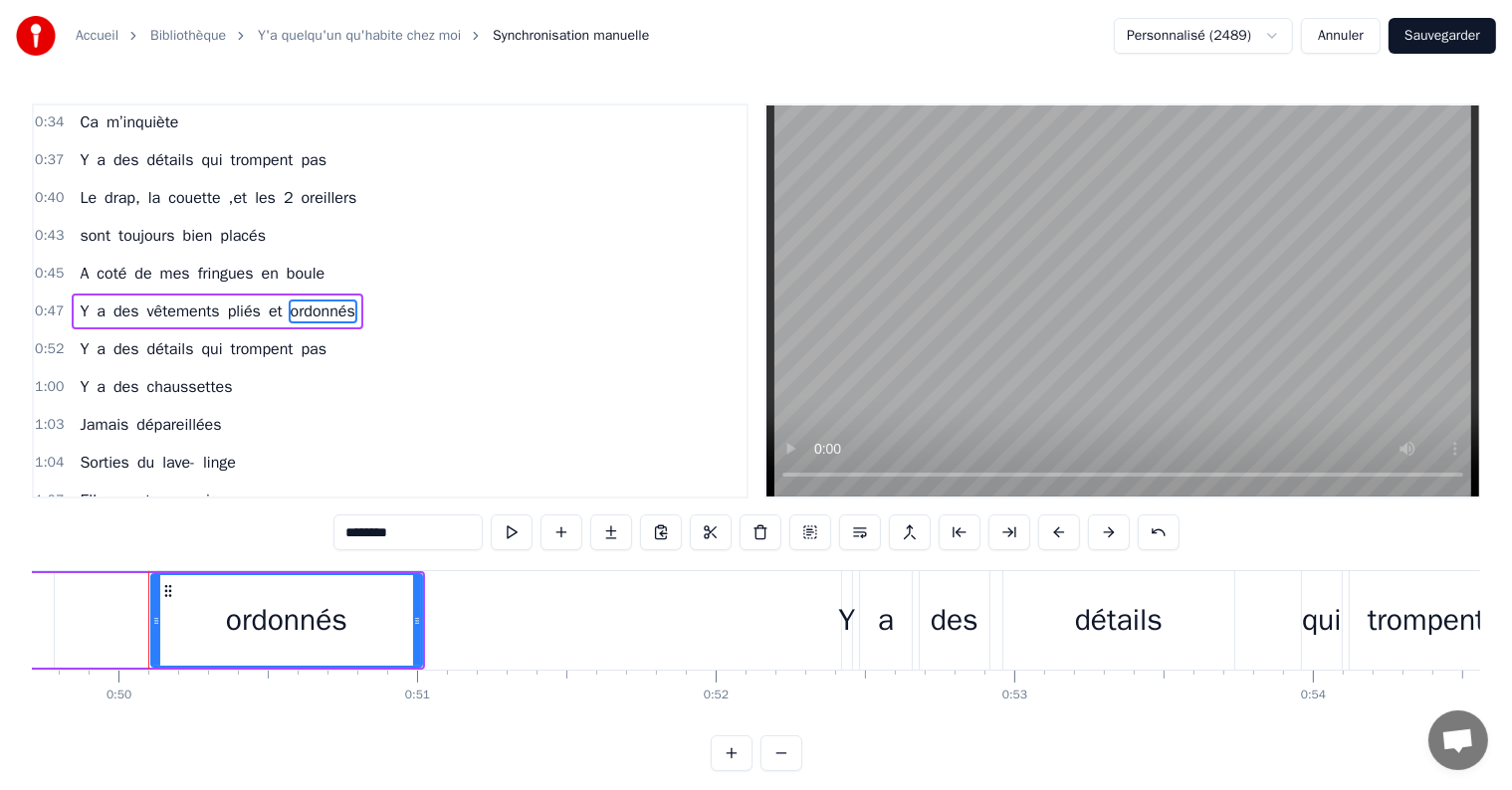 scroll, scrollTop: 0, scrollLeft: 14860, axis: horizontal 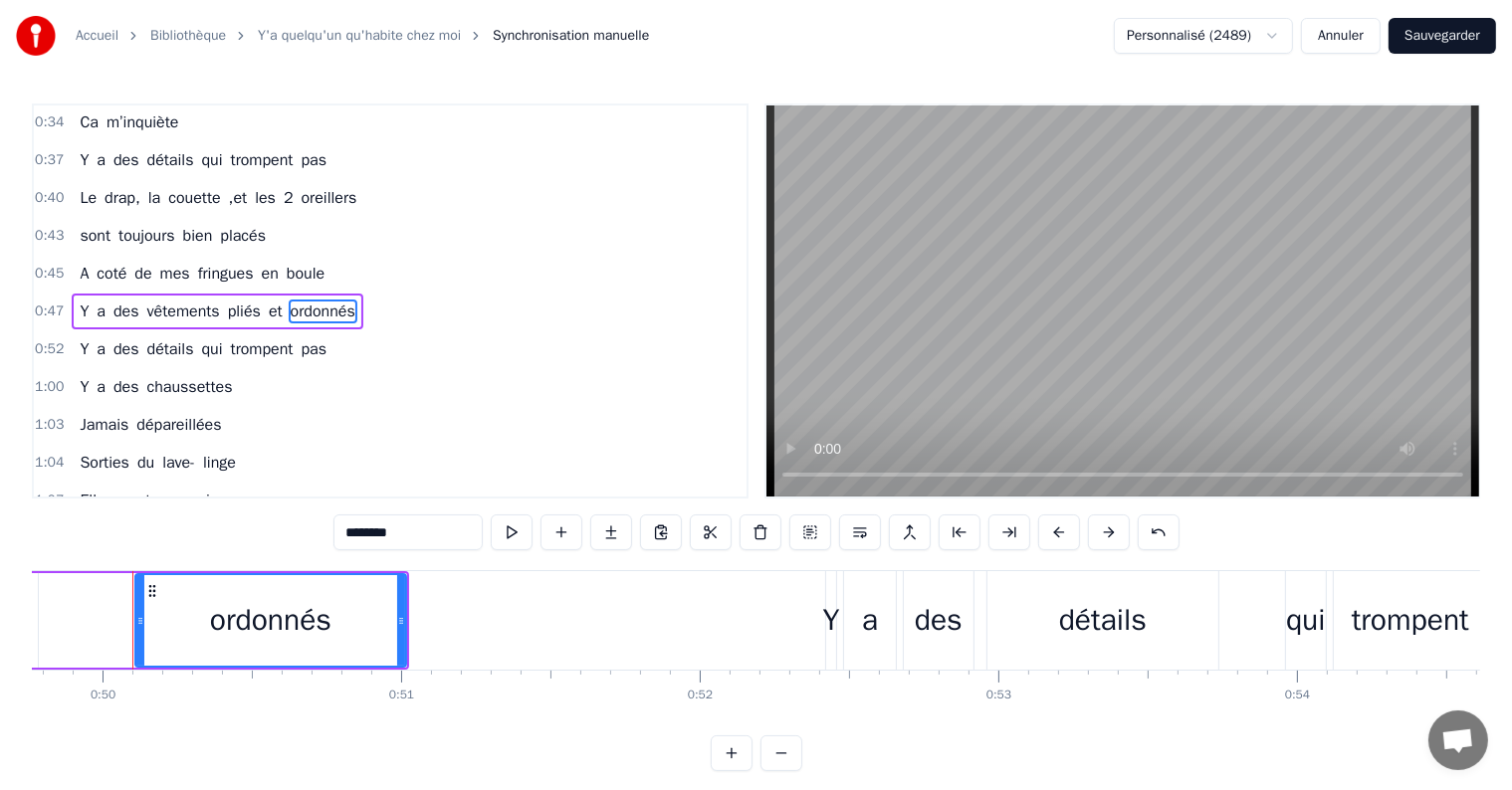click on "et" at bounding box center (276, 311) 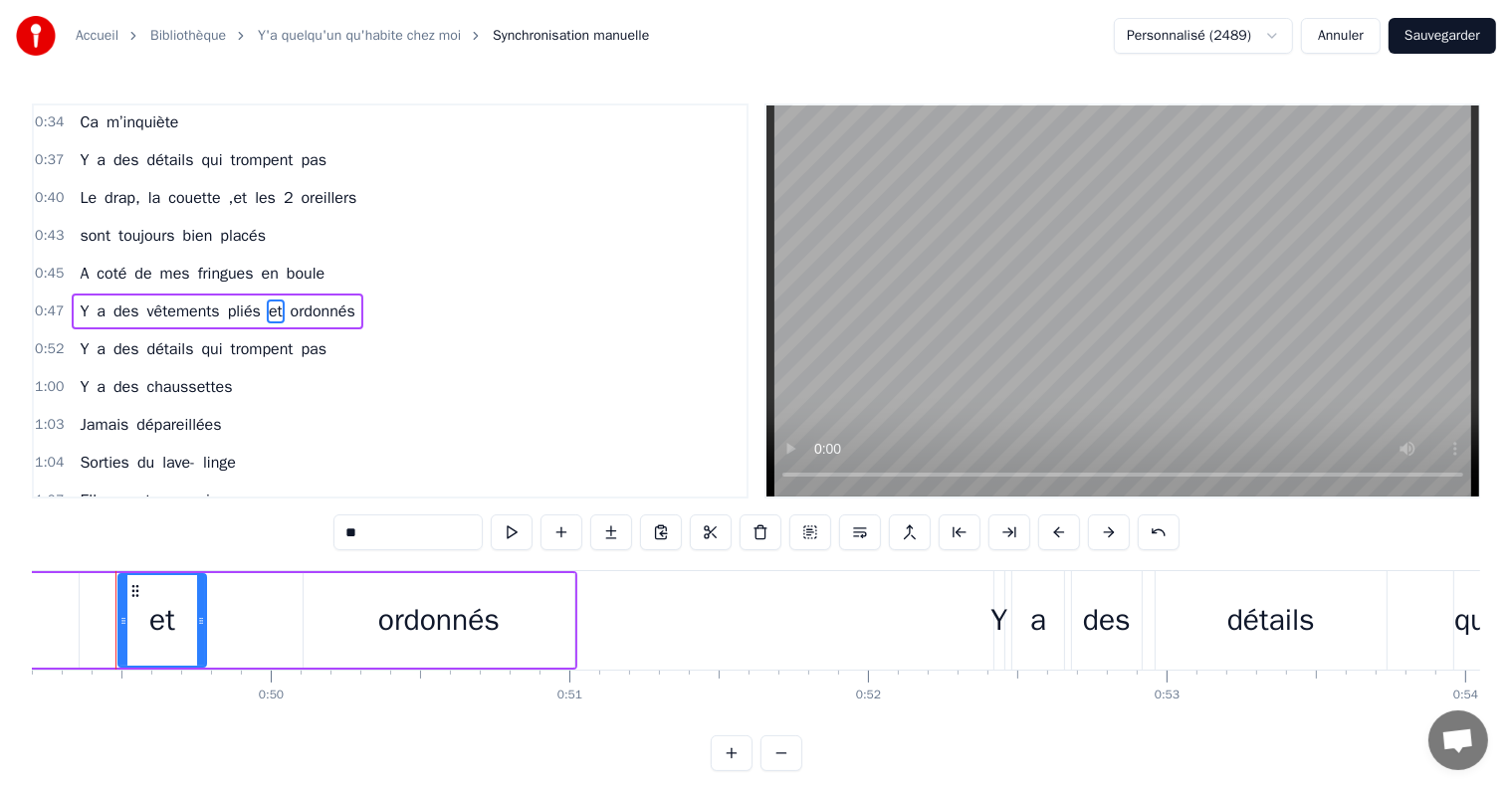 scroll, scrollTop: 0, scrollLeft: 14675, axis: horizontal 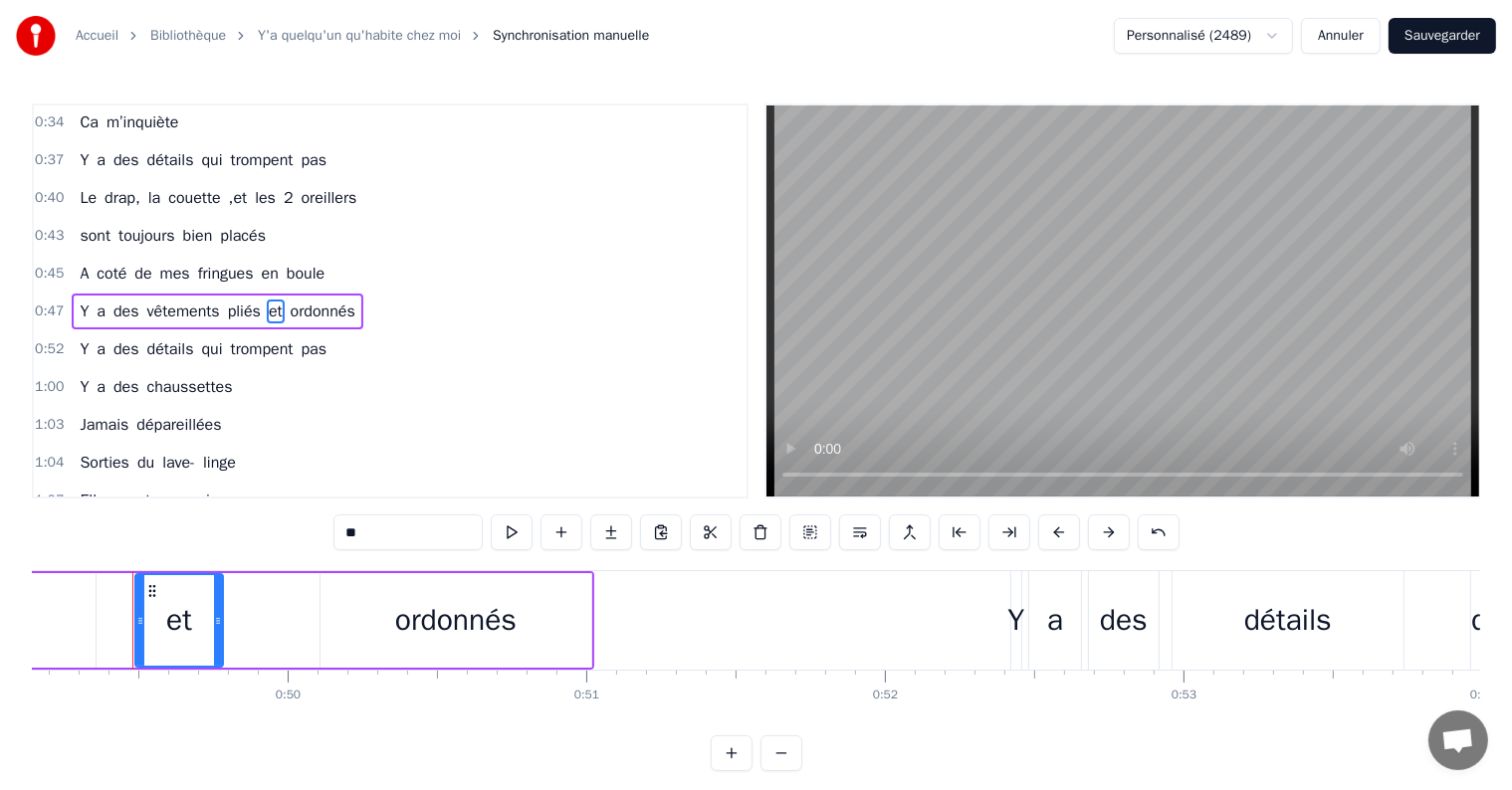 click on "ordonnés" at bounding box center (456, 620) 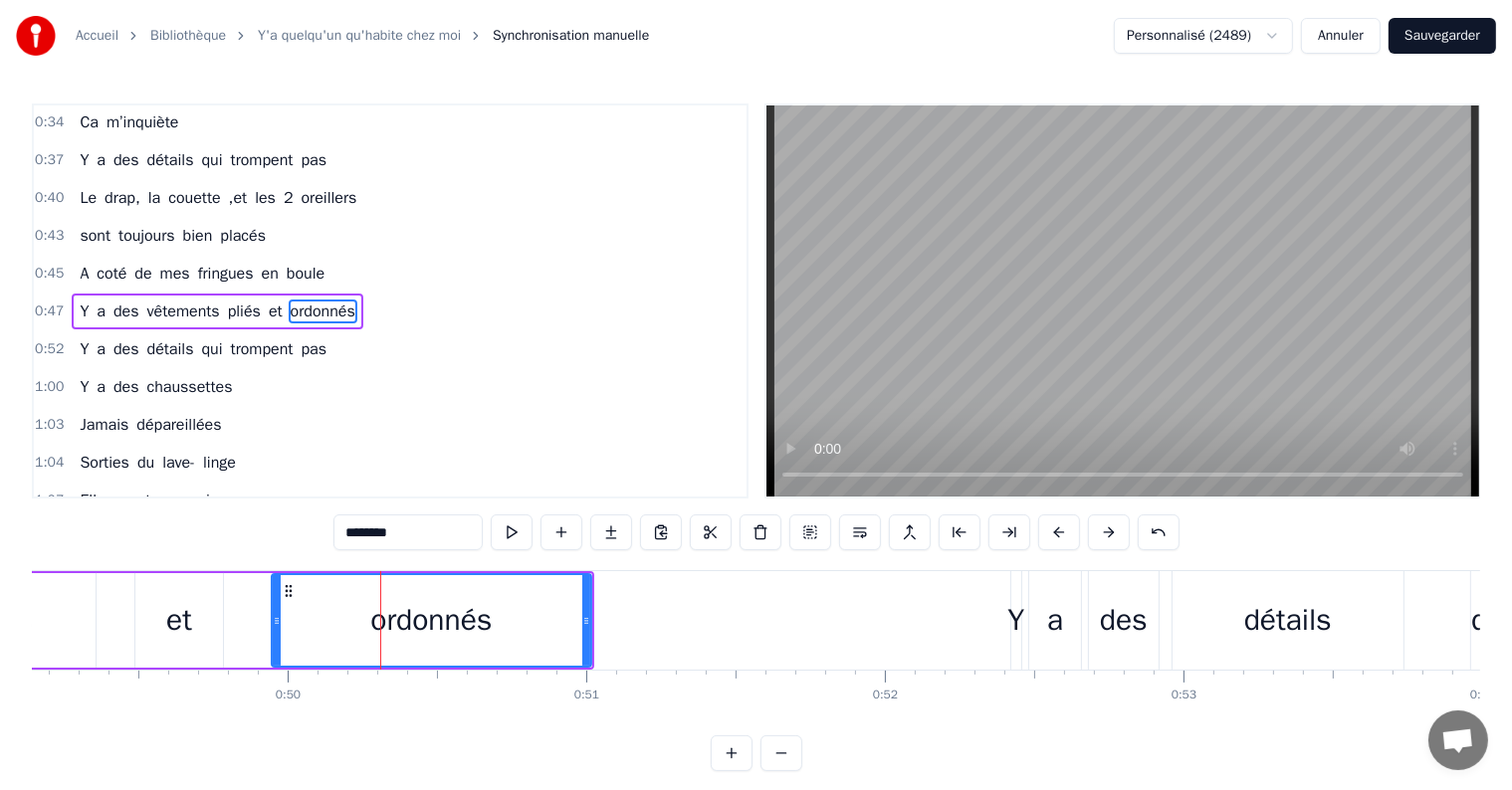 drag, startPoint x: 323, startPoint y: 622, endPoint x: 274, endPoint y: 625, distance: 49.09175 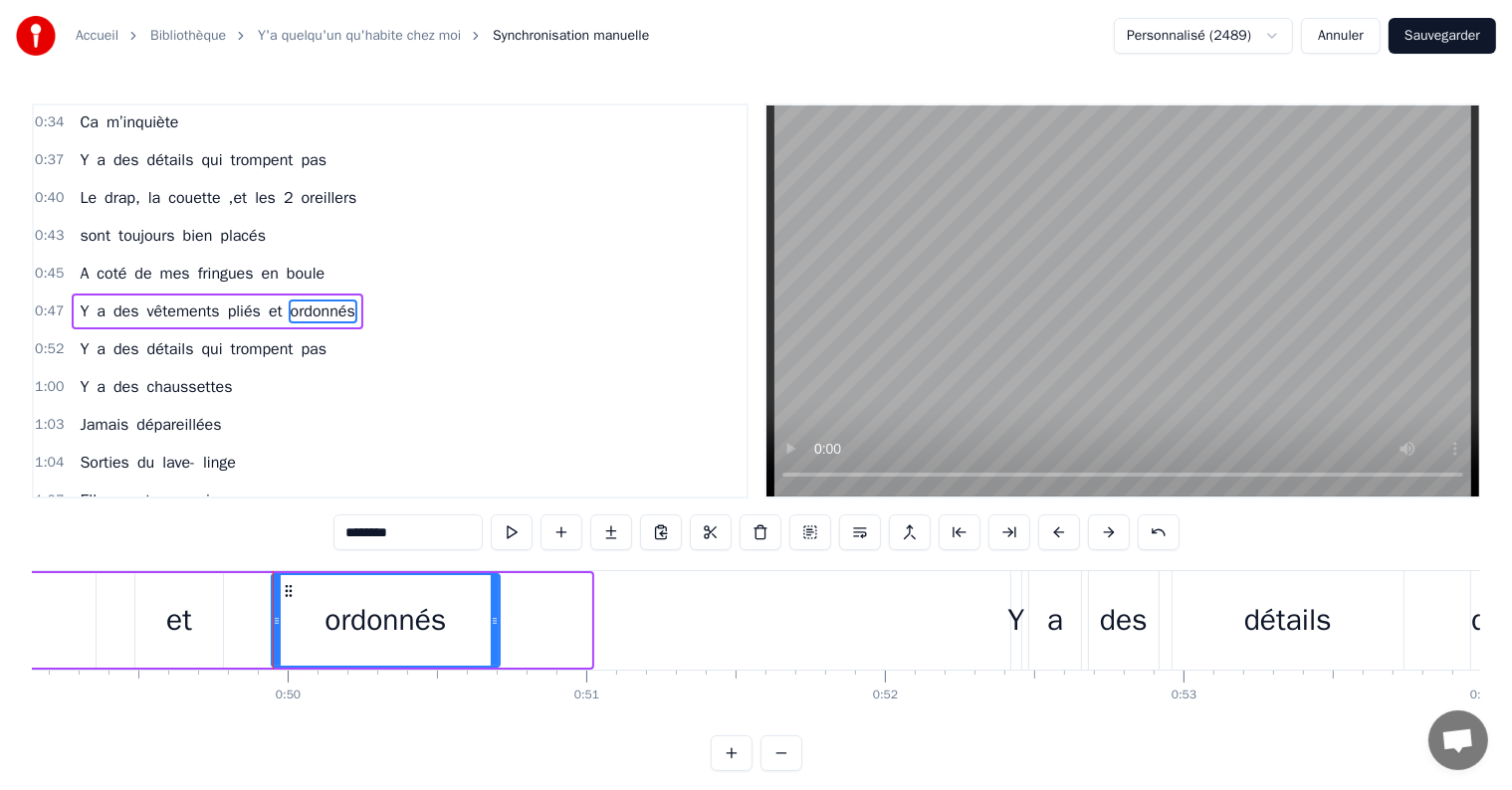 drag, startPoint x: 585, startPoint y: 617, endPoint x: 494, endPoint y: 623, distance: 91.19759 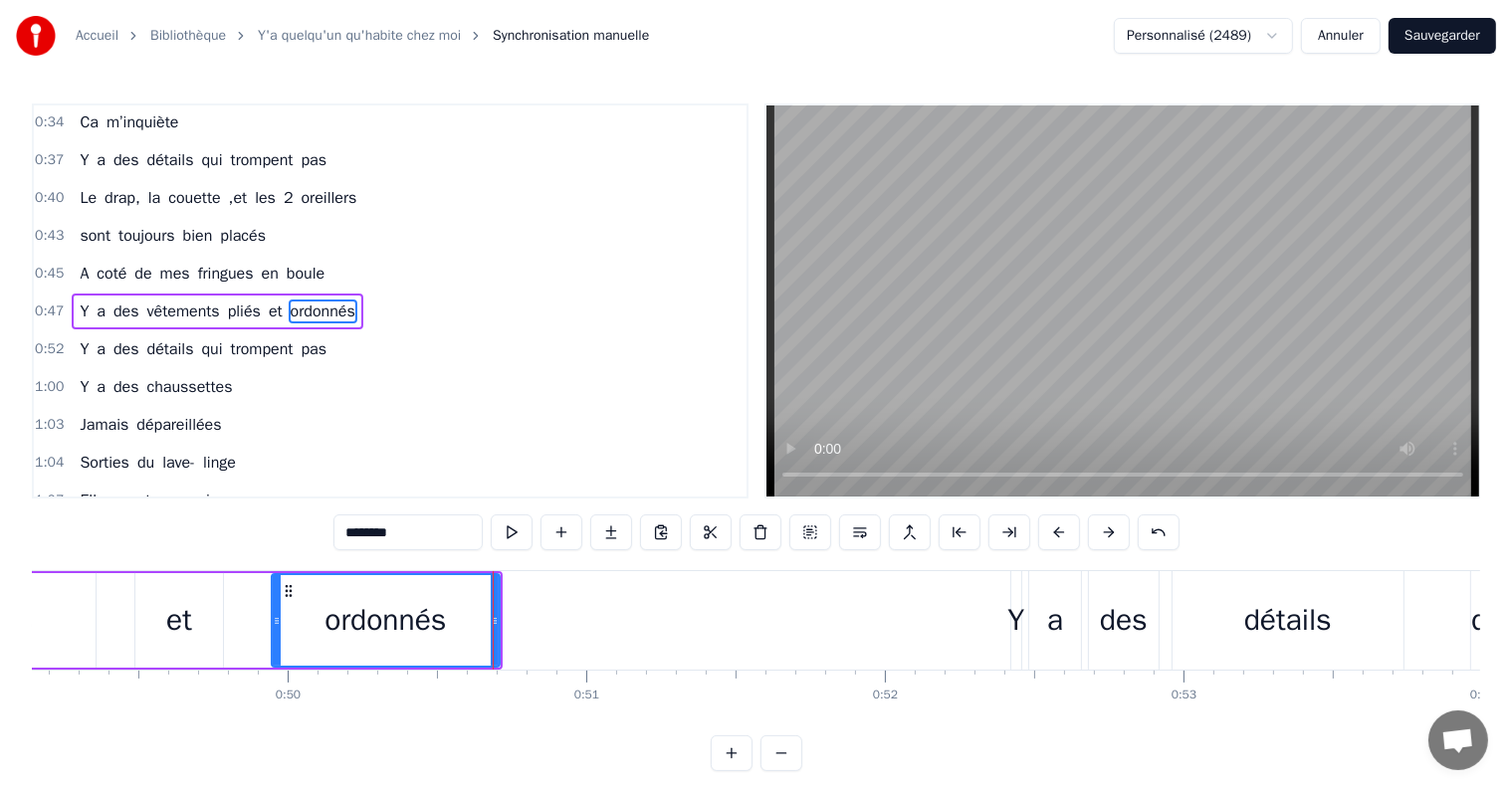 click on "pliés" at bounding box center (244, 311) 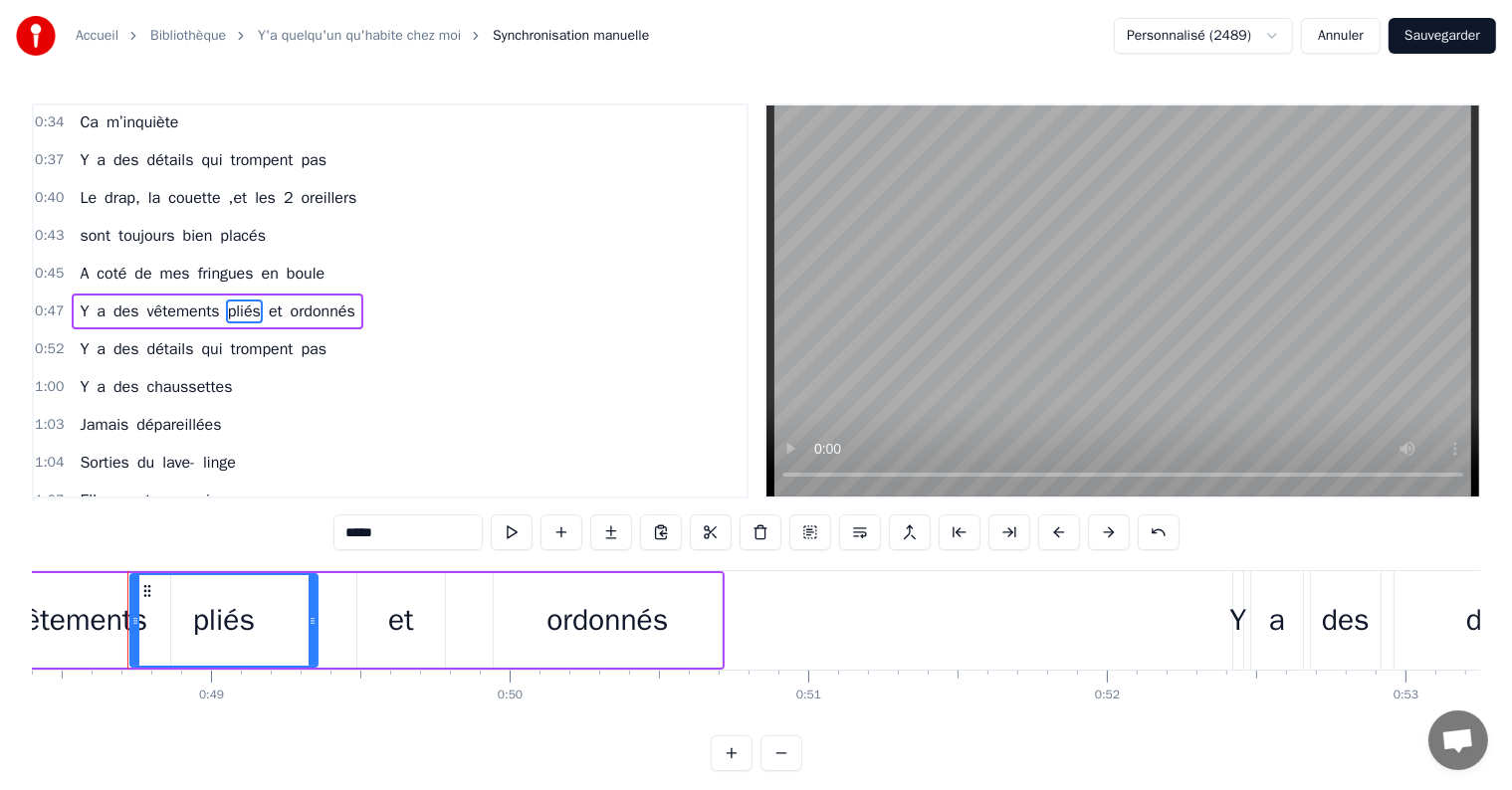 scroll, scrollTop: 0, scrollLeft: 14448, axis: horizontal 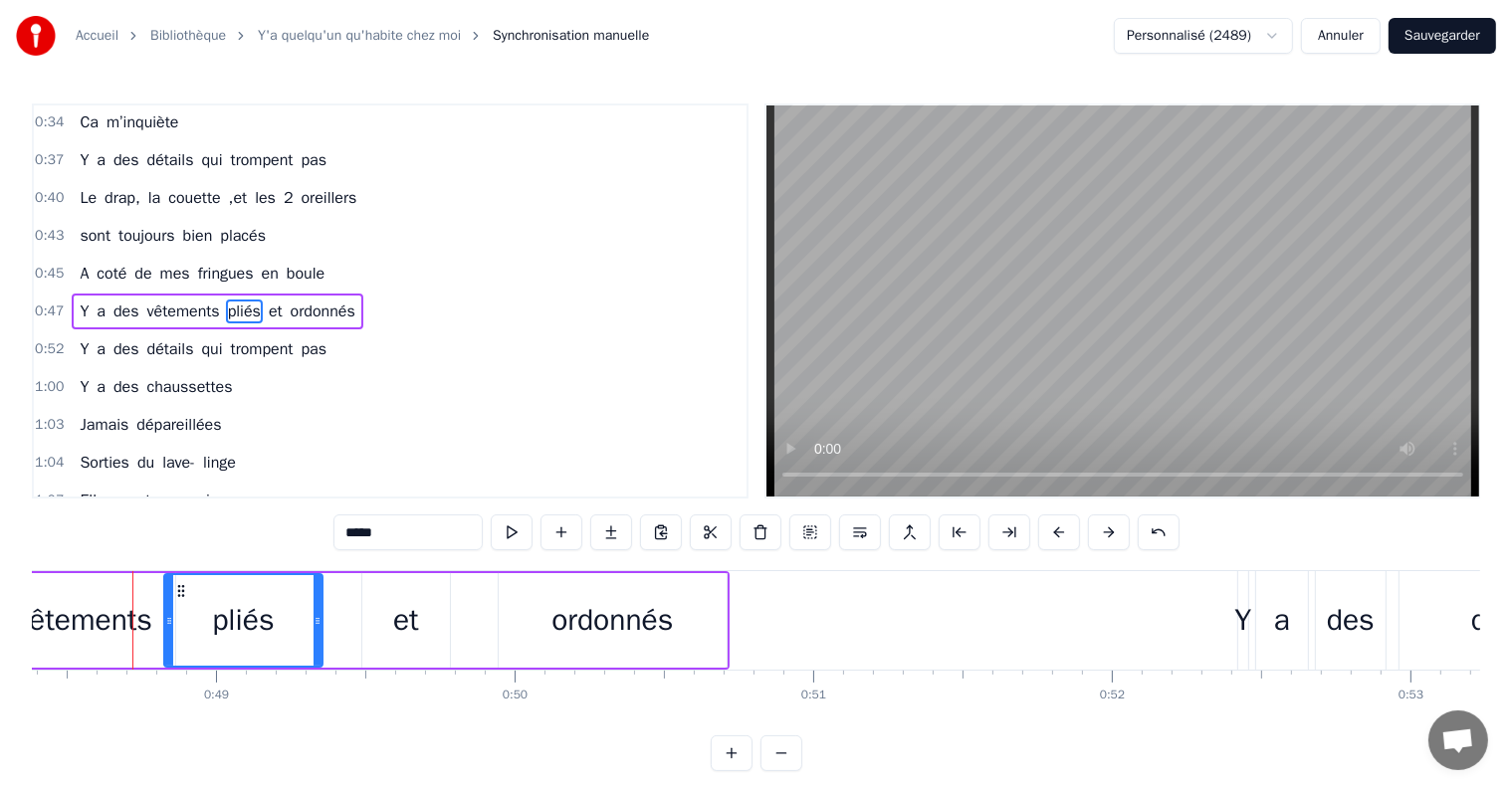 drag, startPoint x: 138, startPoint y: 617, endPoint x: 167, endPoint y: 625, distance: 30.083218 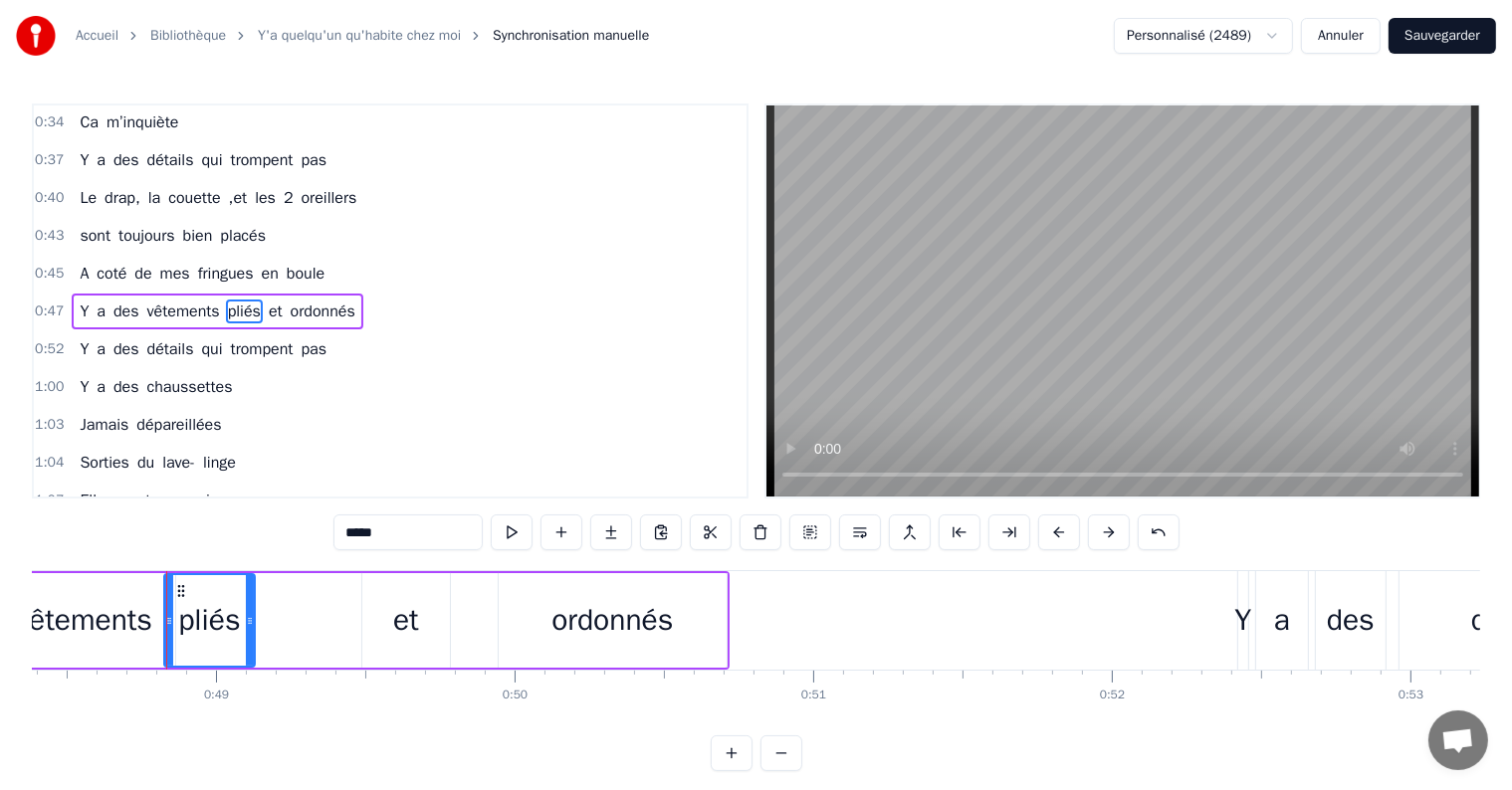 drag, startPoint x: 316, startPoint y: 619, endPoint x: 300, endPoint y: 633, distance: 21.260292 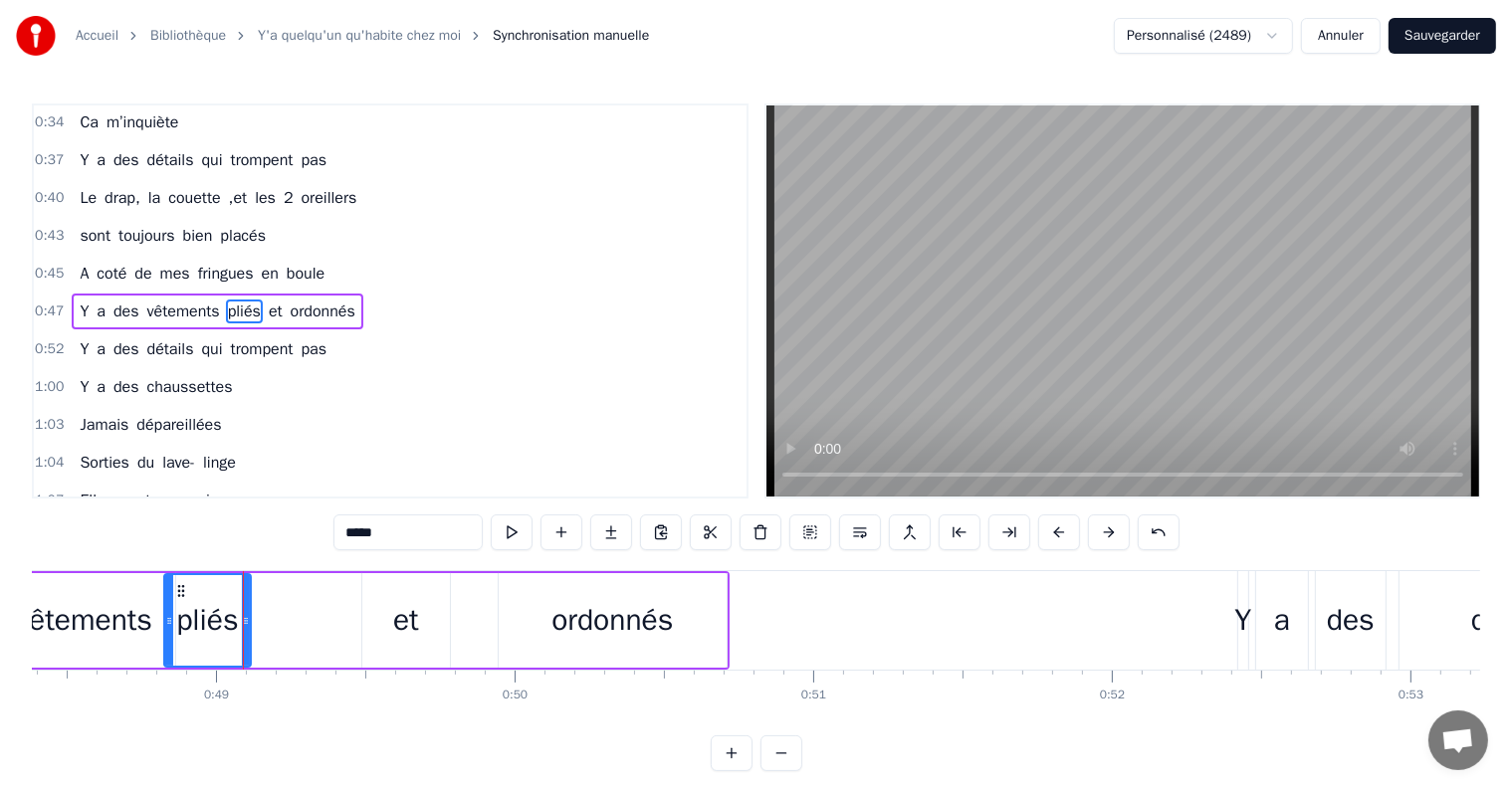 click on "et" at bounding box center [406, 620] 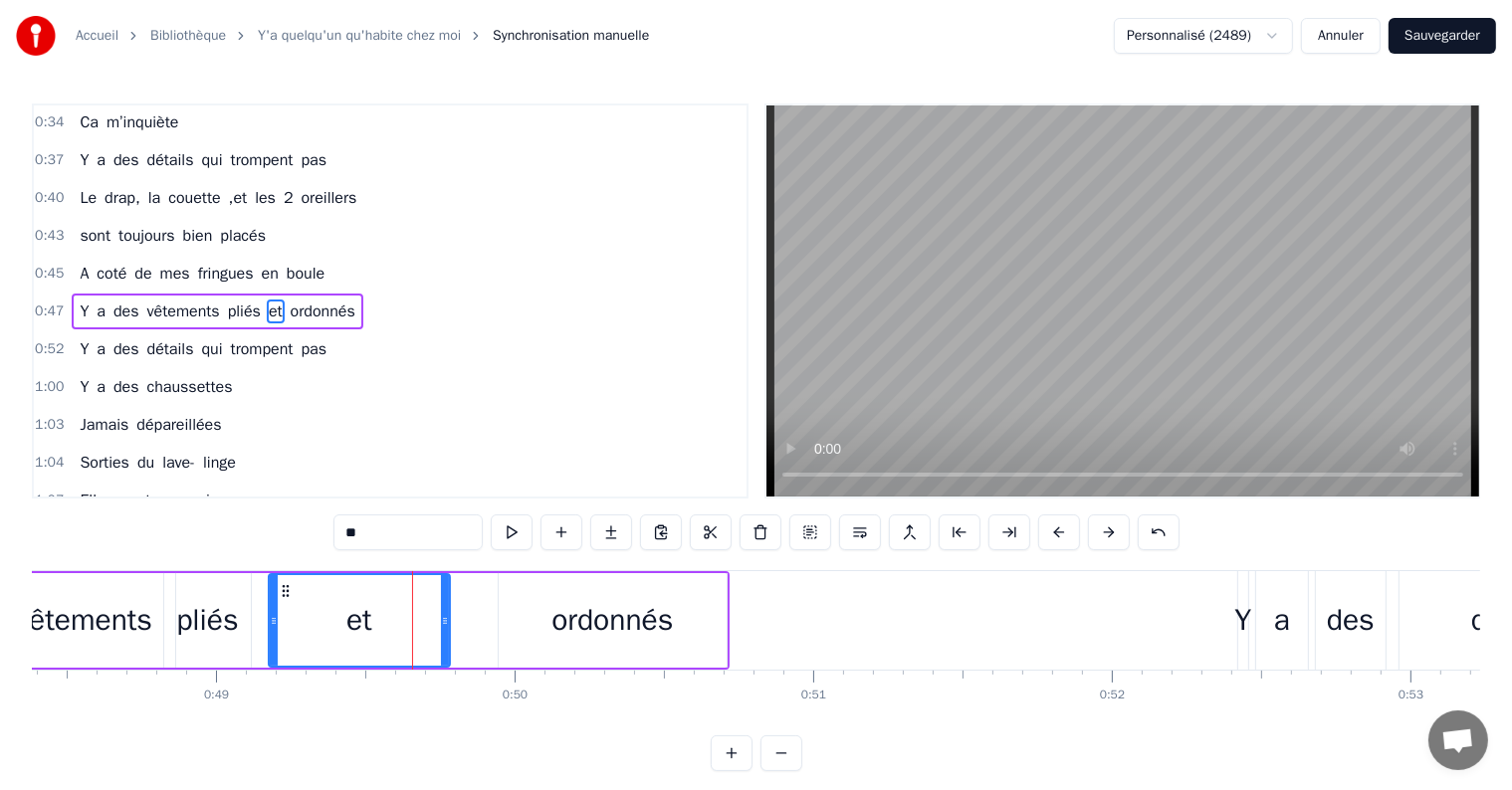 drag, startPoint x: 364, startPoint y: 620, endPoint x: 282, endPoint y: 619, distance: 82.0061 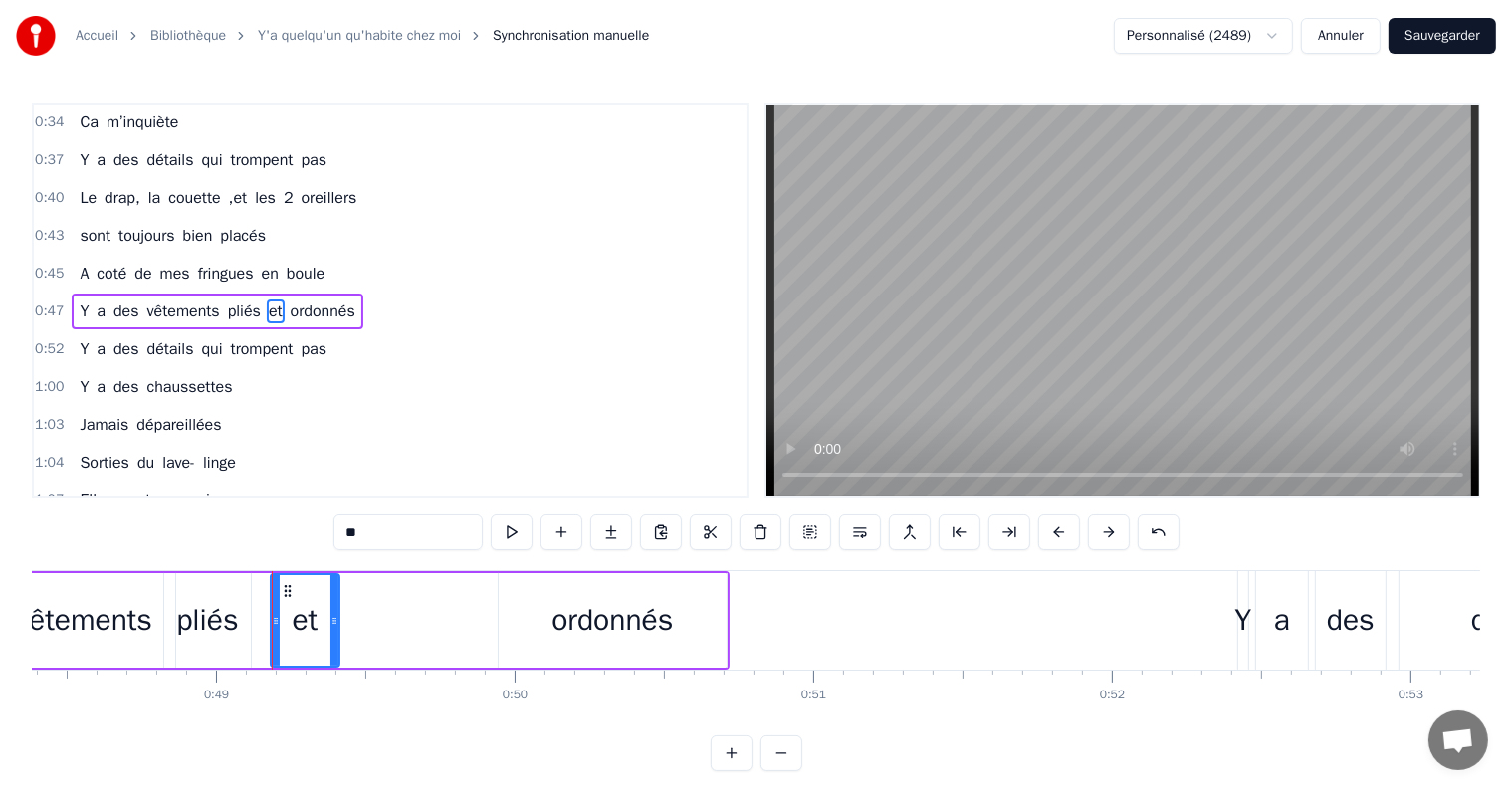 drag, startPoint x: 444, startPoint y: 620, endPoint x: 332, endPoint y: 609, distance: 112.53888 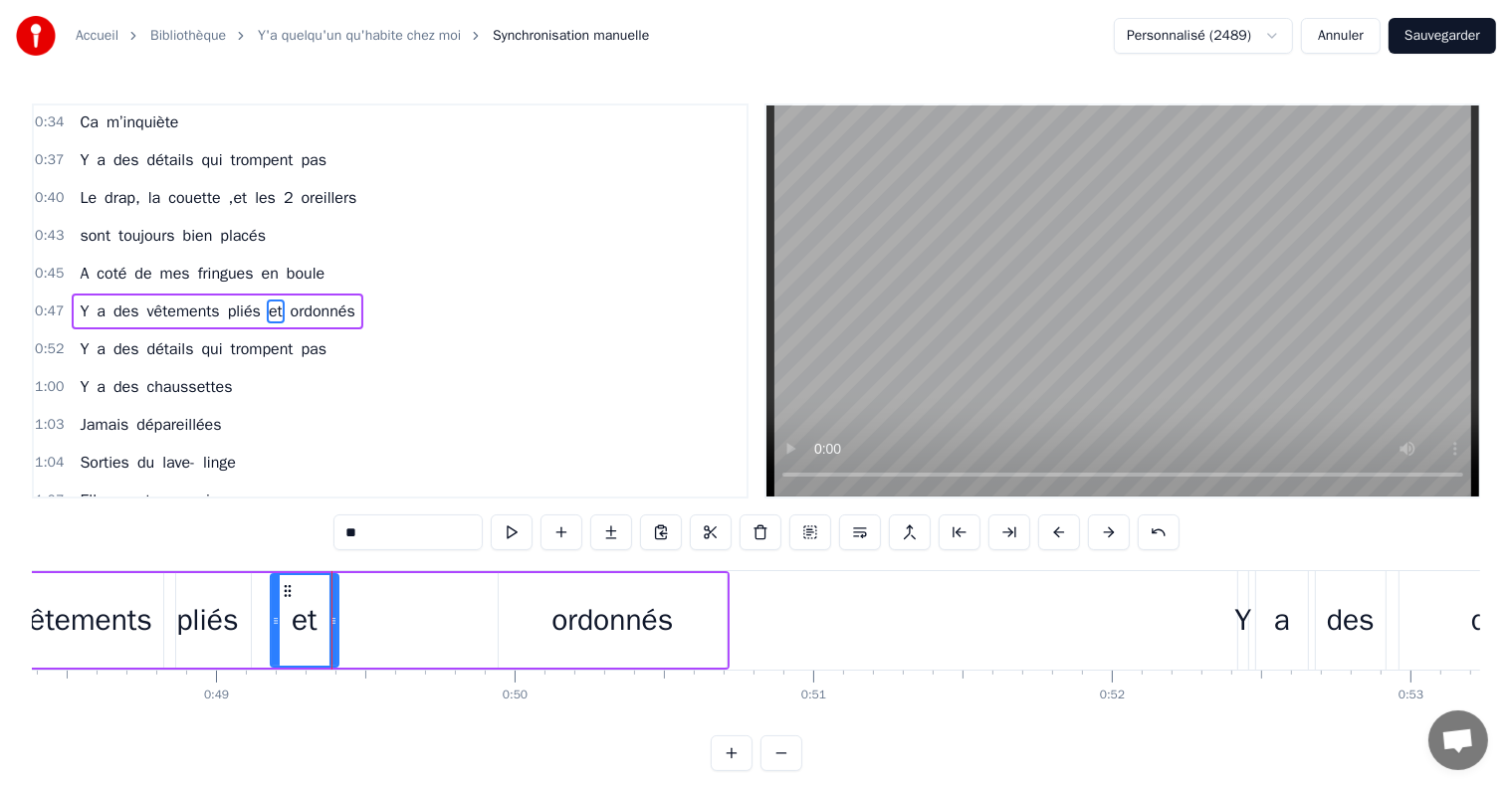 click on "ordonnés" at bounding box center [612, 620] 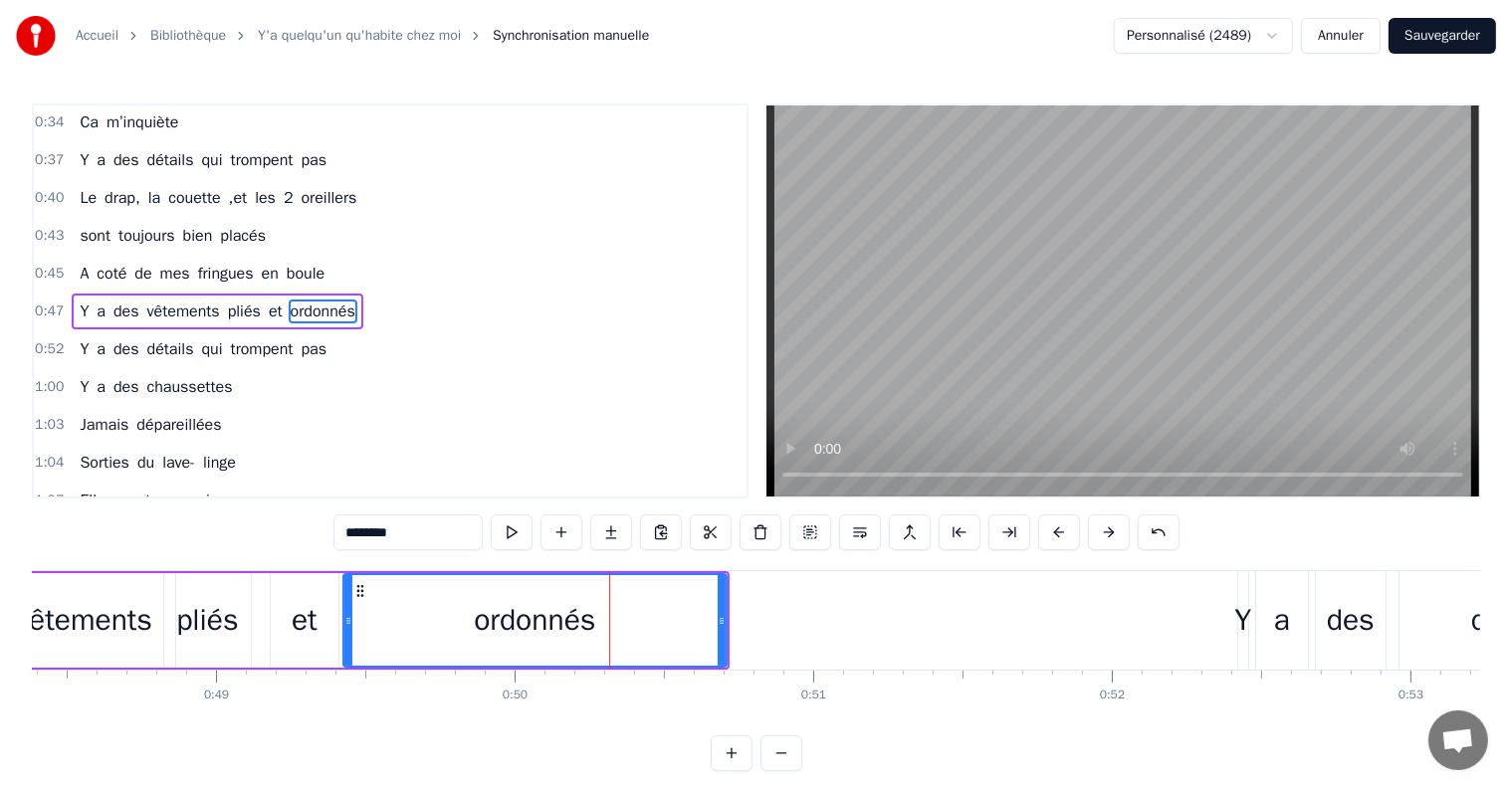 drag, startPoint x: 502, startPoint y: 618, endPoint x: 353, endPoint y: 621, distance: 149.0302 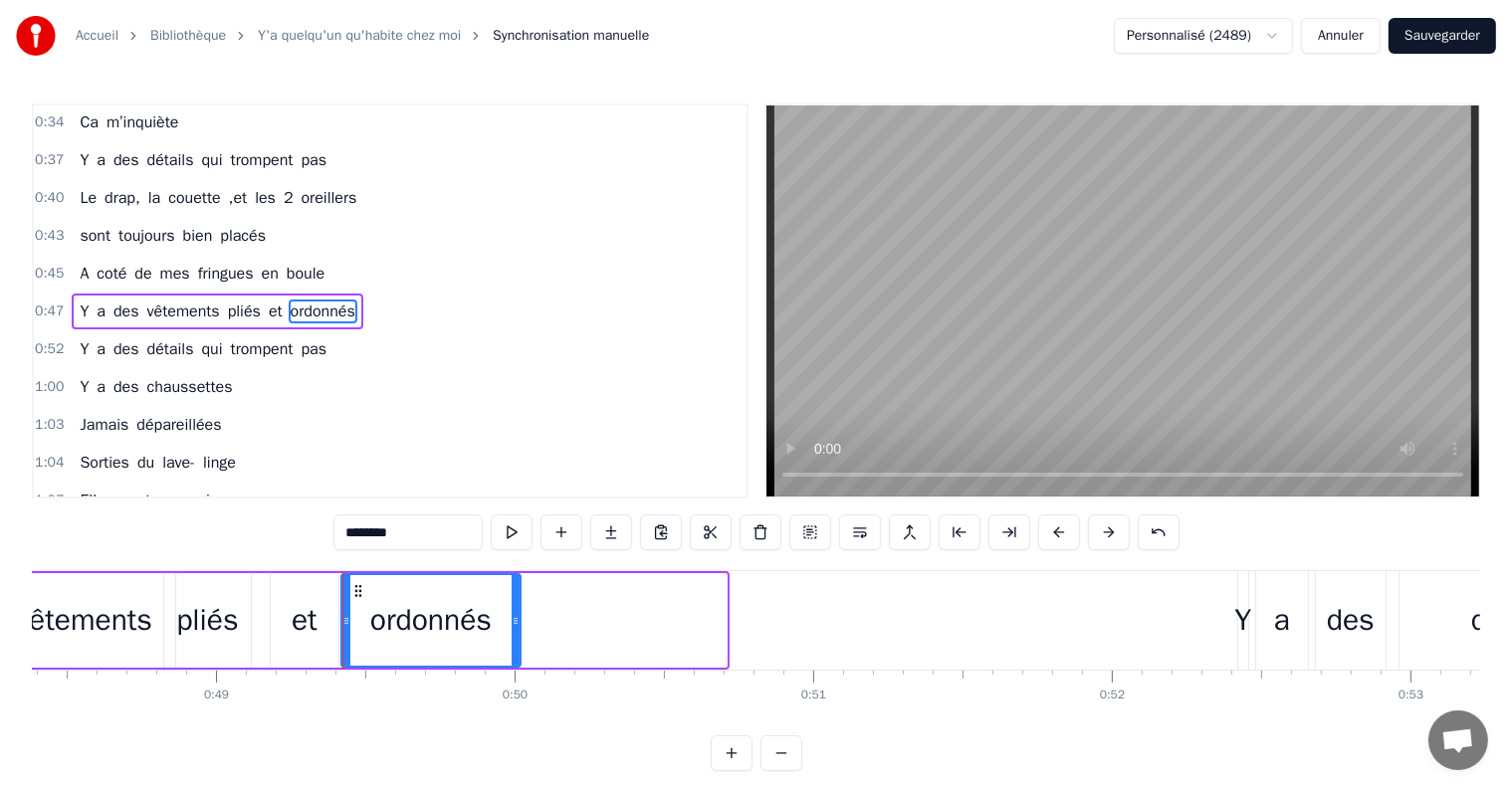 drag, startPoint x: 723, startPoint y: 619, endPoint x: 517, endPoint y: 643, distance: 207.39335 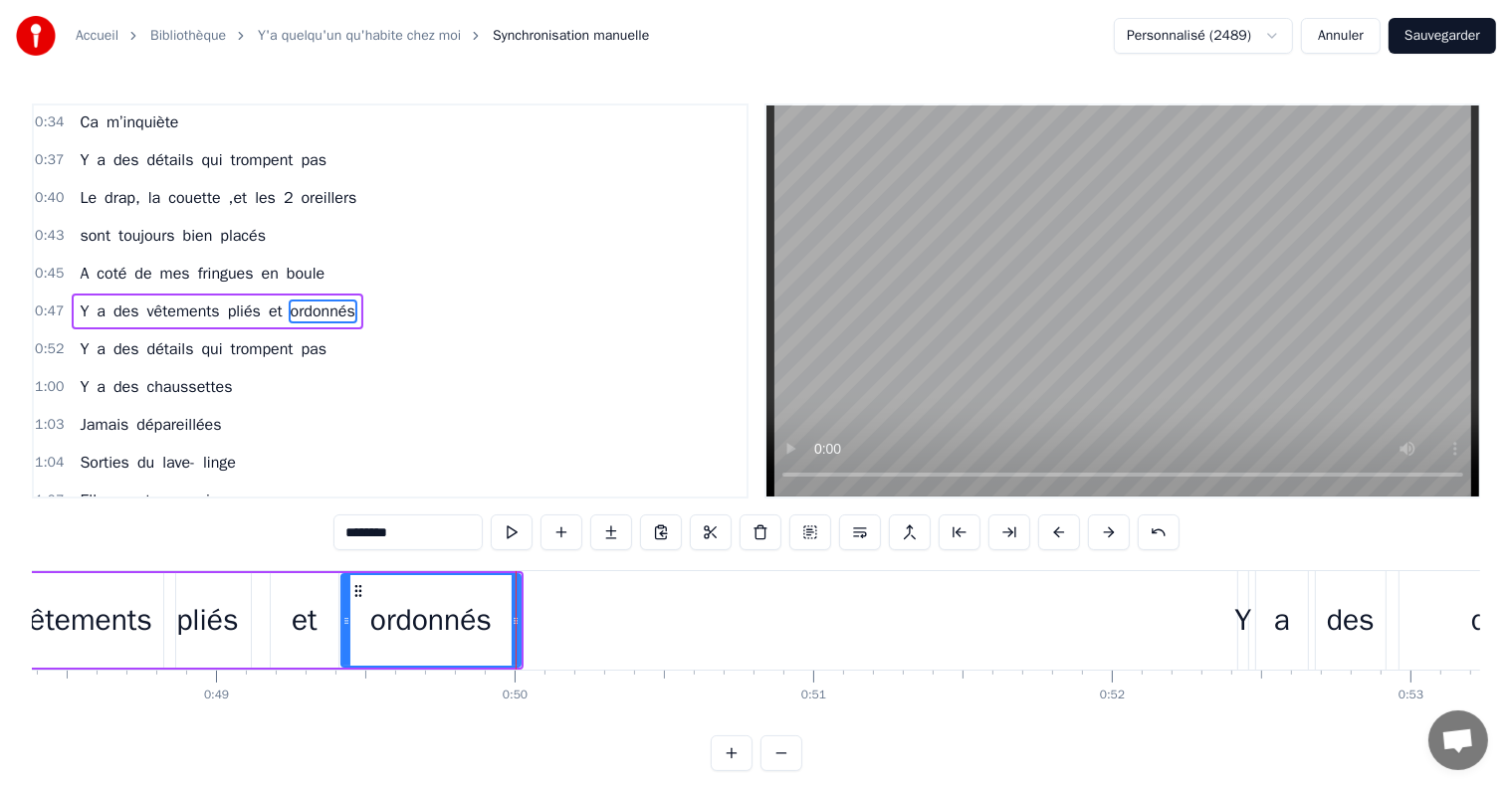 click on "et" at bounding box center (305, 620) 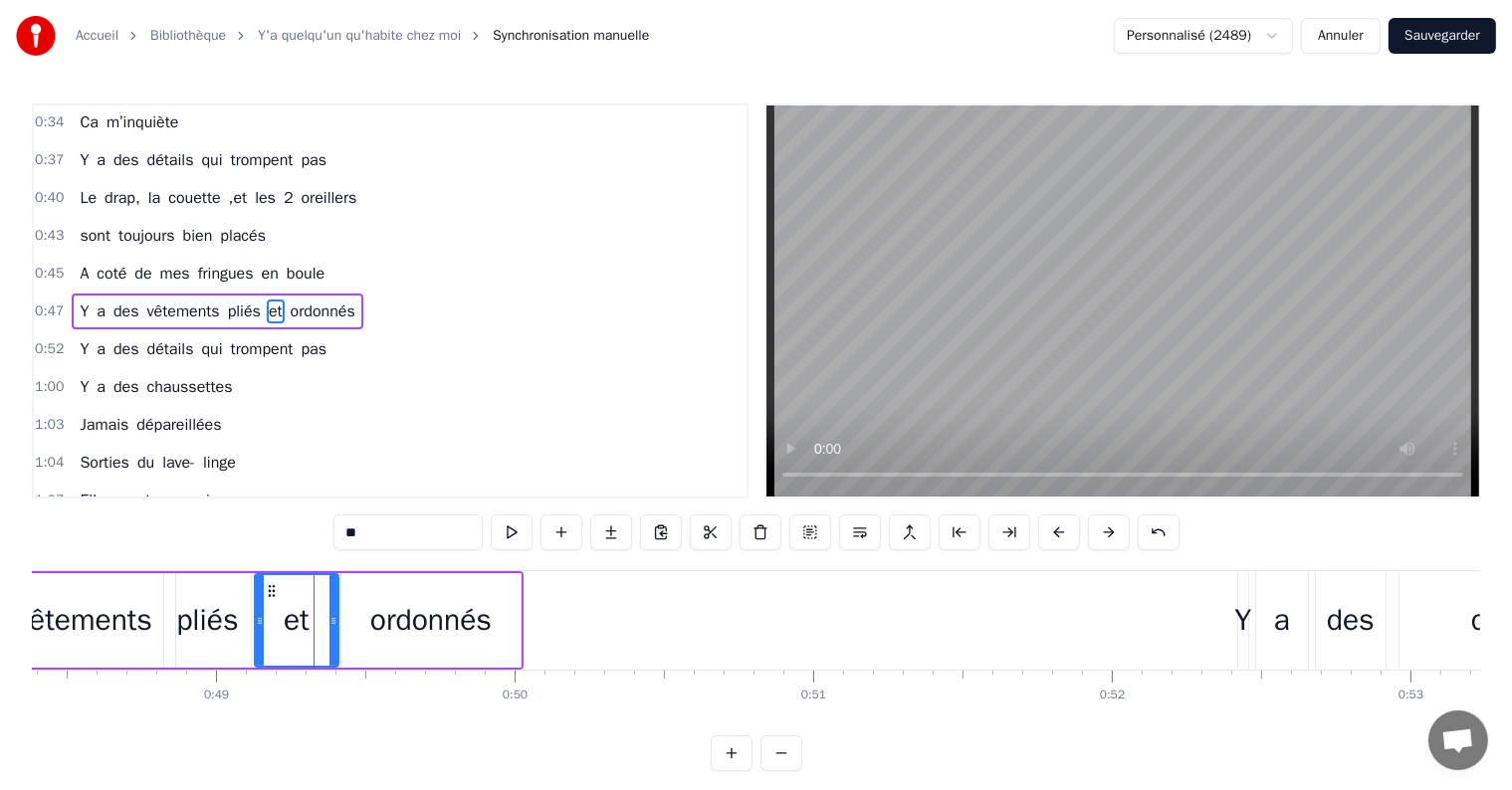 drag, startPoint x: 273, startPoint y: 619, endPoint x: 257, endPoint y: 621, distance: 16.124515 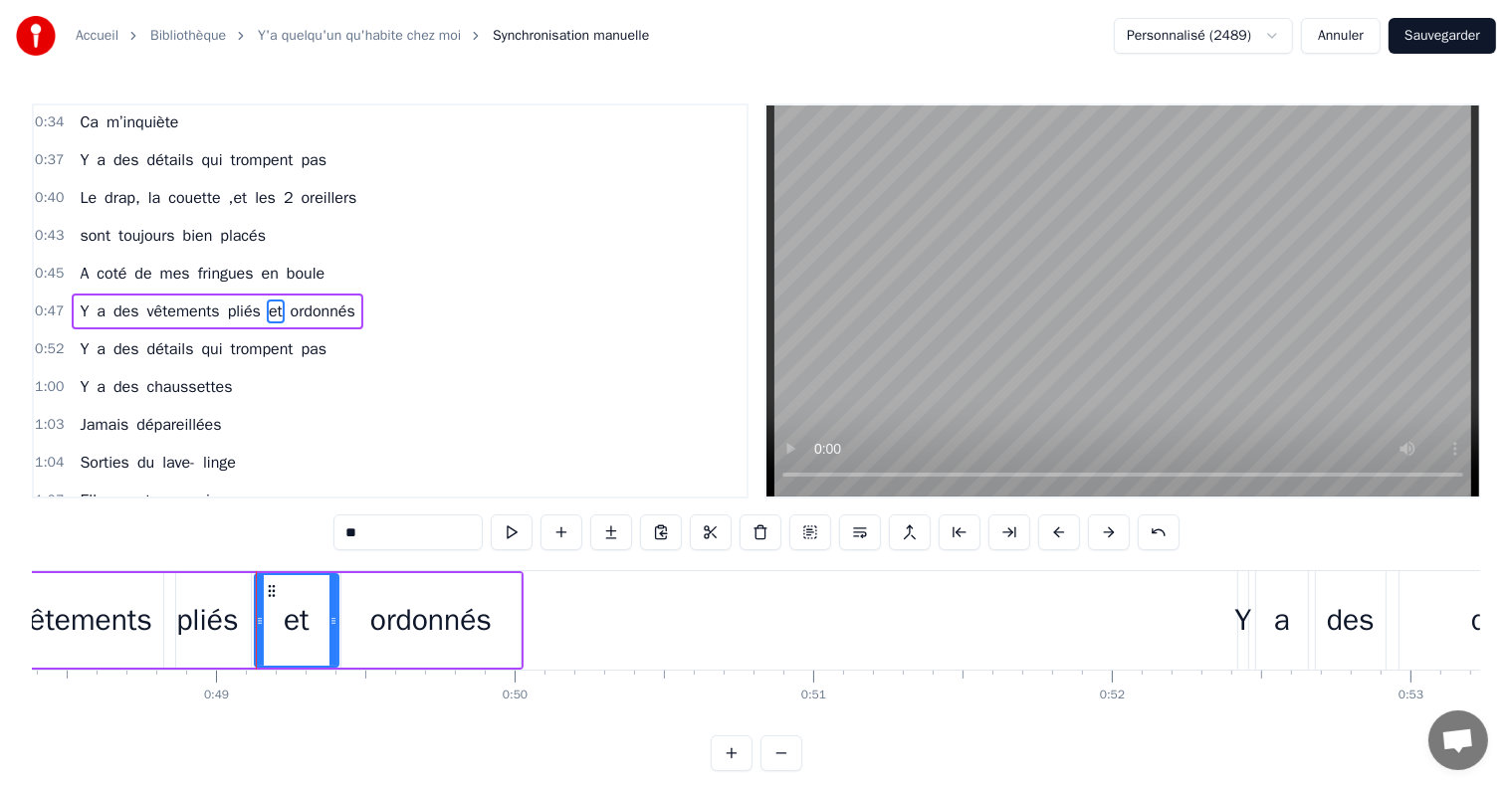 click on "détails" at bounding box center (170, 349) 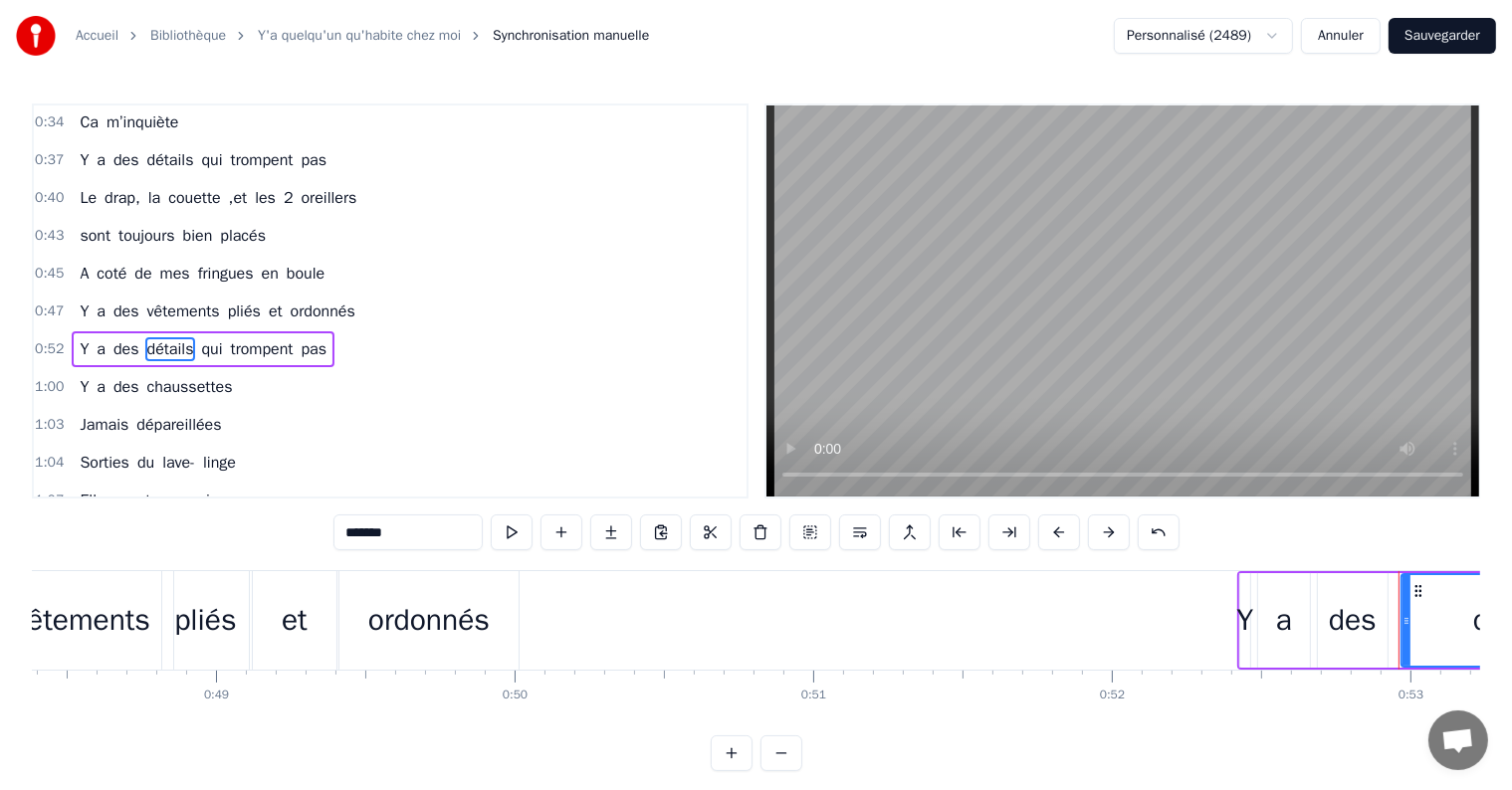 scroll, scrollTop: 151, scrollLeft: 0, axis: vertical 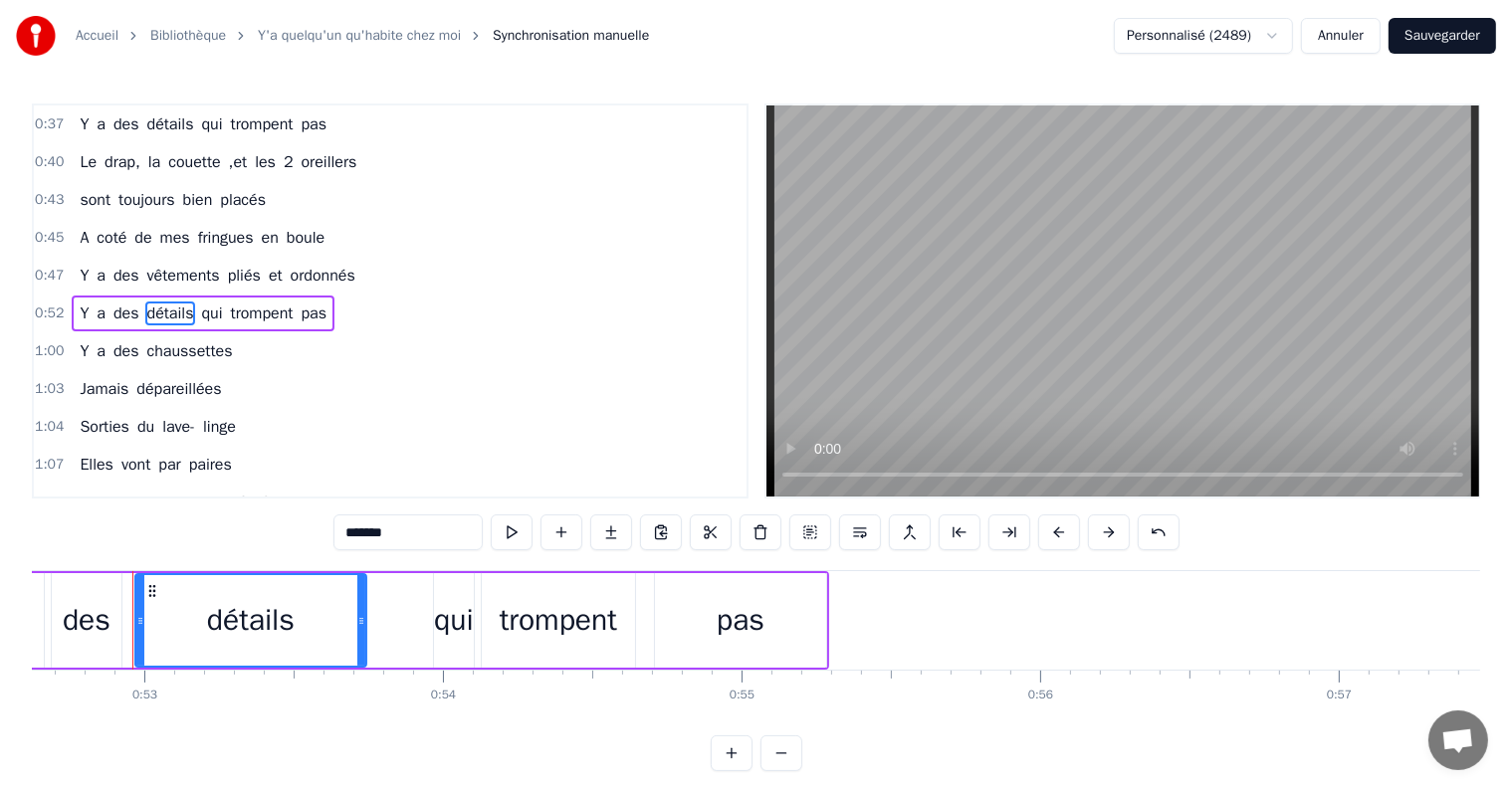 click on "pas" at bounding box center (315, 313) 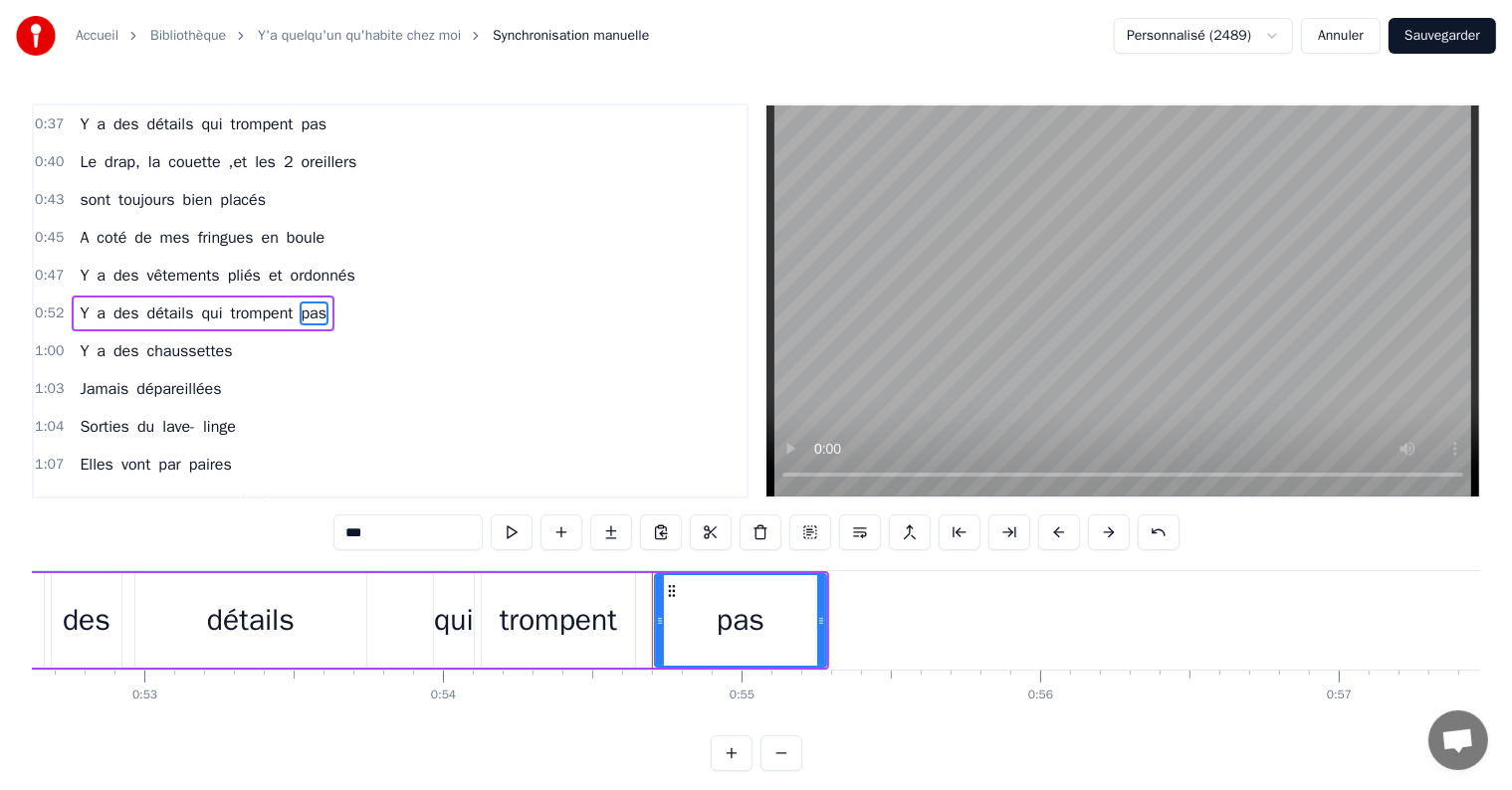 click on "pas" at bounding box center (315, 313) 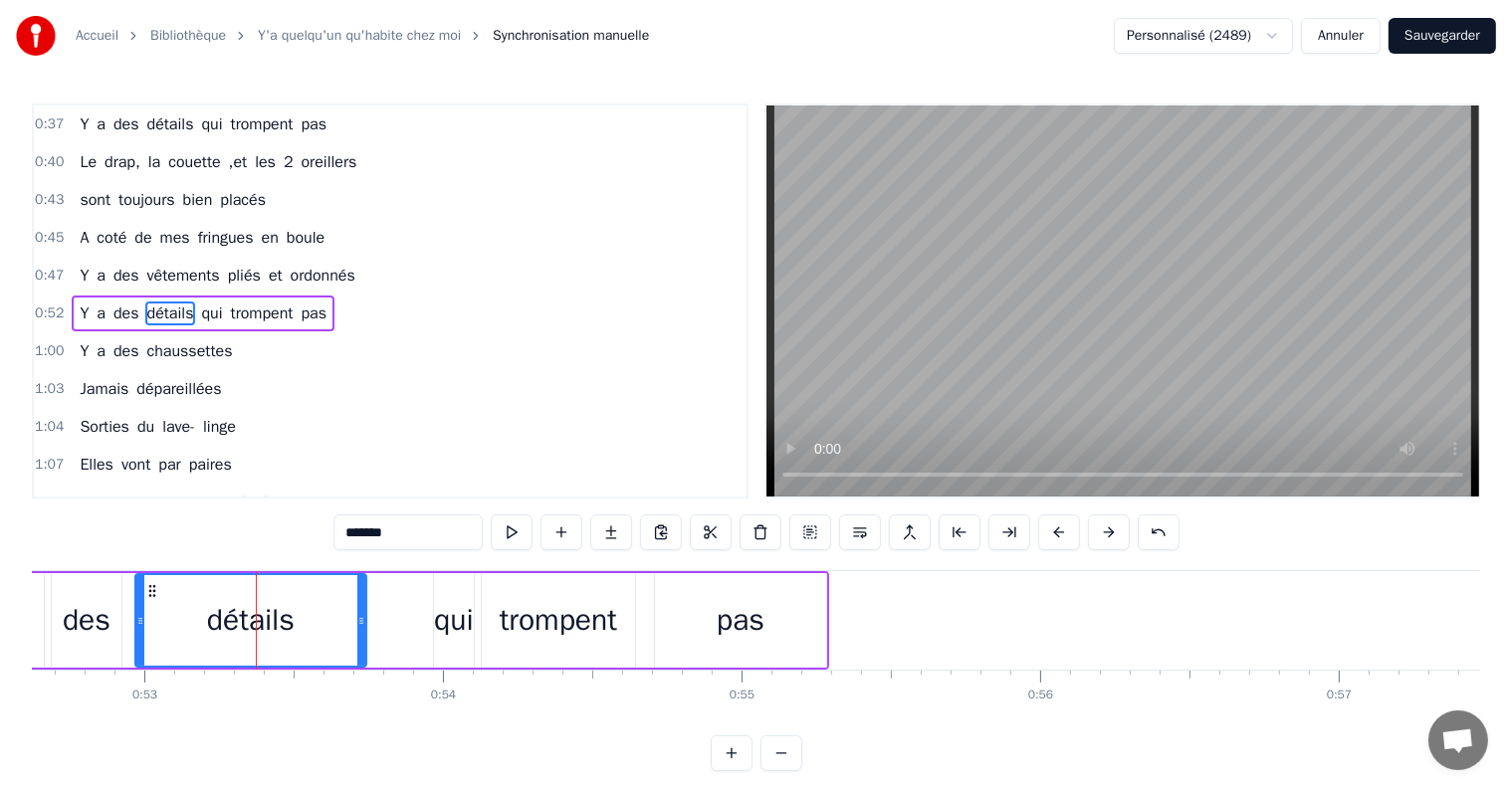 click on "Y a des détails qui trompent pas" at bounding box center [400, 620] 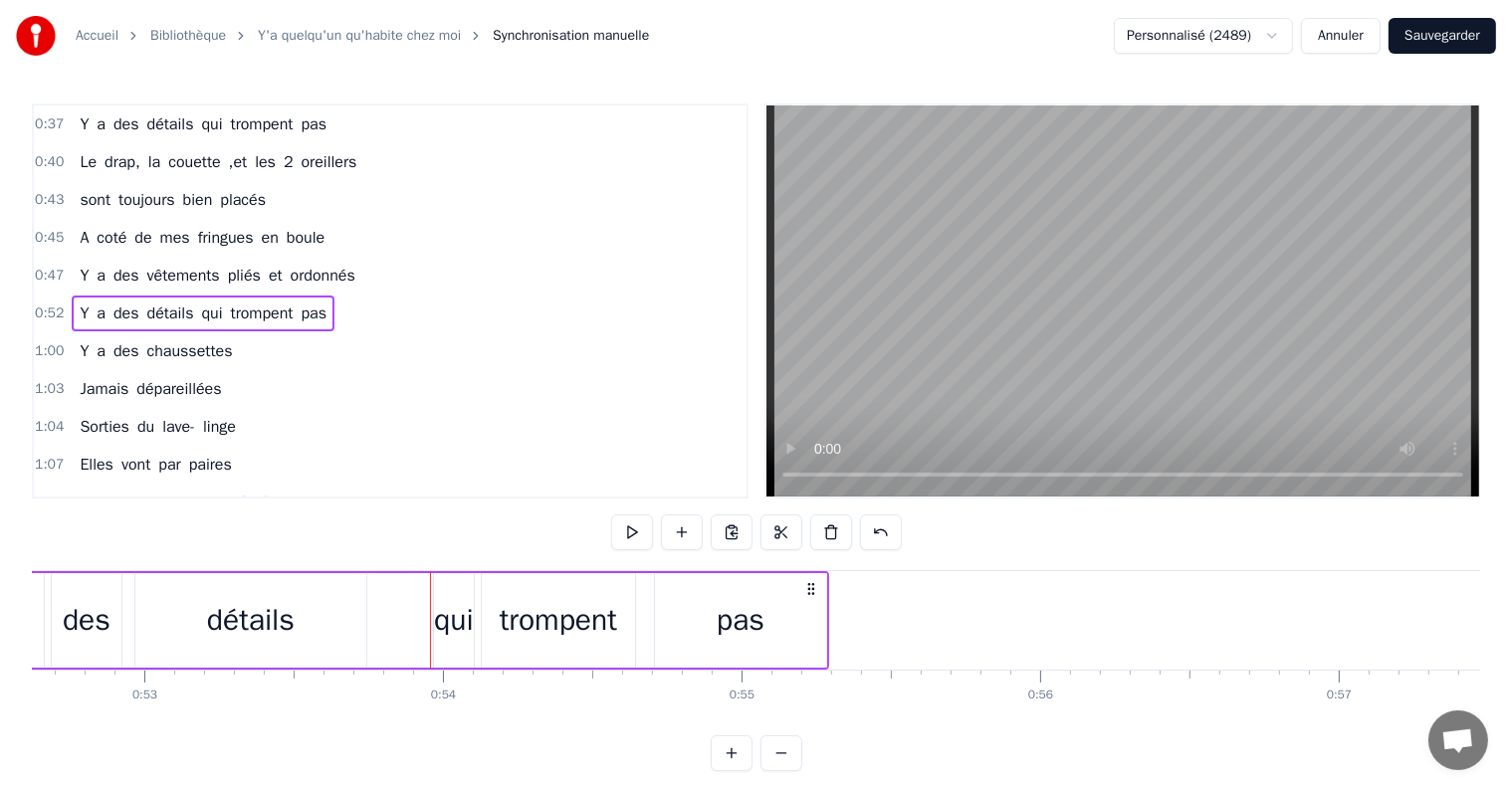 click on "qui" at bounding box center (454, 620) 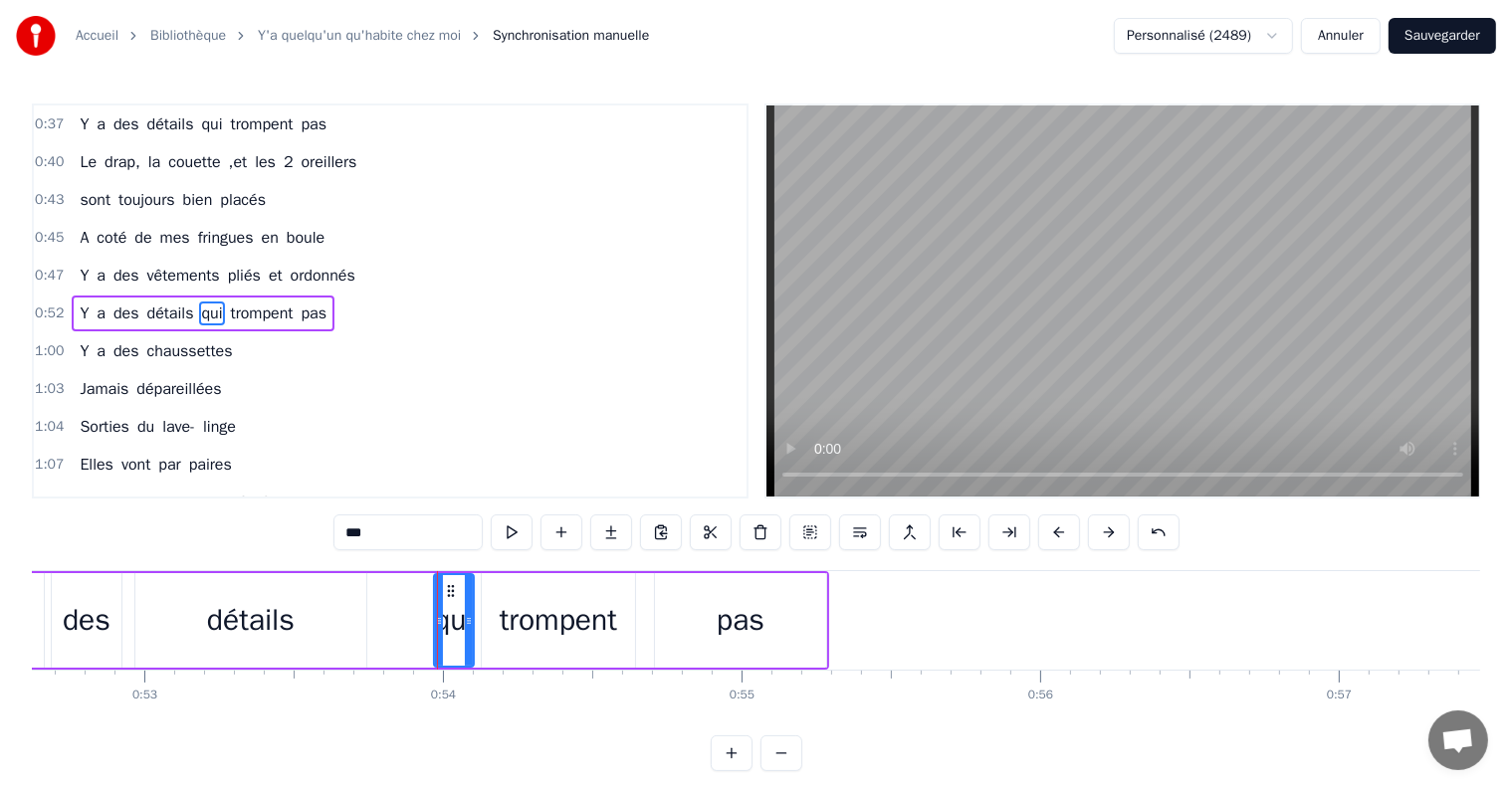click at bounding box center [437, 620] 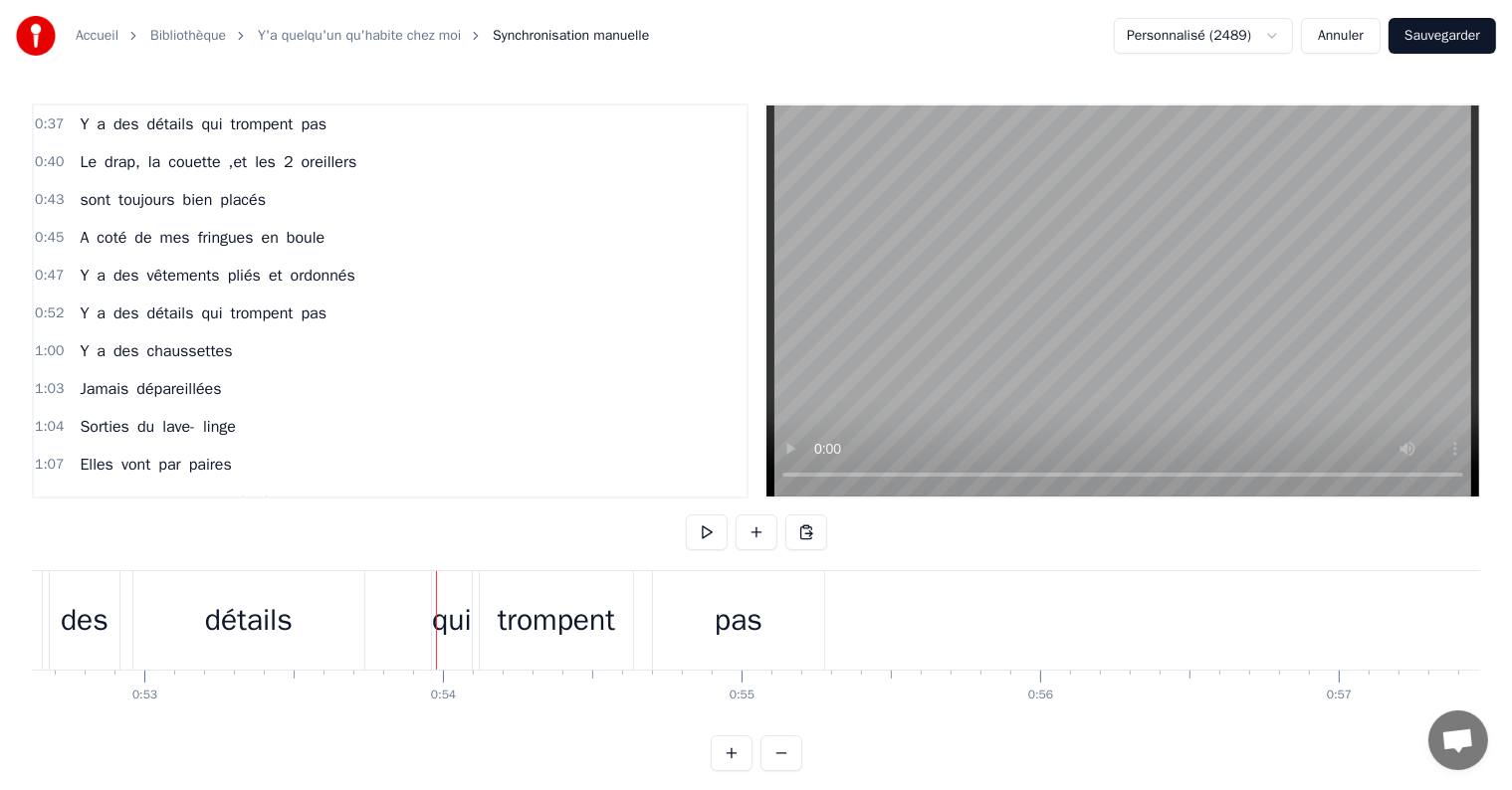 drag, startPoint x: 446, startPoint y: 623, endPoint x: 458, endPoint y: 623, distance: 12 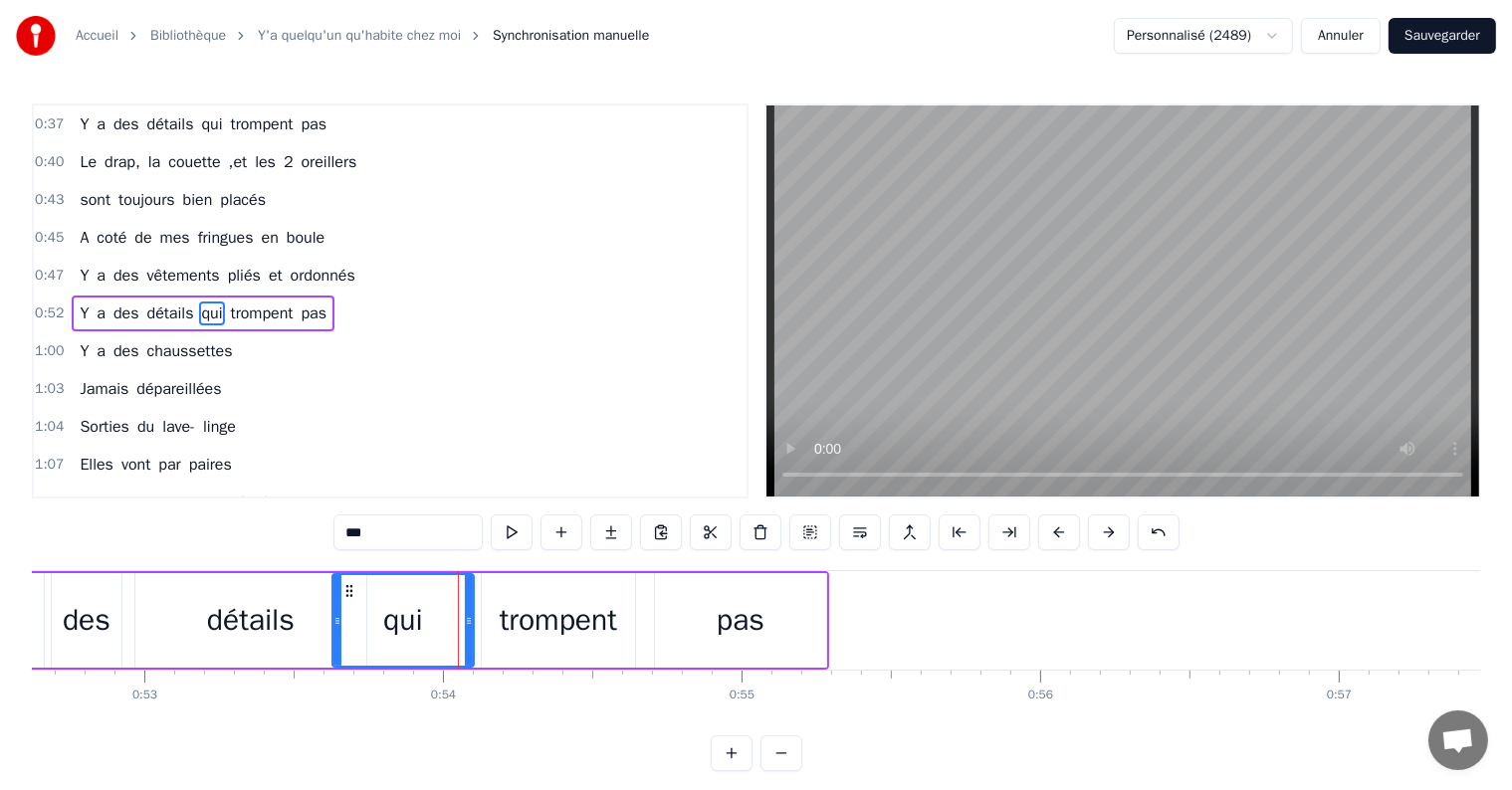 drag, startPoint x: 434, startPoint y: 621, endPoint x: 332, endPoint y: 618, distance: 102.044108 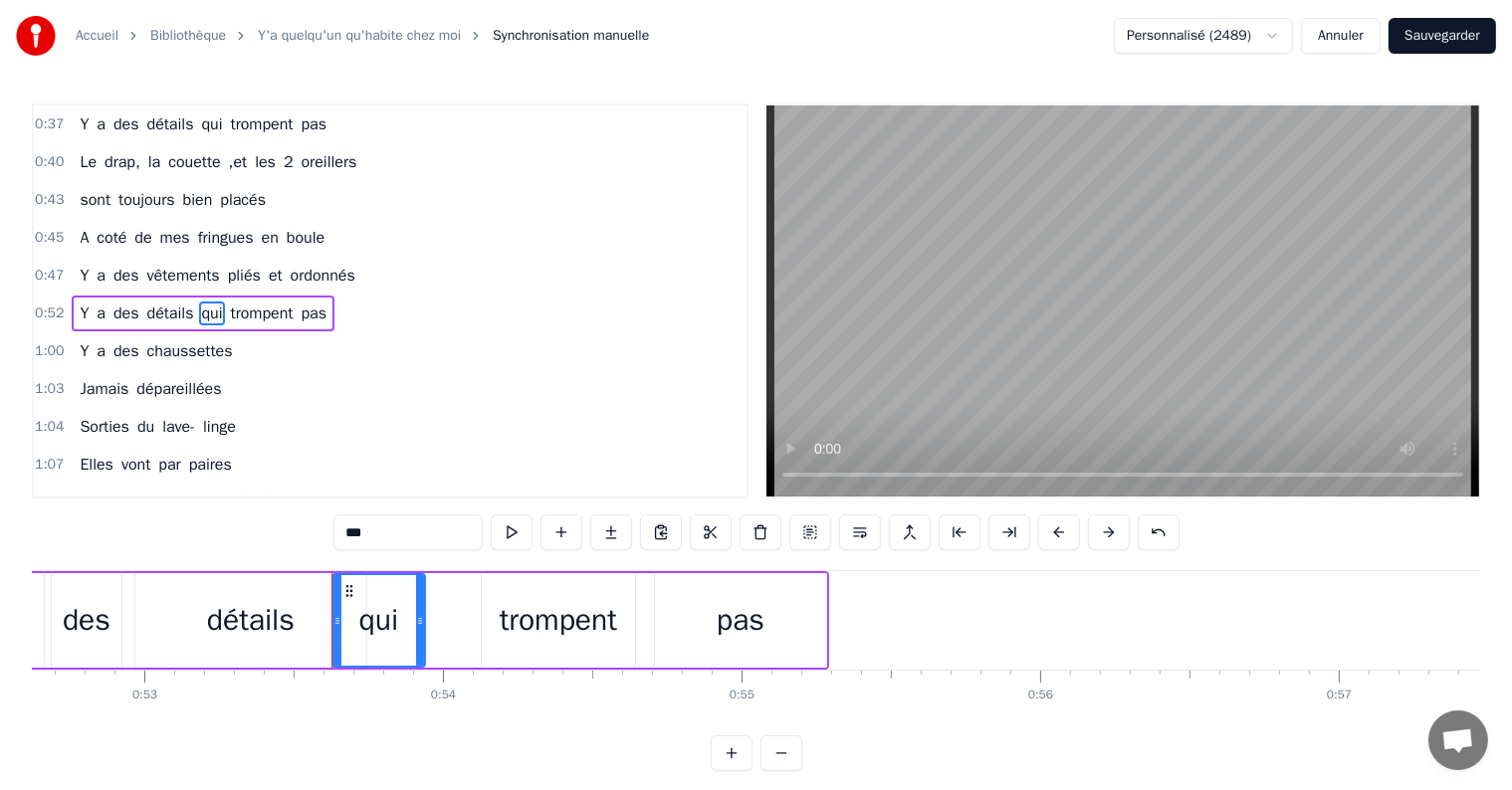 drag, startPoint x: 471, startPoint y: 620, endPoint x: 422, endPoint y: 621, distance: 49.010203 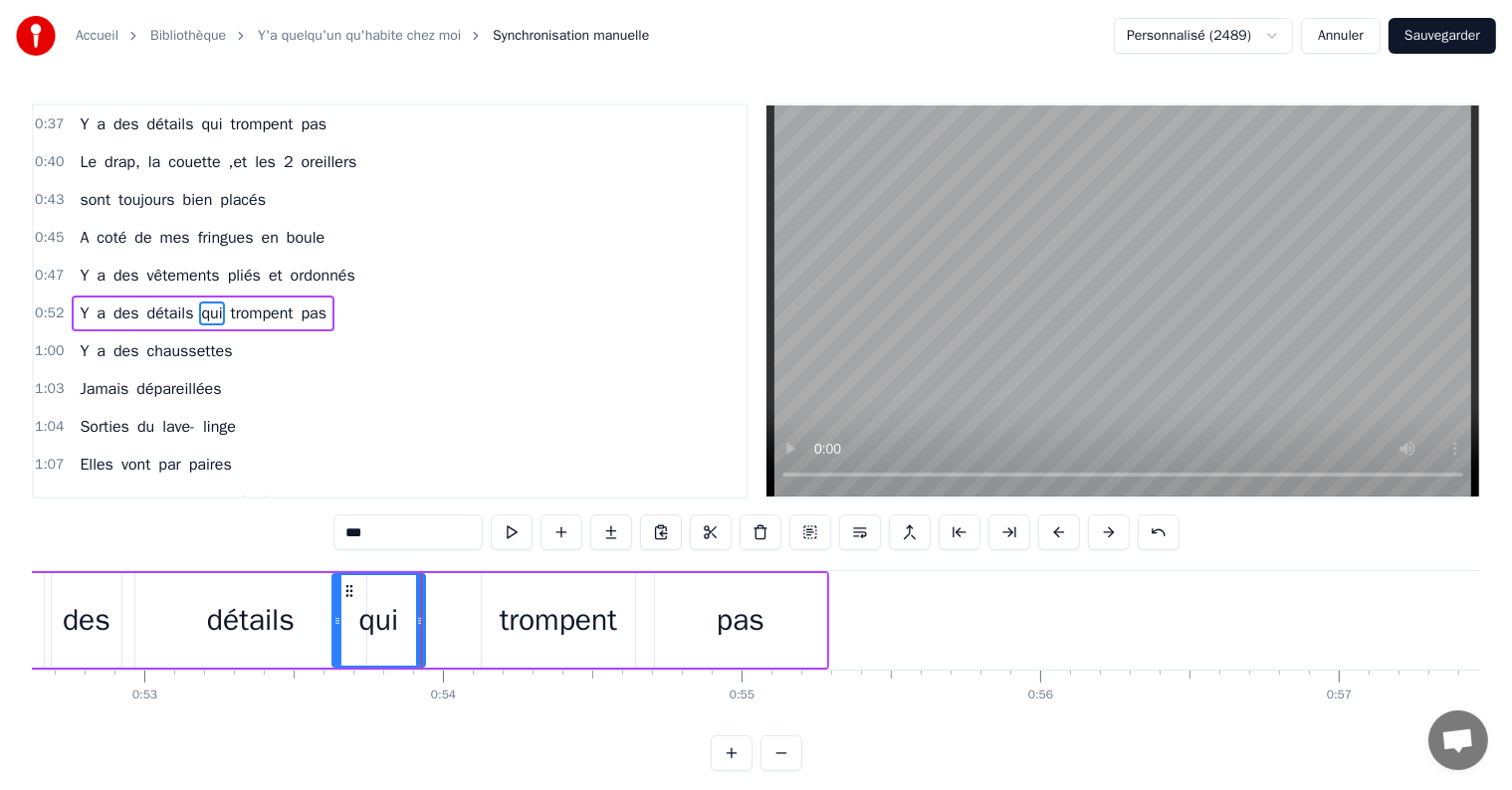 click on "détails" at bounding box center (251, 620) 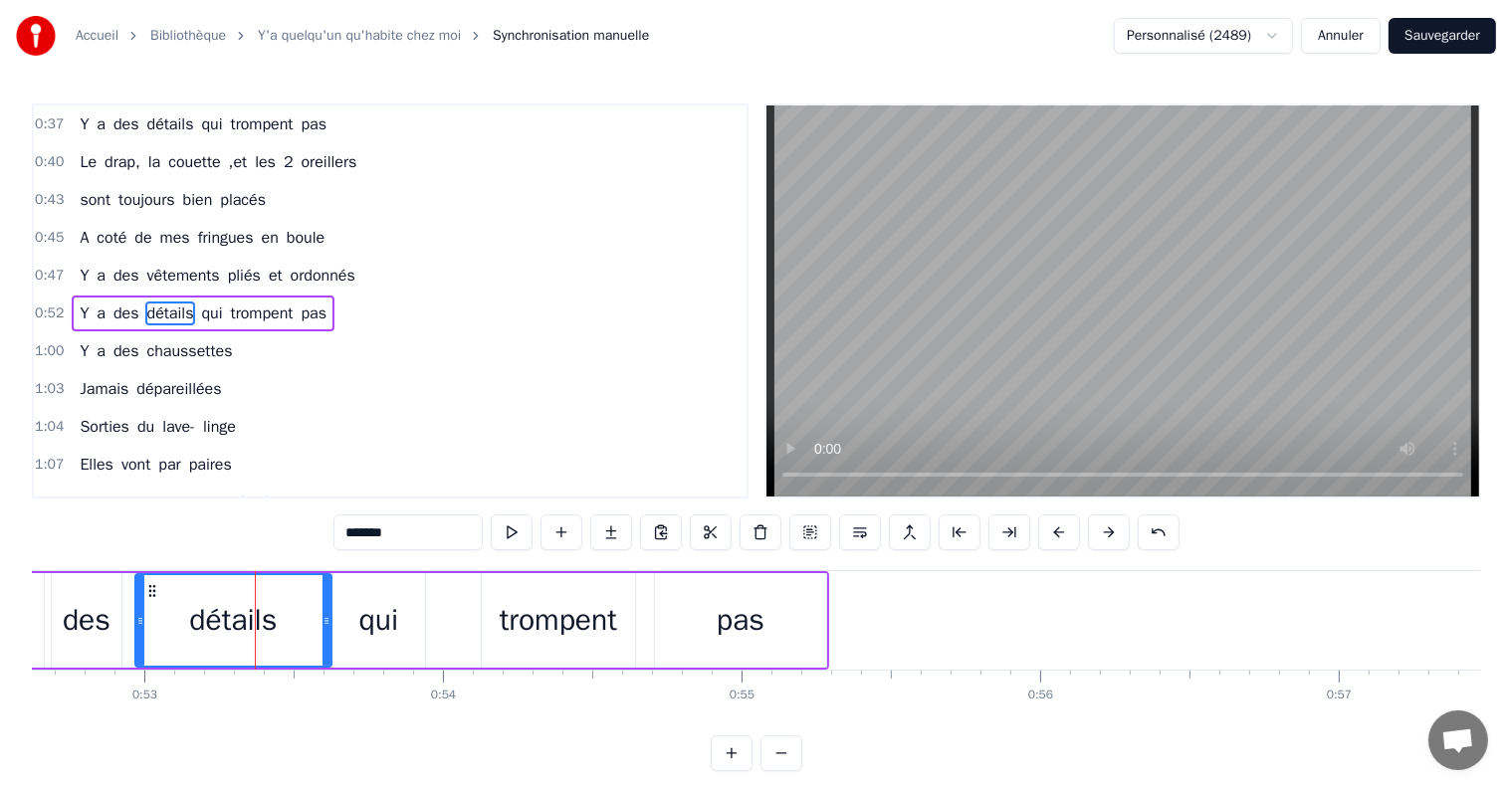 drag, startPoint x: 360, startPoint y: 621, endPoint x: 326, endPoint y: 619, distance: 34.058773 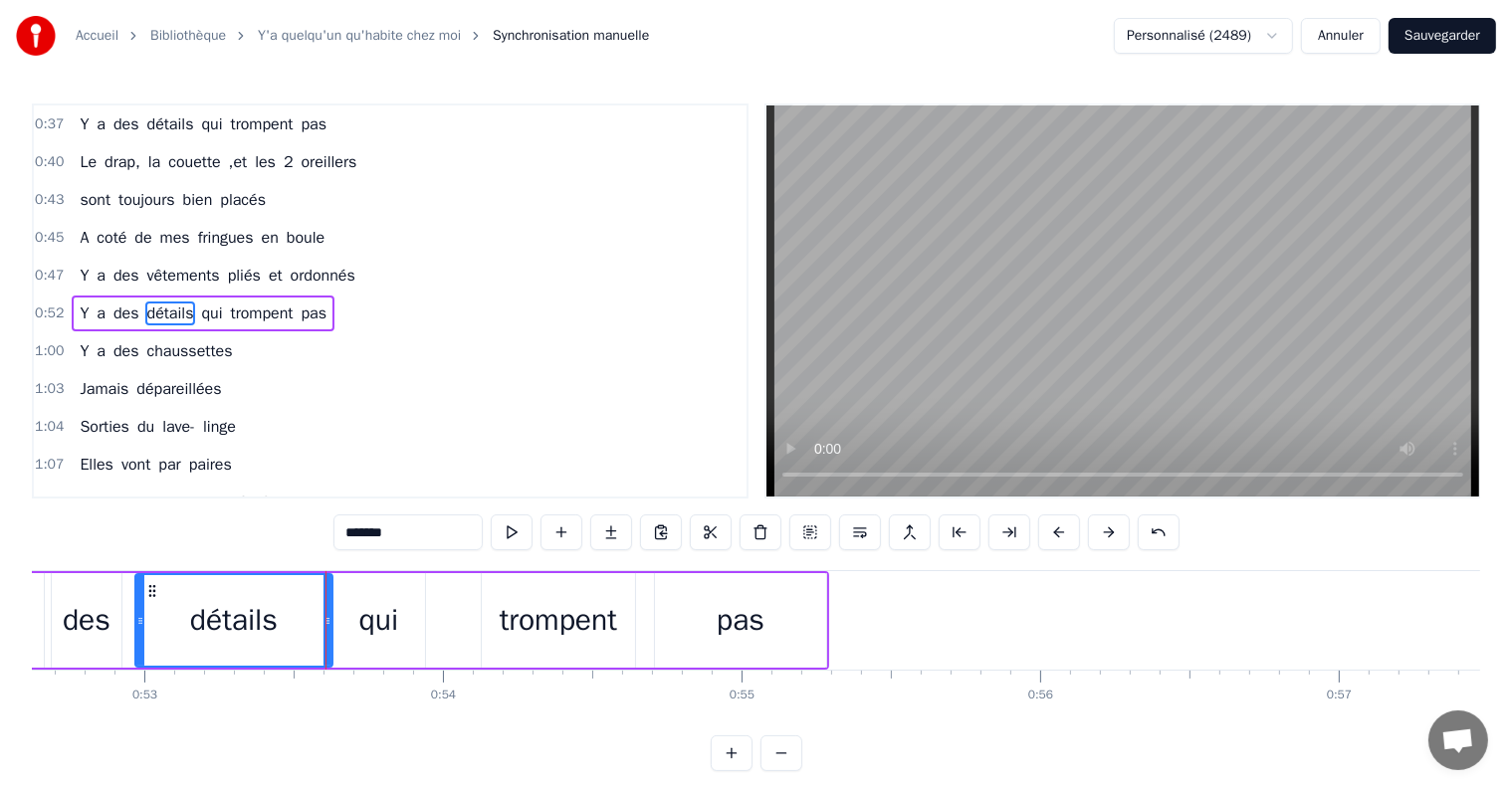 click on "trompent" at bounding box center [558, 620] 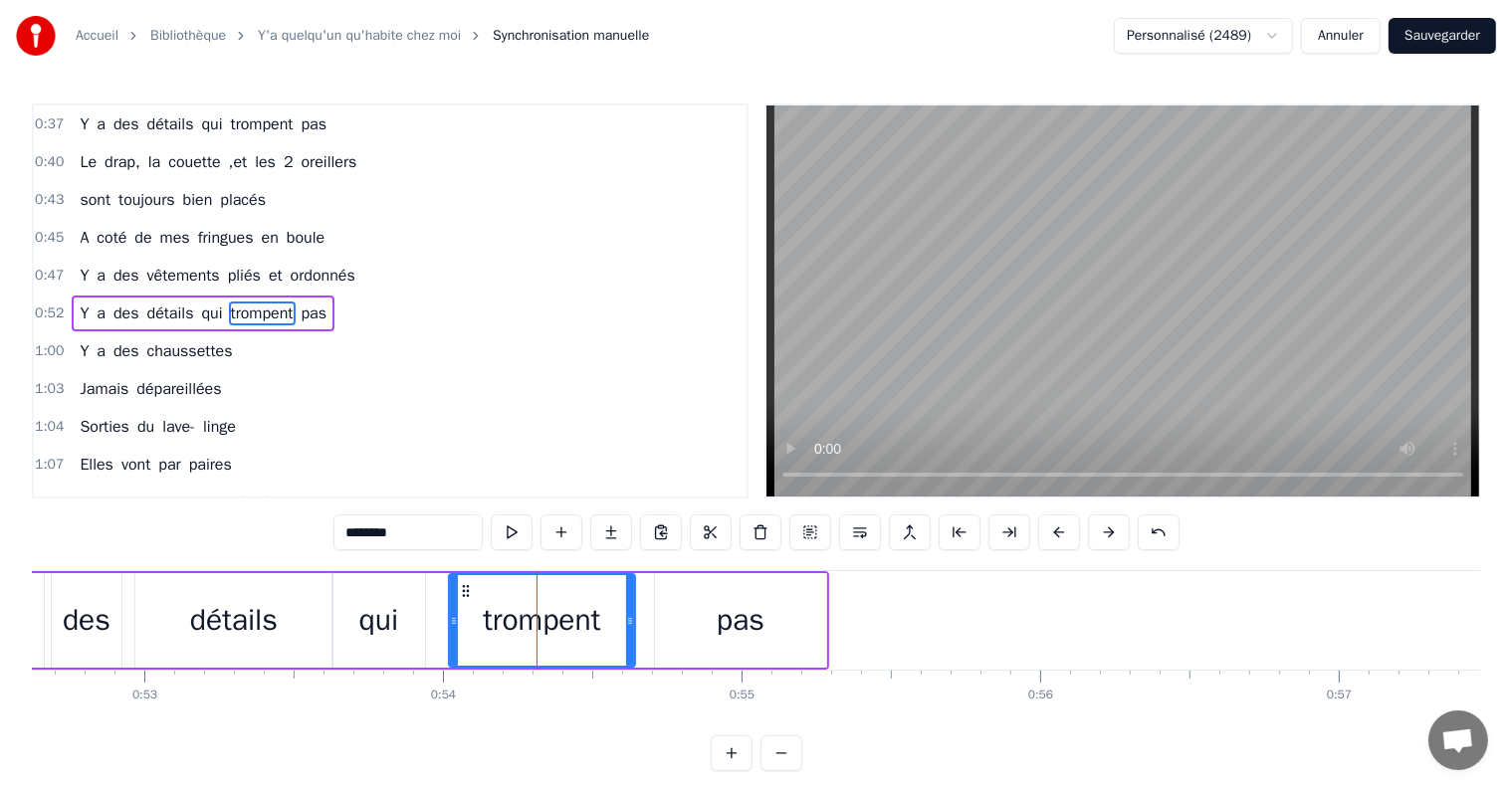 drag, startPoint x: 485, startPoint y: 622, endPoint x: 452, endPoint y: 631, distance: 34.20526 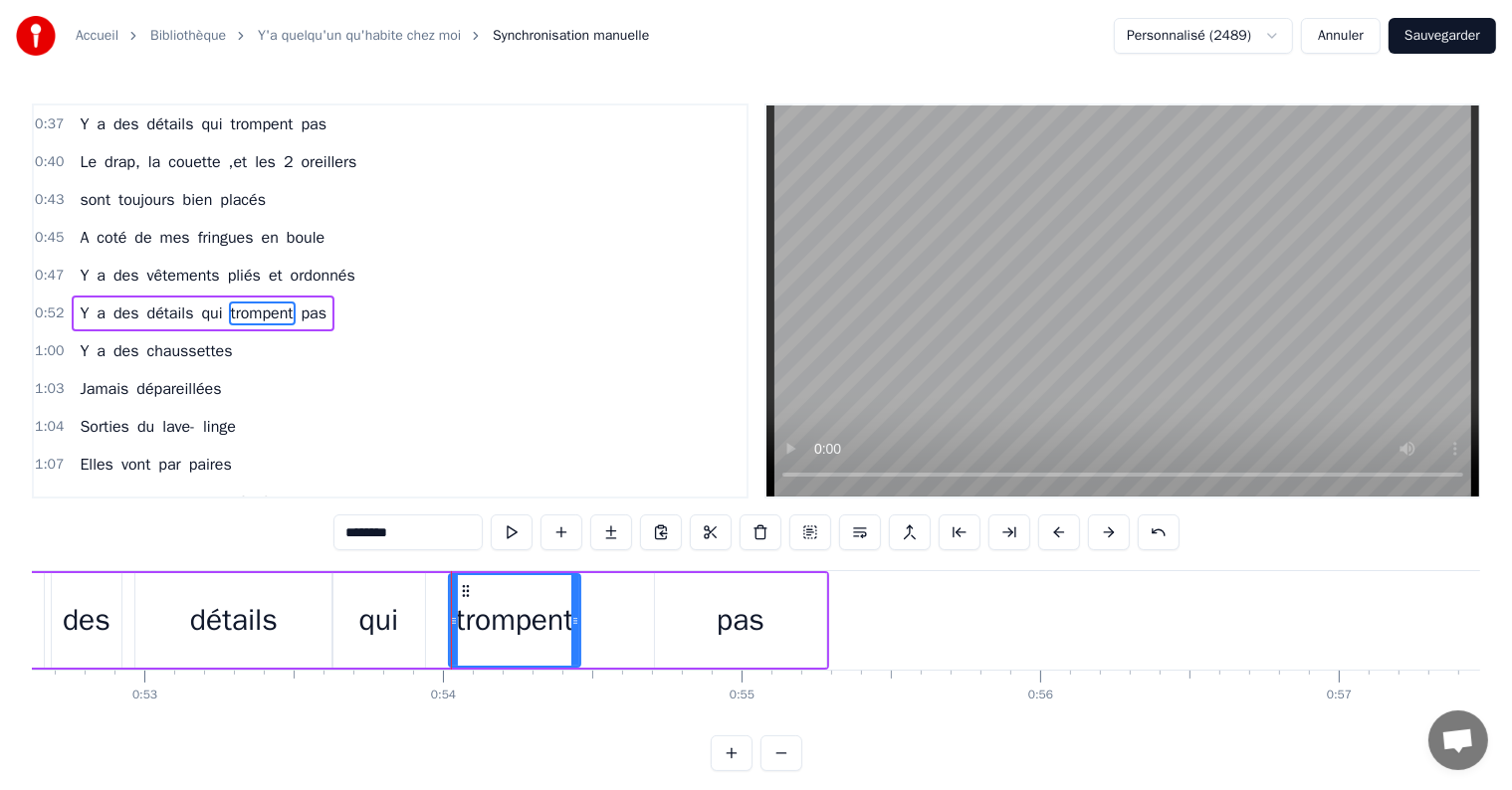 drag, startPoint x: 628, startPoint y: 622, endPoint x: 573, endPoint y: 620, distance: 55.03635 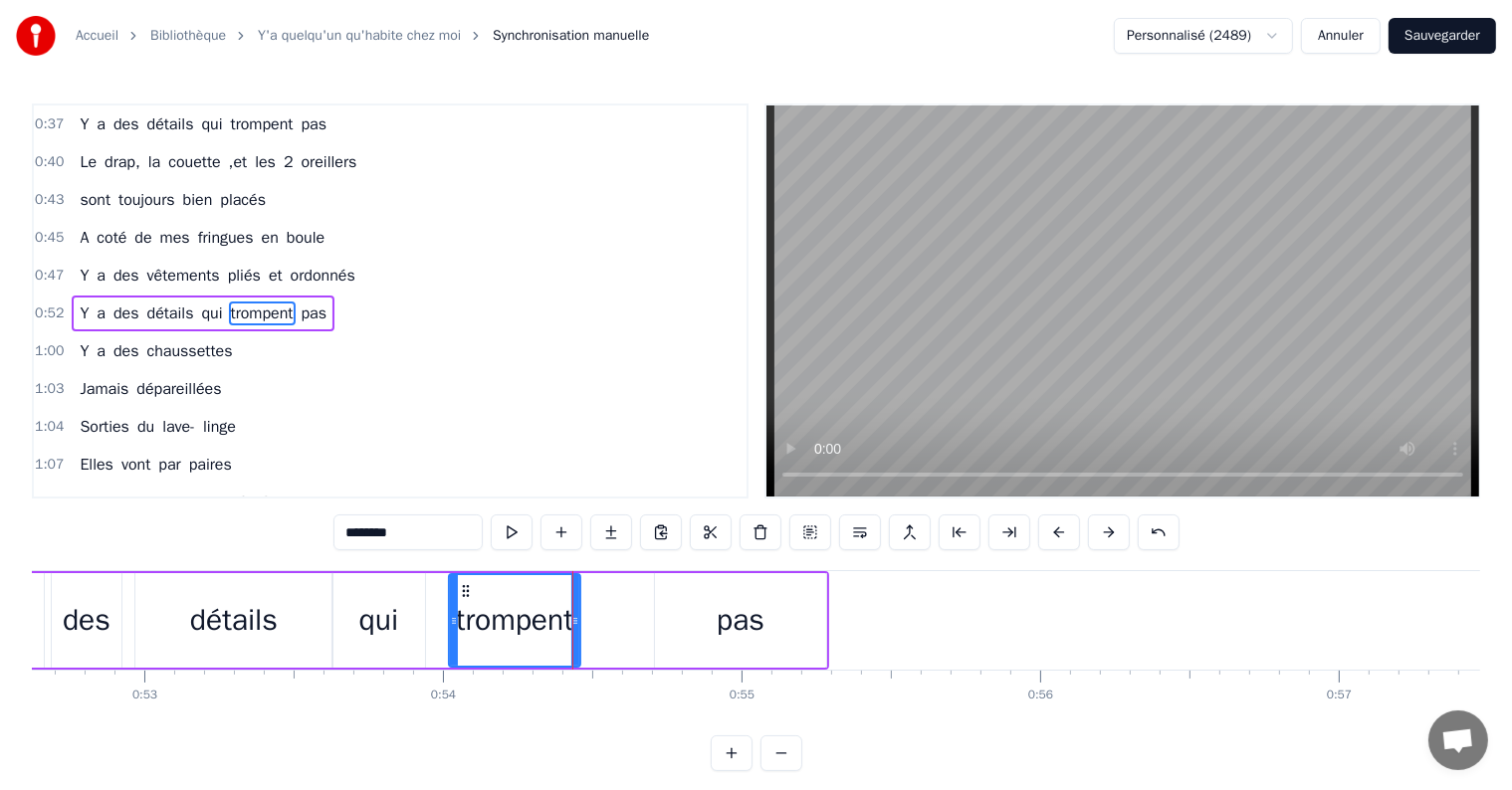 click on "qui" at bounding box center [379, 620] 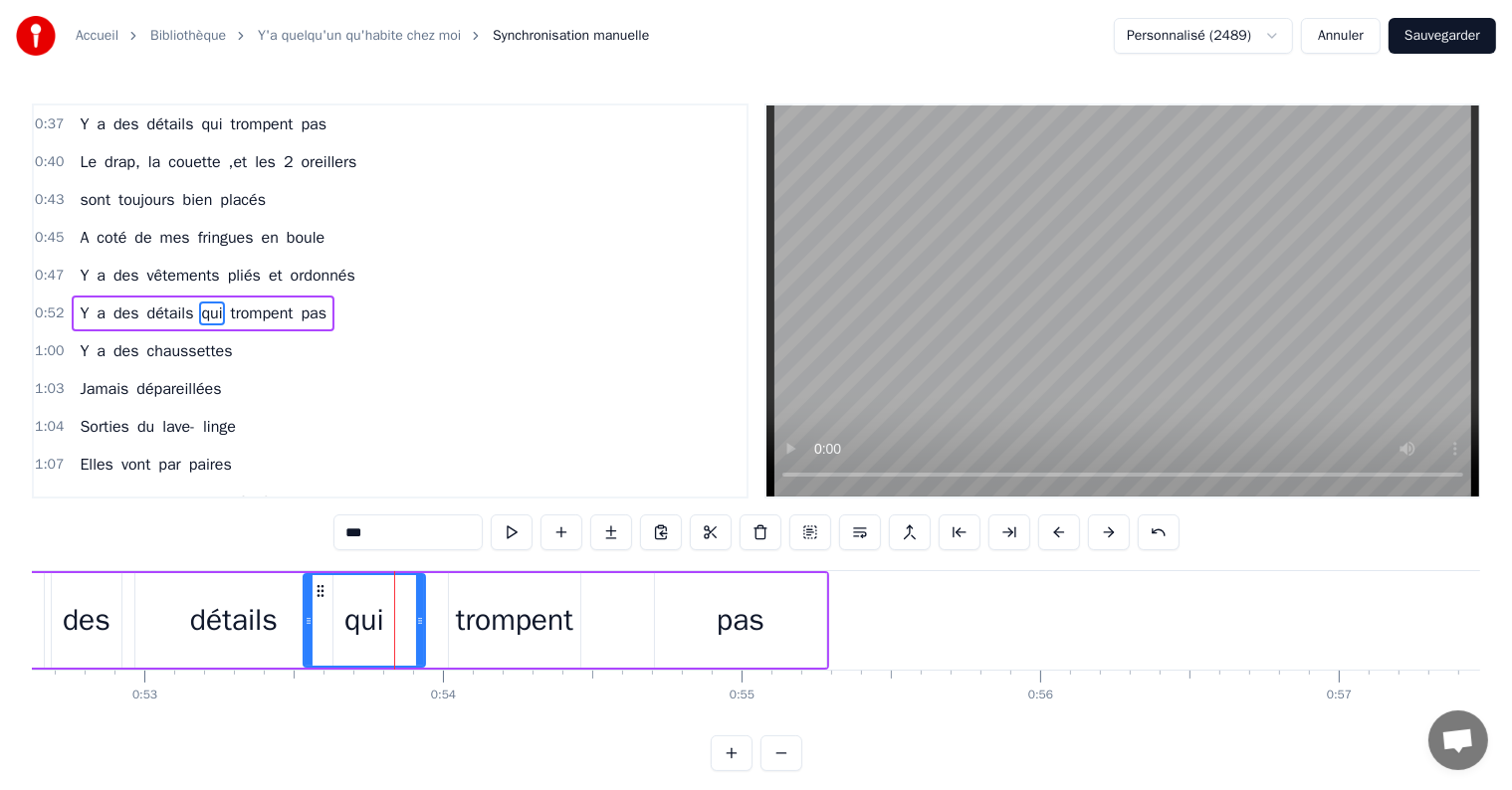 drag, startPoint x: 334, startPoint y: 625, endPoint x: 304, endPoint y: 636, distance: 31.95309 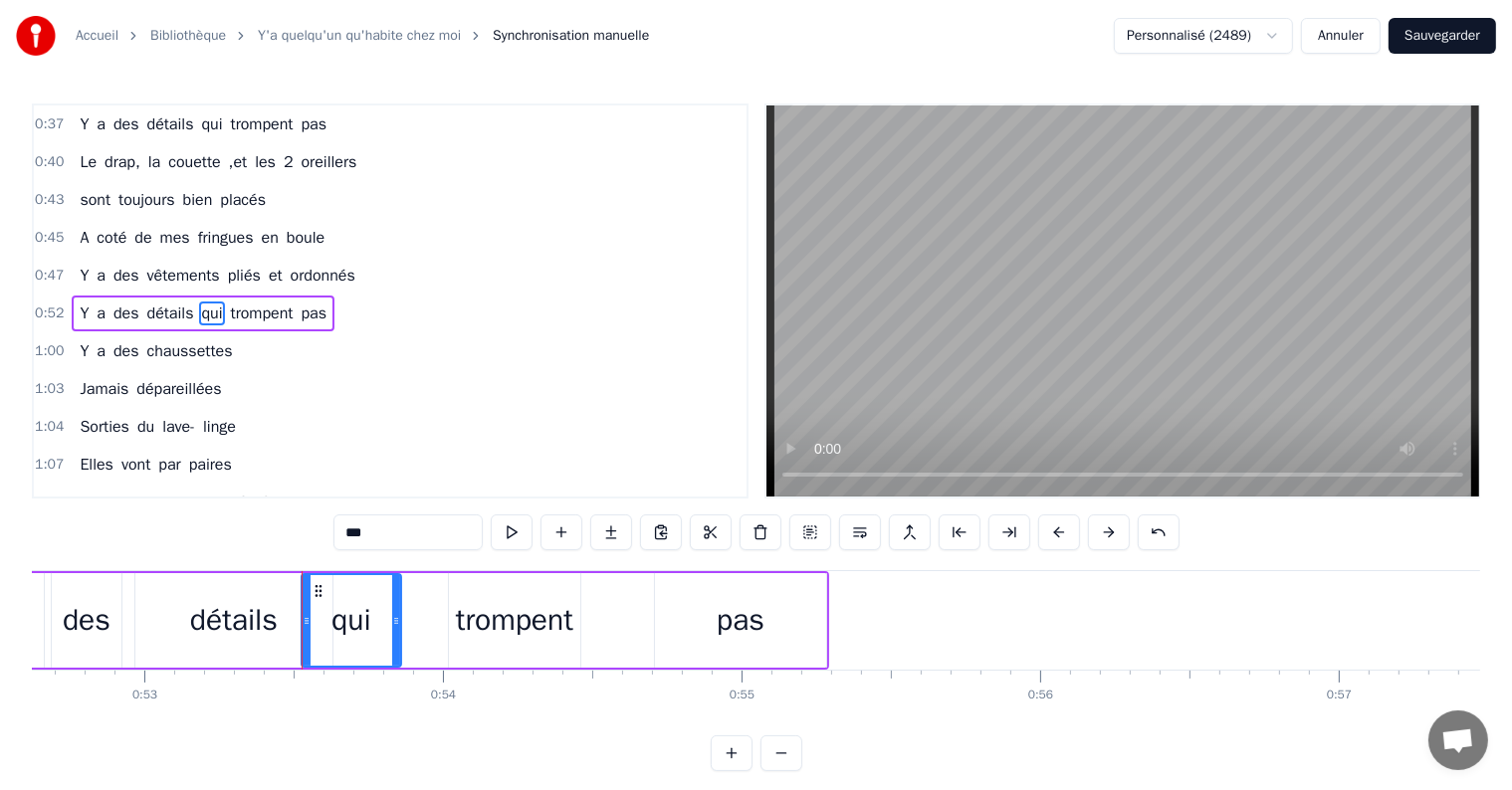drag, startPoint x: 418, startPoint y: 621, endPoint x: 392, endPoint y: 622, distance: 26.019224 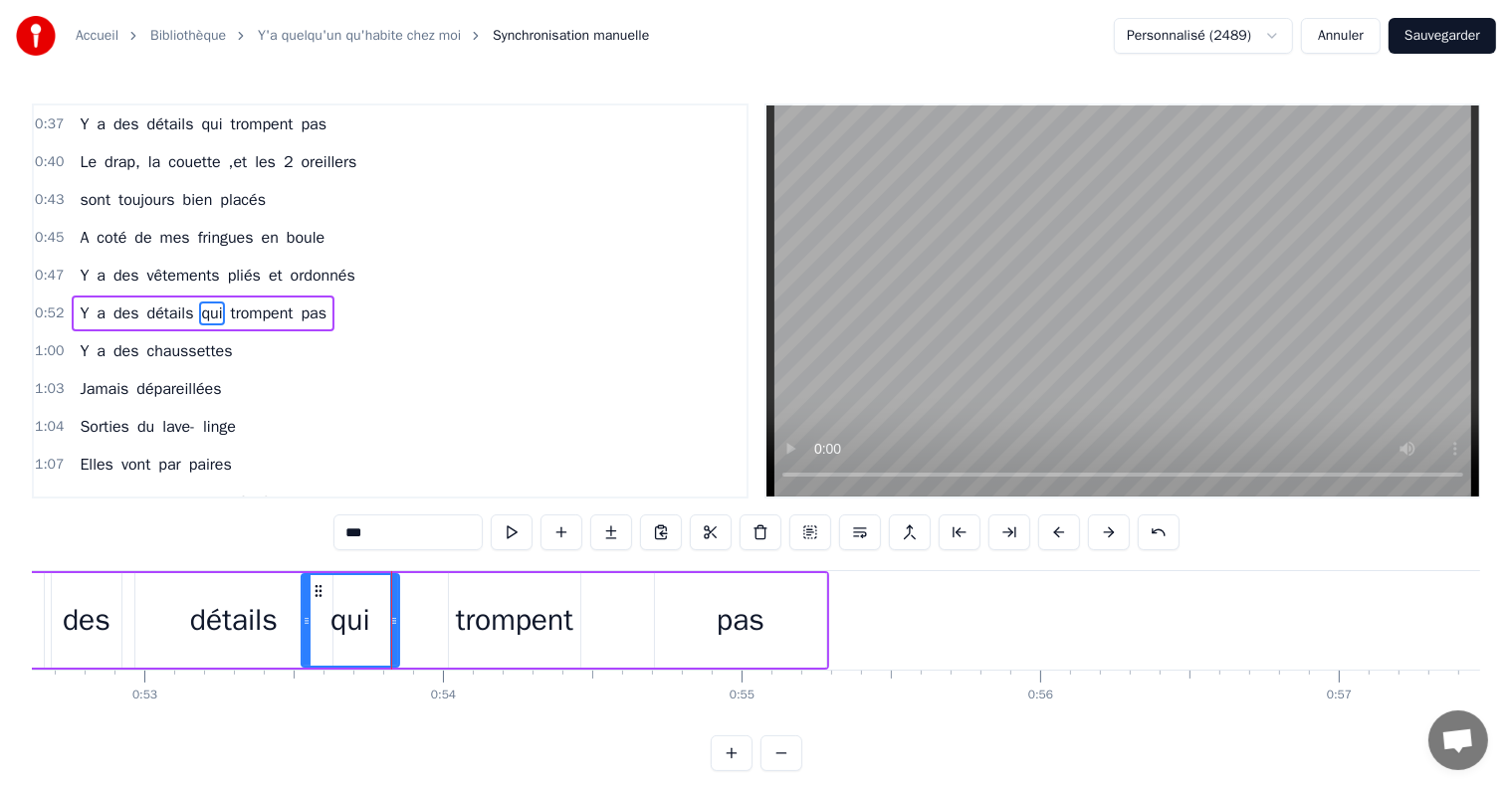 click on "trompent" at bounding box center (515, 620) 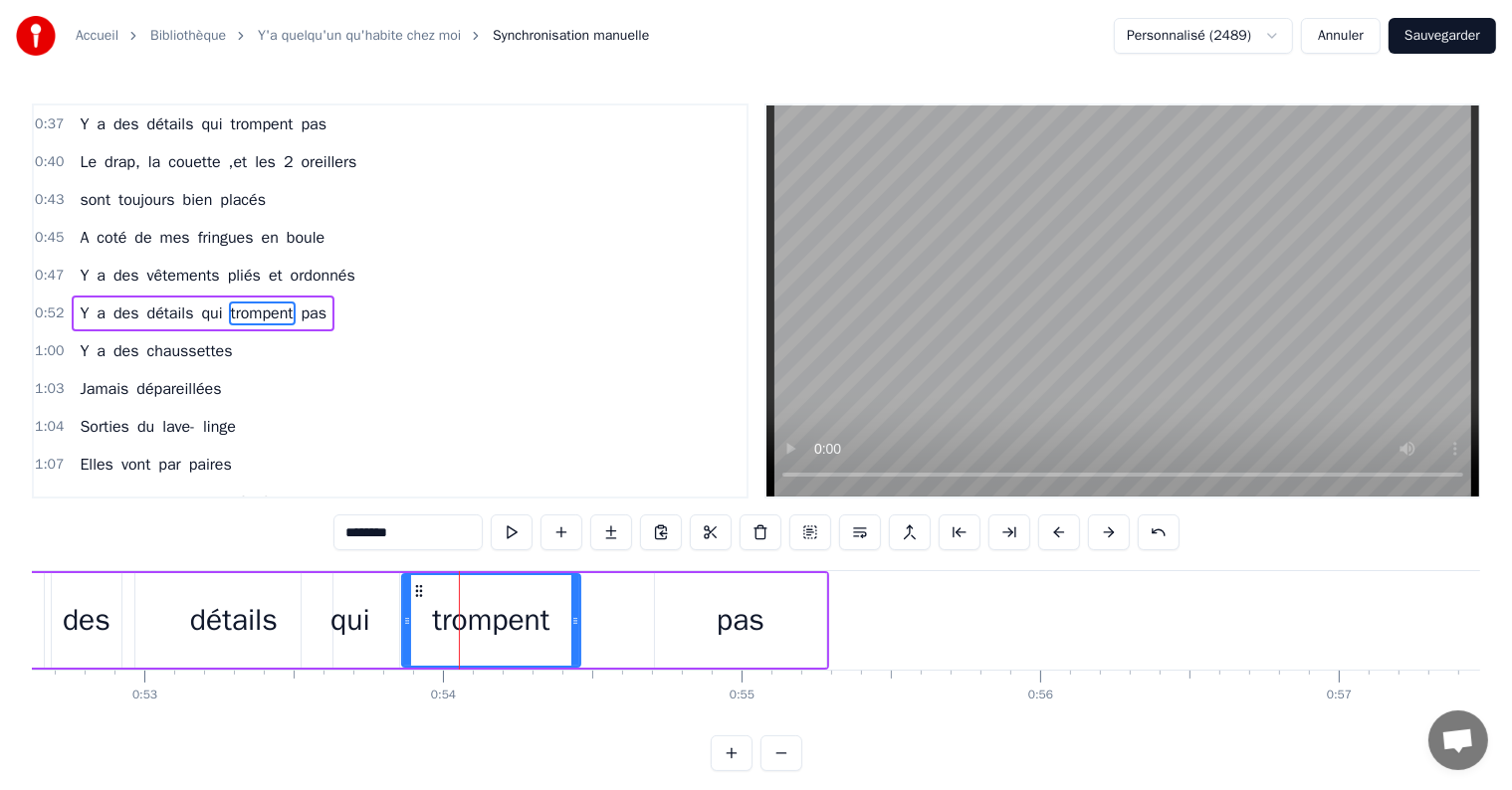 drag, startPoint x: 454, startPoint y: 621, endPoint x: 406, endPoint y: 625, distance: 48.166378 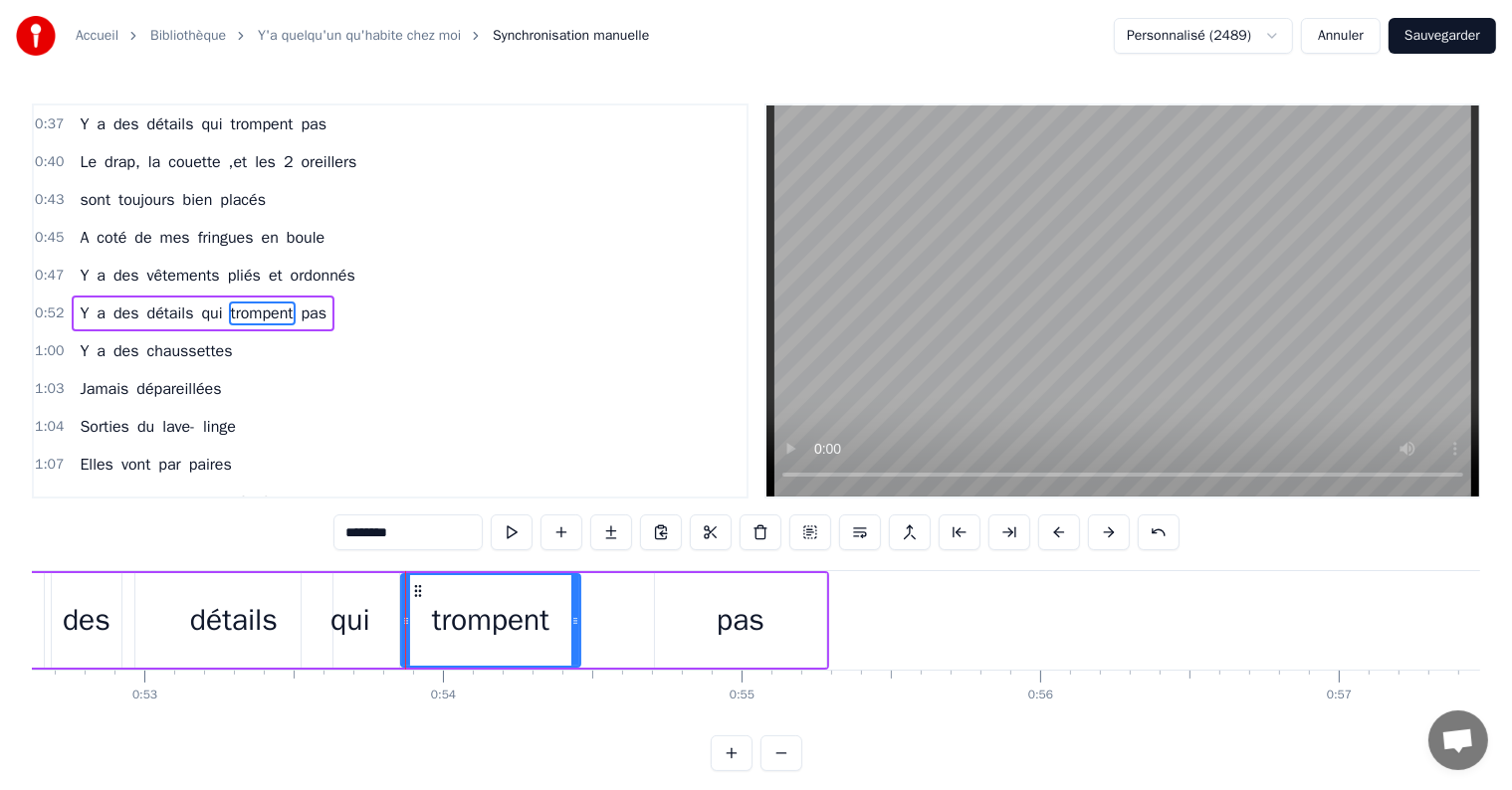 click 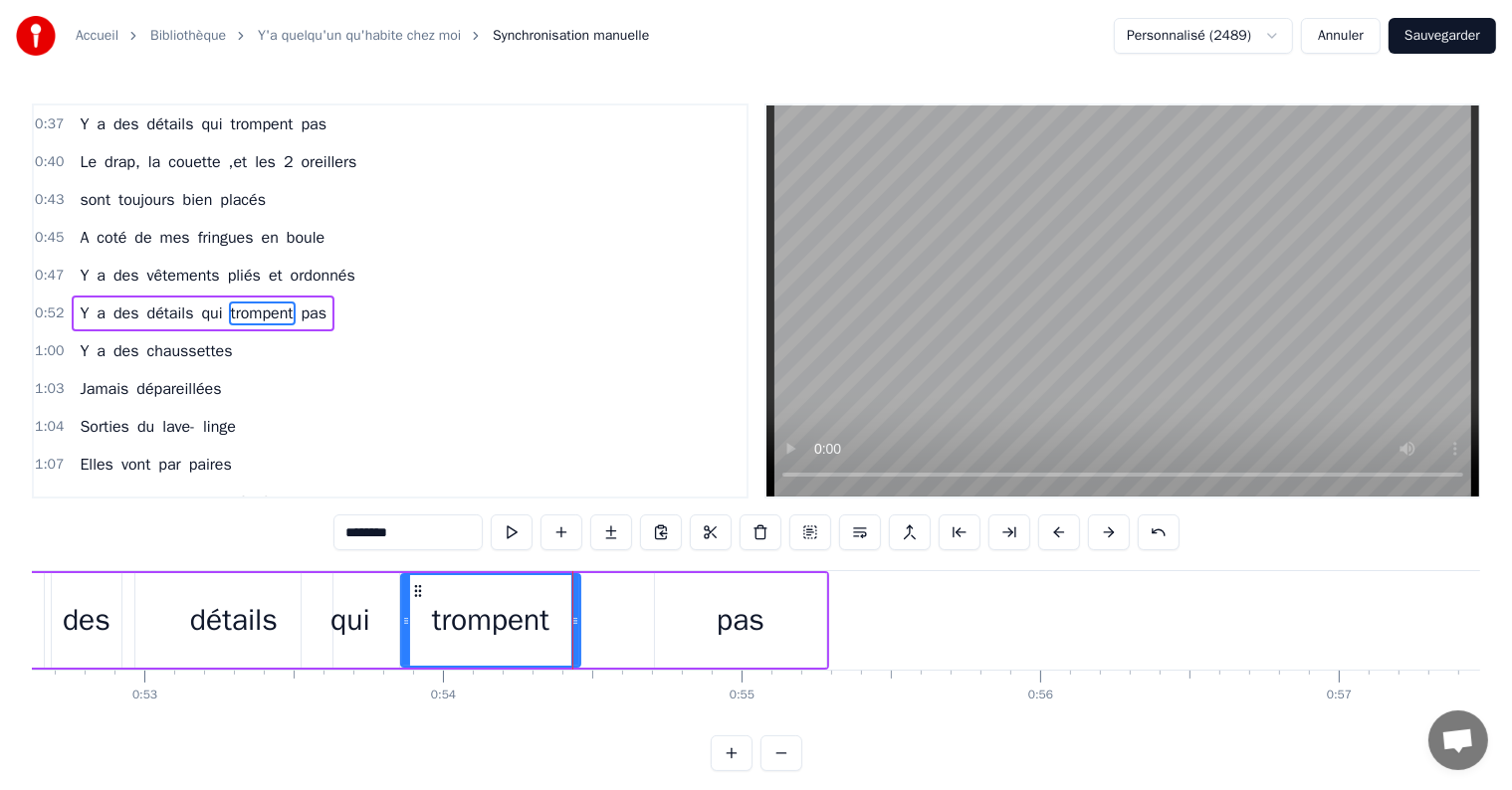 click on "pas" at bounding box center (741, 620) 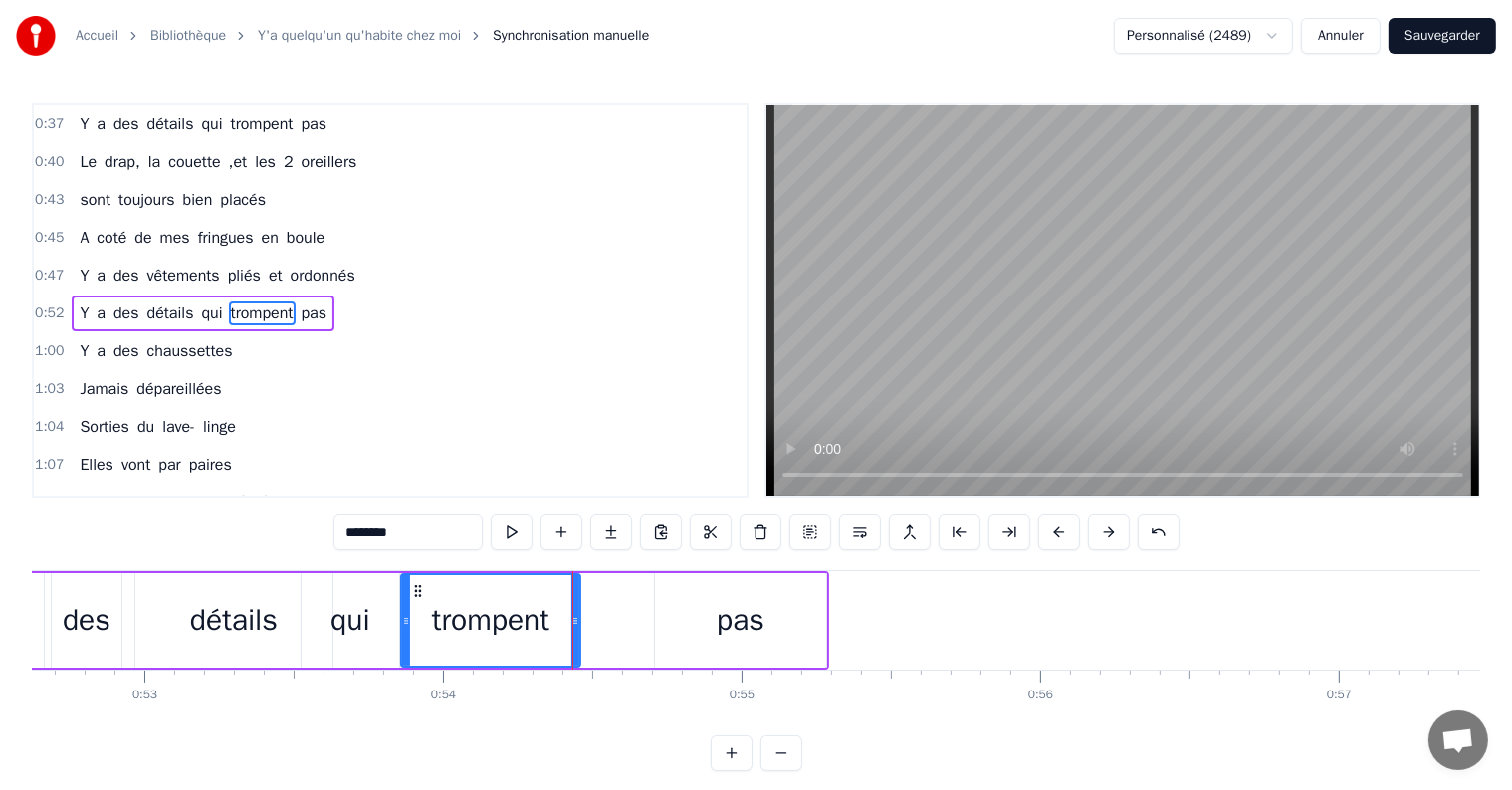 type on "***" 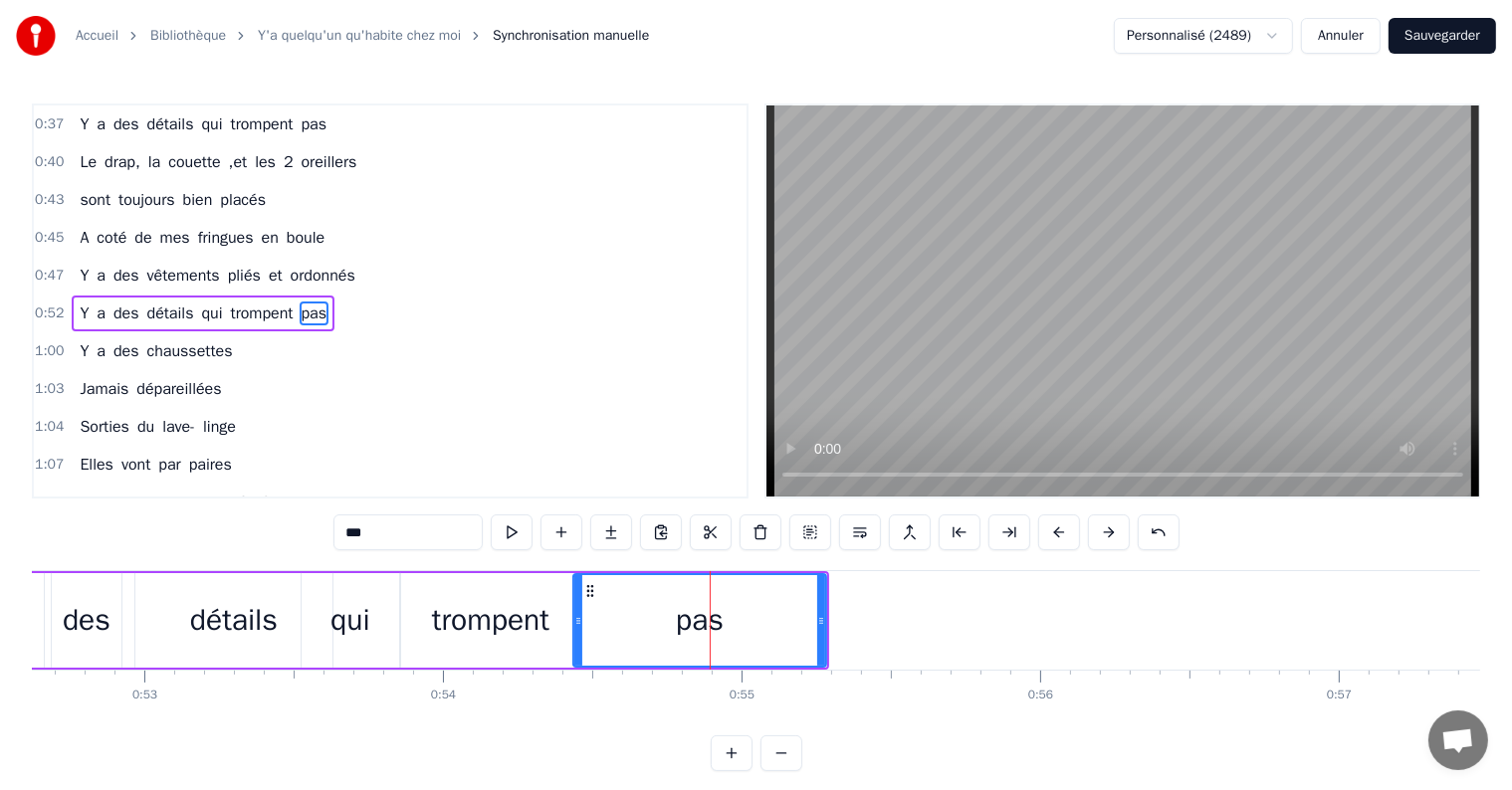 drag, startPoint x: 658, startPoint y: 621, endPoint x: 576, endPoint y: 622, distance: 82.006097 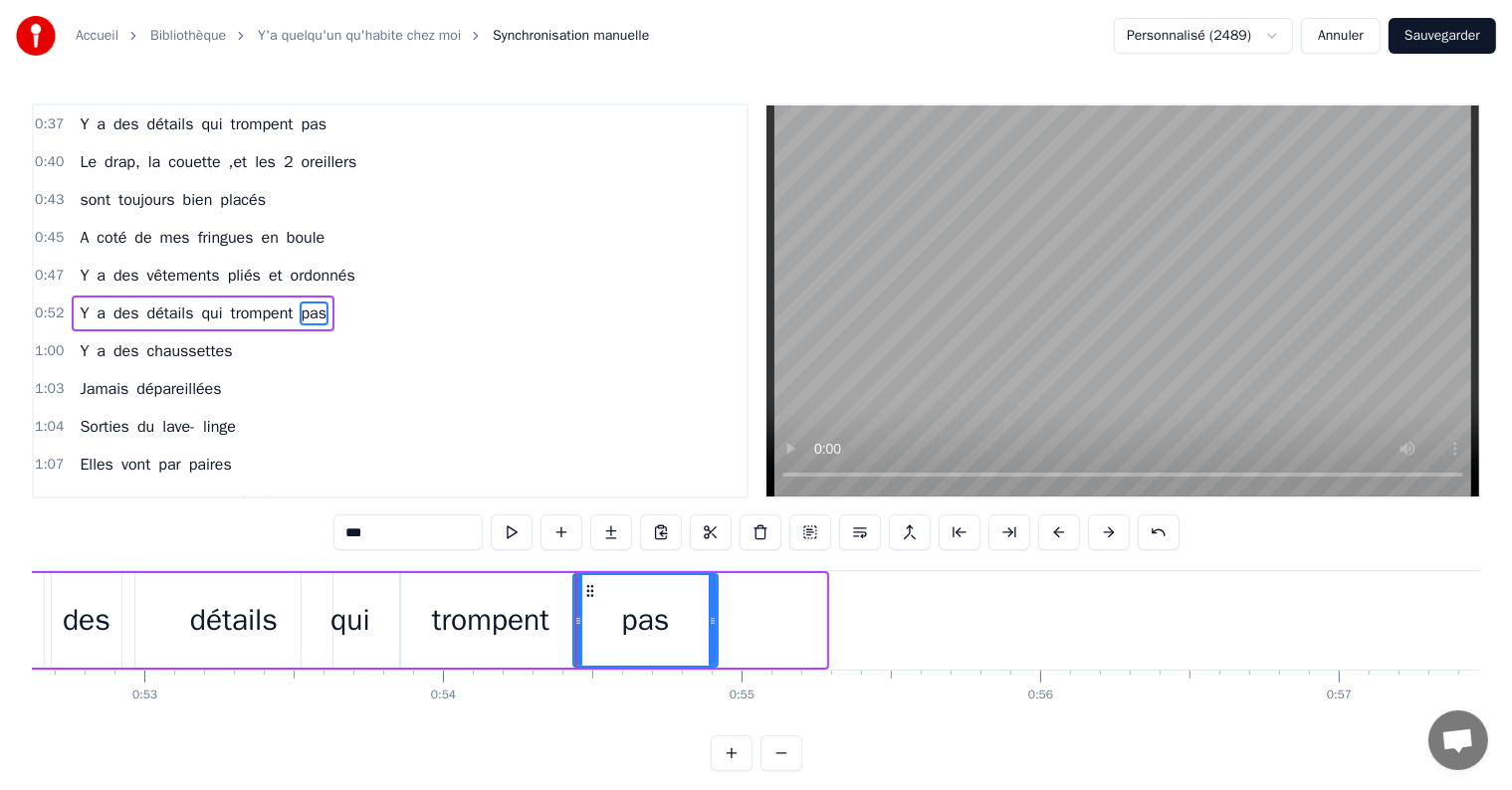 drag, startPoint x: 820, startPoint y: 619, endPoint x: 712, endPoint y: 621, distance: 108.01852 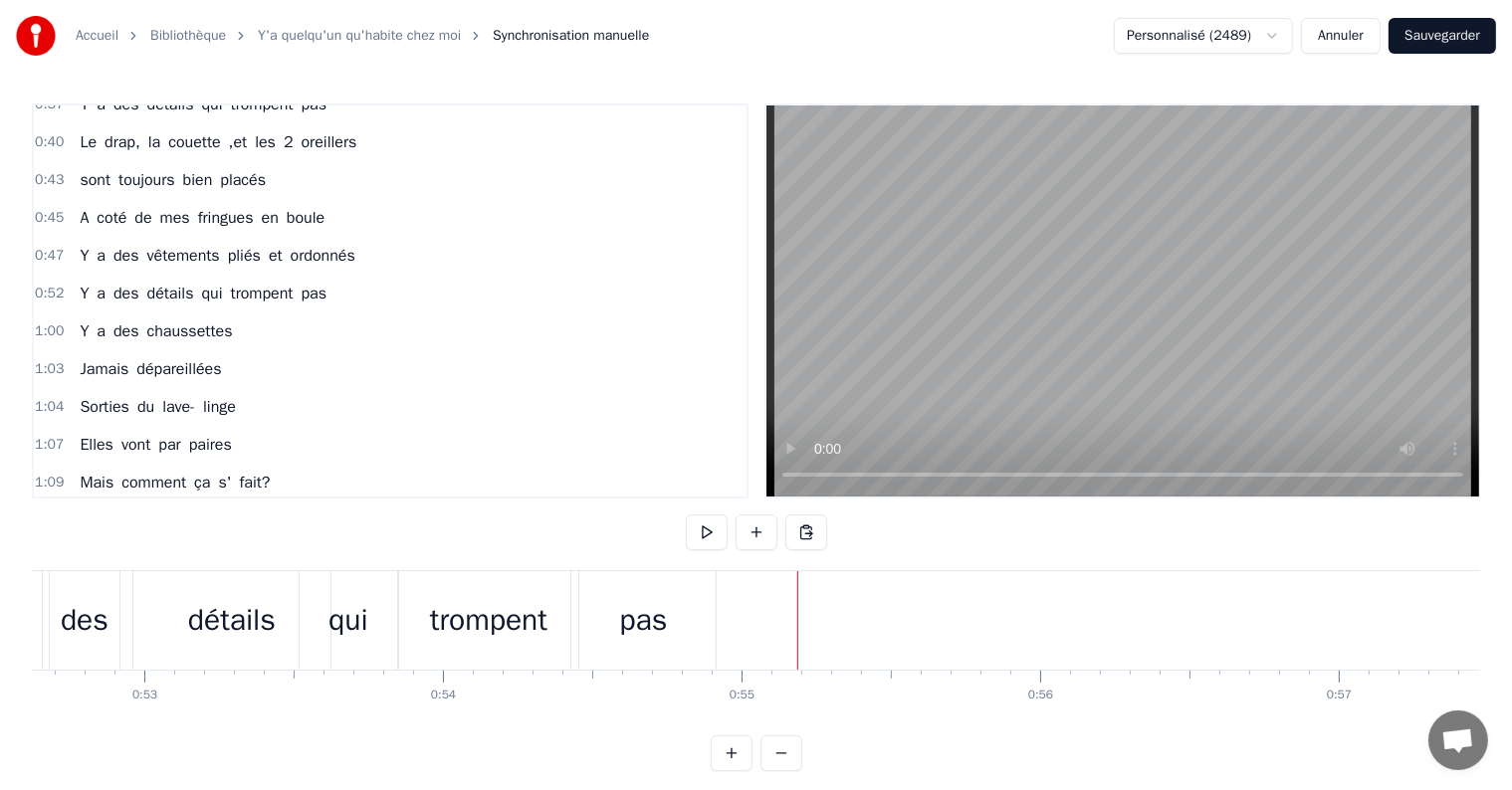 scroll, scrollTop: 208, scrollLeft: 0, axis: vertical 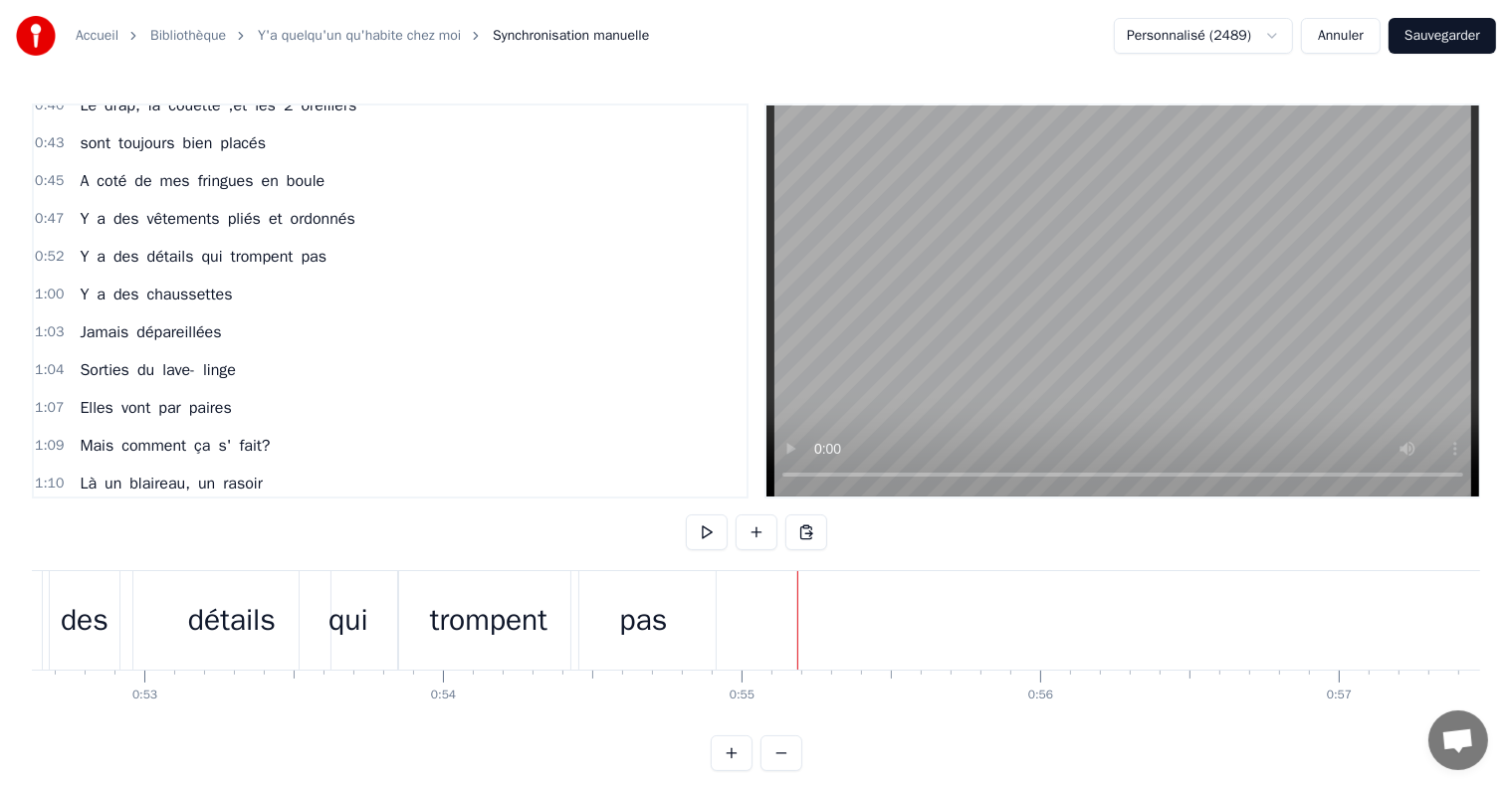 click on "Y a des détails qui trompent pas" at bounding box center [203, 257] 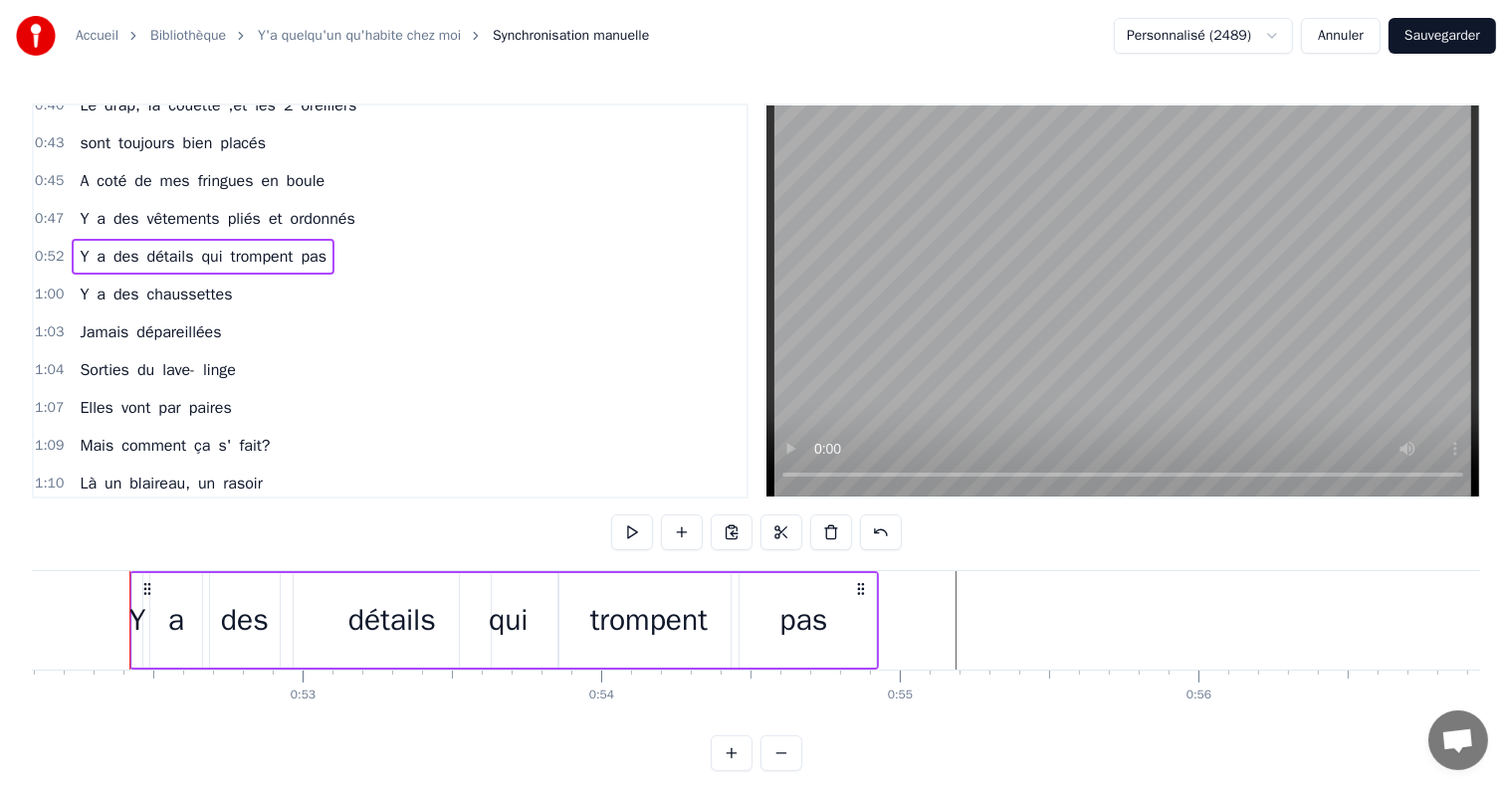 scroll, scrollTop: 0, scrollLeft: 15553, axis: horizontal 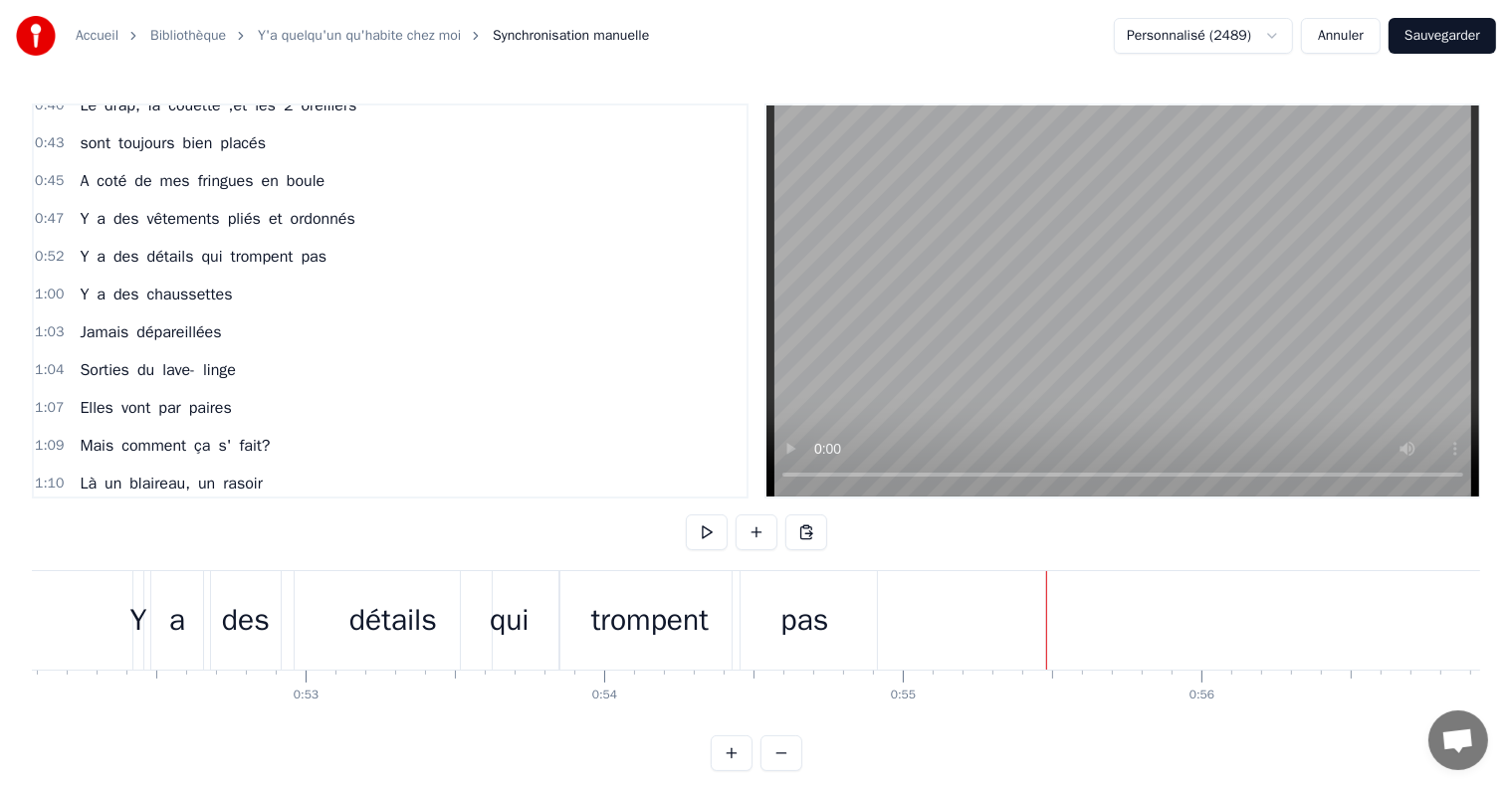 click on "Y" at bounding box center (84, 295) 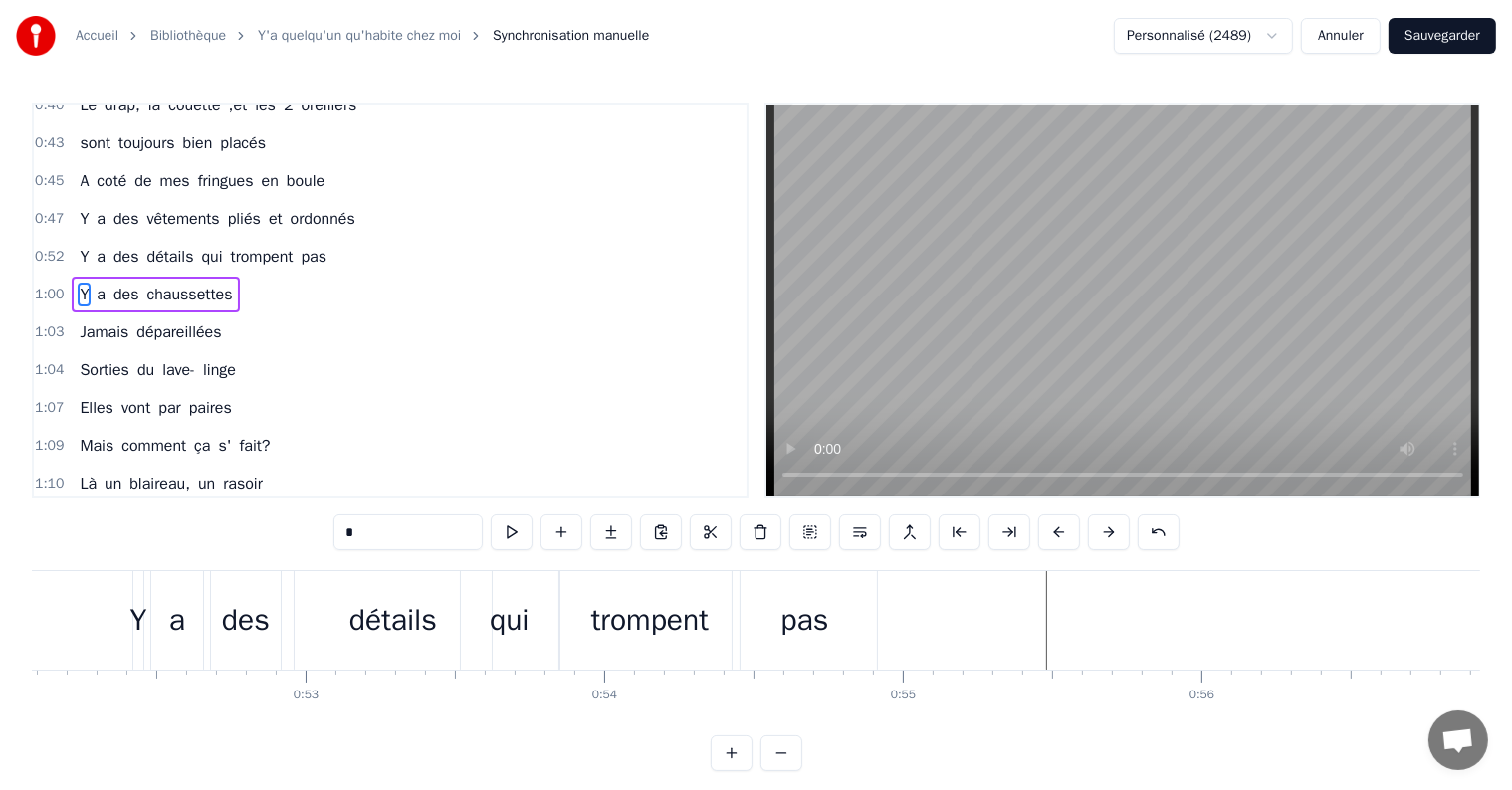 scroll, scrollTop: 188, scrollLeft: 0, axis: vertical 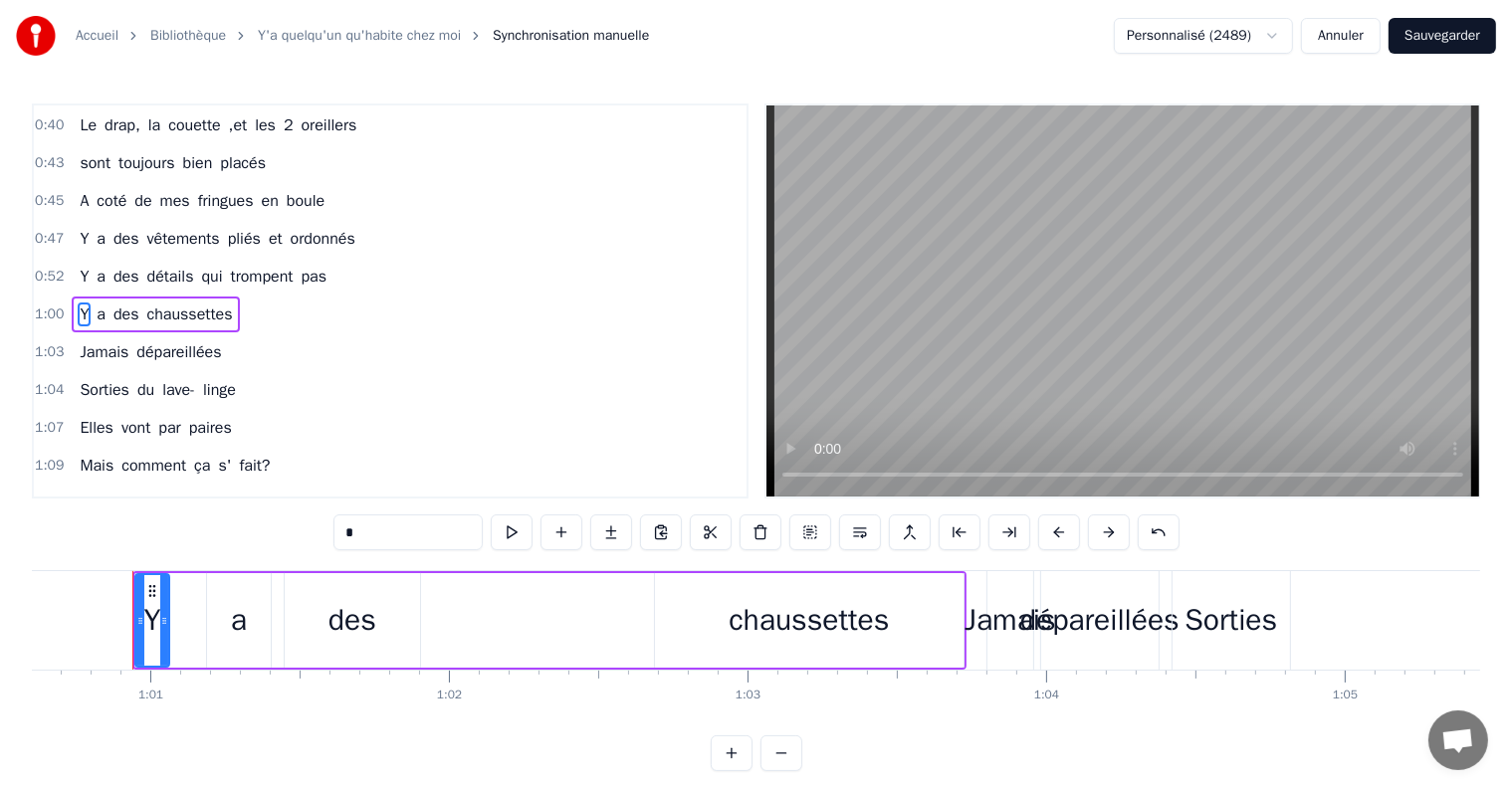 click on "dépareillées" at bounding box center [178, 352] 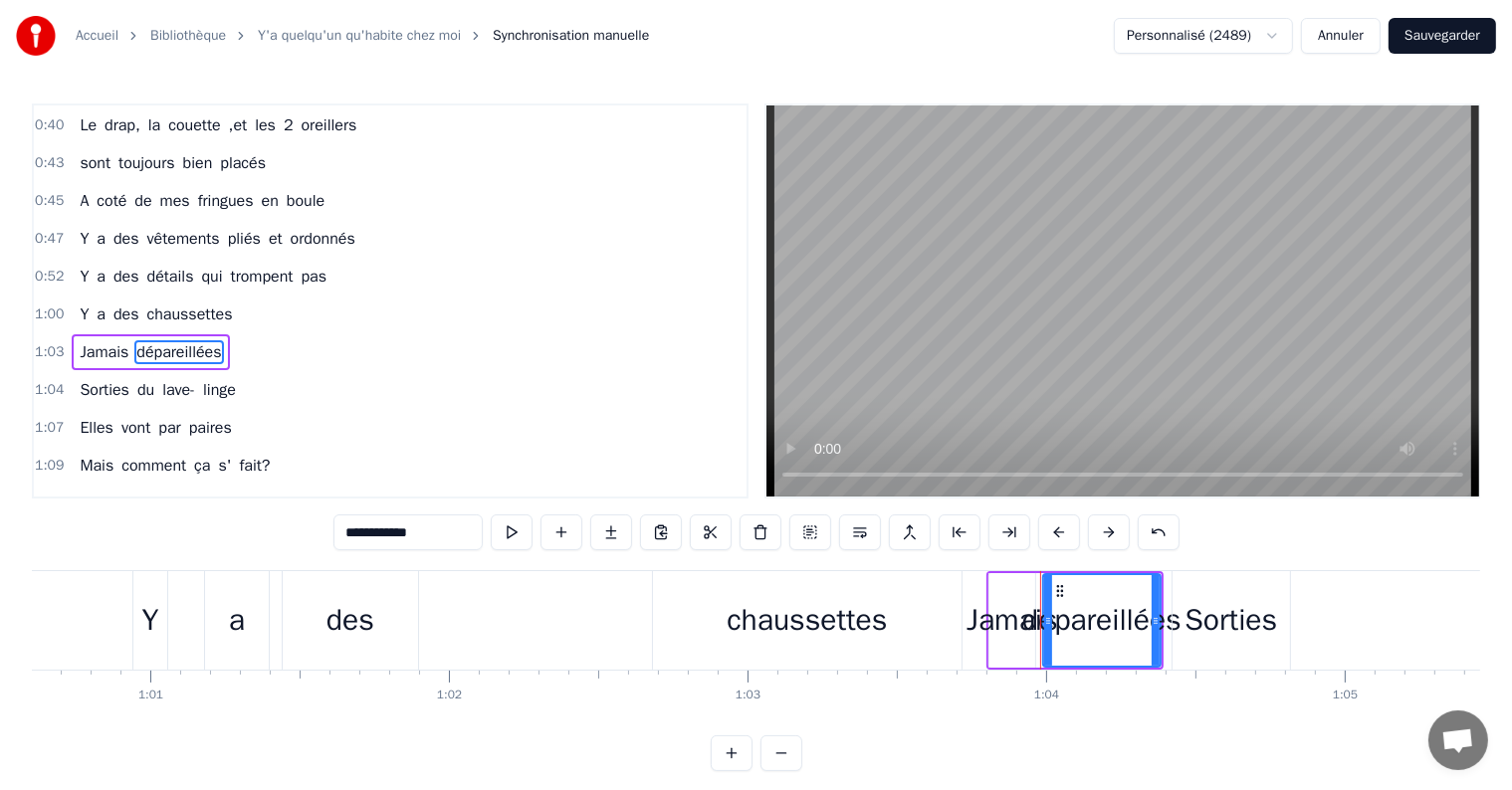 scroll, scrollTop: 225, scrollLeft: 0, axis: vertical 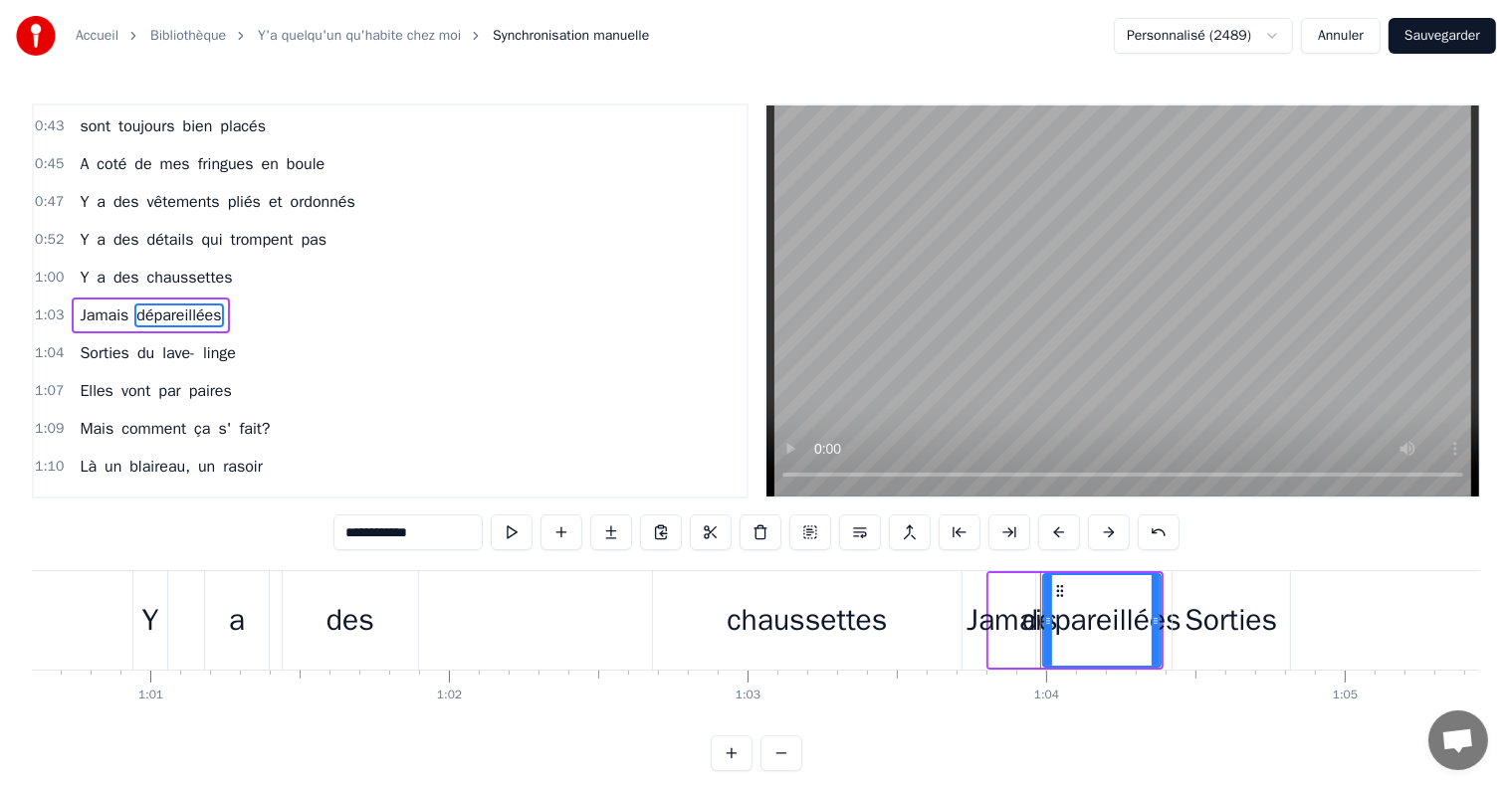 click on "chaussettes" at bounding box center [806, 620] 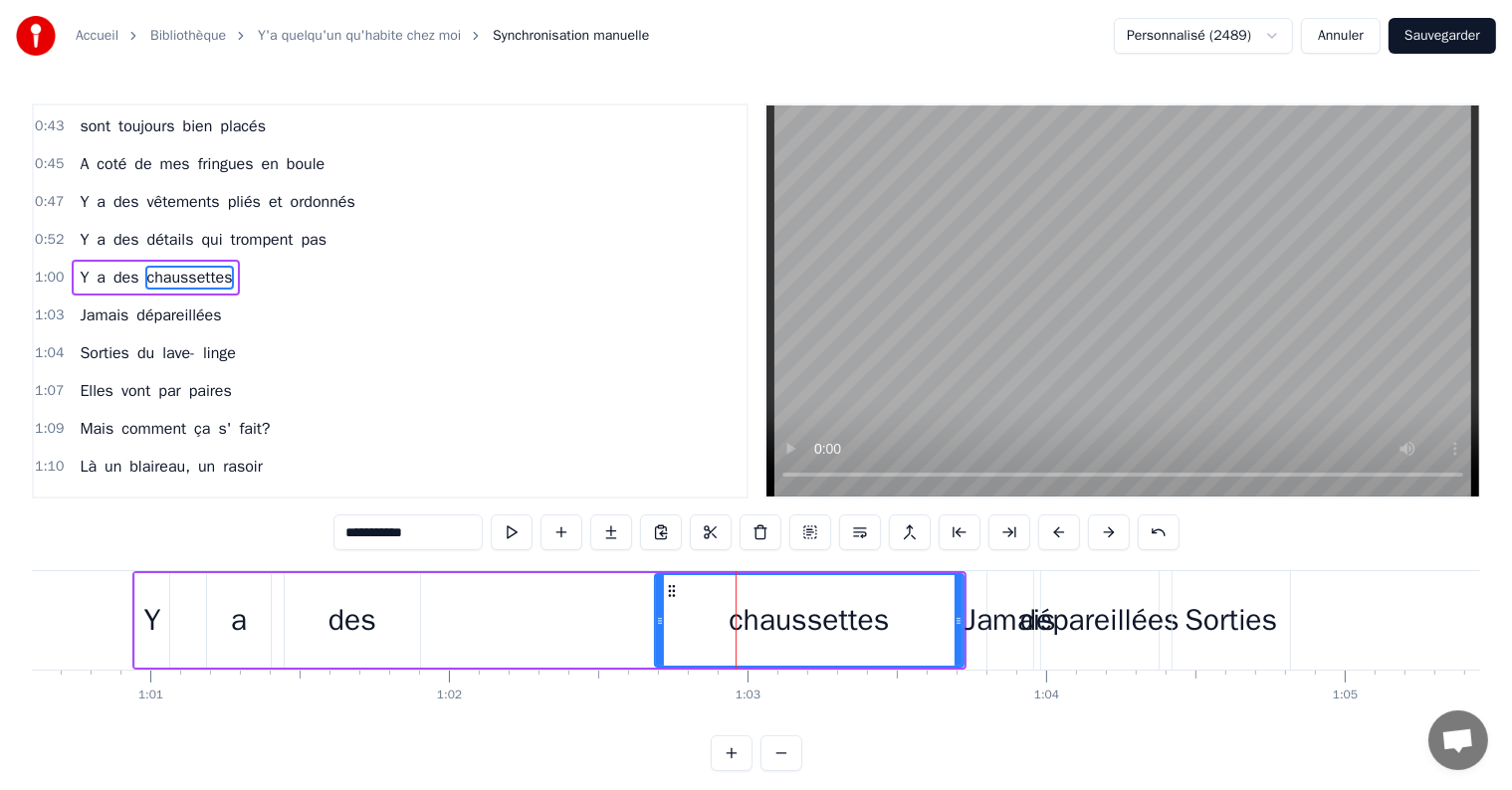 scroll, scrollTop: 188, scrollLeft: 0, axis: vertical 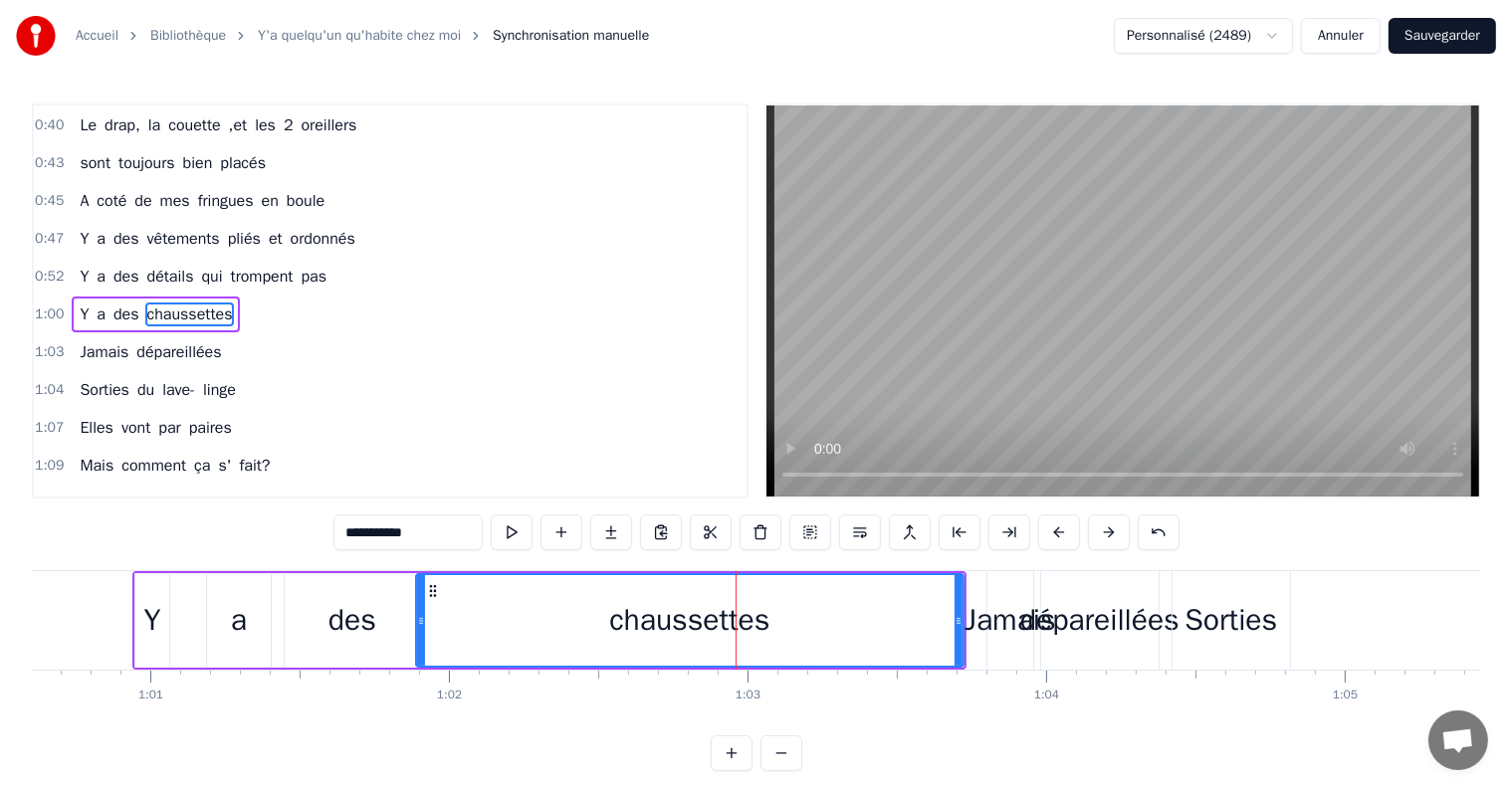 drag, startPoint x: 657, startPoint y: 626, endPoint x: 687, endPoint y: 605, distance: 36.619667 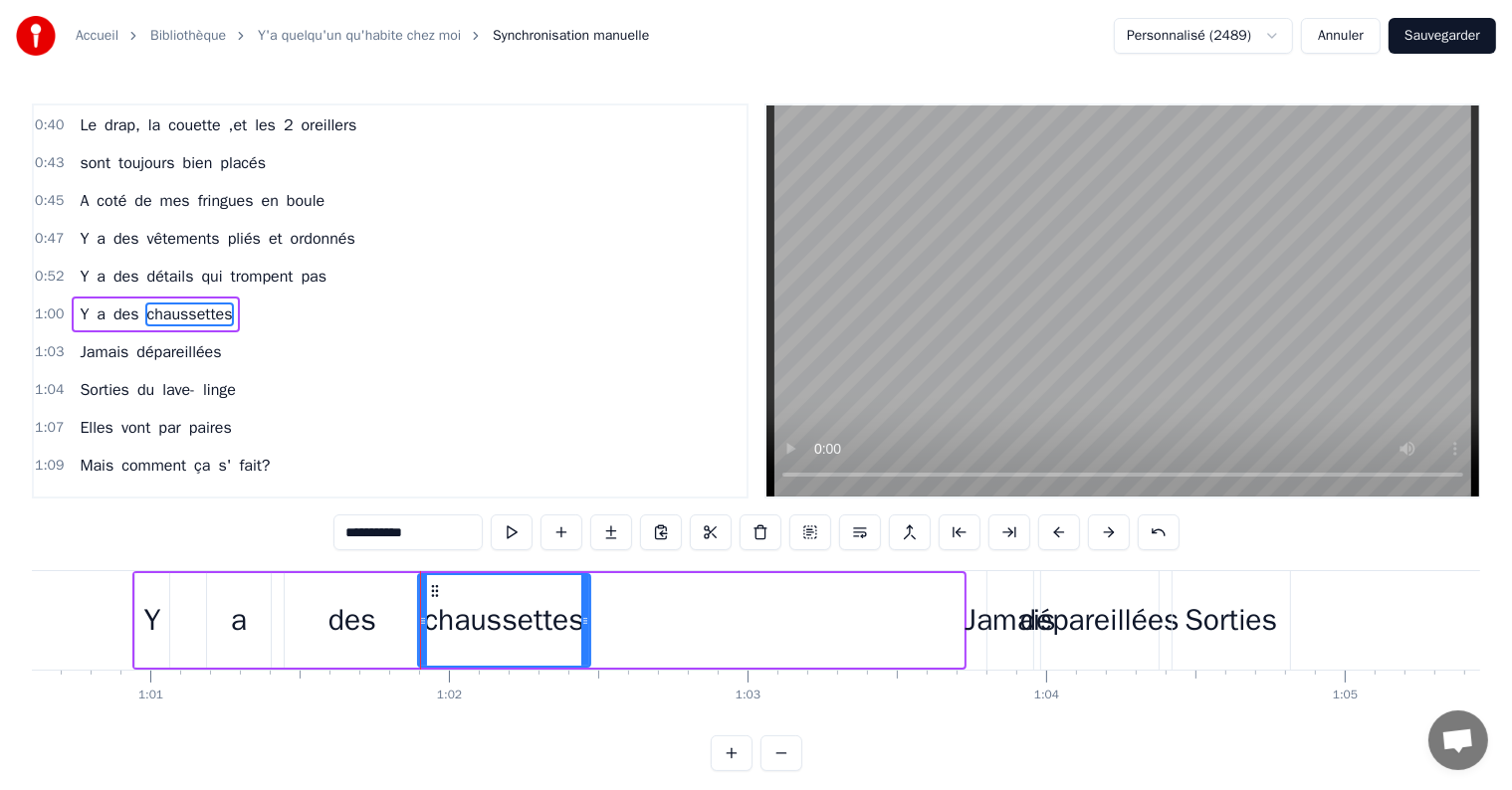 drag, startPoint x: 959, startPoint y: 622, endPoint x: 583, endPoint y: 613, distance: 376.1077 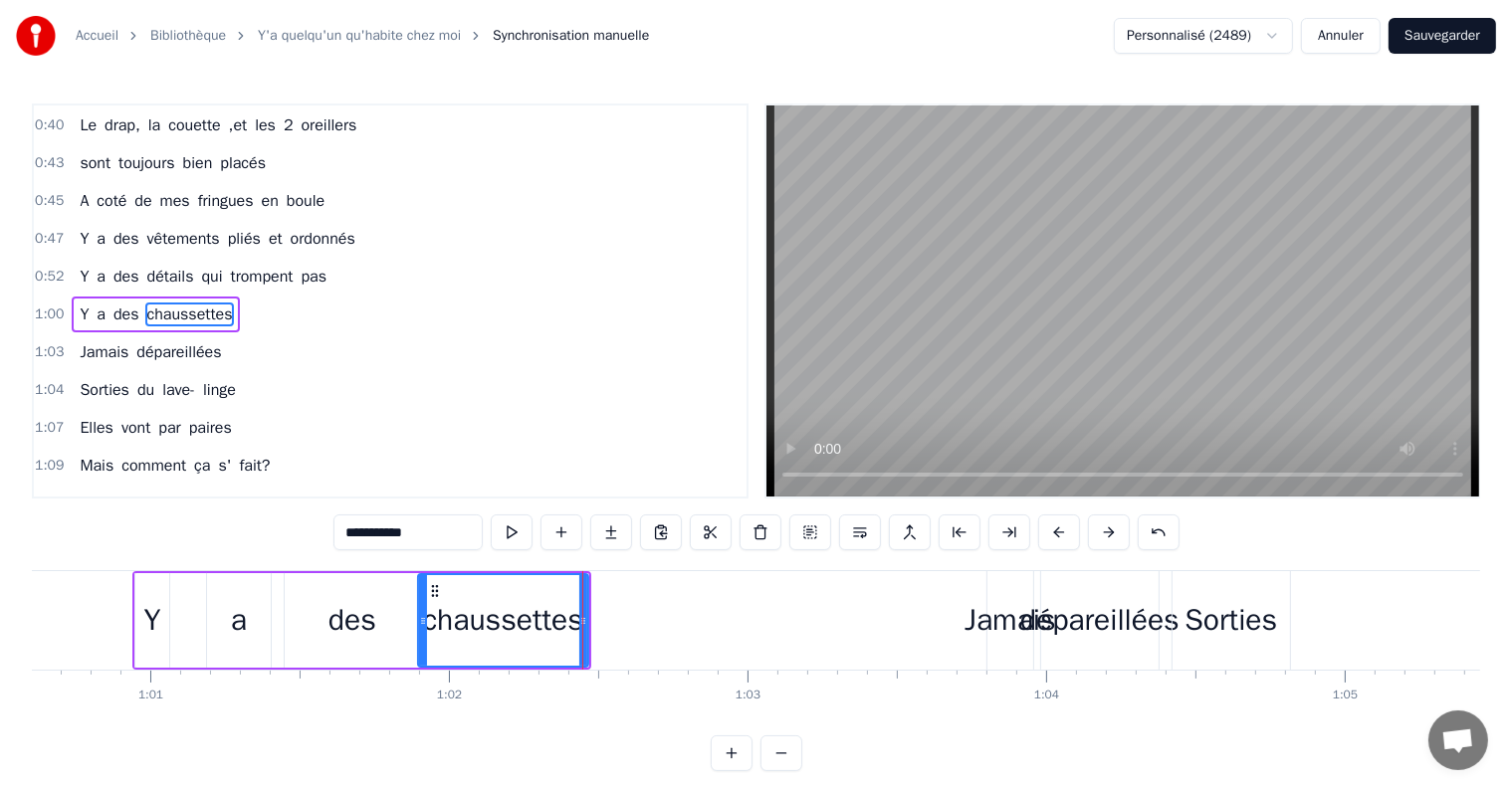 click on "Jamais" at bounding box center [1010, 620] 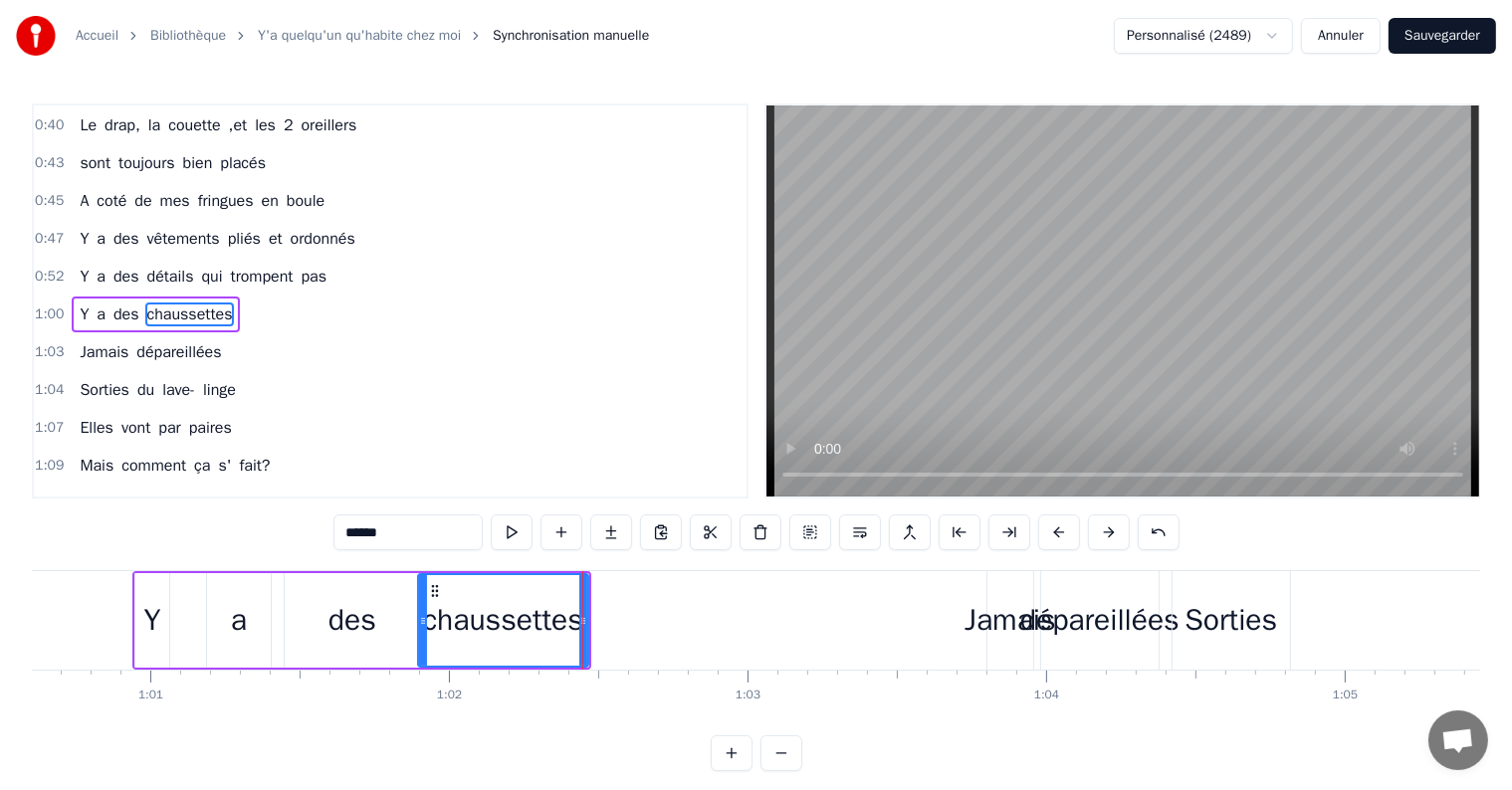 scroll, scrollTop: 225, scrollLeft: 0, axis: vertical 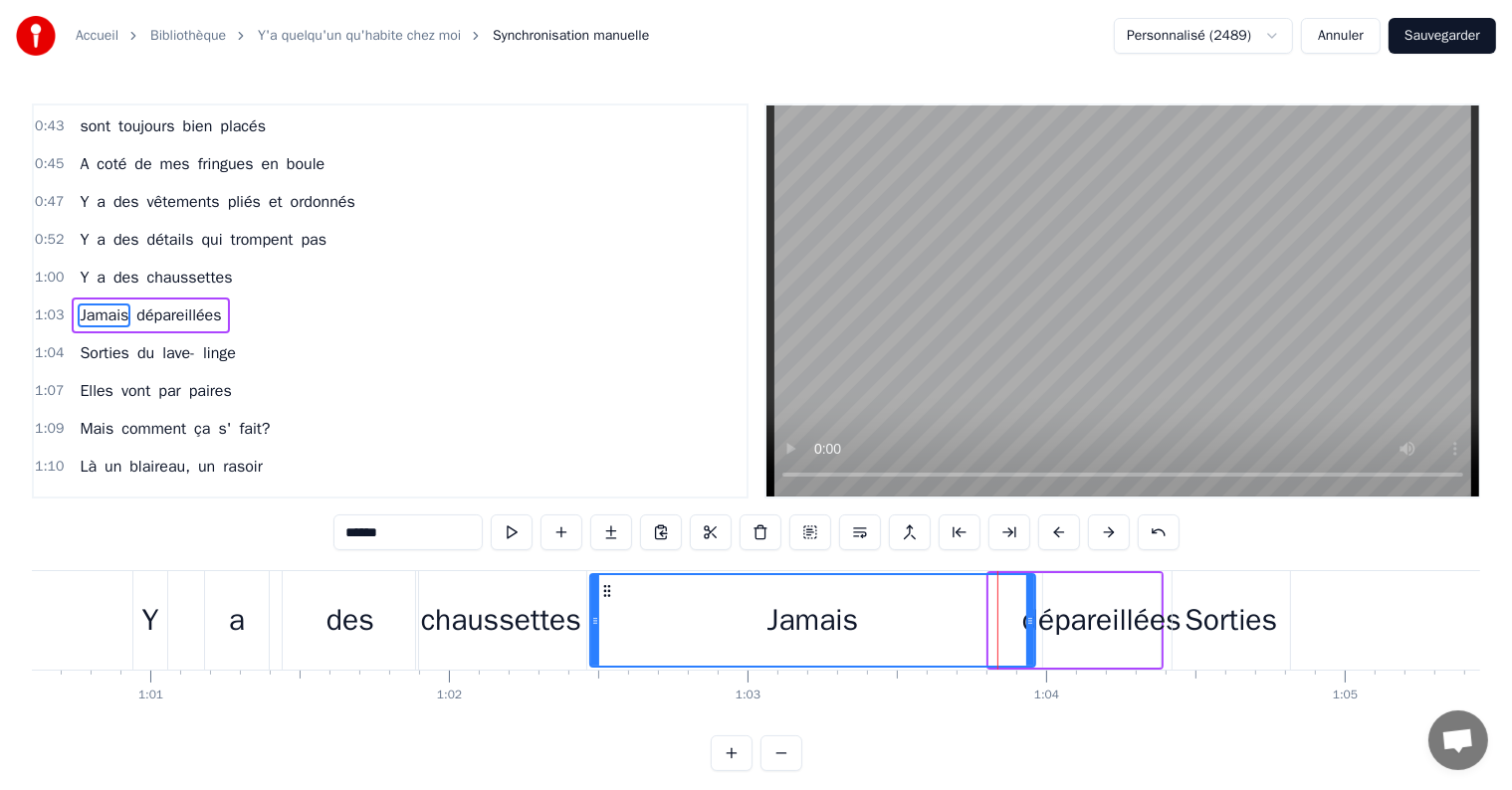 drag, startPoint x: 991, startPoint y: 622, endPoint x: 771, endPoint y: 617, distance: 220.05681 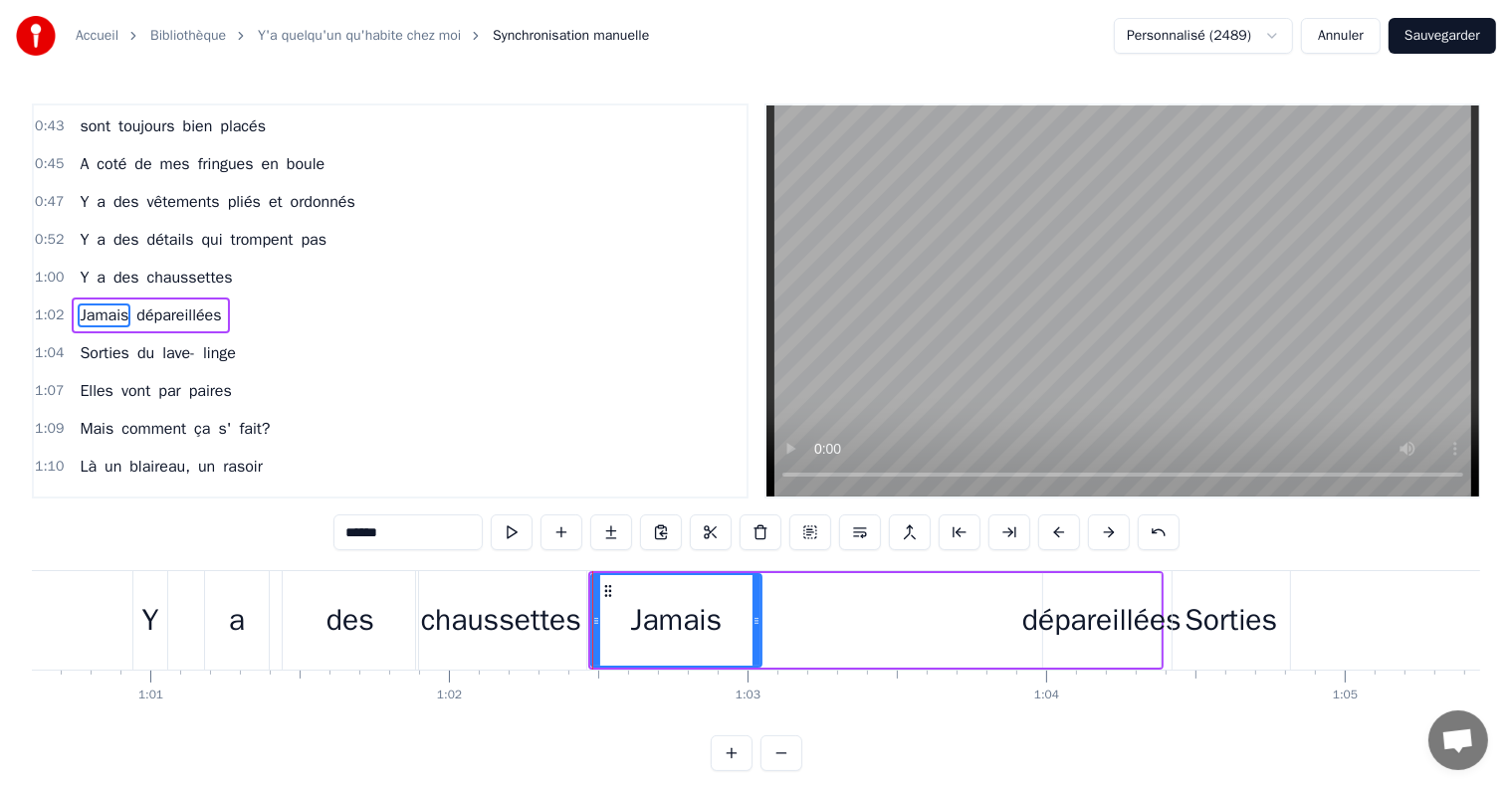 drag, startPoint x: 1031, startPoint y: 623, endPoint x: 759, endPoint y: 629, distance: 272.06617 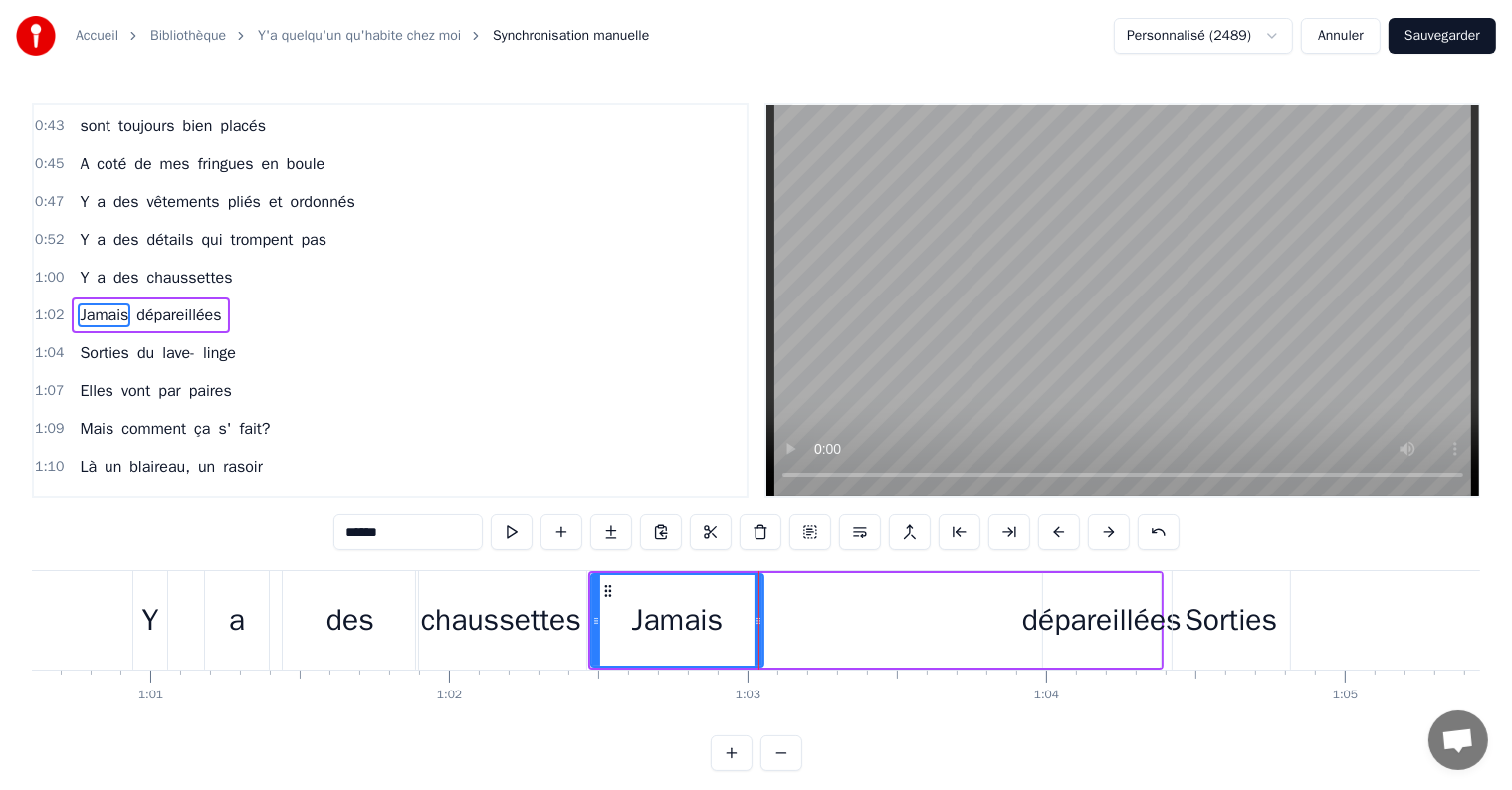 click on "a" at bounding box center (237, 620) 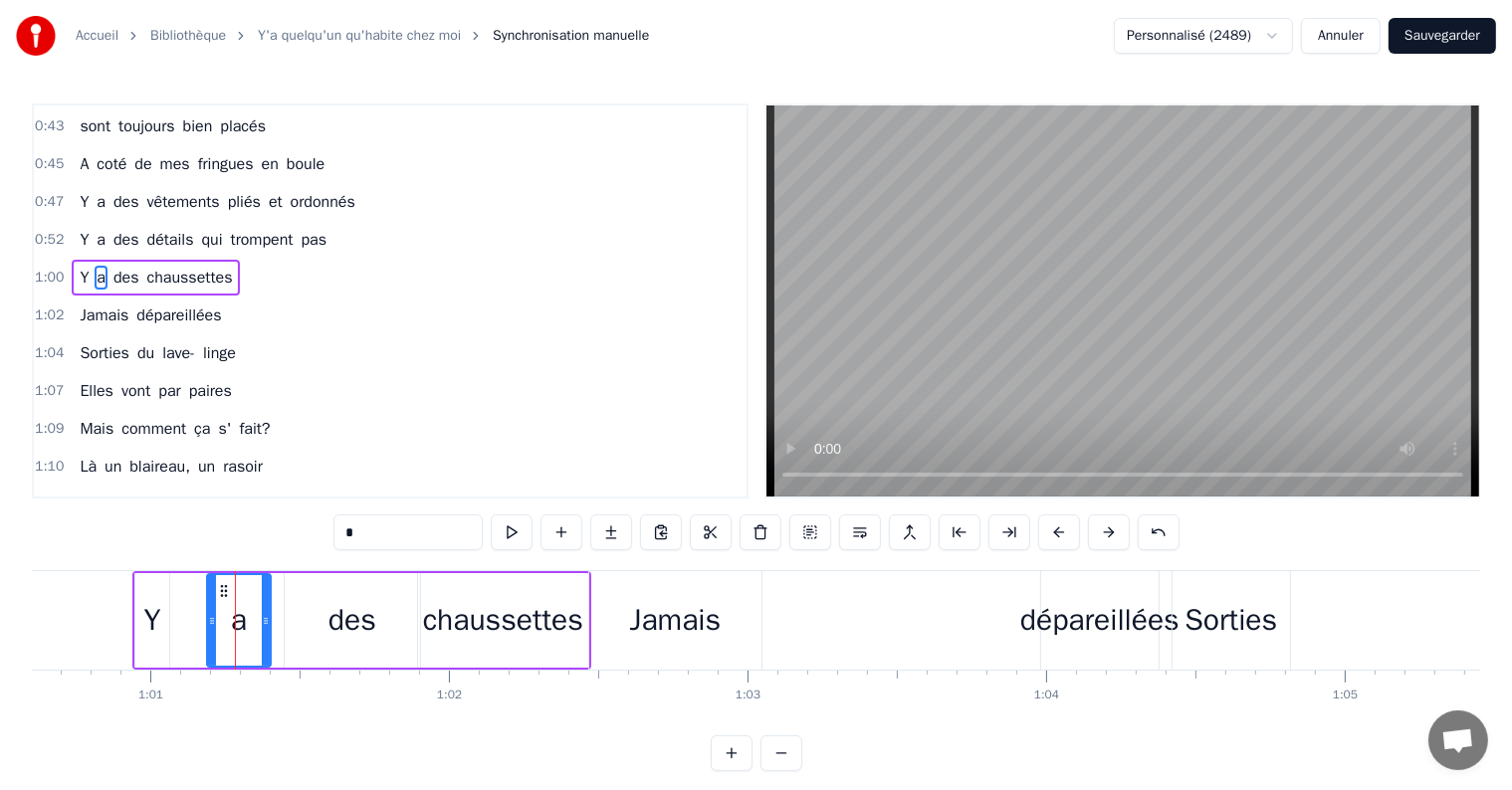 scroll, scrollTop: 188, scrollLeft: 0, axis: vertical 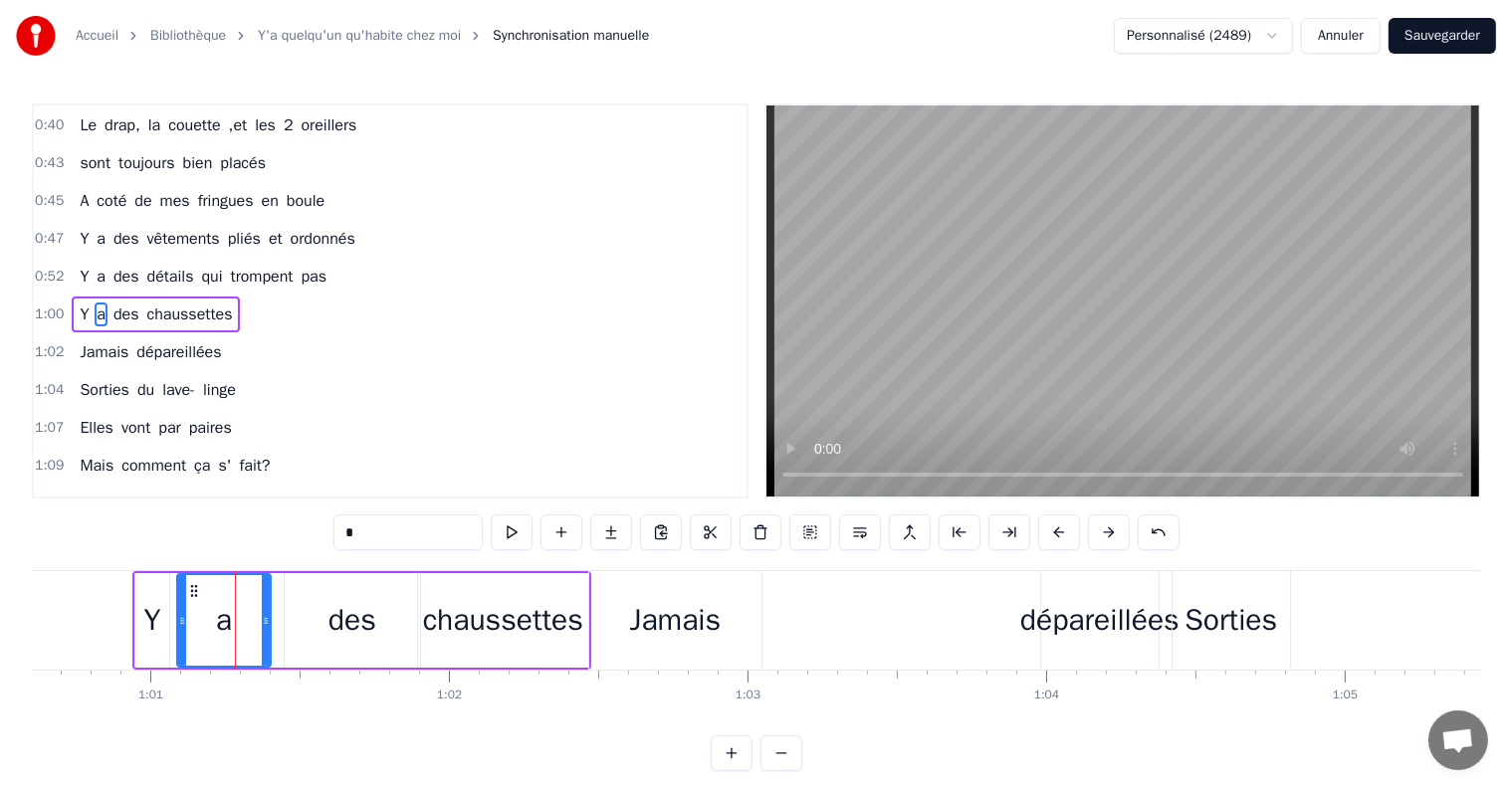drag, startPoint x: 211, startPoint y: 625, endPoint x: 183, endPoint y: 625, distance: 28 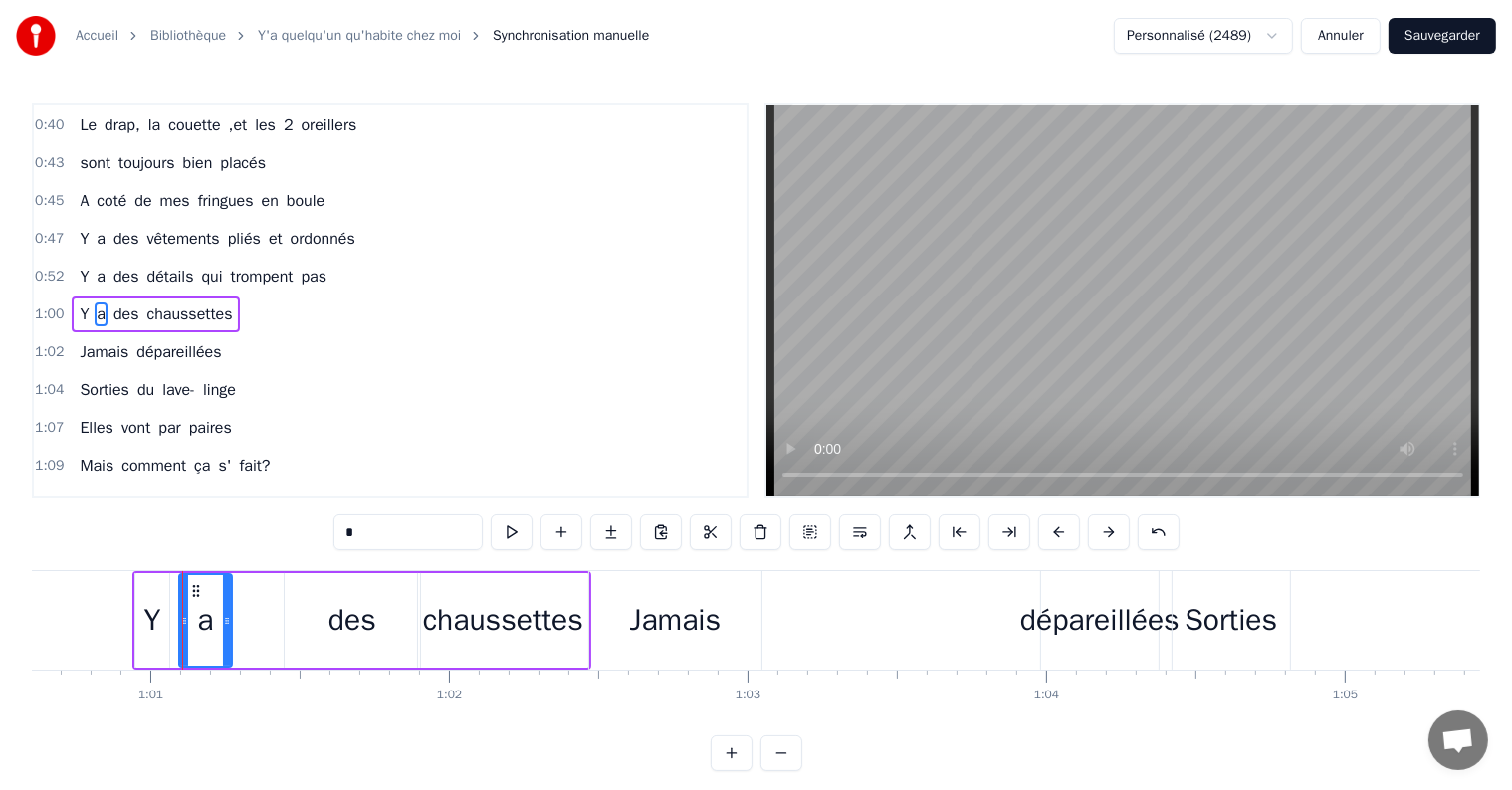 drag, startPoint x: 264, startPoint y: 623, endPoint x: 231, endPoint y: 627, distance: 33.24154 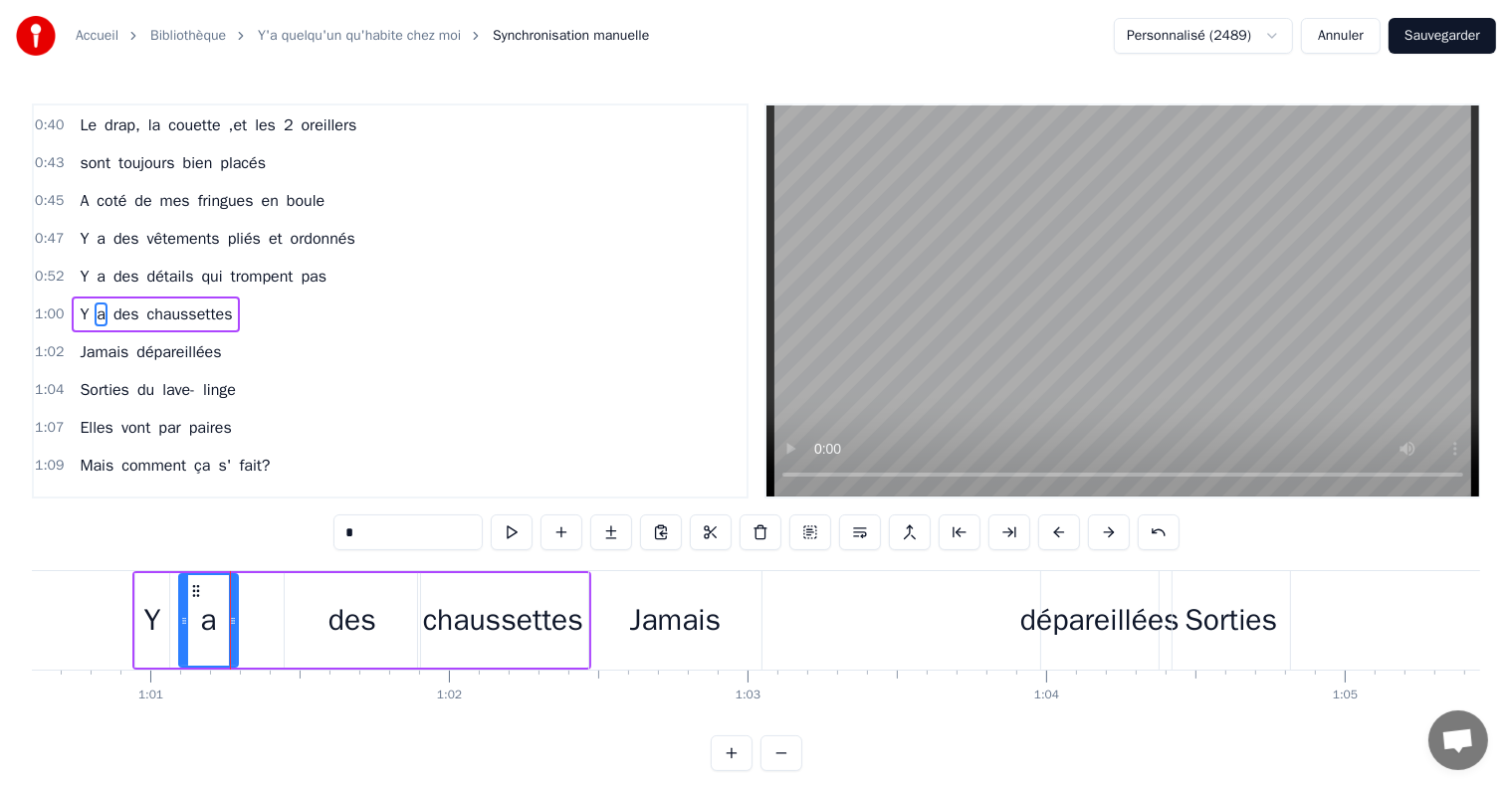 click on "des" at bounding box center (352, 620) 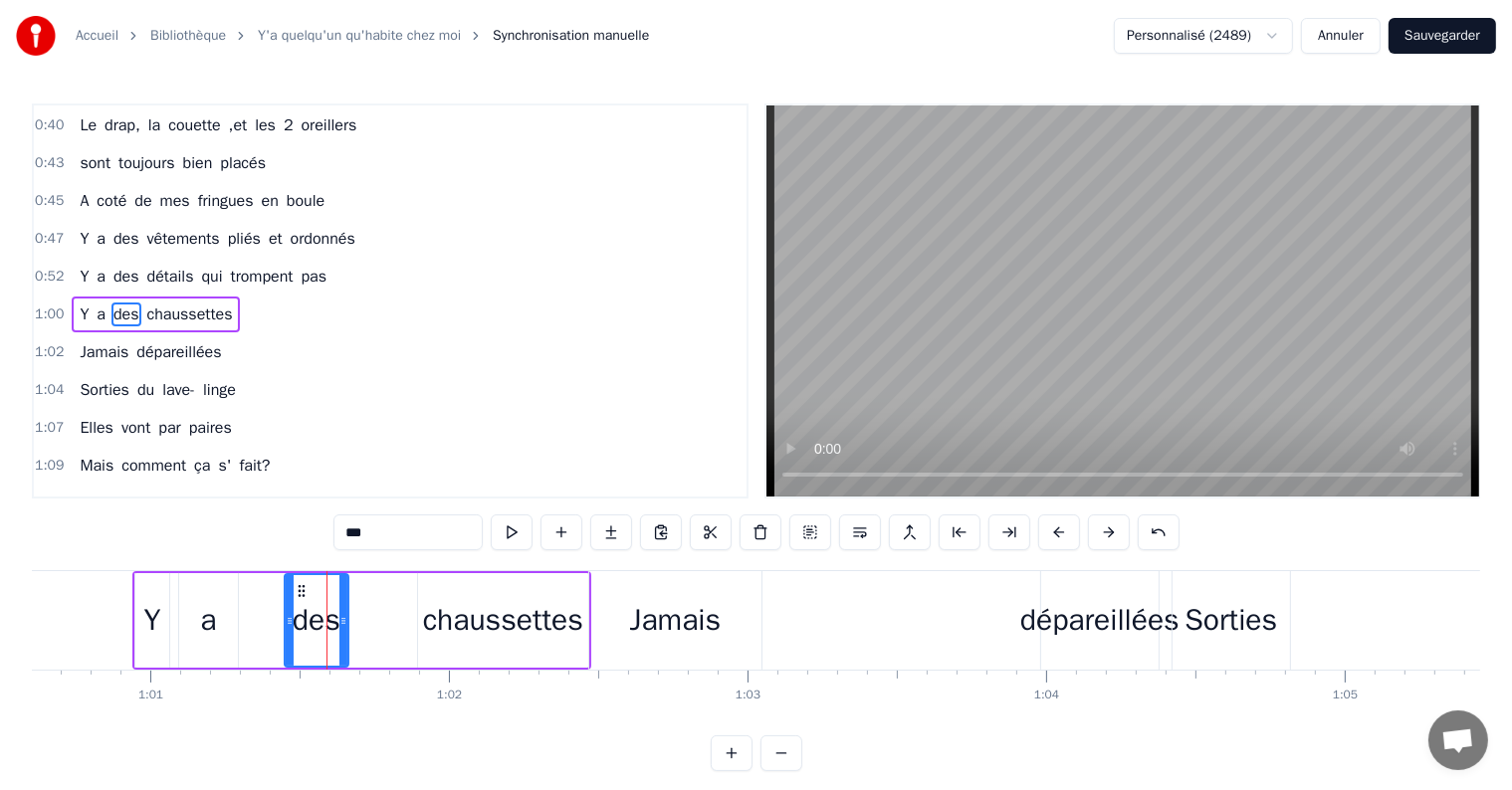 drag, startPoint x: 416, startPoint y: 622, endPoint x: 346, endPoint y: 626, distance: 70.11419 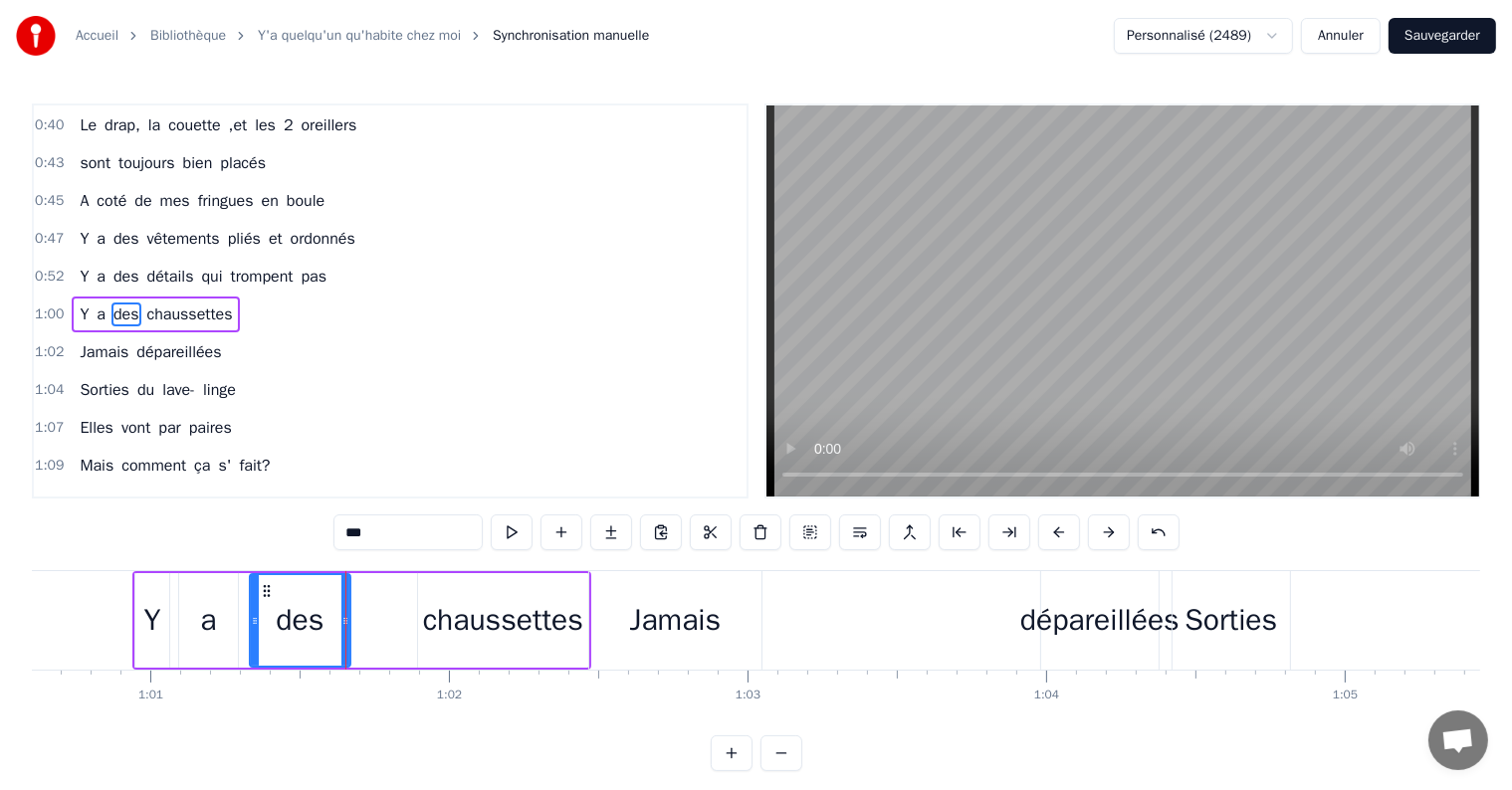 drag, startPoint x: 288, startPoint y: 622, endPoint x: 259, endPoint y: 623, distance: 29.017236 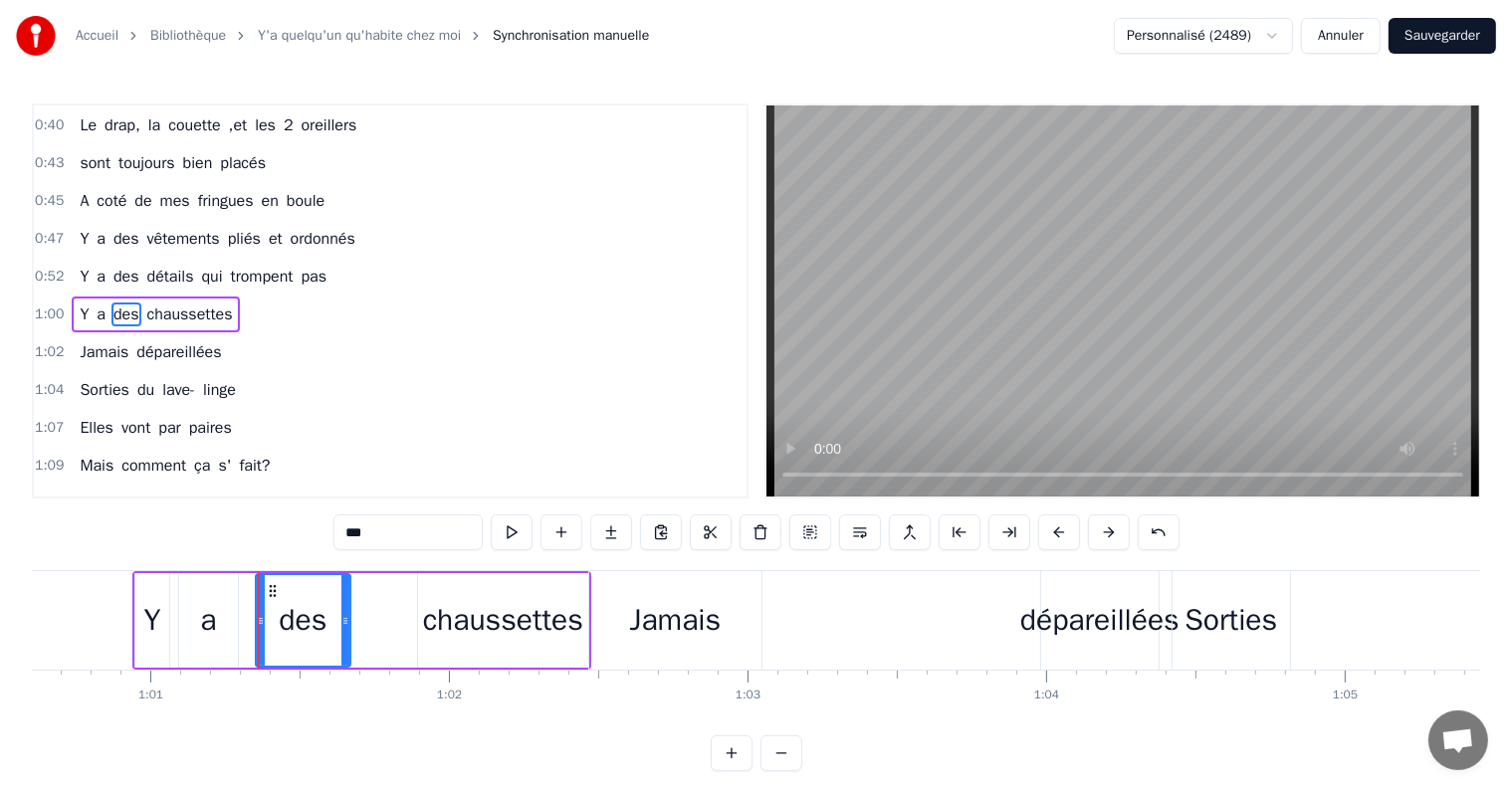 click on "chaussettes" at bounding box center (503, 620) 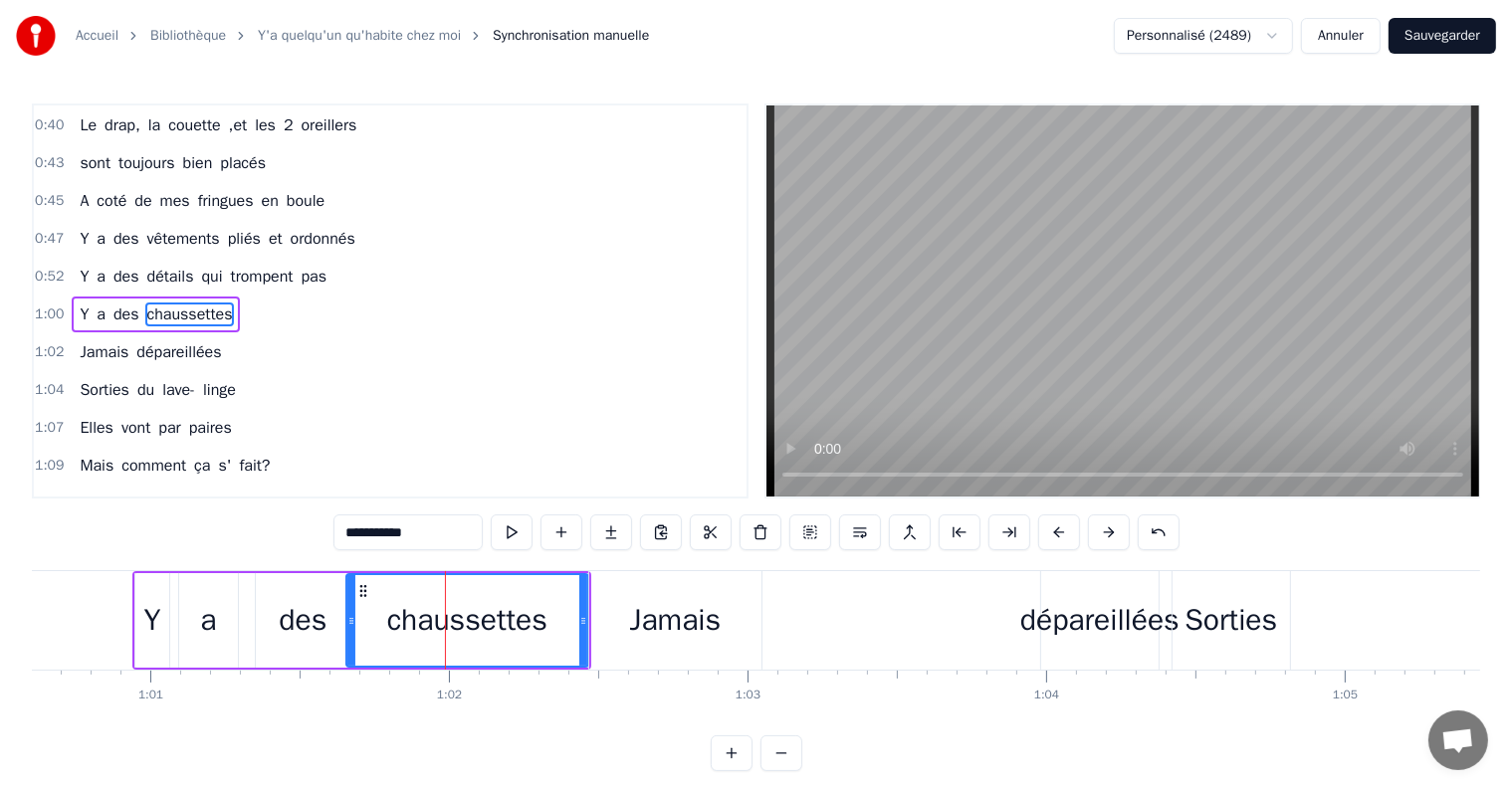 drag, startPoint x: 420, startPoint y: 625, endPoint x: 348, endPoint y: 631, distance: 72.249567 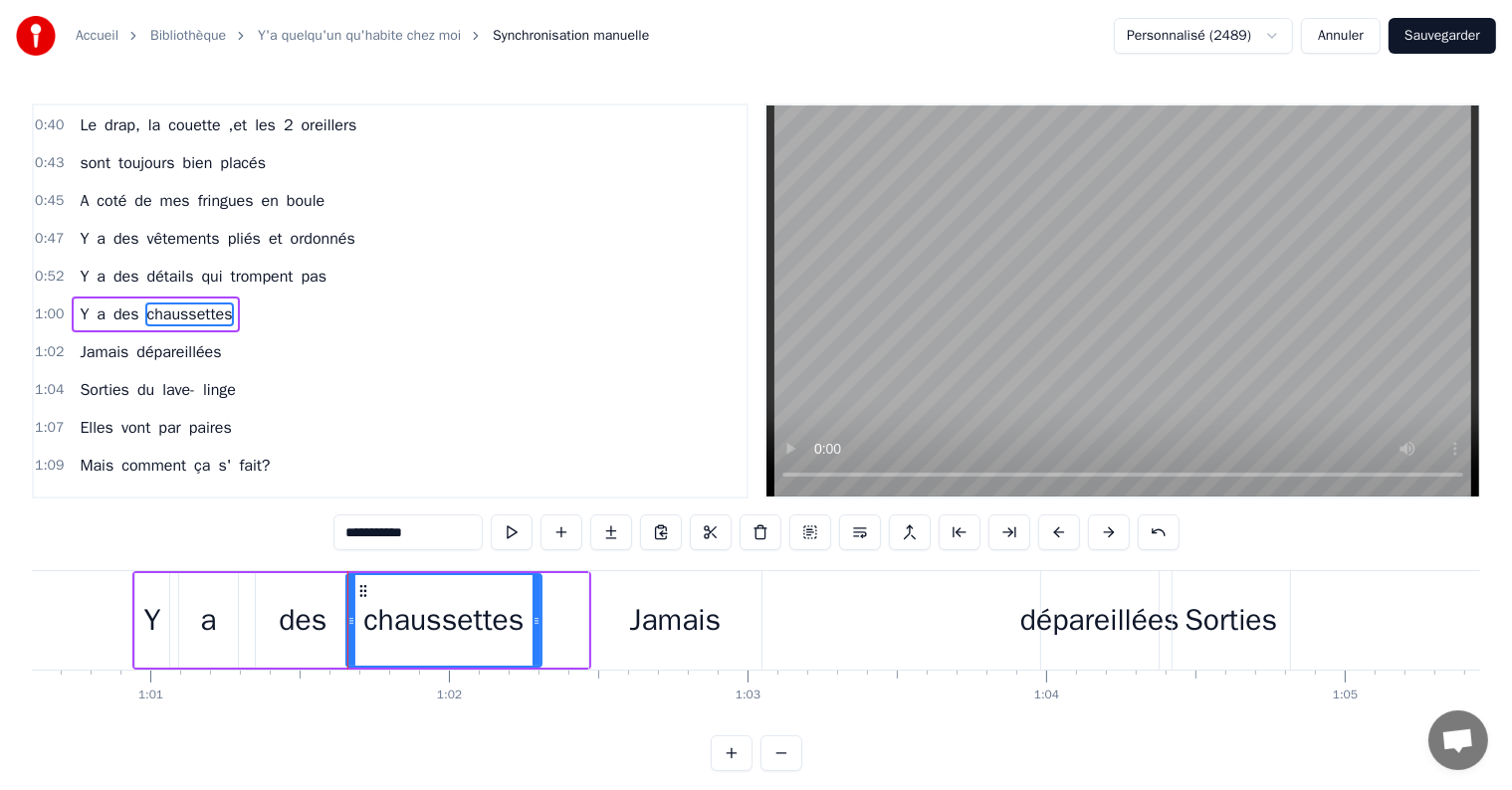 drag, startPoint x: 584, startPoint y: 623, endPoint x: 538, endPoint y: 621, distance: 46.043458 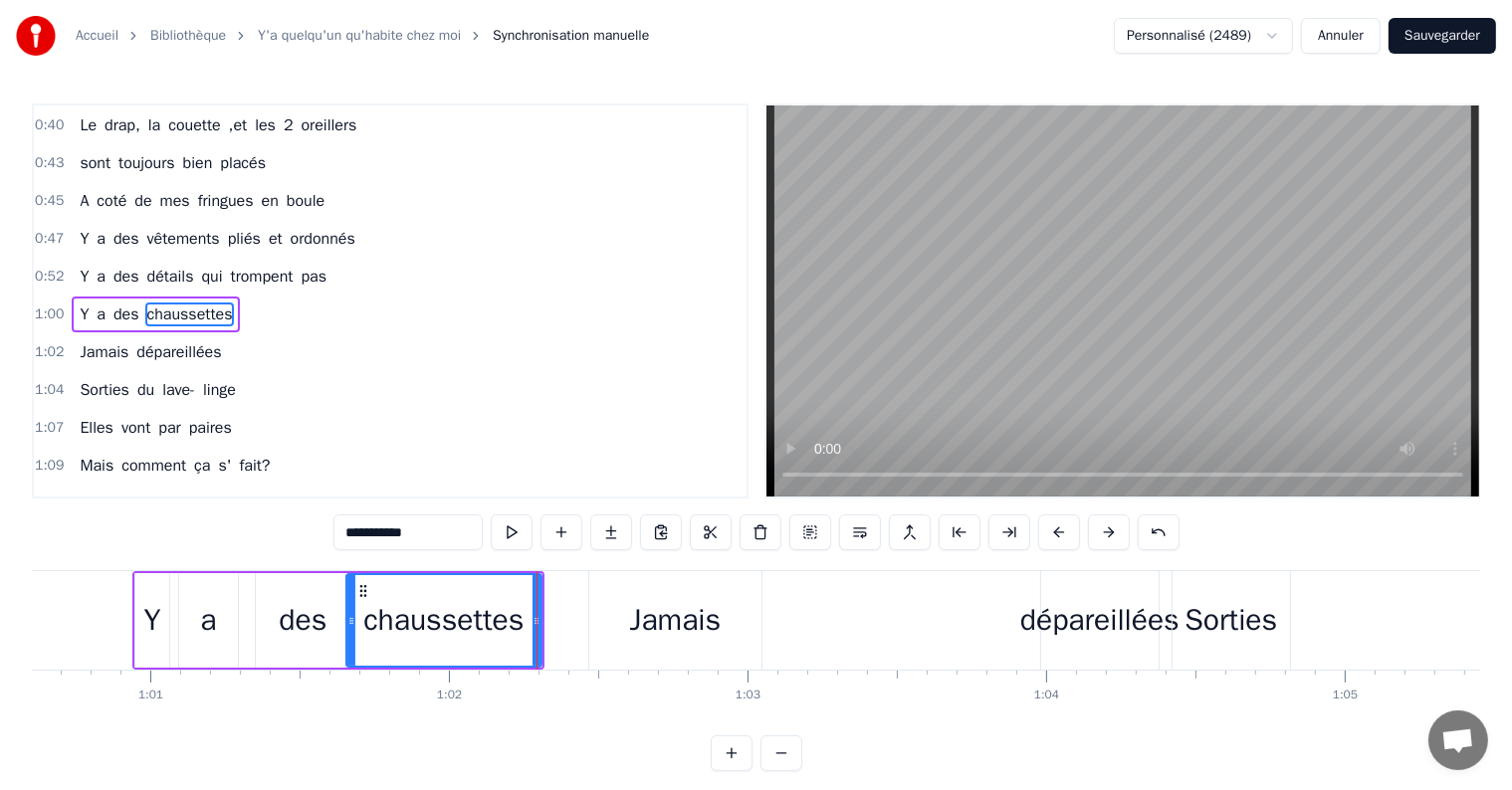 click on "Jamais" at bounding box center (676, 620) 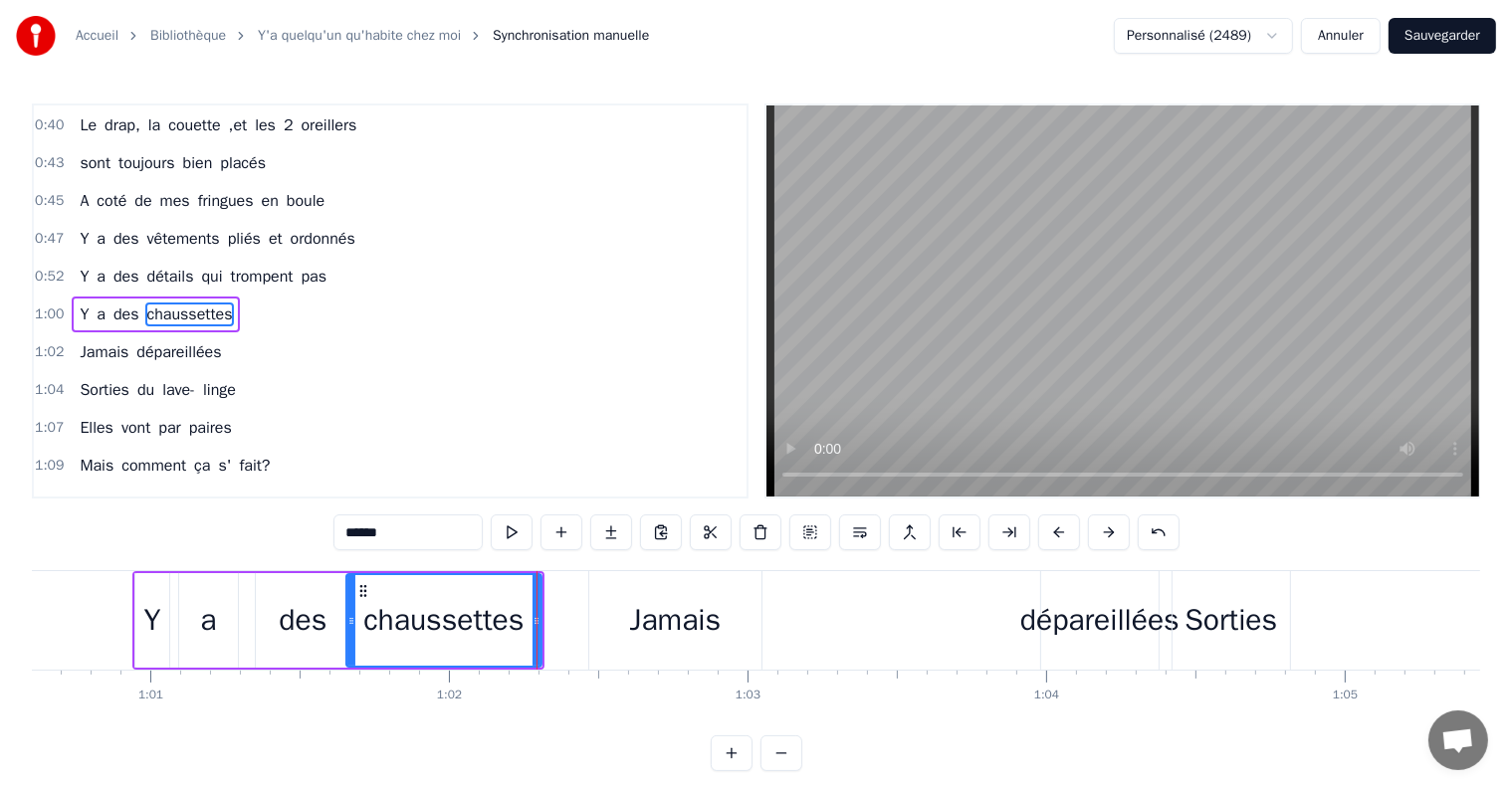 scroll, scrollTop: 225, scrollLeft: 0, axis: vertical 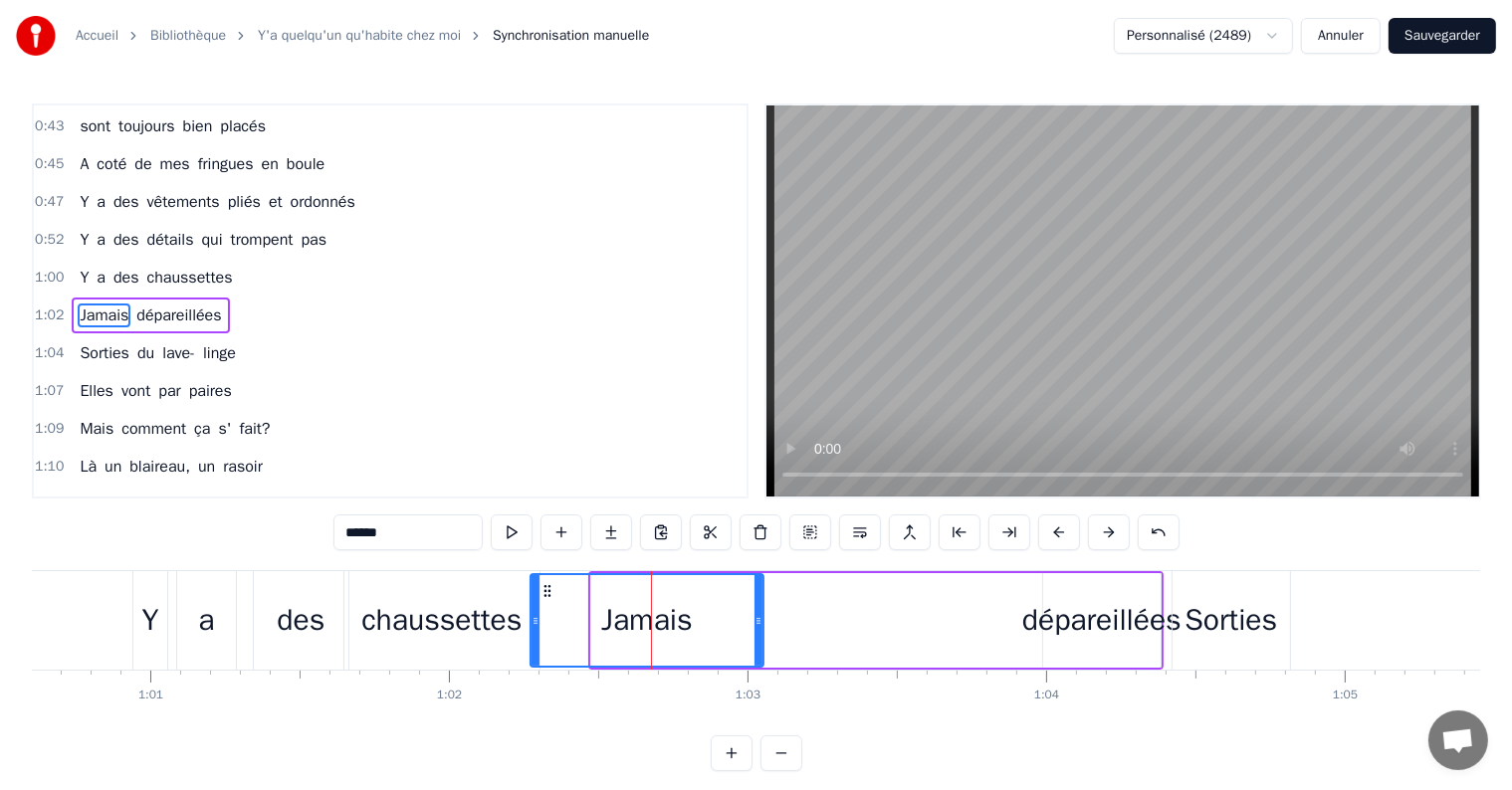 drag, startPoint x: 594, startPoint y: 621, endPoint x: 534, endPoint y: 621, distance: 60 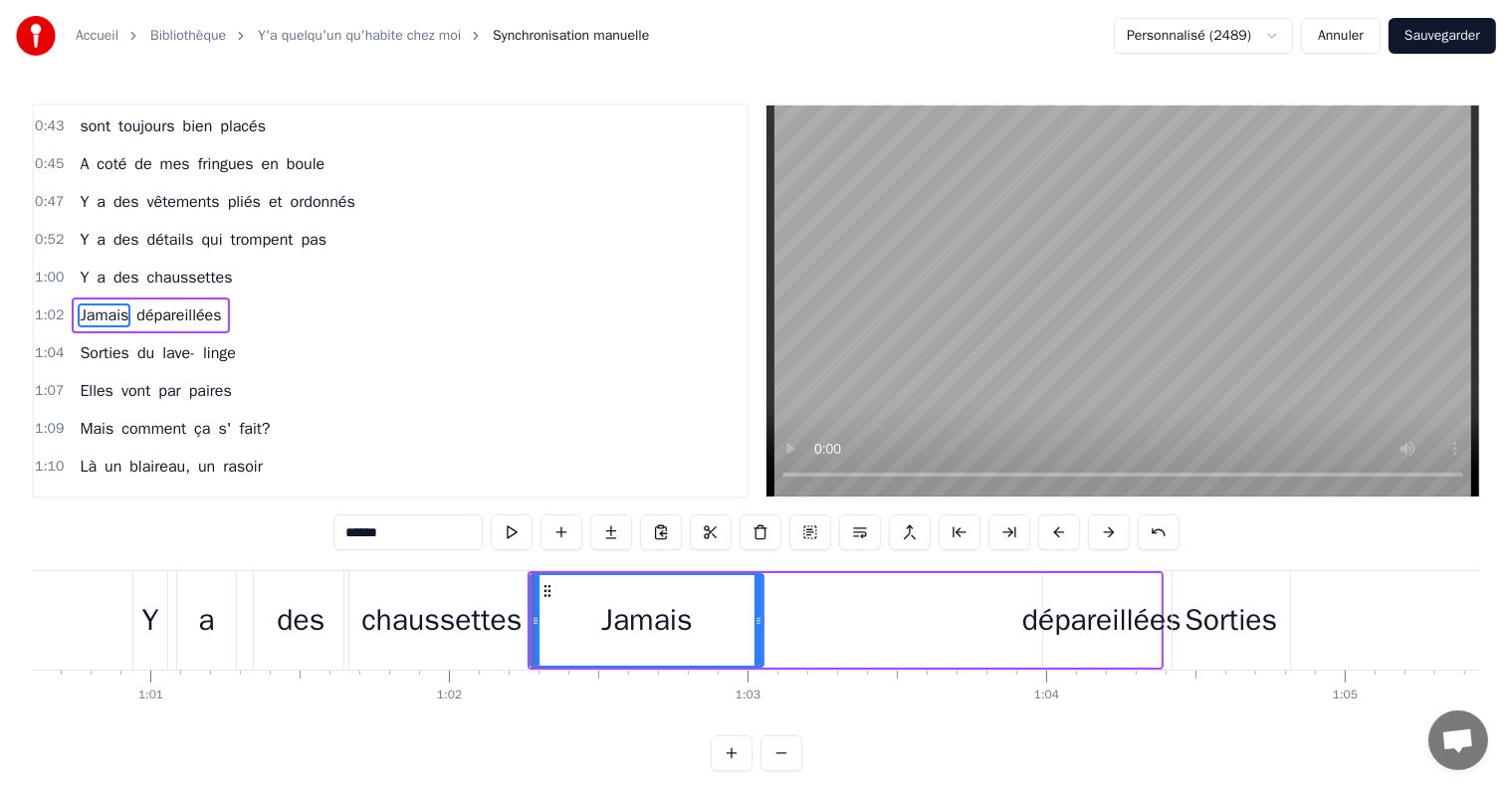 click on "Y" at bounding box center [150, 620] 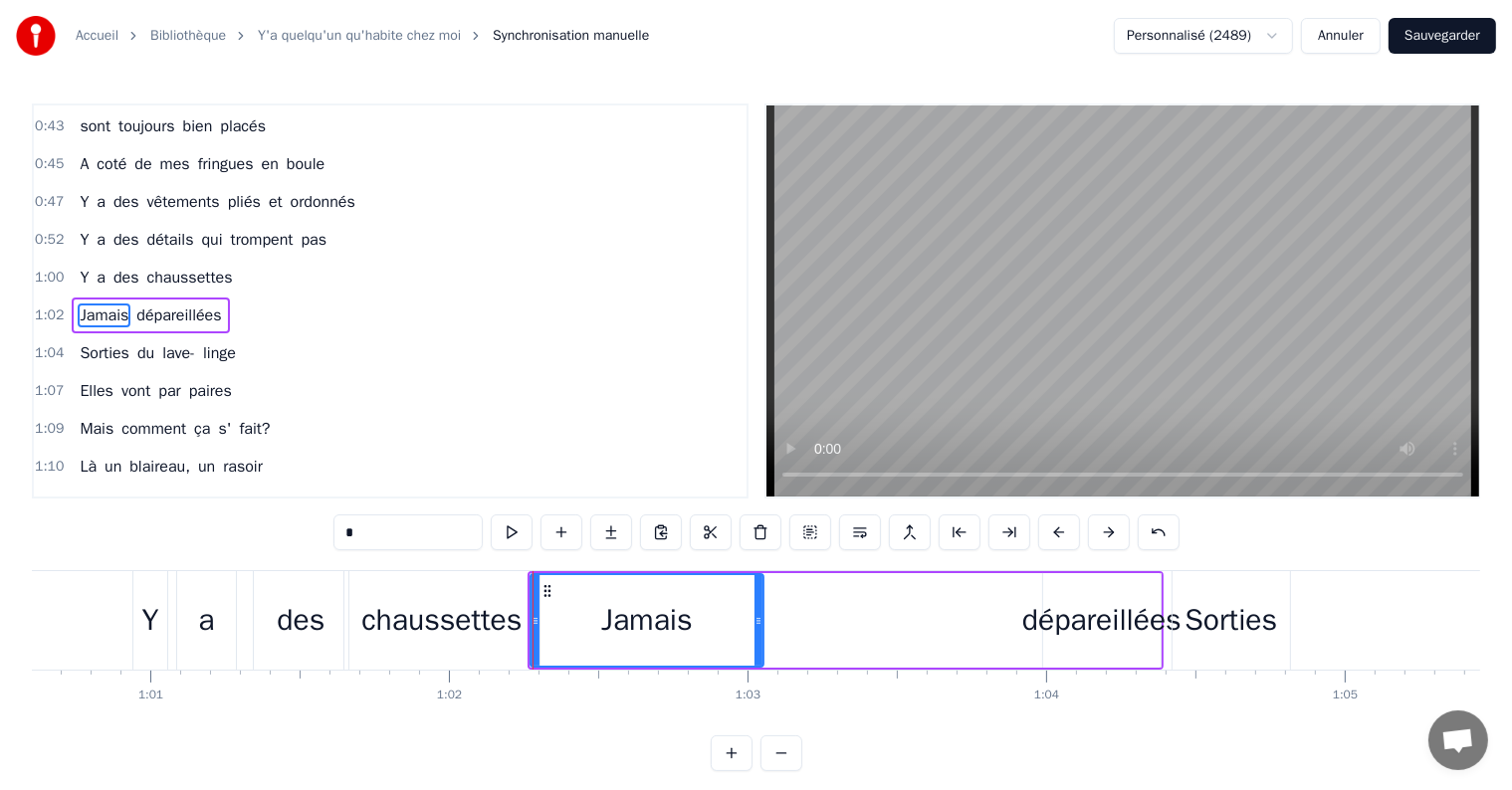 scroll, scrollTop: 188, scrollLeft: 0, axis: vertical 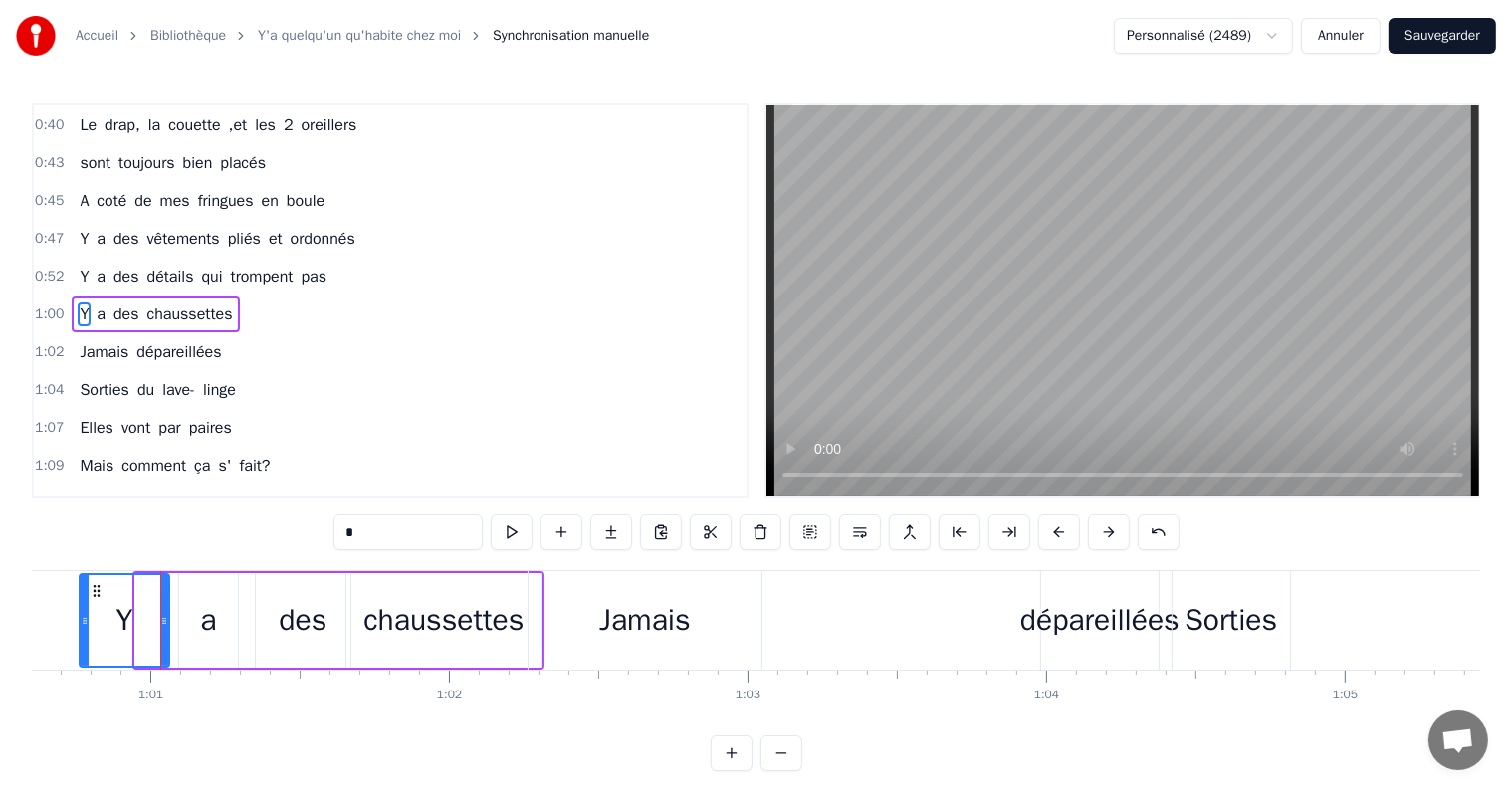 drag, startPoint x: 135, startPoint y: 618, endPoint x: 78, endPoint y: 624, distance: 57.31492 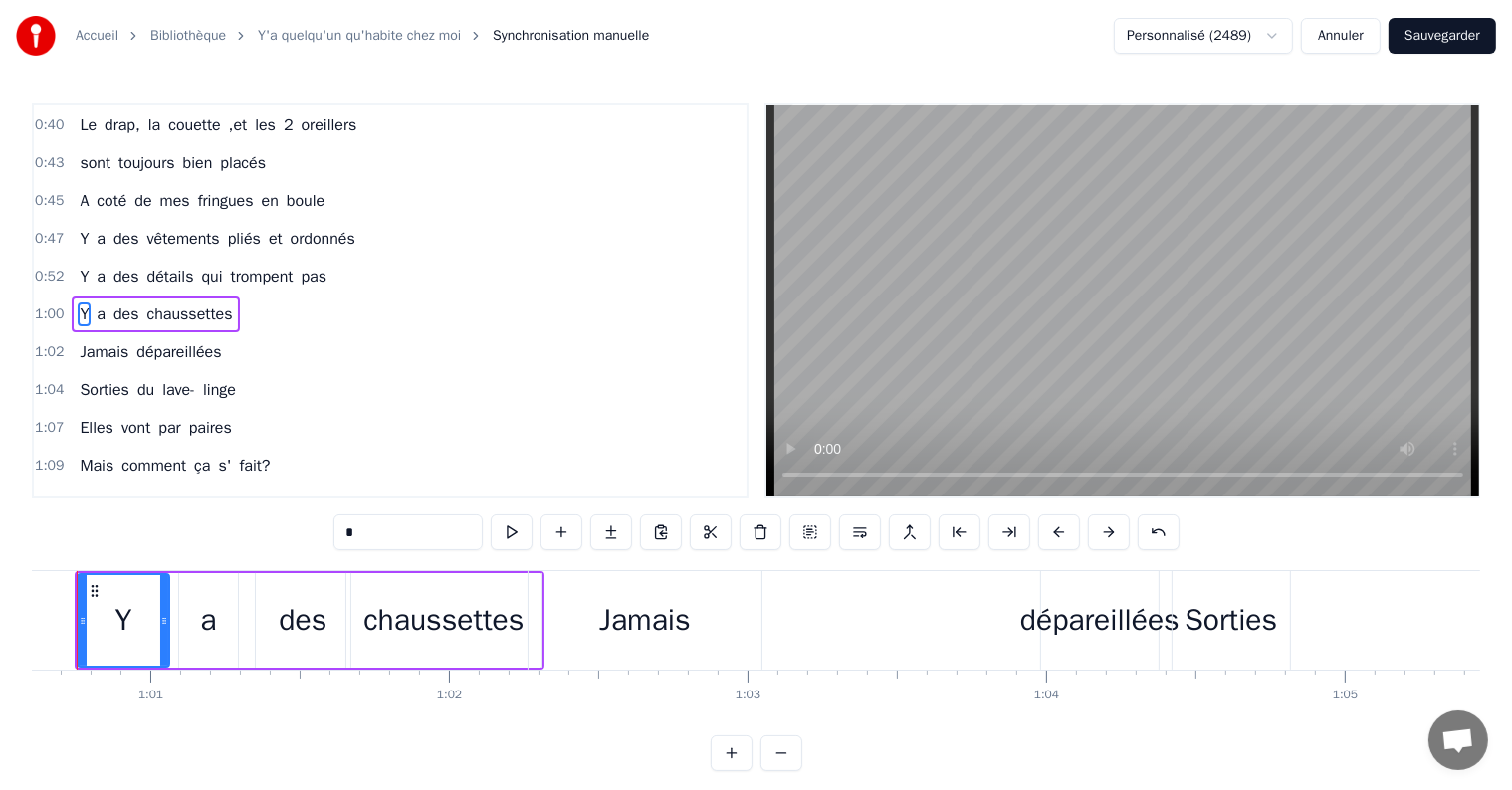 scroll, scrollTop: 0, scrollLeft: 18041, axis: horizontal 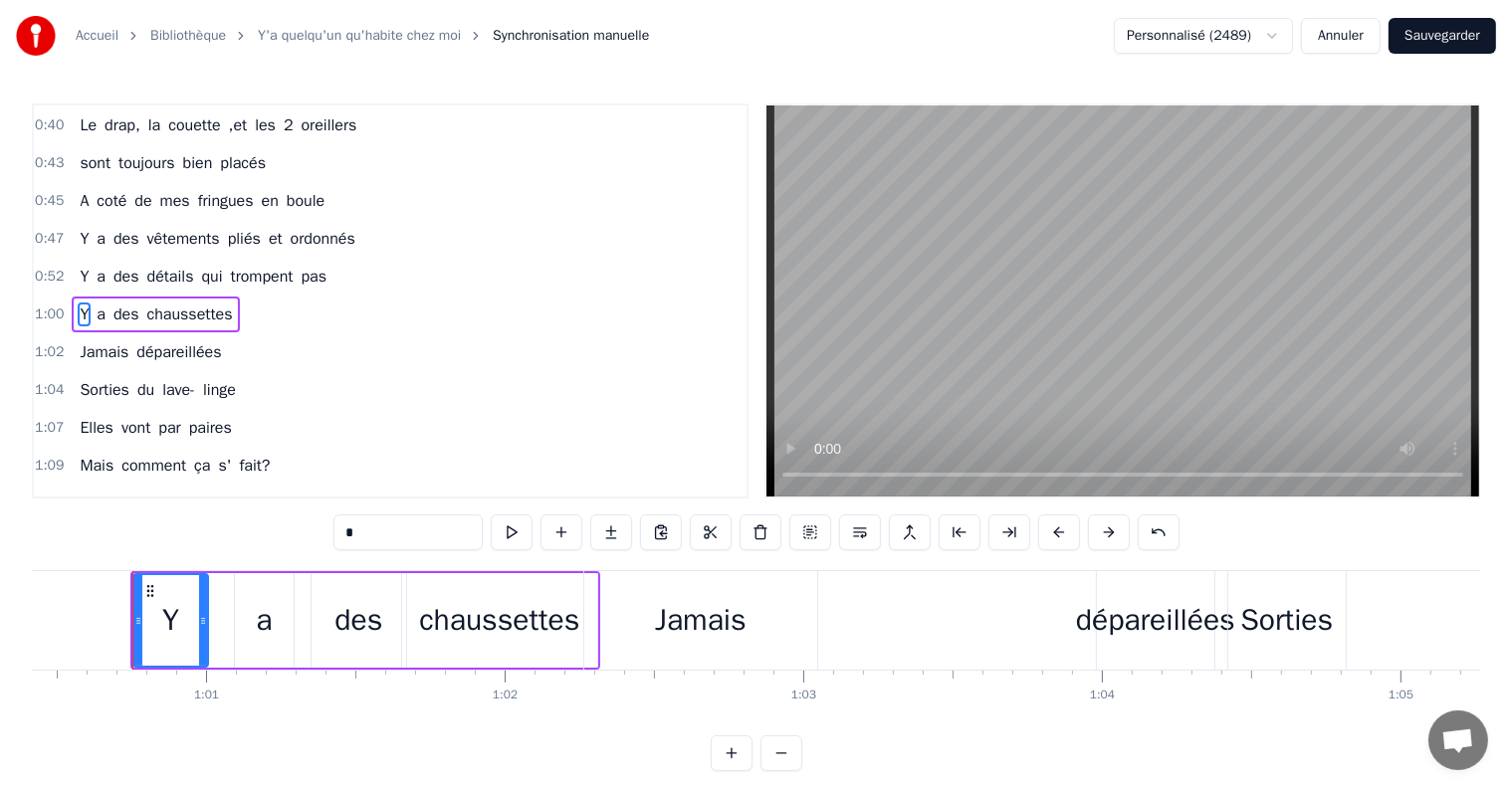 drag, startPoint x: 219, startPoint y: 617, endPoint x: 202, endPoint y: 617, distance: 17 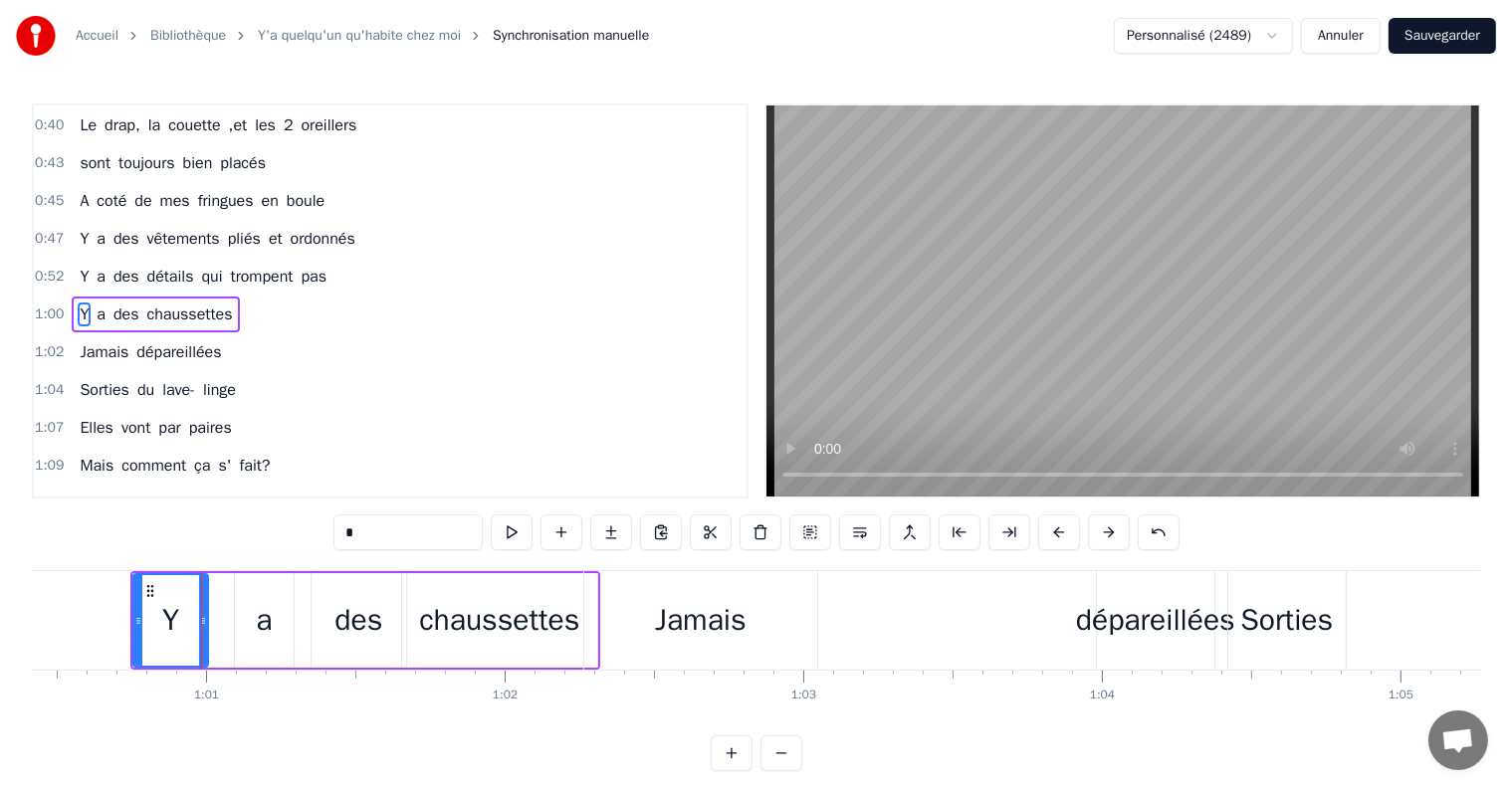 click on "a" at bounding box center [264, 620] 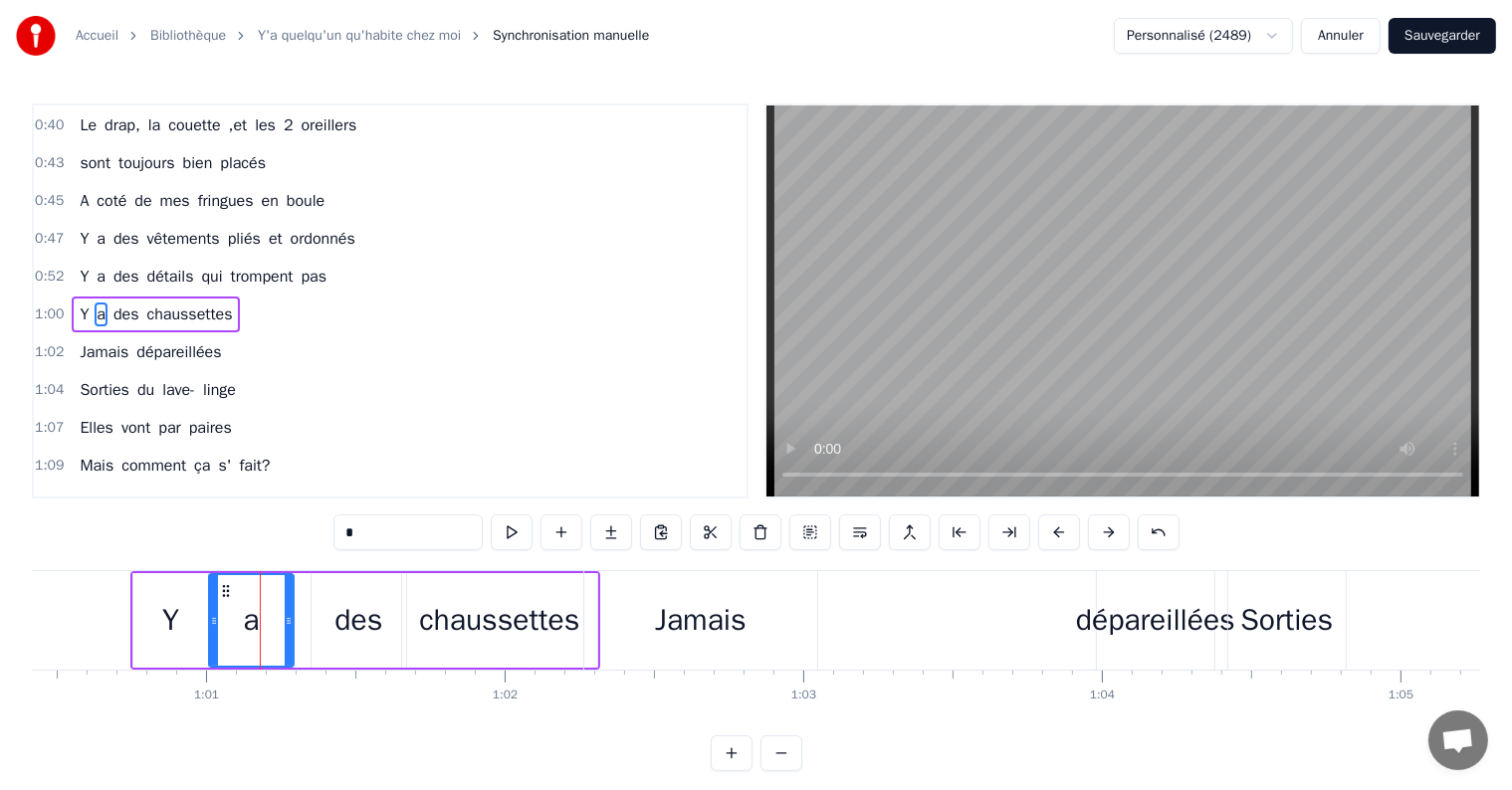 drag, startPoint x: 235, startPoint y: 621, endPoint x: 209, endPoint y: 621, distance: 26 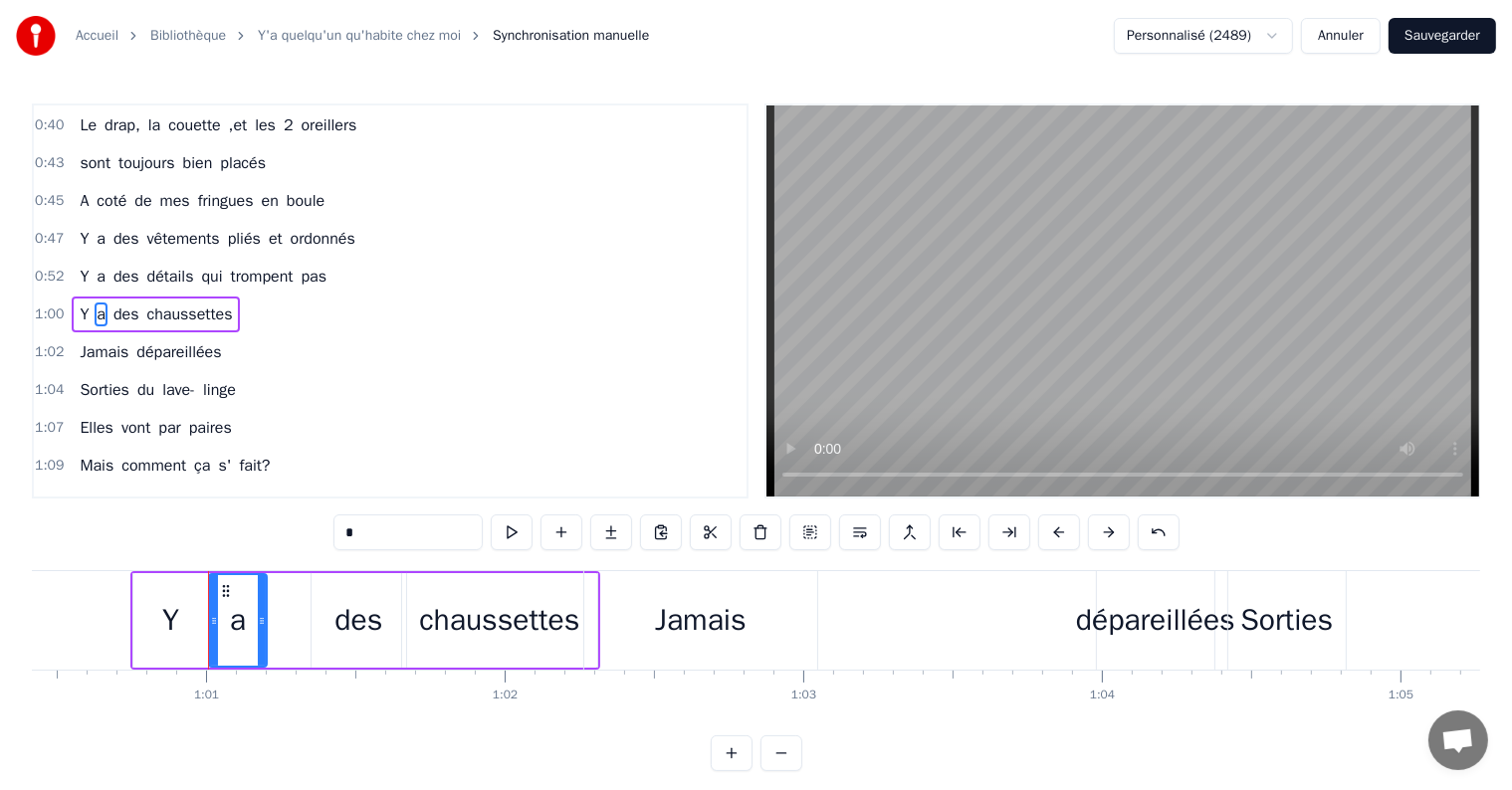drag, startPoint x: 291, startPoint y: 625, endPoint x: 264, endPoint y: 625, distance: 27 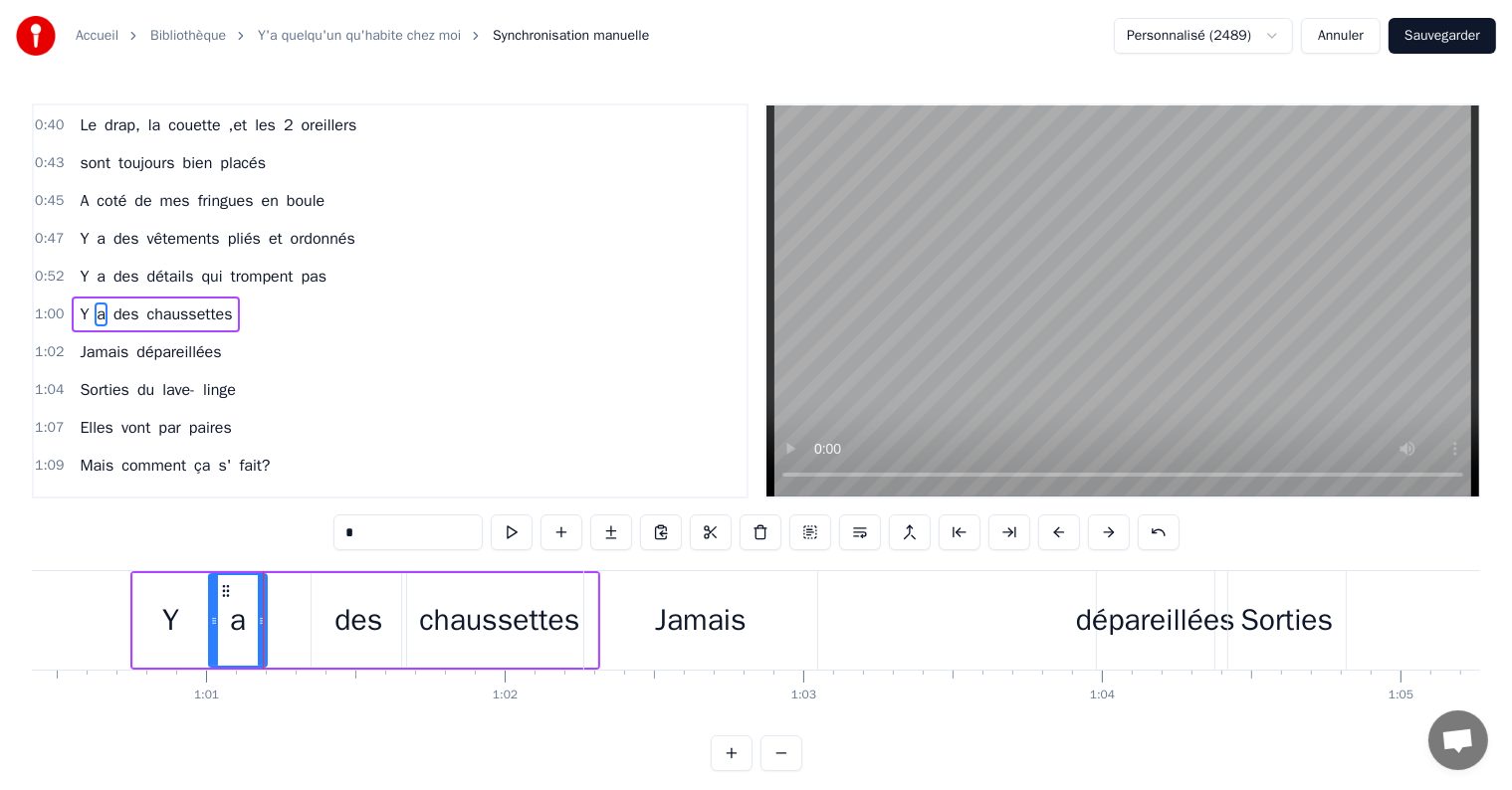 click on "des" at bounding box center (358, 620) 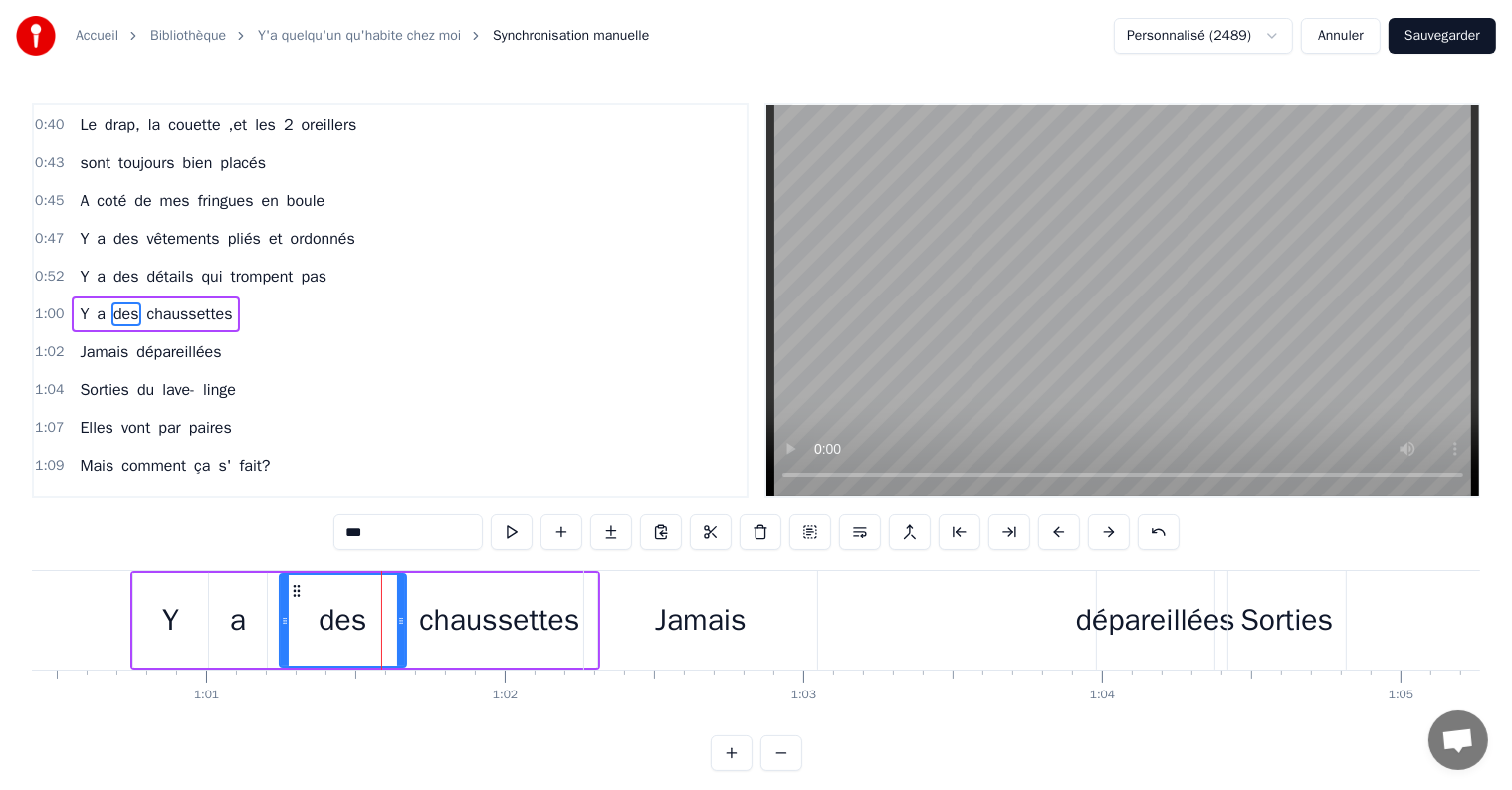 drag, startPoint x: 316, startPoint y: 618, endPoint x: 287, endPoint y: 619, distance: 29.017236 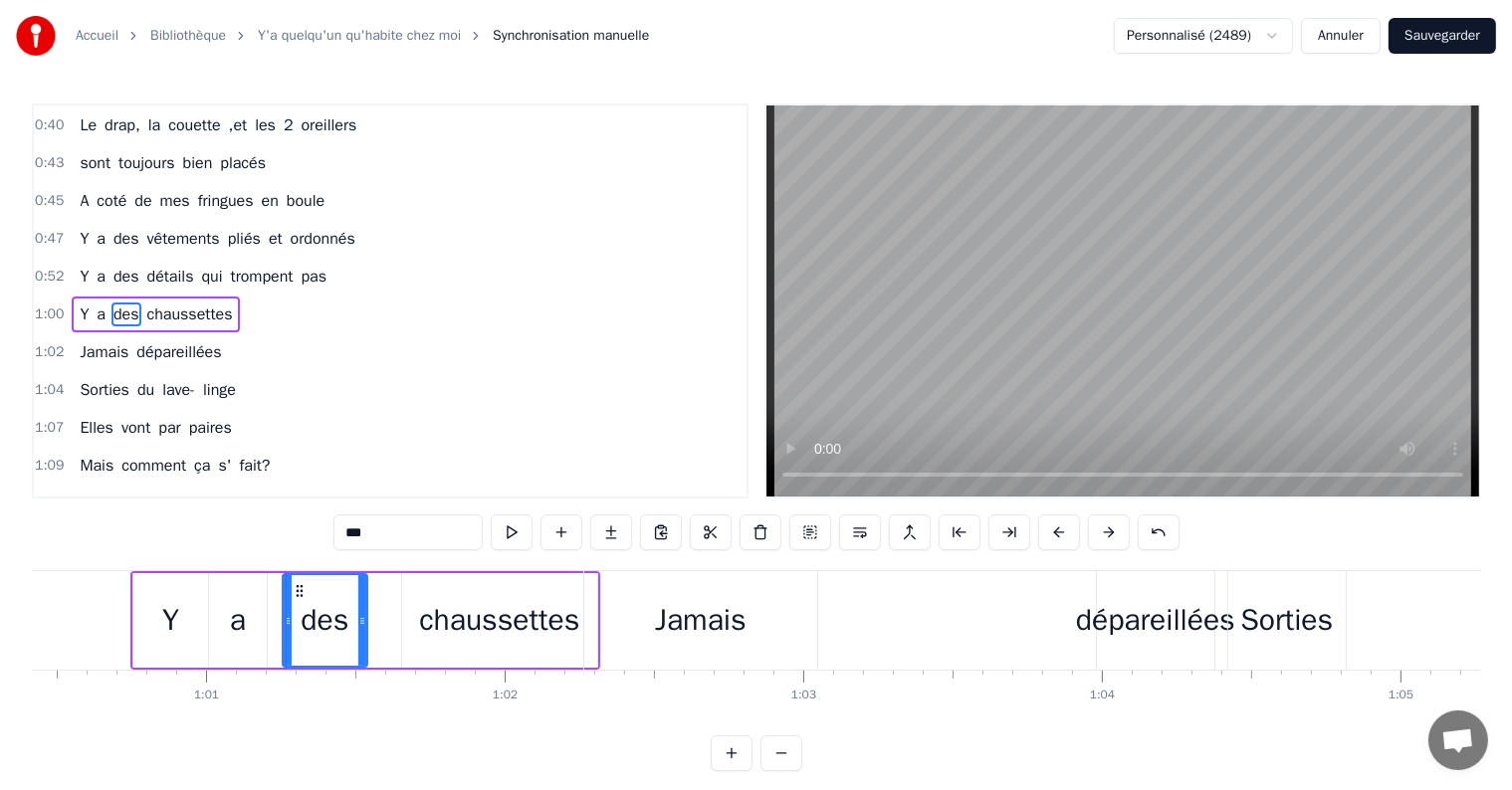 drag, startPoint x: 399, startPoint y: 622, endPoint x: 360, endPoint y: 621, distance: 39.012818 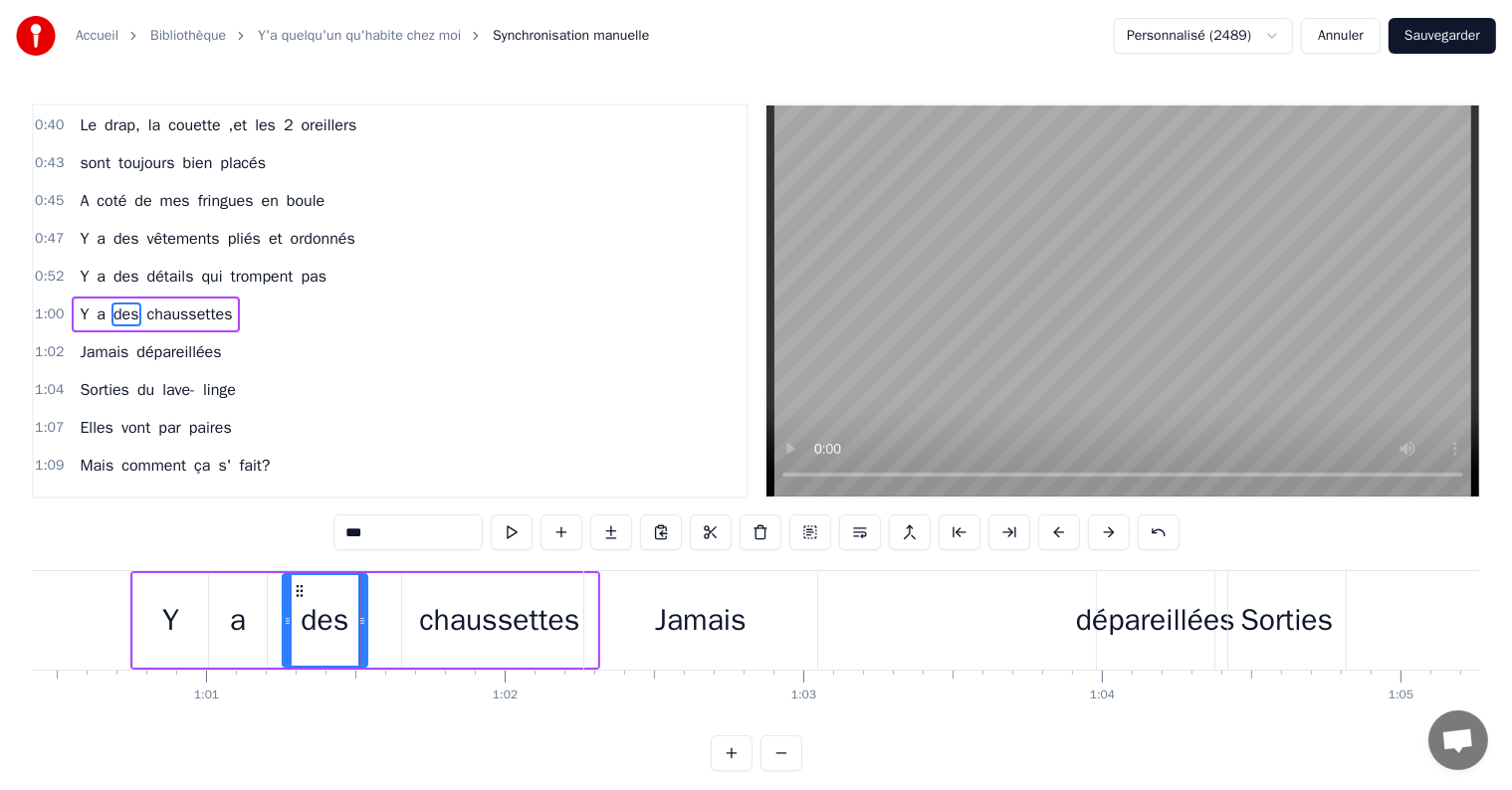click on "chaussettes" at bounding box center [499, 620] 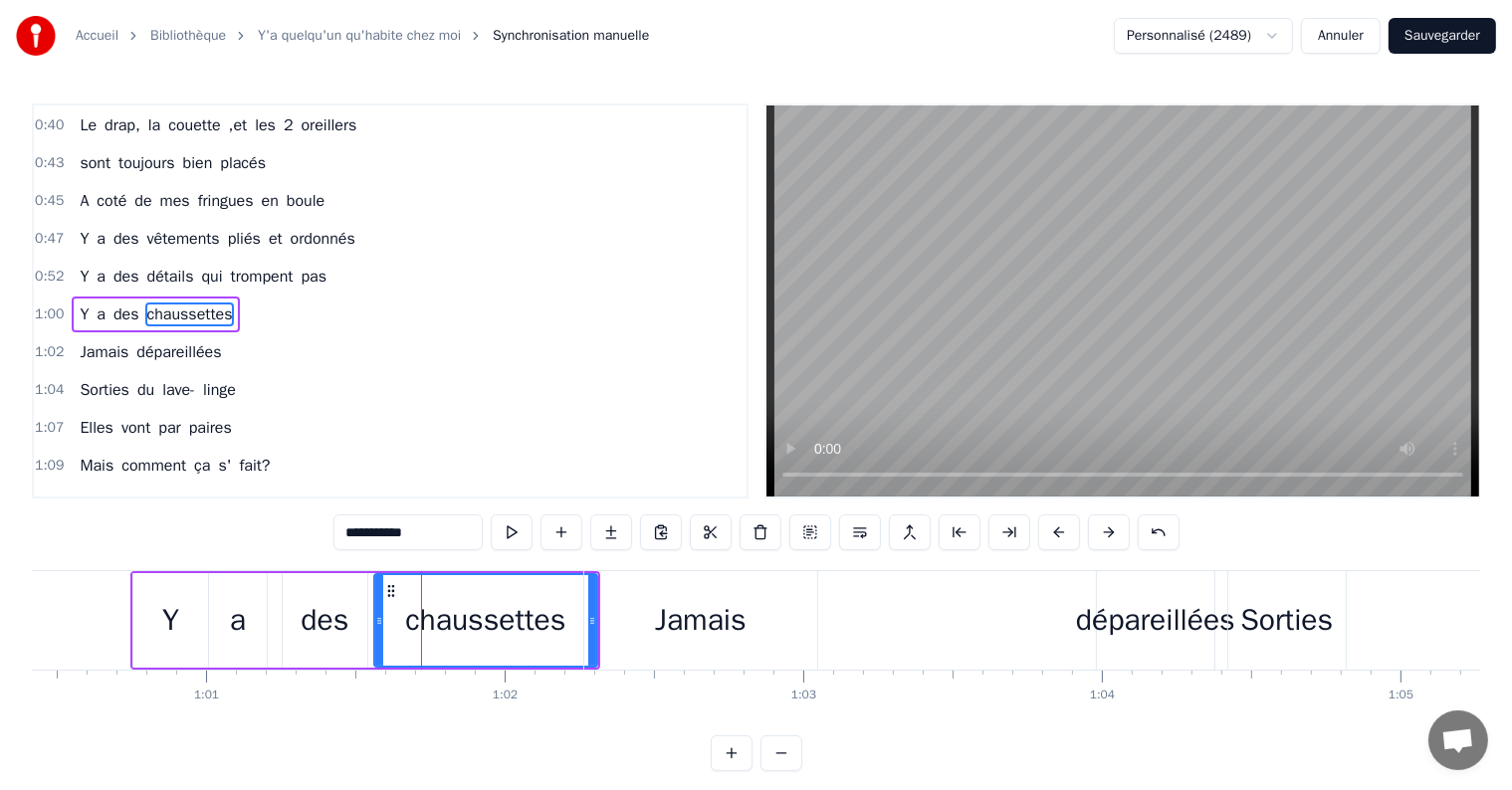 drag, startPoint x: 406, startPoint y: 621, endPoint x: 378, endPoint y: 625, distance: 28.284271 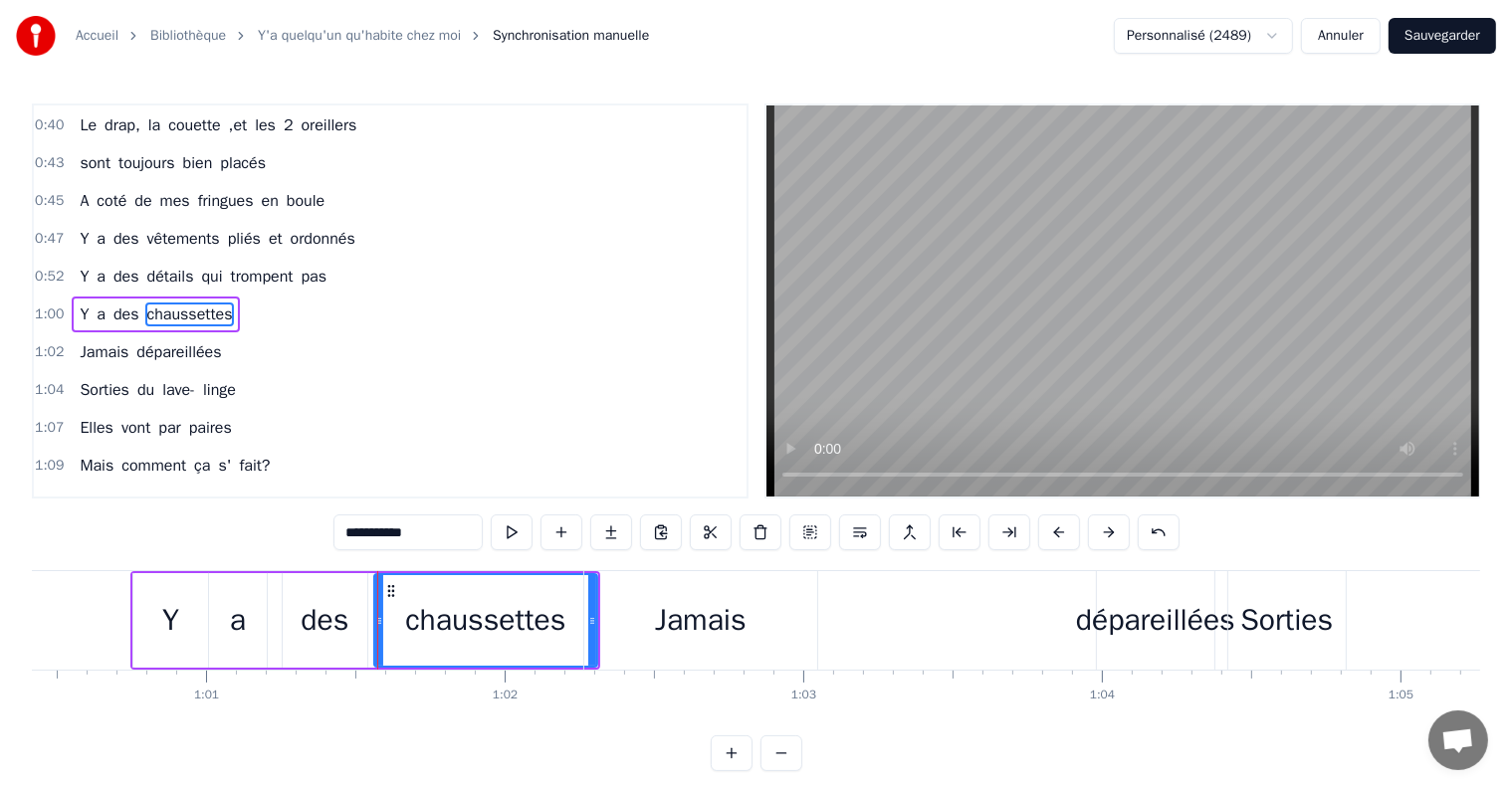 click on "Jamais" at bounding box center [701, 620] 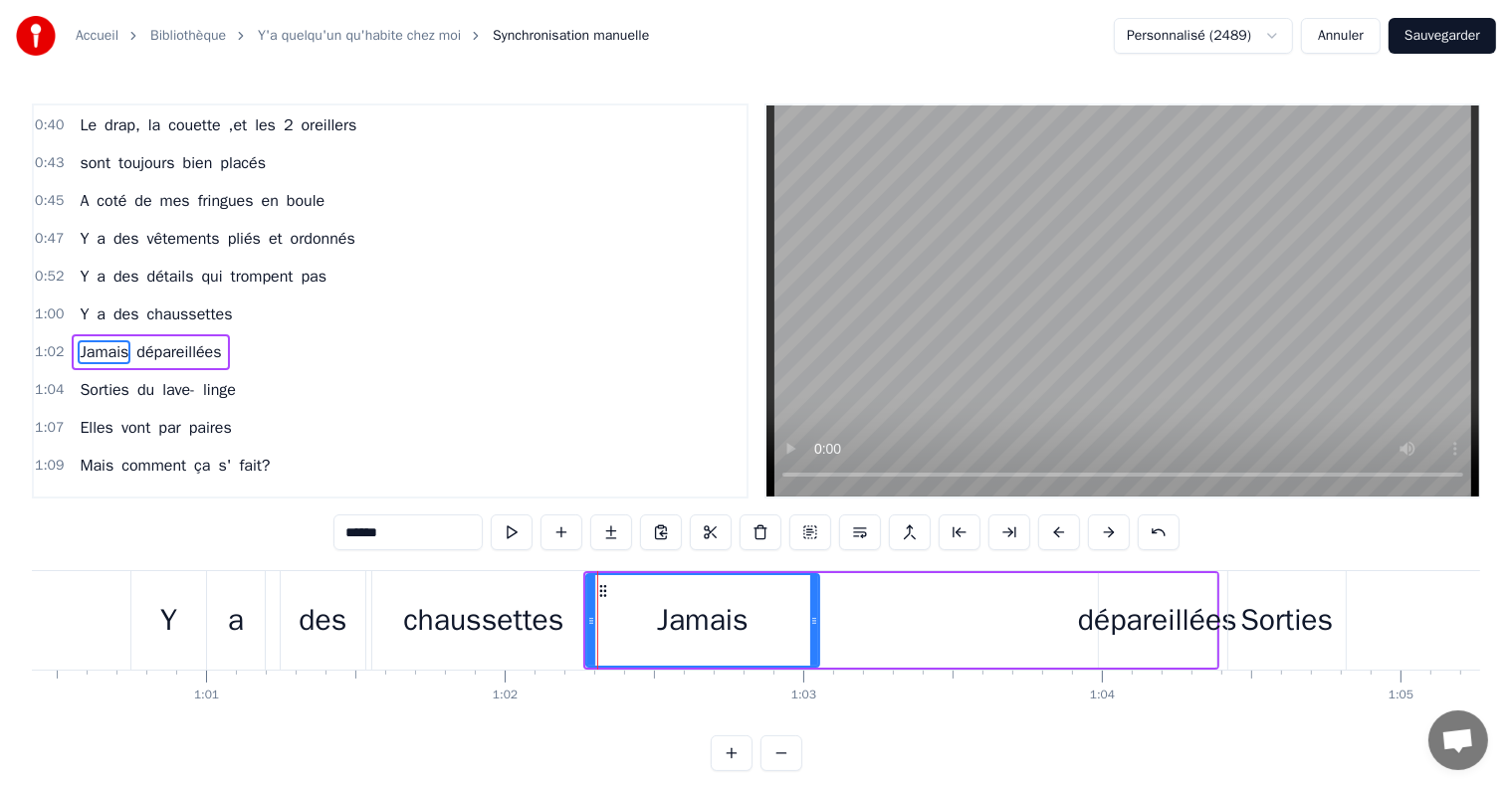 scroll, scrollTop: 225, scrollLeft: 0, axis: vertical 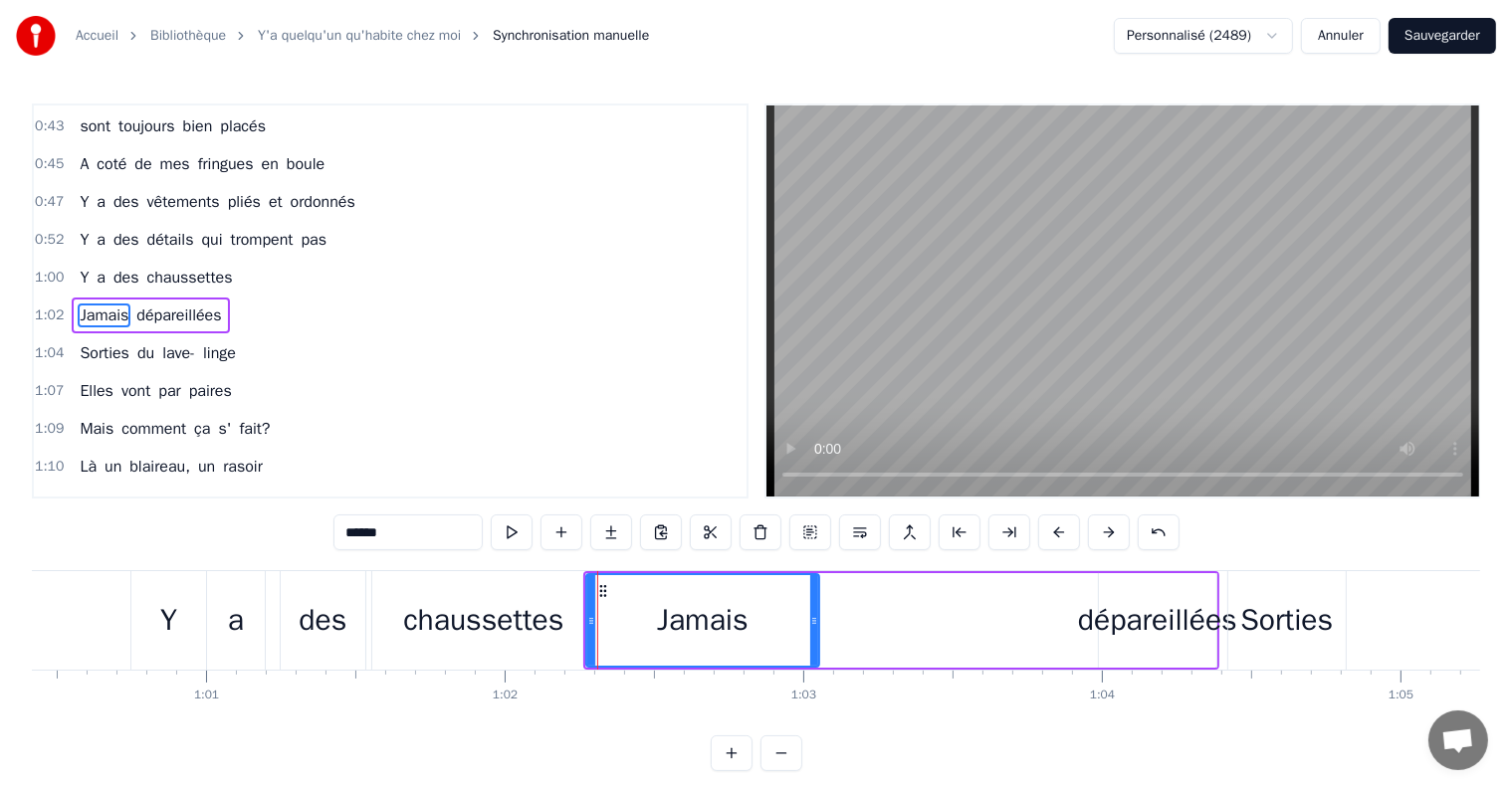 click on "chaussettes" at bounding box center (483, 620) 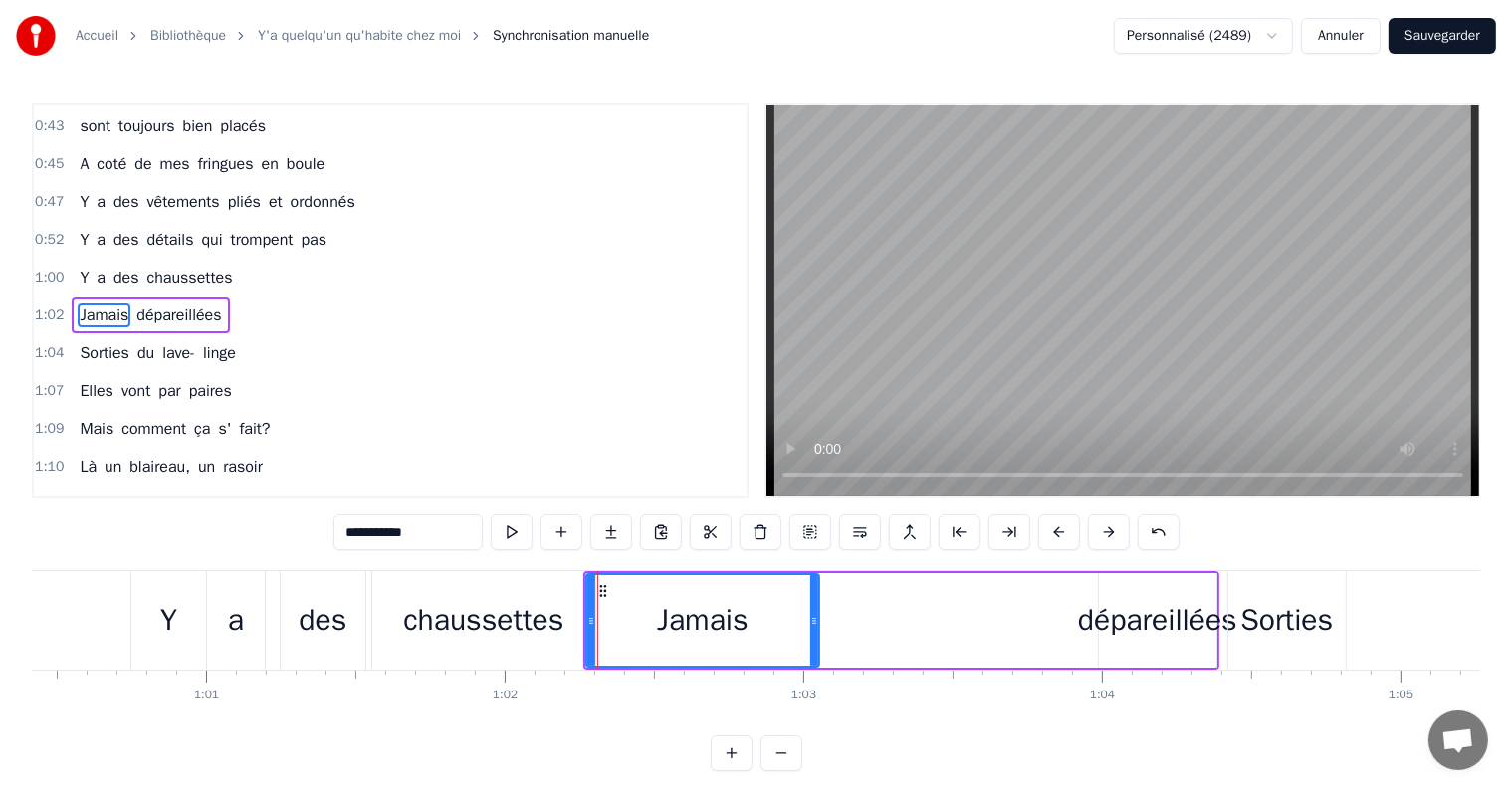 scroll, scrollTop: 188, scrollLeft: 0, axis: vertical 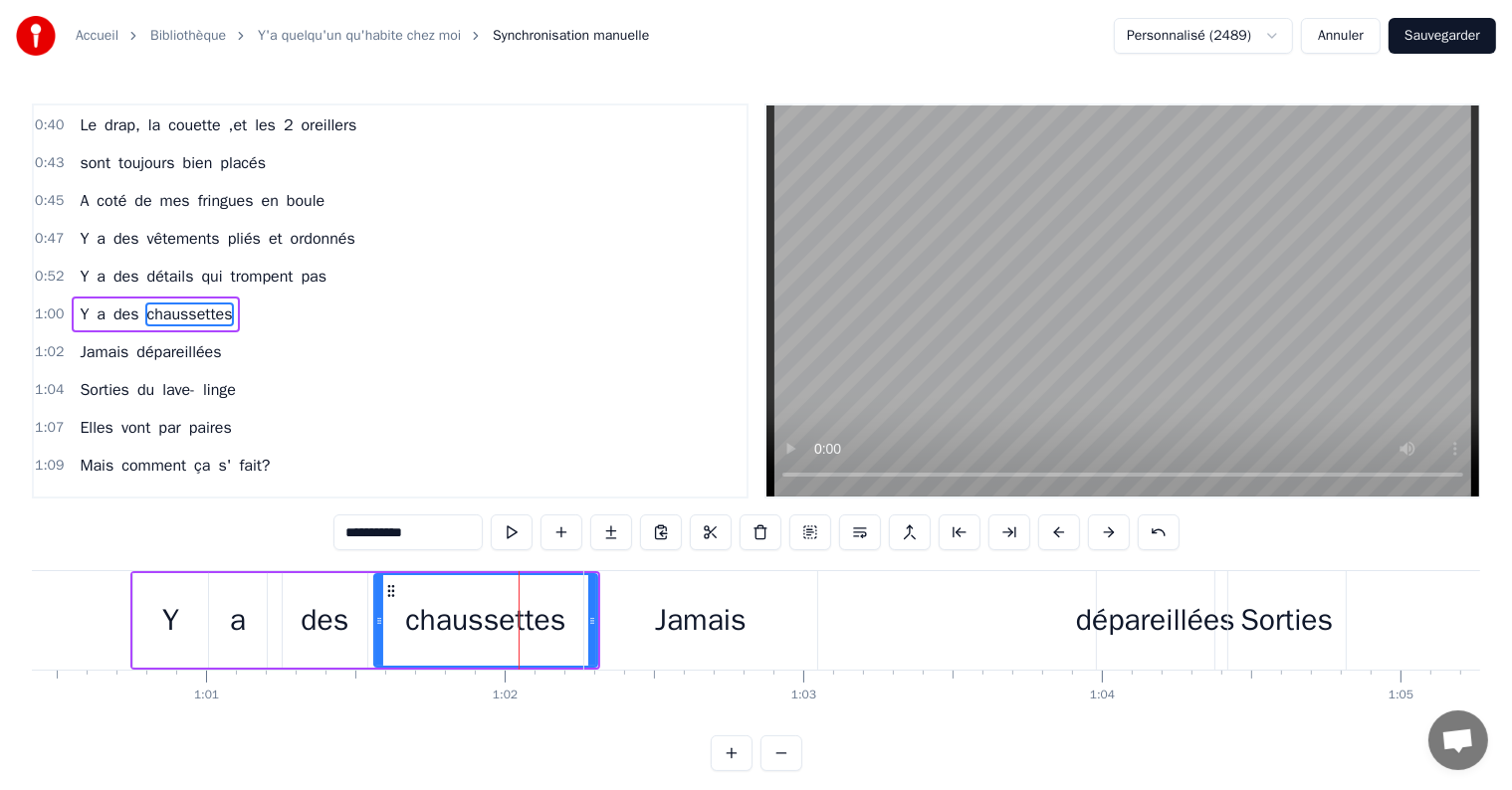 drag, startPoint x: 588, startPoint y: 619, endPoint x: 556, endPoint y: 618, distance: 32.01562 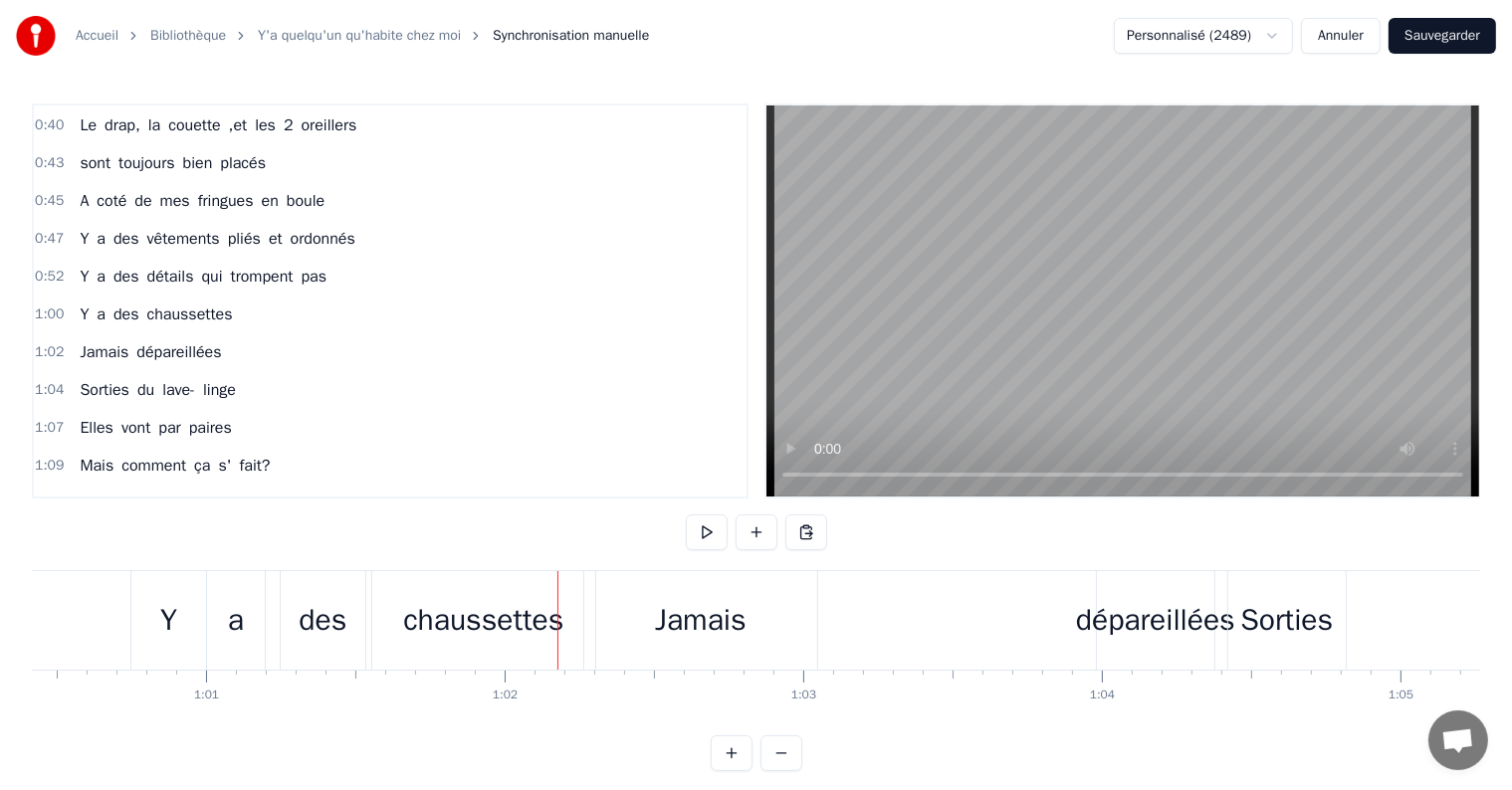 click on "chaussettes" at bounding box center [483, 620] 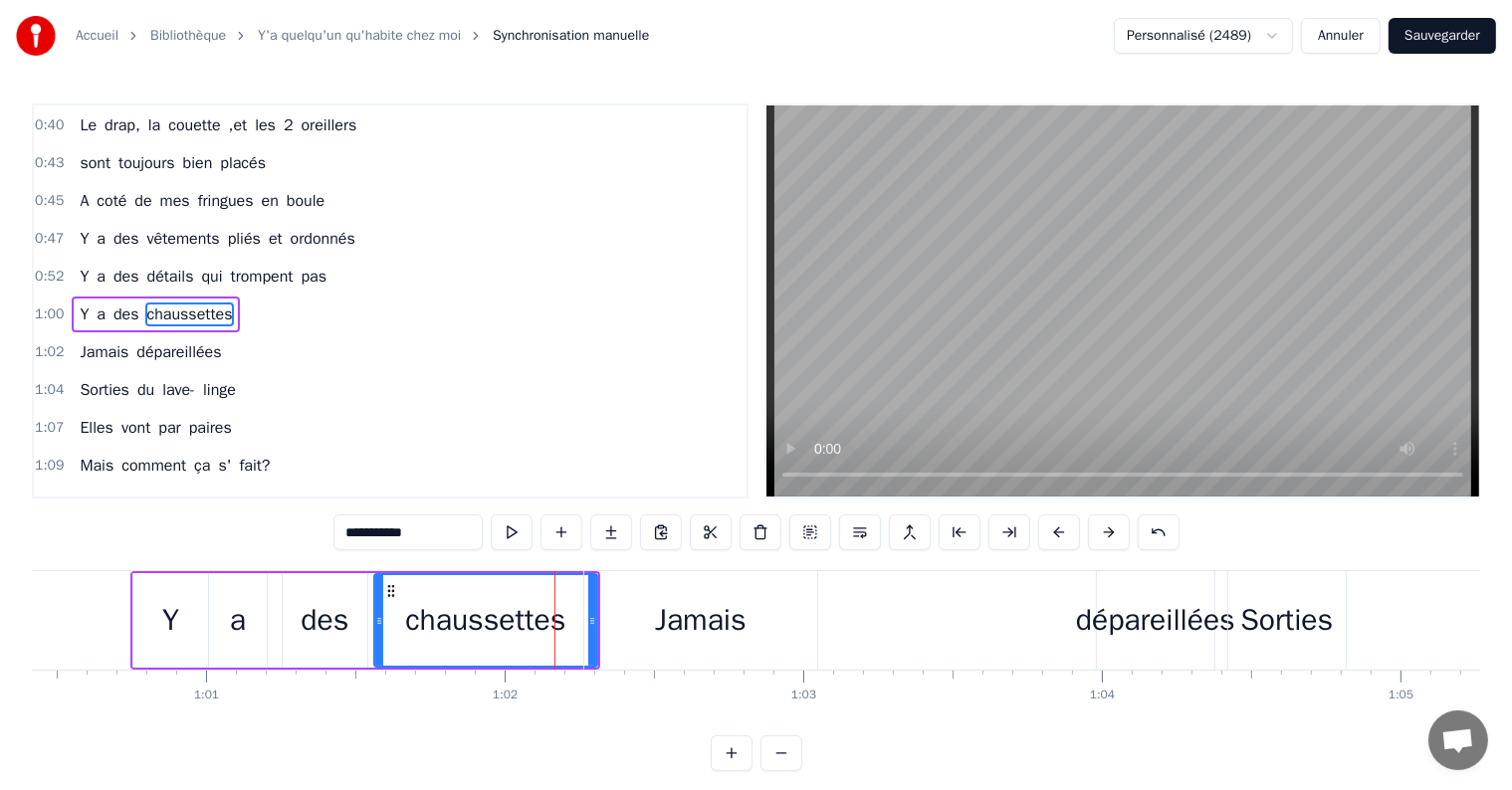 click on "Jamais" at bounding box center [701, 620] 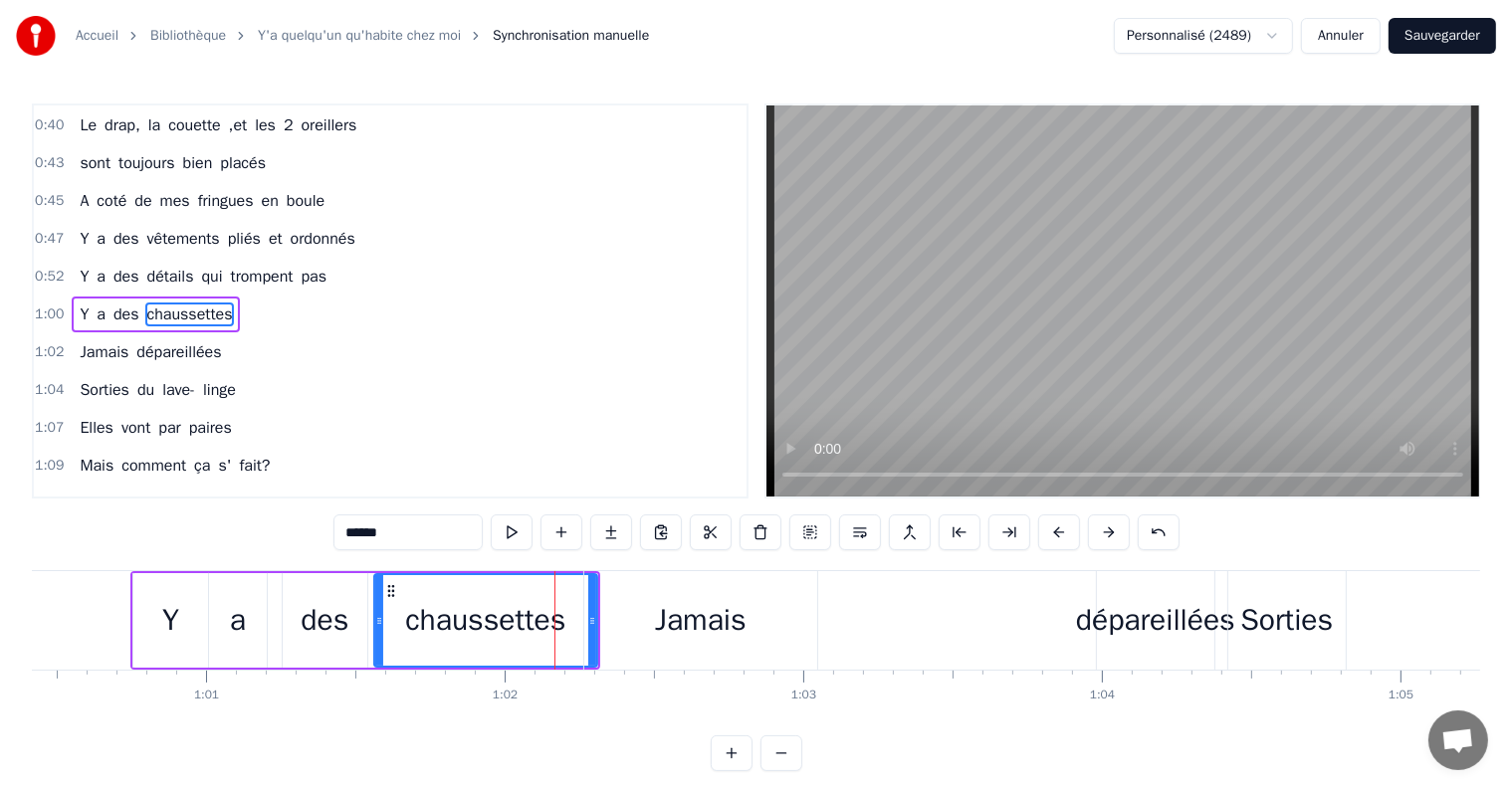 scroll, scrollTop: 225, scrollLeft: 0, axis: vertical 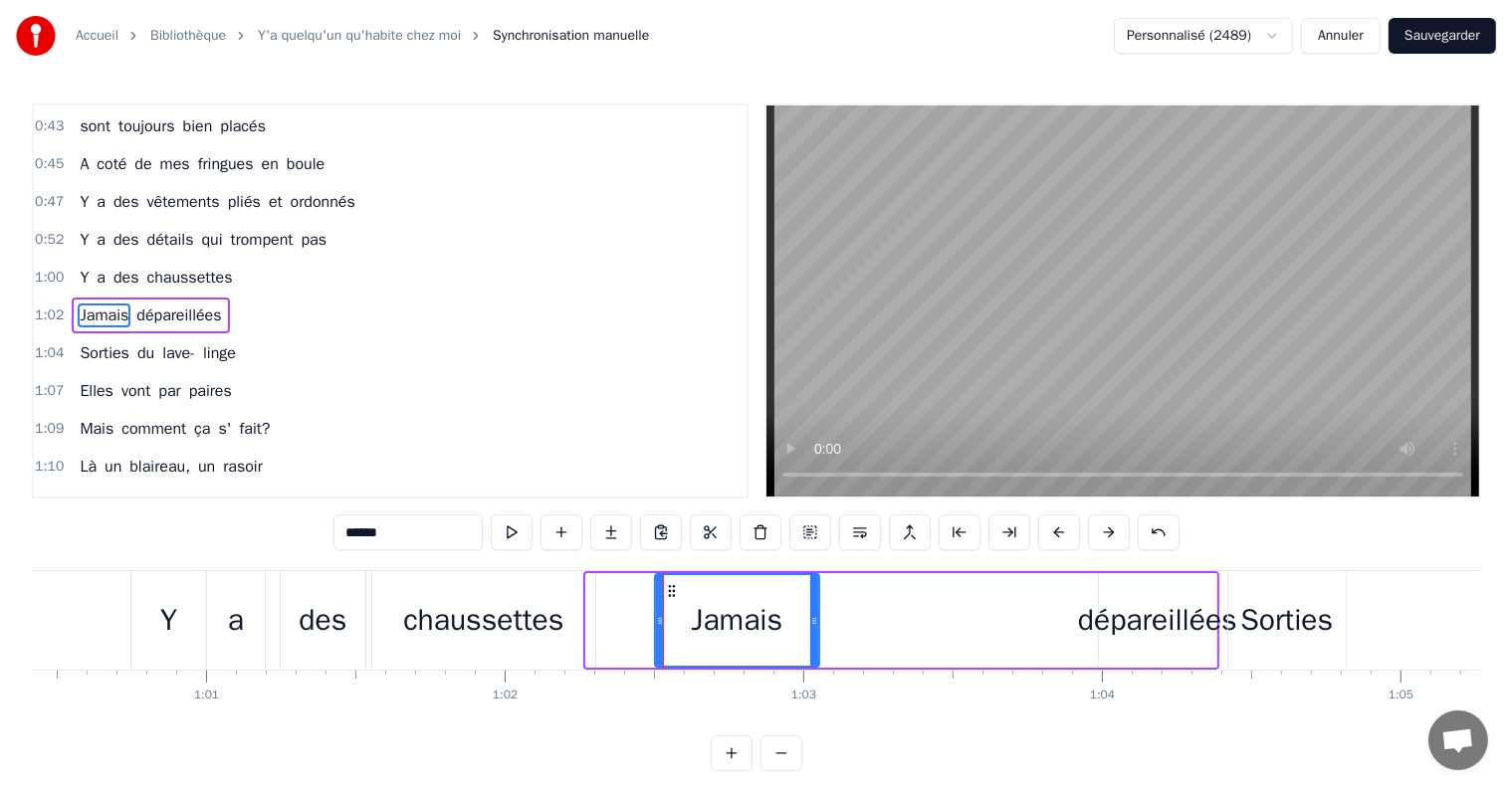 drag, startPoint x: 585, startPoint y: 620, endPoint x: 657, endPoint y: 629, distance: 72.56032 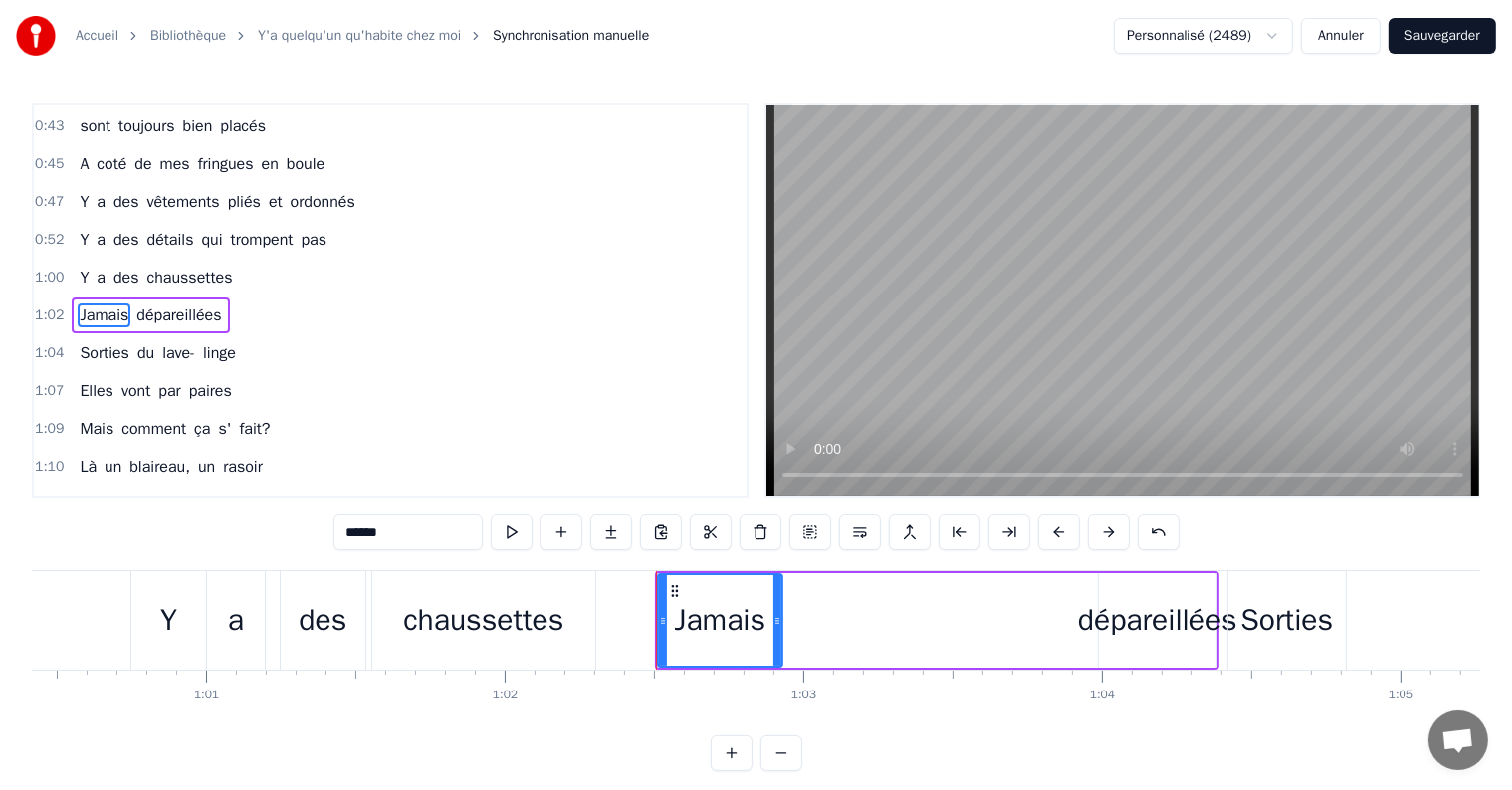 drag, startPoint x: 812, startPoint y: 619, endPoint x: 768, endPoint y: 627, distance: 44.72136 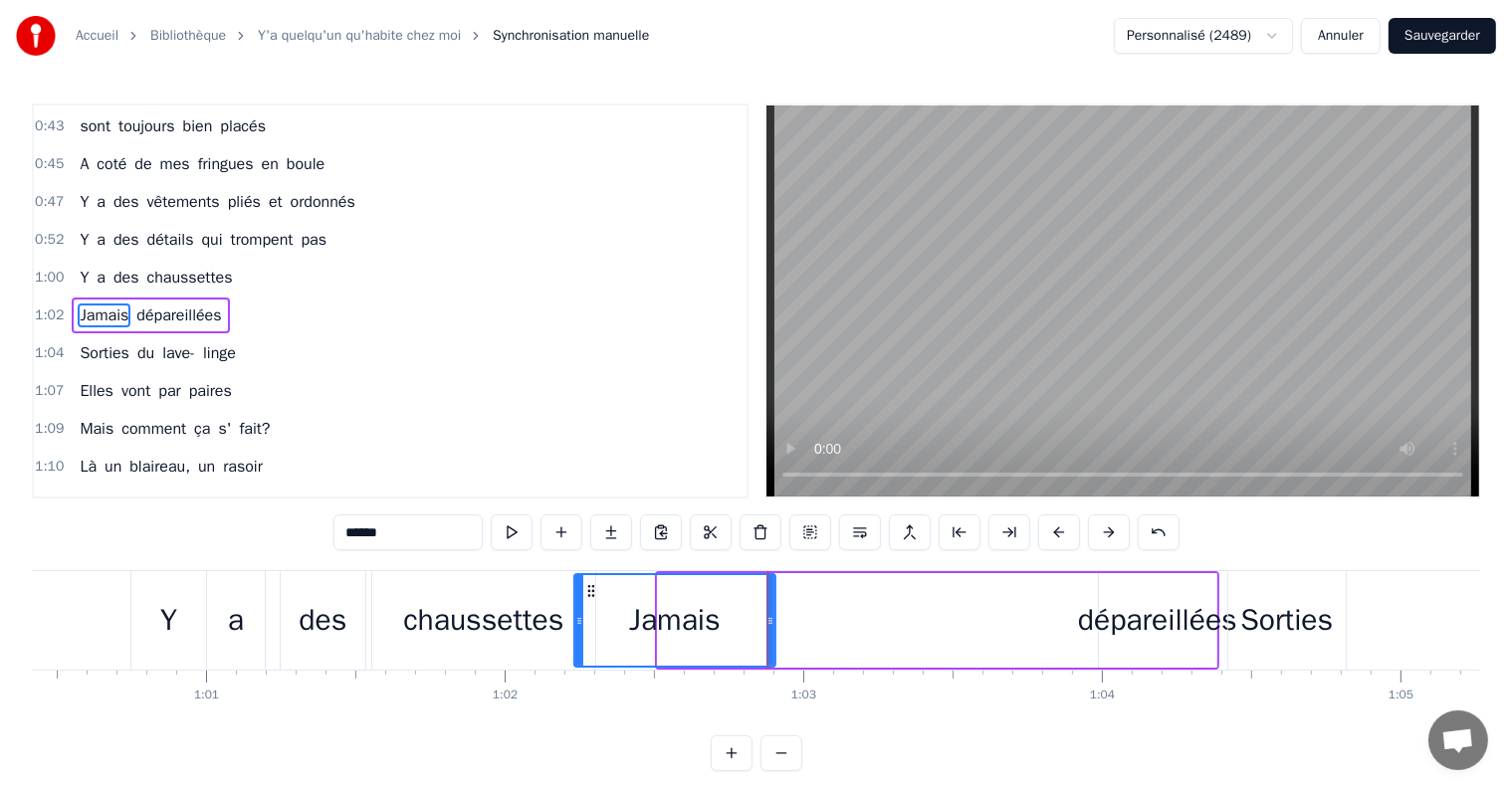 drag, startPoint x: 661, startPoint y: 621, endPoint x: 576, endPoint y: 625, distance: 85.09407 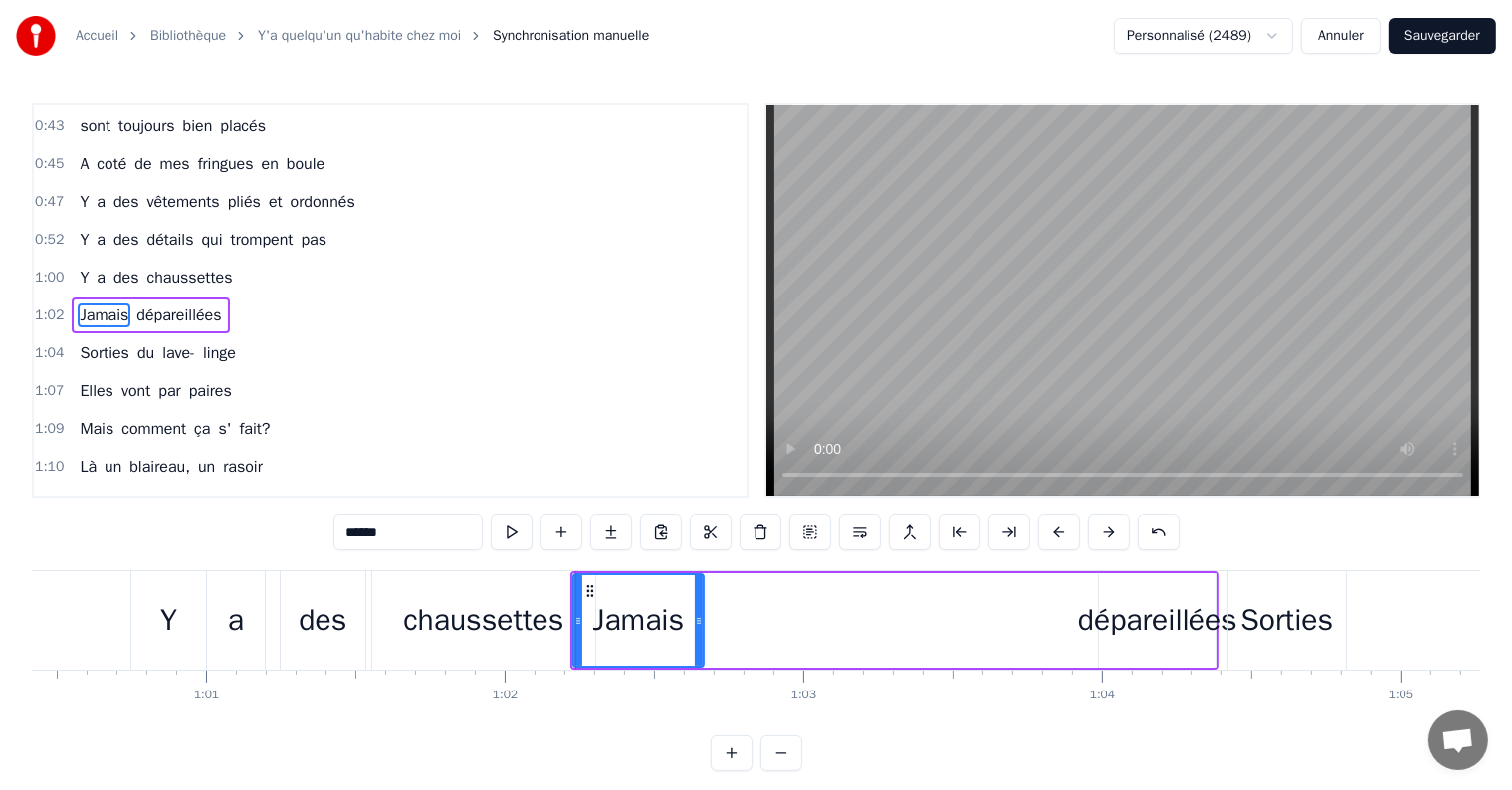 drag, startPoint x: 770, startPoint y: 618, endPoint x: 697, endPoint y: 614, distance: 73.10951 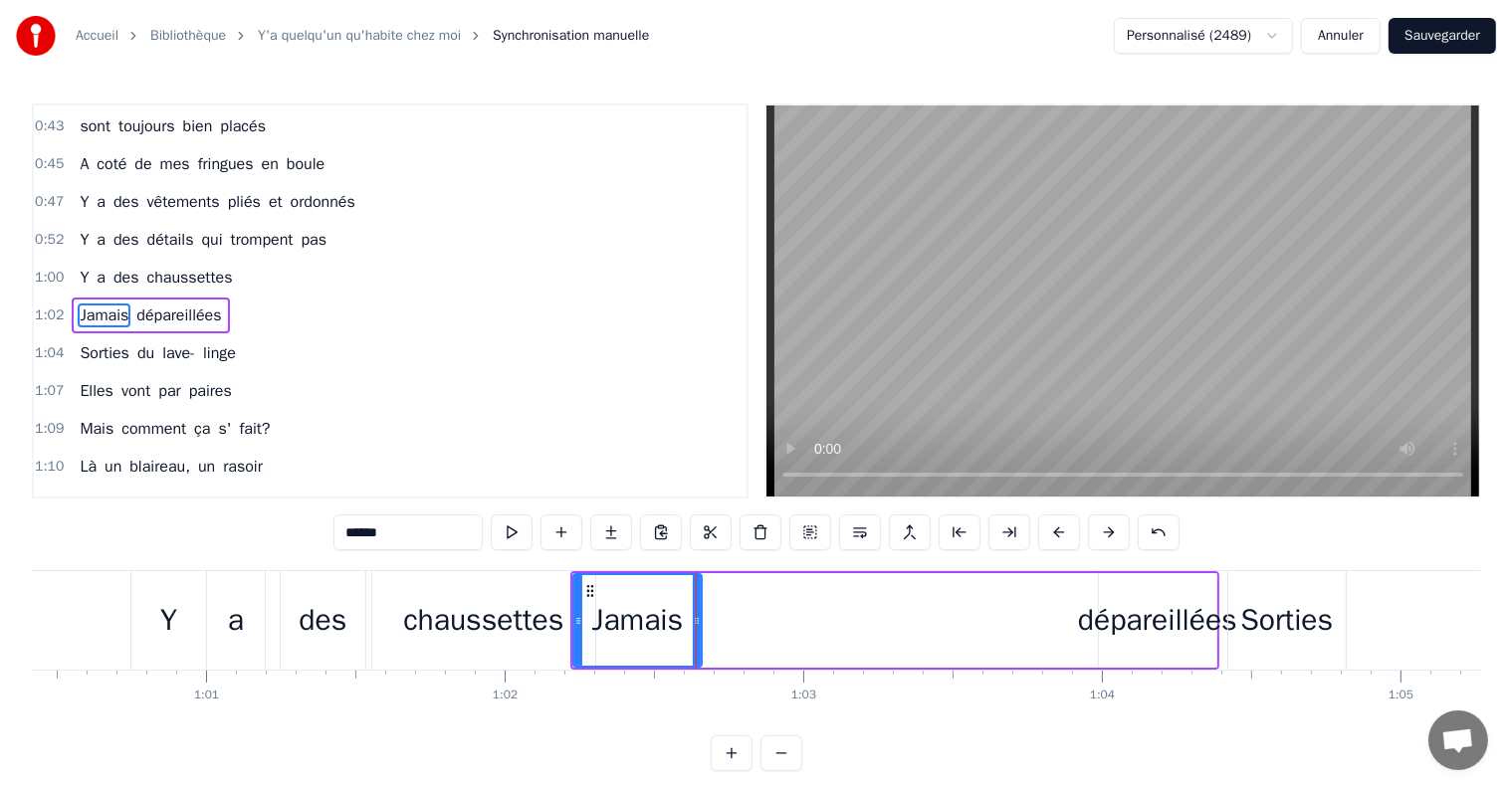 click on "chaussettes" at bounding box center [483, 620] 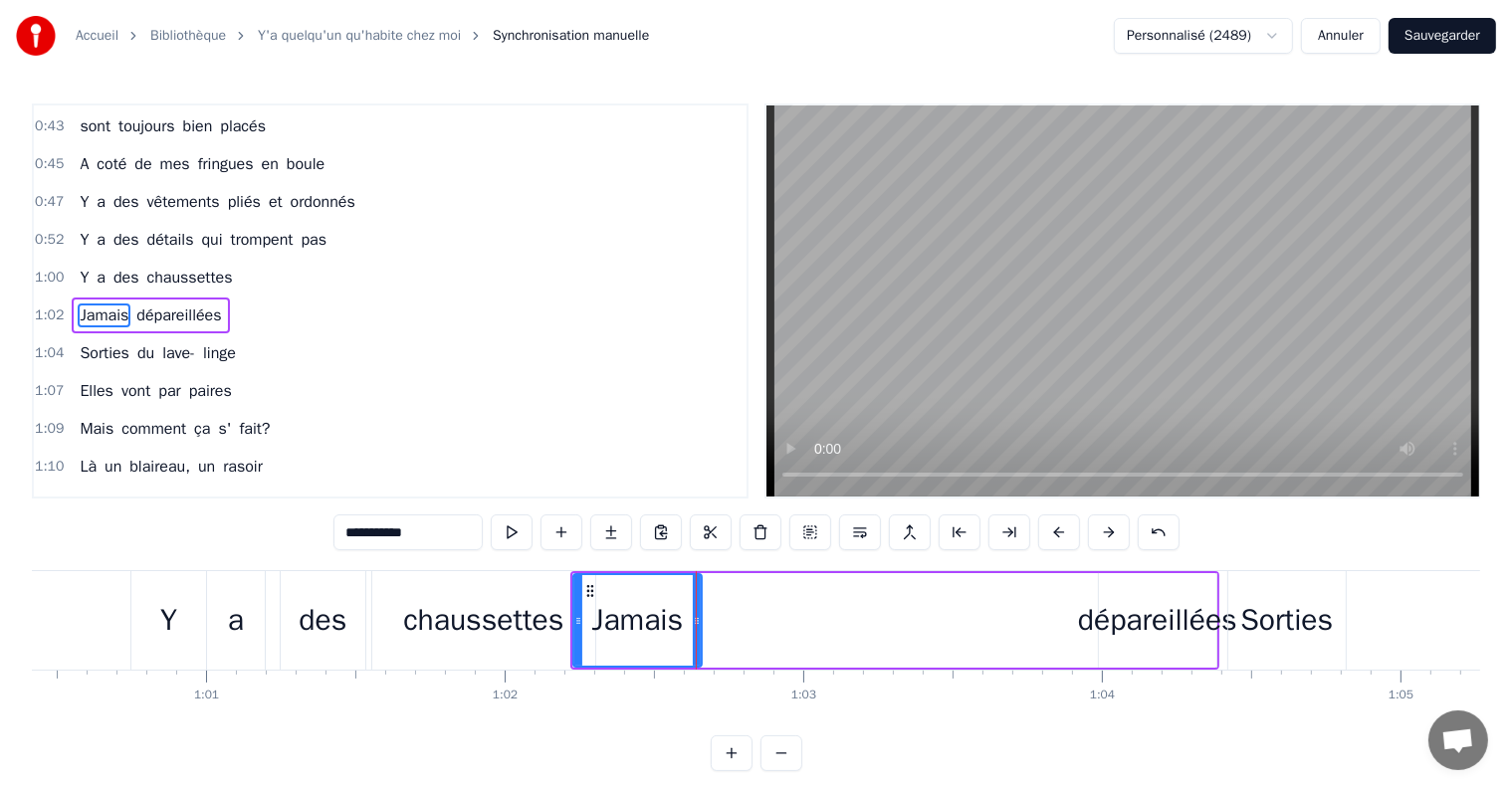 scroll, scrollTop: 188, scrollLeft: 0, axis: vertical 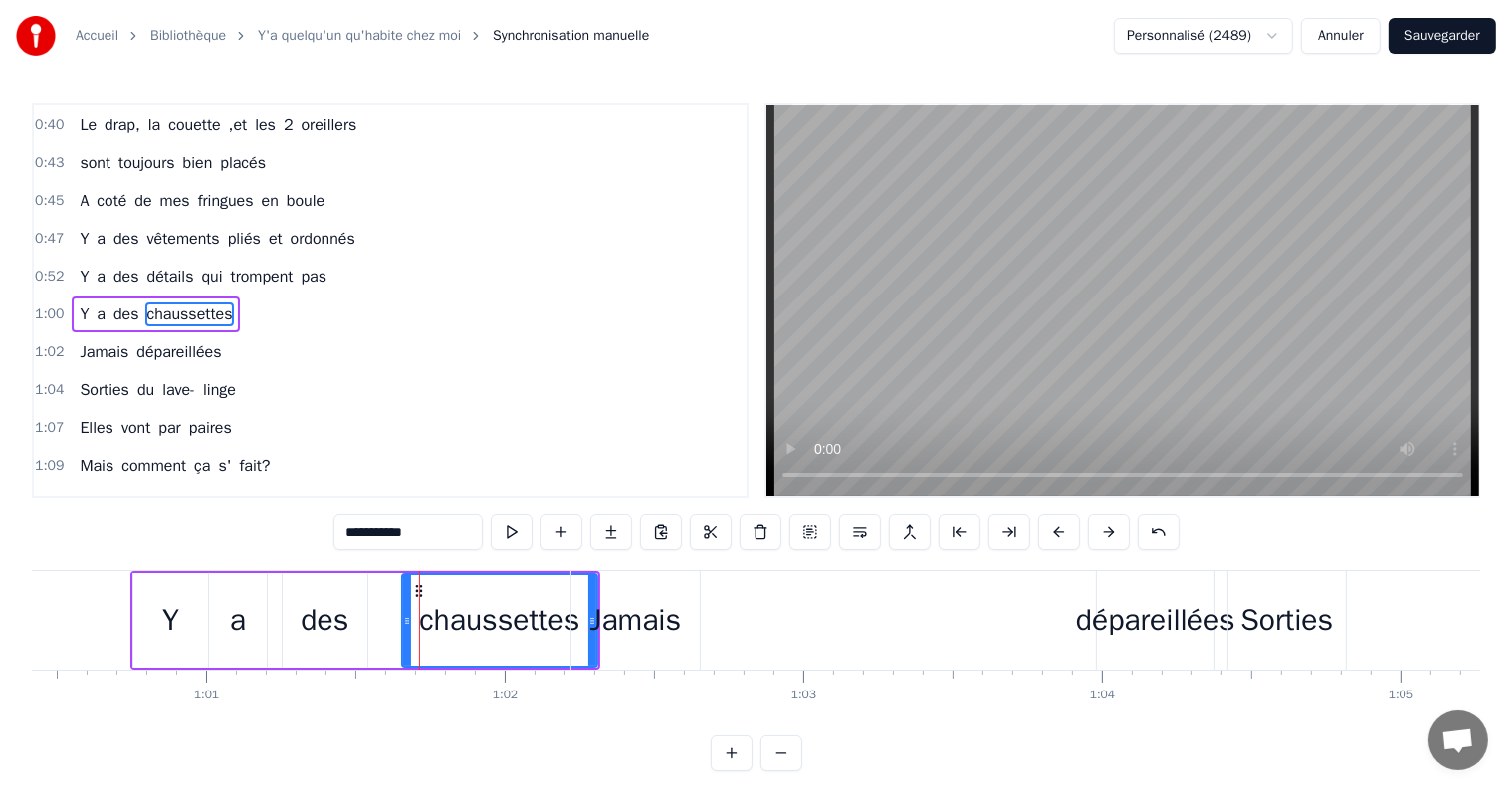 drag, startPoint x: 379, startPoint y: 619, endPoint x: 409, endPoint y: 622, distance: 30.149627 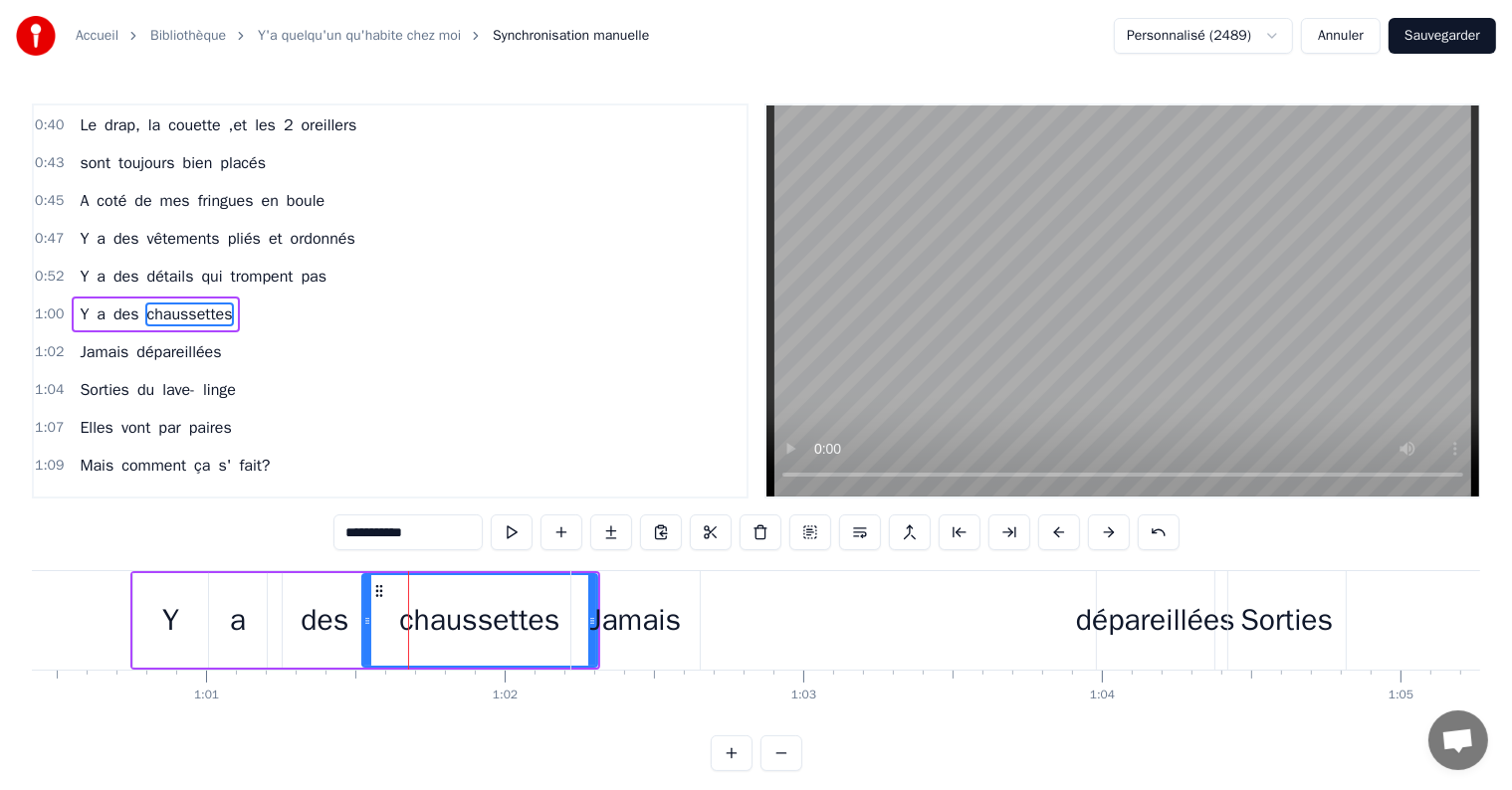 drag, startPoint x: 406, startPoint y: 620, endPoint x: 364, endPoint y: 622, distance: 42.047592 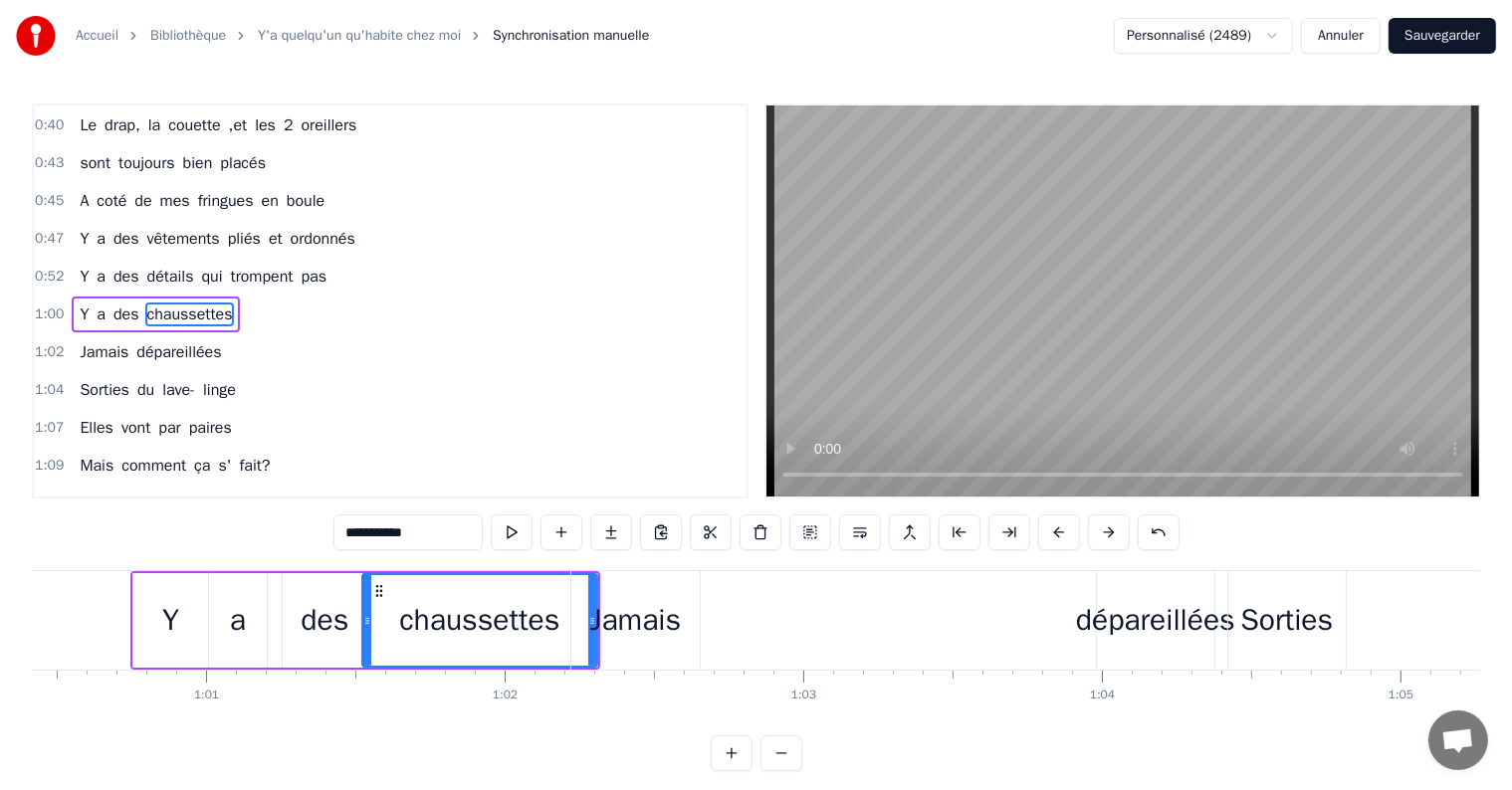 click on "des" at bounding box center [324, 620] 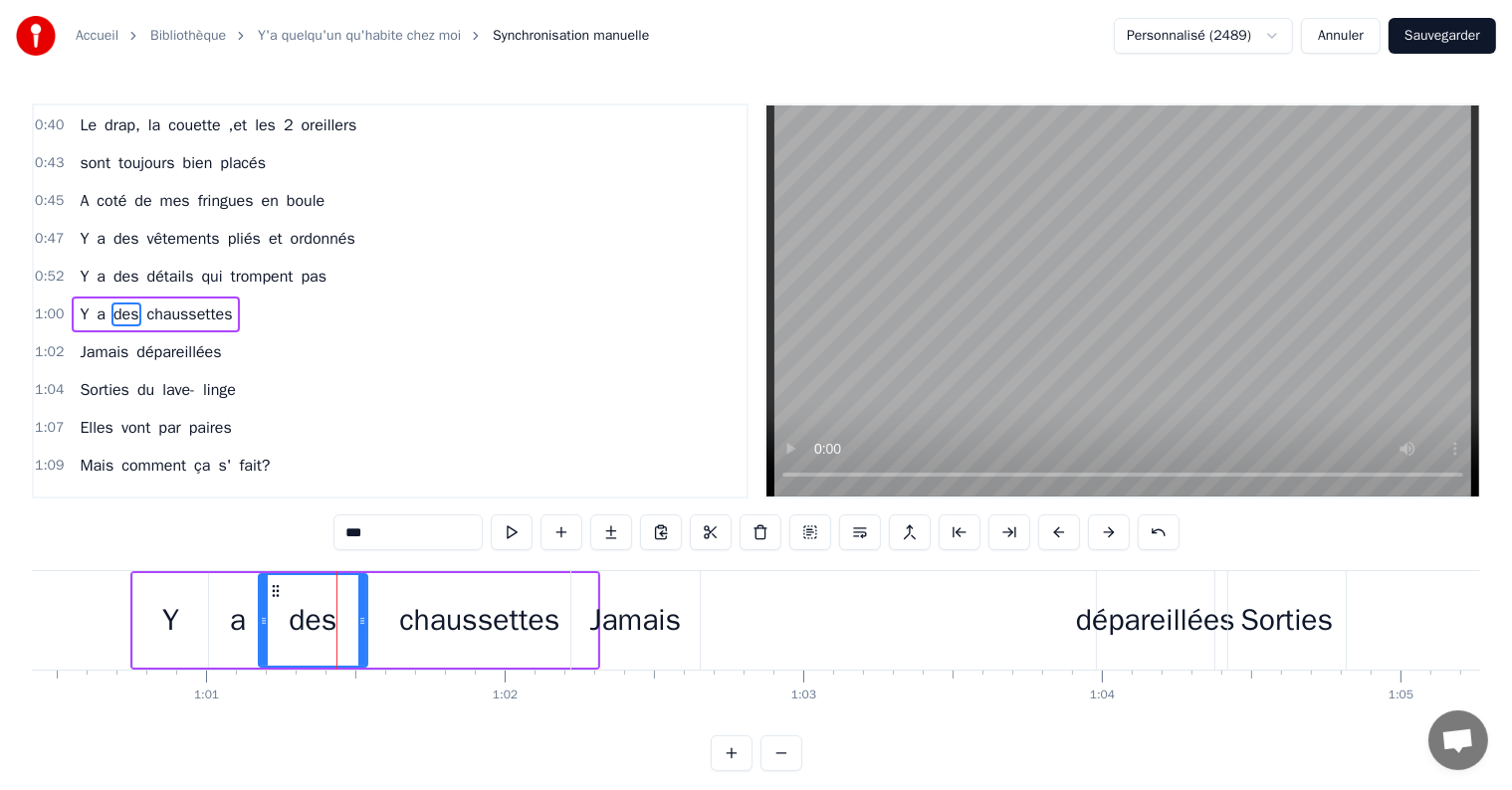 drag, startPoint x: 287, startPoint y: 619, endPoint x: 265, endPoint y: 625, distance: 22.803509 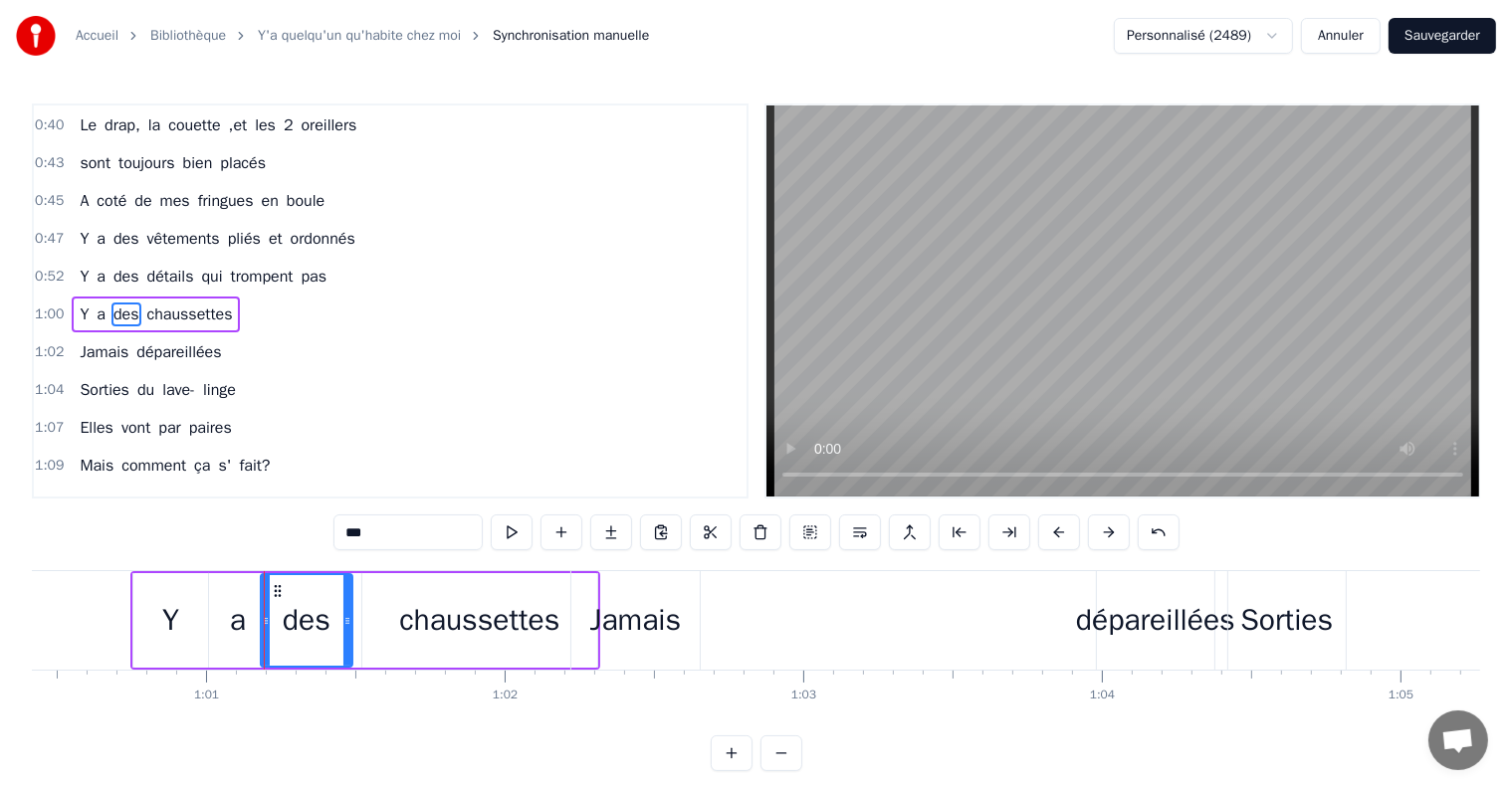 drag, startPoint x: 359, startPoint y: 620, endPoint x: 398, endPoint y: 618, distance: 39.051248 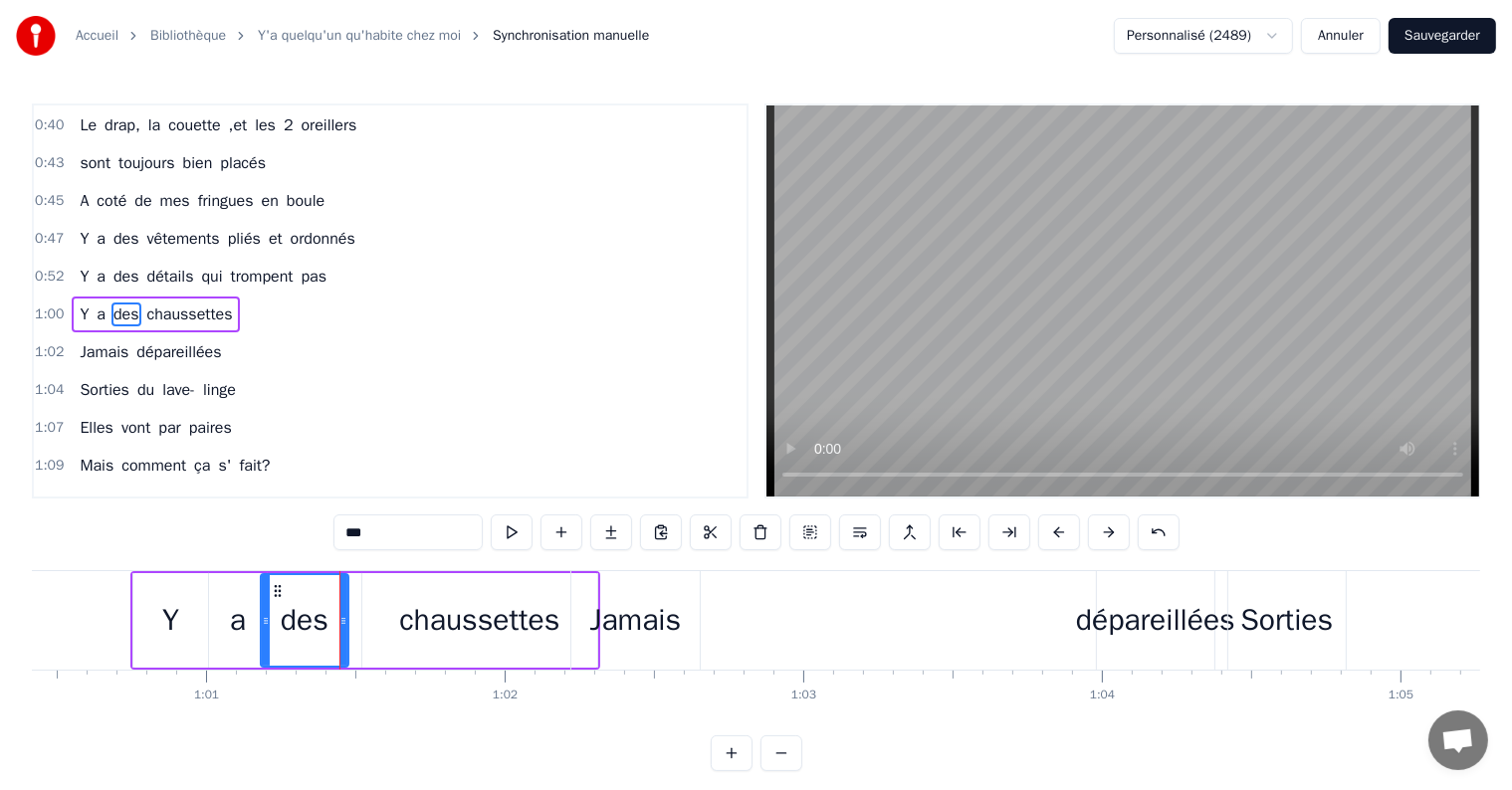 click on "chaussettes" at bounding box center [479, 620] 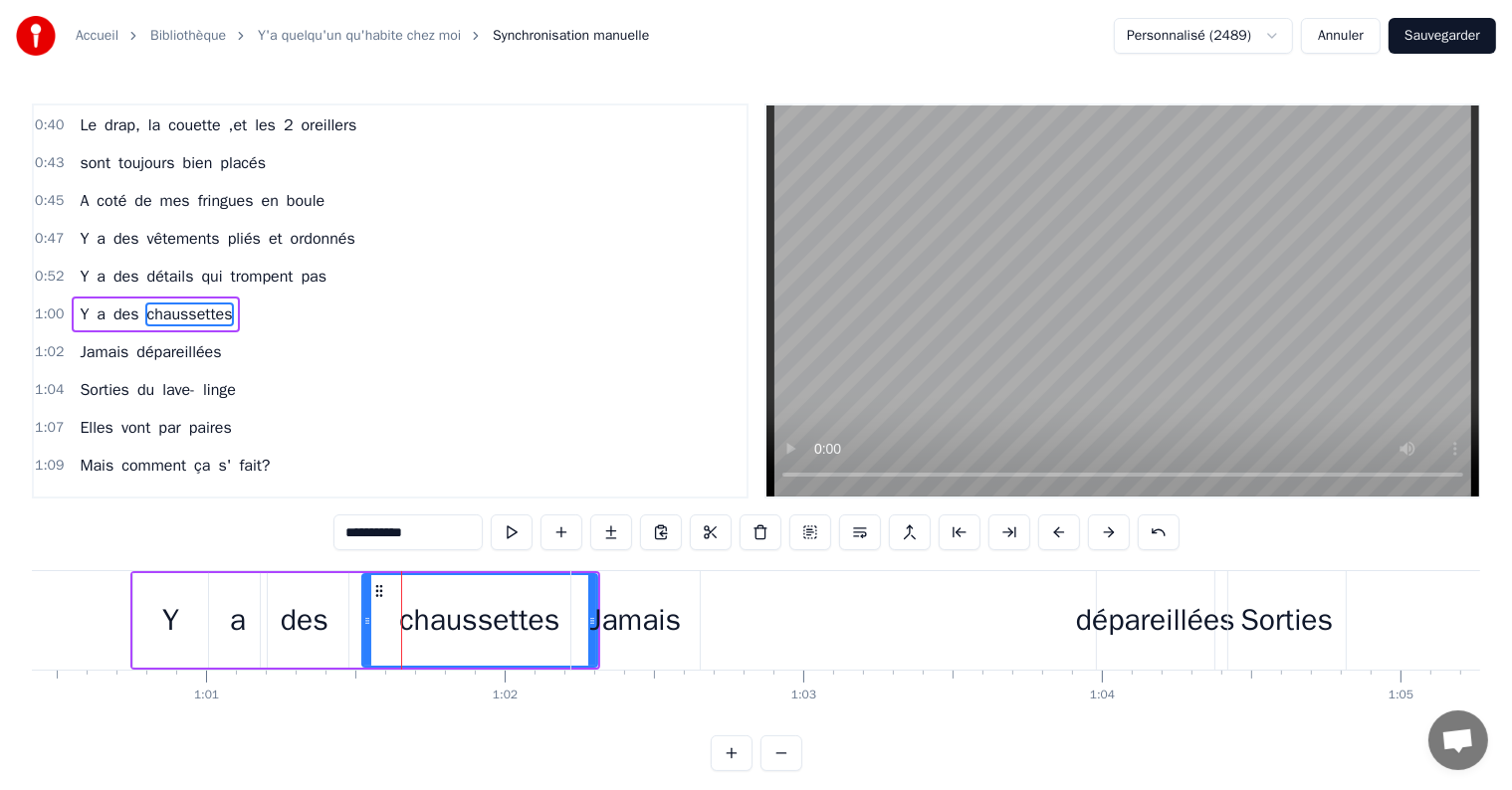 click on "Jamais" at bounding box center [635, 620] 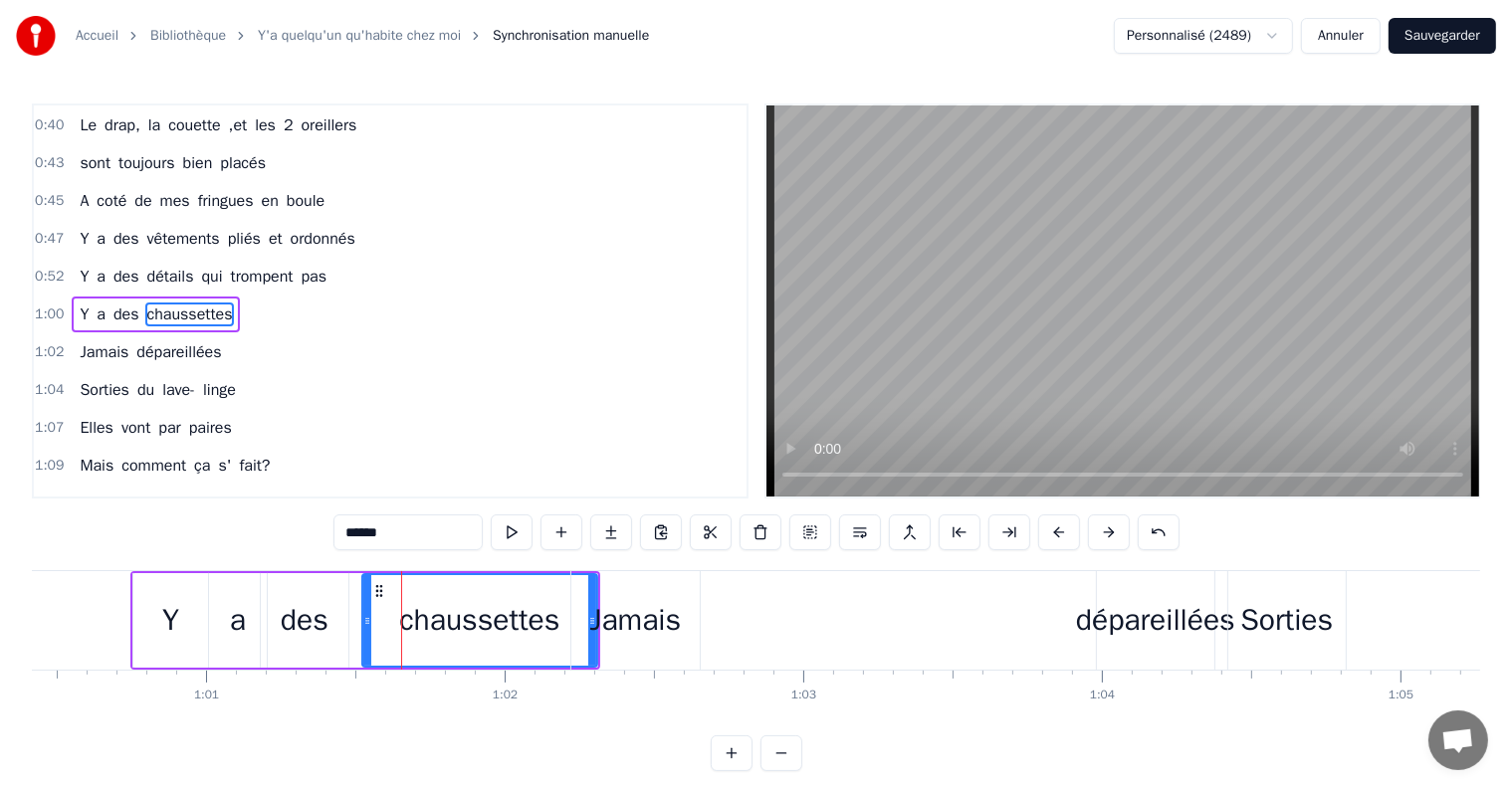 scroll, scrollTop: 225, scrollLeft: 0, axis: vertical 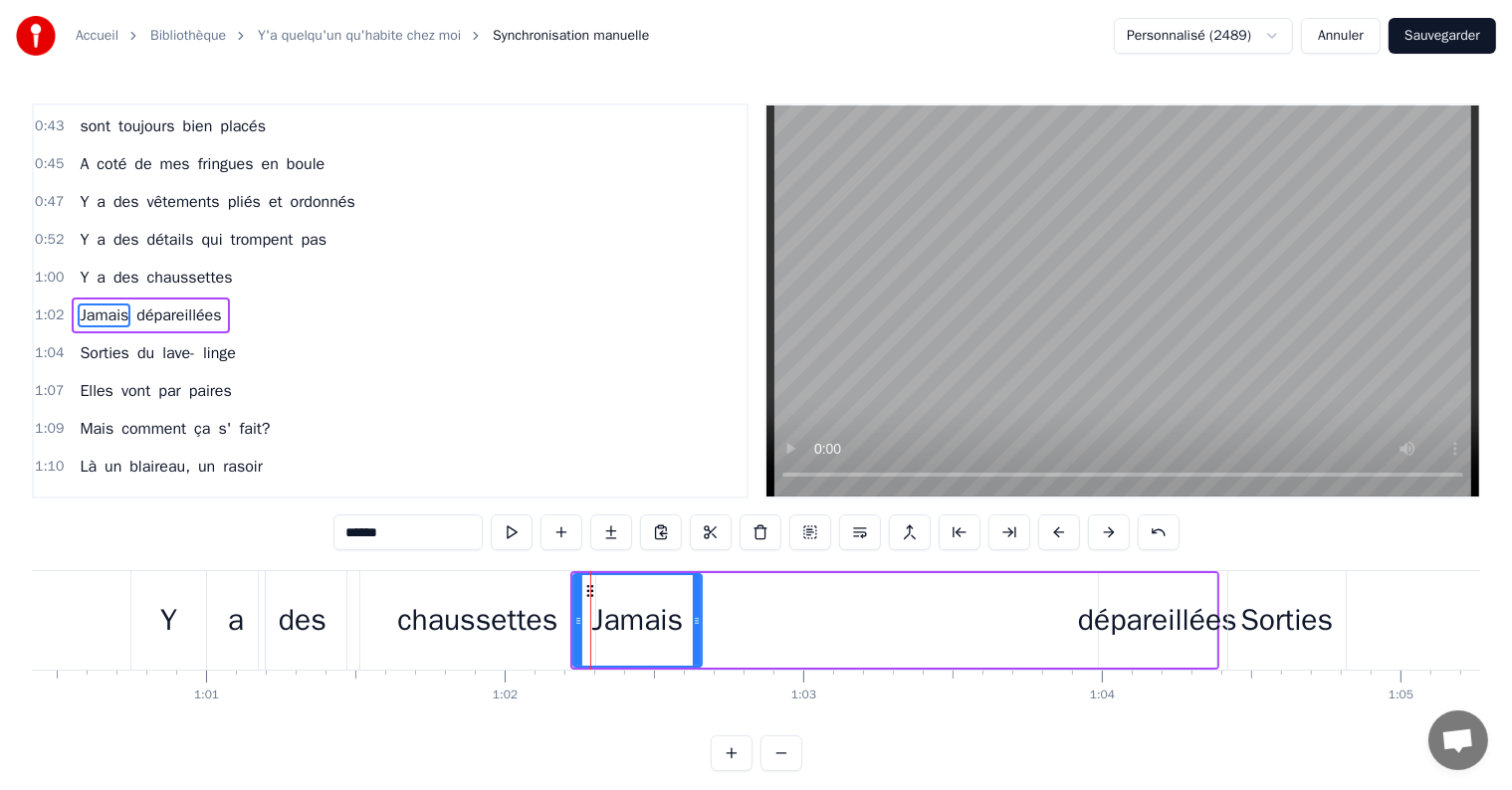 click on "chaussettes" at bounding box center [477, 620] 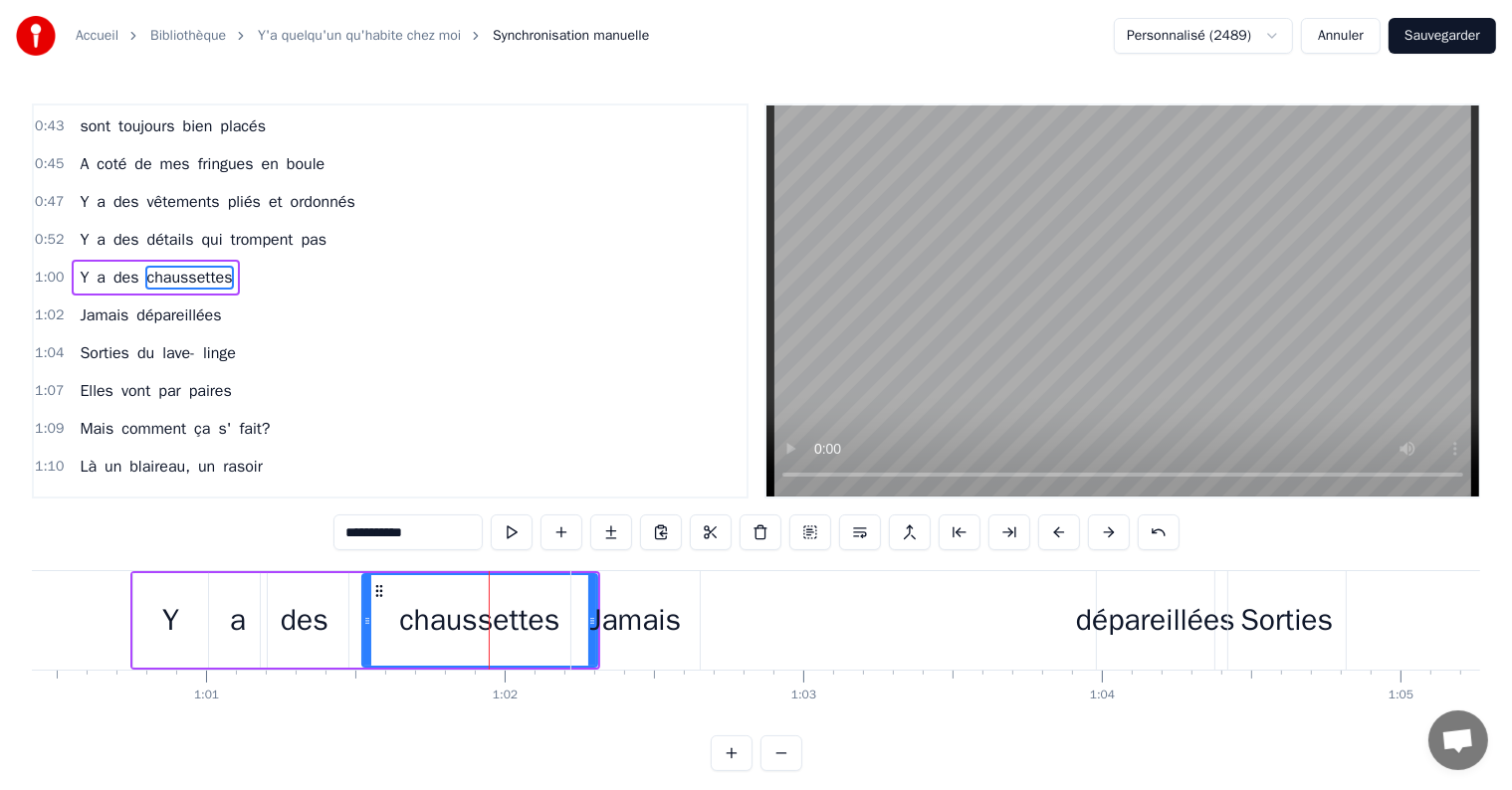 scroll, scrollTop: 188, scrollLeft: 0, axis: vertical 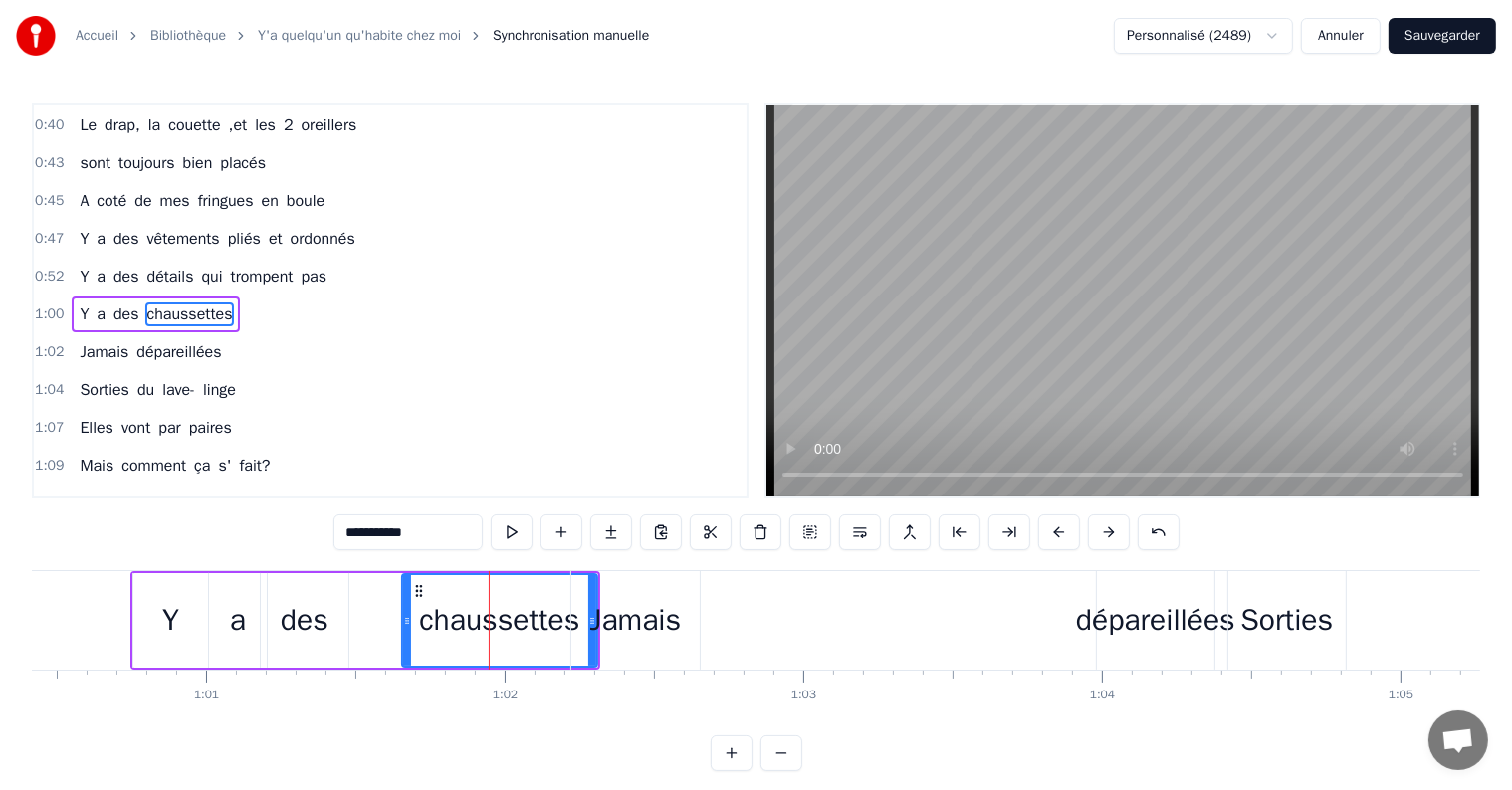 drag, startPoint x: 366, startPoint y: 621, endPoint x: 406, endPoint y: 627, distance: 40.4475 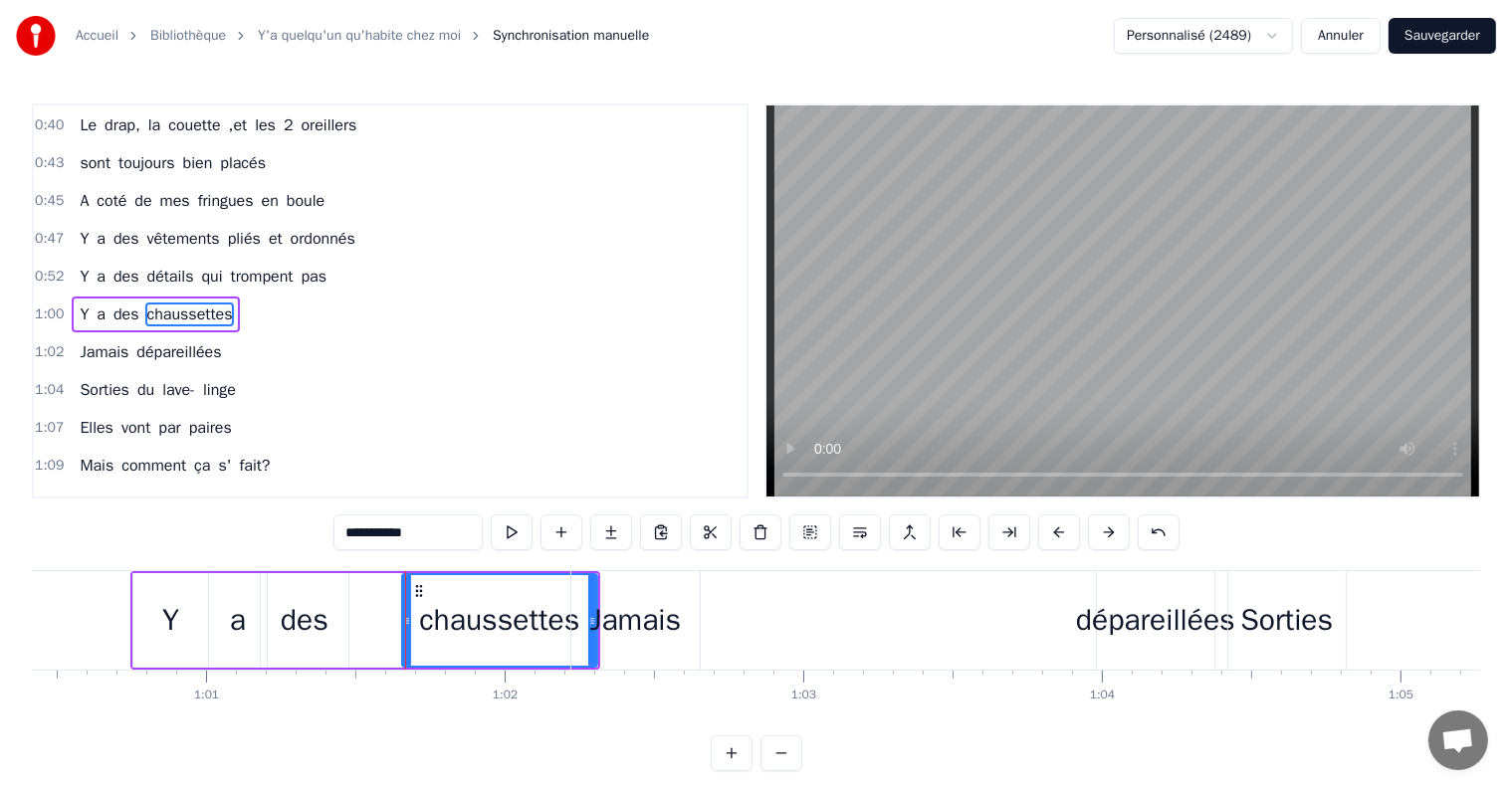 drag, startPoint x: 594, startPoint y: 621, endPoint x: 540, endPoint y: 629, distance: 54.589376 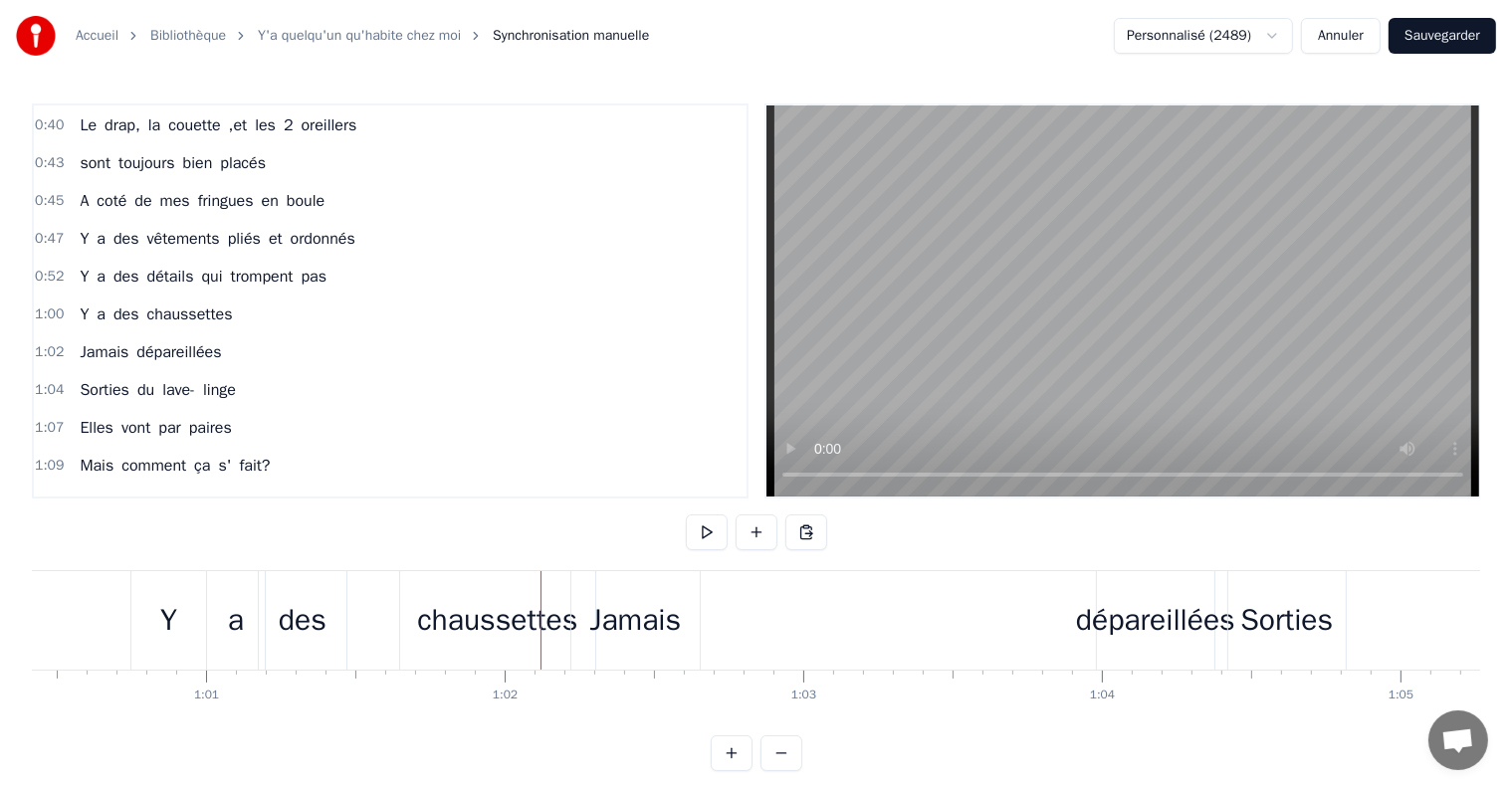 click on "chaussettes" at bounding box center (497, 620) 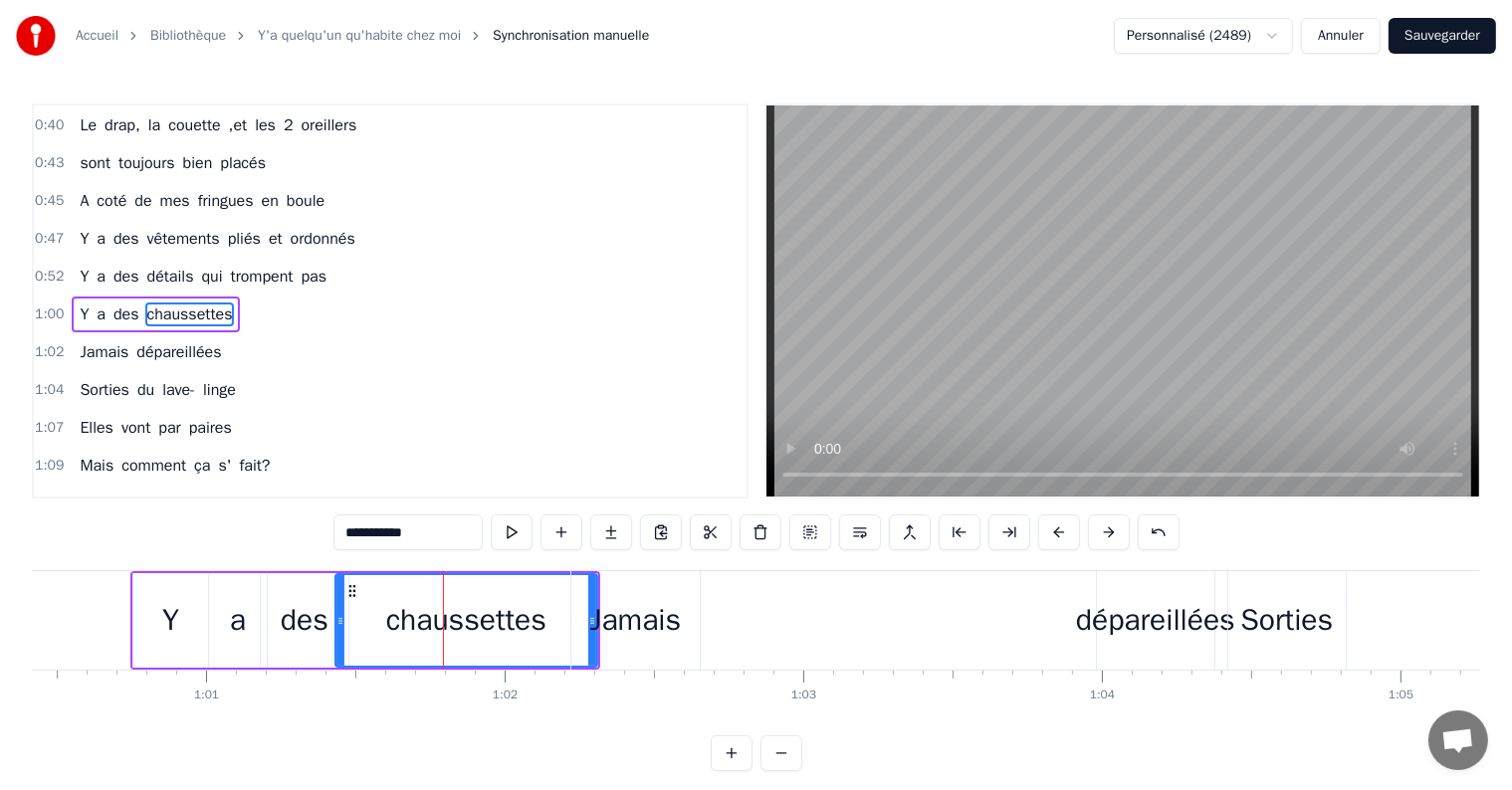 drag, startPoint x: 406, startPoint y: 622, endPoint x: 338, endPoint y: 621, distance: 68.007353 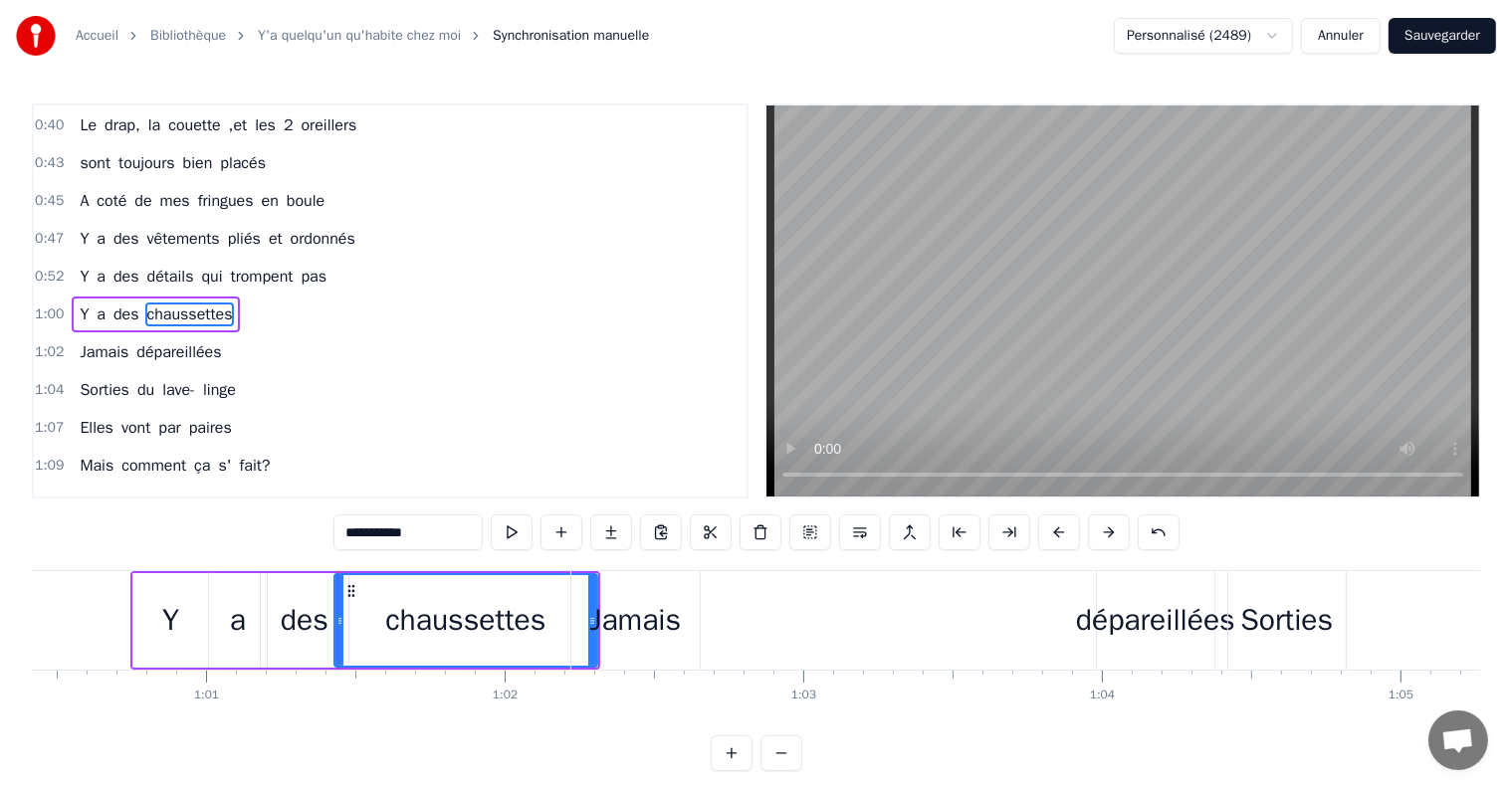 click on "Jamais" at bounding box center [636, 620] 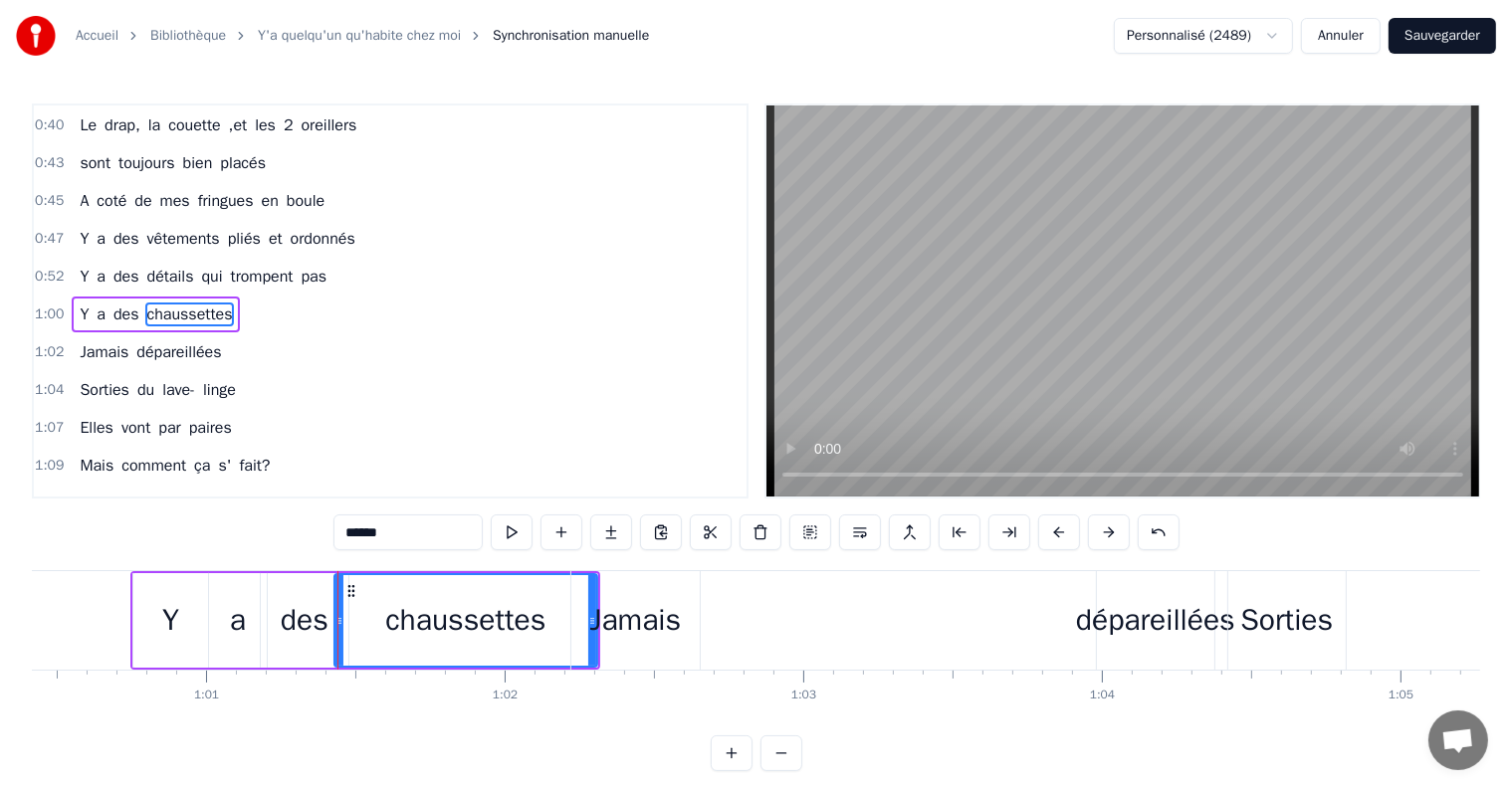 scroll, scrollTop: 225, scrollLeft: 0, axis: vertical 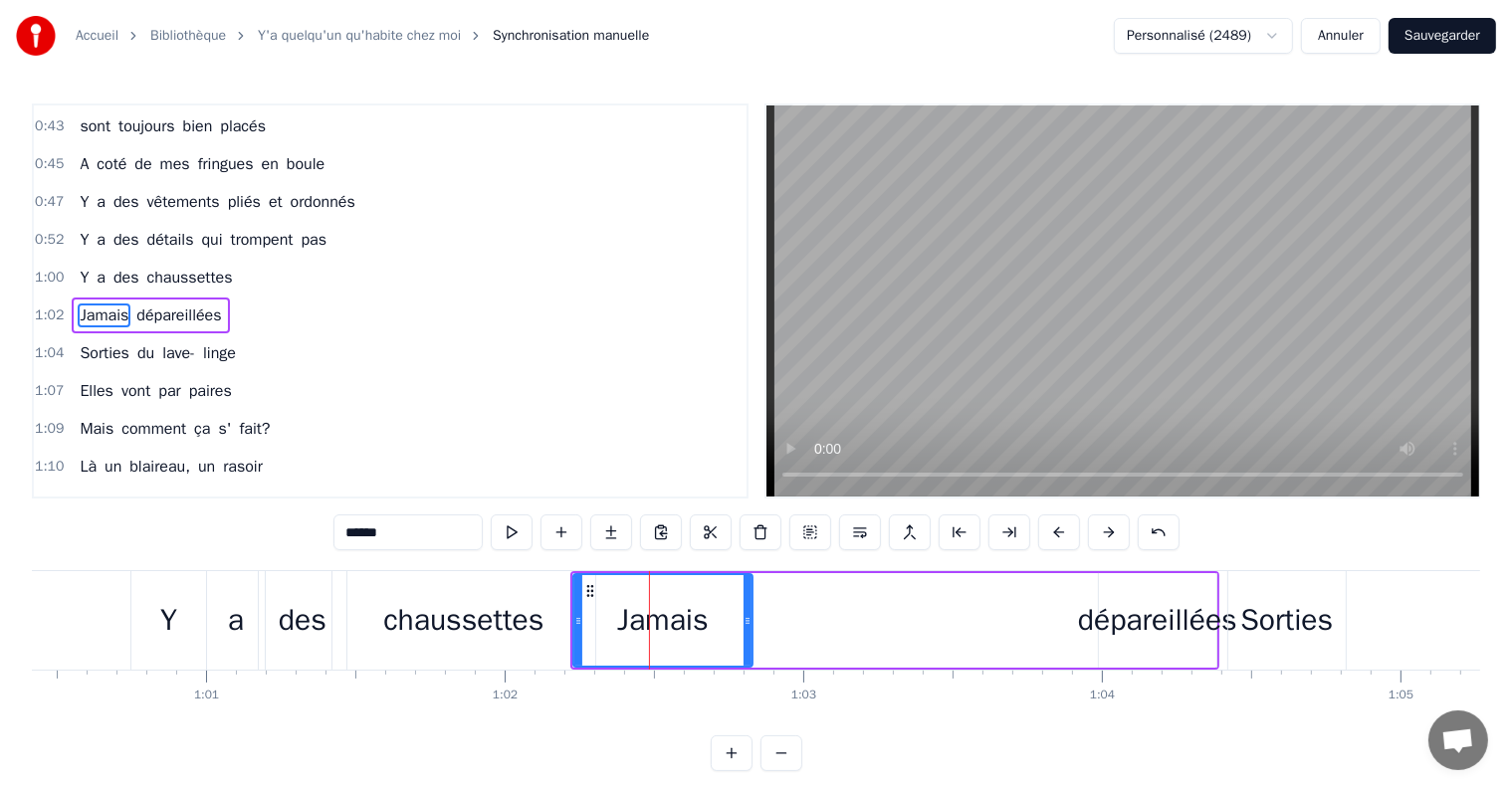 drag, startPoint x: 694, startPoint y: 619, endPoint x: 755, endPoint y: 624, distance: 61.204575 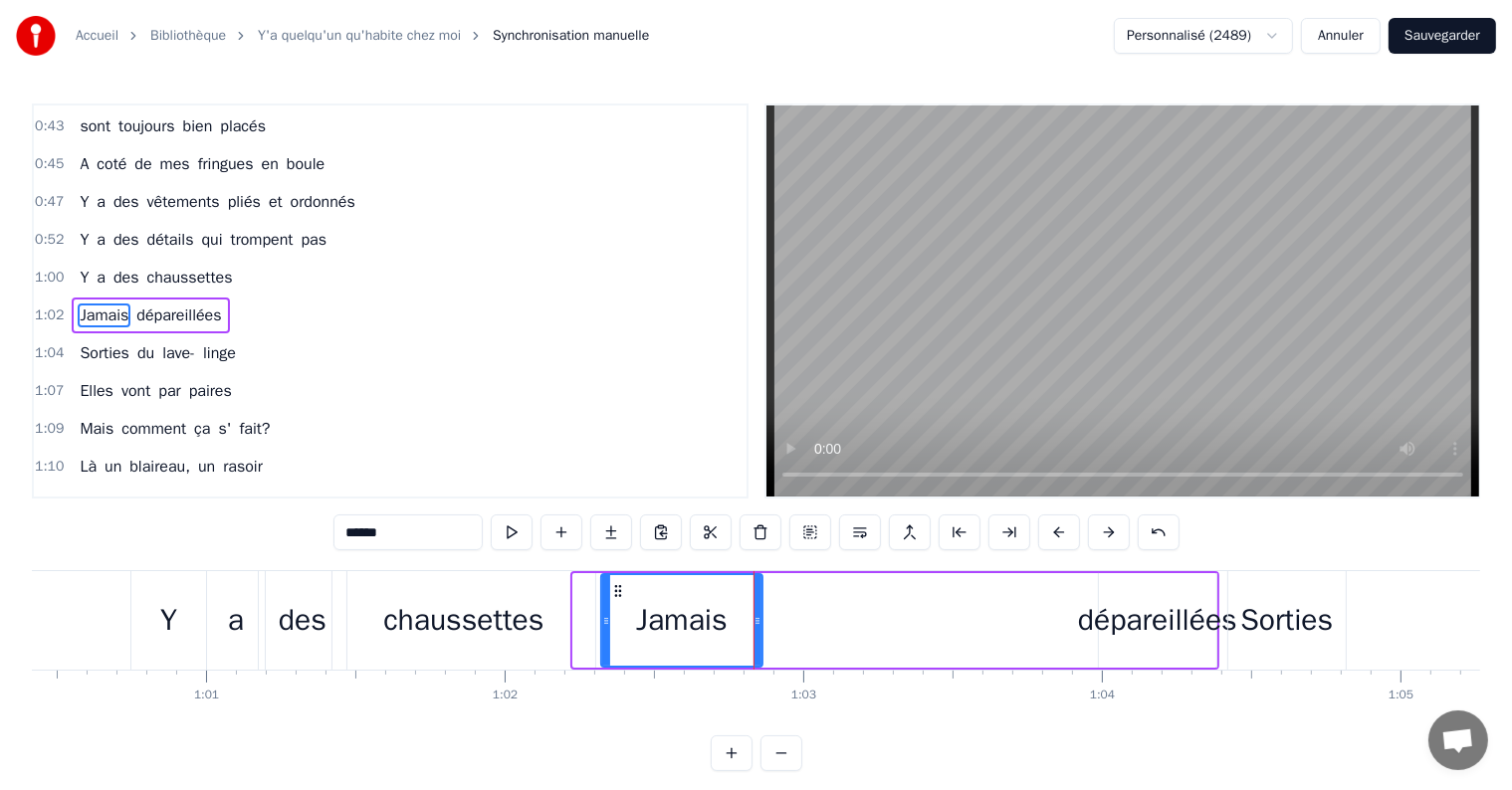 drag, startPoint x: 573, startPoint y: 621, endPoint x: 565, endPoint y: 631, distance: 12.806248 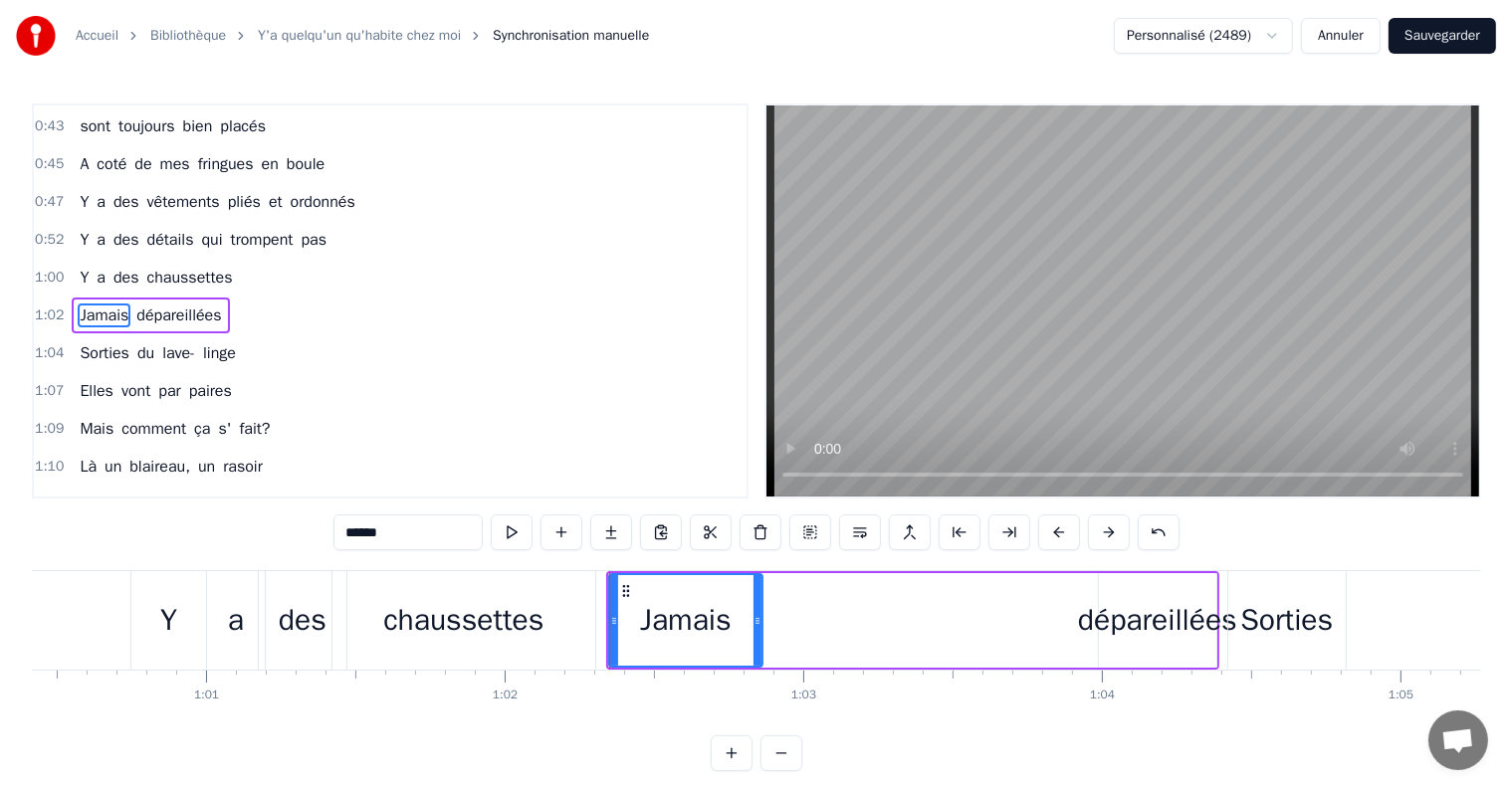 click on "chaussettes" at bounding box center (463, 620) 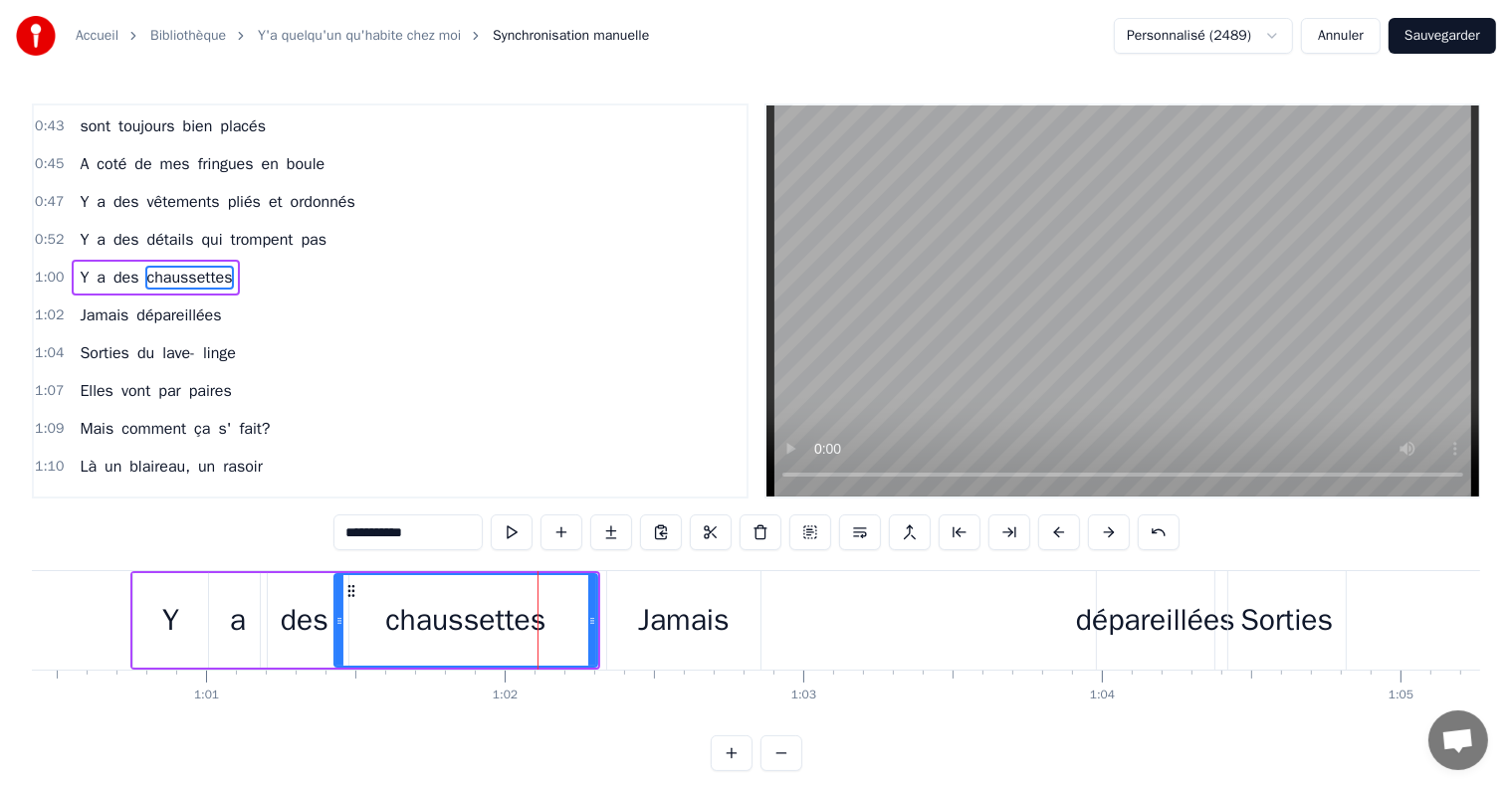 scroll, scrollTop: 188, scrollLeft: 0, axis: vertical 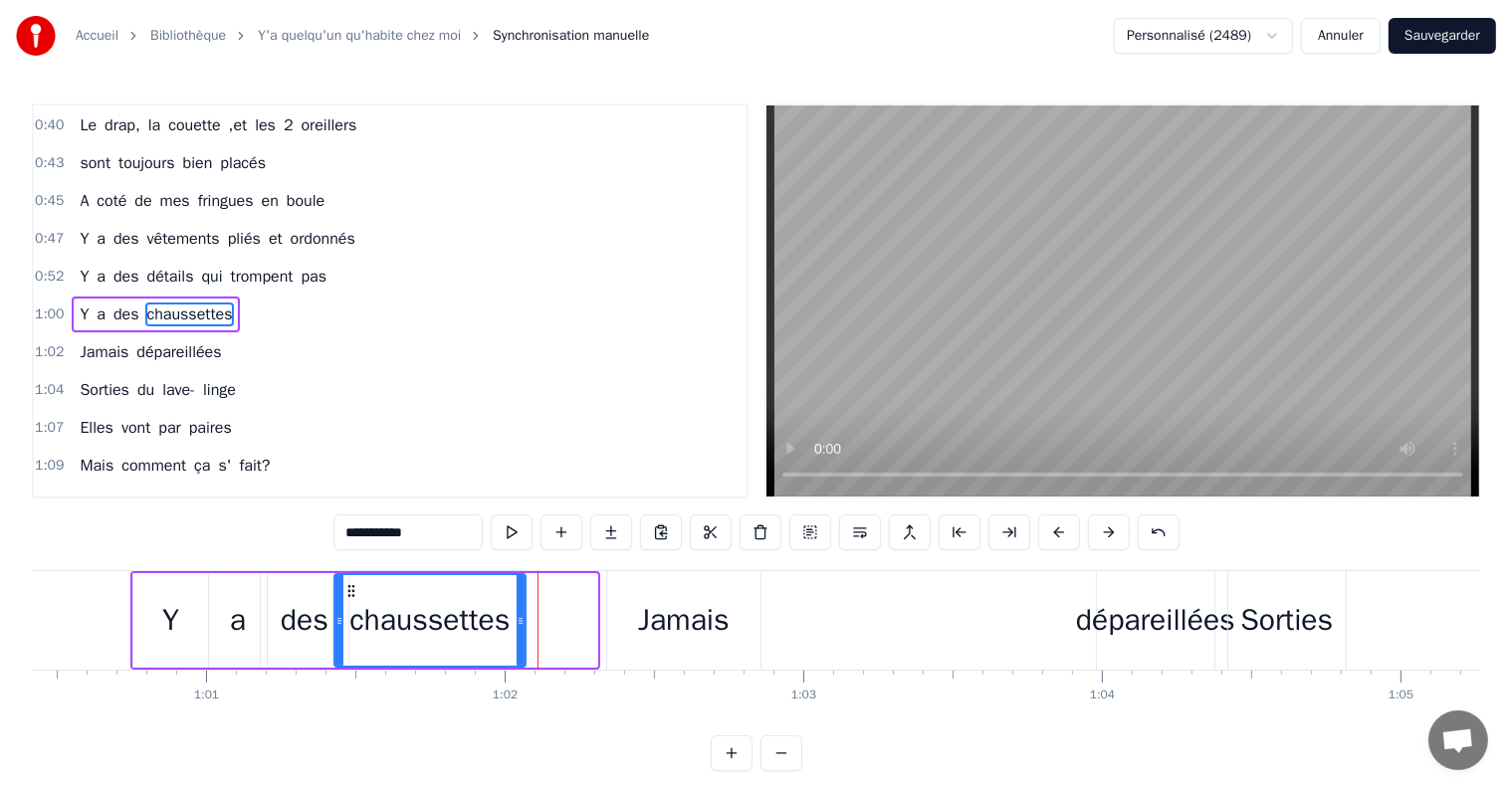 drag, startPoint x: 593, startPoint y: 619, endPoint x: 519, endPoint y: 621, distance: 74.027022 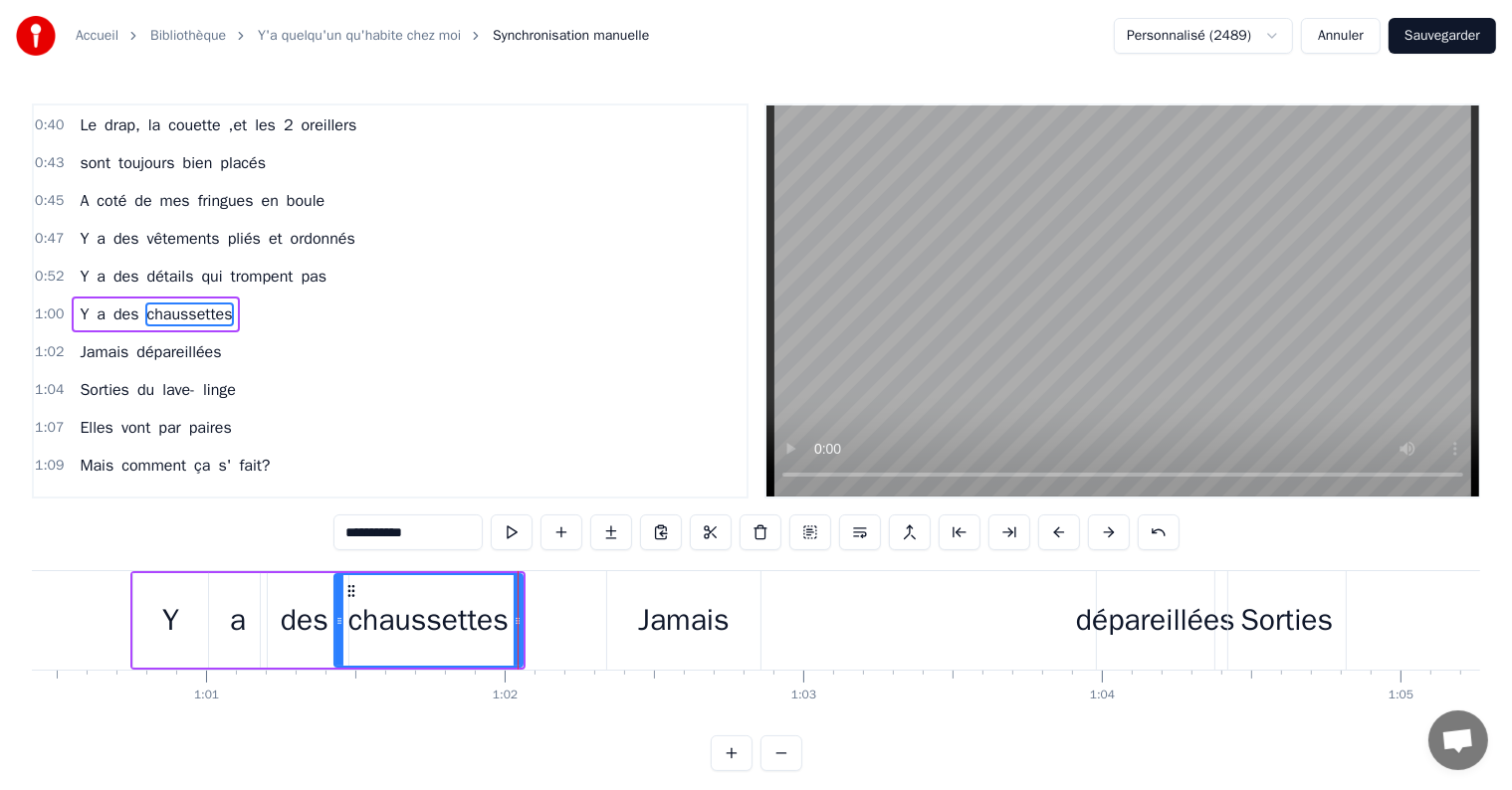 click on "Jamais" at bounding box center [684, 620] 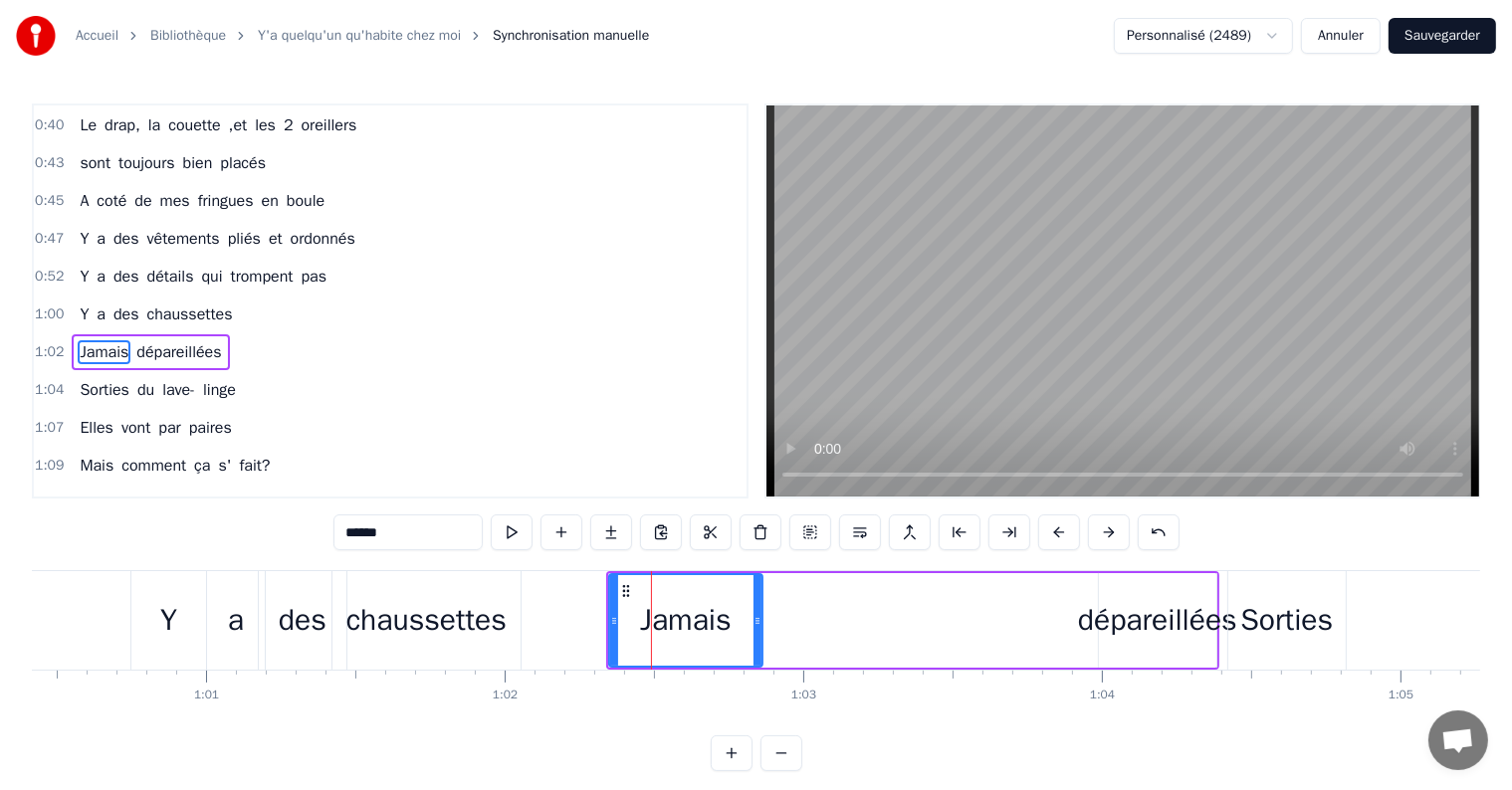 scroll, scrollTop: 225, scrollLeft: 0, axis: vertical 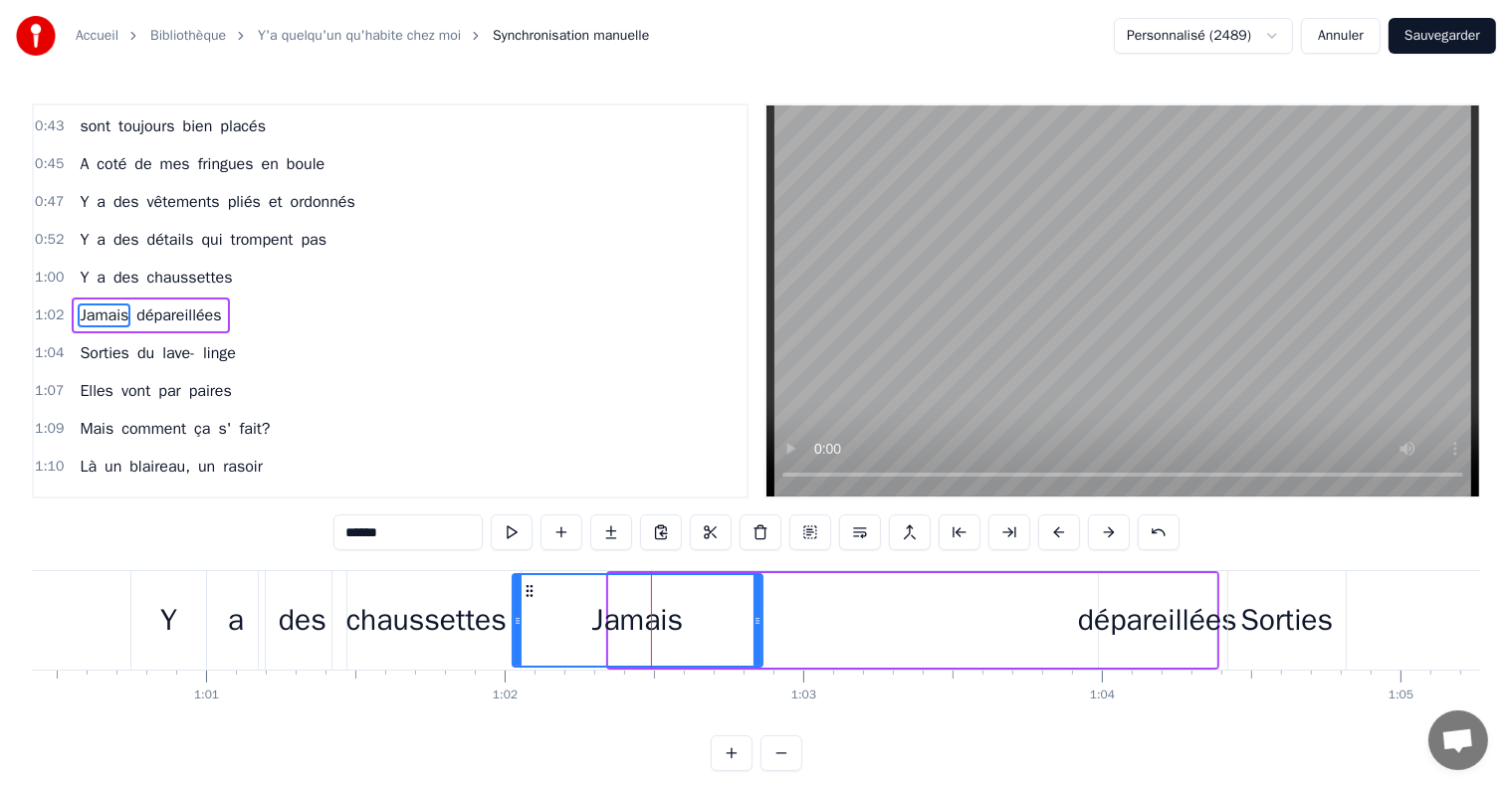 drag, startPoint x: 612, startPoint y: 617, endPoint x: 516, endPoint y: 623, distance: 96.18732 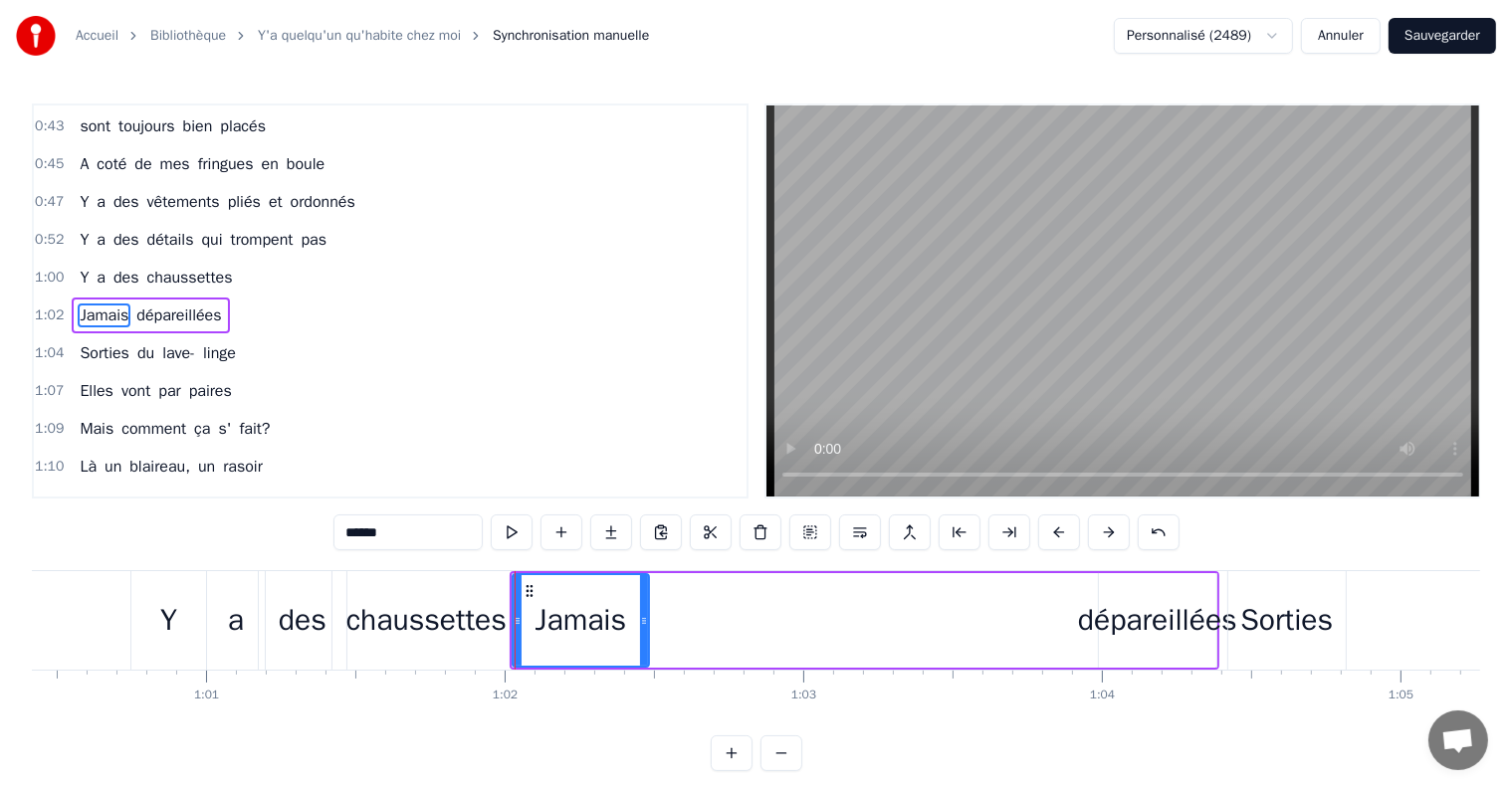 drag, startPoint x: 756, startPoint y: 622, endPoint x: 761, endPoint y: 639, distance: 17.720045 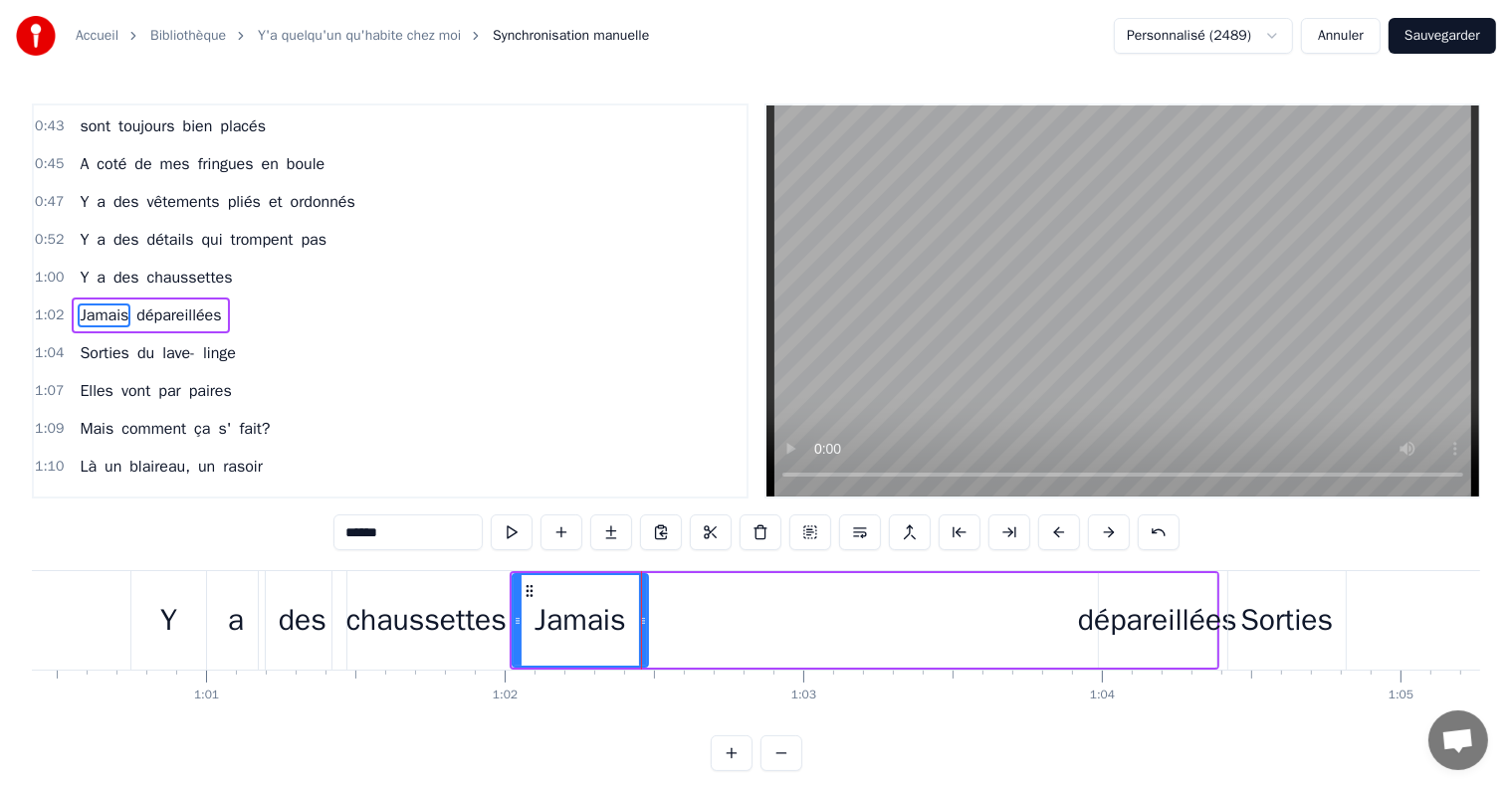 click on "Jamais dépareillées" at bounding box center (864, 620) 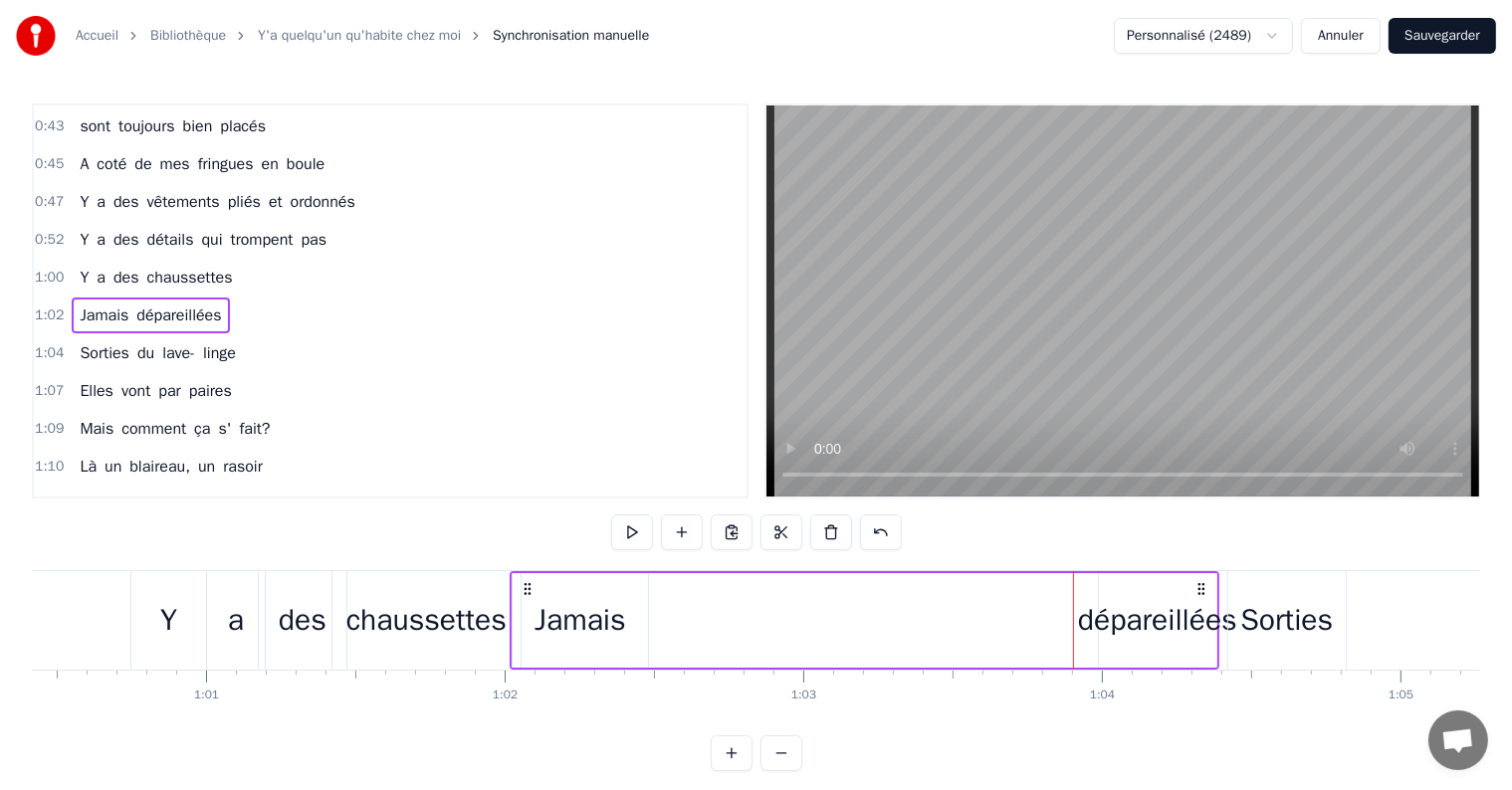 click on "Jamais dépareillées" at bounding box center [864, 620] 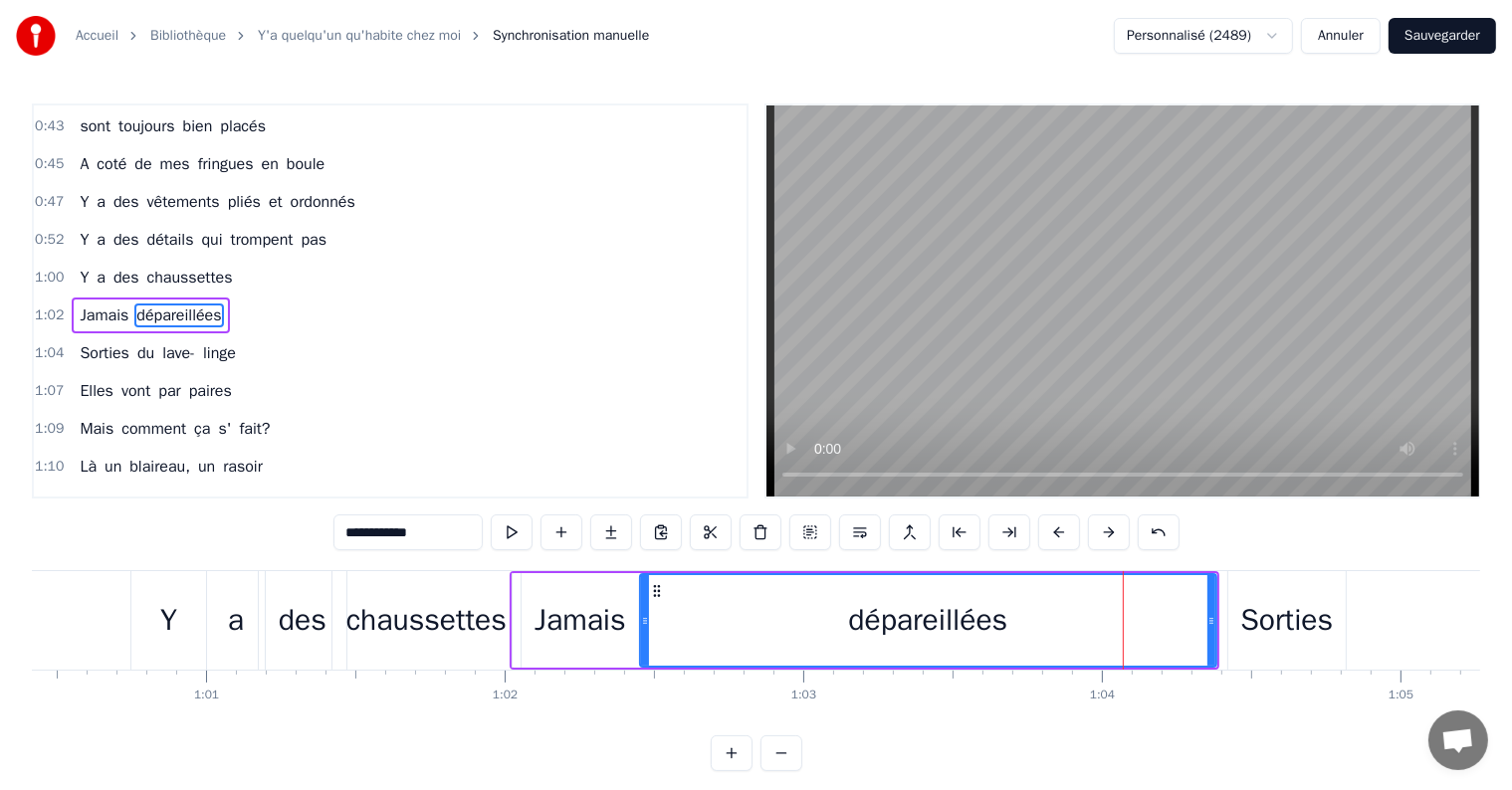 drag, startPoint x: 1099, startPoint y: 617, endPoint x: 641, endPoint y: 655, distance: 459.5737 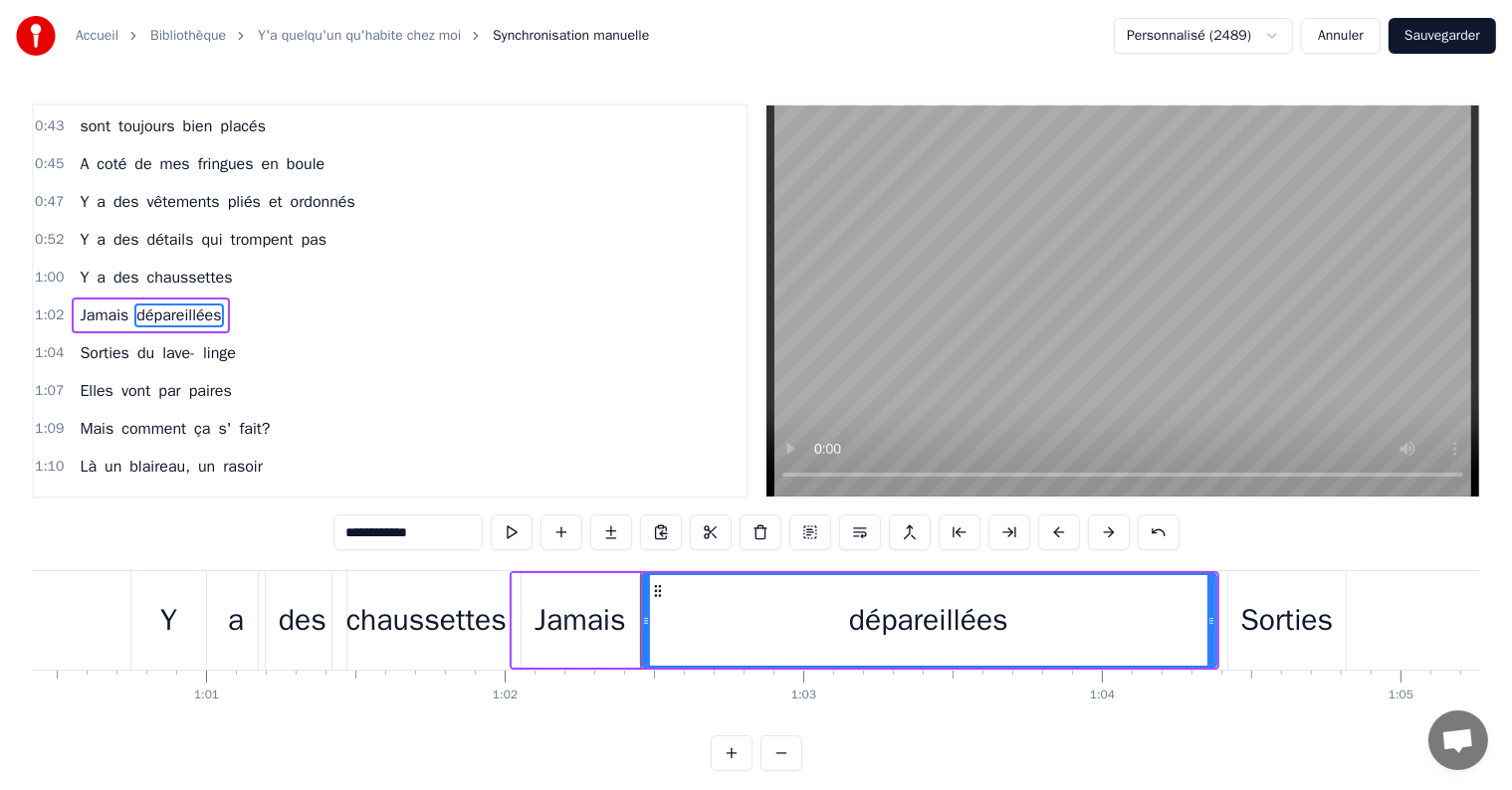 click on "chaussettes" at bounding box center (426, 620) 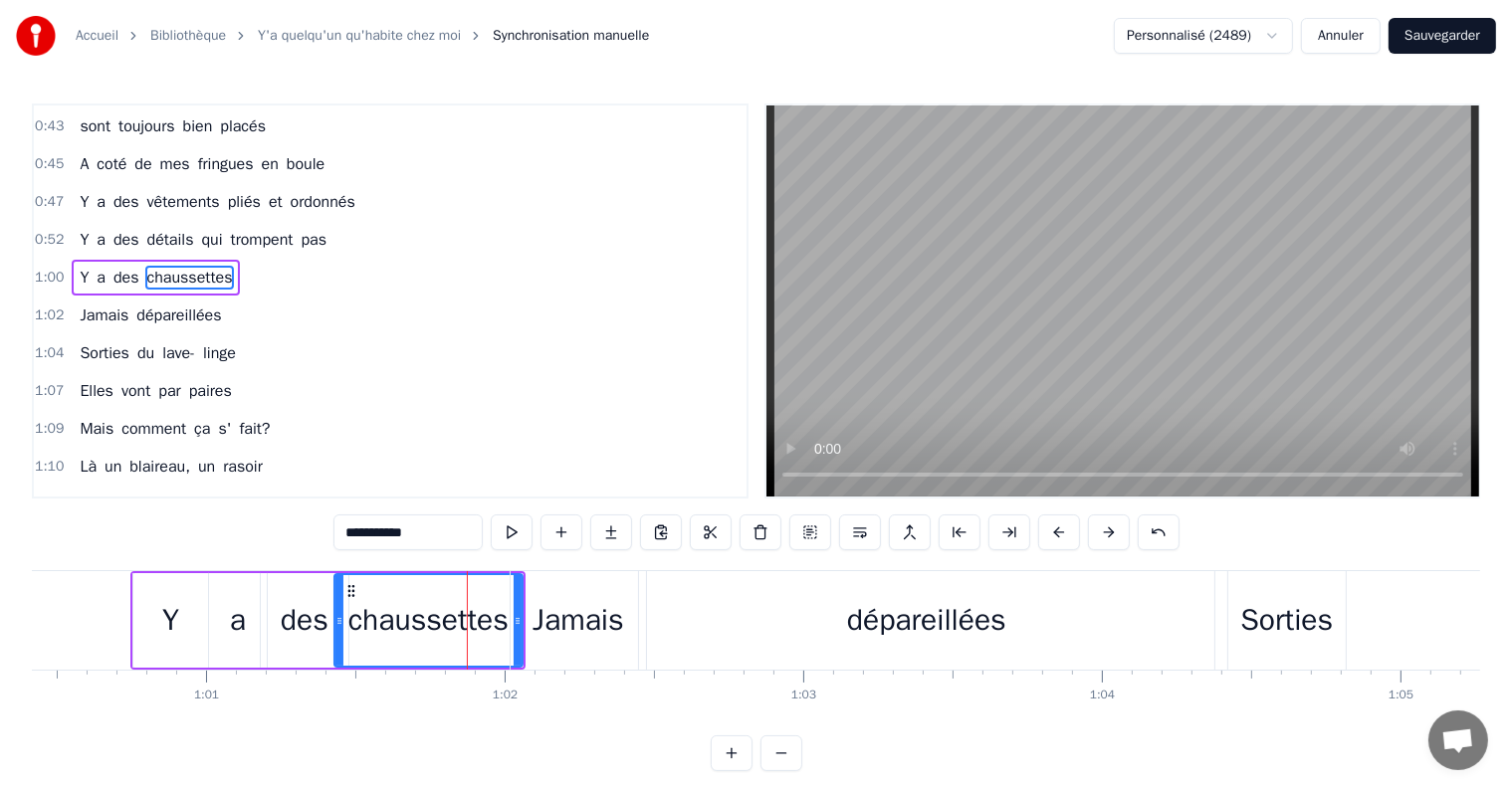 scroll, scrollTop: 188, scrollLeft: 0, axis: vertical 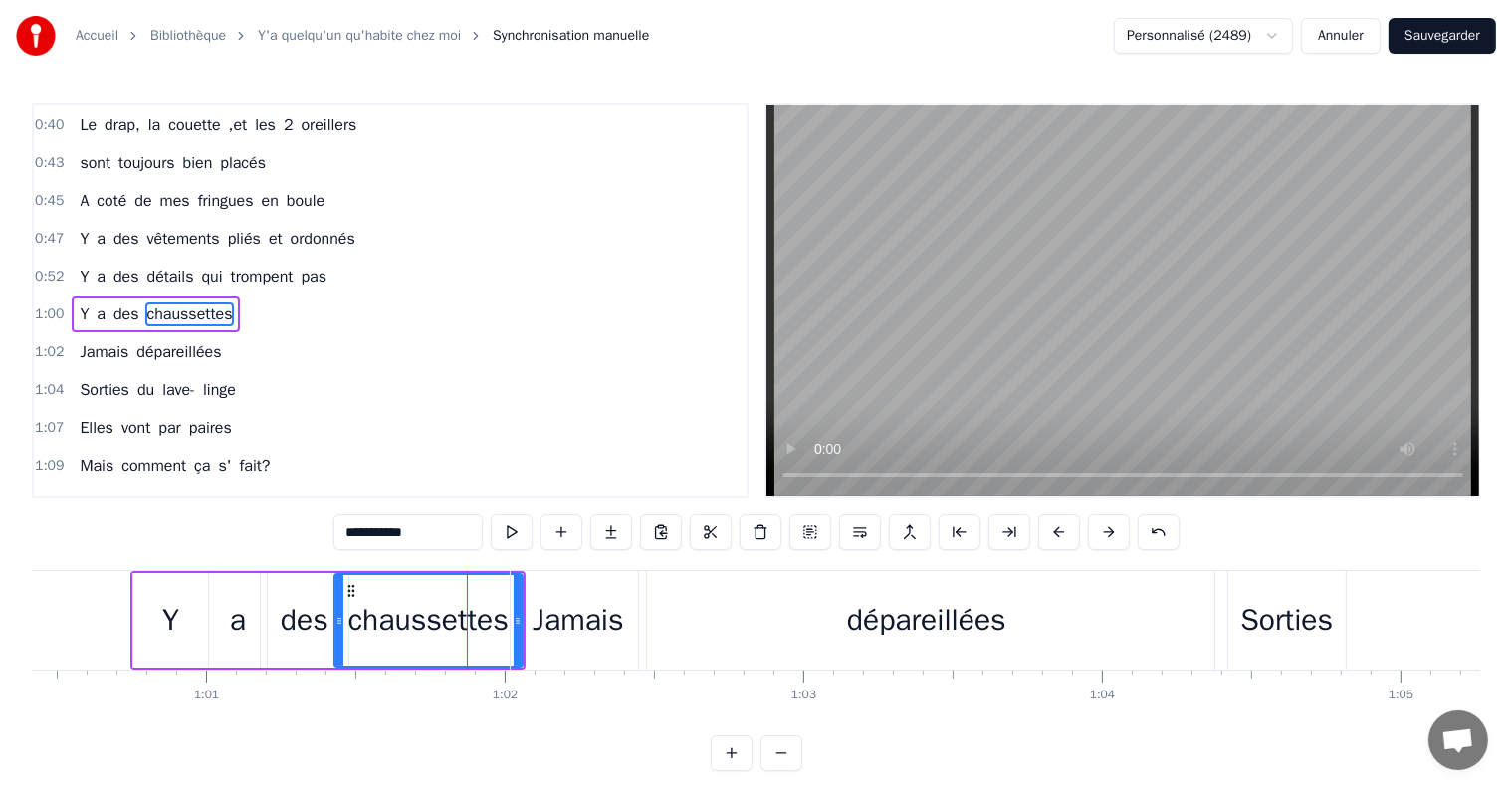 click on "Jamais" at bounding box center (578, 620) 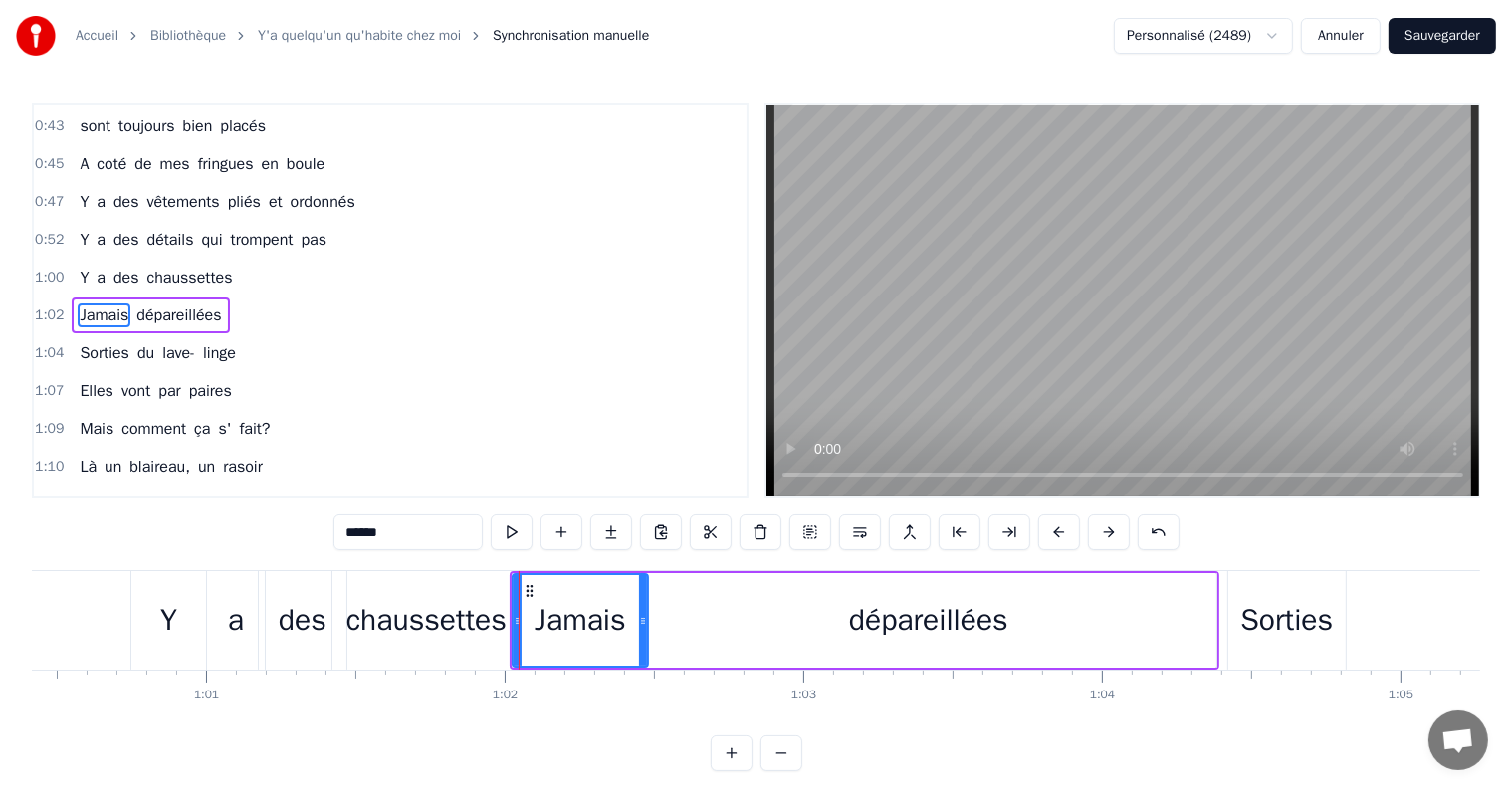 click on "chaussettes" at bounding box center [426, 620] 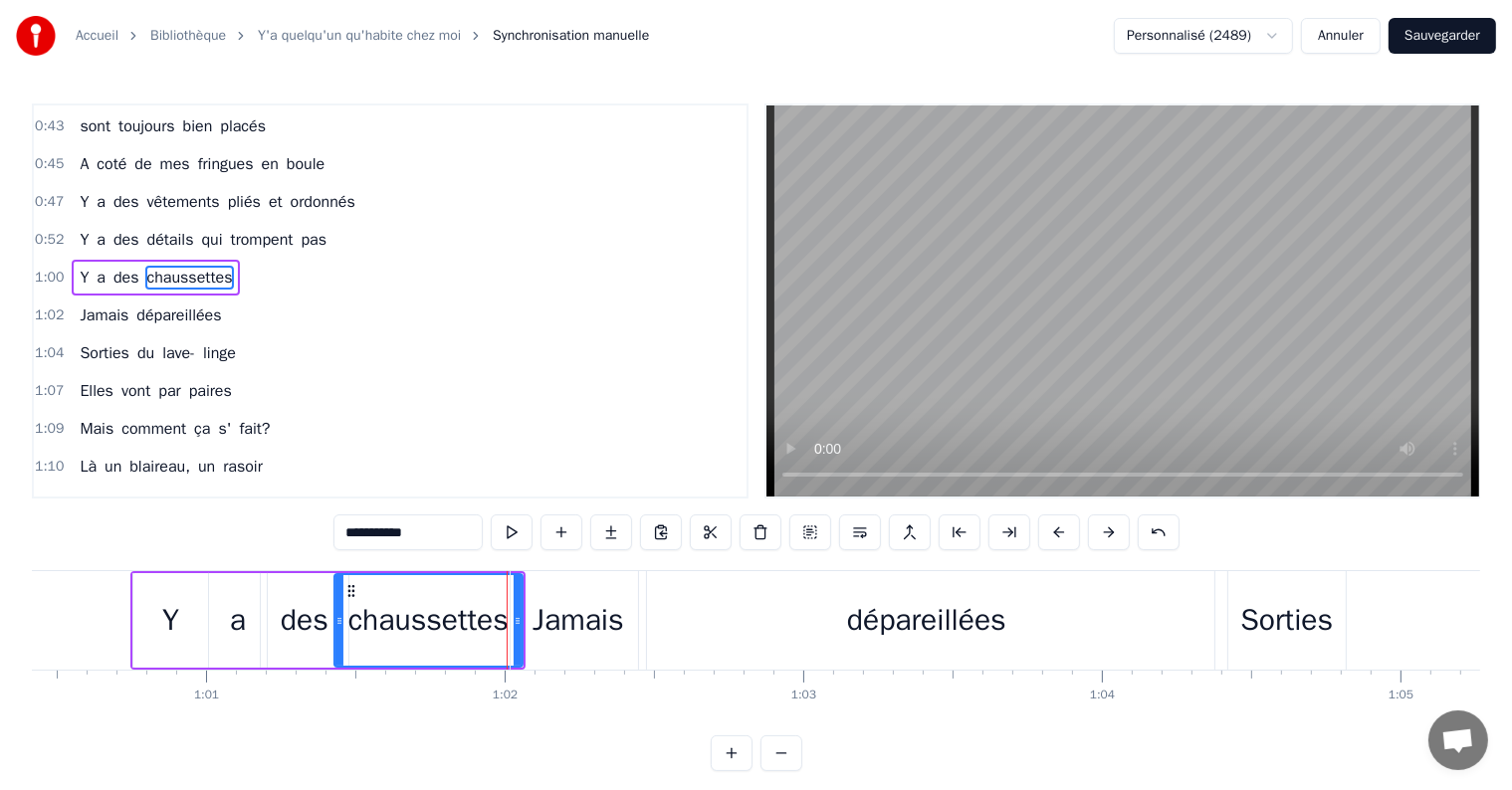 scroll, scrollTop: 188, scrollLeft: 0, axis: vertical 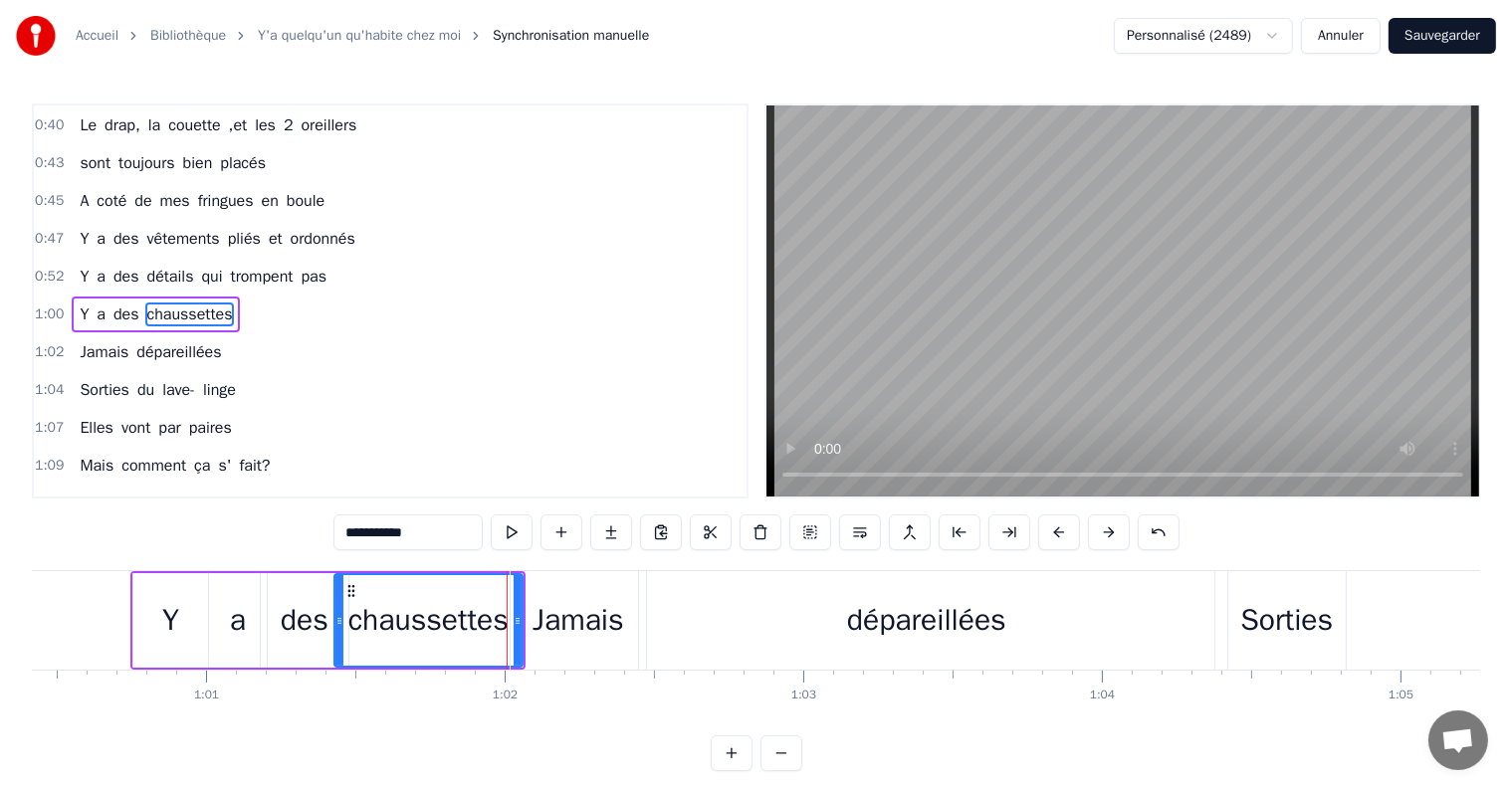 click on "Jamais" at bounding box center [578, 620] 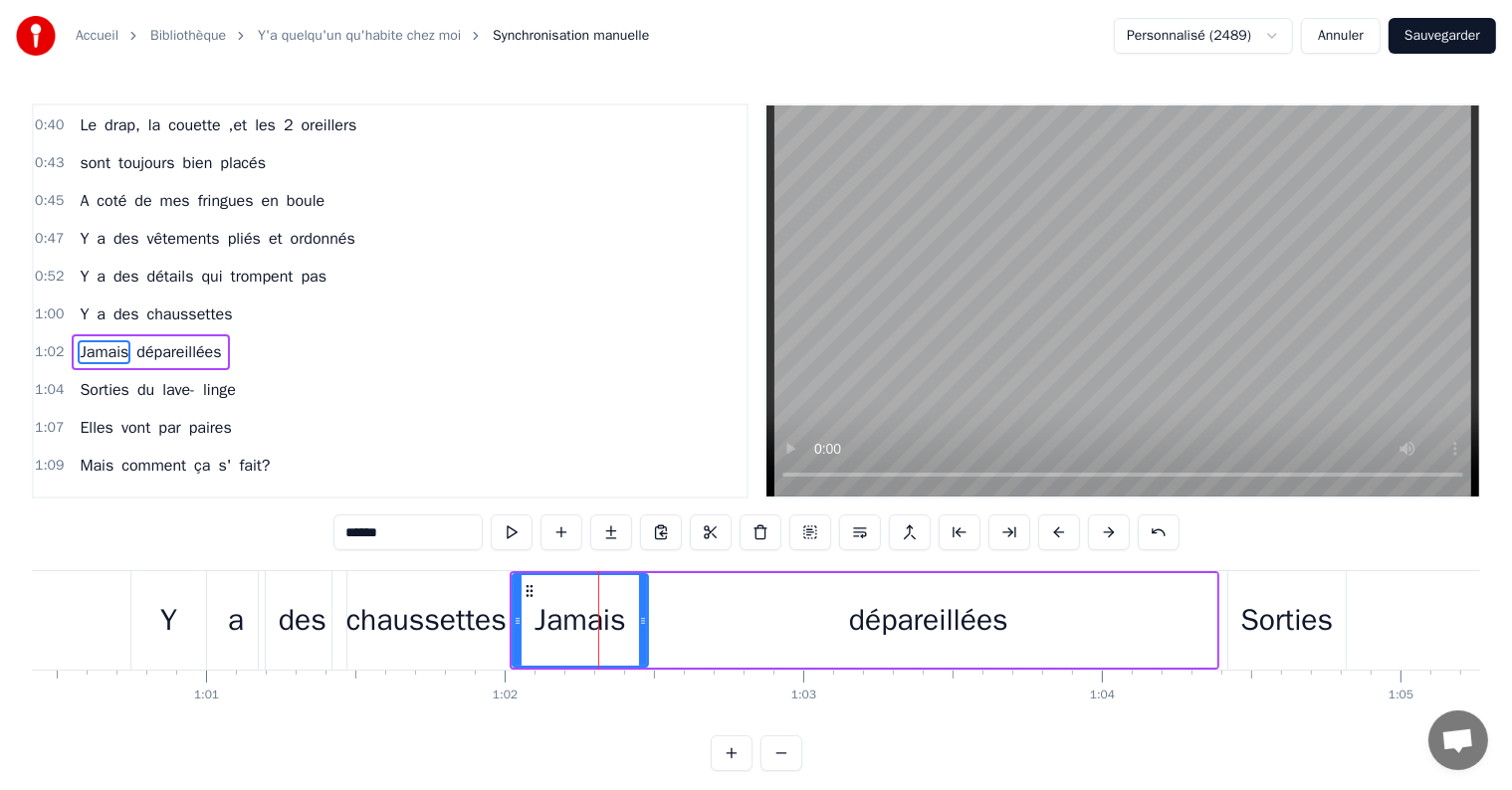 scroll, scrollTop: 225, scrollLeft: 0, axis: vertical 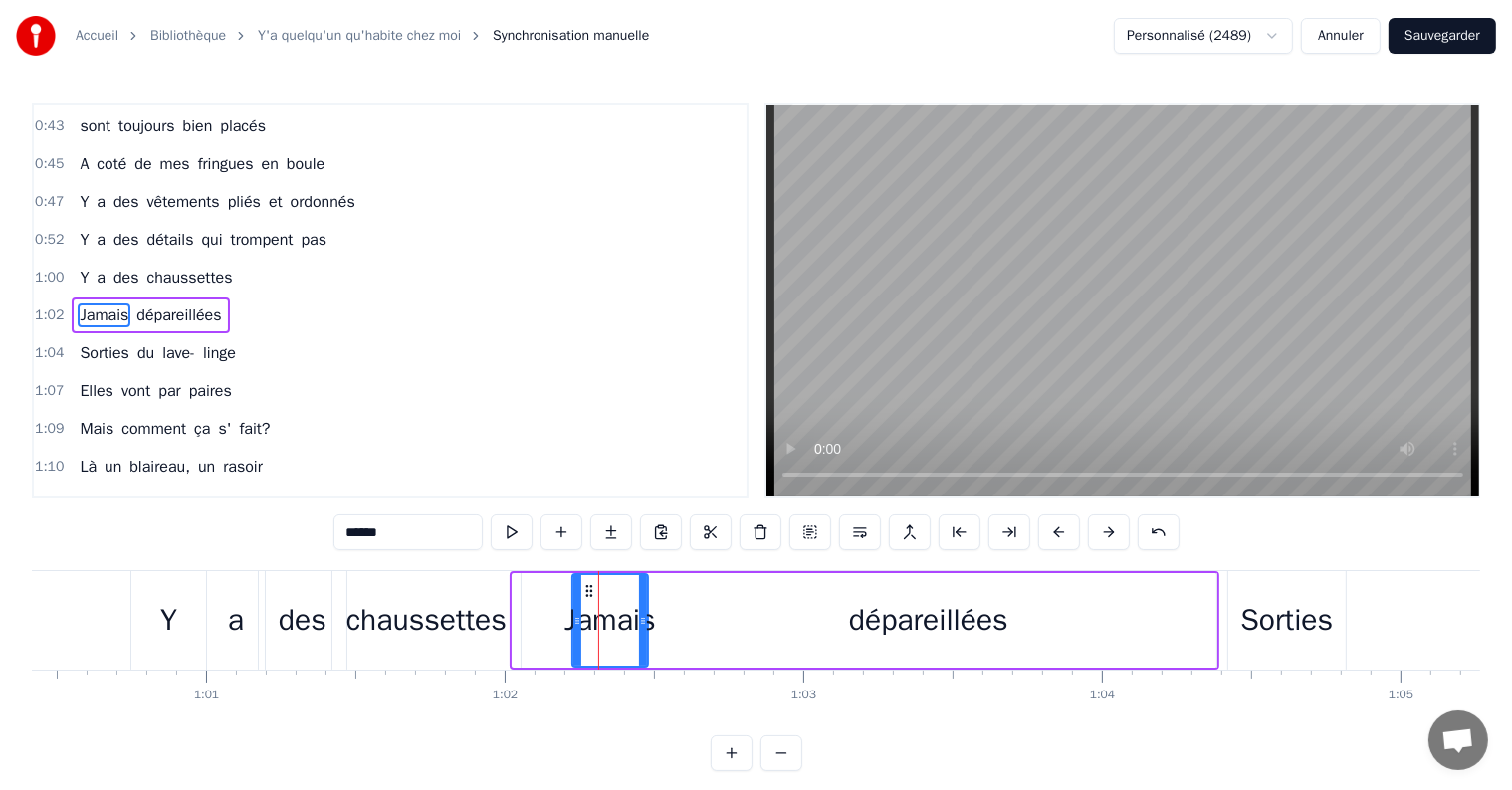 drag, startPoint x: 515, startPoint y: 621, endPoint x: 574, endPoint y: 625, distance: 59.135438 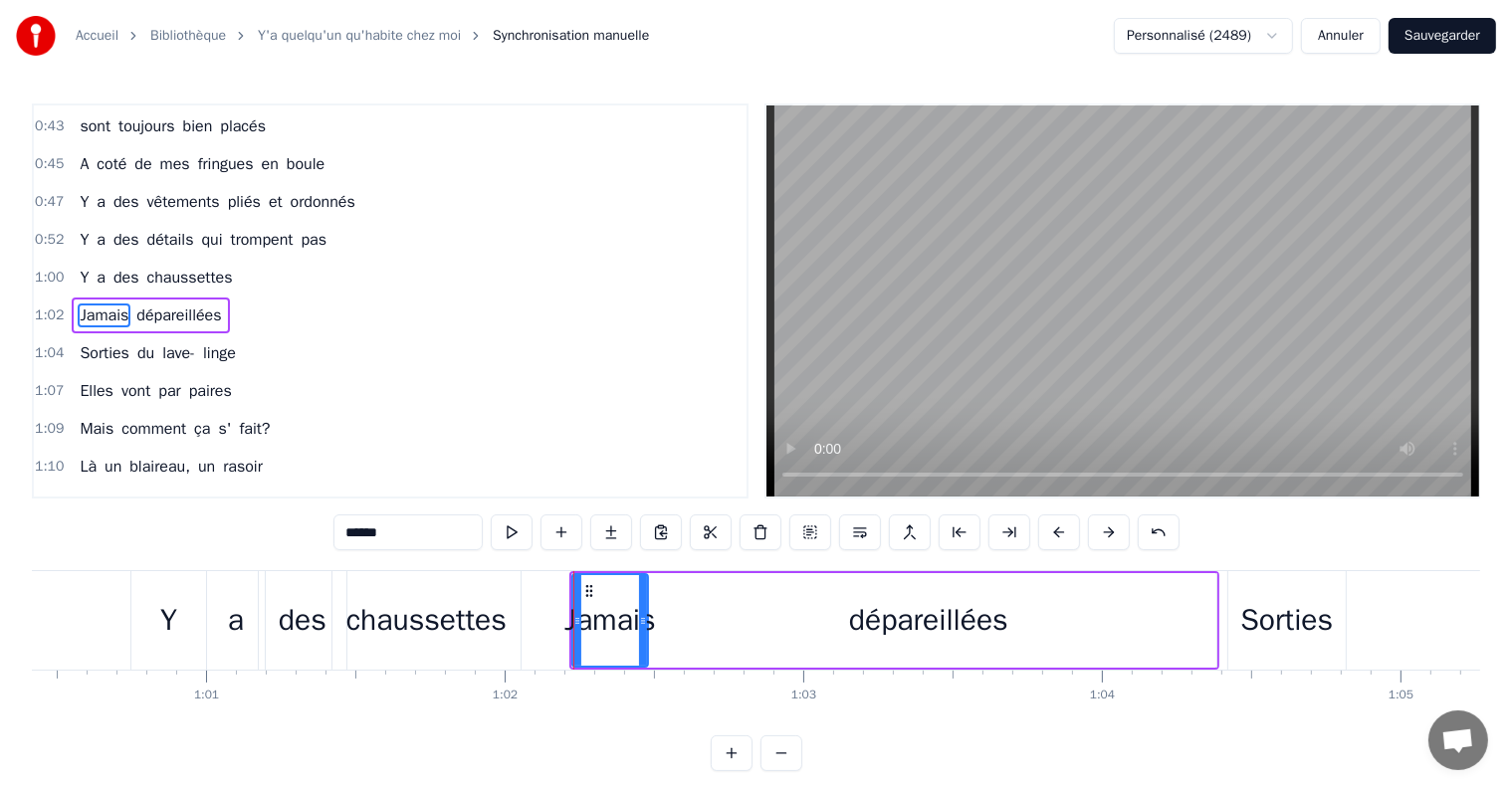 click on "chaussettes" at bounding box center [426, 620] 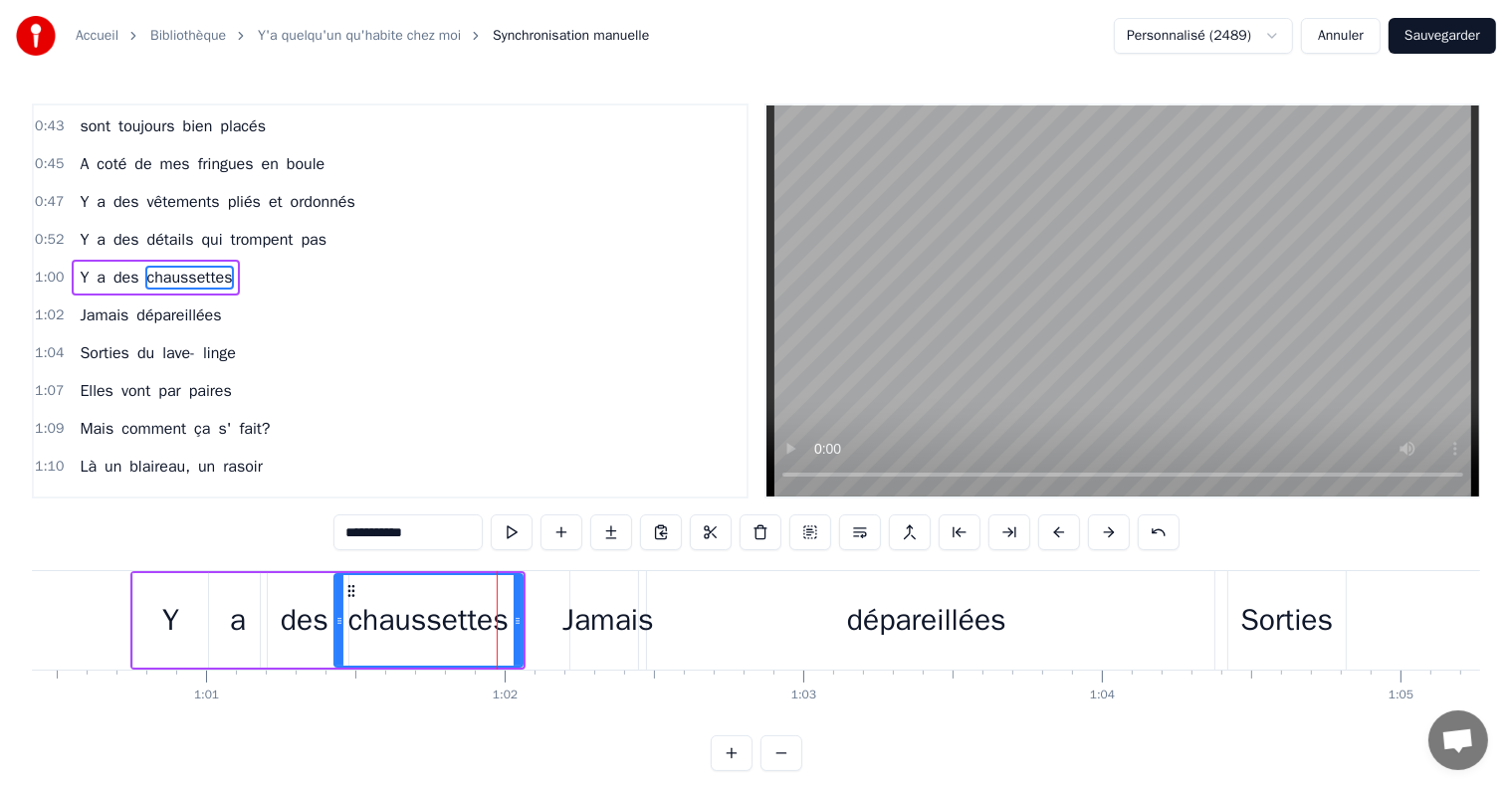 scroll, scrollTop: 188, scrollLeft: 0, axis: vertical 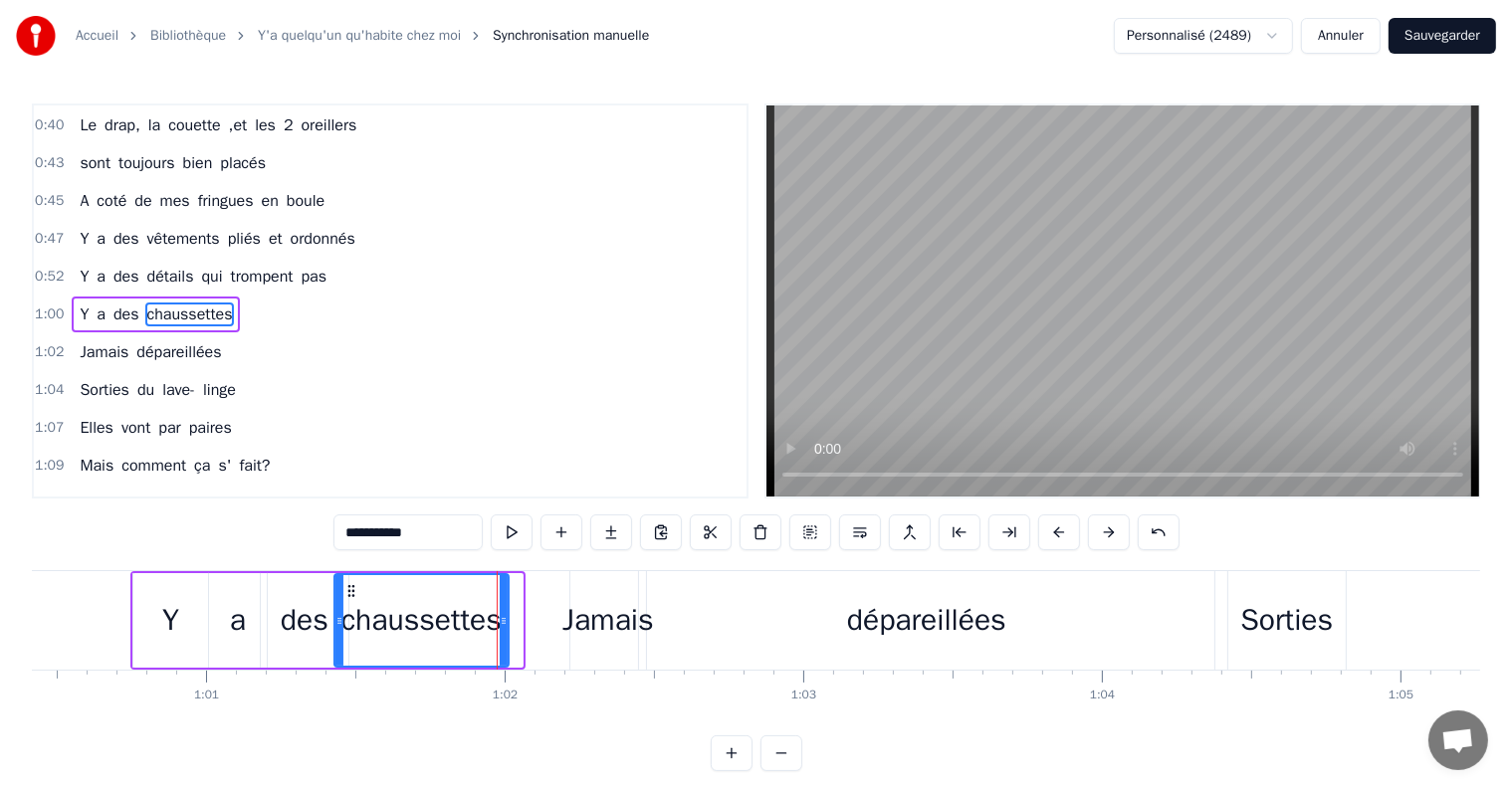drag, startPoint x: 519, startPoint y: 617, endPoint x: 504, endPoint y: 617, distance: 15 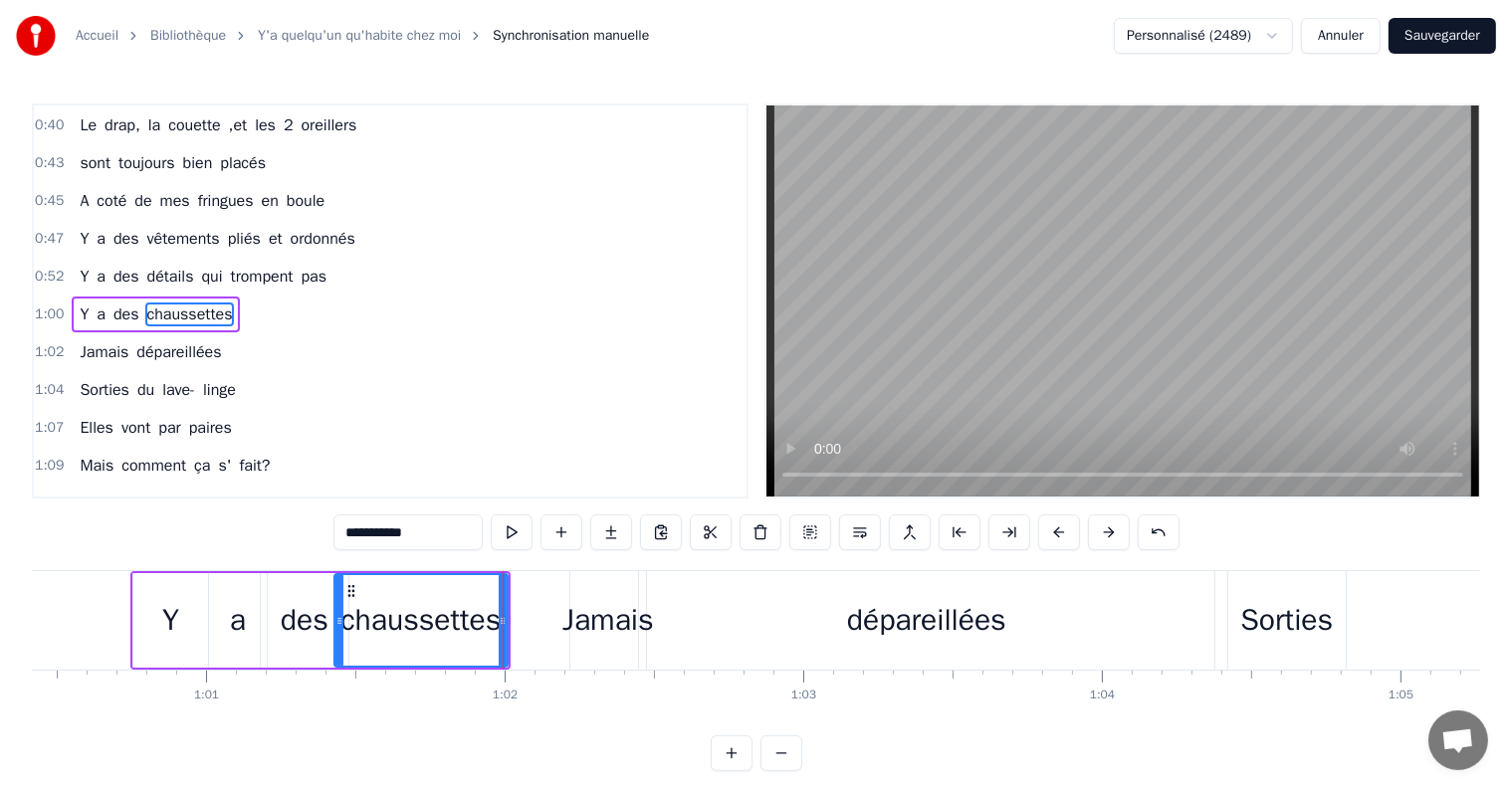 click on "des" at bounding box center (305, 620) 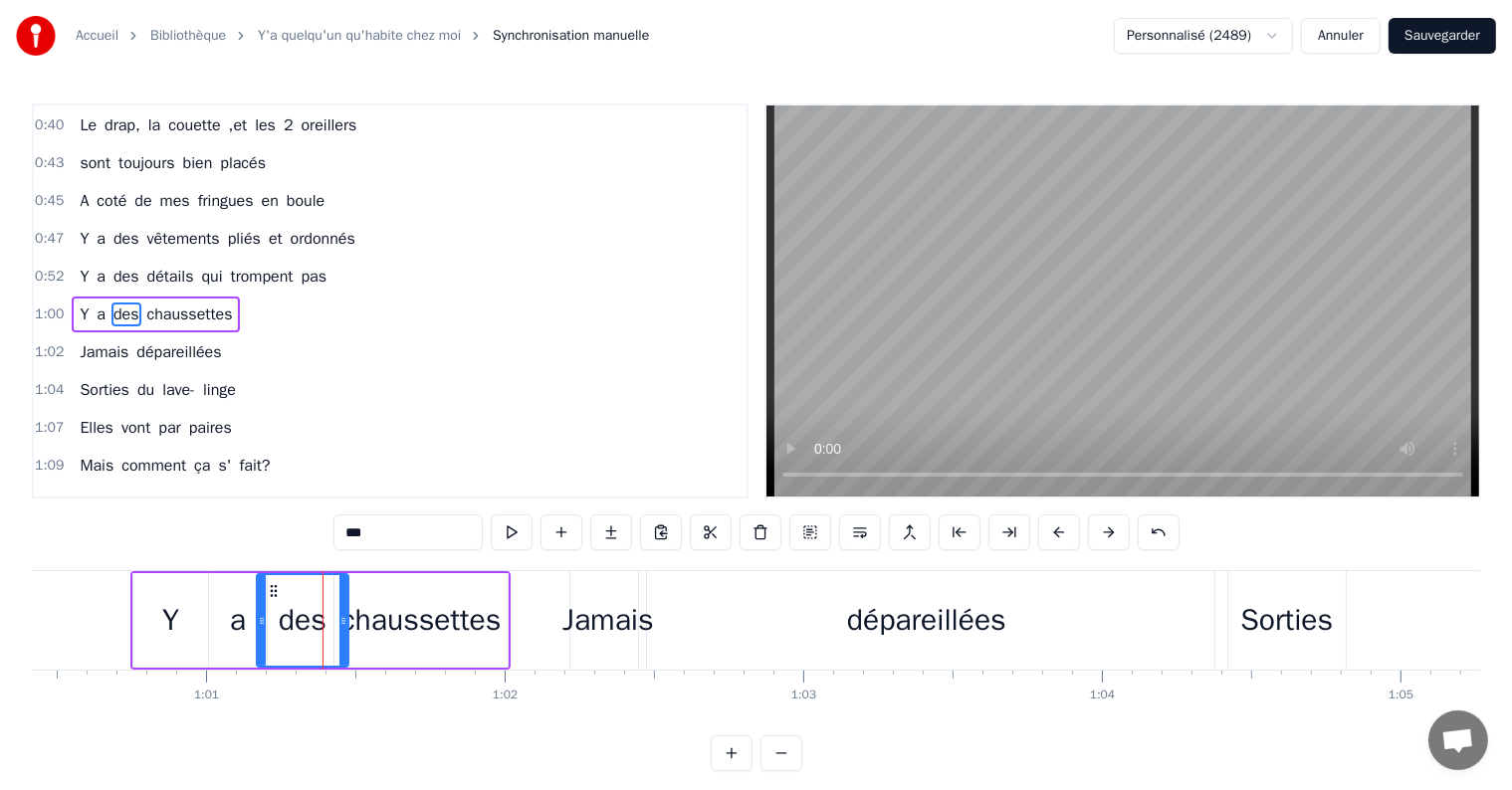 click 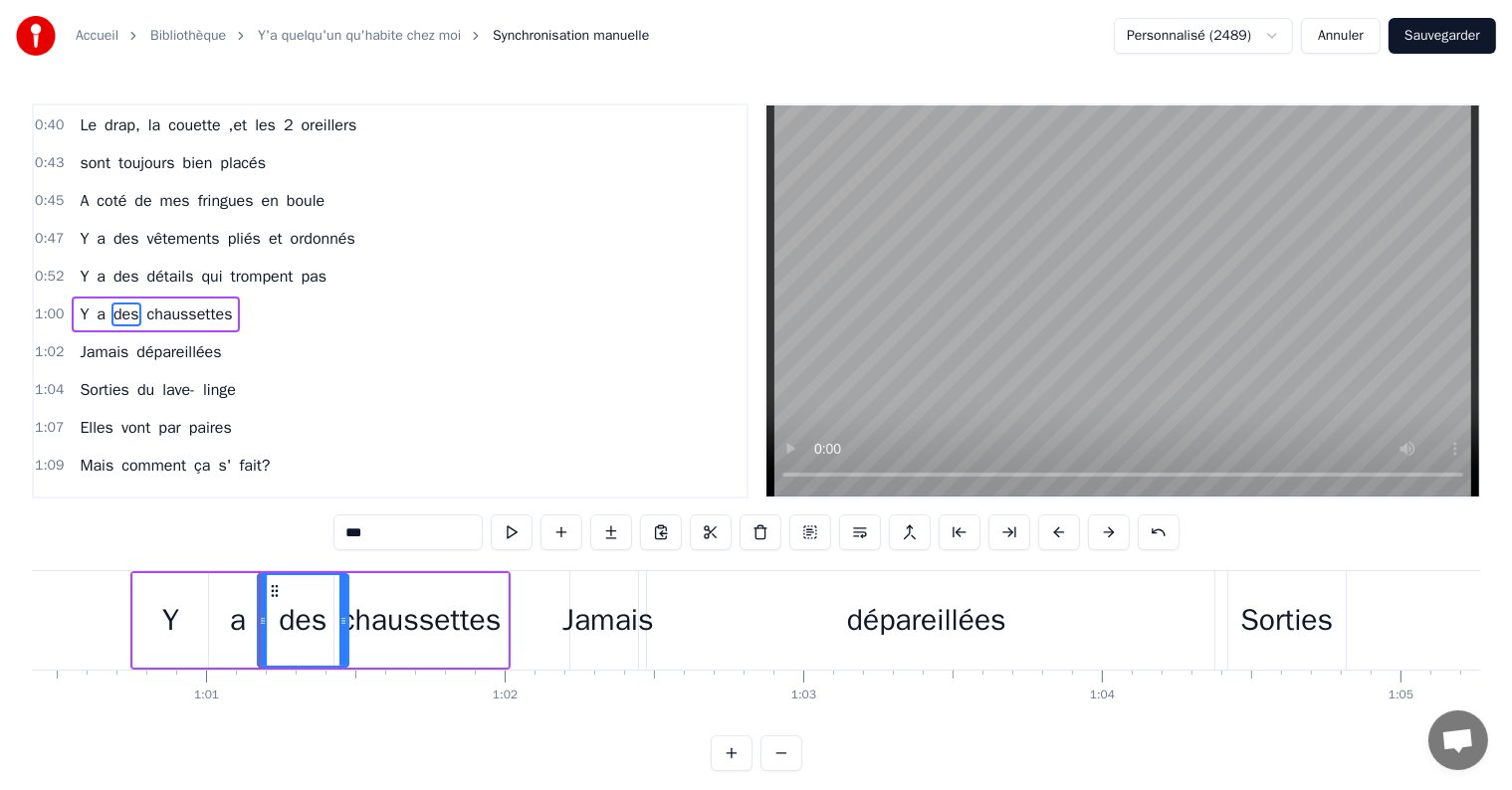 click on "a" at bounding box center [238, 620] 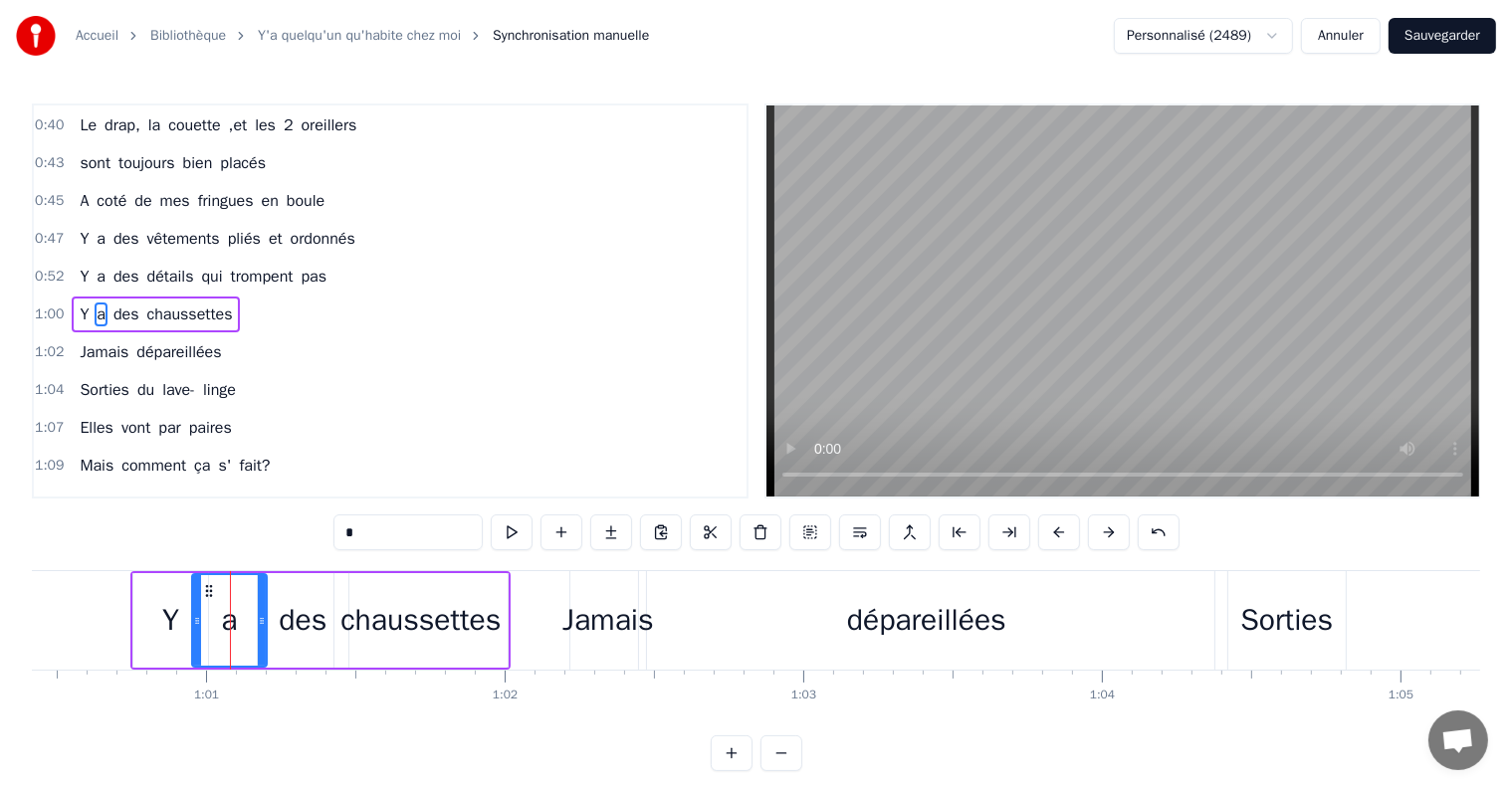 drag, startPoint x: 211, startPoint y: 621, endPoint x: 195, endPoint y: 621, distance: 16 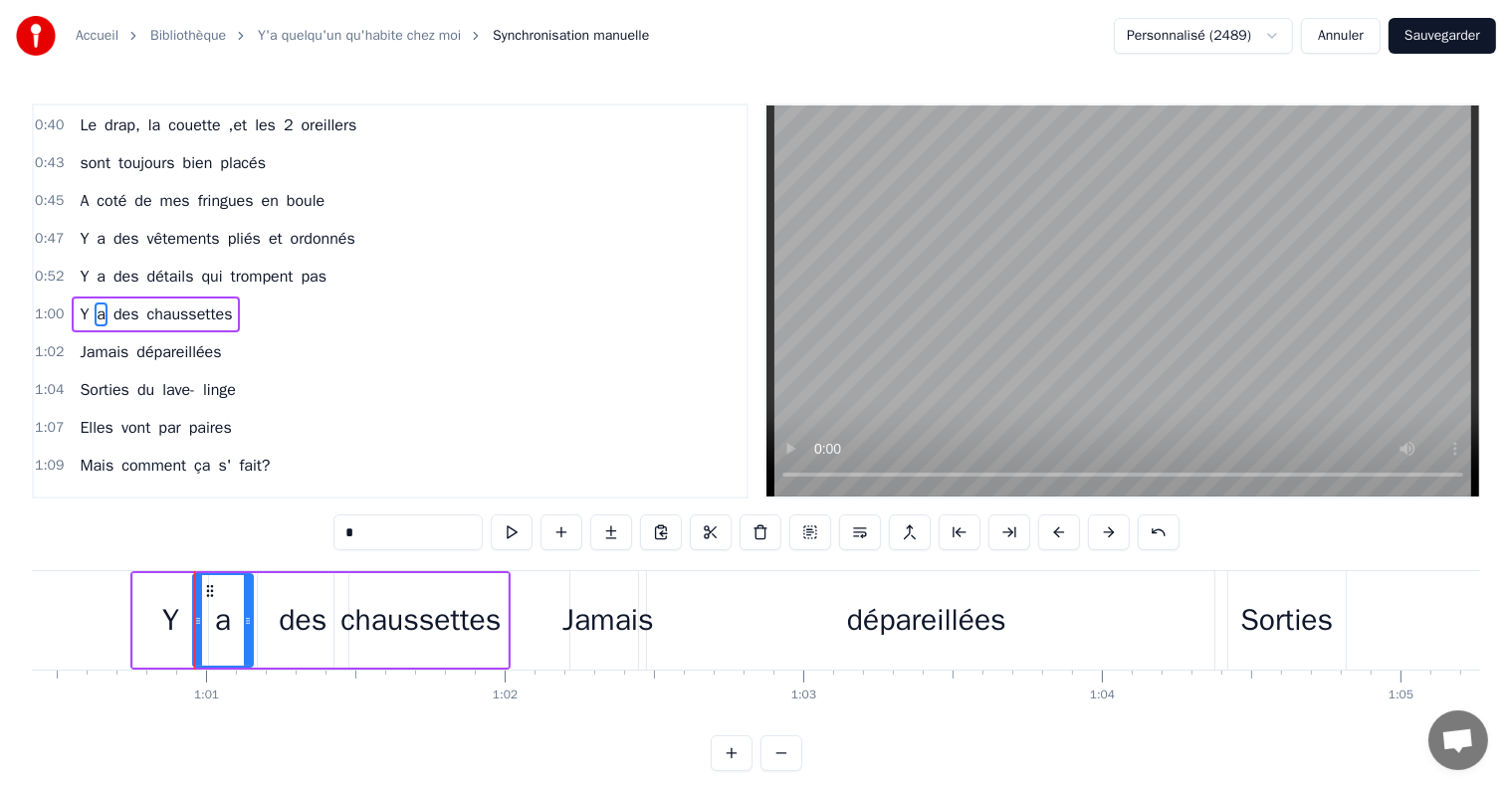 drag, startPoint x: 261, startPoint y: 623, endPoint x: 247, endPoint y: 624, distance: 14.035669 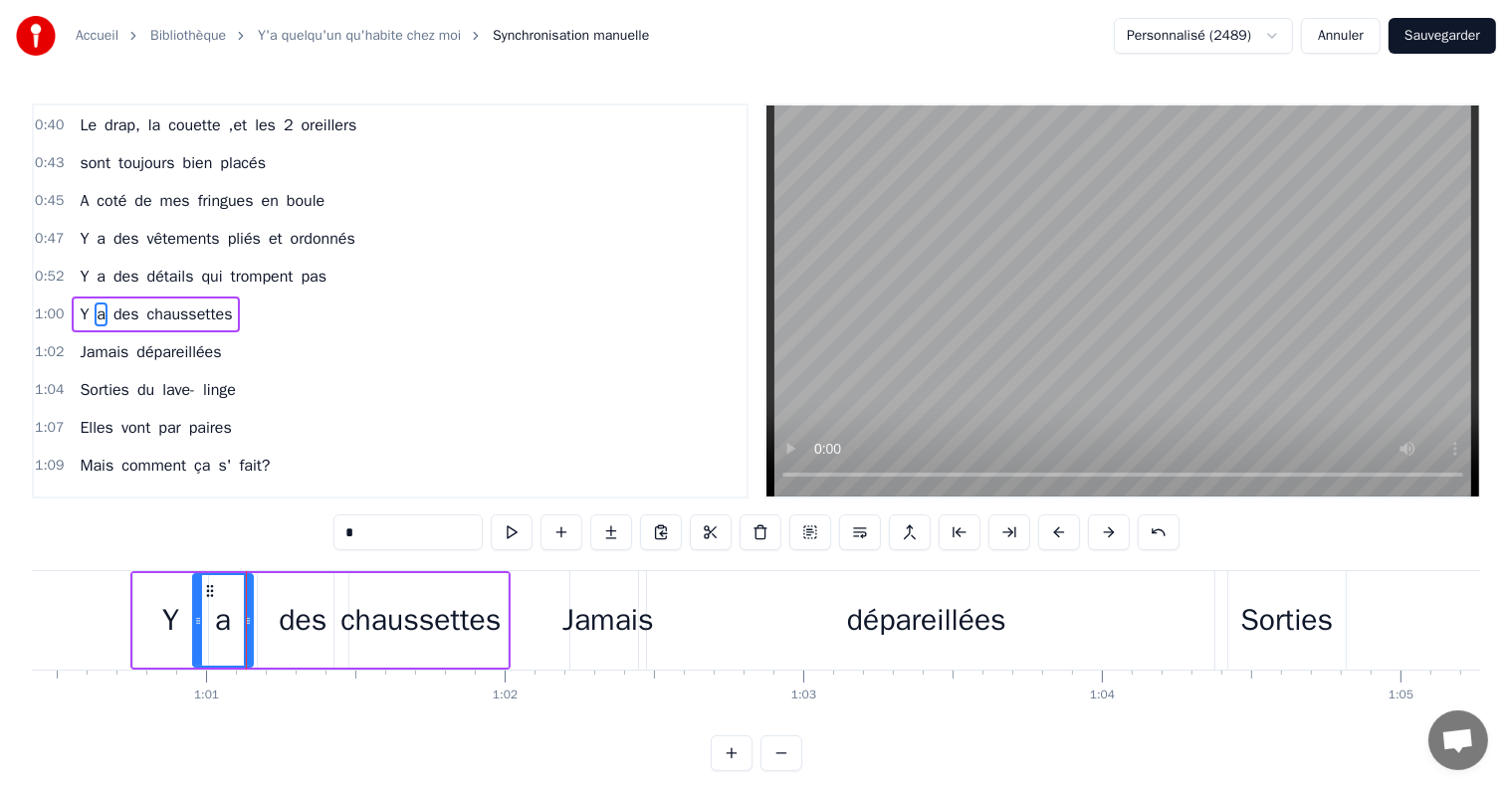 click on "des" at bounding box center (303, 620) 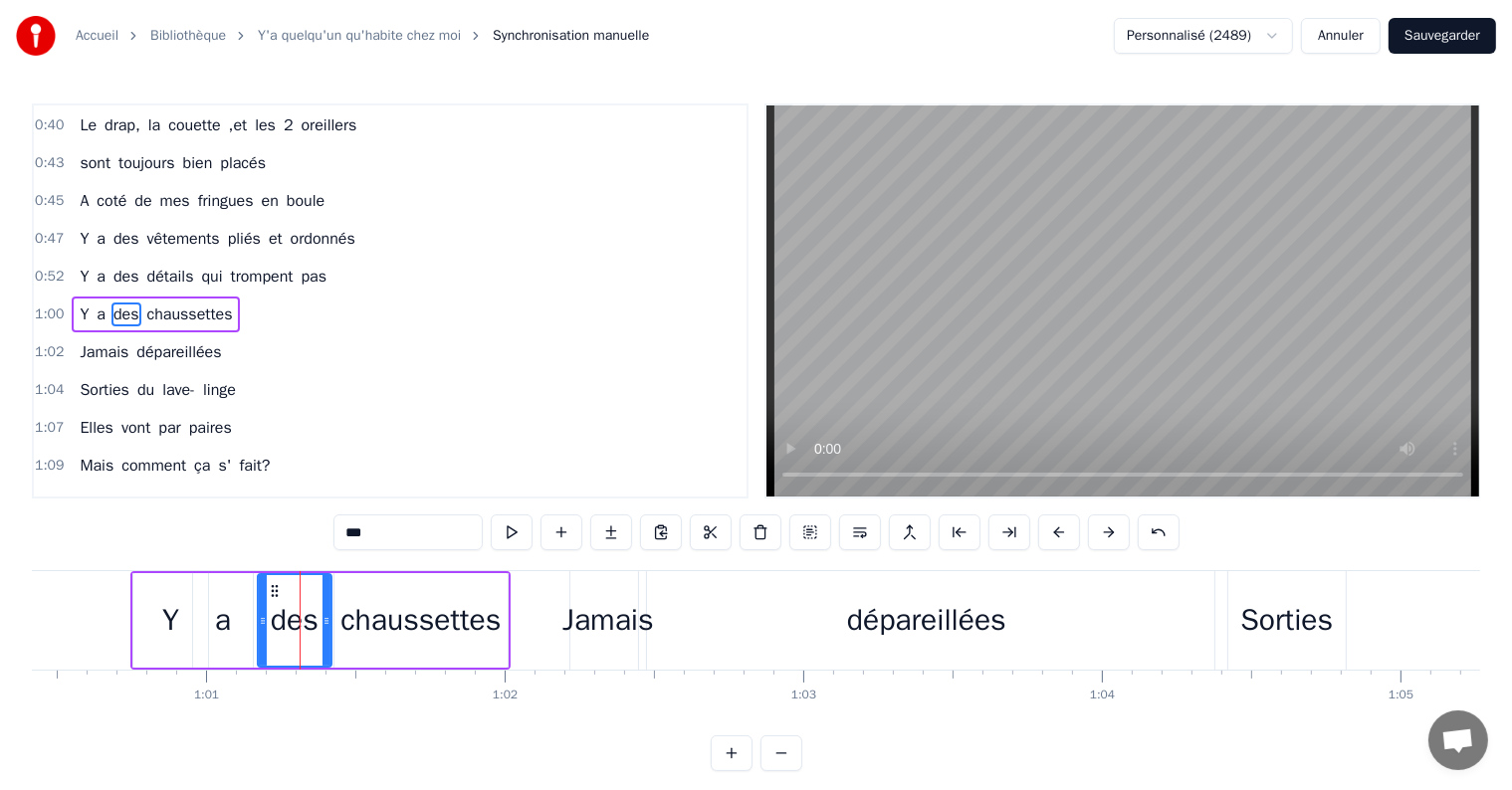drag, startPoint x: 340, startPoint y: 621, endPoint x: 324, endPoint y: 621, distance: 16 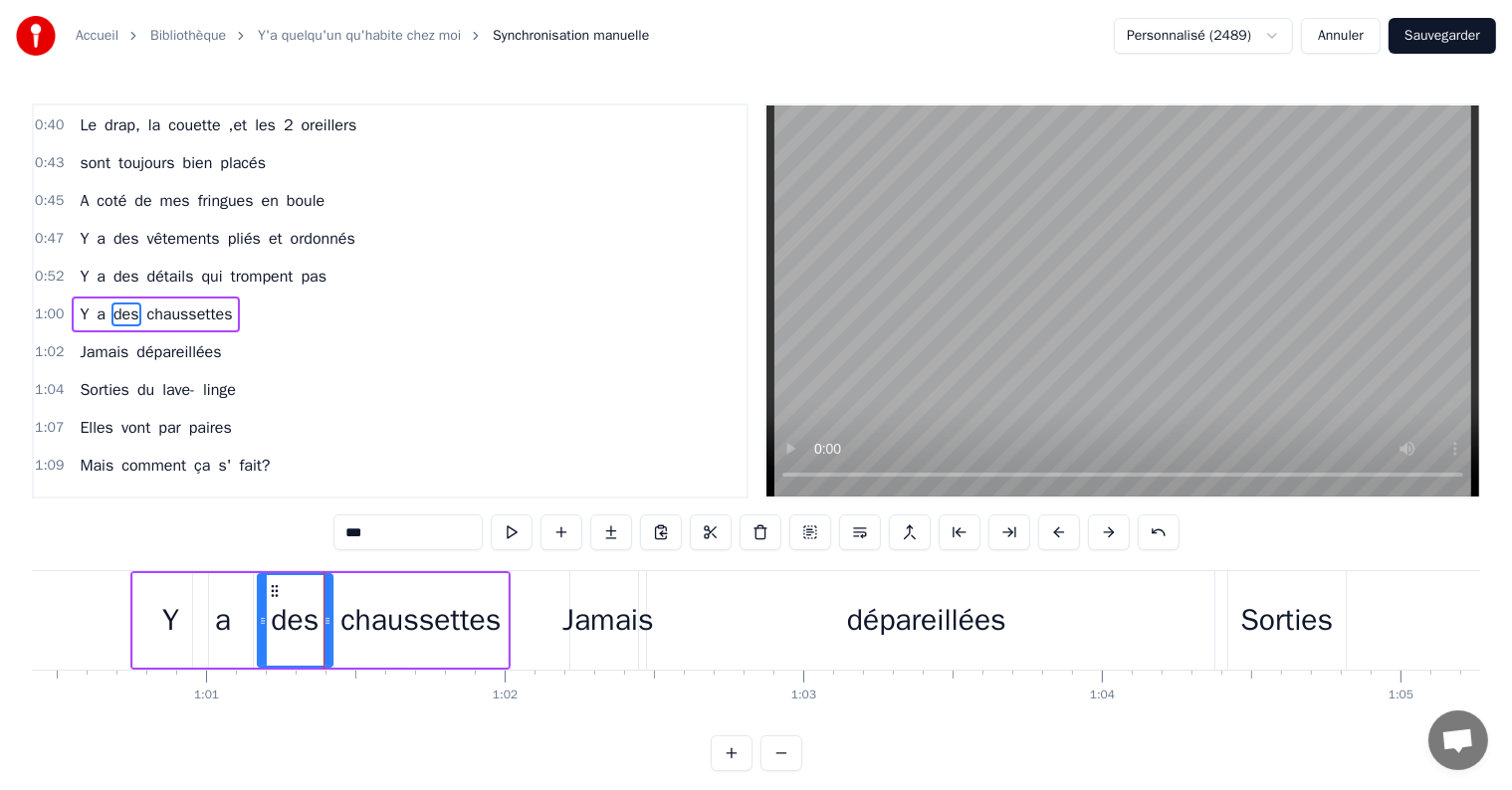 click on "chaussettes" at bounding box center [420, 620] 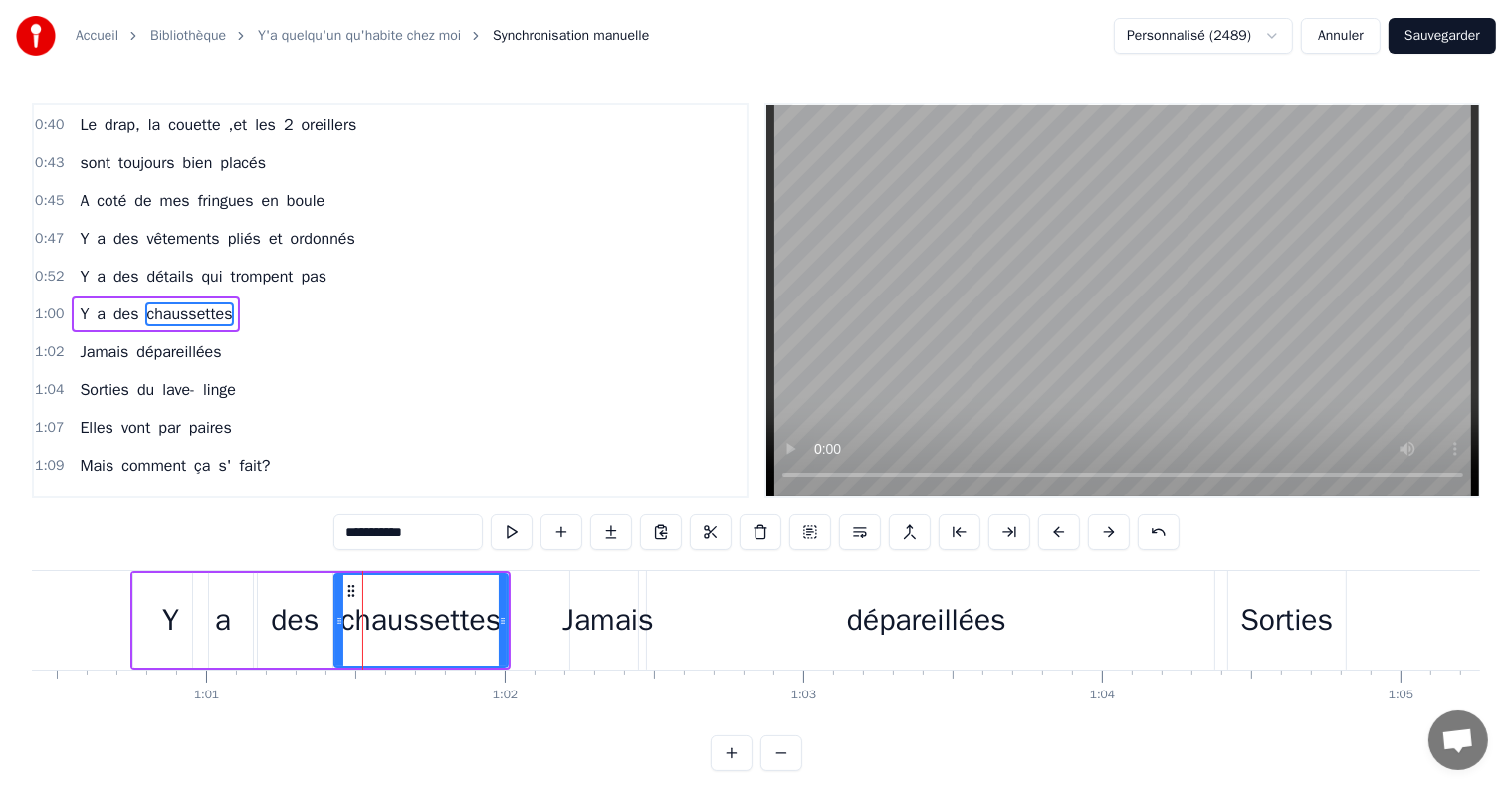 click on "Jamais" at bounding box center (608, 620) 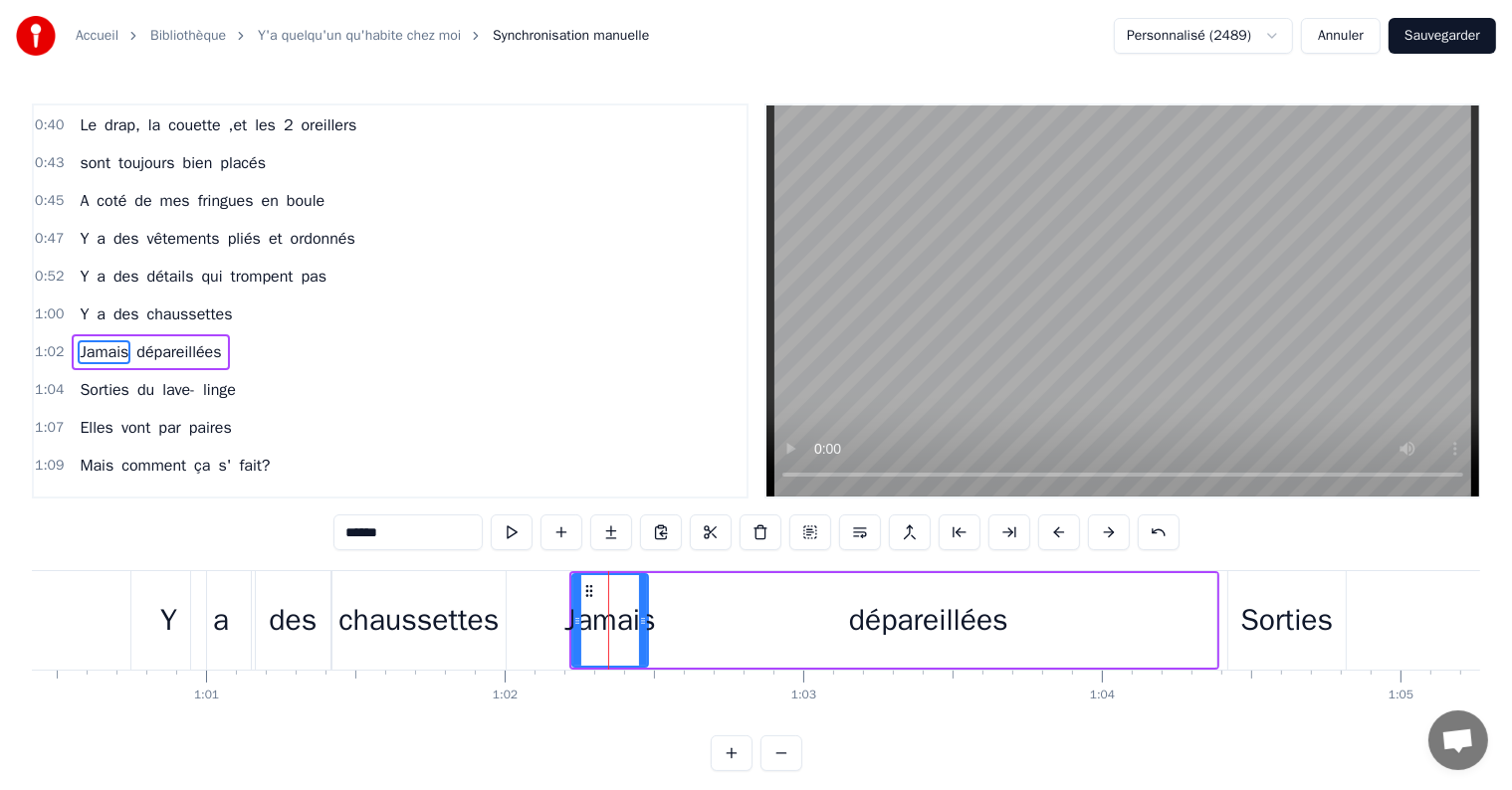 scroll, scrollTop: 225, scrollLeft: 0, axis: vertical 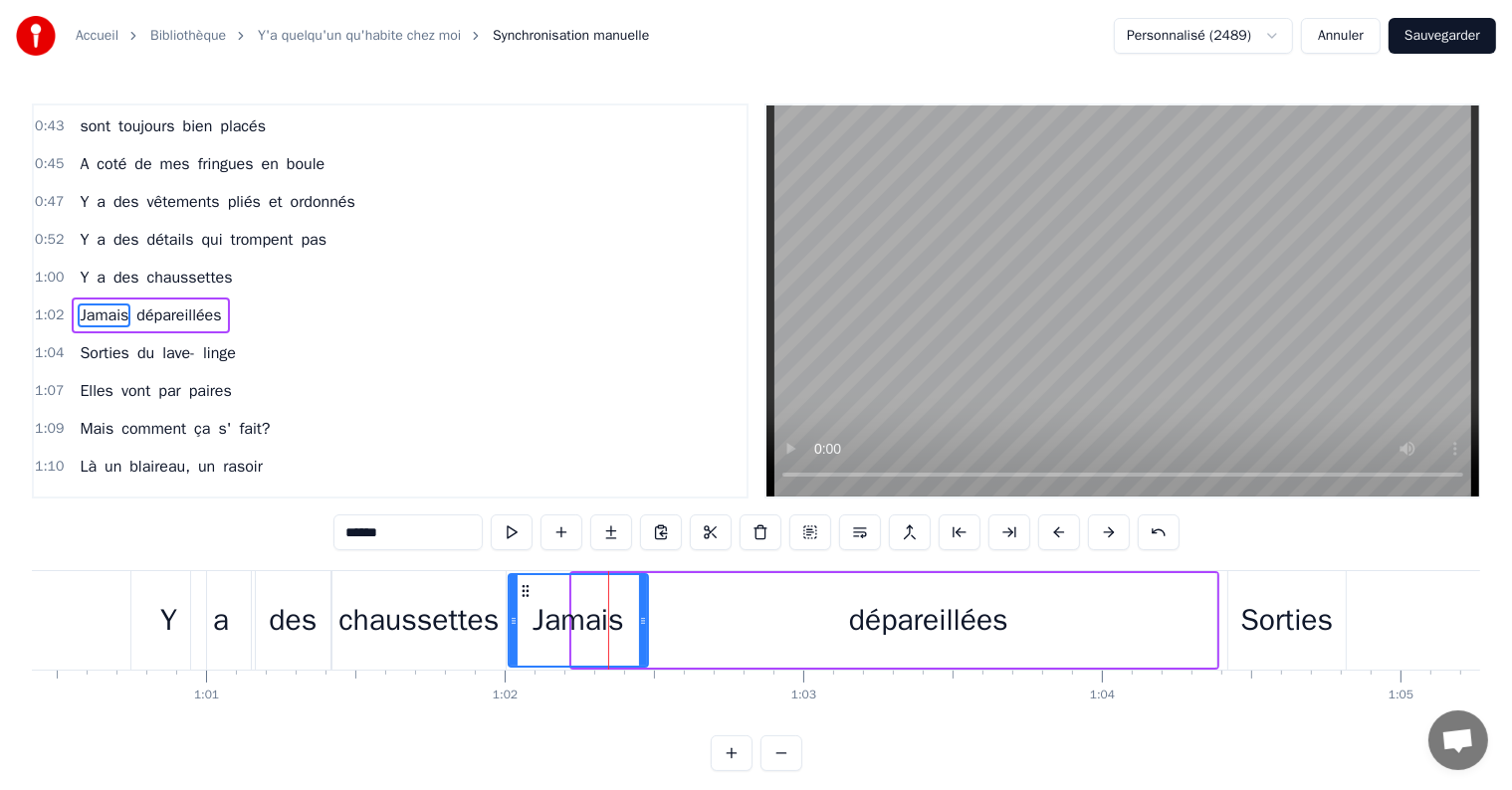 drag, startPoint x: 573, startPoint y: 622, endPoint x: 510, endPoint y: 623, distance: 63.00794 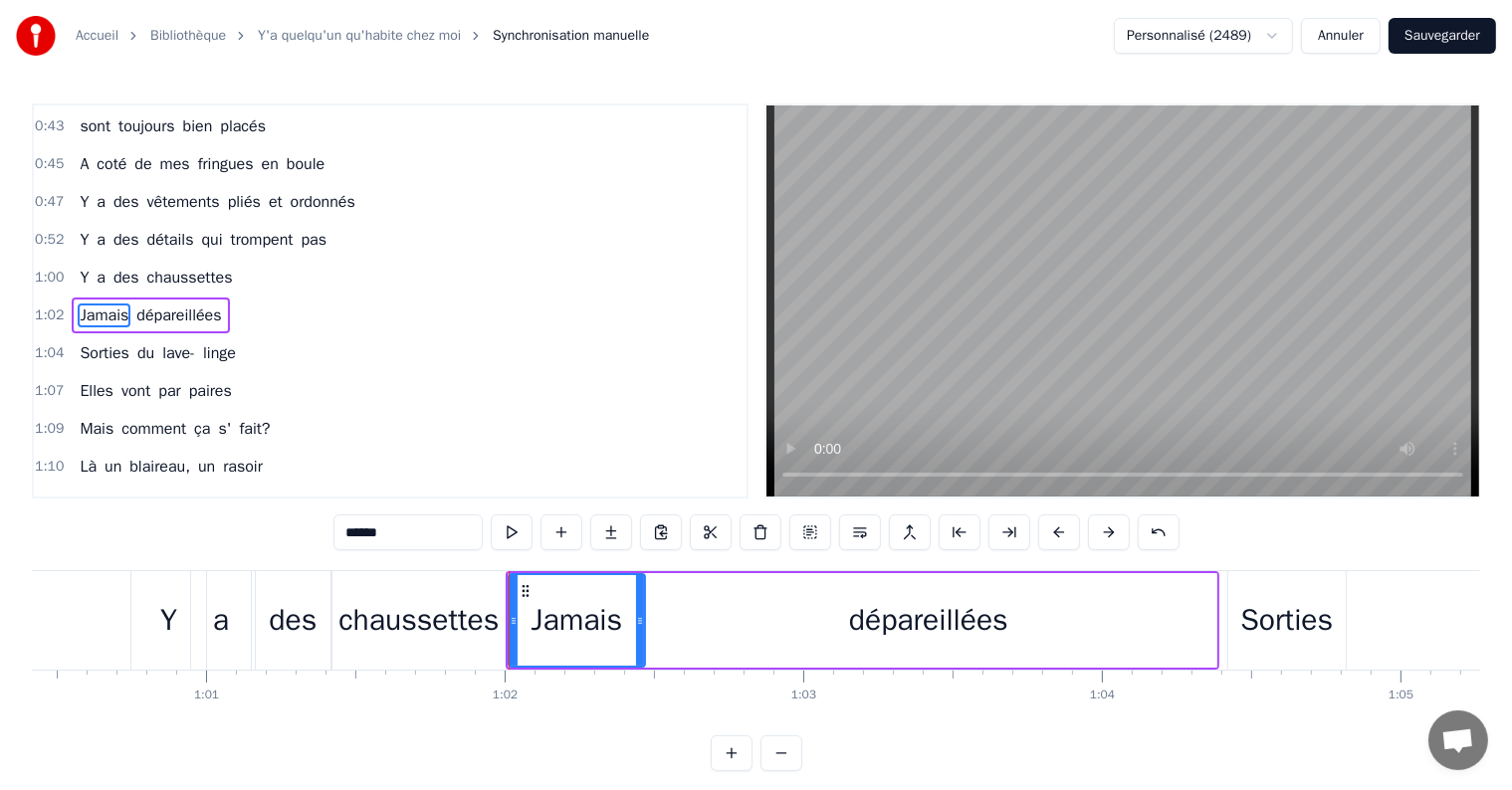 click 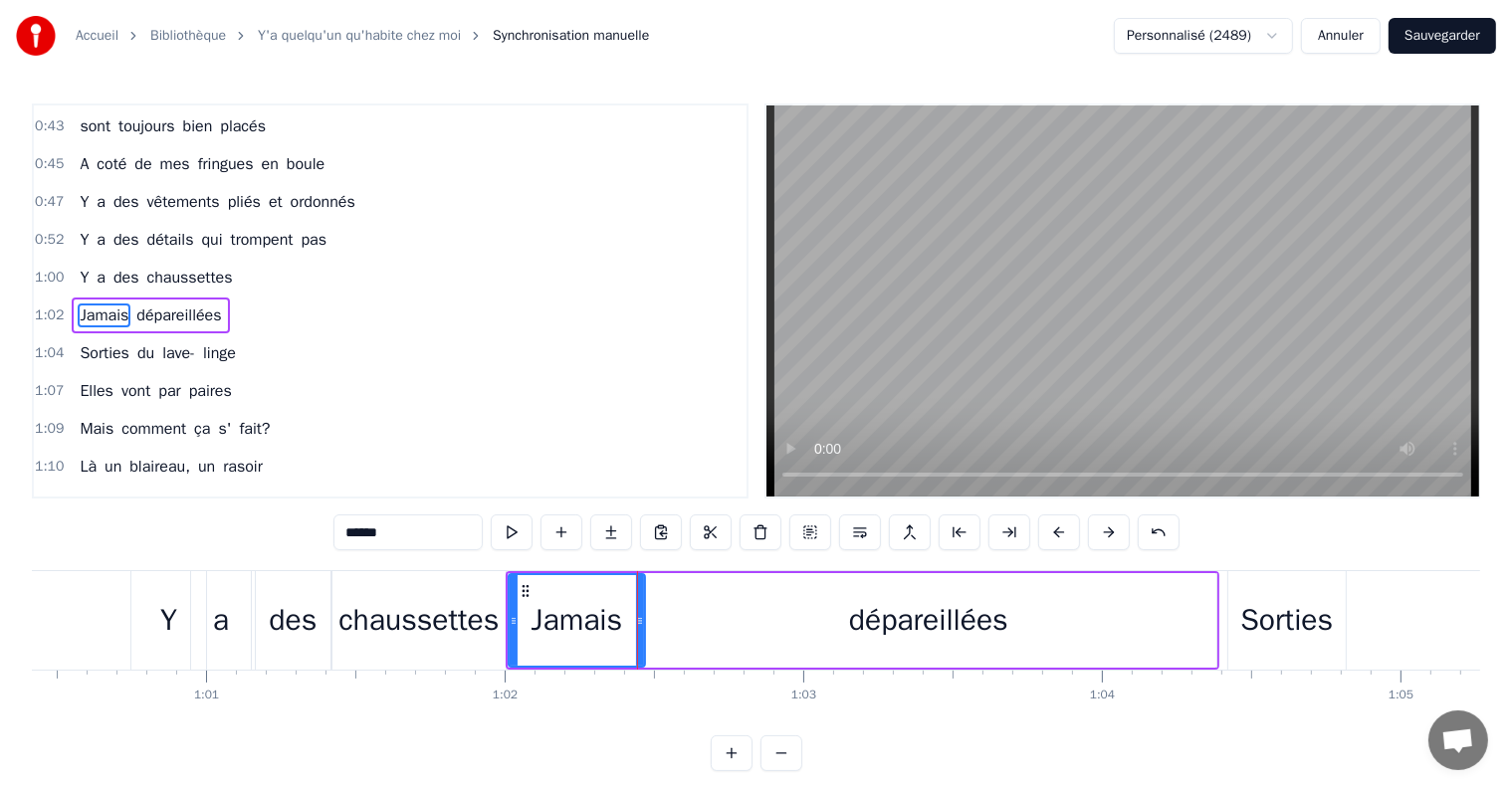 click on "dépareillées" at bounding box center (929, 620) 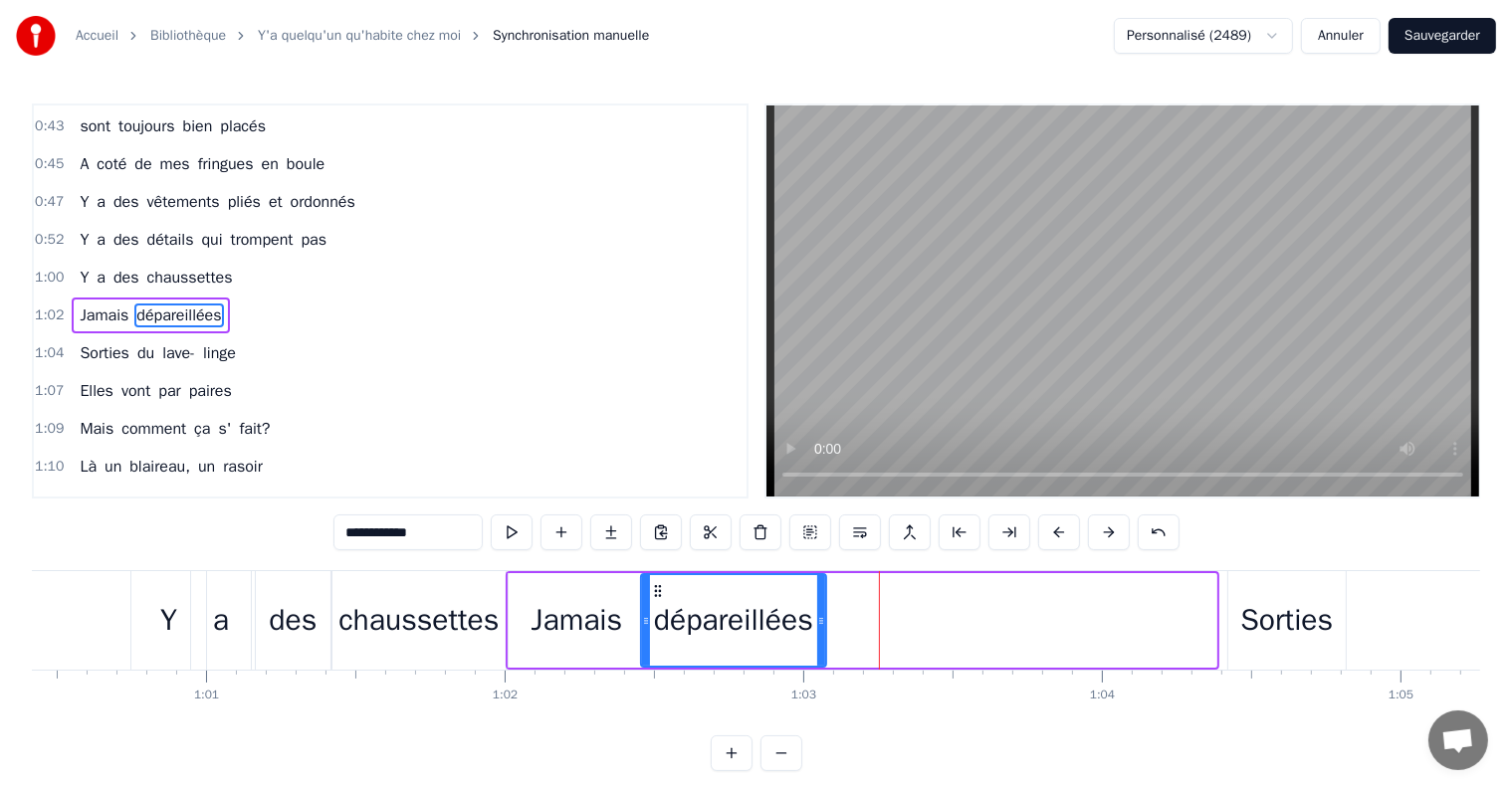 drag, startPoint x: 1210, startPoint y: 622, endPoint x: 820, endPoint y: 659, distance: 391.7512 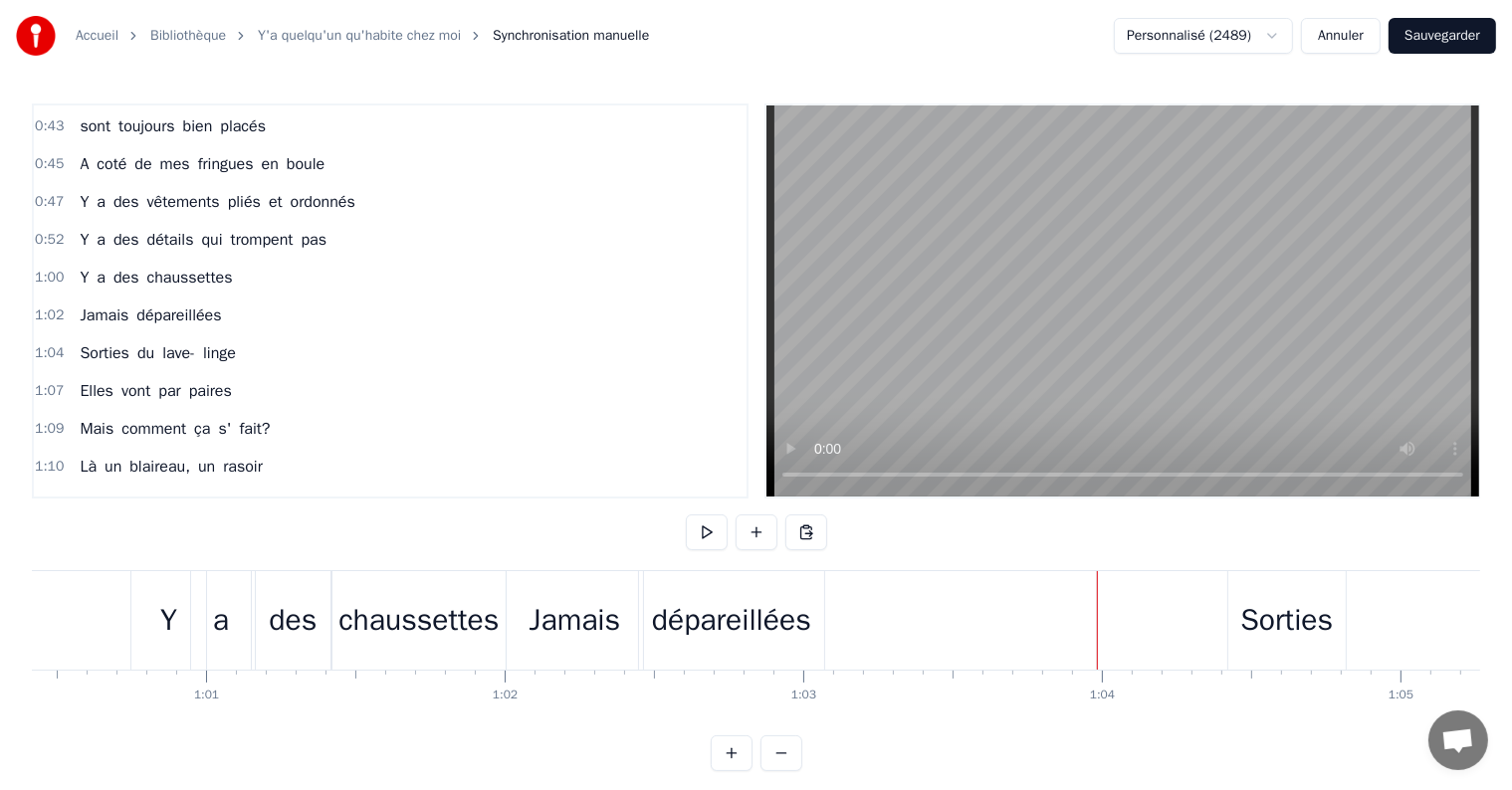 click on "Sorties" at bounding box center (1287, 620) 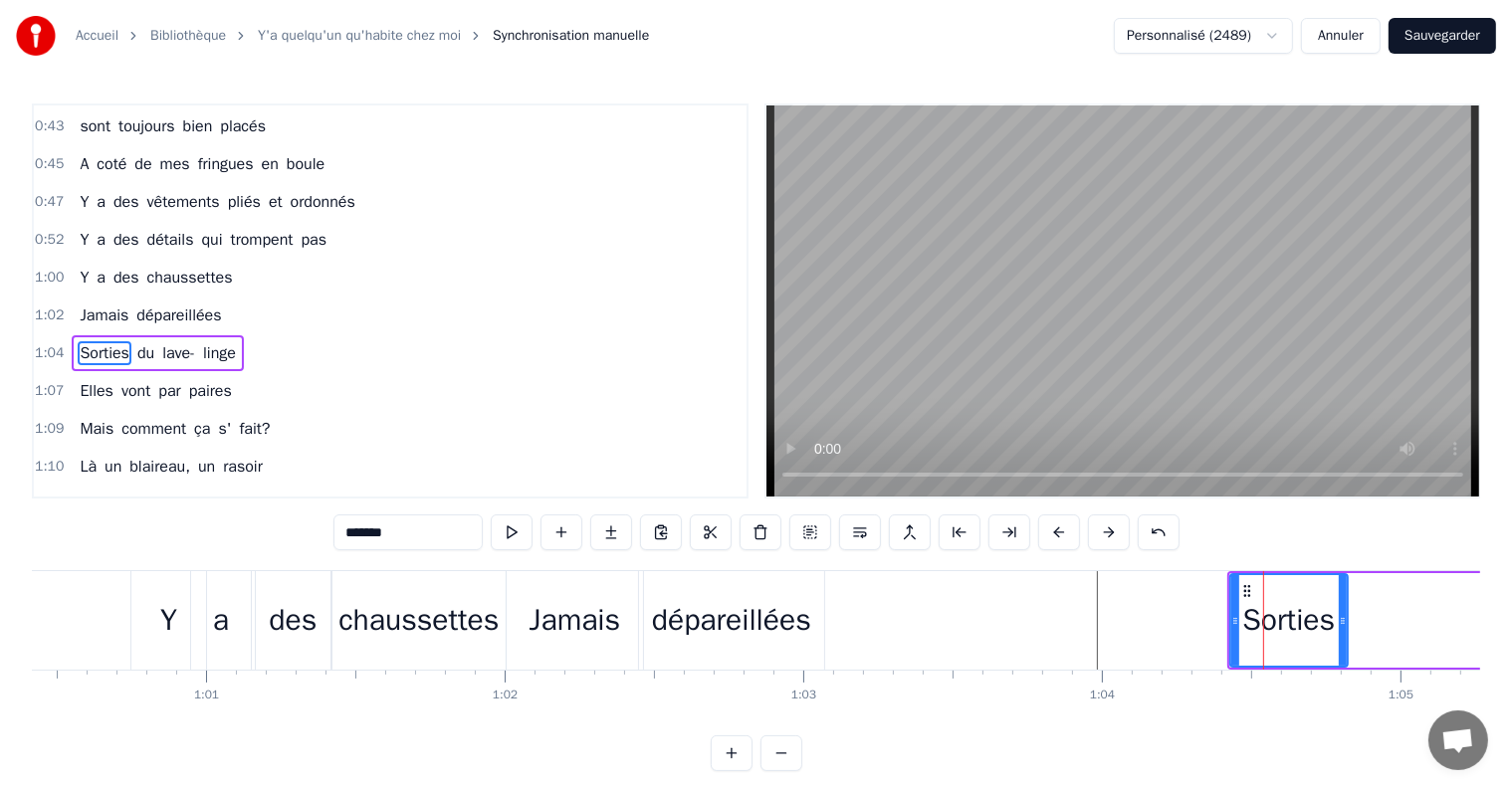 scroll, scrollTop: 262, scrollLeft: 0, axis: vertical 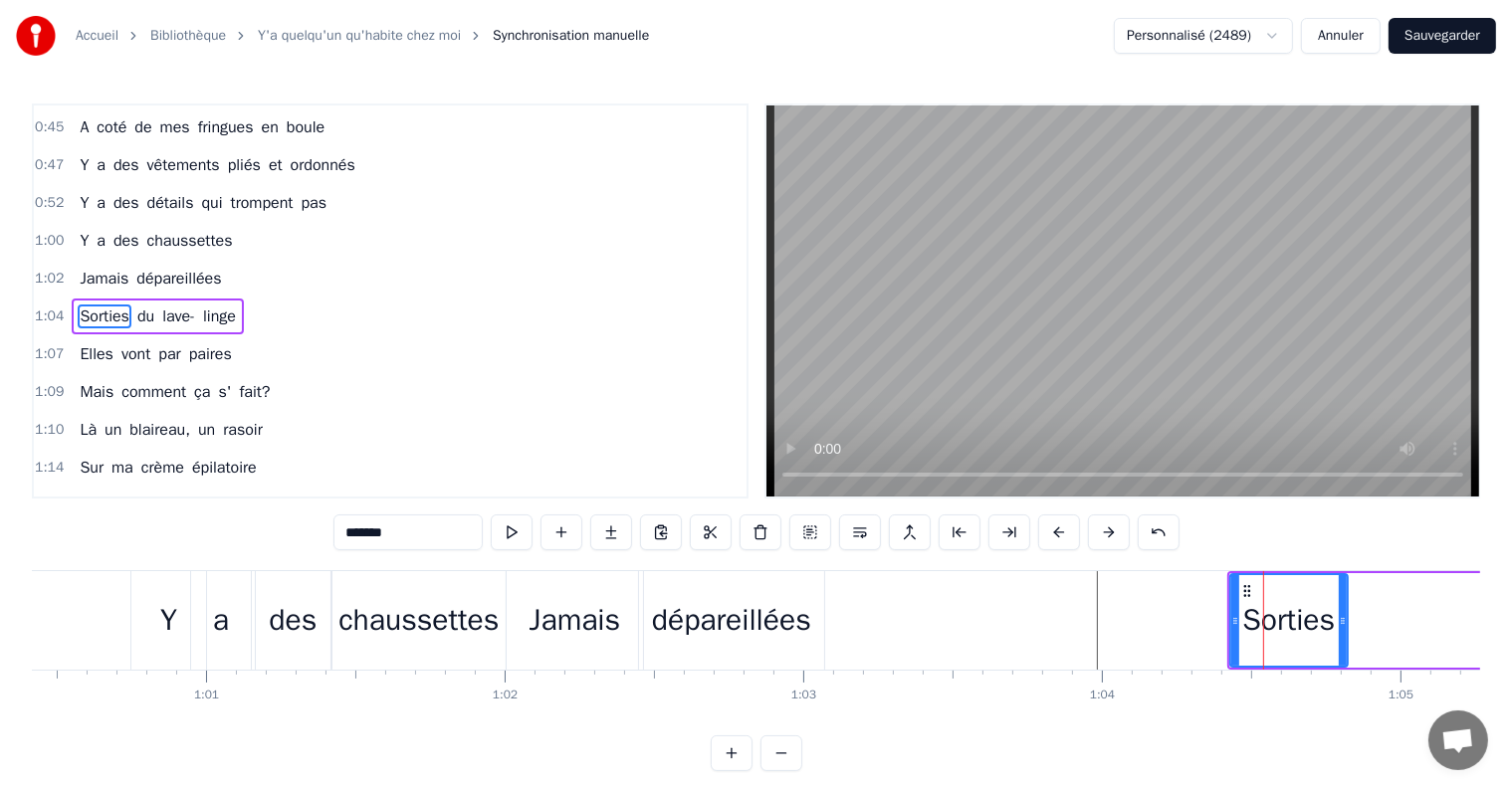 click on "Elles vont par paires" at bounding box center [155, 354] 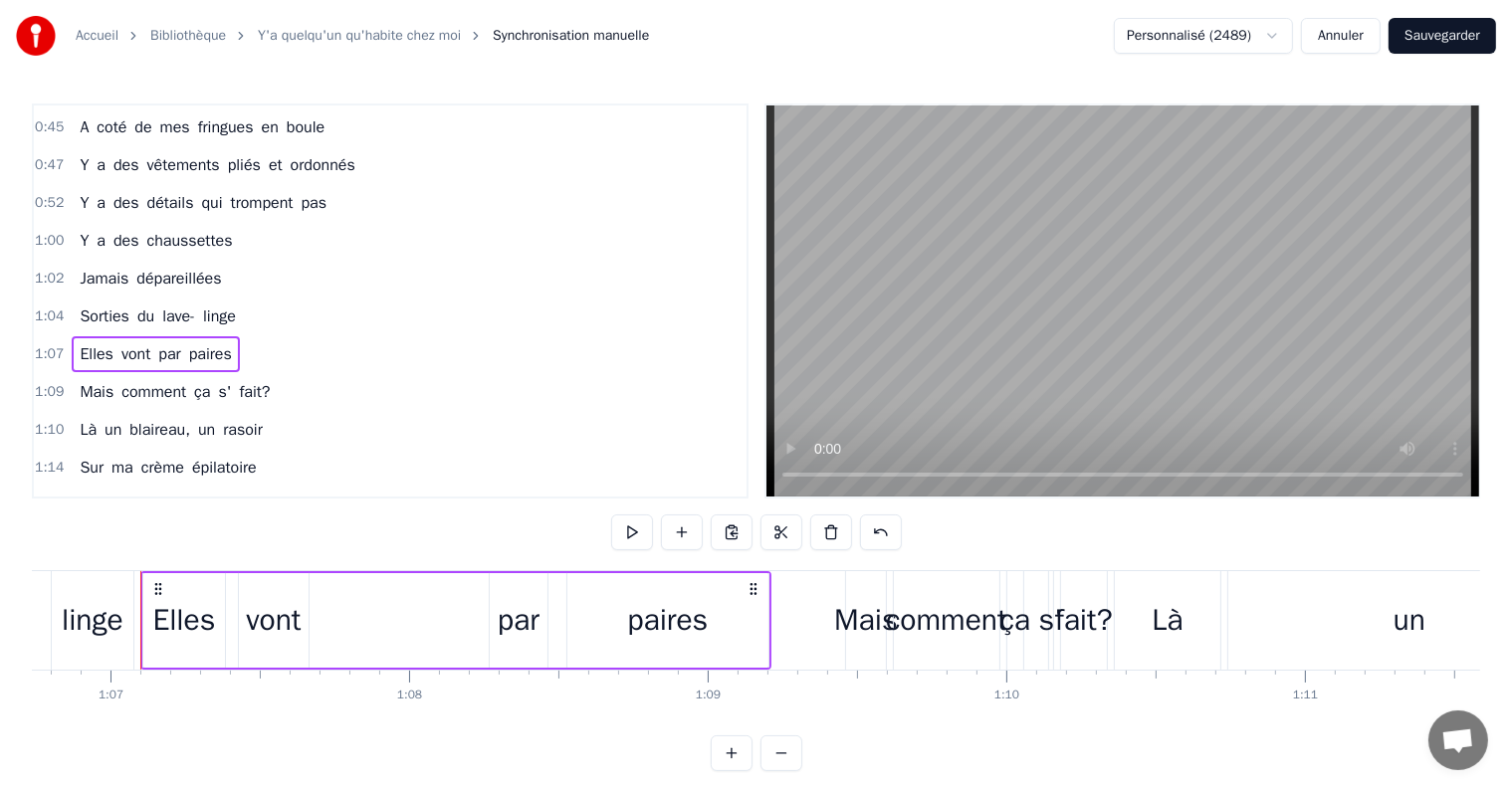 scroll, scrollTop: 0, scrollLeft: 19937, axis: horizontal 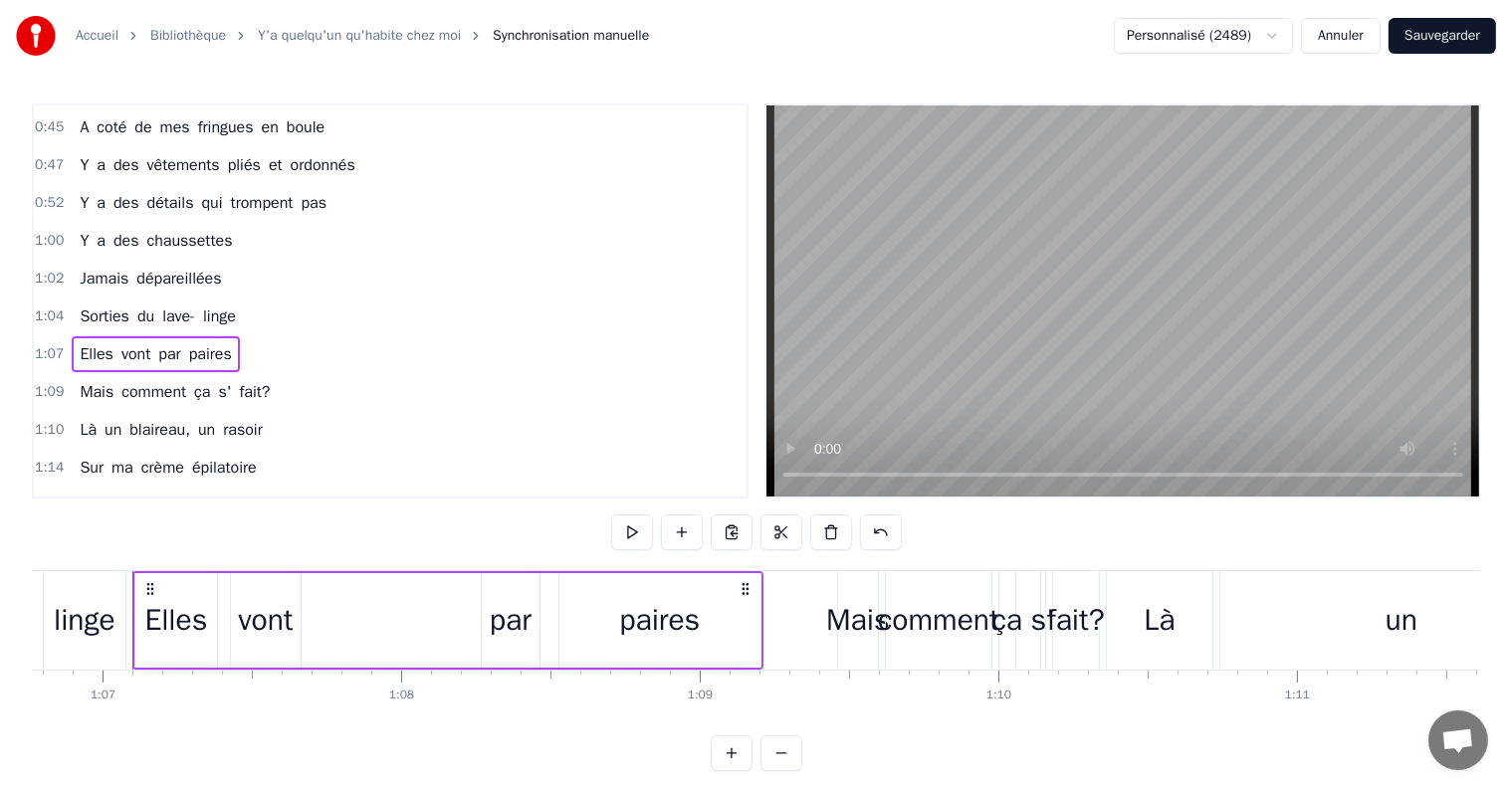 click on "par" at bounding box center [511, 620] 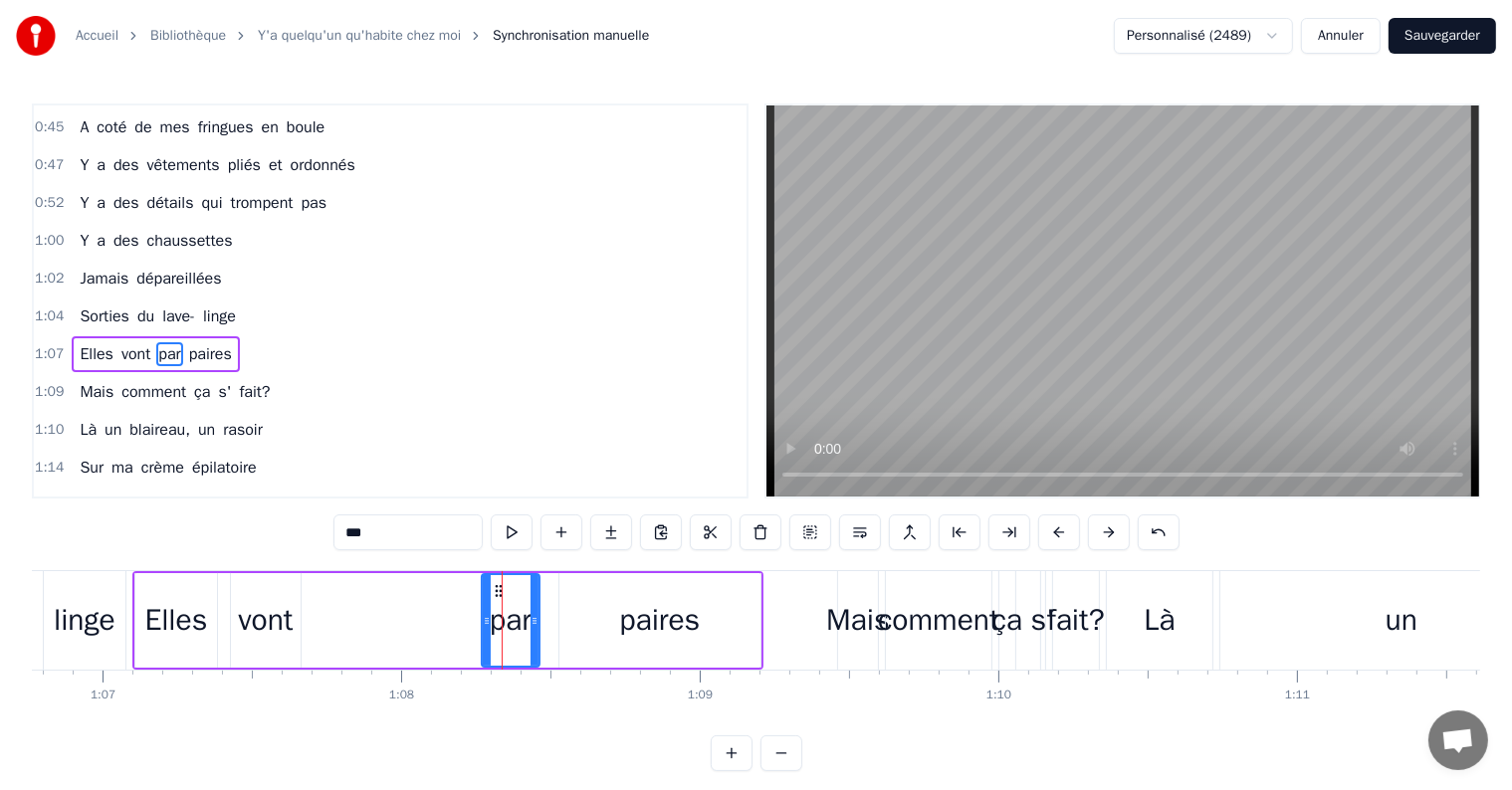 scroll, scrollTop: 298, scrollLeft: 0, axis: vertical 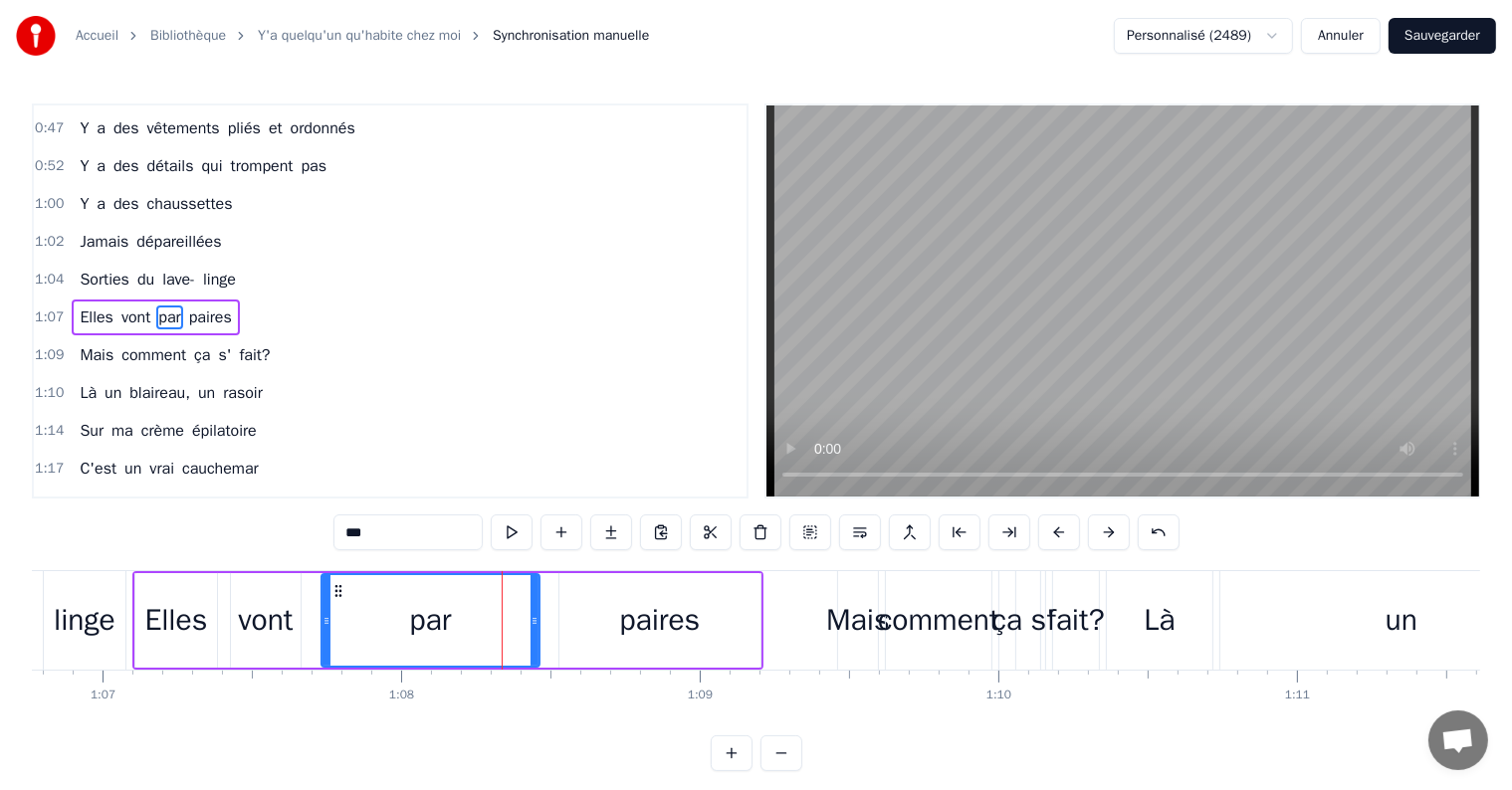 drag, startPoint x: 485, startPoint y: 620, endPoint x: 326, endPoint y: 628, distance: 159.20113 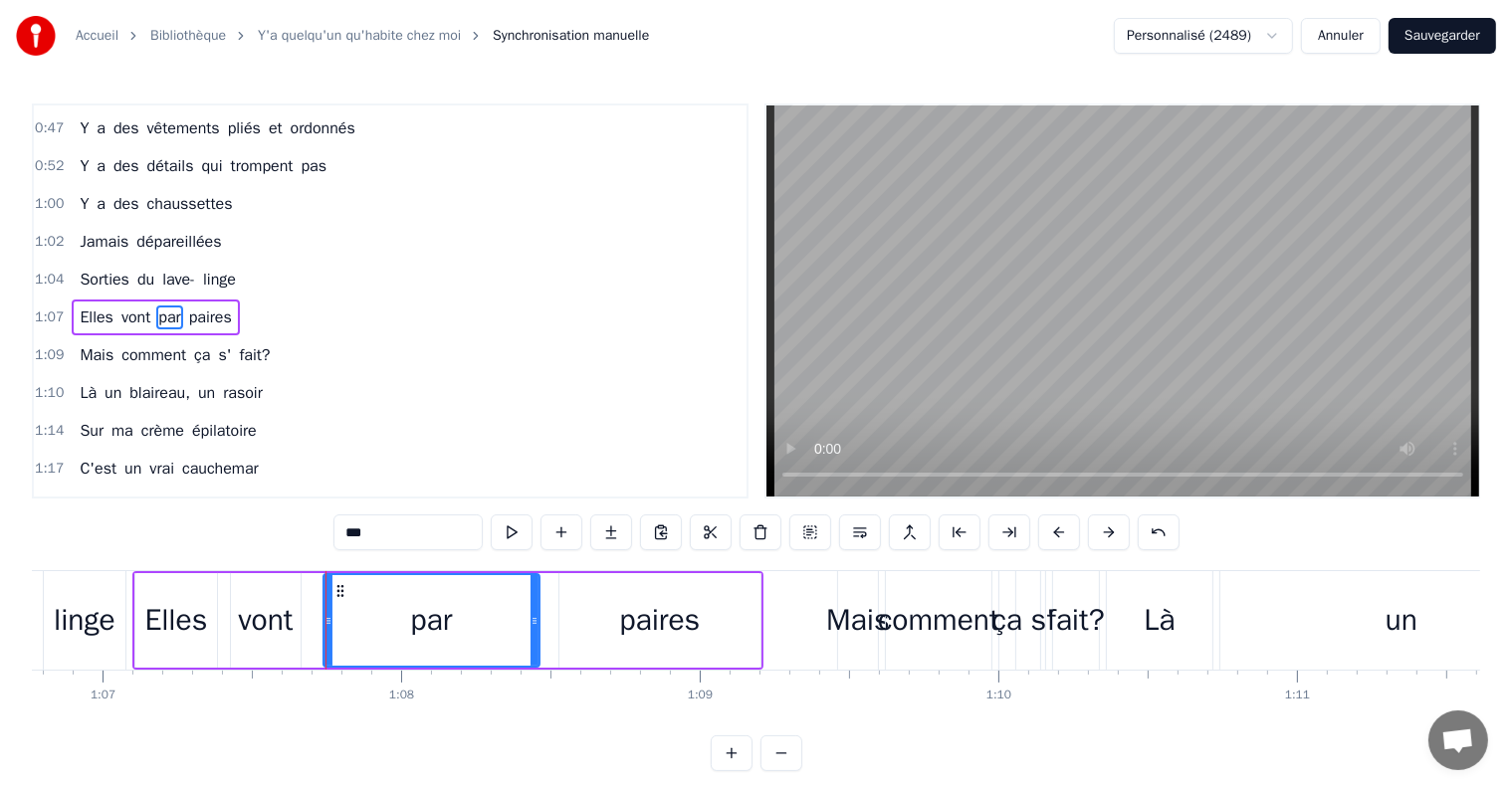 click on "Sorties" at bounding box center [105, 280] 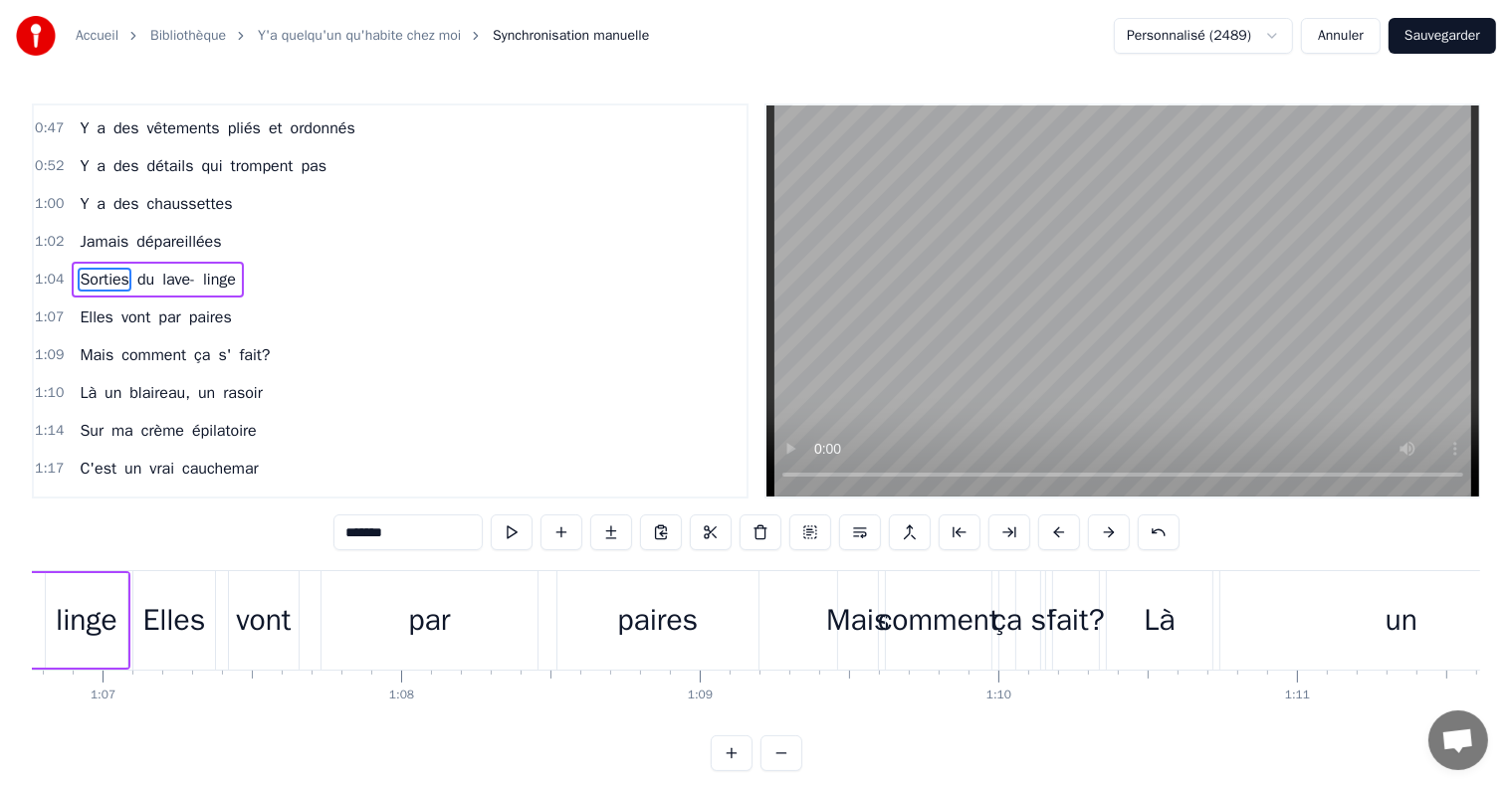 scroll, scrollTop: 262, scrollLeft: 0, axis: vertical 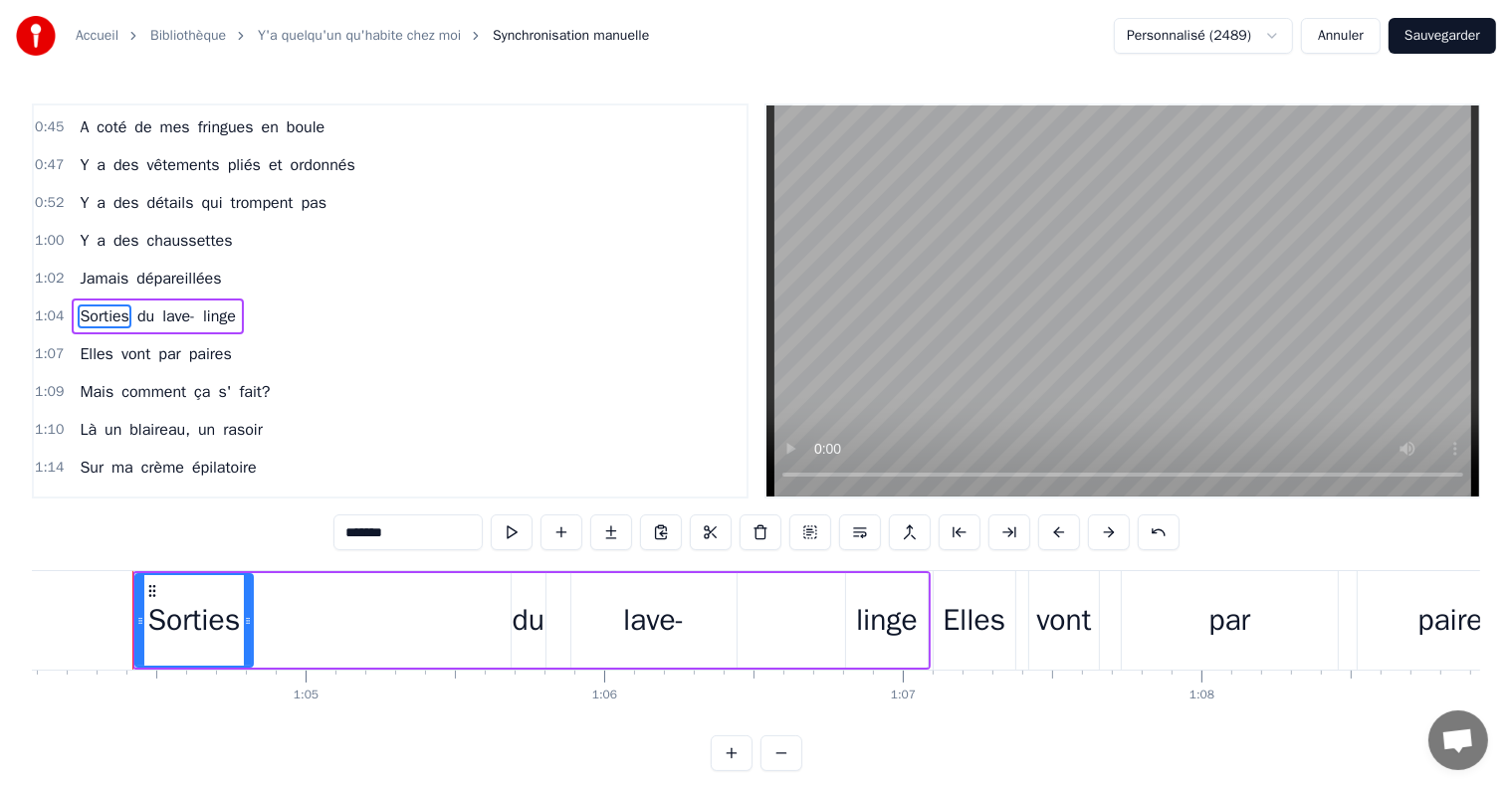 click on "du" at bounding box center [529, 620] 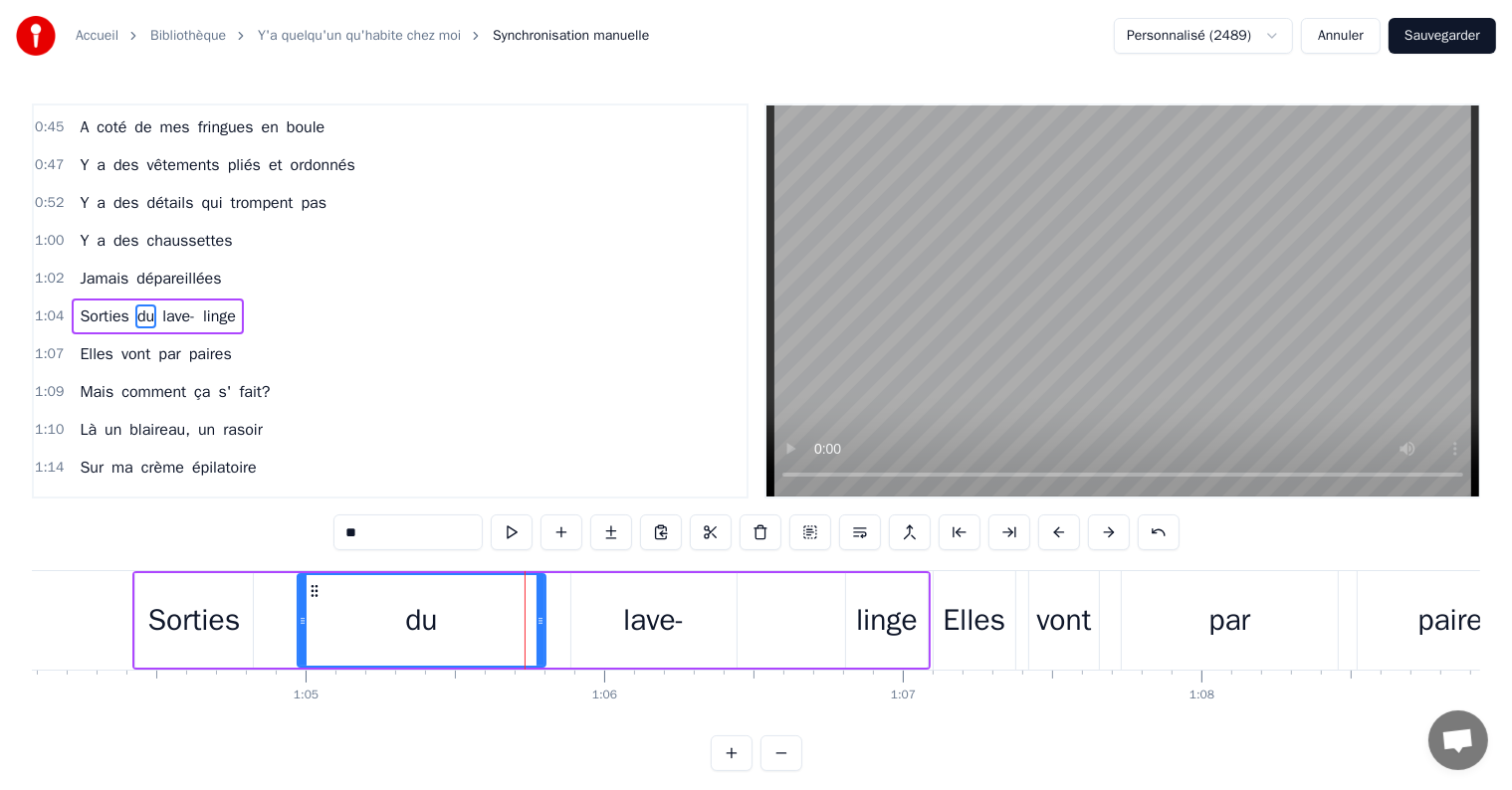 drag, startPoint x: 515, startPoint y: 622, endPoint x: 301, endPoint y: 633, distance: 214.2825 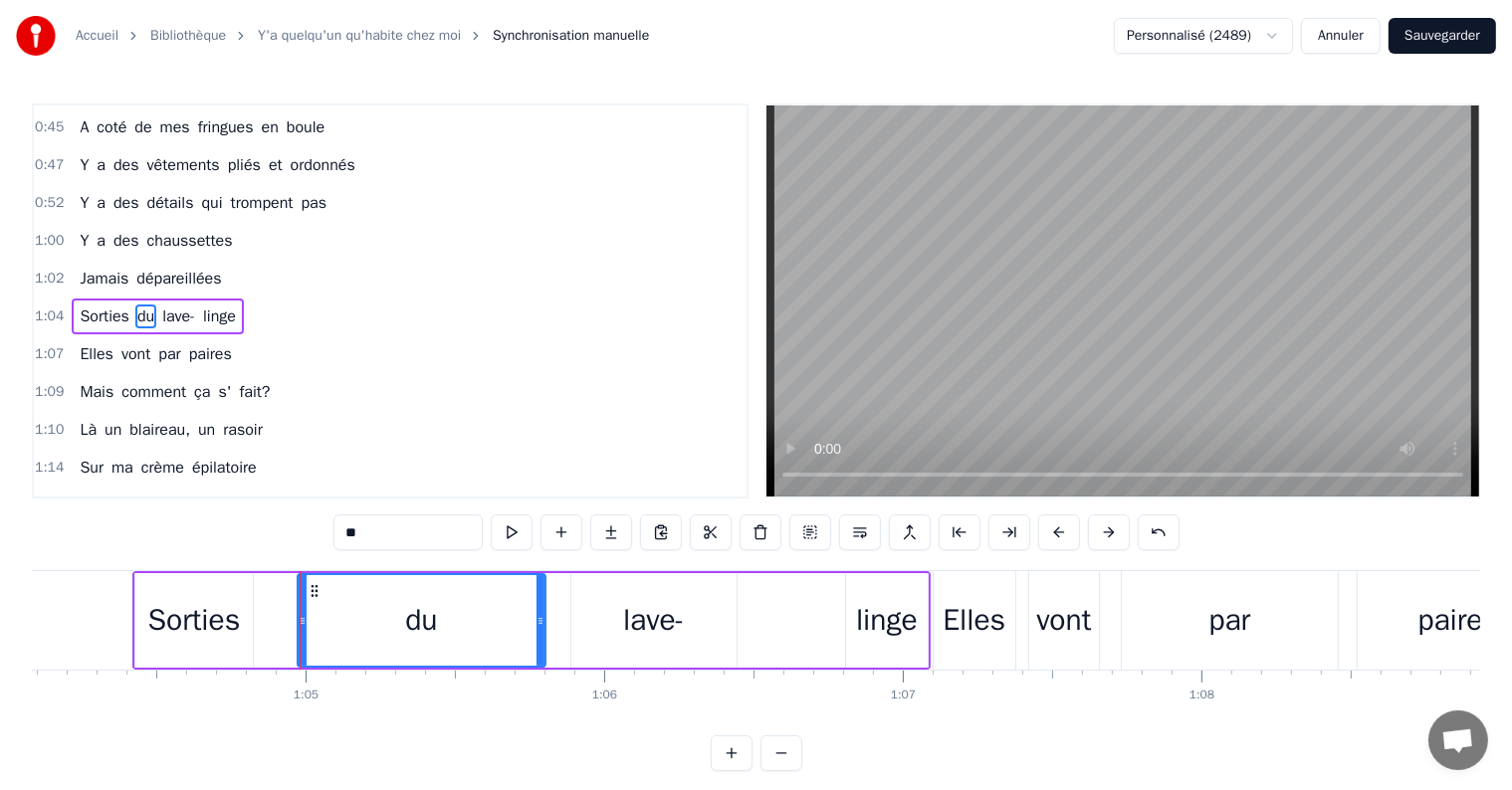 click on "Sorties" at bounding box center (194, 620) 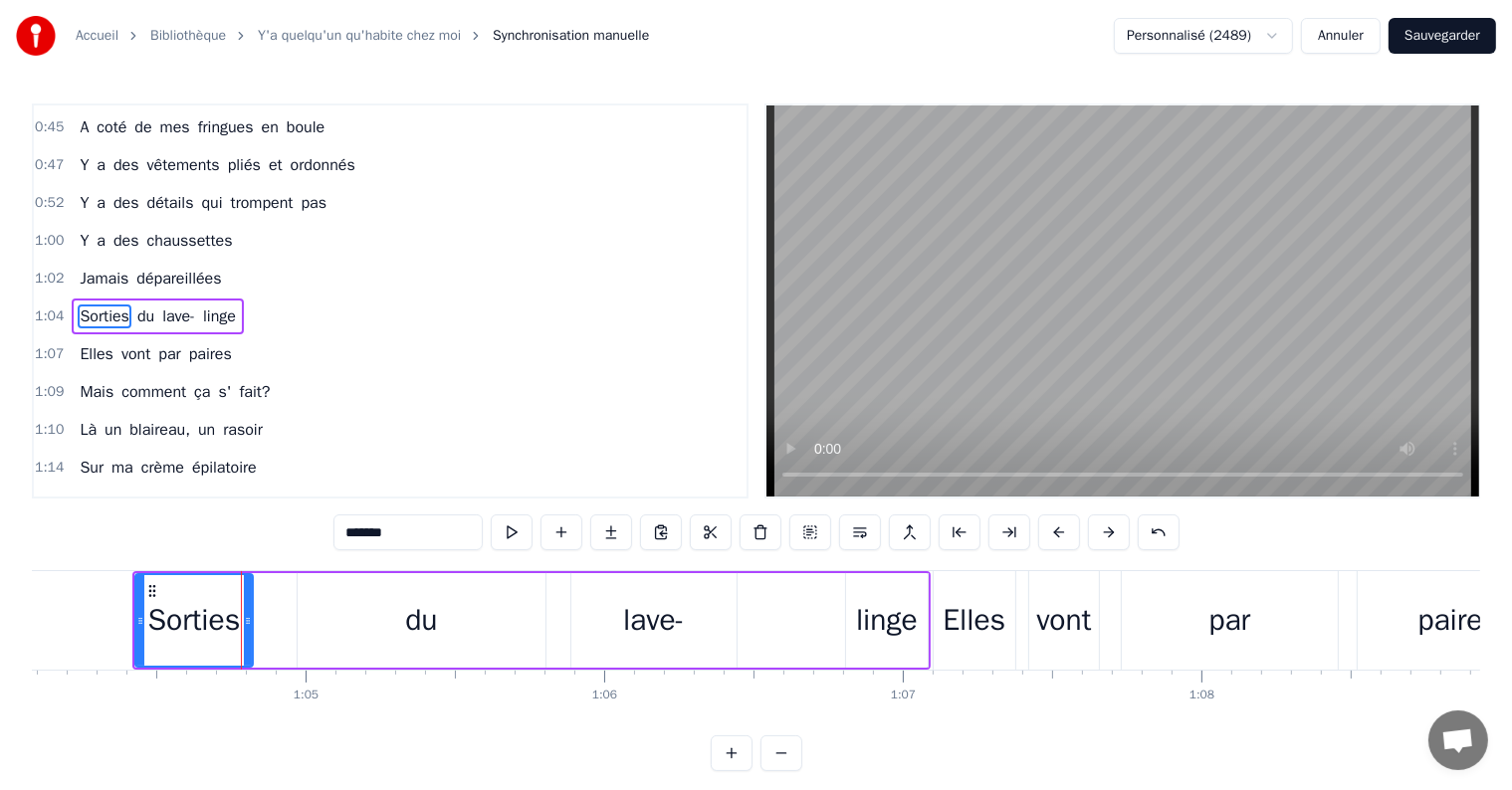 click on "du" at bounding box center (421, 620) 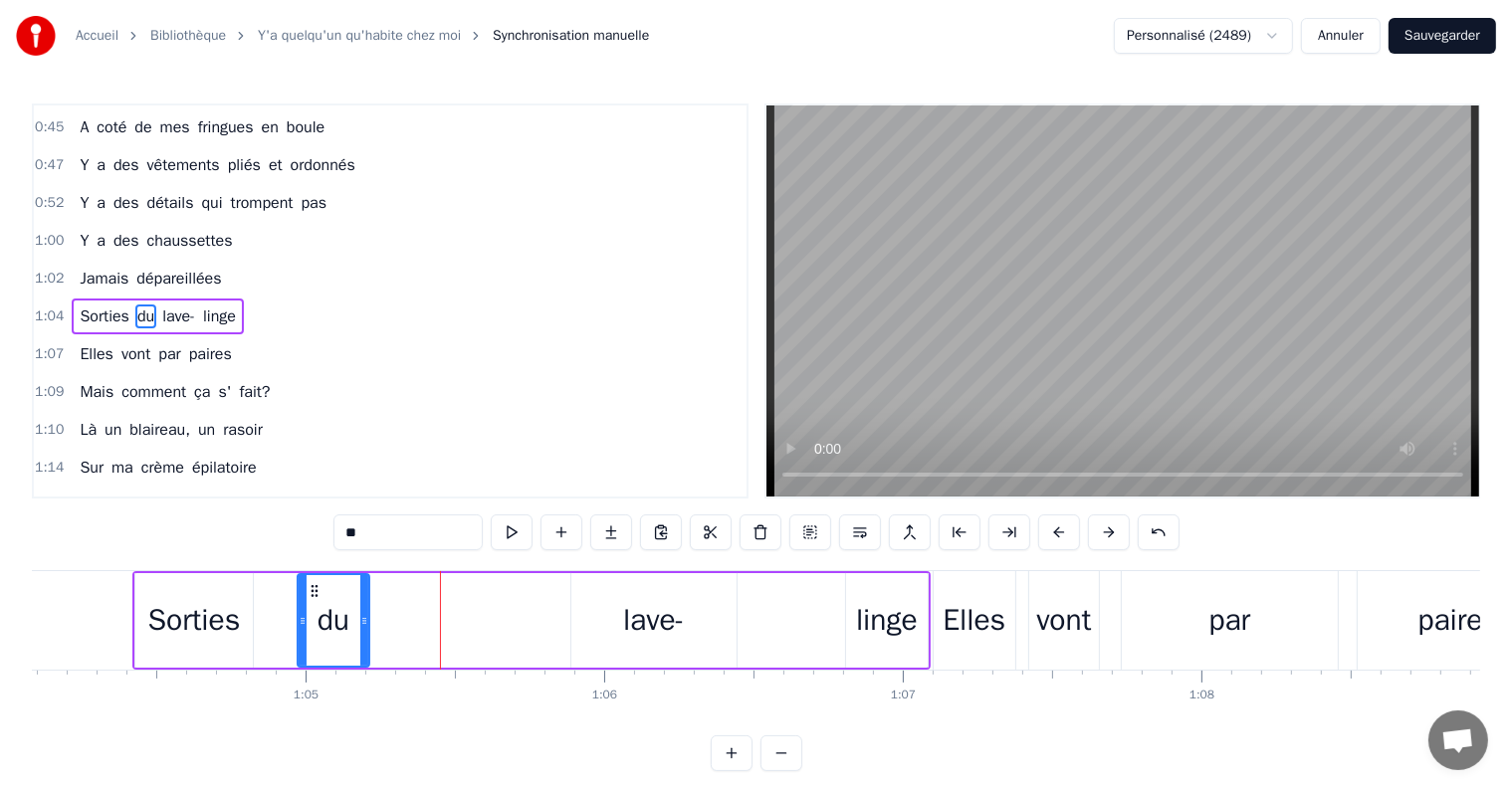 drag, startPoint x: 541, startPoint y: 621, endPoint x: 362, endPoint y: 611, distance: 179.27911 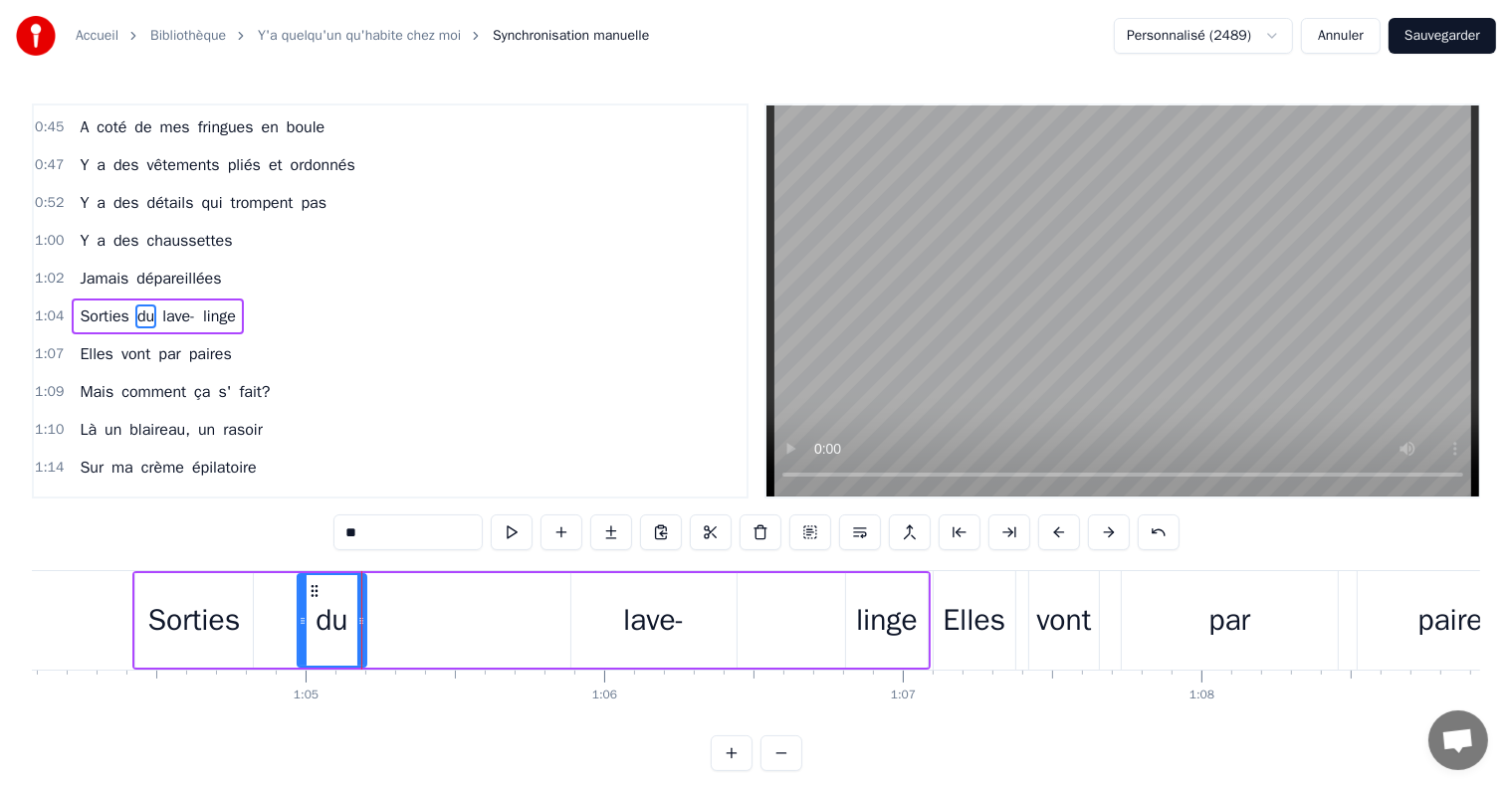 click on "lave-" at bounding box center [654, 620] 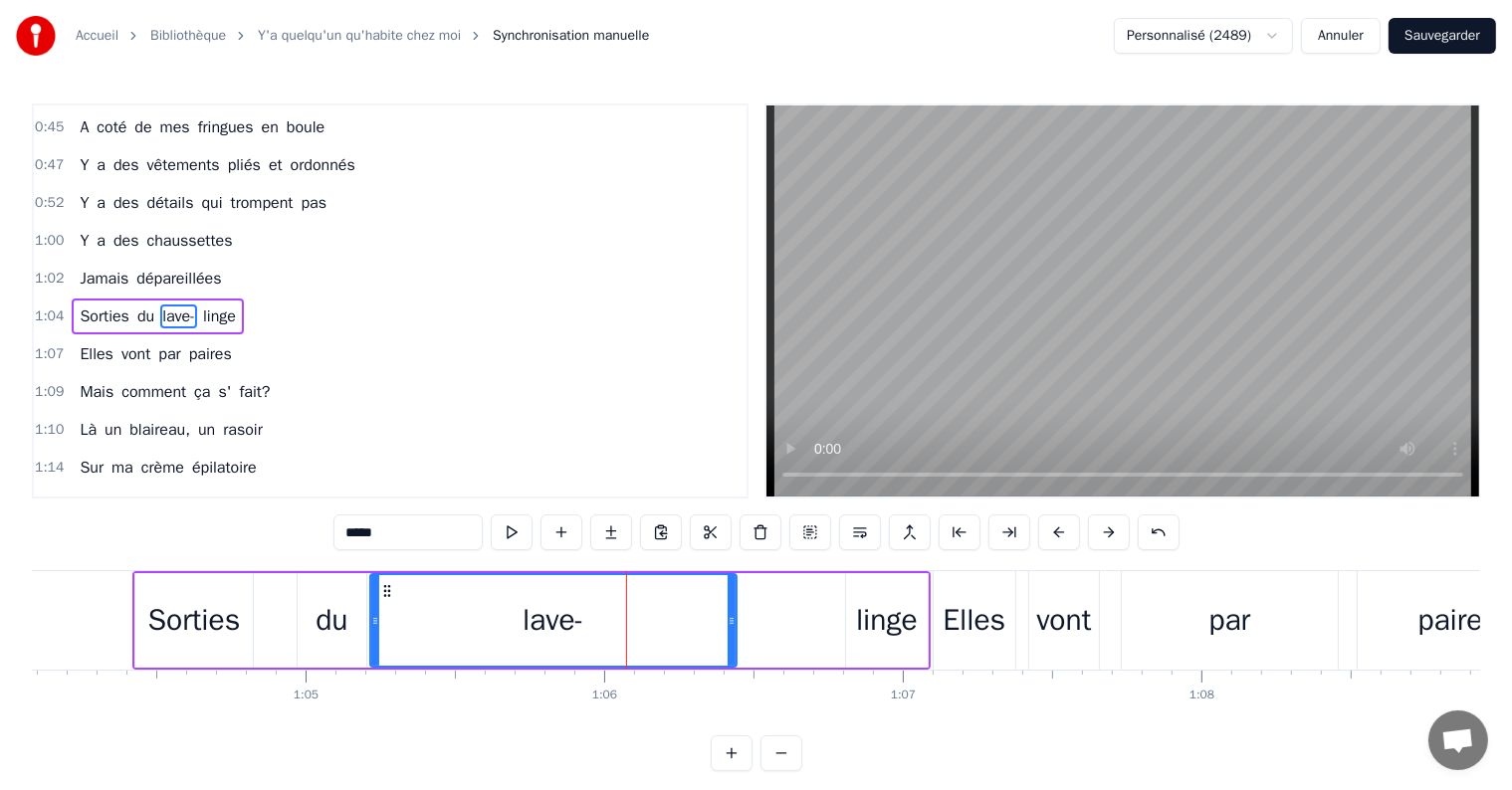 drag, startPoint x: 573, startPoint y: 620, endPoint x: 375, endPoint y: 627, distance: 198.1237 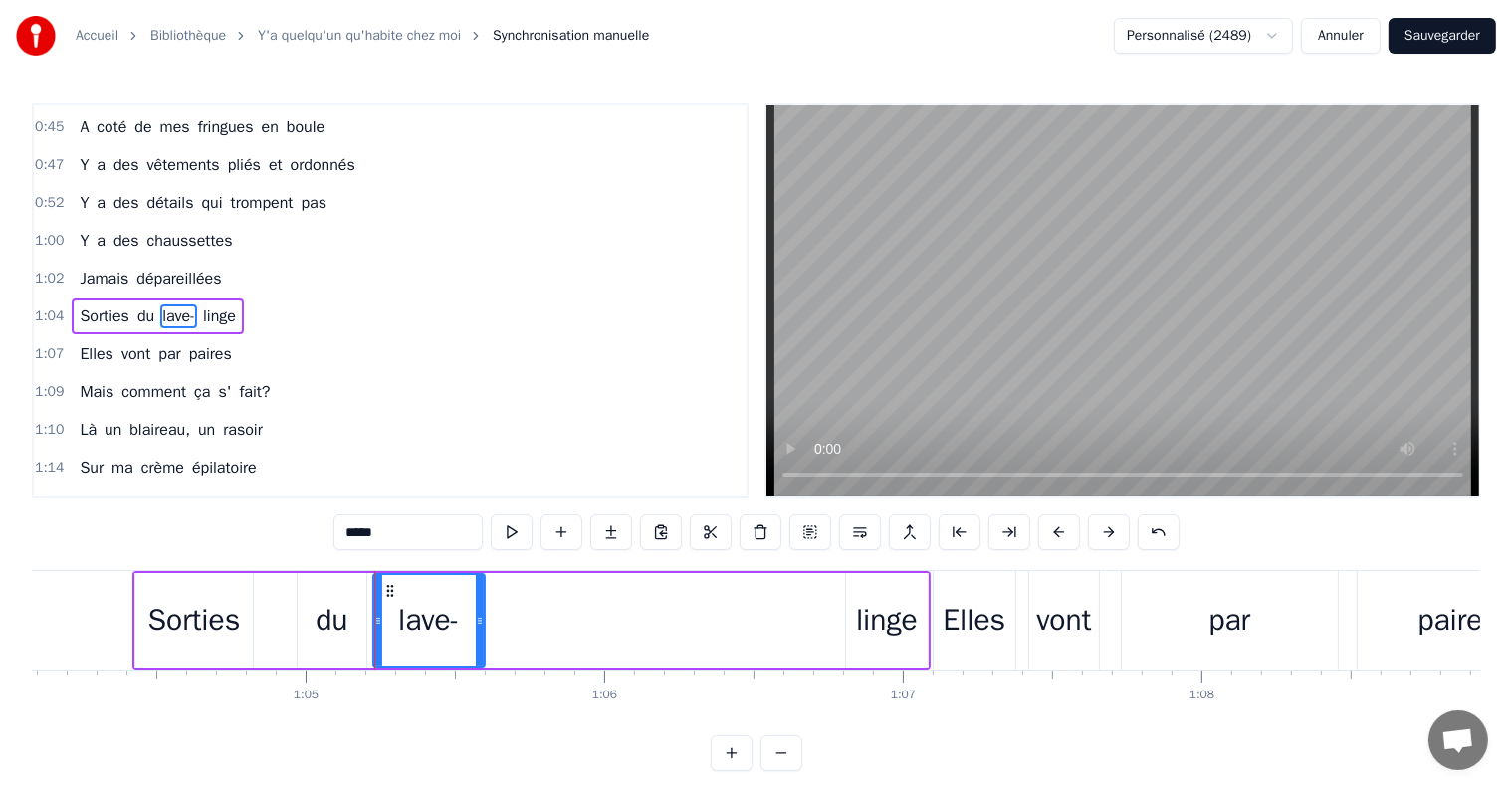 drag, startPoint x: 733, startPoint y: 621, endPoint x: 470, endPoint y: 642, distance: 263.83707 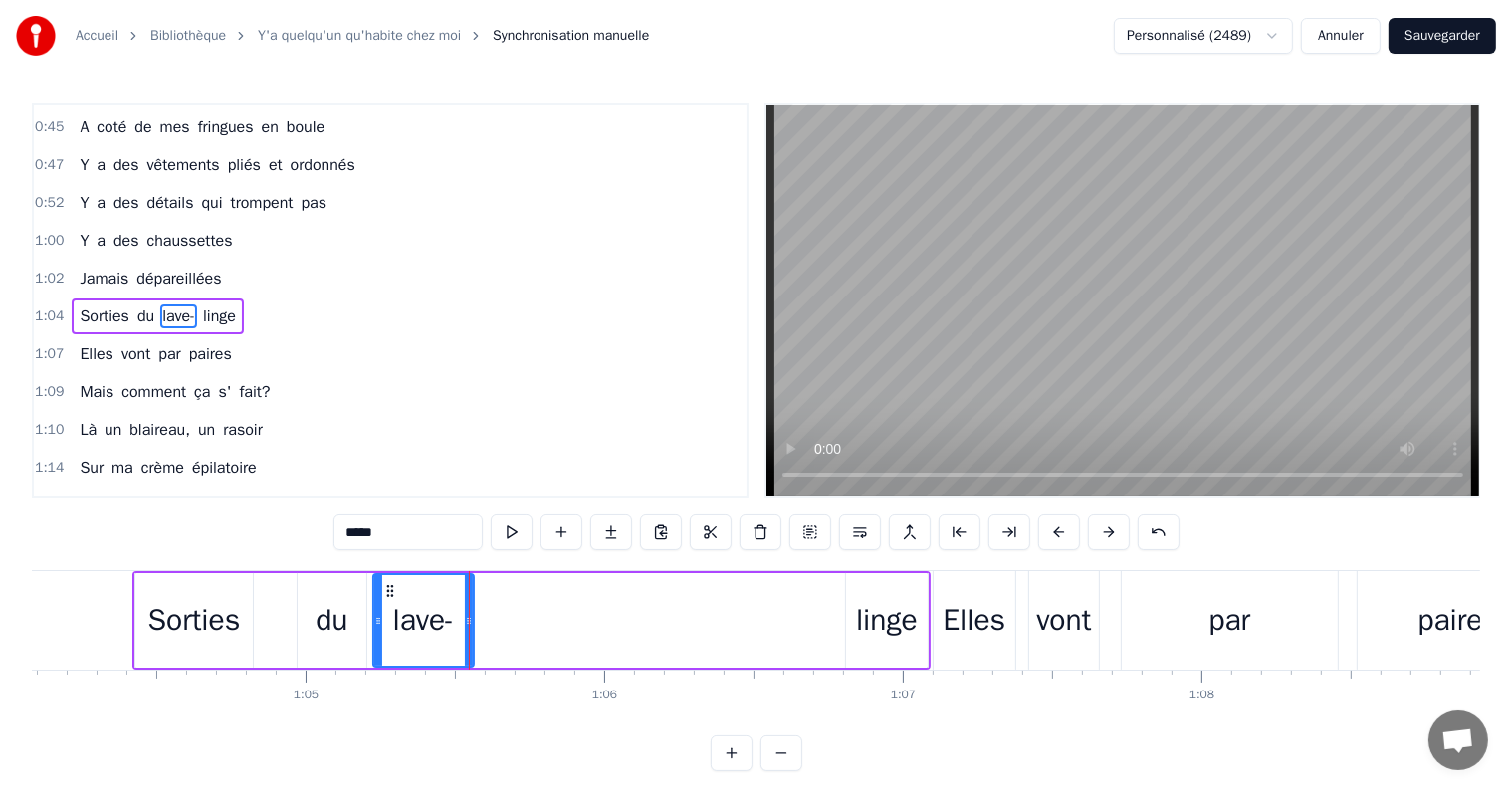 click on "linge" at bounding box center (887, 620) 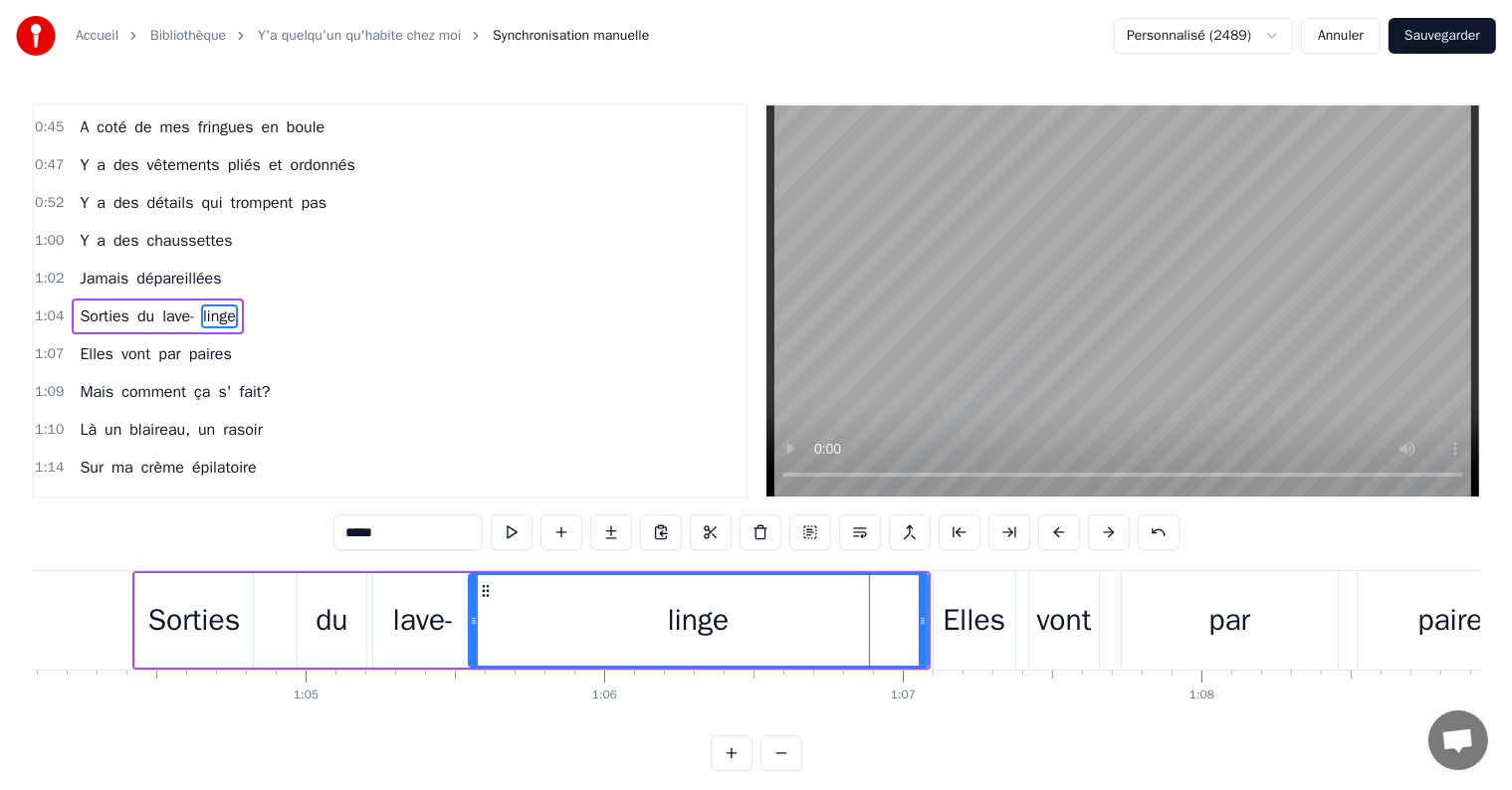 drag, startPoint x: 848, startPoint y: 622, endPoint x: 471, endPoint y: 710, distance: 387.13434 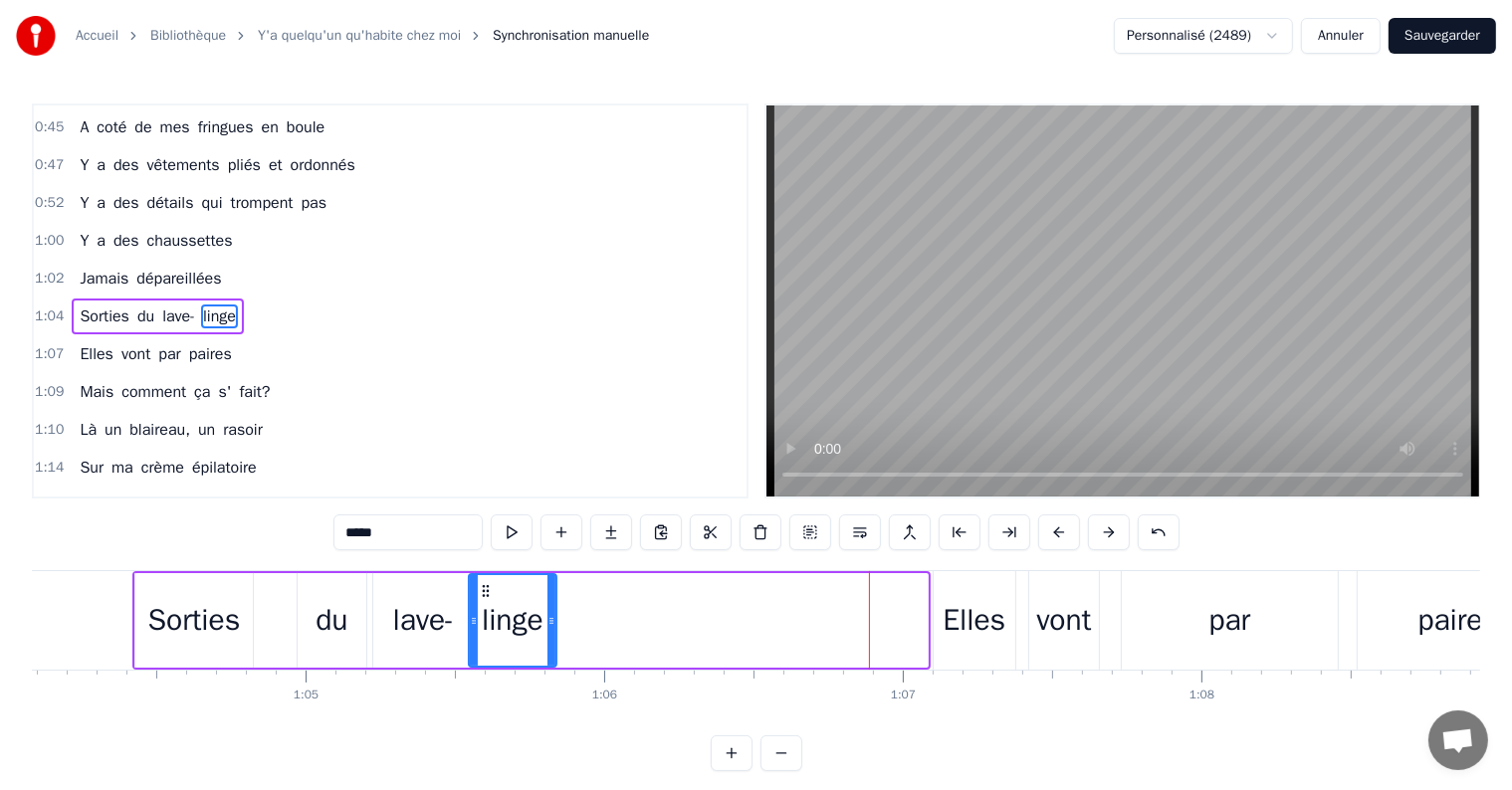 drag, startPoint x: 925, startPoint y: 623, endPoint x: 553, endPoint y: 642, distance: 372.4849 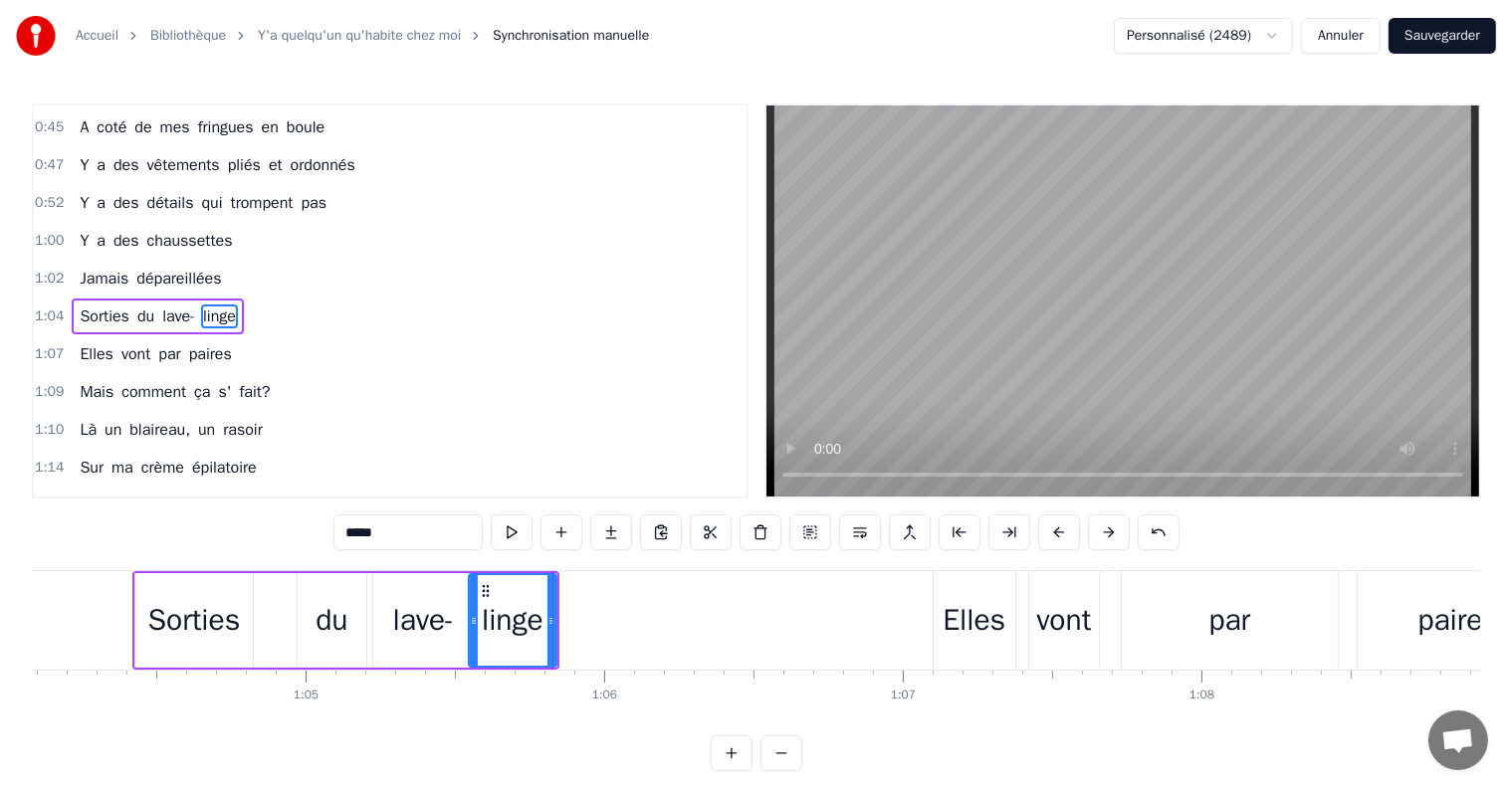 click on "du" at bounding box center [331, 620] 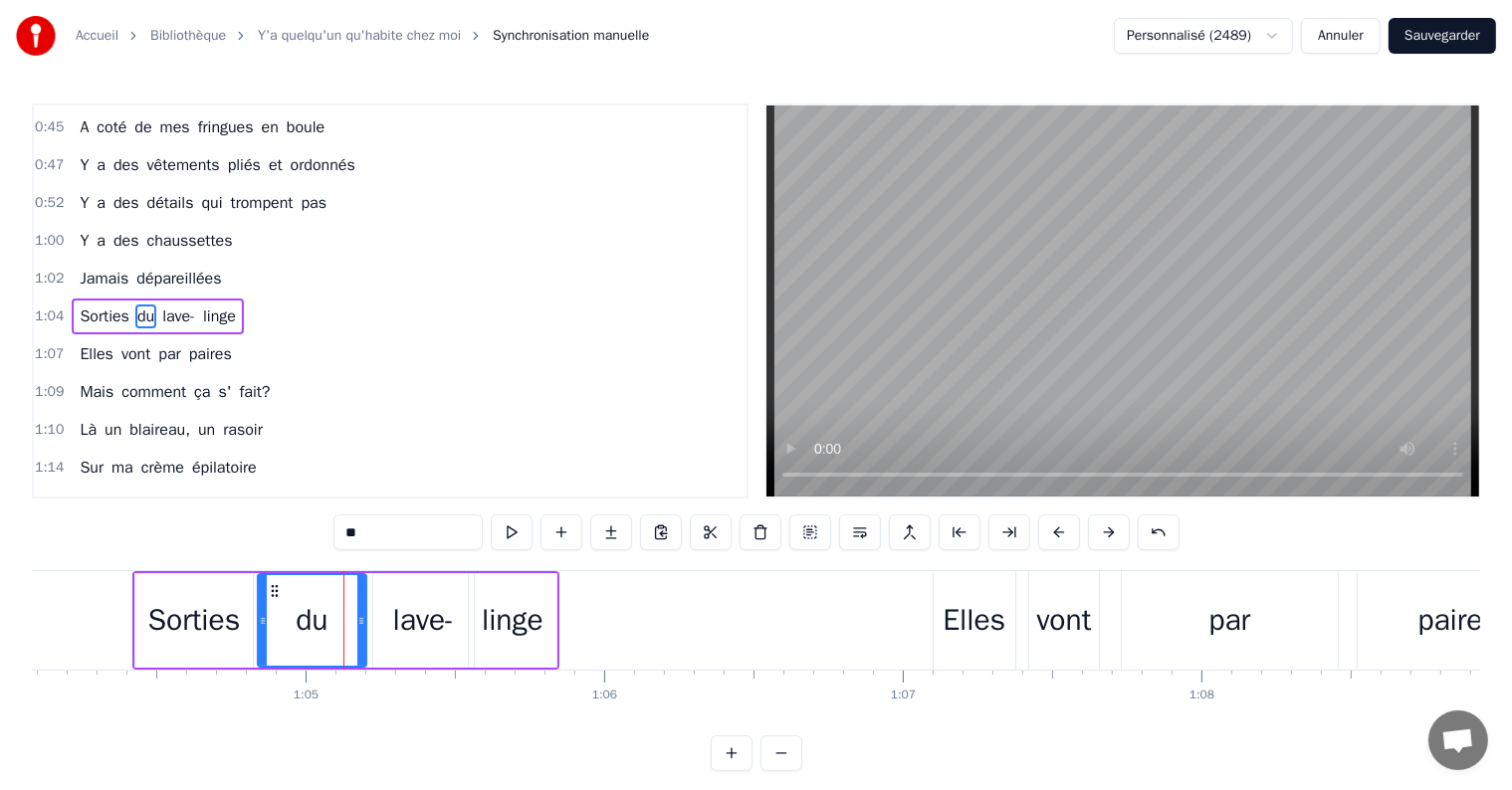 drag, startPoint x: 301, startPoint y: 621, endPoint x: 261, endPoint y: 621, distance: 40 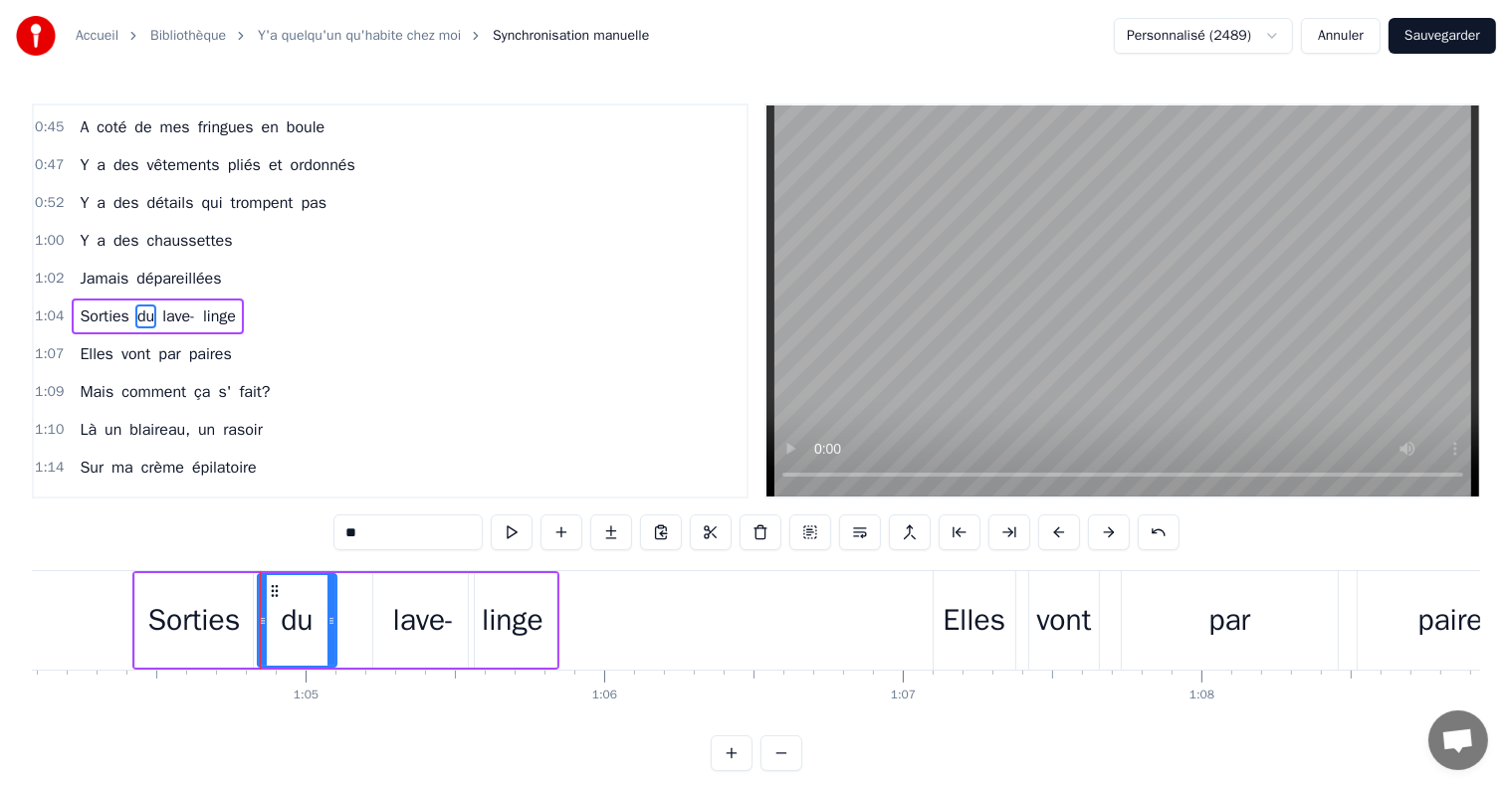 drag, startPoint x: 358, startPoint y: 623, endPoint x: 325, endPoint y: 618, distance: 33.37664 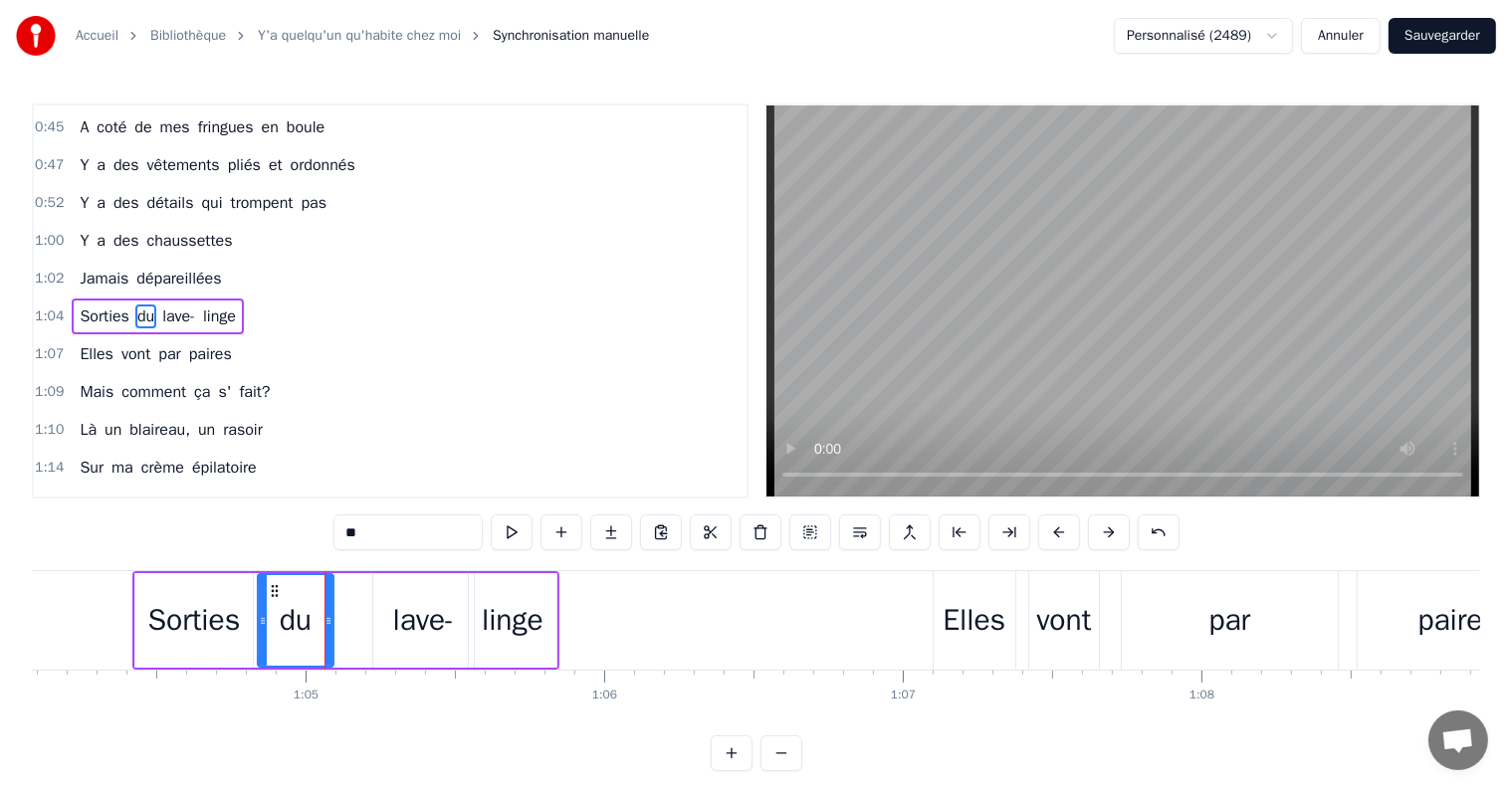 click on "lave-" at bounding box center [424, 620] 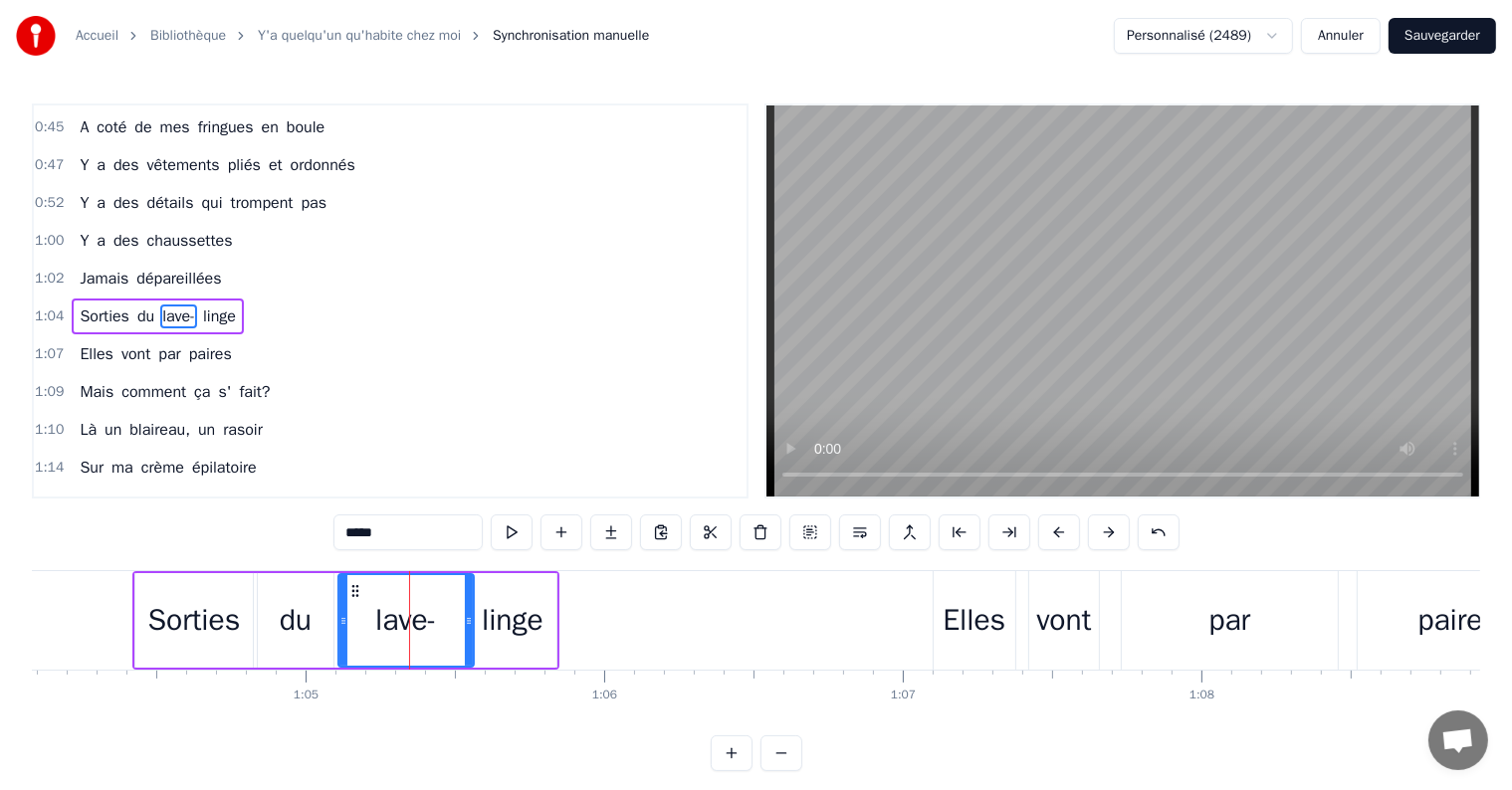drag, startPoint x: 377, startPoint y: 621, endPoint x: 342, endPoint y: 622, distance: 35.014283 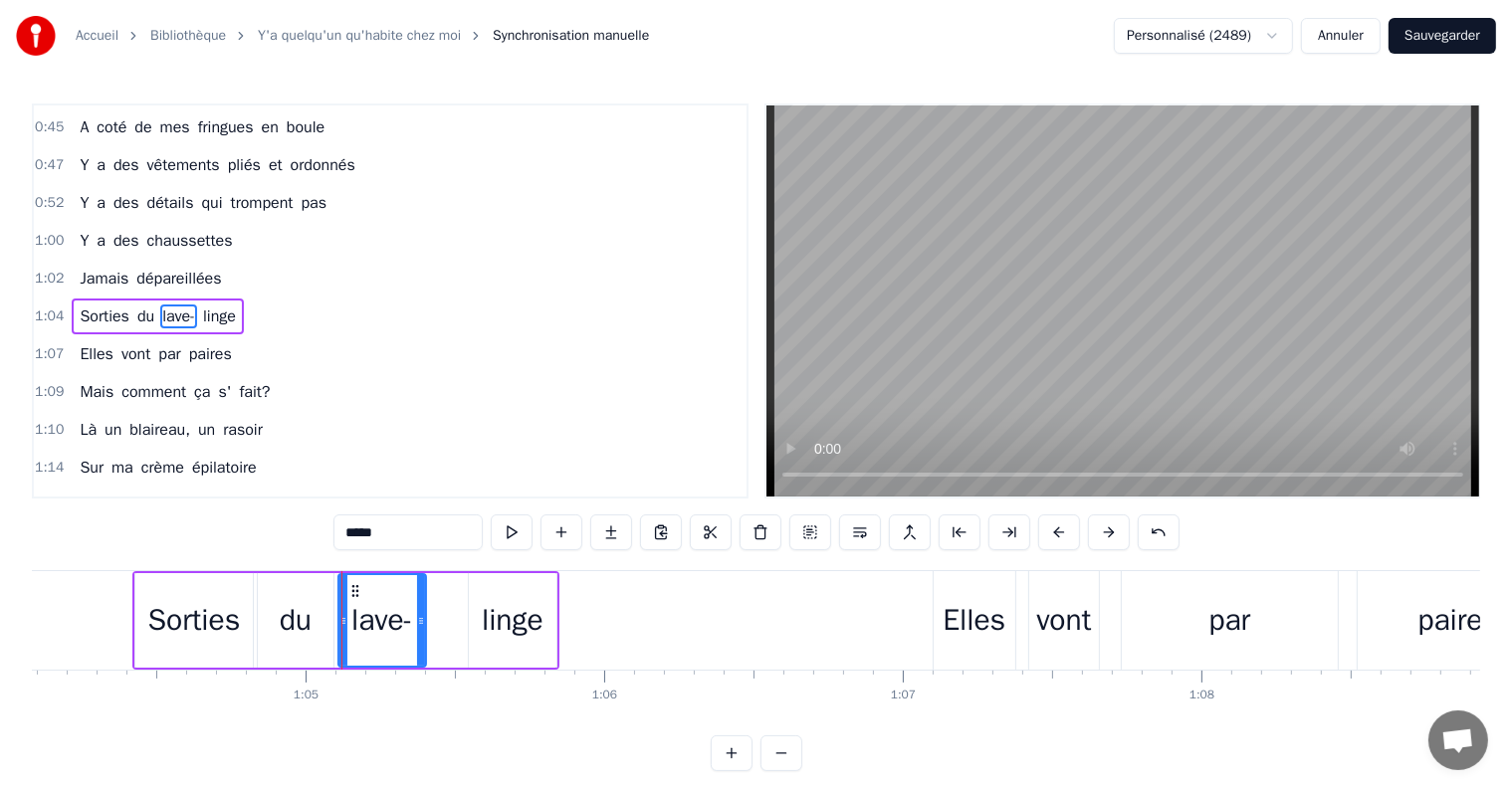 drag, startPoint x: 465, startPoint y: 617, endPoint x: 426, endPoint y: 621, distance: 39.20459 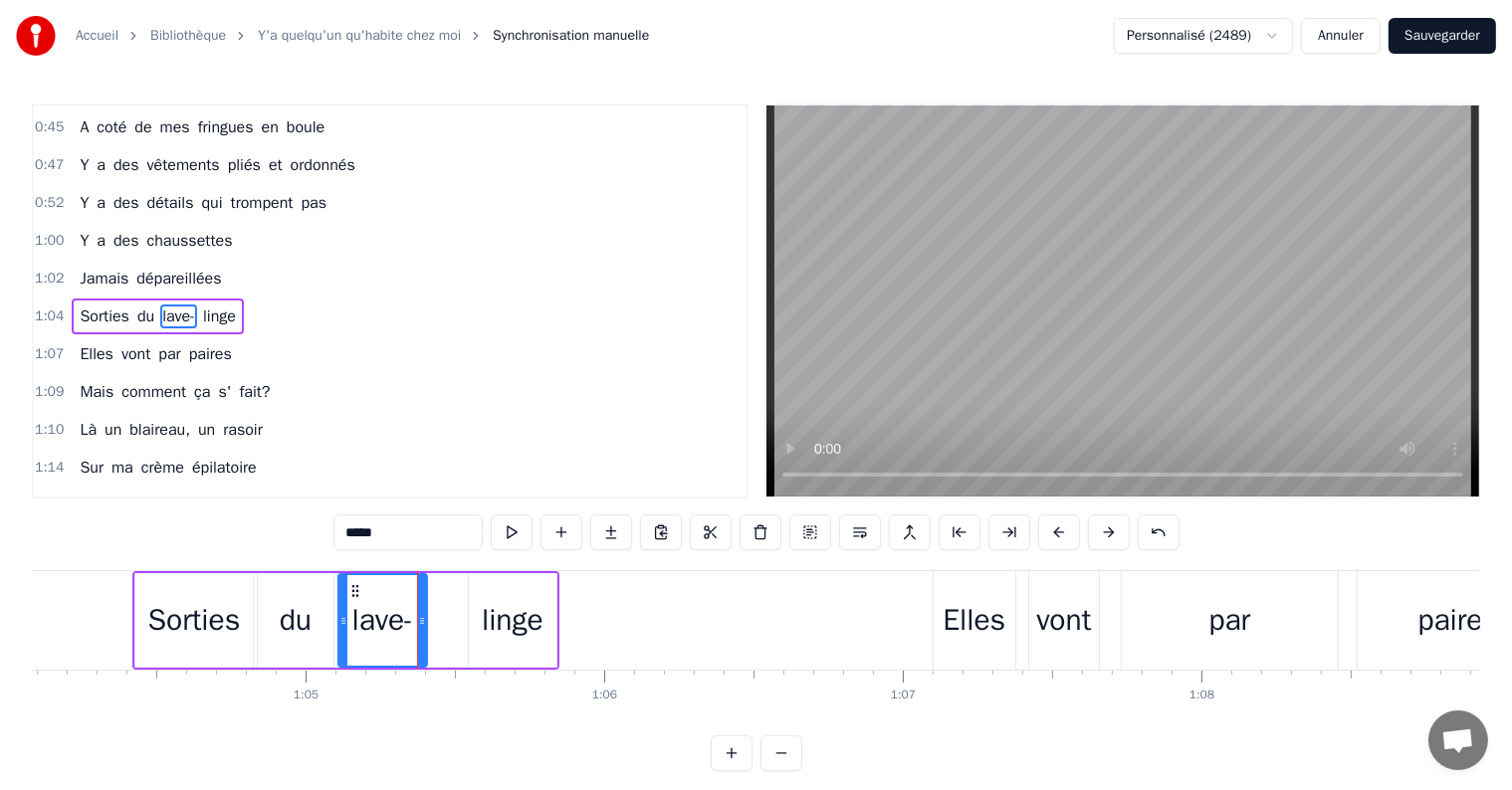 click on "linge" at bounding box center (513, 620) 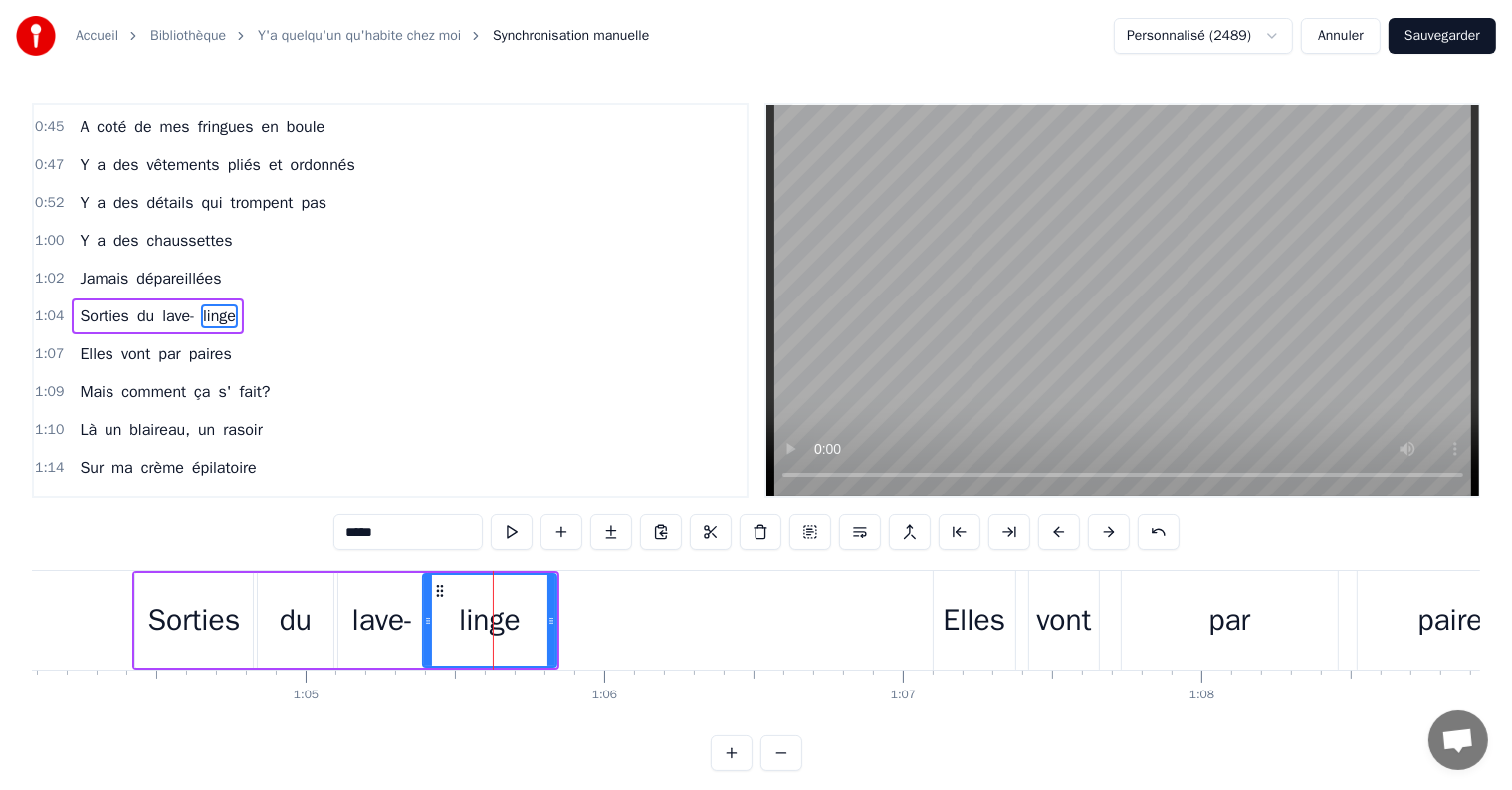 drag, startPoint x: 472, startPoint y: 620, endPoint x: 426, endPoint y: 624, distance: 46.173586 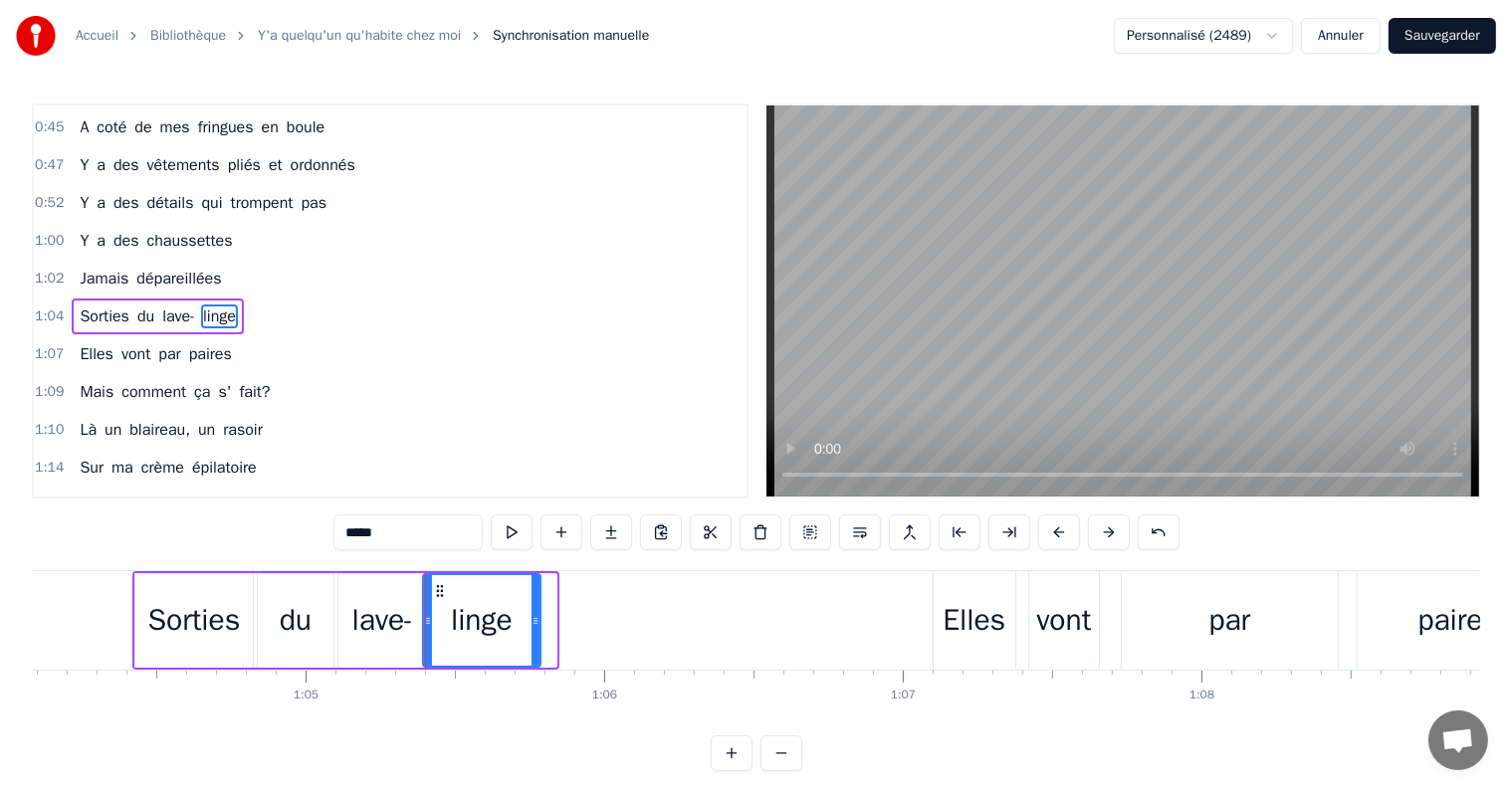 drag, startPoint x: 552, startPoint y: 621, endPoint x: 534, endPoint y: 622, distance: 18.027756 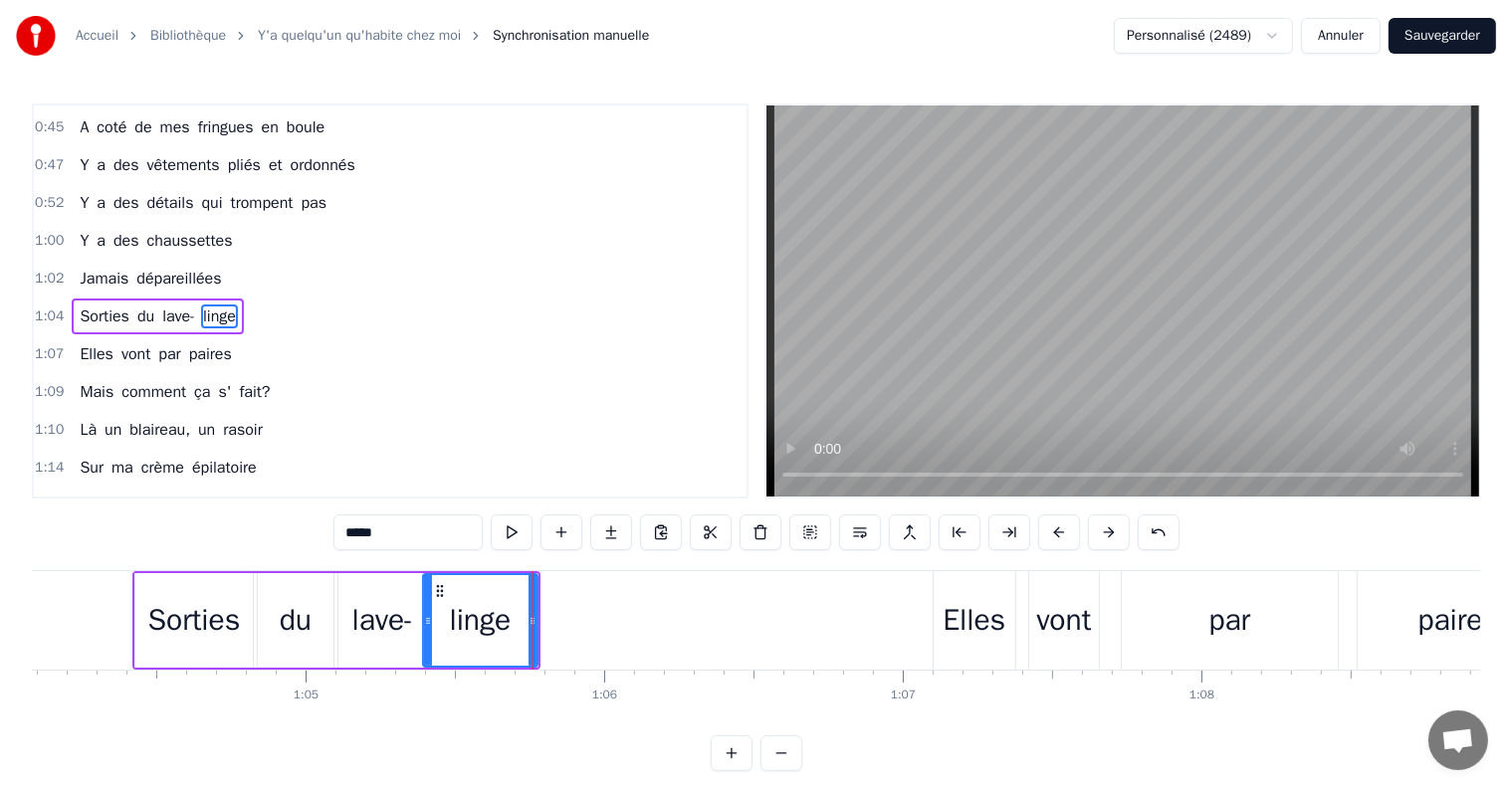 click on "du" at bounding box center (296, 620) 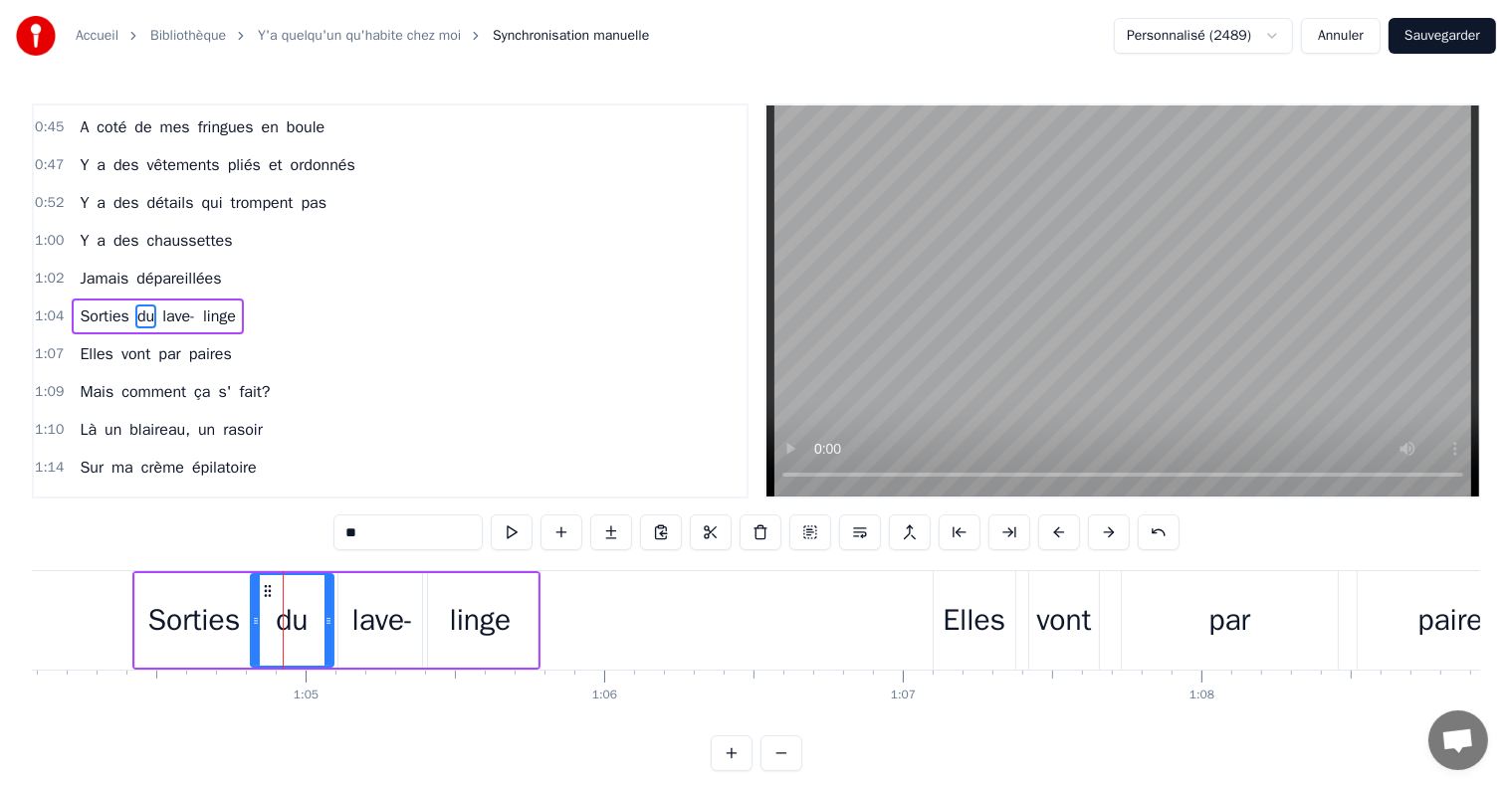drag, startPoint x: 262, startPoint y: 619, endPoint x: 252, endPoint y: 621, distance: 10.198039 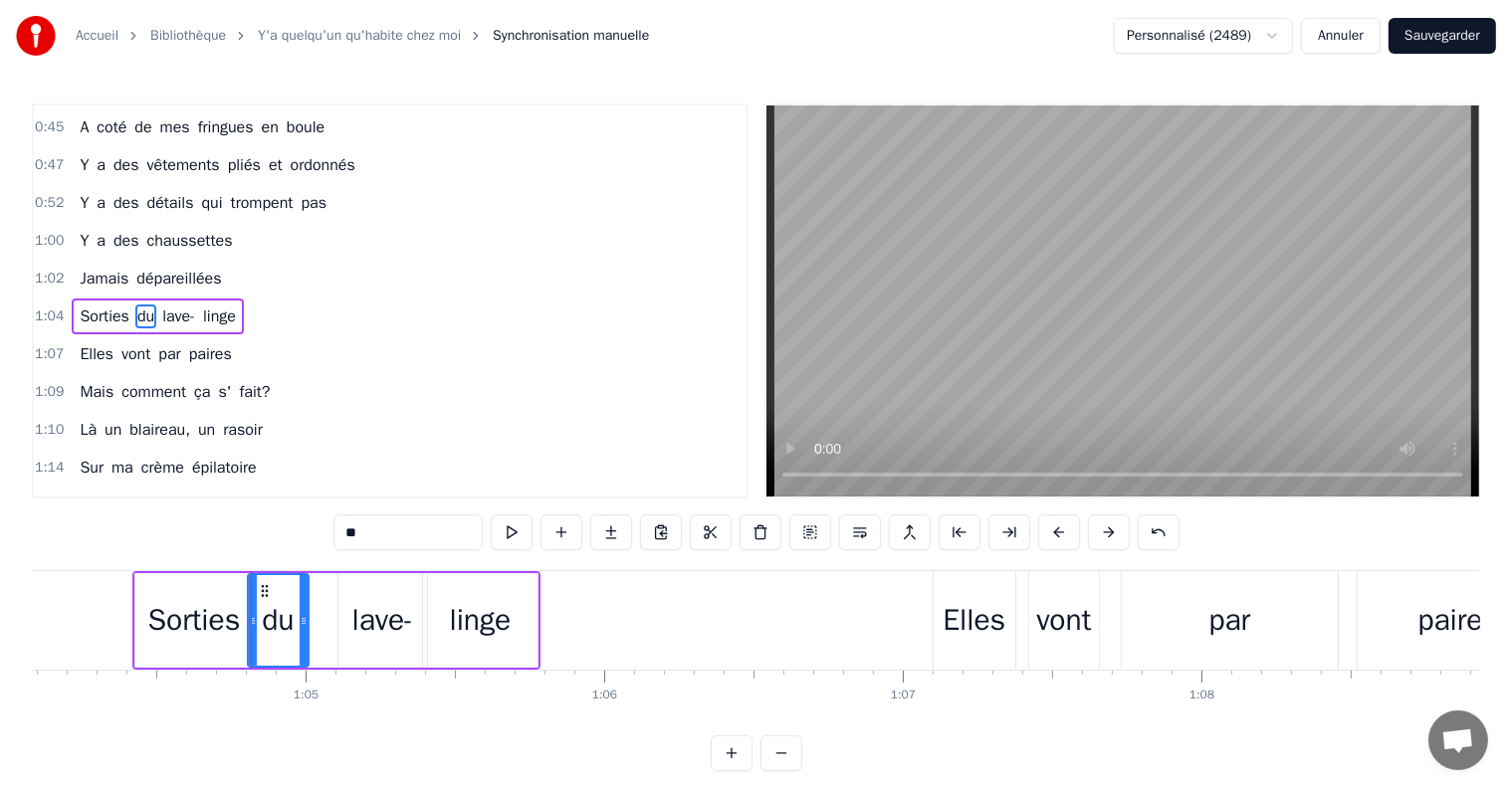 drag, startPoint x: 326, startPoint y: 617, endPoint x: 304, endPoint y: 619, distance: 22.090722 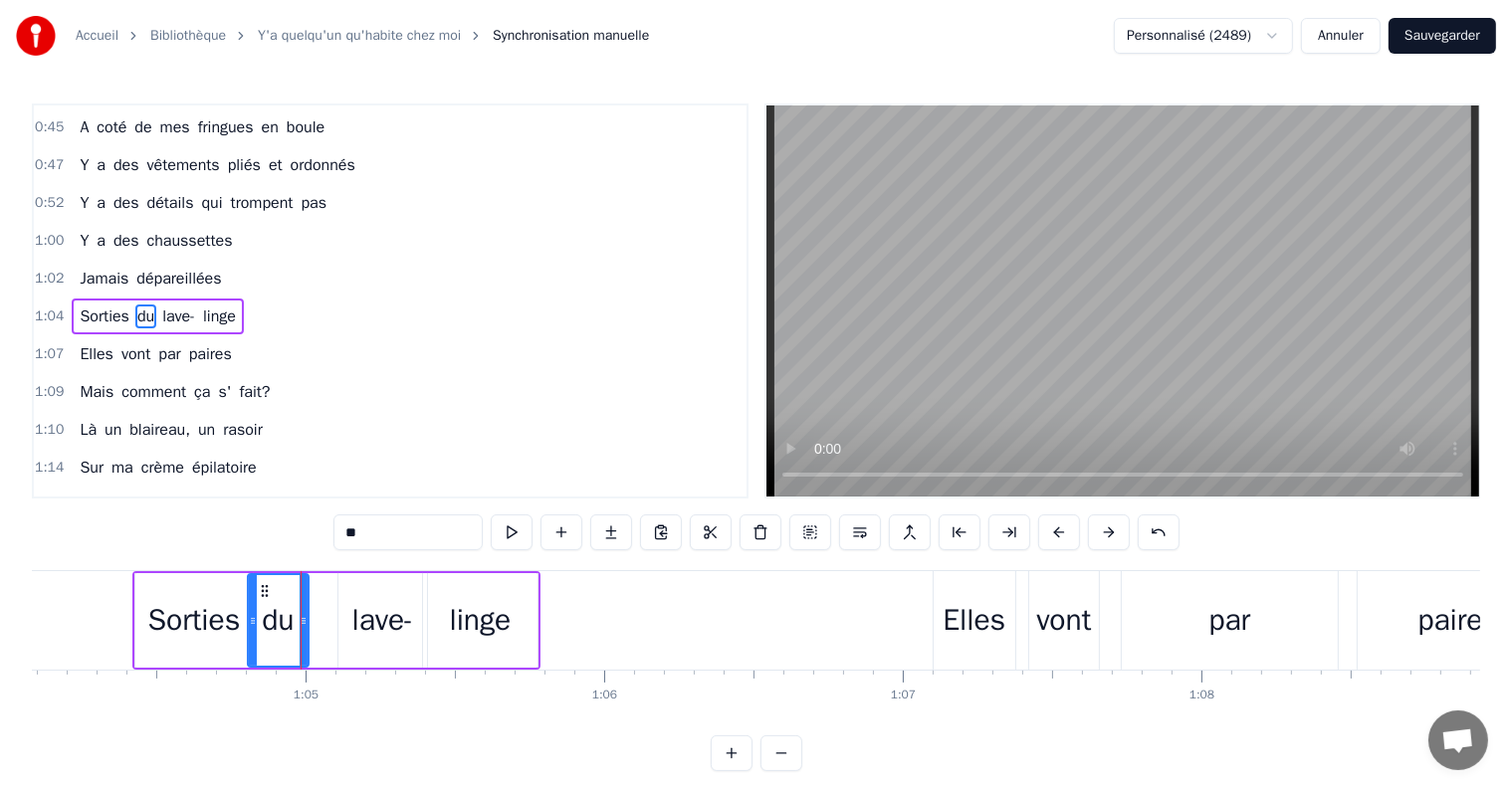 click on "lave-" at bounding box center [383, 620] 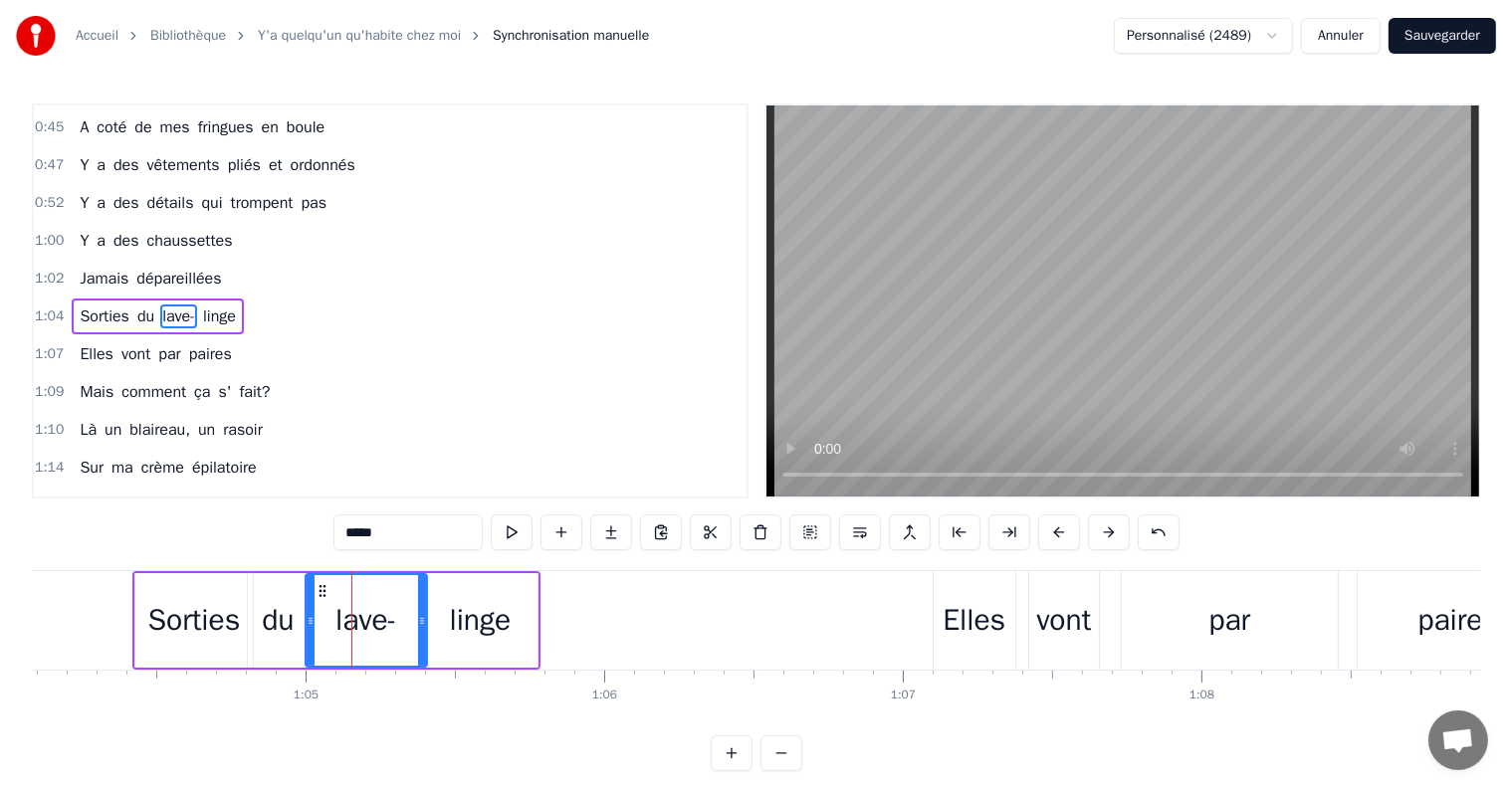 drag, startPoint x: 337, startPoint y: 620, endPoint x: 305, endPoint y: 617, distance: 32.14032 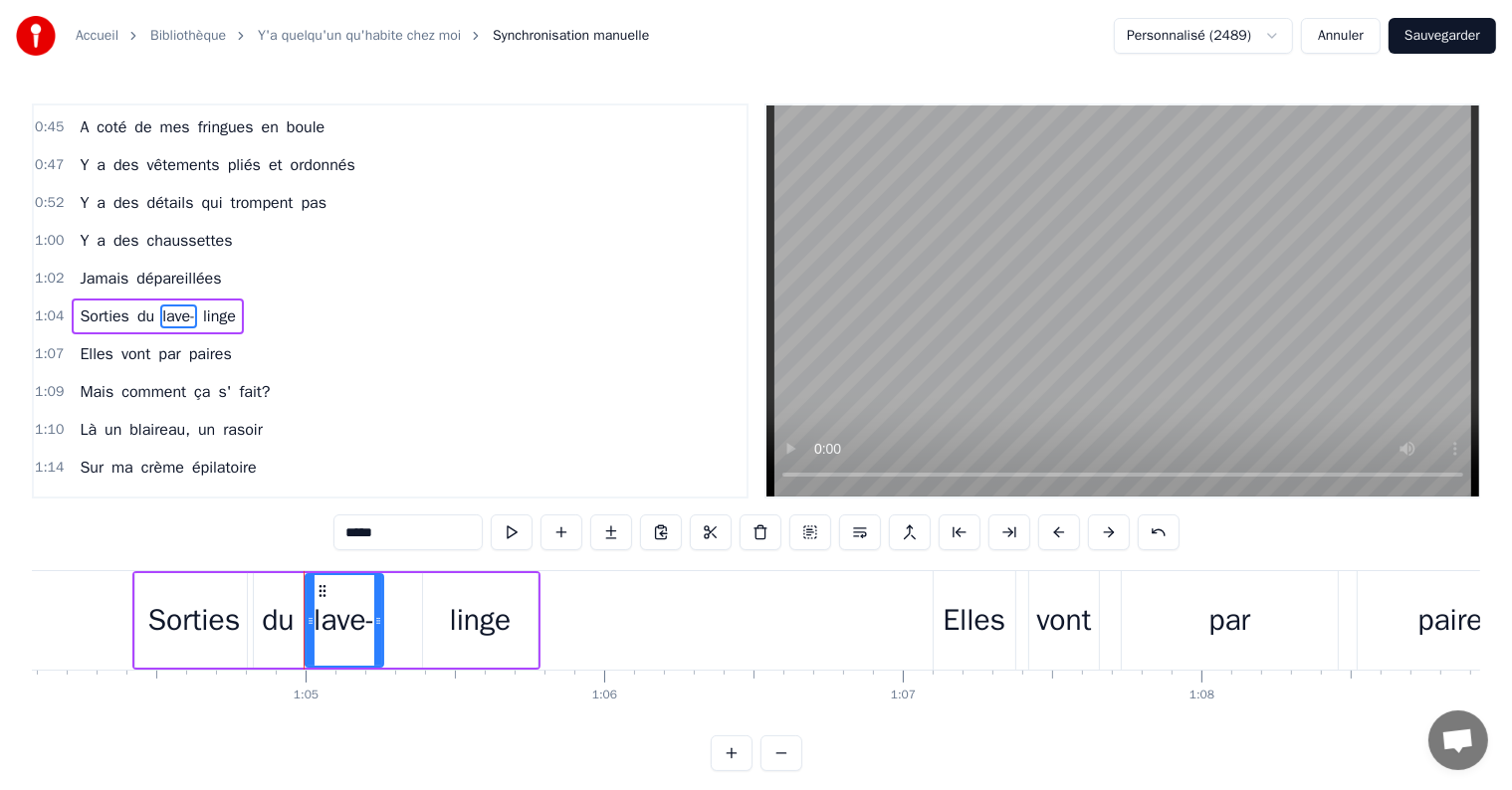 drag, startPoint x: 418, startPoint y: 618, endPoint x: 374, endPoint y: 618, distance: 44 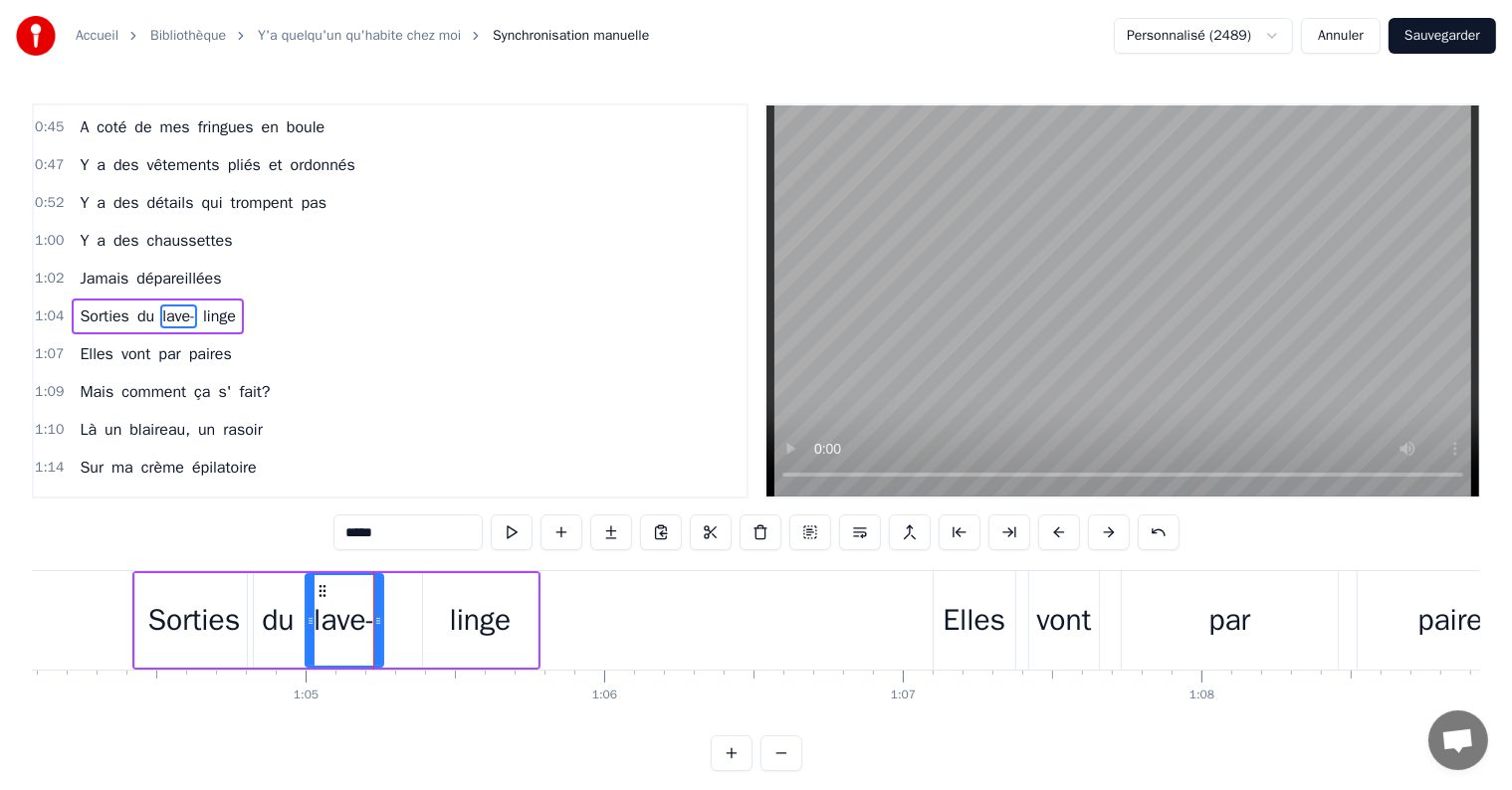 click on "linge" at bounding box center (481, 620) 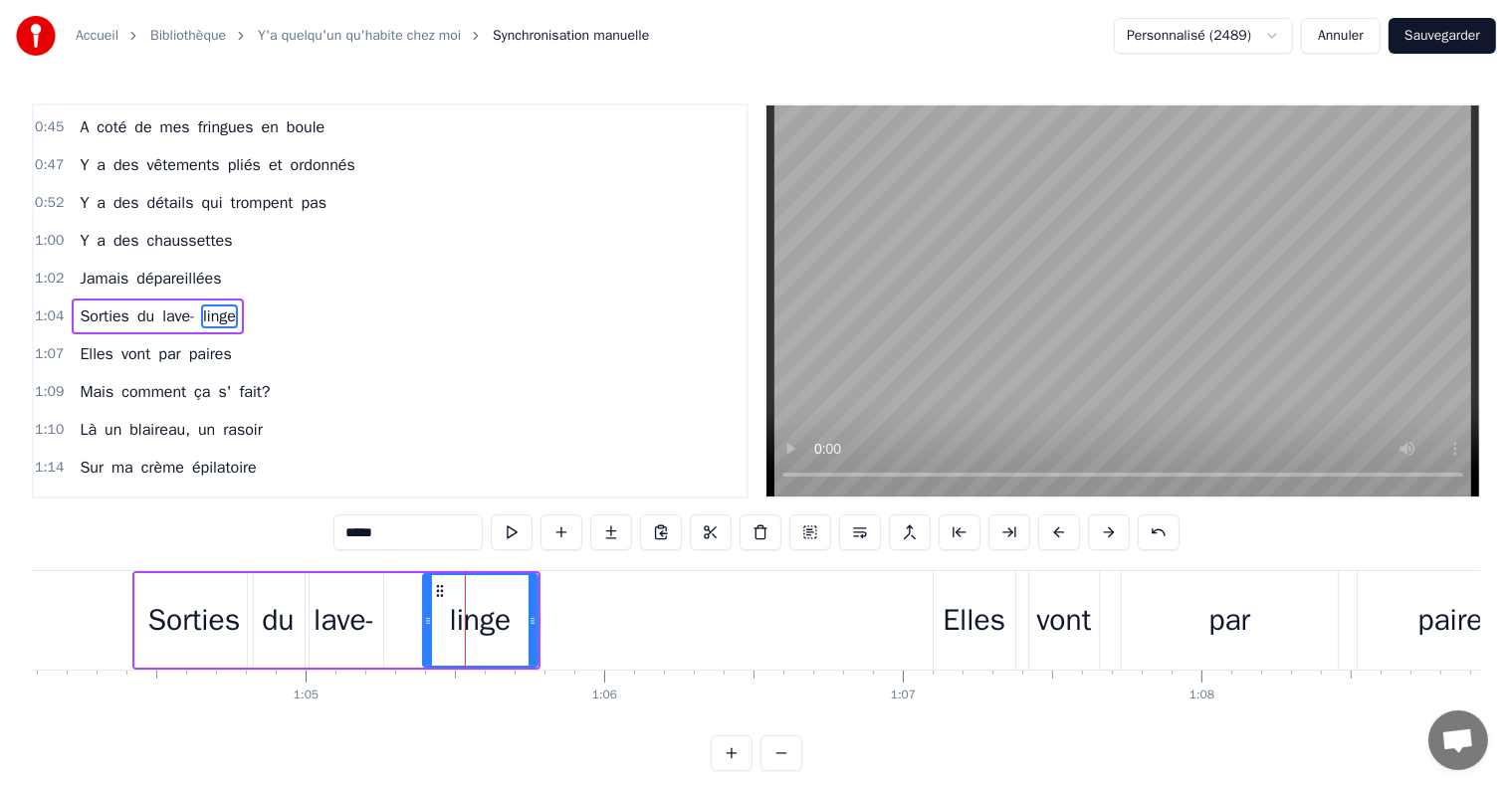 click on "linge" at bounding box center (481, 620) 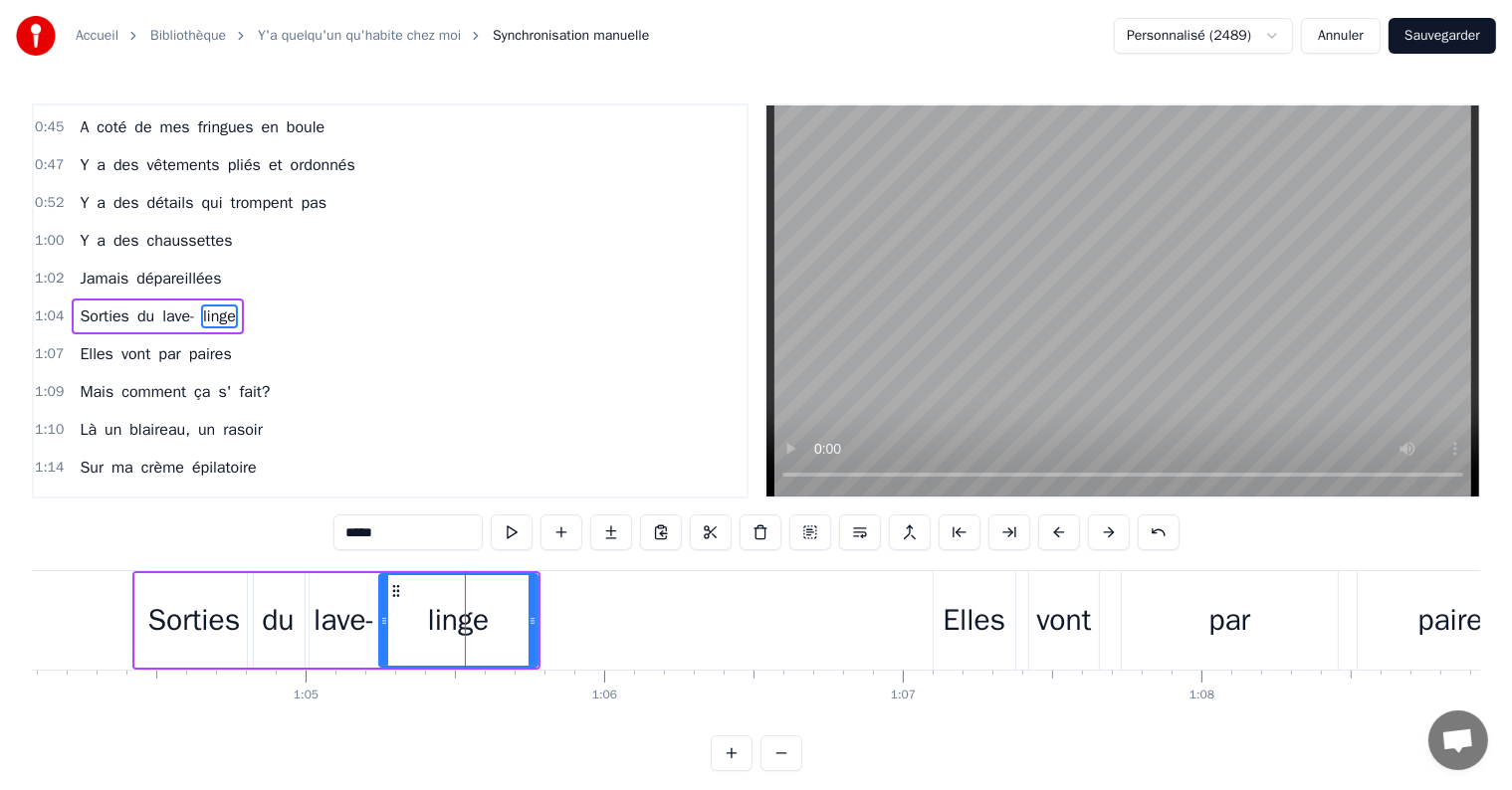 drag, startPoint x: 426, startPoint y: 625, endPoint x: 381, endPoint y: 624, distance: 45.01111 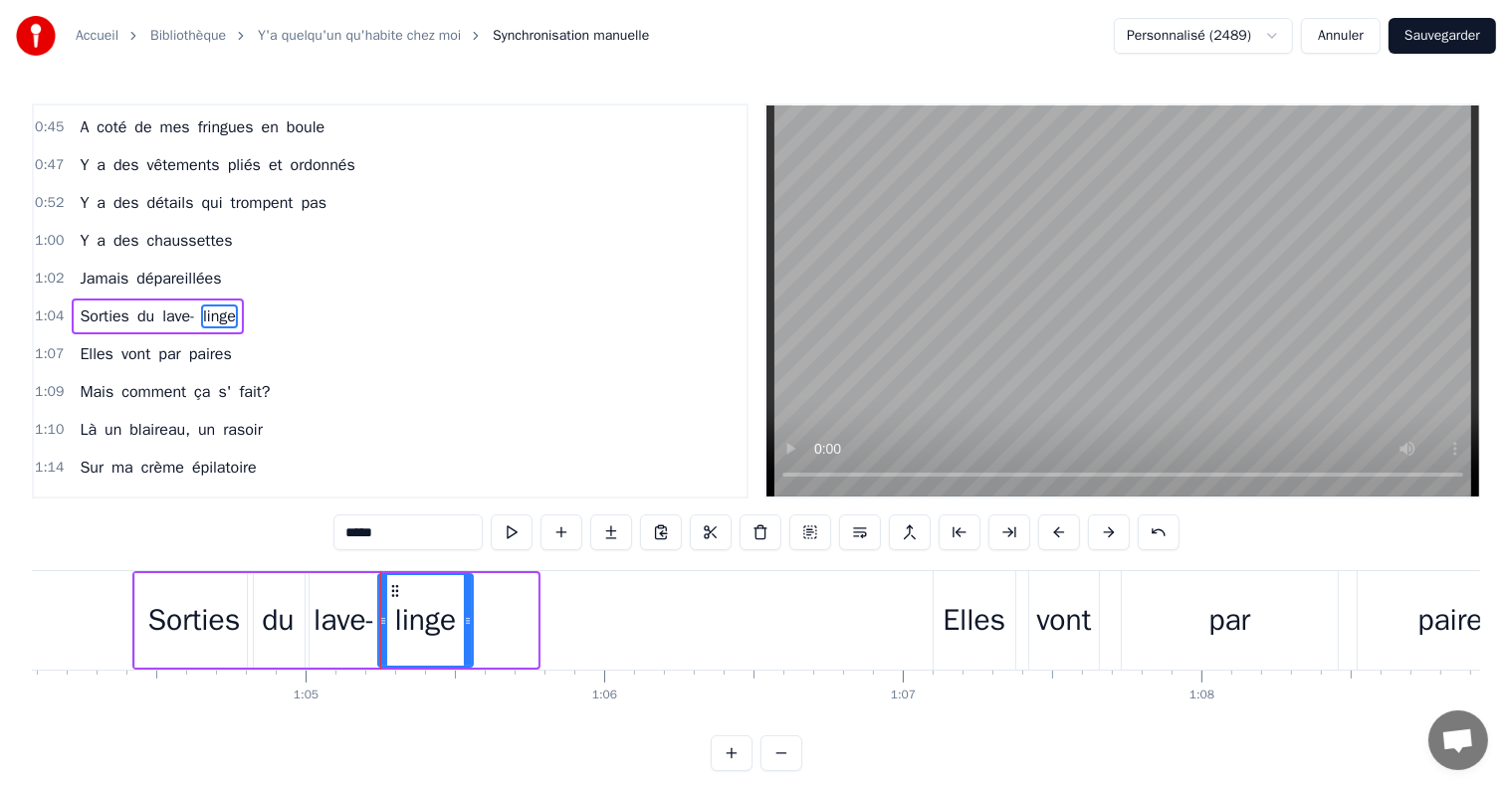 drag, startPoint x: 531, startPoint y: 628, endPoint x: 473, endPoint y: 624, distance: 58.137767 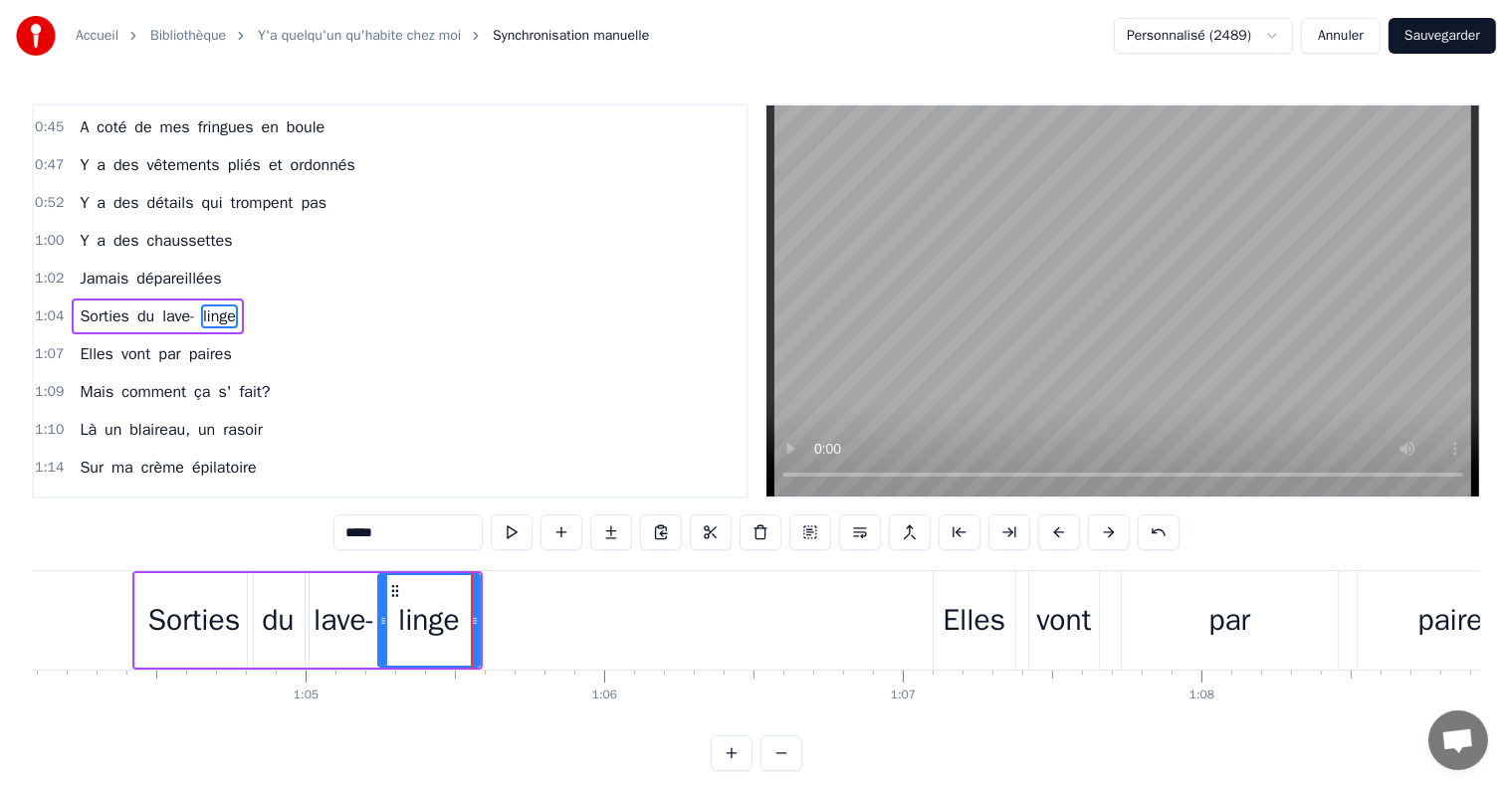 click on "Elles" at bounding box center (973, 620) 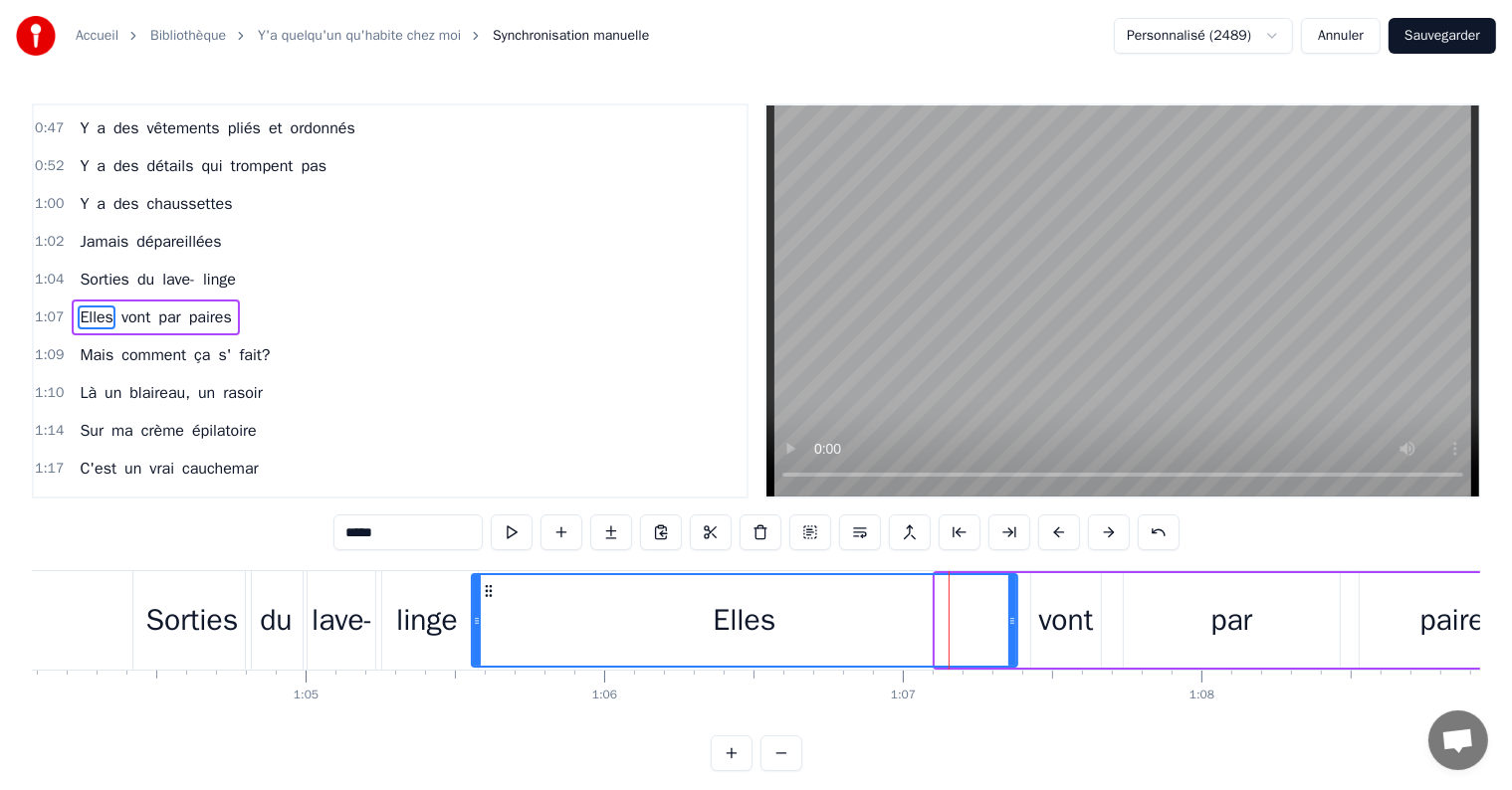 drag, startPoint x: 939, startPoint y: 623, endPoint x: 475, endPoint y: 600, distance: 464.56969 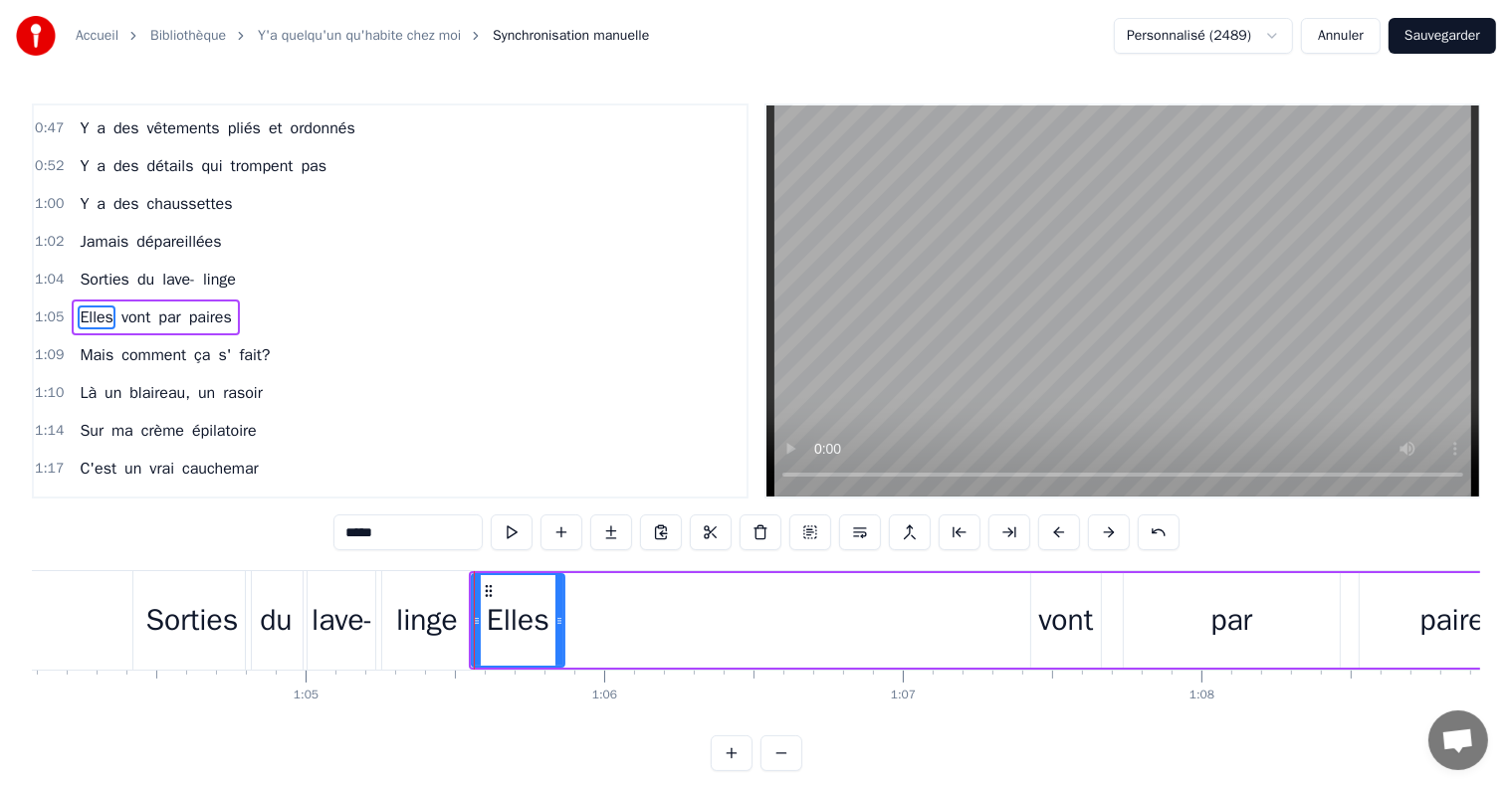drag, startPoint x: 1011, startPoint y: 621, endPoint x: 558, endPoint y: 639, distance: 453.3575 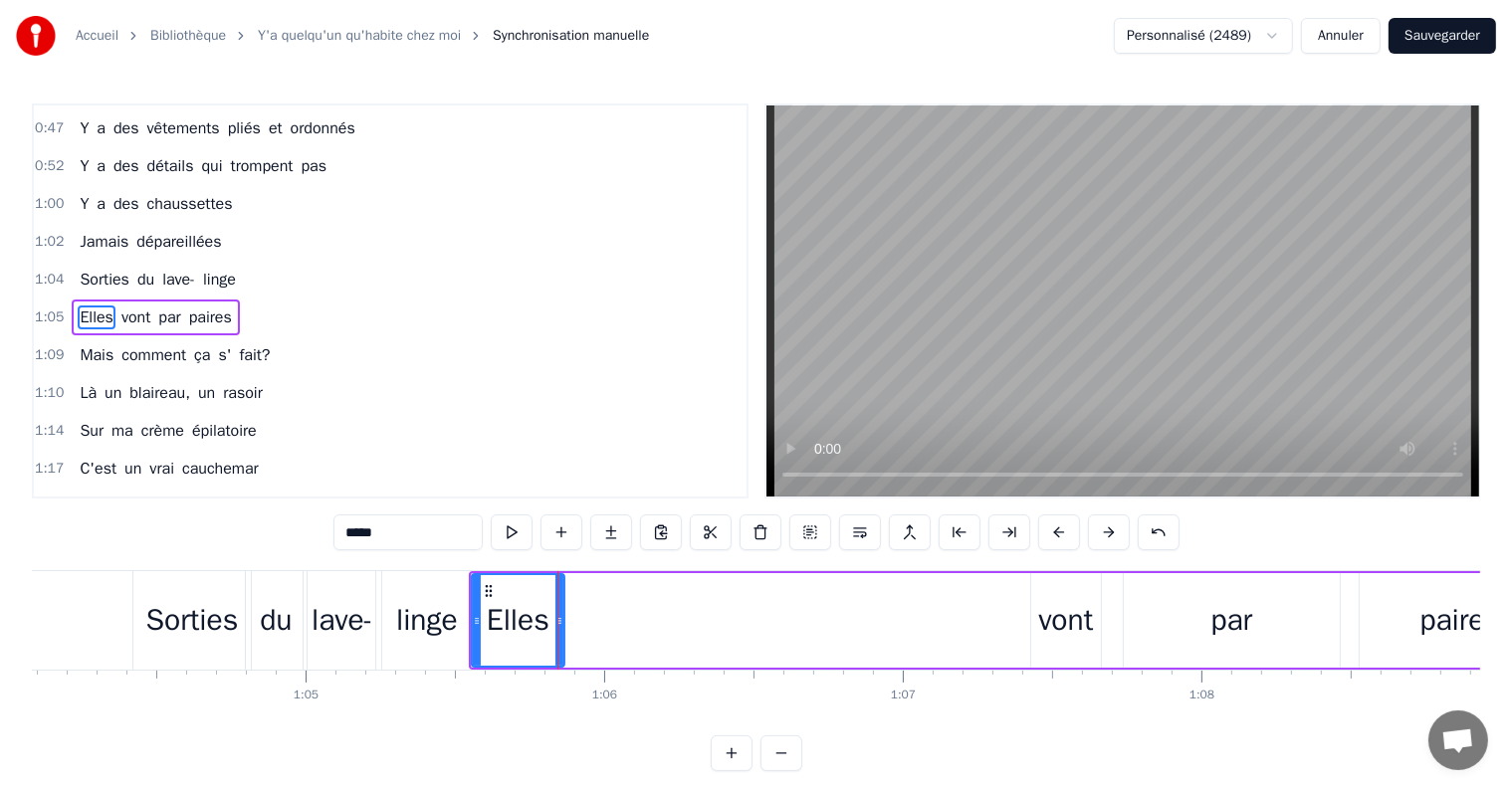 click on "vont" at bounding box center (1065, 620) 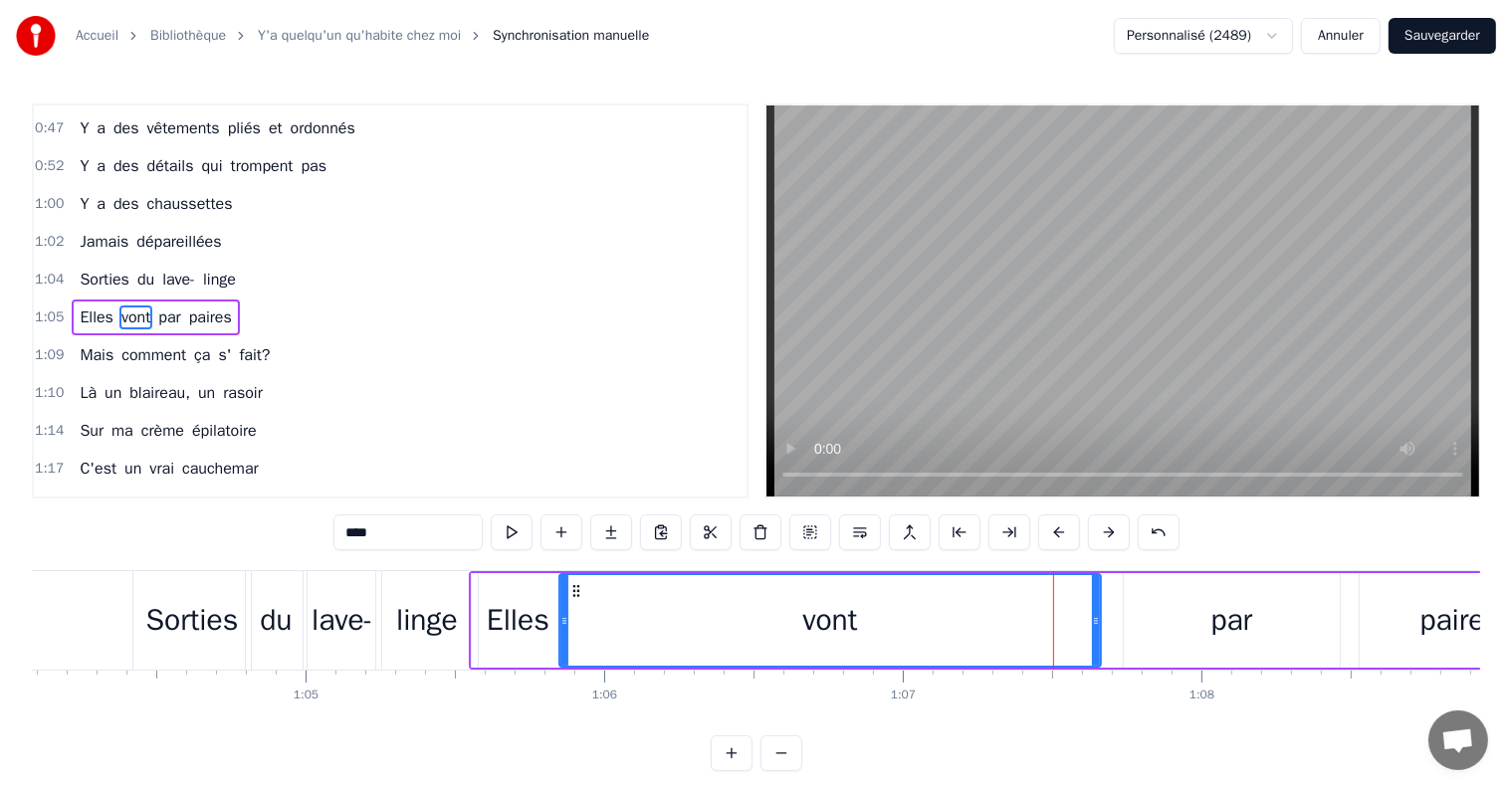 drag, startPoint x: 1035, startPoint y: 622, endPoint x: 563, endPoint y: 626, distance: 472.01695 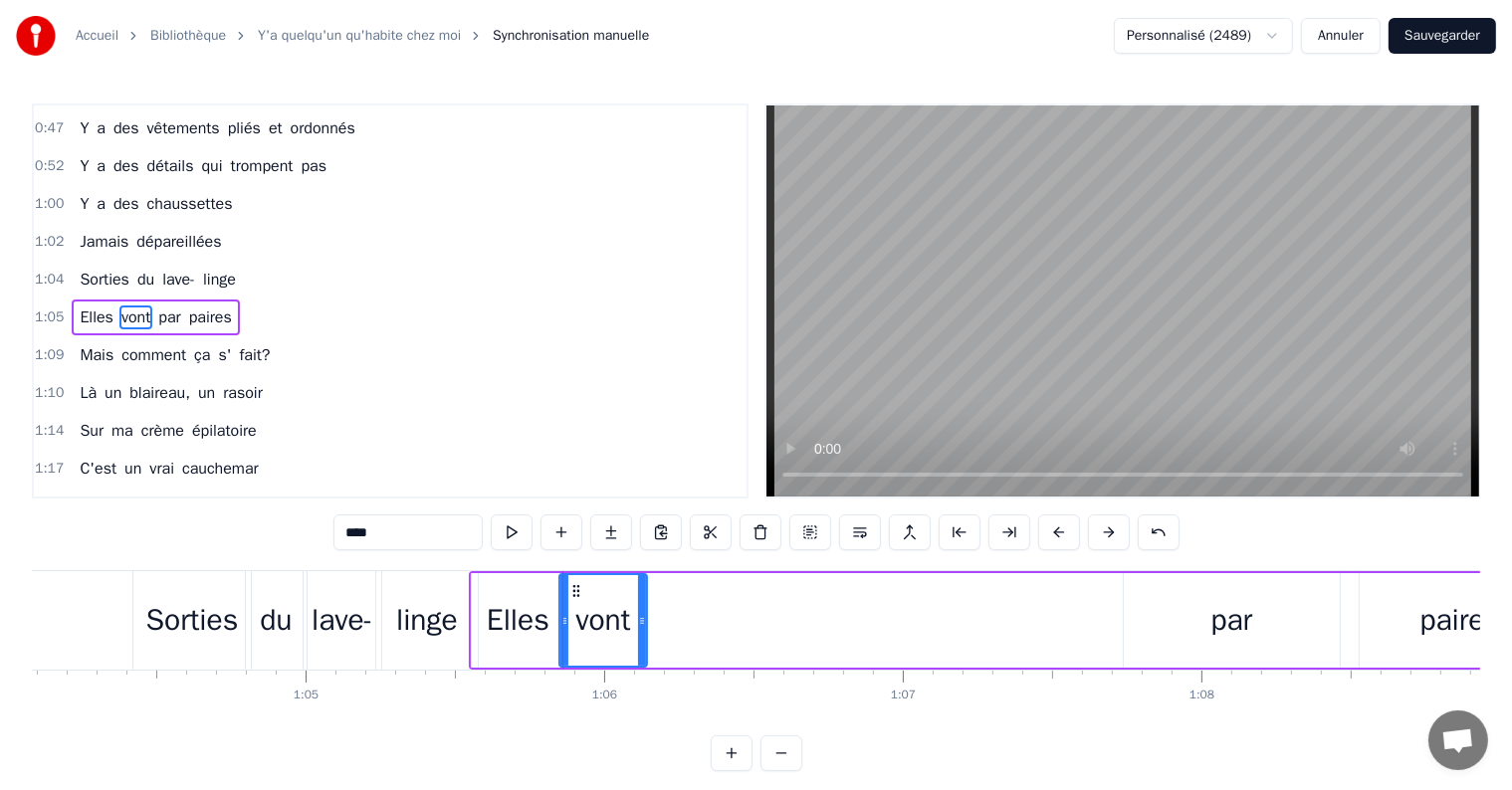 drag, startPoint x: 1095, startPoint y: 626, endPoint x: 641, endPoint y: 669, distance: 456.0318 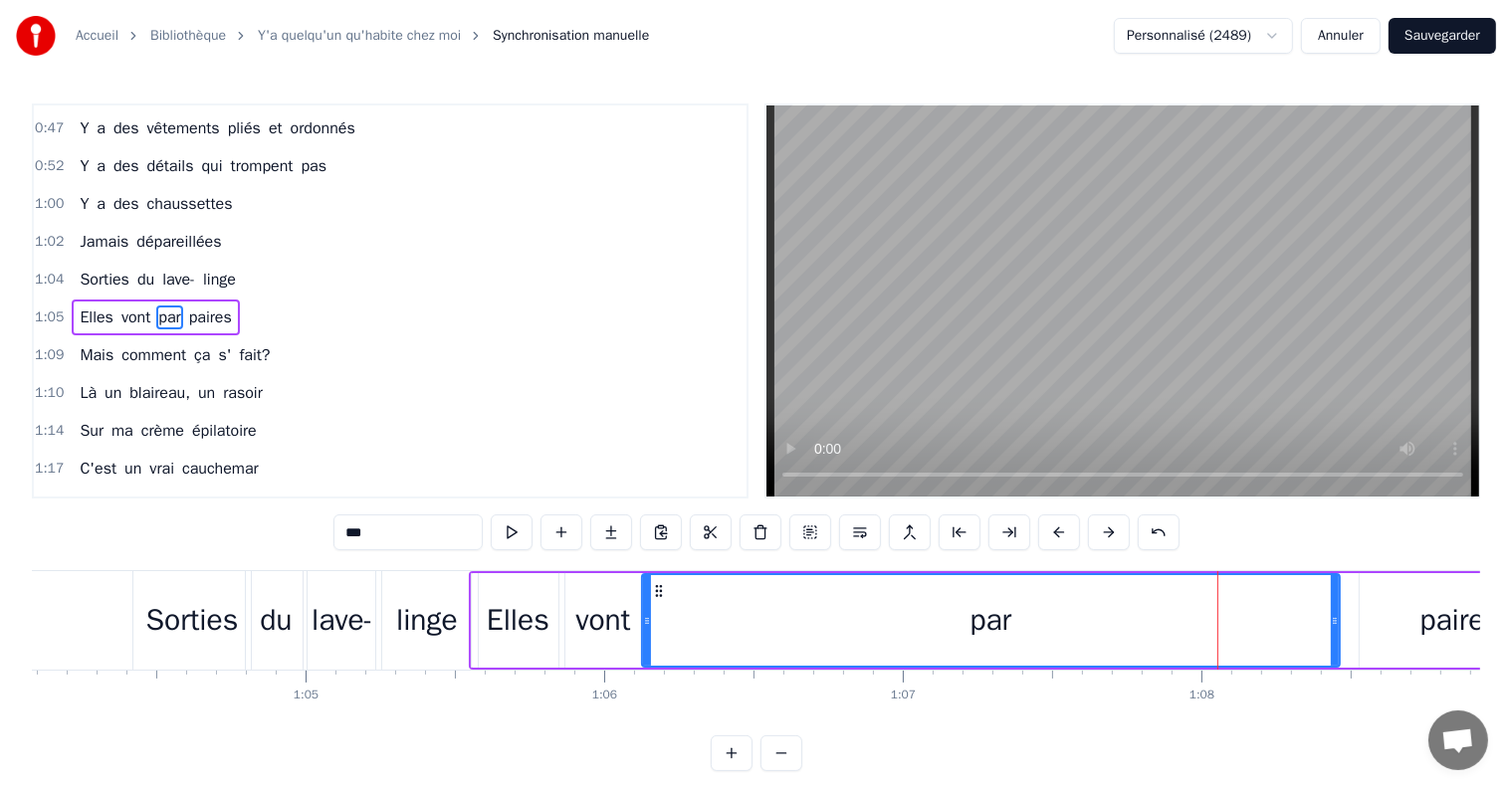 drag, startPoint x: 1127, startPoint y: 625, endPoint x: 638, endPoint y: 633, distance: 489.06544 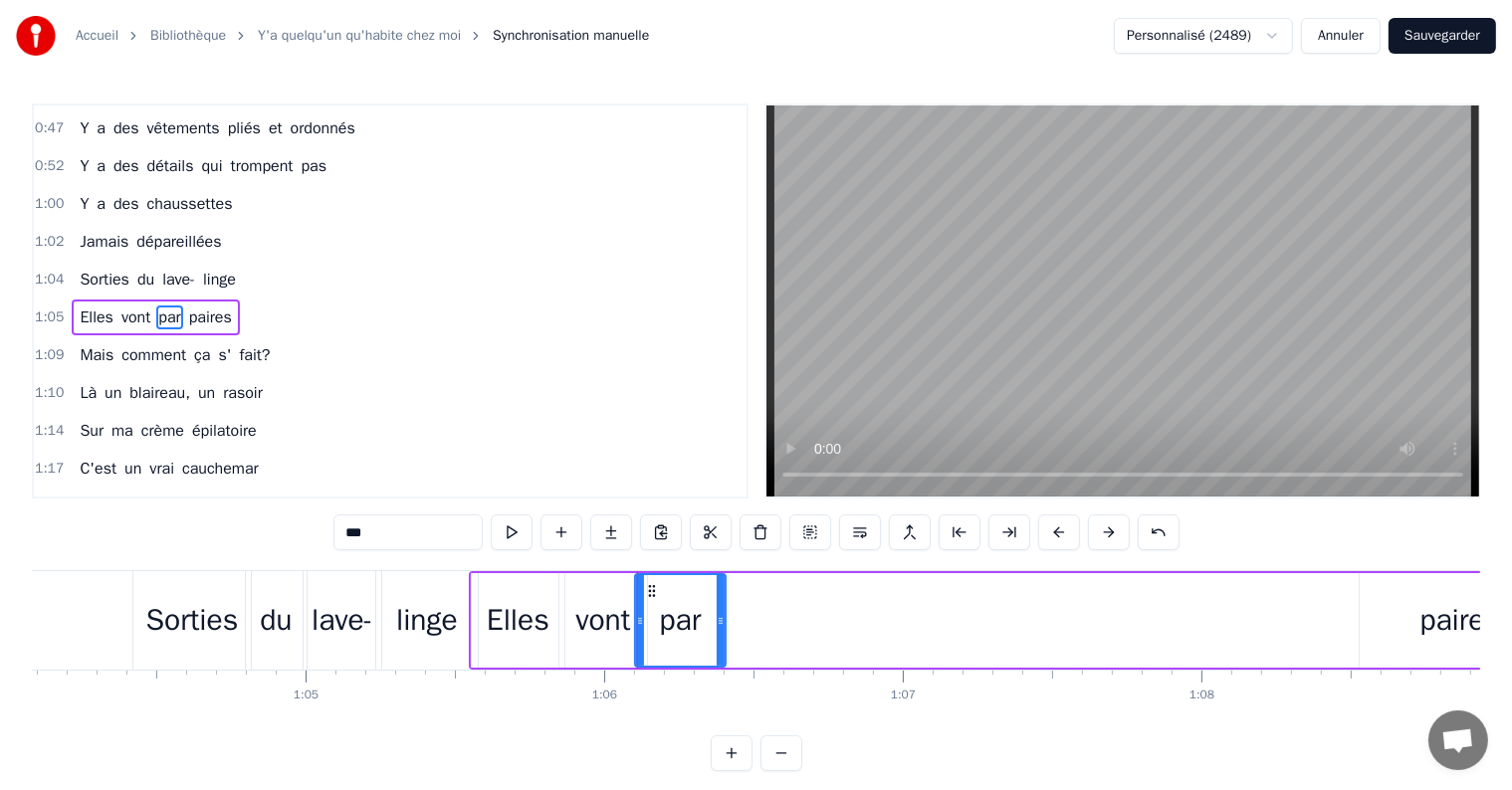 drag, startPoint x: 1335, startPoint y: 622, endPoint x: 713, endPoint y: 681, distance: 624.792 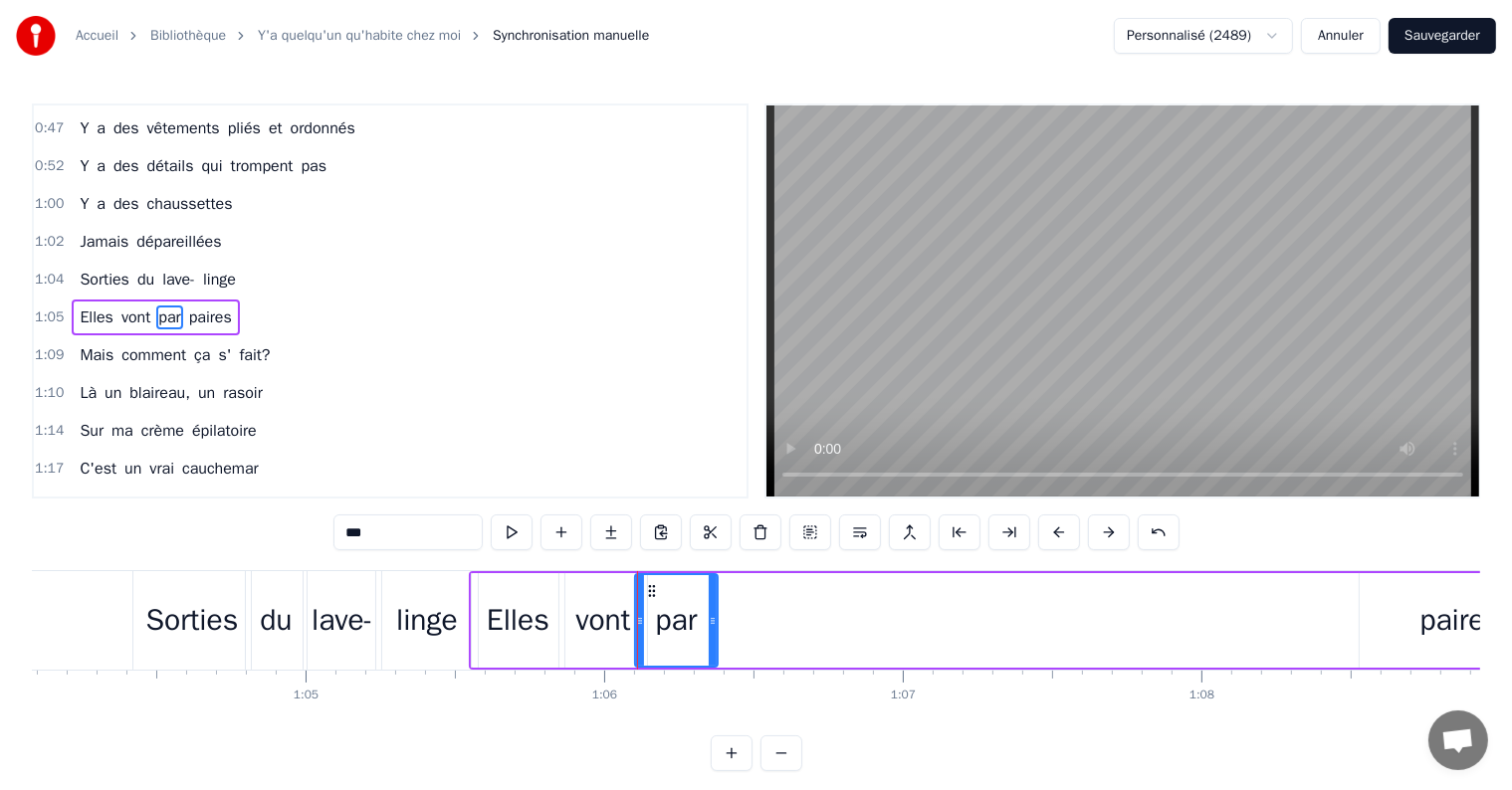 click on "vont" at bounding box center [602, 620] 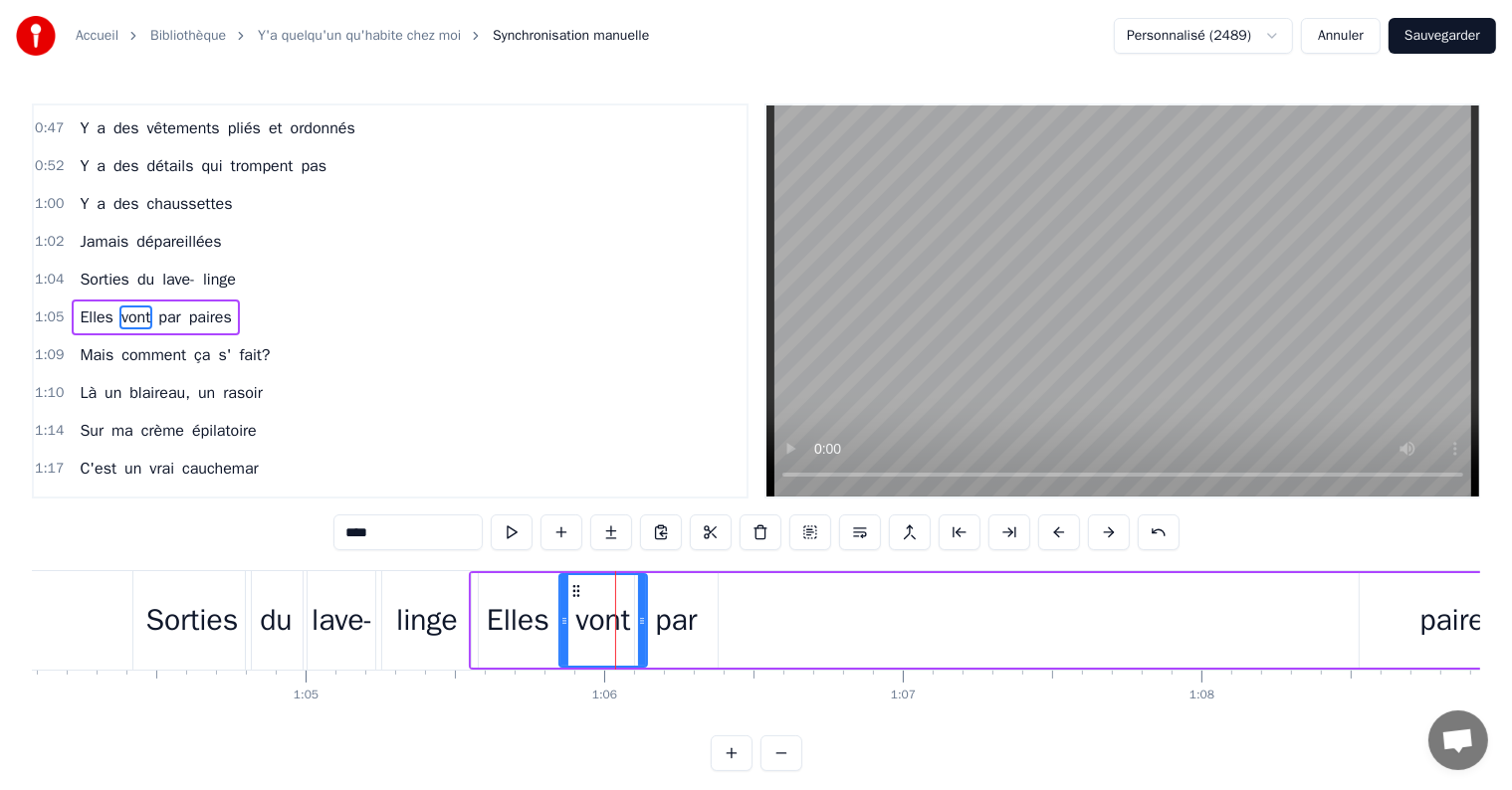 click on "par" at bounding box center [676, 620] 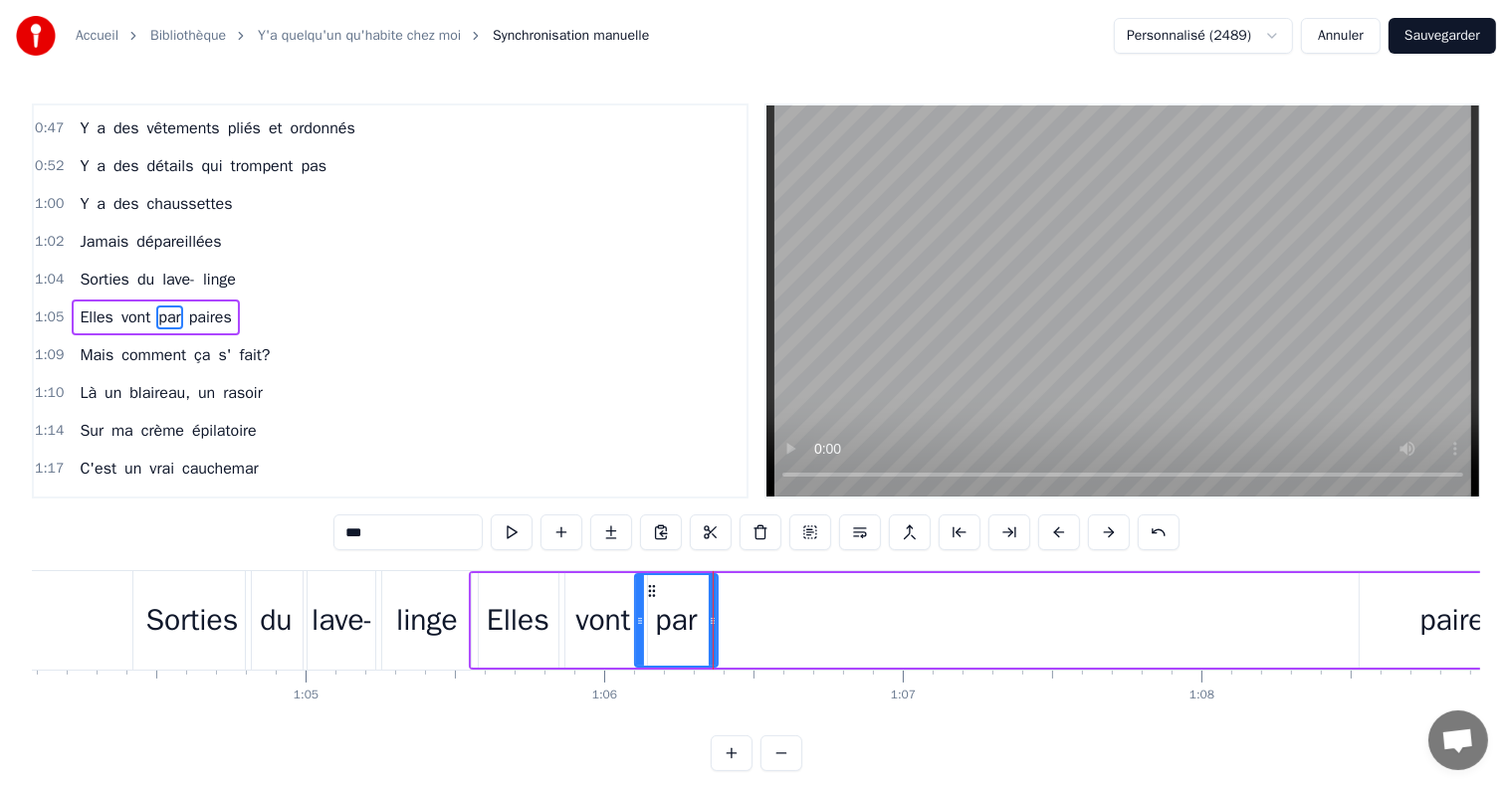 drag, startPoint x: 1425, startPoint y: 623, endPoint x: 1339, endPoint y: 605, distance: 87.86353 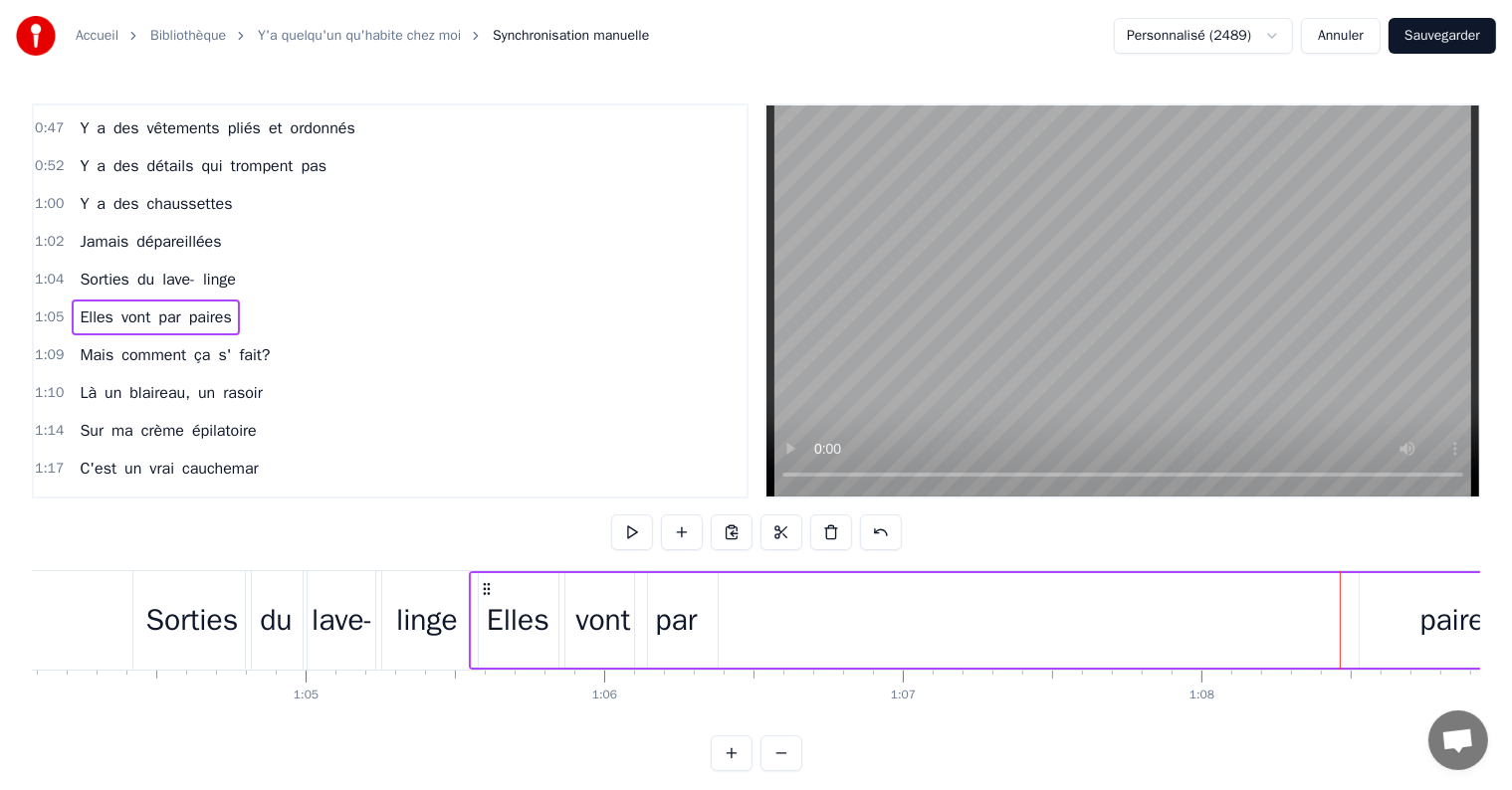 click on "paires" at bounding box center [1459, 620] 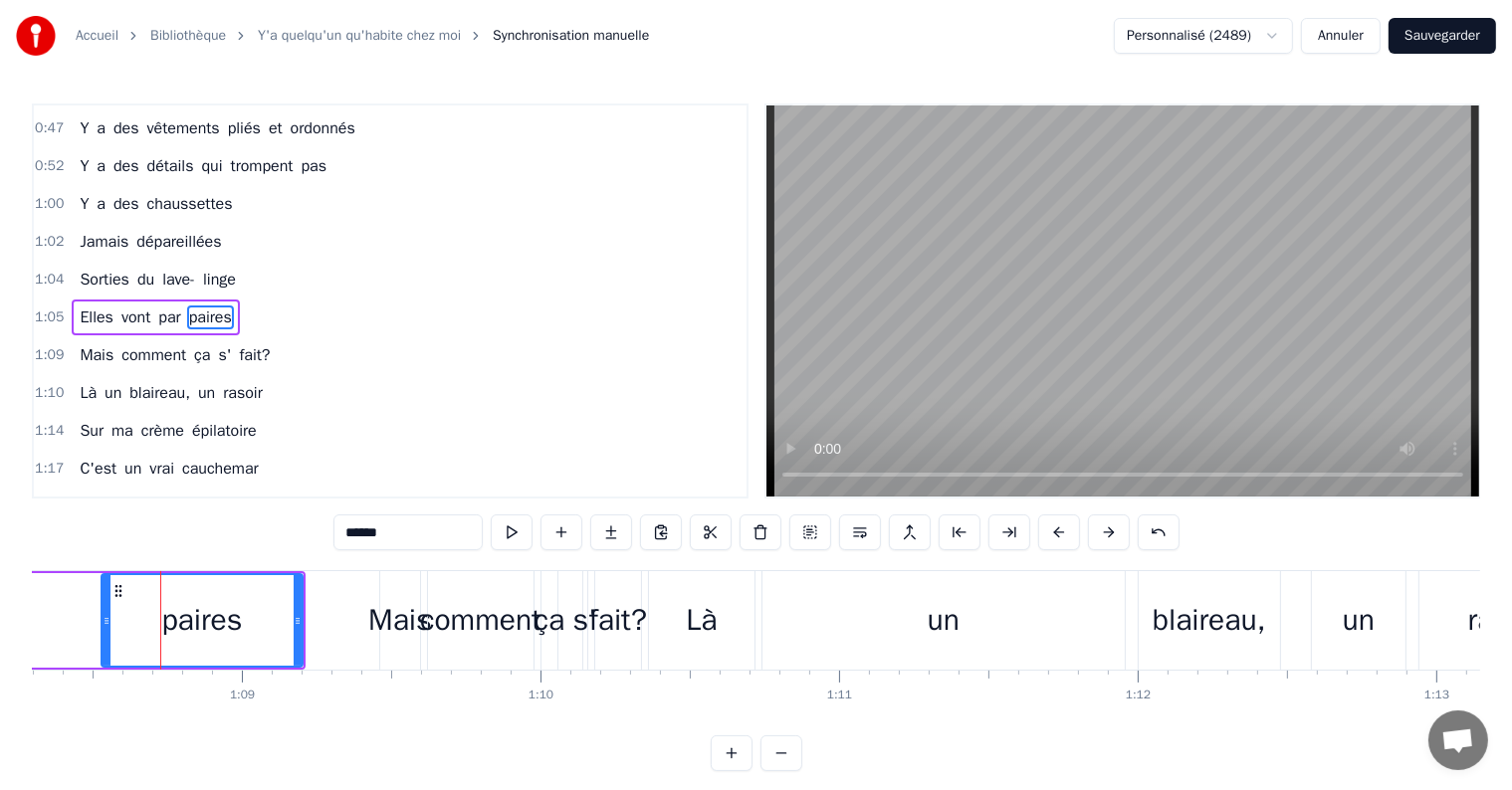 scroll, scrollTop: 0, scrollLeft: 20422, axis: horizontal 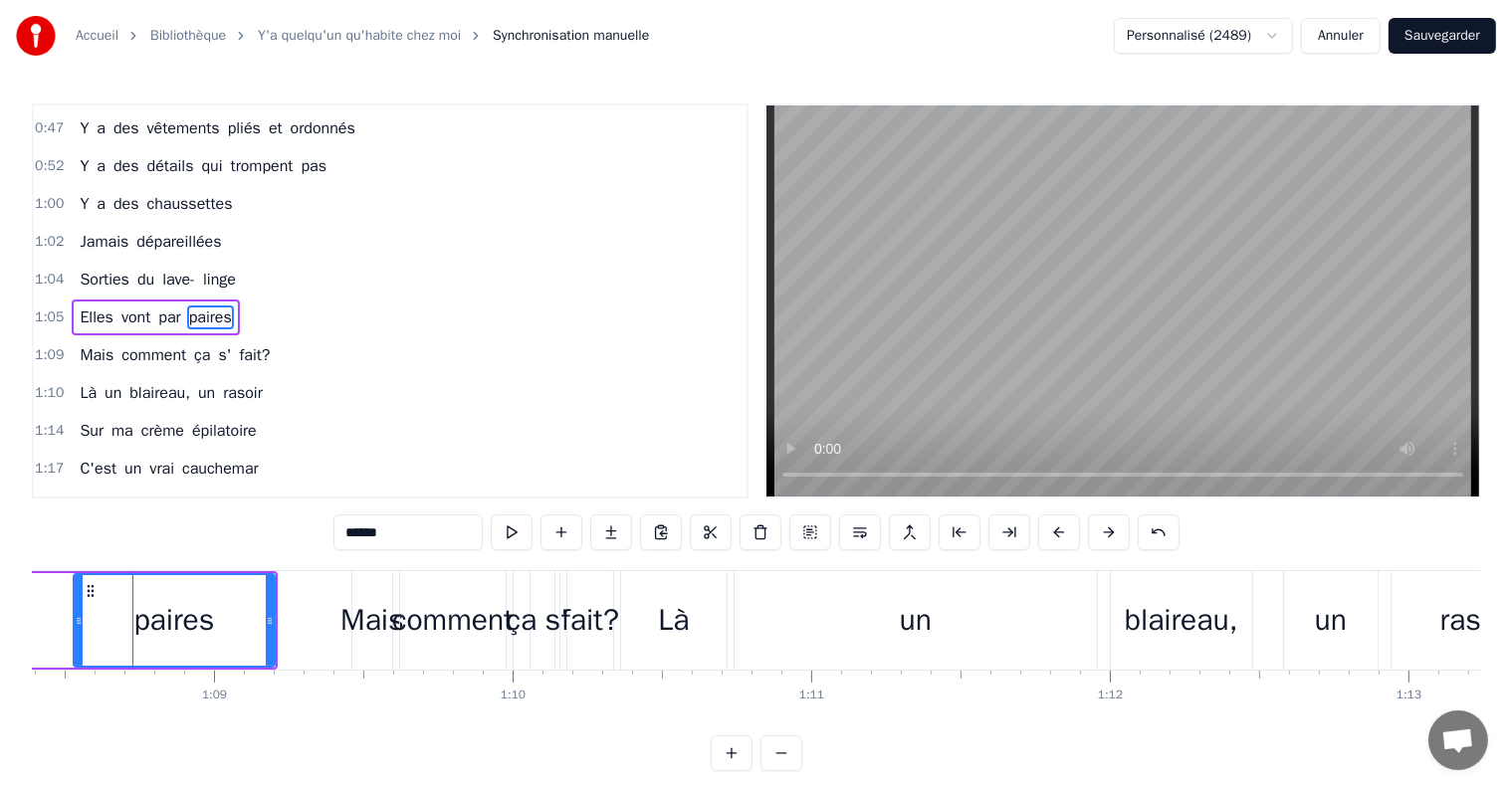 click on "par" at bounding box center [169, 317] 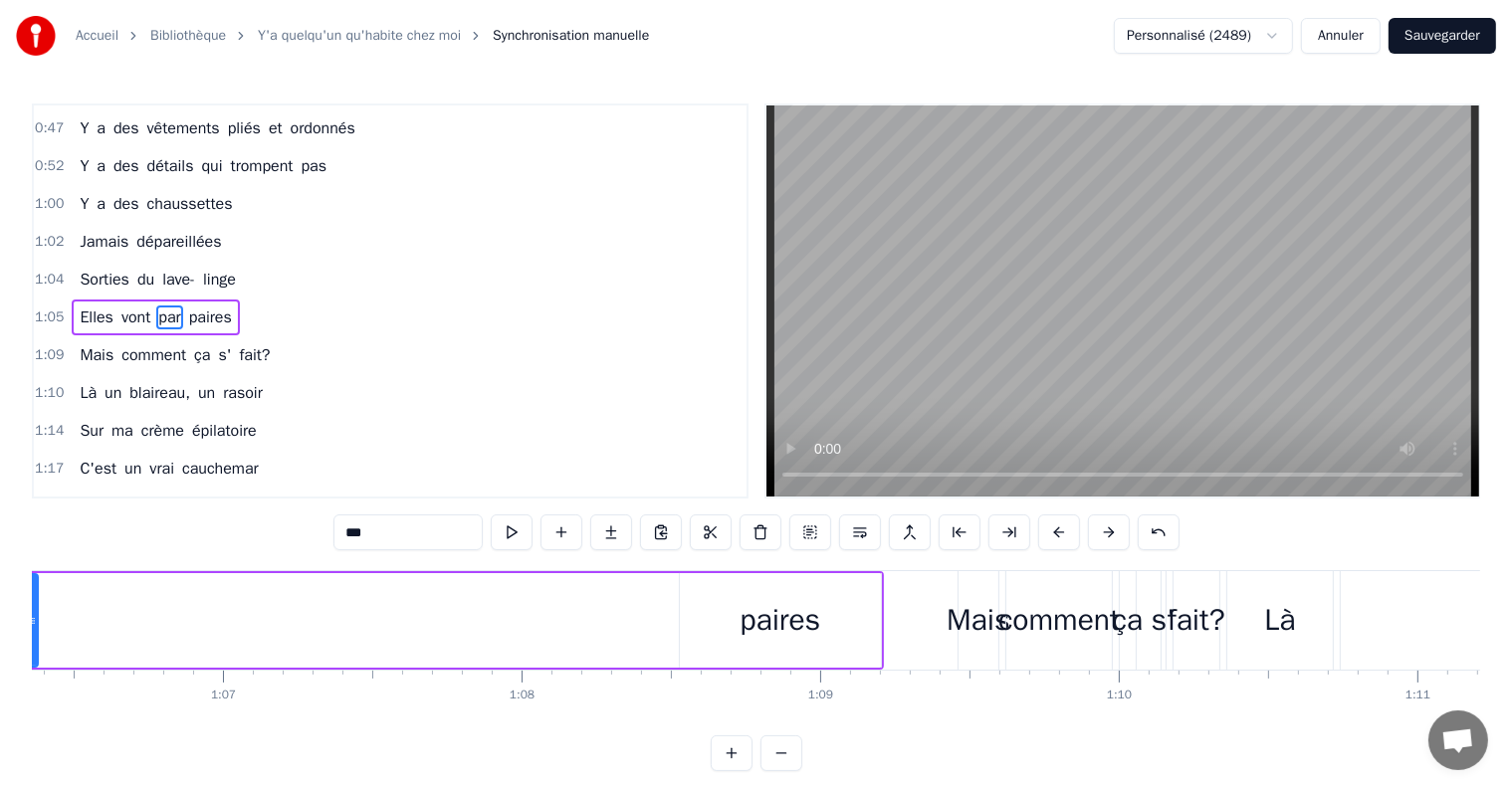 scroll, scrollTop: 0, scrollLeft: 19636, axis: horizontal 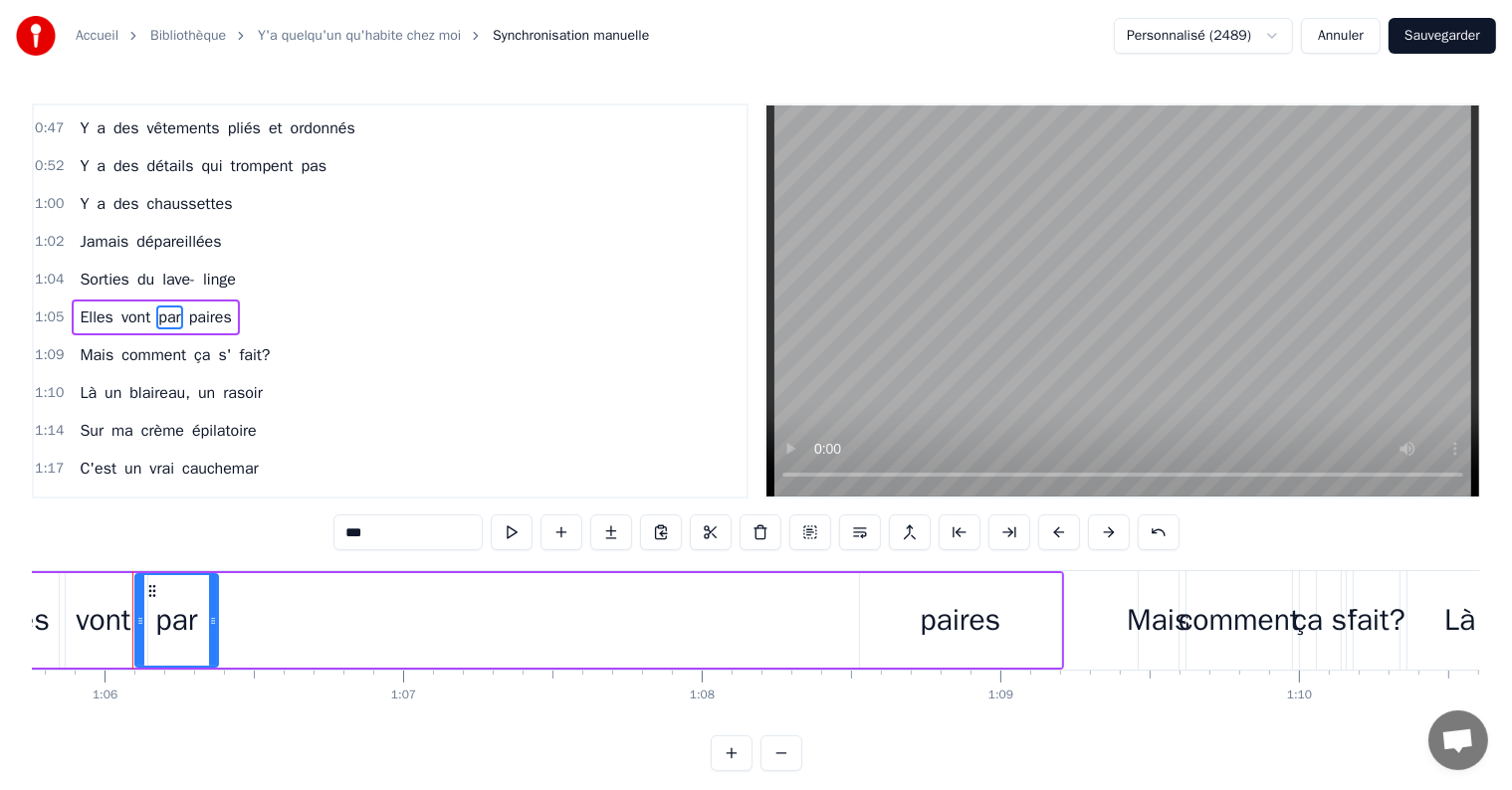 click on "paires" at bounding box center (961, 620) 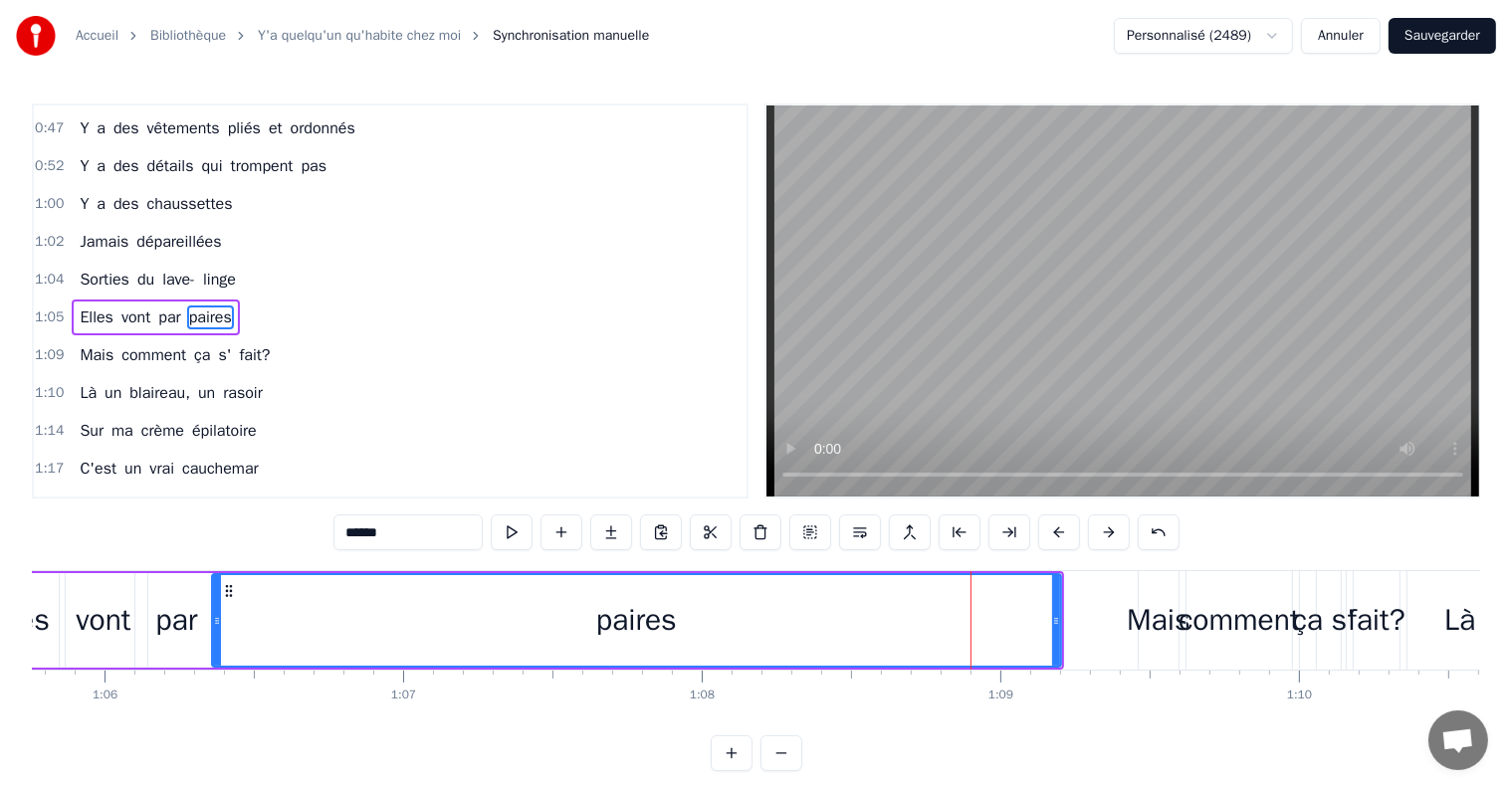 drag, startPoint x: 861, startPoint y: 618, endPoint x: 214, endPoint y: 676, distance: 649.5945 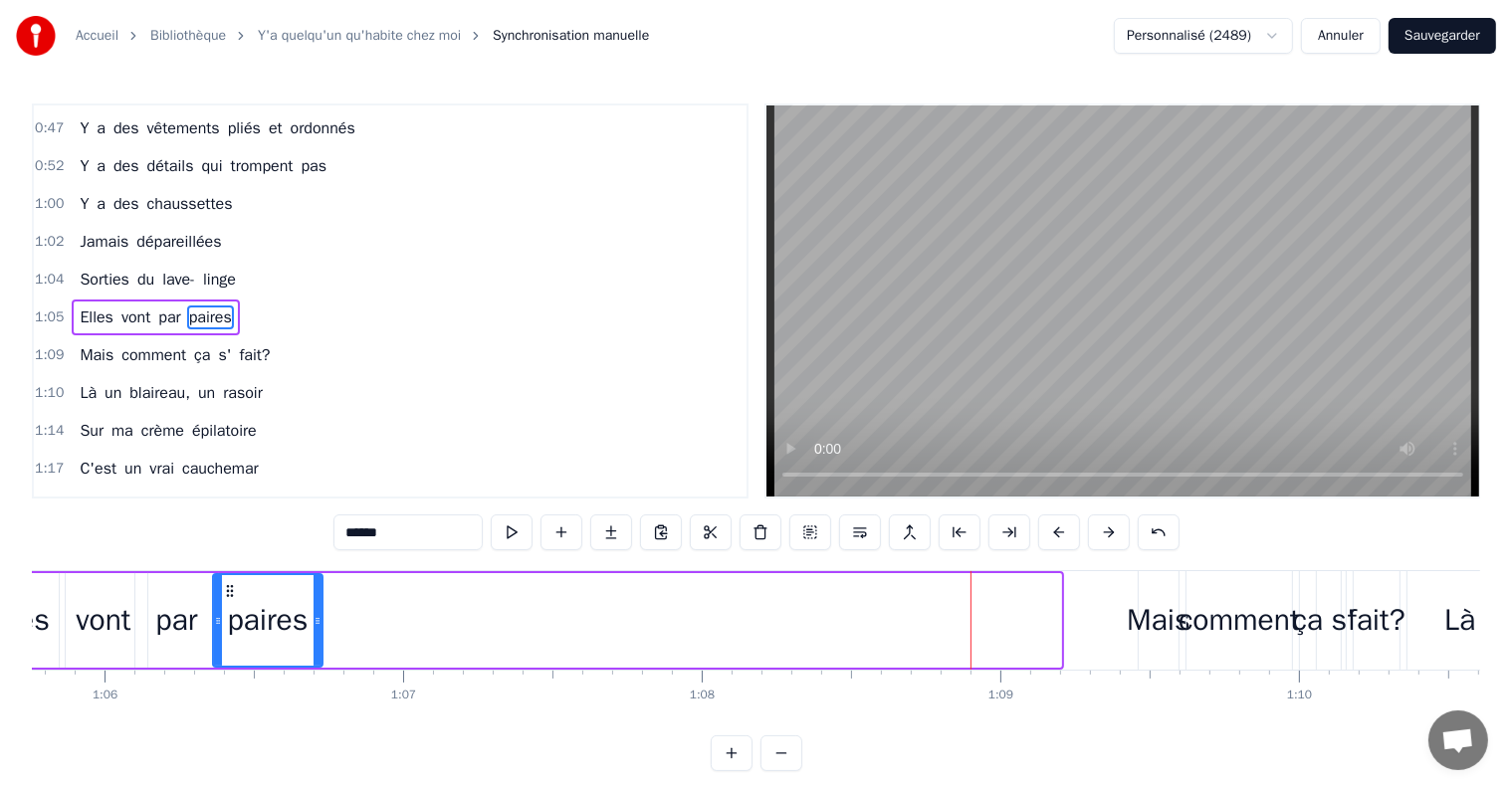 drag, startPoint x: 1054, startPoint y: 621, endPoint x: 318, endPoint y: 629, distance: 736.0435 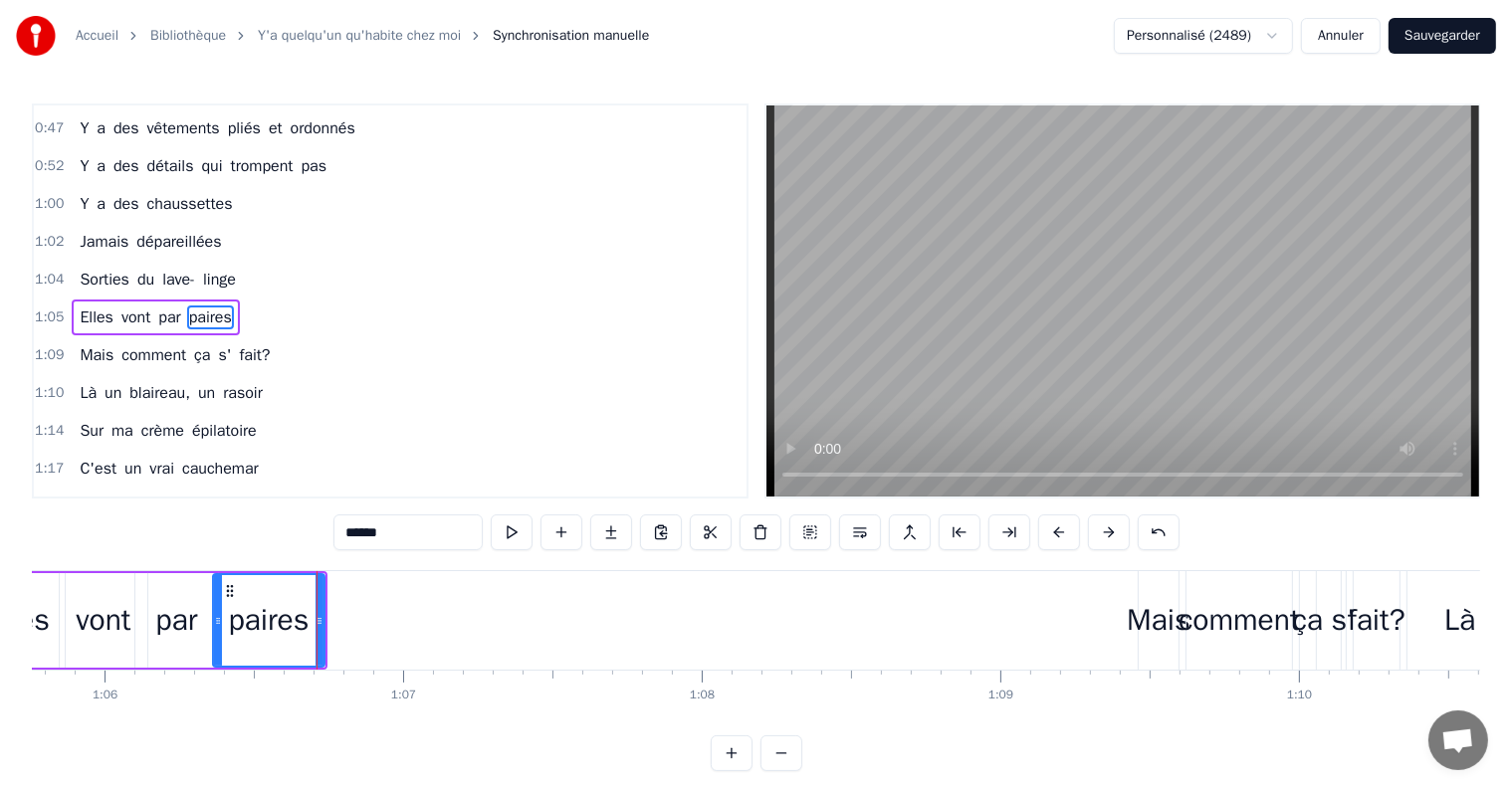 click on "Mais" at bounding box center [1159, 620] 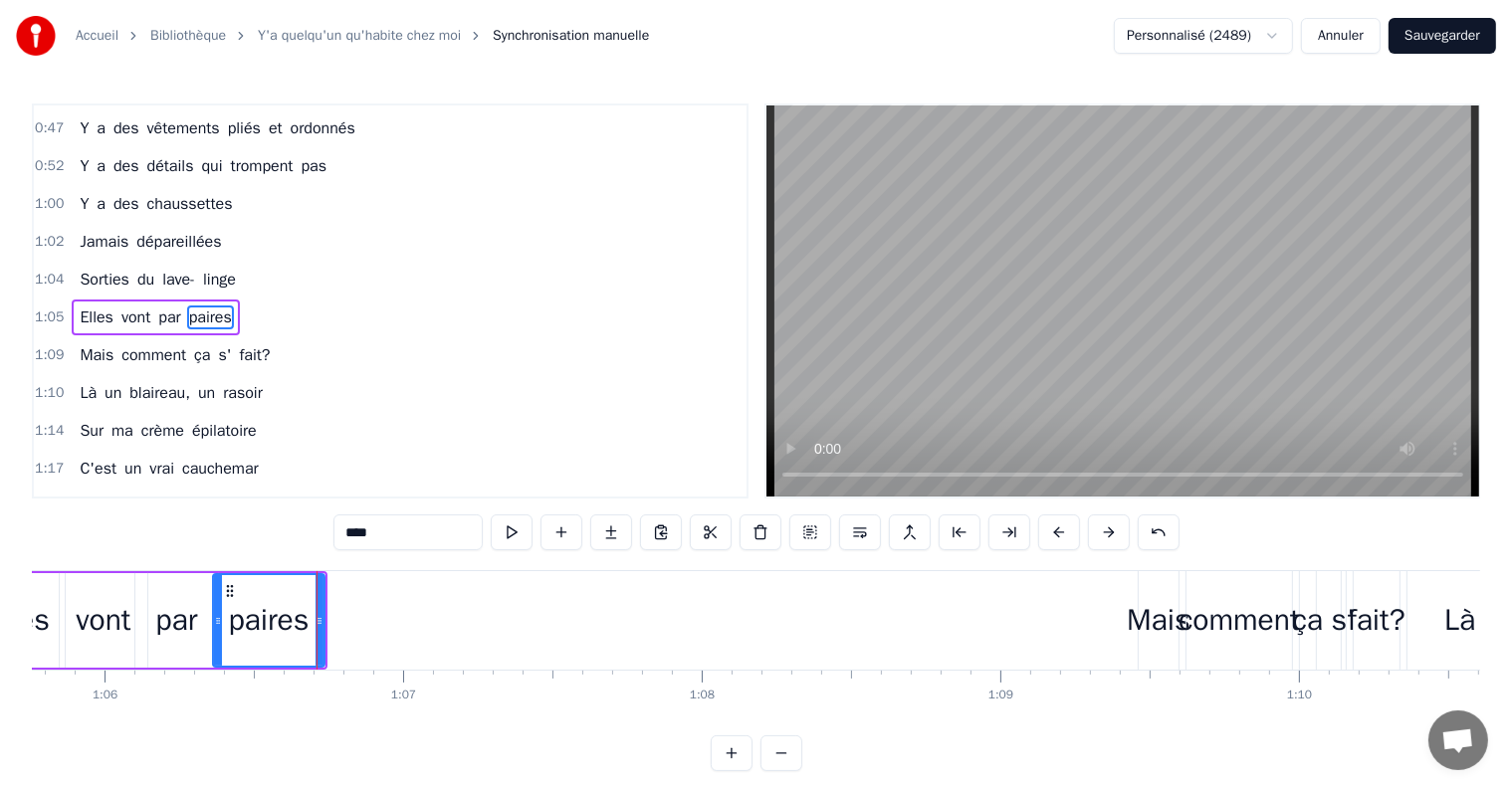 scroll, scrollTop: 334, scrollLeft: 0, axis: vertical 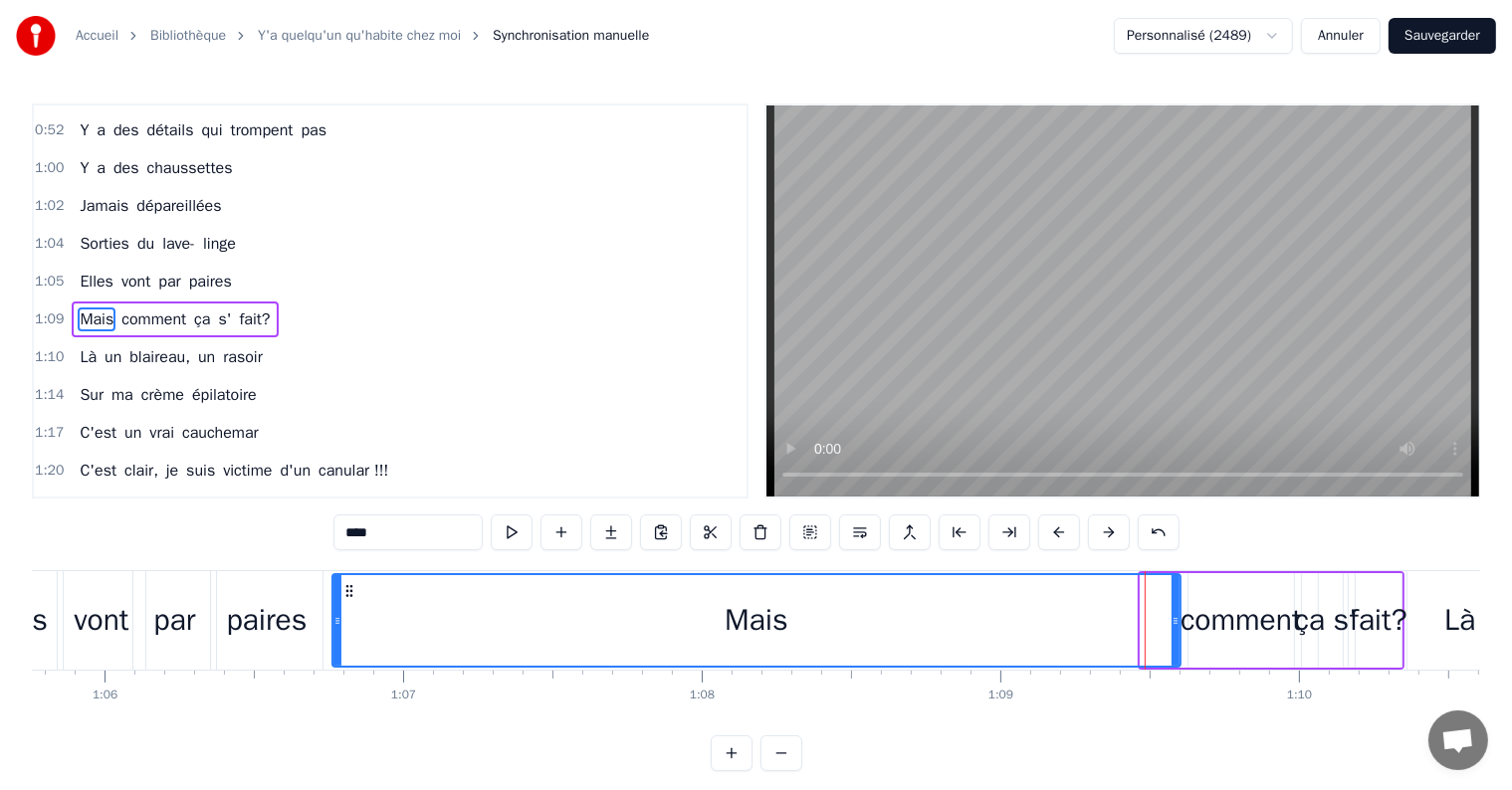 drag, startPoint x: 1142, startPoint y: 624, endPoint x: 554, endPoint y: 647, distance: 588.4497 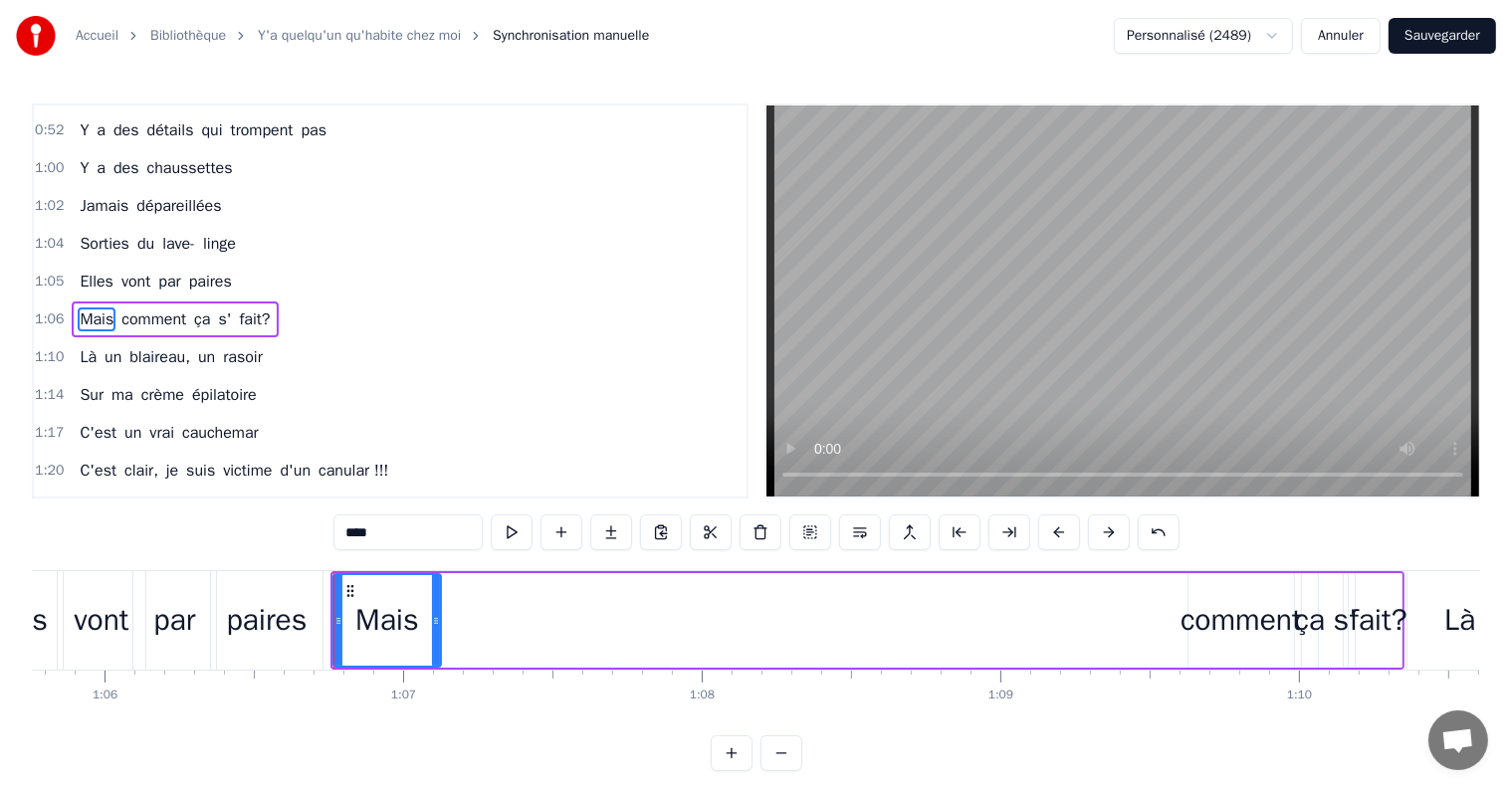 drag, startPoint x: 1174, startPoint y: 624, endPoint x: 776, endPoint y: 645, distance: 398.55364 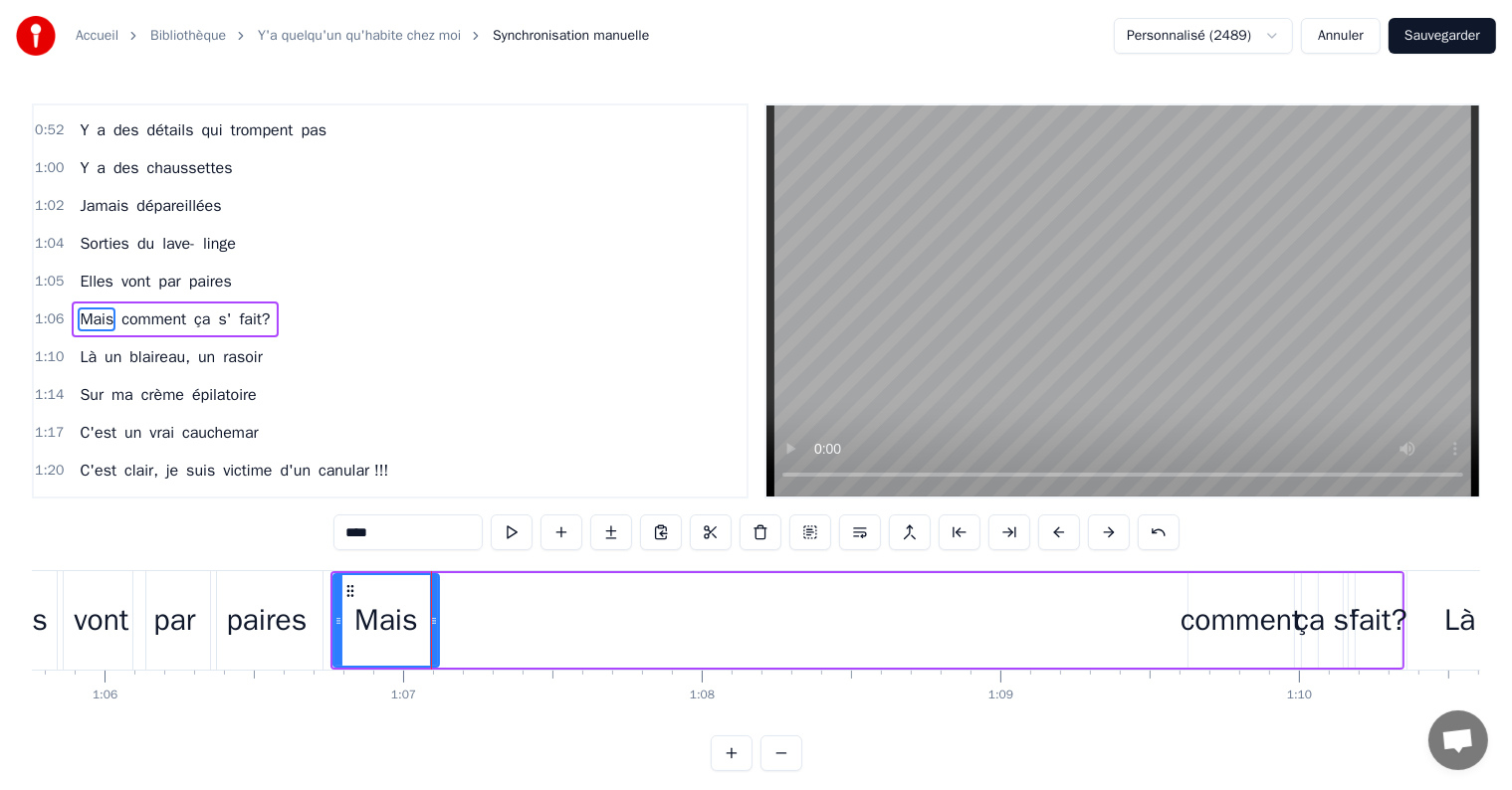 click on "comment" at bounding box center (1241, 620) 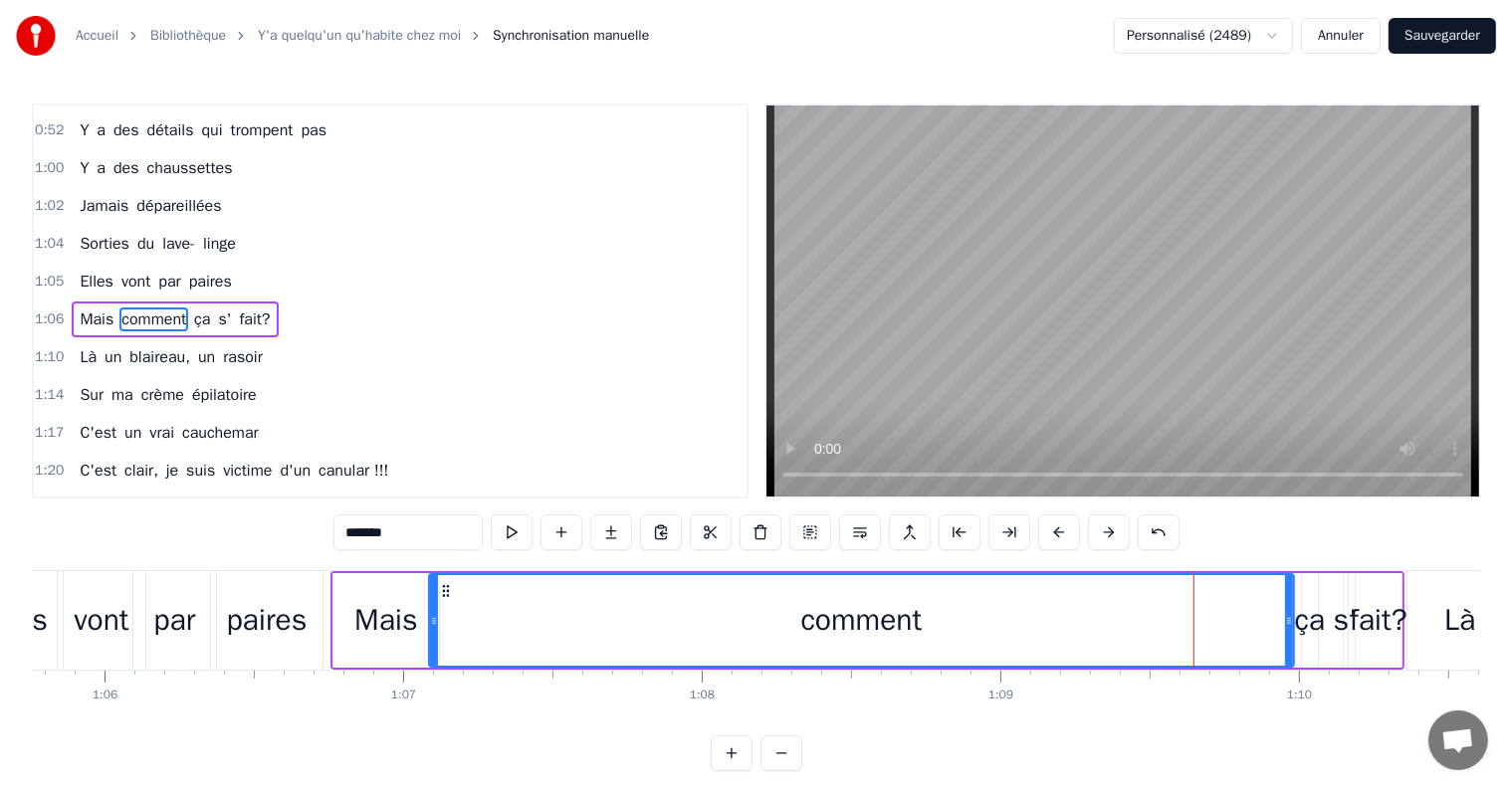 drag, startPoint x: 1190, startPoint y: 622, endPoint x: 745, endPoint y: 629, distance: 445.0551 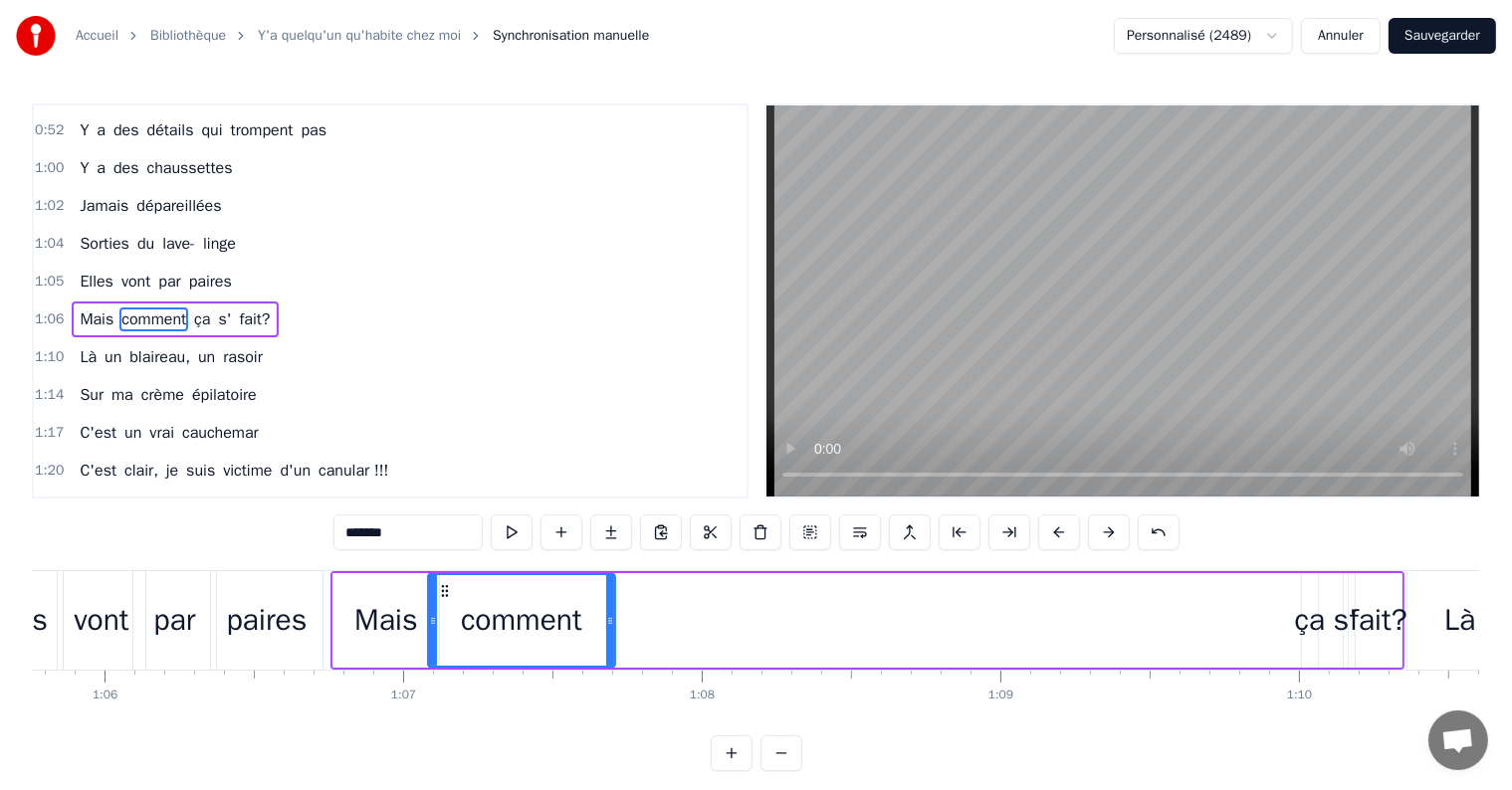 drag, startPoint x: 1290, startPoint y: 618, endPoint x: 607, endPoint y: 668, distance: 684.82772 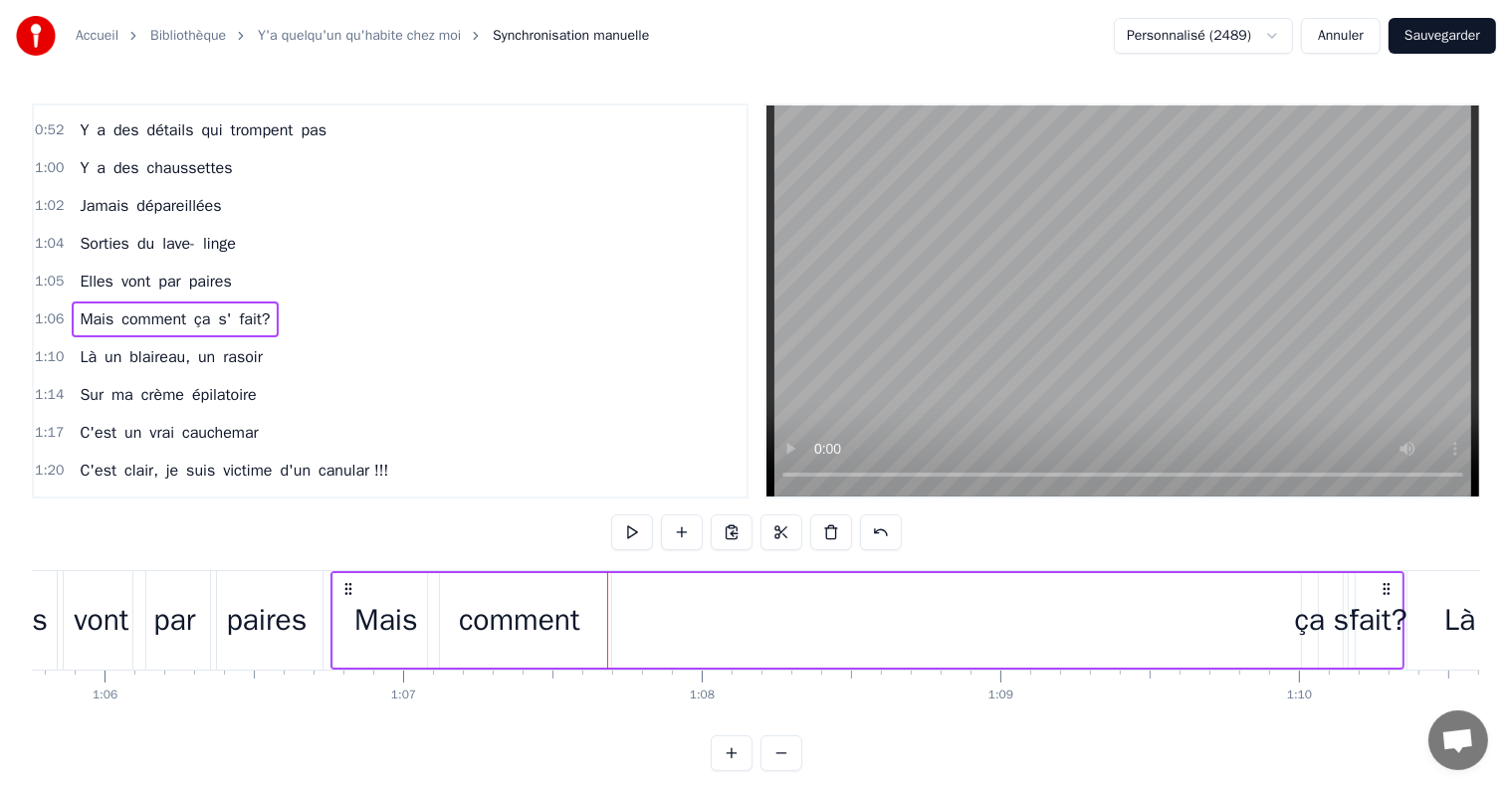 click on "ça" at bounding box center (1310, 620) 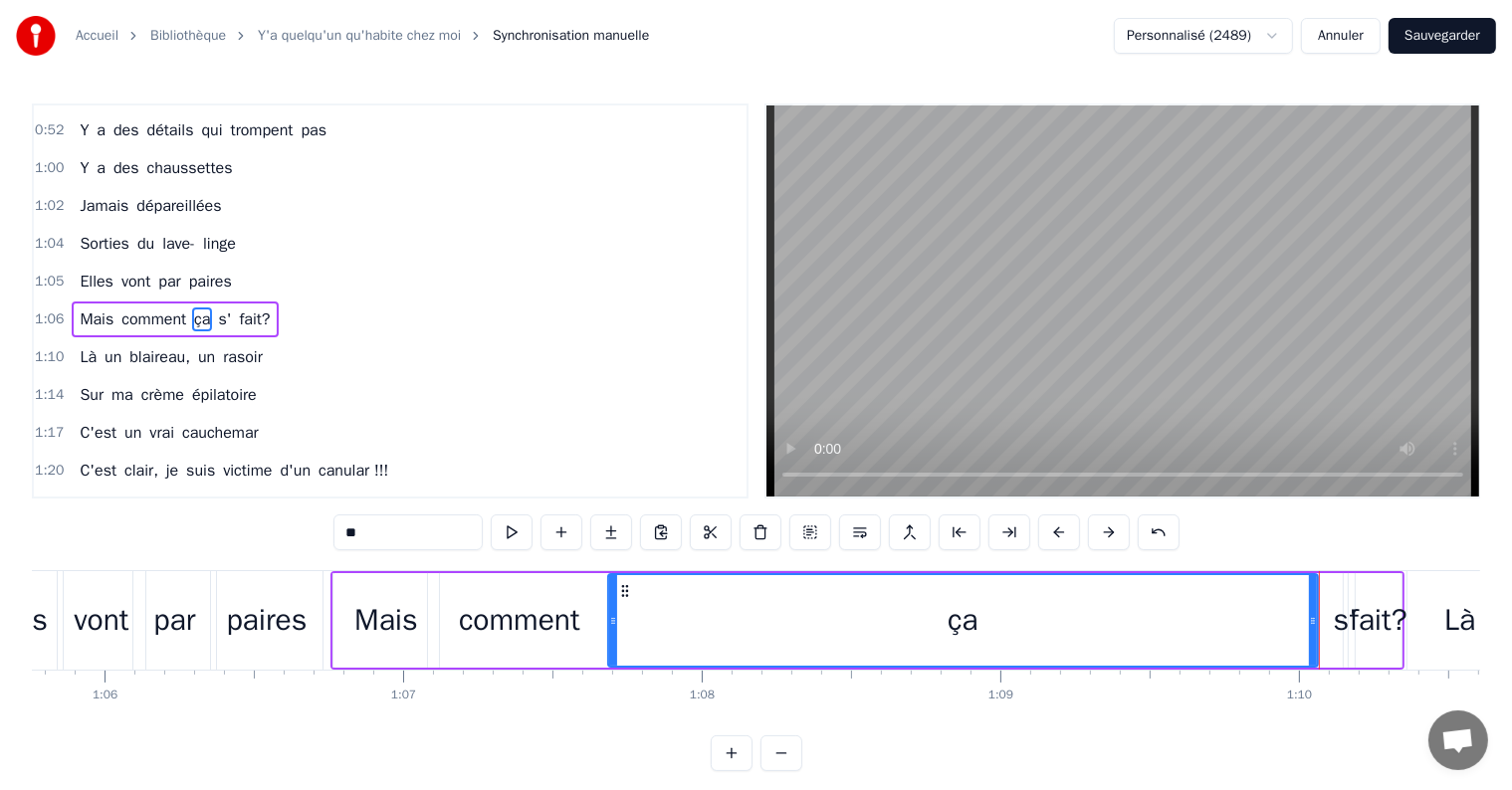 drag, startPoint x: 1303, startPoint y: 622, endPoint x: 609, endPoint y: 629, distance: 694.0353 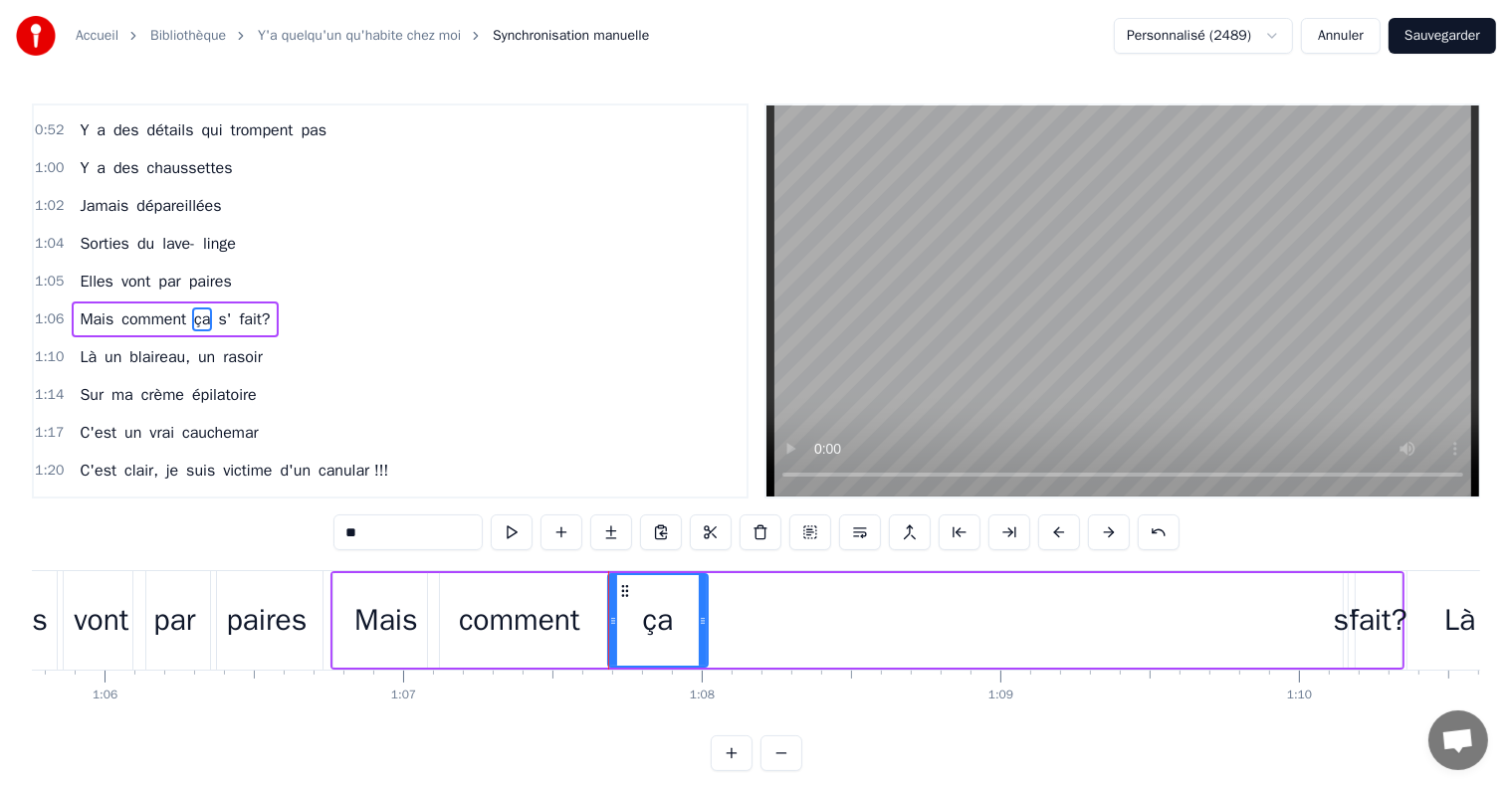 drag, startPoint x: 1312, startPoint y: 618, endPoint x: 702, endPoint y: 641, distance: 610.43345 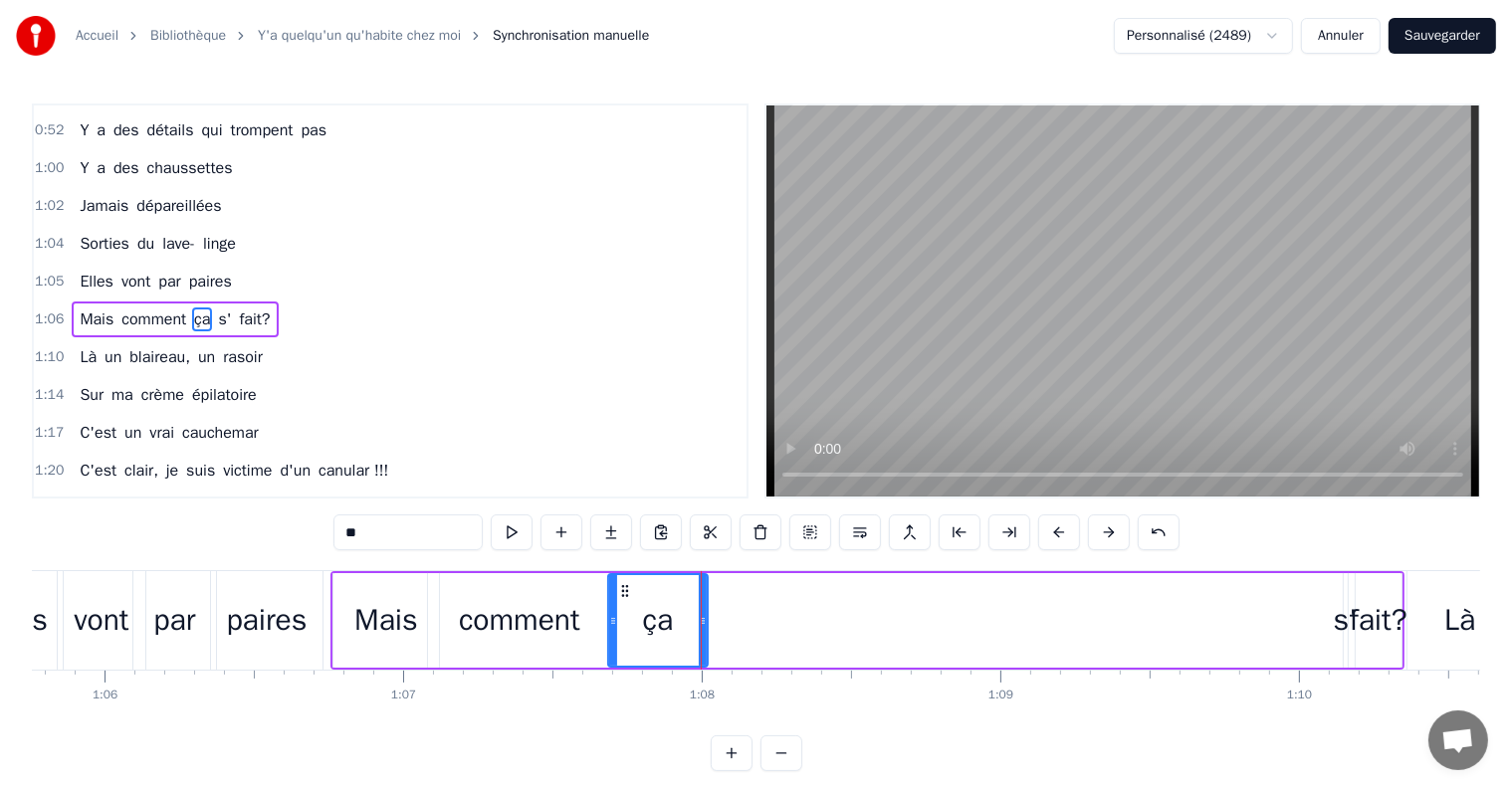 click on "s'" at bounding box center (1346, 620) 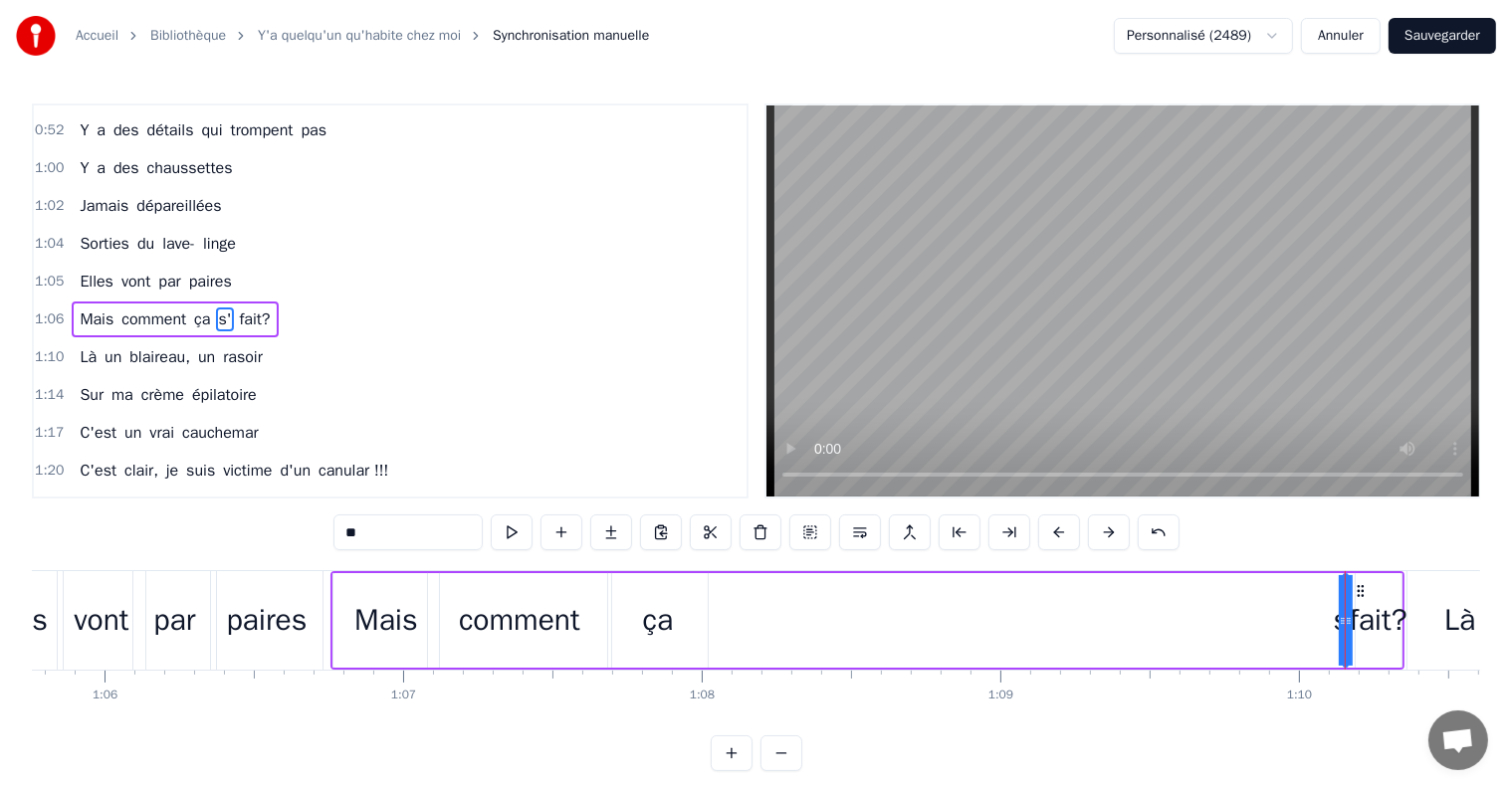 drag, startPoint x: 1345, startPoint y: 623, endPoint x: 1170, endPoint y: 640, distance: 175.82378 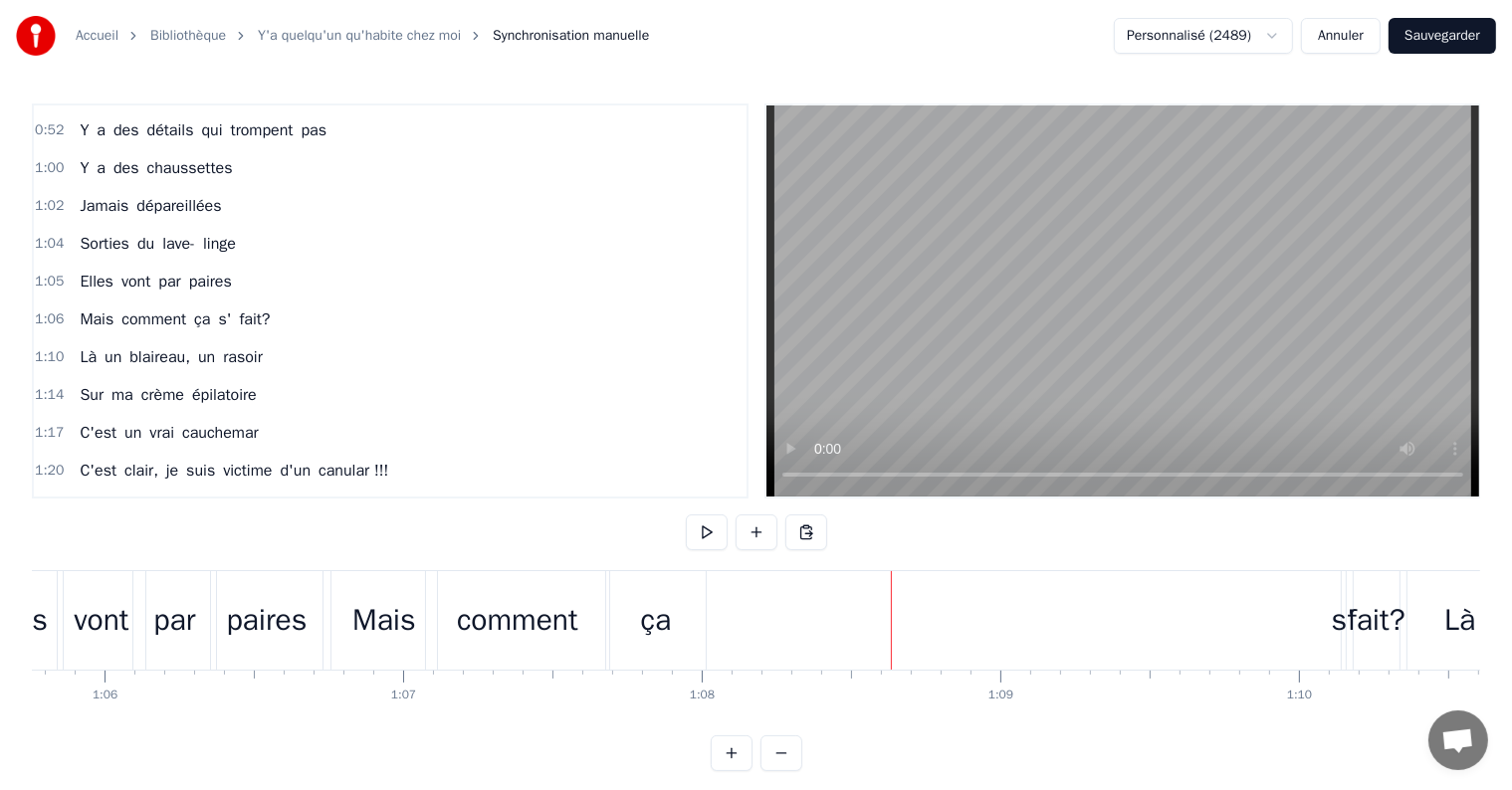 click on "s'" at bounding box center [1344, 620] 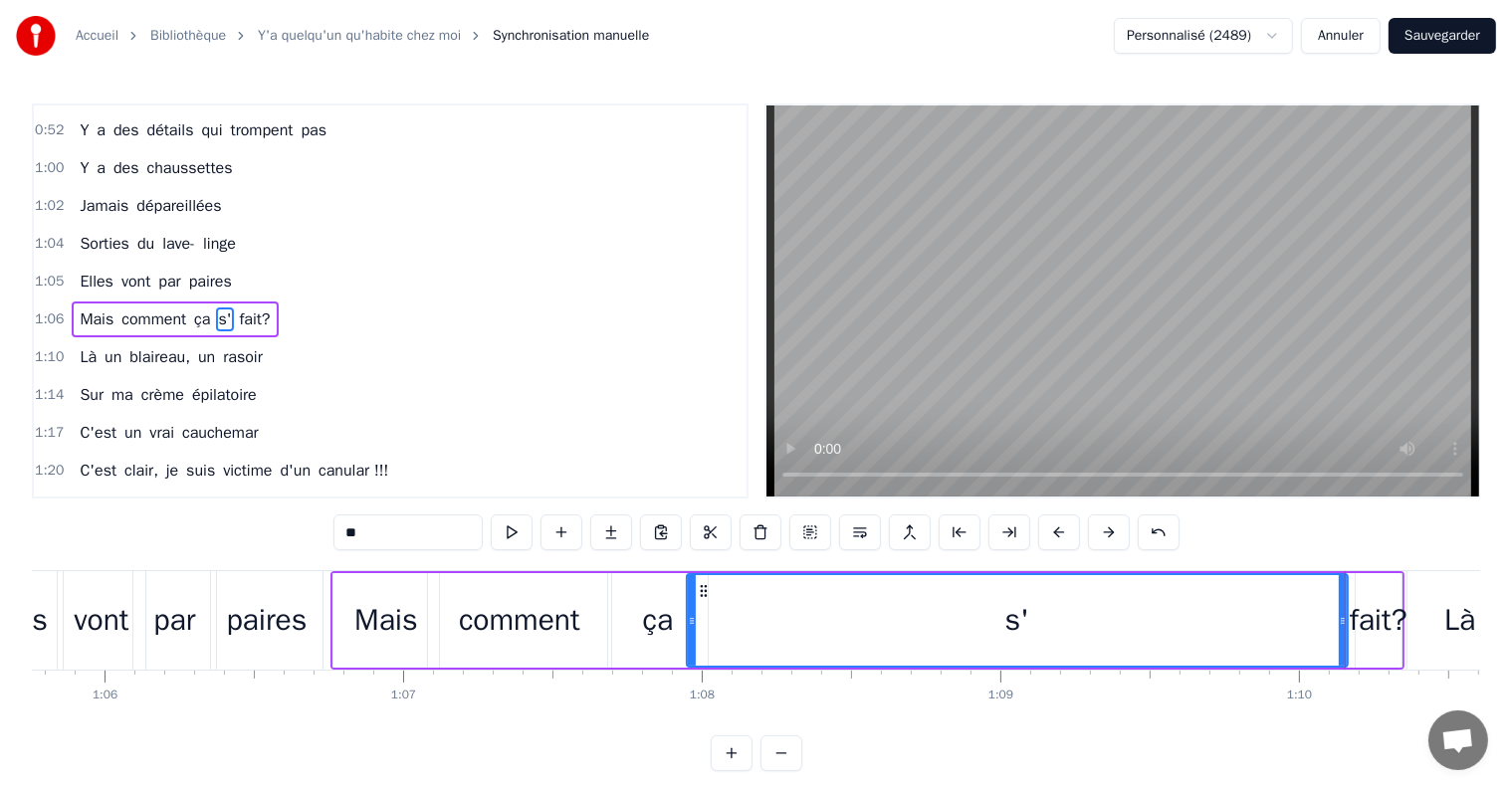drag, startPoint x: 1350, startPoint y: 623, endPoint x: 693, endPoint y: 613, distance: 657.0761 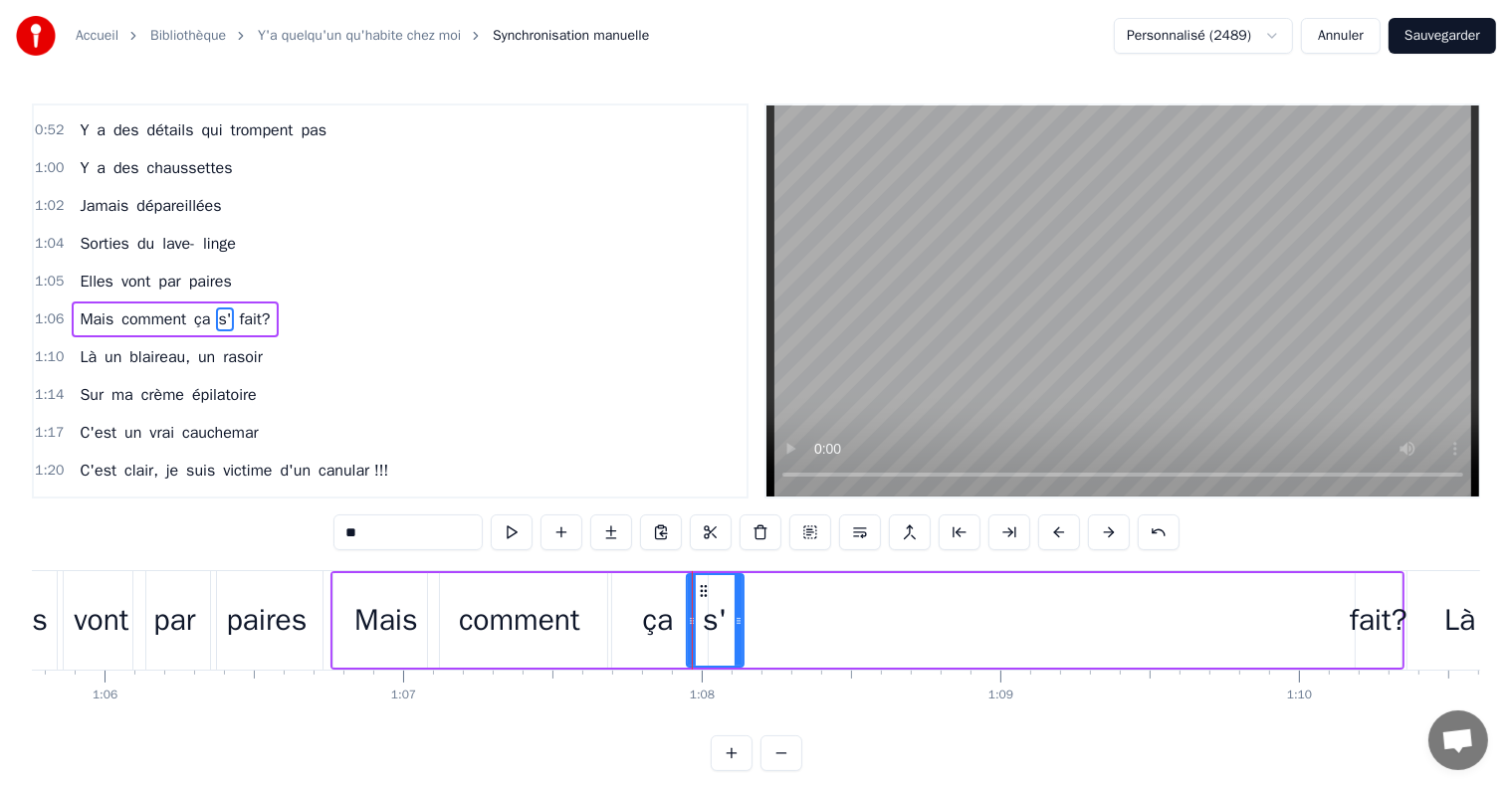 drag, startPoint x: 1343, startPoint y: 622, endPoint x: 738, endPoint y: 698, distance: 609.75487 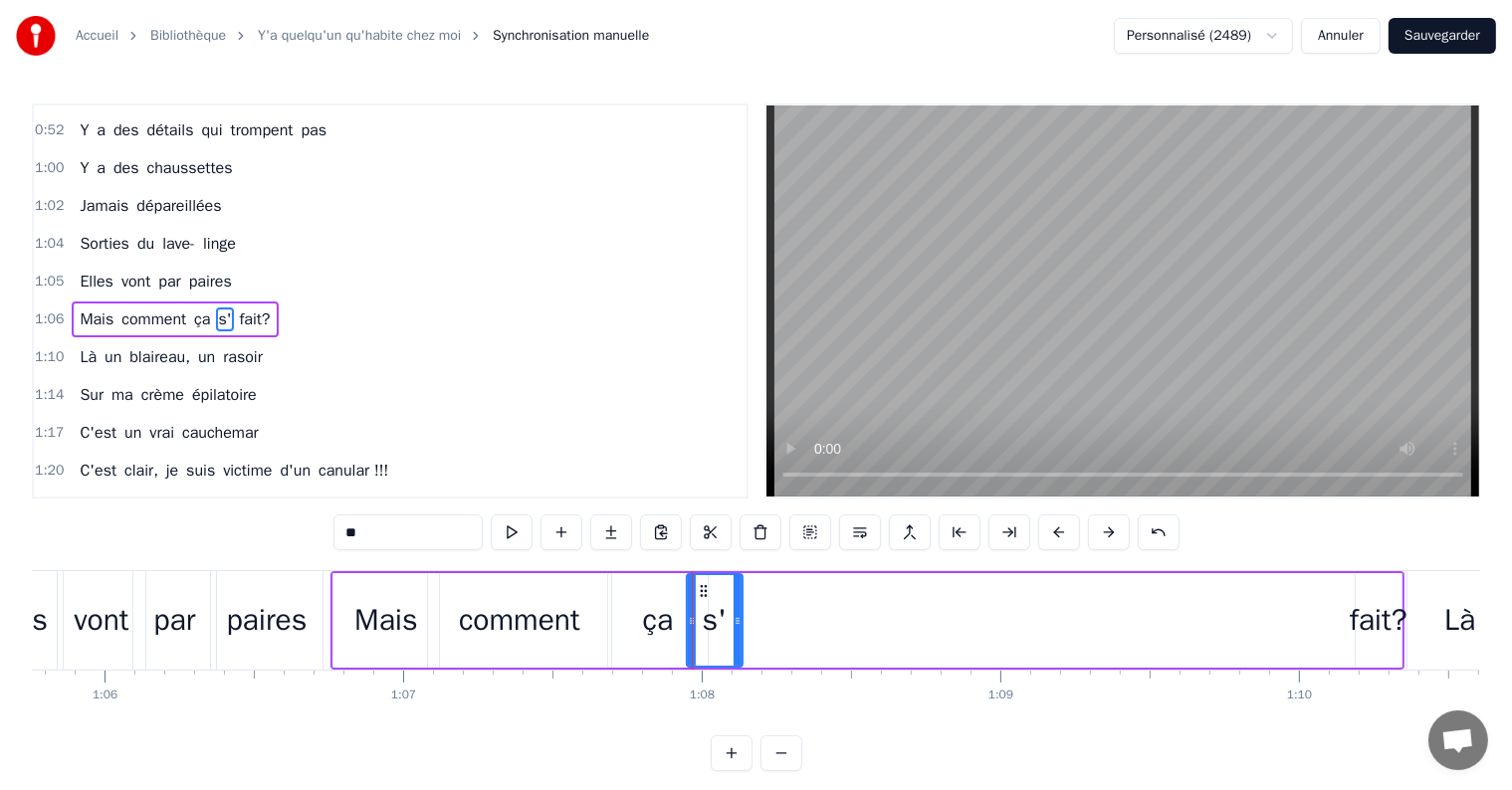 click on "fait?" at bounding box center [1379, 620] 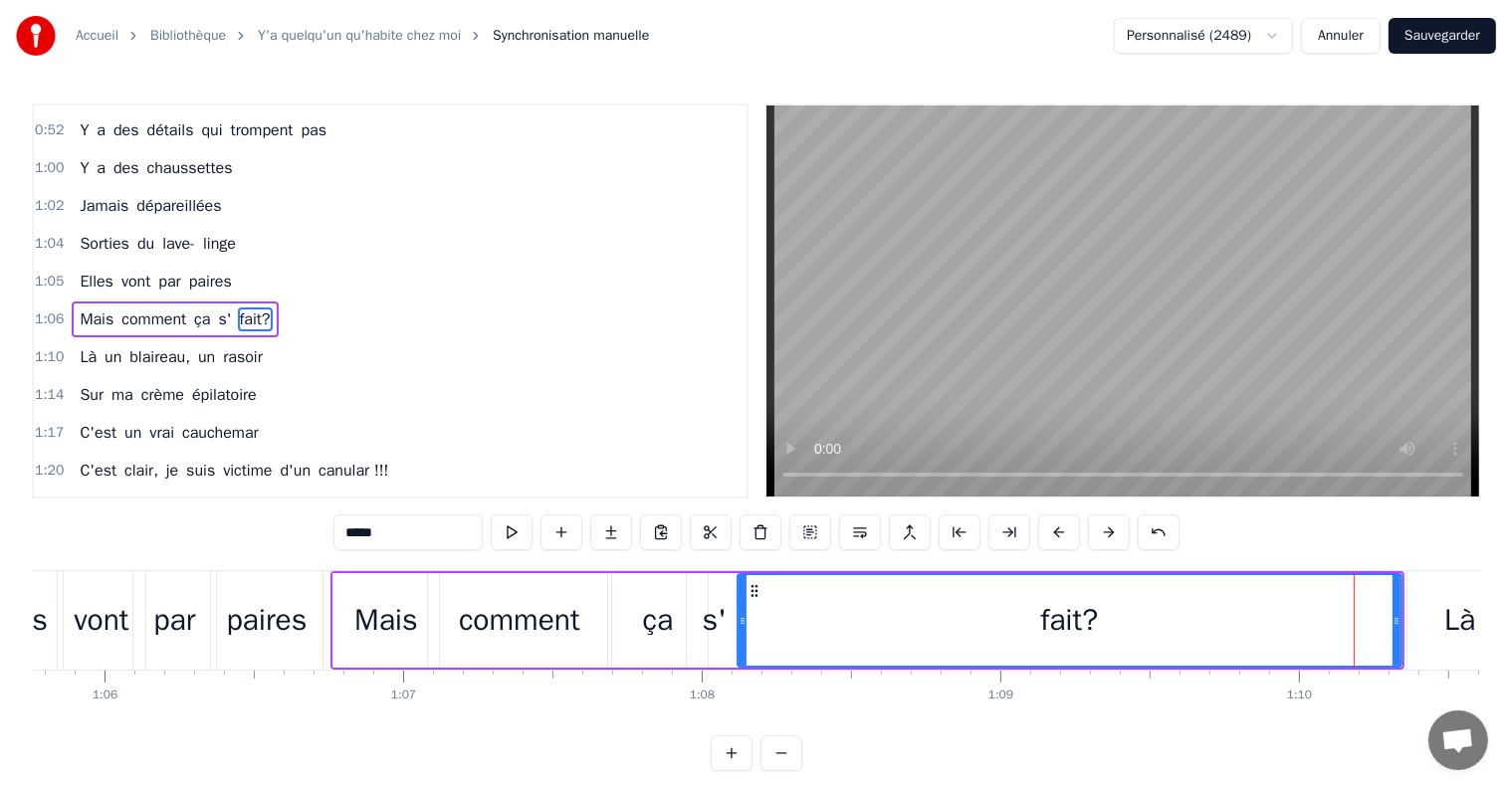 drag, startPoint x: 1358, startPoint y: 621, endPoint x: 740, endPoint y: 657, distance: 619.0477 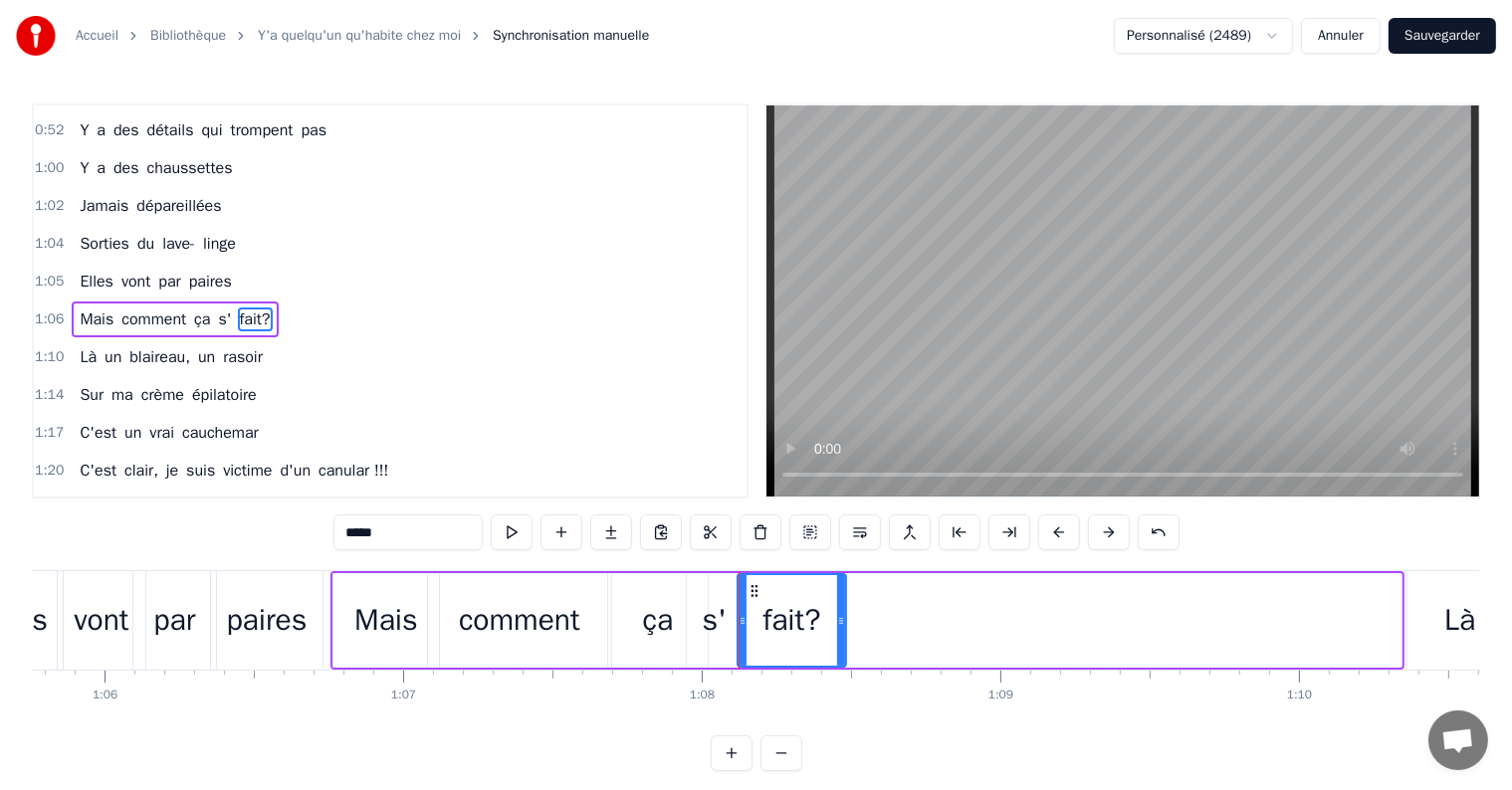 drag, startPoint x: 1396, startPoint y: 619, endPoint x: 840, endPoint y: 622, distance: 556.00809 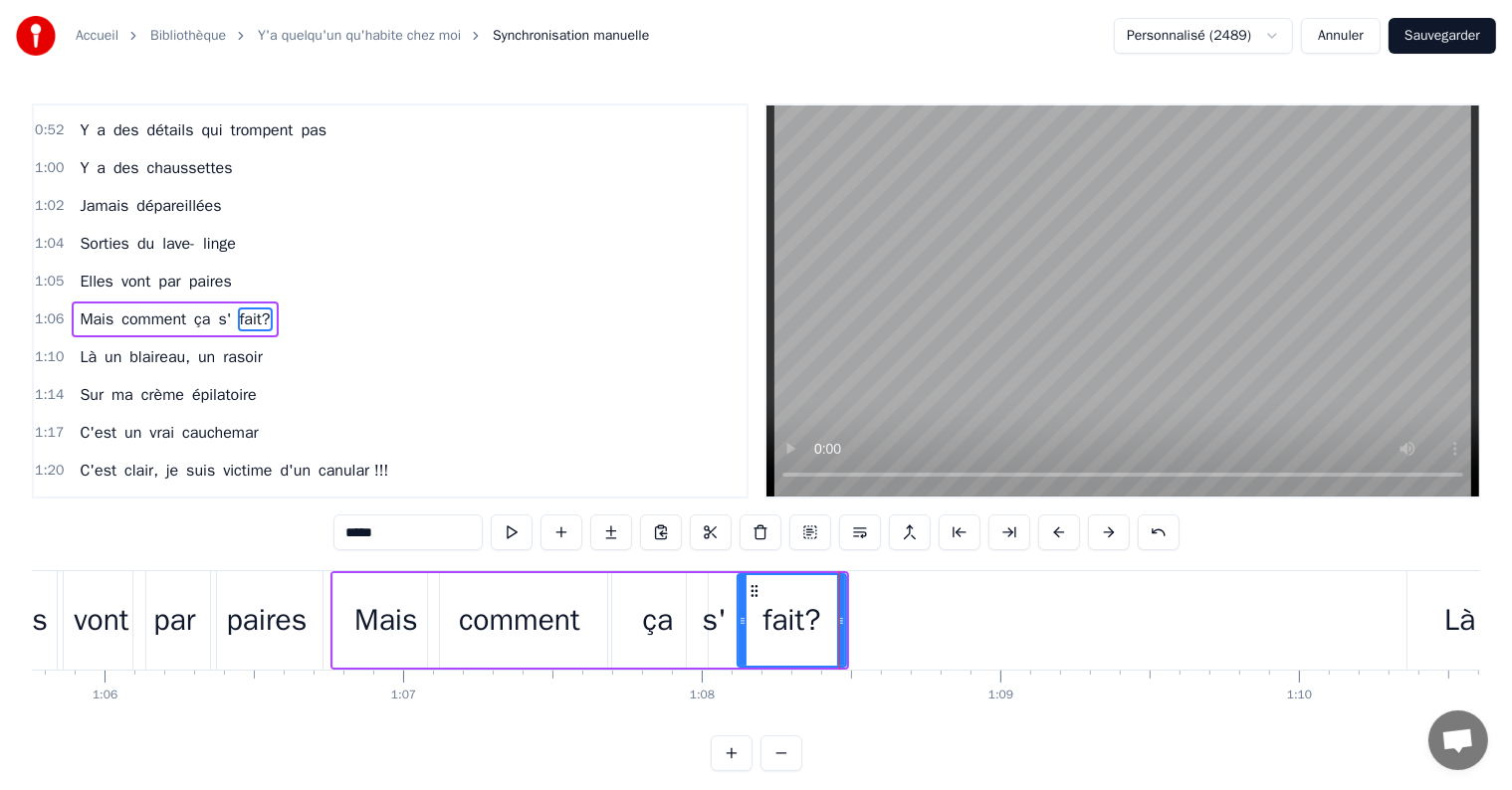 click on "1:20 C'est clair, je suis victime d'un canular !!!" at bounding box center (390, 471) 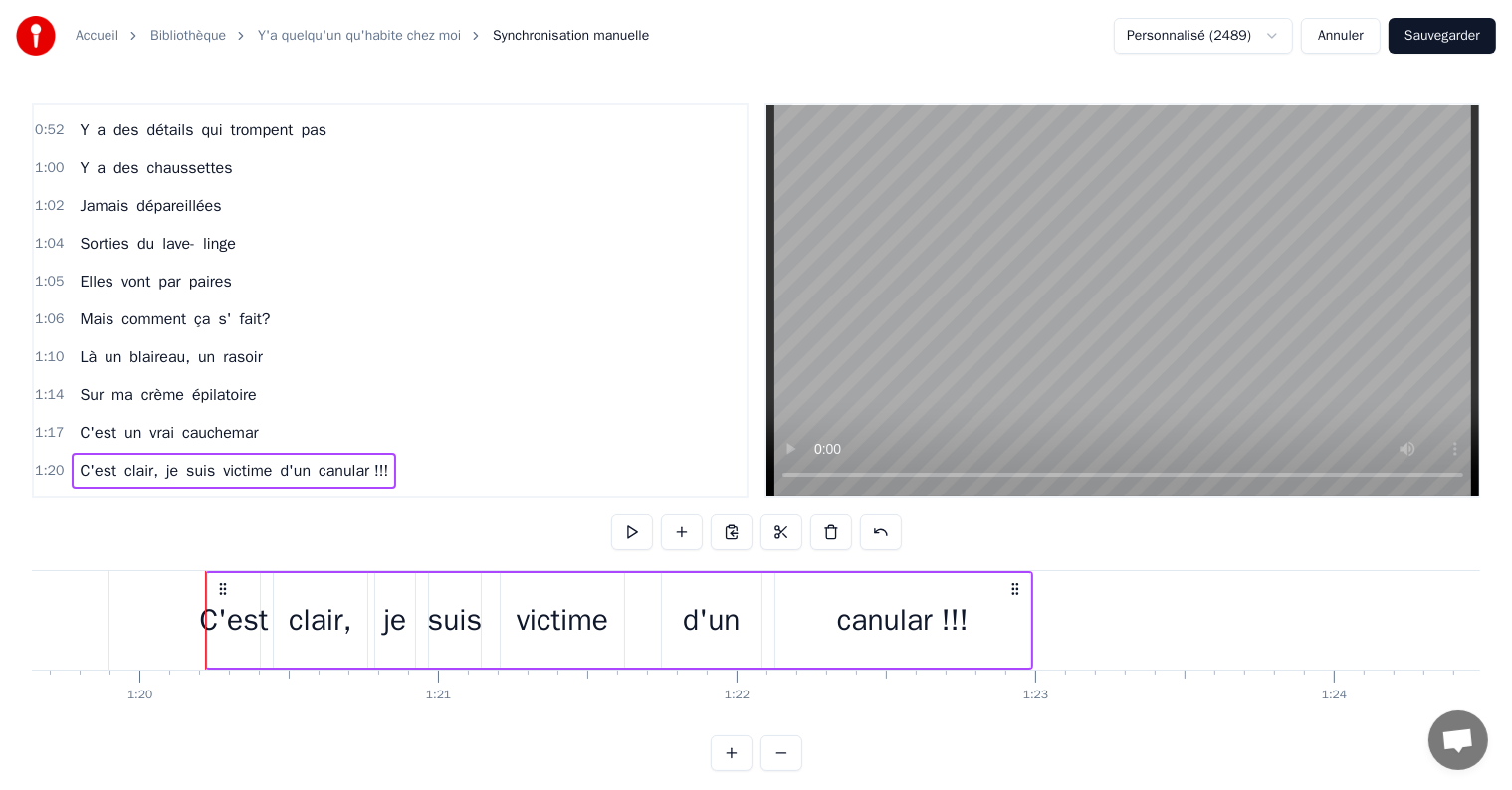 scroll, scrollTop: 0, scrollLeft: 23855, axis: horizontal 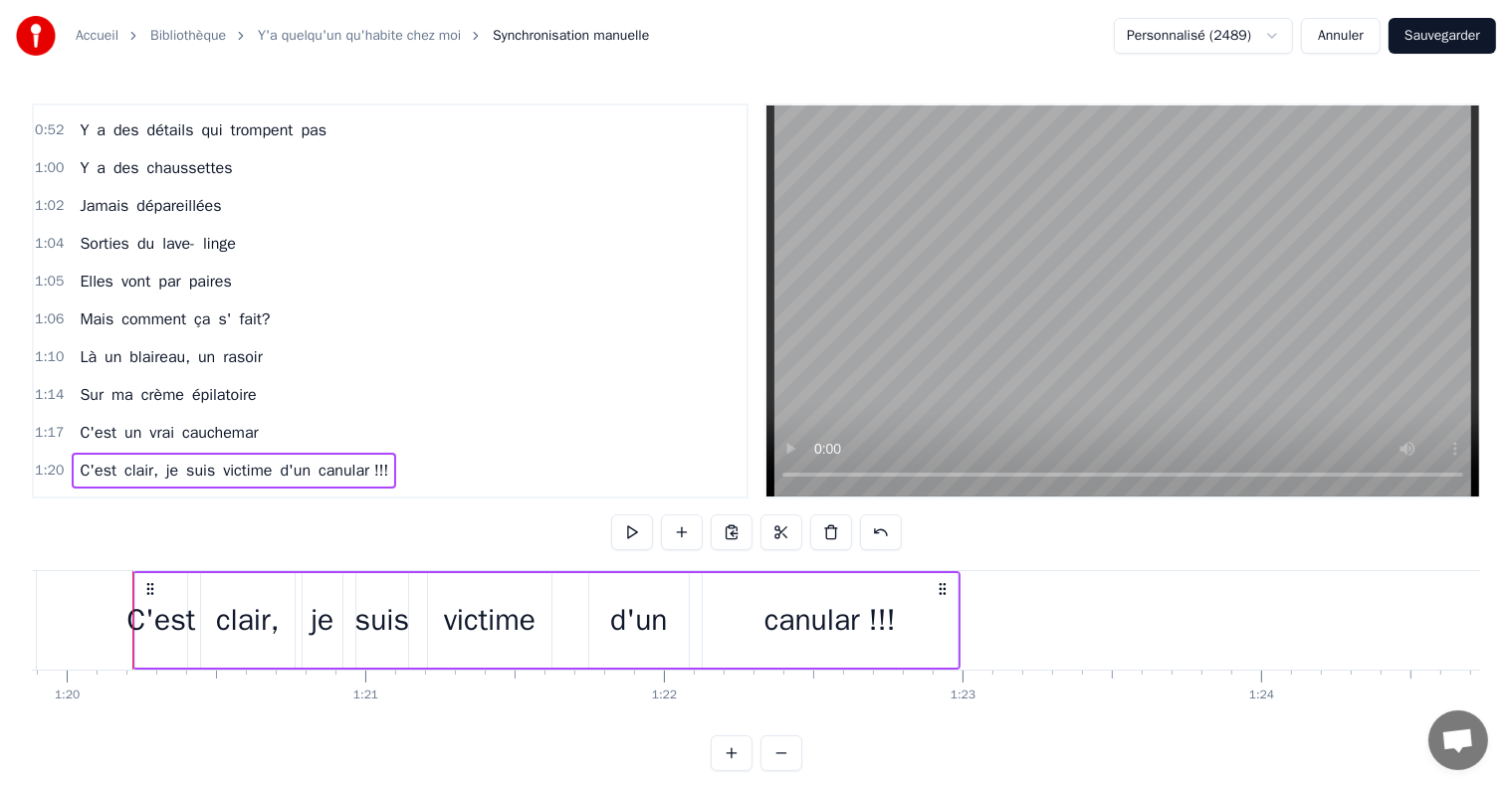 click on "blaireau," at bounding box center [159, 357] 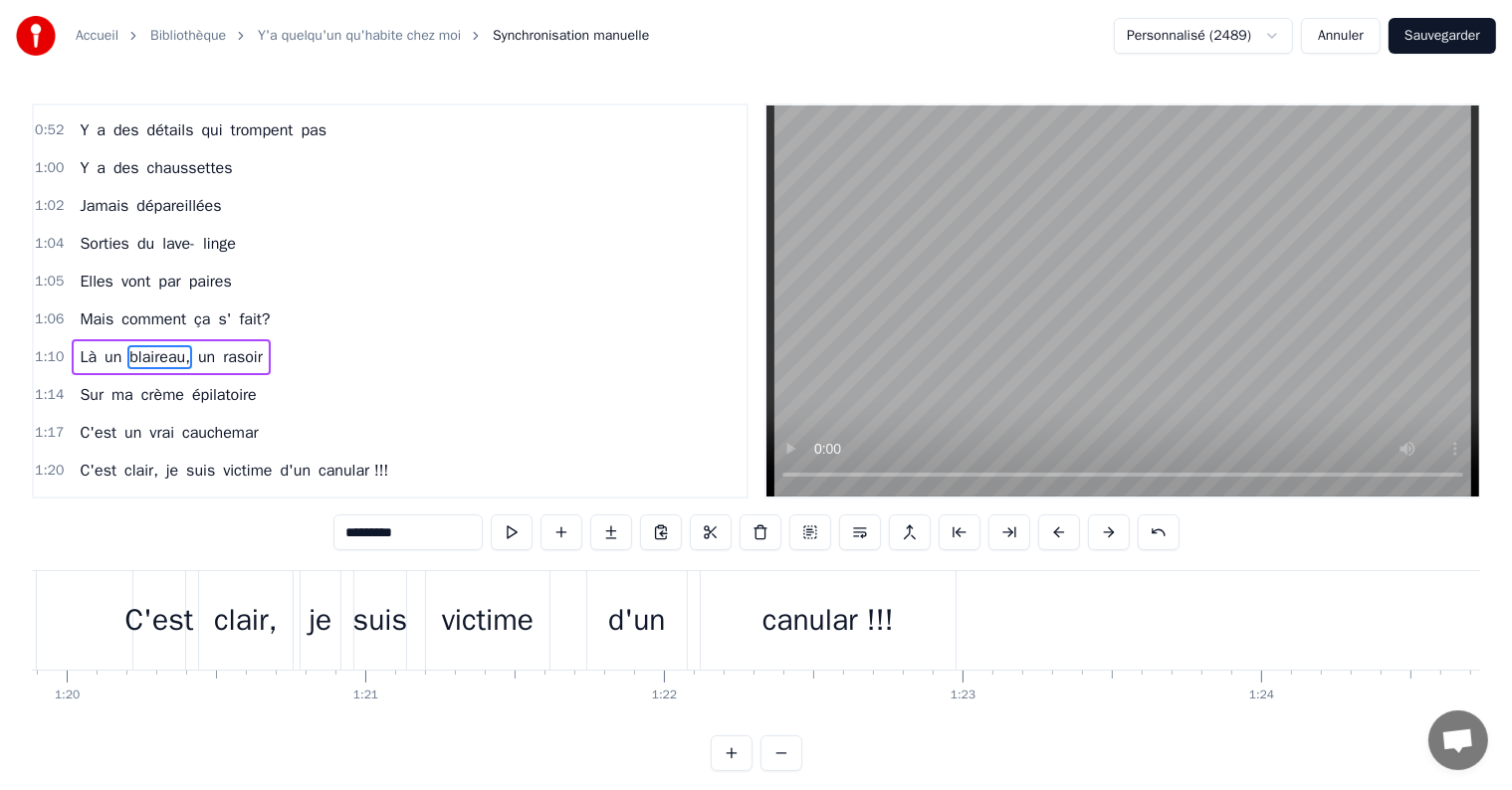 scroll, scrollTop: 358, scrollLeft: 0, axis: vertical 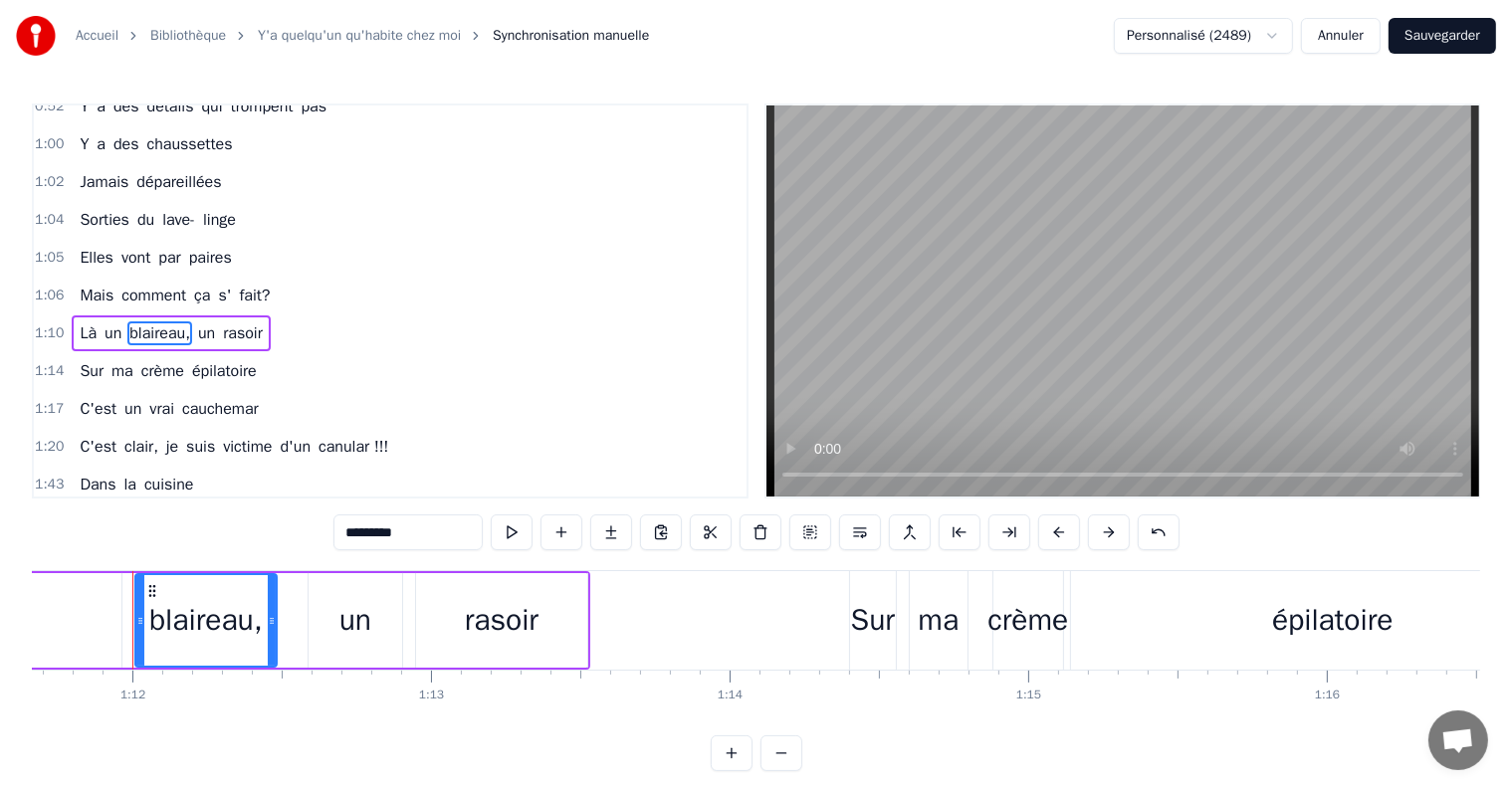 click on "rasoir" at bounding box center (243, 333) 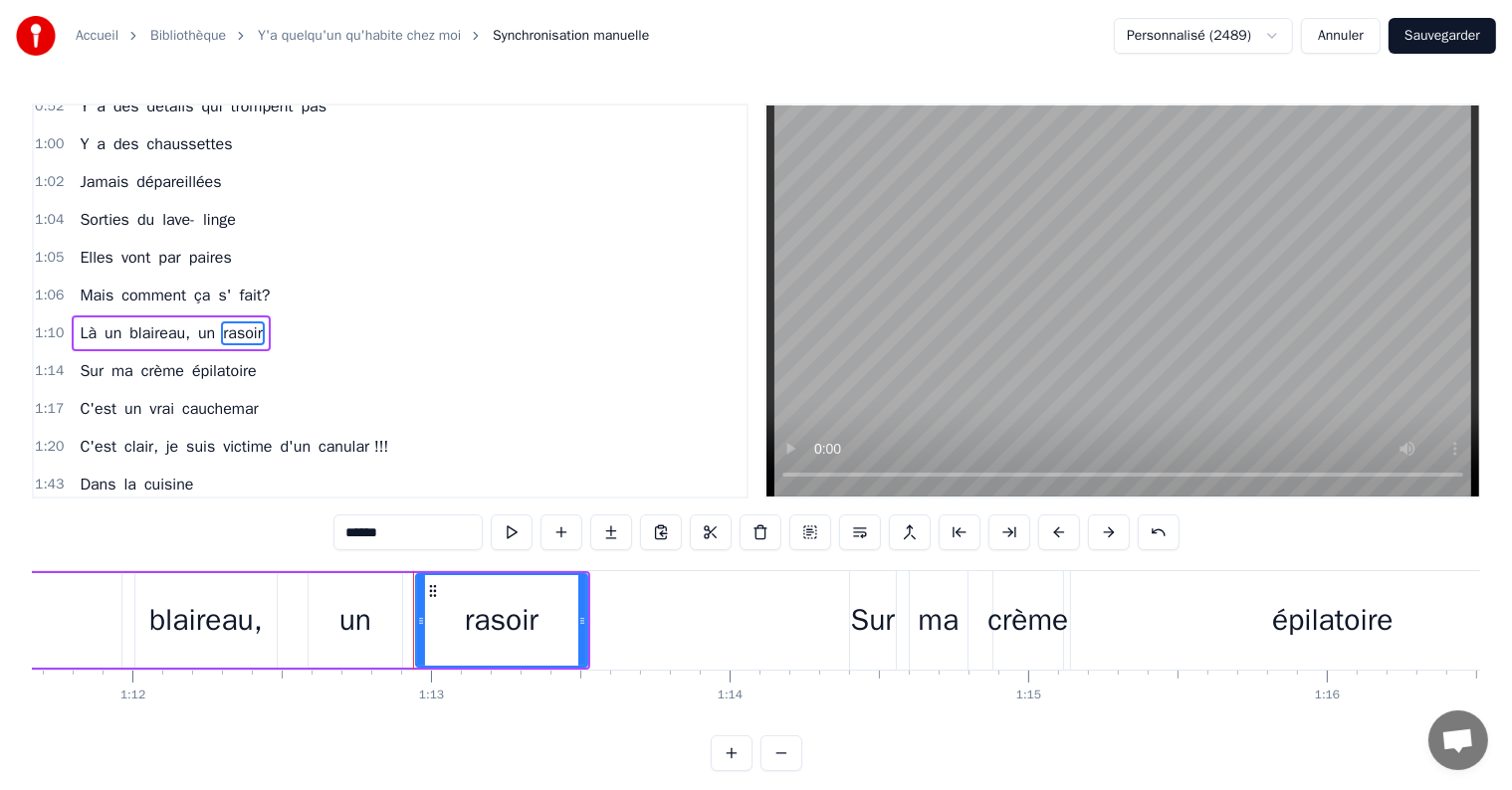 scroll, scrollTop: 371, scrollLeft: 0, axis: vertical 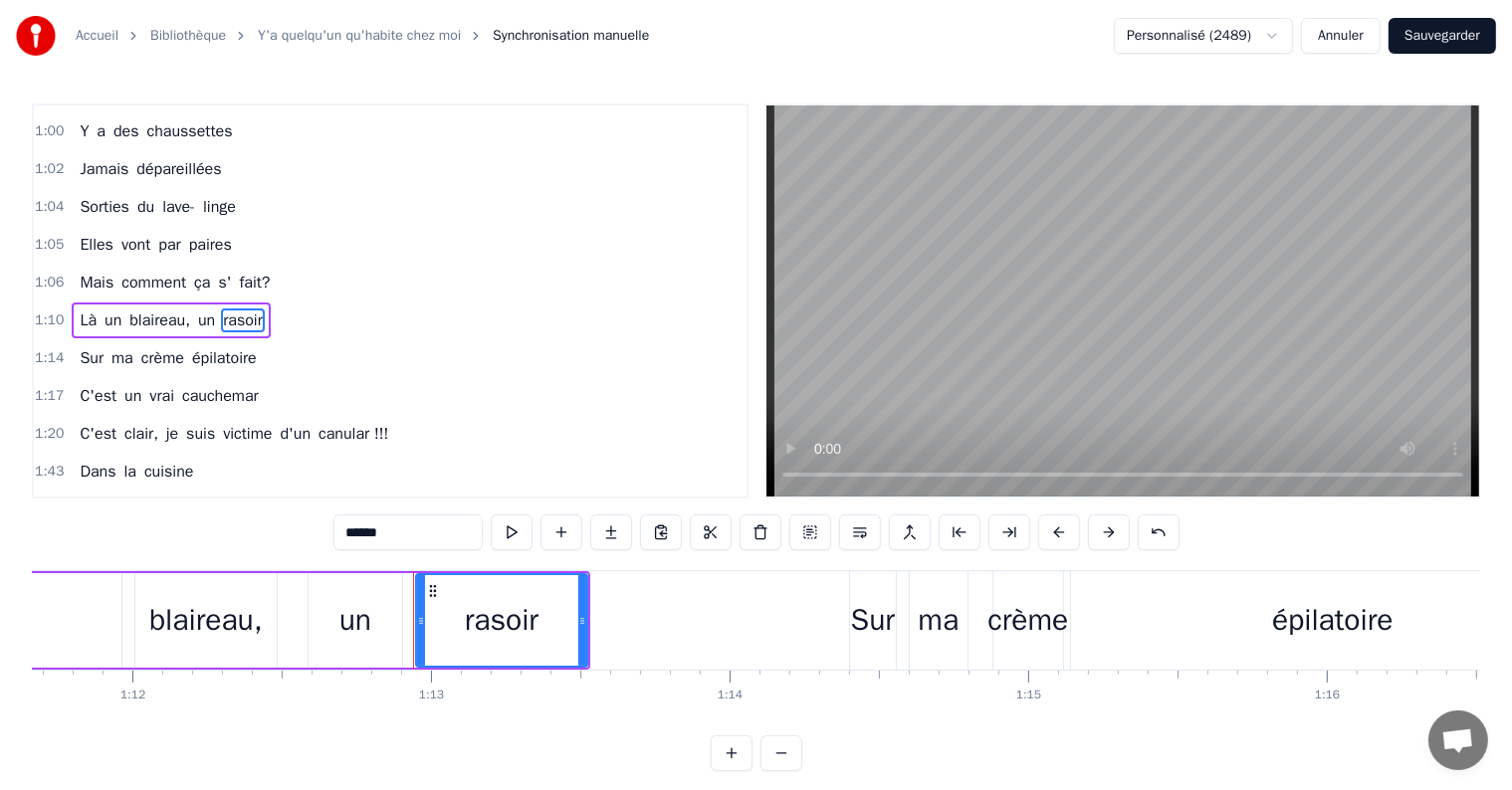 drag, startPoint x: 84, startPoint y: 302, endPoint x: 101, endPoint y: 297, distance: 17.720045 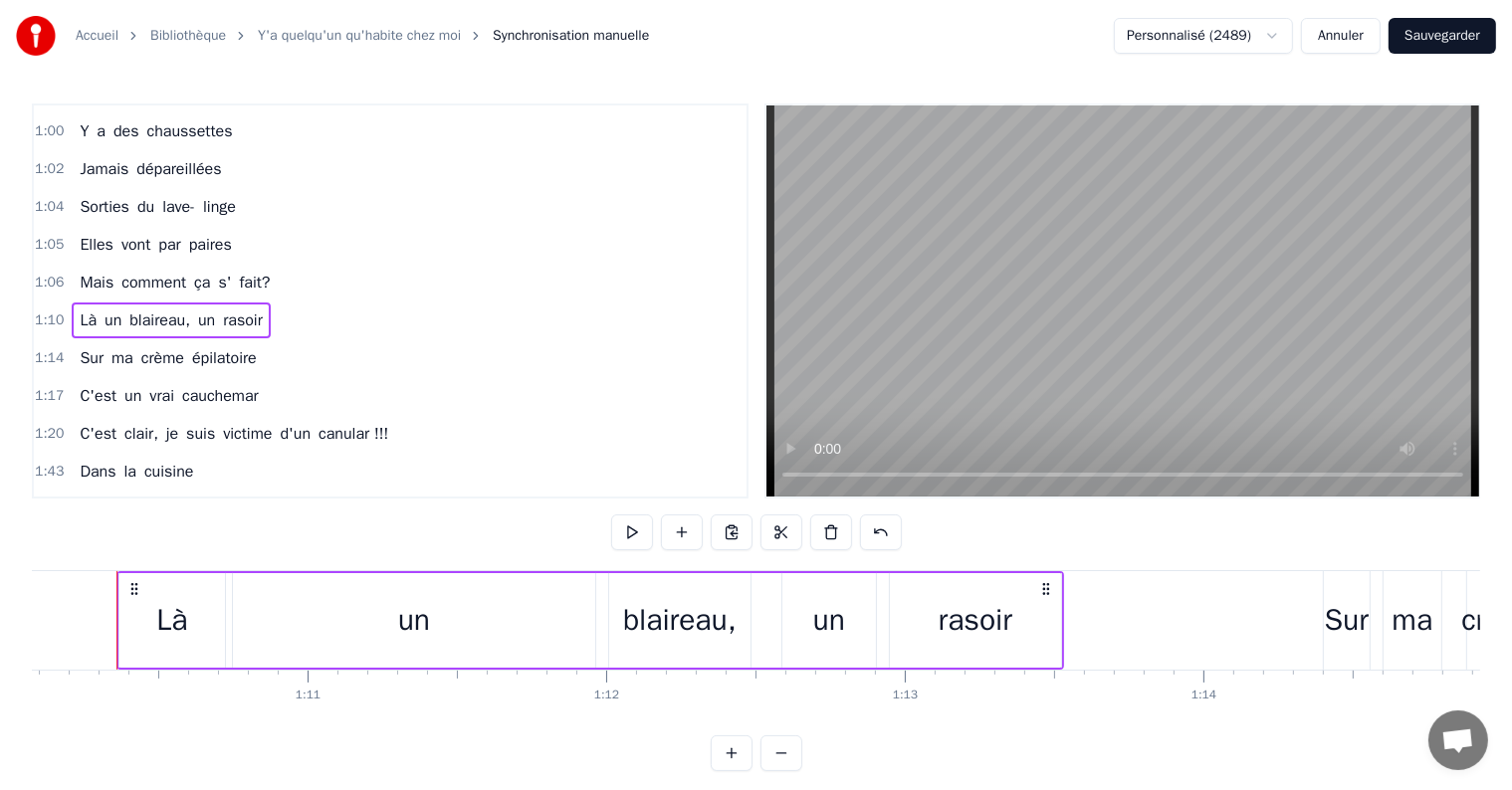 scroll, scrollTop: 0, scrollLeft: 20910, axis: horizontal 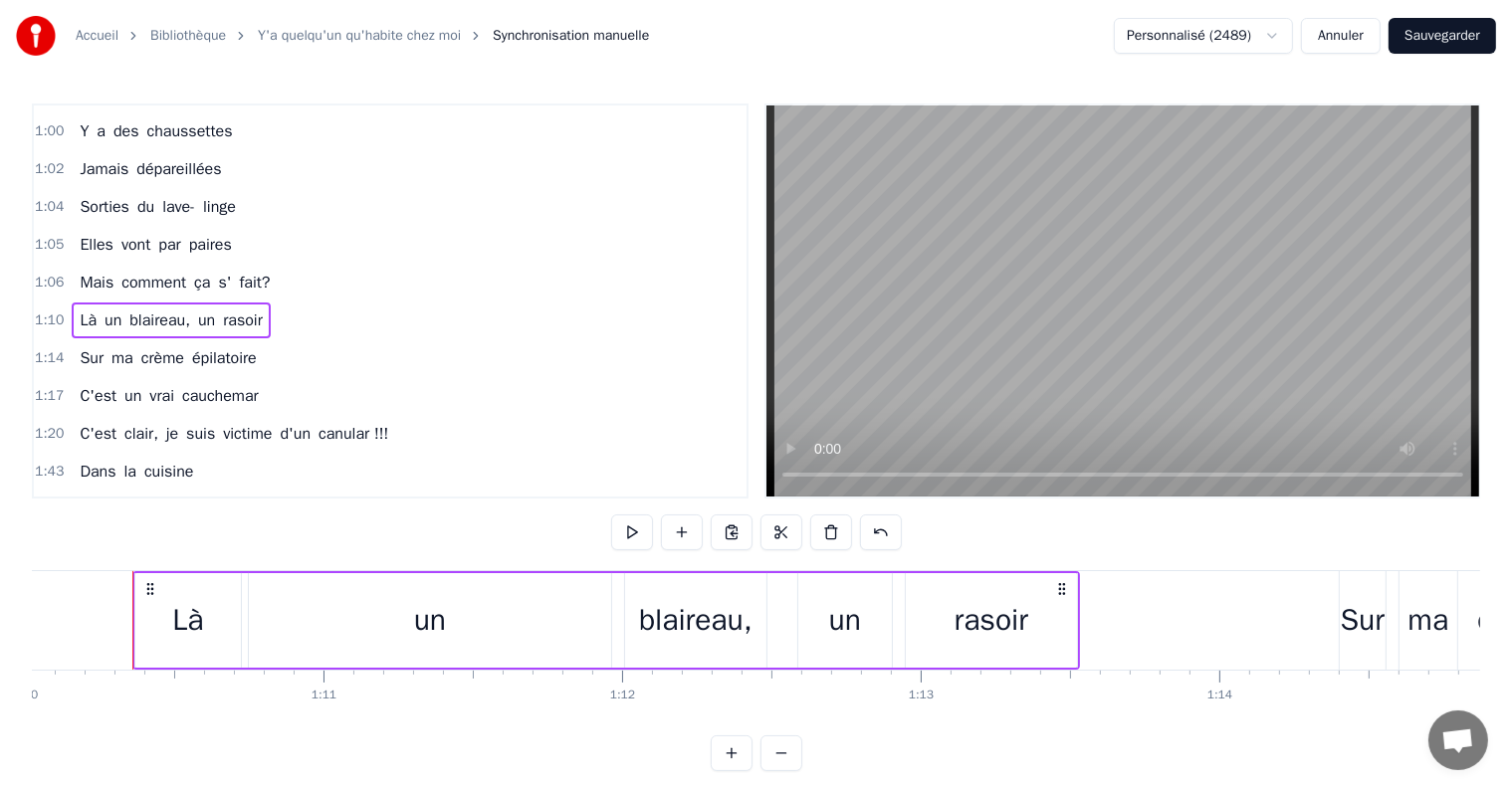 click on "un" at bounding box center (430, 620) 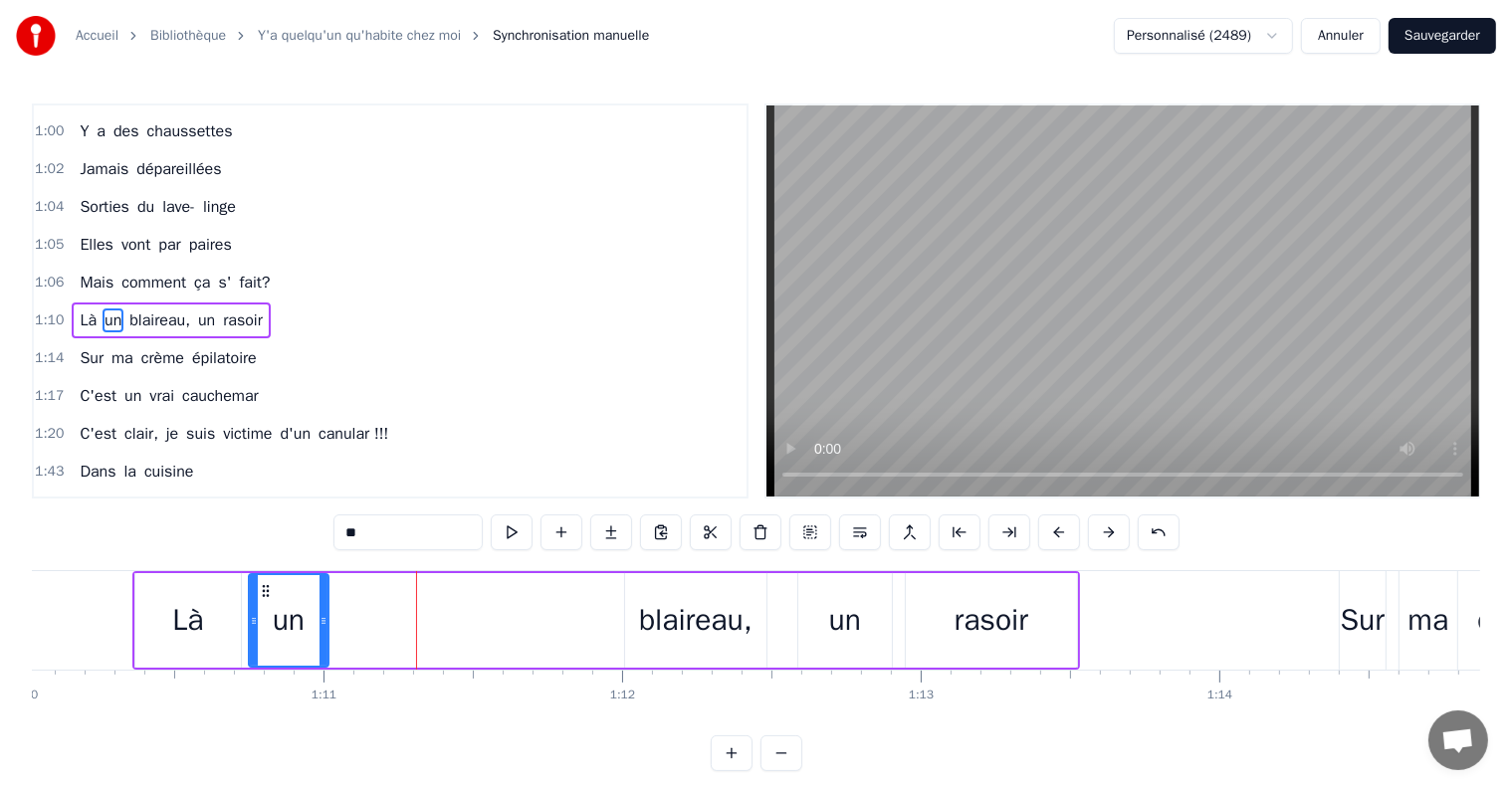 drag, startPoint x: 605, startPoint y: 623, endPoint x: 334, endPoint y: 602, distance: 271.81244 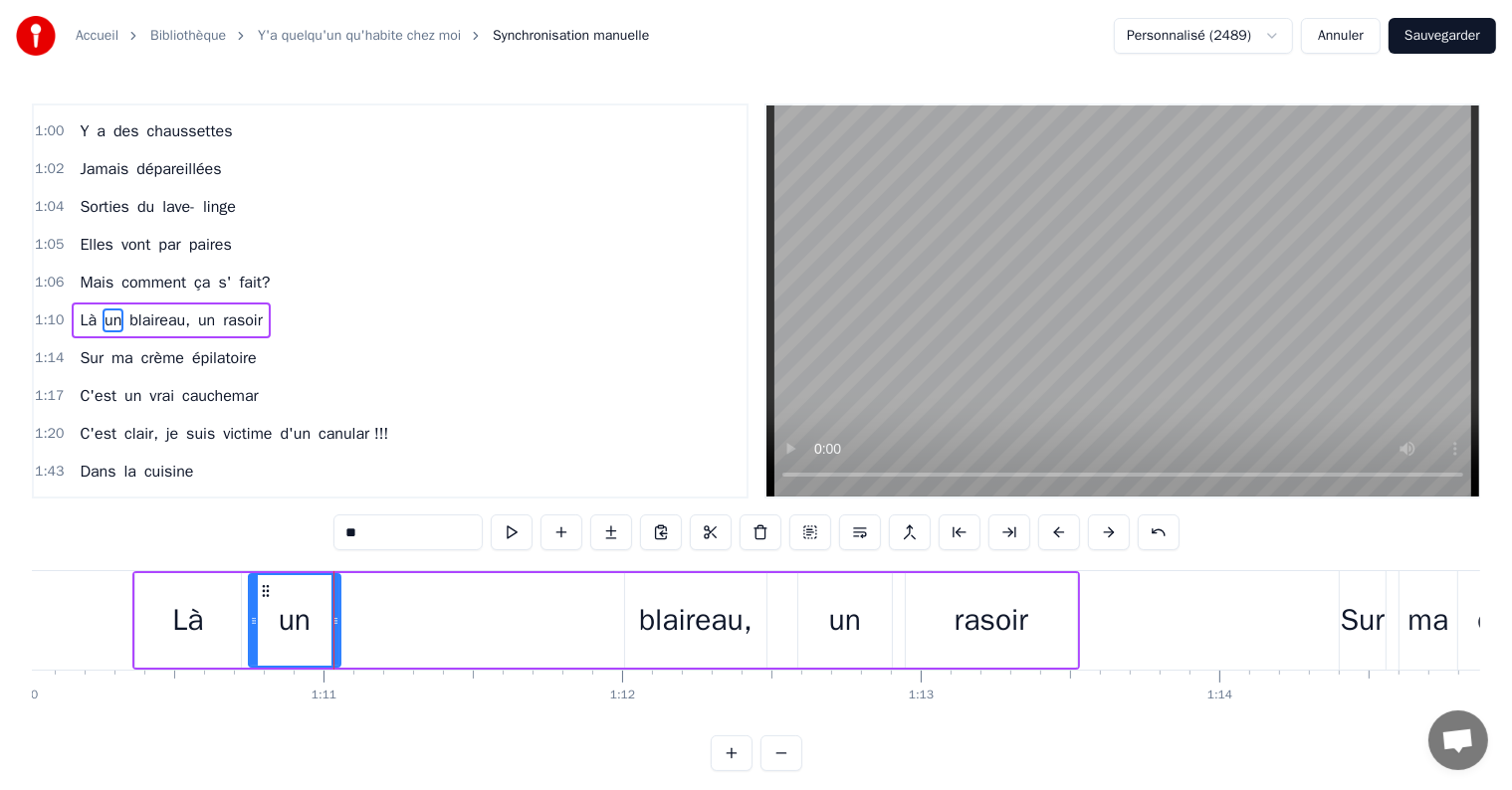 click on "blaireau," at bounding box center (696, 620) 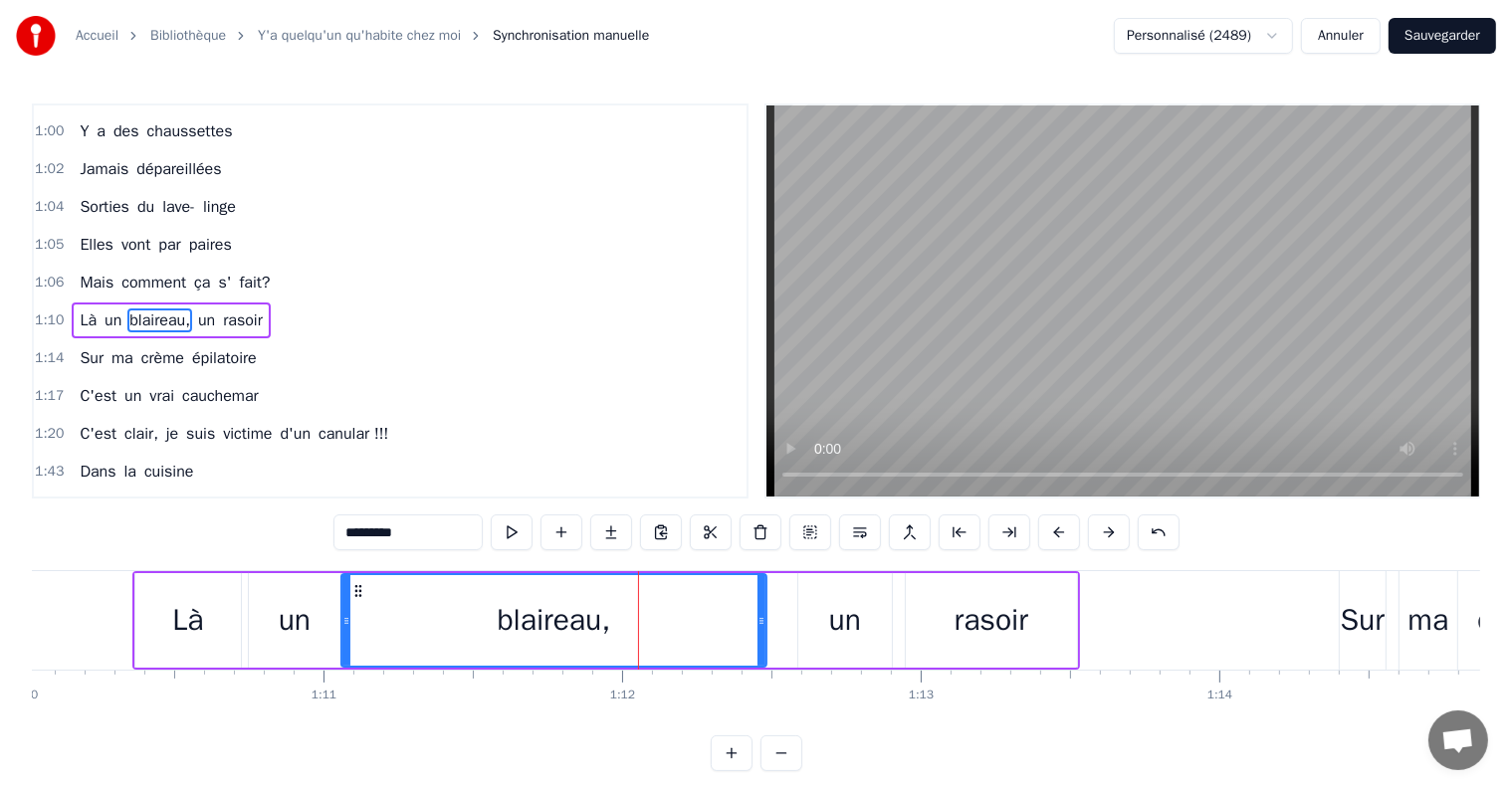 drag, startPoint x: 627, startPoint y: 617, endPoint x: 343, endPoint y: 620, distance: 284.01584 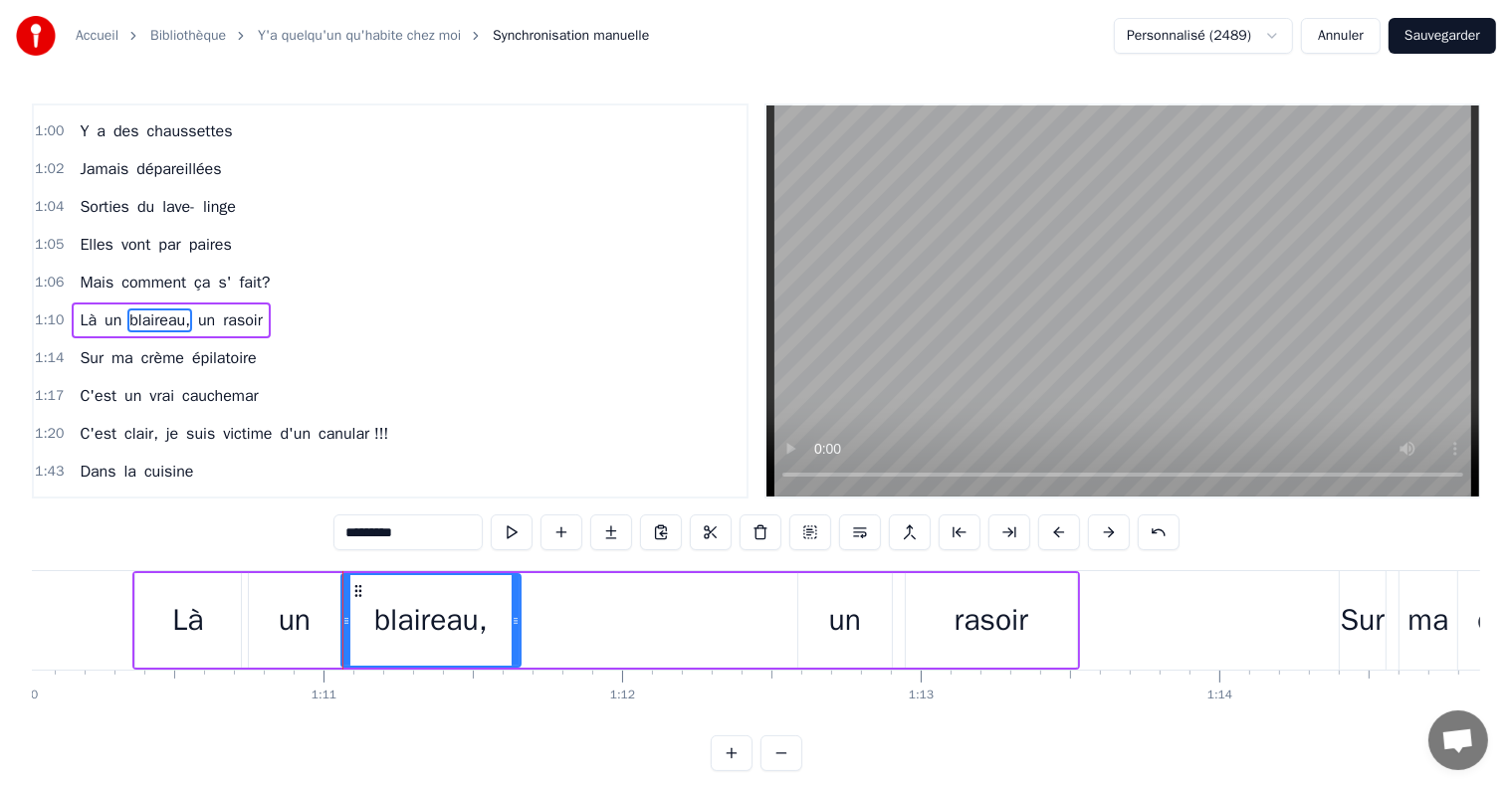drag, startPoint x: 759, startPoint y: 621, endPoint x: 514, endPoint y: 603, distance: 245.66 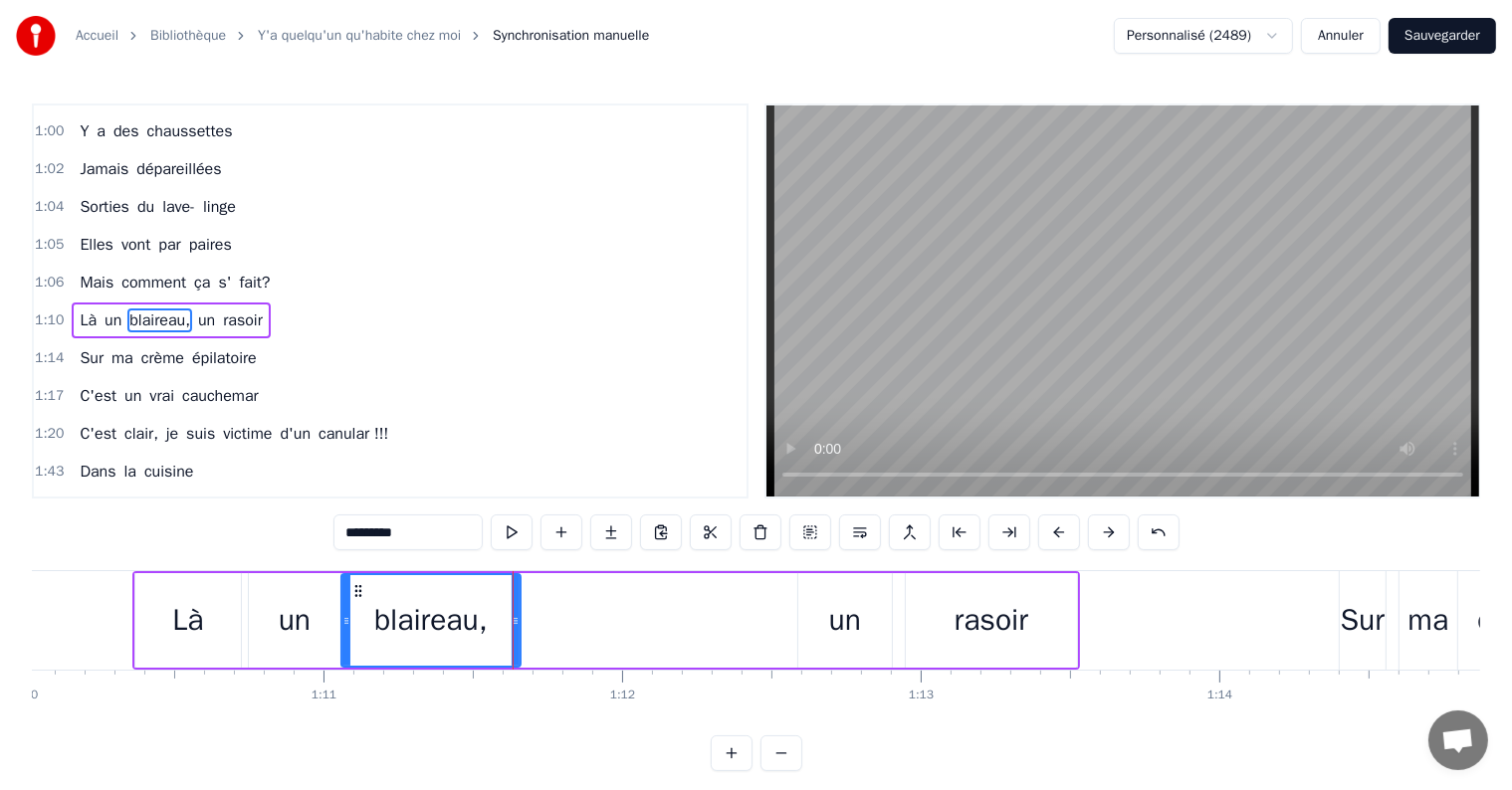 click on "un" at bounding box center (295, 620) 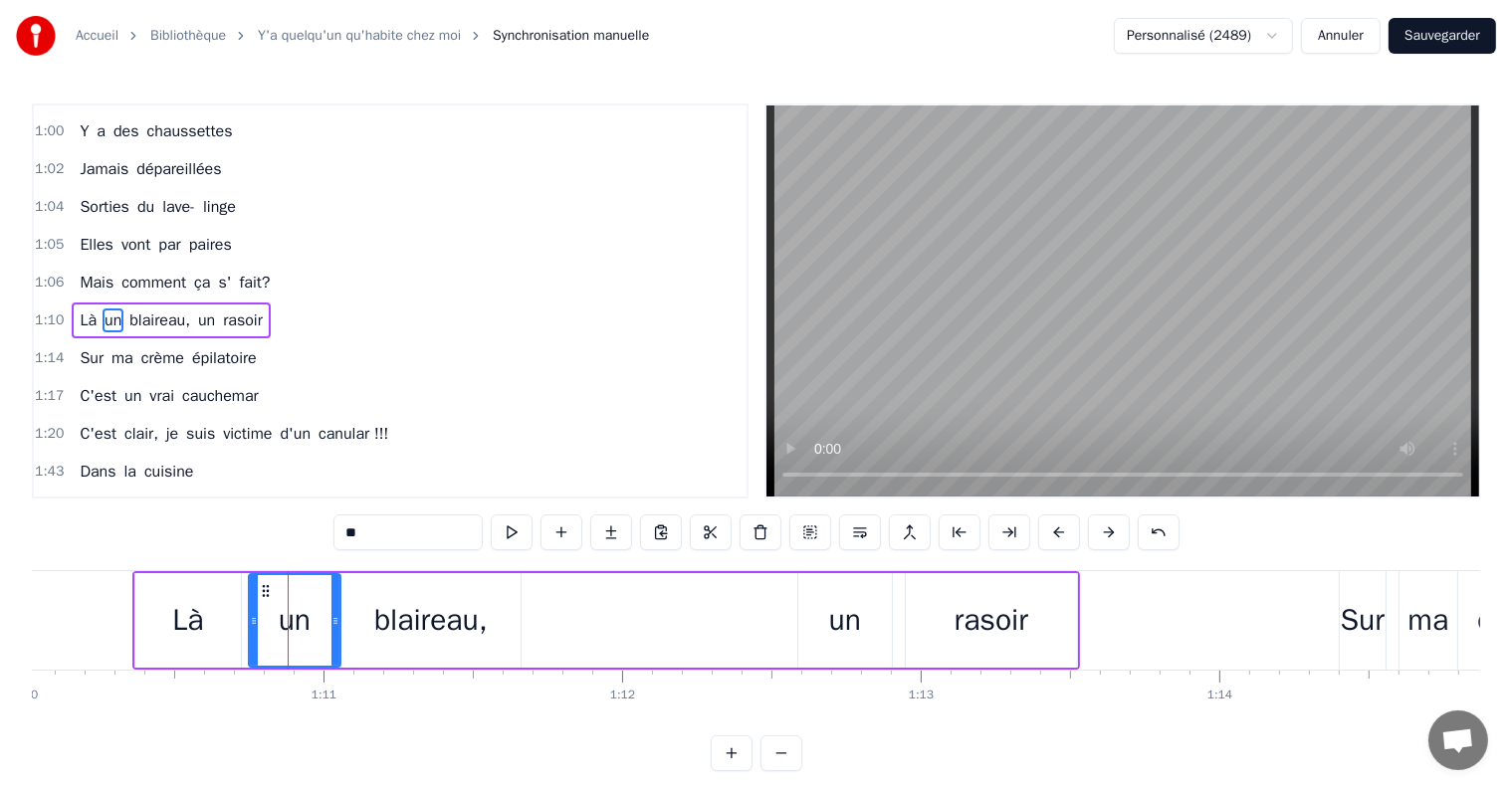 click on "un" at bounding box center [845, 620] 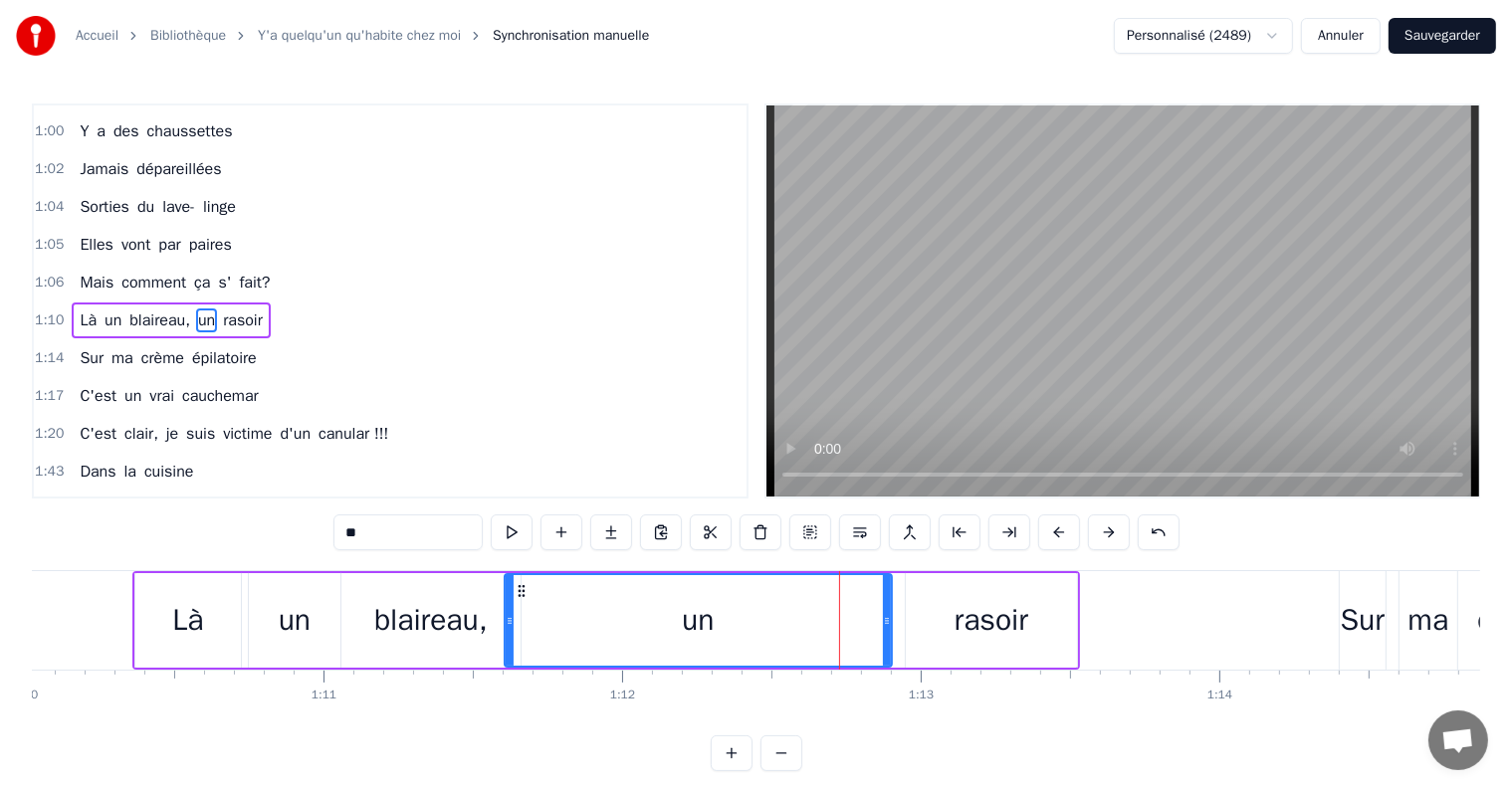 drag, startPoint x: 802, startPoint y: 618, endPoint x: 509, endPoint y: 630, distance: 293.24563 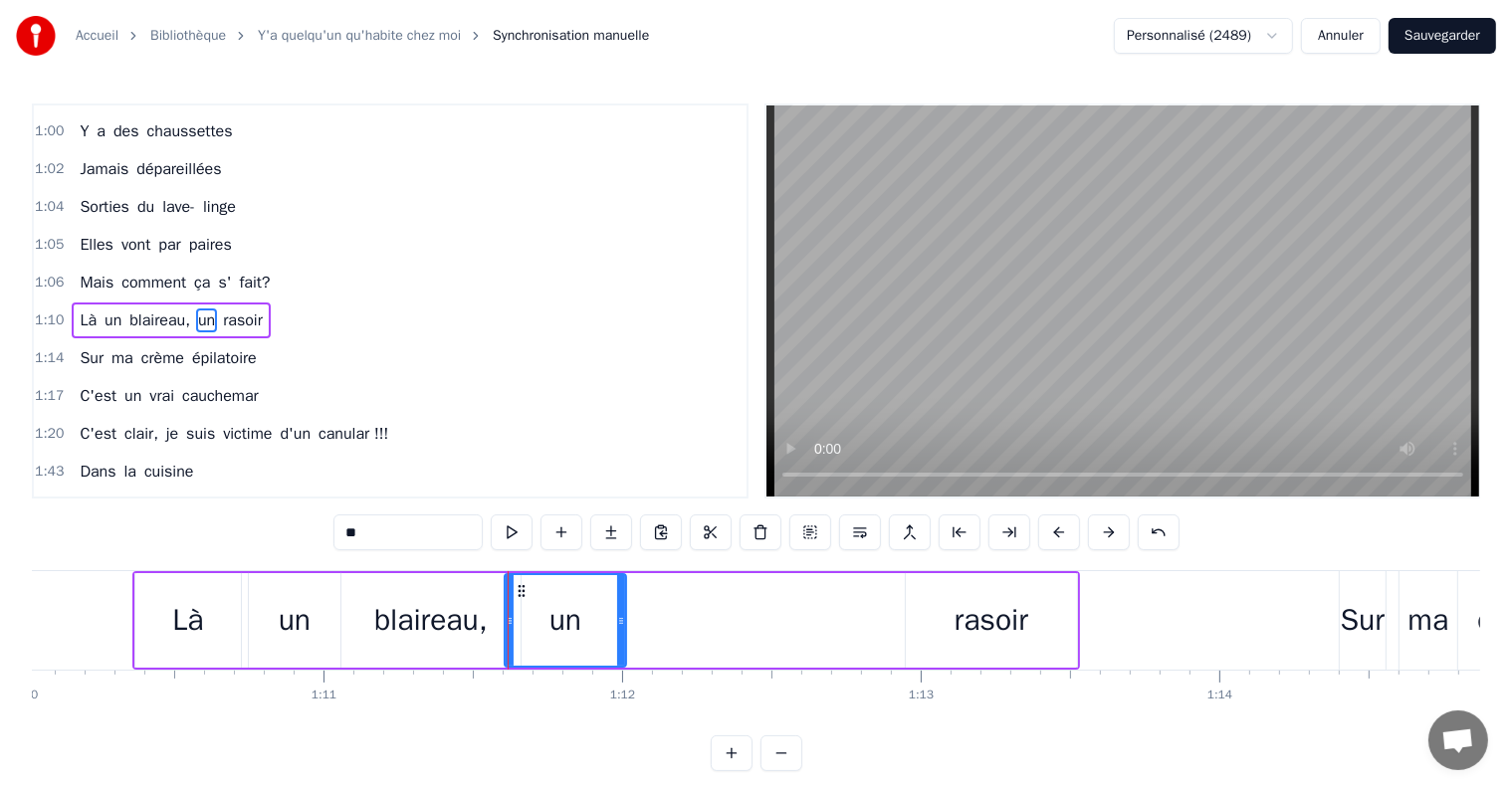 drag, startPoint x: 890, startPoint y: 620, endPoint x: 621, endPoint y: 626, distance: 269.06691 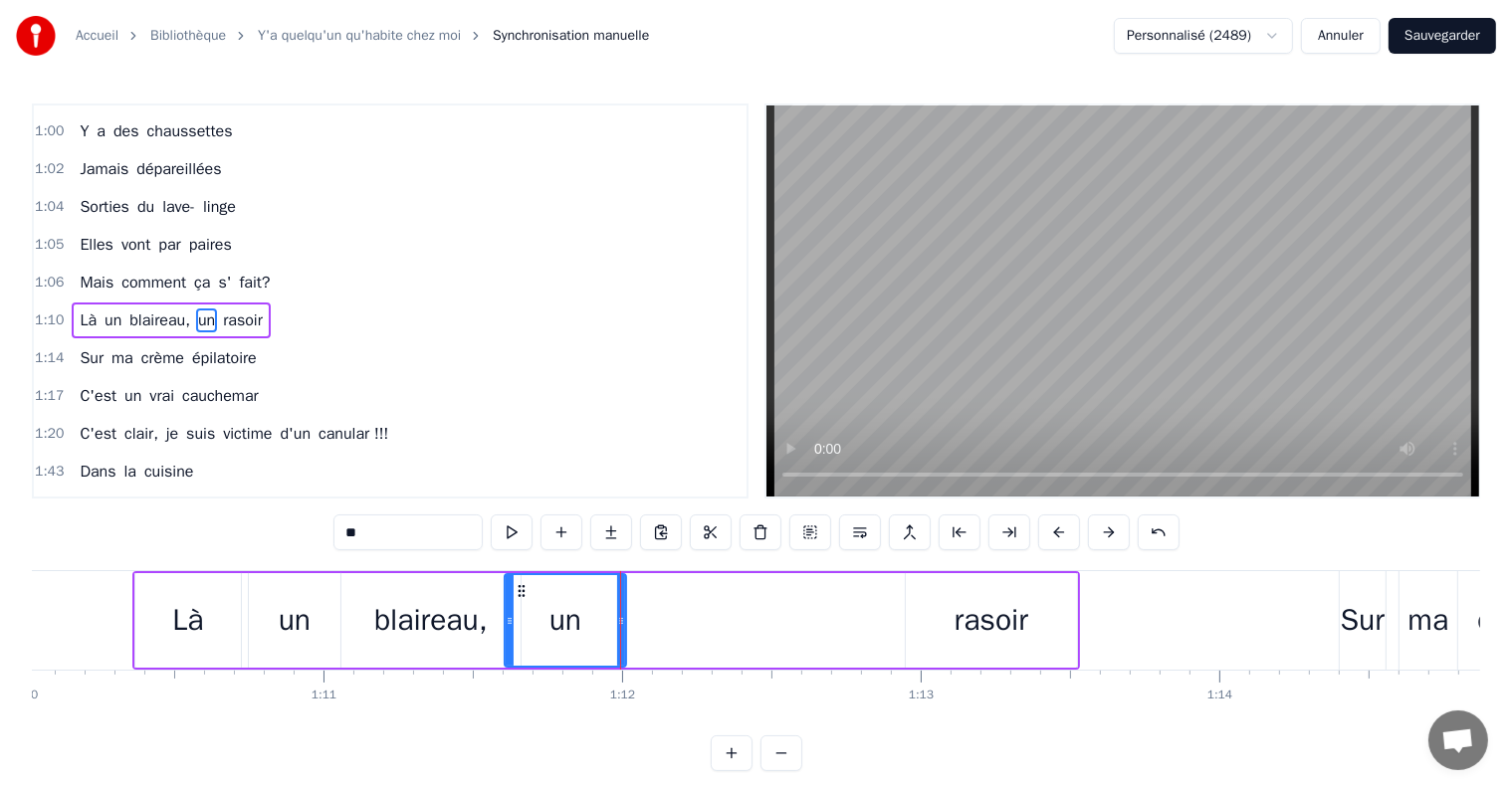click on "Là un blaireau, un rasoir" at bounding box center (606, 620) 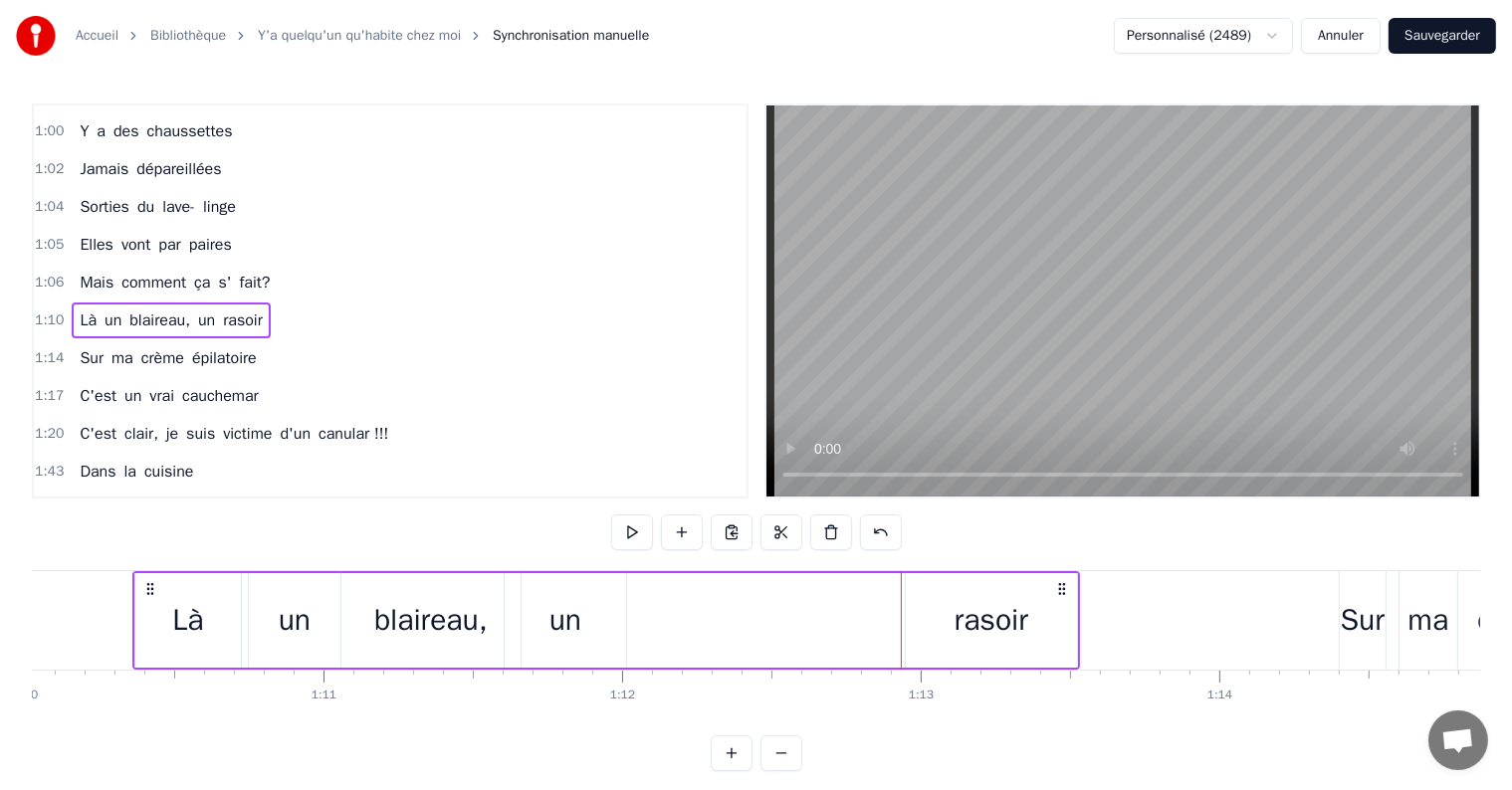 click on "rasoir" at bounding box center (991, 620) 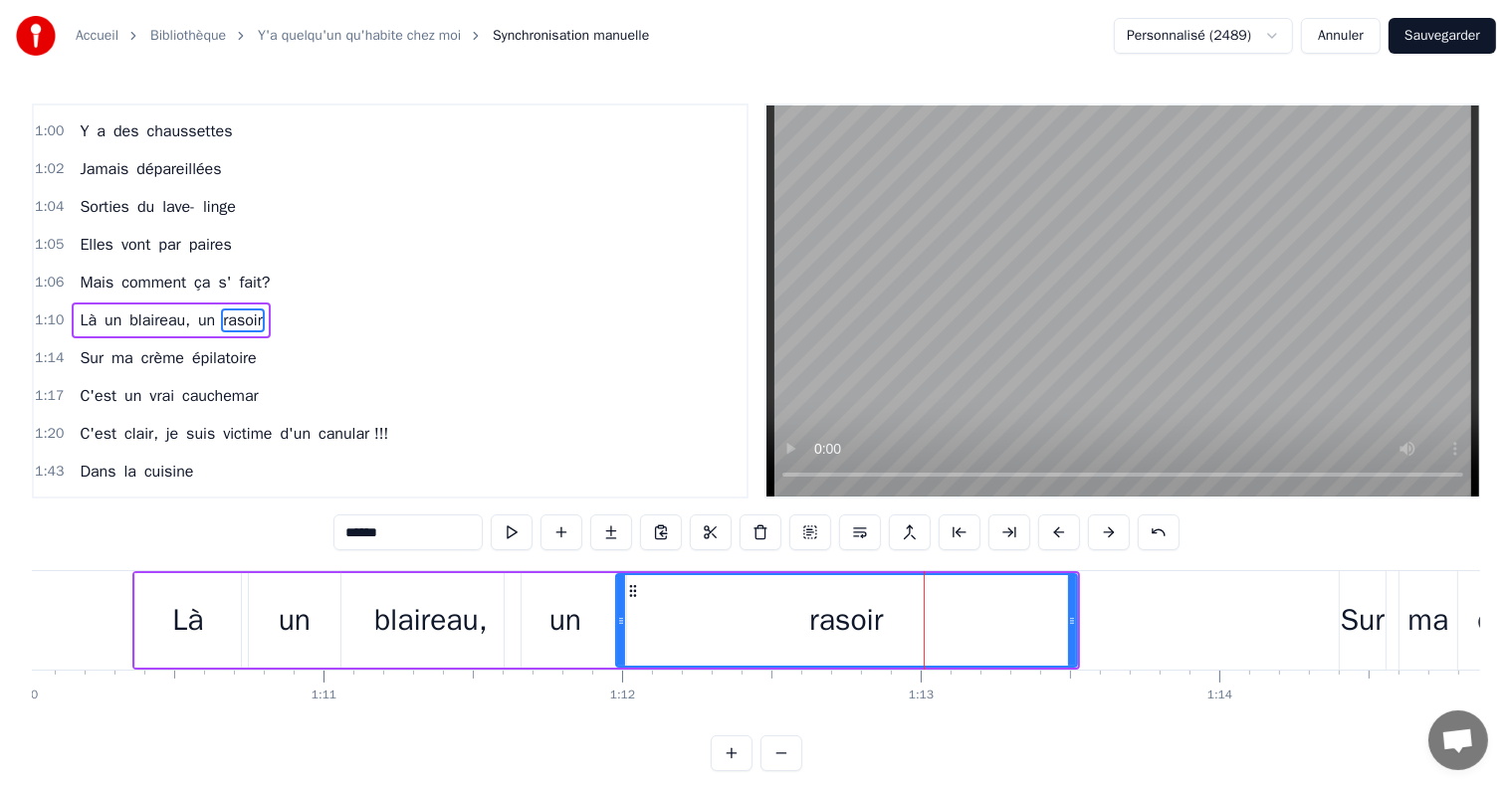 drag, startPoint x: 907, startPoint y: 621, endPoint x: 620, endPoint y: 657, distance: 289.24903 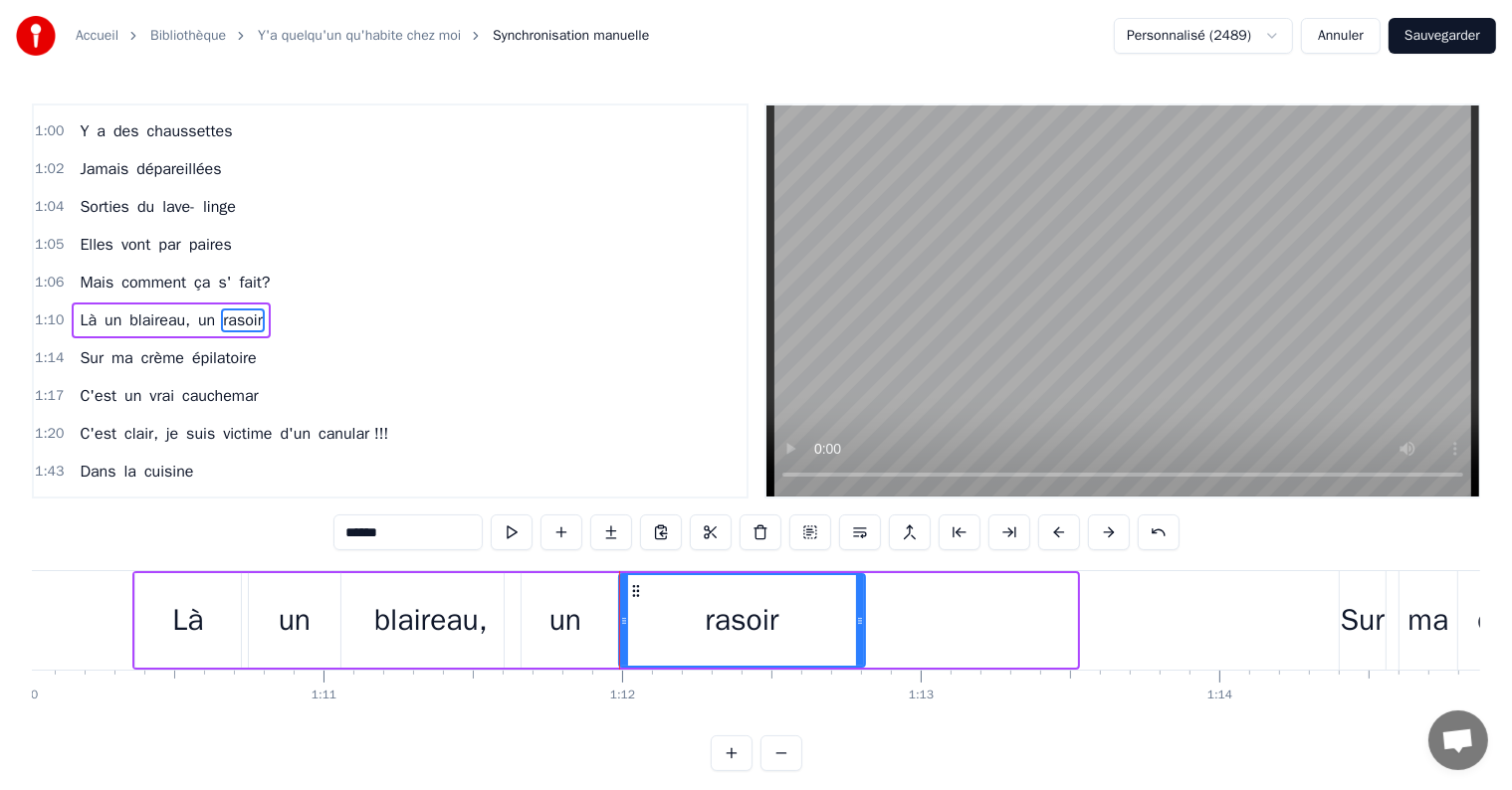 drag, startPoint x: 1071, startPoint y: 620, endPoint x: 859, endPoint y: 636, distance: 212.6029 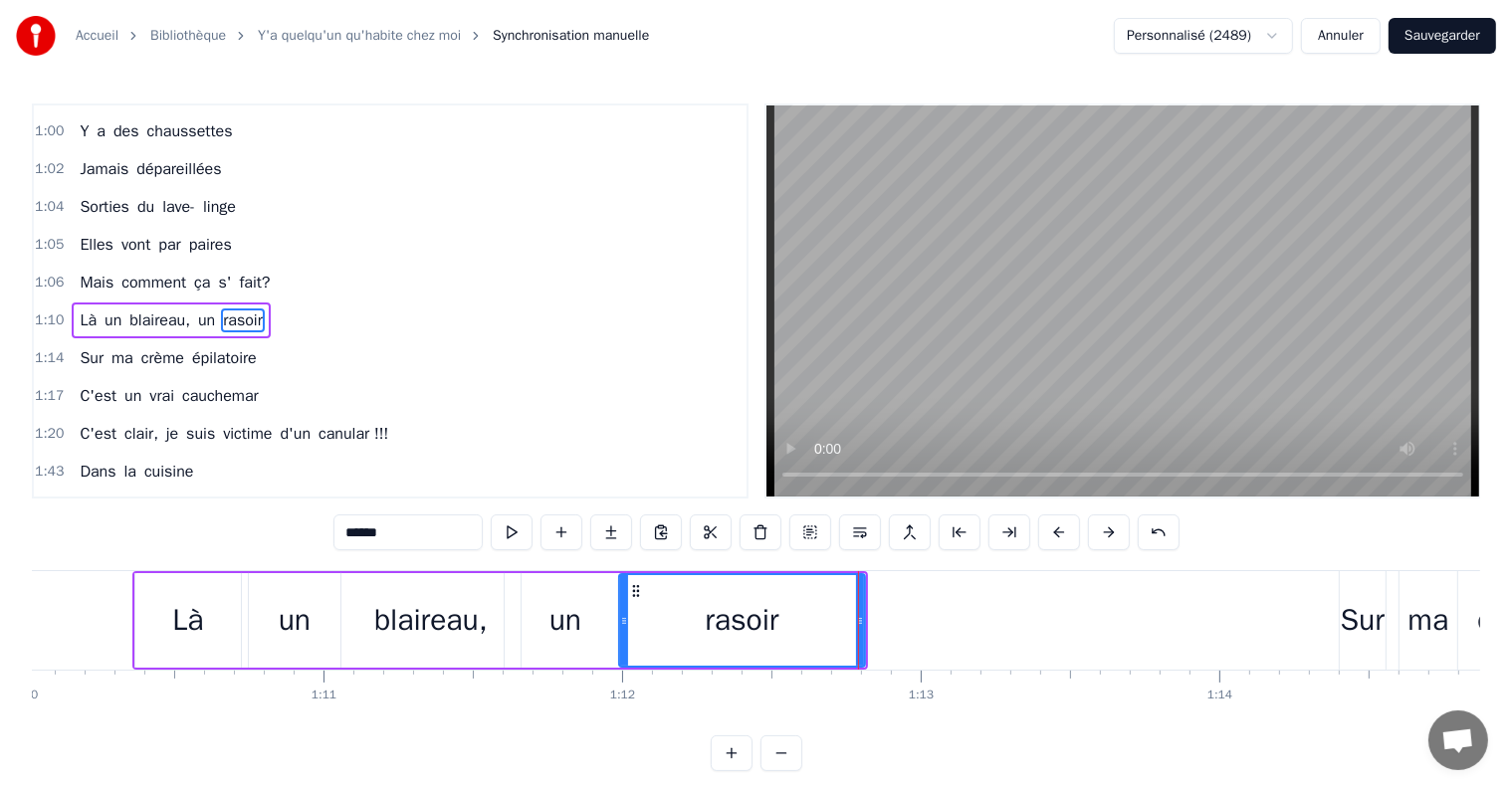 click on "épilatoire" at bounding box center [224, 358] 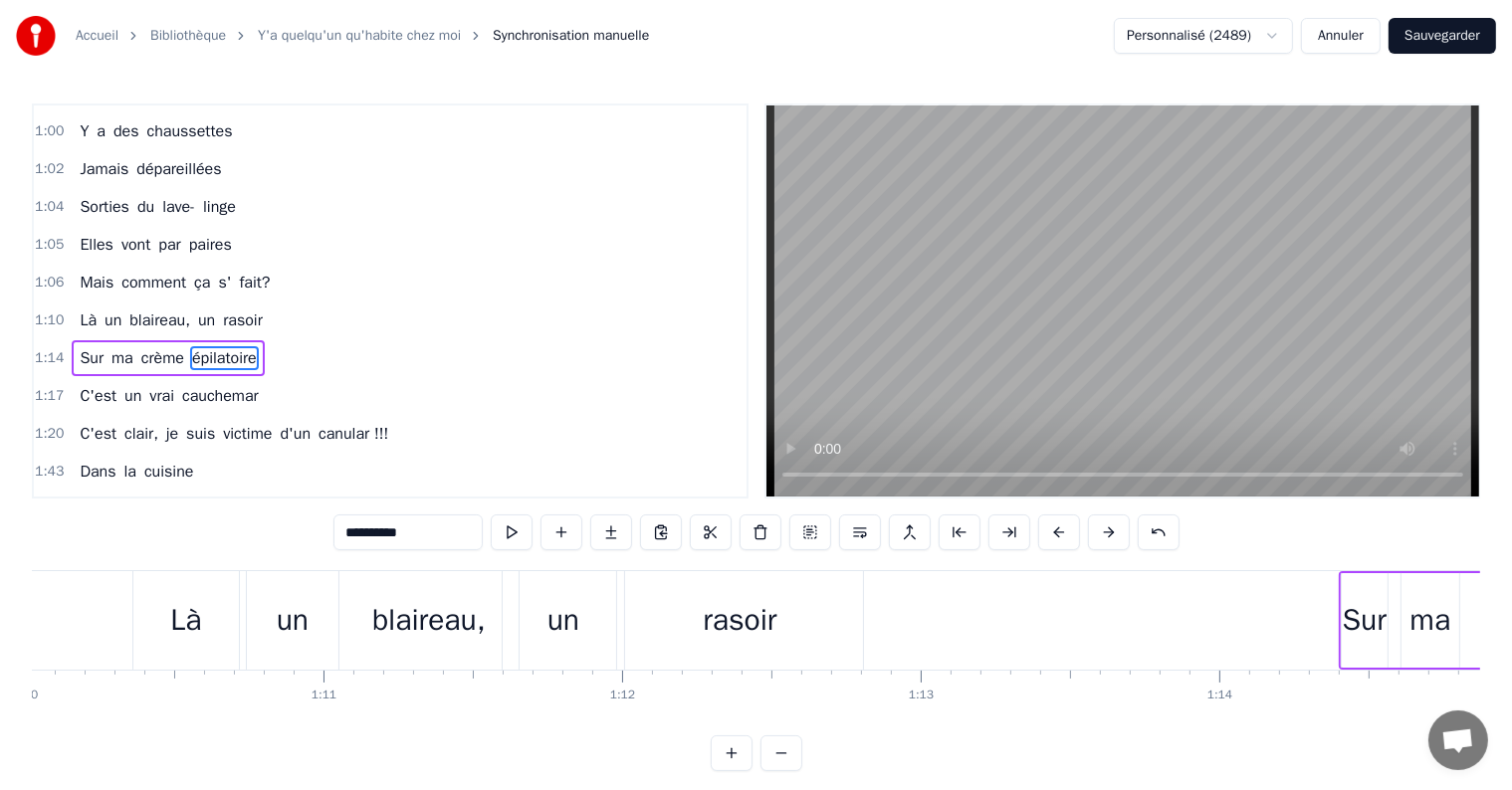 scroll, scrollTop: 373, scrollLeft: 0, axis: vertical 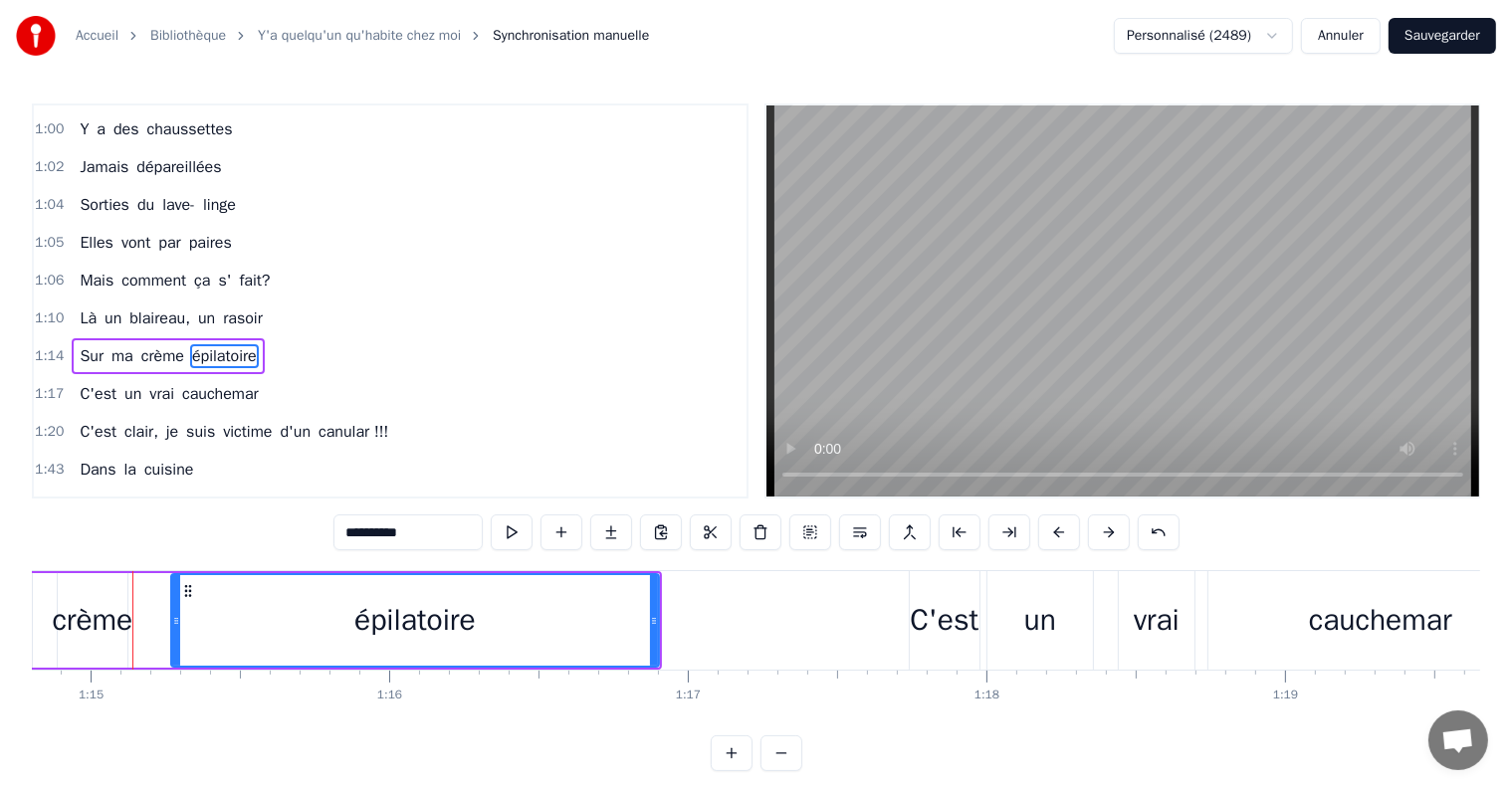 drag, startPoint x: 139, startPoint y: 616, endPoint x: 175, endPoint y: 625, distance: 37.107951 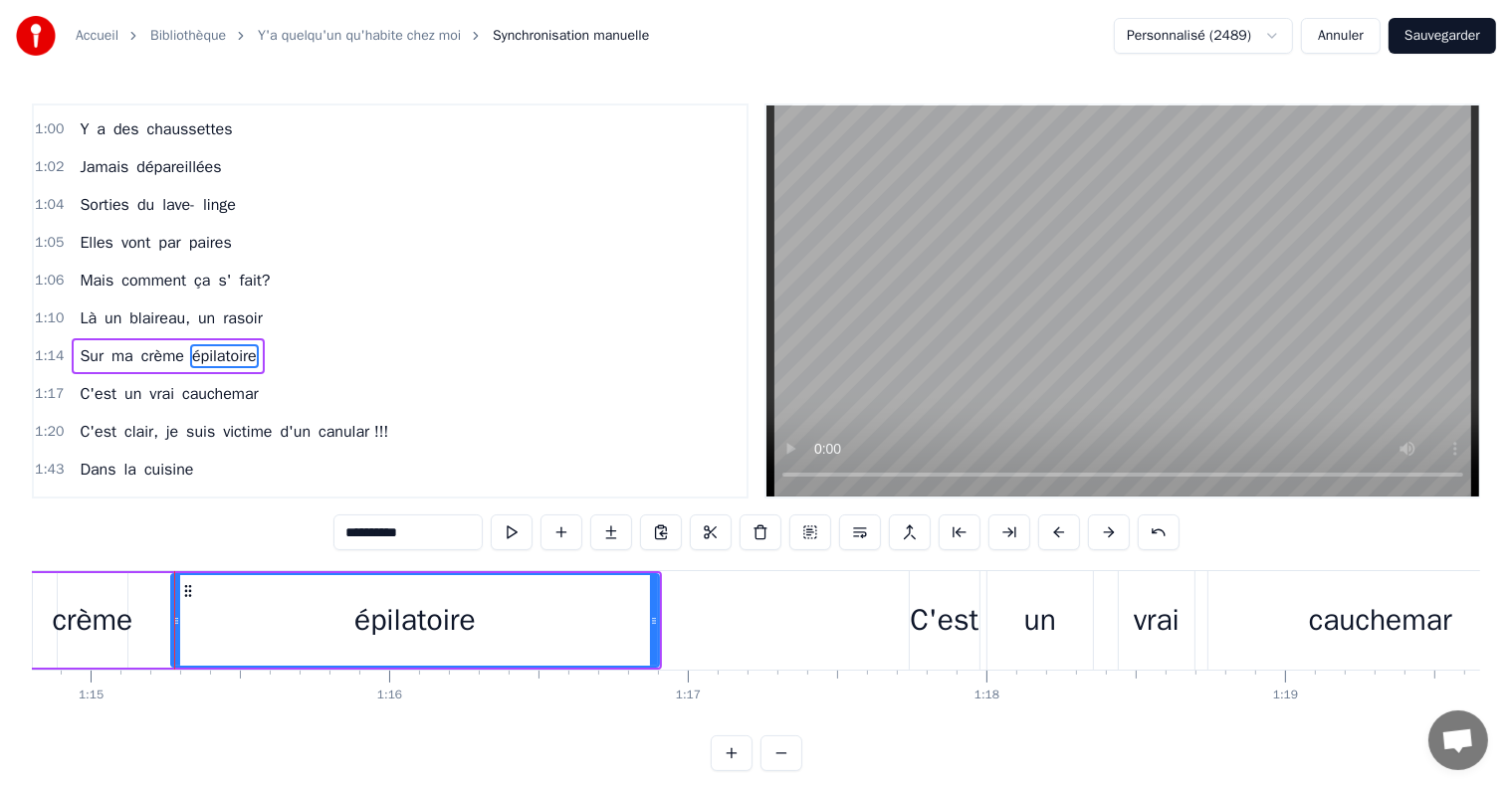 scroll, scrollTop: 408, scrollLeft: 0, axis: vertical 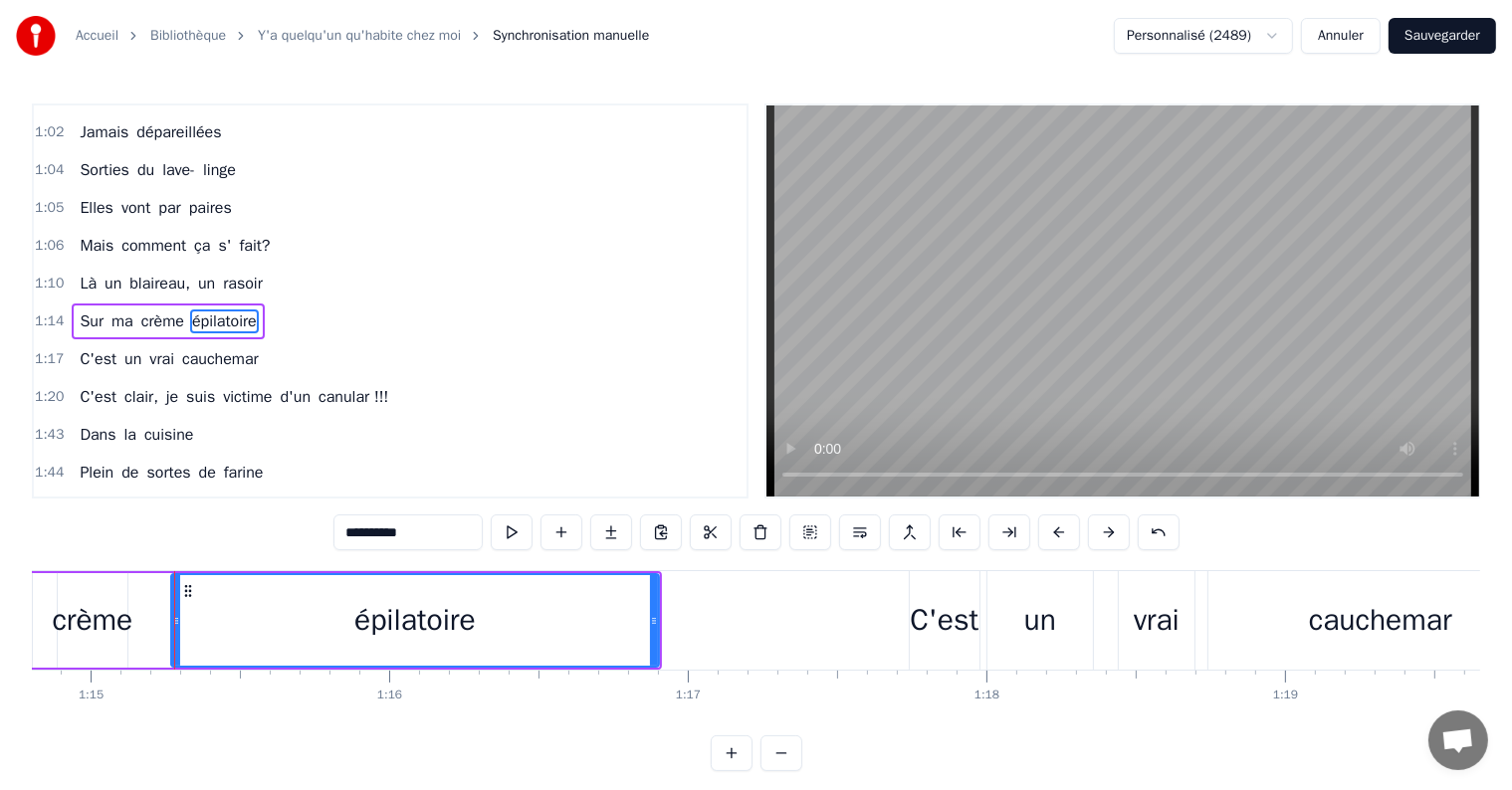 drag, startPoint x: 123, startPoint y: 620, endPoint x: 137, endPoint y: 611, distance: 16.643317 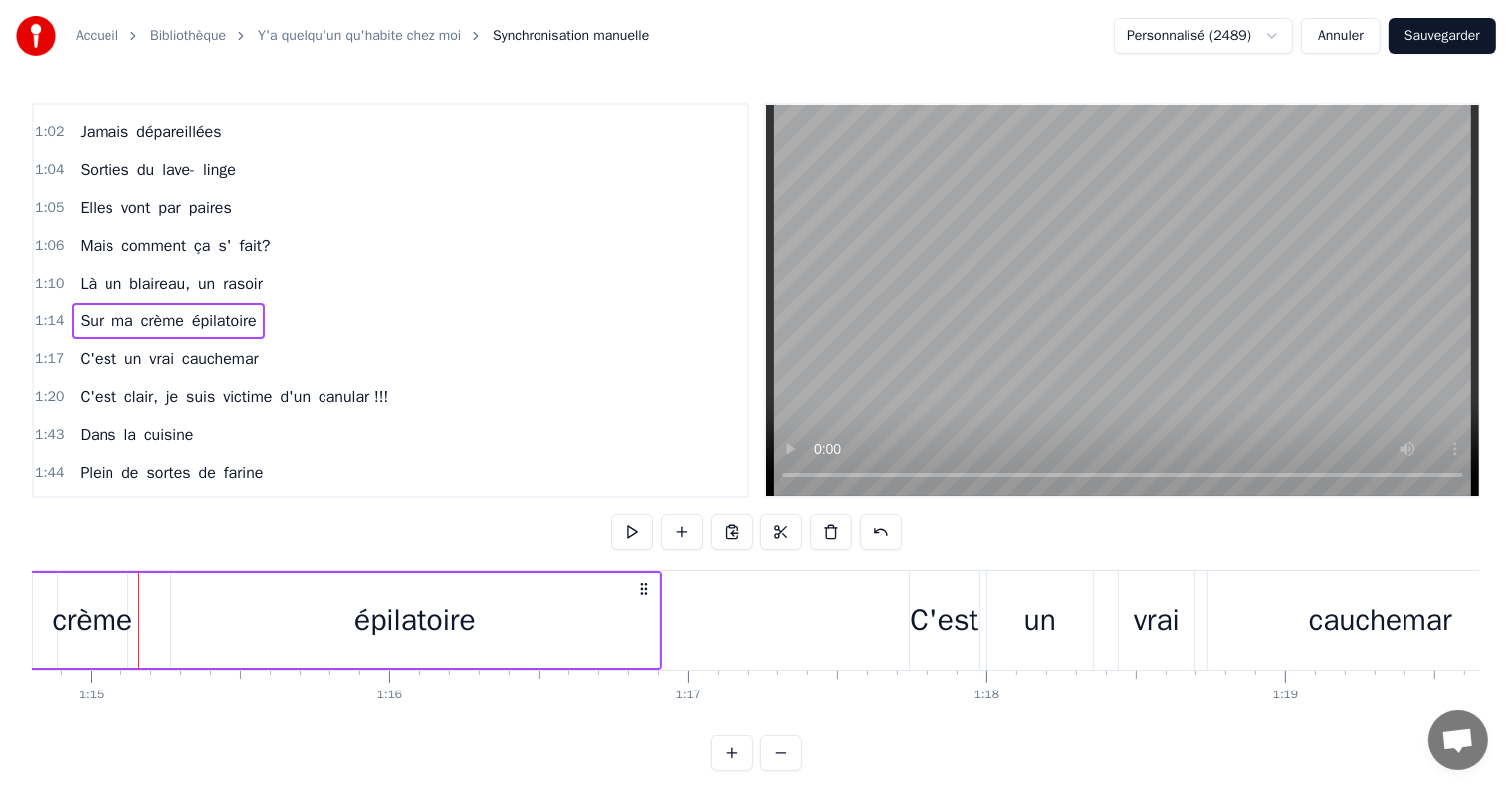 click on "ma" at bounding box center (122, 321) 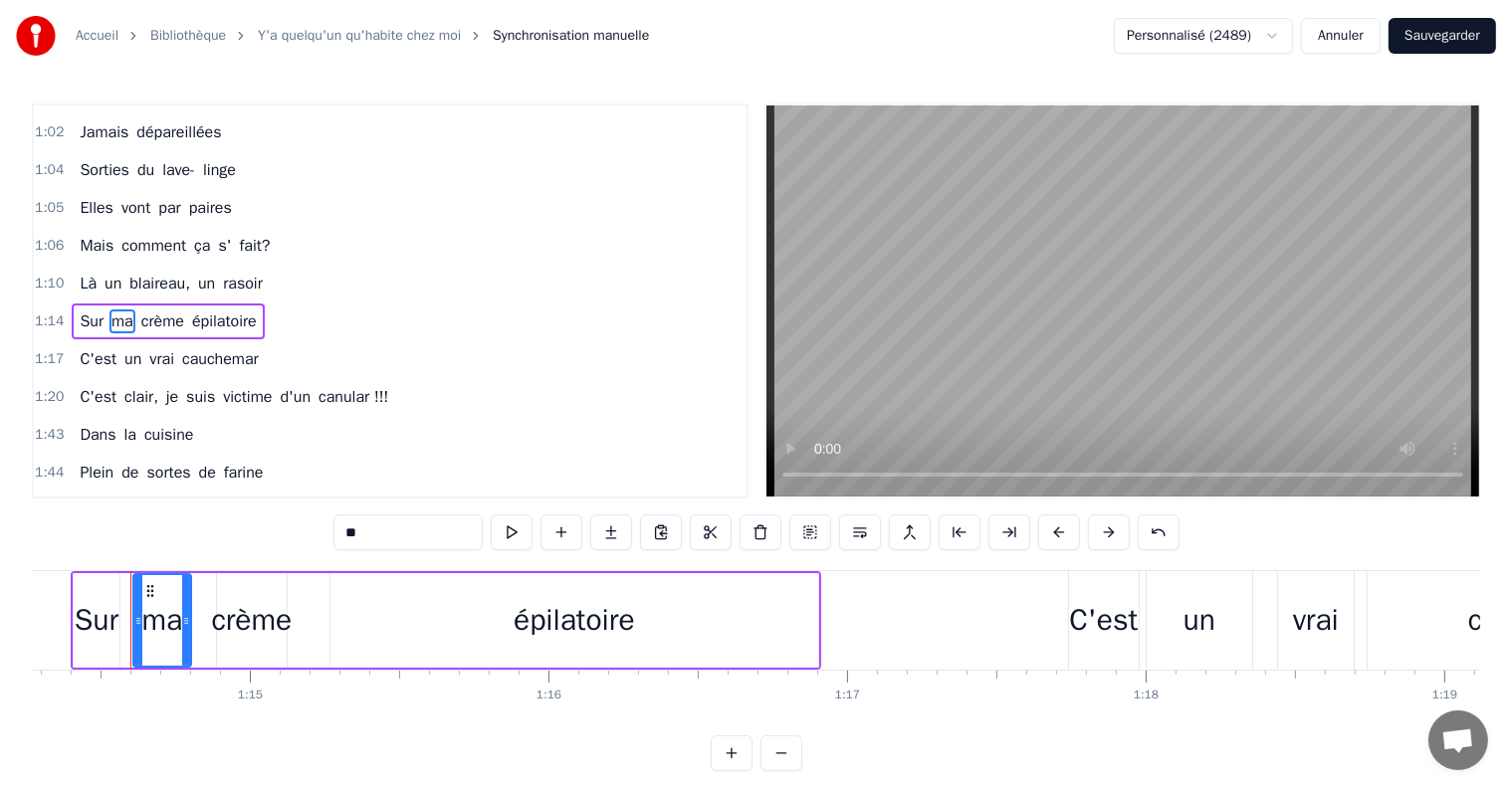 scroll, scrollTop: 0, scrollLeft: 22176, axis: horizontal 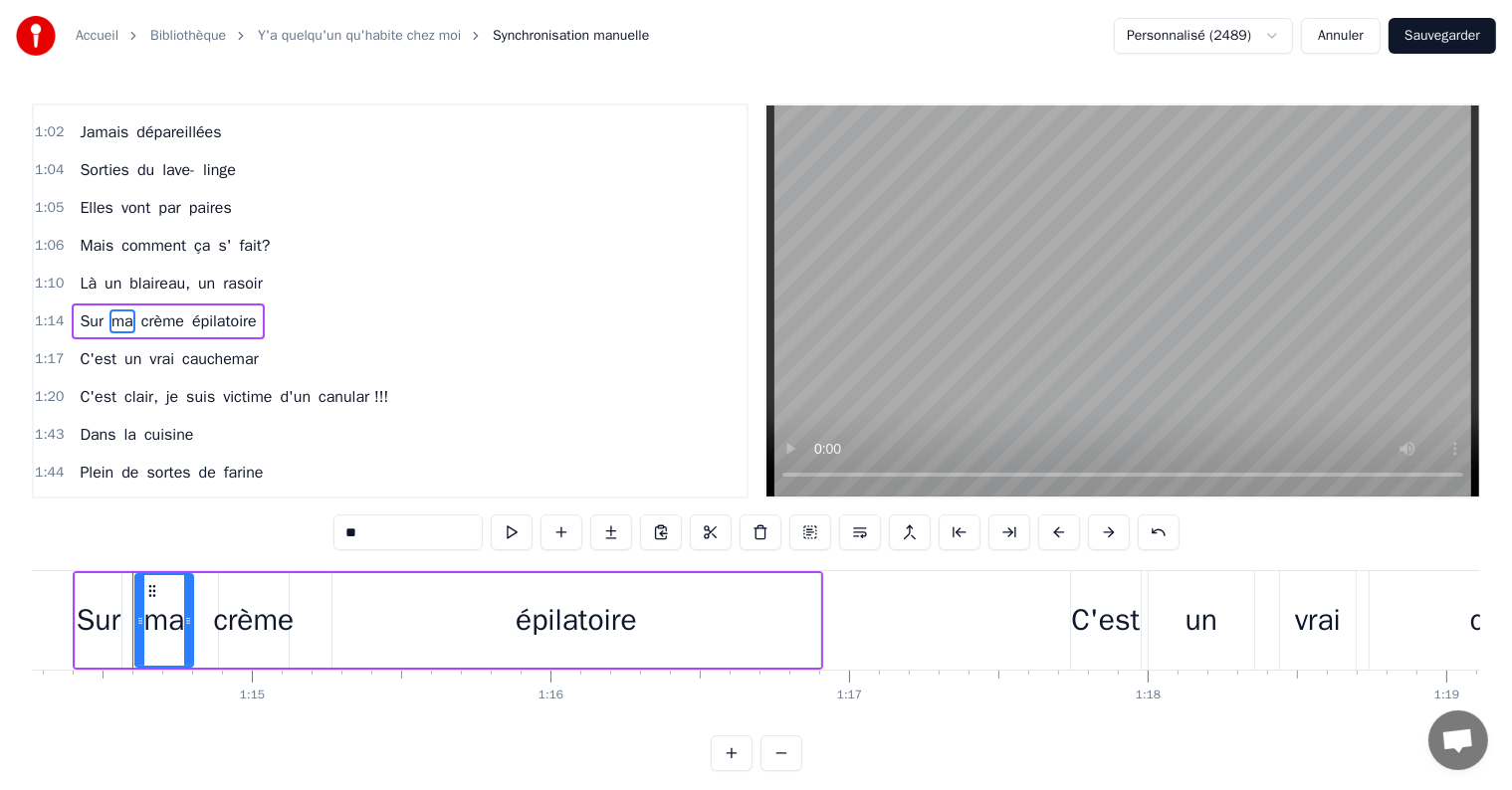 click on "crème" at bounding box center [253, 620] 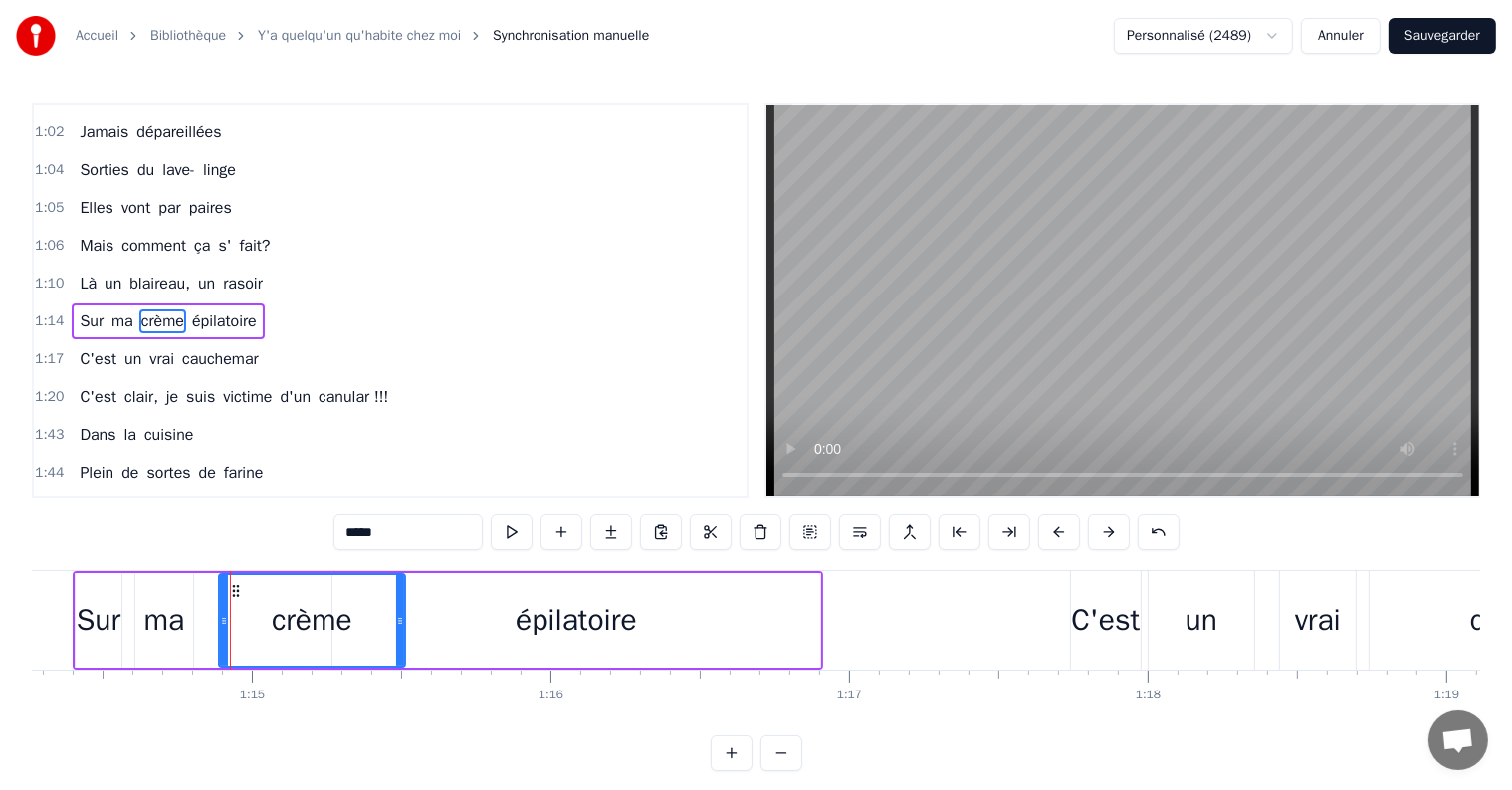 drag, startPoint x: 284, startPoint y: 622, endPoint x: 420, endPoint y: 626, distance: 136.05881 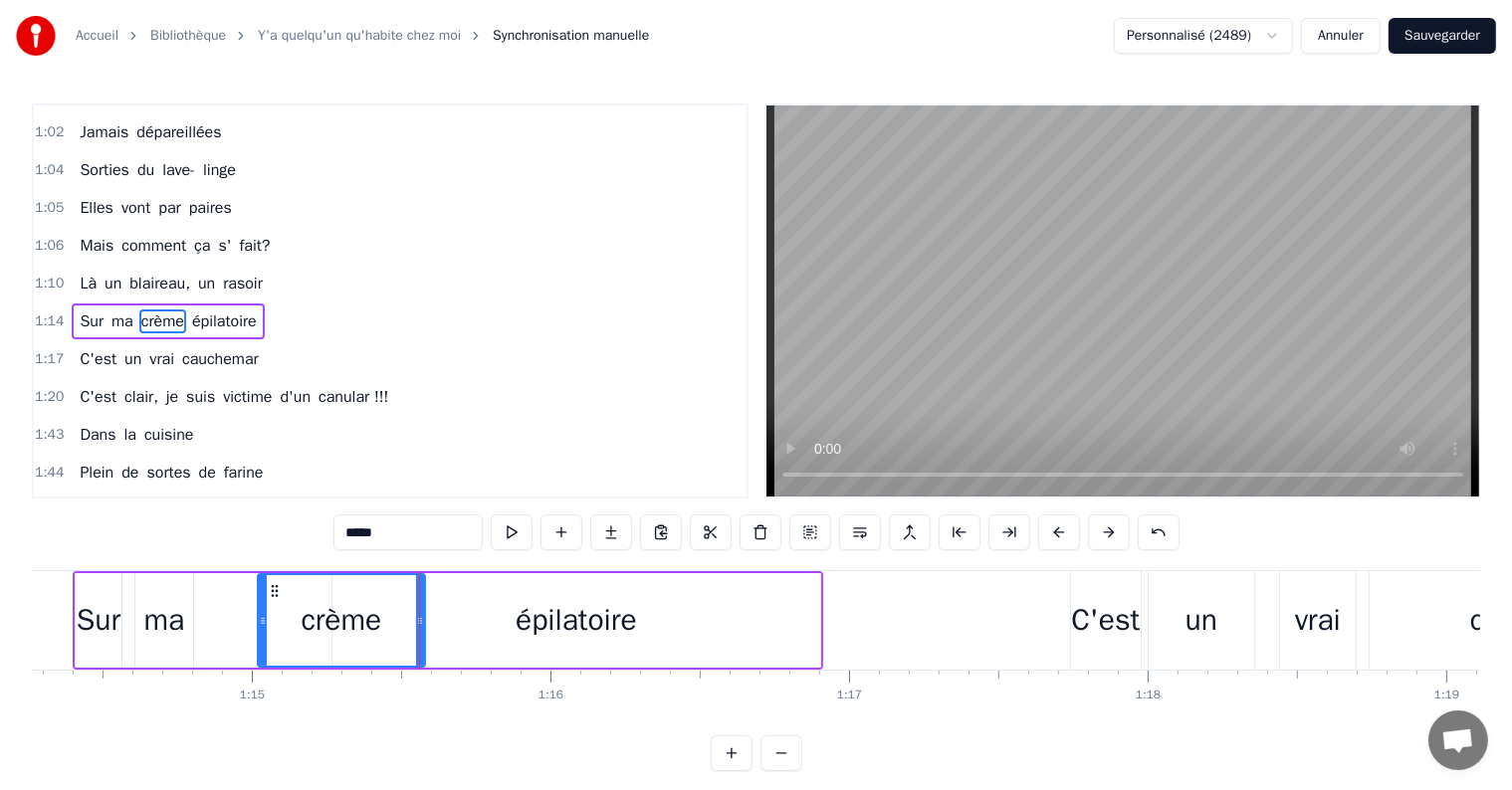 drag, startPoint x: 222, startPoint y: 625, endPoint x: 211, endPoint y: 621, distance: 11.7046999 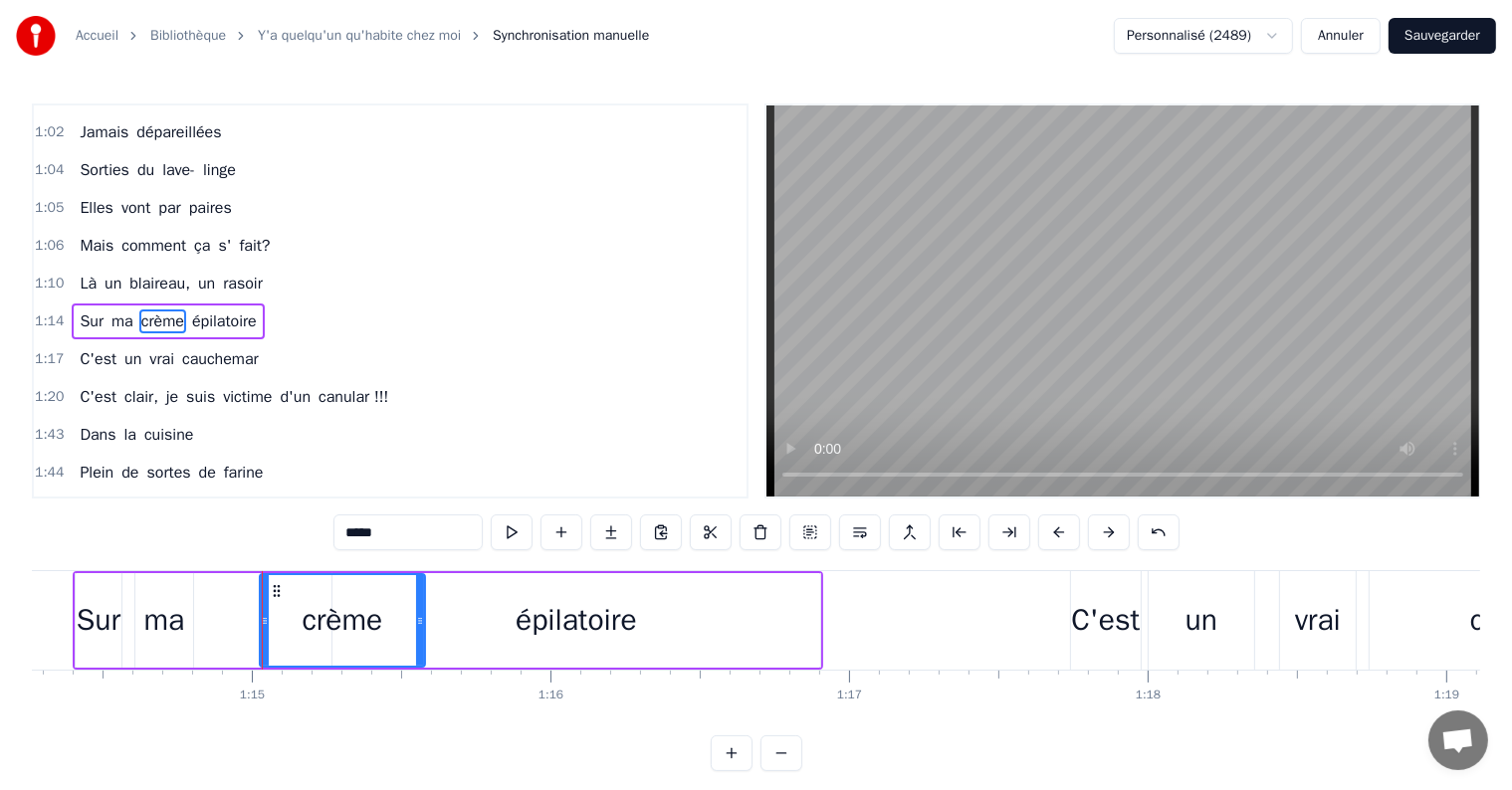 click on "ma" at bounding box center (163, 620) 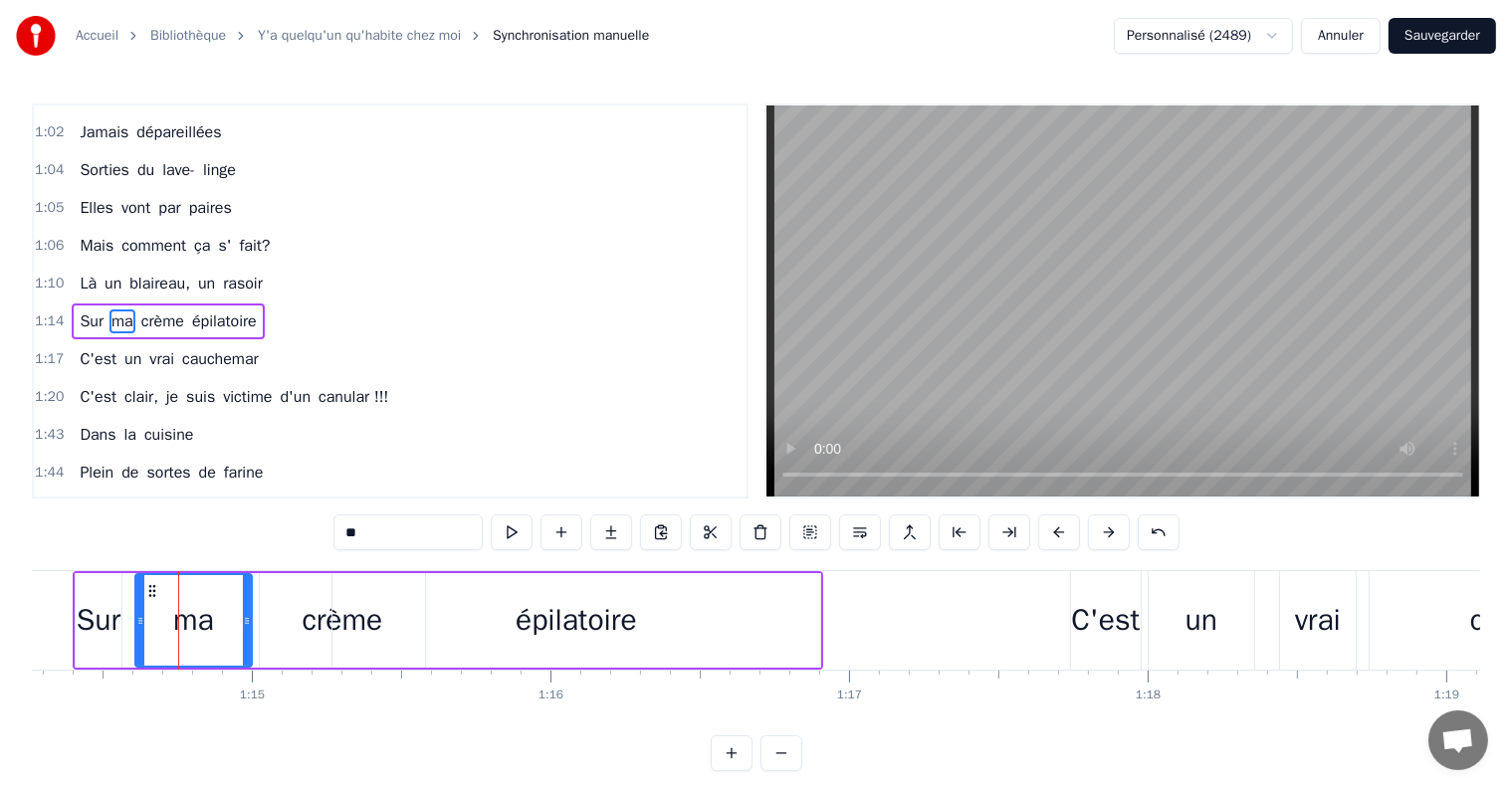 drag, startPoint x: 190, startPoint y: 621, endPoint x: 249, endPoint y: 625, distance: 59.135438 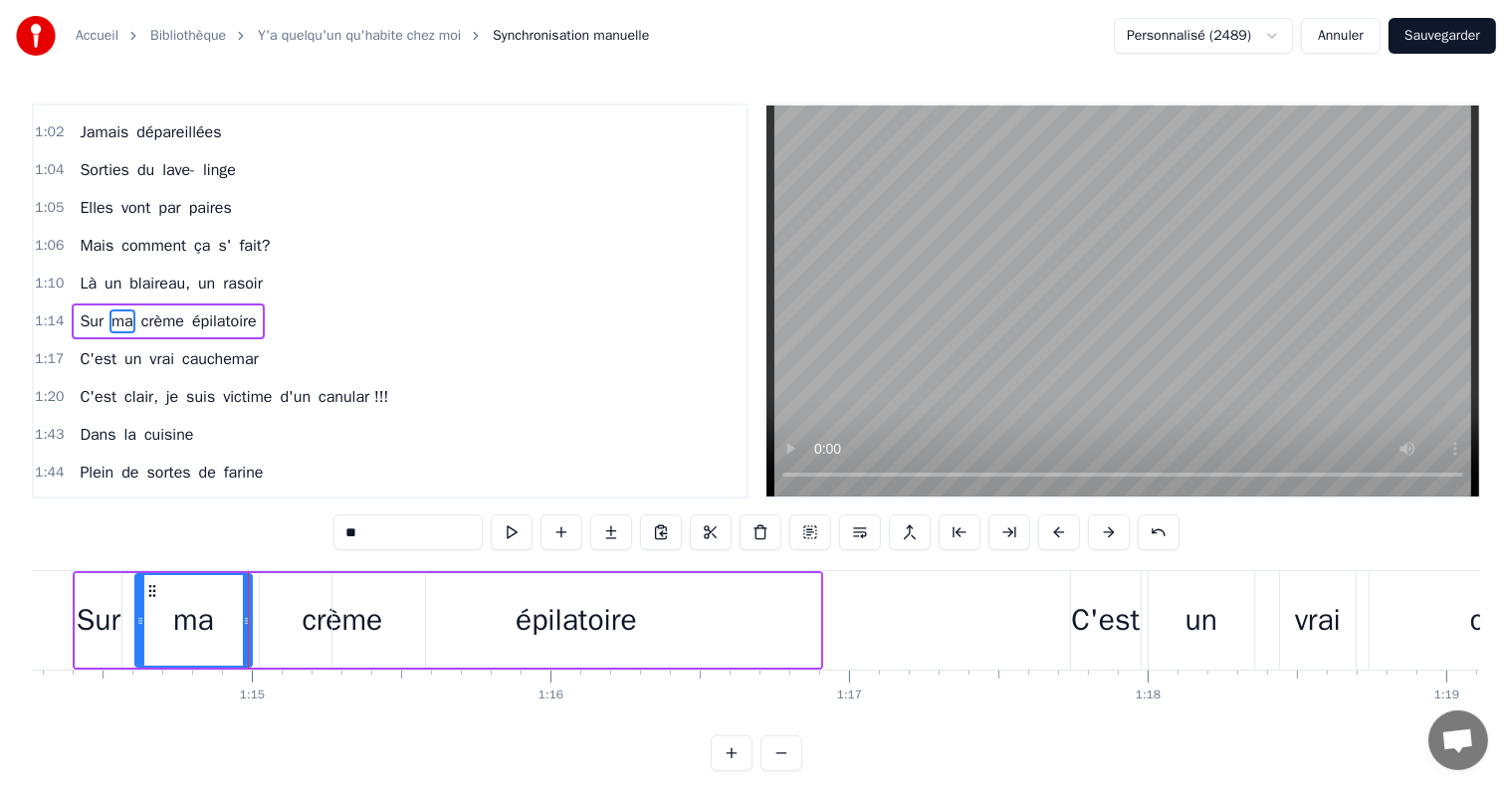 click on "épilatoire" at bounding box center [576, 620] 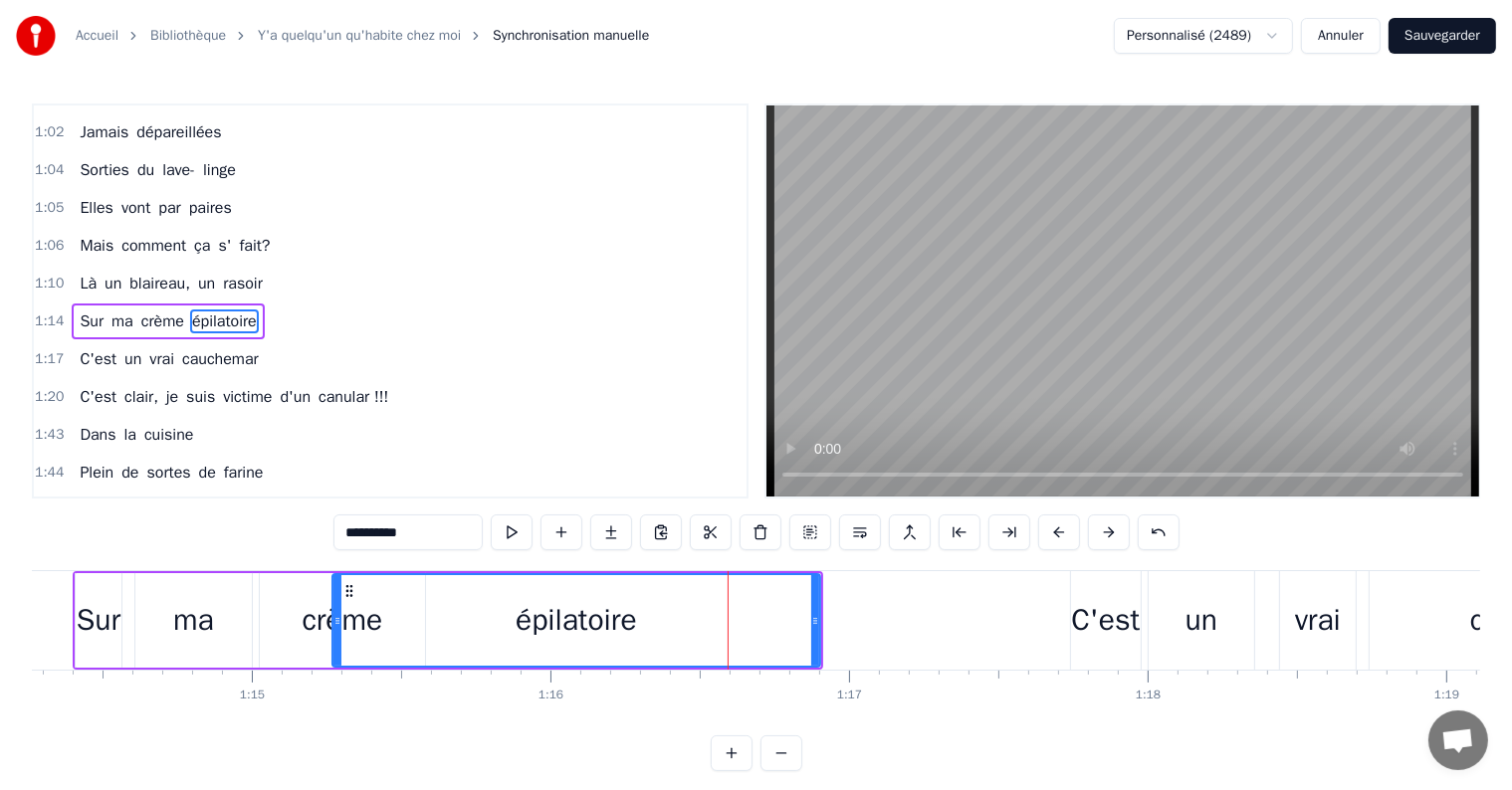 click on "C'est un vrai cauchemar" at bounding box center [168, 359] 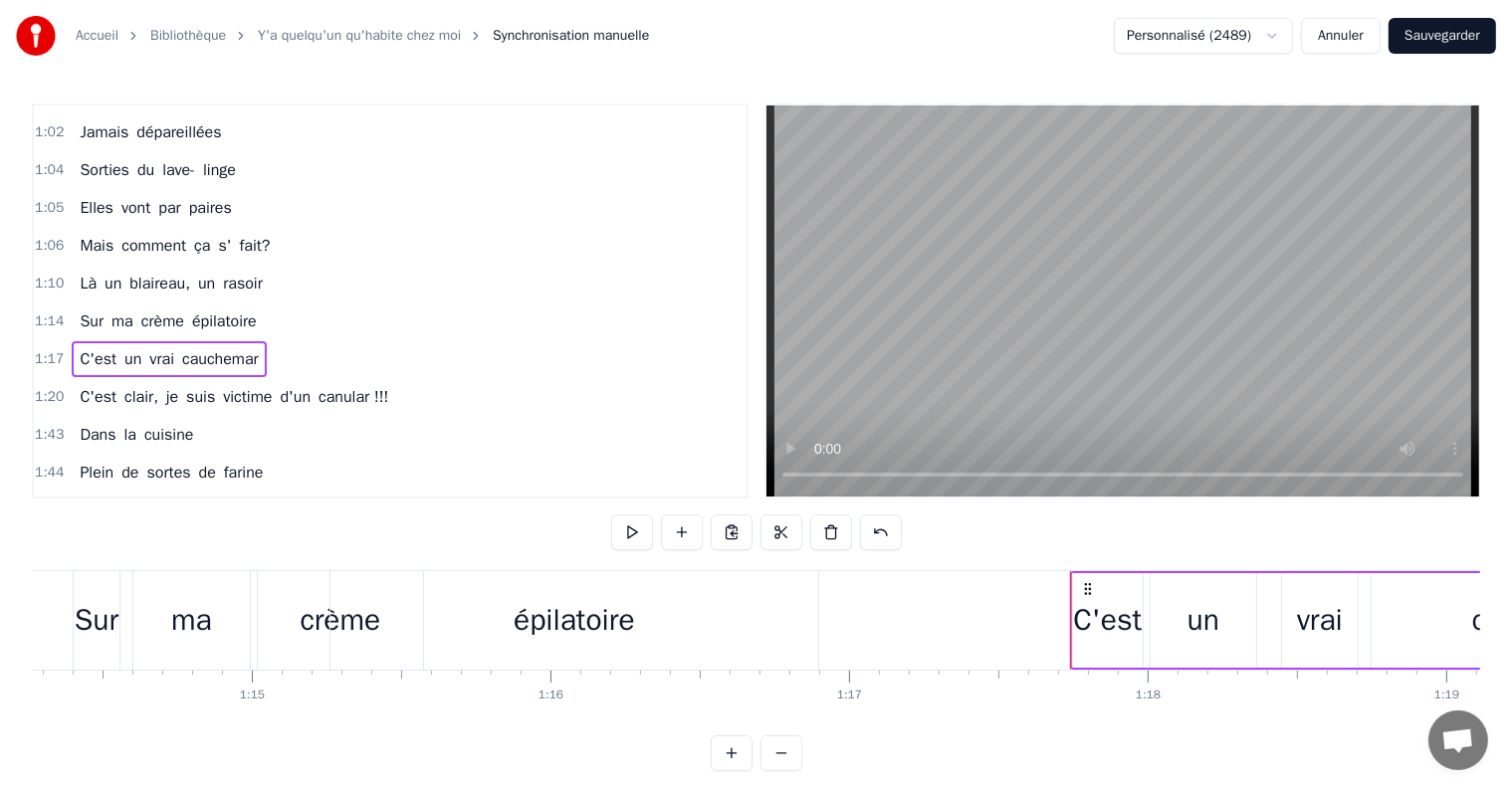 click on "cauchemar" at bounding box center [220, 359] 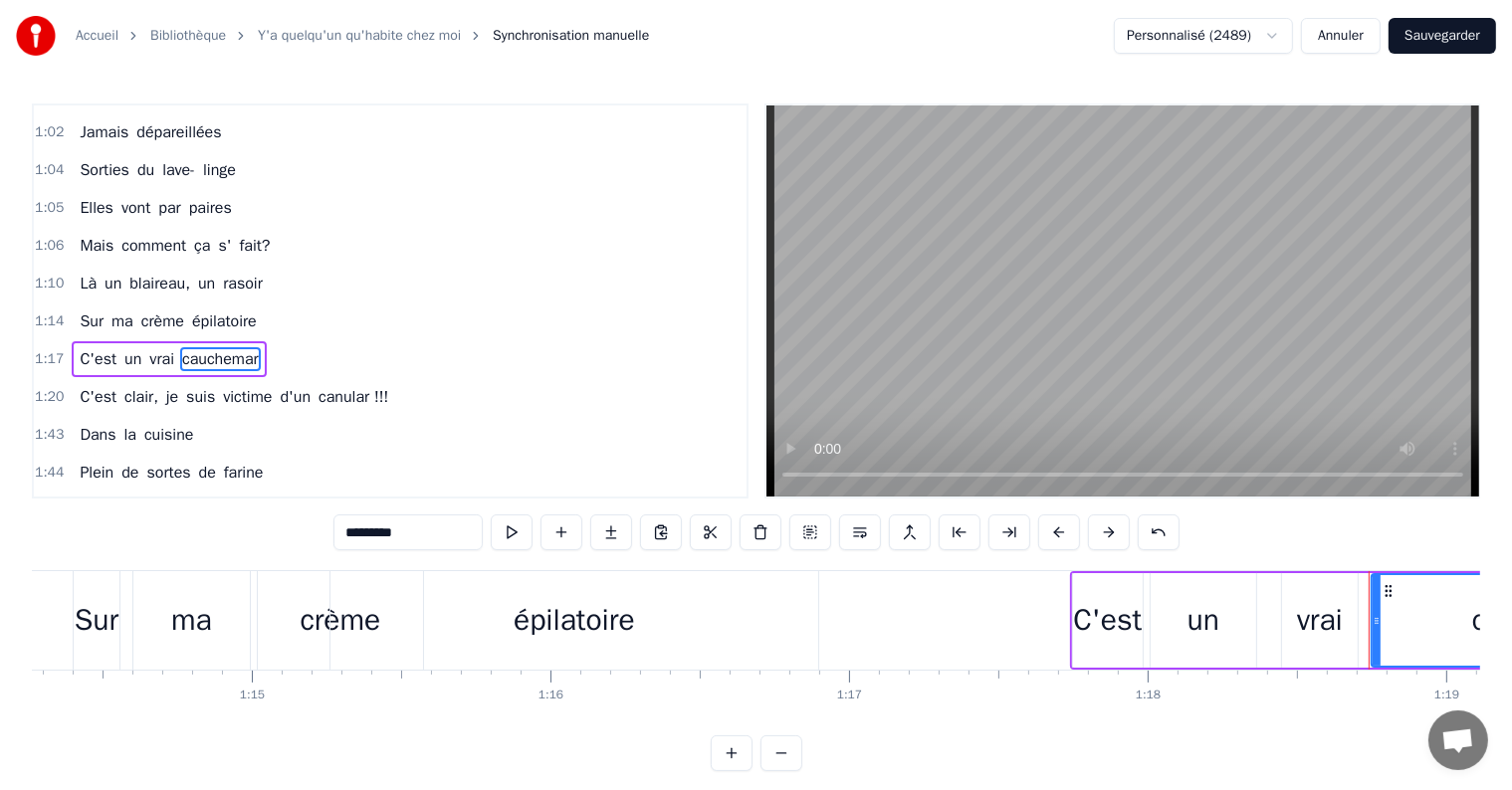 scroll, scrollTop: 445, scrollLeft: 0, axis: vertical 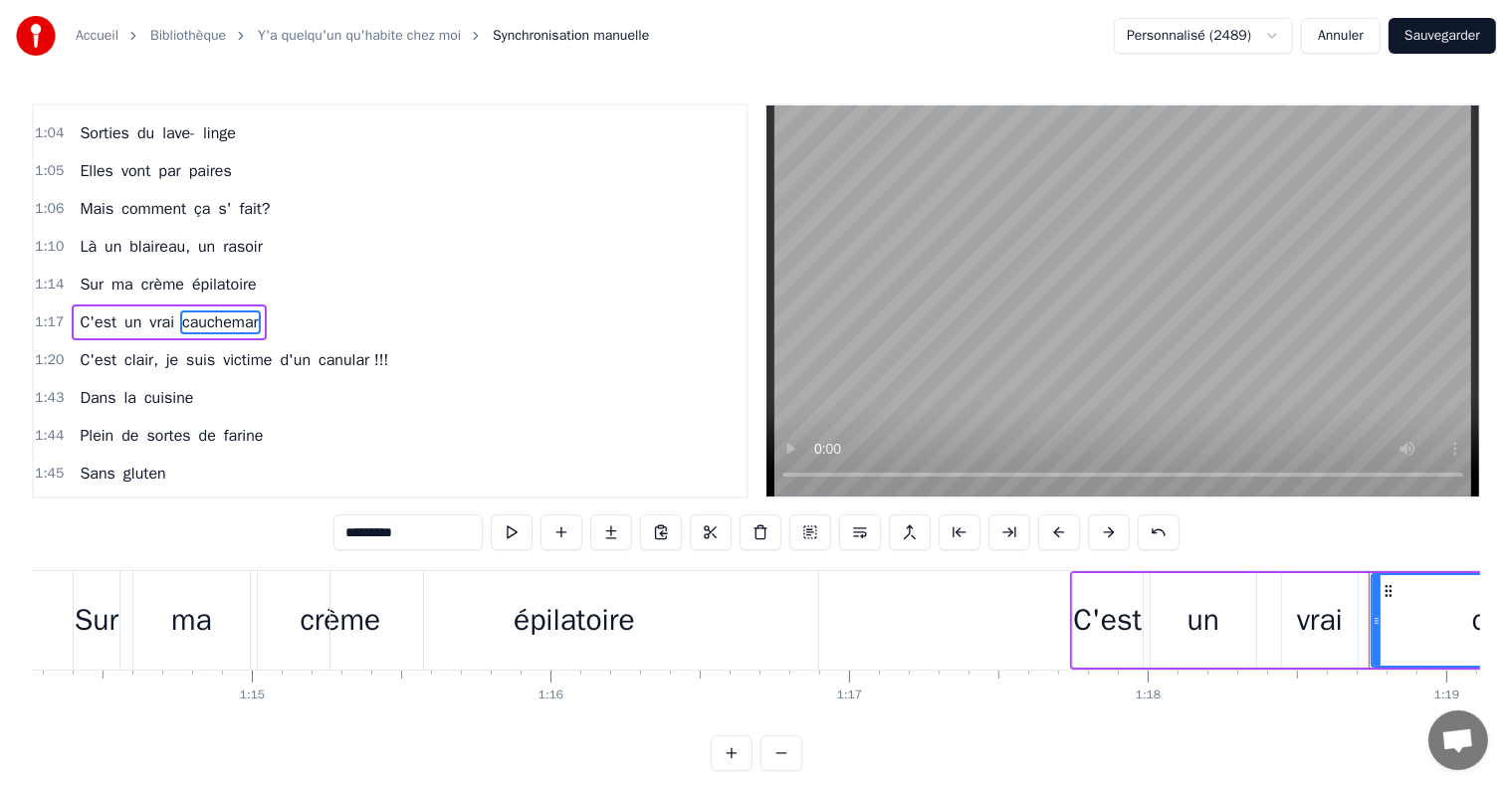 click on "cauchemar" at bounding box center (1544, 620) 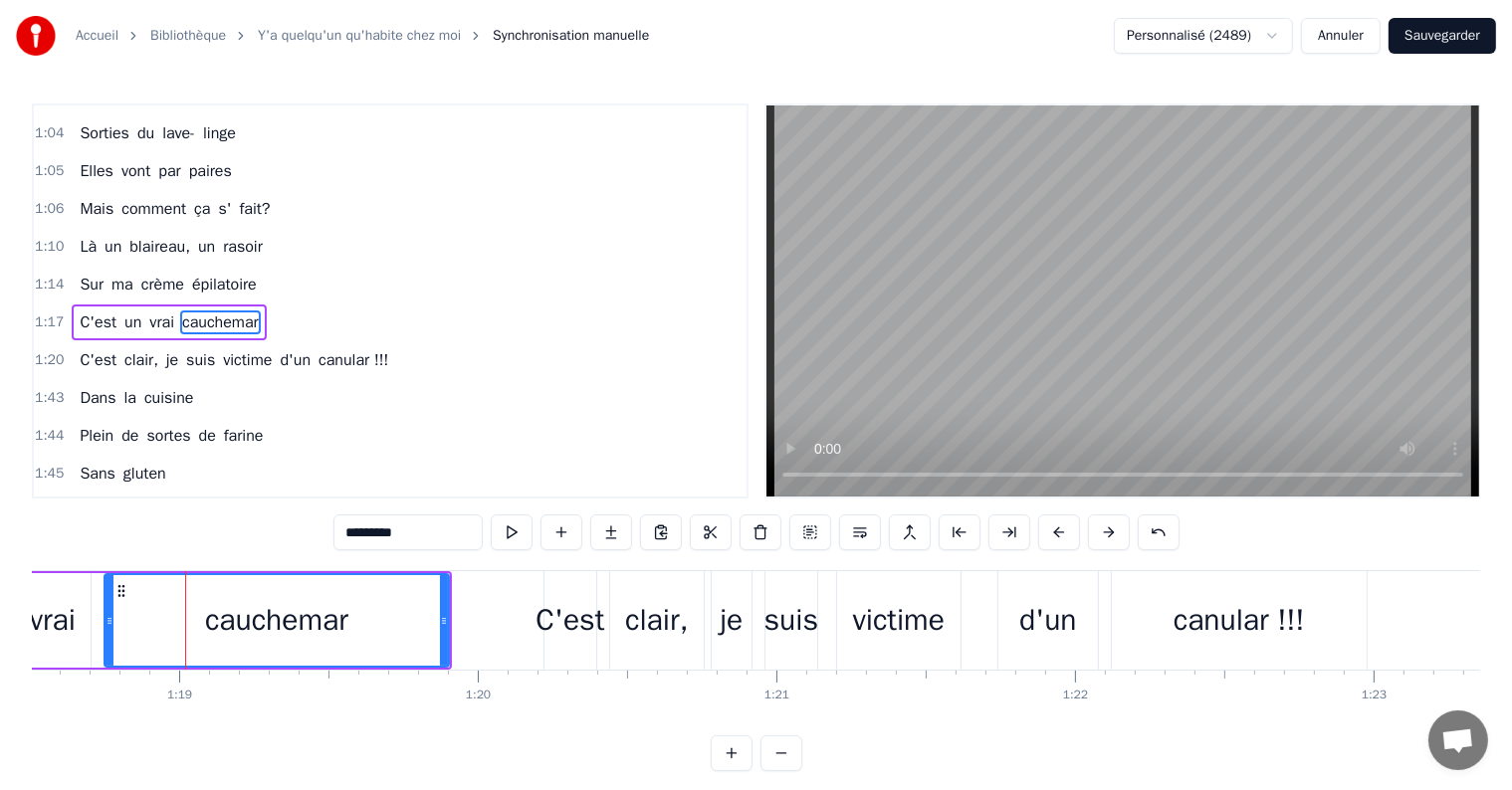 scroll, scrollTop: 0, scrollLeft: 23496, axis: horizontal 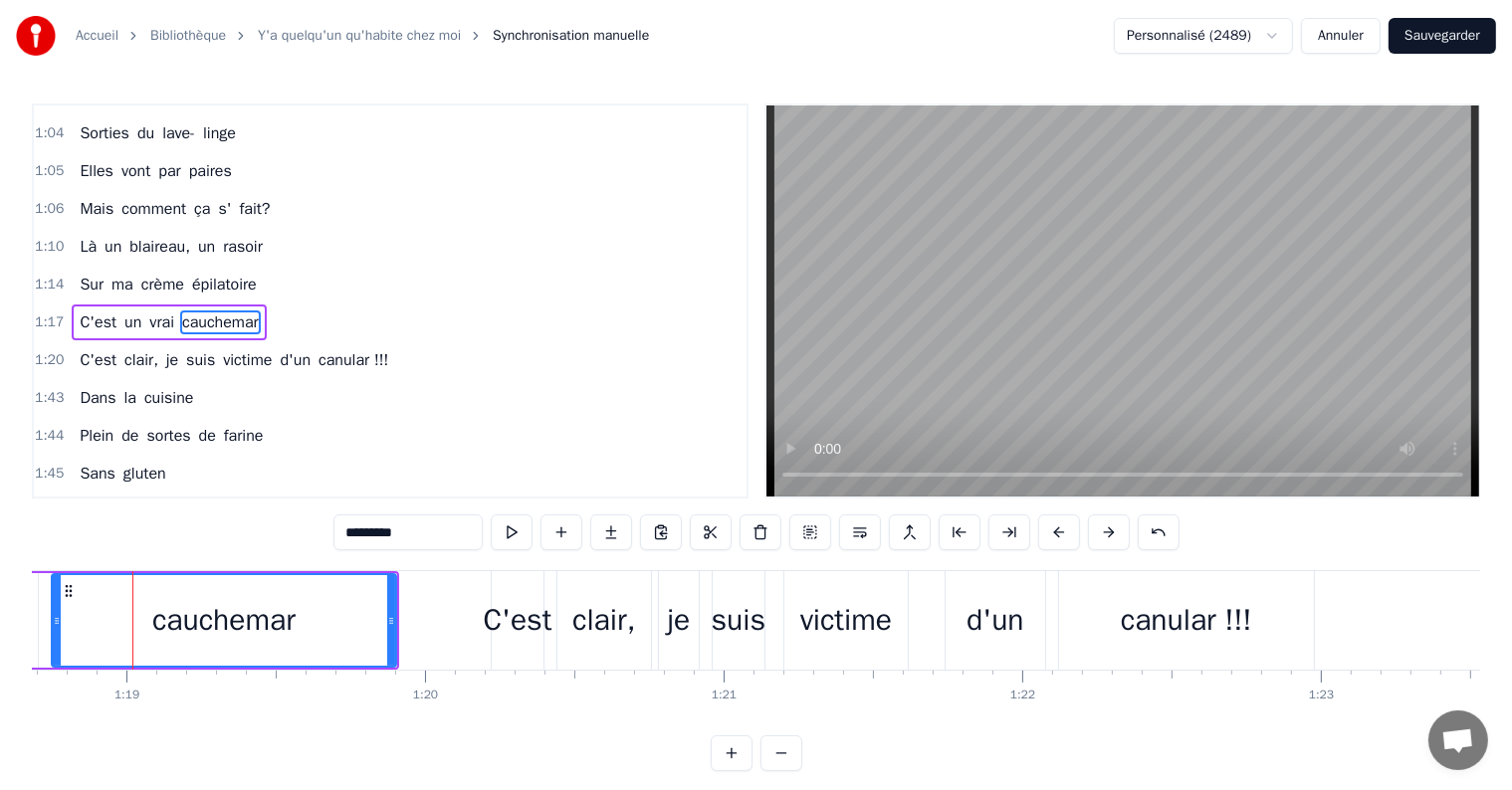 click on "farine" at bounding box center (244, 436) 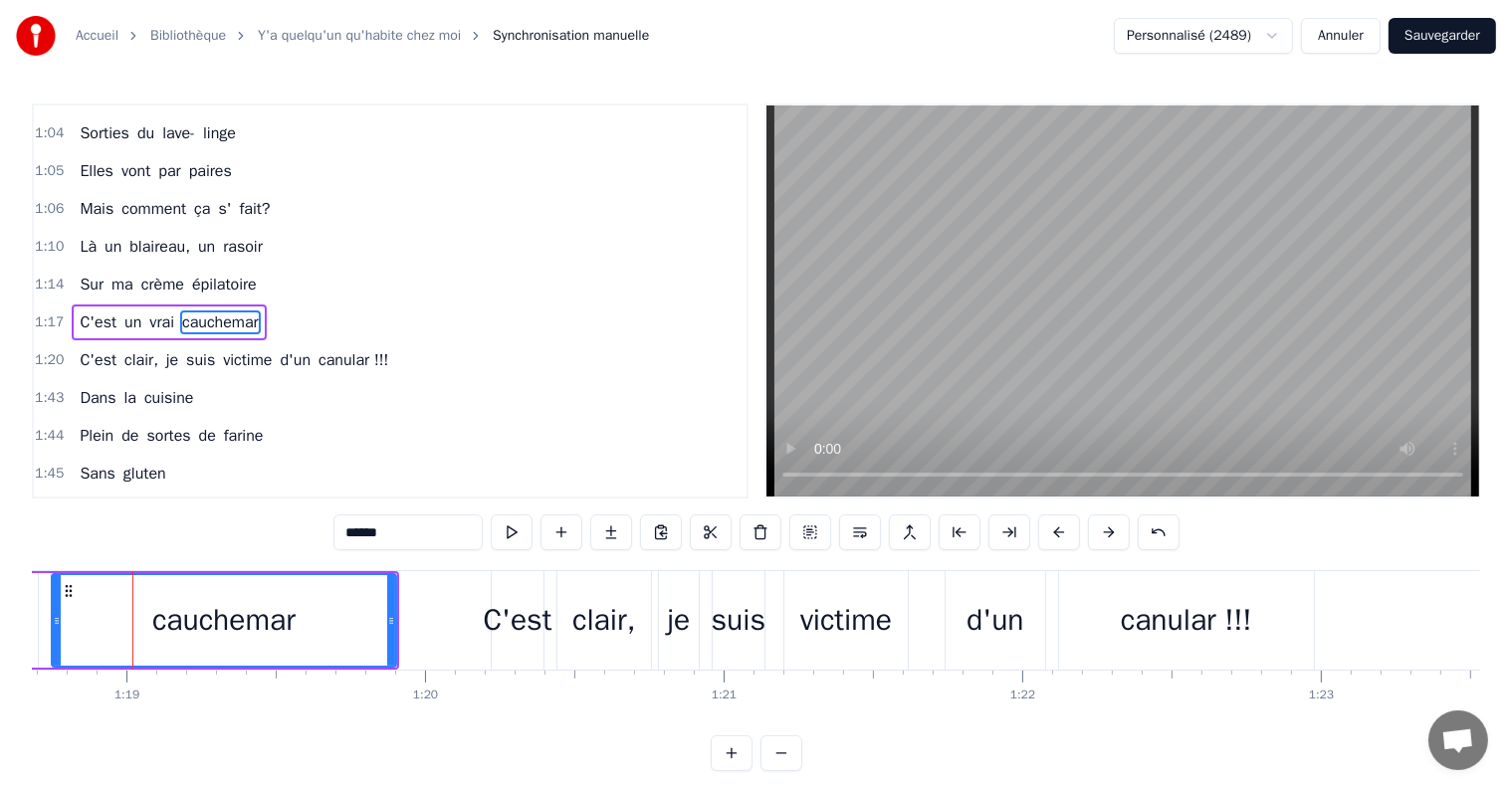 scroll, scrollTop: 446, scrollLeft: 0, axis: vertical 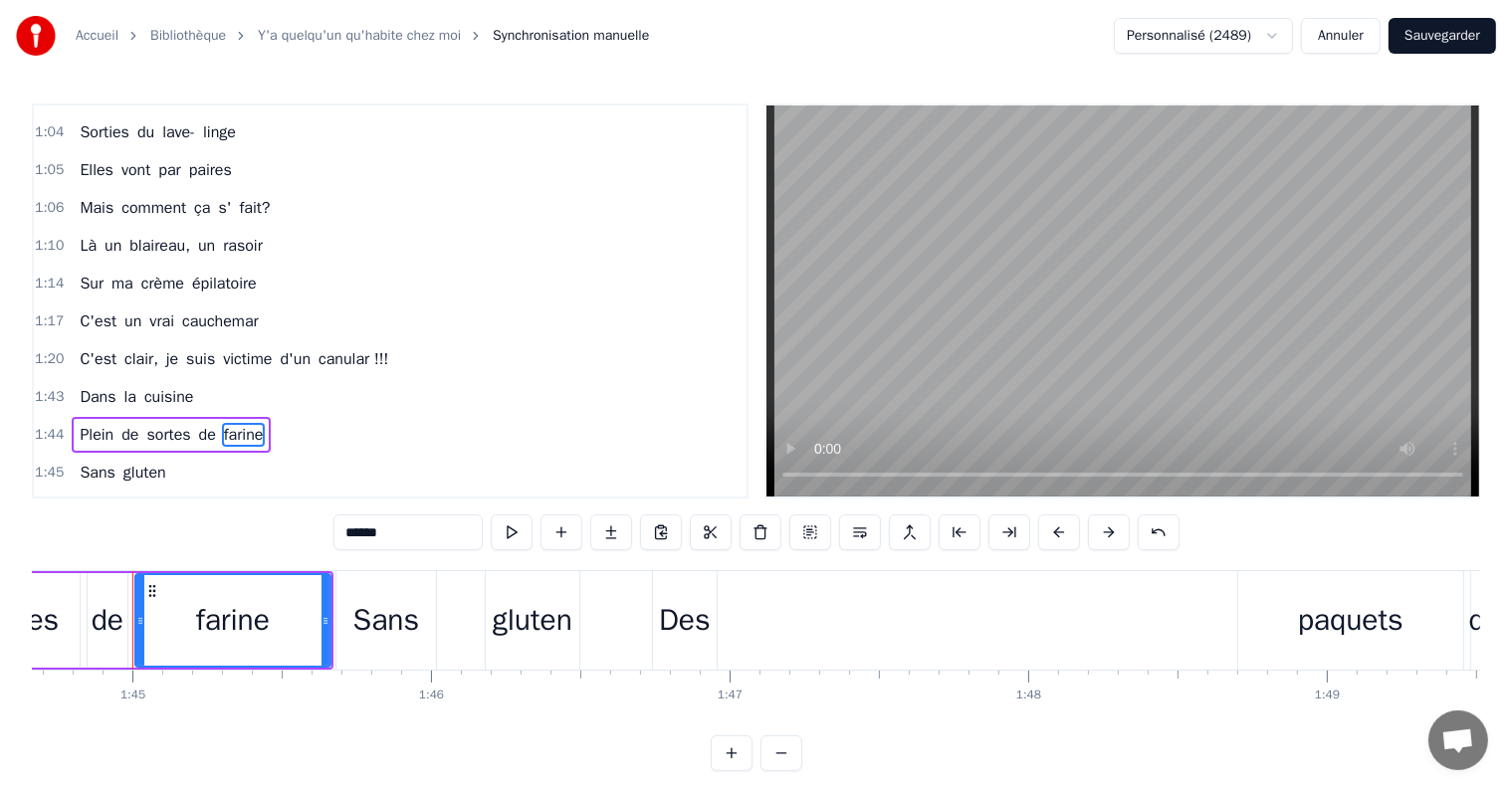 click on "farine" at bounding box center [244, 435] 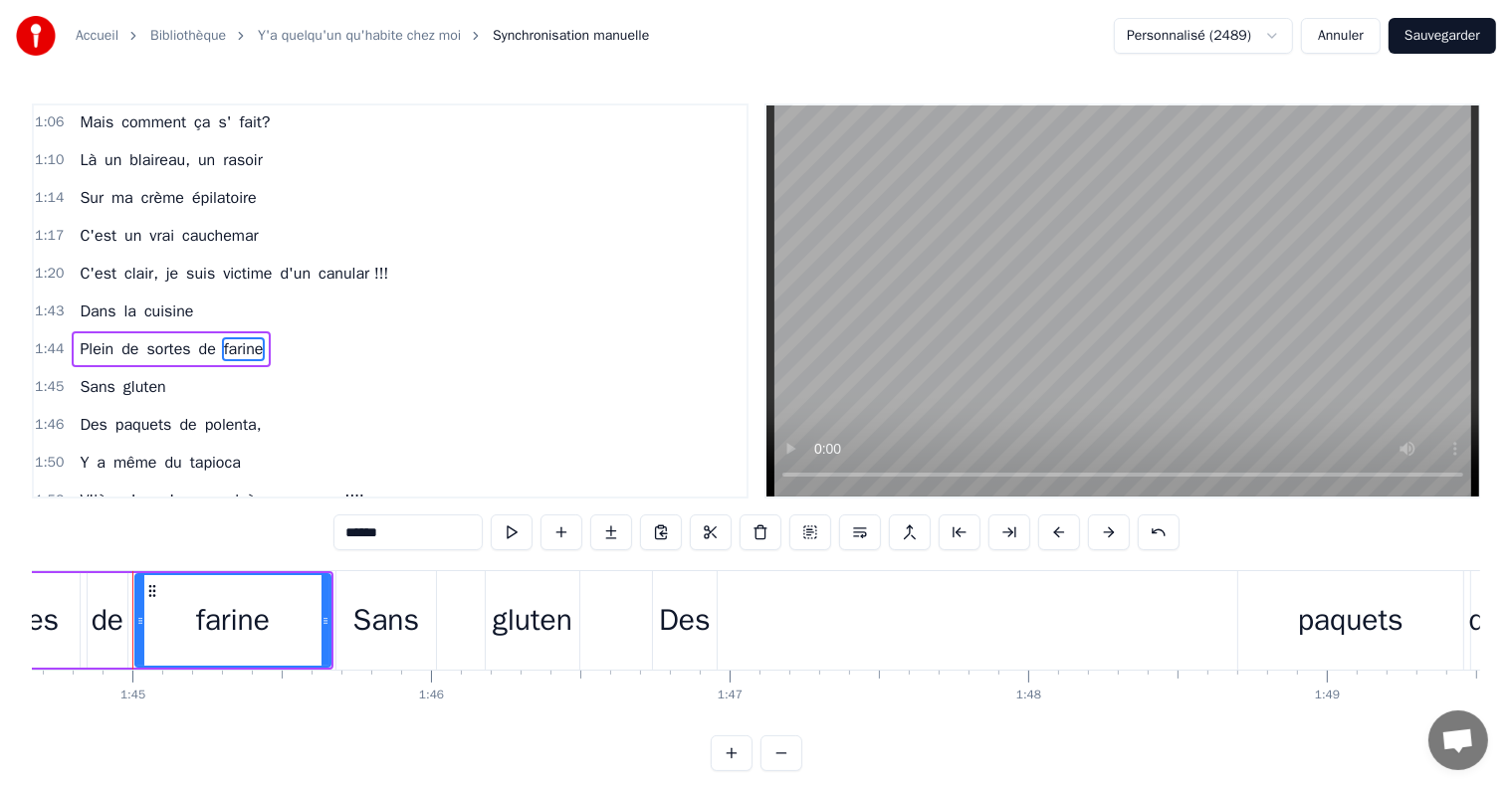 scroll, scrollTop: 554, scrollLeft: 0, axis: vertical 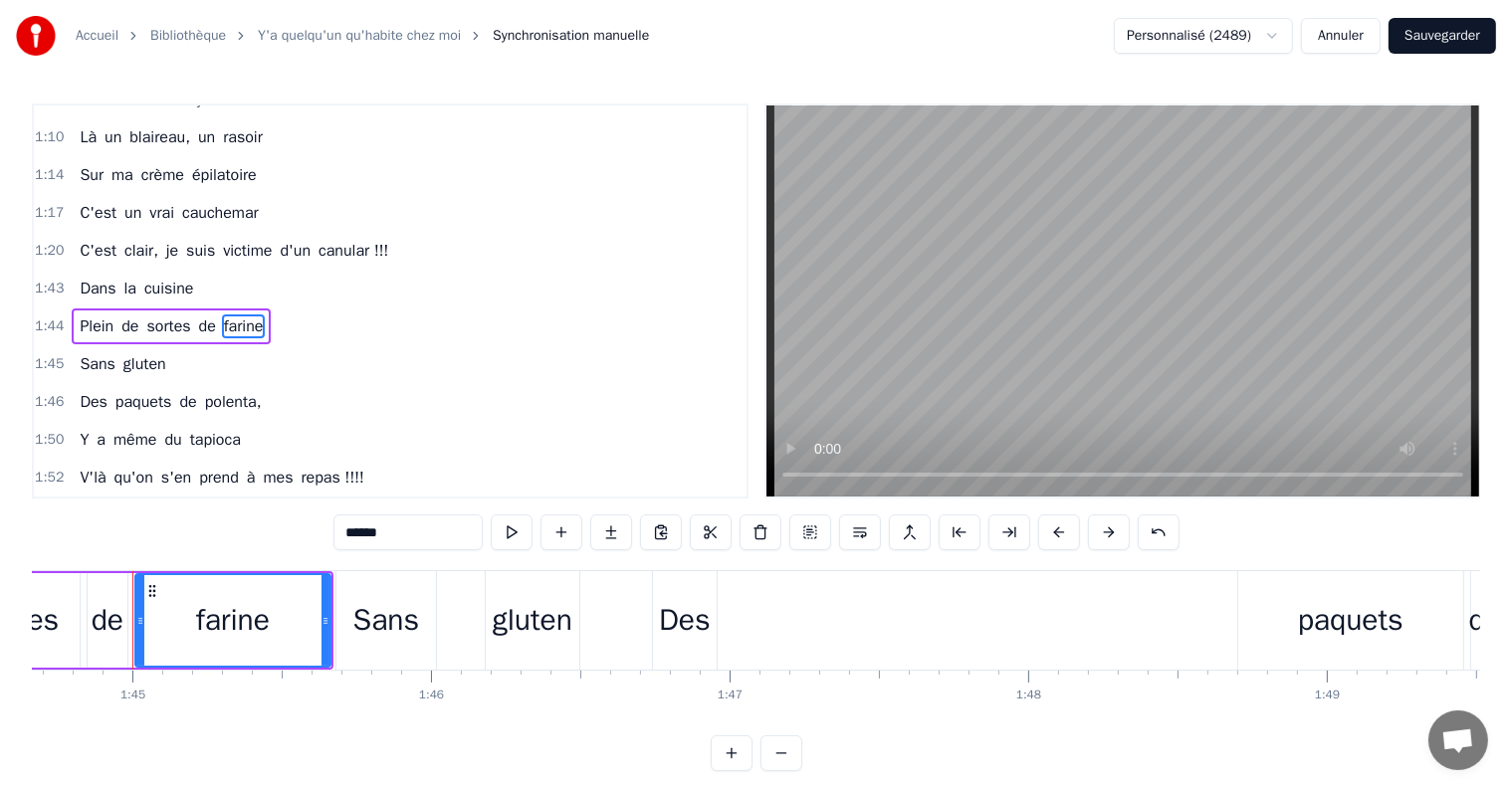 click on "Des" at bounding box center (685, 620) 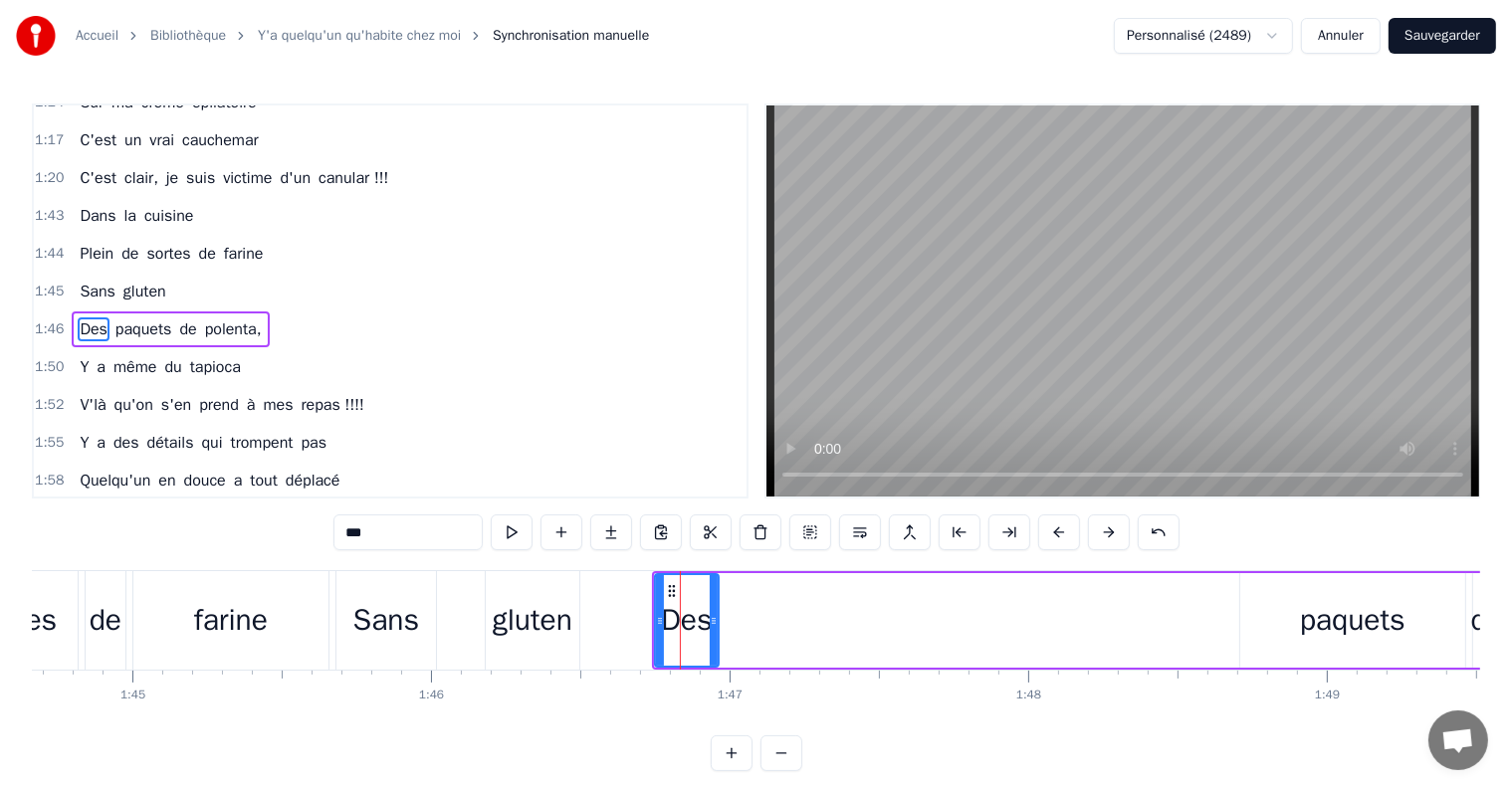 scroll, scrollTop: 628, scrollLeft: 0, axis: vertical 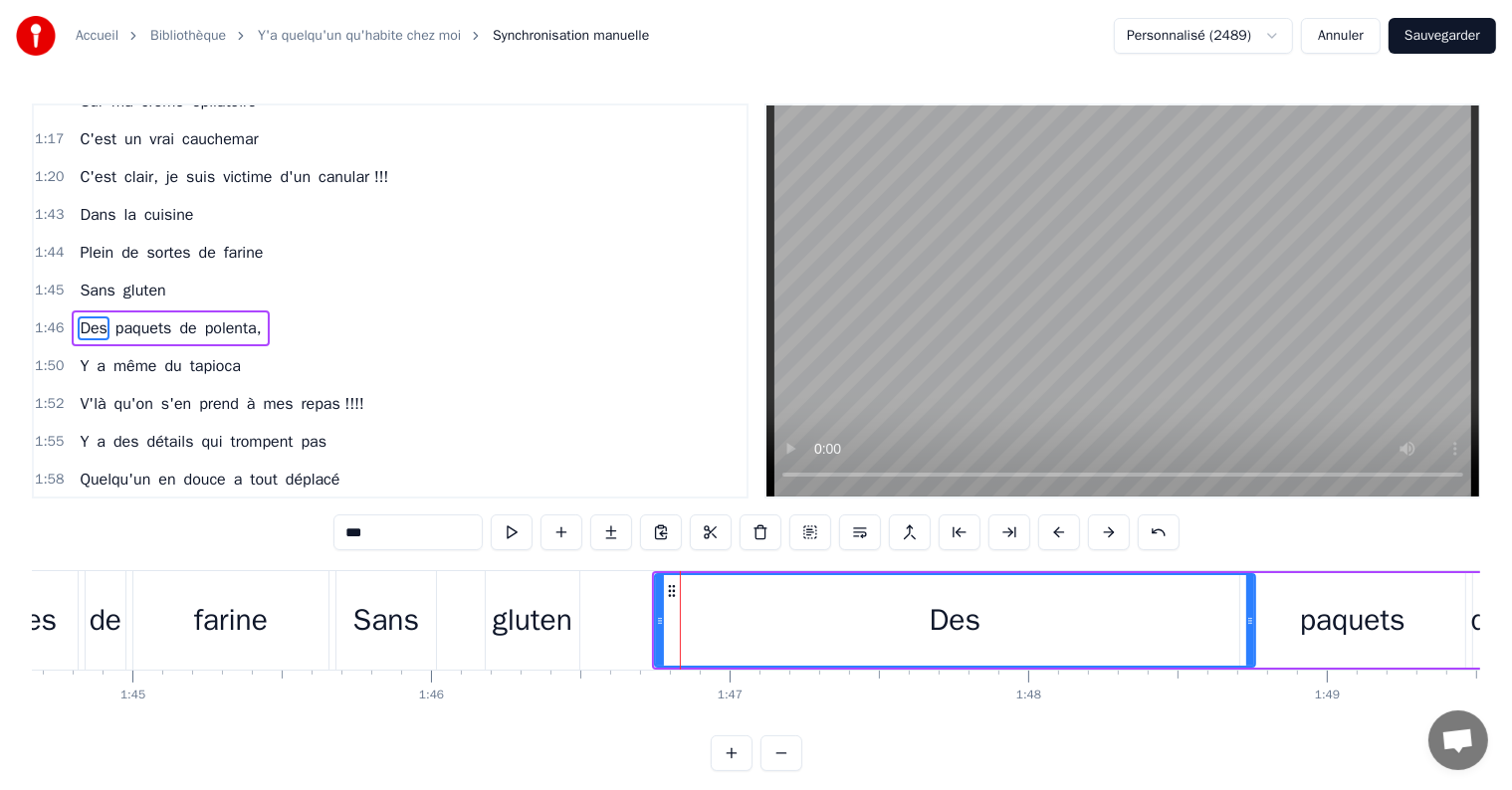 drag, startPoint x: 714, startPoint y: 617, endPoint x: 820, endPoint y: 545, distance: 128.141 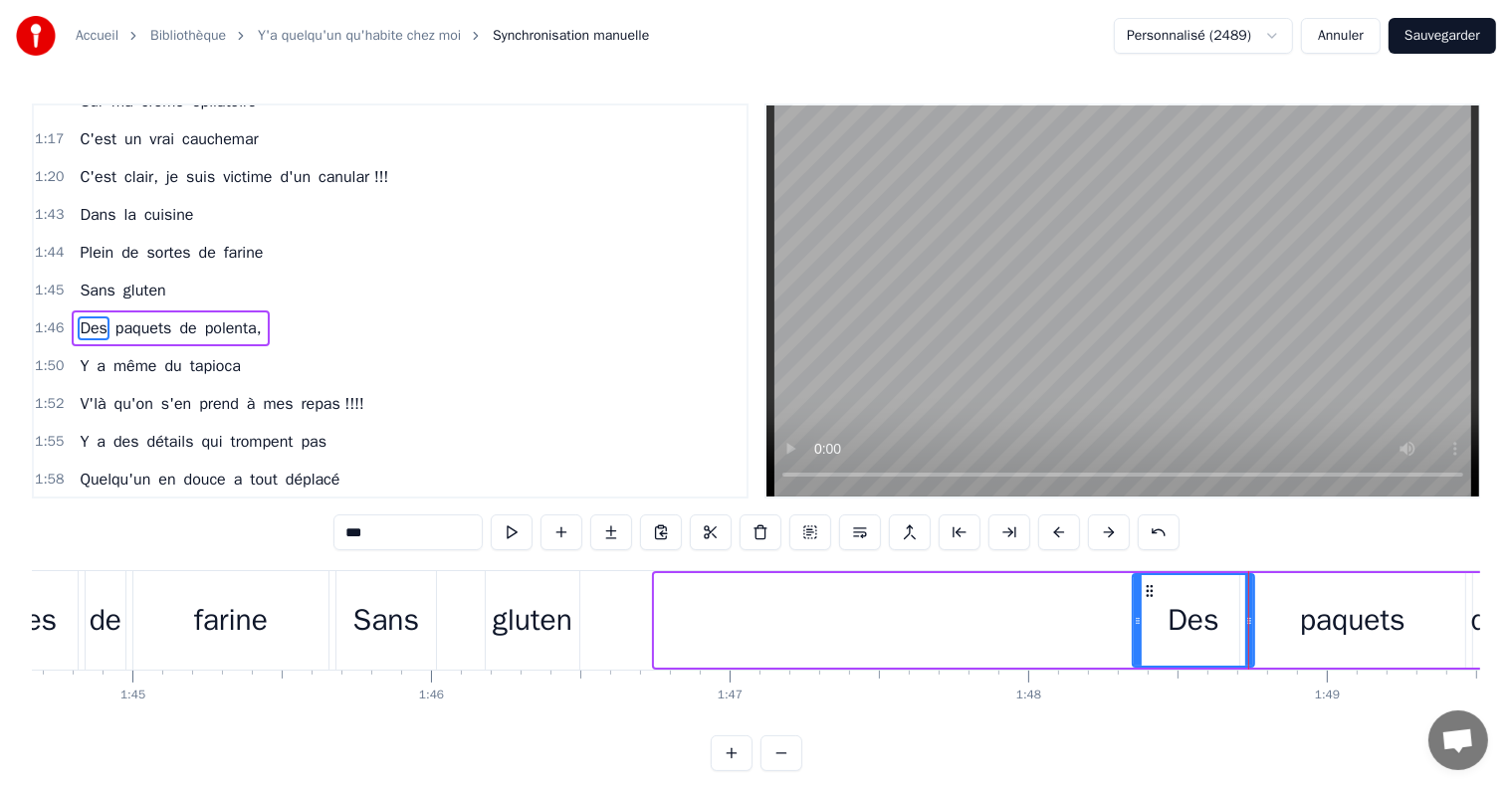 drag, startPoint x: 657, startPoint y: 623, endPoint x: 1133, endPoint y: 626, distance: 476.0095 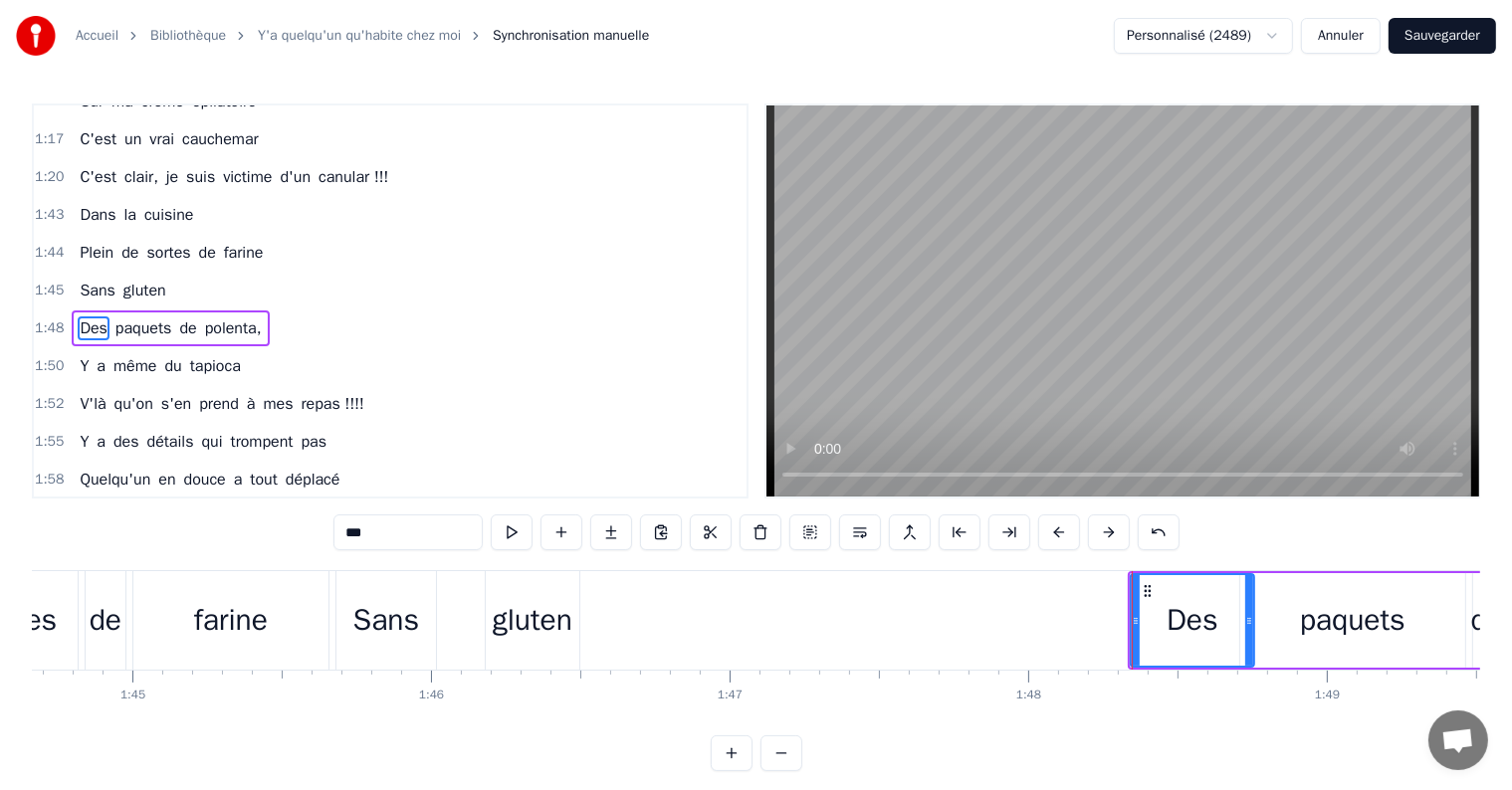 click on "gluten" at bounding box center [533, 620] 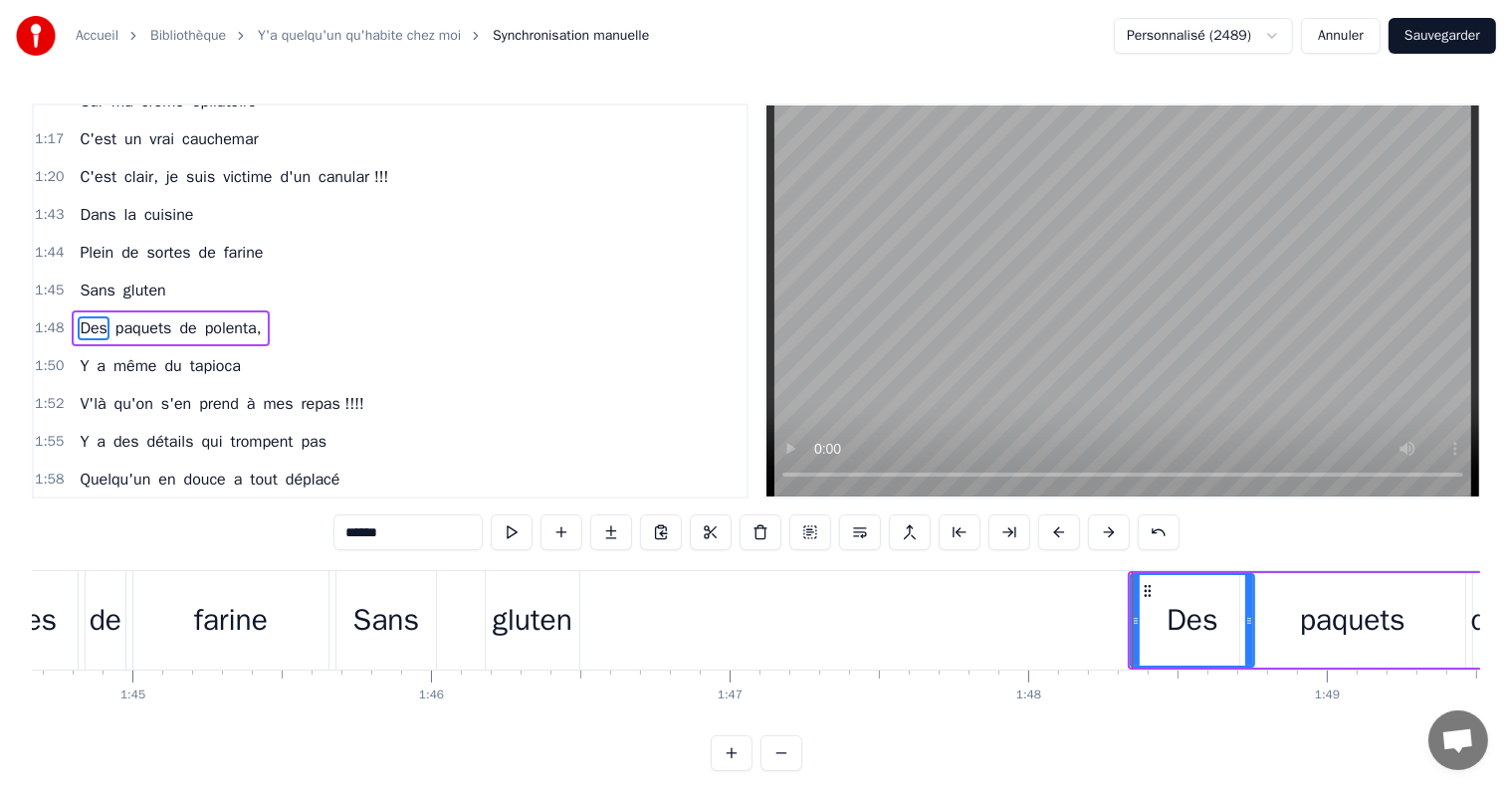 scroll, scrollTop: 591, scrollLeft: 0, axis: vertical 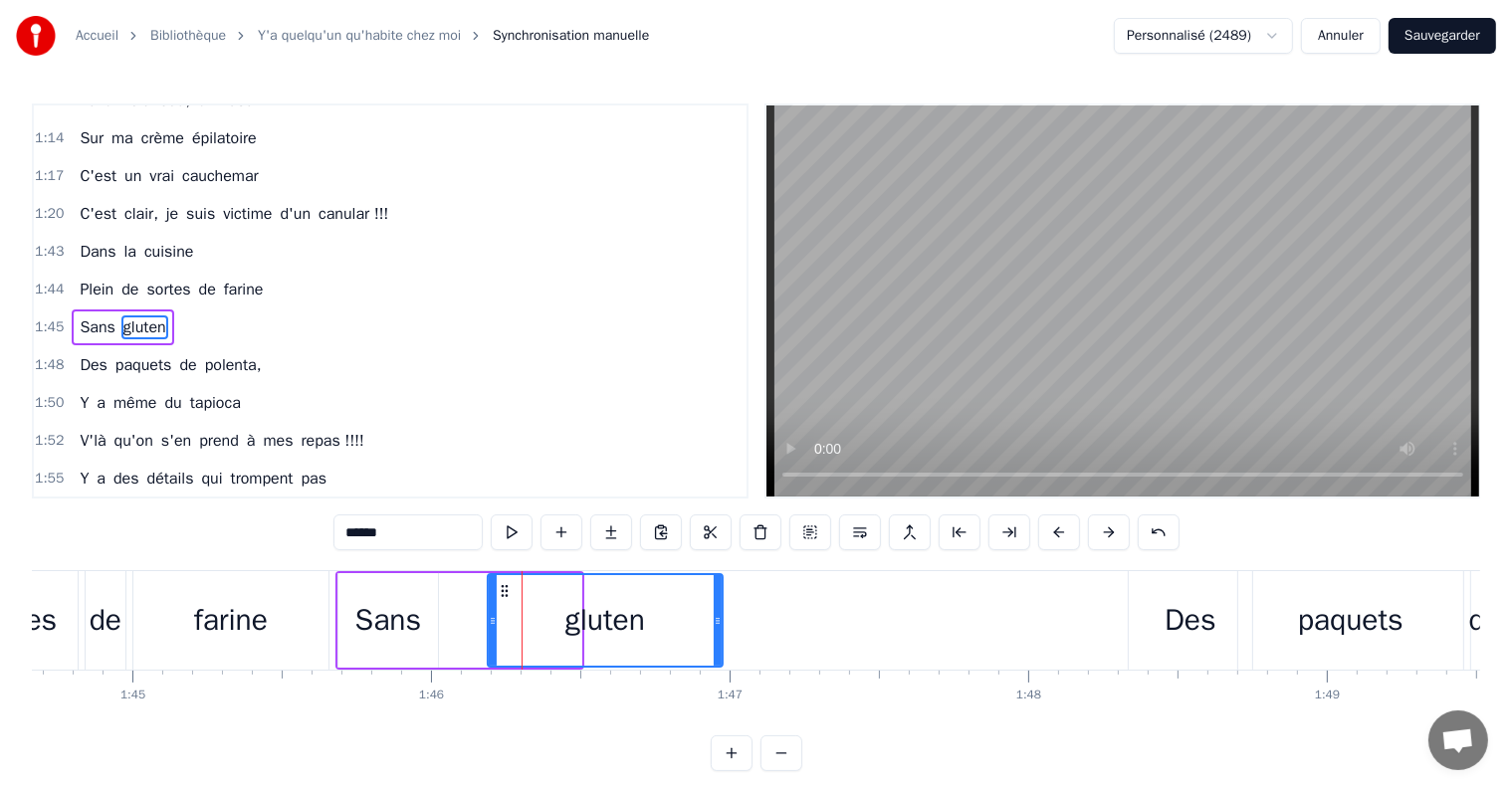 drag, startPoint x: 577, startPoint y: 620, endPoint x: 719, endPoint y: 620, distance: 142 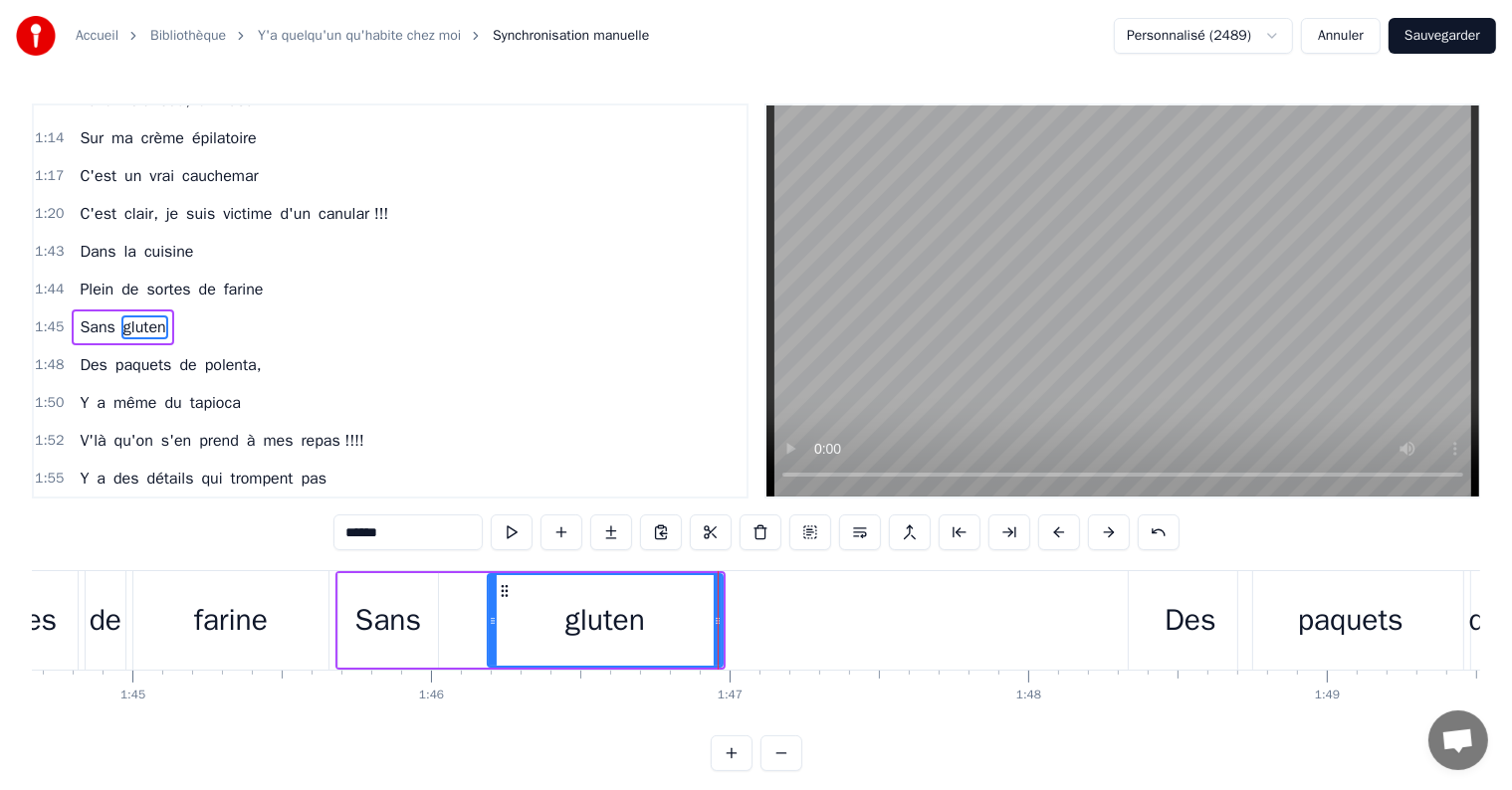 click on "Sans" at bounding box center [388, 620] 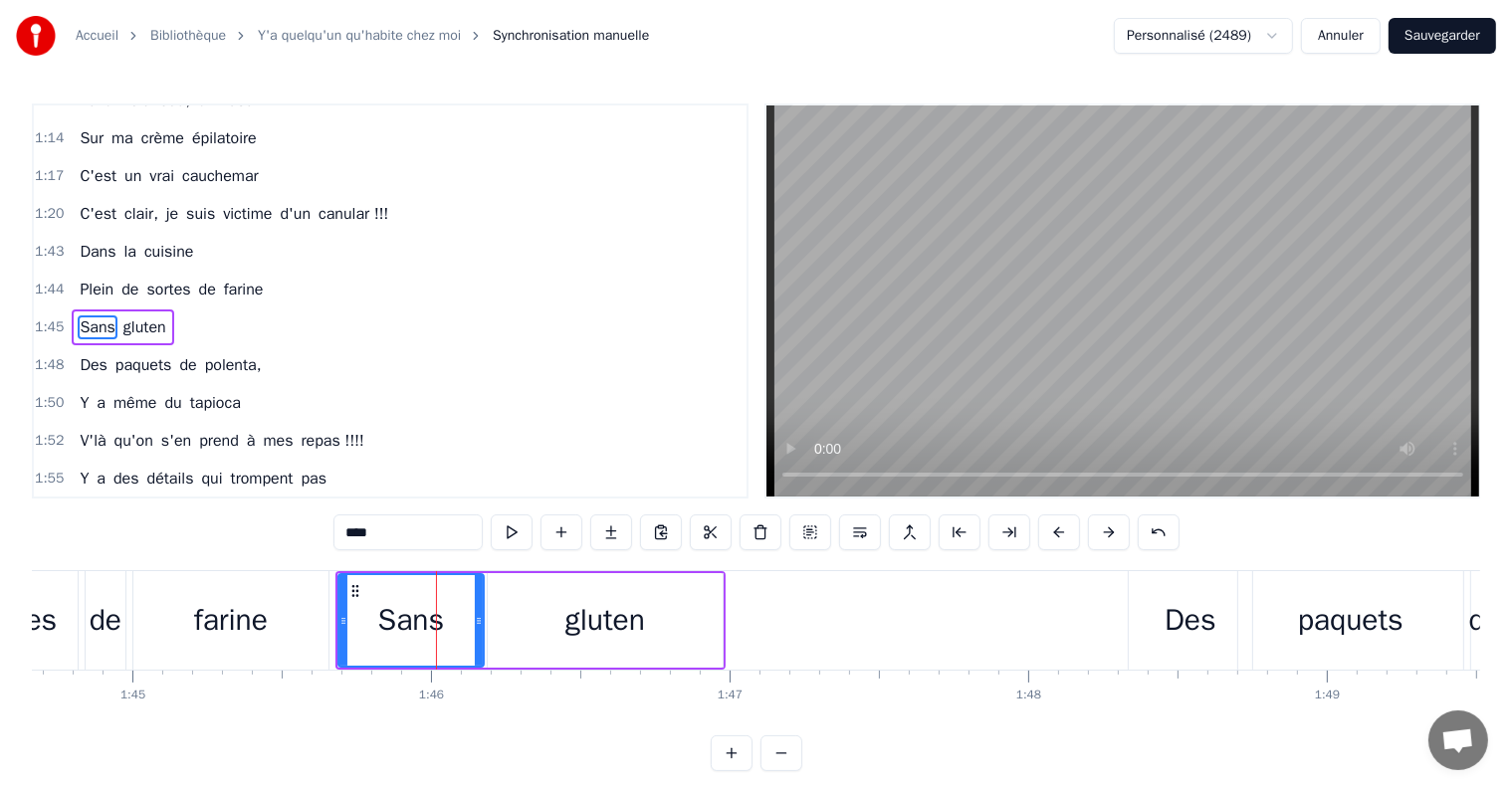 drag, startPoint x: 432, startPoint y: 617, endPoint x: 479, endPoint y: 616, distance: 47.010637 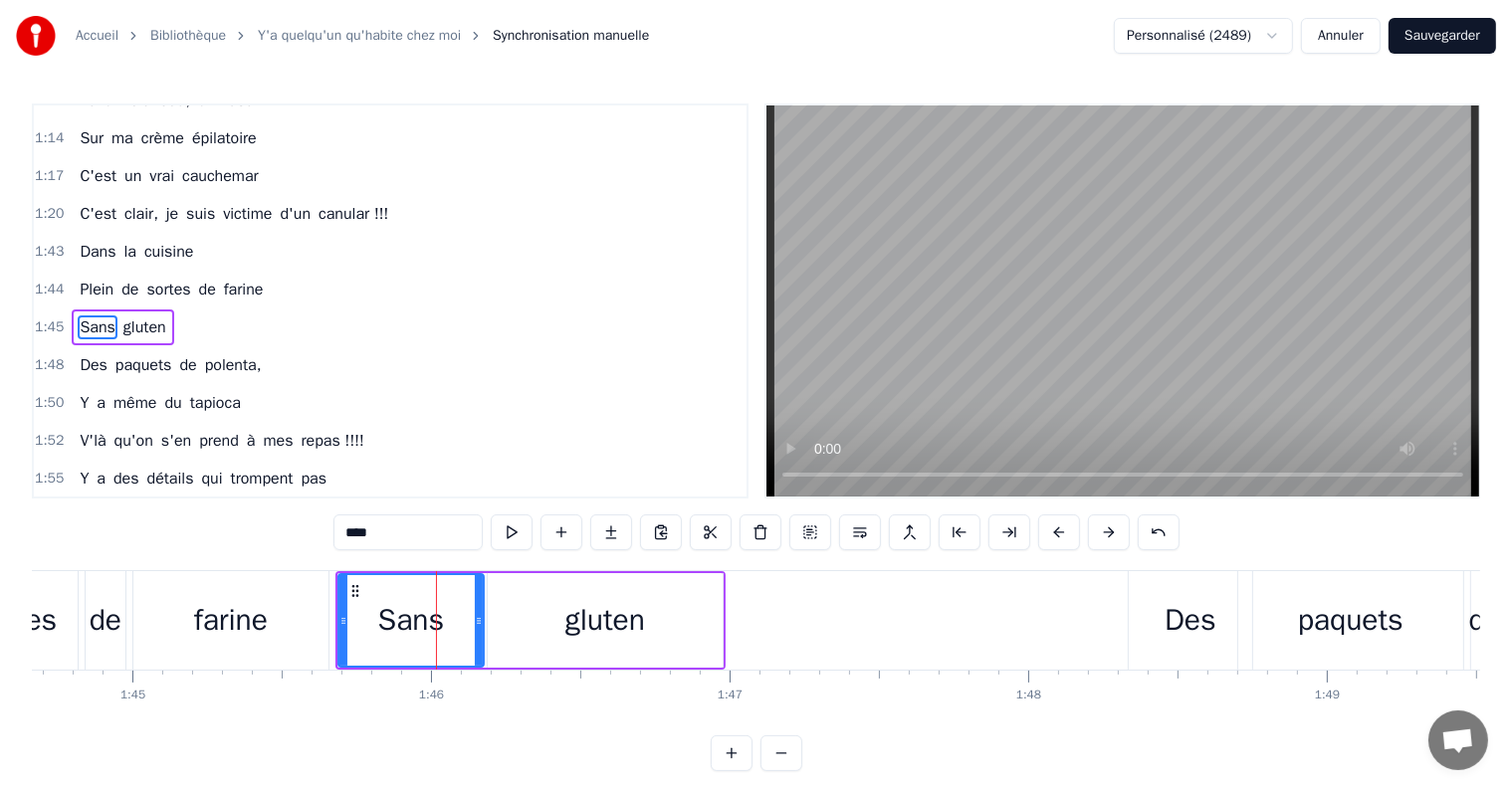 click 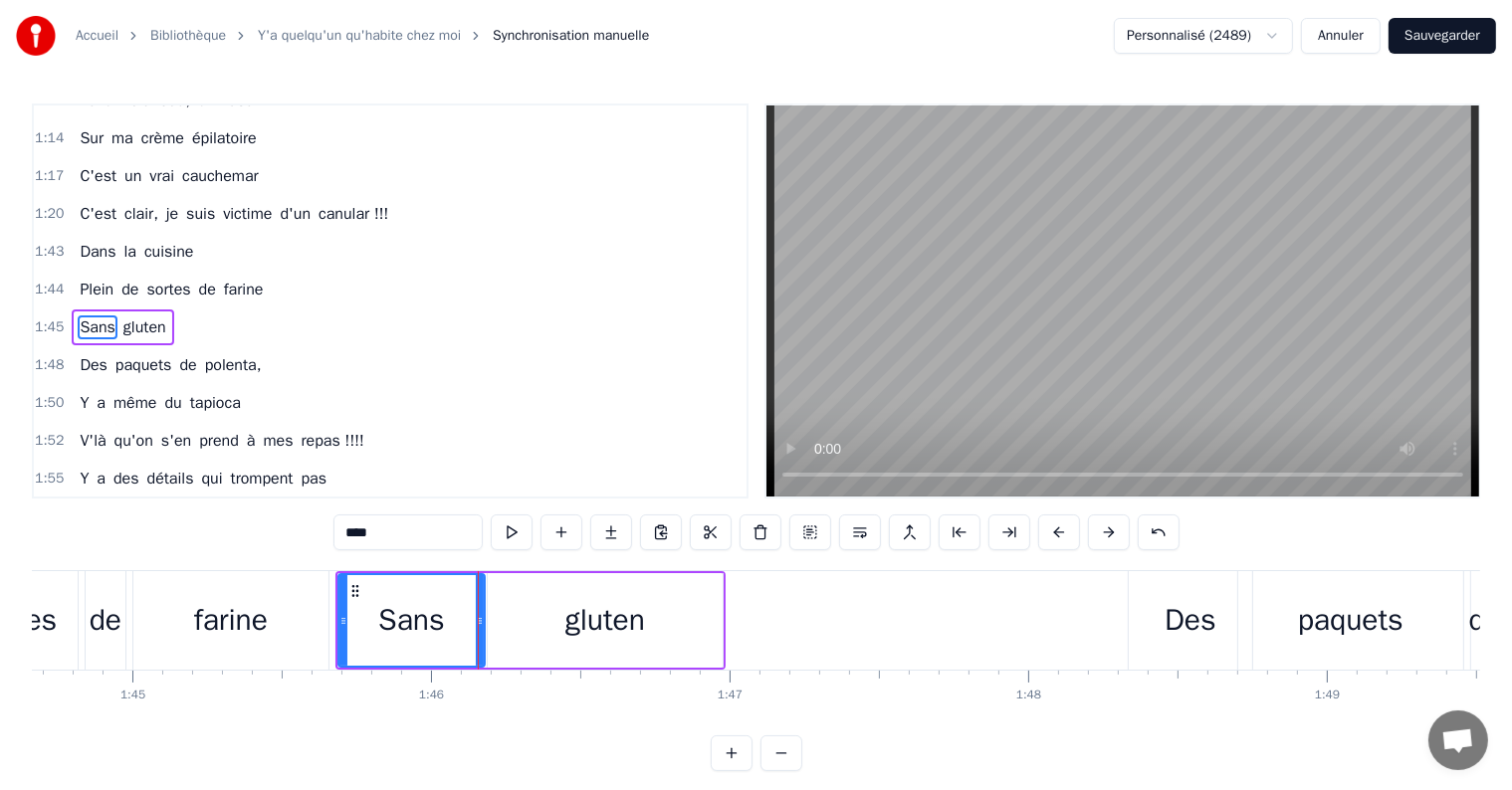 click on "tapioca" at bounding box center [215, 403] 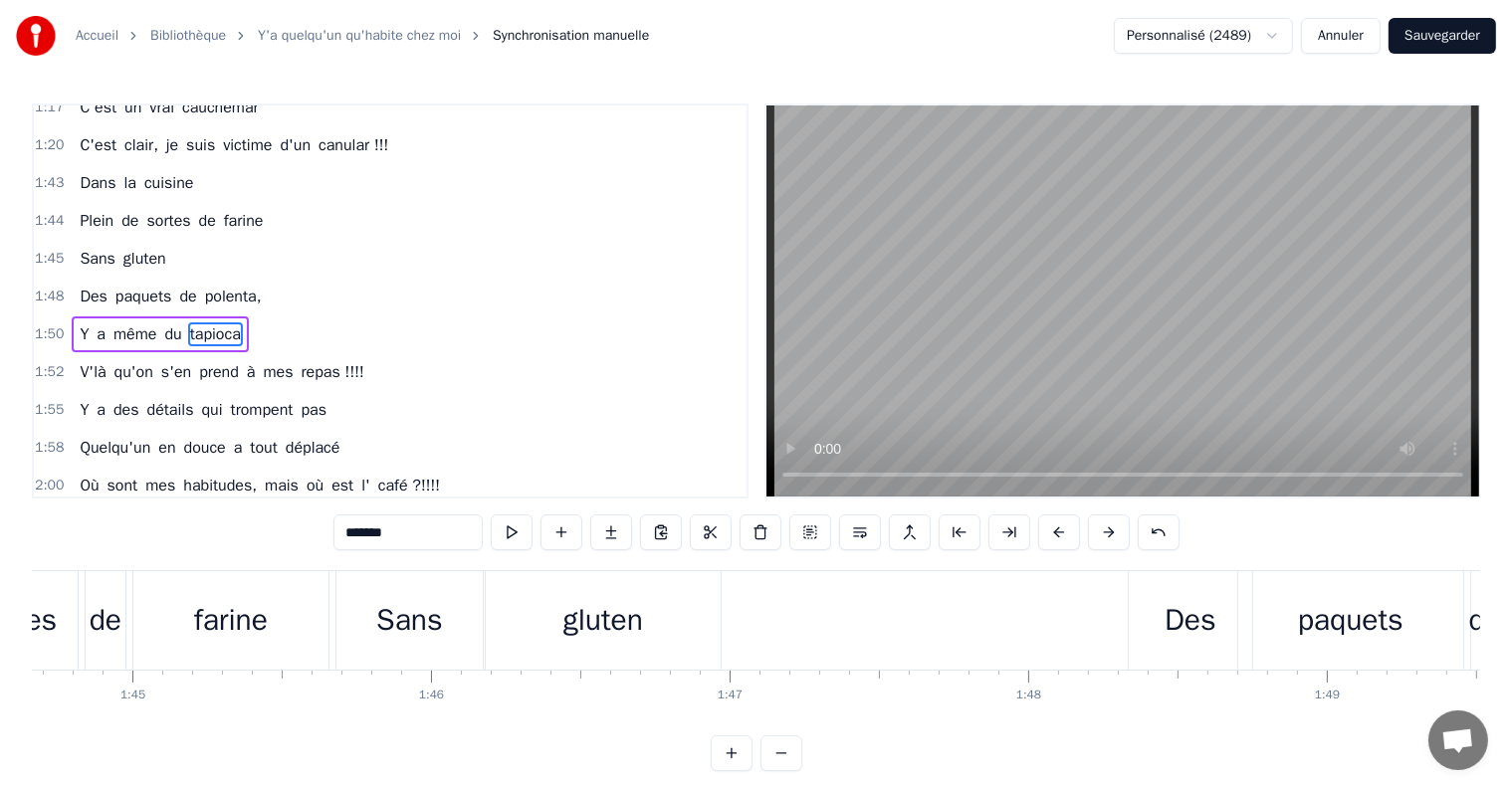scroll, scrollTop: 665, scrollLeft: 0, axis: vertical 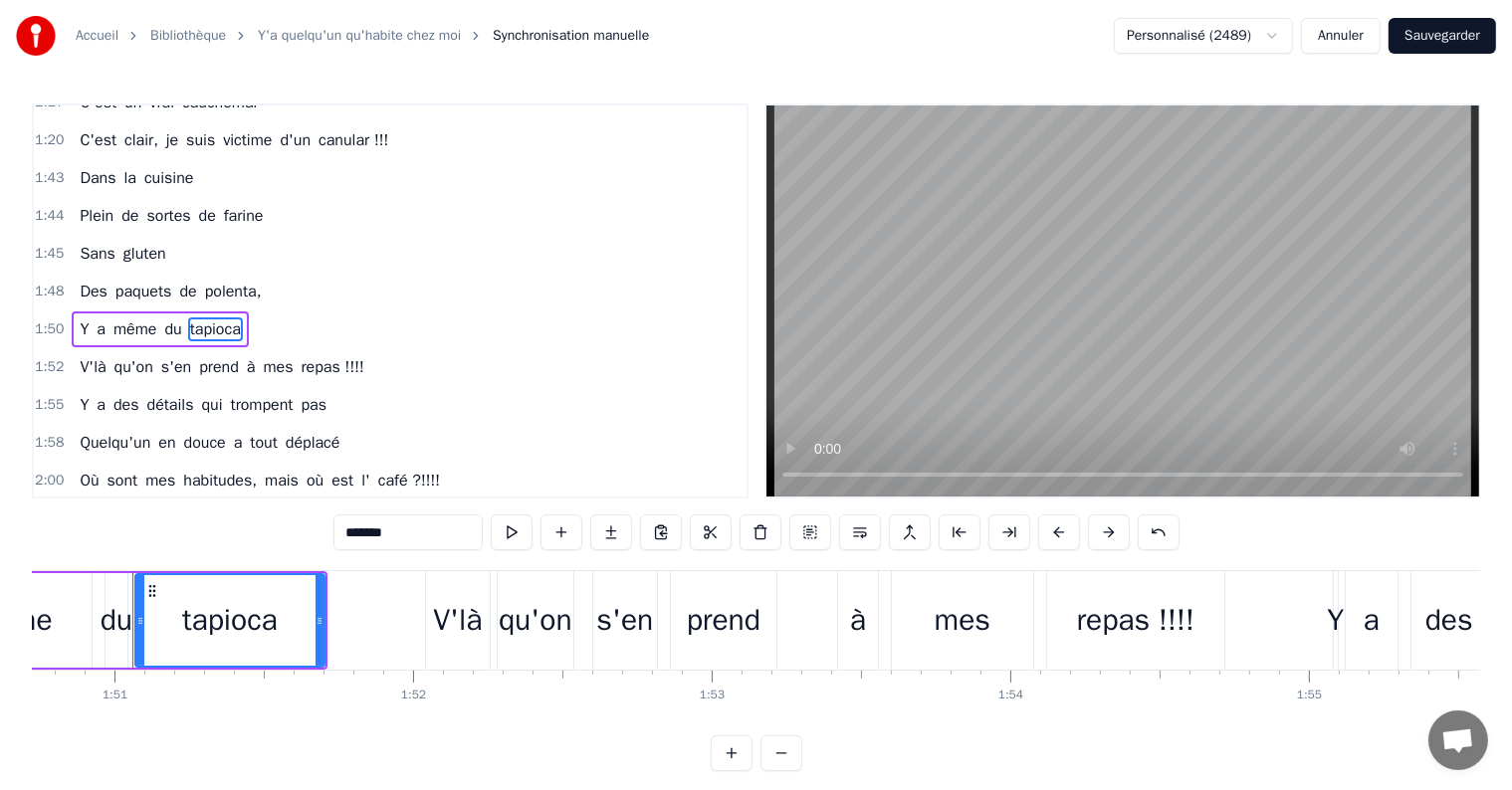 click on "Y" at bounding box center (84, 329) 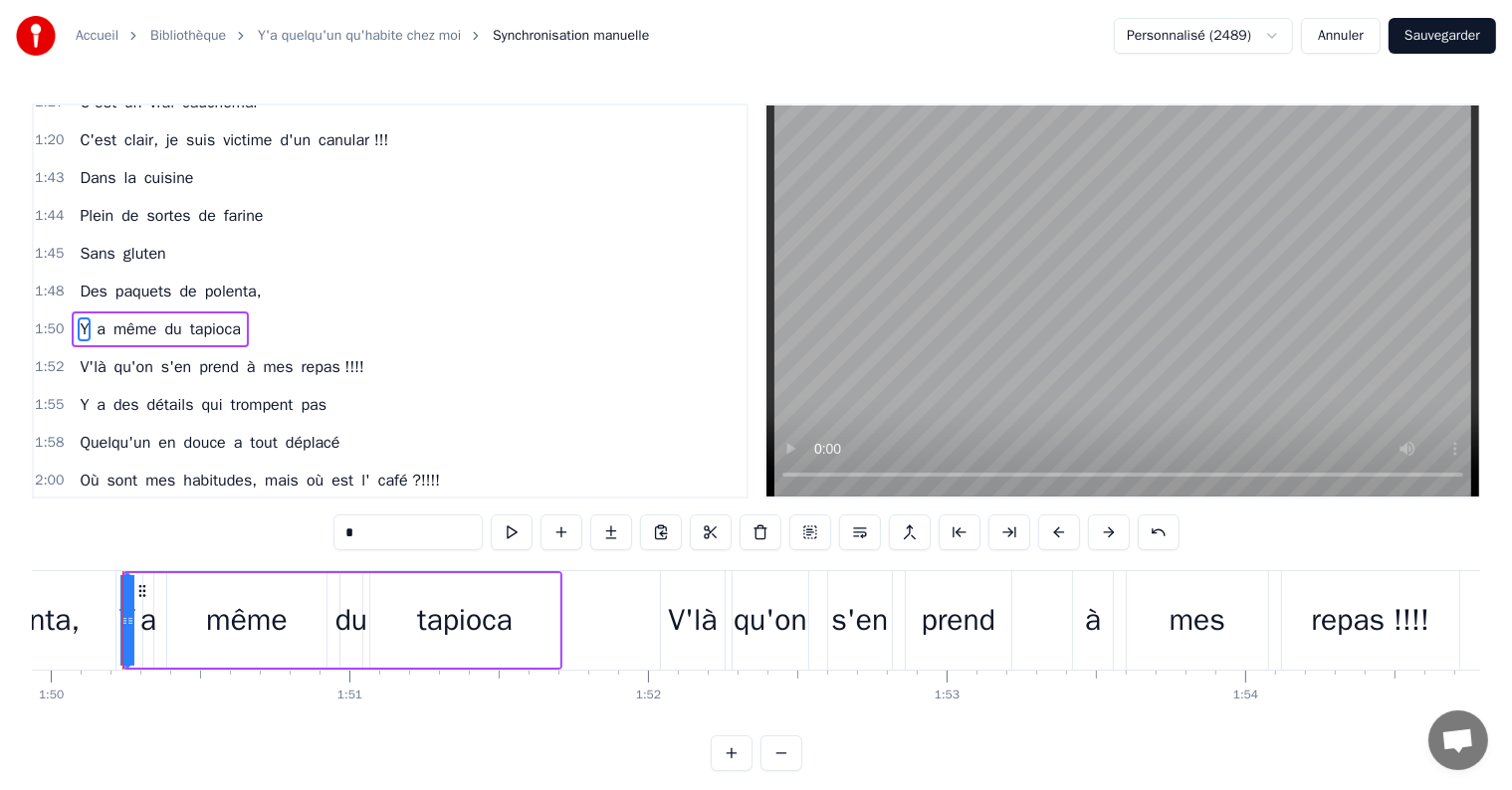 scroll, scrollTop: 0, scrollLeft: 32819, axis: horizontal 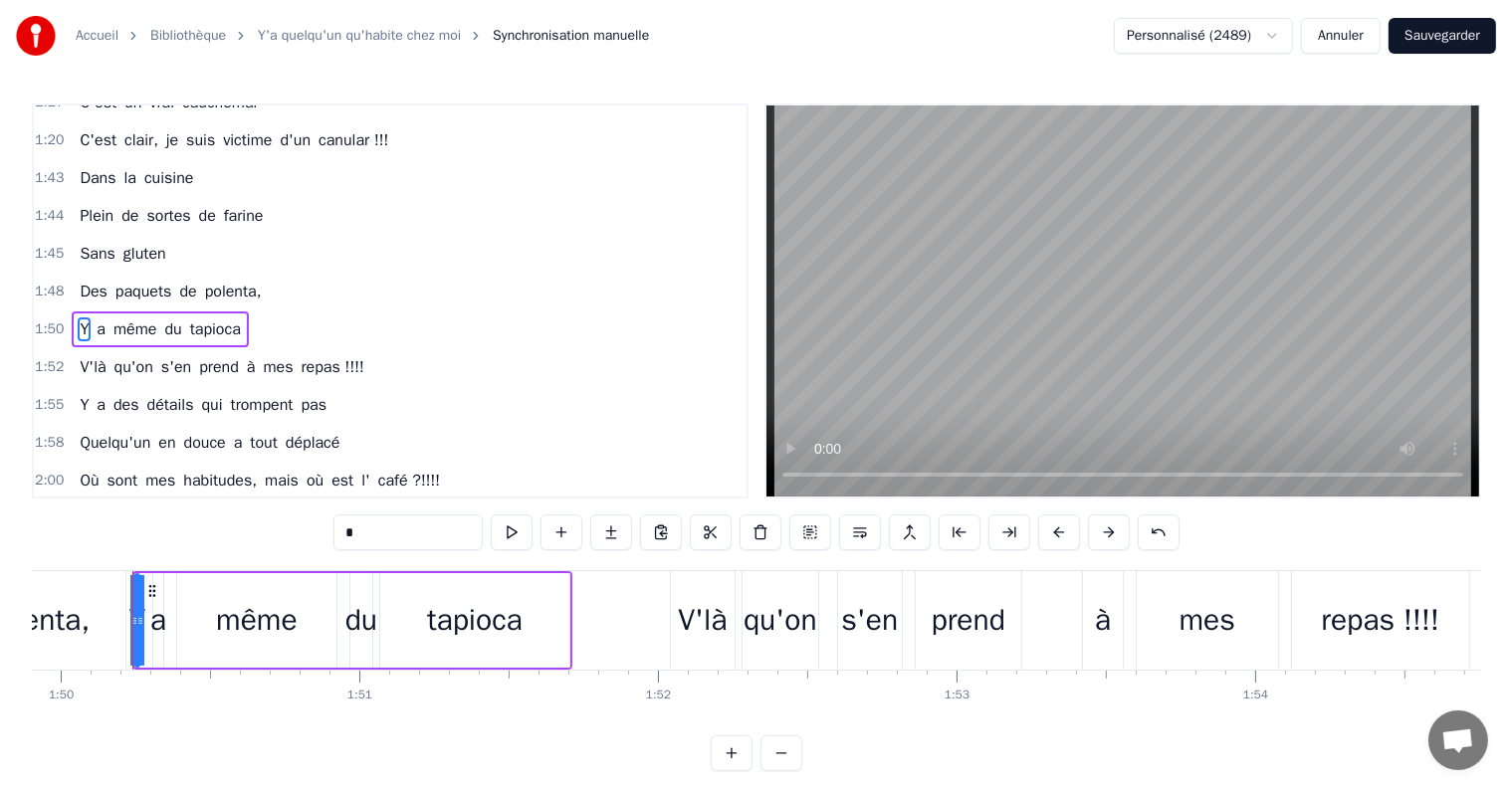 click on "polenta," at bounding box center [233, 292] 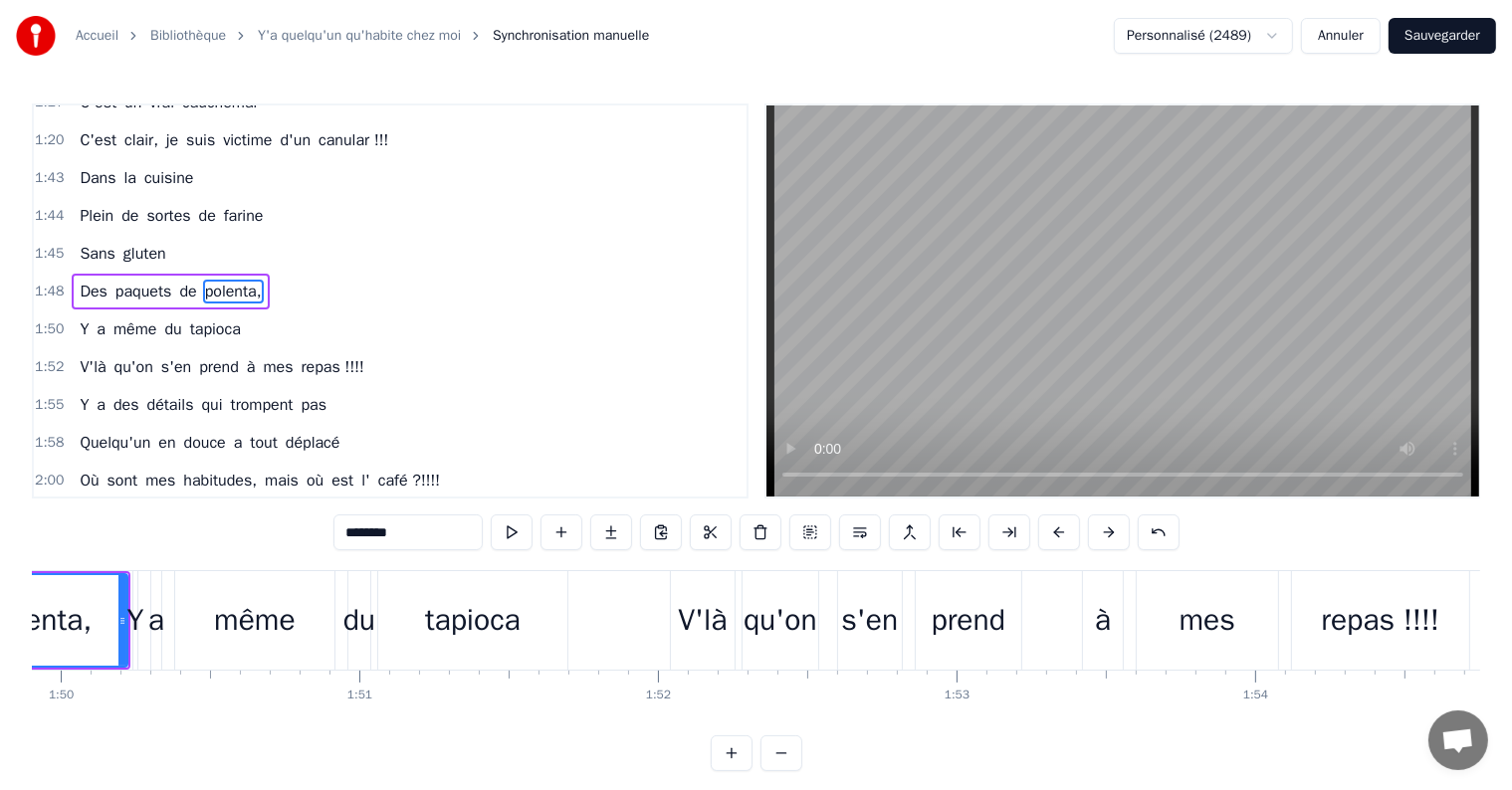 scroll, scrollTop: 633, scrollLeft: 0, axis: vertical 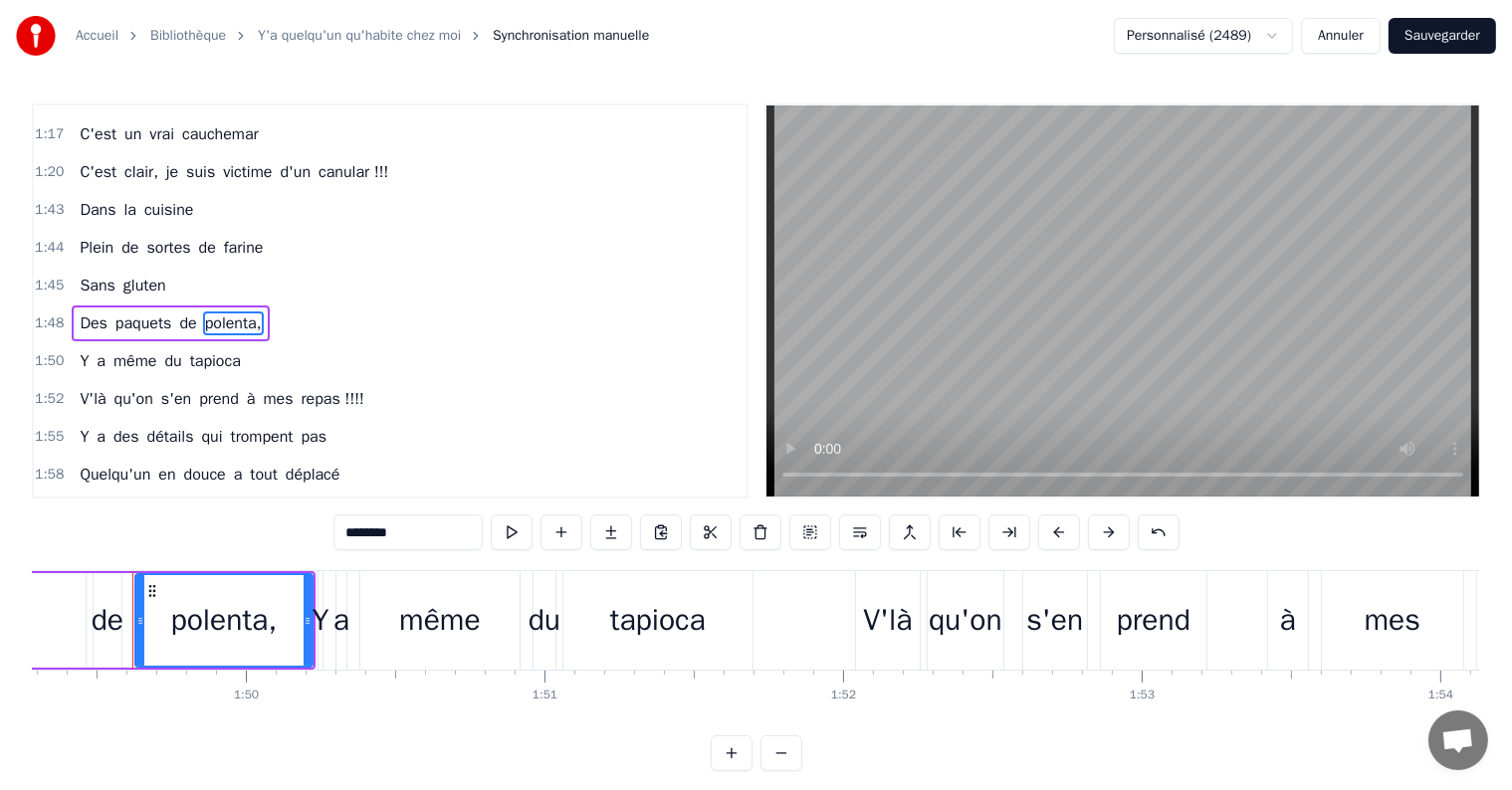 click on "Des" at bounding box center (93, 323) 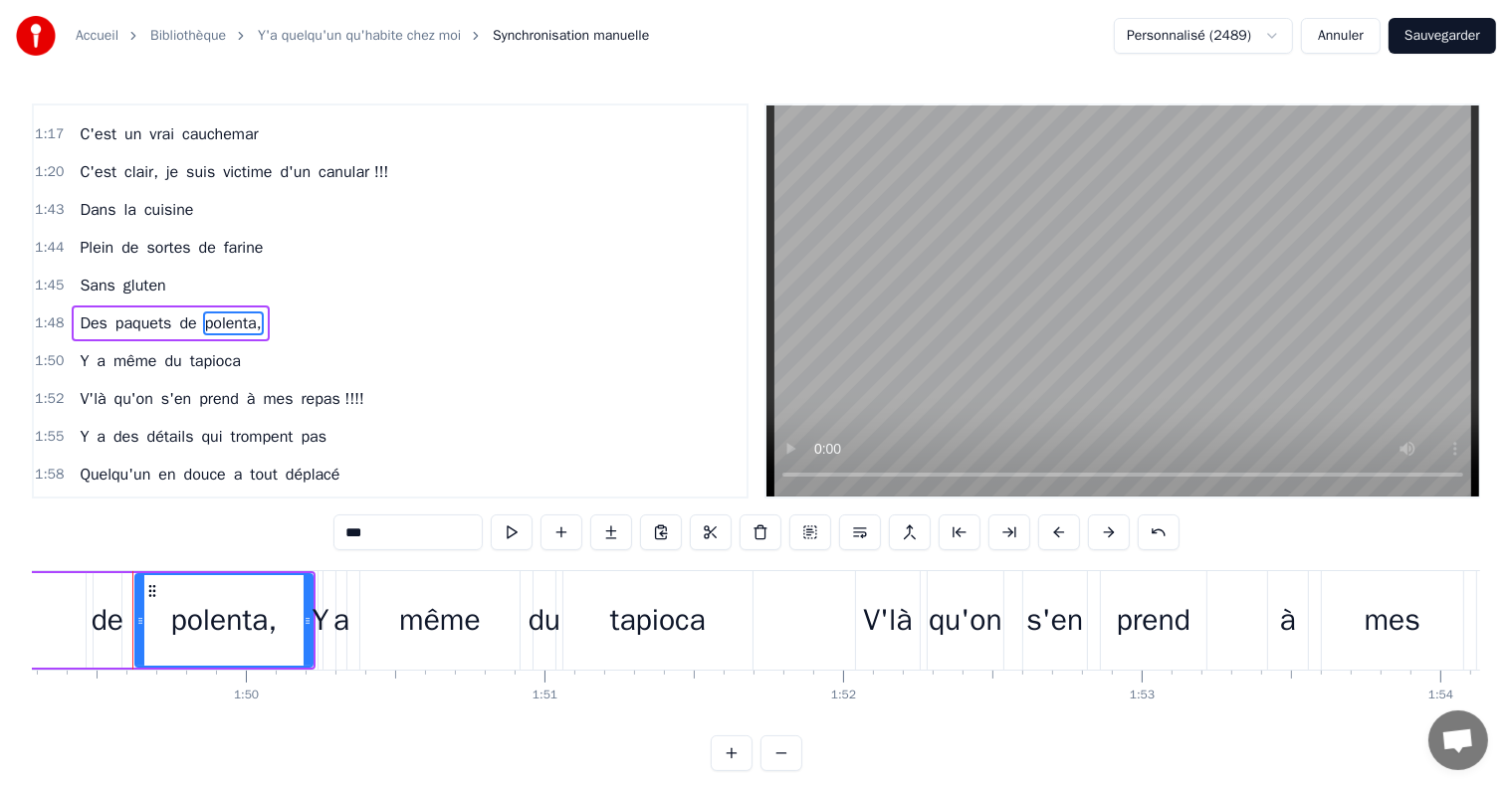 scroll, scrollTop: 628, scrollLeft: 0, axis: vertical 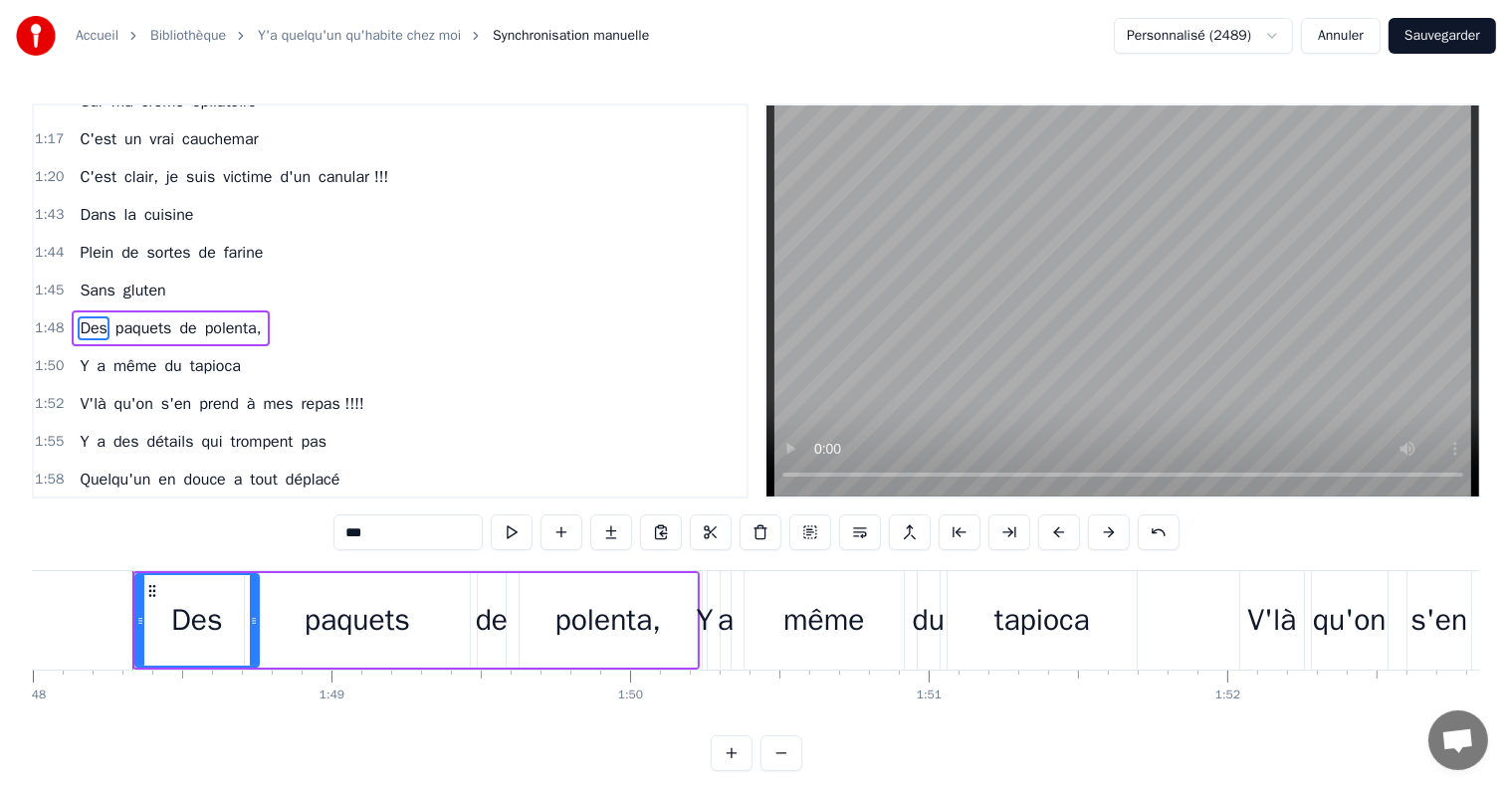 click on "paquets" at bounding box center (357, 620) 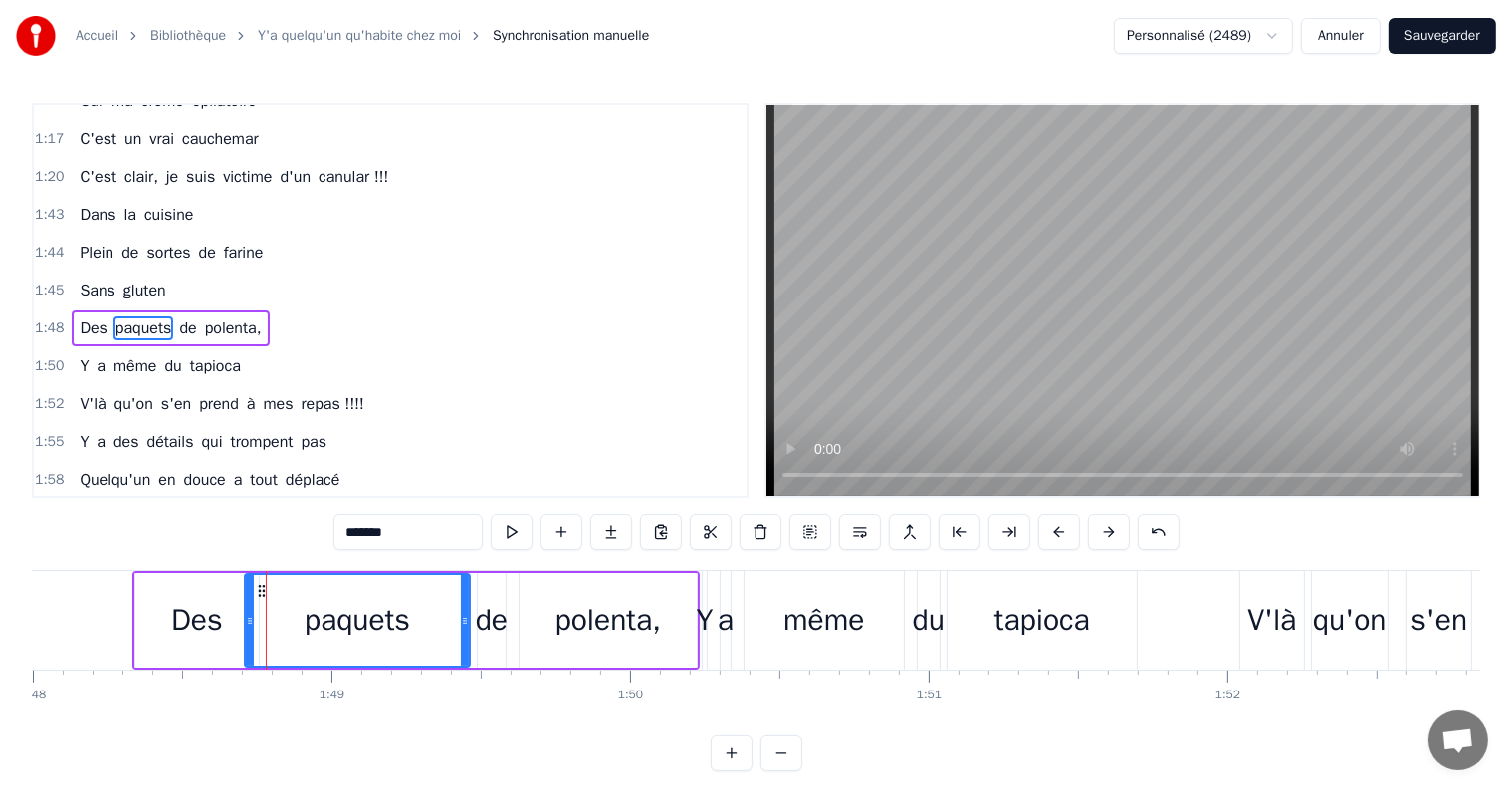 click on "Des" at bounding box center [197, 620] 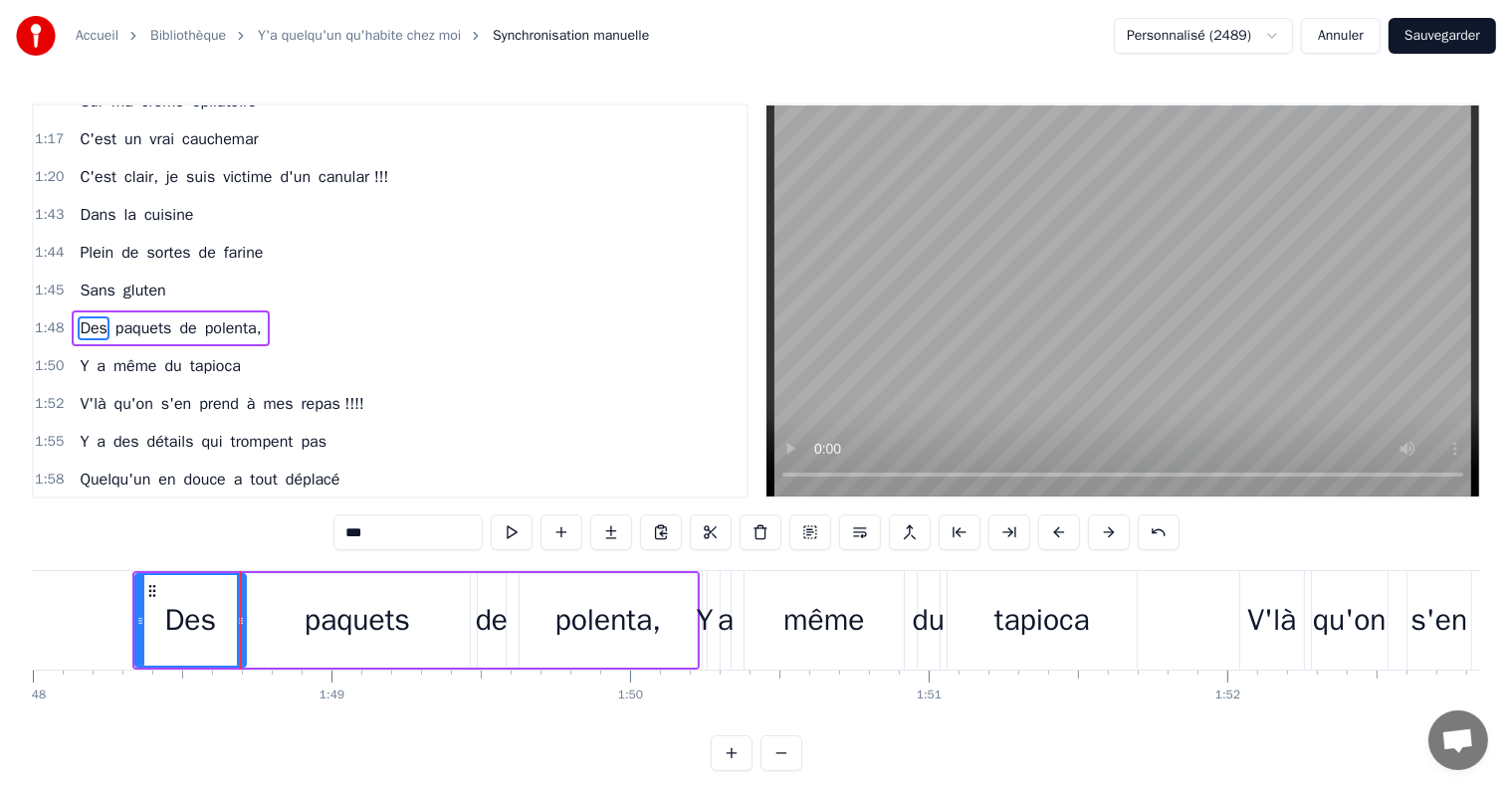 drag, startPoint x: 253, startPoint y: 619, endPoint x: 241, endPoint y: 619, distance: 12 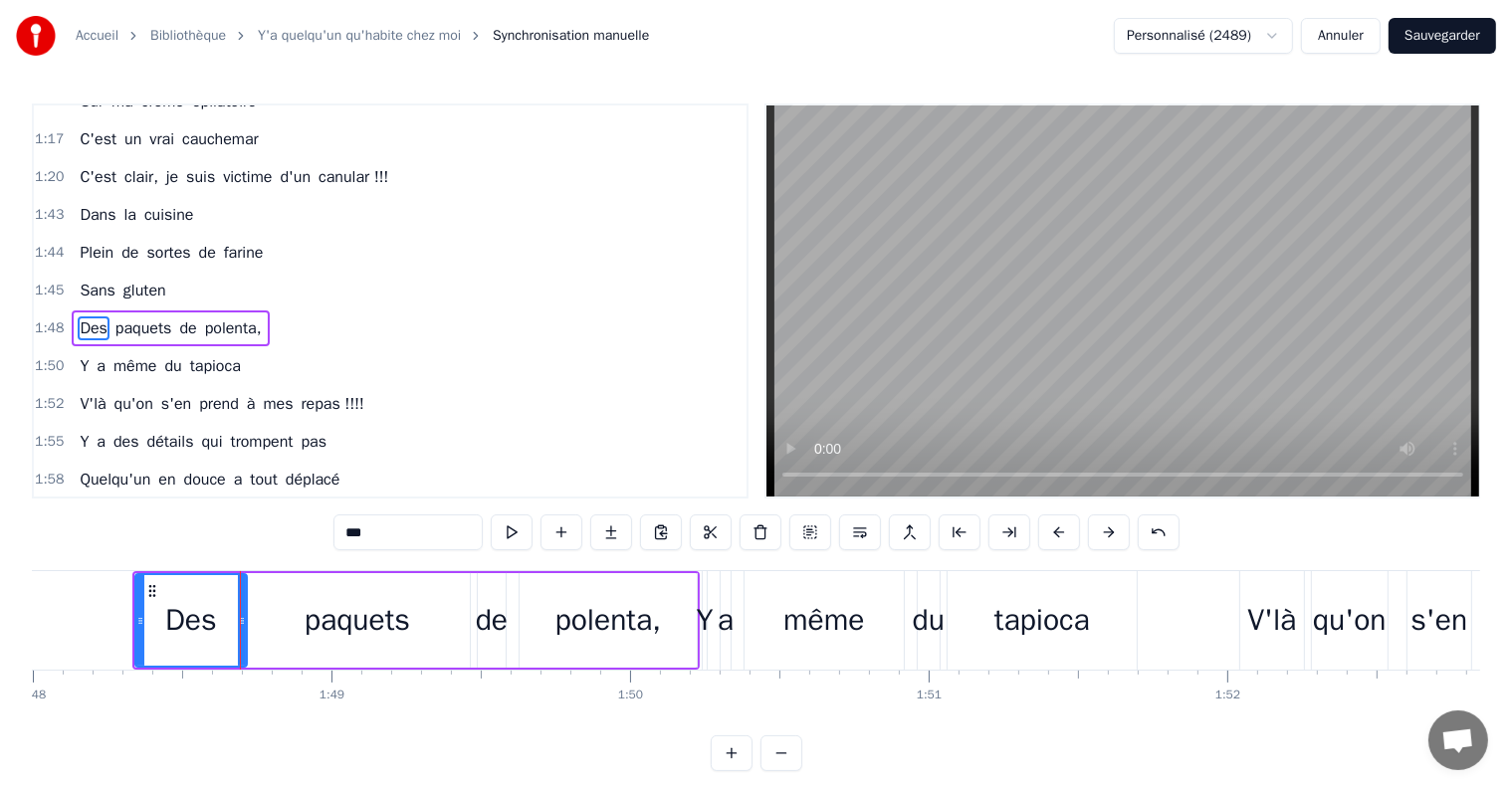 click on "paquets" at bounding box center (357, 620) 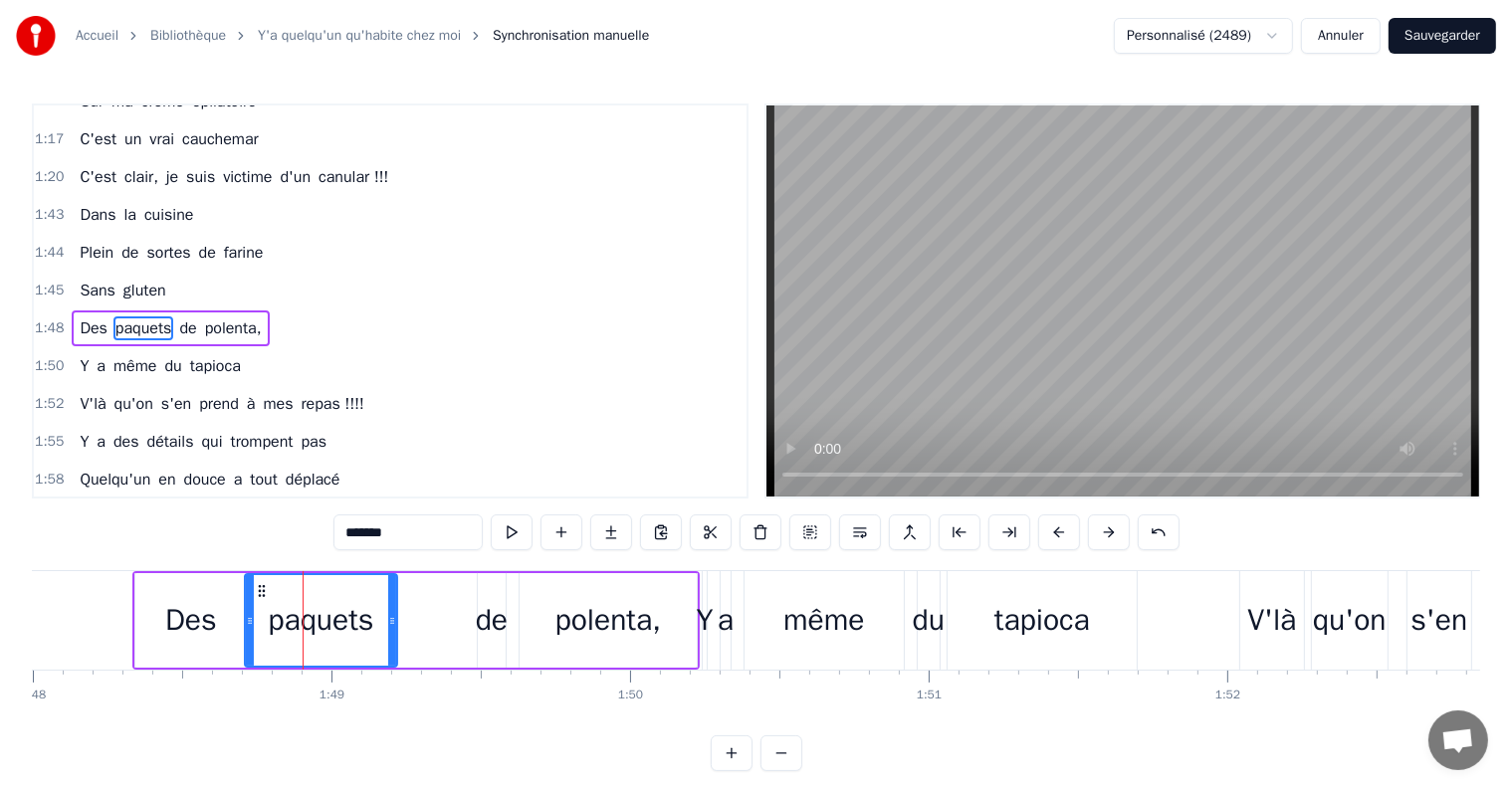 drag, startPoint x: 464, startPoint y: 621, endPoint x: 388, endPoint y: 617, distance: 76.10519 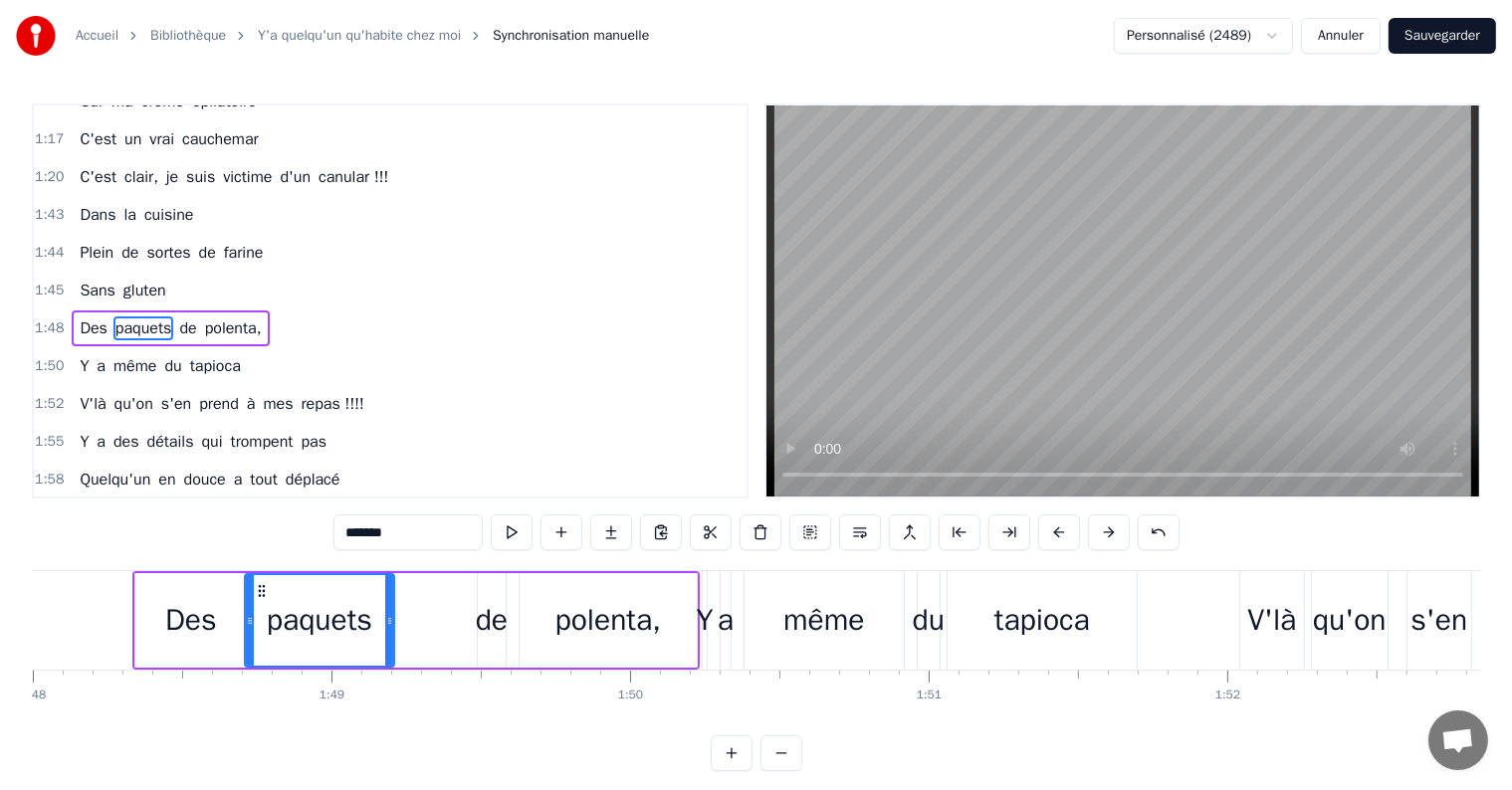 click on "de" at bounding box center [492, 620] 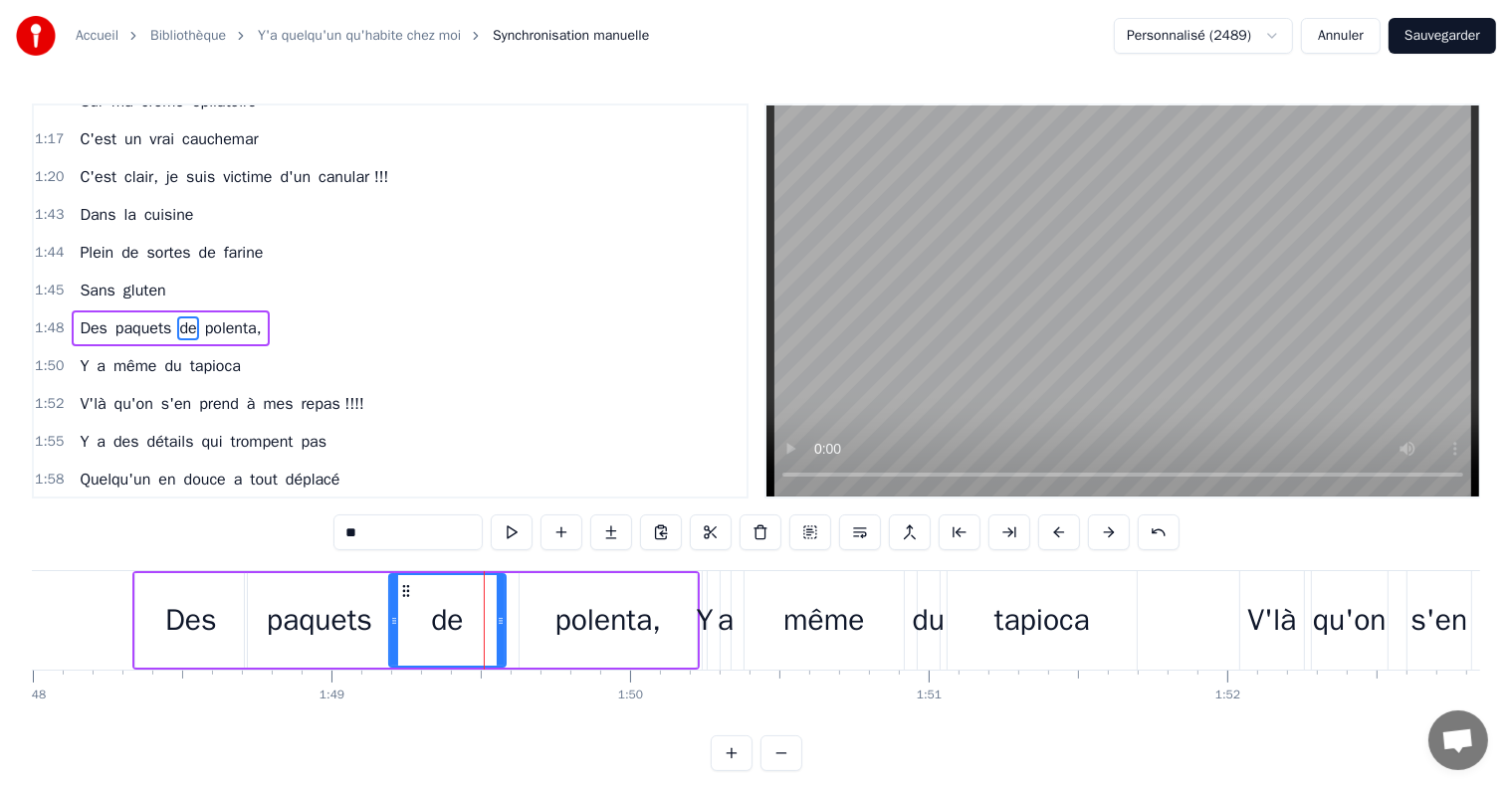 drag, startPoint x: 479, startPoint y: 621, endPoint x: 390, endPoint y: 618, distance: 89.050547 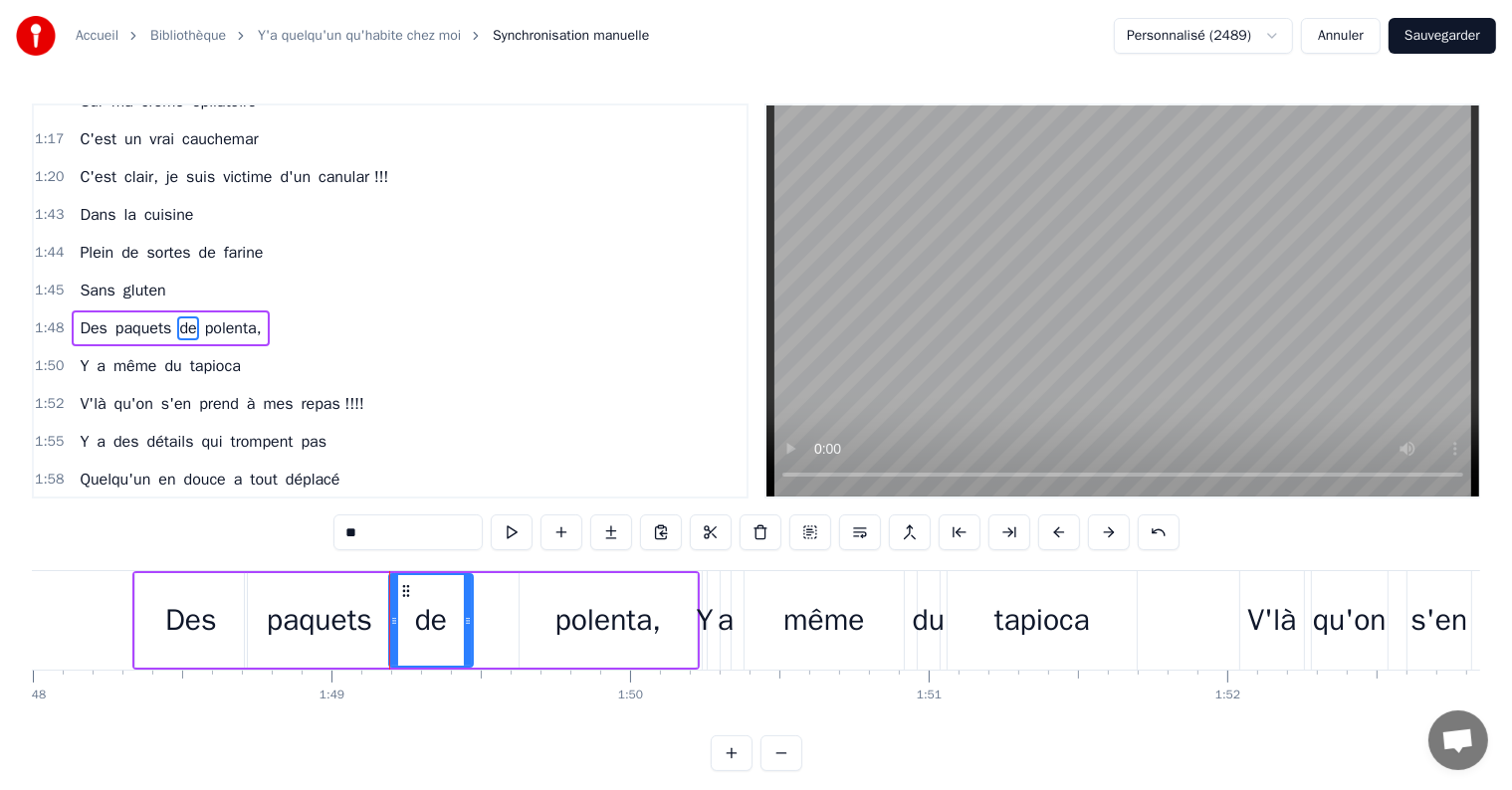 drag, startPoint x: 502, startPoint y: 621, endPoint x: 549, endPoint y: 611, distance: 48.0521 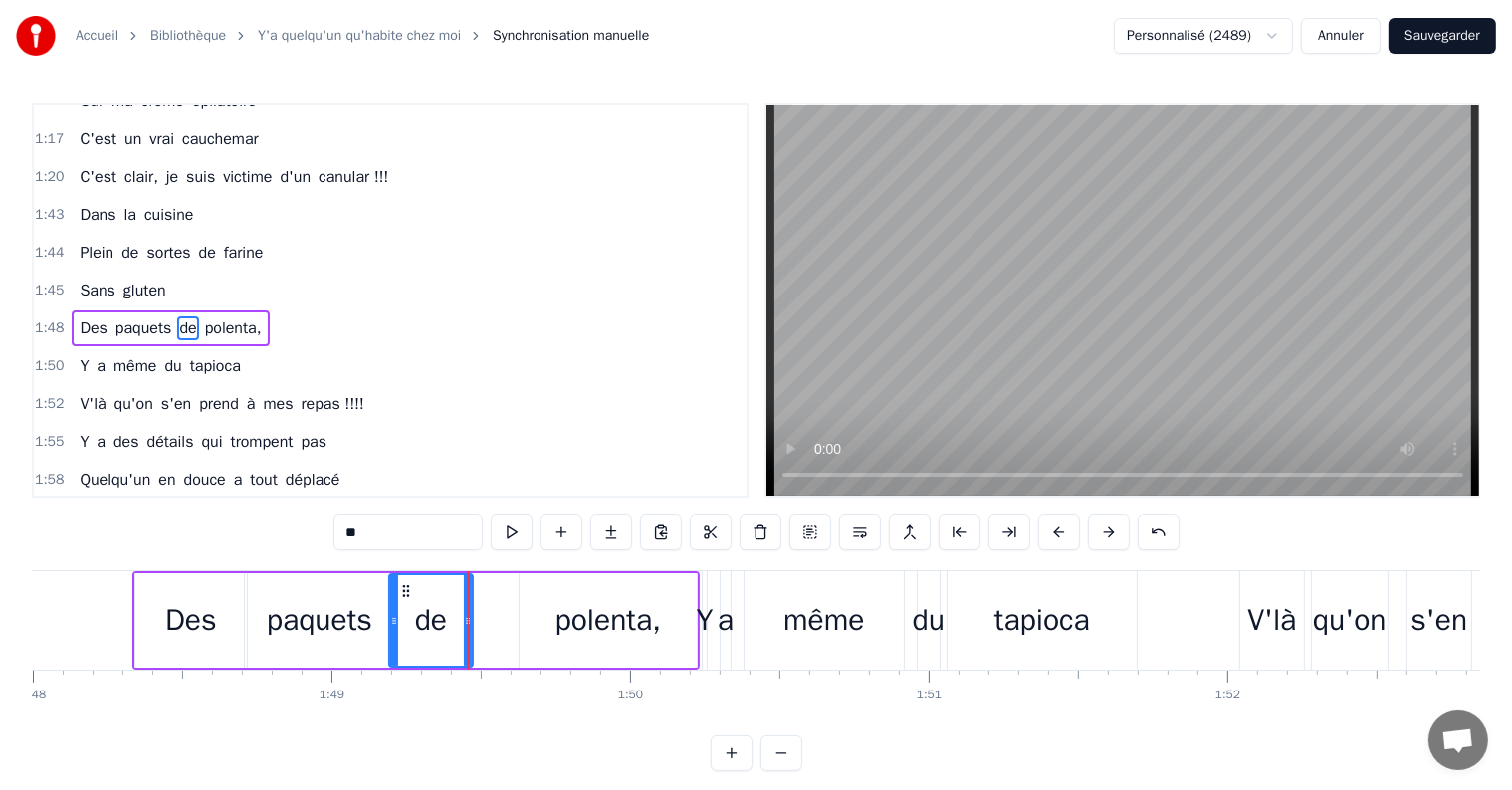 click on "polenta," at bounding box center (608, 620) 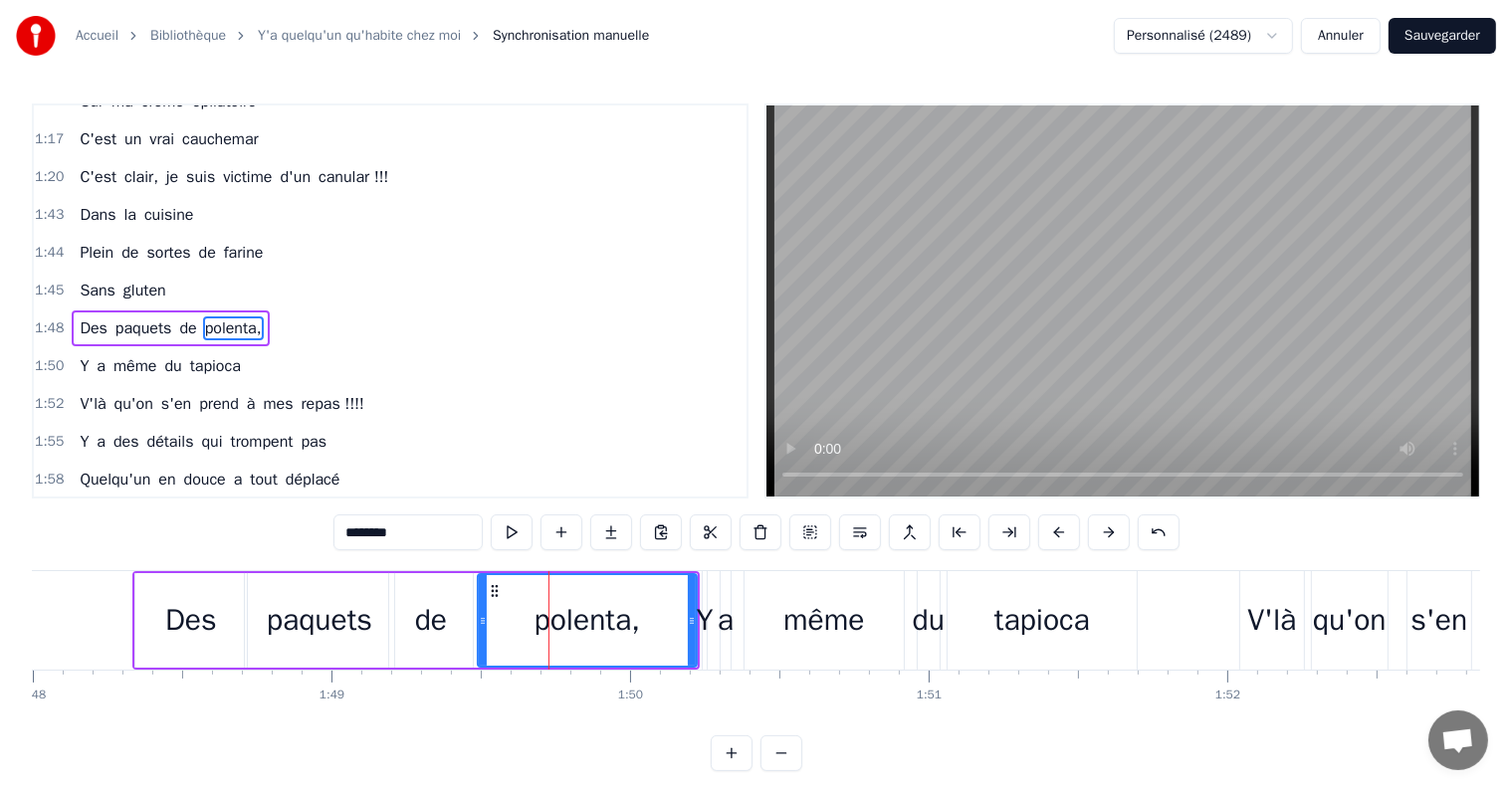 drag, startPoint x: 524, startPoint y: 626, endPoint x: 475, endPoint y: 619, distance: 49.497475 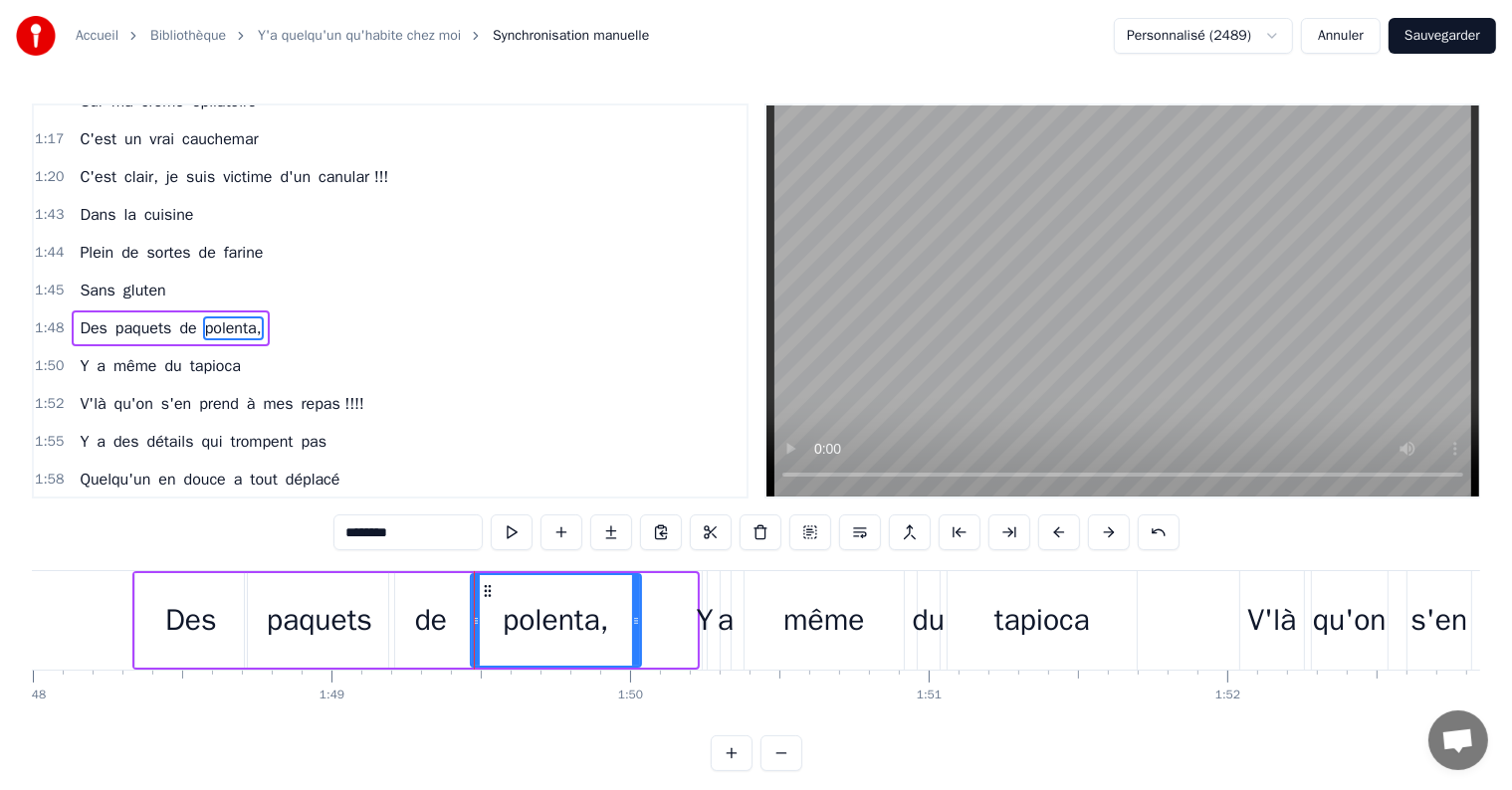 drag, startPoint x: 691, startPoint y: 621, endPoint x: 633, endPoint y: 617, distance: 58.137767 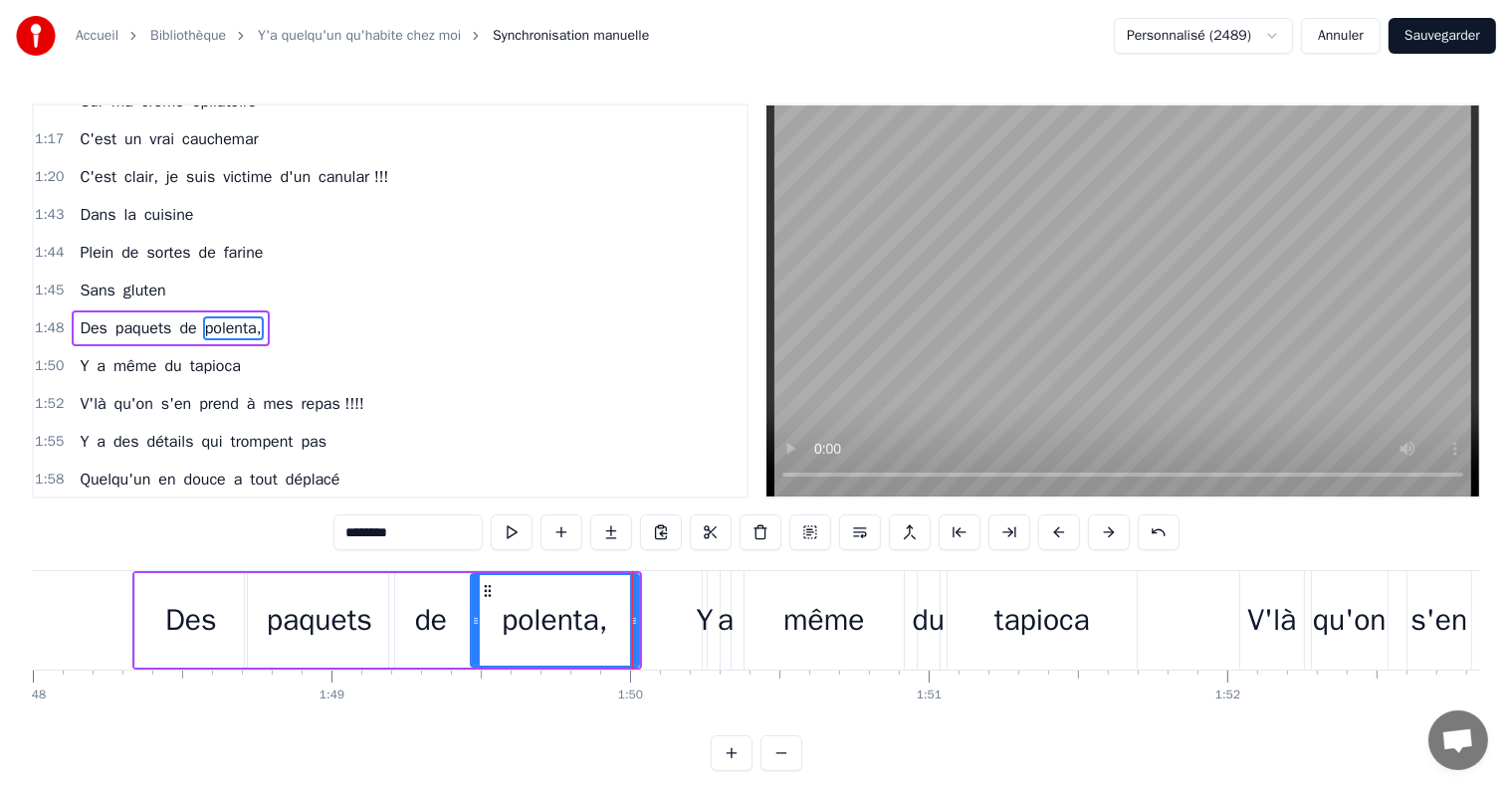 click on "de" at bounding box center (431, 620) 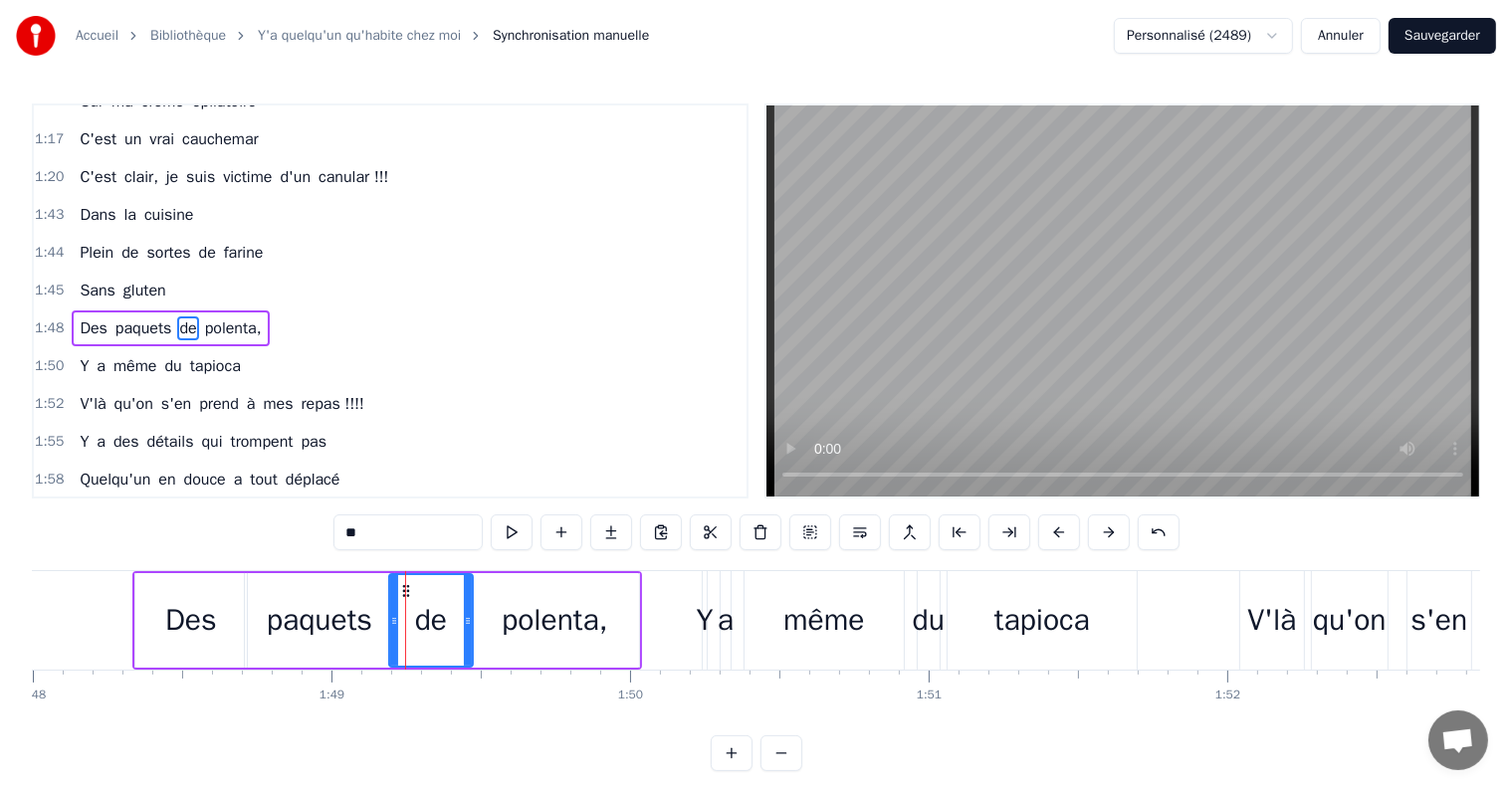 click on "Des" at bounding box center (191, 620) 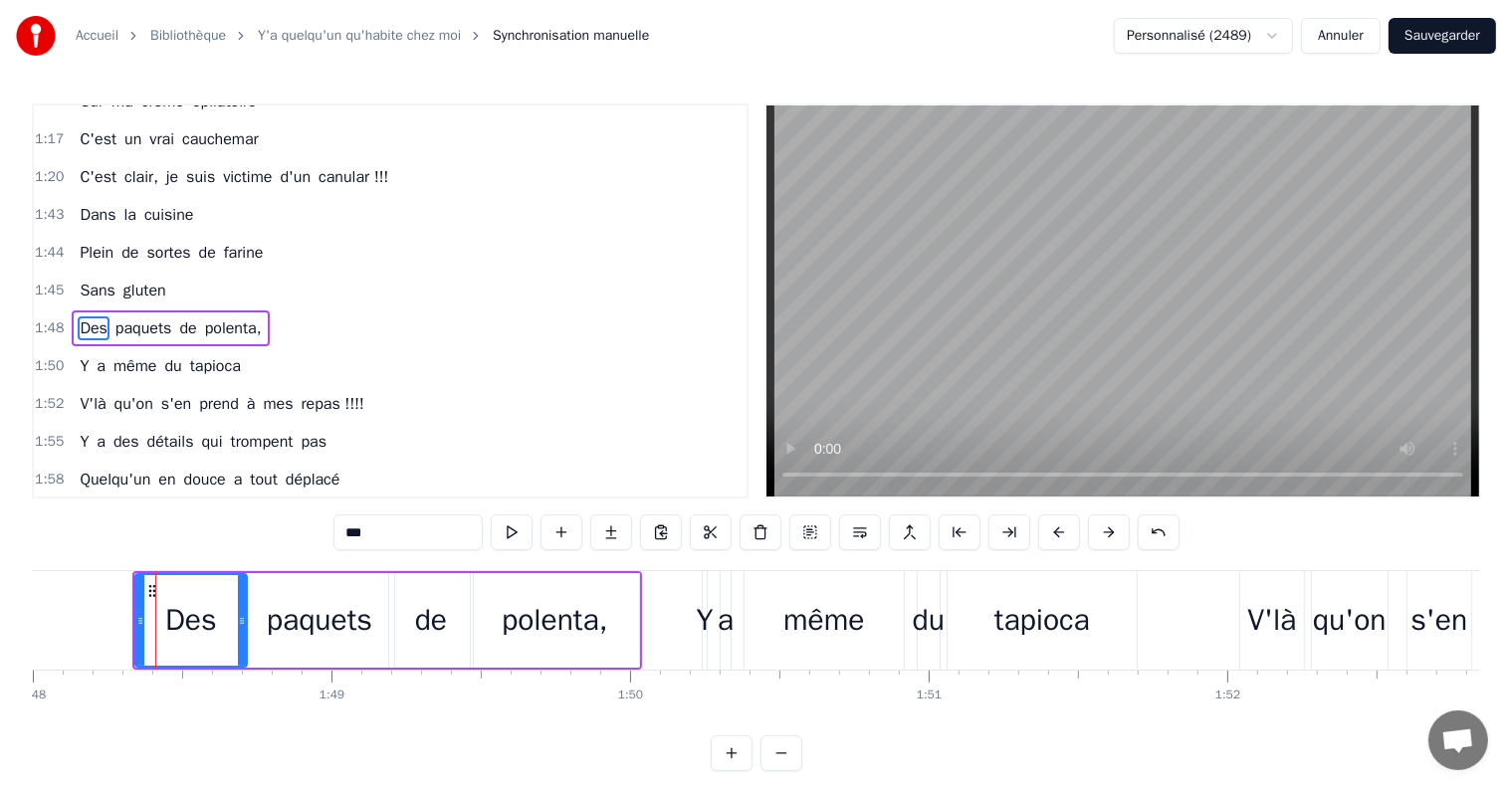 click 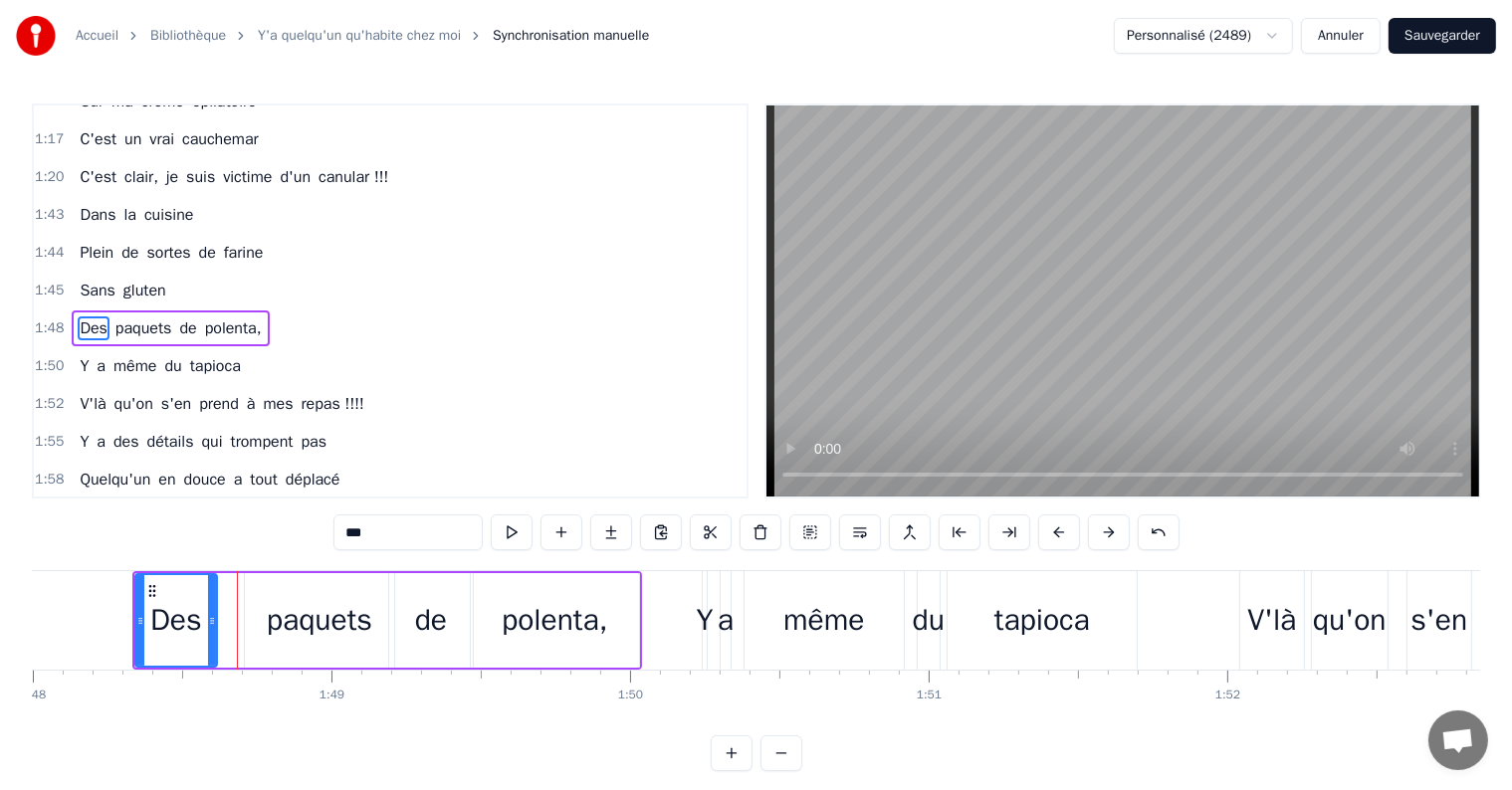 drag, startPoint x: 244, startPoint y: 620, endPoint x: 211, endPoint y: 615, distance: 33.37664 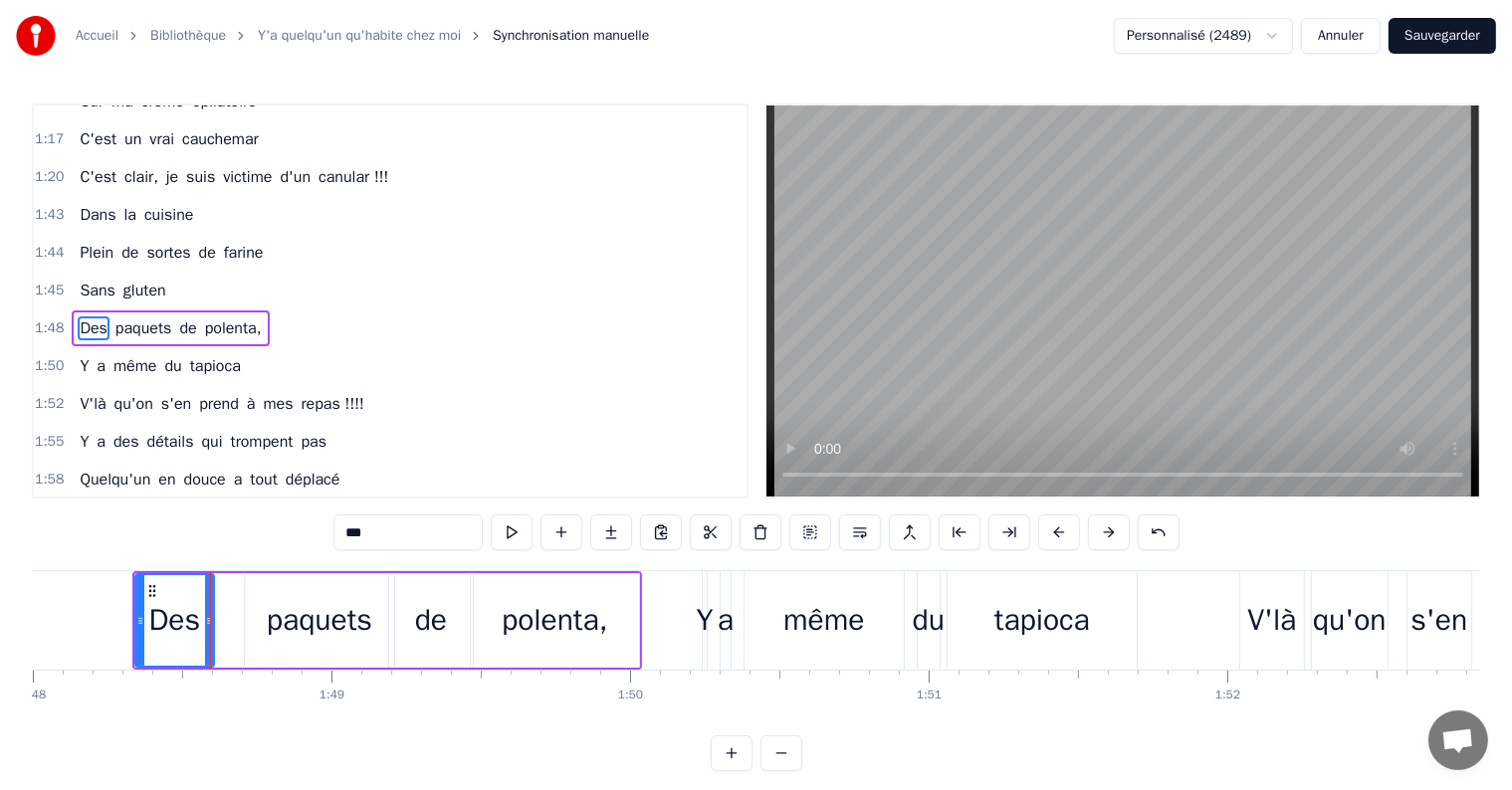 click on "paquets" at bounding box center (320, 620) 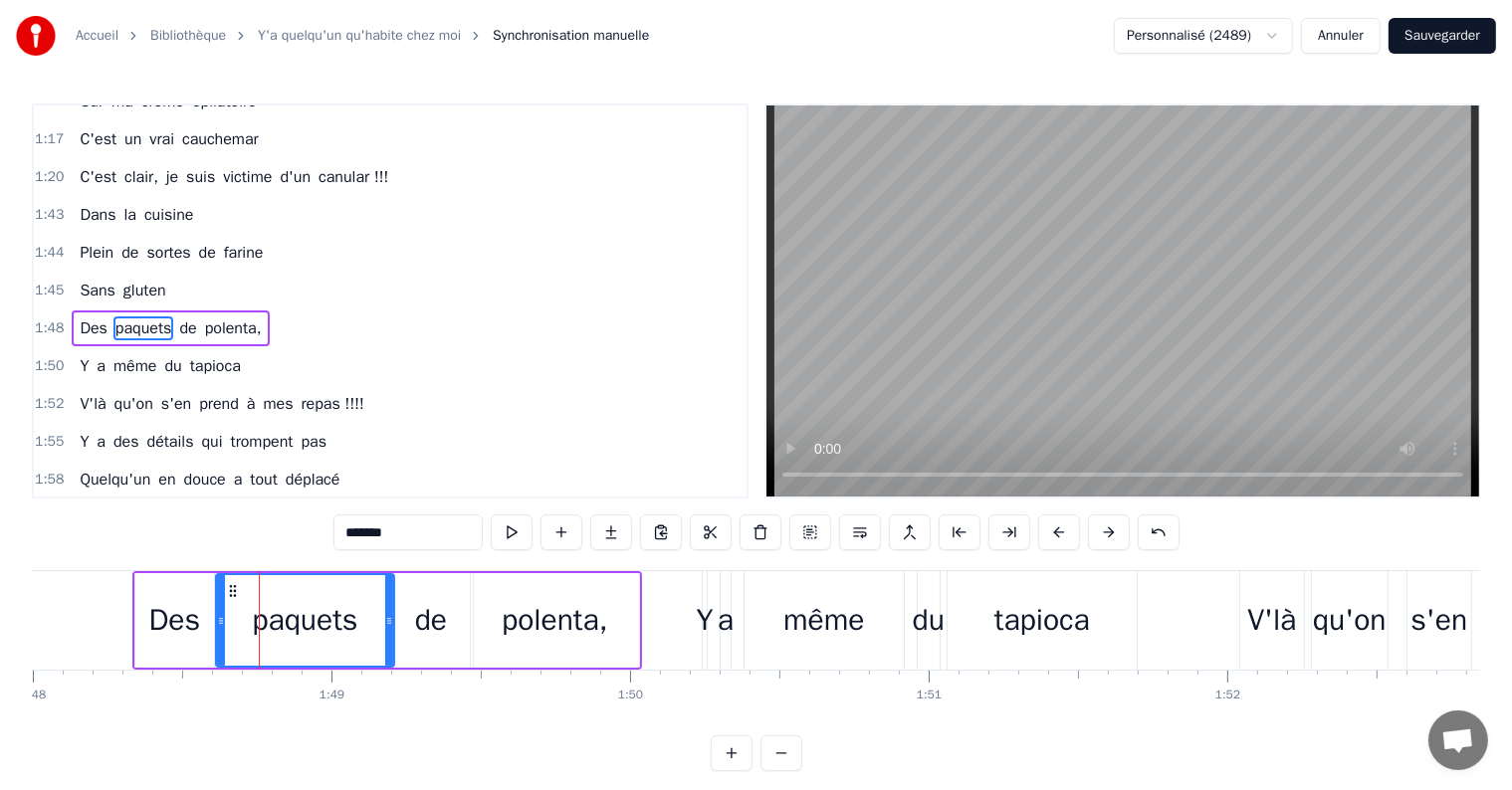 drag, startPoint x: 250, startPoint y: 624, endPoint x: 221, endPoint y: 622, distance: 29.068884 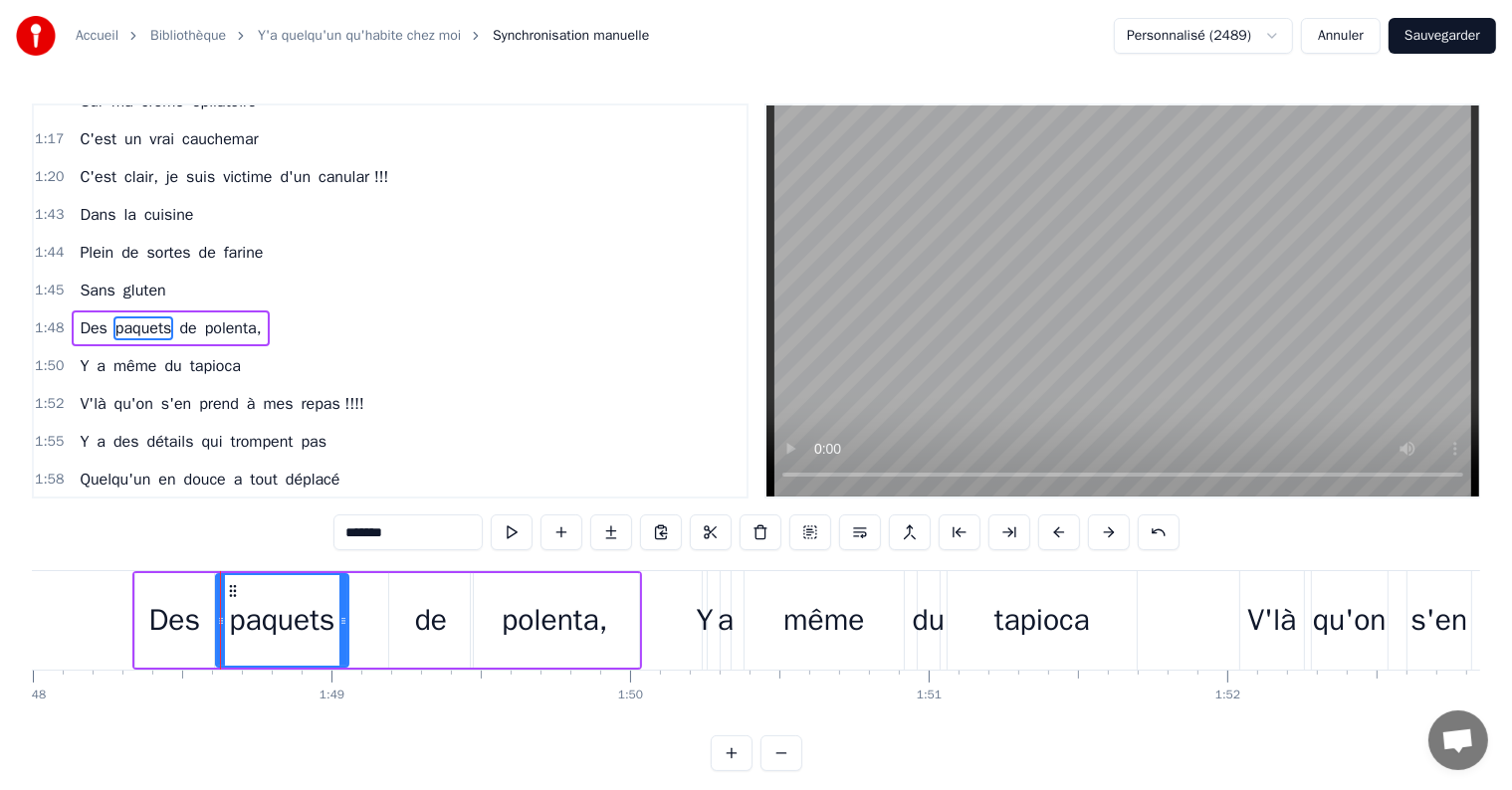 drag, startPoint x: 388, startPoint y: 617, endPoint x: 342, endPoint y: 621, distance: 46.173586 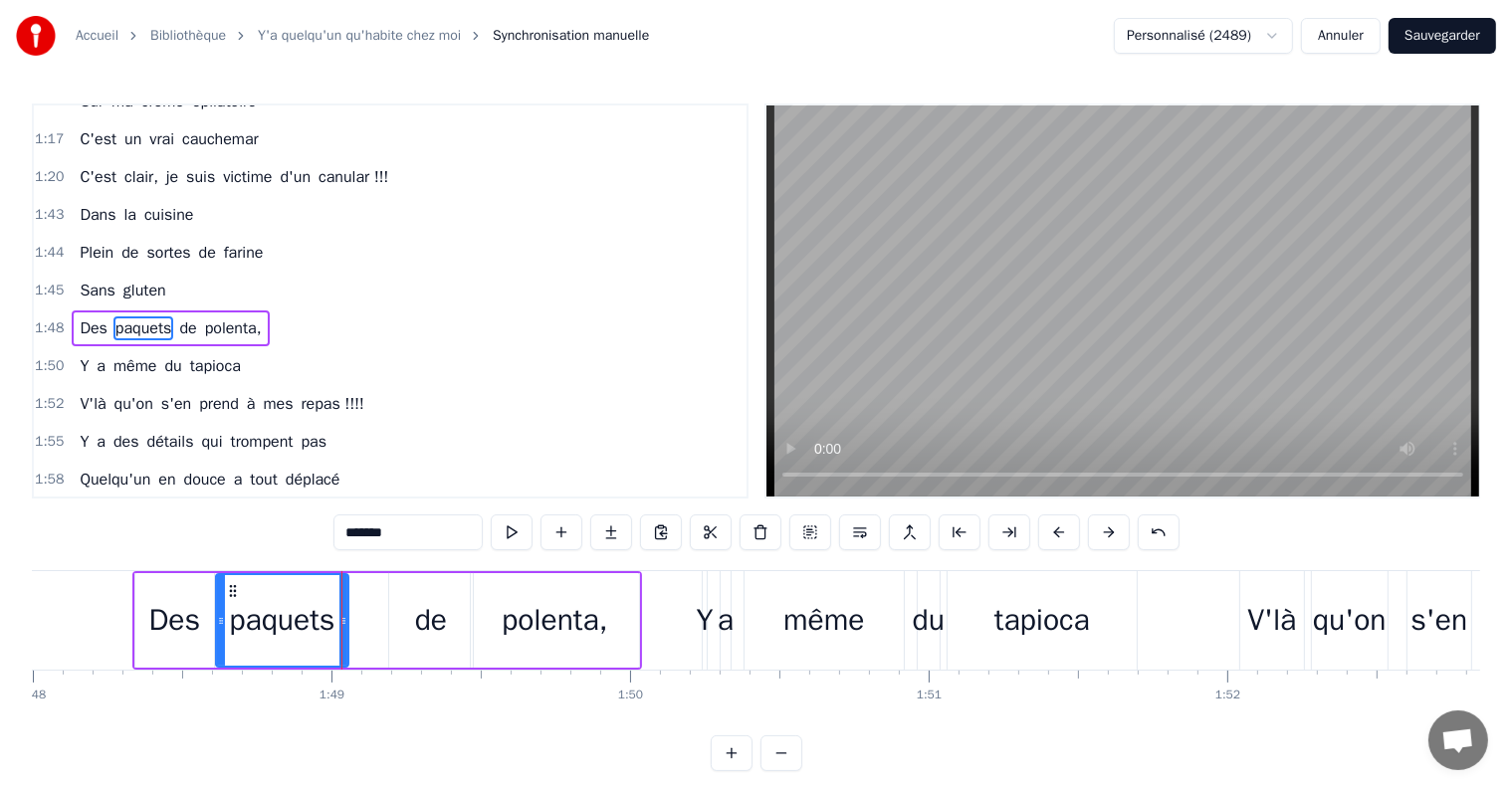 click on "de" at bounding box center [431, 620] 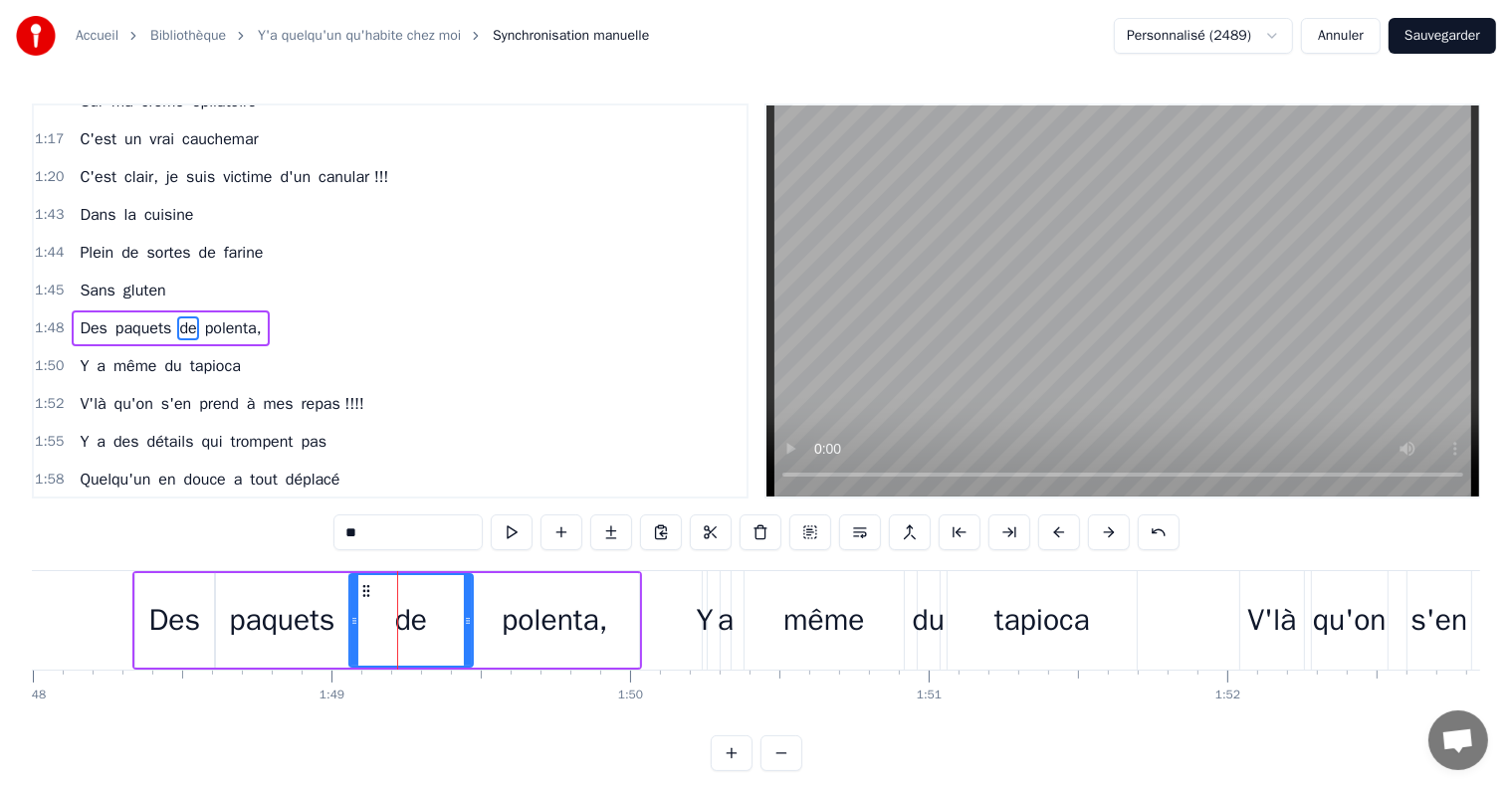 click 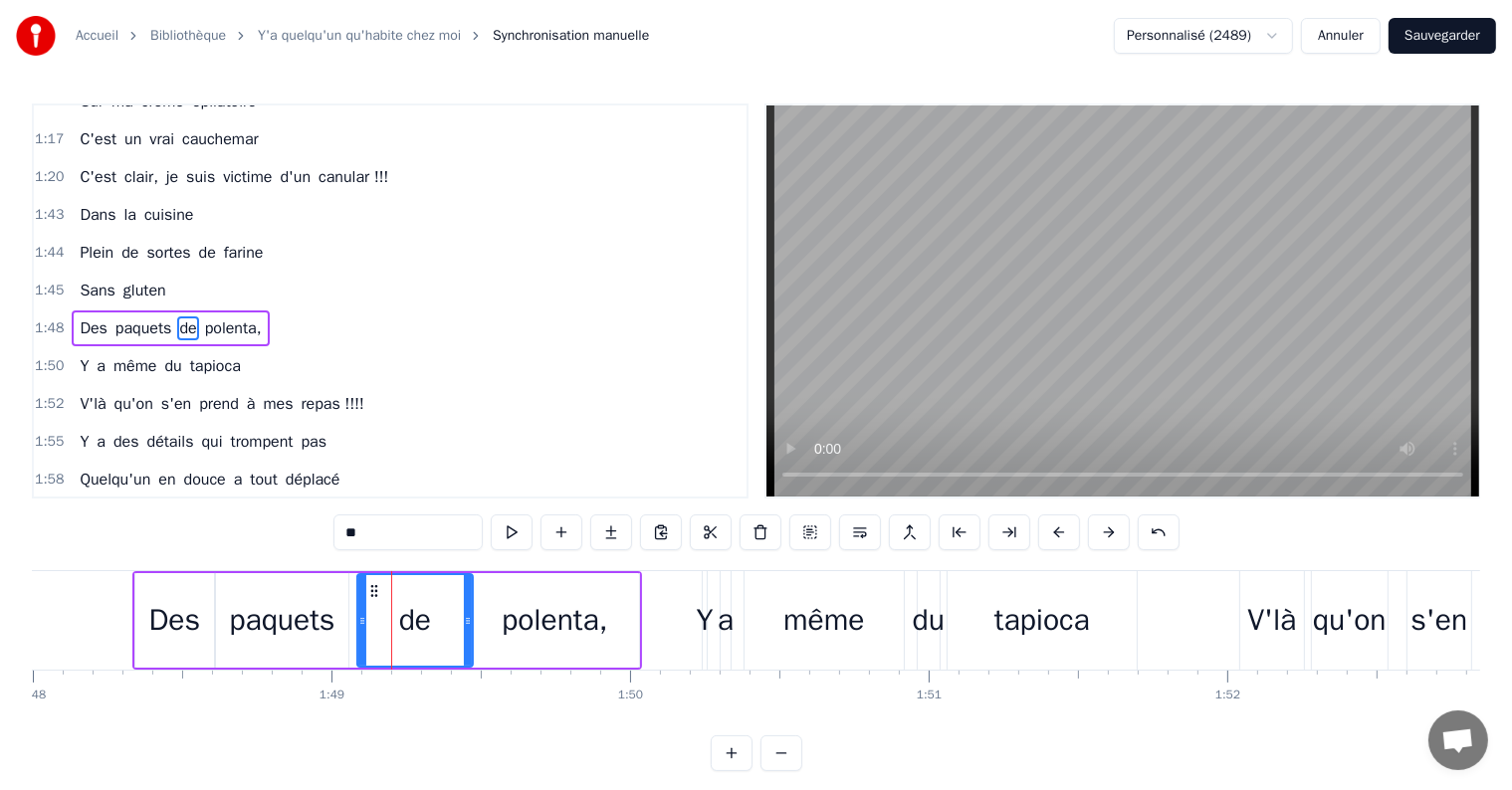 click 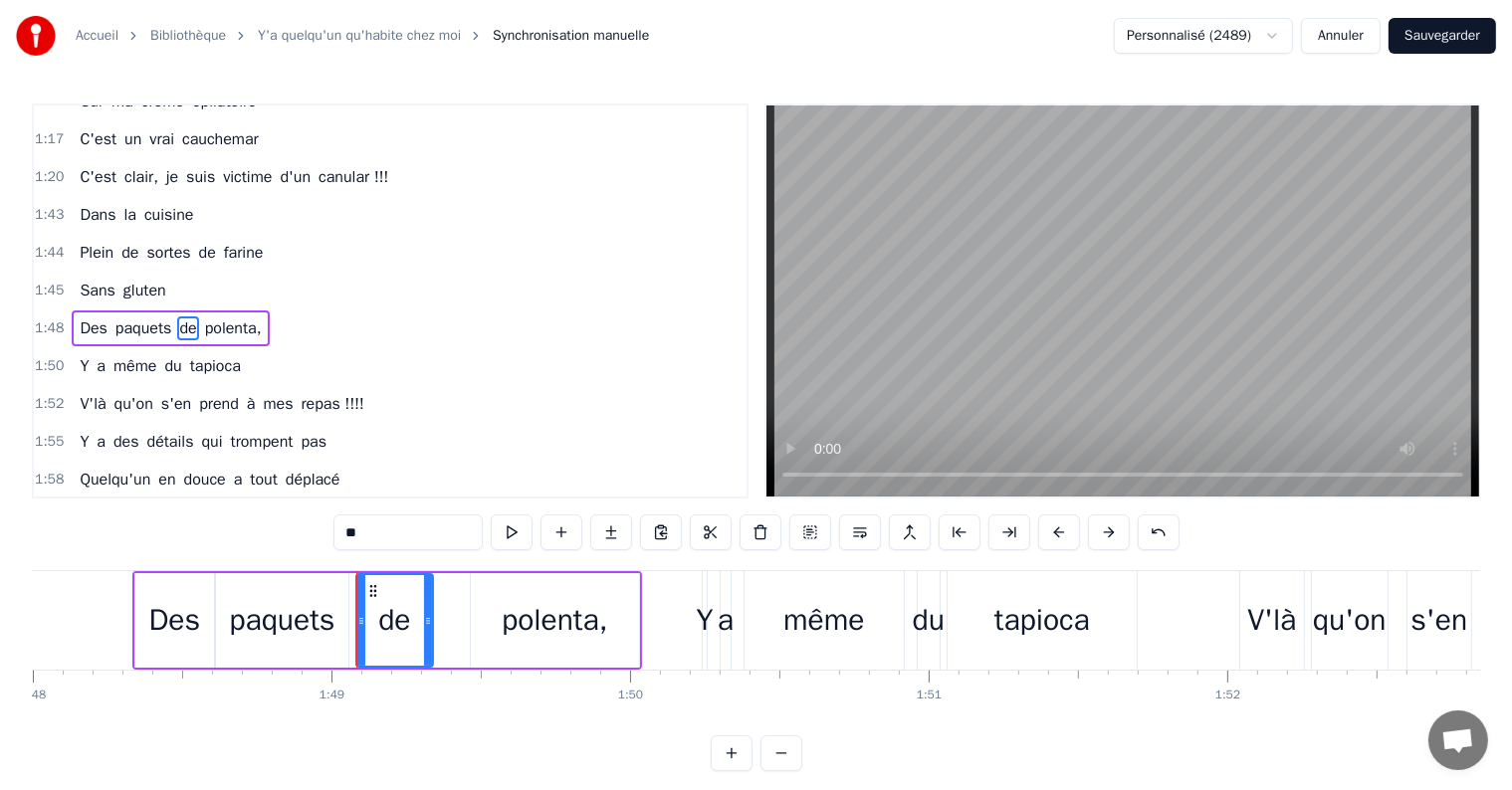 drag, startPoint x: 470, startPoint y: 623, endPoint x: 430, endPoint y: 618, distance: 40.311289 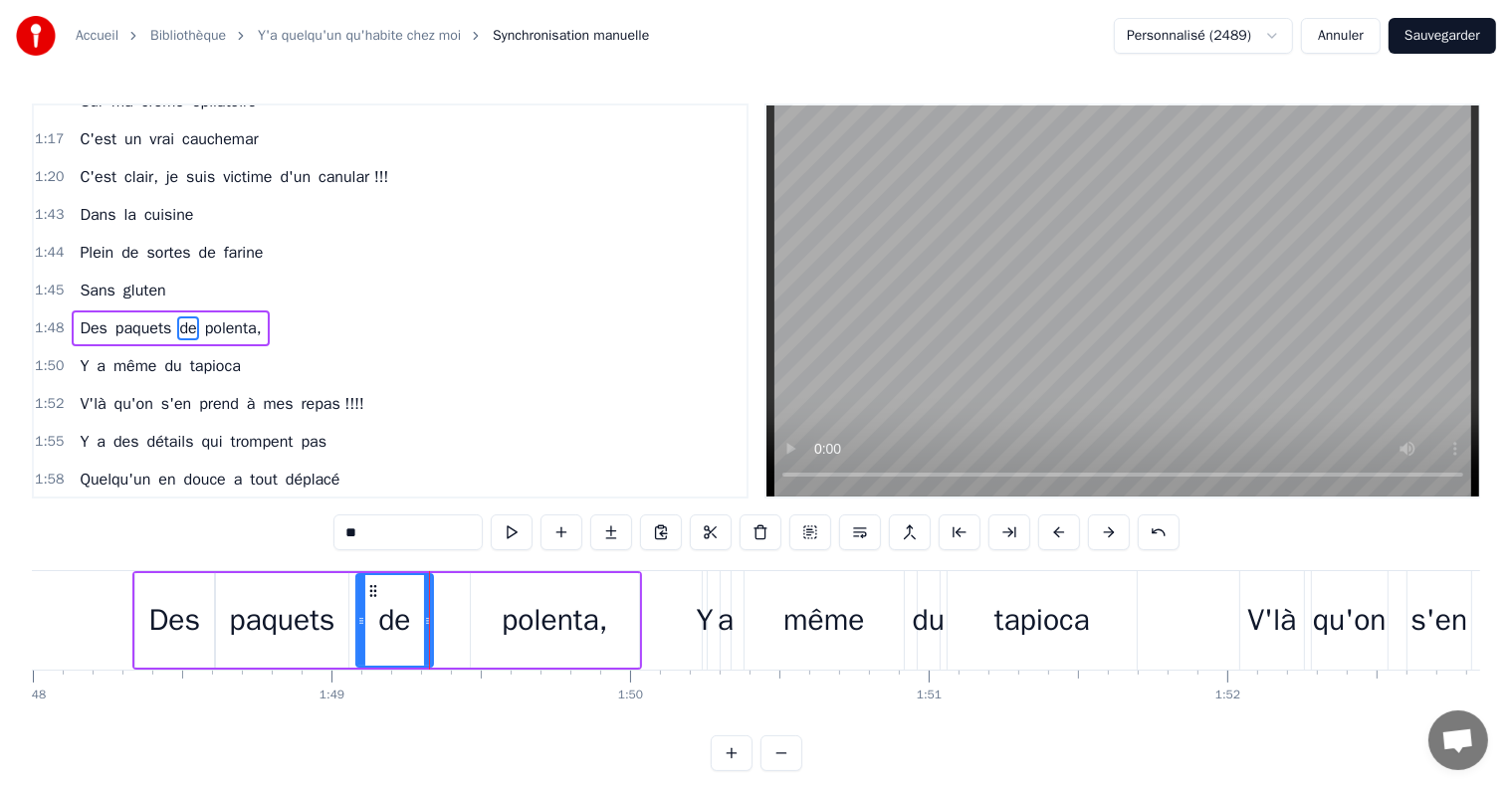 click on "polenta," at bounding box center [554, 620] 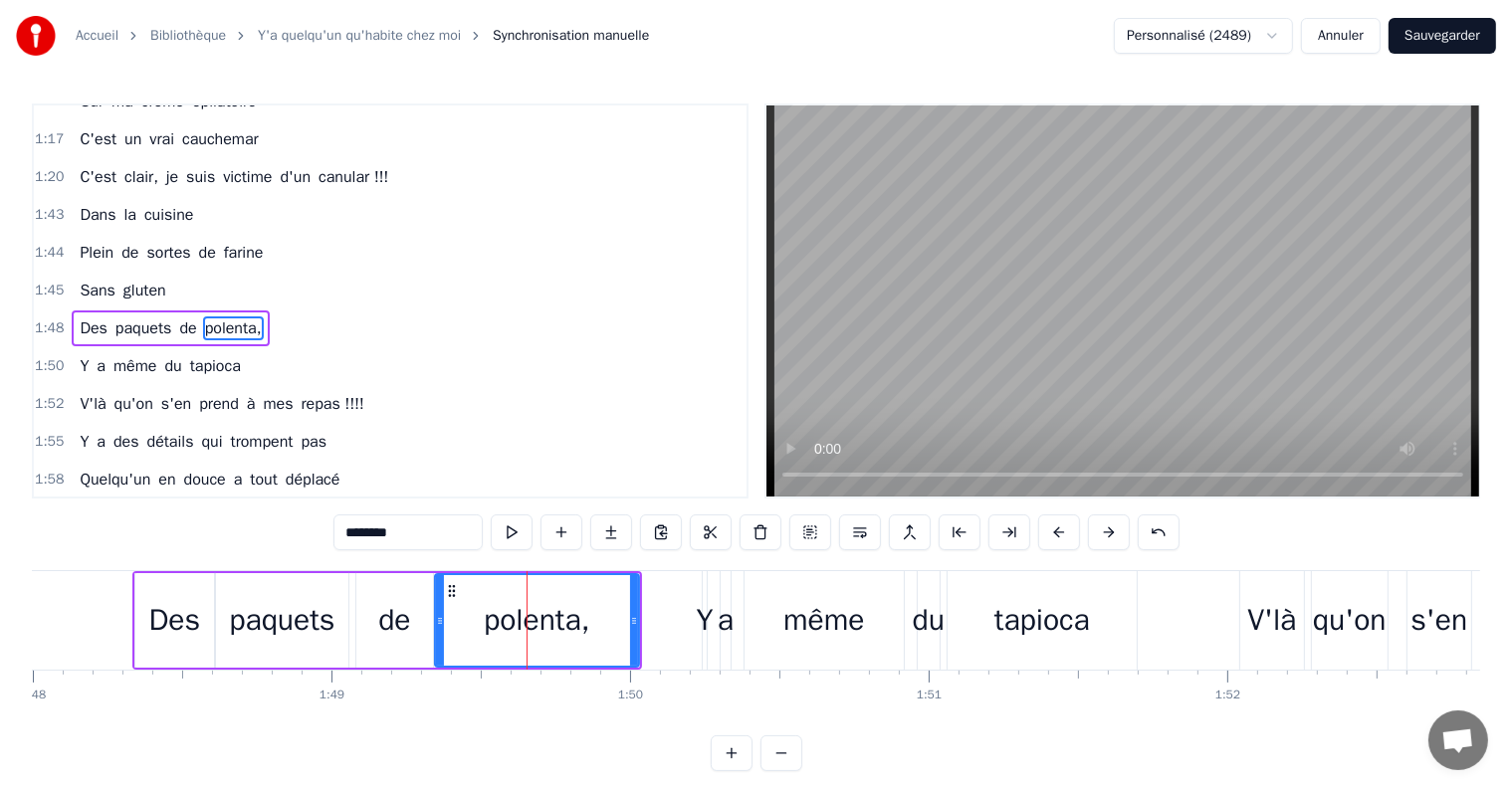 drag, startPoint x: 476, startPoint y: 619, endPoint x: 512, endPoint y: 624, distance: 36.345564 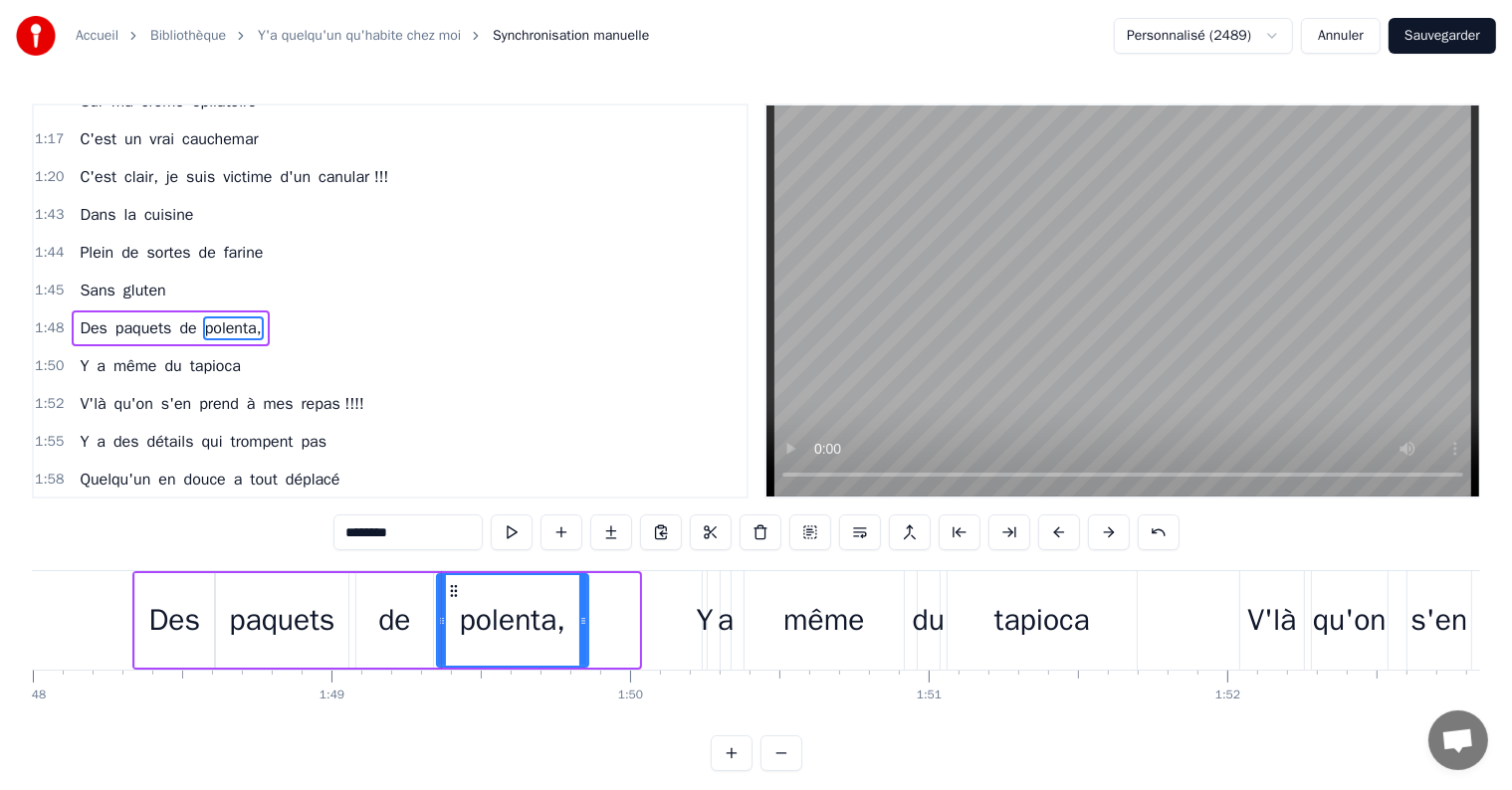 drag, startPoint x: 634, startPoint y: 621, endPoint x: 583, endPoint y: 618, distance: 51.088159 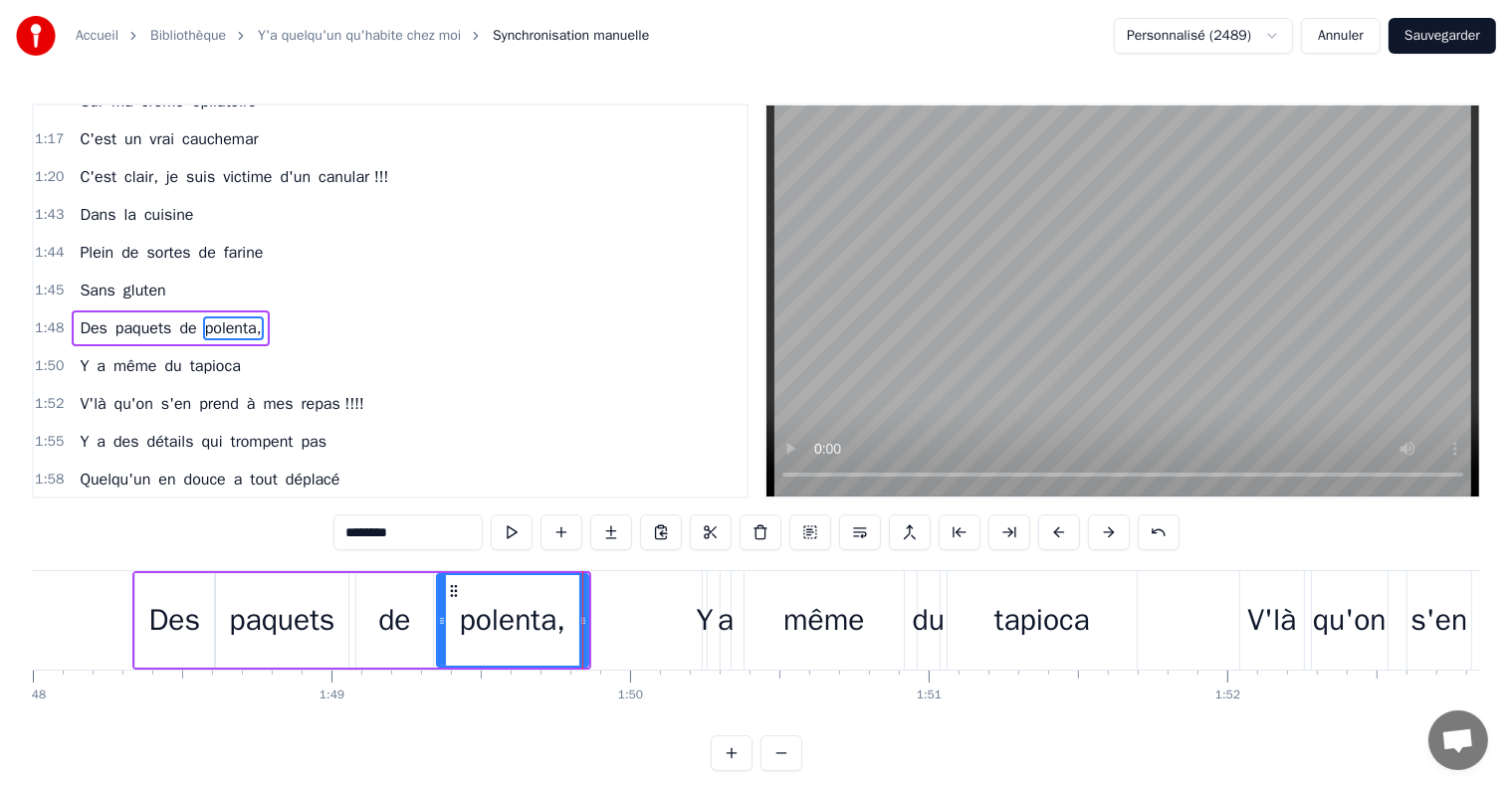 click on "Y" at bounding box center [704, 620] 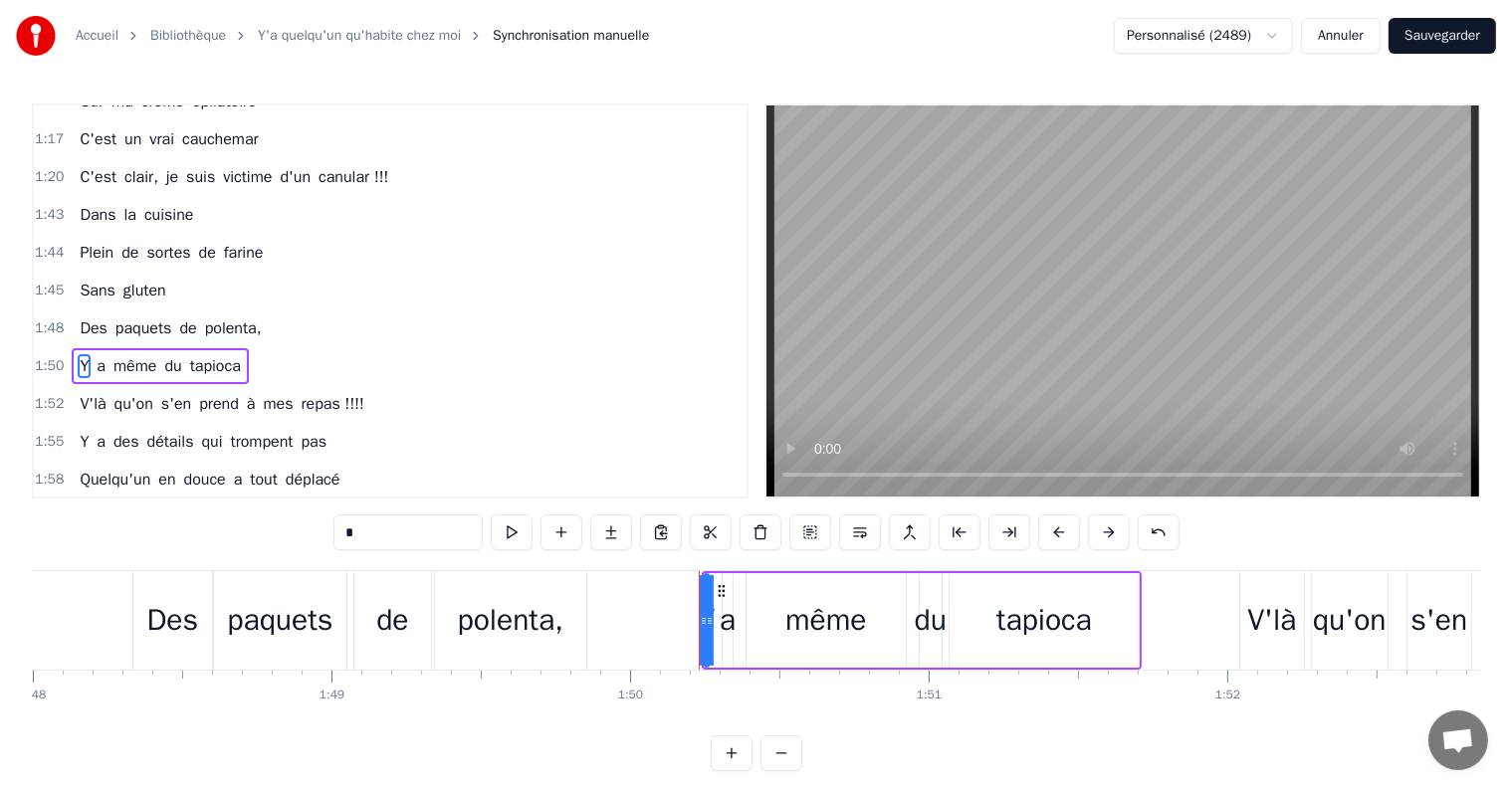 scroll, scrollTop: 665, scrollLeft: 0, axis: vertical 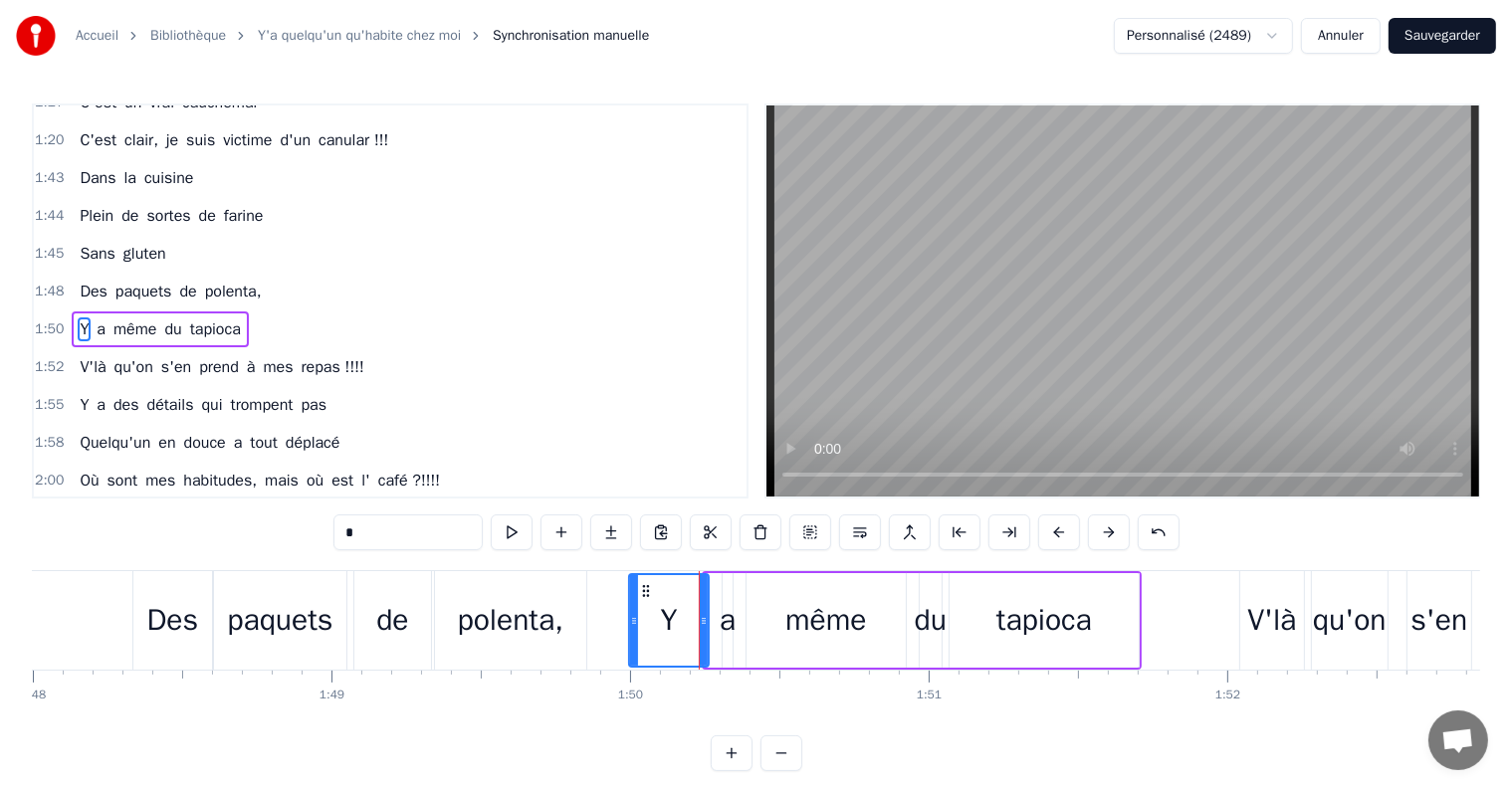 drag, startPoint x: 709, startPoint y: 619, endPoint x: 633, endPoint y: 623, distance: 76.10519 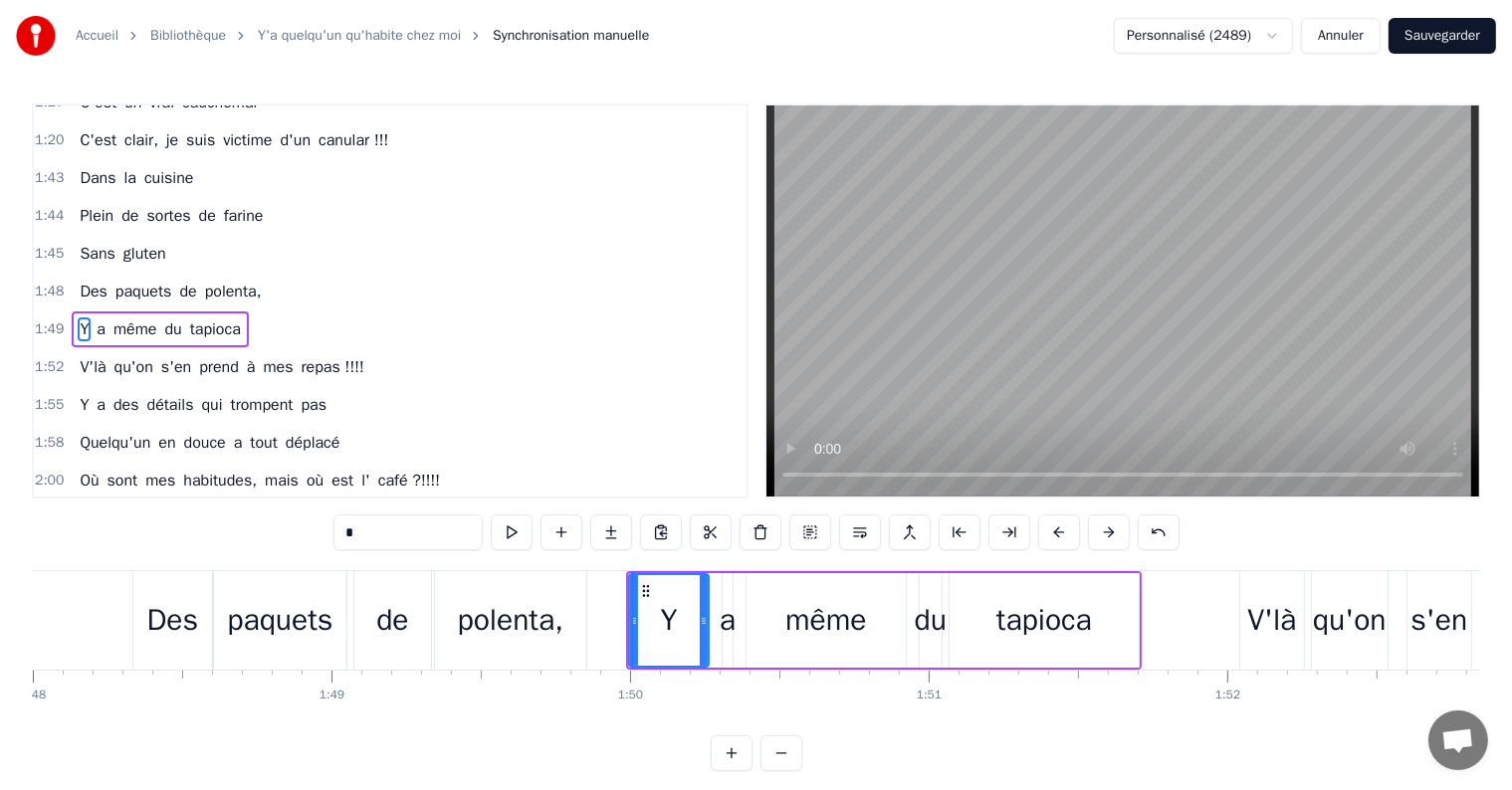 click on "a" at bounding box center (728, 620) 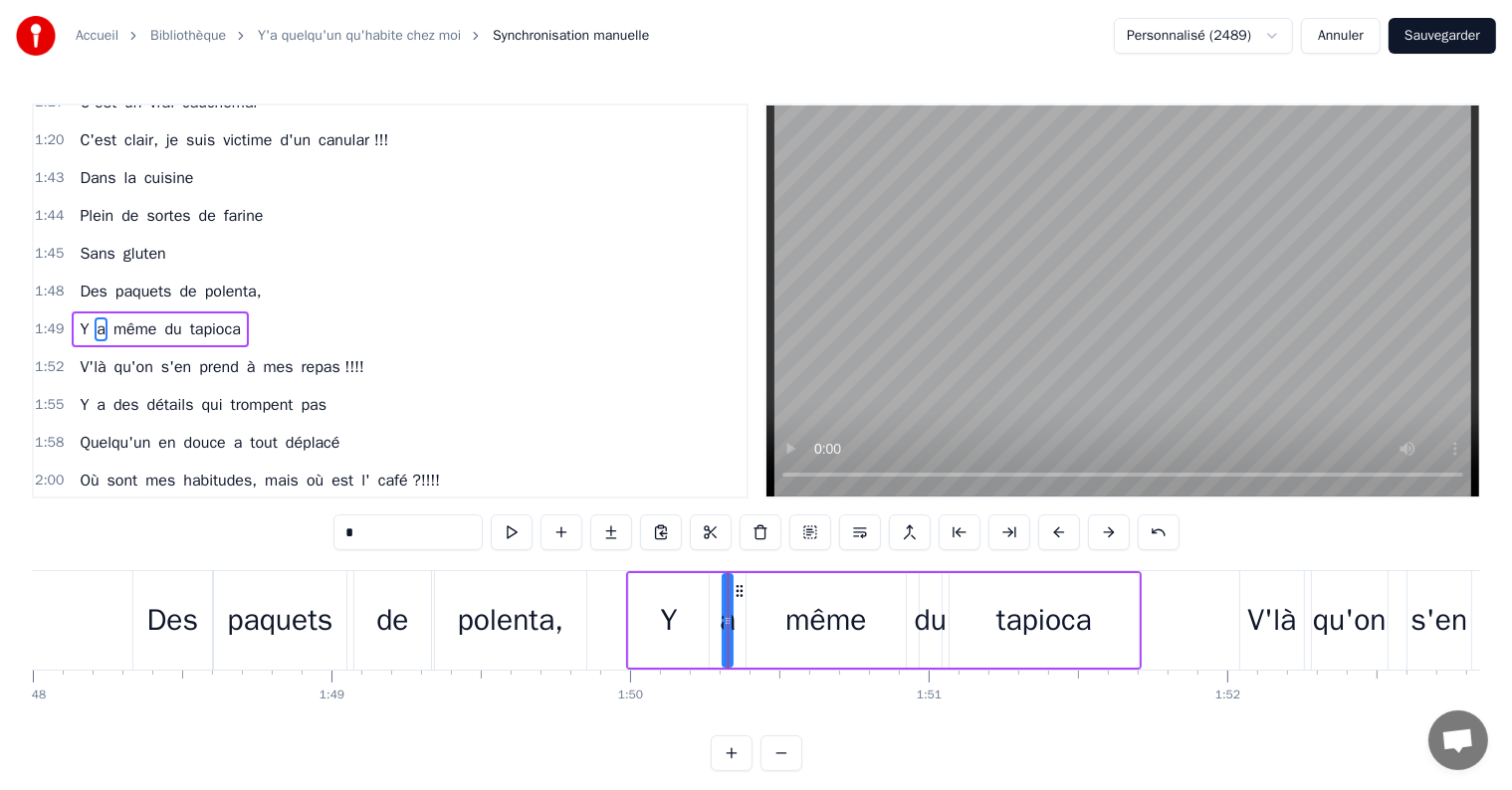 click on "Y" at bounding box center [668, 620] 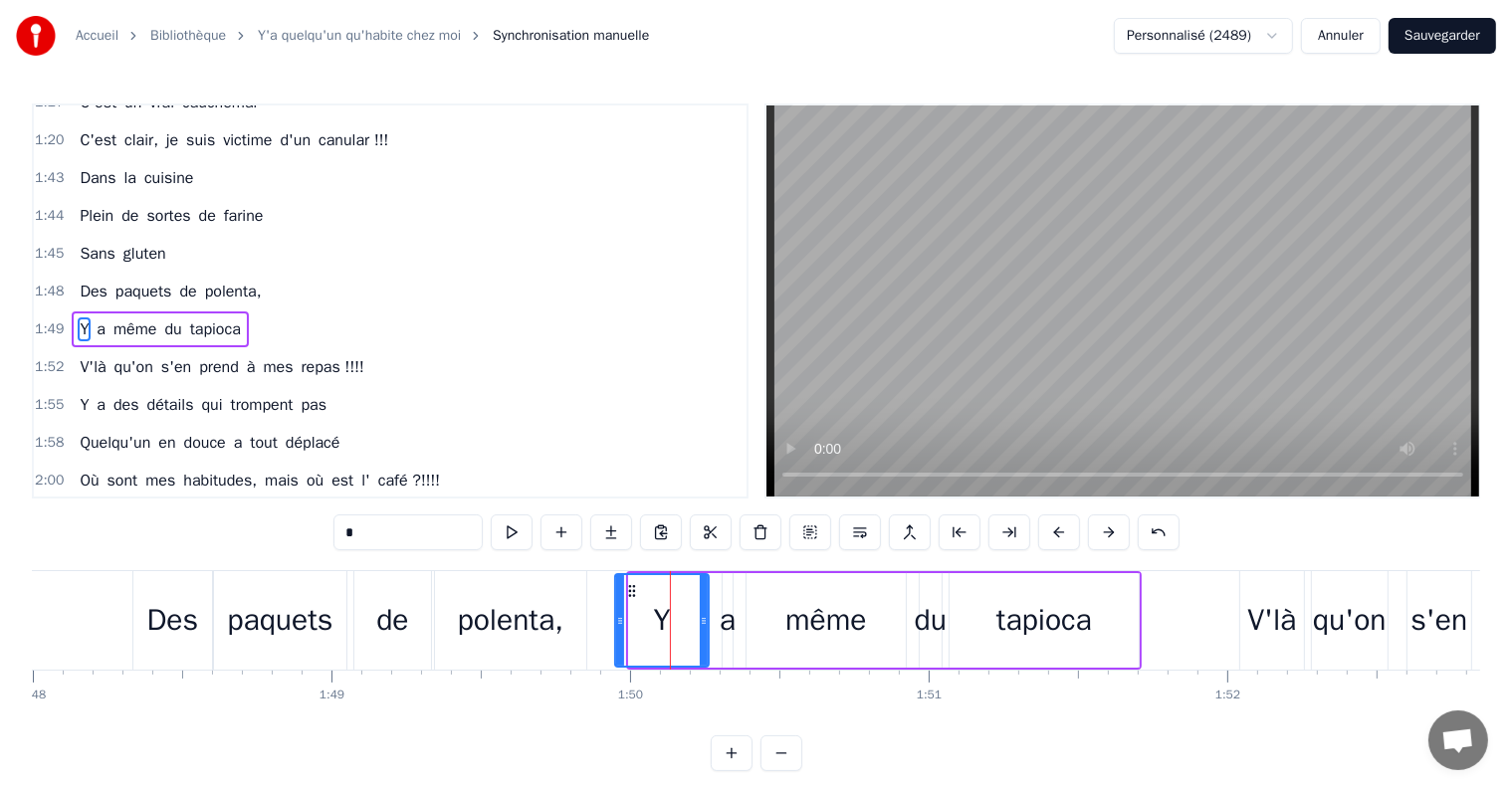 drag, startPoint x: 631, startPoint y: 621, endPoint x: 617, endPoint y: 618, distance: 14.3178211 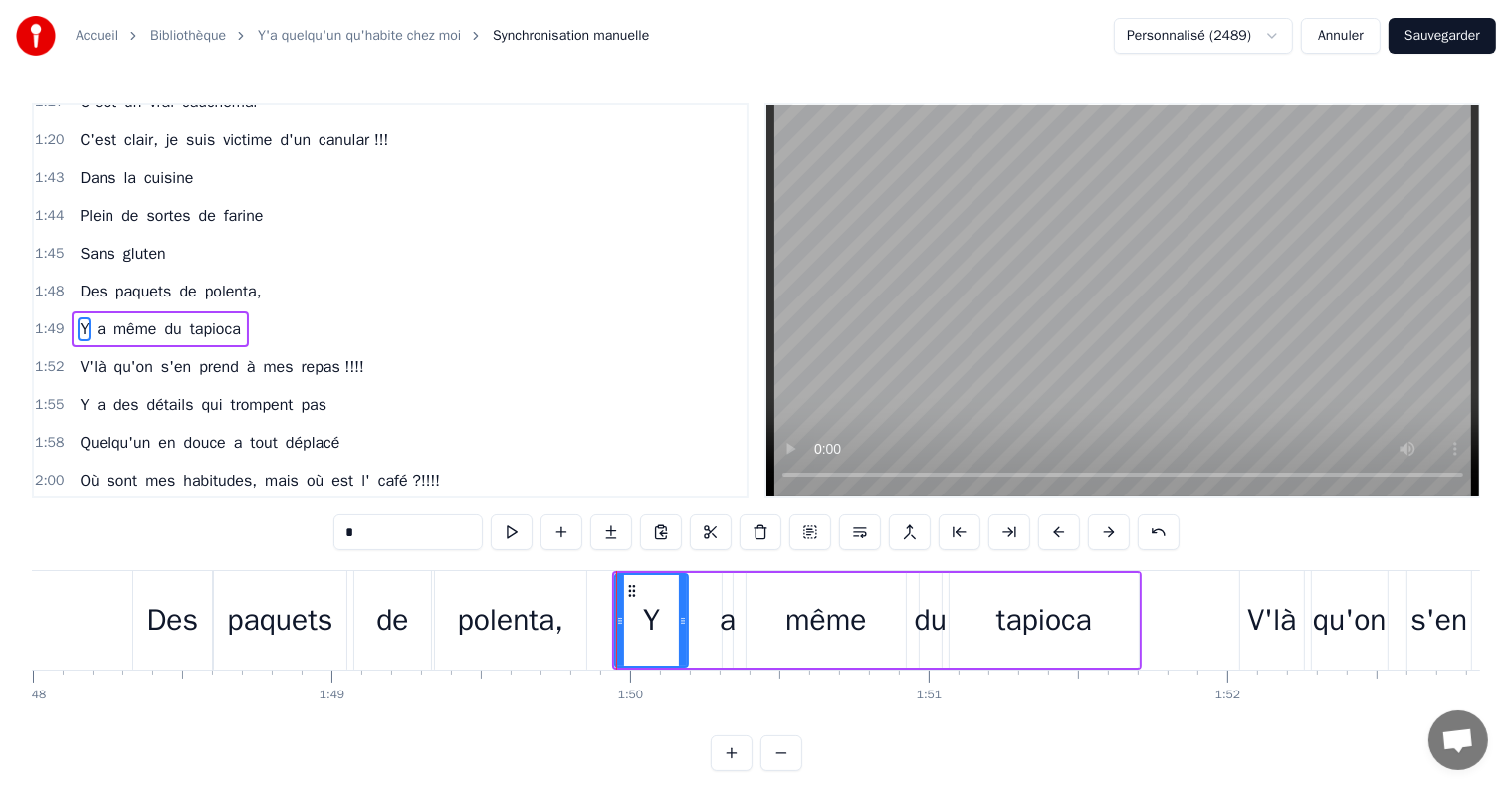drag, startPoint x: 705, startPoint y: 621, endPoint x: 683, endPoint y: 617, distance: 22.36068 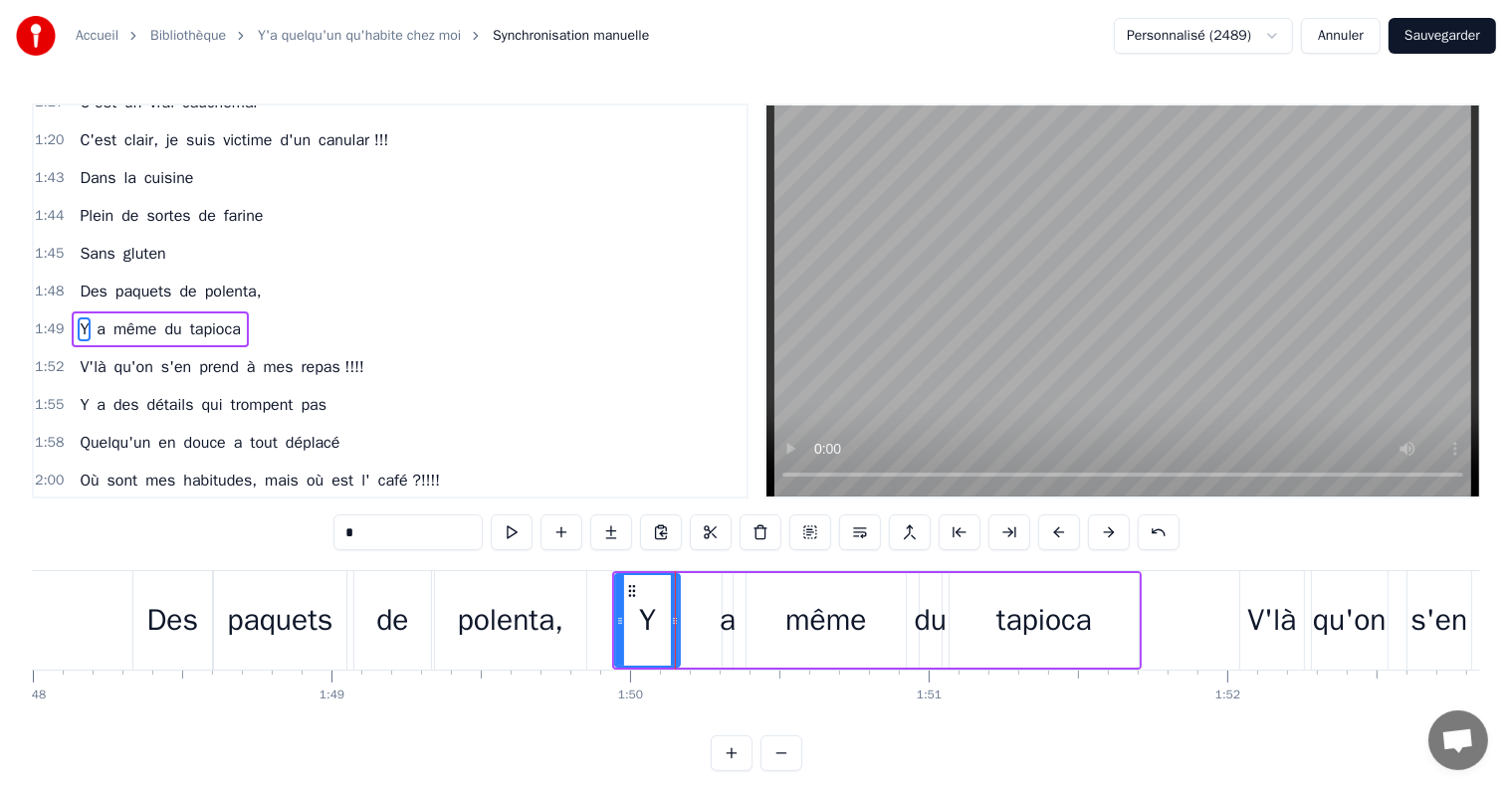 click on "Y a même du tapioca" at bounding box center (877, 620) 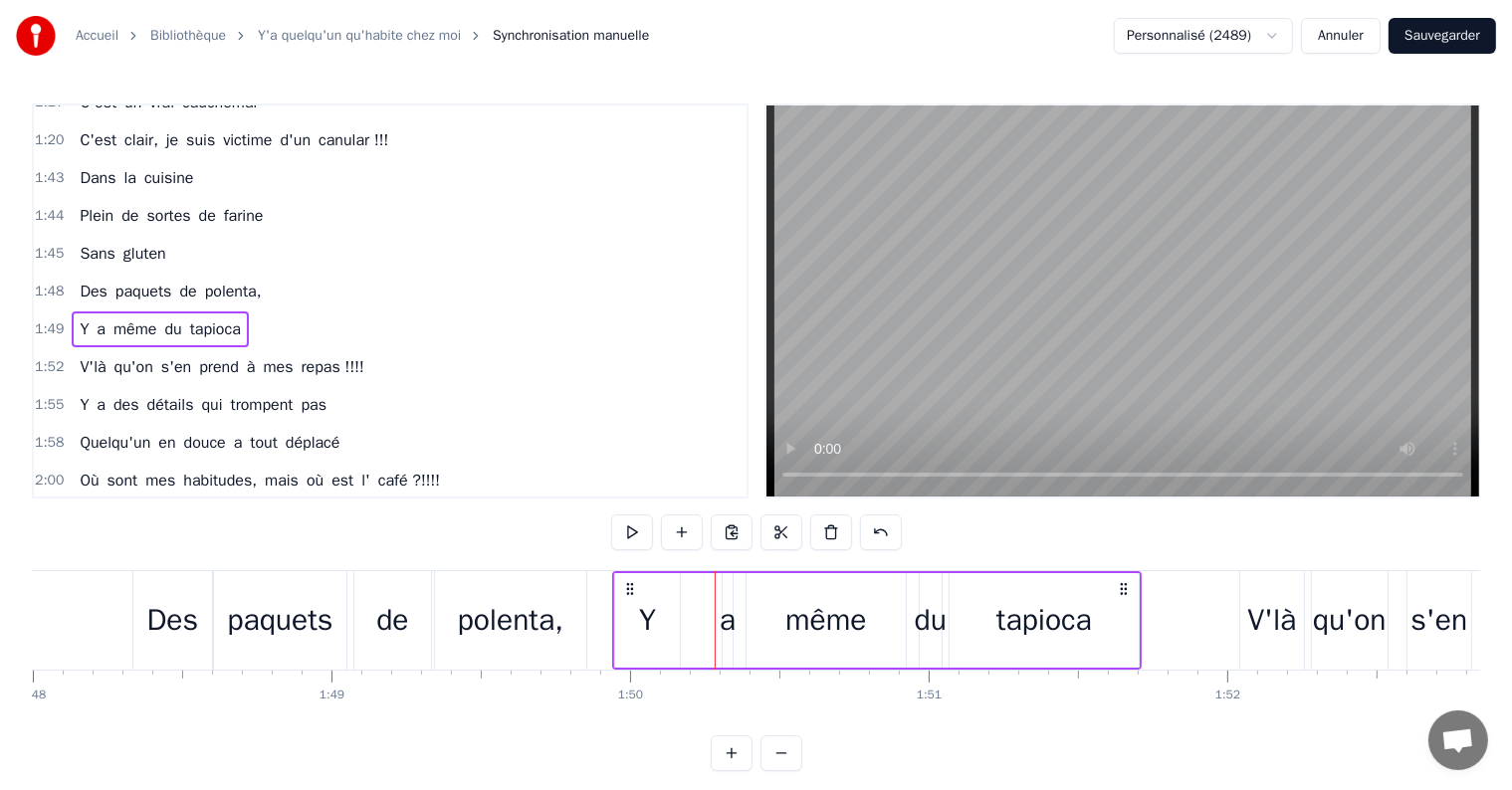 click on "a" at bounding box center (728, 620) 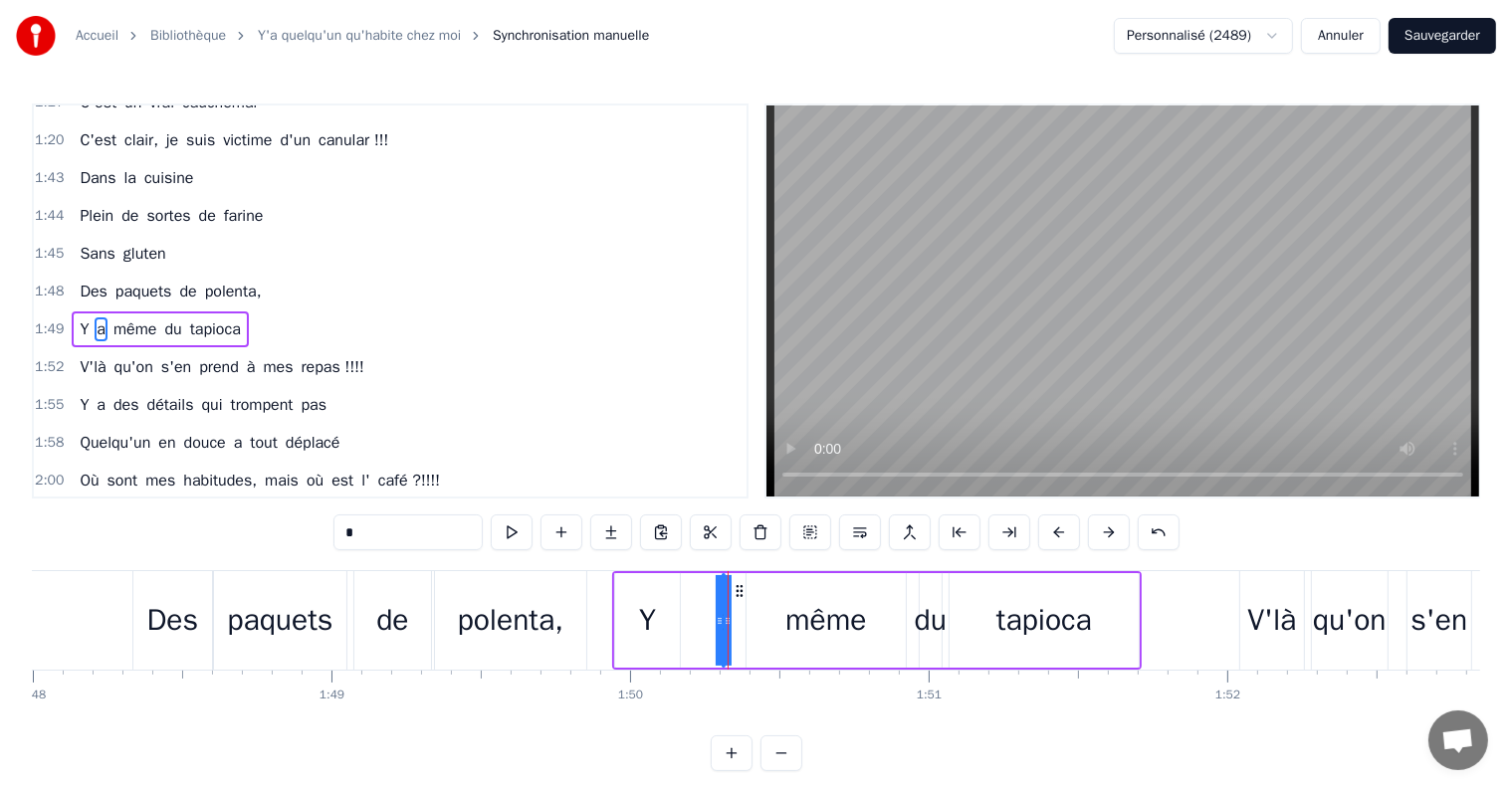 drag, startPoint x: 730, startPoint y: 618, endPoint x: 681, endPoint y: 619, distance: 49.010203 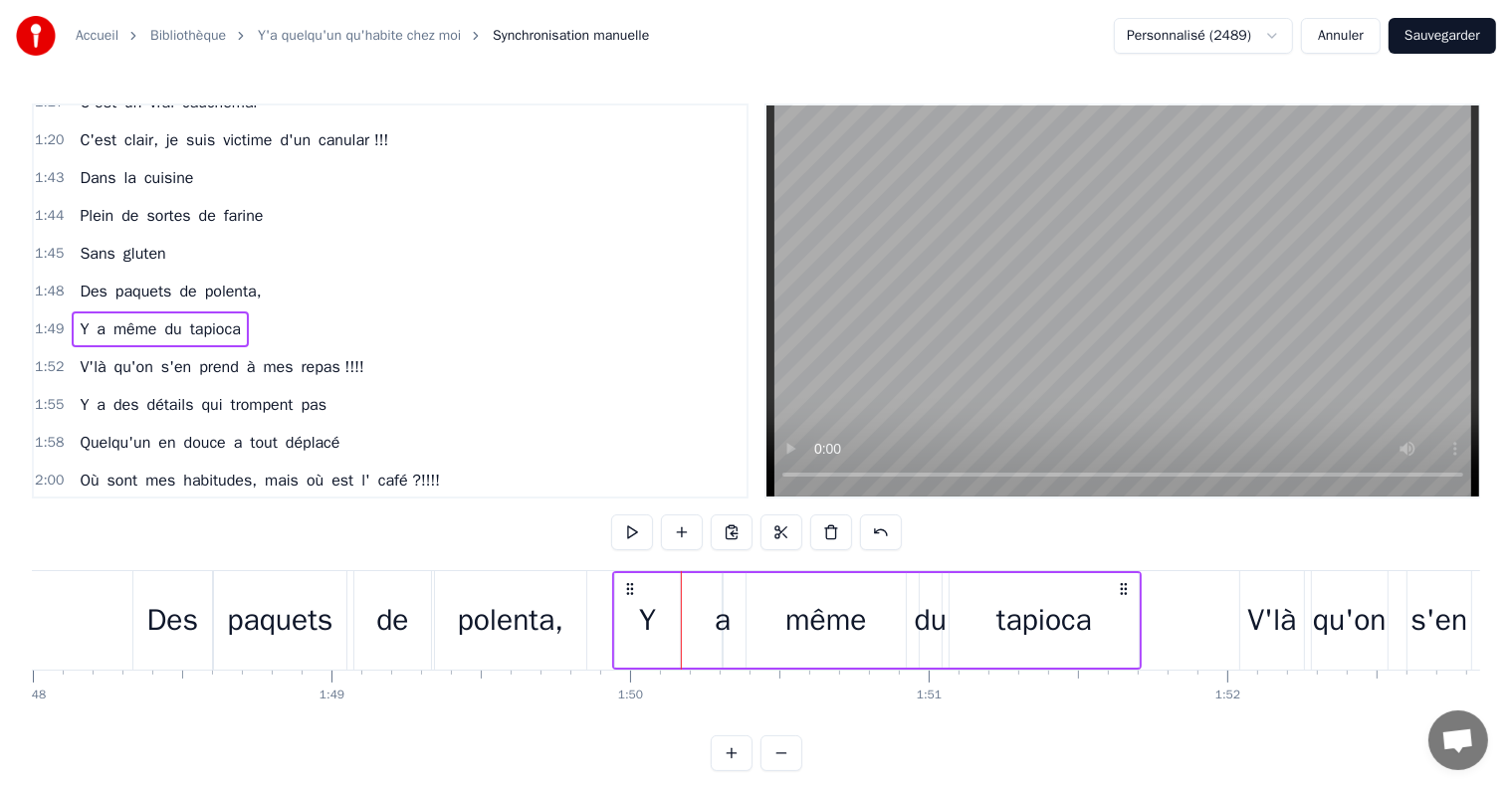 click on "Y a même du tapioca" at bounding box center (877, 620) 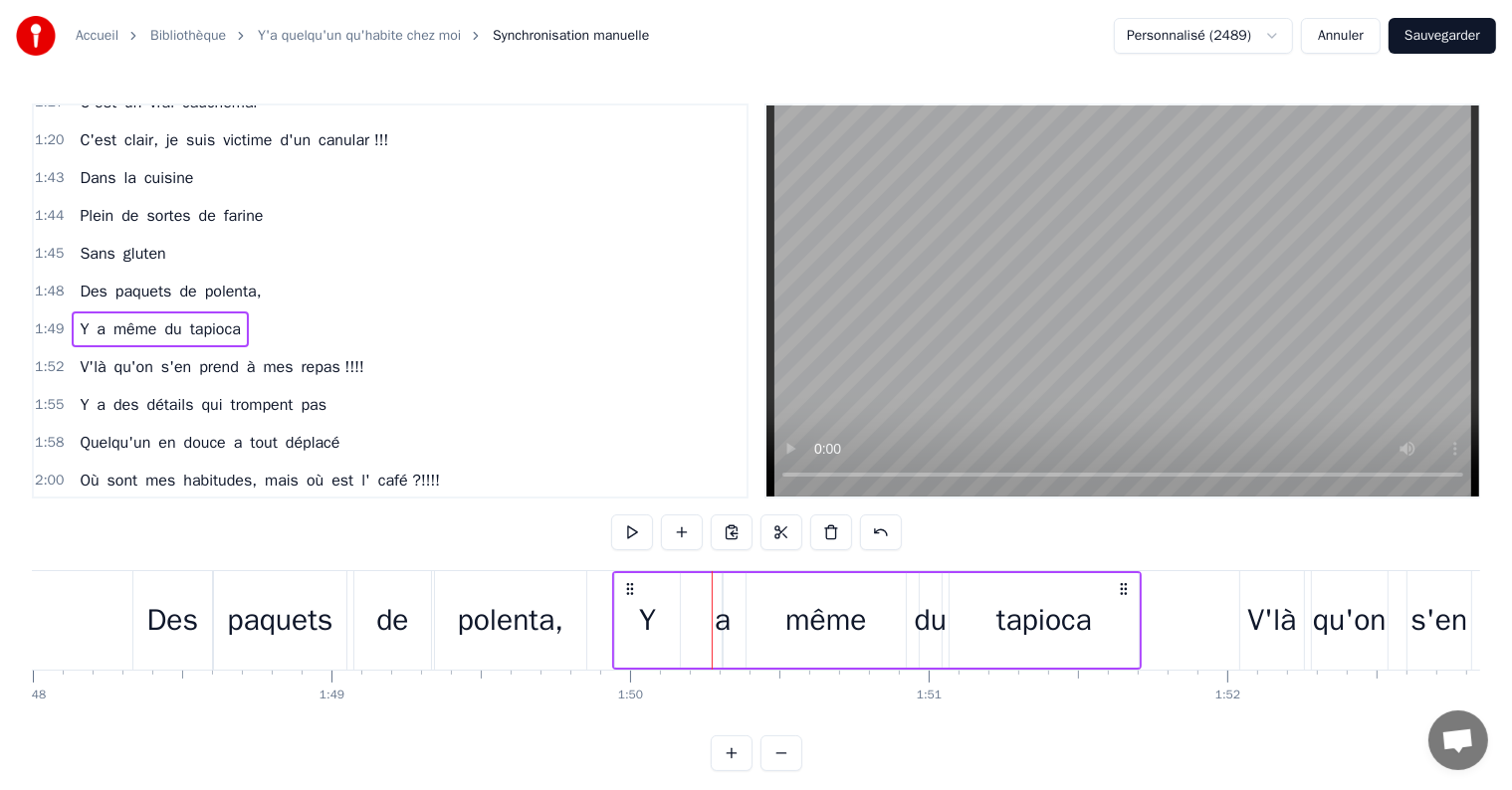 click on "a" at bounding box center [723, 620] 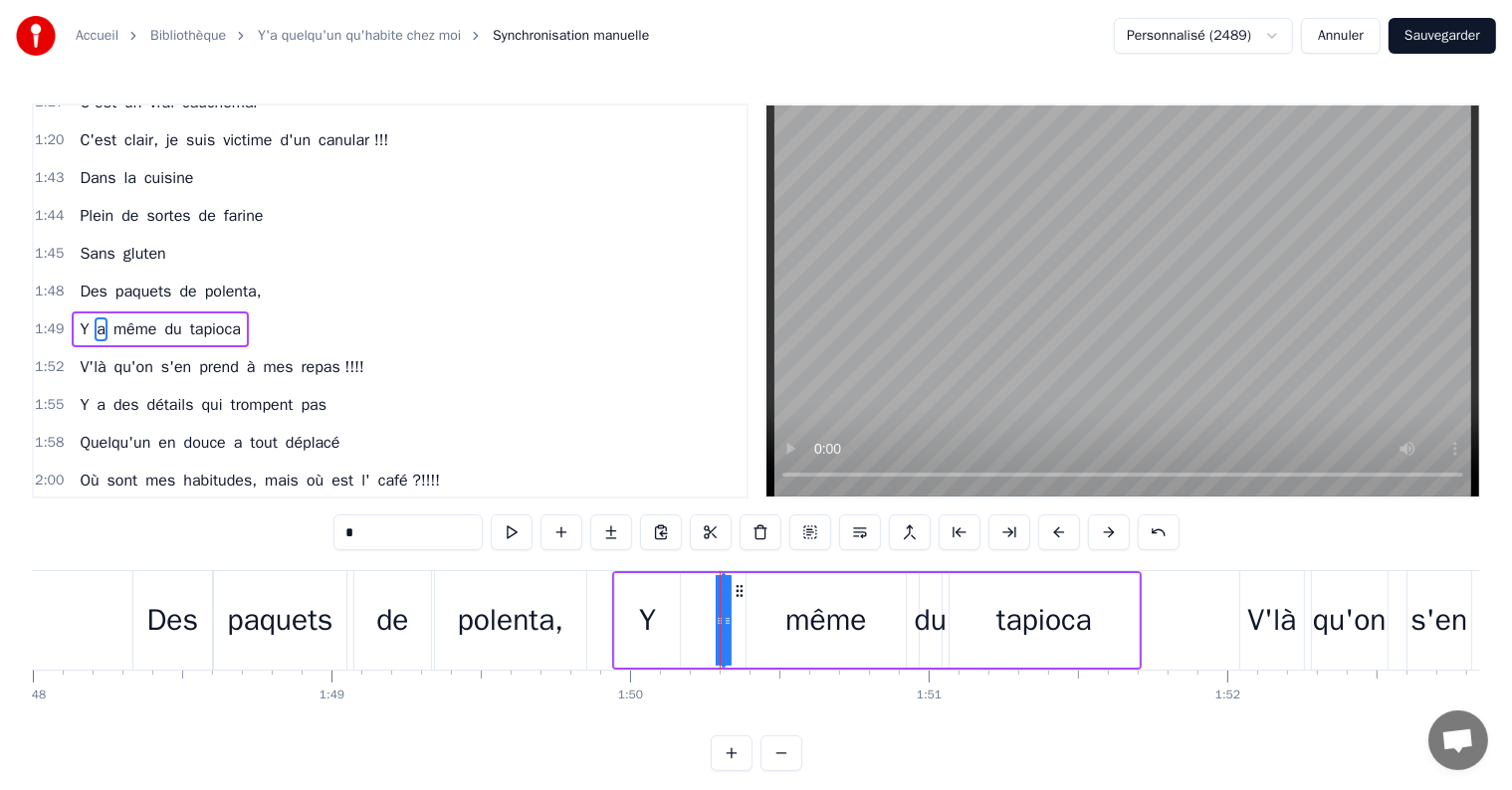 drag, startPoint x: 717, startPoint y: 621, endPoint x: 689, endPoint y: 625, distance: 28.284271 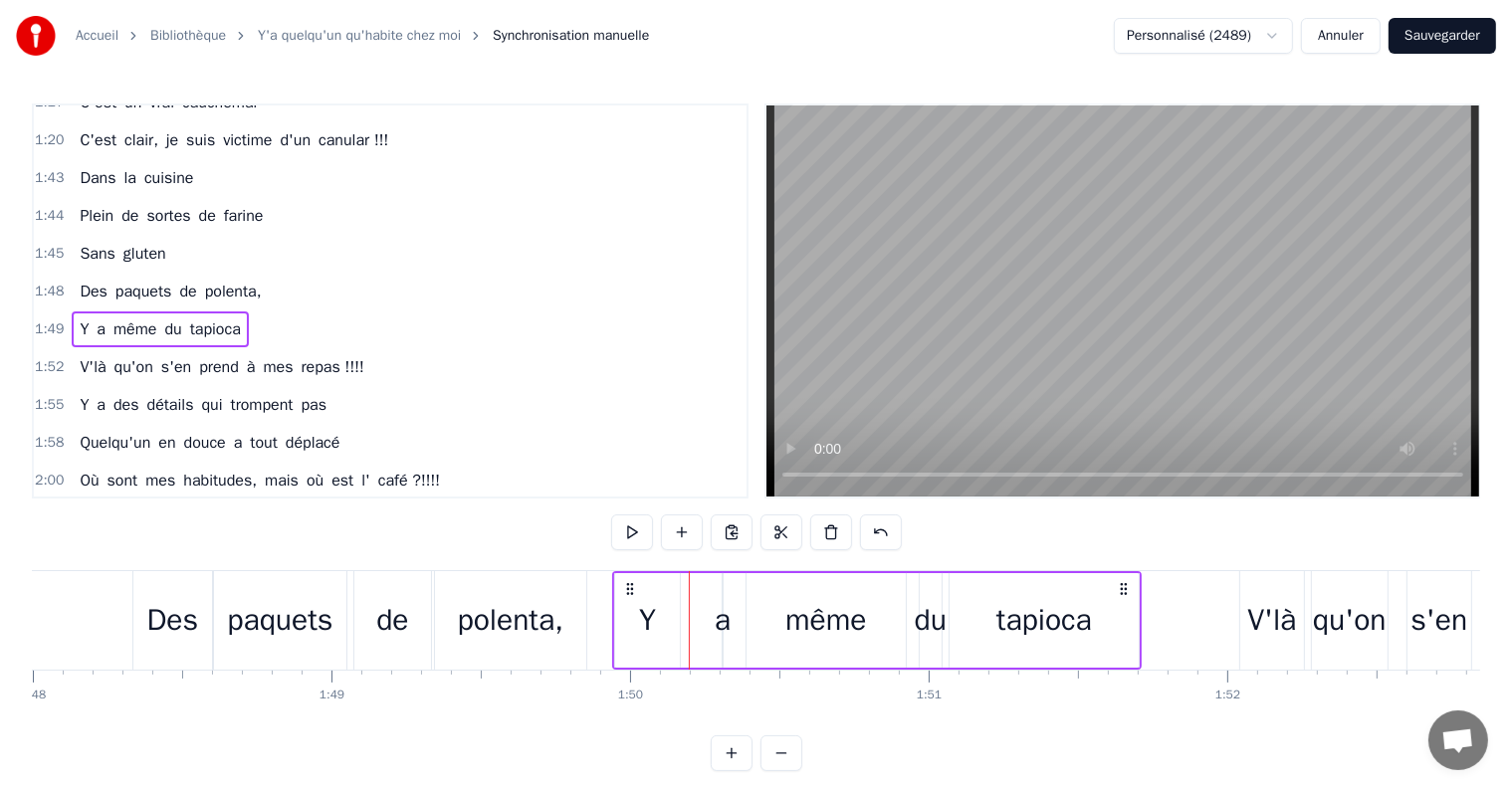 click on "Y a même du tapioca" at bounding box center [877, 620] 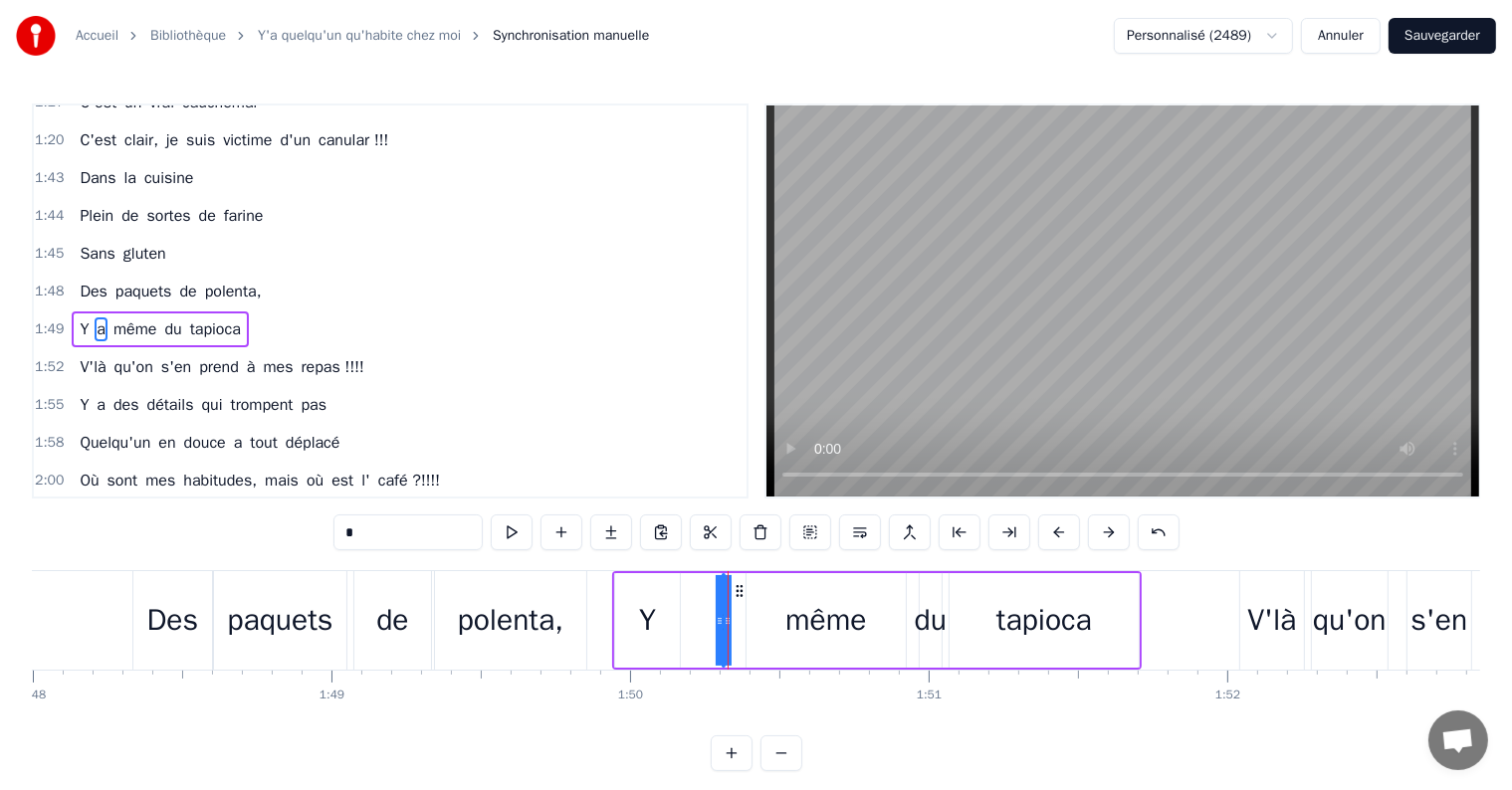 drag, startPoint x: 729, startPoint y: 628, endPoint x: 751, endPoint y: 630, distance: 22.090722 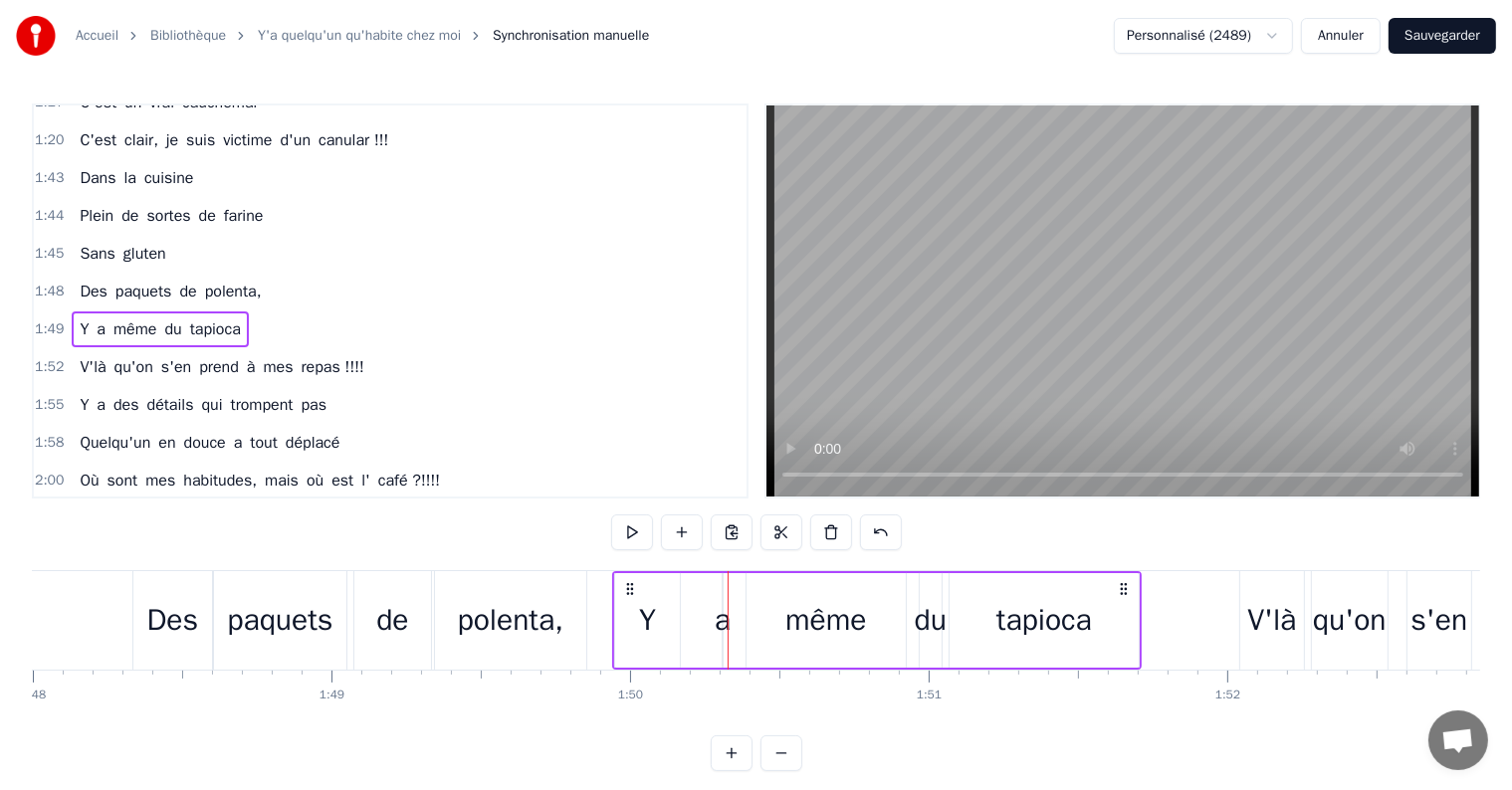 click on "Y a même du tapioca" at bounding box center (877, 620) 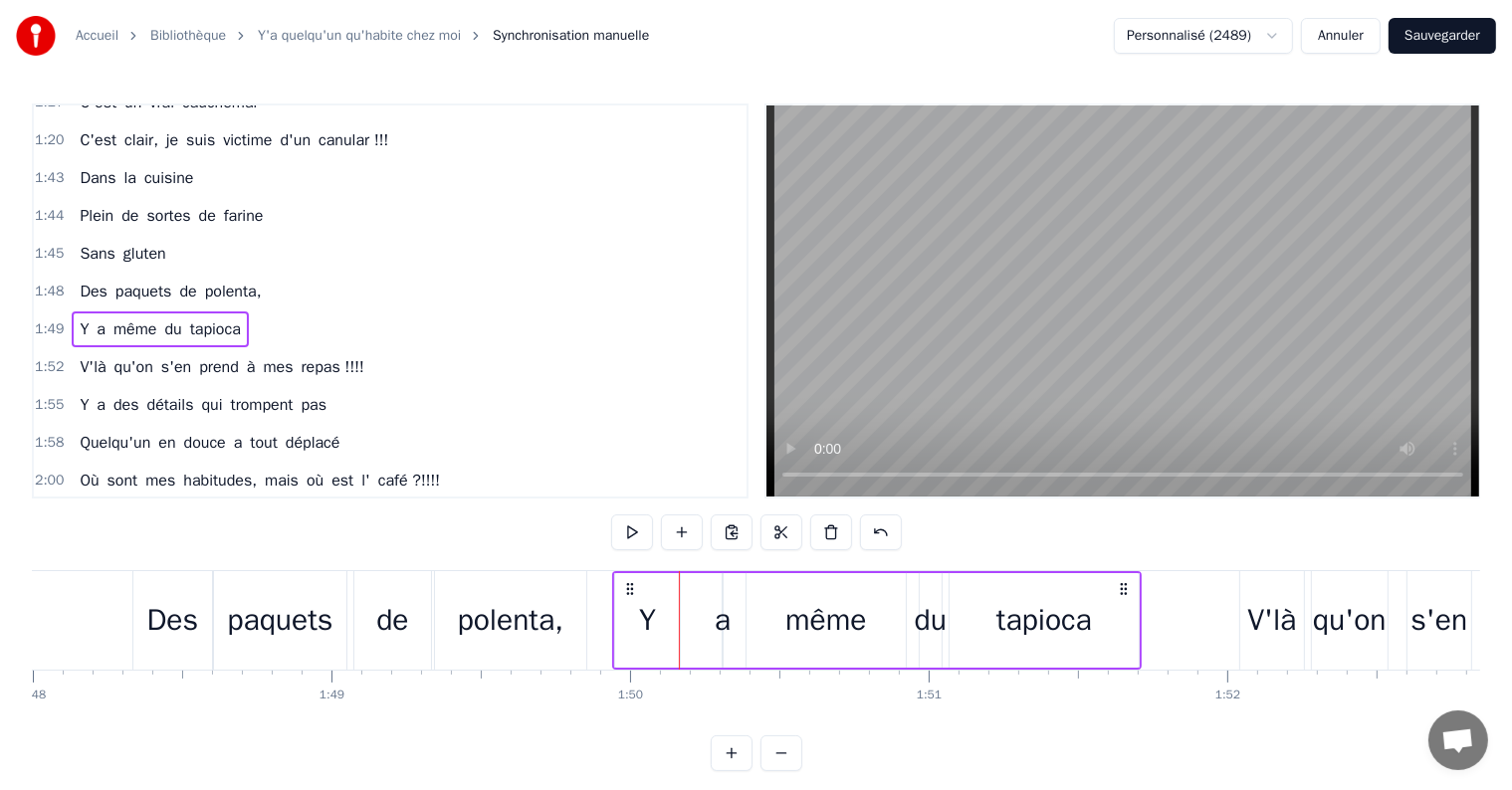 click on "même" at bounding box center (826, 620) 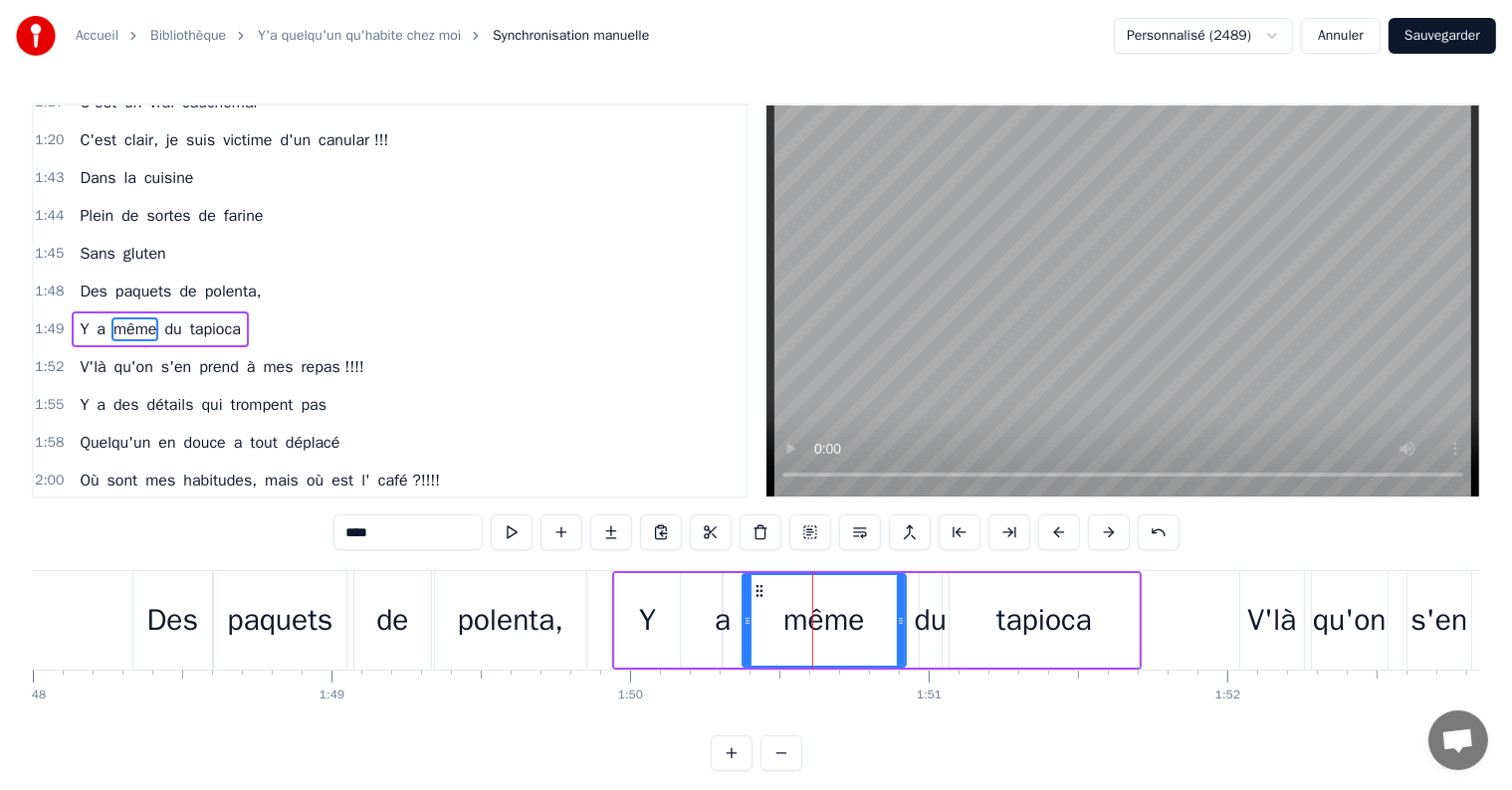 click 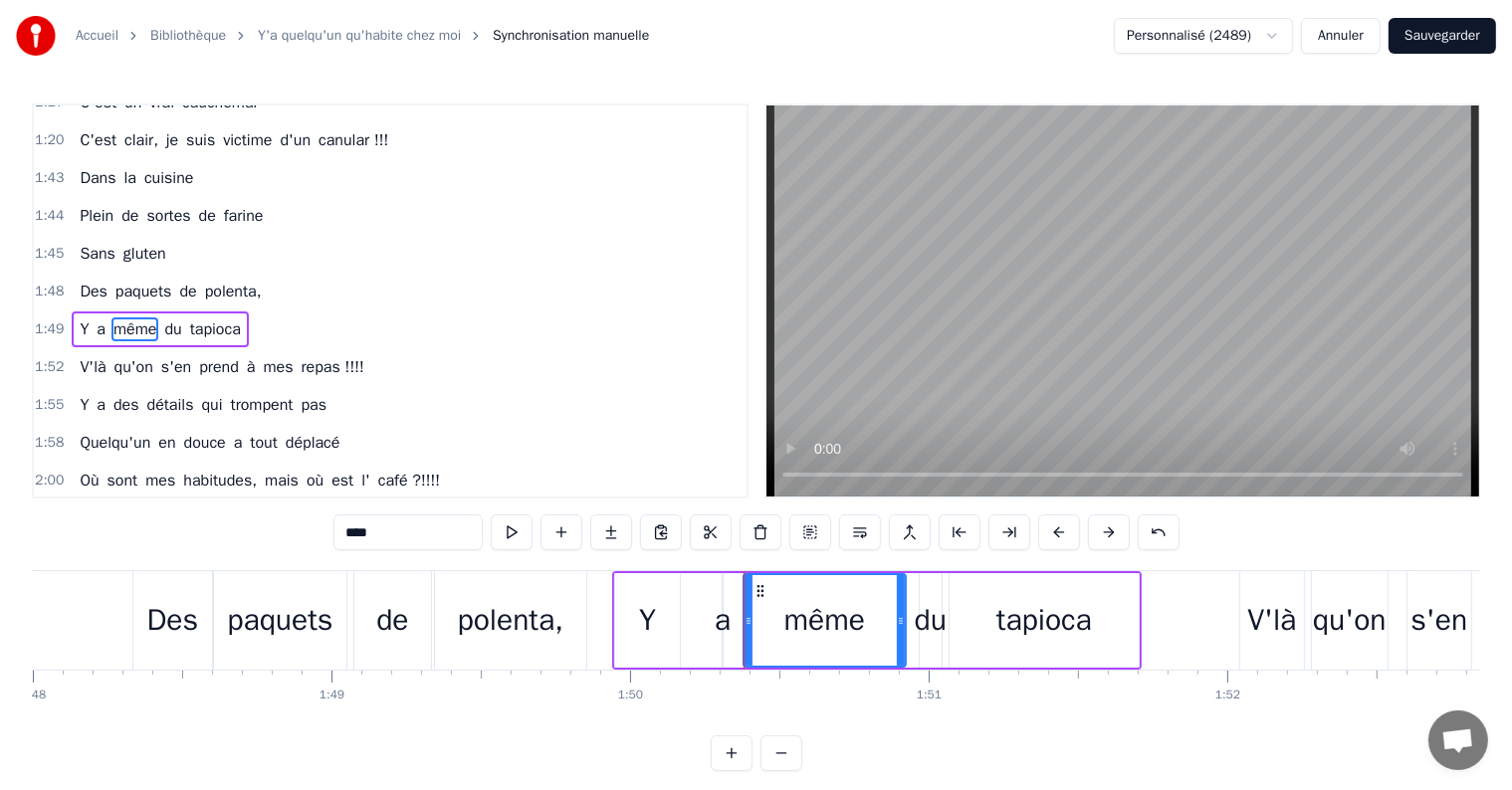 click on "a" at bounding box center (723, 620) 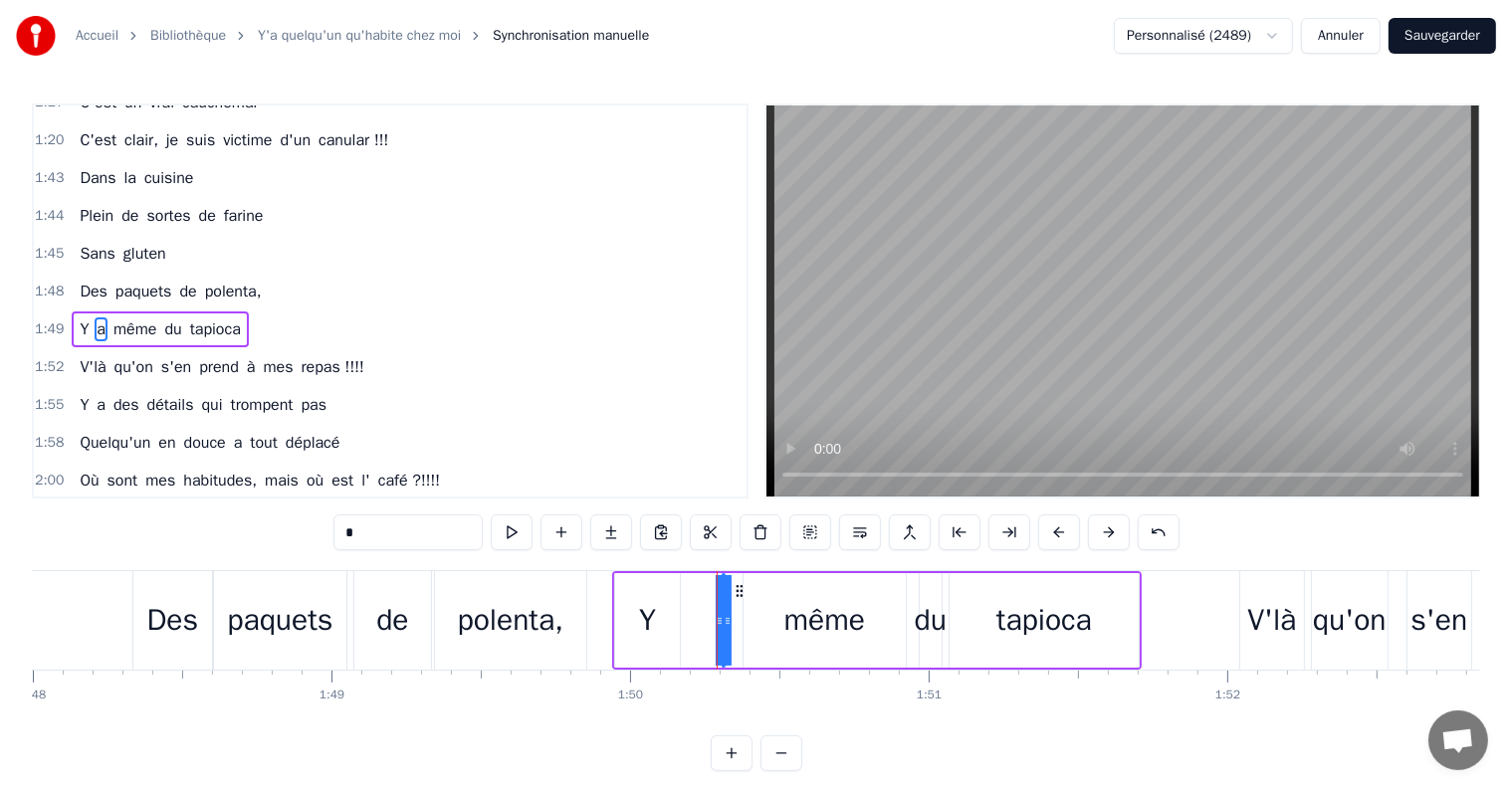 drag, startPoint x: 718, startPoint y: 625, endPoint x: 691, endPoint y: 625, distance: 27 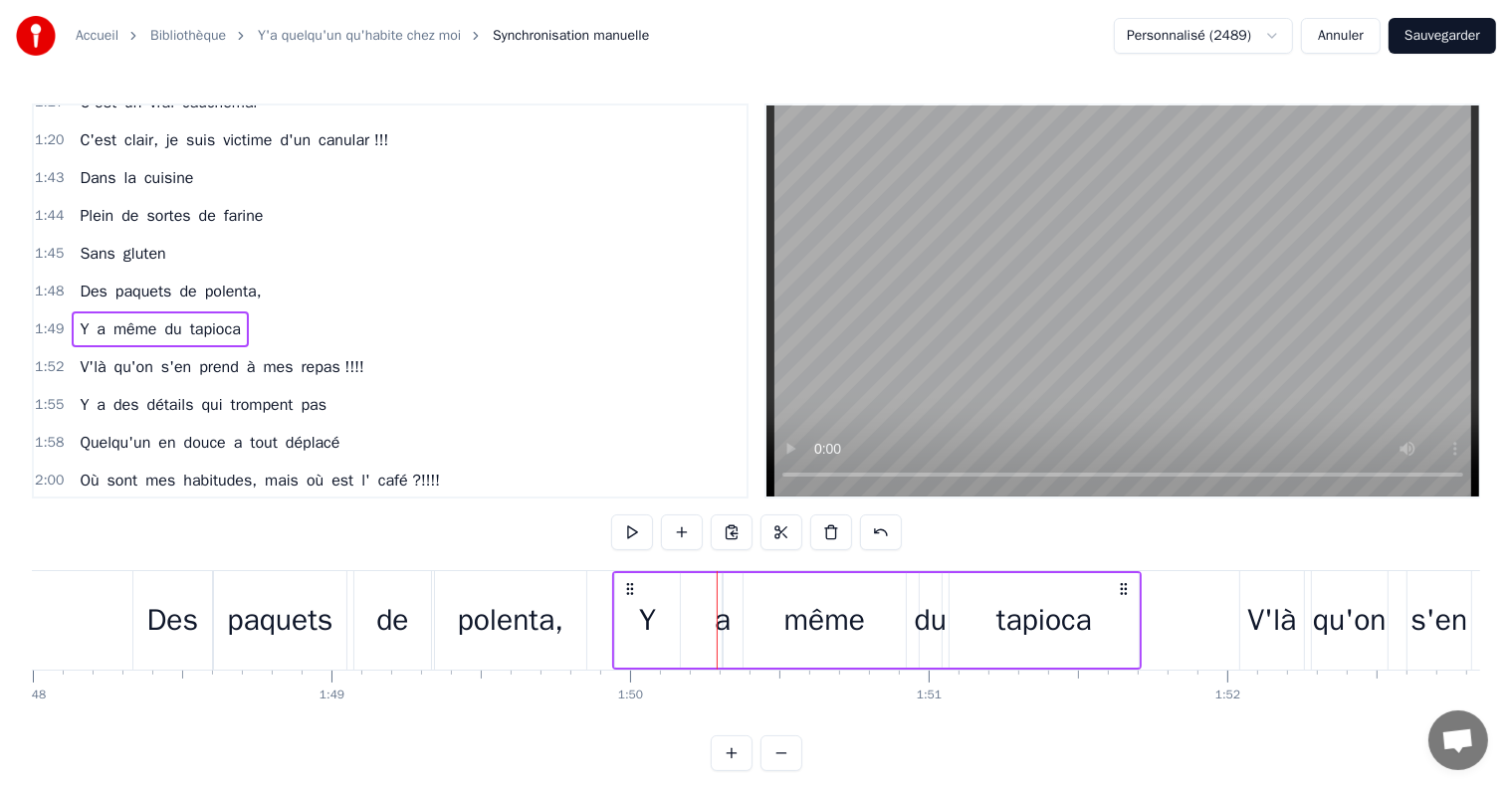 click on "a" at bounding box center (723, 620) 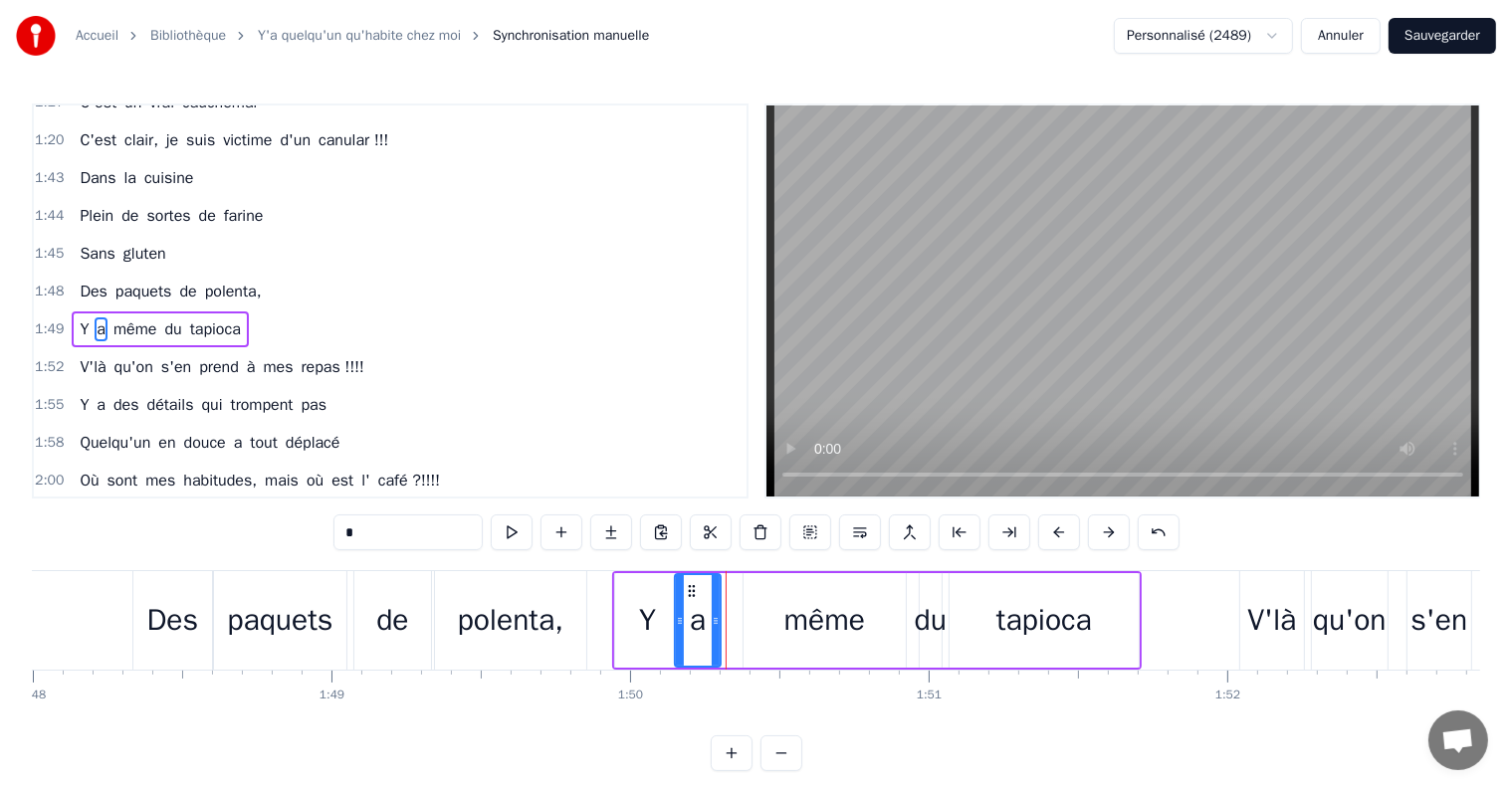 drag, startPoint x: 728, startPoint y: 622, endPoint x: 680, endPoint y: 622, distance: 48 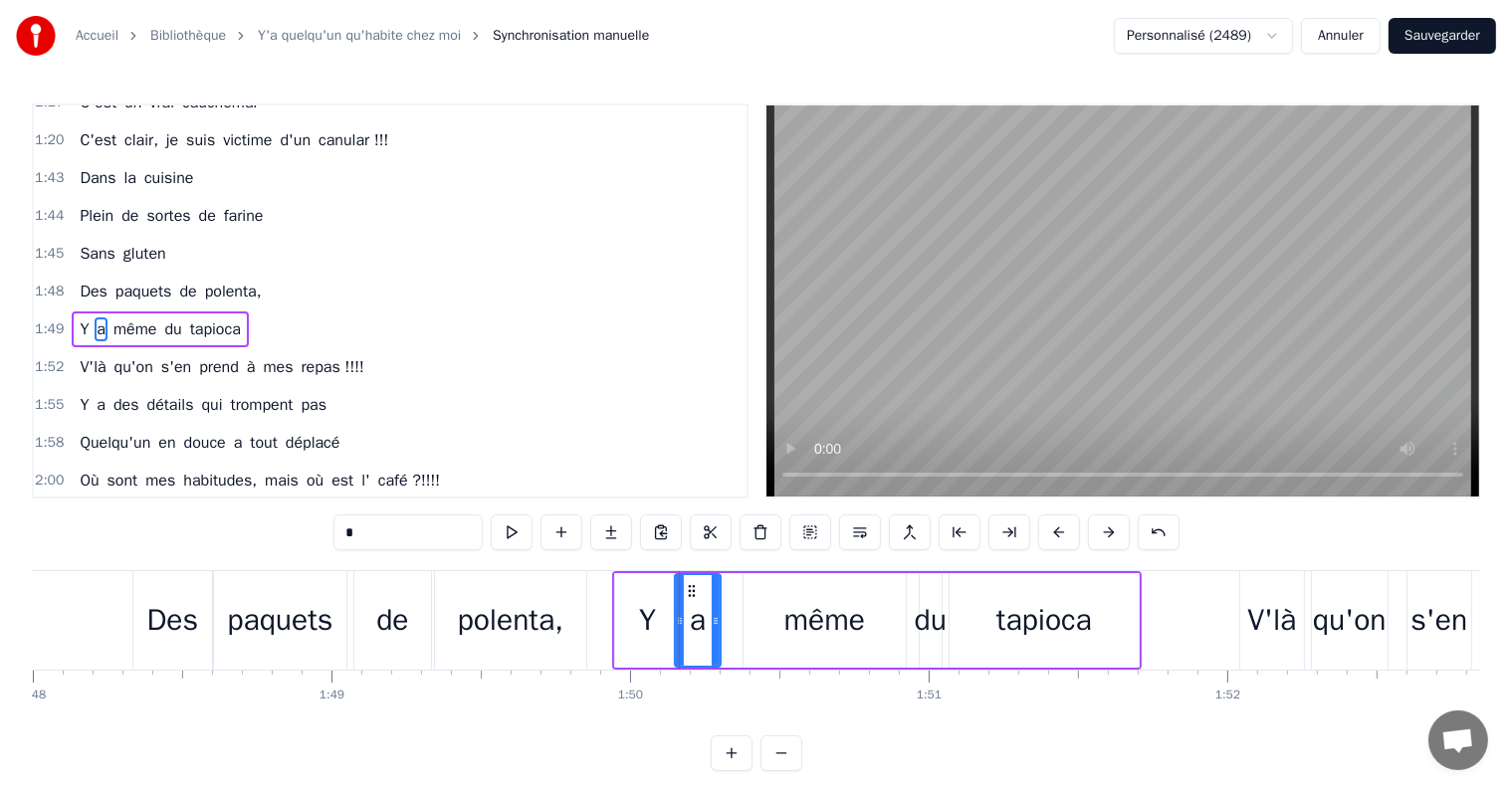 click on "même" at bounding box center (824, 620) 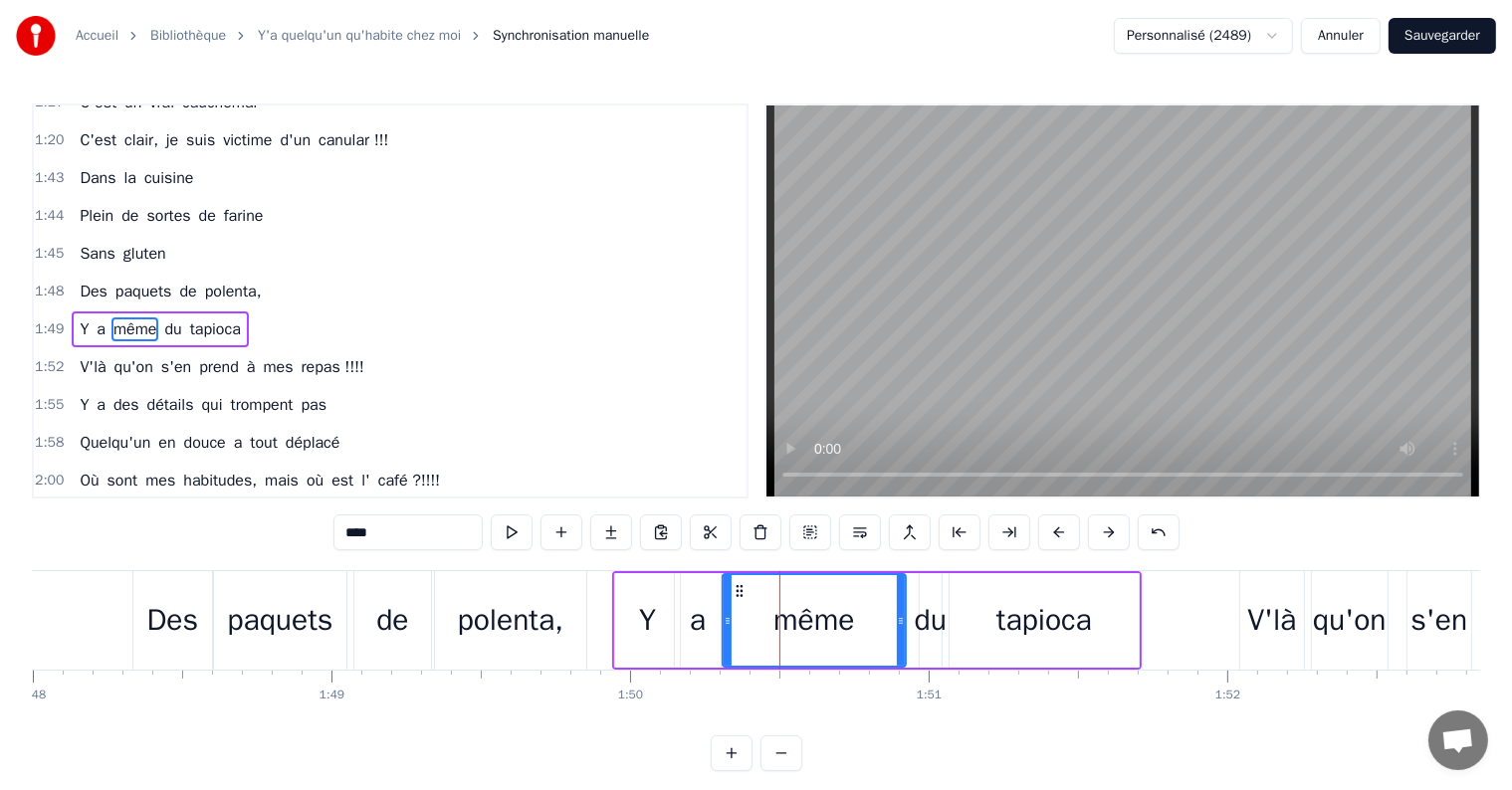 drag, startPoint x: 749, startPoint y: 618, endPoint x: 728, endPoint y: 621, distance: 21.213203 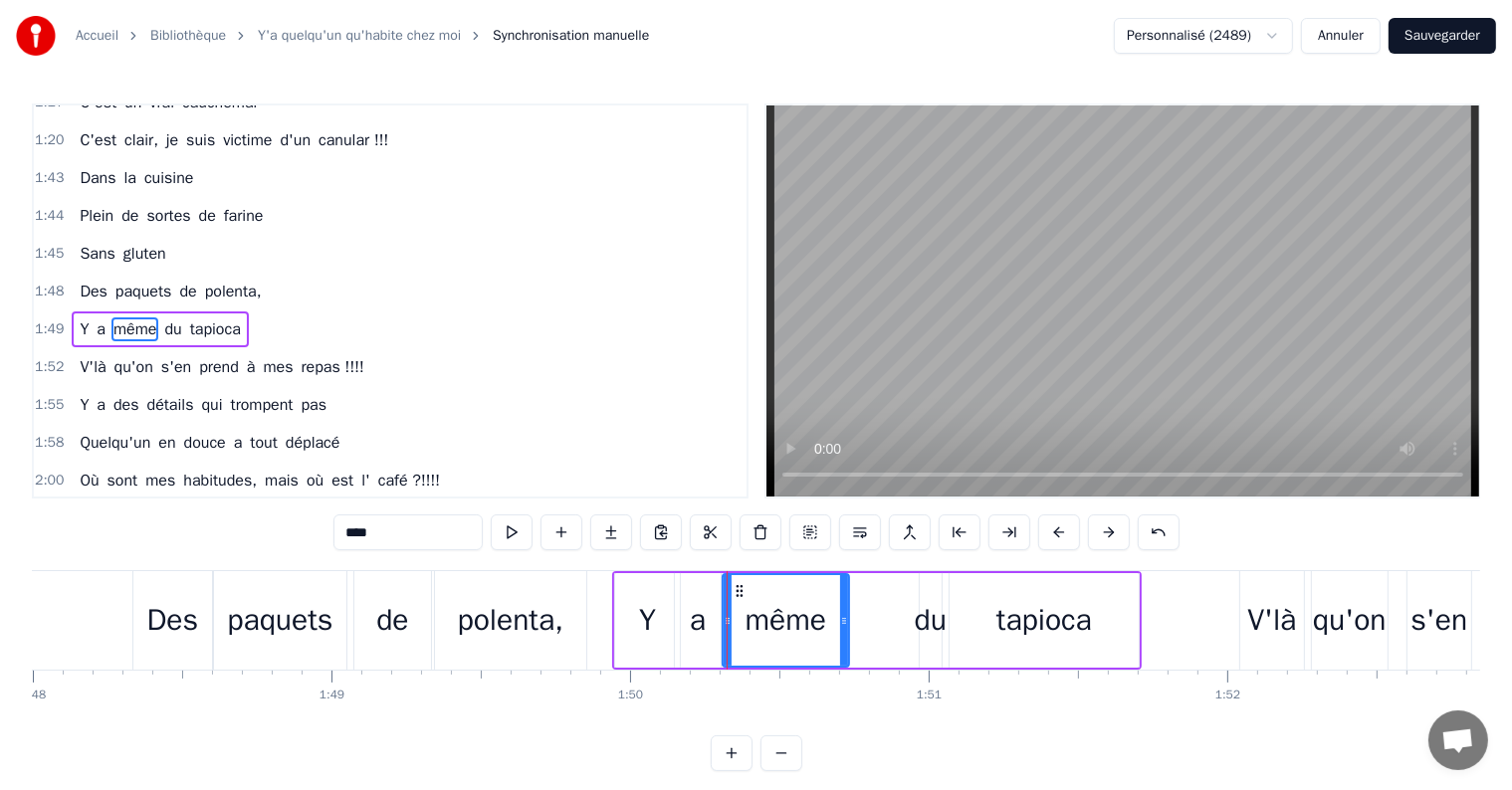 drag, startPoint x: 901, startPoint y: 622, endPoint x: 844, endPoint y: 624, distance: 57.035077 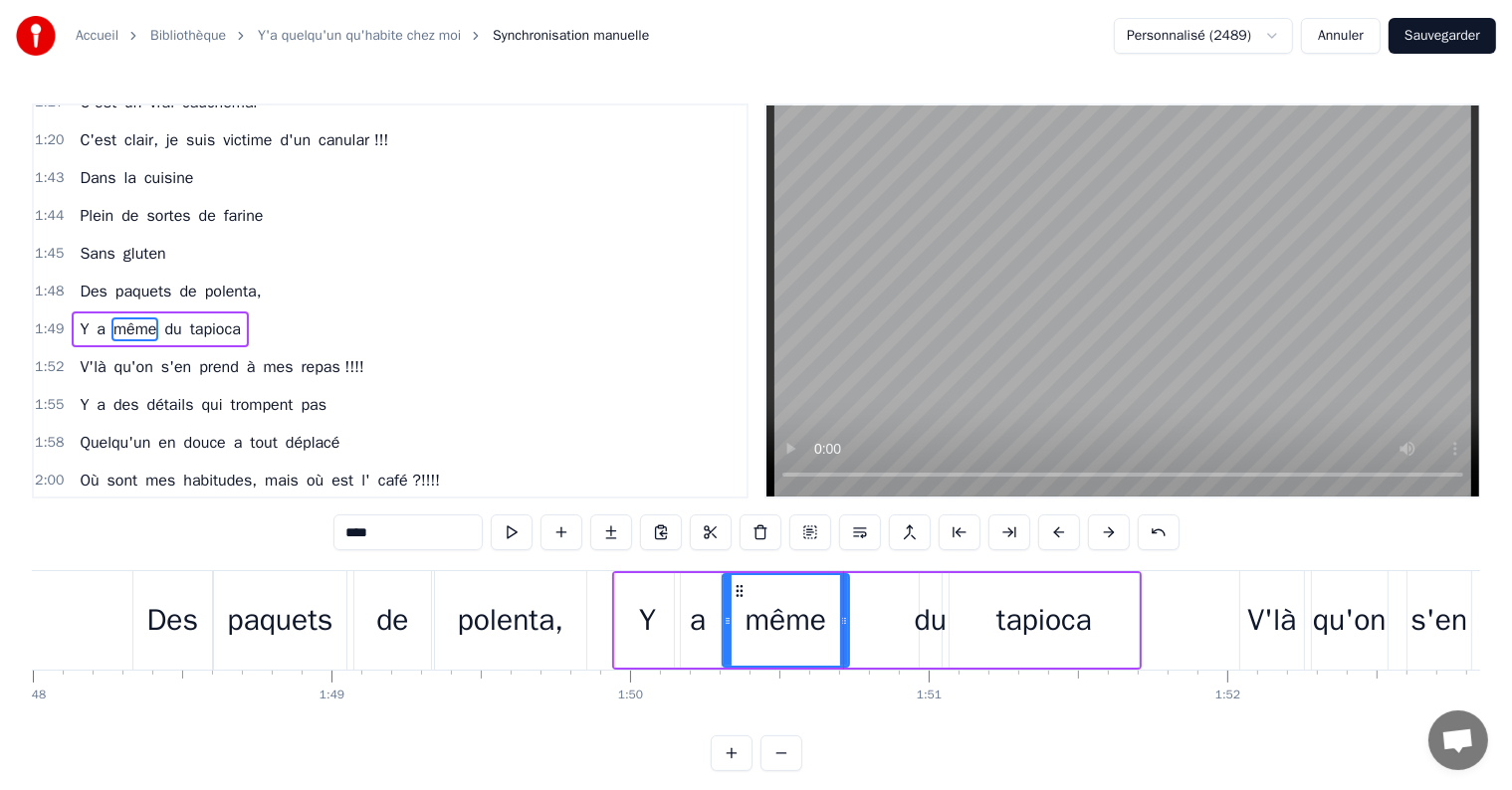 click on "Y" at bounding box center (647, 620) 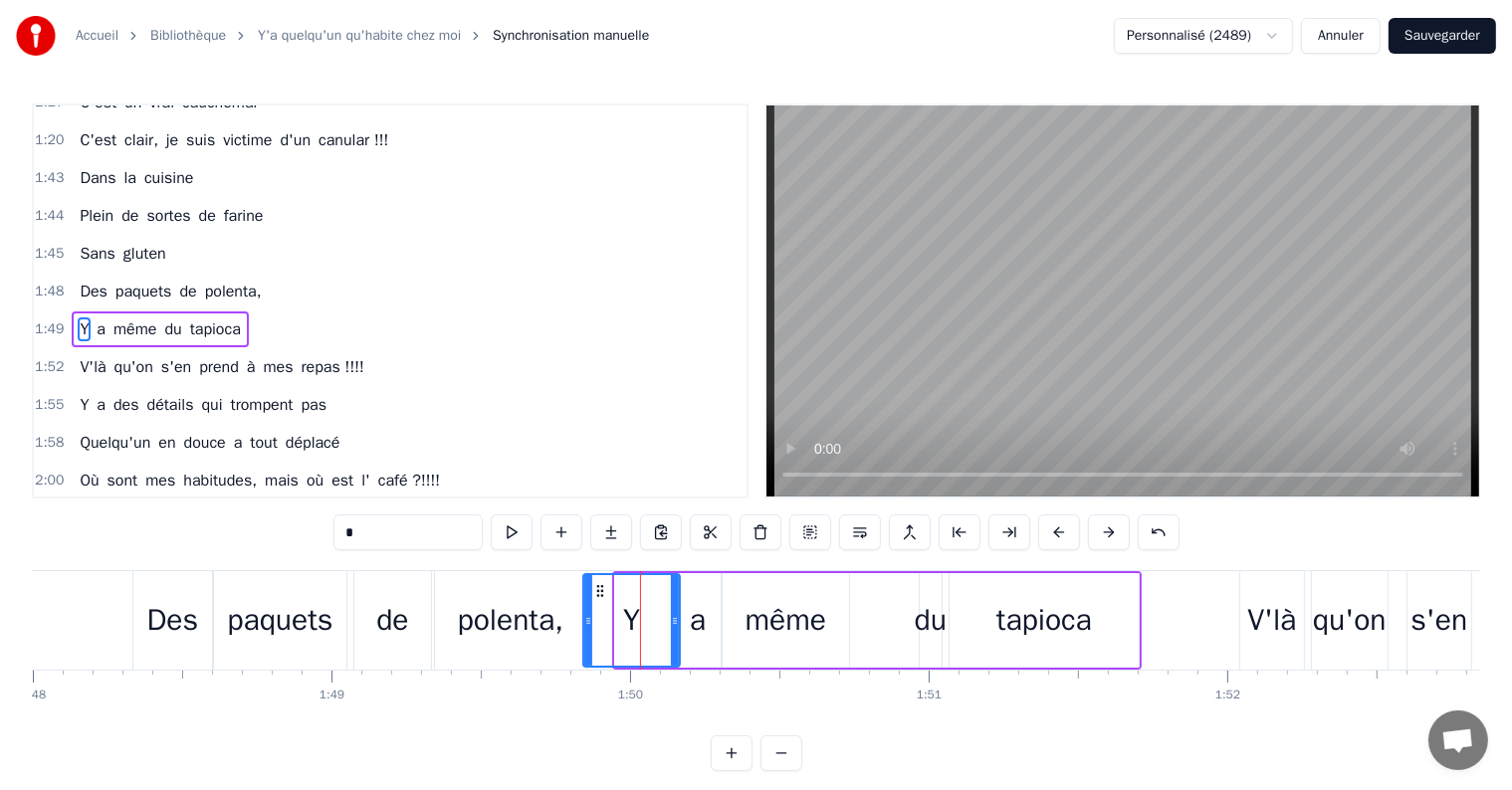 drag, startPoint x: 617, startPoint y: 624, endPoint x: 585, endPoint y: 622, distance: 32.06244 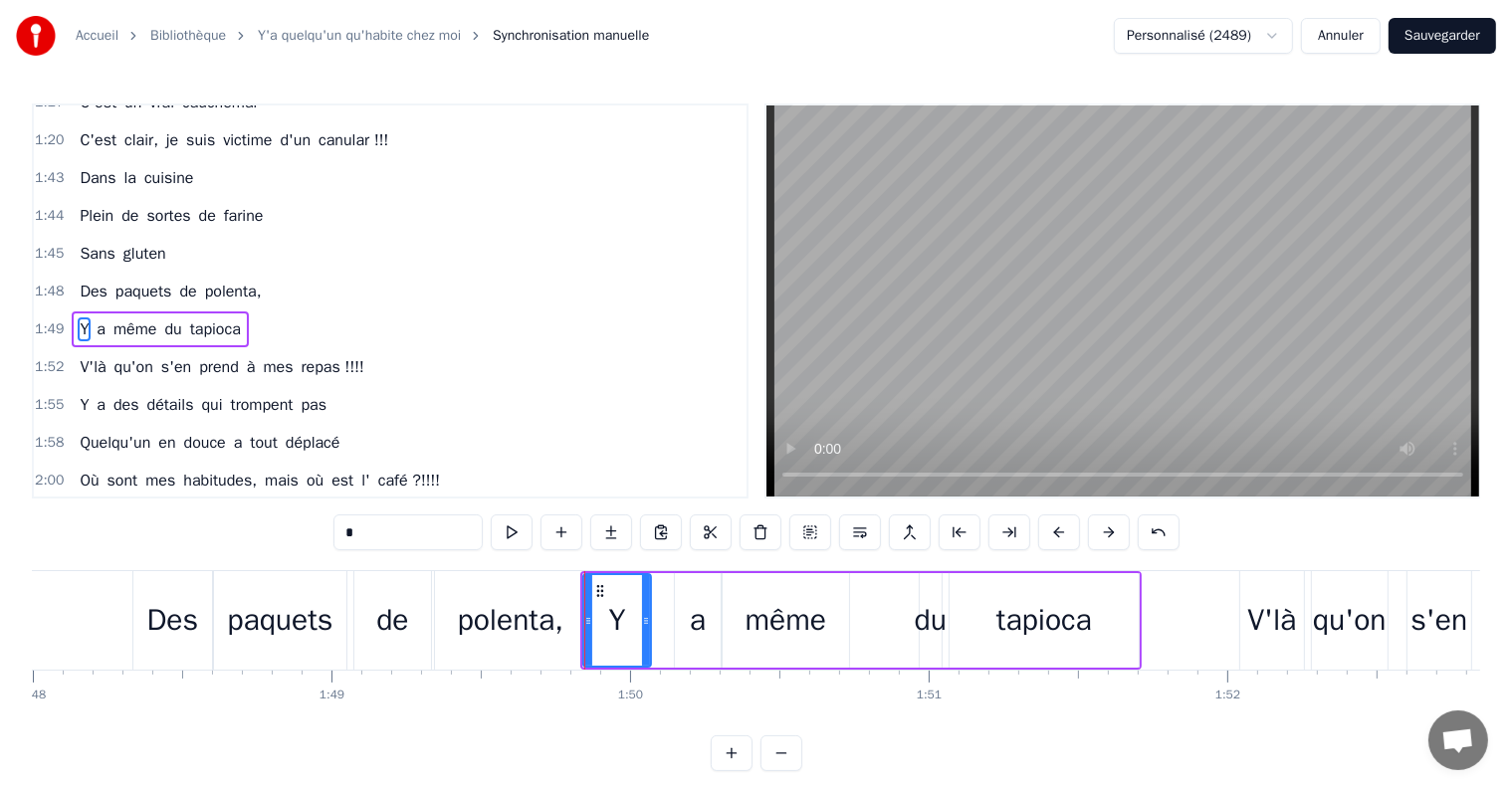 drag, startPoint x: 673, startPoint y: 621, endPoint x: 645, endPoint y: 626, distance: 28.442925 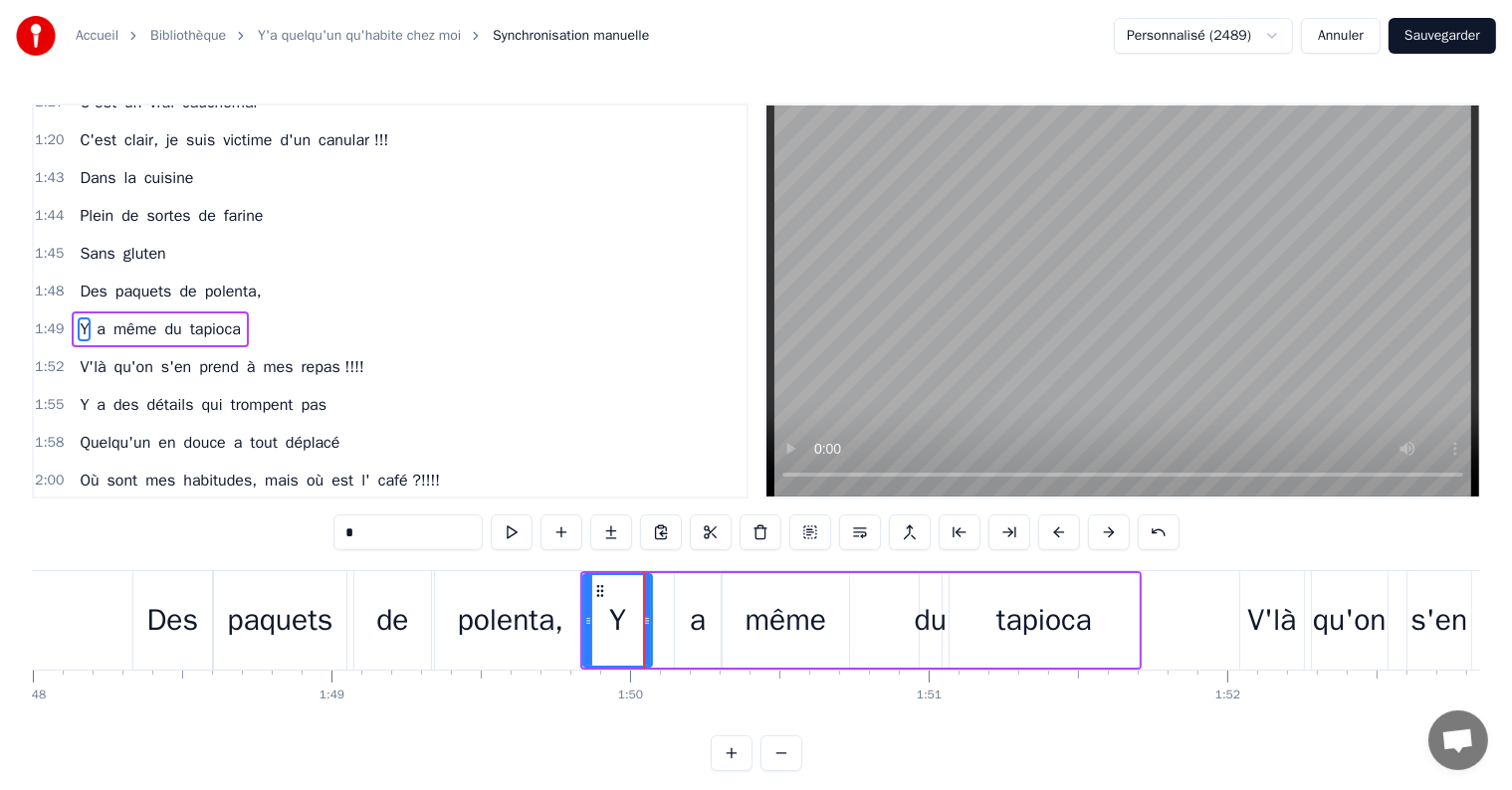 click on "a" at bounding box center (698, 620) 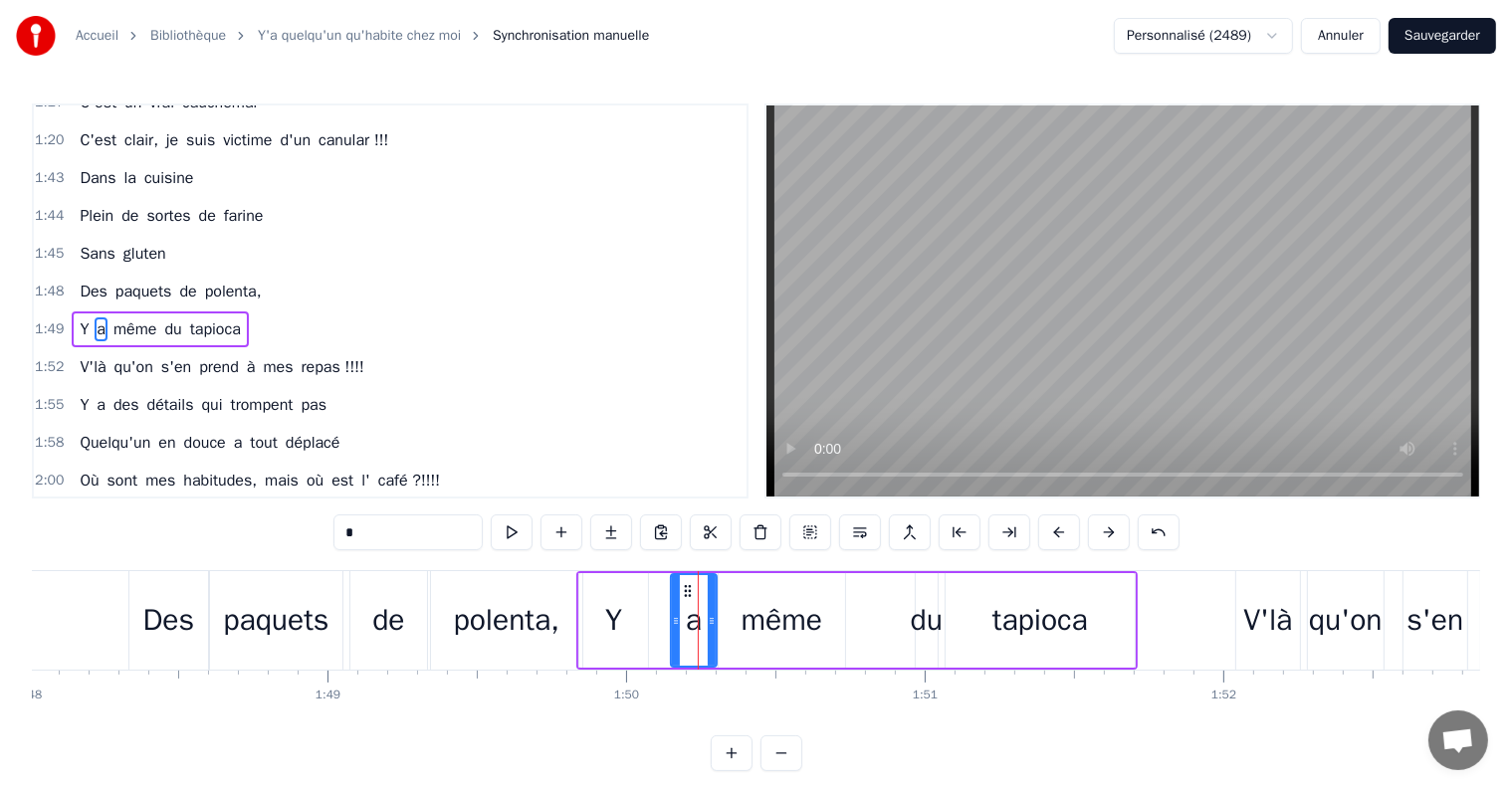 scroll, scrollTop: 0, scrollLeft: 32256, axis: horizontal 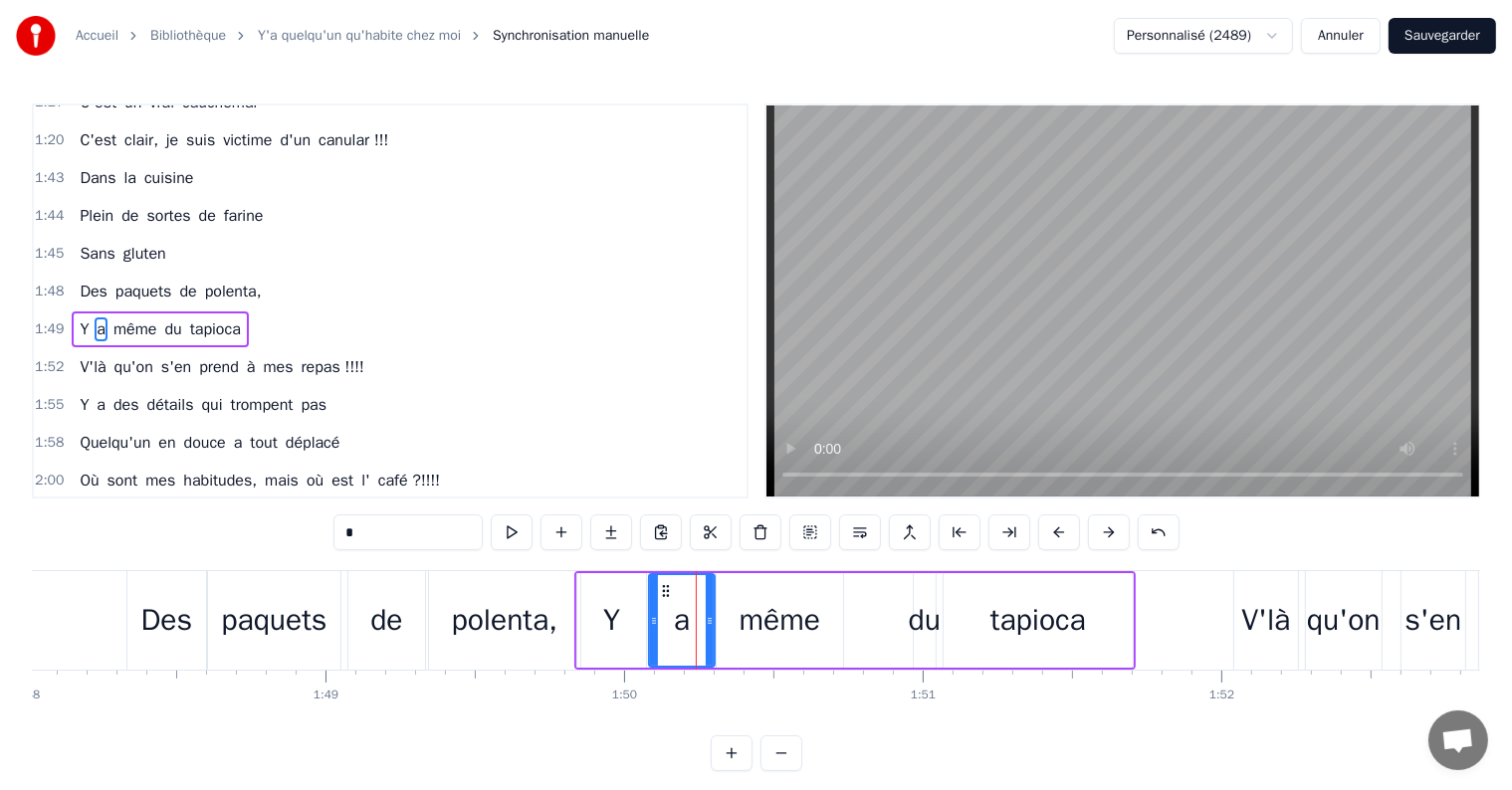 drag, startPoint x: 670, startPoint y: 621, endPoint x: 652, endPoint y: 621, distance: 18 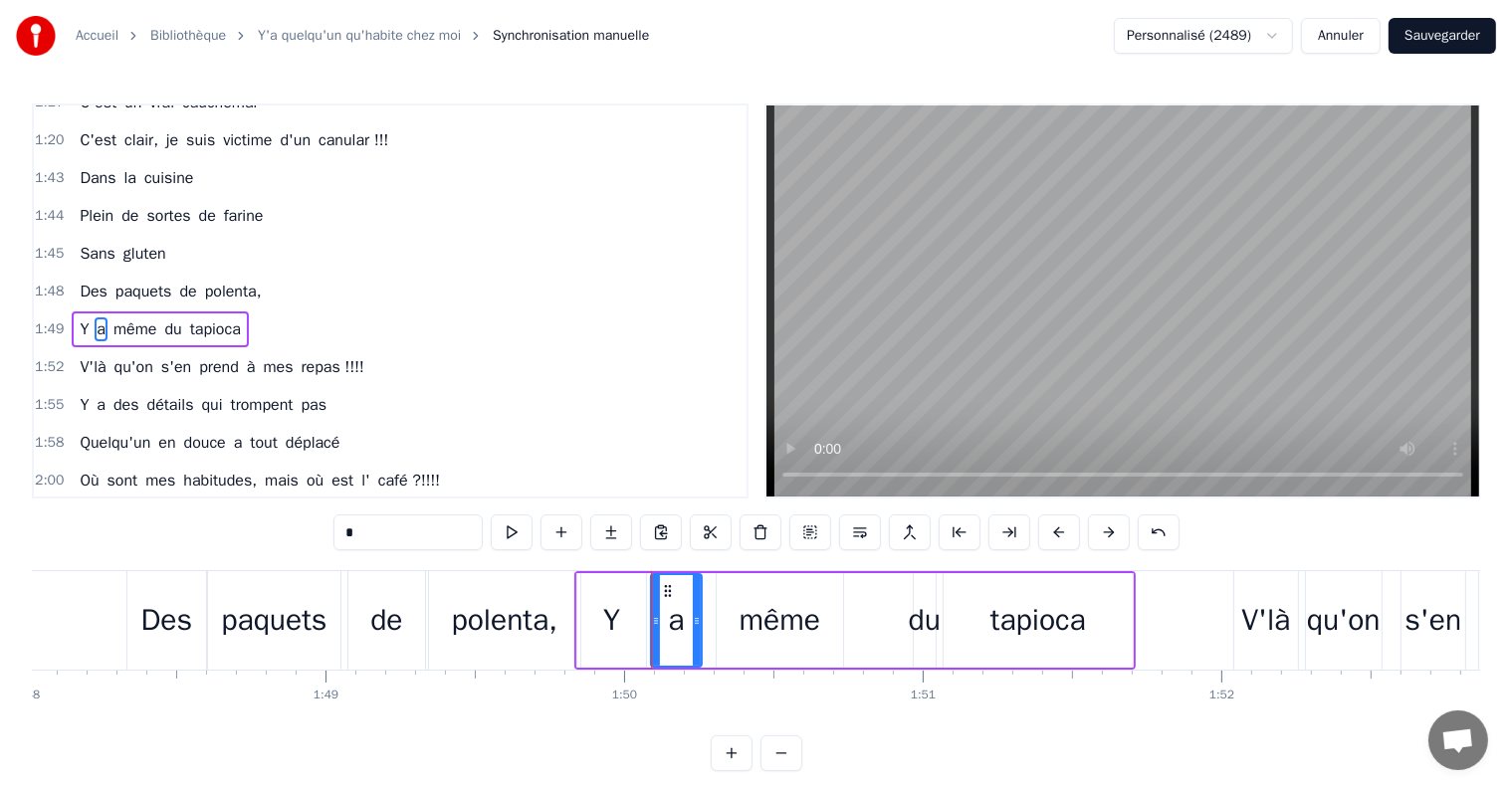 drag, startPoint x: 706, startPoint y: 621, endPoint x: 693, endPoint y: 621, distance: 13 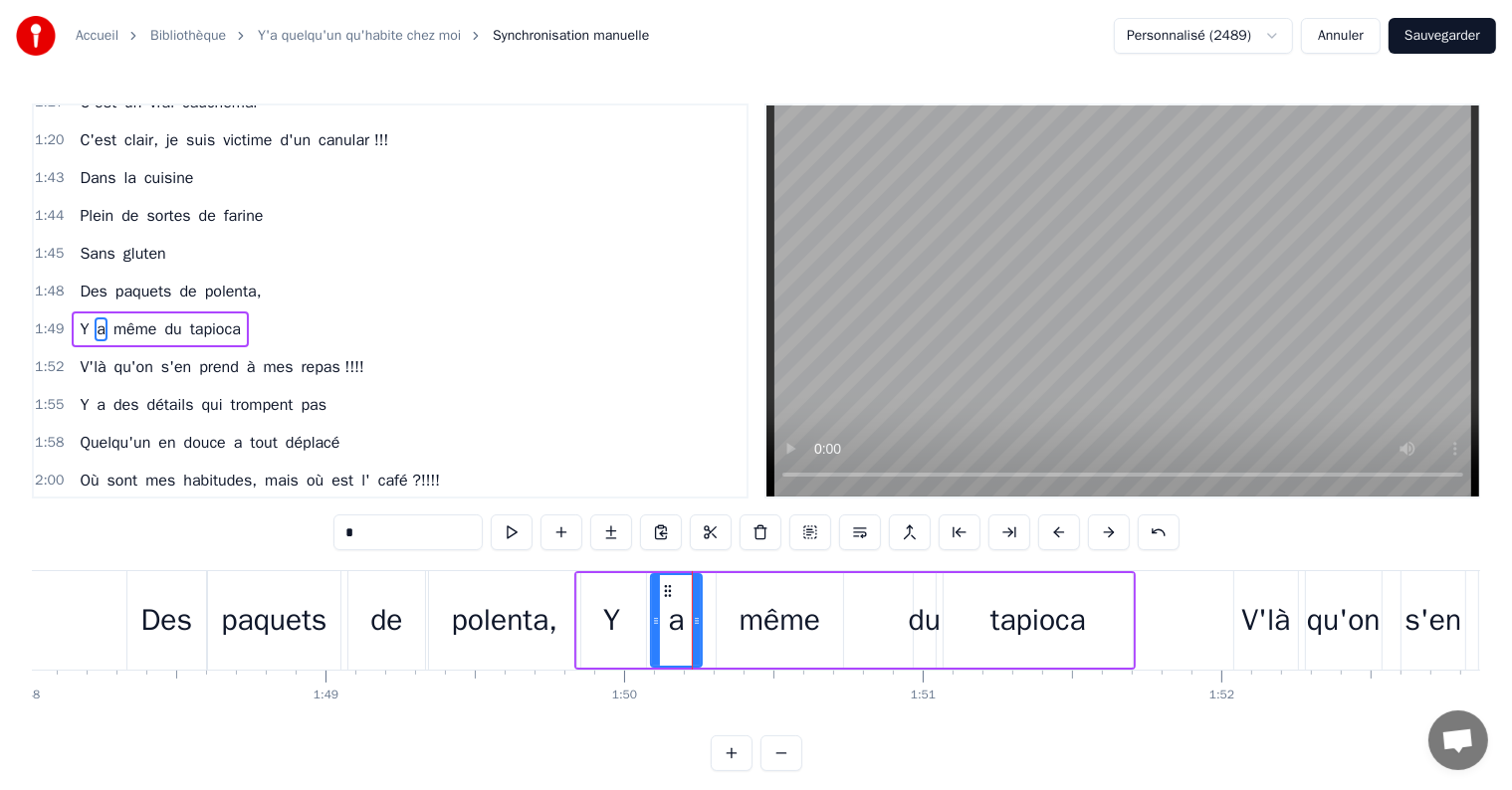 click on "même" at bounding box center (780, 620) 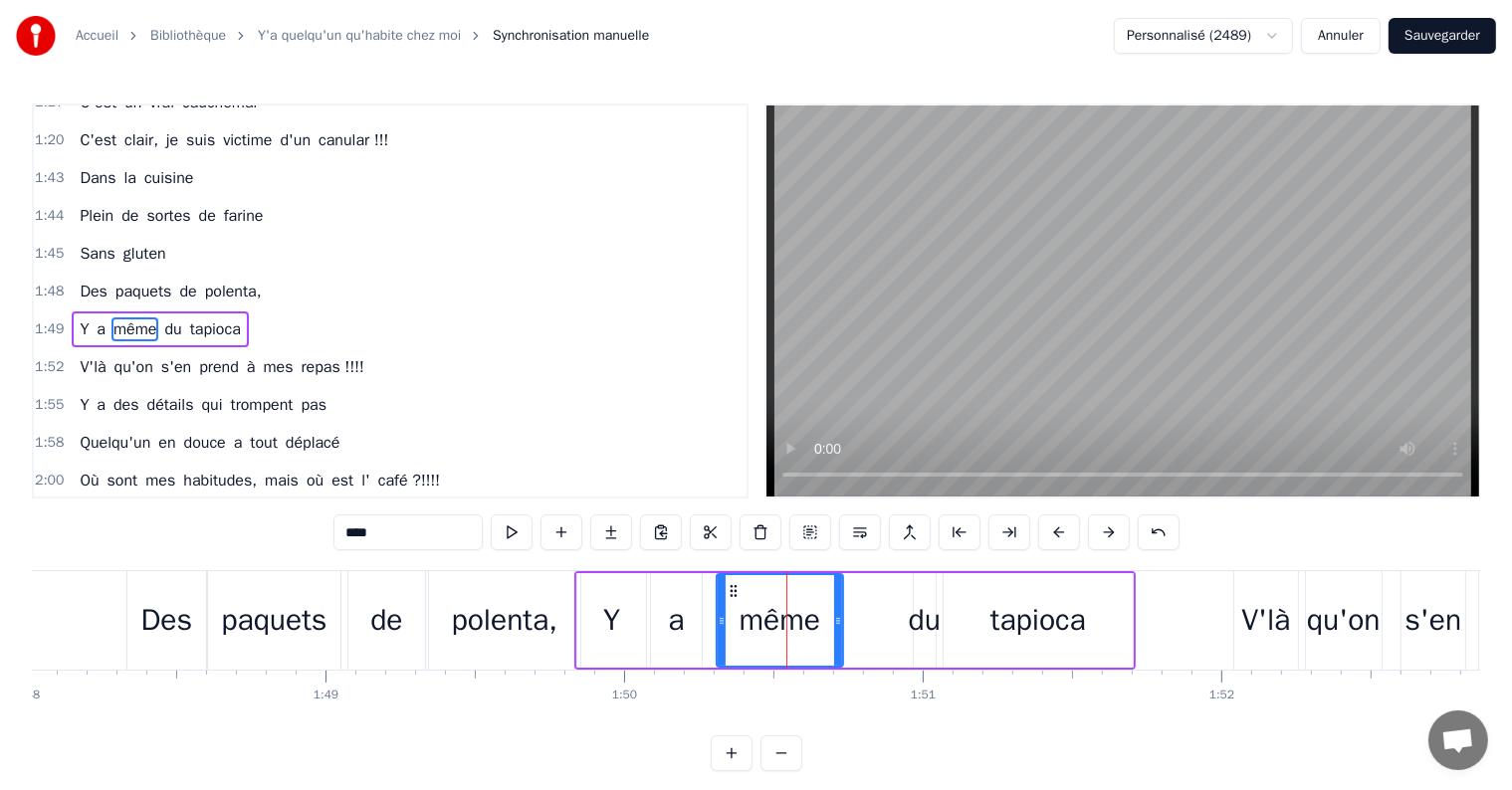 click on "a" at bounding box center (676, 620) 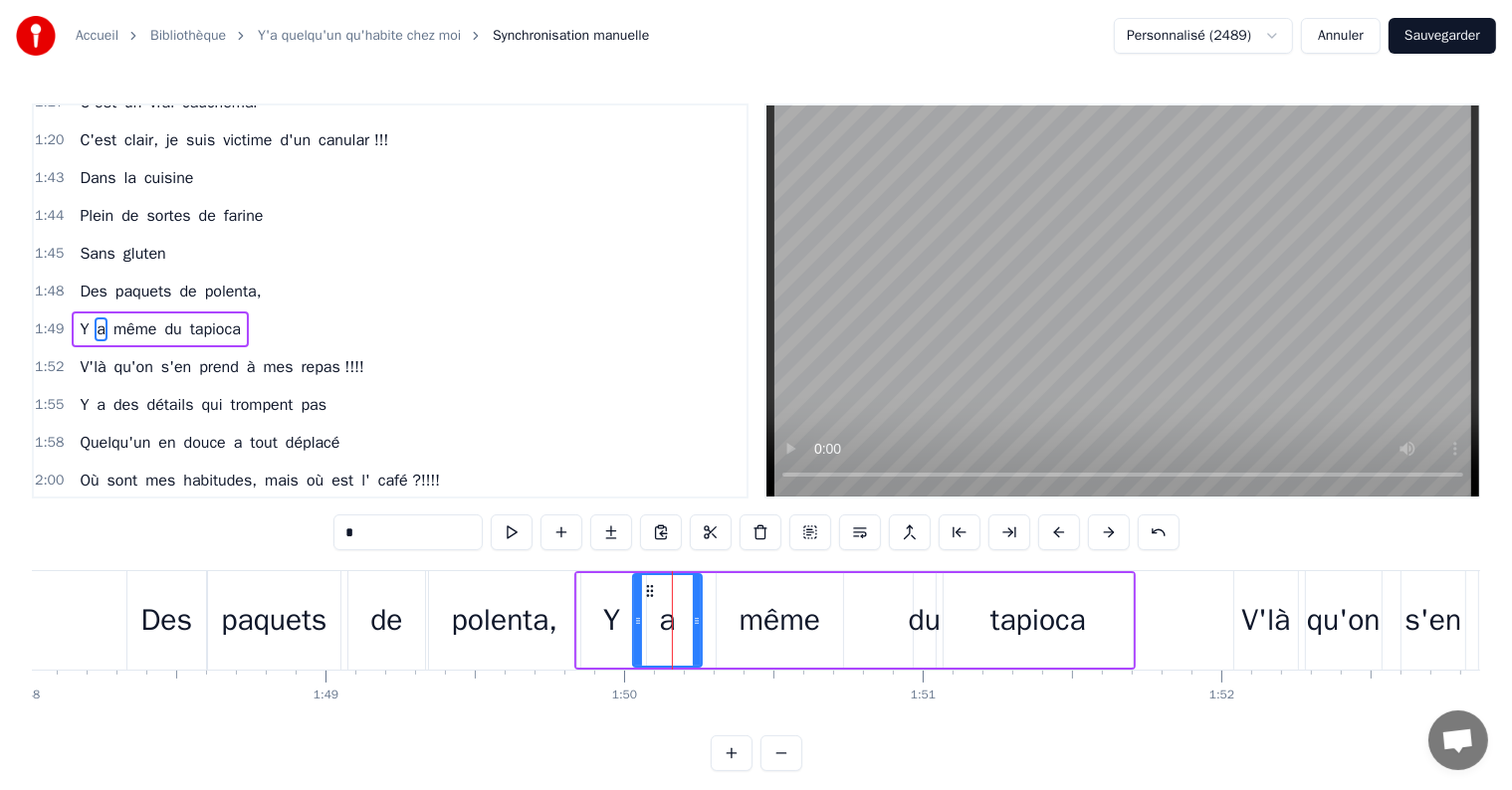 drag, startPoint x: 651, startPoint y: 621, endPoint x: 633, endPoint y: 621, distance: 18 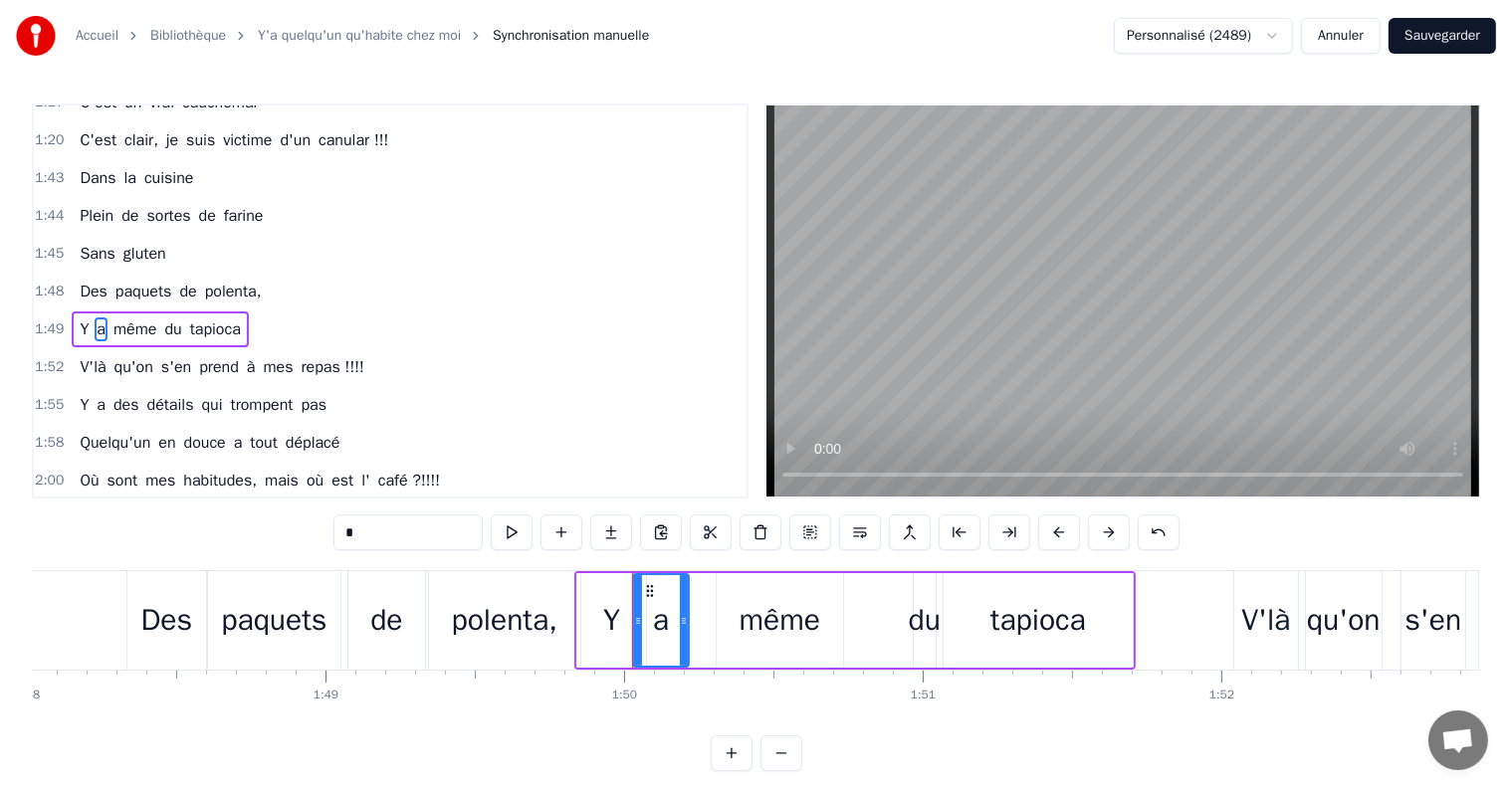 drag, startPoint x: 697, startPoint y: 623, endPoint x: 684, endPoint y: 616, distance: 14.764823 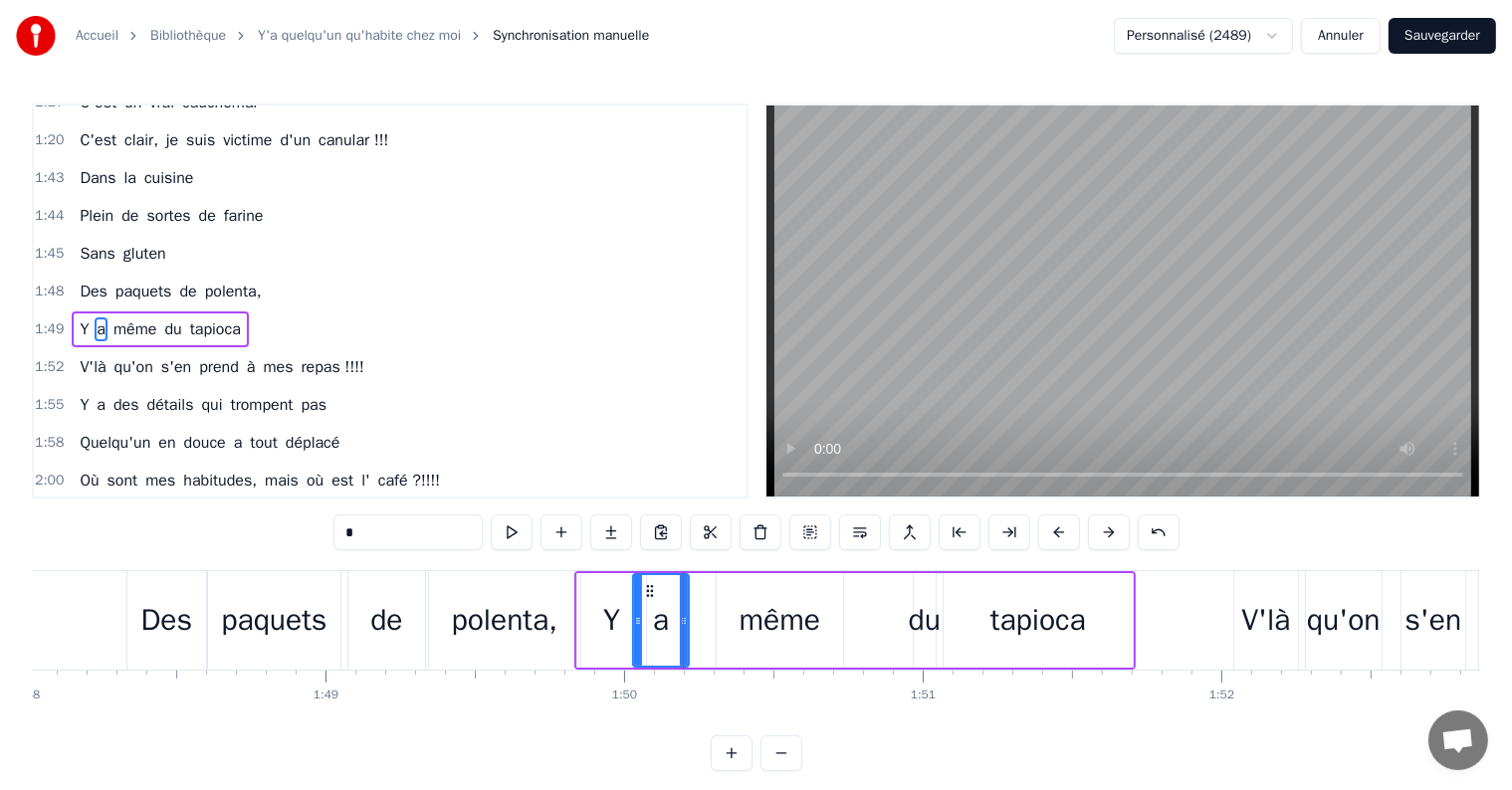 click on "même" at bounding box center (780, 620) 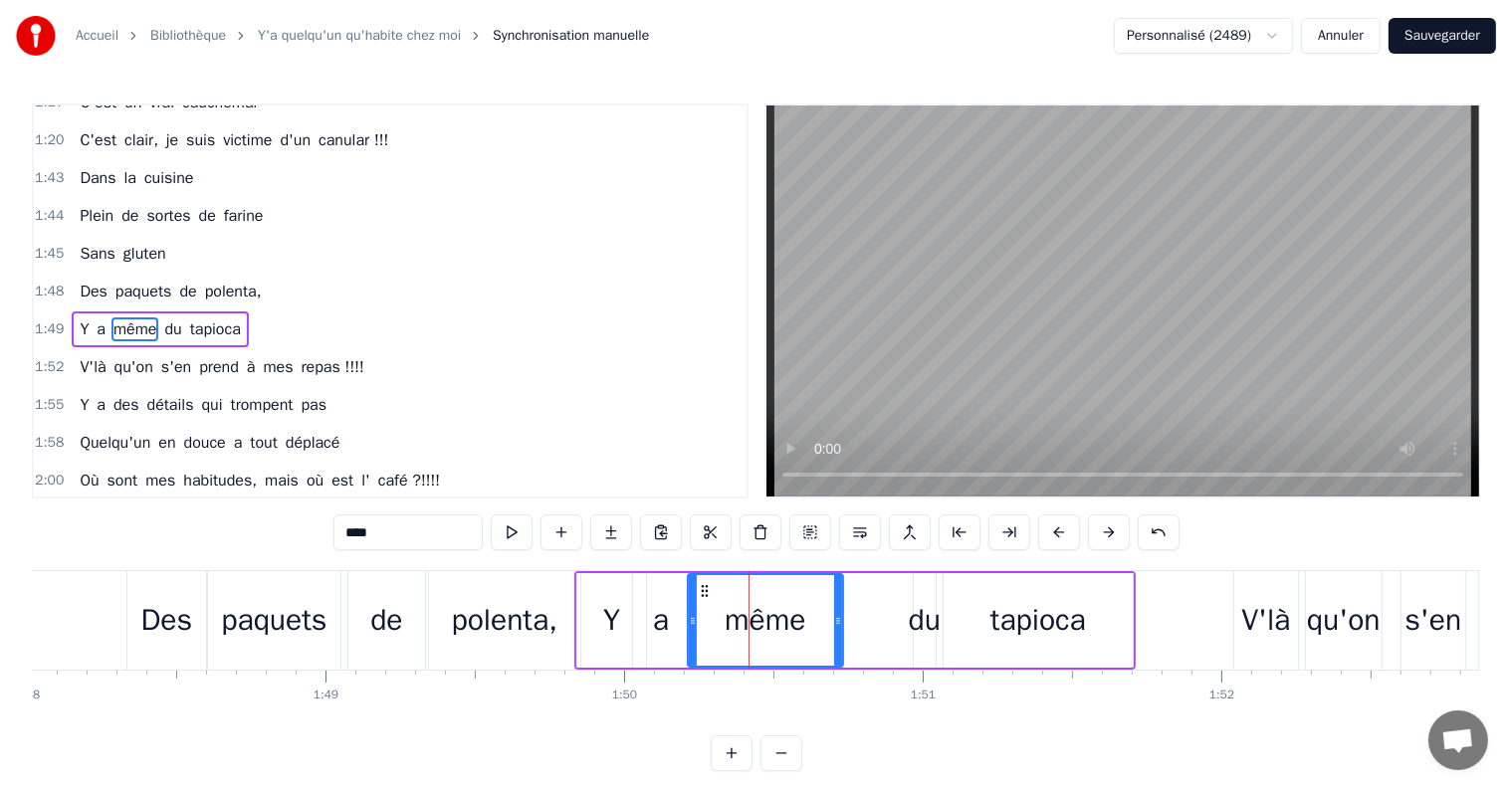 drag, startPoint x: 718, startPoint y: 619, endPoint x: 689, endPoint y: 621, distance: 29.068884 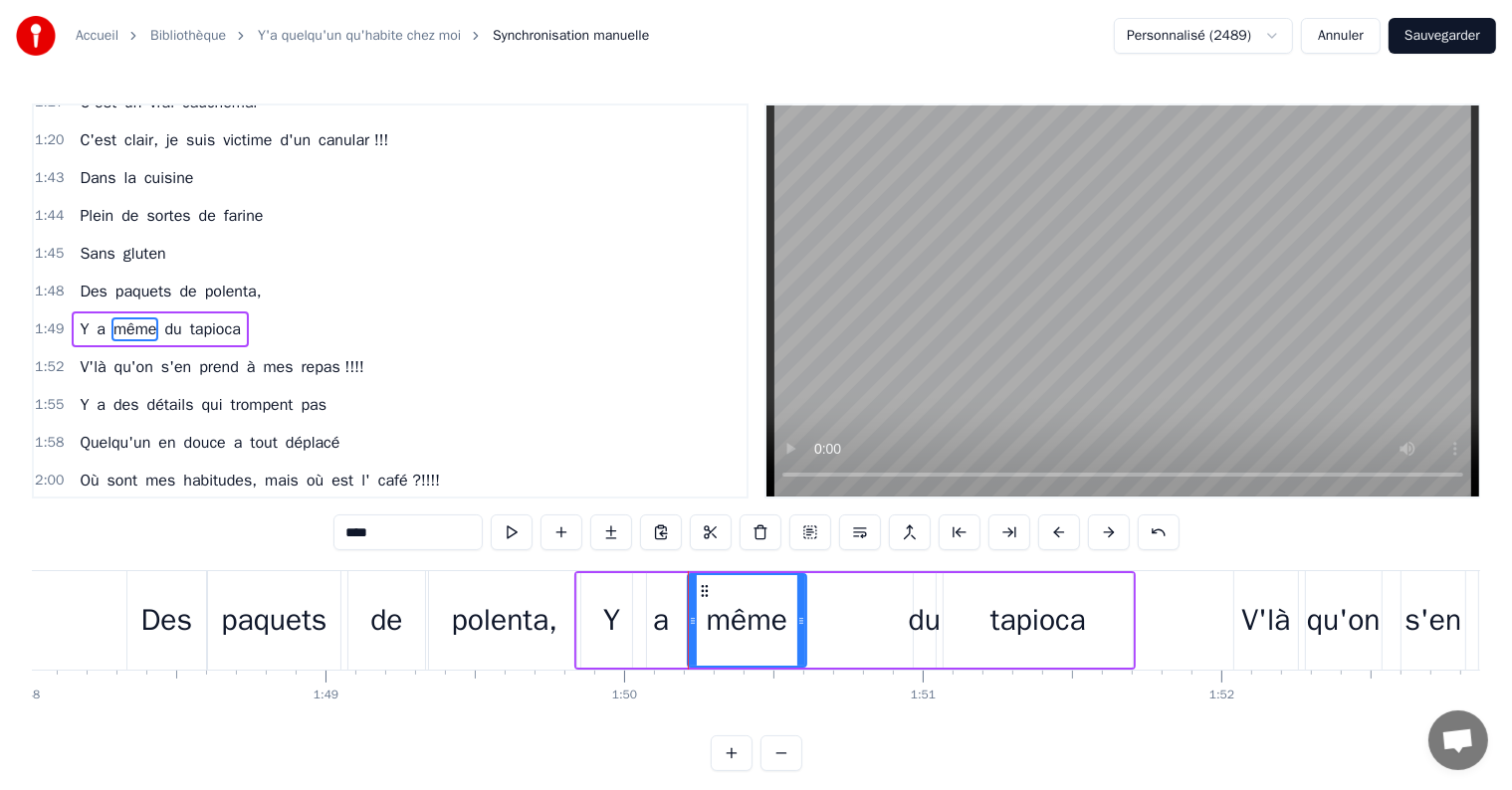 click 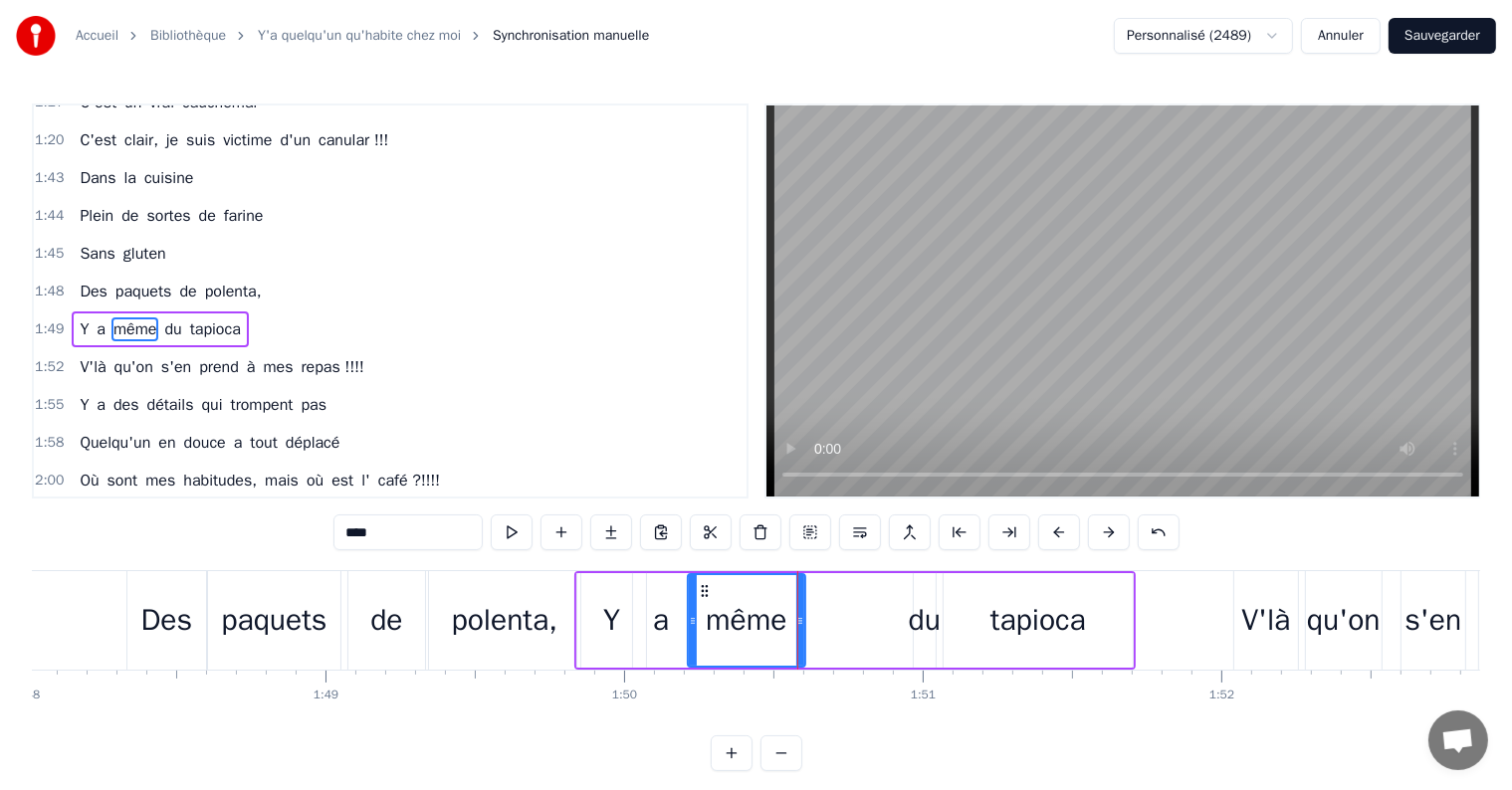 click on "du" at bounding box center [925, 620] 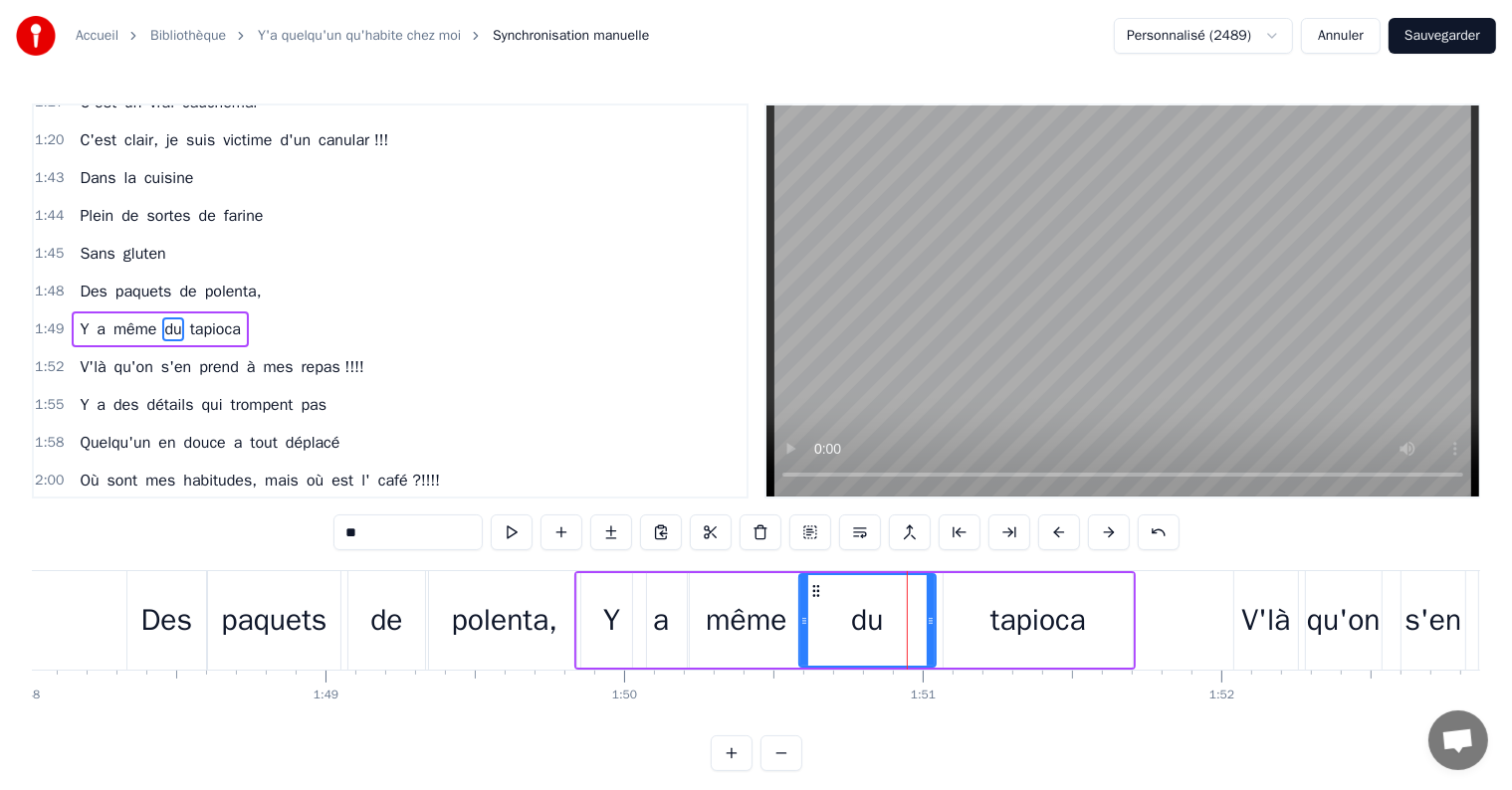drag, startPoint x: 914, startPoint y: 621, endPoint x: 799, endPoint y: 623, distance: 115.01739 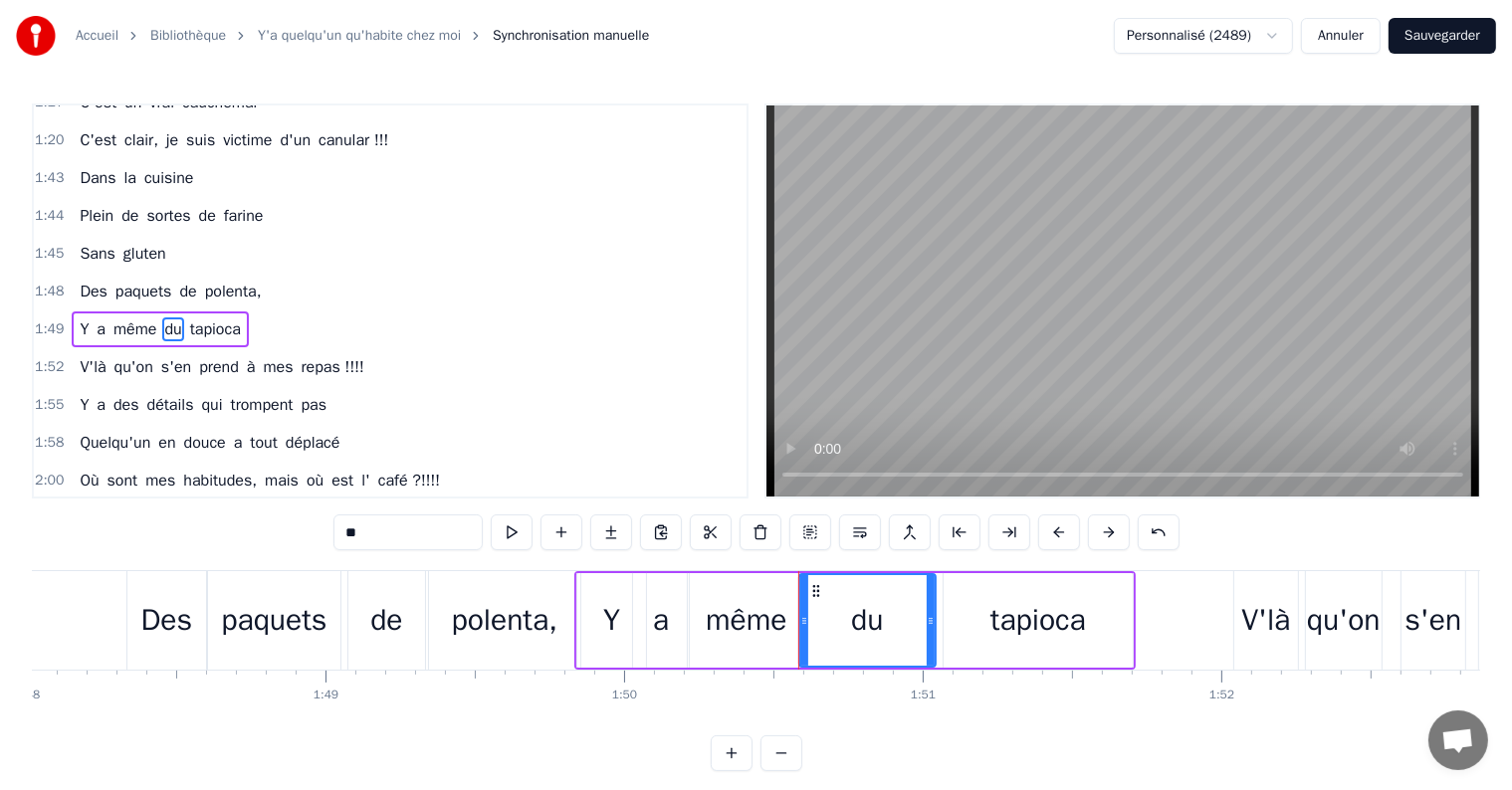 click on "Y" at bounding box center [611, 620] 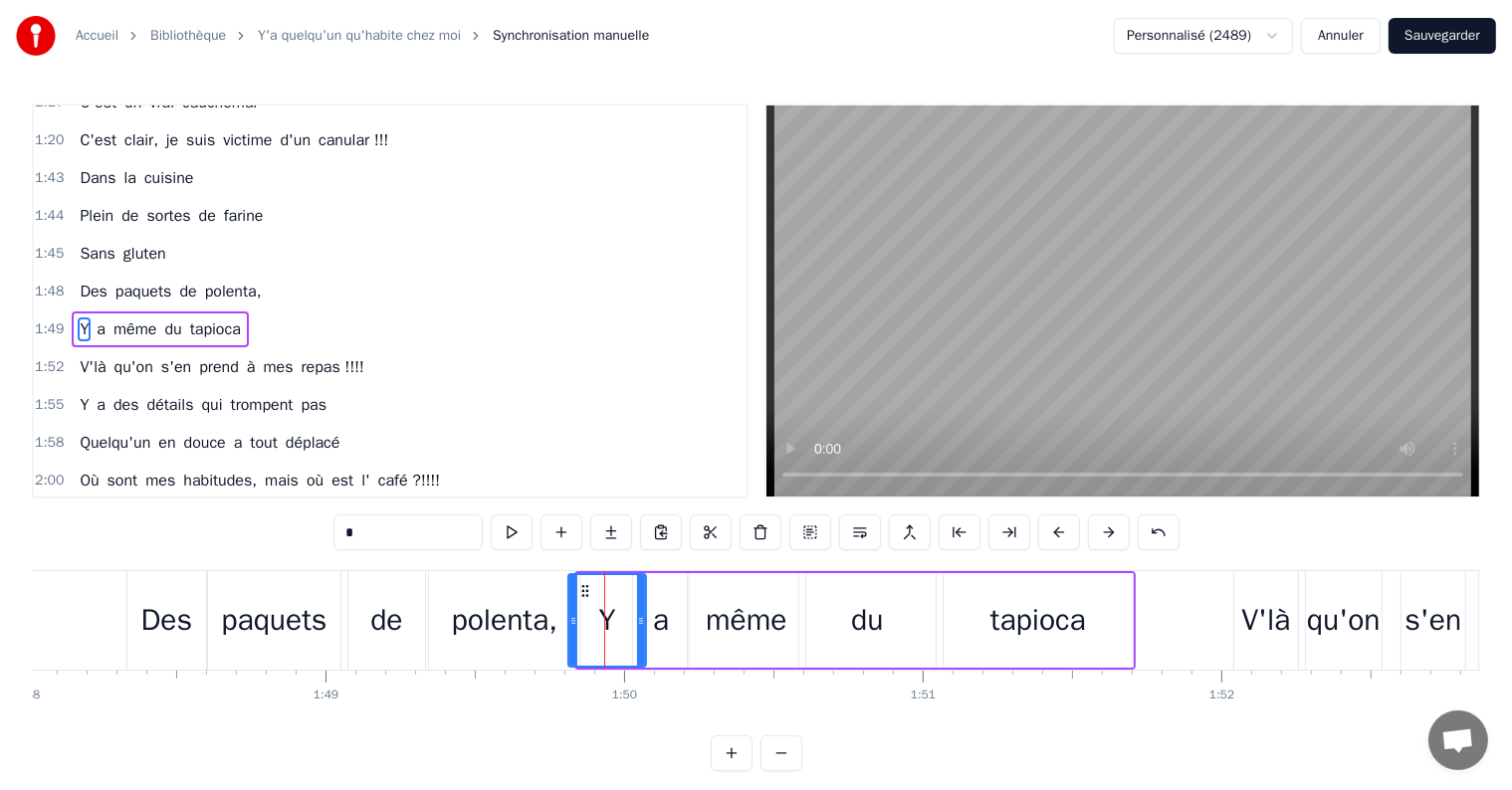 click 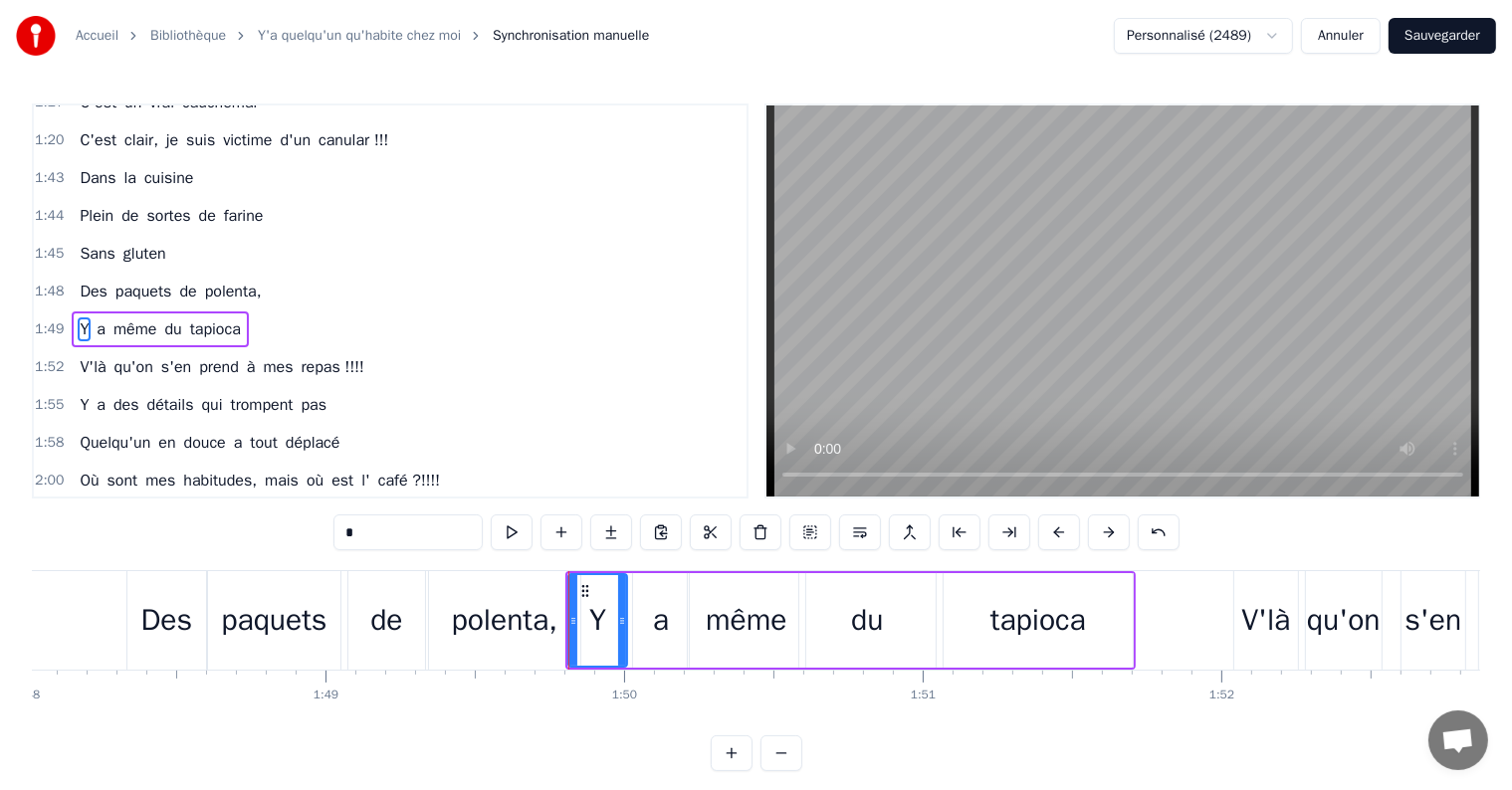 drag, startPoint x: 638, startPoint y: 617, endPoint x: 621, endPoint y: 616, distance: 17.029386 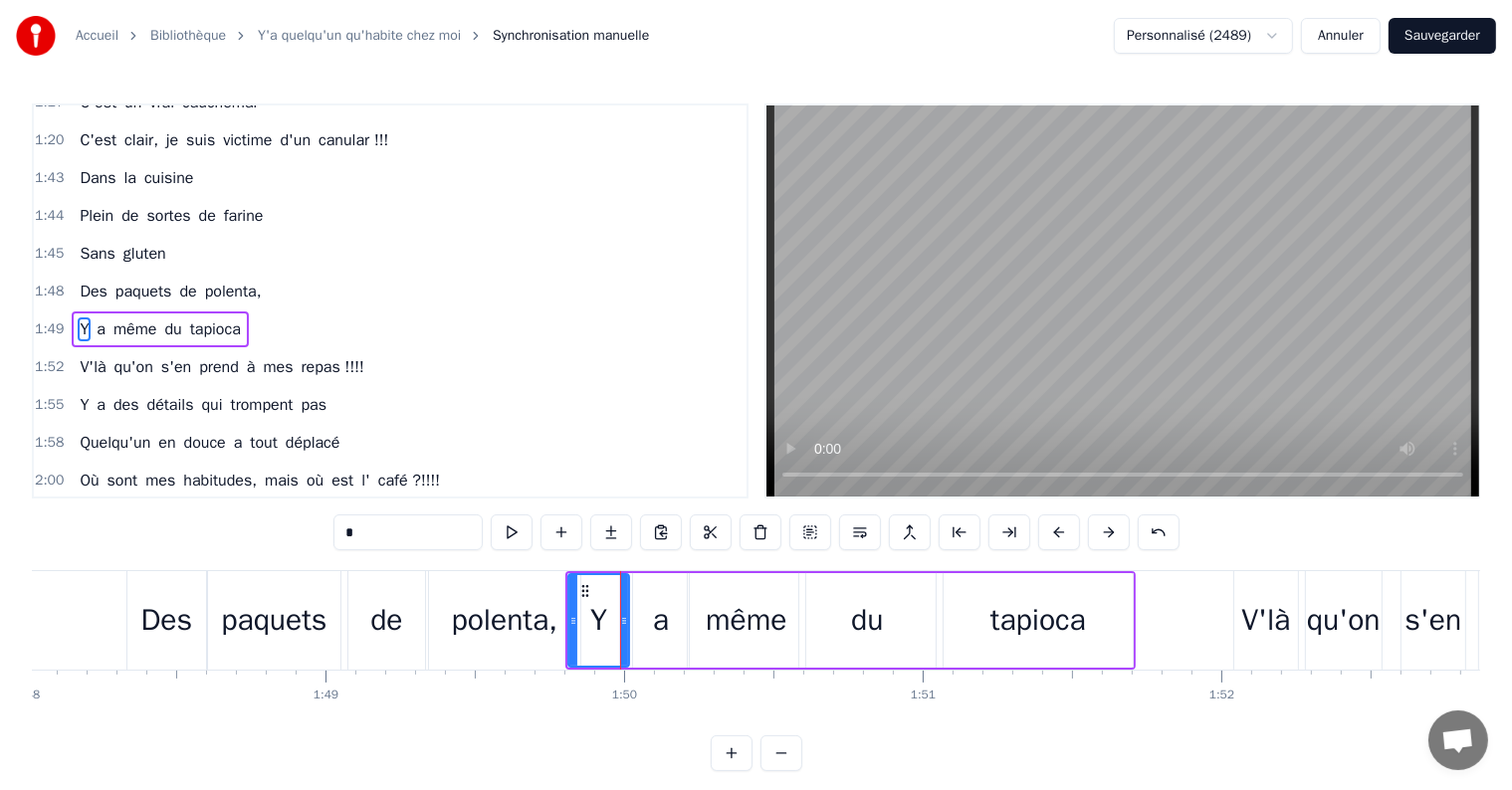 click on "a" at bounding box center (661, 620) 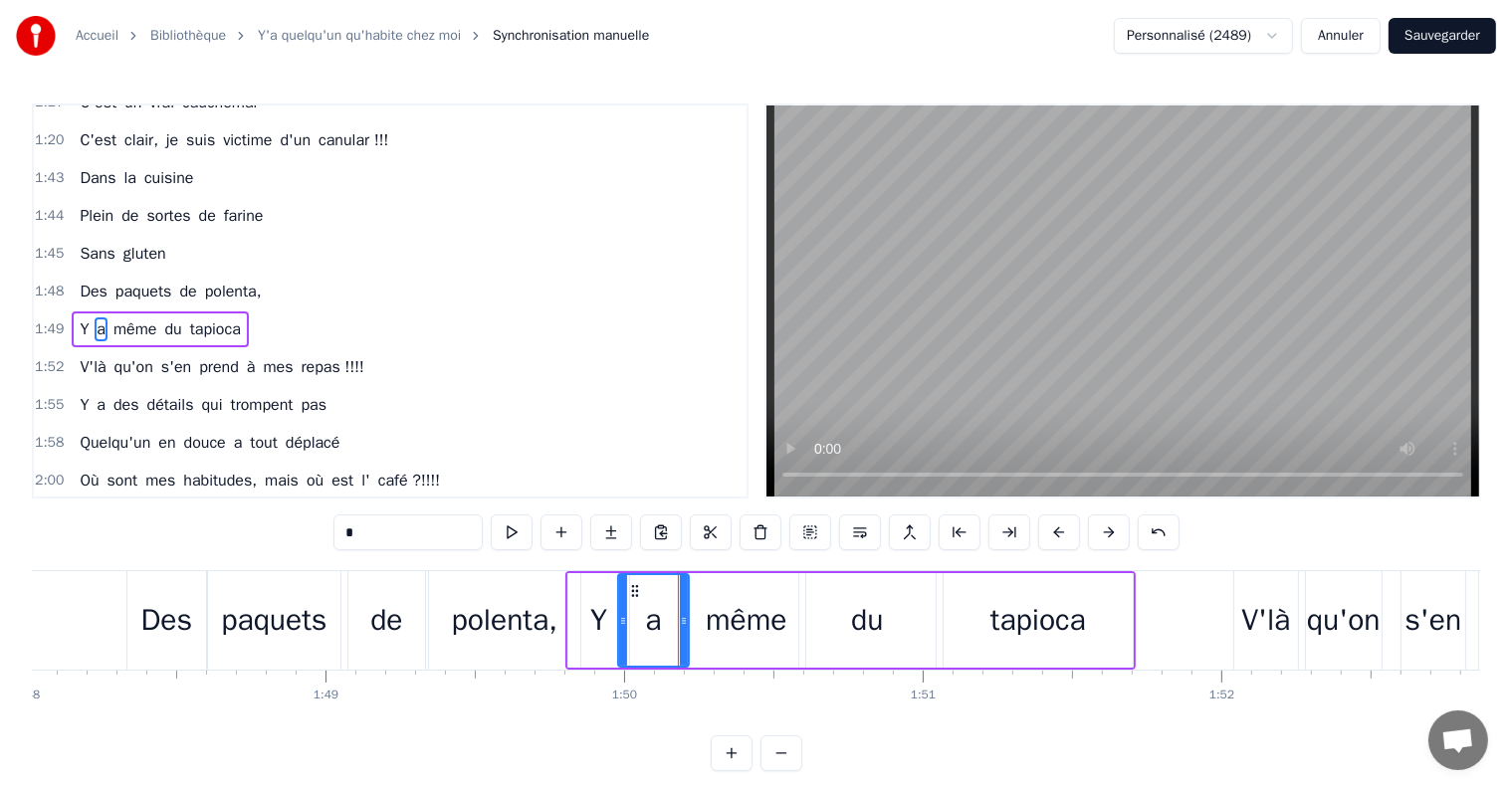 drag, startPoint x: 636, startPoint y: 619, endPoint x: 620, endPoint y: 619, distance: 16 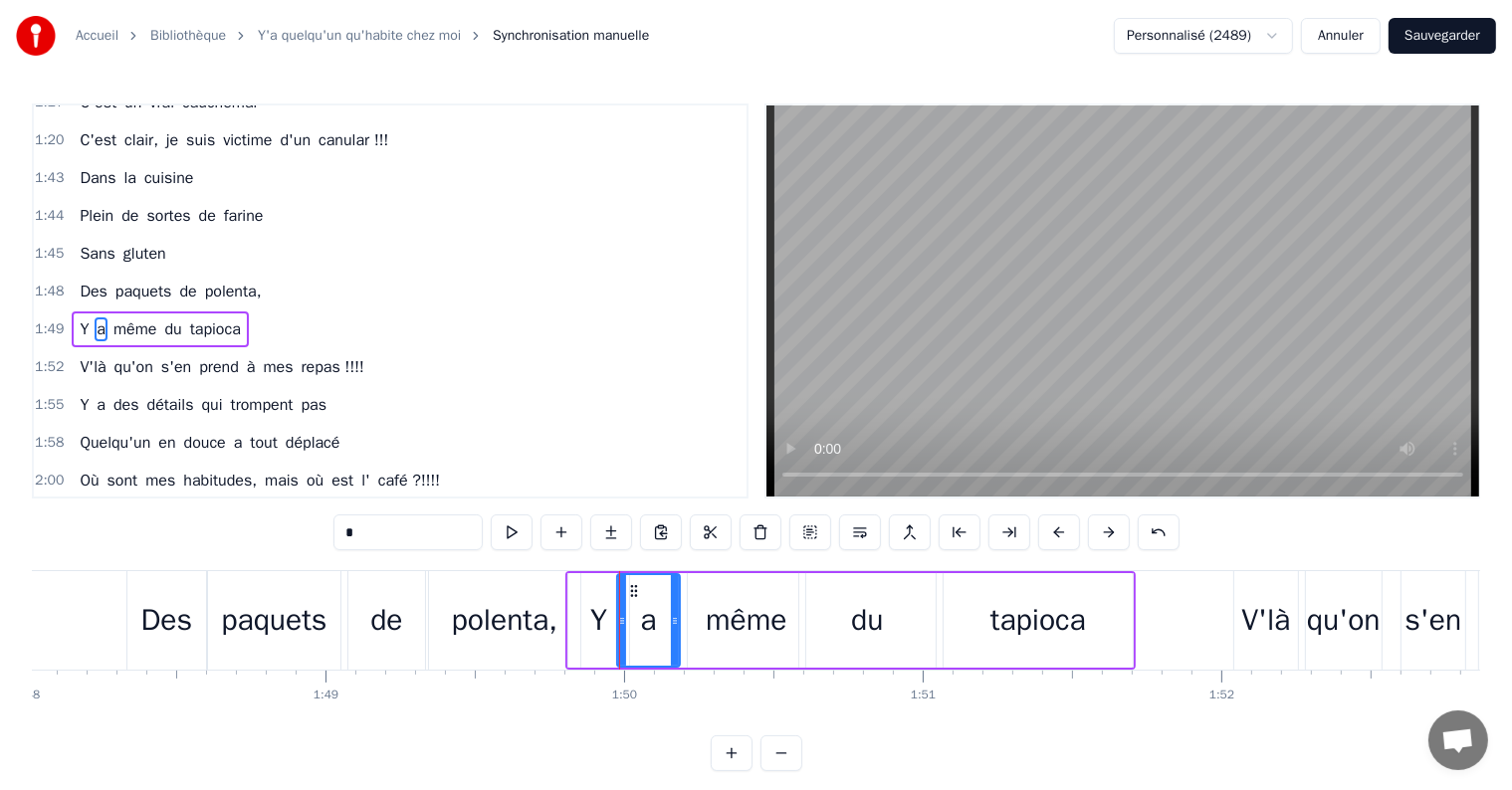drag, startPoint x: 685, startPoint y: 619, endPoint x: 719, endPoint y: 613, distance: 34.525353 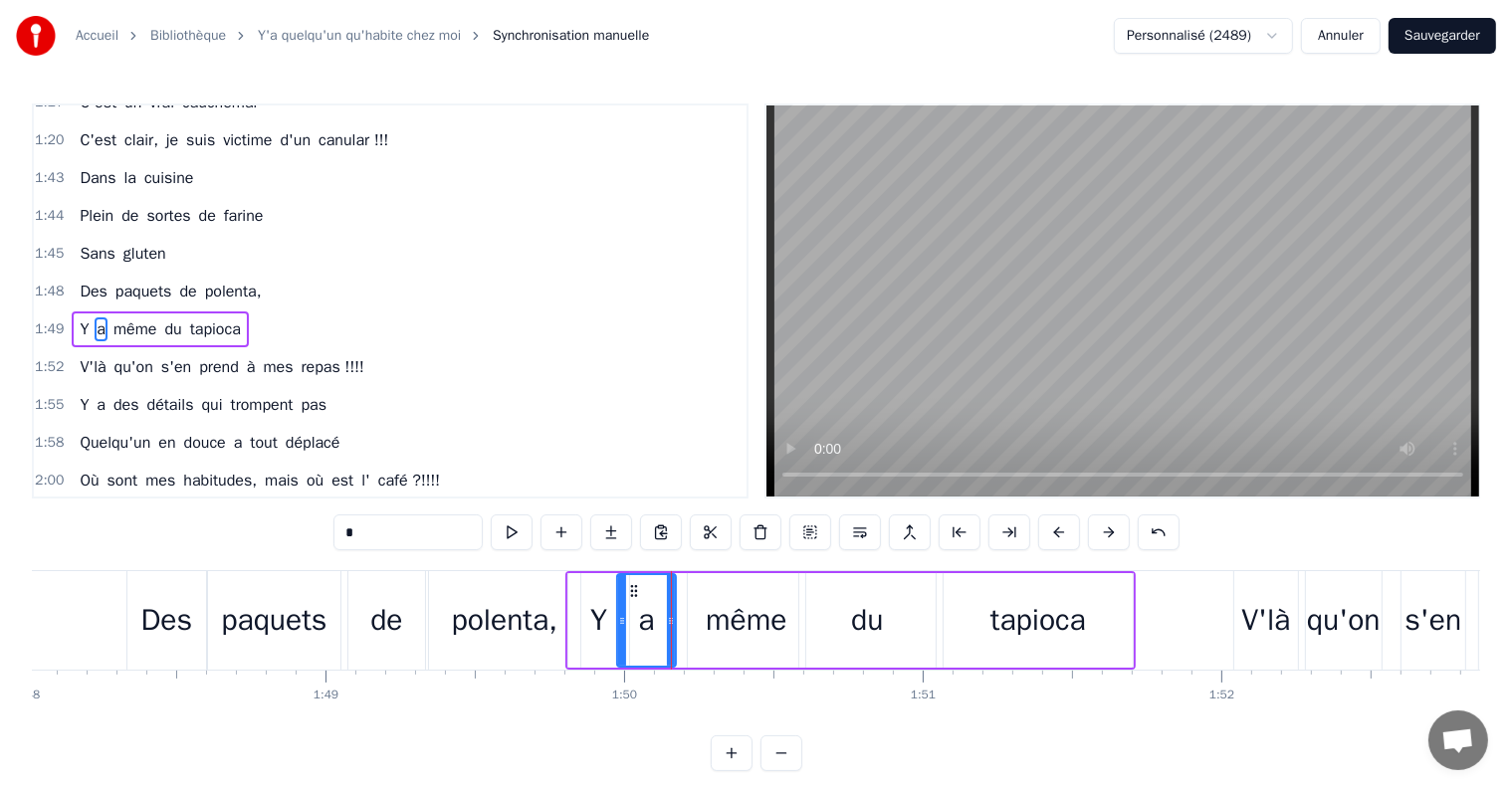 click on "même" at bounding box center [747, 620] 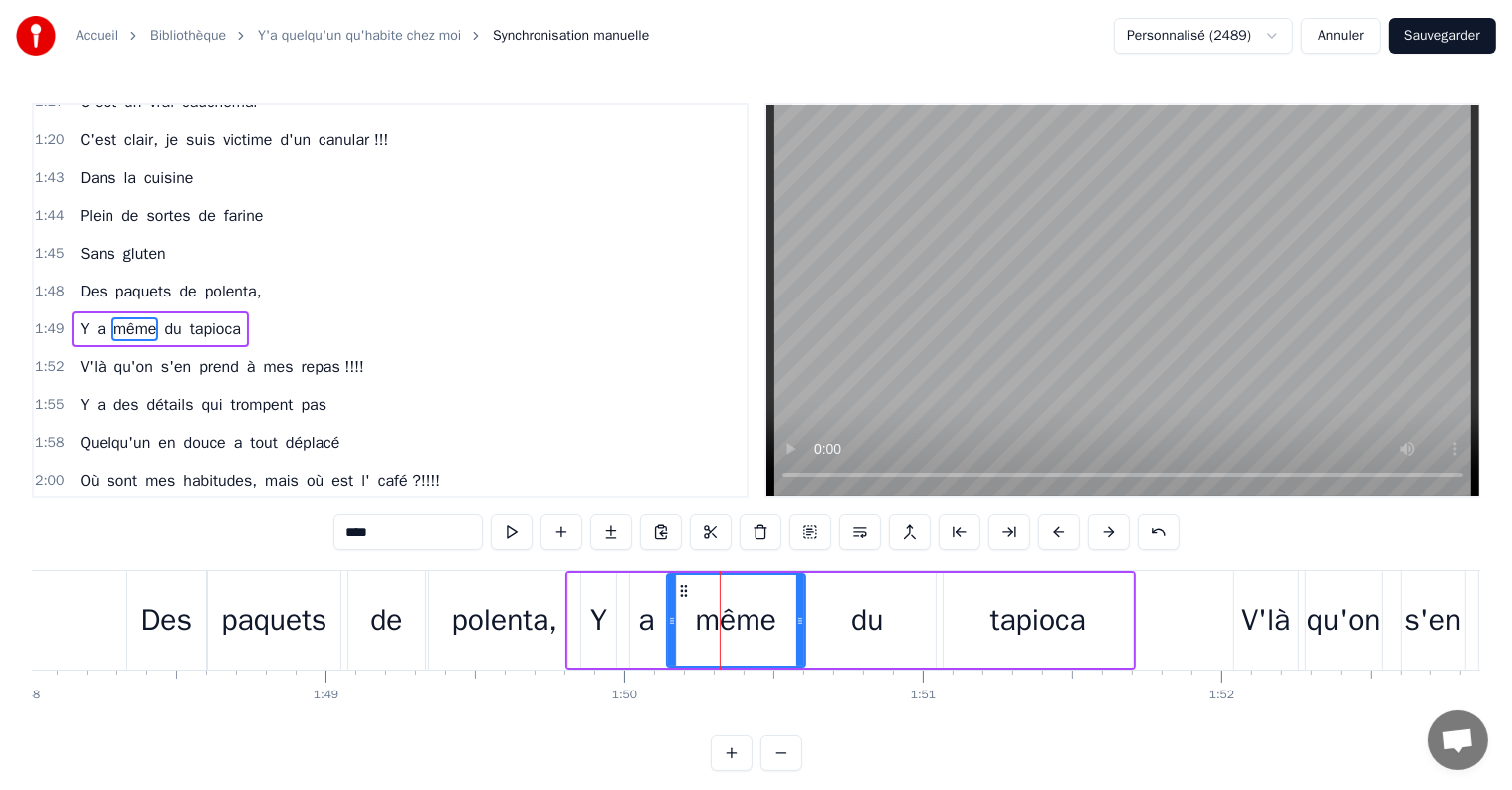 drag, startPoint x: 693, startPoint y: 621, endPoint x: 672, endPoint y: 622, distance: 21.023796 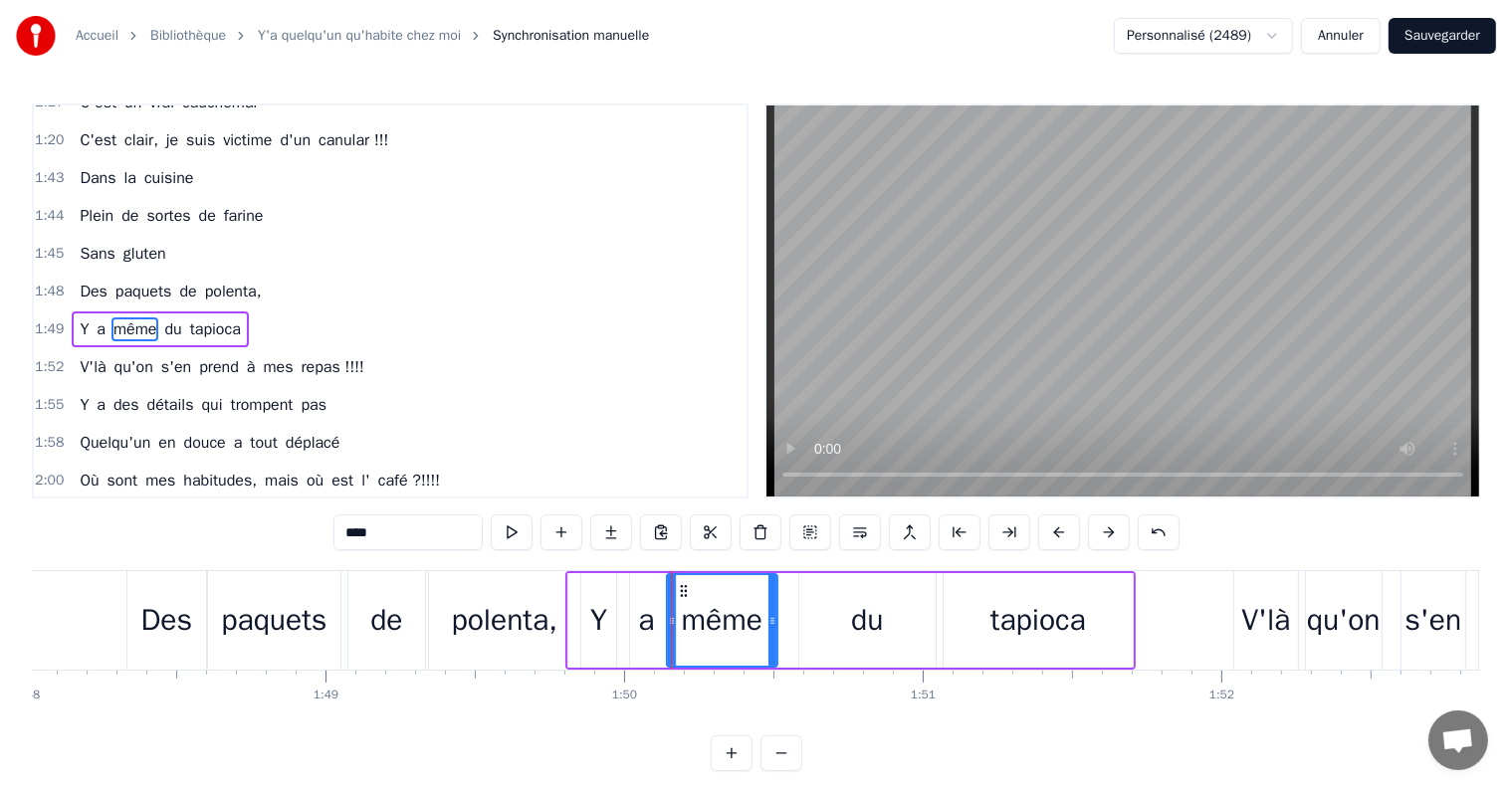 drag, startPoint x: 800, startPoint y: 619, endPoint x: 774, endPoint y: 618, distance: 26.019224 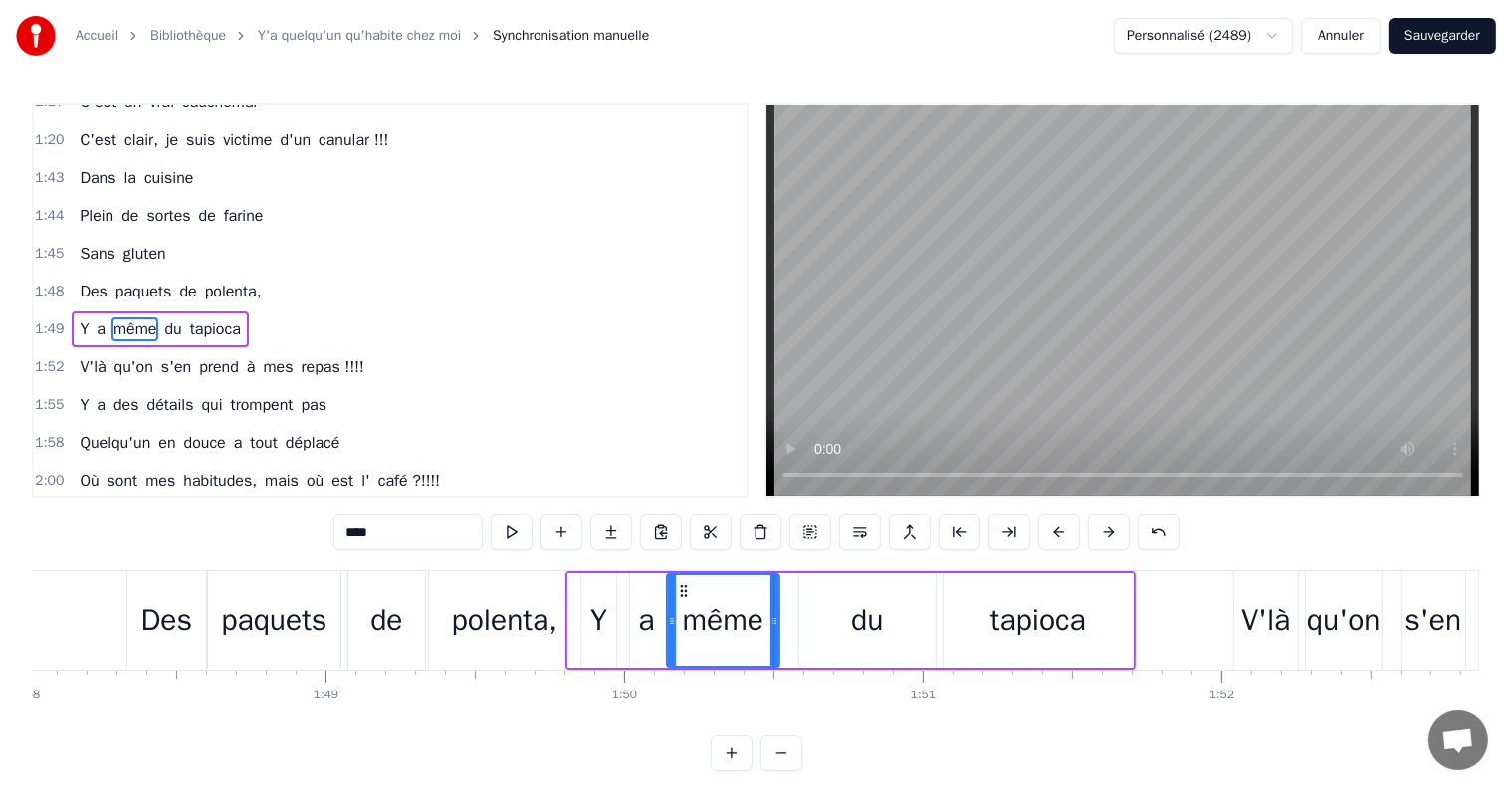 click on "du" at bounding box center (867, 620) 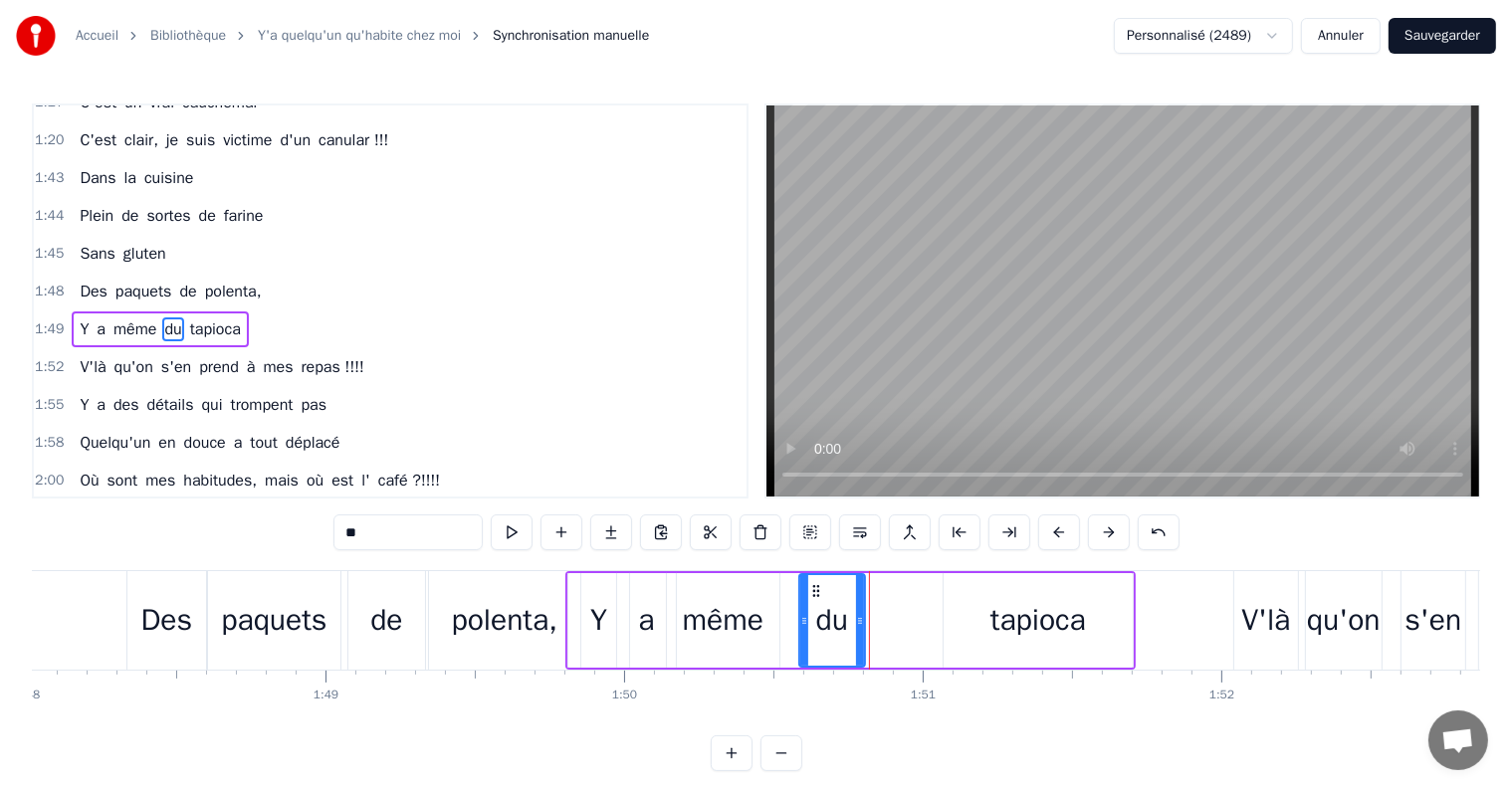 drag, startPoint x: 929, startPoint y: 617, endPoint x: 862, endPoint y: 620, distance: 67.06713 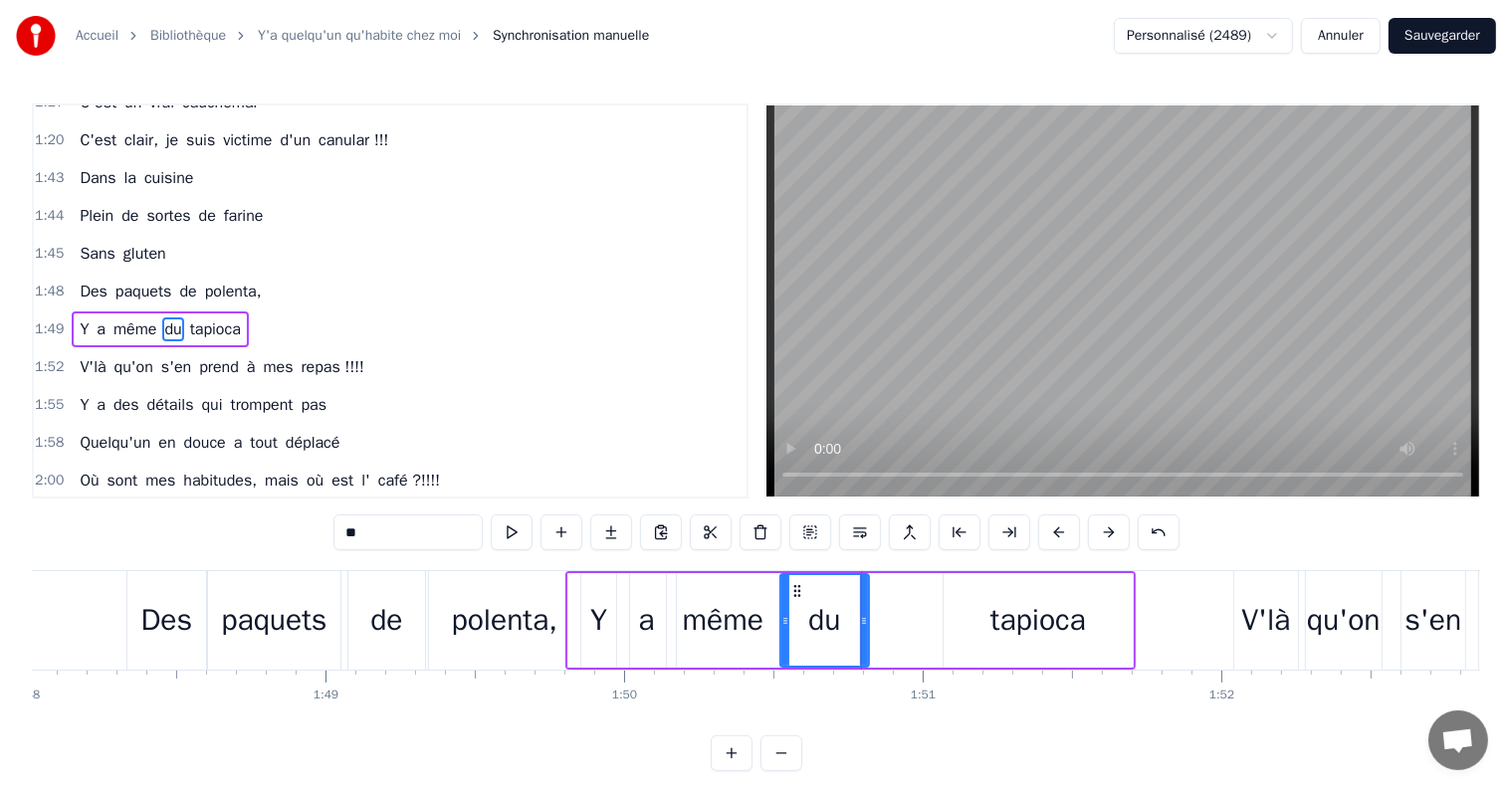 drag, startPoint x: 801, startPoint y: 626, endPoint x: 782, endPoint y: 626, distance: 19 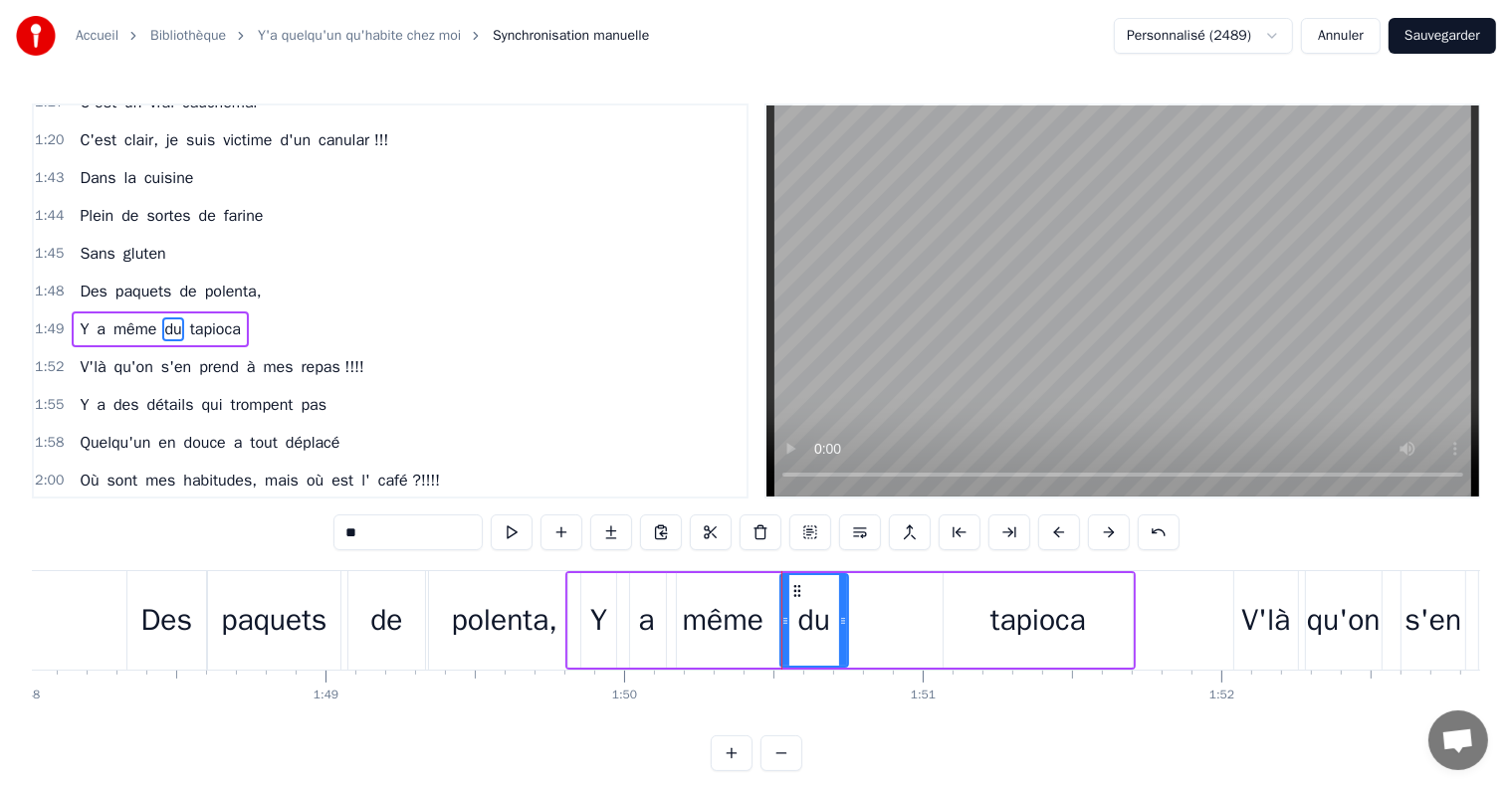 drag, startPoint x: 864, startPoint y: 620, endPoint x: 842, endPoint y: 617, distance: 22.203603 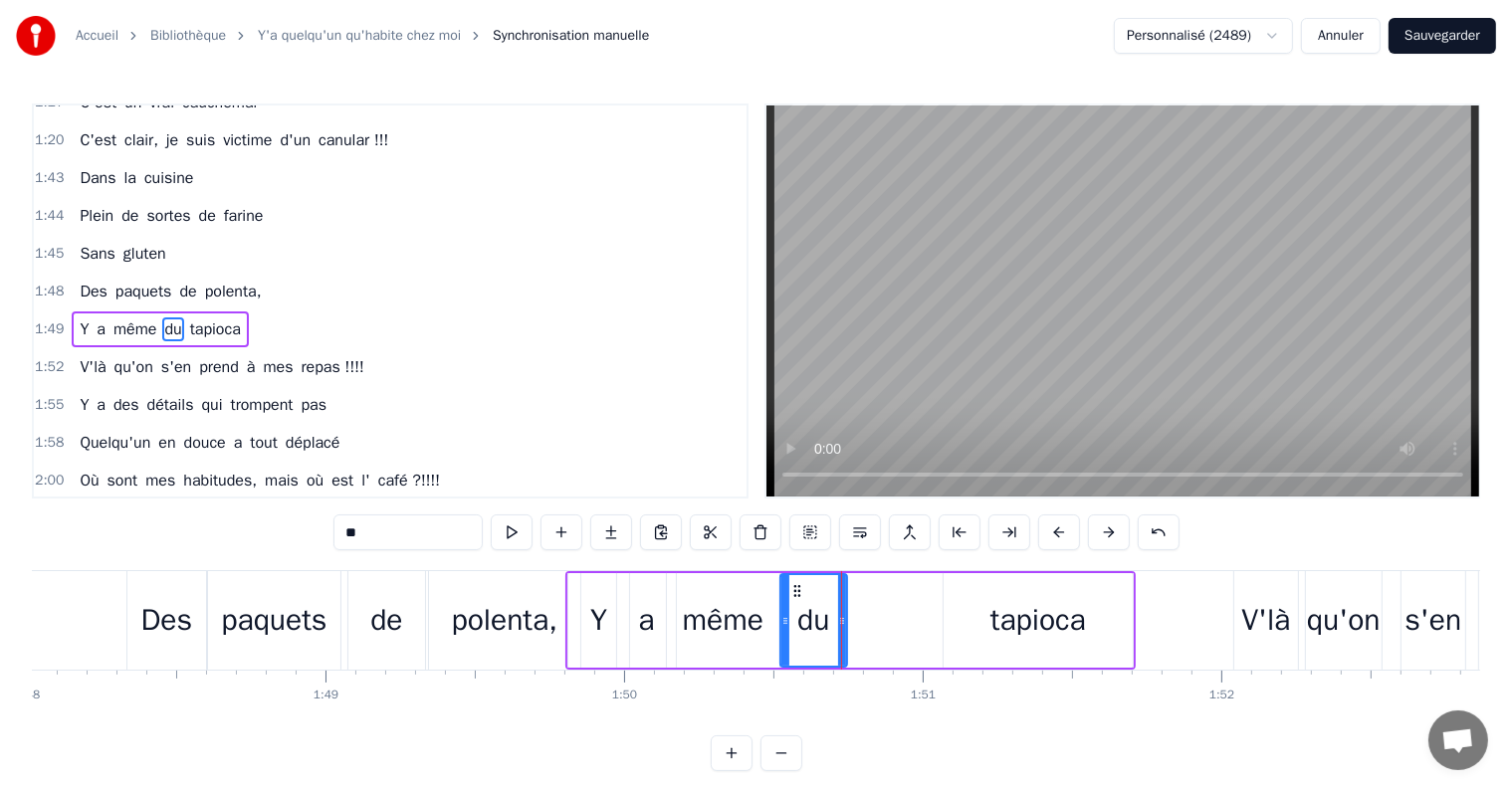 click on "tapioca" at bounding box center [1038, 620] 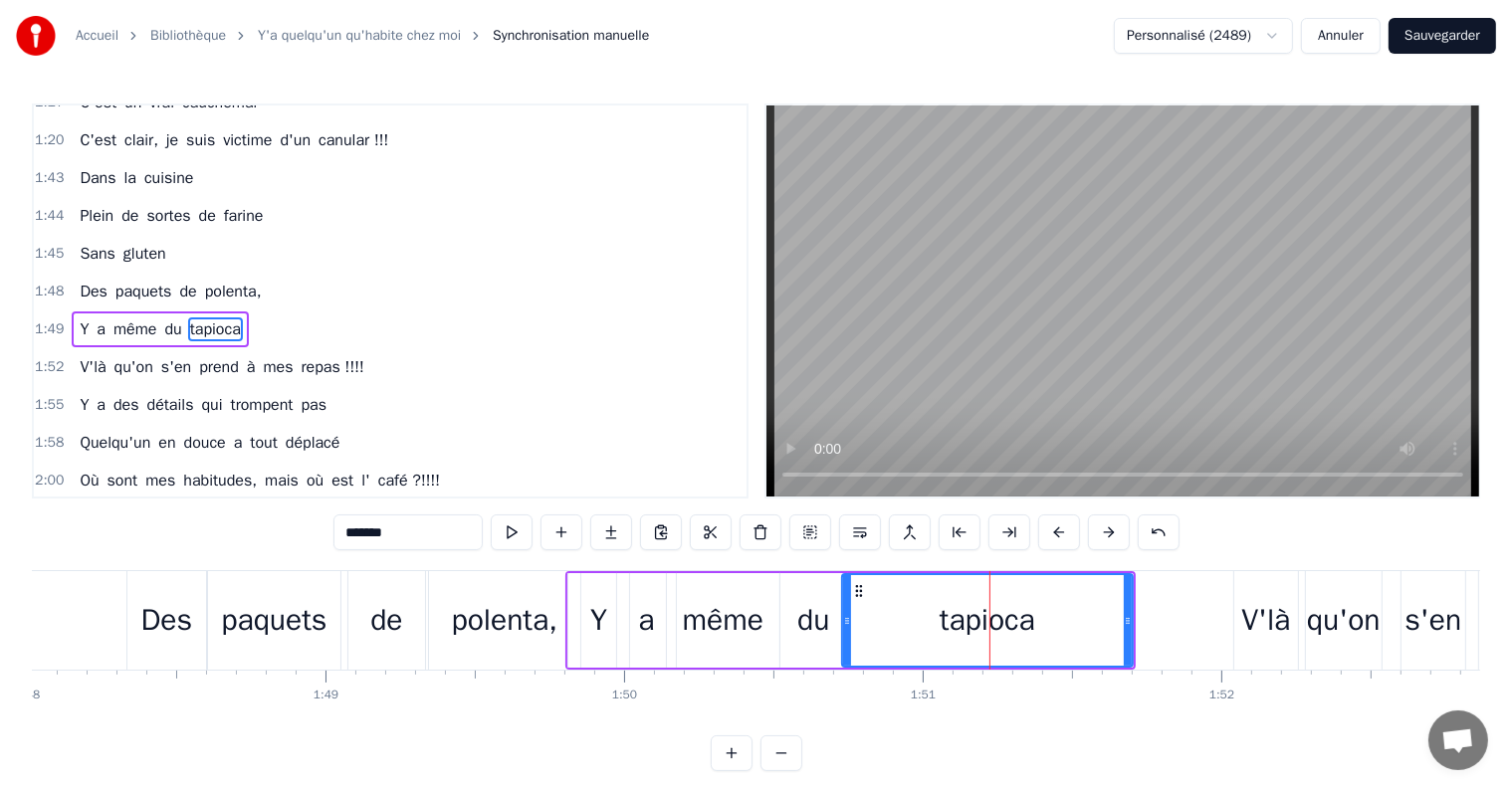 drag, startPoint x: 946, startPoint y: 622, endPoint x: 844, endPoint y: 622, distance: 102 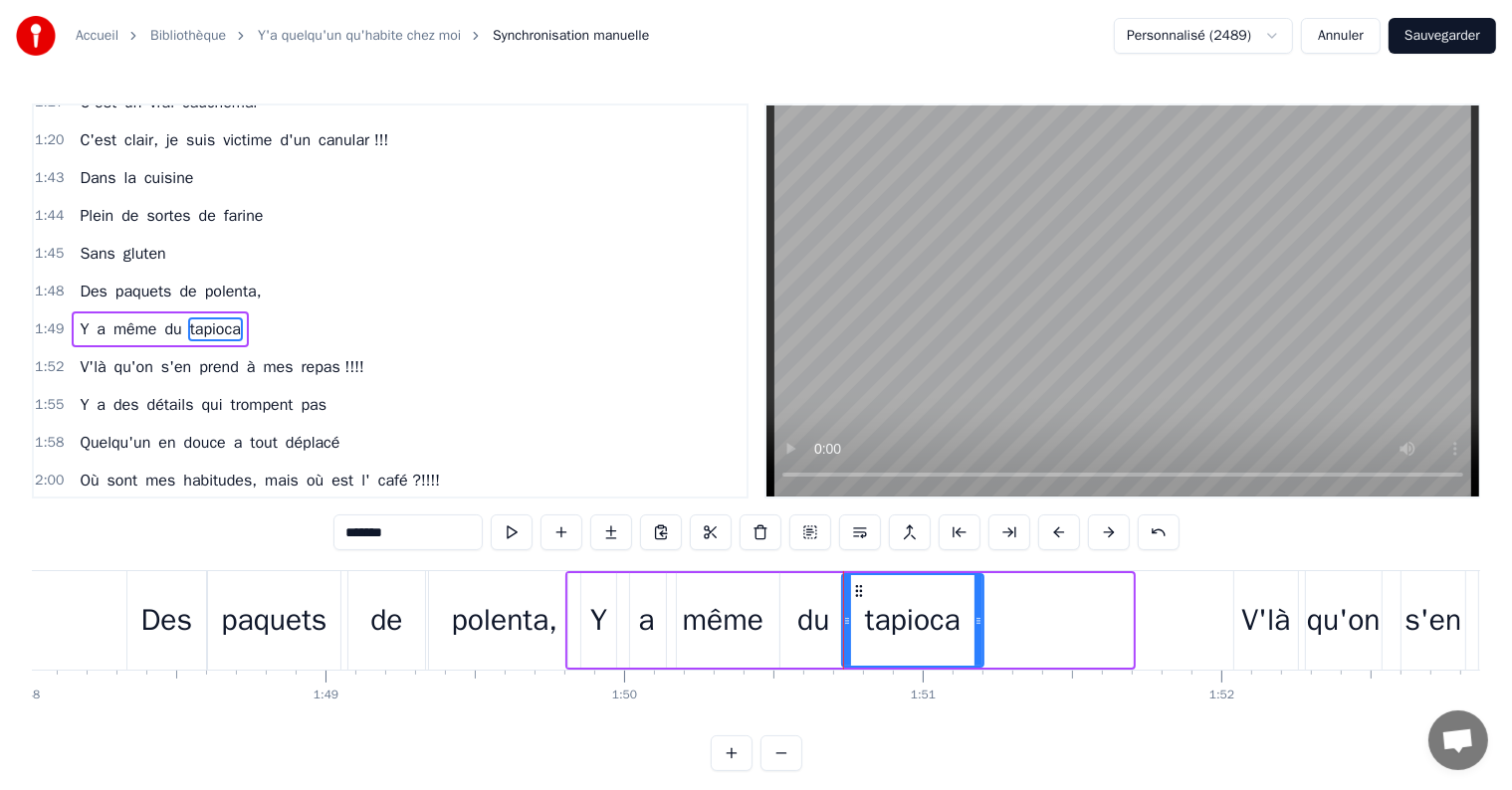 drag, startPoint x: 1127, startPoint y: 621, endPoint x: 977, endPoint y: 612, distance: 150.26976 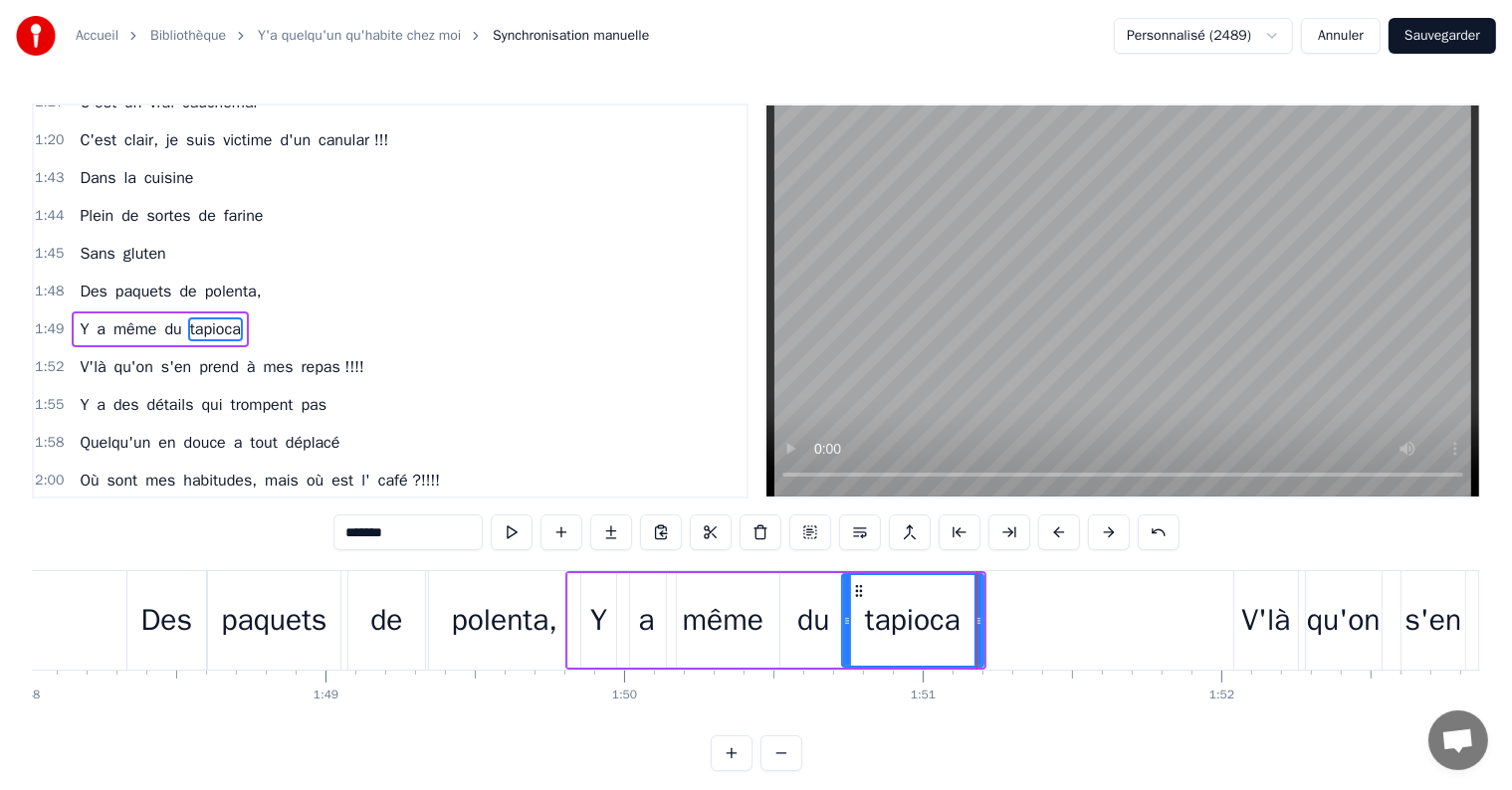 click on "V'là" at bounding box center [1266, 620] 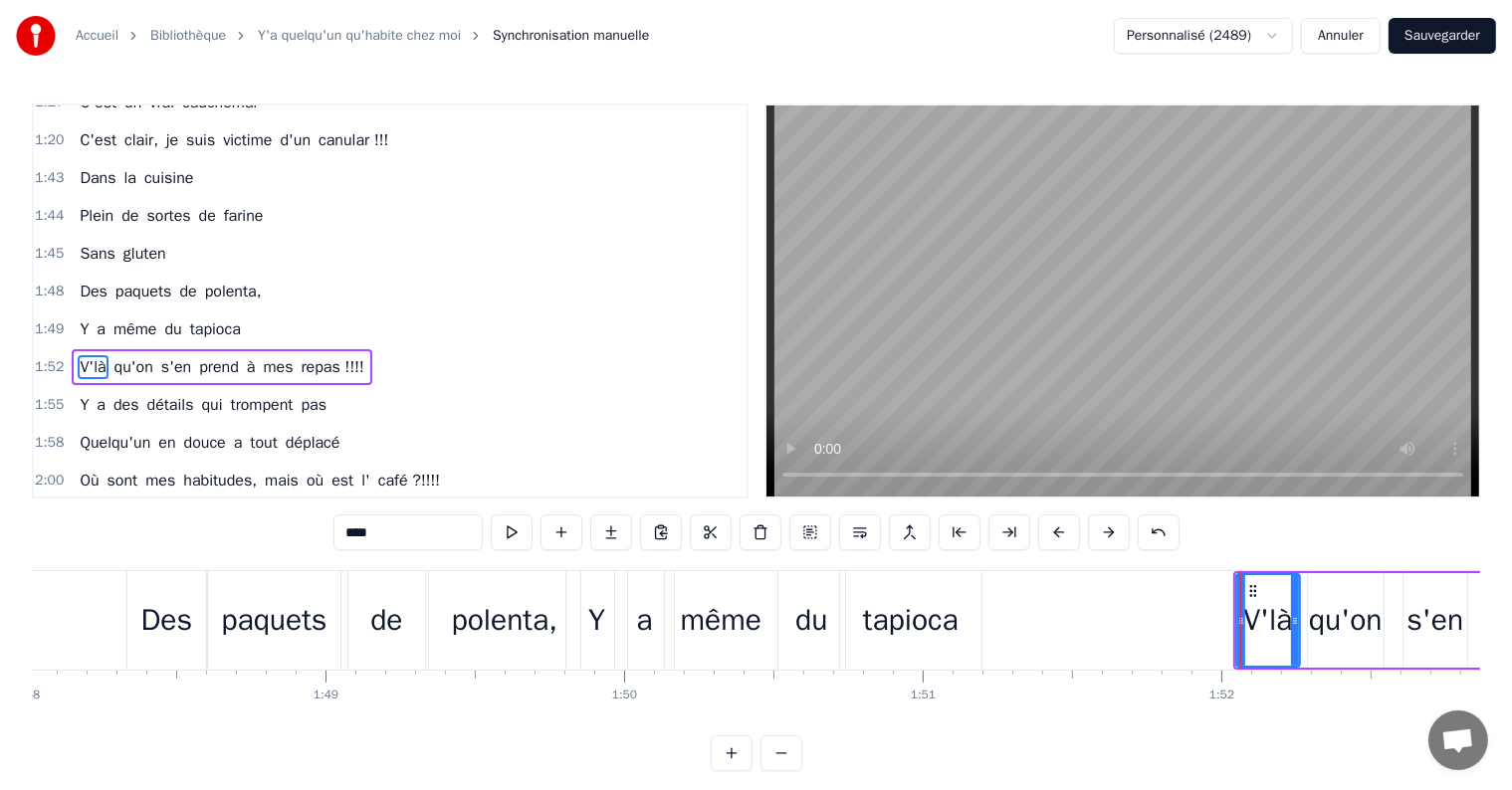 scroll, scrollTop: 700, scrollLeft: 0, axis: vertical 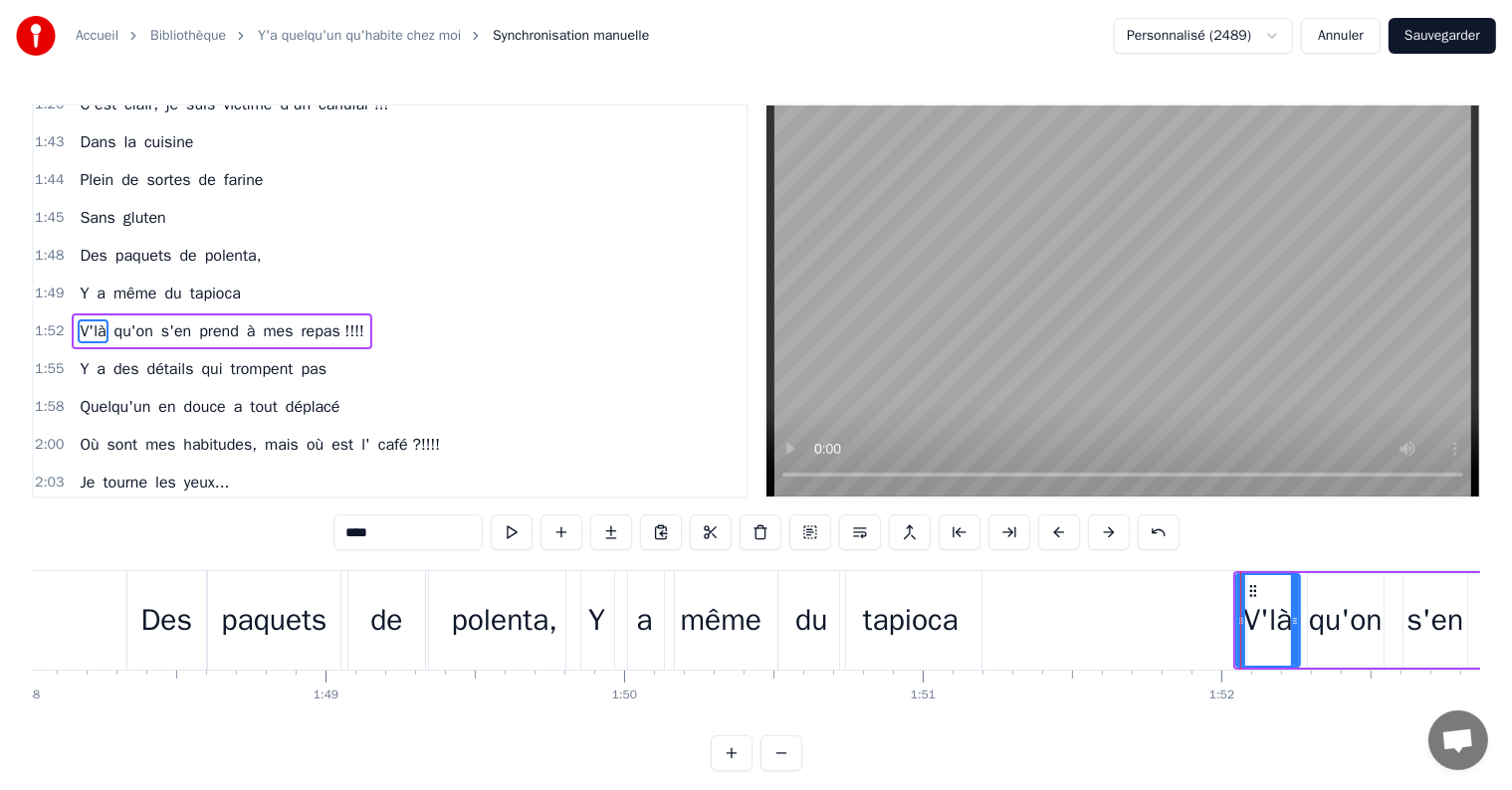 click on "repas !!!!" at bounding box center [332, 331] 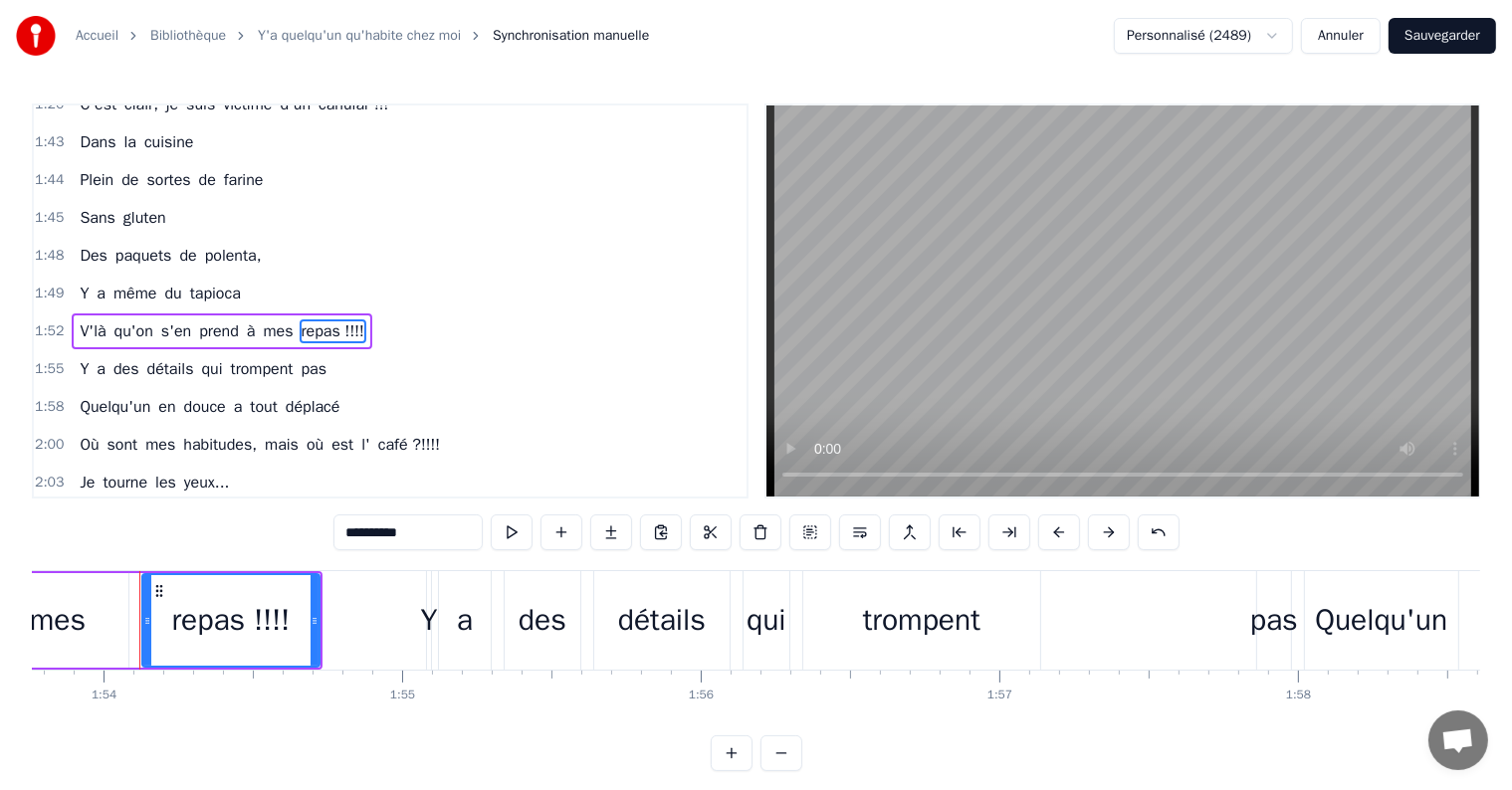 scroll, scrollTop: 0, scrollLeft: 33978, axis: horizontal 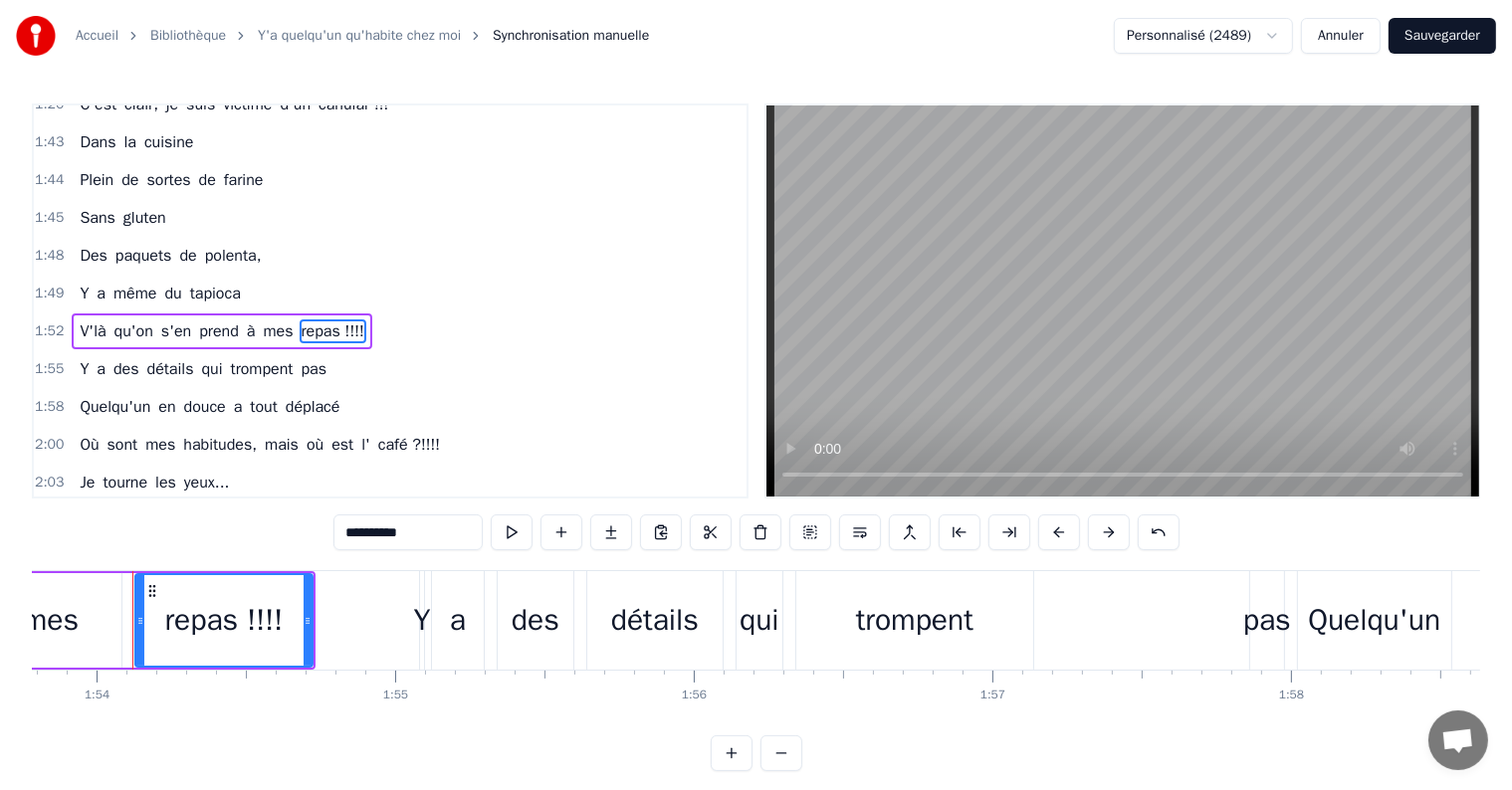 drag, startPoint x: 76, startPoint y: 310, endPoint x: 133, endPoint y: 474, distance: 173.62316 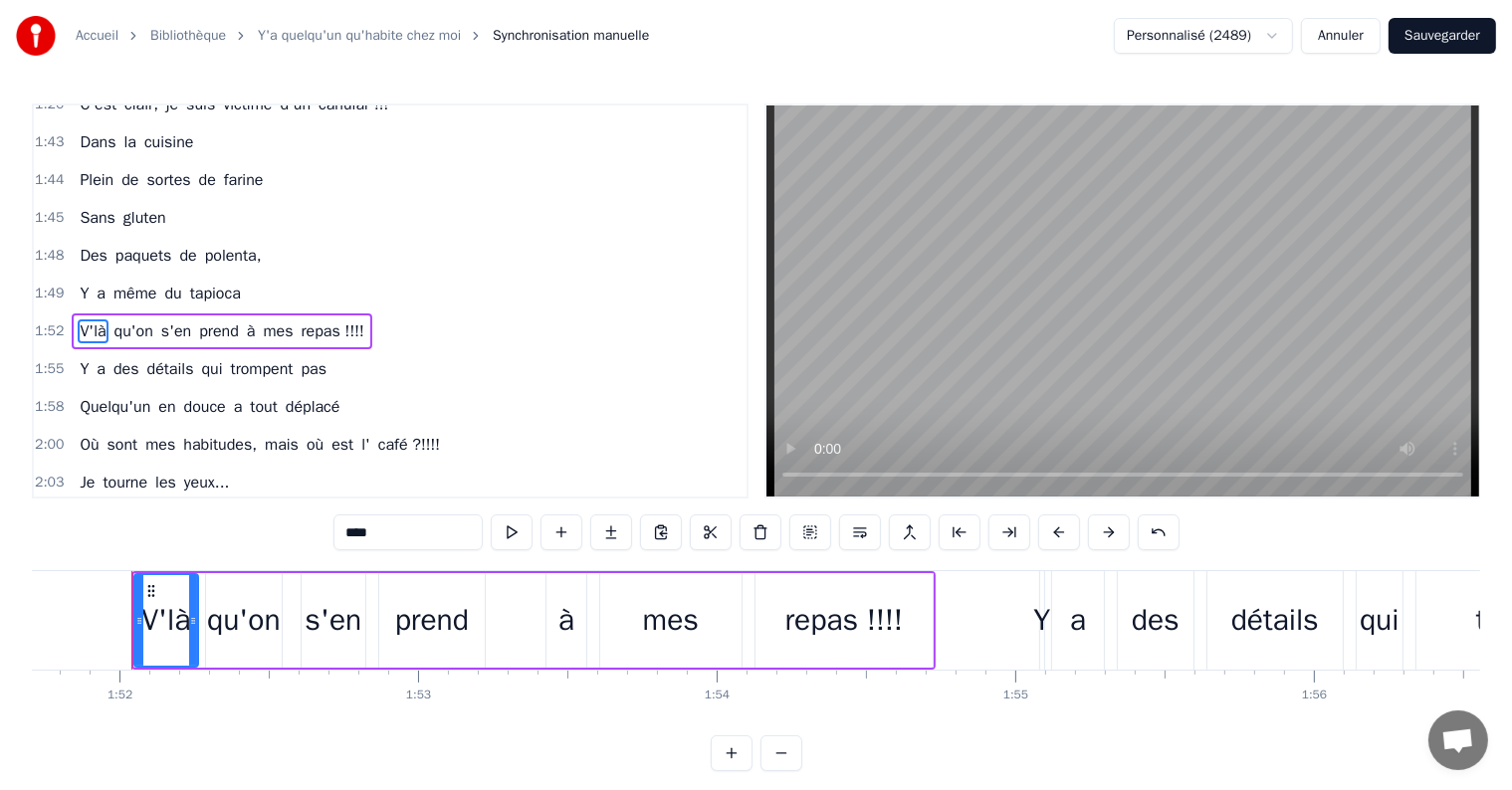 scroll, scrollTop: 0, scrollLeft: 33357, axis: horizontal 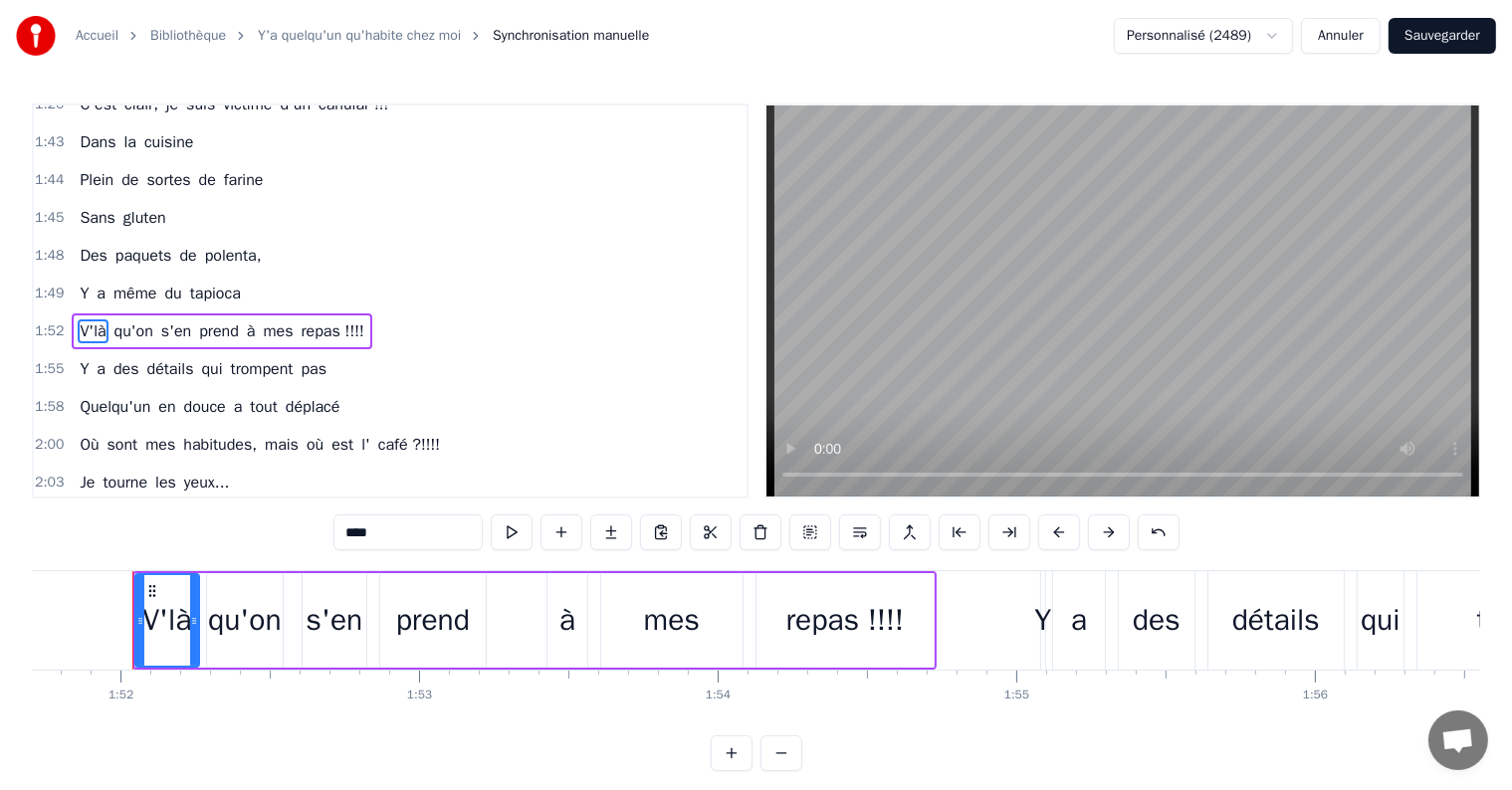 click on "prend" at bounding box center (433, 620) 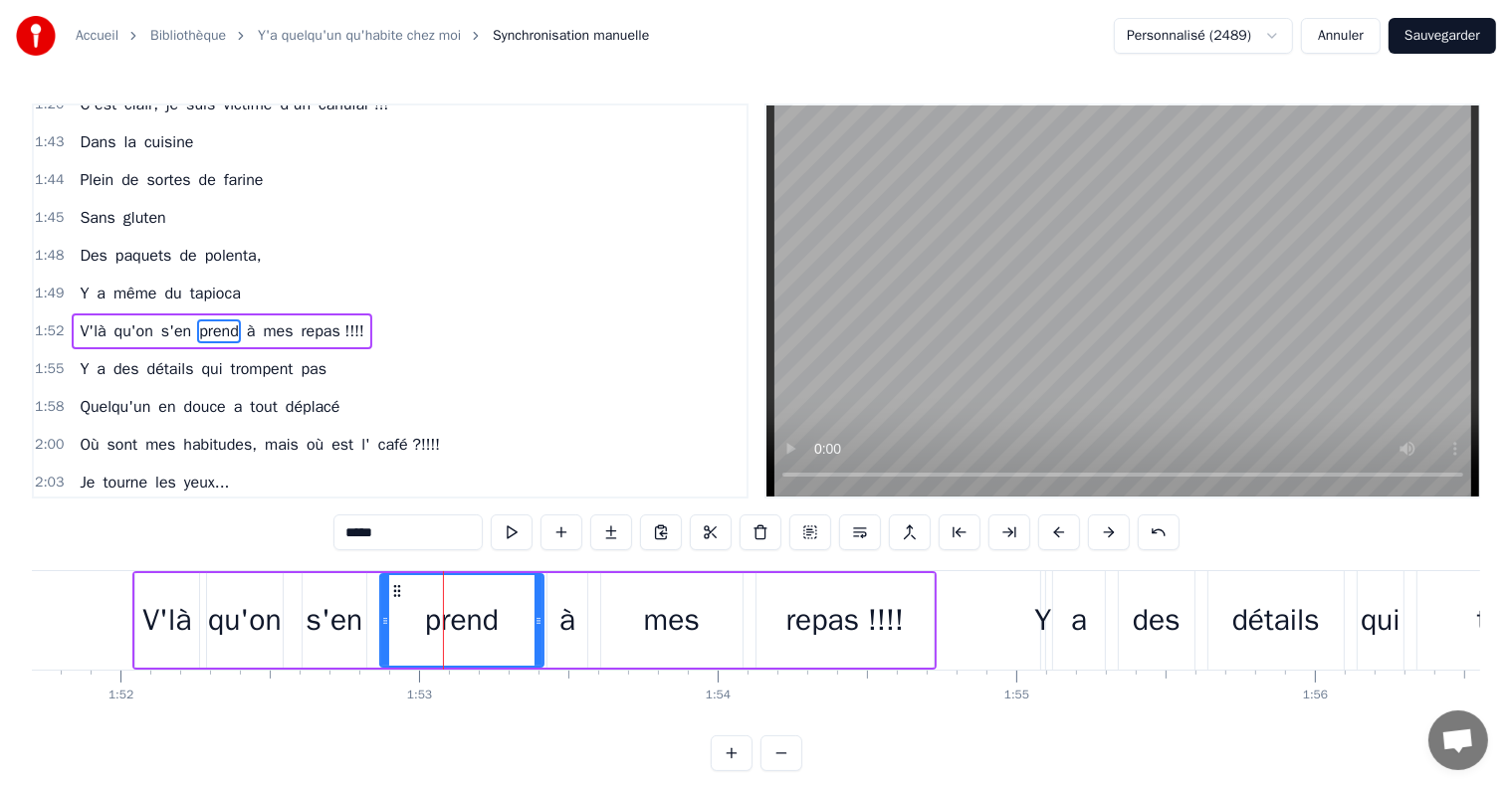 drag, startPoint x: 480, startPoint y: 622, endPoint x: 538, endPoint y: 630, distance: 58.549125 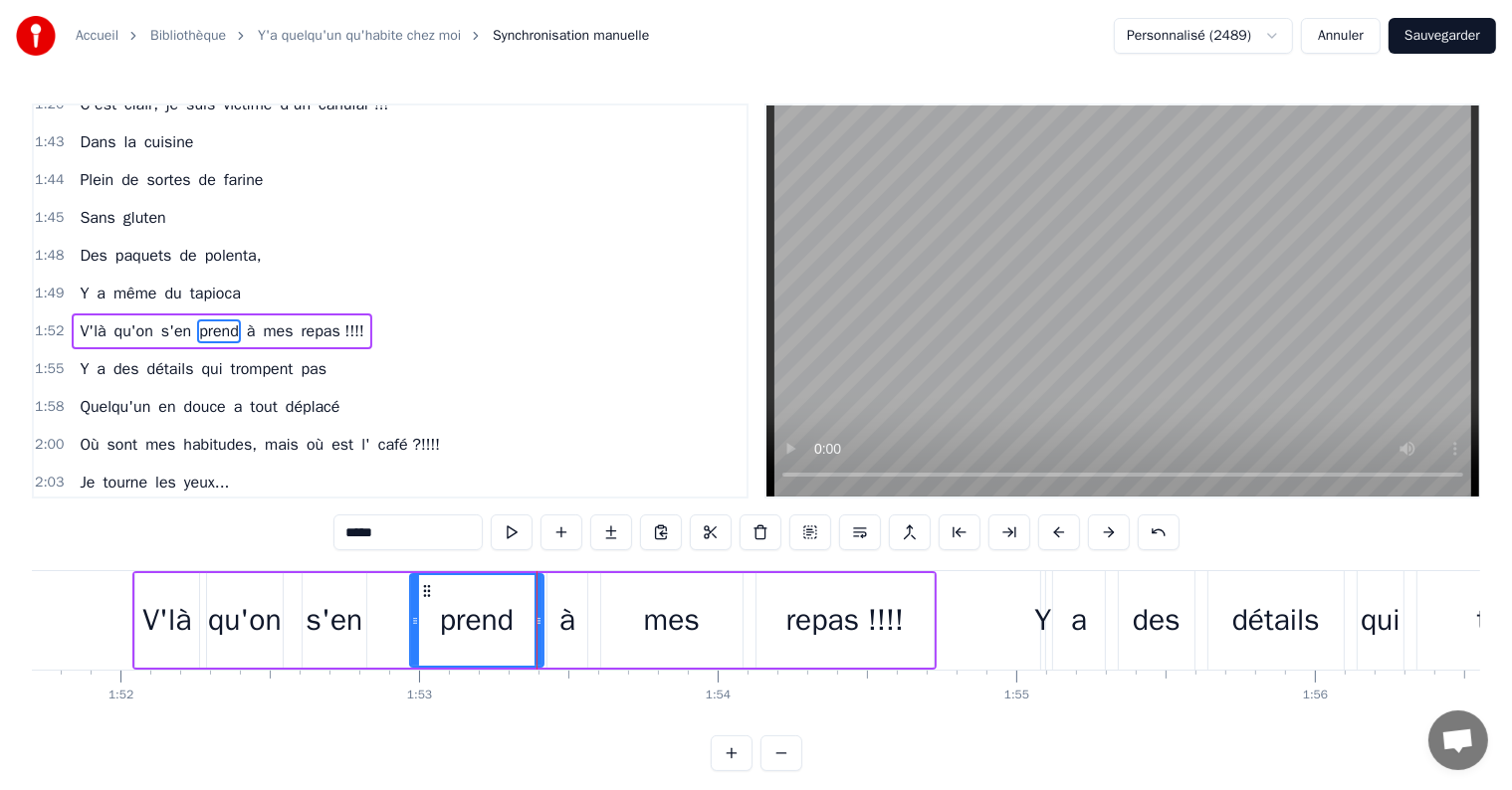 drag, startPoint x: 384, startPoint y: 617, endPoint x: 415, endPoint y: 622, distance: 31.400637 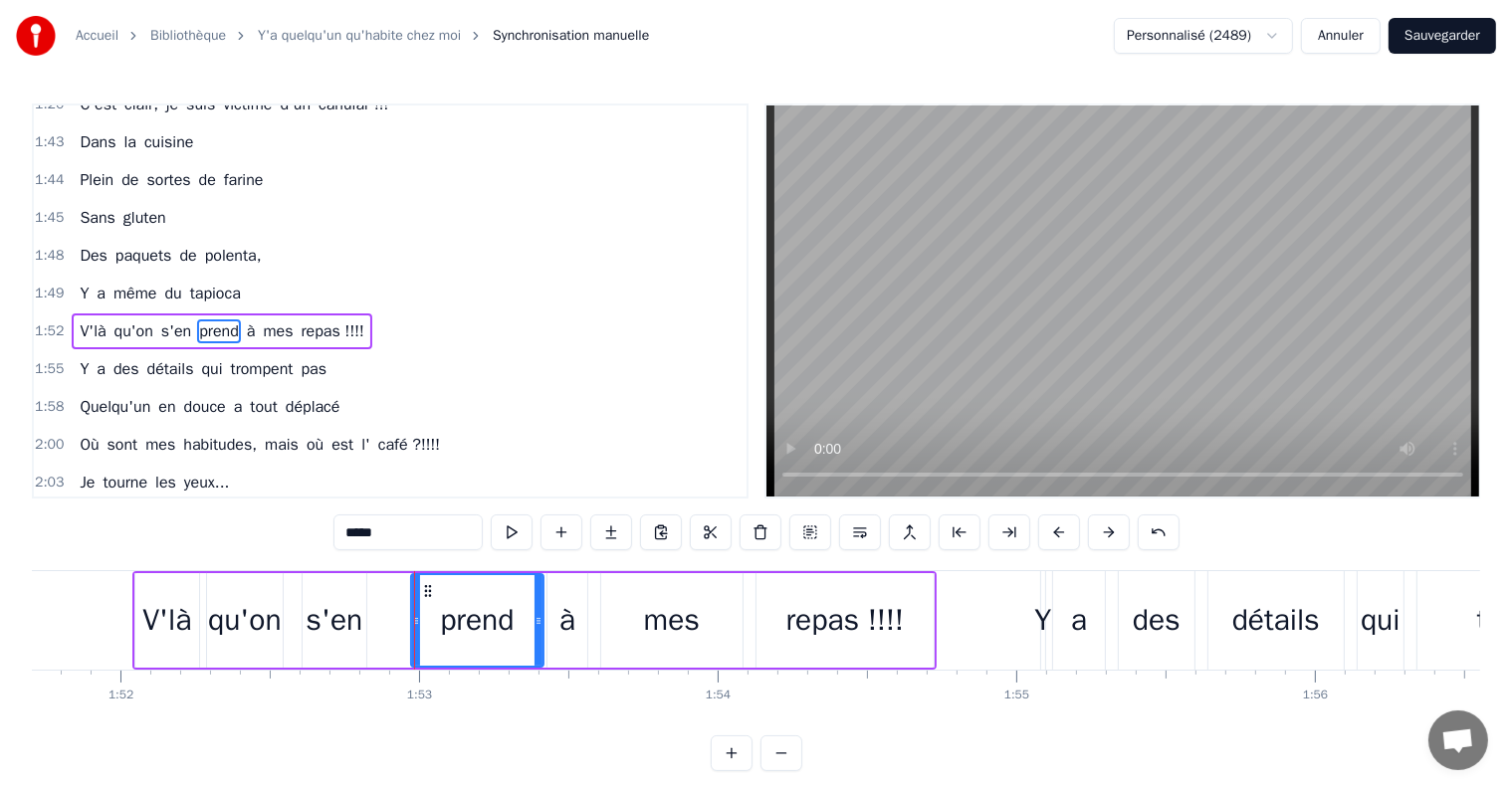 click on "s'en" at bounding box center (333, 620) 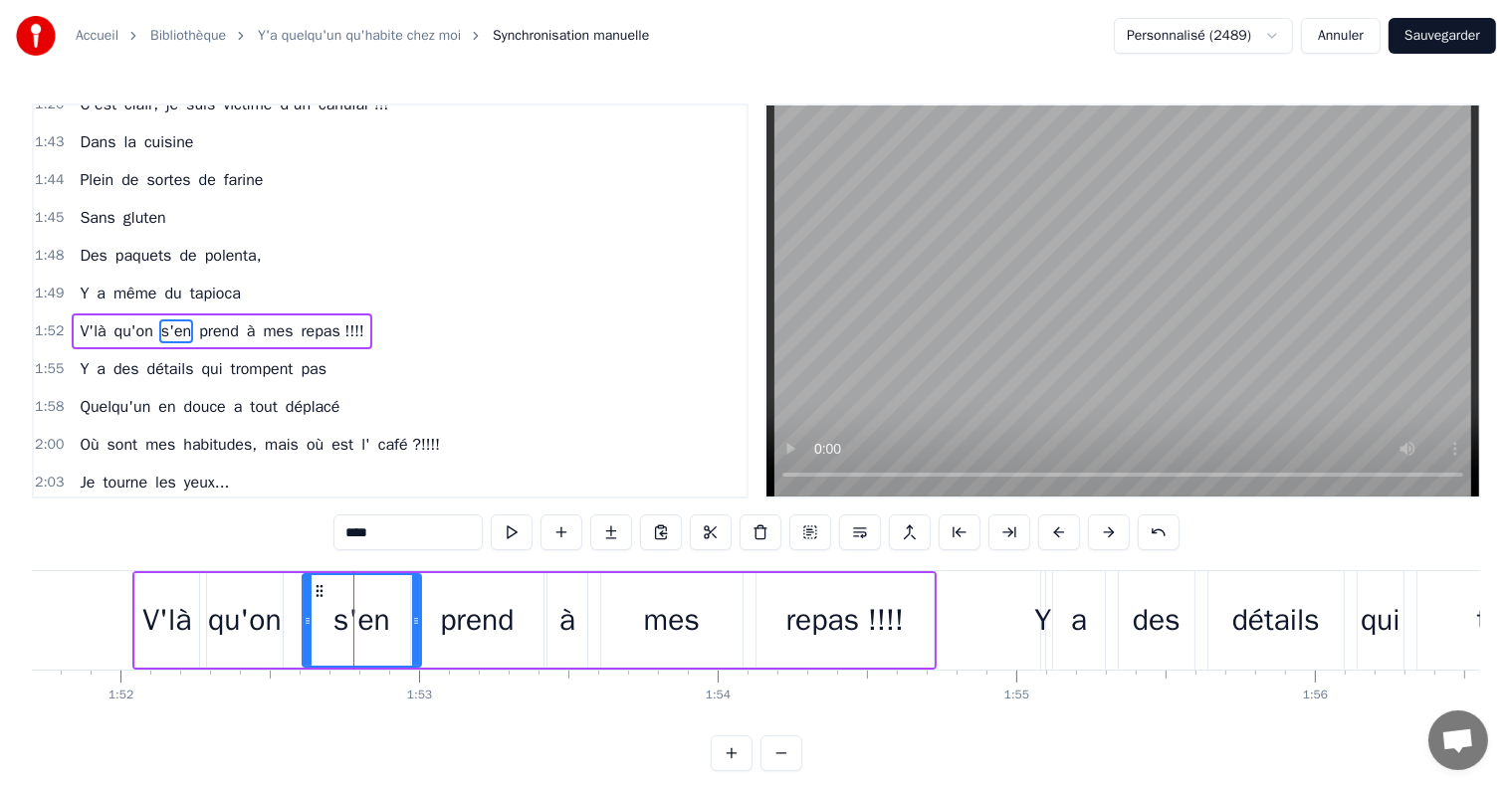 drag, startPoint x: 361, startPoint y: 625, endPoint x: 417, endPoint y: 633, distance: 56.568542 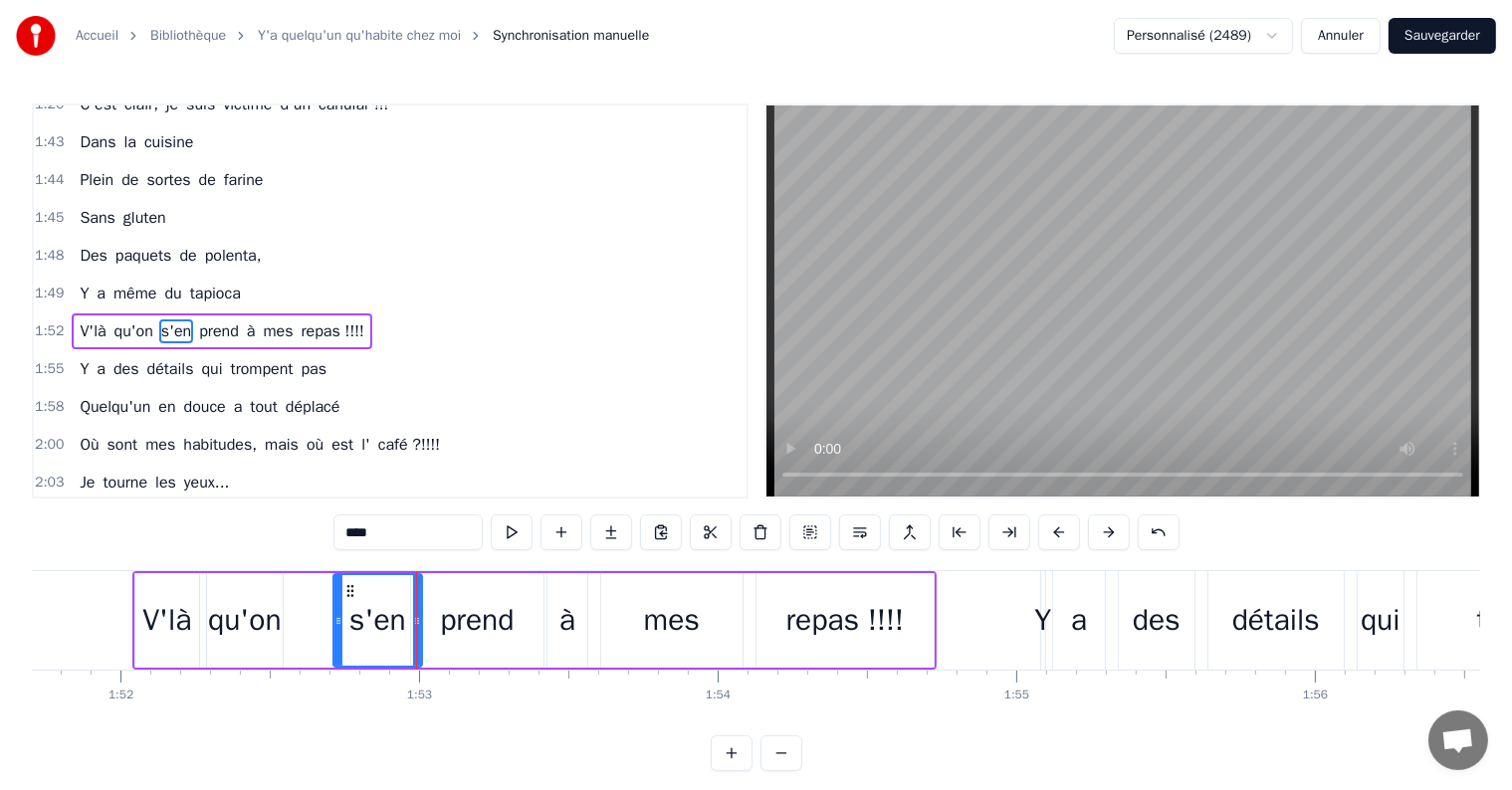 click 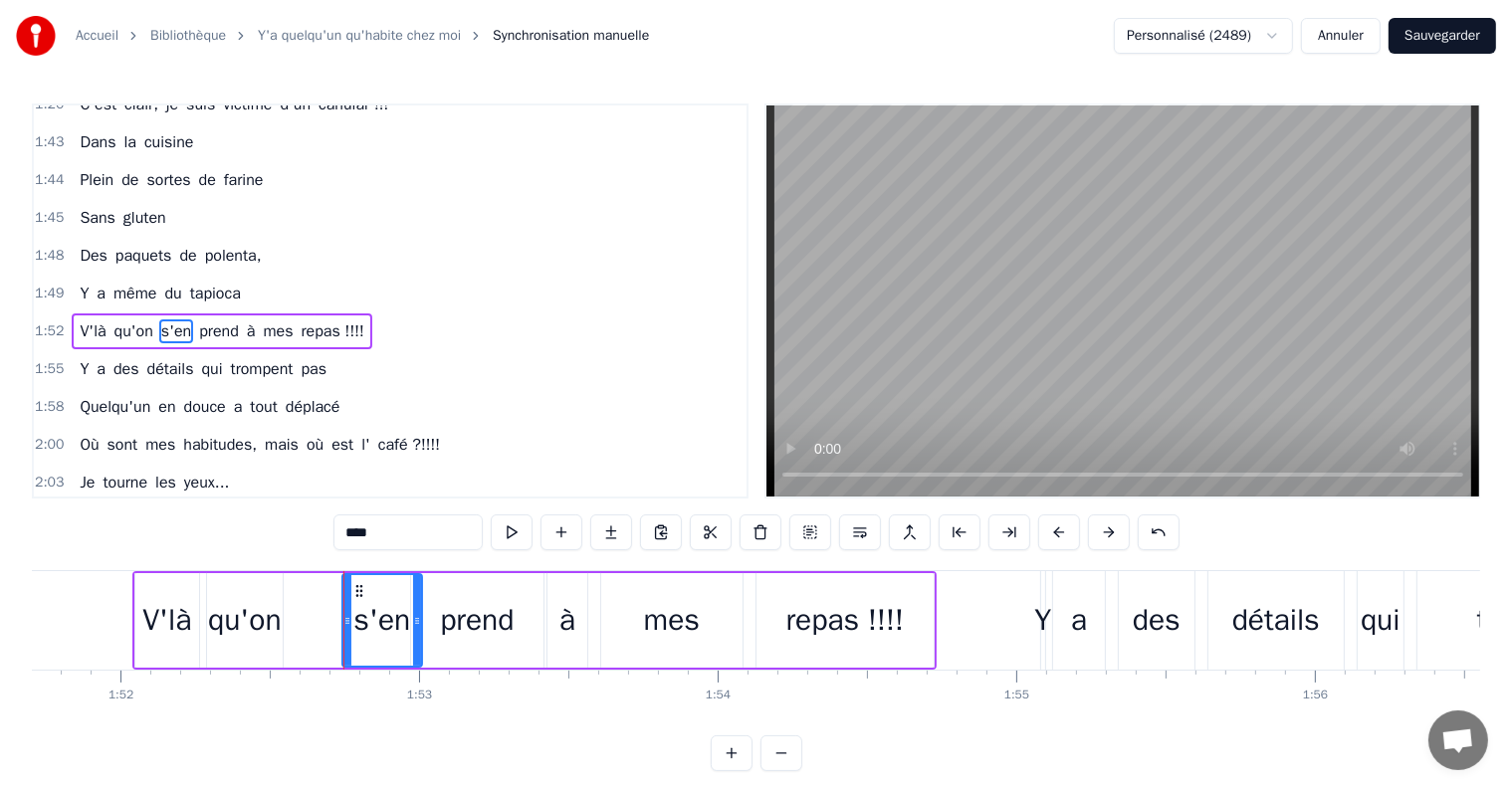 click on "V'là qu'on s'en prend à mes repas !!!!" at bounding box center [535, 620] 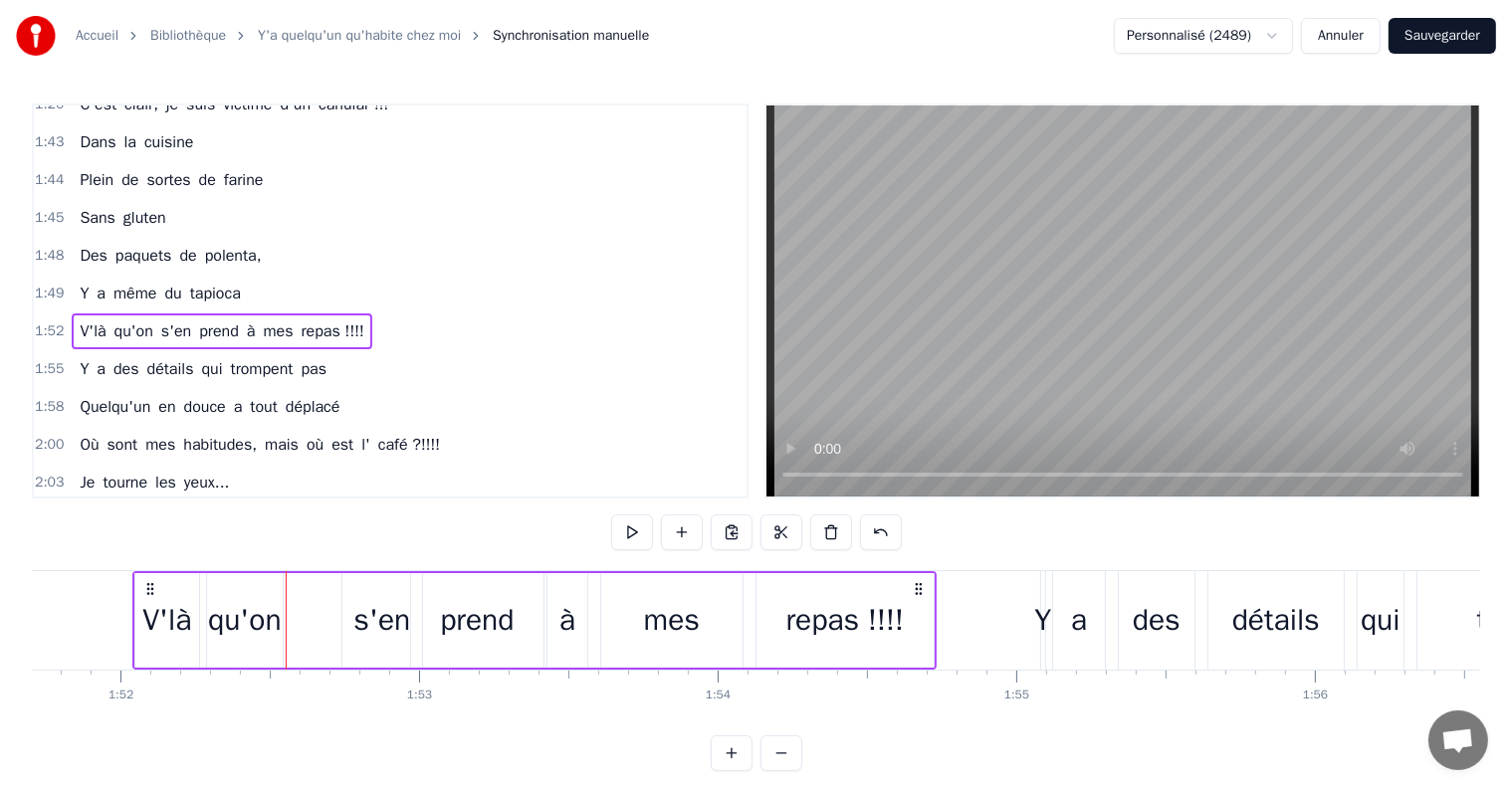 click on "qu'on" at bounding box center [245, 620] 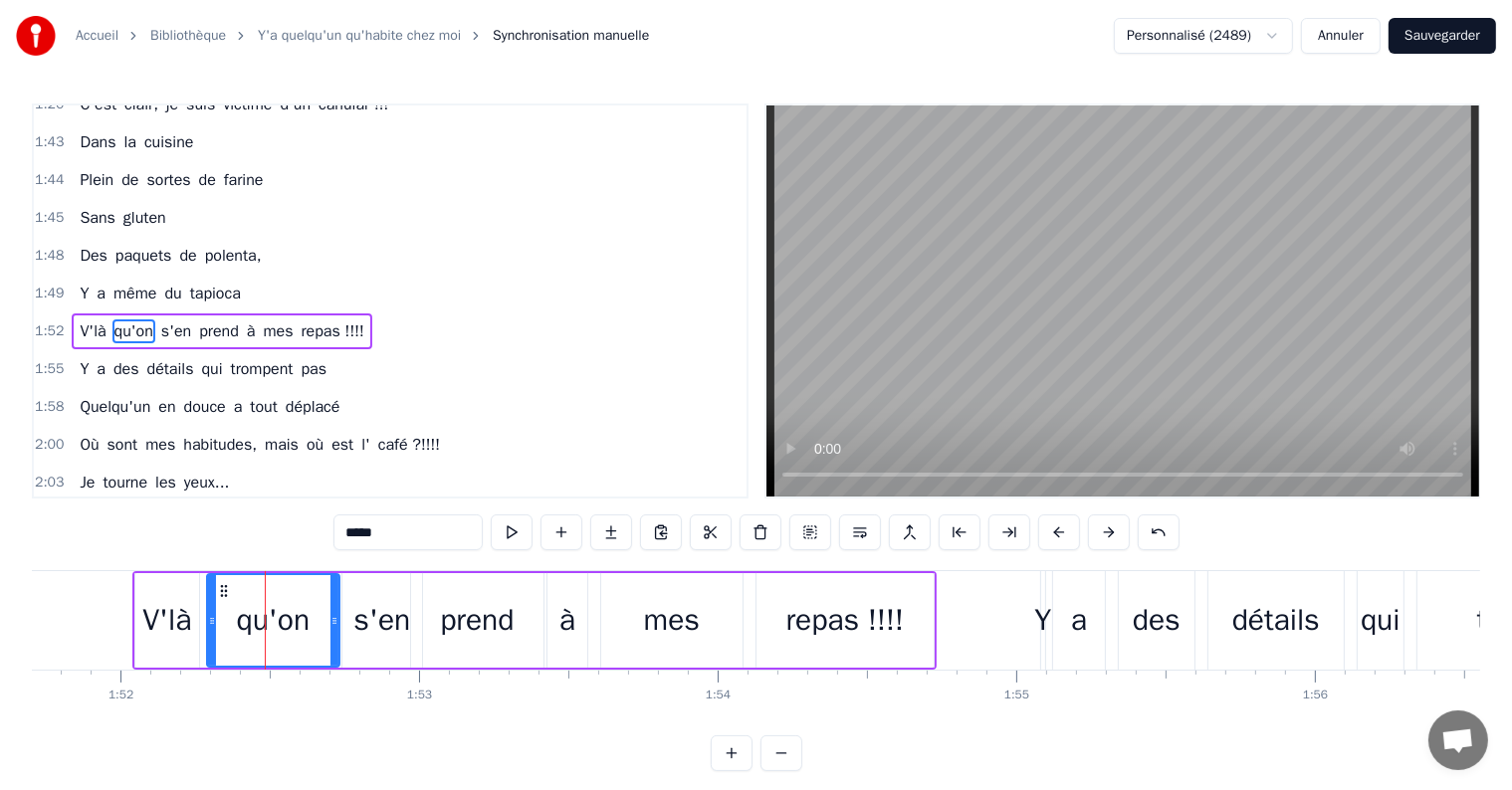 drag, startPoint x: 279, startPoint y: 621, endPoint x: 334, endPoint y: 624, distance: 55.0818 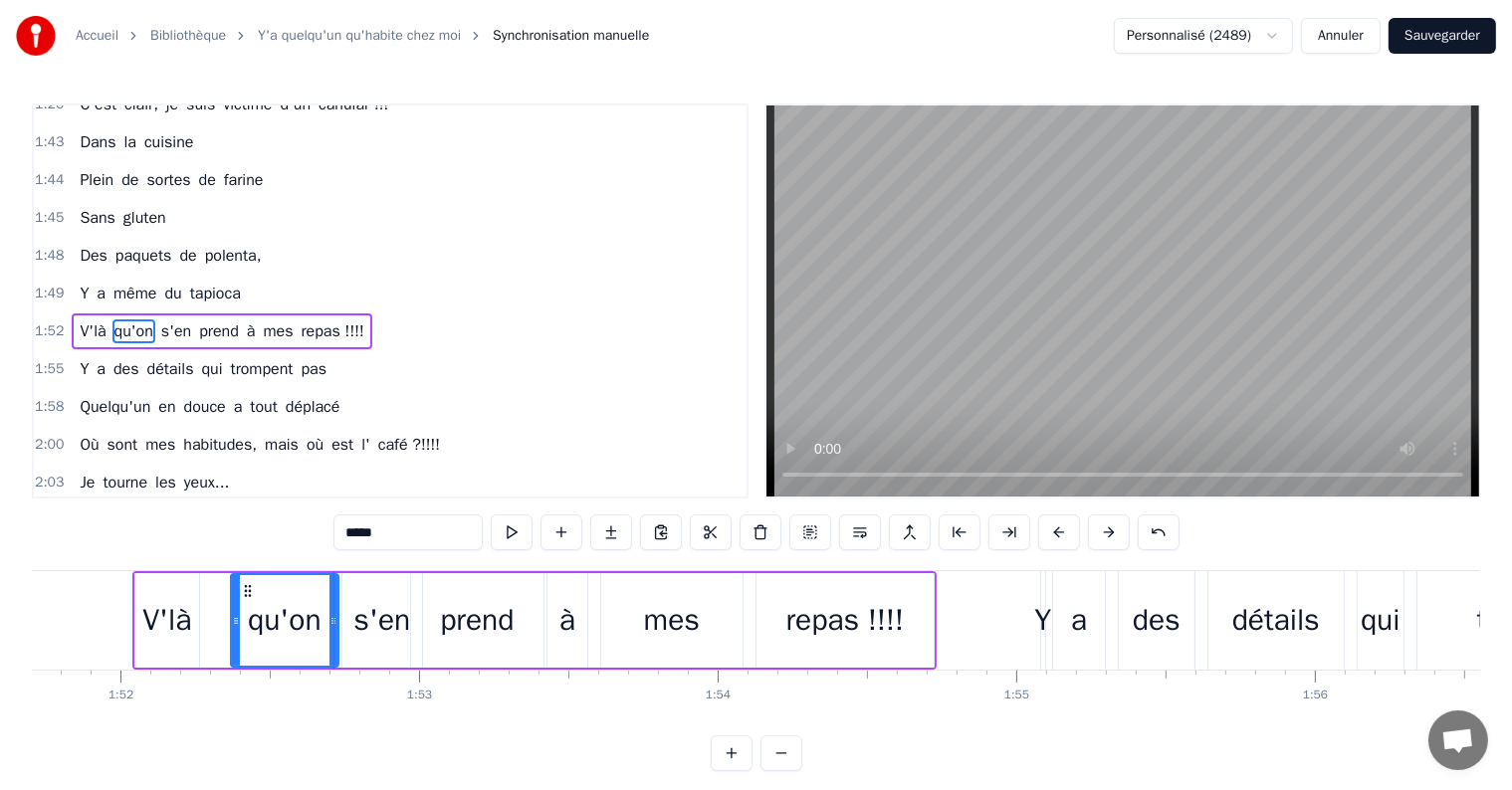 drag, startPoint x: 212, startPoint y: 623, endPoint x: 247, endPoint y: 624, distance: 35.014283 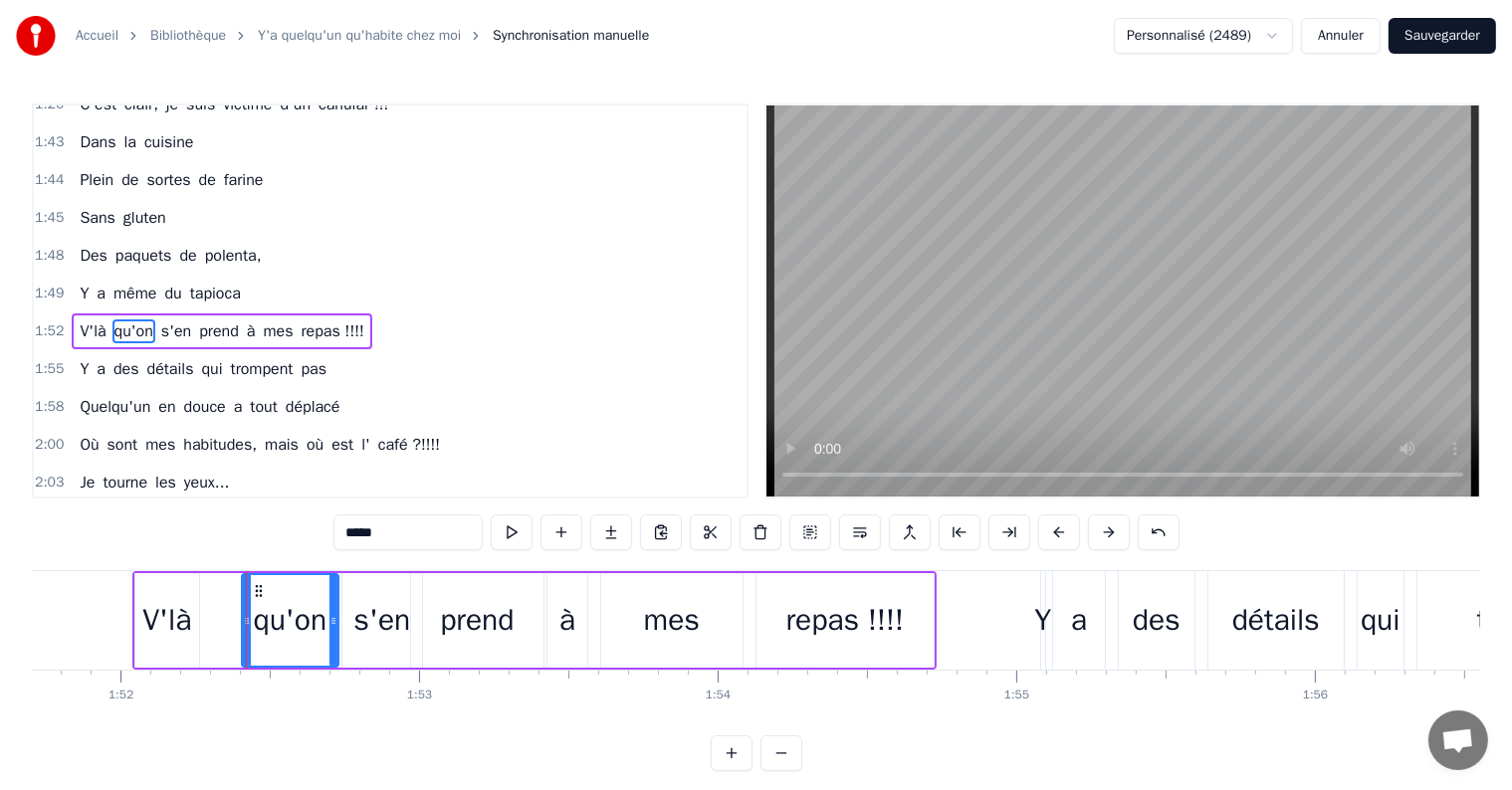 click on "V'là" at bounding box center (167, 620) 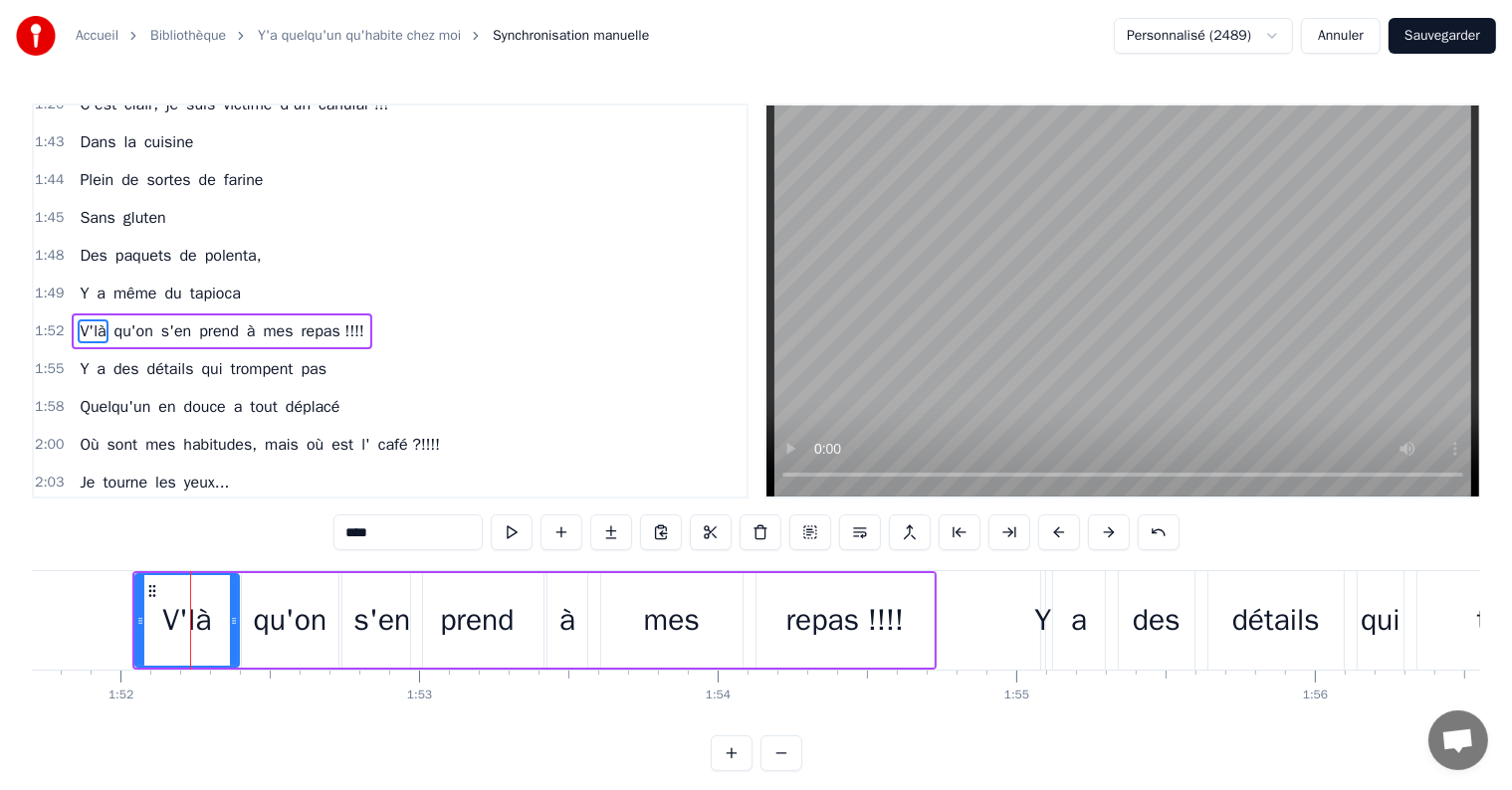 drag, startPoint x: 195, startPoint y: 625, endPoint x: 237, endPoint y: 628, distance: 42.107007 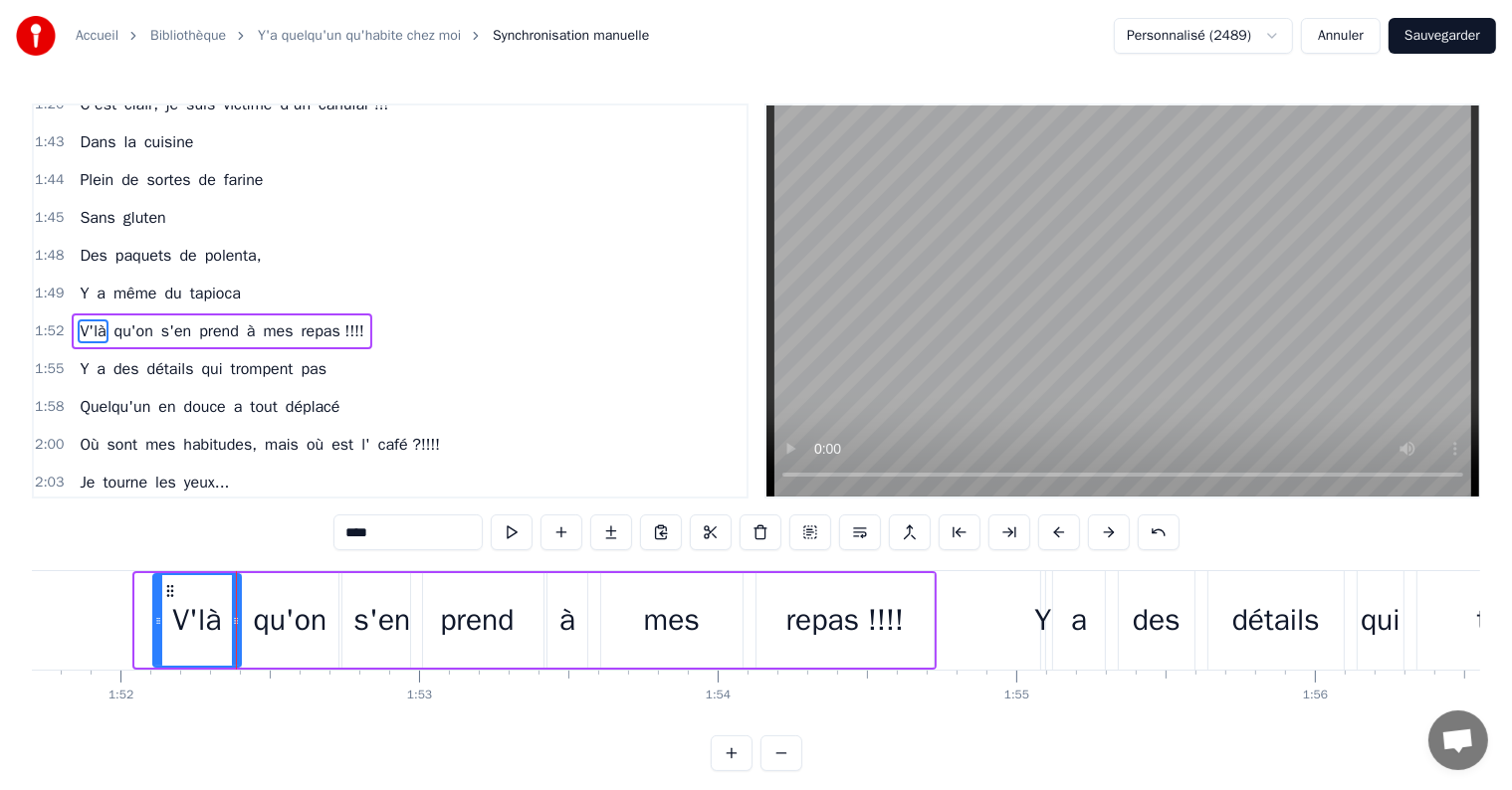 drag, startPoint x: 134, startPoint y: 620, endPoint x: 153, endPoint y: 623, distance: 19.235384 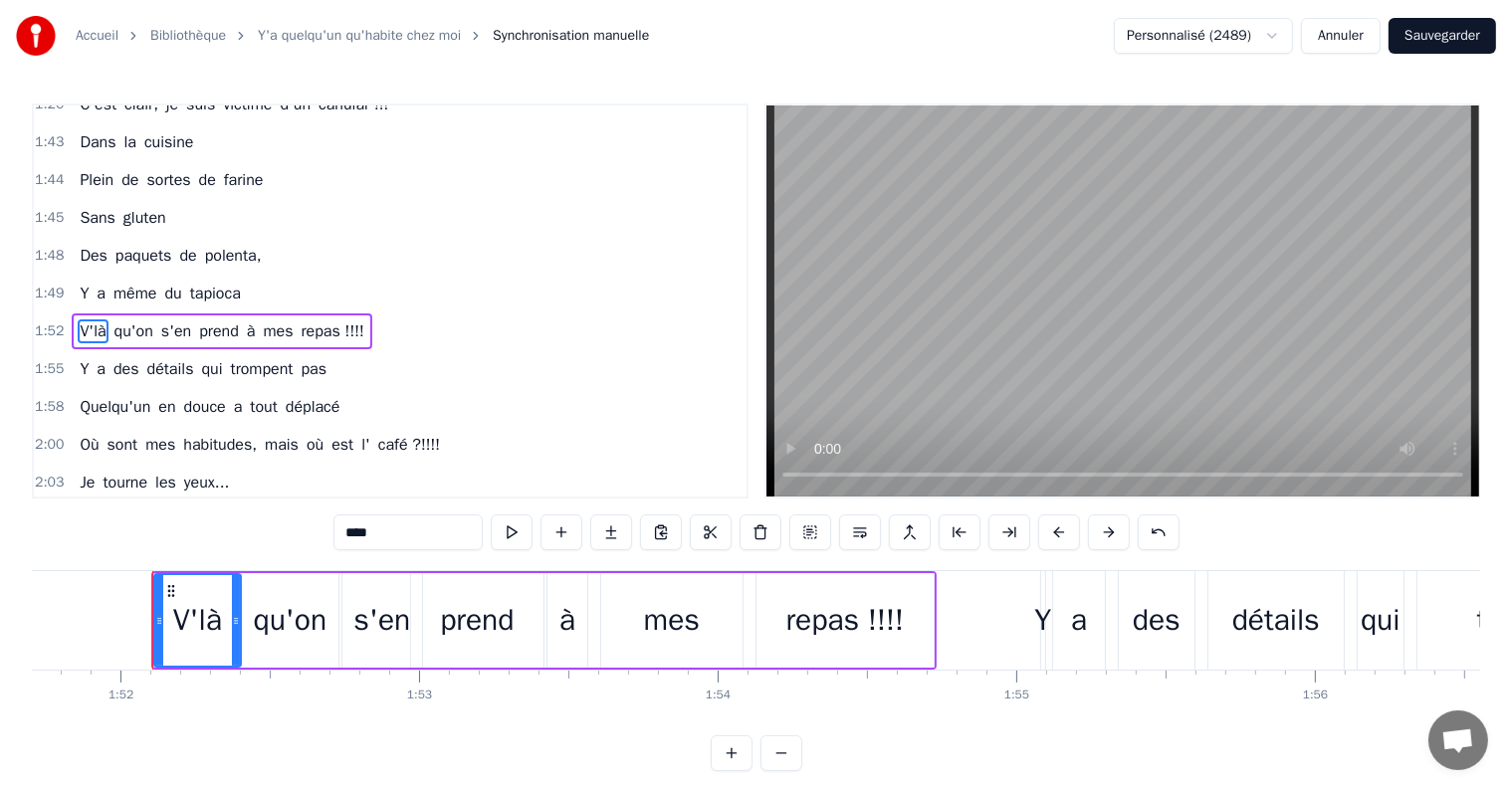 click on "prend" at bounding box center [477, 620] 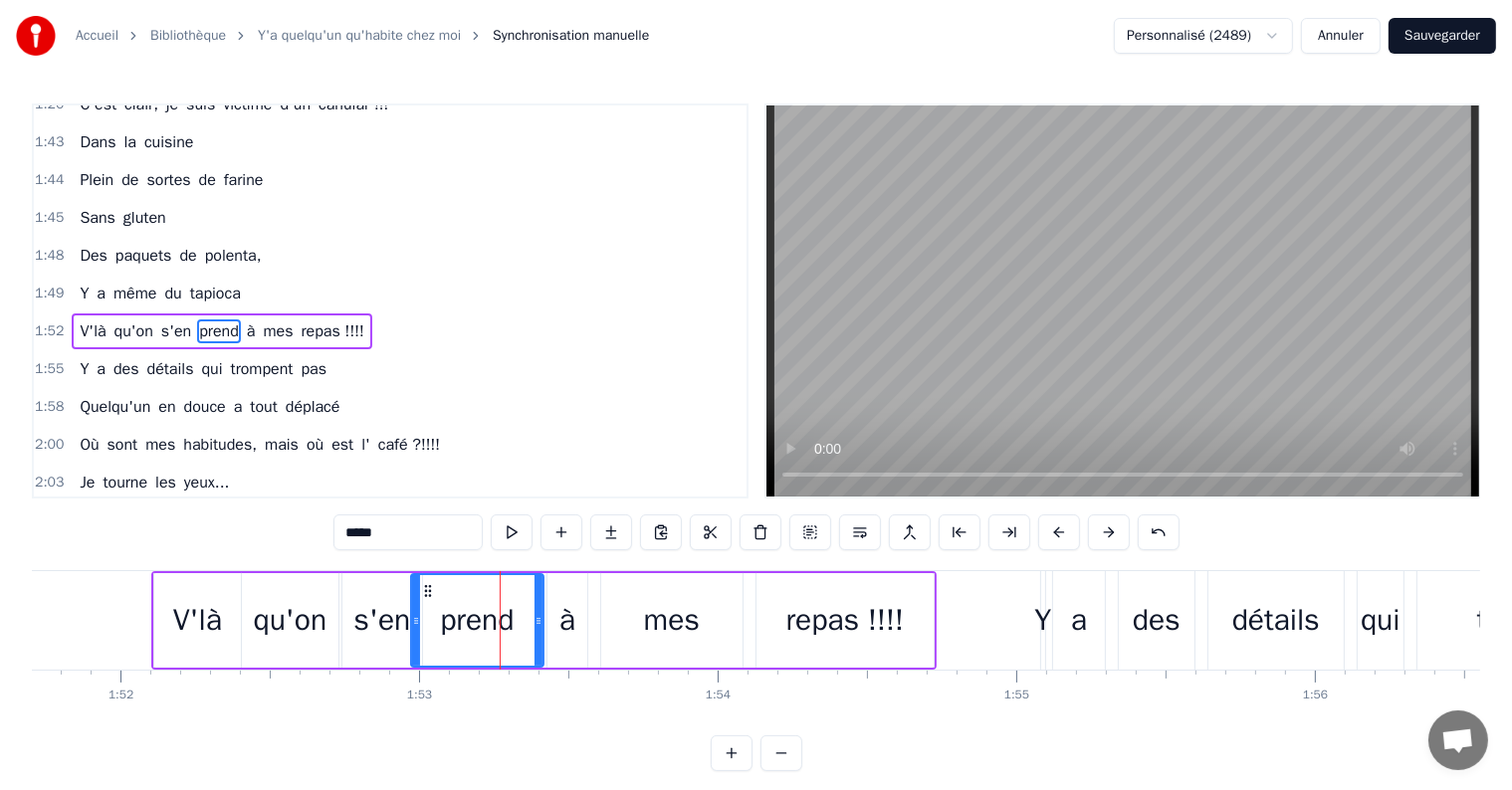 click on "à" at bounding box center (567, 620) 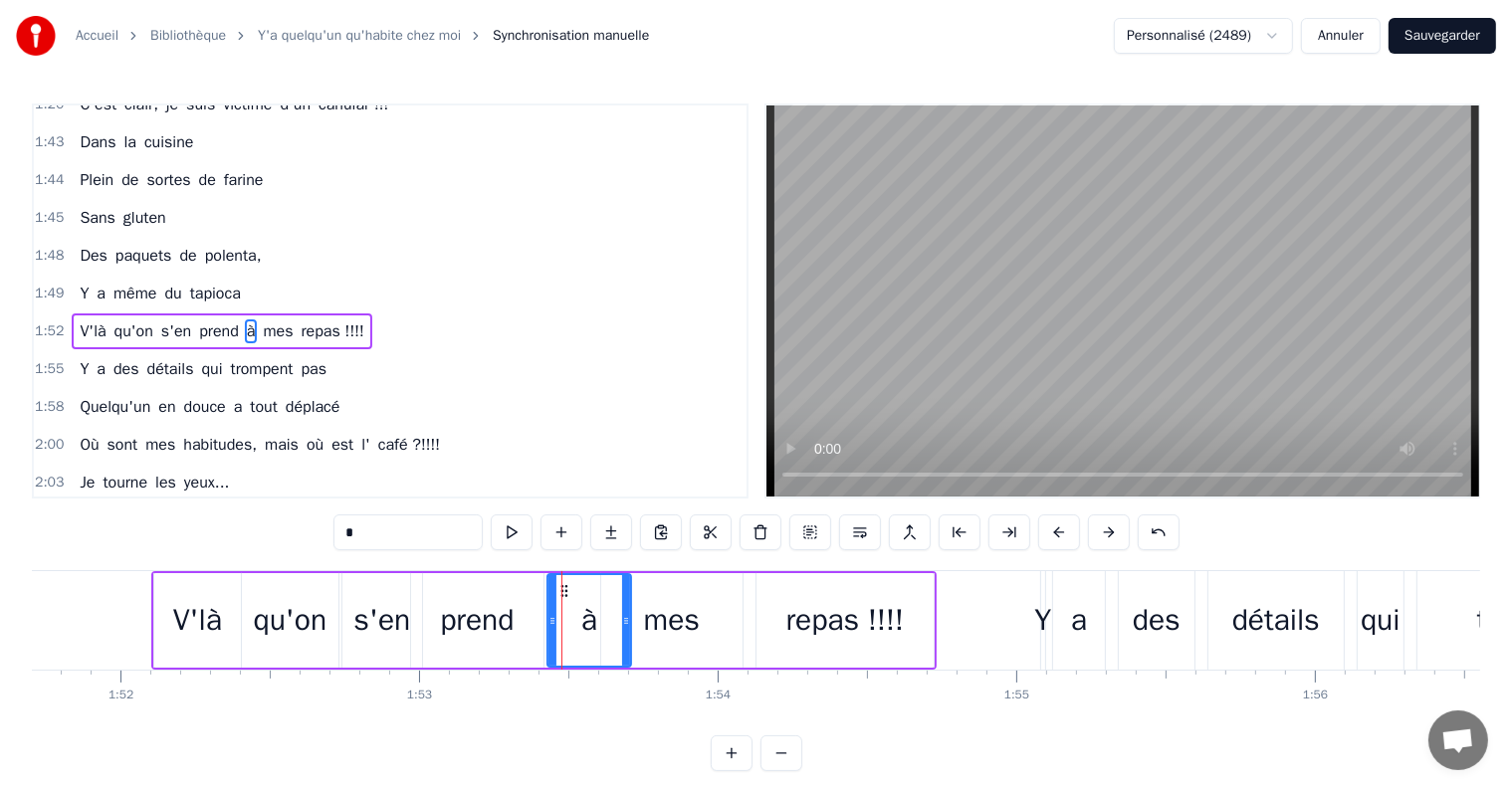 drag, startPoint x: 579, startPoint y: 621, endPoint x: 622, endPoint y: 627, distance: 43.416587 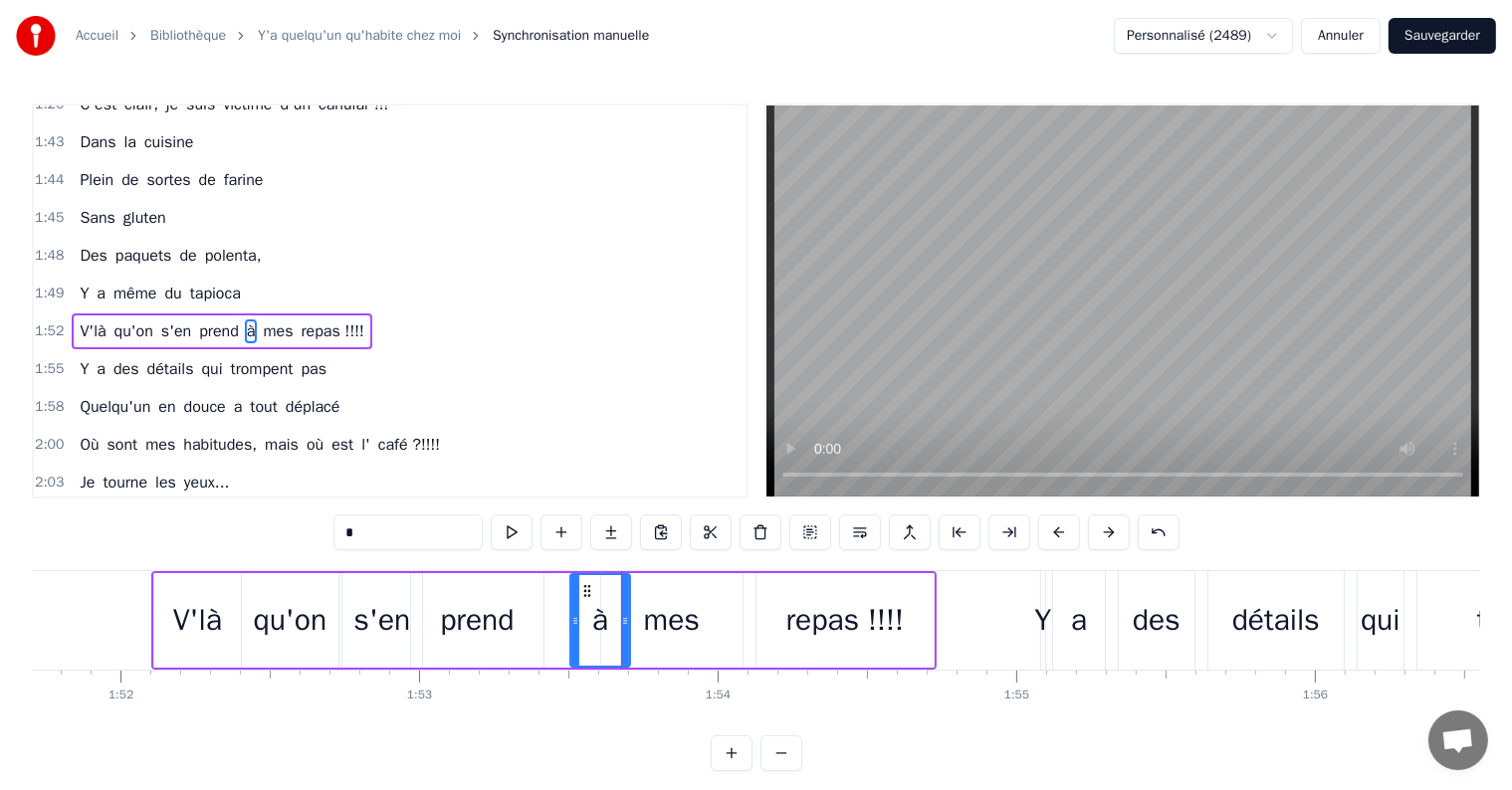 drag, startPoint x: 546, startPoint y: 619, endPoint x: 567, endPoint y: 622, distance: 21.213203 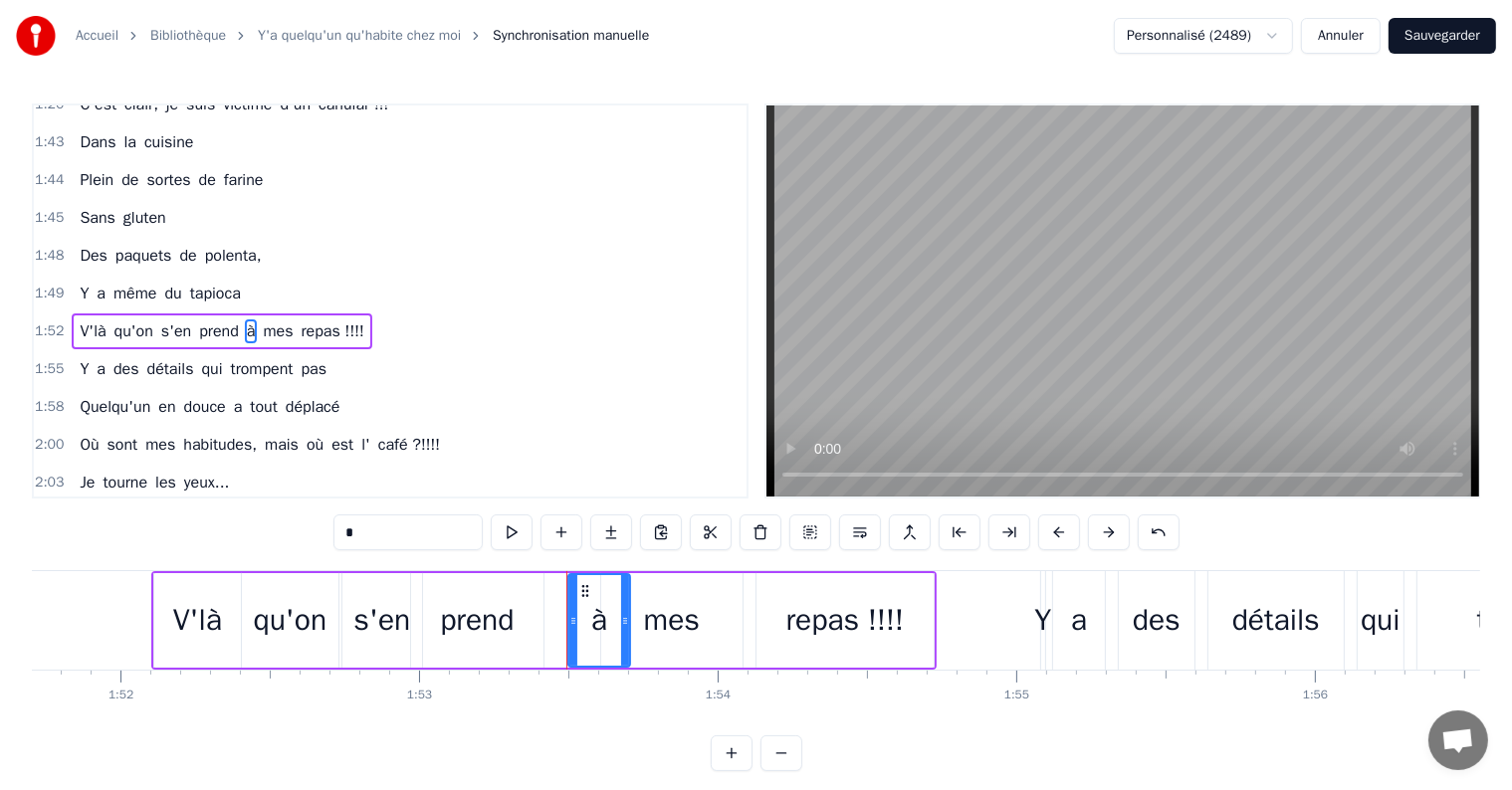 click on "repas !!!!" at bounding box center (845, 620) 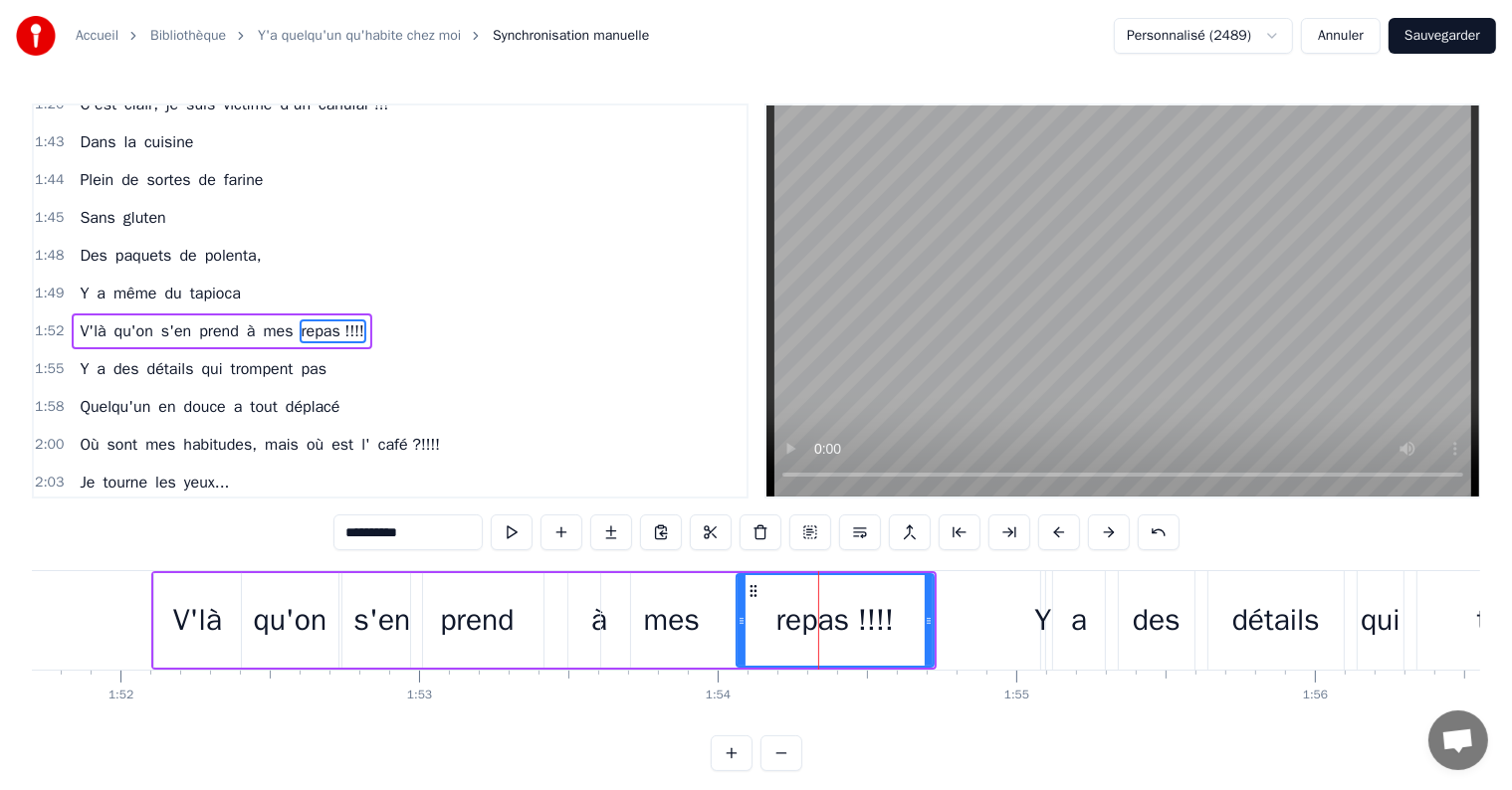 drag, startPoint x: 760, startPoint y: 621, endPoint x: 740, endPoint y: 621, distance: 20 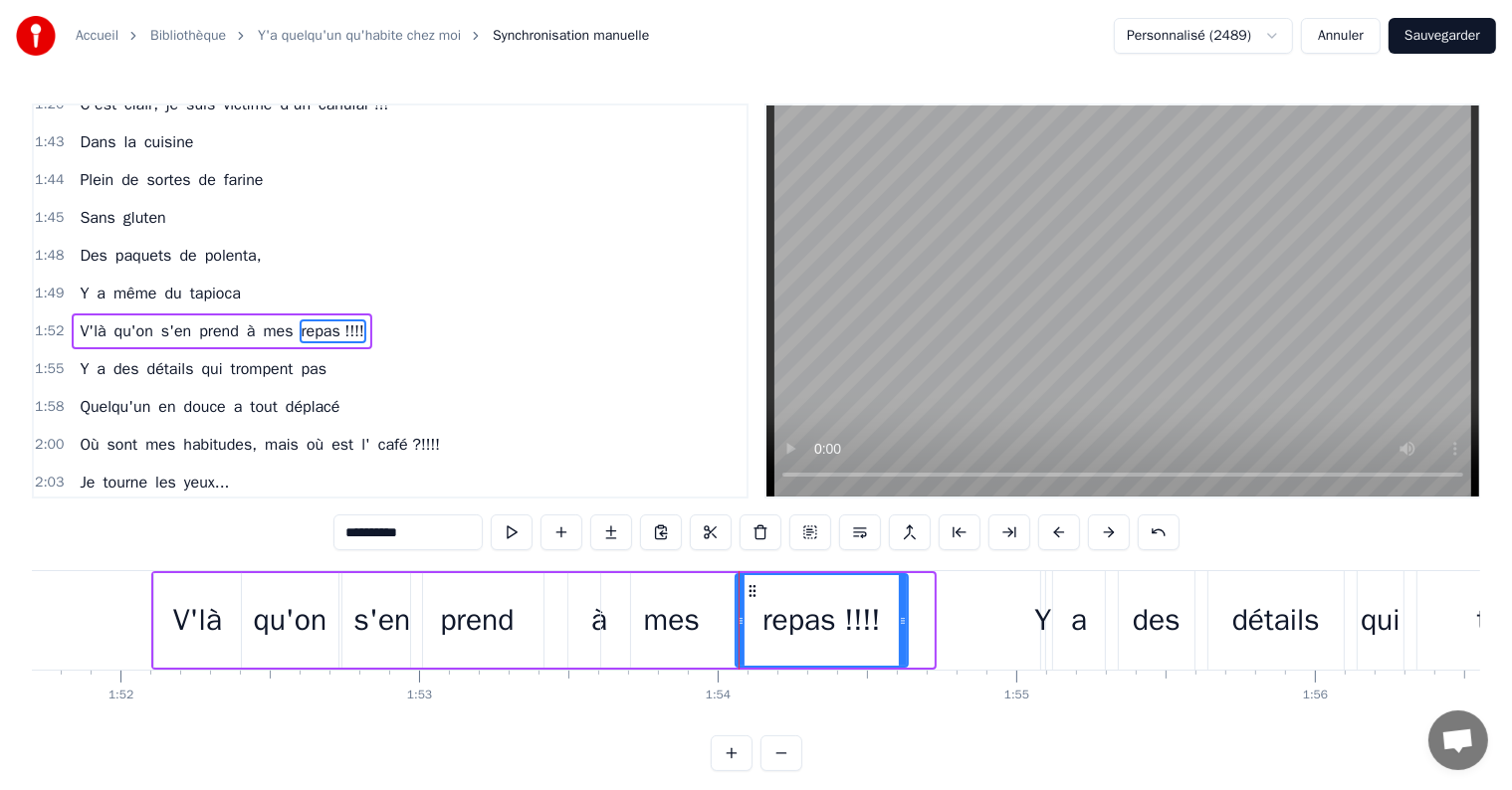 drag, startPoint x: 928, startPoint y: 616, endPoint x: 901, endPoint y: 615, distance: 27.018512 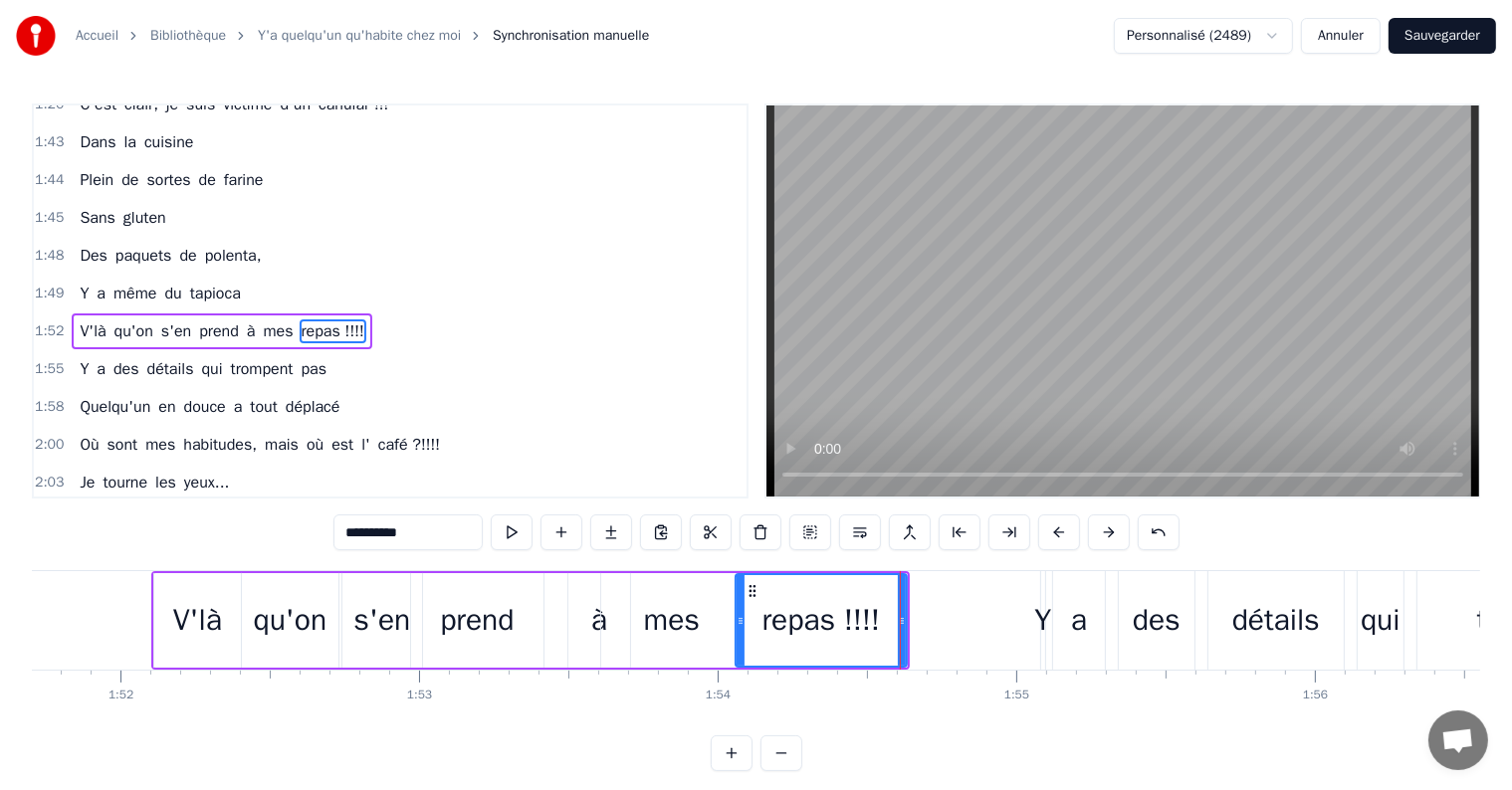 click on "Quelqu'un" at bounding box center (114, 407) 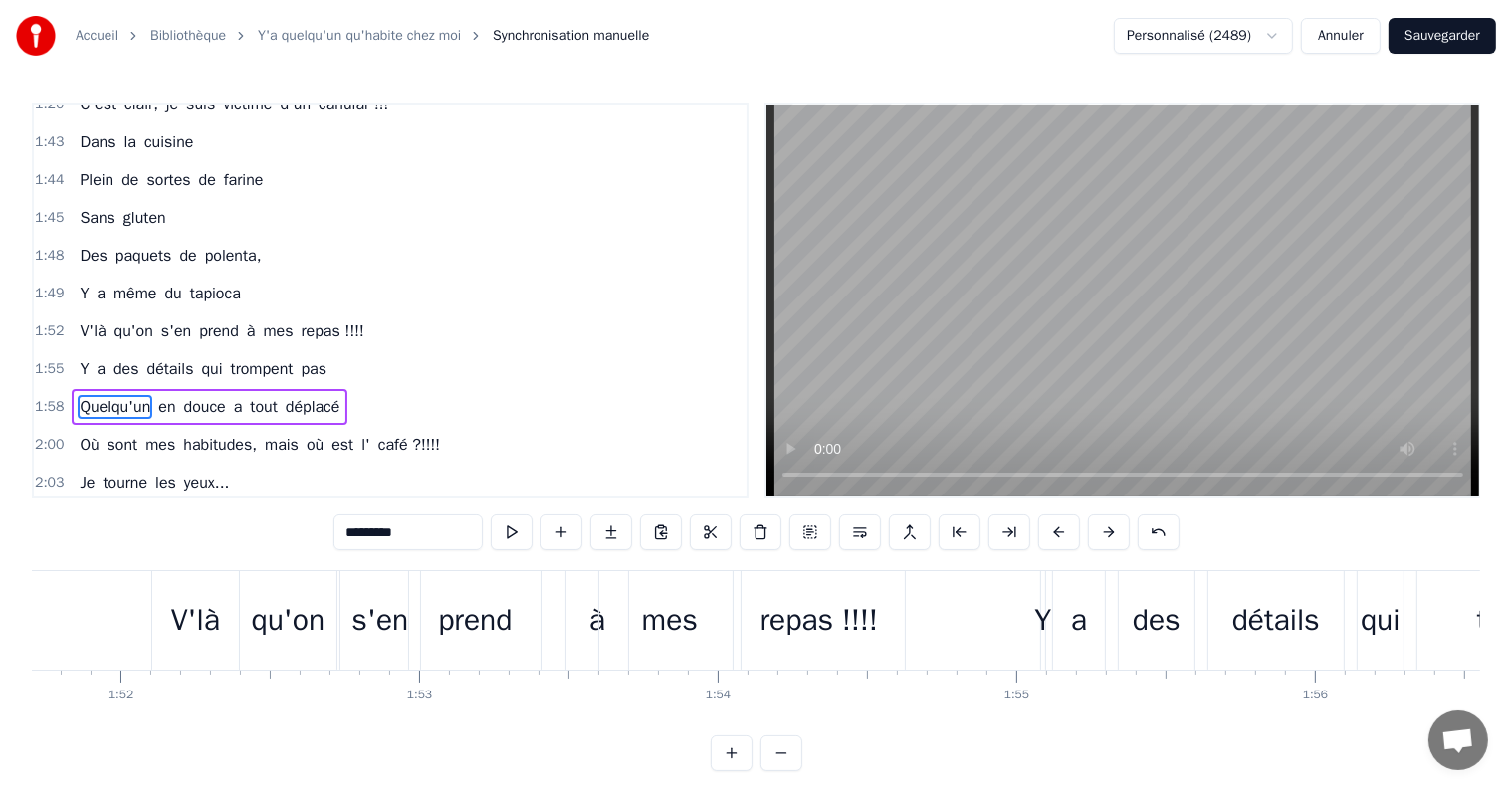scroll, scrollTop: 740, scrollLeft: 0, axis: vertical 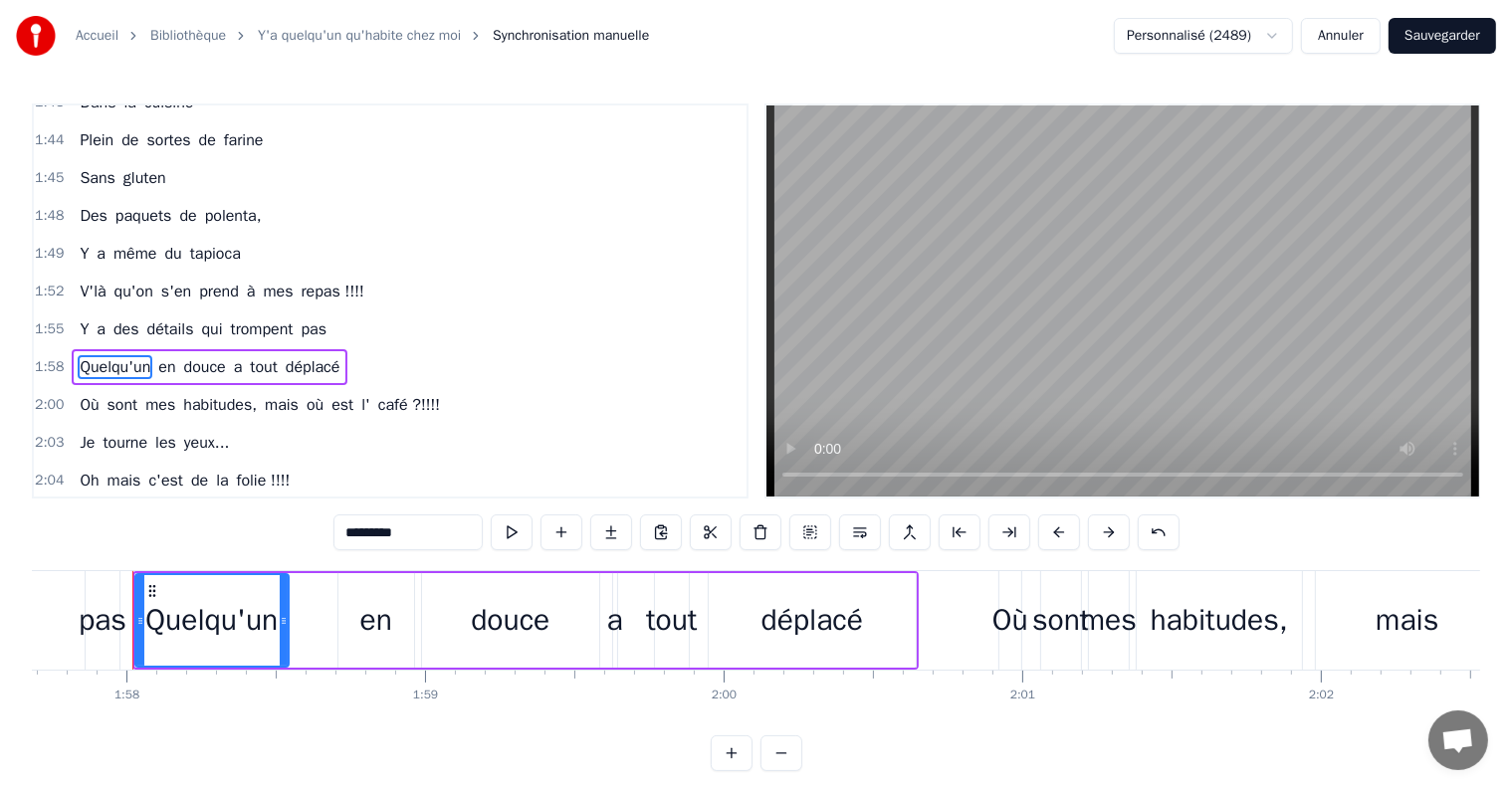 click on "déplacé" at bounding box center (313, 367) 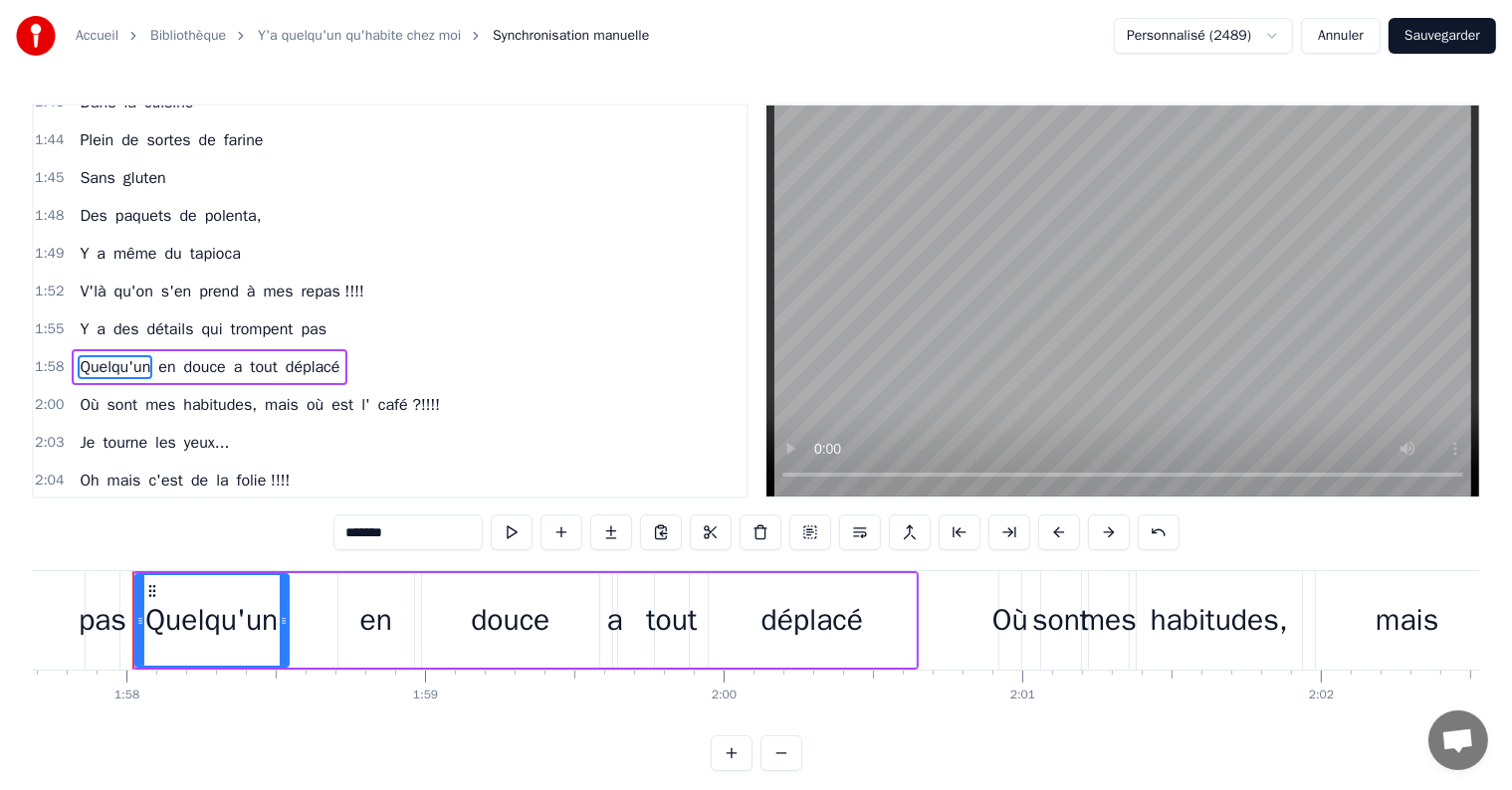 scroll, scrollTop: 774, scrollLeft: 0, axis: vertical 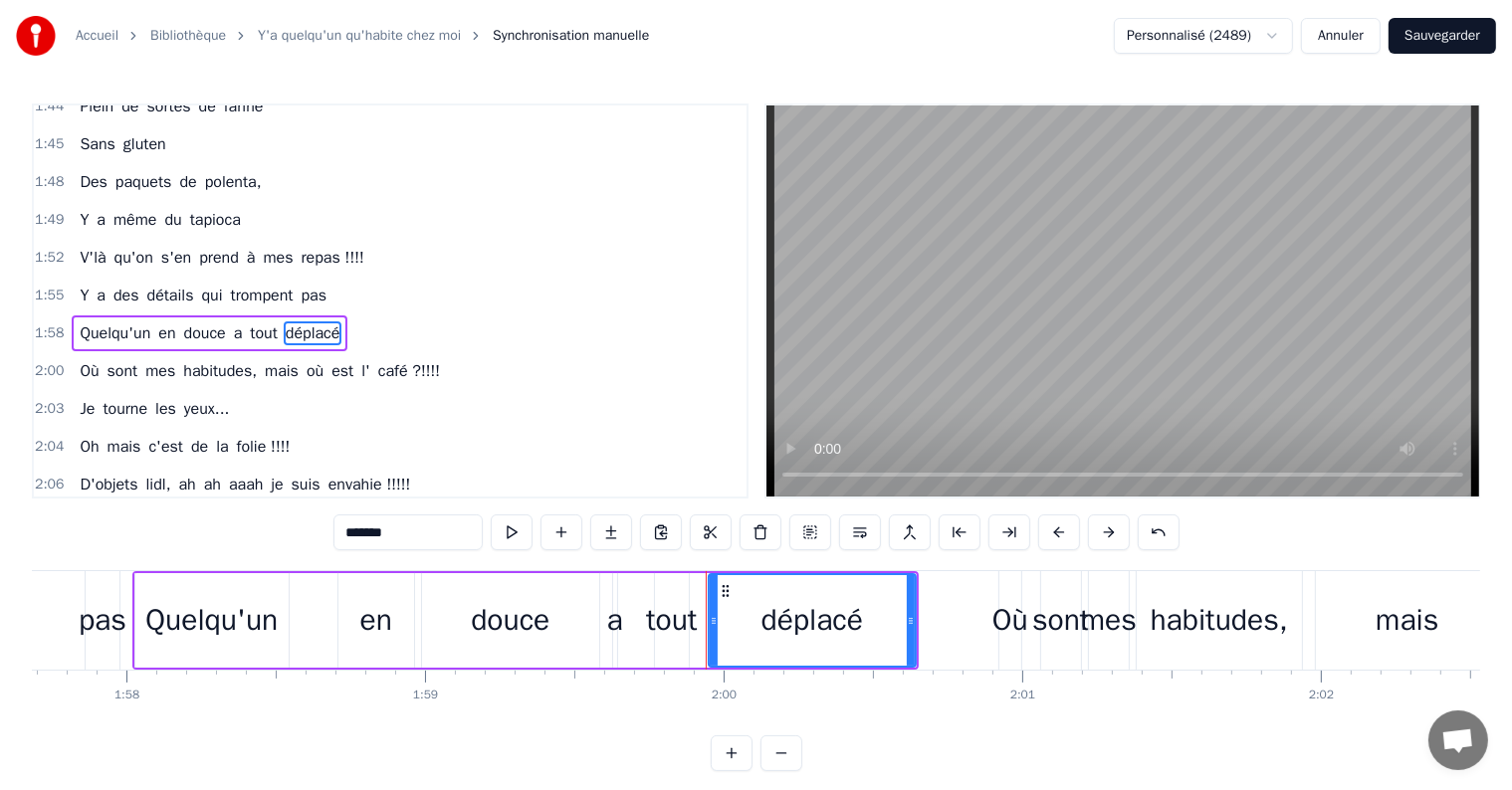 click on "pas" at bounding box center [103, 620] 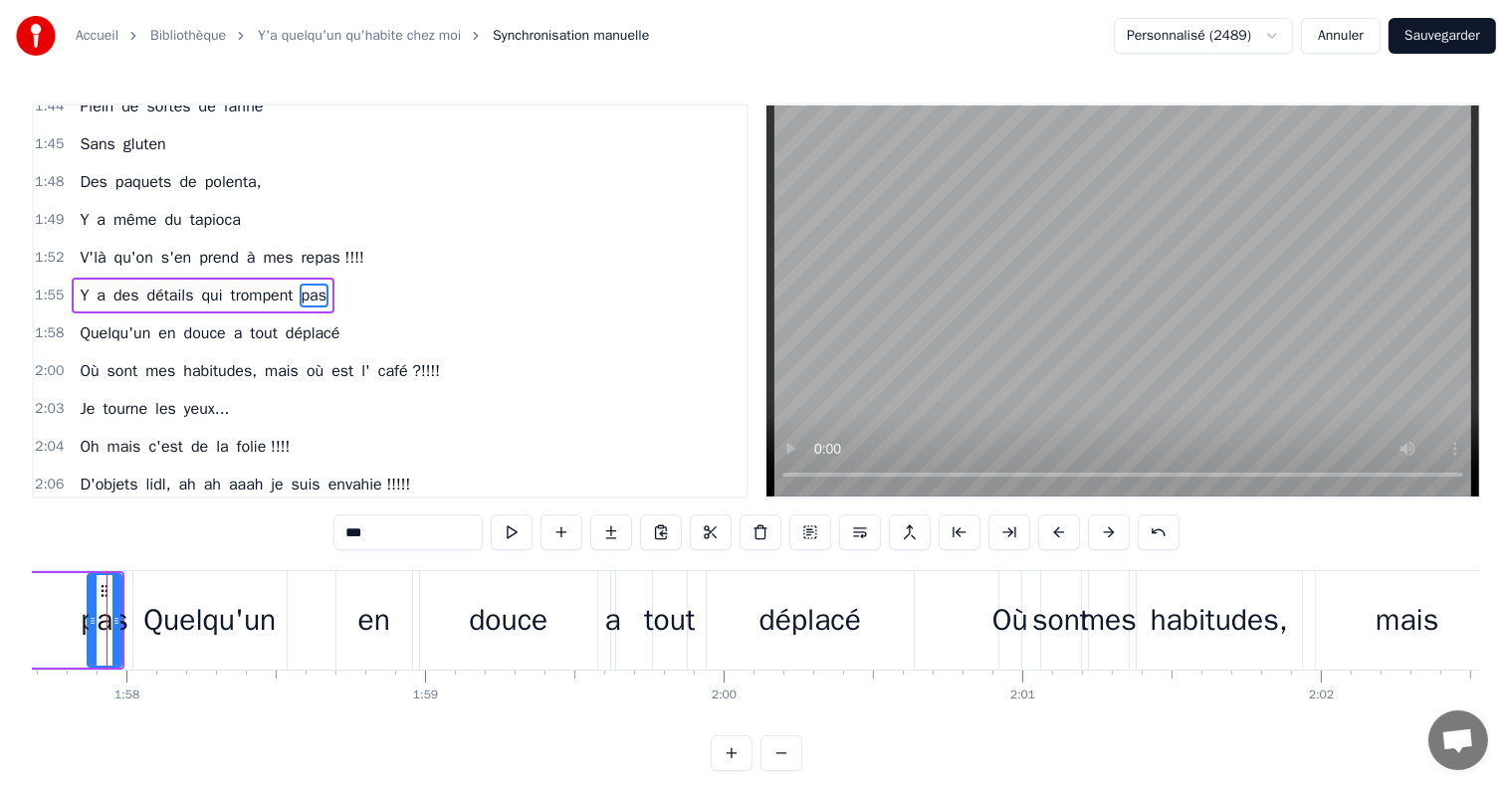 scroll, scrollTop: 737, scrollLeft: 0, axis: vertical 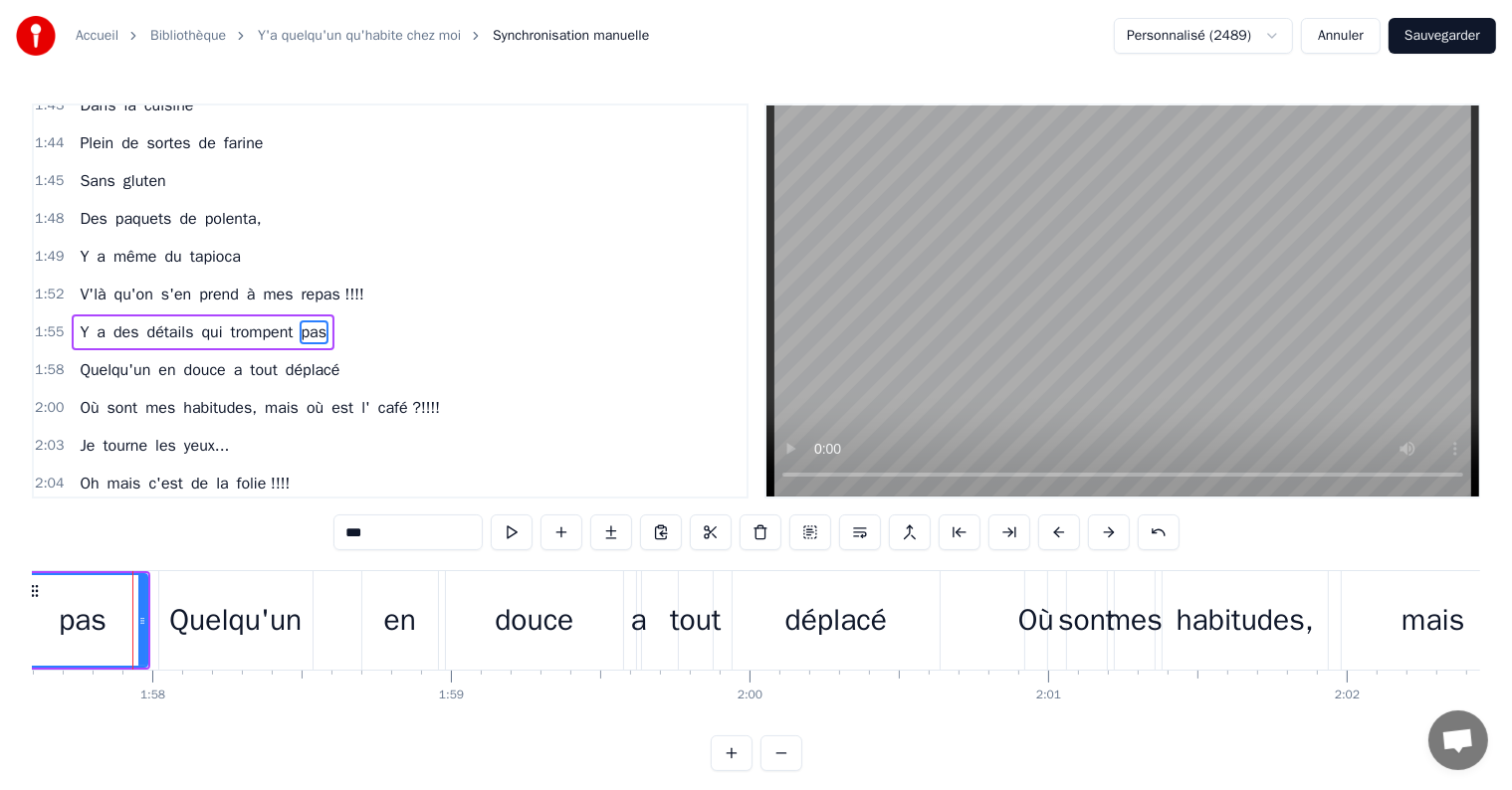 drag, startPoint x: 116, startPoint y: 621, endPoint x: 32, endPoint y: 618, distance: 84.053554 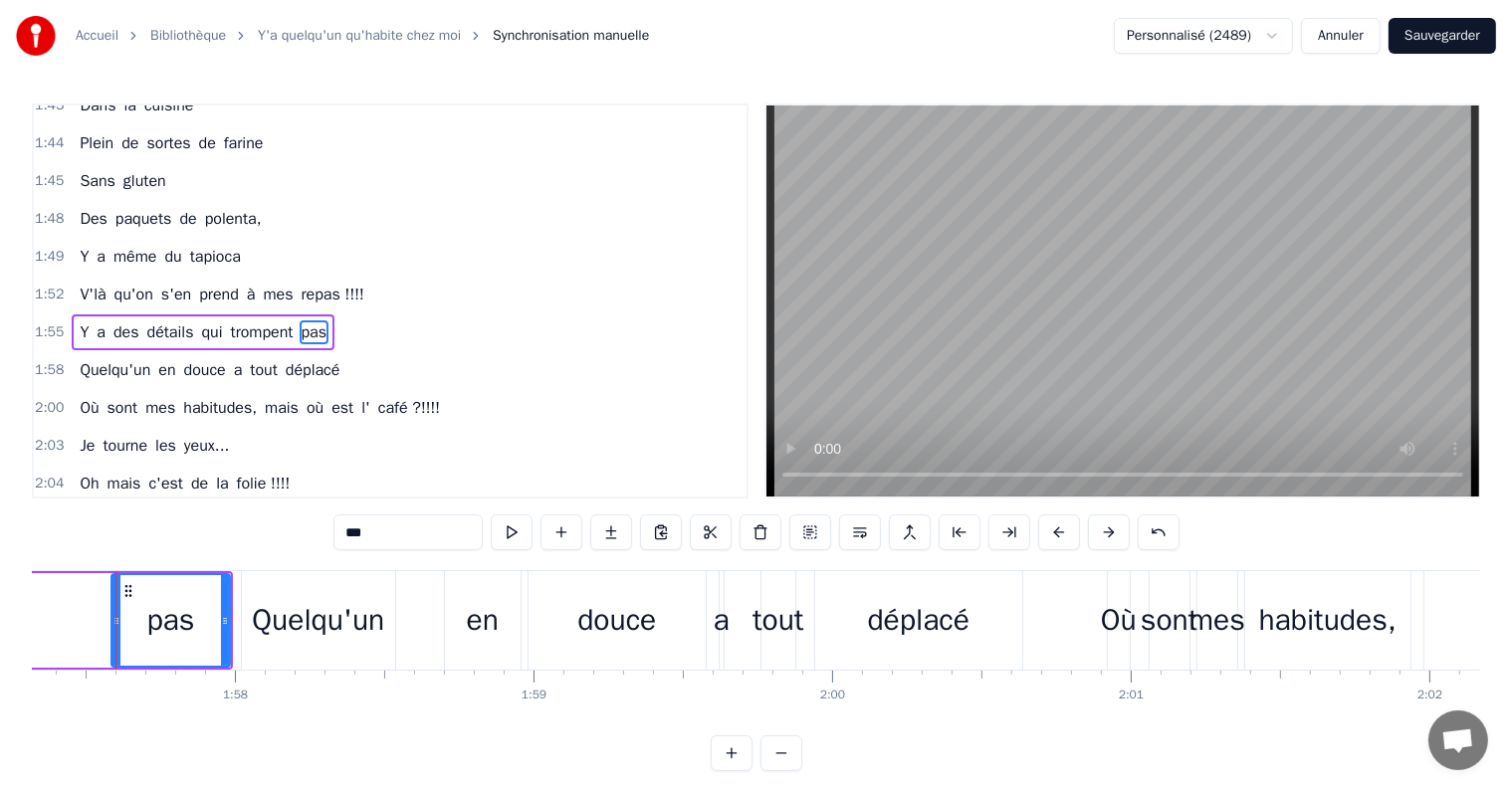 scroll, scrollTop: 0, scrollLeft: 35017, axis: horizontal 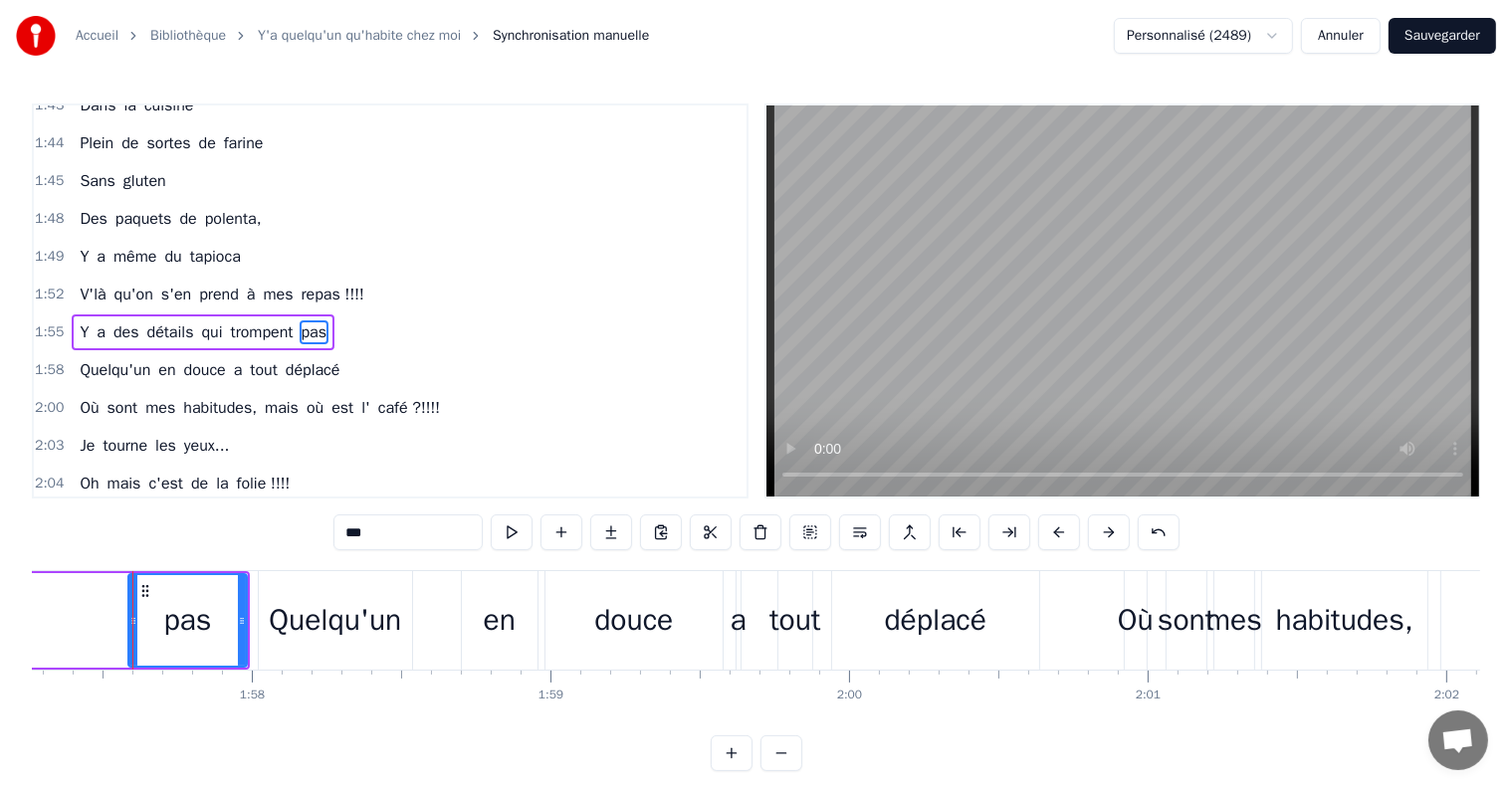 click on "qui" at bounding box center [211, 332] 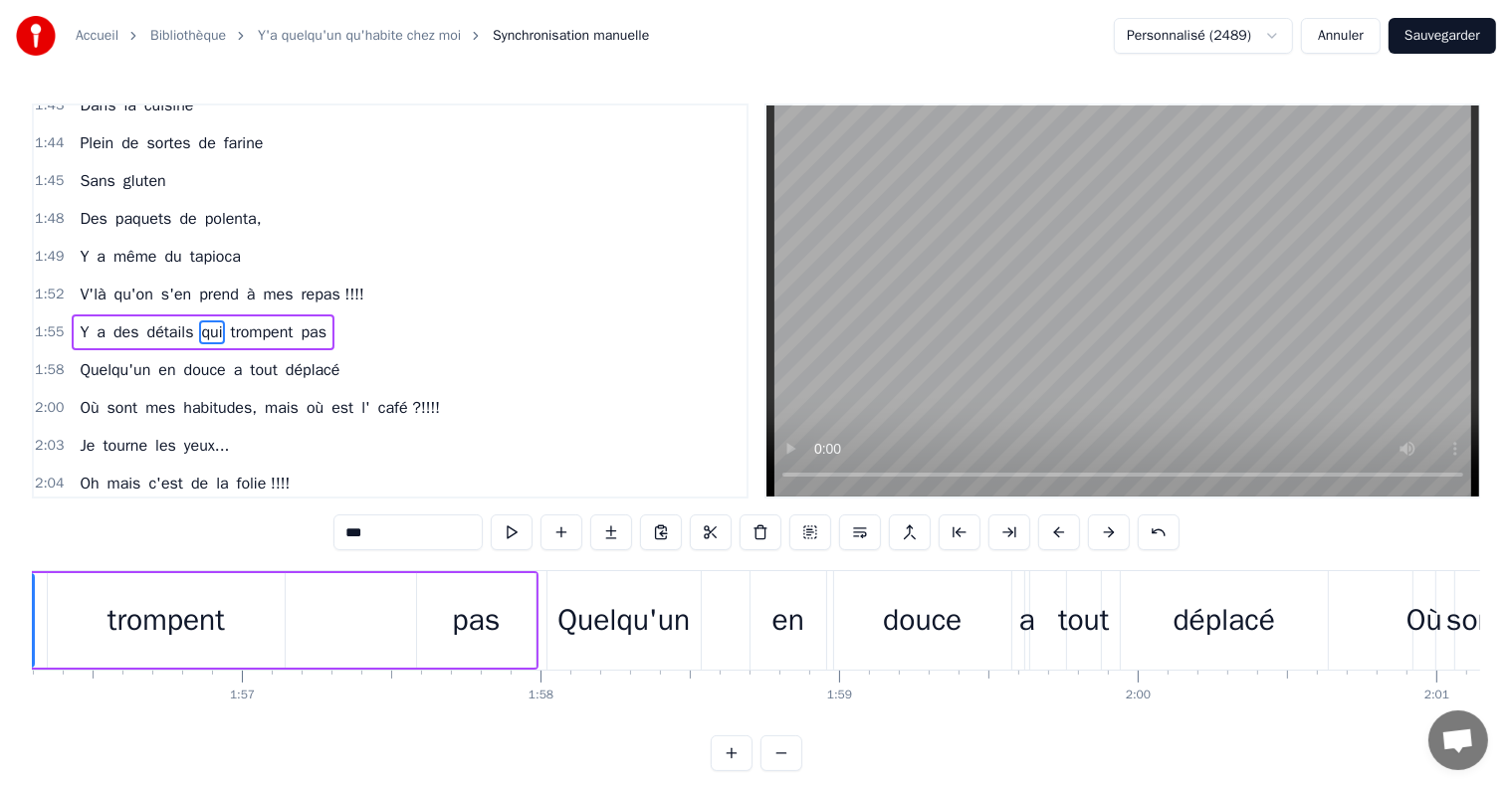 scroll, scrollTop: 0, scrollLeft: 34581, axis: horizontal 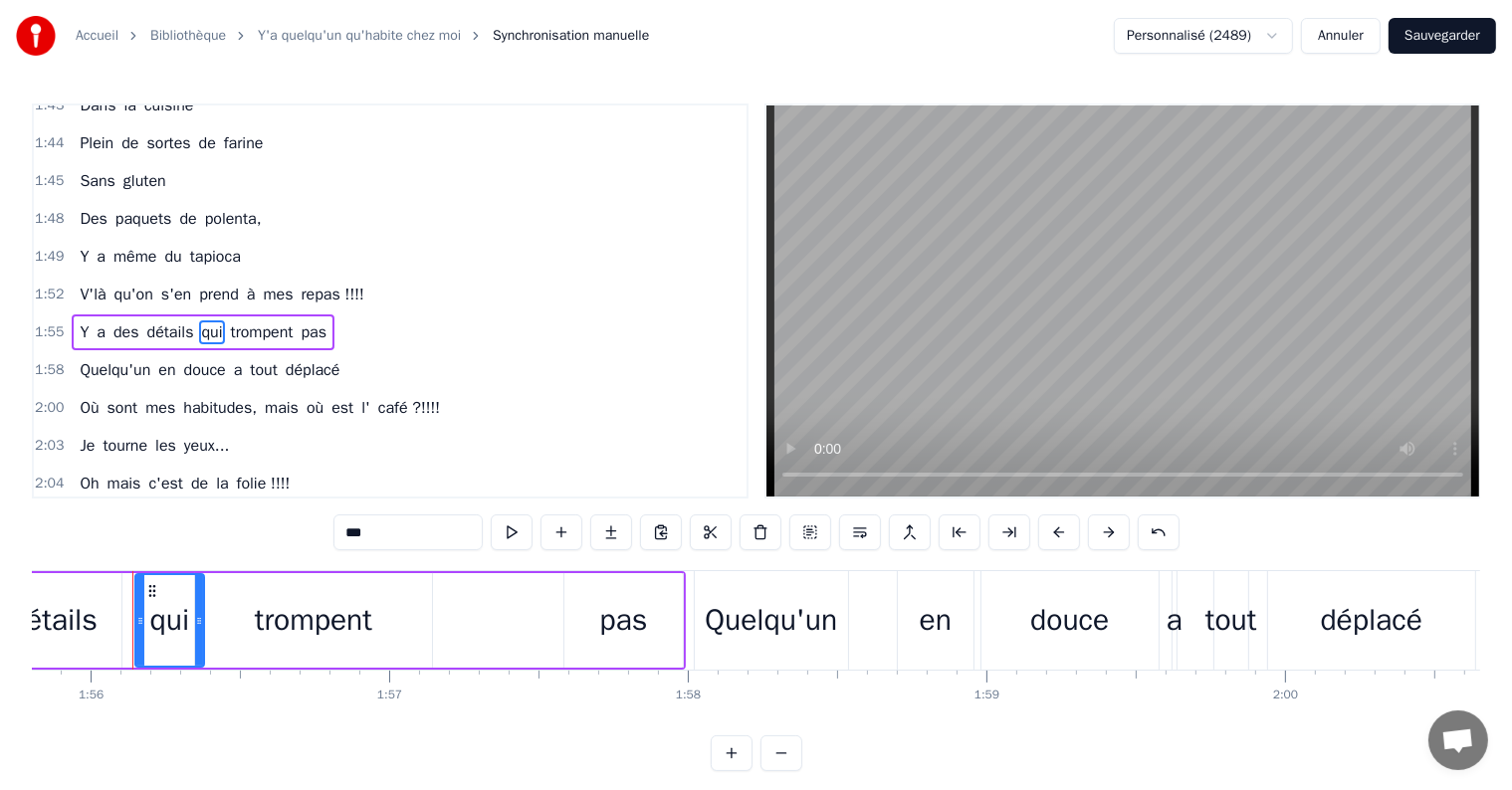 drag, startPoint x: 175, startPoint y: 617, endPoint x: 195, endPoint y: 619, distance: 20.09975 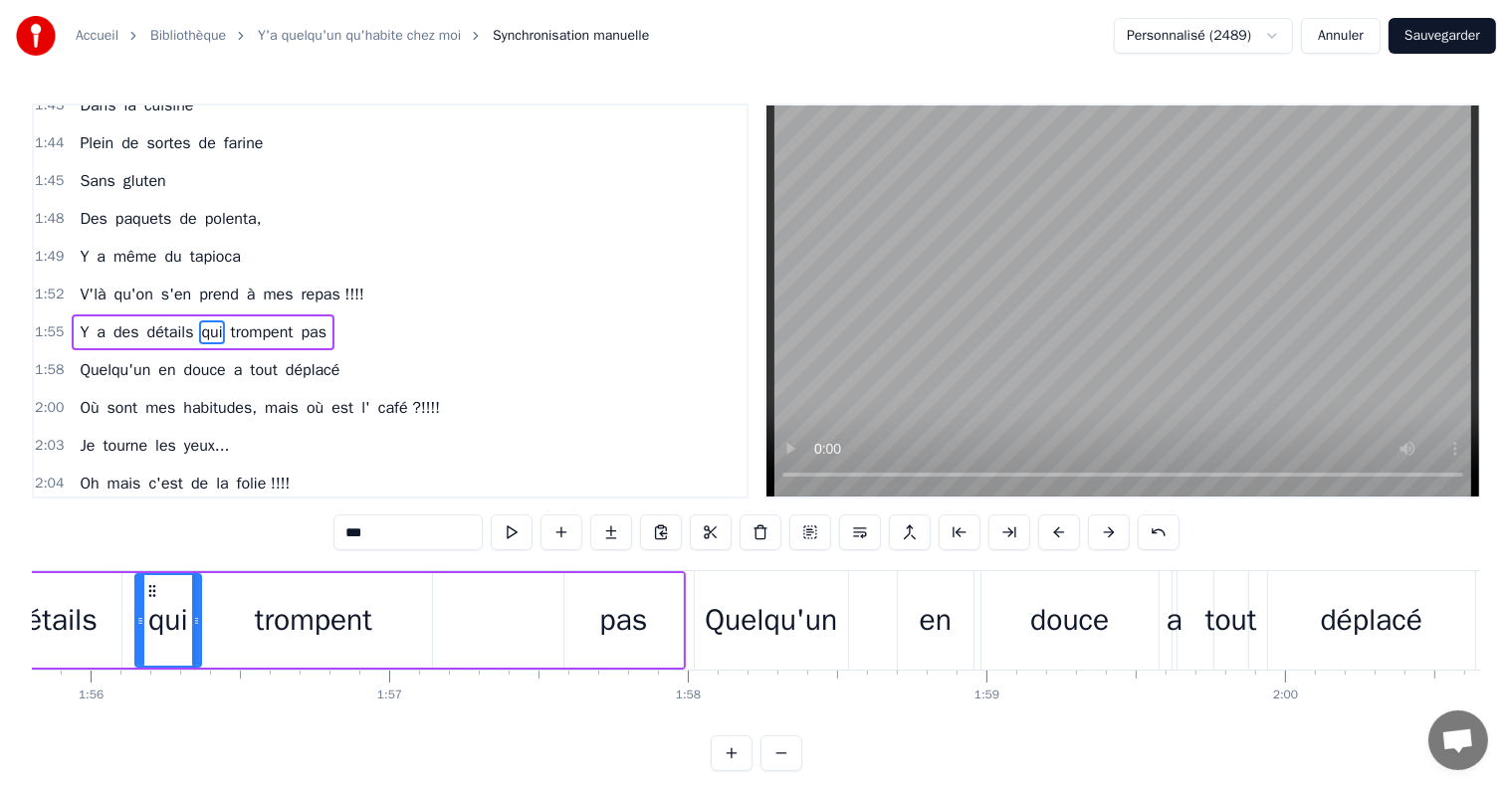 click on "trompent" at bounding box center [314, 620] 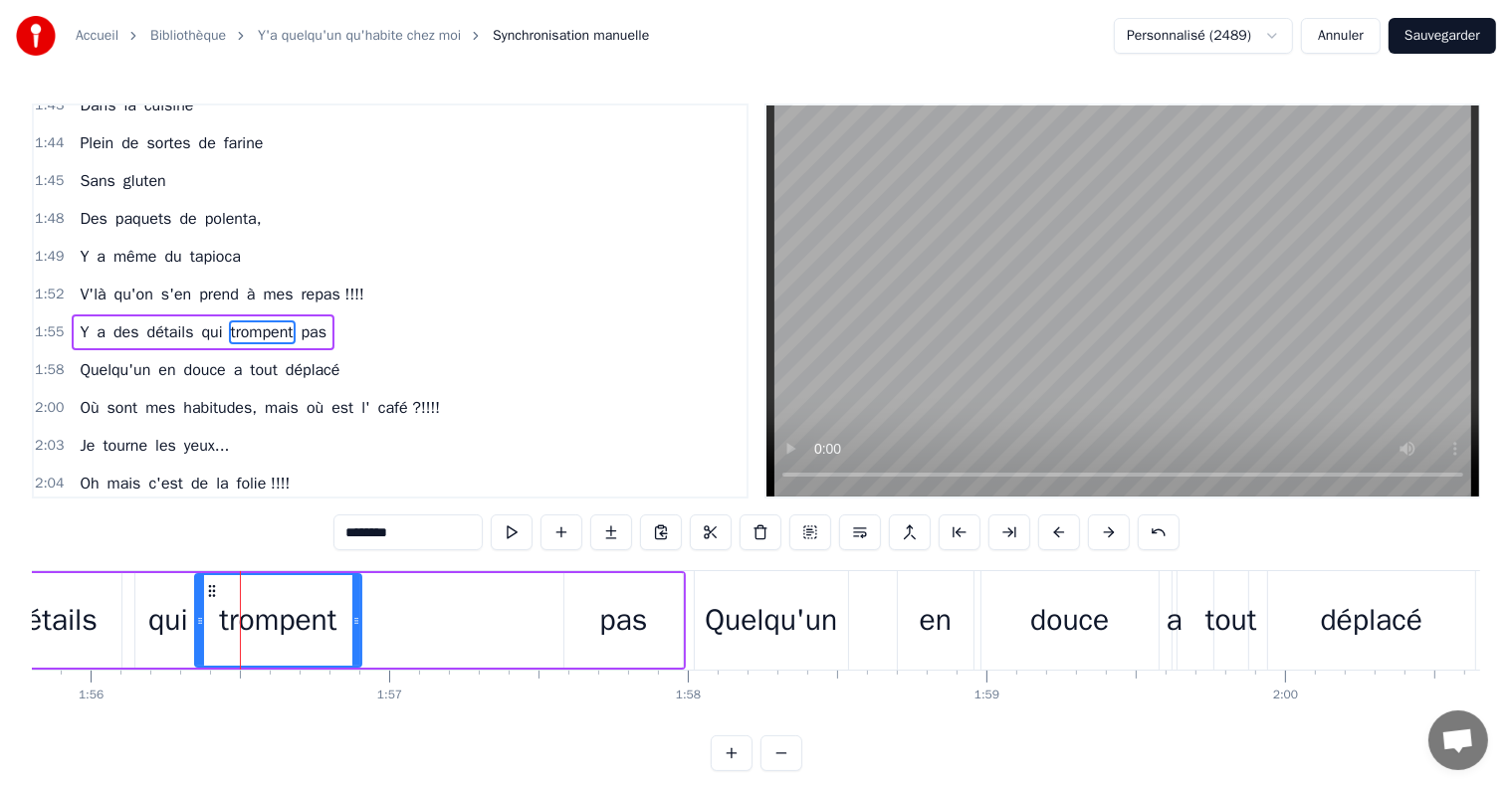 drag, startPoint x: 427, startPoint y: 616, endPoint x: 367, endPoint y: 632, distance: 62.0967 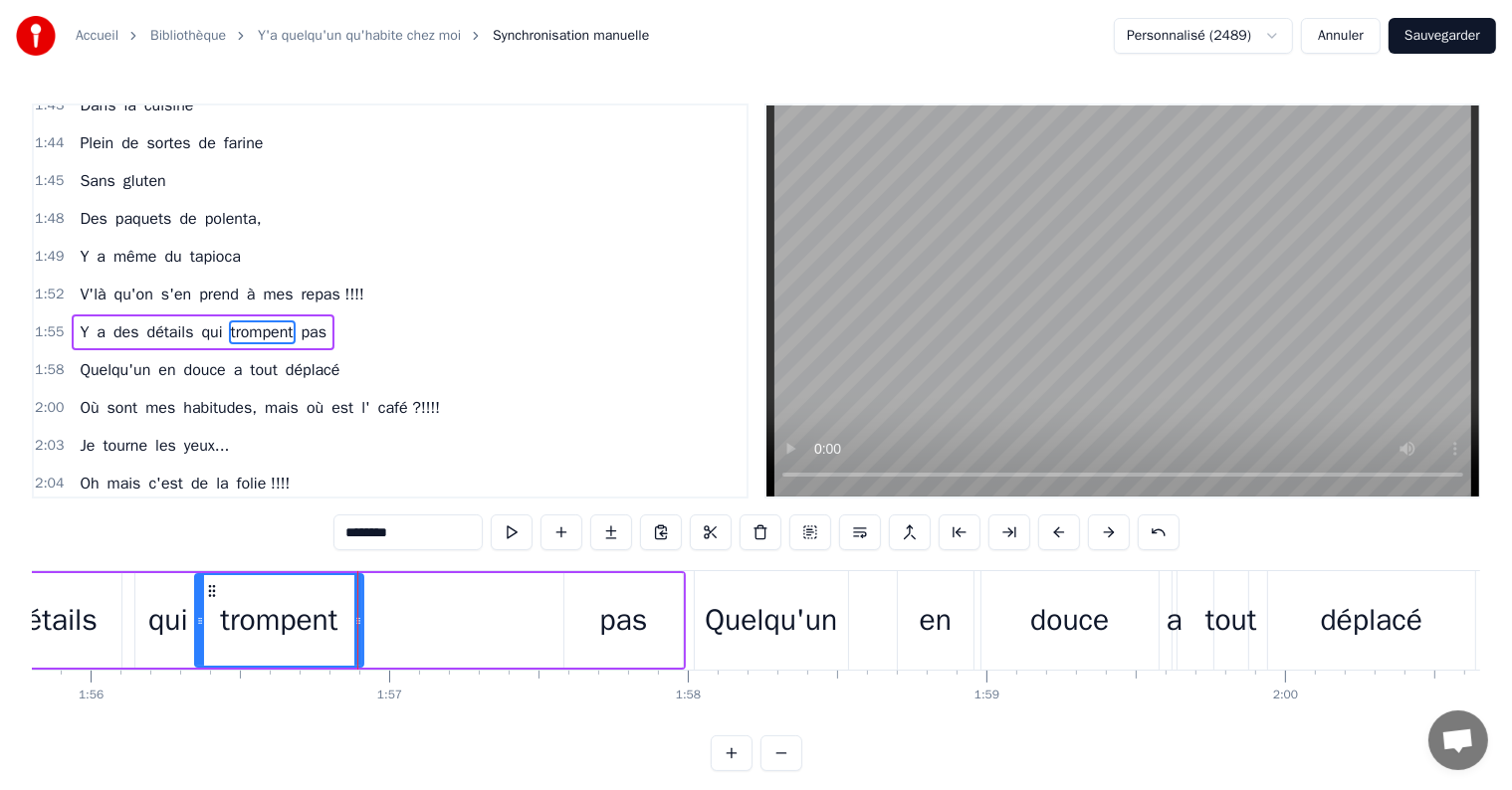 click on "pas" at bounding box center [623, 620] 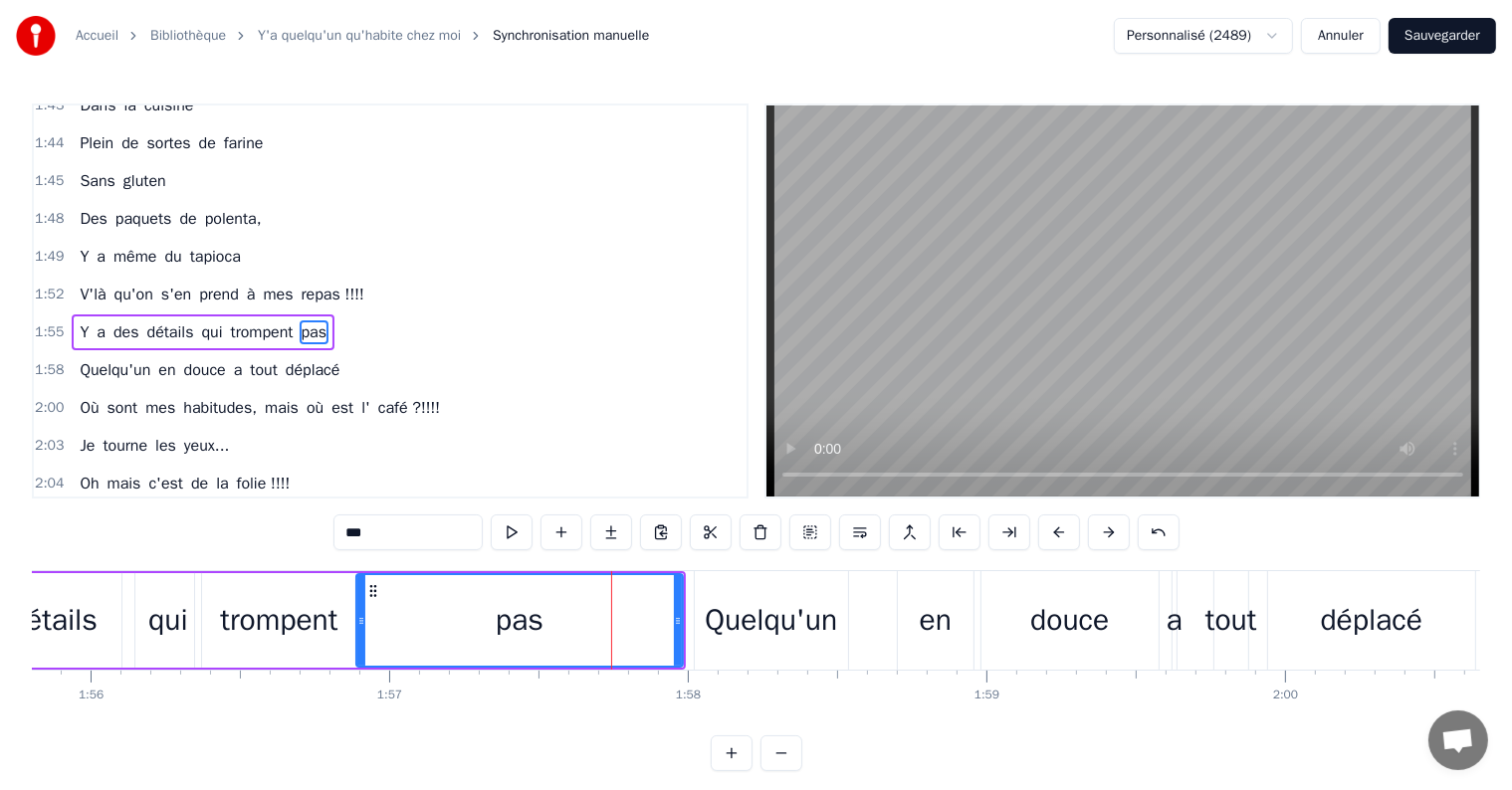 drag, startPoint x: 567, startPoint y: 619, endPoint x: 492, endPoint y: 615, distance: 75.106591 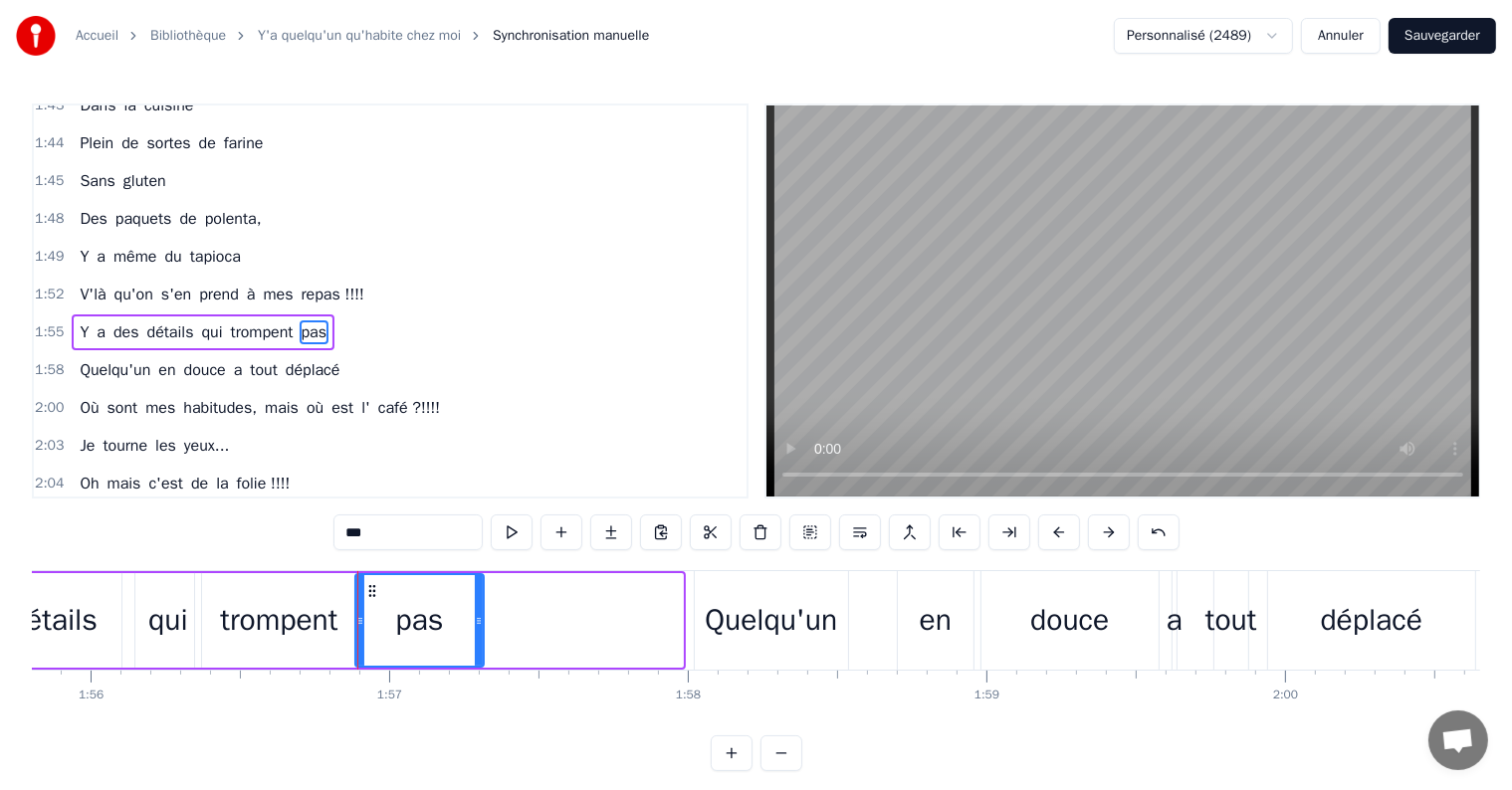 drag, startPoint x: 677, startPoint y: 620, endPoint x: 478, endPoint y: 622, distance: 199.01 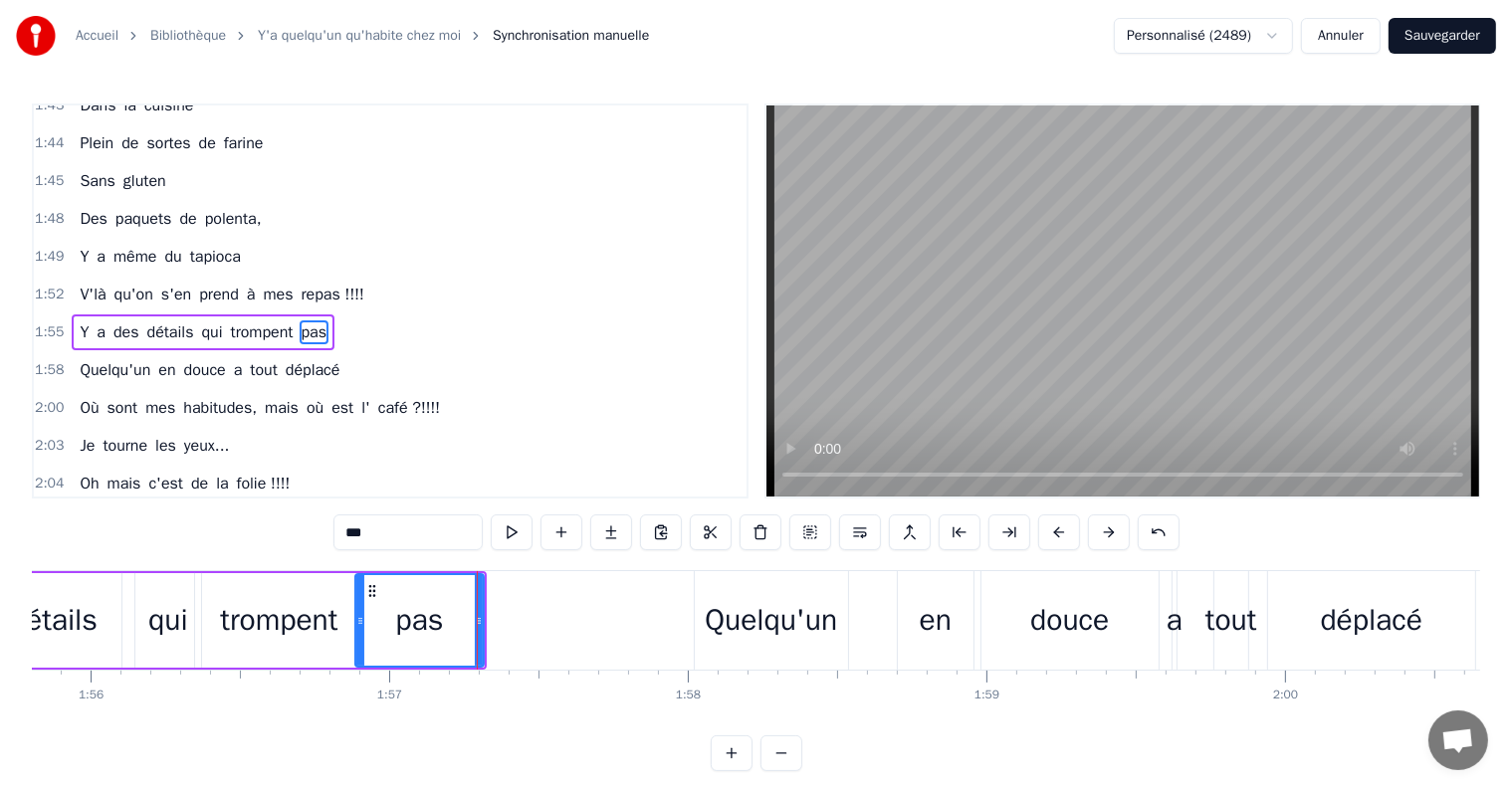 click on "Quelqu'un" at bounding box center (770, 620) 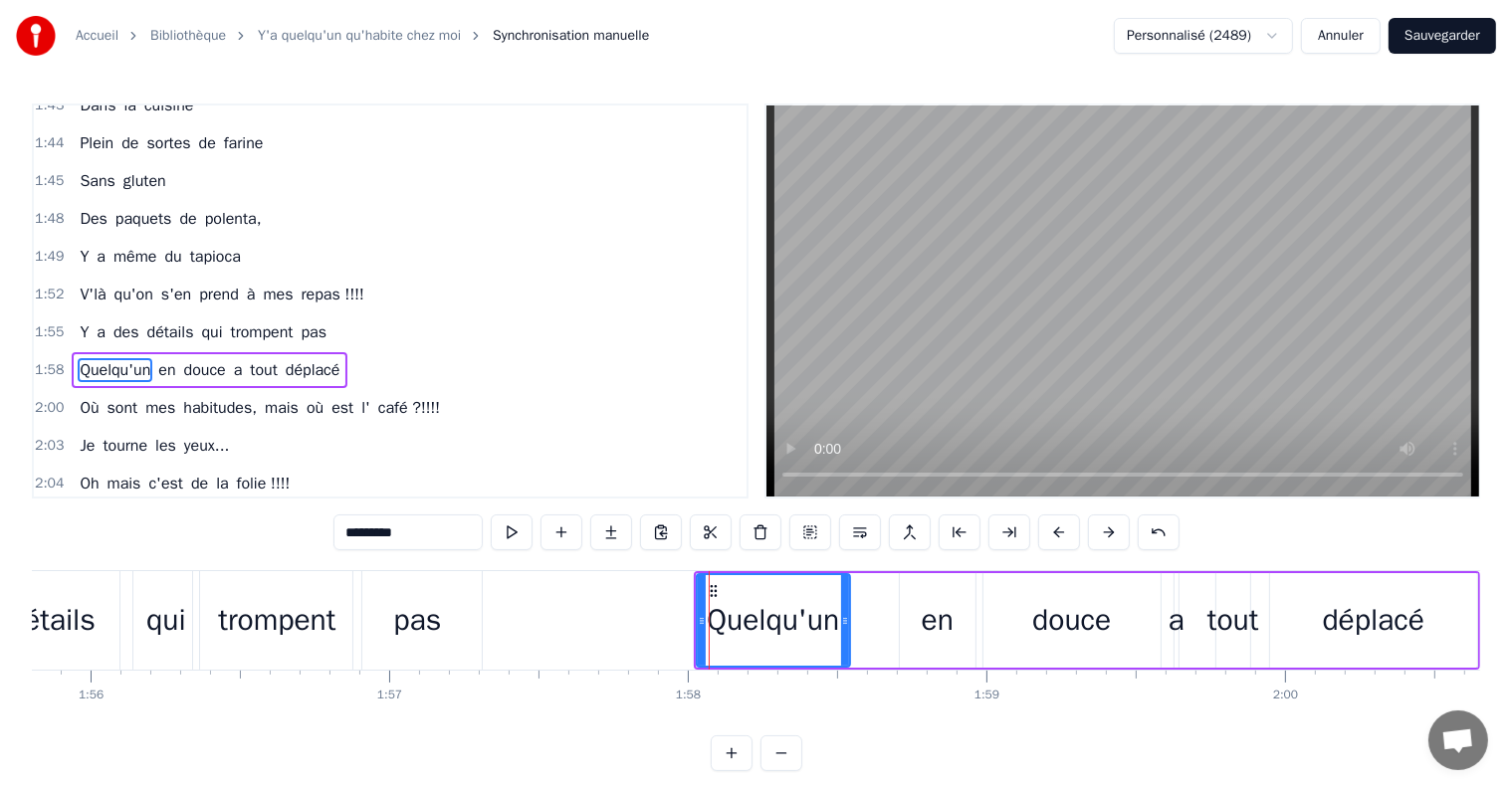 scroll, scrollTop: 774, scrollLeft: 0, axis: vertical 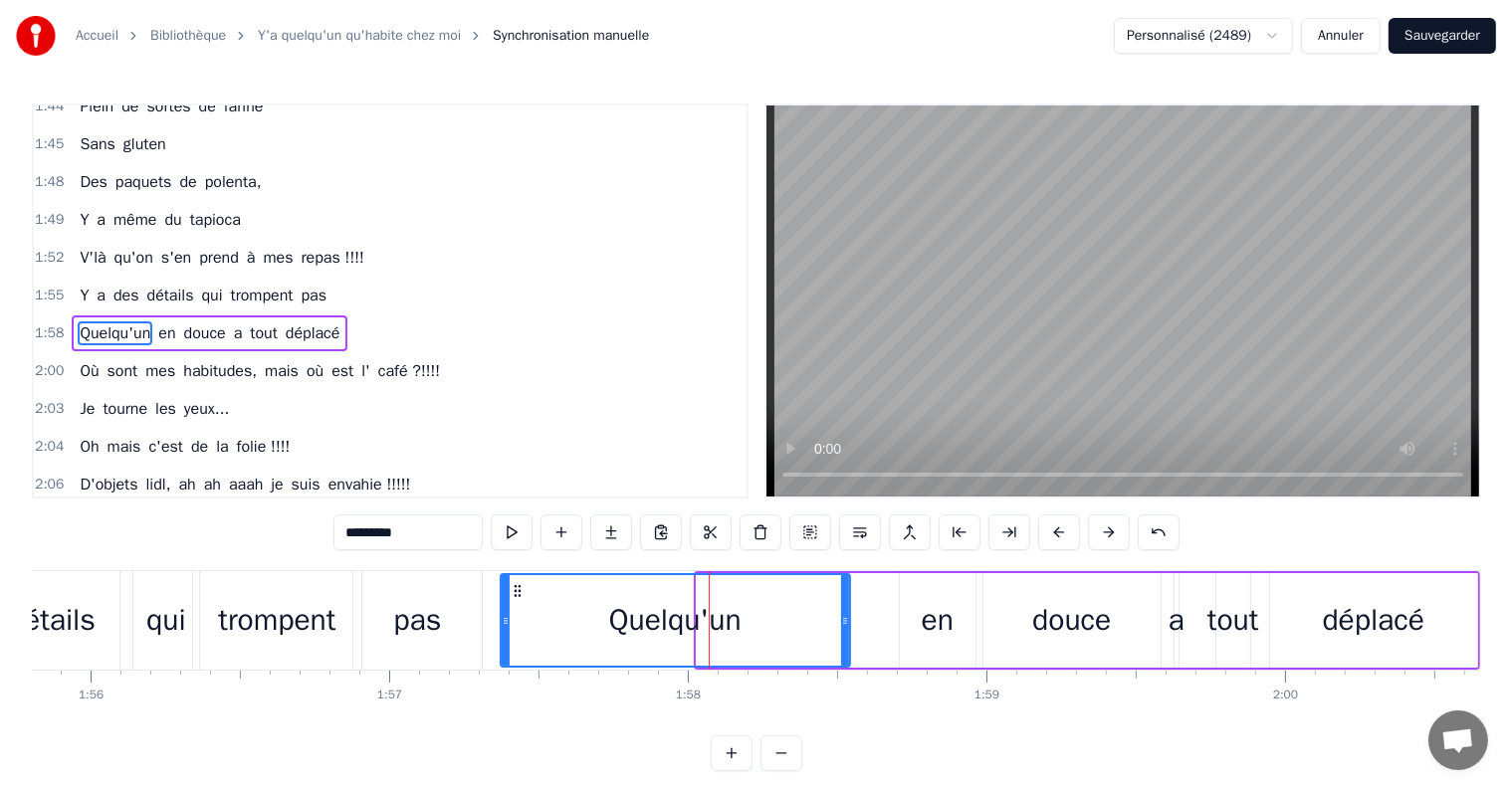 drag, startPoint x: 701, startPoint y: 615, endPoint x: 508, endPoint y: 625, distance: 193.25889 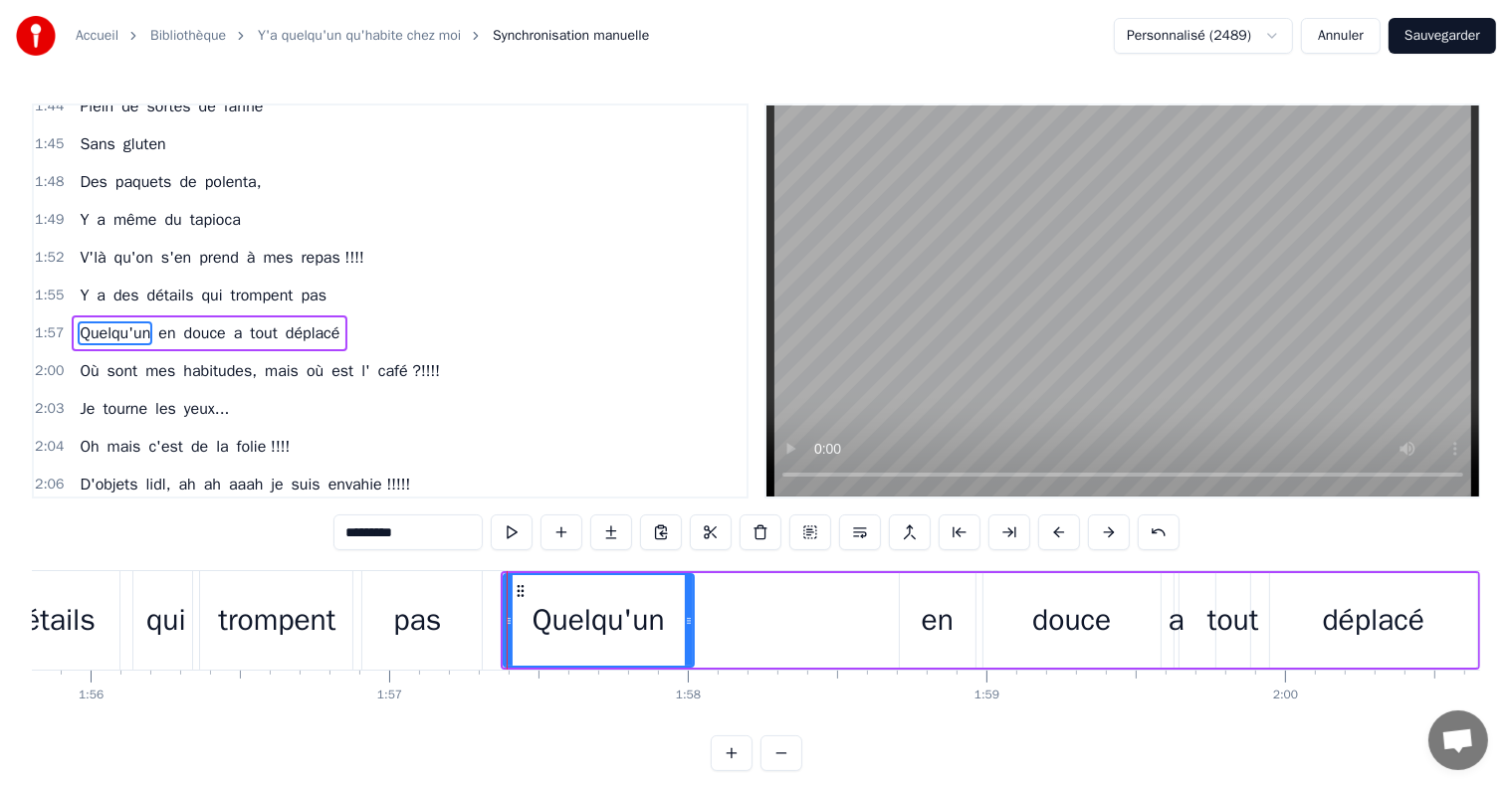 drag, startPoint x: 845, startPoint y: 620, endPoint x: 687, endPoint y: 620, distance: 158 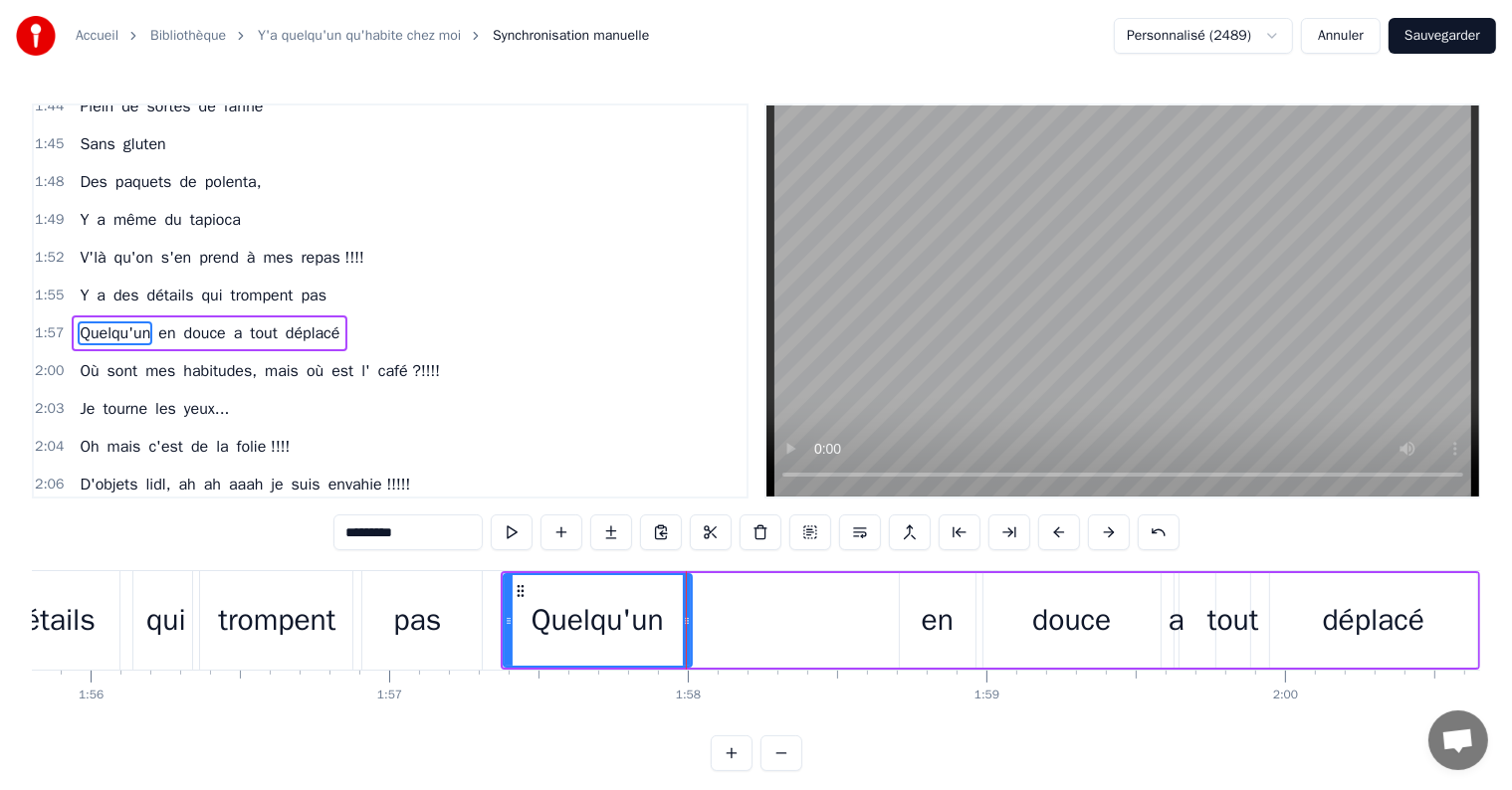 click on "en" at bounding box center (938, 620) 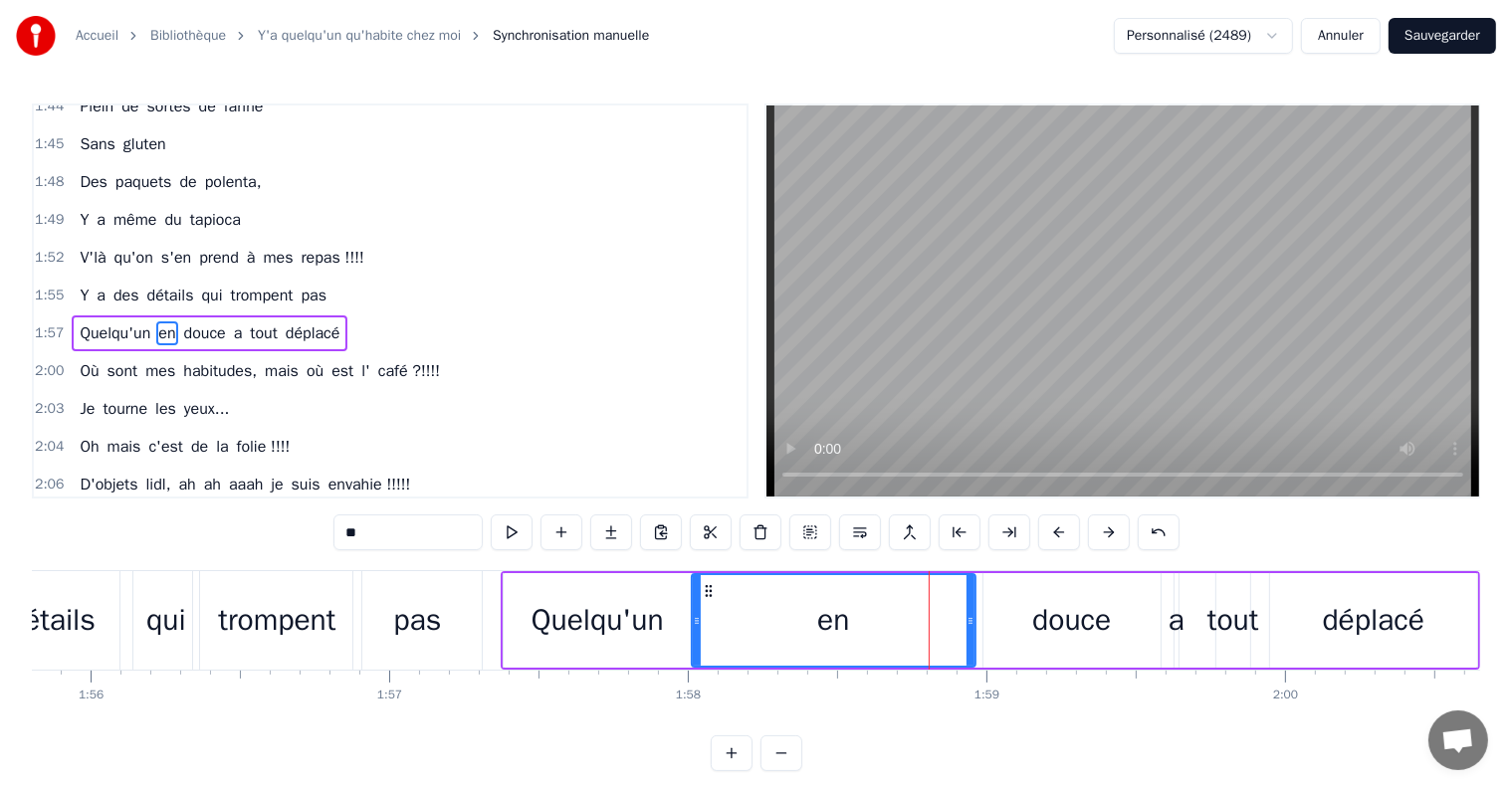 drag, startPoint x: 903, startPoint y: 622, endPoint x: 695, endPoint y: 625, distance: 208.02163 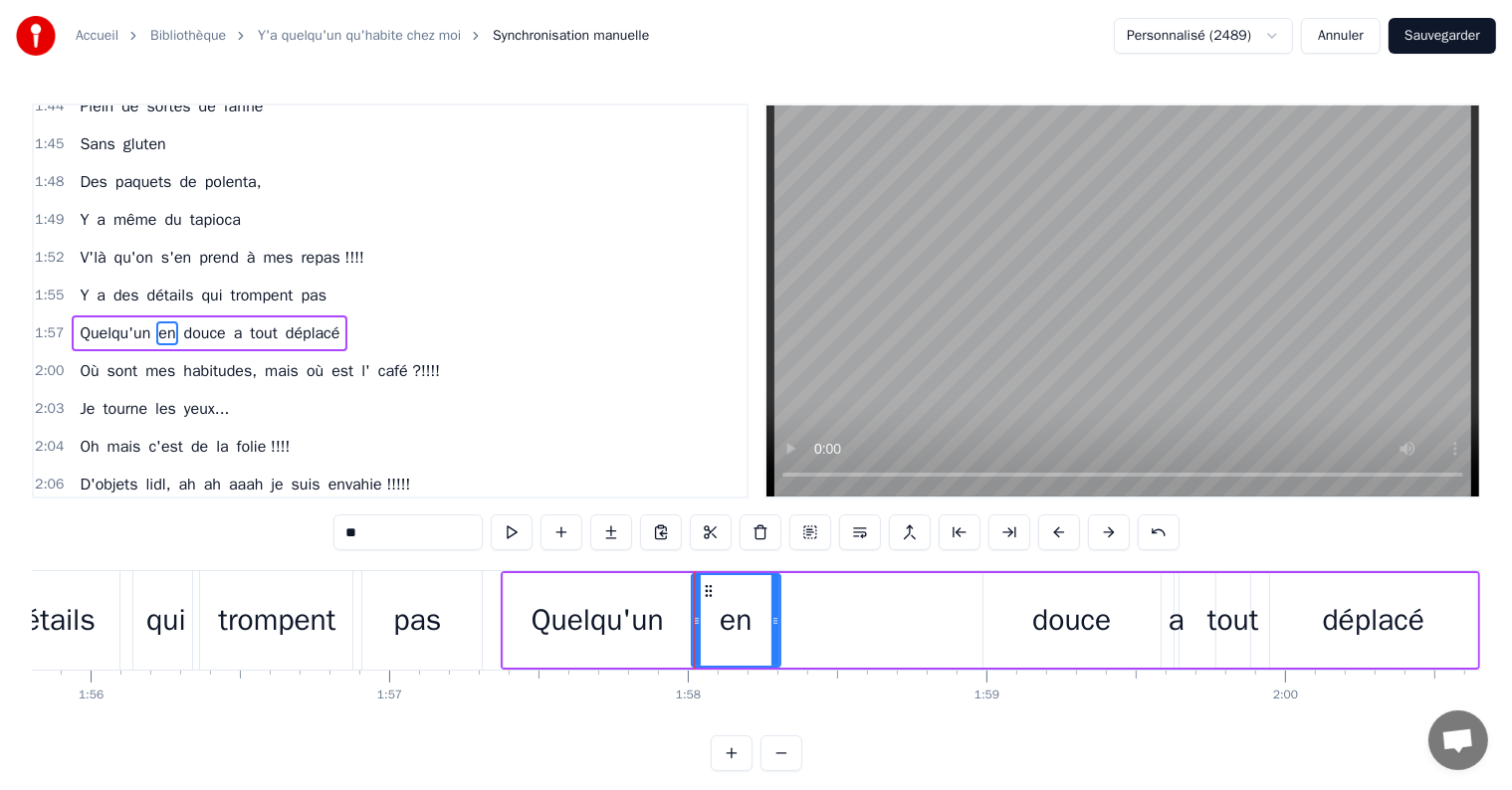 drag, startPoint x: 968, startPoint y: 618, endPoint x: 771, endPoint y: 639, distance: 198.11613 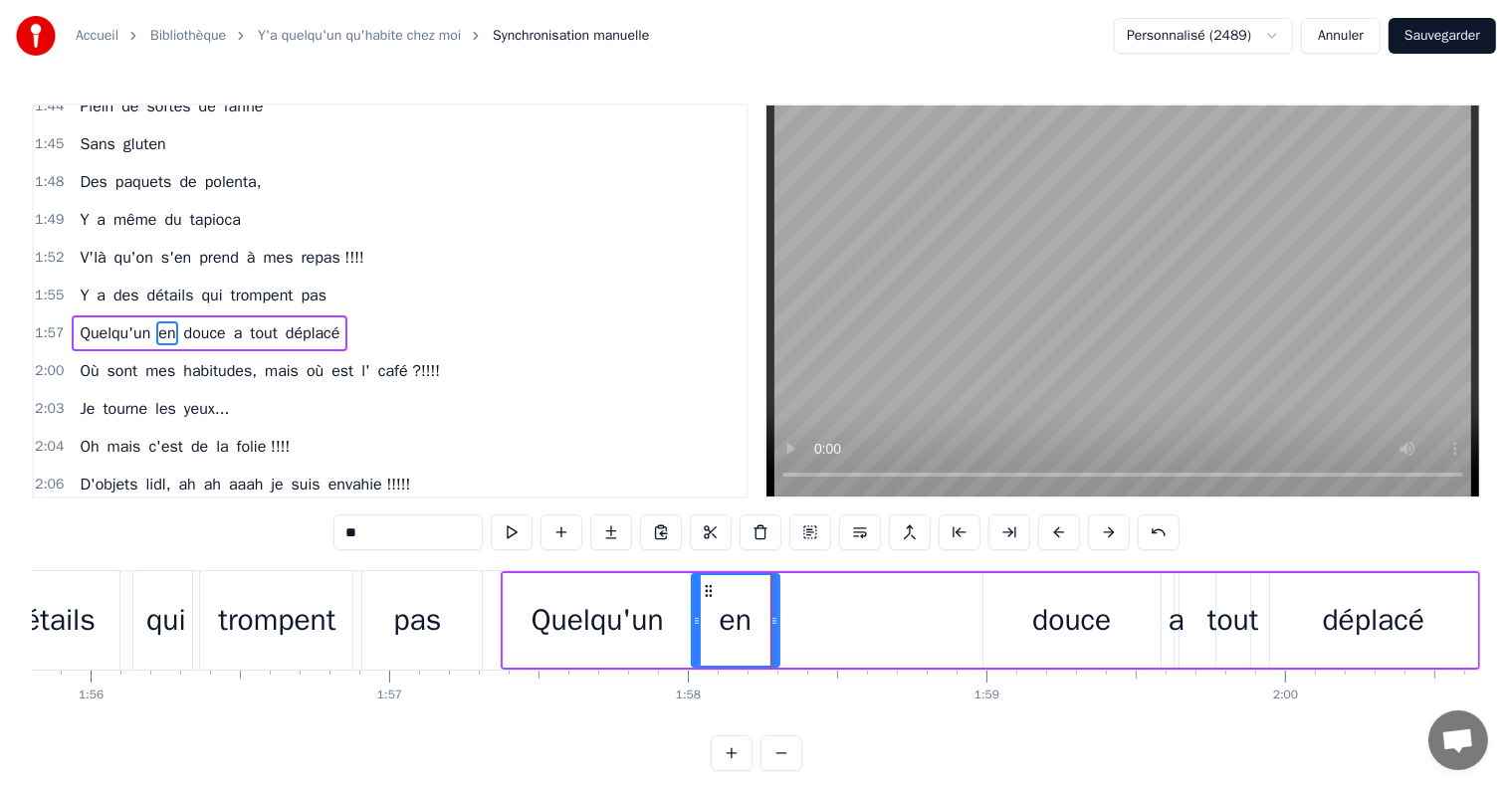 click on "douce" at bounding box center (1072, 620) 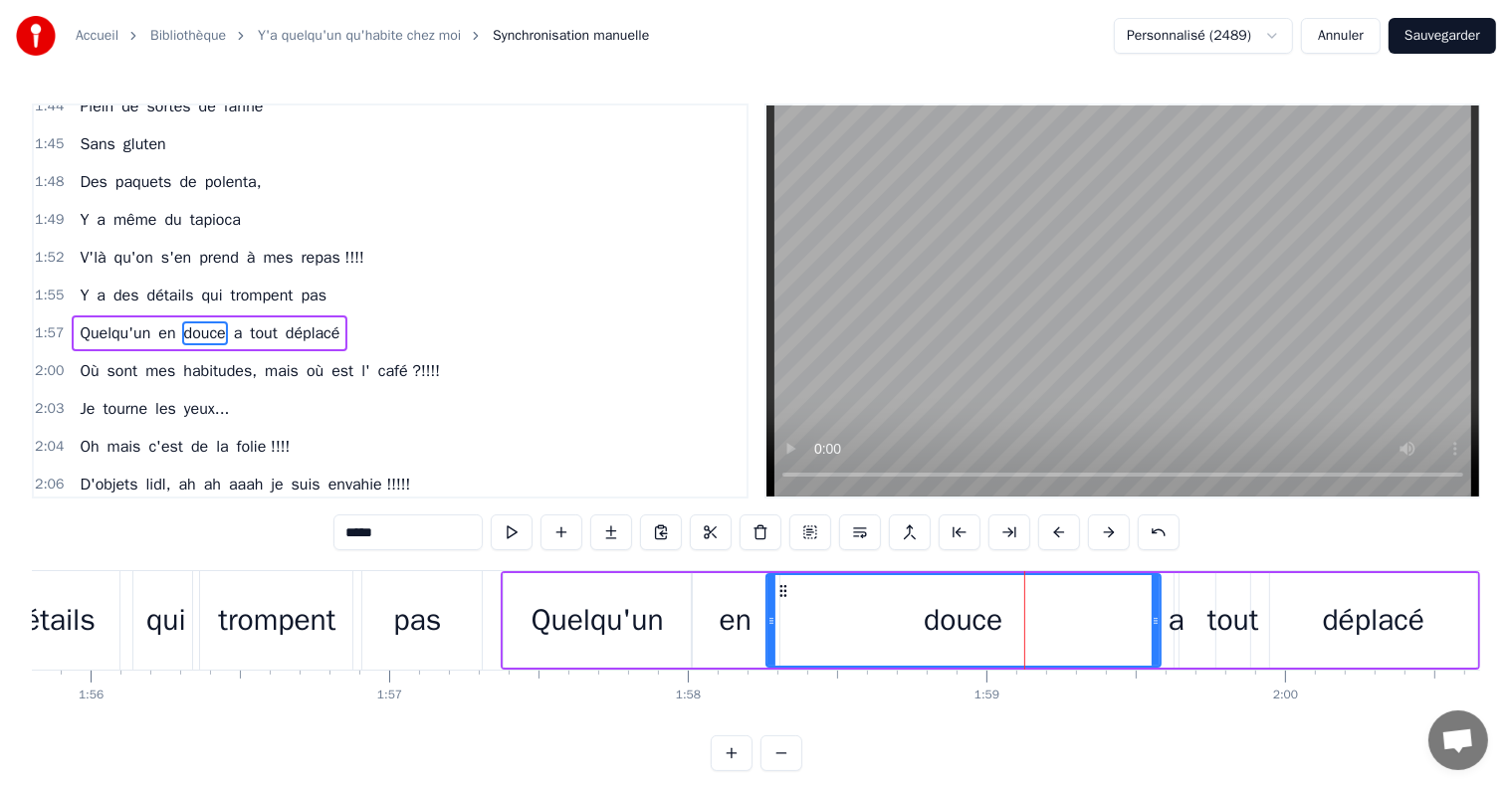 drag, startPoint x: 987, startPoint y: 623, endPoint x: 774, endPoint y: 637, distance: 213.4596 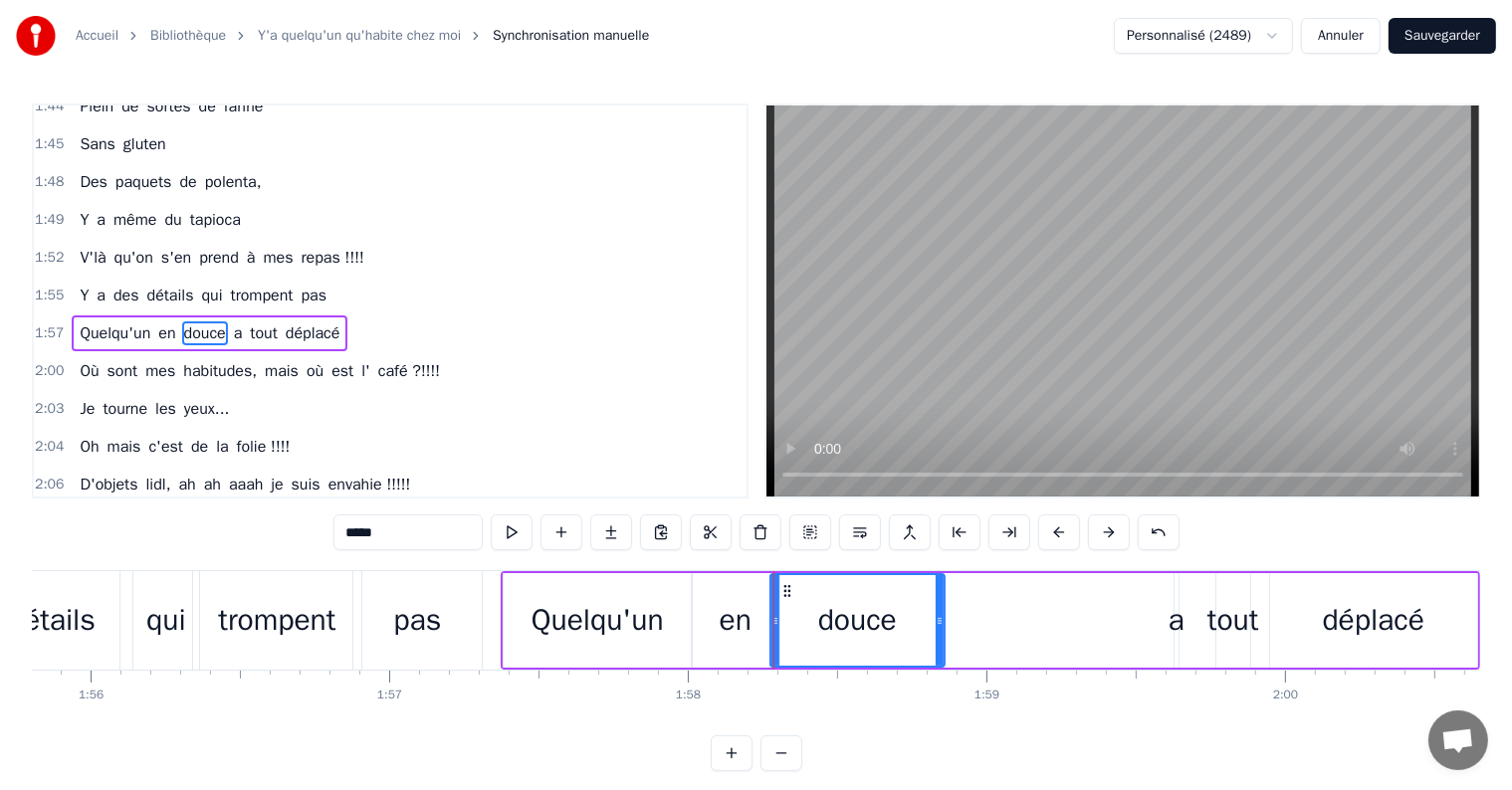 drag, startPoint x: 1155, startPoint y: 623, endPoint x: 940, endPoint y: 631, distance: 215.1488 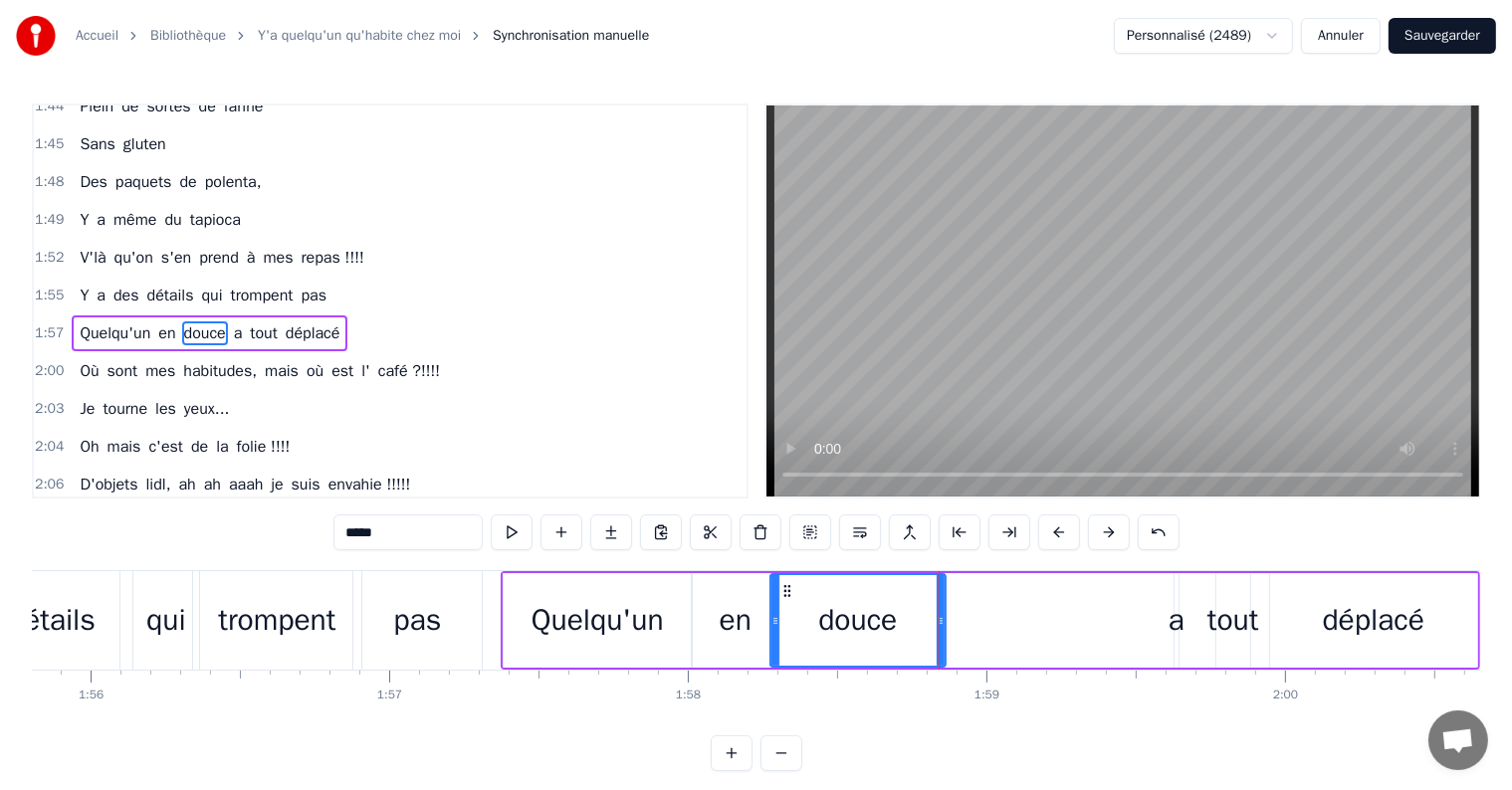 click on "a" at bounding box center [1177, 620] 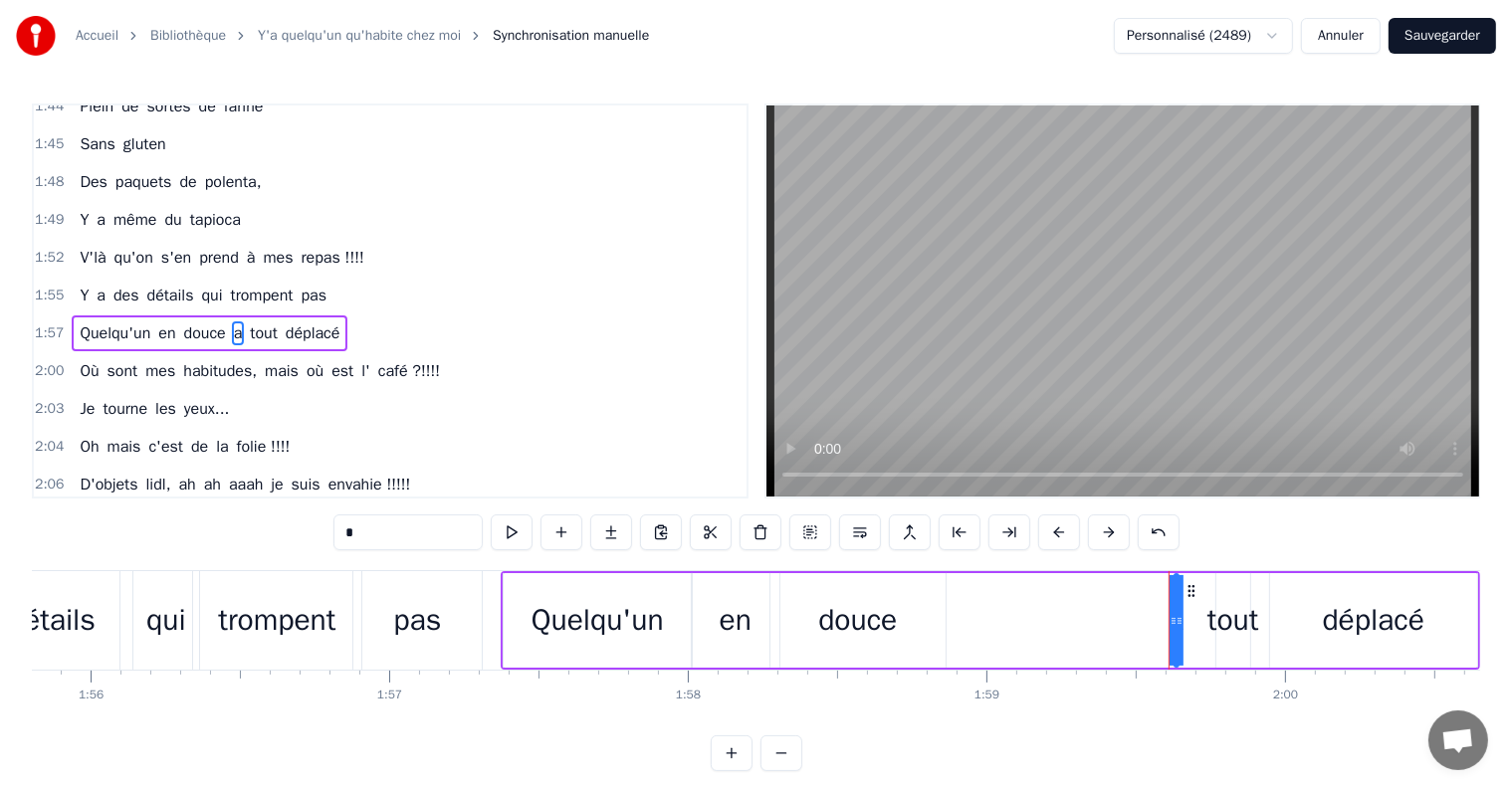 click on "en" at bounding box center [736, 620] 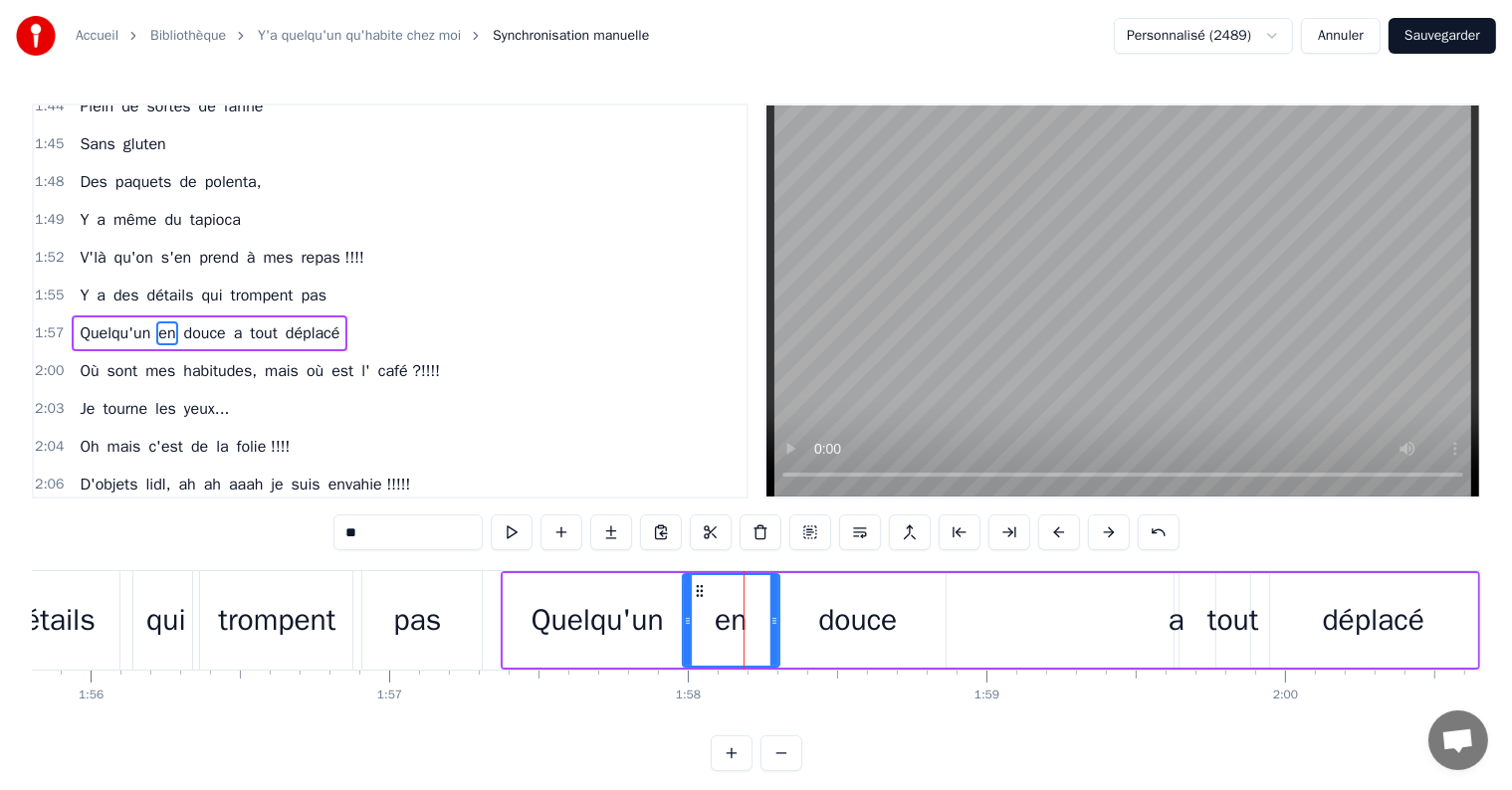 drag, startPoint x: 693, startPoint y: 620, endPoint x: 683, endPoint y: 617, distance: 10.440307 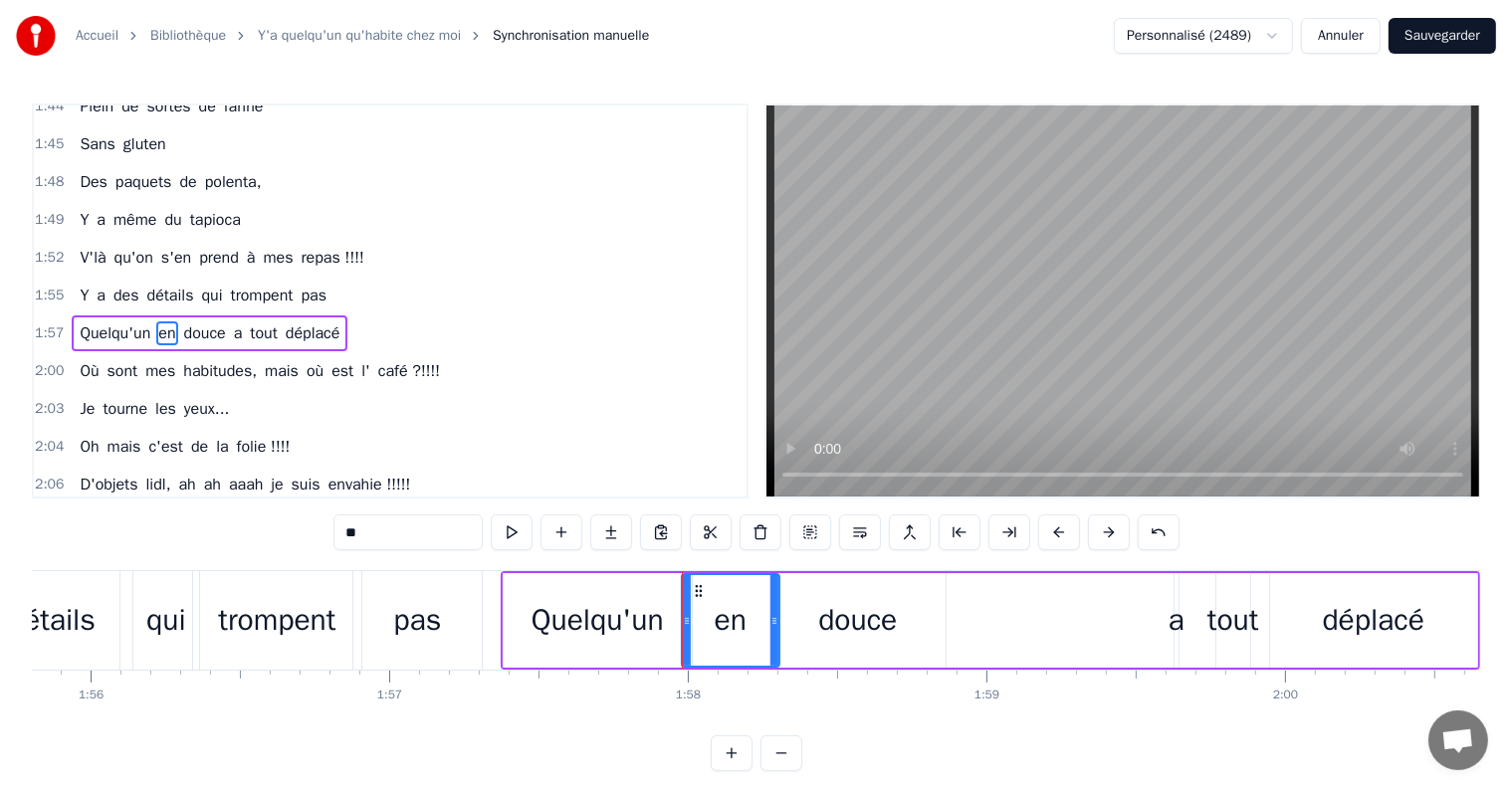 click on "Quelqu'un" at bounding box center (597, 620) 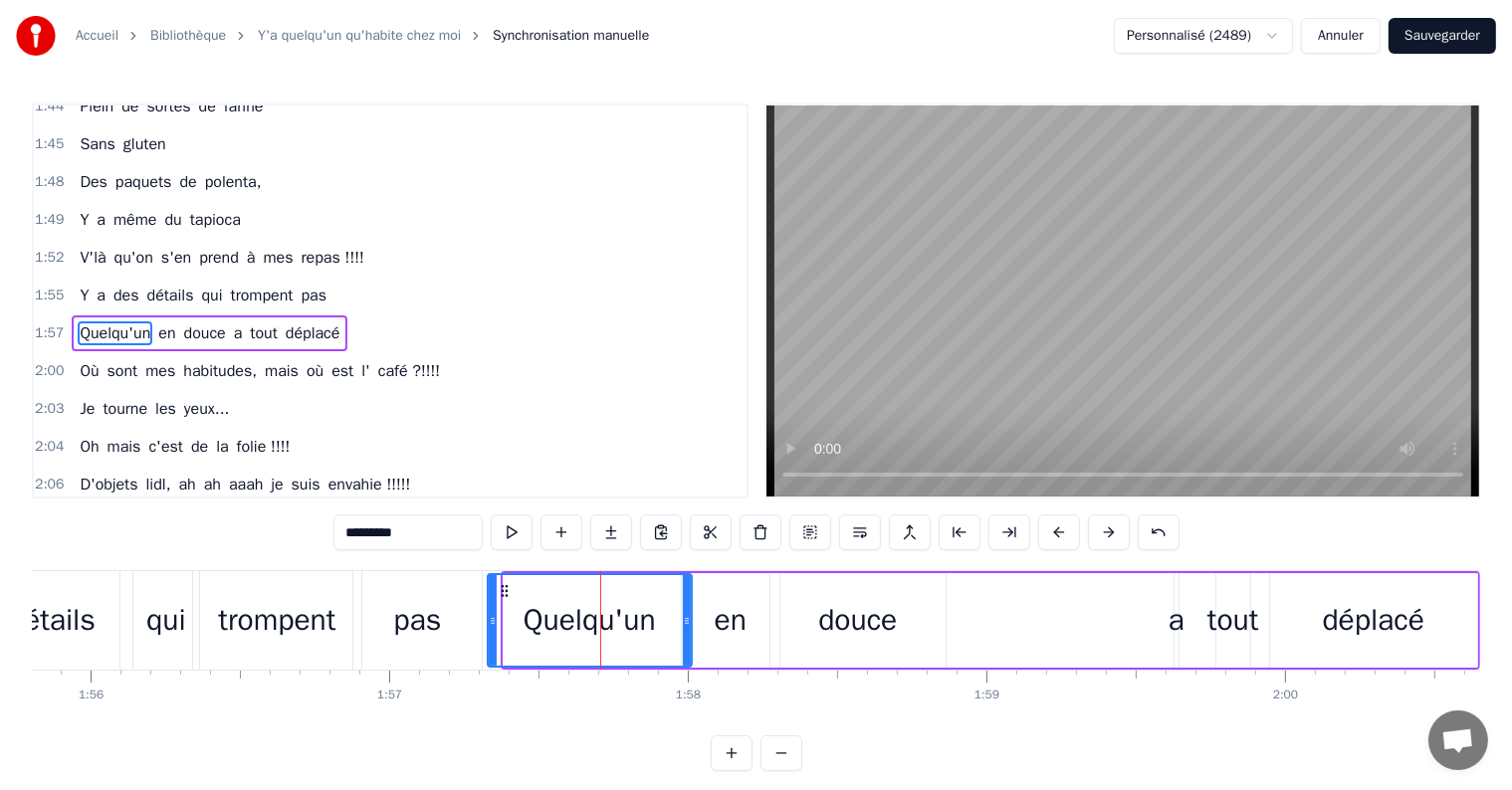 drag, startPoint x: 507, startPoint y: 620, endPoint x: 482, endPoint y: 617, distance: 25.179357 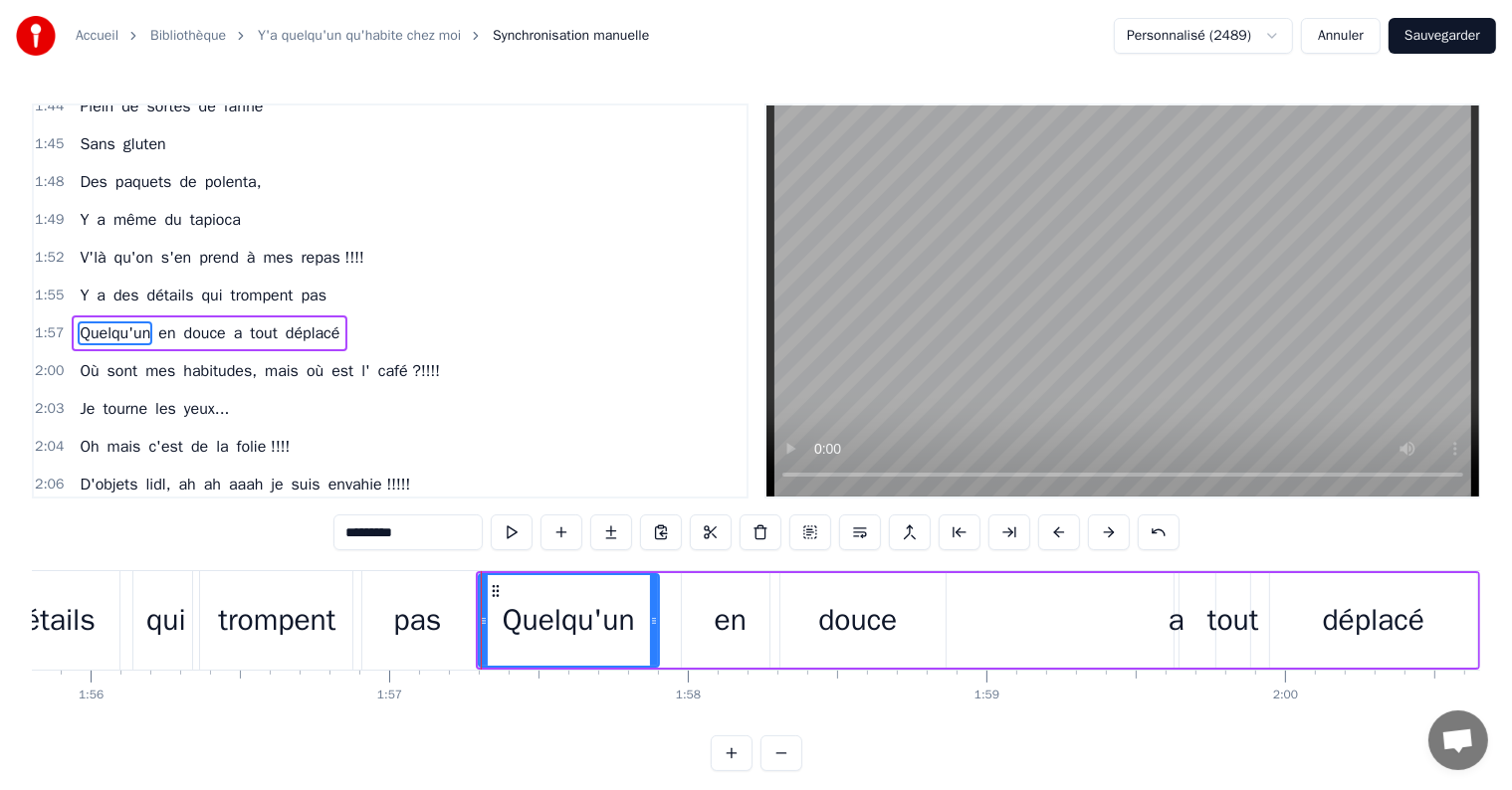 drag, startPoint x: 685, startPoint y: 617, endPoint x: 652, endPoint y: 618, distance: 33.01515 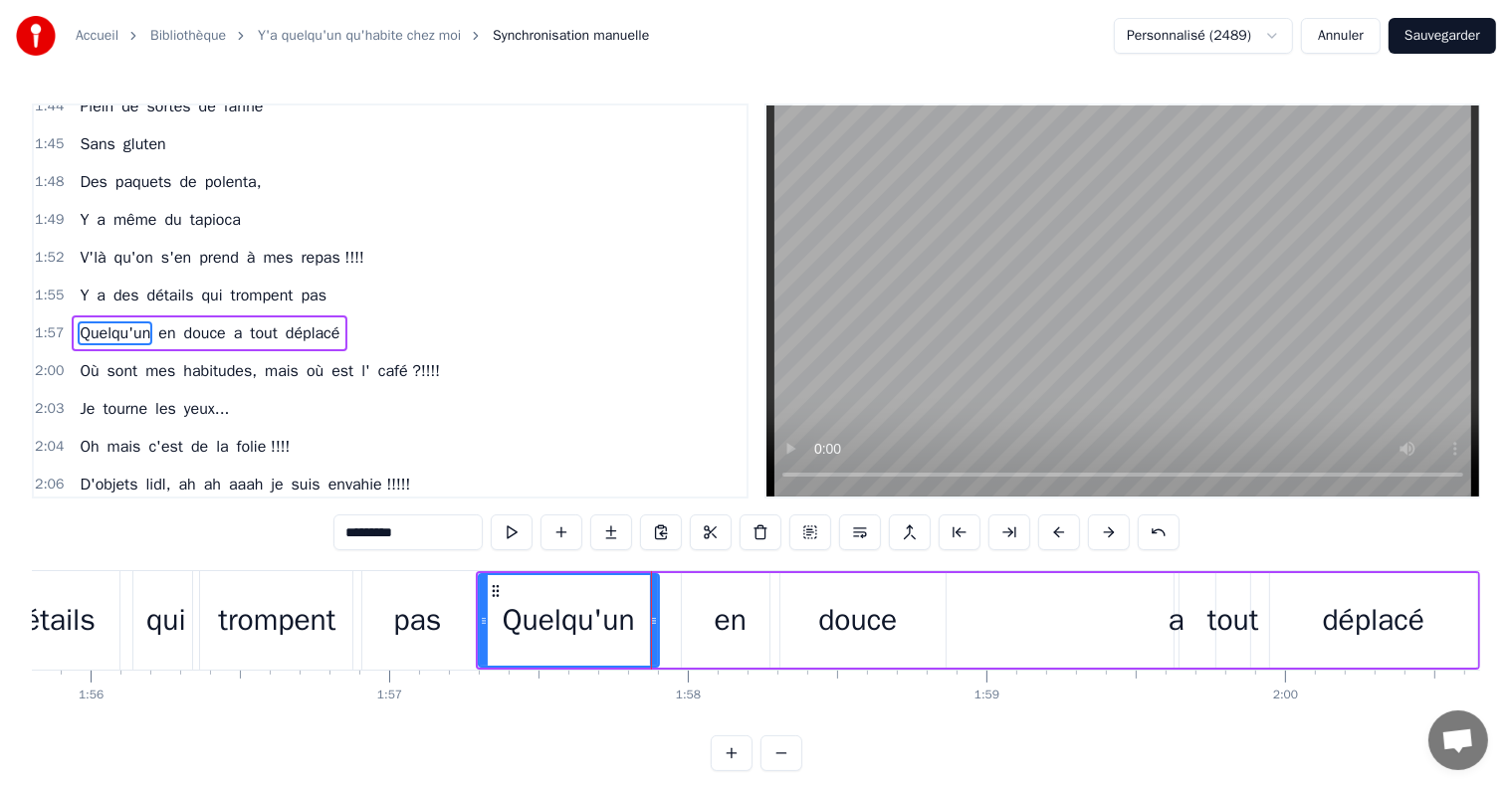 click on "en" at bounding box center [731, 620] 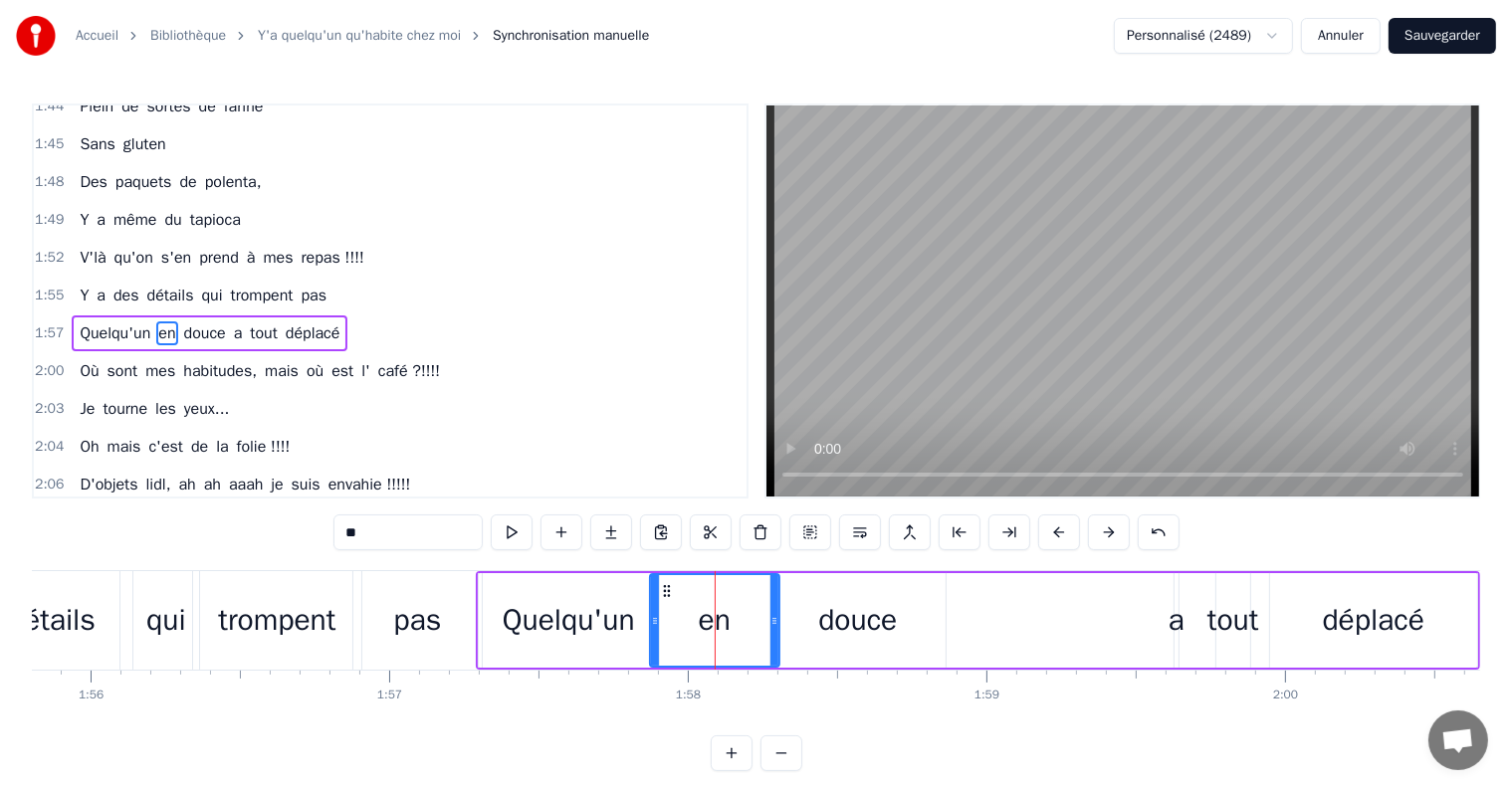 drag, startPoint x: 681, startPoint y: 617, endPoint x: 657, endPoint y: 613, distance: 24.33105 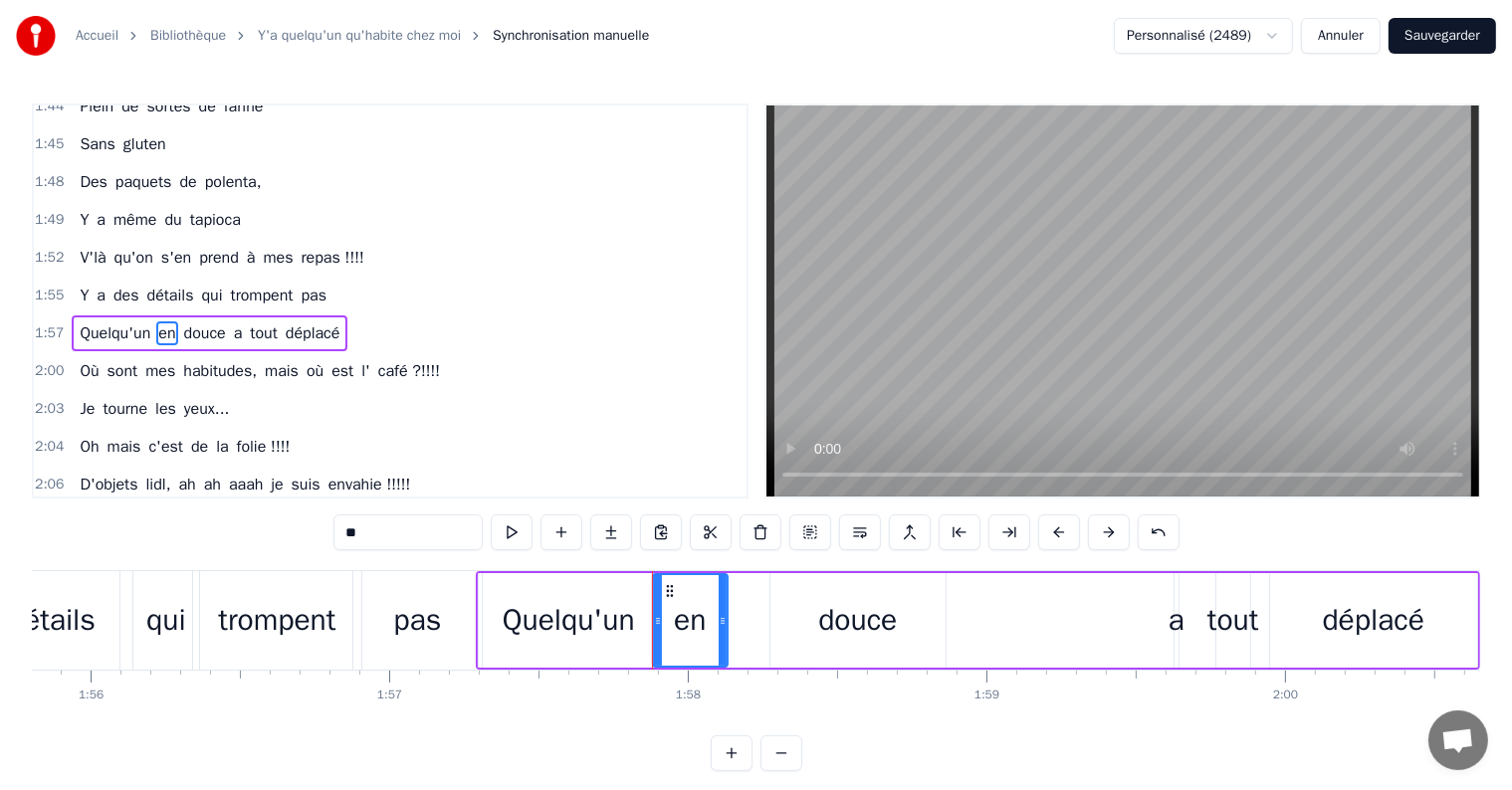 drag, startPoint x: 772, startPoint y: 621, endPoint x: 721, endPoint y: 619, distance: 51.0392 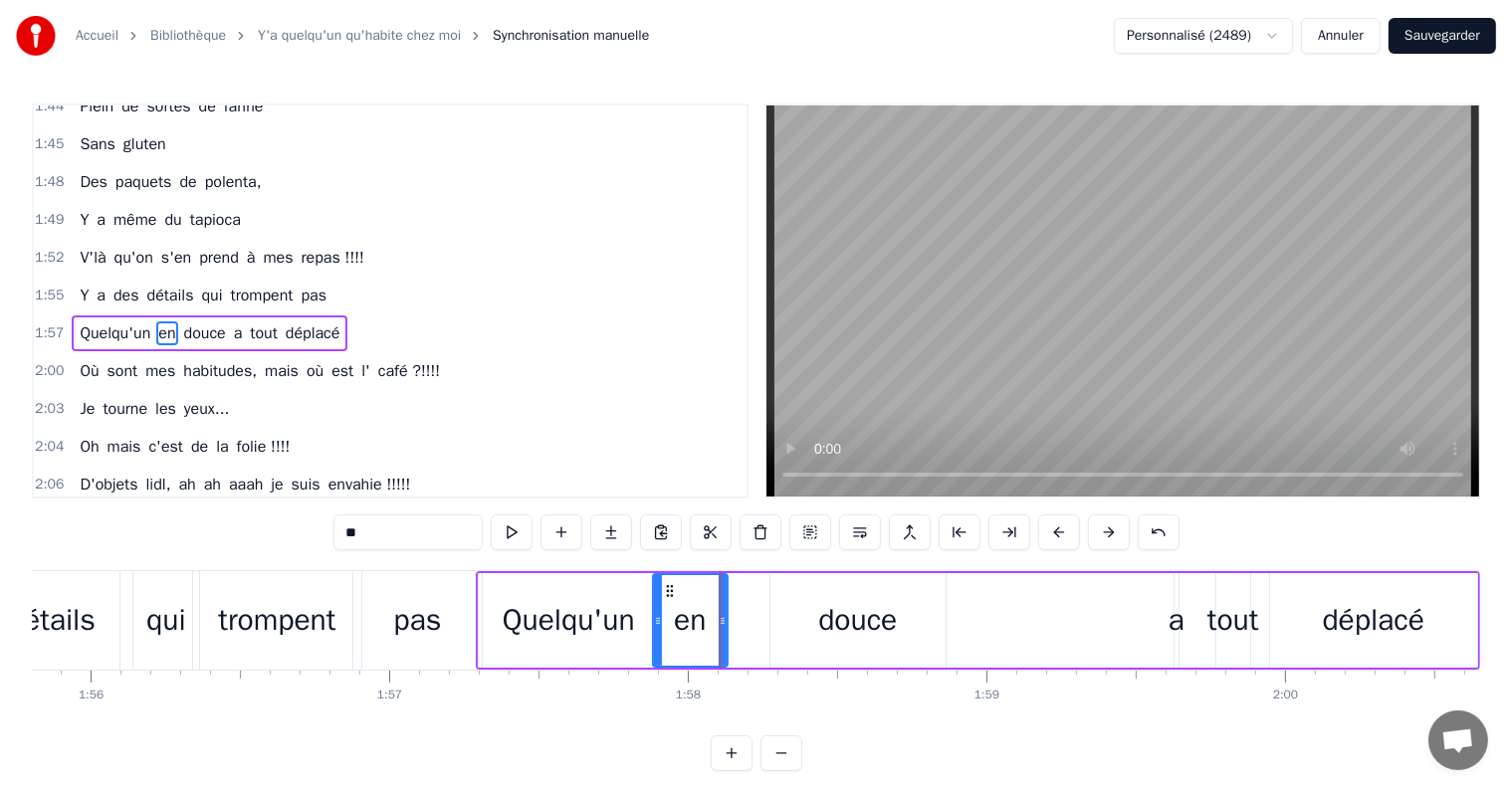 click on "douce" at bounding box center [857, 620] 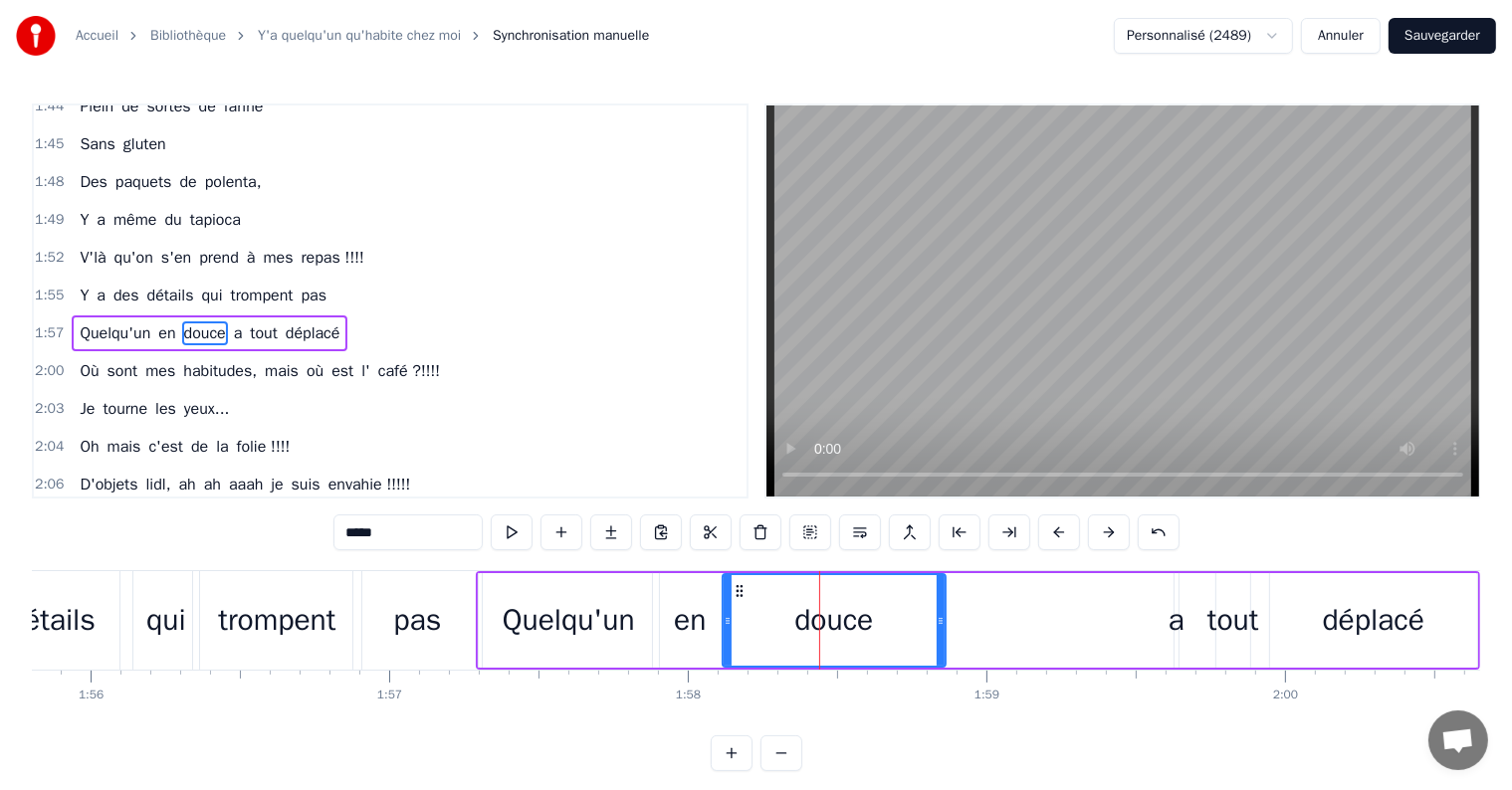 drag, startPoint x: 771, startPoint y: 625, endPoint x: 830, endPoint y: 637, distance: 60.207973 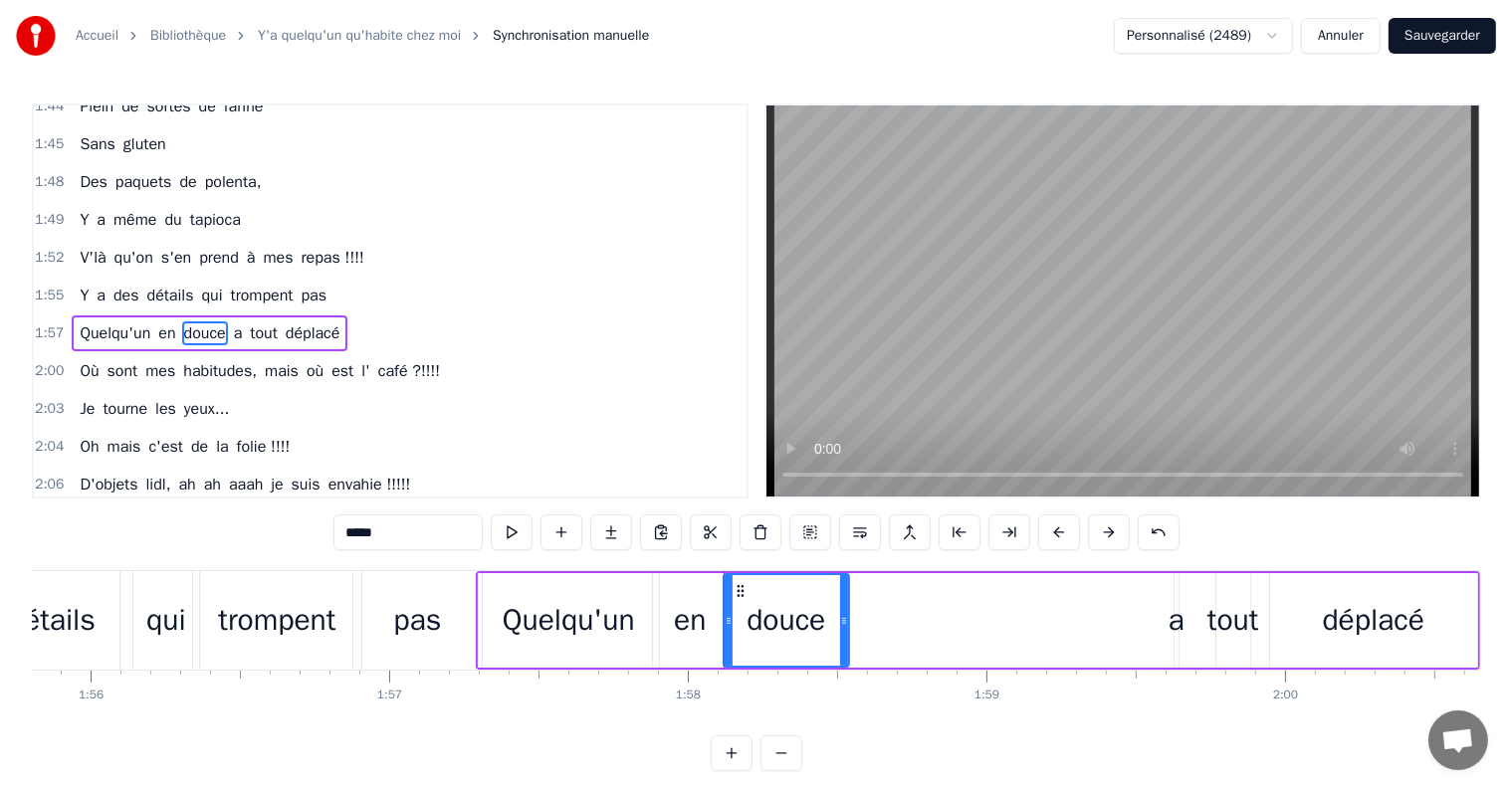 drag, startPoint x: 940, startPoint y: 618, endPoint x: 848, endPoint y: 633, distance: 93.214806 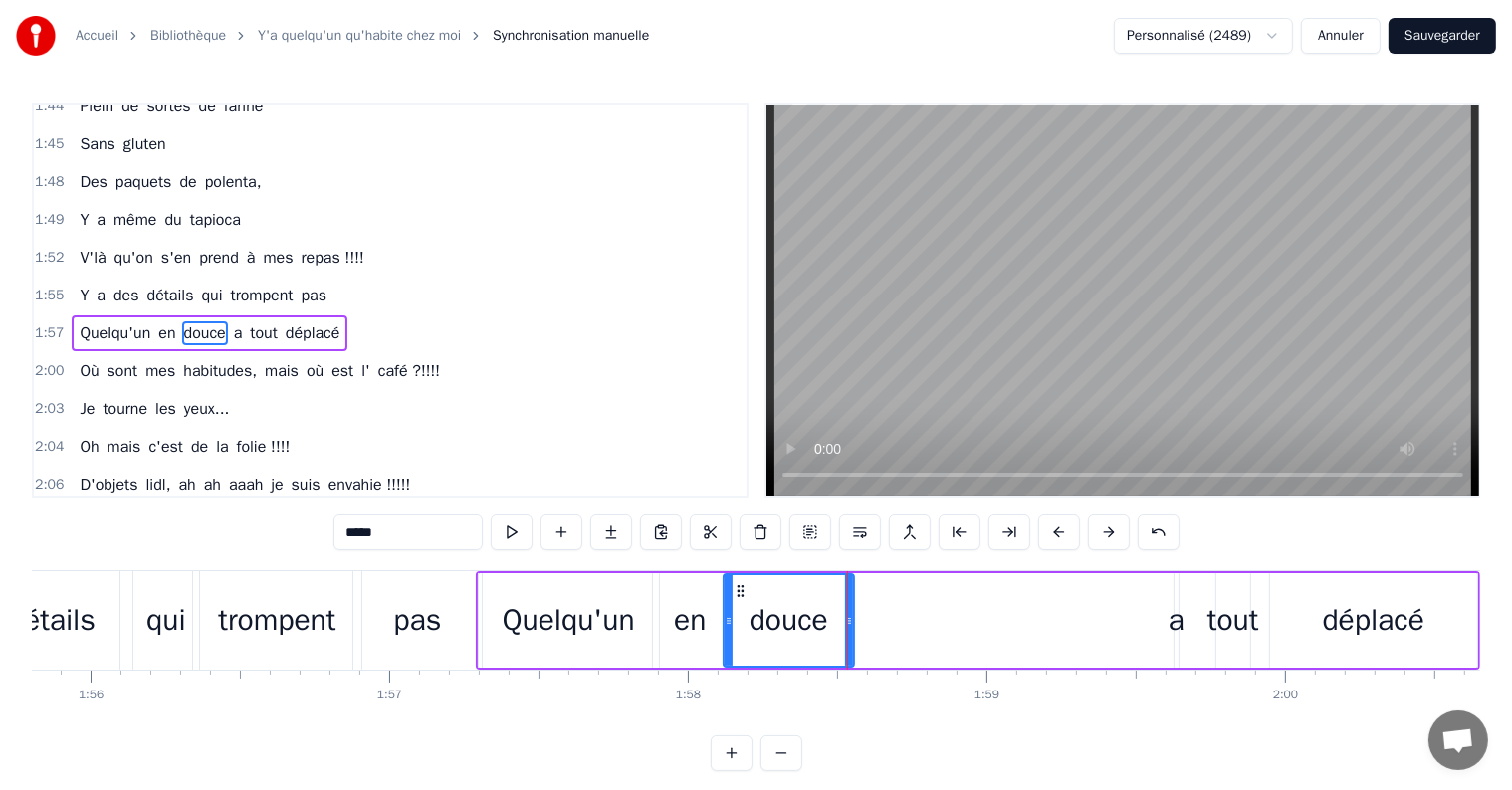 click on "a" at bounding box center (1177, 620) 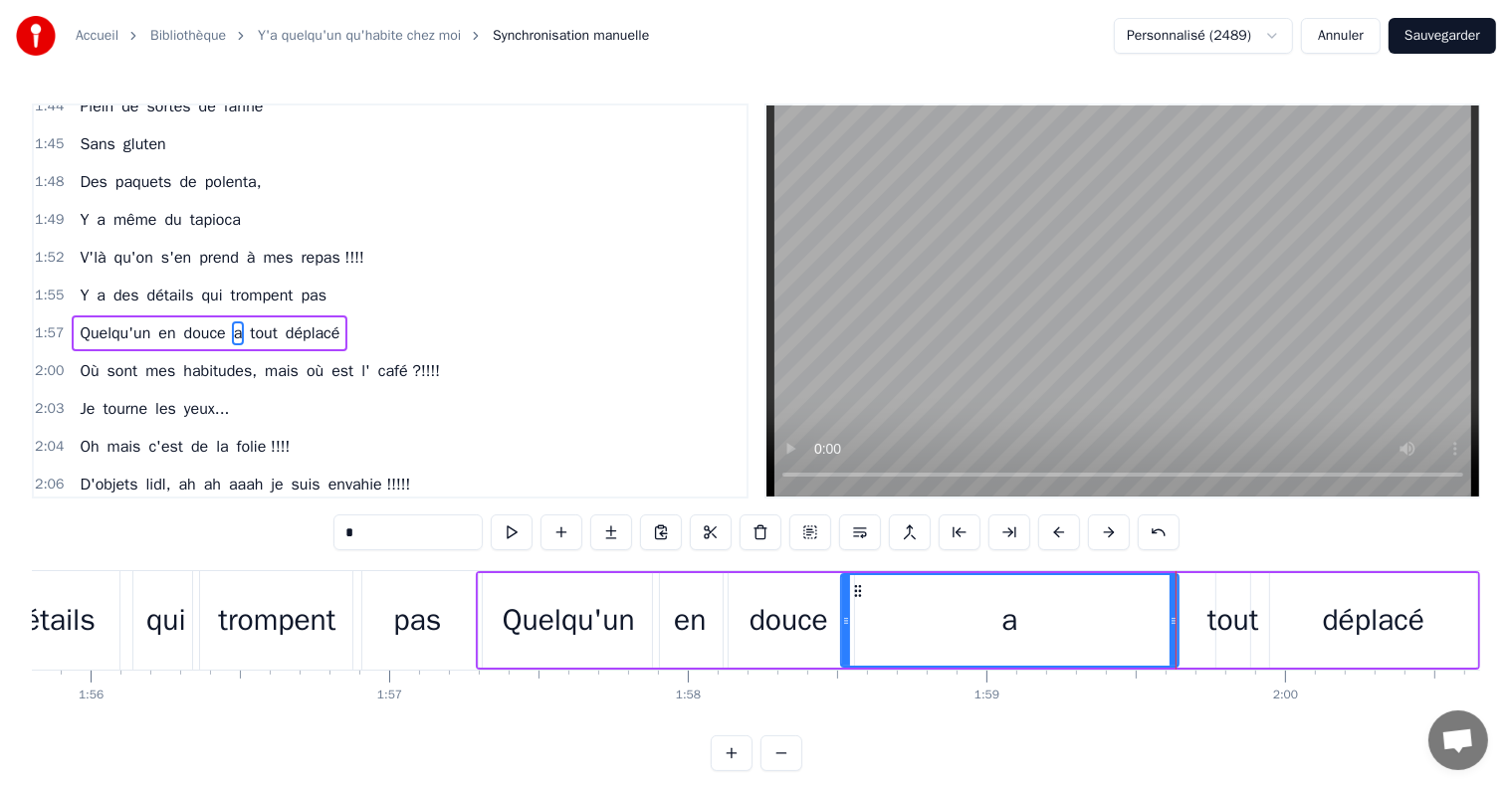 drag, startPoint x: 1178, startPoint y: 617, endPoint x: 844, endPoint y: 631, distance: 334.29328 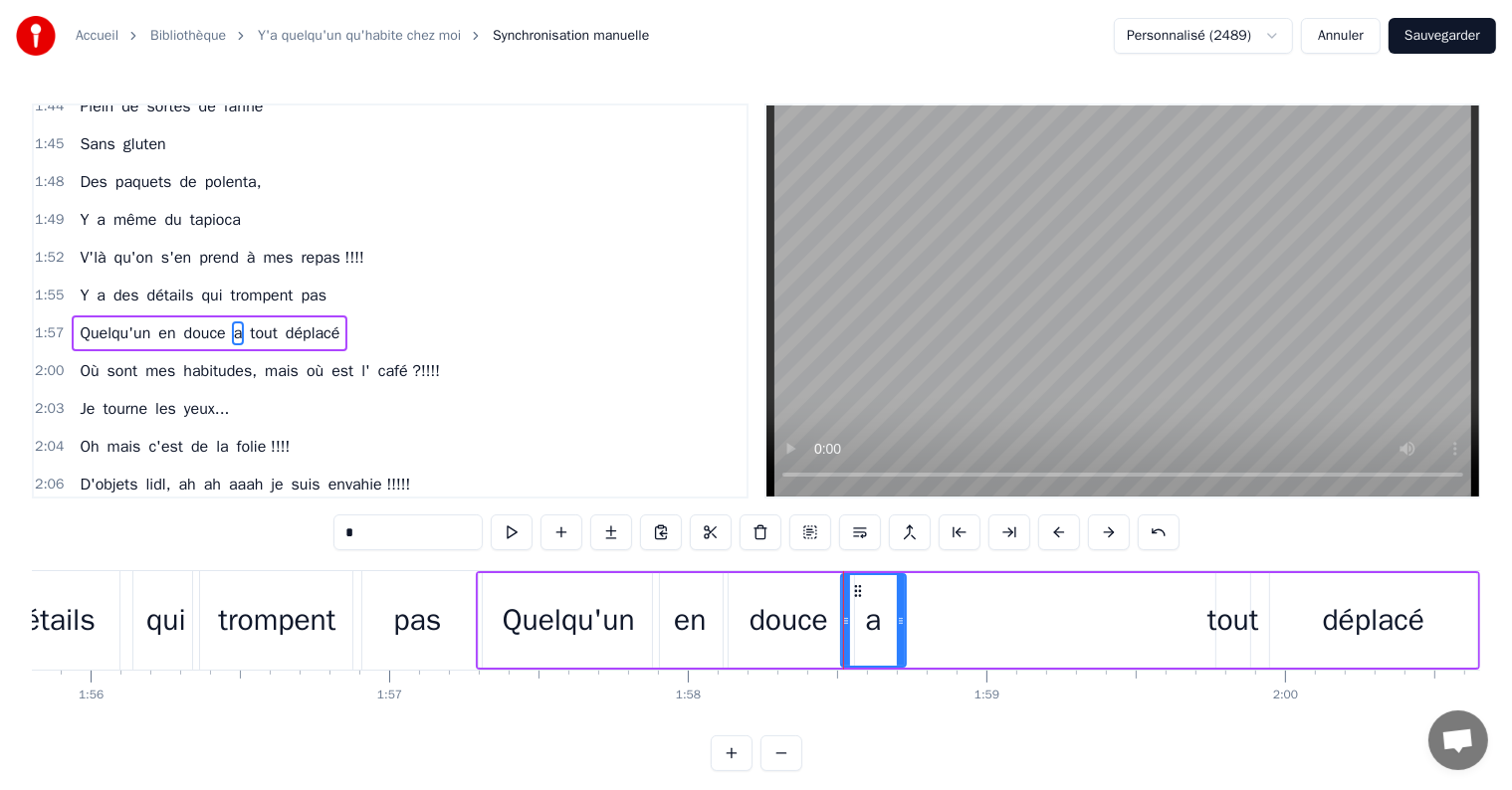 drag, startPoint x: 1171, startPoint y: 617, endPoint x: 898, endPoint y: 649, distance: 274.86906 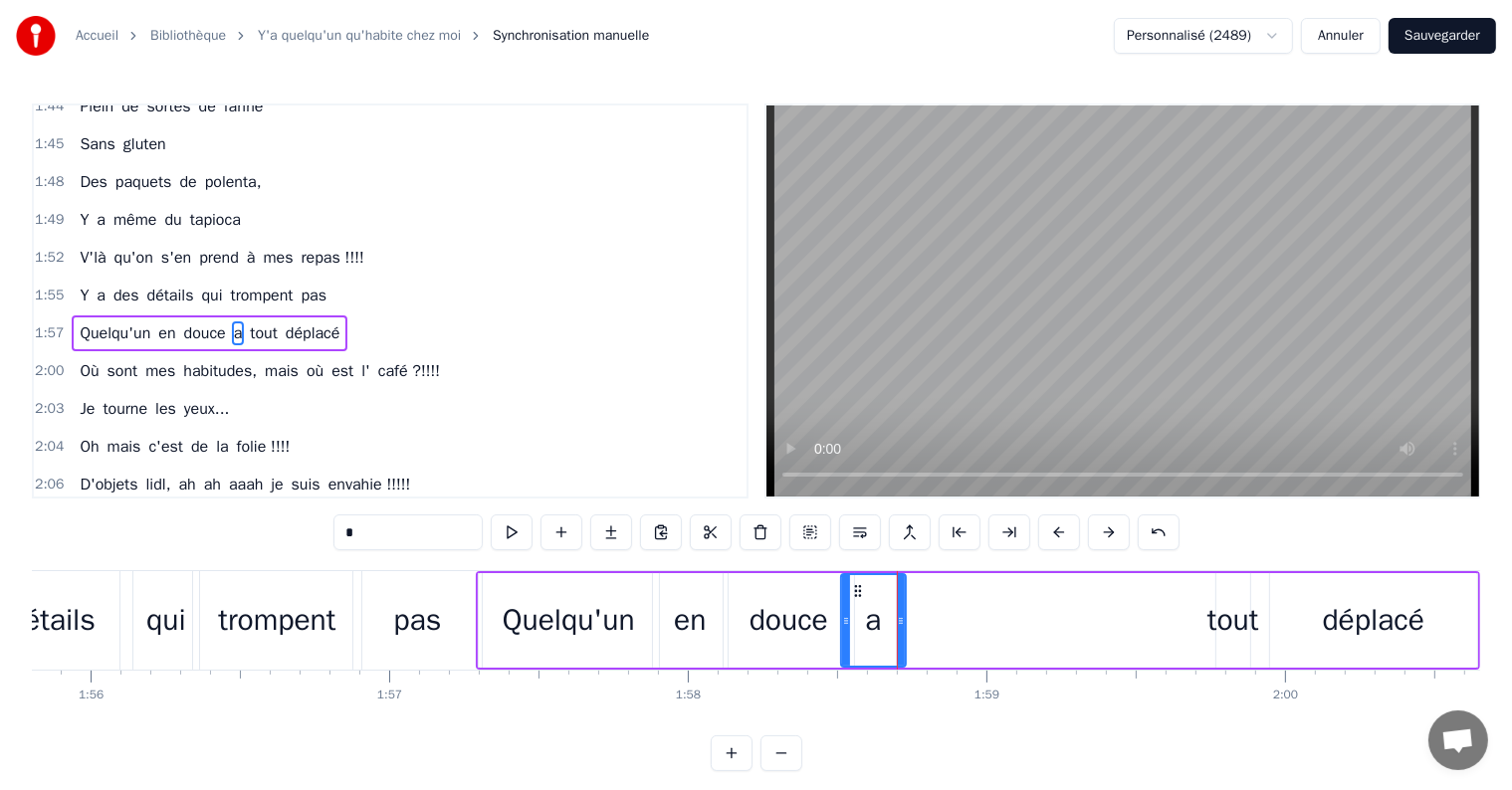 click on "tout" at bounding box center [1233, 620] 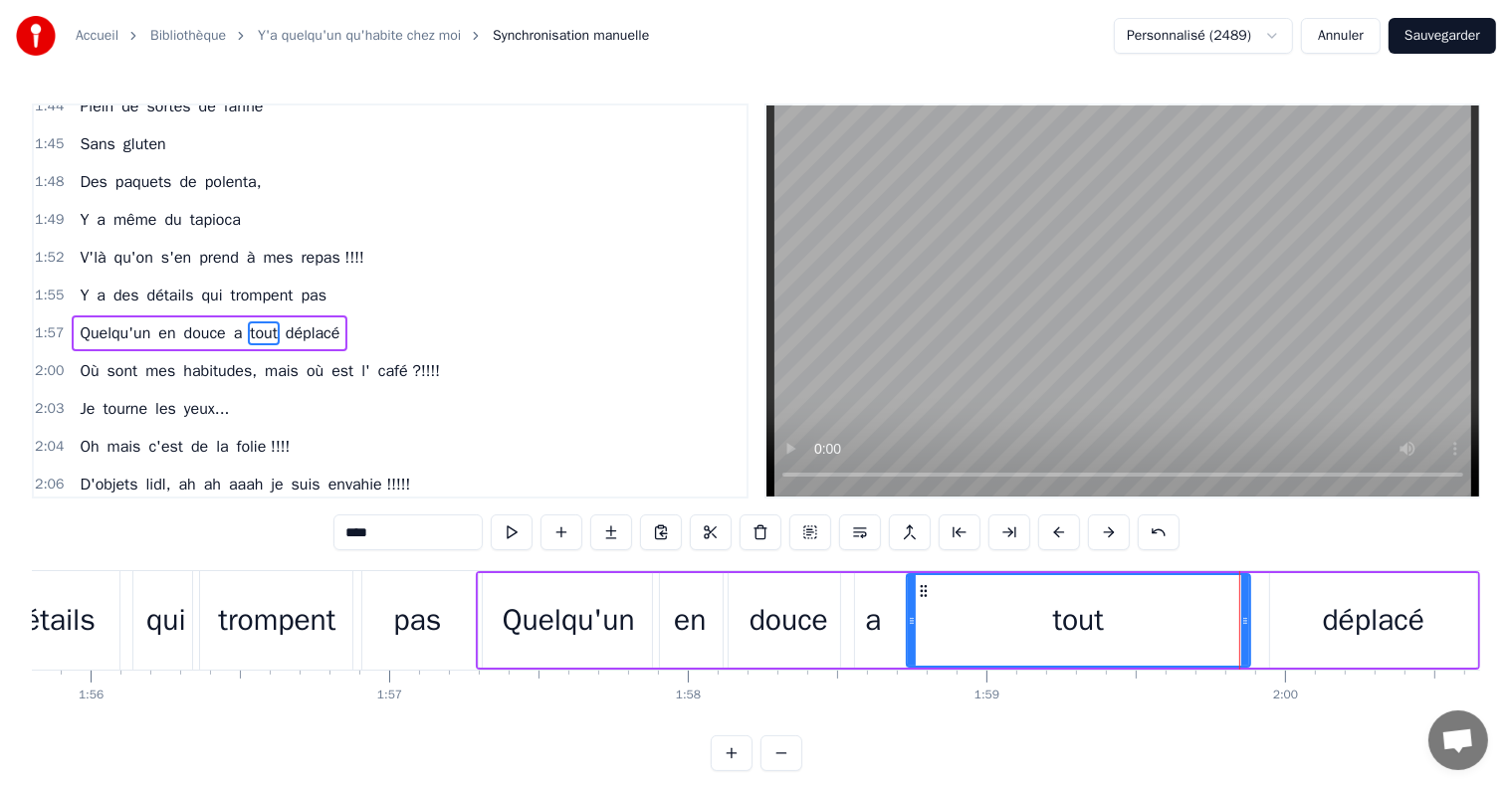 drag, startPoint x: 1216, startPoint y: 620, endPoint x: 907, endPoint y: 645, distance: 310.0097 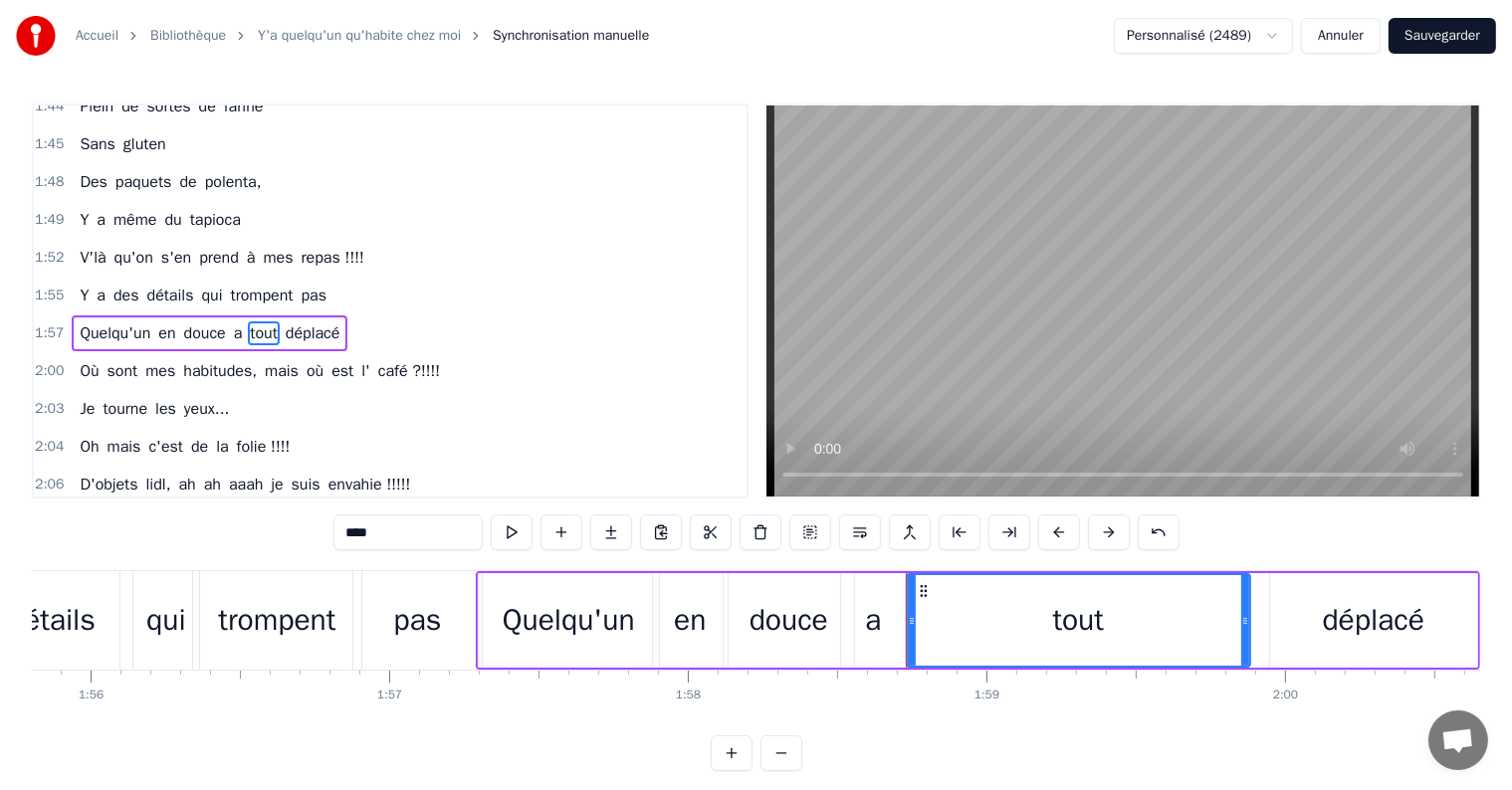 drag, startPoint x: 1248, startPoint y: 620, endPoint x: 1032, endPoint y: 606, distance: 216.45323 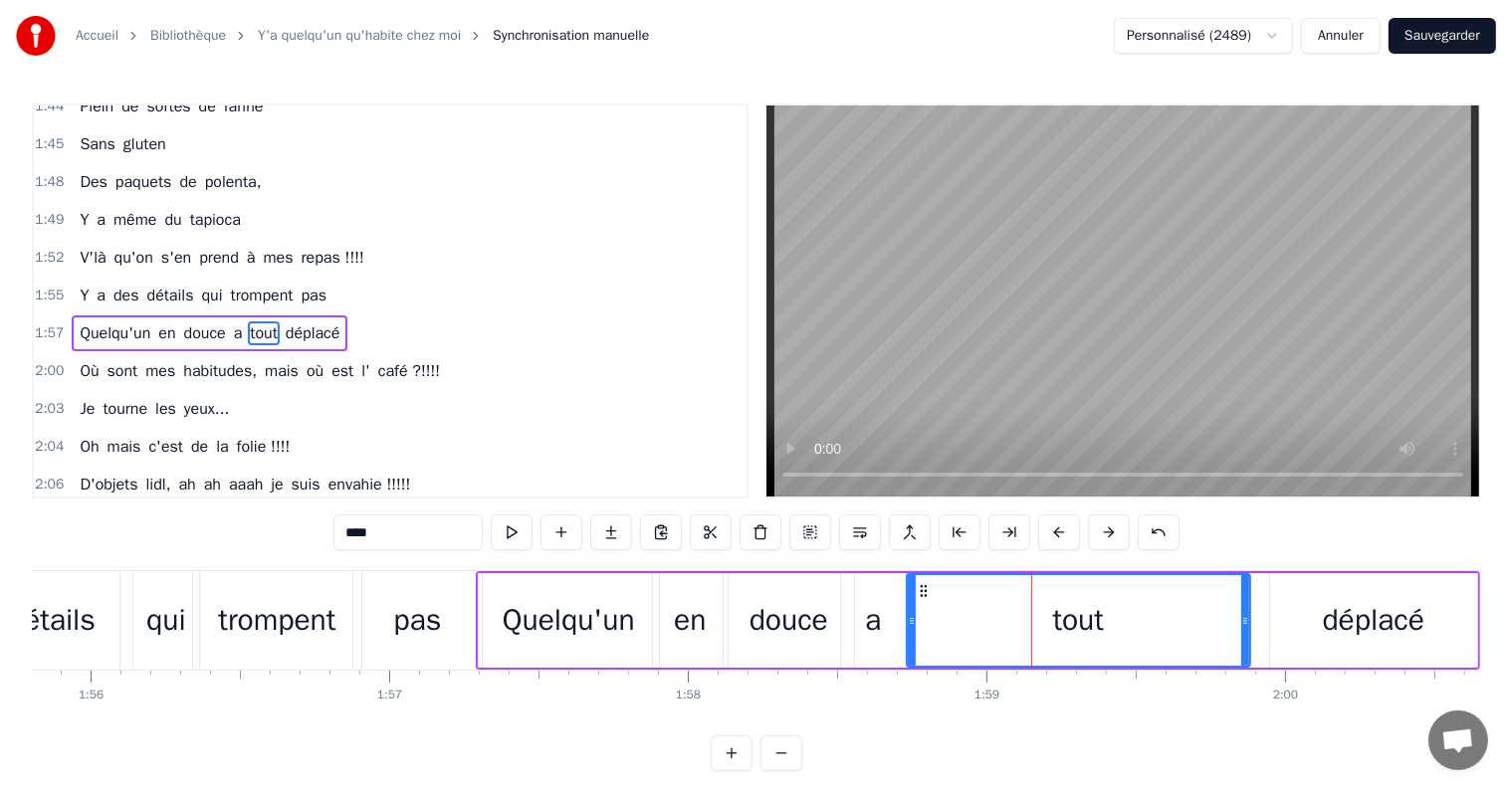 click 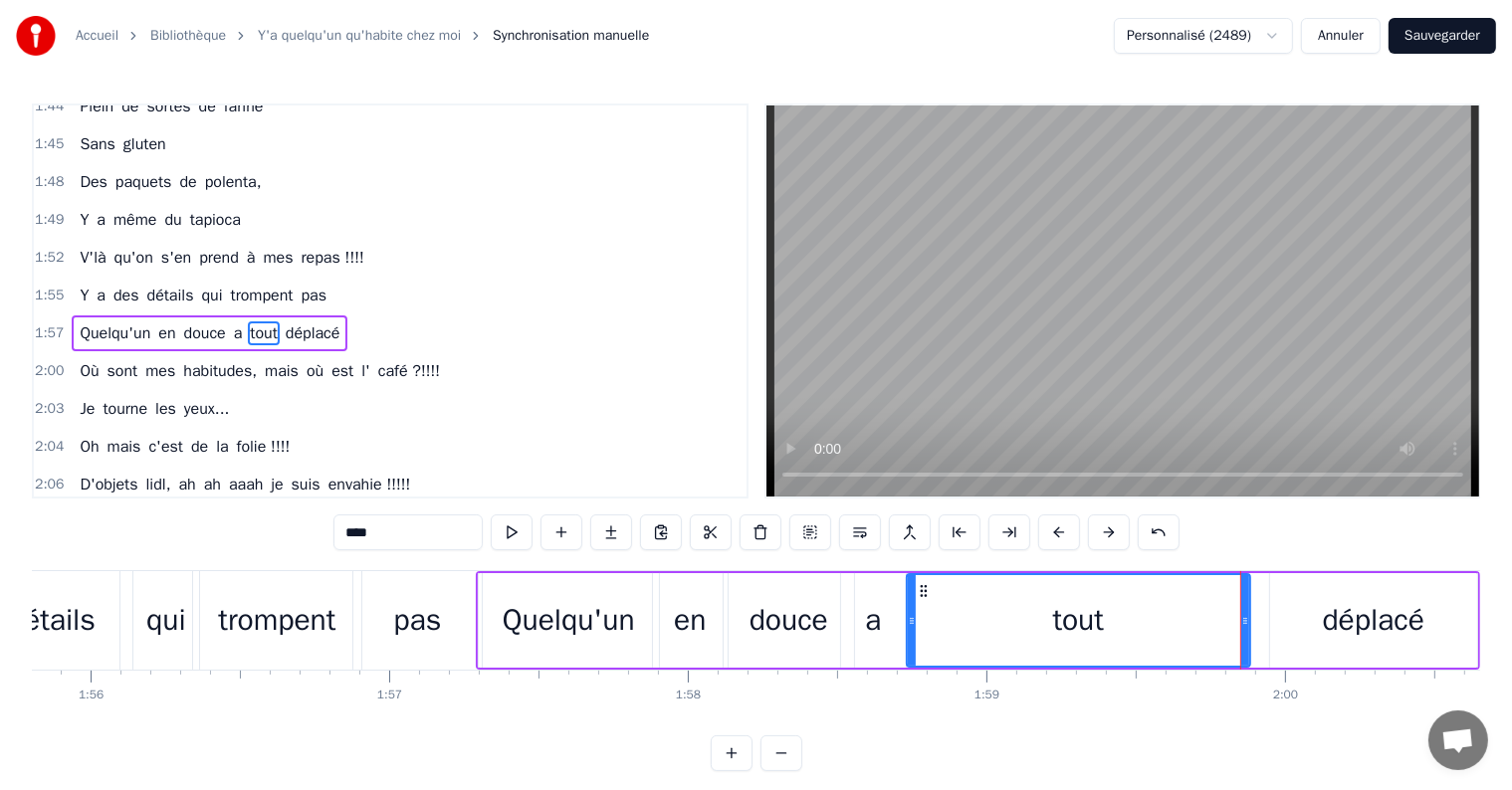 click 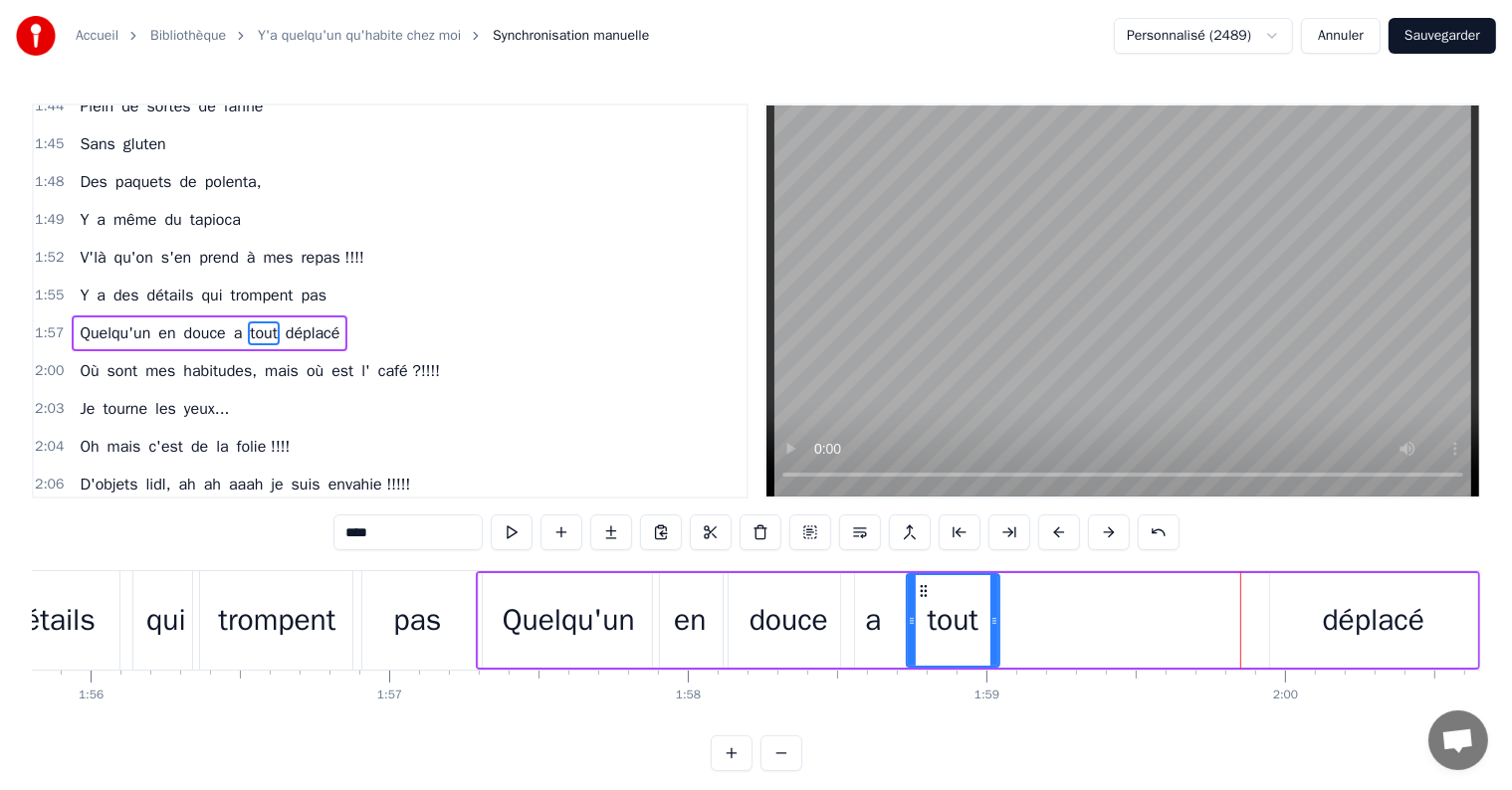 drag, startPoint x: 1244, startPoint y: 621, endPoint x: 993, endPoint y: 633, distance: 251.28669 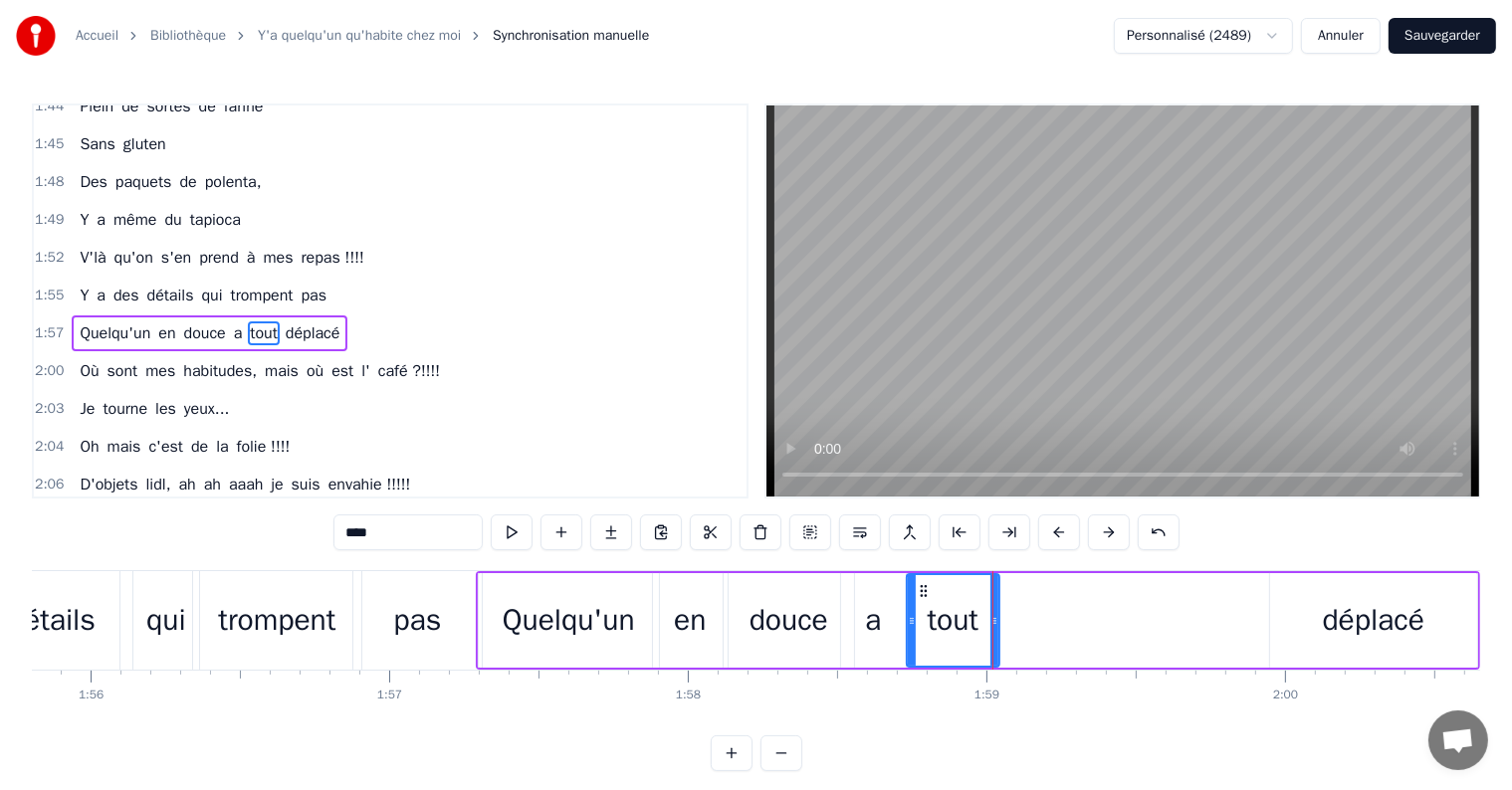 click on "a" at bounding box center (873, 620) 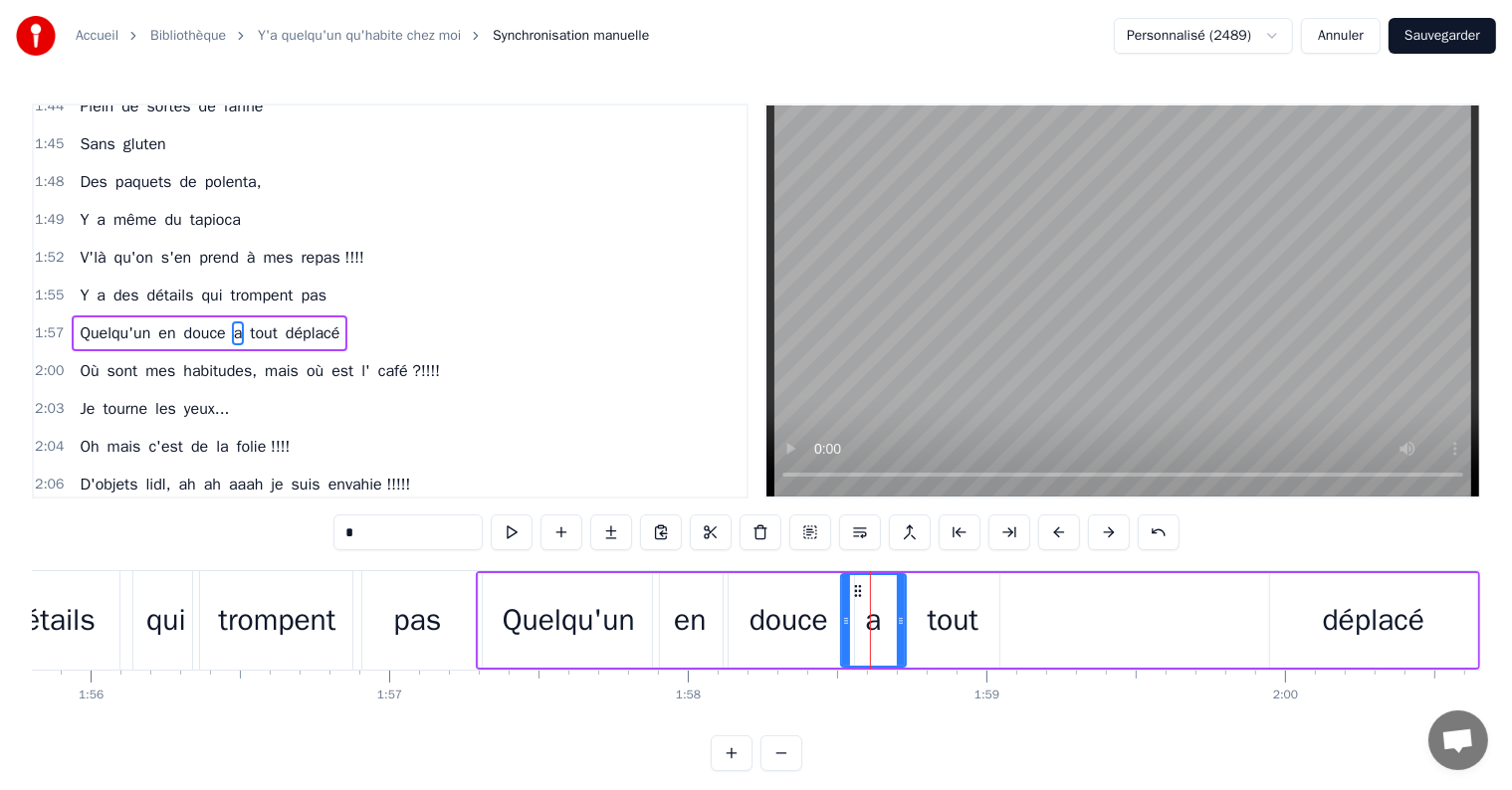 click on "douce" at bounding box center (788, 620) 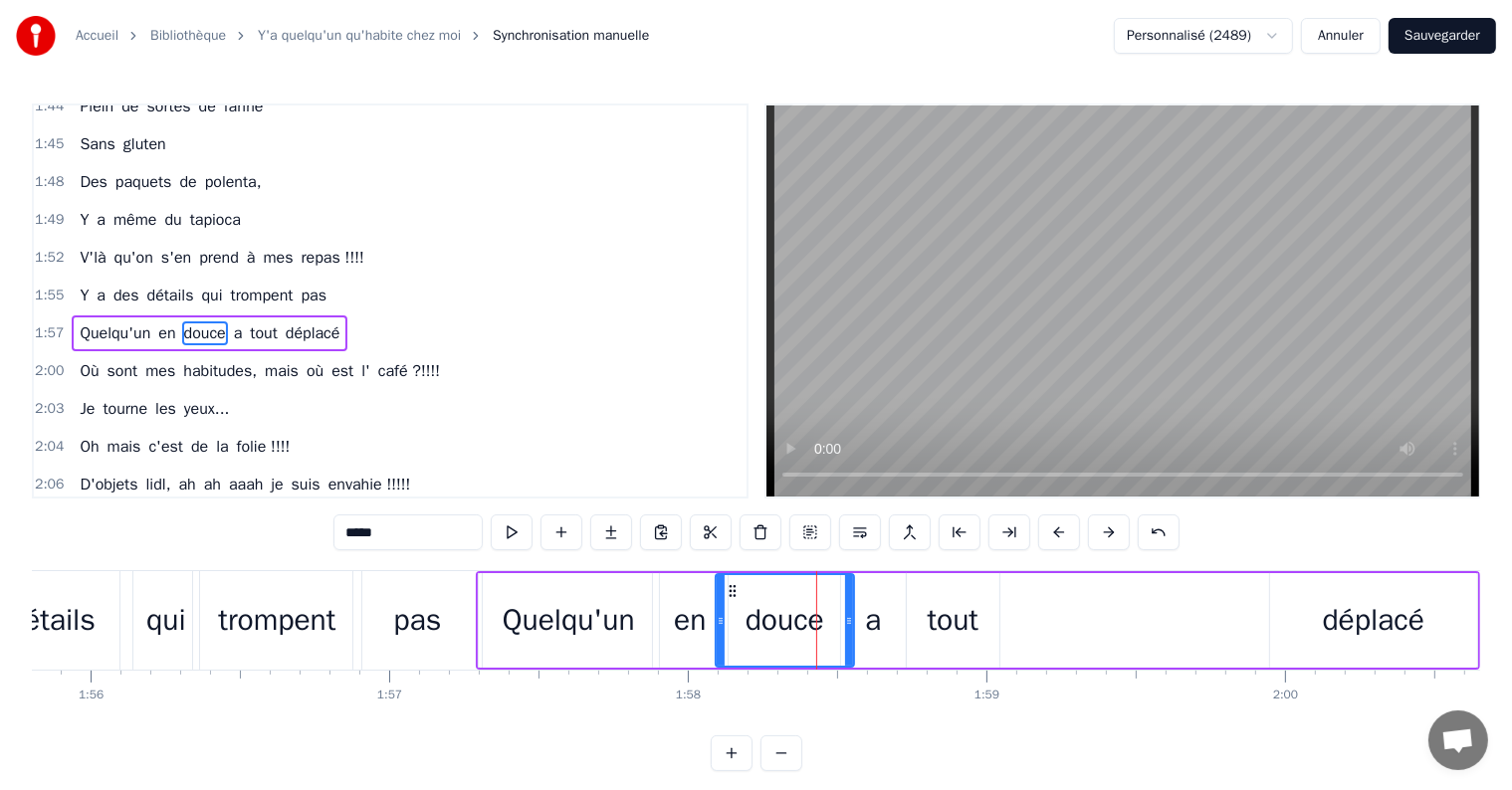 click 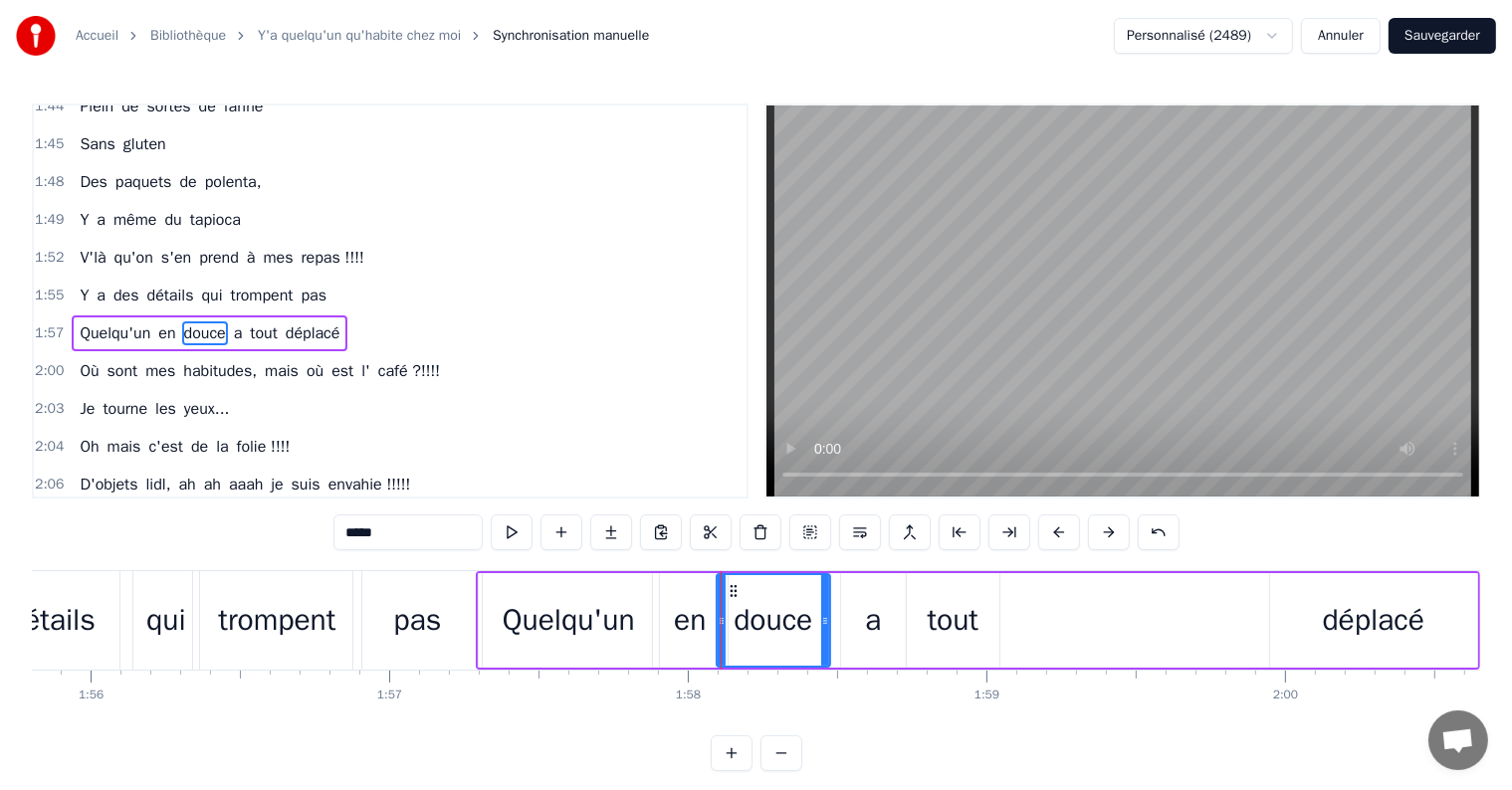 drag, startPoint x: 844, startPoint y: 621, endPoint x: 817, endPoint y: 623, distance: 27.073973 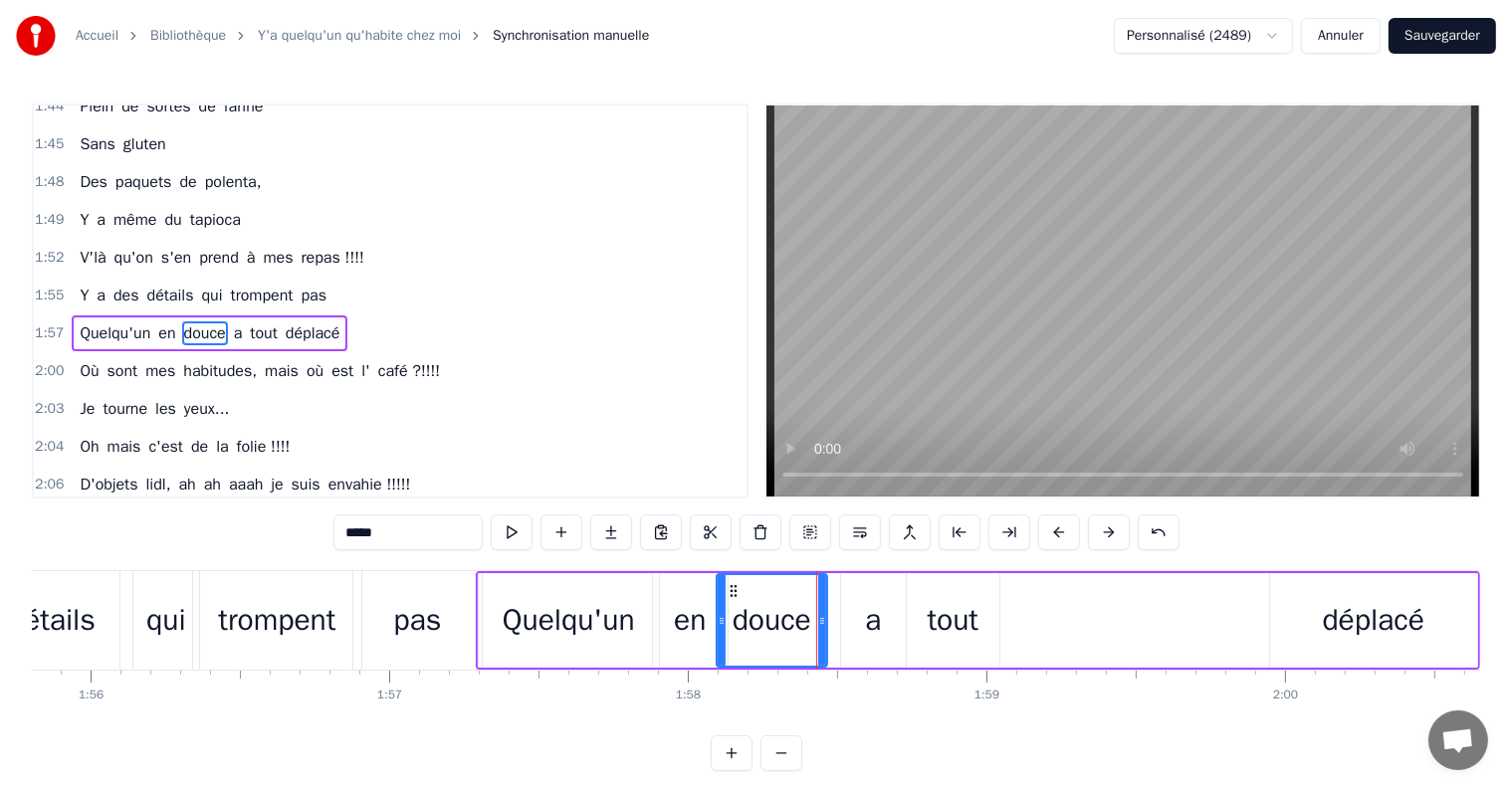 click on "a" at bounding box center [873, 620] 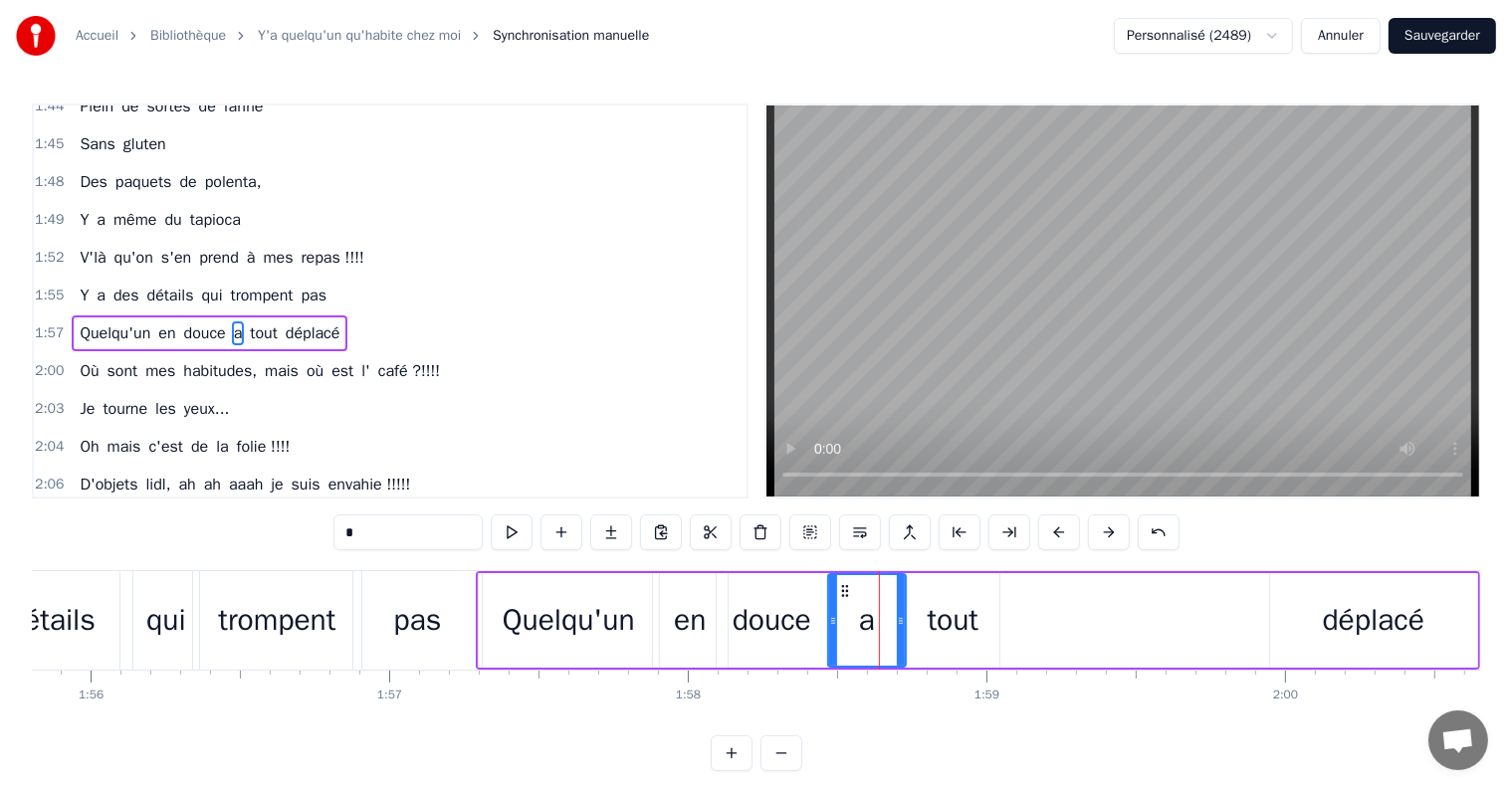 drag, startPoint x: 844, startPoint y: 621, endPoint x: 831, endPoint y: 621, distance: 13 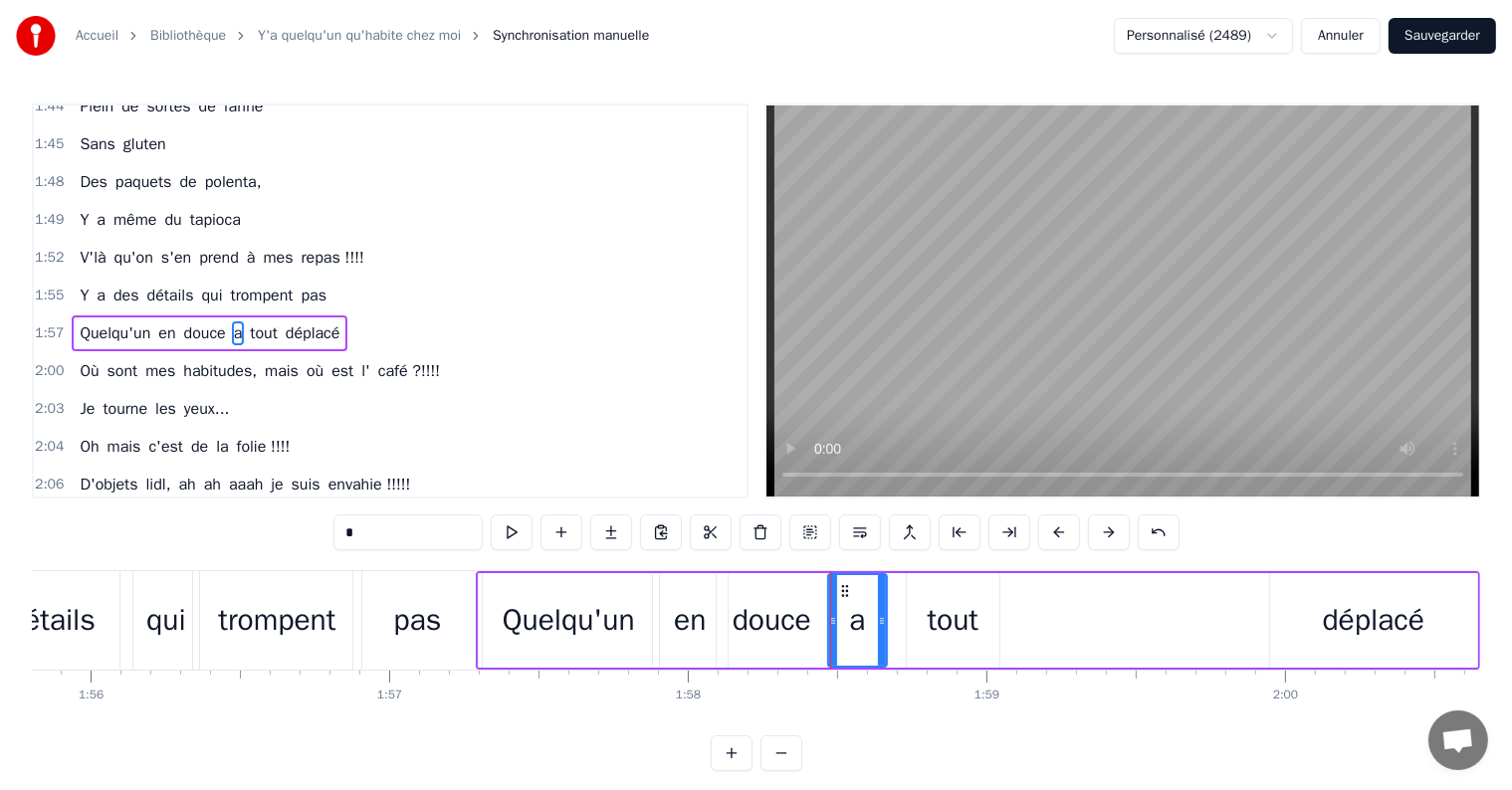 drag, startPoint x: 902, startPoint y: 624, endPoint x: 882, endPoint y: 625, distance: 20.024984 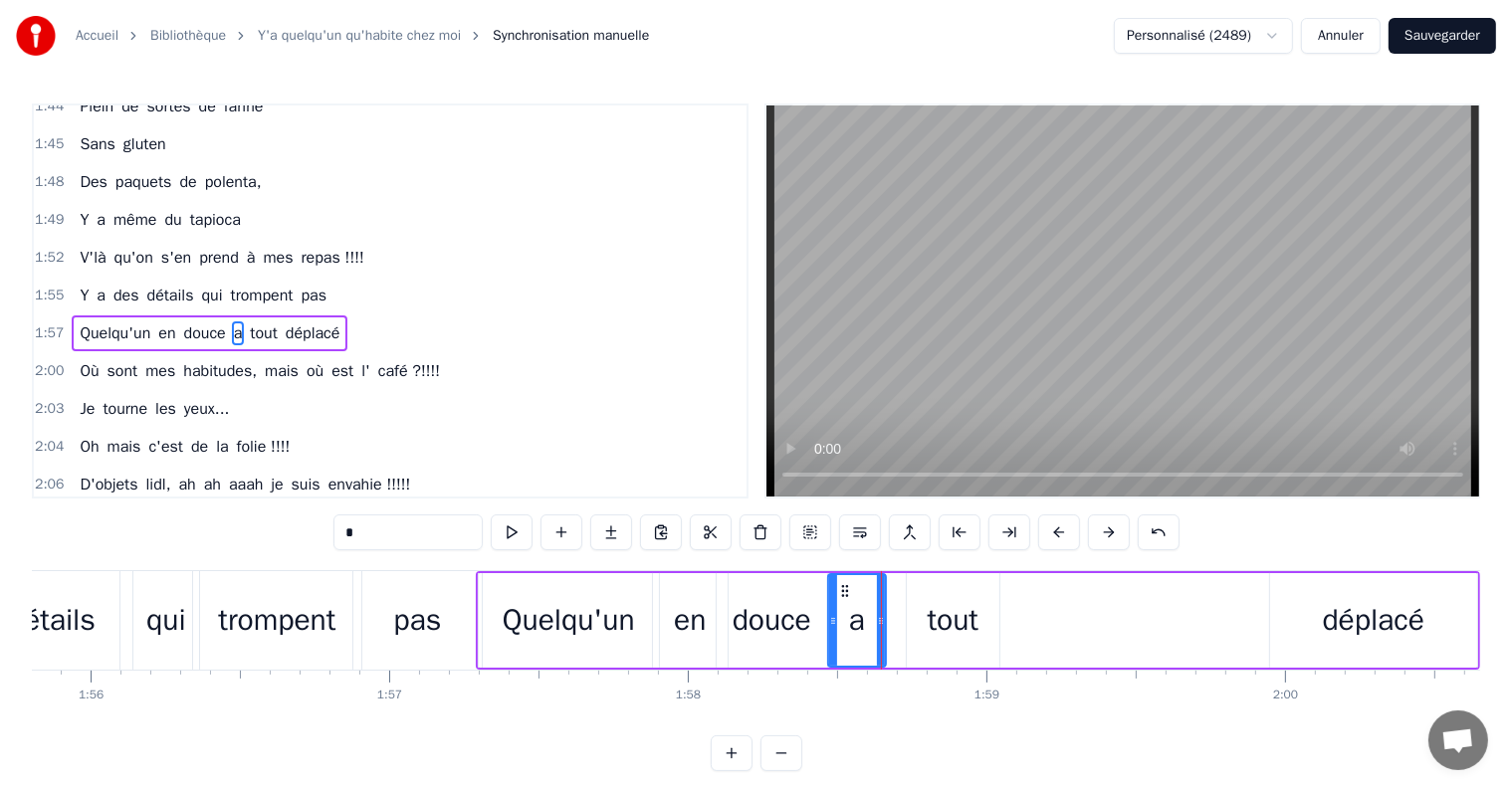 click on "tout" at bounding box center [953, 620] 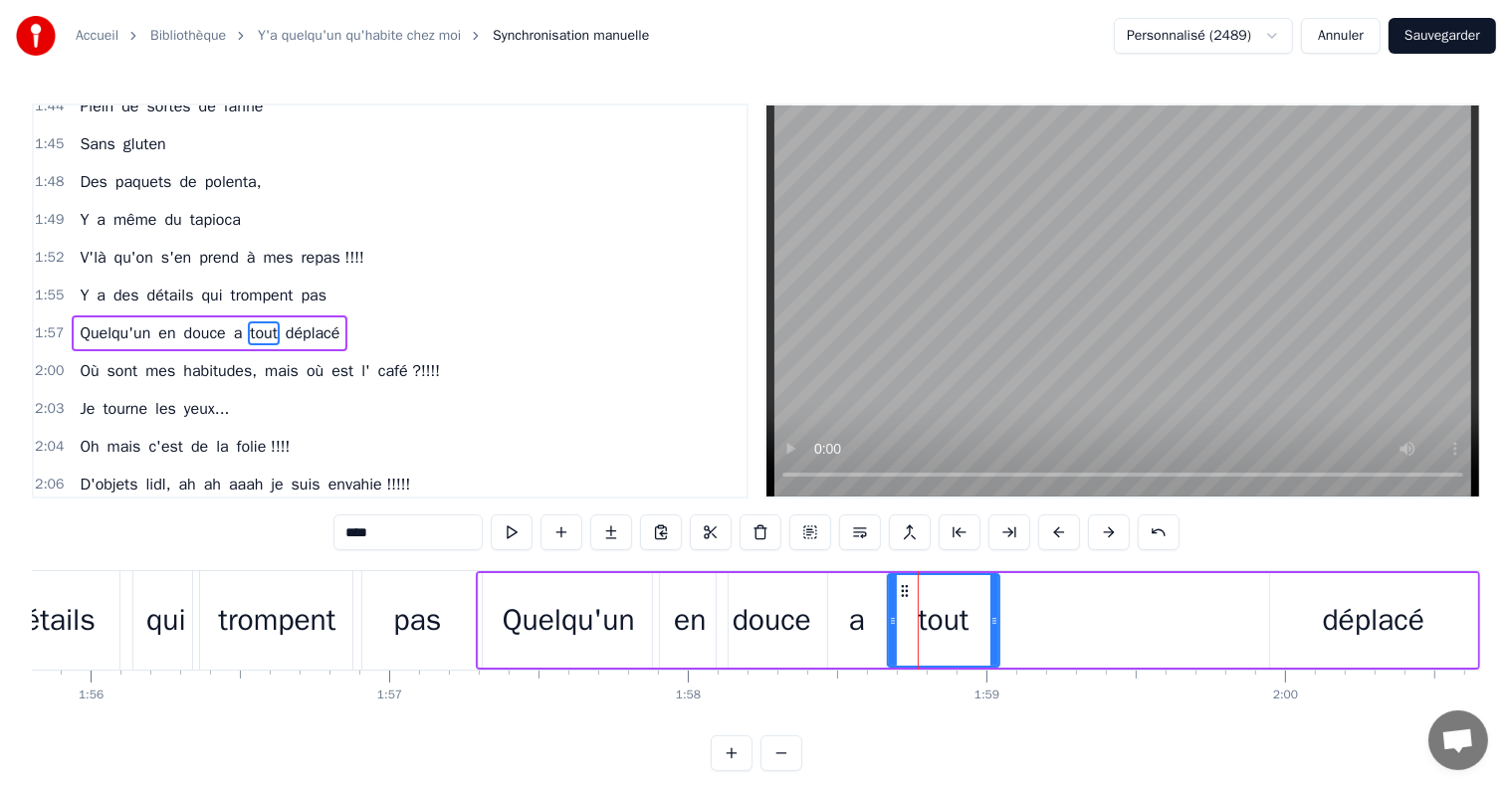 drag, startPoint x: 911, startPoint y: 620, endPoint x: 892, endPoint y: 621, distance: 19.026298 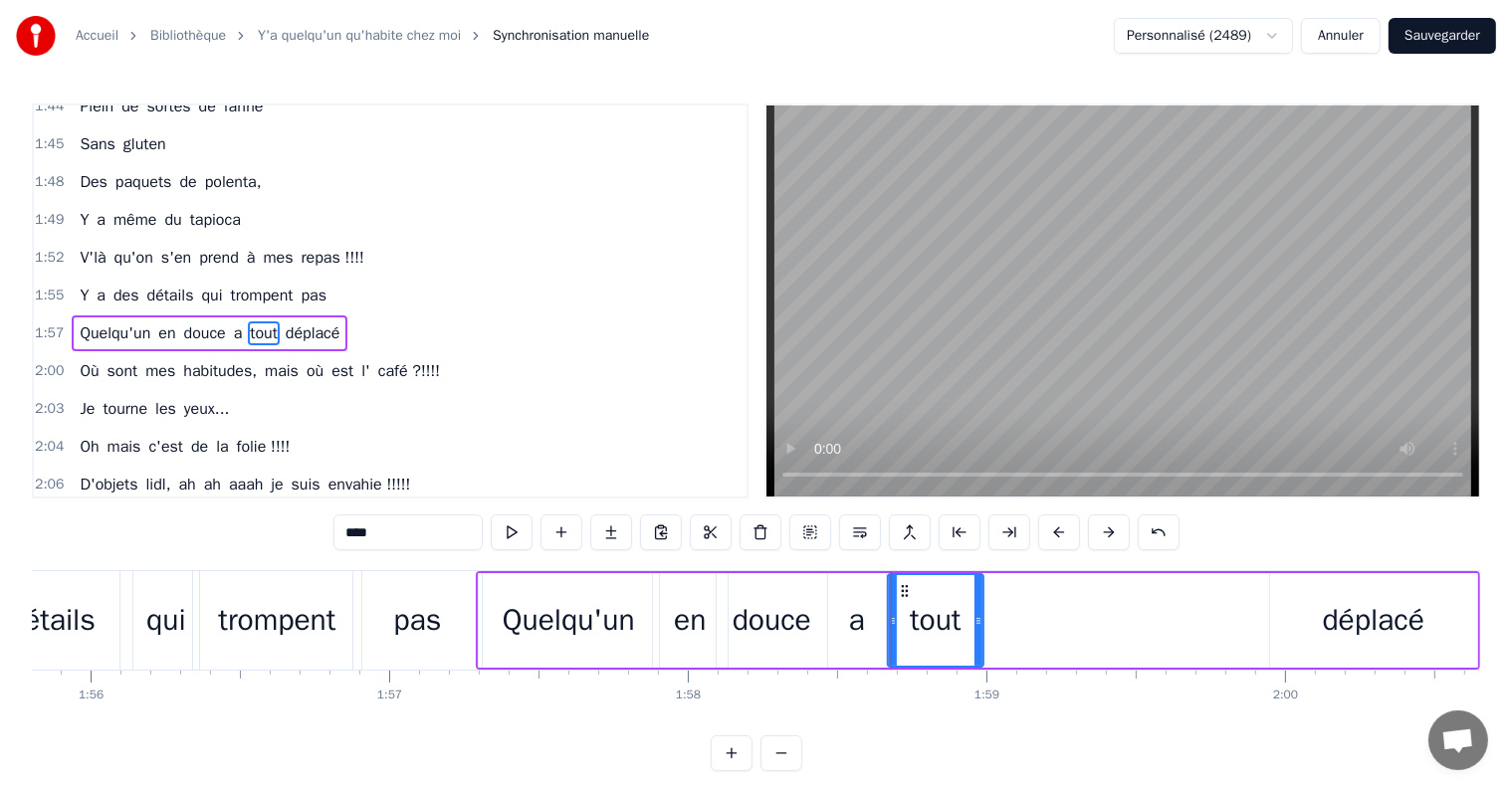 drag, startPoint x: 991, startPoint y: 618, endPoint x: 1092, endPoint y: 641, distance: 103.58571 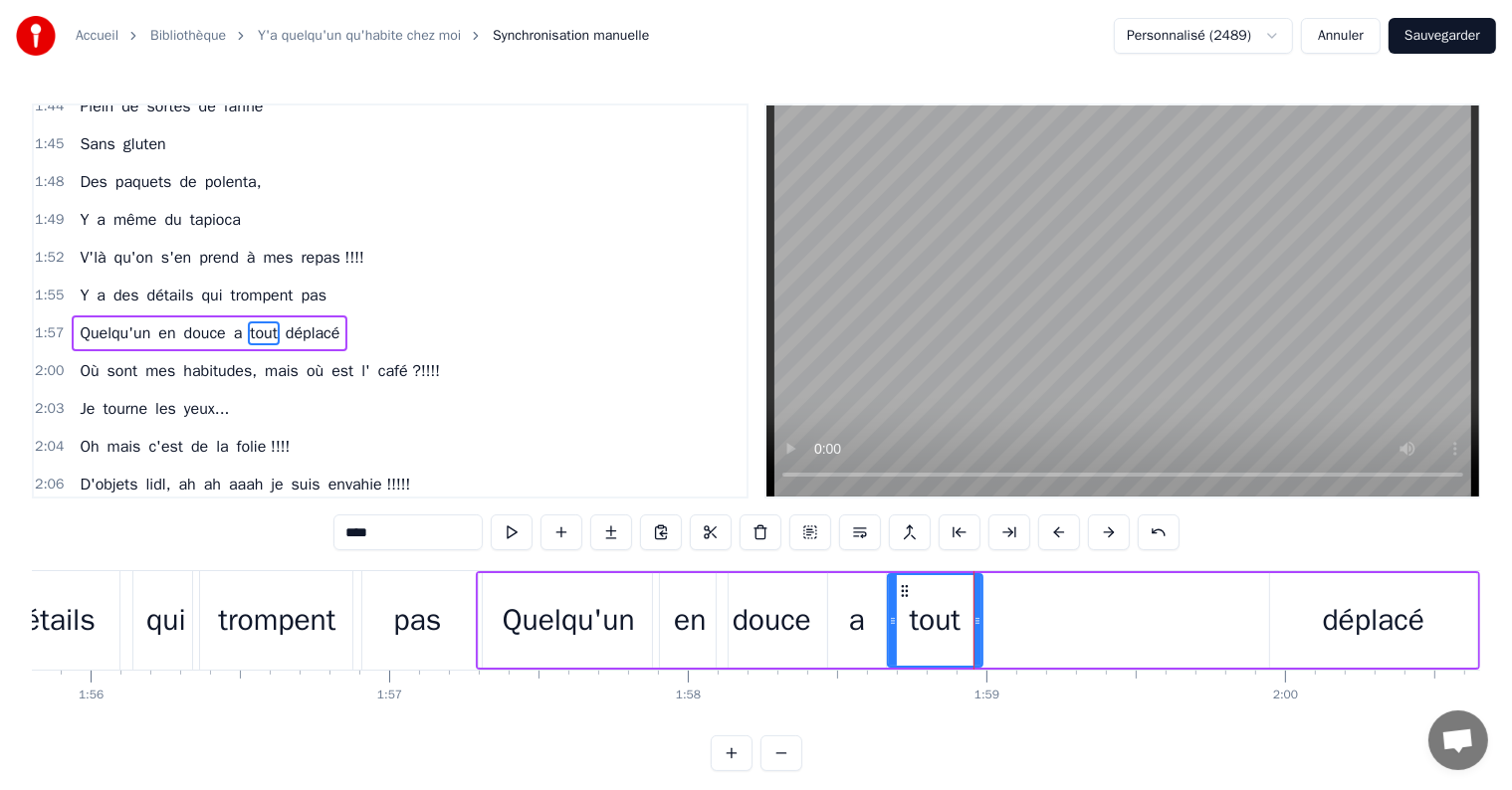 click on "déplacé" at bounding box center [1374, 620] 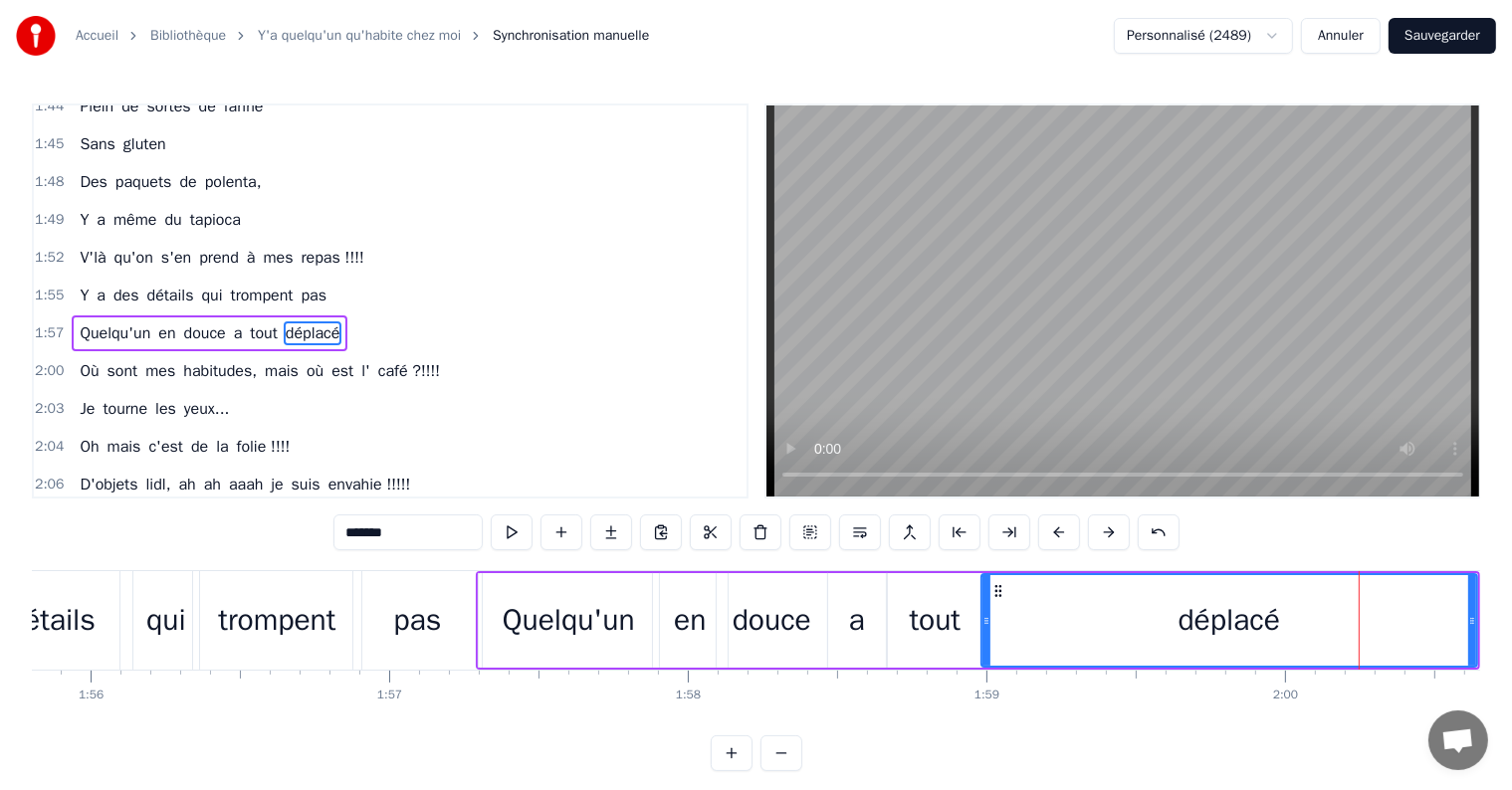 drag, startPoint x: 1272, startPoint y: 625, endPoint x: 1277, endPoint y: 606, distance: 19.646883 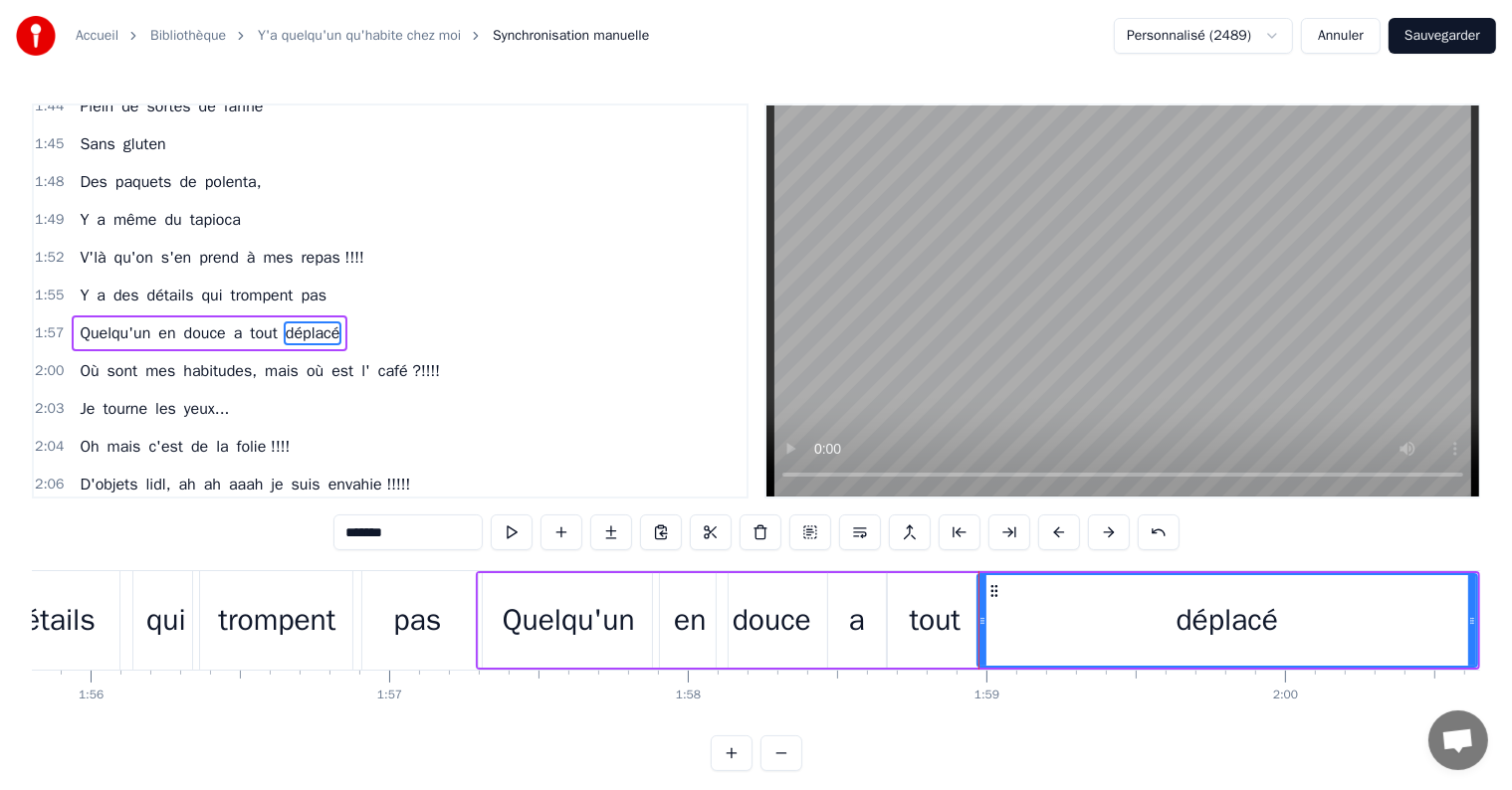 click on "déplacé" at bounding box center (1227, 620) 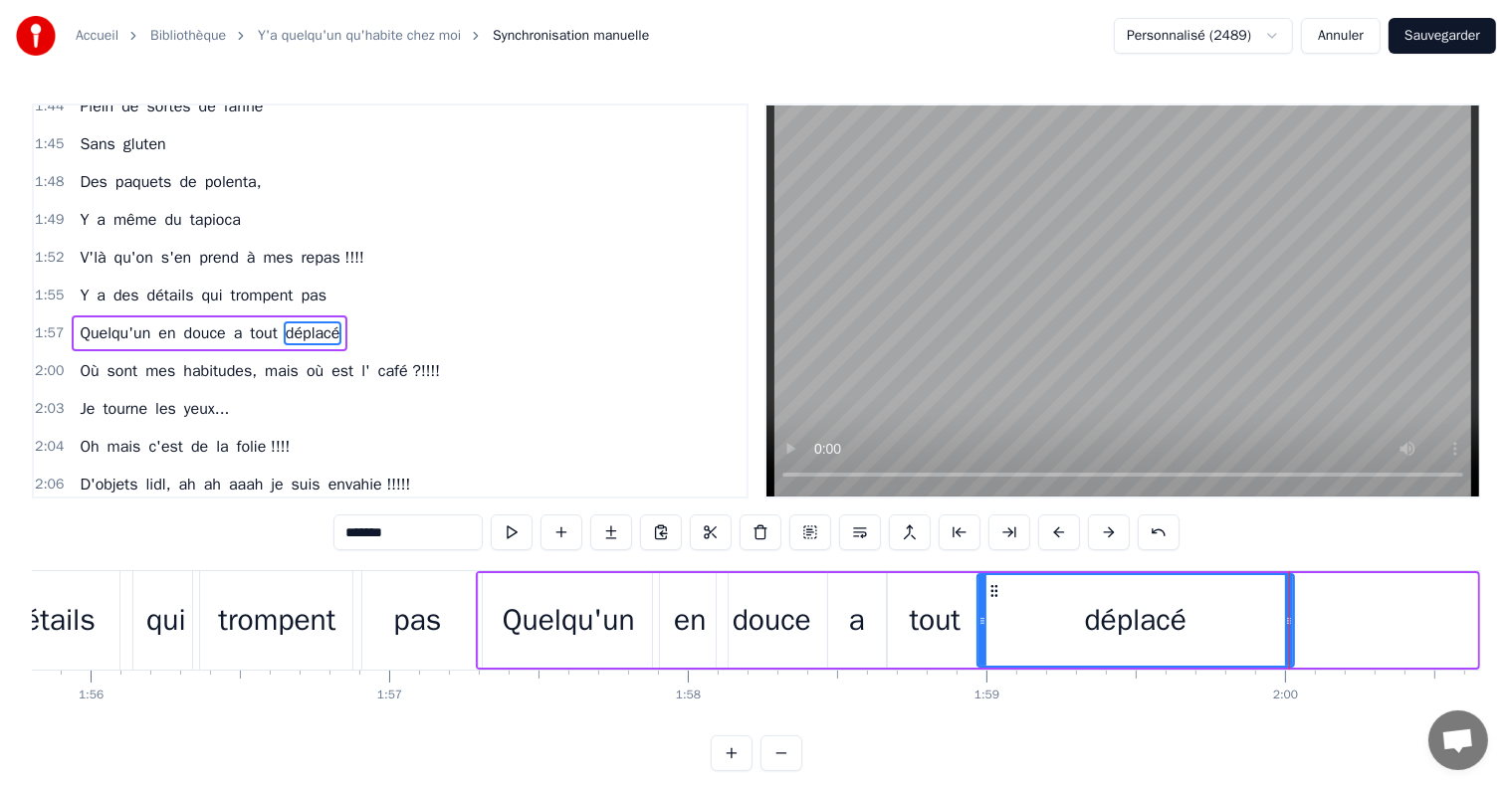 drag, startPoint x: 1473, startPoint y: 621, endPoint x: 1290, endPoint y: 616, distance: 183.06829 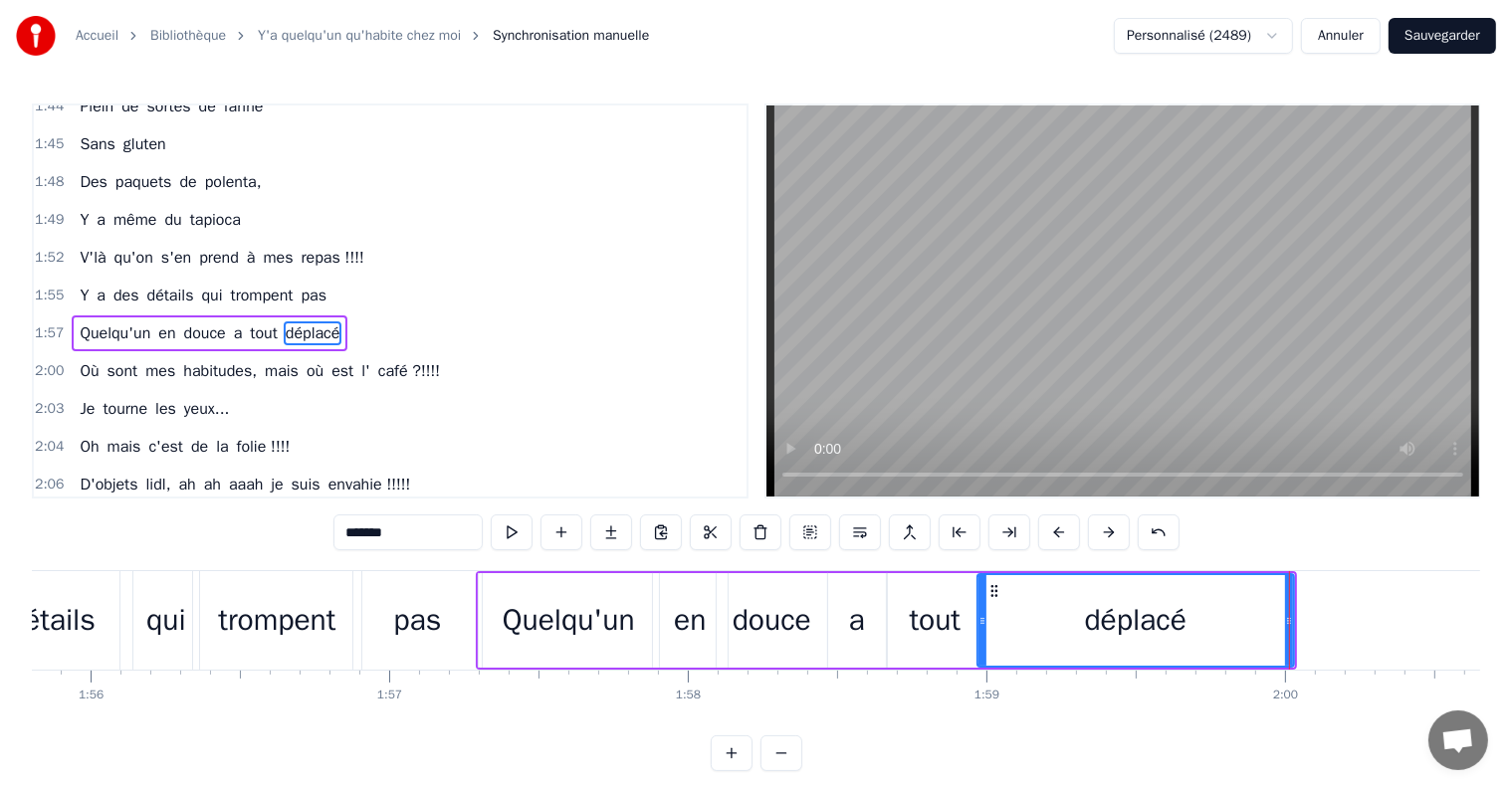 click on "folie !!!!" at bounding box center [264, 447] 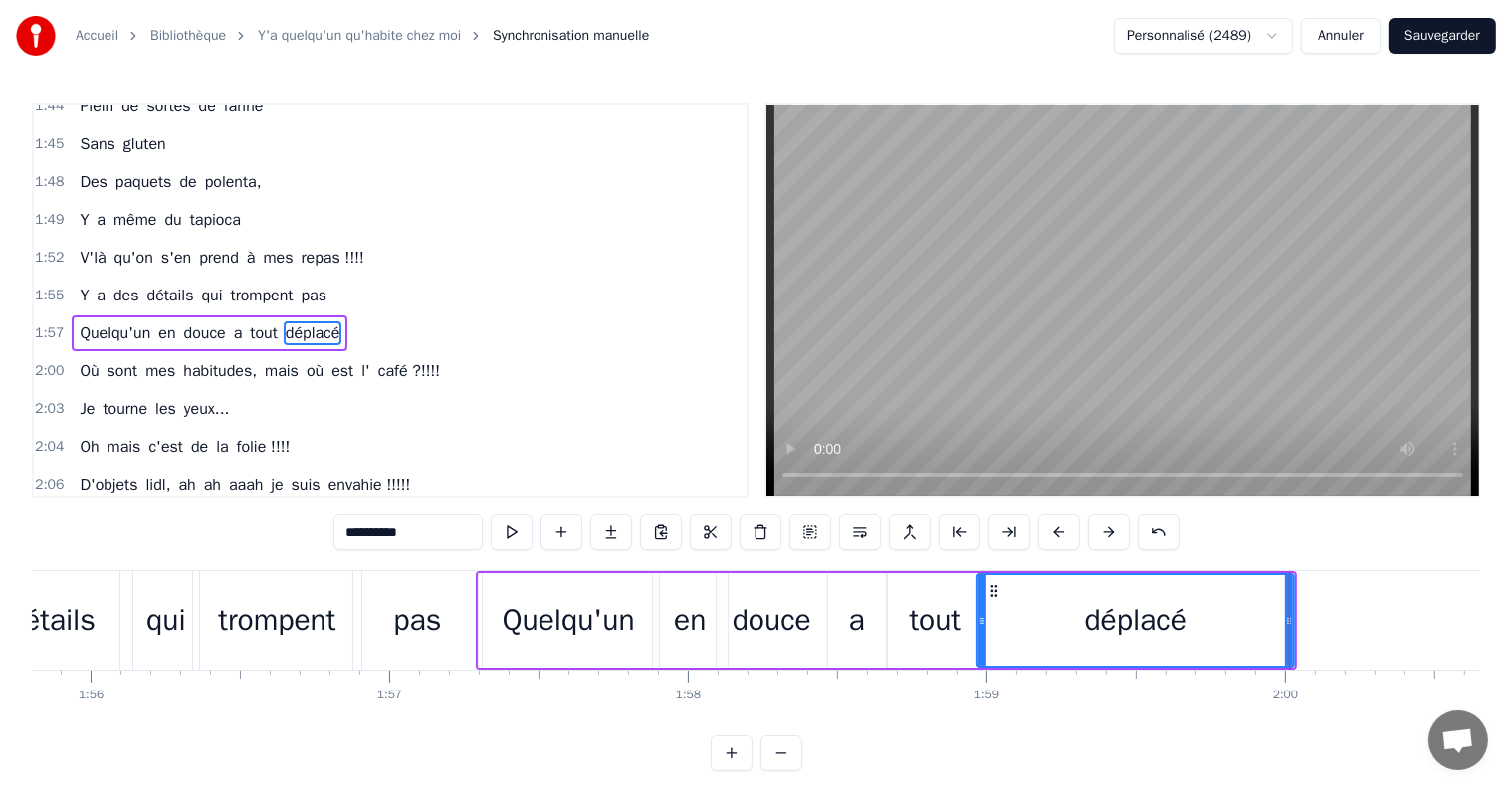 scroll, scrollTop: 788, scrollLeft: 0, axis: vertical 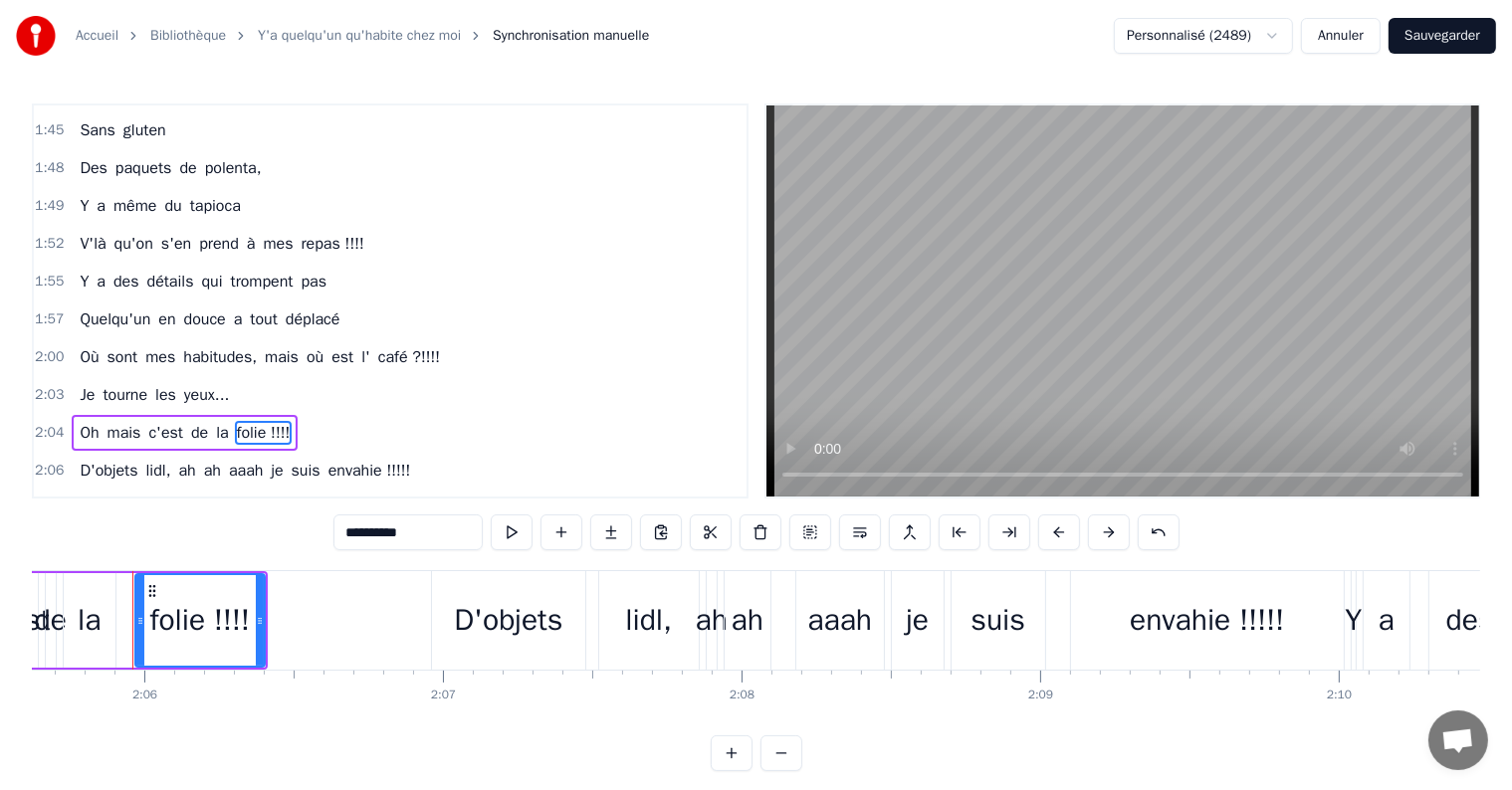 click on "sont" at bounding box center [122, 357] 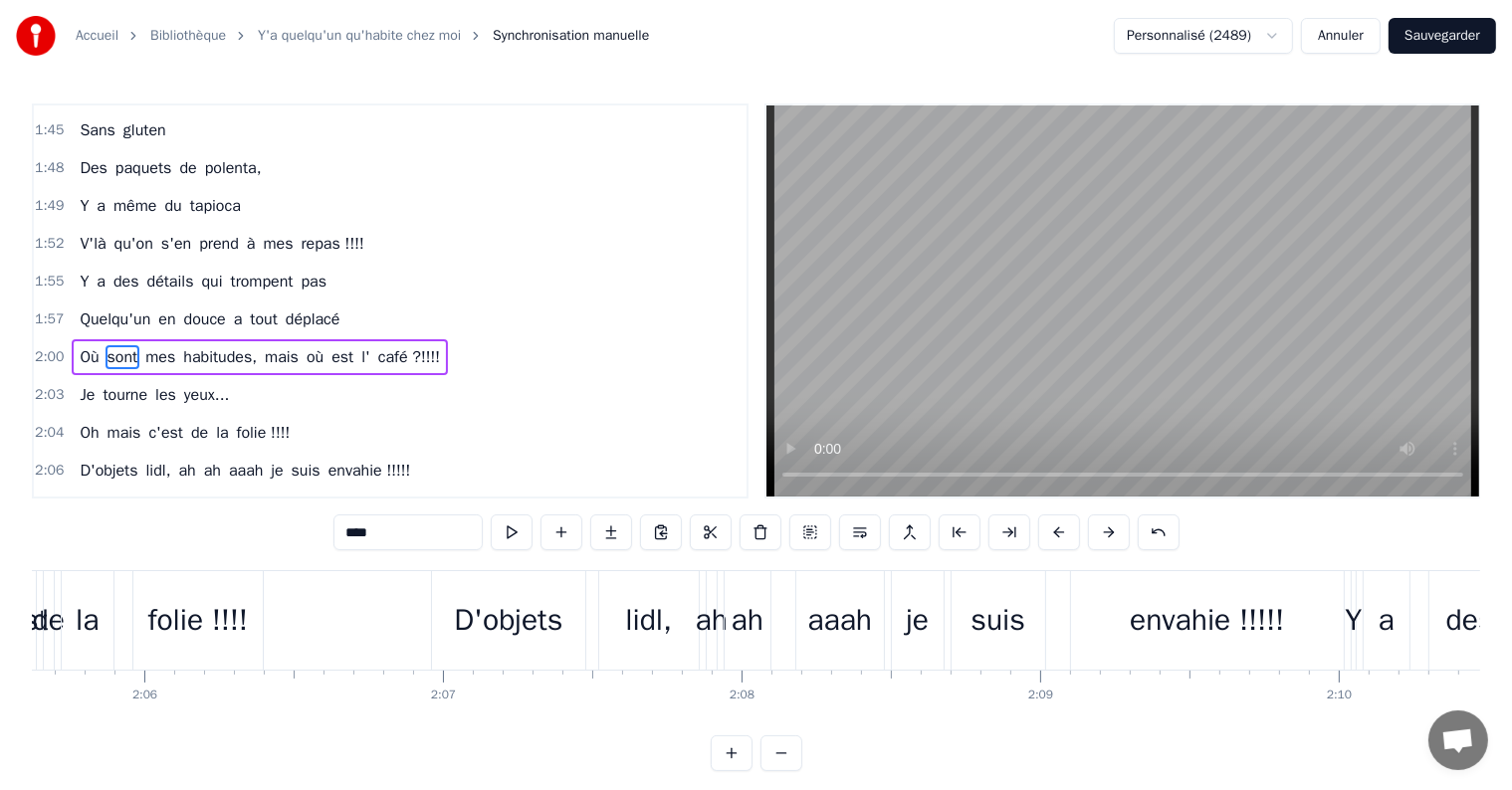 scroll, scrollTop: 790, scrollLeft: 0, axis: vertical 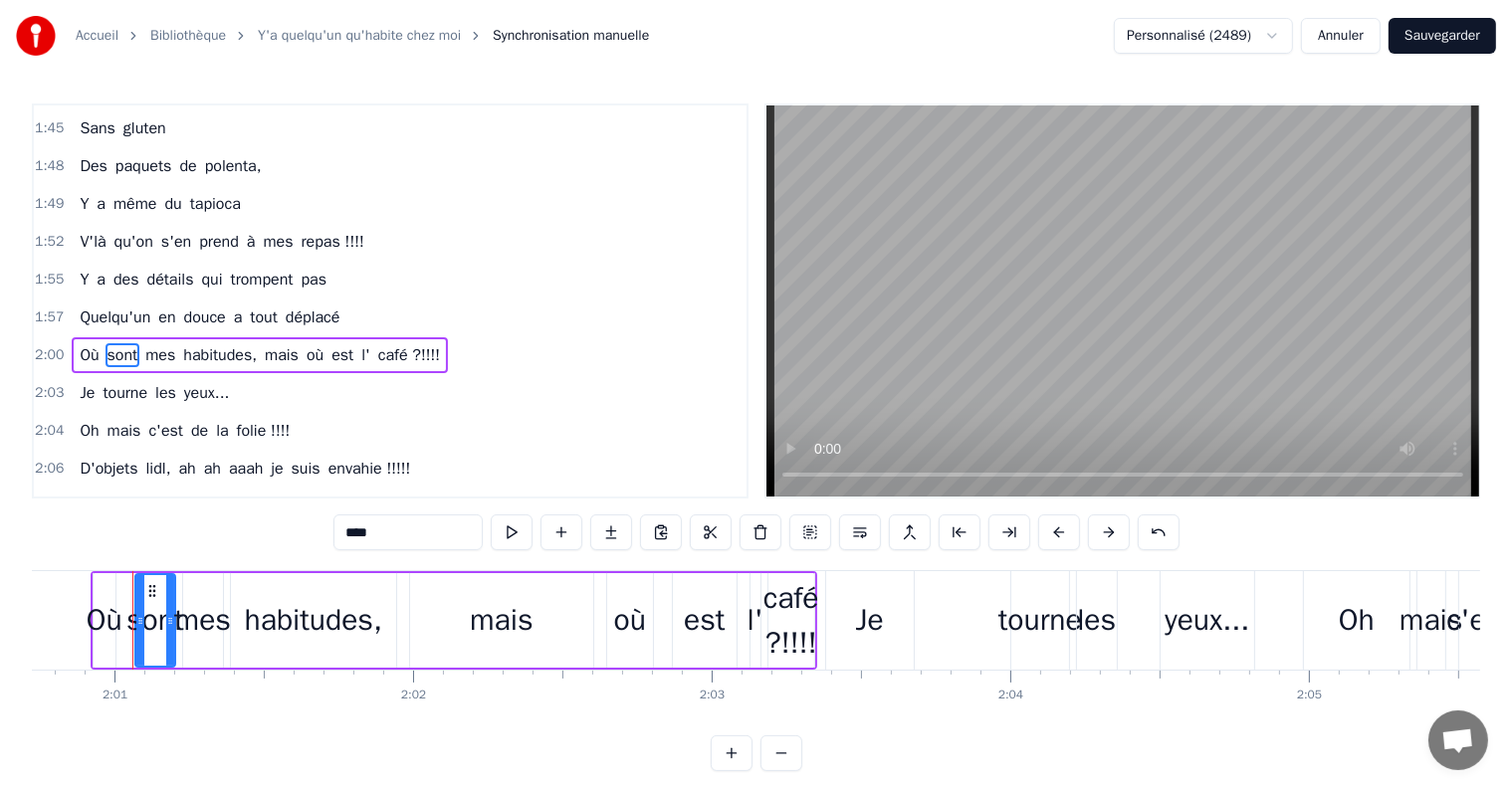 click on "habitudes," at bounding box center (314, 620) 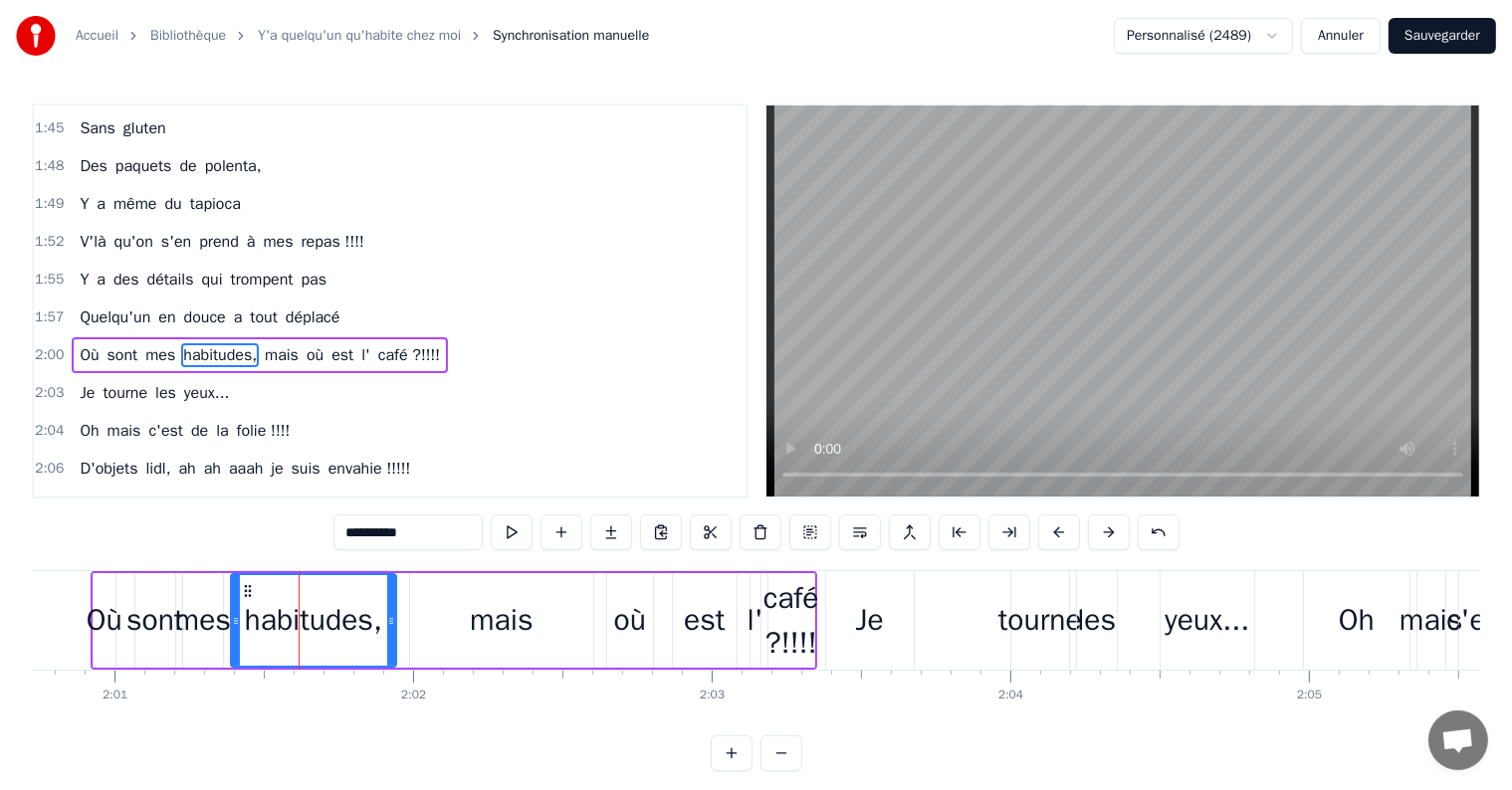 scroll, scrollTop: 811, scrollLeft: 0, axis: vertical 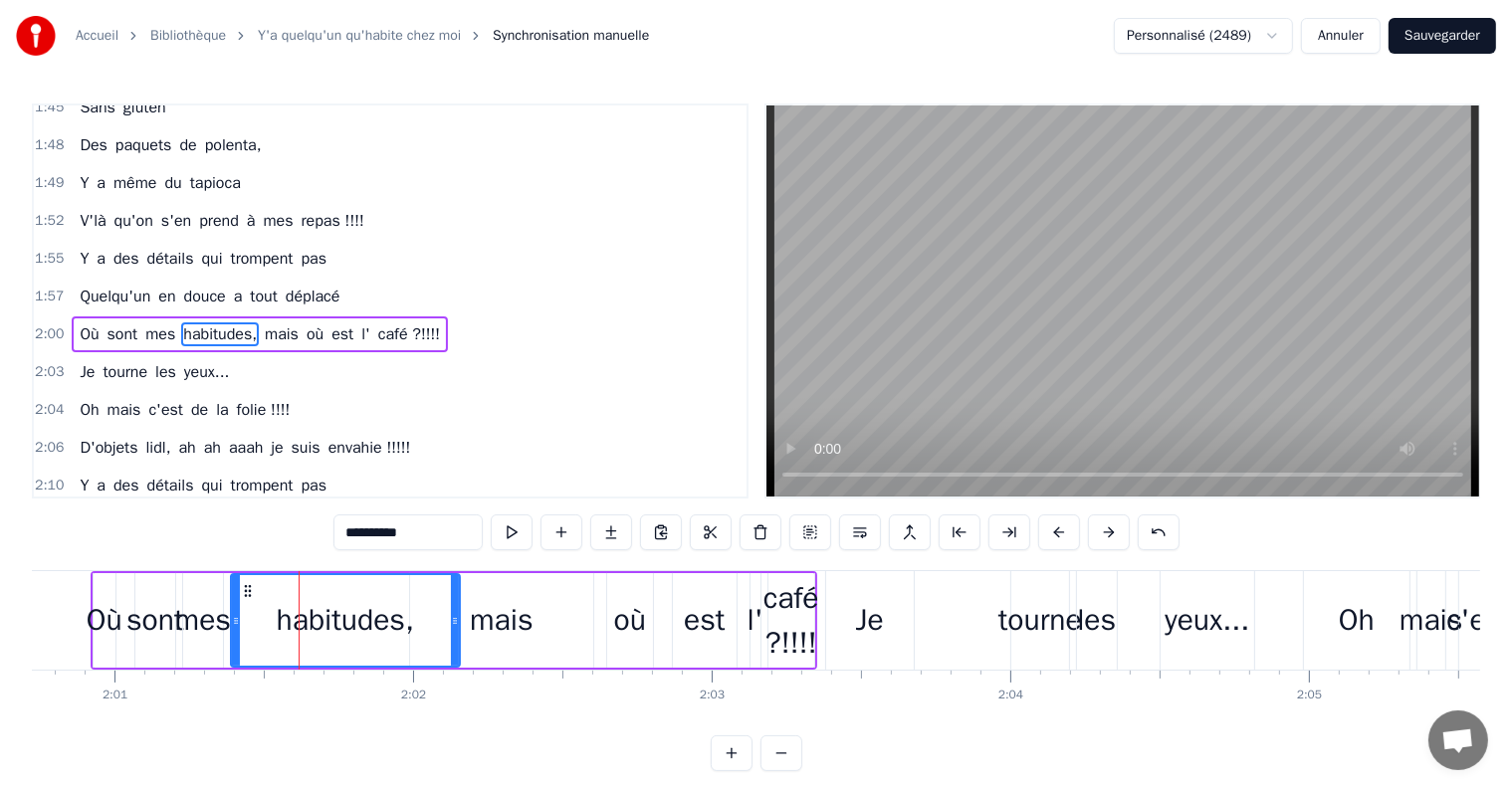 drag, startPoint x: 390, startPoint y: 621, endPoint x: 454, endPoint y: 626, distance: 64.195015 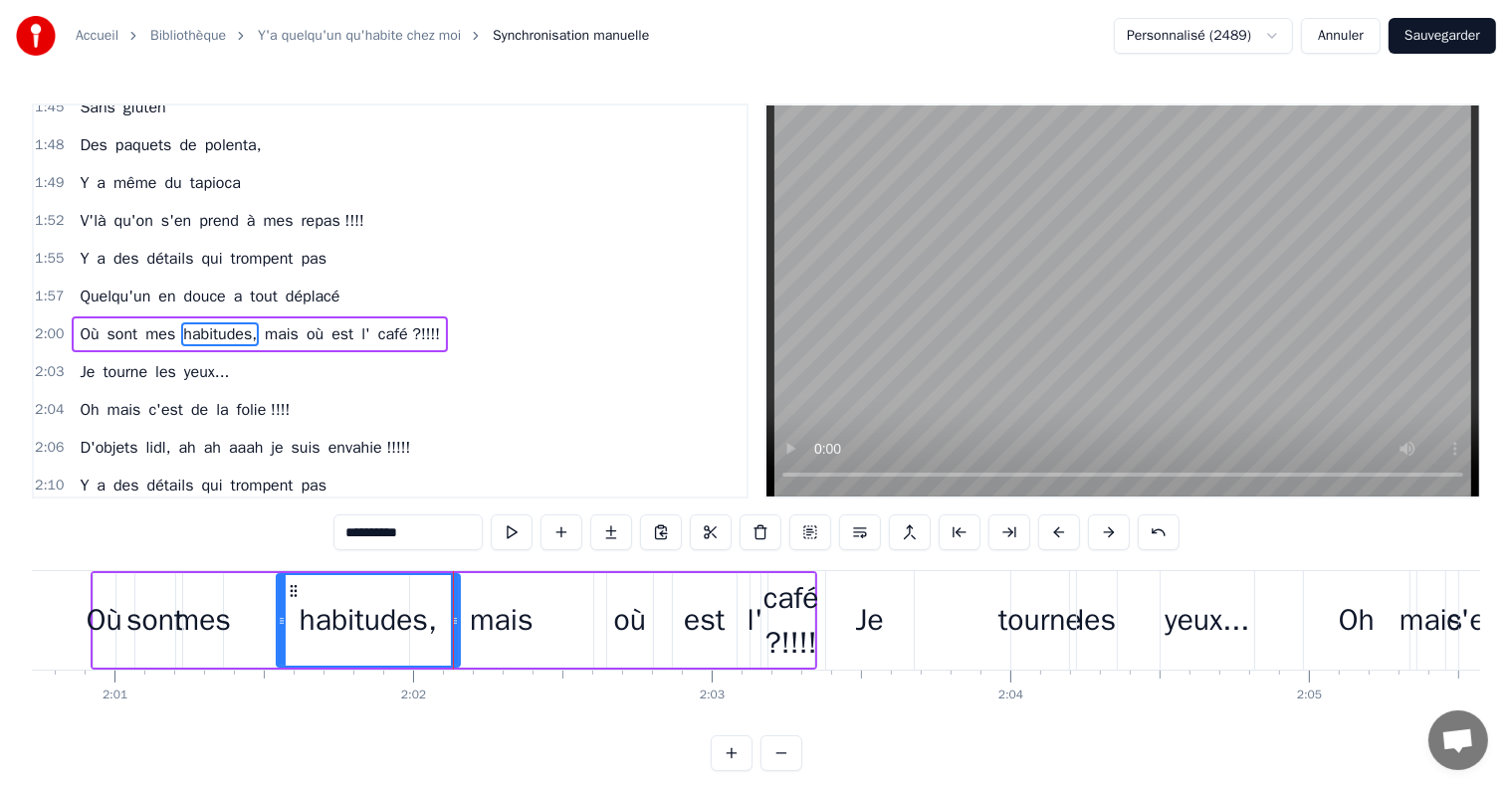 drag, startPoint x: 234, startPoint y: 617, endPoint x: 313, endPoint y: 625, distance: 79.40403 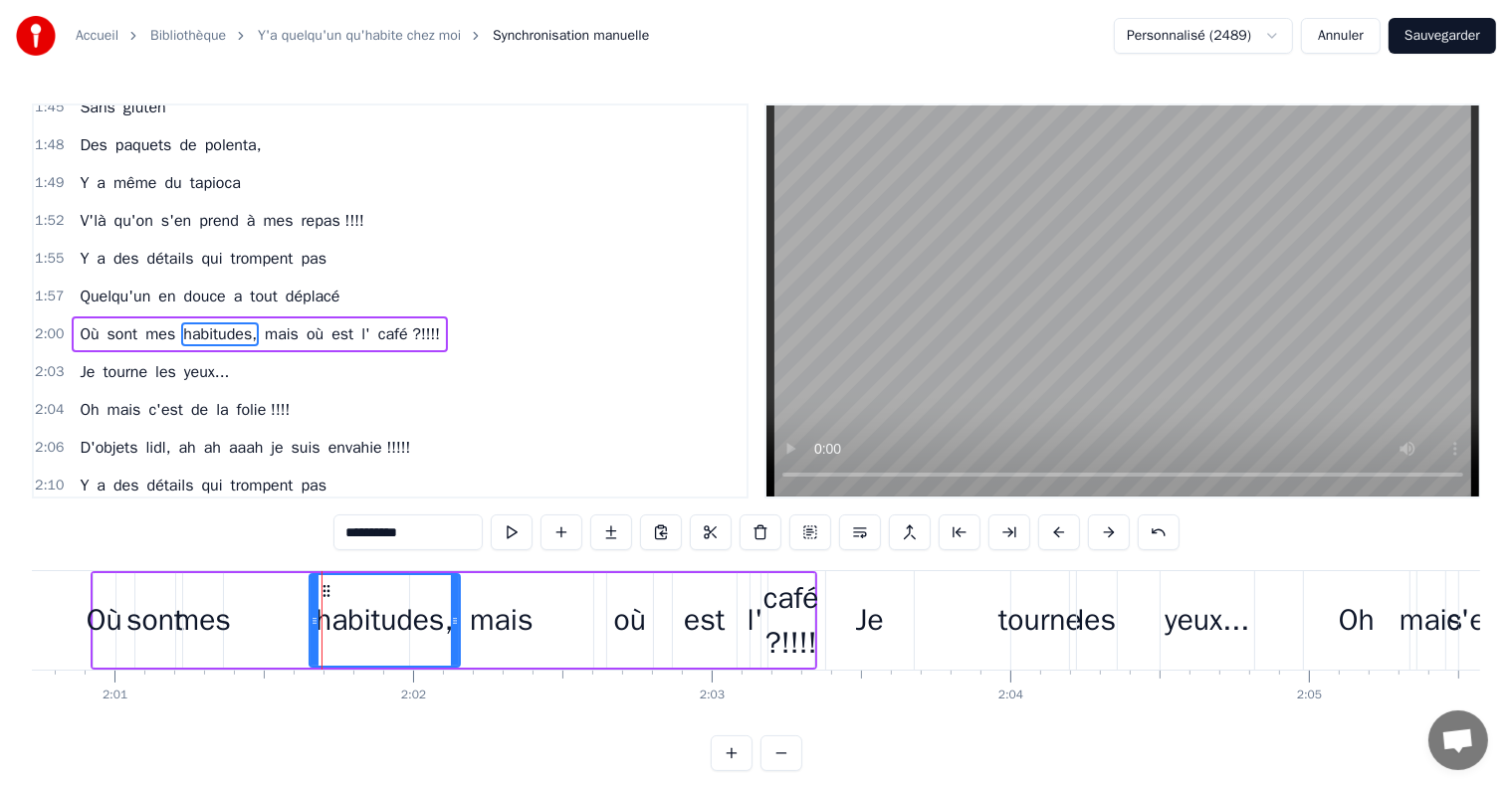 click on "mais" at bounding box center (502, 620) 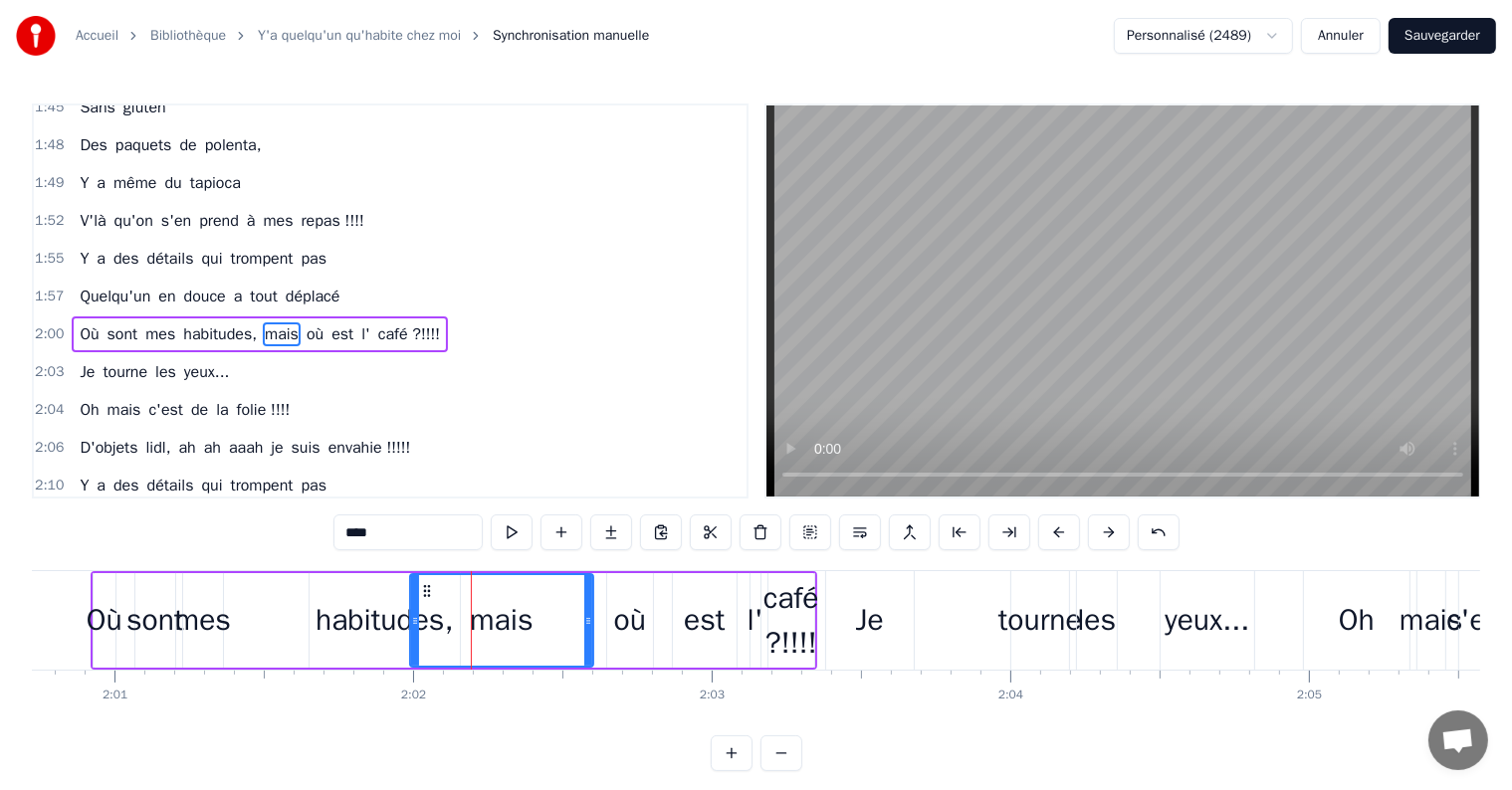 click on "mais" at bounding box center [502, 620] 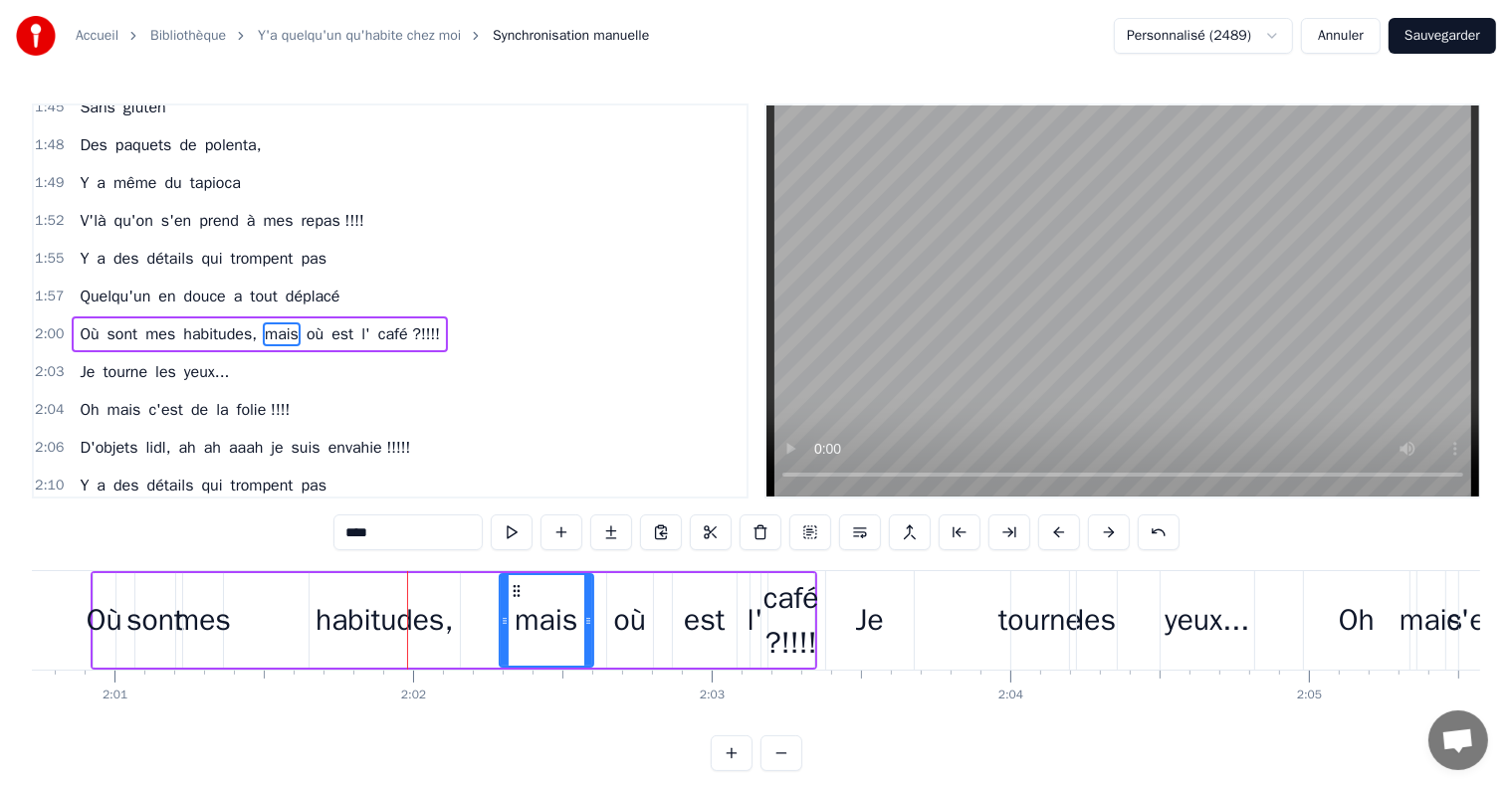 drag, startPoint x: 412, startPoint y: 621, endPoint x: 510, endPoint y: 630, distance: 98.4124 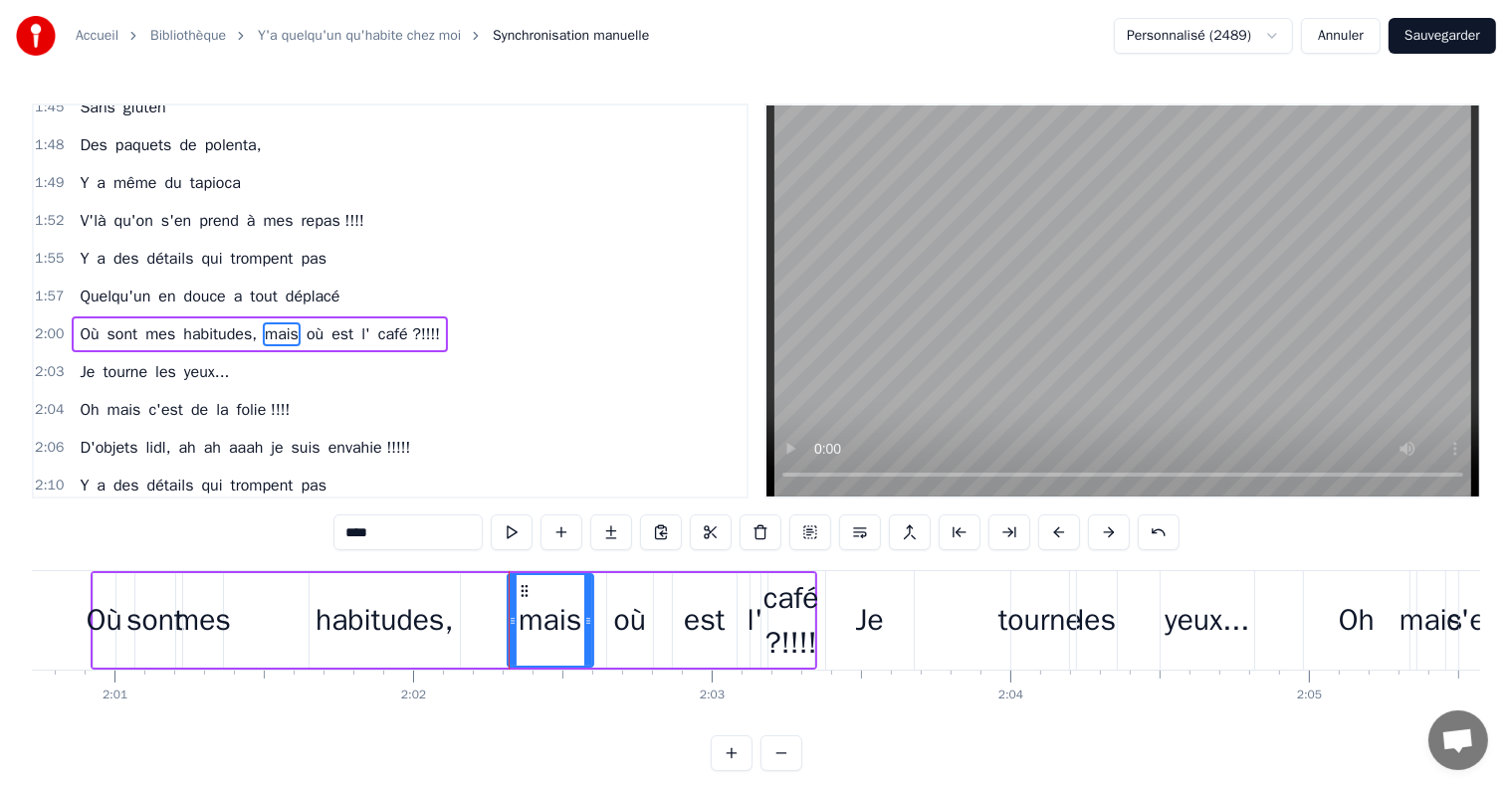click on "est" at bounding box center [704, 620] 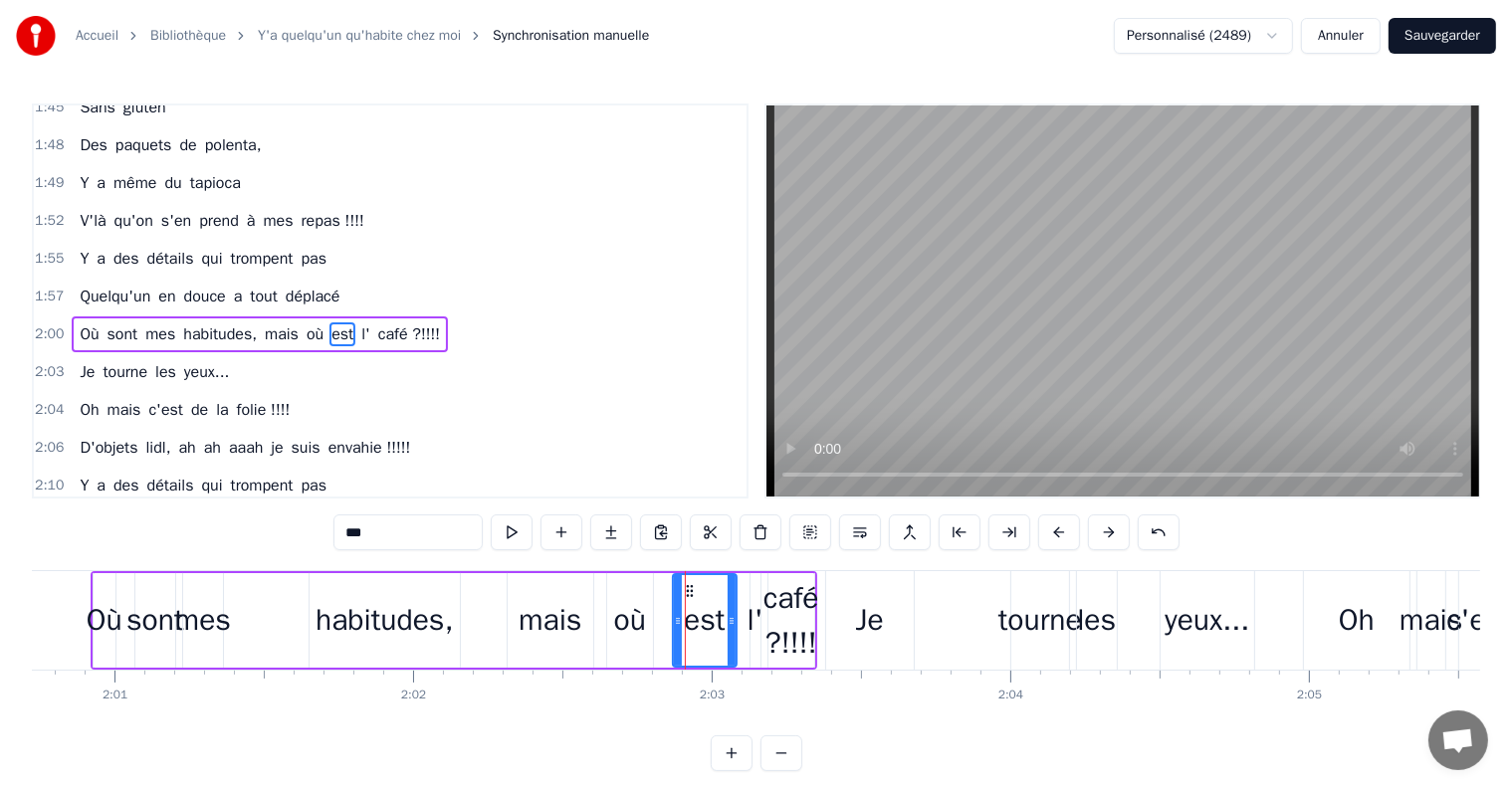 click on "café ?!!!!" at bounding box center [791, 621] 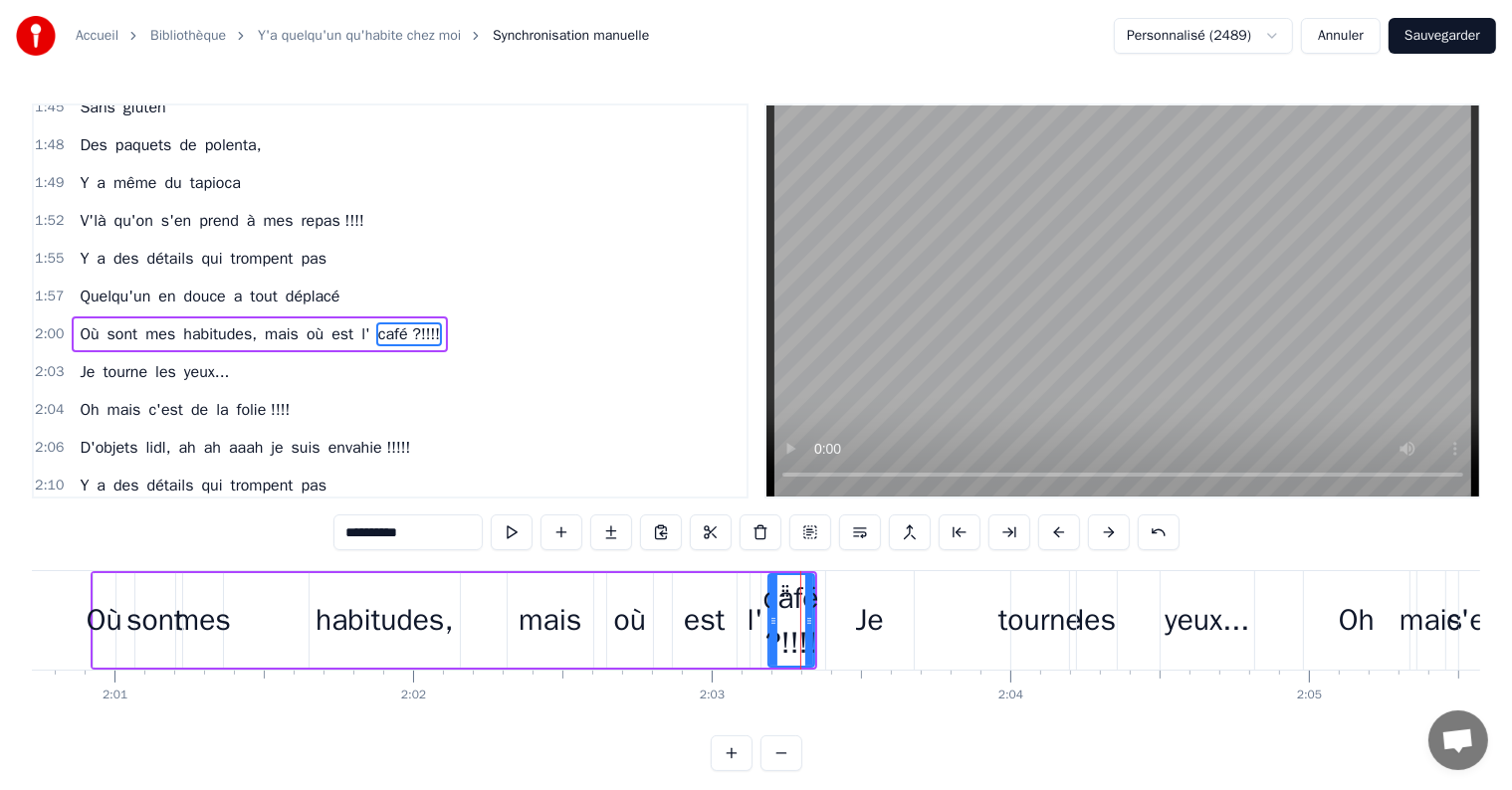 click on "Je" at bounding box center [870, 620] 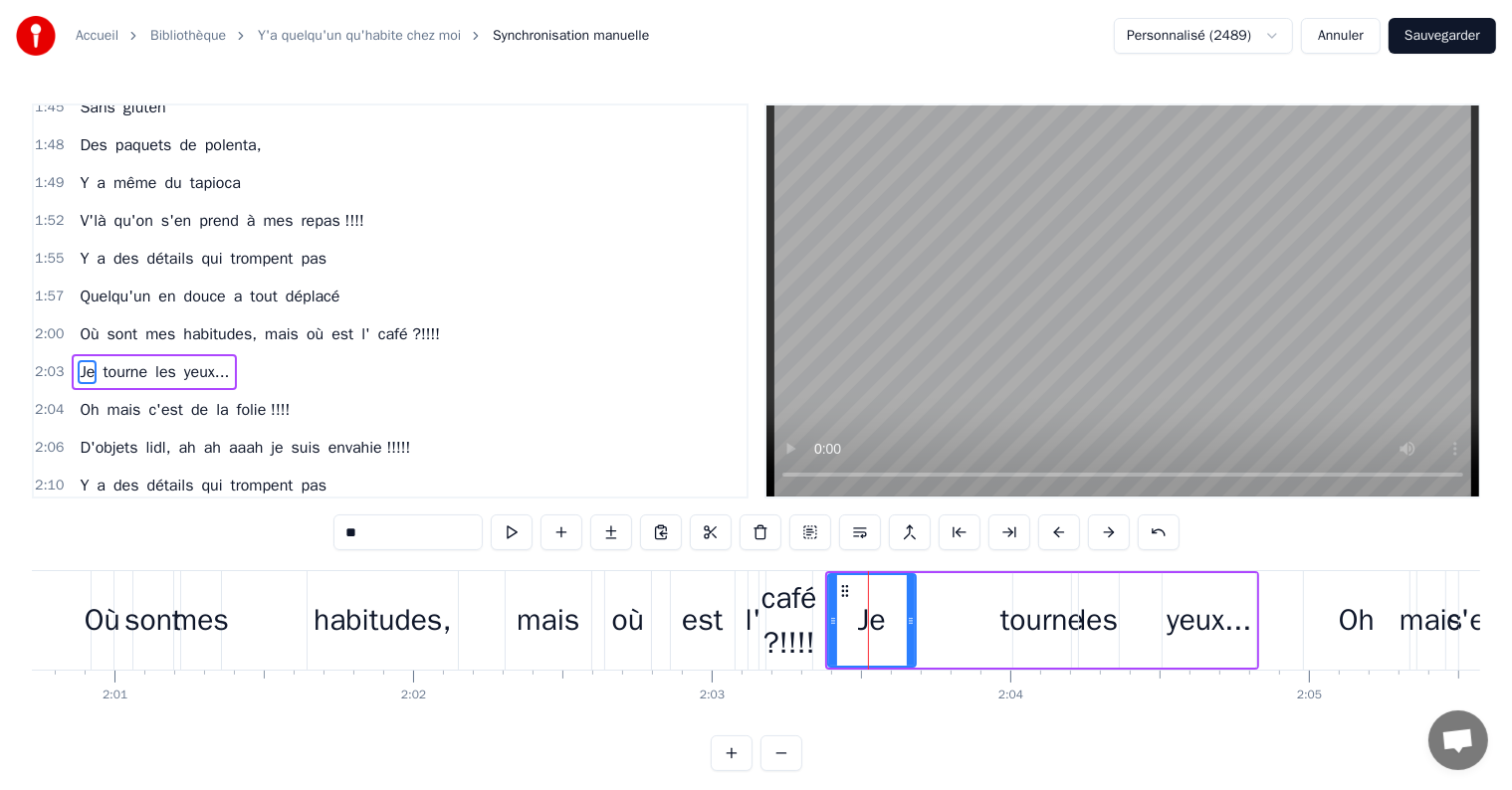 scroll, scrollTop: 848, scrollLeft: 0, axis: vertical 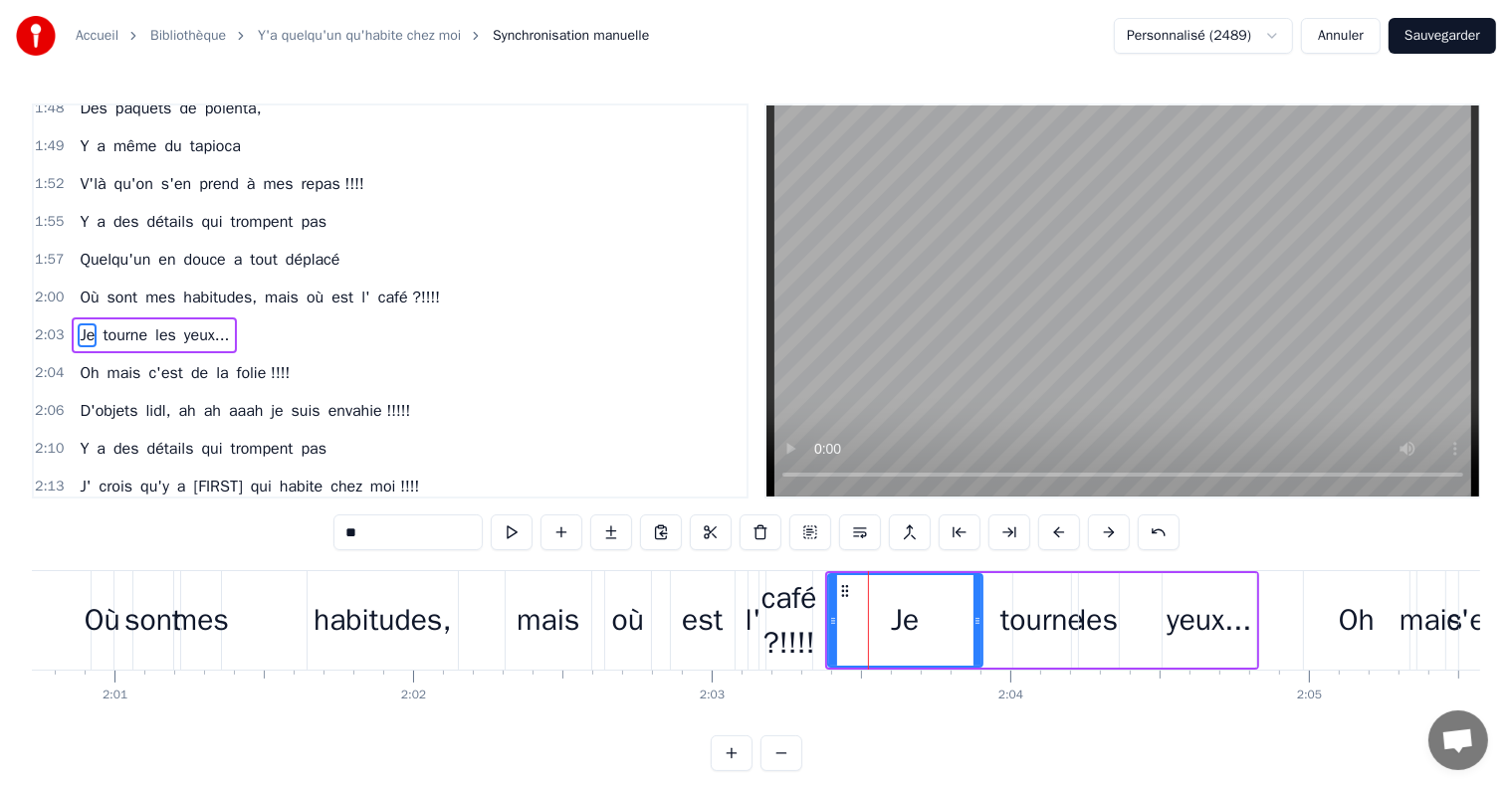 drag, startPoint x: 911, startPoint y: 619, endPoint x: 972, endPoint y: 615, distance: 61.131 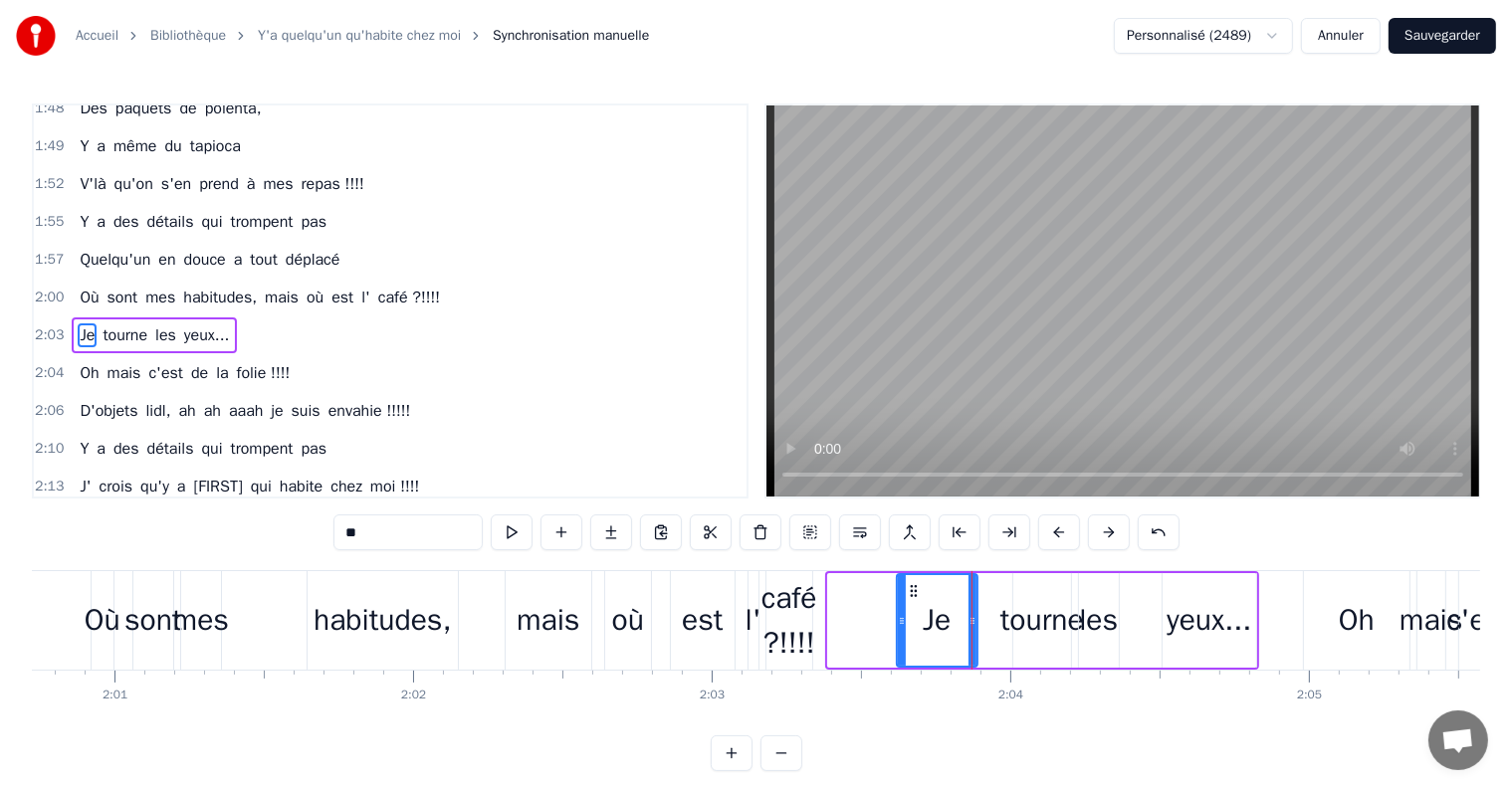 drag, startPoint x: 831, startPoint y: 620, endPoint x: 902, endPoint y: 625, distance: 71.17584 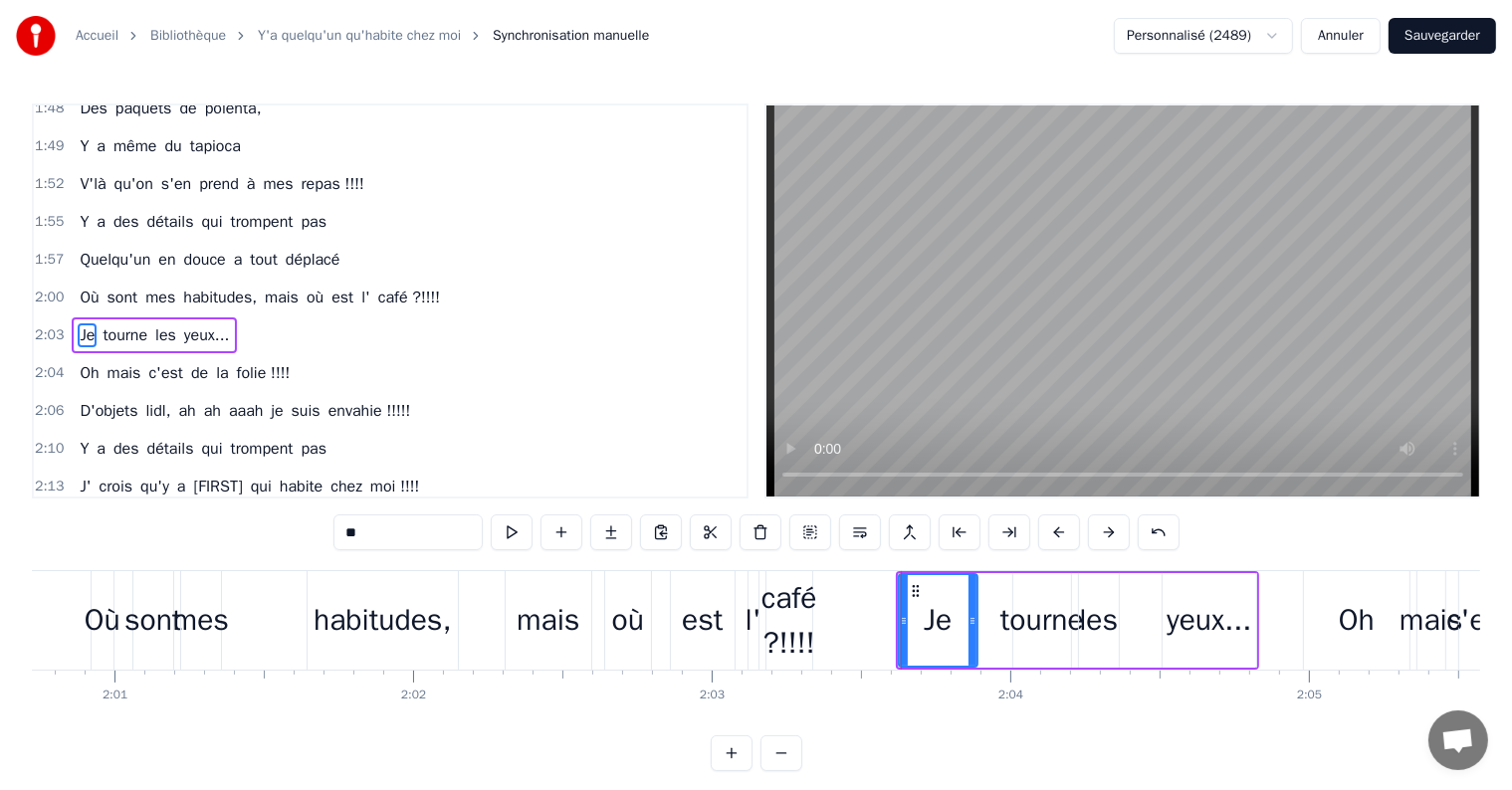 click on "tourne" at bounding box center [1042, 620] 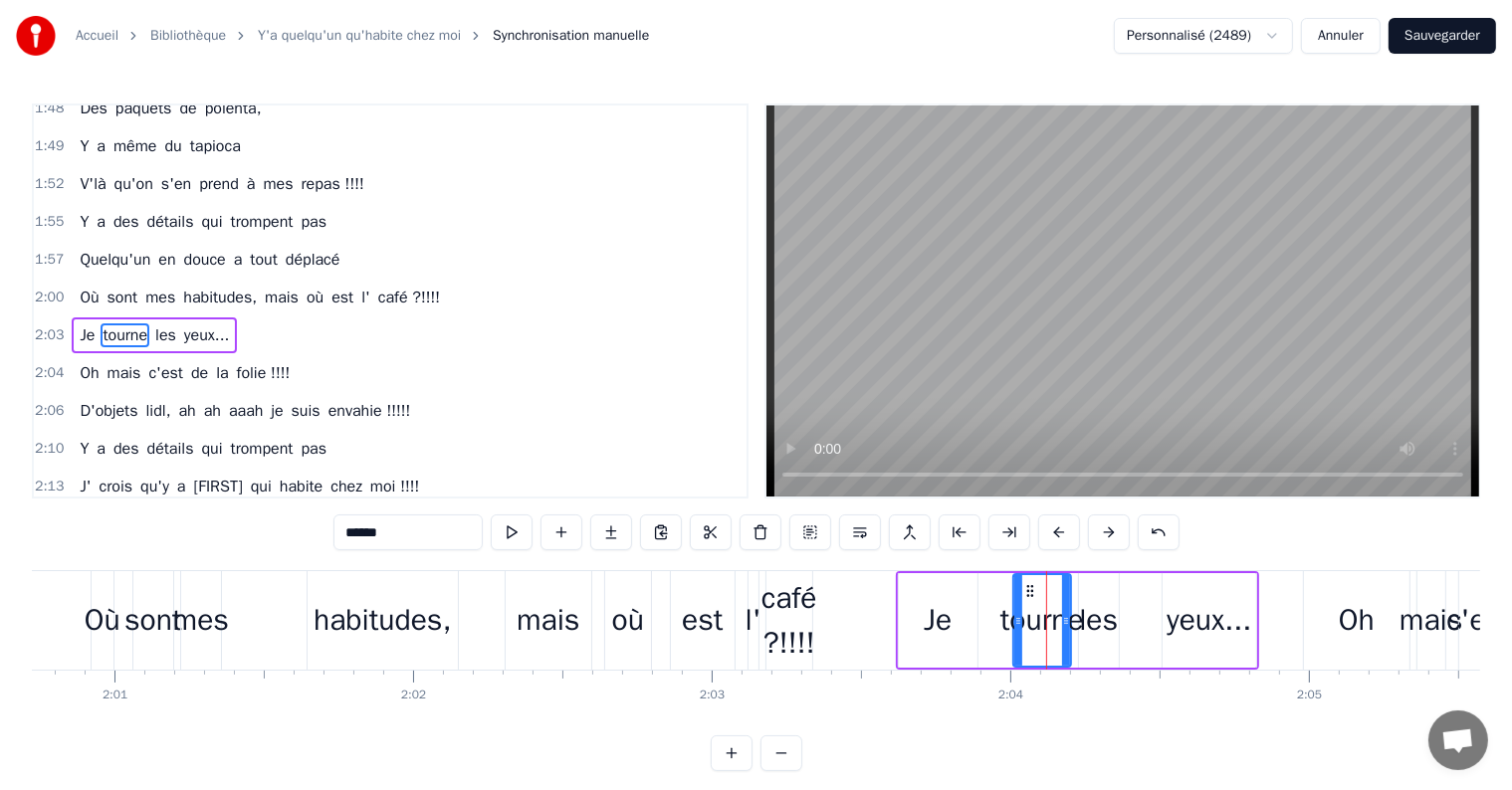click on "yeux..." at bounding box center (1208, 620) 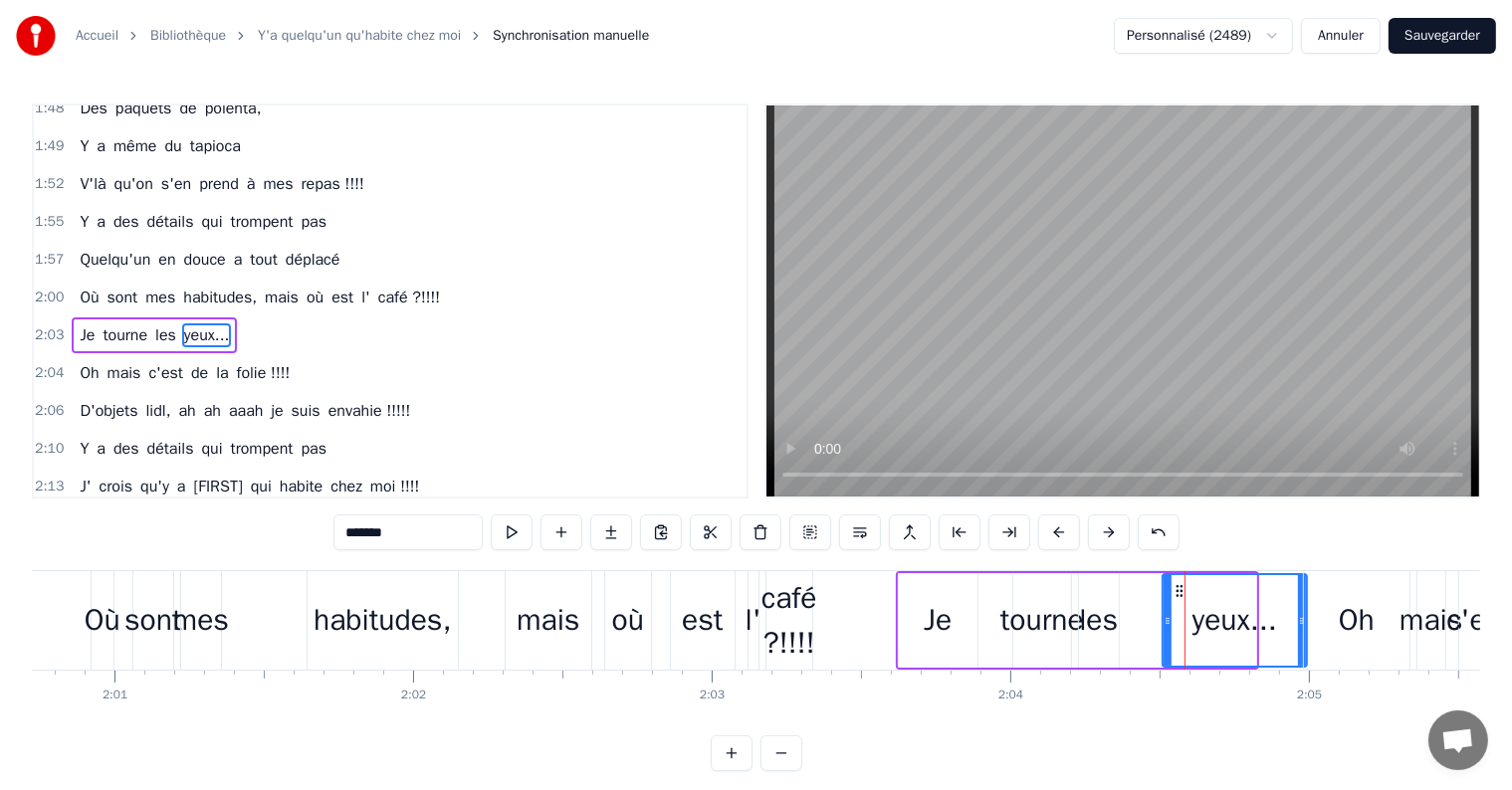 drag, startPoint x: 1253, startPoint y: 620, endPoint x: 1267, endPoint y: 617, distance: 14.3178211 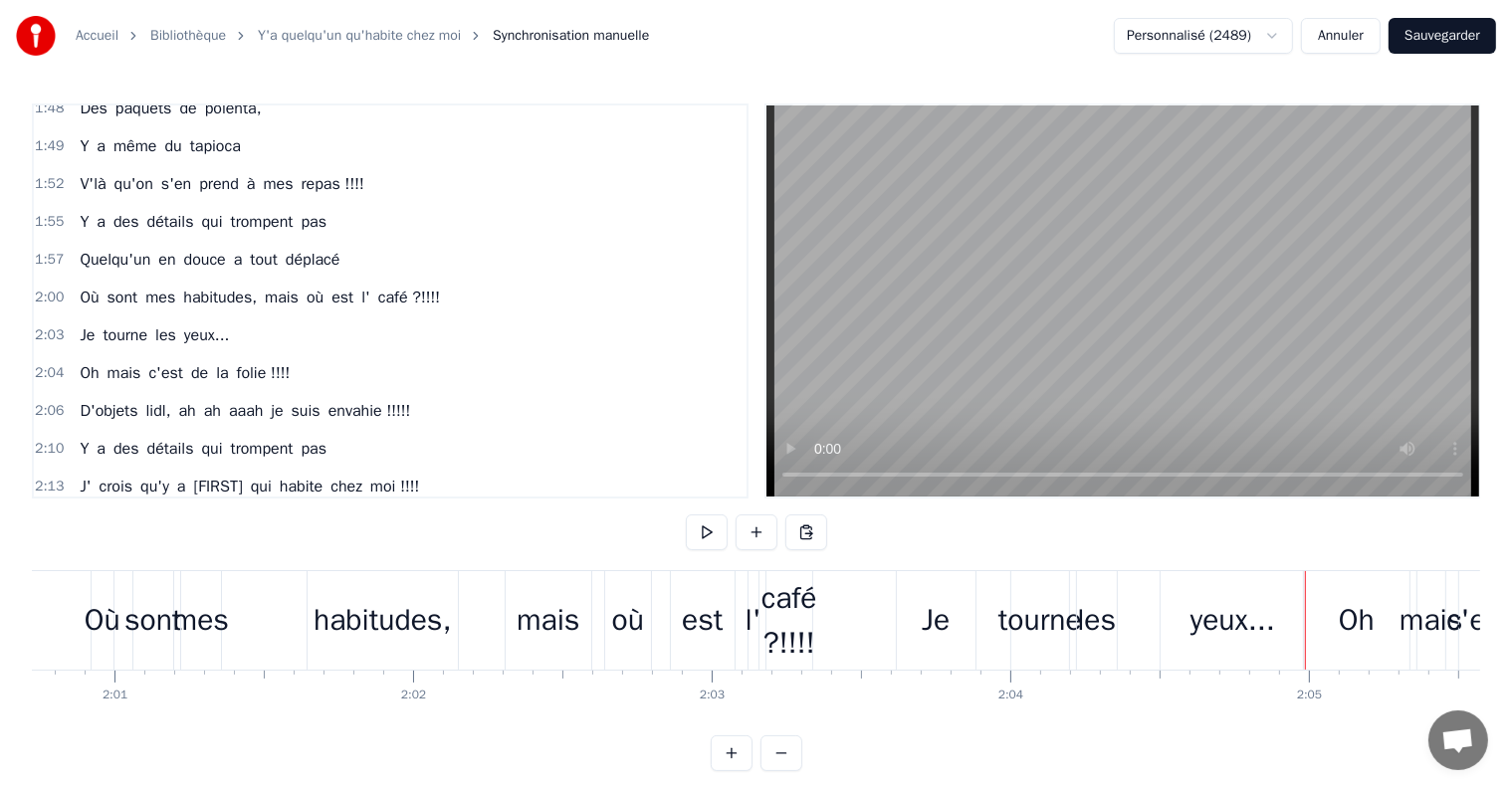 click on "yeux..." at bounding box center (1232, 620) 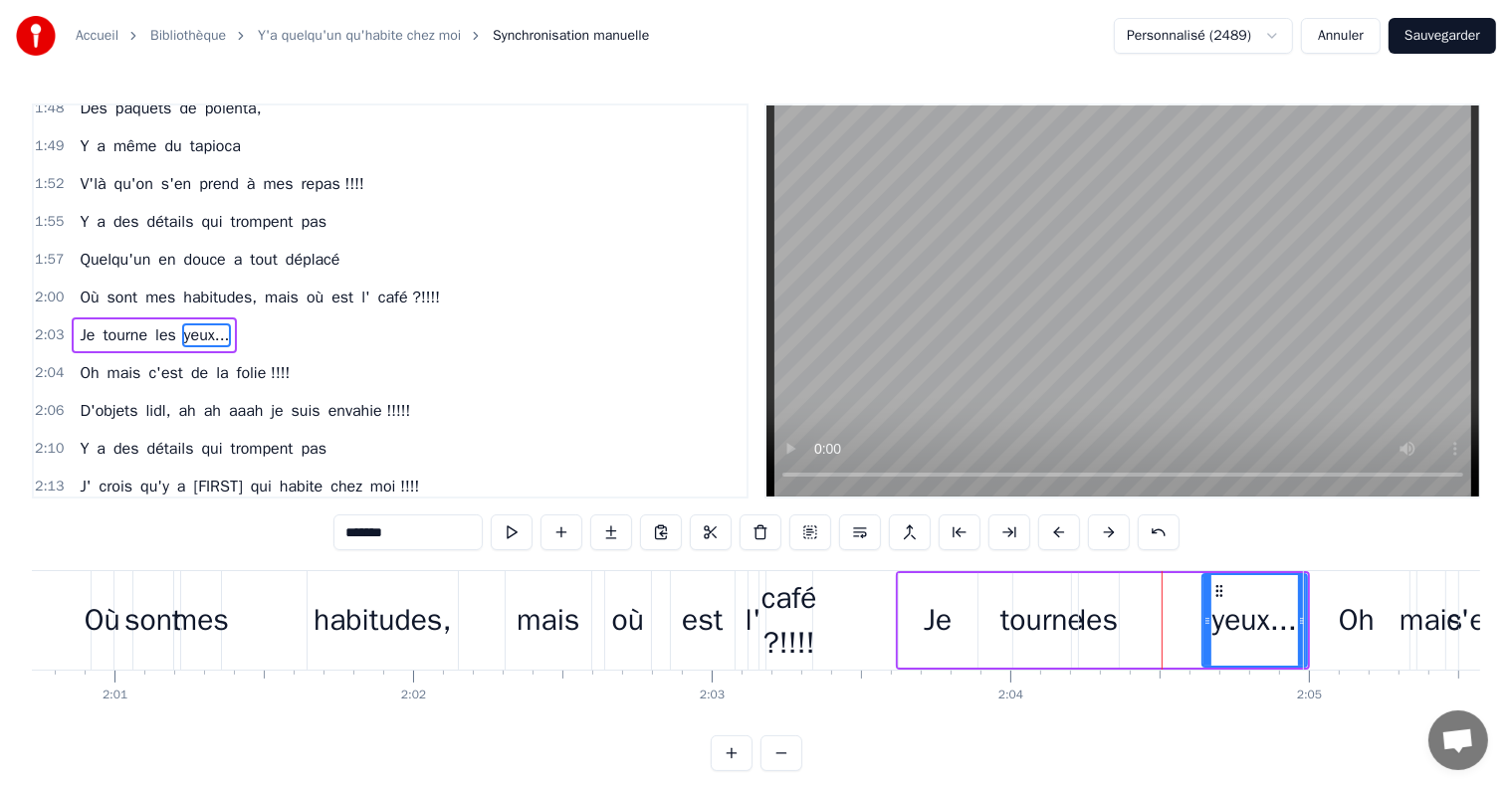 drag, startPoint x: 1167, startPoint y: 621, endPoint x: 1206, endPoint y: 623, distance: 39.05125 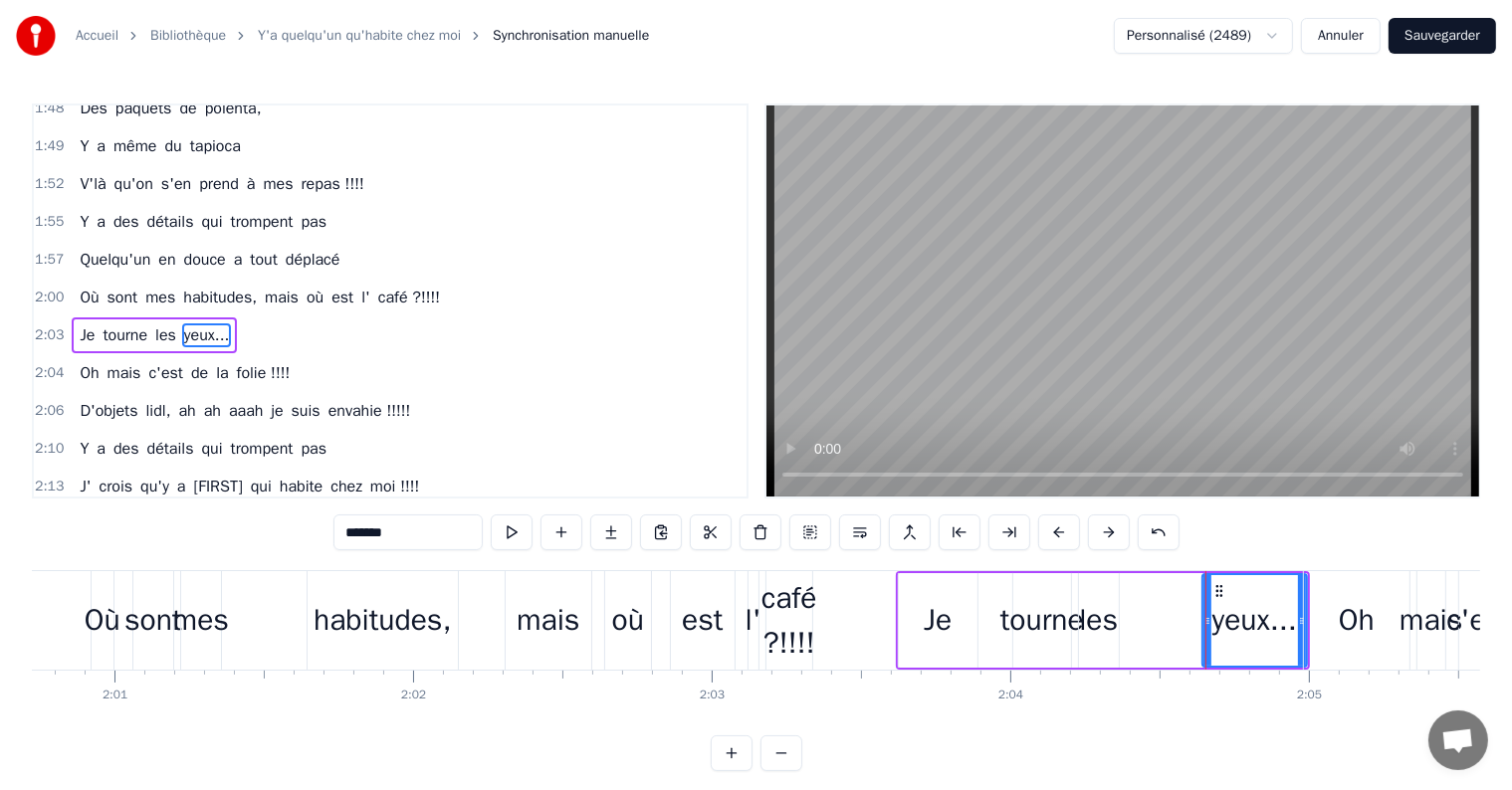 click on "les" at bounding box center [1099, 620] 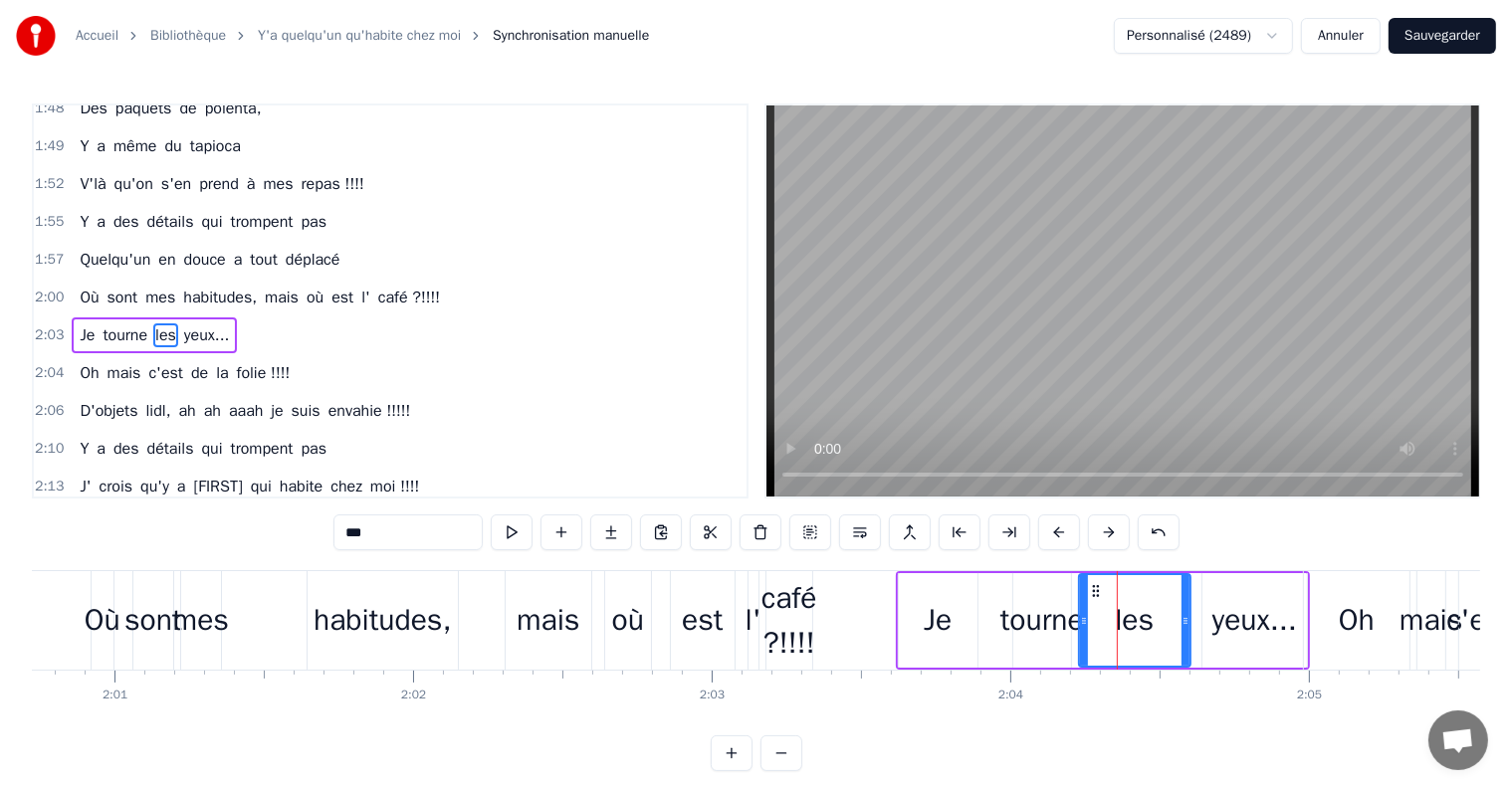 drag, startPoint x: 1113, startPoint y: 621, endPoint x: 1184, endPoint y: 625, distance: 71.11259 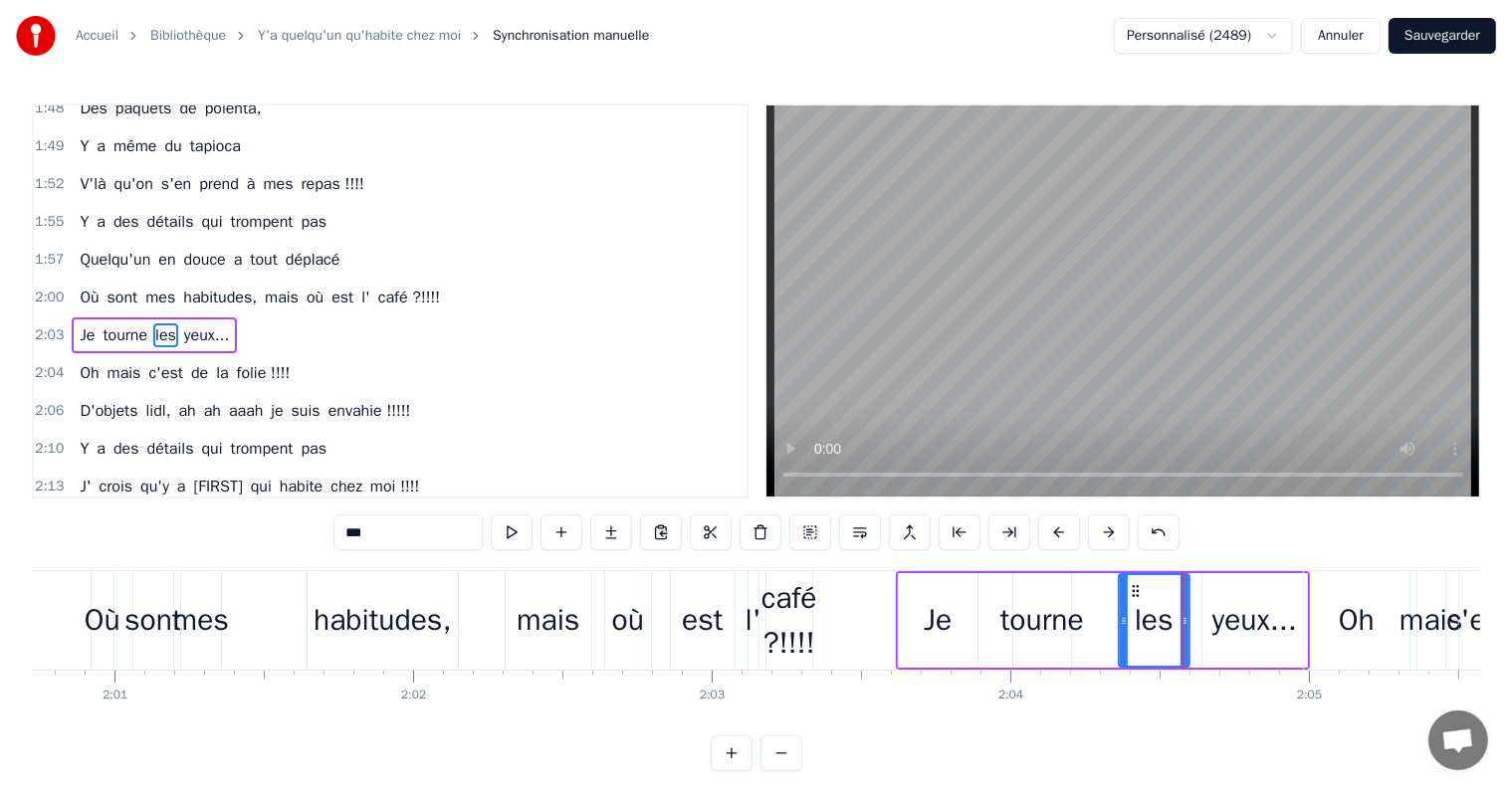 drag, startPoint x: 1080, startPoint y: 620, endPoint x: 1123, endPoint y: 621, distance: 43.011626 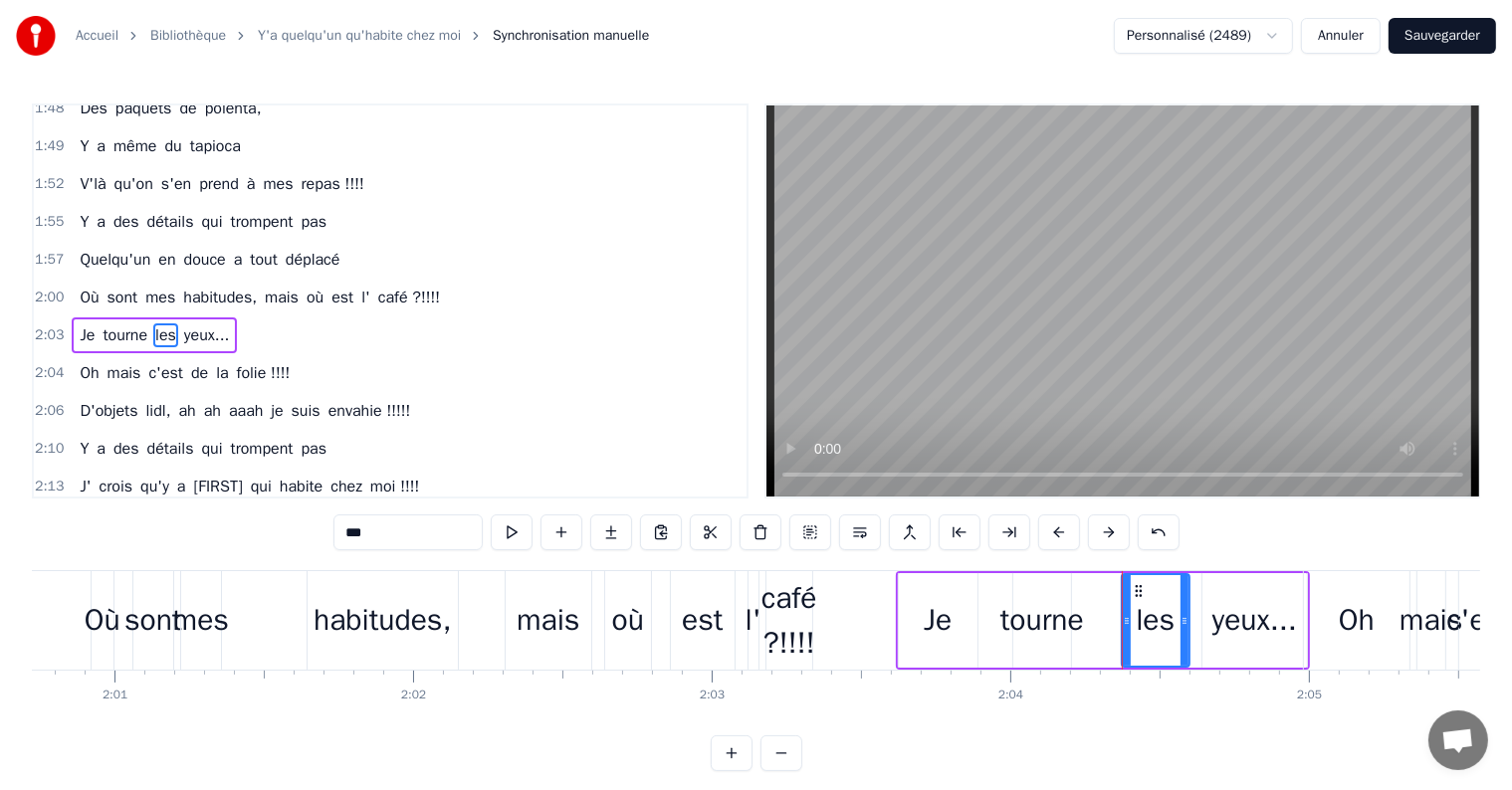click on "tourne" at bounding box center (1042, 620) 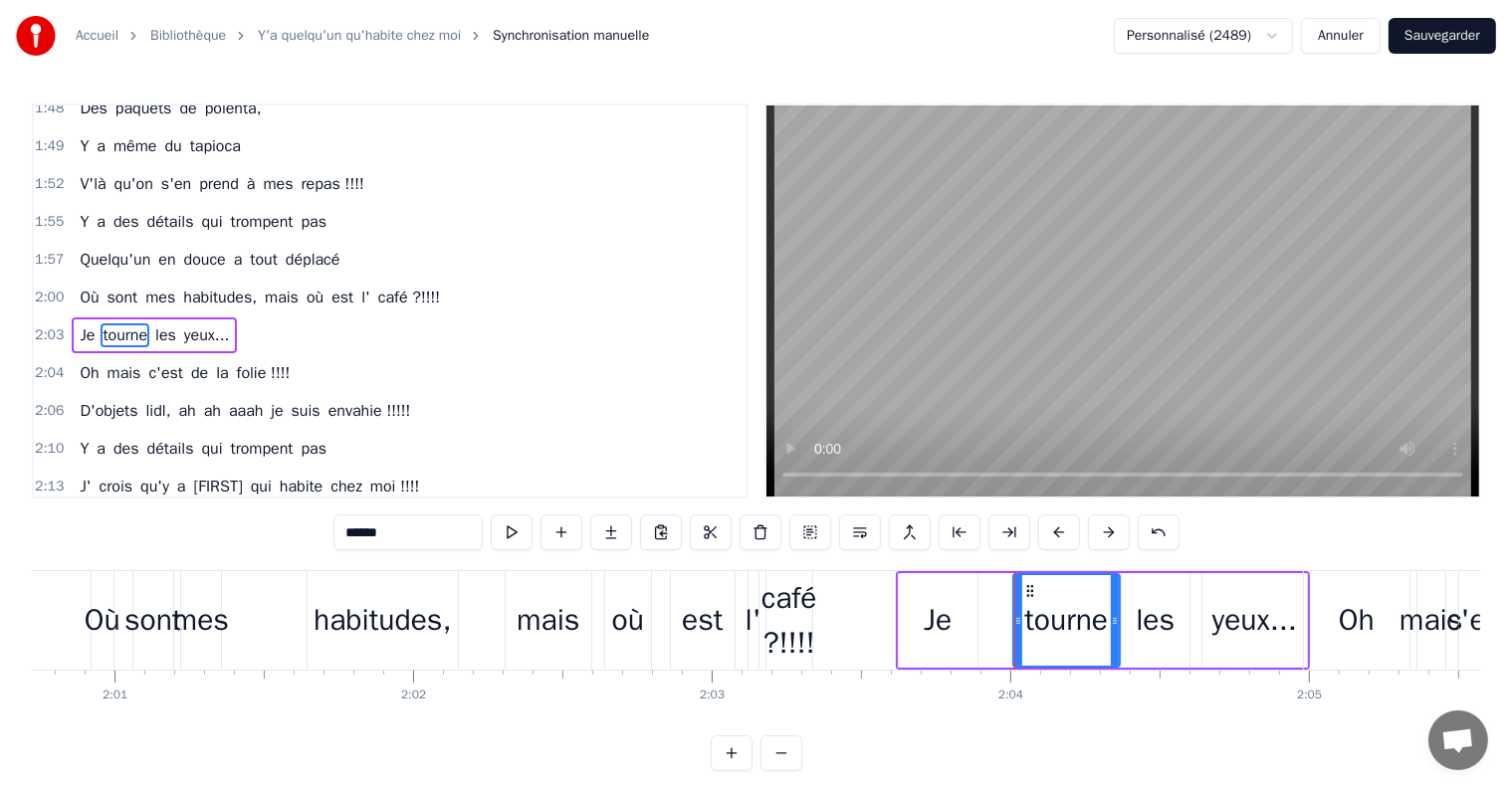 drag, startPoint x: 1063, startPoint y: 621, endPoint x: 1115, endPoint y: 621, distance: 52 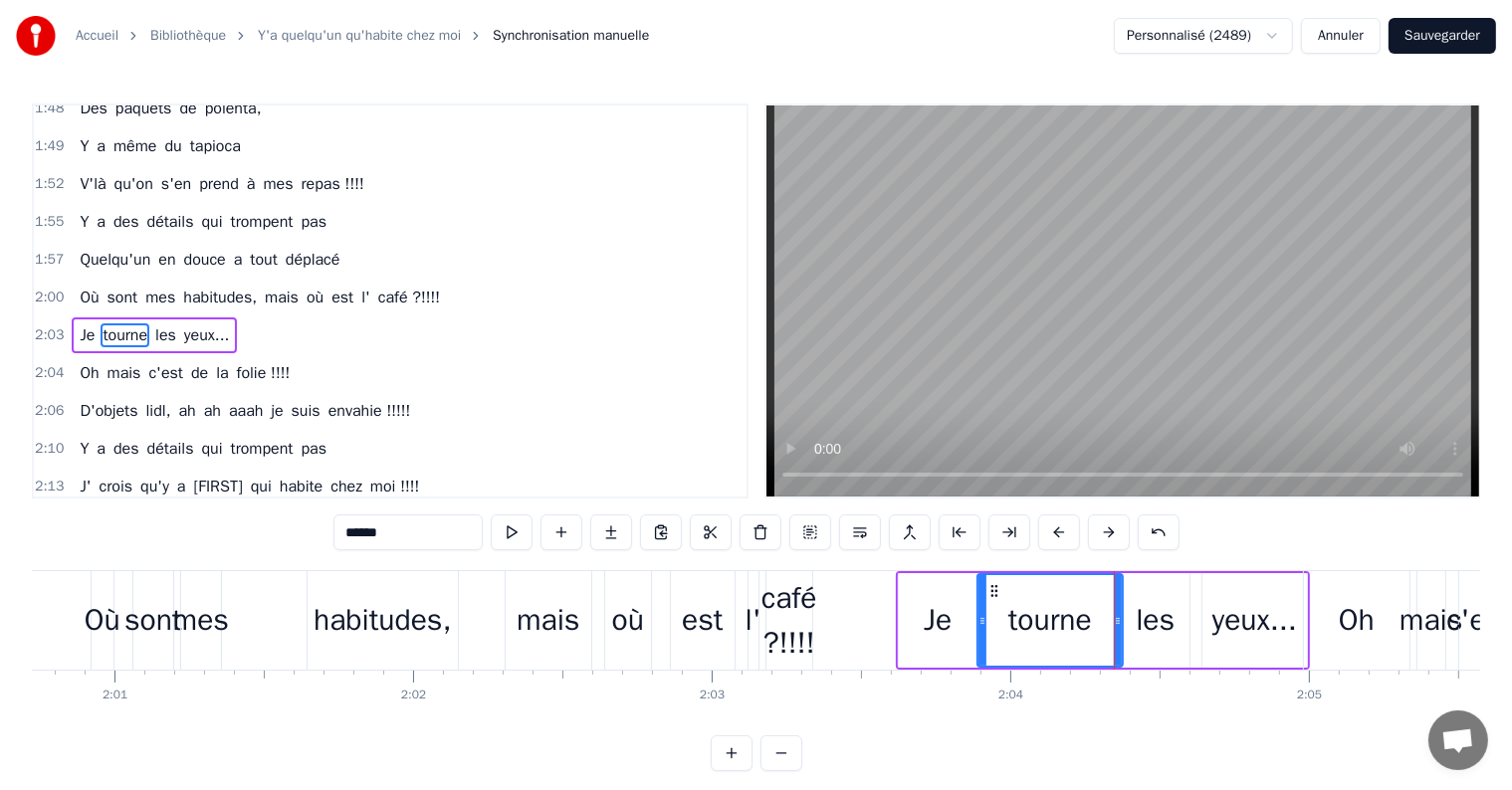 drag, startPoint x: 1015, startPoint y: 622, endPoint x: 984, endPoint y: 624, distance: 31.06445 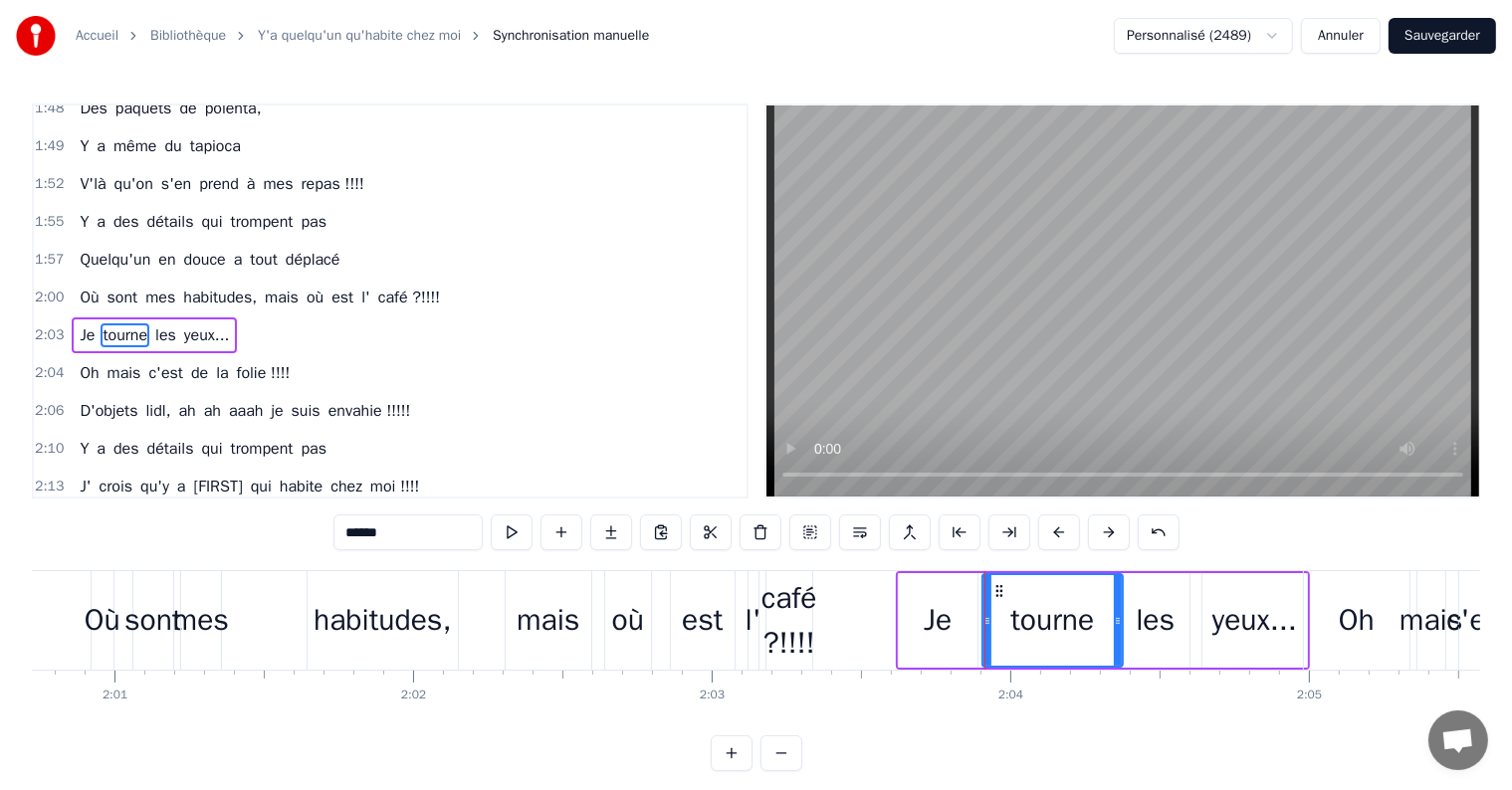click on "café ?!!!!" at bounding box center (789, 621) 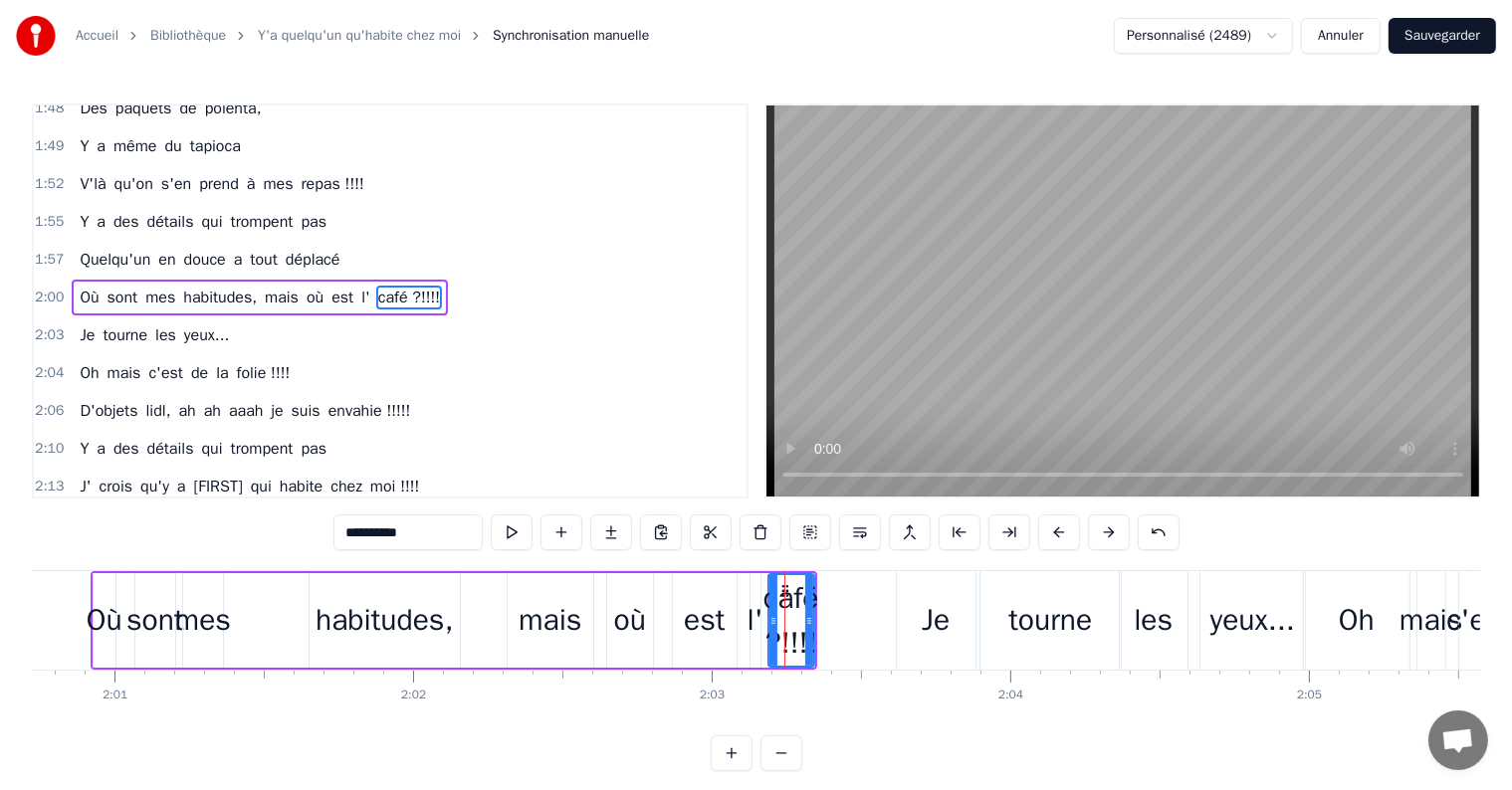 scroll, scrollTop: 811, scrollLeft: 0, axis: vertical 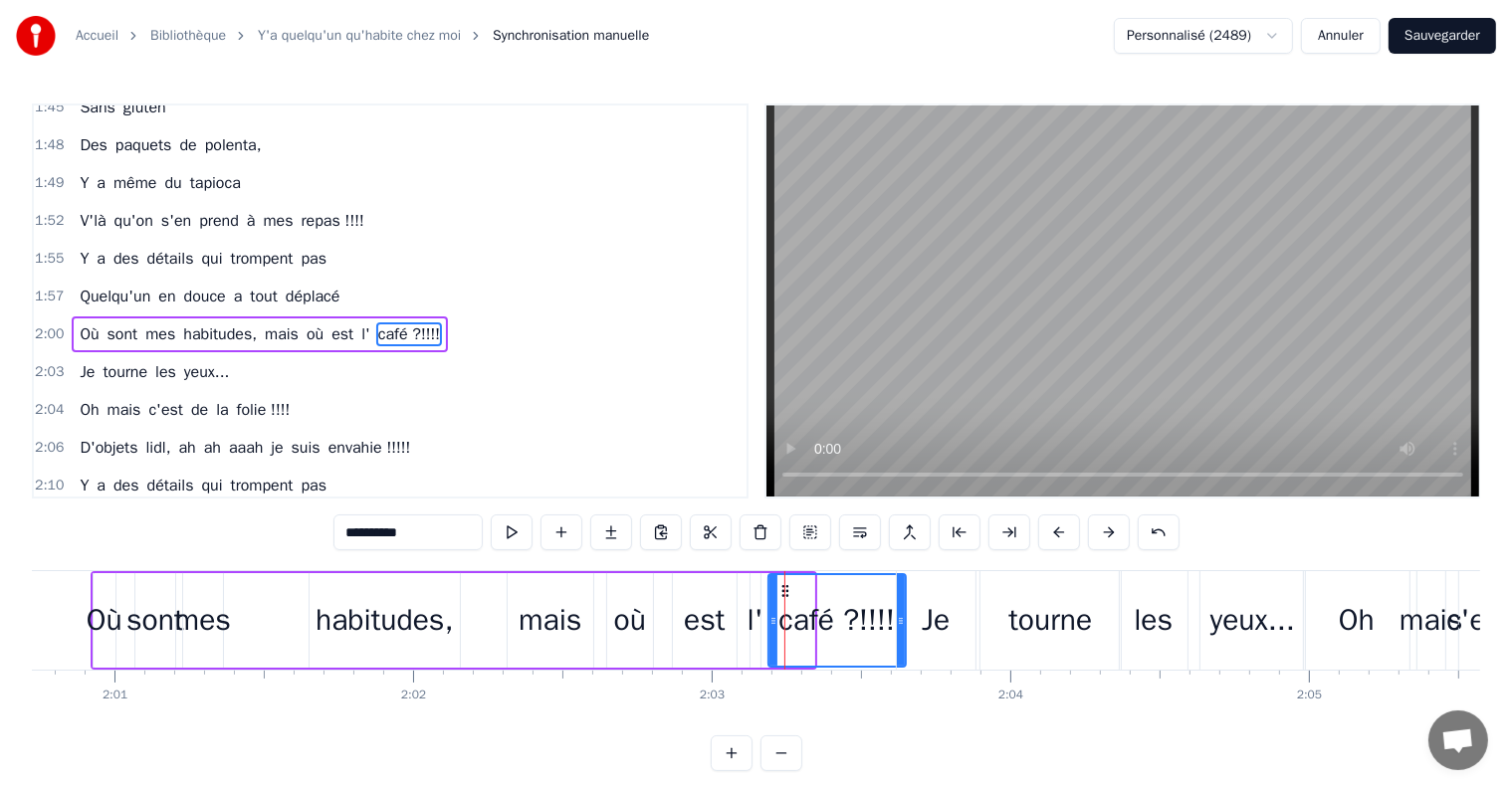 drag, startPoint x: 808, startPoint y: 617, endPoint x: 870, endPoint y: 631, distance: 63.560994 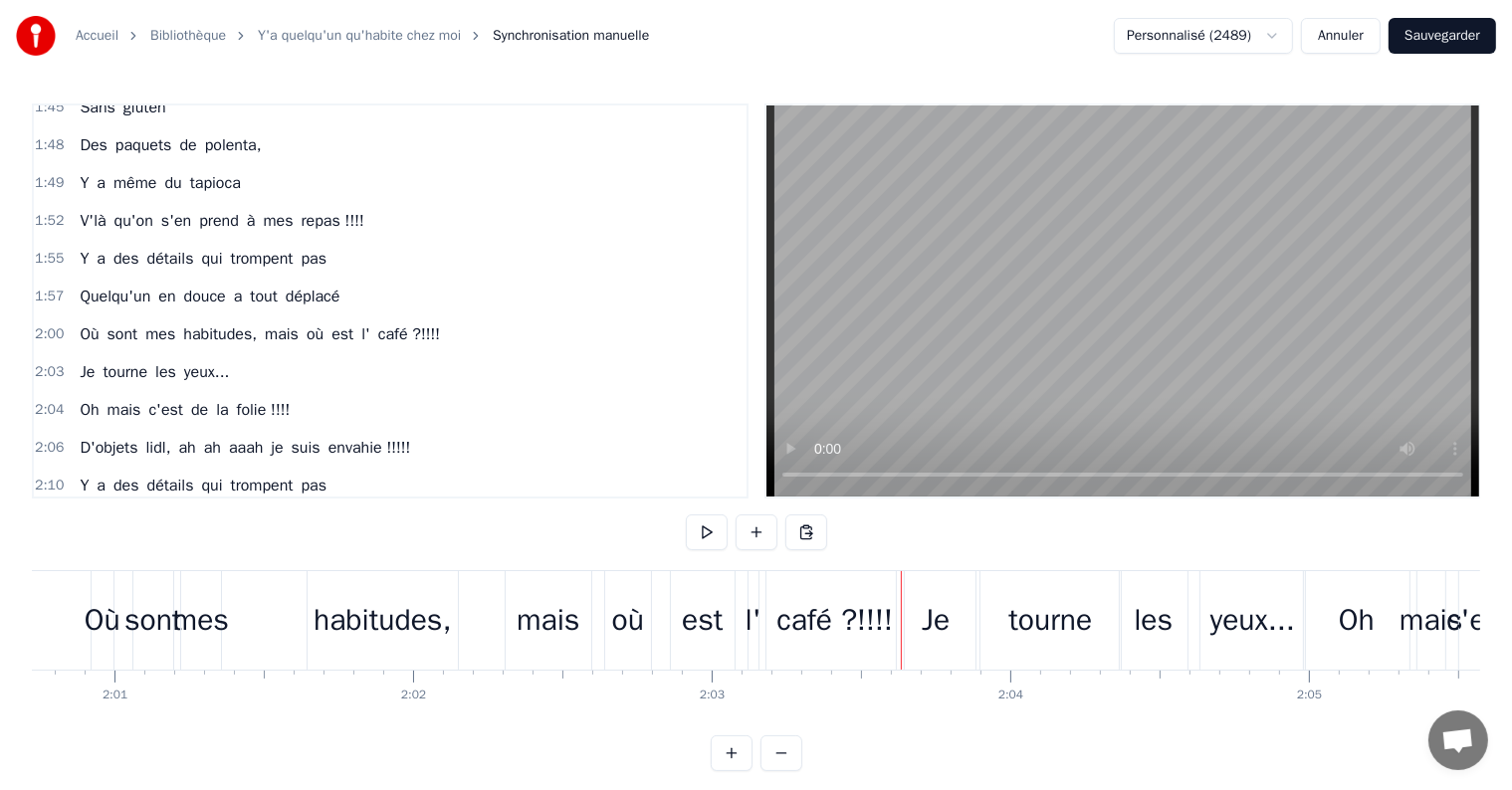 click on "est" at bounding box center [702, 620] 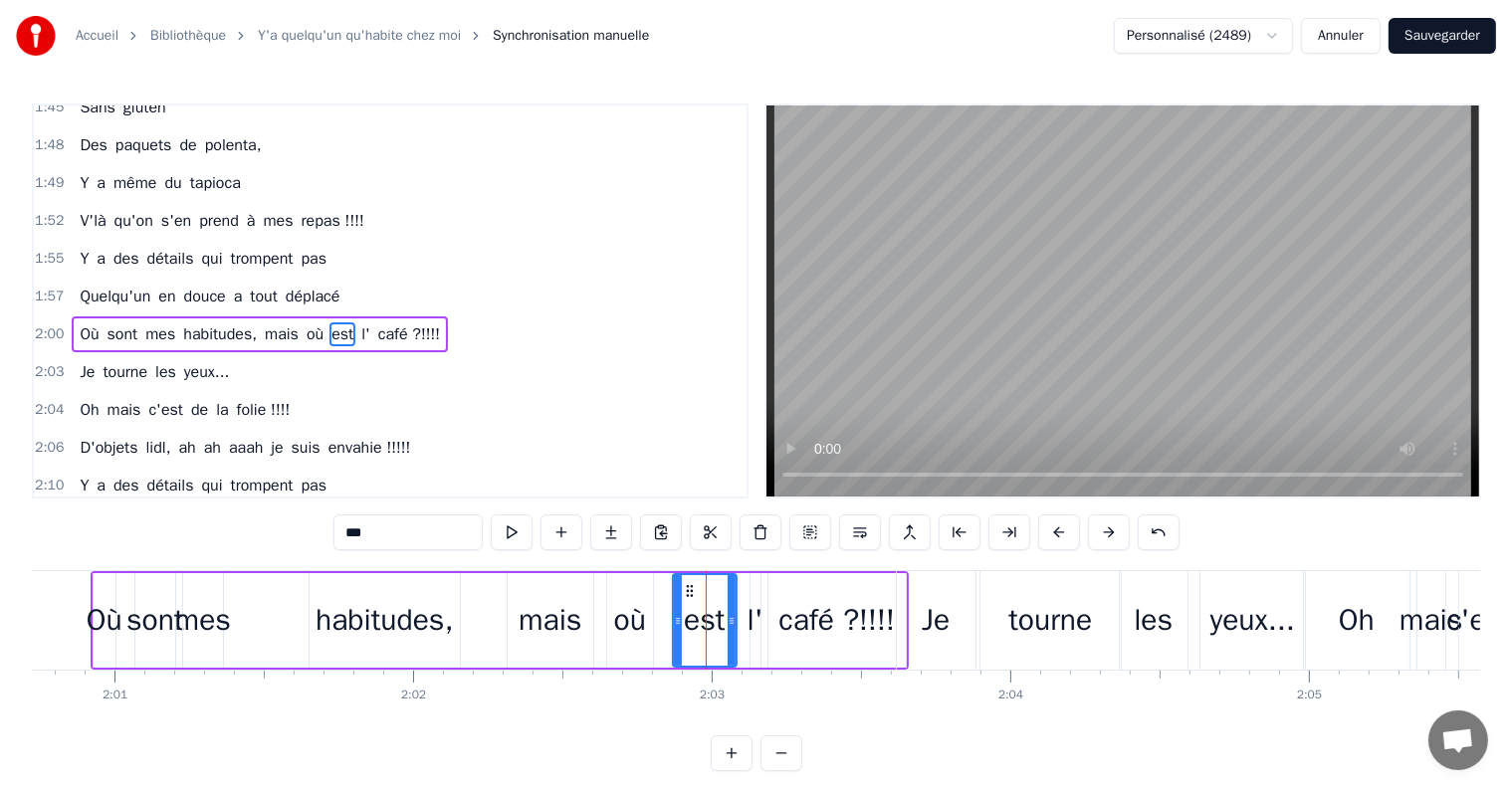 click on "mais" at bounding box center (550, 620) 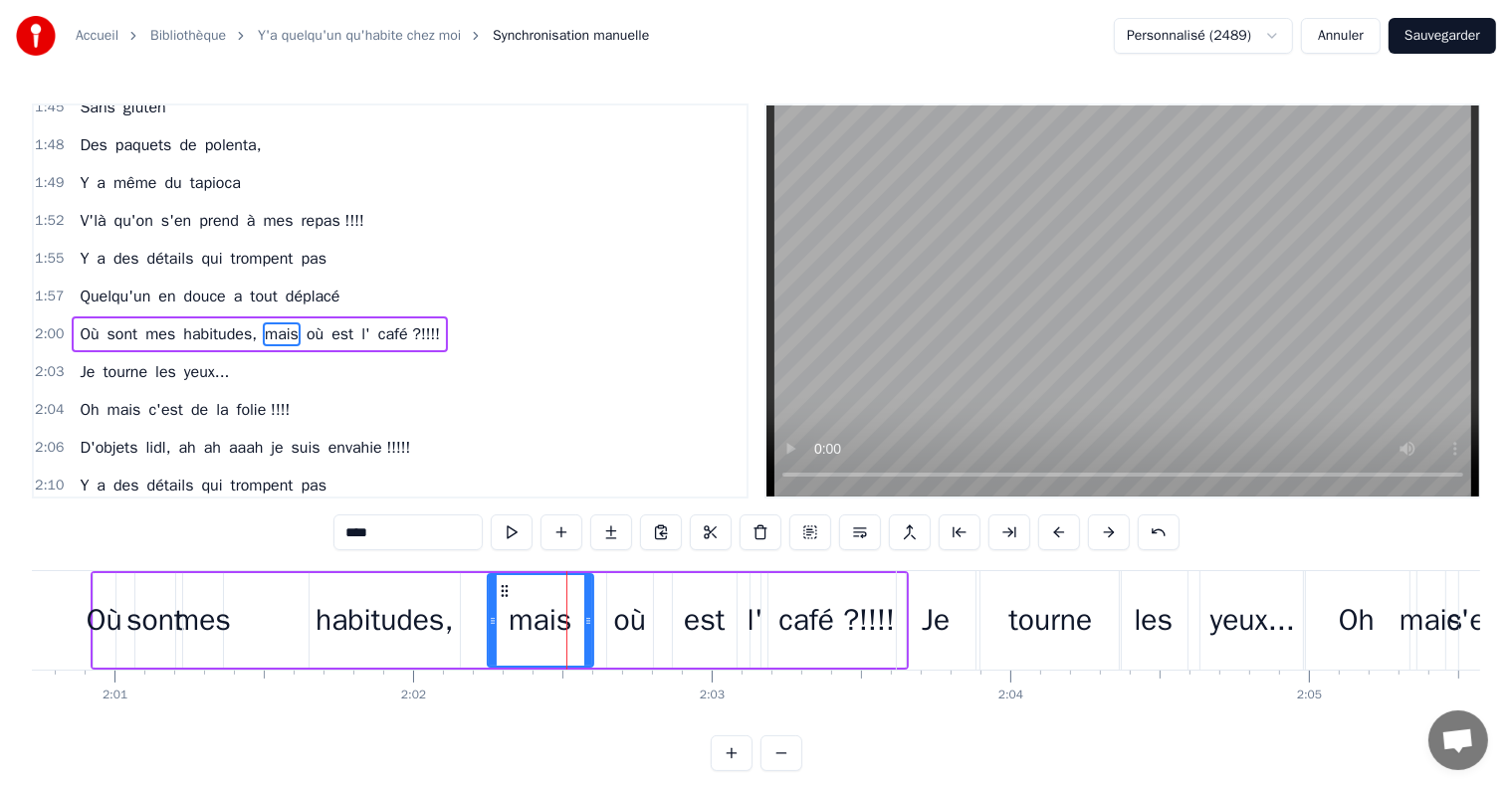 drag, startPoint x: 510, startPoint y: 620, endPoint x: 490, endPoint y: 621, distance: 20.024984 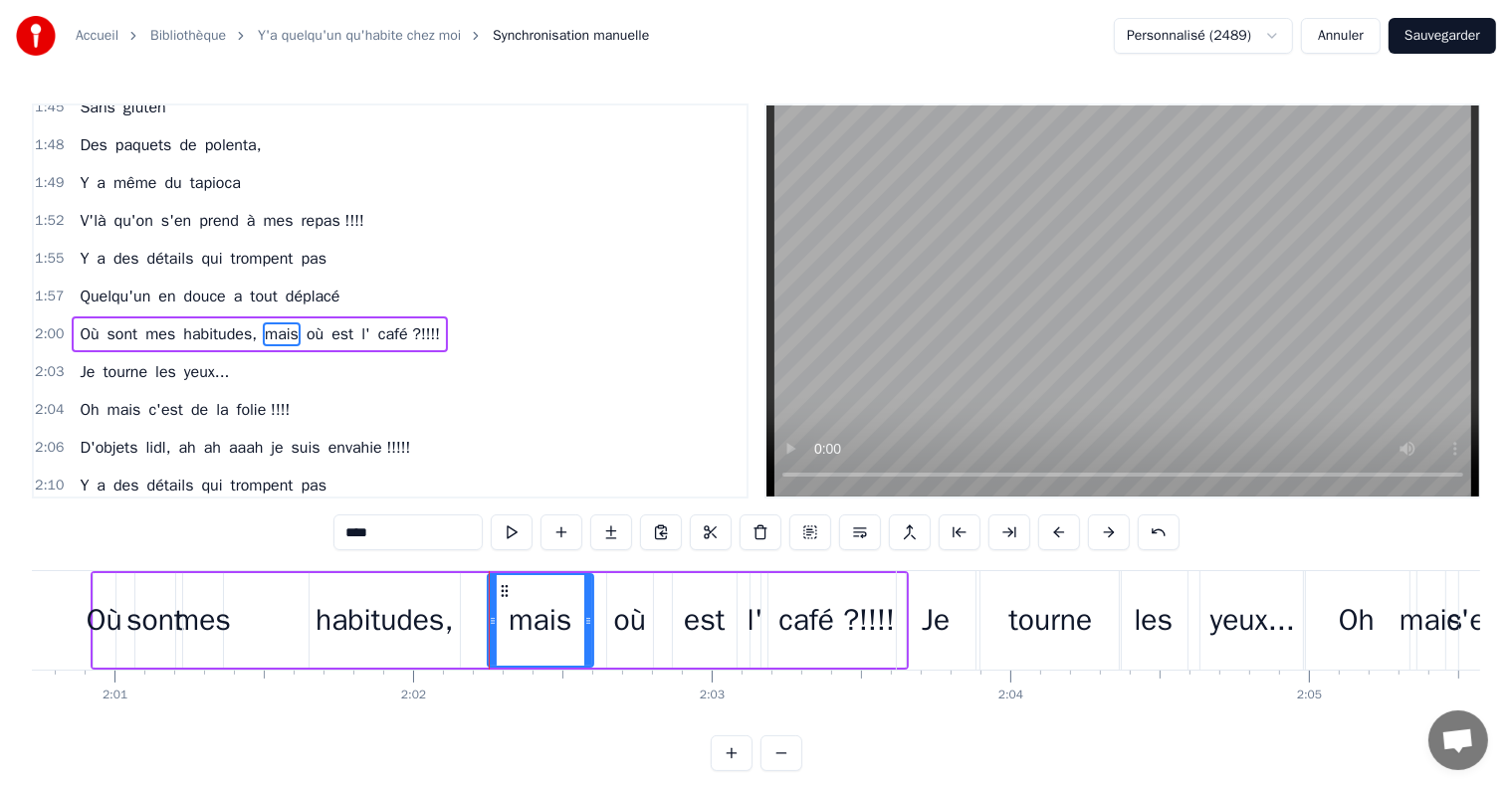 click on "mais" at bounding box center [540, 620] 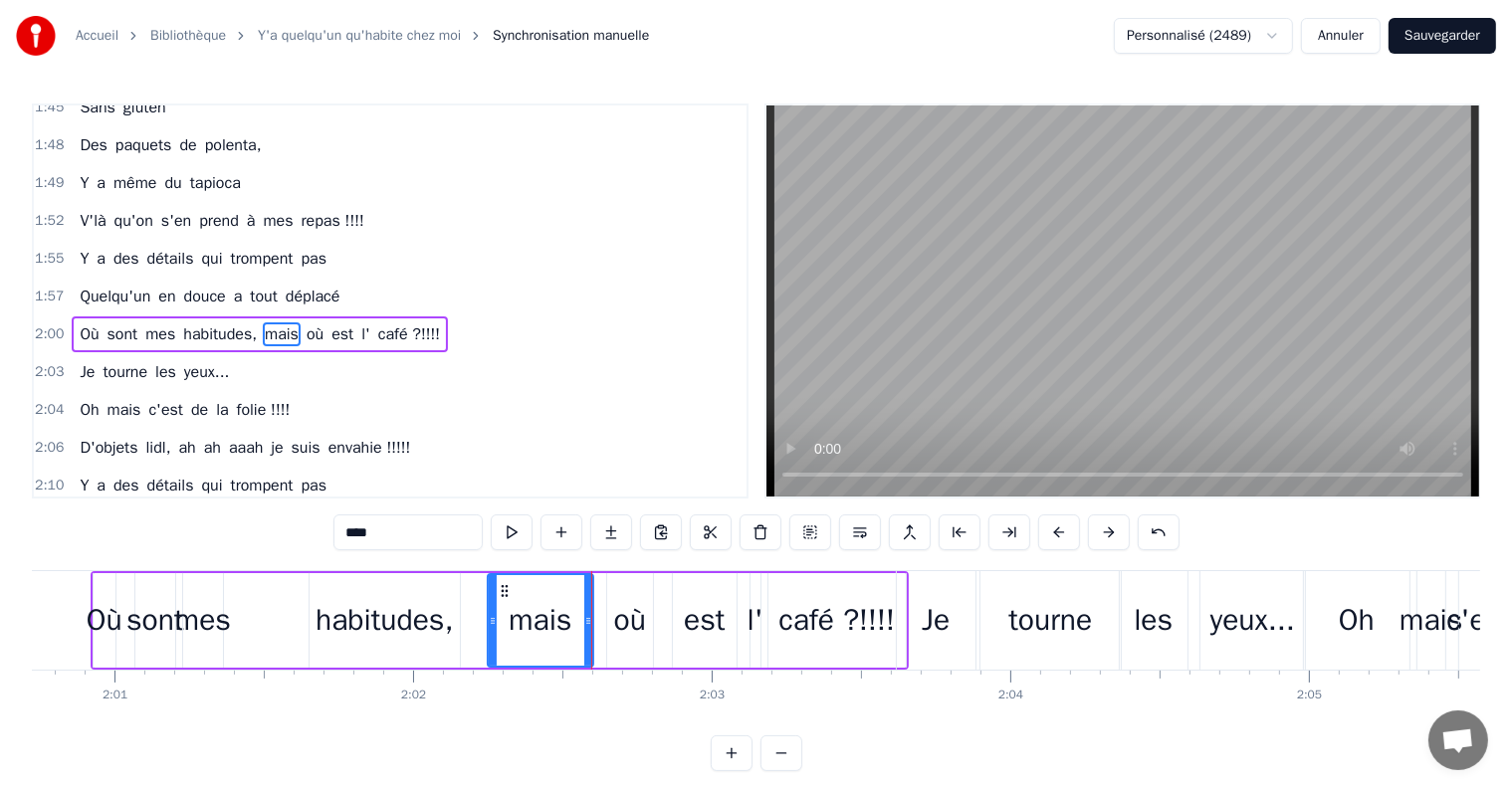 click on "Je" at bounding box center (936, 620) 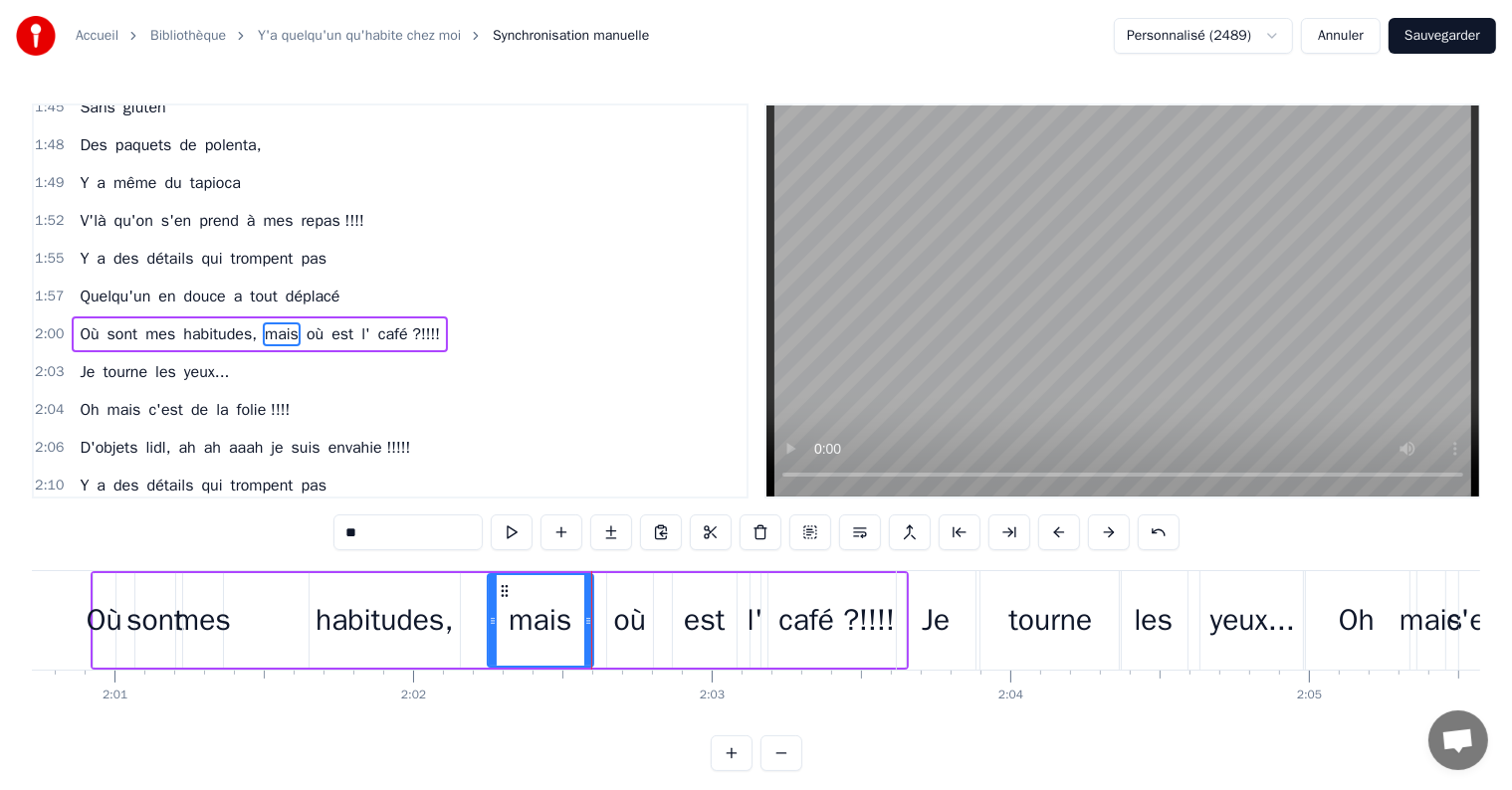 scroll, scrollTop: 848, scrollLeft: 0, axis: vertical 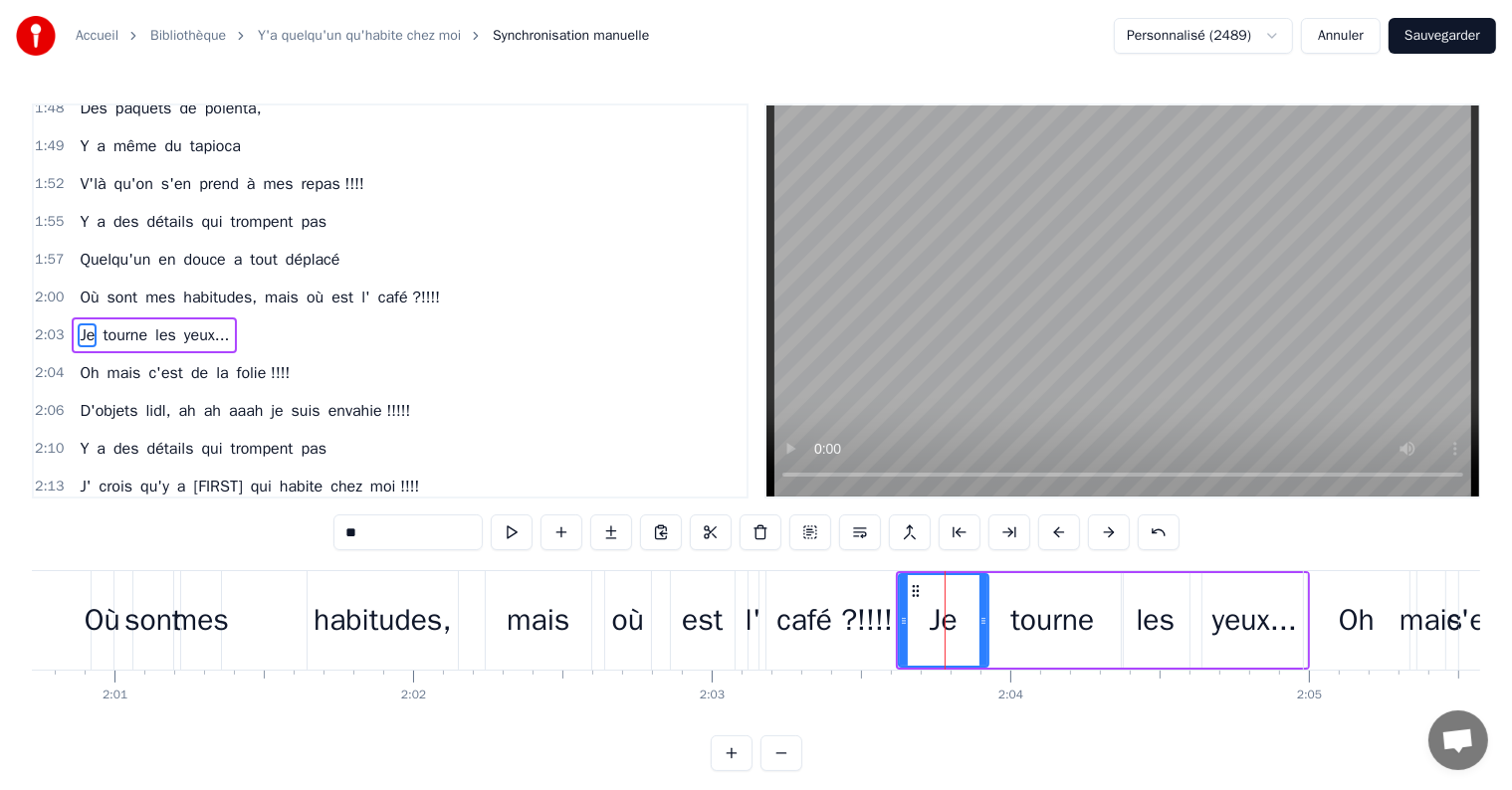 drag, startPoint x: 973, startPoint y: 619, endPoint x: 984, endPoint y: 619, distance: 11 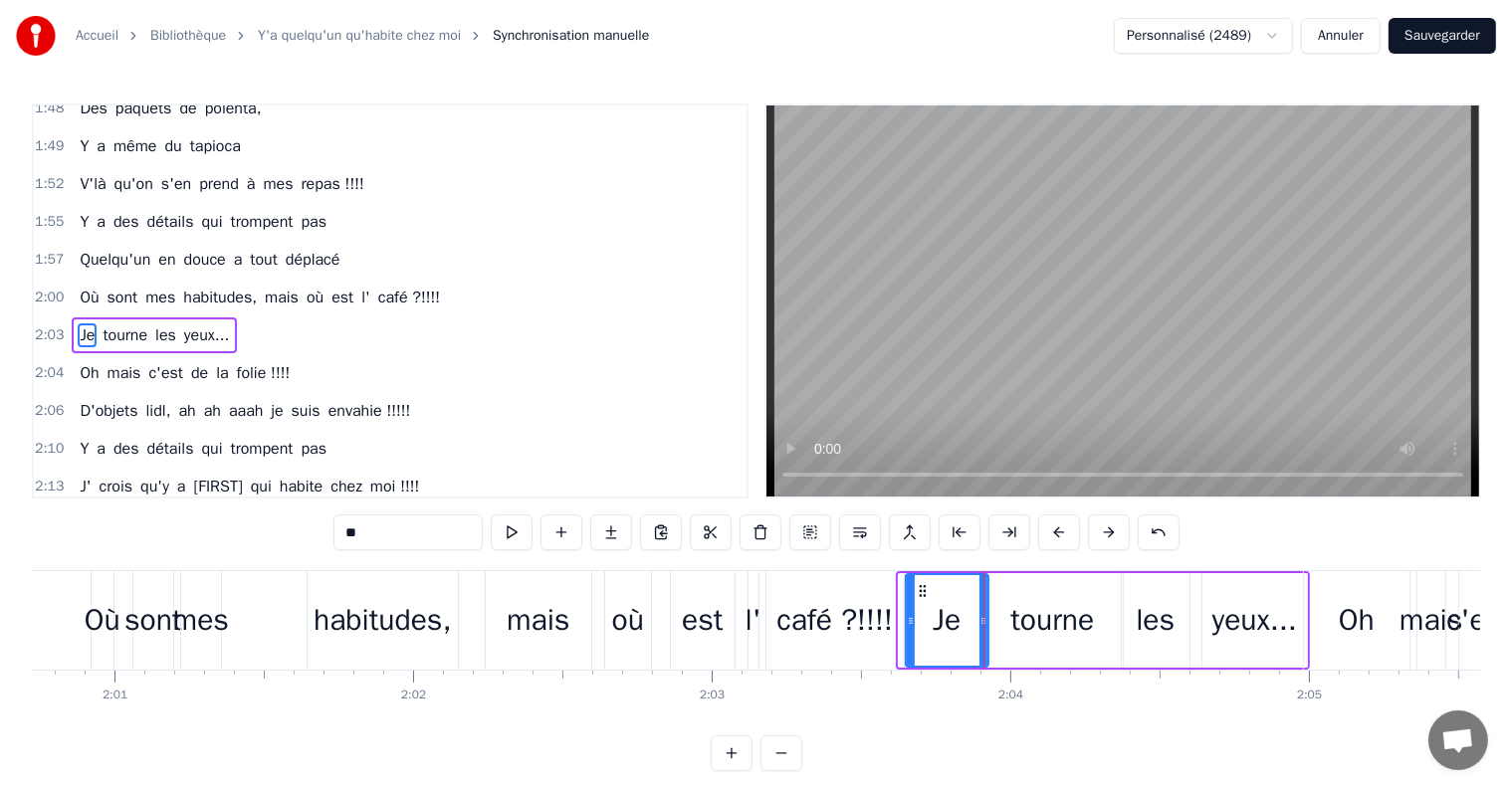 click 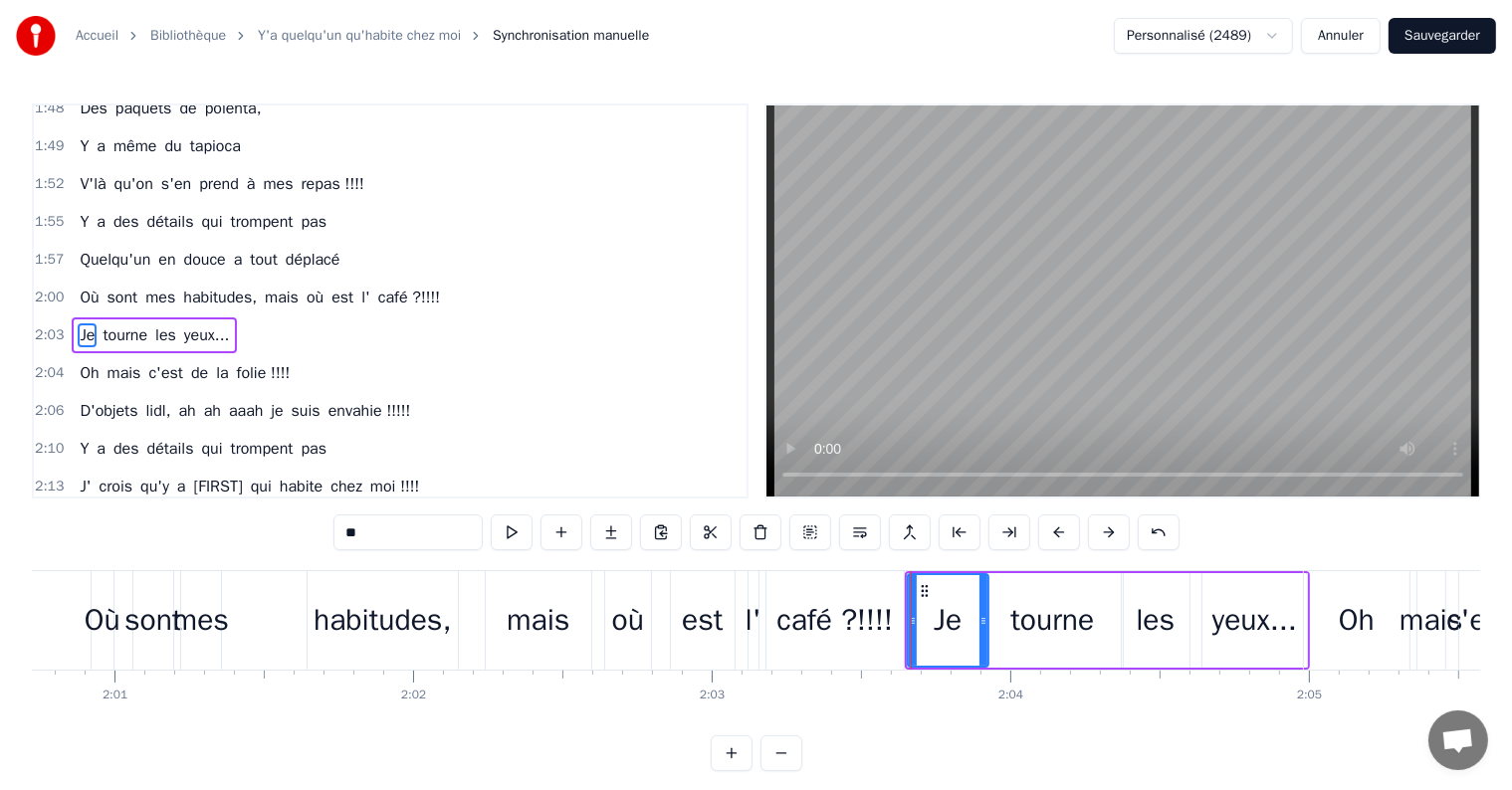 click on "habitudes," at bounding box center (382, 620) 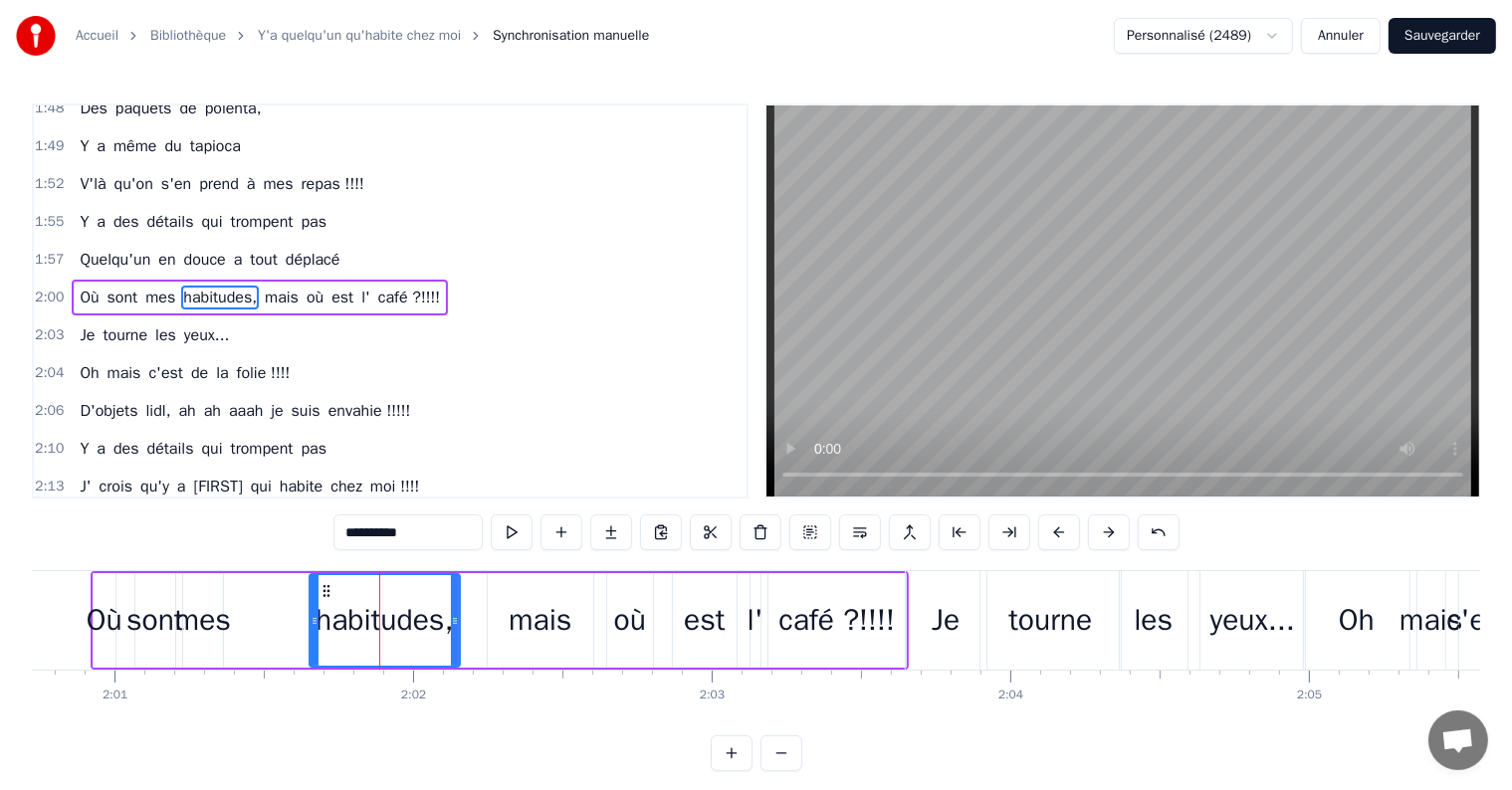 scroll, scrollTop: 811, scrollLeft: 0, axis: vertical 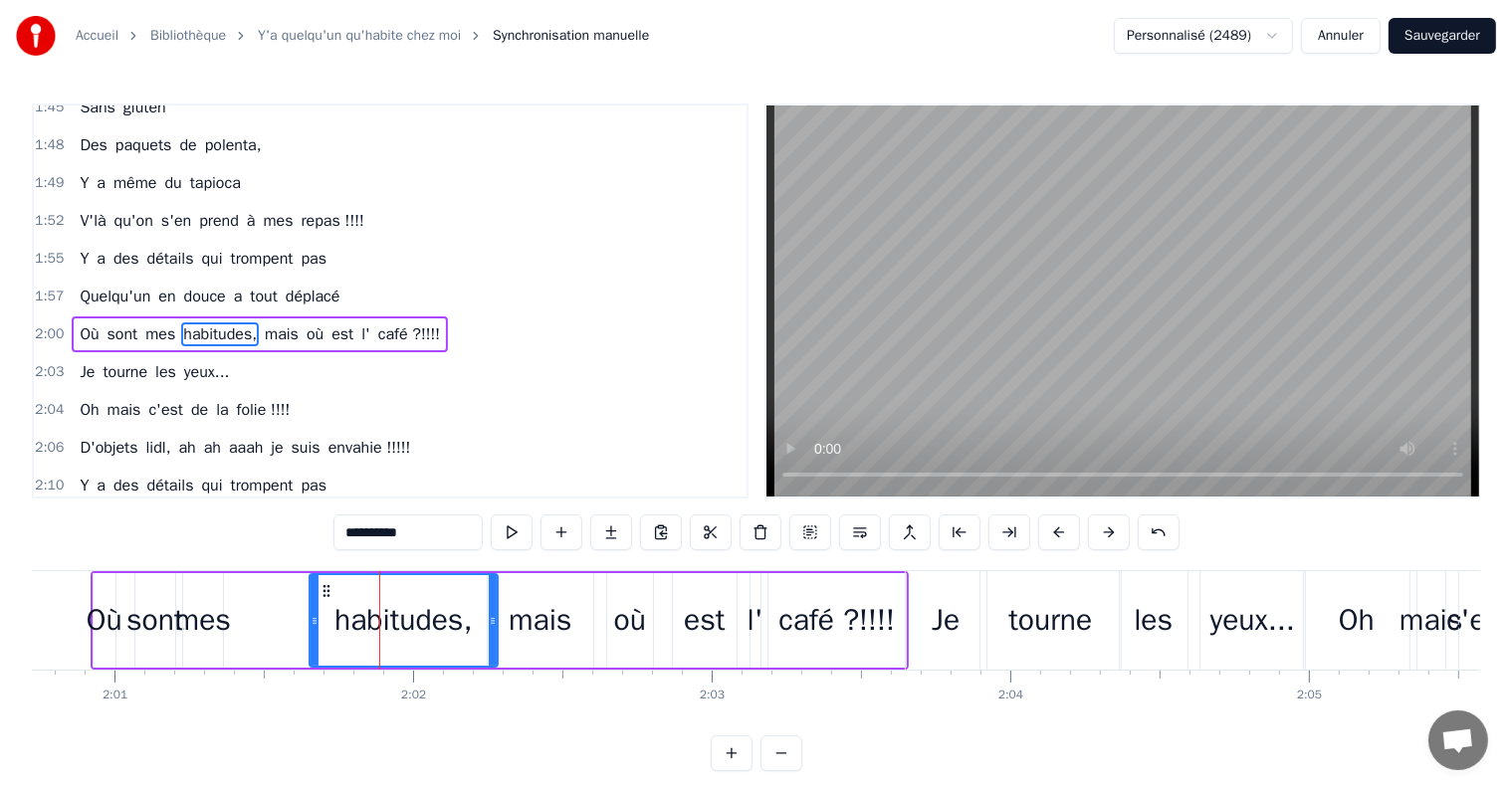 drag, startPoint x: 453, startPoint y: 621, endPoint x: 464, endPoint y: 628, distance: 13.038405 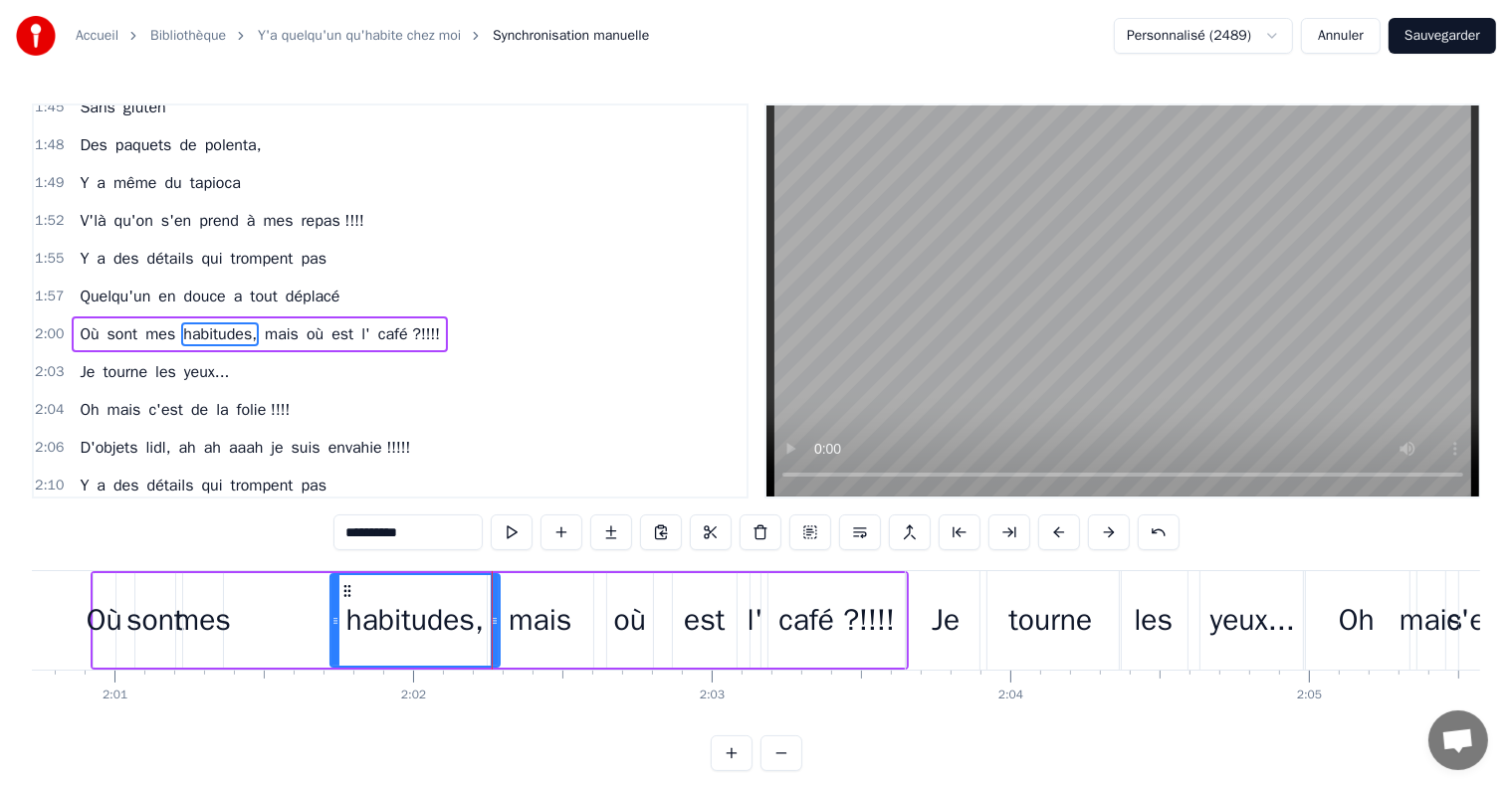 drag, startPoint x: 311, startPoint y: 622, endPoint x: 328, endPoint y: 633, distance: 20.248457 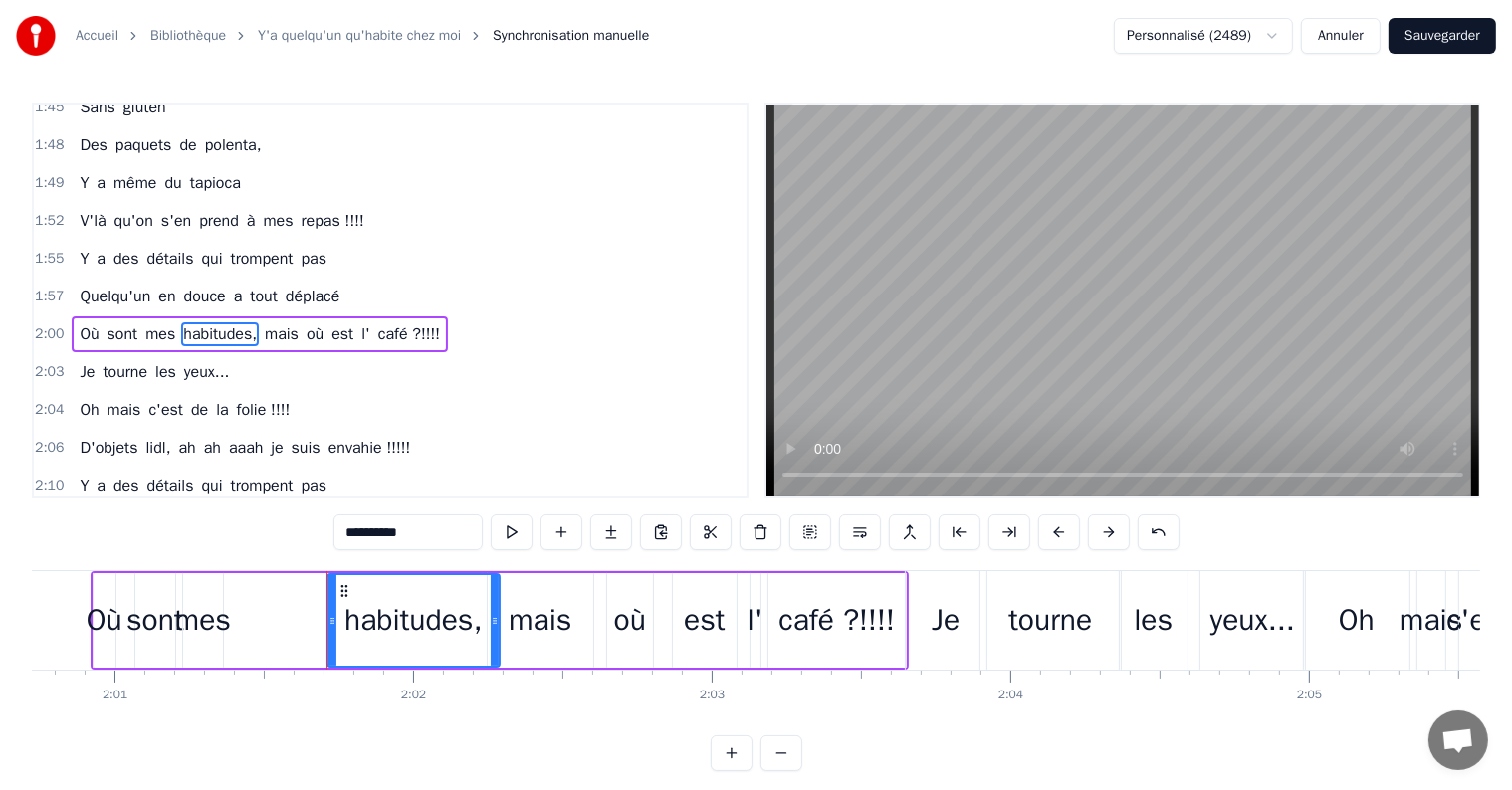 click on "Où sont mes habitudes, mais où est l' café ?!!!!" at bounding box center [500, 620] 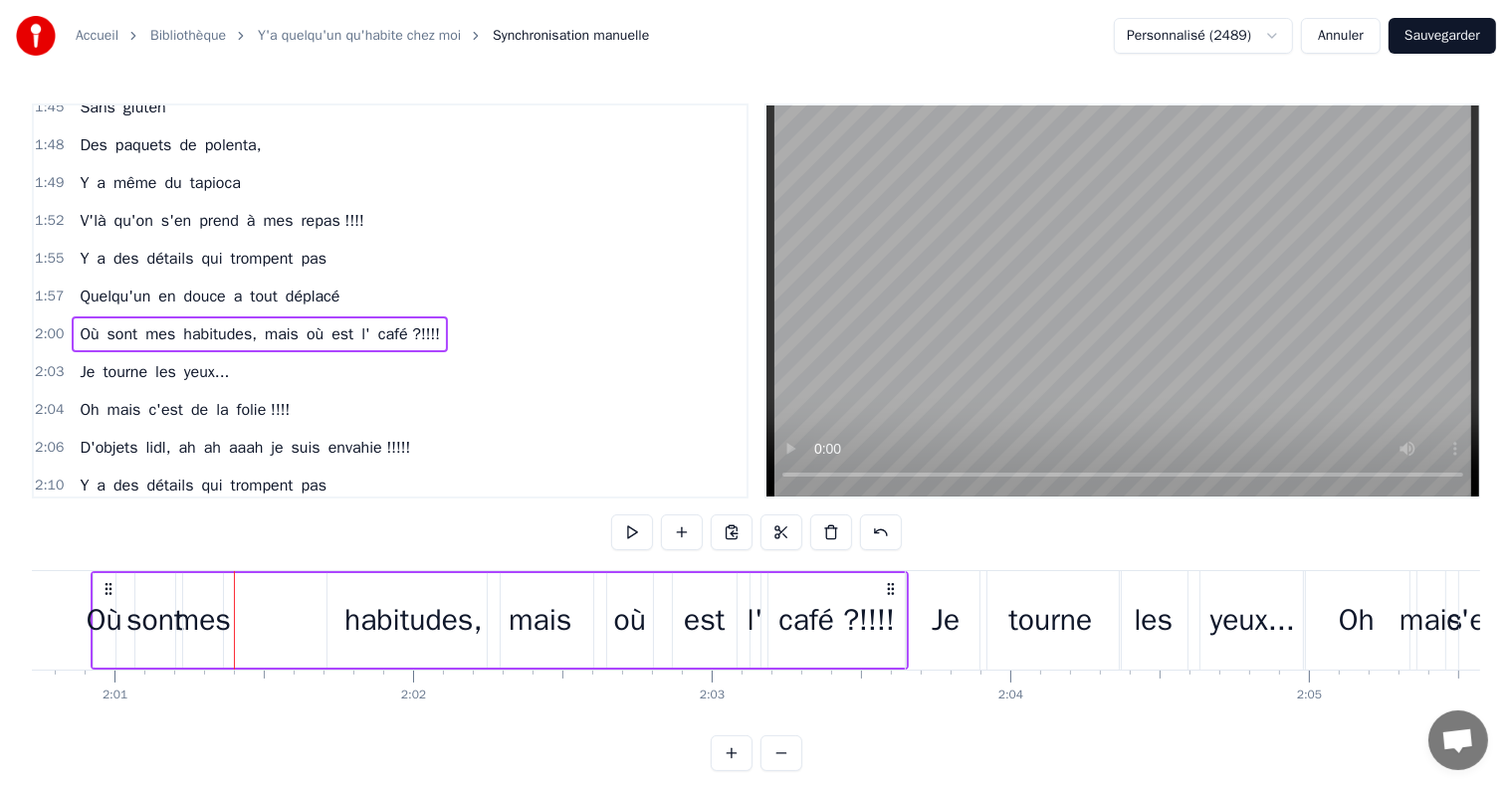 click on "mes" at bounding box center [203, 620] 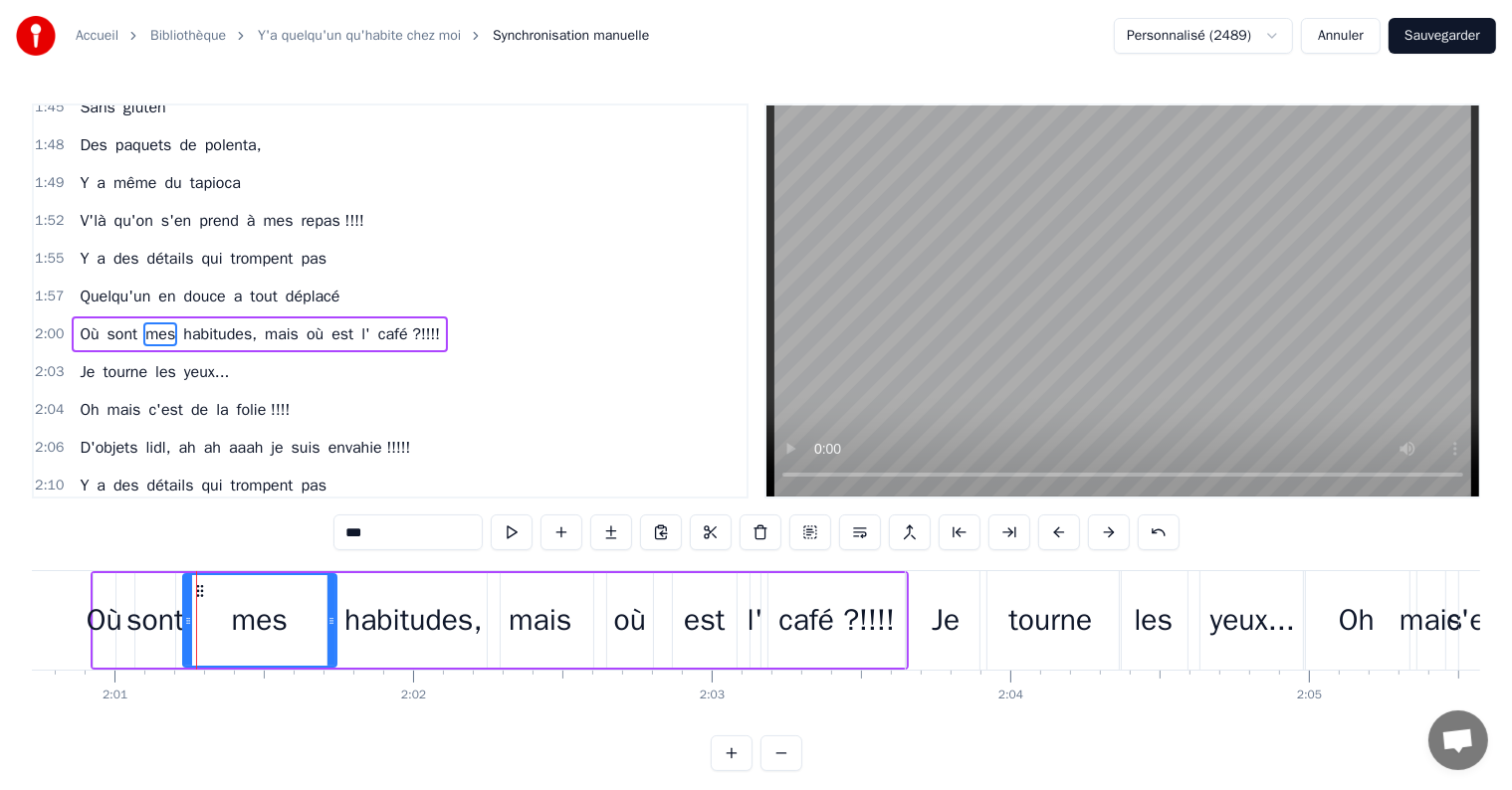 drag, startPoint x: 215, startPoint y: 618, endPoint x: 308, endPoint y: 631, distance: 93.904207 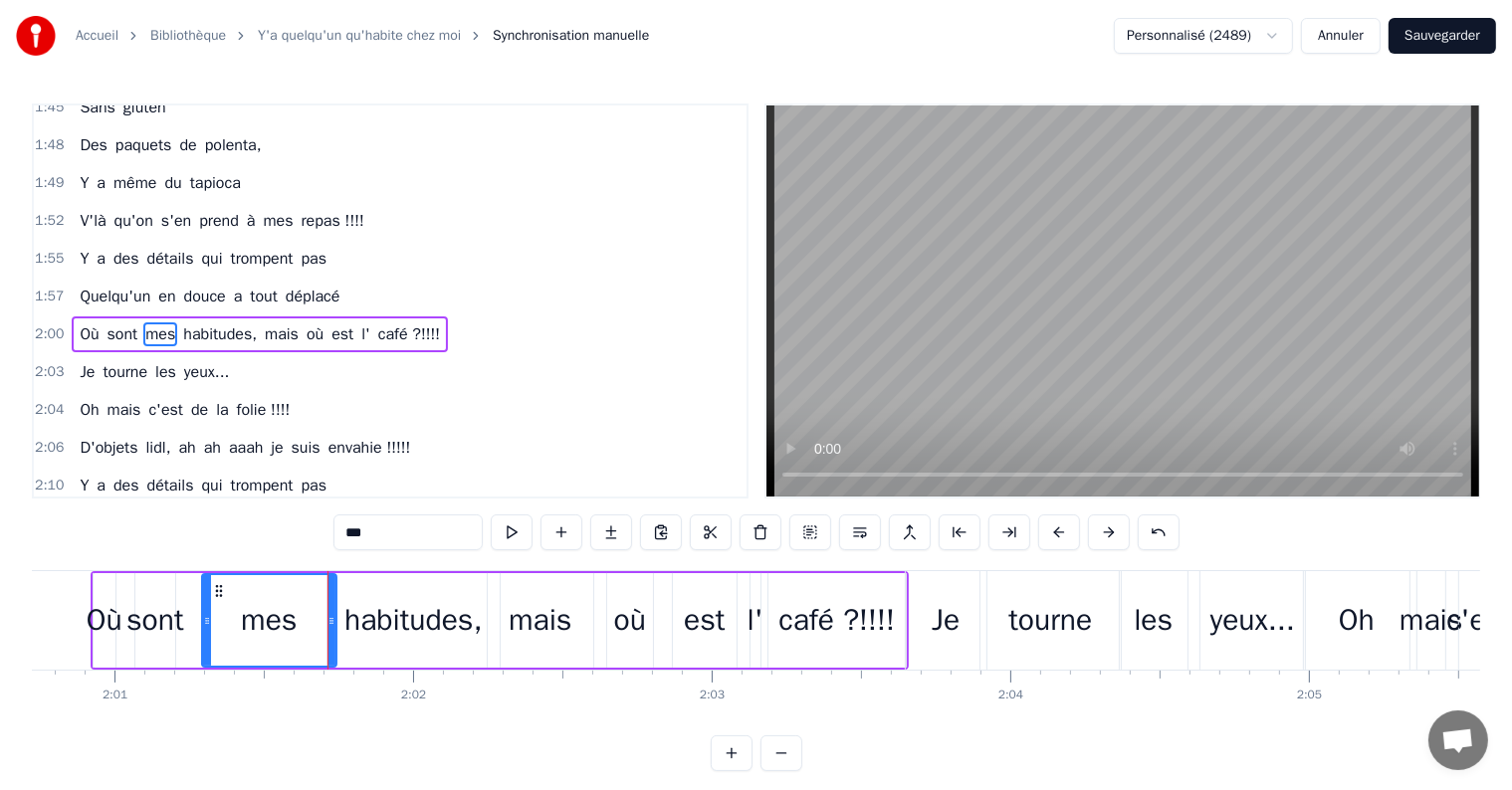 drag, startPoint x: 184, startPoint y: 617, endPoint x: 198, endPoint y: 632, distance: 20.518285 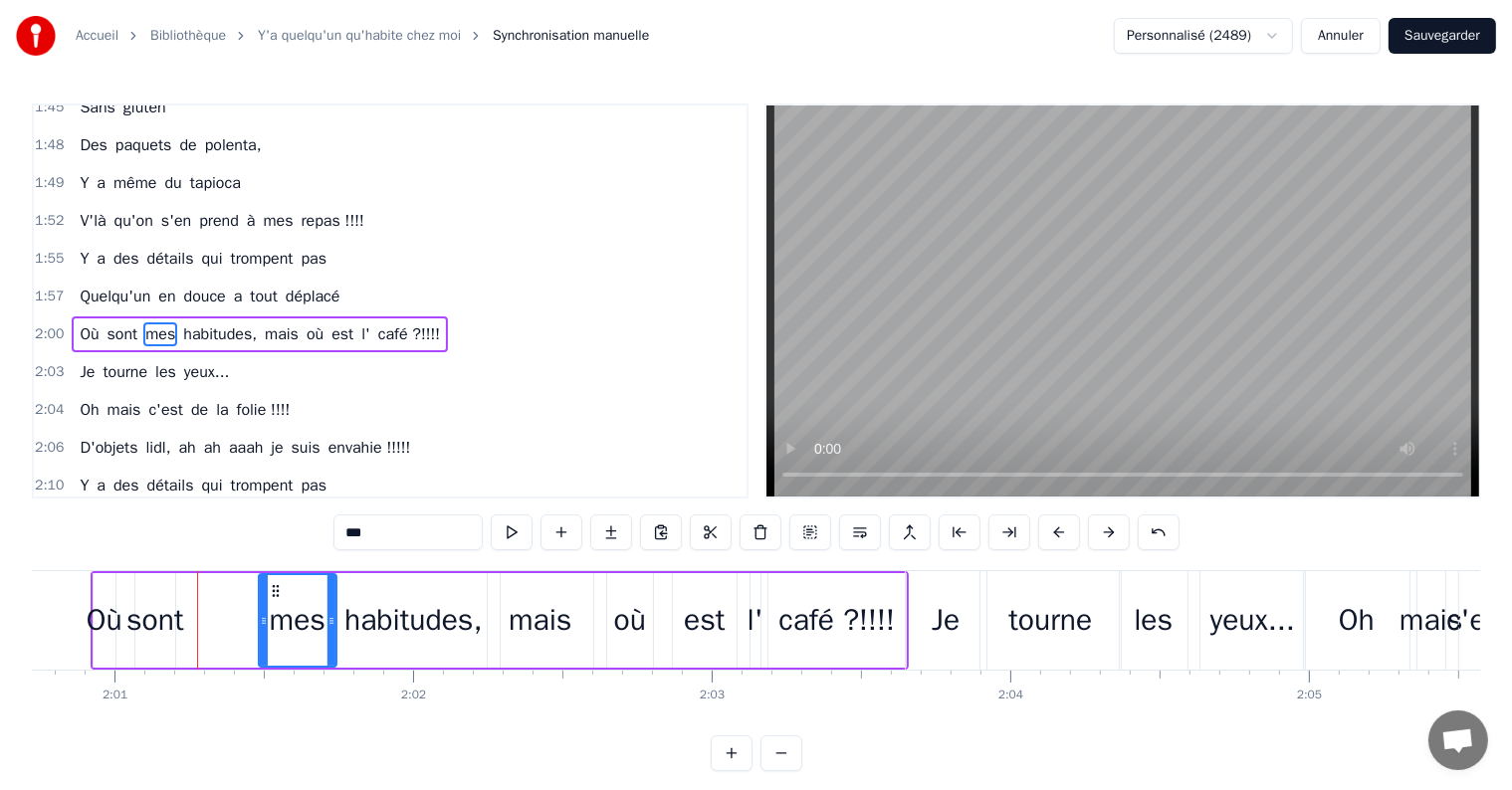 drag, startPoint x: 199, startPoint y: 625, endPoint x: 192, endPoint y: 633, distance: 10.630146 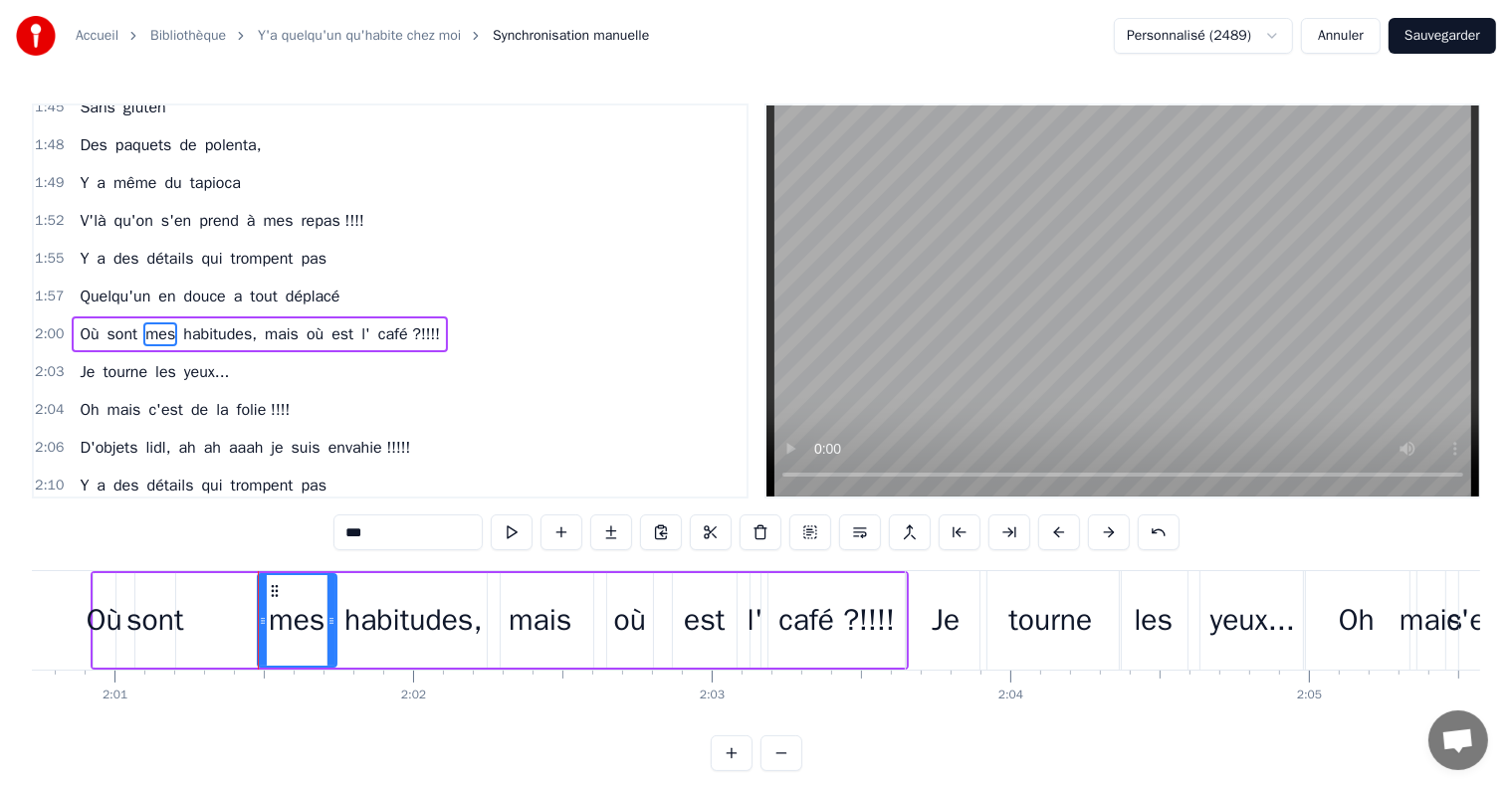 click on "sont" at bounding box center [155, 620] 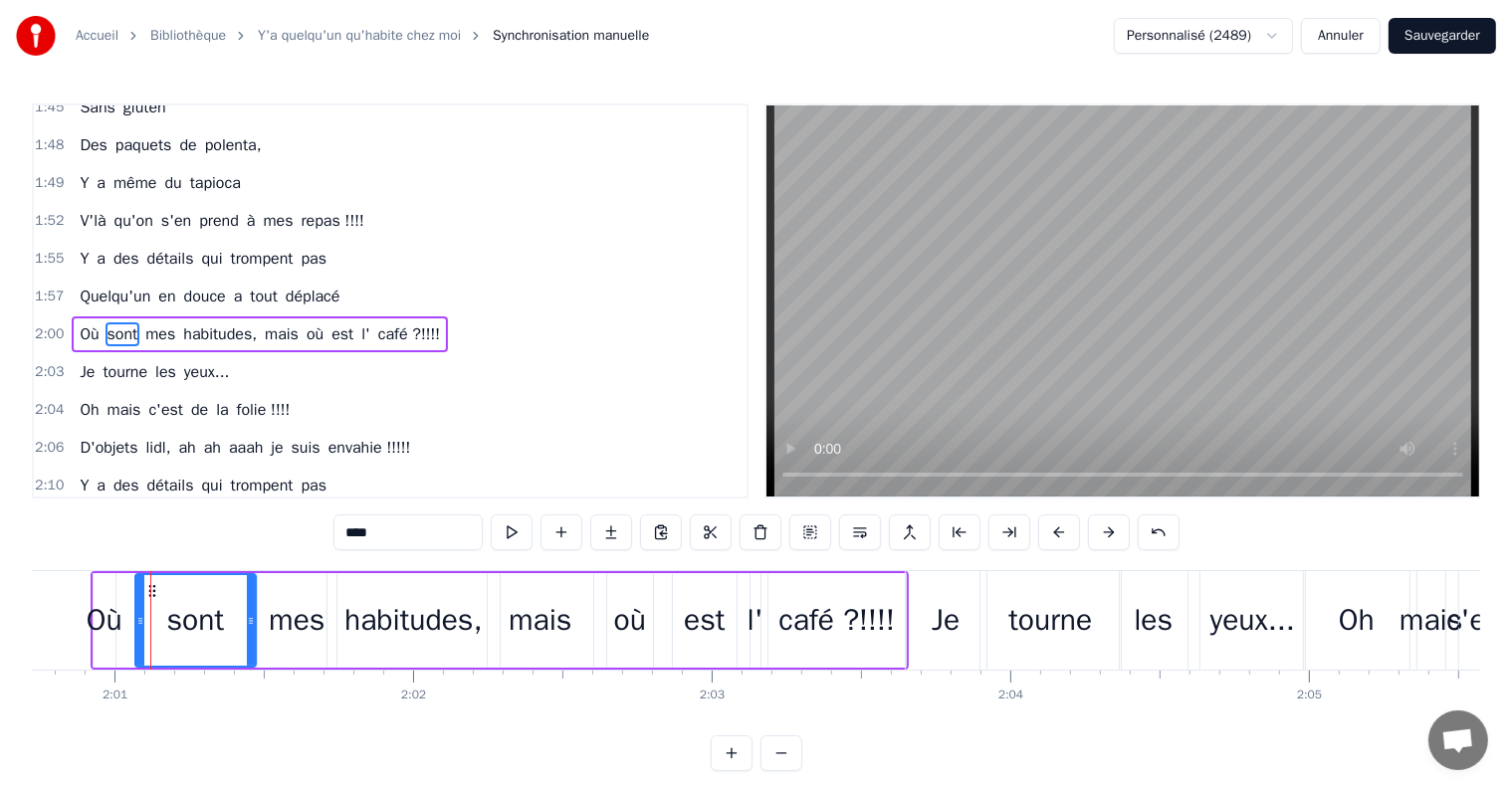 drag, startPoint x: 171, startPoint y: 625, endPoint x: 228, endPoint y: 637, distance: 58.249464 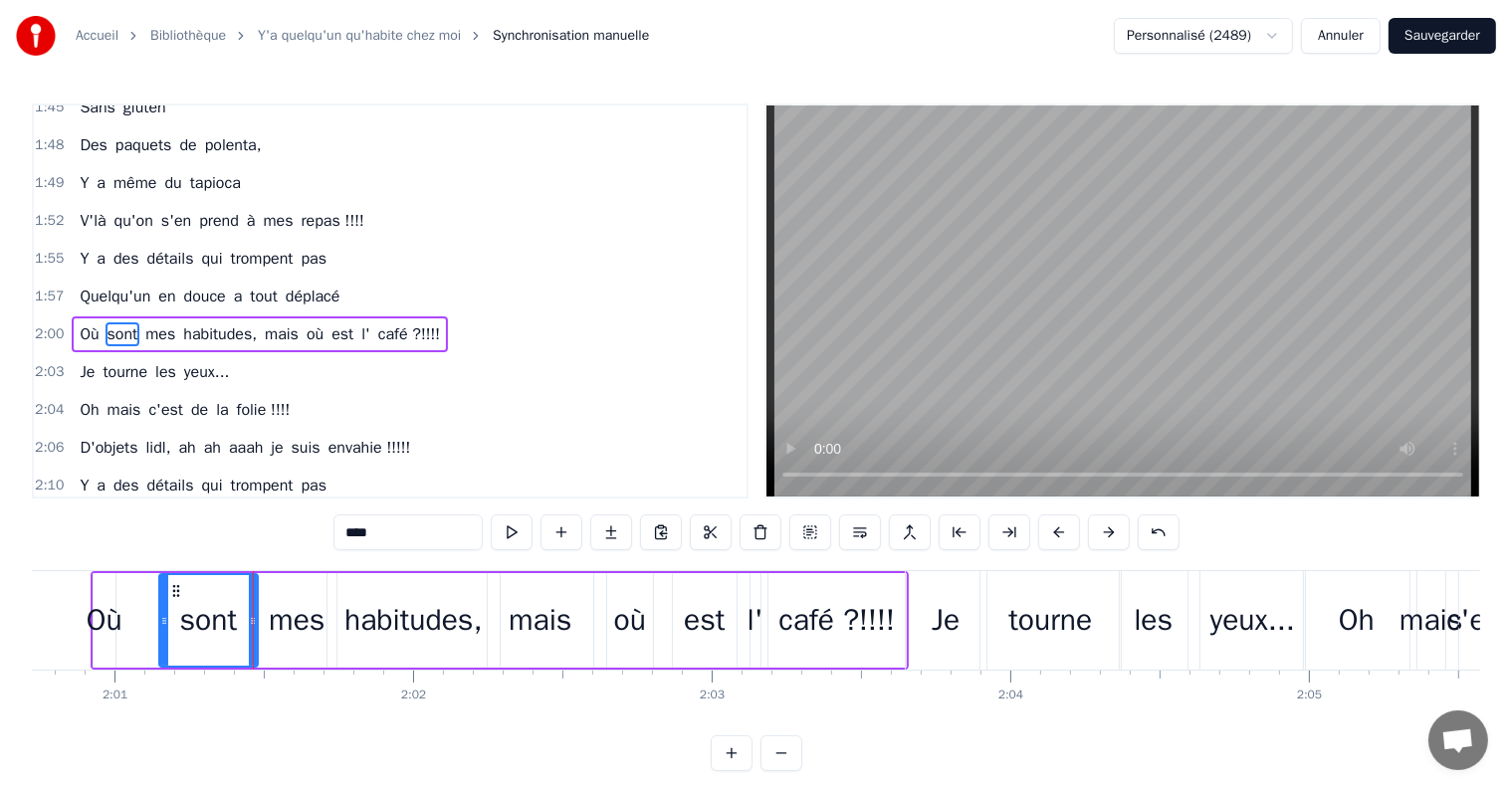 drag, startPoint x: 139, startPoint y: 620, endPoint x: 163, endPoint y: 627, distance: 25 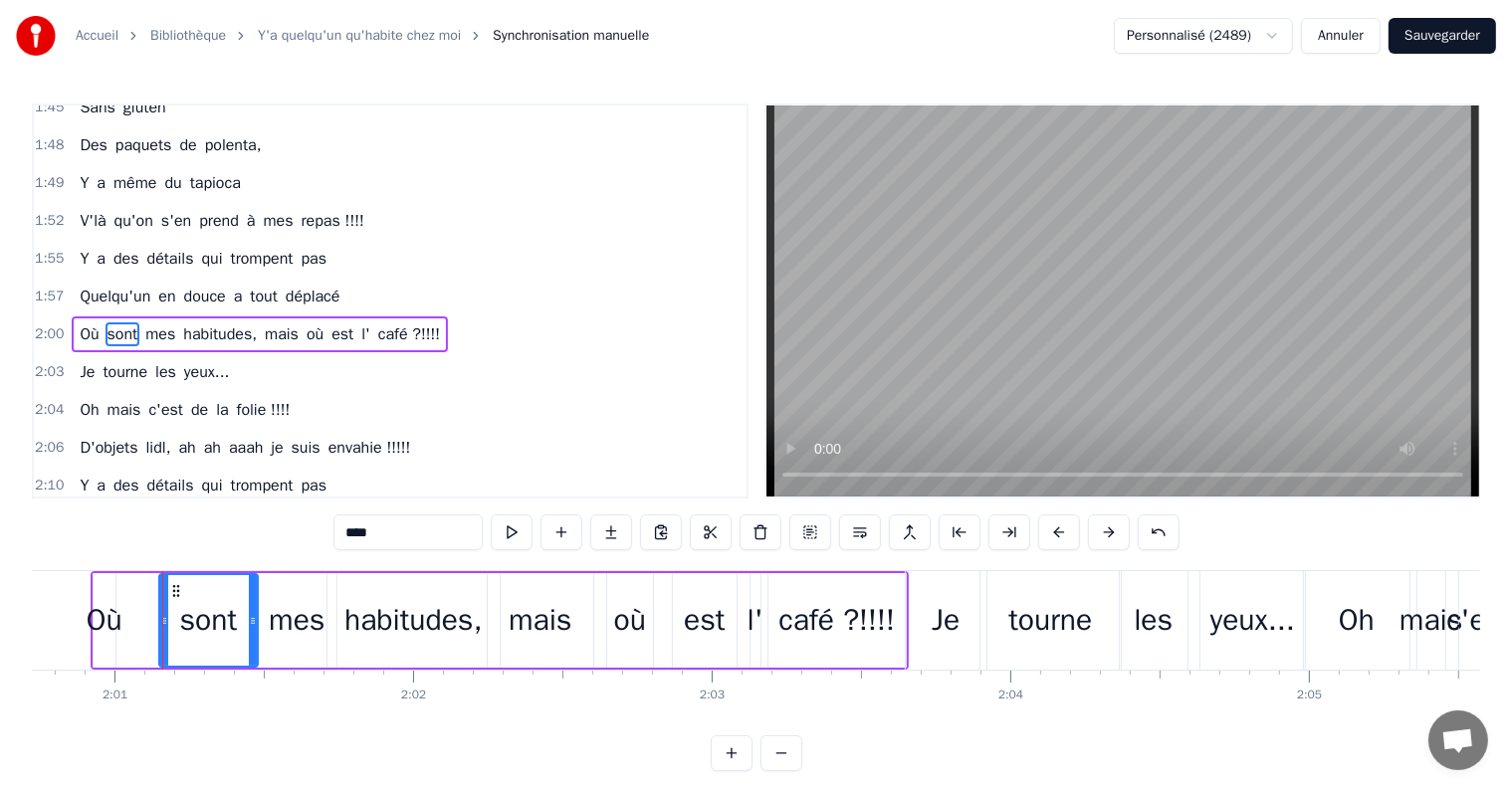 click on "Je" at bounding box center (87, 372) 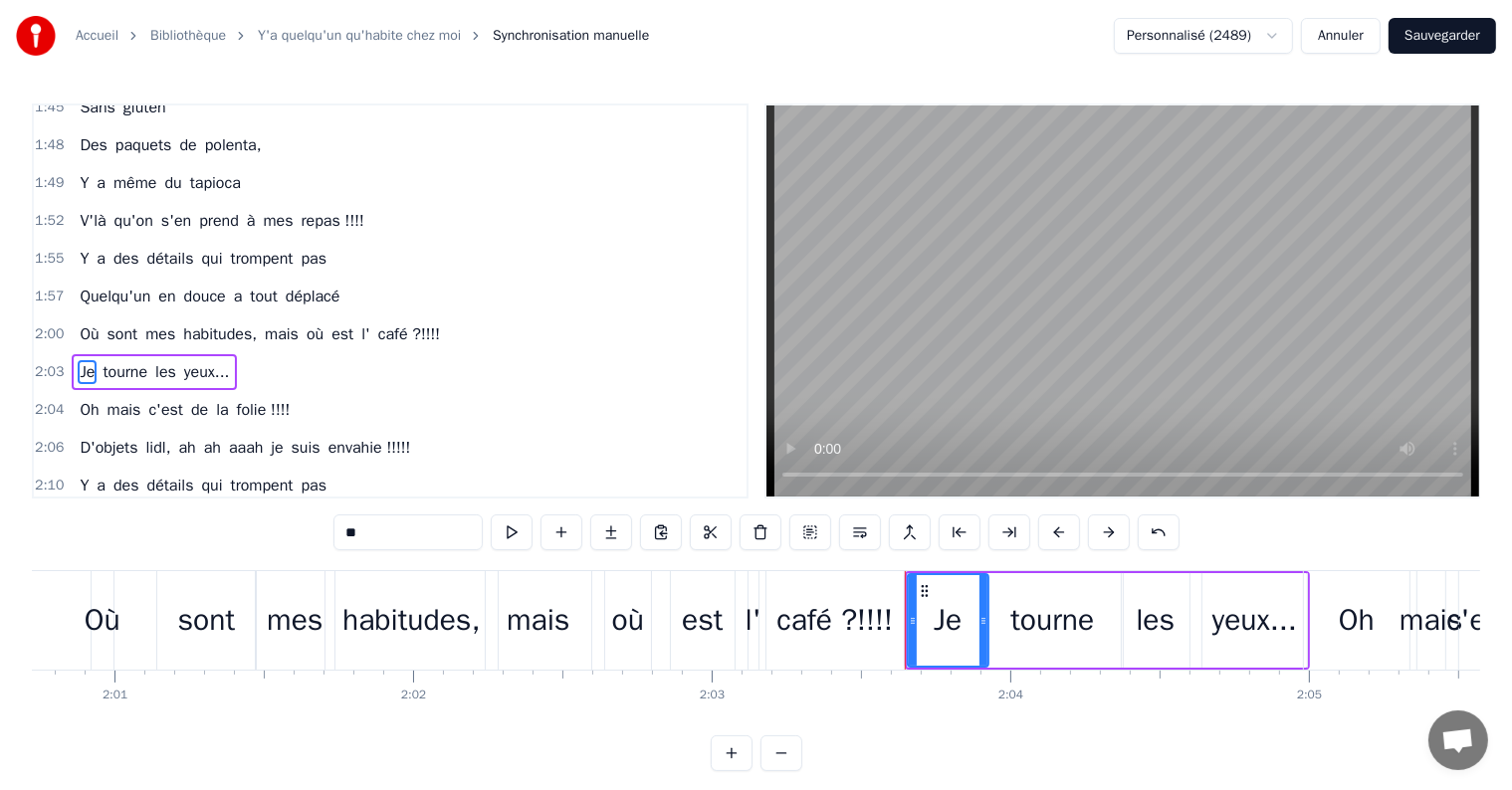 scroll, scrollTop: 848, scrollLeft: 0, axis: vertical 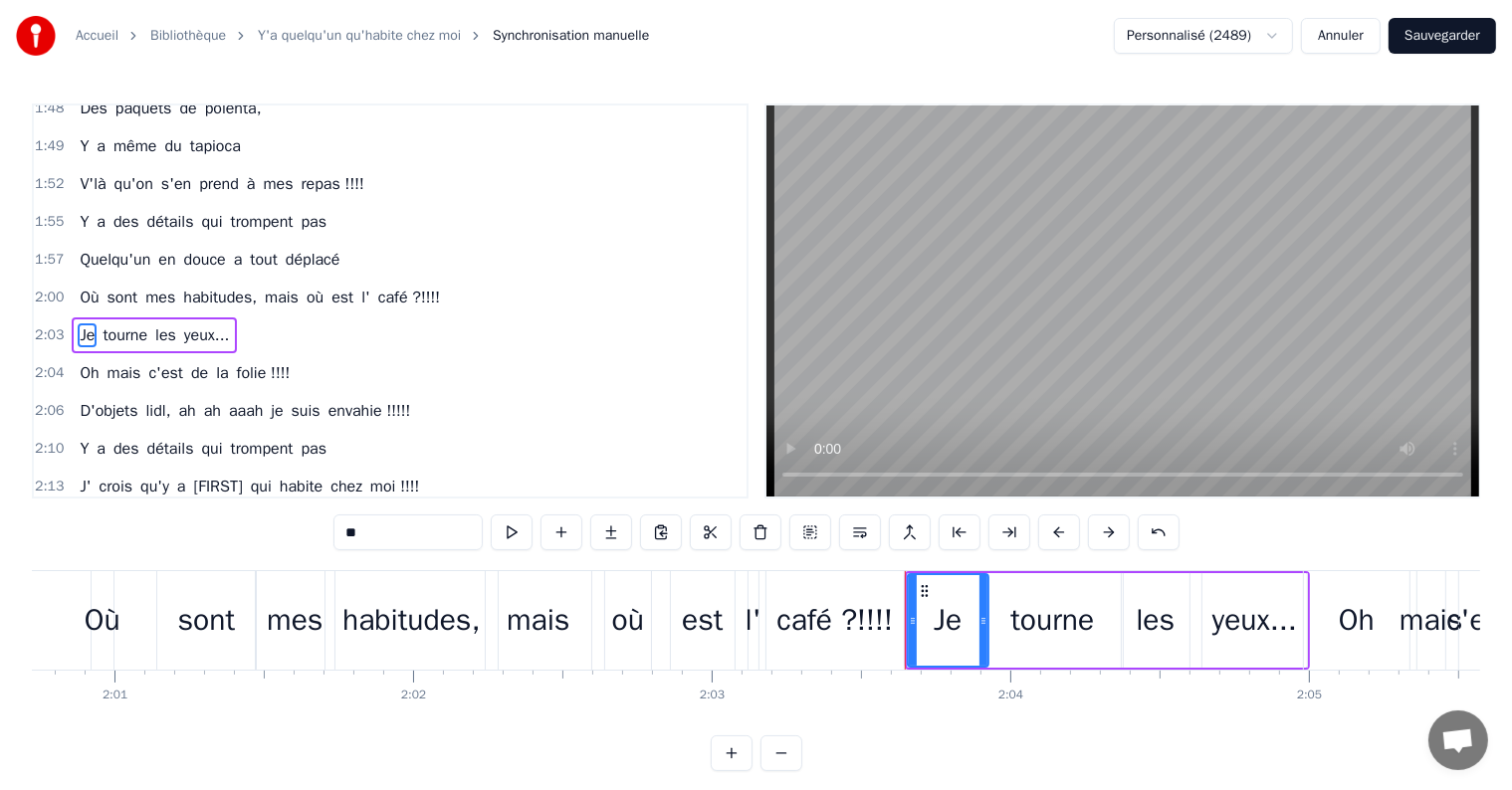 click on "mais" at bounding box center (124, 373) 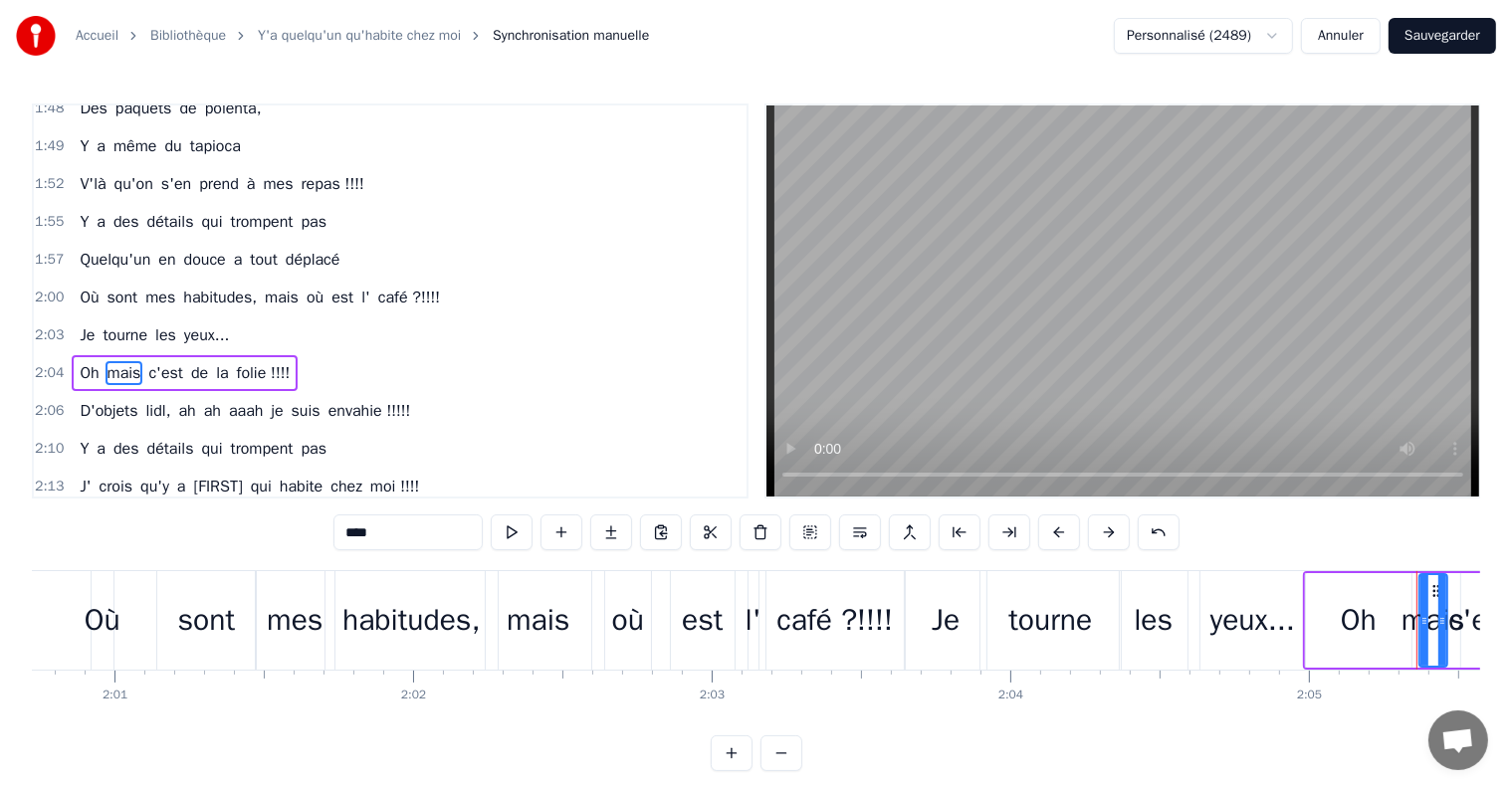 scroll, scrollTop: 848, scrollLeft: 0, axis: vertical 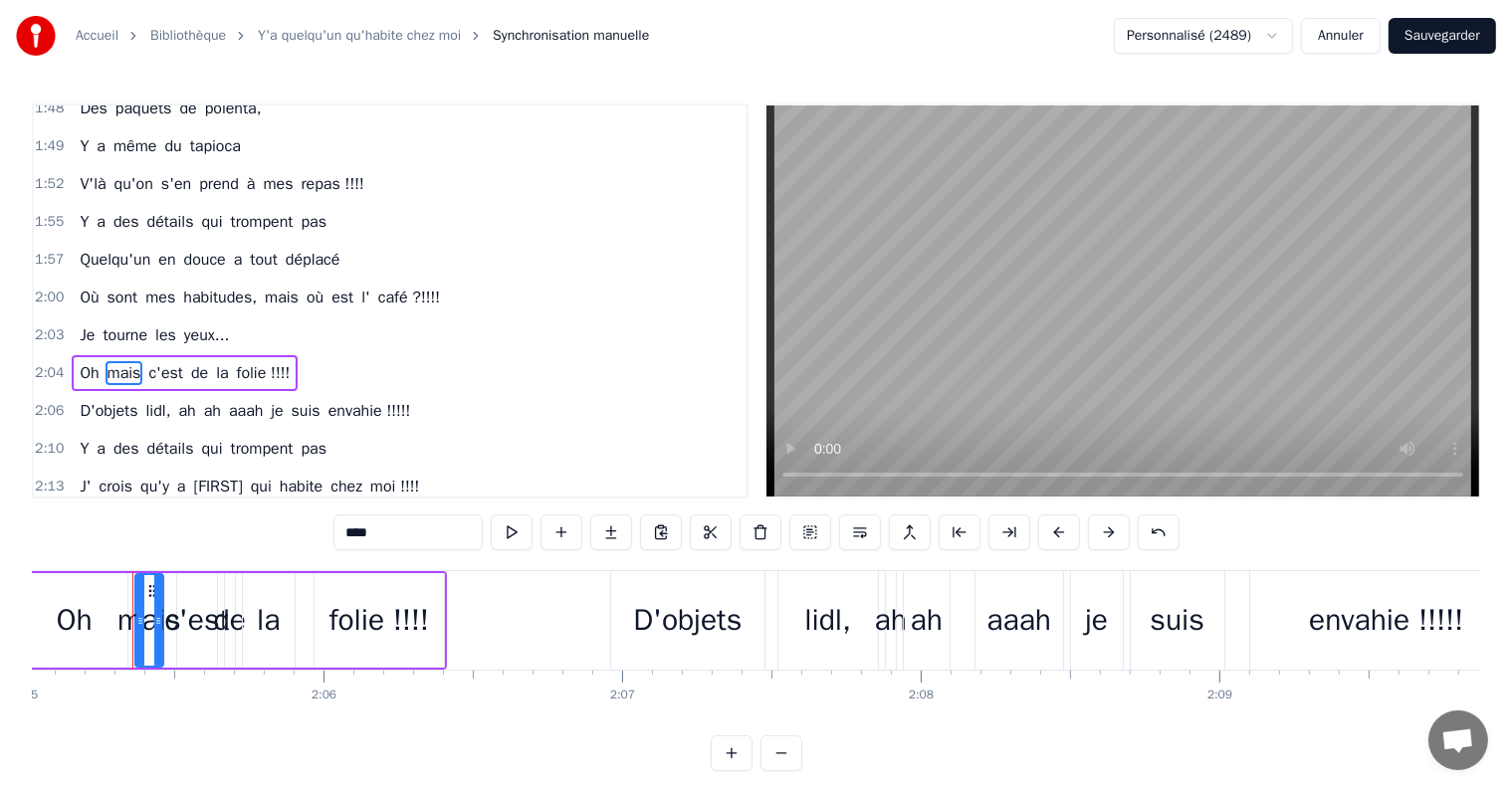 click on "Oh" at bounding box center (75, 620) 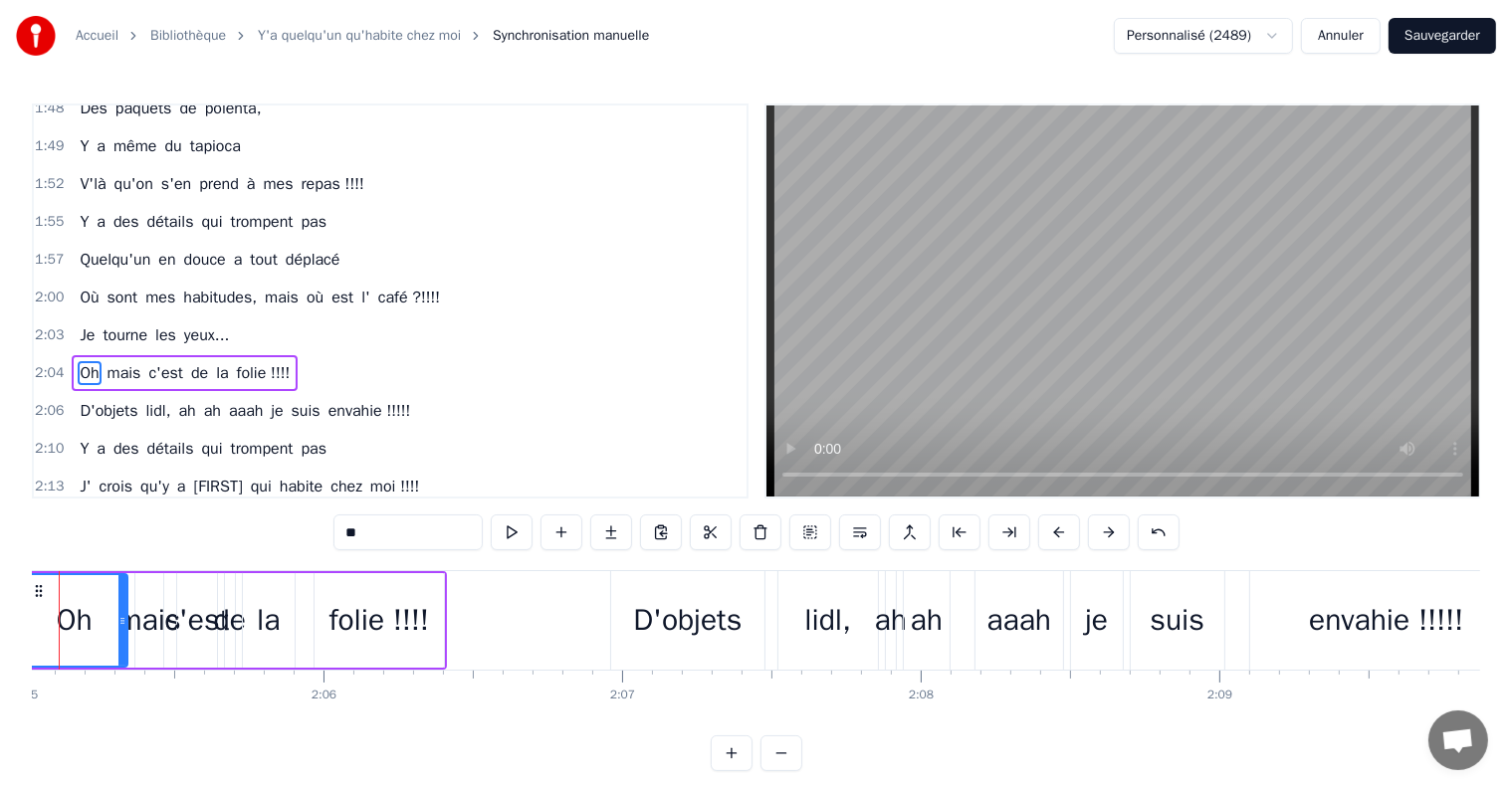 scroll, scrollTop: 863, scrollLeft: 0, axis: vertical 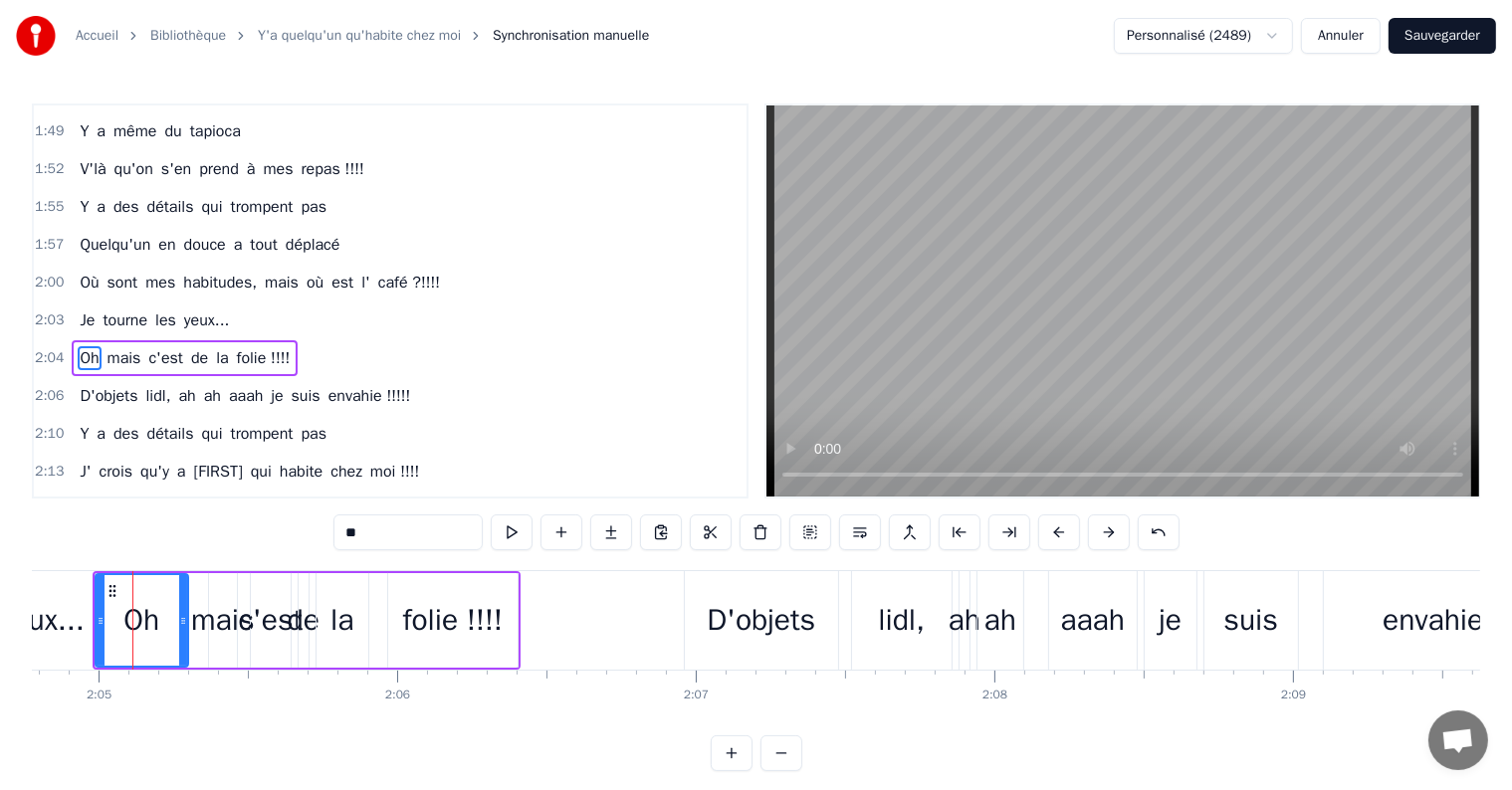 drag, startPoint x: 196, startPoint y: 621, endPoint x: 183, endPoint y: 619, distance: 13.152946 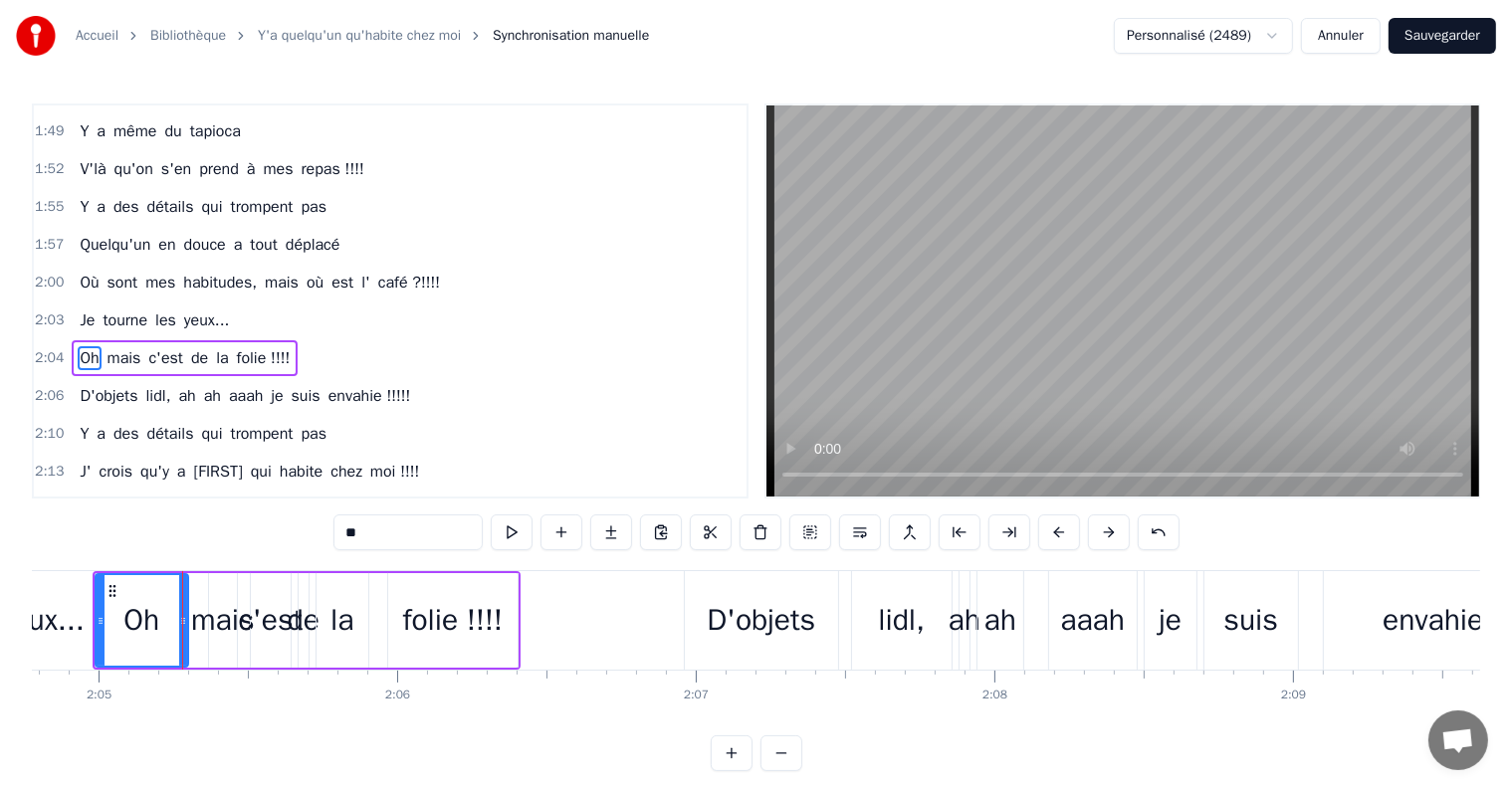 scroll, scrollTop: 884, scrollLeft: 0, axis: vertical 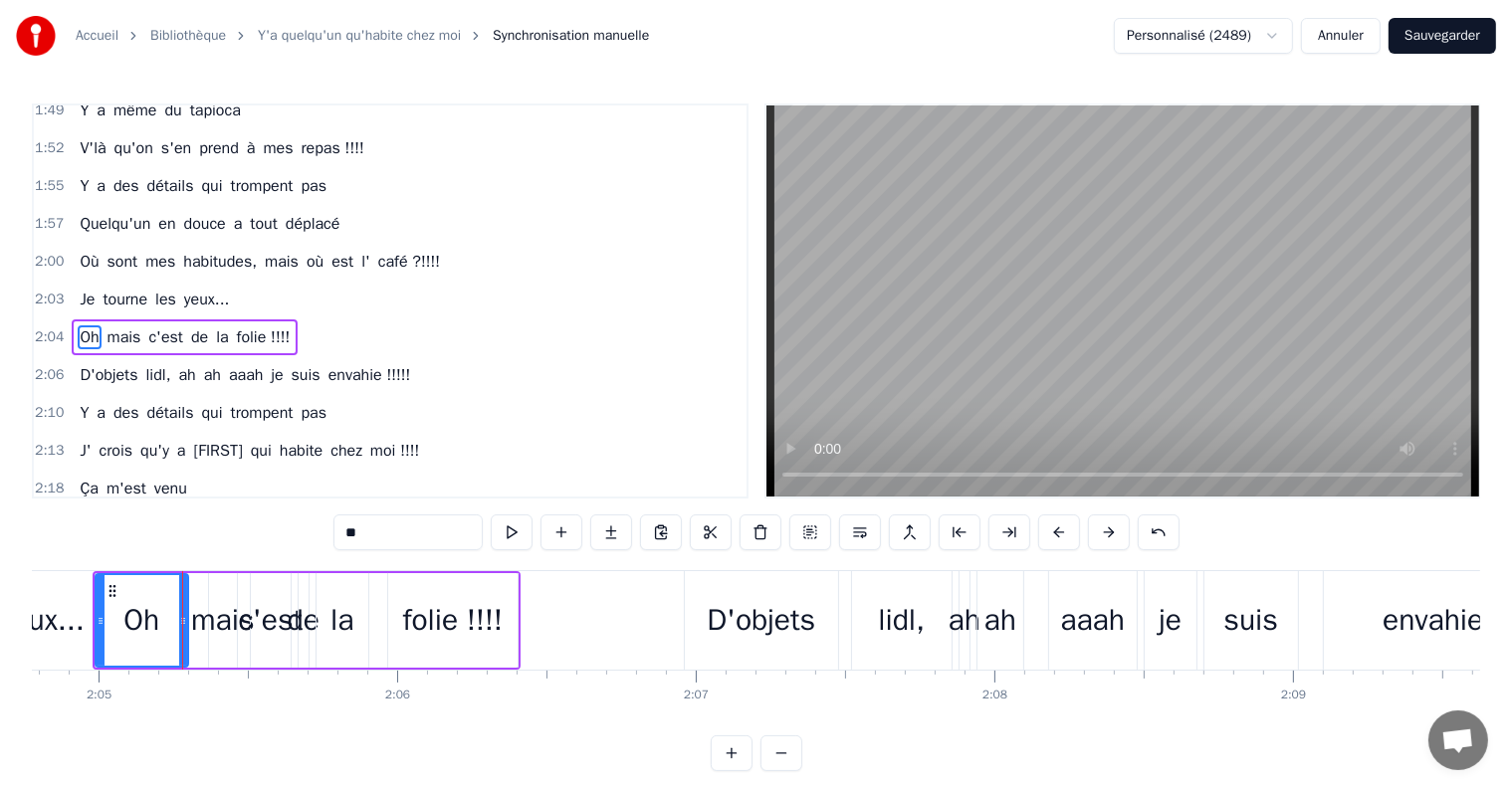 click on "la" at bounding box center (341, 620) 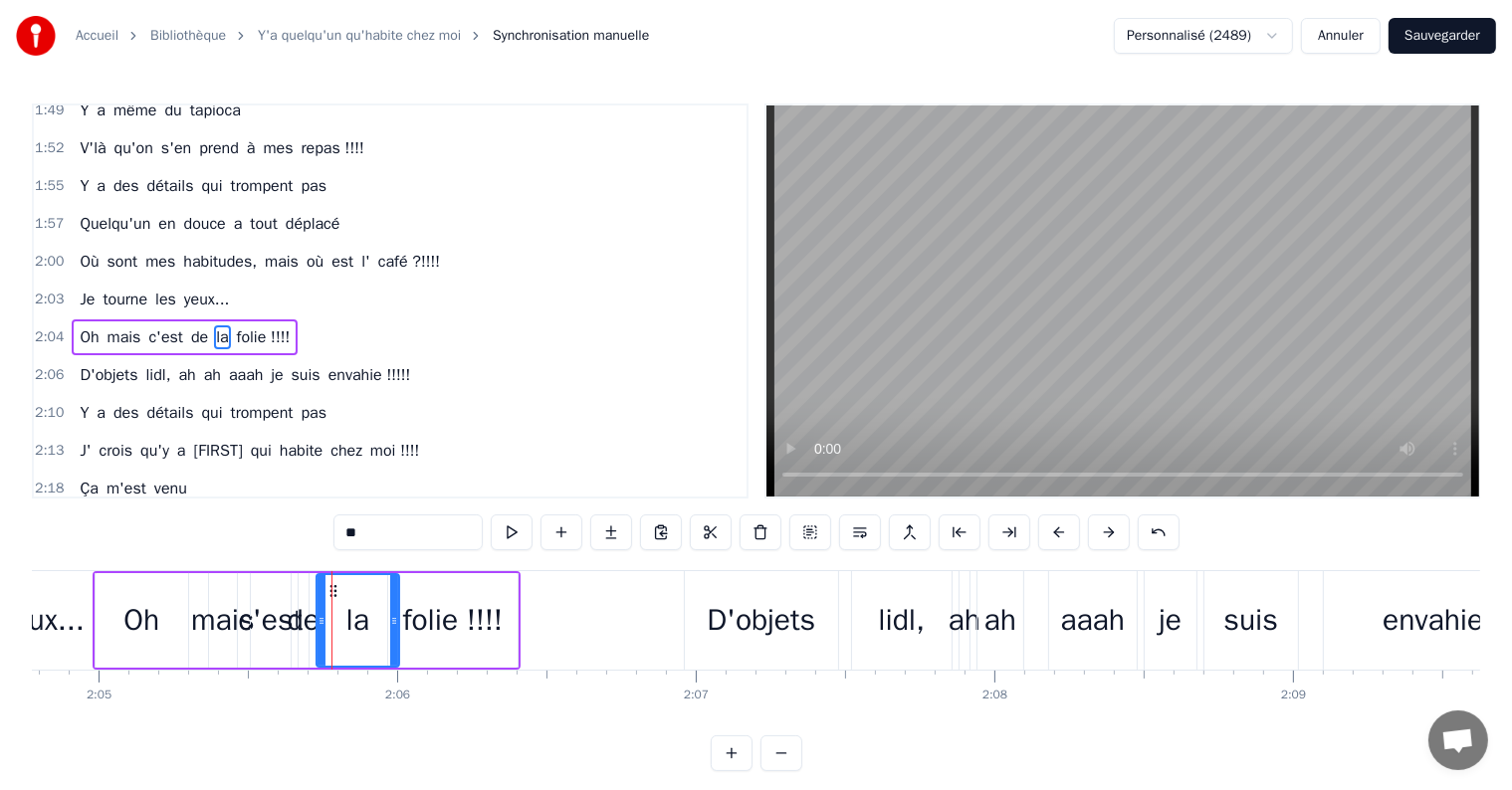 drag, startPoint x: 362, startPoint y: 618, endPoint x: 390, endPoint y: 618, distance: 28 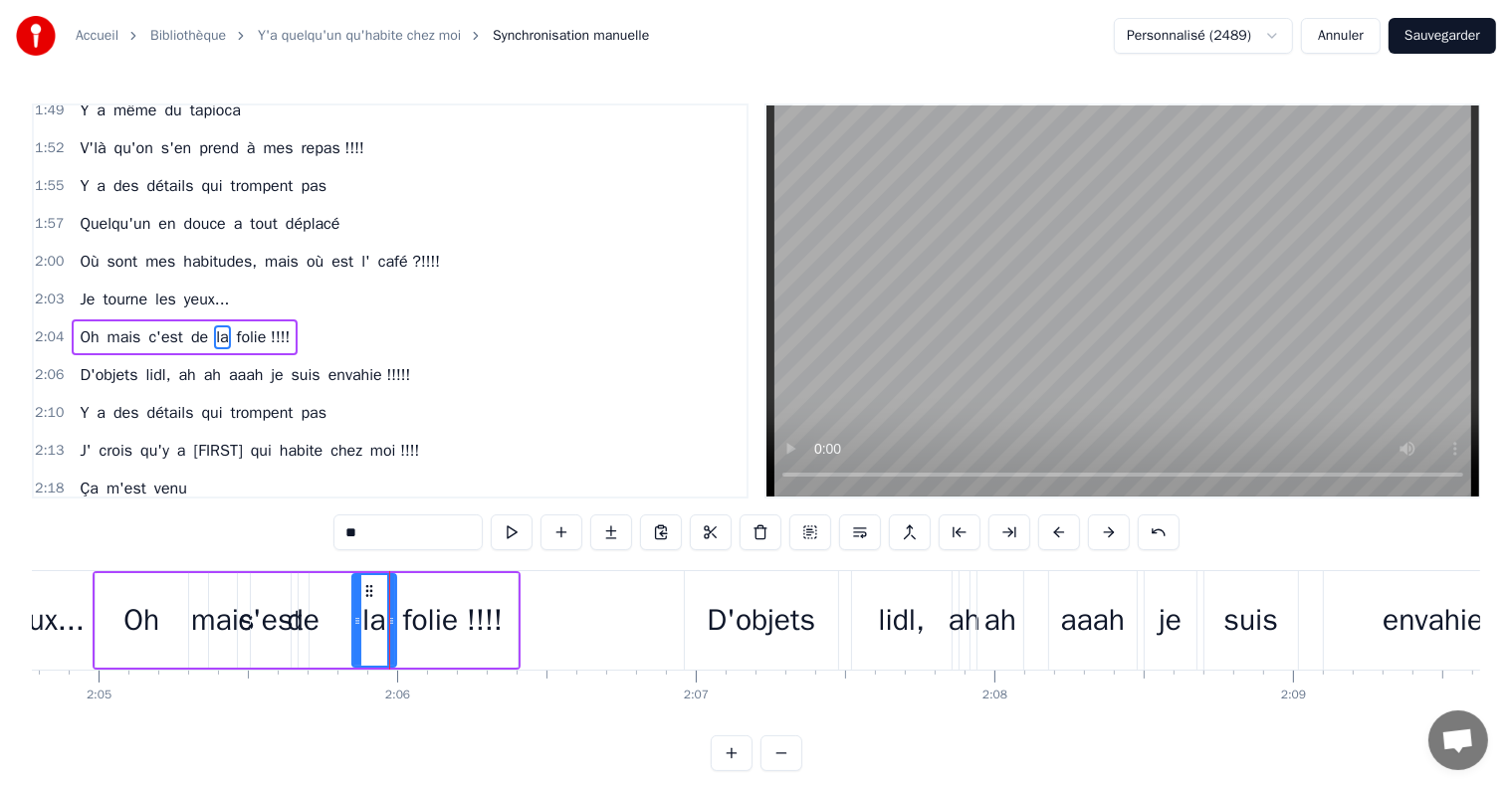 drag, startPoint x: 321, startPoint y: 619, endPoint x: 354, endPoint y: 621, distance: 33.060551 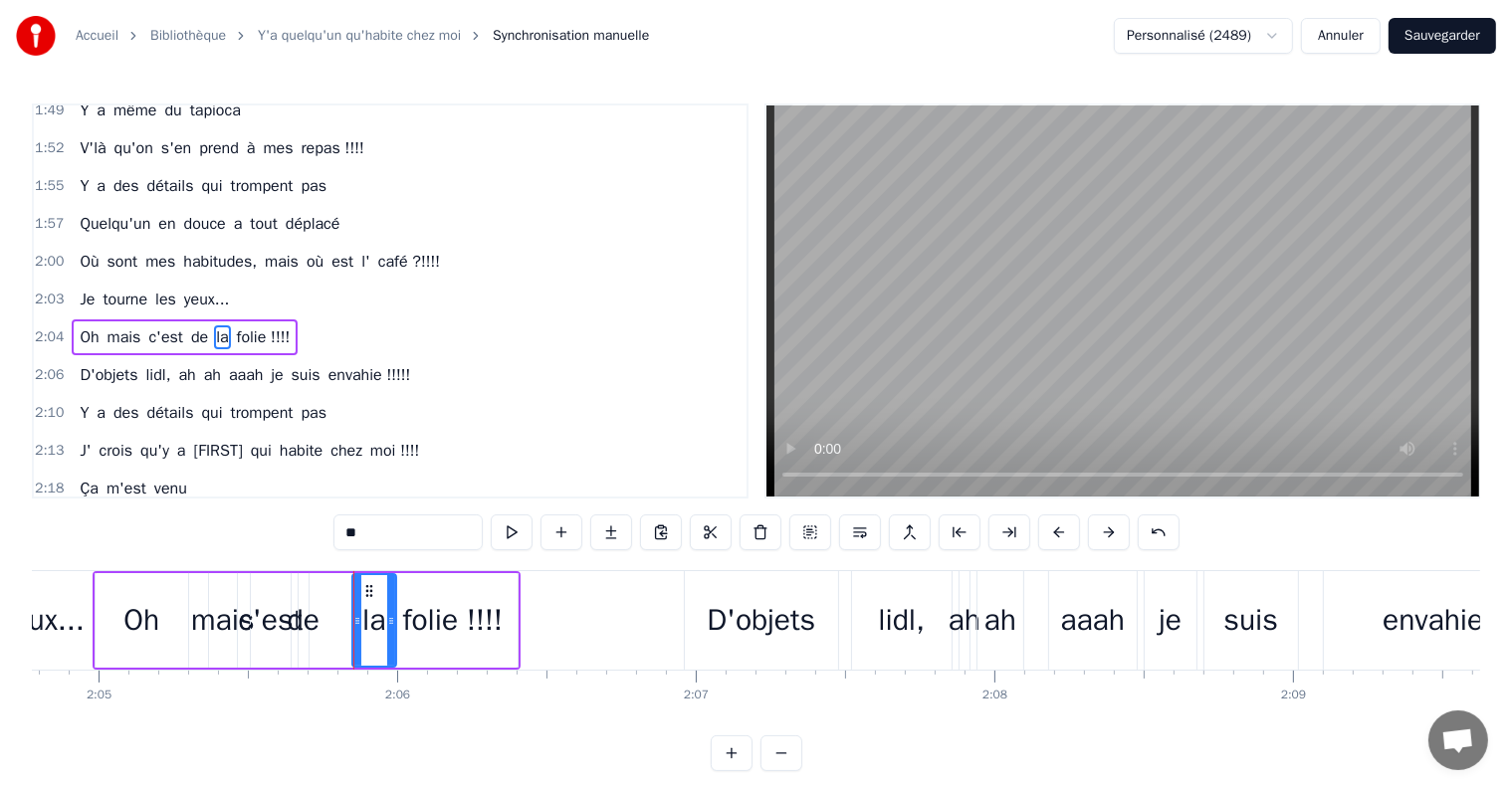 click on "mais" at bounding box center (223, 620) 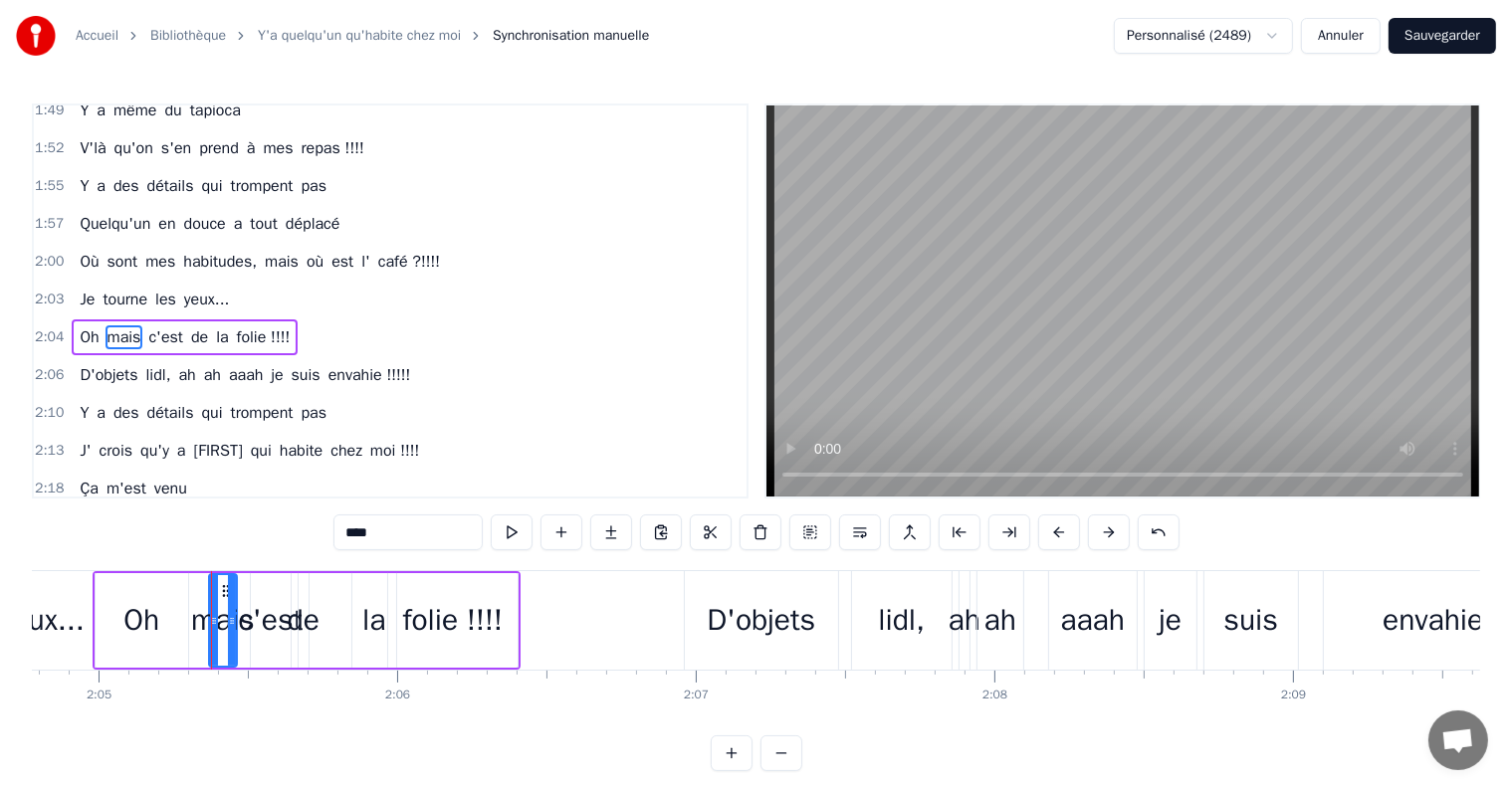 drag, startPoint x: 210, startPoint y: 624, endPoint x: 184, endPoint y: 625, distance: 26.019224 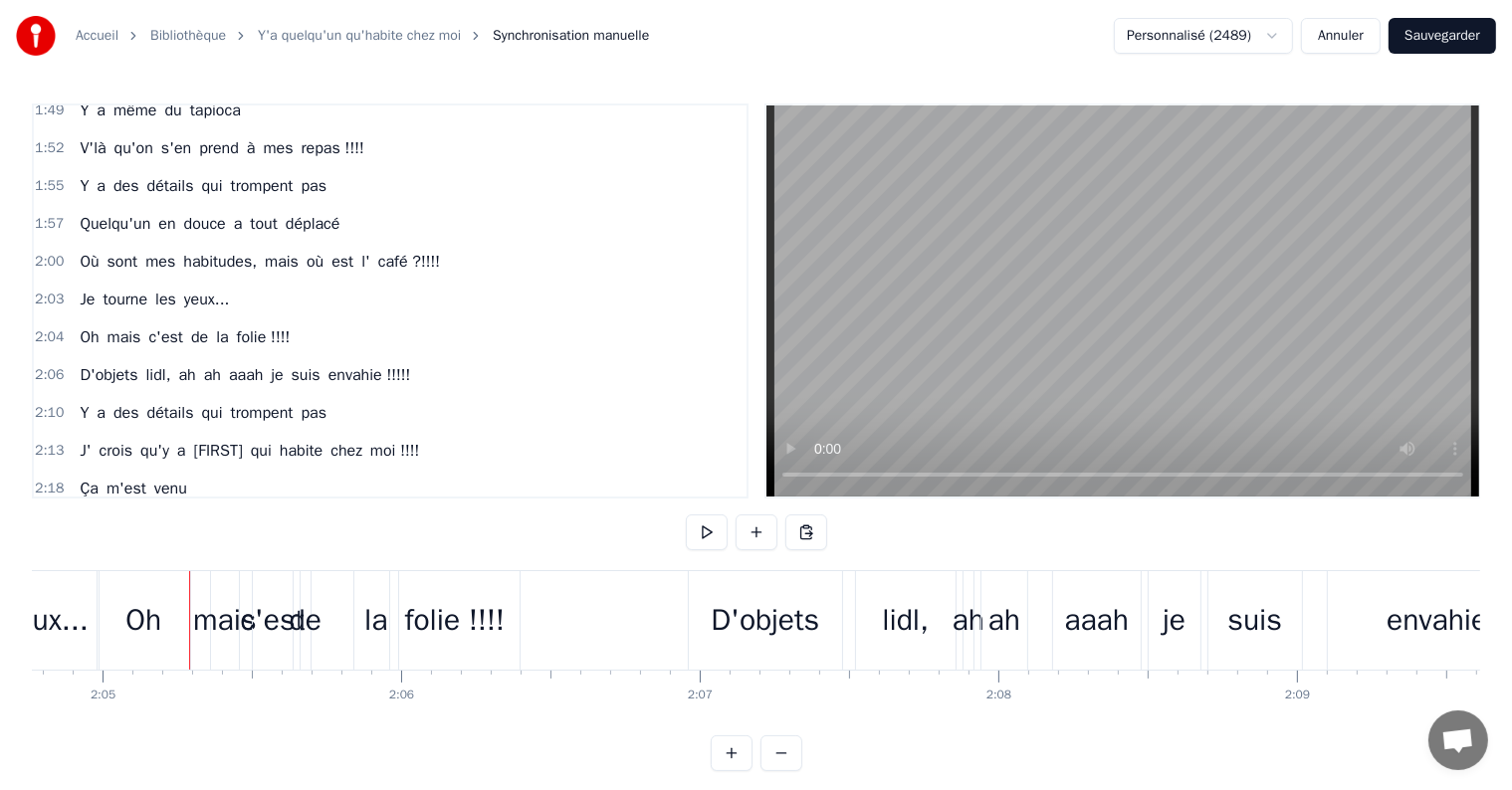 scroll, scrollTop: 0, scrollLeft: 37261, axis: horizontal 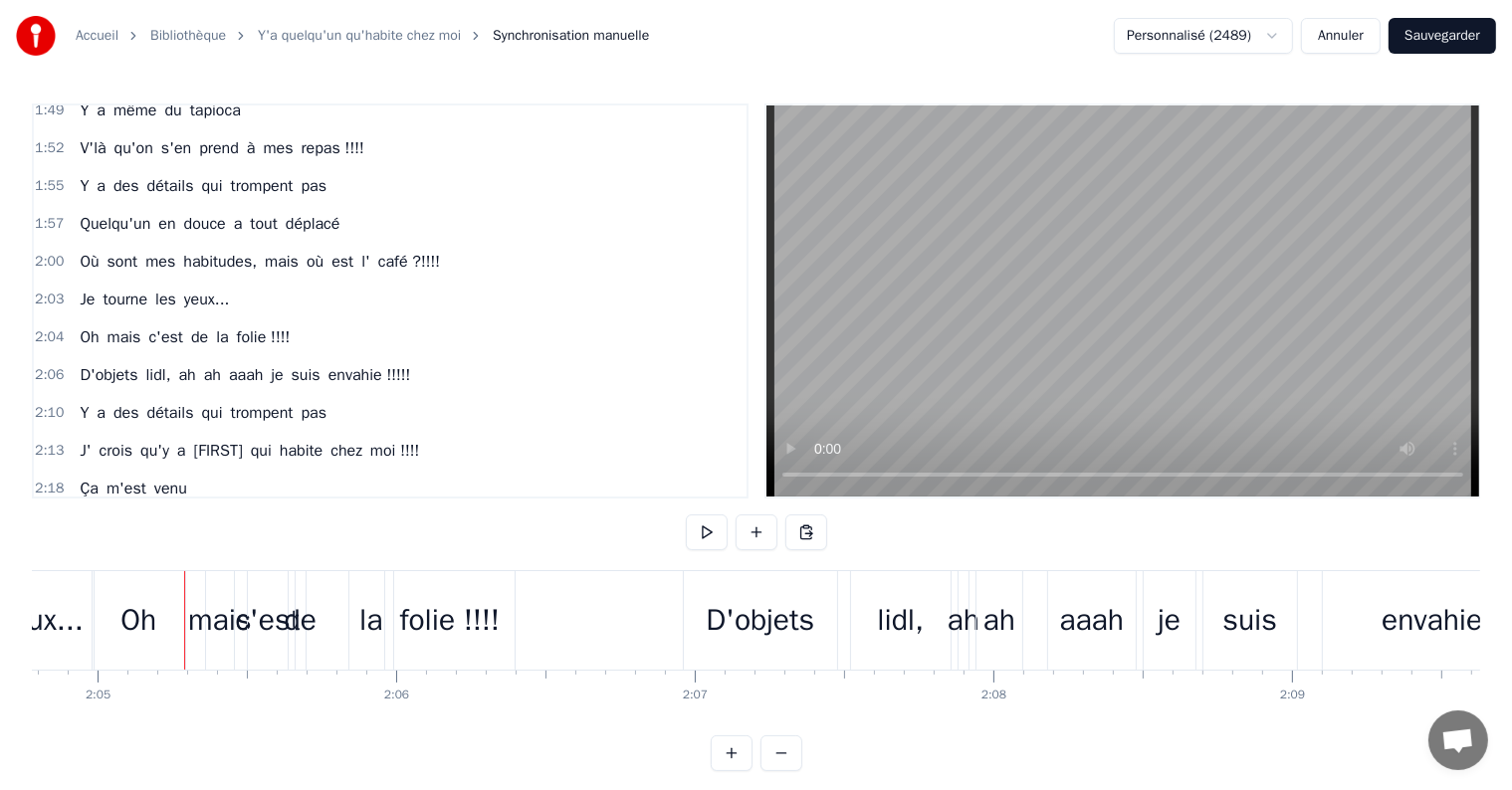 click on "mais" at bounding box center [220, 620] 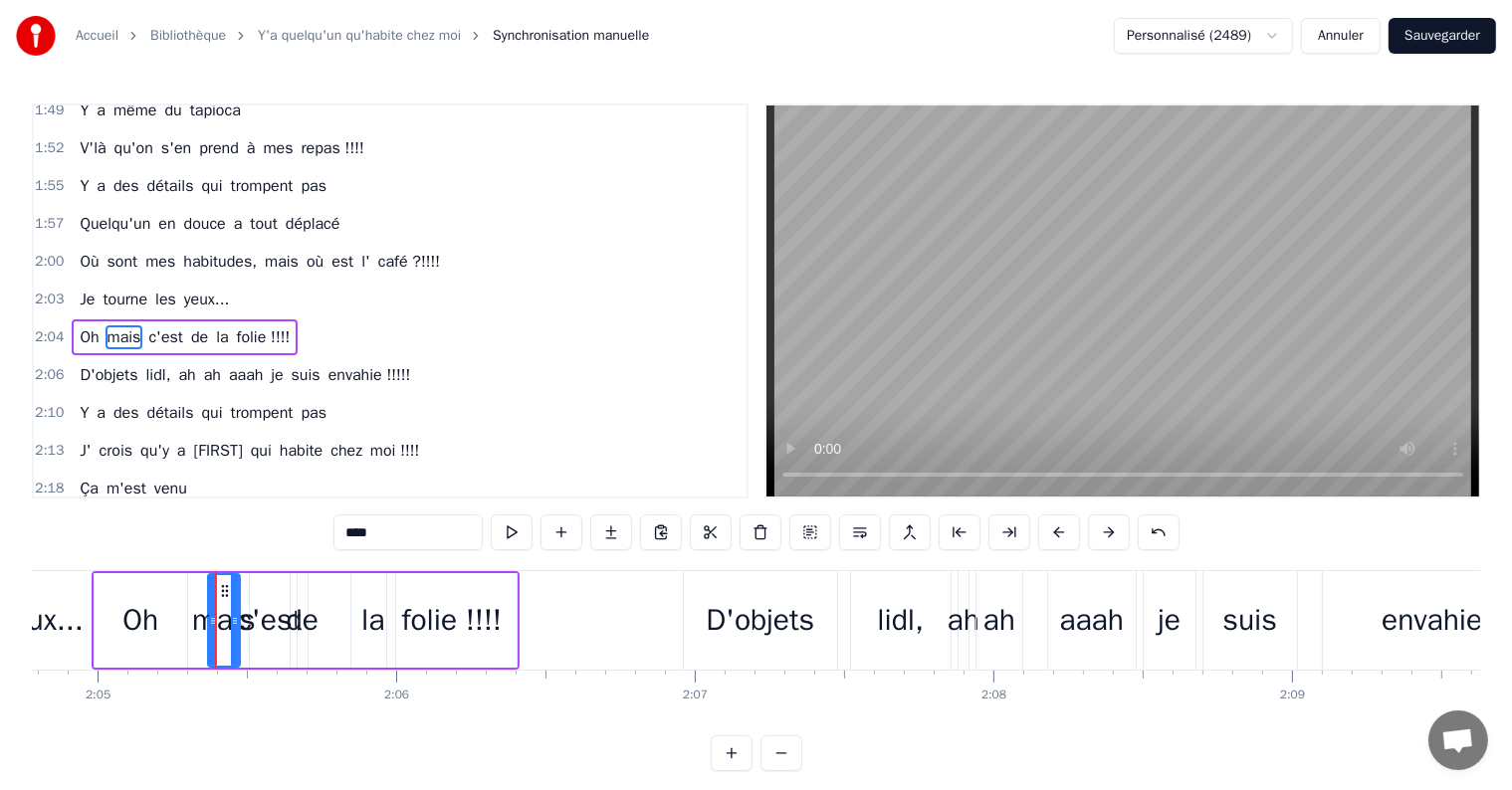 drag, startPoint x: 231, startPoint y: 617, endPoint x: 235, endPoint y: 633, distance: 16.492423 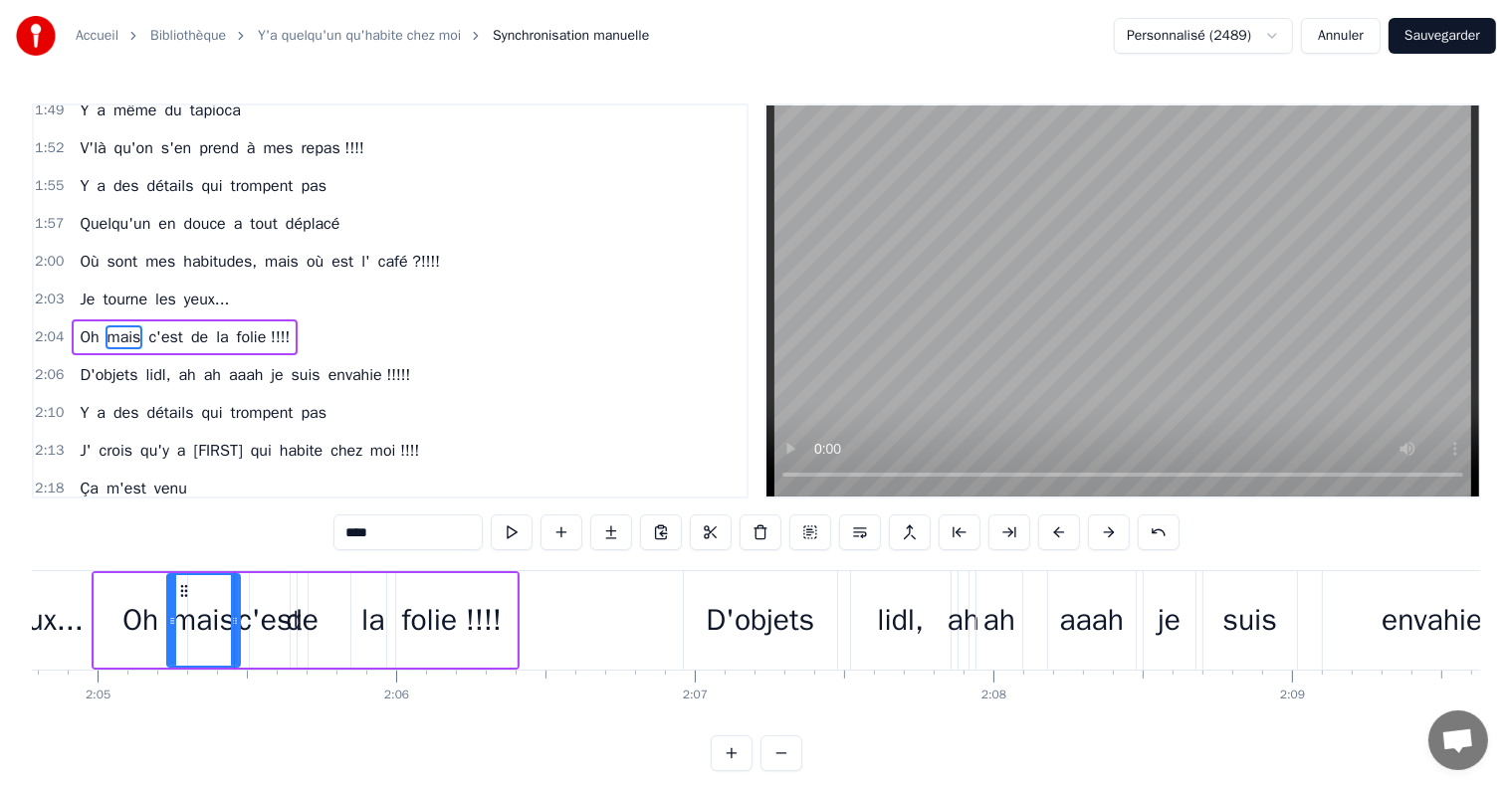 drag, startPoint x: 211, startPoint y: 623, endPoint x: 170, endPoint y: 625, distance: 41.04875 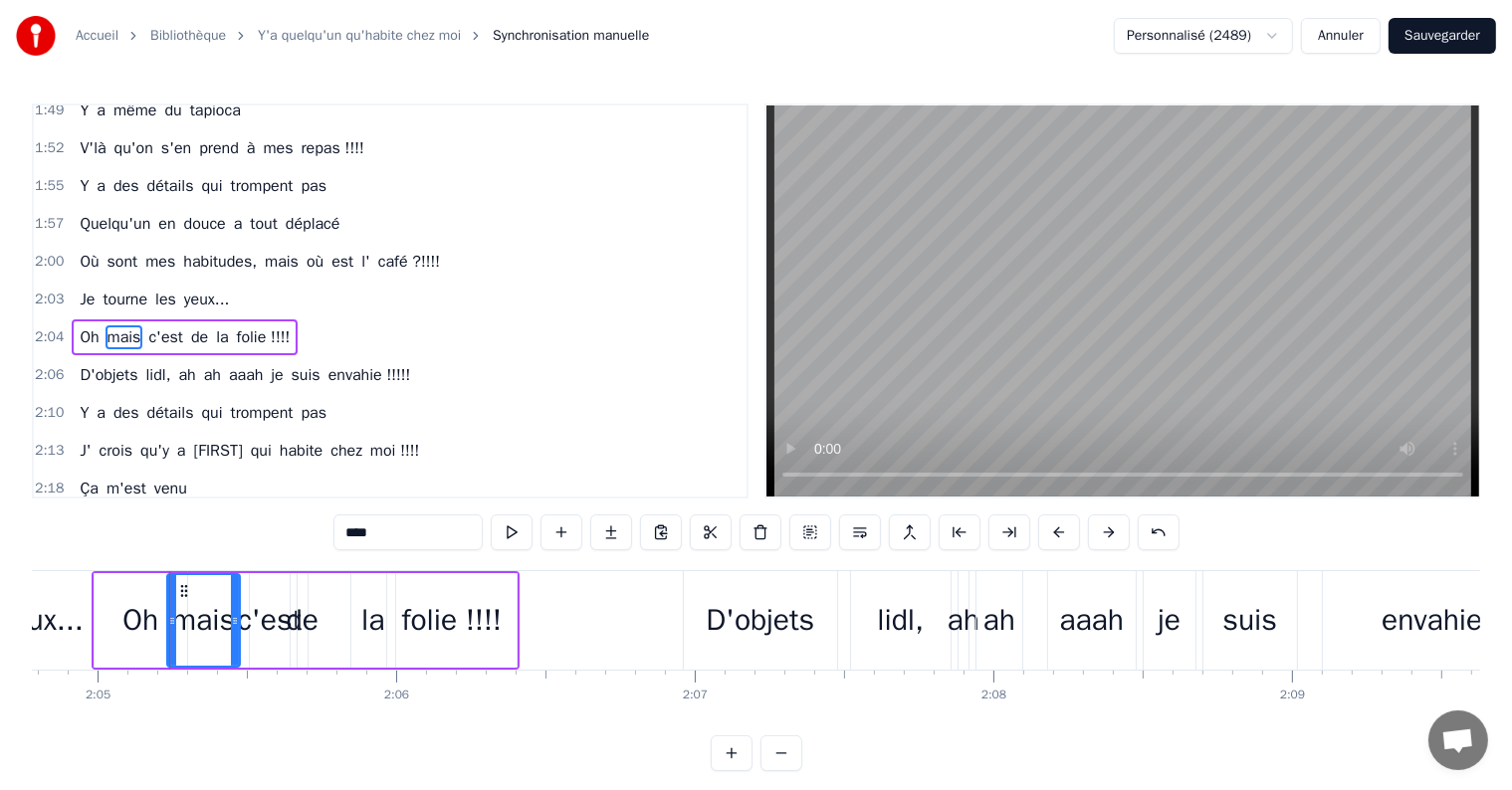 click on "Oh" at bounding box center [140, 620] 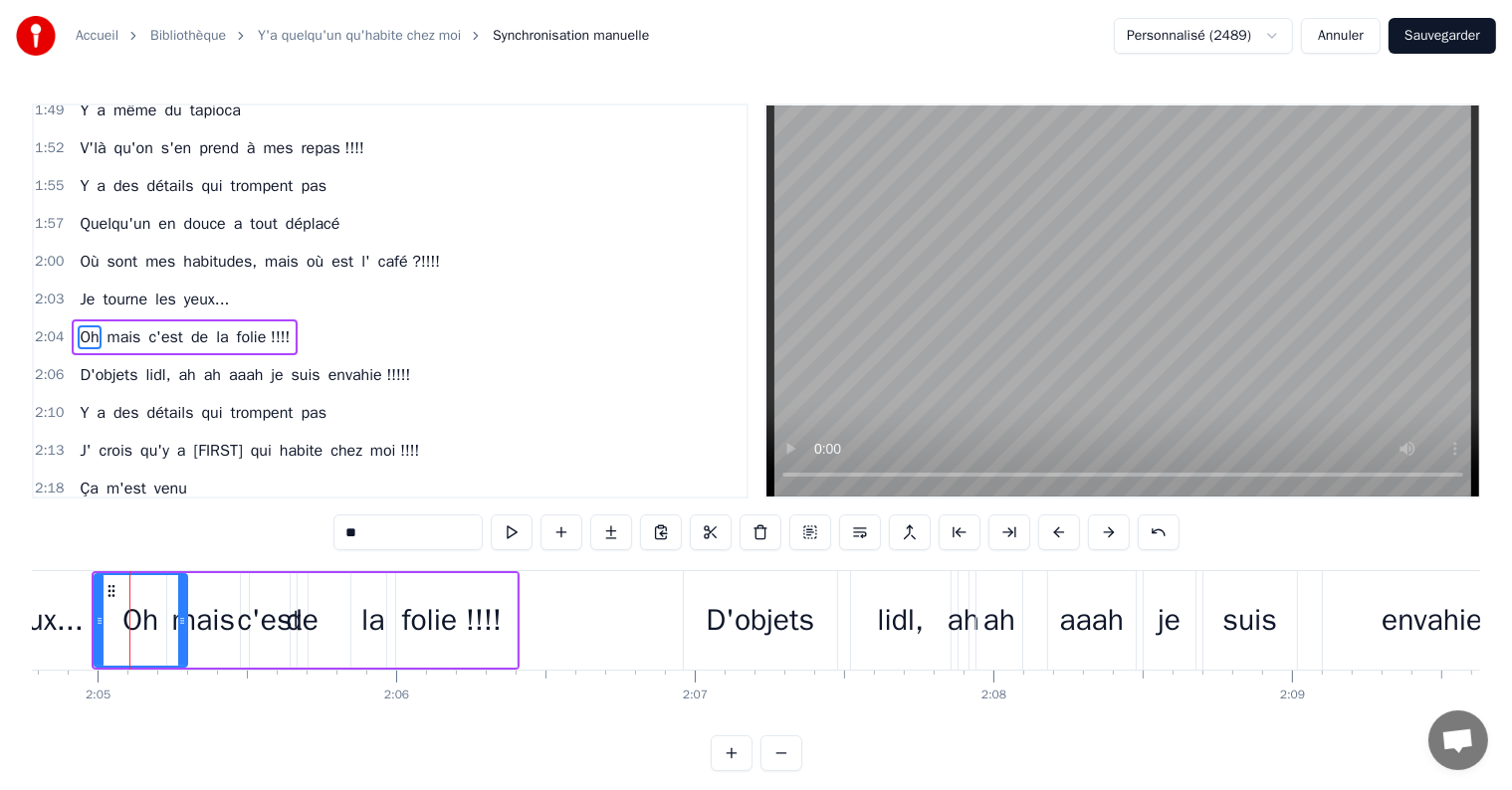 scroll, scrollTop: 0, scrollLeft: 37259, axis: horizontal 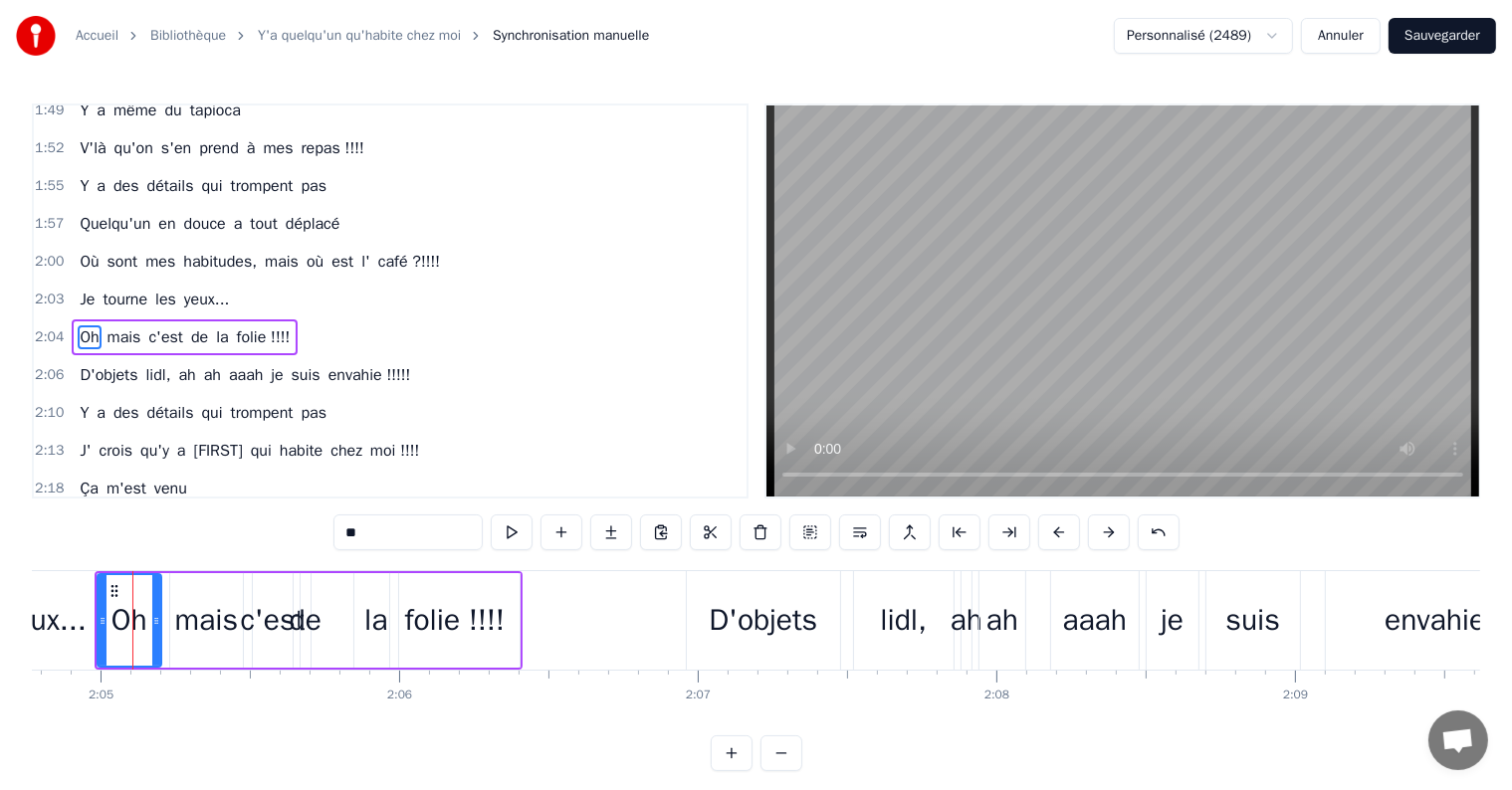 drag, startPoint x: 187, startPoint y: 620, endPoint x: 158, endPoint y: 626, distance: 29.614186 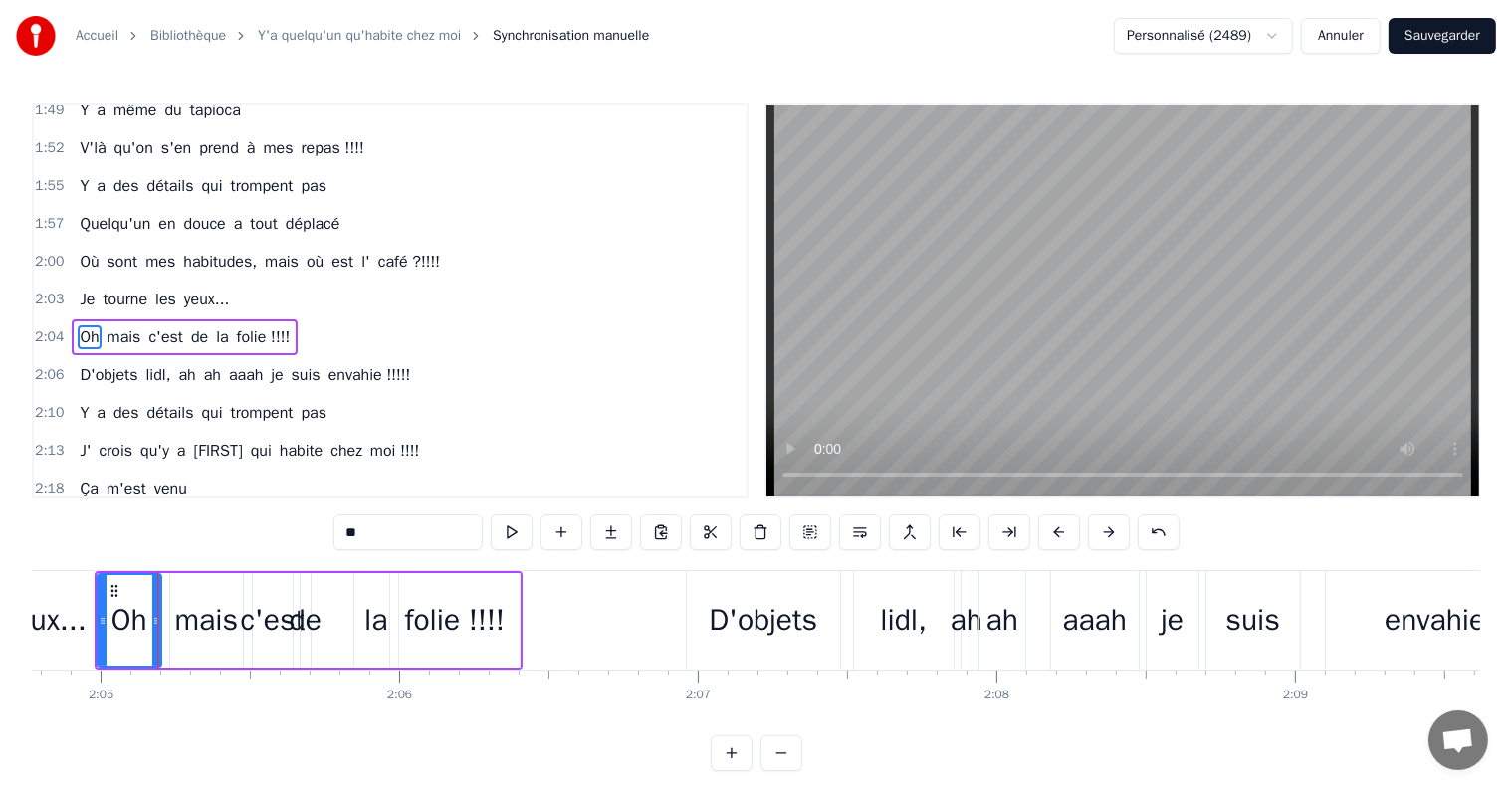 click on "mais" at bounding box center [207, 620] 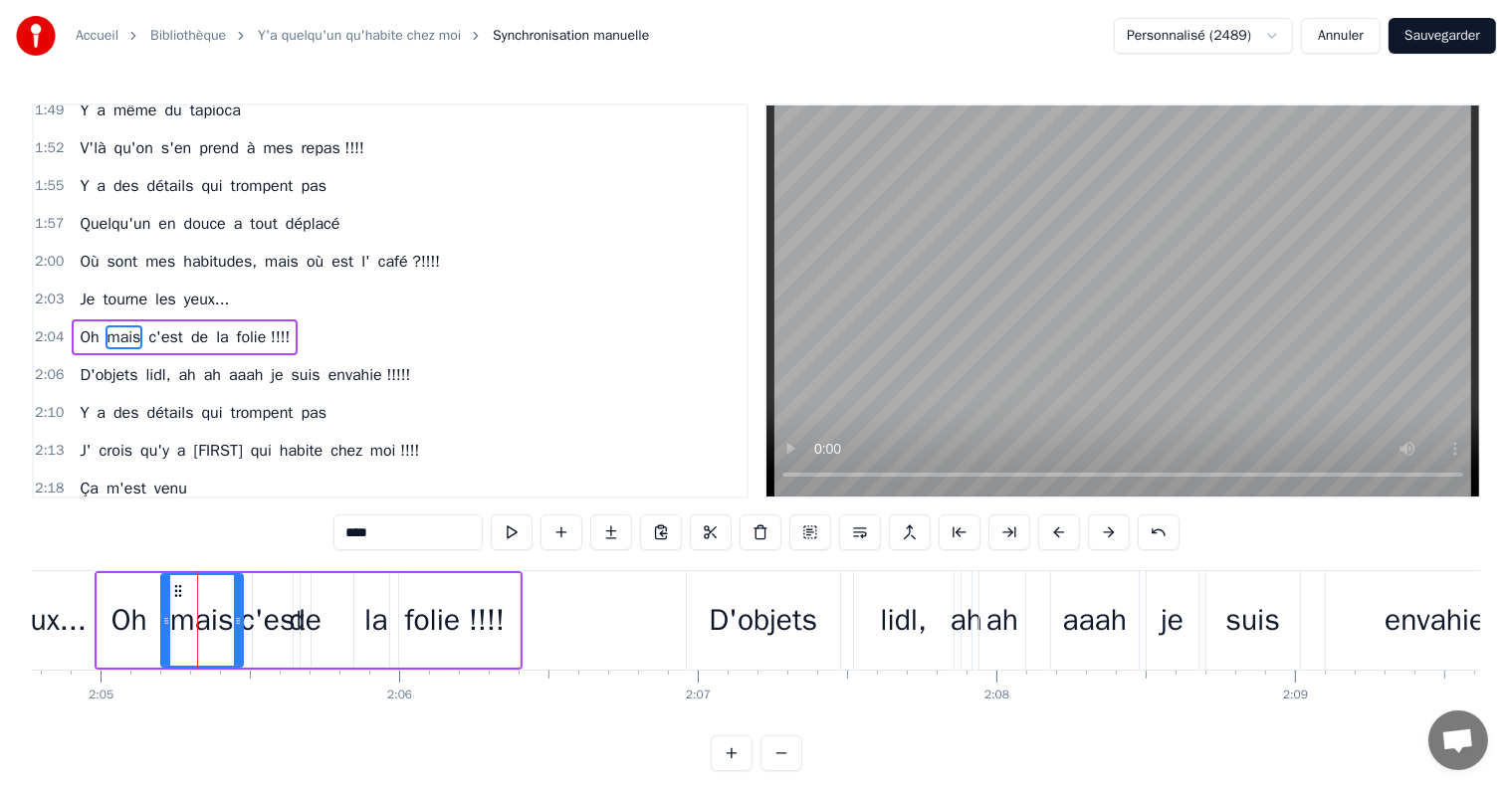 click 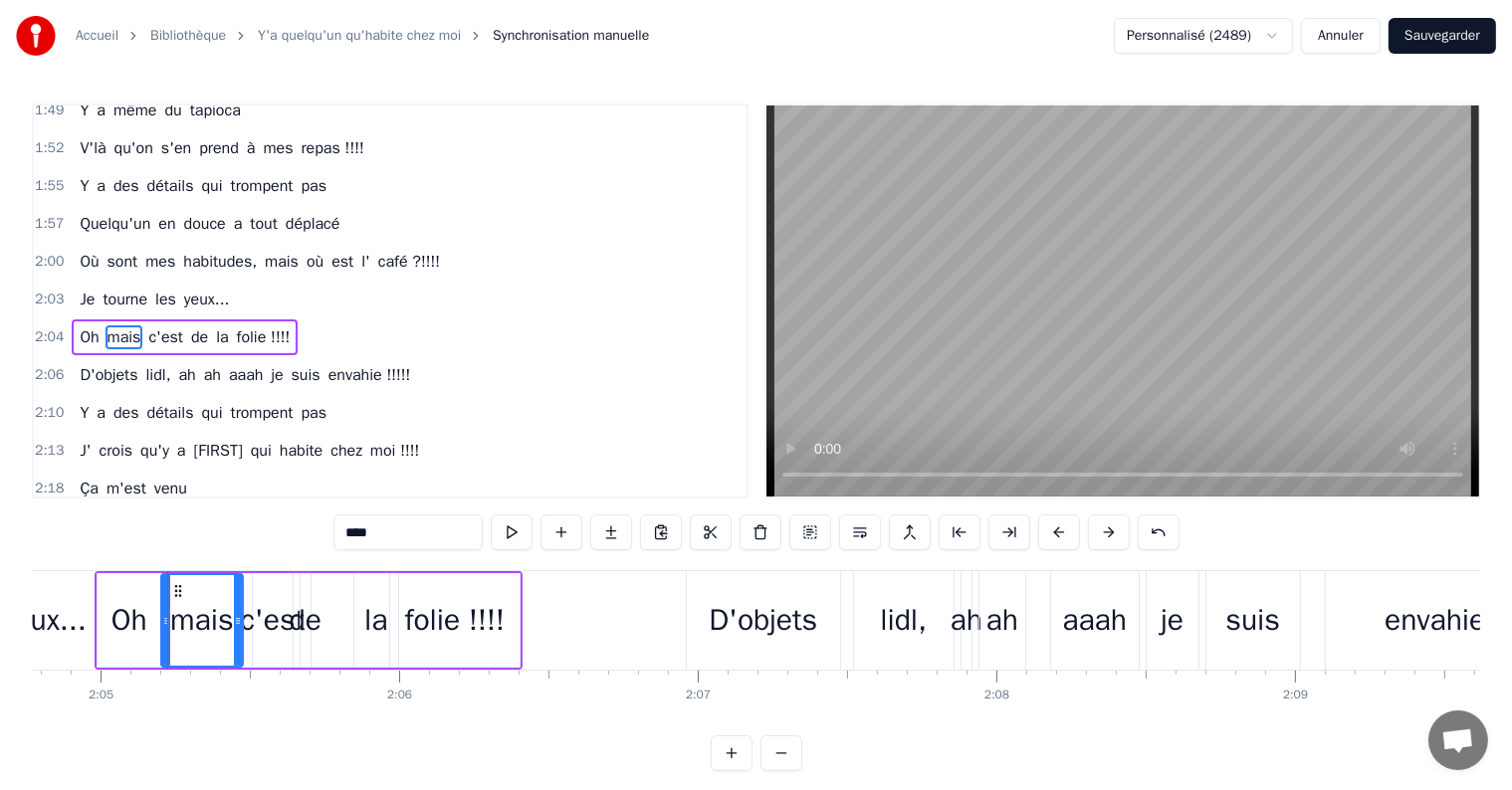click on "de" at bounding box center (306, 620) 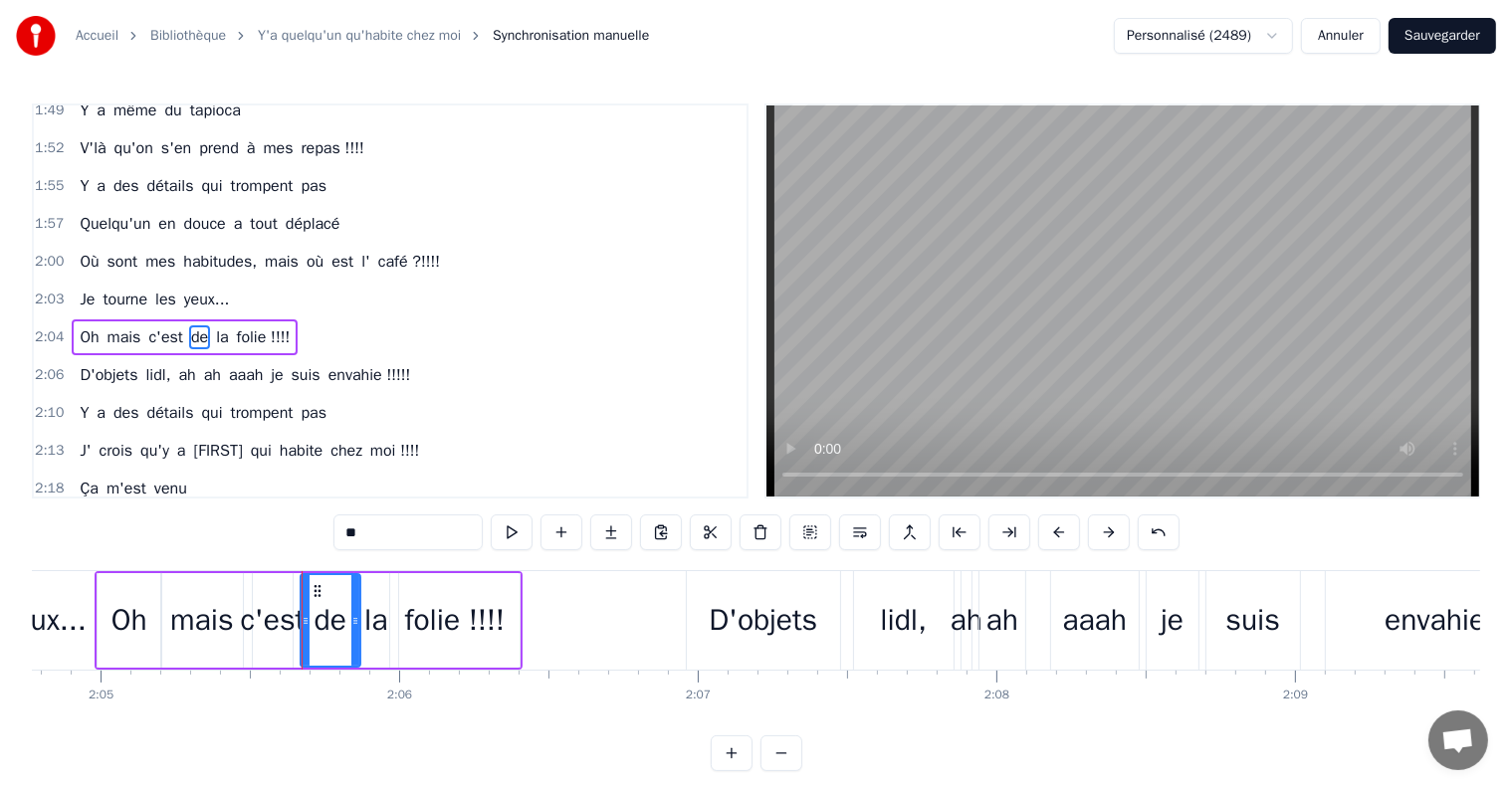 drag, startPoint x: 303, startPoint y: 620, endPoint x: 353, endPoint y: 626, distance: 50.358713 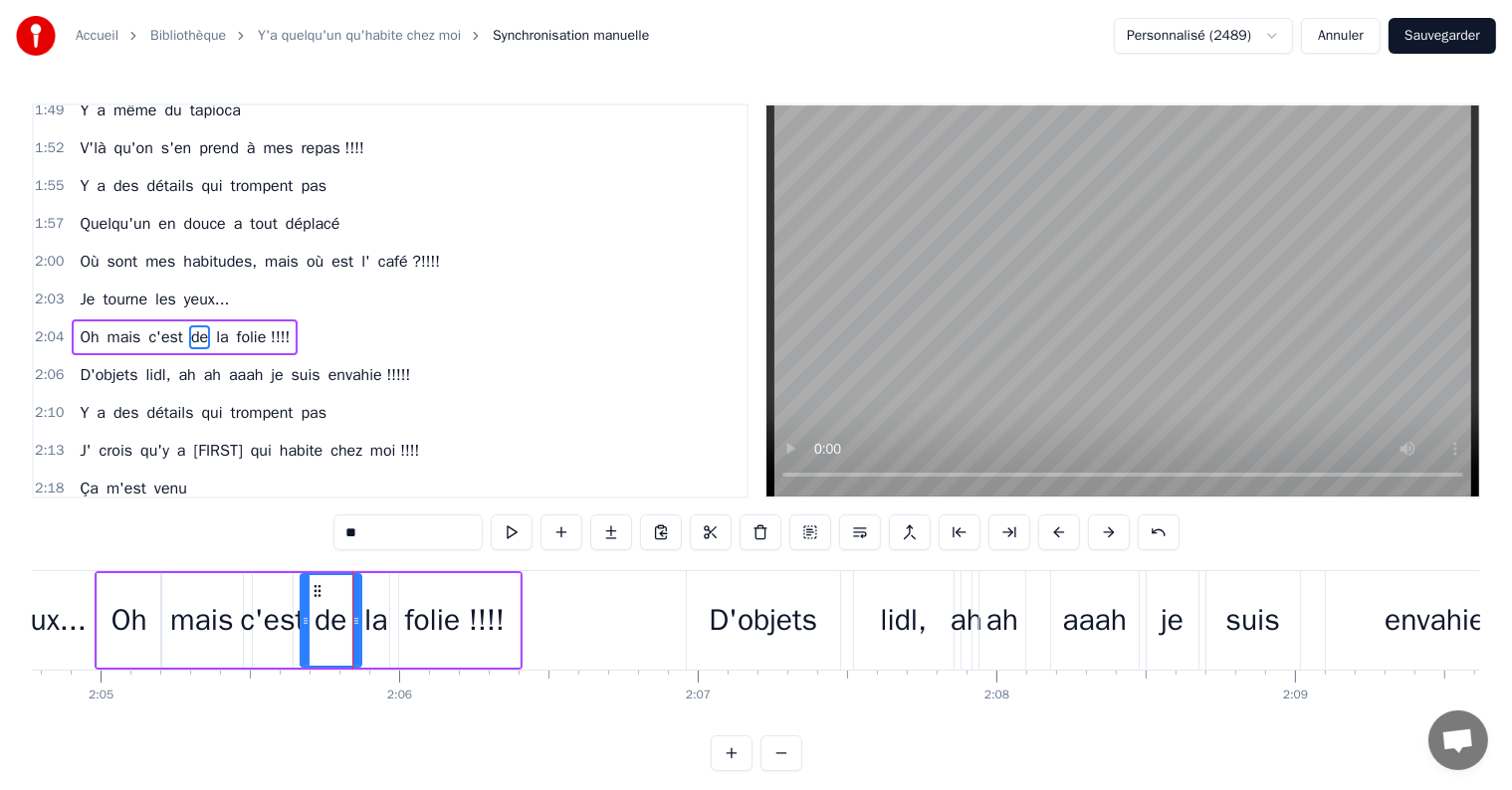 scroll, scrollTop: 0, scrollLeft: 37267, axis: horizontal 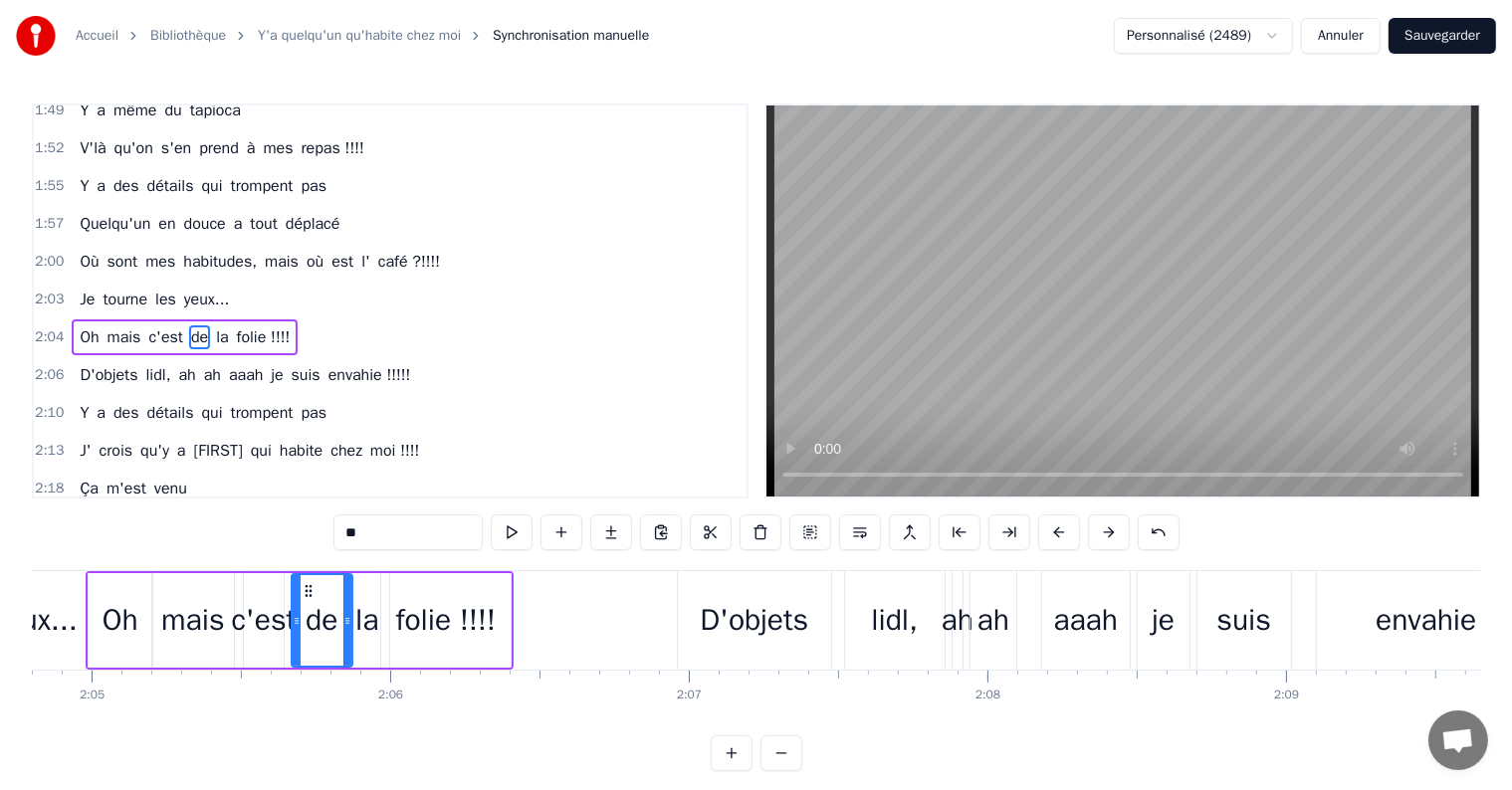 click on "folie !!!!" at bounding box center (446, 620) 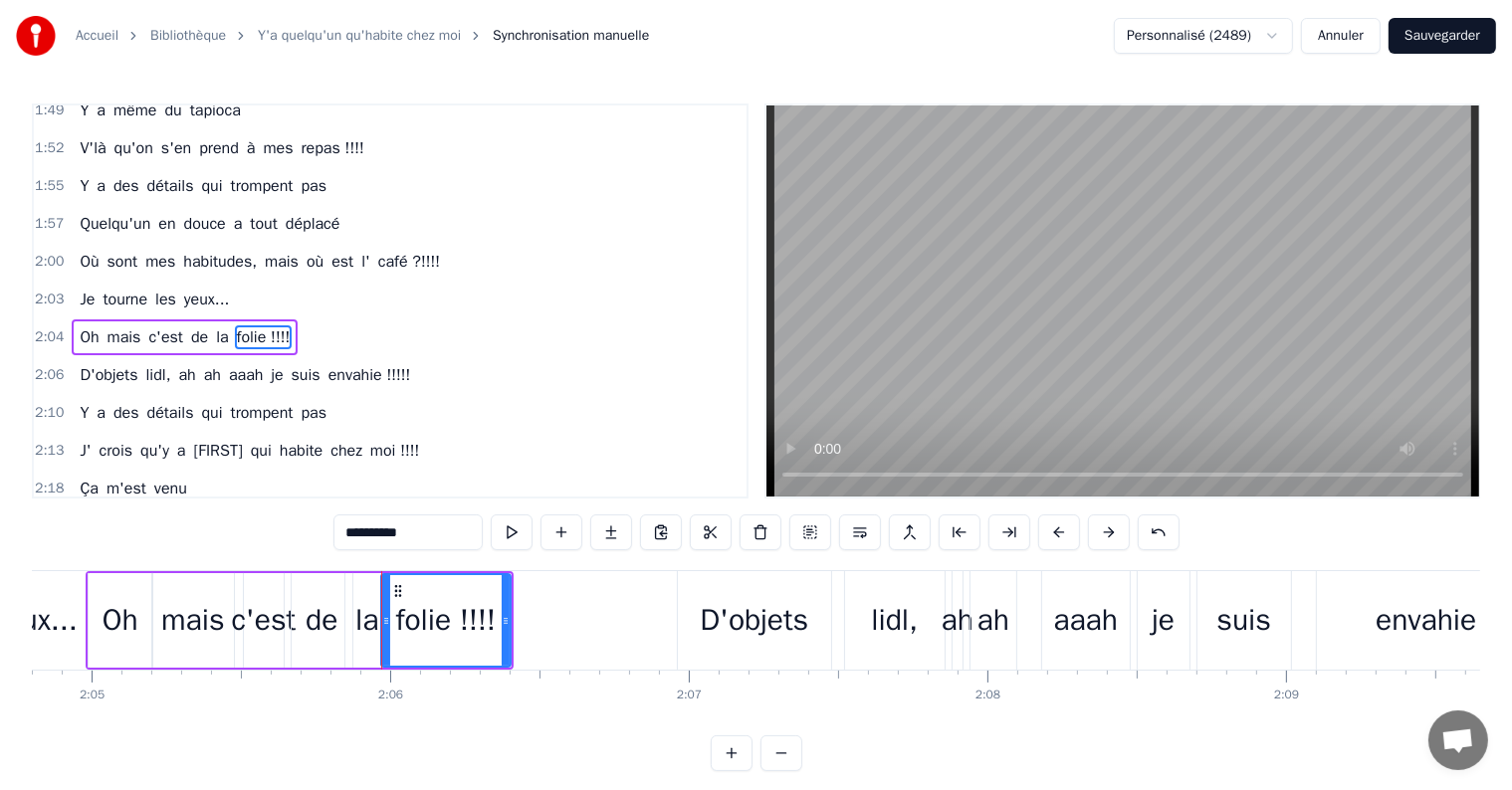 click on "la" at bounding box center (366, 620) 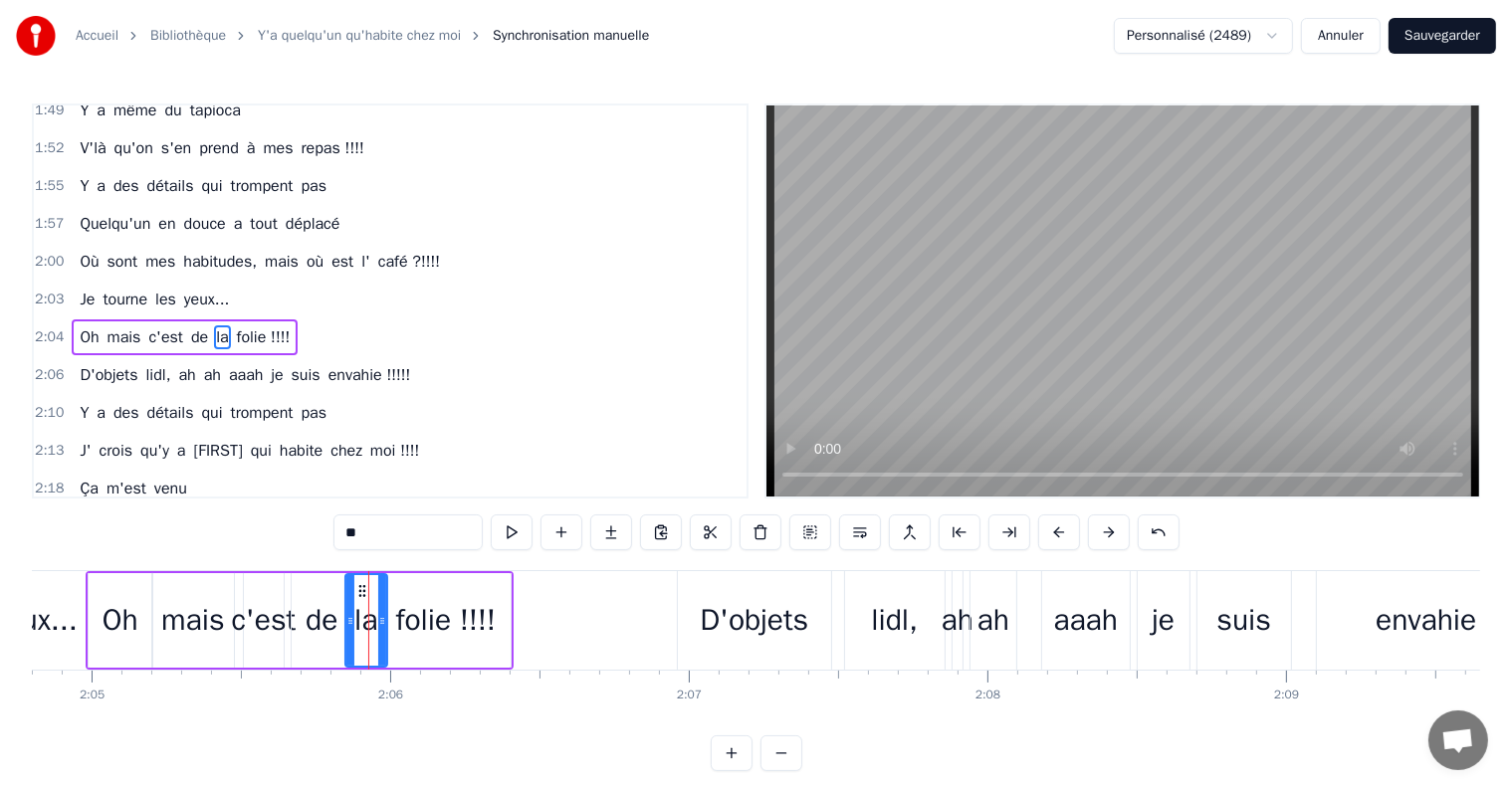 click 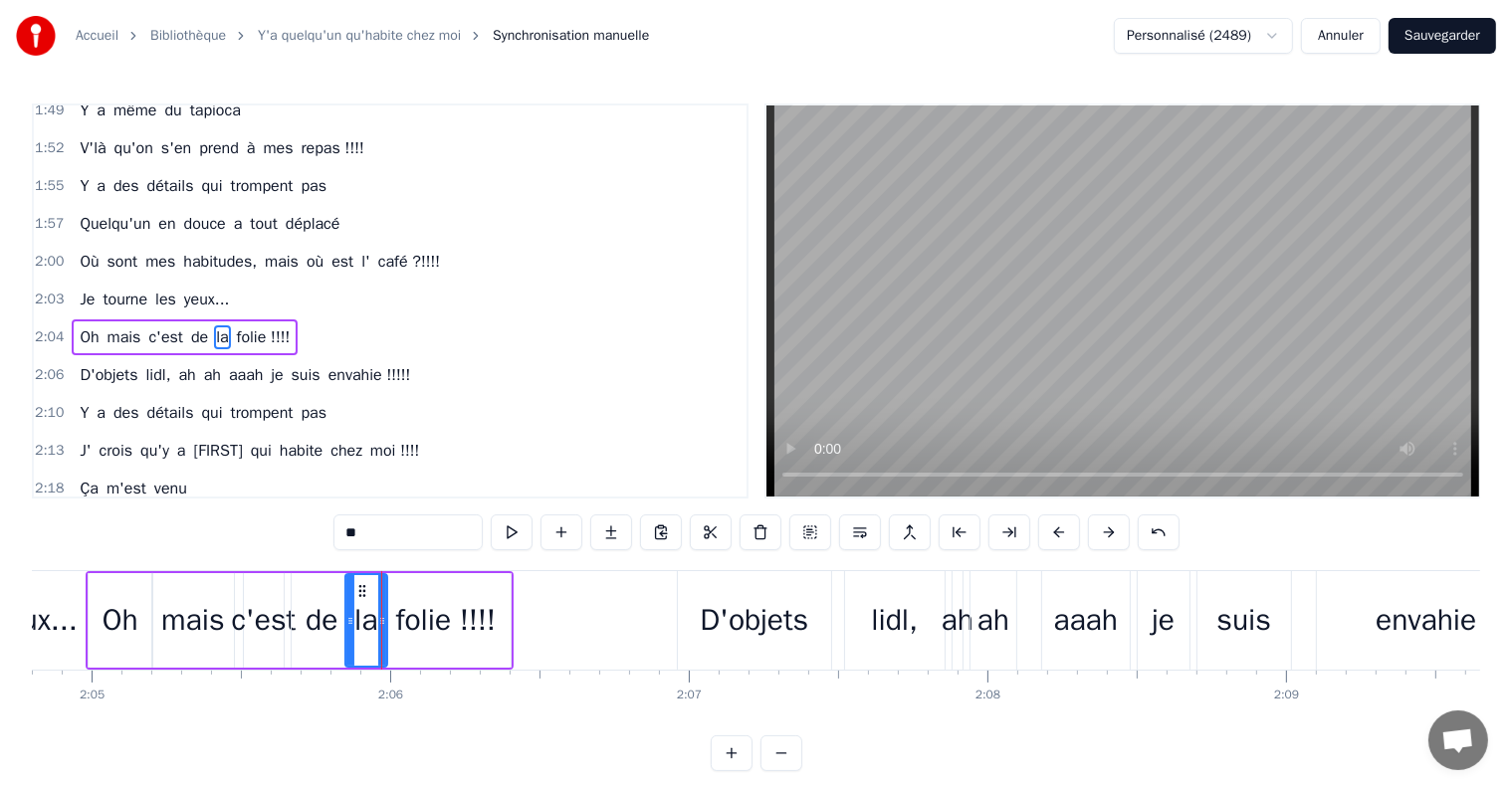 click on "folie !!!!" at bounding box center (445, 620) 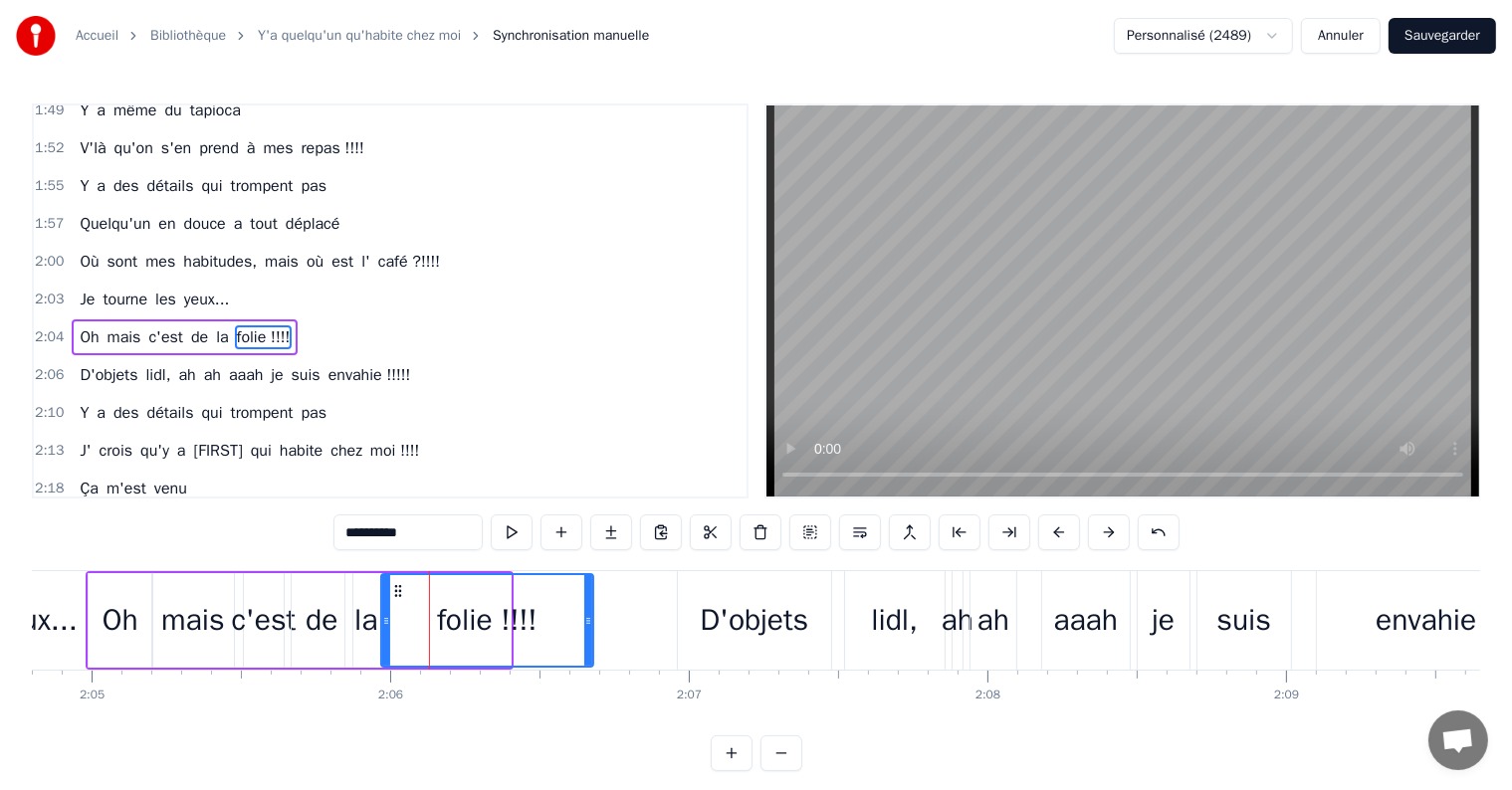 drag, startPoint x: 504, startPoint y: 617, endPoint x: 587, endPoint y: 622, distance: 83.15047 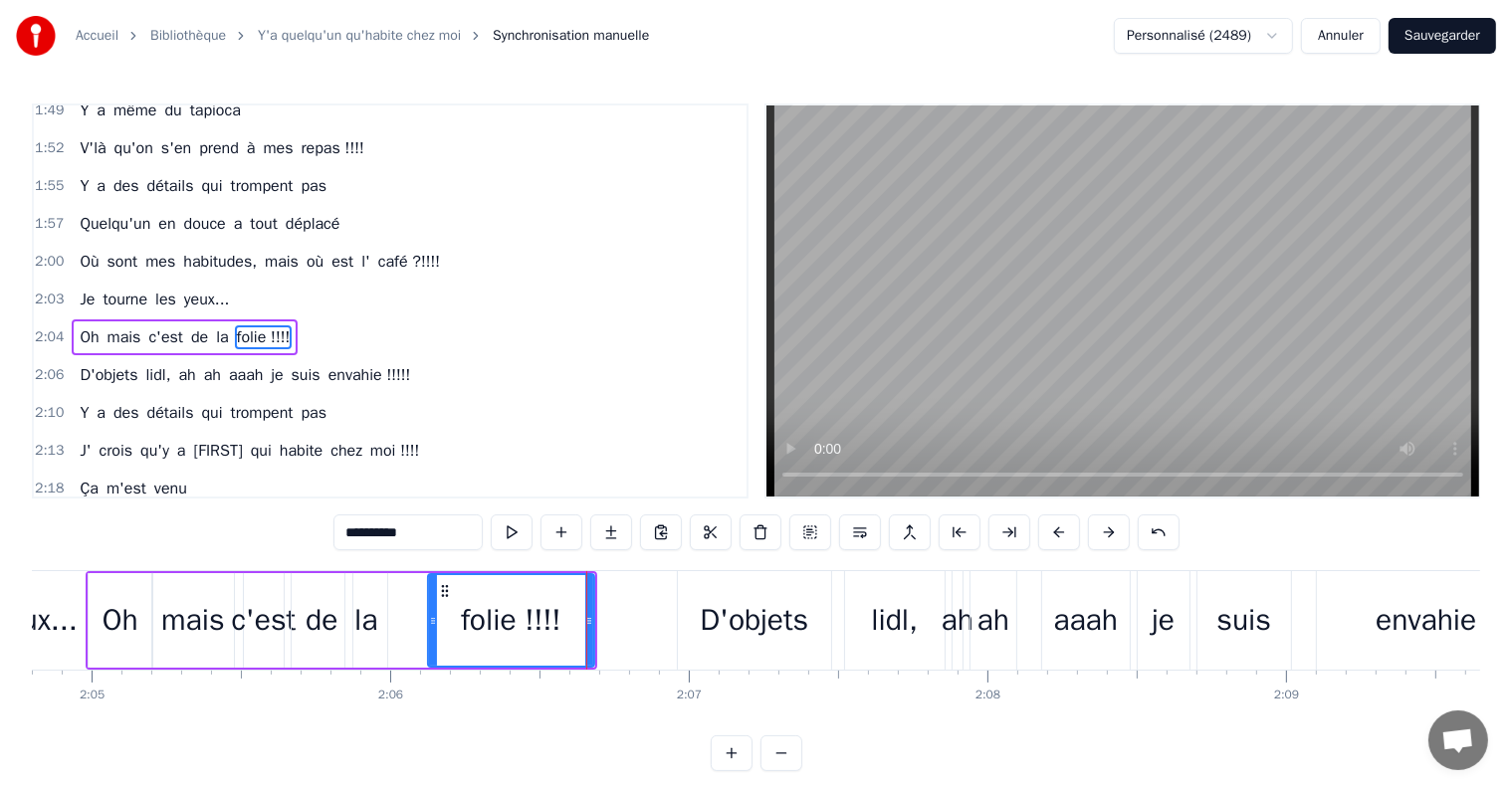 drag, startPoint x: 383, startPoint y: 618, endPoint x: 432, endPoint y: 625, distance: 49.497475 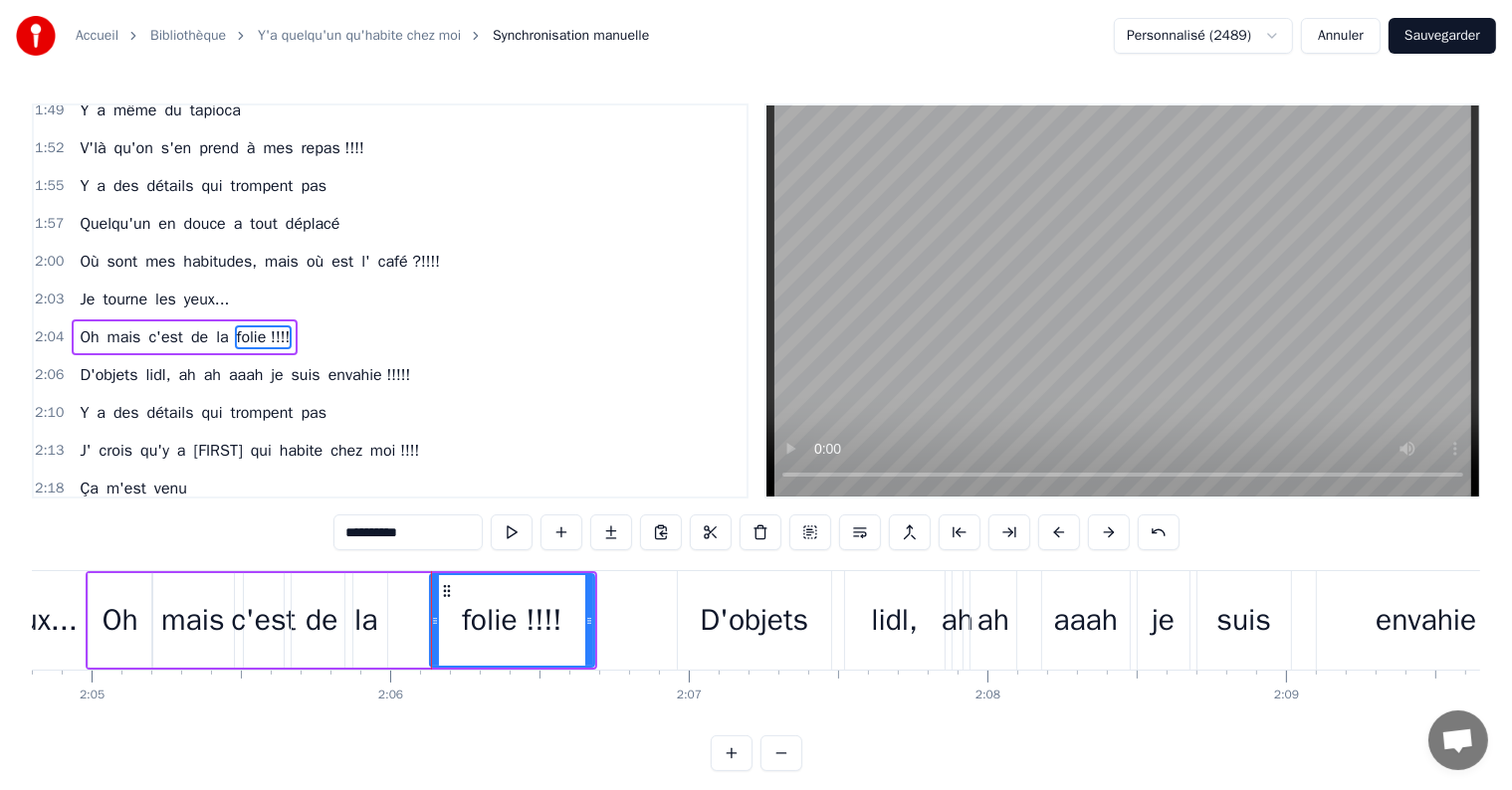 click on "la" at bounding box center [365, 620] 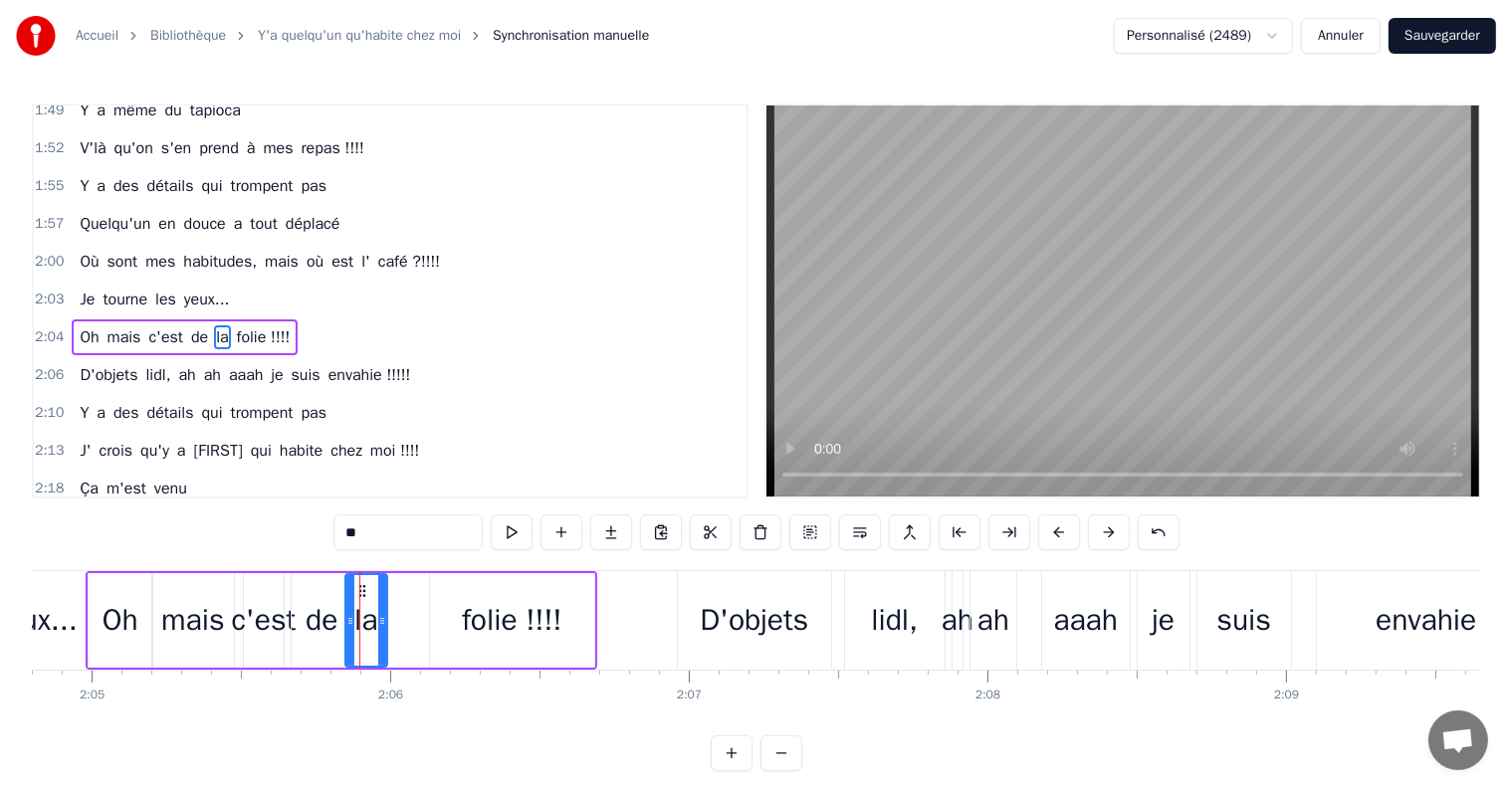 scroll, scrollTop: 0, scrollLeft: 37269, axis: horizontal 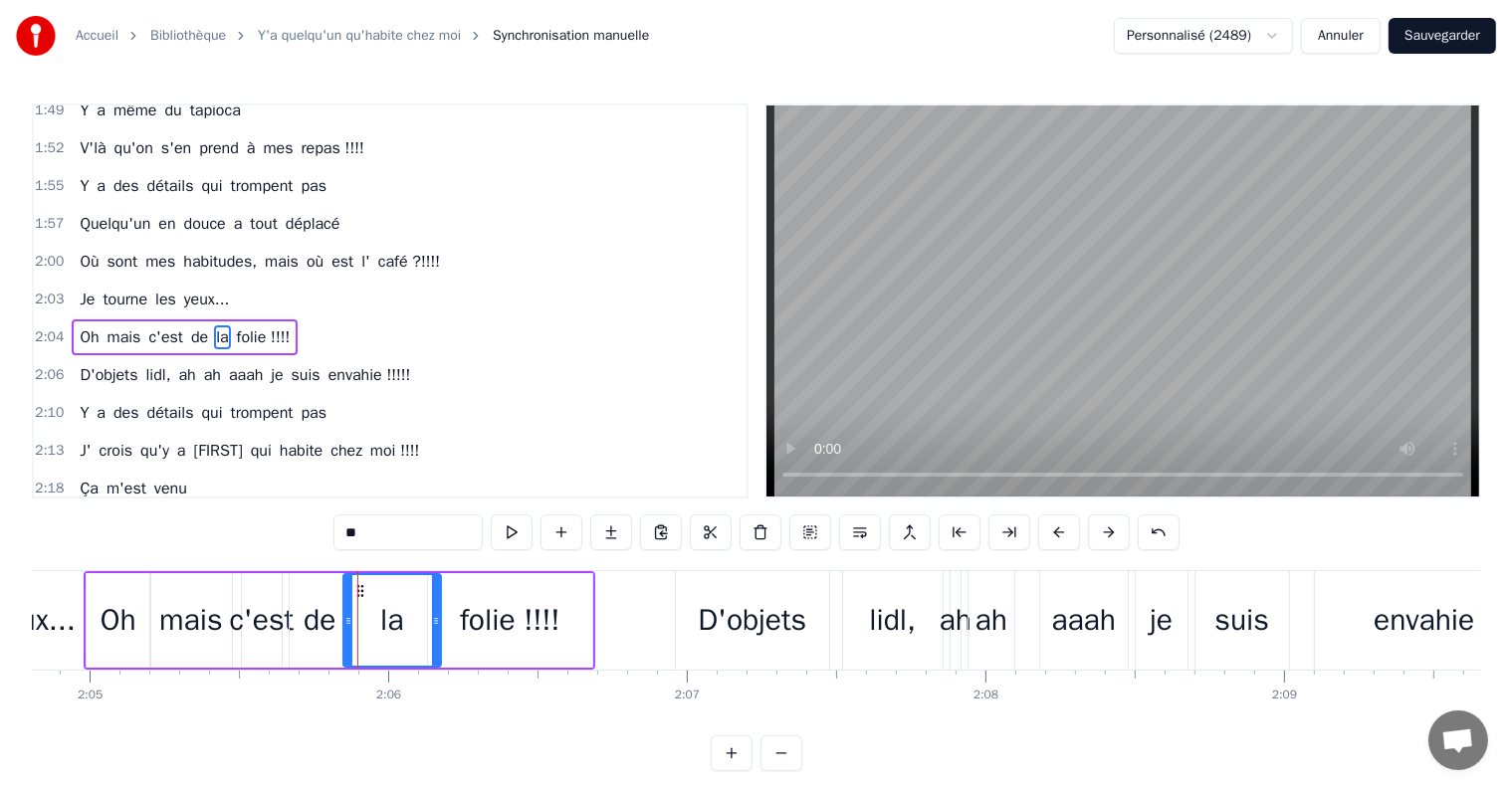 drag, startPoint x: 378, startPoint y: 627, endPoint x: 427, endPoint y: 633, distance: 49.36598 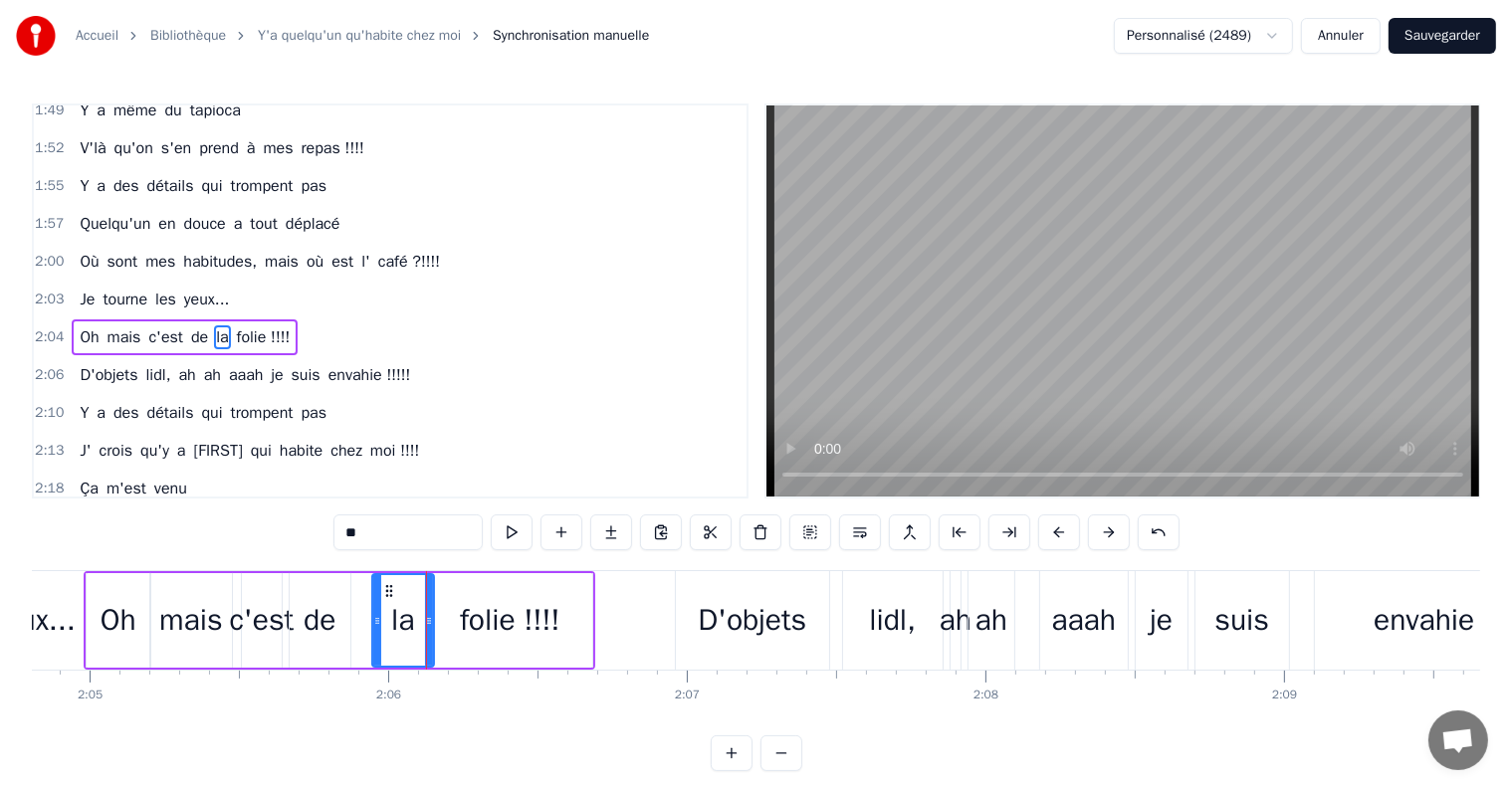 drag, startPoint x: 346, startPoint y: 623, endPoint x: 375, endPoint y: 626, distance: 29.15476 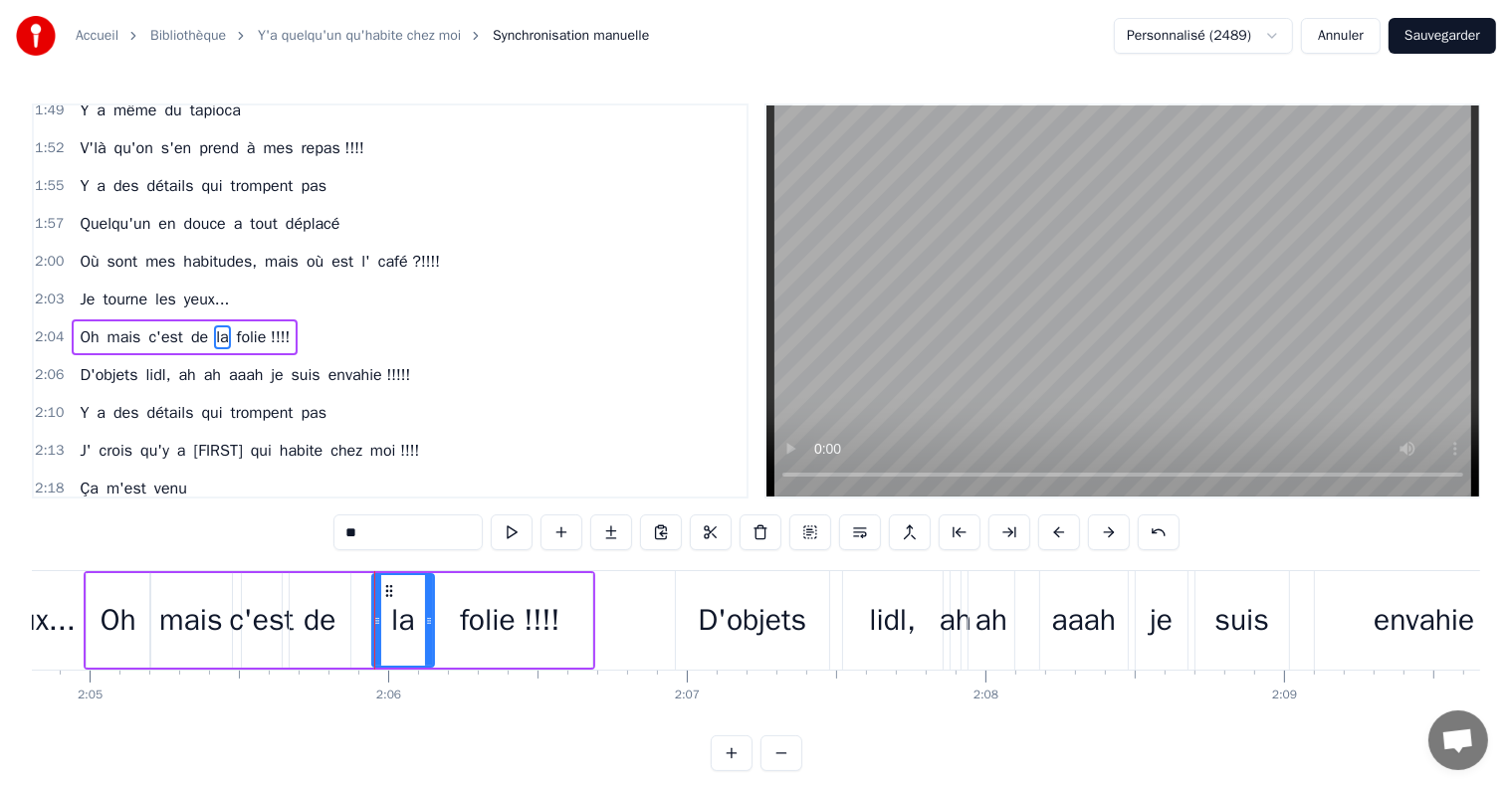 click on "de" at bounding box center (320, 620) 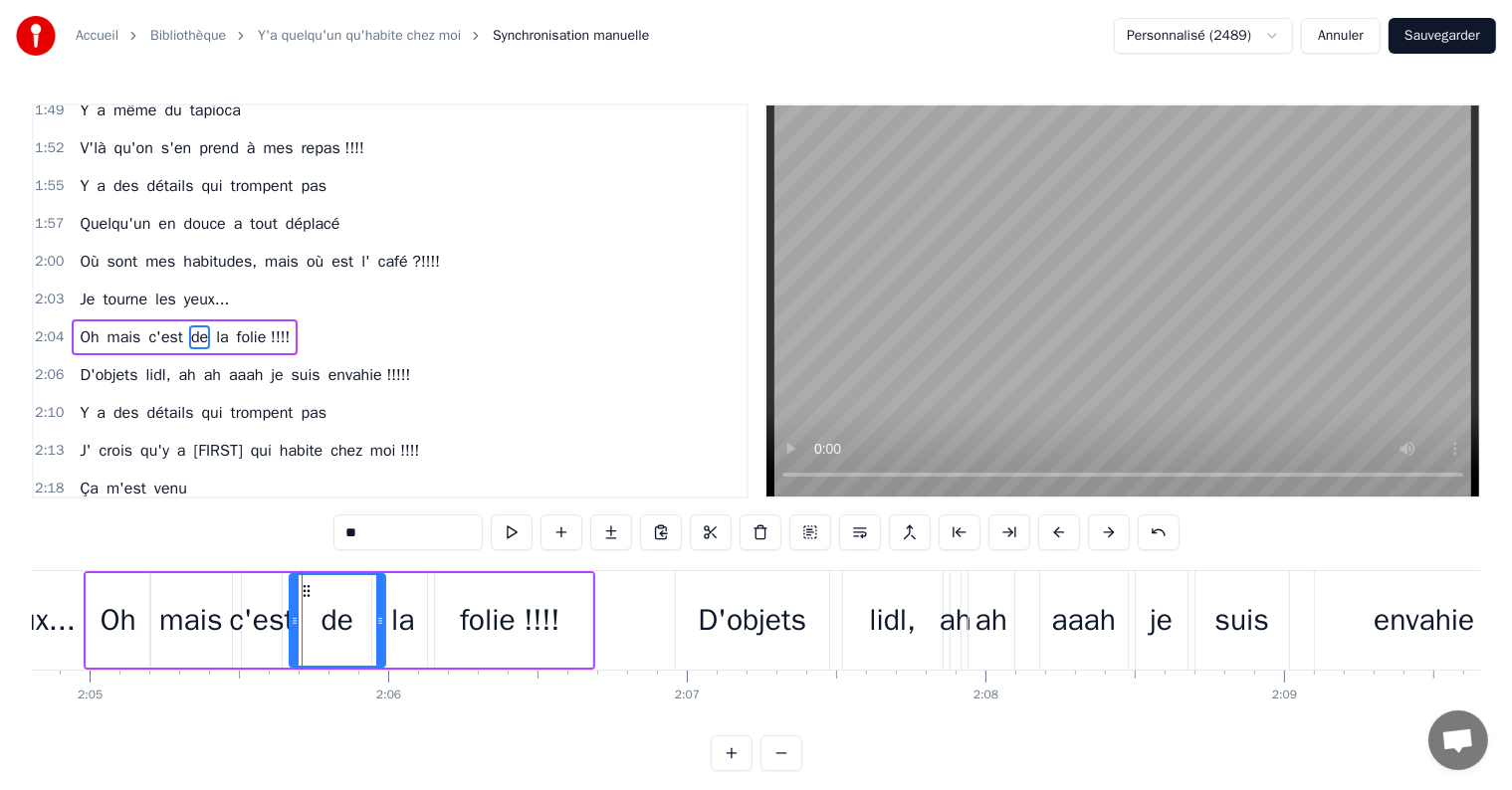 drag, startPoint x: 344, startPoint y: 620, endPoint x: 379, endPoint y: 608, distance: 37 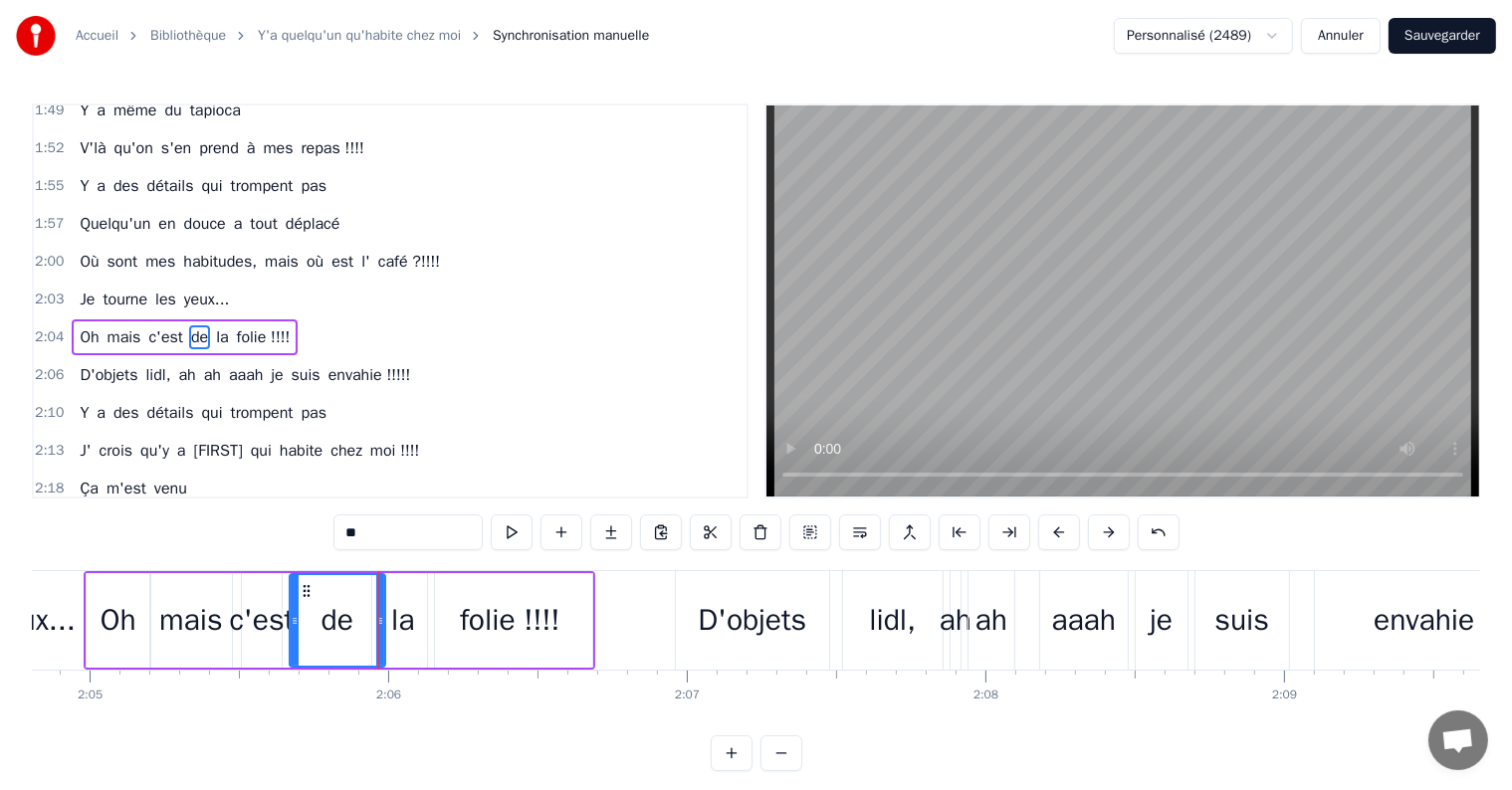 click 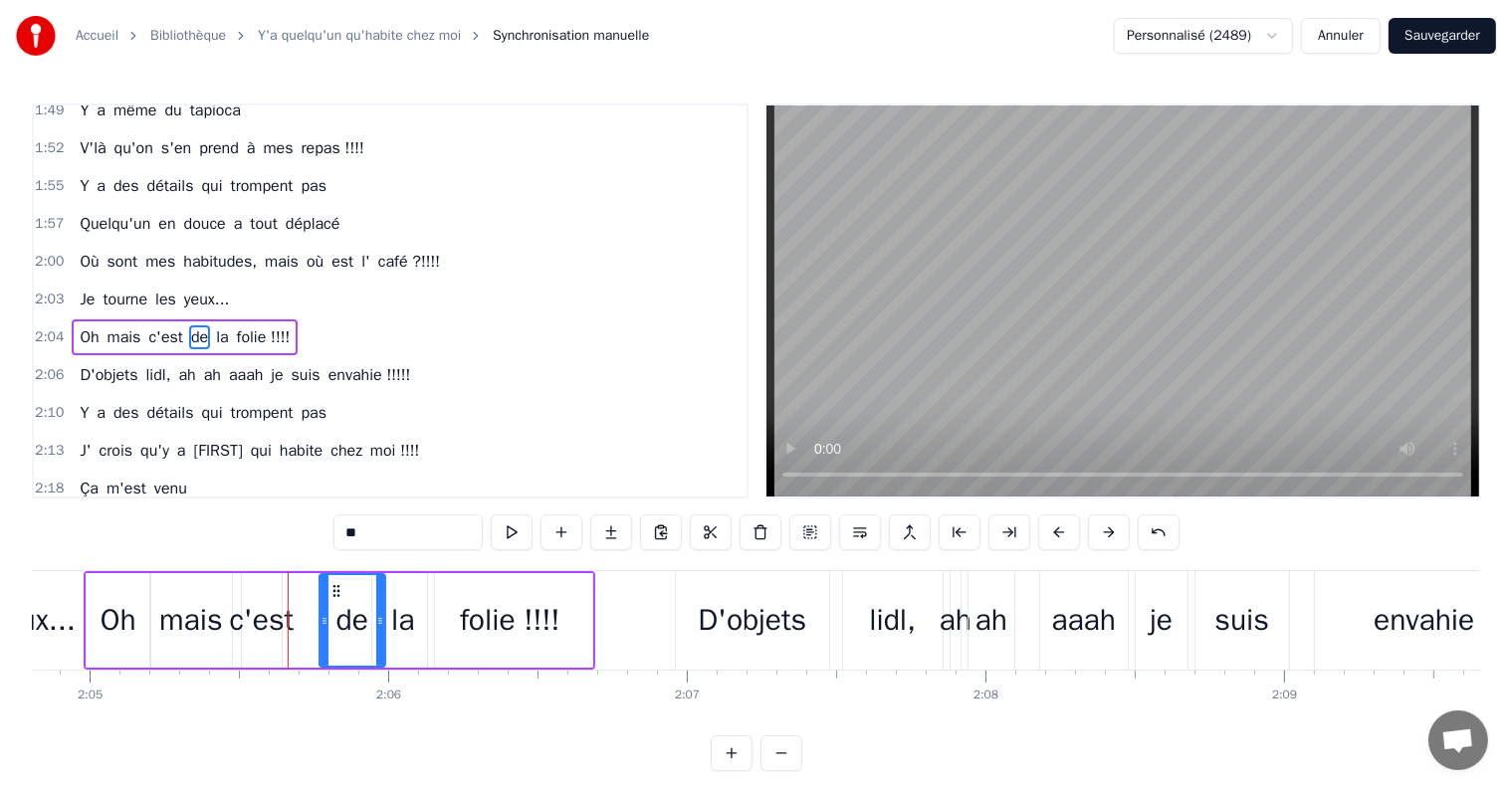 drag, startPoint x: 289, startPoint y: 623, endPoint x: 323, endPoint y: 621, distance: 34.058773 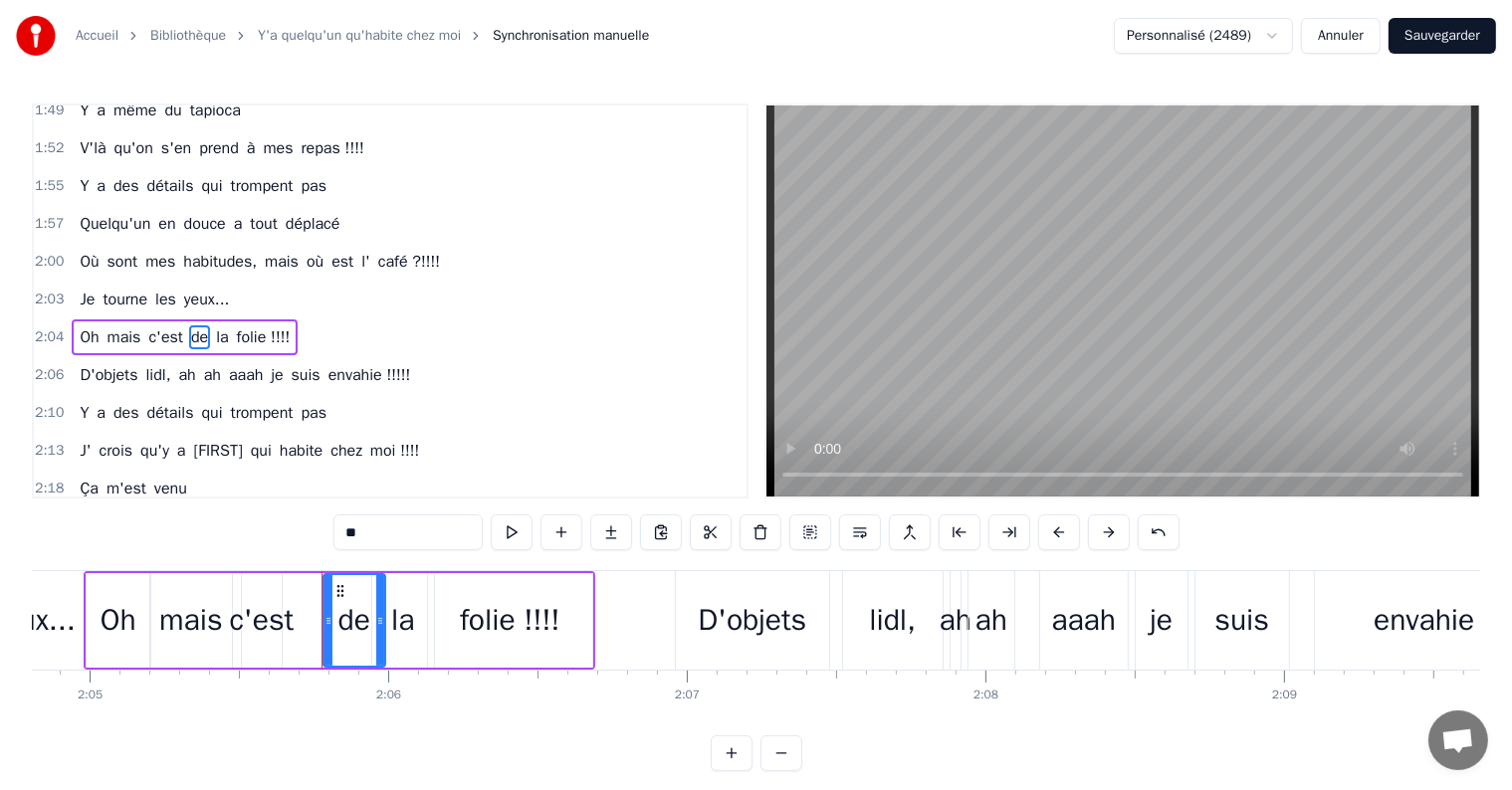 click on "c'est" at bounding box center [261, 620] 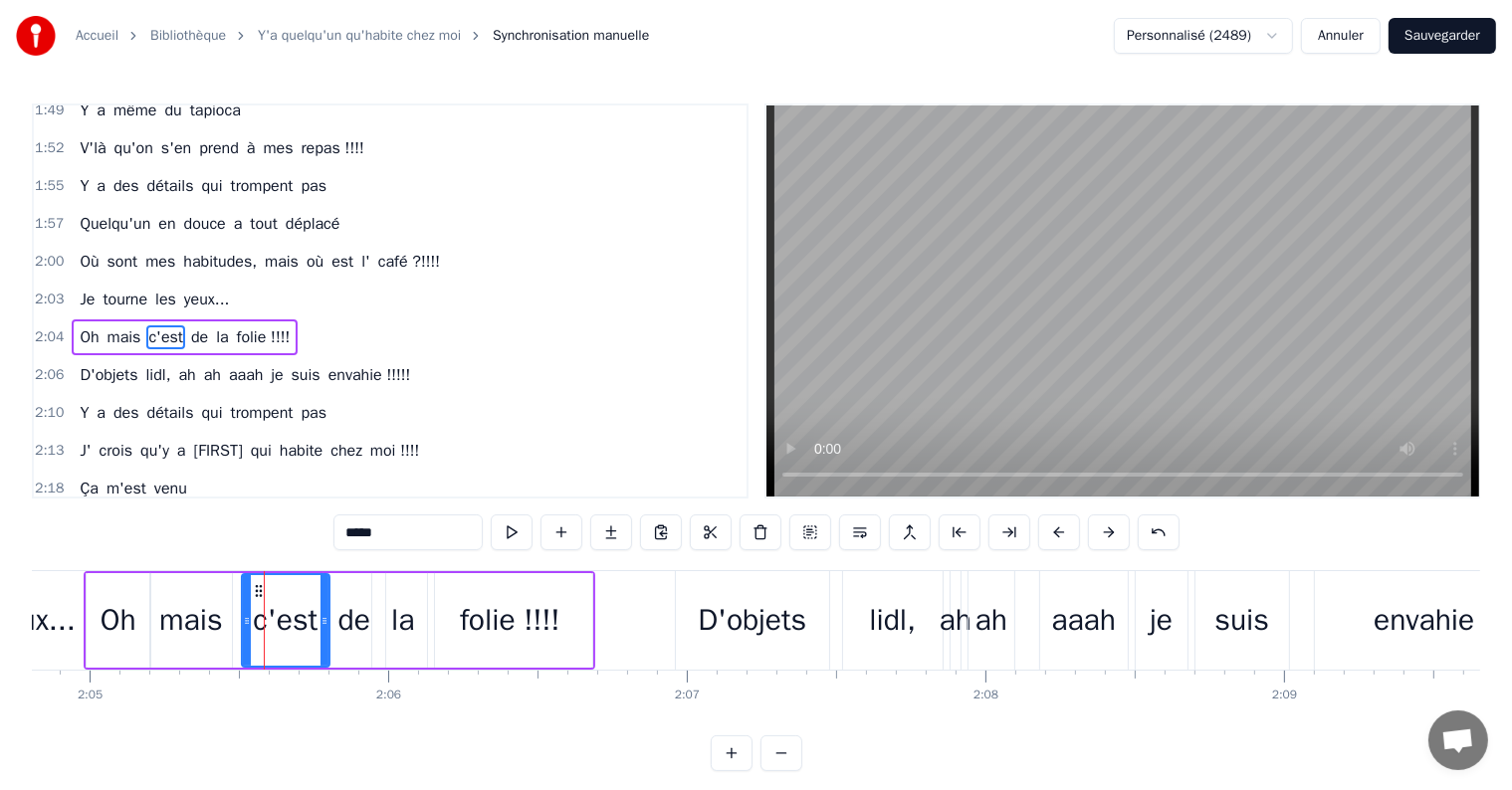 drag, startPoint x: 276, startPoint y: 619, endPoint x: 324, endPoint y: 625, distance: 48.373546 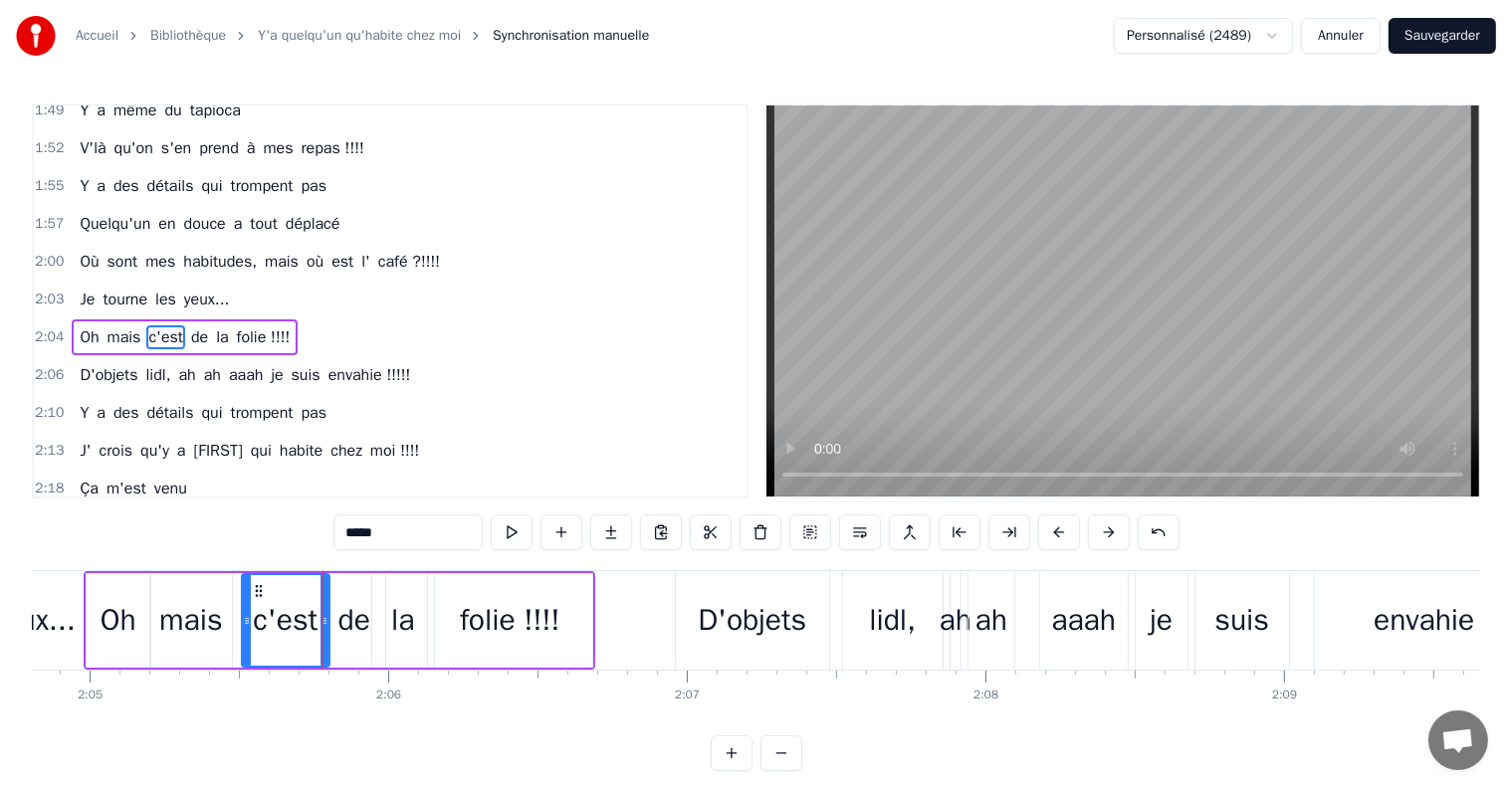 click on "mais" at bounding box center [191, 620] 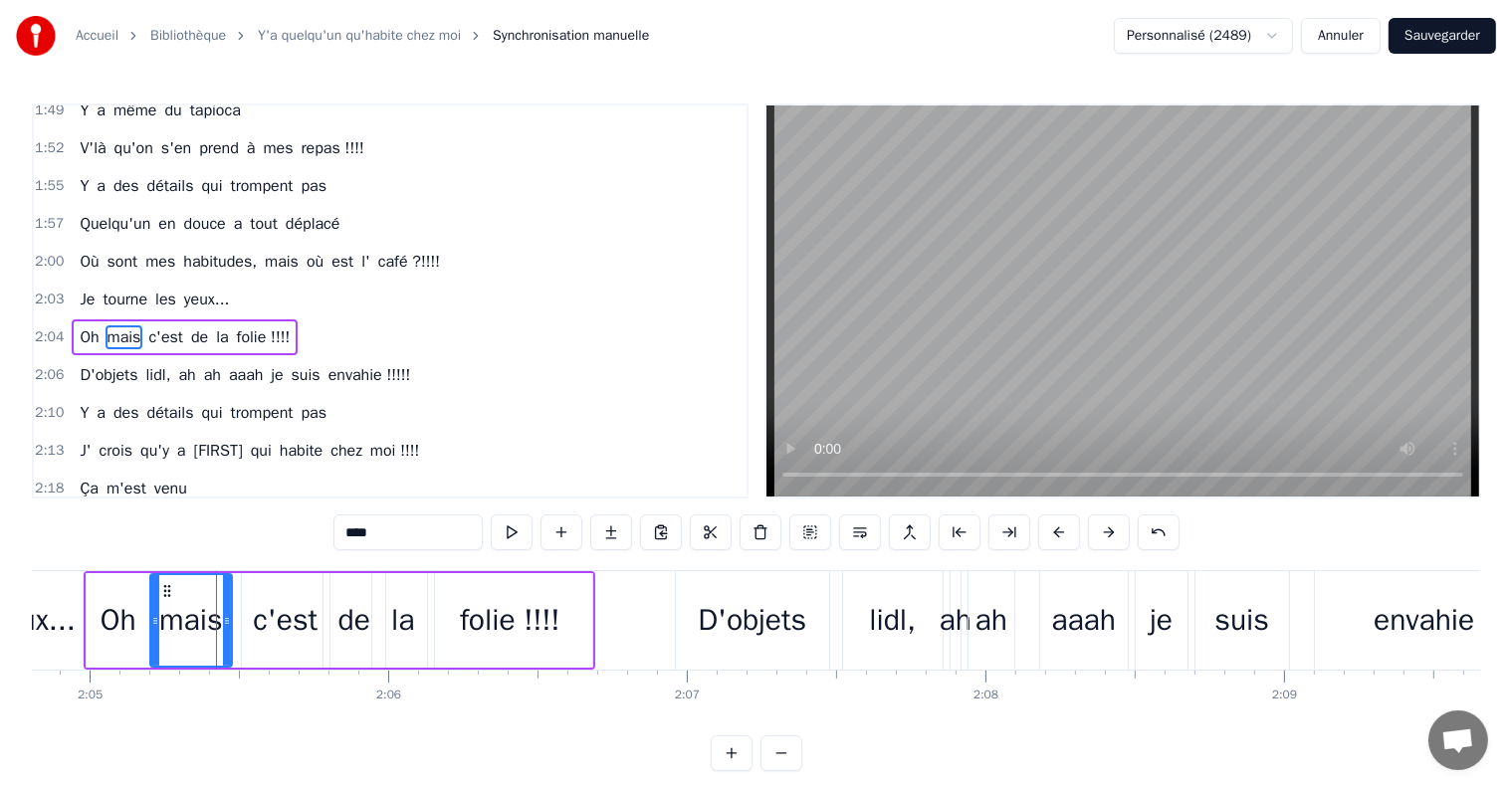 click on "D'objets" at bounding box center [752, 620] 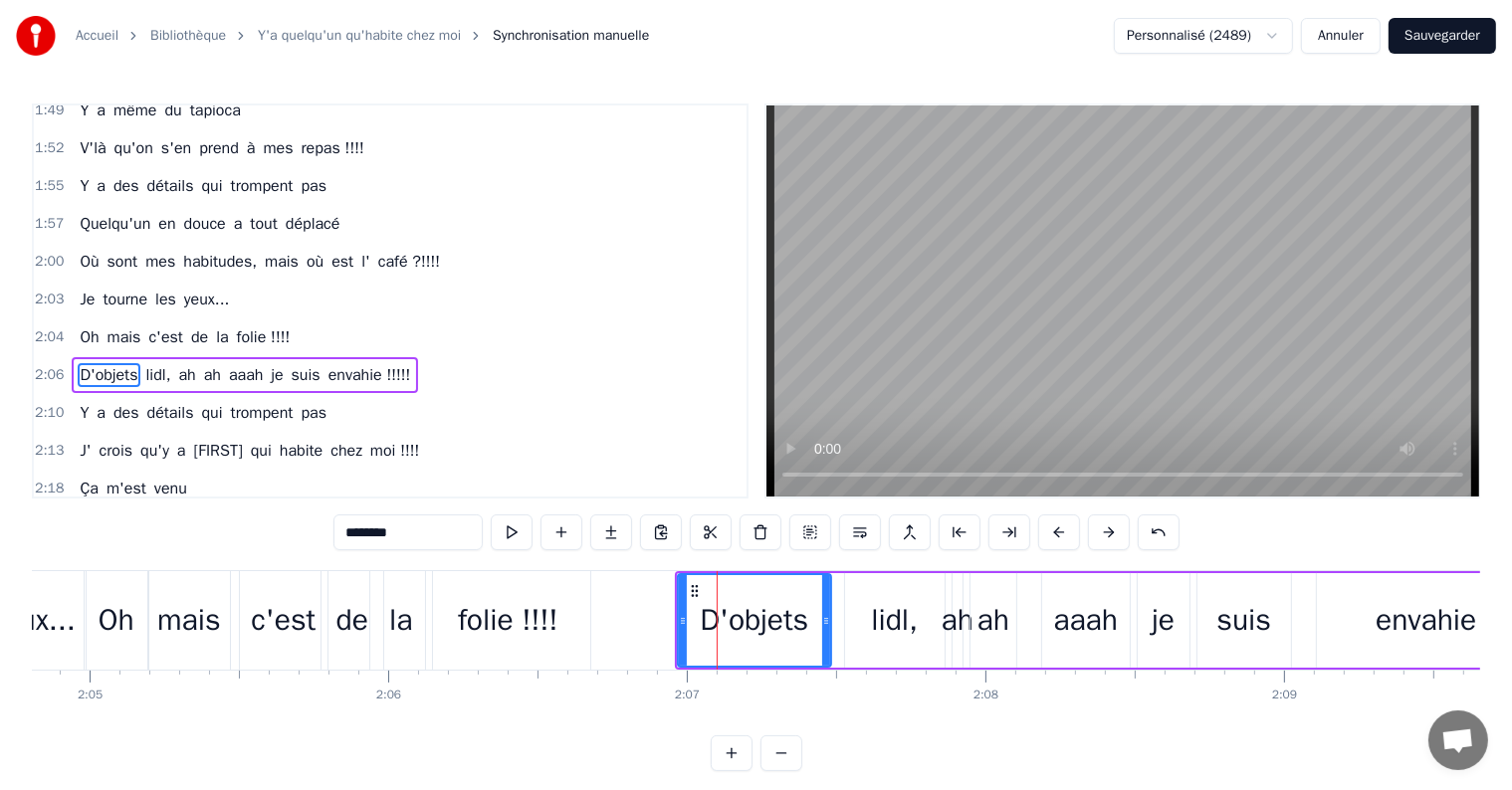 scroll, scrollTop: 920, scrollLeft: 0, axis: vertical 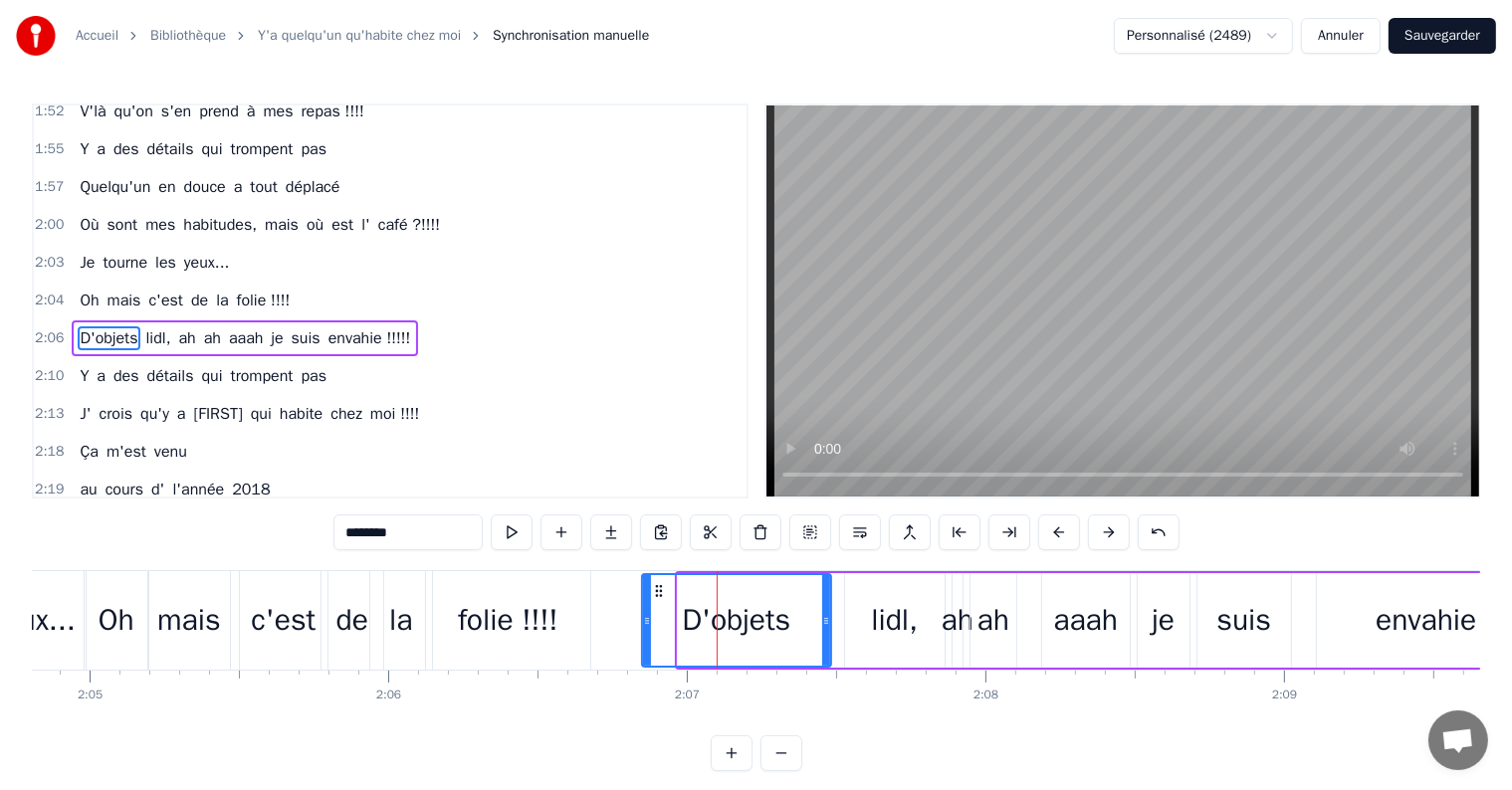 drag, startPoint x: 681, startPoint y: 622, endPoint x: 645, endPoint y: 633, distance: 37.64306 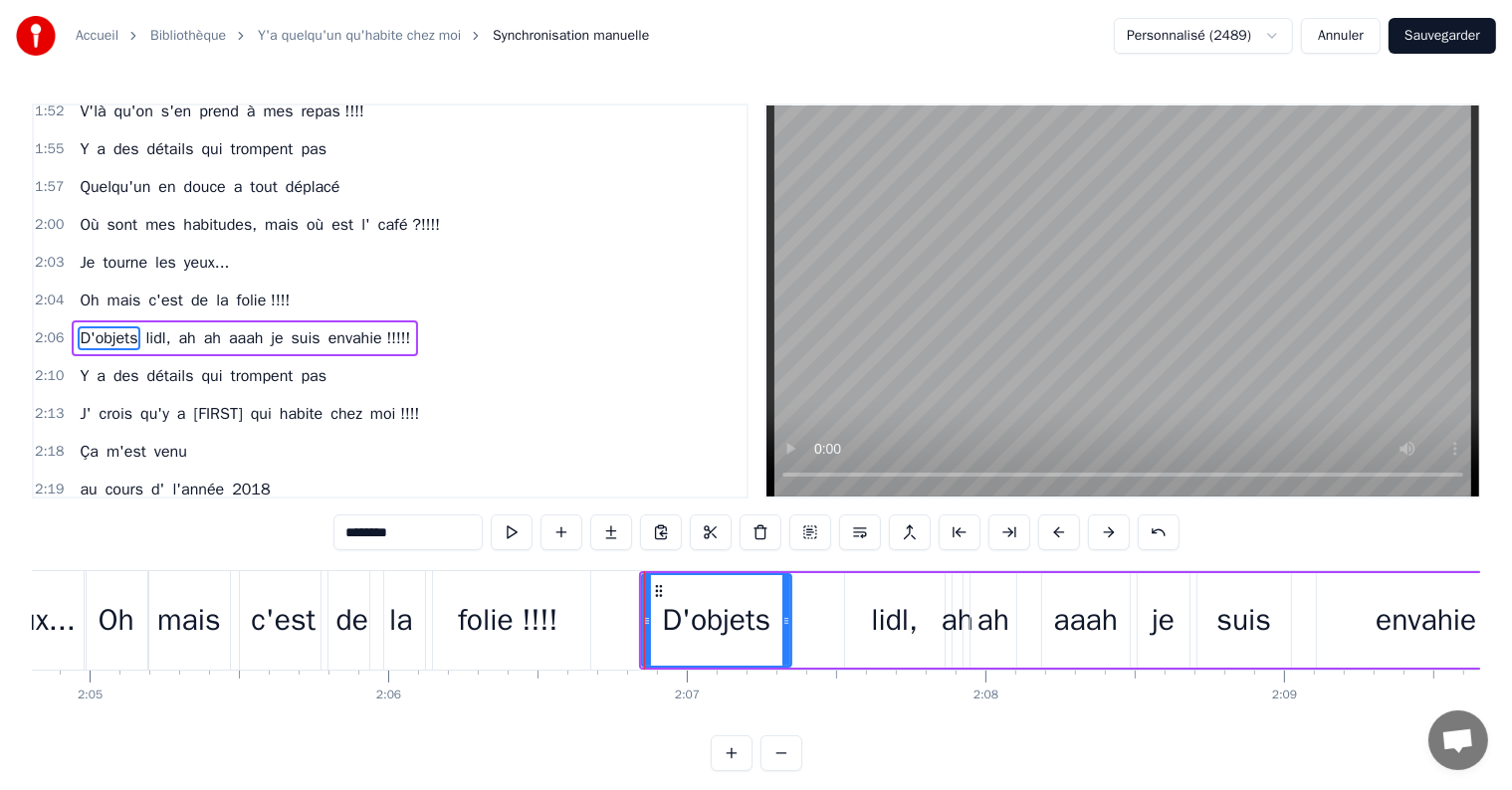 drag, startPoint x: 827, startPoint y: 621, endPoint x: 788, endPoint y: 627, distance: 39.45884 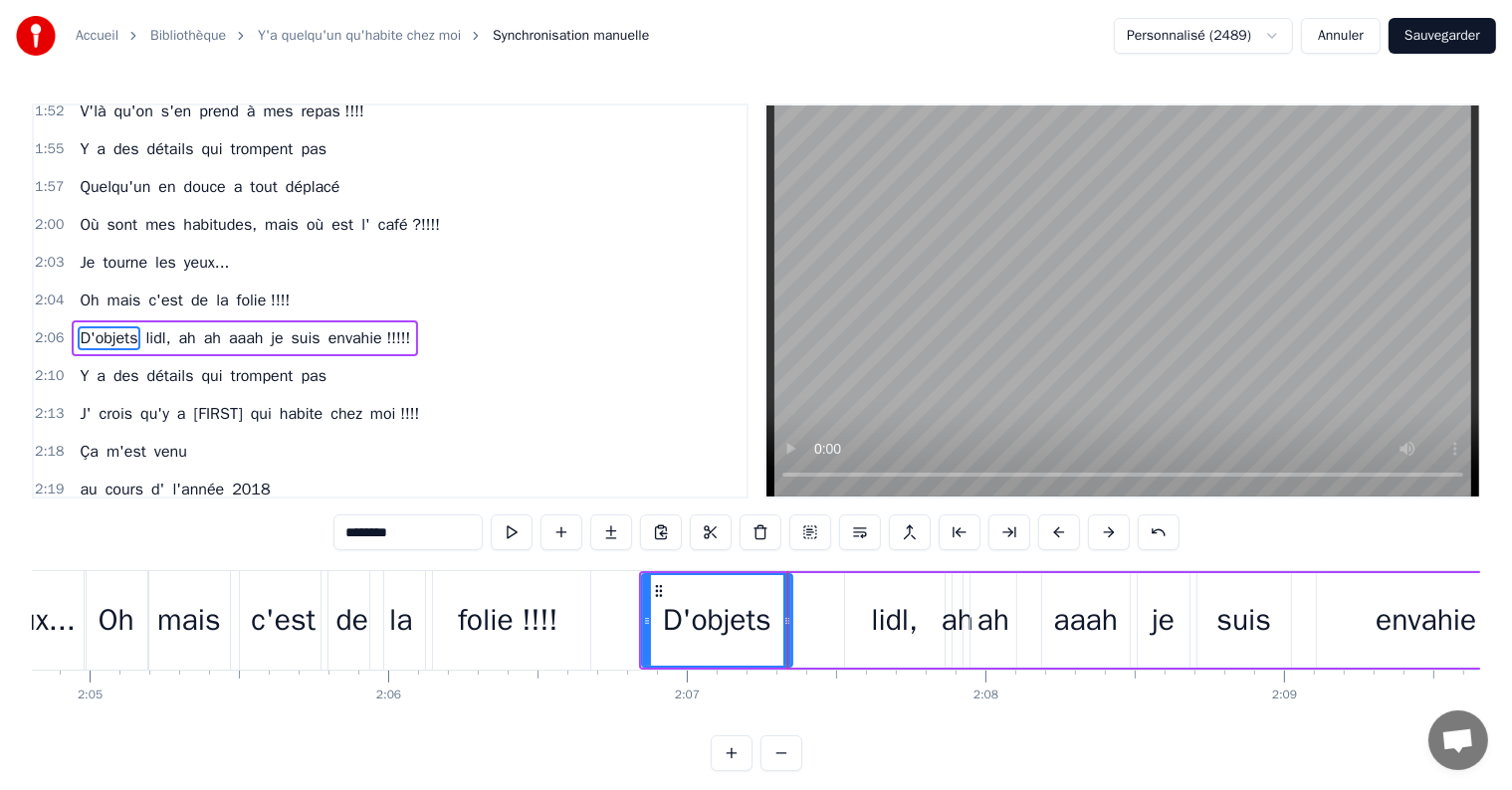 click on "lidl," at bounding box center (894, 620) 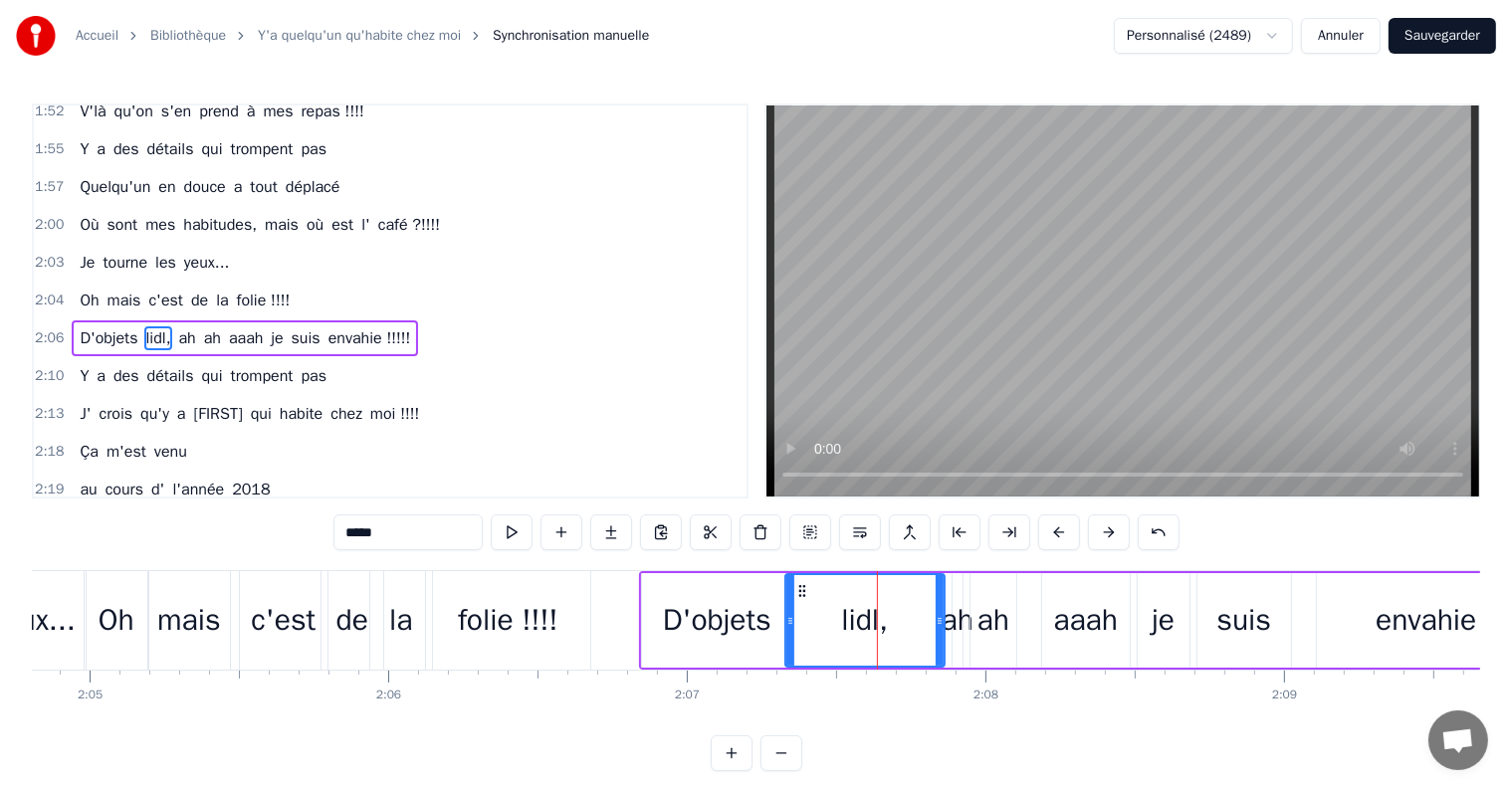 drag, startPoint x: 848, startPoint y: 621, endPoint x: 791, endPoint y: 622, distance: 57.00877 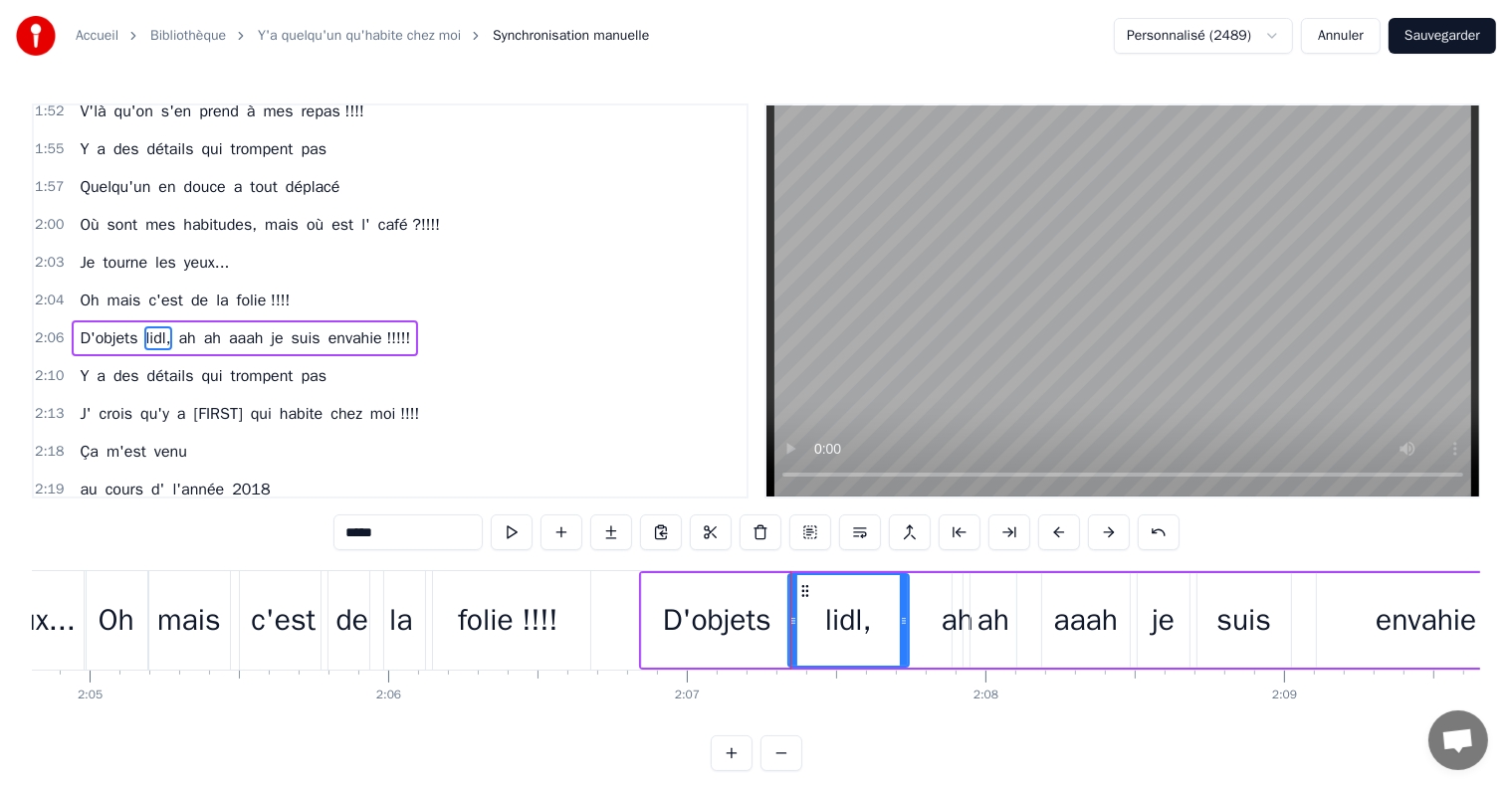 drag, startPoint x: 943, startPoint y: 622, endPoint x: 907, endPoint y: 627, distance: 36.345564 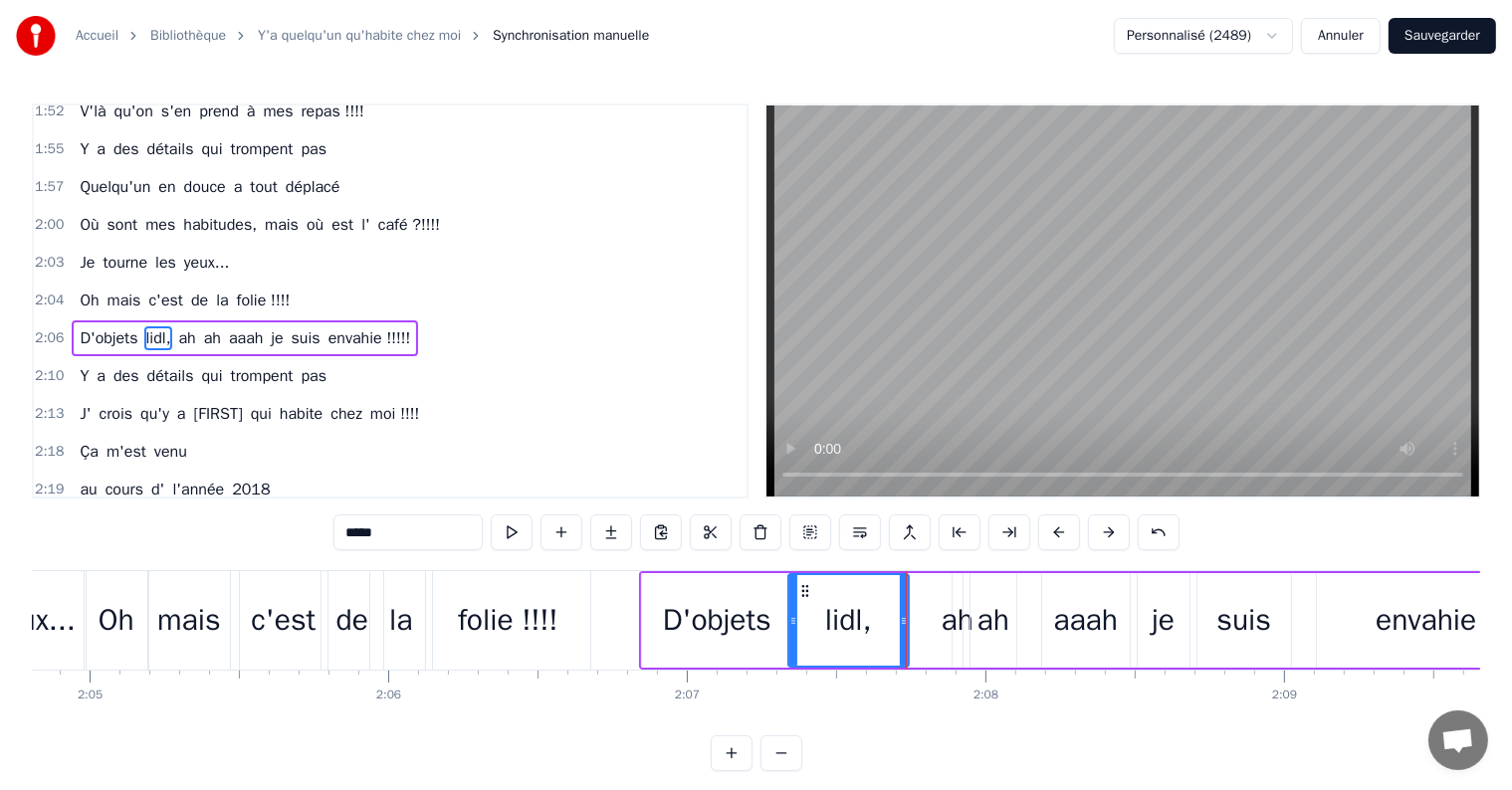 click on "aaah" at bounding box center [1086, 620] 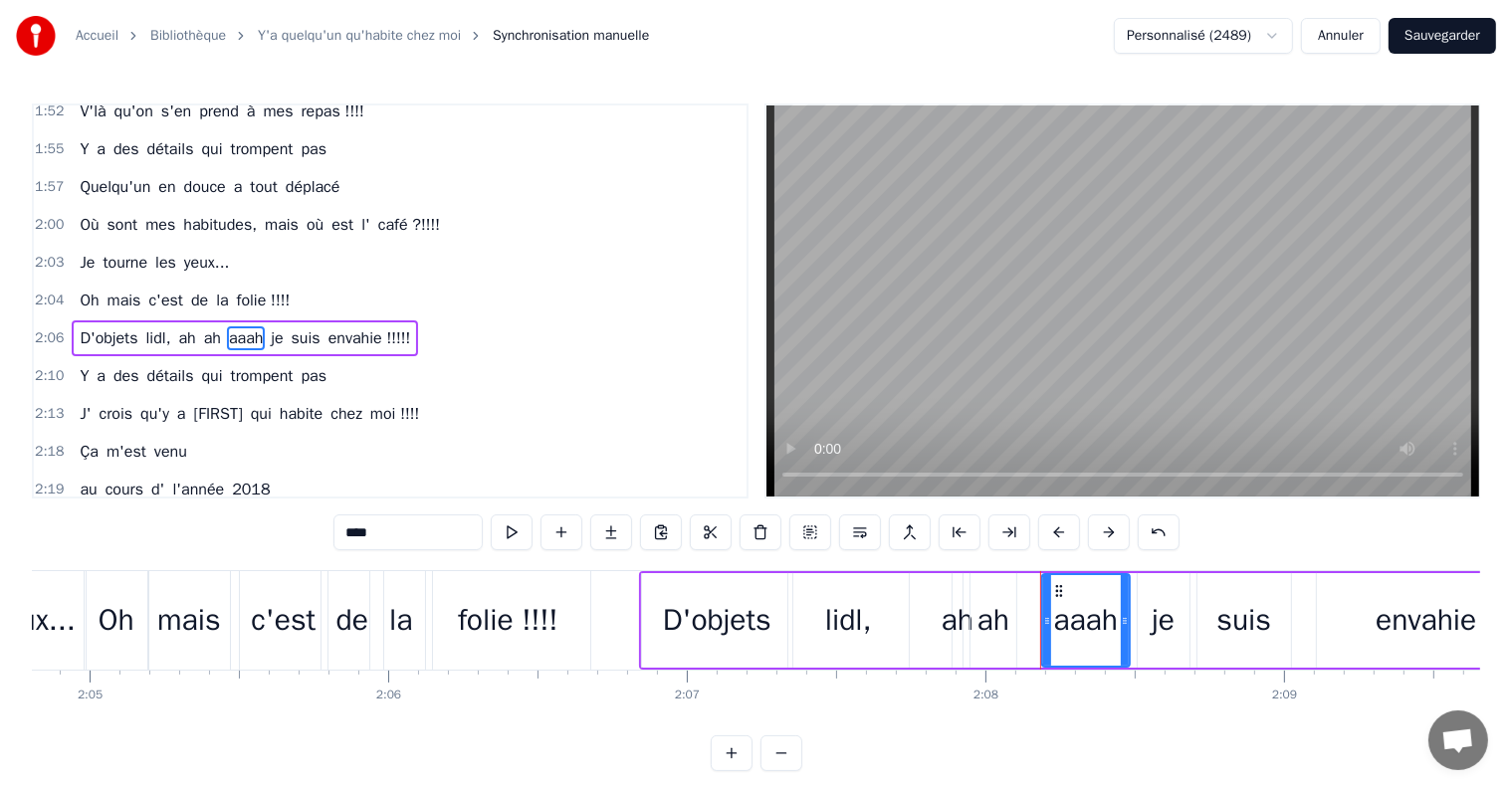 click on "ah" at bounding box center (958, 620) 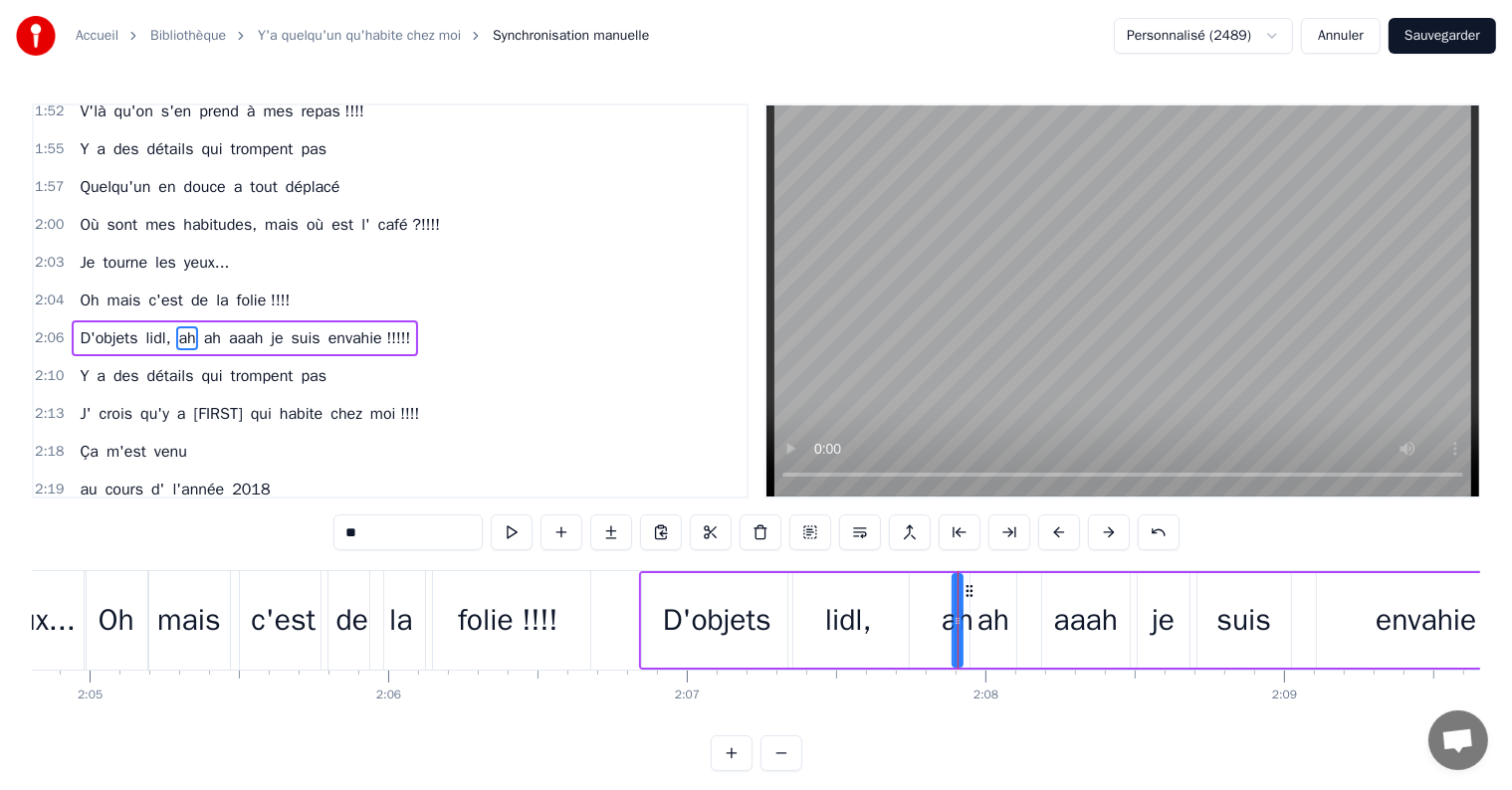 drag, startPoint x: 957, startPoint y: 622, endPoint x: 940, endPoint y: 626, distance: 17.464249 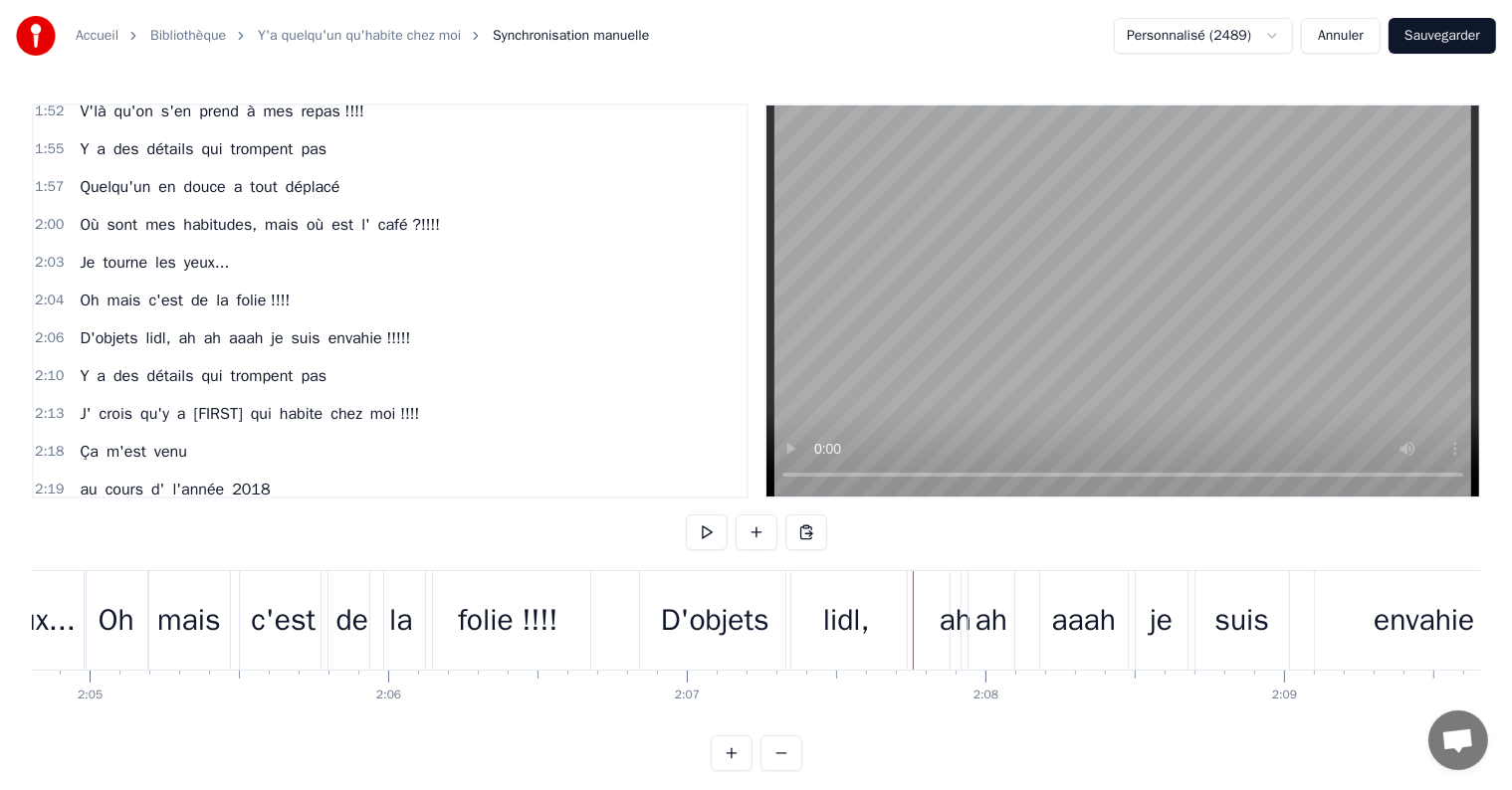 click on "ah" at bounding box center [991, 620] 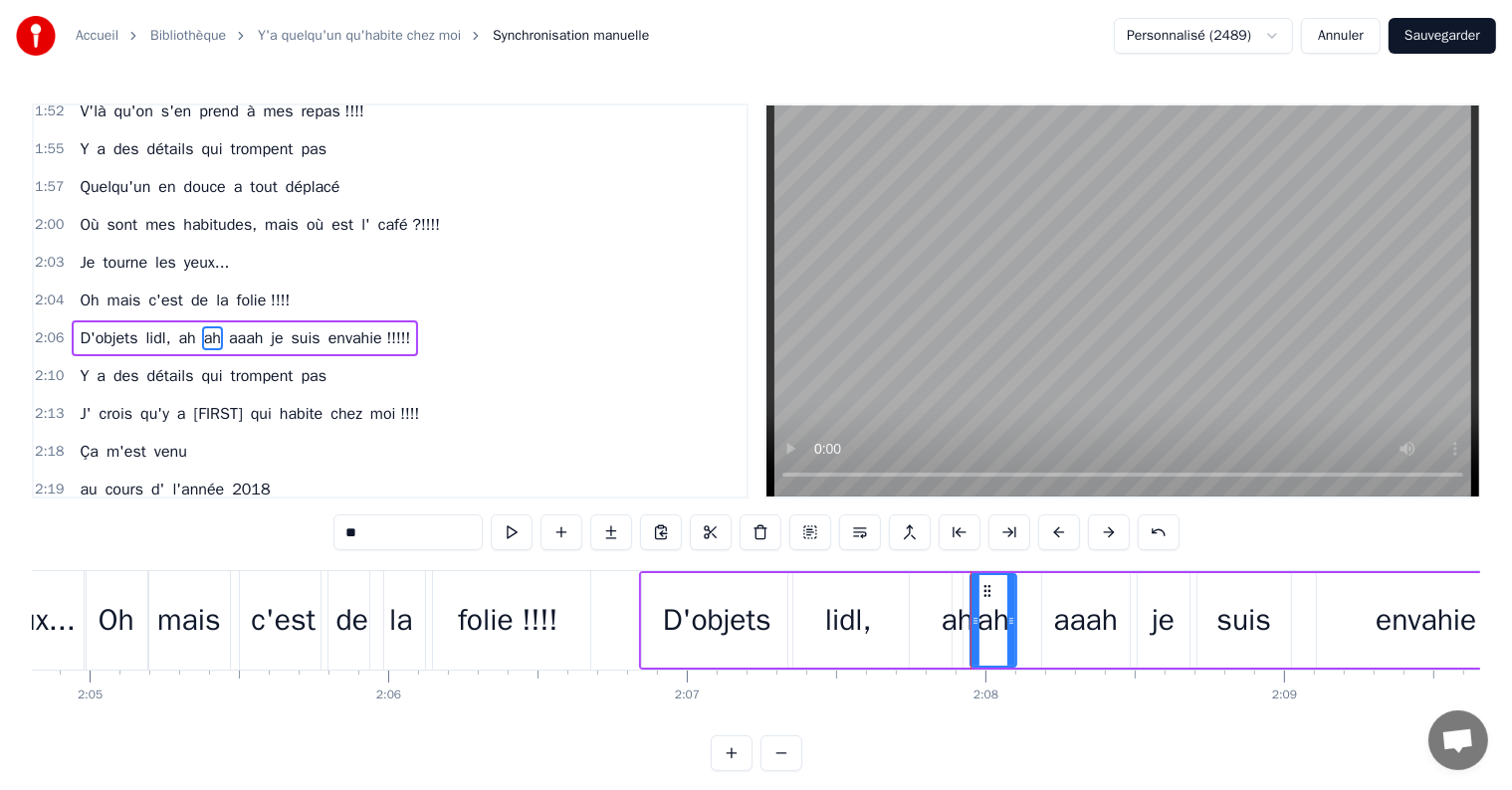 click on "ah" at bounding box center (958, 620) 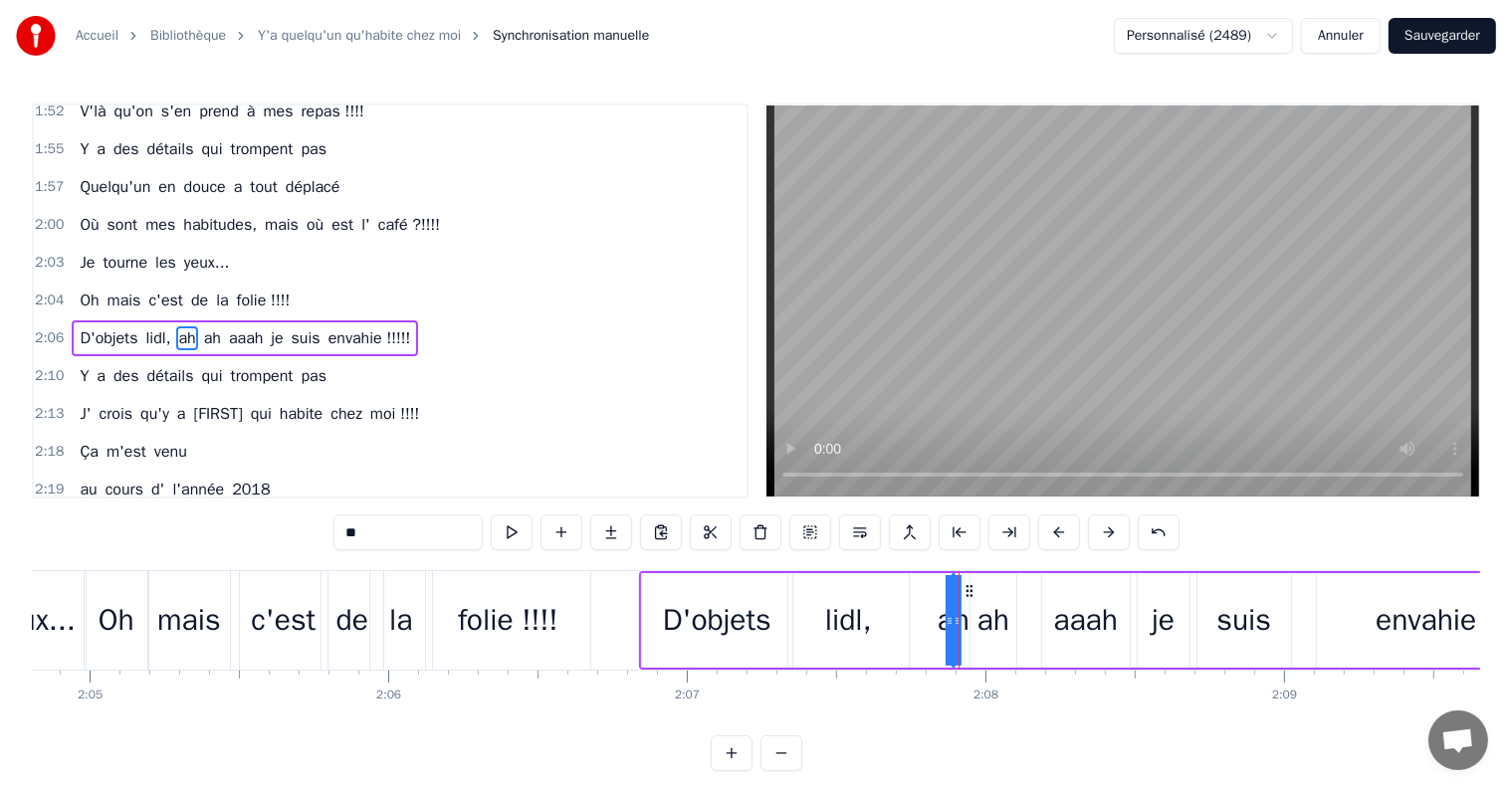 drag, startPoint x: 954, startPoint y: 618, endPoint x: 922, endPoint y: 628, distance: 33.526109 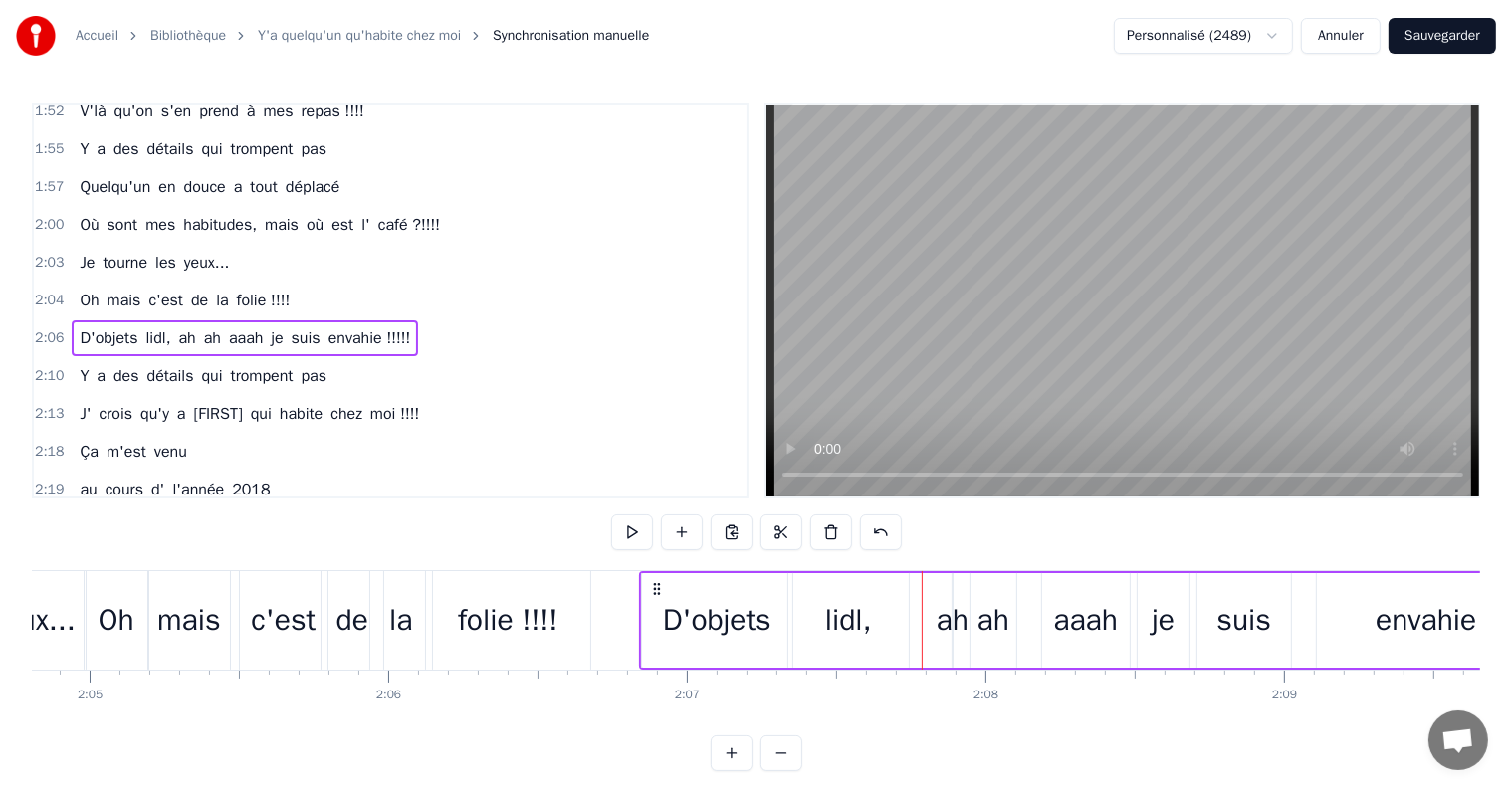 click on "ah" at bounding box center (953, 620) 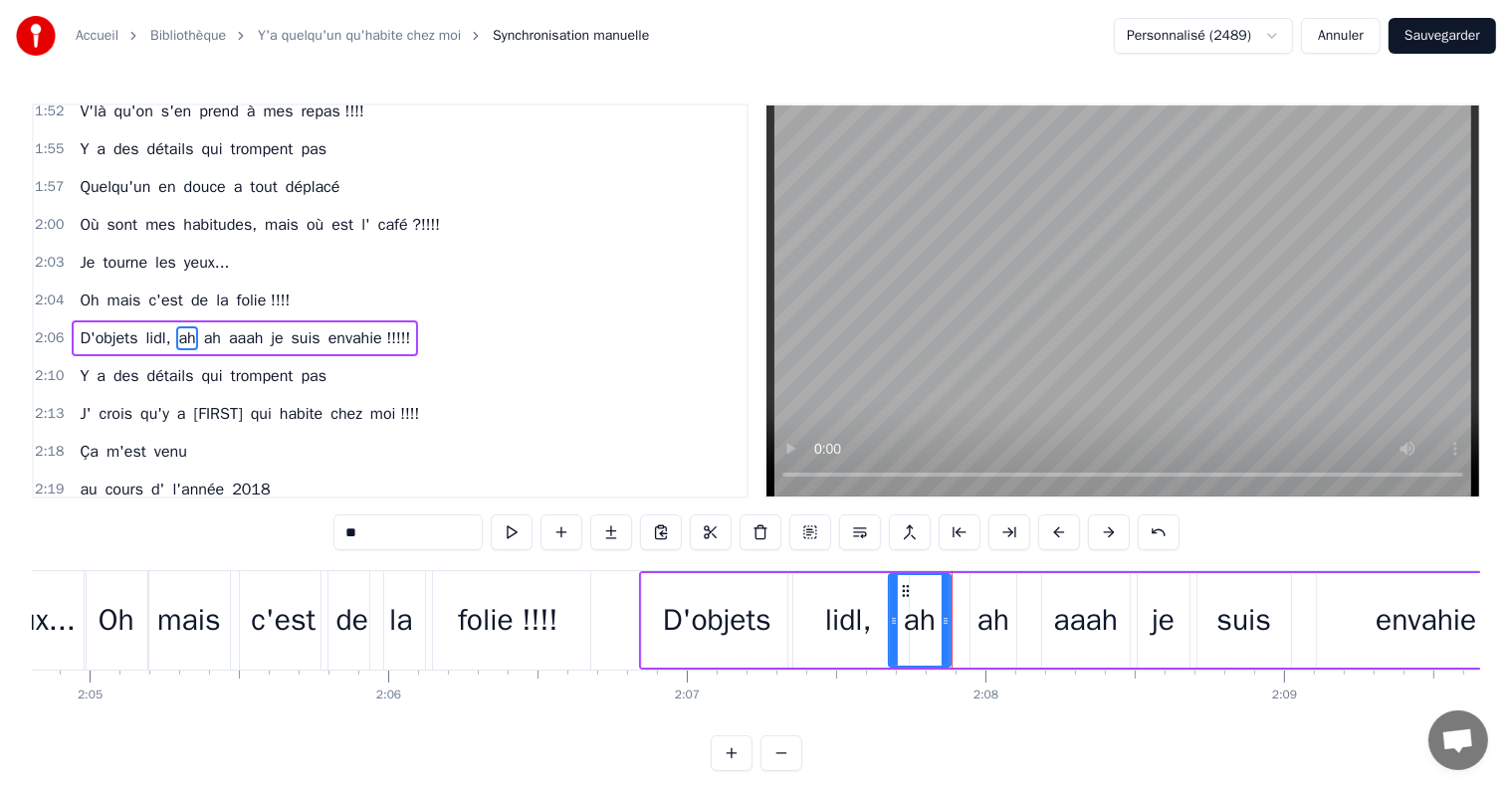 drag, startPoint x: 956, startPoint y: 624, endPoint x: 892, endPoint y: 632, distance: 64.49806 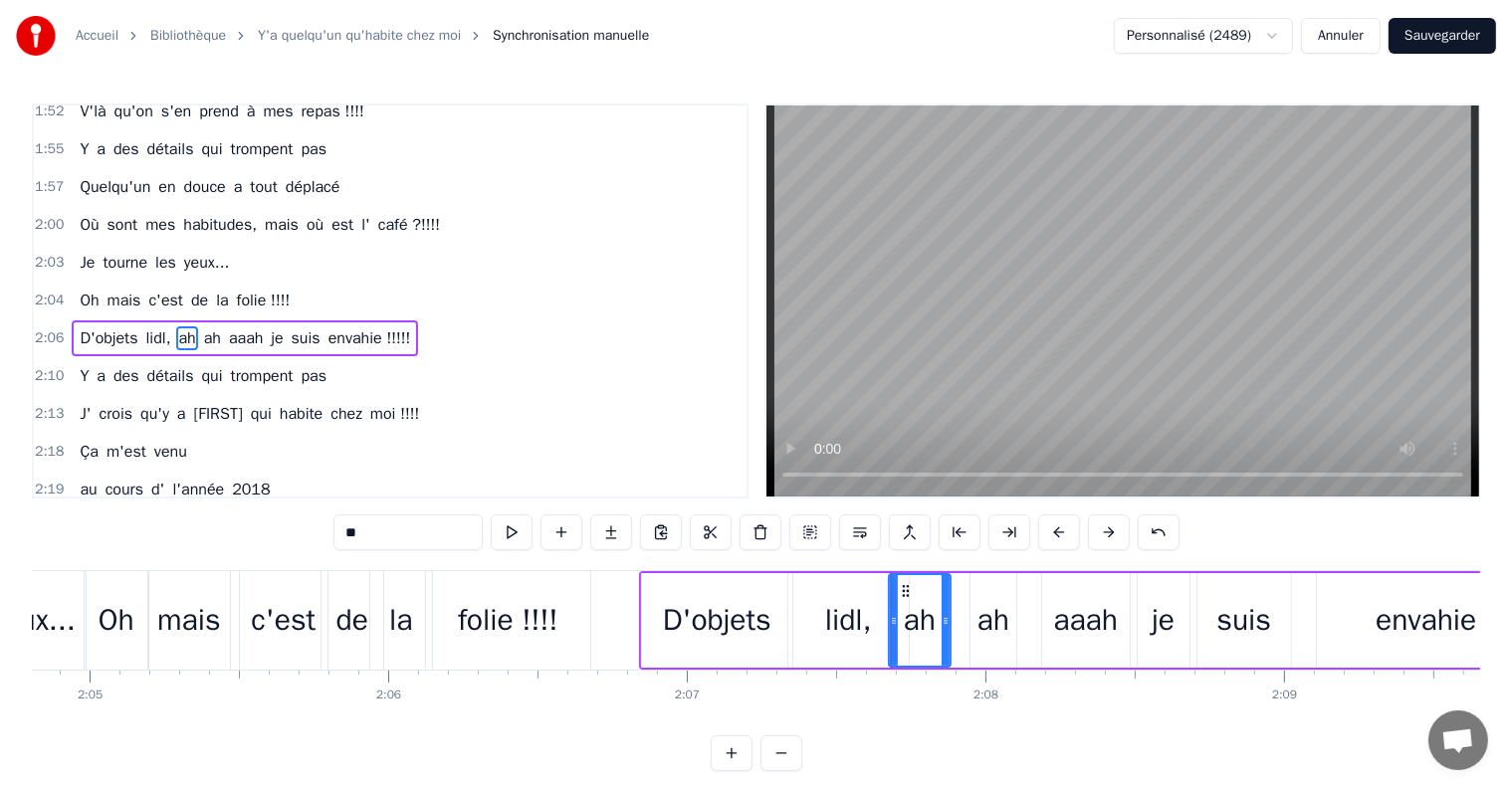 click on "ah" at bounding box center (993, 620) 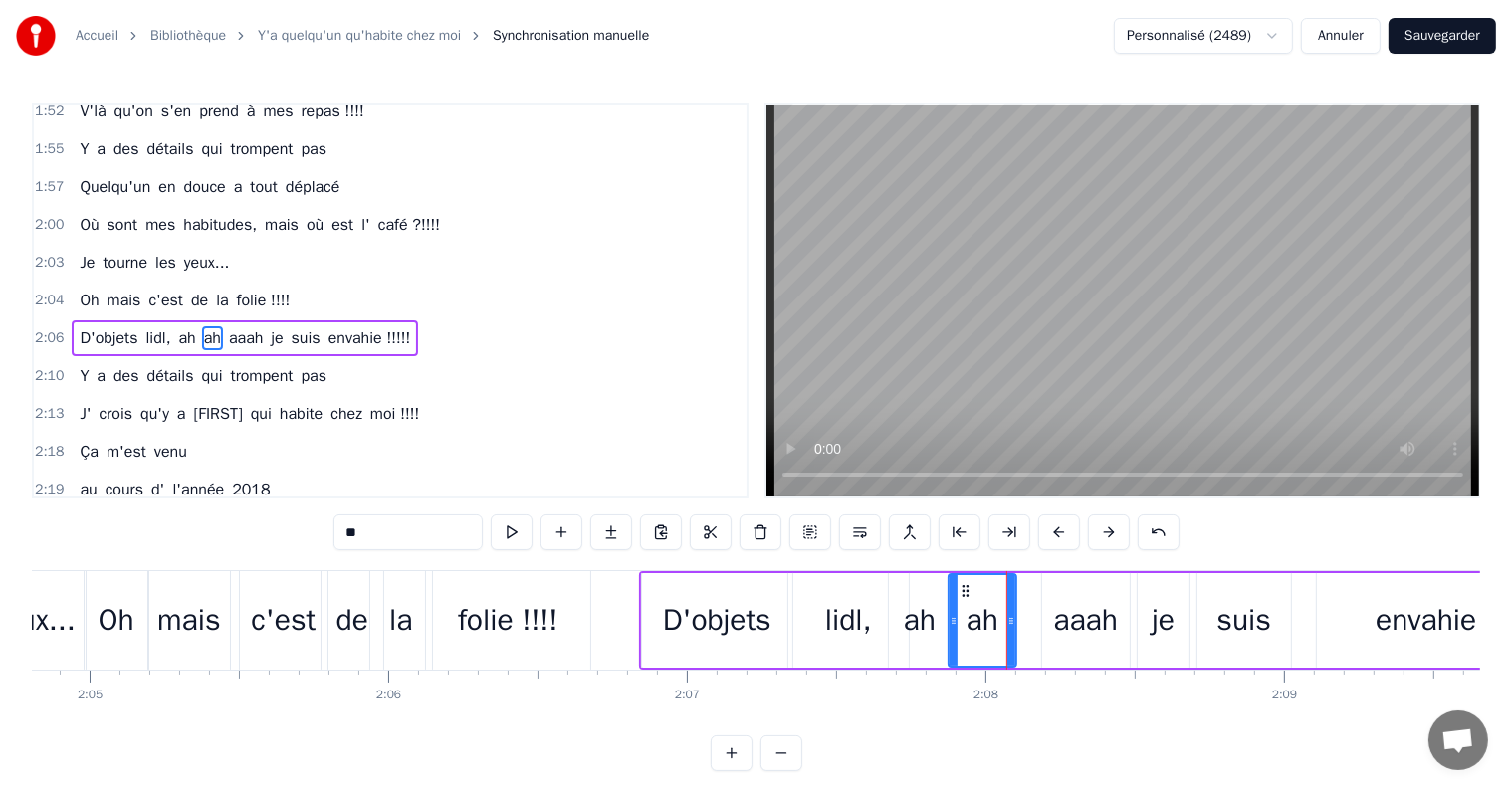 drag, startPoint x: 974, startPoint y: 619, endPoint x: 954, endPoint y: 621, distance: 20.099751 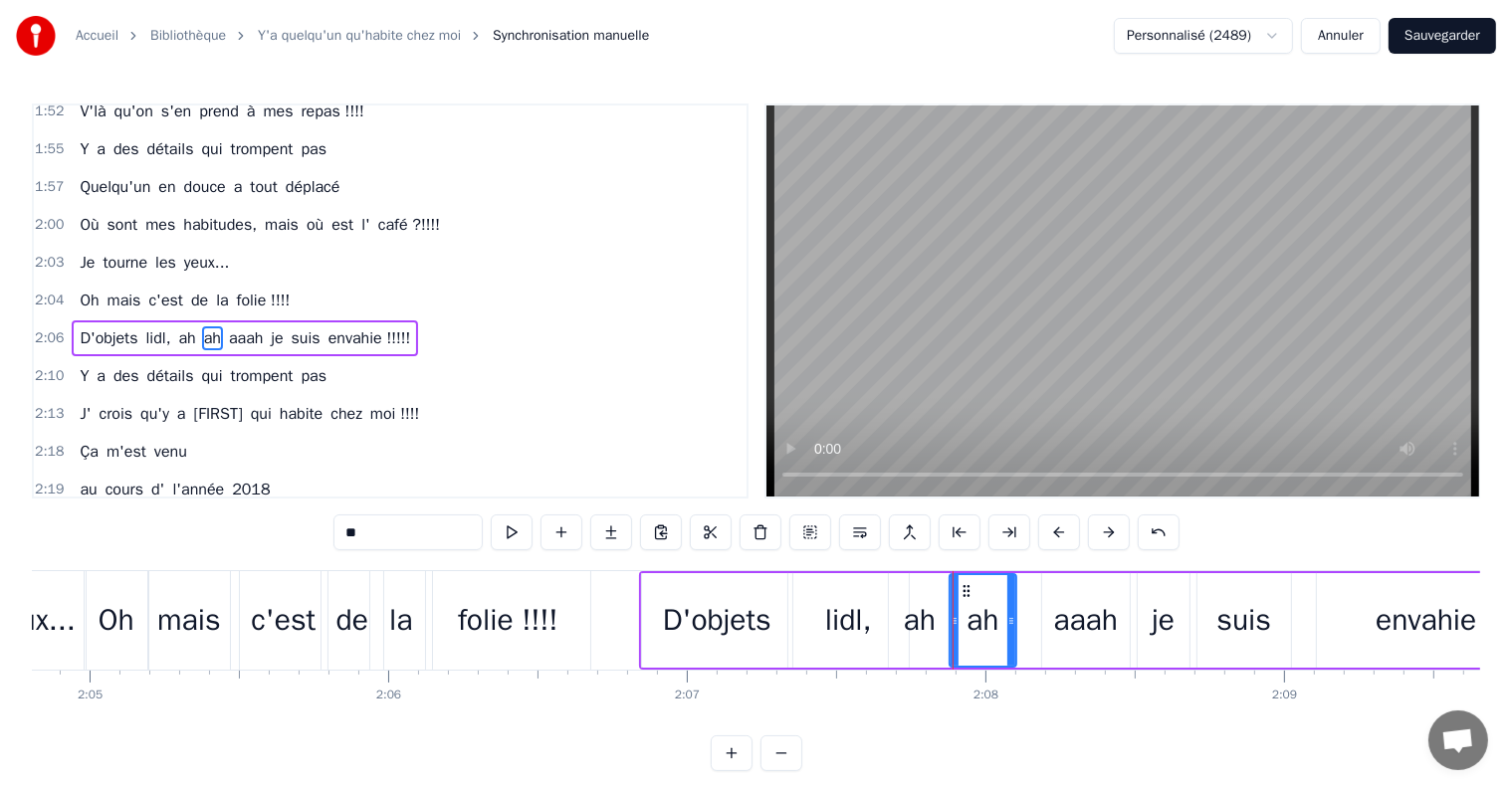 click on "aaah" at bounding box center (1085, 620) 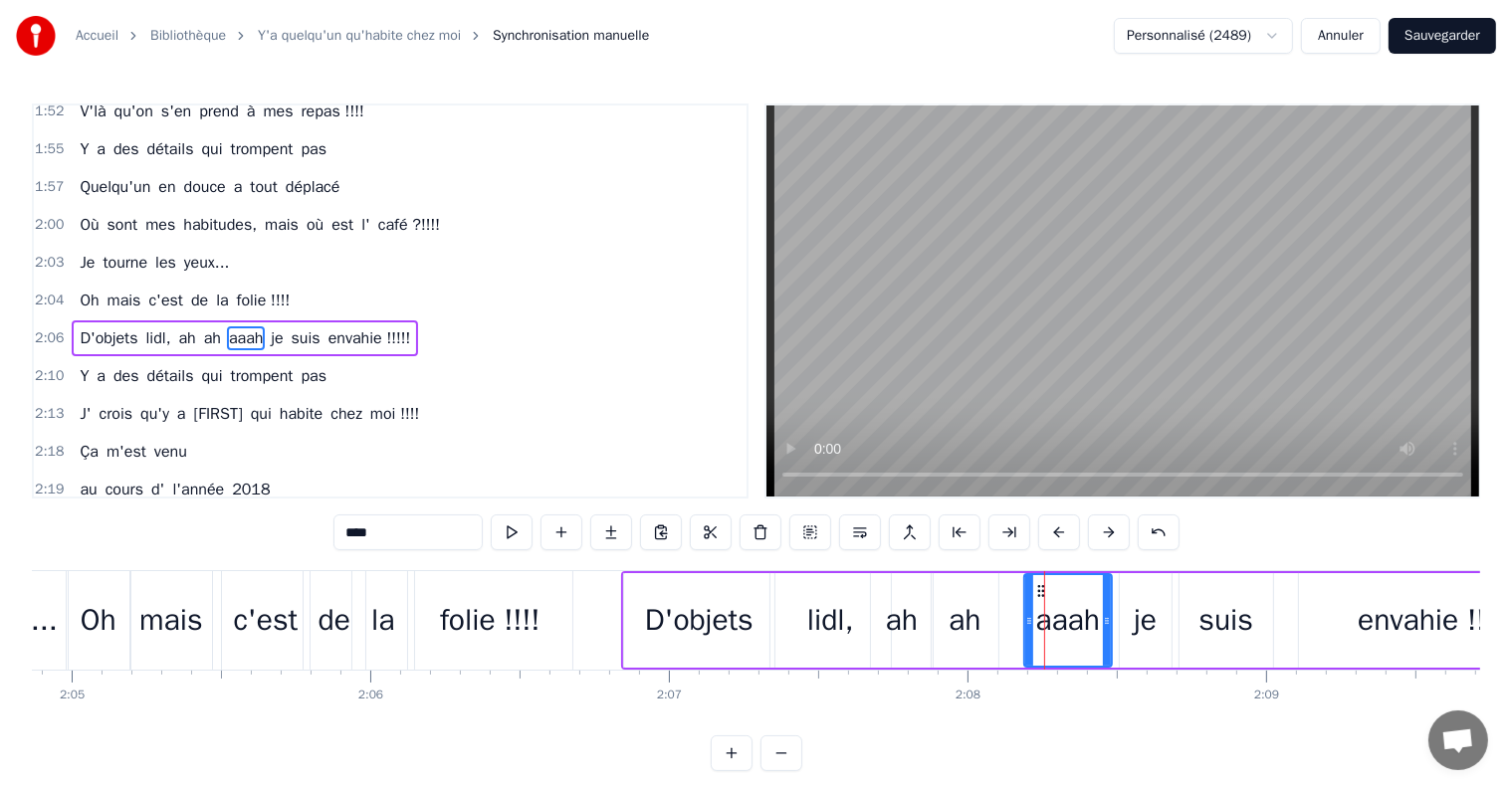 scroll, scrollTop: 0, scrollLeft: 37287, axis: horizontal 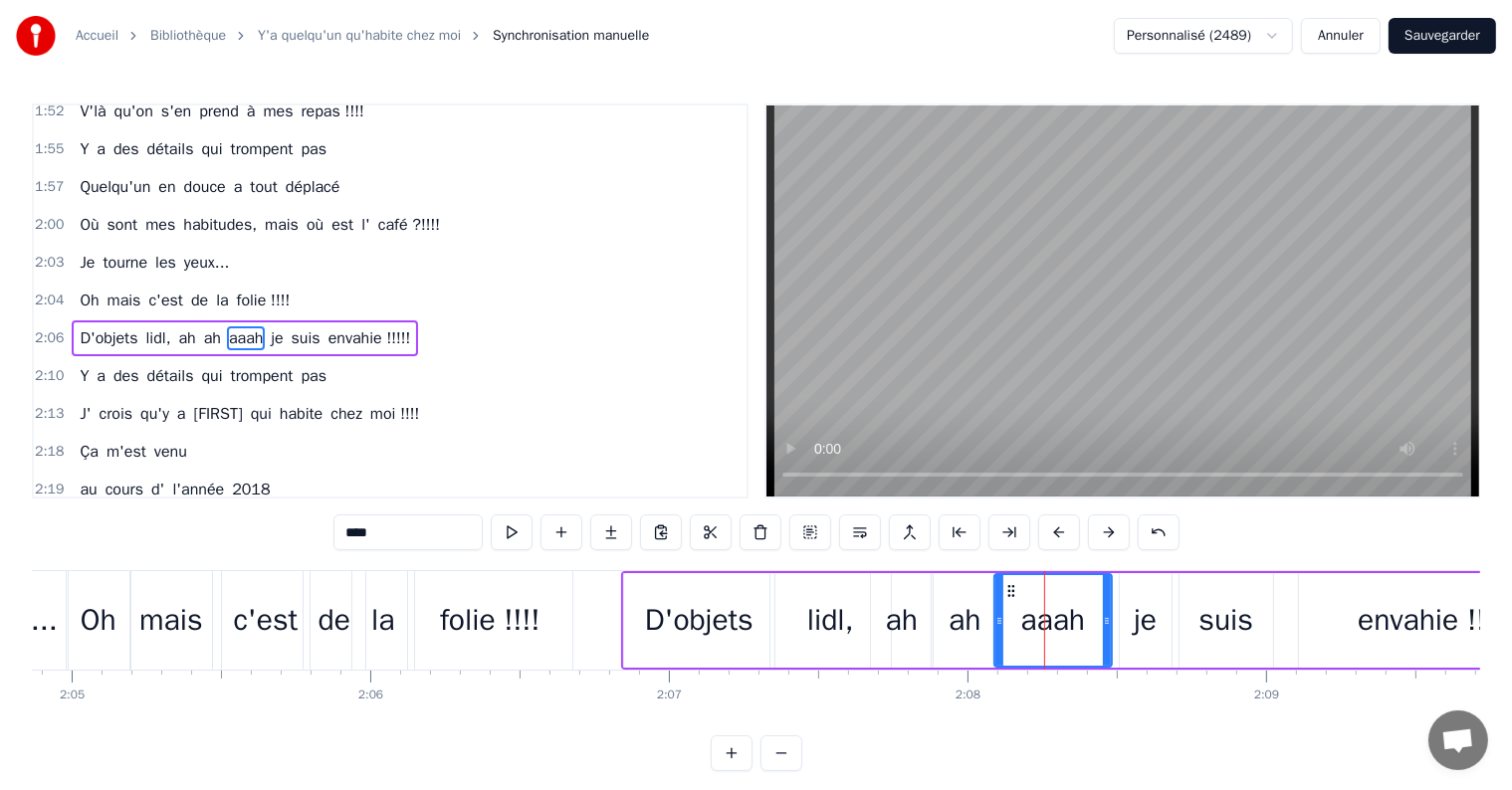 drag, startPoint x: 1027, startPoint y: 621, endPoint x: 997, endPoint y: 626, distance: 30.413813 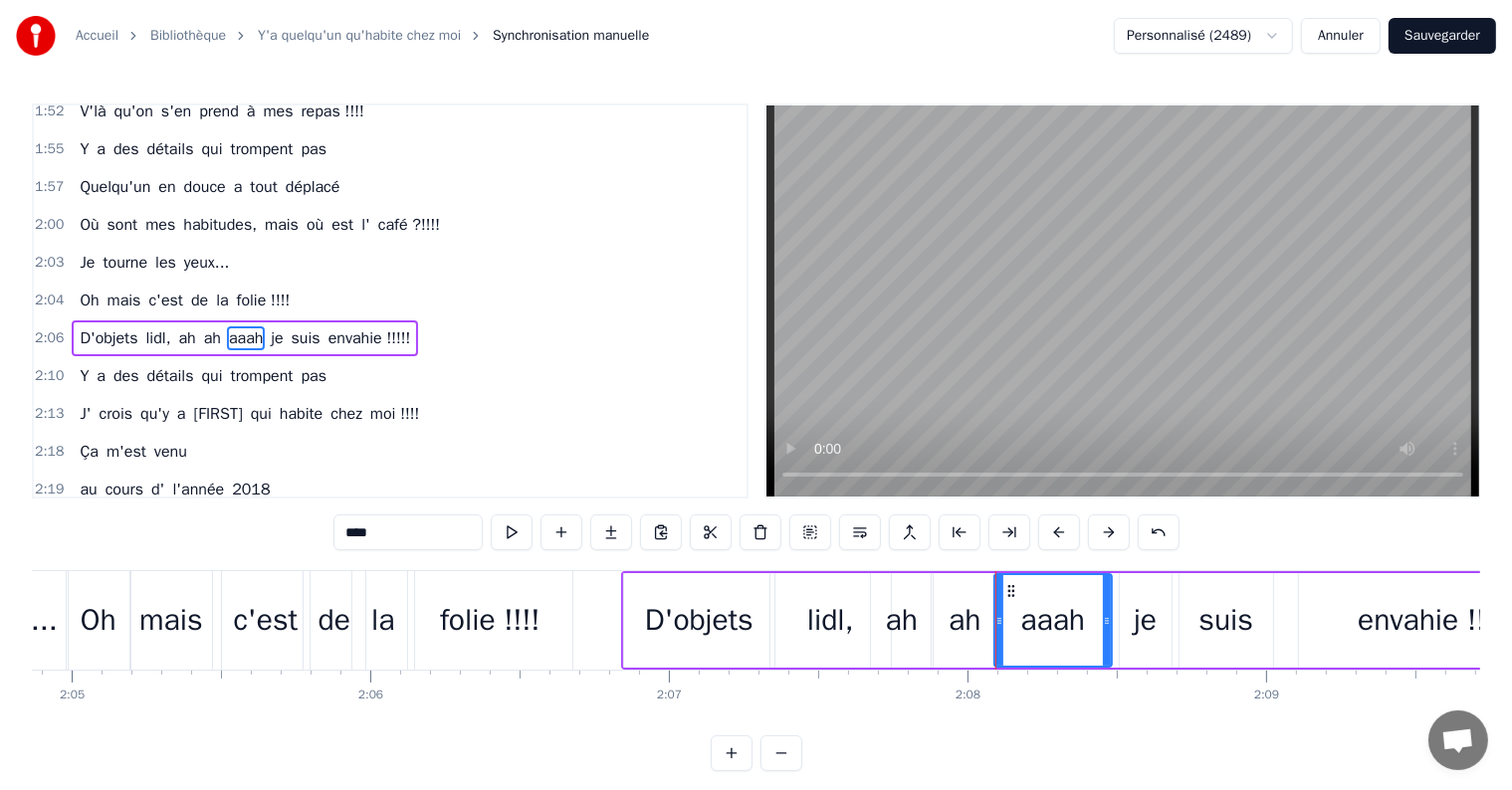 click on "suis" at bounding box center [1226, 620] 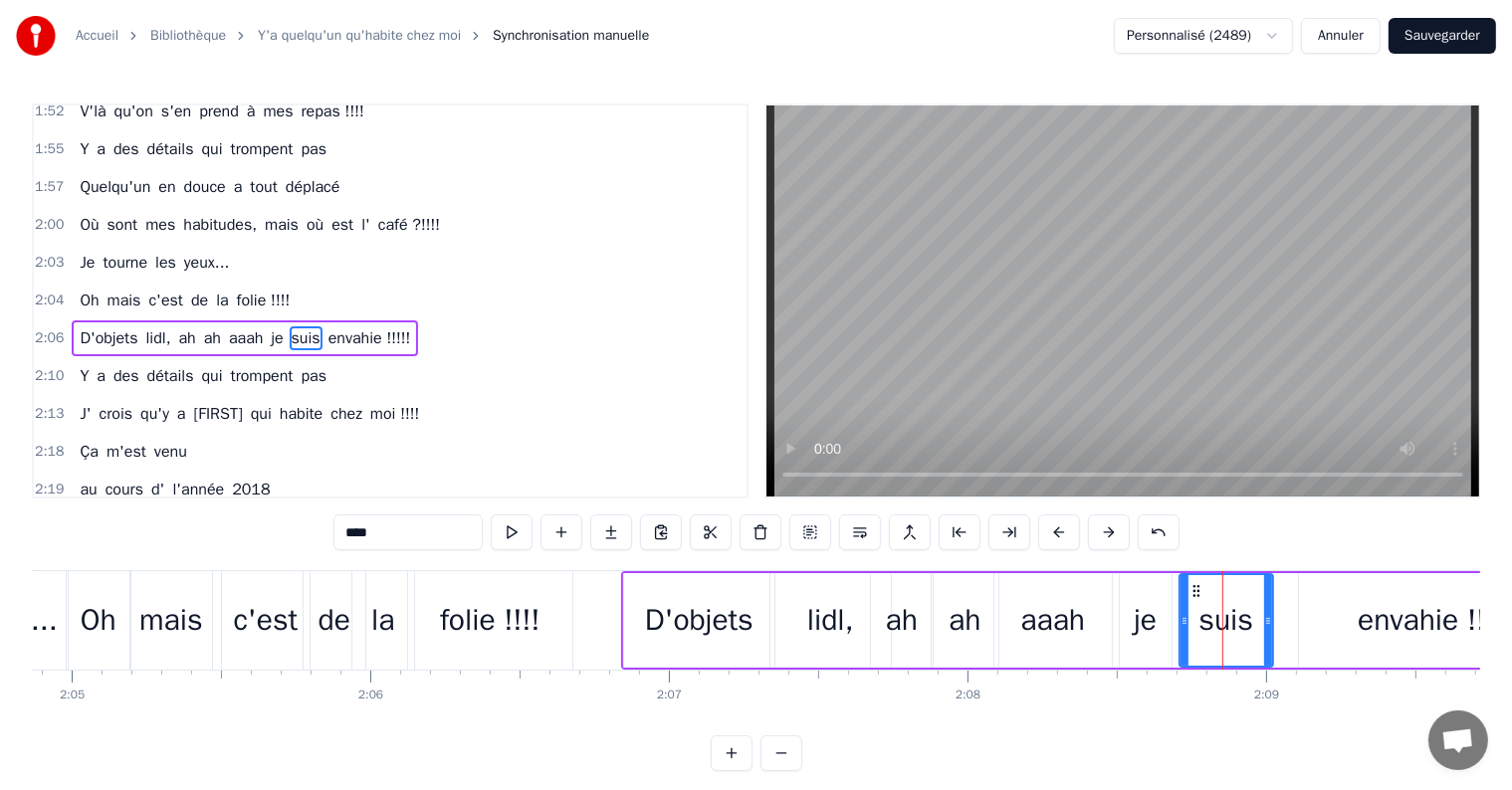click on "envahie !!!!!" at bounding box center [1434, 620] 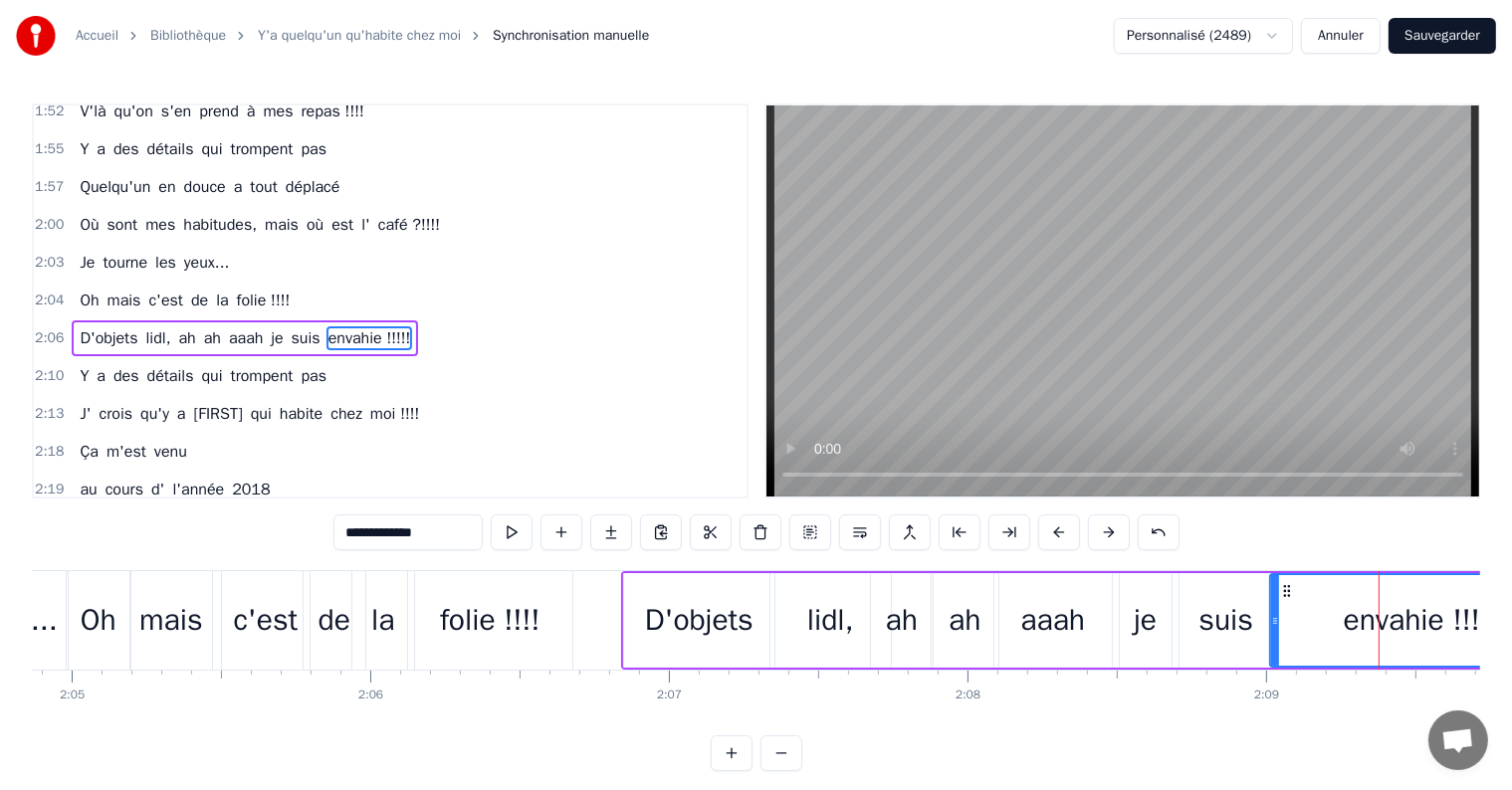 drag, startPoint x: 1301, startPoint y: 622, endPoint x: 1272, endPoint y: 625, distance: 29.15476 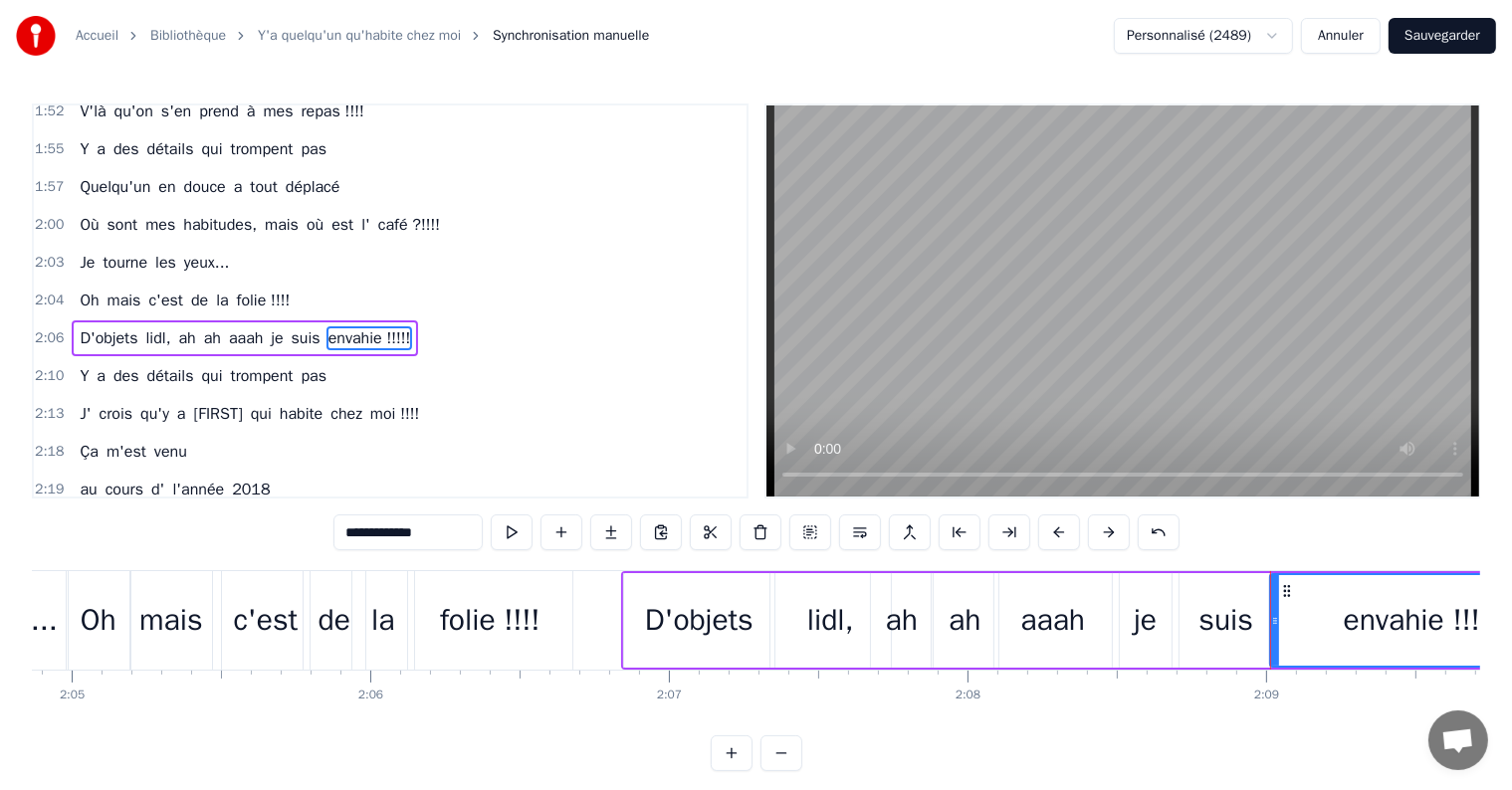 click on "suis" at bounding box center [1226, 620] 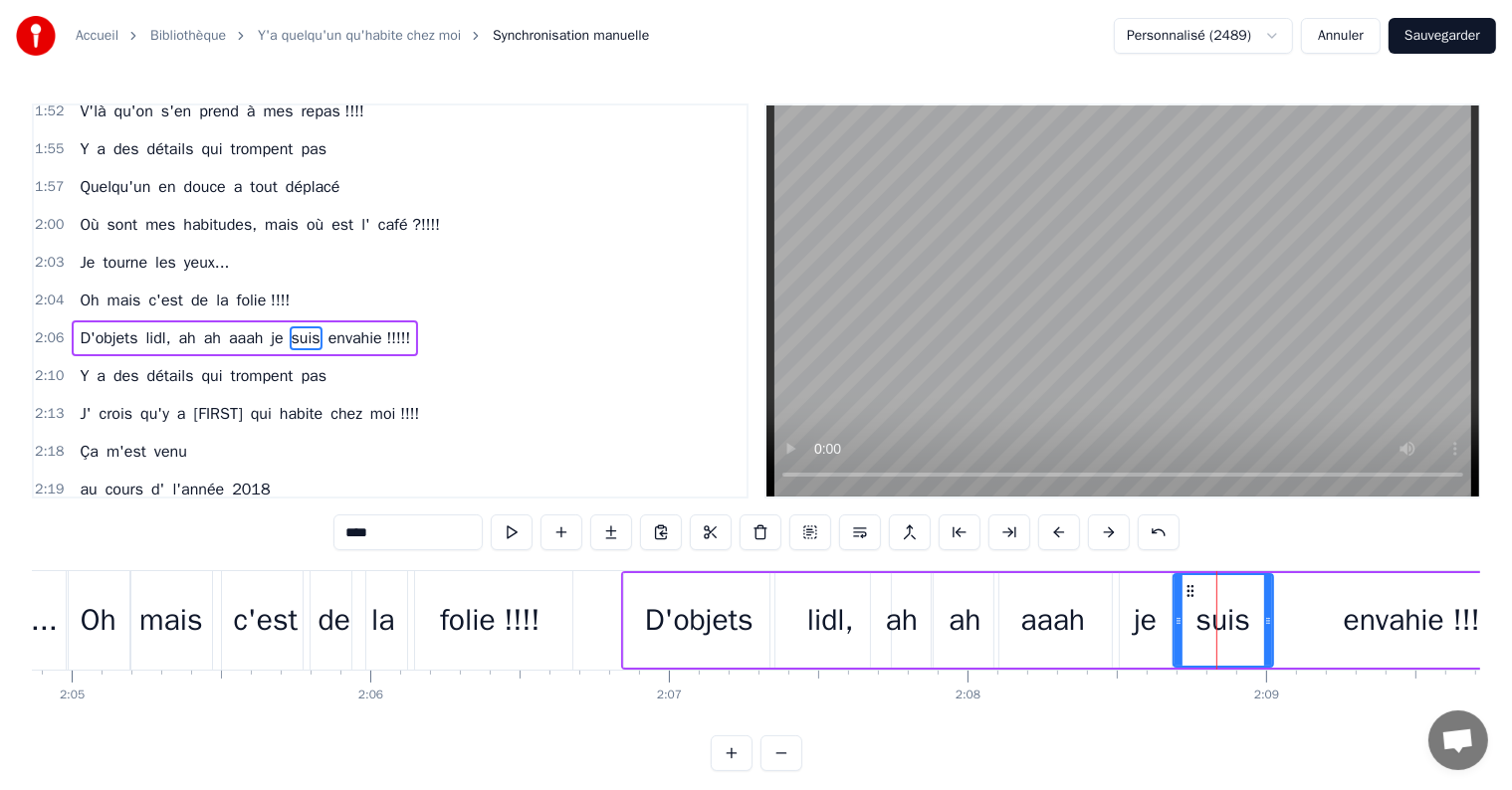 click 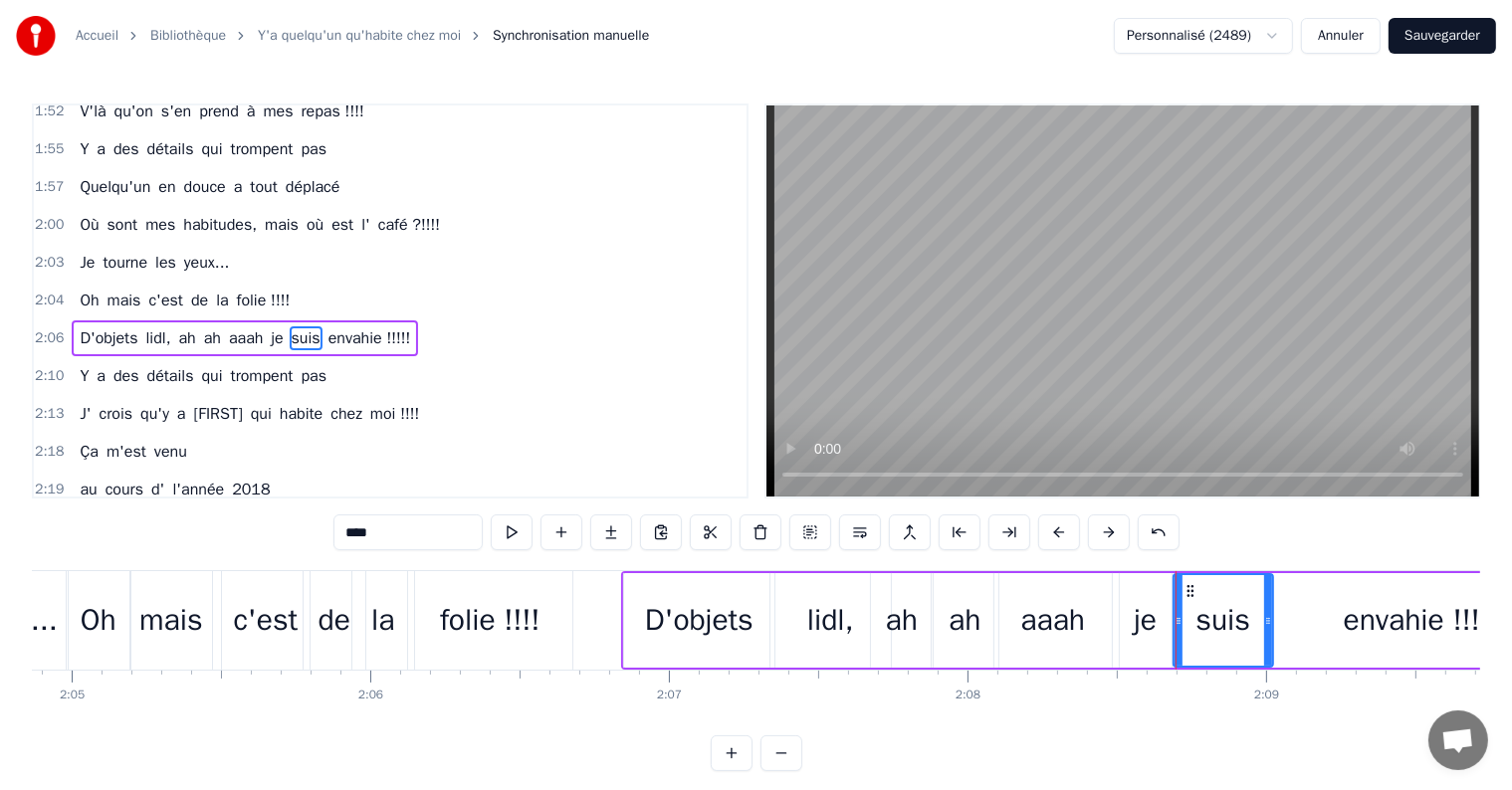 click on "je" at bounding box center [1146, 620] 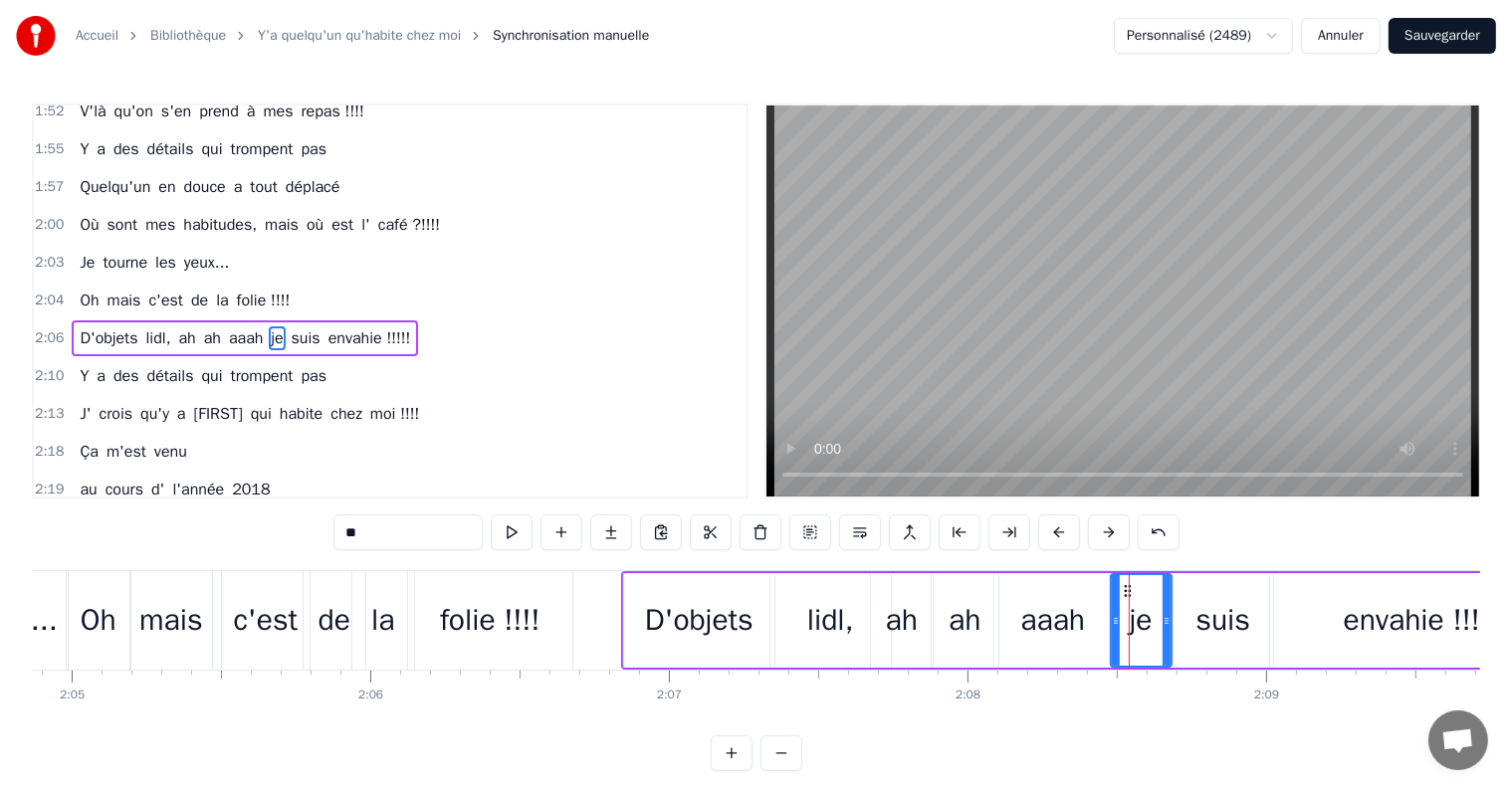 drag, startPoint x: 1125, startPoint y: 626, endPoint x: 1115, endPoint y: 629, distance: 10.440307 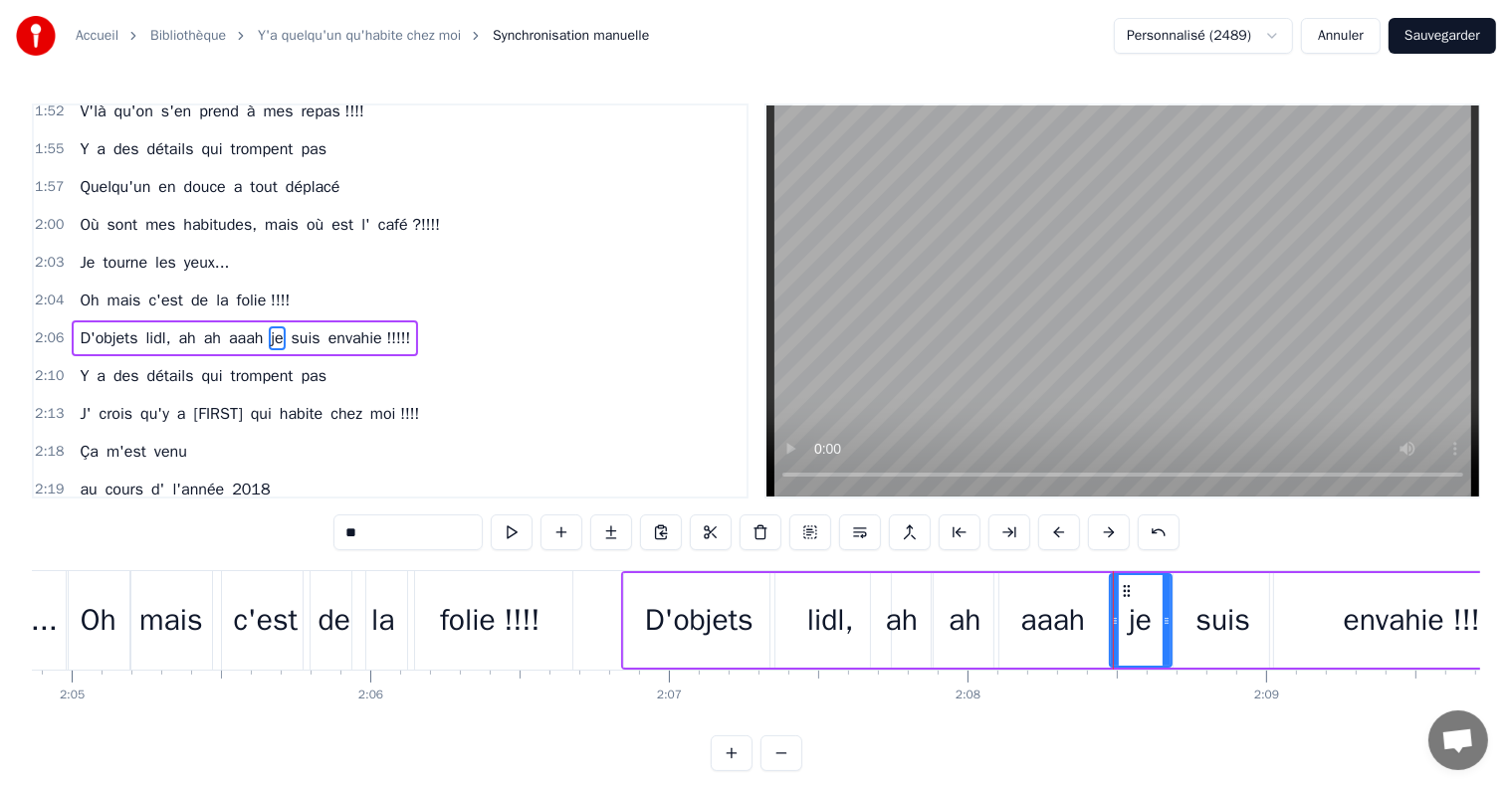 click on "suis" at bounding box center [1223, 620] 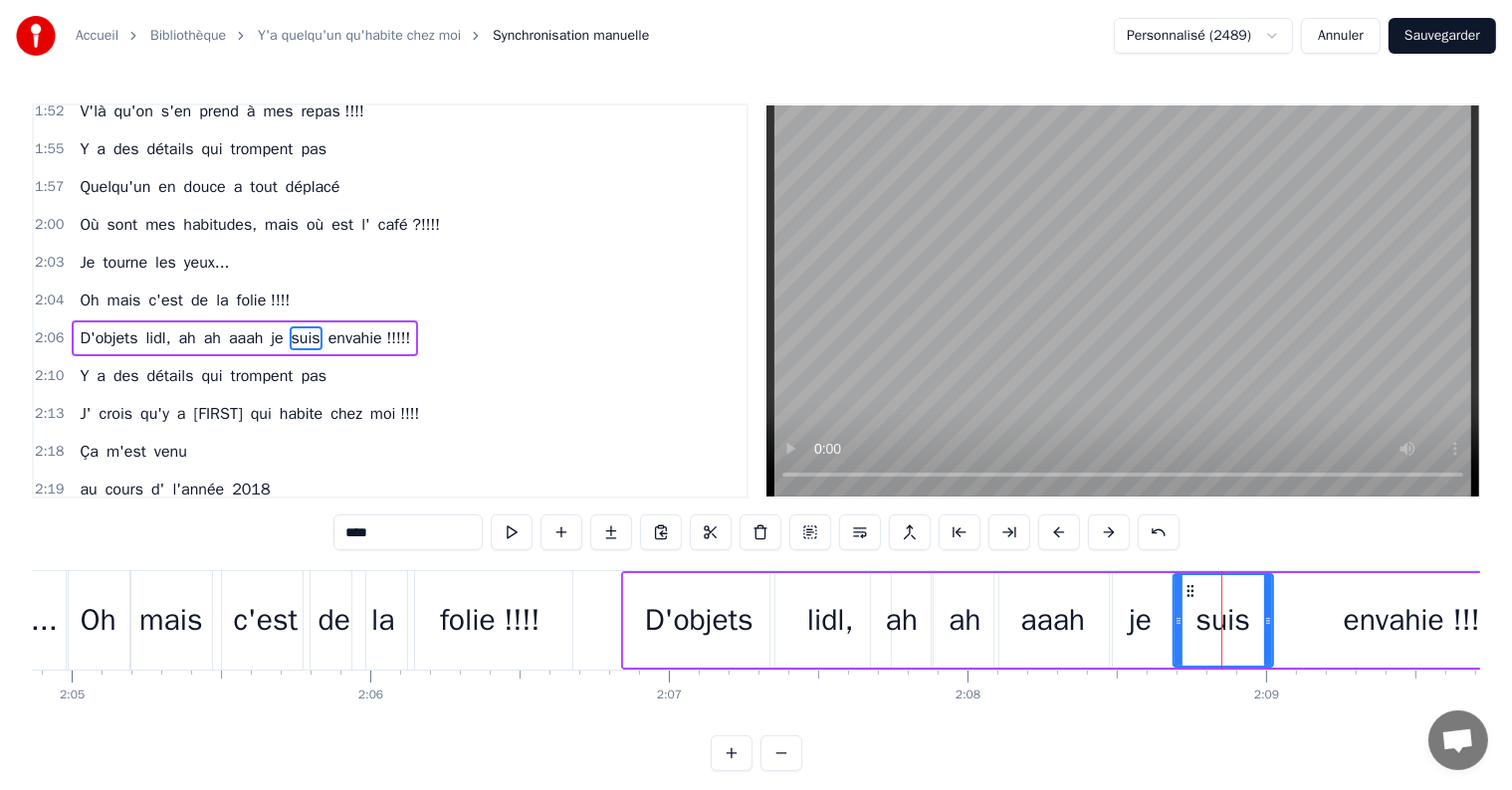 click on "envahie !!!!!" at bounding box center [1420, 620] 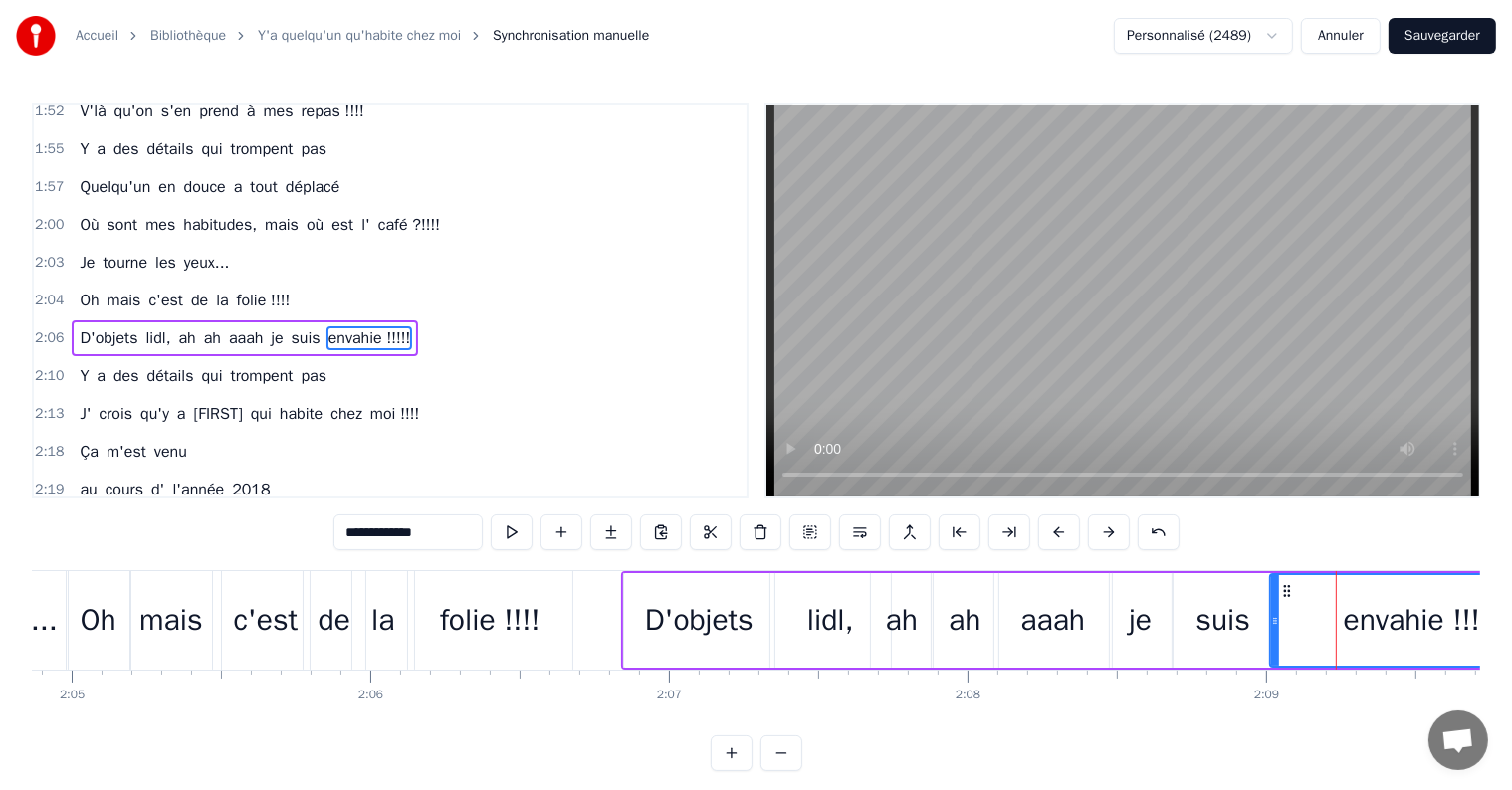 click on "envahie !!!!!" at bounding box center (369, 338) 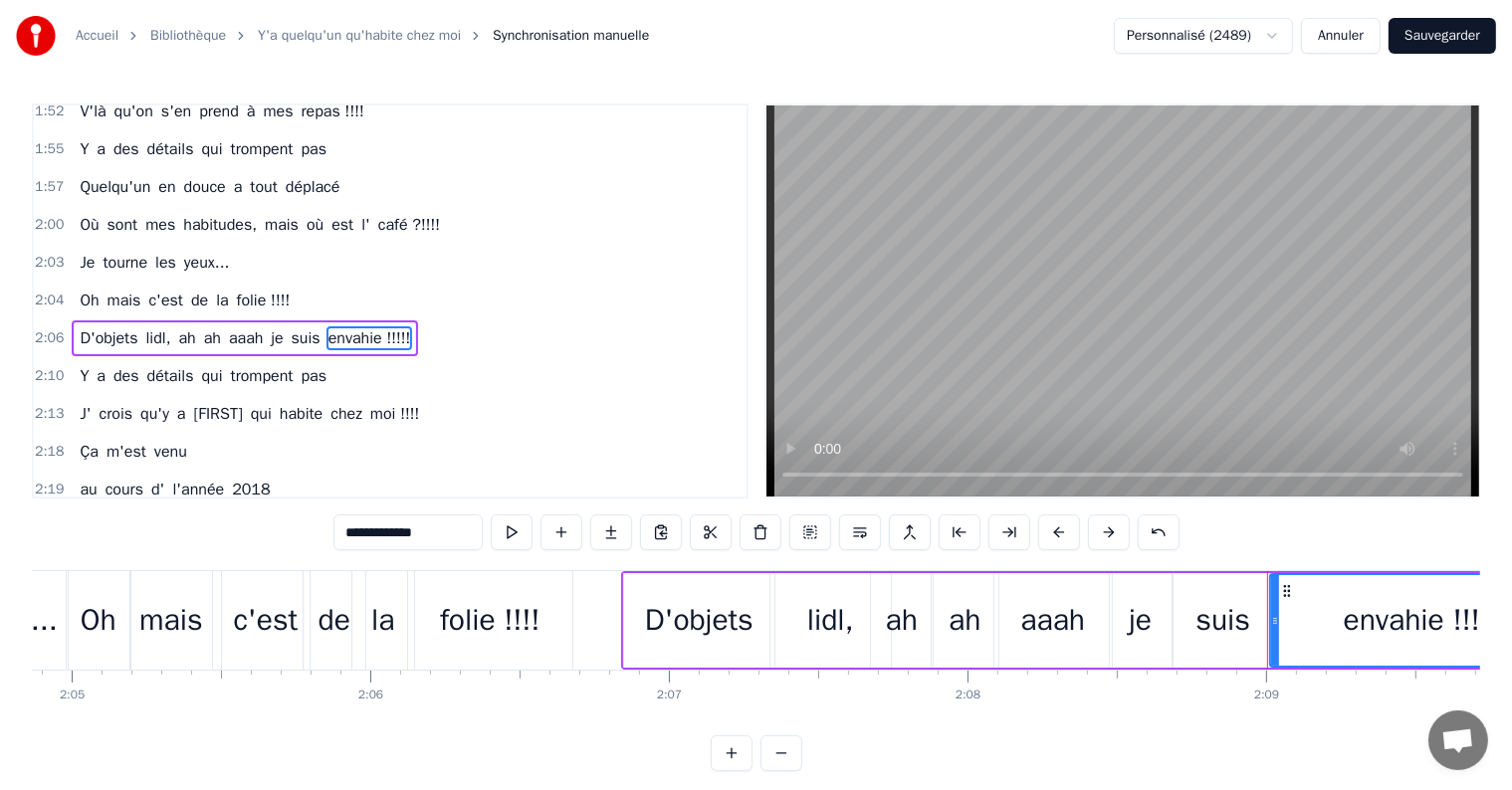 click on "Y" at bounding box center [84, 376] 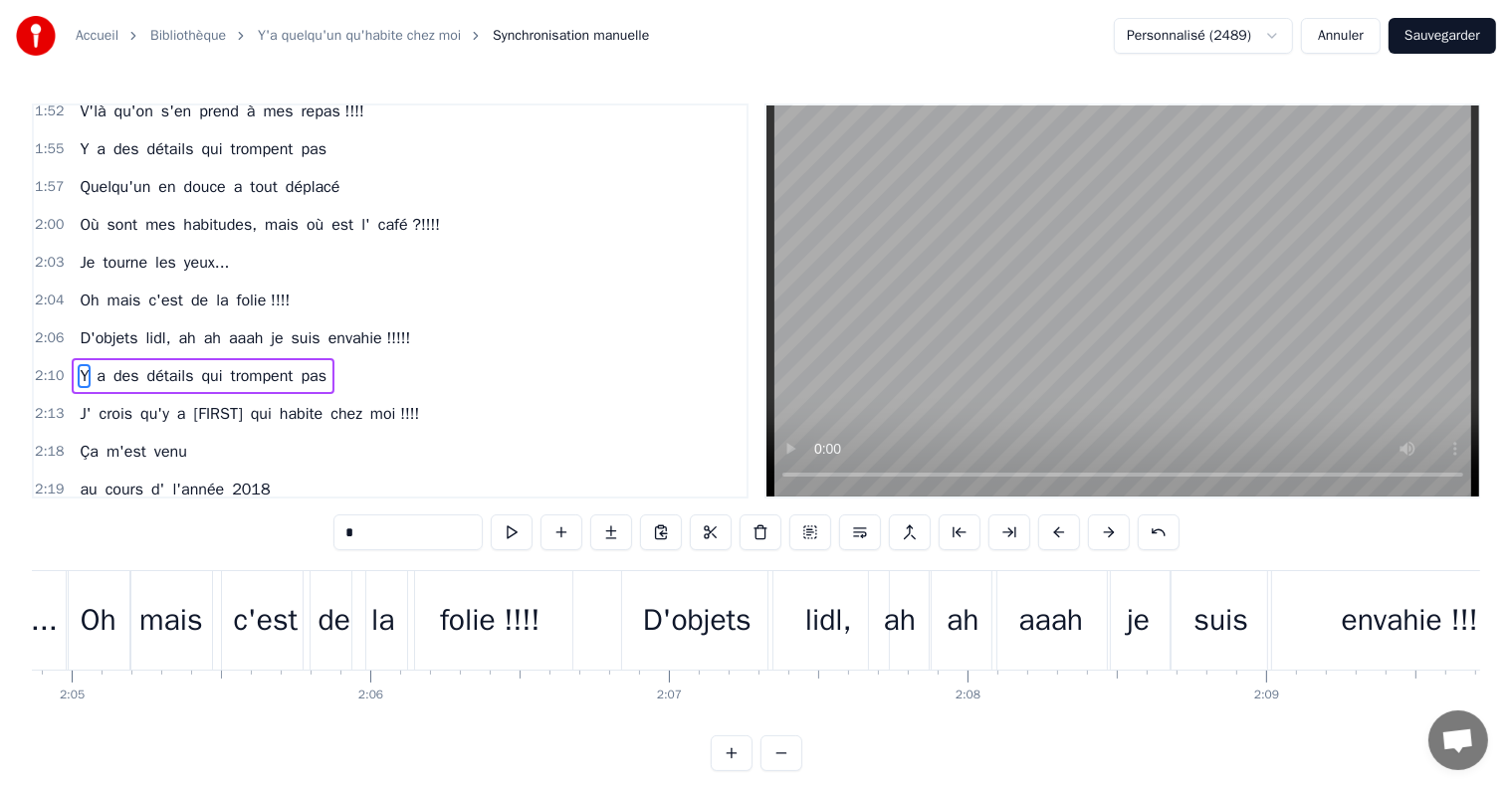 scroll, scrollTop: 935, scrollLeft: 0, axis: vertical 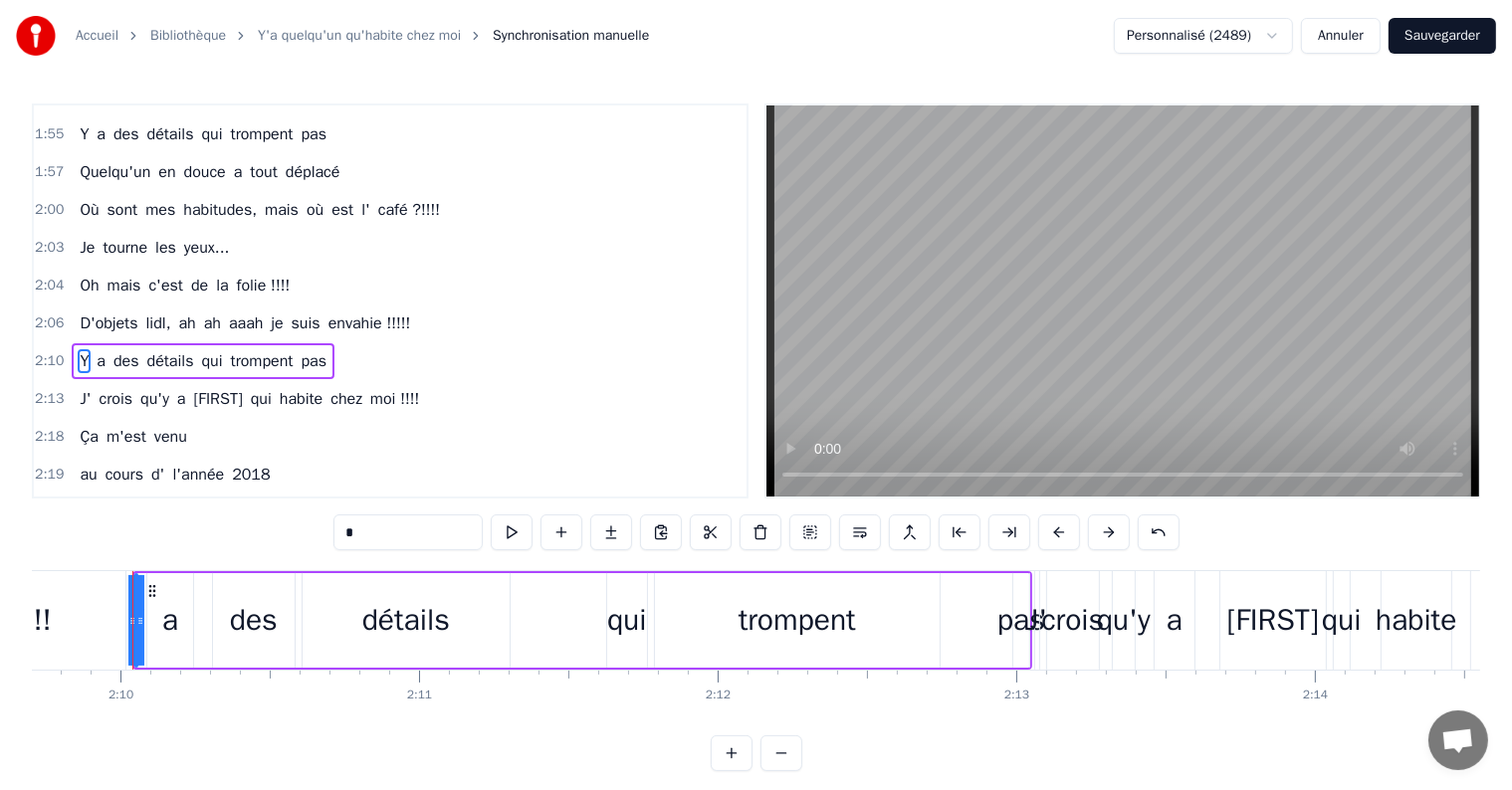drag, startPoint x: 135, startPoint y: 620, endPoint x: 108, endPoint y: 621, distance: 27.01851 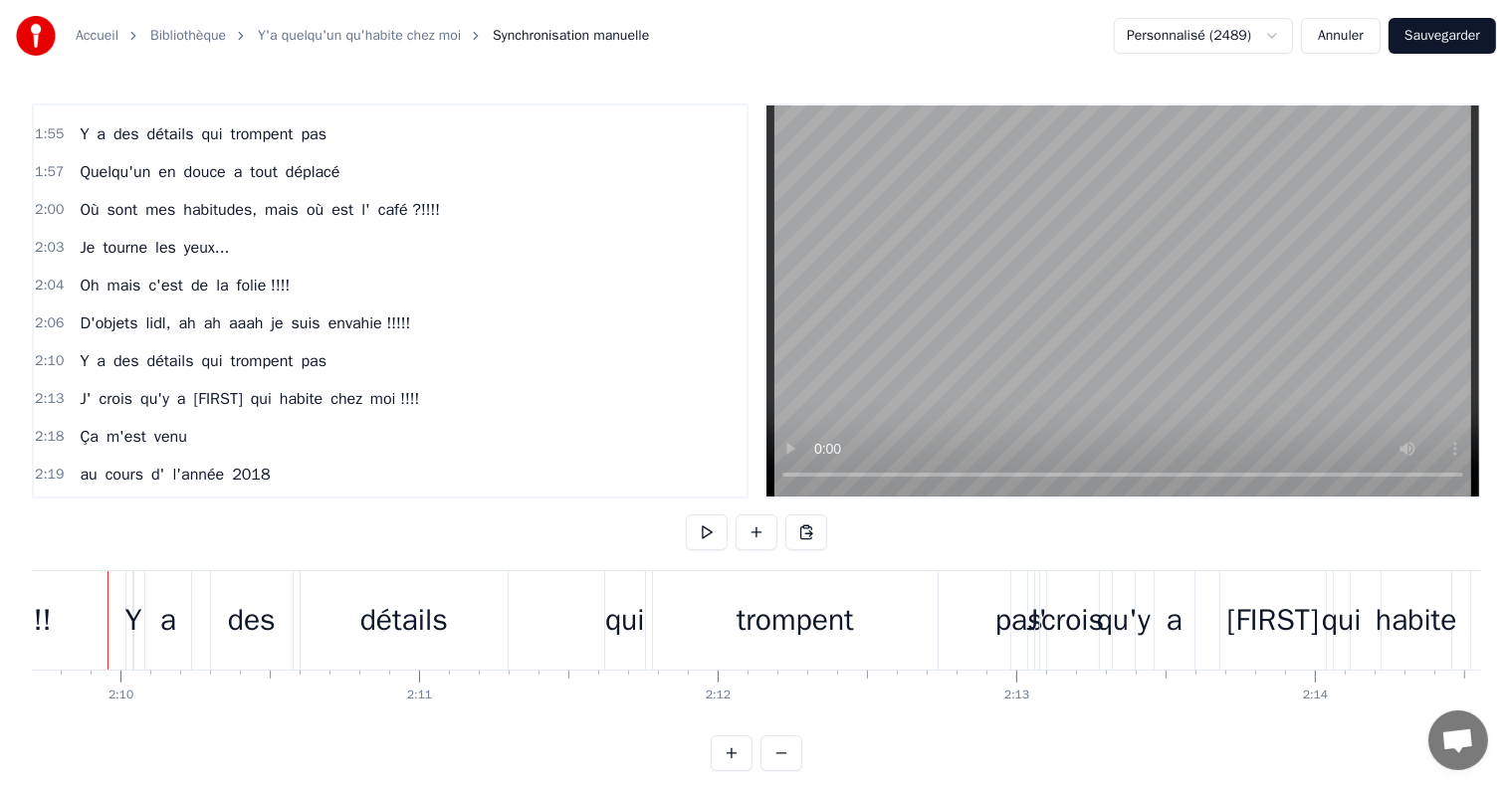 scroll, scrollTop: 0, scrollLeft: 38708, axis: horizontal 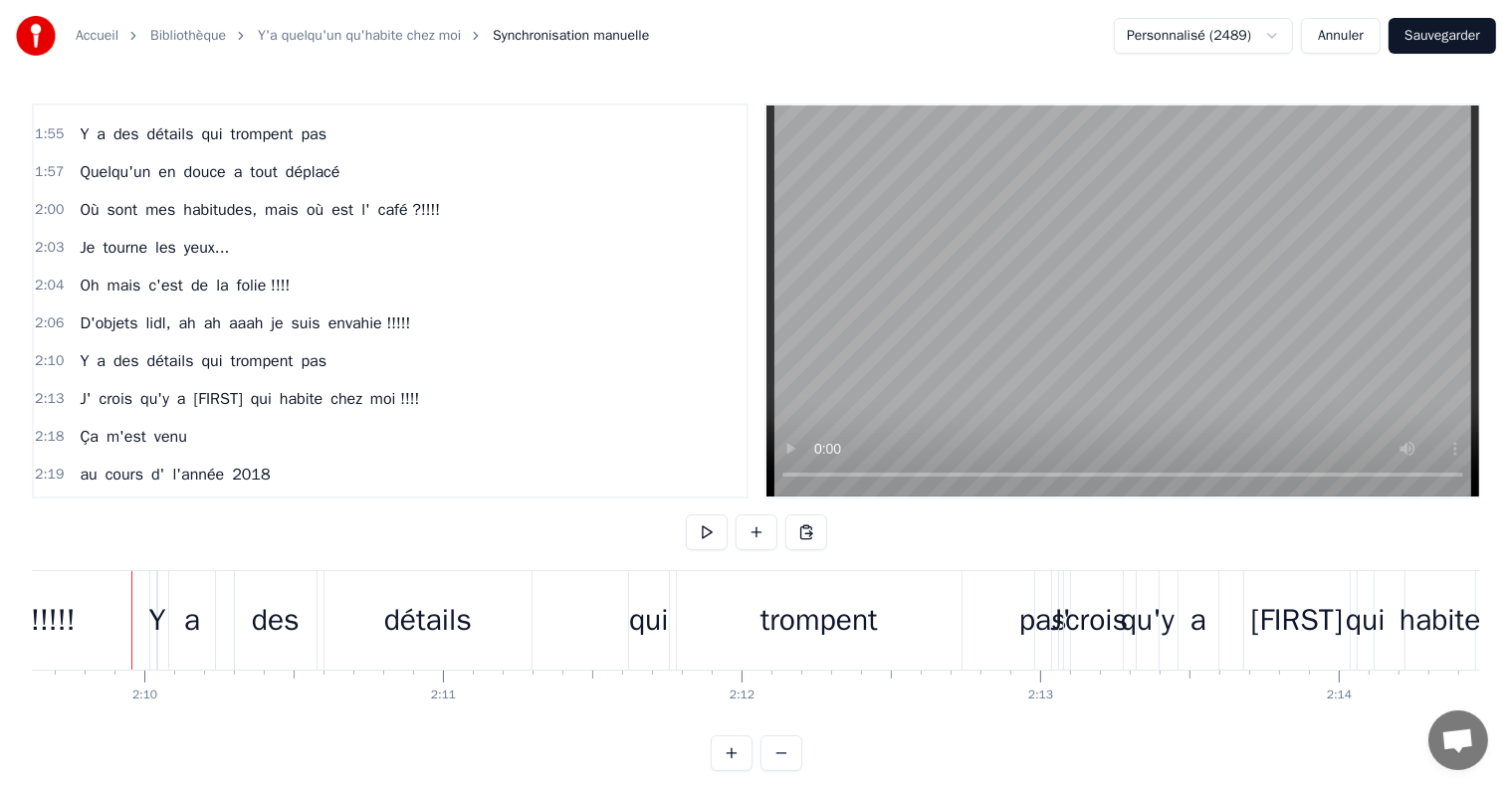 click on "Y" at bounding box center (156, 620) 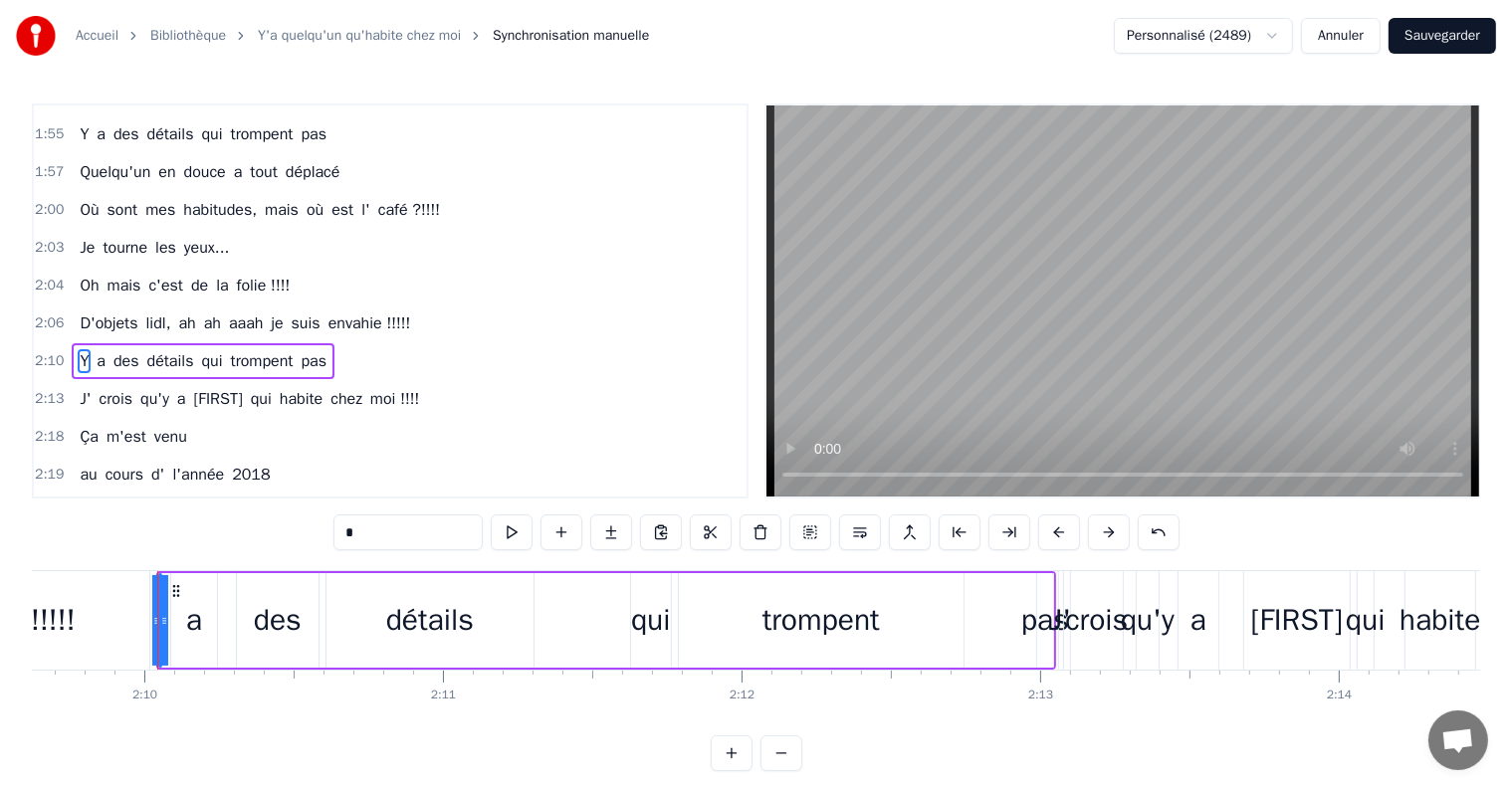 scroll, scrollTop: 957, scrollLeft: 0, axis: vertical 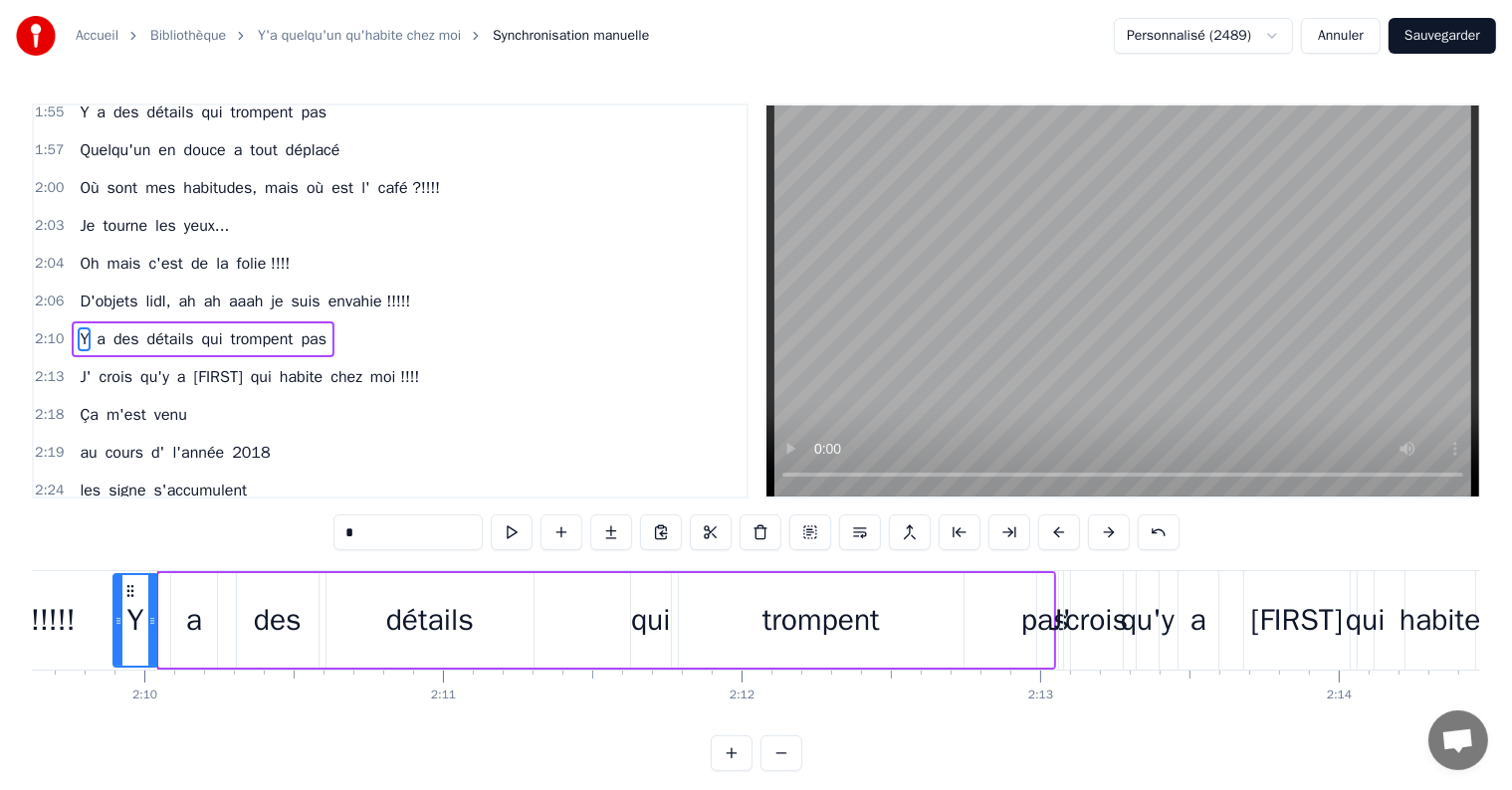 drag, startPoint x: 161, startPoint y: 622, endPoint x: 112, endPoint y: 625, distance: 49.09175 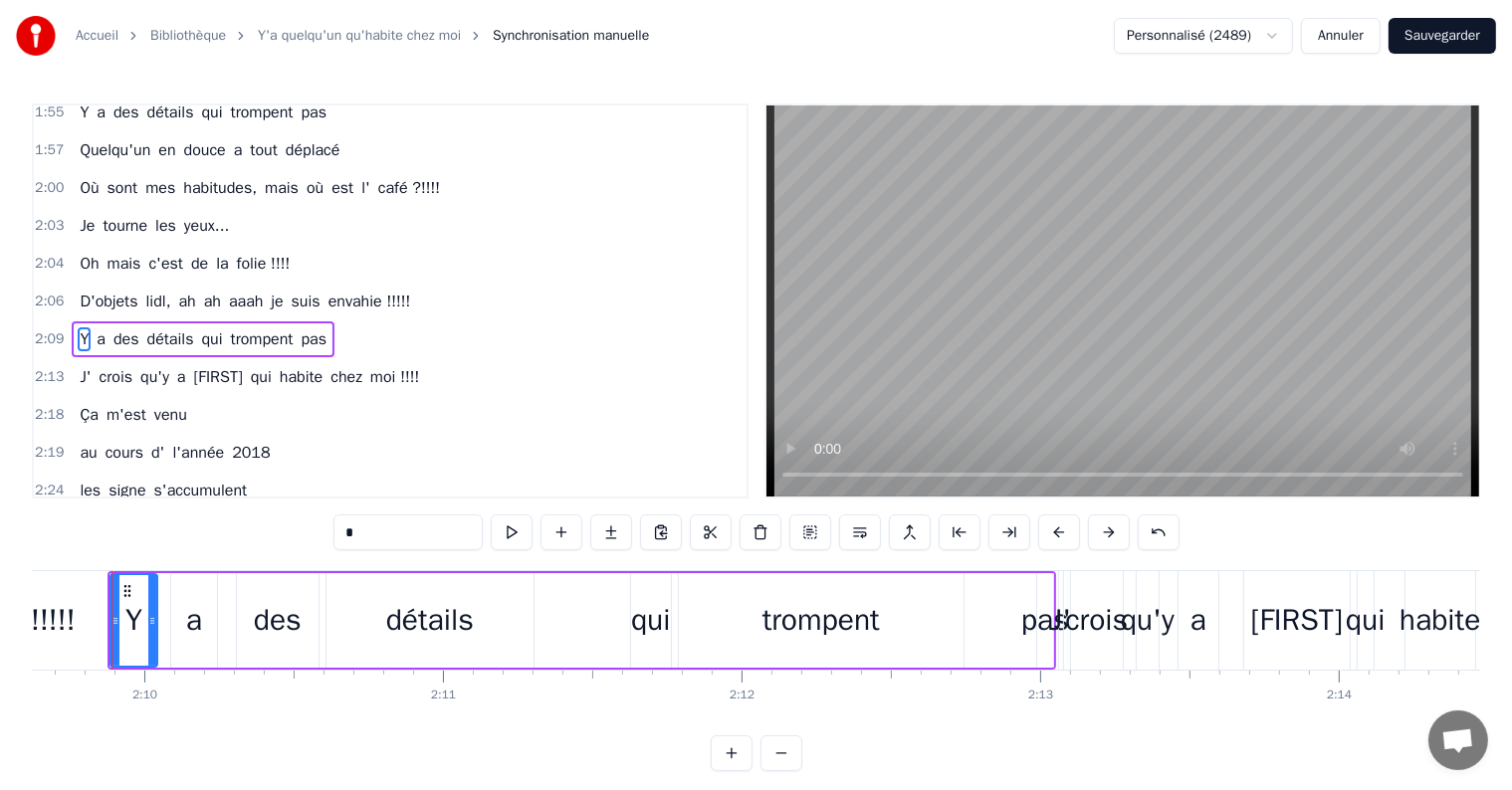 scroll, scrollTop: 0, scrollLeft: 38687, axis: horizontal 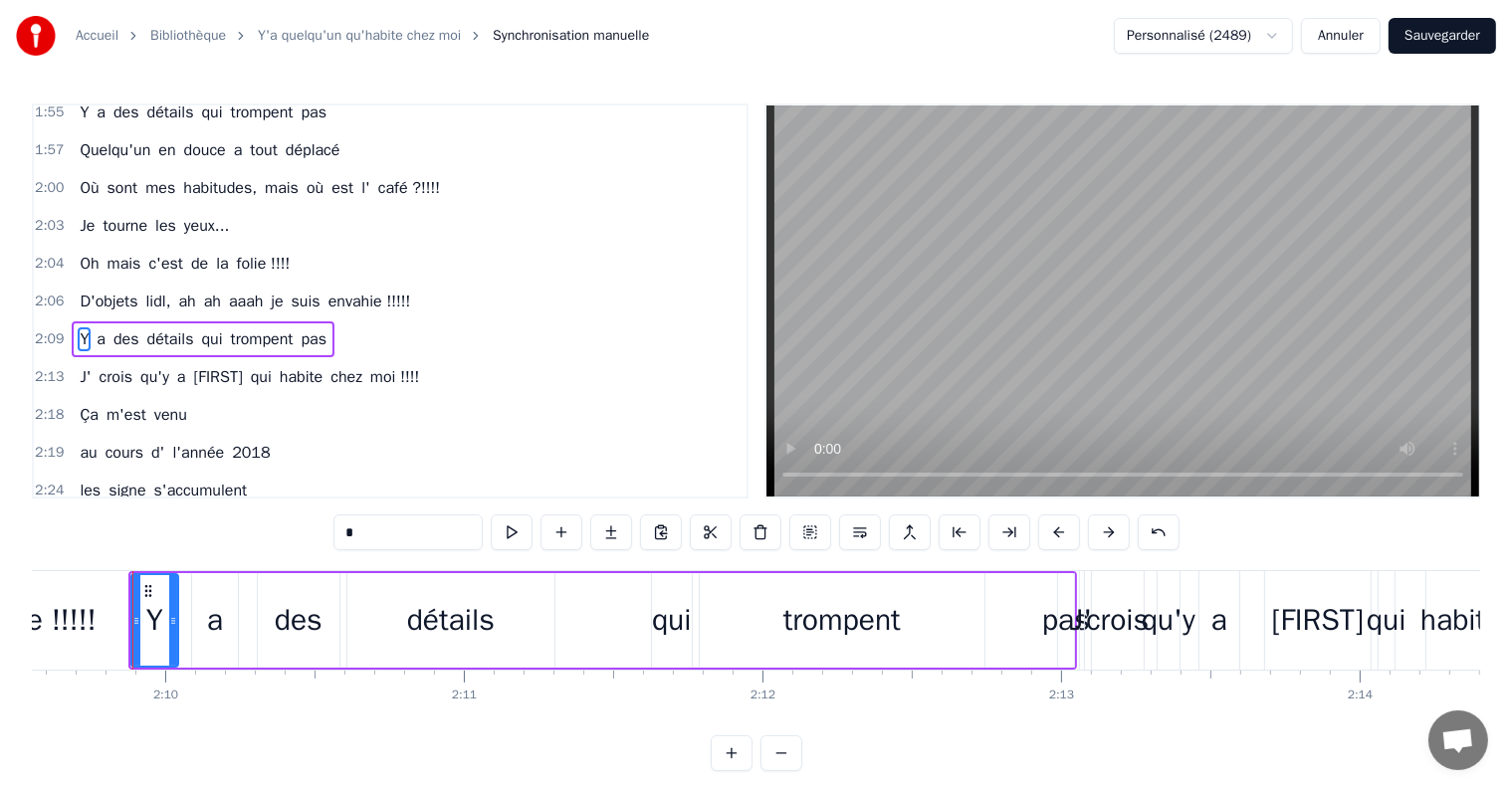 click on "Y a des détails qui trompent pas" at bounding box center [602, 620] 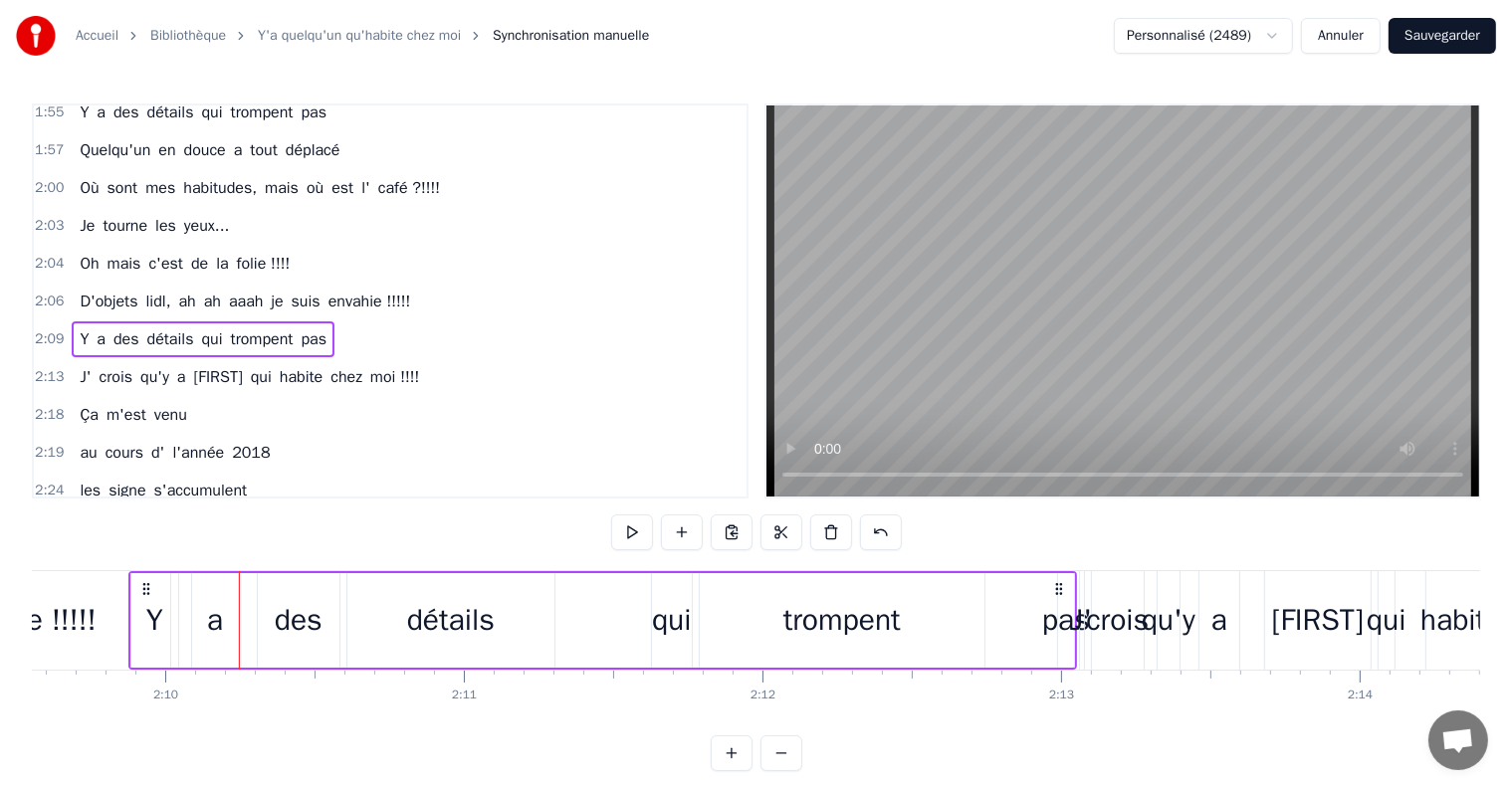 click on "qui" at bounding box center [672, 620] 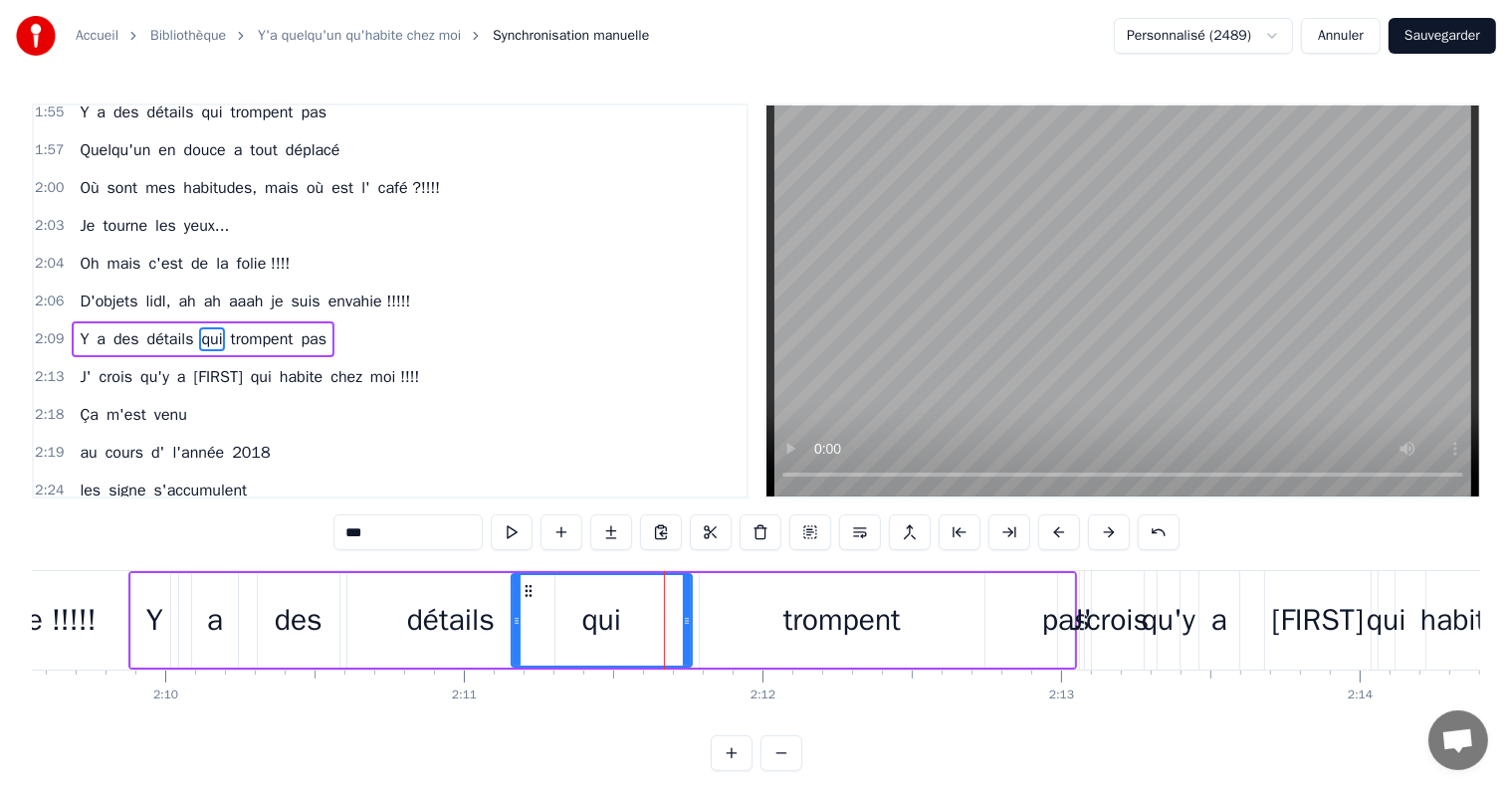 drag, startPoint x: 657, startPoint y: 622, endPoint x: 511, endPoint y: 623, distance: 146.0034 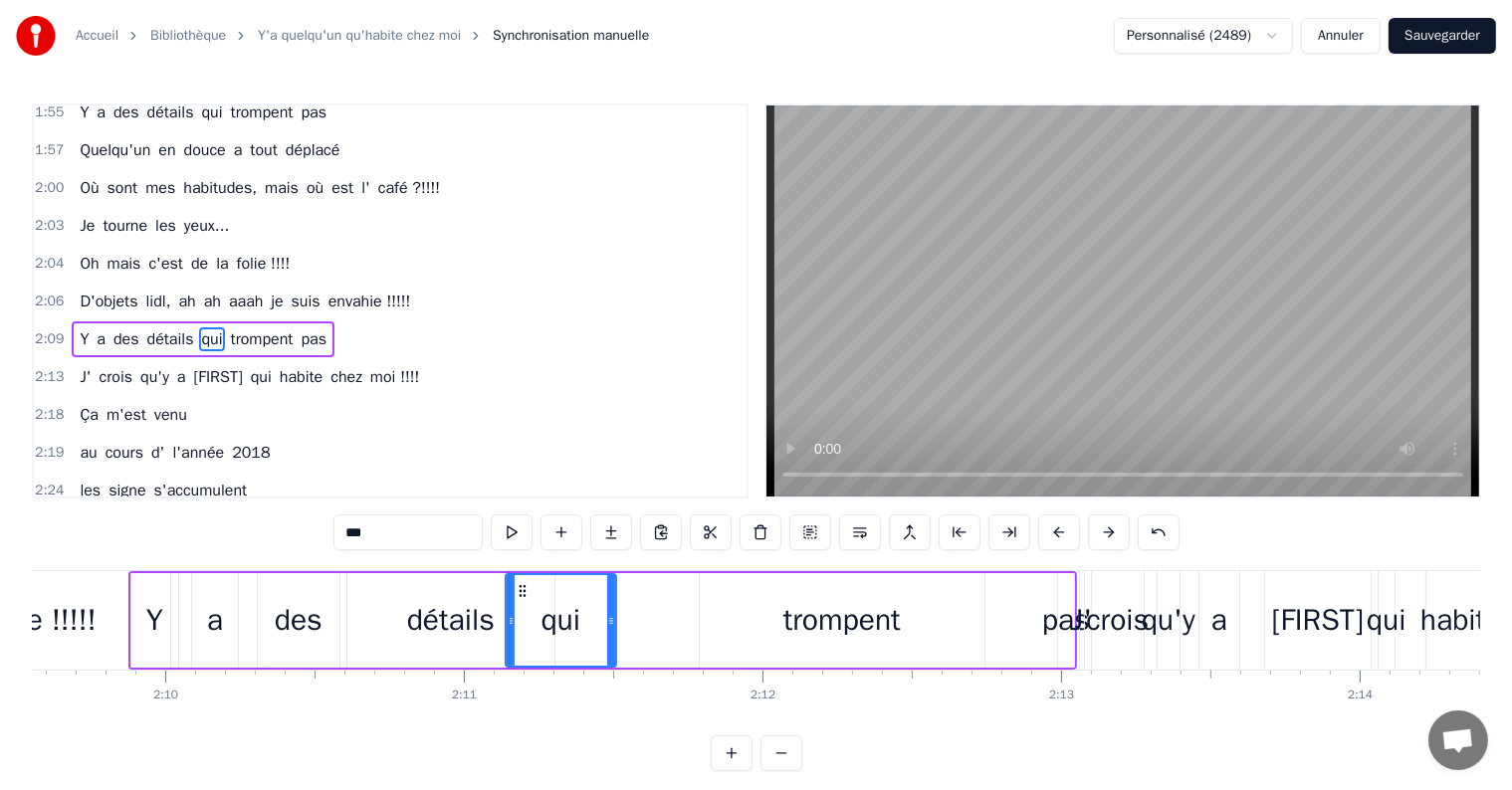 drag, startPoint x: 685, startPoint y: 619, endPoint x: 609, endPoint y: 623, distance: 76.10519 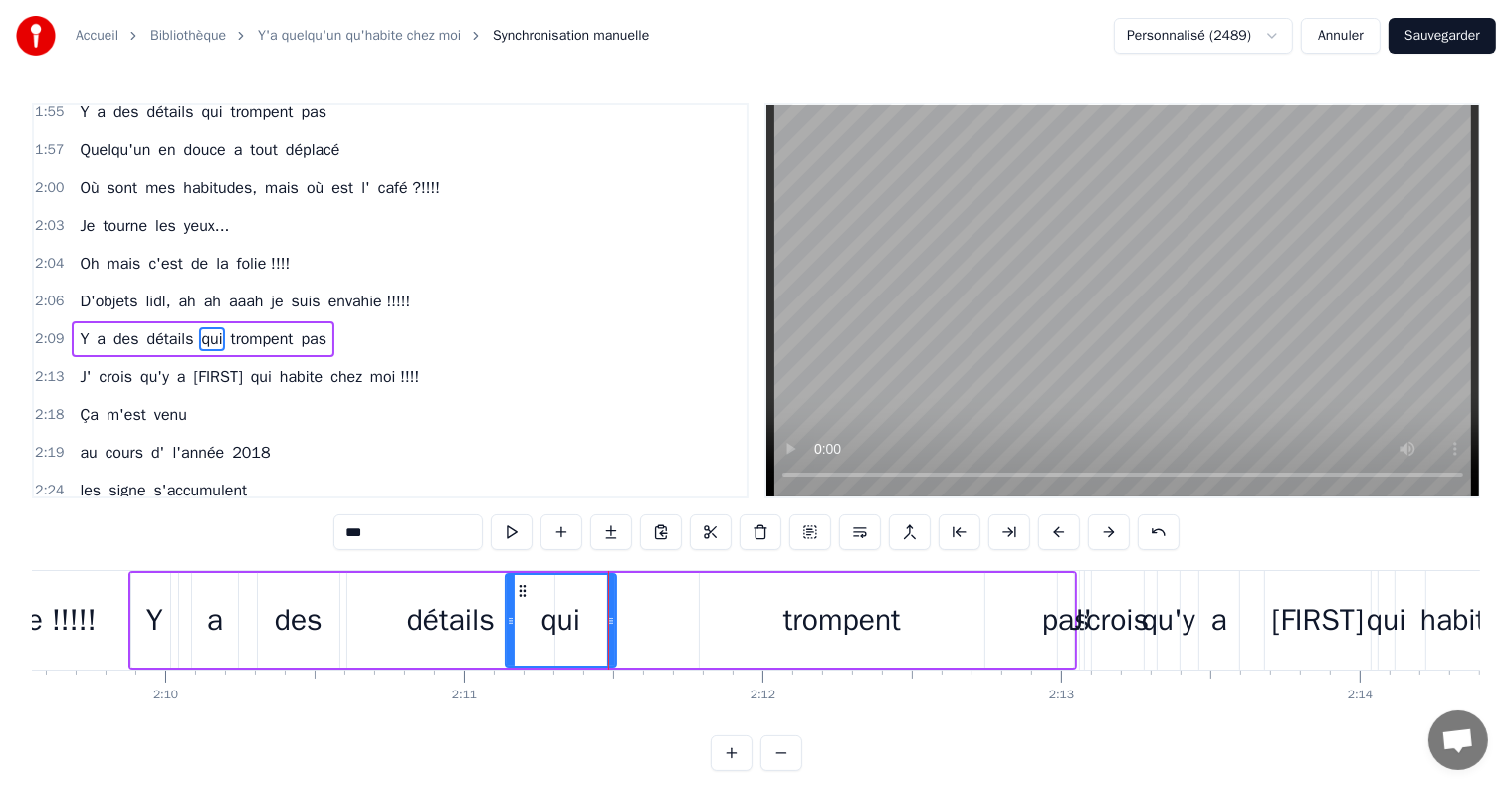 click on "trompent" at bounding box center (842, 620) 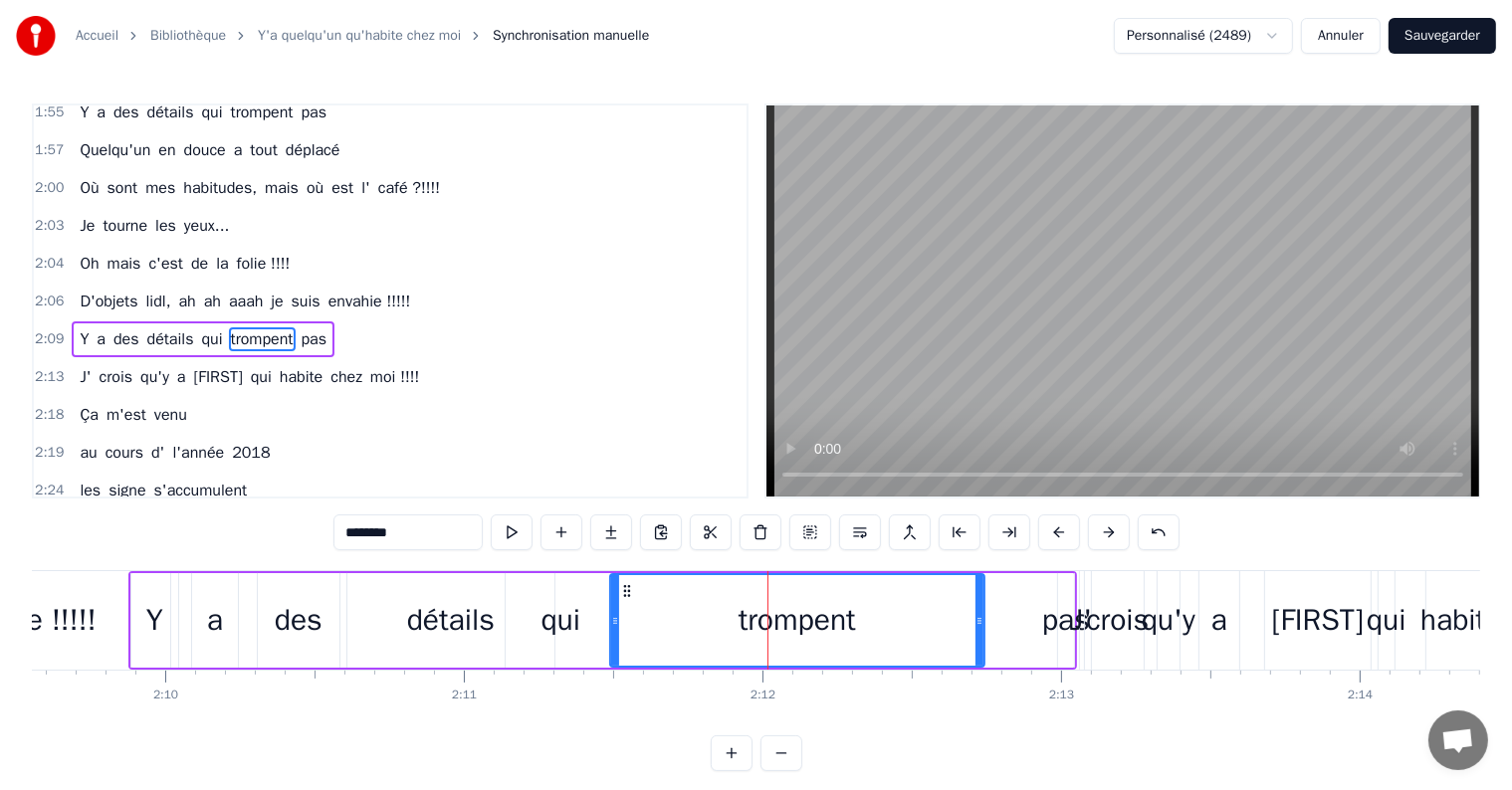 drag, startPoint x: 704, startPoint y: 621, endPoint x: 785, endPoint y: 640, distance: 83.19856 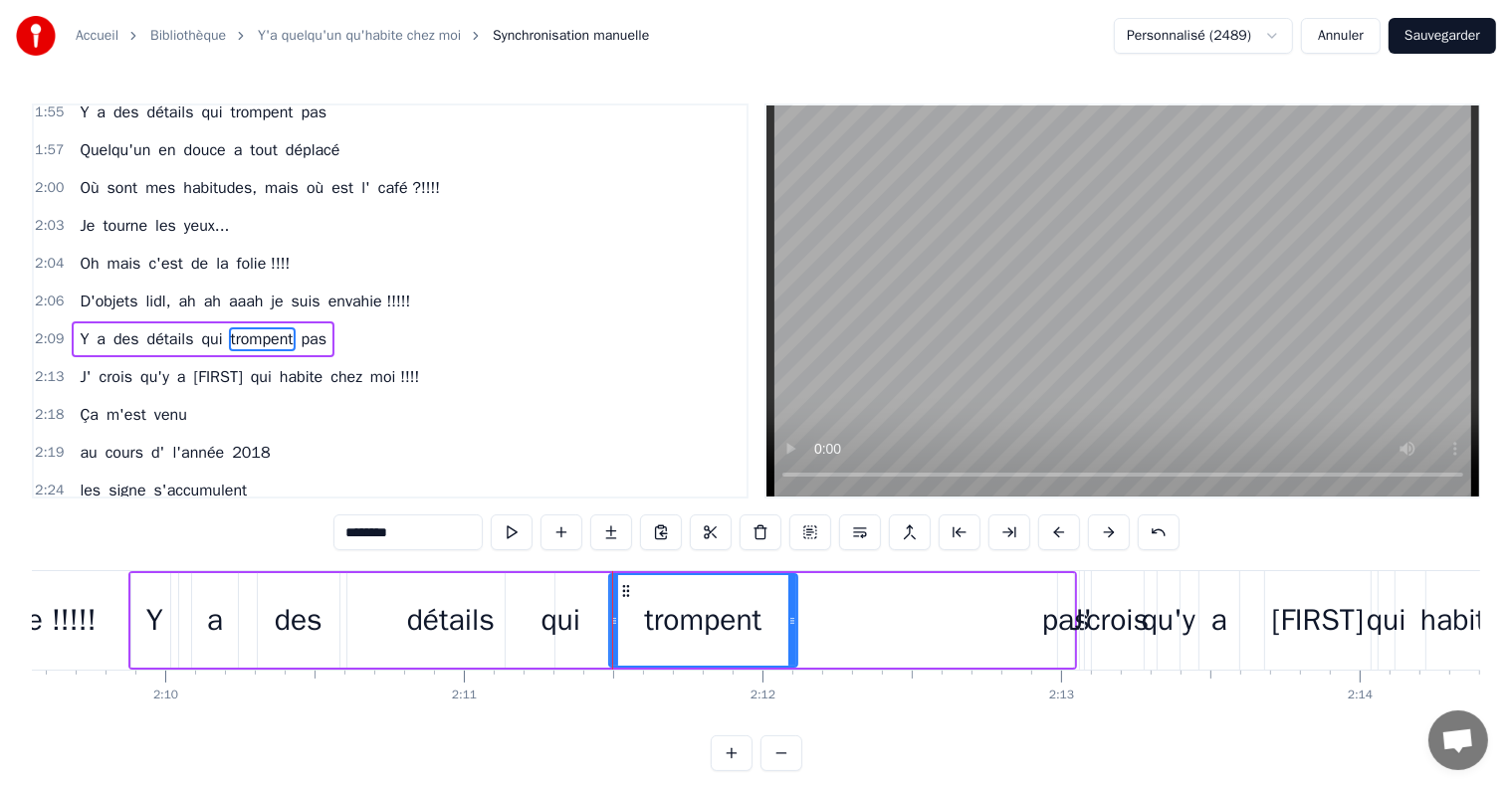 drag, startPoint x: 979, startPoint y: 620, endPoint x: 773, endPoint y: 629, distance: 206.19651 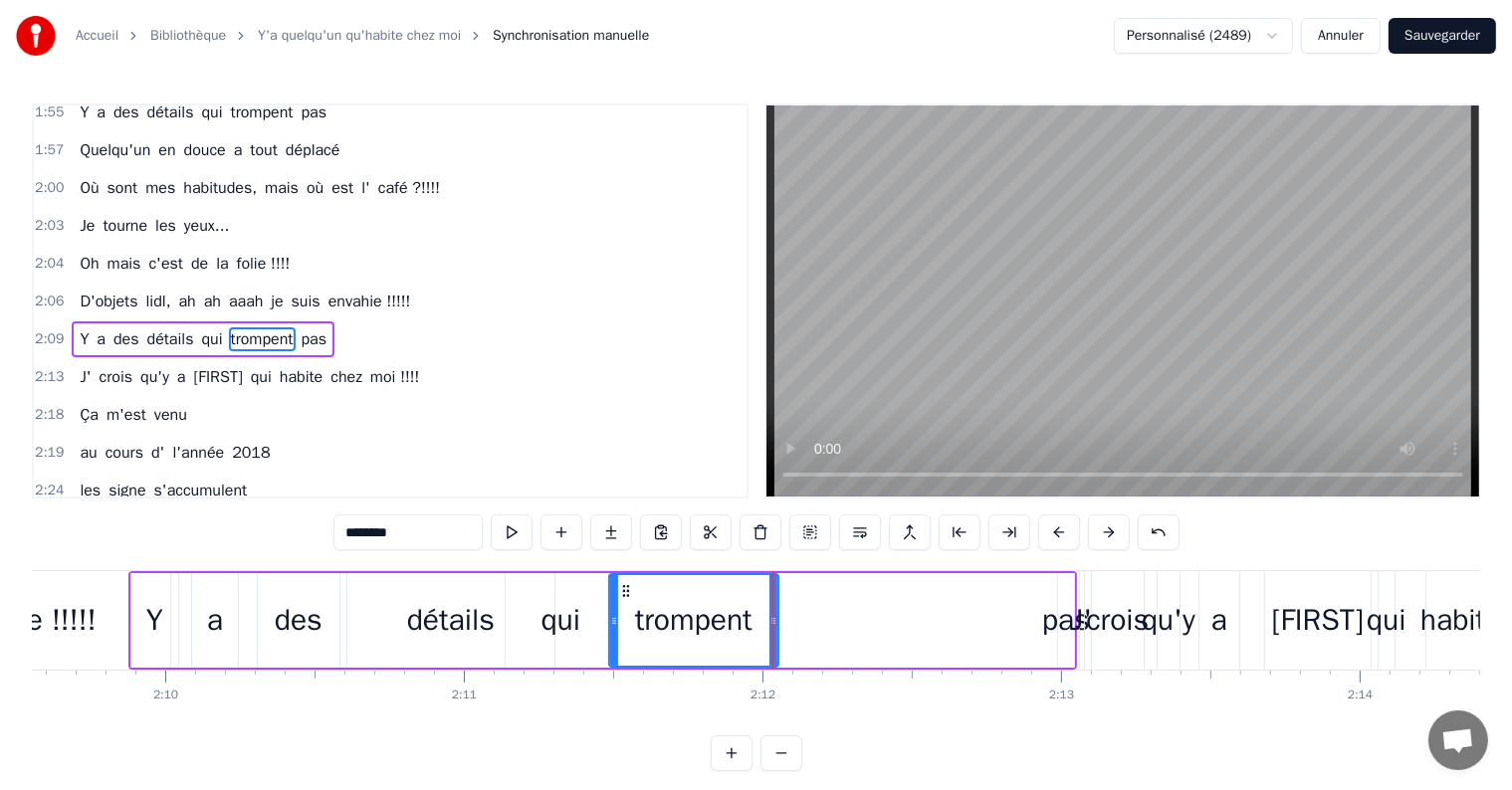 click on "moi !!!!" at bounding box center [395, 377] 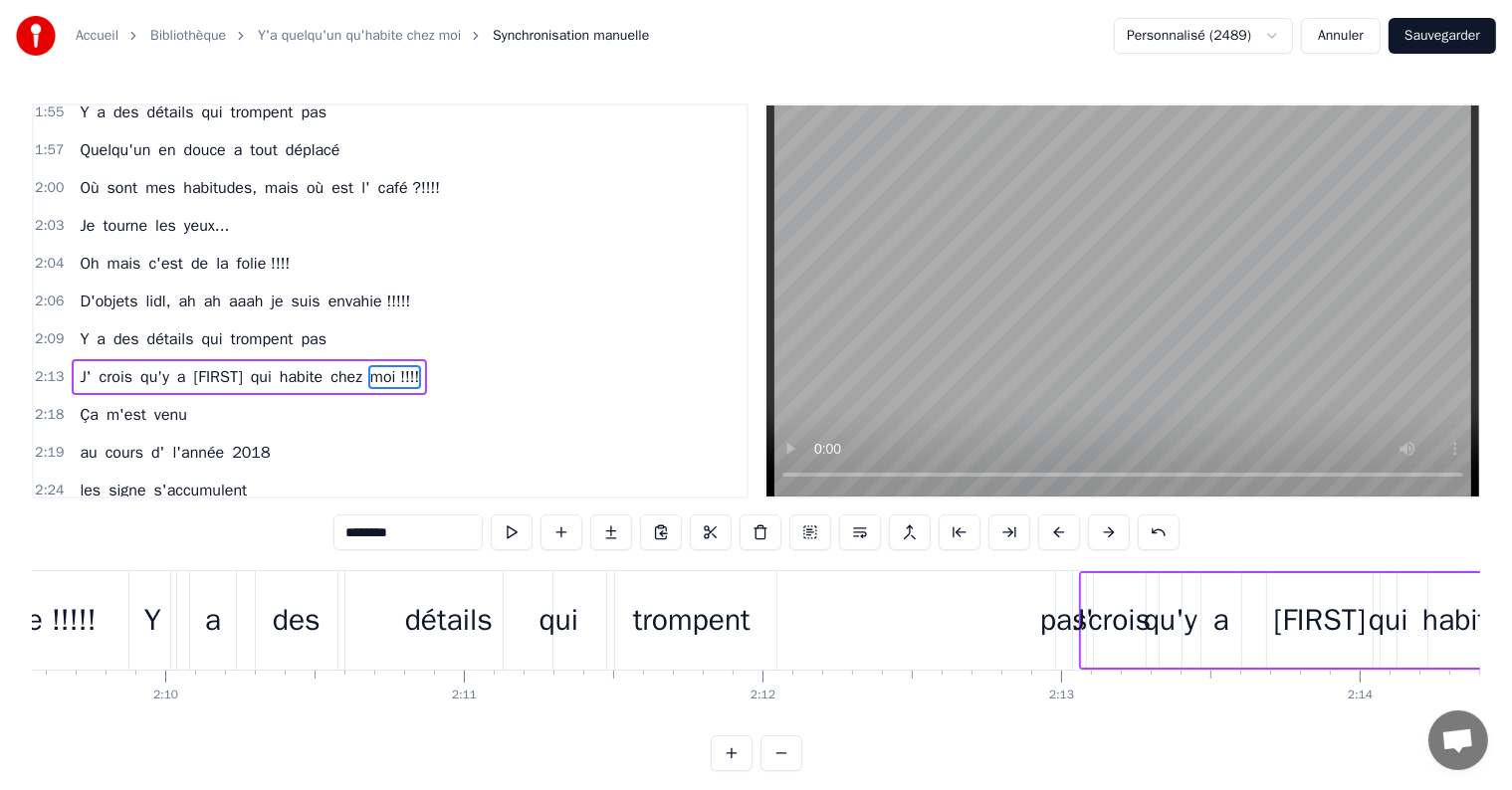 scroll, scrollTop: 994, scrollLeft: 0, axis: vertical 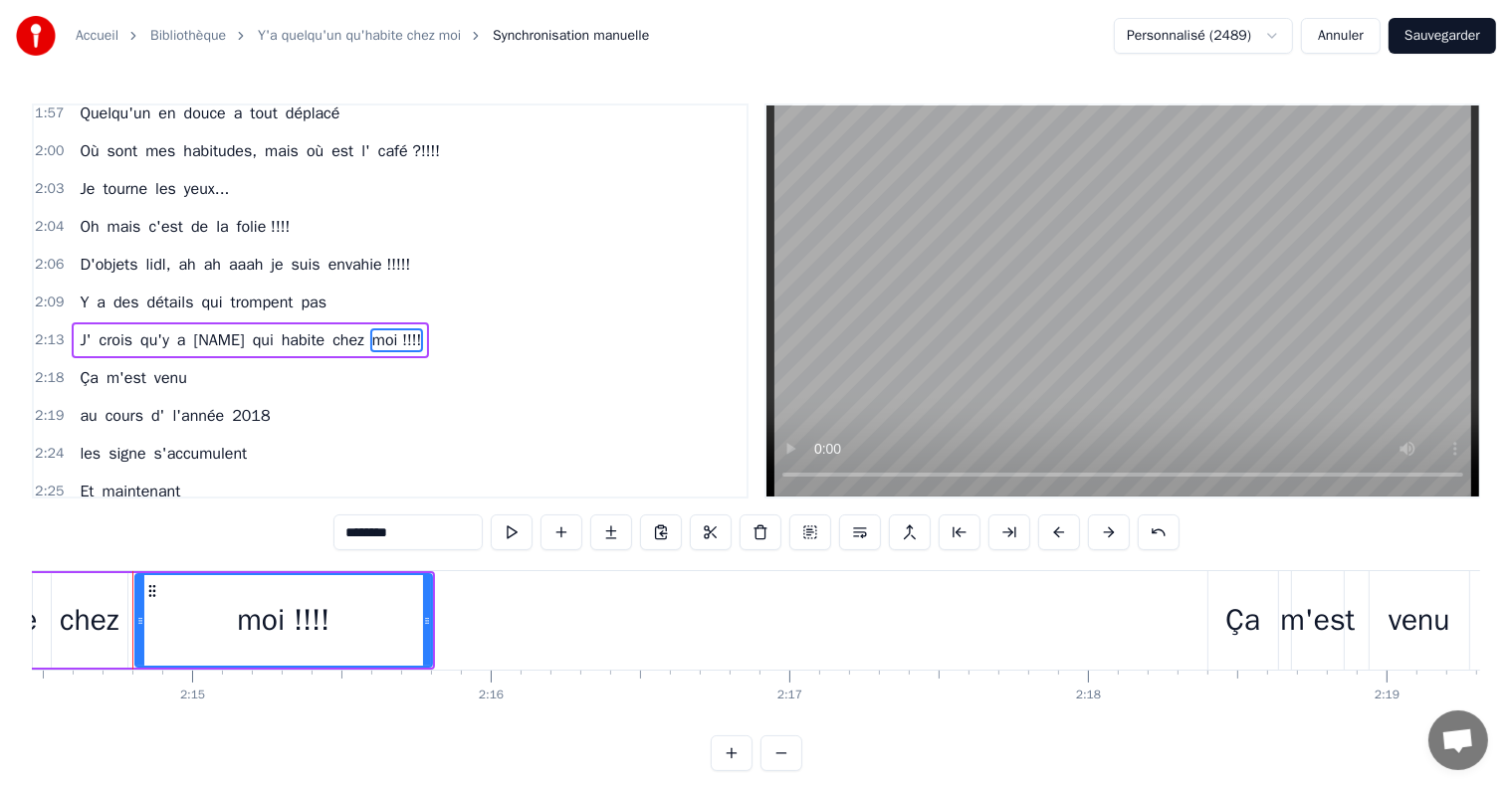 click on "détails" at bounding box center (170, 302) 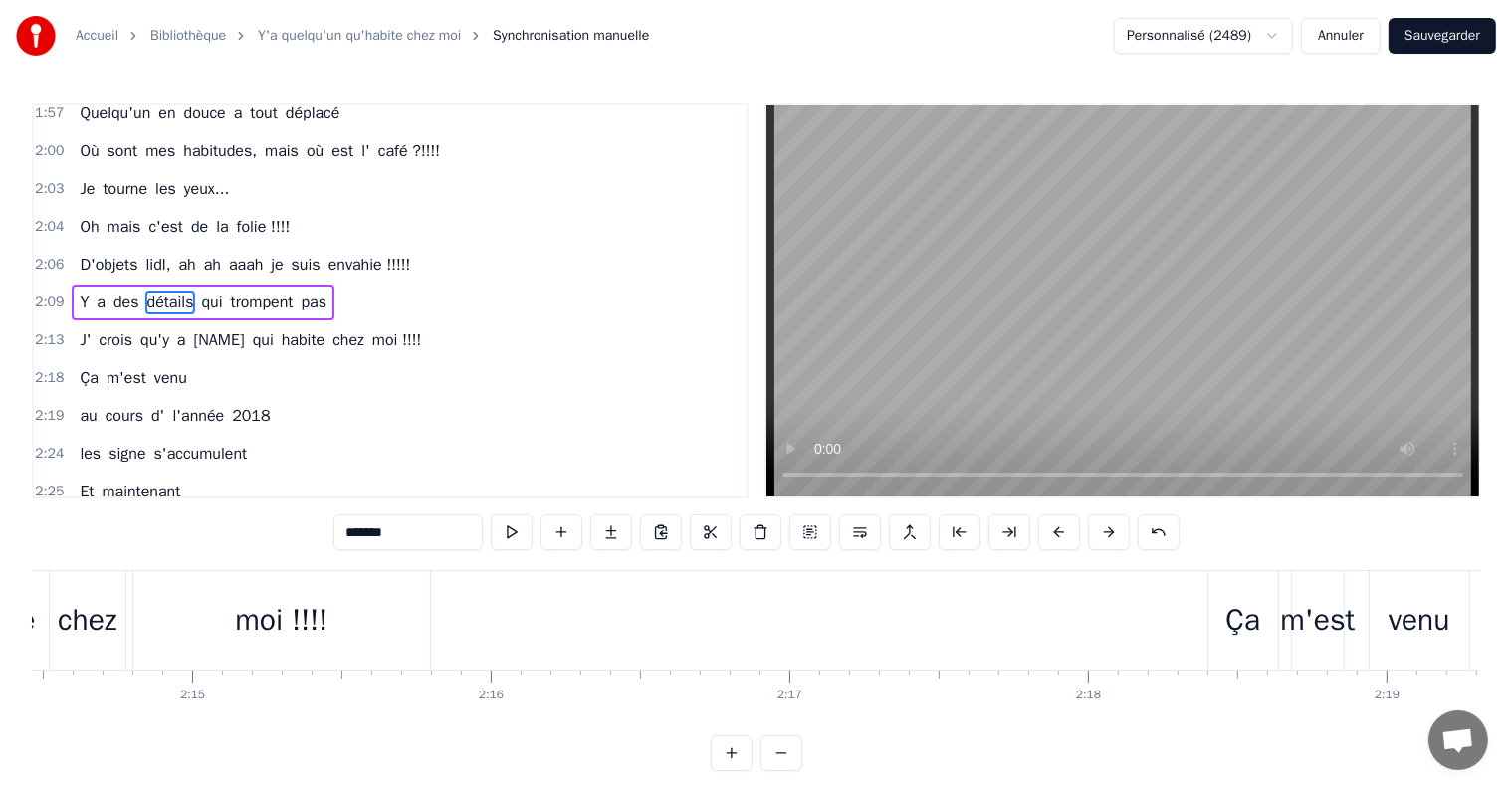 scroll, scrollTop: 969, scrollLeft: 0, axis: vertical 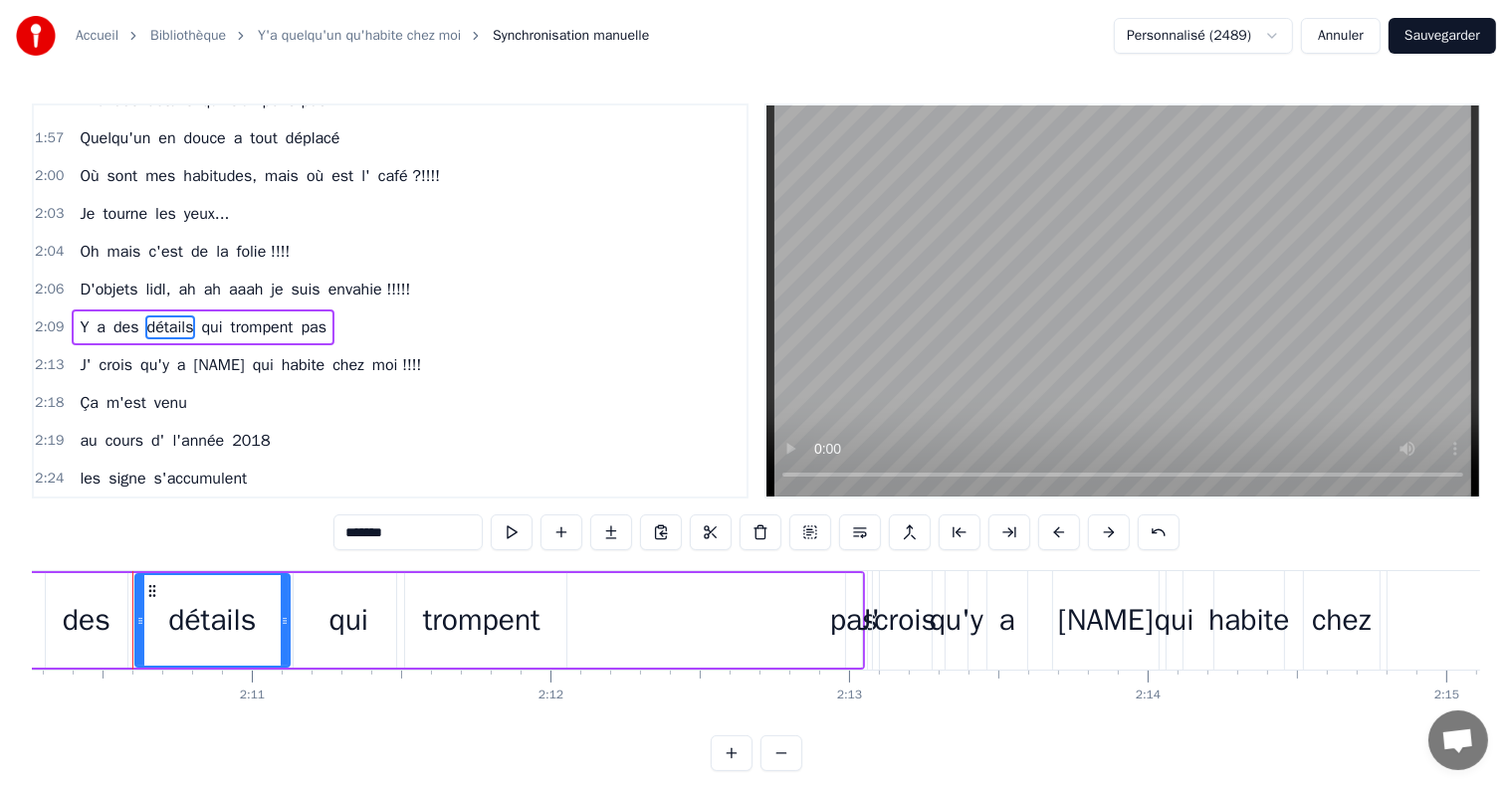 drag, startPoint x: 335, startPoint y: 621, endPoint x: 279, endPoint y: 617, distance: 56.14268 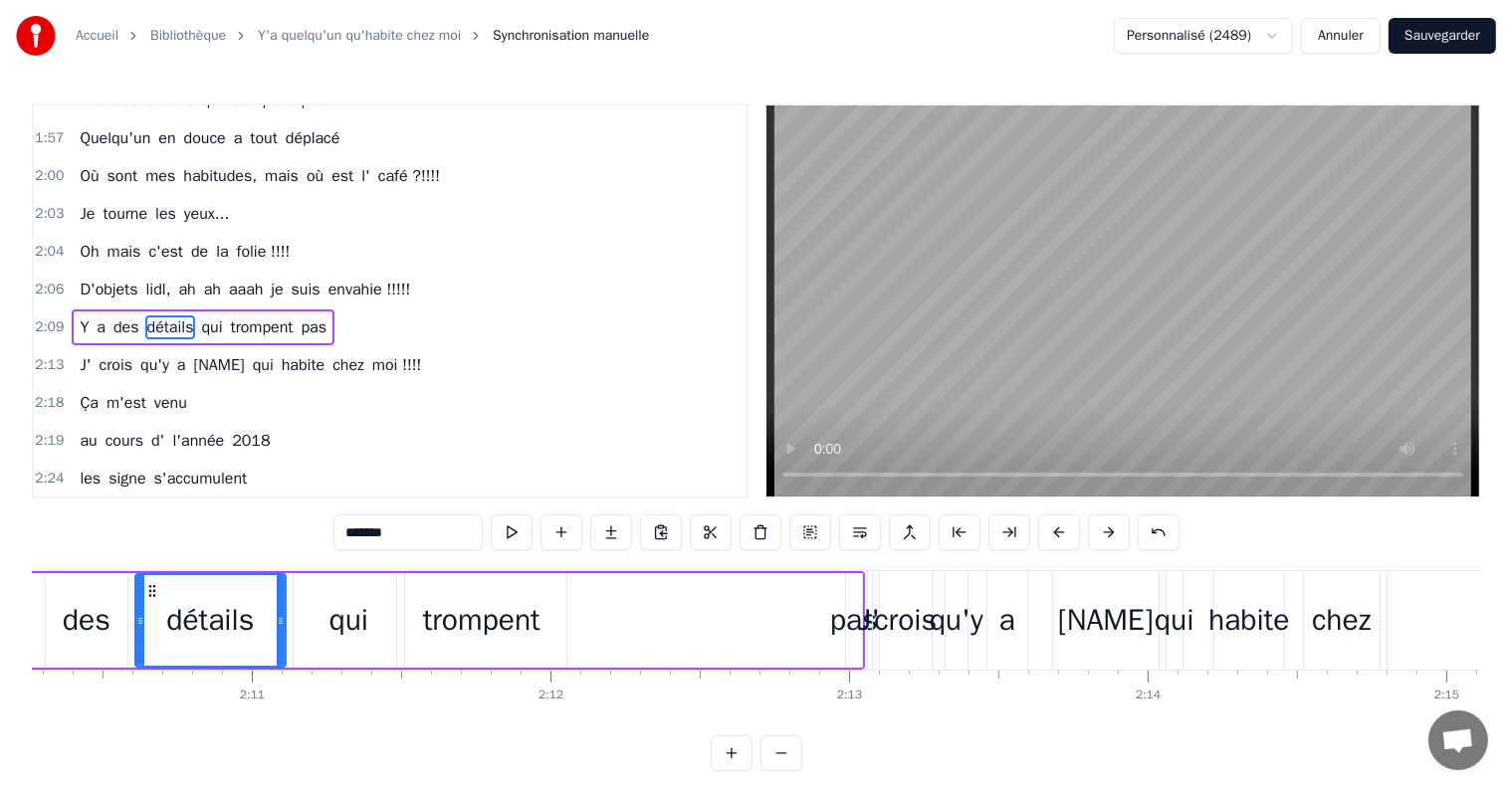 scroll, scrollTop: 957, scrollLeft: 0, axis: vertical 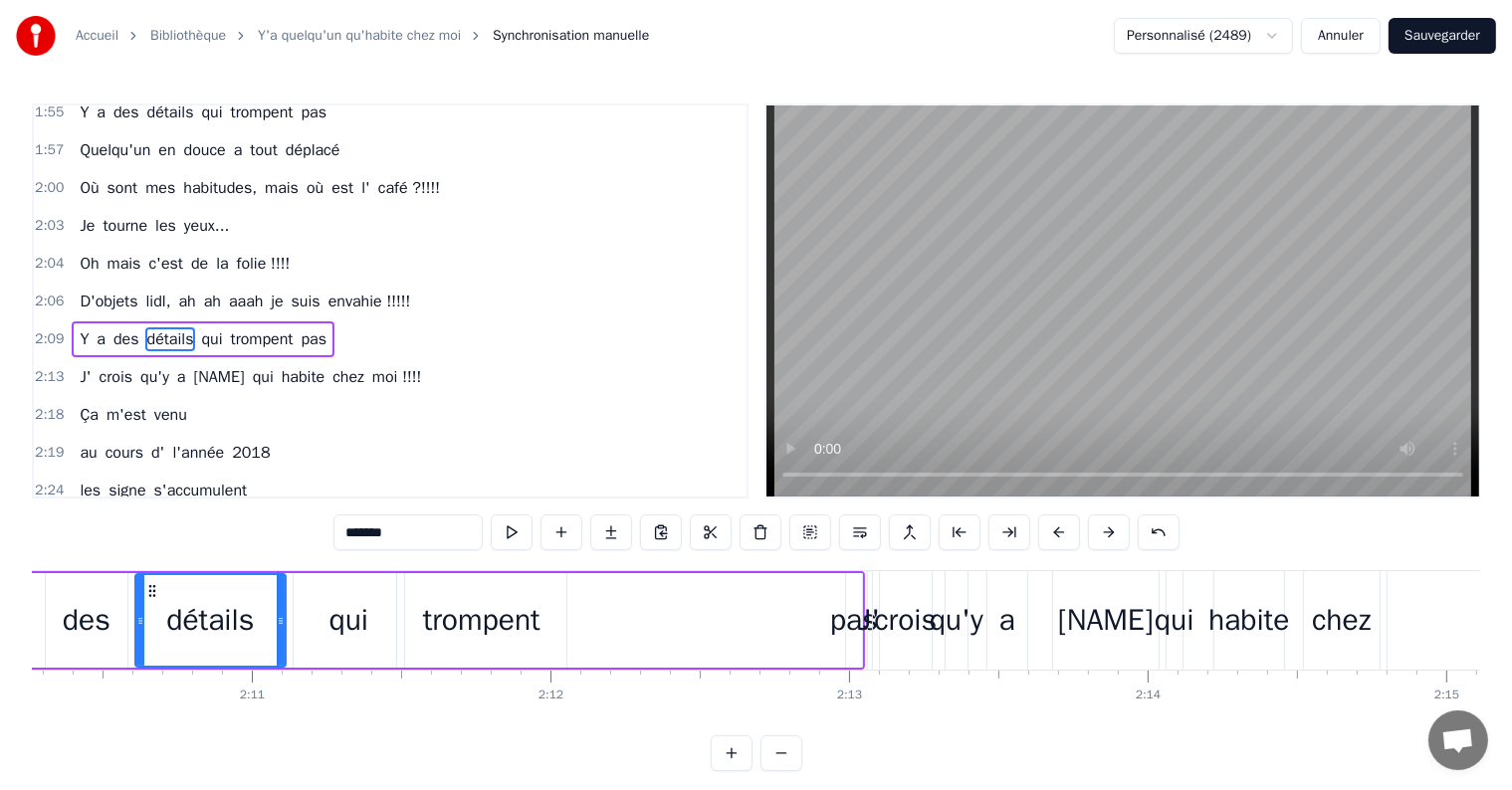 click on "qui" at bounding box center [349, 620] 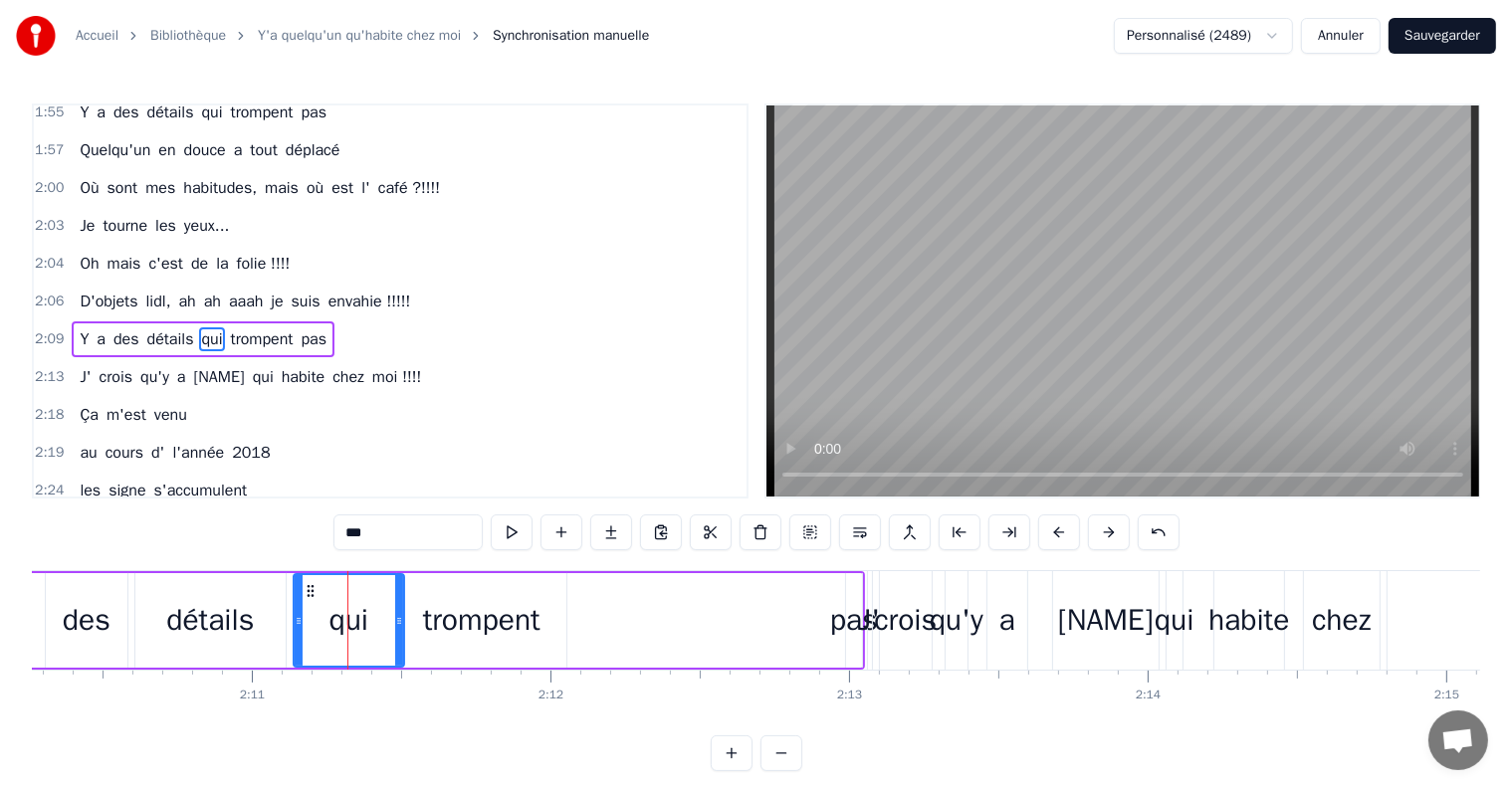 click on "trompent" at bounding box center [482, 620] 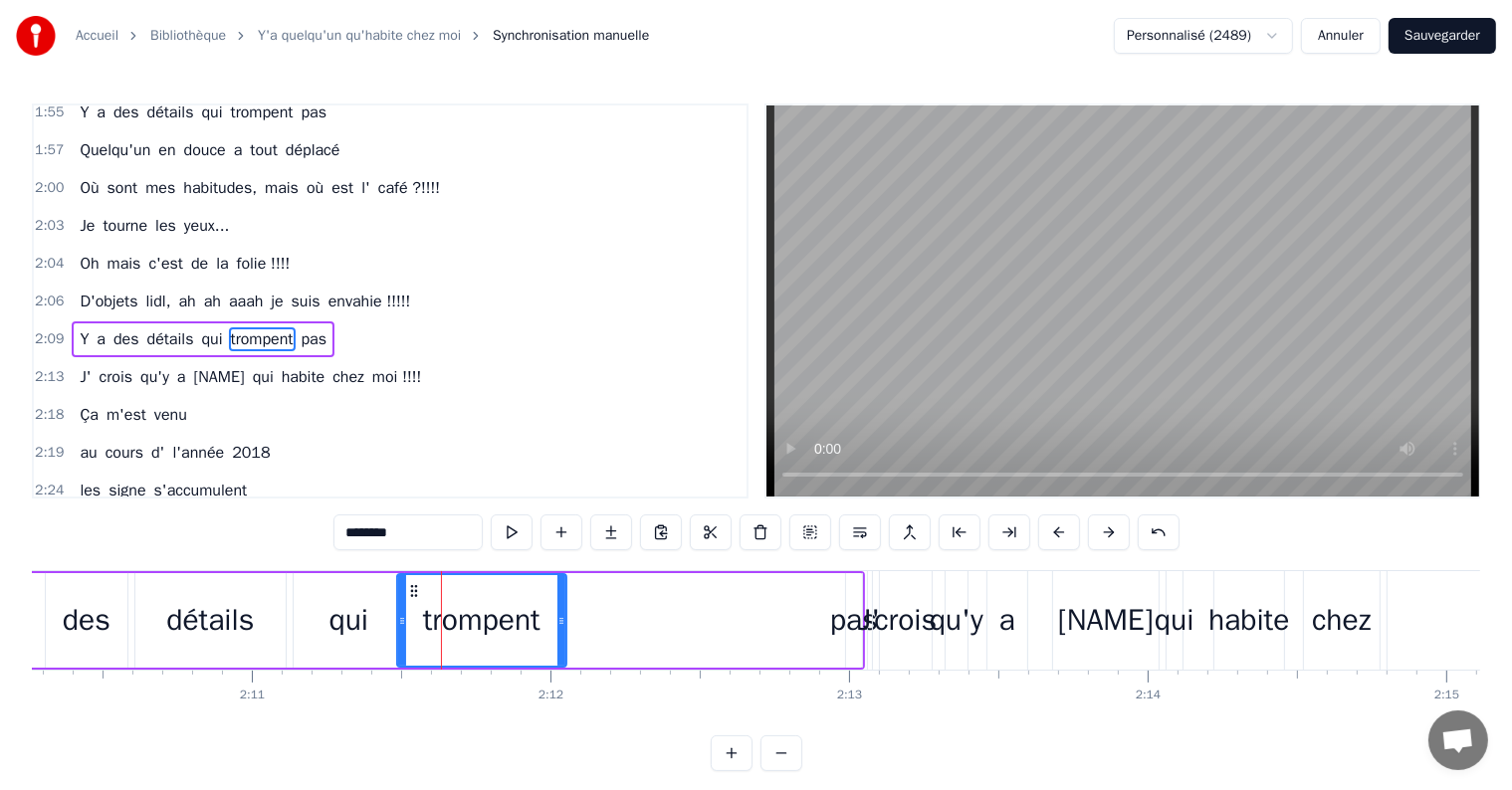 click on "pas" at bounding box center (854, 620) 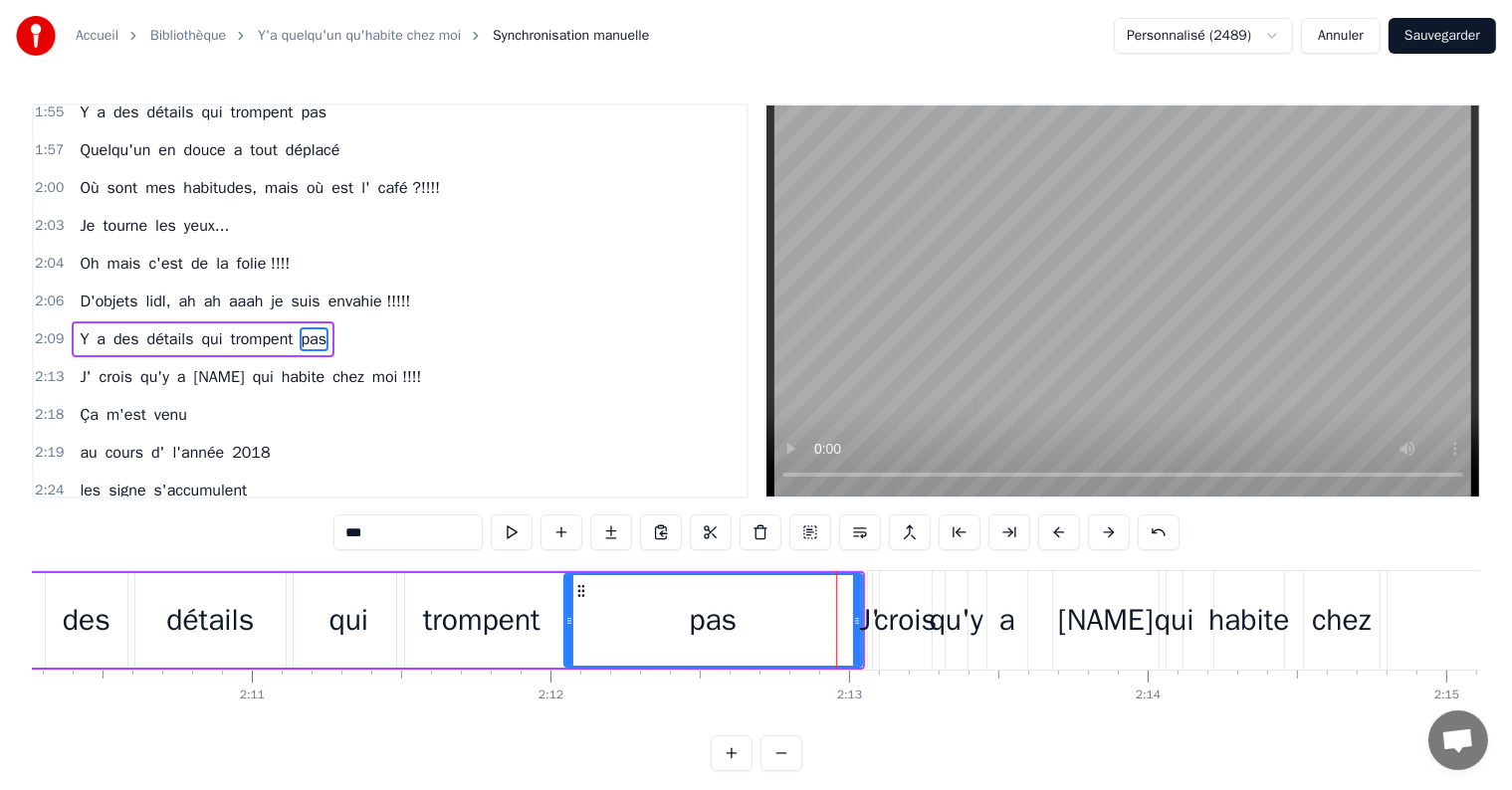 drag, startPoint x: 850, startPoint y: 623, endPoint x: 668, endPoint y: 642, distance: 182.98907 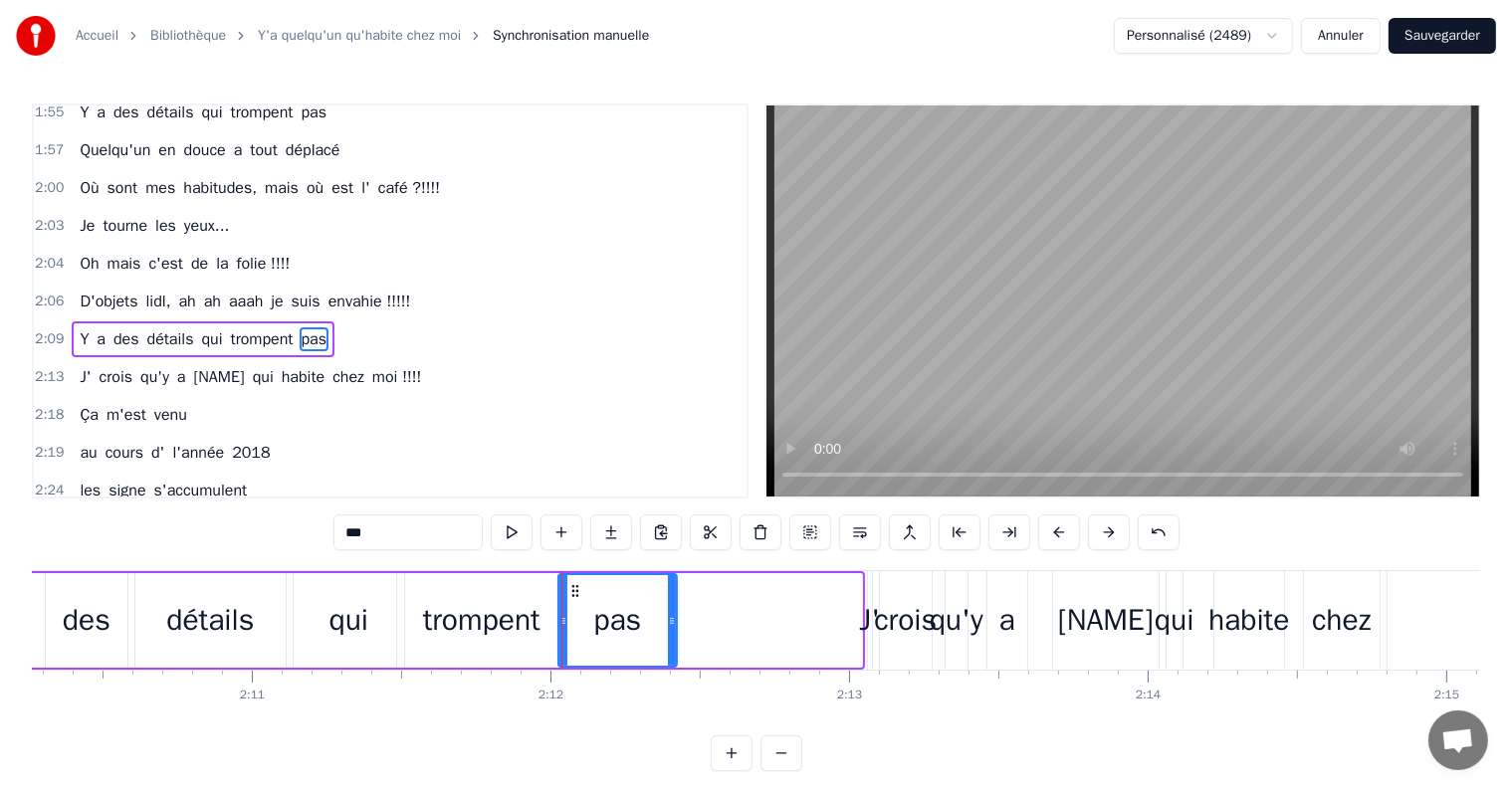 drag, startPoint x: 855, startPoint y: 620, endPoint x: 669, endPoint y: 625, distance: 186.06719 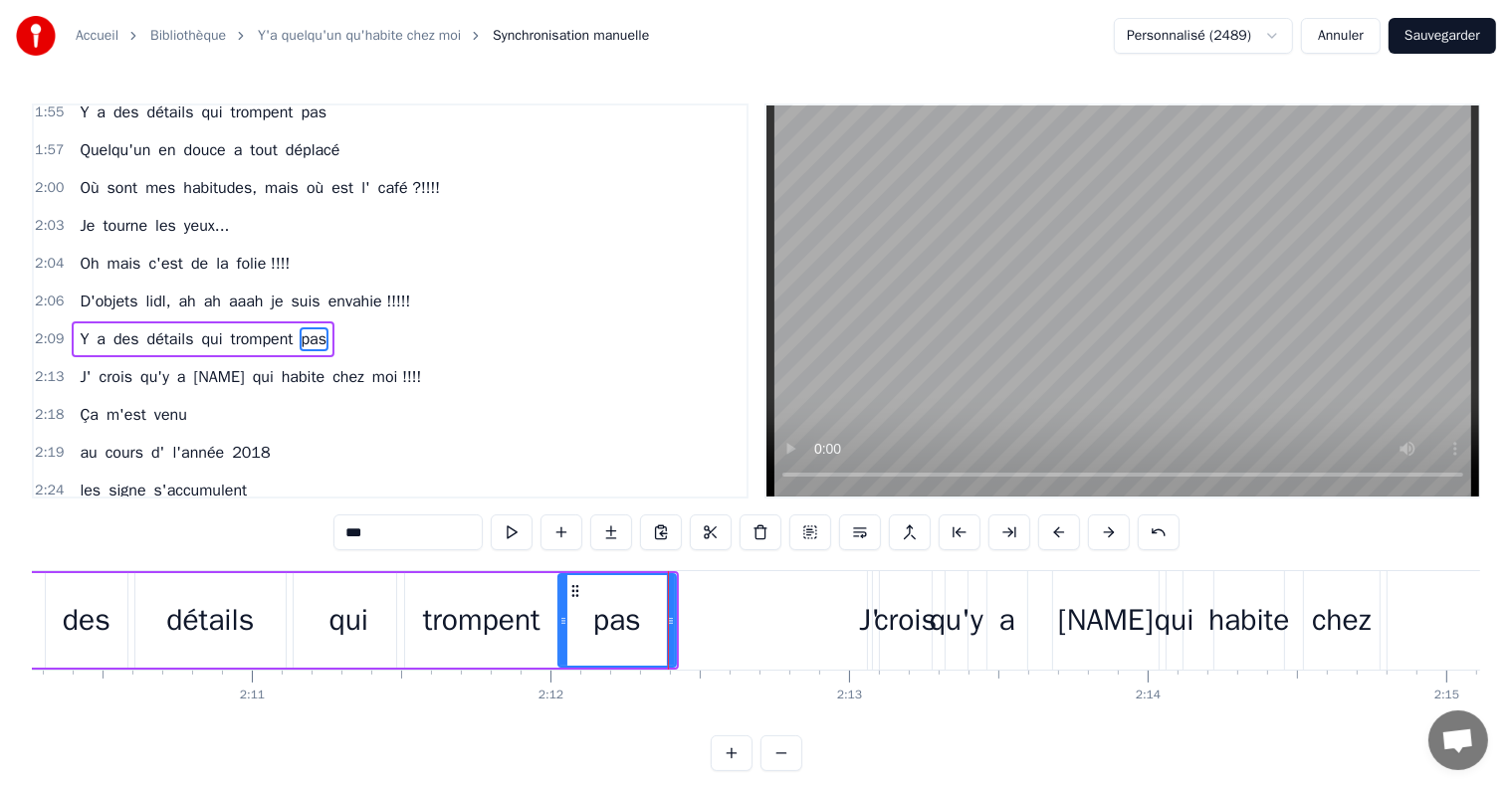 click on "crois" at bounding box center (905, 620) 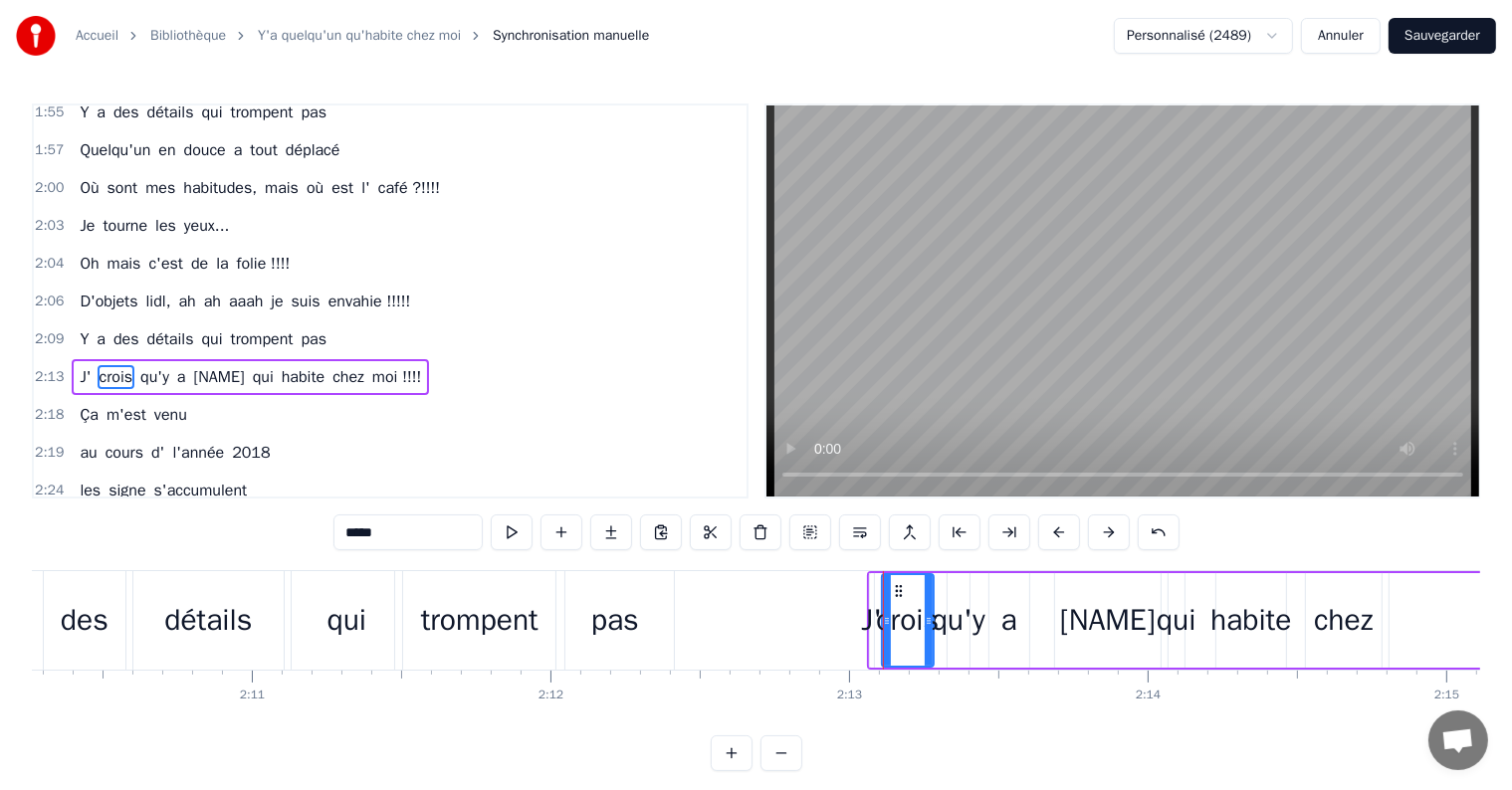 scroll, scrollTop: 994, scrollLeft: 0, axis: vertical 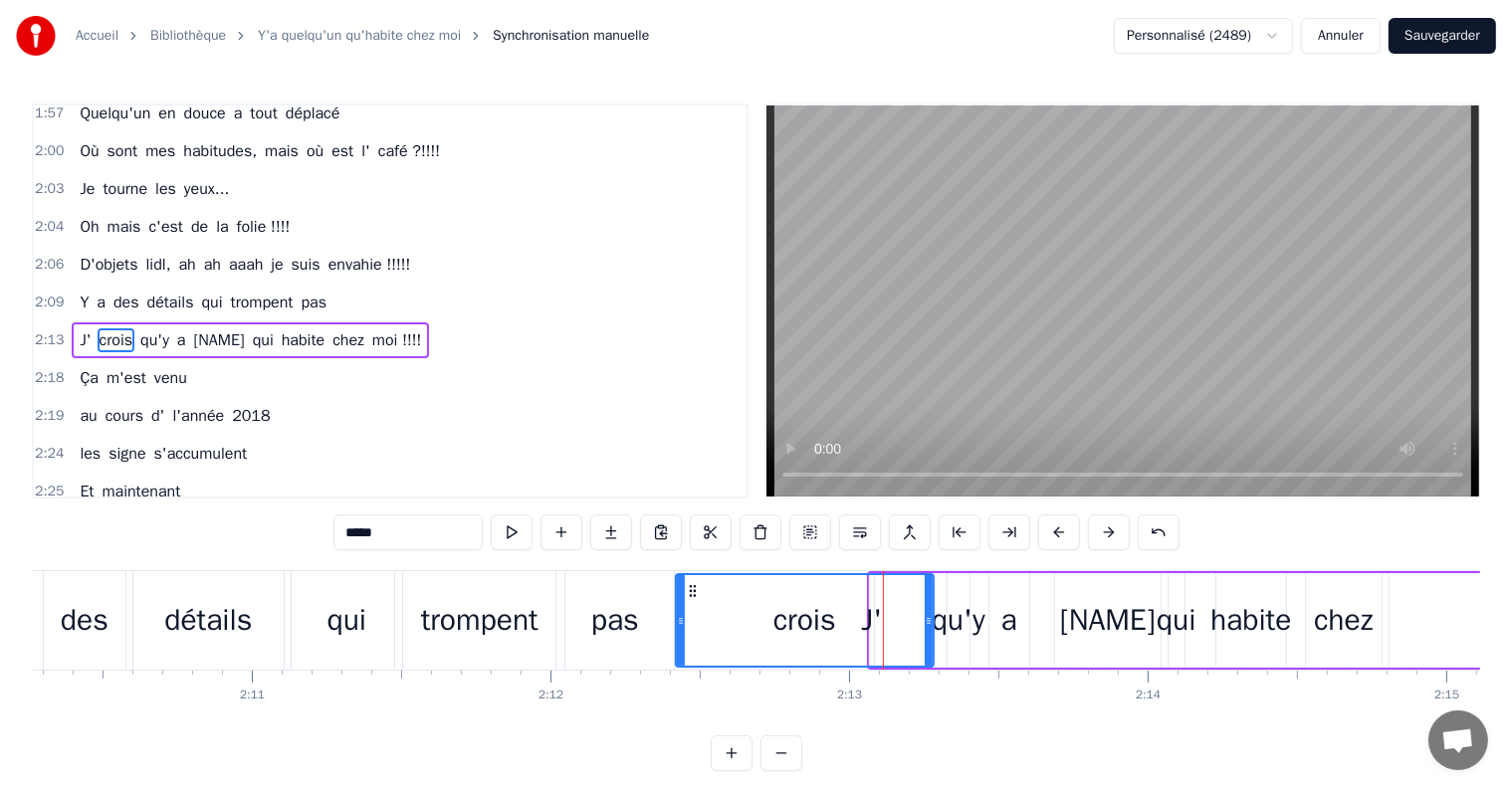 drag, startPoint x: 884, startPoint y: 621, endPoint x: 707, endPoint y: 613, distance: 177.1807 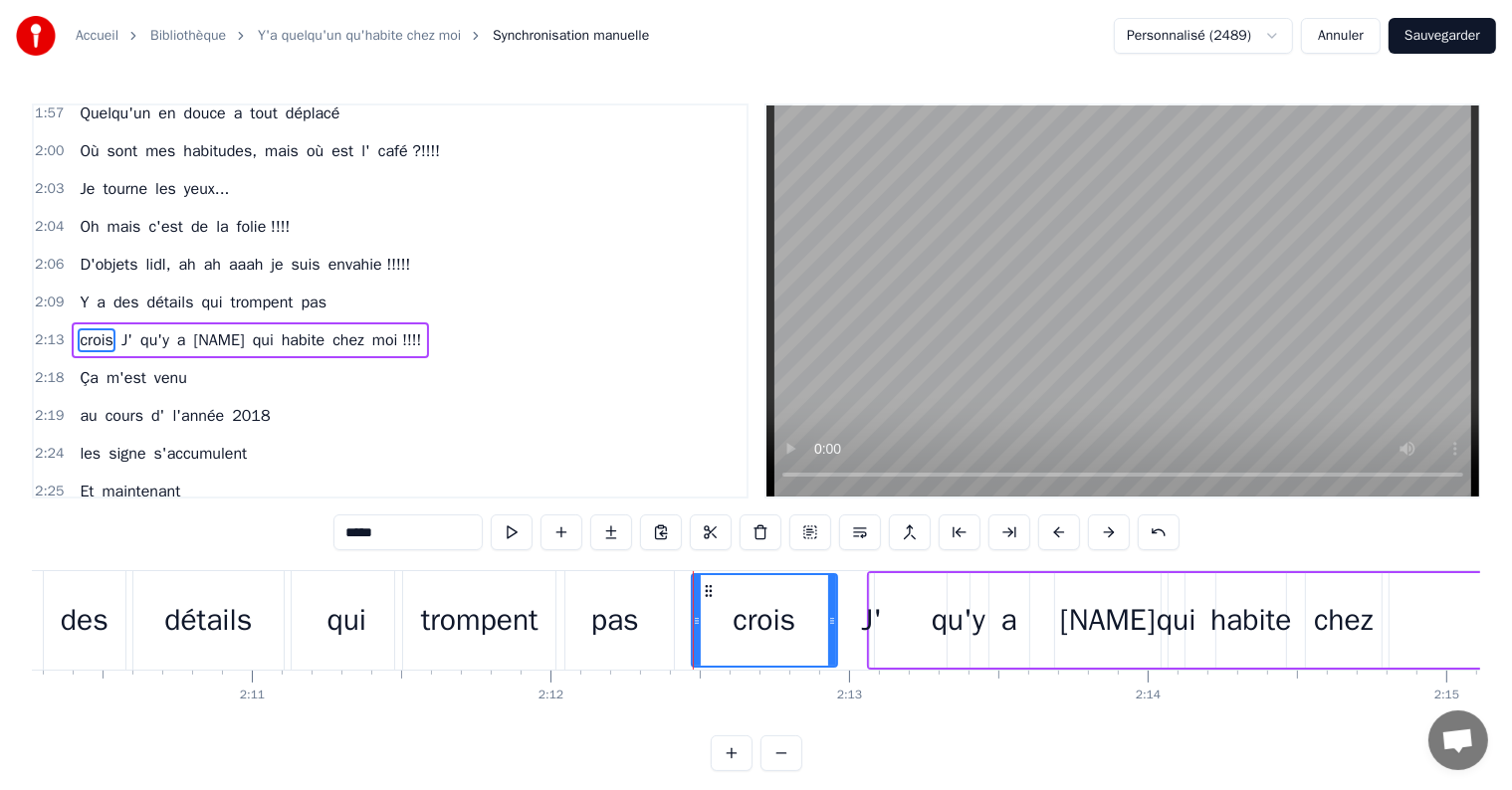 drag, startPoint x: 932, startPoint y: 625, endPoint x: 835, endPoint y: 623, distance: 97.020616 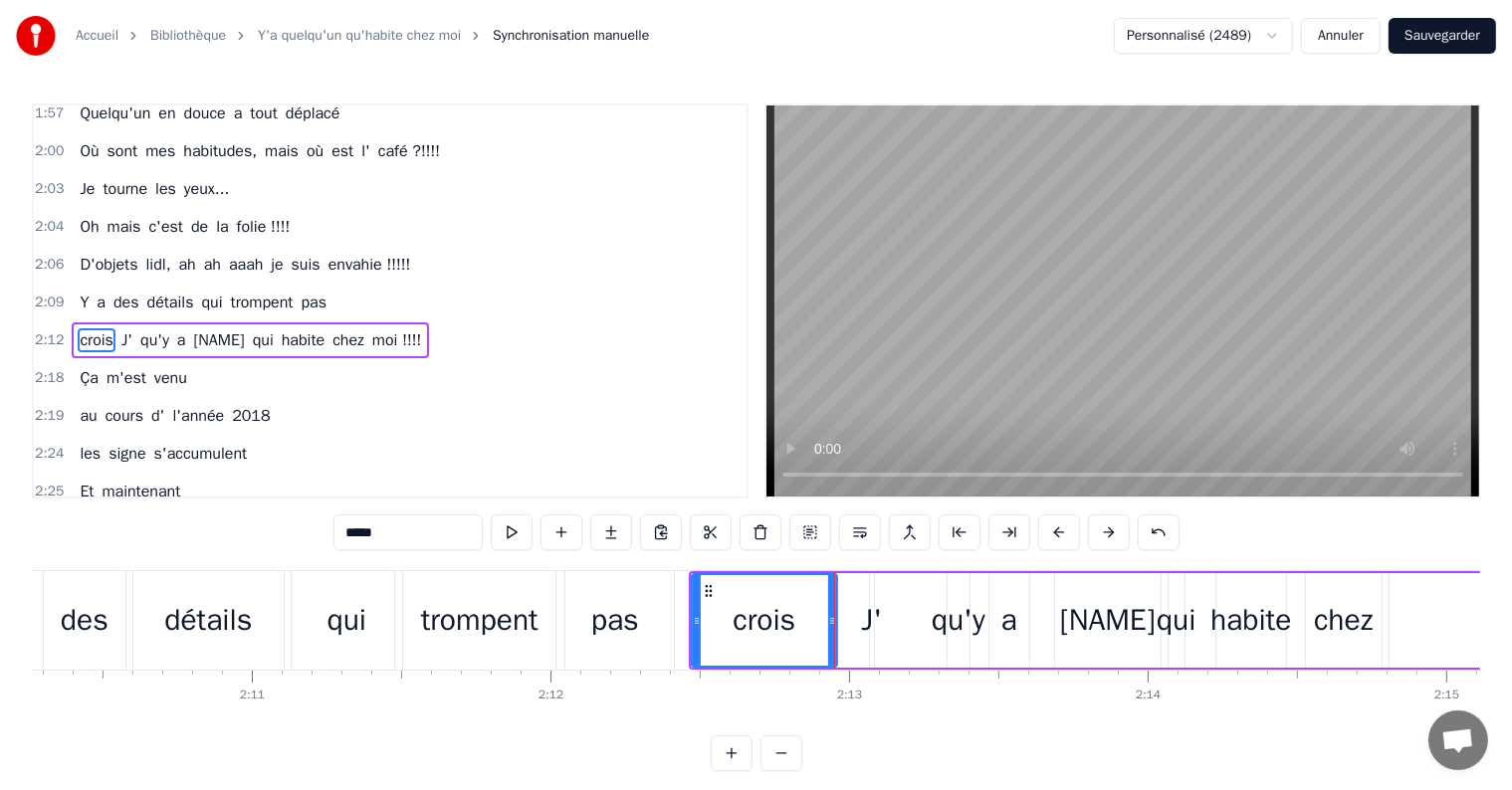 click on "J'" at bounding box center [871, 620] 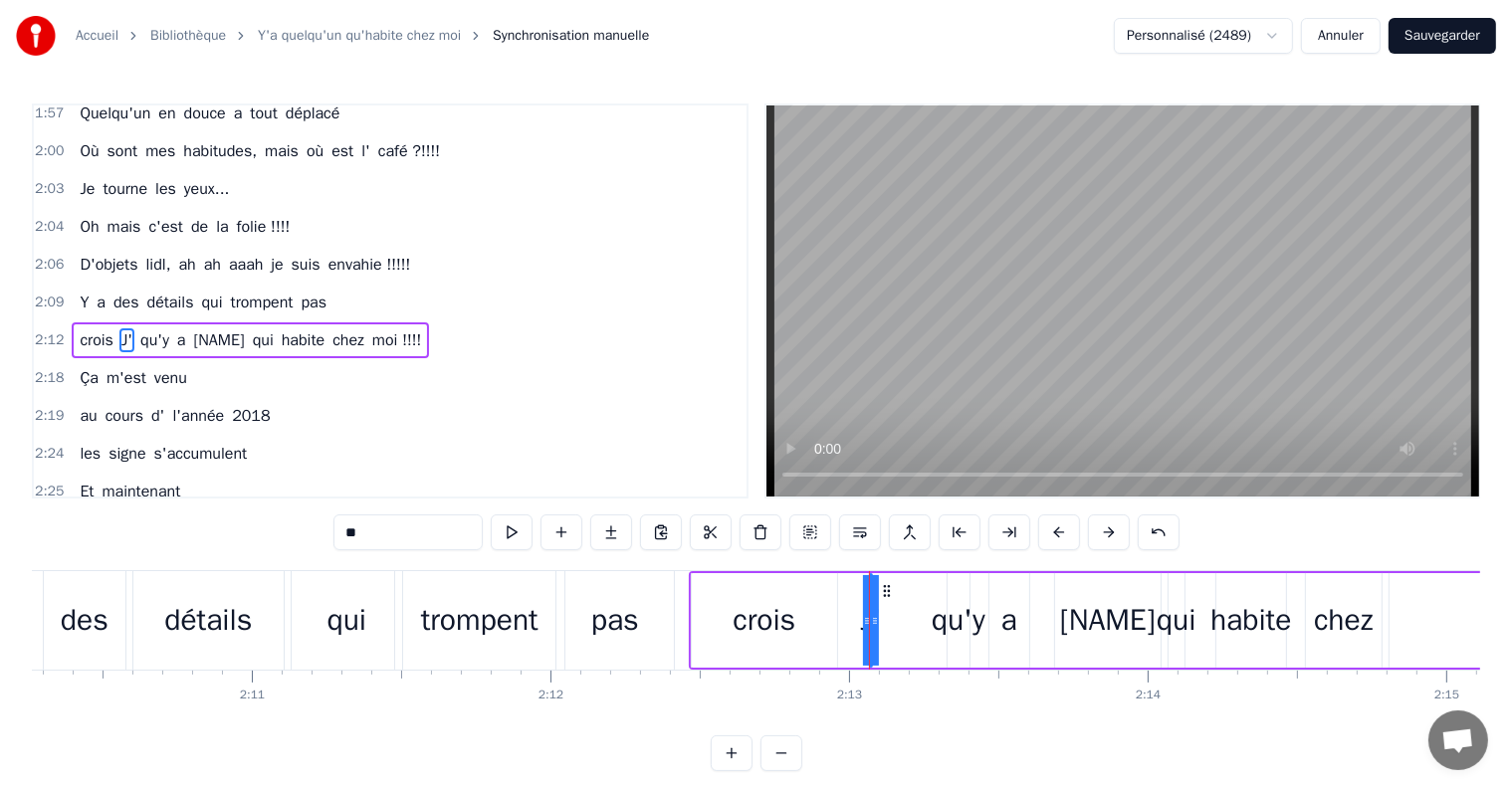 drag, startPoint x: 872, startPoint y: 618, endPoint x: 832, endPoint y: 617, distance: 40.012498 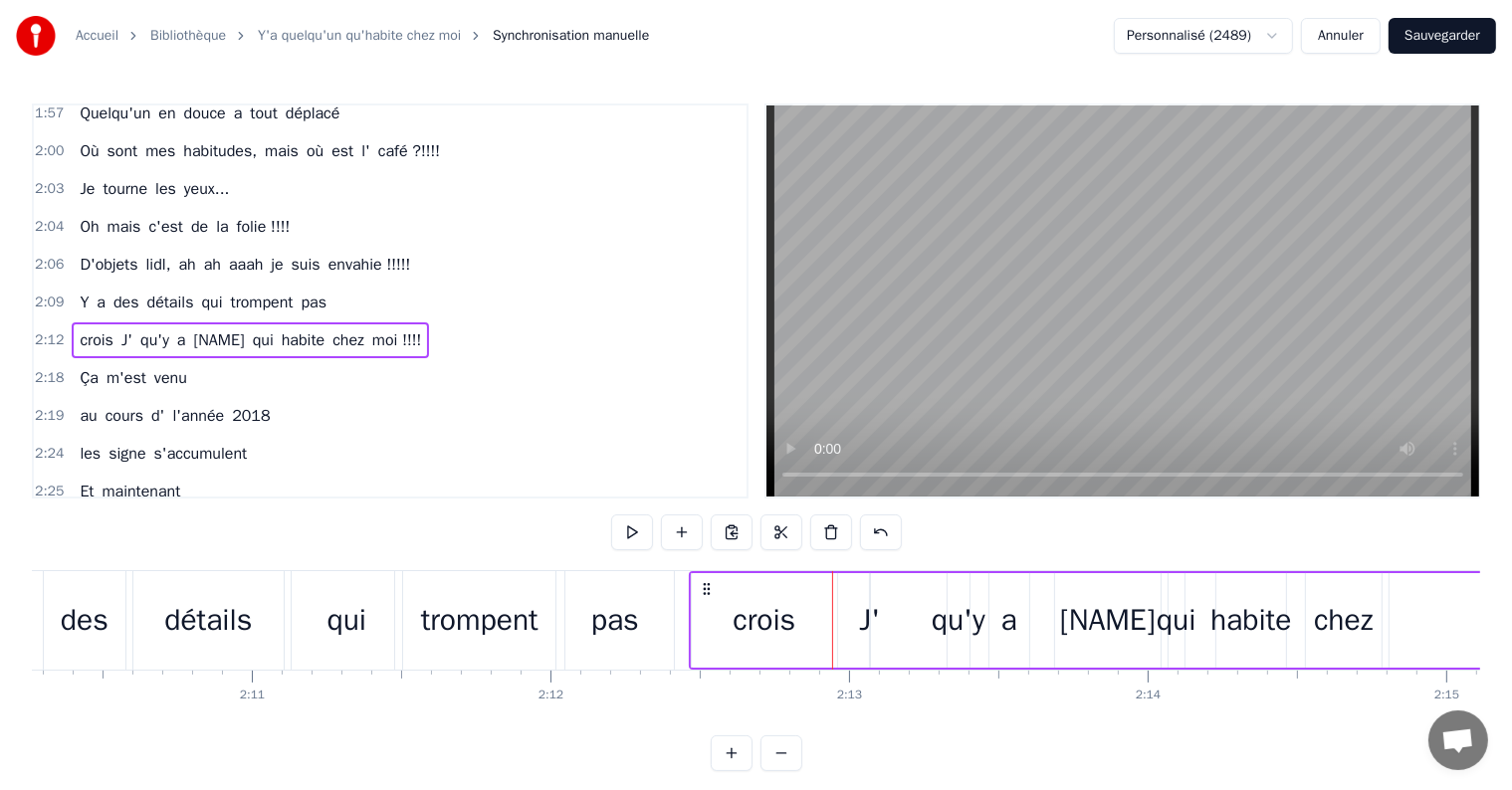 click on "J'" at bounding box center [869, 620] 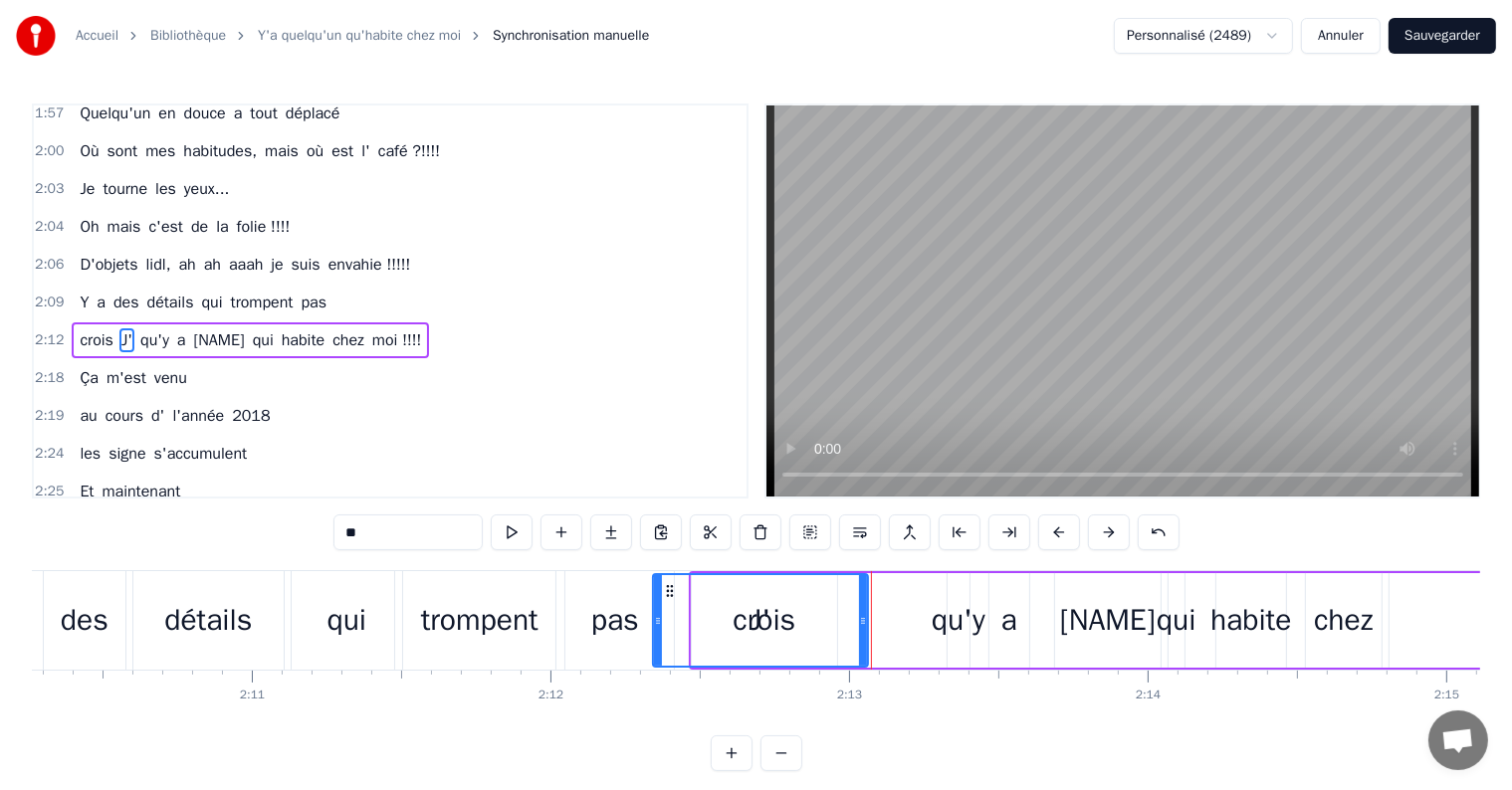 drag, startPoint x: 874, startPoint y: 620, endPoint x: 656, endPoint y: 623, distance: 218.02064 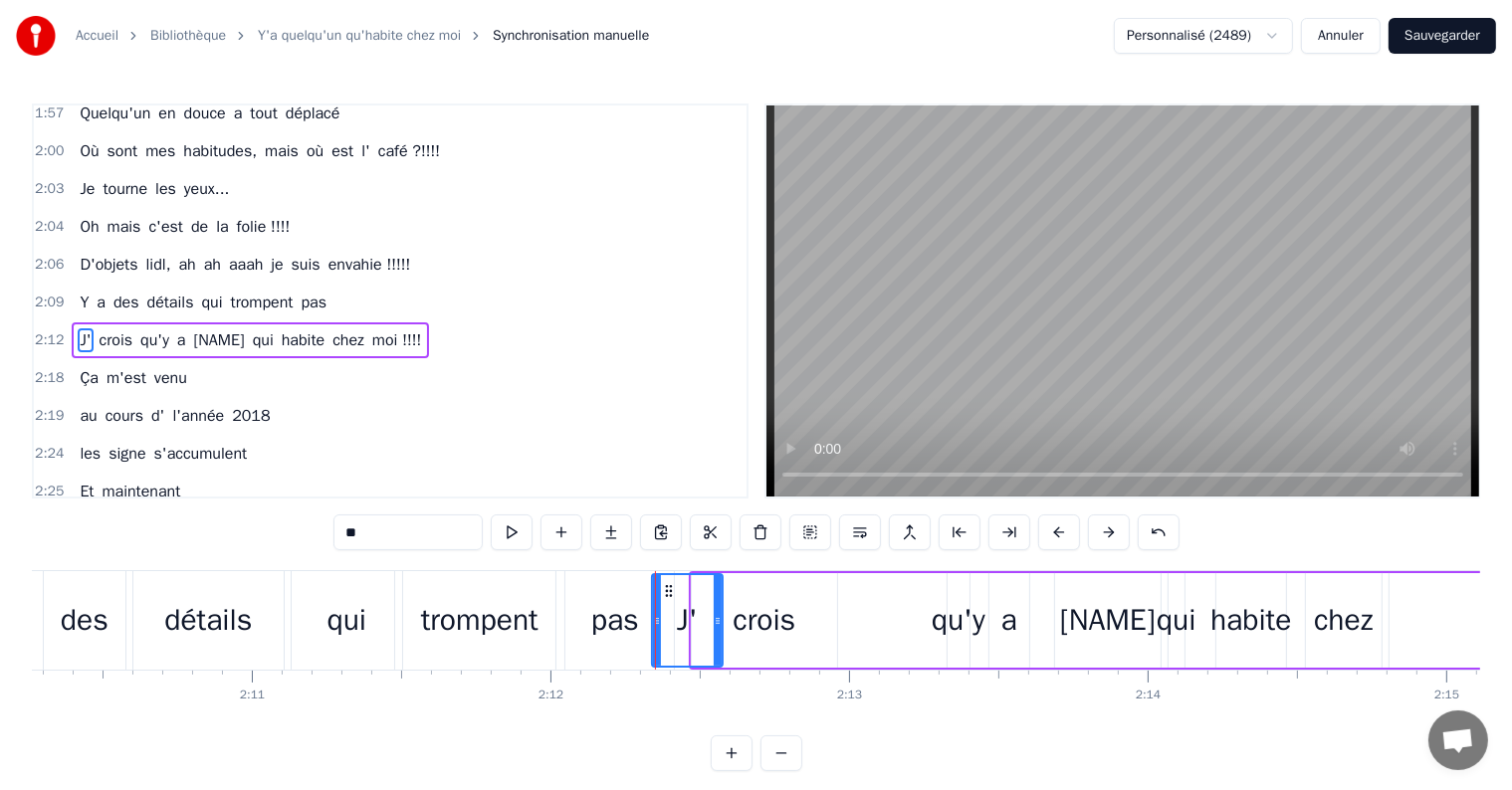 drag, startPoint x: 861, startPoint y: 622, endPoint x: 709, endPoint y: 624, distance: 152.01316 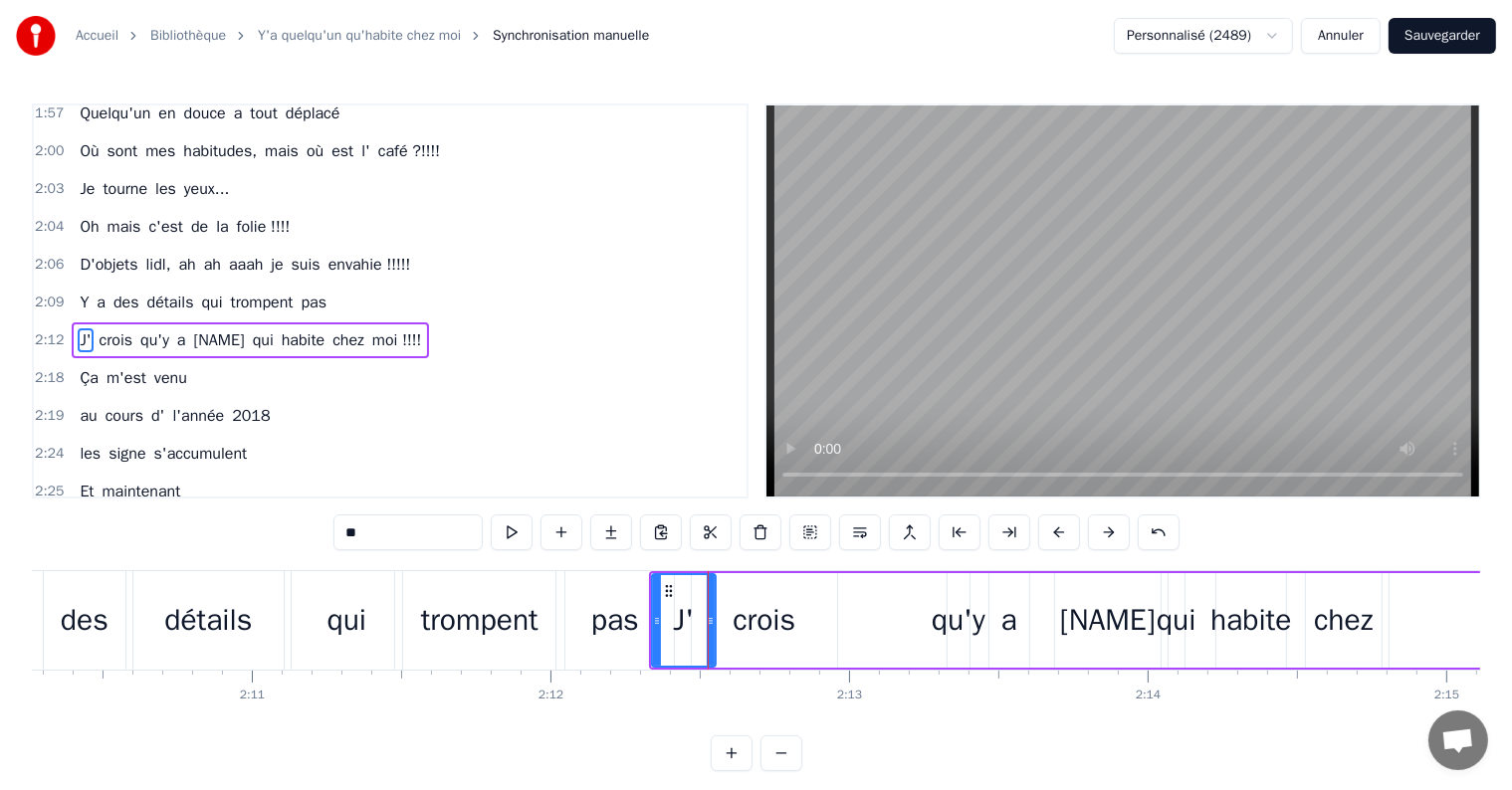 click on "crois" at bounding box center [763, 620] 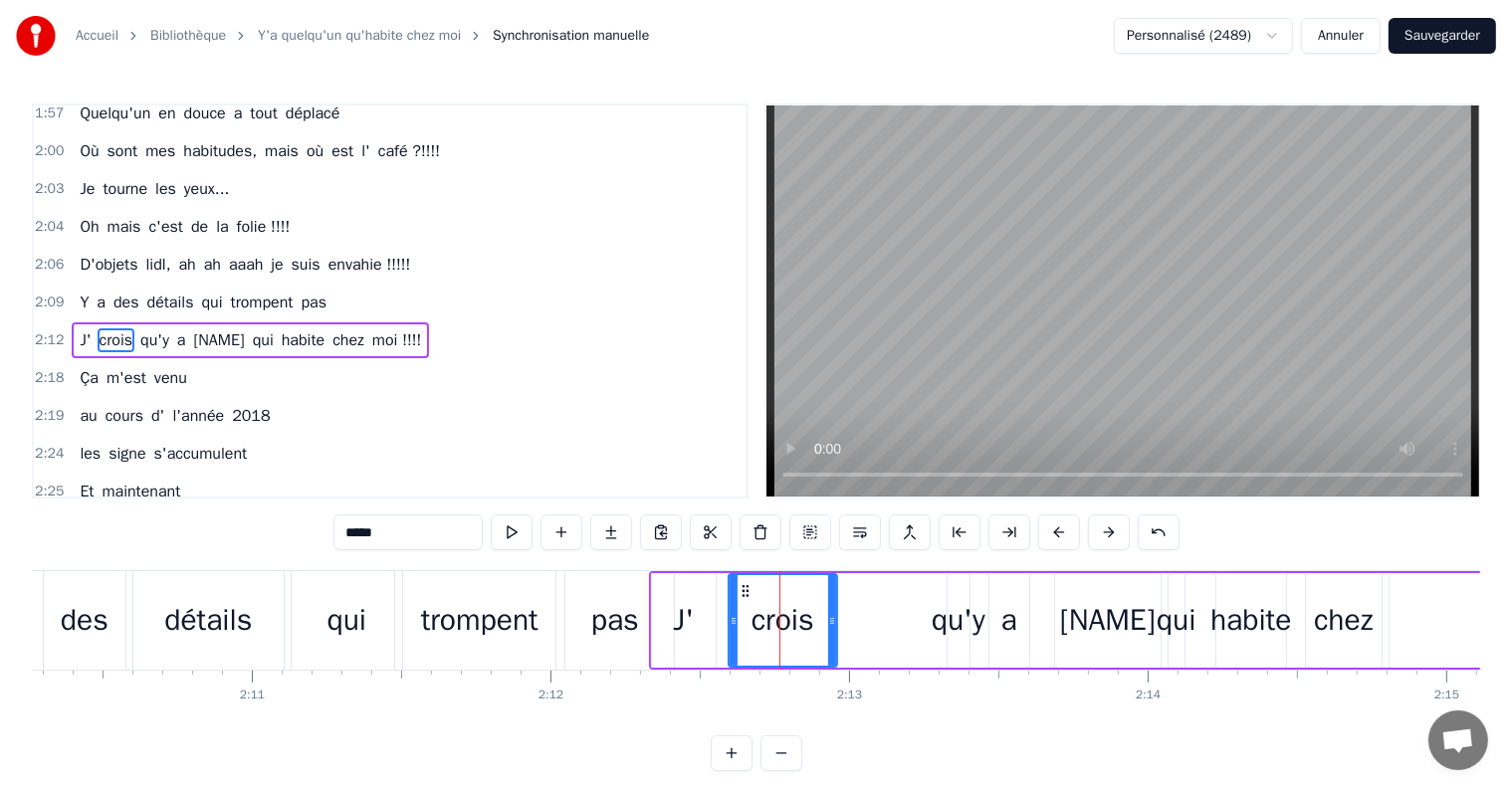 drag, startPoint x: 696, startPoint y: 620, endPoint x: 961, endPoint y: 629, distance: 265.15279 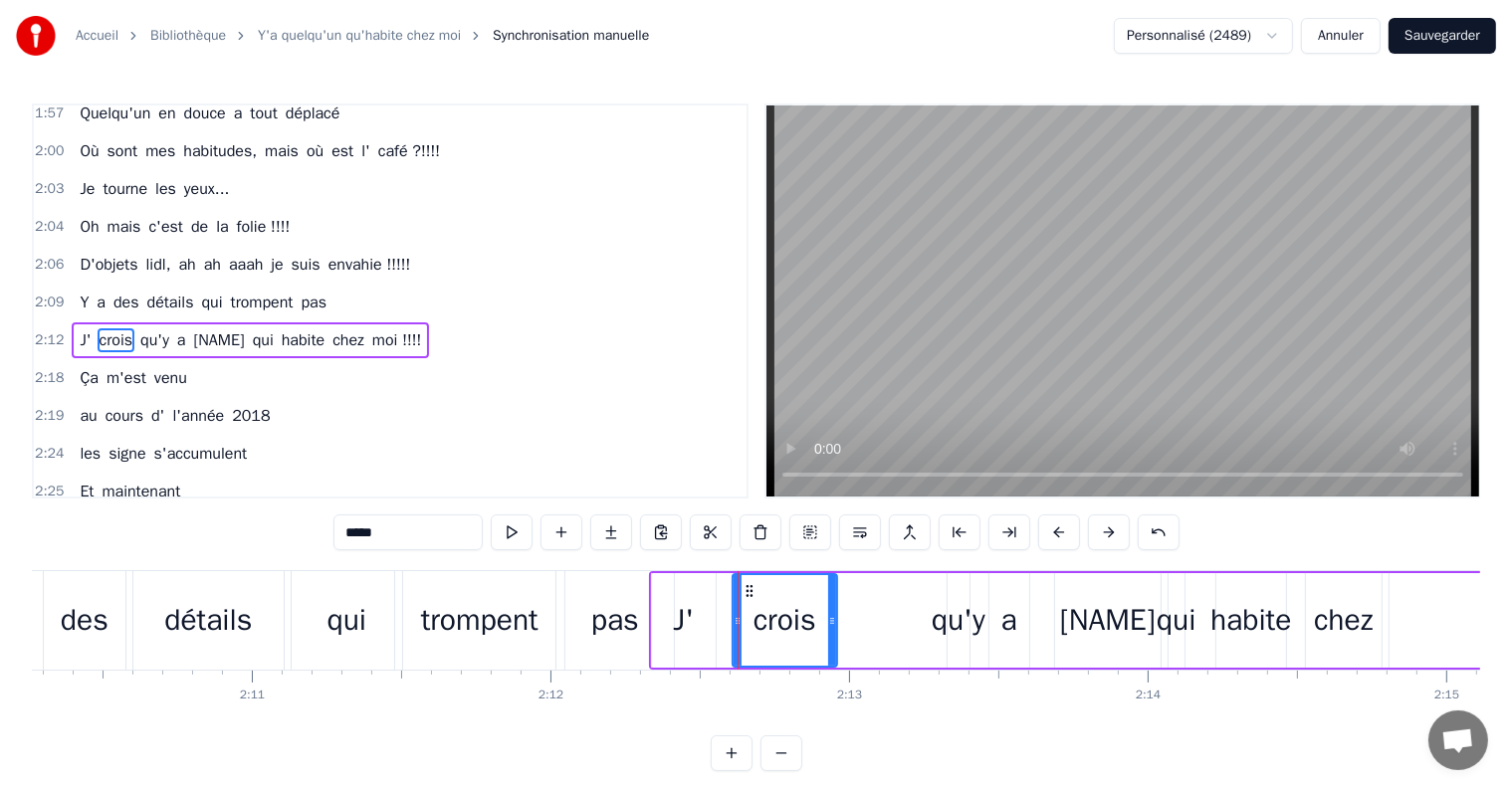 click on "qu'y" at bounding box center (959, 620) 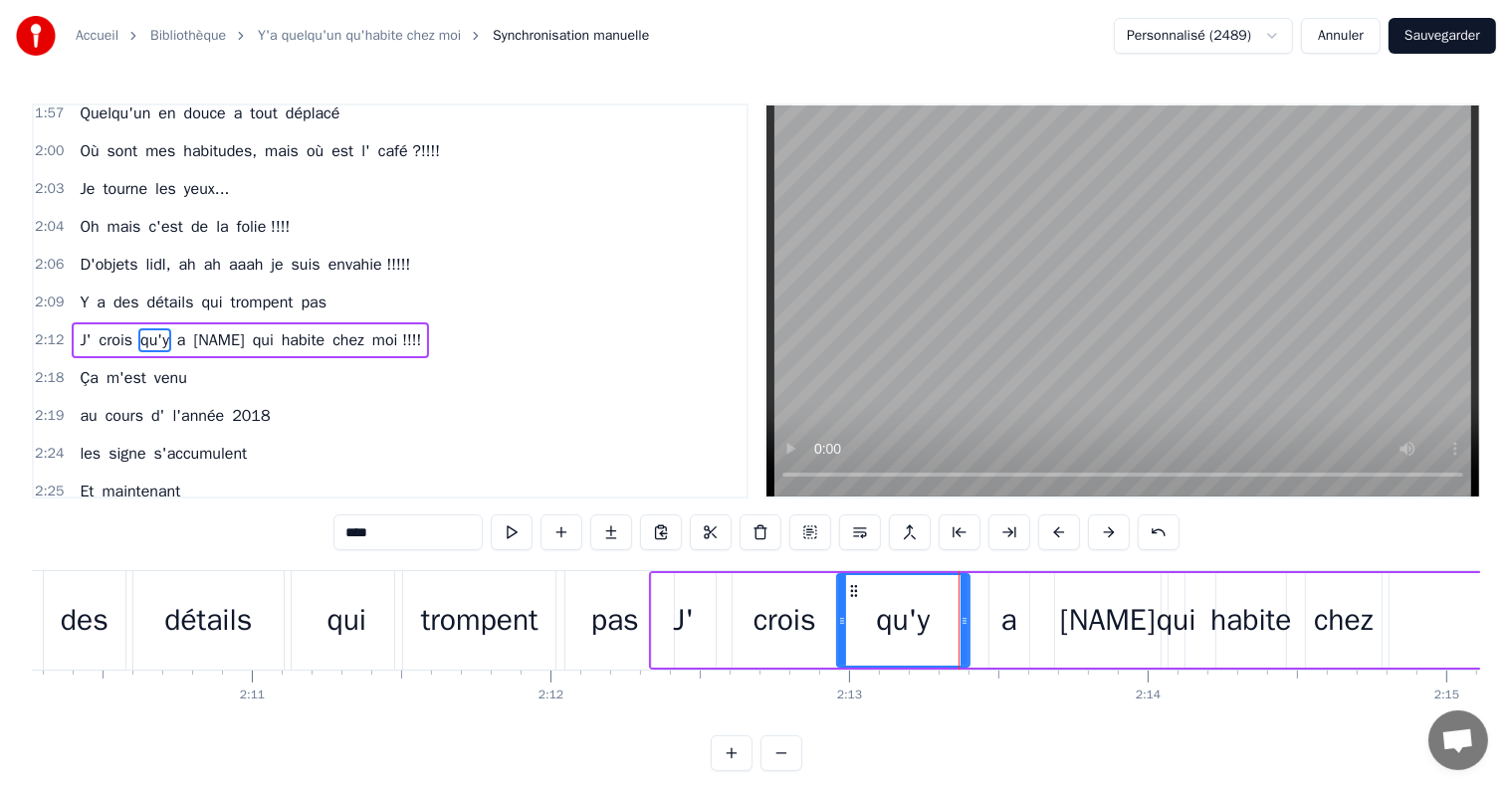 drag, startPoint x: 951, startPoint y: 622, endPoint x: 835, endPoint y: 629, distance: 116.21101 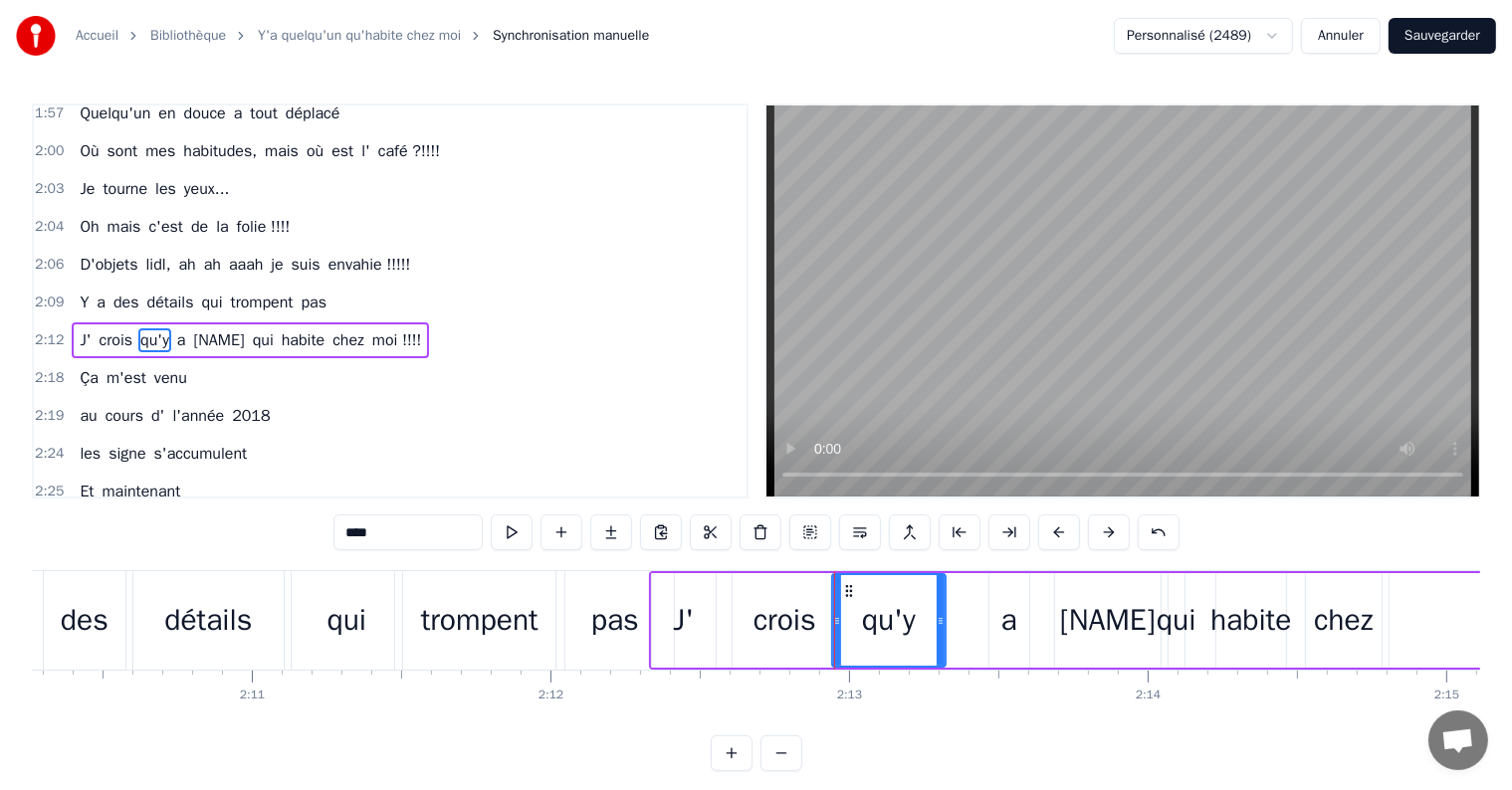 drag, startPoint x: 964, startPoint y: 621, endPoint x: 940, endPoint y: 621, distance: 24 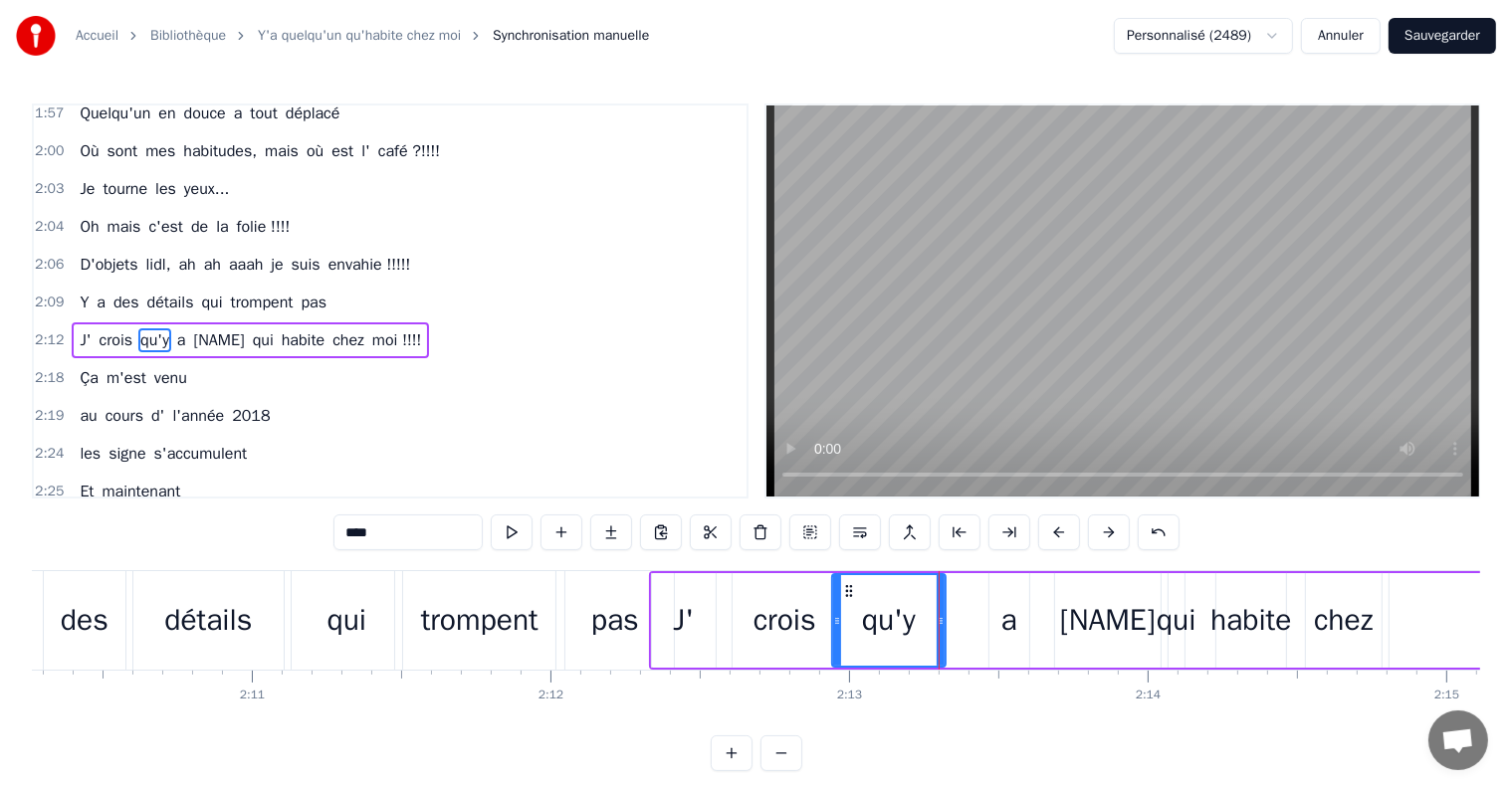 click on "a" at bounding box center (1009, 620) 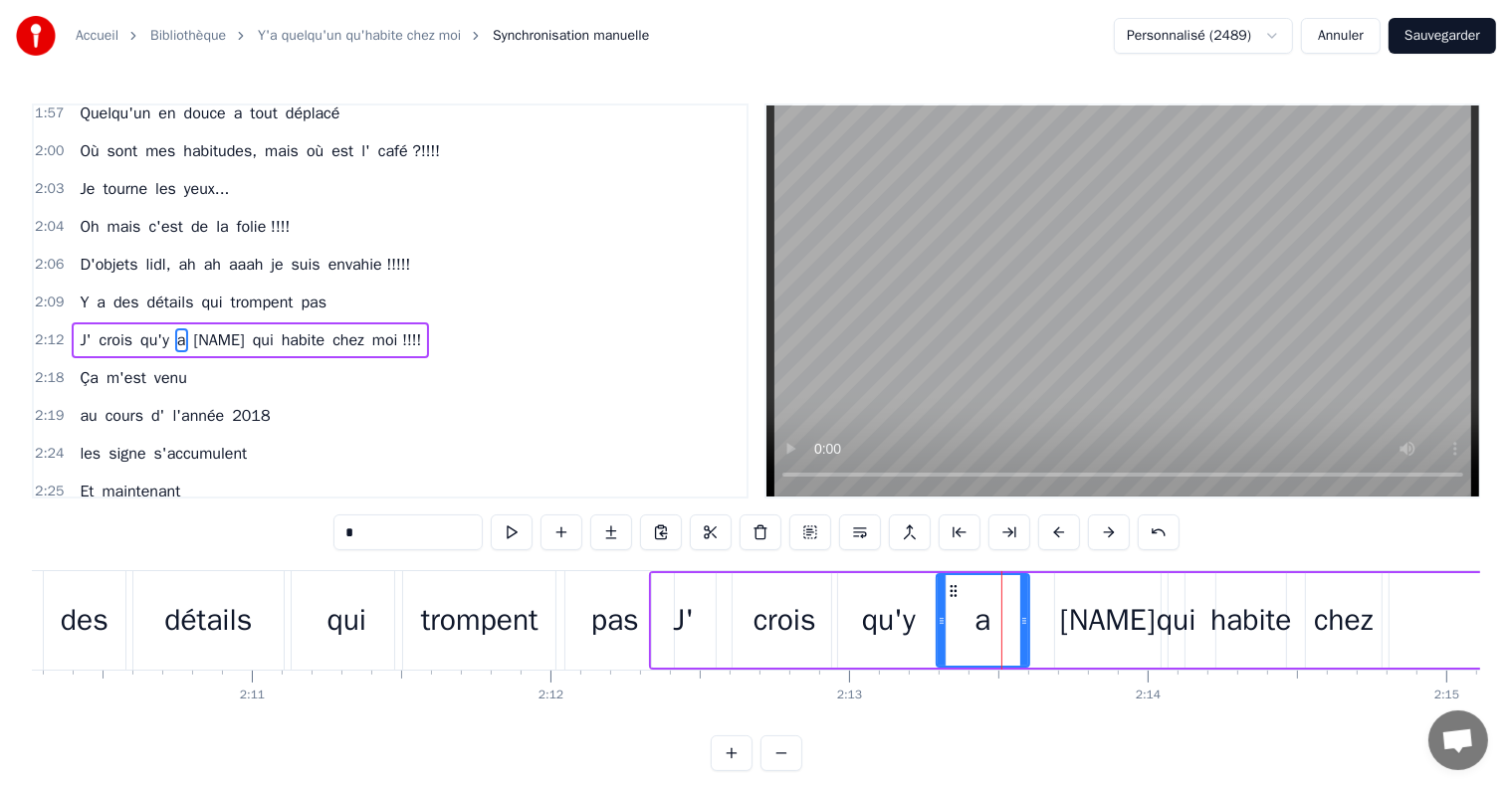drag, startPoint x: 990, startPoint y: 625, endPoint x: 1039, endPoint y: 621, distance: 49.162994 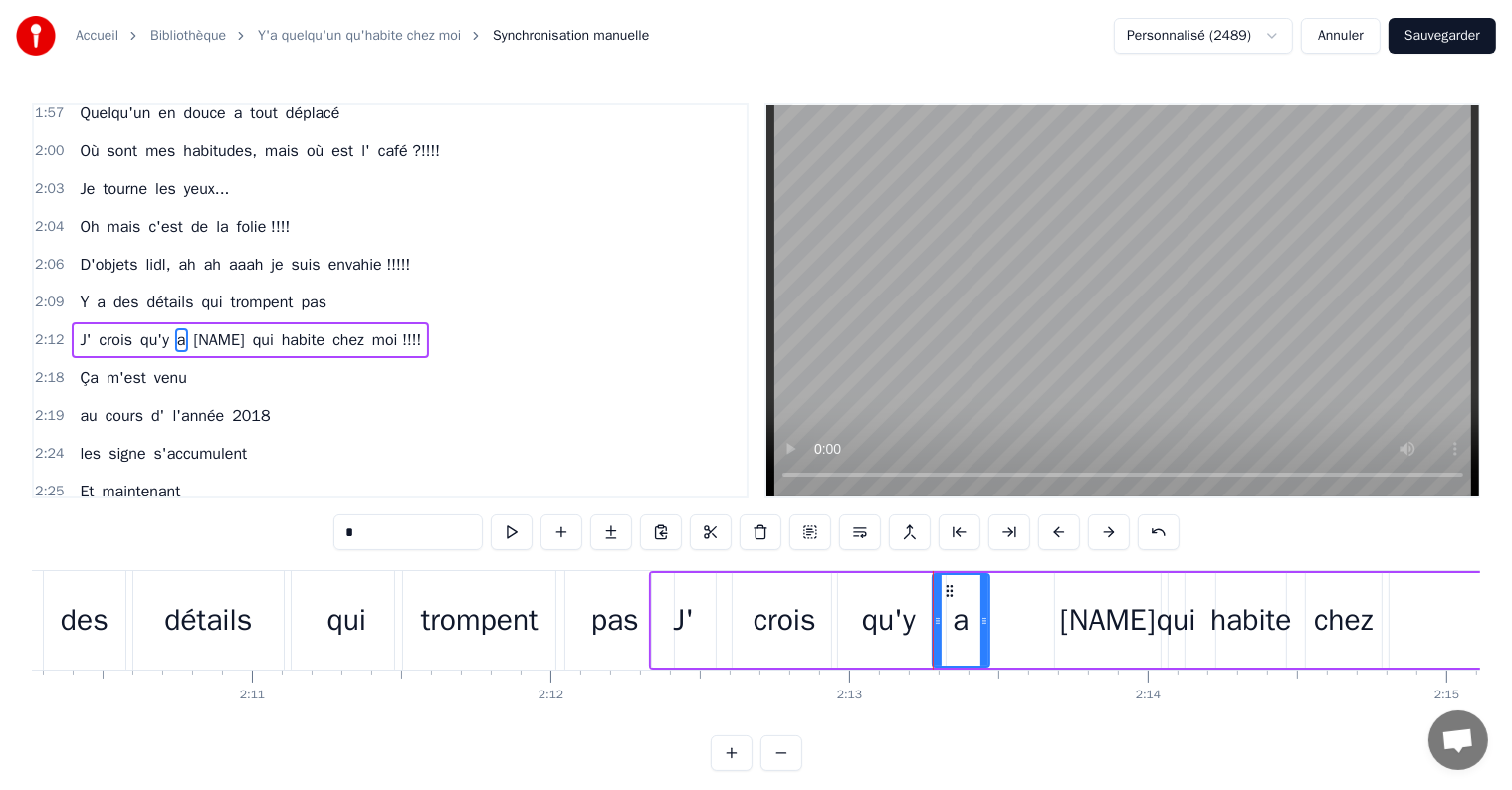 drag, startPoint x: 1021, startPoint y: 618, endPoint x: 981, endPoint y: 624, distance: 40.4475 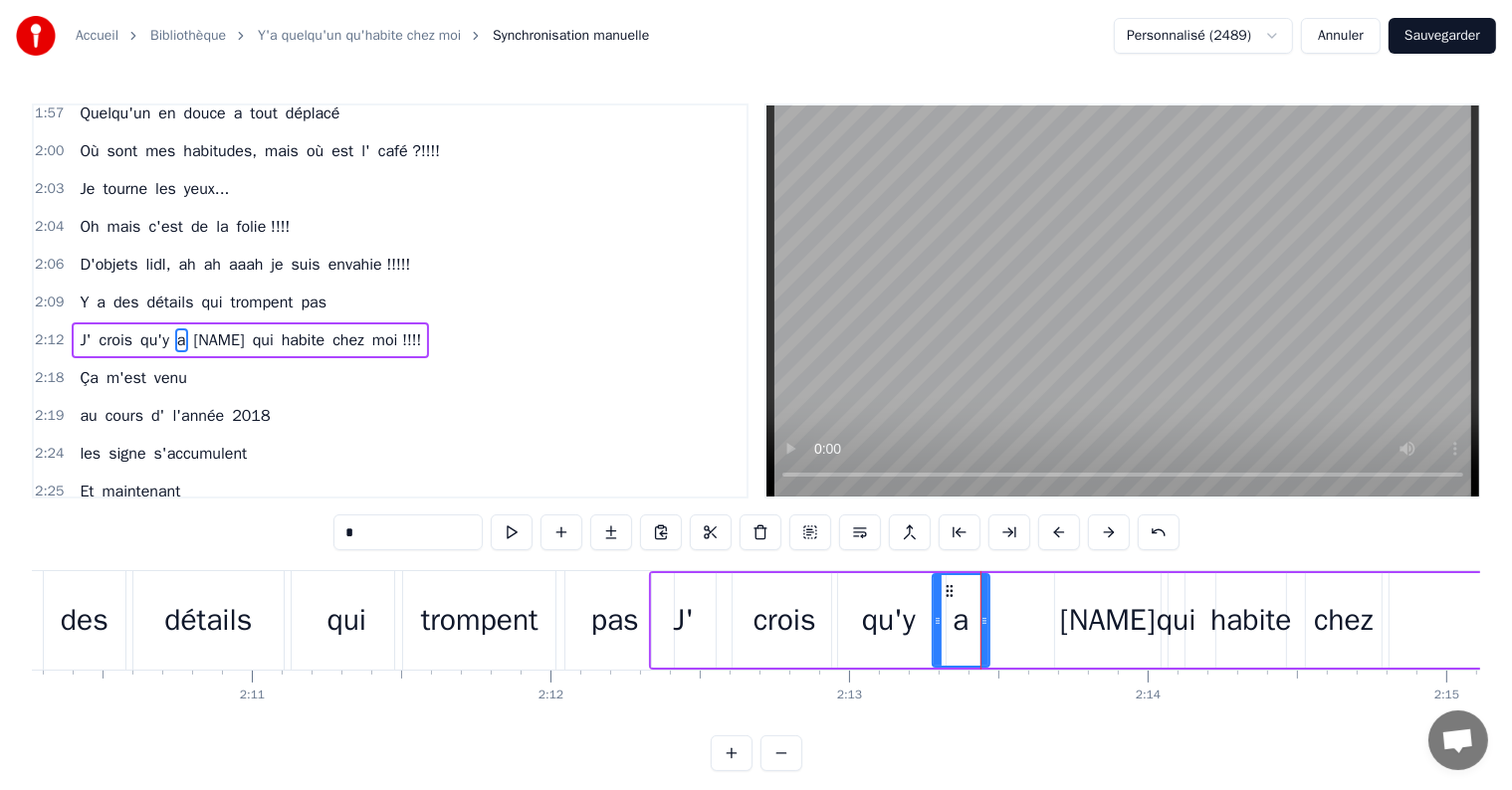 click on "[FIRST]" at bounding box center [1108, 620] 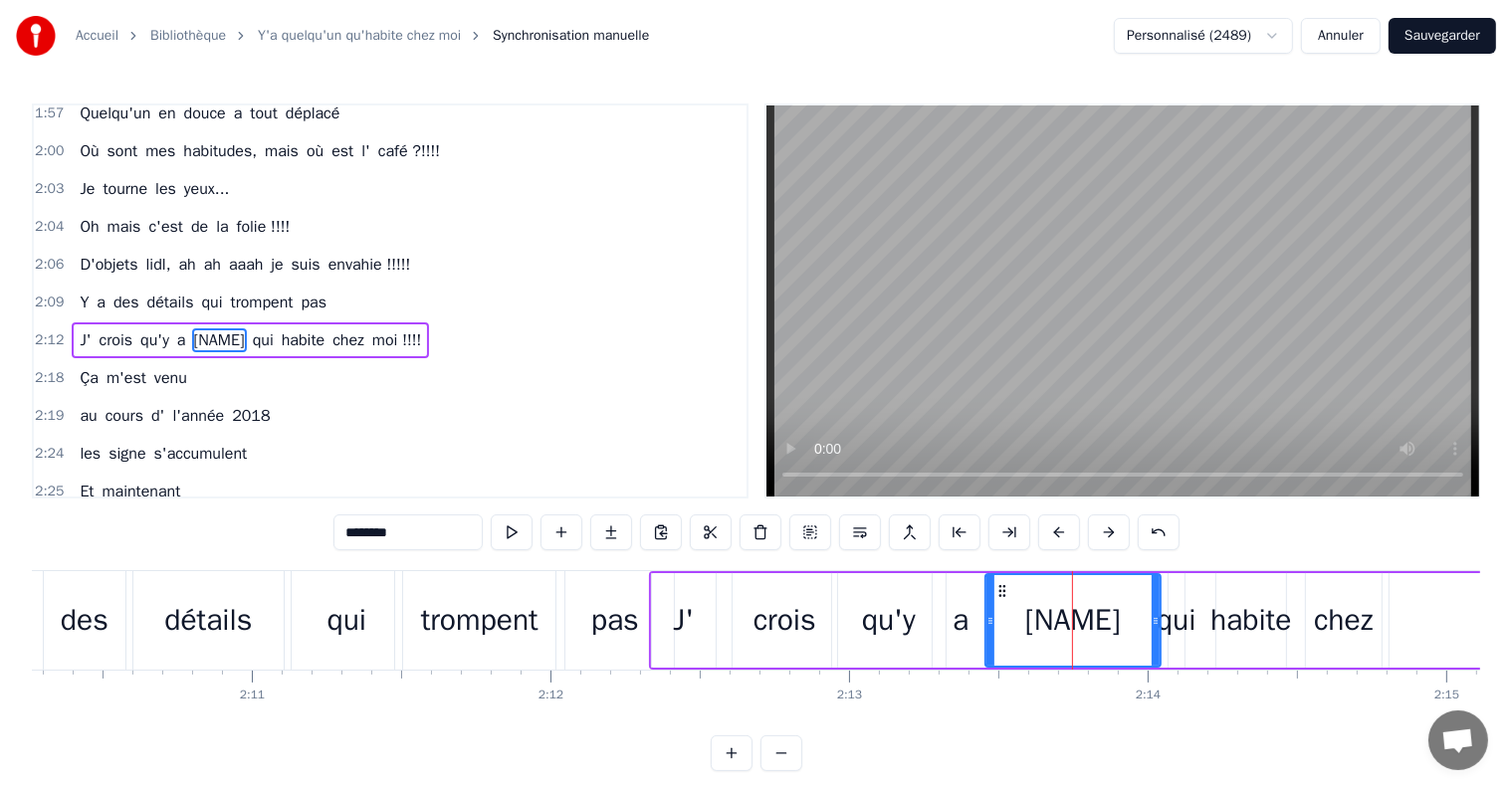 drag, startPoint x: 1058, startPoint y: 621, endPoint x: 988, endPoint y: 621, distance: 70 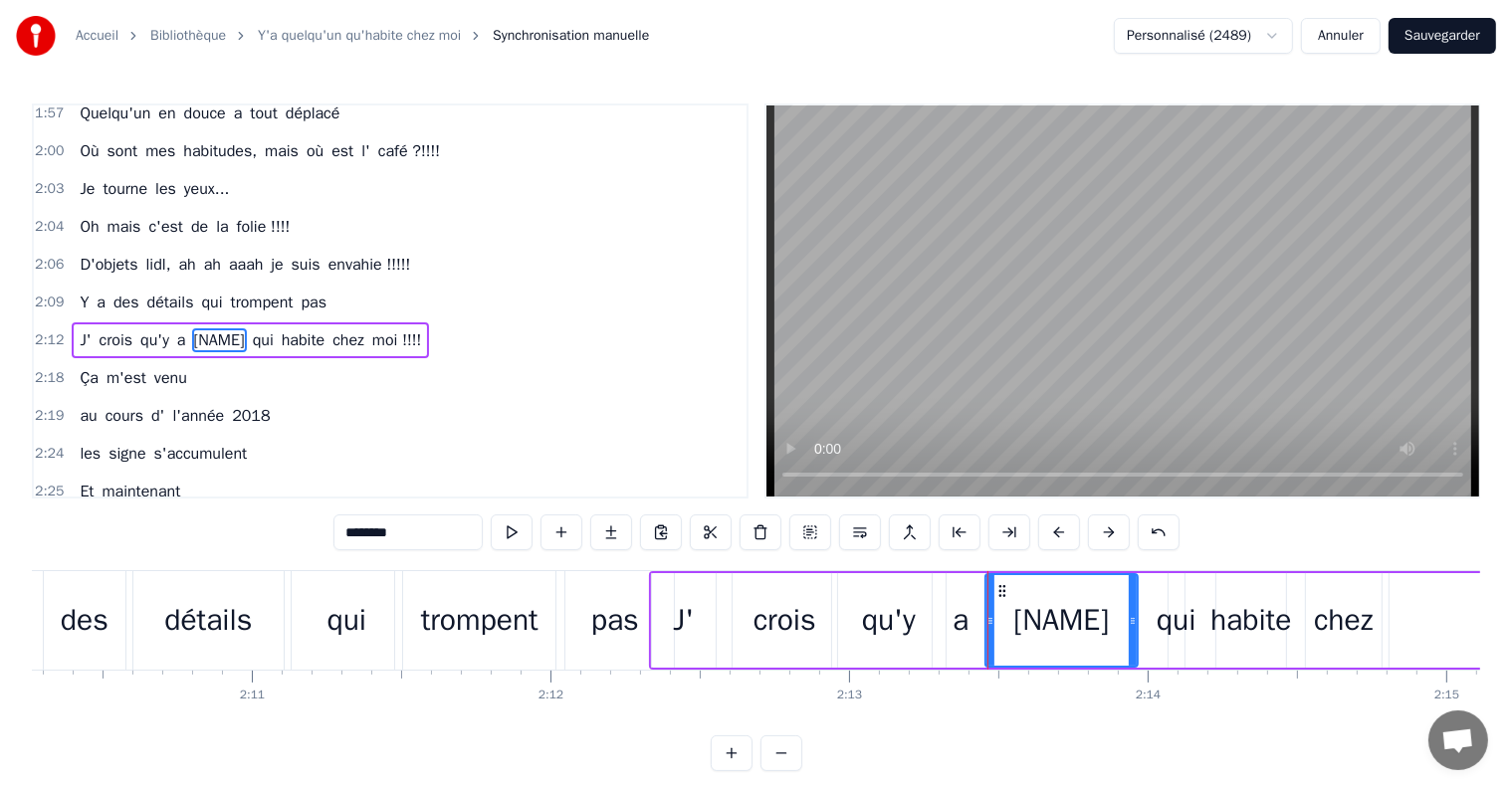 drag, startPoint x: 1156, startPoint y: 617, endPoint x: 1133, endPoint y: 619, distance: 23.086793 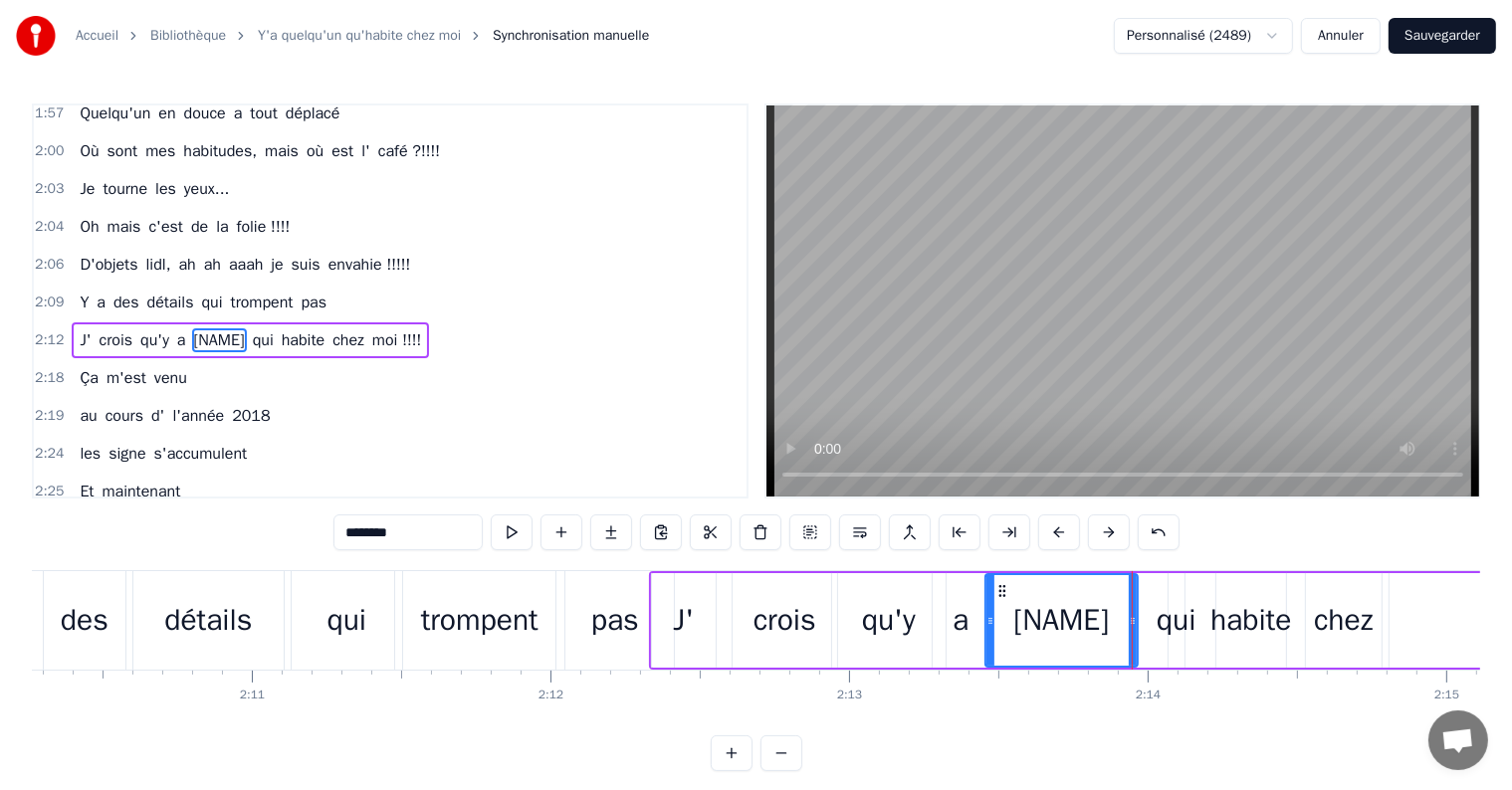 click on "moi !!!!" at bounding box center [397, 340] 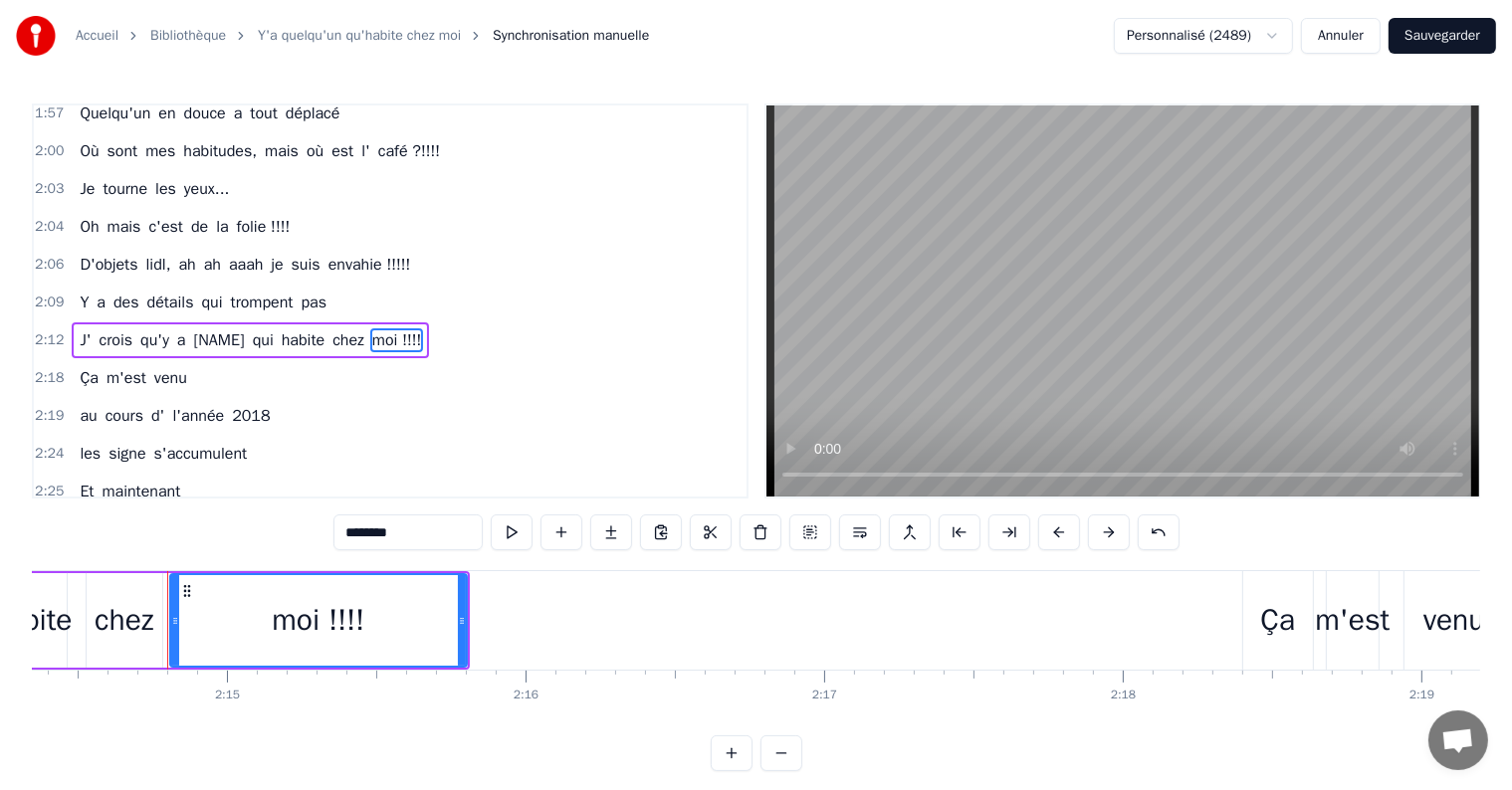 scroll, scrollTop: 0, scrollLeft: 40153, axis: horizontal 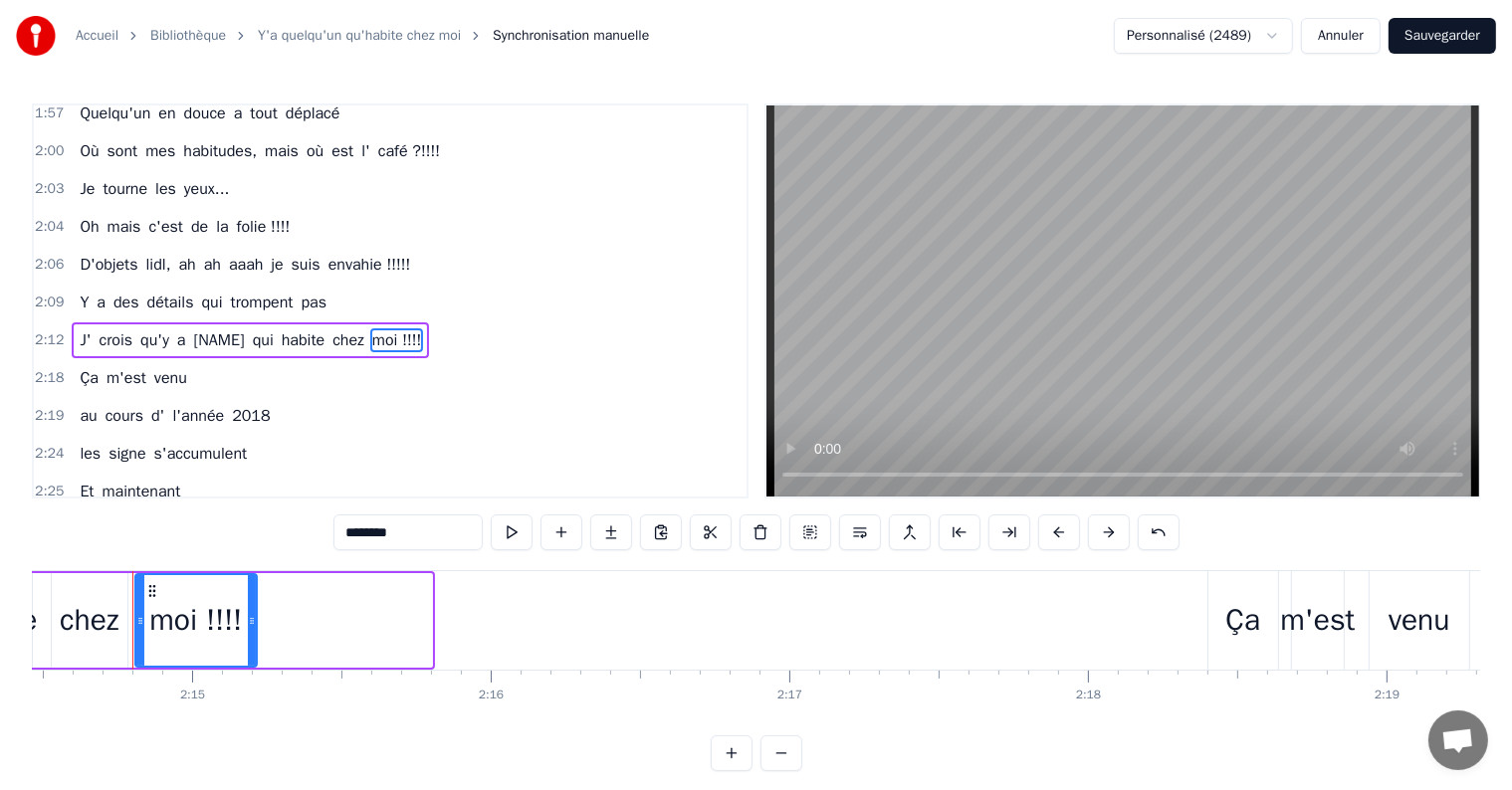 drag, startPoint x: 428, startPoint y: 618, endPoint x: 252, endPoint y: 611, distance: 176.13915 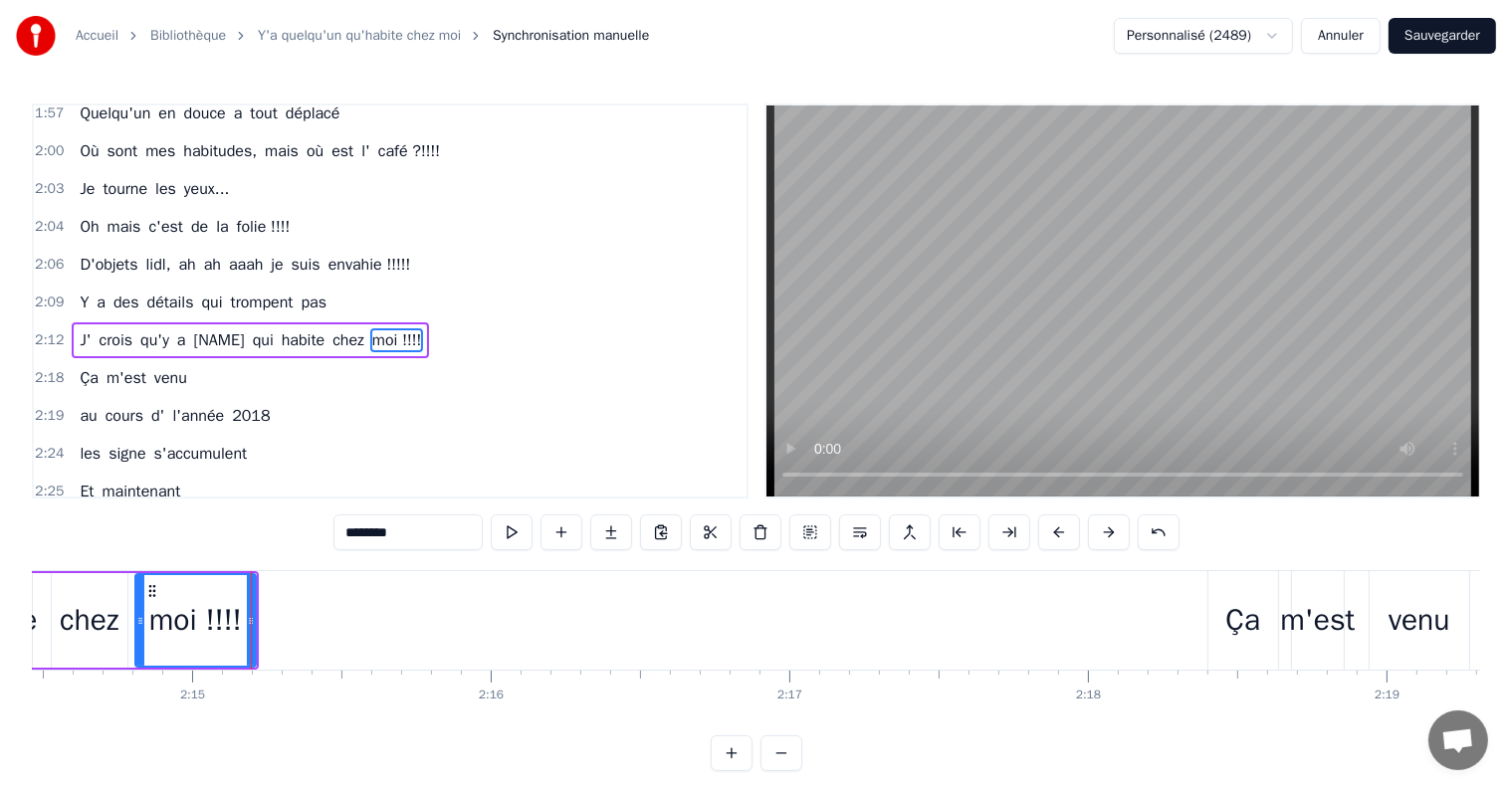 click on "chez" at bounding box center [89, 620] 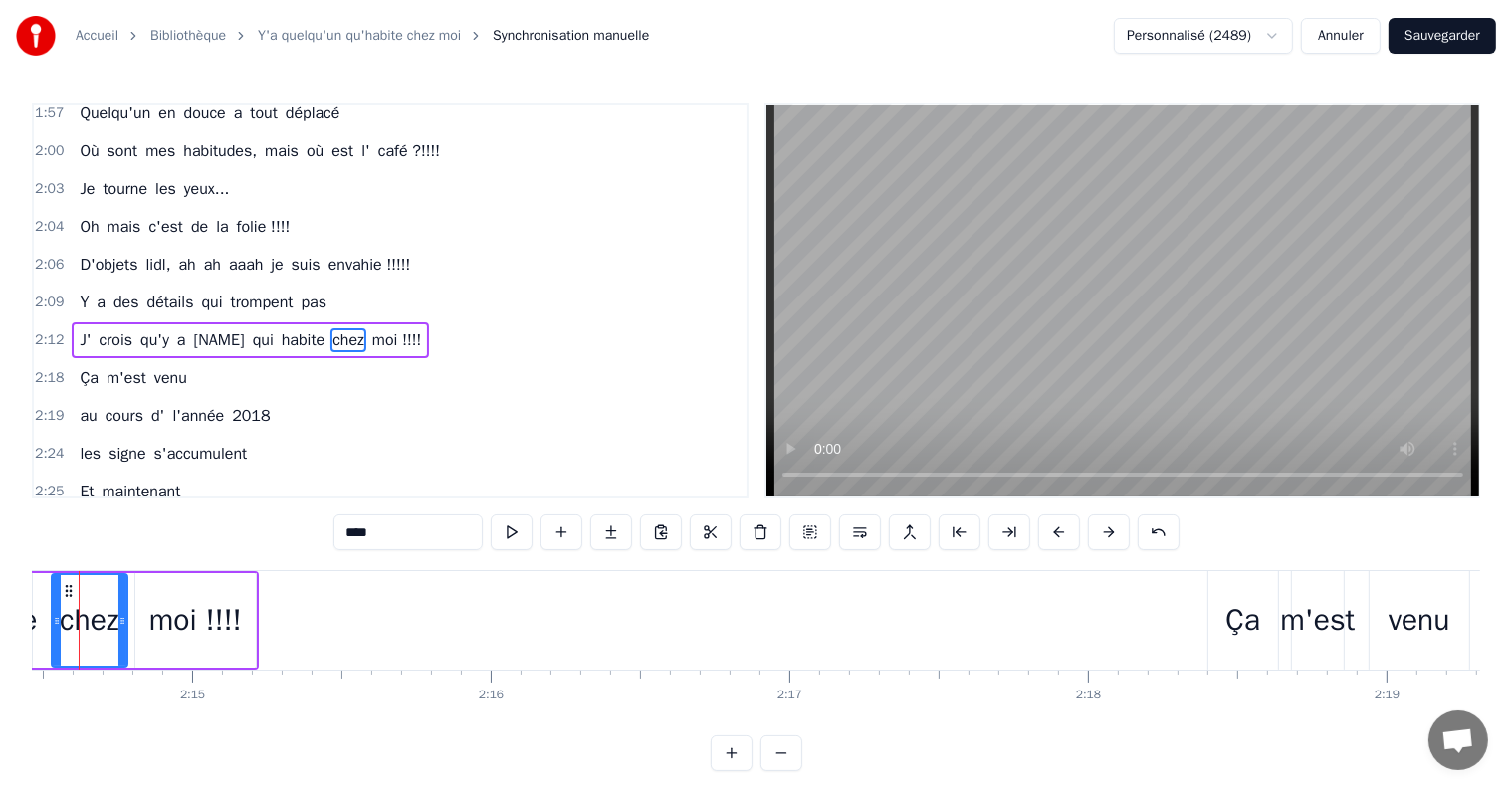 scroll, scrollTop: 0, scrollLeft: 40099, axis: horizontal 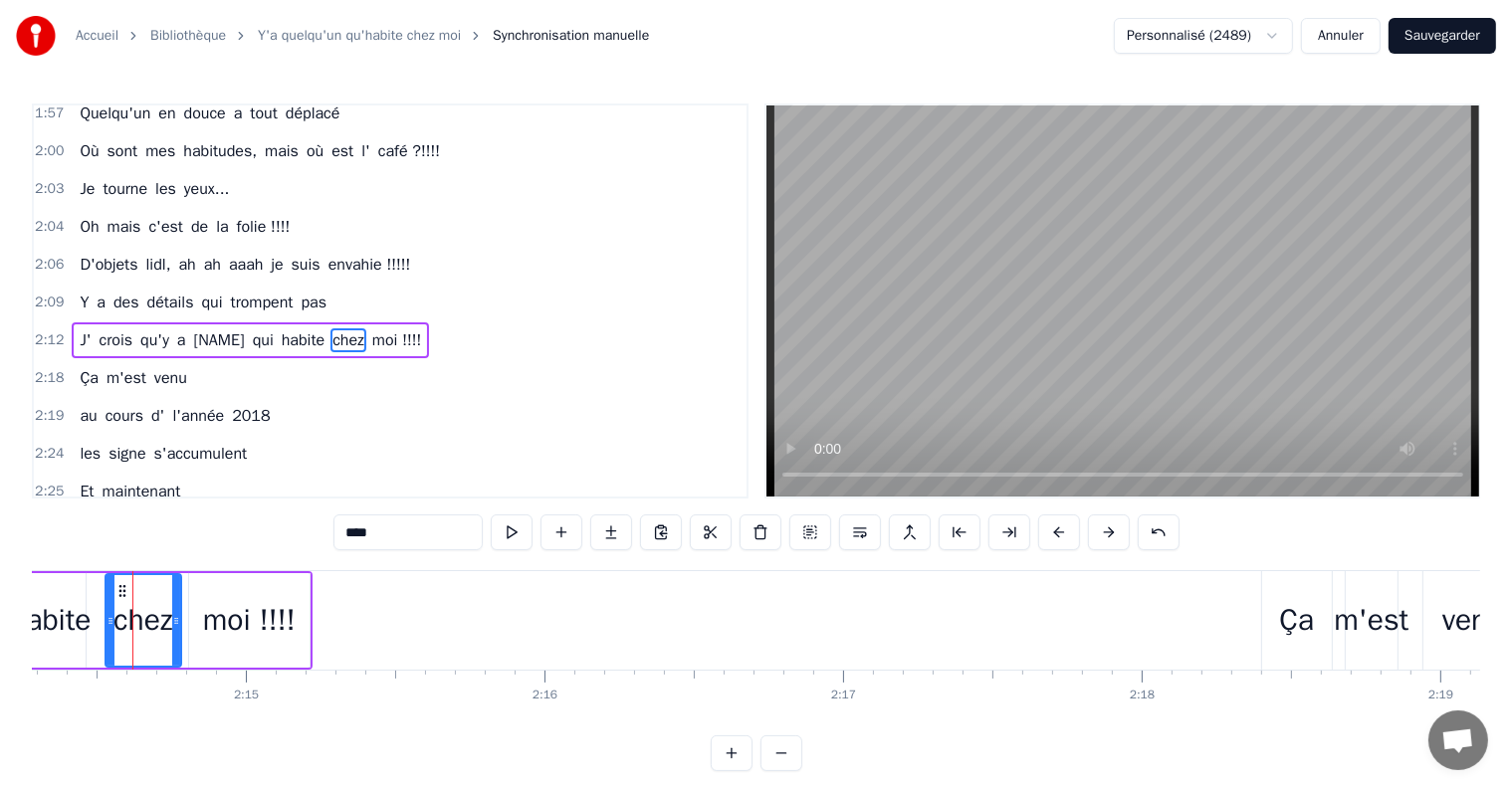 click on "habite" at bounding box center (50, 620) 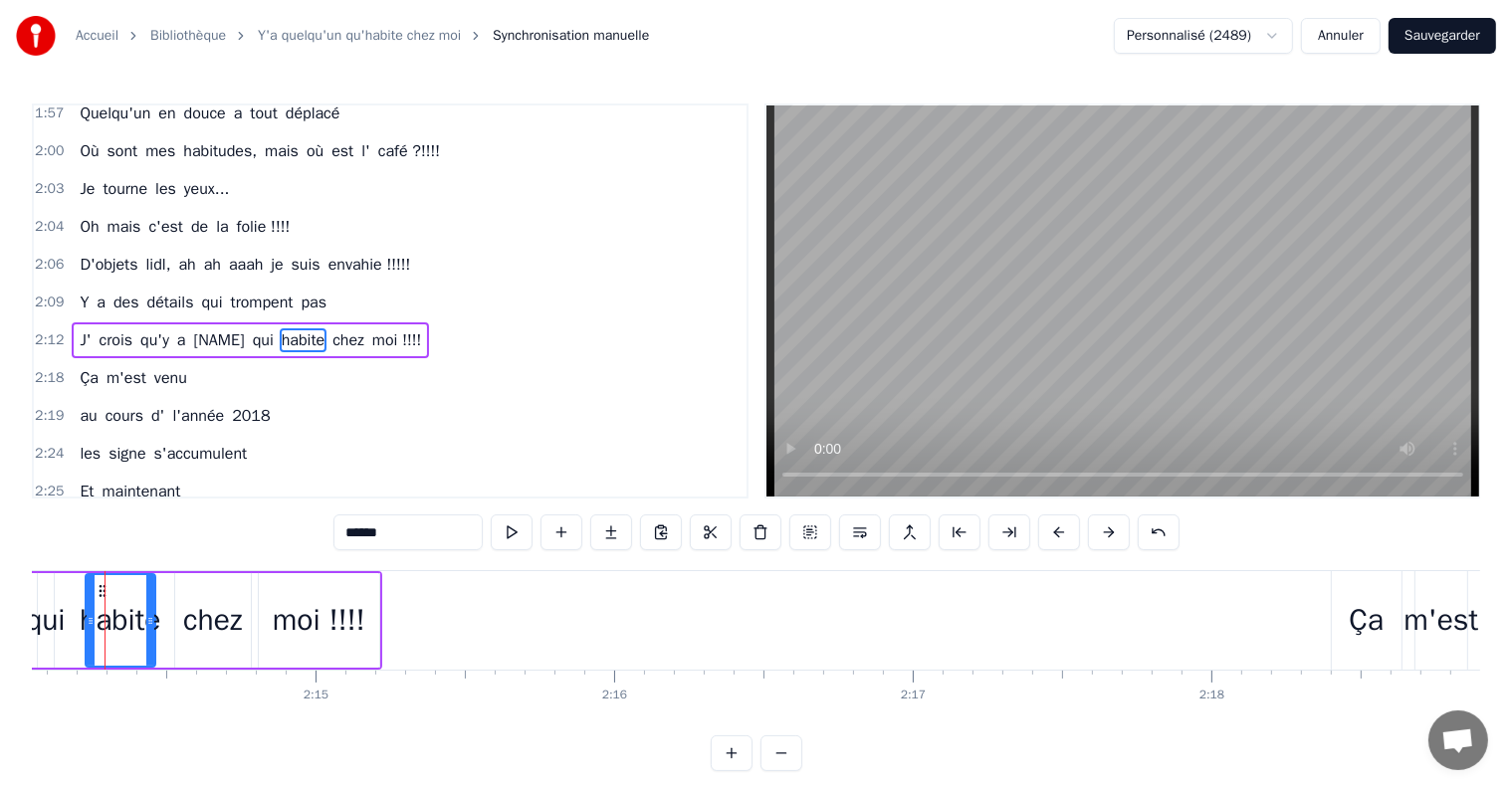scroll, scrollTop: 0, scrollLeft: 40003, axis: horizontal 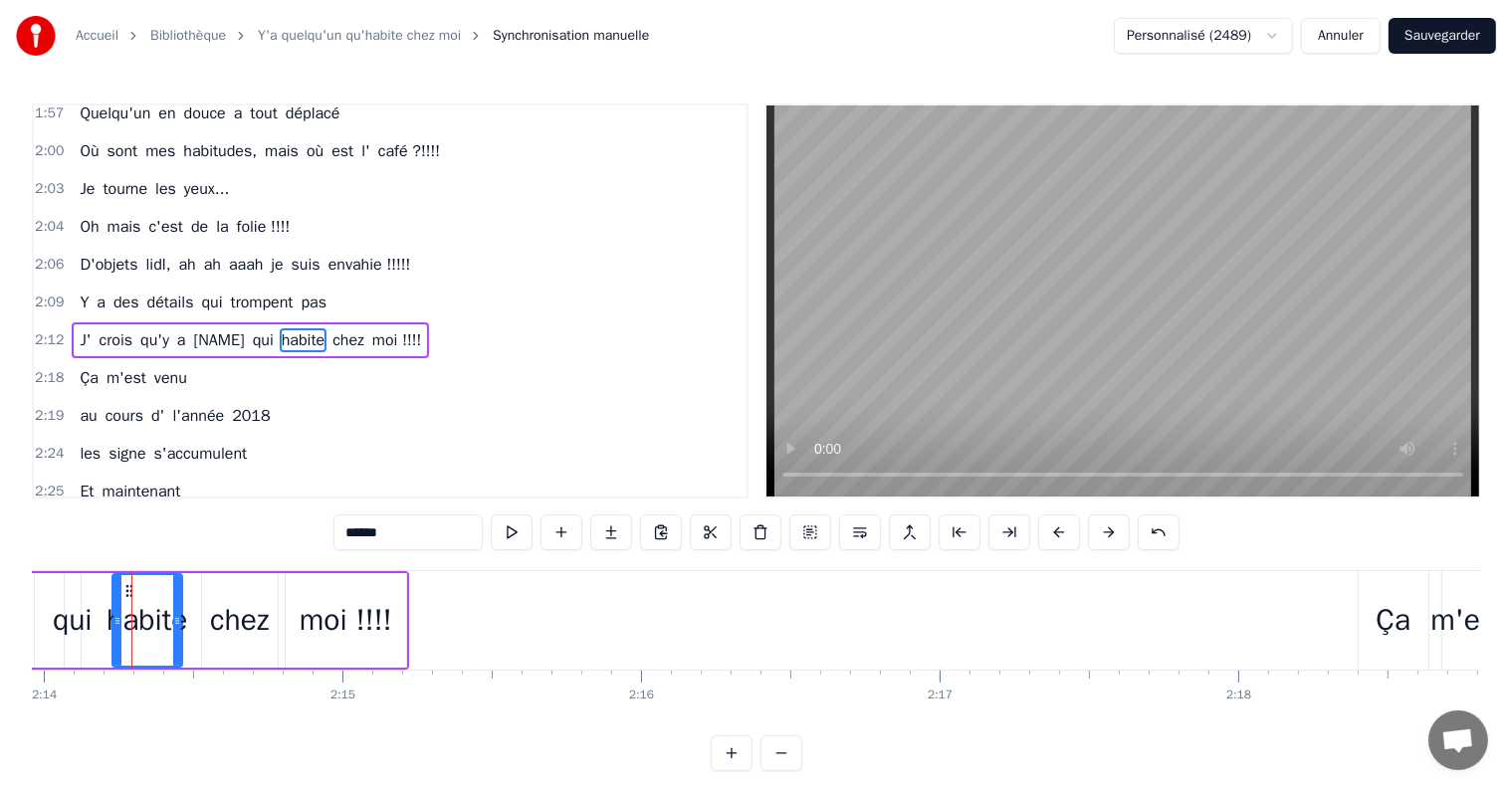 click on "J' crois qu'y a Philippe qui habite chez moi !!!!" at bounding box center (250, 340) 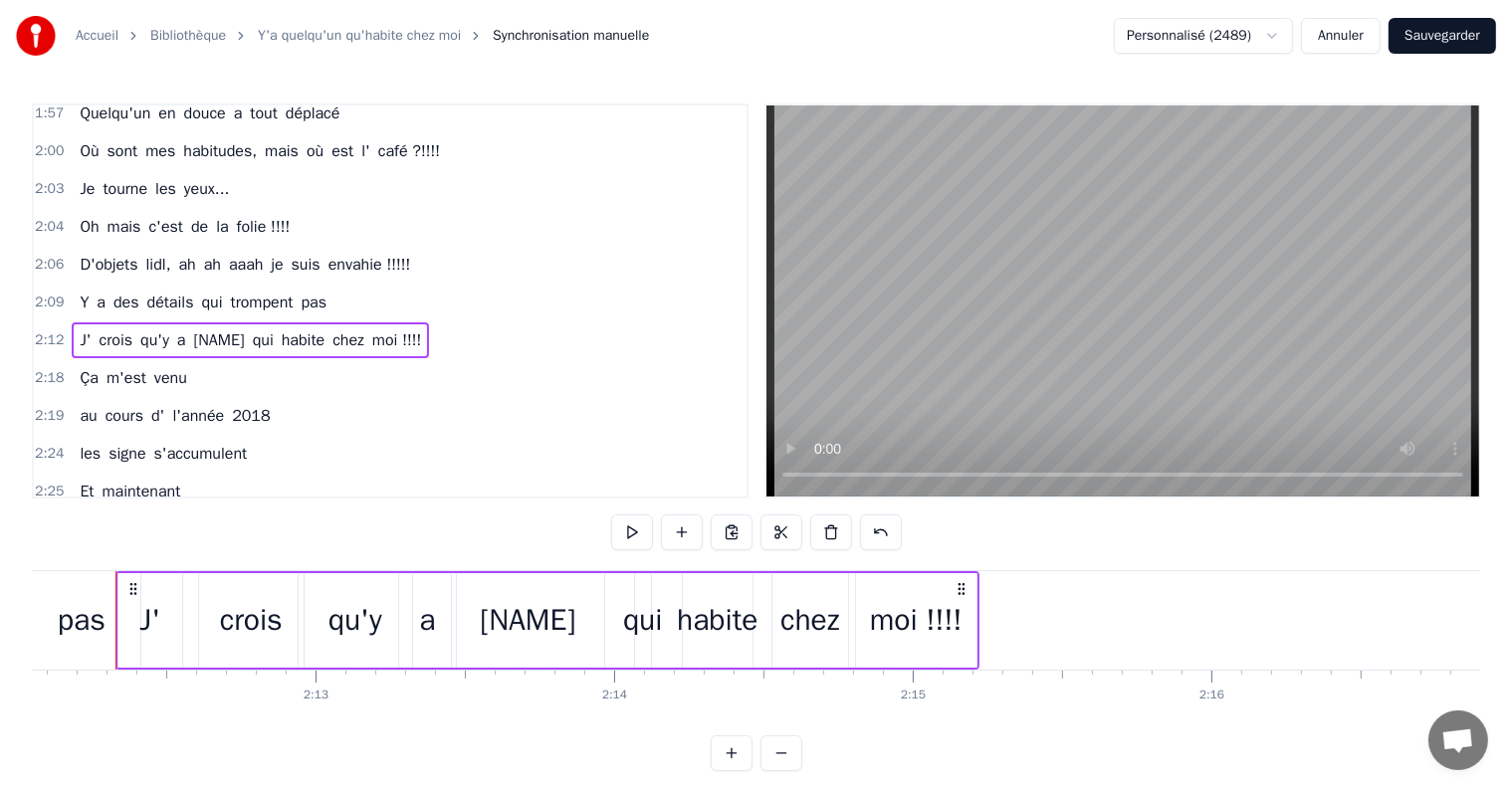 scroll, scrollTop: 0, scrollLeft: 39416, axis: horizontal 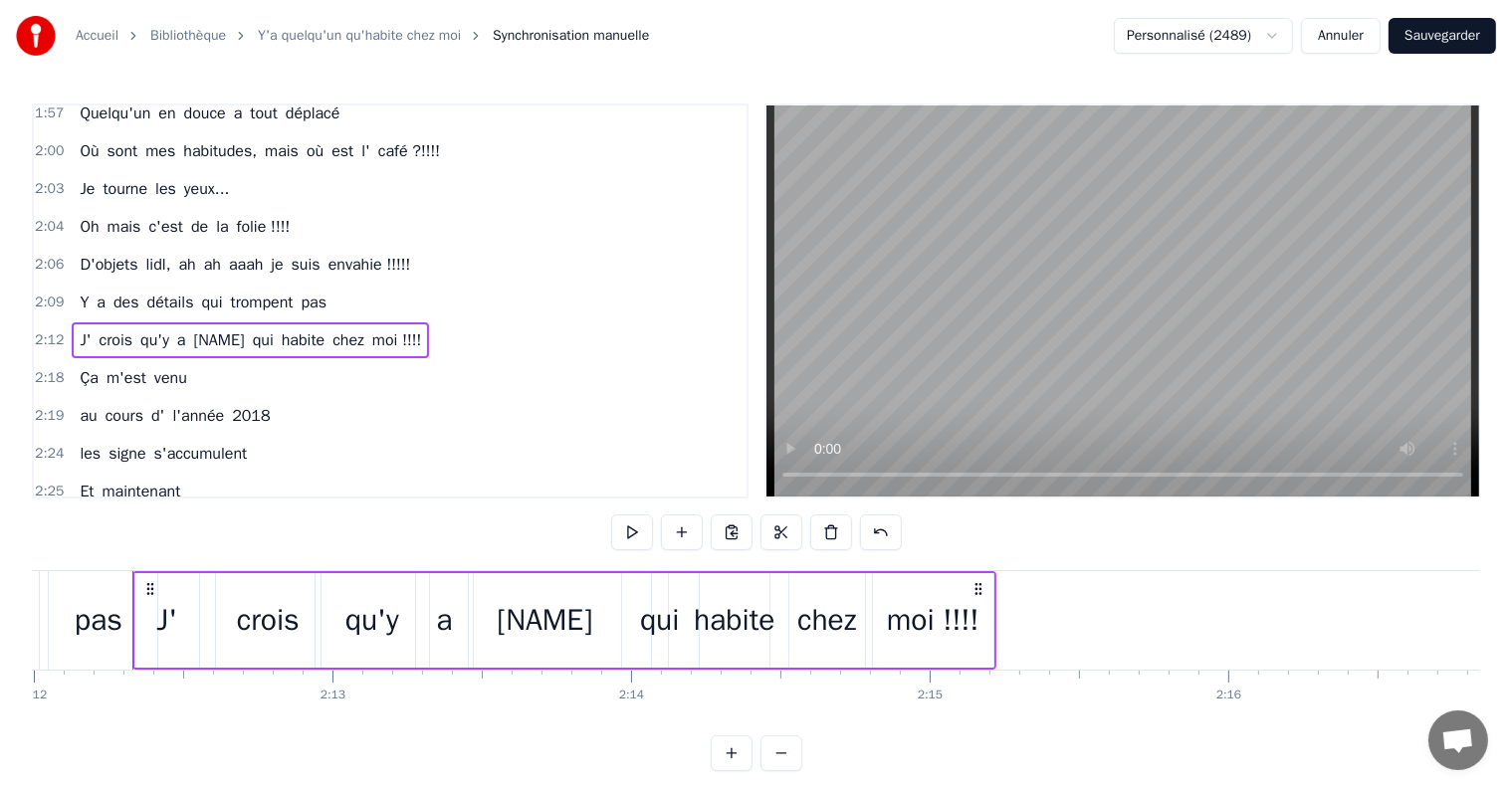 click on "qui" at bounding box center [660, 620] 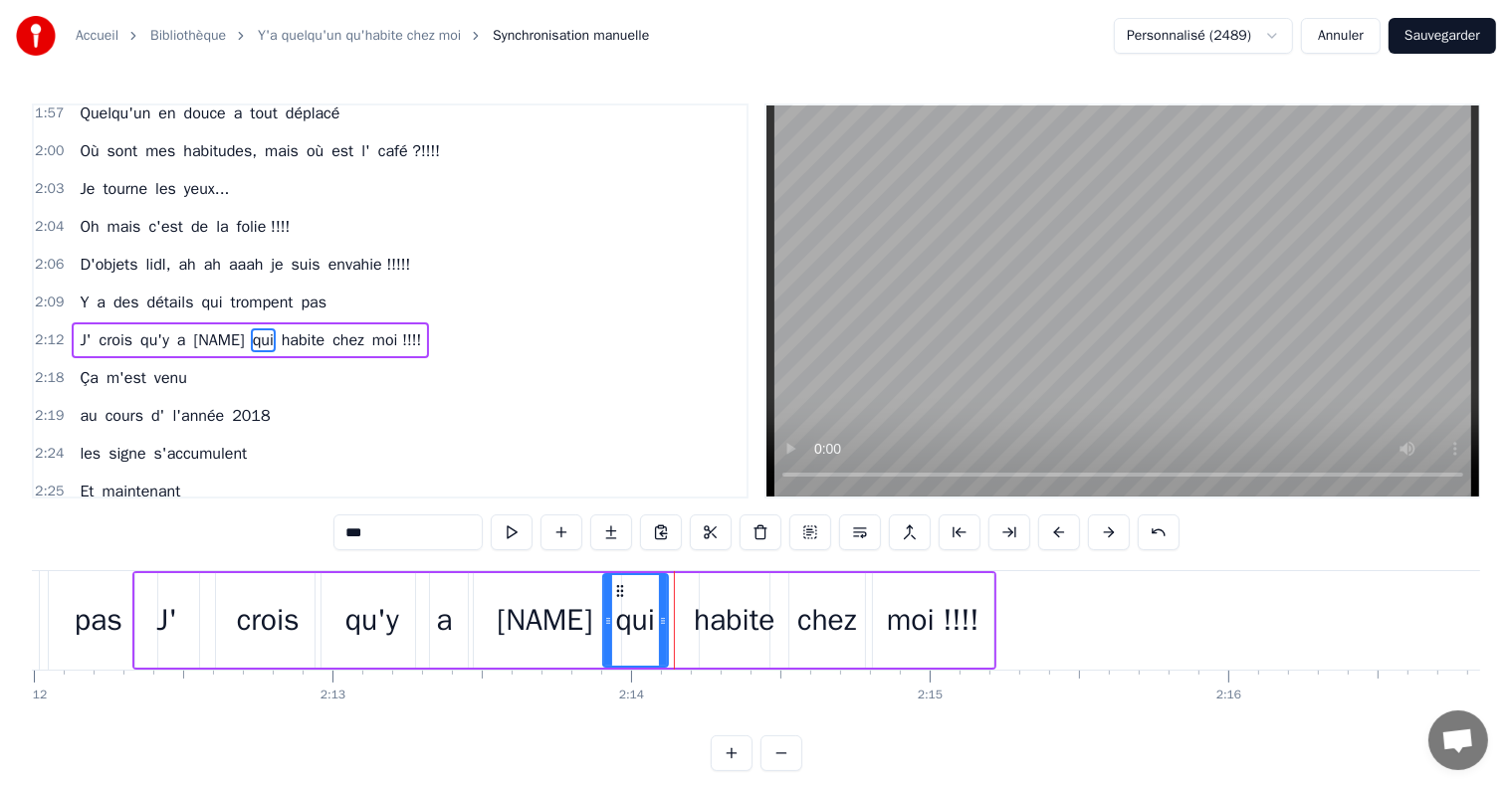 drag, startPoint x: 656, startPoint y: 619, endPoint x: 607, endPoint y: 621, distance: 49.0408 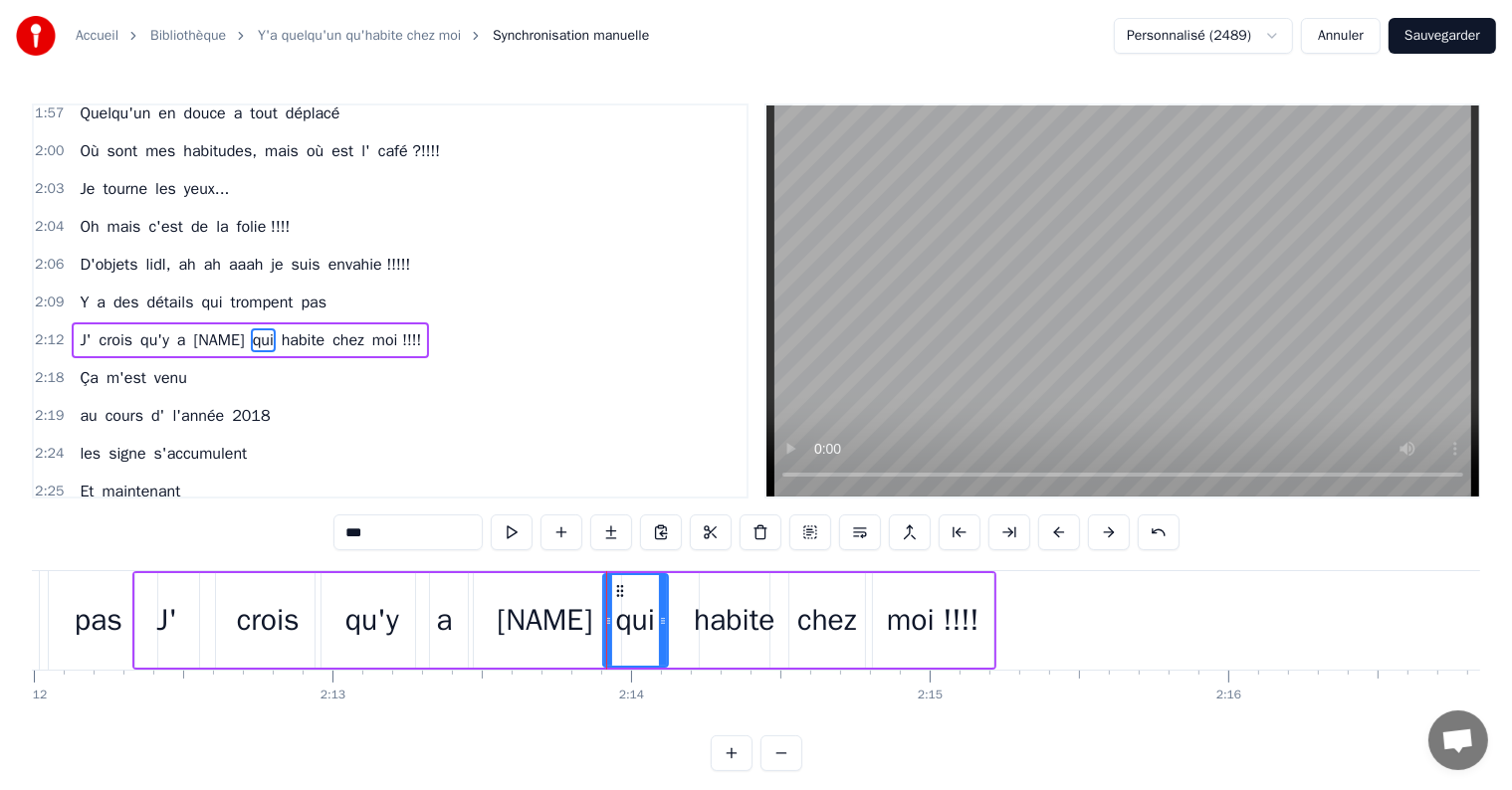 click on "moi !!!!" at bounding box center (933, 620) 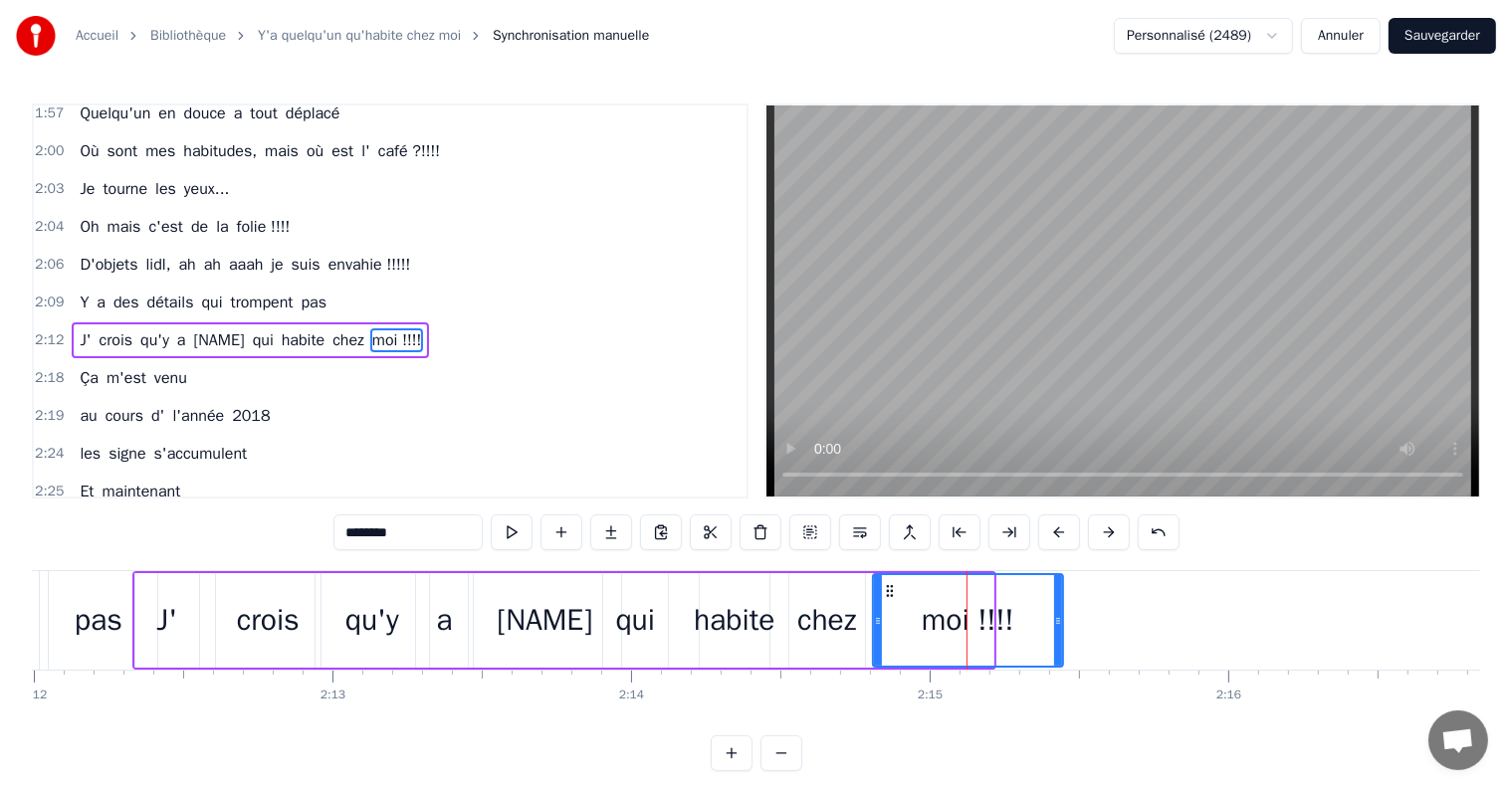 drag, startPoint x: 989, startPoint y: 621, endPoint x: 1059, endPoint y: 612, distance: 70.5762 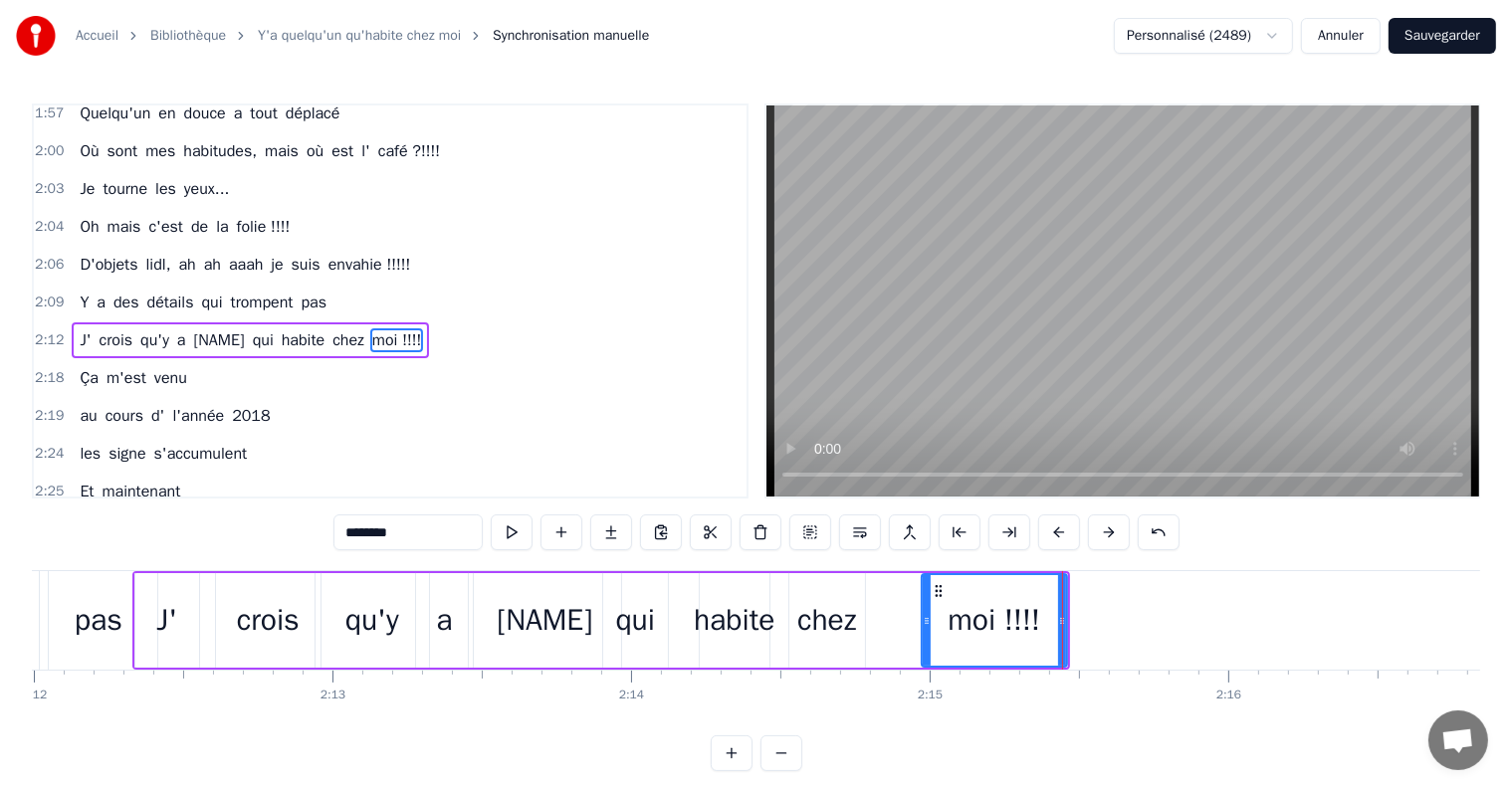drag, startPoint x: 878, startPoint y: 623, endPoint x: 914, endPoint y: 620, distance: 36.124784 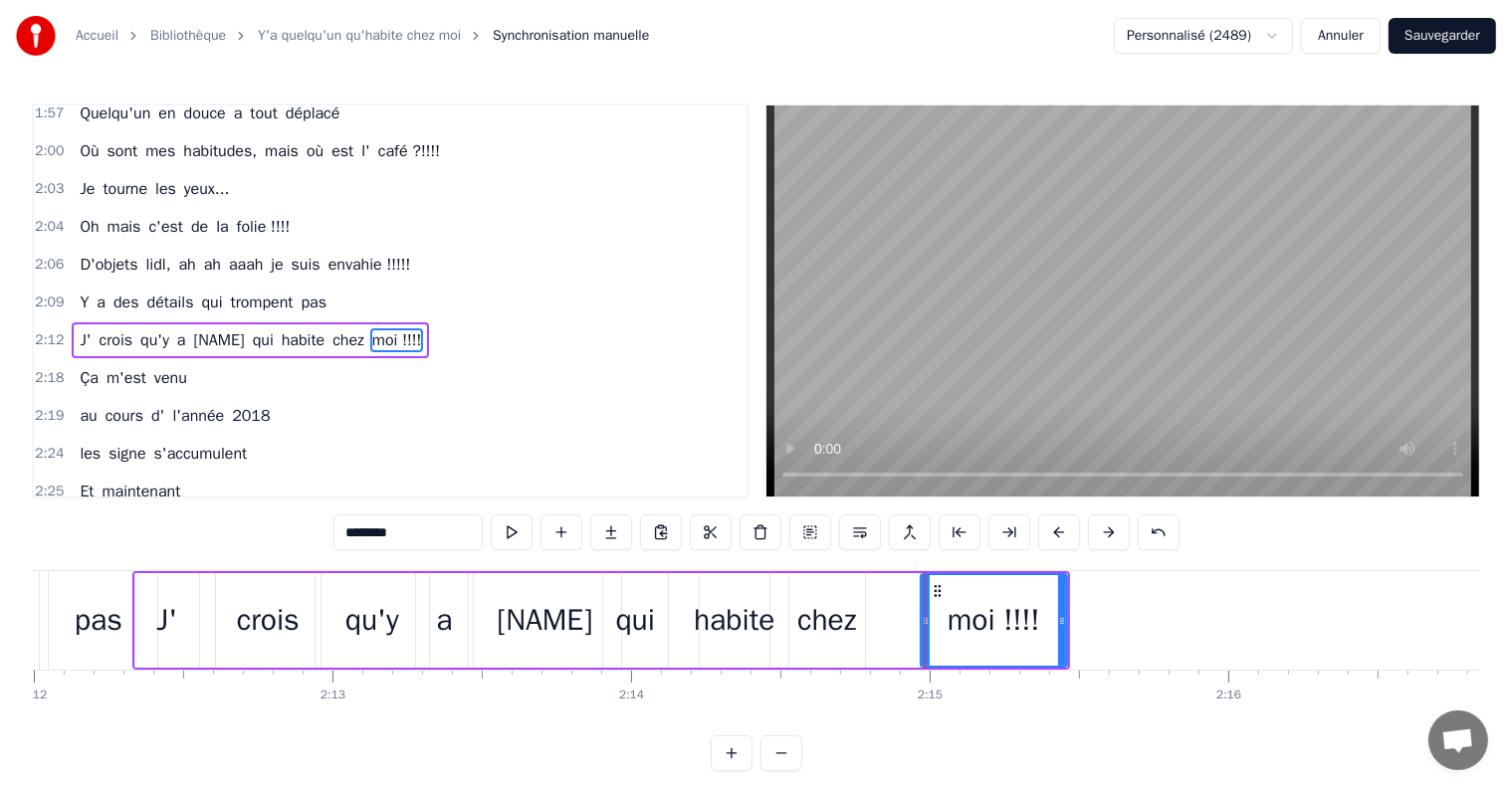 click on "chez" at bounding box center [826, 620] 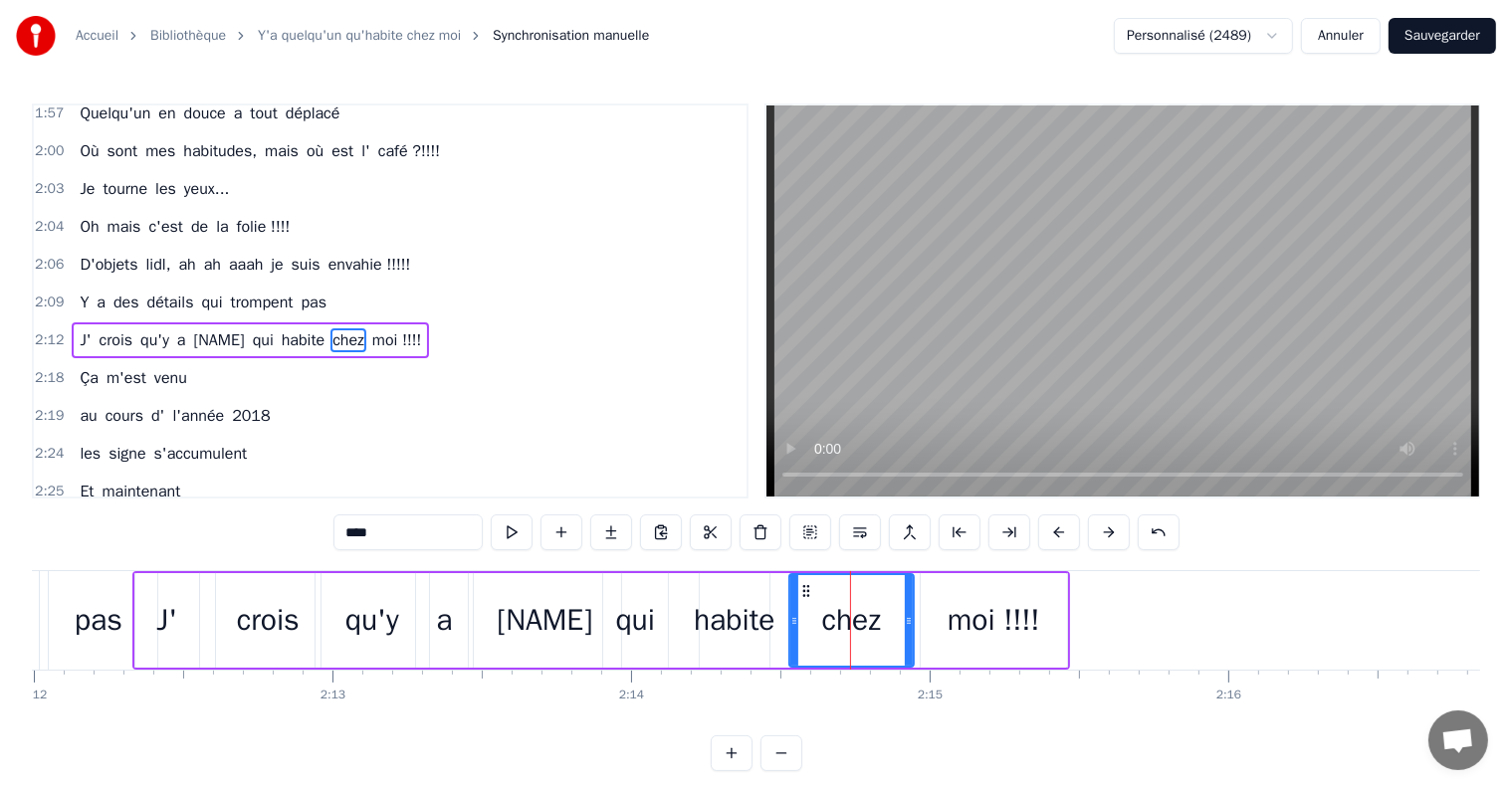 drag, startPoint x: 860, startPoint y: 621, endPoint x: 892, endPoint y: 621, distance: 32 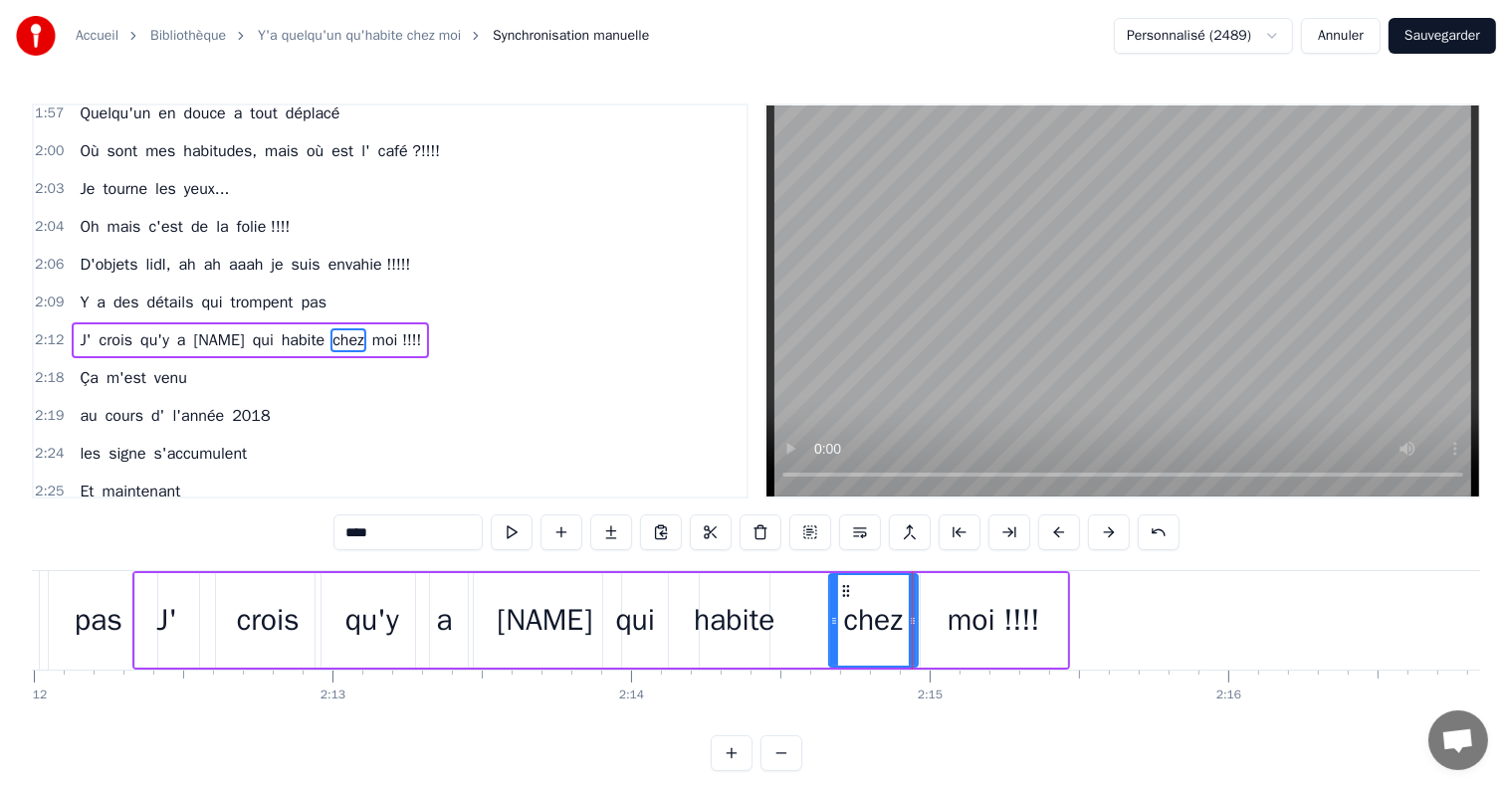 drag, startPoint x: 792, startPoint y: 621, endPoint x: 832, endPoint y: 622, distance: 40.012498 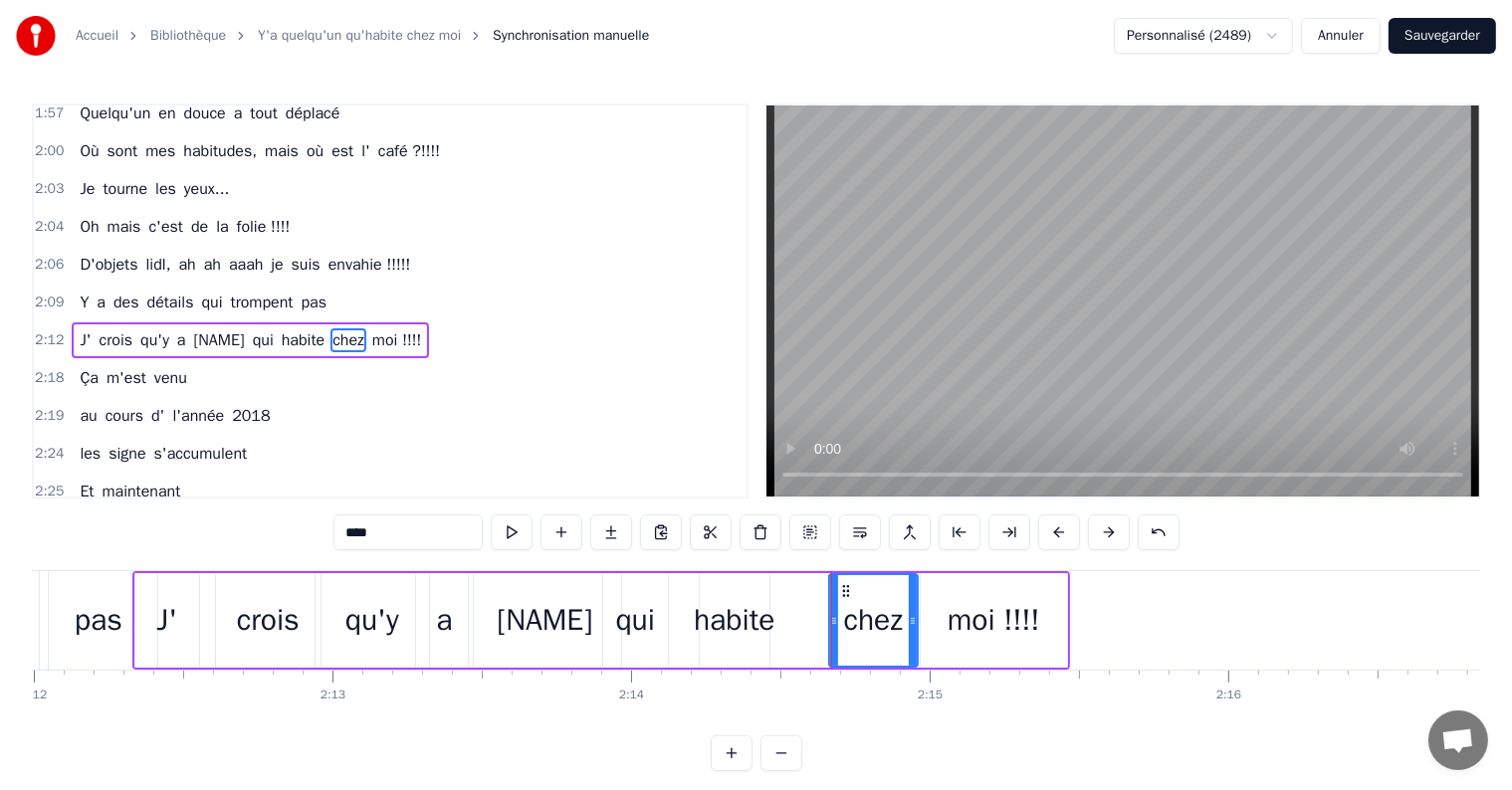 click on "habite" at bounding box center [734, 620] 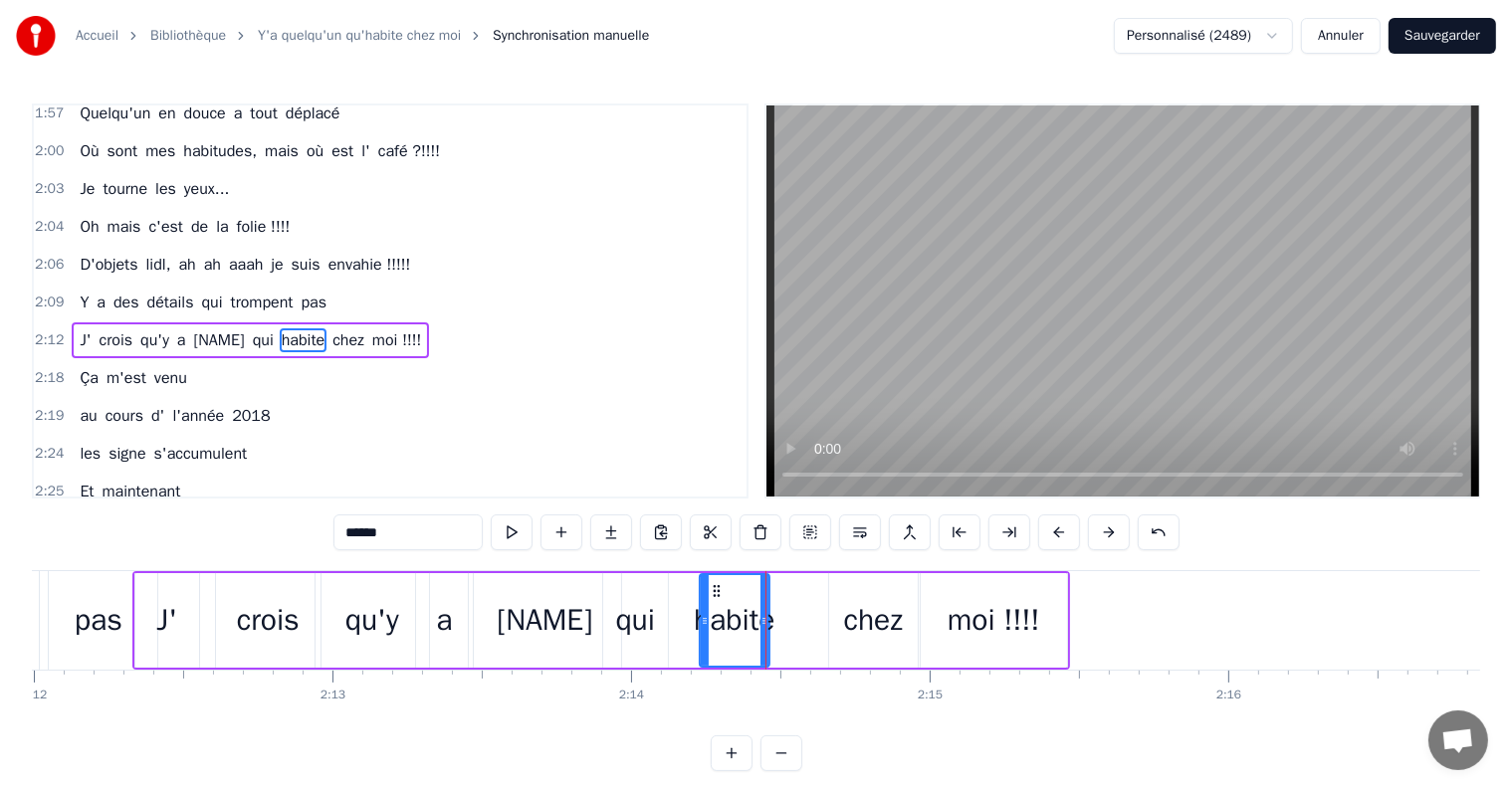 drag, startPoint x: 764, startPoint y: 618, endPoint x: 774, endPoint y: 617, distance: 10.049876 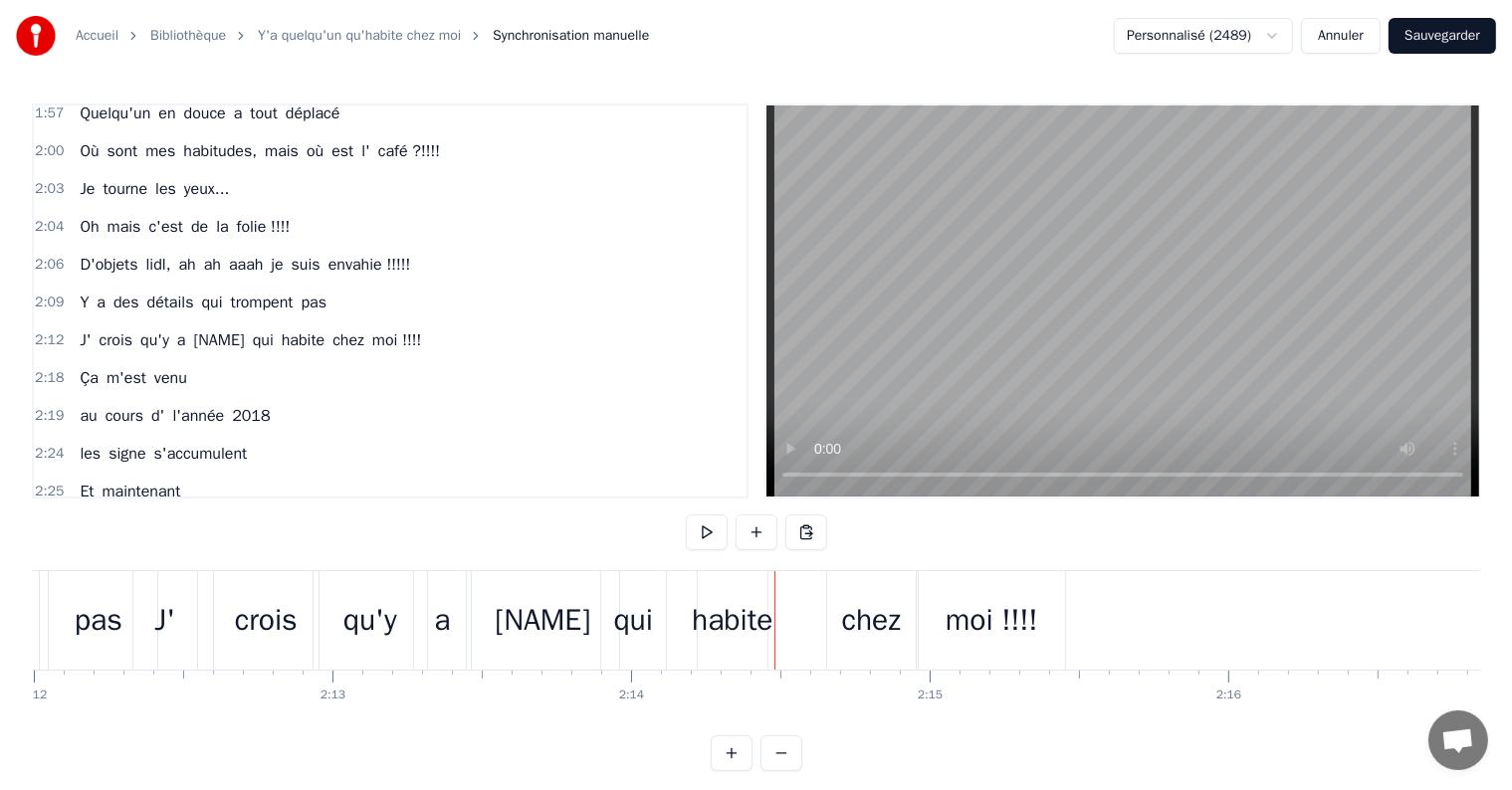 click on "habite" at bounding box center [732, 620] 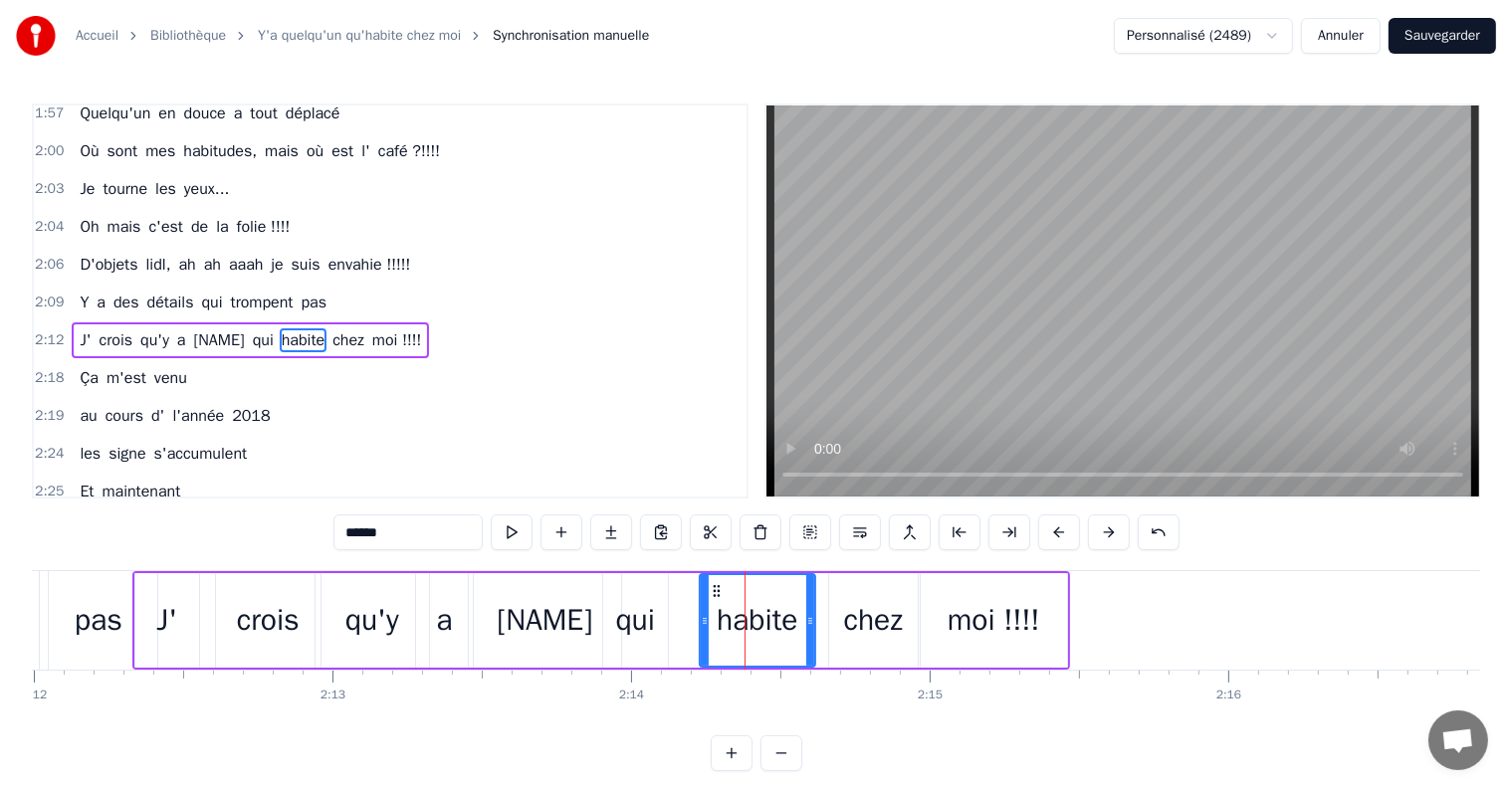 drag, startPoint x: 764, startPoint y: 621, endPoint x: 811, endPoint y: 637, distance: 49.648766 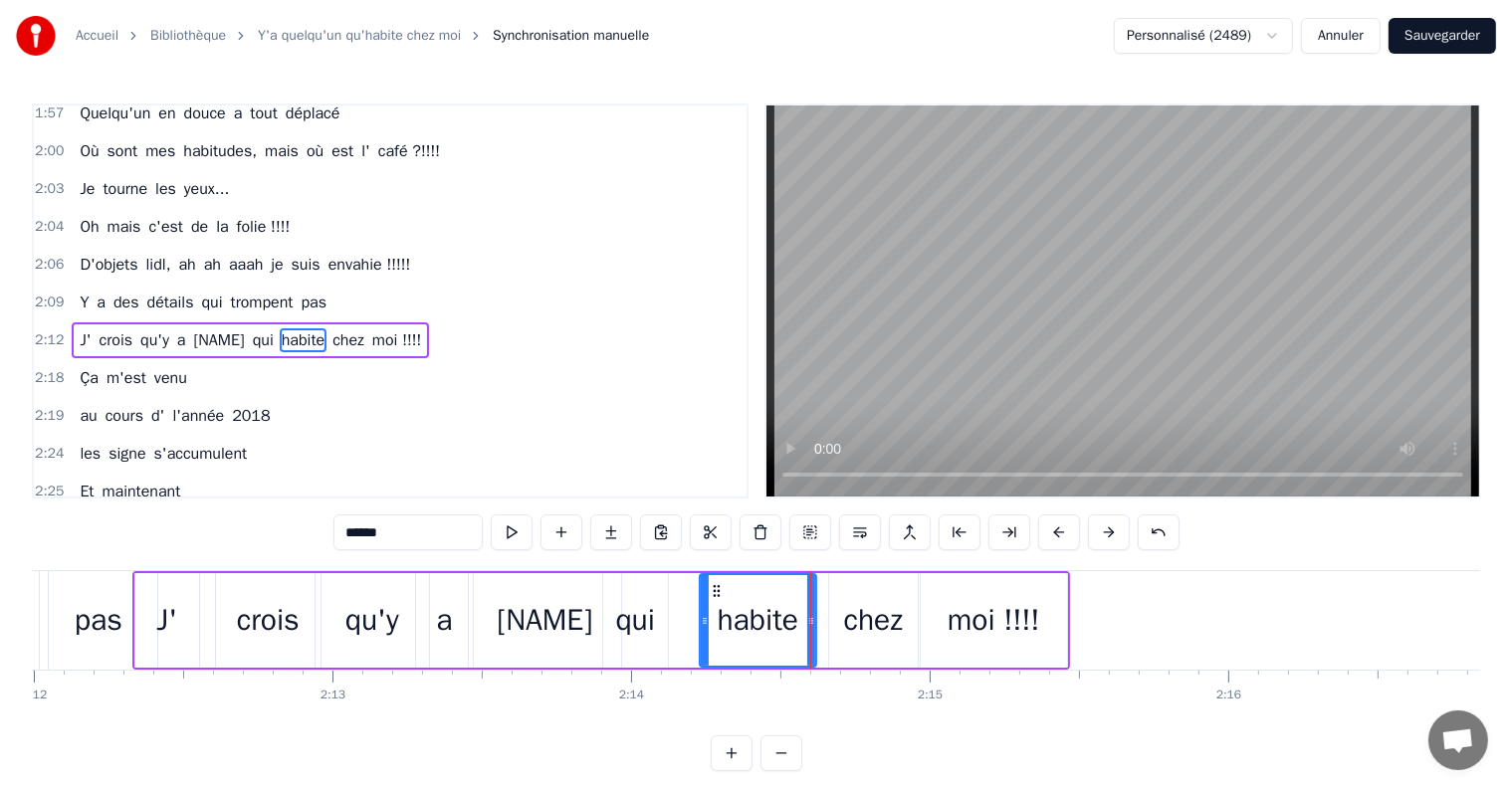 click on "2:18 Ça m'est venu" at bounding box center [390, 378] 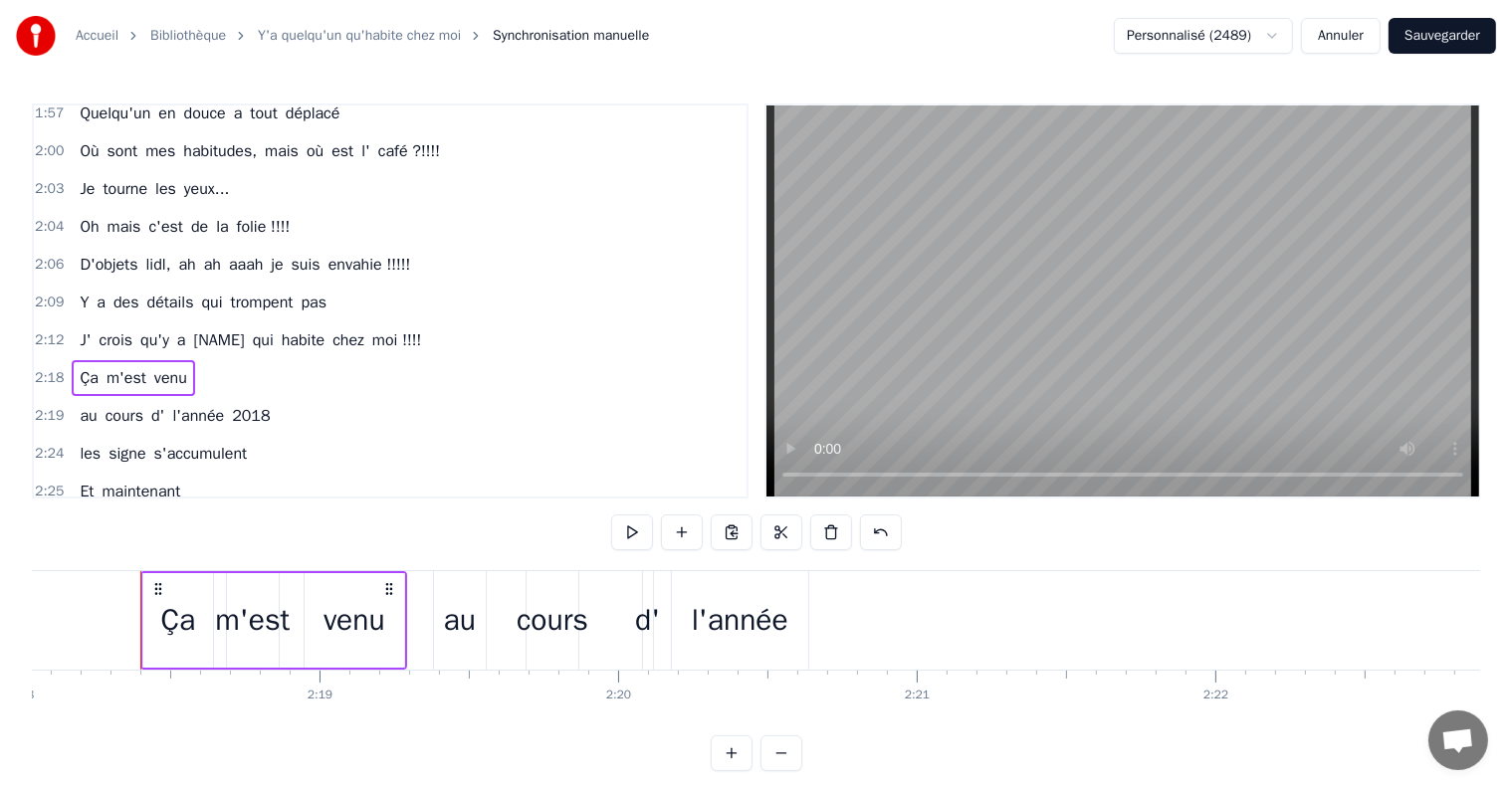 scroll, scrollTop: 0, scrollLeft: 41228, axis: horizontal 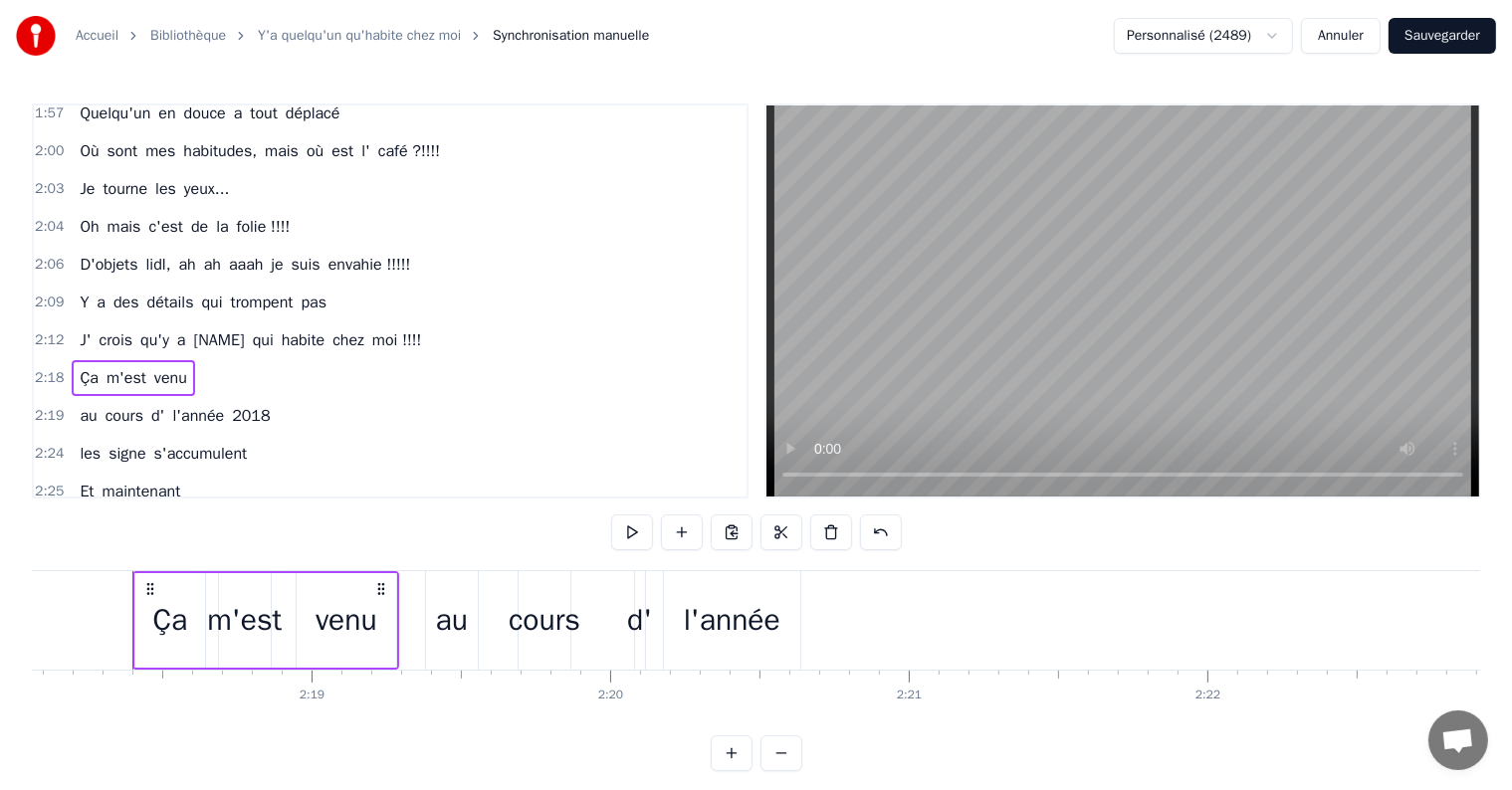 click on "au cours d'l'année [YEAR]" at bounding box center (174, 416) 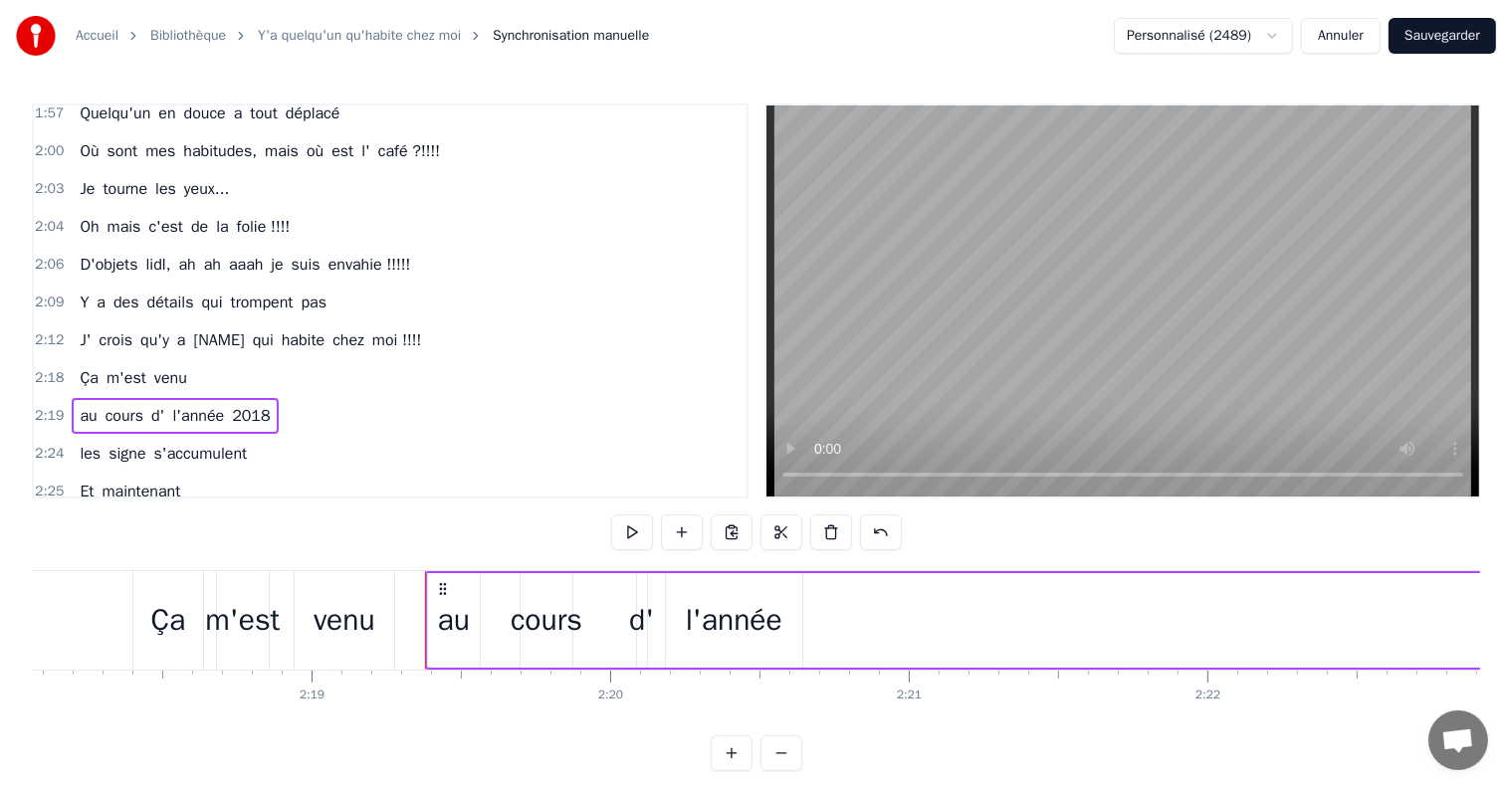 click on "2018" at bounding box center (251, 416) 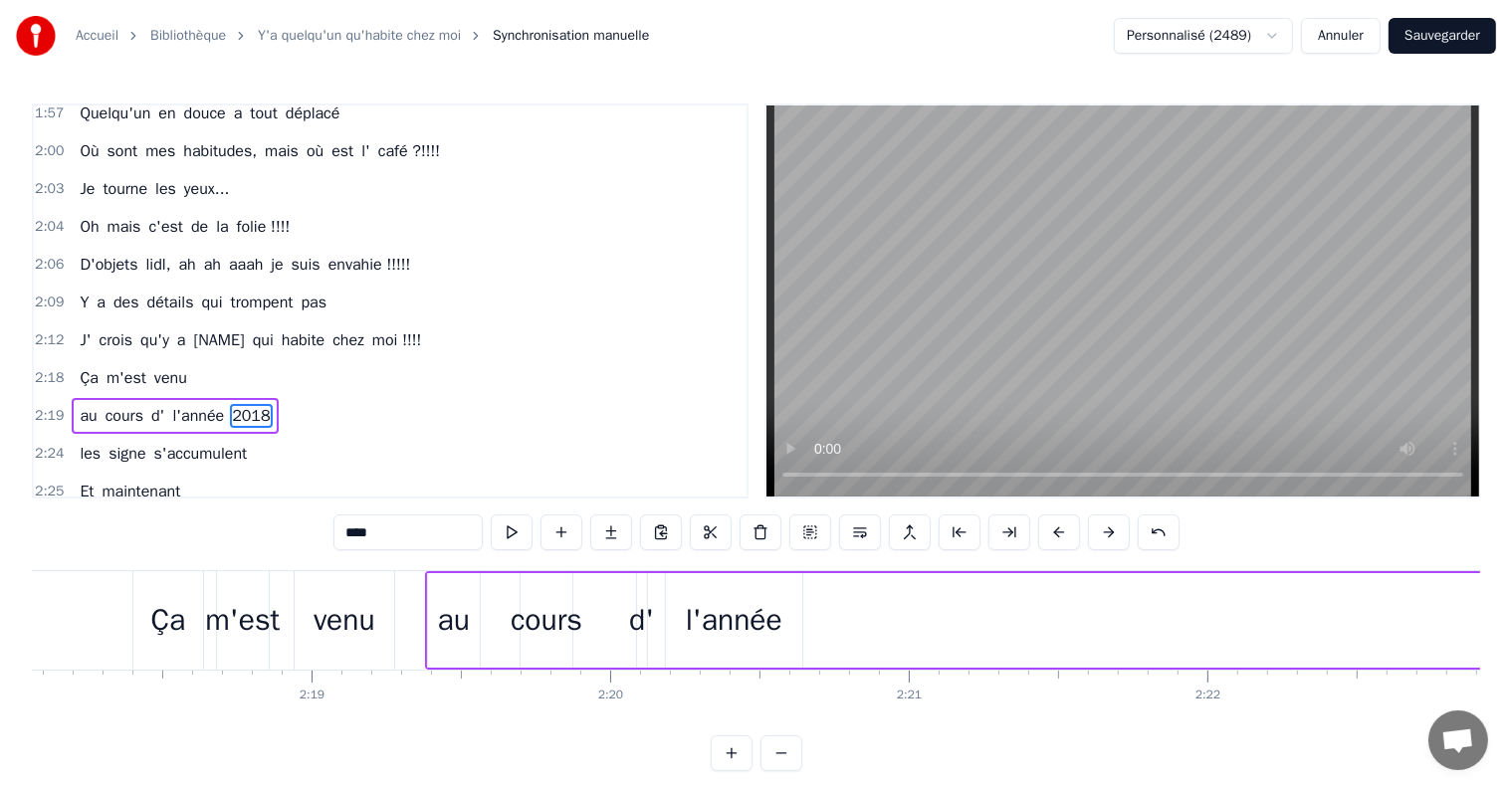 scroll, scrollTop: 1056, scrollLeft: 0, axis: vertical 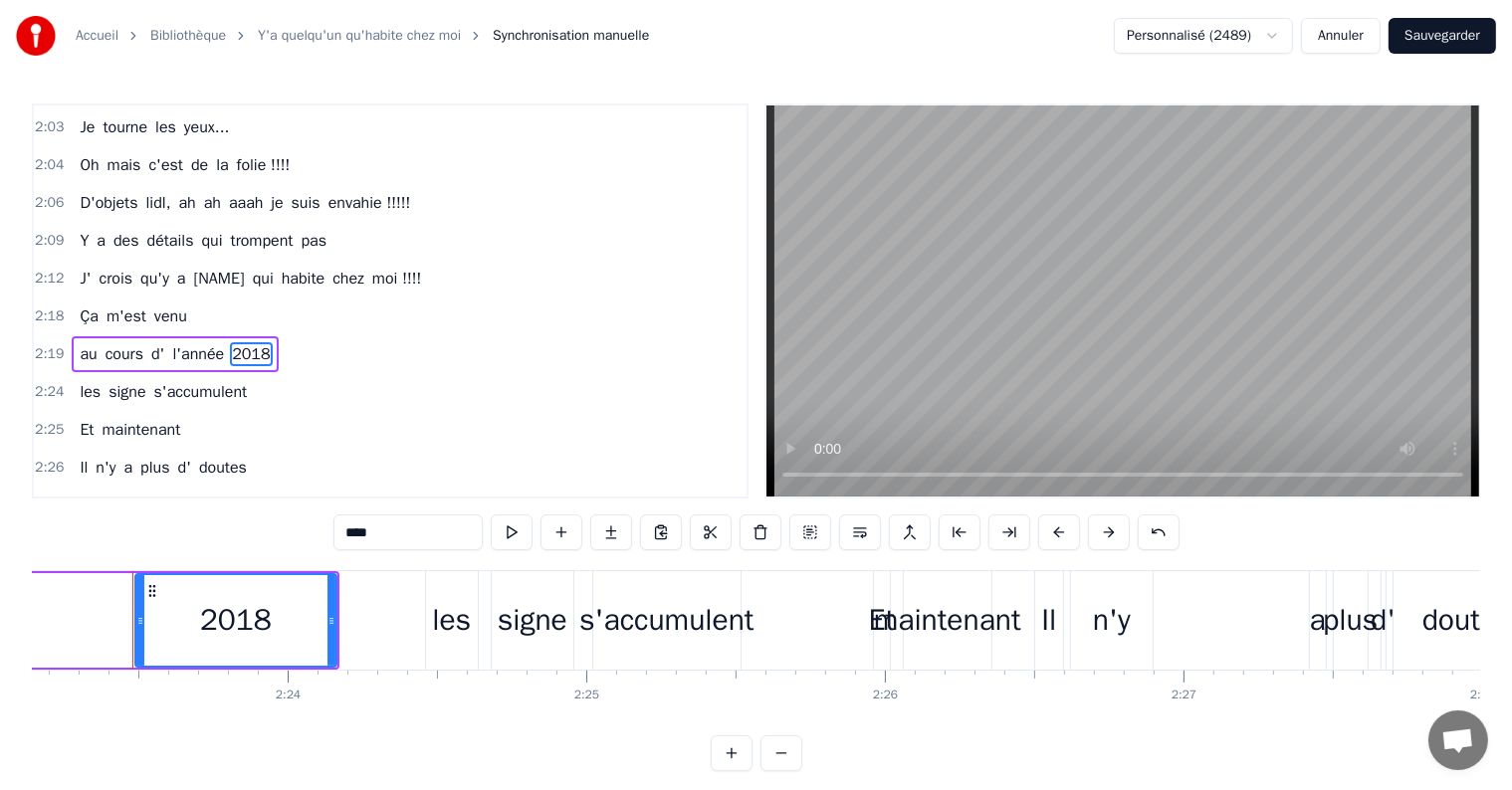 click on "Ça" at bounding box center [89, 316] 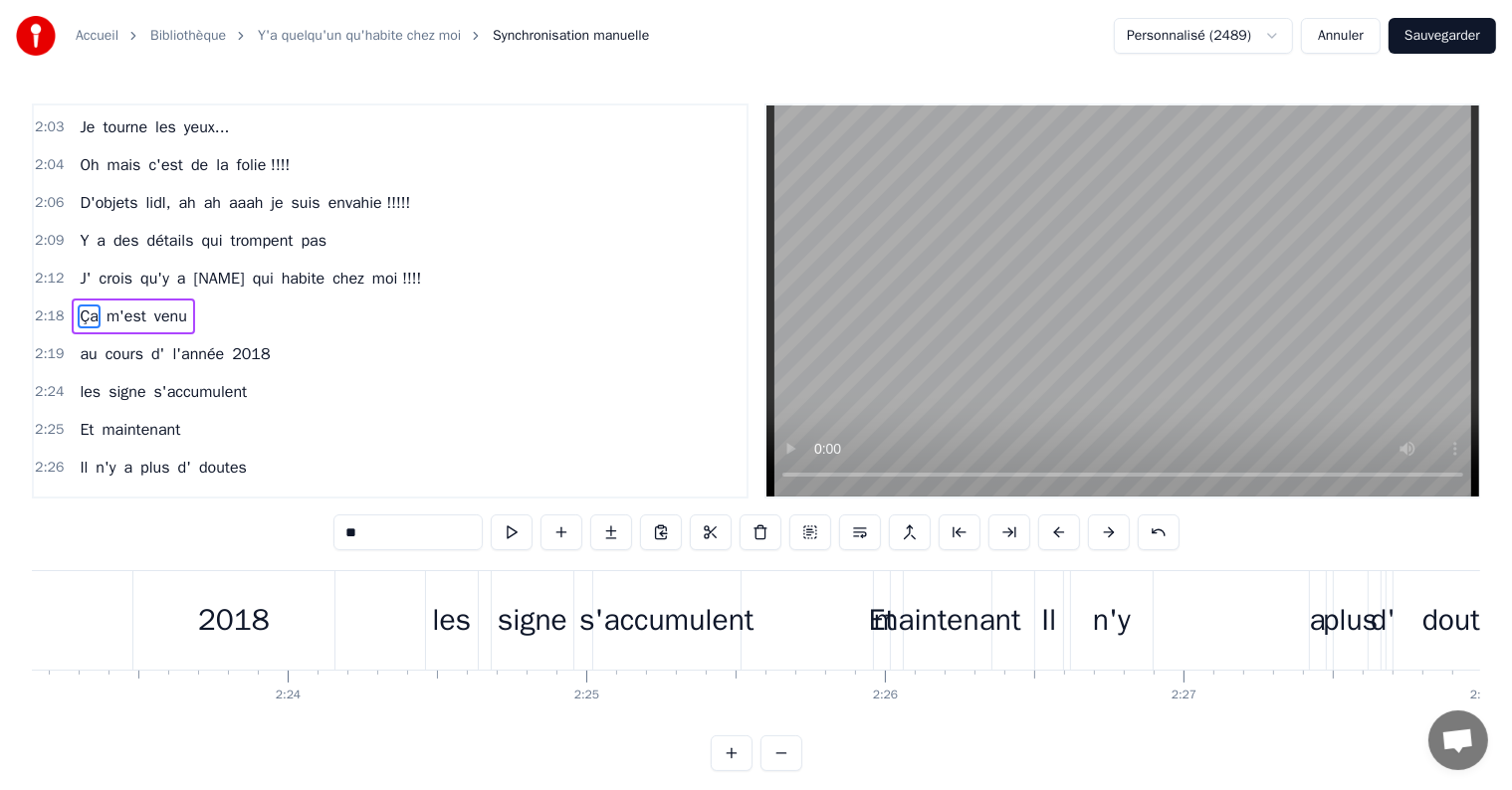 scroll, scrollTop: 1049, scrollLeft: 0, axis: vertical 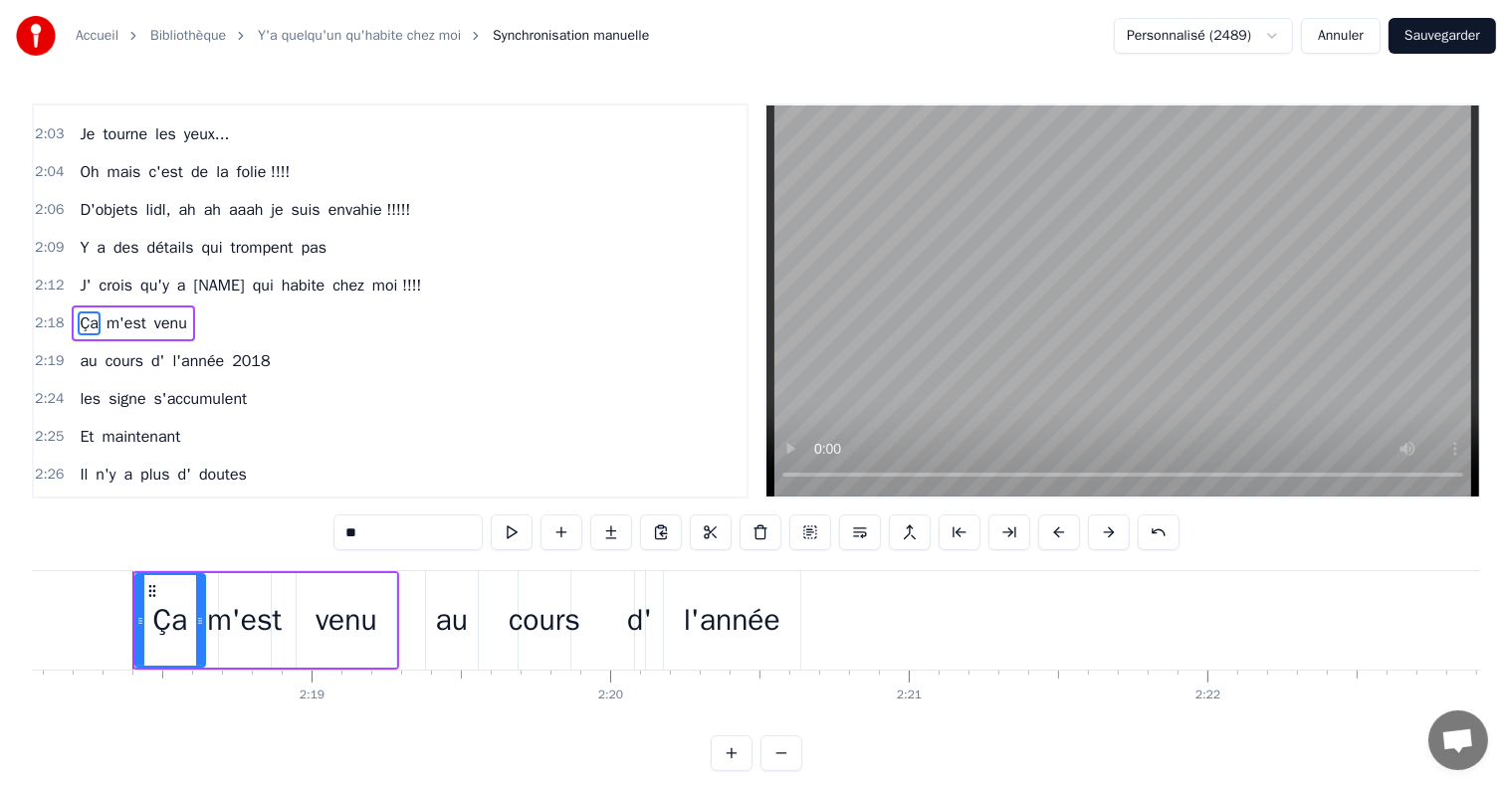 click on "m'est" at bounding box center (245, 620) 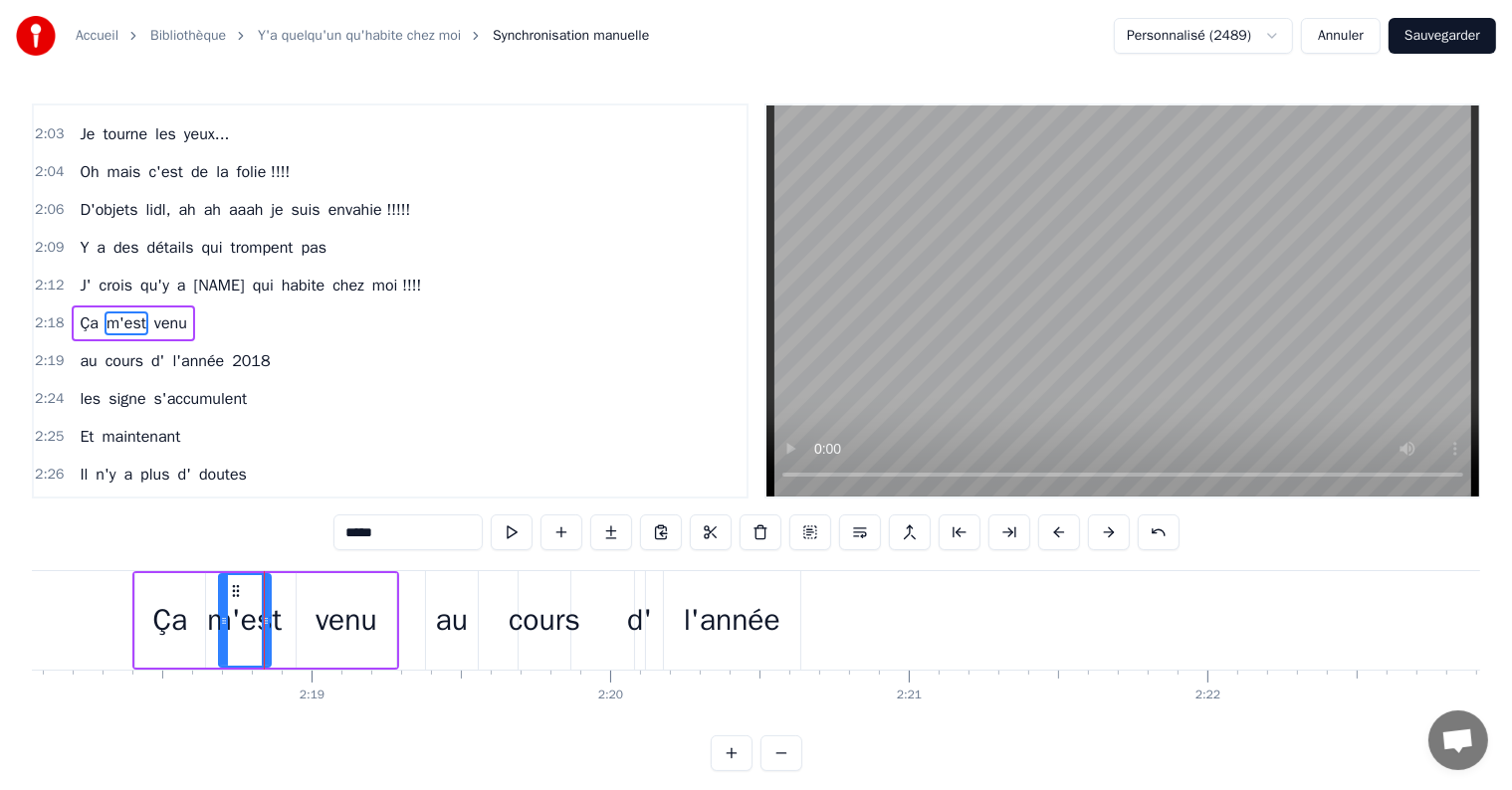 scroll, scrollTop: 1031, scrollLeft: 0, axis: vertical 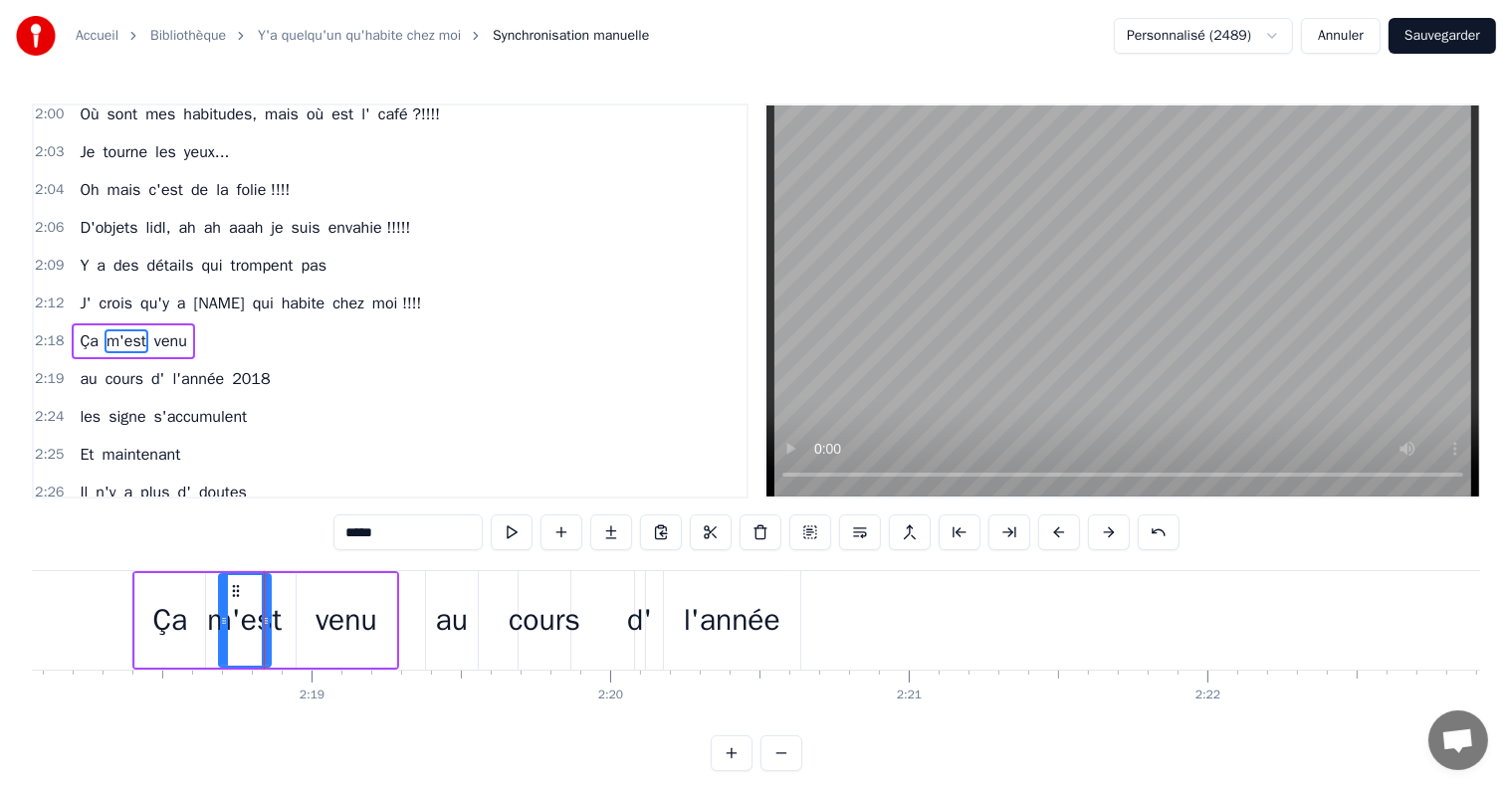 click on "venu" at bounding box center [346, 620] 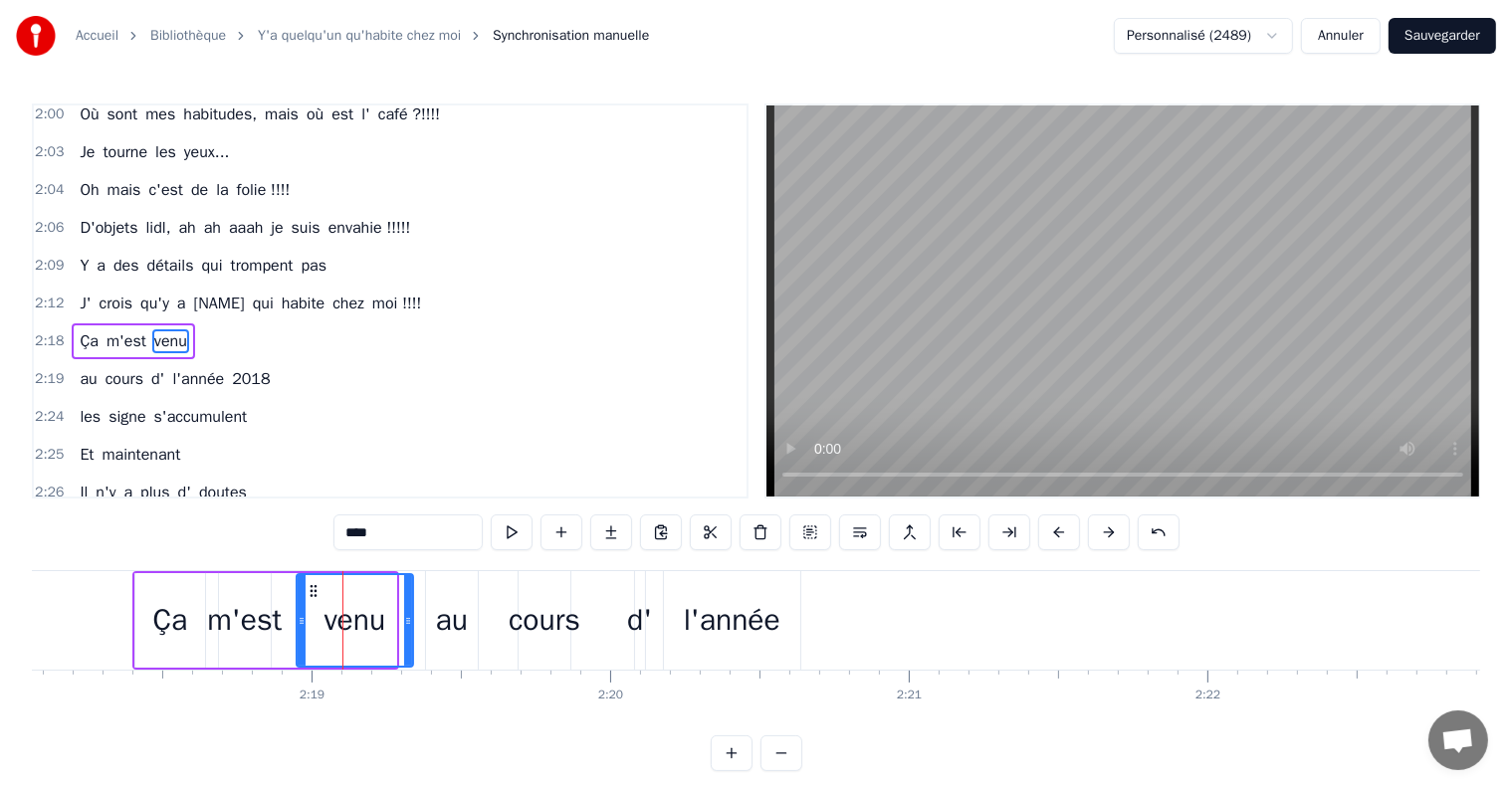drag, startPoint x: 393, startPoint y: 624, endPoint x: 412, endPoint y: 629, distance: 19.646883 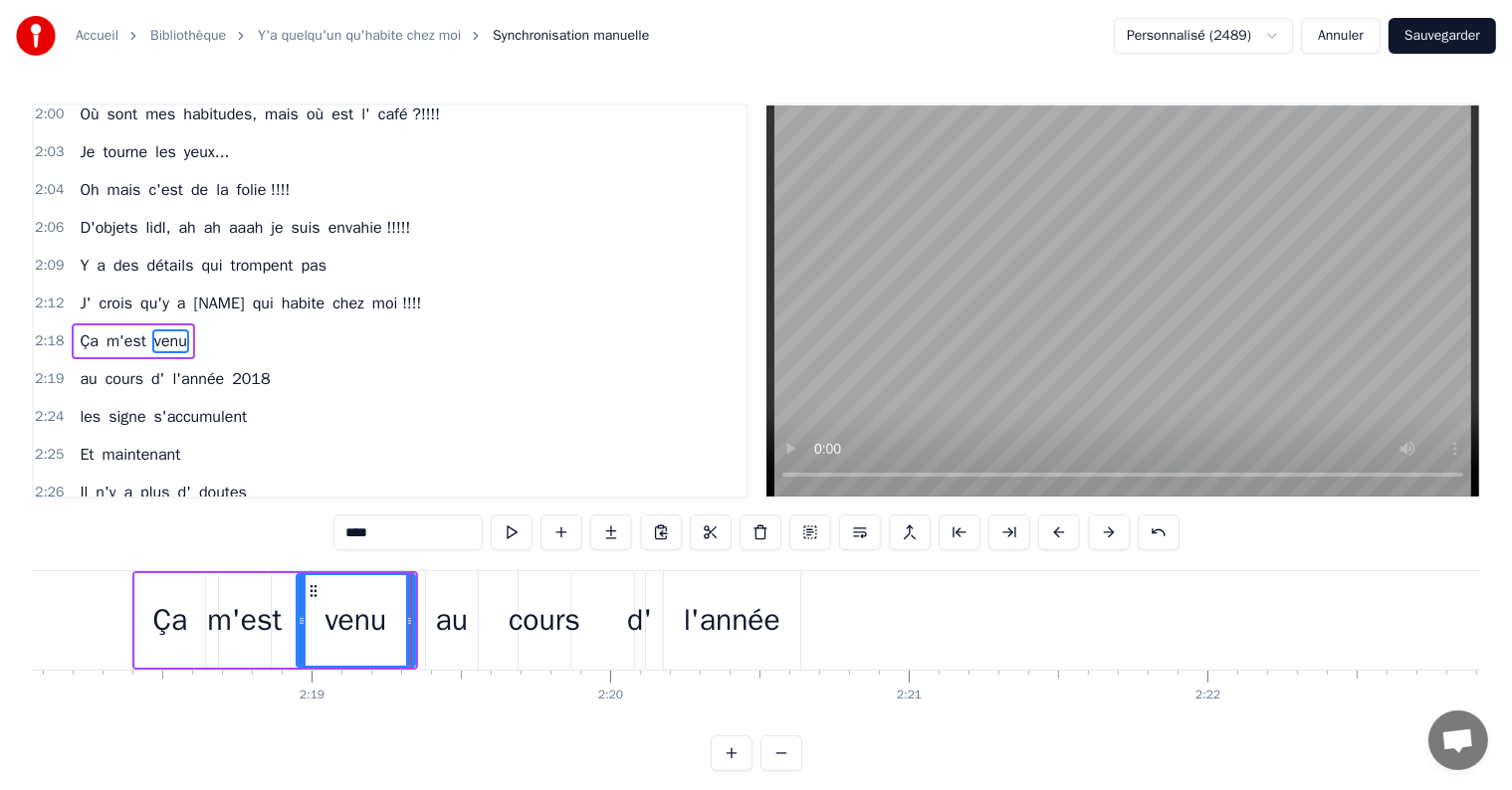 click on "d'" at bounding box center [639, 620] 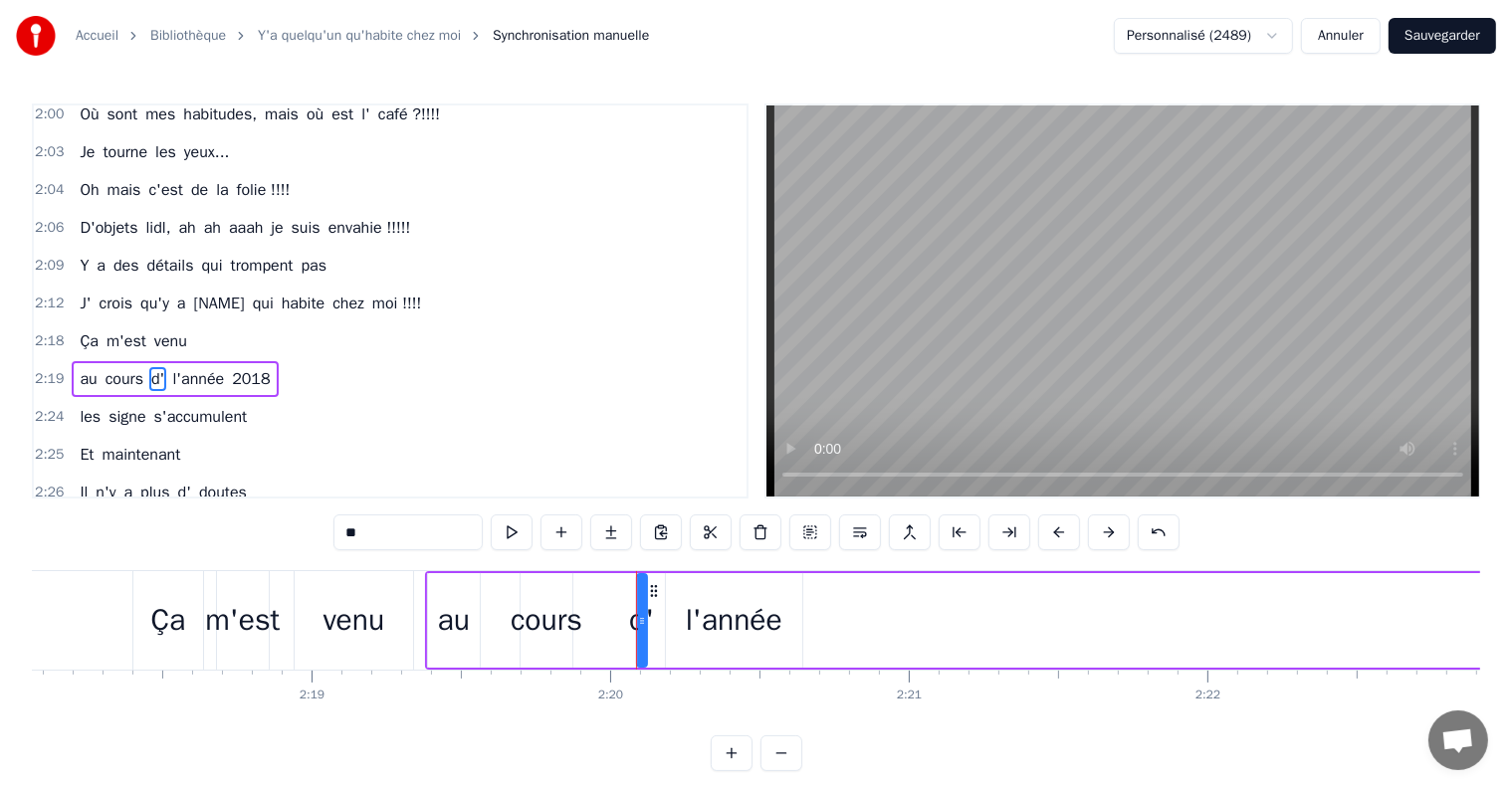 scroll, scrollTop: 1067, scrollLeft: 0, axis: vertical 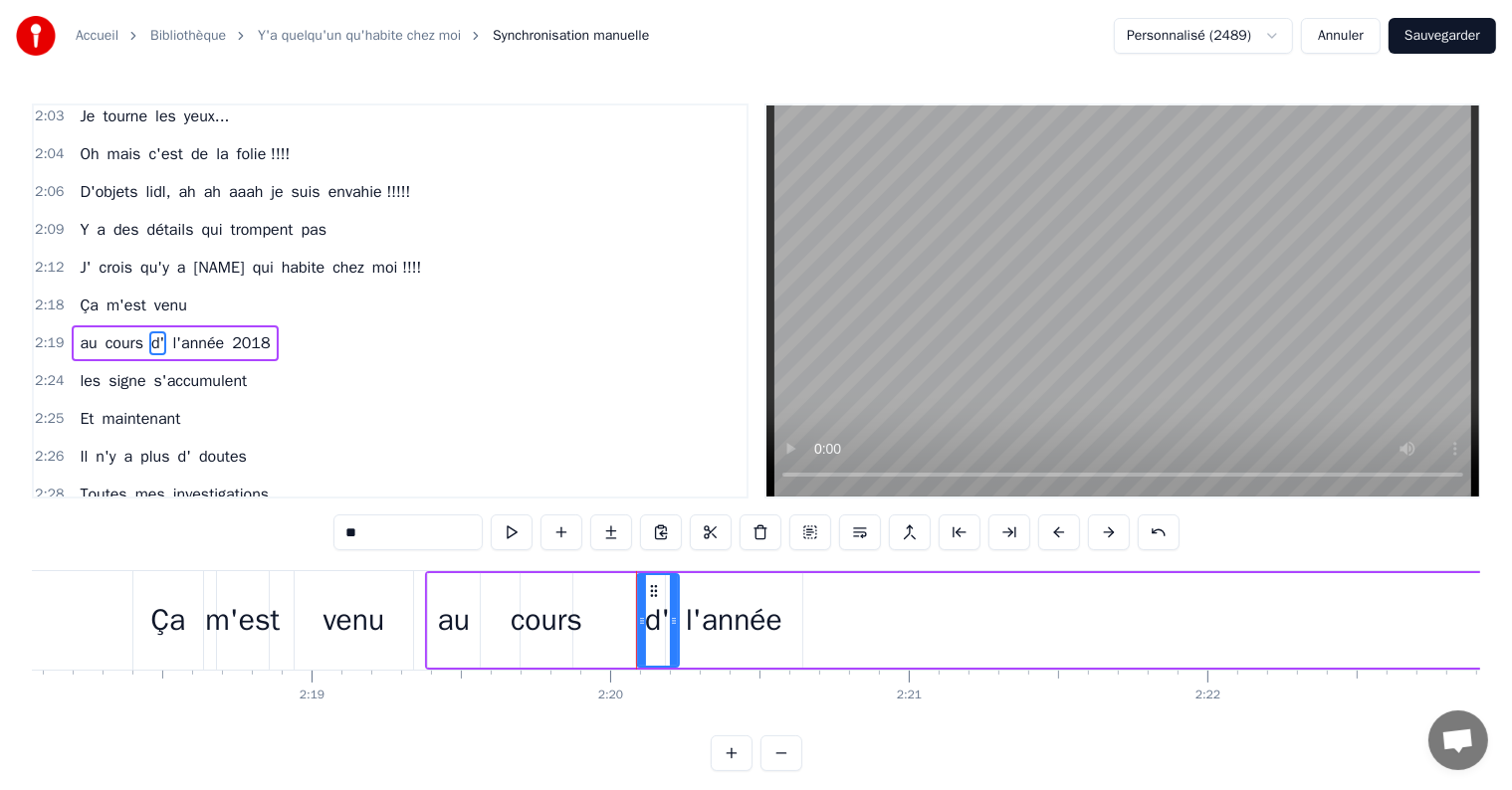drag, startPoint x: 644, startPoint y: 621, endPoint x: 676, endPoint y: 624, distance: 32.140317 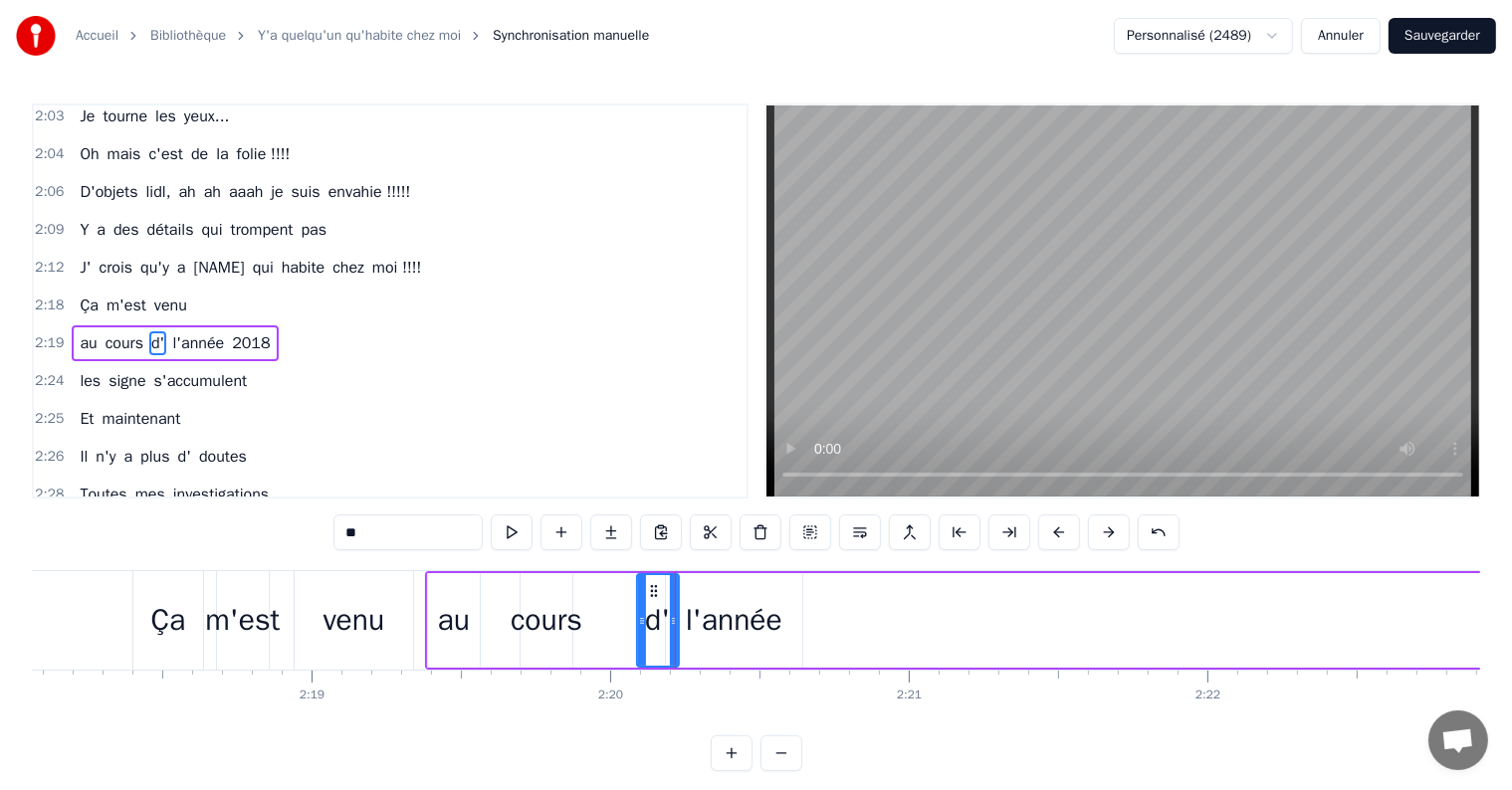 click on "l'année" at bounding box center (734, 620) 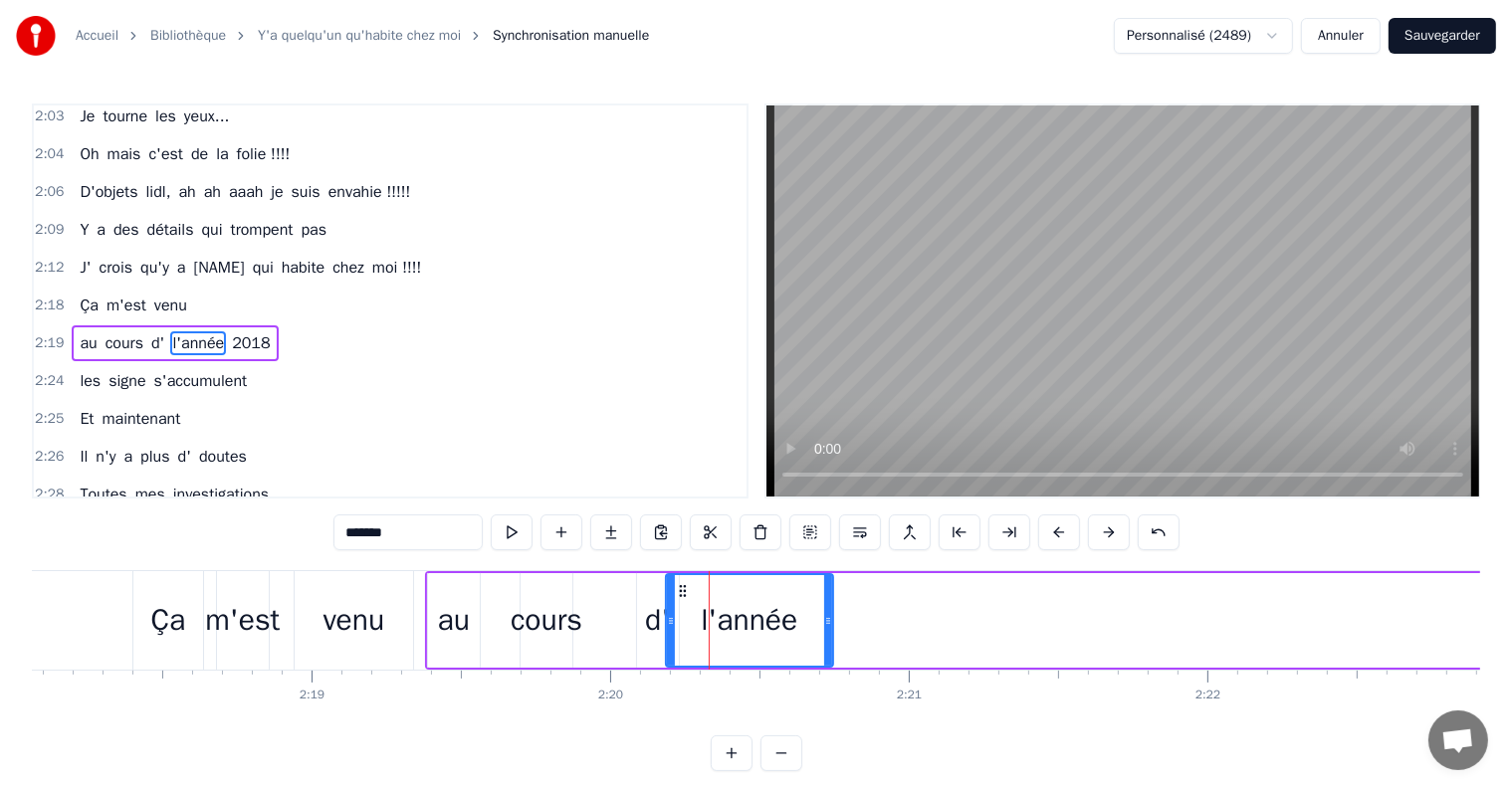 drag, startPoint x: 799, startPoint y: 621, endPoint x: 830, endPoint y: 621, distance: 31 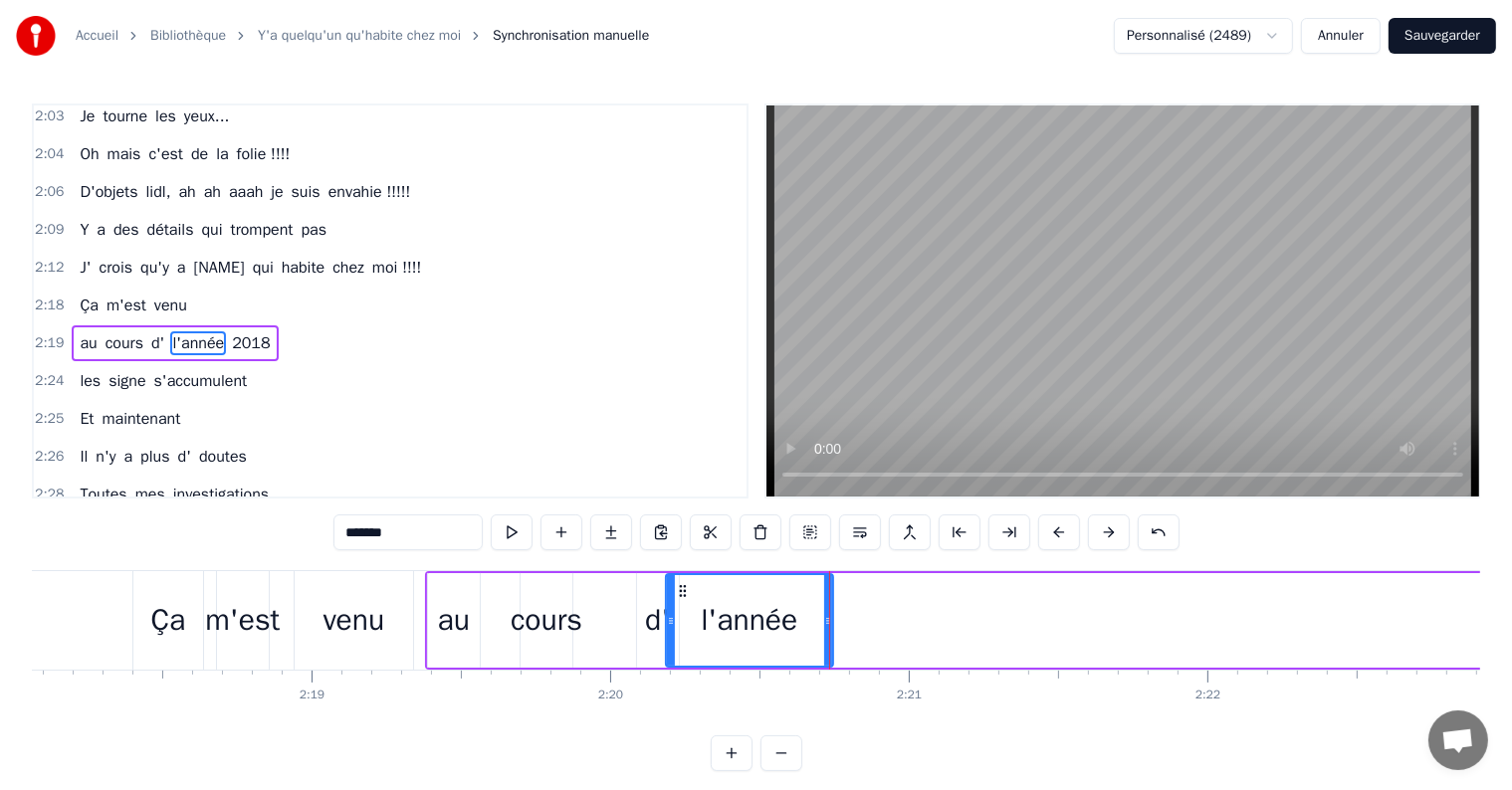 click on "l'année" at bounding box center [750, 620] 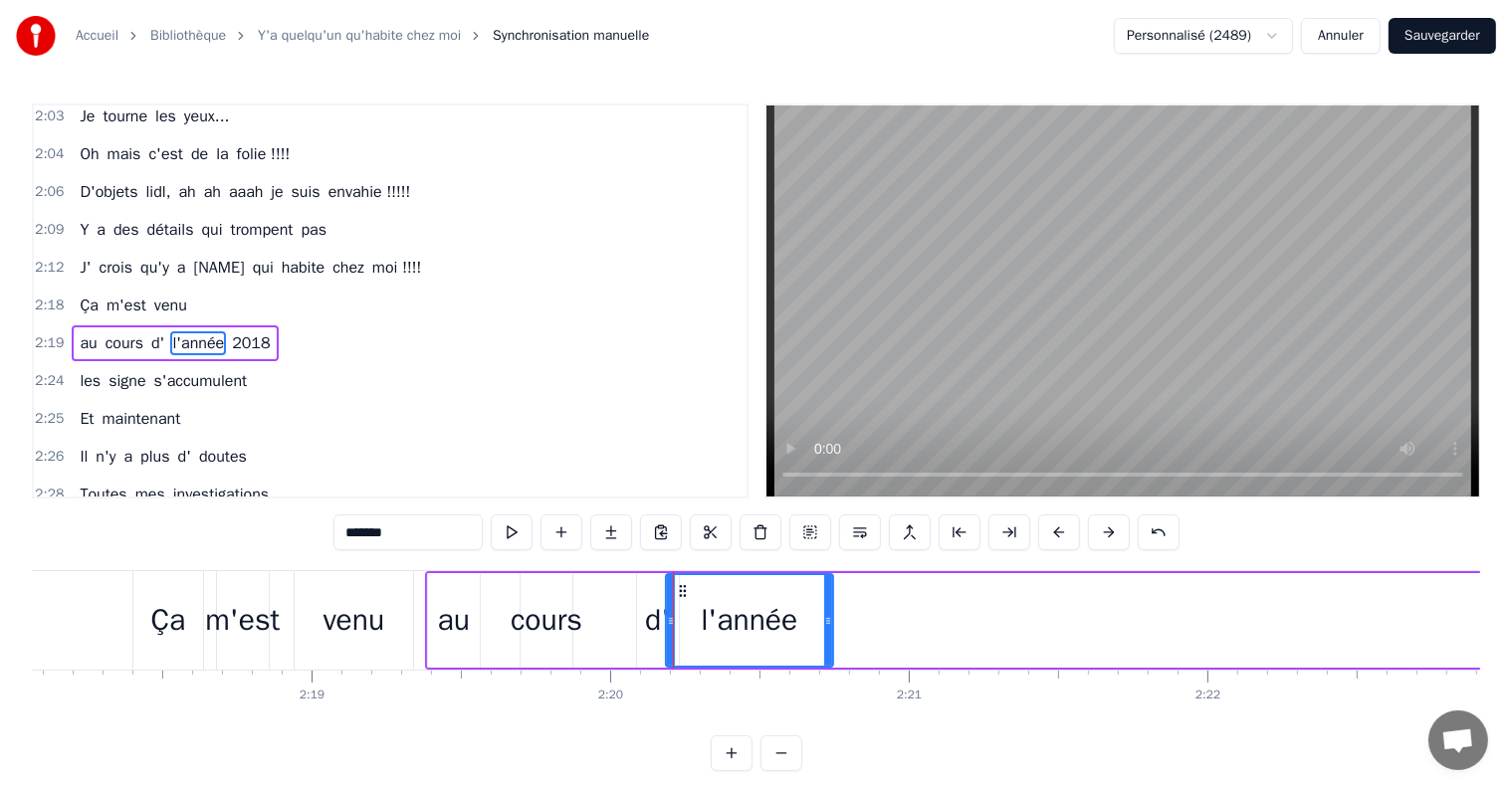 click on "d'" at bounding box center (657, 620) 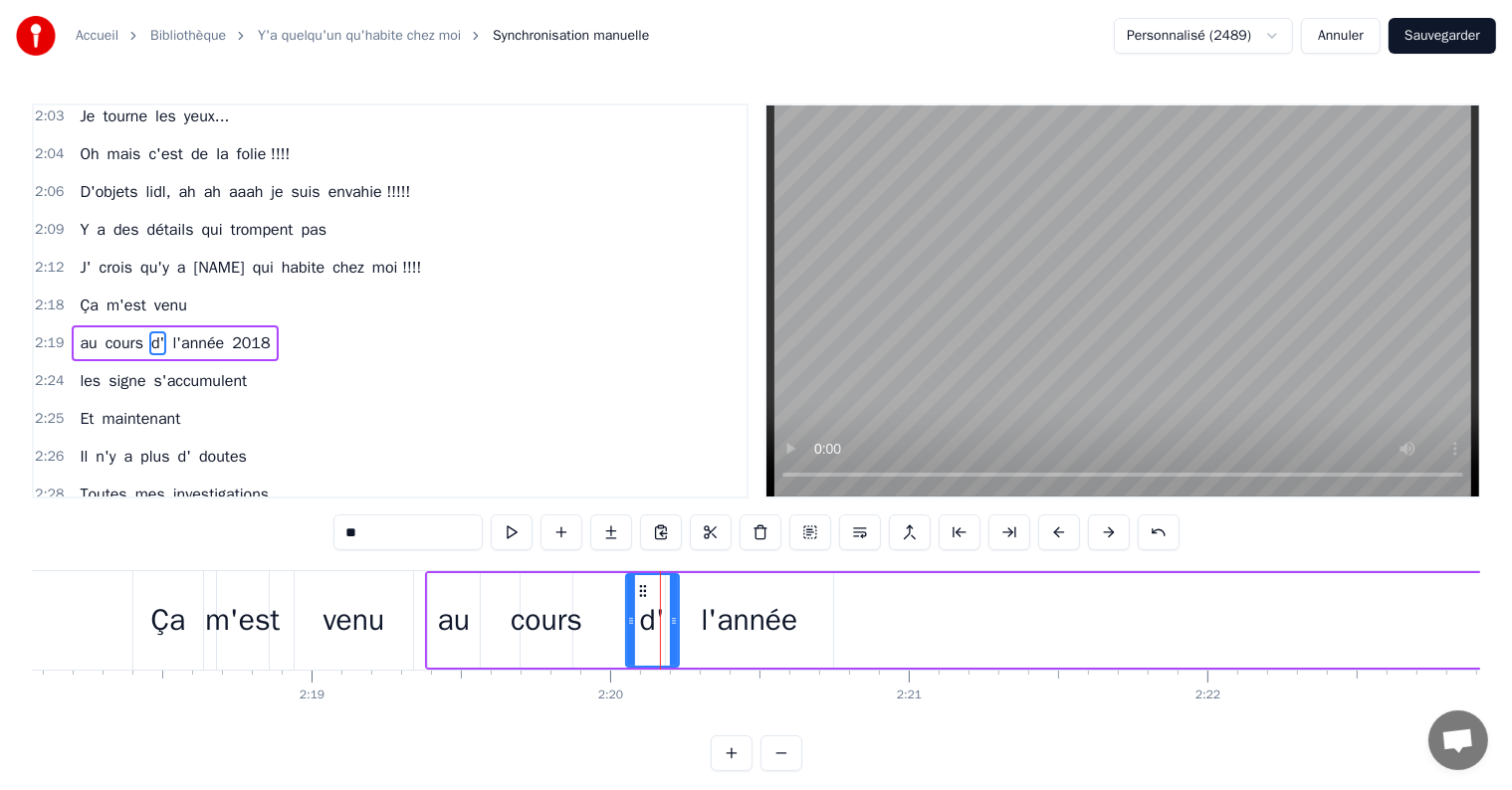 drag, startPoint x: 642, startPoint y: 621, endPoint x: 631, endPoint y: 628, distance: 13.038405 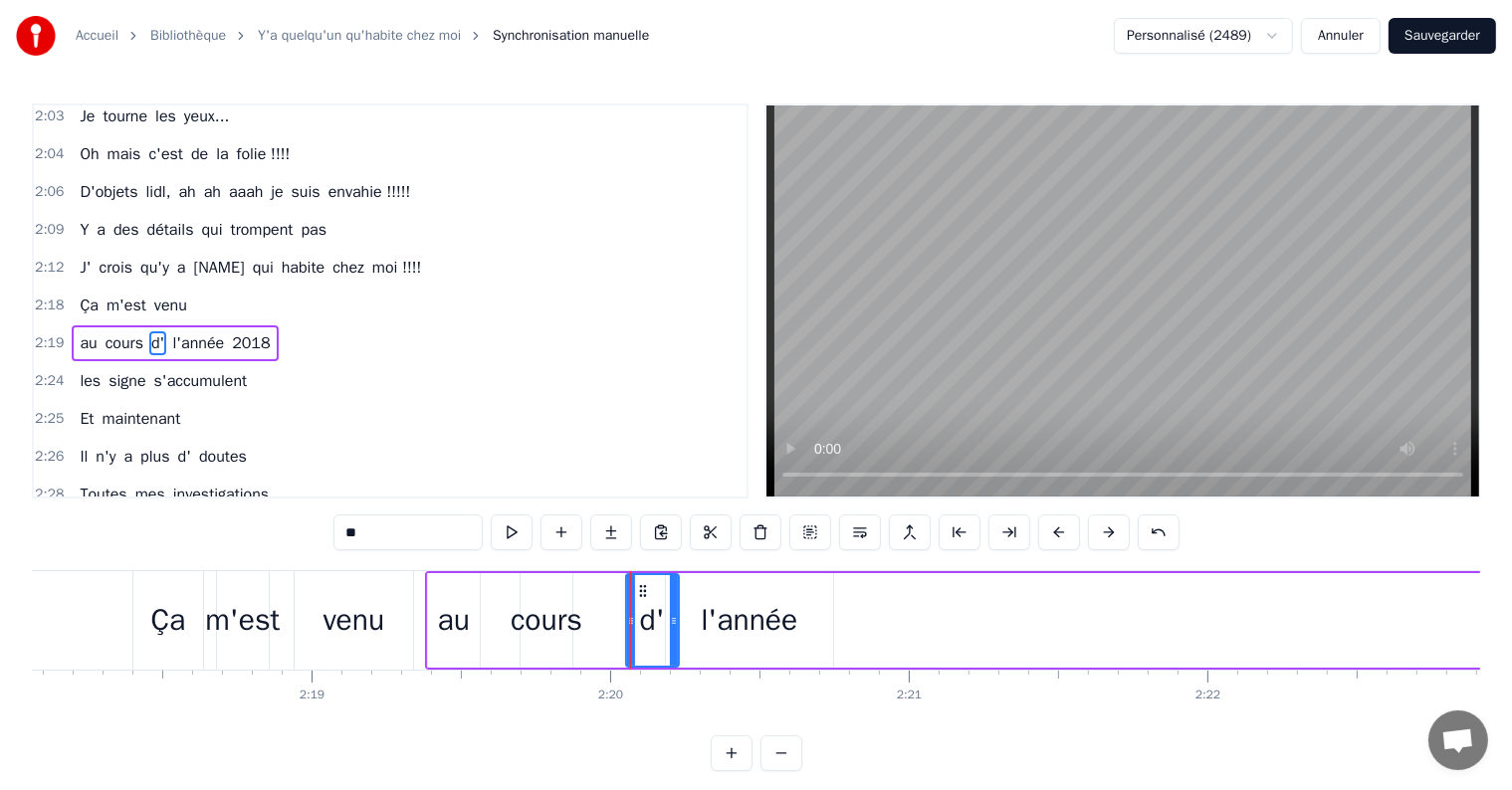 click on "cours" at bounding box center (546, 620) 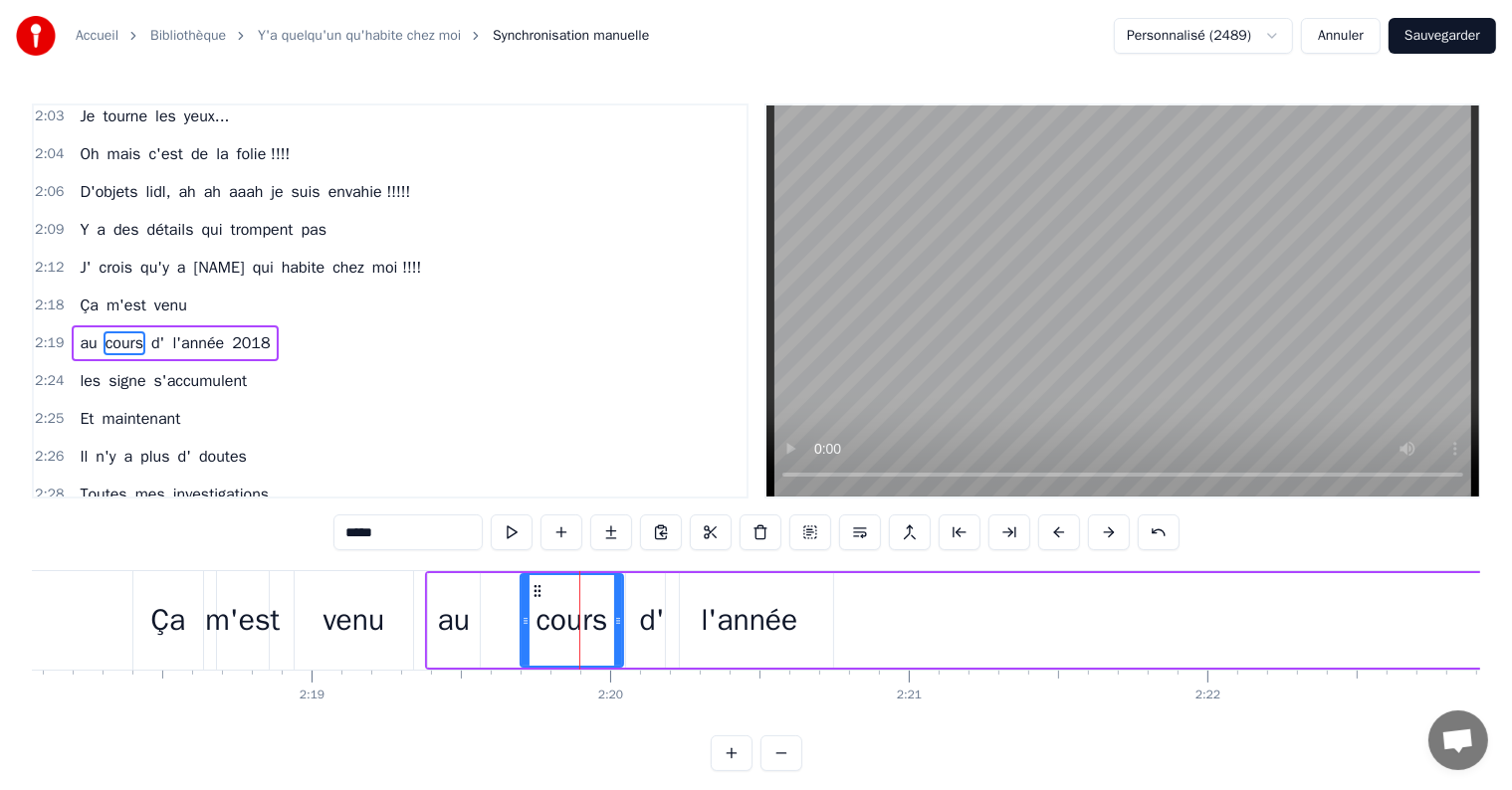 drag, startPoint x: 570, startPoint y: 621, endPoint x: 628, endPoint y: 617, distance: 58.137767 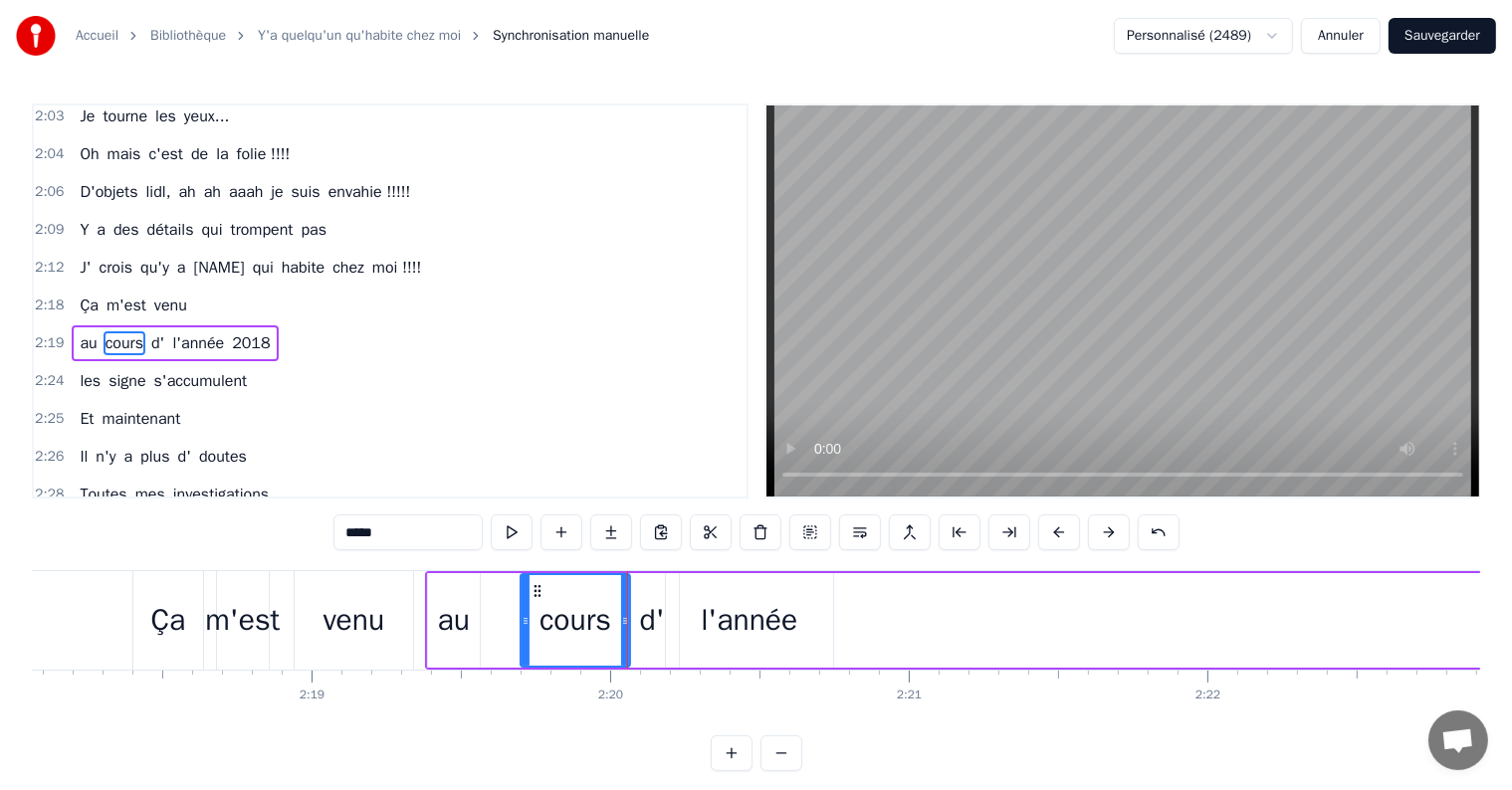 click on "au" at bounding box center (454, 620) 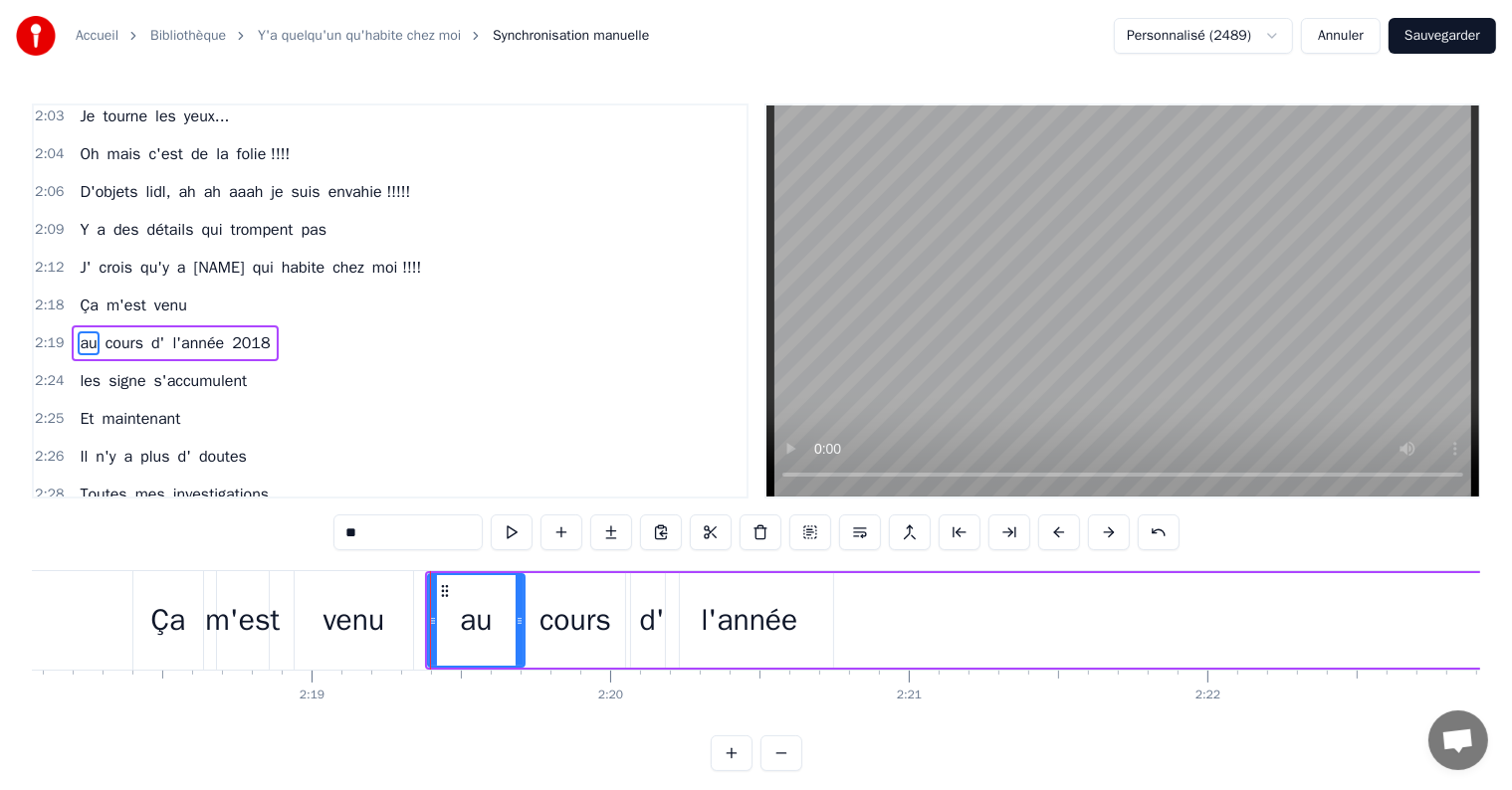 drag, startPoint x: 473, startPoint y: 619, endPoint x: 518, endPoint y: 626, distance: 45.54119 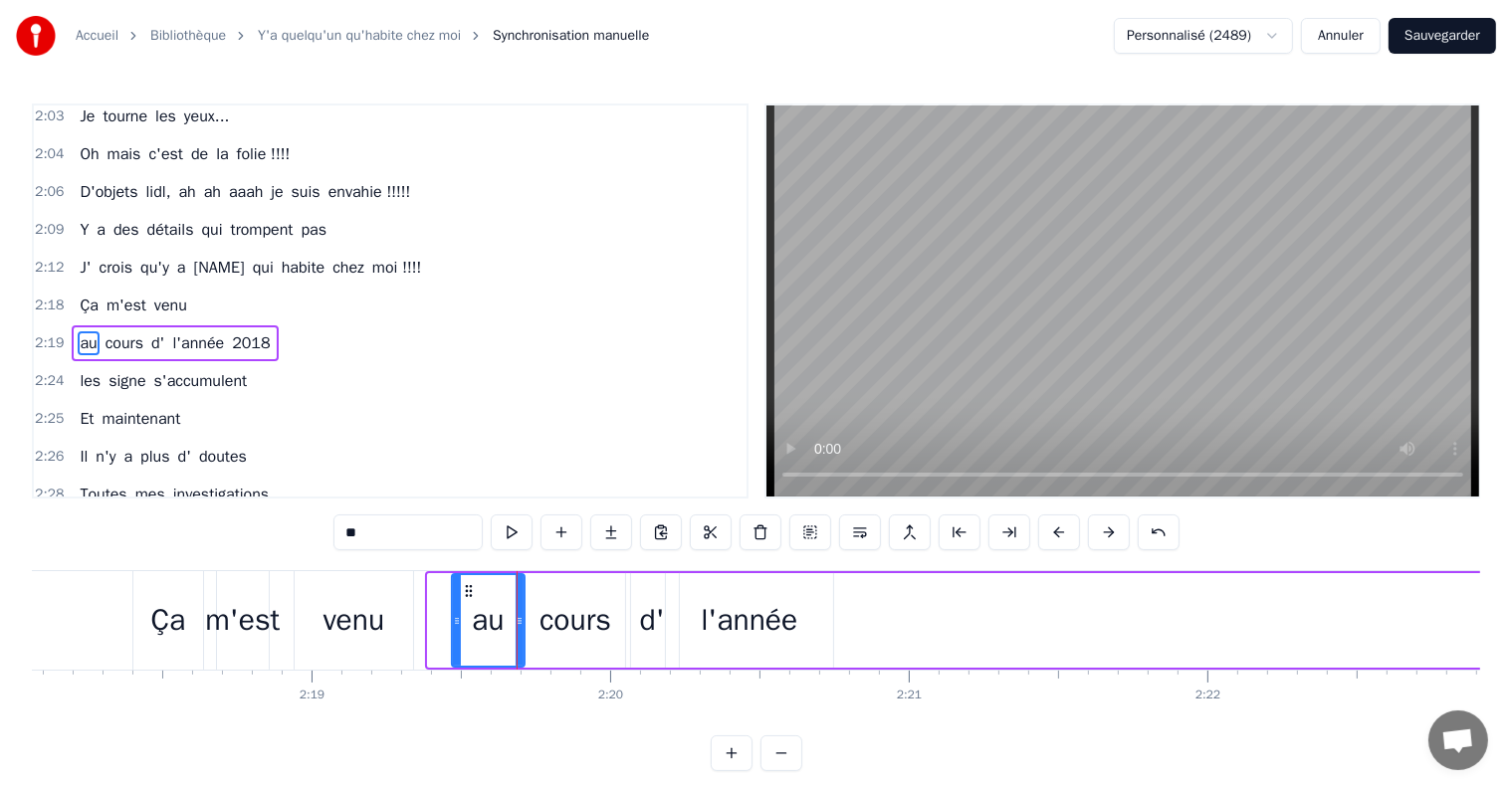 drag, startPoint x: 430, startPoint y: 617, endPoint x: 454, endPoint y: 617, distance: 24 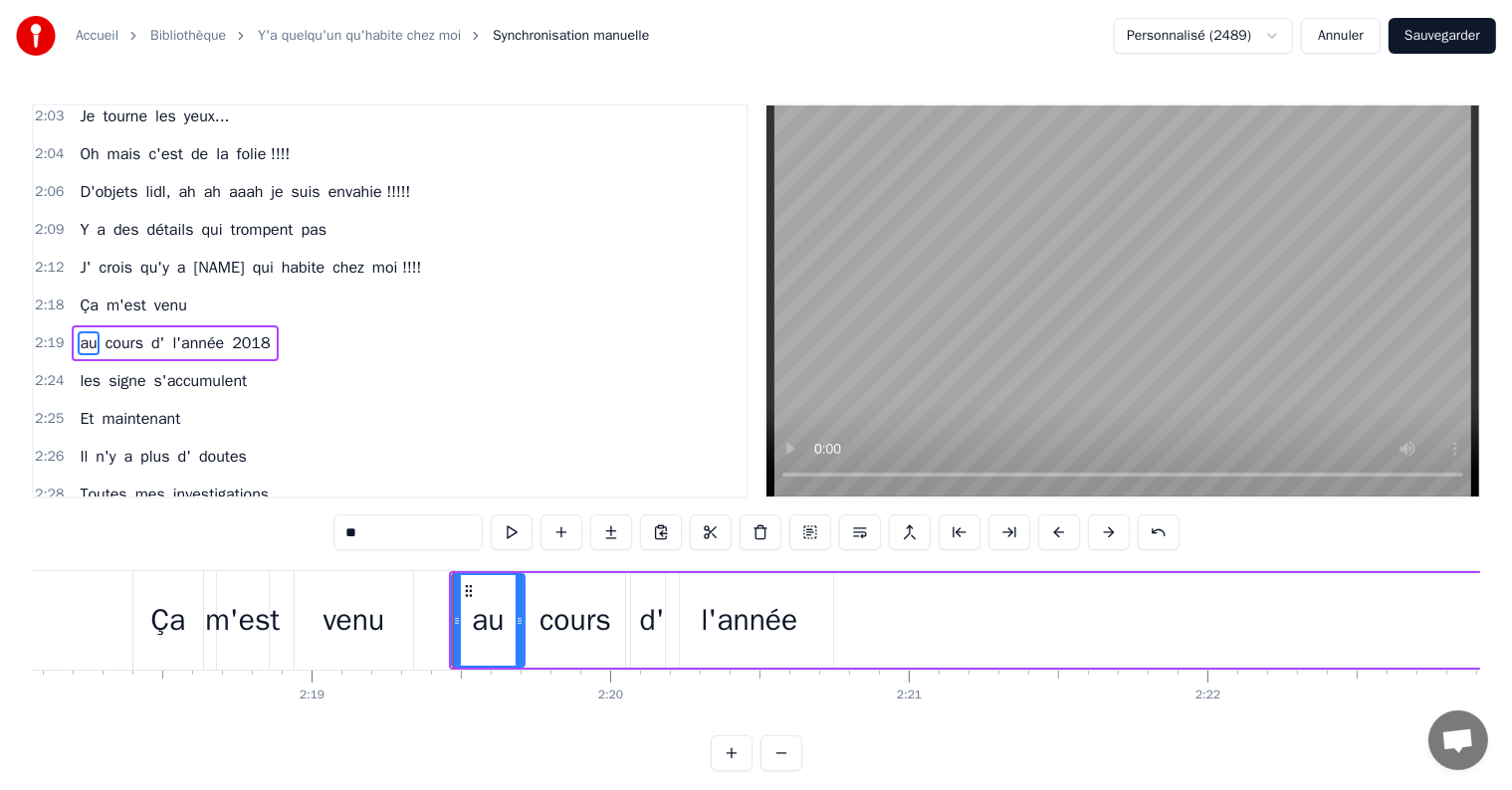 click on "venu" at bounding box center [353, 620] 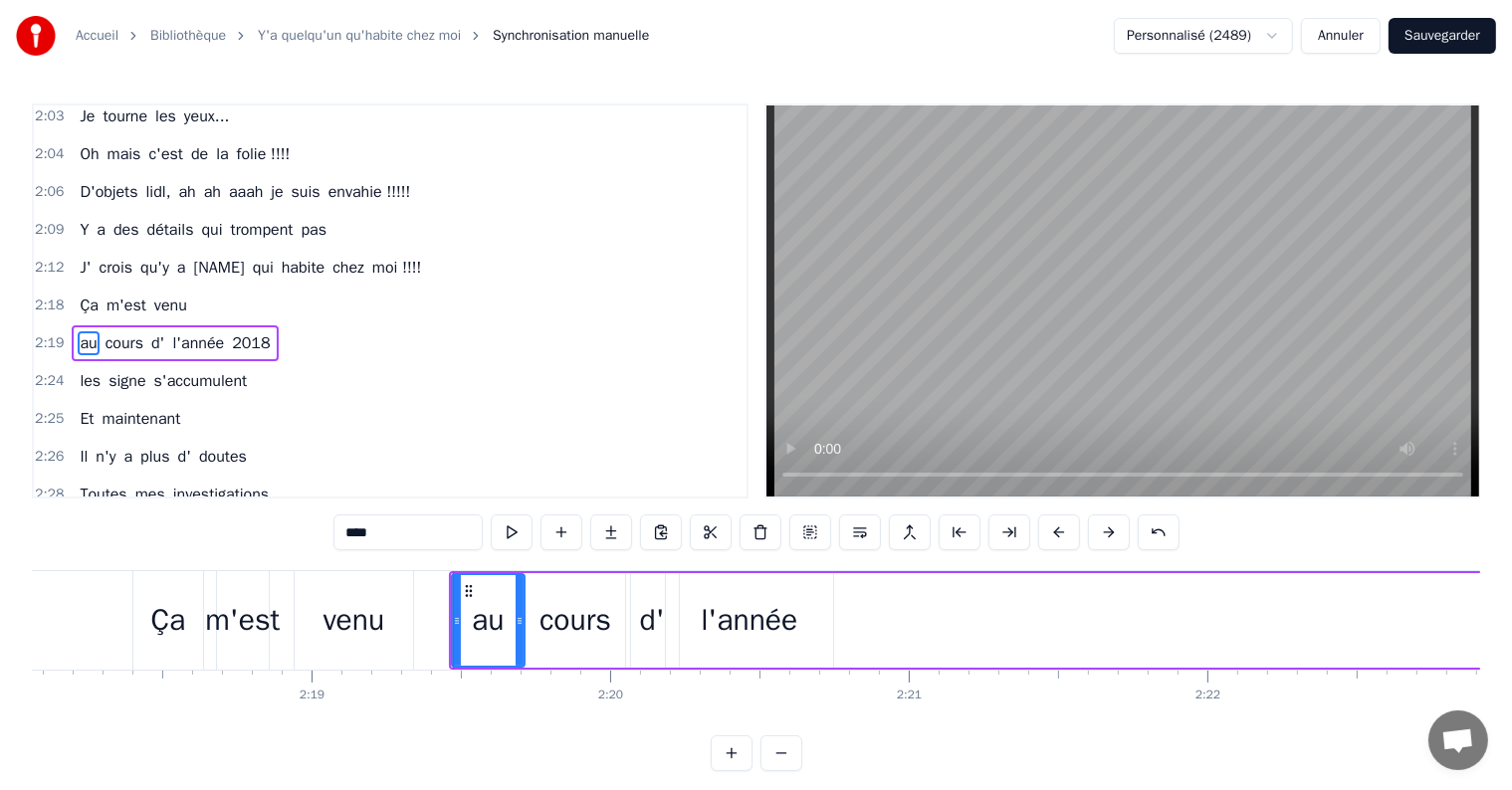 scroll, scrollTop: 1031, scrollLeft: 0, axis: vertical 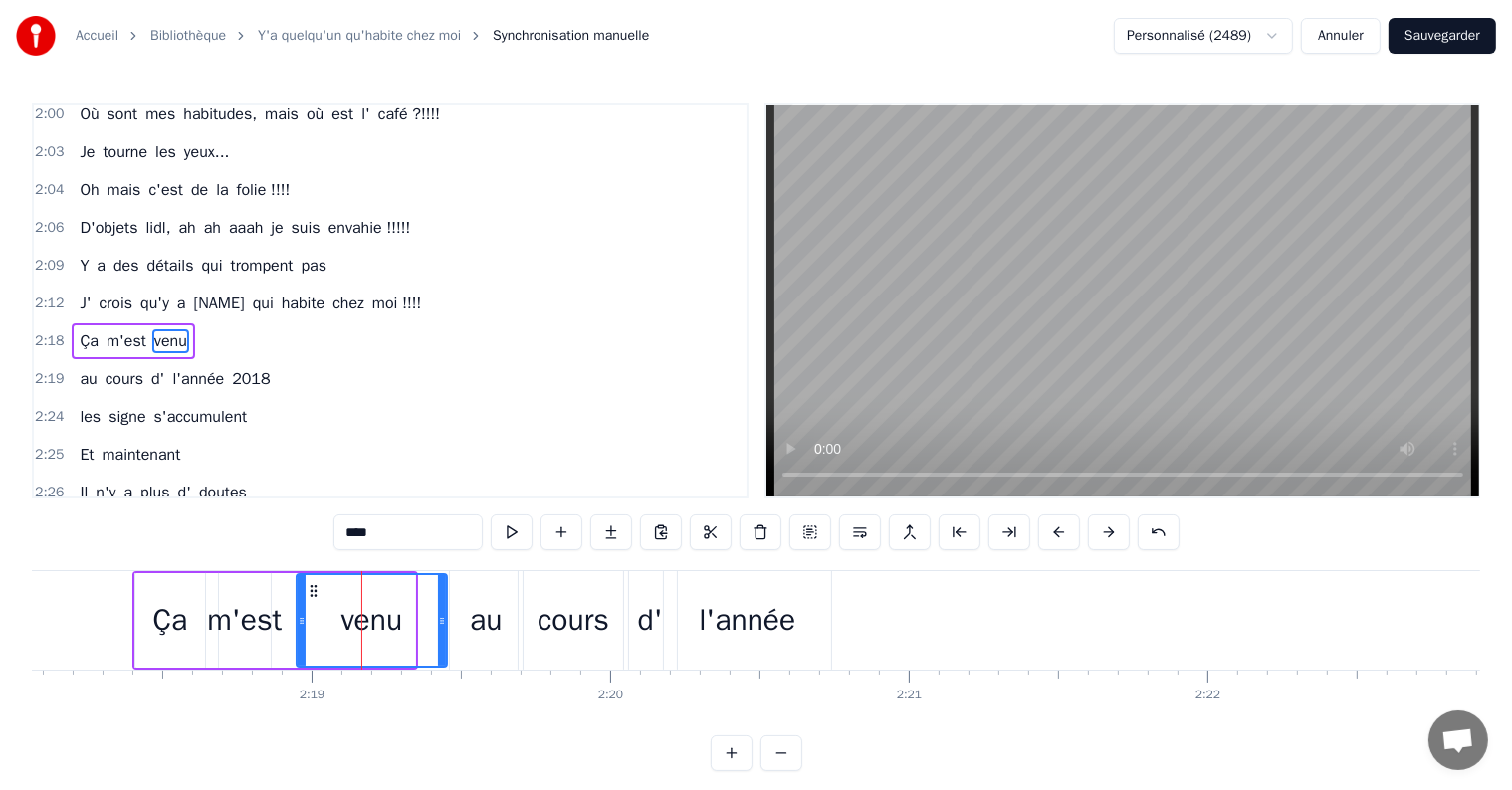 drag, startPoint x: 410, startPoint y: 620, endPoint x: 442, endPoint y: 623, distance: 32.140317 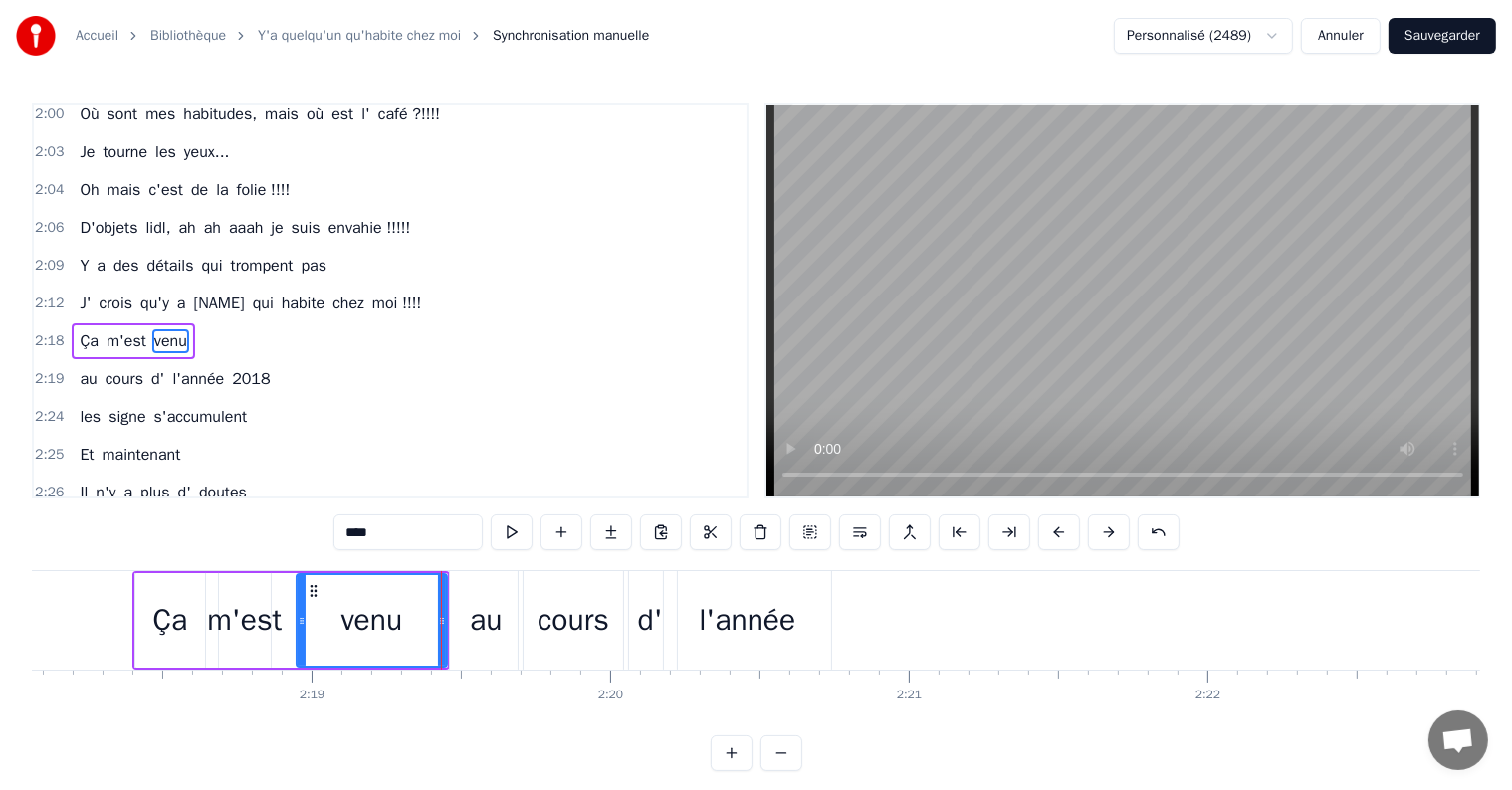 click on "venu" at bounding box center (371, 620) 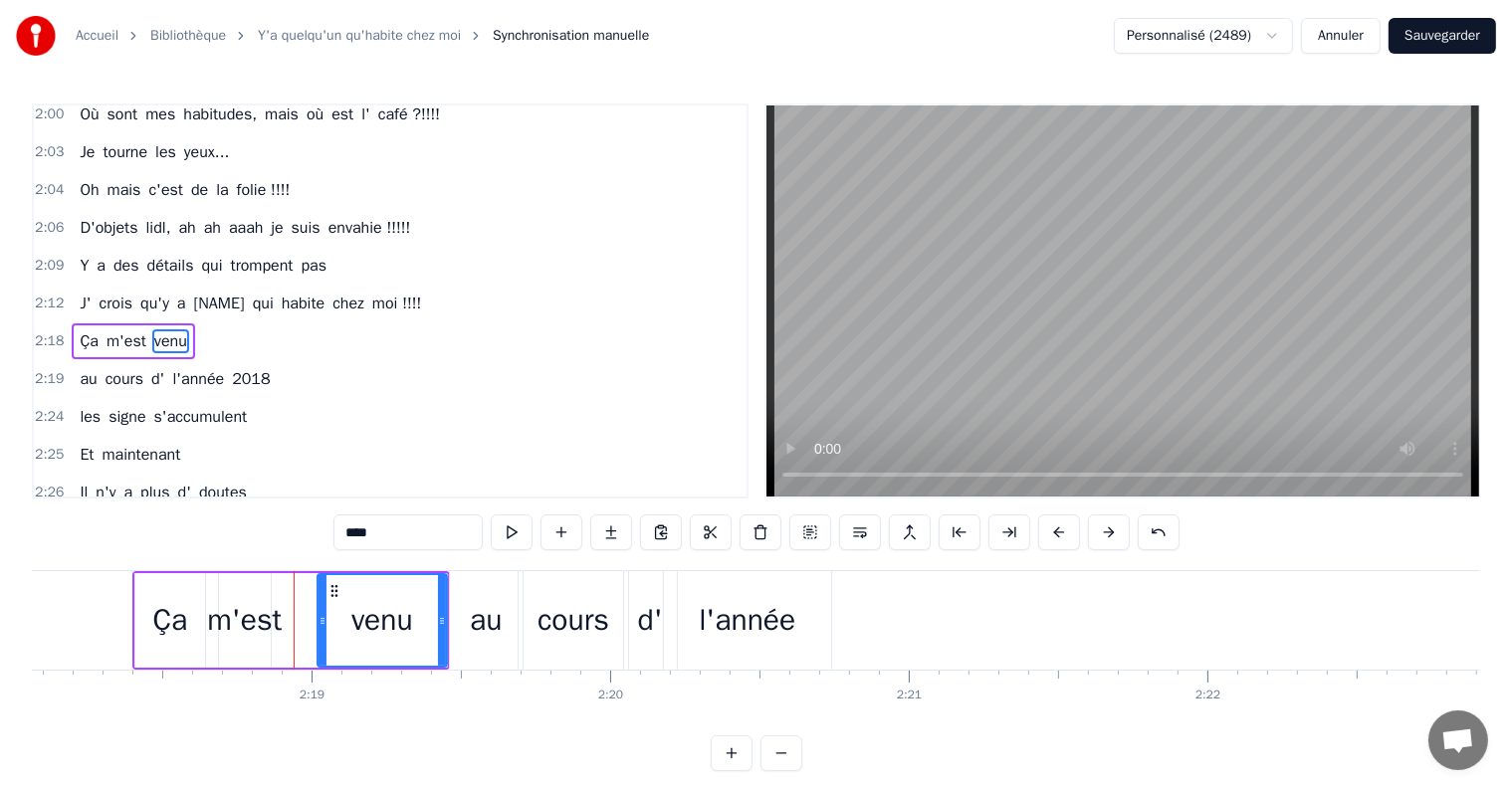 drag, startPoint x: 303, startPoint y: 621, endPoint x: 330, endPoint y: 628, distance: 27.89265 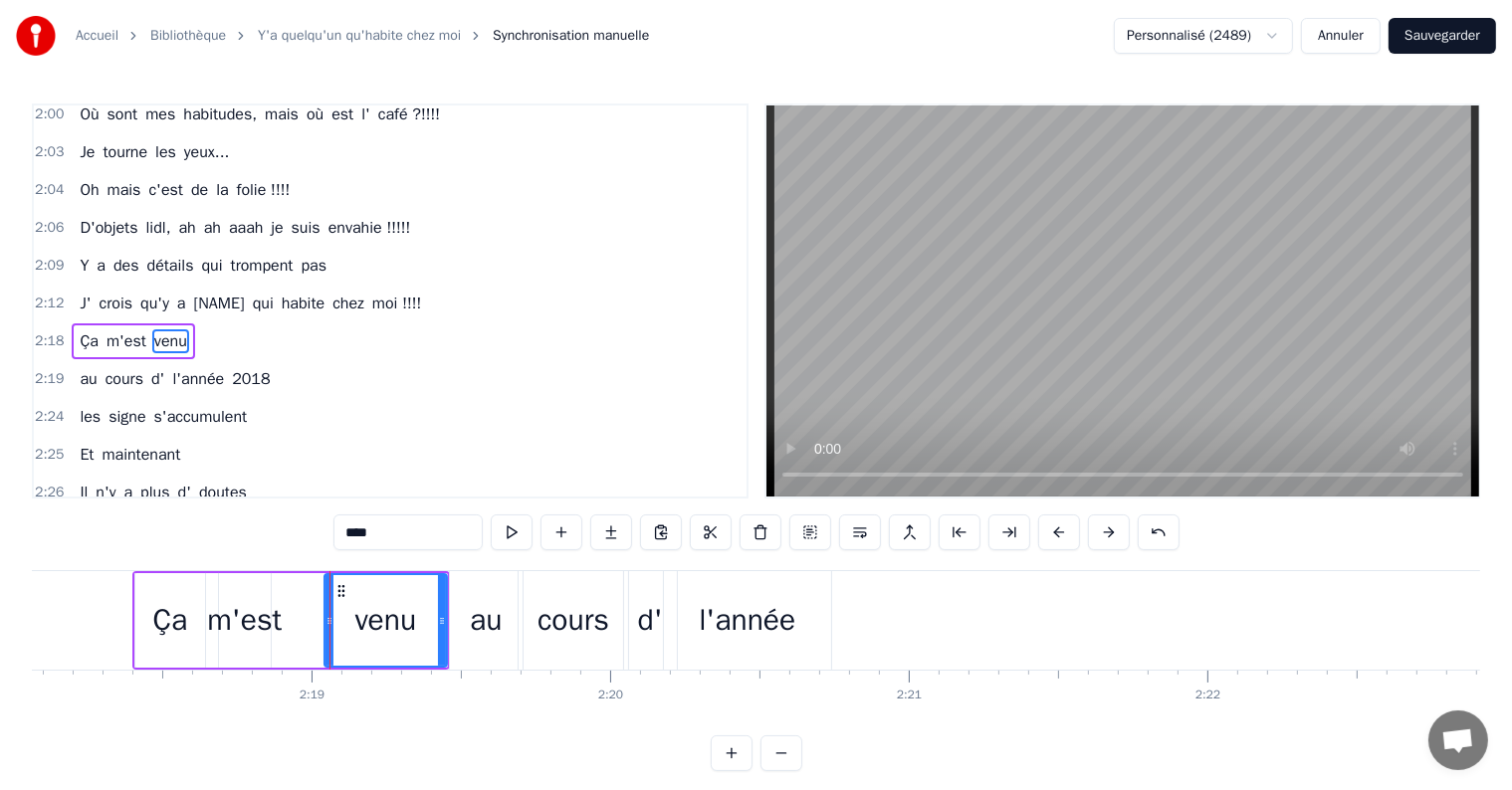 click on "m'est" at bounding box center (244, 620) 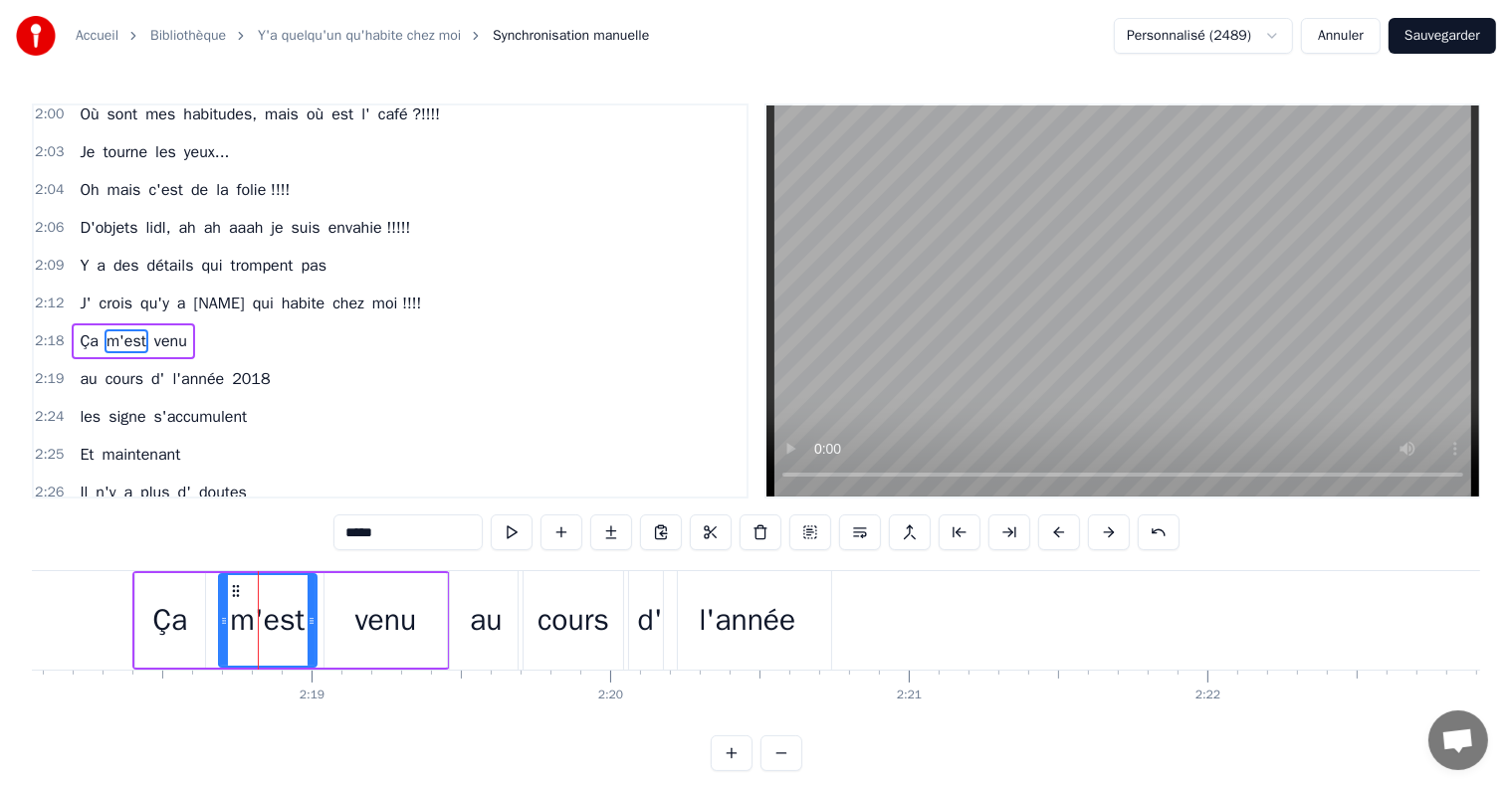 drag, startPoint x: 268, startPoint y: 624, endPoint x: 314, endPoint y: 625, distance: 46.010868 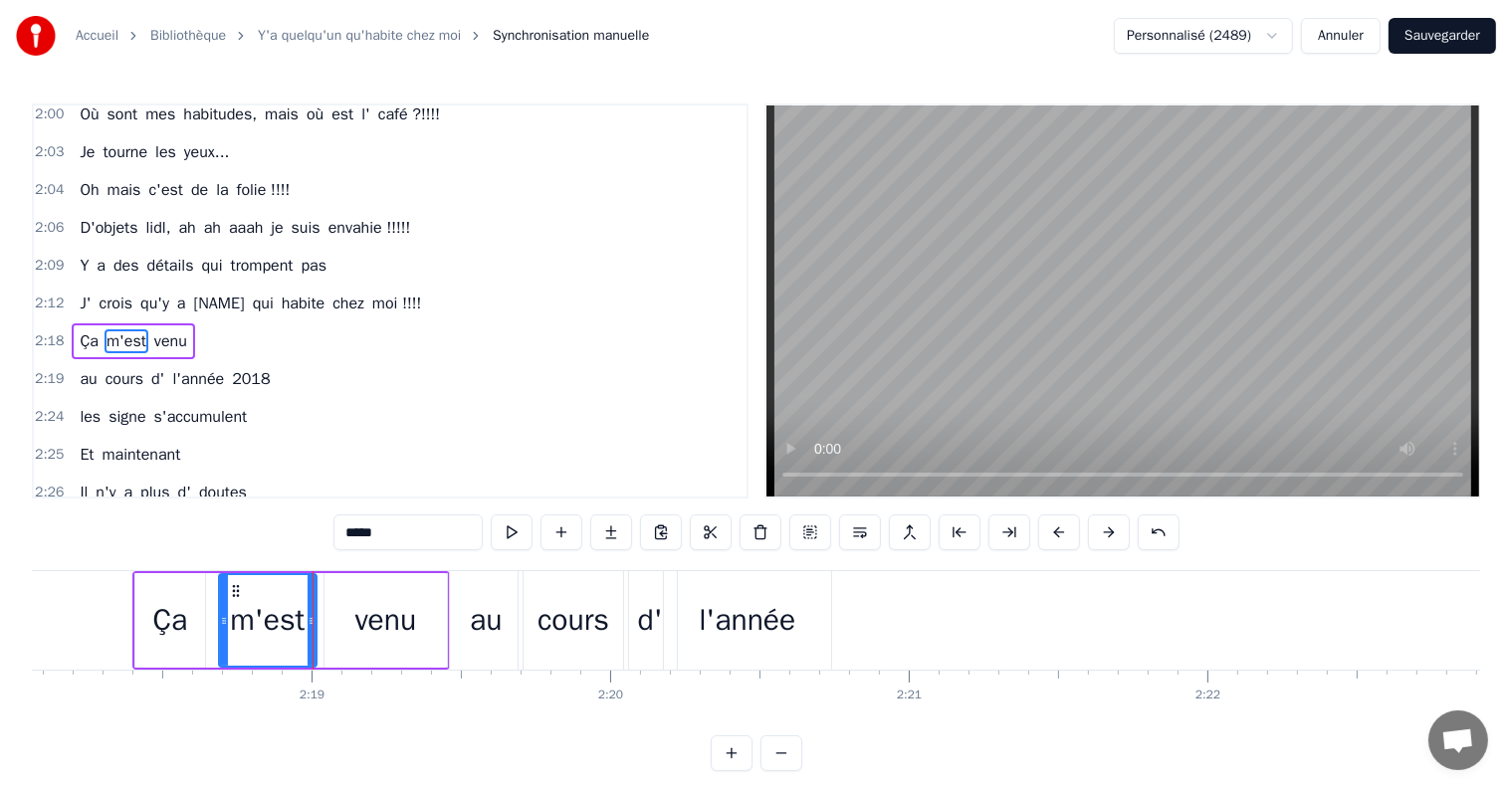 click on "Ça" at bounding box center [169, 620] 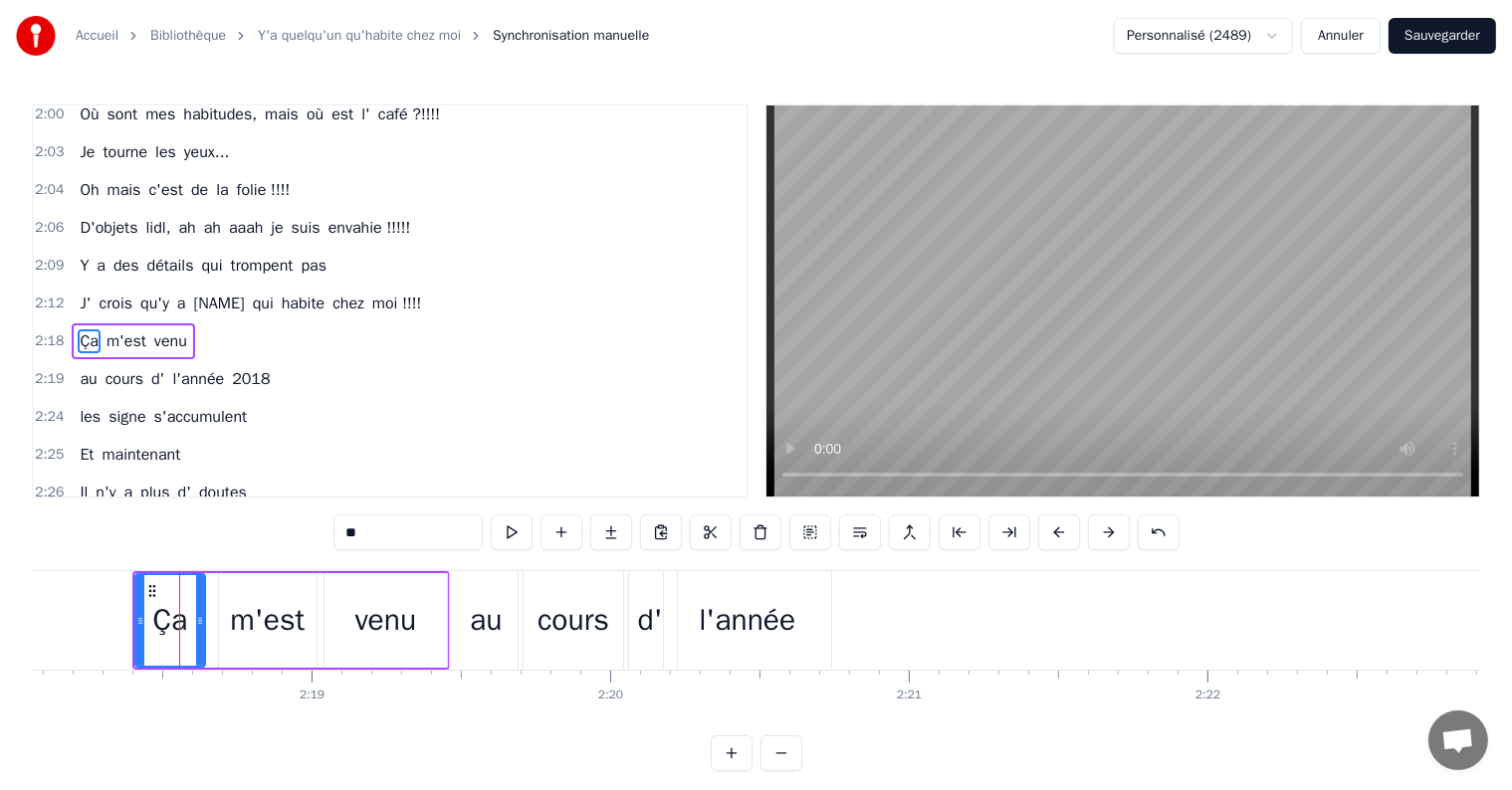 click on "au cours d'l'année [YEAR]" at bounding box center (174, 379) 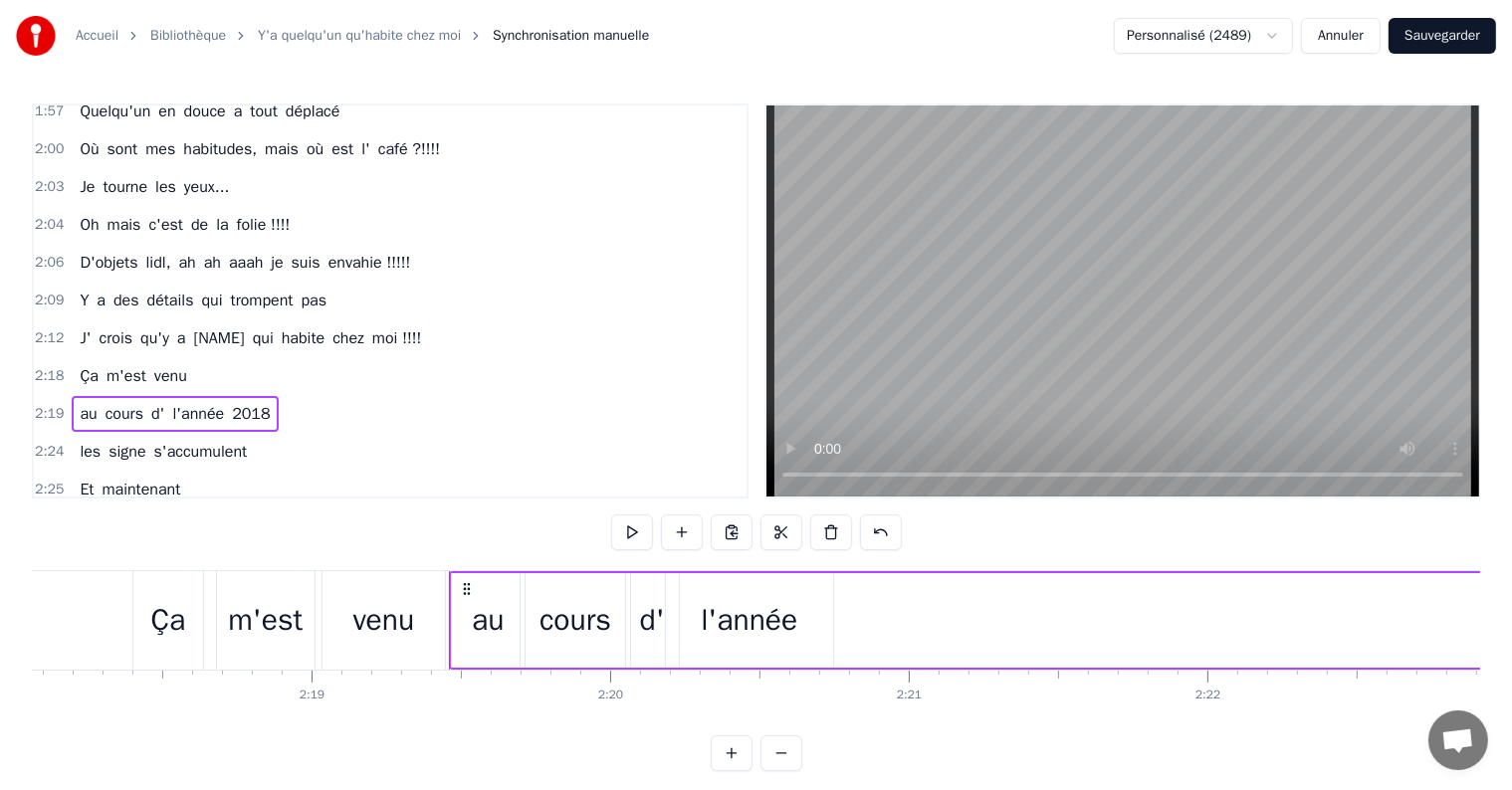 scroll, scrollTop: 989, scrollLeft: 0, axis: vertical 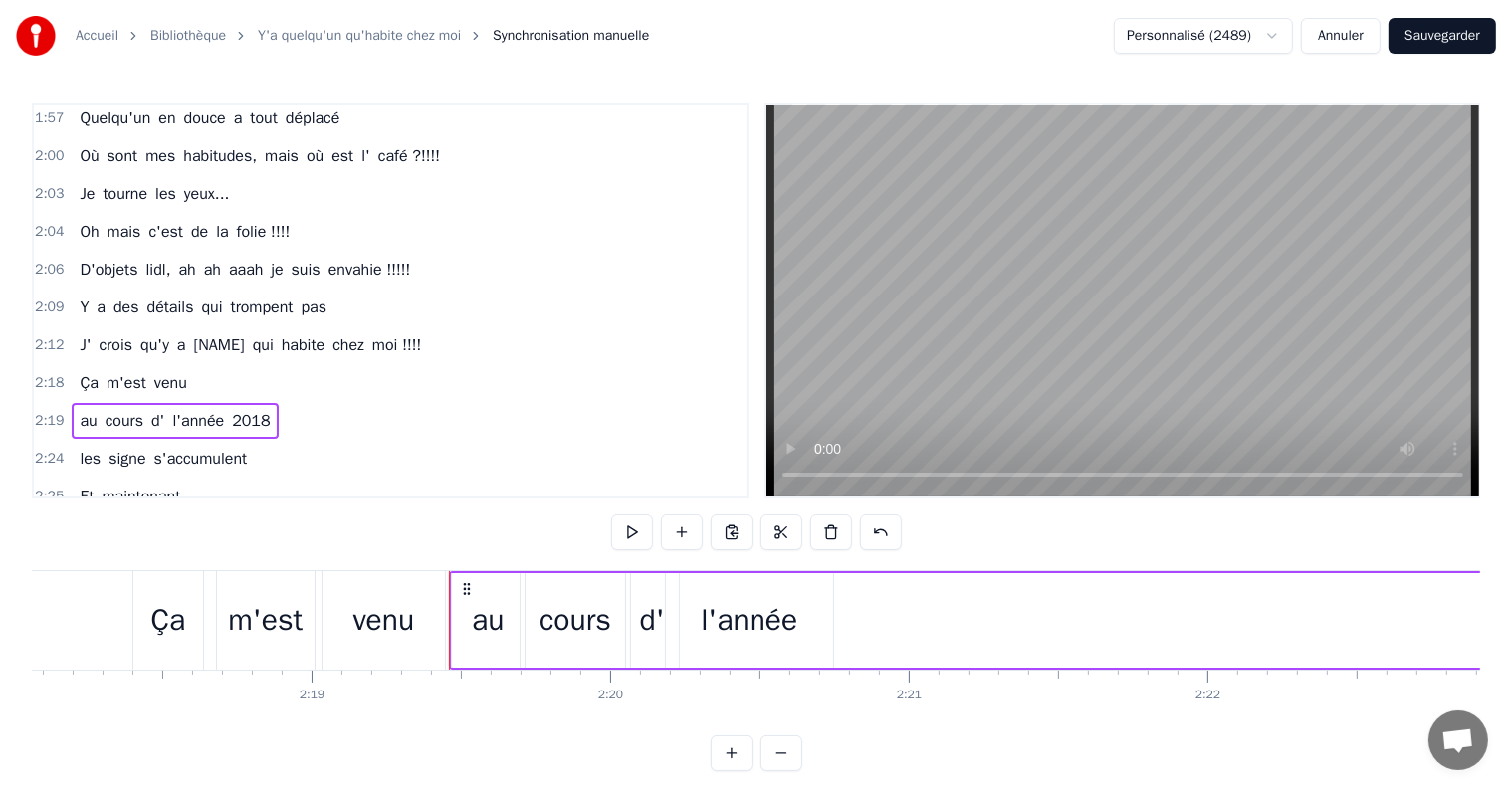 click on "2018" at bounding box center (251, 421) 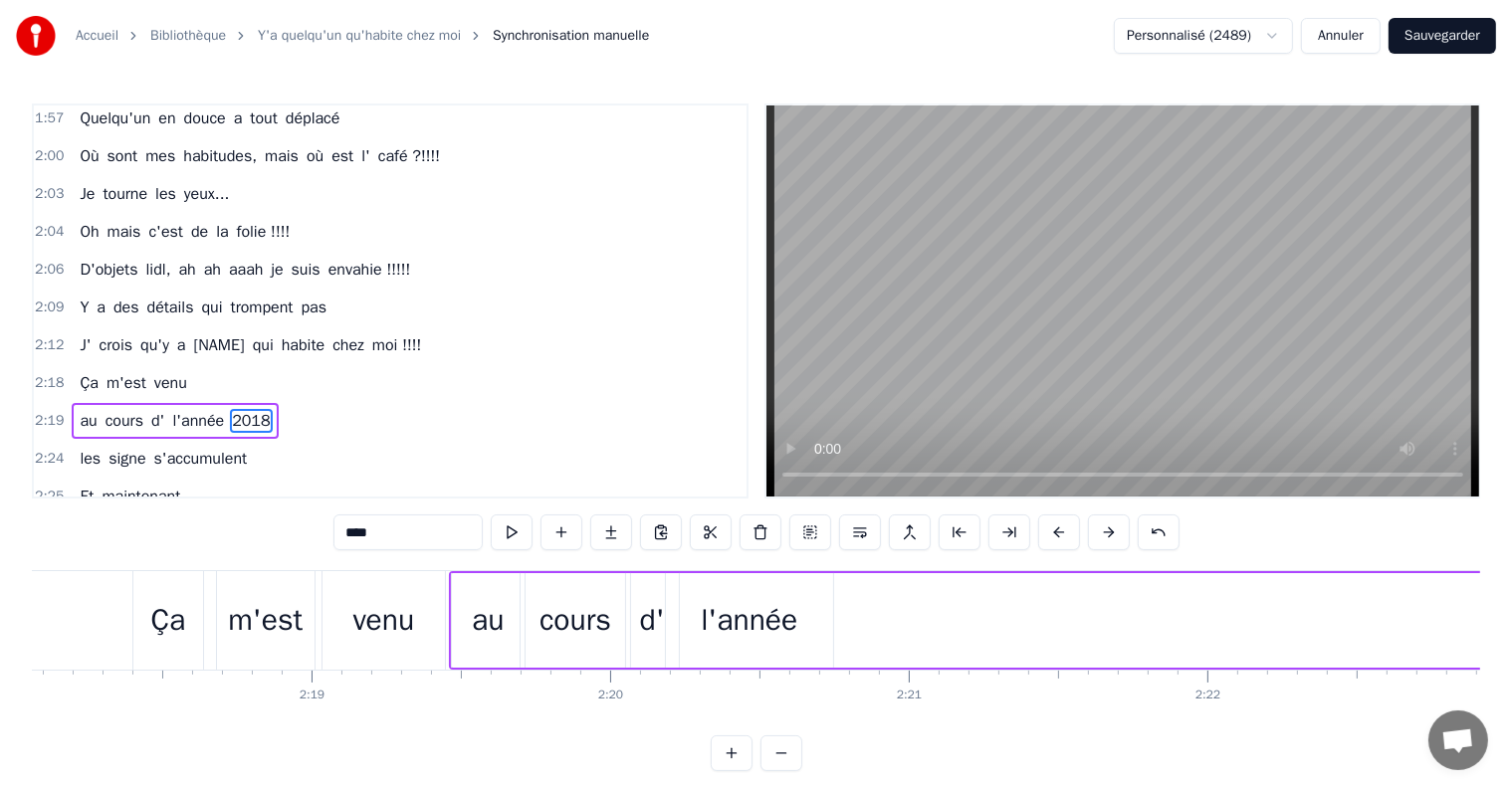scroll, scrollTop: 1061, scrollLeft: 0, axis: vertical 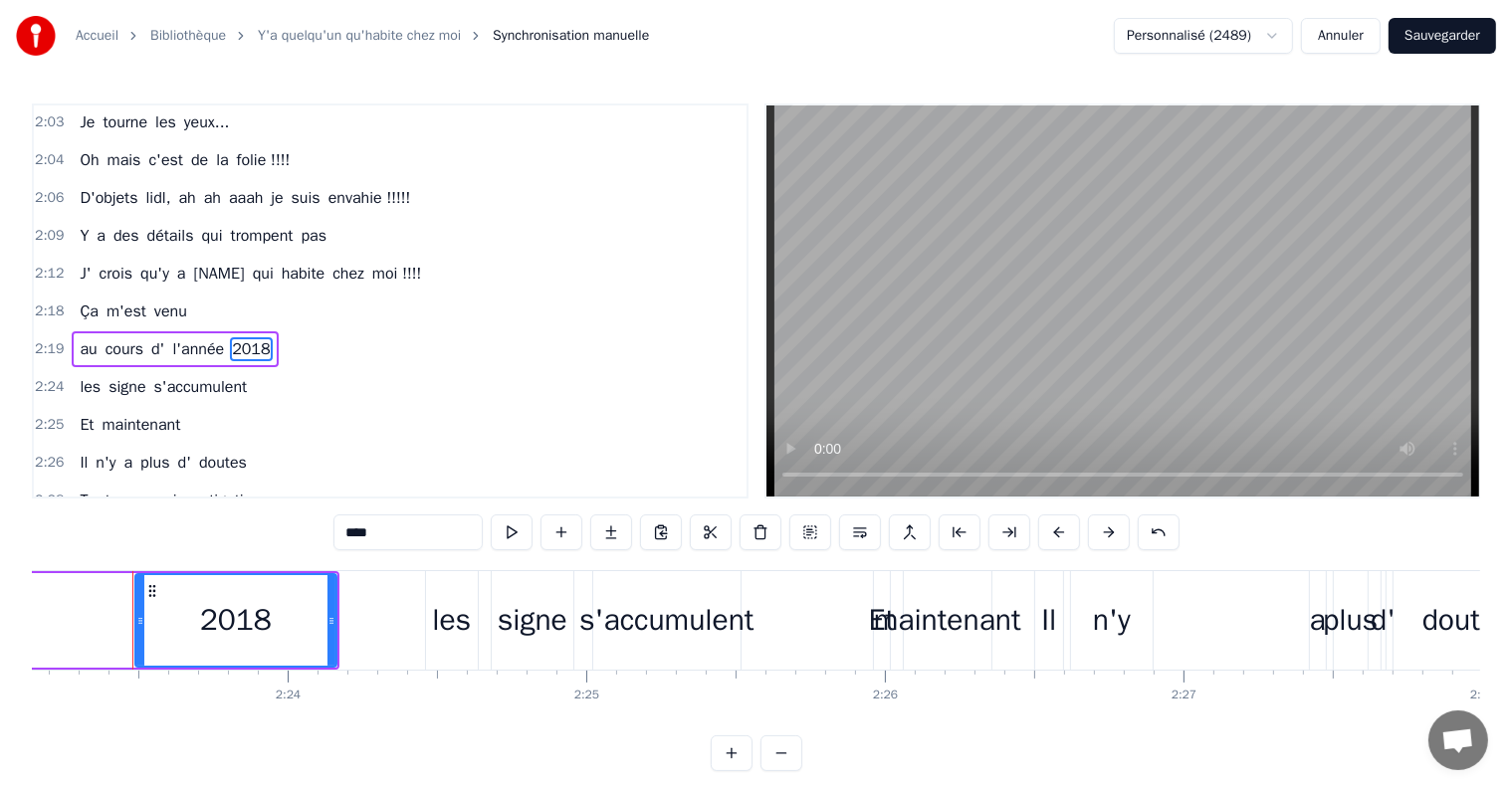 click on "l'année" at bounding box center [198, 349] 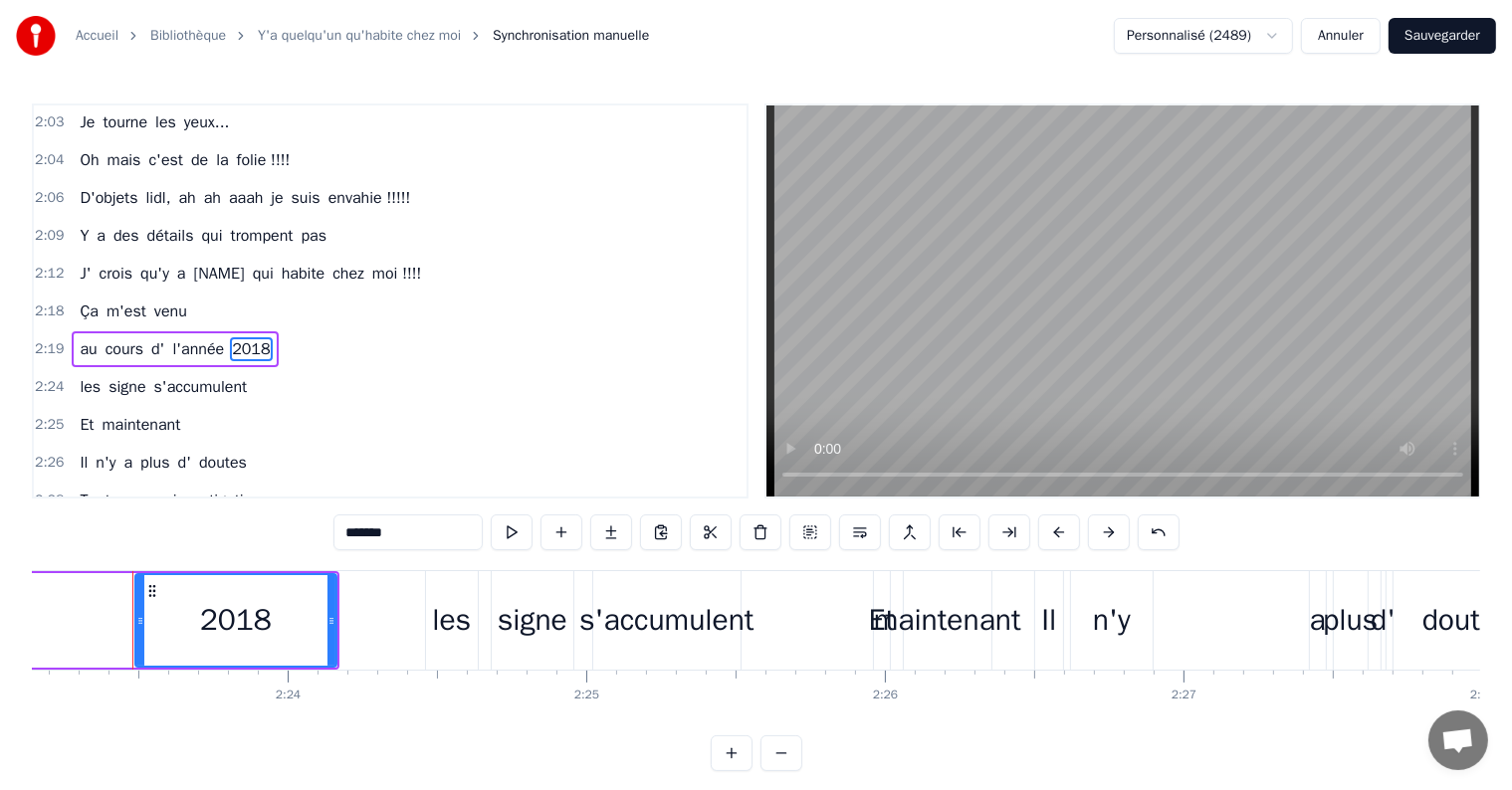 scroll, scrollTop: 1067, scrollLeft: 0, axis: vertical 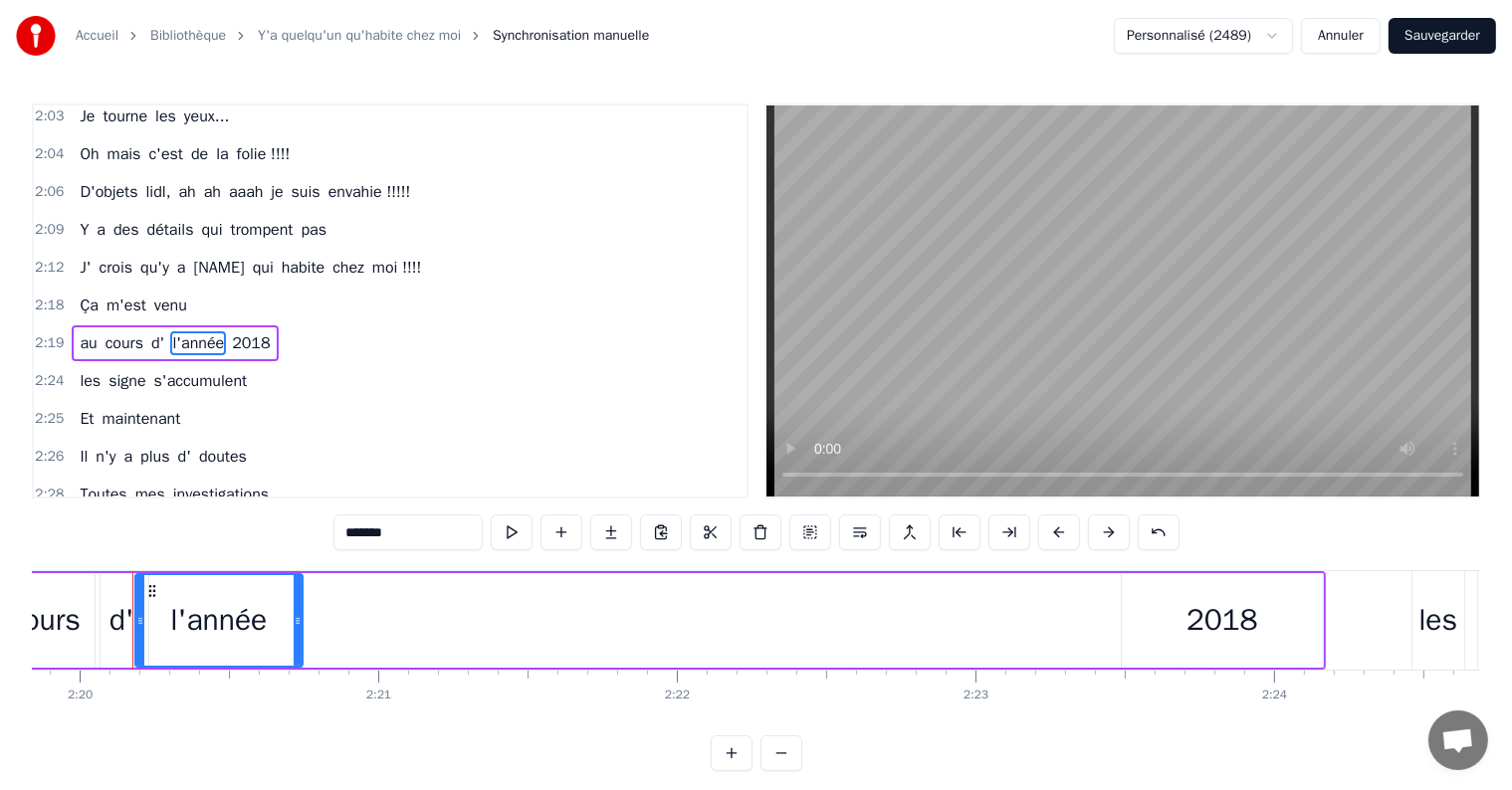 click on "2018" at bounding box center (1222, 620) 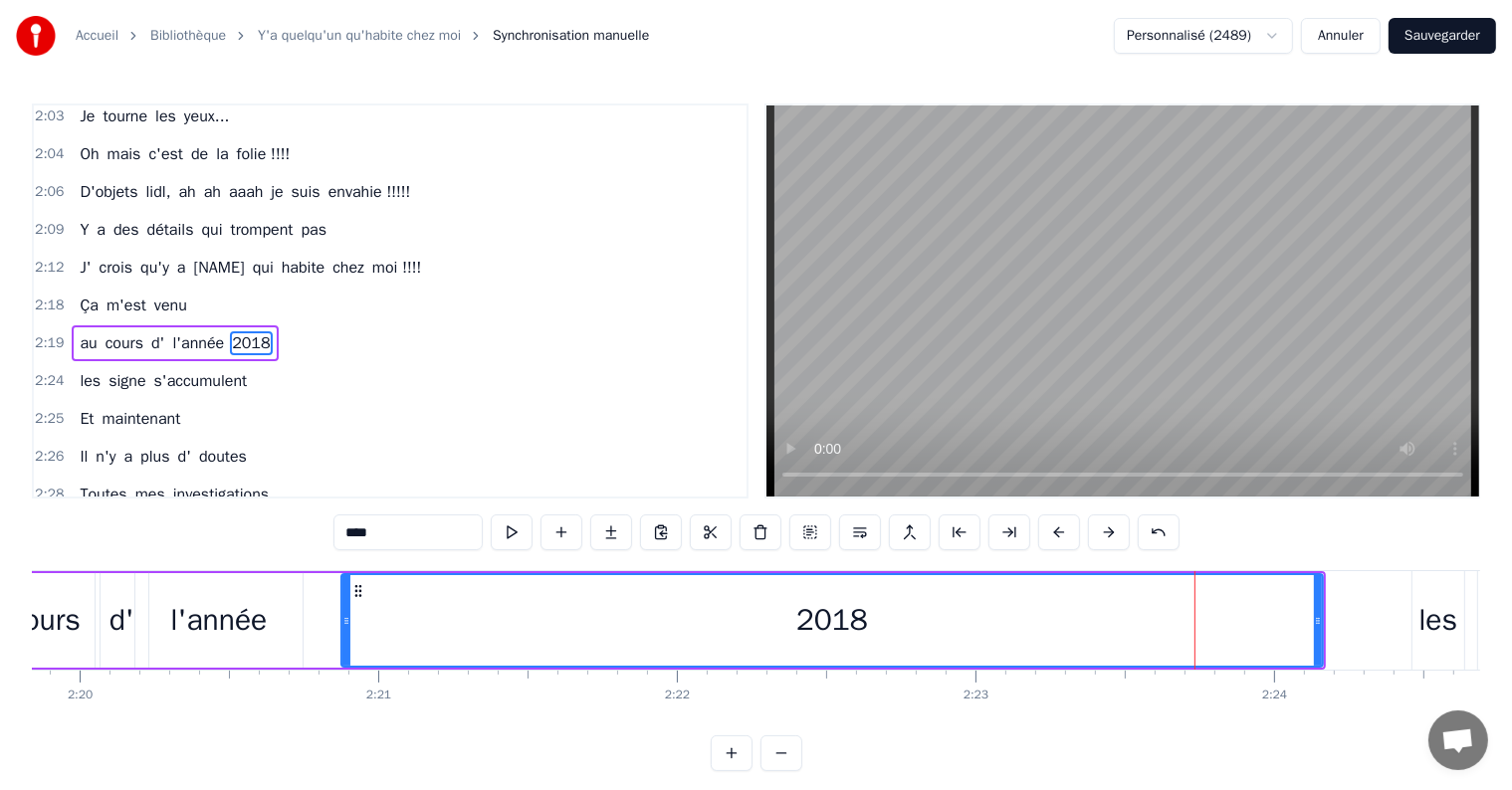 drag, startPoint x: 1123, startPoint y: 621, endPoint x: 342, endPoint y: 618, distance: 781.00576 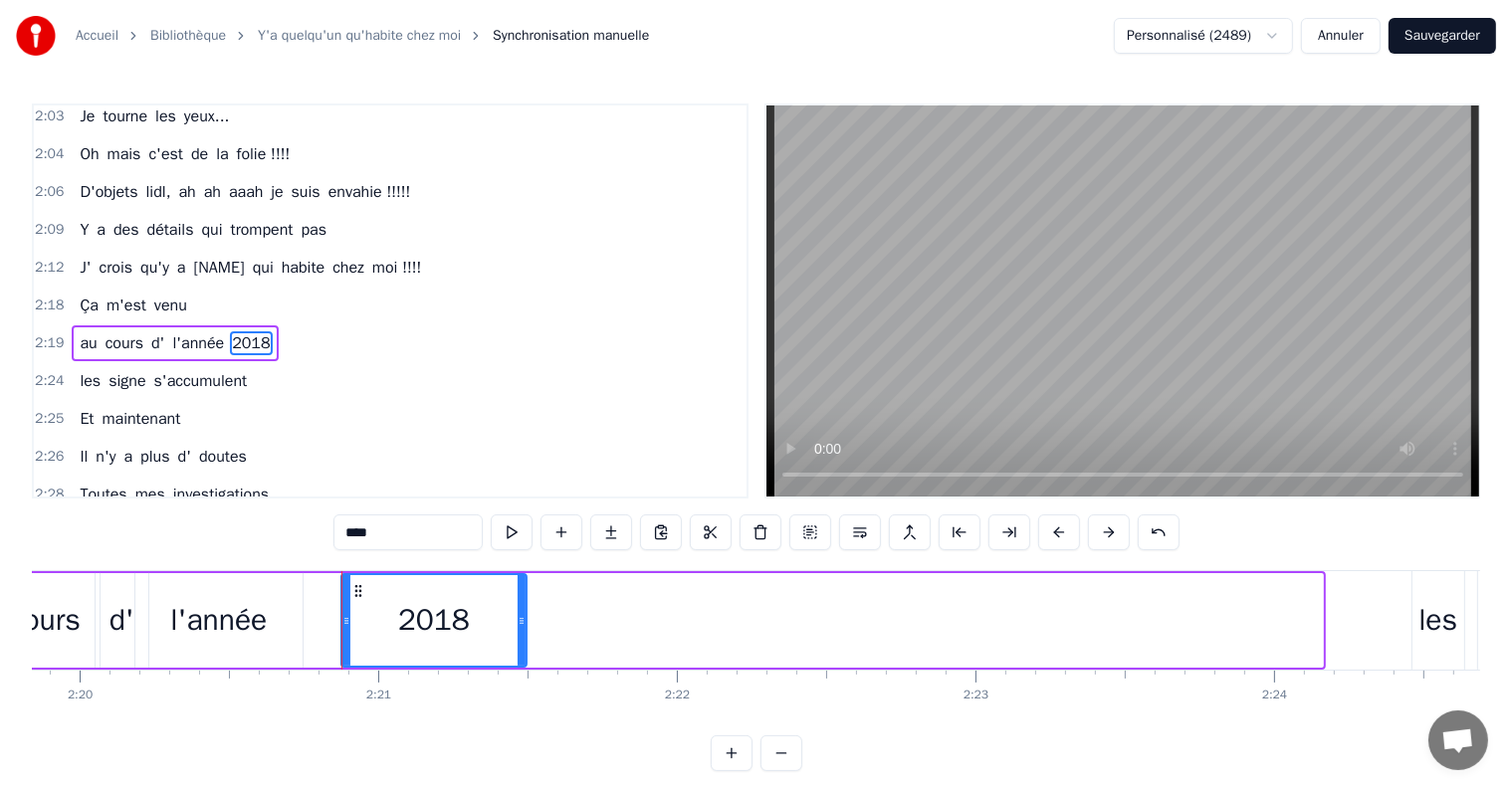 drag, startPoint x: 1318, startPoint y: 623, endPoint x: 522, endPoint y: 677, distance: 797.82956 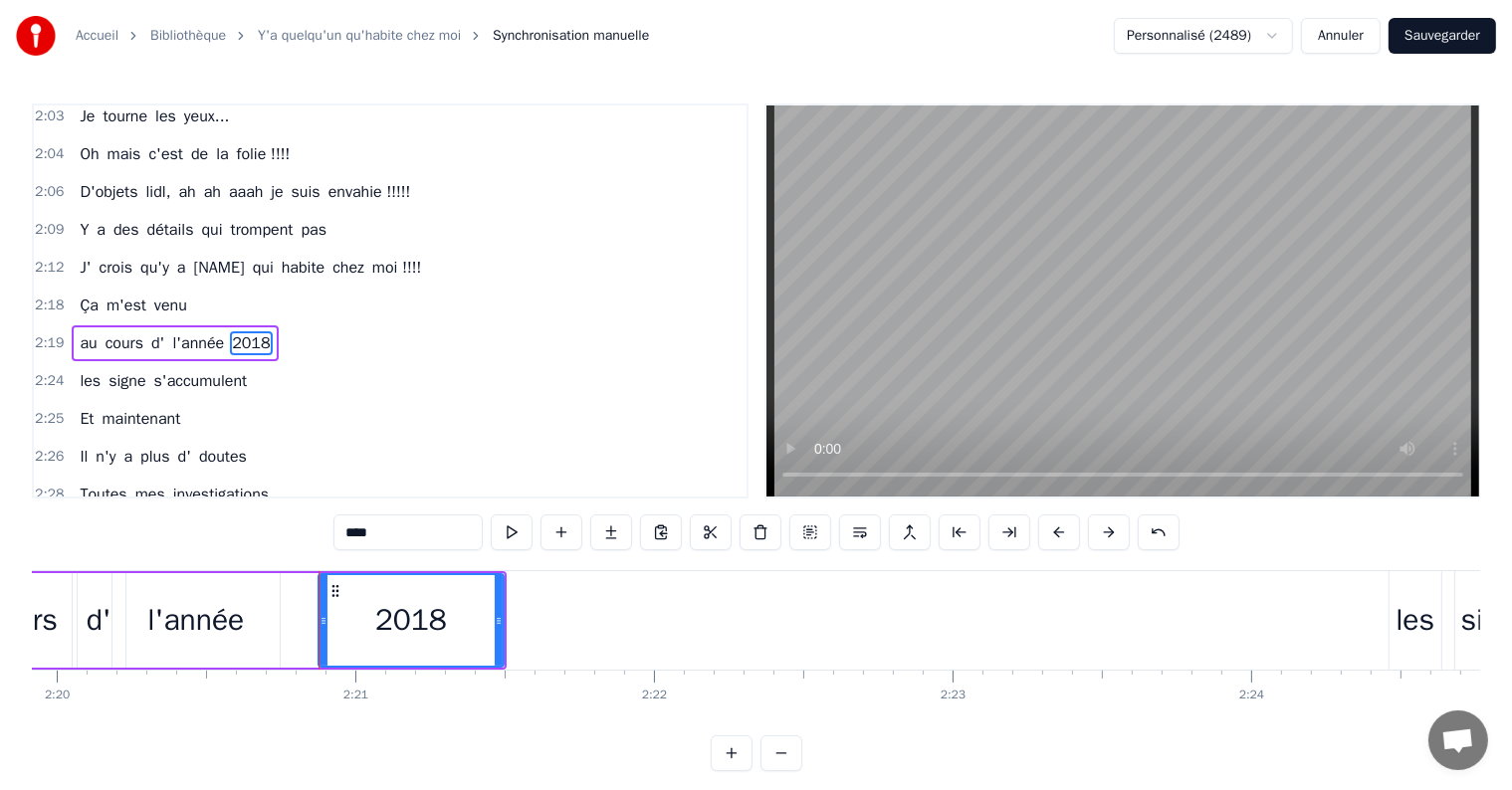 scroll, scrollTop: 0, scrollLeft: 41795, axis: horizontal 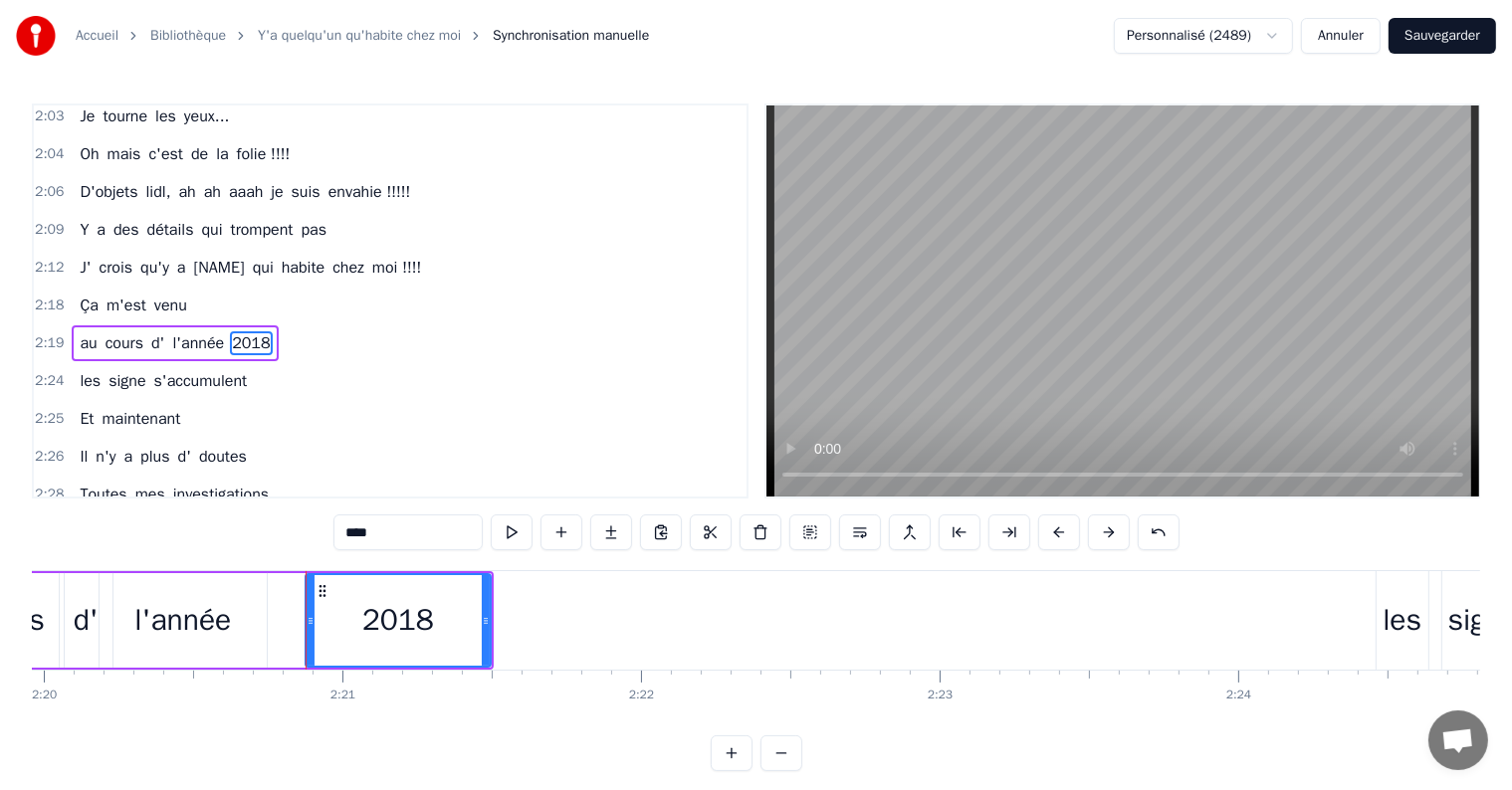 click on "les" at bounding box center [90, 381] 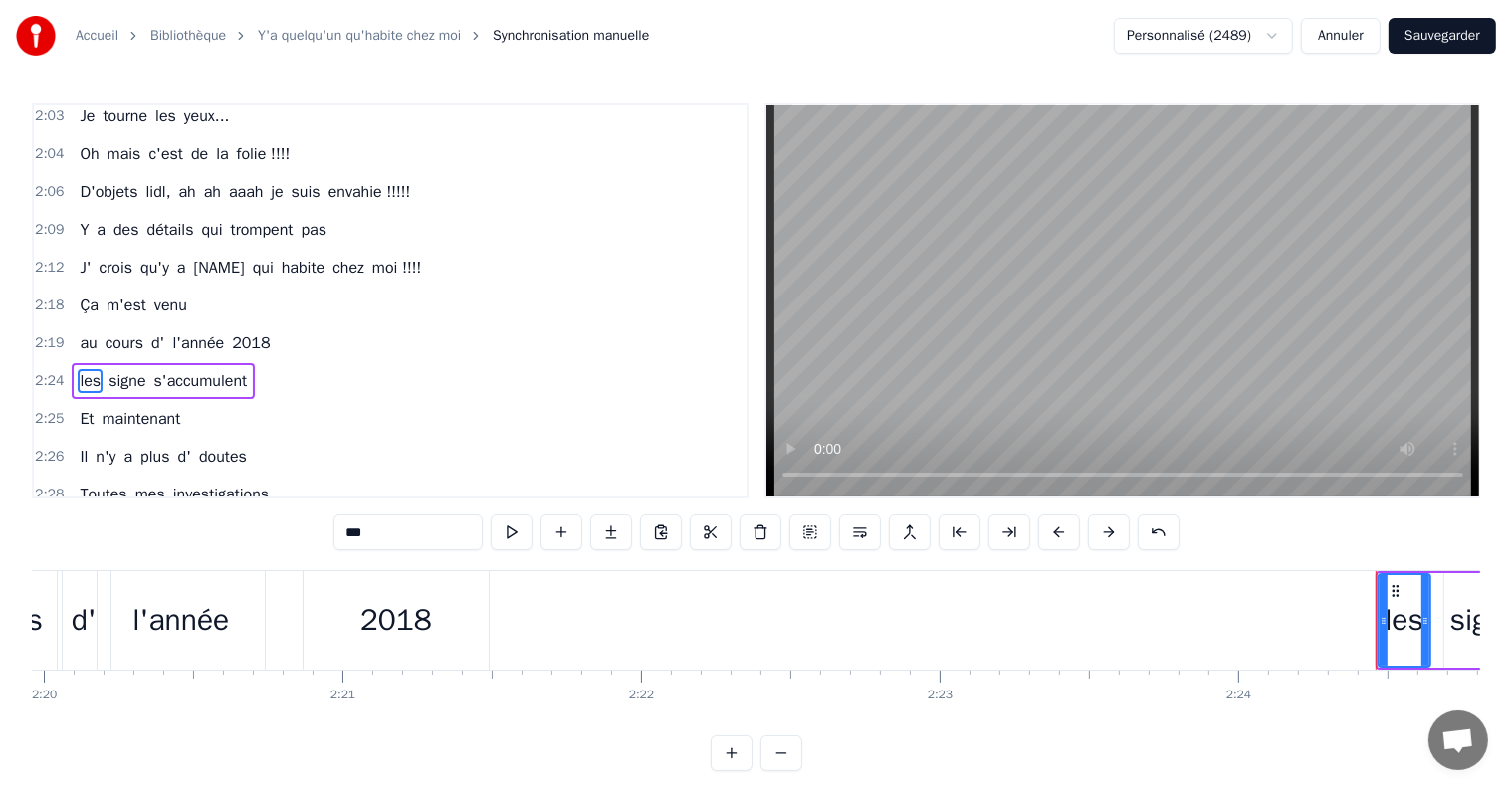 scroll, scrollTop: 1103, scrollLeft: 0, axis: vertical 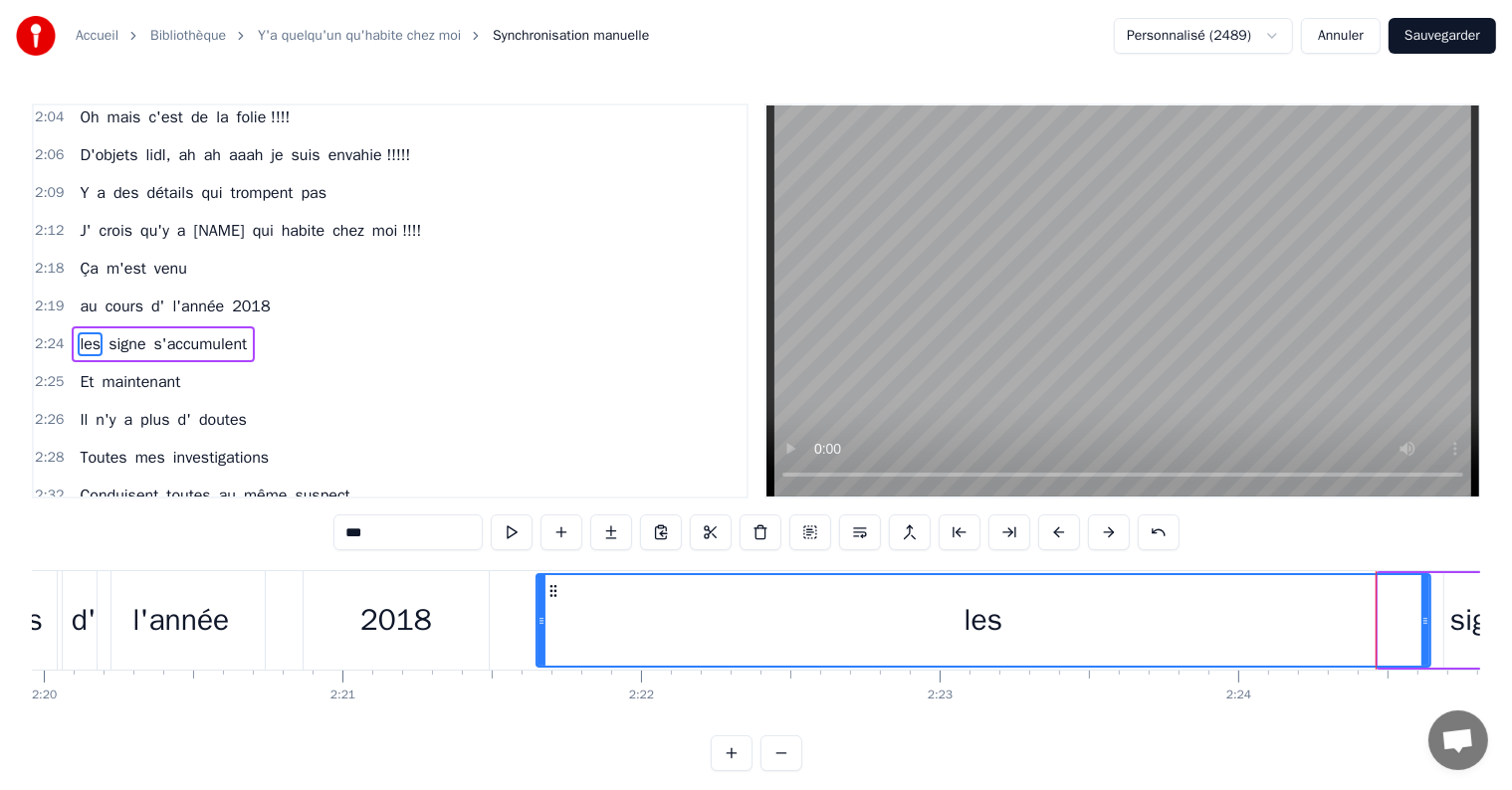 drag, startPoint x: 1382, startPoint y: 622, endPoint x: 540, endPoint y: 627, distance: 842.0148 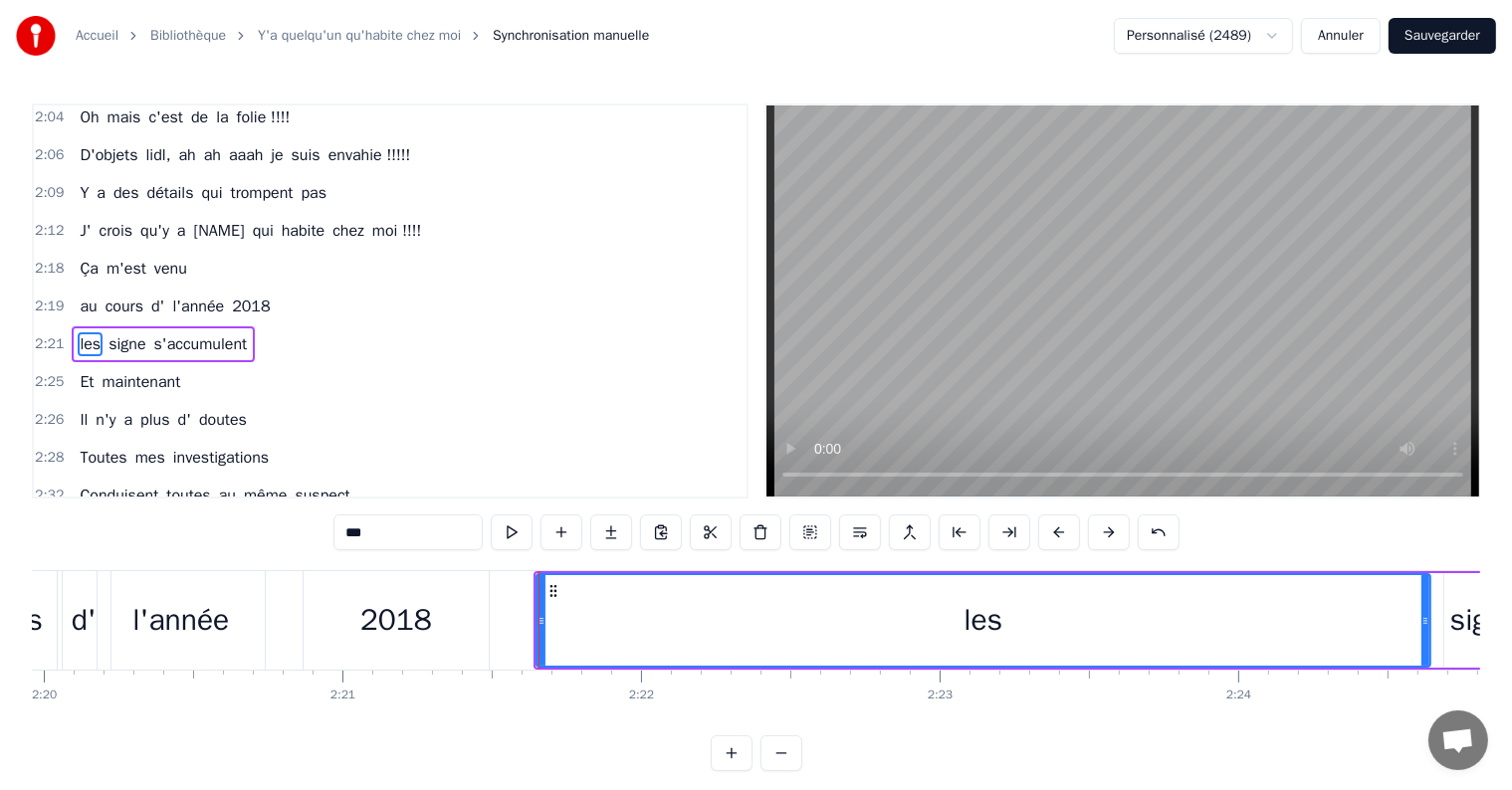 click on "d'" at bounding box center (184, 420) 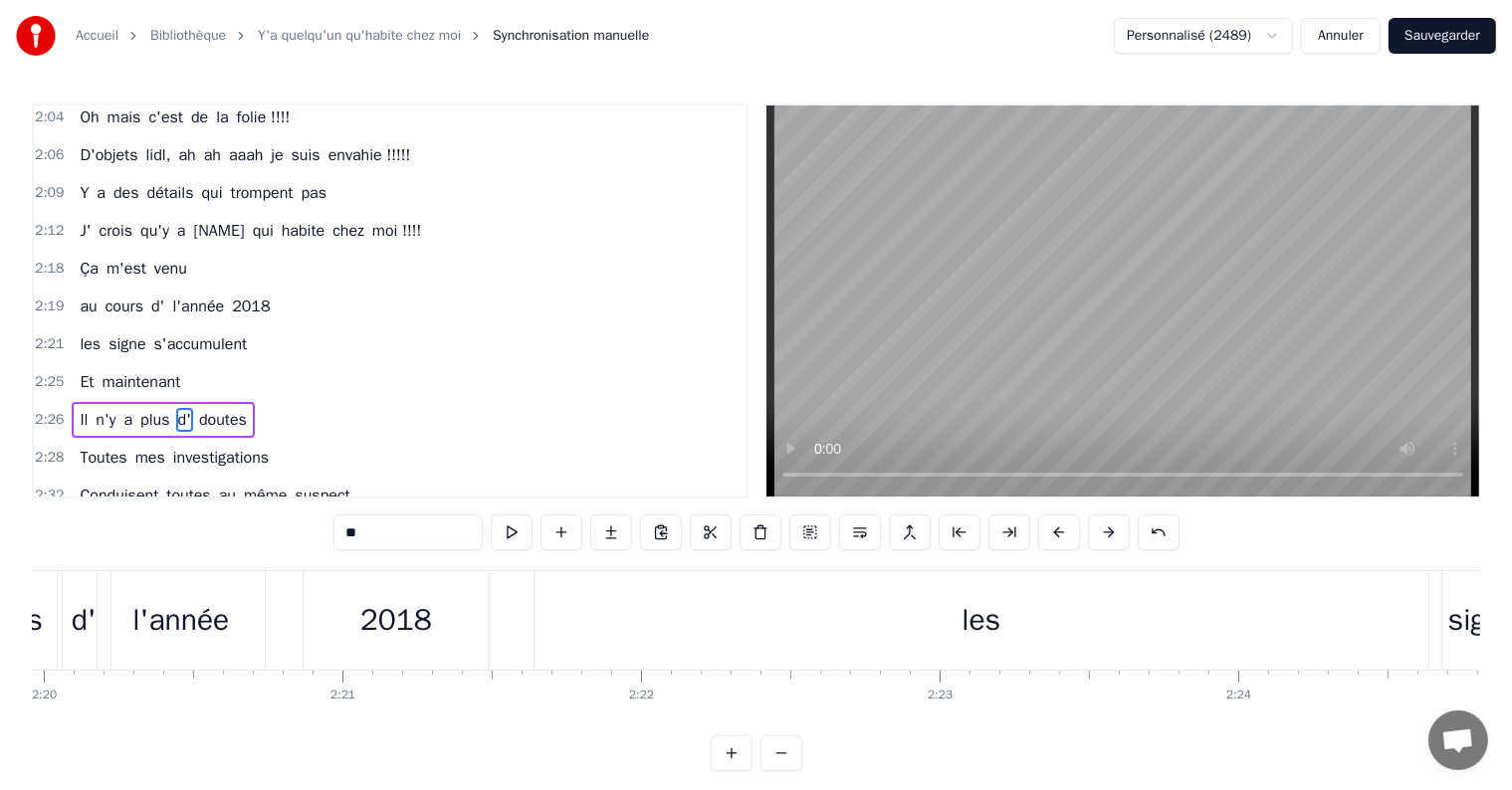 scroll, scrollTop: 1176, scrollLeft: 0, axis: vertical 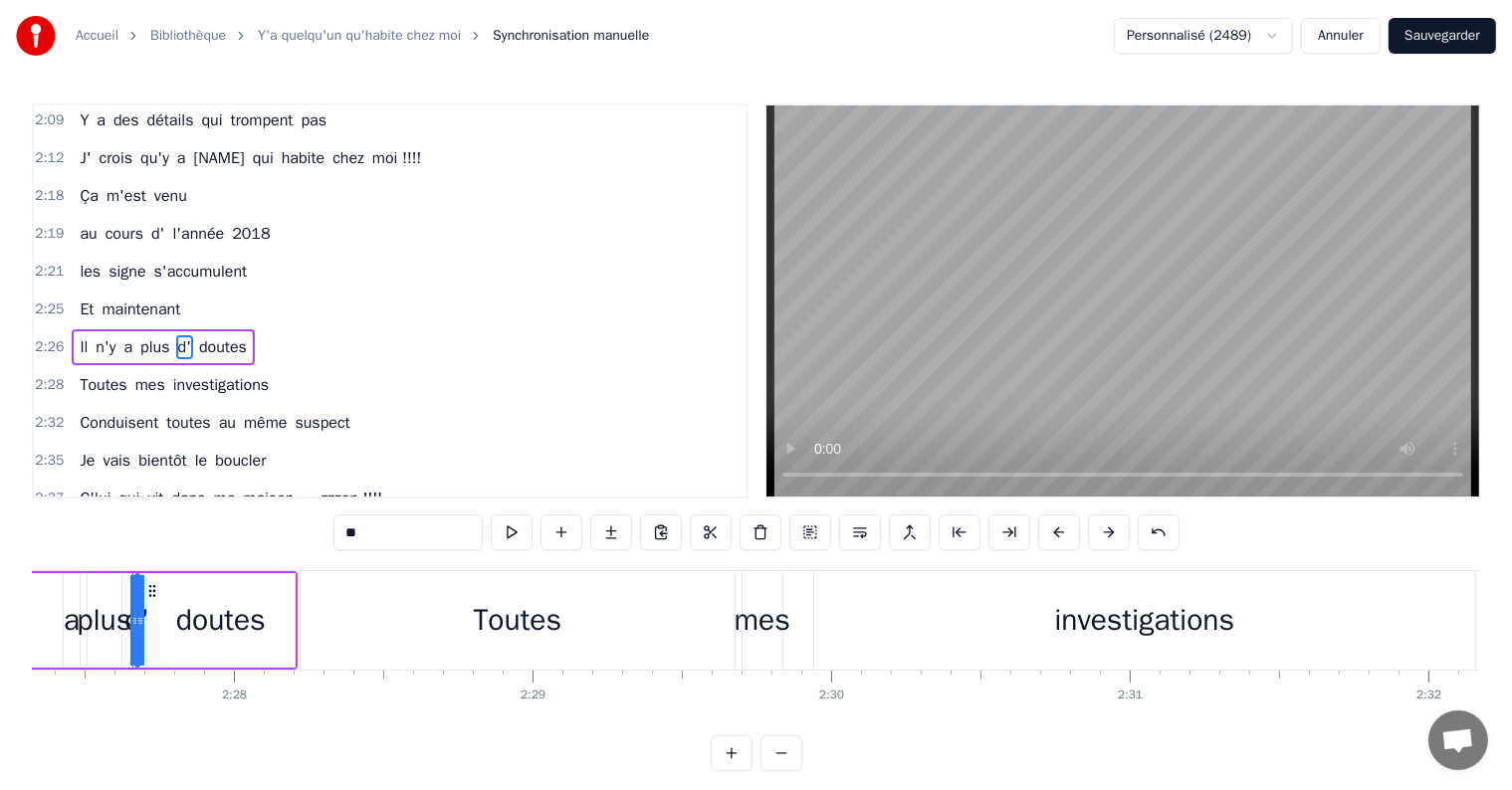 click on "doutes" at bounding box center [223, 347] 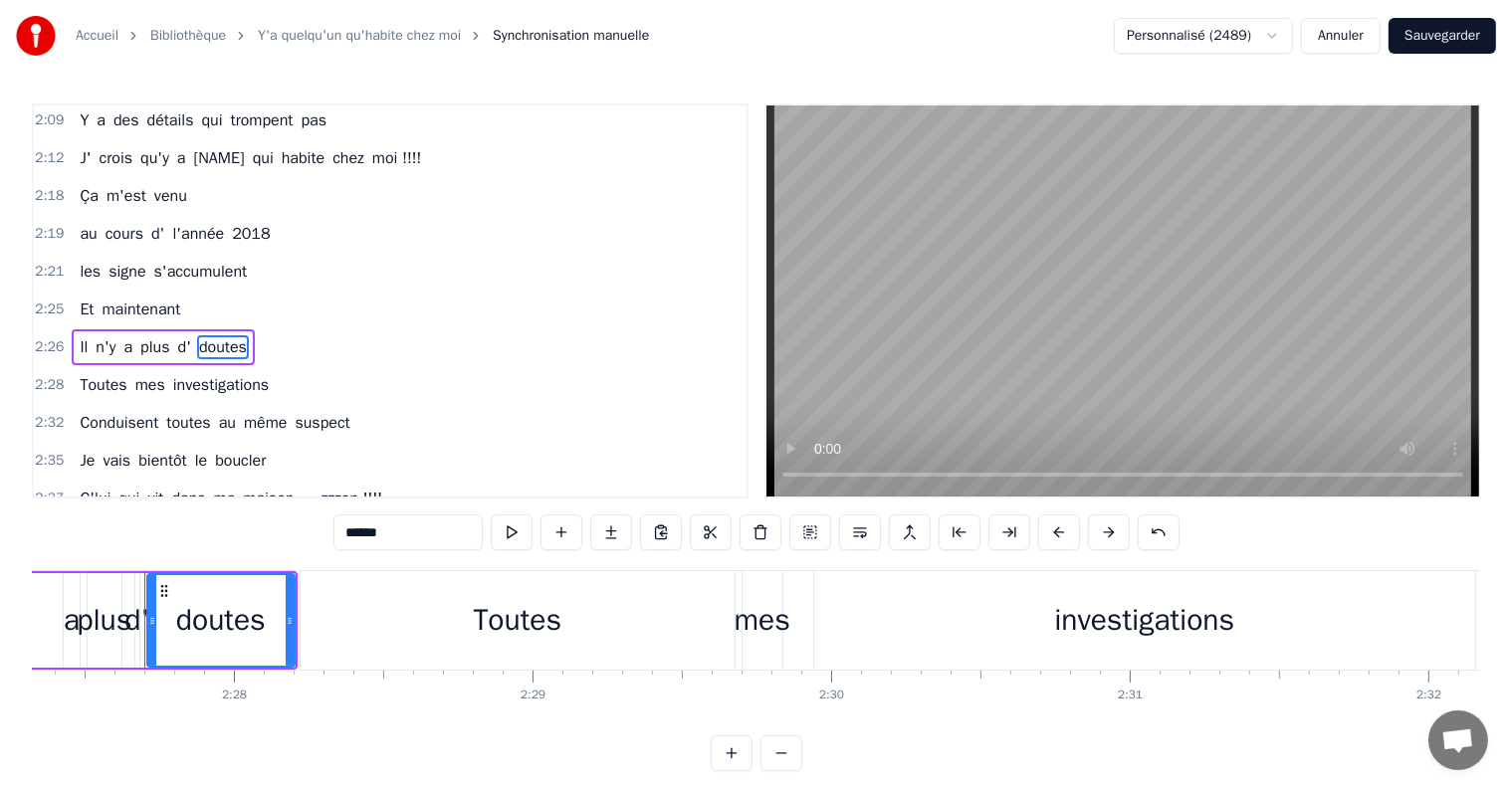 scroll, scrollTop: 1177, scrollLeft: 0, axis: vertical 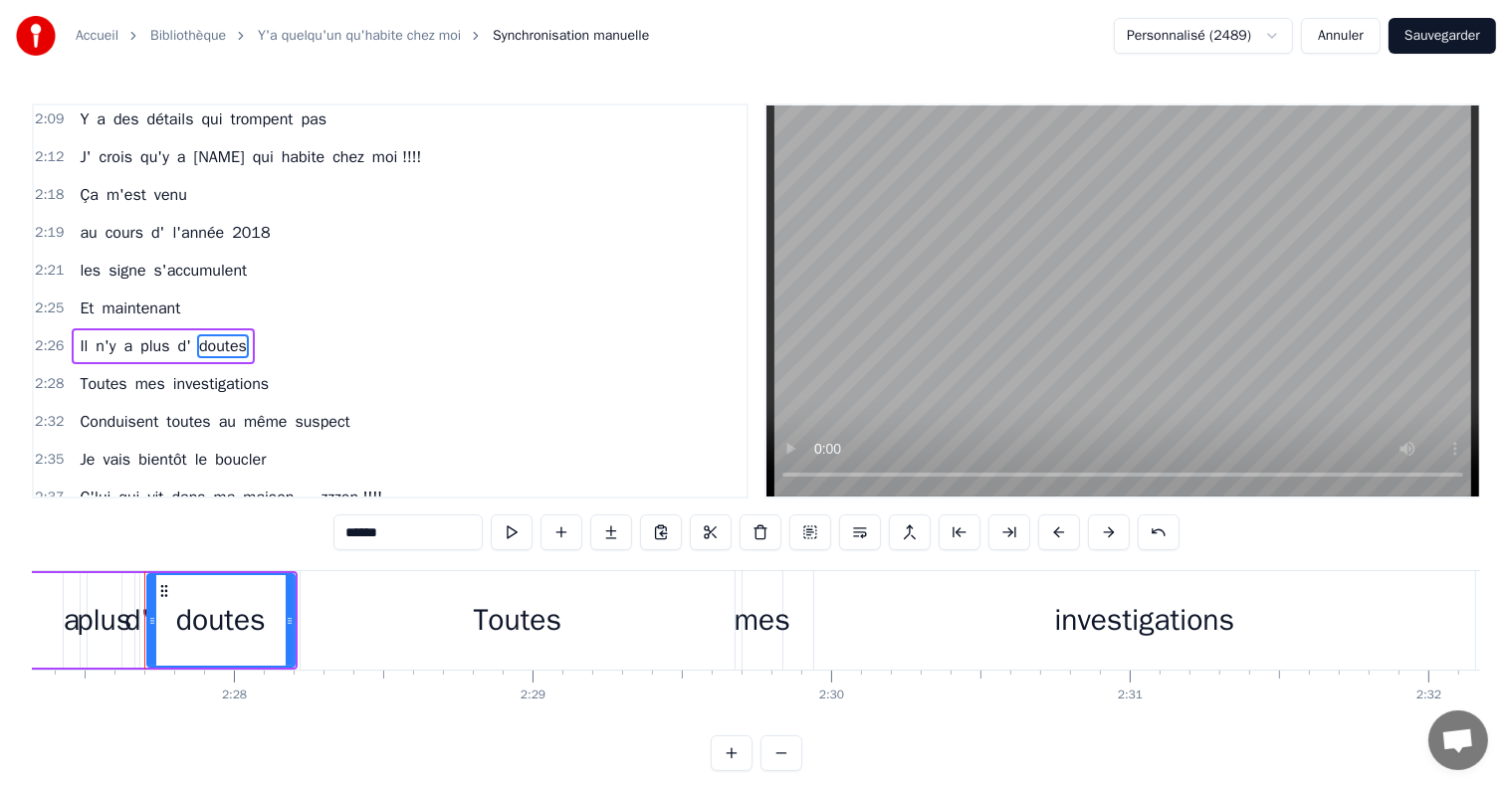click on "les" at bounding box center (90, 271) 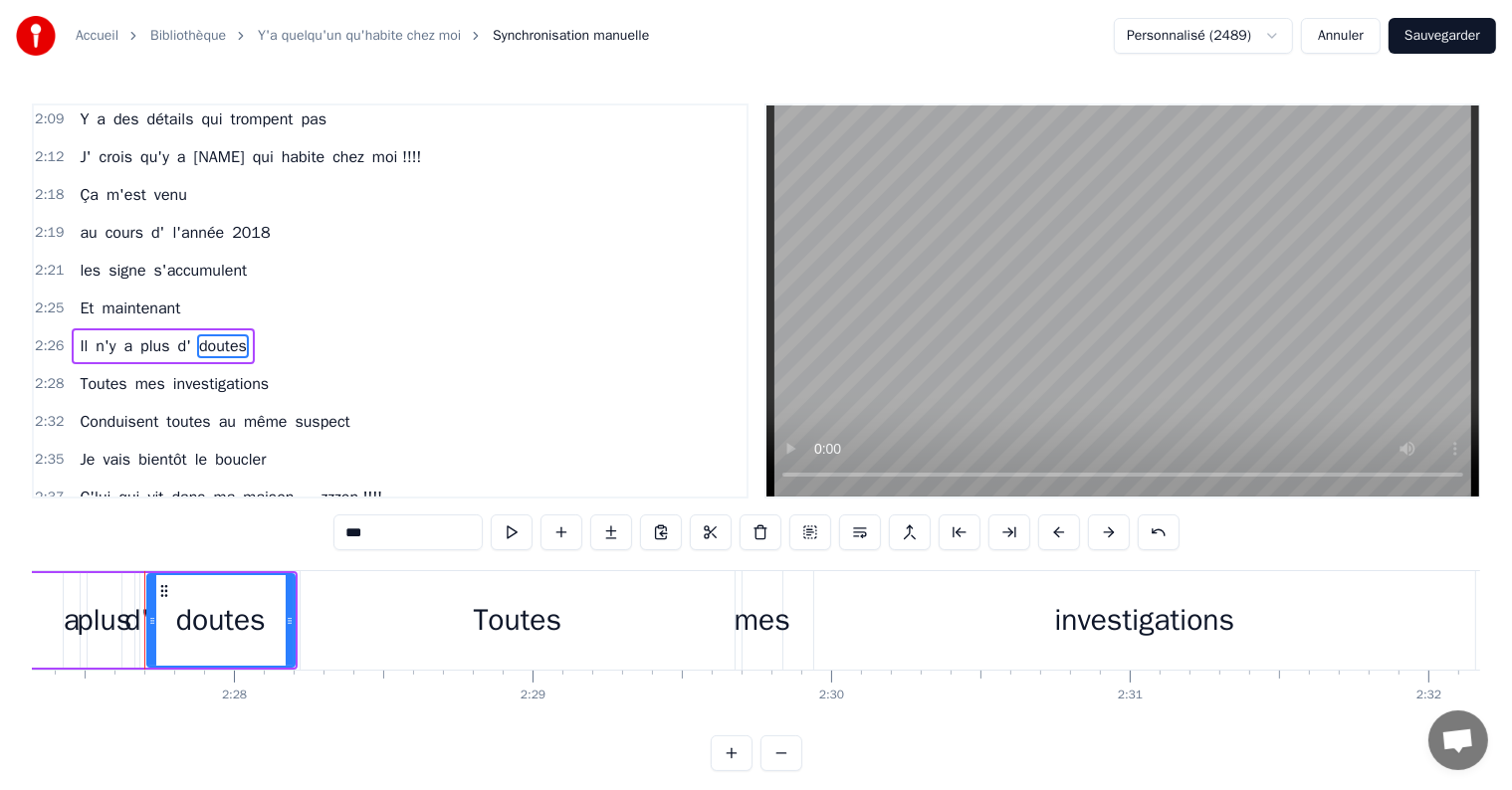 scroll, scrollTop: 1103, scrollLeft: 0, axis: vertical 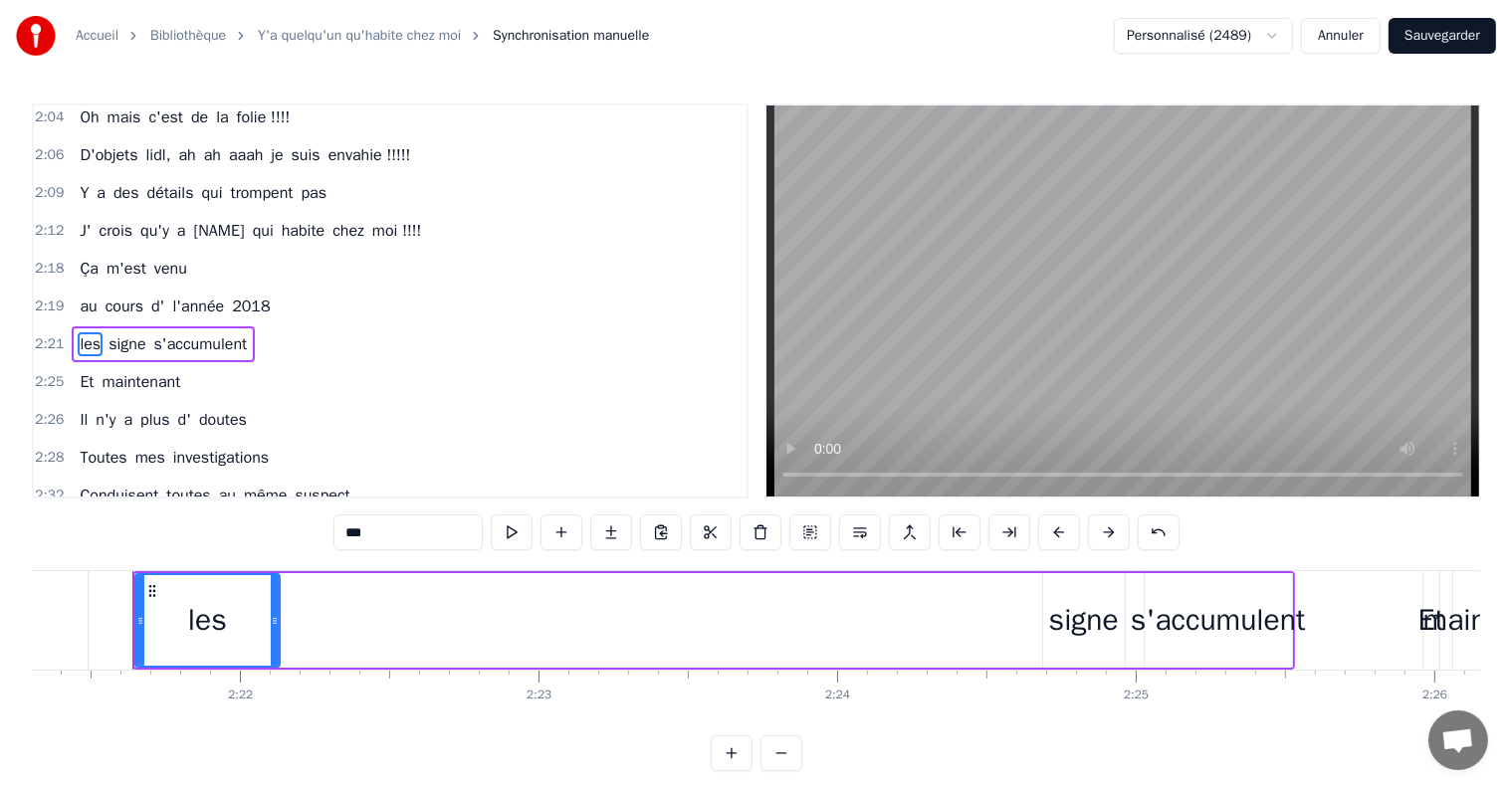 drag, startPoint x: 1021, startPoint y: 619, endPoint x: 279, endPoint y: 625, distance: 742.0243 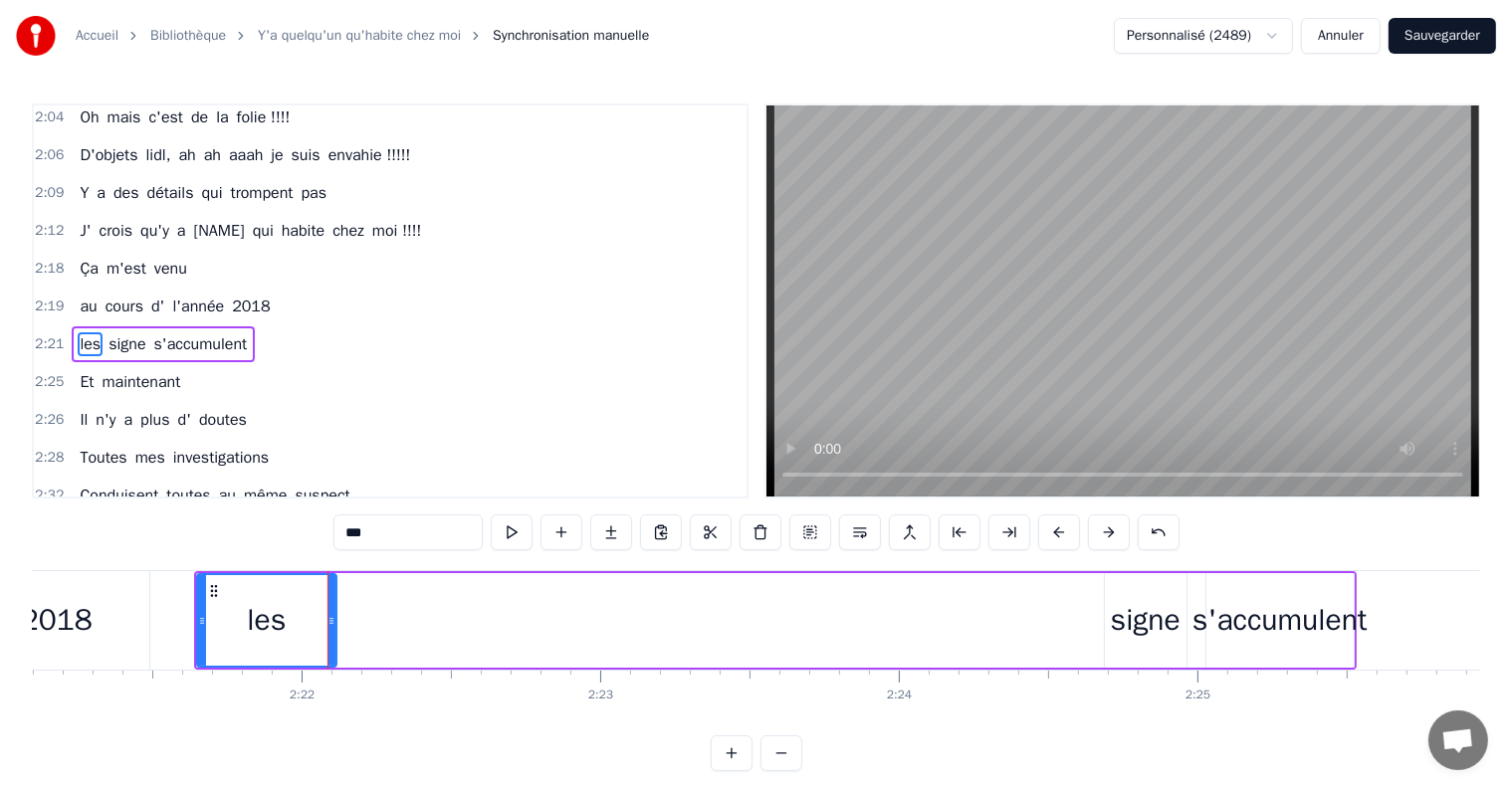 scroll, scrollTop: 0, scrollLeft: 42133, axis: horizontal 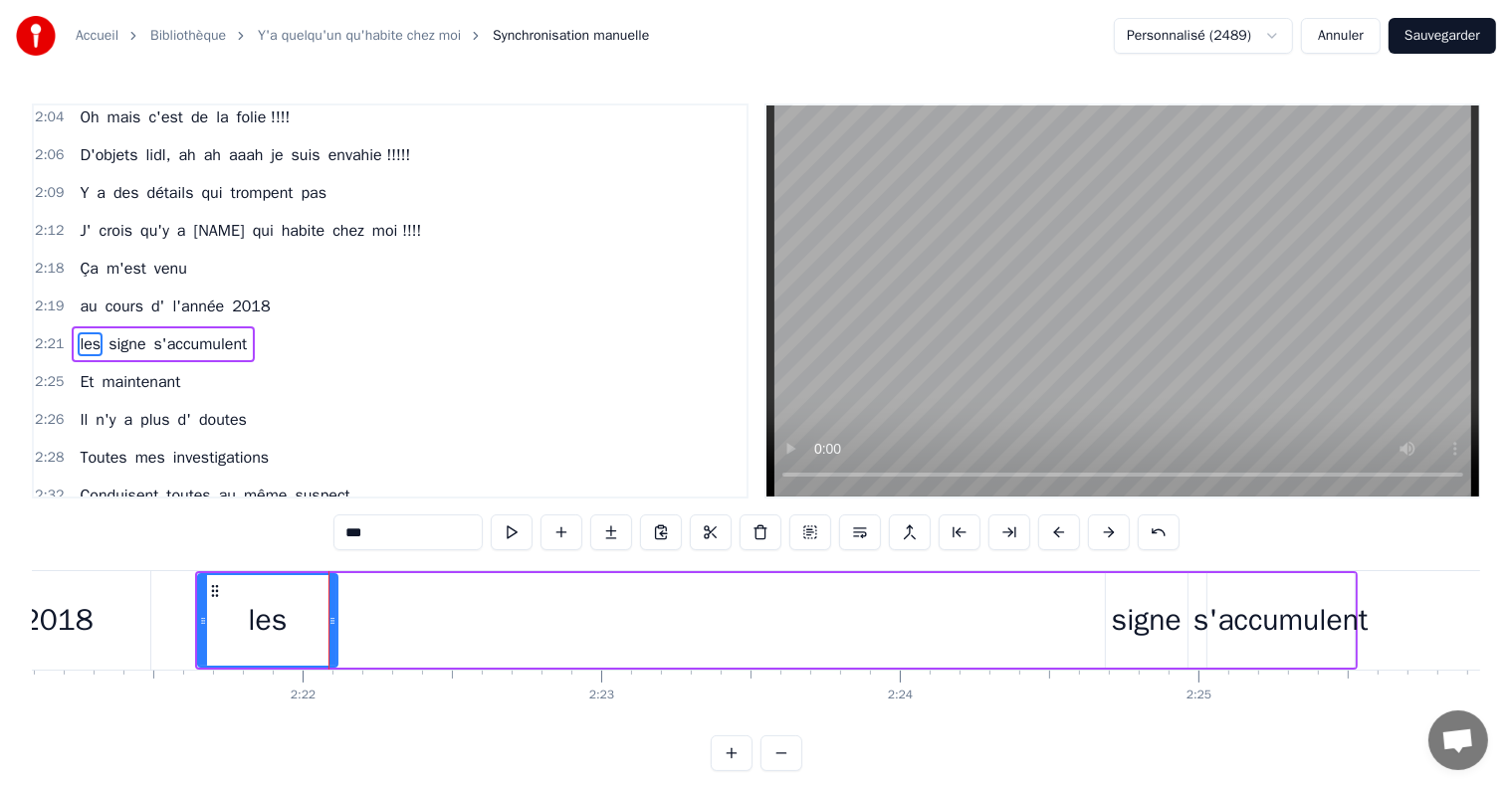 click on "signe" at bounding box center [1147, 620] 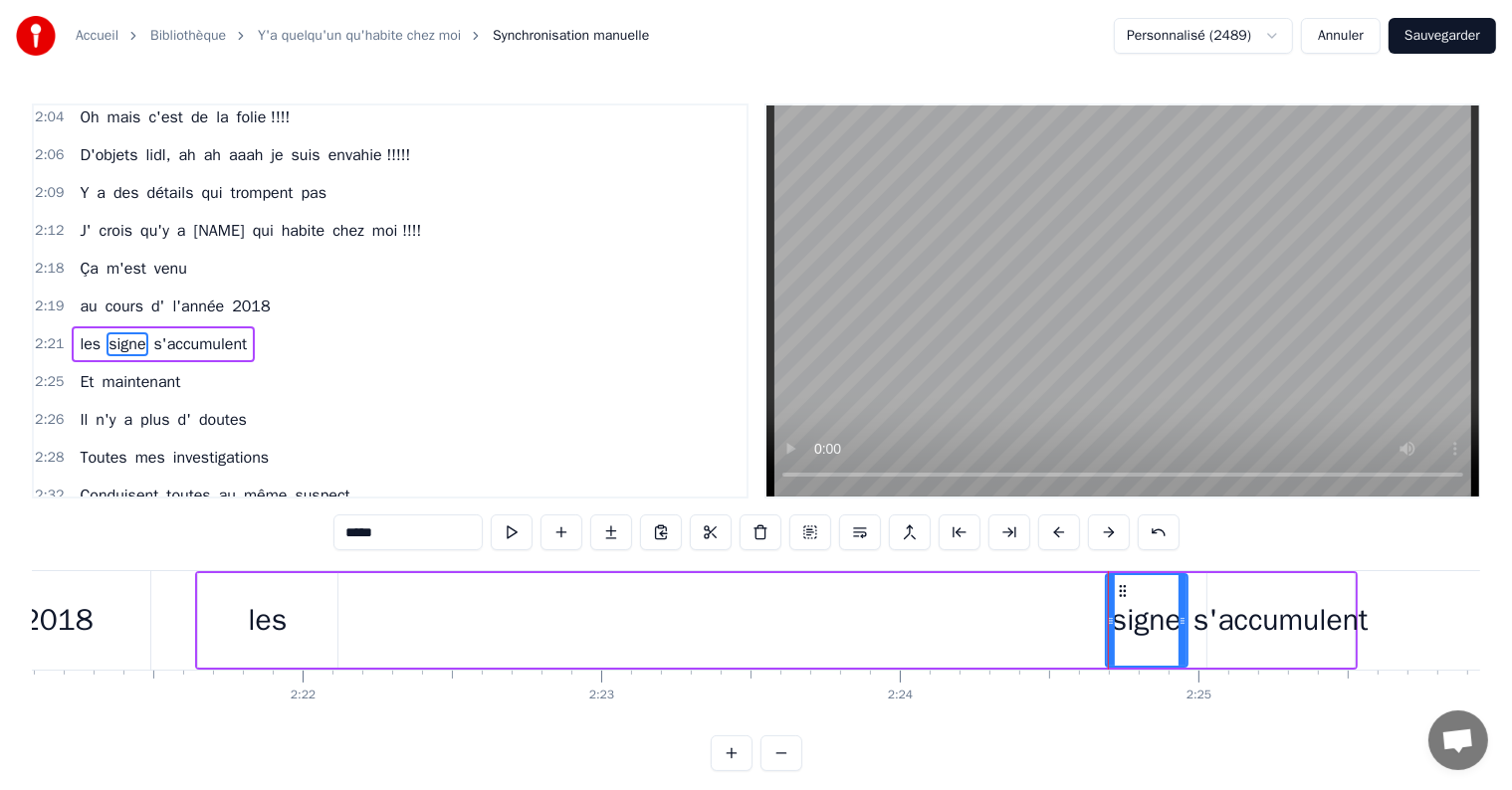 scroll, scrollTop: 0, scrollLeft: 0, axis: both 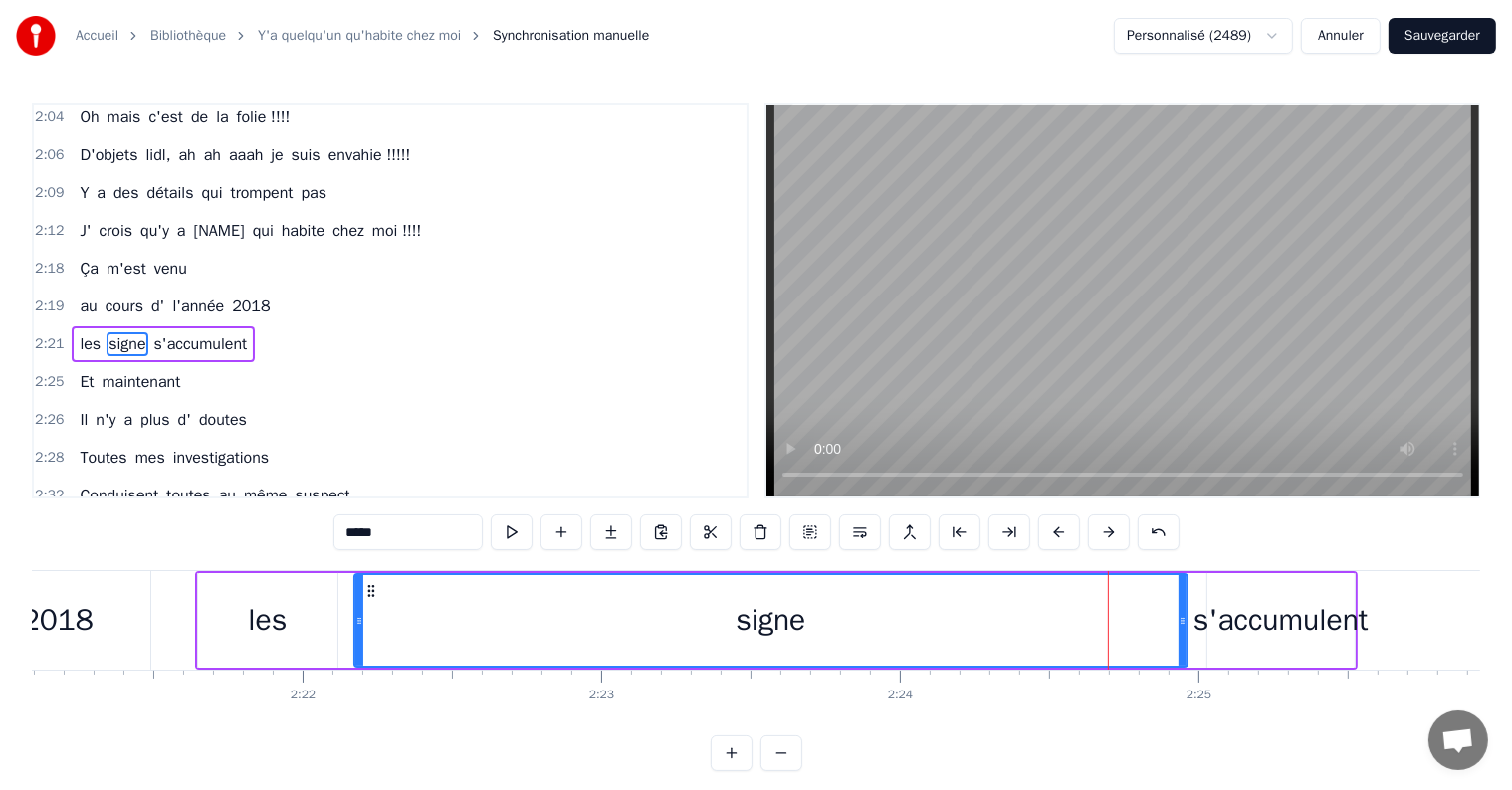 drag, startPoint x: 1111, startPoint y: 623, endPoint x: 366, endPoint y: 644, distance: 745.29591 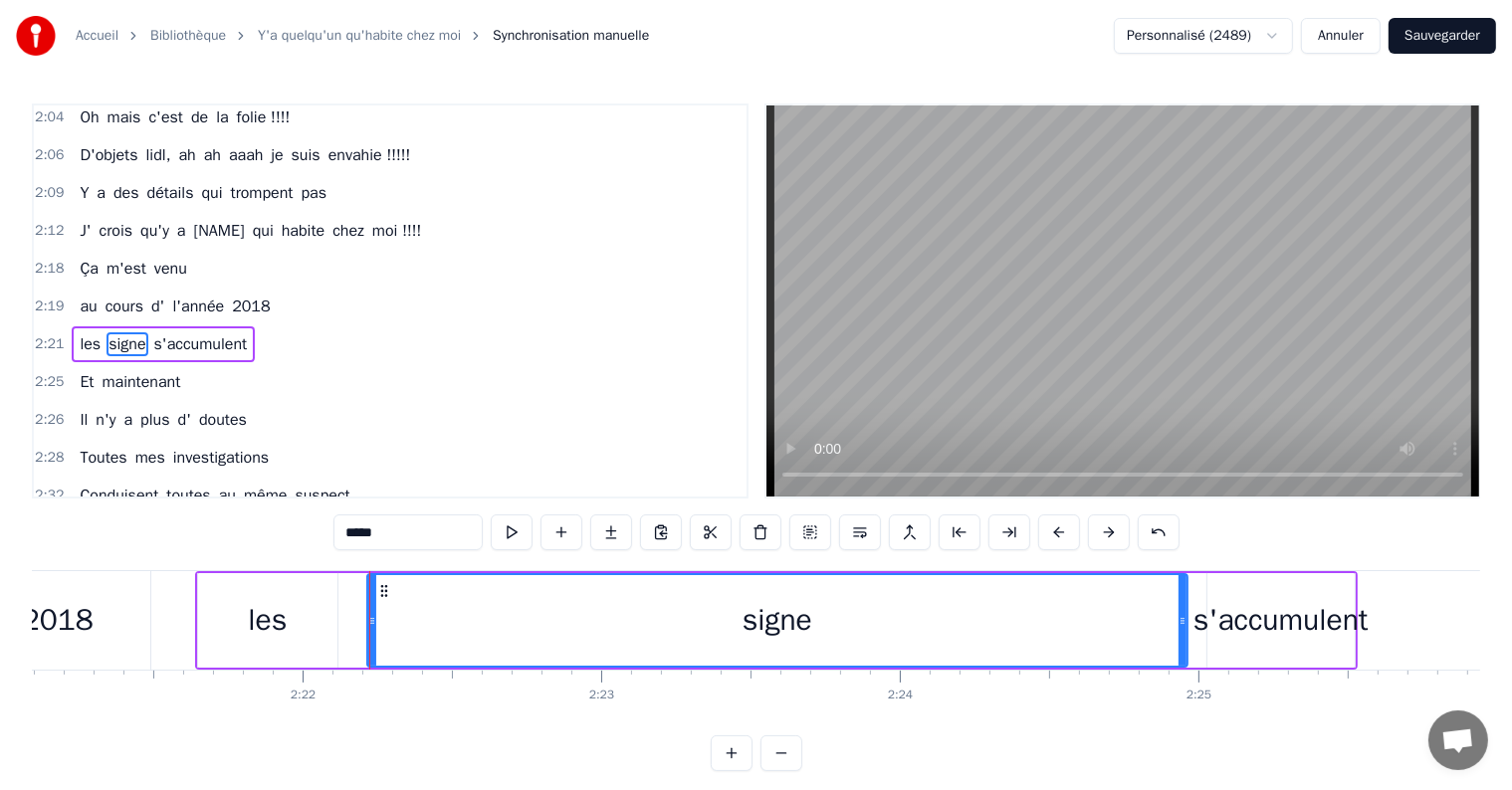 click on "les" at bounding box center (268, 620) 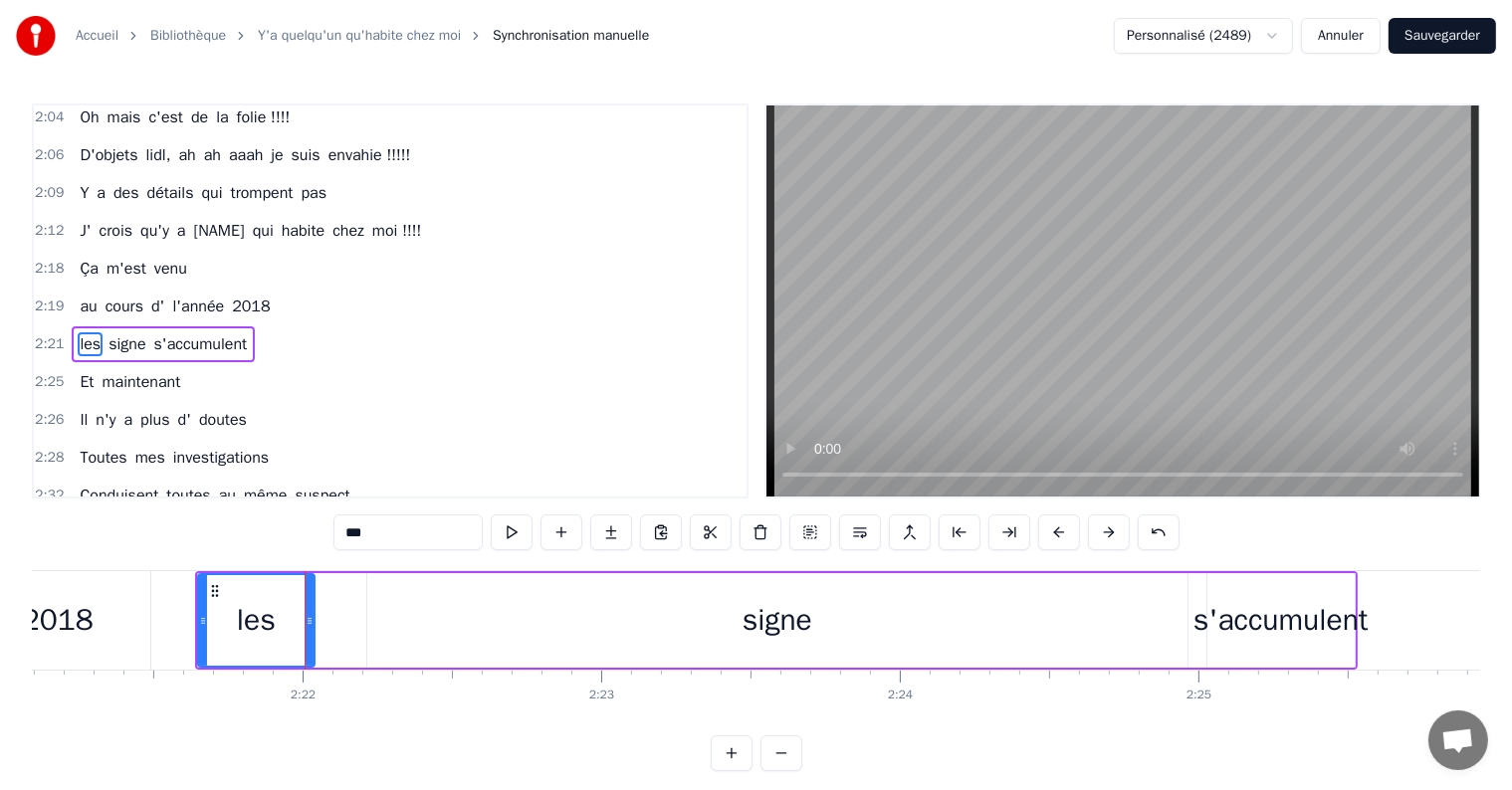 drag, startPoint x: 330, startPoint y: 623, endPoint x: 588, endPoint y: 631, distance: 258.124 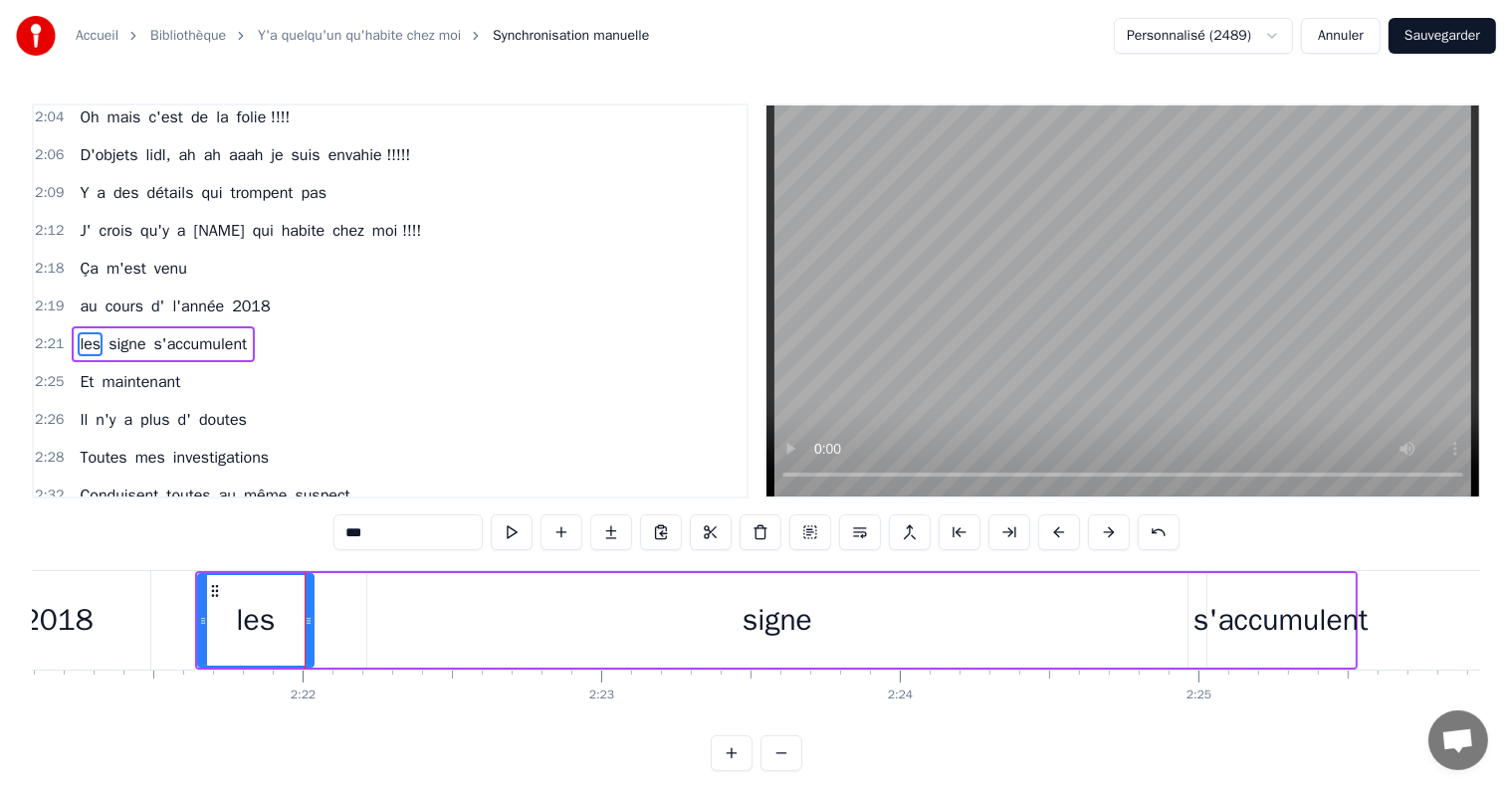 click on "signe" at bounding box center (777, 620) 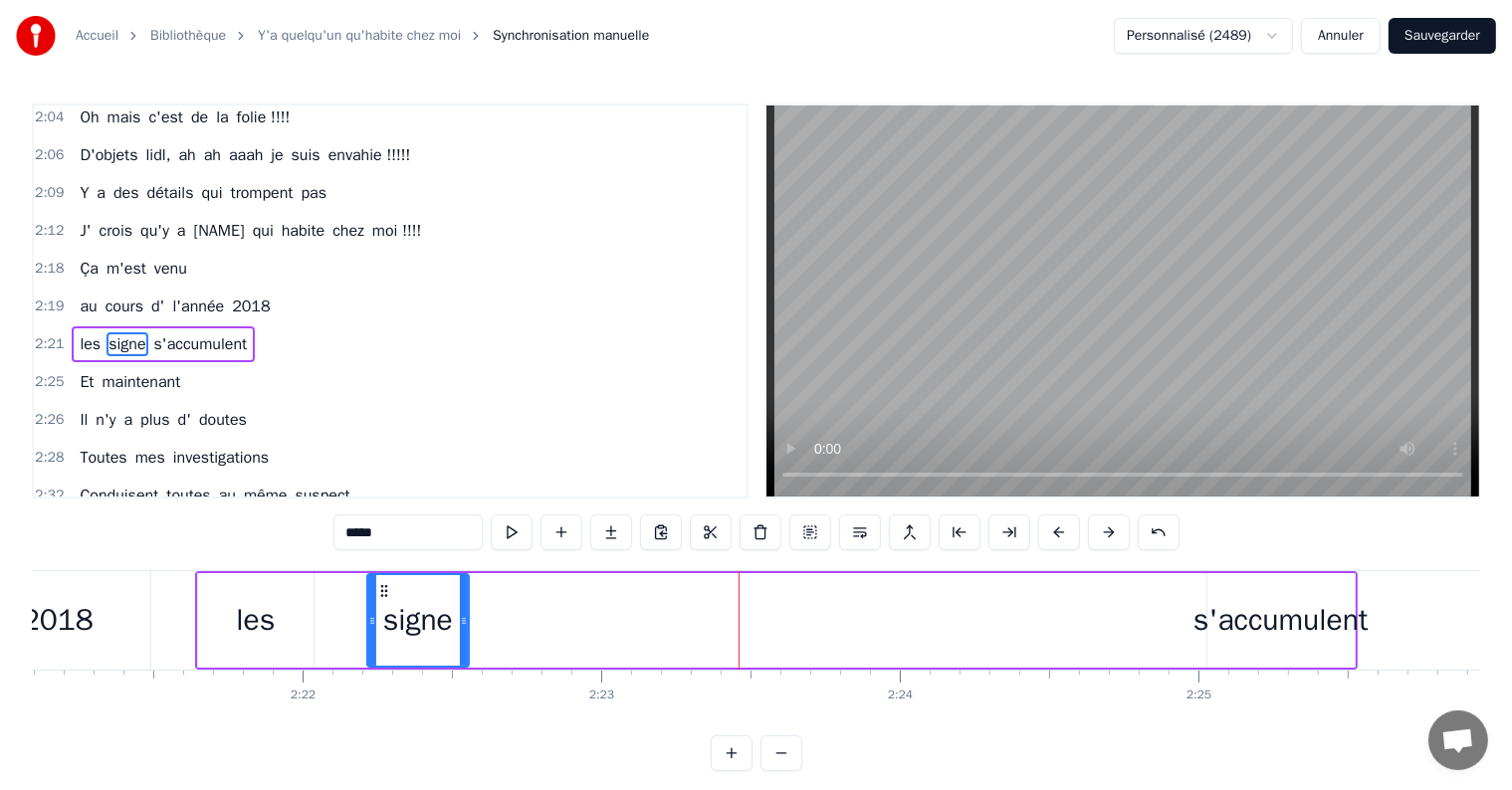 drag, startPoint x: 1183, startPoint y: 618, endPoint x: 465, endPoint y: 688, distance: 721.4042 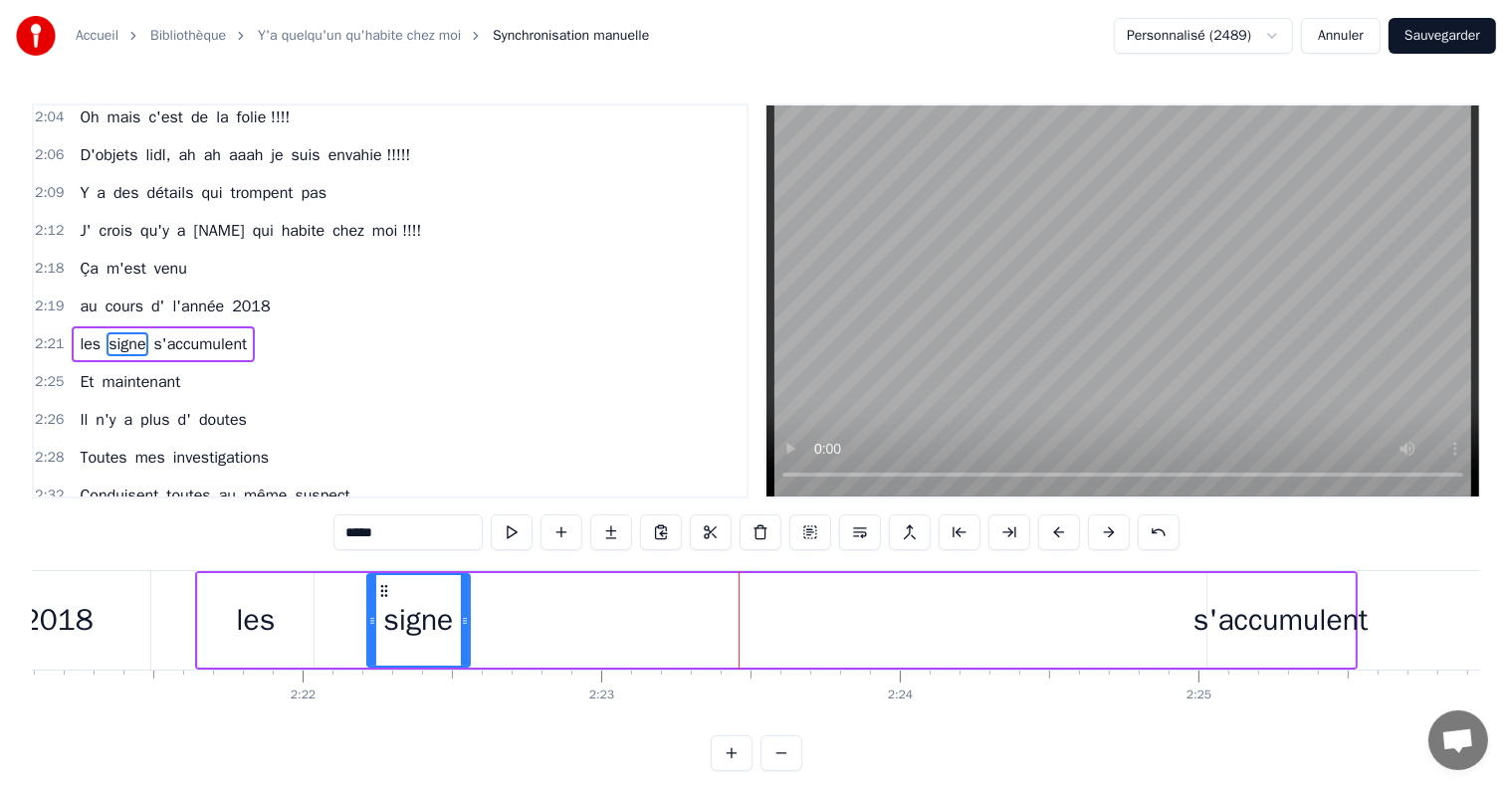 click on "s'accumulent" at bounding box center [1281, 620] 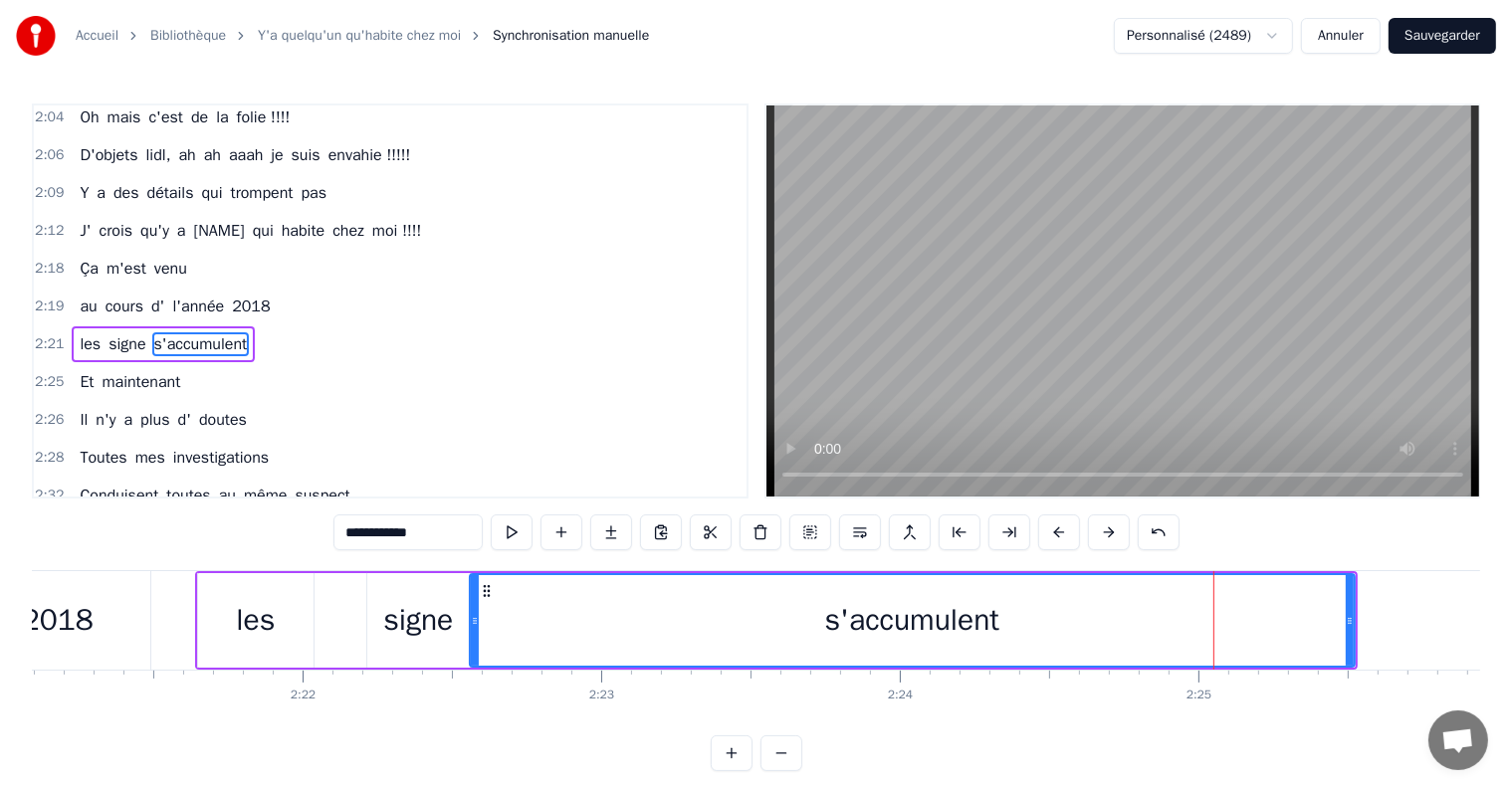 drag, startPoint x: 1214, startPoint y: 621, endPoint x: 1052, endPoint y: 642, distance: 163.3554 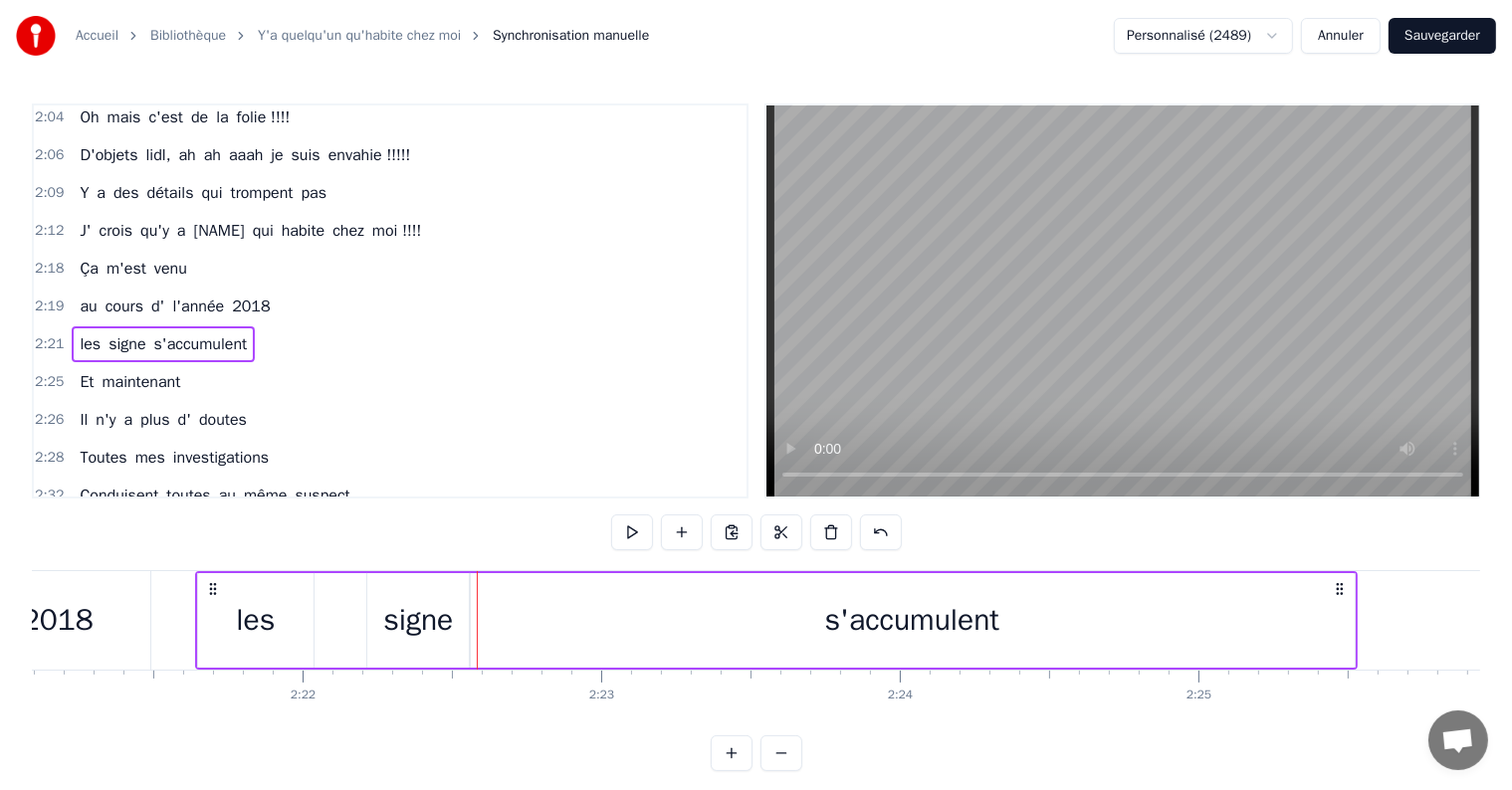 click on "s'accumulent" at bounding box center [912, 620] 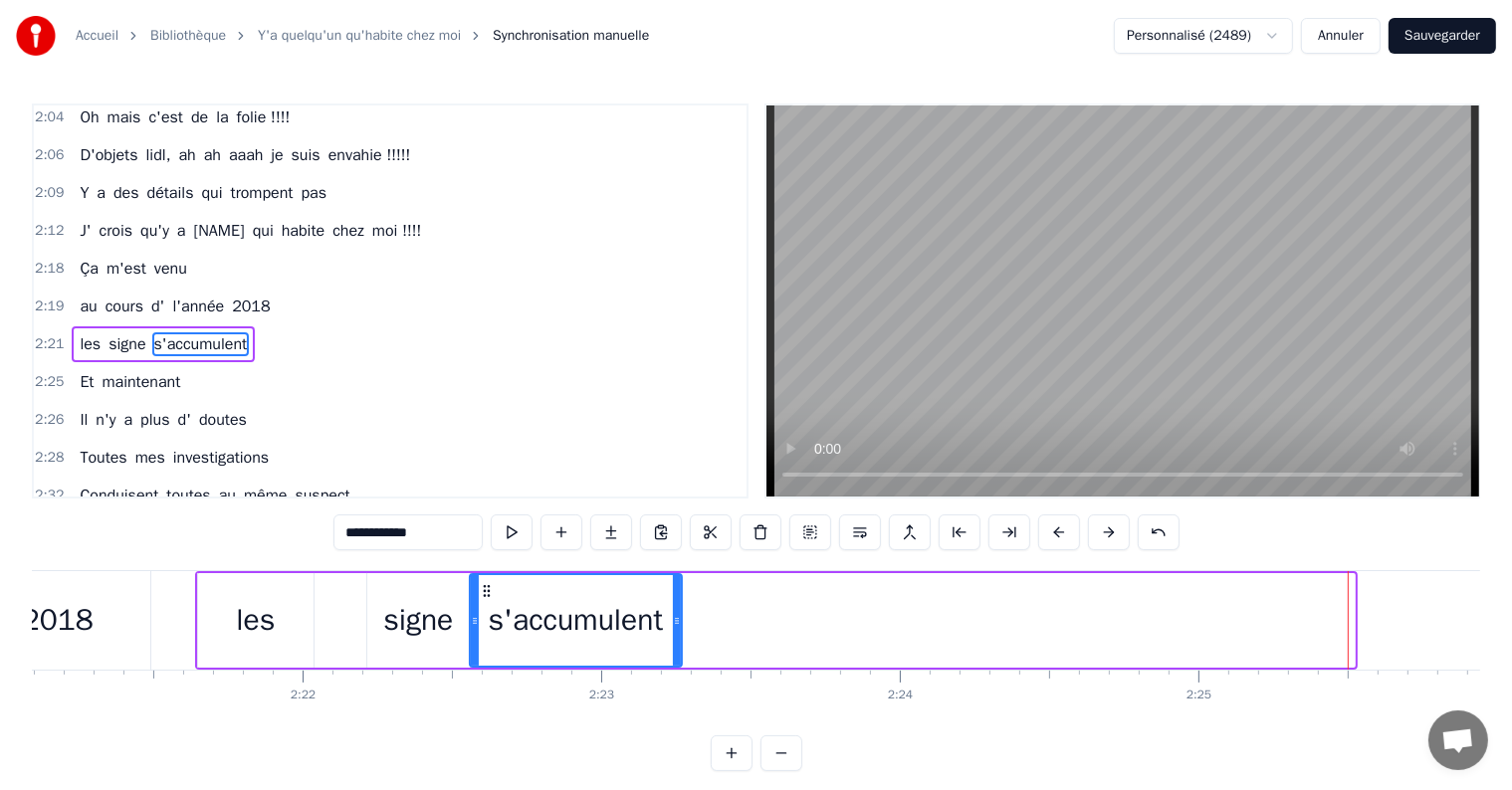 drag, startPoint x: 1350, startPoint y: 617, endPoint x: 677, endPoint y: 628, distance: 673.0899 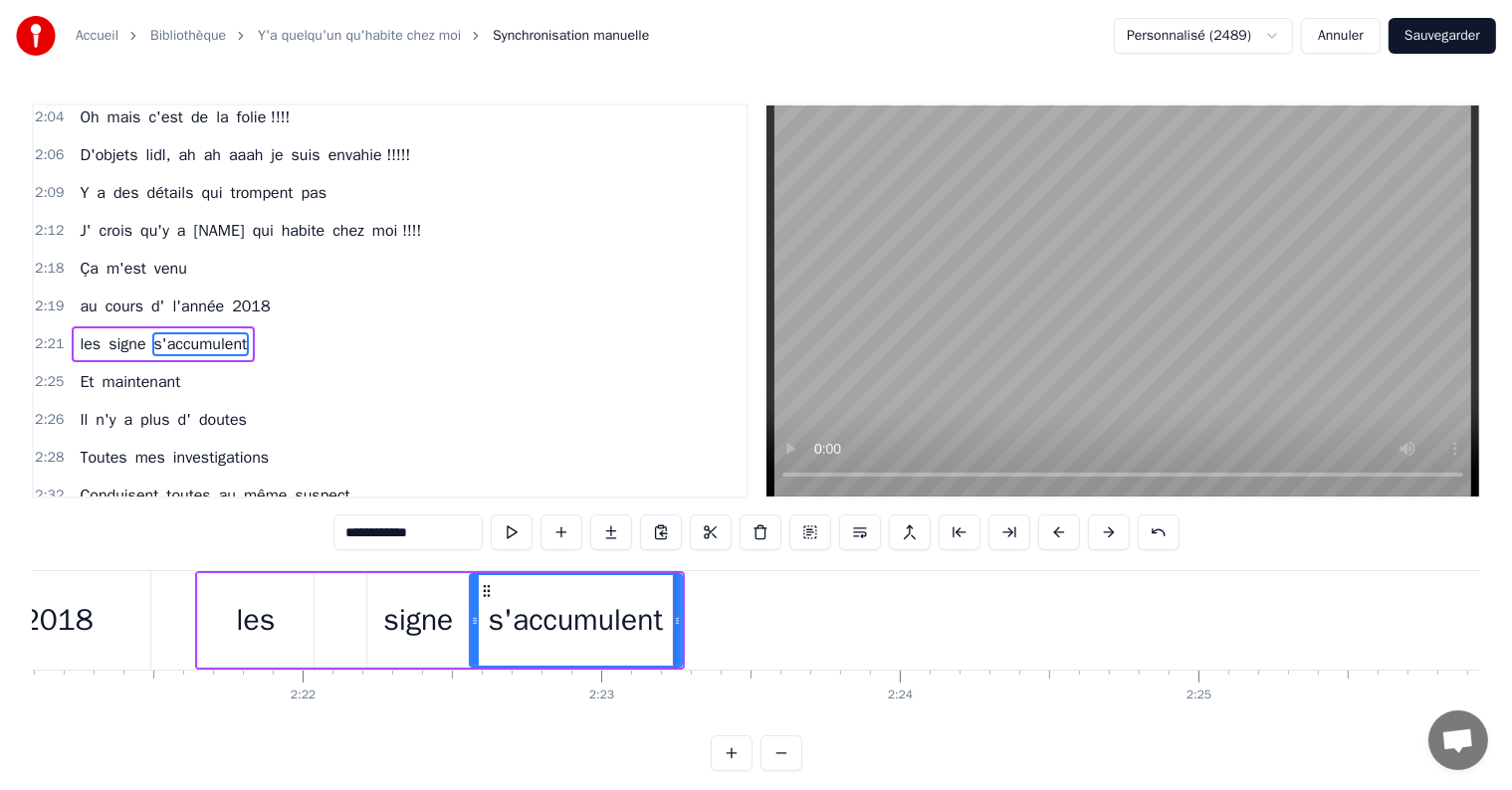 click on "Et" at bounding box center [87, 382] 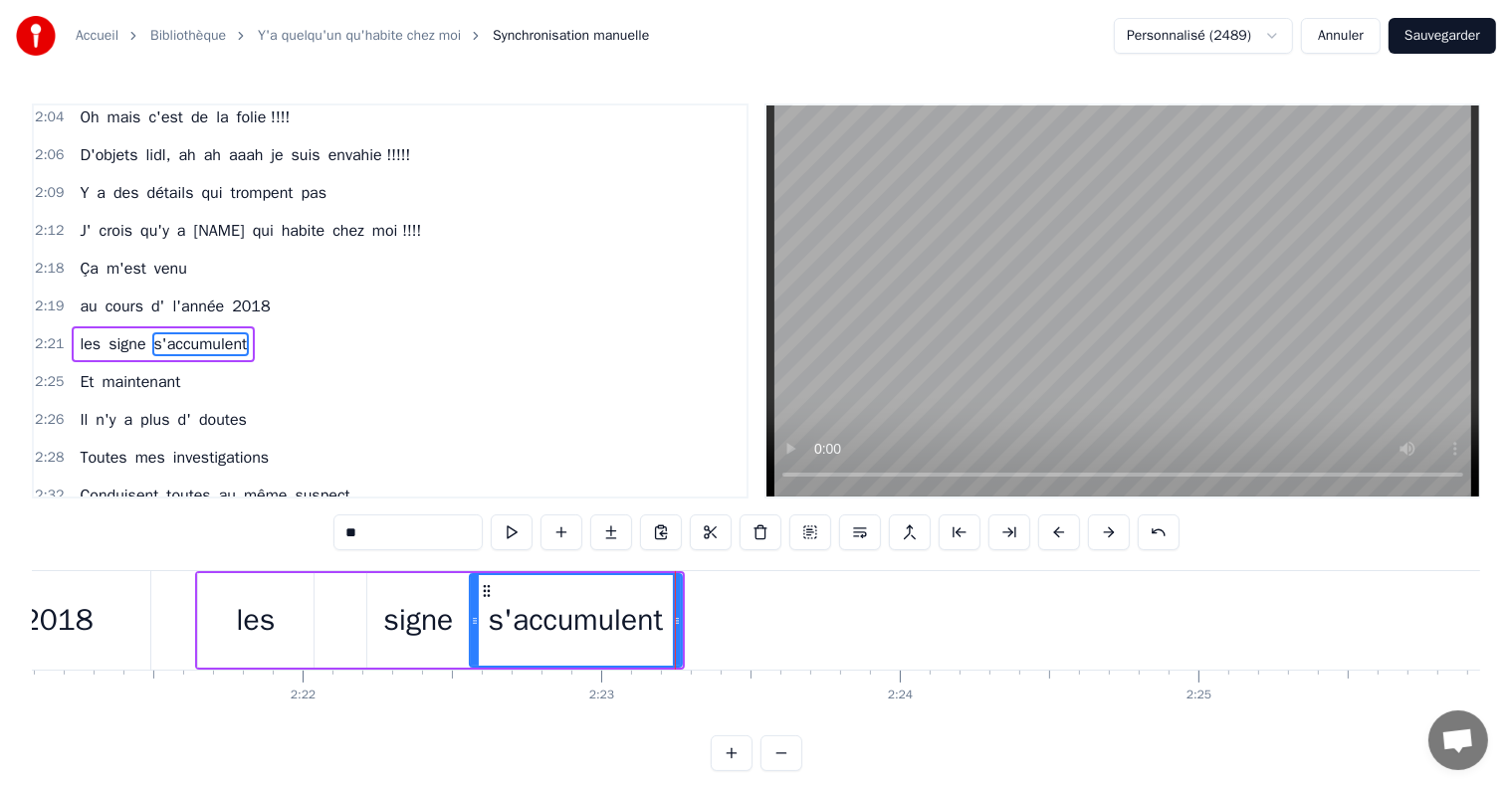 scroll, scrollTop: 1110, scrollLeft: 0, axis: vertical 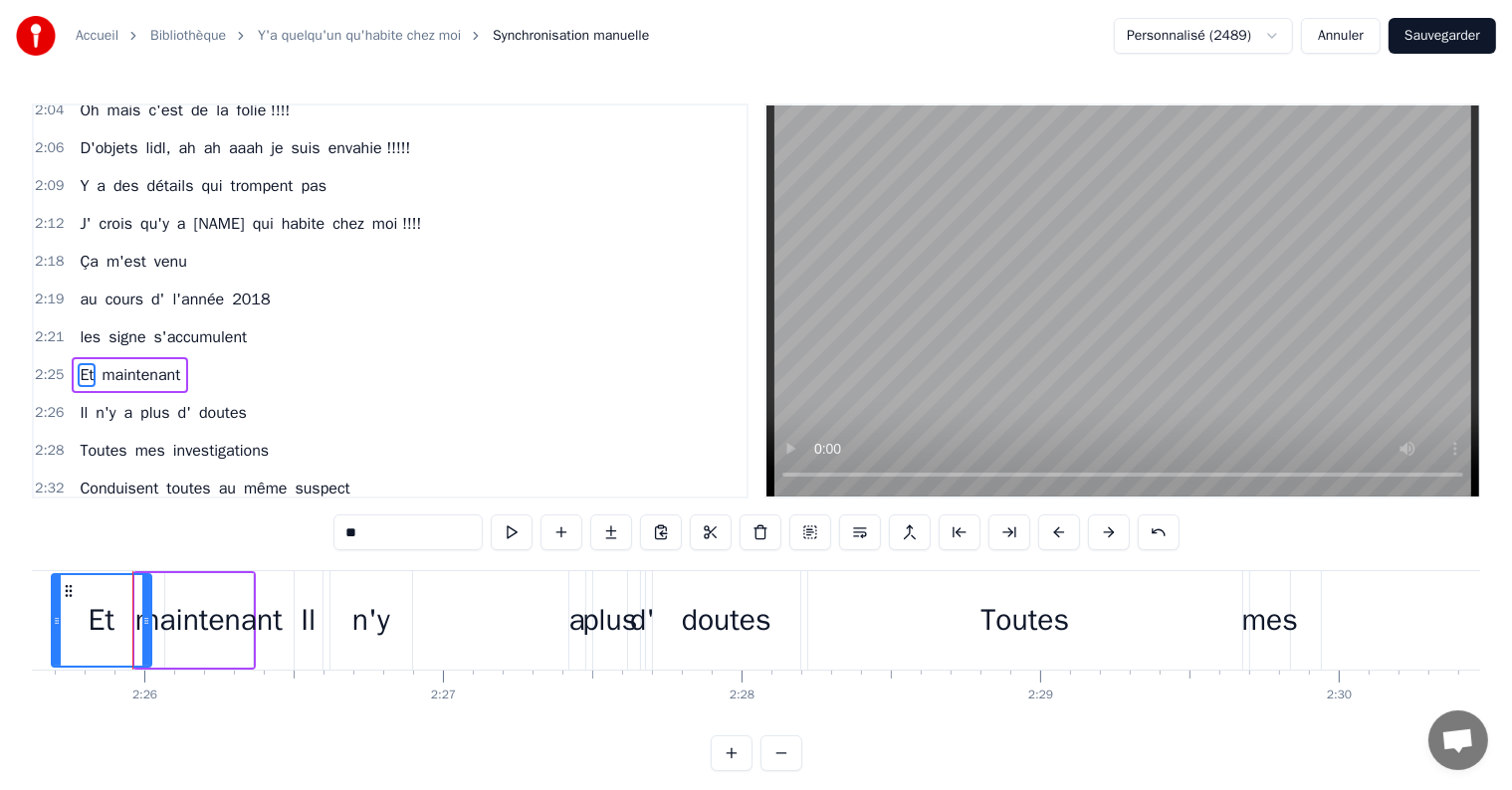 drag, startPoint x: 139, startPoint y: 617, endPoint x: 56, endPoint y: 612, distance: 83.15047 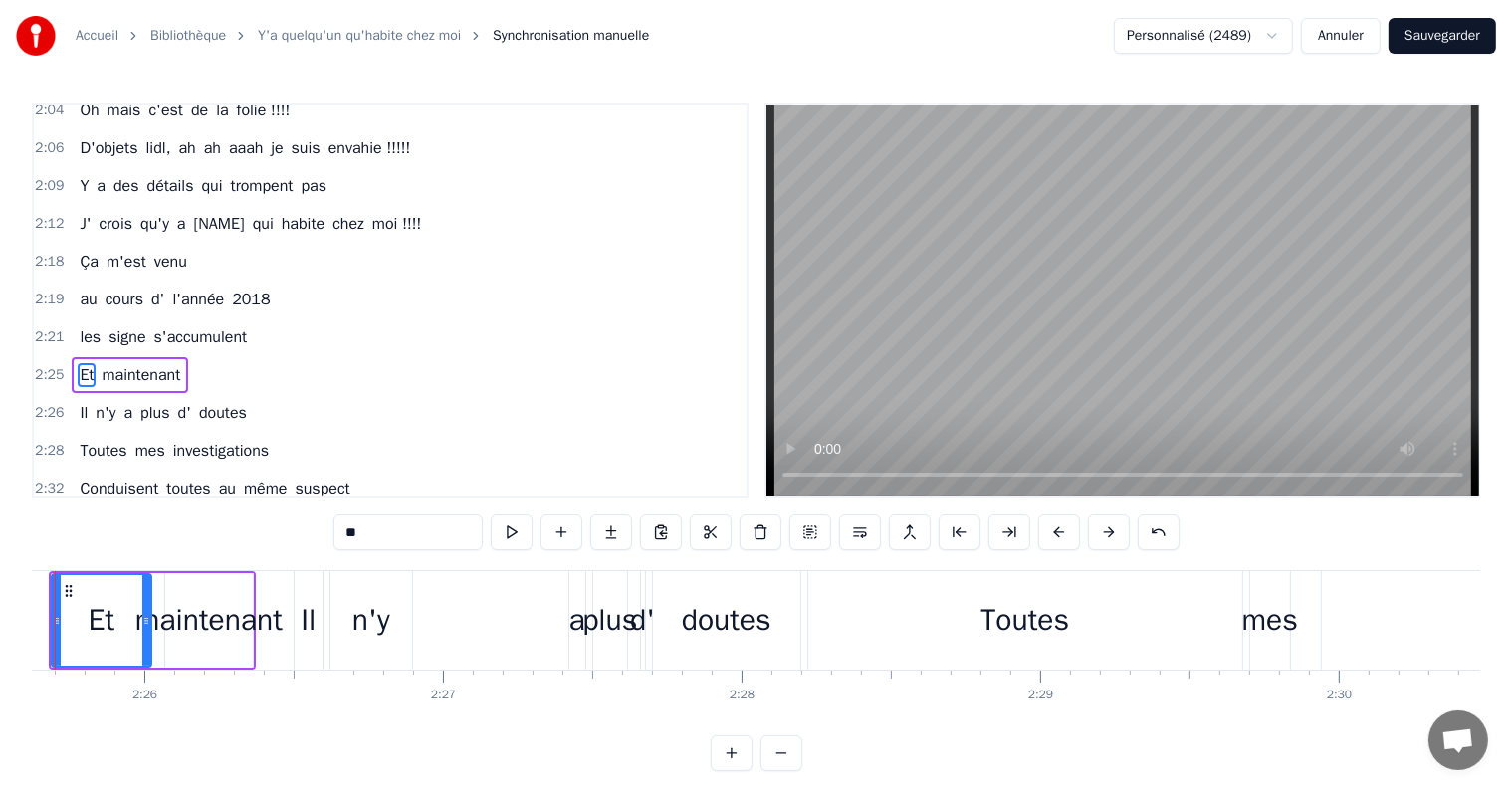 scroll, scrollTop: 1140, scrollLeft: 0, axis: vertical 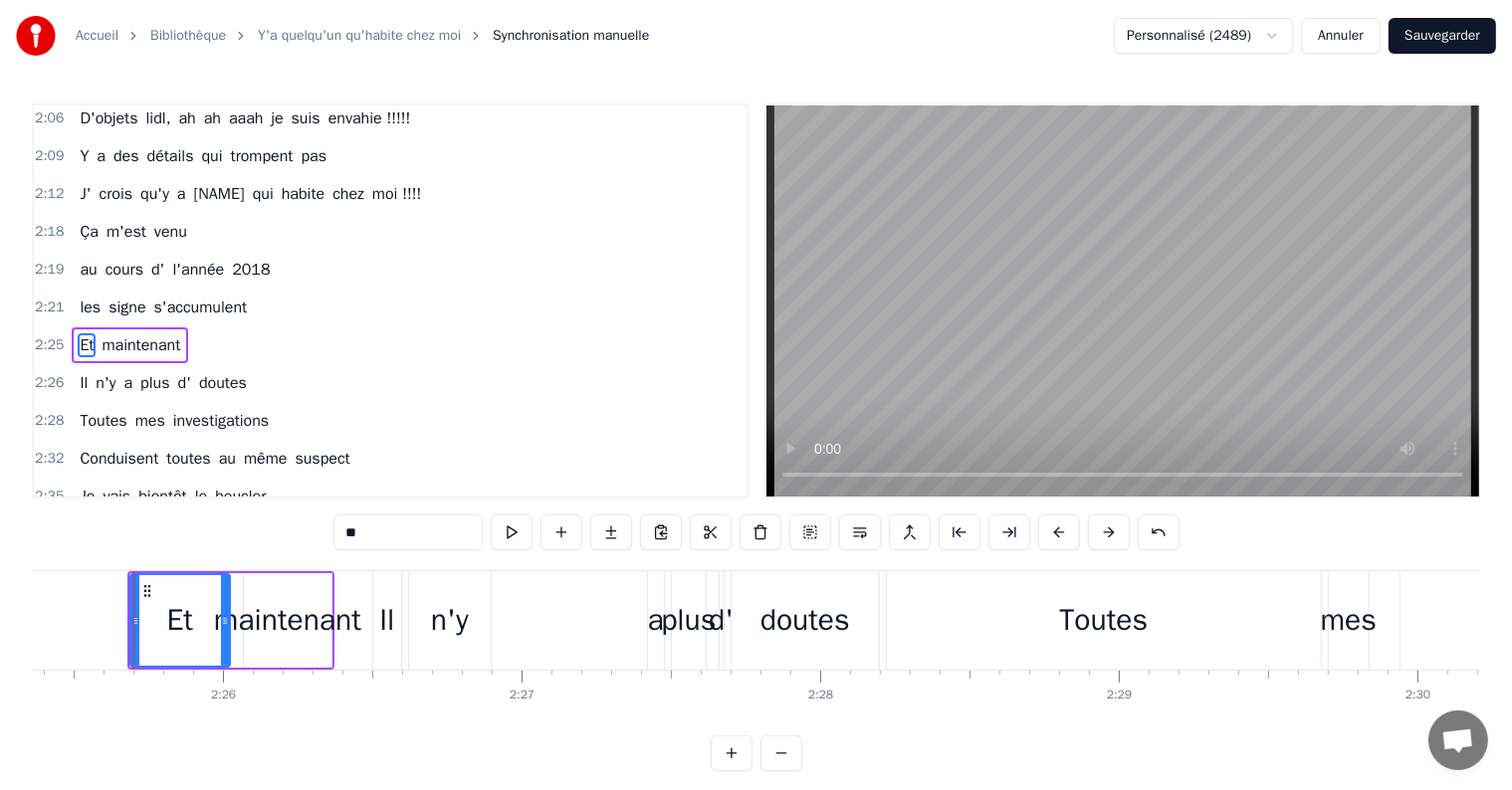 click on "s'accumulent" at bounding box center (201, 307) 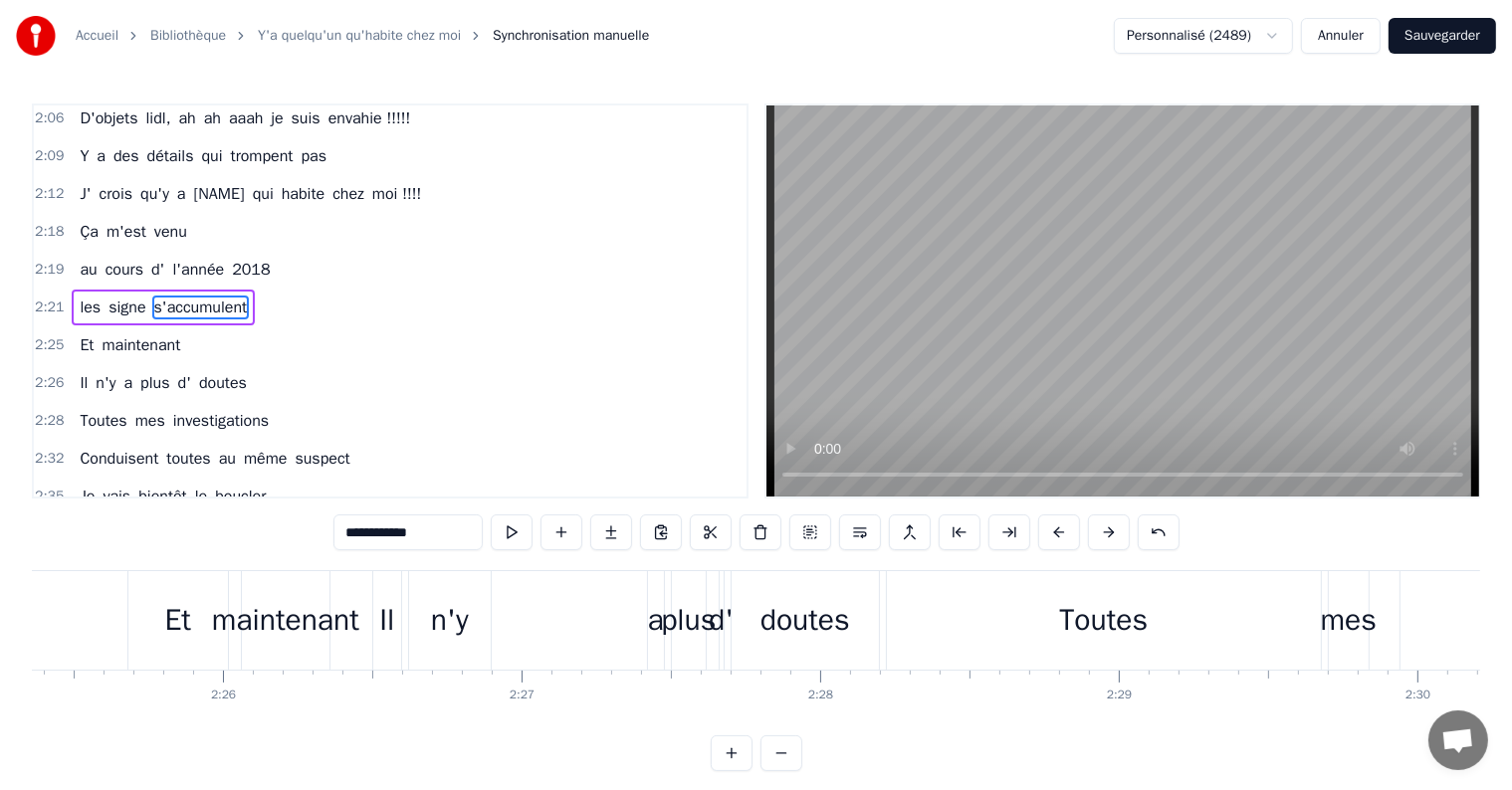 scroll, scrollTop: 1125, scrollLeft: 0, axis: vertical 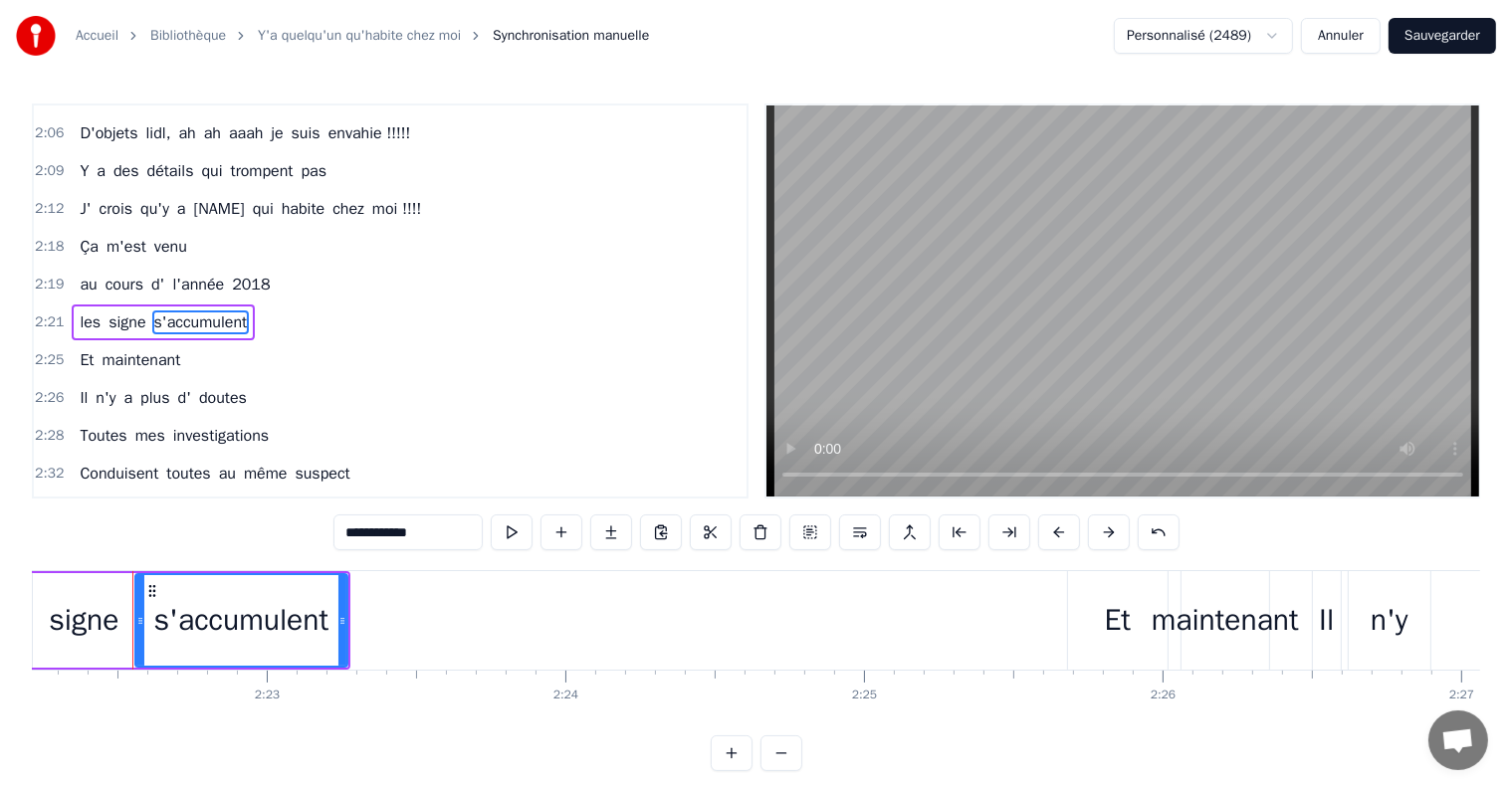 click on "Et" at bounding box center (1118, 620) 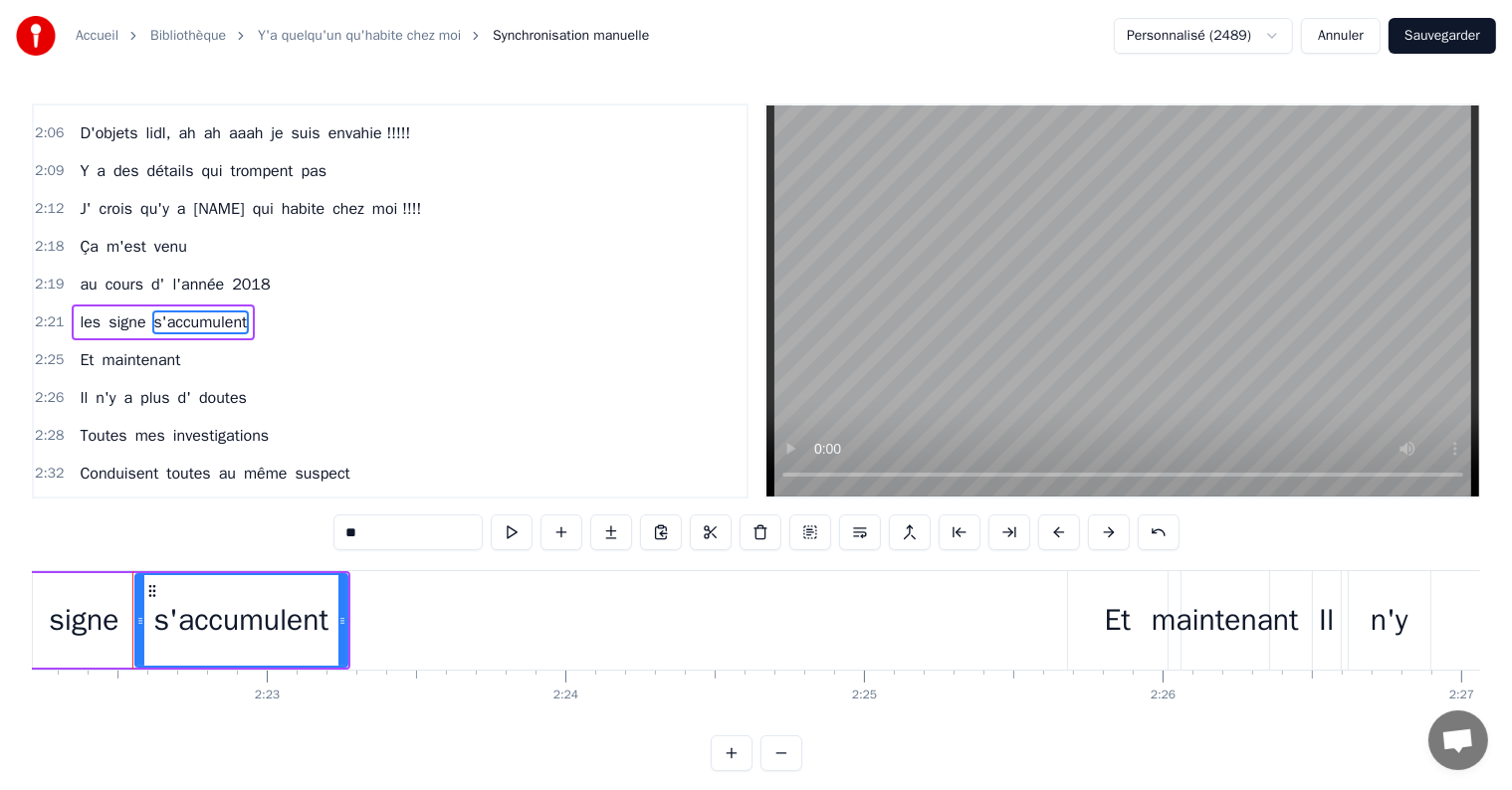 scroll, scrollTop: 1140, scrollLeft: 0, axis: vertical 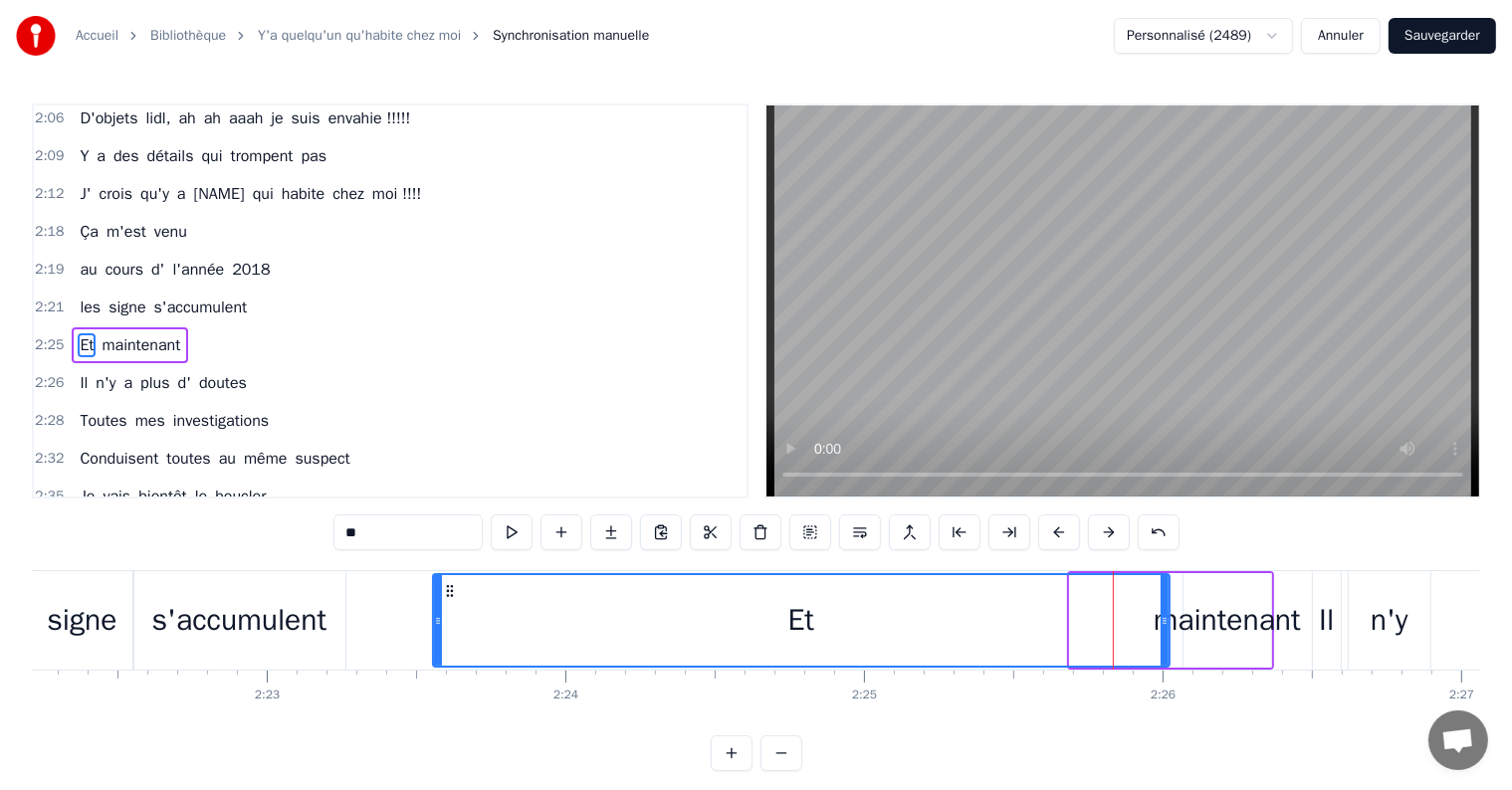 drag, startPoint x: 1071, startPoint y: 621, endPoint x: 434, endPoint y: 661, distance: 638.2547 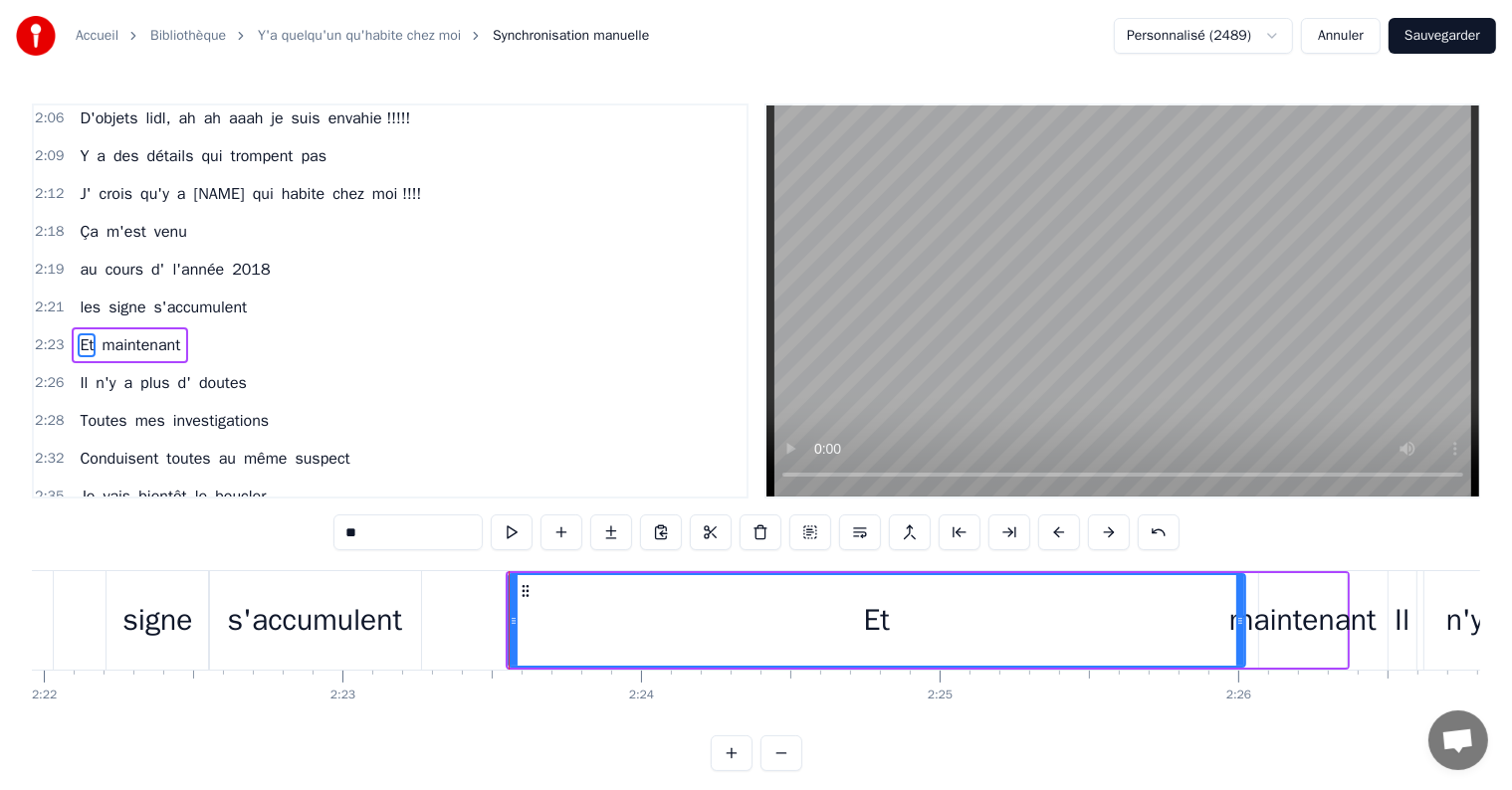 scroll, scrollTop: 0, scrollLeft: 42380, axis: horizontal 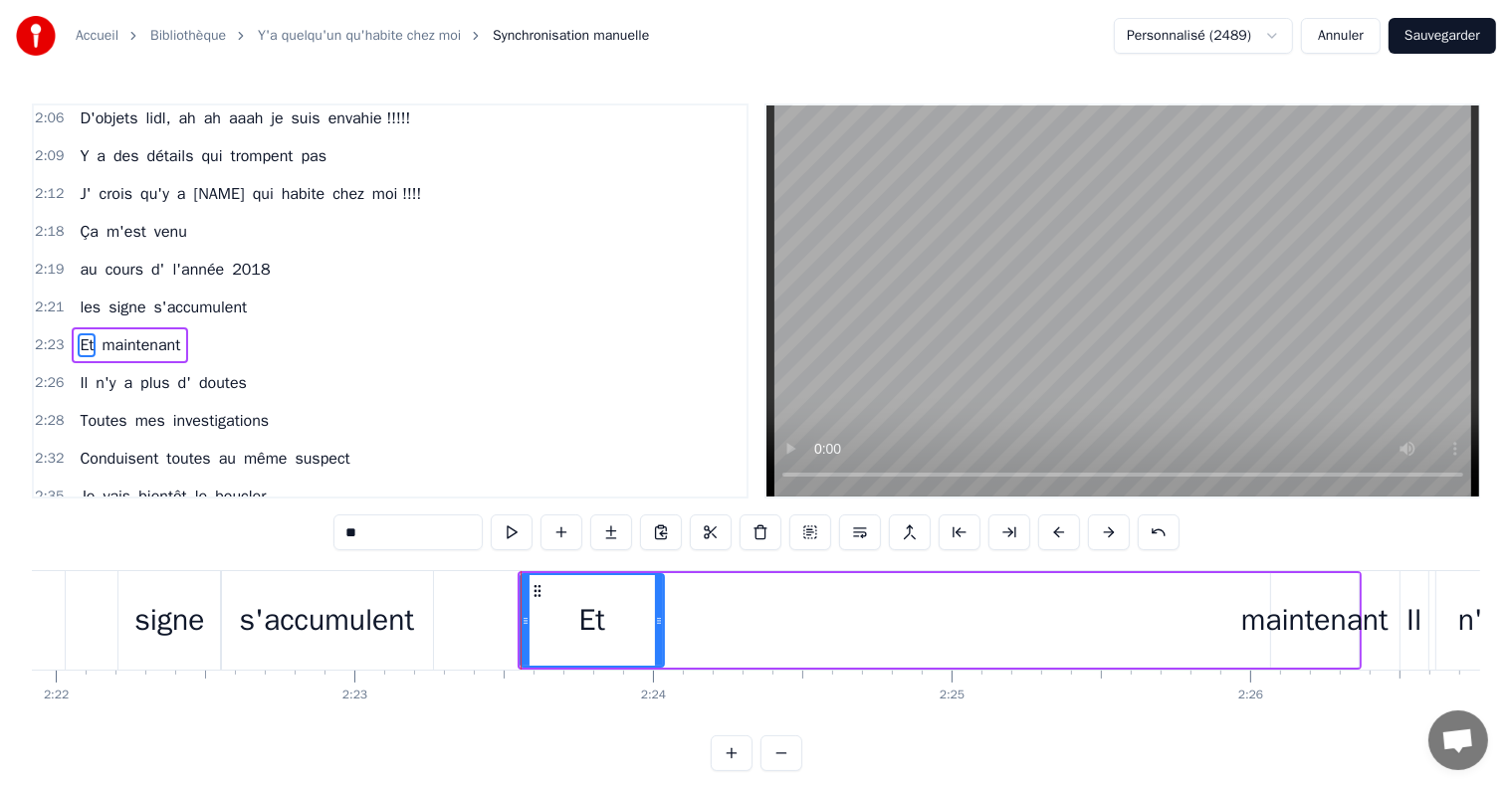 drag, startPoint x: 1253, startPoint y: 621, endPoint x: 659, endPoint y: 685, distance: 597.4379 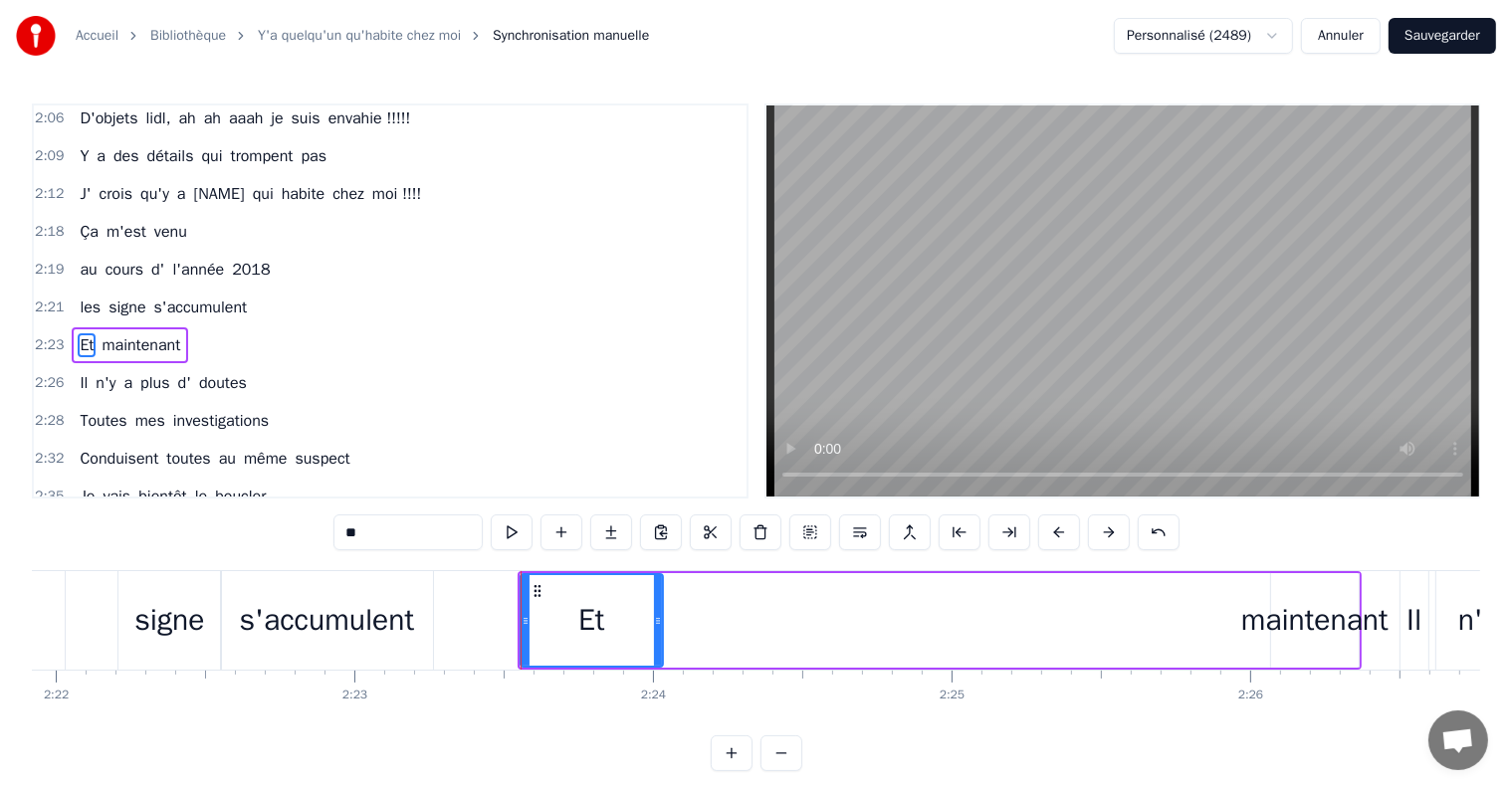 click on "Et maintenant" at bounding box center [940, 620] 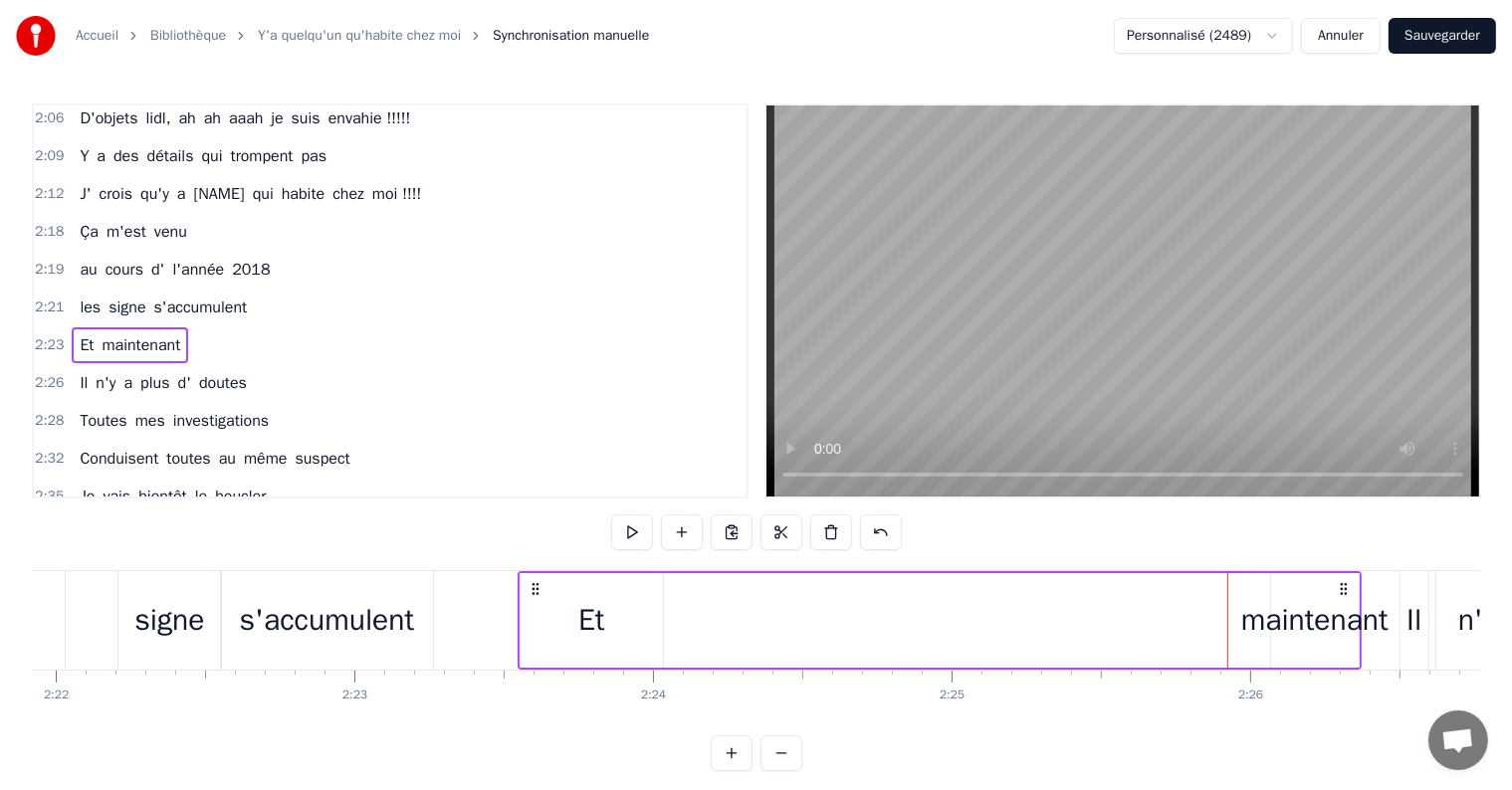 click on "Et maintenant" at bounding box center (940, 620) 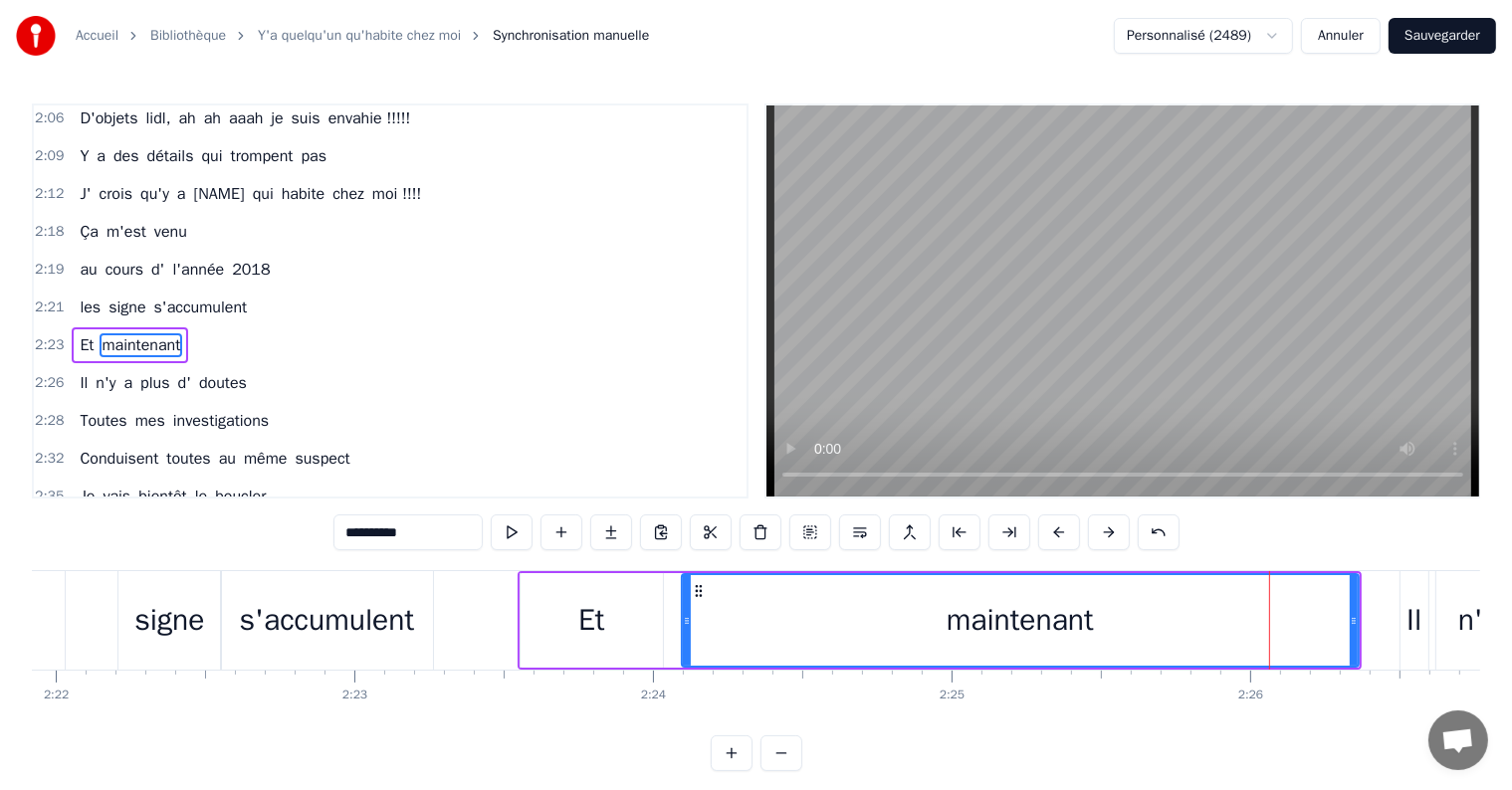 drag, startPoint x: 1270, startPoint y: 621, endPoint x: 777, endPoint y: 637, distance: 493.2596 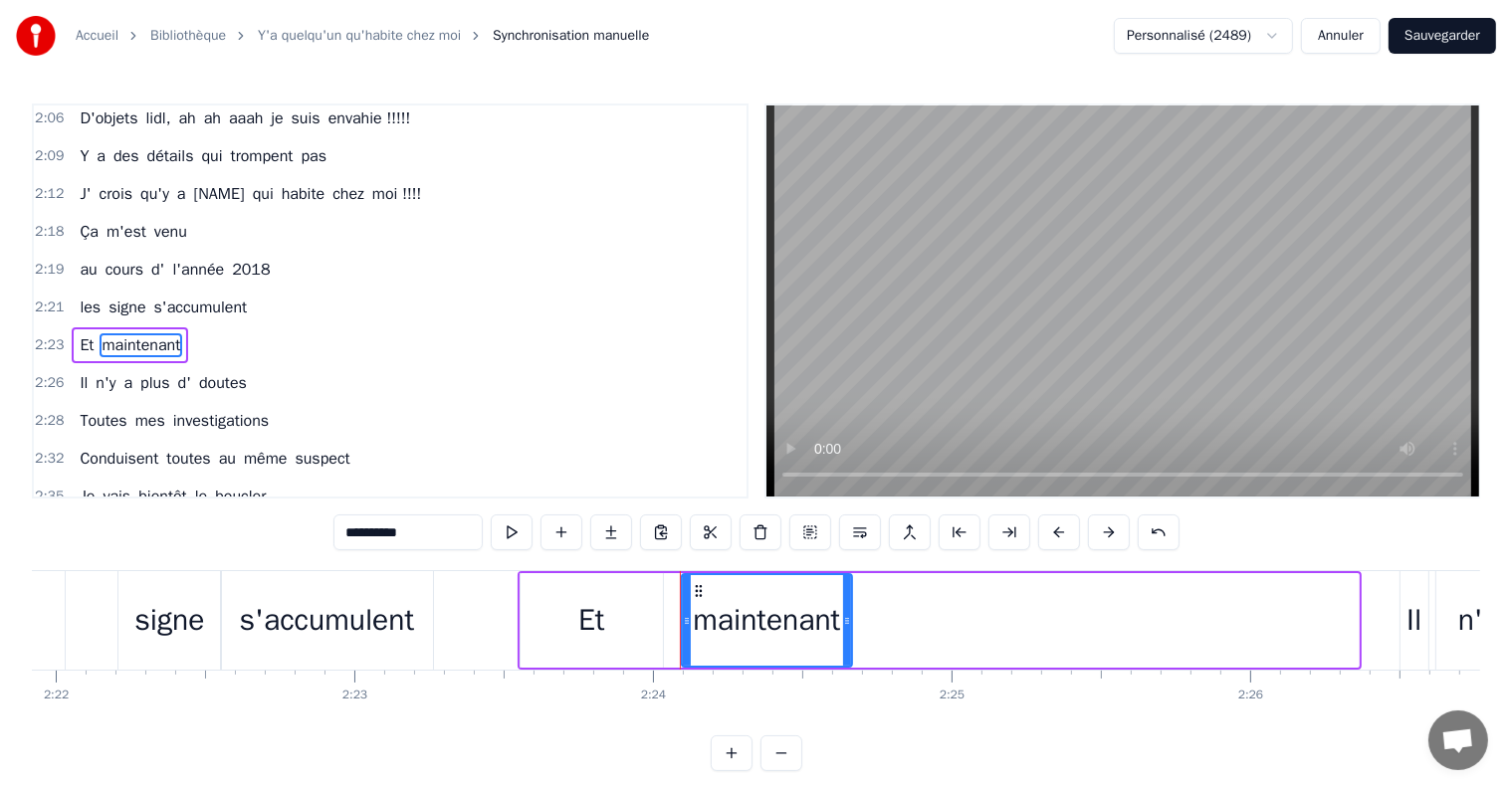 drag, startPoint x: 1354, startPoint y: 618, endPoint x: 847, endPoint y: 679, distance: 510.65644 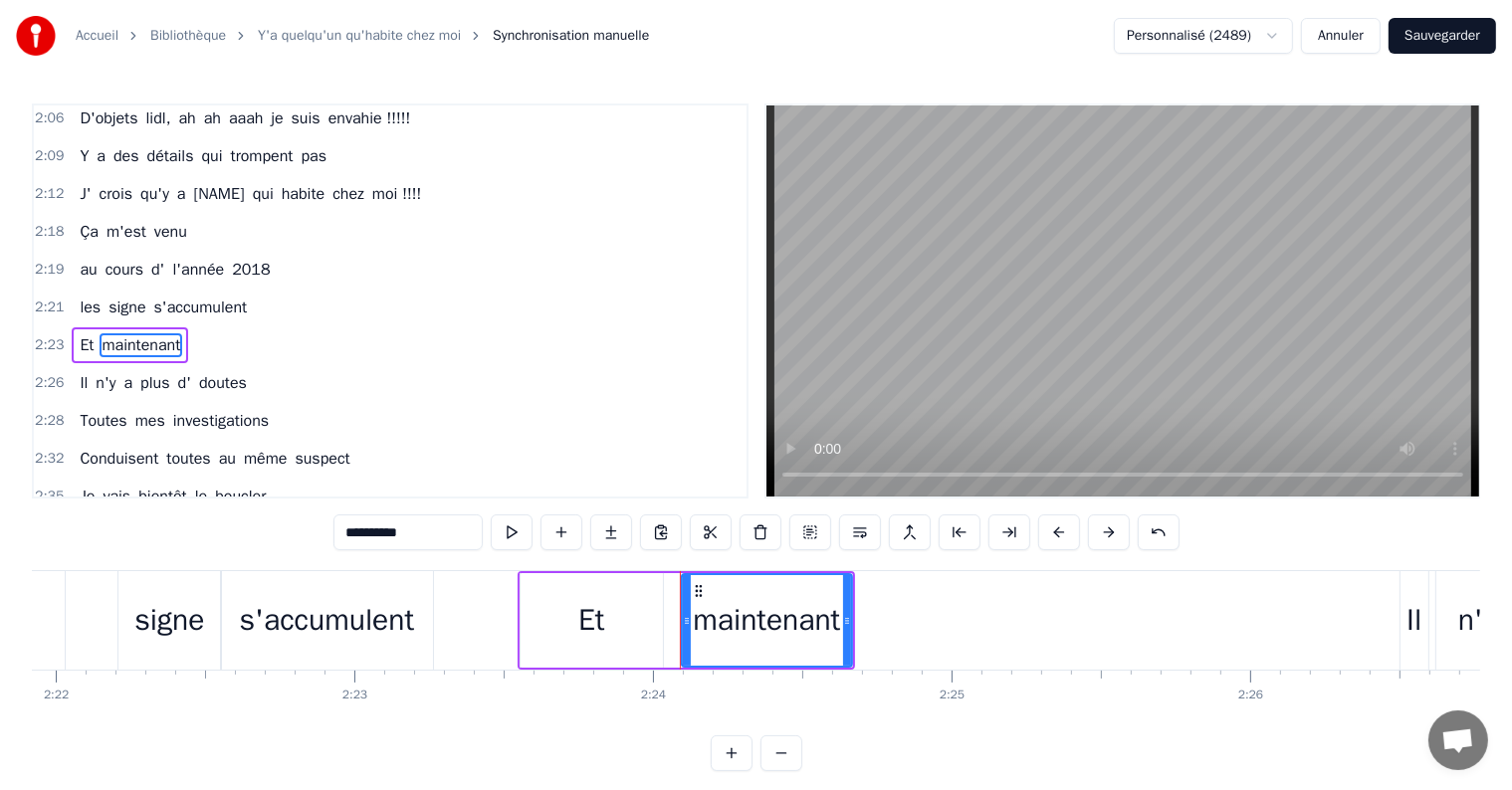 click on "Il" at bounding box center [1413, 620] 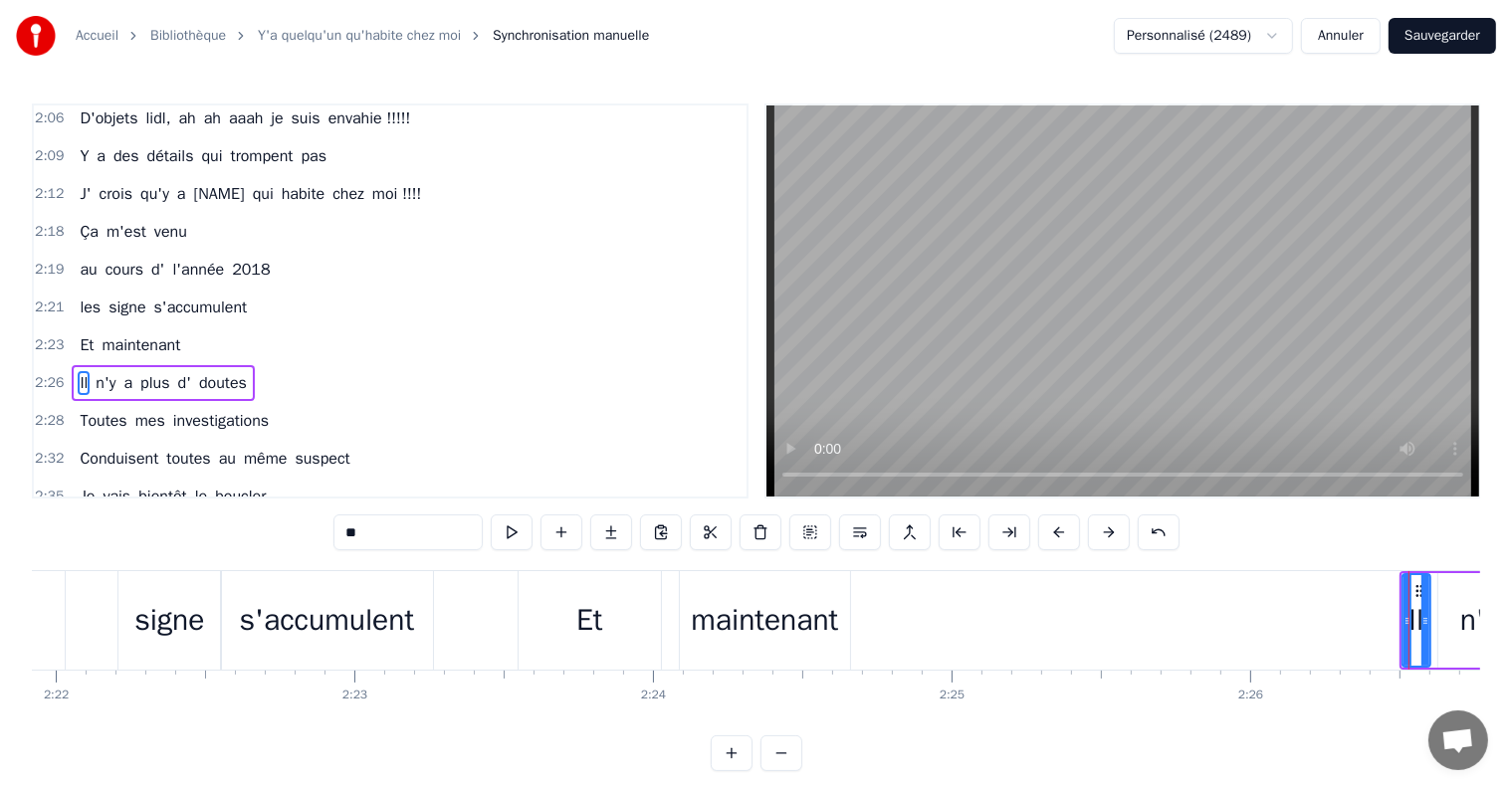 scroll, scrollTop: 1177, scrollLeft: 0, axis: vertical 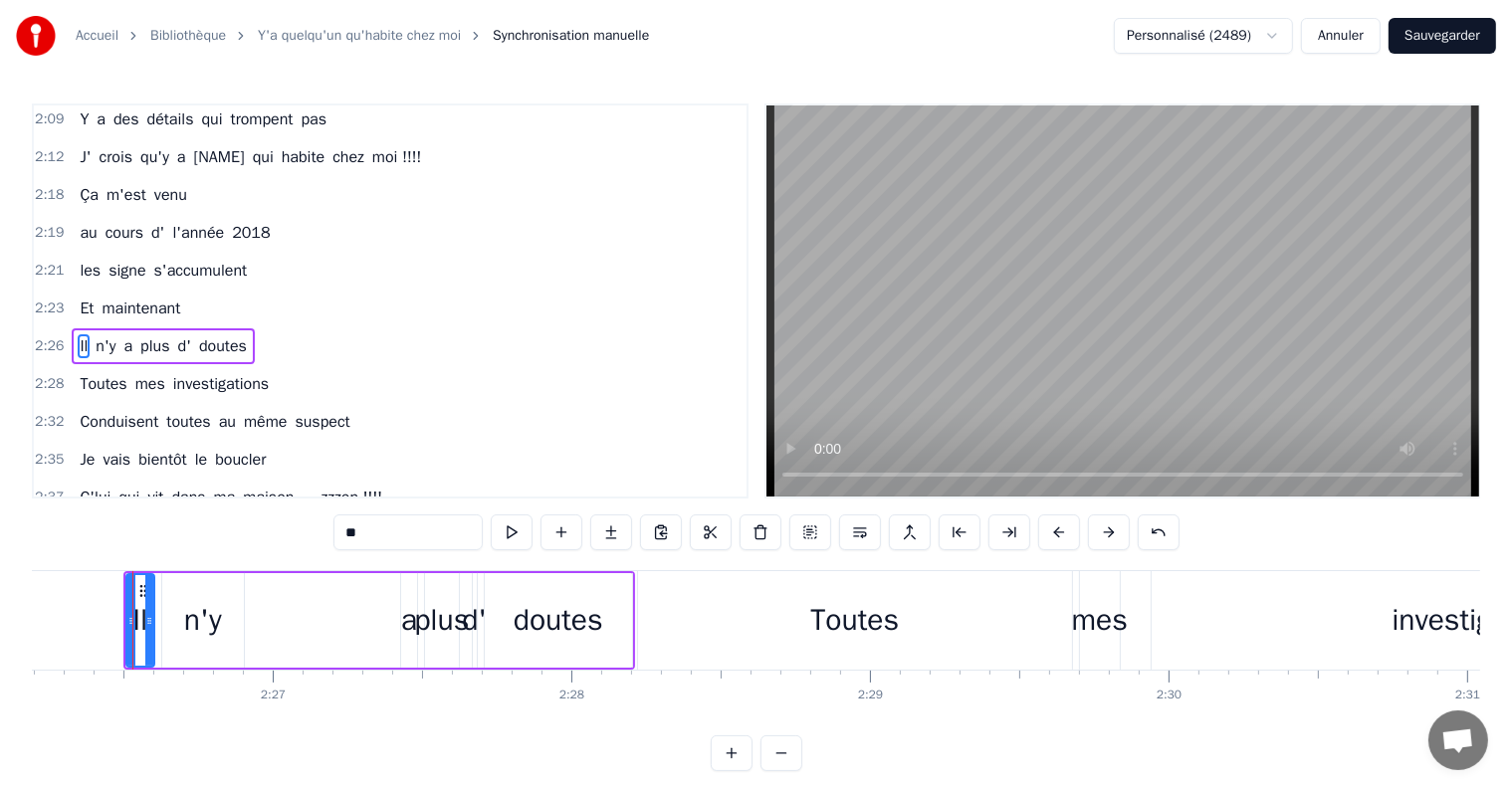 click 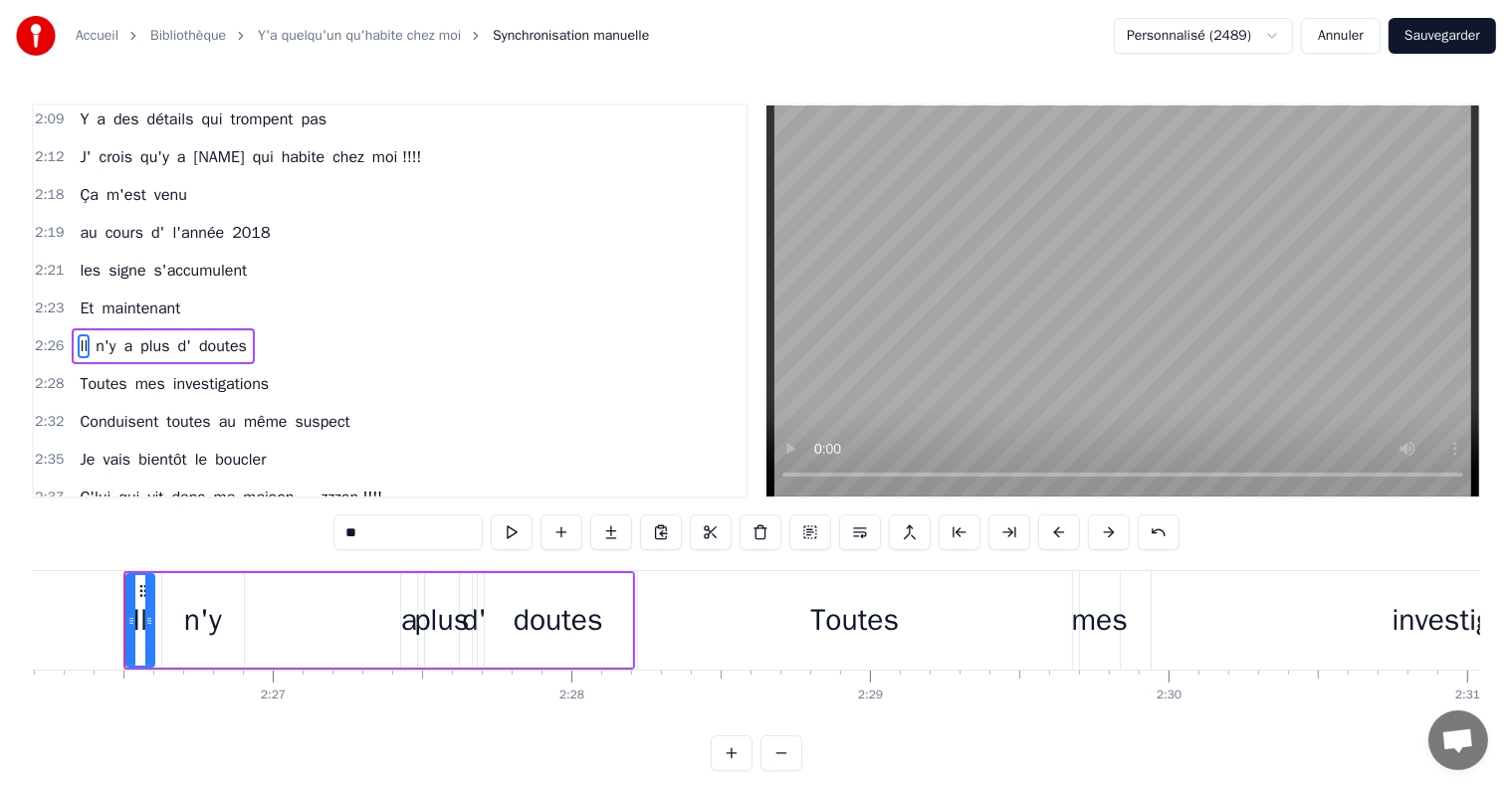 scroll, scrollTop: 0, scrollLeft: 43648, axis: horizontal 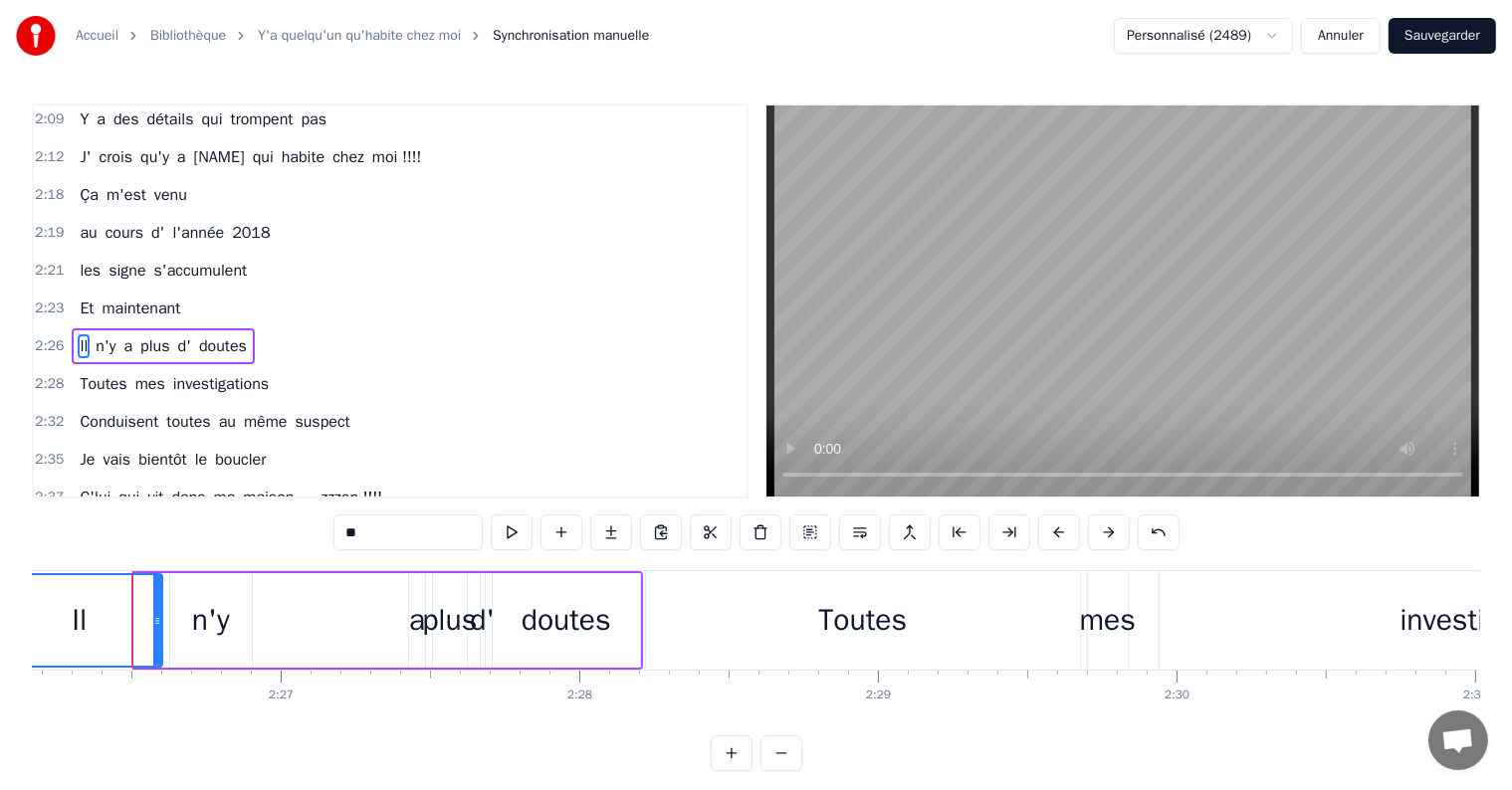 drag, startPoint x: 137, startPoint y: 621, endPoint x: 14, endPoint y: 637, distance: 124.036 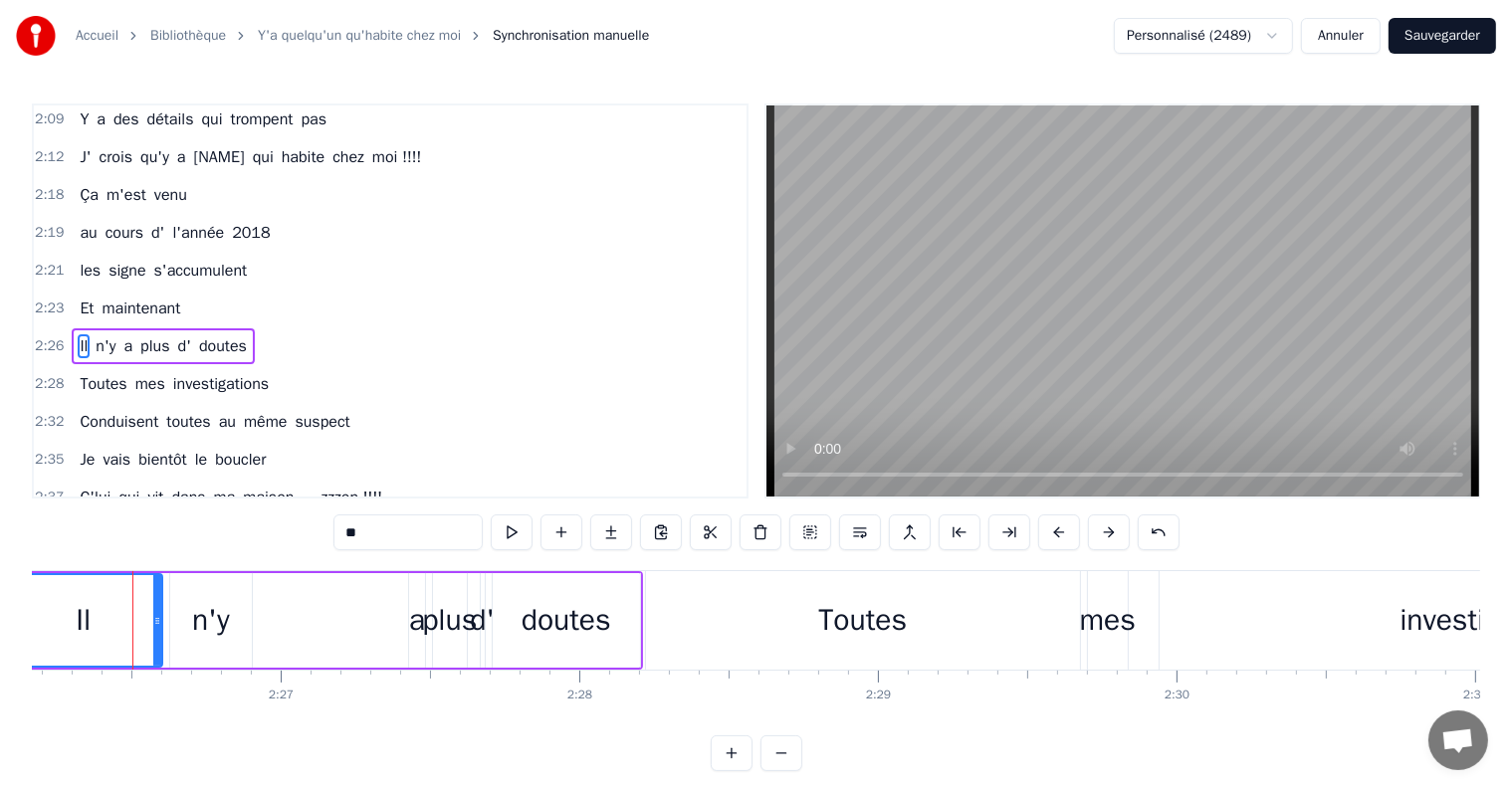 click on "plus" at bounding box center (154, 346) 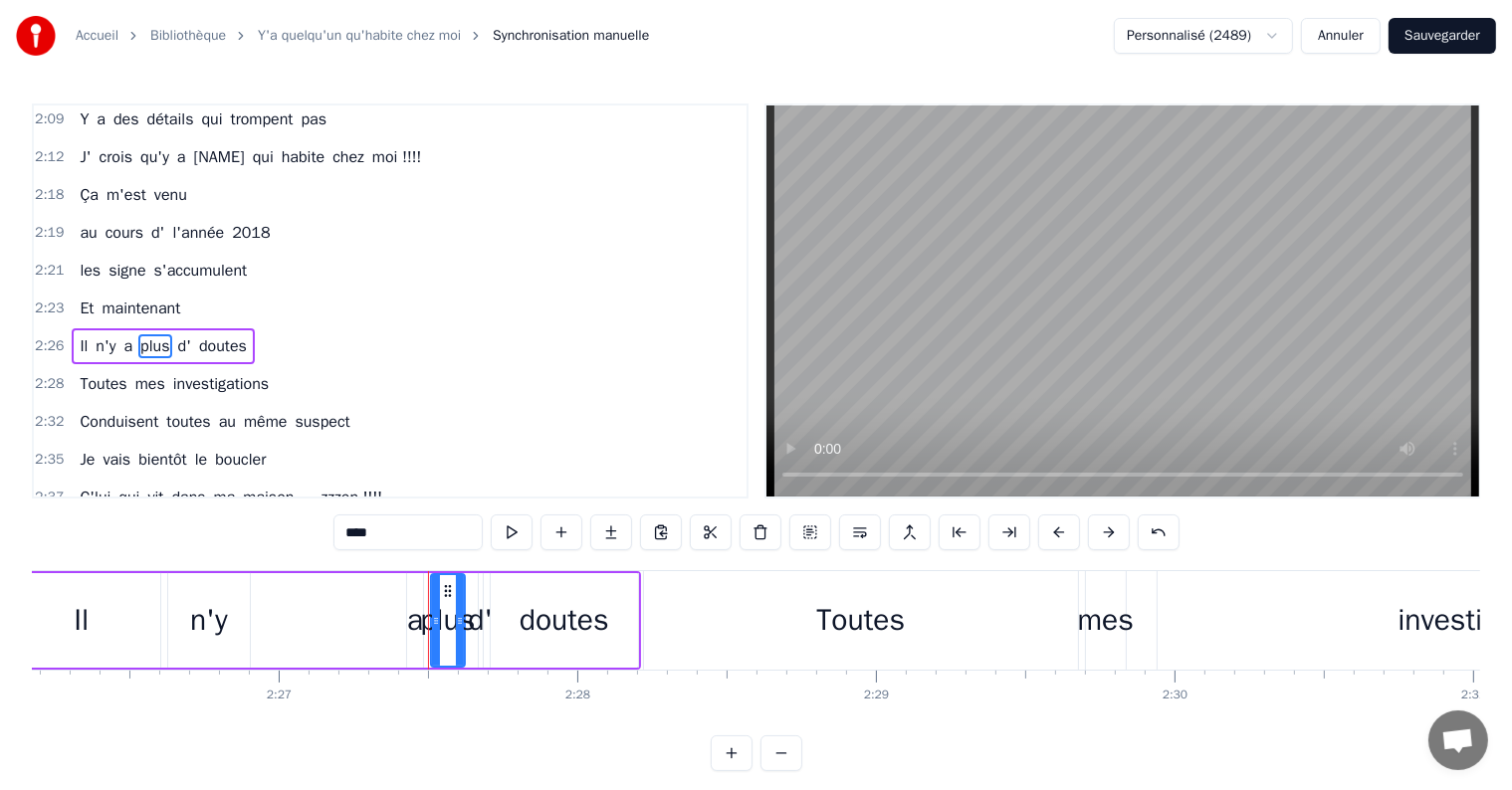 scroll, scrollTop: 0, scrollLeft: 43654, axis: horizontal 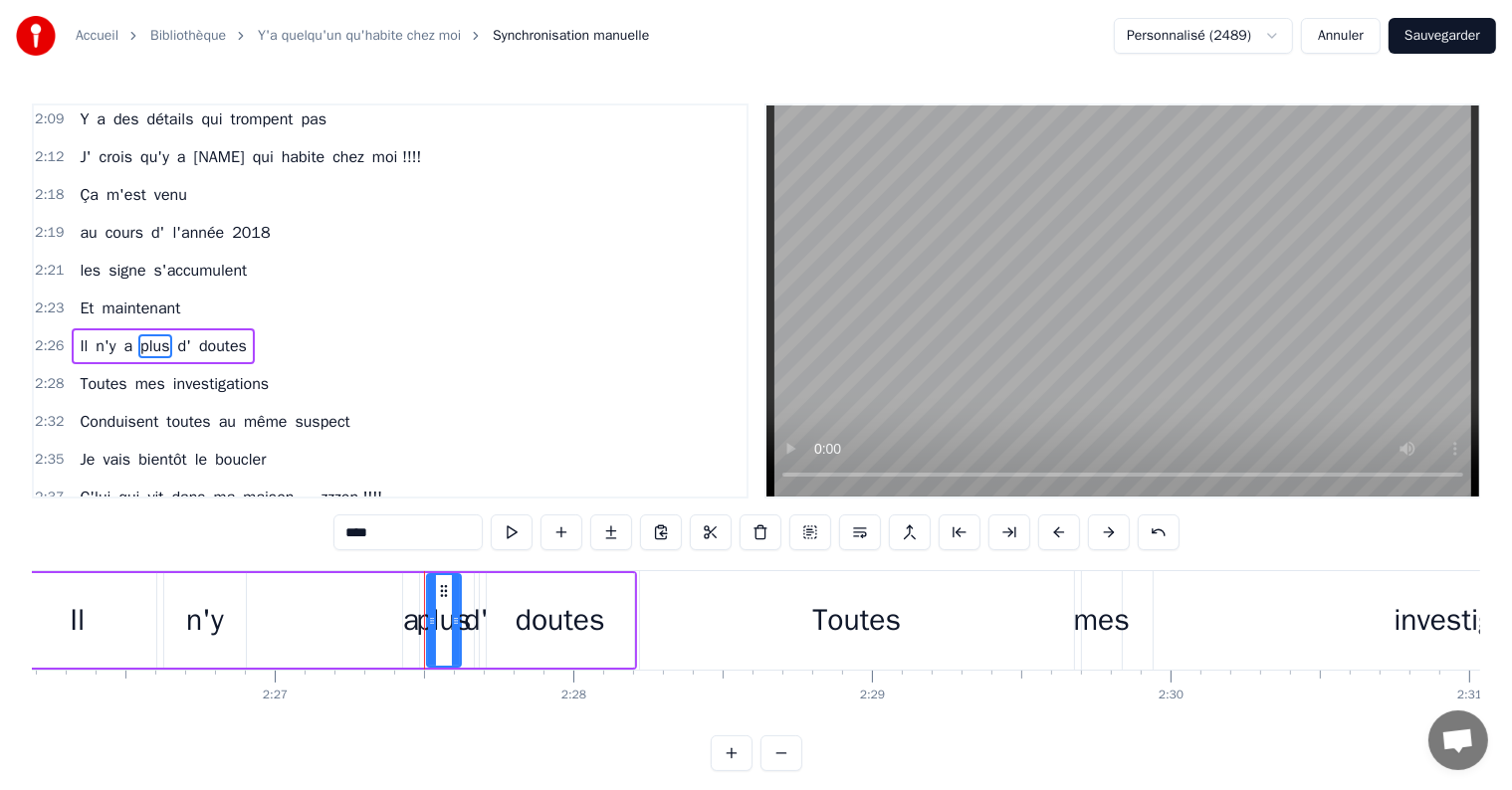 click on "maintenant" at bounding box center (140, 308) 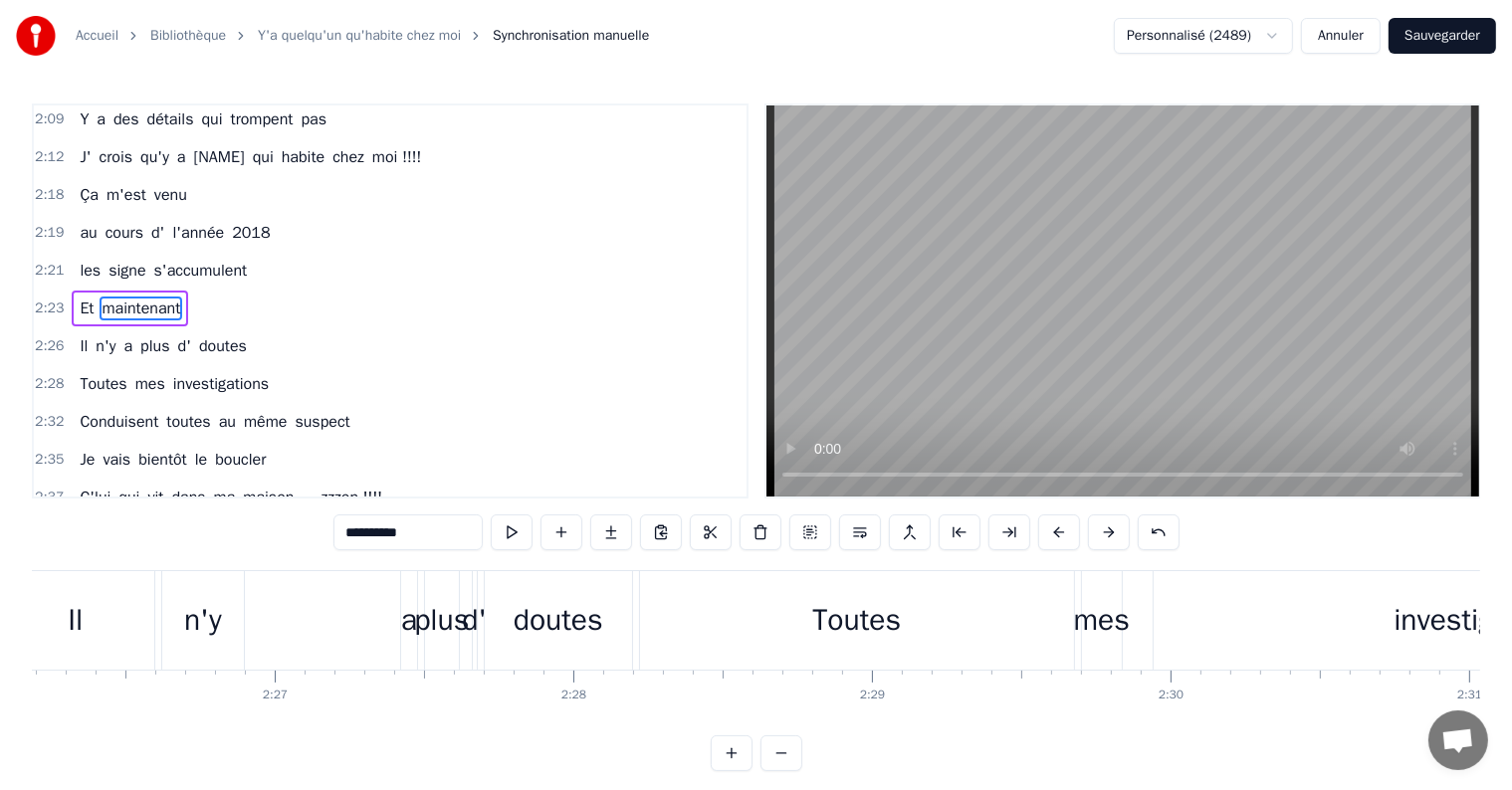 scroll, scrollTop: 1140, scrollLeft: 0, axis: vertical 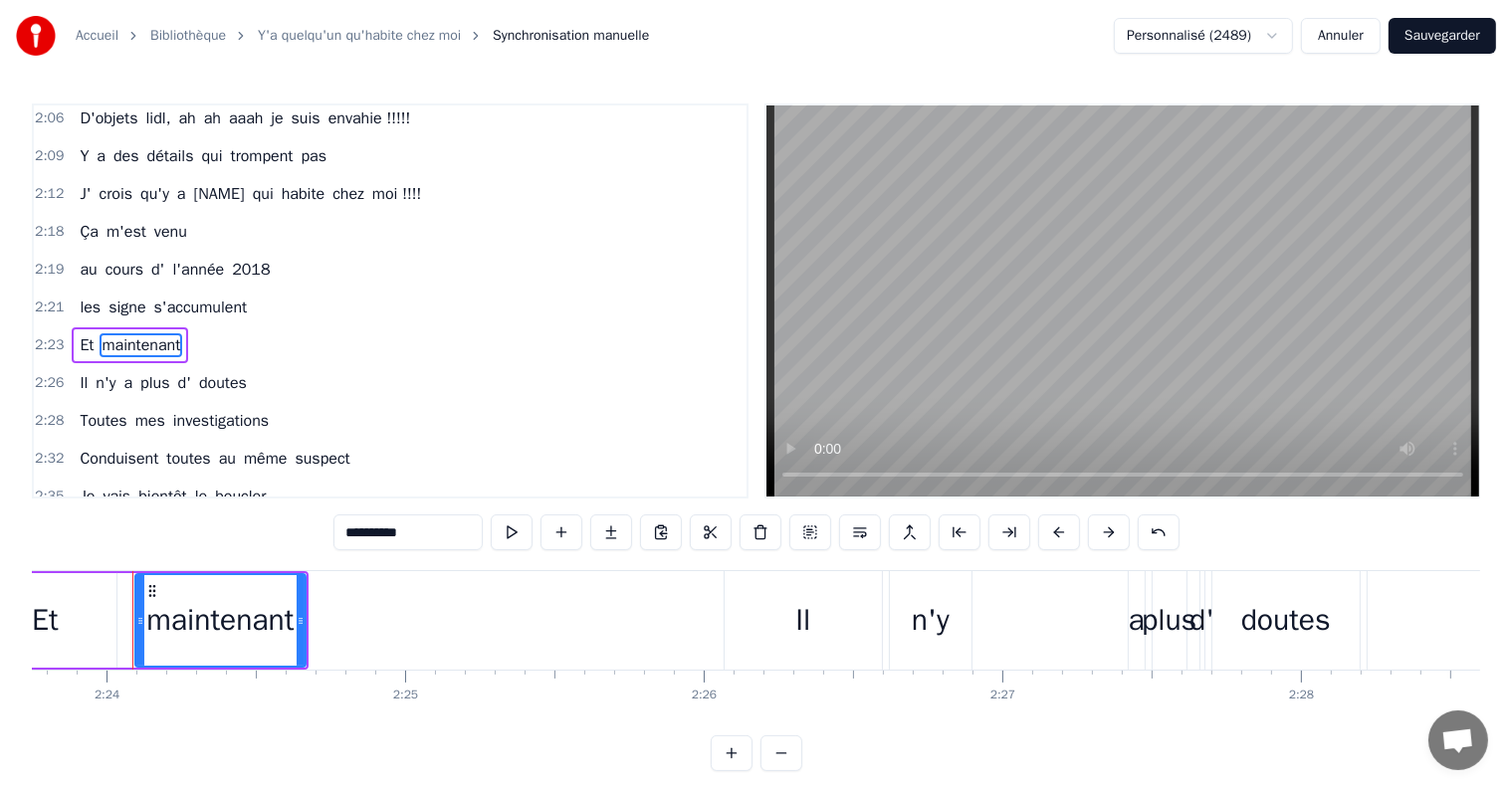 click on "Il" at bounding box center (802, 620) 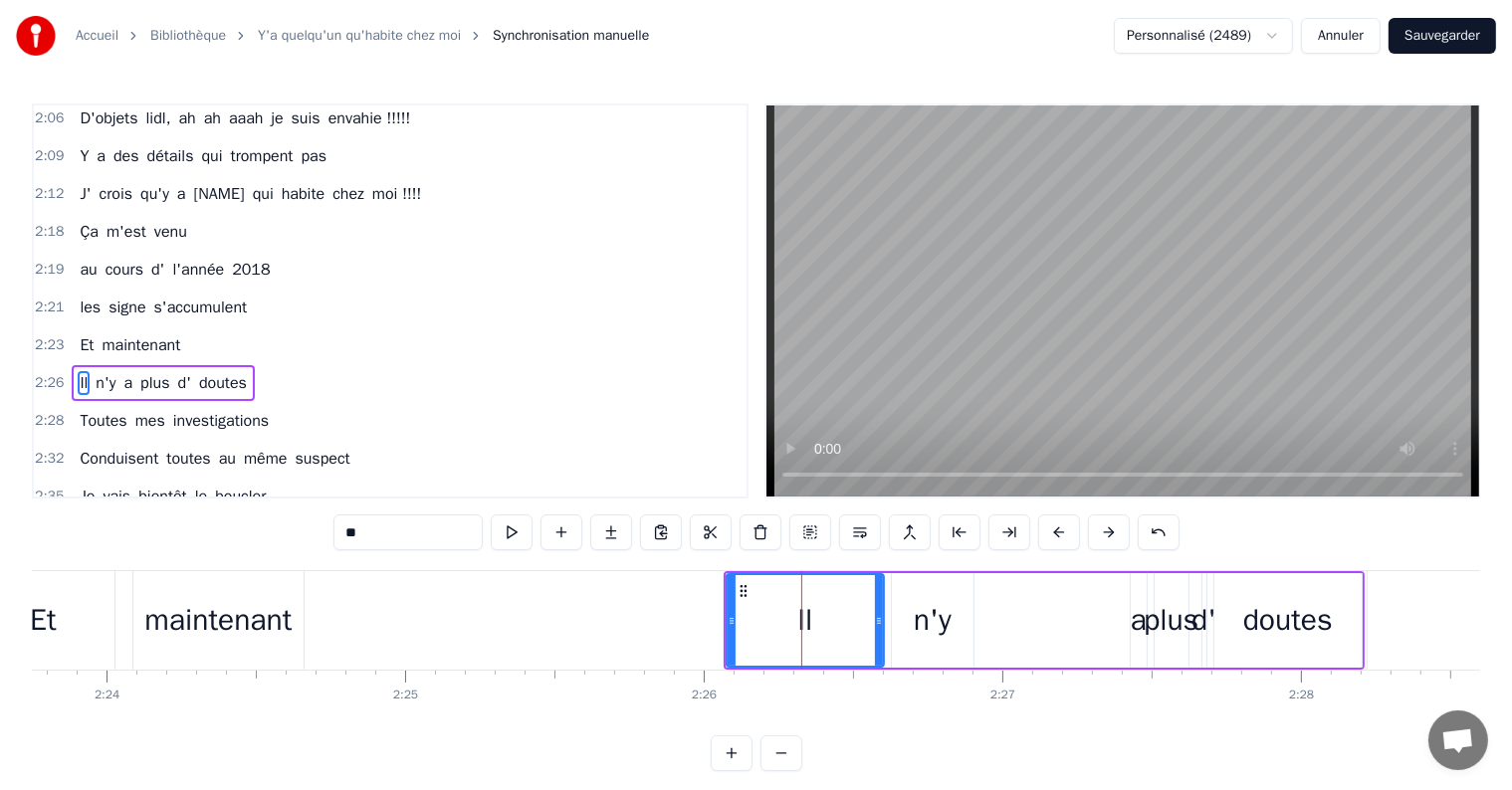scroll, scrollTop: 1177, scrollLeft: 0, axis: vertical 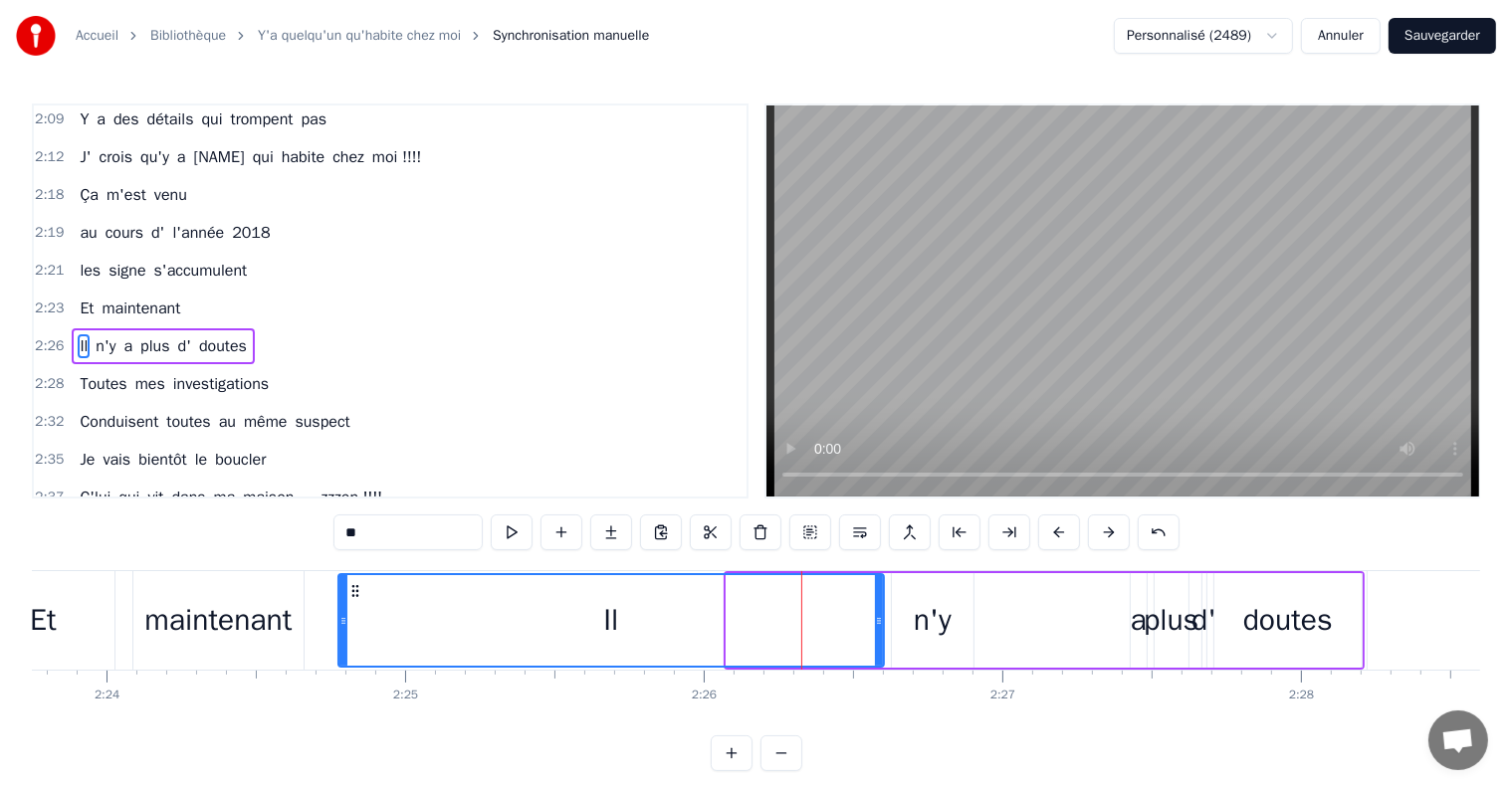 drag, startPoint x: 731, startPoint y: 622, endPoint x: 829, endPoint y: 686, distance: 117.047 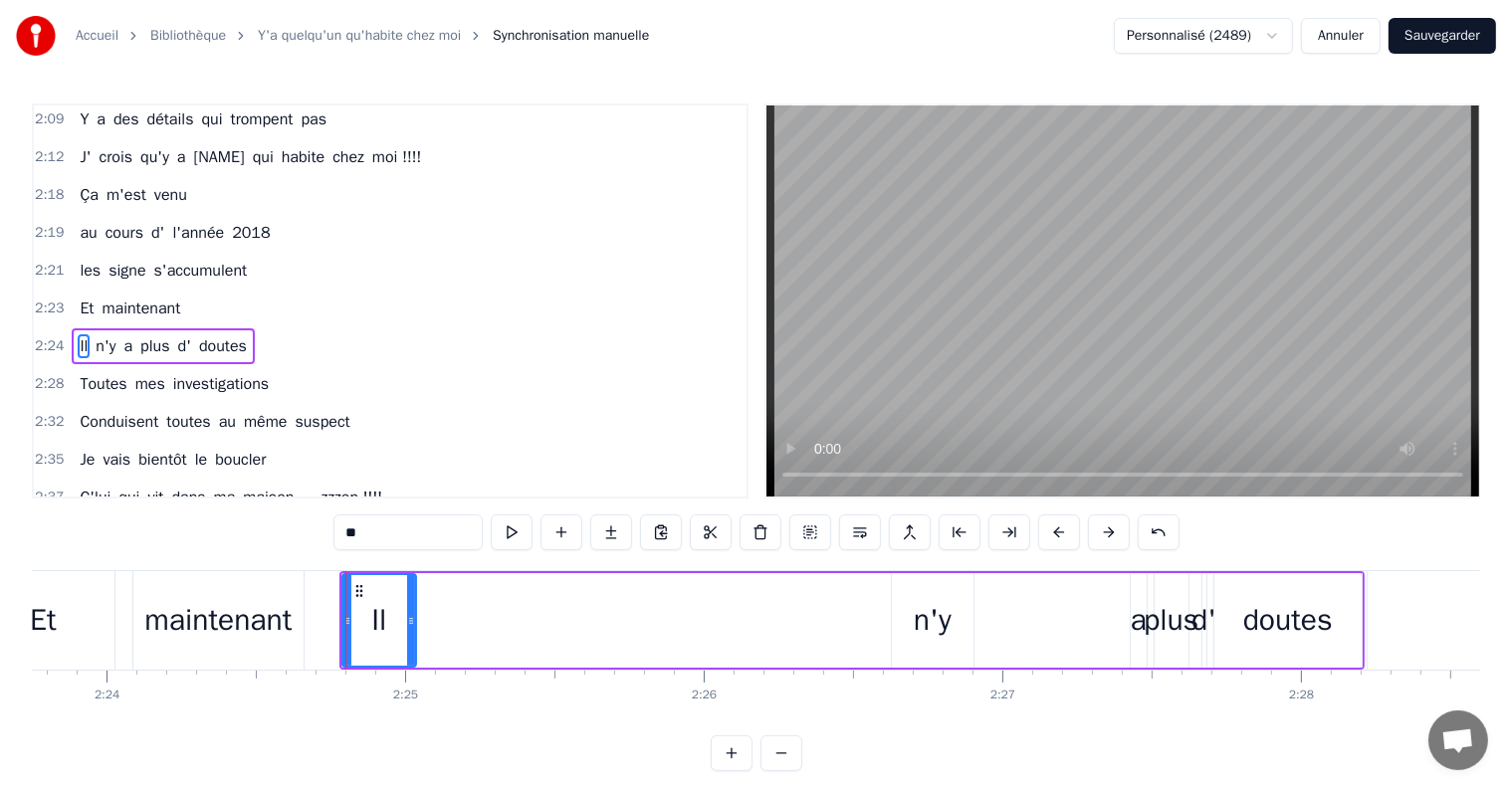 drag, startPoint x: 880, startPoint y: 624, endPoint x: 412, endPoint y: 684, distance: 471.8305 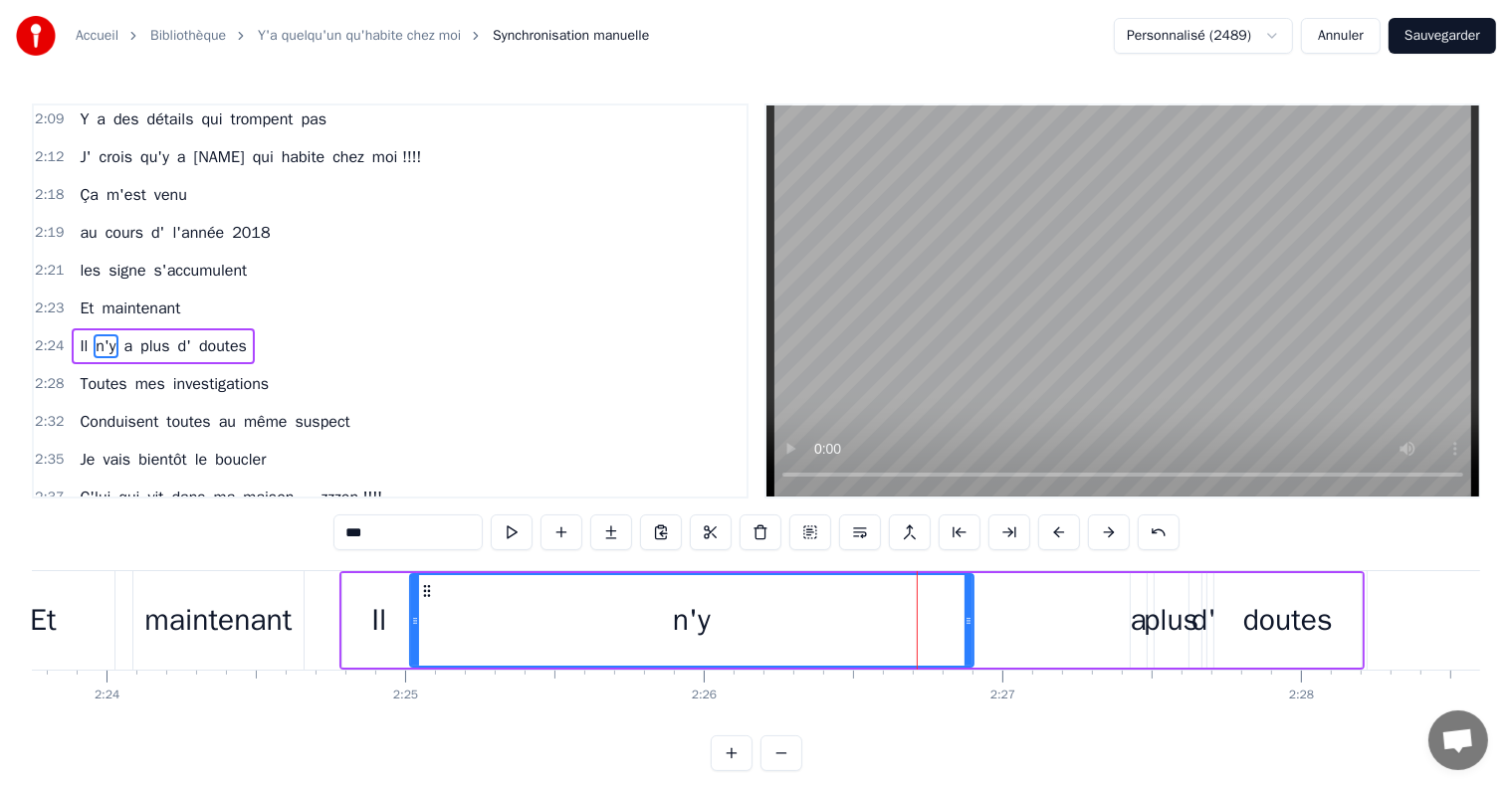 drag, startPoint x: 893, startPoint y: 622, endPoint x: 724, endPoint y: 626, distance: 169.04733 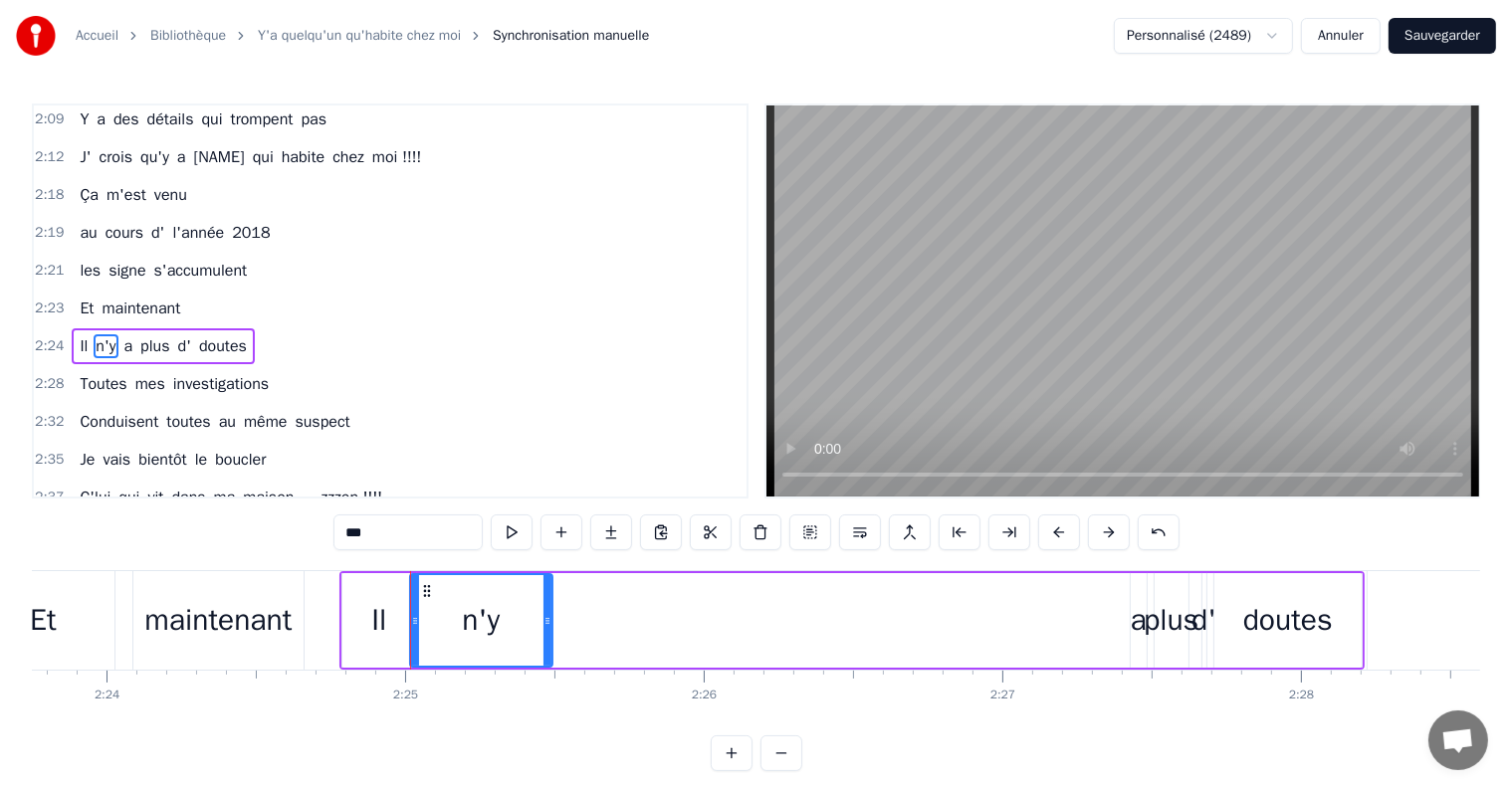 drag, startPoint x: 971, startPoint y: 620, endPoint x: 549, endPoint y: 675, distance: 425.56903 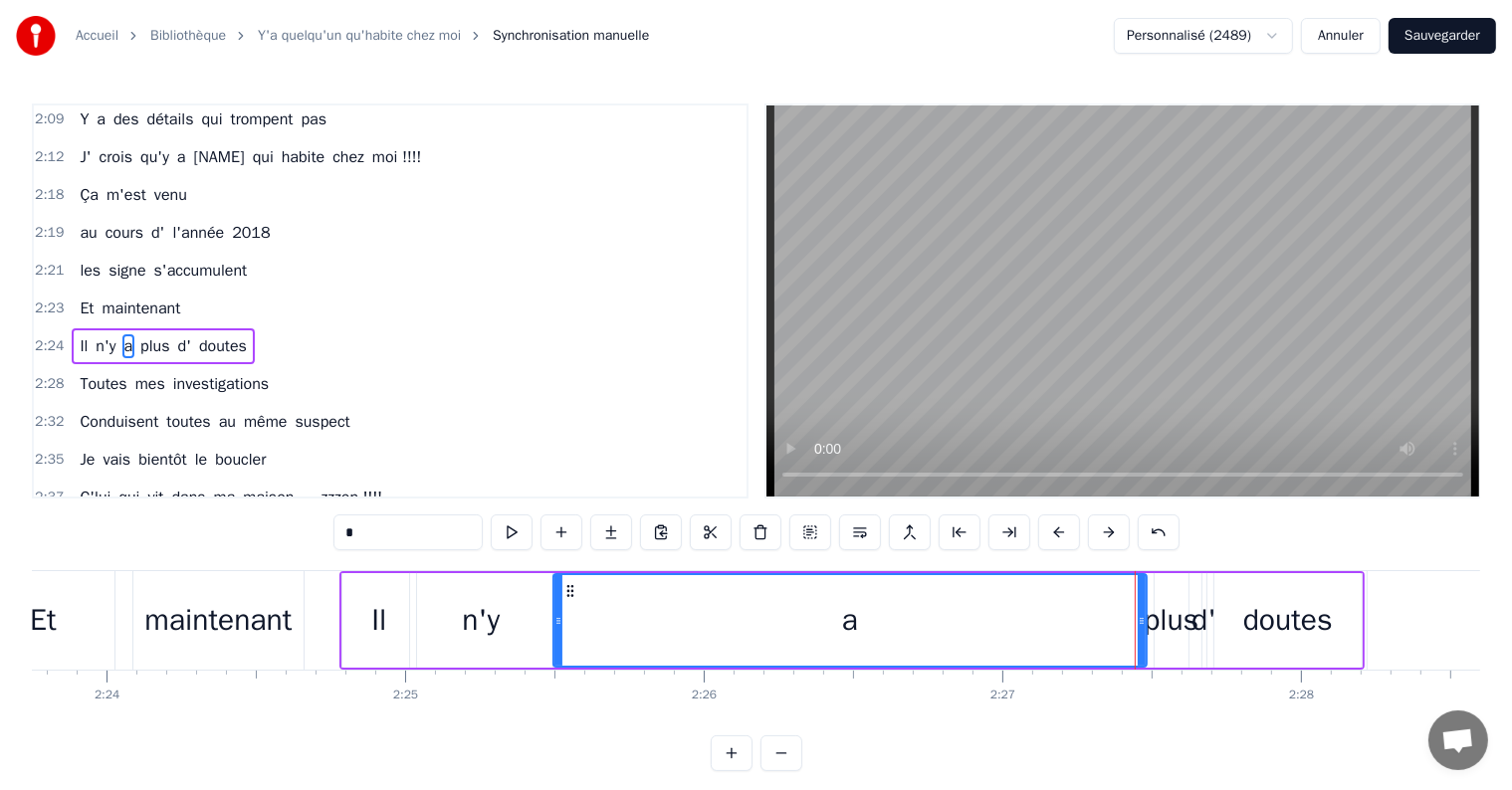drag, startPoint x: 1135, startPoint y: 619, endPoint x: 800, endPoint y: 685, distance: 341.4396 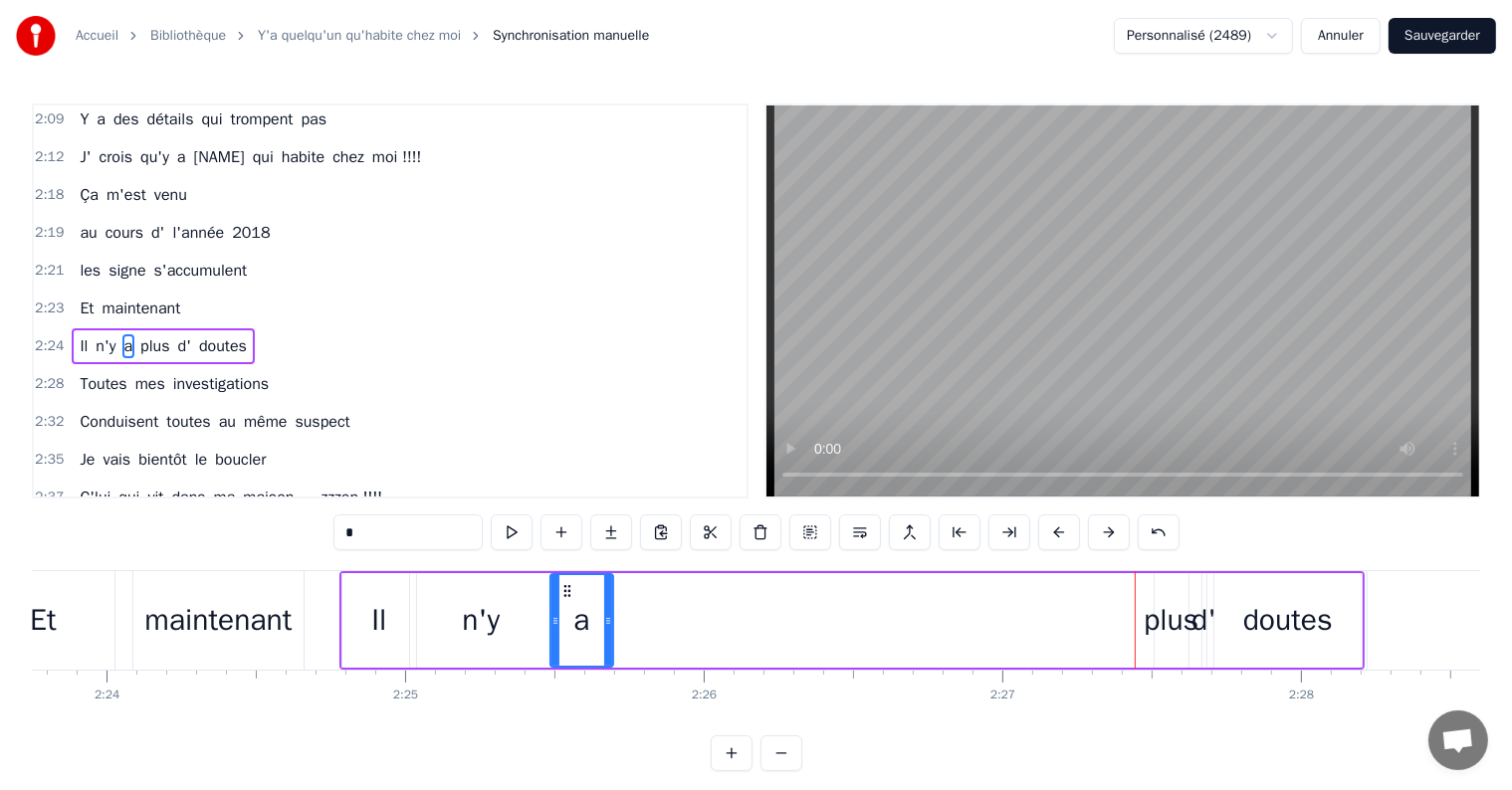drag, startPoint x: 1141, startPoint y: 618, endPoint x: 607, endPoint y: 661, distance: 535.72848 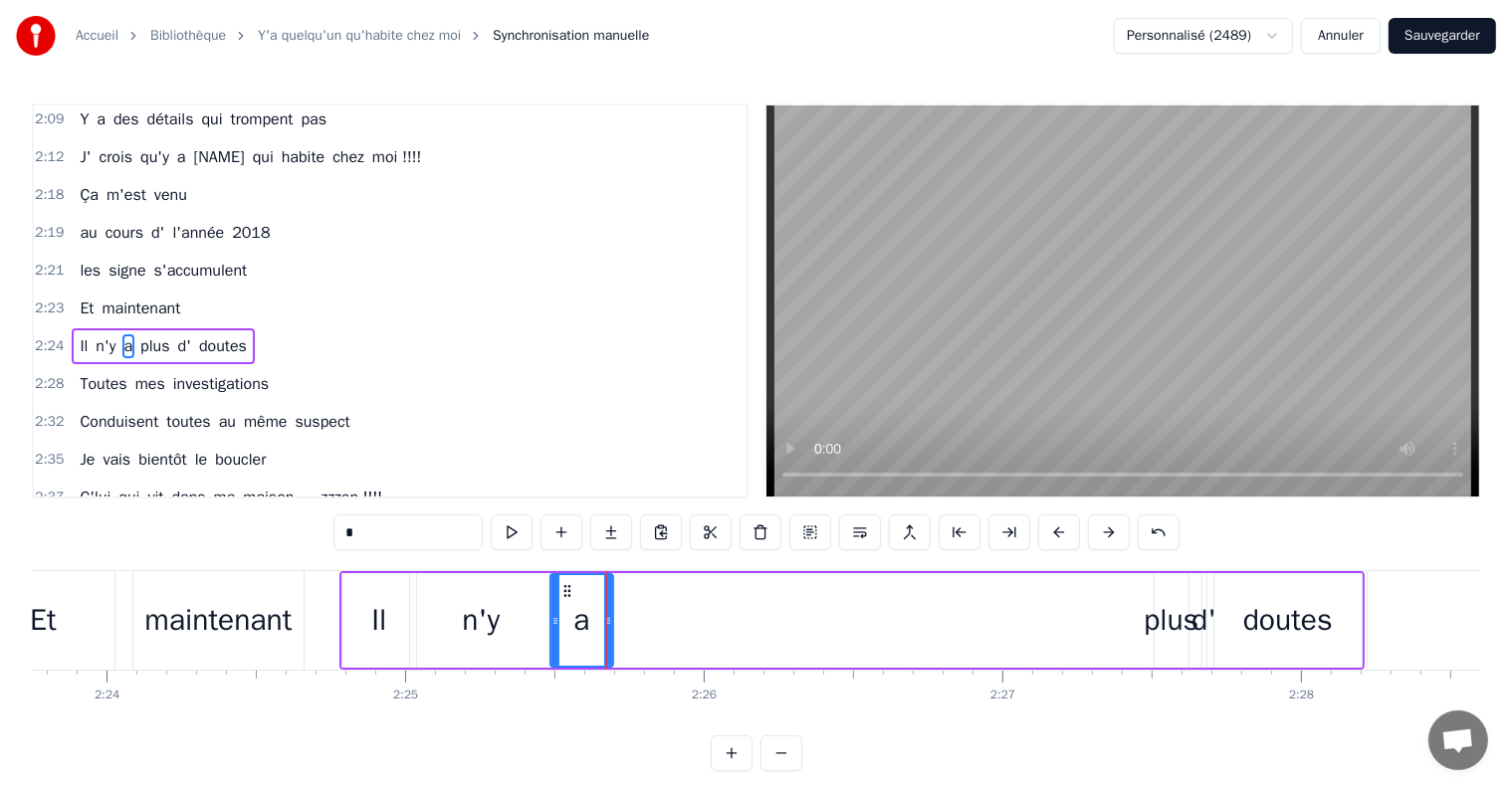 click on "plus" at bounding box center [1171, 620] 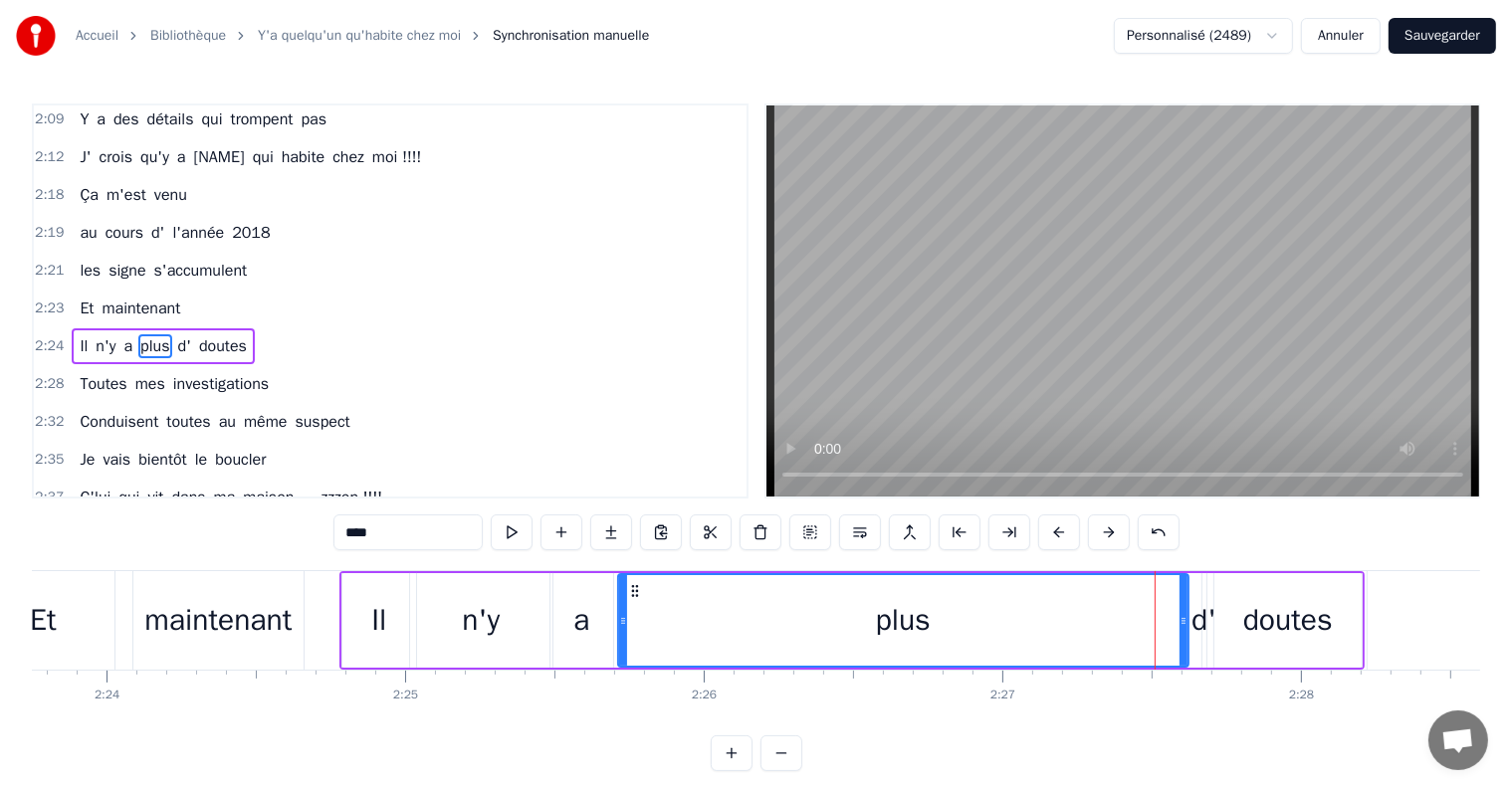 drag, startPoint x: 1156, startPoint y: 617, endPoint x: 622, endPoint y: 680, distance: 537.7034 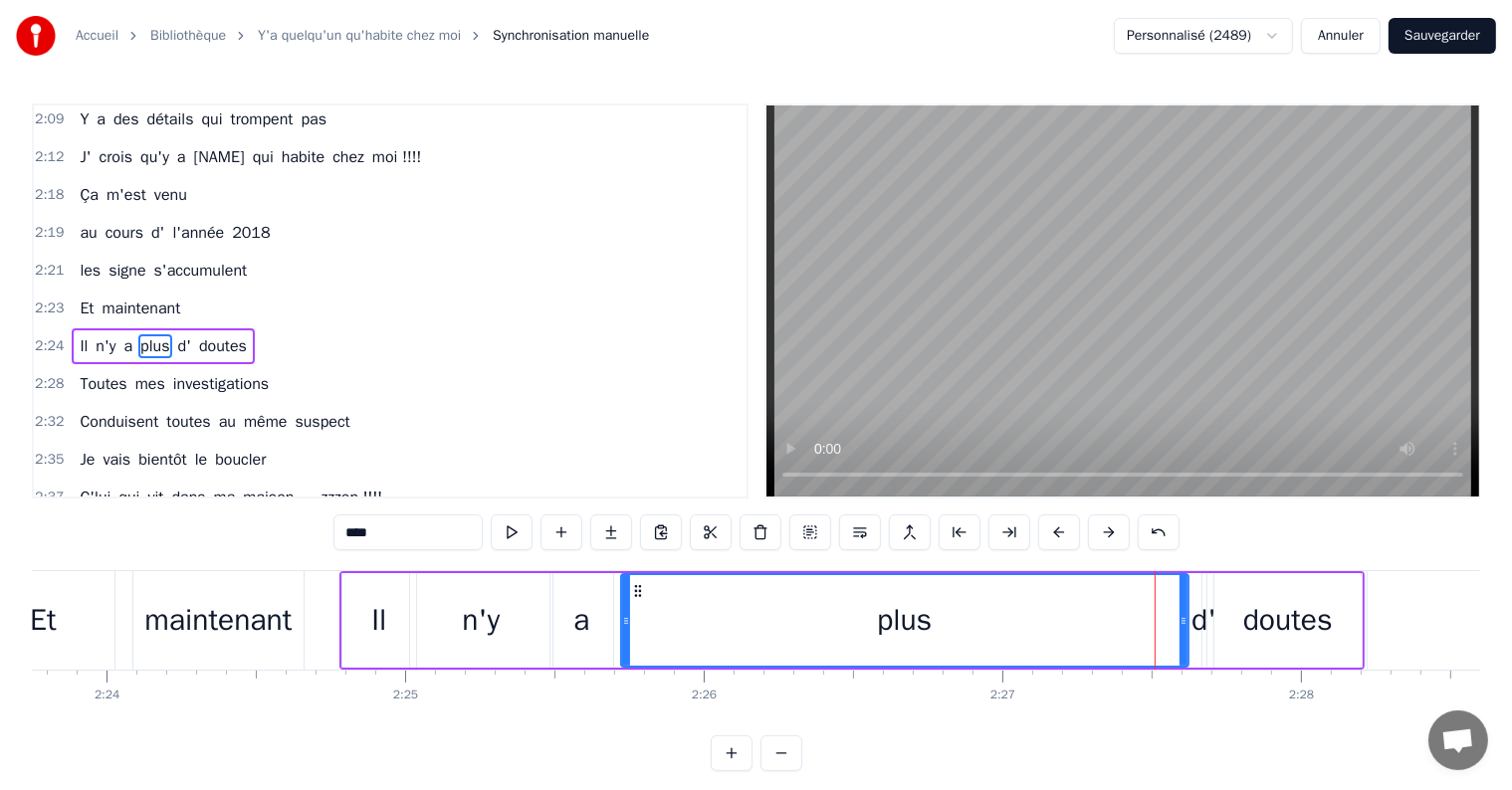 click on "a" at bounding box center [581, 620] 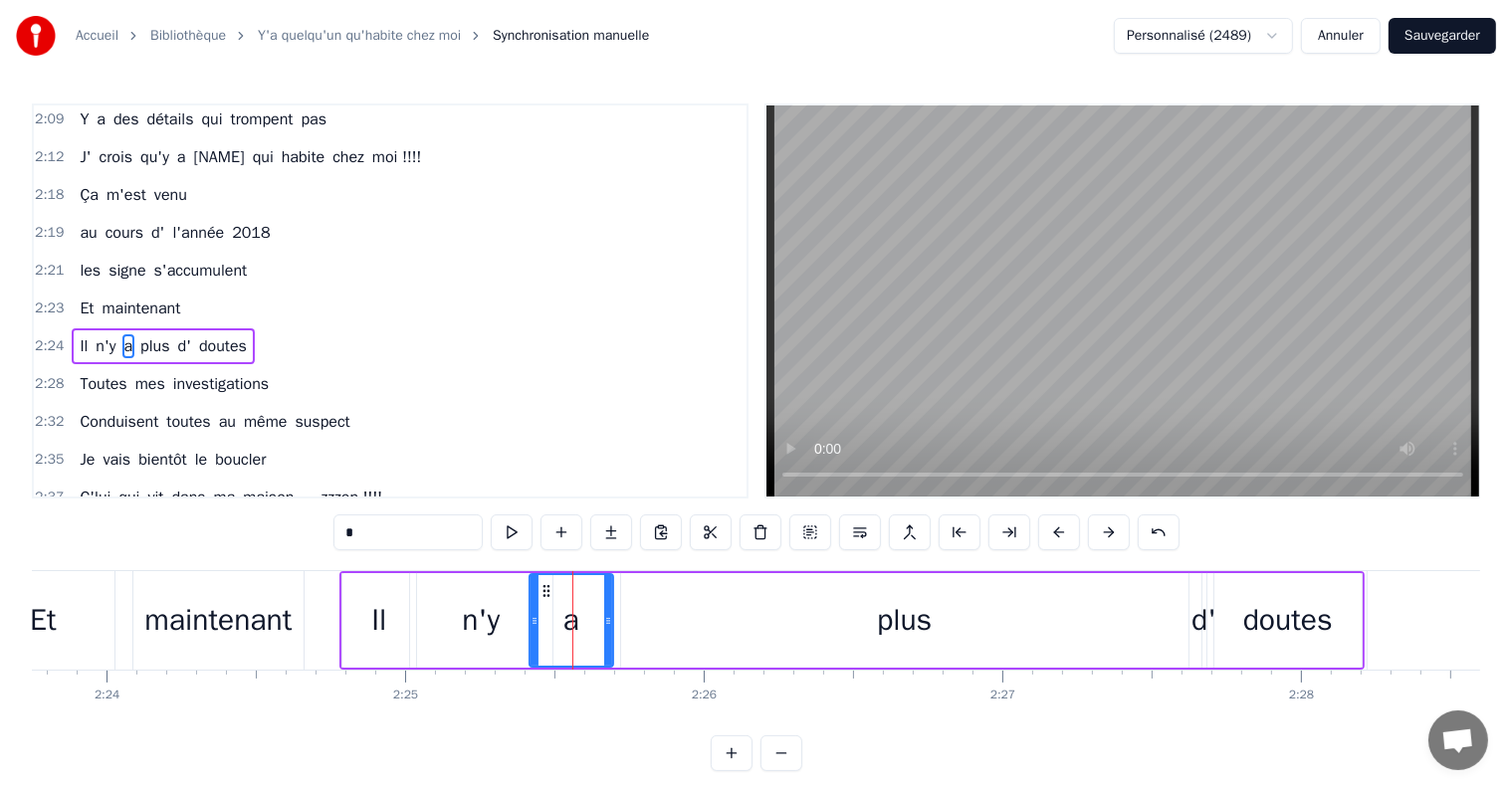 drag, startPoint x: 551, startPoint y: 624, endPoint x: 538, endPoint y: 621, distance: 13.3416641 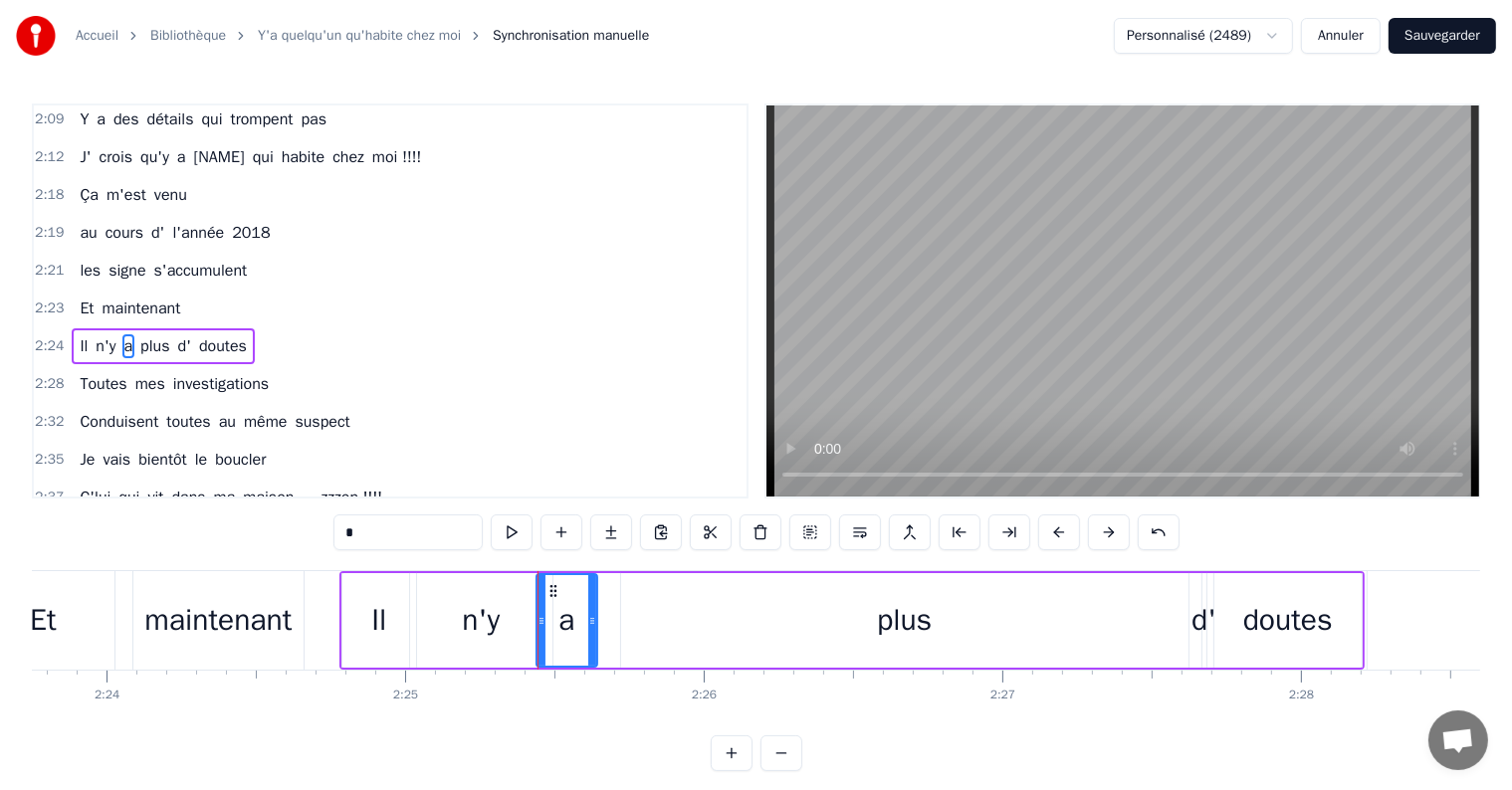 drag, startPoint x: 605, startPoint y: 617, endPoint x: 798, endPoint y: 605, distance: 193.3727 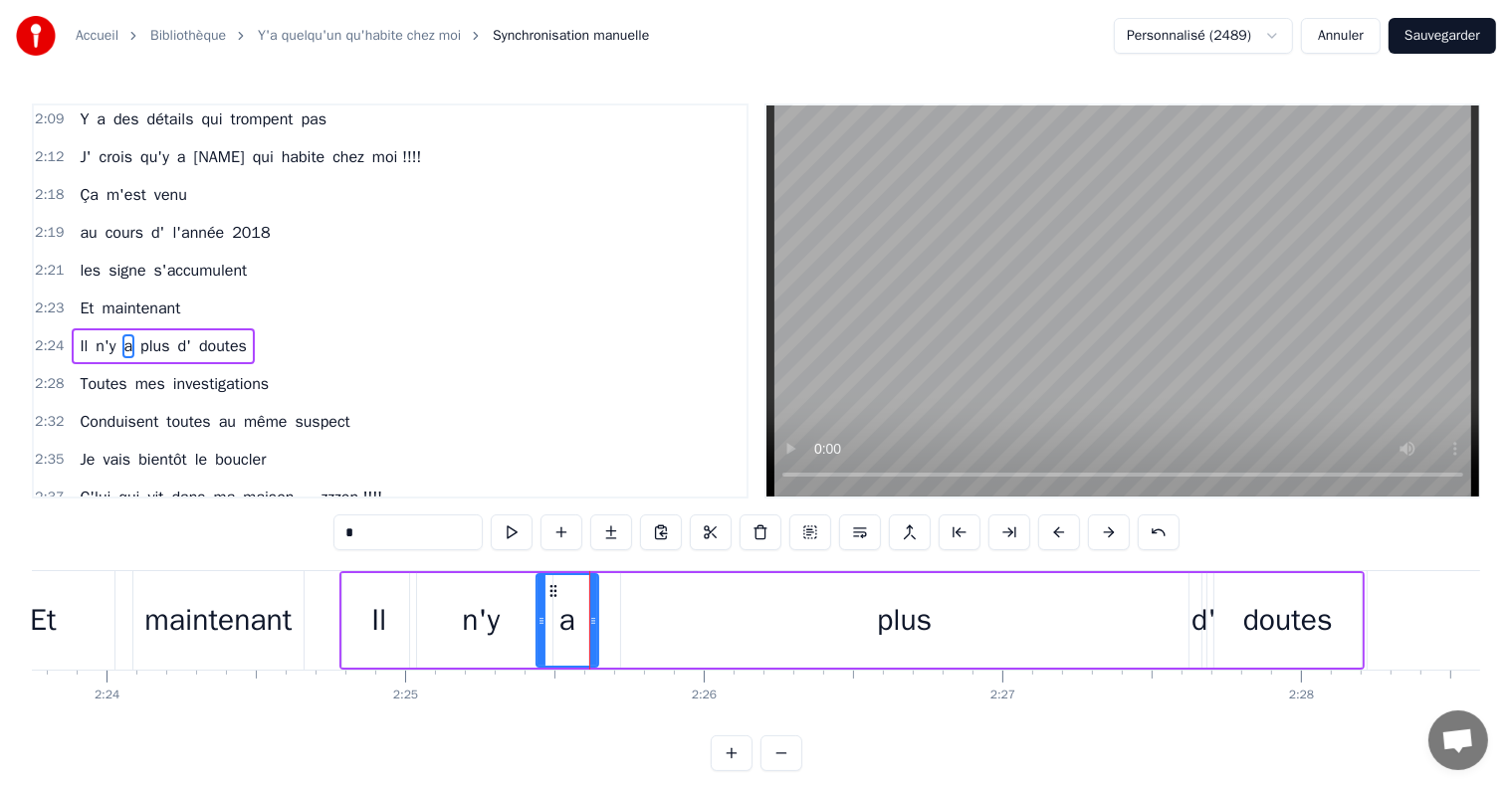 click on "plus" at bounding box center (904, 620) 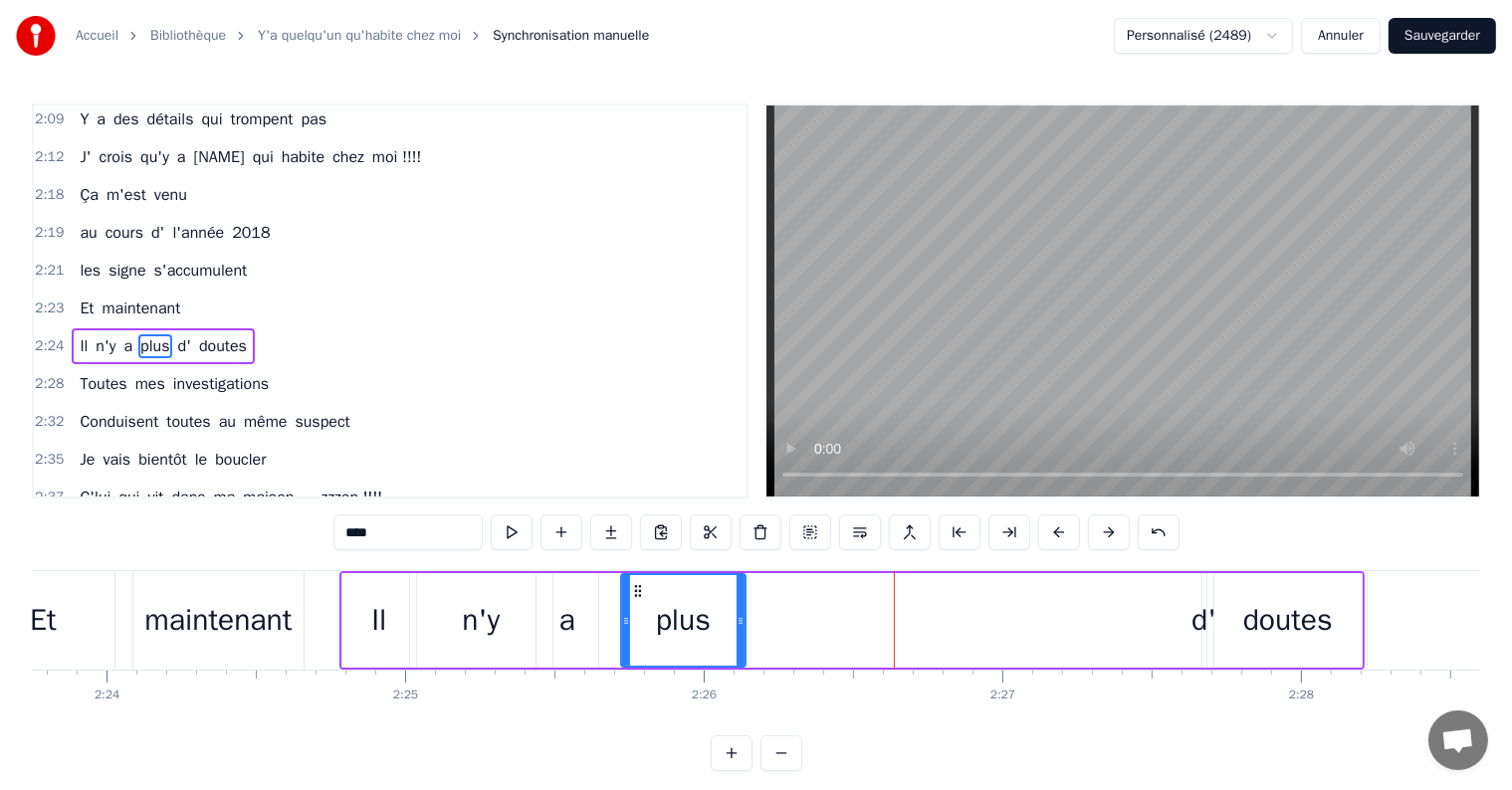 drag, startPoint x: 1184, startPoint y: 625, endPoint x: 741, endPoint y: 646, distance: 443.49746 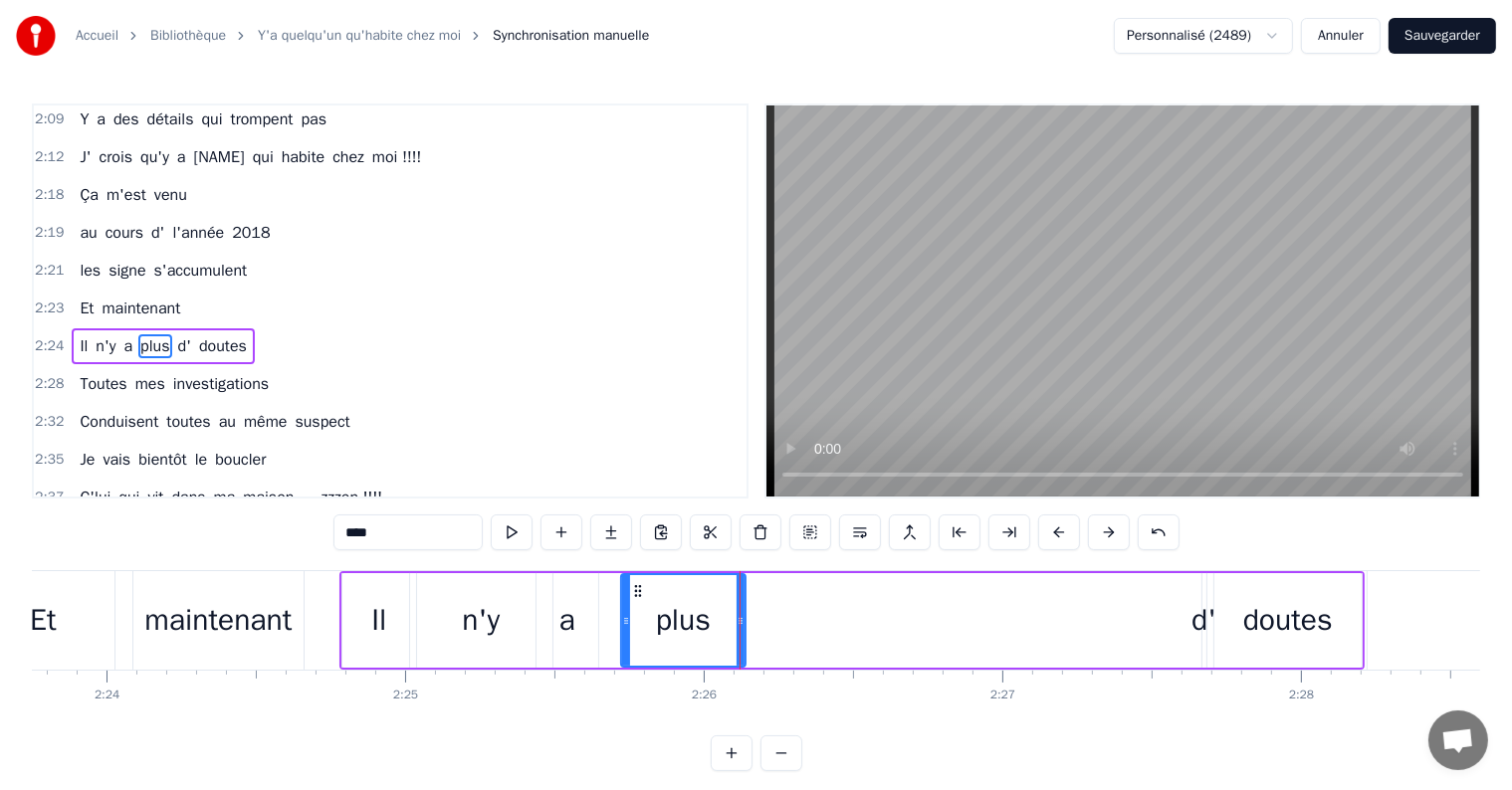 click on "d'" at bounding box center (1204, 620) 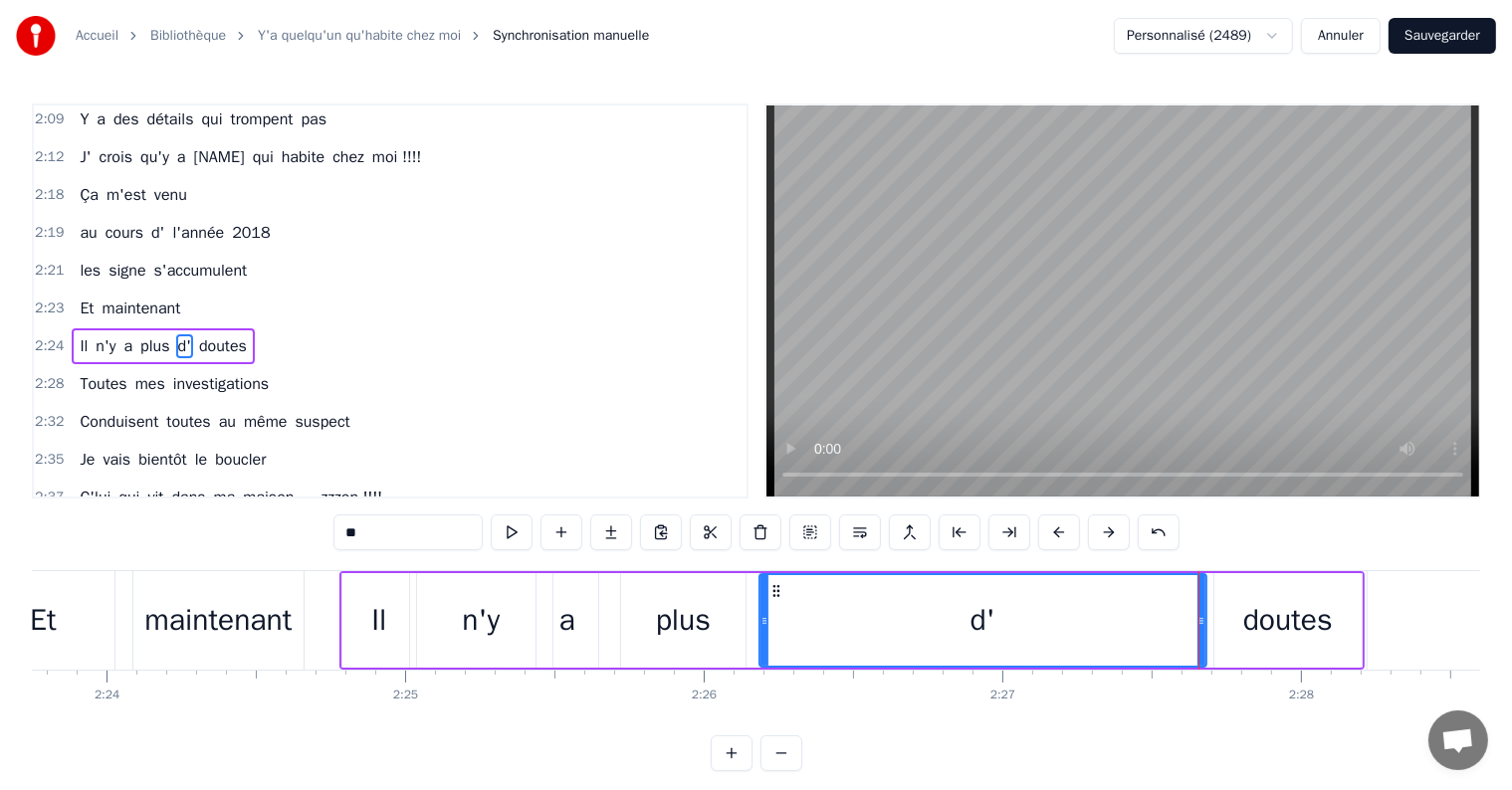 drag, startPoint x: 1207, startPoint y: 625, endPoint x: 848, endPoint y: 650, distance: 359.86942 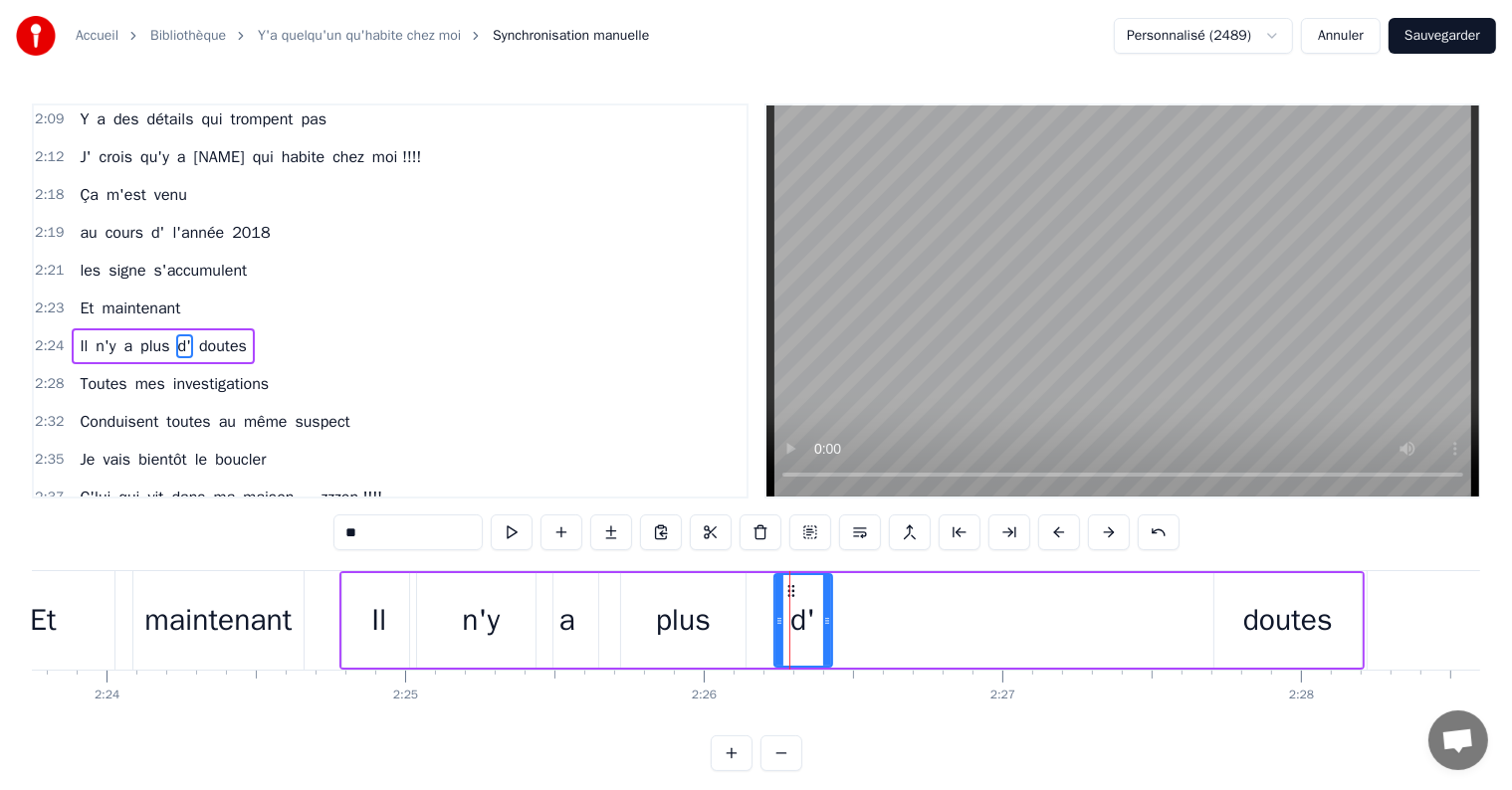 drag, startPoint x: 1198, startPoint y: 621, endPoint x: 824, endPoint y: 630, distance: 374.1083 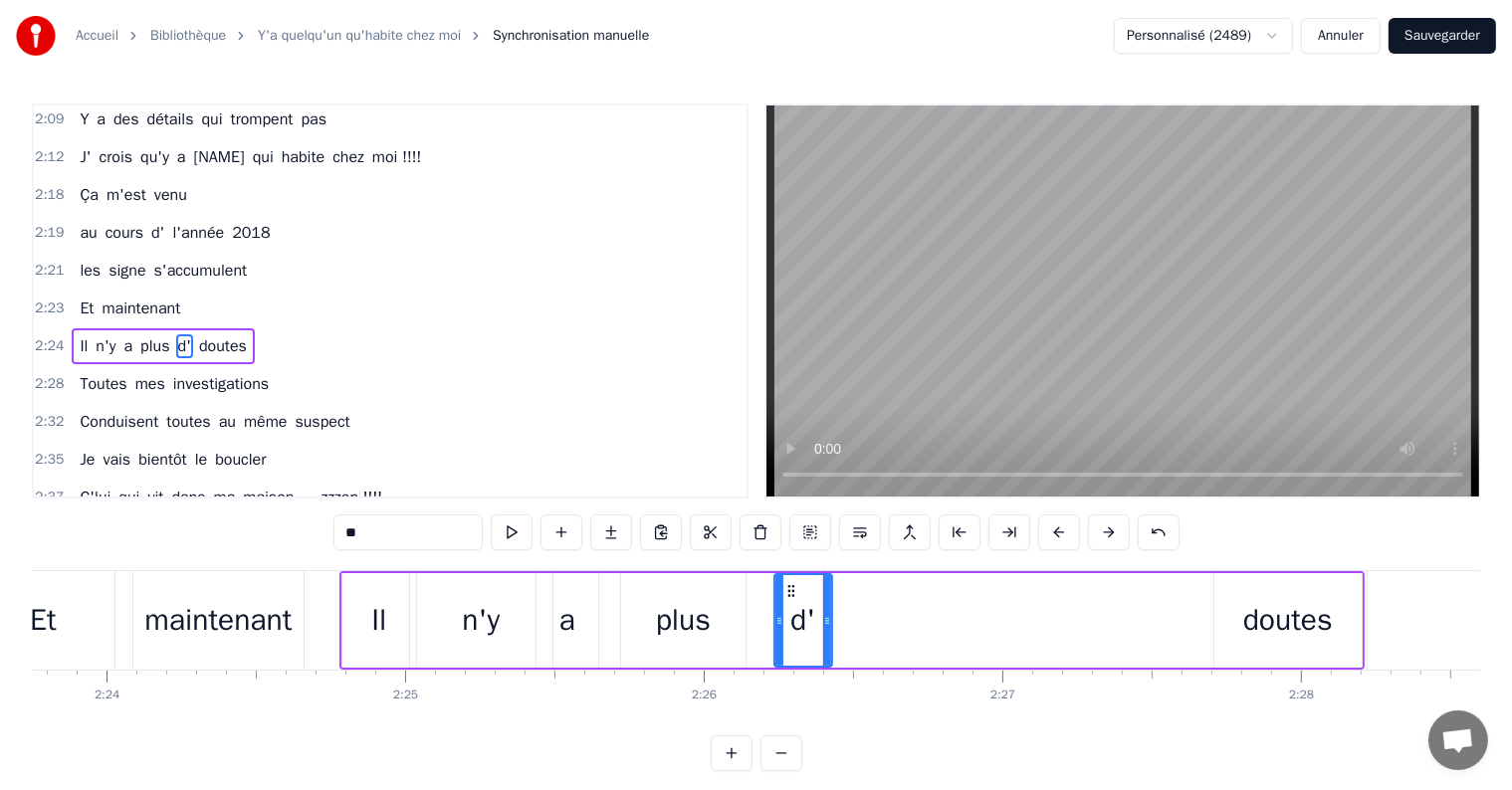 click on "doutes" at bounding box center (1288, 620) 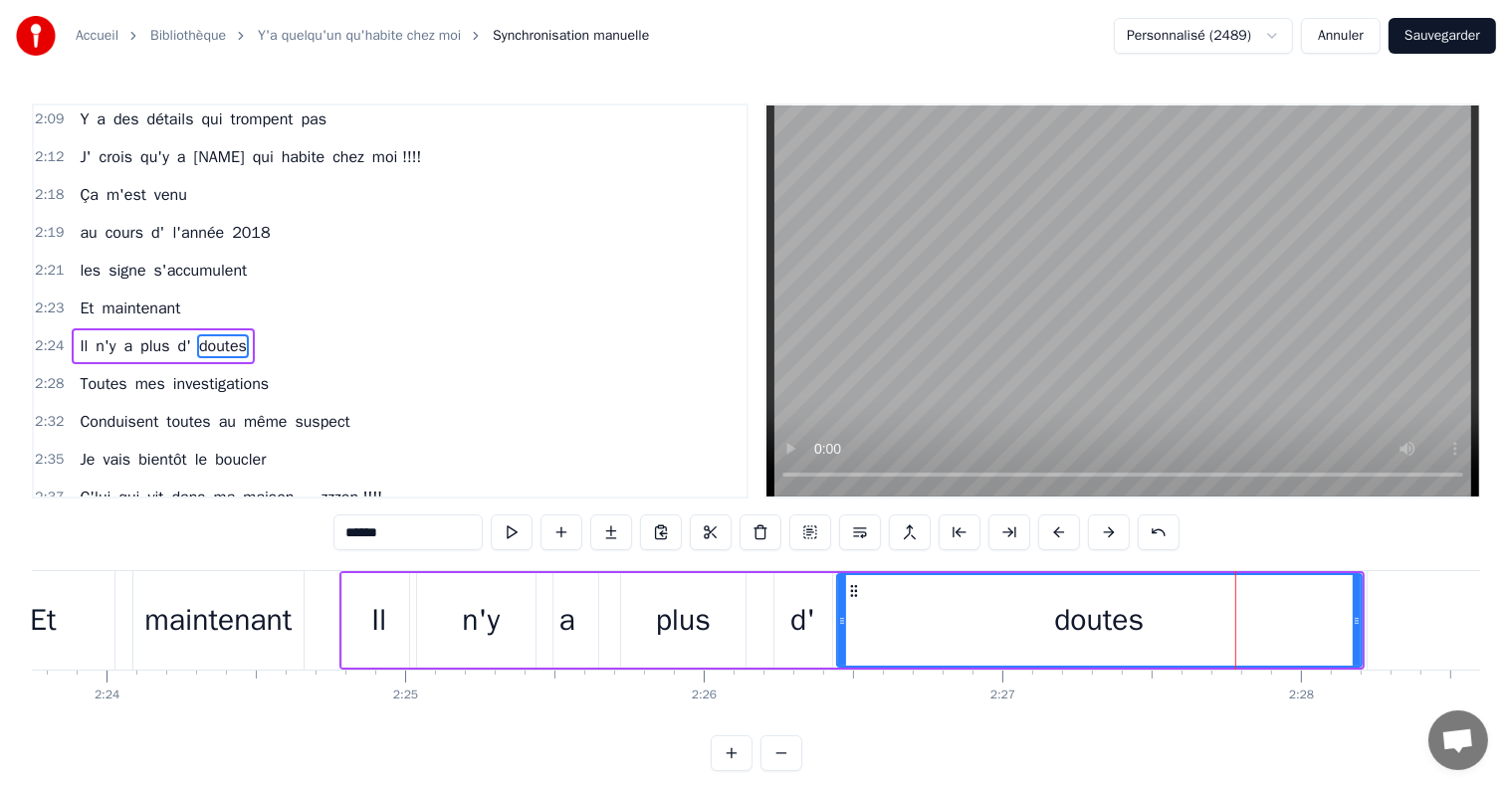 drag, startPoint x: 1216, startPoint y: 620, endPoint x: 1055, endPoint y: 585, distance: 164.76043 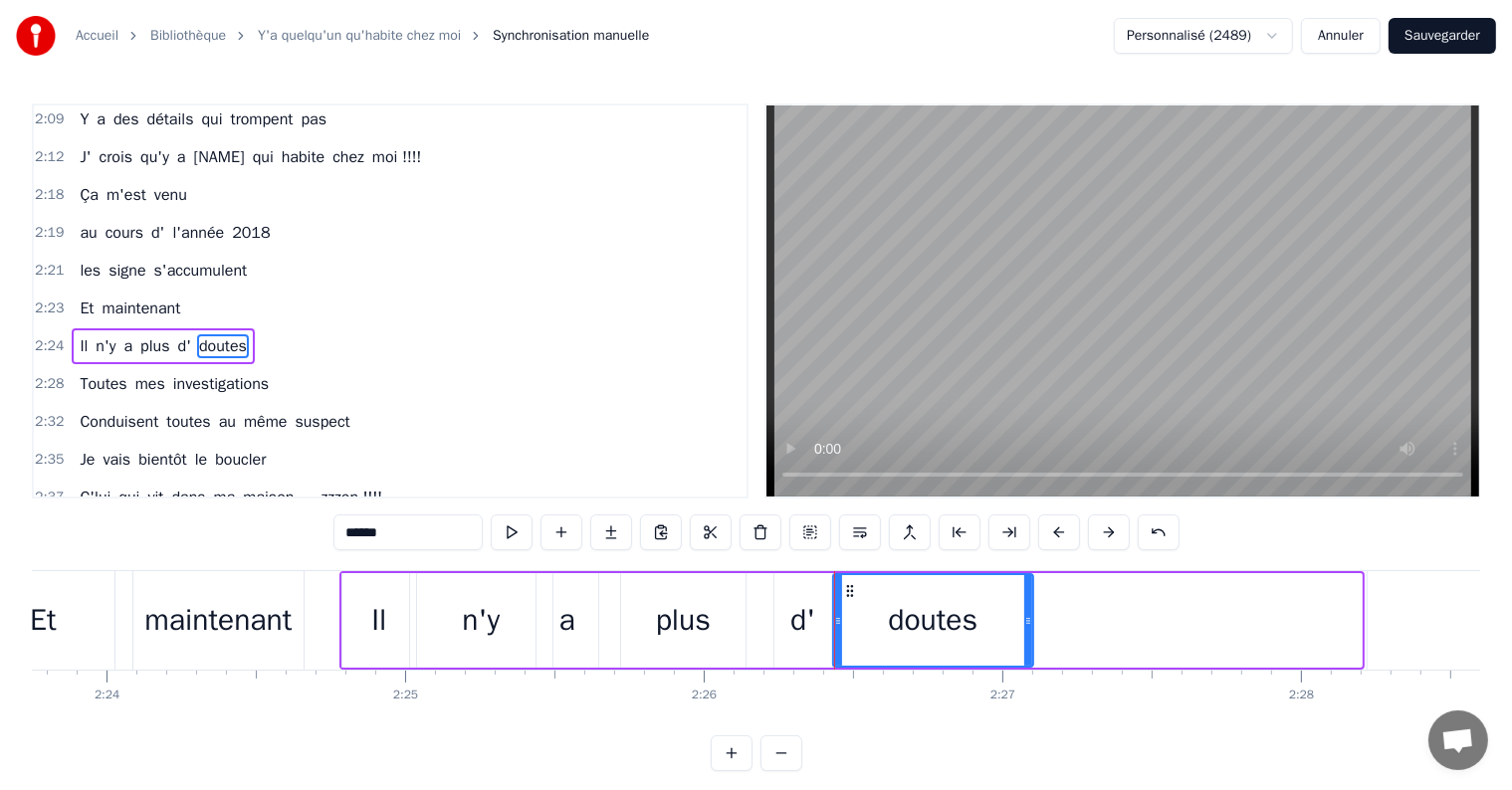 drag, startPoint x: 1356, startPoint y: 619, endPoint x: 1021, endPoint y: 661, distance: 337.62257 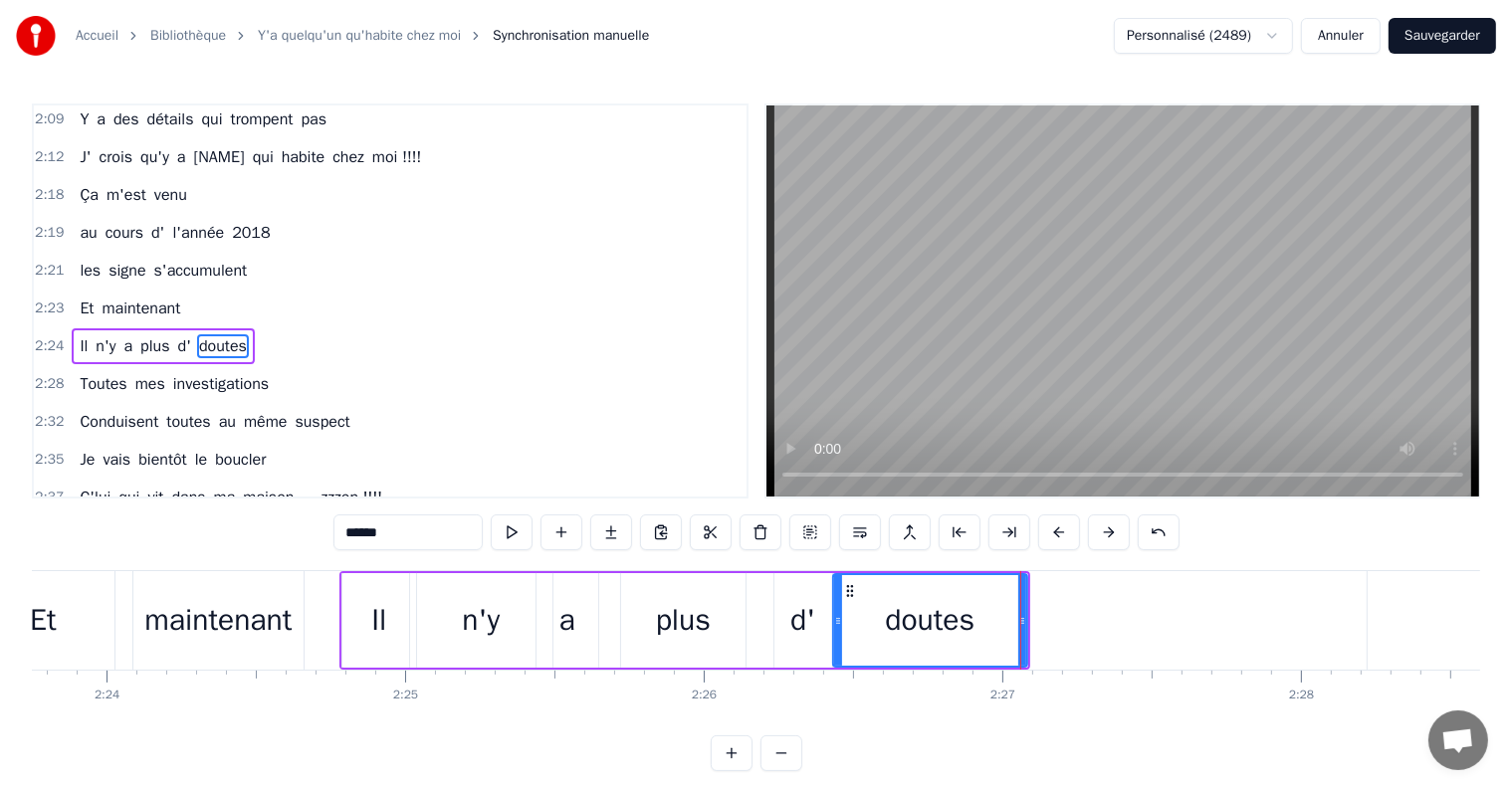 click on "Toutes" at bounding box center [103, 384] 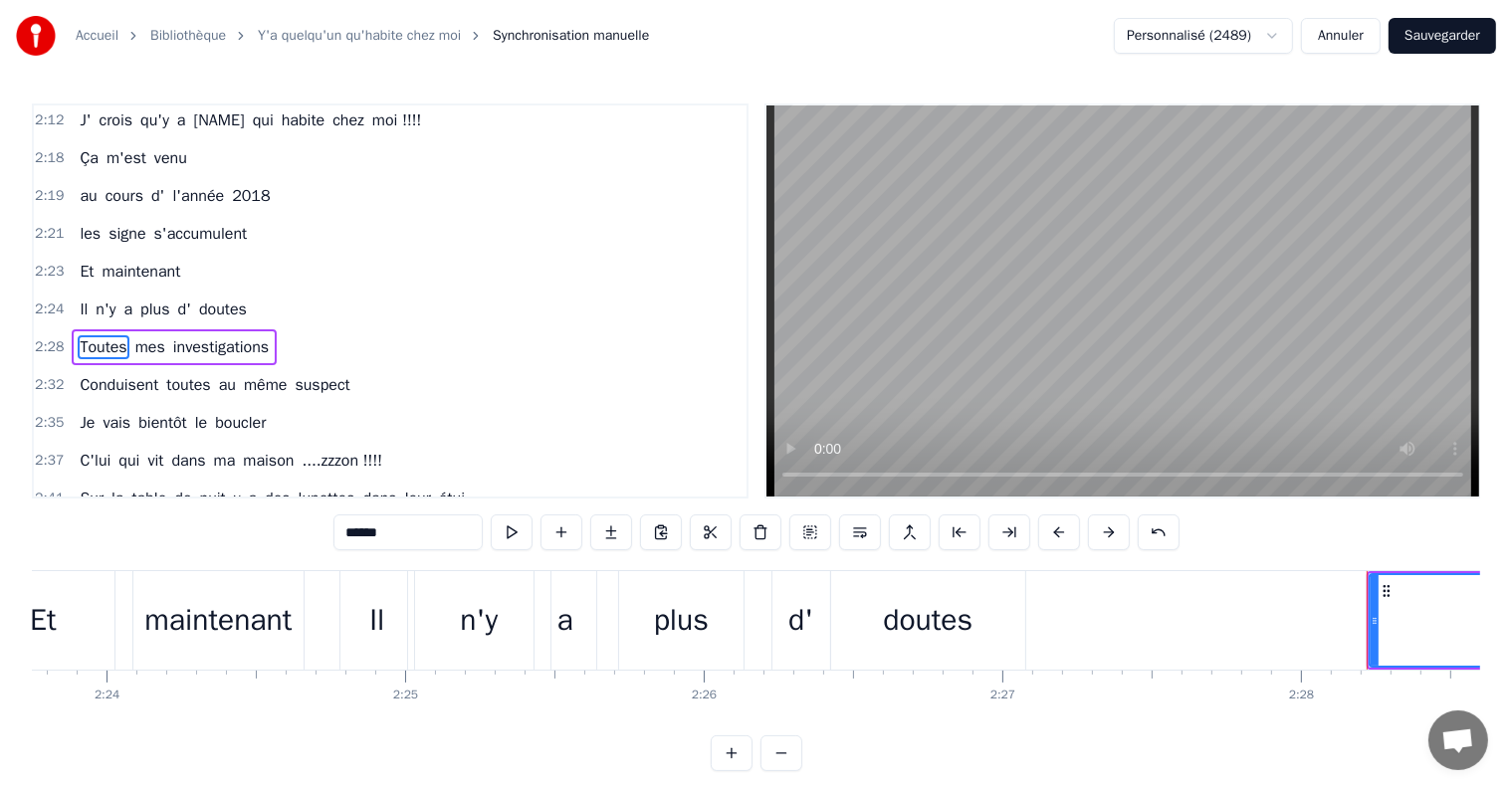 click on "investigations" at bounding box center (221, 347) 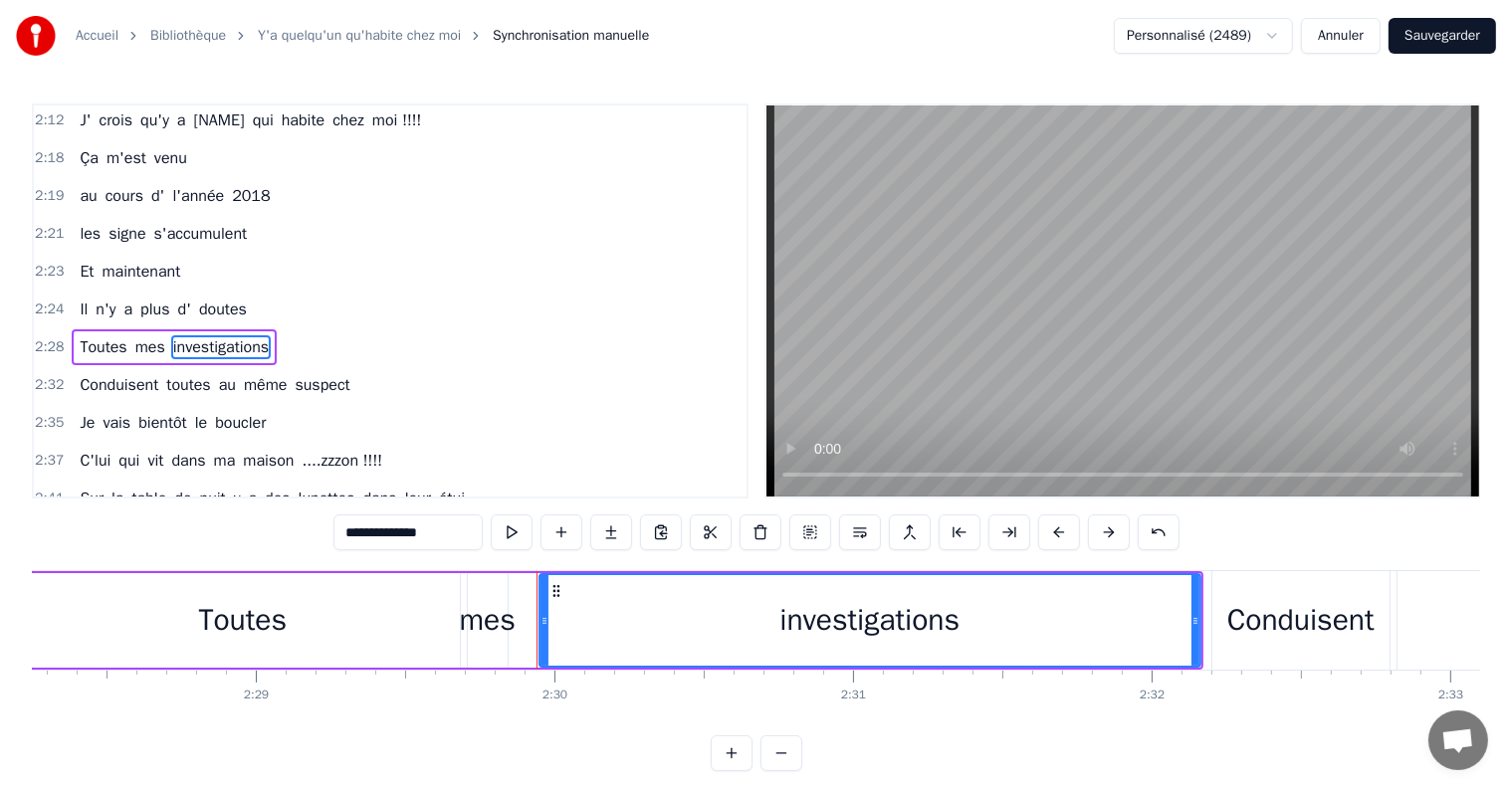 scroll, scrollTop: 0, scrollLeft: 44674, axis: horizontal 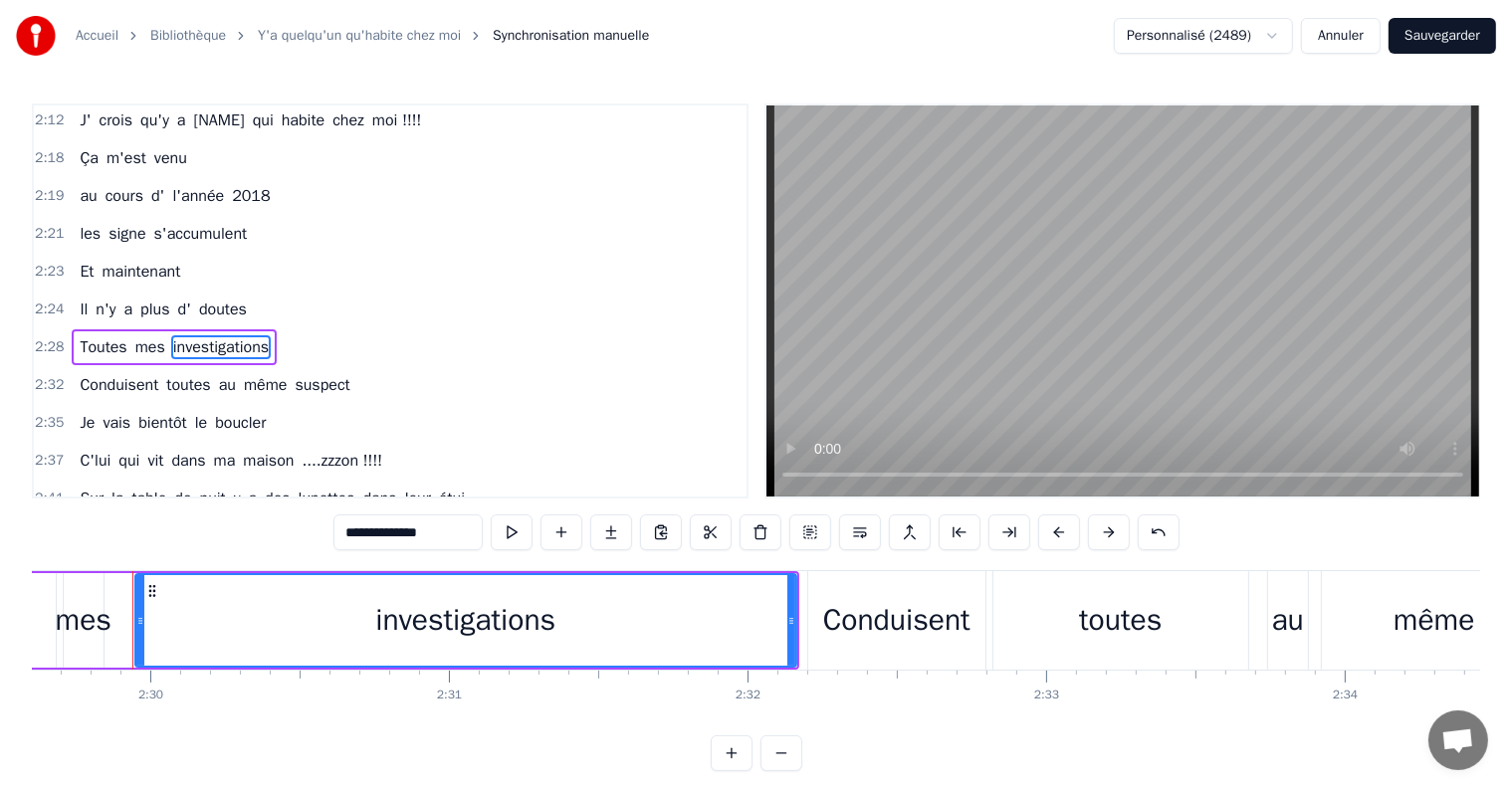 click on "Toutes" at bounding box center [103, 347] 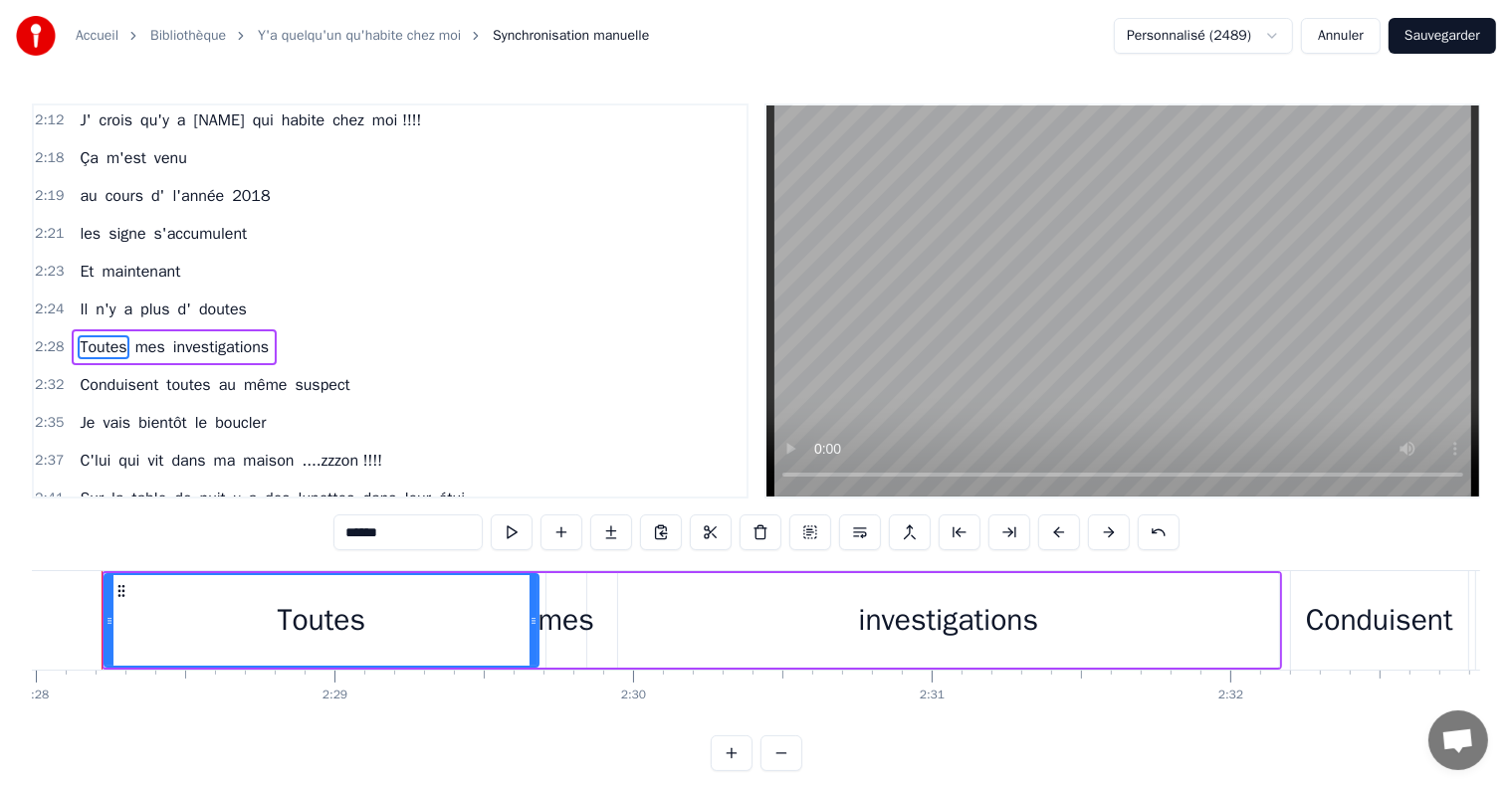 scroll, scrollTop: 0, scrollLeft: 44161, axis: horizontal 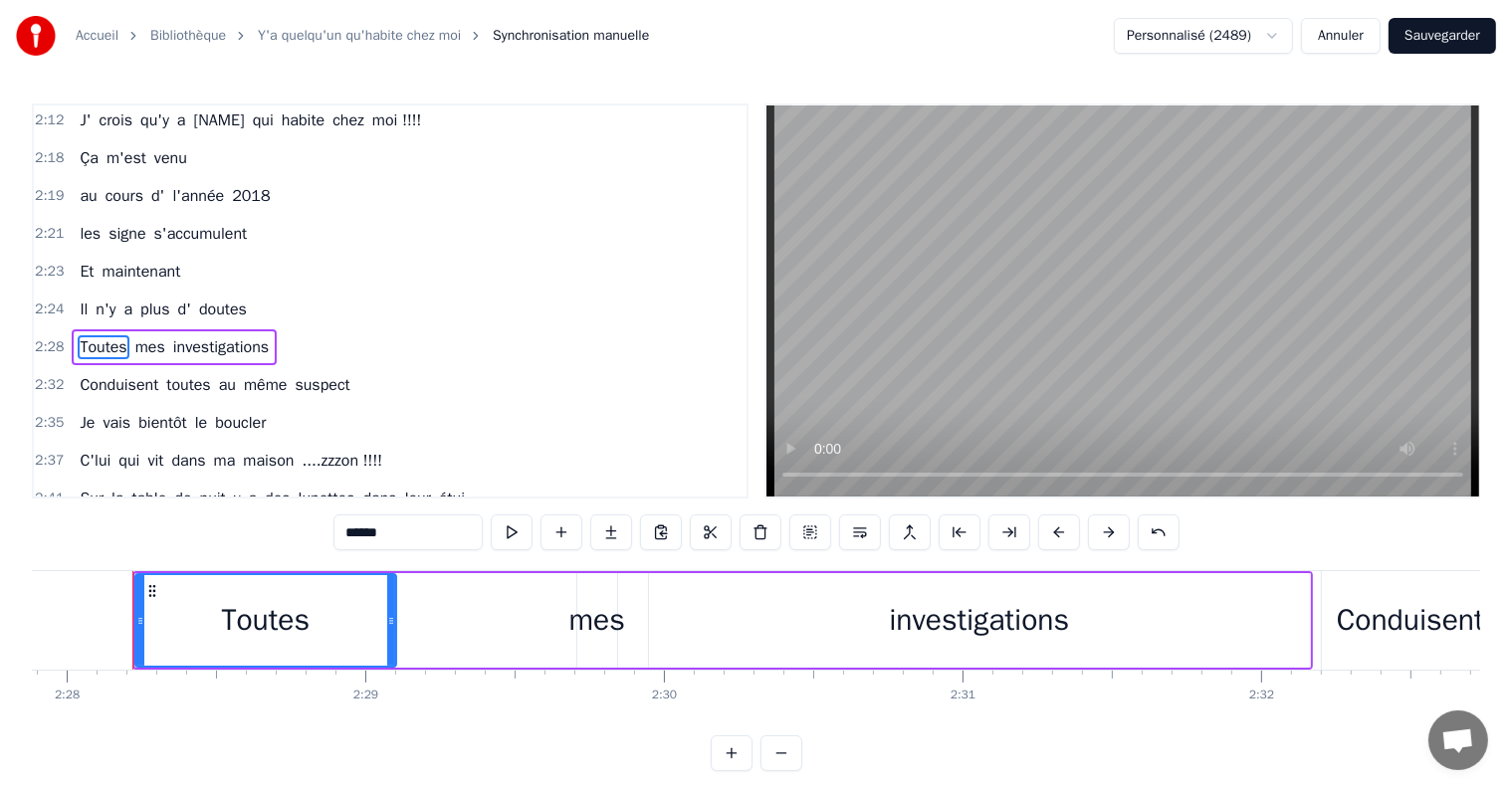 drag, startPoint x: 564, startPoint y: 617, endPoint x: 374, endPoint y: 613, distance: 190.0421 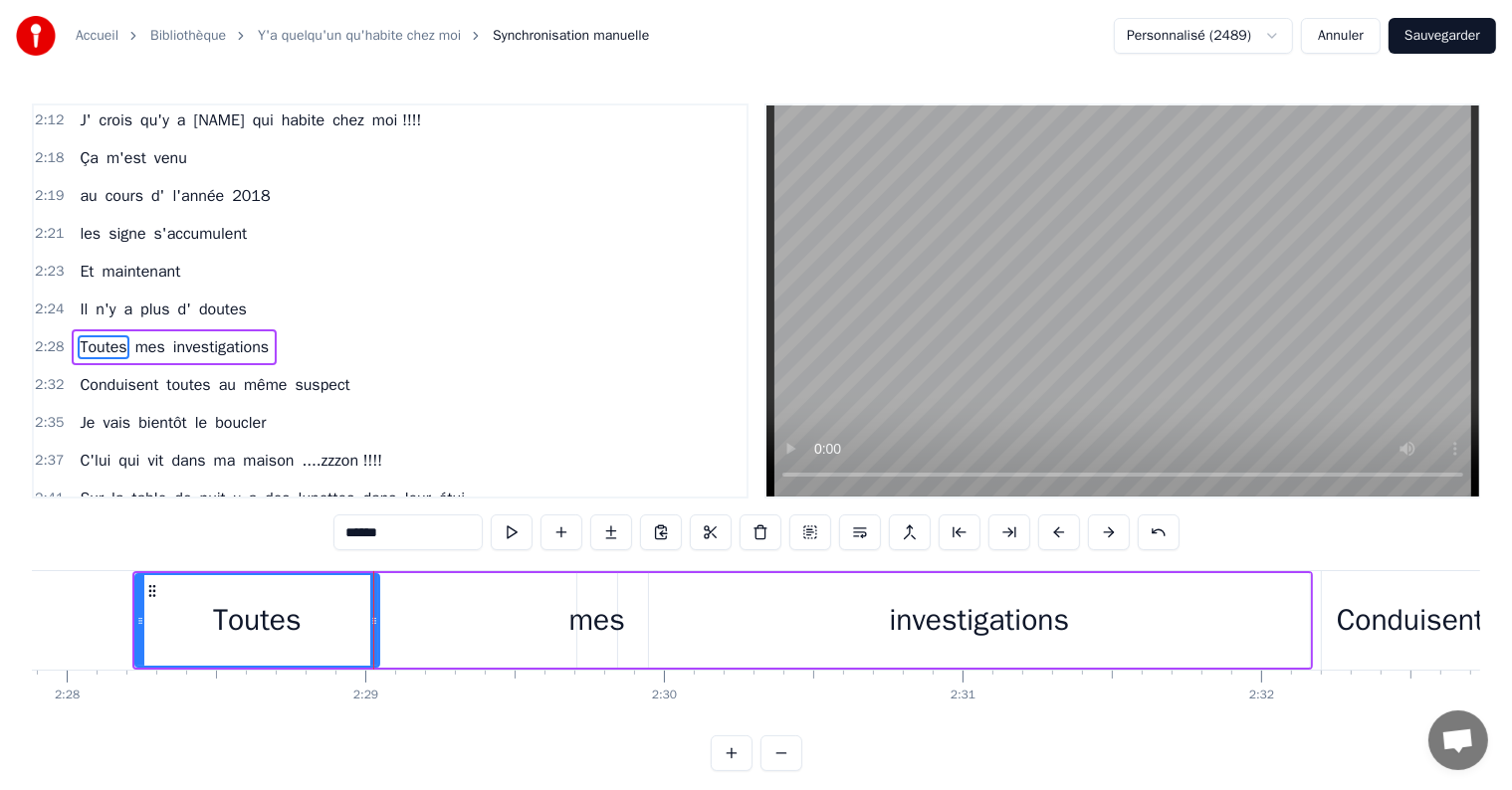 click on "mes" at bounding box center (597, 620) 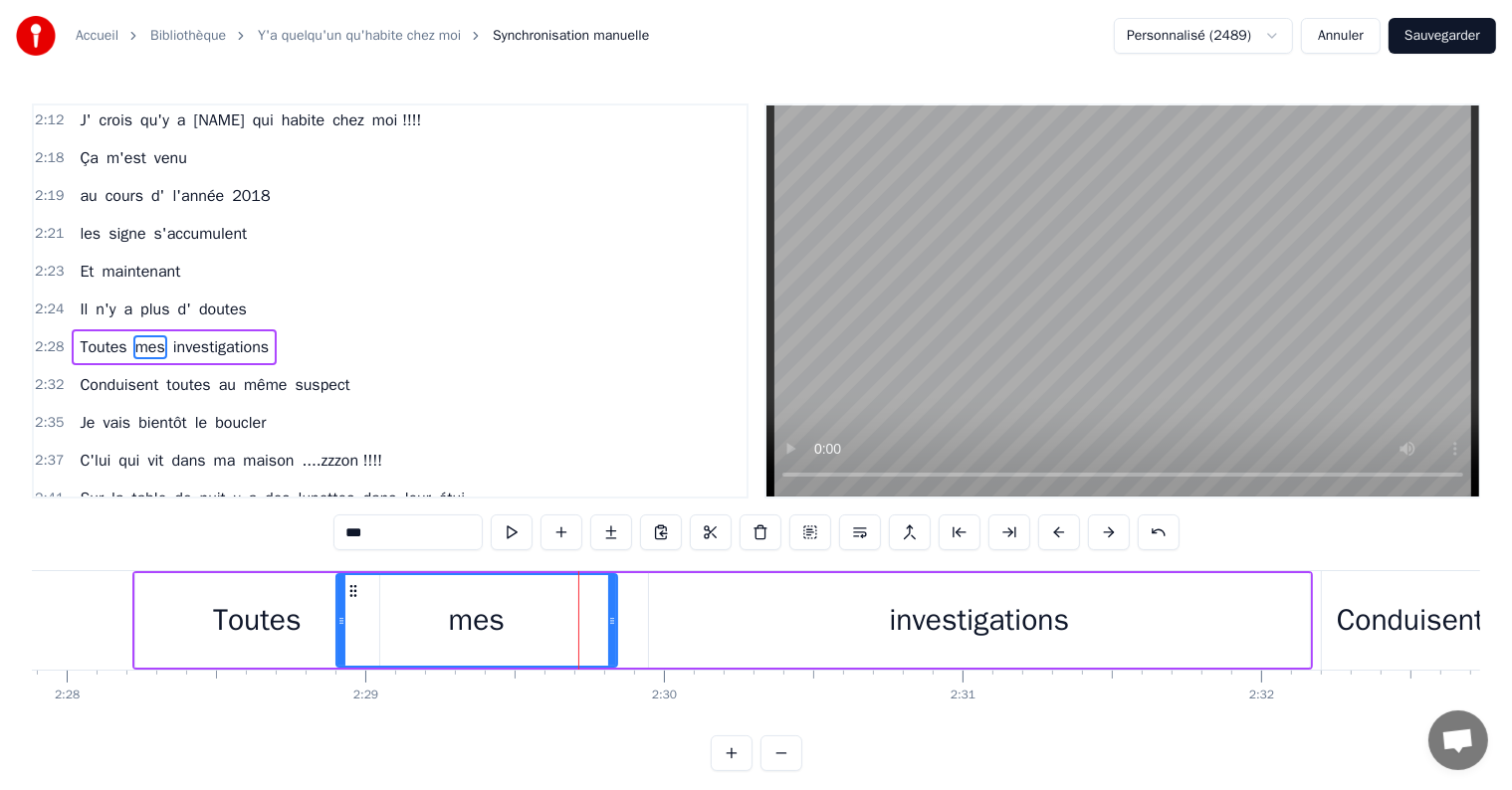 drag, startPoint x: 578, startPoint y: 625, endPoint x: 490, endPoint y: 612, distance: 88.95504 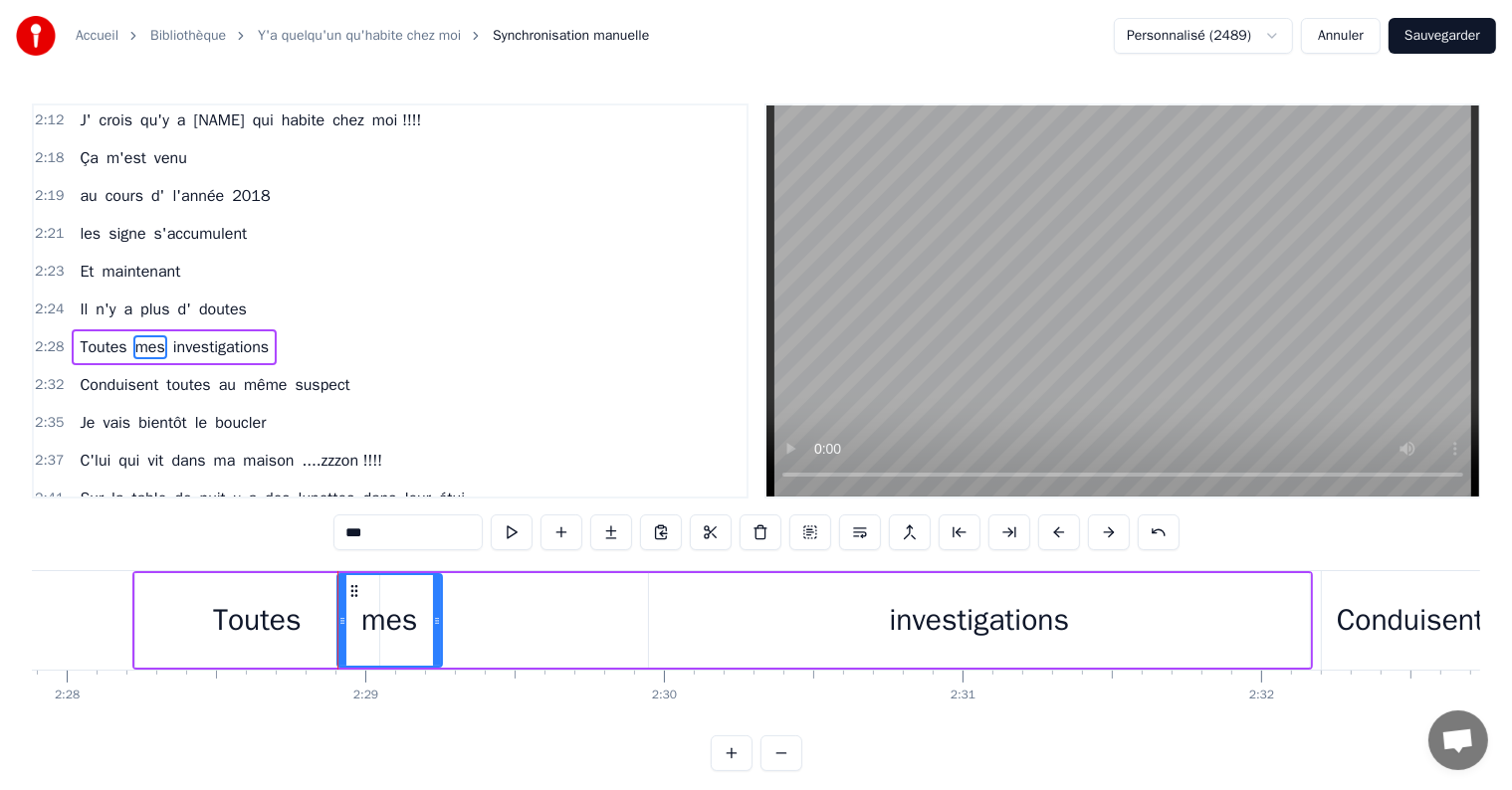 drag, startPoint x: 609, startPoint y: 619, endPoint x: 855, endPoint y: 579, distance: 249.23082 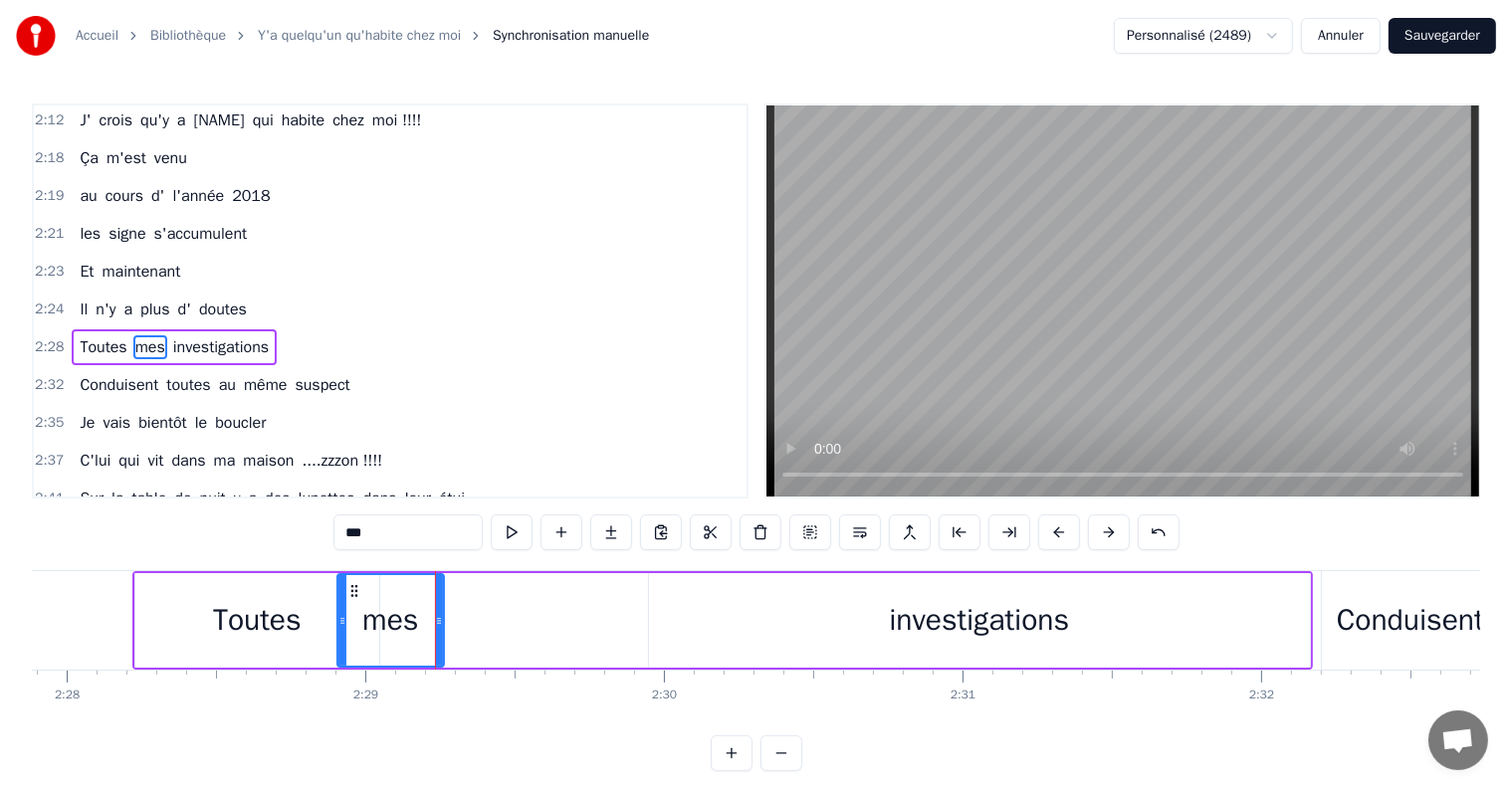 click on "investigations" at bounding box center (979, 620) 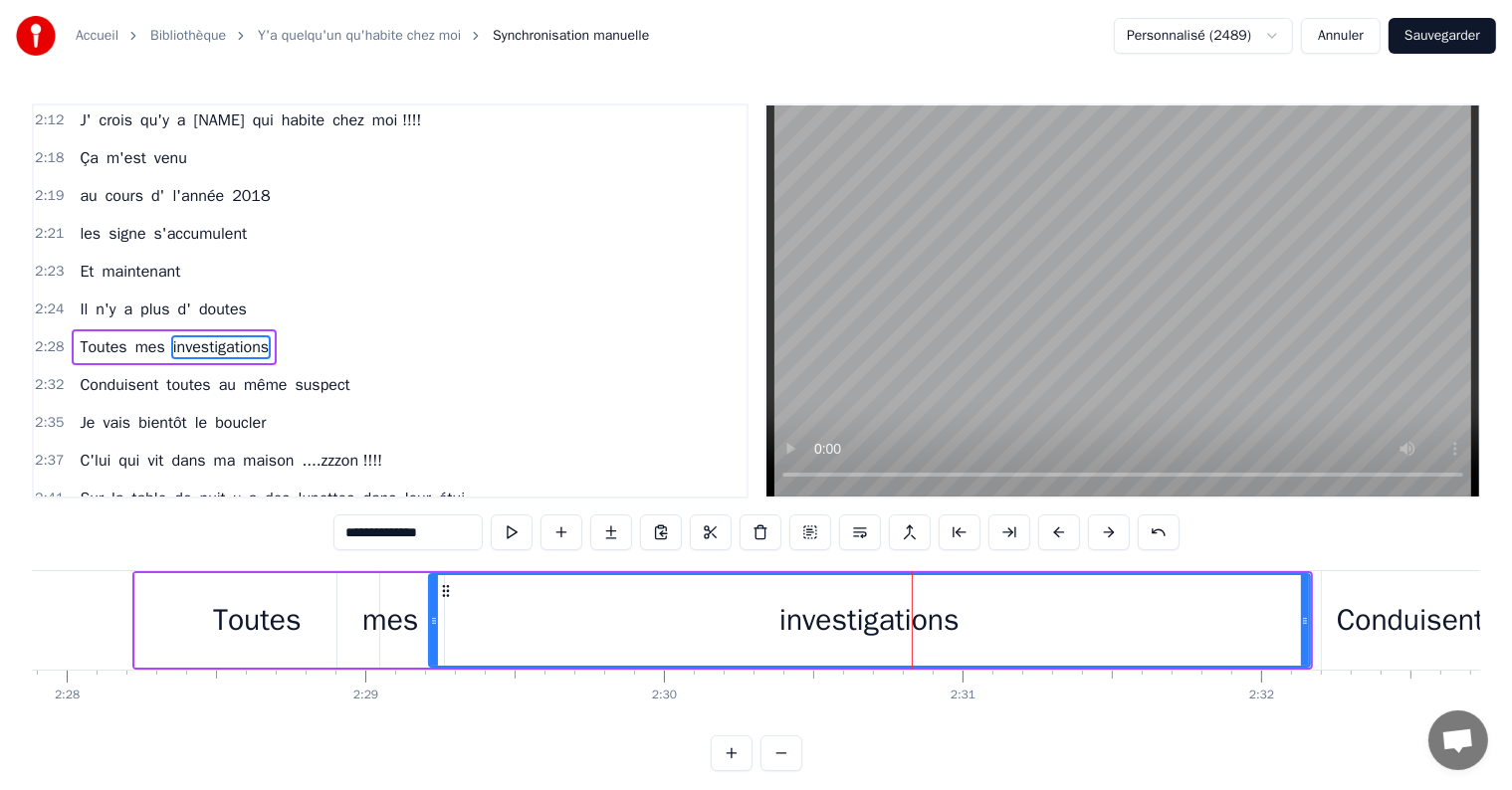 drag, startPoint x: 656, startPoint y: 621, endPoint x: 436, endPoint y: 605, distance: 220.58105 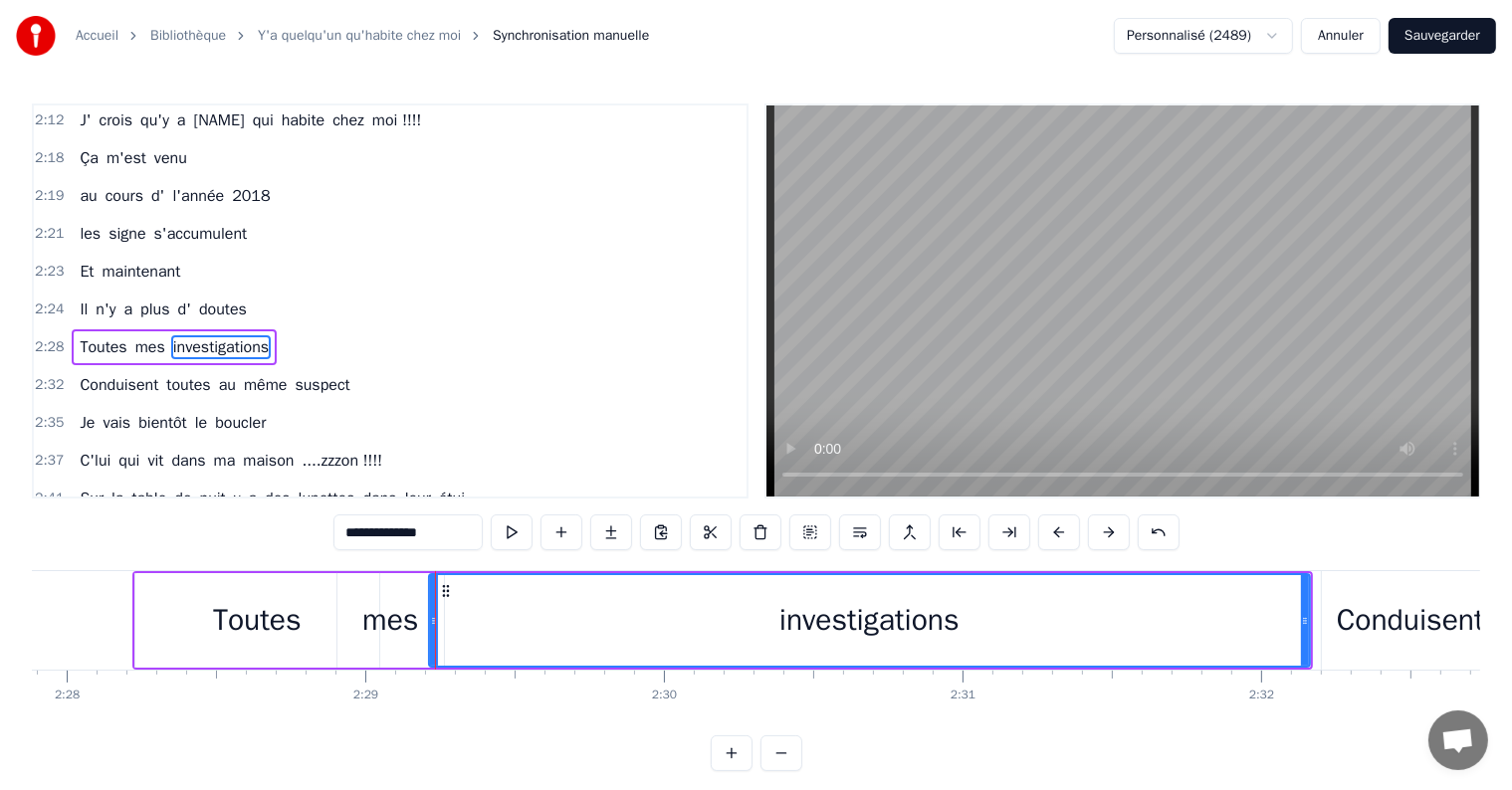 click on "mes" at bounding box center (390, 620) 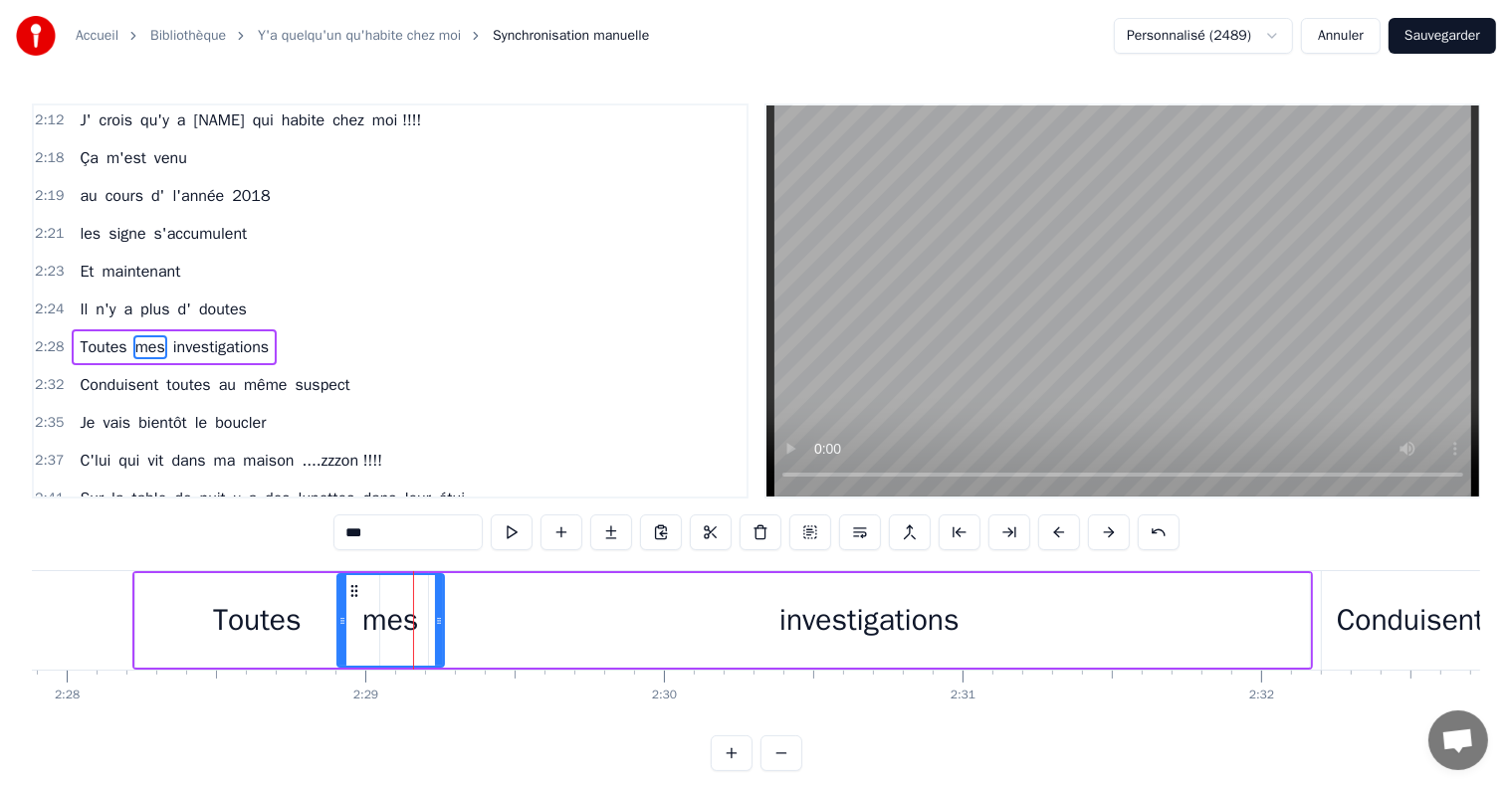 click on "Toutes" at bounding box center [257, 620] 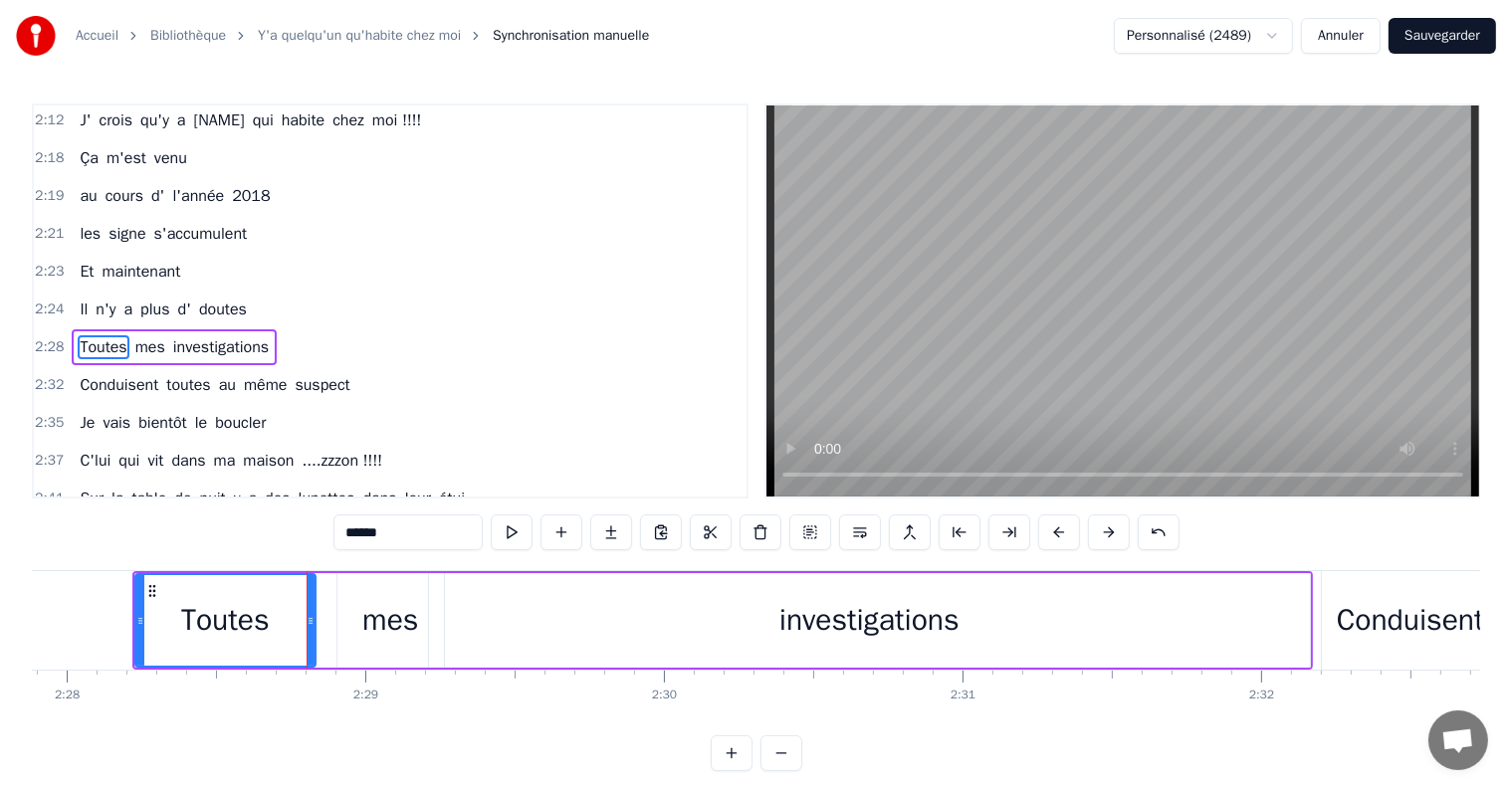drag, startPoint x: 374, startPoint y: 621, endPoint x: 310, endPoint y: 625, distance: 64.12488 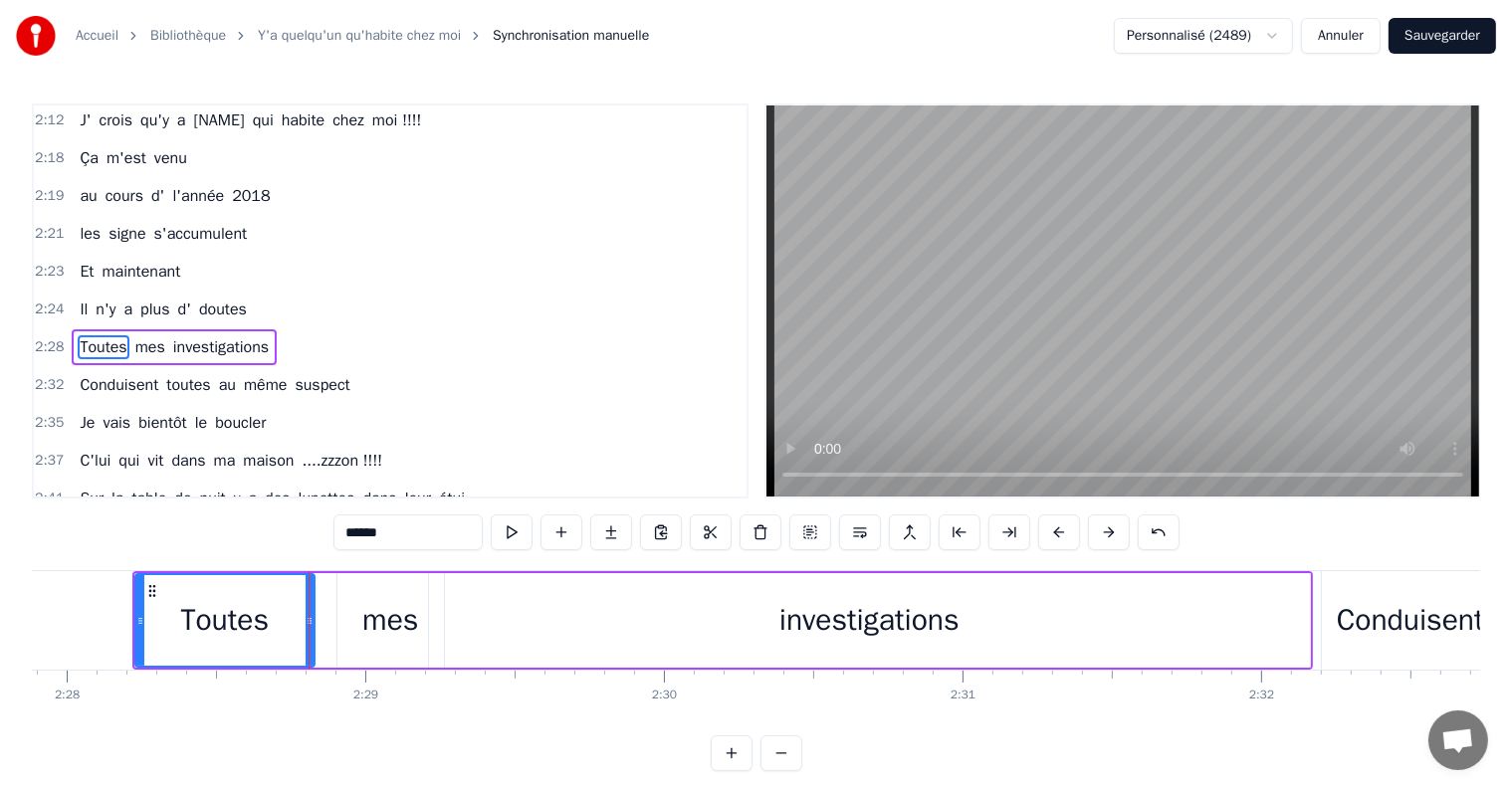 click on "mes" at bounding box center [390, 620] 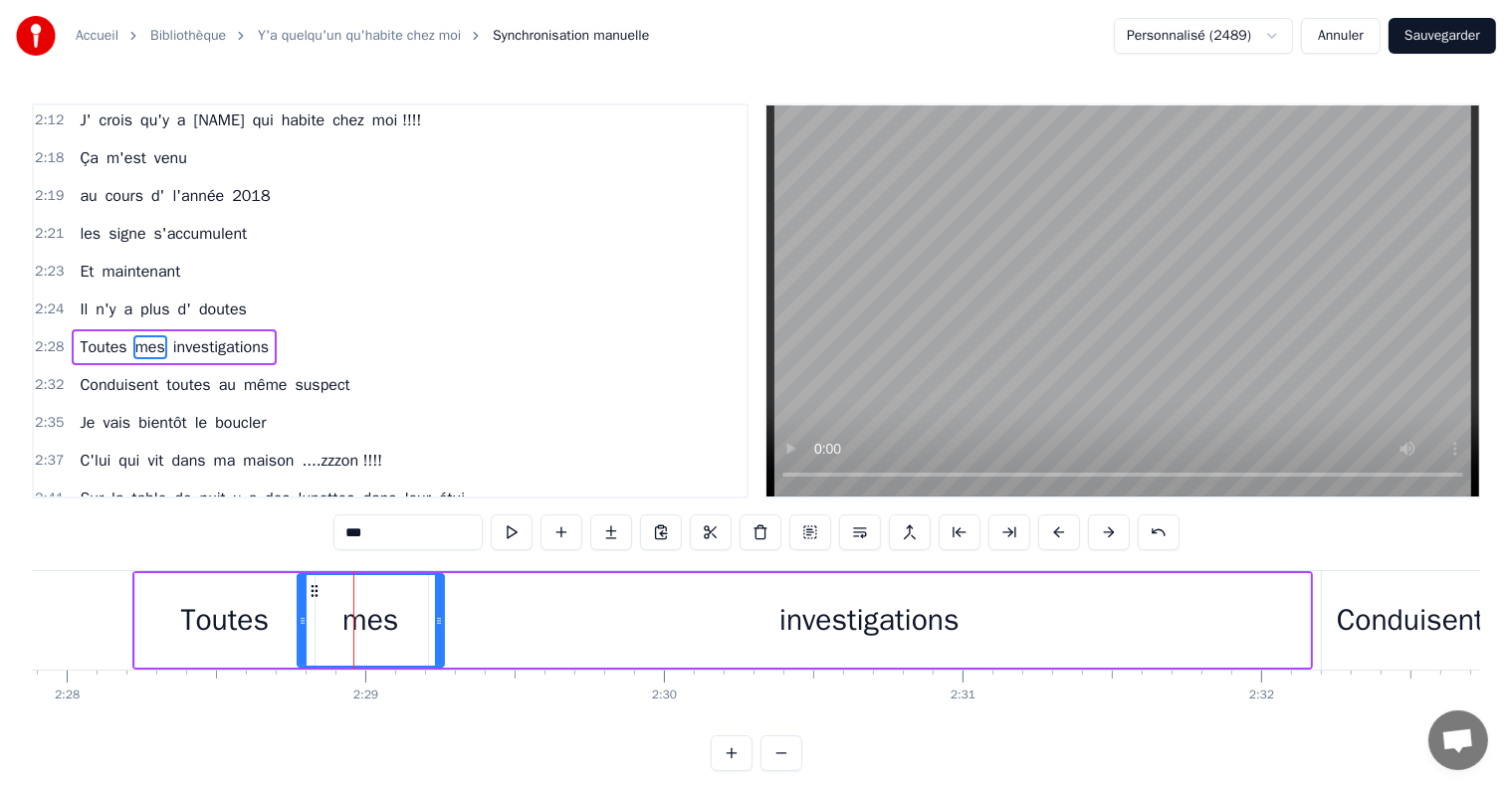 drag, startPoint x: 338, startPoint y: 617, endPoint x: 299, endPoint y: 620, distance: 39.115214 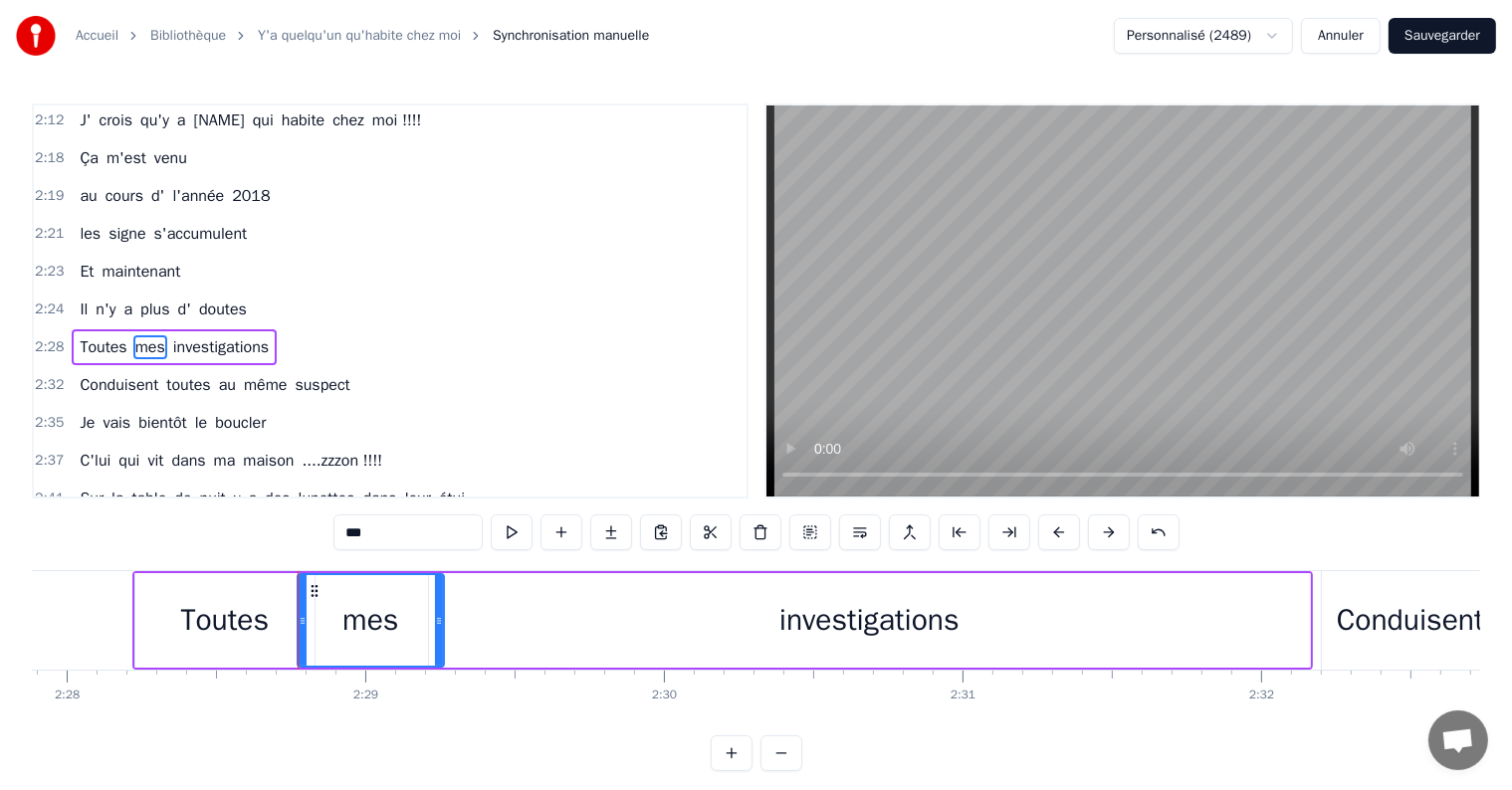 click on "Toutes" at bounding box center [224, 620] 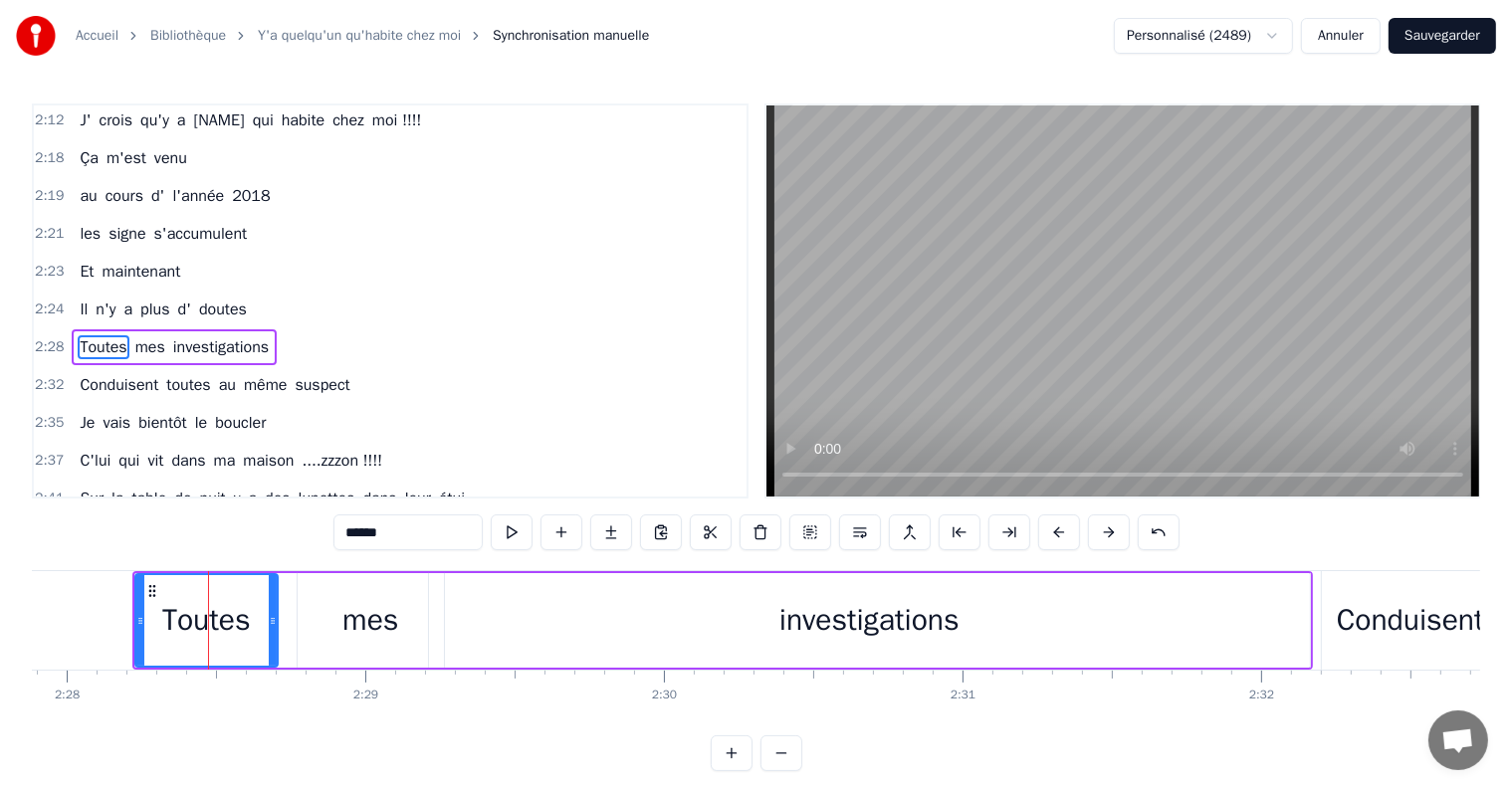 drag, startPoint x: 307, startPoint y: 620, endPoint x: 270, endPoint y: 626, distance: 37.48333 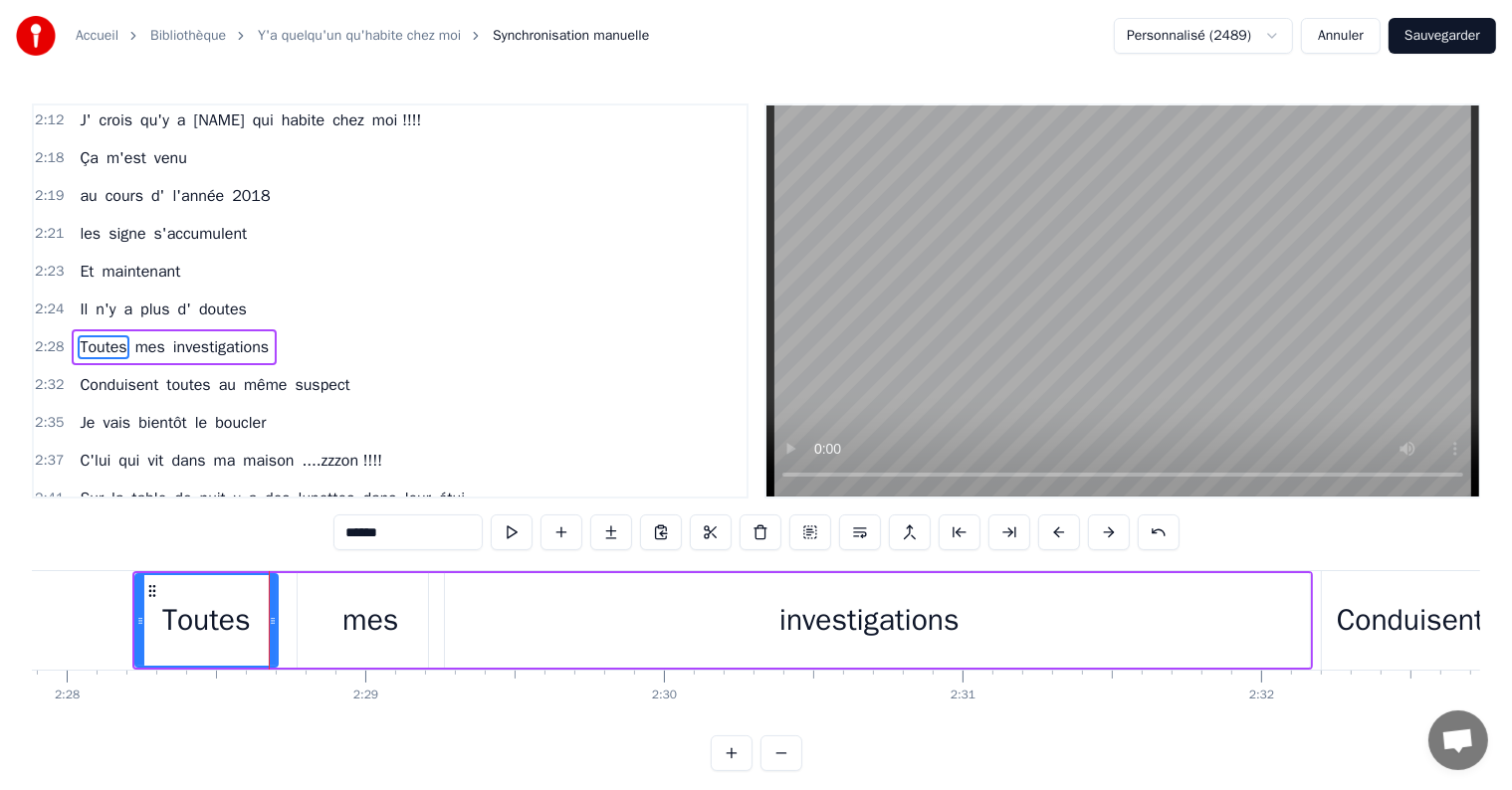 click on "mes" at bounding box center (370, 620) 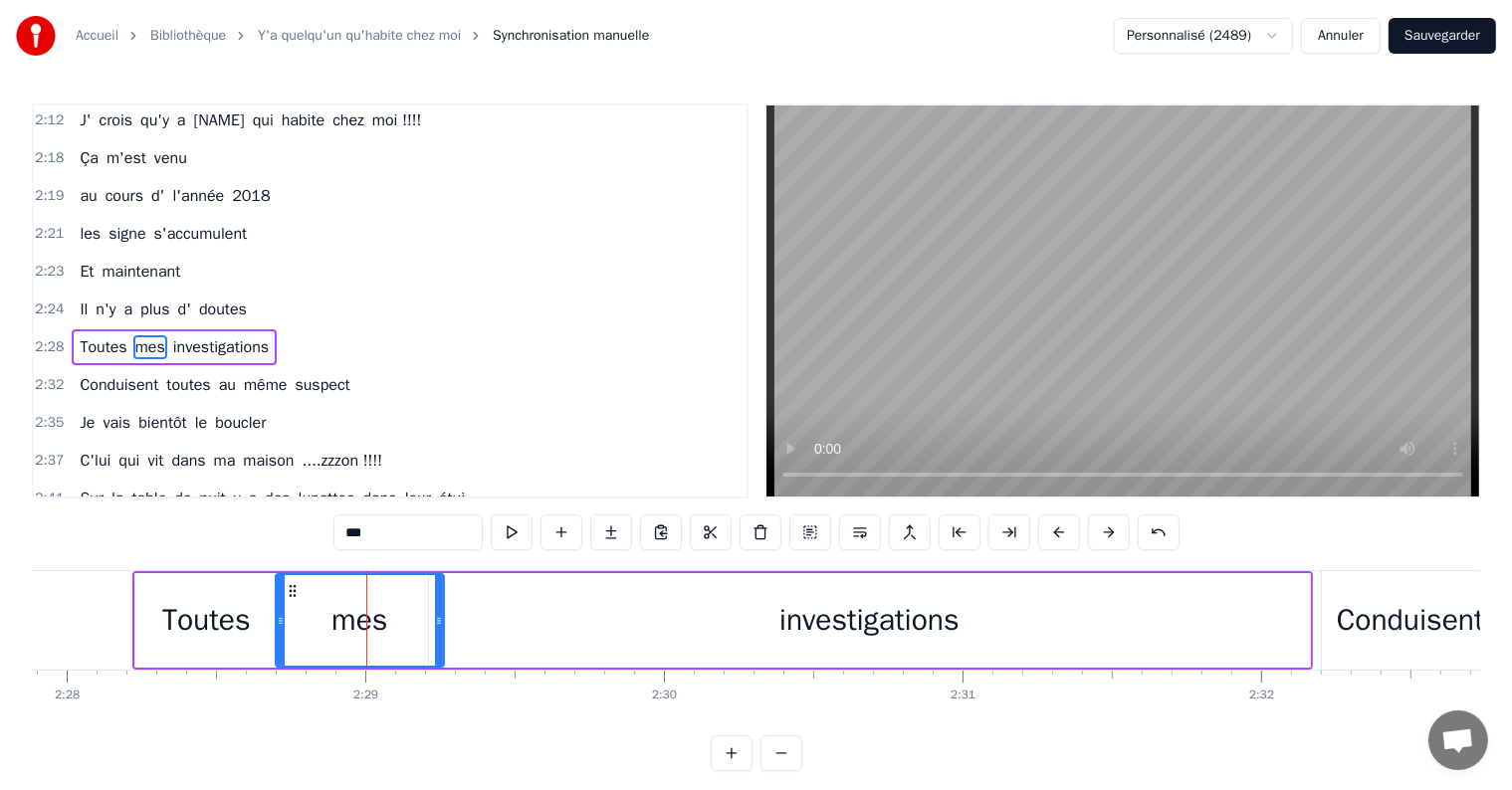 drag, startPoint x: 296, startPoint y: 621, endPoint x: 274, endPoint y: 621, distance: 22 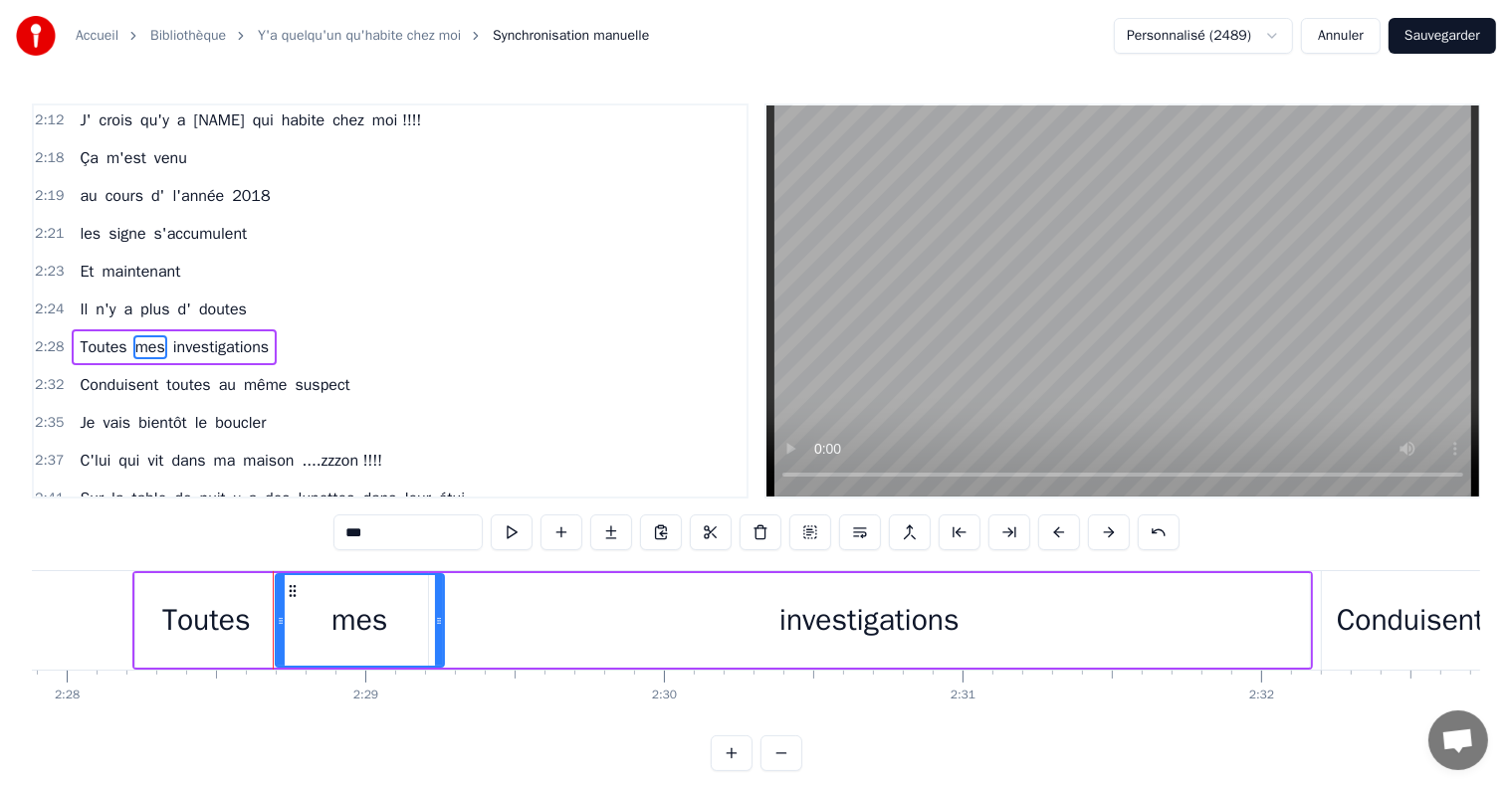 click 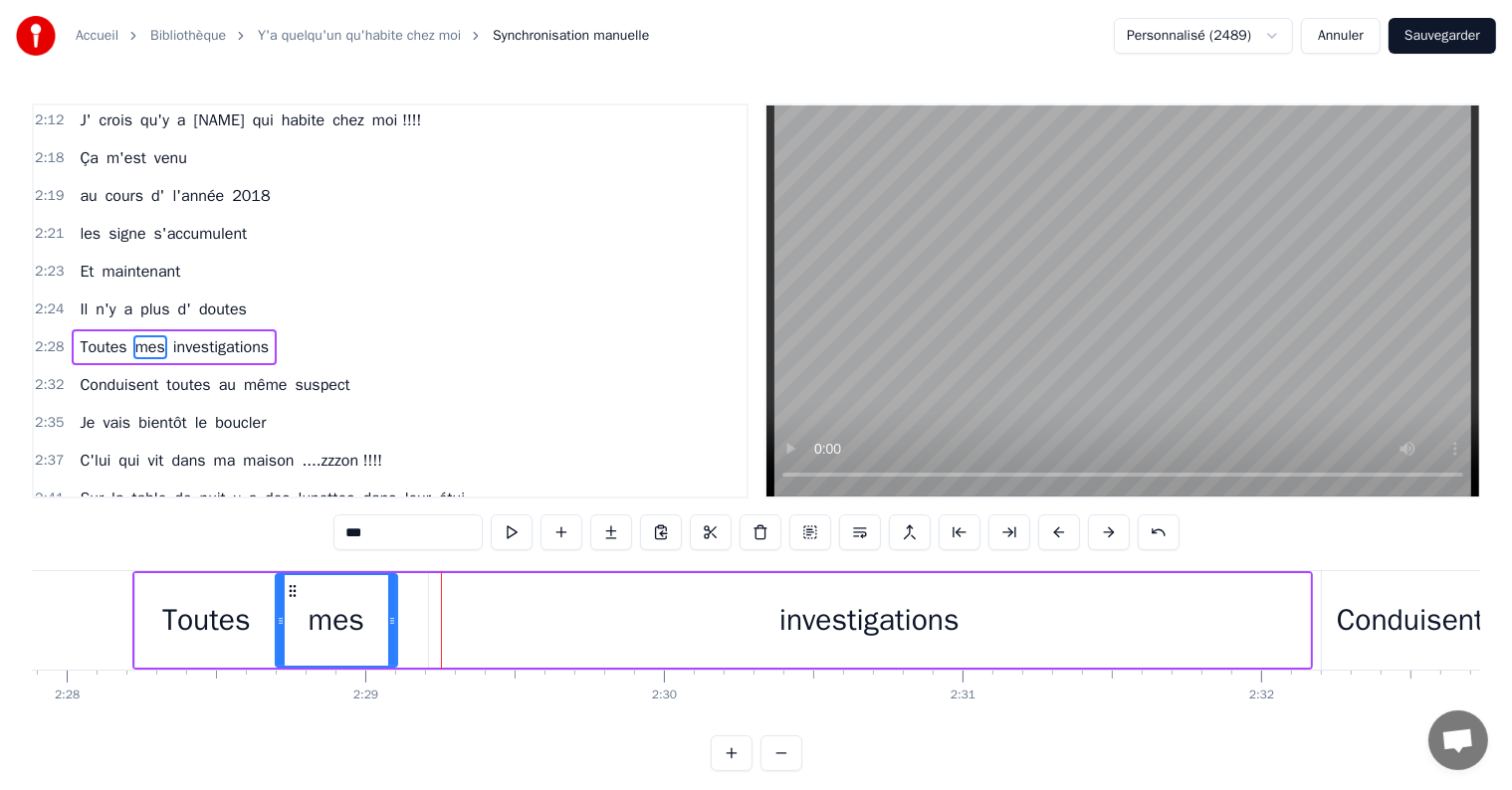 drag, startPoint x: 442, startPoint y: 618, endPoint x: 395, endPoint y: 622, distance: 47.169906 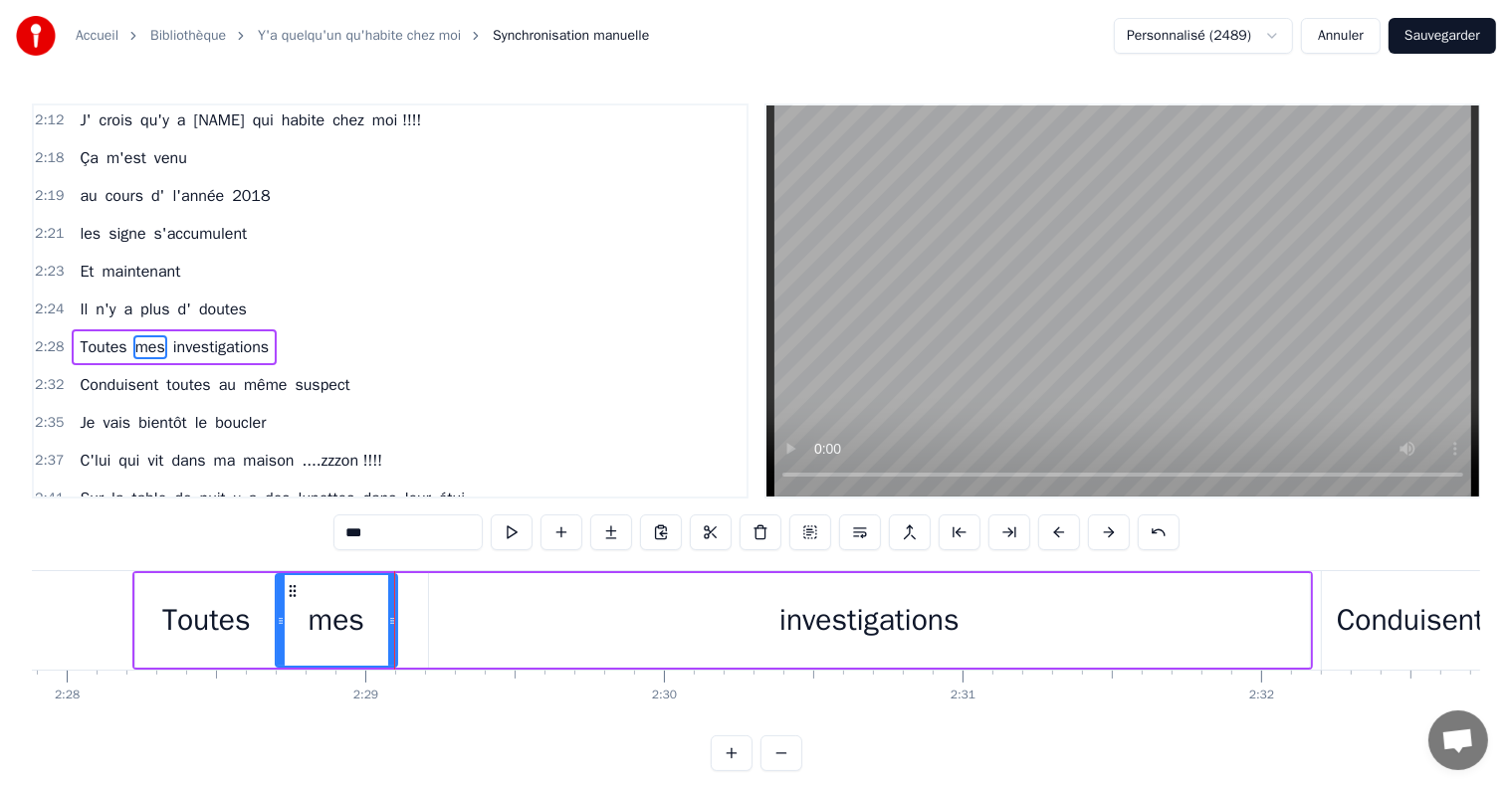 click on "investigations" at bounding box center [869, 620] 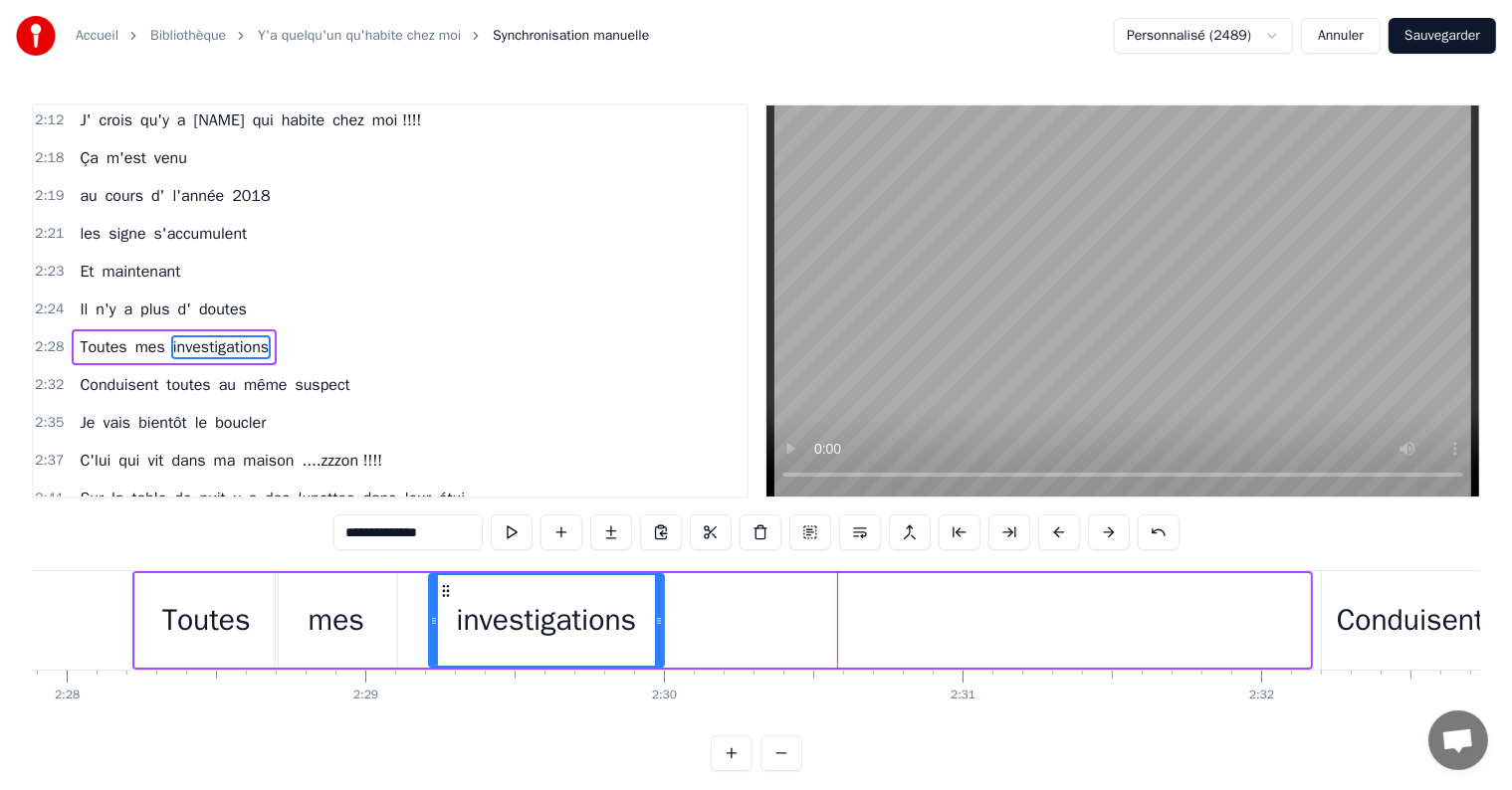 drag, startPoint x: 1303, startPoint y: 619, endPoint x: 657, endPoint y: 677, distance: 648.59849 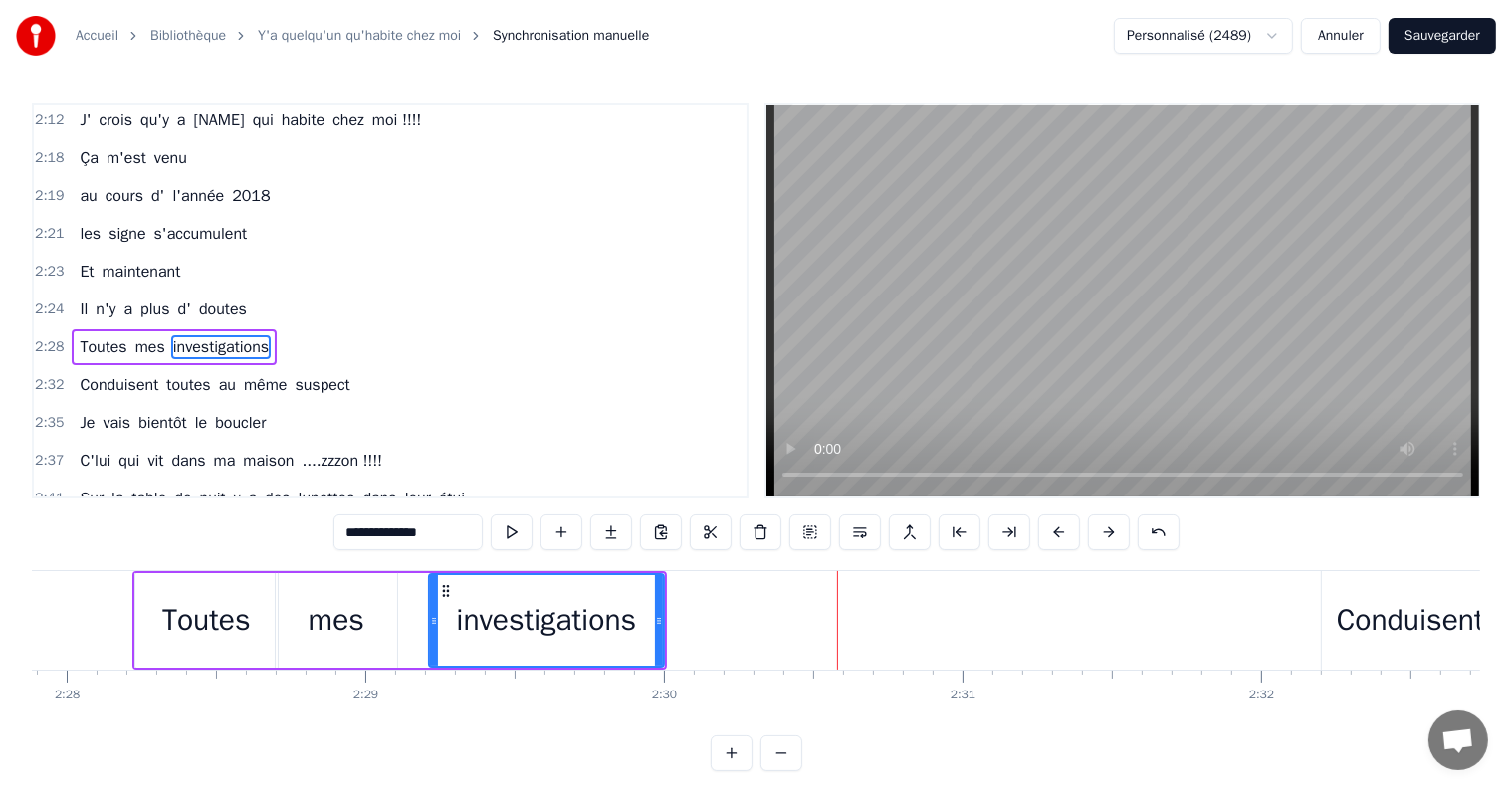 click on "Conduisent" at bounding box center (1410, 620) 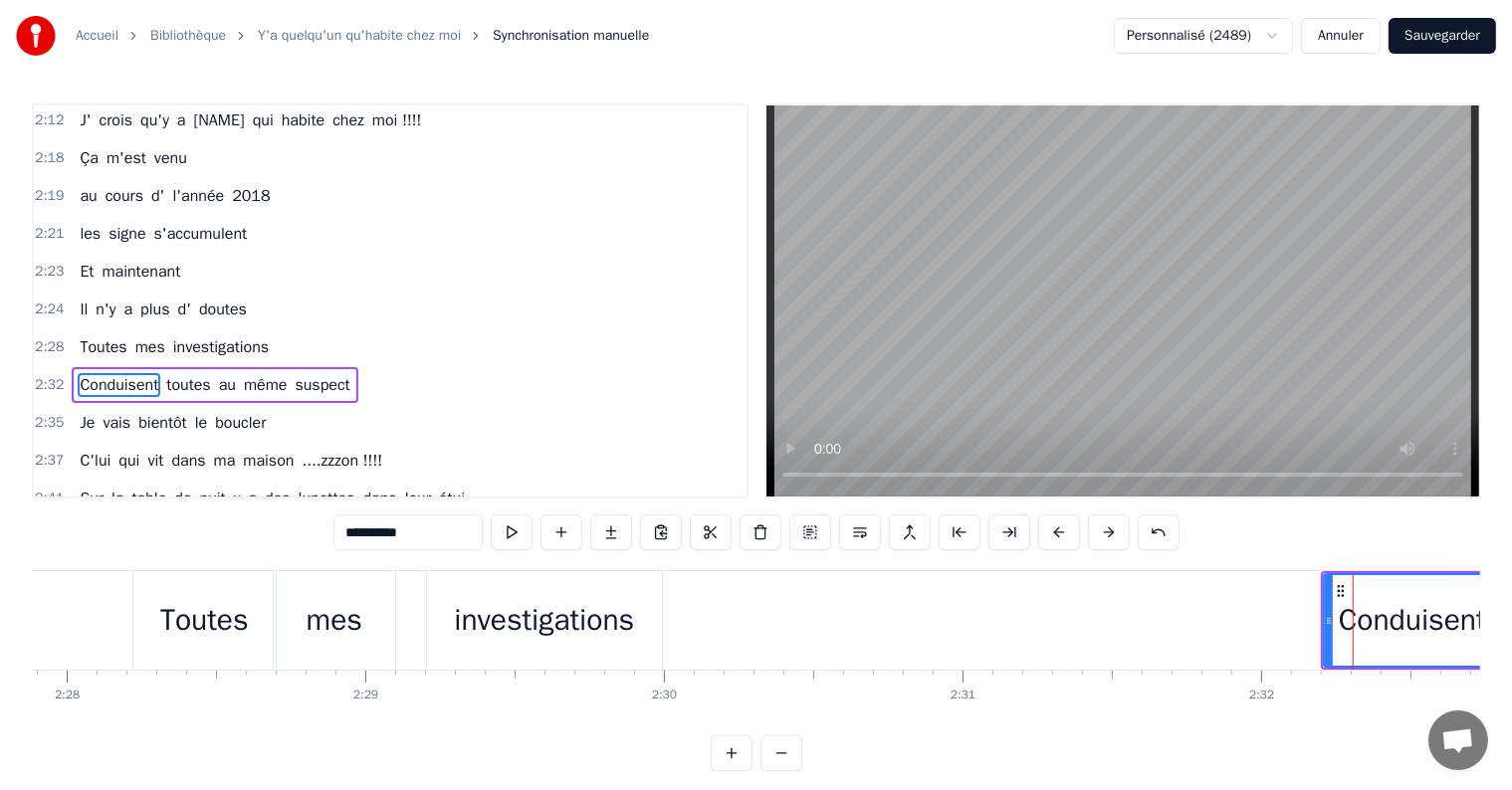 scroll, scrollTop: 1250, scrollLeft: 0, axis: vertical 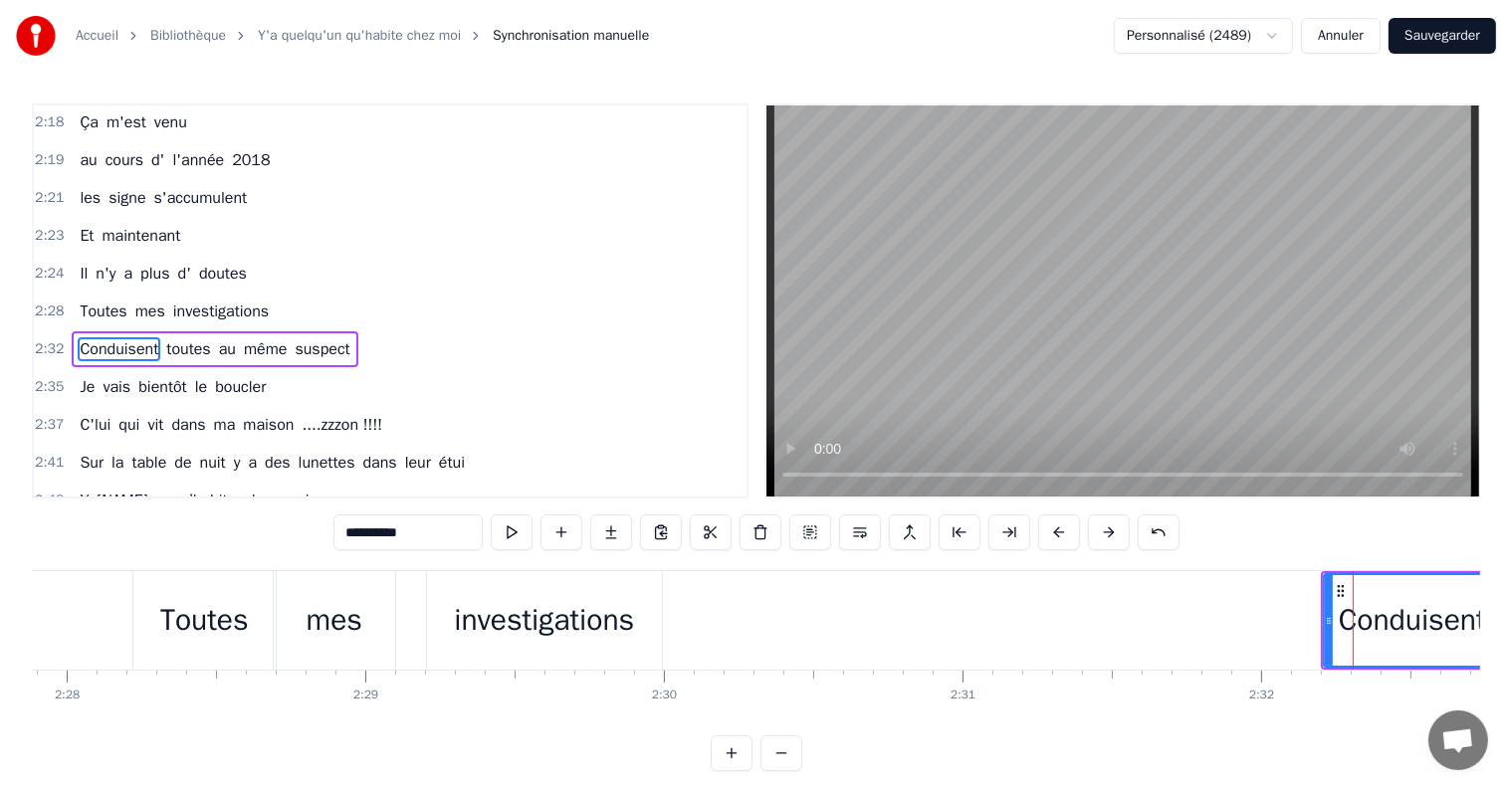 click on "suspect" at bounding box center (322, 349) 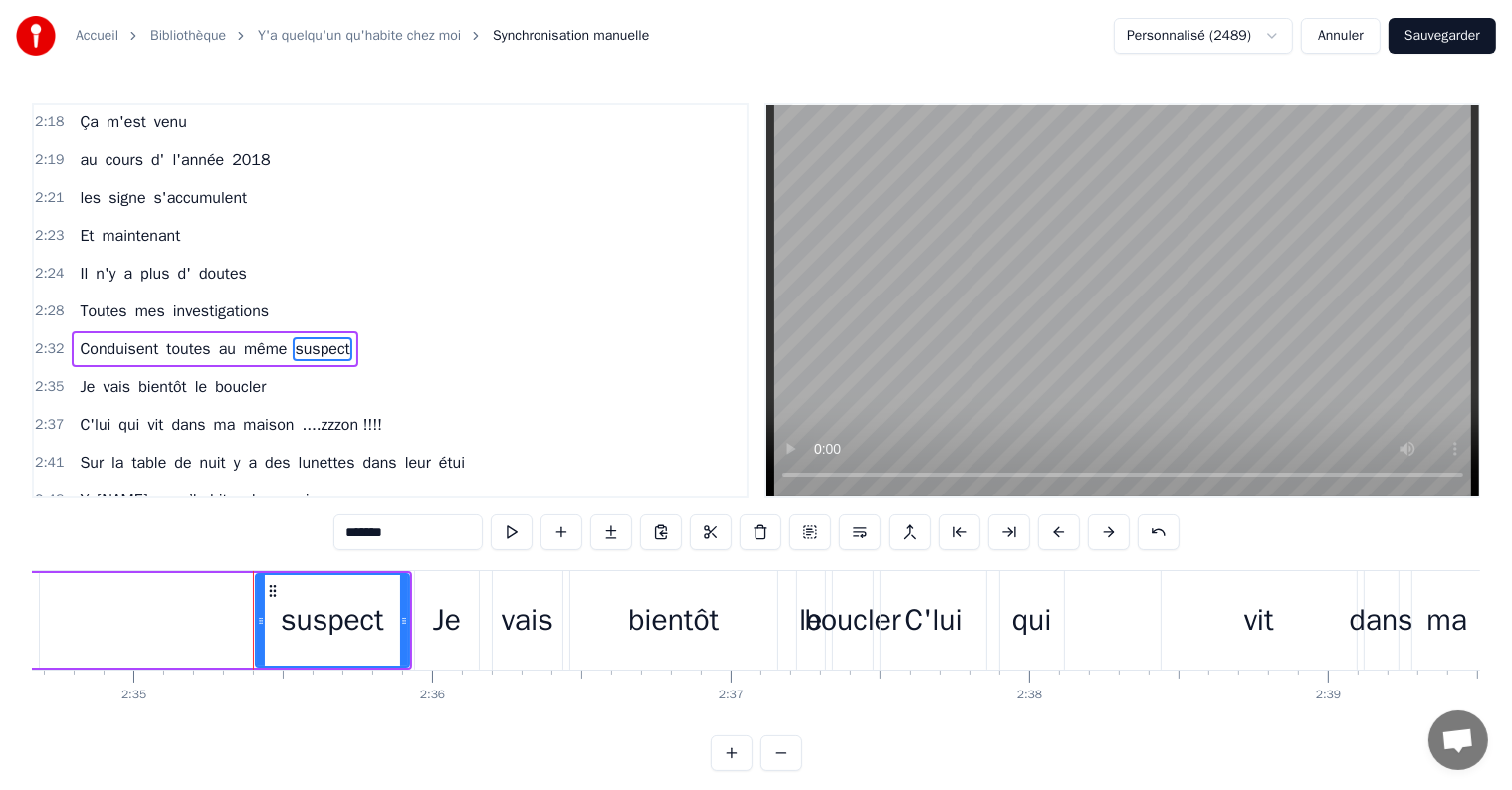 scroll, scrollTop: 0, scrollLeft: 46305, axis: horizontal 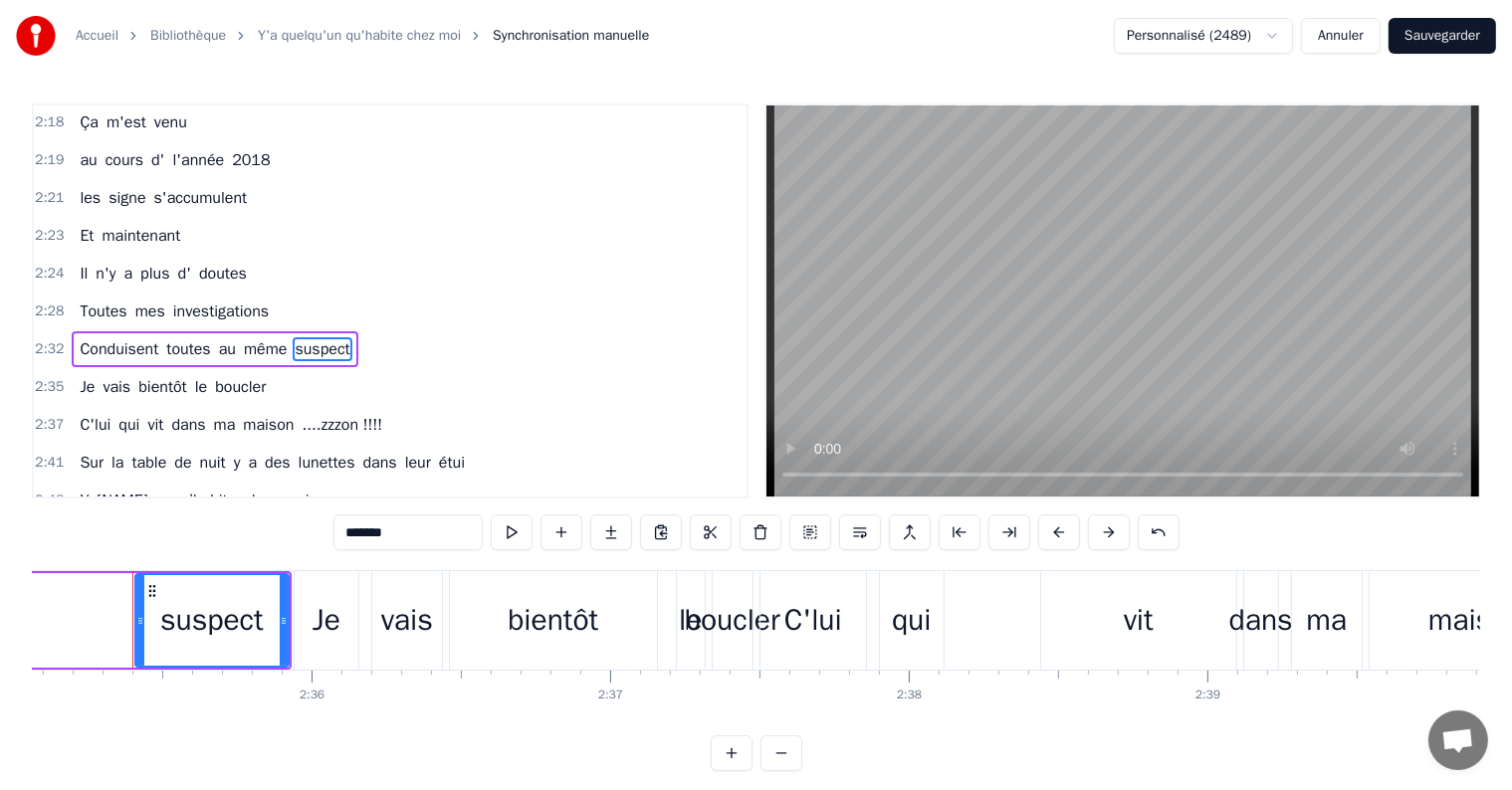 click on "Conduisent" at bounding box center (118, 349) 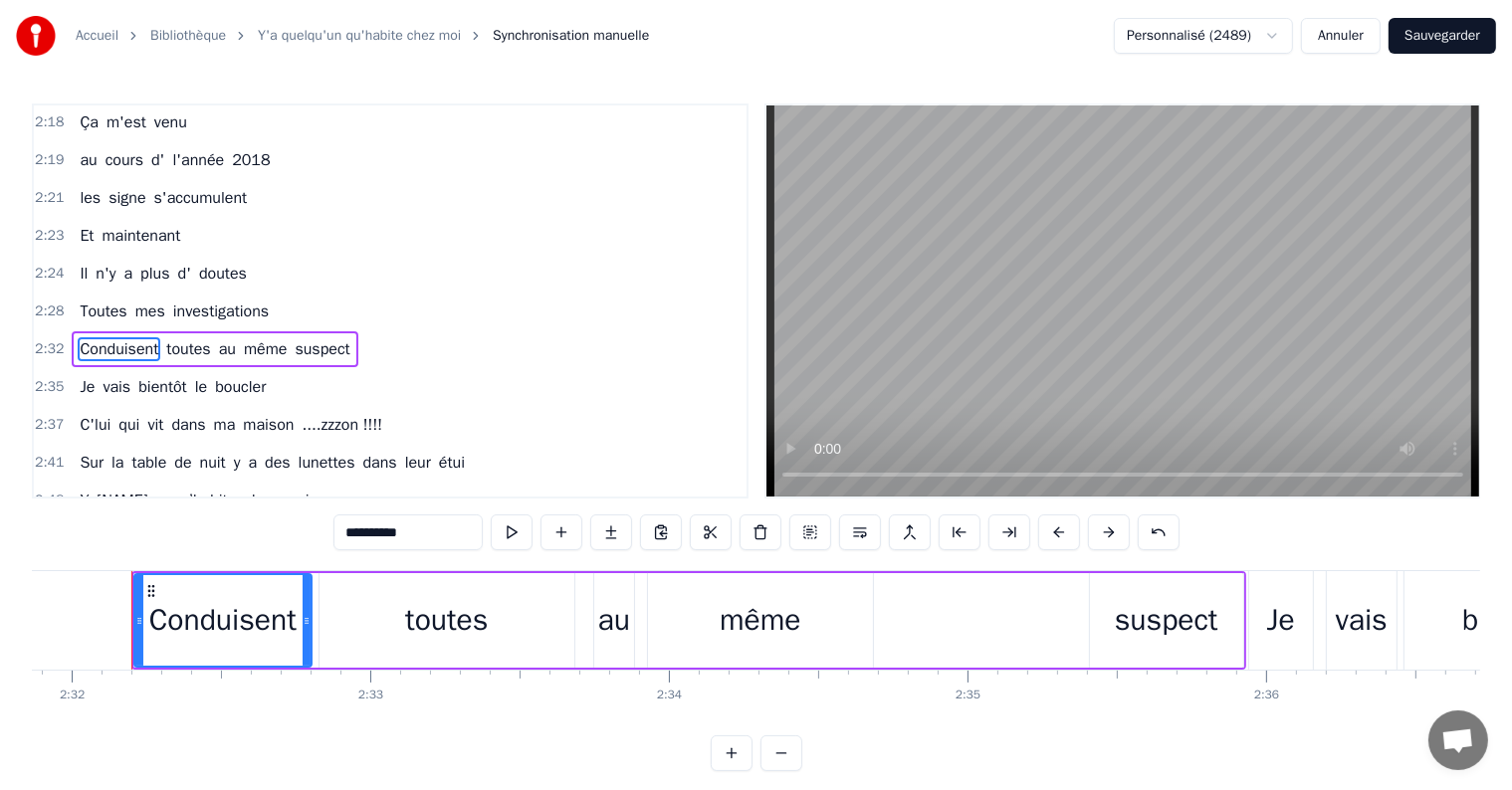 scroll, scrollTop: 0, scrollLeft: 45349, axis: horizontal 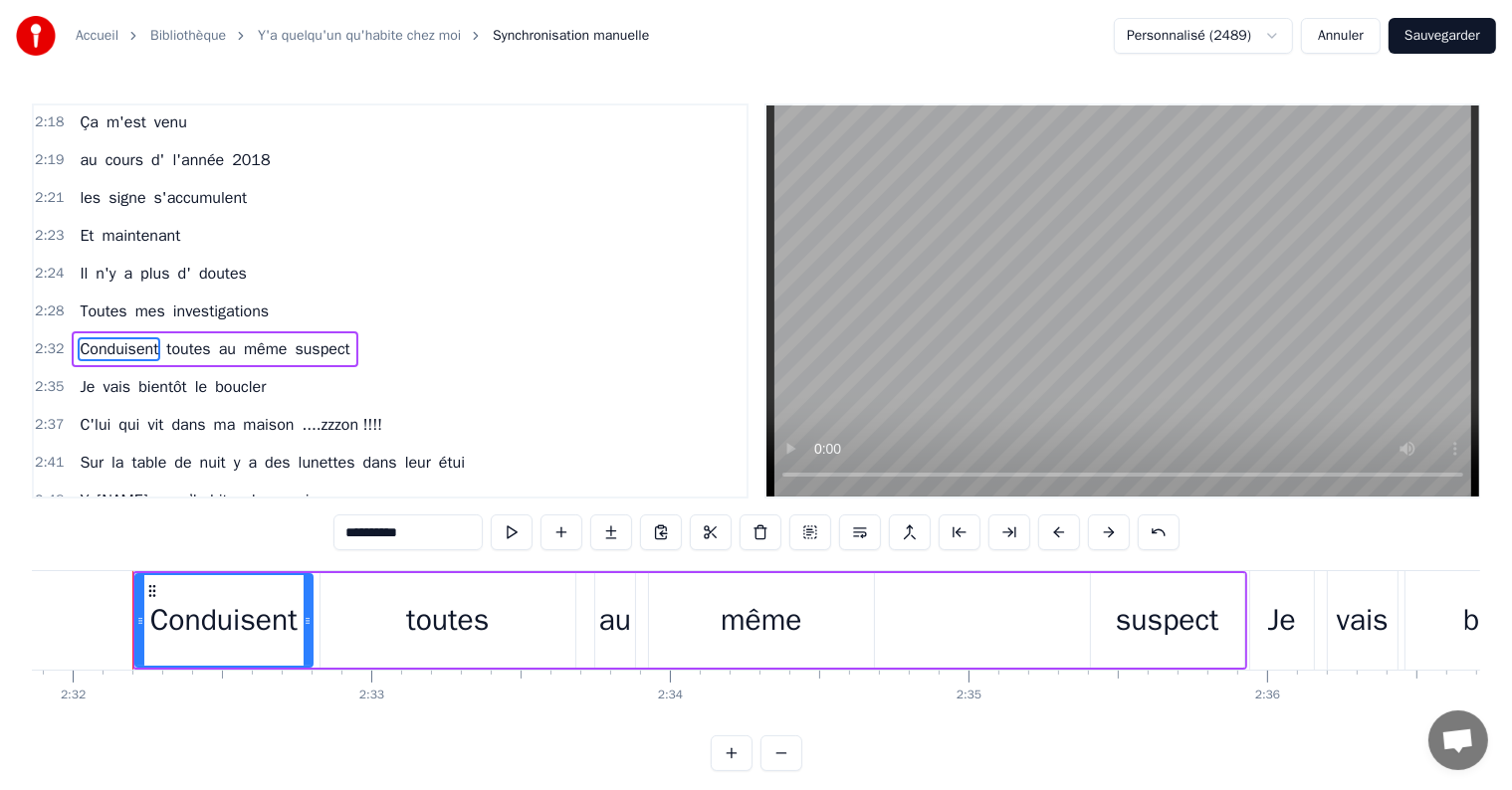 click on "investigations" at bounding box center [221, 311] 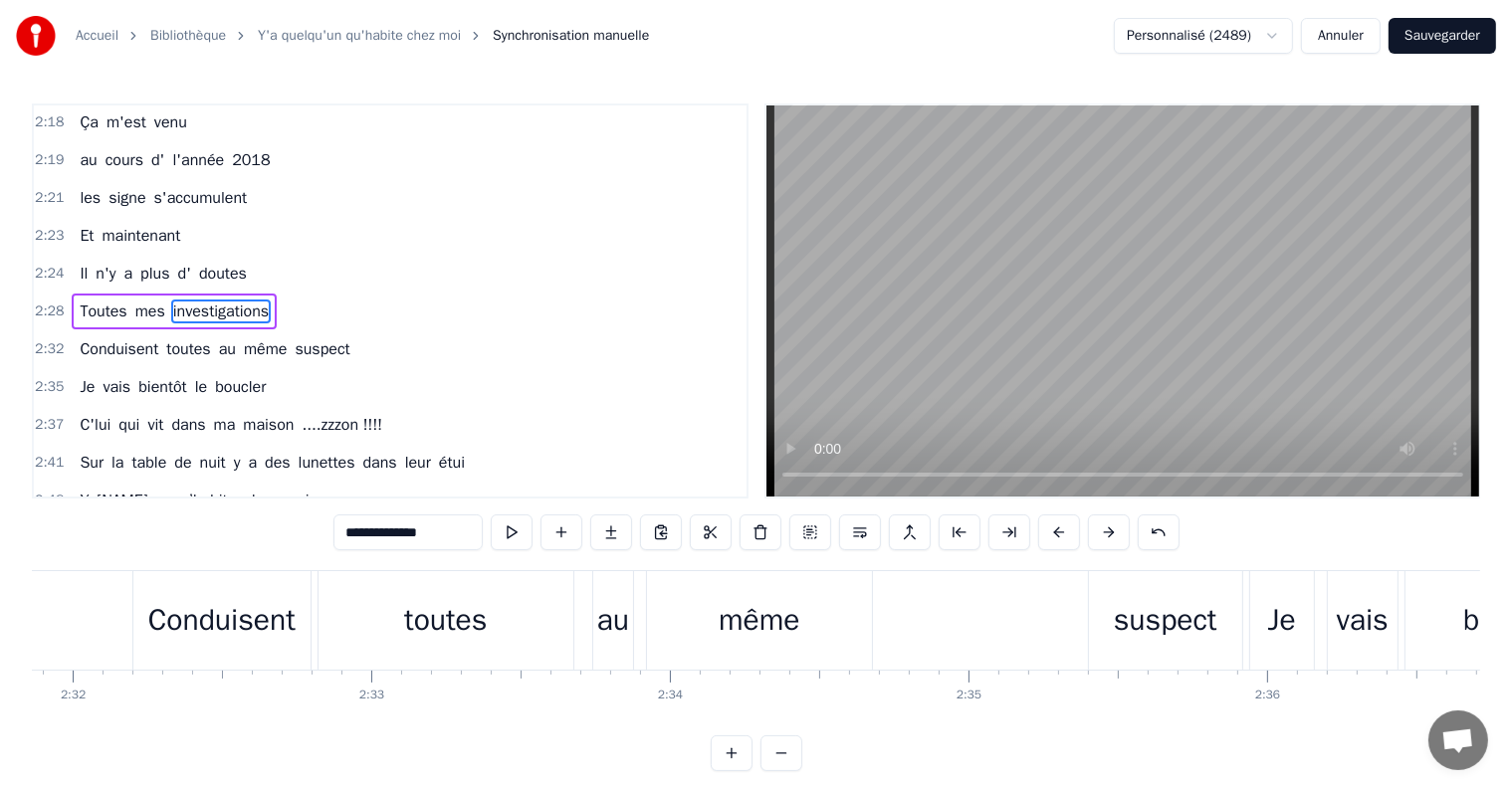 scroll, scrollTop: 1214, scrollLeft: 0, axis: vertical 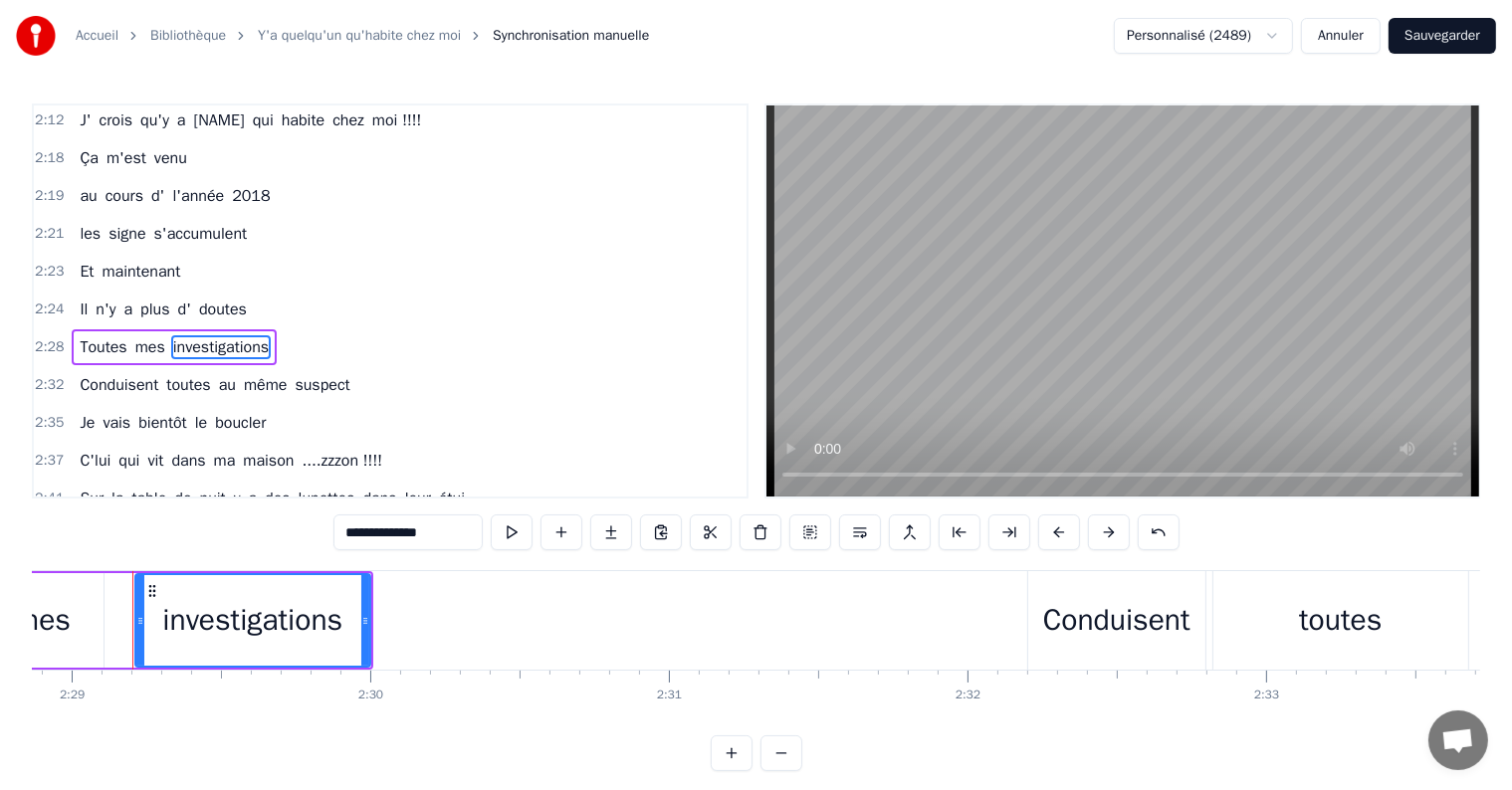 click on "Conduisent" at bounding box center [1117, 620] 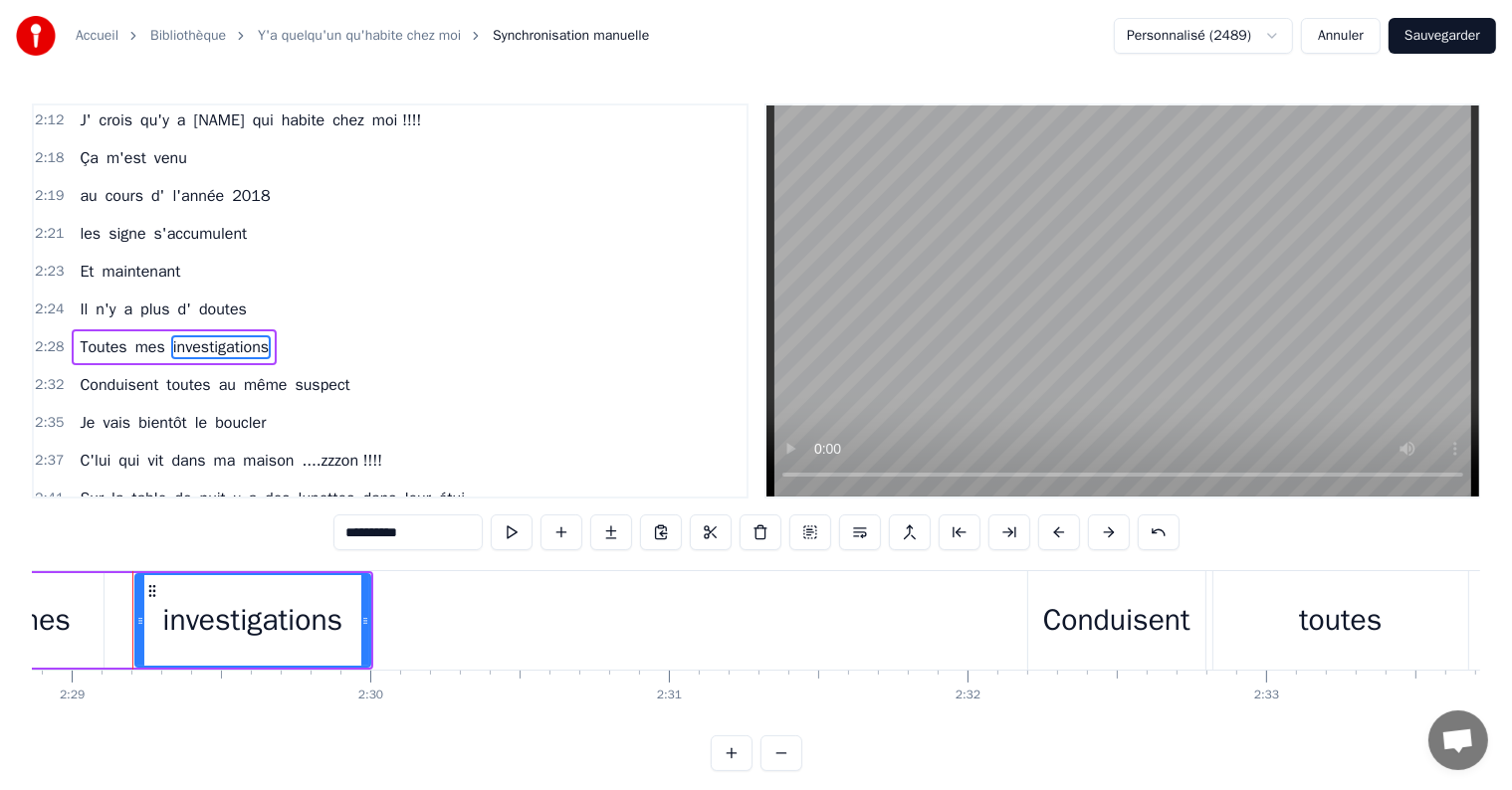 scroll, scrollTop: 1250, scrollLeft: 0, axis: vertical 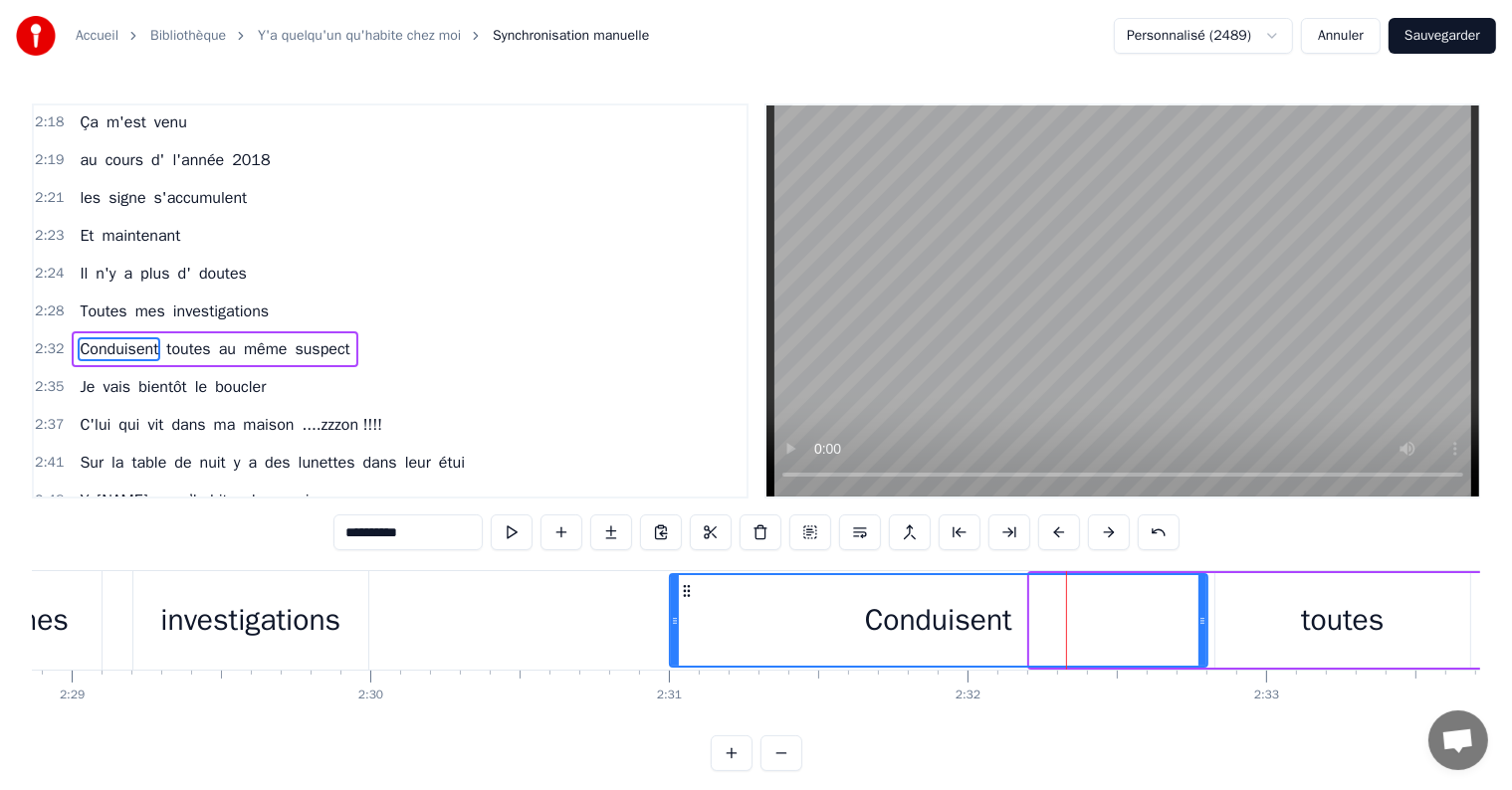 drag, startPoint x: 1036, startPoint y: 618, endPoint x: 671, endPoint y: 649, distance: 366.31407 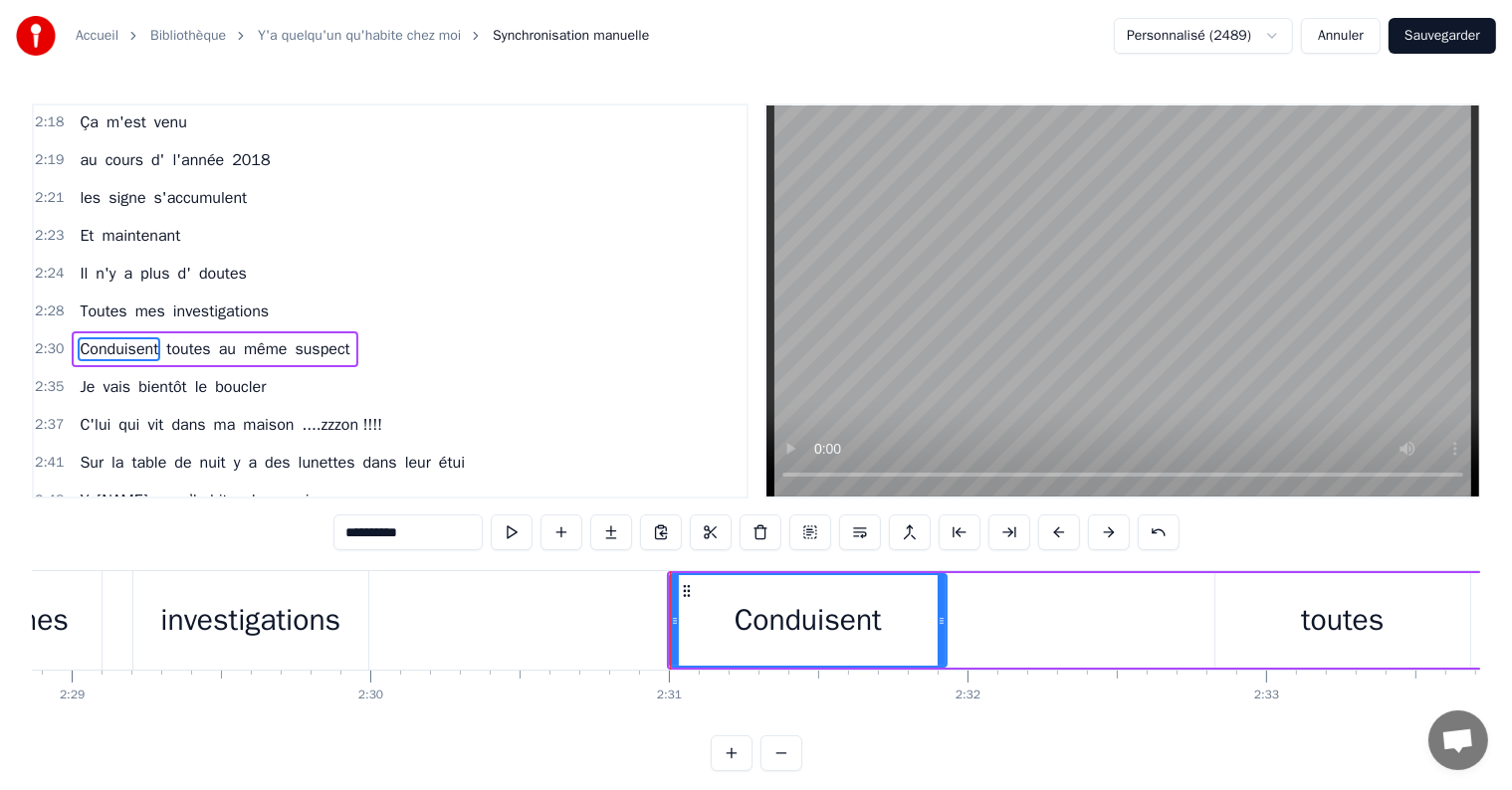 drag, startPoint x: 1202, startPoint y: 615, endPoint x: 942, endPoint y: 641, distance: 261.29677 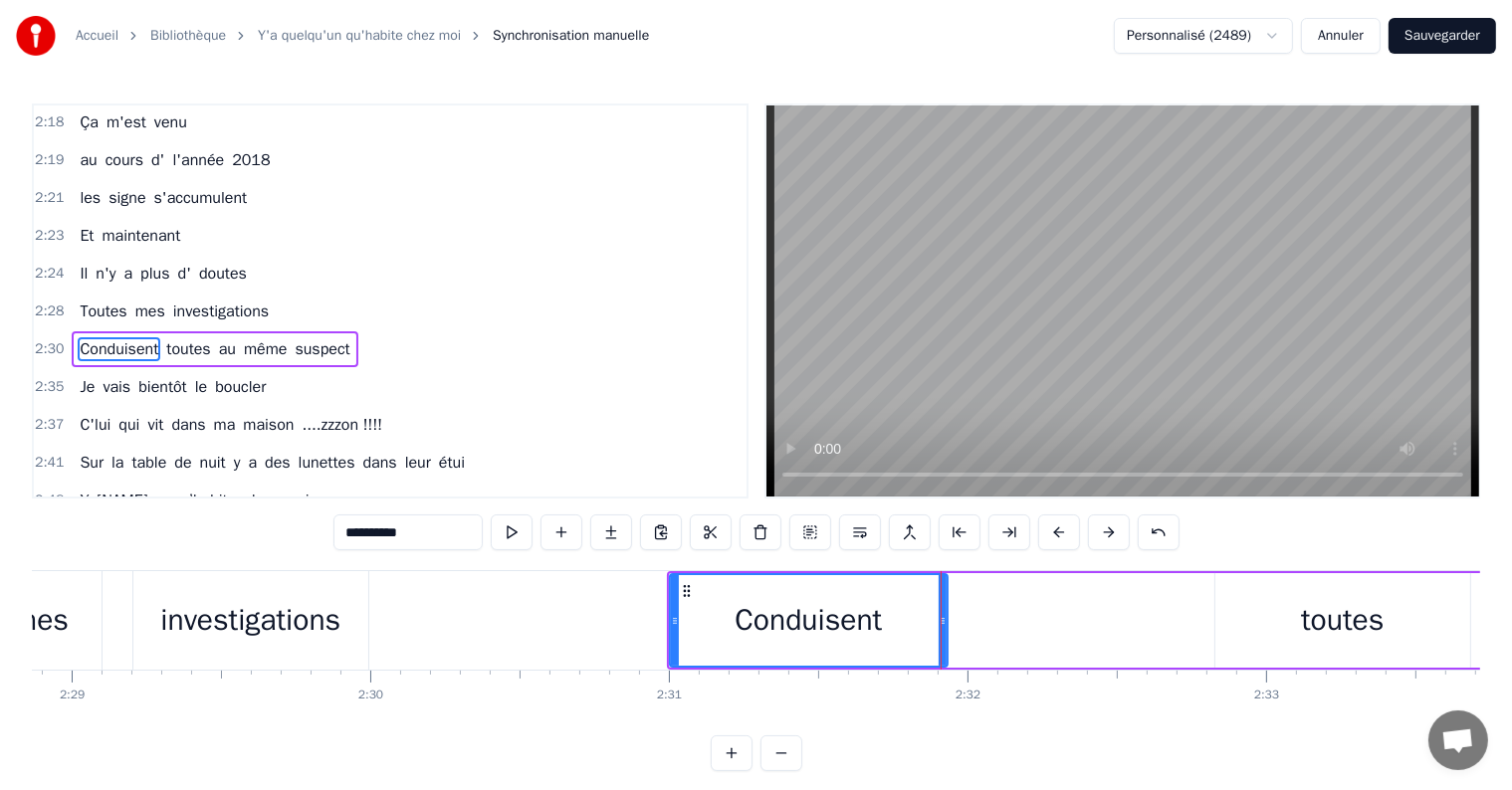 click on "toutes" at bounding box center [1342, 620] 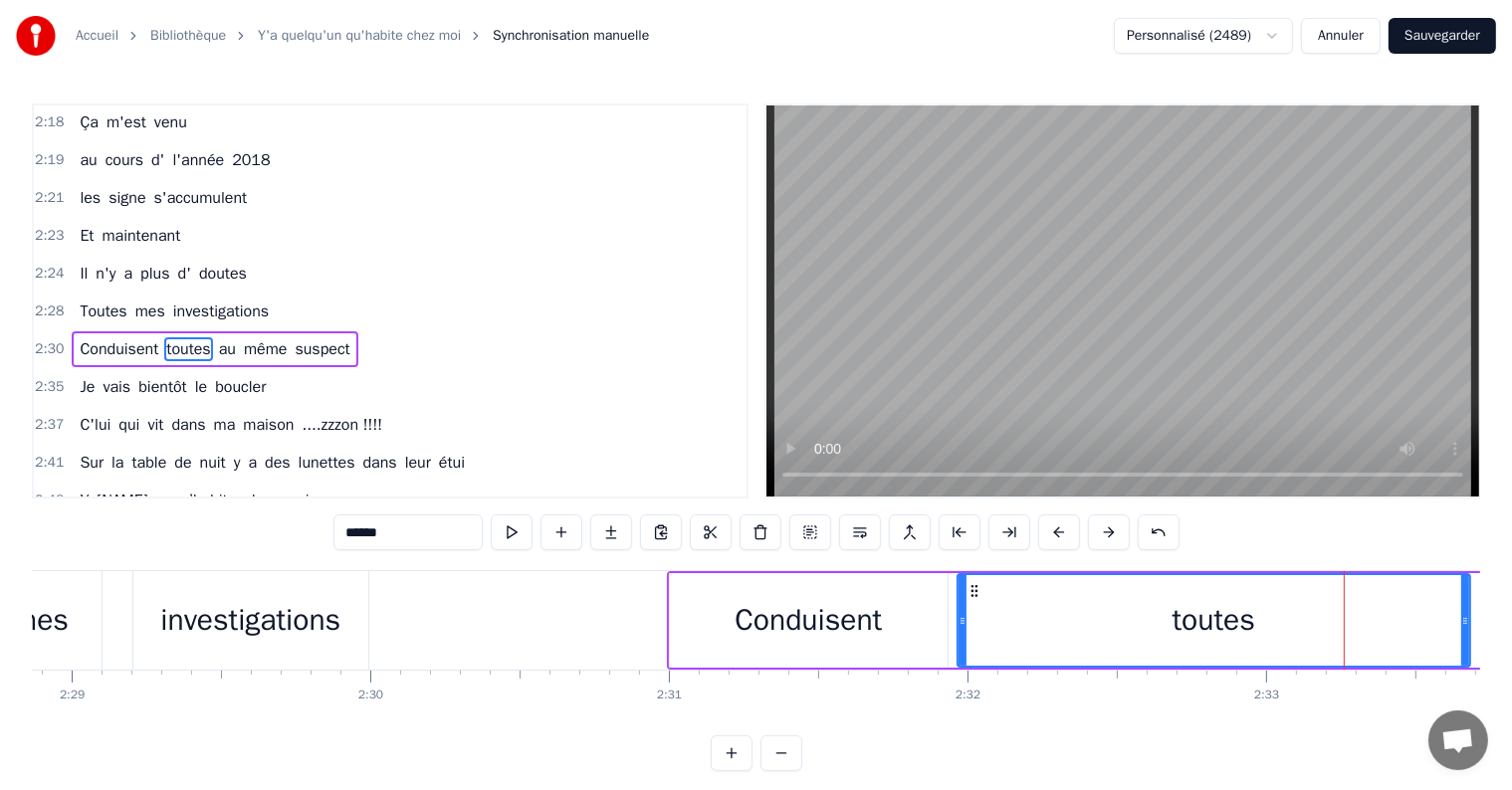 drag, startPoint x: 1218, startPoint y: 624, endPoint x: 954, endPoint y: 623, distance: 264.0019 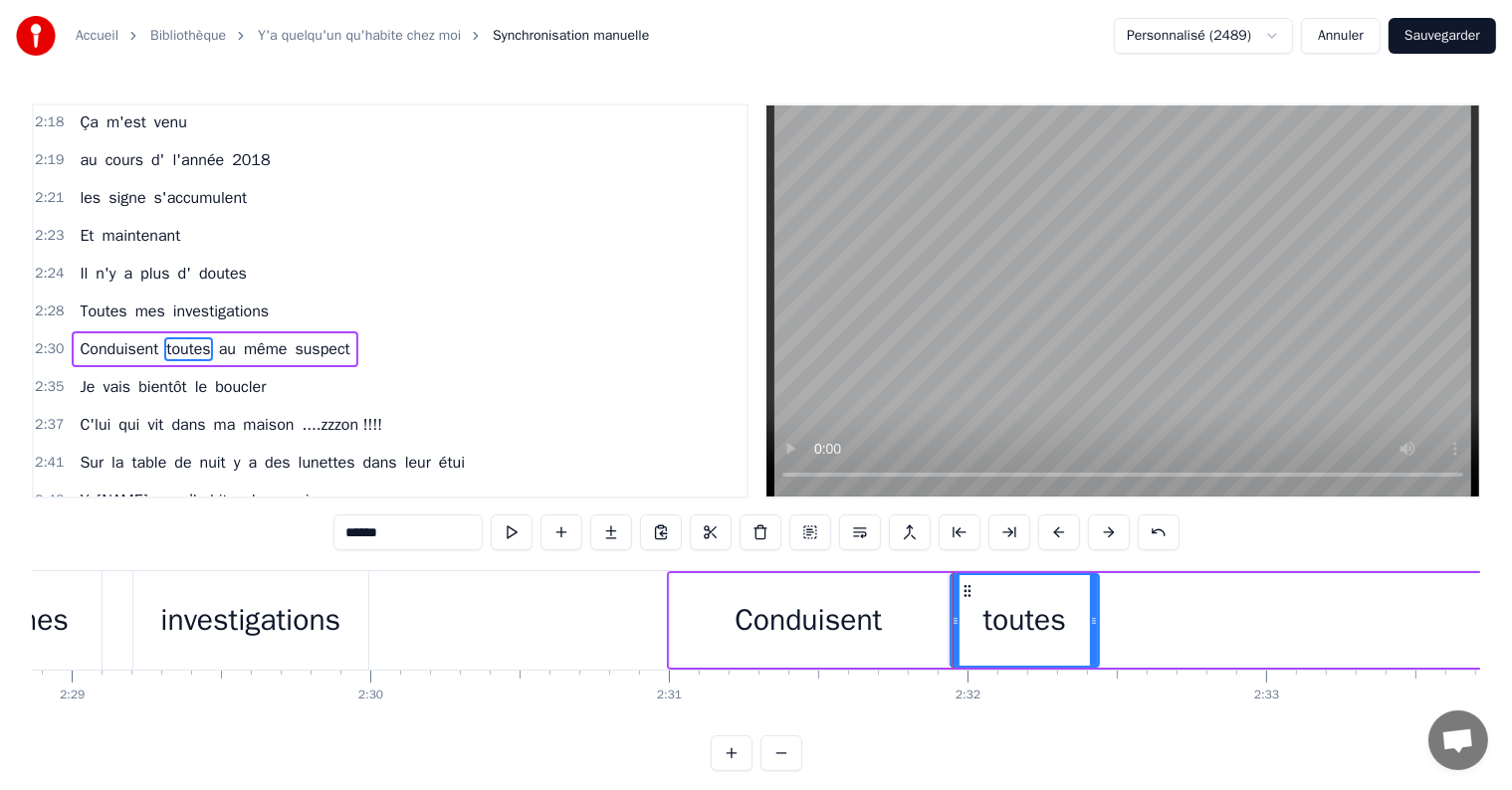 drag, startPoint x: 1462, startPoint y: 615, endPoint x: 1091, endPoint y: 651, distance: 372.74254 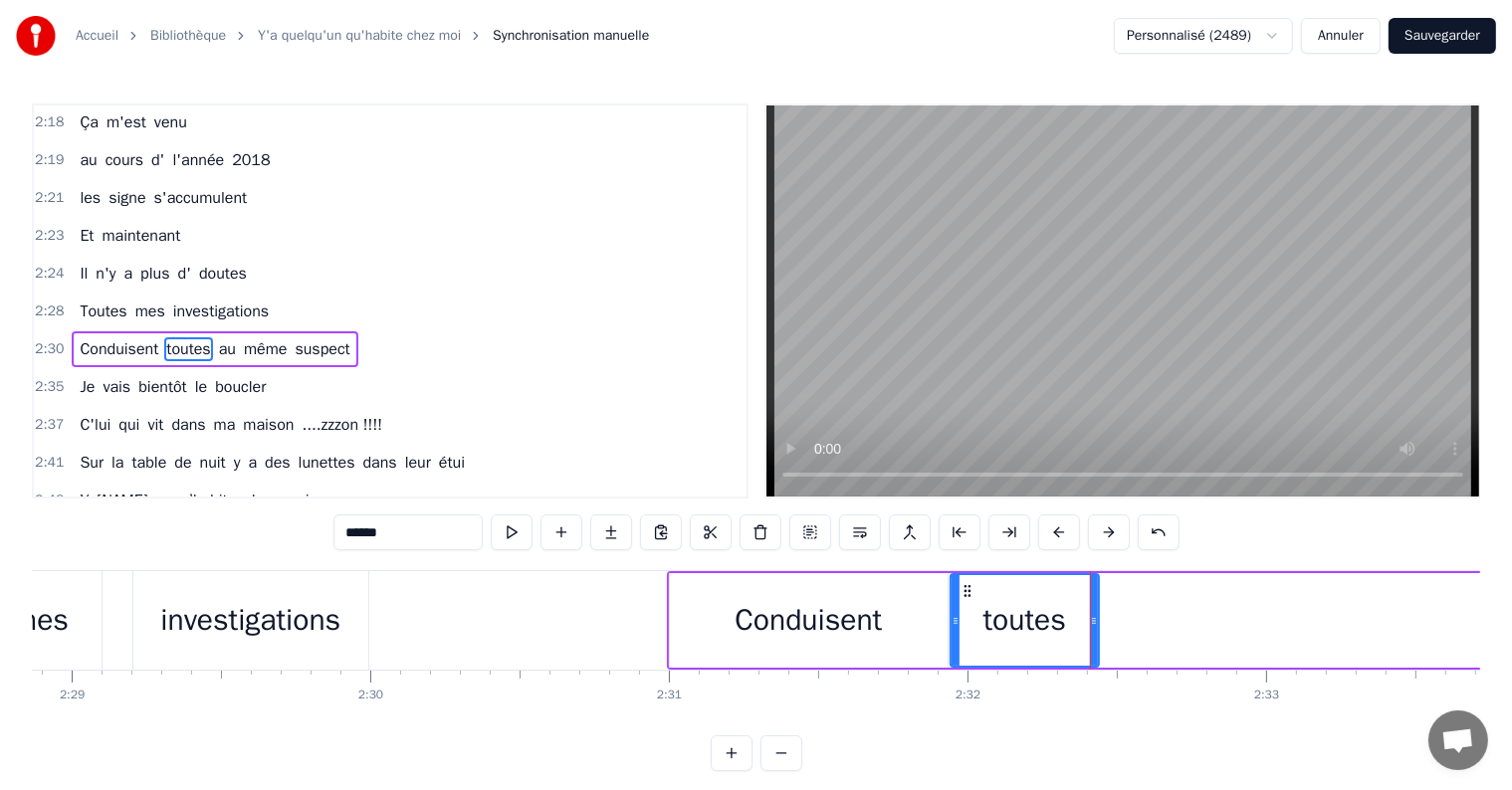 click on "au" at bounding box center (227, 349) 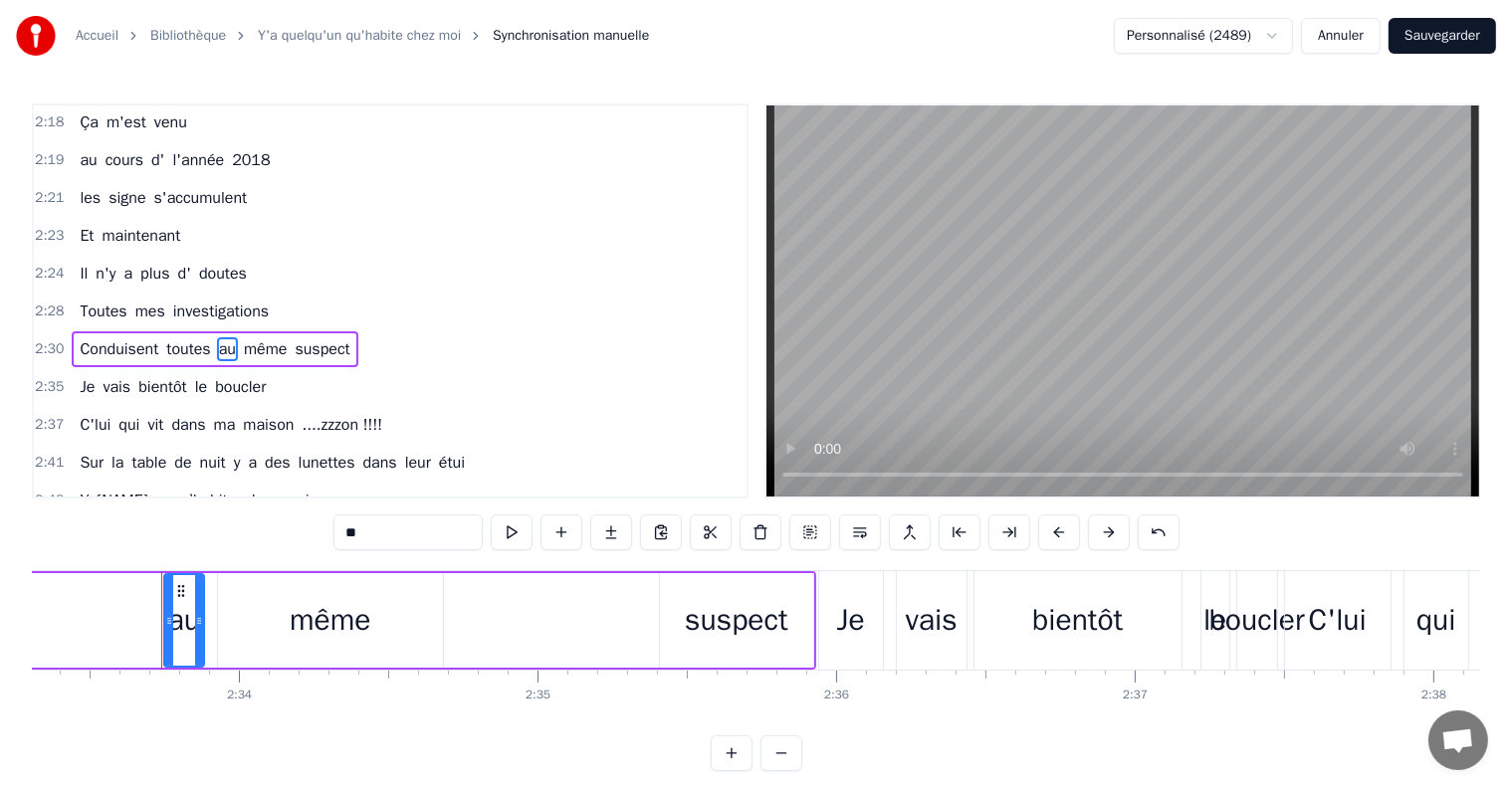 scroll, scrollTop: 0, scrollLeft: 45809, axis: horizontal 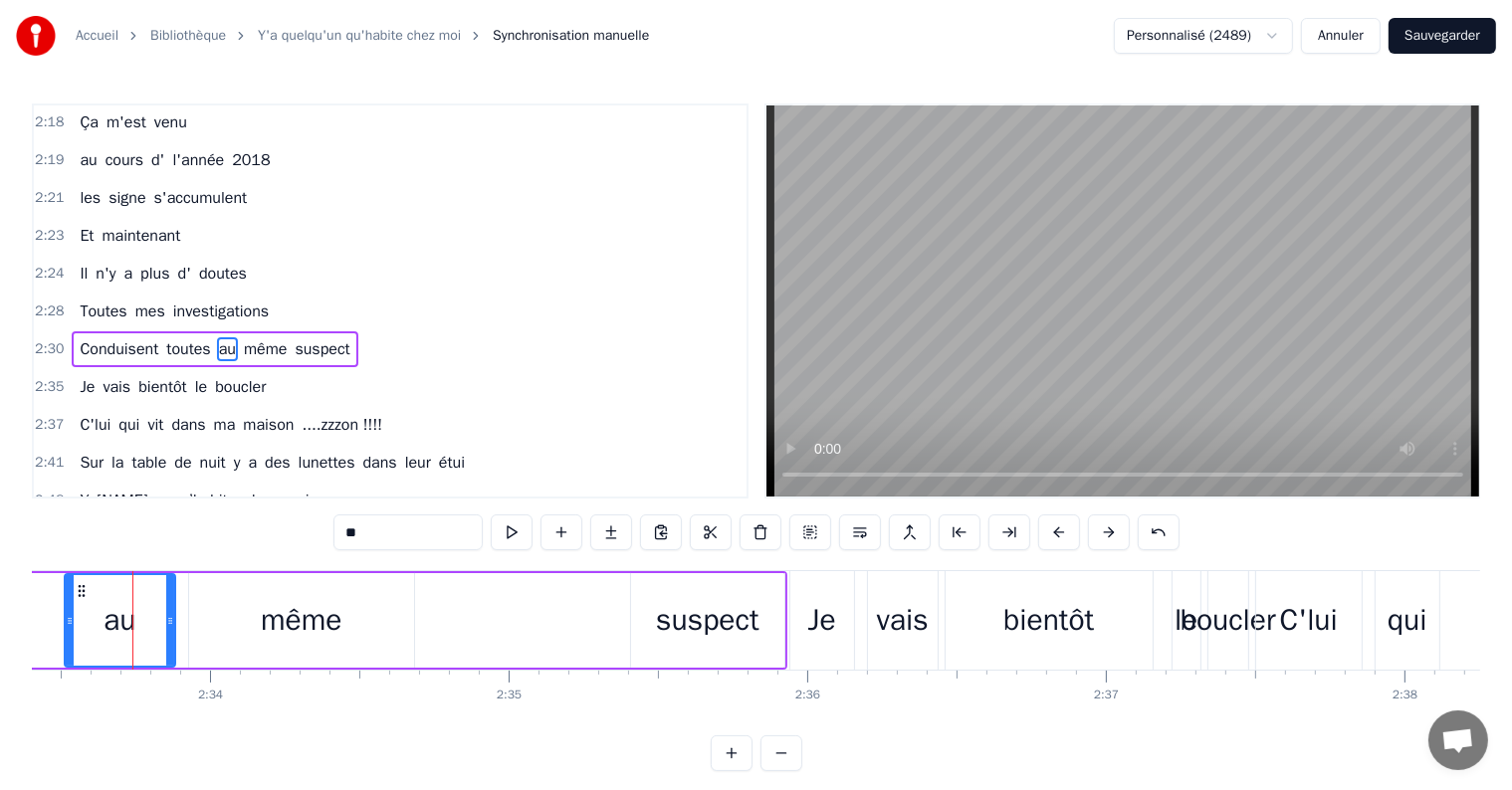 drag, startPoint x: 139, startPoint y: 617, endPoint x: 61, endPoint y: 609, distance: 78.40918 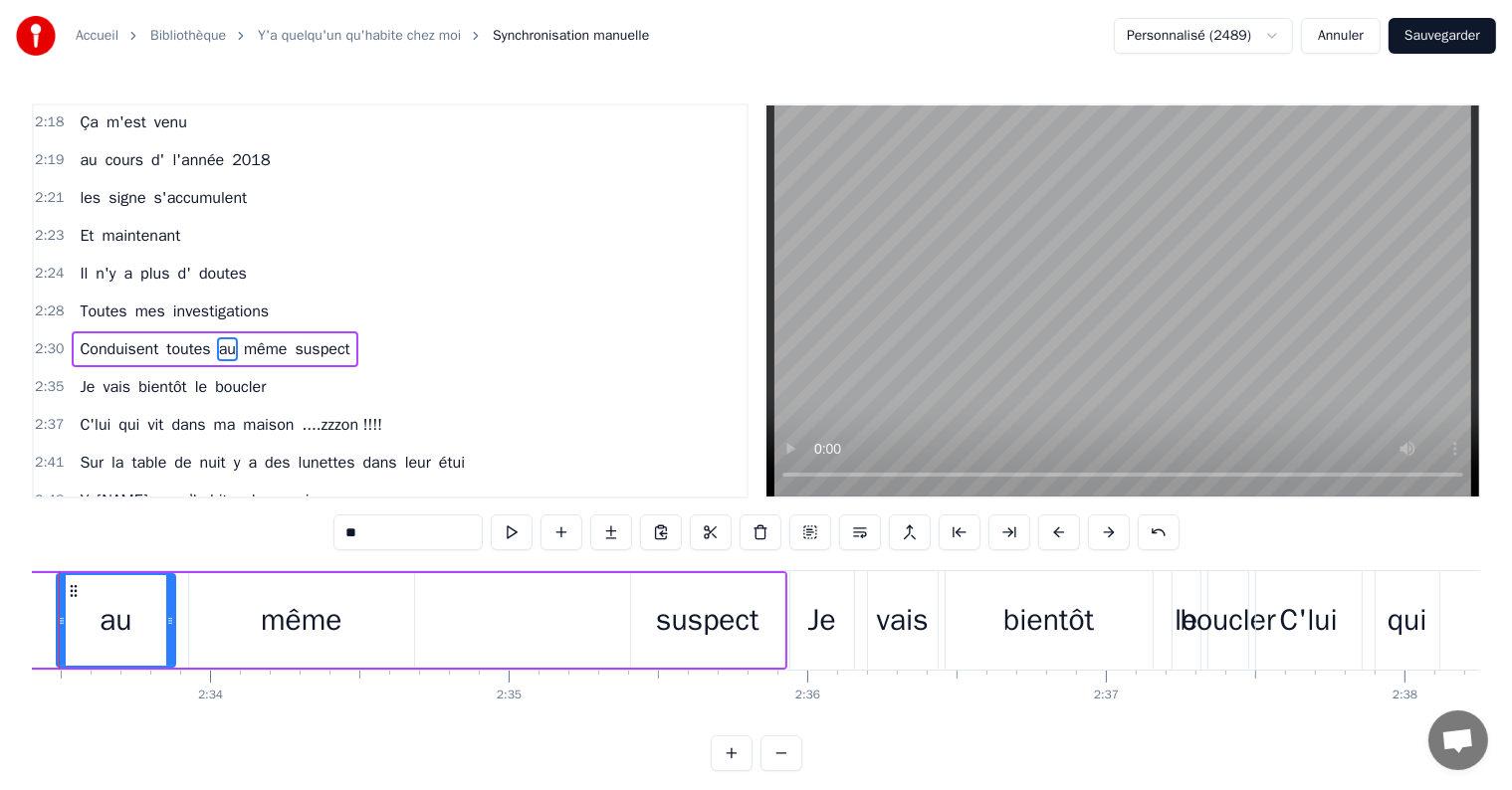 scroll, scrollTop: 0, scrollLeft: 45736, axis: horizontal 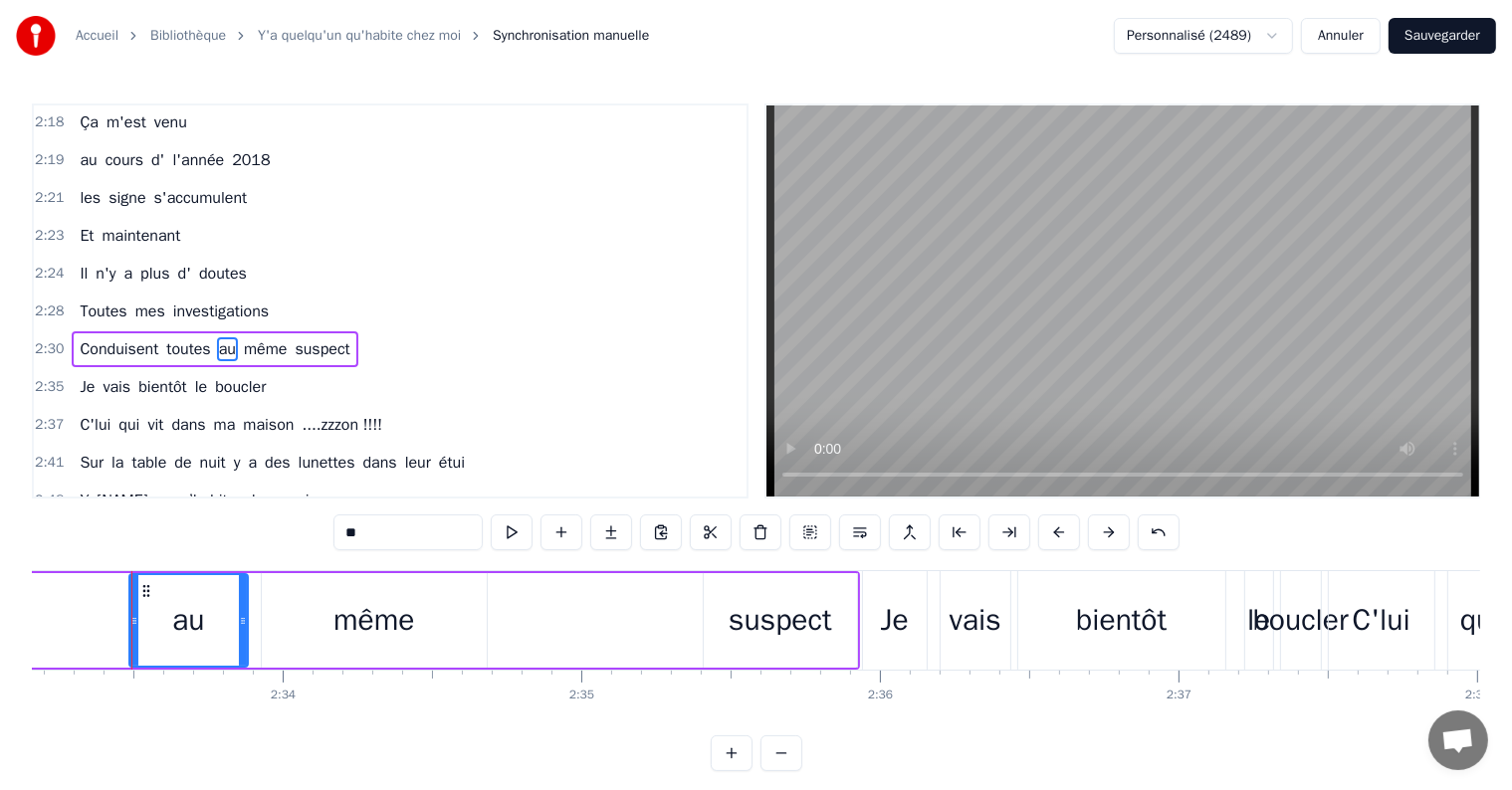click on "toutes" at bounding box center (188, 349) 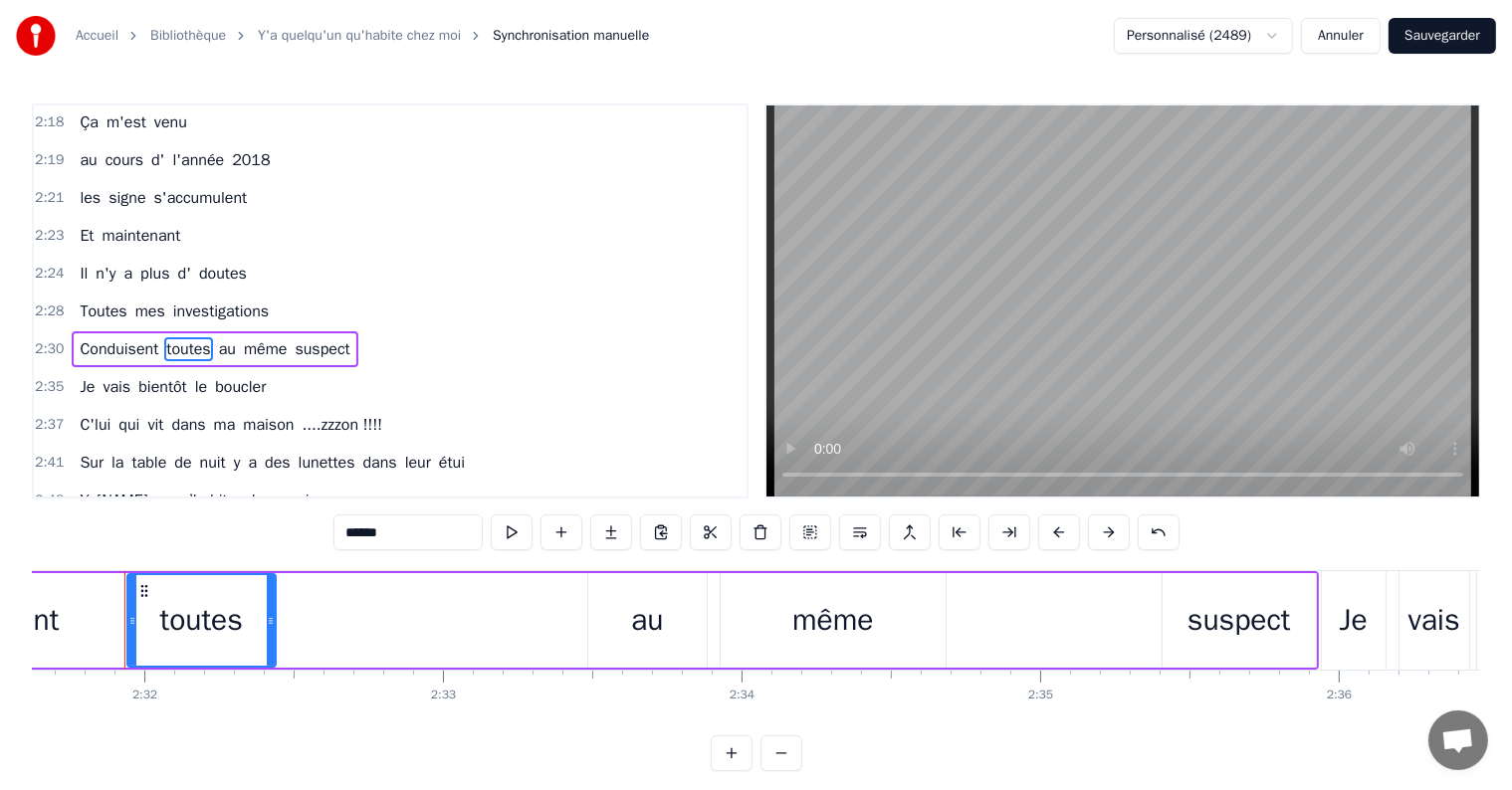 scroll, scrollTop: 0, scrollLeft: 45269, axis: horizontal 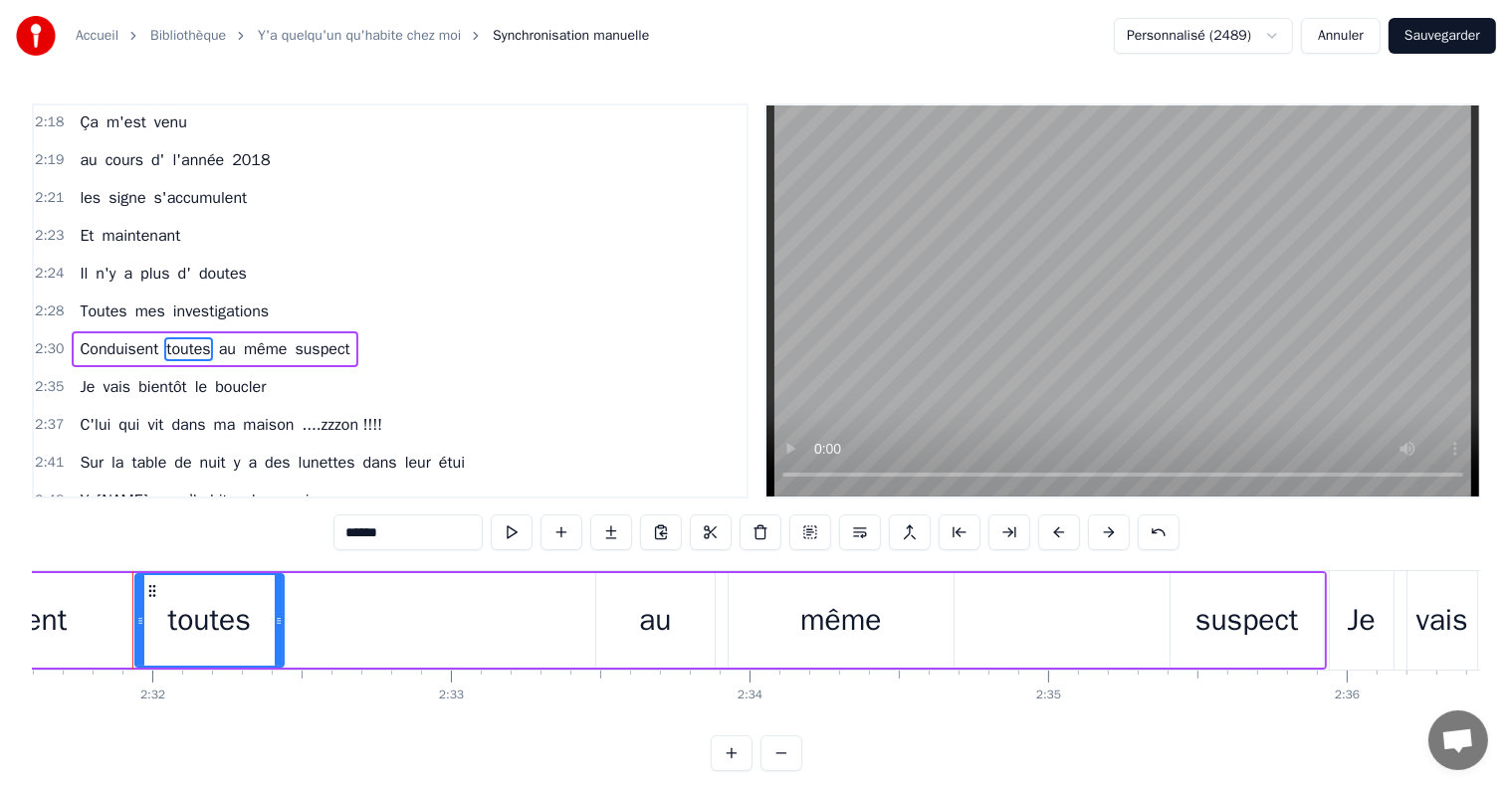 drag, startPoint x: 635, startPoint y: 619, endPoint x: 618, endPoint y: 622, distance: 17.262677 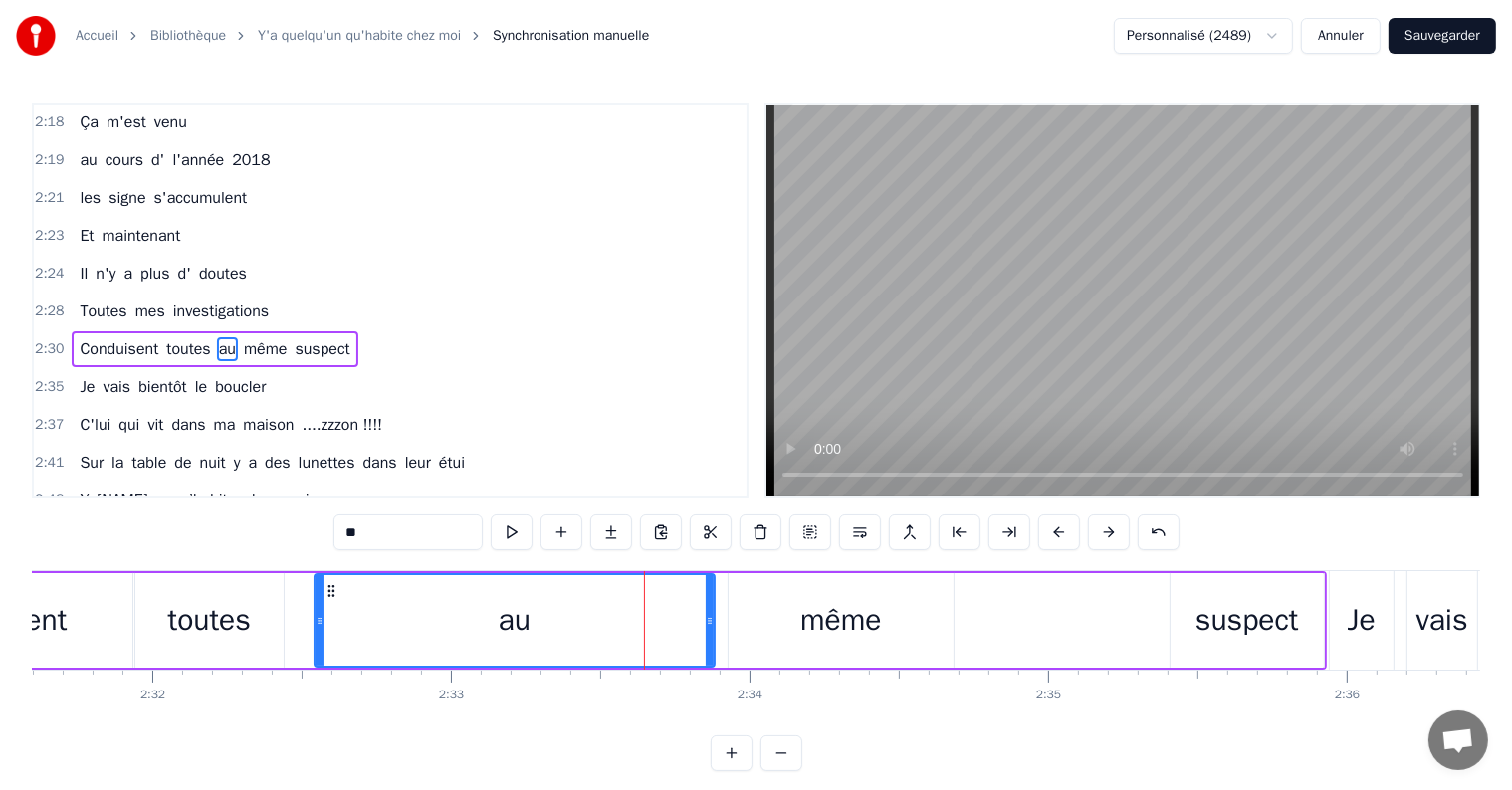 drag, startPoint x: 596, startPoint y: 619, endPoint x: 315, endPoint y: 609, distance: 281.17788 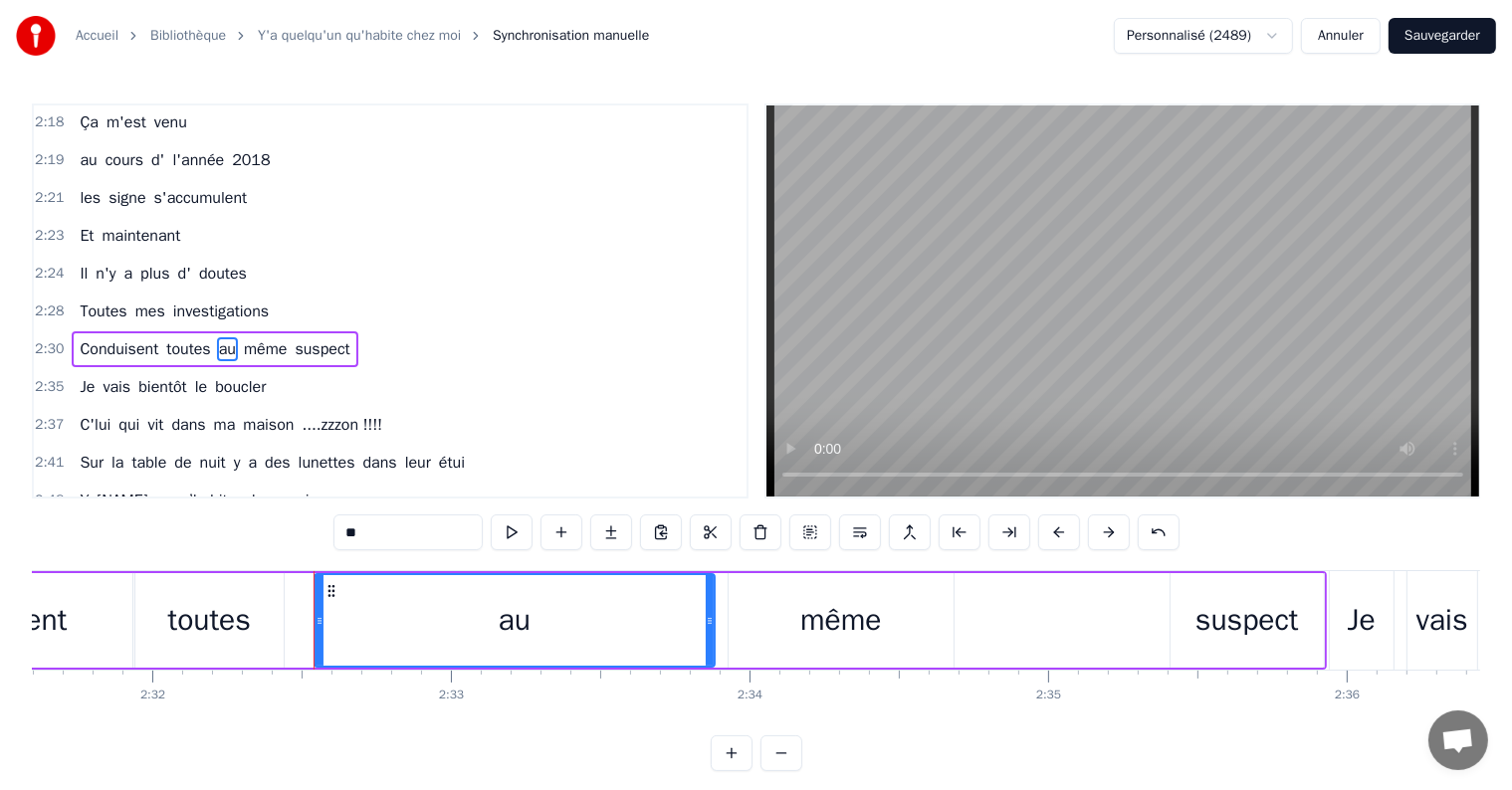 click on "au" at bounding box center [515, 620] 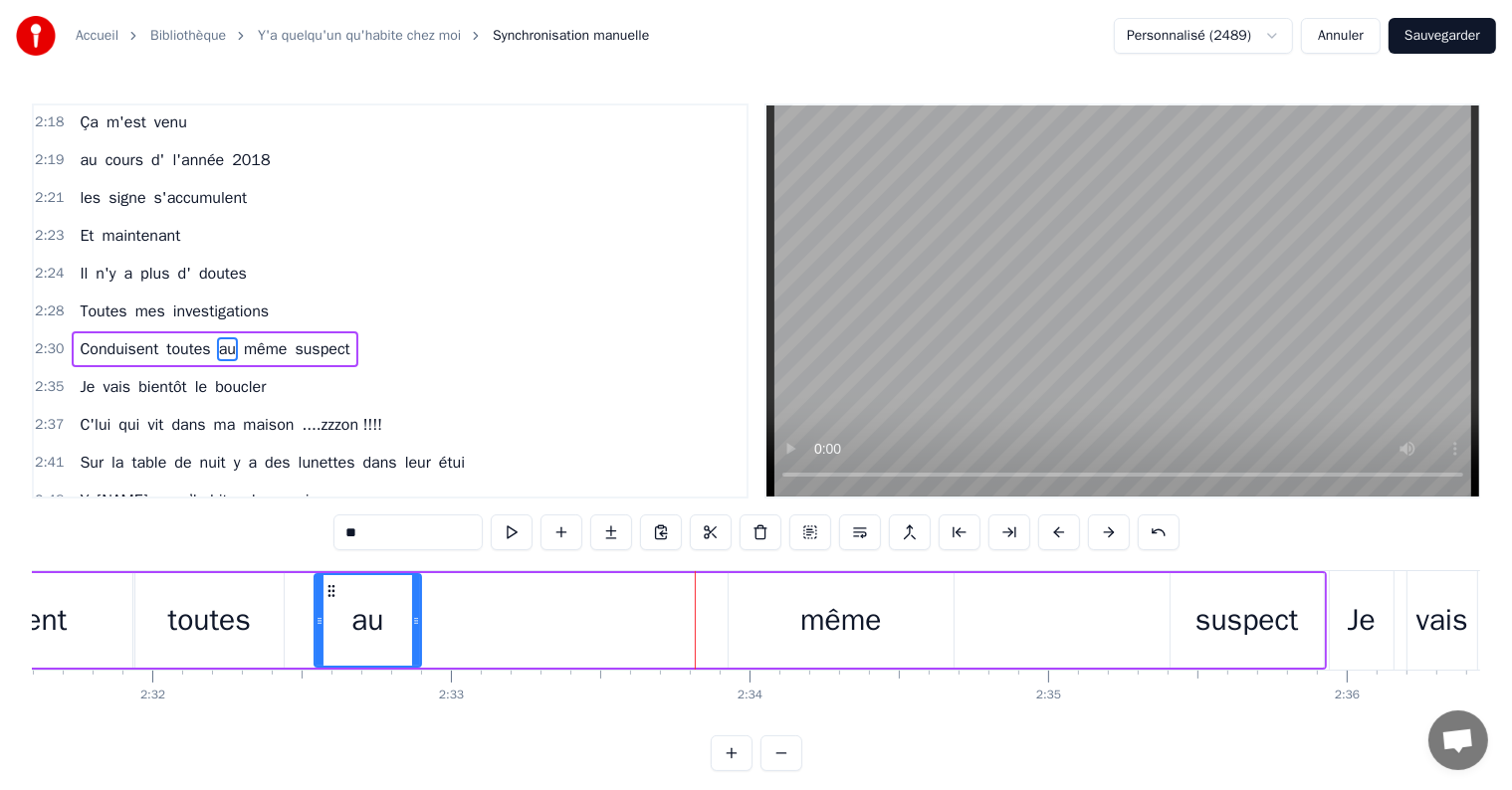 drag, startPoint x: 709, startPoint y: 619, endPoint x: 415, endPoint y: 643, distance: 294.97797 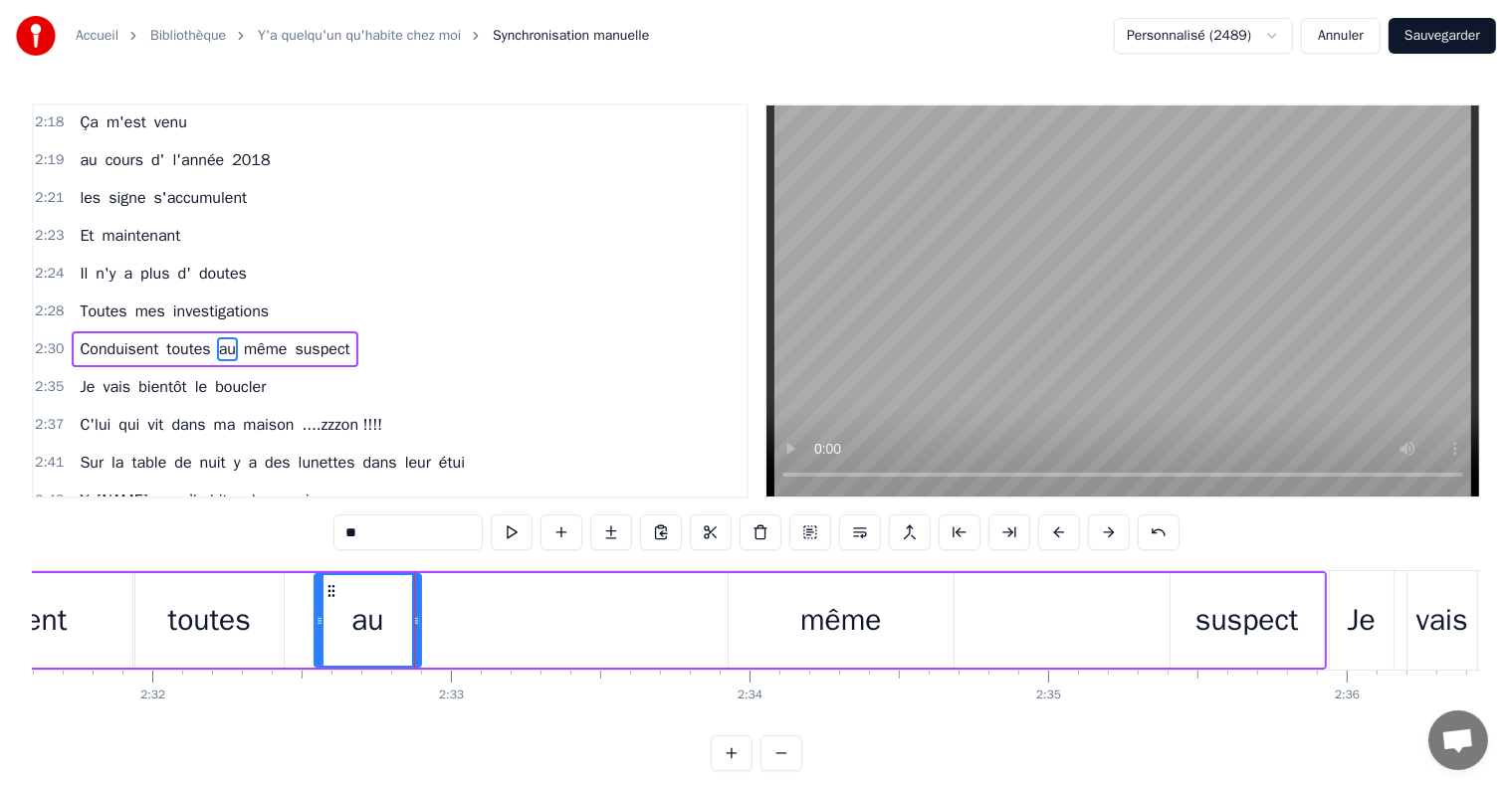 drag, startPoint x: 818, startPoint y: 629, endPoint x: 796, endPoint y: 625, distance: 22.36068 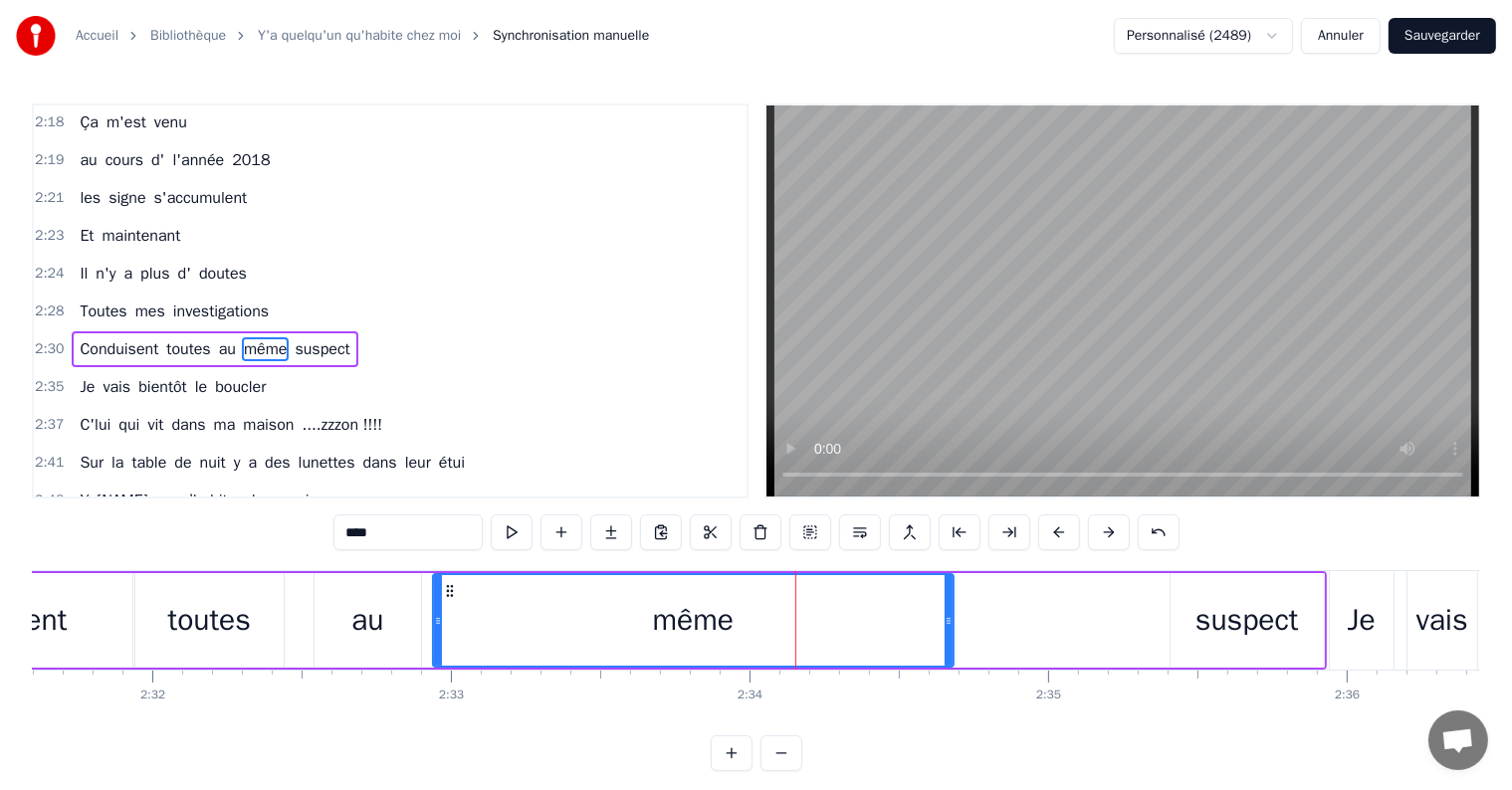drag, startPoint x: 732, startPoint y: 625, endPoint x: 436, endPoint y: 621, distance: 296.02703 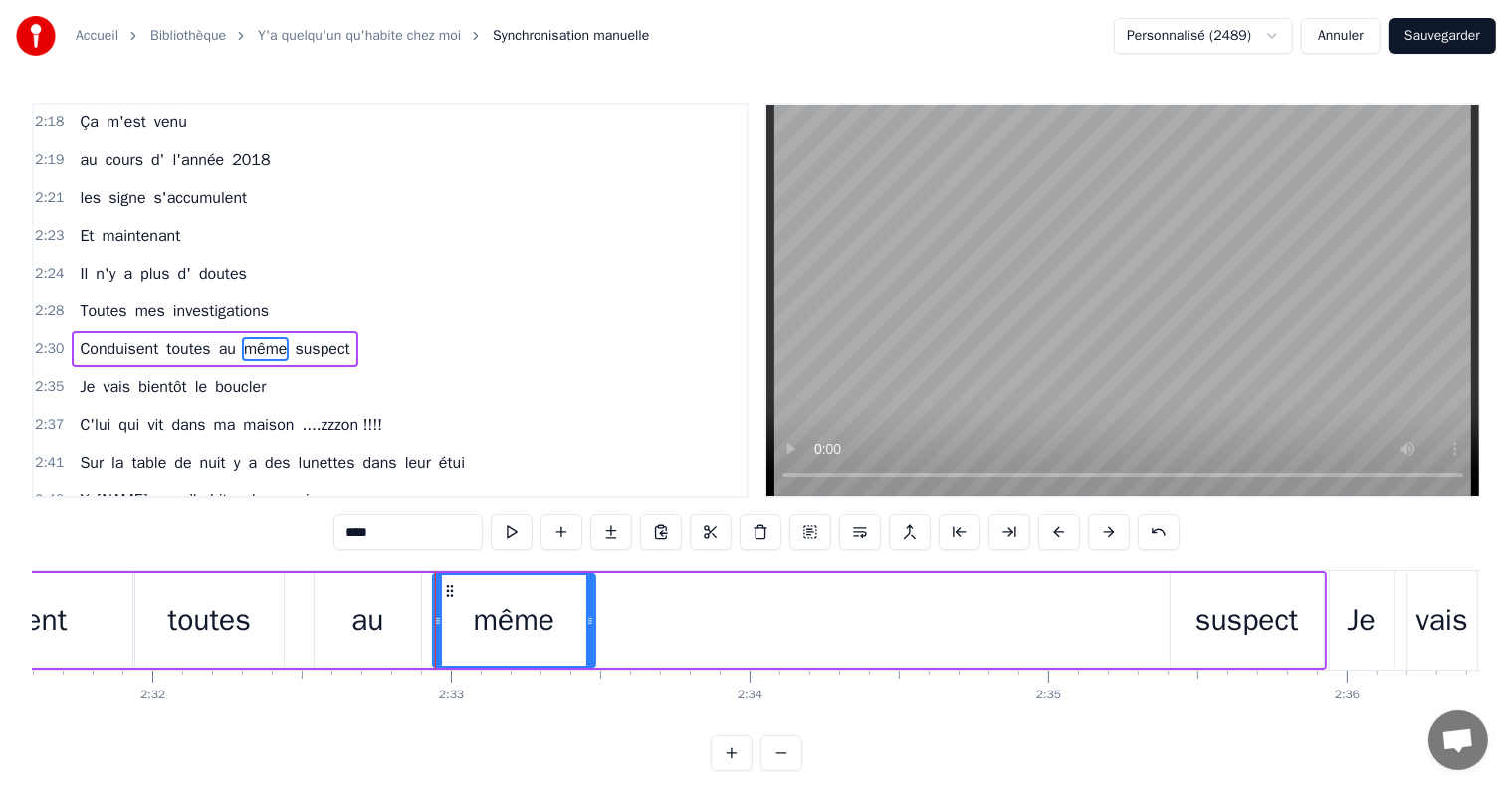 drag, startPoint x: 944, startPoint y: 615, endPoint x: 585, endPoint y: 625, distance: 359.13925 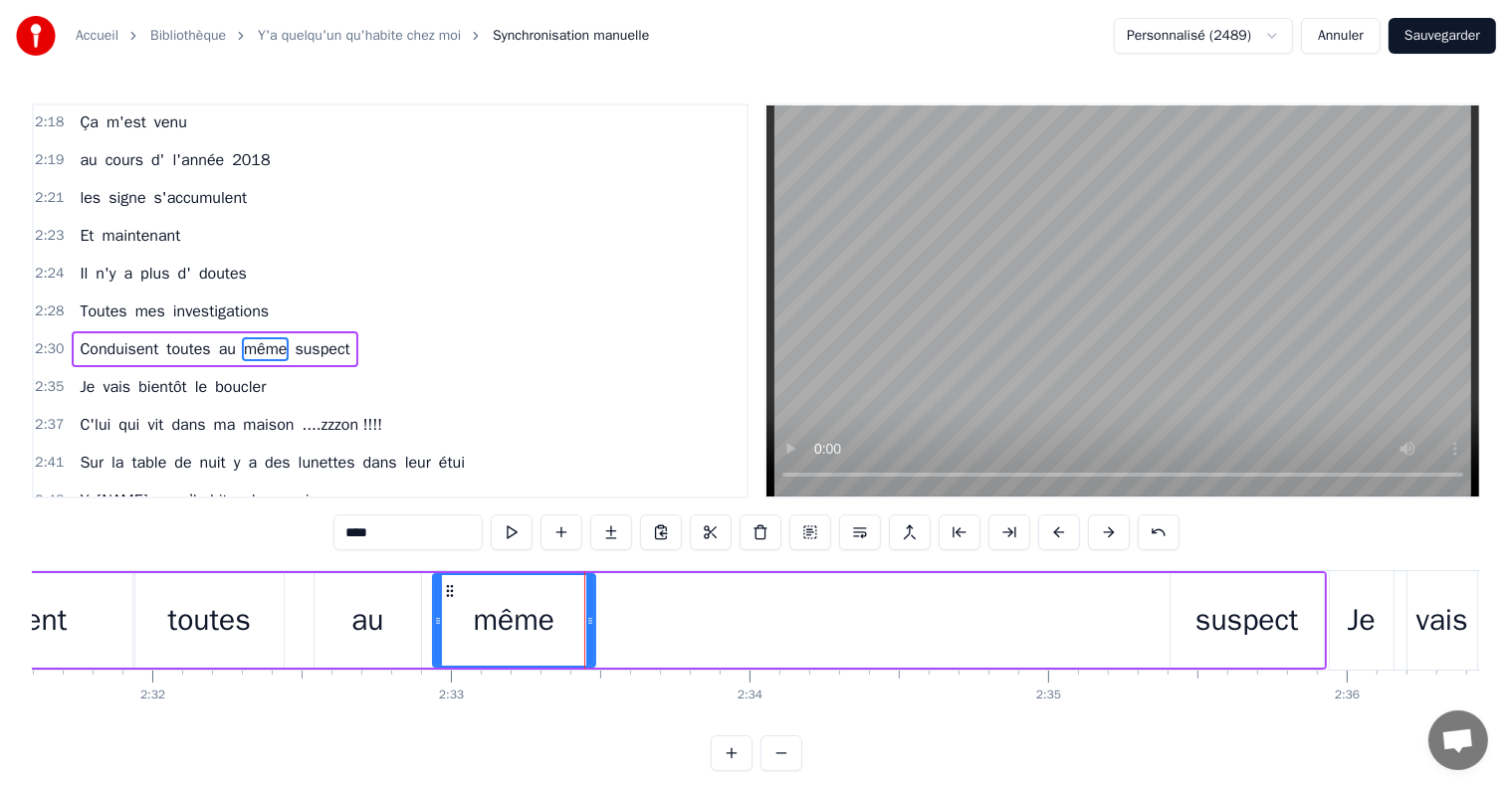 click on "suspect" at bounding box center [1247, 620] 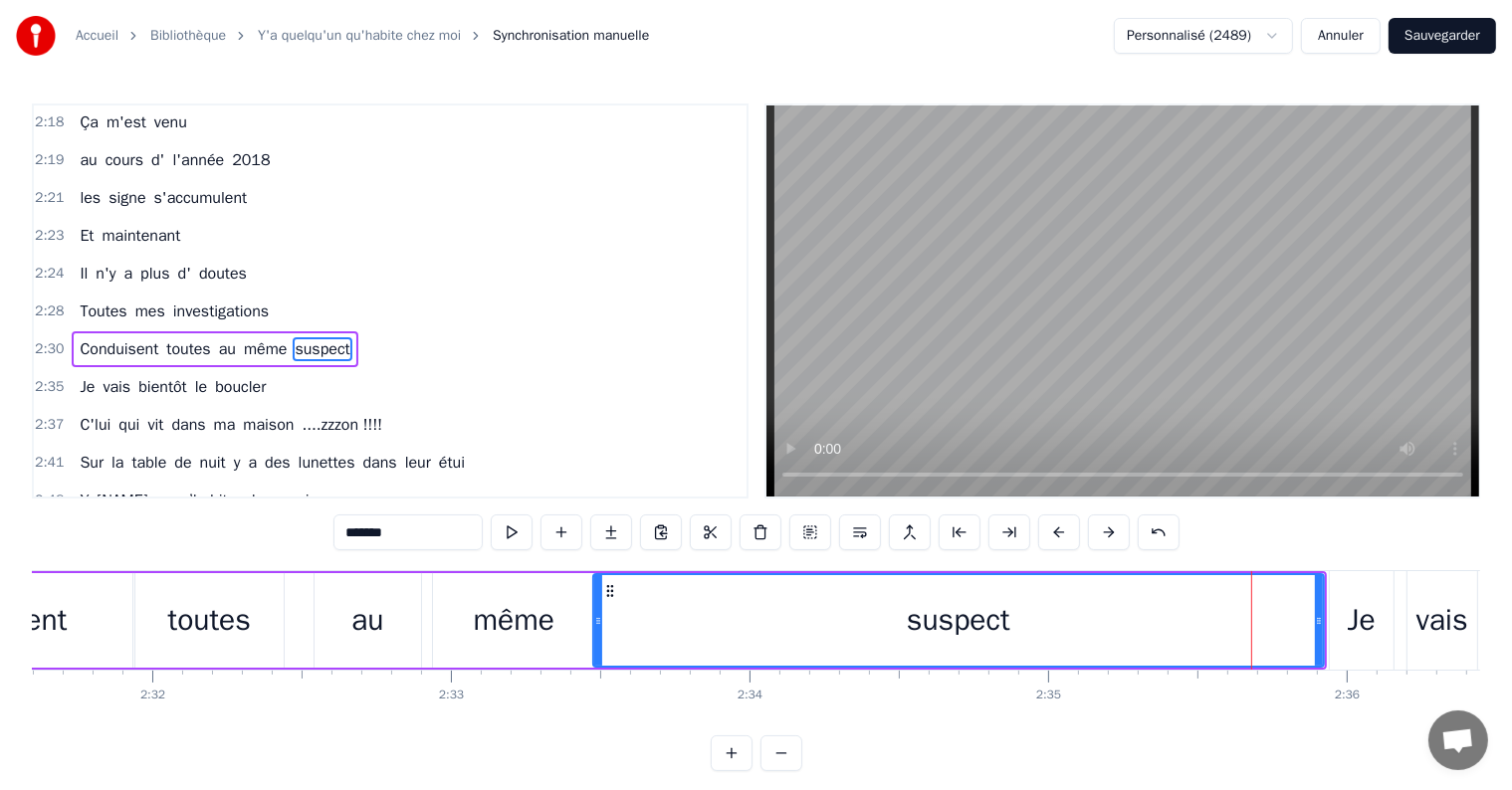 drag, startPoint x: 1175, startPoint y: 621, endPoint x: 869, endPoint y: 588, distance: 307.77427 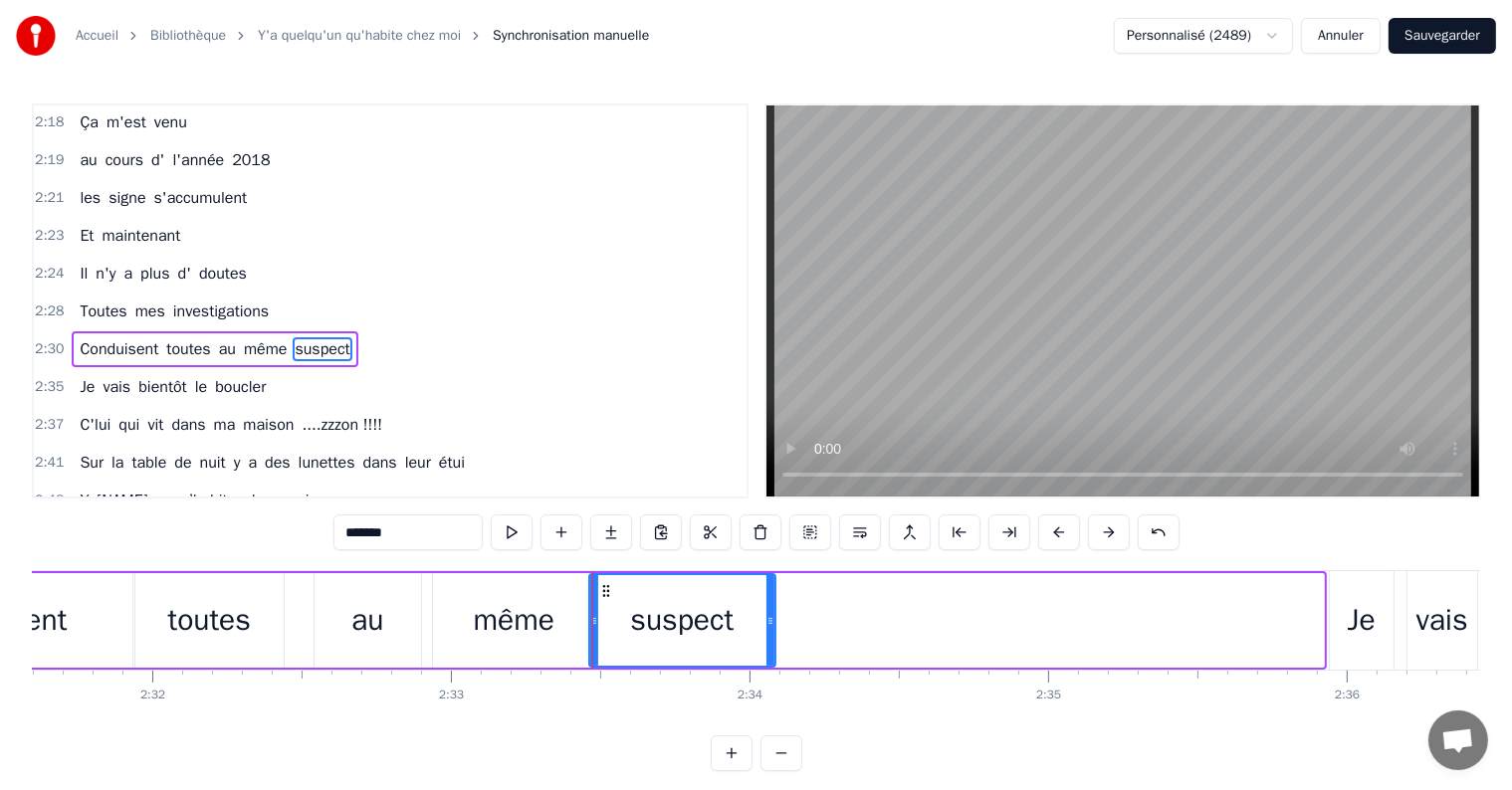 drag, startPoint x: 1321, startPoint y: 616, endPoint x: 772, endPoint y: 678, distance: 552.48982 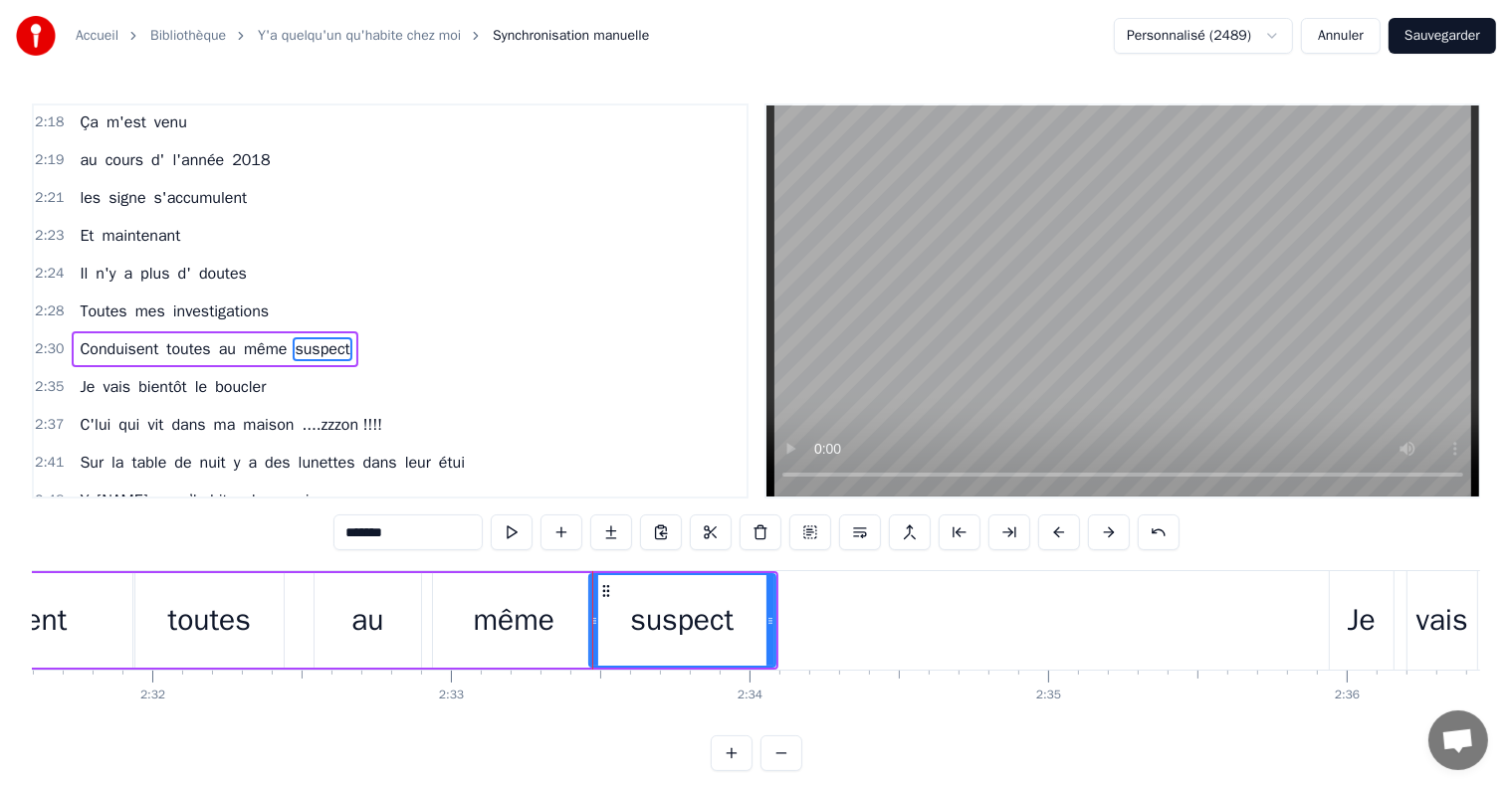 click on "Je" at bounding box center [1362, 620] 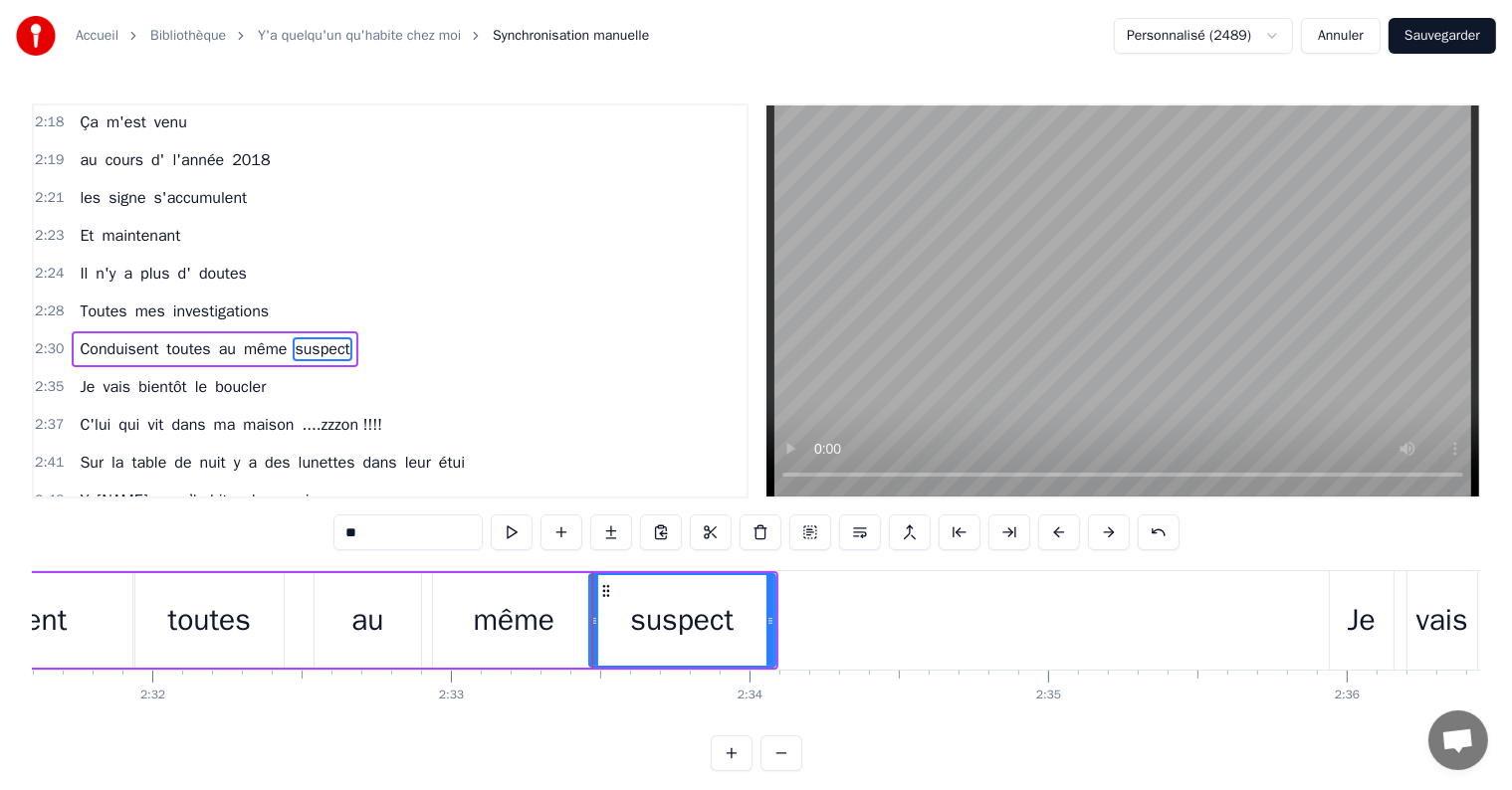 scroll, scrollTop: 1286, scrollLeft: 0, axis: vertical 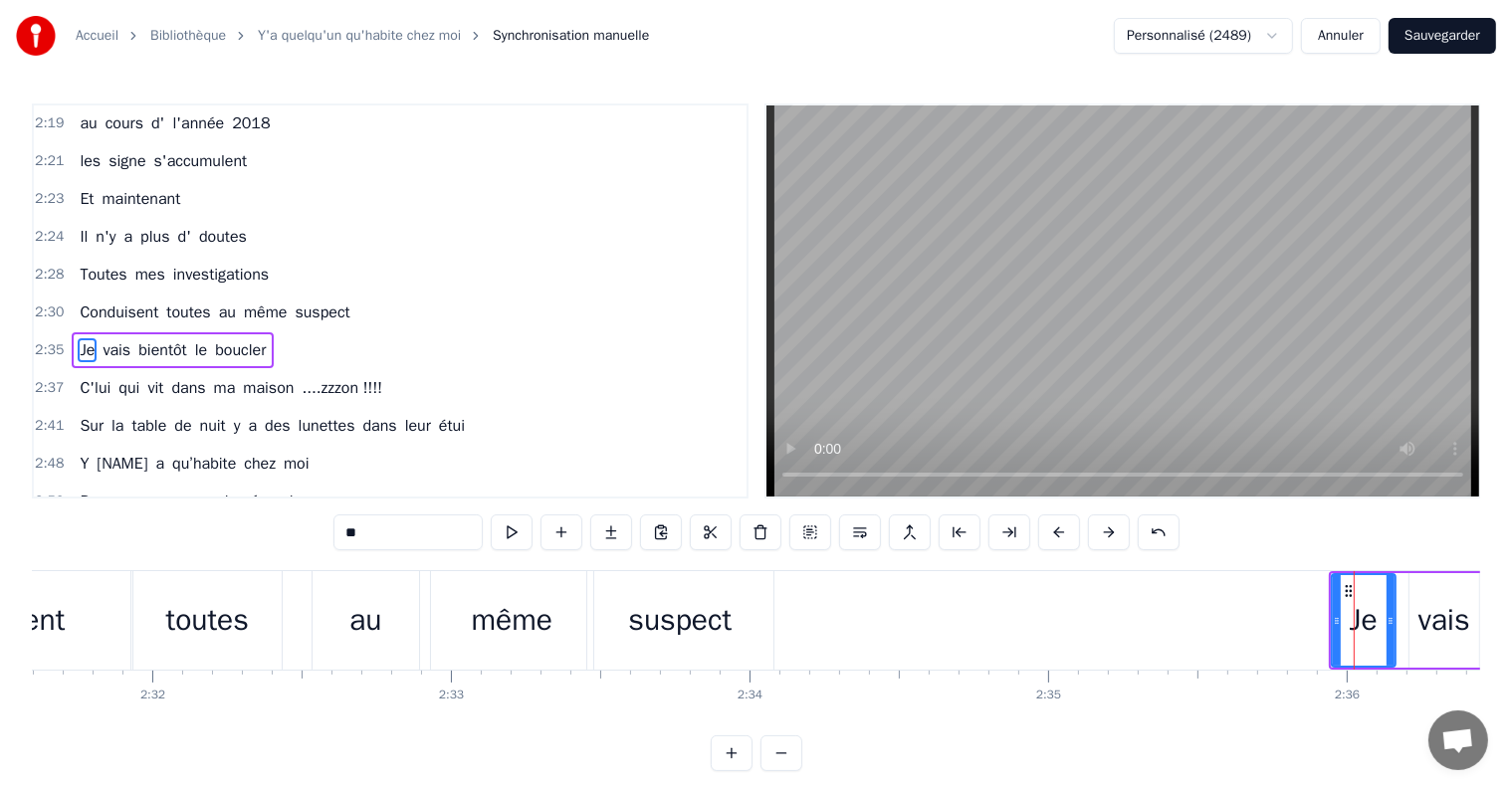 click on "....zzzon !!!!" at bounding box center (341, 388) 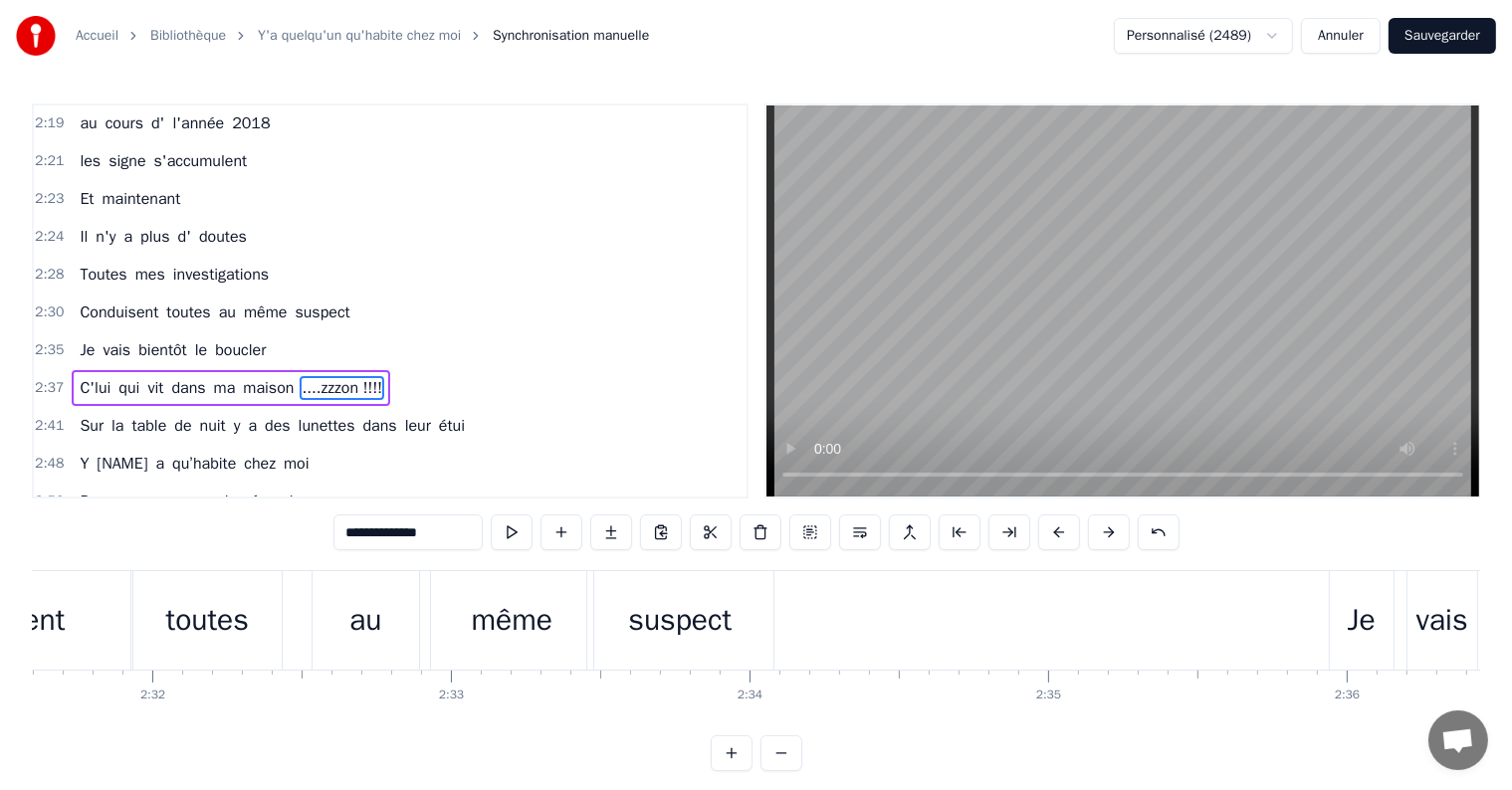 scroll, scrollTop: 1323, scrollLeft: 0, axis: vertical 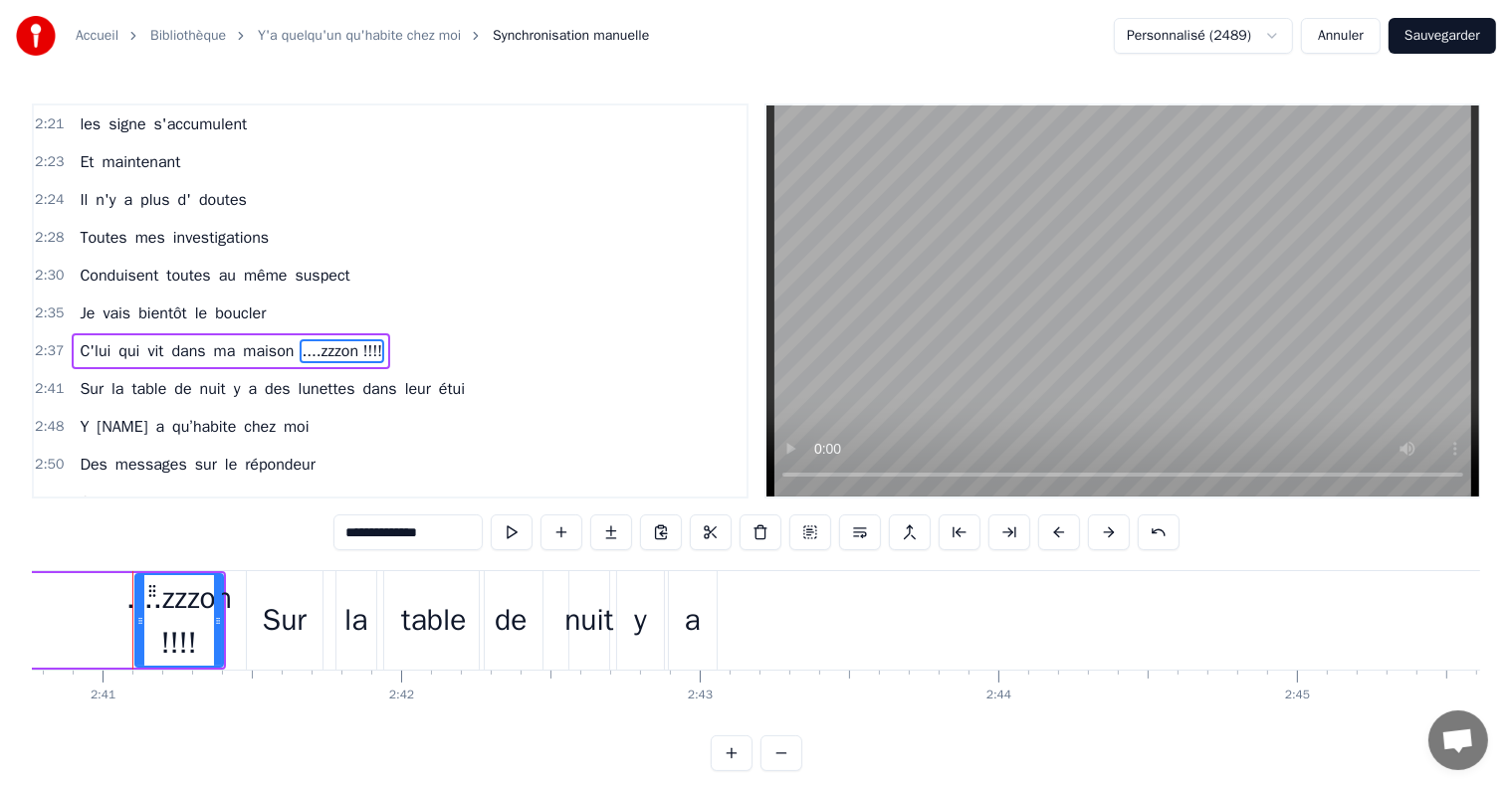 click on "Je" at bounding box center [87, 313] 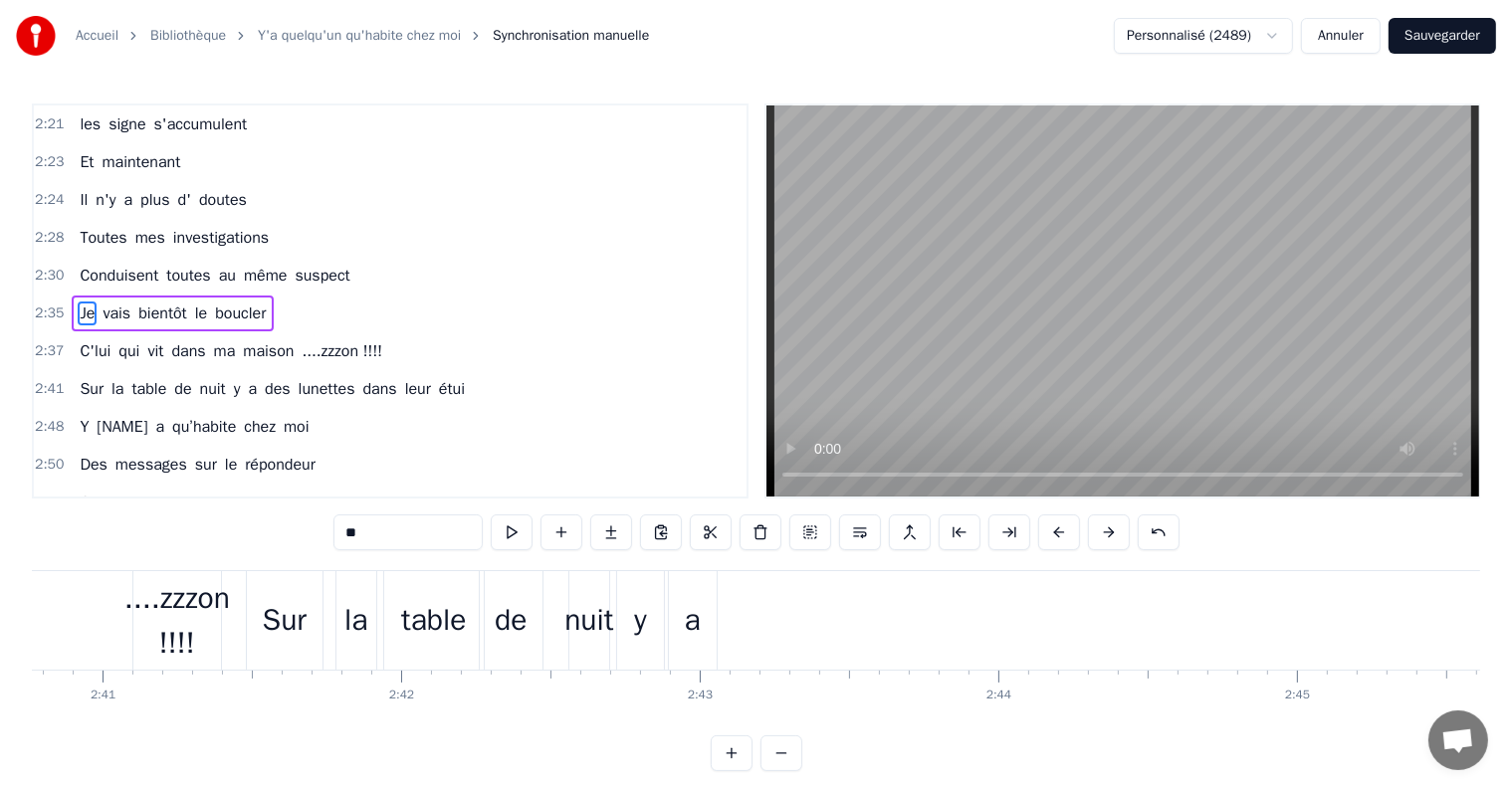 scroll, scrollTop: 1286, scrollLeft: 0, axis: vertical 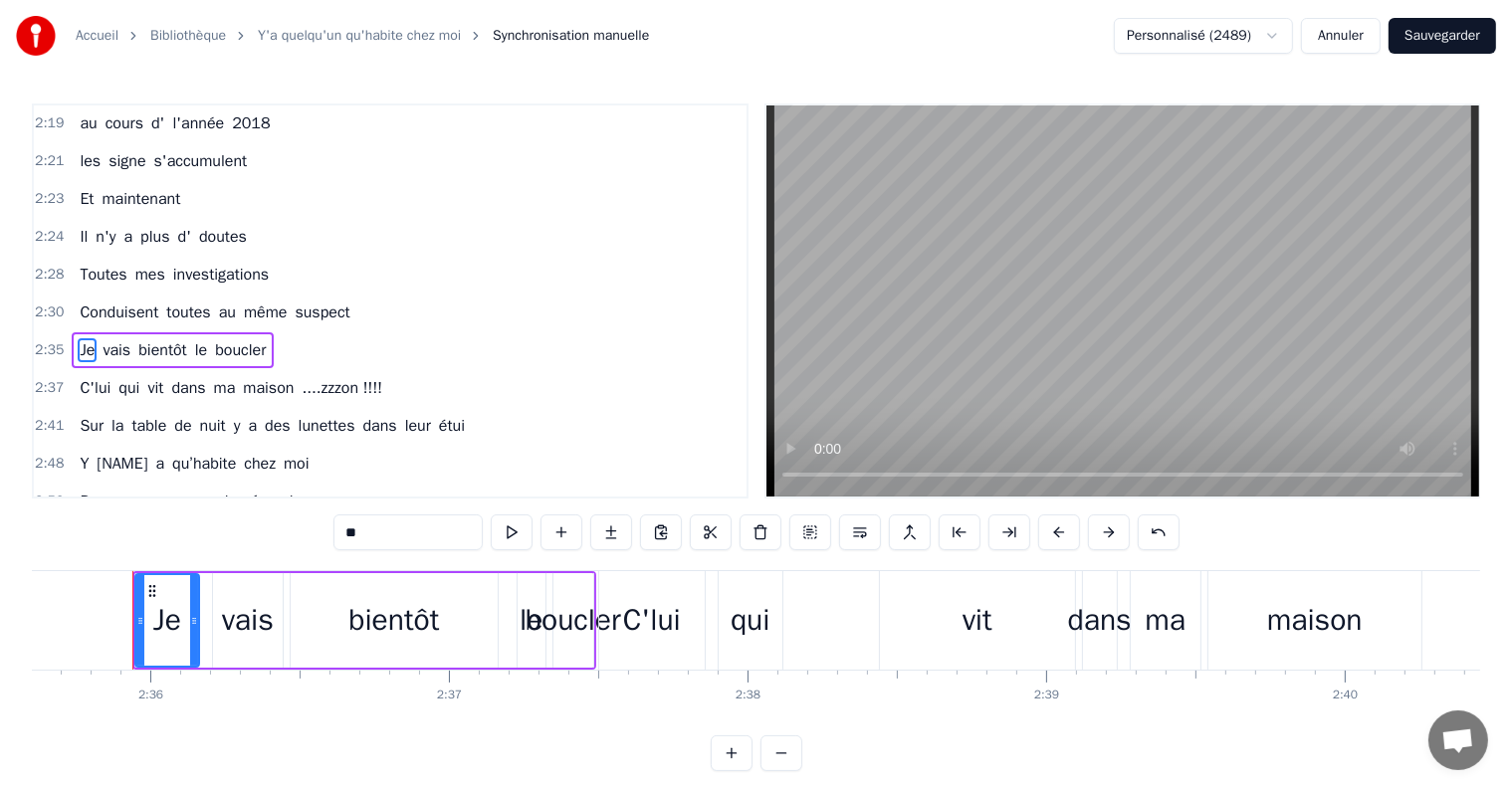click on "Je" at bounding box center [87, 350] 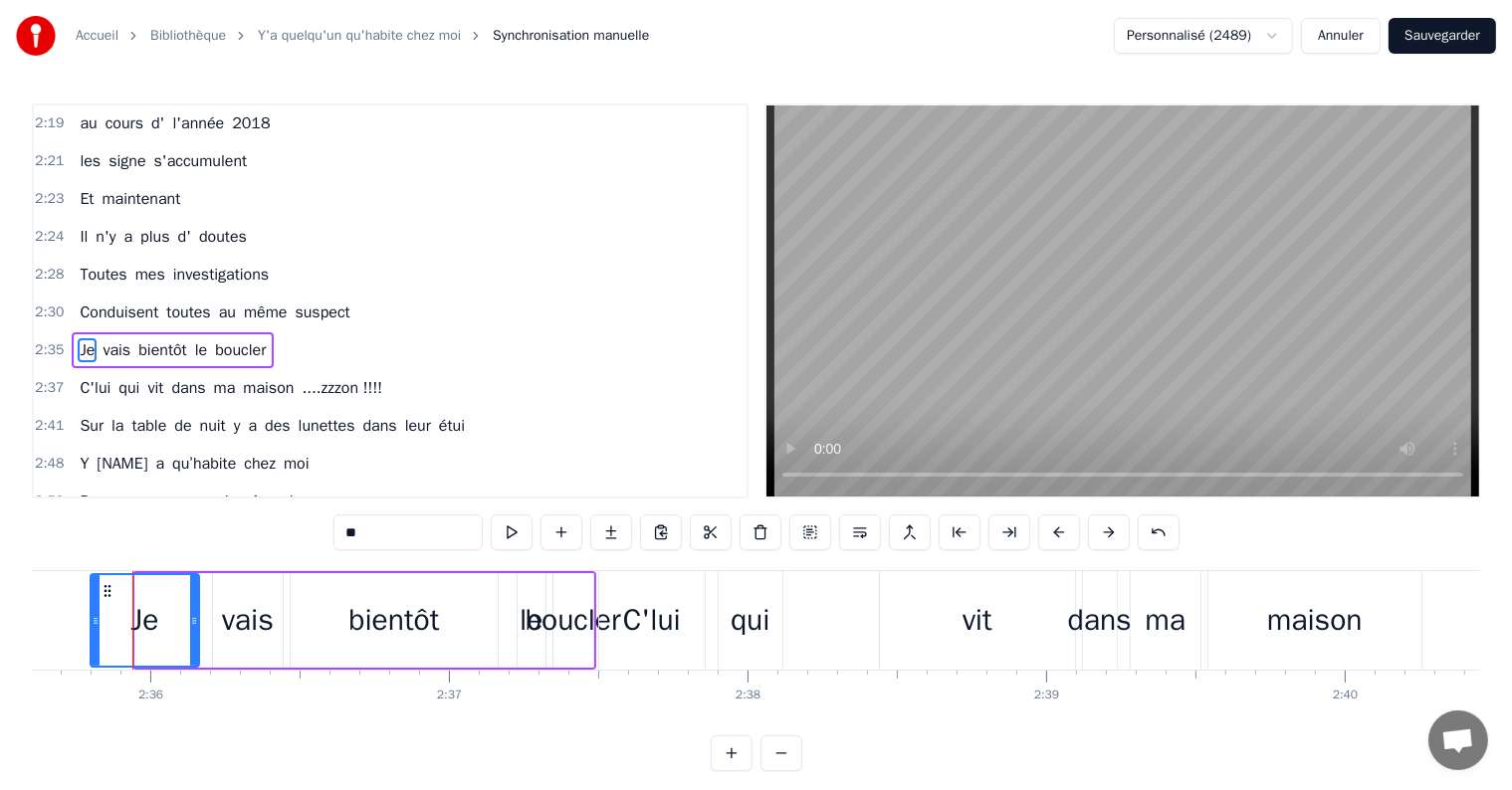 drag, startPoint x: 137, startPoint y: 617, endPoint x: 92, endPoint y: 613, distance: 45.177428 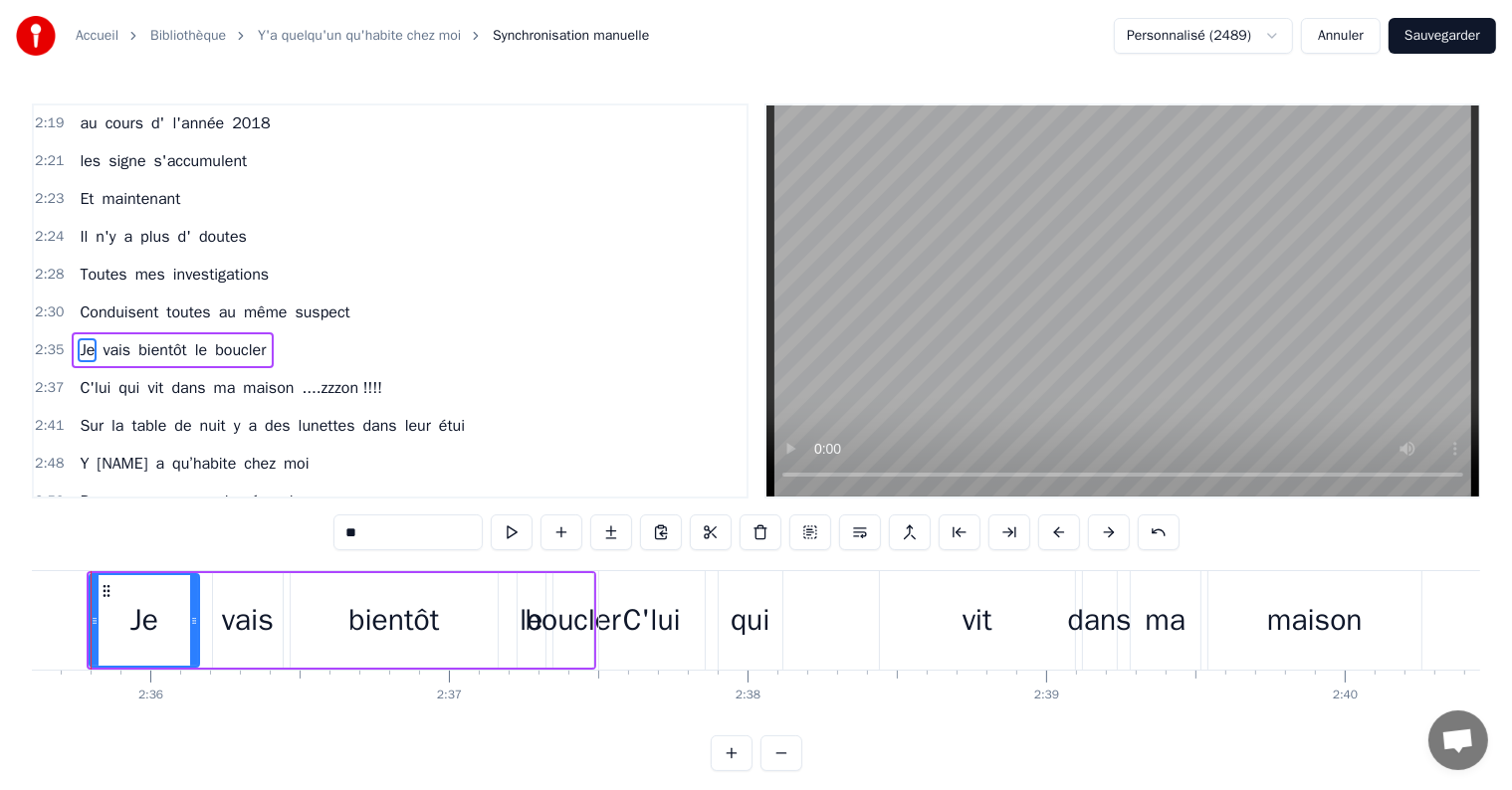 scroll, scrollTop: 0, scrollLeft: 46425, axis: horizontal 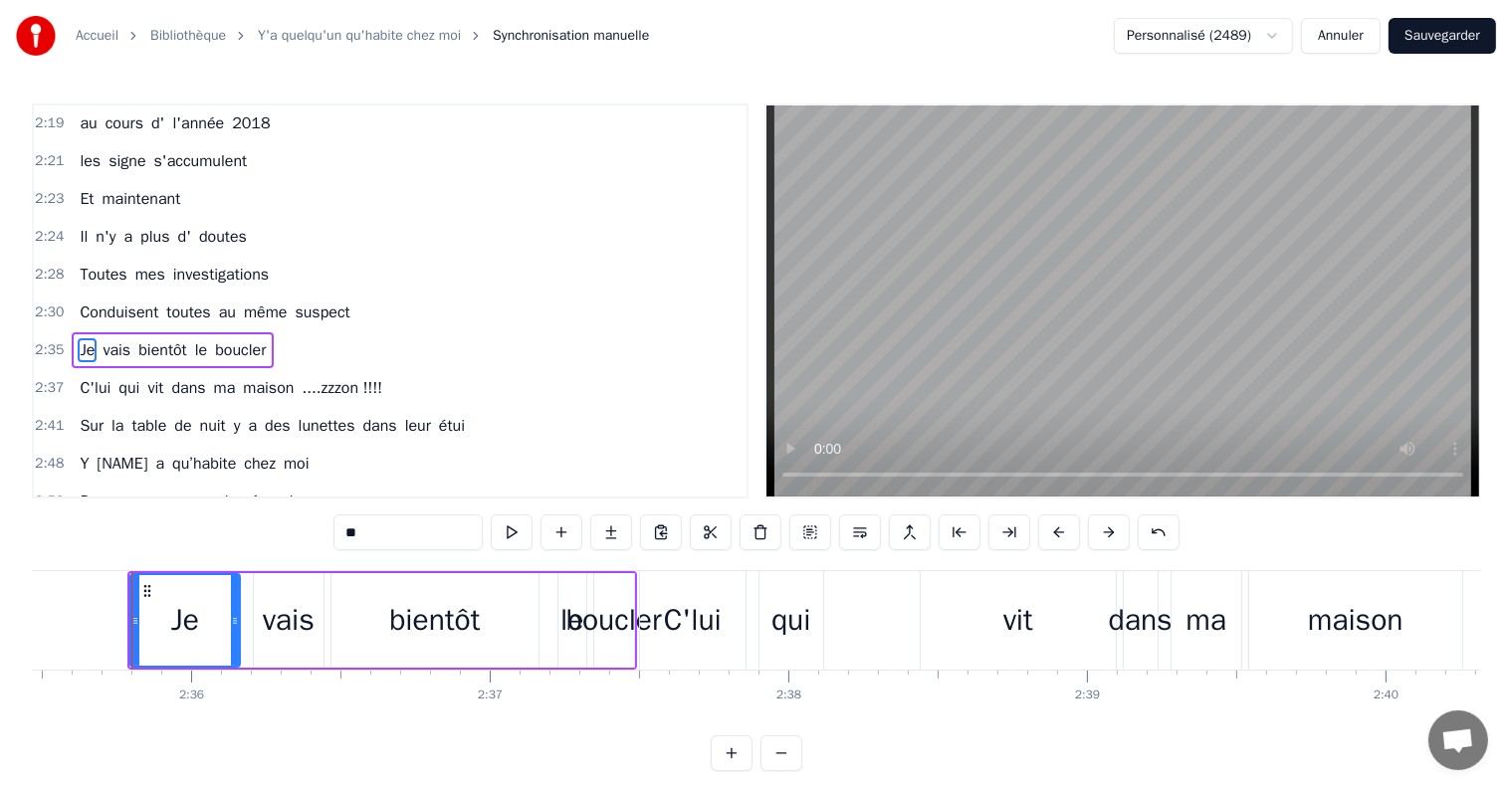 click on "suspect" at bounding box center (322, 312) 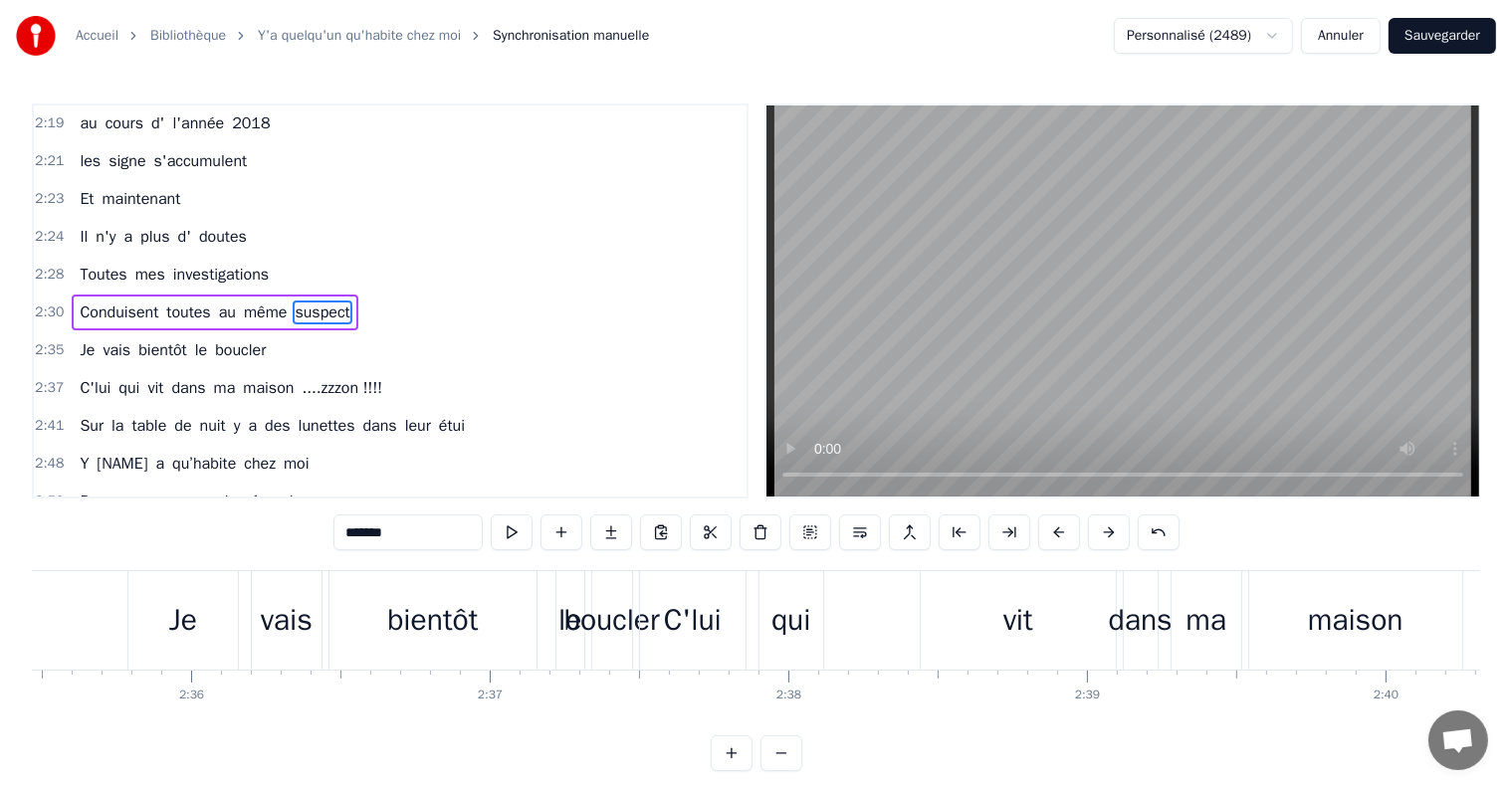 scroll, scrollTop: 1250, scrollLeft: 0, axis: vertical 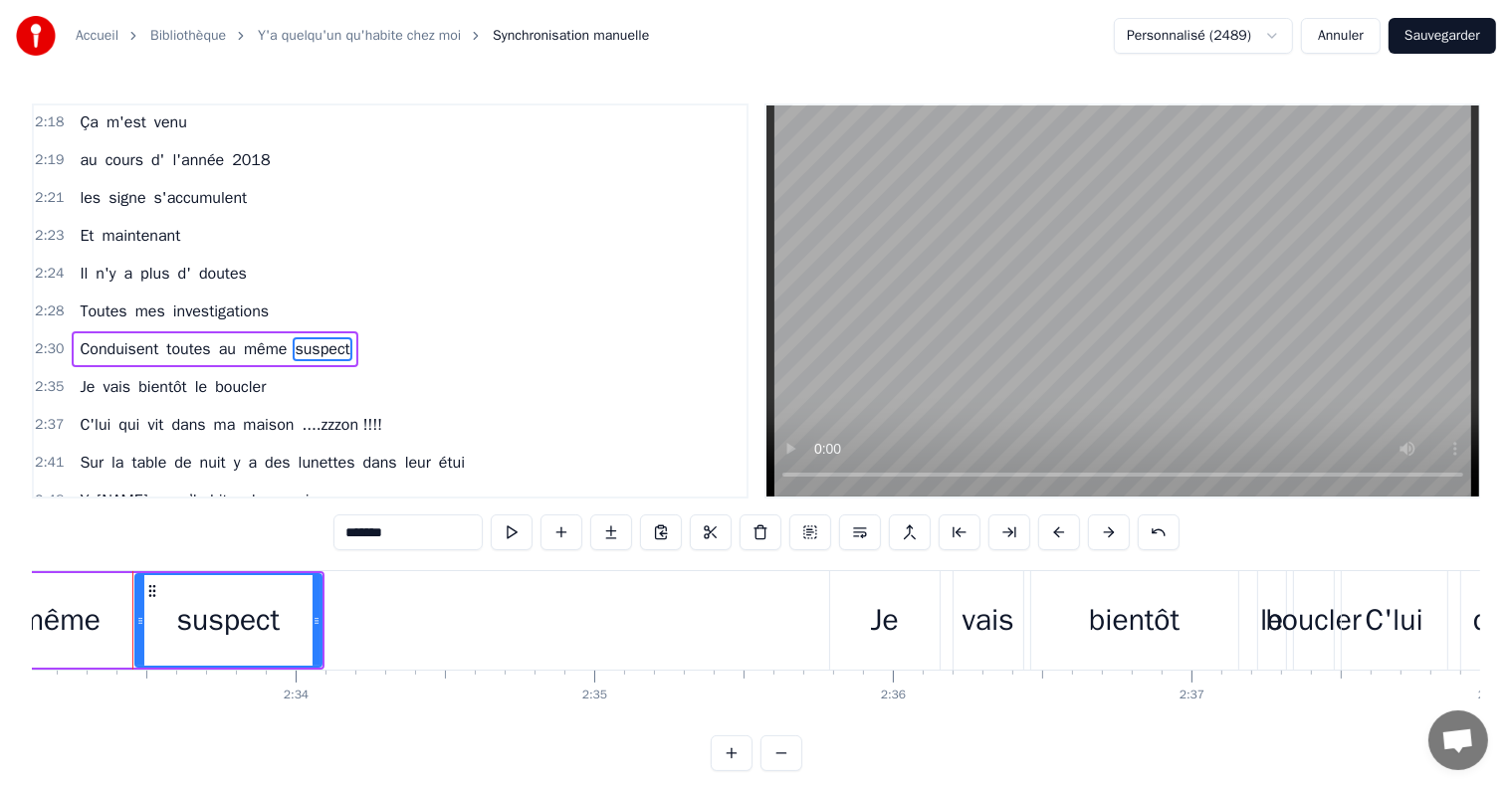 click on "Je" at bounding box center (885, 620) 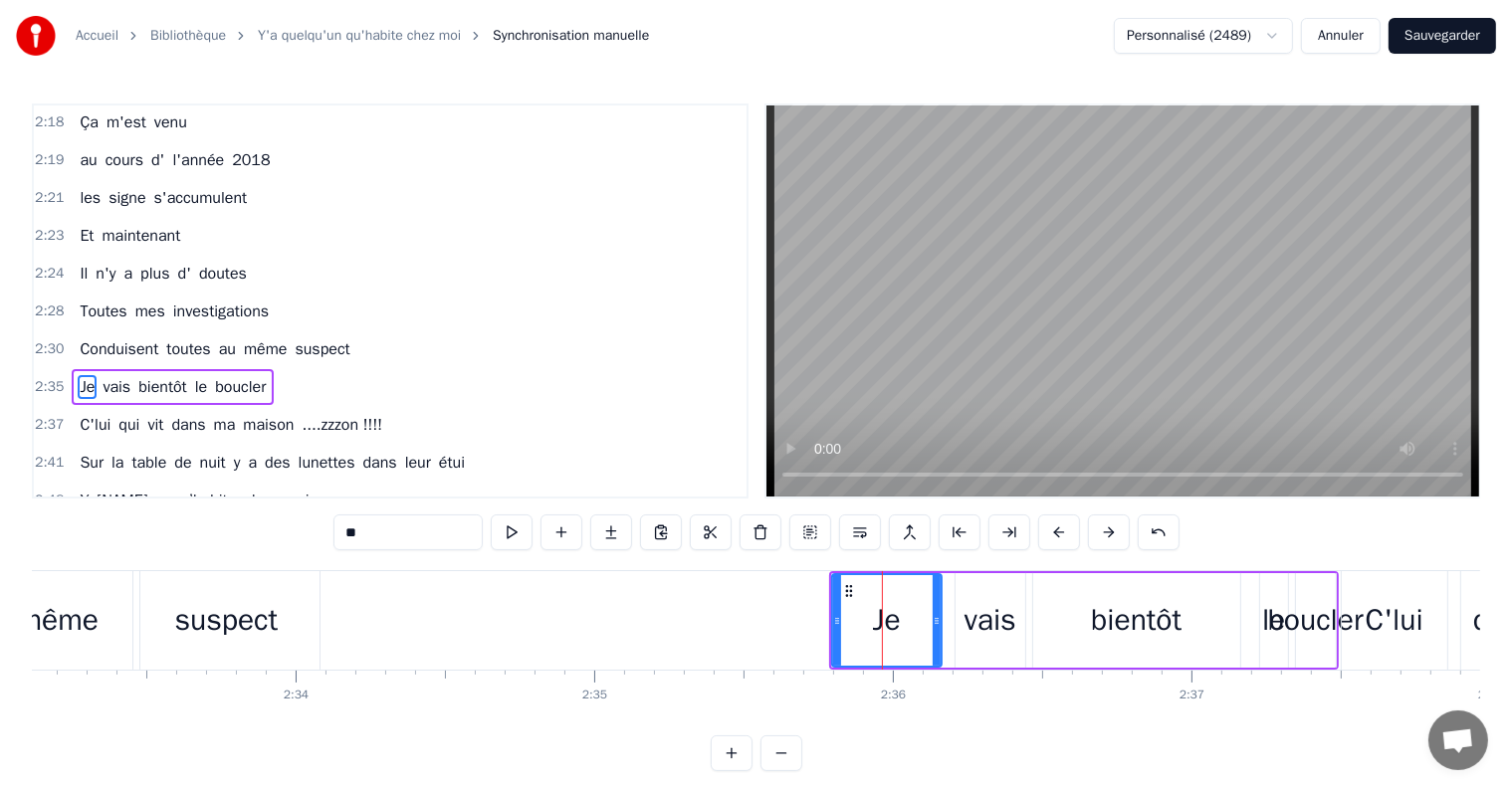 scroll, scrollTop: 1286, scrollLeft: 0, axis: vertical 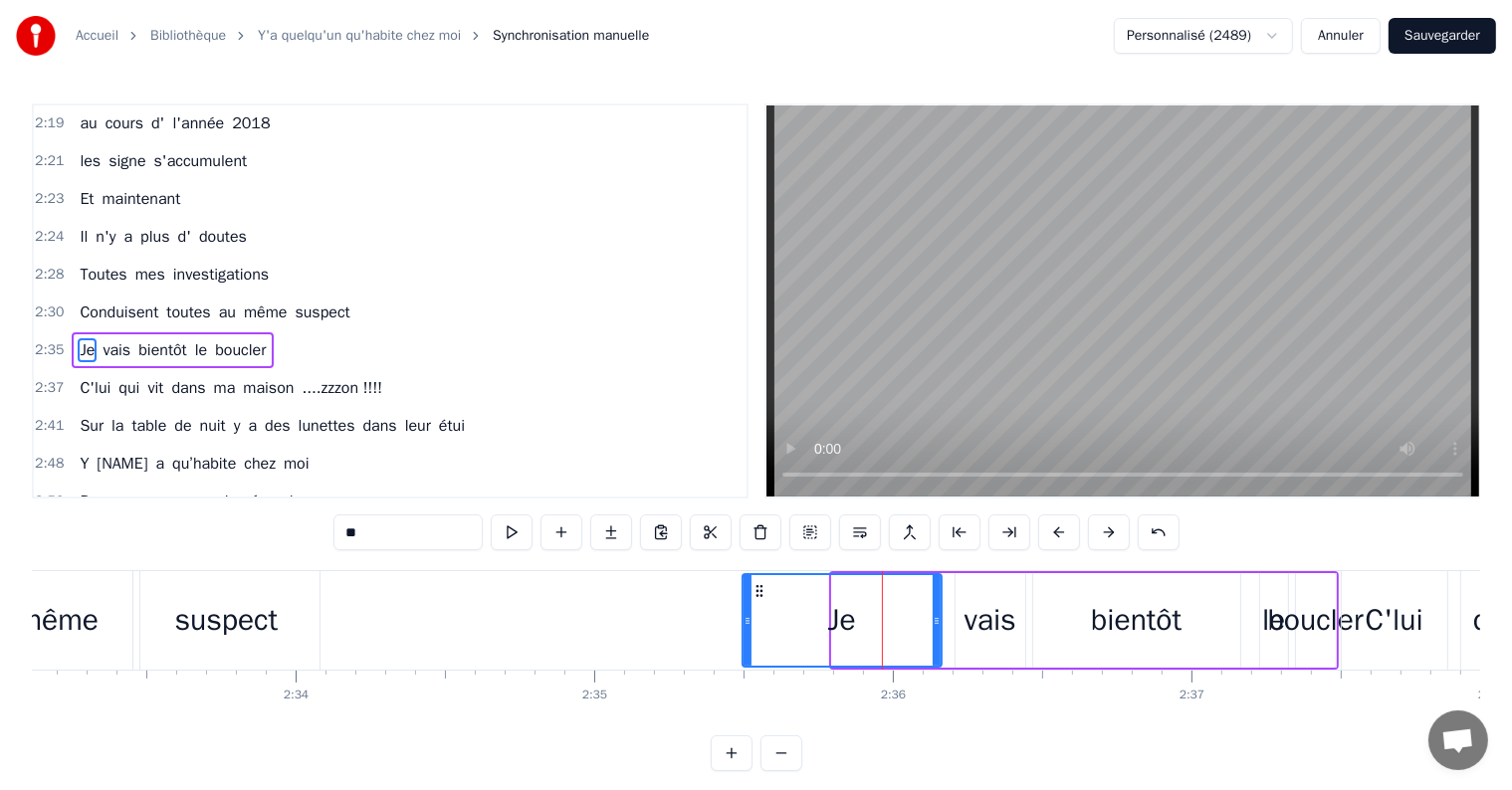 drag, startPoint x: 836, startPoint y: 621, endPoint x: 764, endPoint y: 621, distance: 72 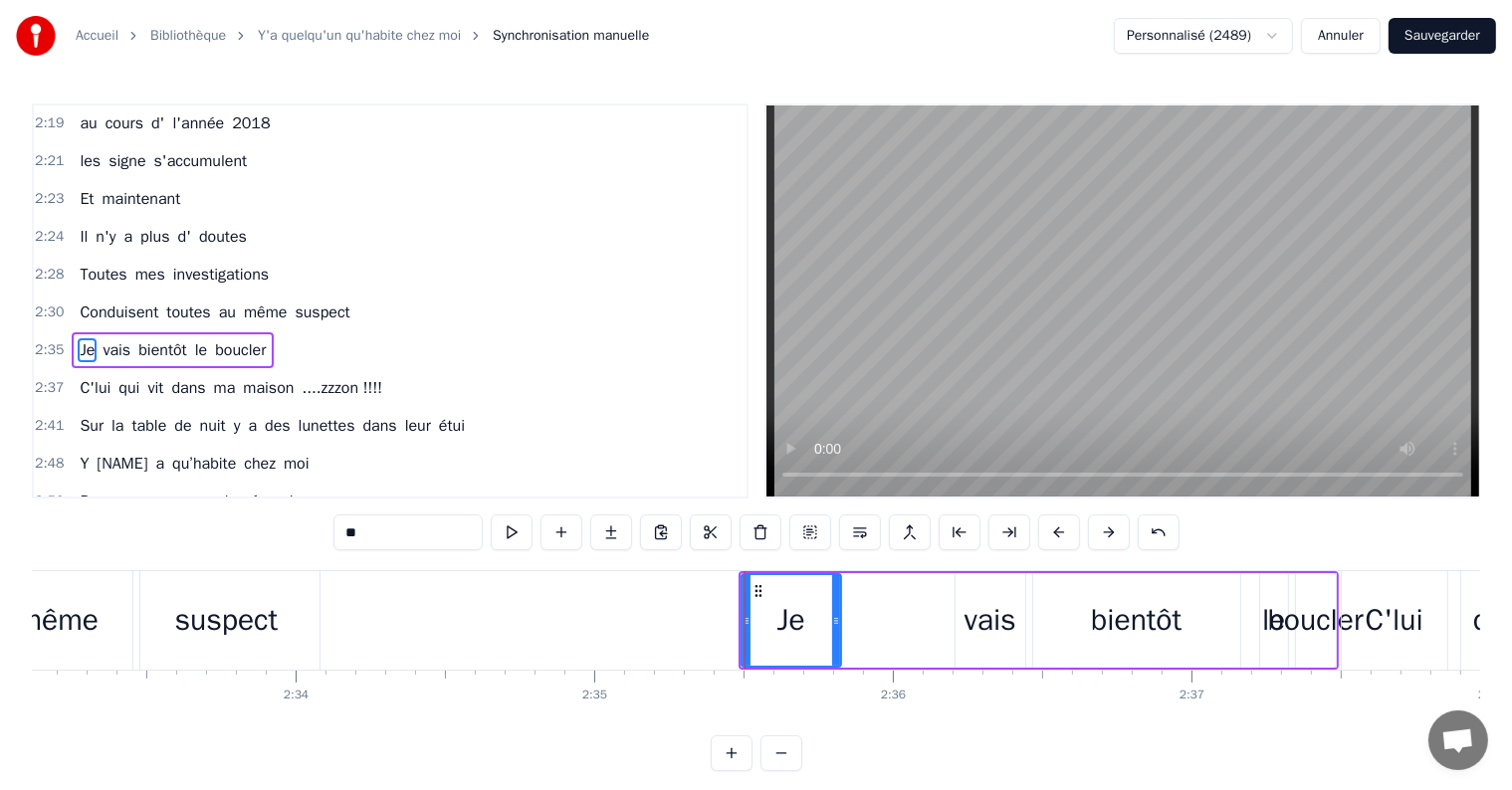 drag, startPoint x: 940, startPoint y: 619, endPoint x: 844, endPoint y: 625, distance: 96.18732 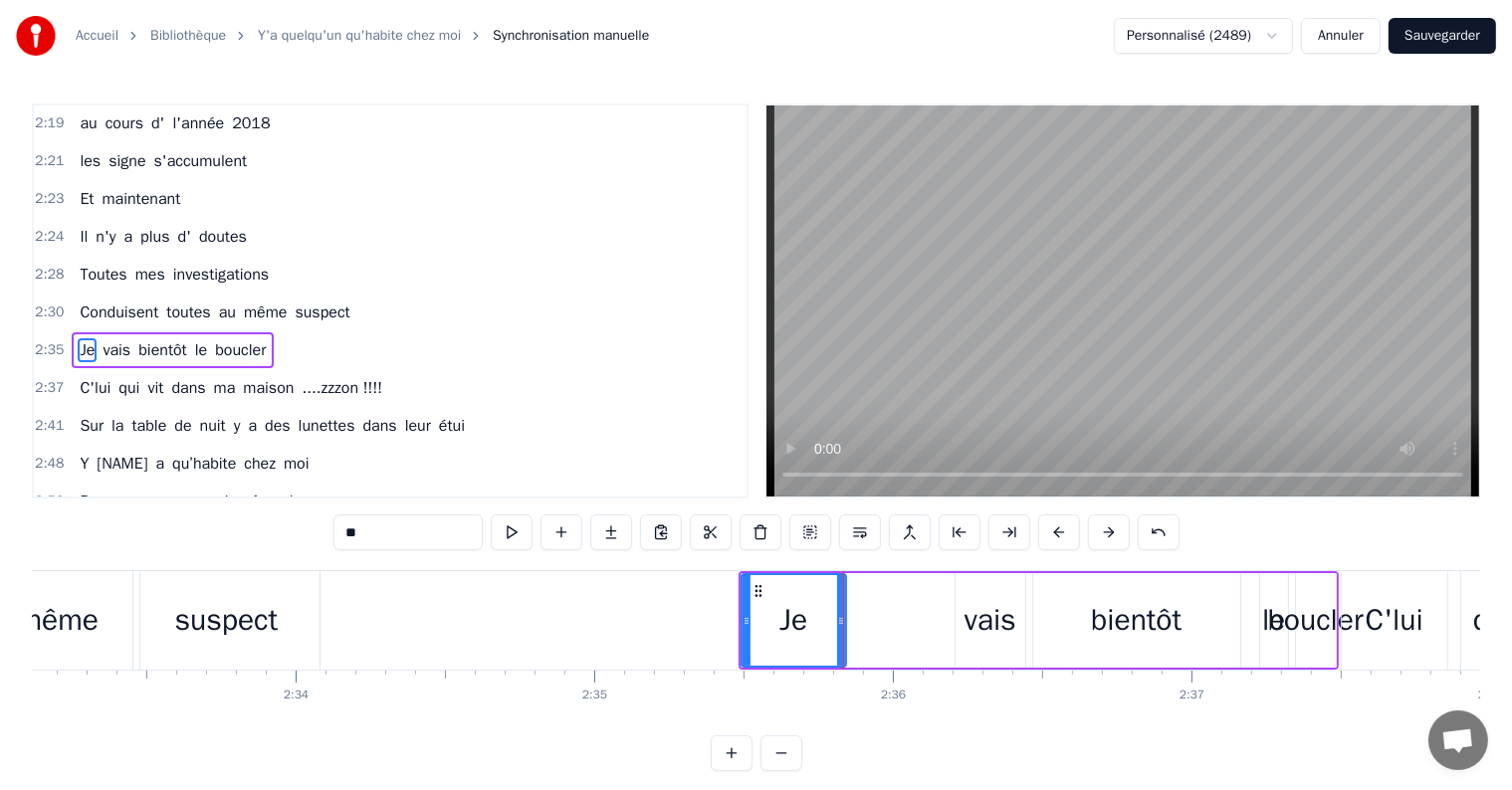 click on "vais" at bounding box center (990, 620) 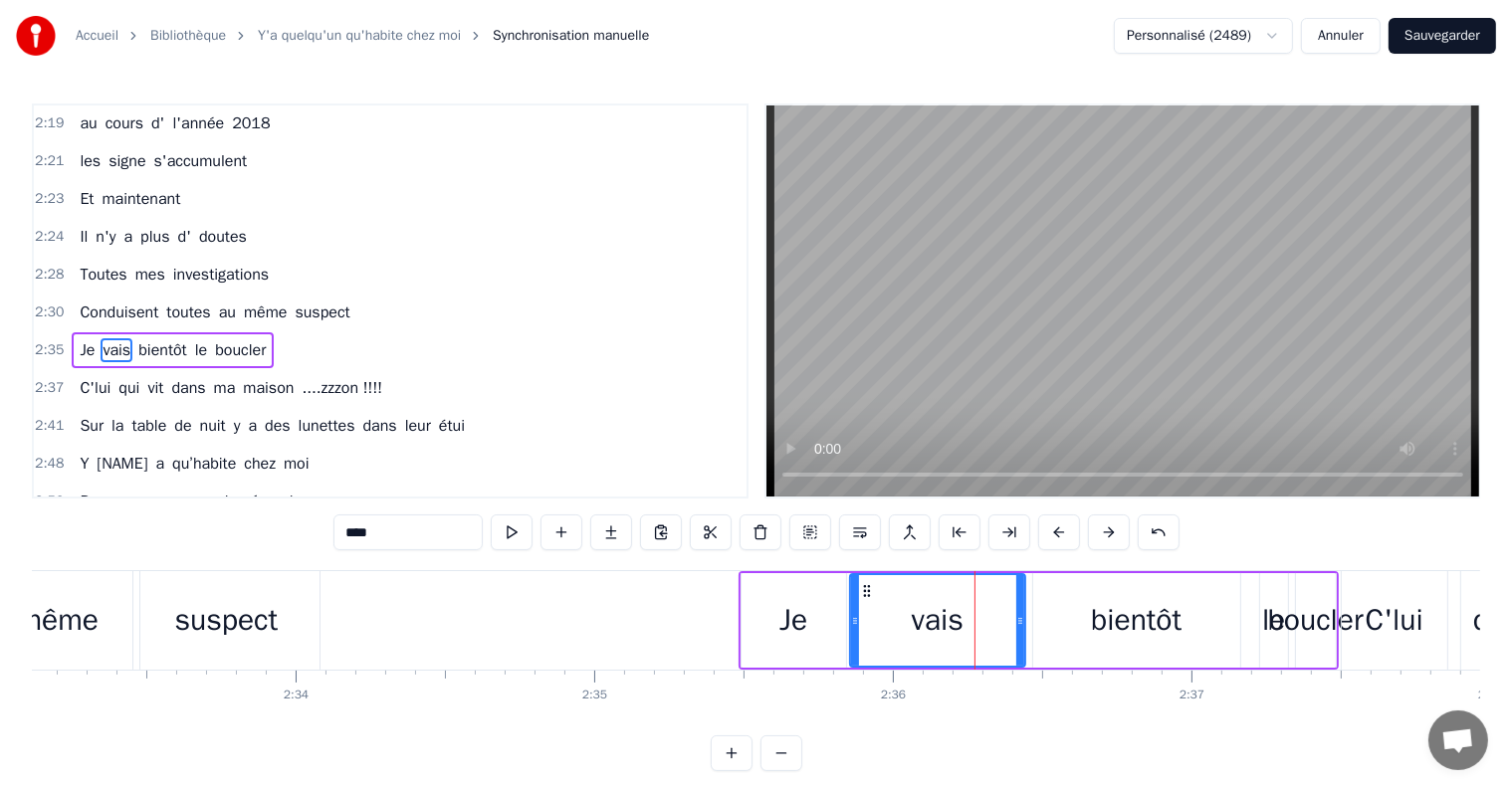 drag, startPoint x: 960, startPoint y: 623, endPoint x: 854, endPoint y: 617, distance: 106.16968 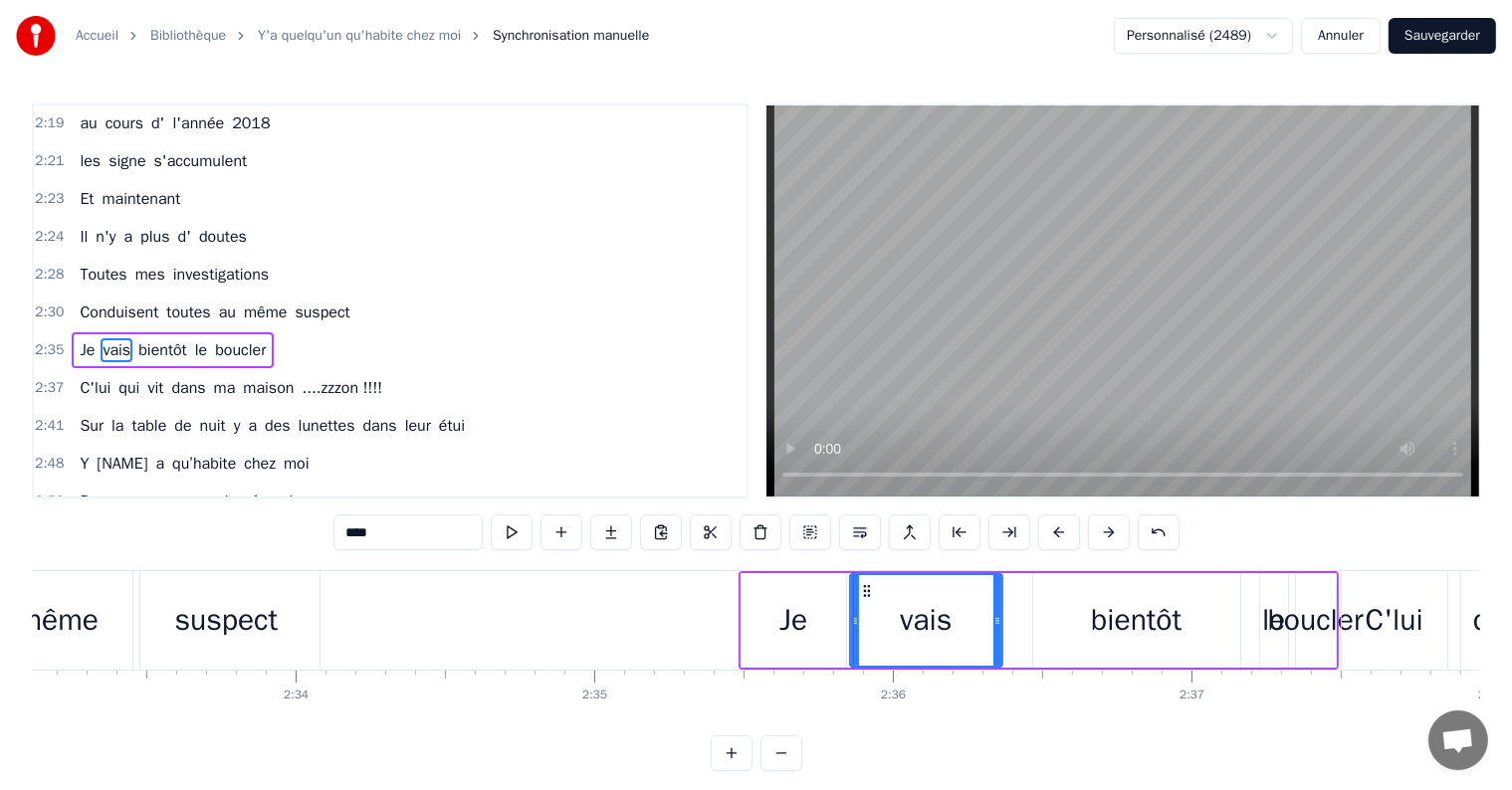 drag, startPoint x: 1019, startPoint y: 619, endPoint x: 972, endPoint y: 618, distance: 47.010637 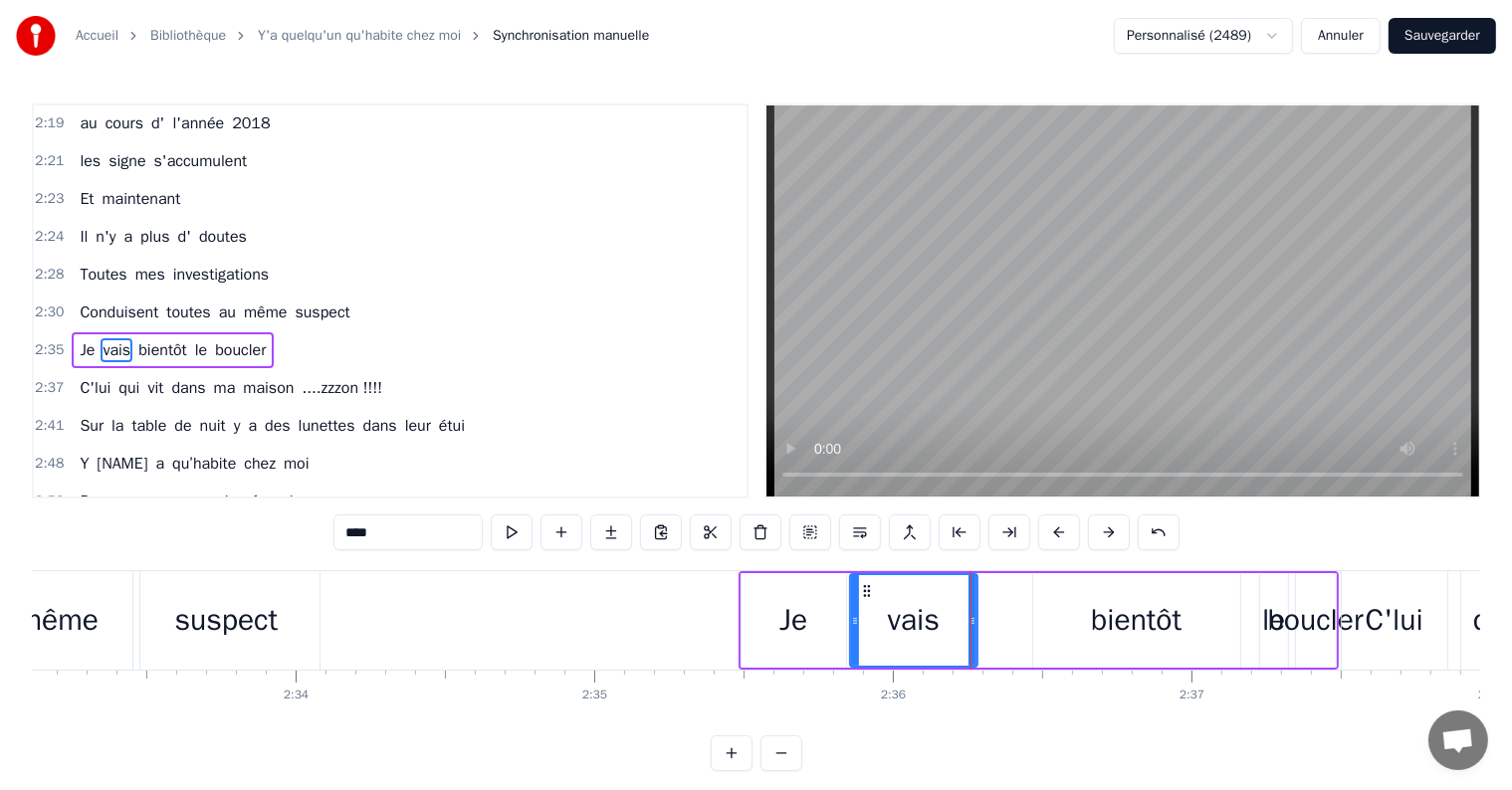 click on "bientôt" at bounding box center (1136, 620) 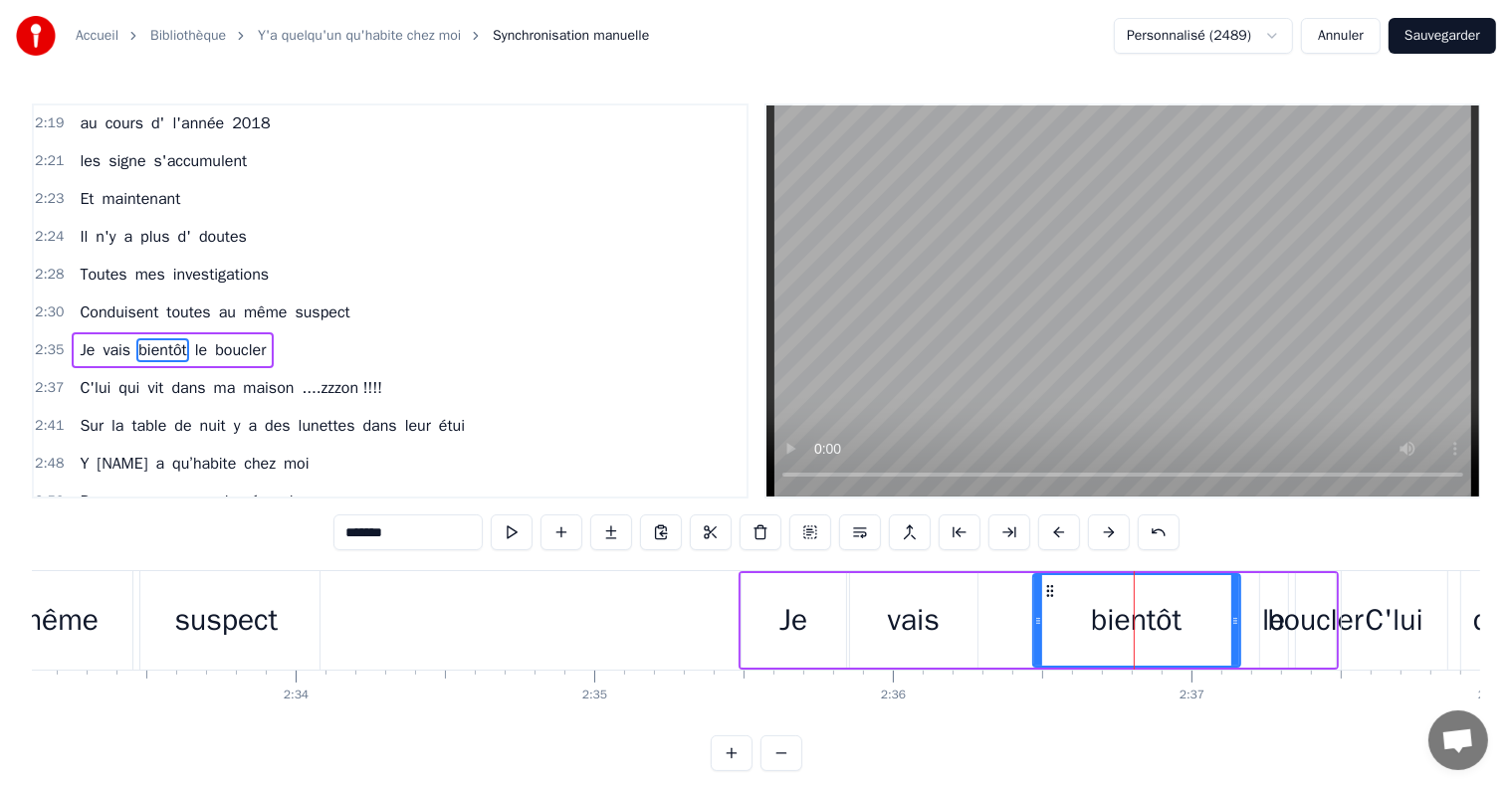 drag, startPoint x: 1031, startPoint y: 618, endPoint x: 988, endPoint y: 626, distance: 43.737855 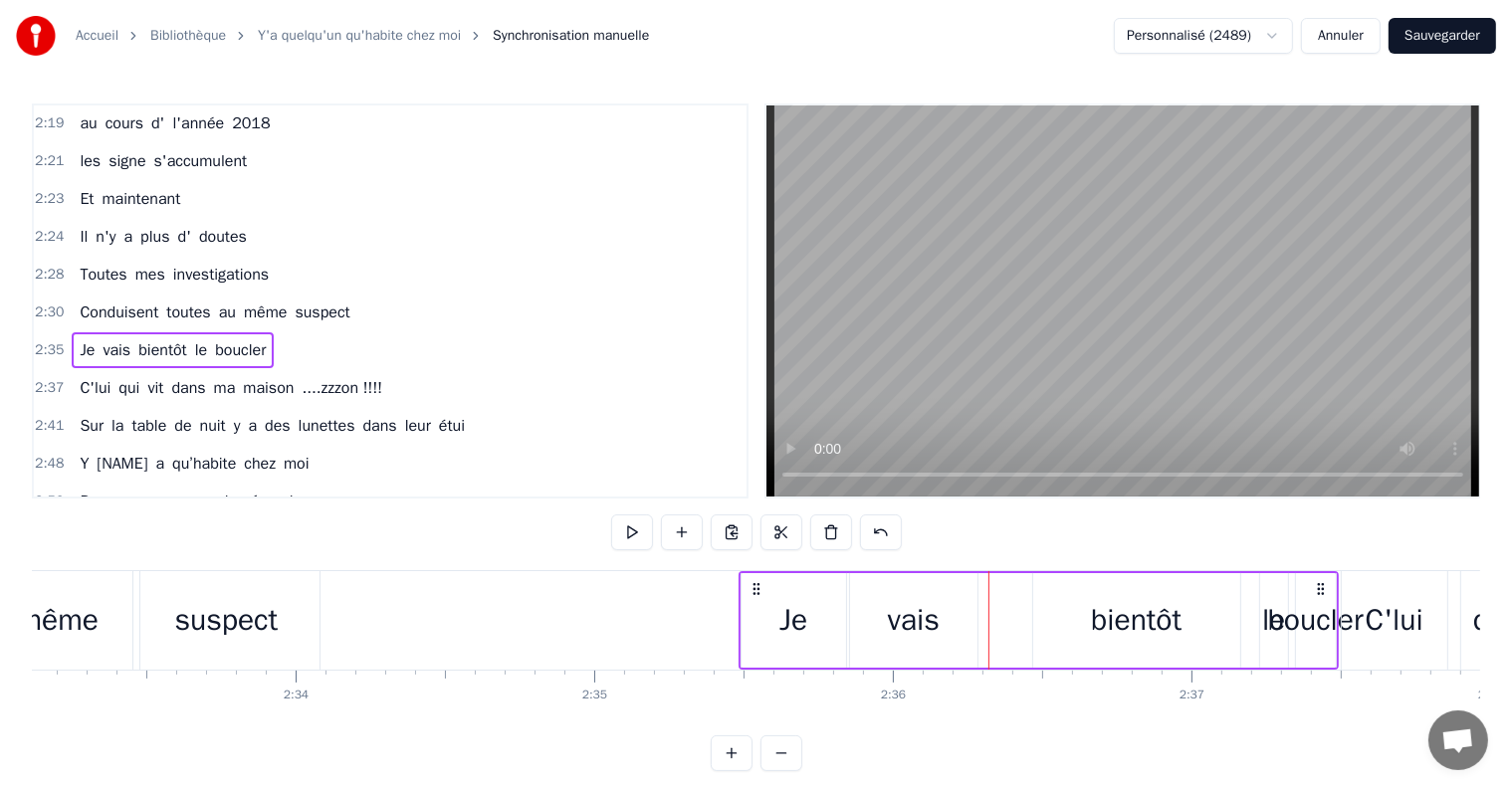 click on "bientôt" at bounding box center [1136, 620] 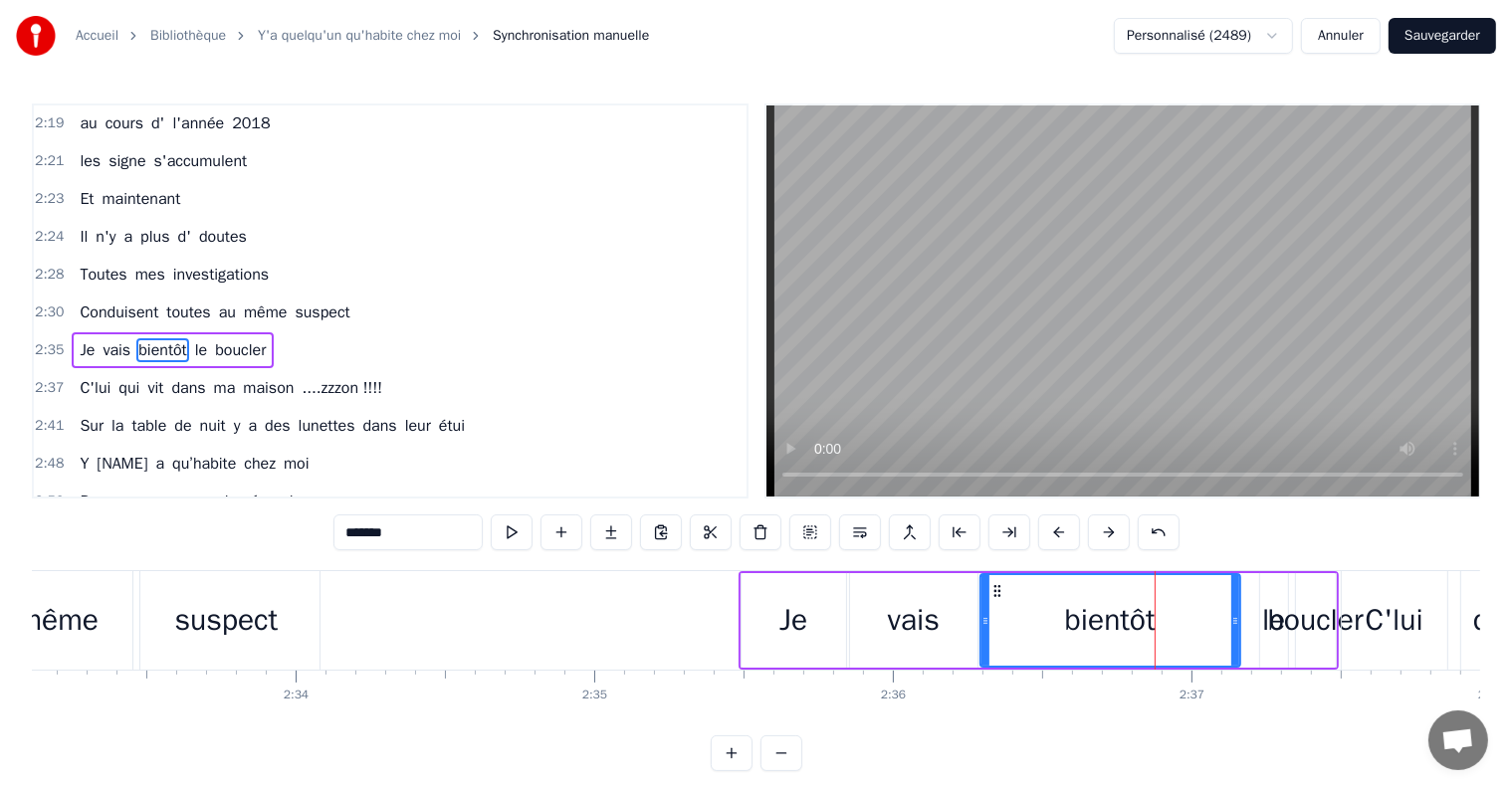 drag, startPoint x: 1036, startPoint y: 623, endPoint x: 983, endPoint y: 627, distance: 53.15073 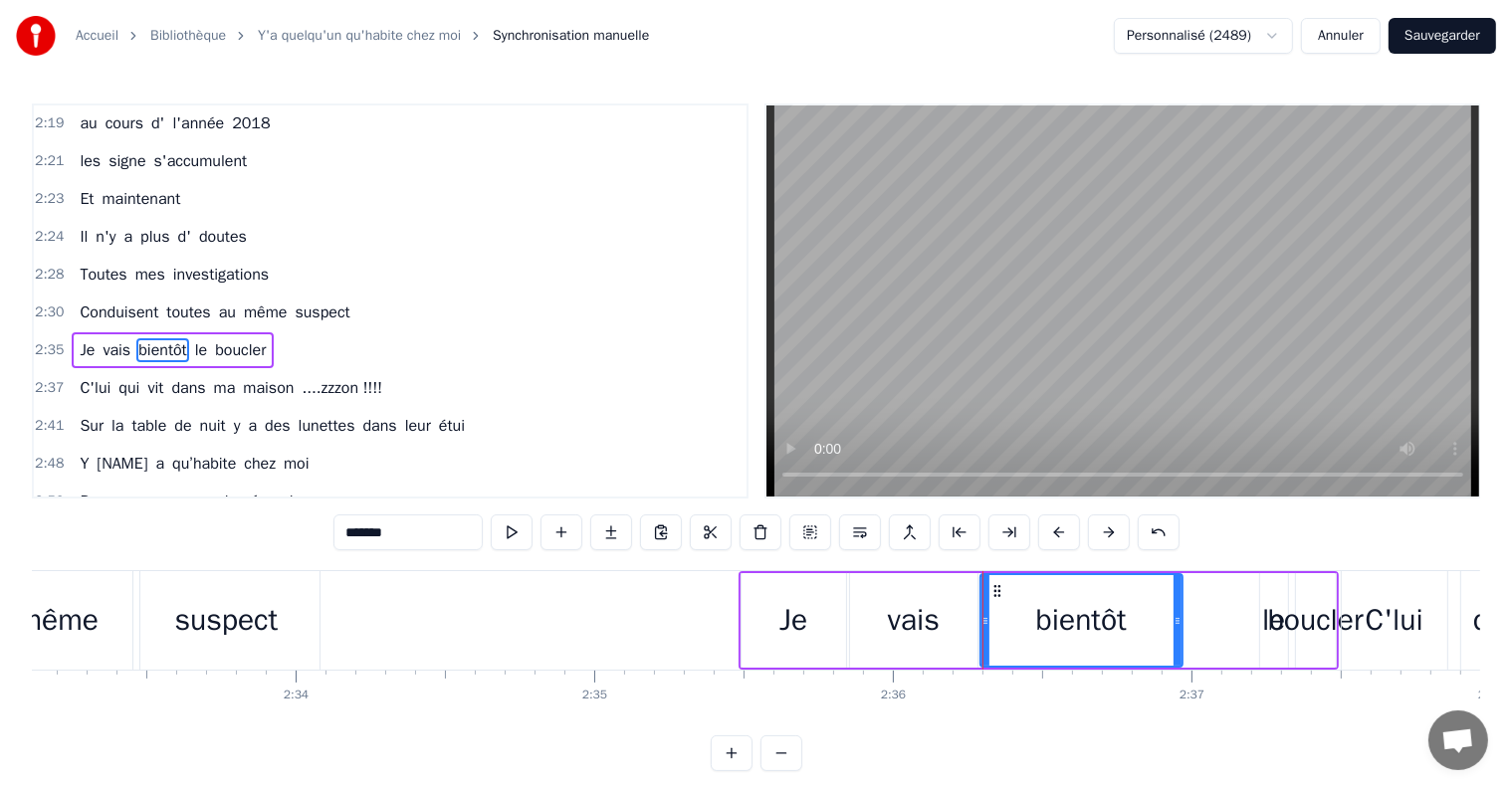 drag, startPoint x: 1230, startPoint y: 619, endPoint x: 1173, endPoint y: 625, distance: 57.31492 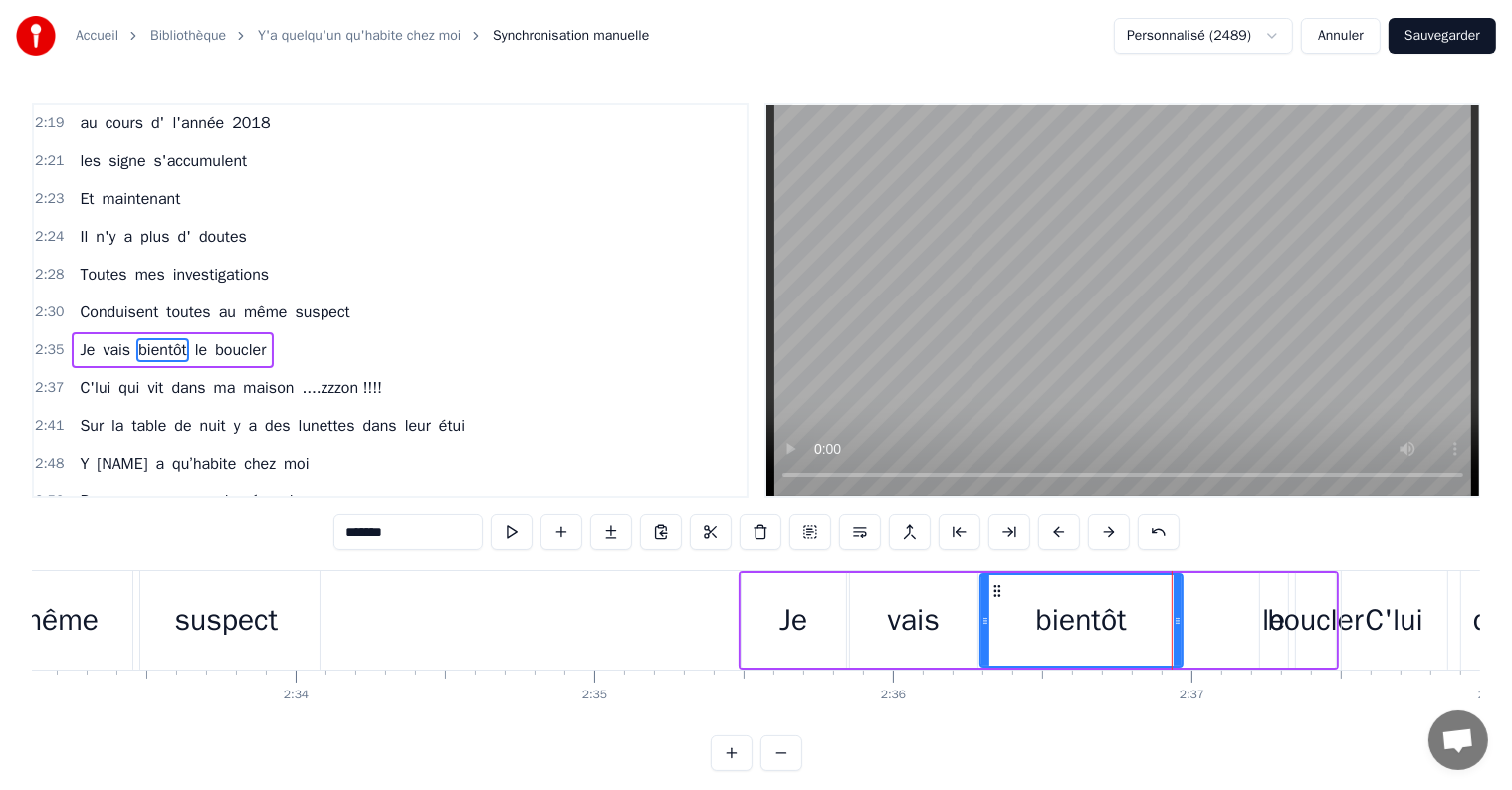 click on "boucler" at bounding box center [1316, 620] 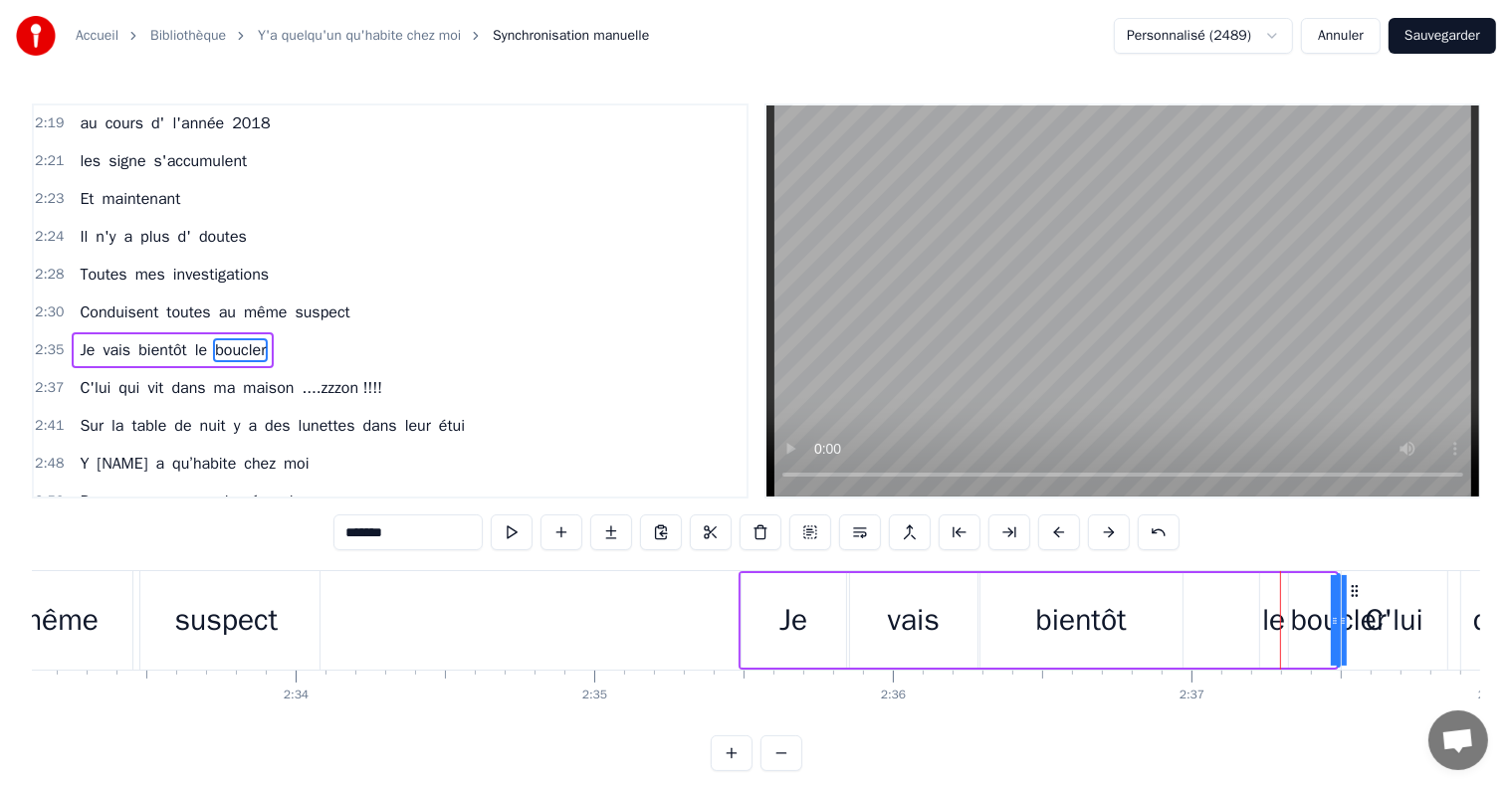 drag, startPoint x: 1299, startPoint y: 619, endPoint x: 1346, endPoint y: 597, distance: 51.894123 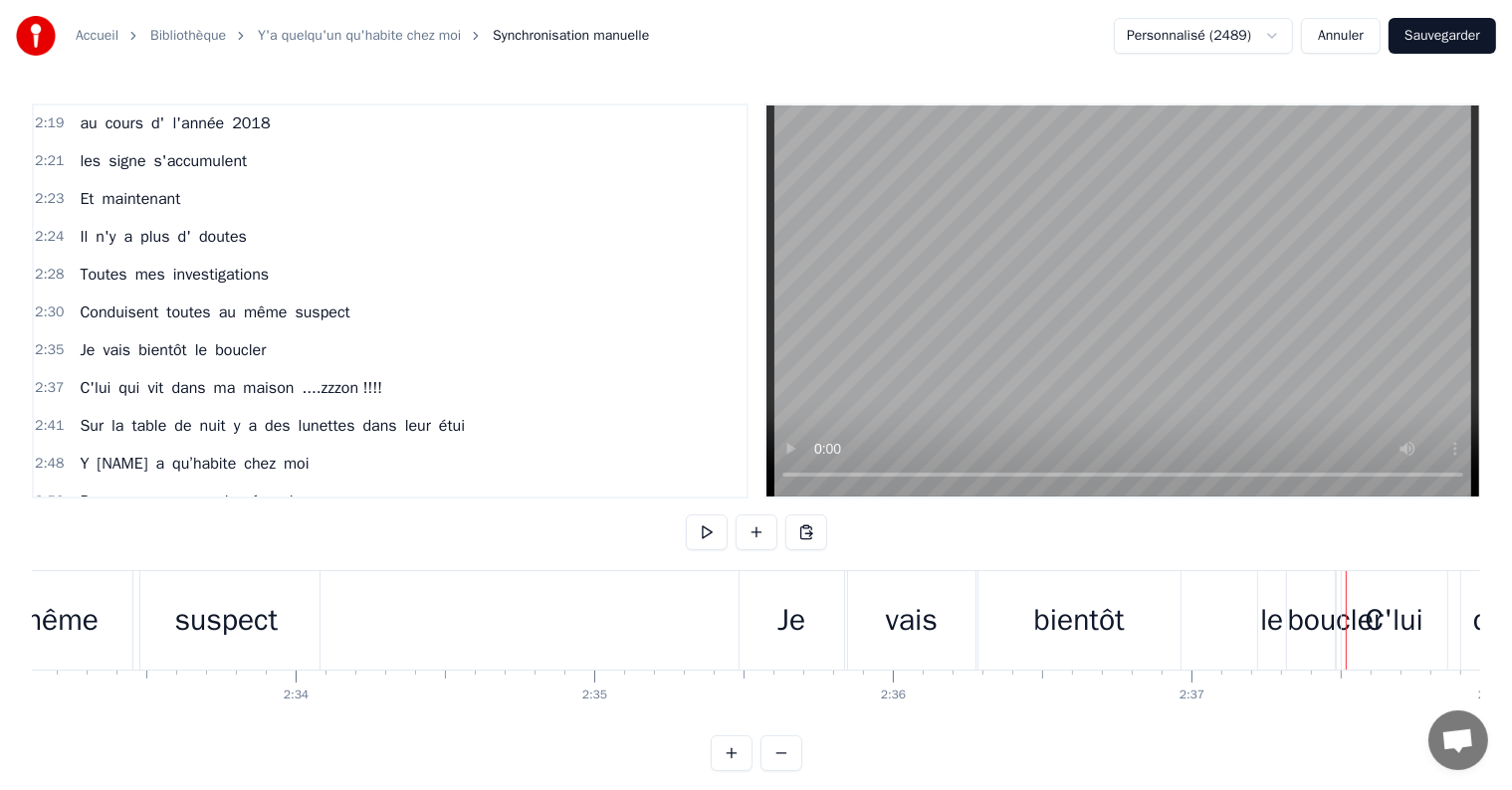 click on "le" at bounding box center (1271, 620) 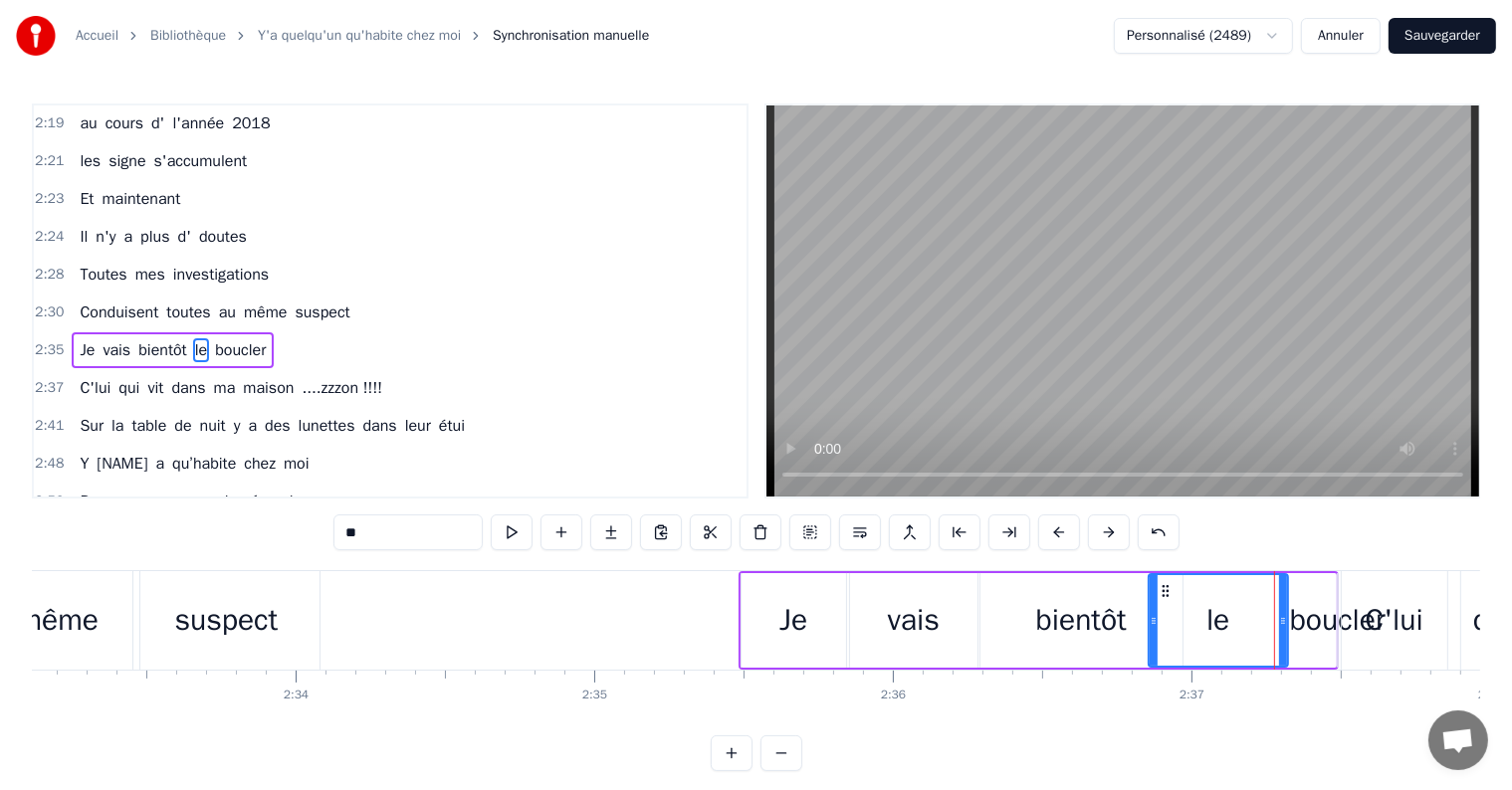 drag, startPoint x: 1262, startPoint y: 617, endPoint x: 1153, endPoint y: 640, distance: 111.40018 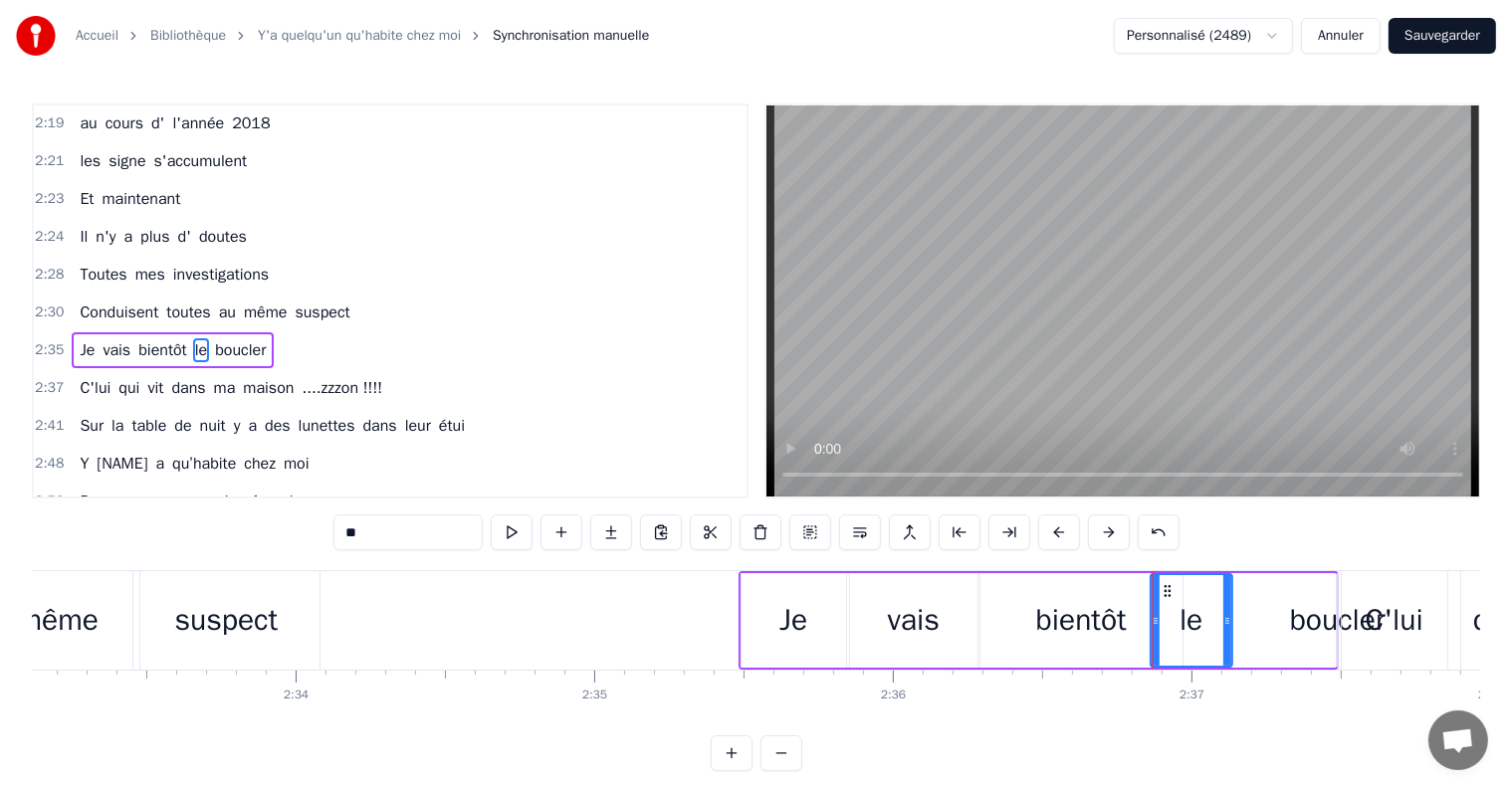 drag, startPoint x: 1279, startPoint y: 621, endPoint x: 1222, endPoint y: 627, distance: 57.31492 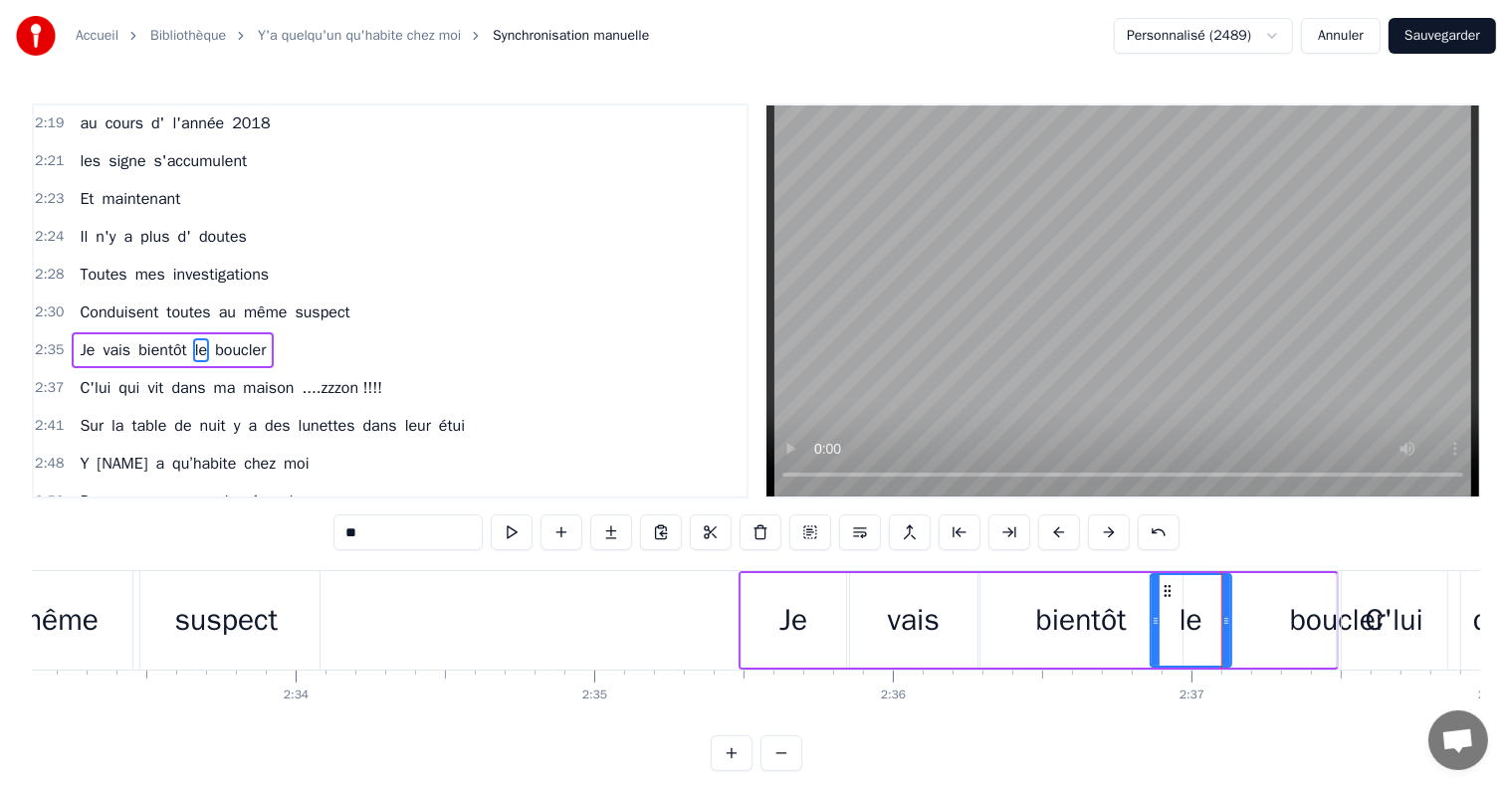 click on "bientôt" at bounding box center (1081, 620) 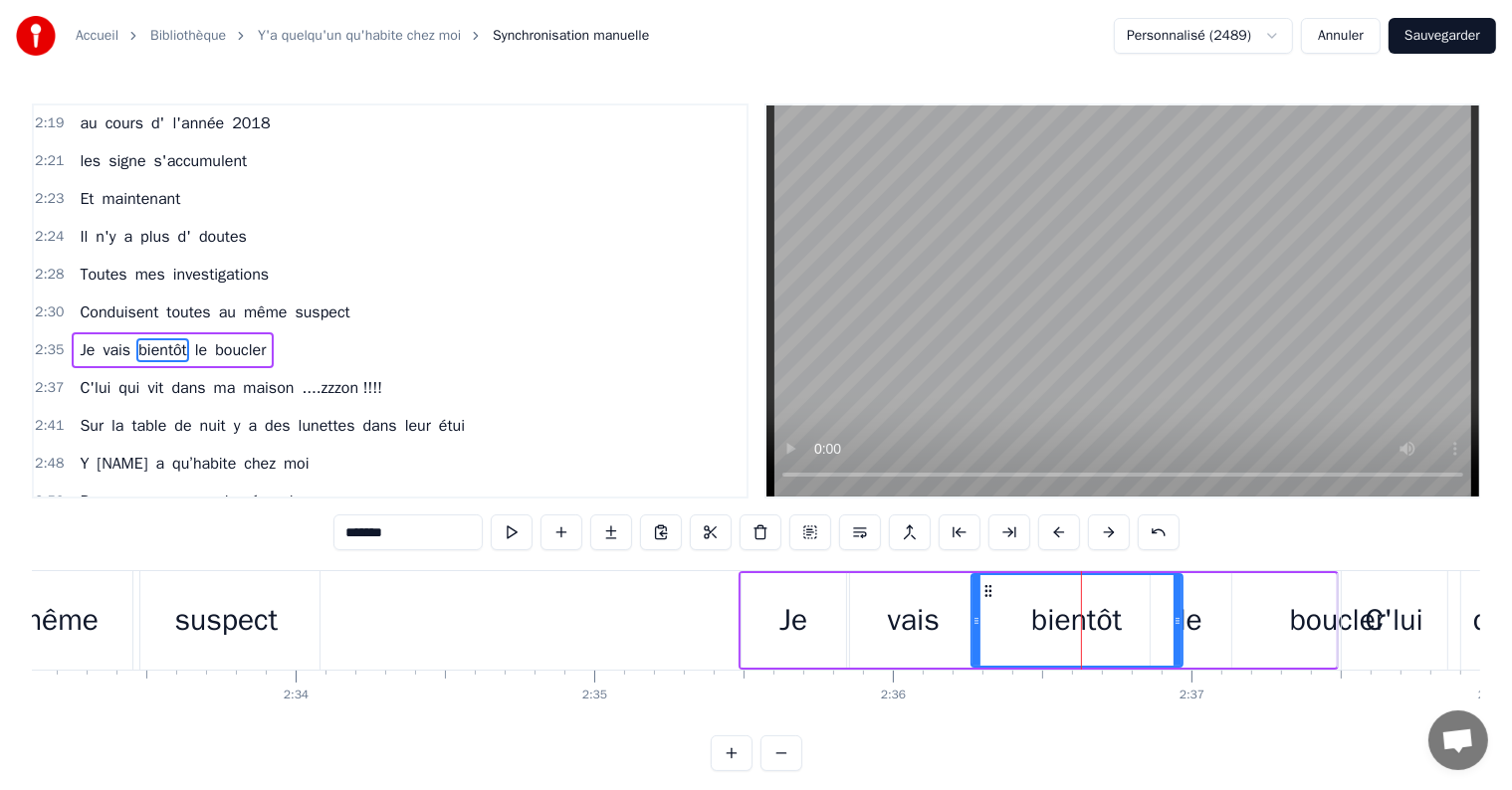 click 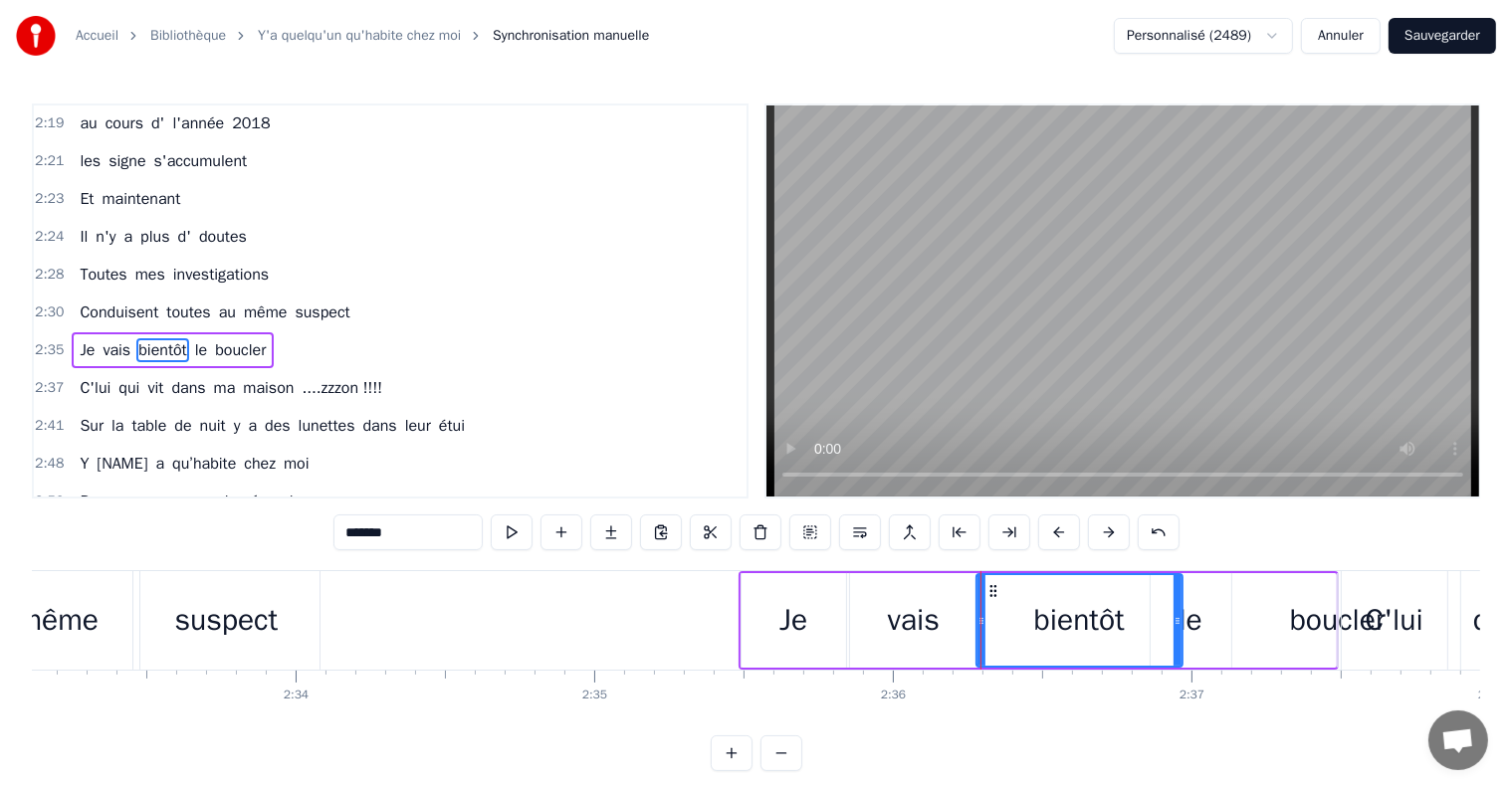 click on "Je" at bounding box center [793, 620] 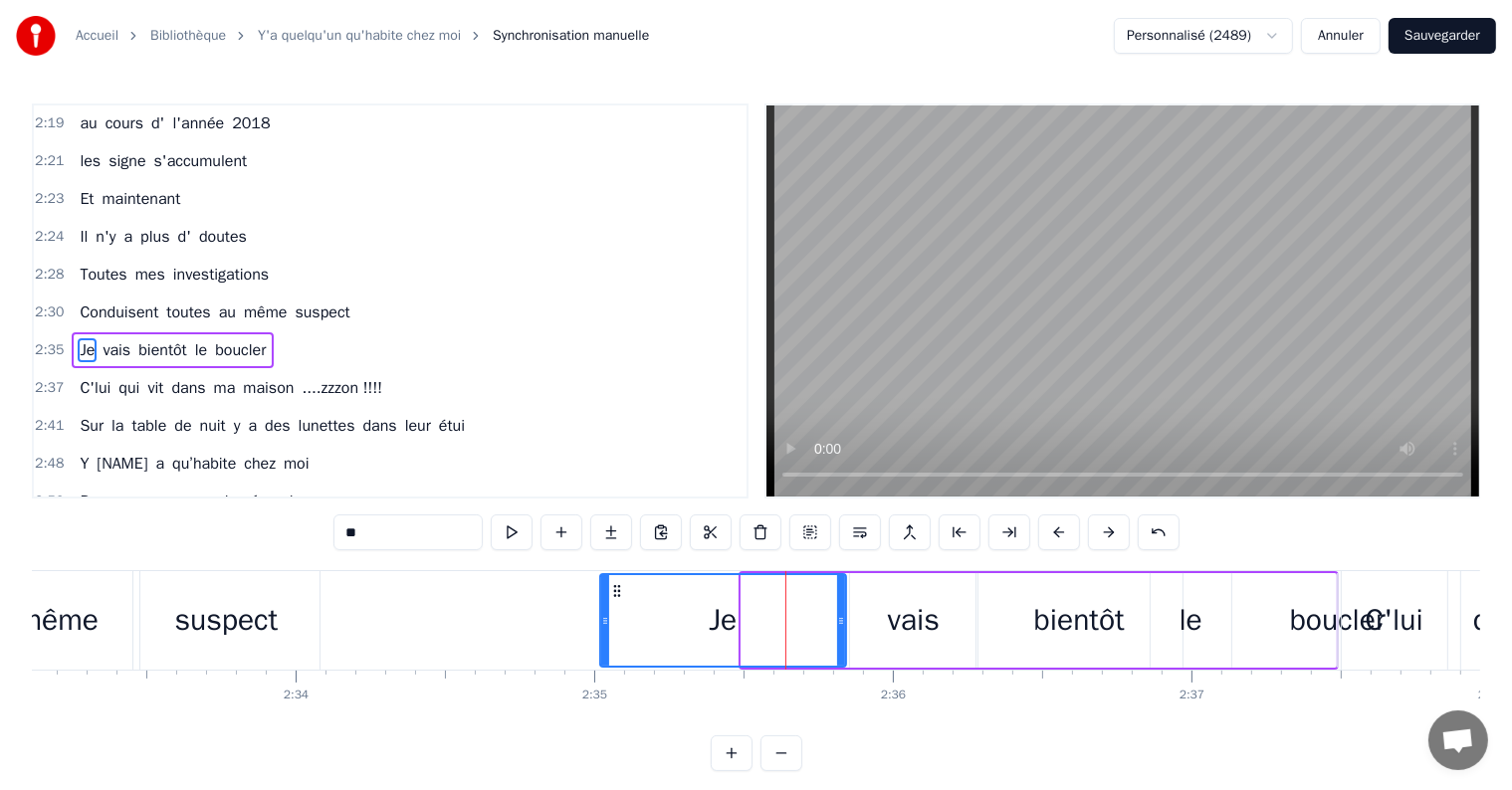 drag, startPoint x: 745, startPoint y: 620, endPoint x: 603, endPoint y: 628, distance: 142.22517 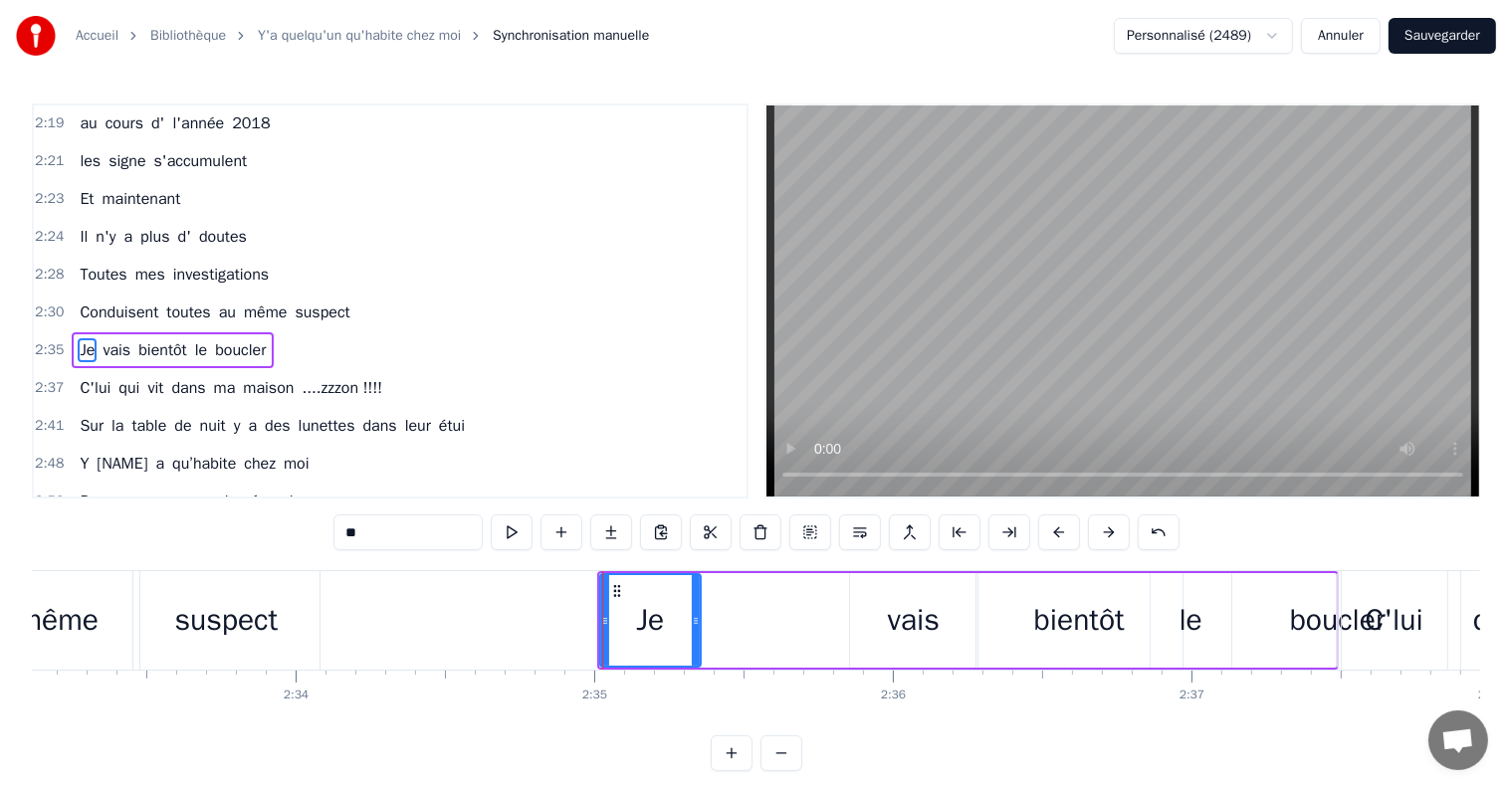 drag, startPoint x: 840, startPoint y: 624, endPoint x: 844, endPoint y: 595, distance: 29.274562 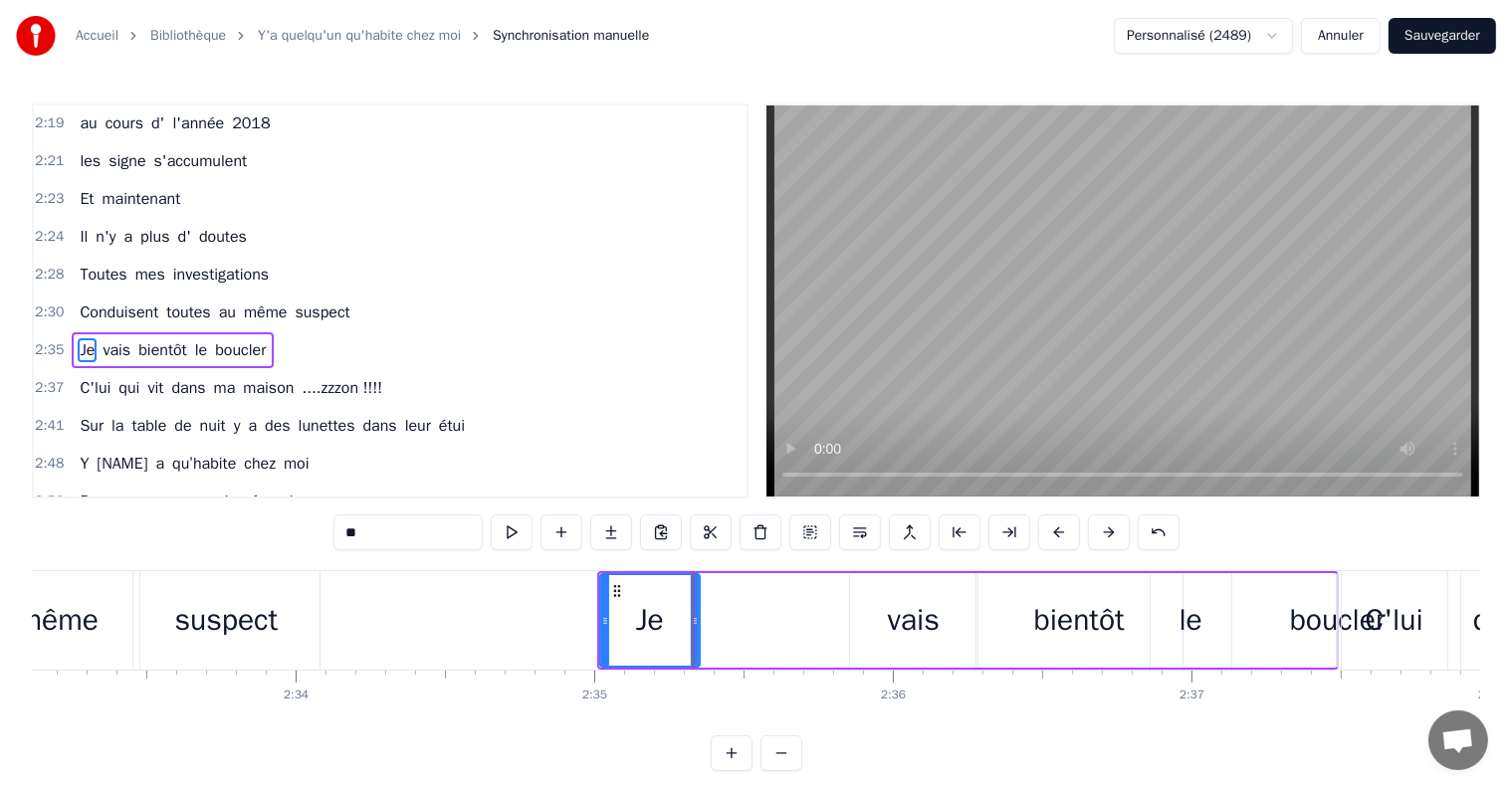 click on "vais" at bounding box center (914, 620) 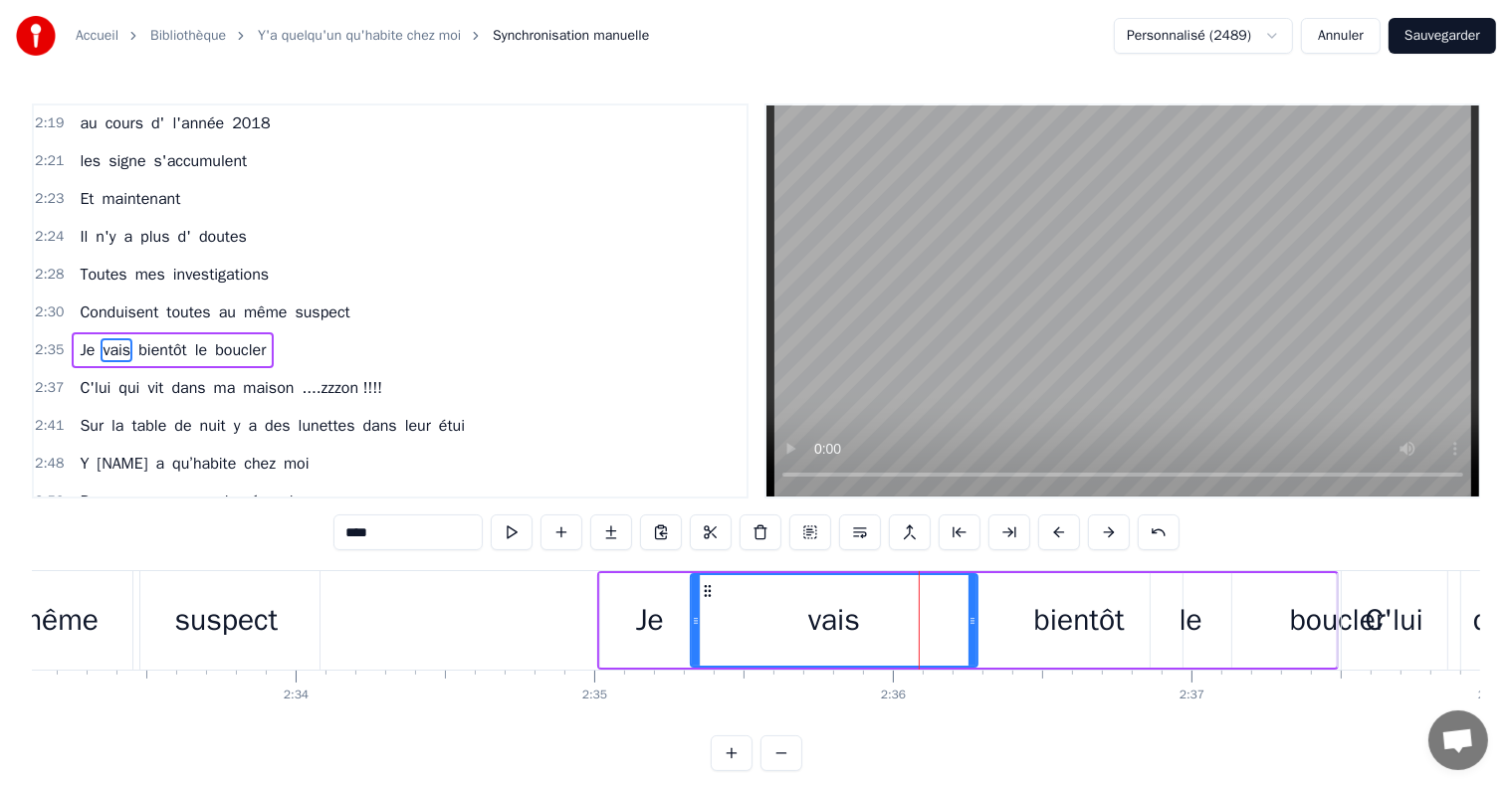 drag, startPoint x: 852, startPoint y: 622, endPoint x: 914, endPoint y: 623, distance: 62.008064 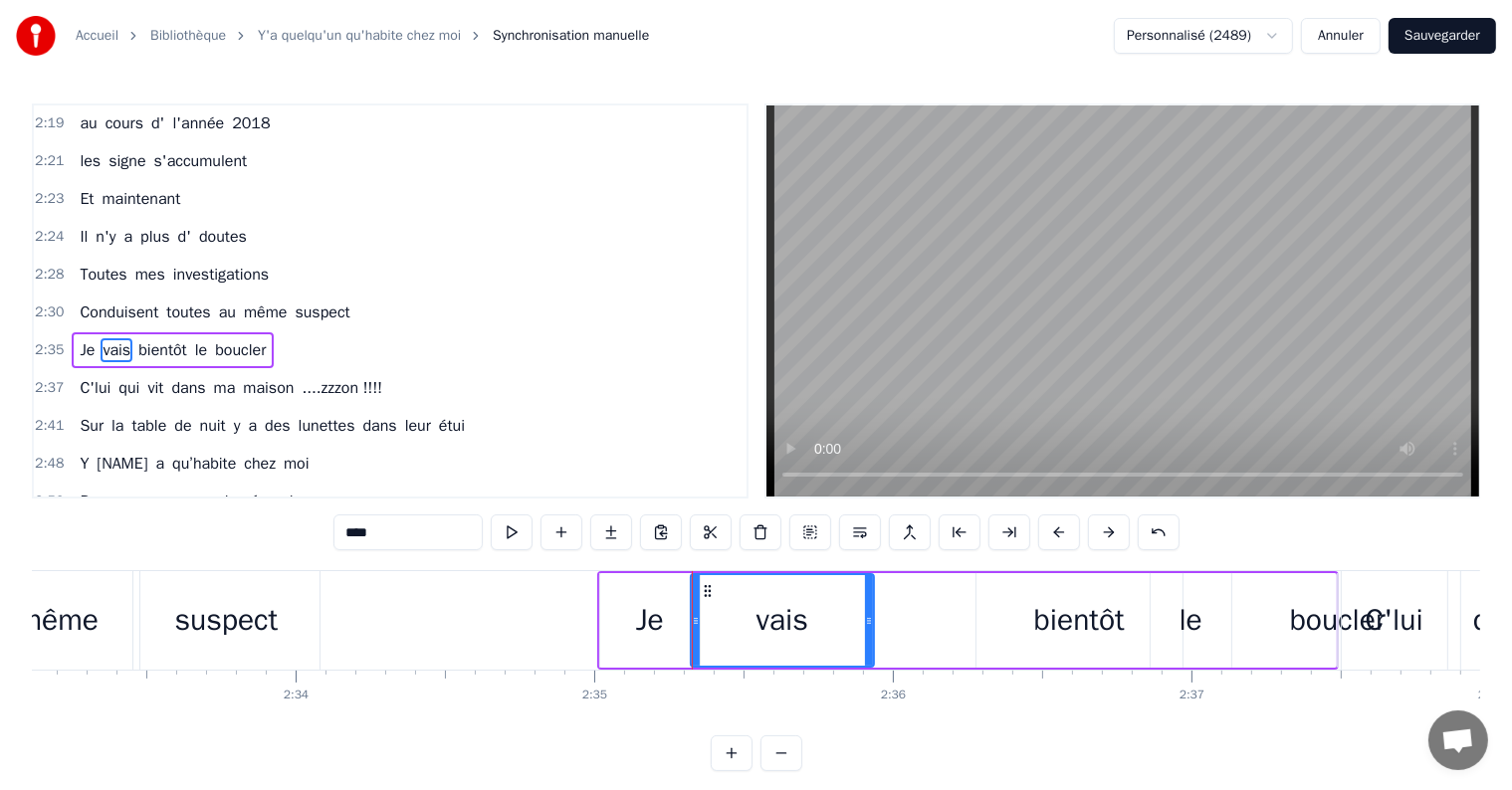 drag, startPoint x: 972, startPoint y: 621, endPoint x: 1091, endPoint y: 626, distance: 119.104996 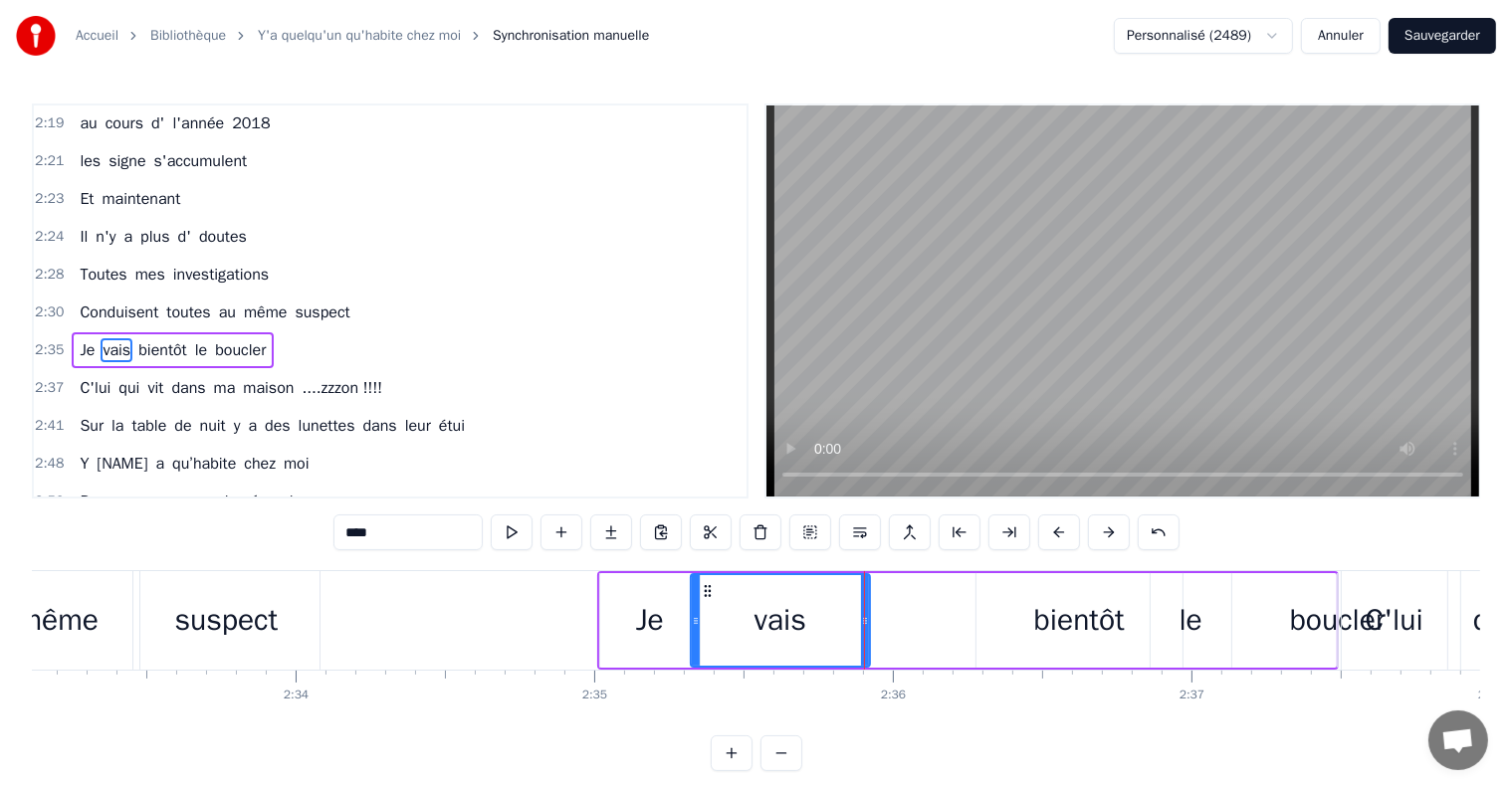 click on "bientôt" at bounding box center (1079, 620) 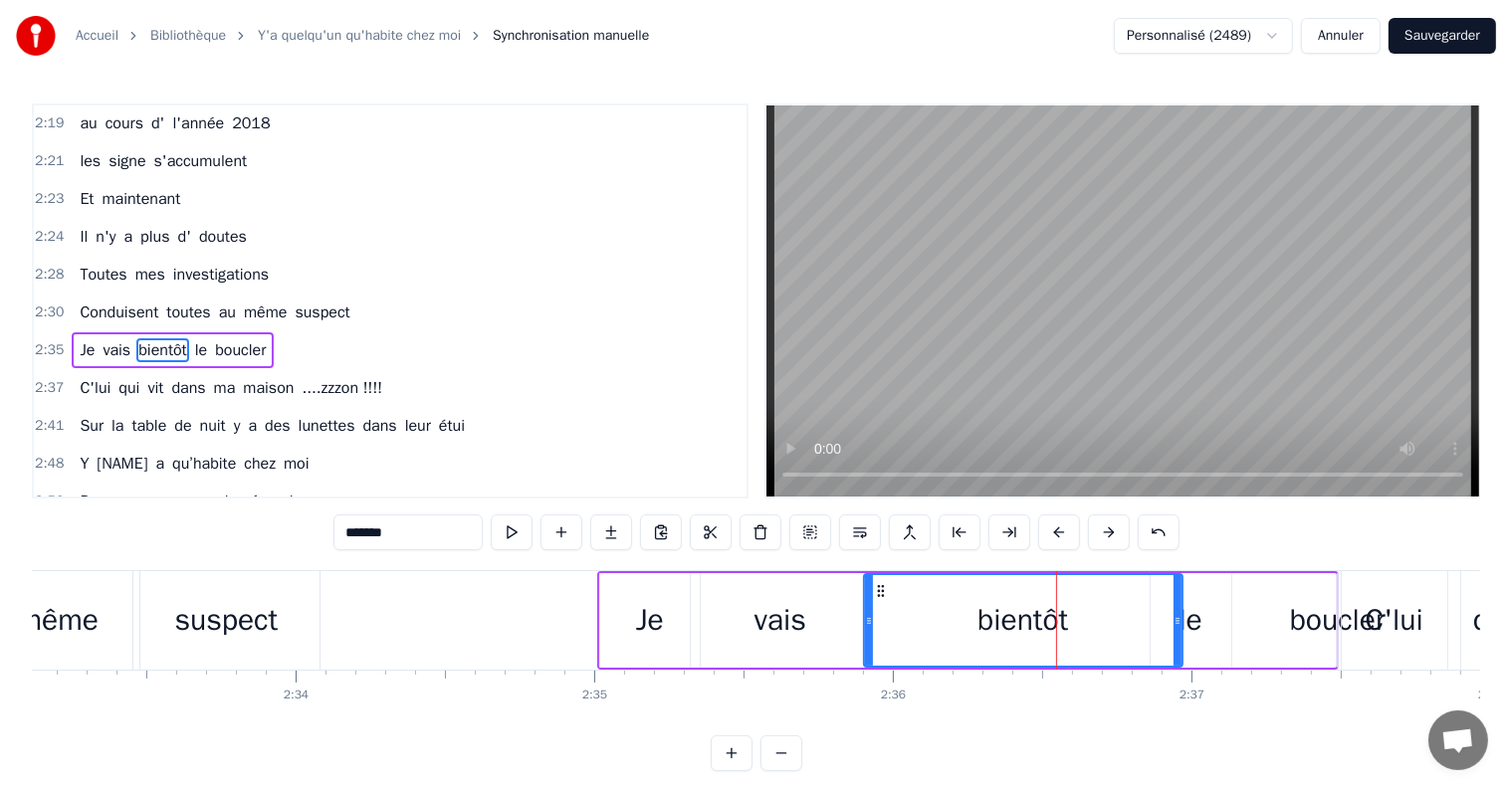 drag, startPoint x: 977, startPoint y: 622, endPoint x: 1042, endPoint y: 618, distance: 65.12296 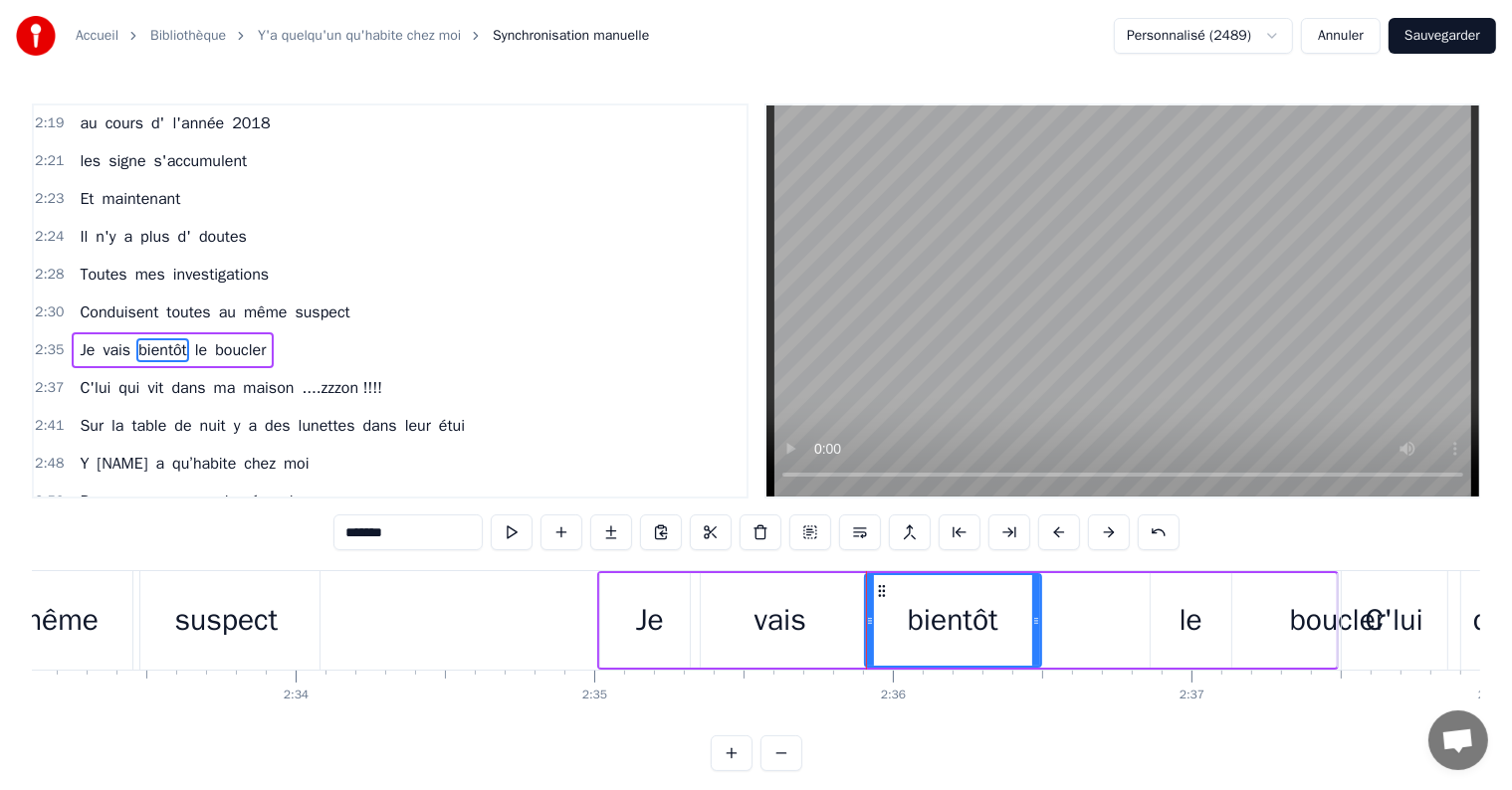 drag, startPoint x: 1177, startPoint y: 621, endPoint x: 1035, endPoint y: 629, distance: 142.22517 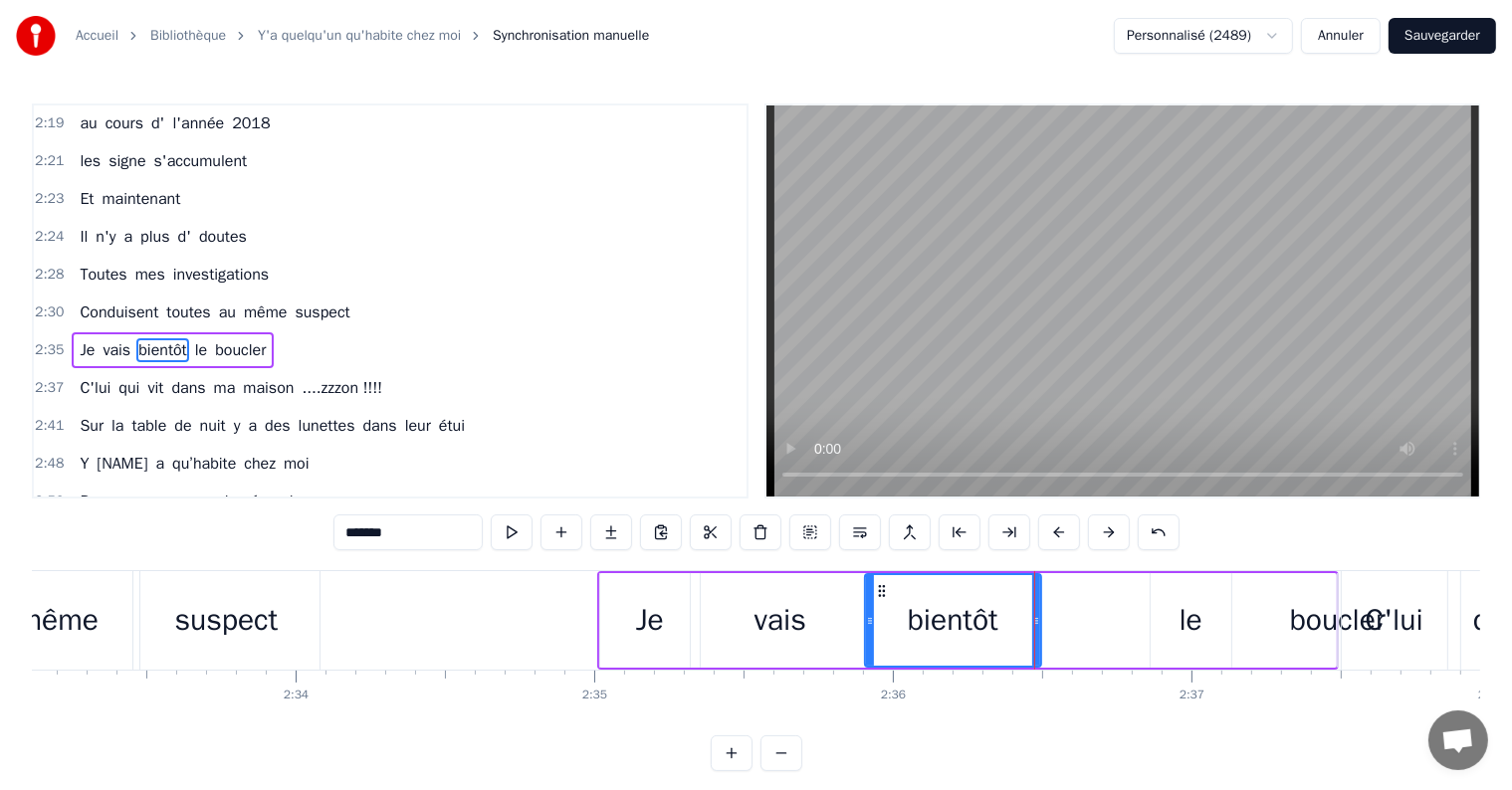 click on "le" at bounding box center (1190, 620) 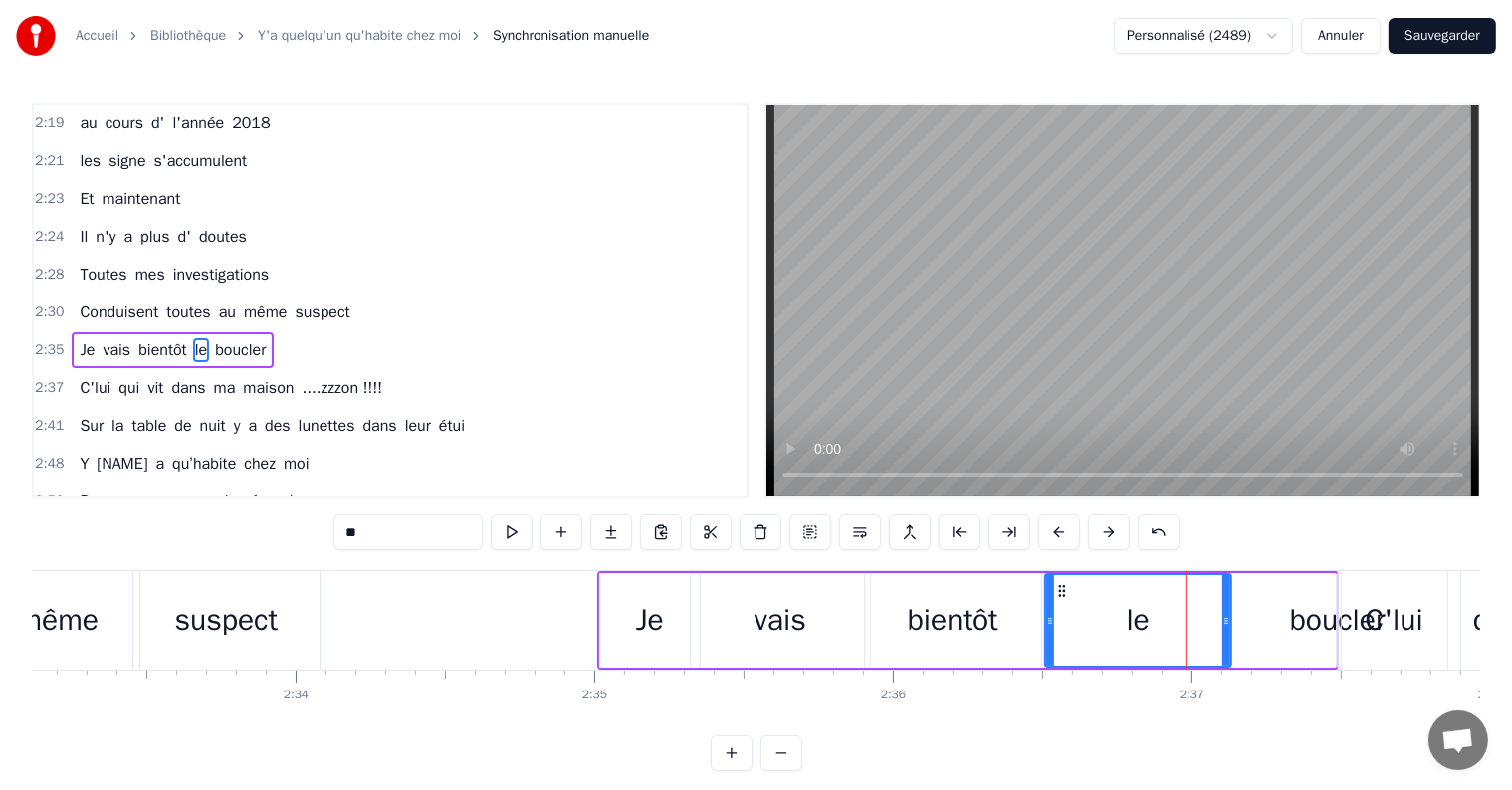 drag, startPoint x: 1151, startPoint y: 623, endPoint x: 1131, endPoint y: 625, distance: 20.09975 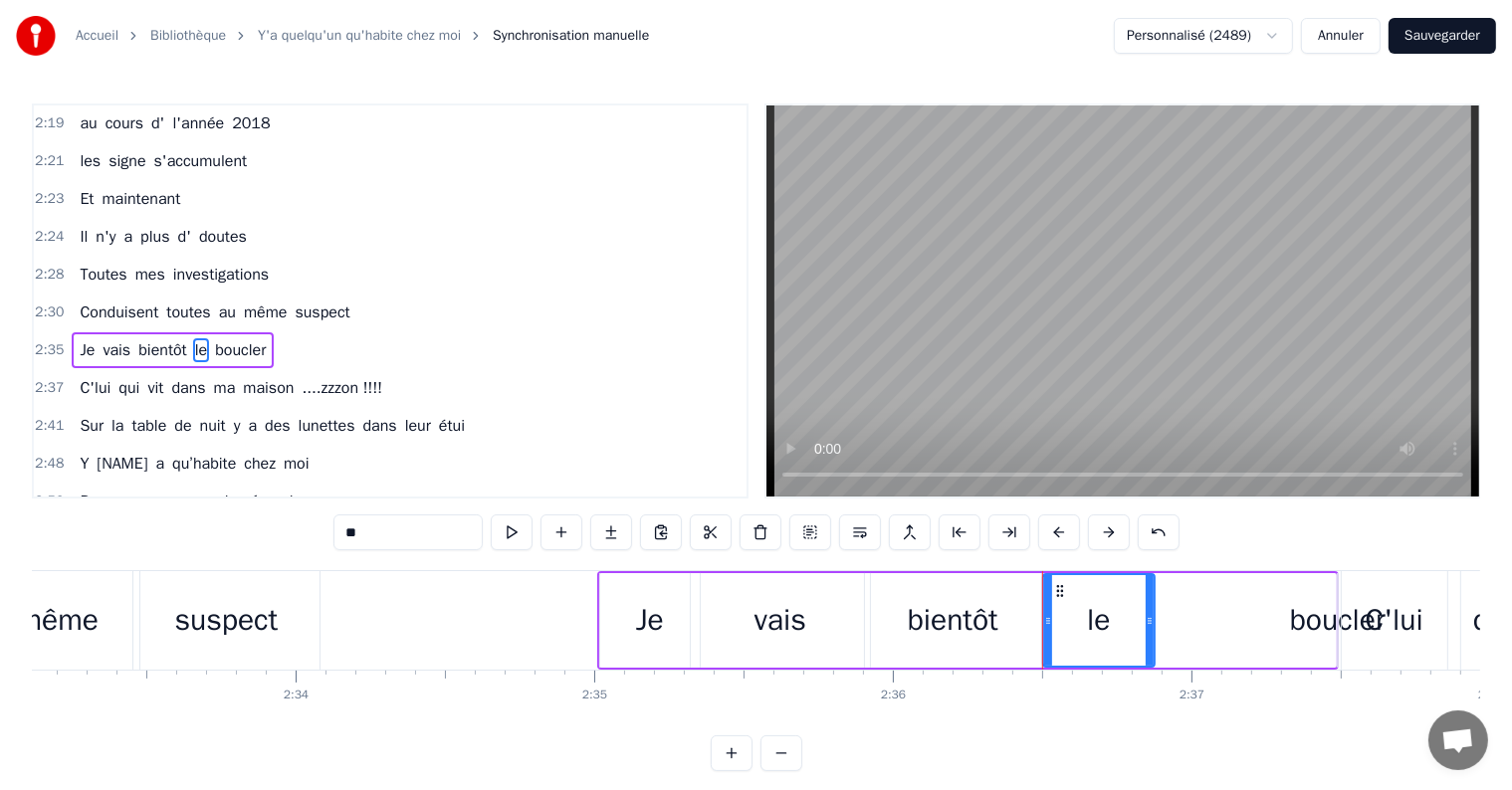 drag, startPoint x: 1223, startPoint y: 617, endPoint x: 1138, endPoint y: 626, distance: 85.47514 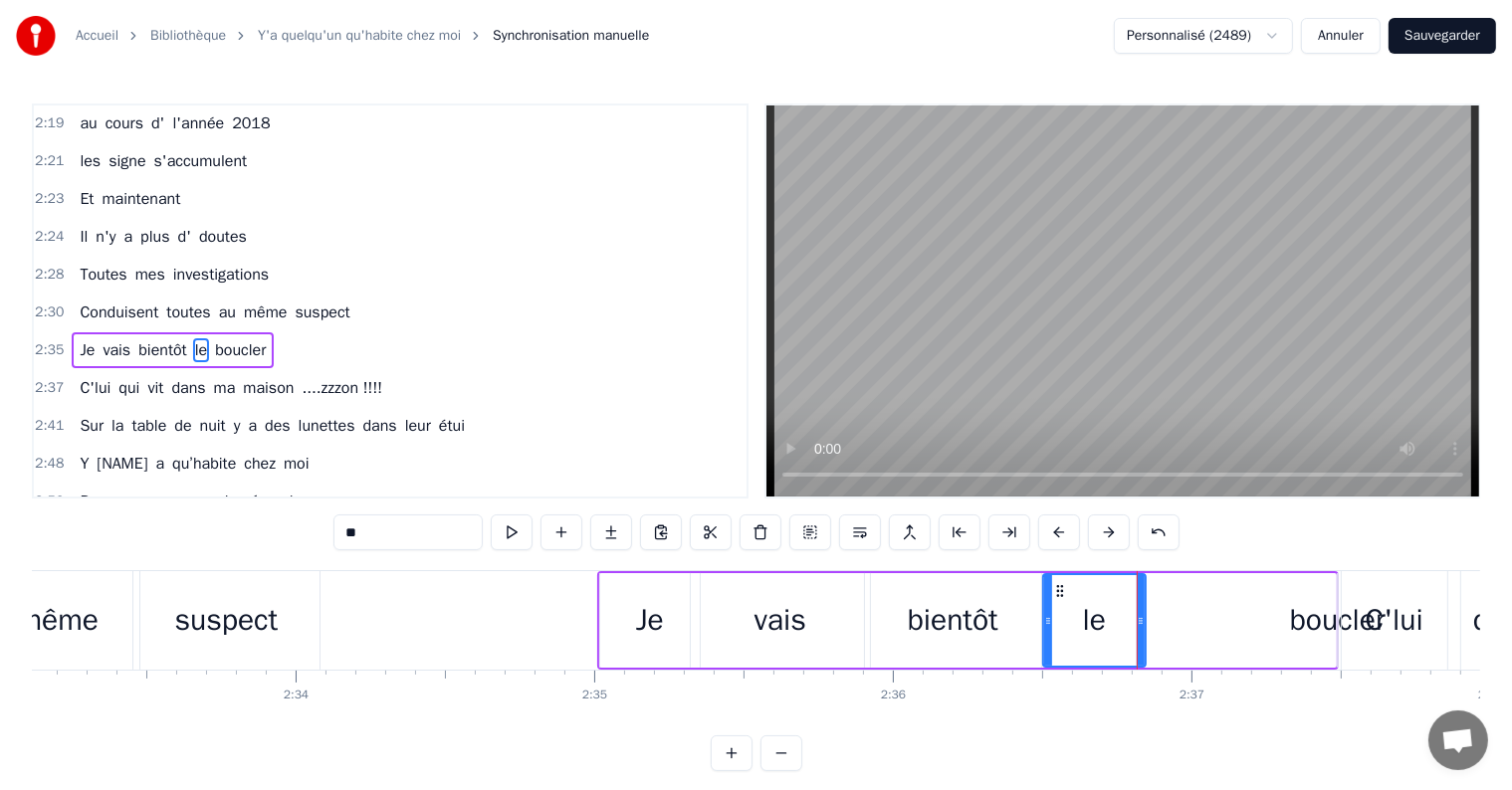 click on "bientôt" at bounding box center (953, 620) 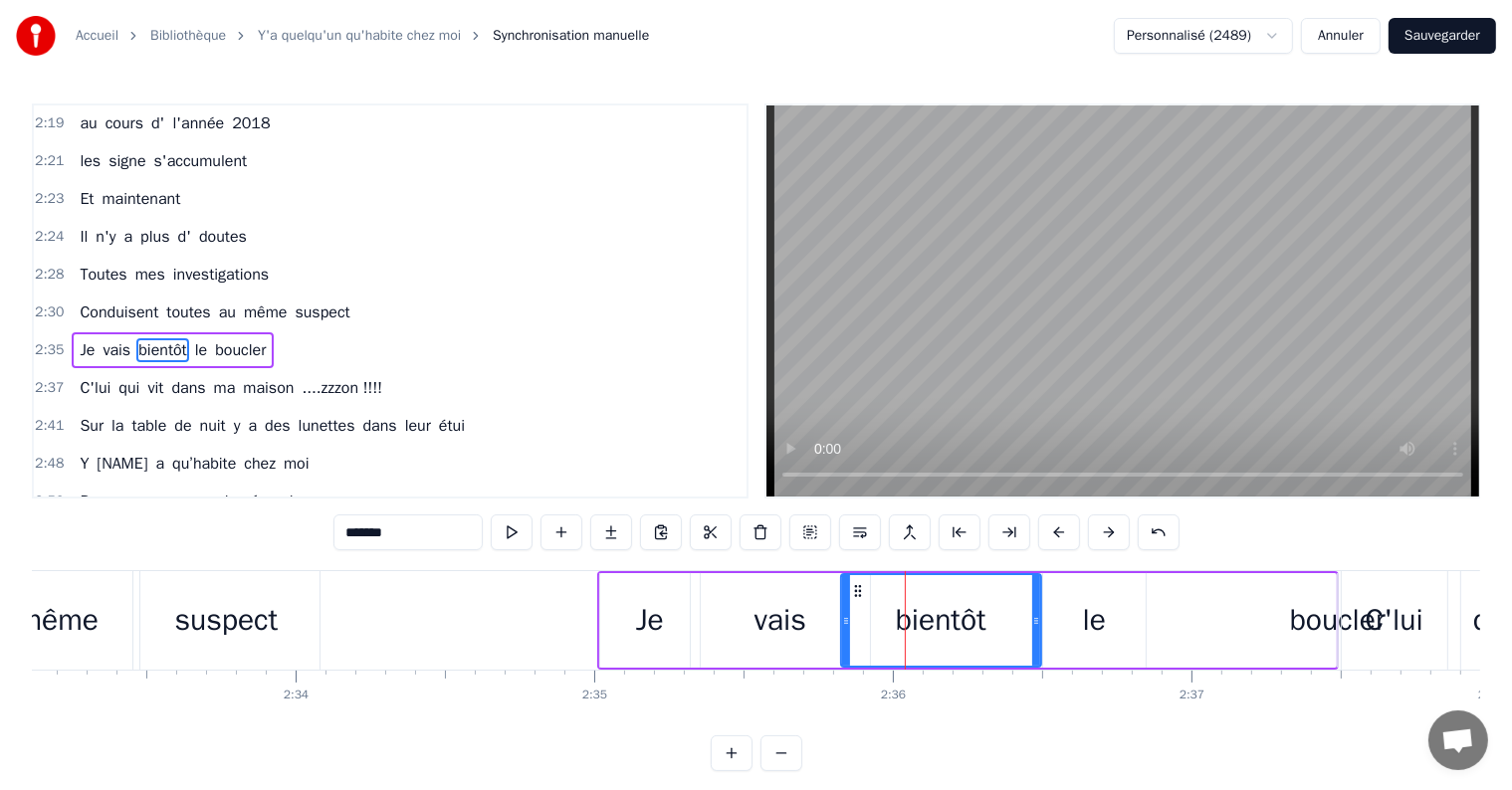 drag, startPoint x: 871, startPoint y: 621, endPoint x: 847, endPoint y: 622, distance: 24.020824 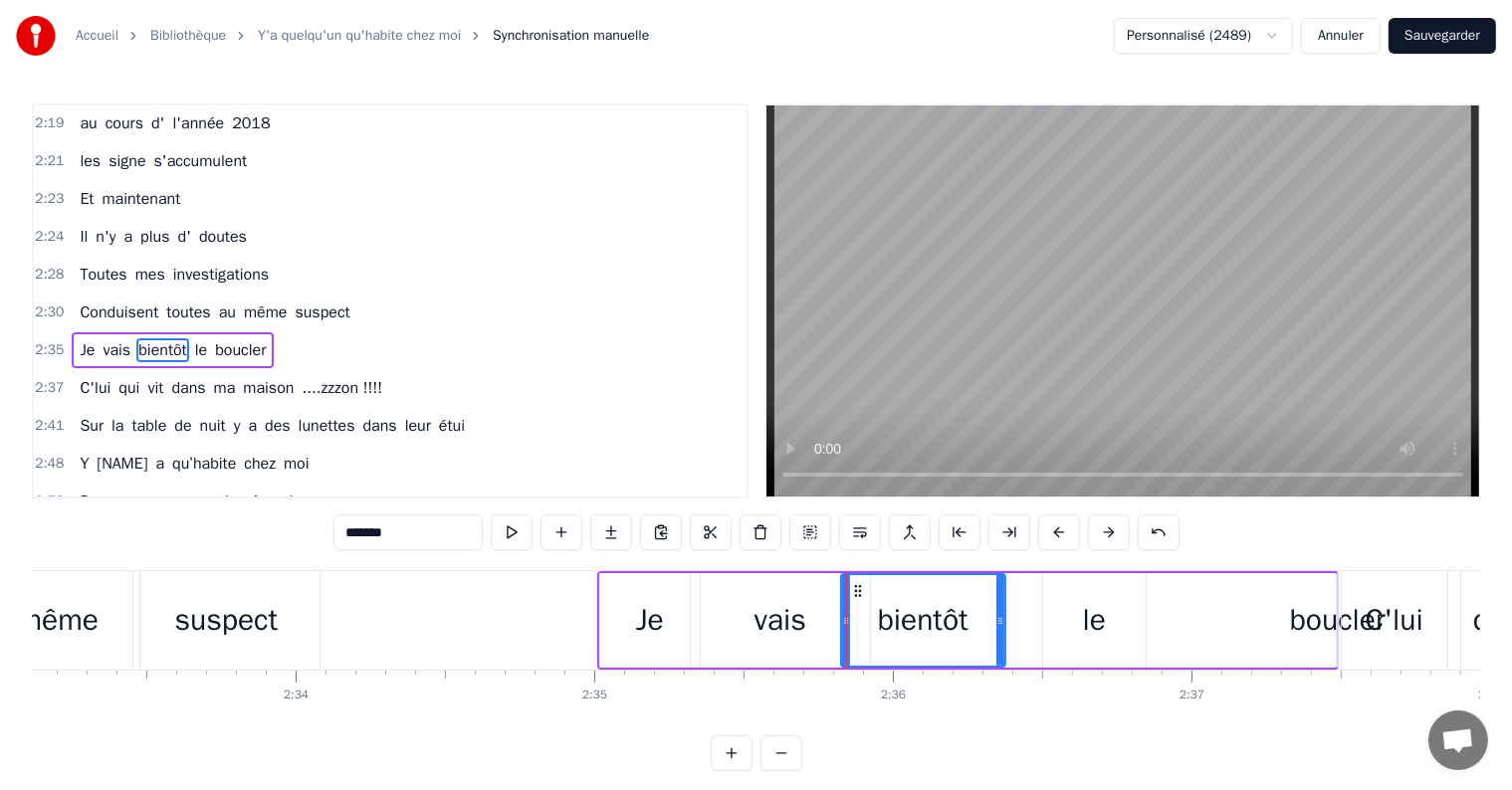drag, startPoint x: 1037, startPoint y: 621, endPoint x: 1070, endPoint y: 633, distance: 35.1141 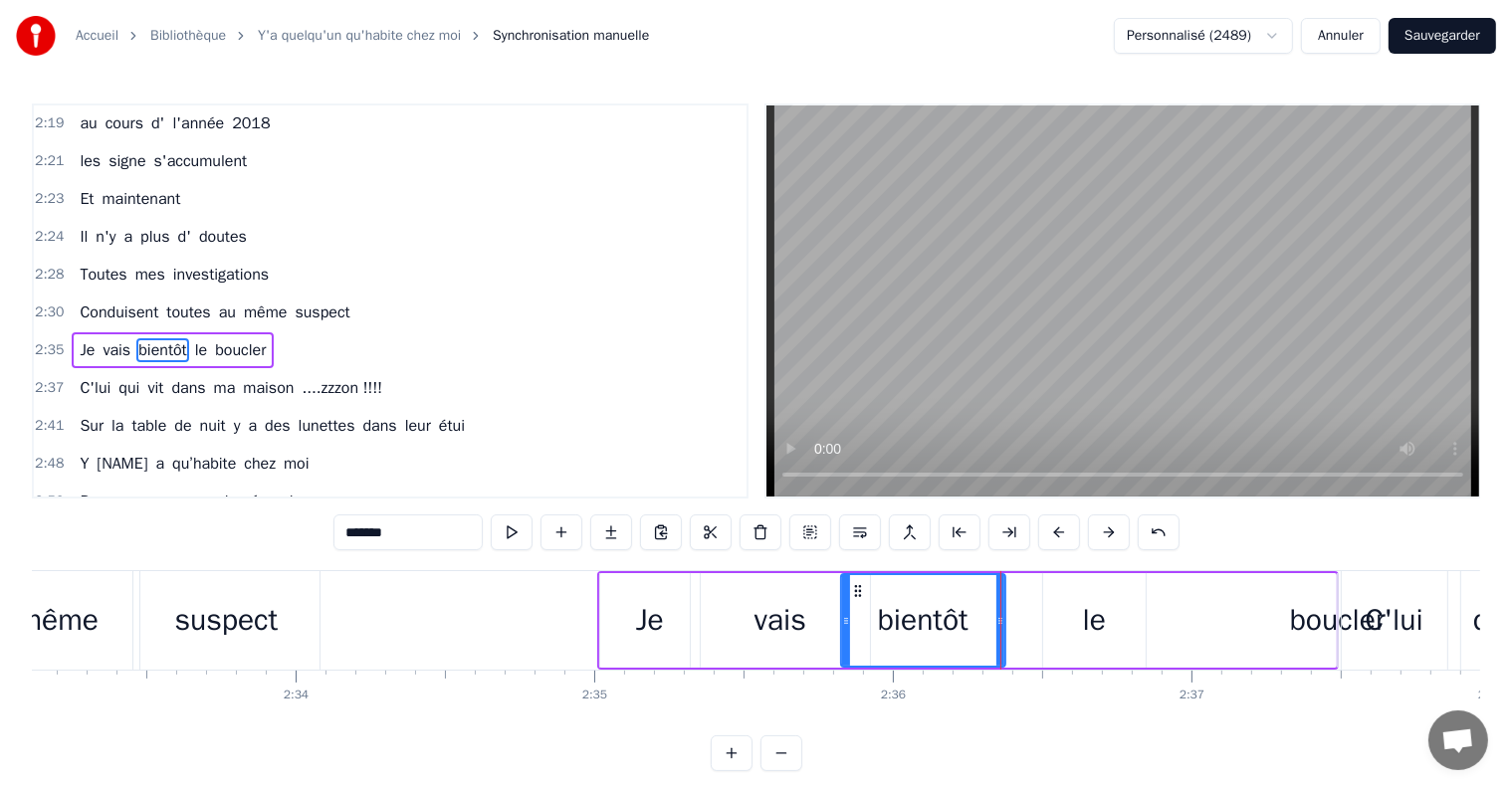 click on "le" at bounding box center (1094, 620) 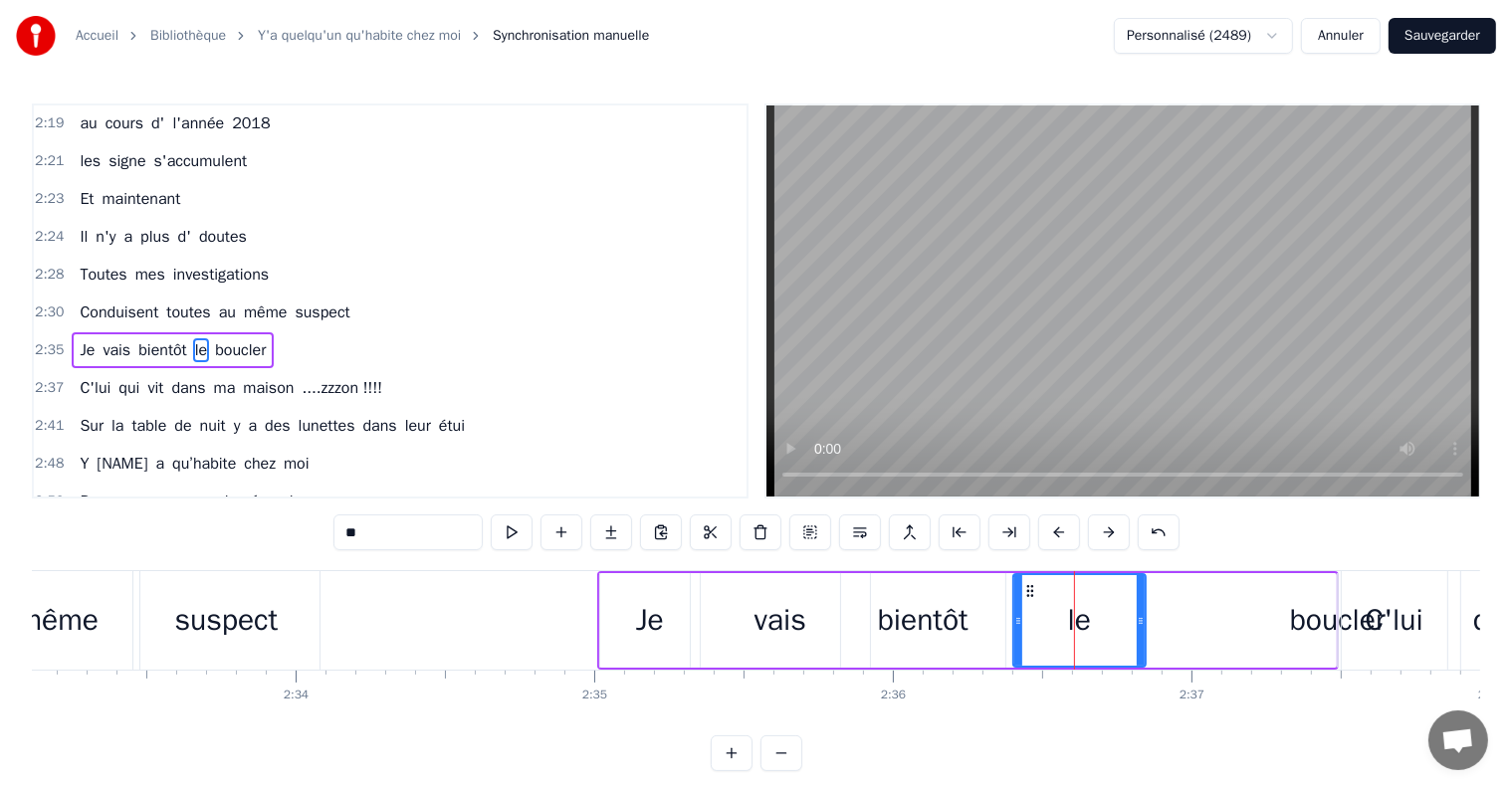 drag, startPoint x: 1045, startPoint y: 621, endPoint x: 1018, endPoint y: 625, distance: 27.294688 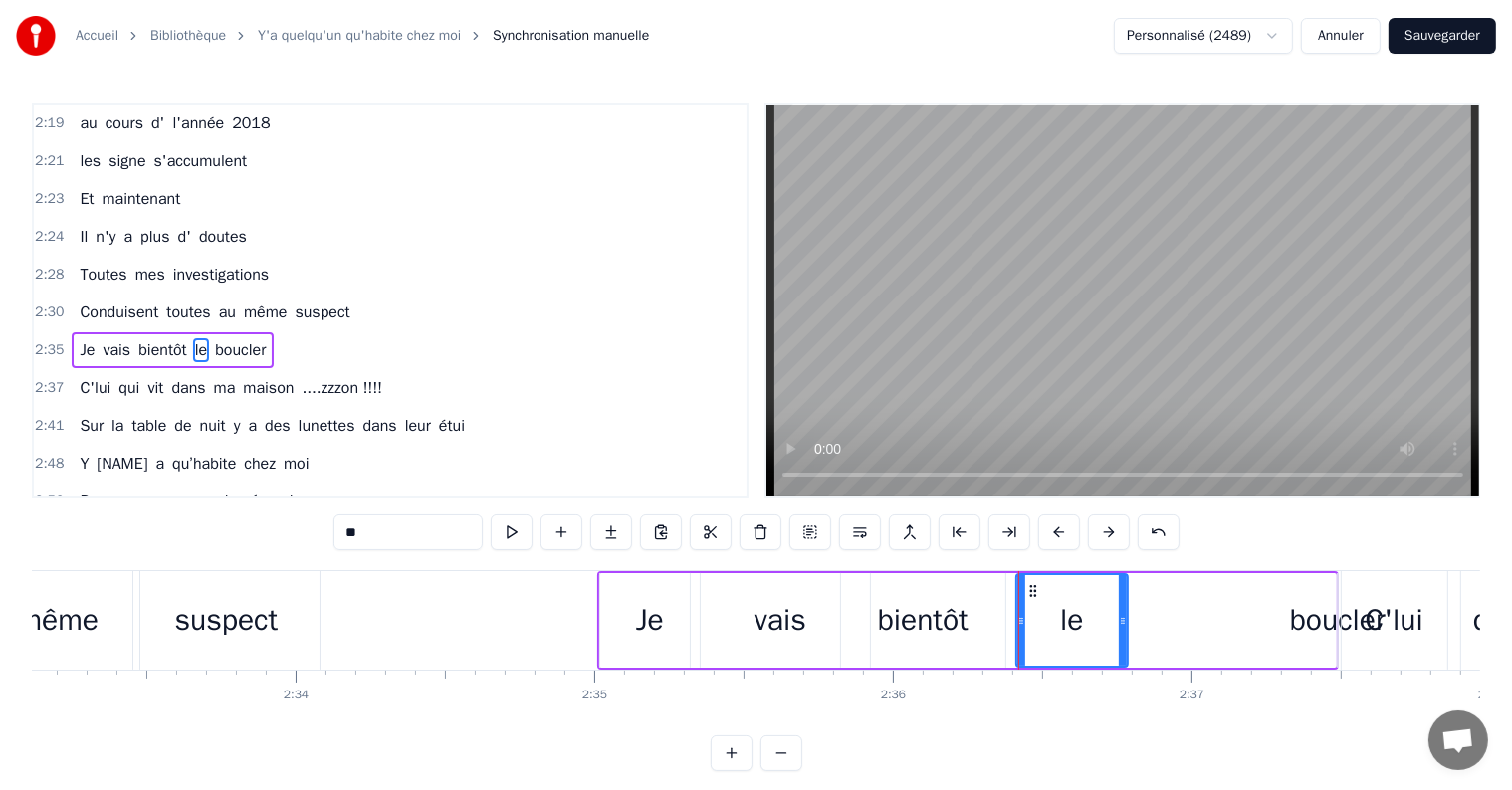 drag, startPoint x: 1137, startPoint y: 620, endPoint x: 1278, endPoint y: 617, distance: 141.0319 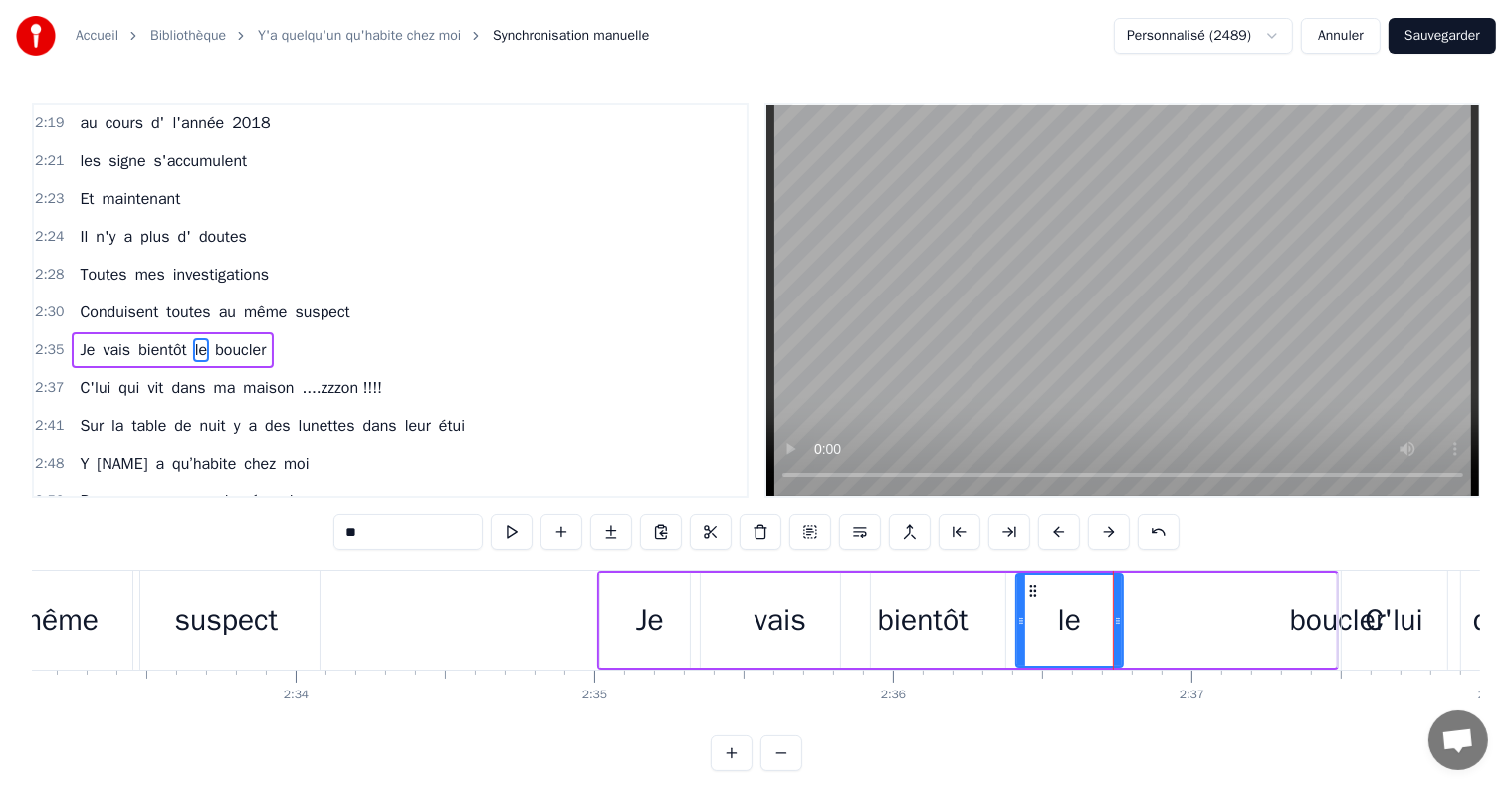 click on "boucler" at bounding box center [1338, 620] 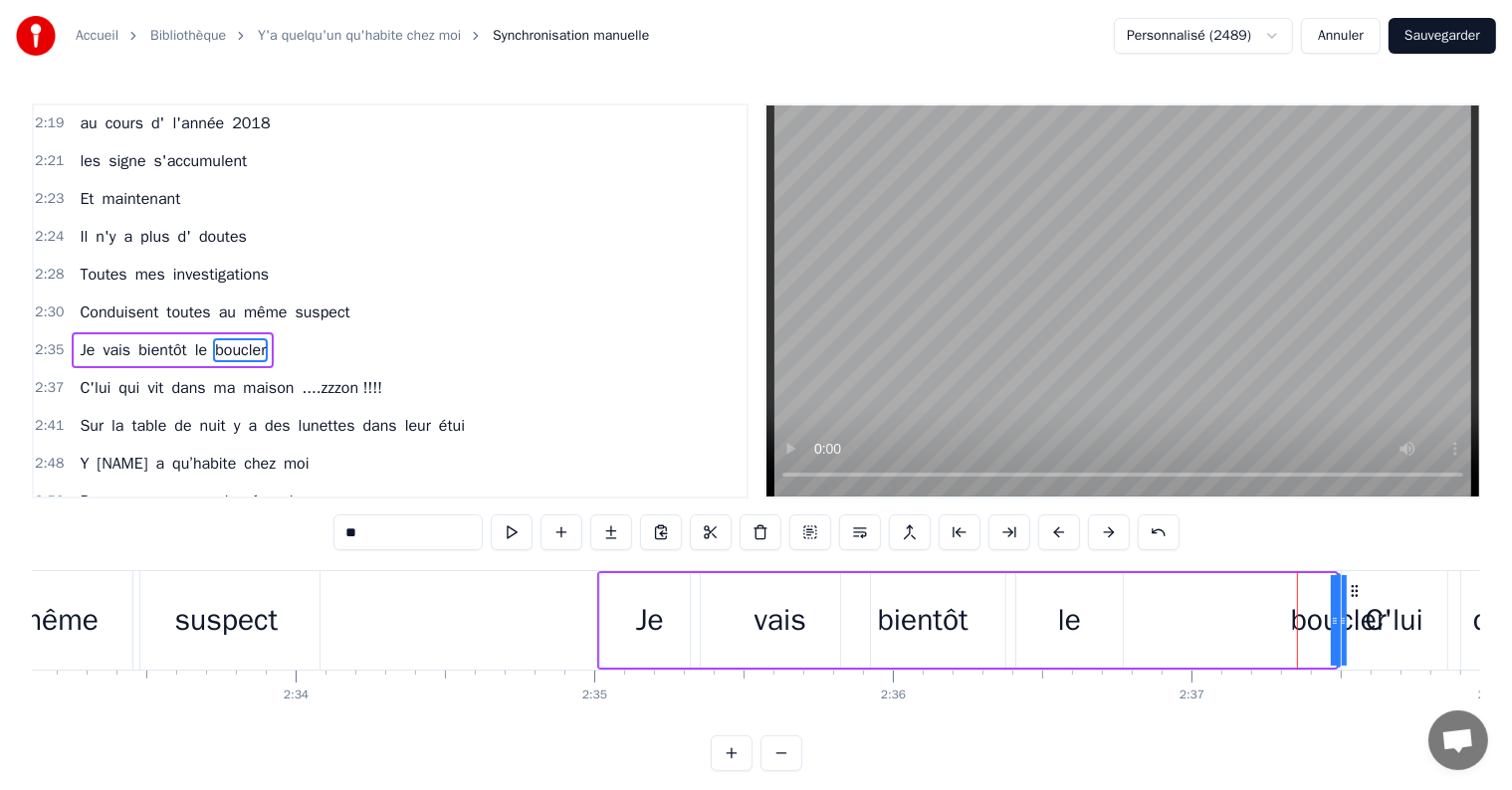 type on "*******" 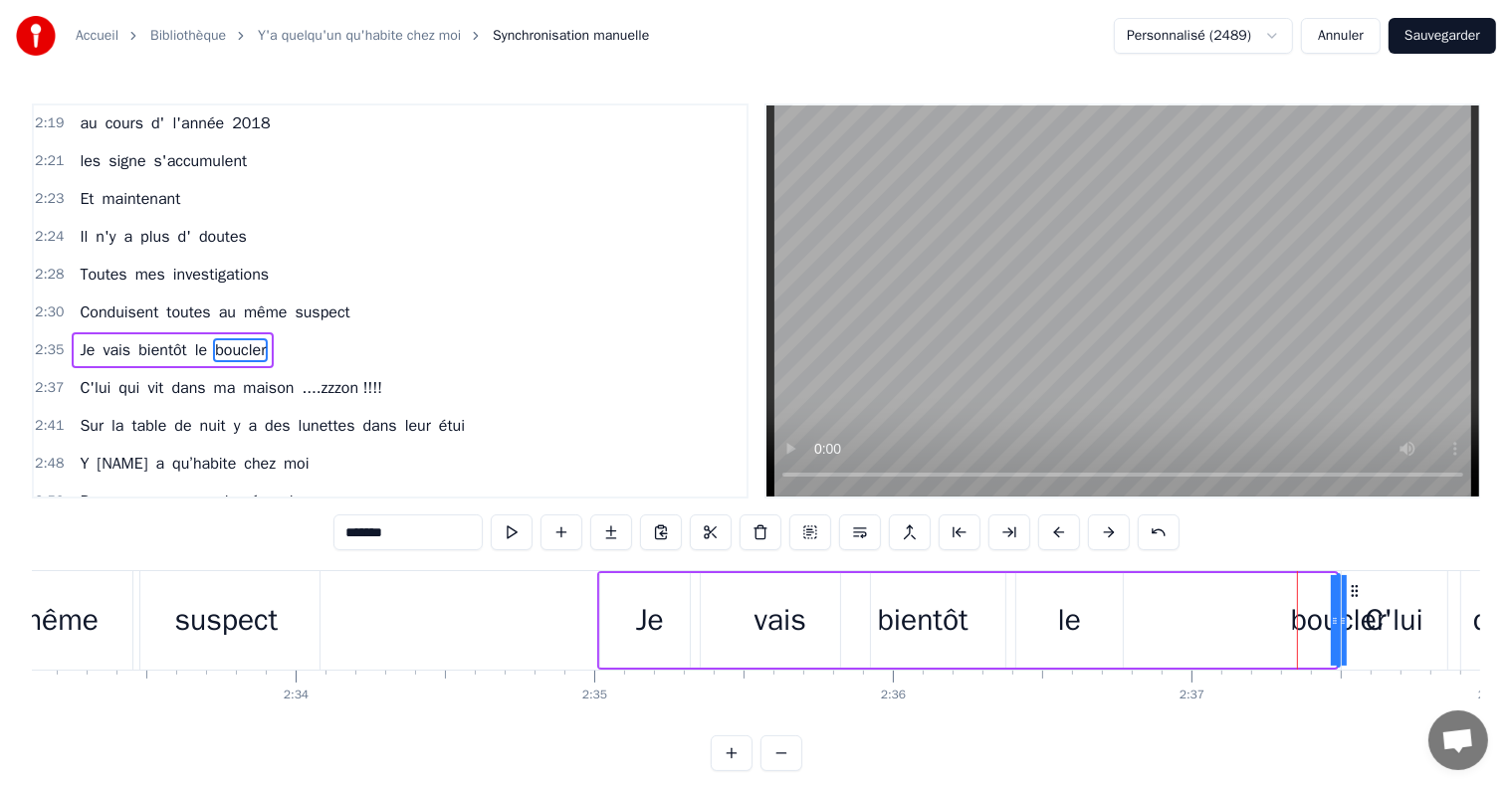 click on "boucler" at bounding box center (1339, 620) 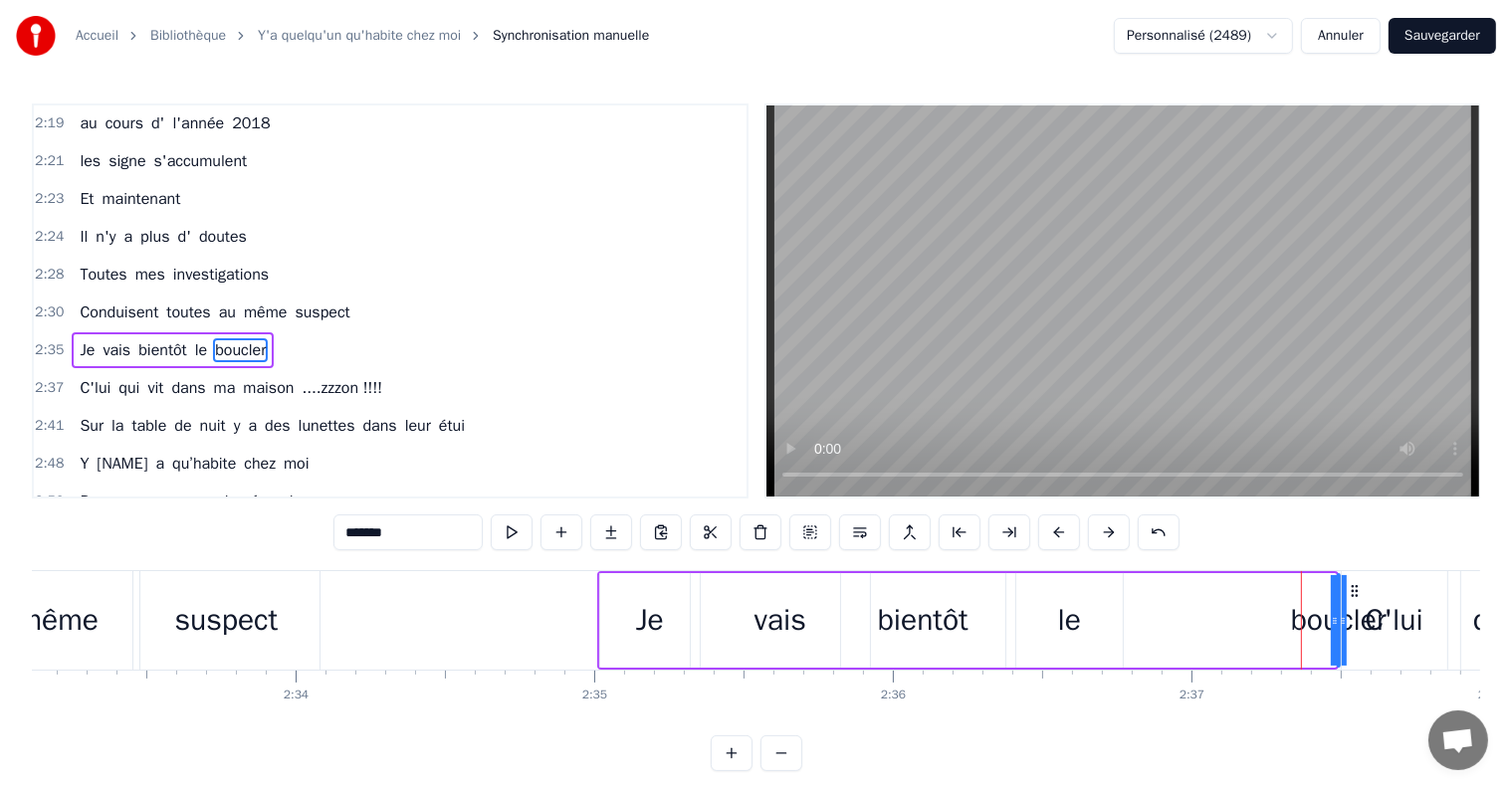 click on "Je vais bientôt le boucler" at bounding box center (968, 620) 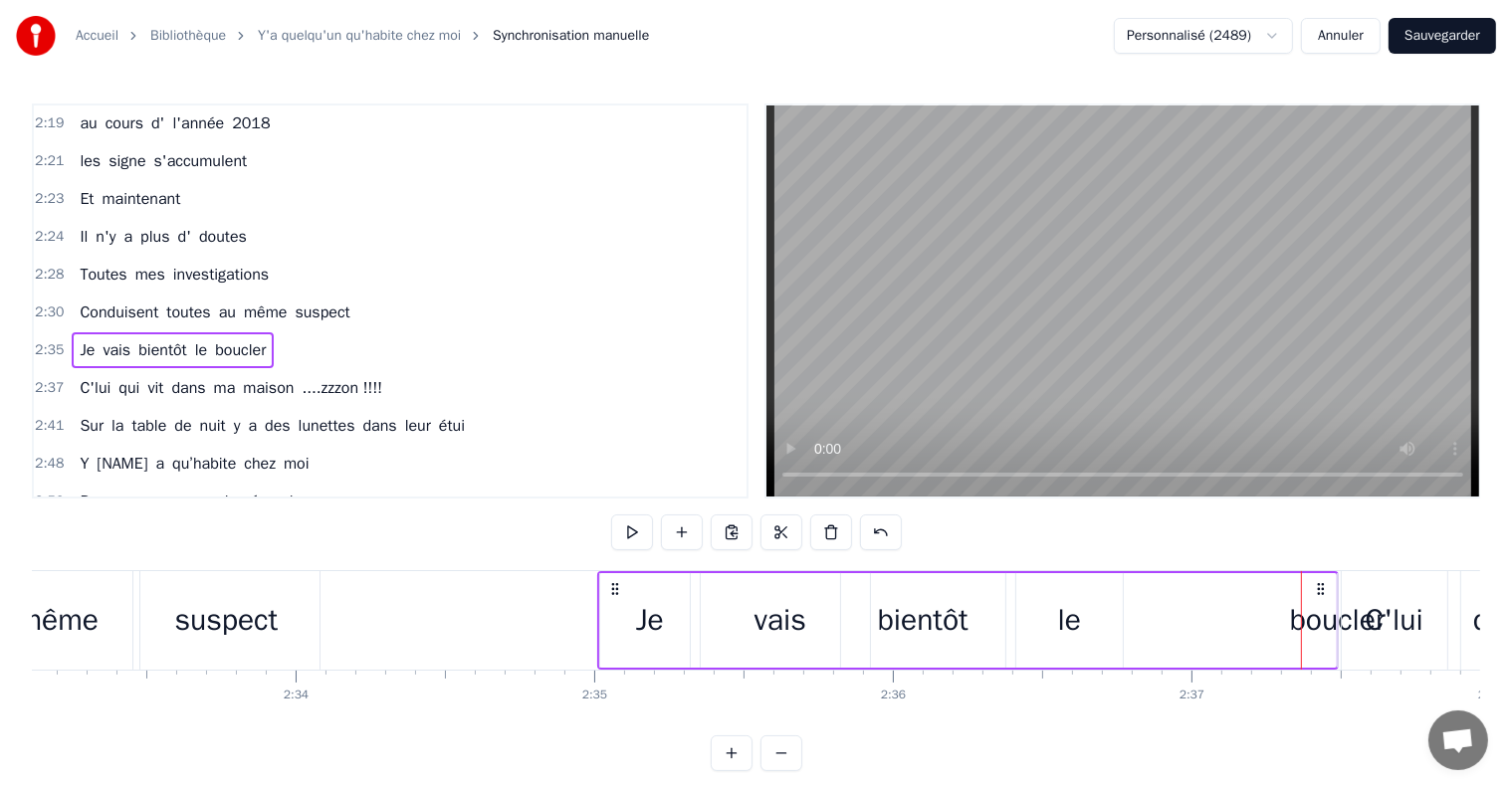 click on "C'lui" at bounding box center [1395, 620] 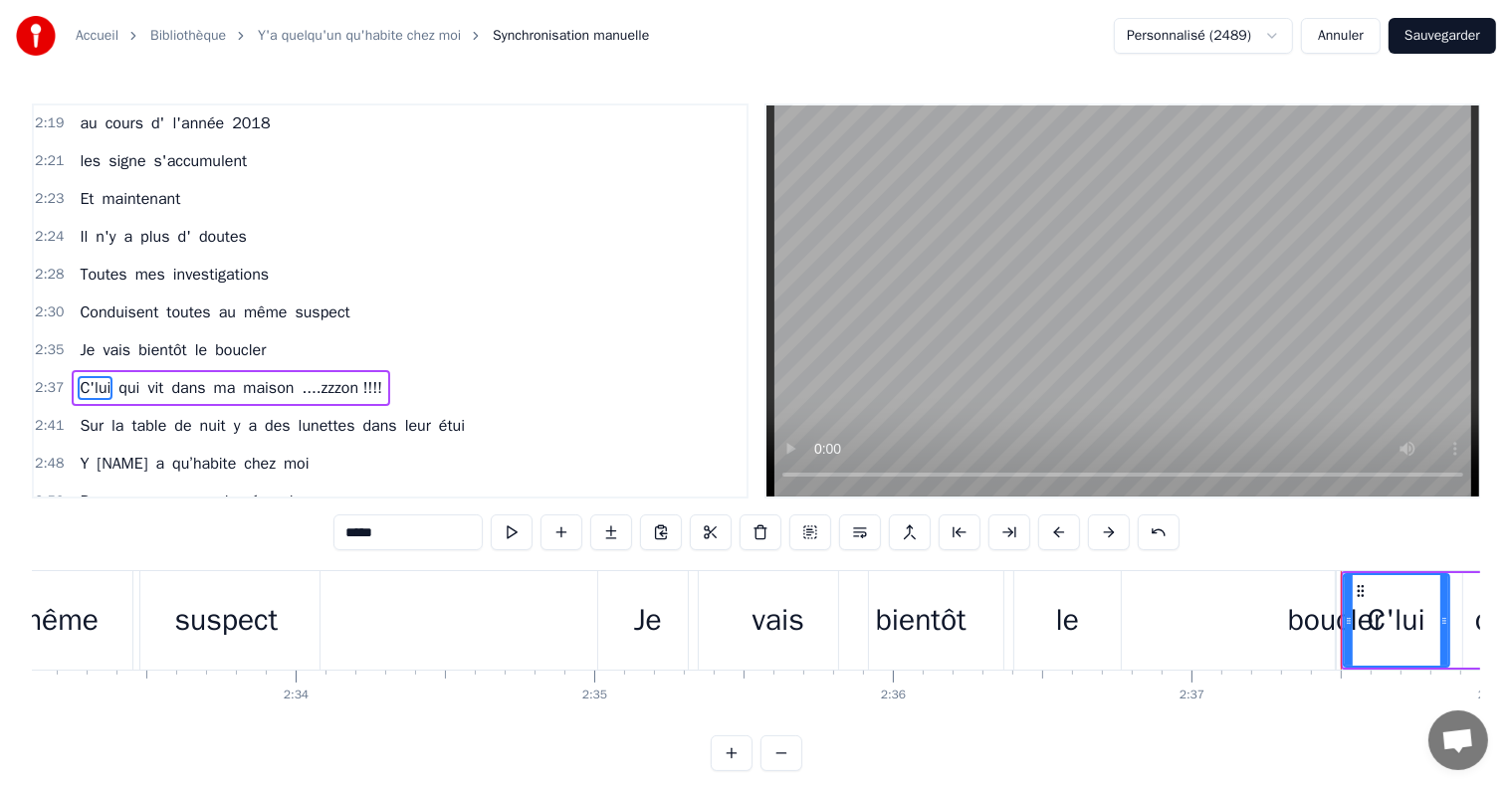 scroll, scrollTop: 1323, scrollLeft: 0, axis: vertical 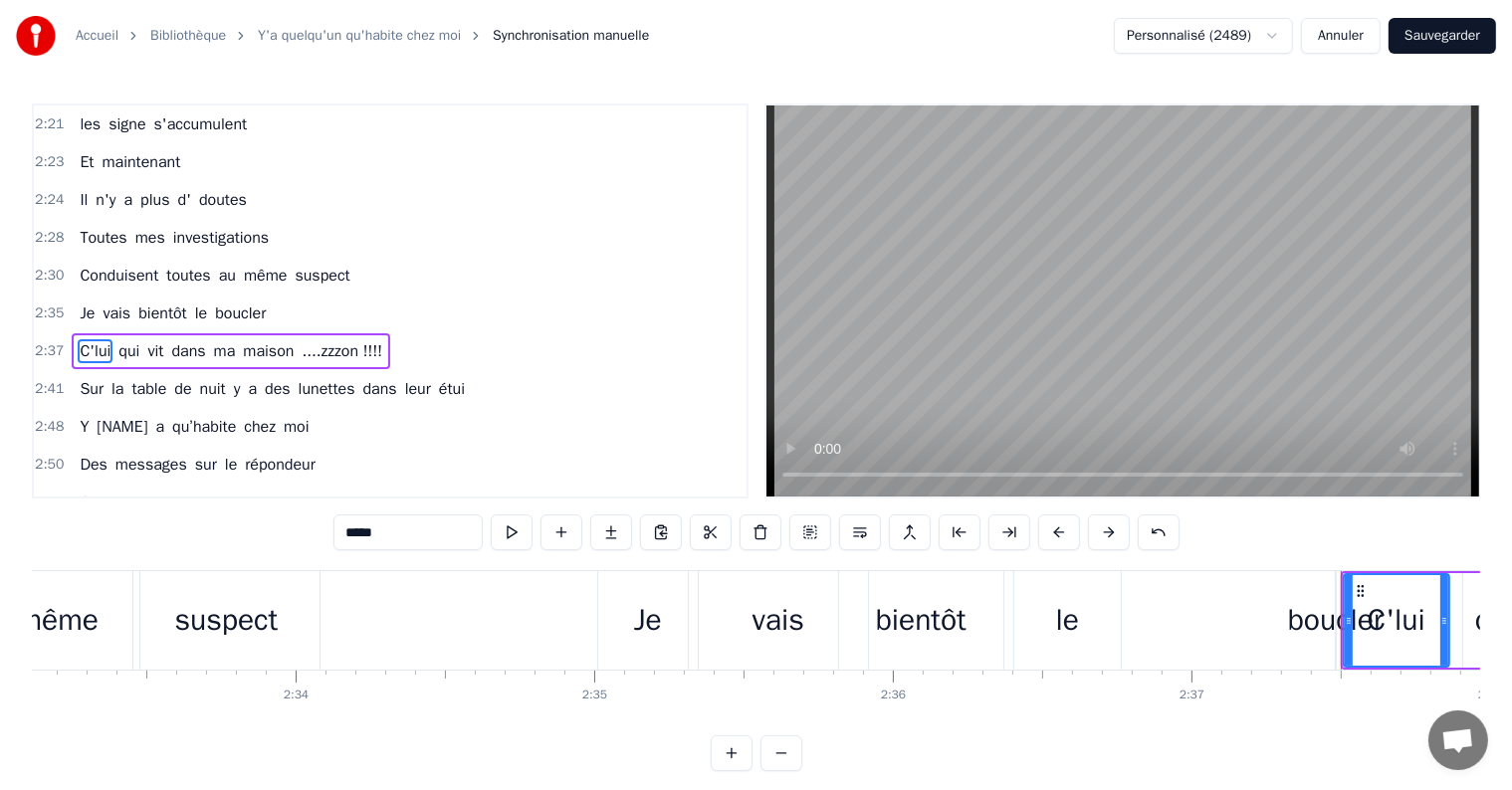 click on "boucler" at bounding box center [1336, 620] 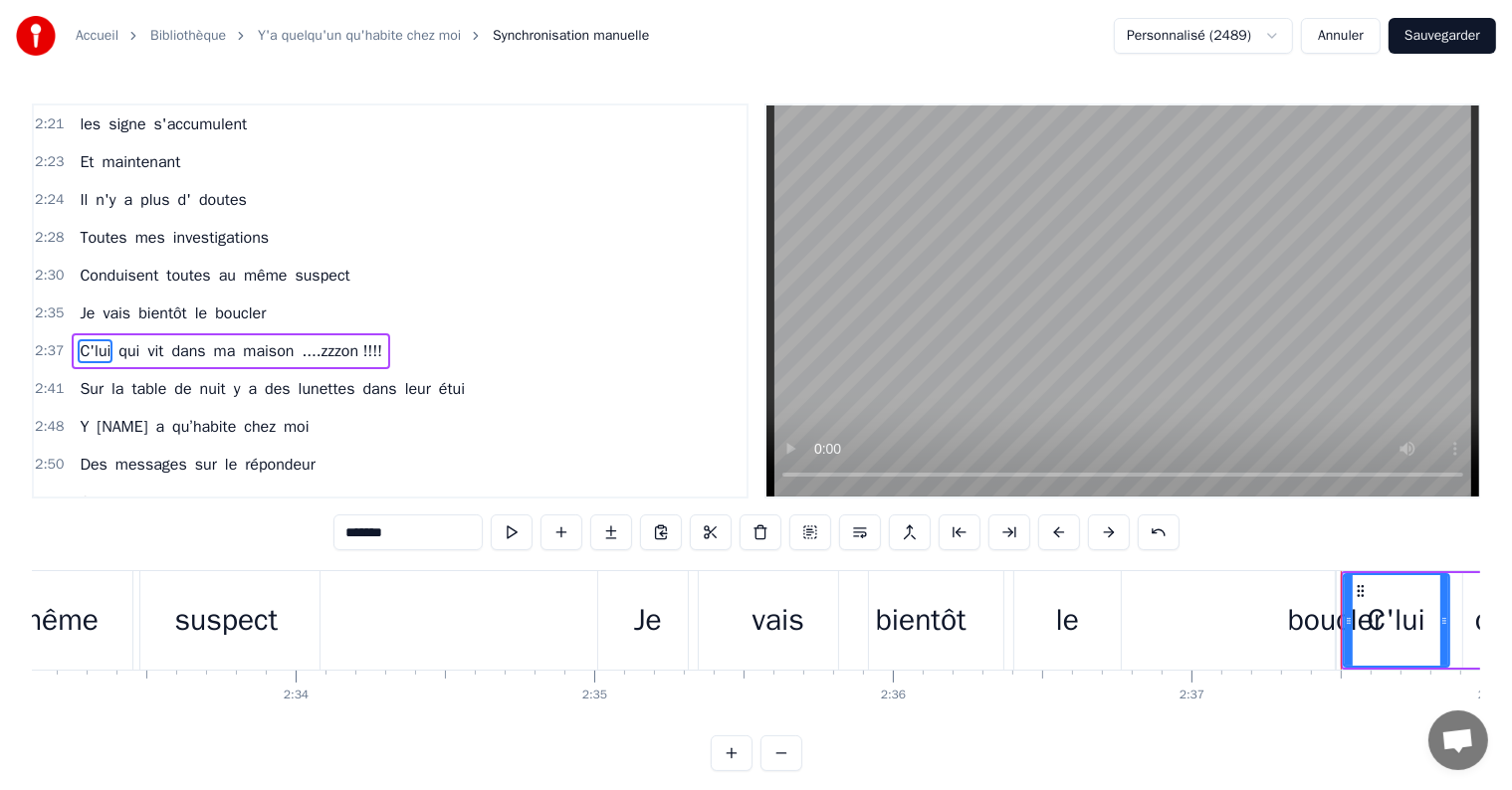 scroll, scrollTop: 1286, scrollLeft: 0, axis: vertical 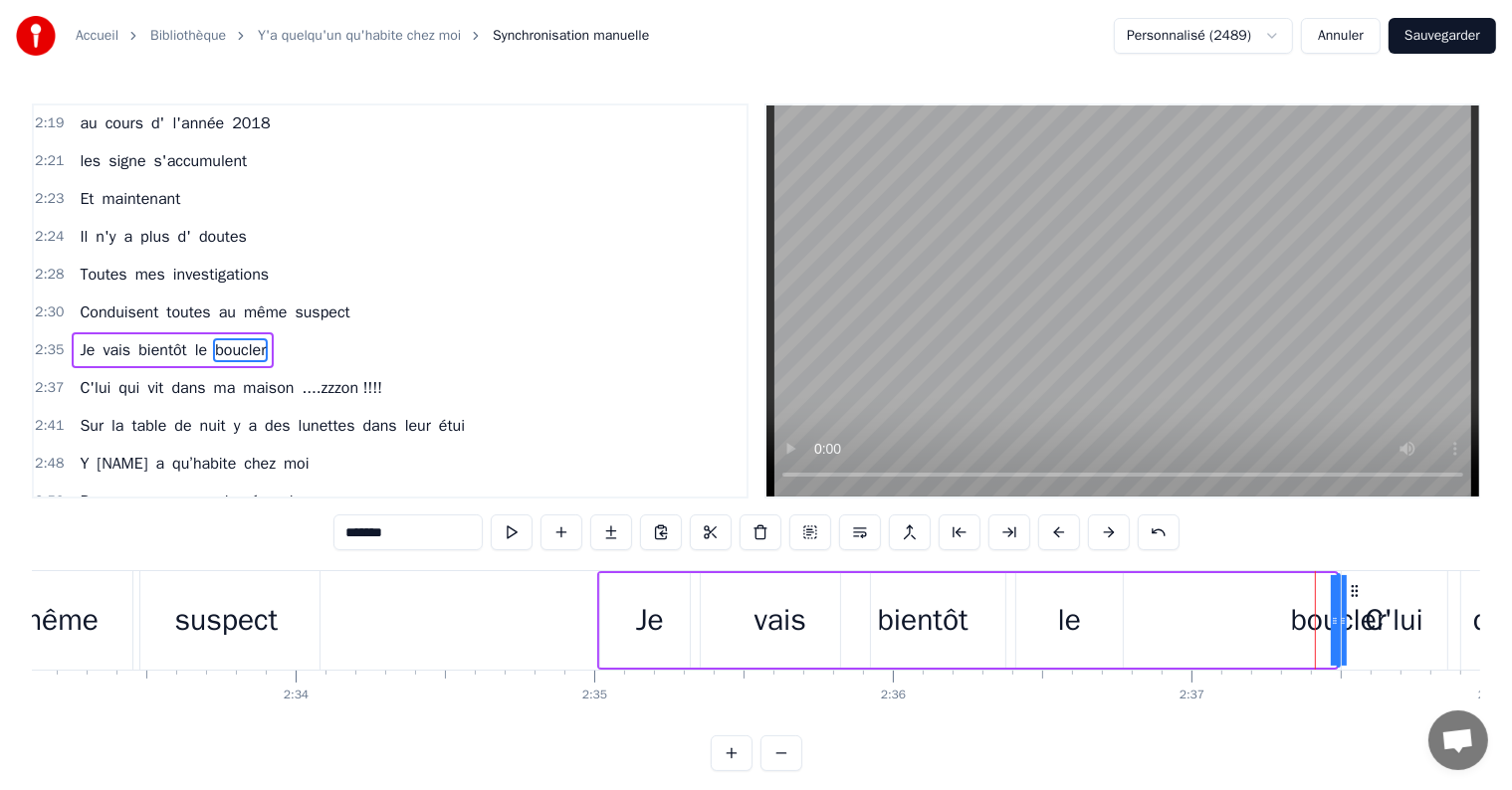 drag, startPoint x: 1329, startPoint y: 617, endPoint x: 1188, endPoint y: 612, distance: 141.08862 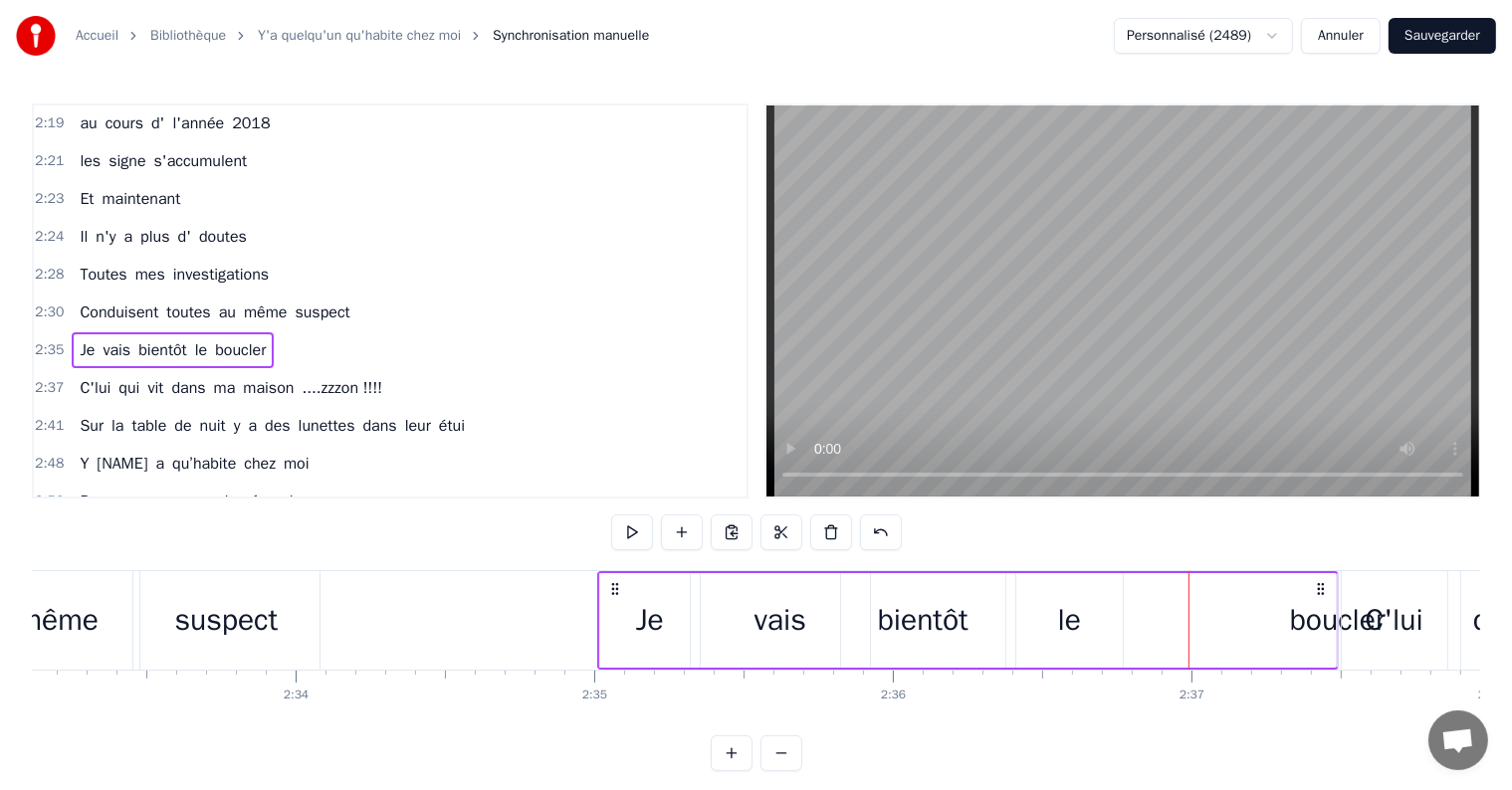 click on "boucler" at bounding box center (1338, 620) 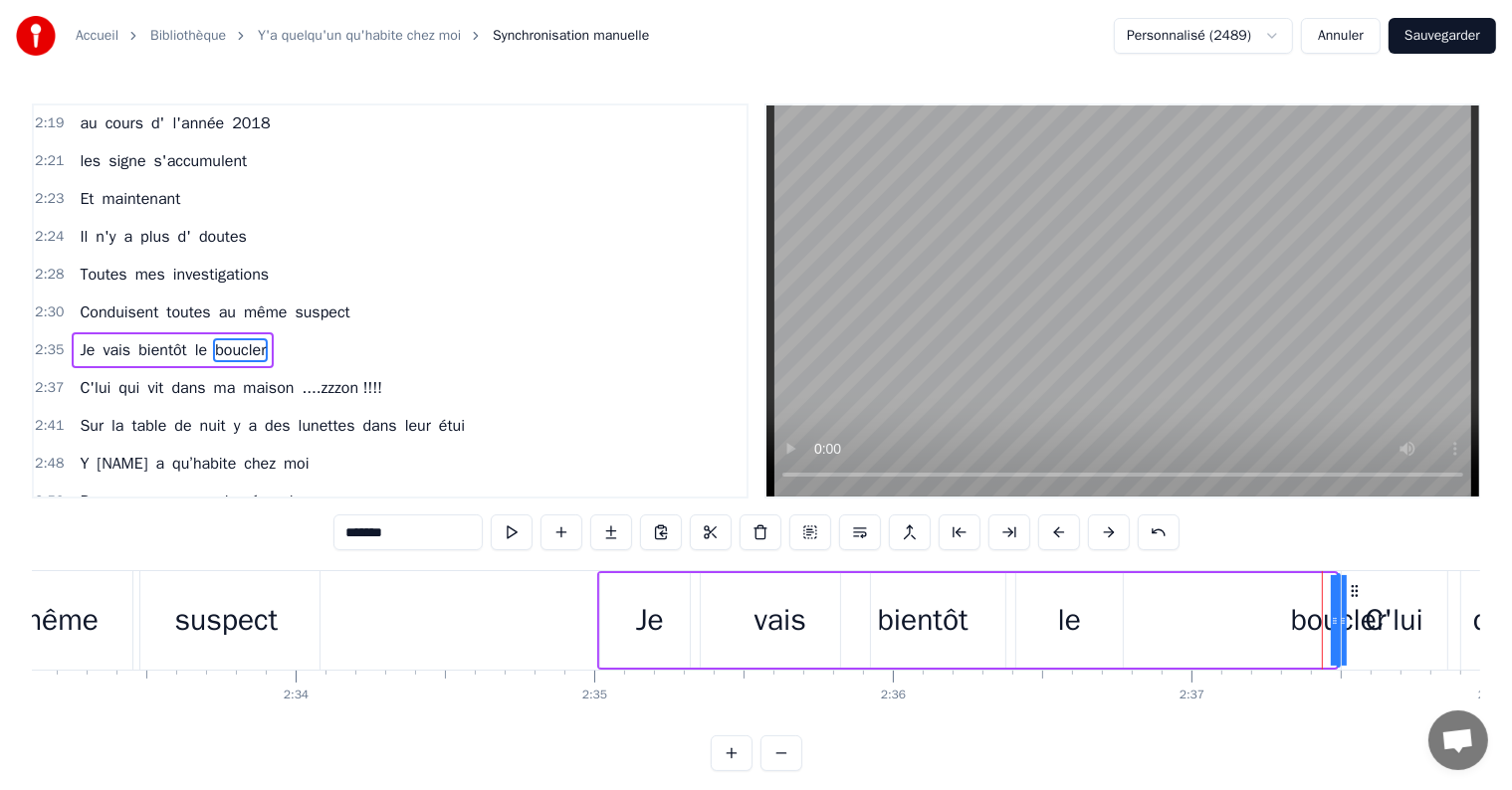 drag, startPoint x: 1334, startPoint y: 621, endPoint x: 1245, endPoint y: 621, distance: 89 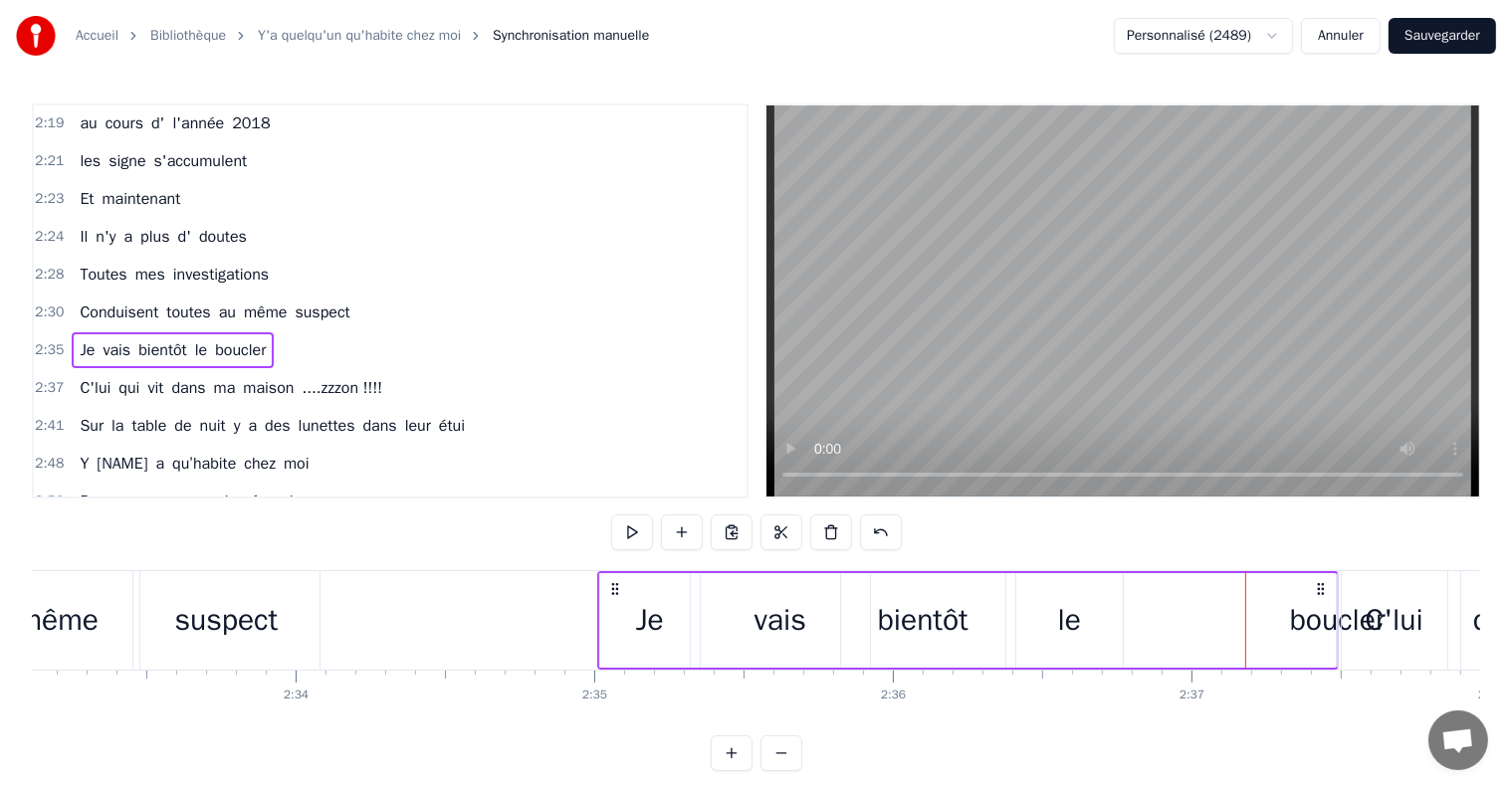 click on "C'lui" at bounding box center [1395, 620] 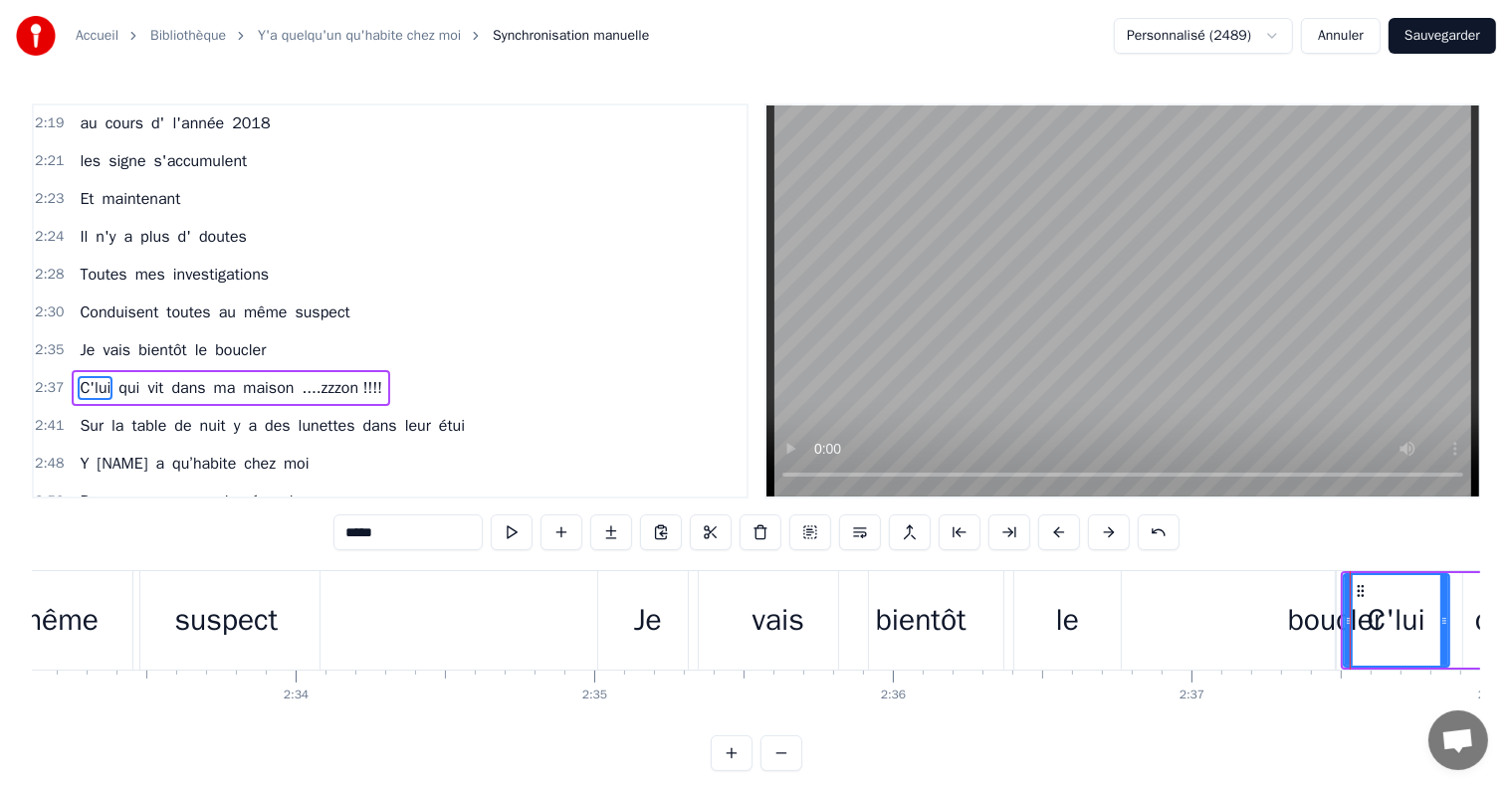 scroll, scrollTop: 1323, scrollLeft: 0, axis: vertical 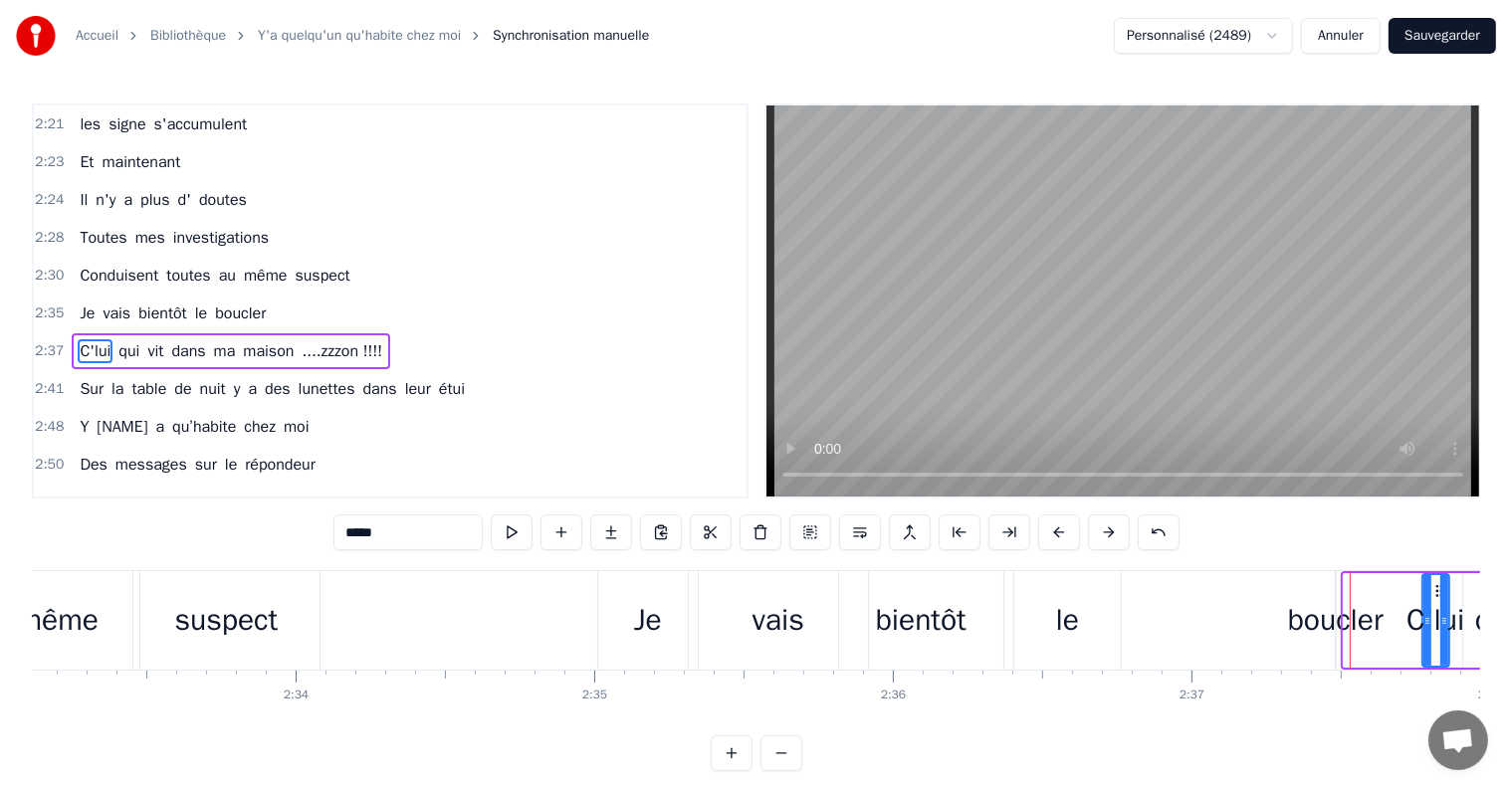 drag, startPoint x: 1347, startPoint y: 621, endPoint x: 1425, endPoint y: 617, distance: 78.102497 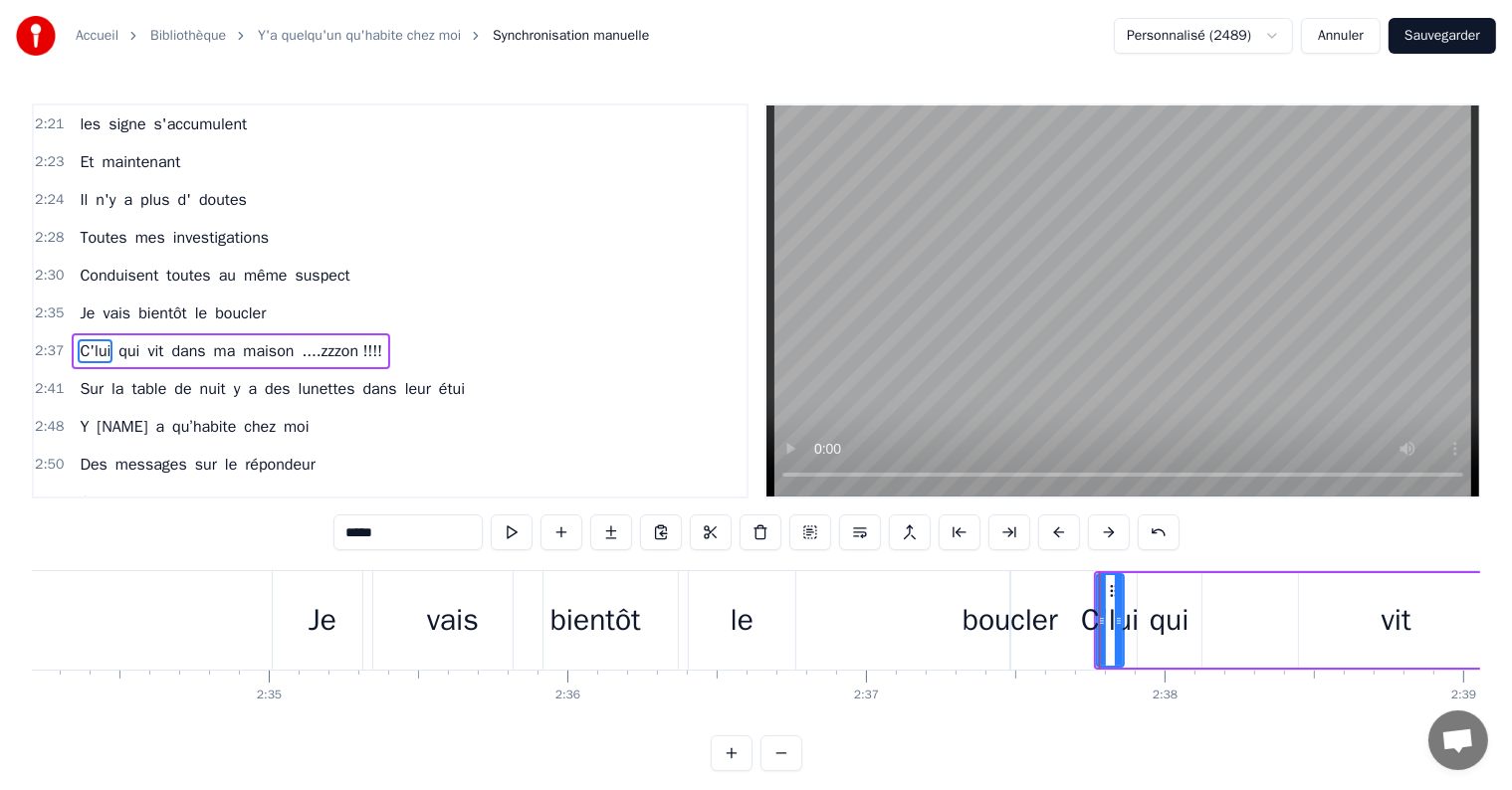 click on "C'lui qui vit dans ma maison ....zzzon !!!!" at bounding box center [1638, 620] 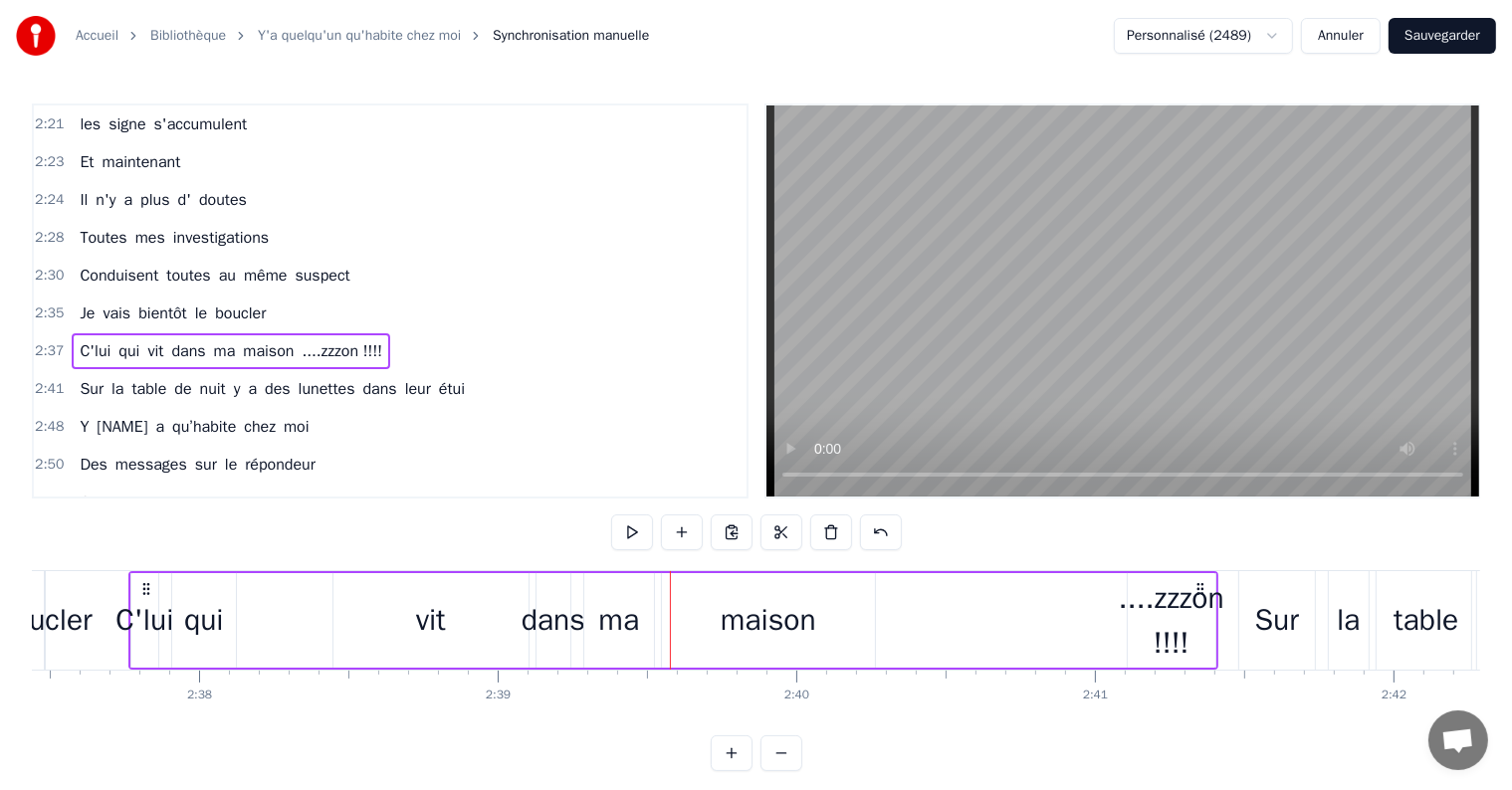 scroll, scrollTop: 0, scrollLeft: 47015, axis: horizontal 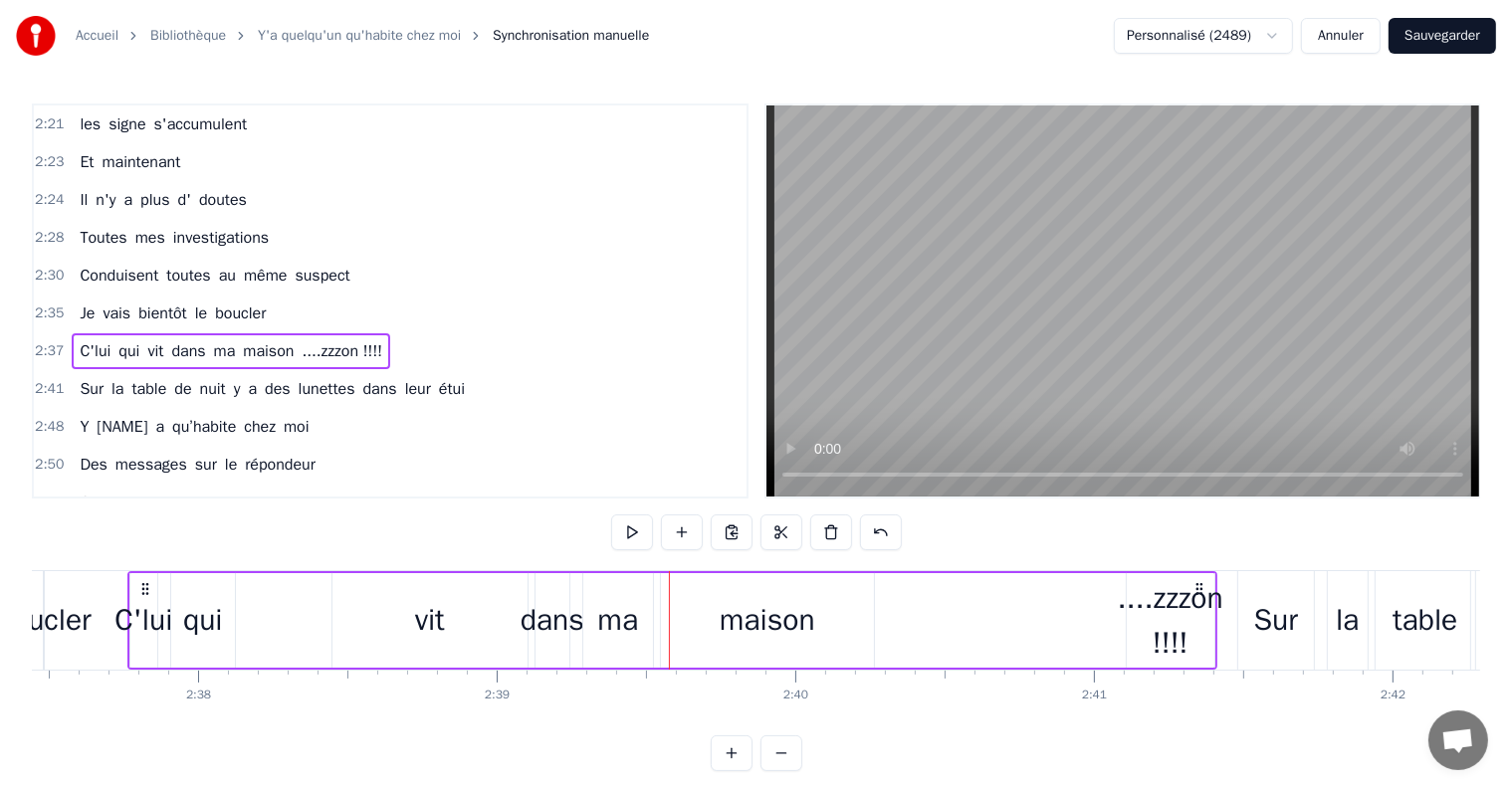 click on "boucler" at bounding box center [44, 620] 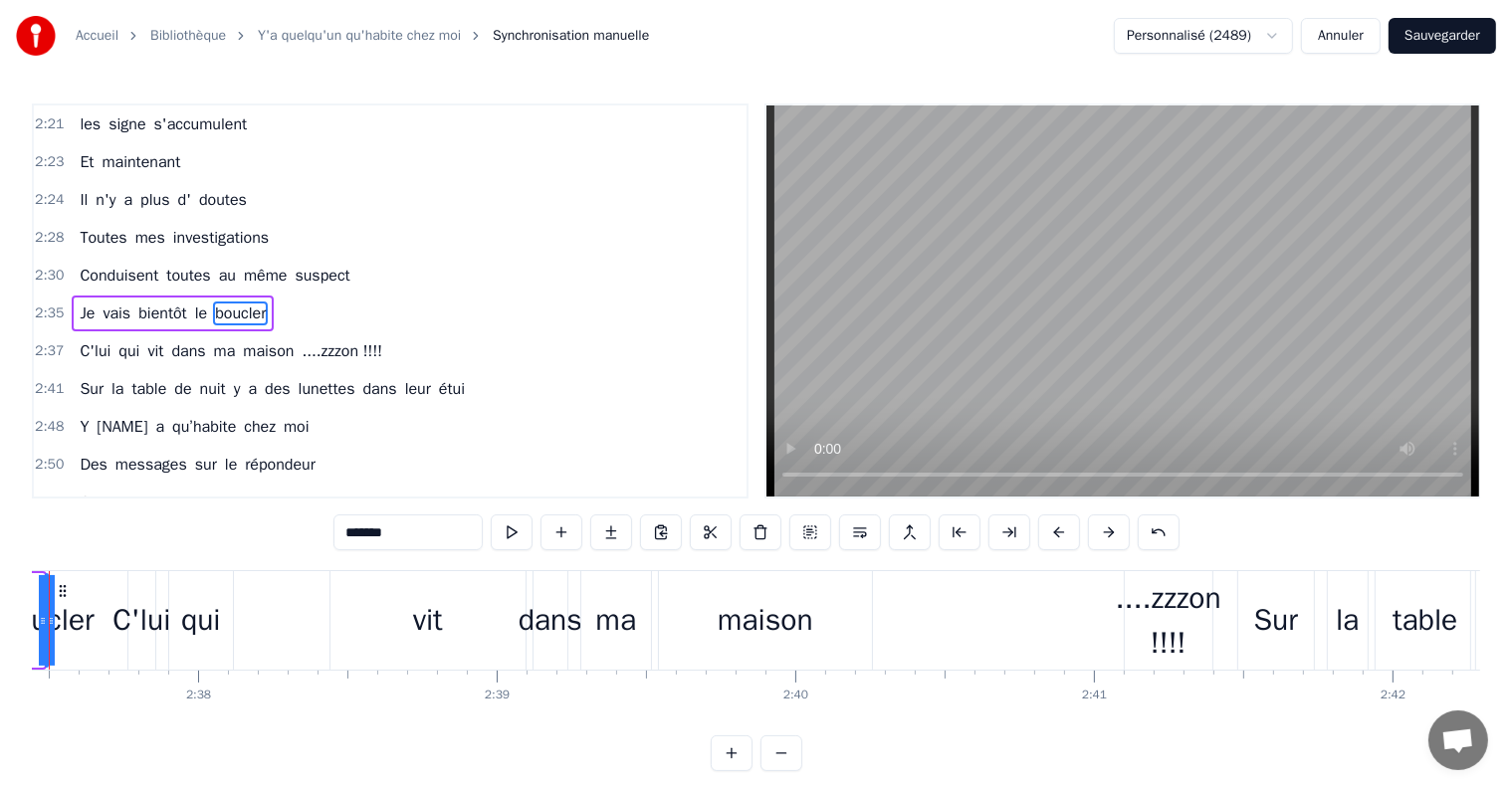 scroll, scrollTop: 1286, scrollLeft: 0, axis: vertical 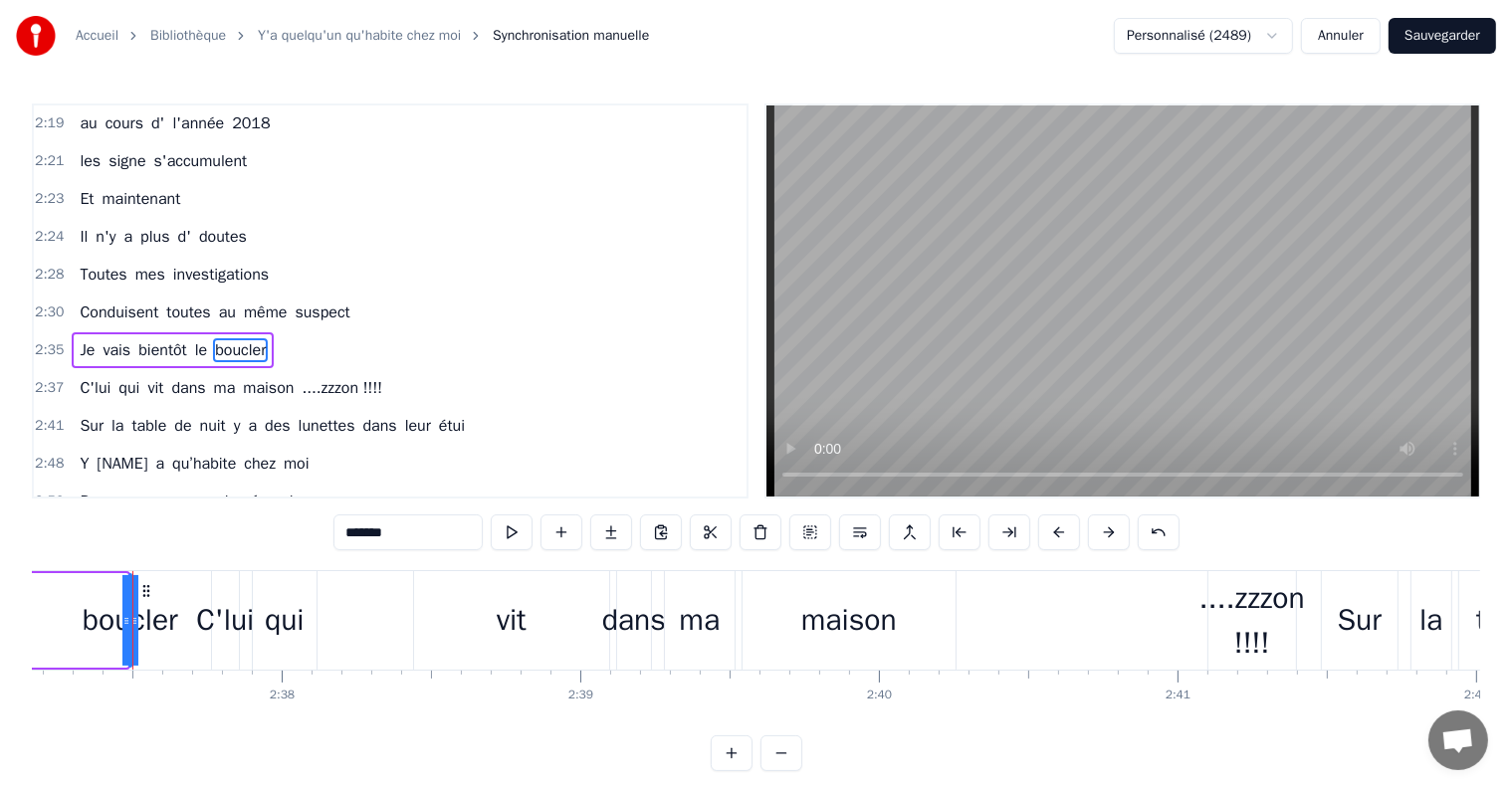 click 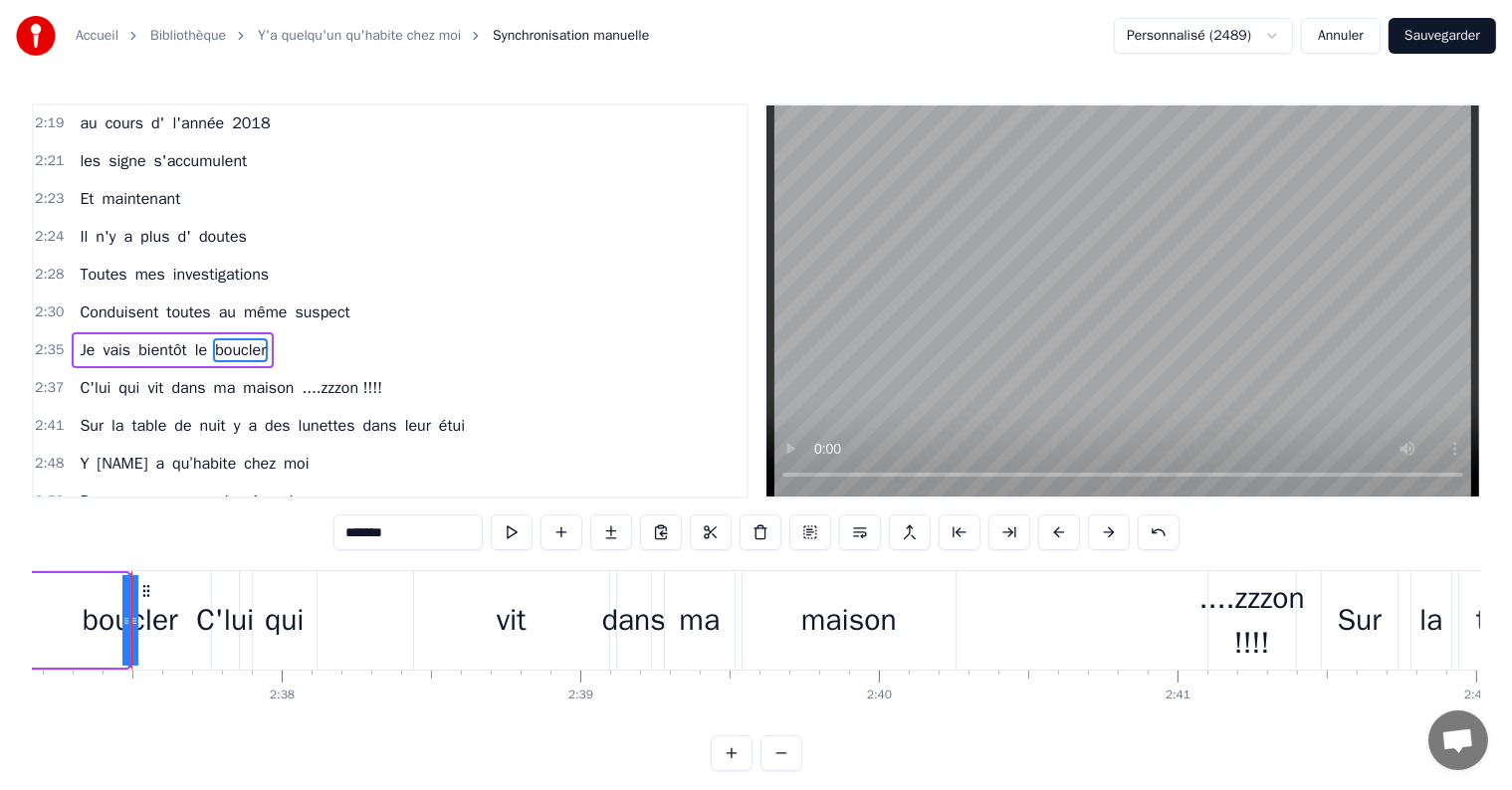 scroll, scrollTop: 0, scrollLeft: 46931, axis: horizontal 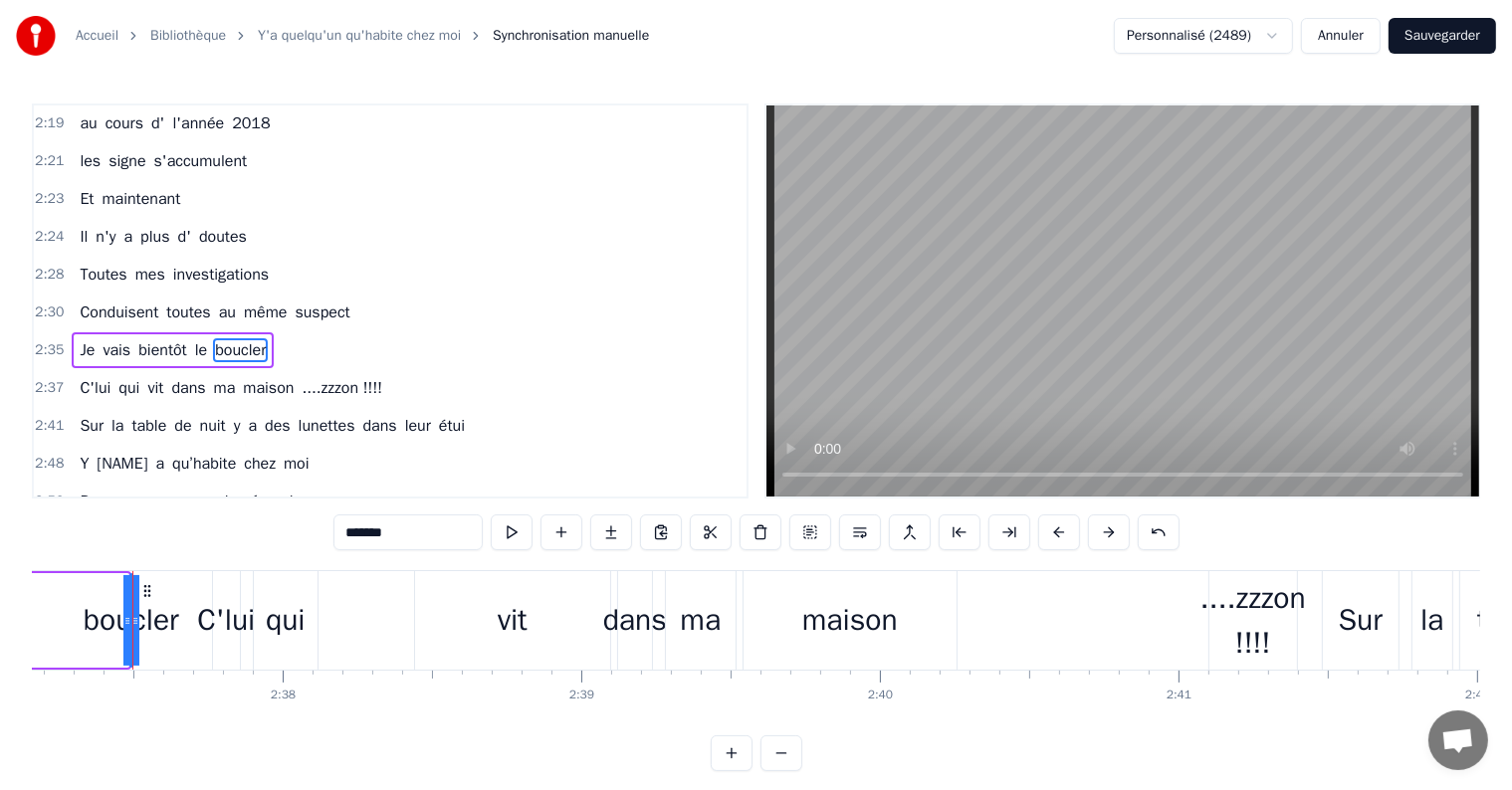 click 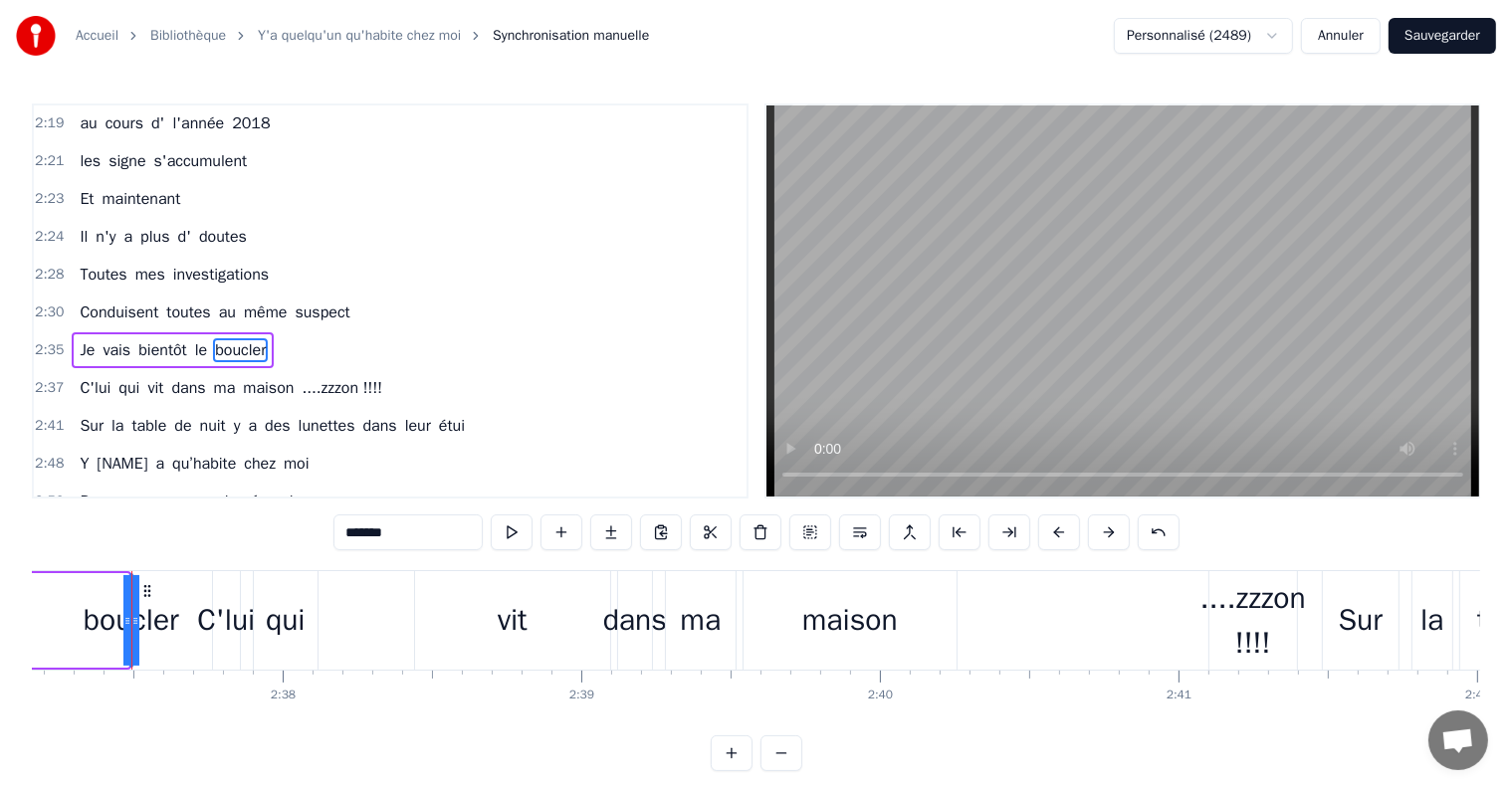scroll, scrollTop: 0, scrollLeft: 46931, axis: horizontal 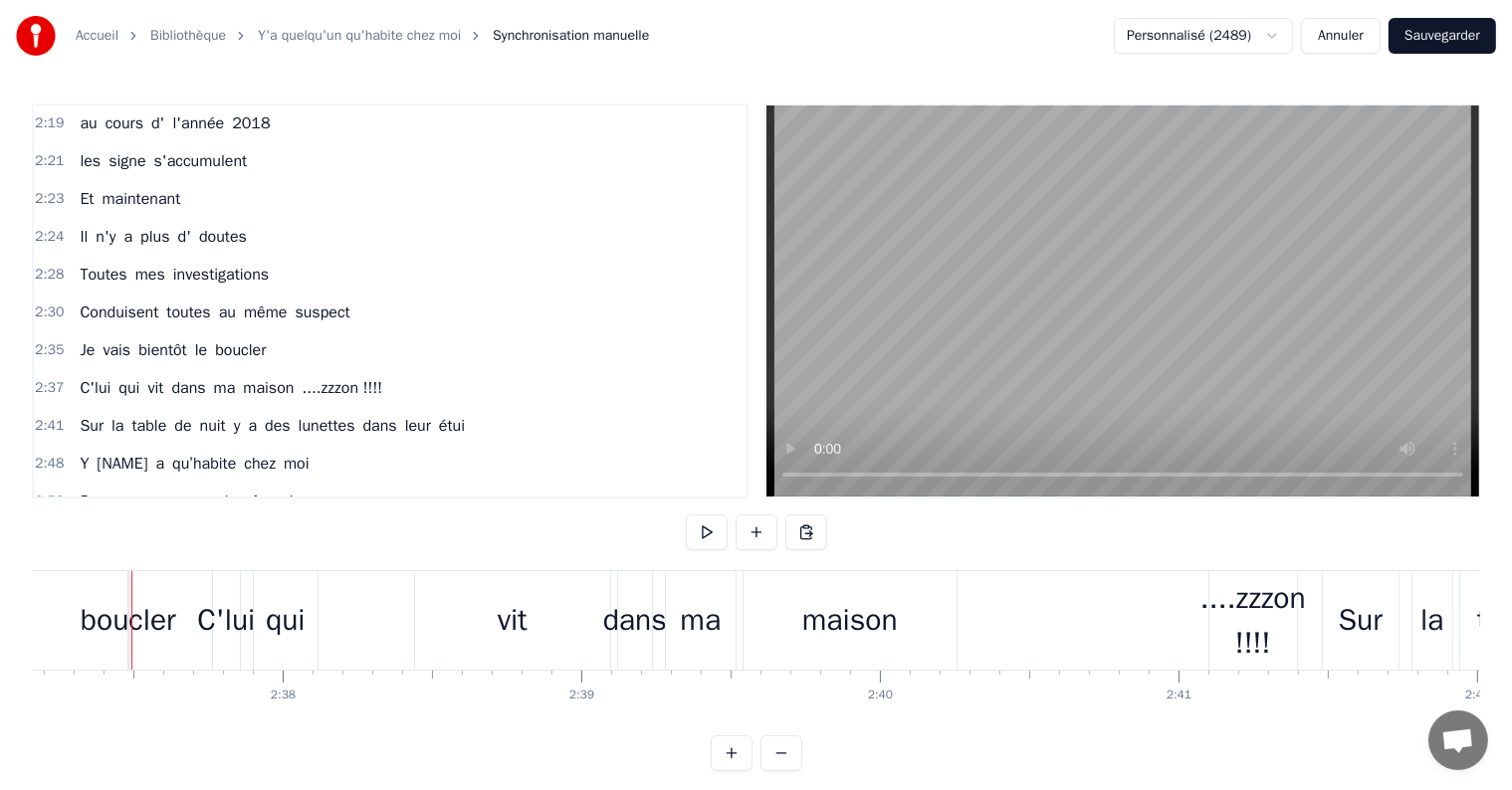 click at bounding box center [131, 620] 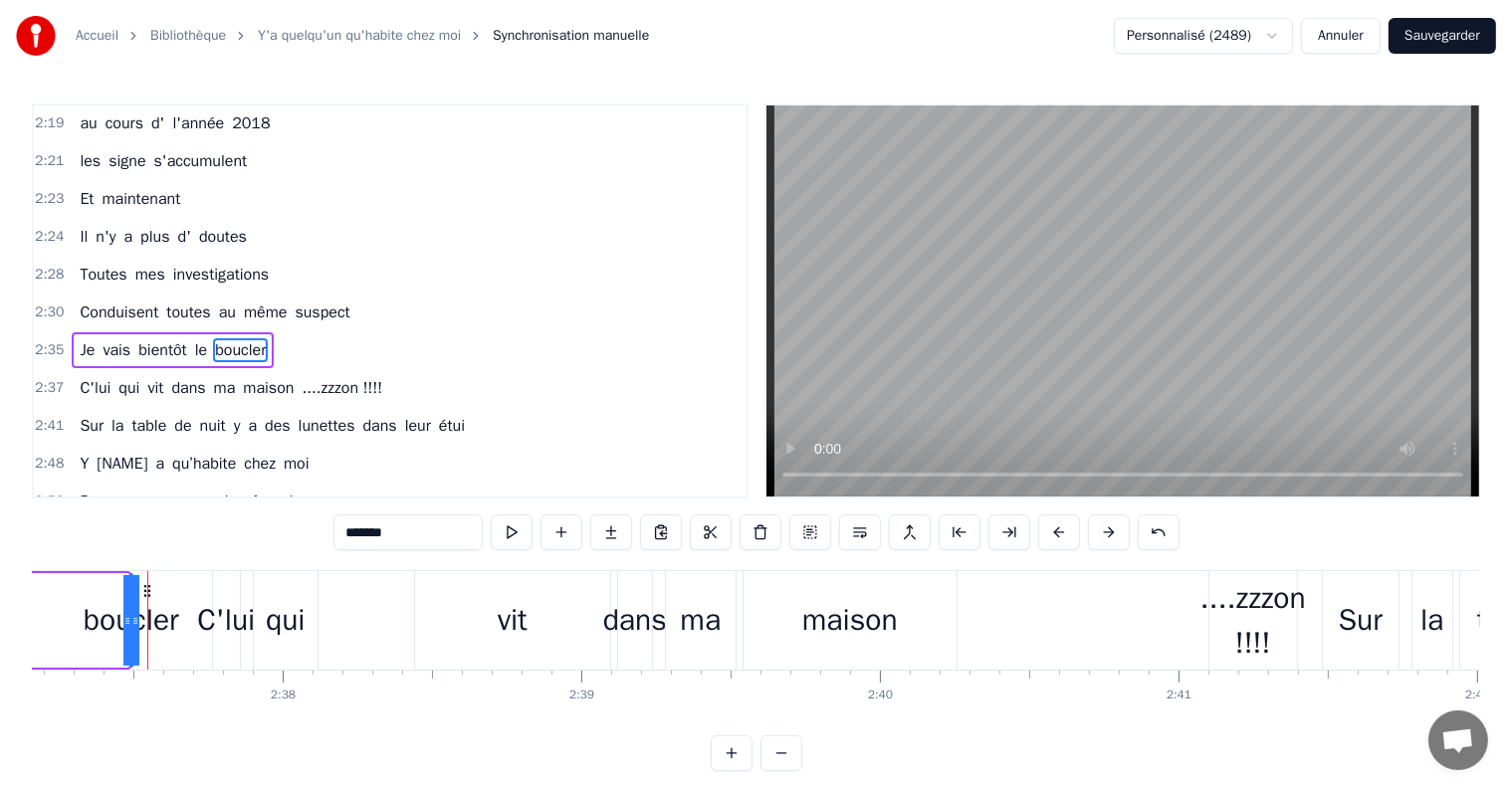 click on "bientôt" at bounding box center [162, 350] 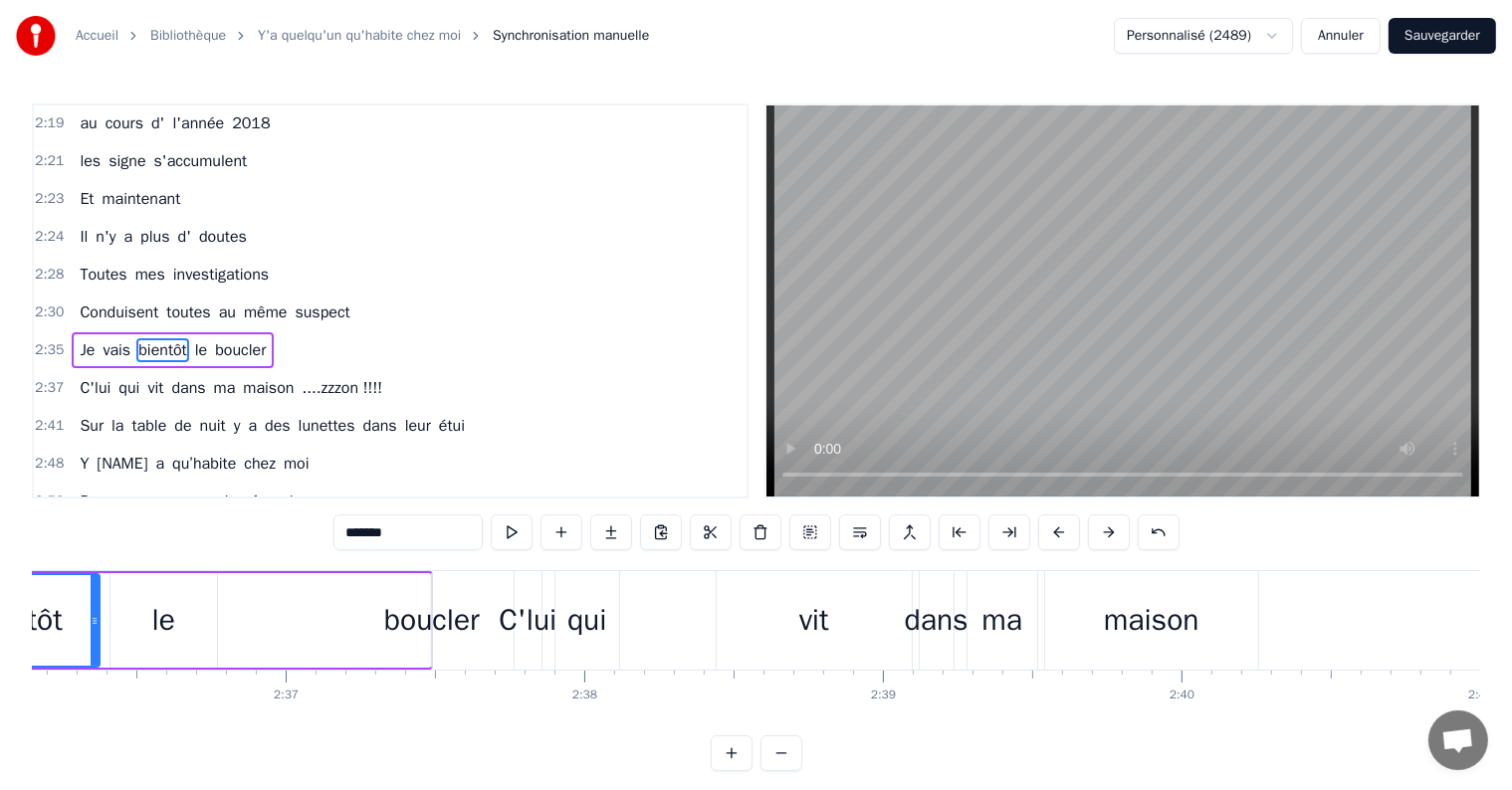scroll, scrollTop: 0, scrollLeft: 46429, axis: horizontal 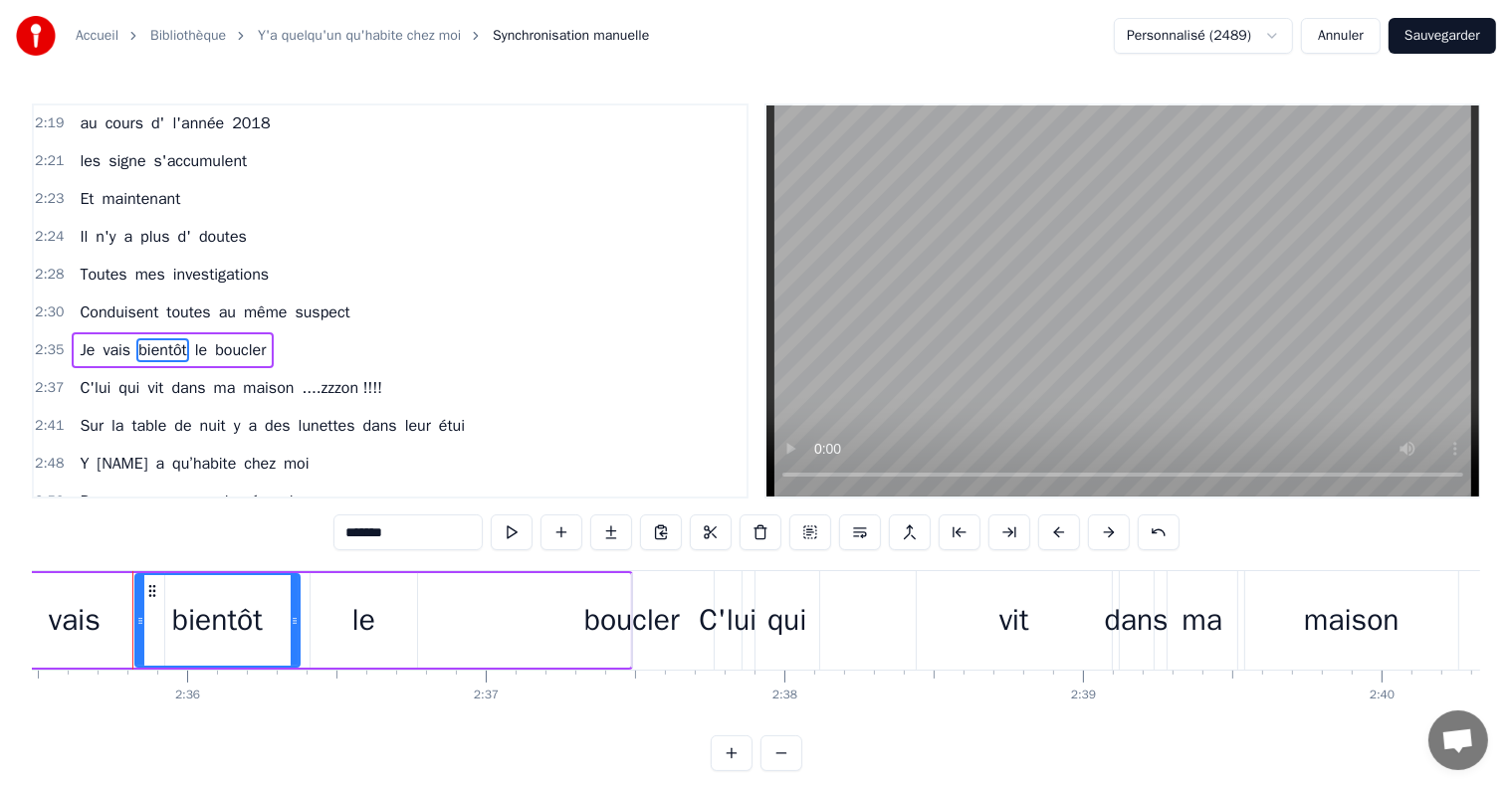click on "le" at bounding box center [363, 620] 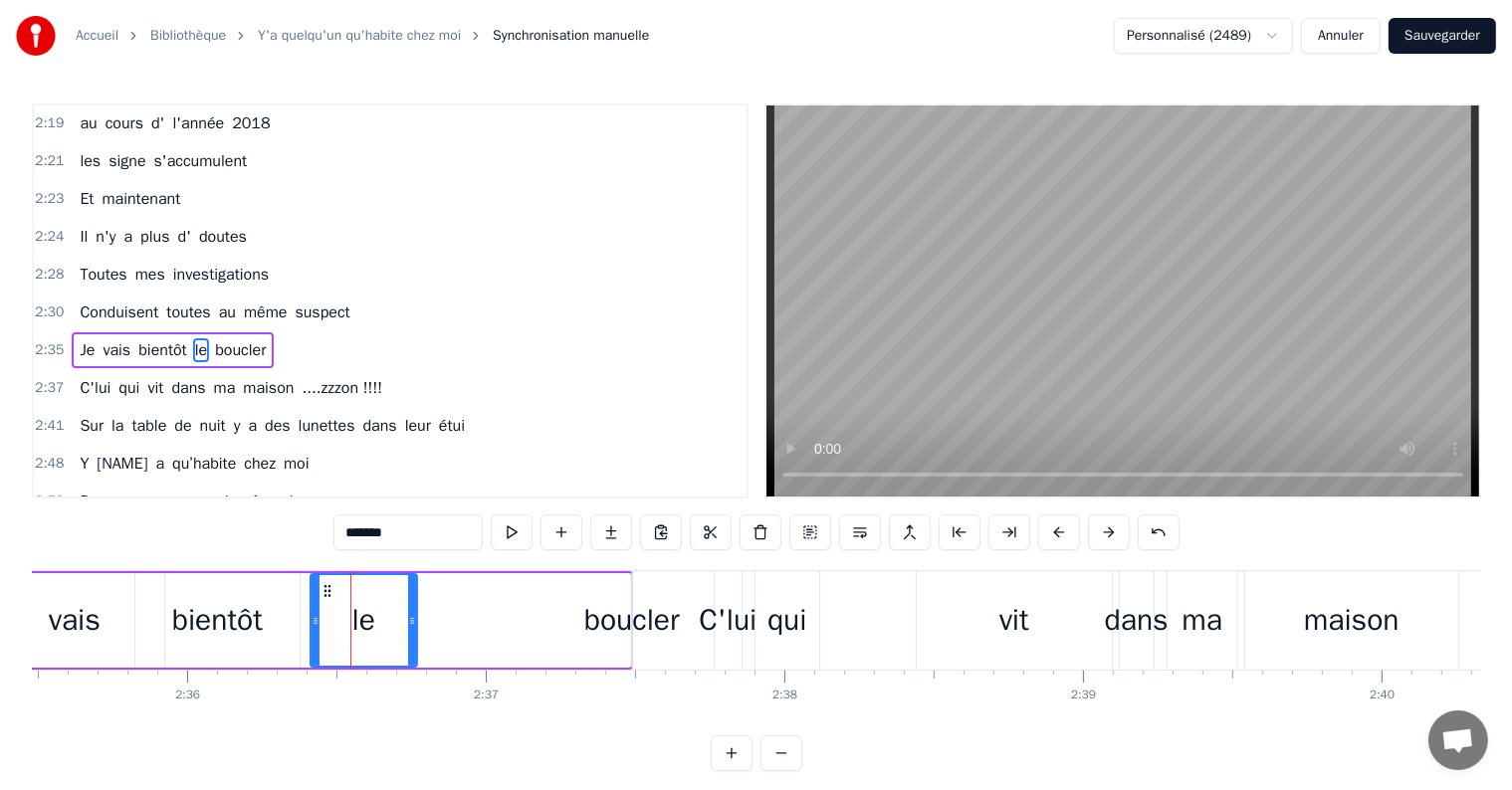 type on "**" 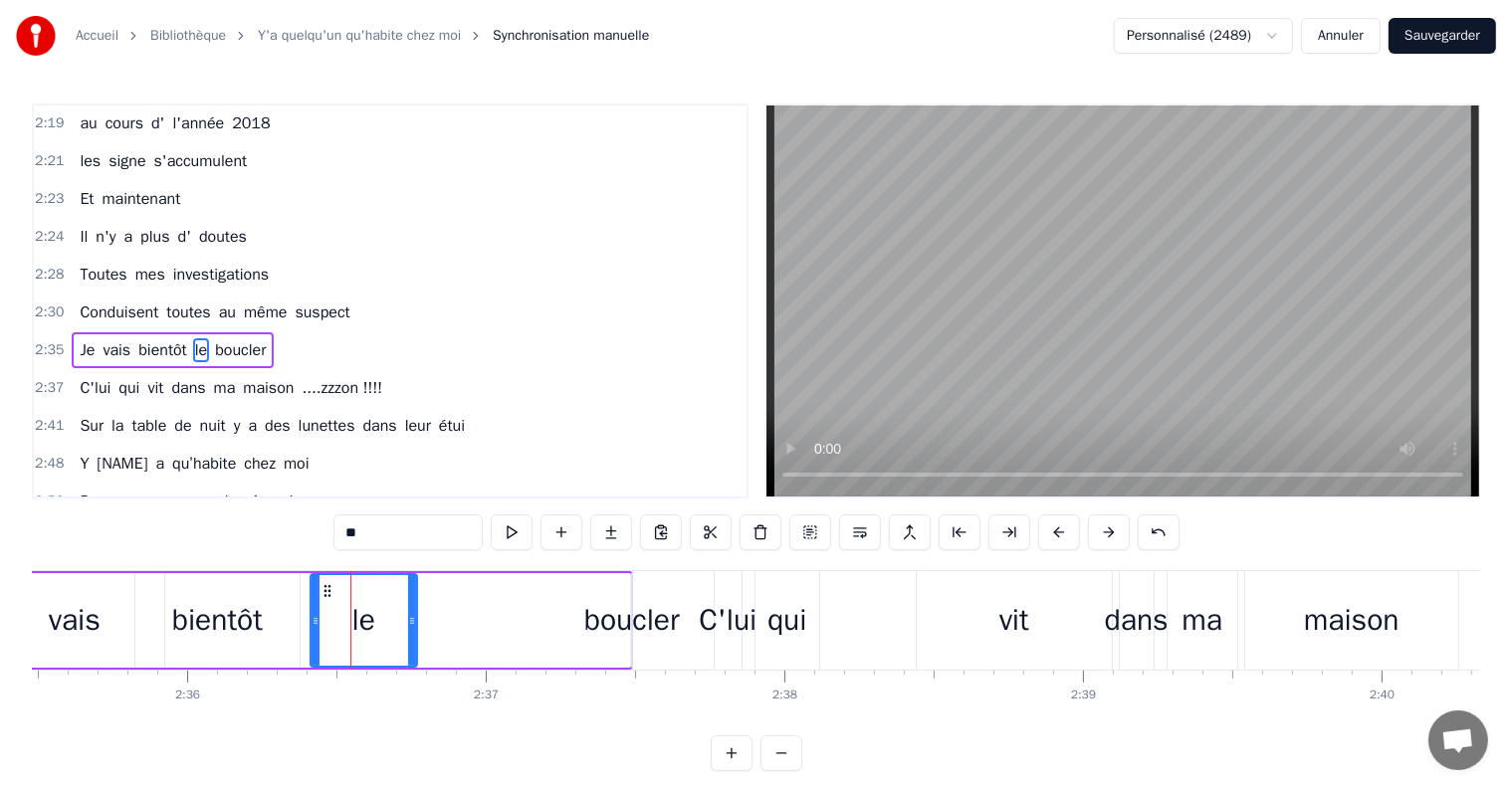 click on "Je vais bientôt le boucler" at bounding box center (262, 620) 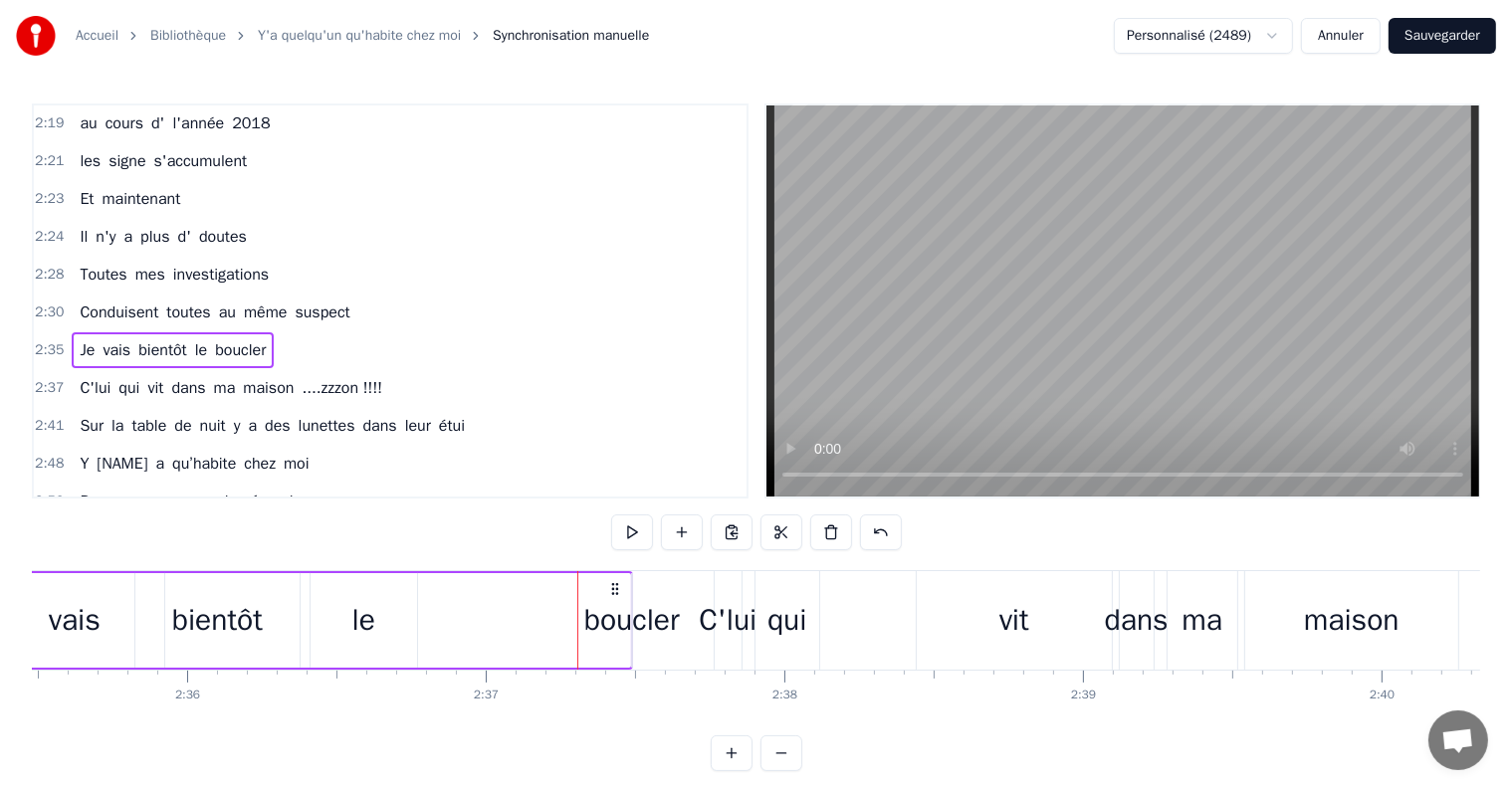 click on "boucler" at bounding box center (632, 620) 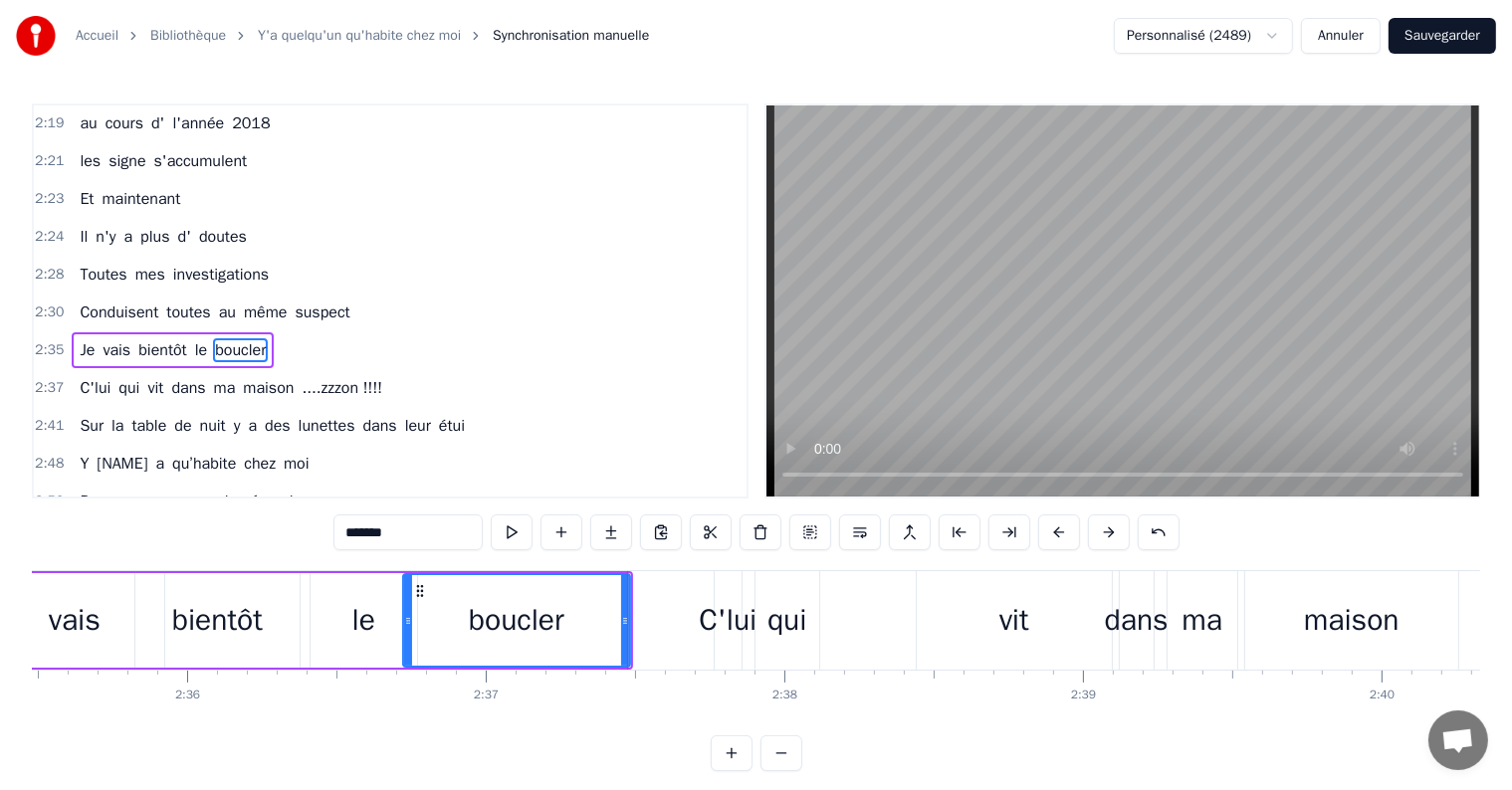drag, startPoint x: 635, startPoint y: 617, endPoint x: 411, endPoint y: 641, distance: 225.28205 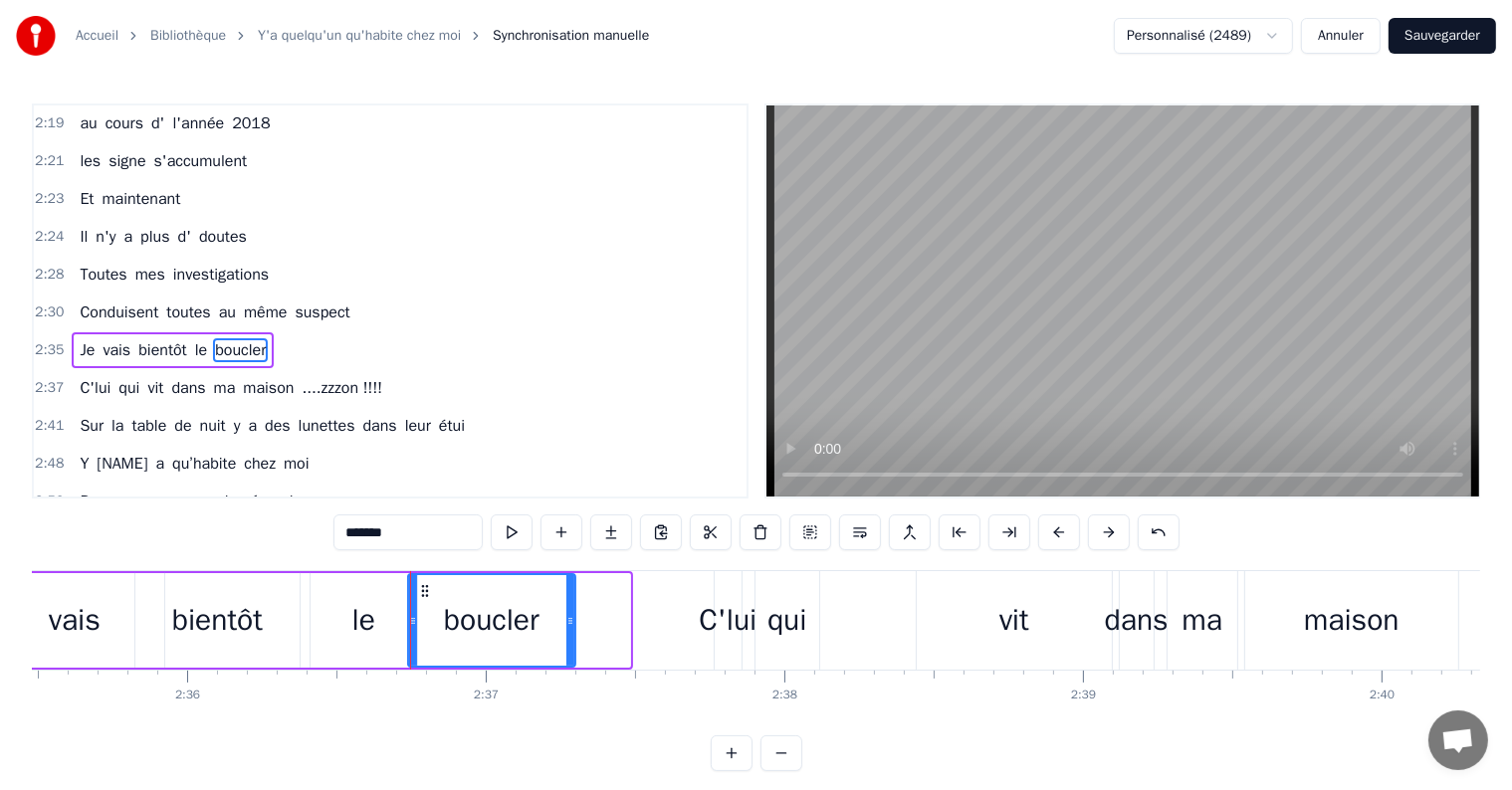 drag, startPoint x: 625, startPoint y: 621, endPoint x: 570, endPoint y: 624, distance: 55.081757 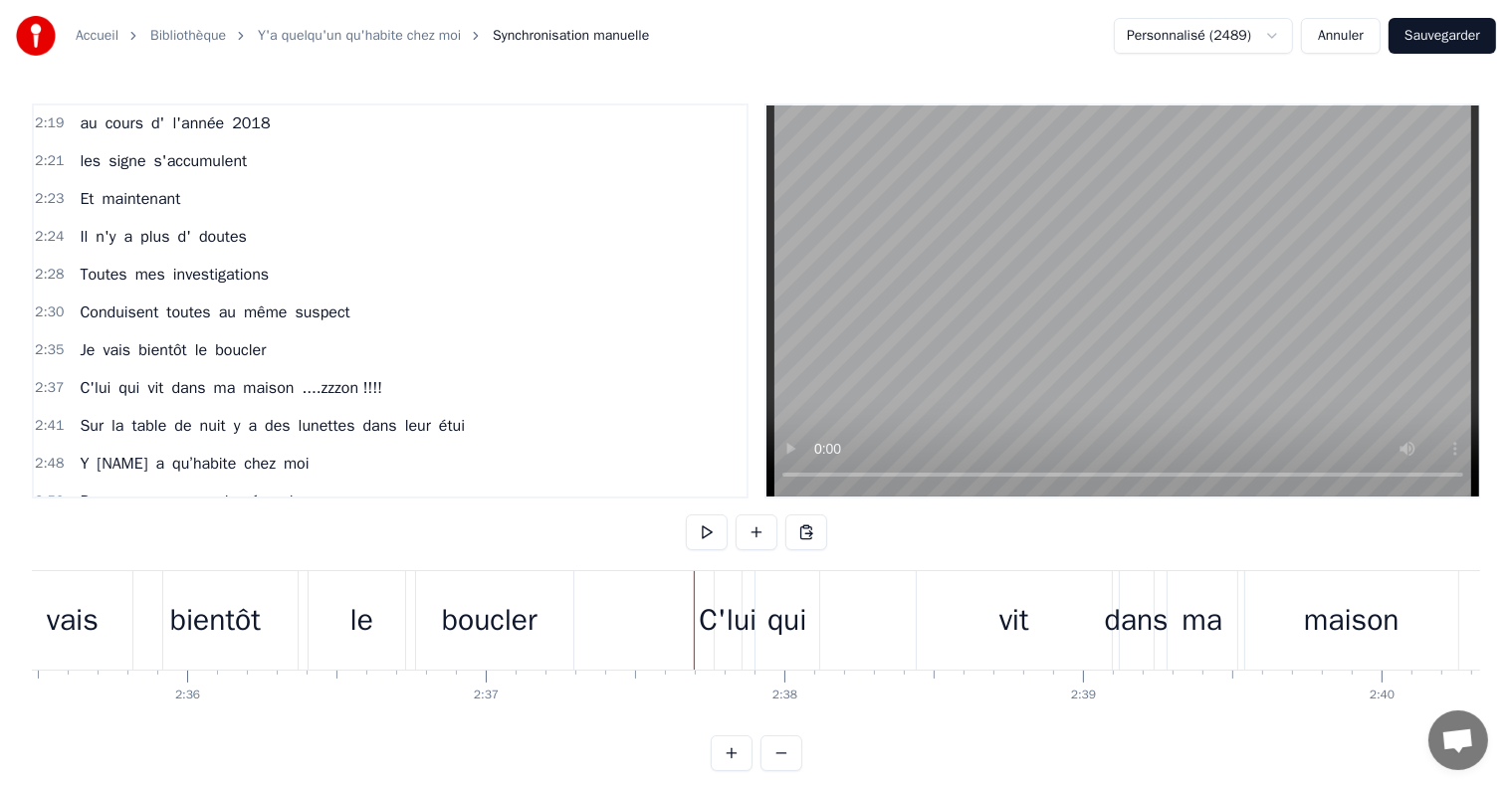 click on "C'lui" at bounding box center [728, 620] 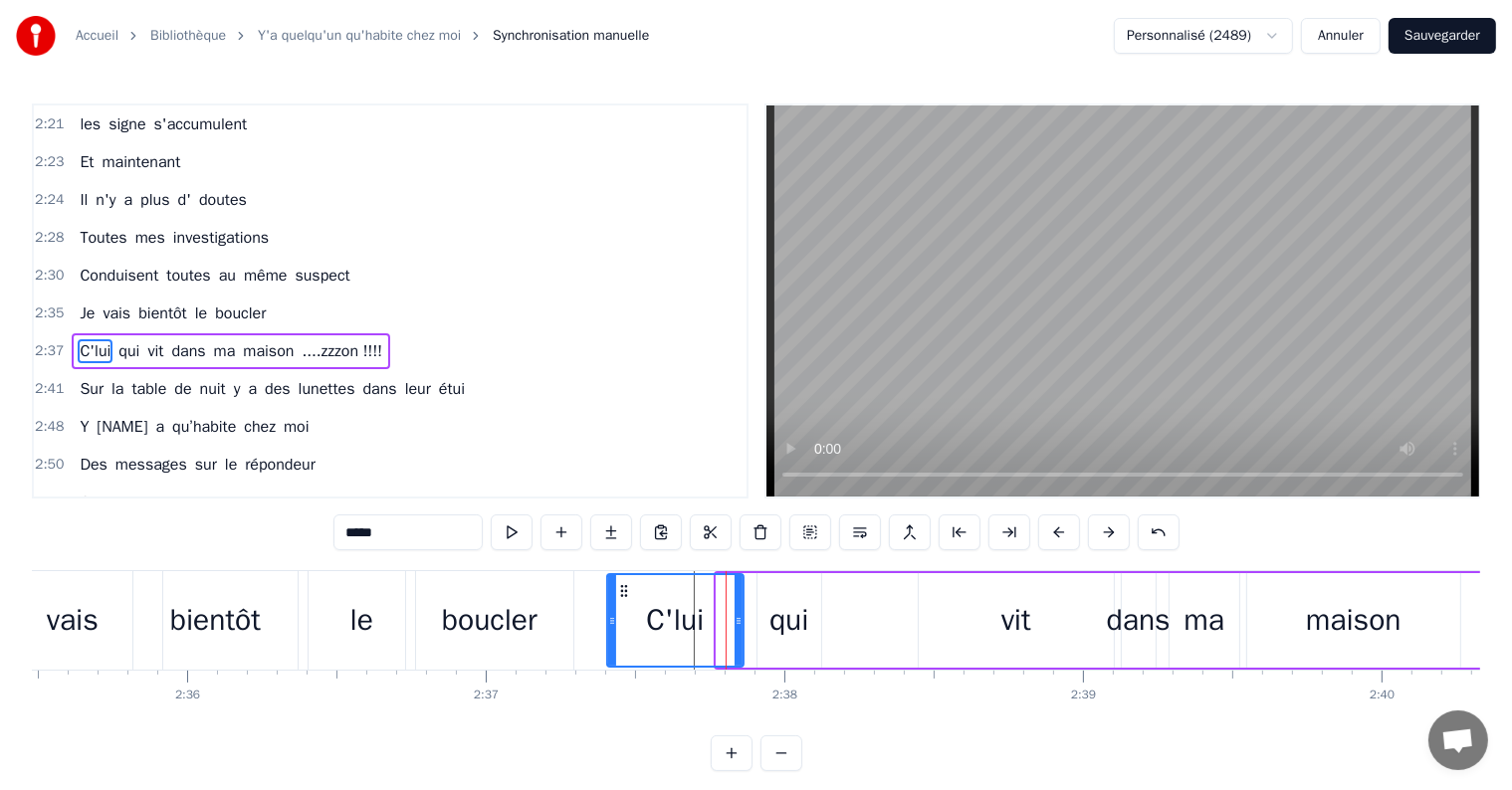 drag, startPoint x: 721, startPoint y: 621, endPoint x: 708, endPoint y: 609, distance: 17.691806 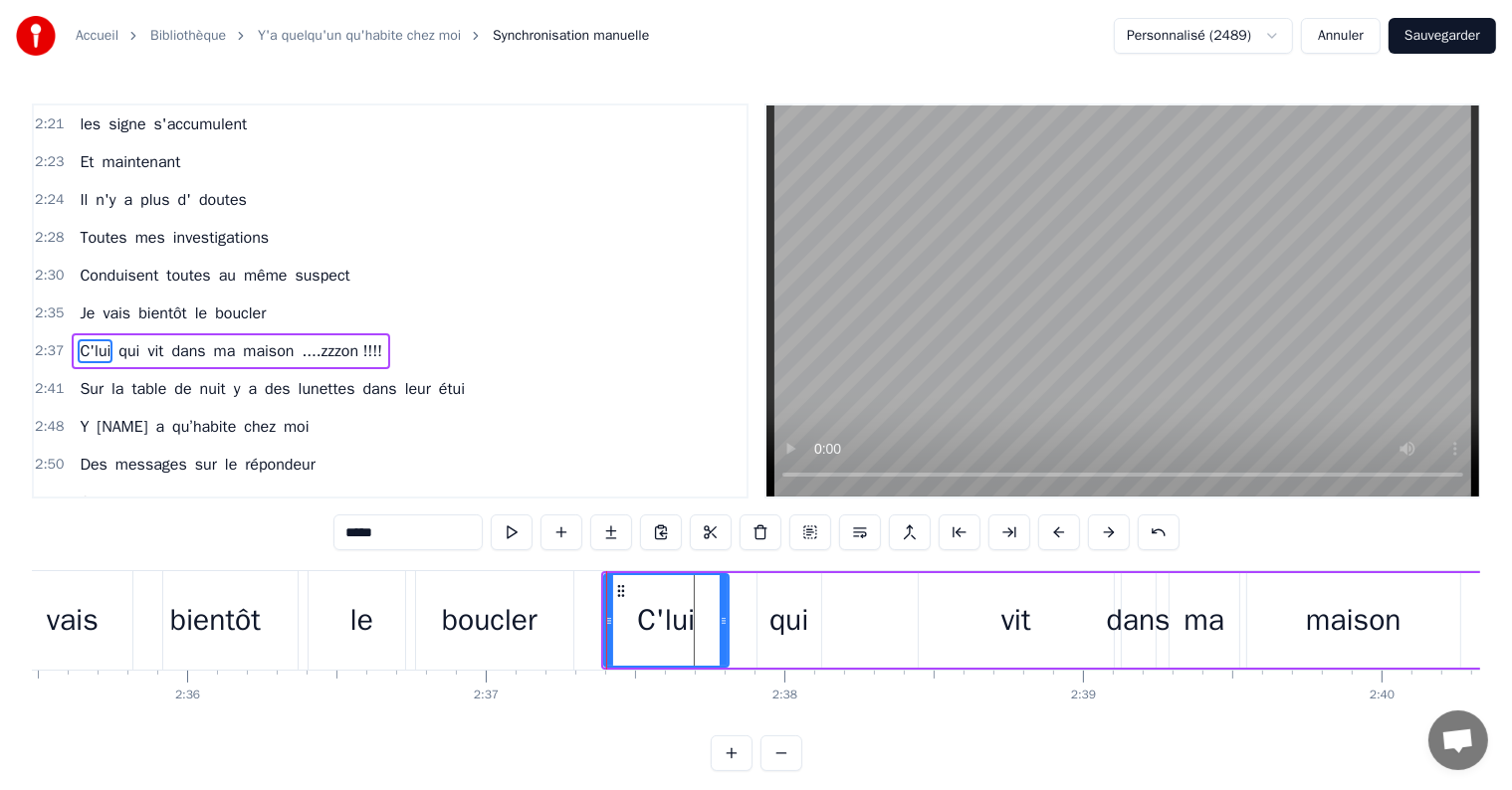 click 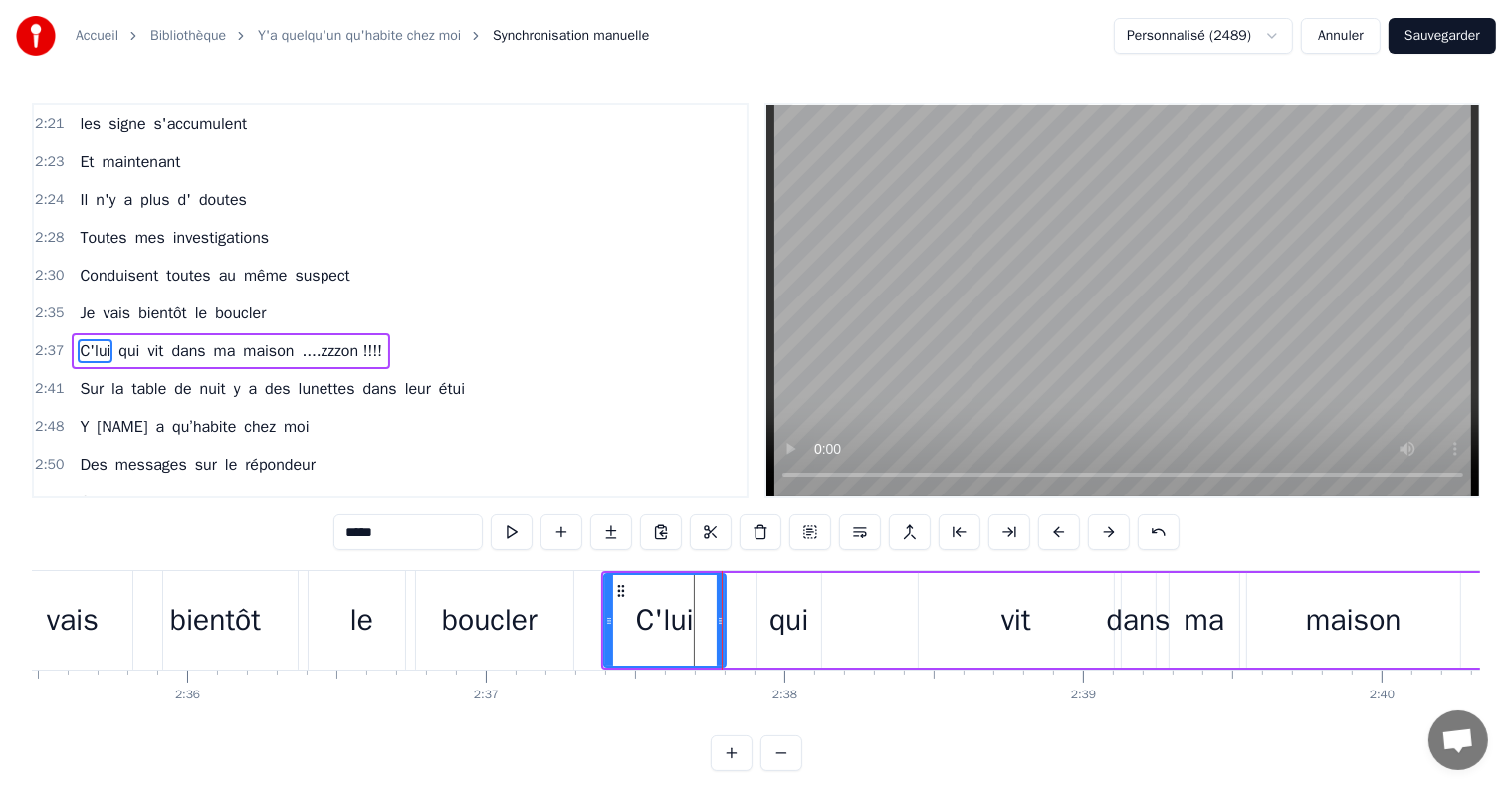 click on "vit" at bounding box center (1016, 620) 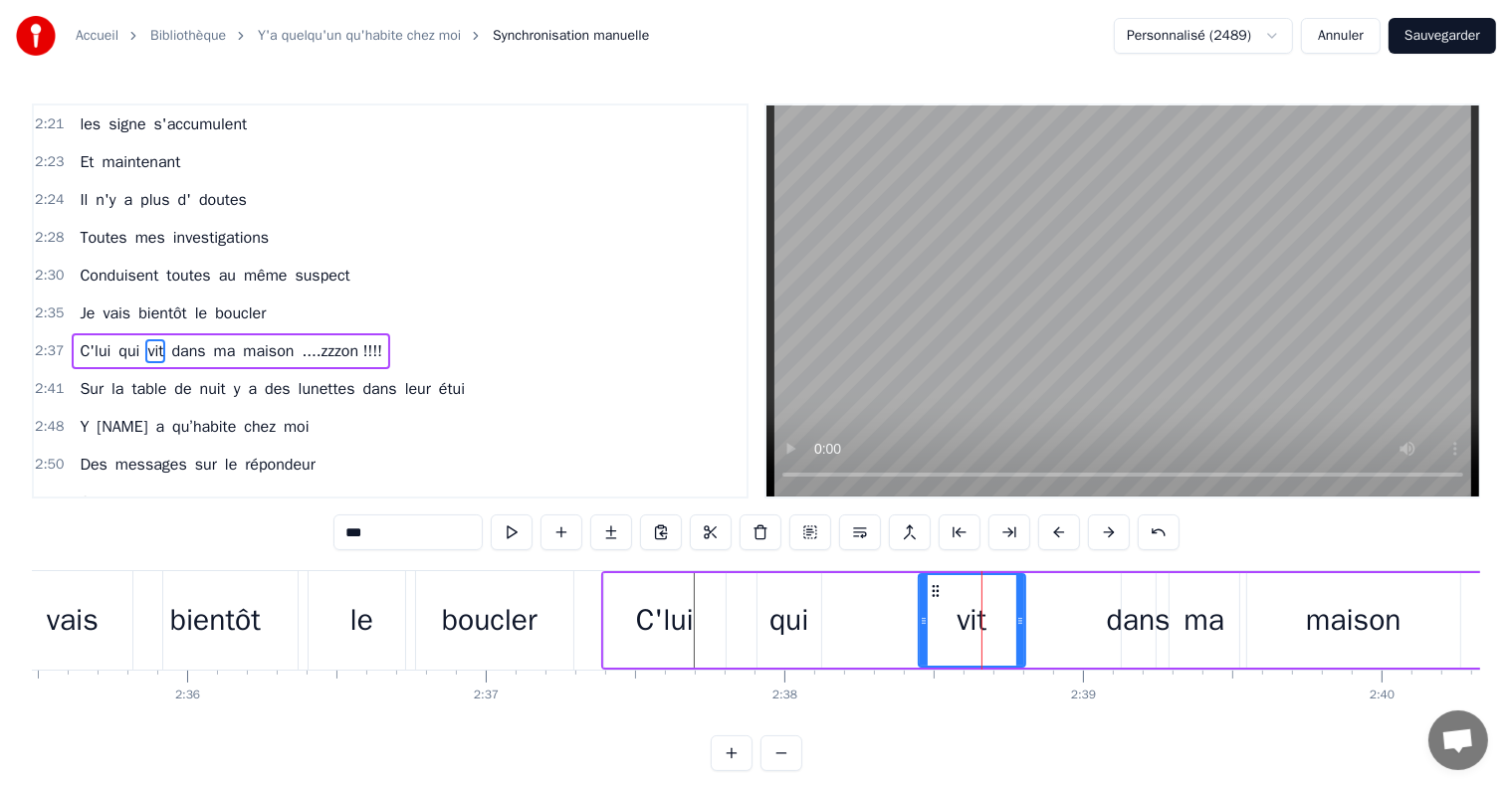 drag, startPoint x: 1105, startPoint y: 621, endPoint x: 1019, endPoint y: 623, distance: 86.023253 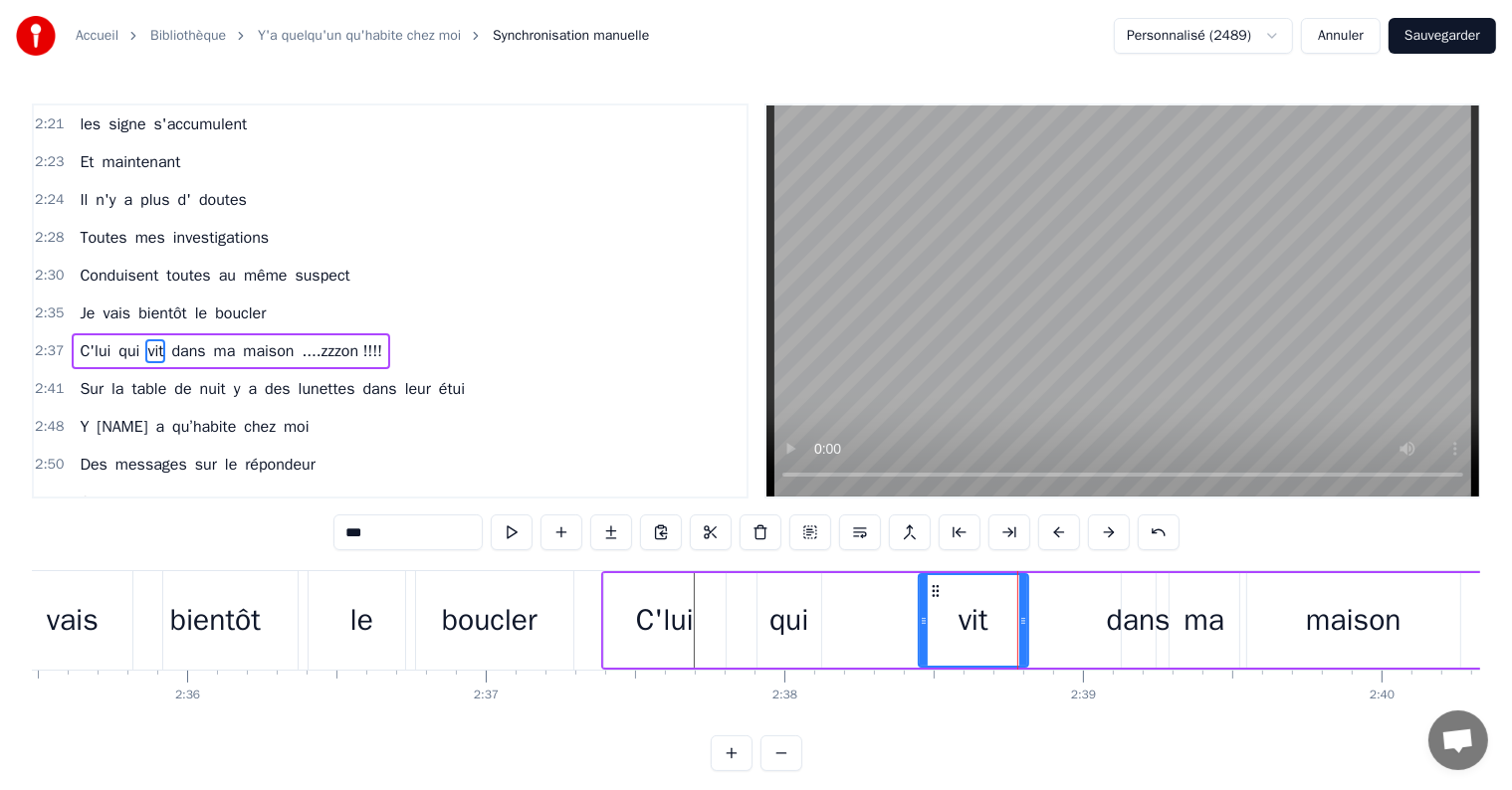 click 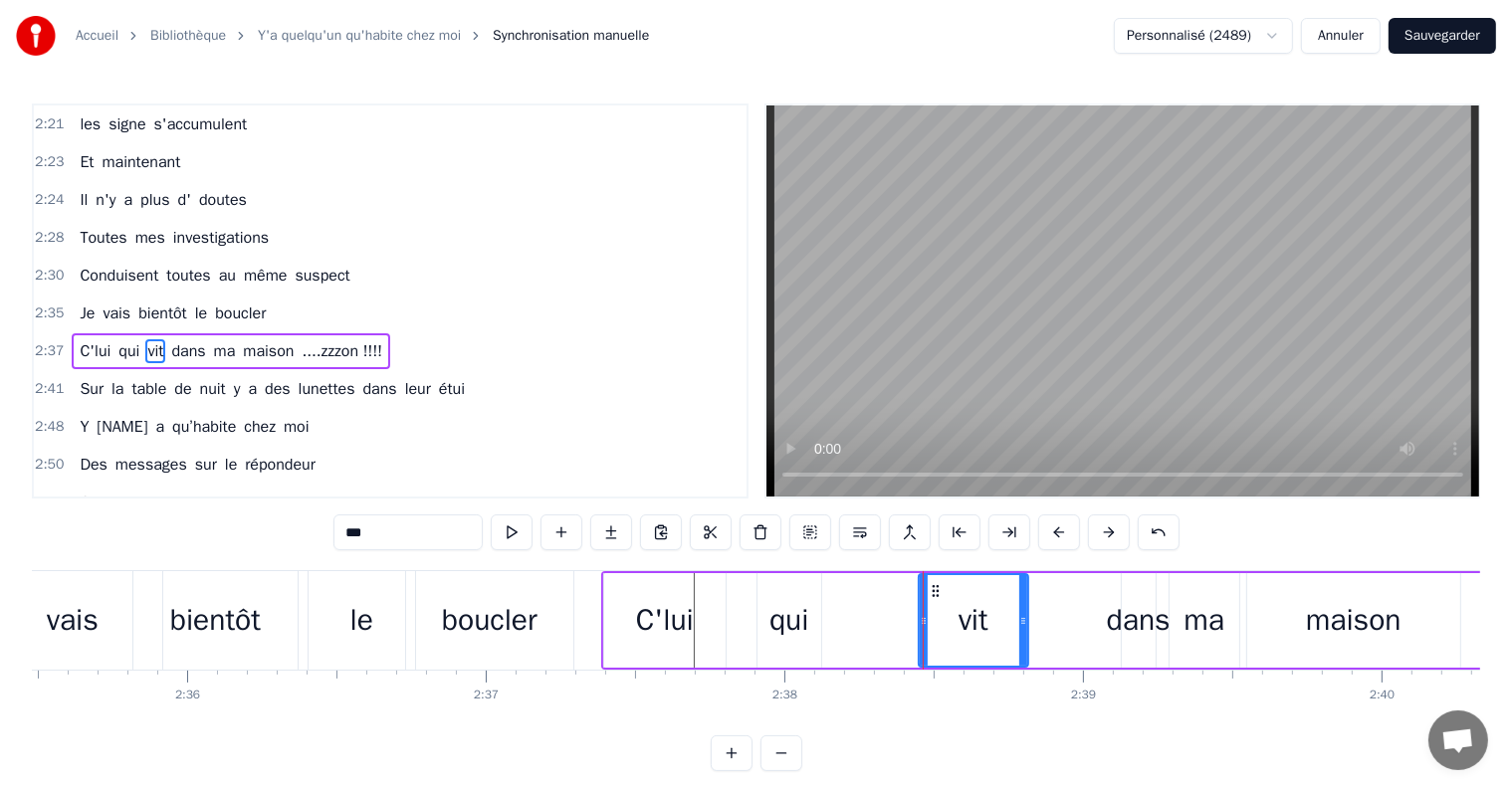 drag, startPoint x: 923, startPoint y: 621, endPoint x: 844, endPoint y: 621, distance: 79 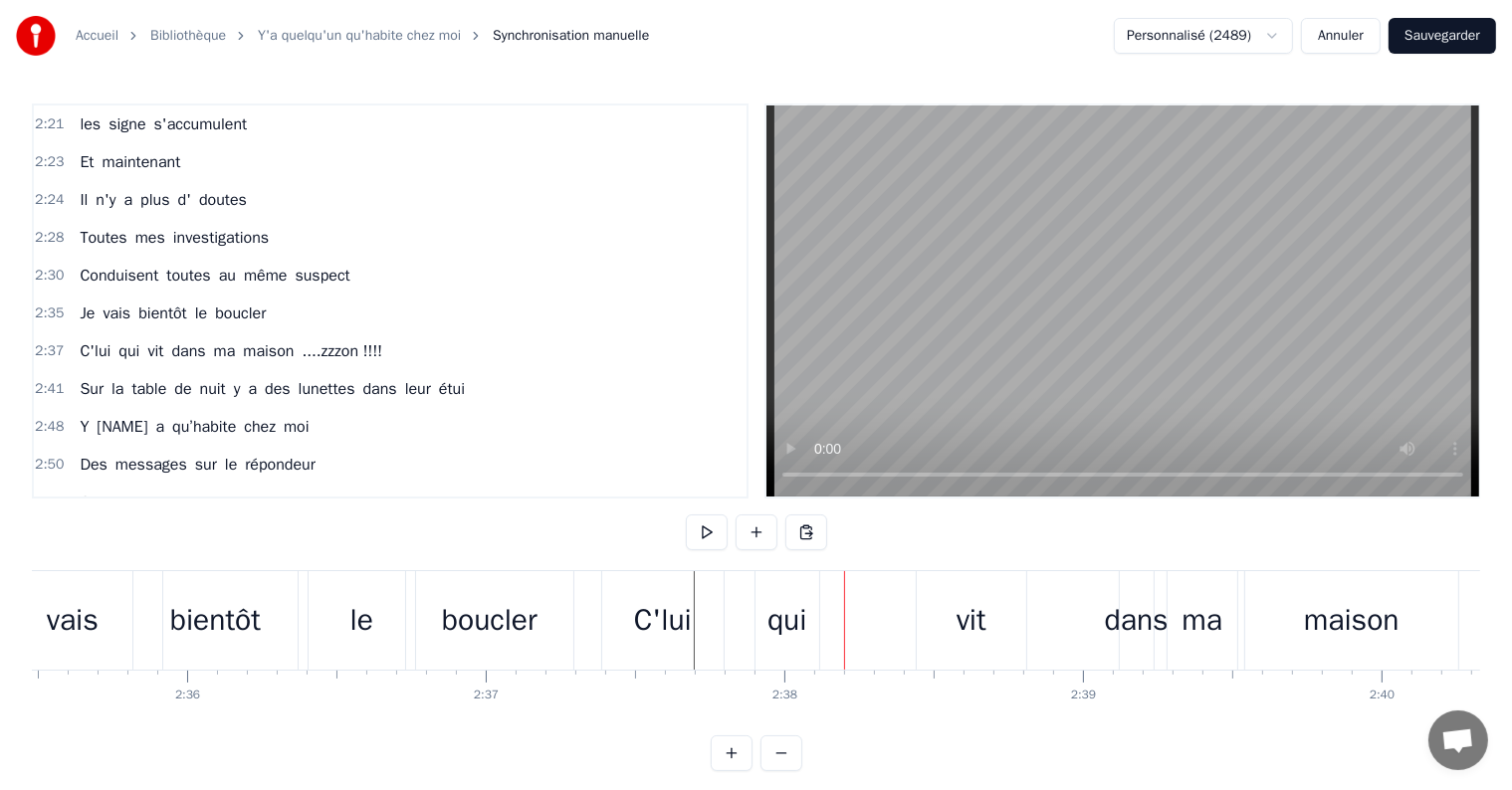 click on "vit" at bounding box center [972, 620] 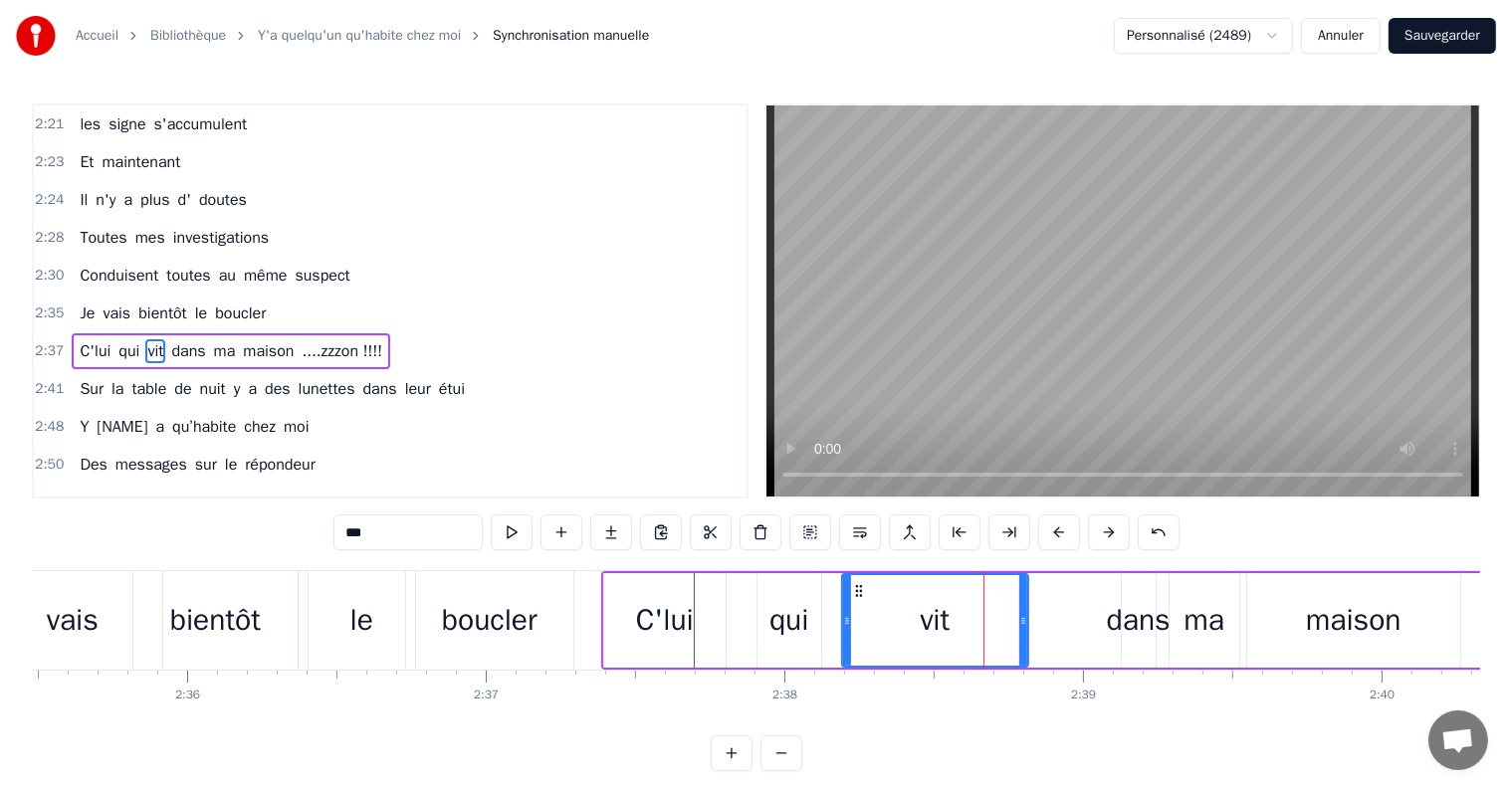 drag, startPoint x: 920, startPoint y: 620, endPoint x: 842, endPoint y: 624, distance: 78.1025 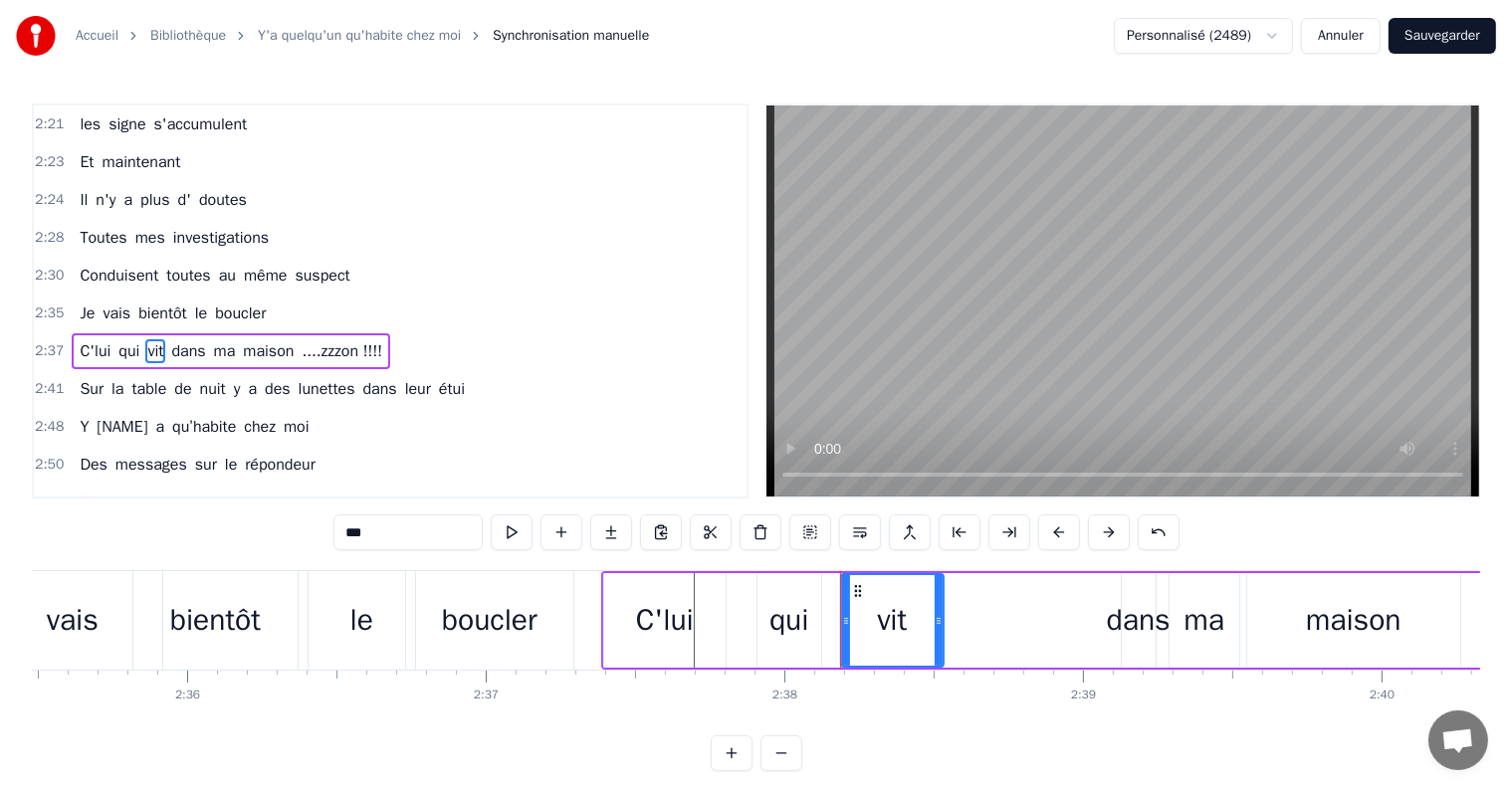 drag, startPoint x: 1021, startPoint y: 620, endPoint x: 1003, endPoint y: 624, distance: 18.439089 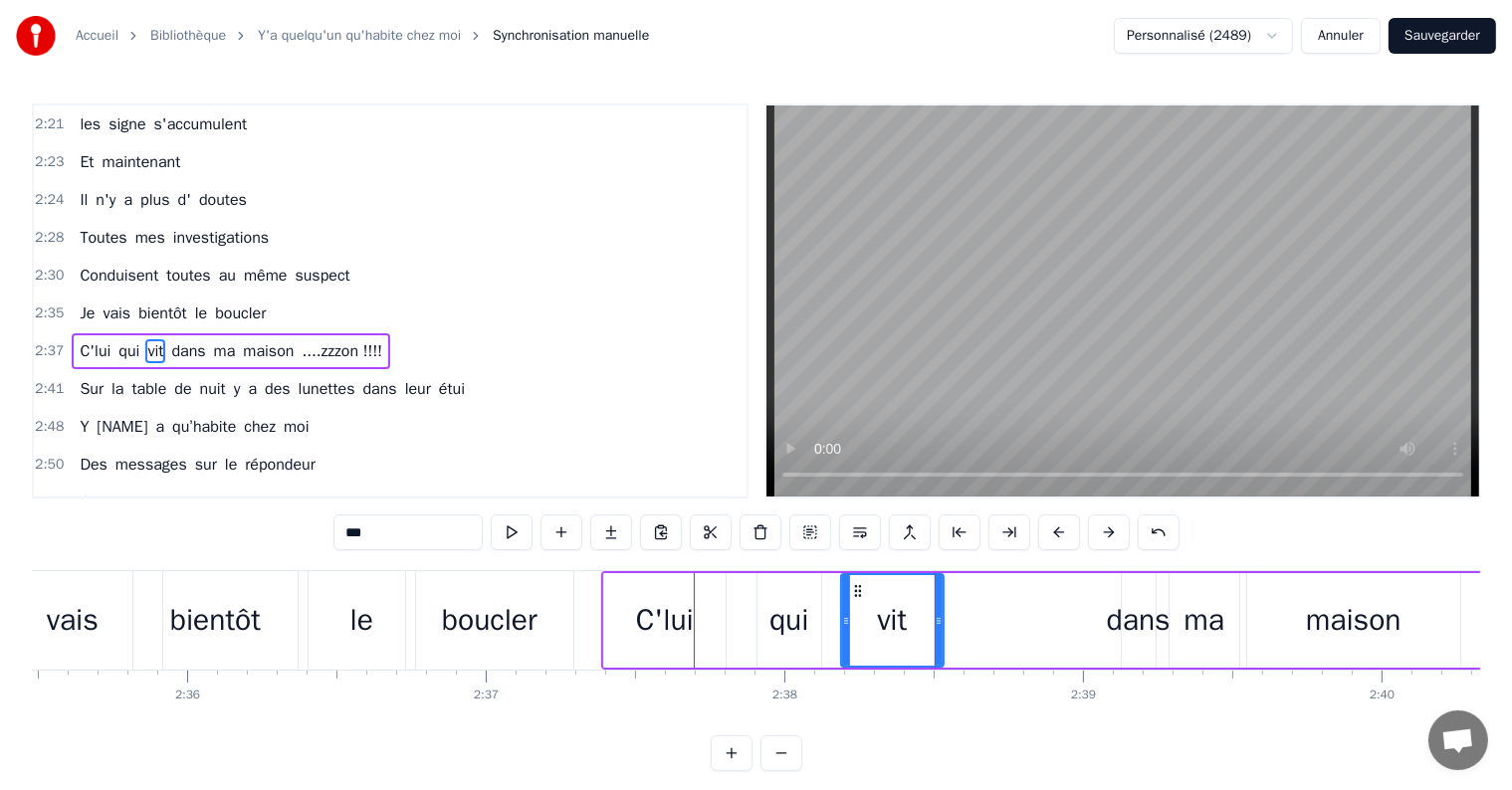 click on "dans" at bounding box center [1139, 620] 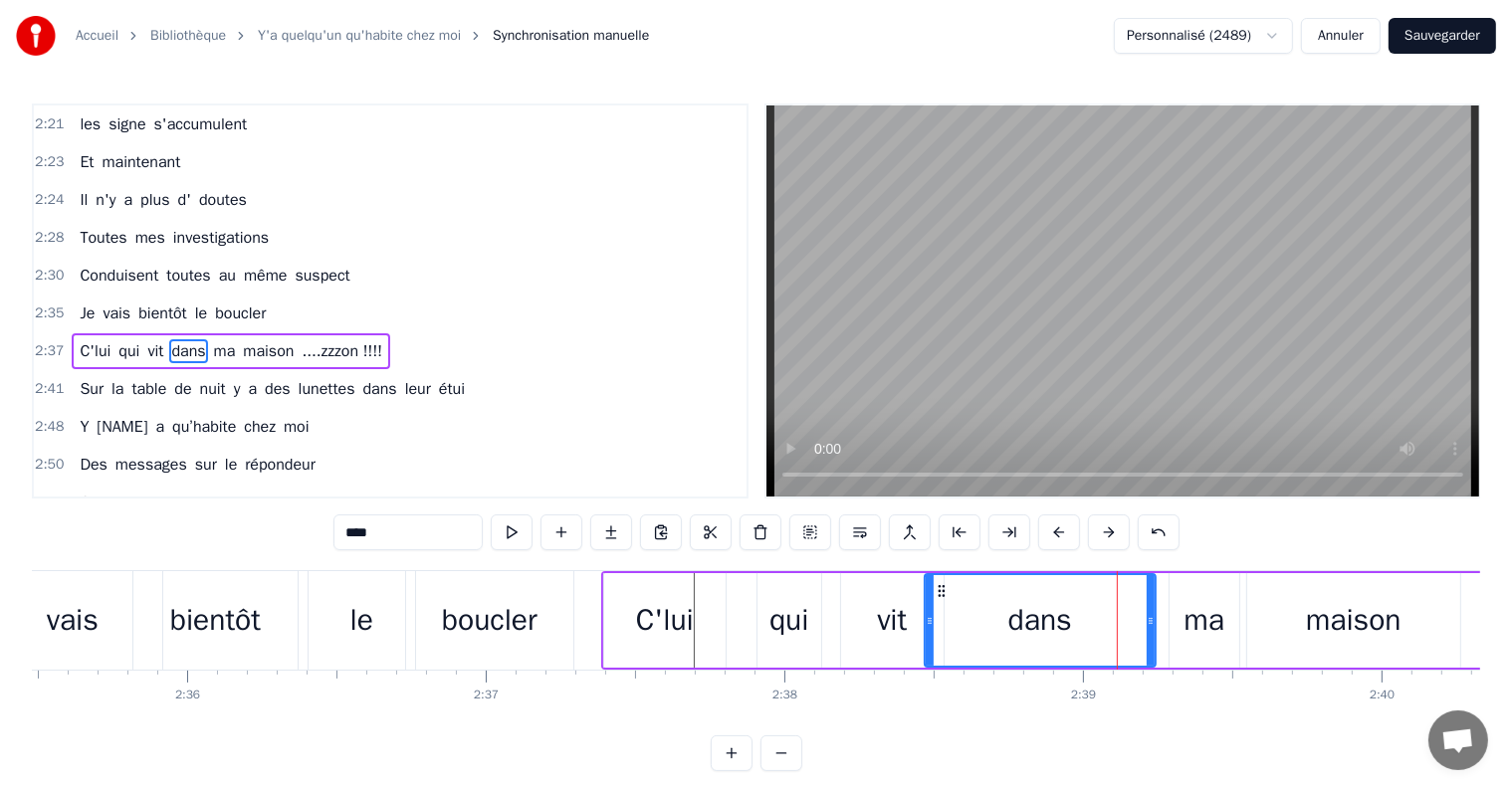 drag, startPoint x: 1129, startPoint y: 625, endPoint x: 932, endPoint y: 630, distance: 197.06344 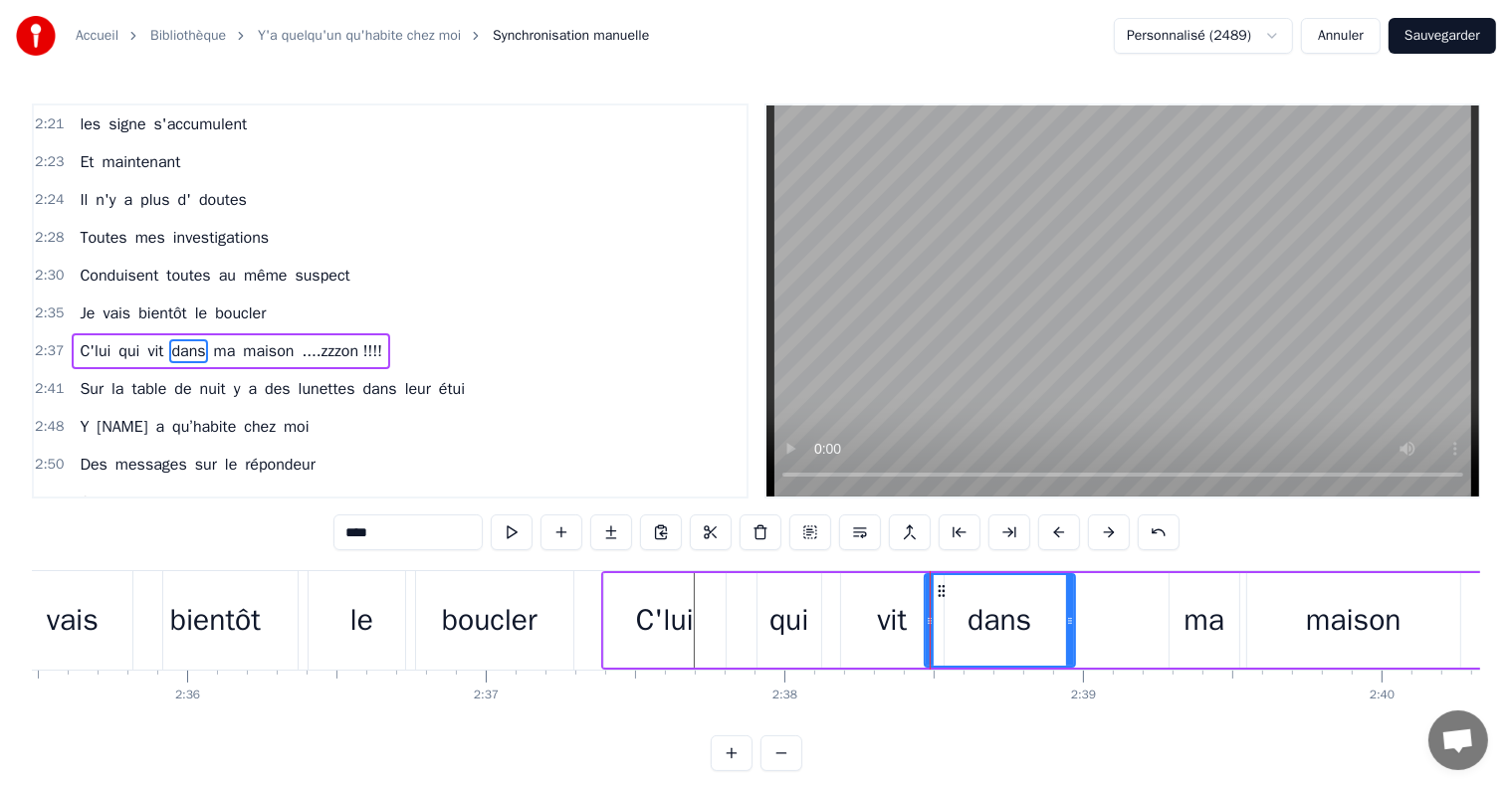 drag, startPoint x: 1151, startPoint y: 621, endPoint x: 1190, endPoint y: 613, distance: 39.812058 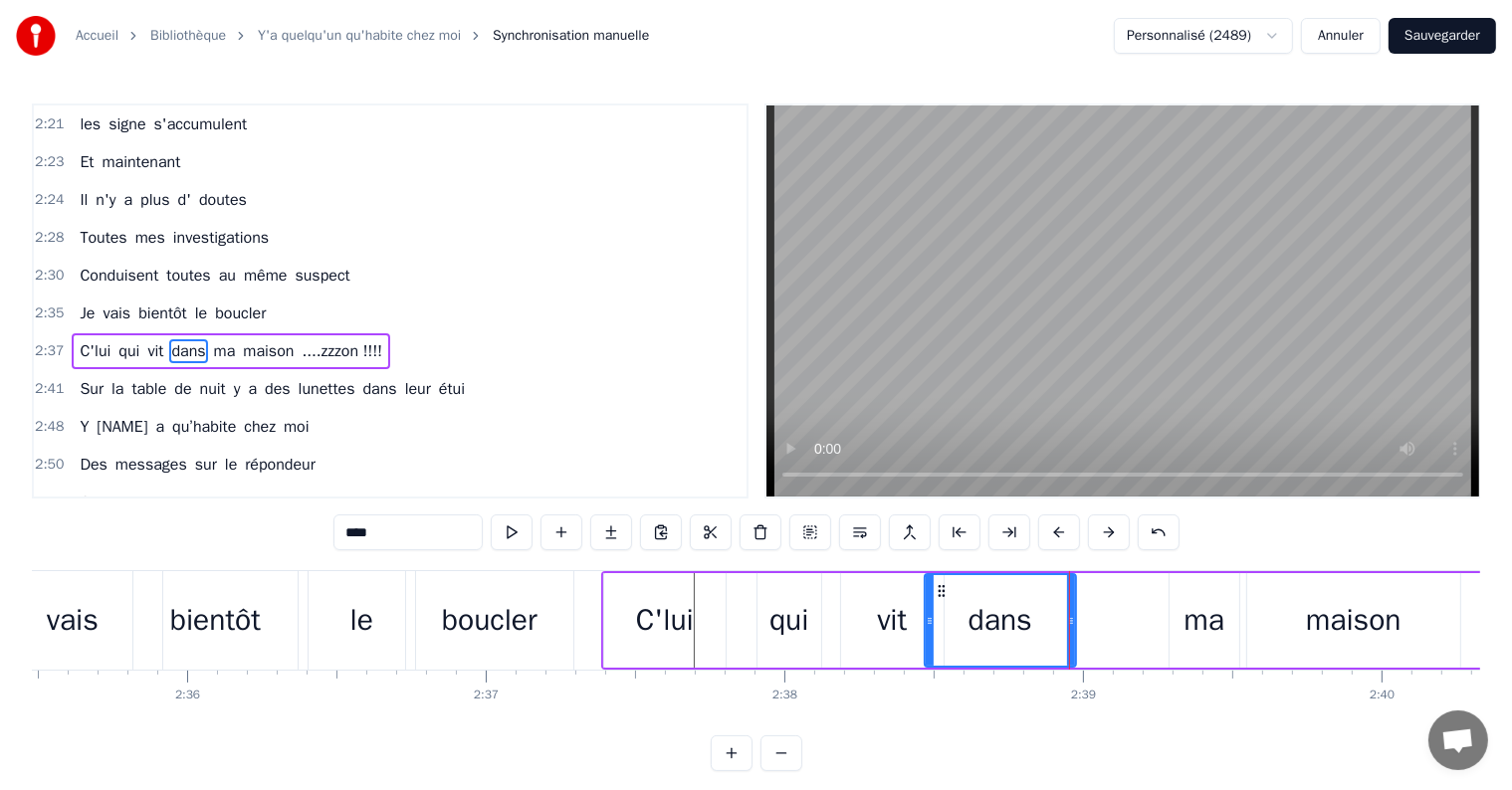 click on "ma" at bounding box center [1203, 620] 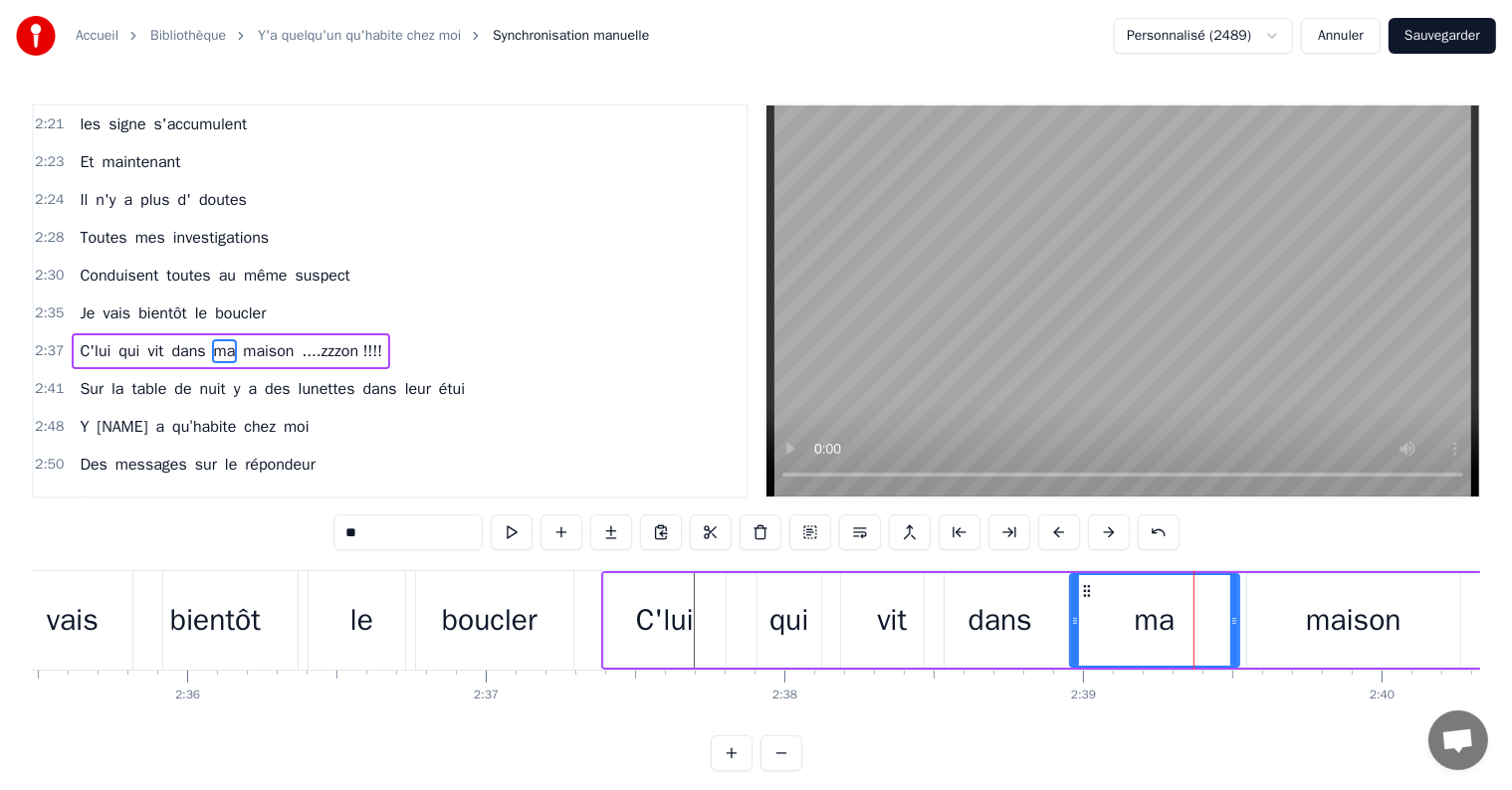 drag, startPoint x: 1171, startPoint y: 619, endPoint x: 1071, endPoint y: 627, distance: 100.31949 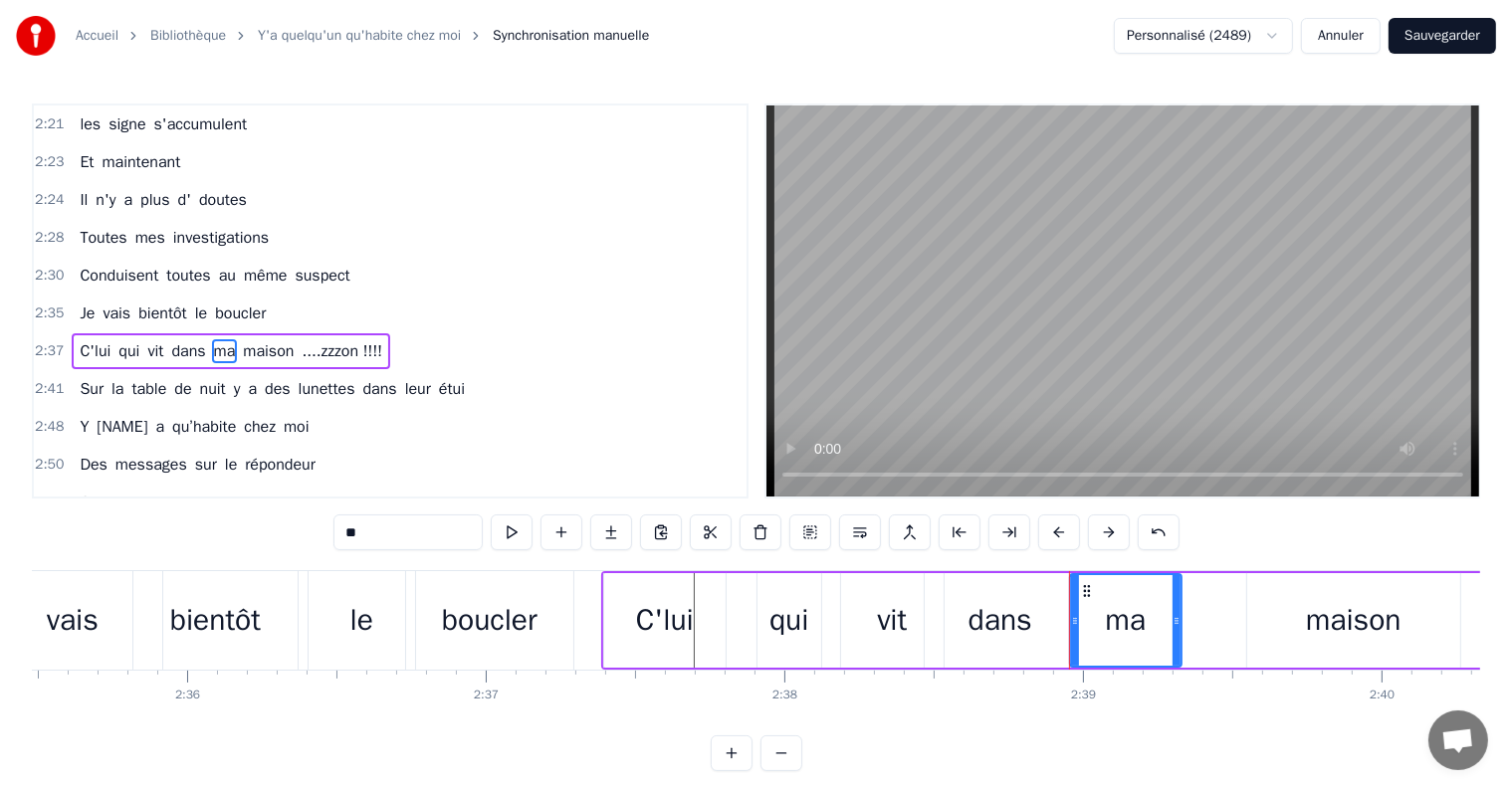 drag, startPoint x: 1232, startPoint y: 617, endPoint x: 1175, endPoint y: 626, distance: 57.706152 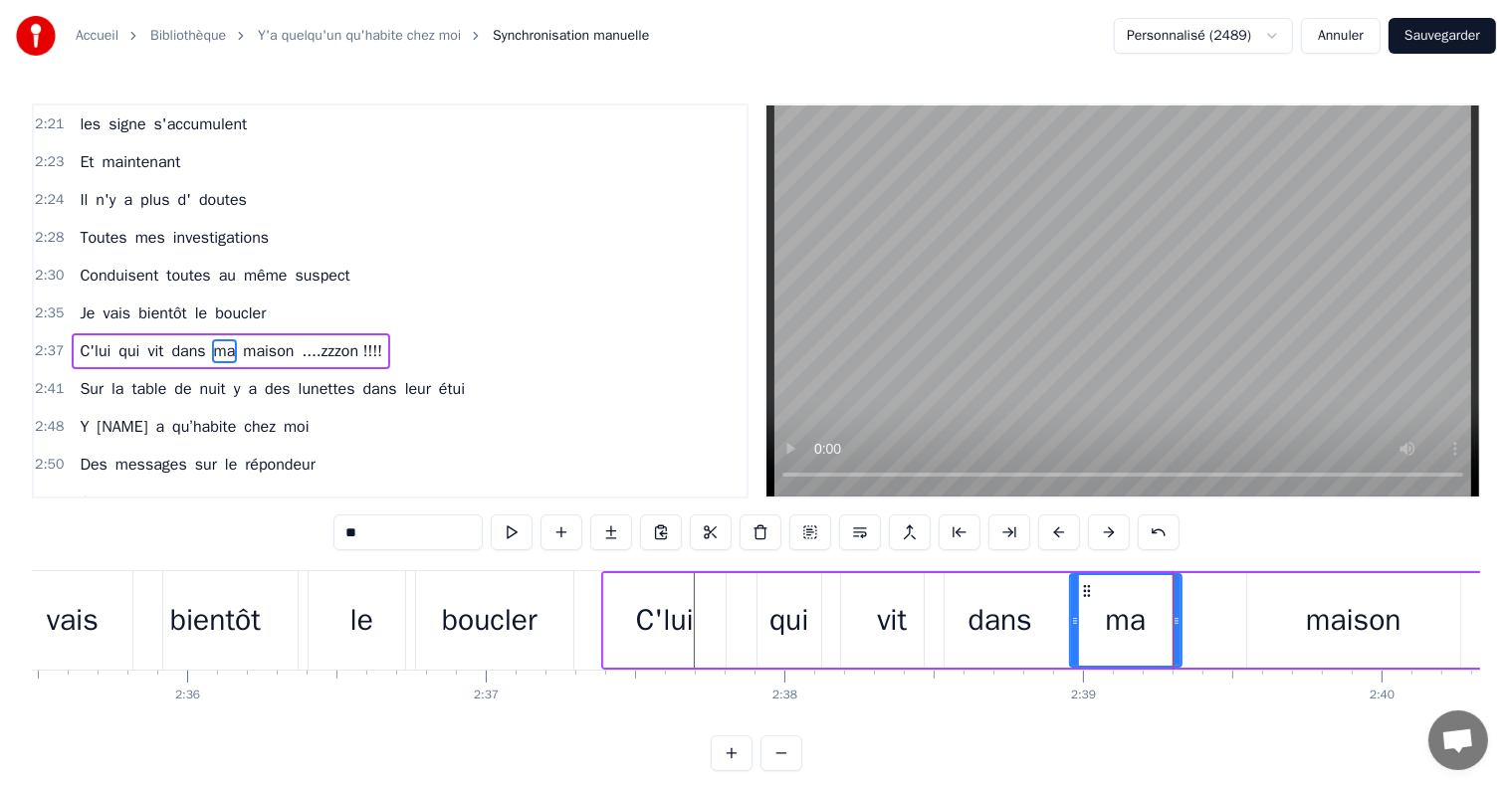 click on "maison" at bounding box center [1354, 620] 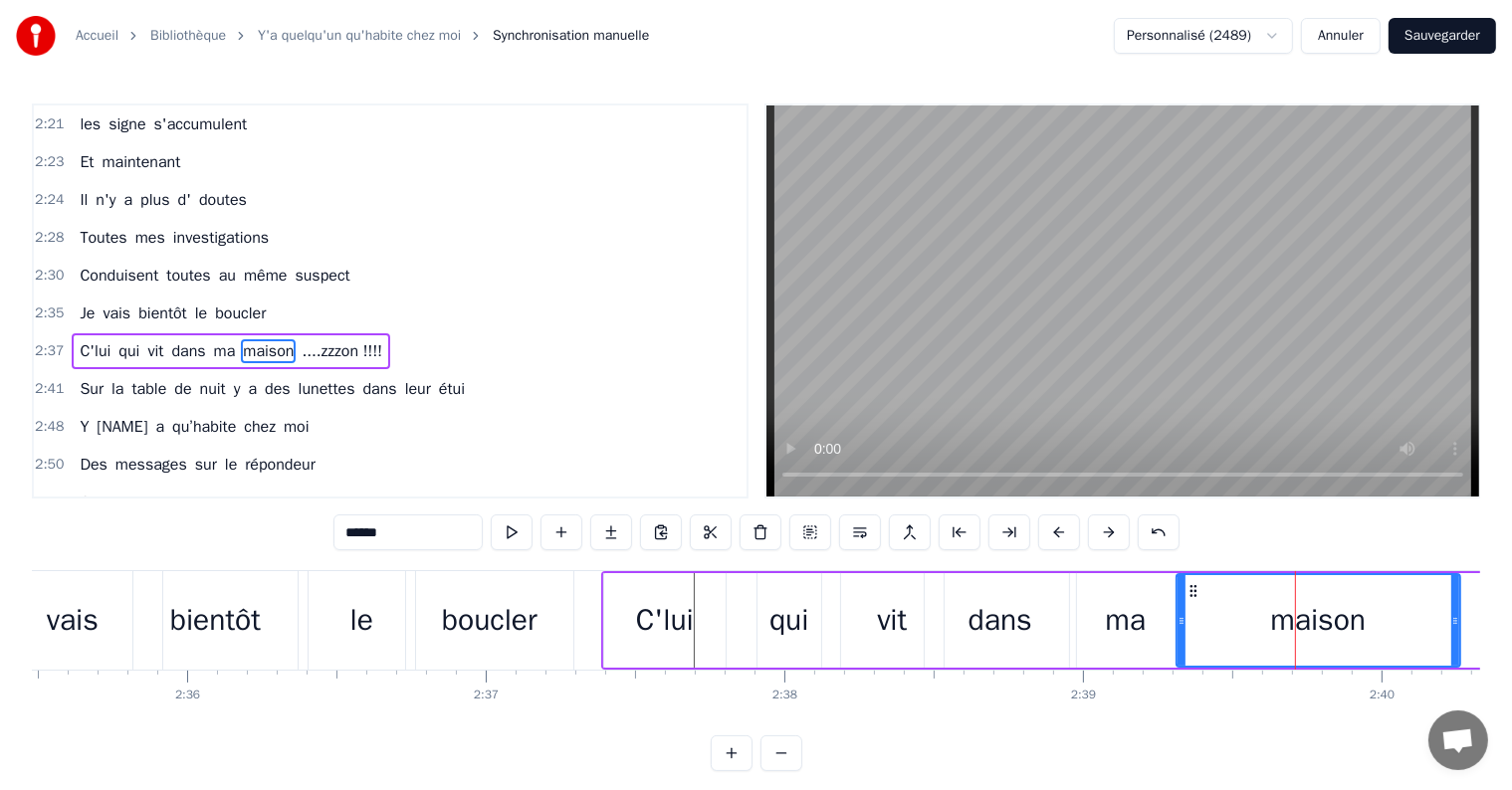 drag, startPoint x: 1250, startPoint y: 620, endPoint x: 1296, endPoint y: 610, distance: 47.07441 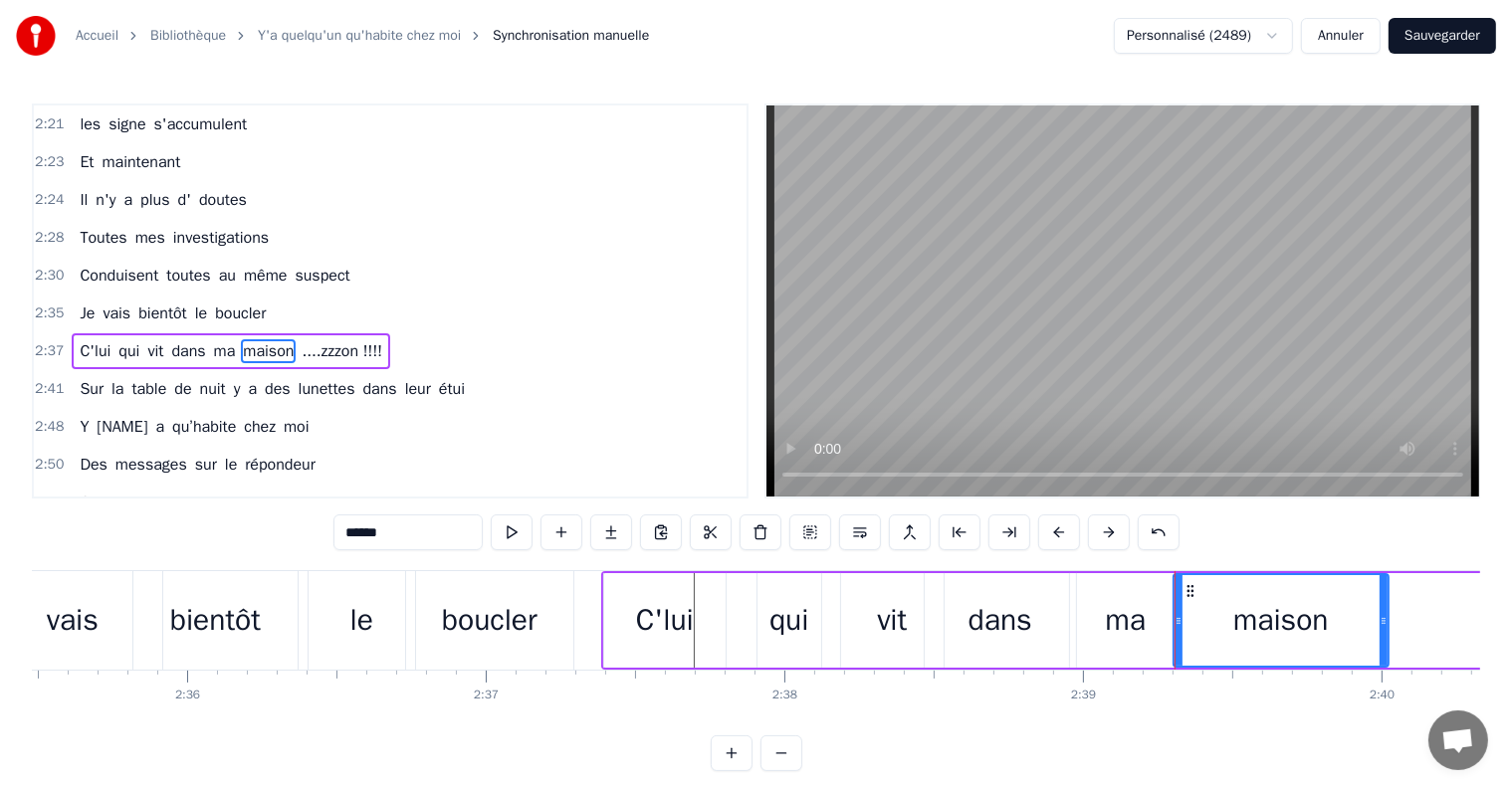 drag, startPoint x: 1455, startPoint y: 618, endPoint x: 1382, endPoint y: 616, distance: 73.02739 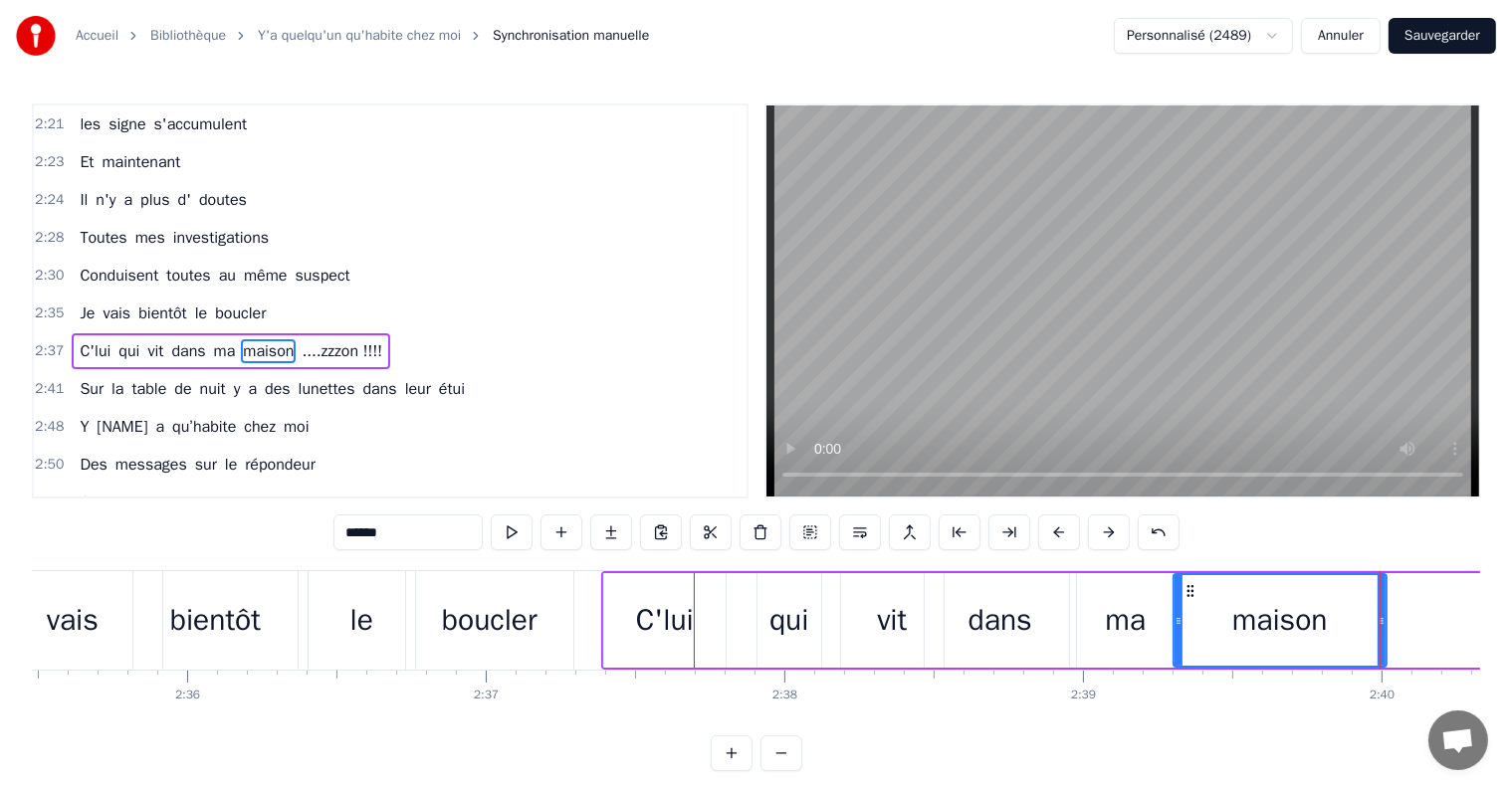 click on "ma" at bounding box center (1125, 620) 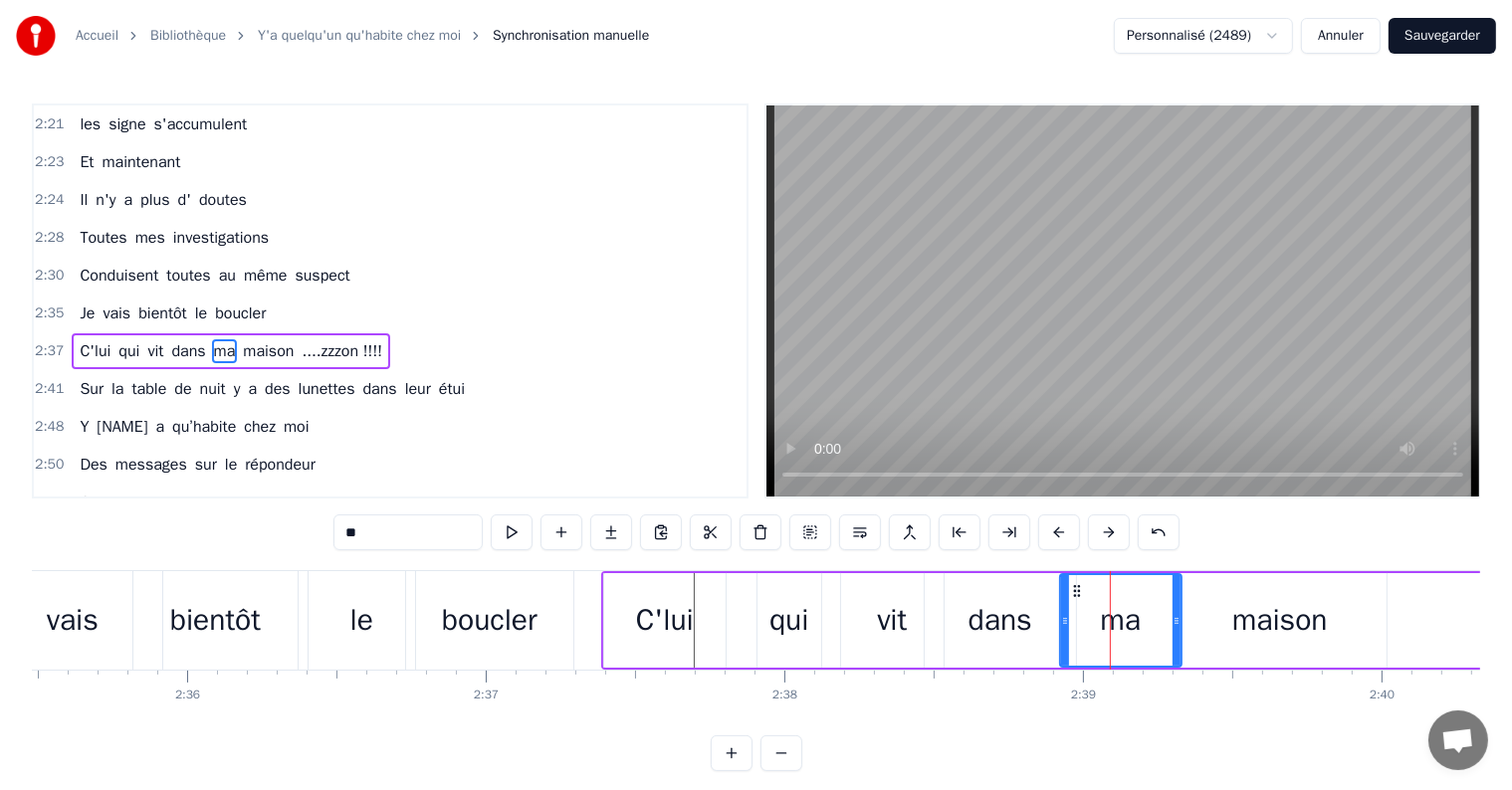 drag, startPoint x: 1073, startPoint y: 620, endPoint x: 1062, endPoint y: 622, distance: 11.18034 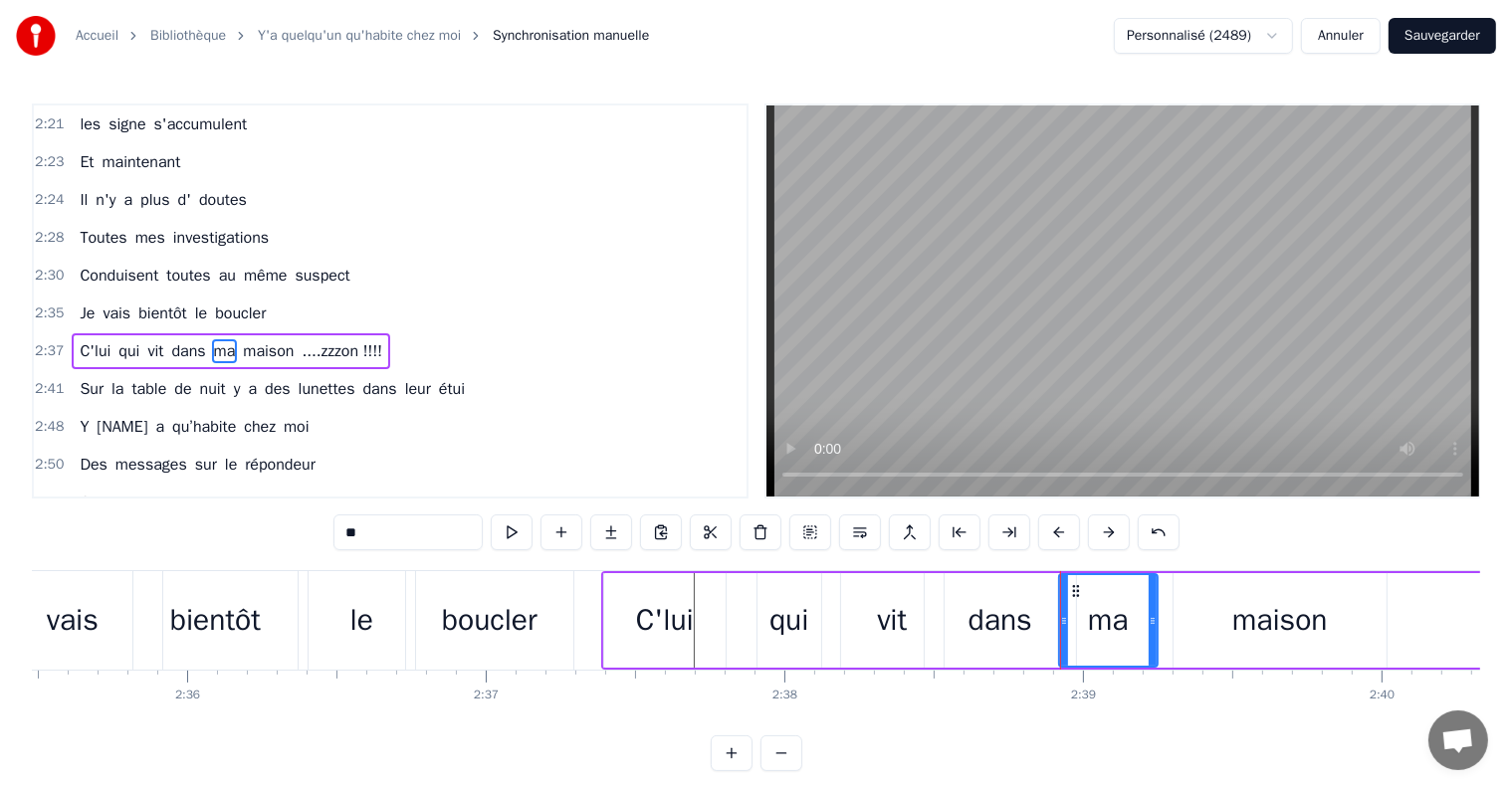 drag, startPoint x: 1175, startPoint y: 617, endPoint x: 1151, endPoint y: 612, distance: 24.5153 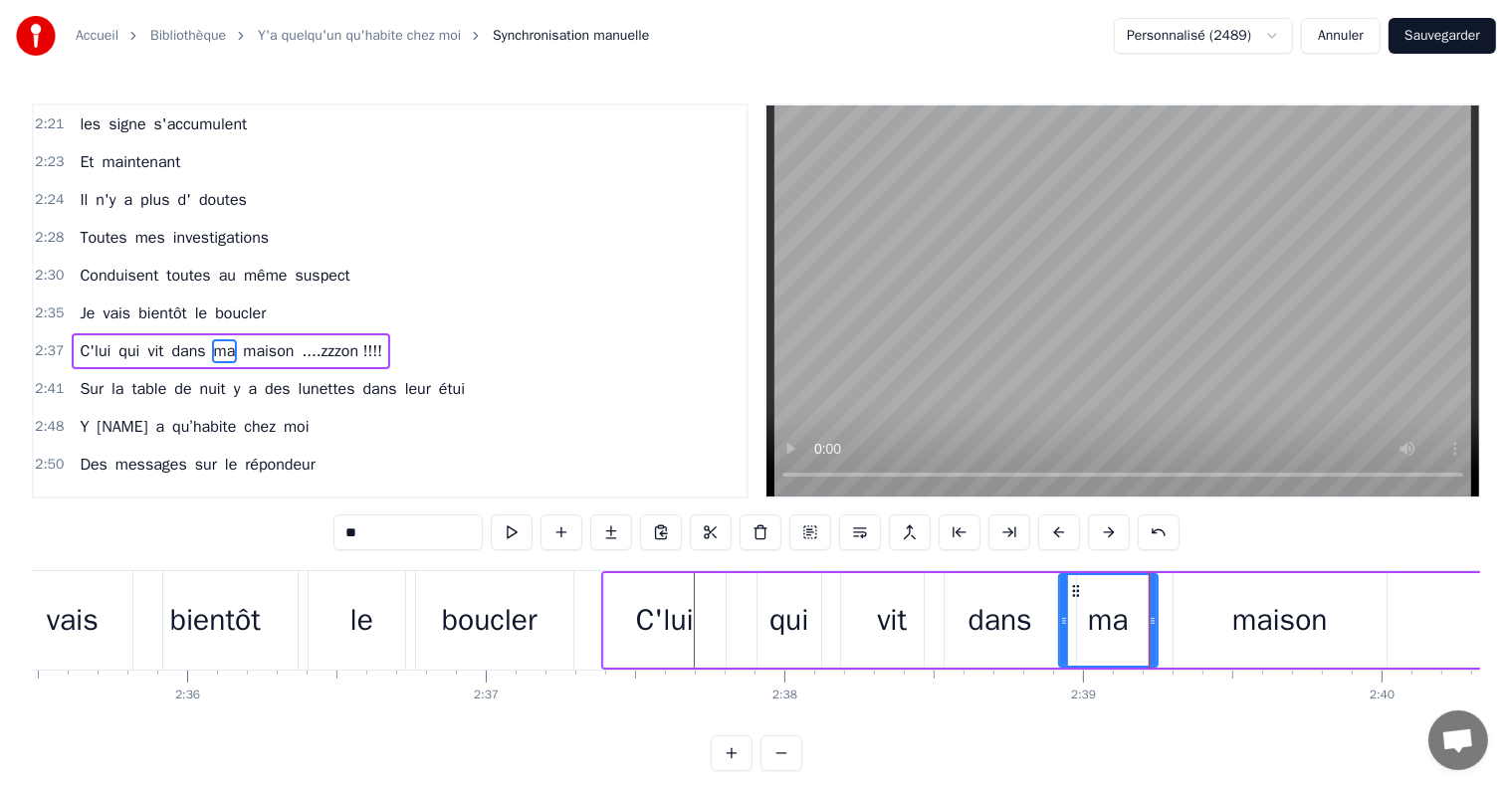 click on "....zzzon !!!!" at bounding box center (341, 351) 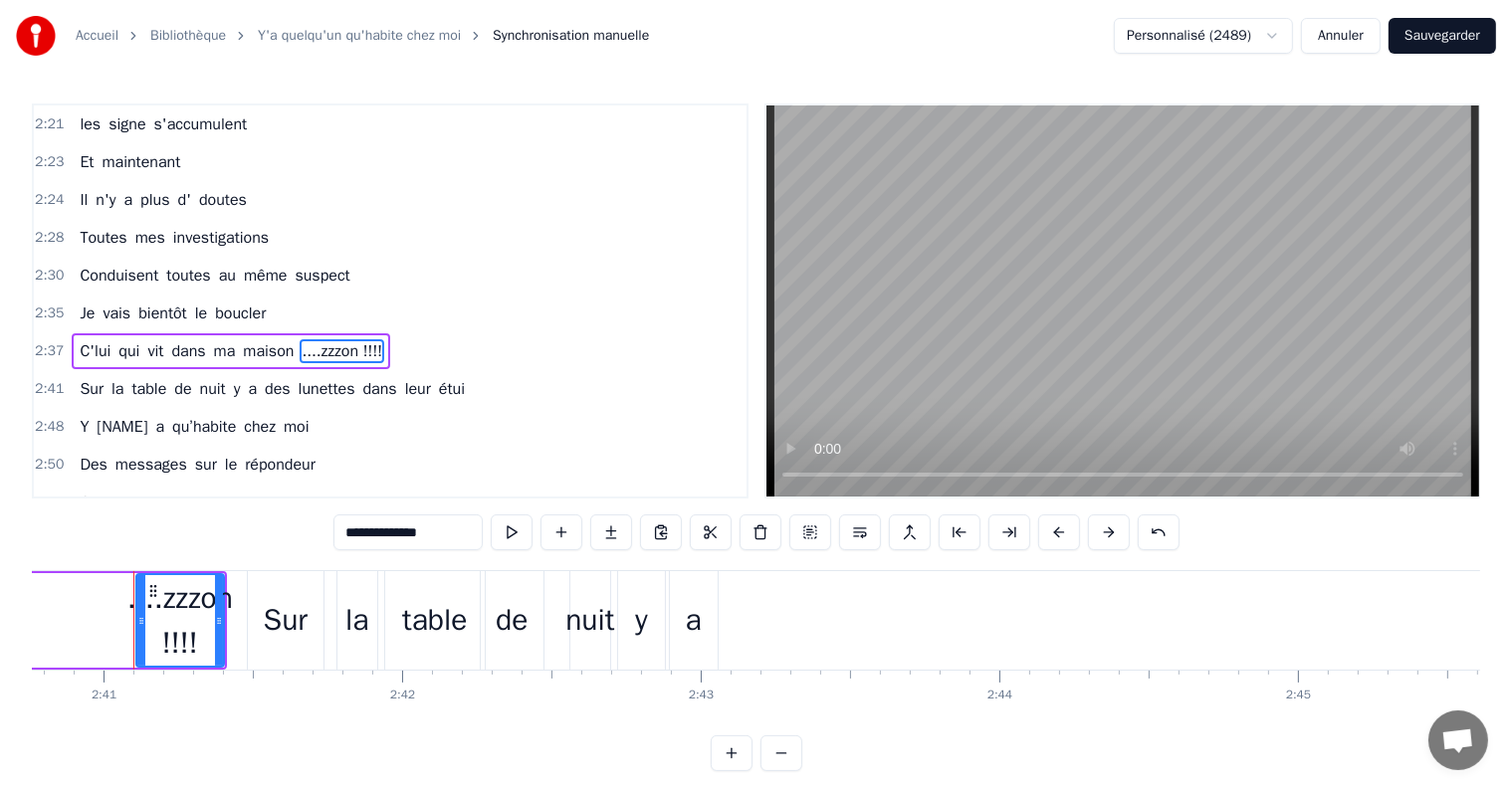 scroll, scrollTop: 0, scrollLeft: 48007, axis: horizontal 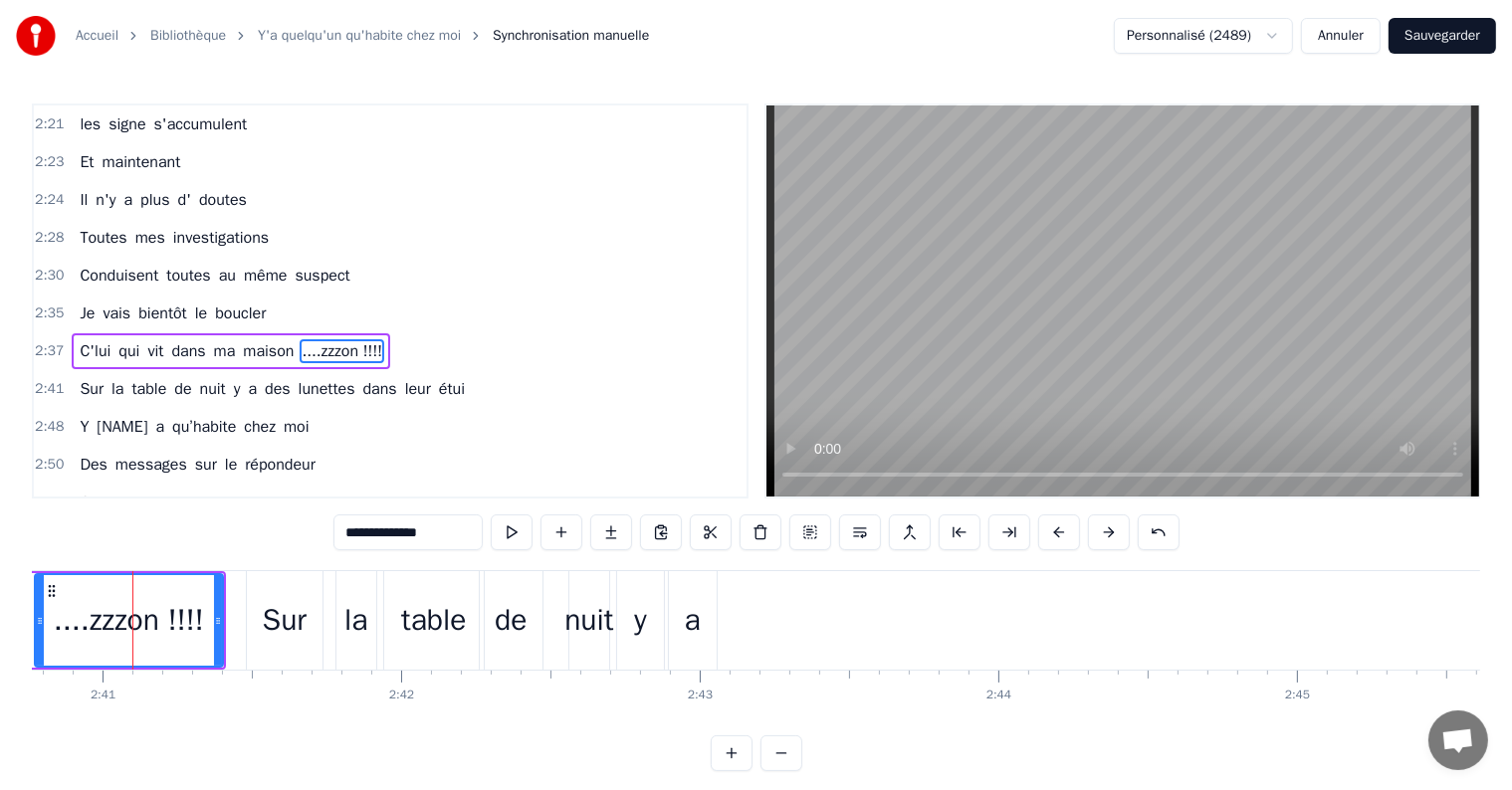 drag, startPoint x: 135, startPoint y: 621, endPoint x: 35, endPoint y: 609, distance: 100.71743 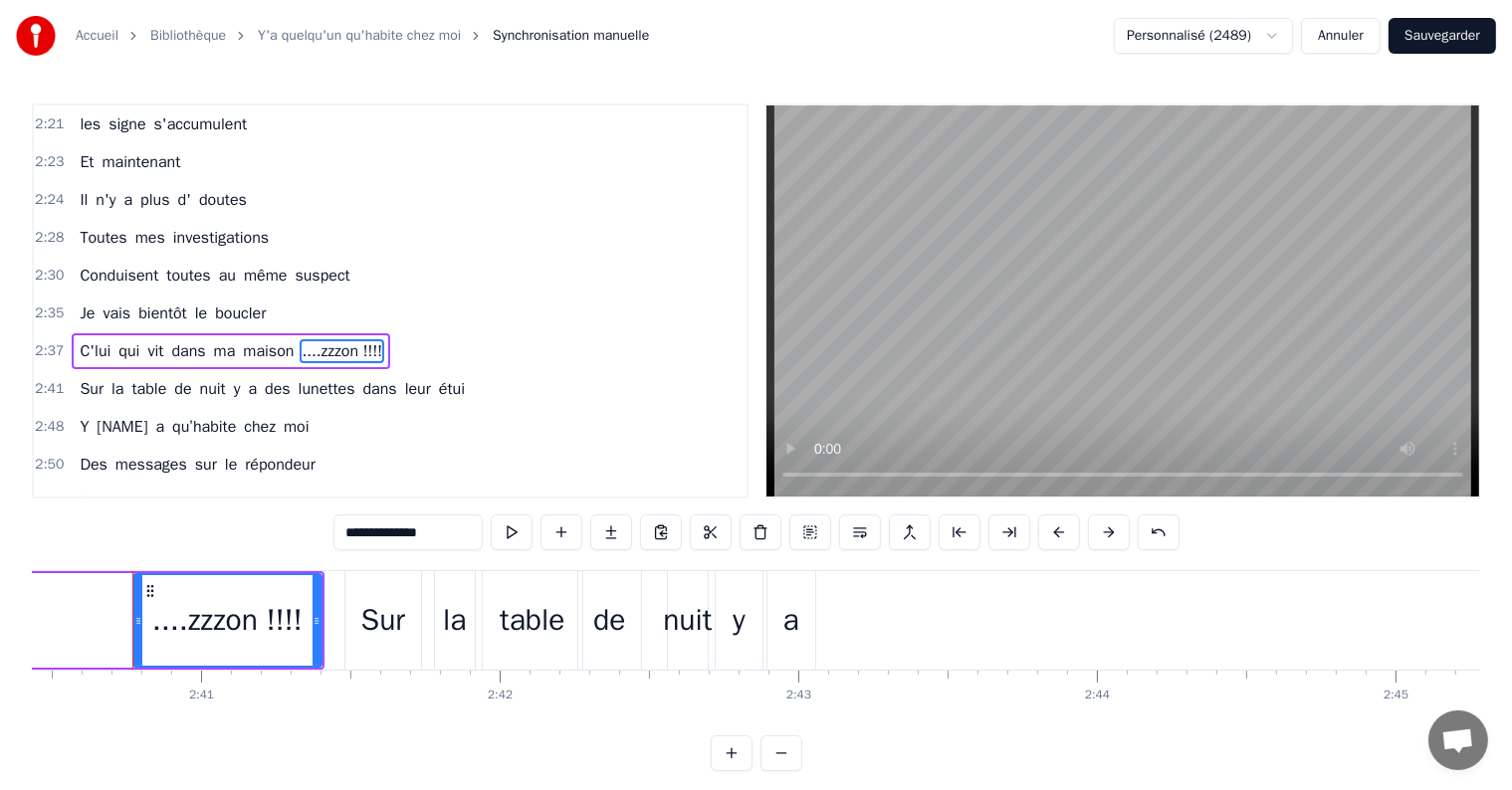 click on "maison" at bounding box center (268, 351) 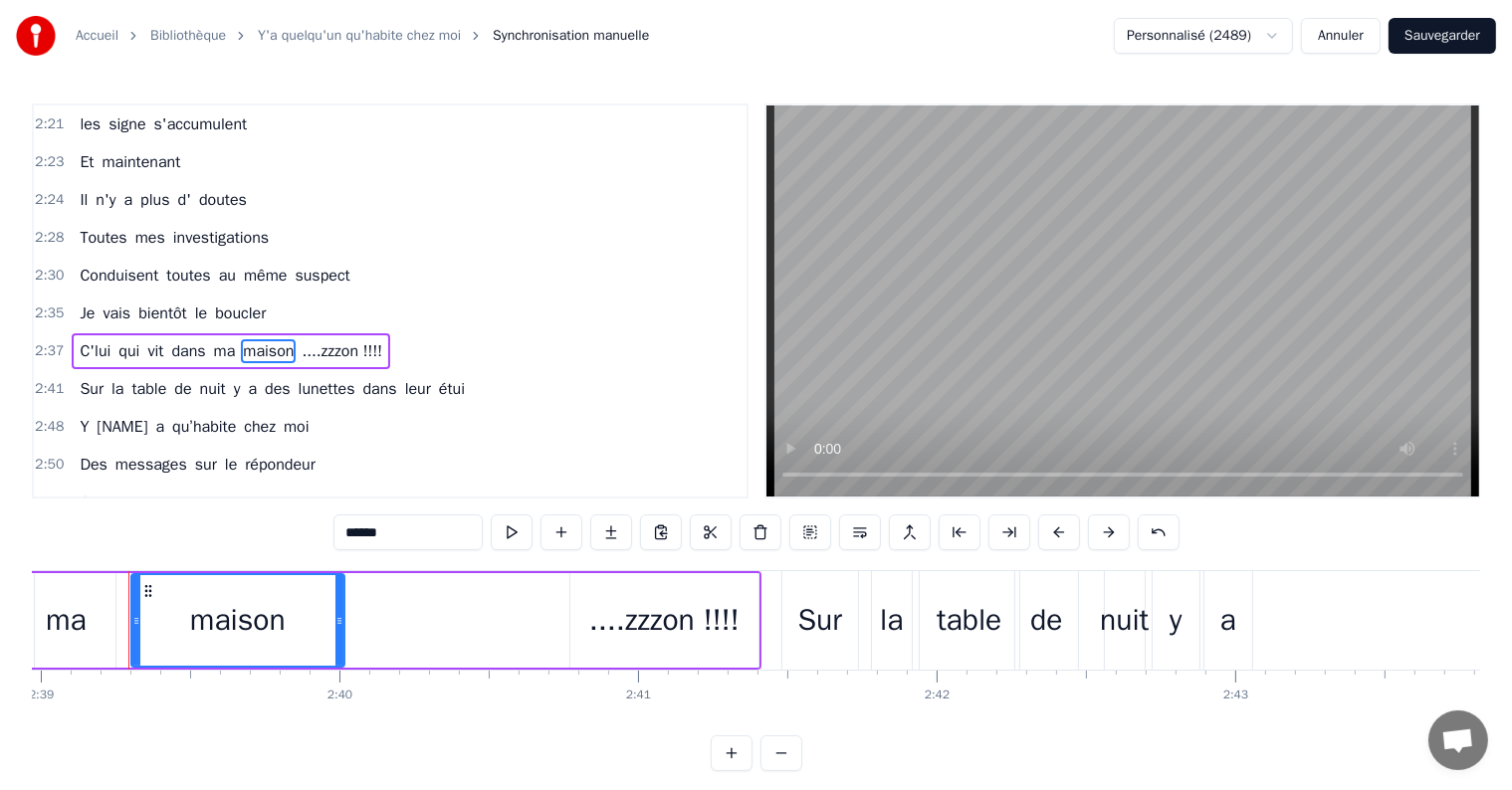 scroll, scrollTop: 0, scrollLeft: 47467, axis: horizontal 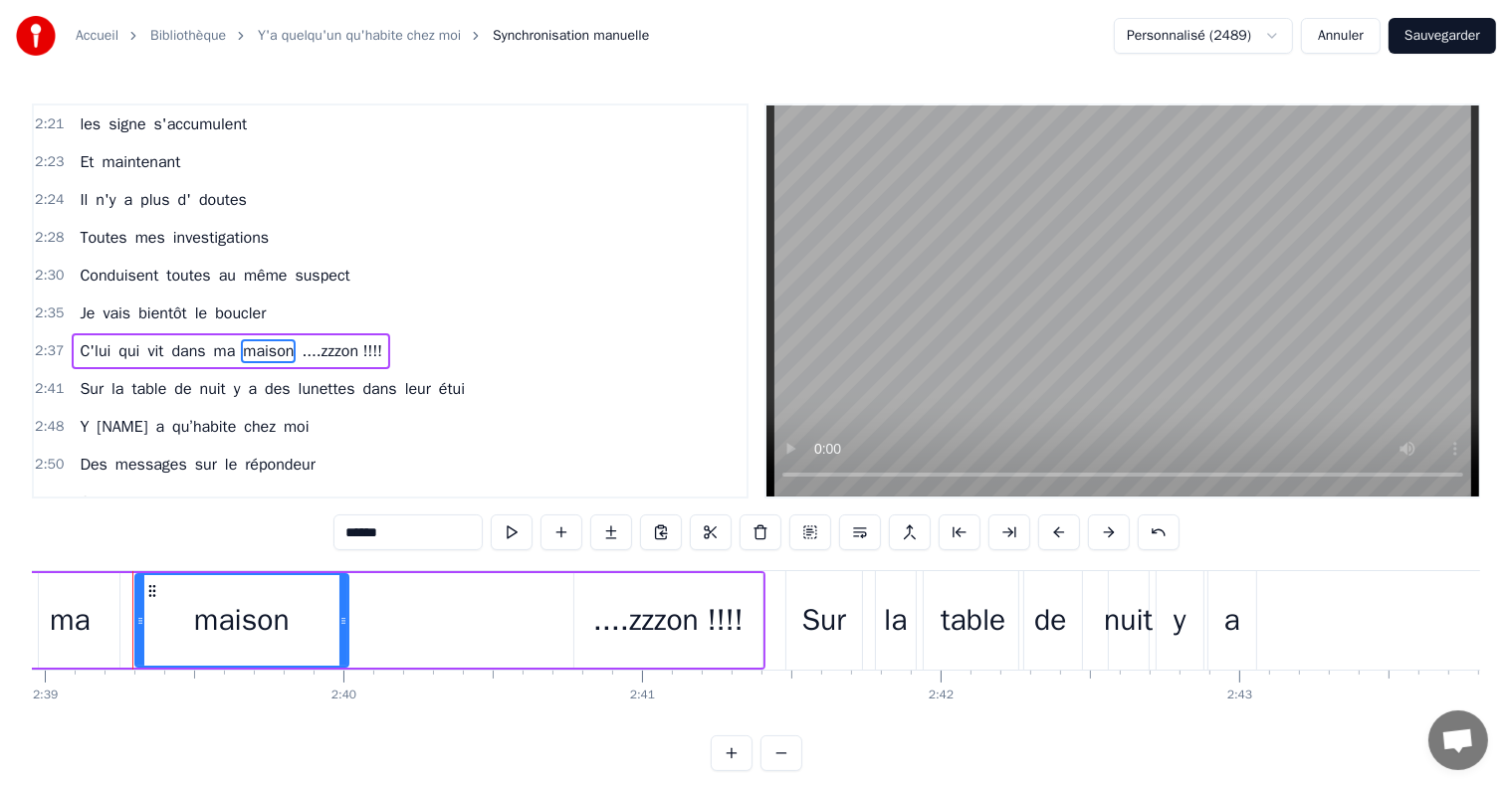 click on "....zzzon !!!!" at bounding box center [668, 620] 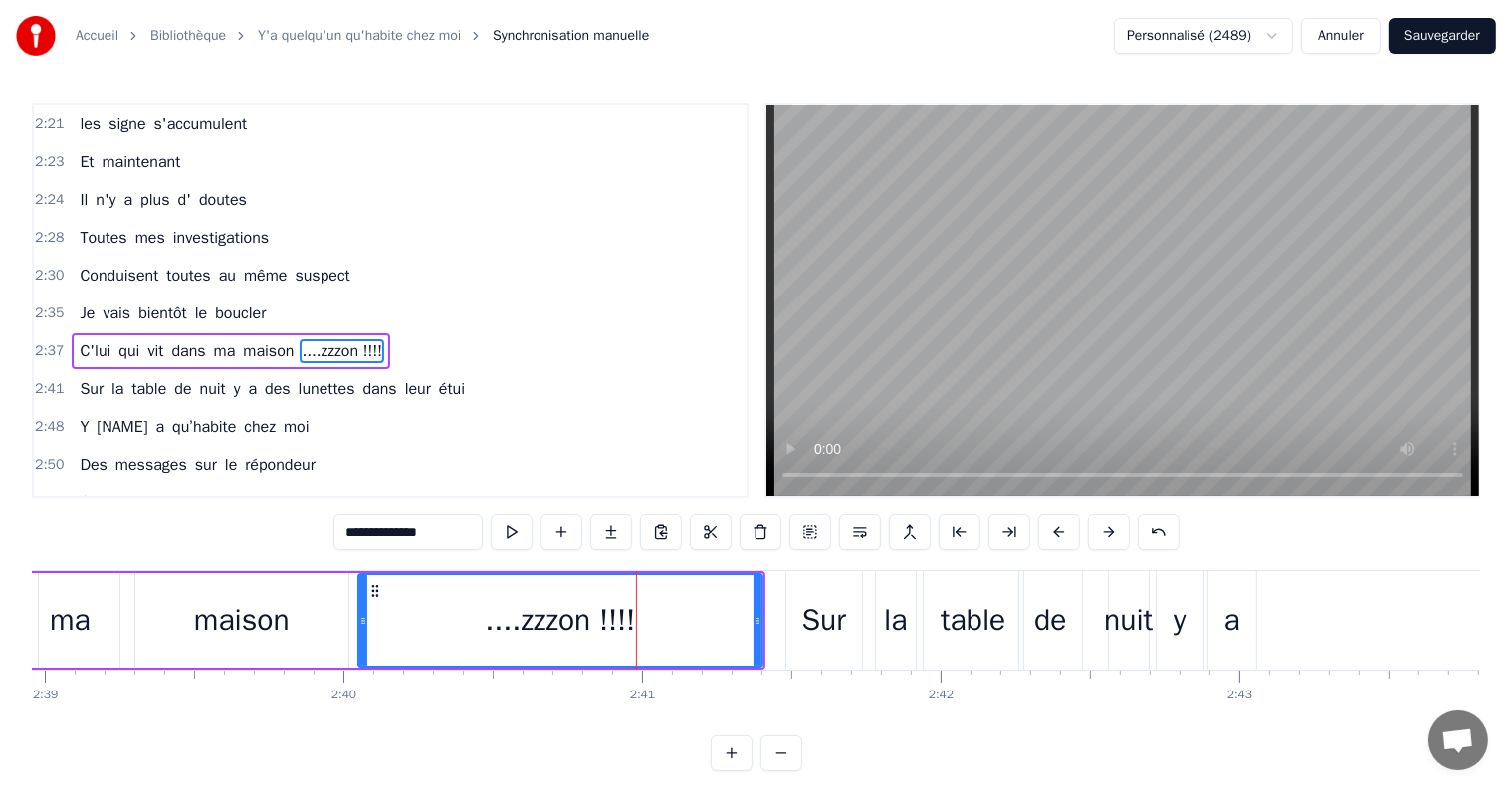 drag, startPoint x: 579, startPoint y: 621, endPoint x: 452, endPoint y: 632, distance: 127.47549 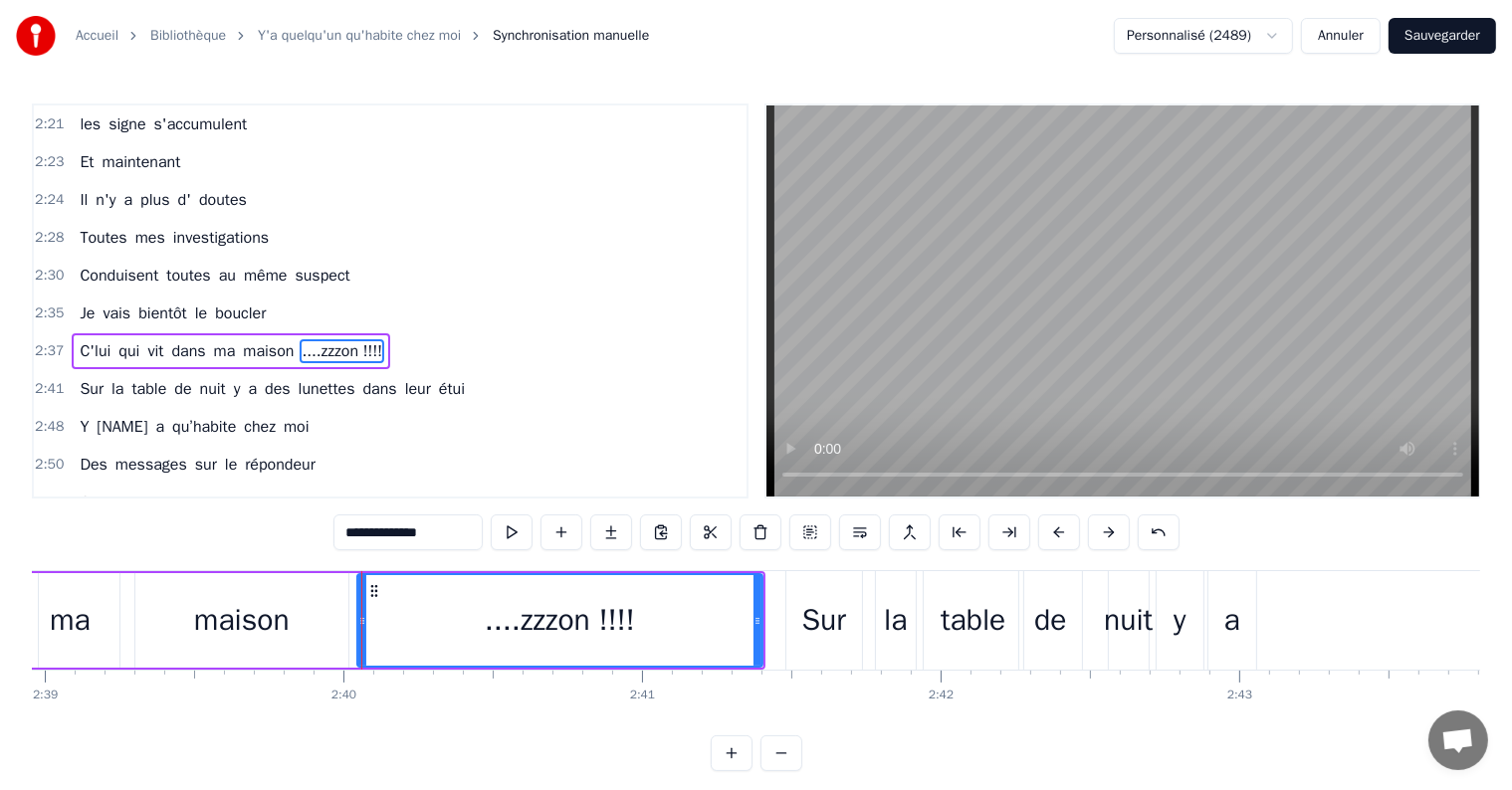 click on "0 0:01 0:02 0:03 0:04 0:05 0:06 0:07 0:08 0:09 0:10 0:11 0:12 0:13 0:14 0:15 0:16 0:17 0:18 0:19 0:20 0:21 0:22 0:23 0:24 0:25 0:26 0:27 0:28 0:29 0:30 0:31 0:32 0:33 0:34 0:35 0:36 0:37 0:38 0:39 0:40 0:41 0:42 0:43 0:44 0:45 0:46 0:47 0:48 0:49 0:50 0:51 0:52 0:53 0:54 0:55 0:56 0:57 0:58 0:59 1:00 1:01 1:02 1:03 1:04 1:05 1:06 1:07 1:08 1:09 1:10 1:11 1:12 1:13 1:14 1:15 1:16 1:17 1:18 1:19 1:20 1:21 1:22 1:23 1:24 1:25 1:26 1:27 1:28 1:29 1:30 1:31 1:32 1:33 1:34 1:35 1:36 1:37 1:38 1:39 1:40 1:41 1:42 1:43 1:44 1:45 1:46 1:47 1:48 1:49 1:50 1:51 1:52 1:53 1:54 1:55 1:56 1:57 1:58 1:59 2:00 2:01 2:02 2:03 2:04 2:05 2:06 2:07 2:08 2:09 2:10 2:11 2:12 2:13 2:14 2:15 2:16 2:17 2:18 2:19 2:20 2:21 2:22 2:23 2:24 2:25 2:26 2:27 2:28 2:29 2:30 2:31 2:32 2:33 2:34 2:35 2:36 2:37 2:38 2:39 2:40 2:41 2:42 2:43 2:44 2:45 2:46 2:47 2:48 2:49 2:50 2:51 2:52 2:53 2:54 2:55 2:56 2:57 2:58 2:59 3:00 3:01 3:02 3:03 3:04 3:05 3:06 3:07 3:08 3:09 3:10 3:11 3:12 3:13 3:14 3:15 3:16 3:17 3:18 3:19 3:20 3:21 3:22 3:23 3:24" at bounding box center (-12646, 686) 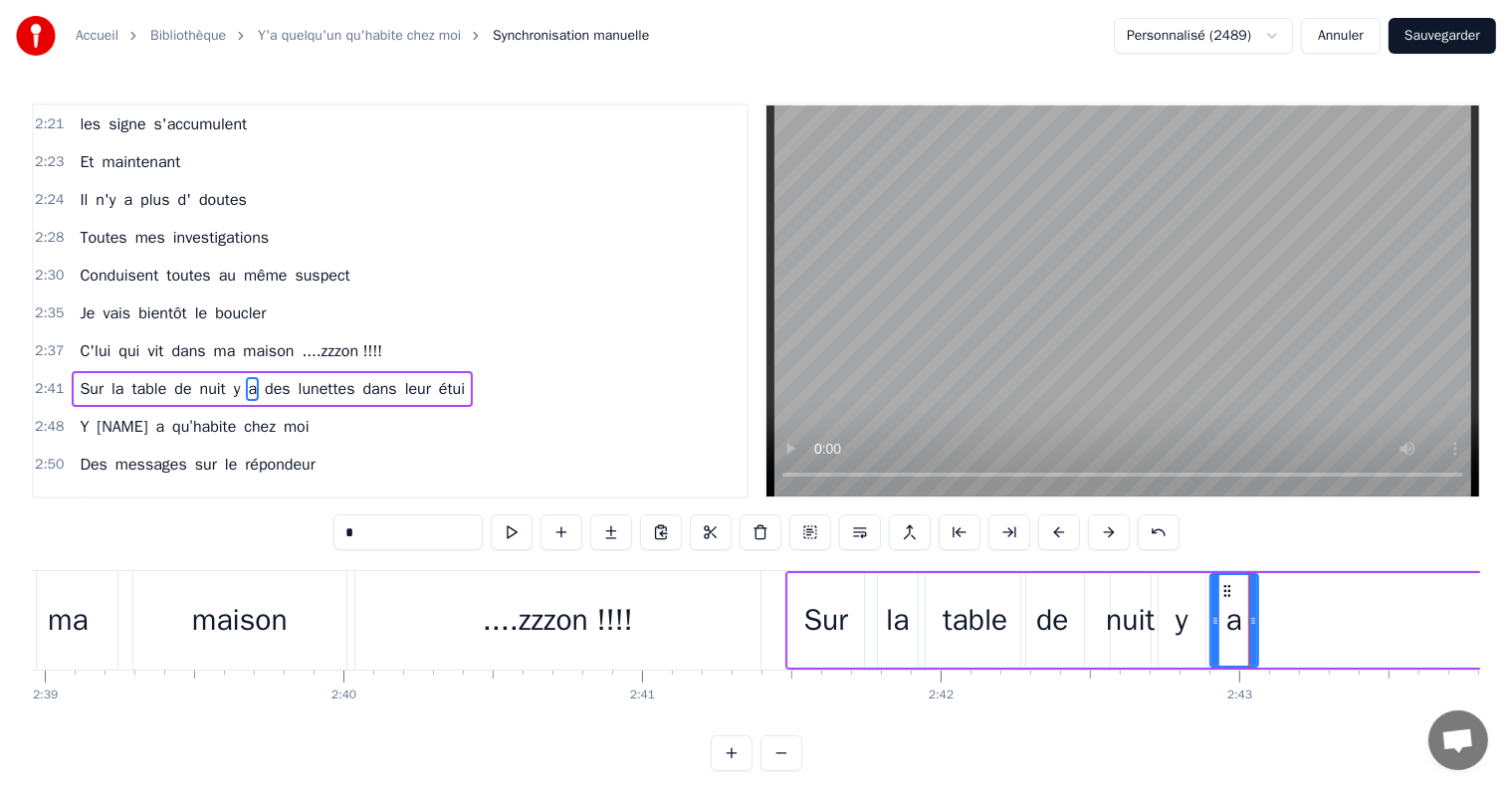scroll, scrollTop: 1360, scrollLeft: 0, axis: vertical 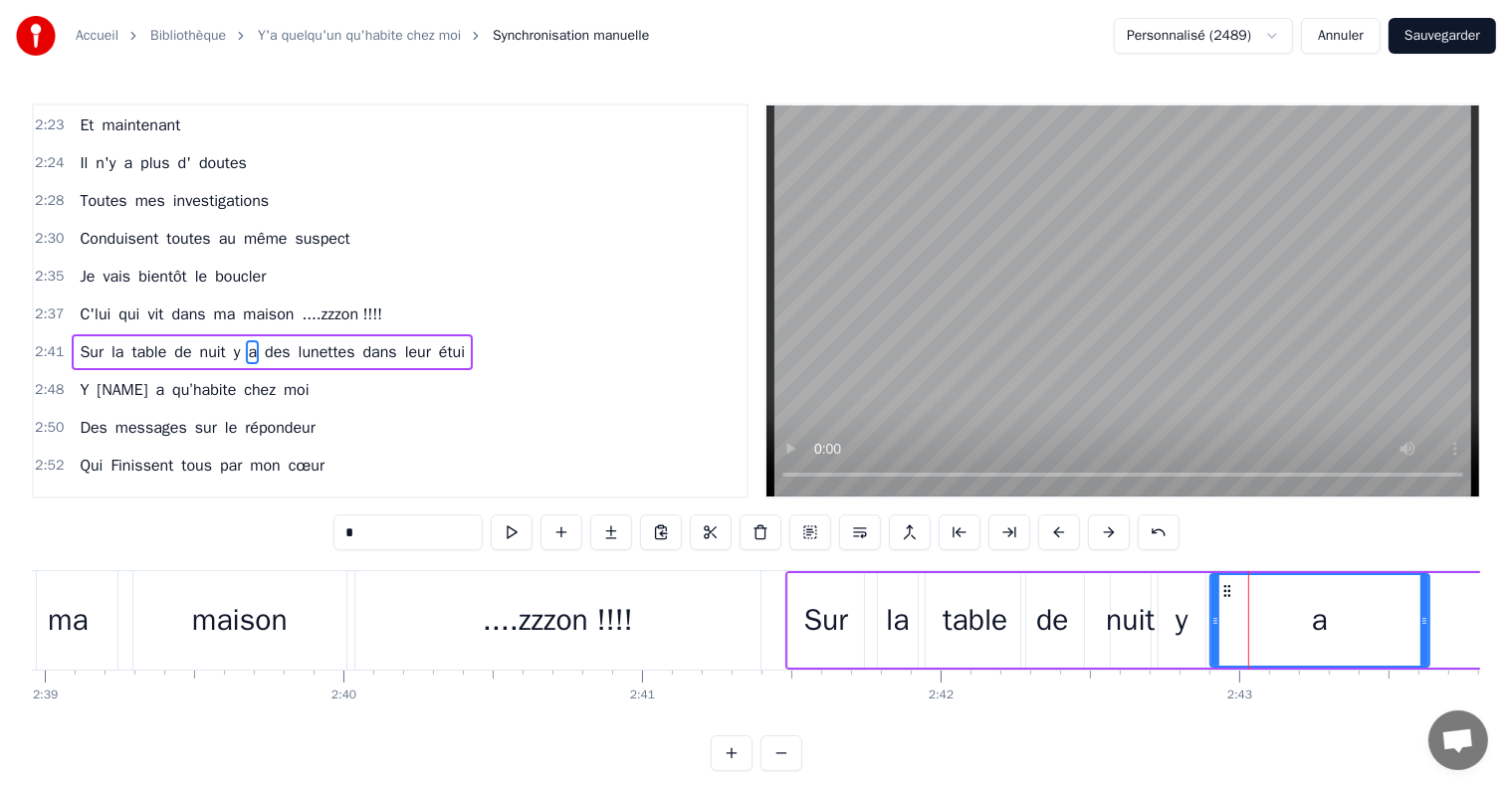 drag, startPoint x: 1250, startPoint y: 621, endPoint x: 1421, endPoint y: 612, distance: 171.2367 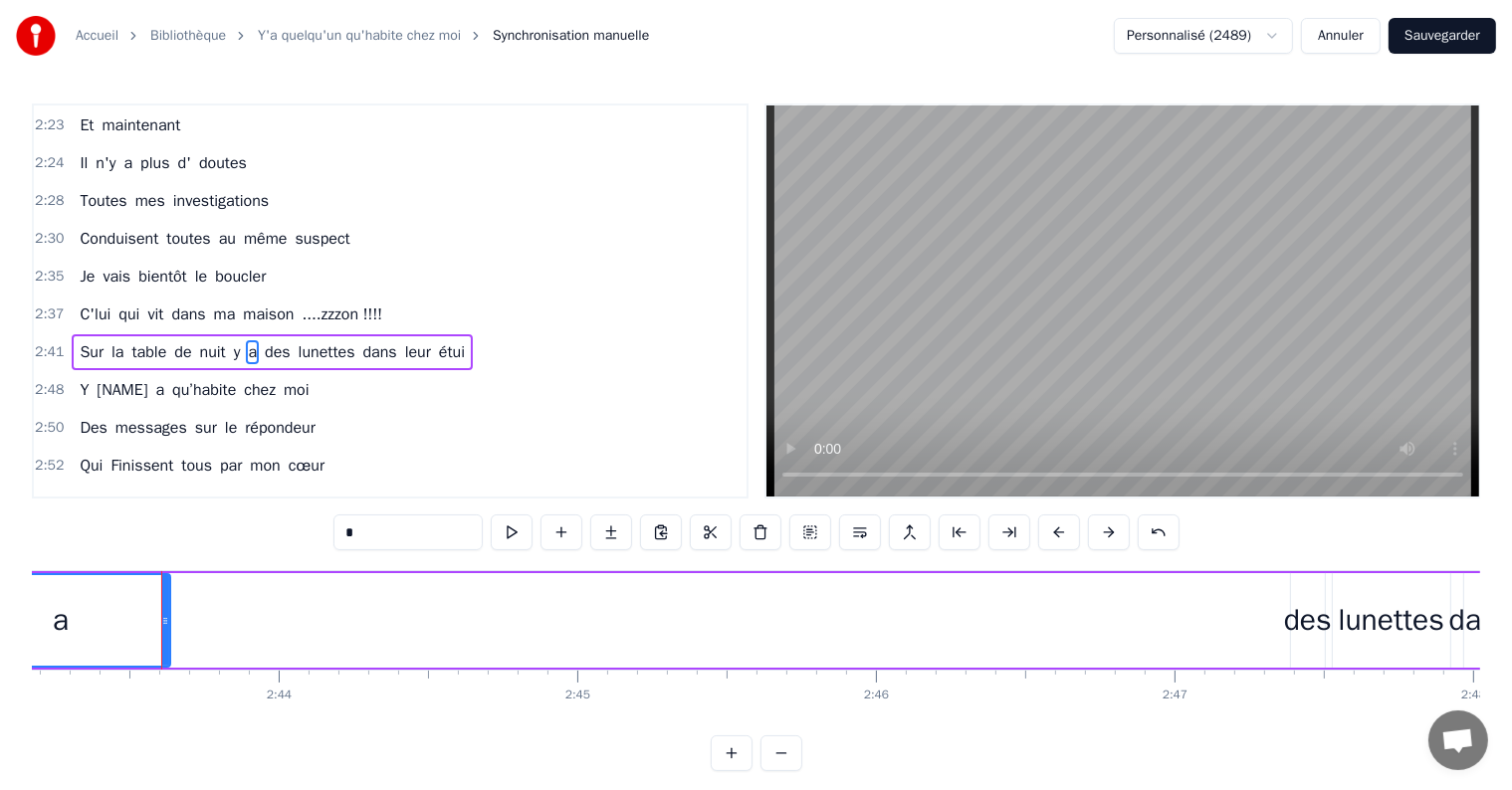 scroll, scrollTop: 0, scrollLeft: 48755, axis: horizontal 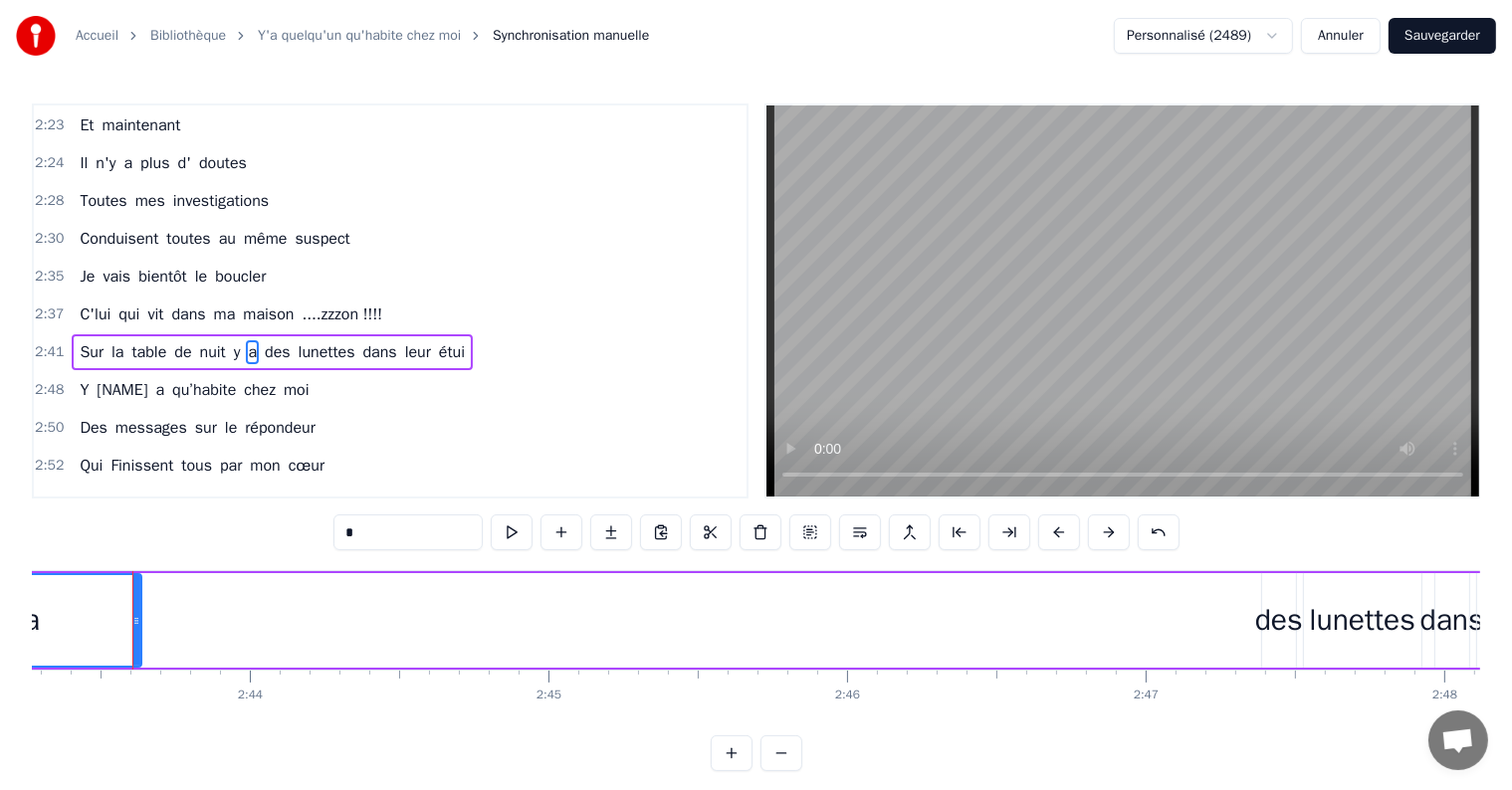 click on "nuit" at bounding box center (213, 352) 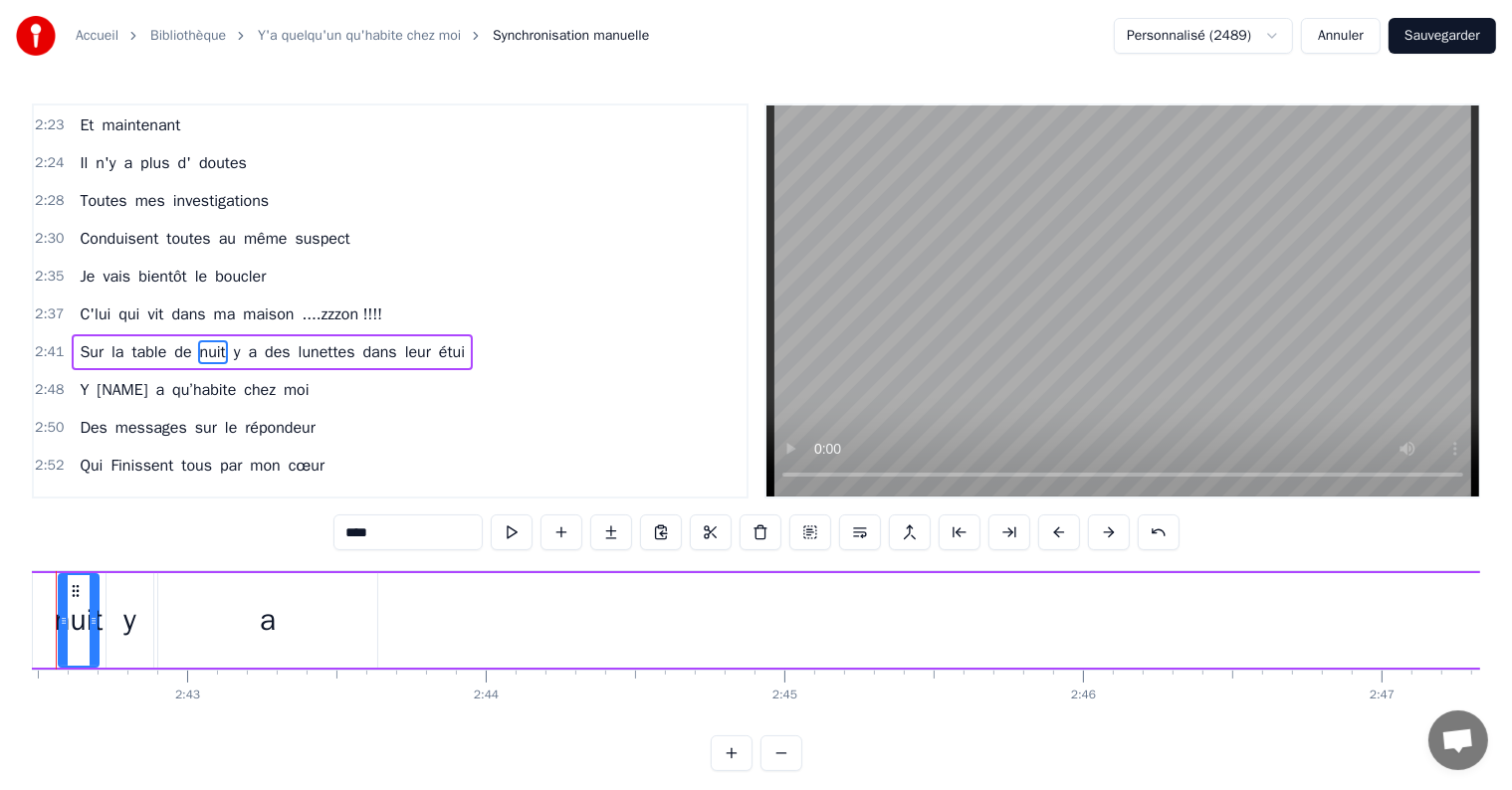 scroll, scrollTop: 0, scrollLeft: 48443, axis: horizontal 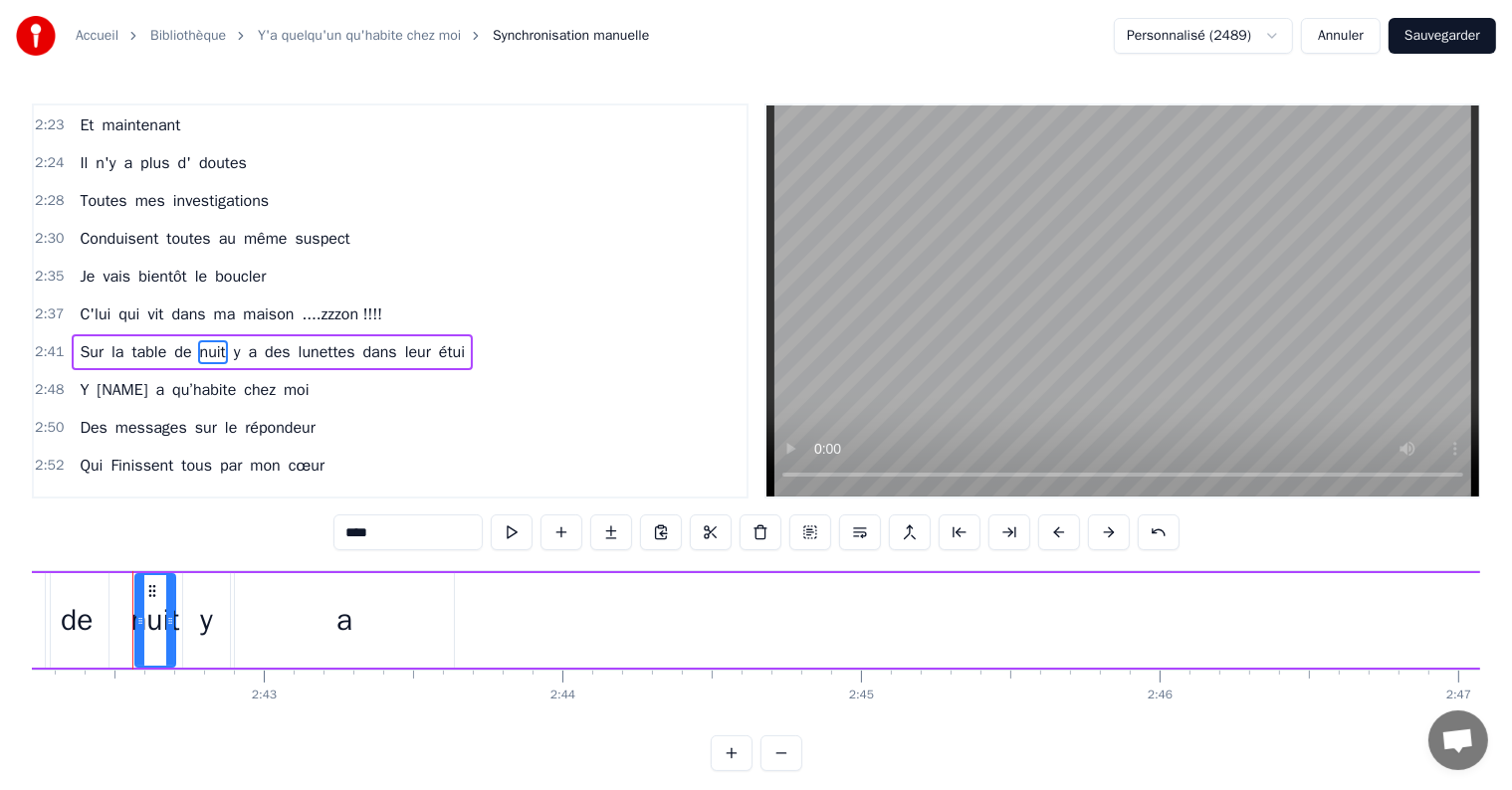 click on "a" at bounding box center [344, 620] 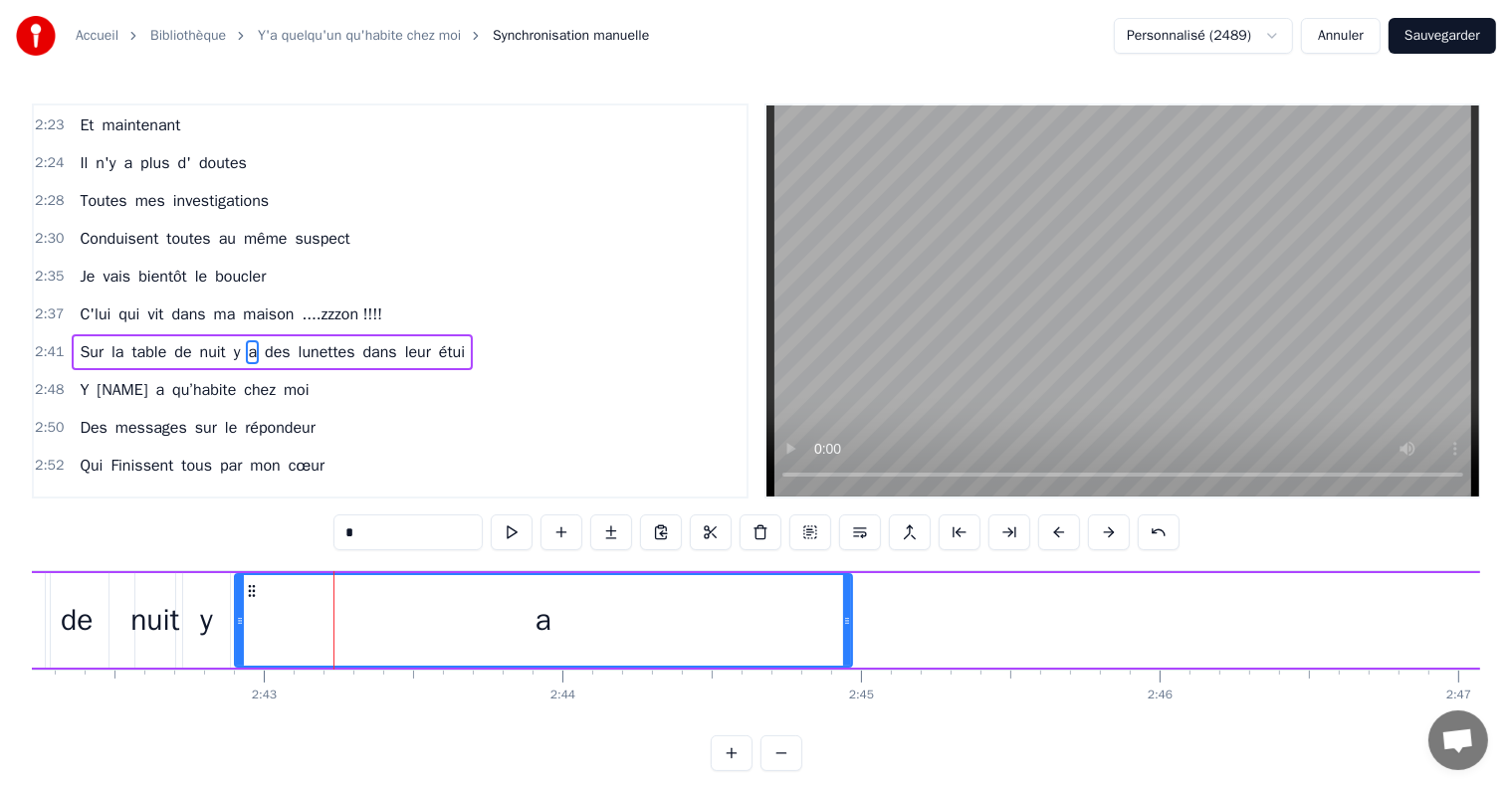 drag, startPoint x: 448, startPoint y: 617, endPoint x: 846, endPoint y: 621, distance: 398.02 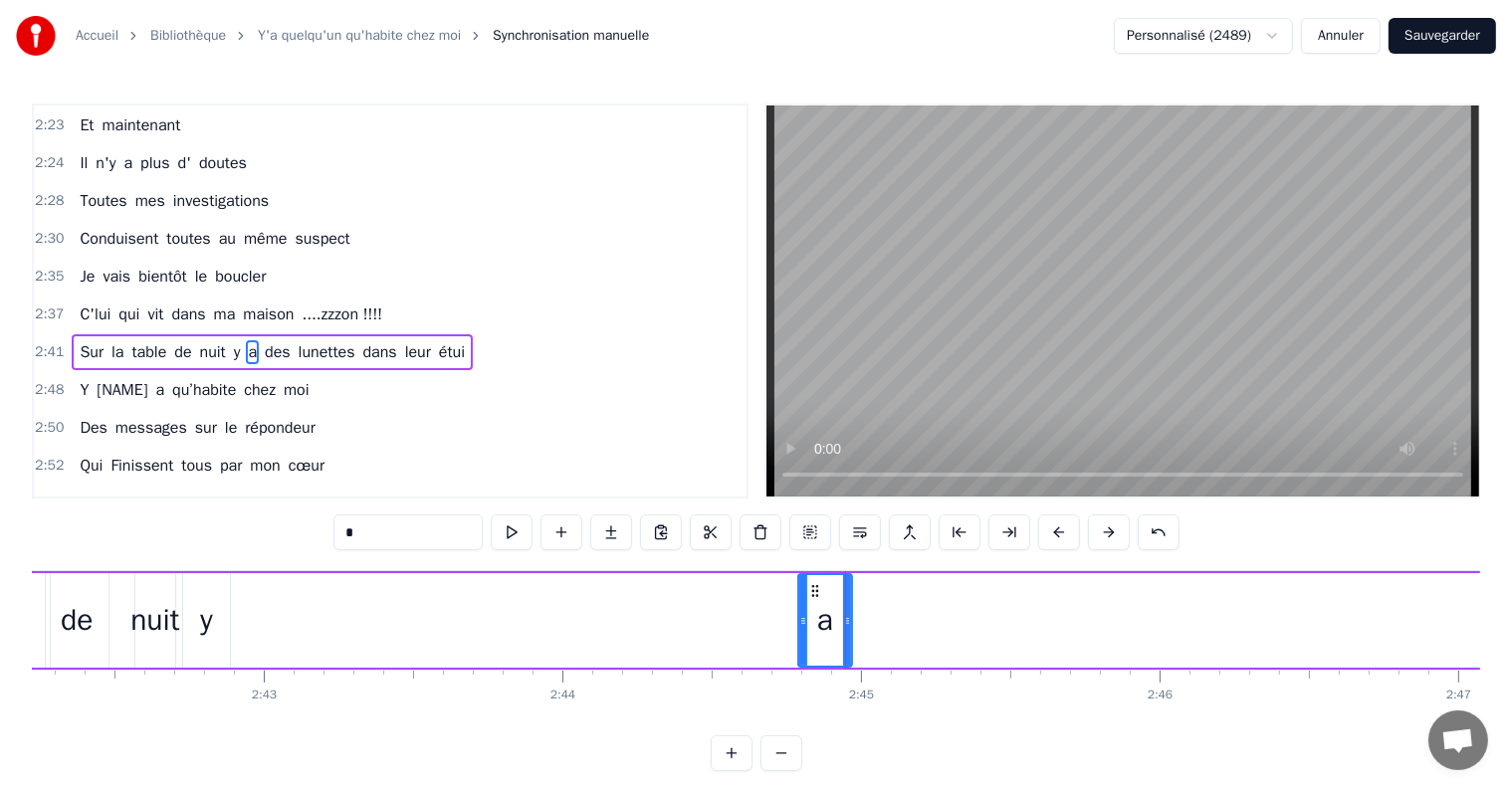 drag, startPoint x: 240, startPoint y: 621, endPoint x: 803, endPoint y: 633, distance: 563.1279 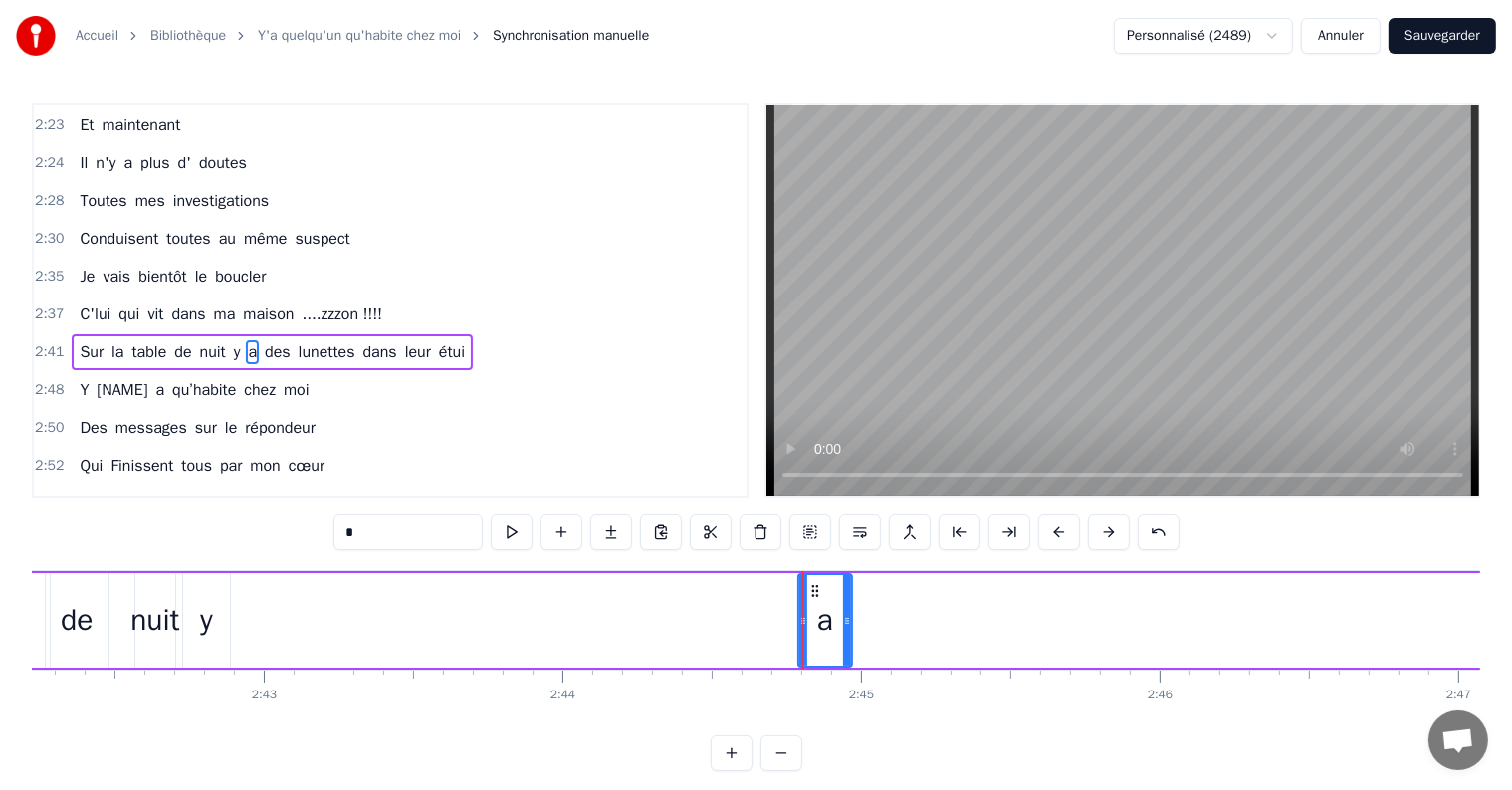 click on "y" at bounding box center [206, 620] 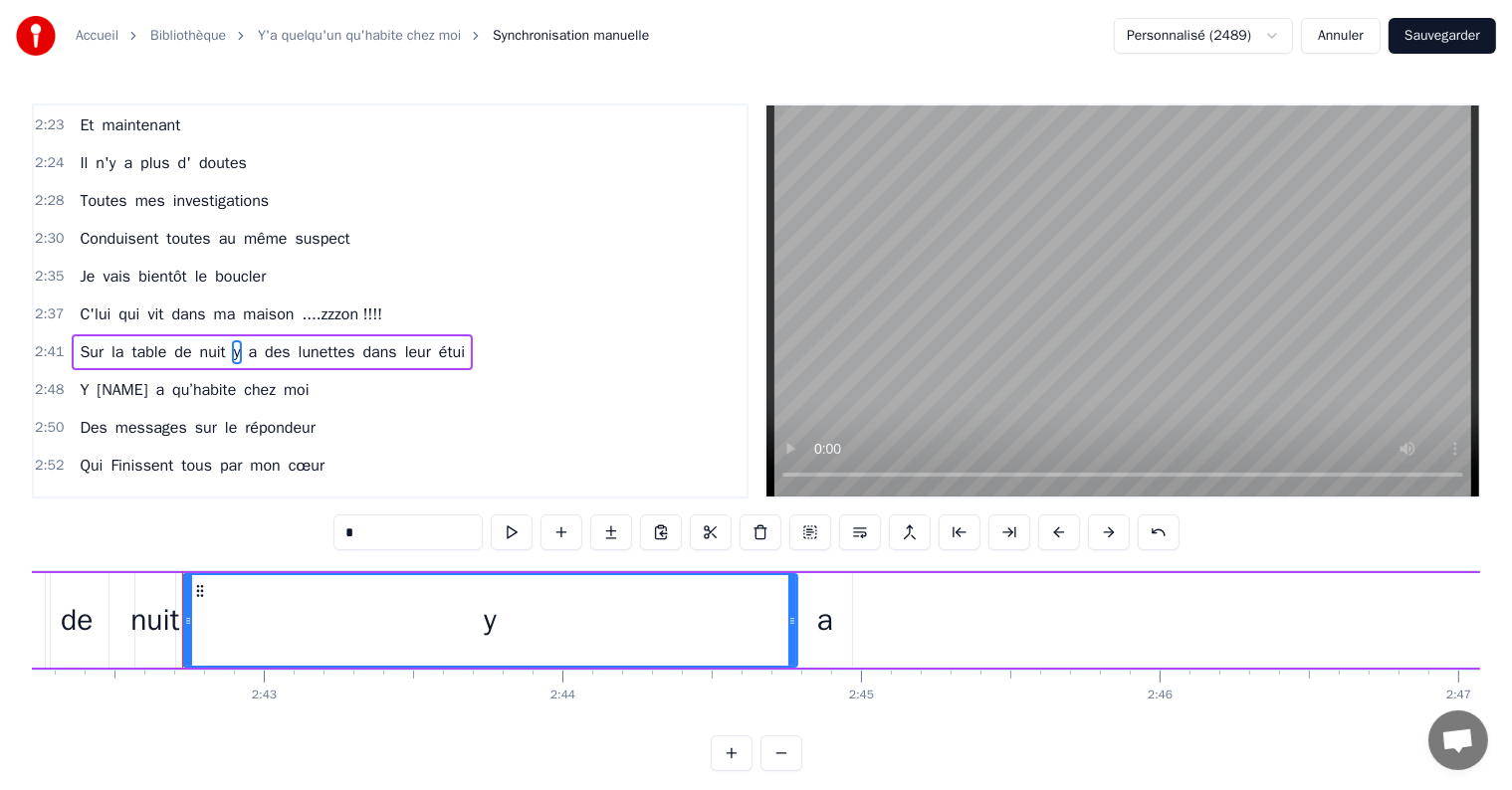 drag, startPoint x: 223, startPoint y: 619, endPoint x: 791, endPoint y: 605, distance: 568.17251 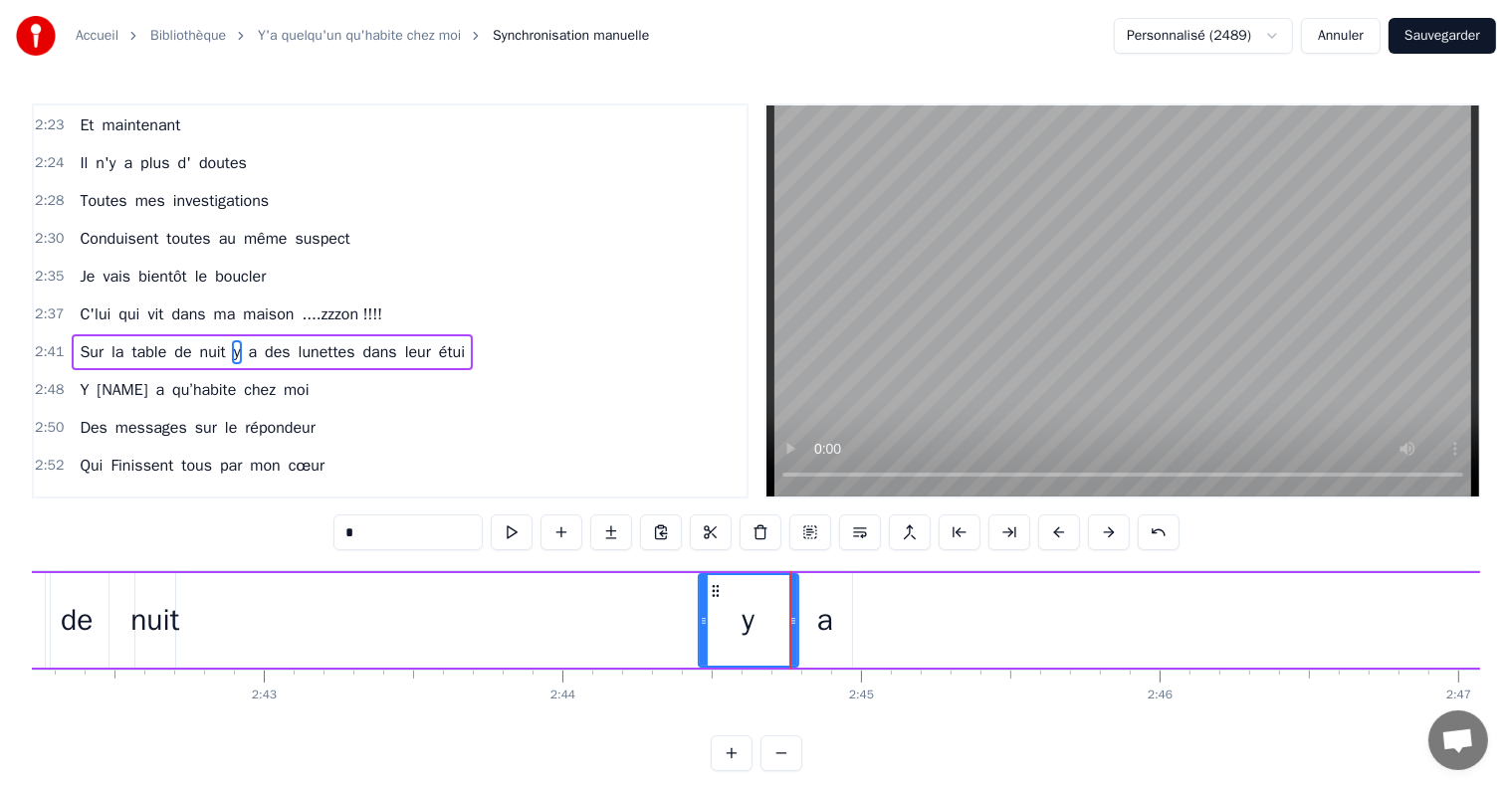 drag, startPoint x: 185, startPoint y: 621, endPoint x: 701, endPoint y: 637, distance: 516.248 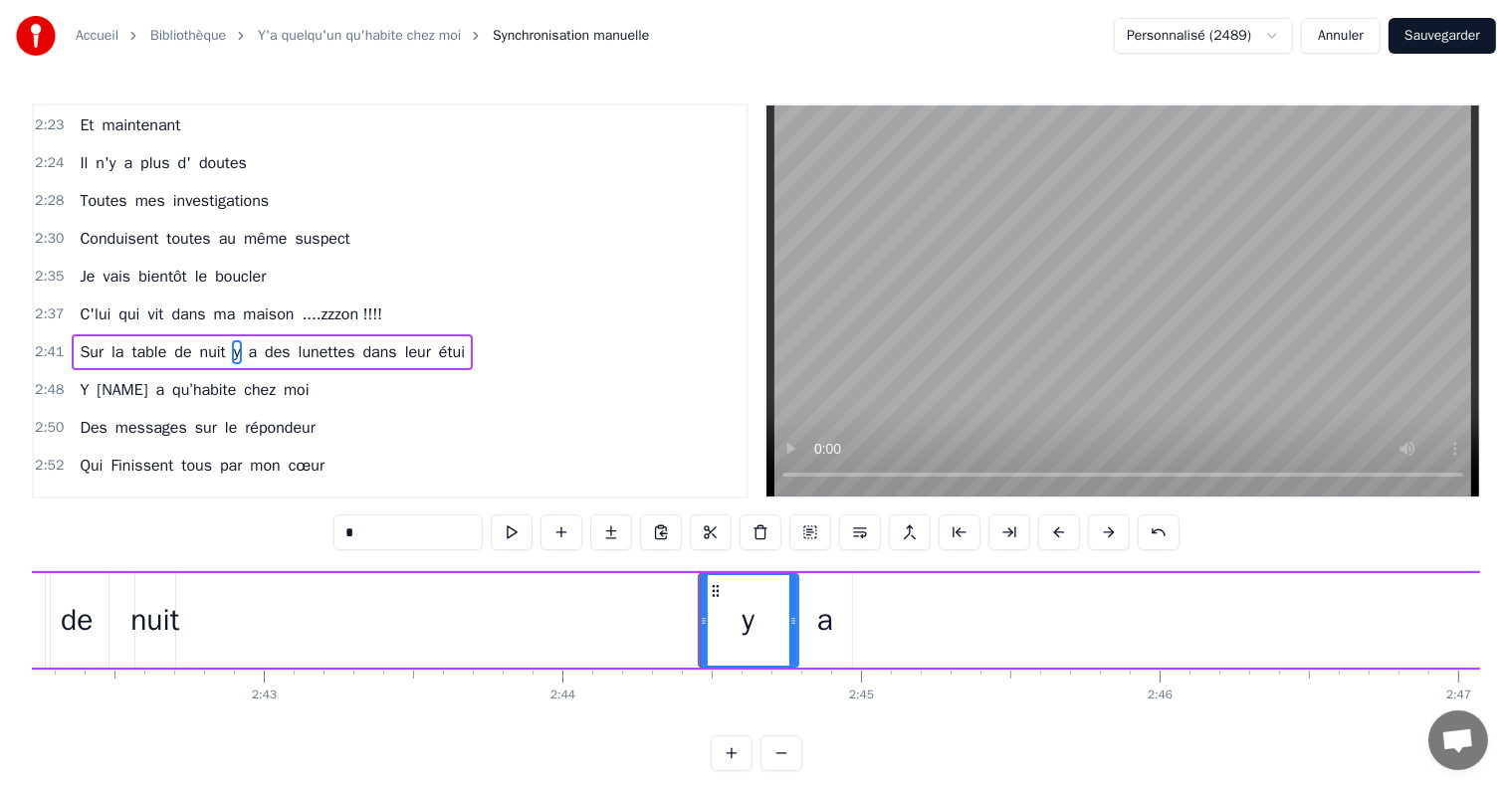 click on "Sur la table de nuit y a des lunettes dans leur étui" at bounding box center (884, 620) 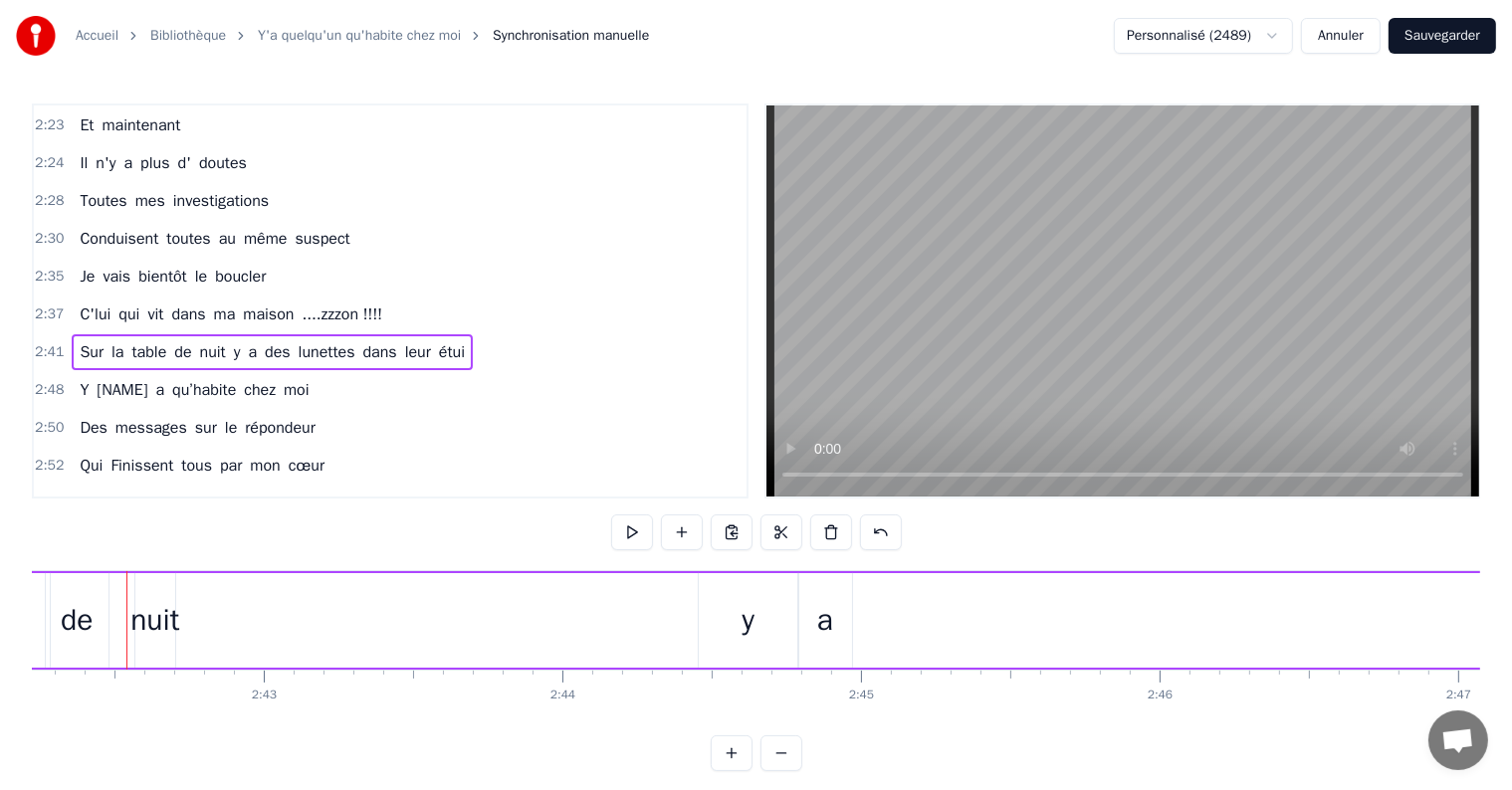 scroll, scrollTop: 0, scrollLeft: 48437, axis: horizontal 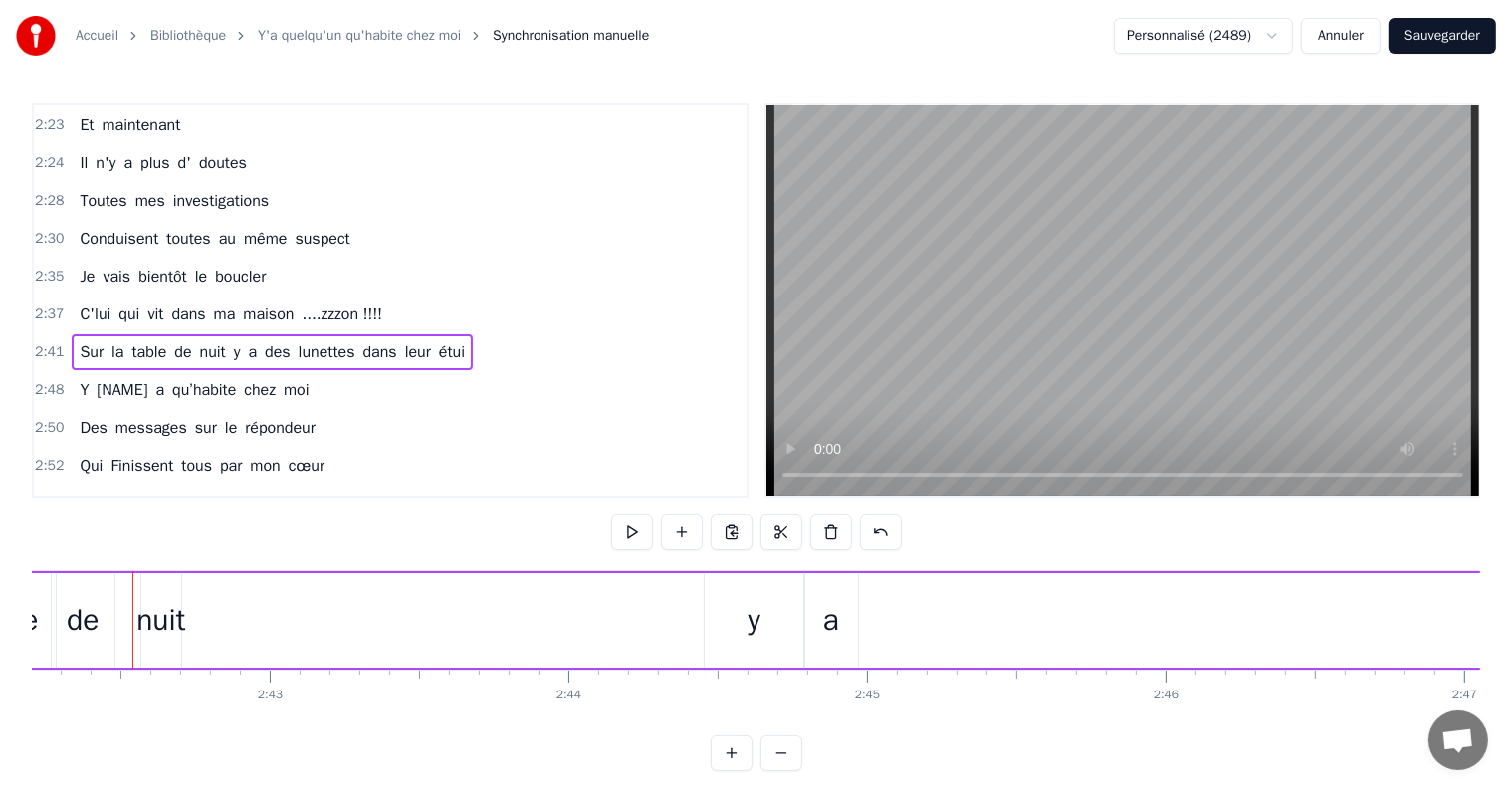 click on "nuit" at bounding box center (160, 620) 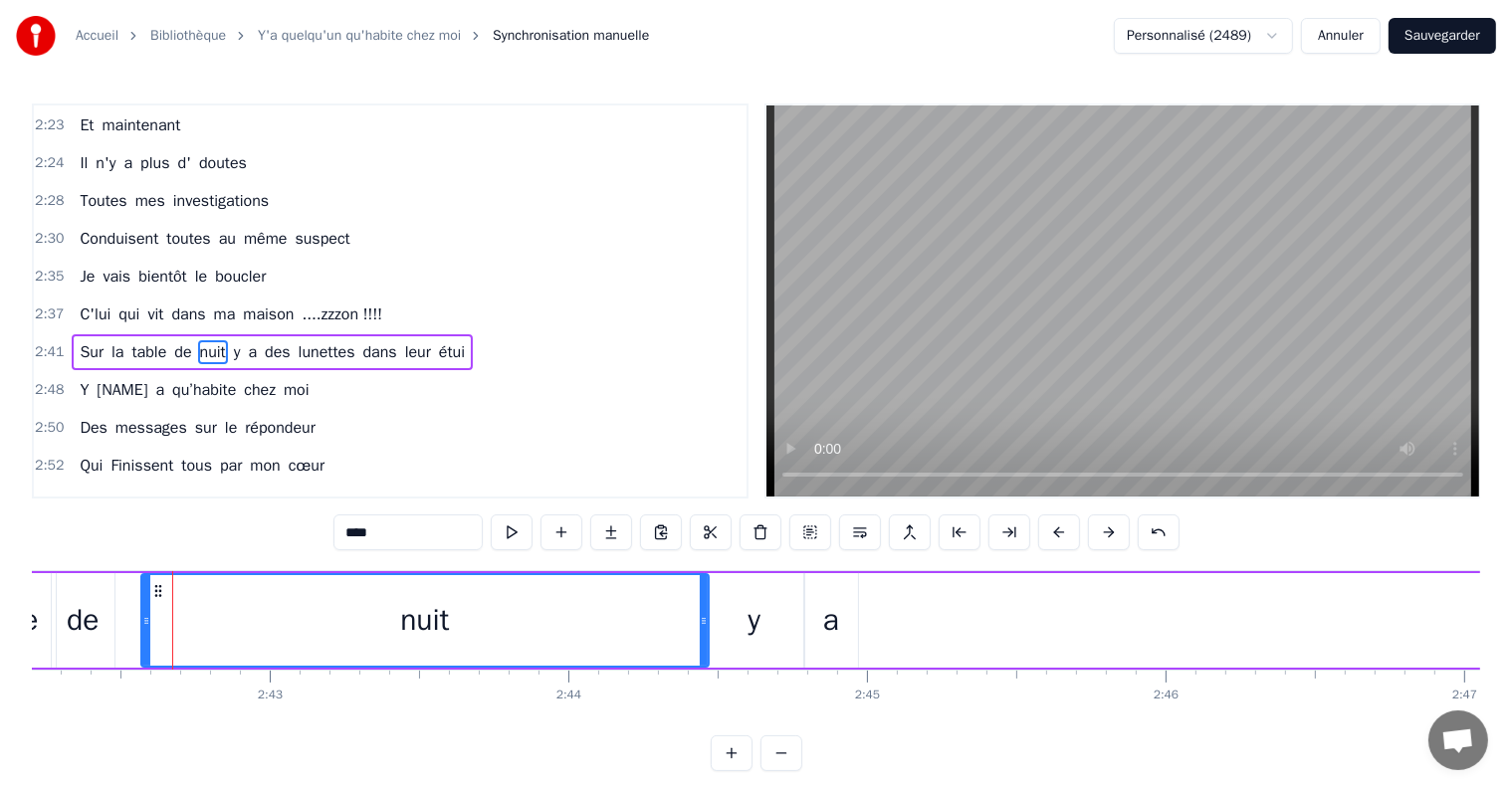 drag, startPoint x: 177, startPoint y: 624, endPoint x: 705, endPoint y: 621, distance: 528.0085 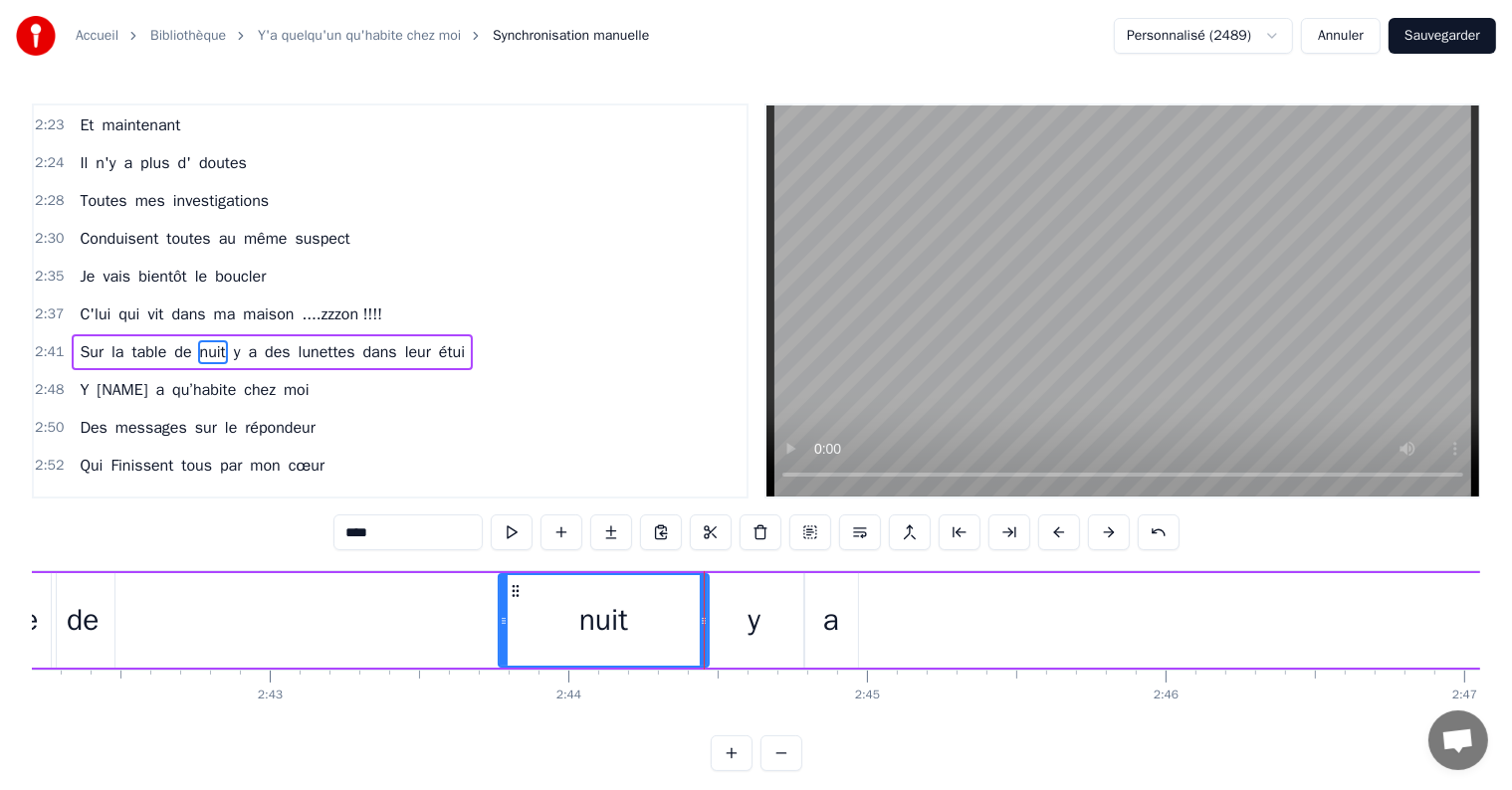 drag, startPoint x: 143, startPoint y: 616, endPoint x: 502, endPoint y: 622, distance: 359.05 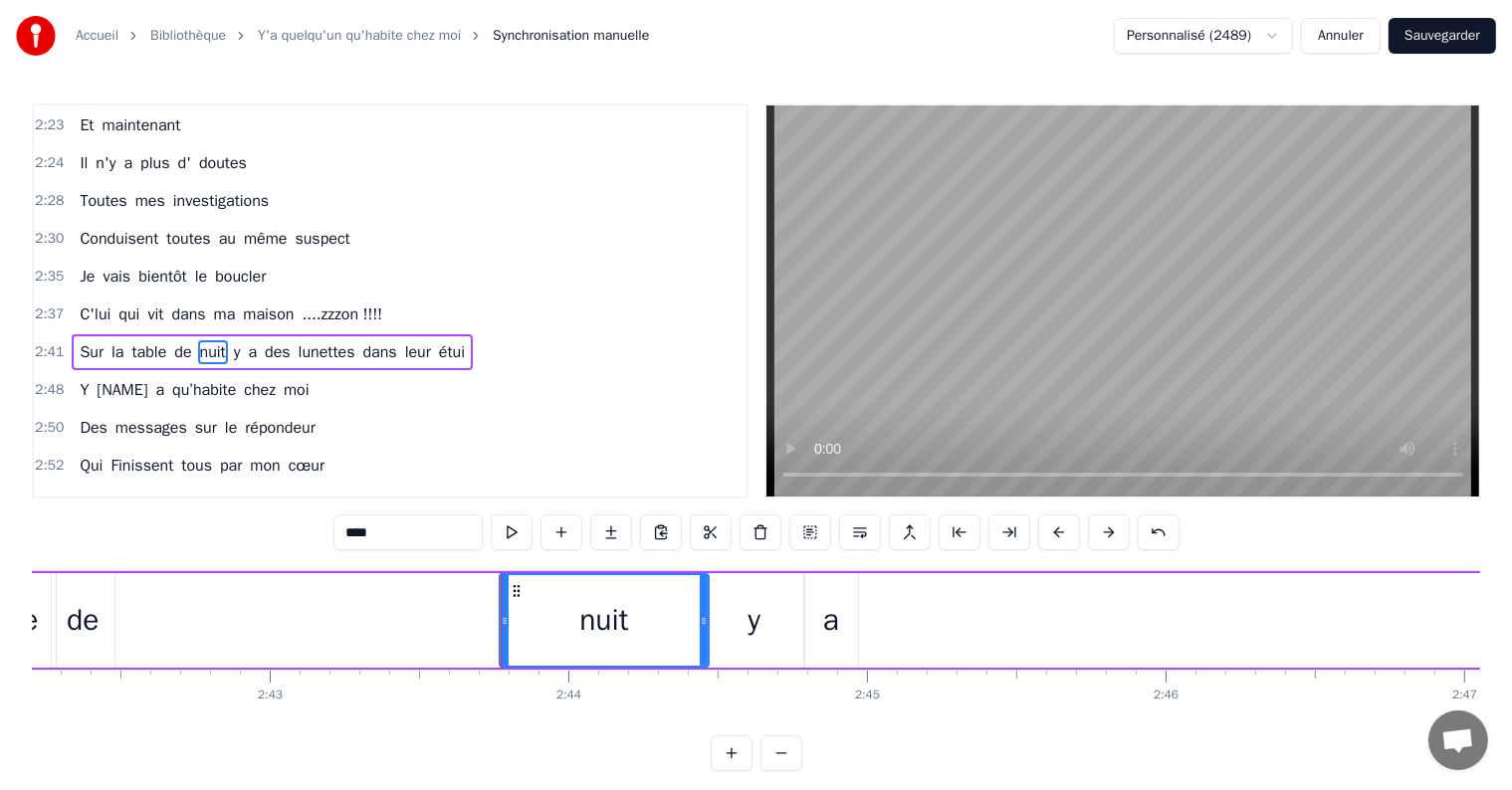 click on "a" at bounding box center (831, 620) 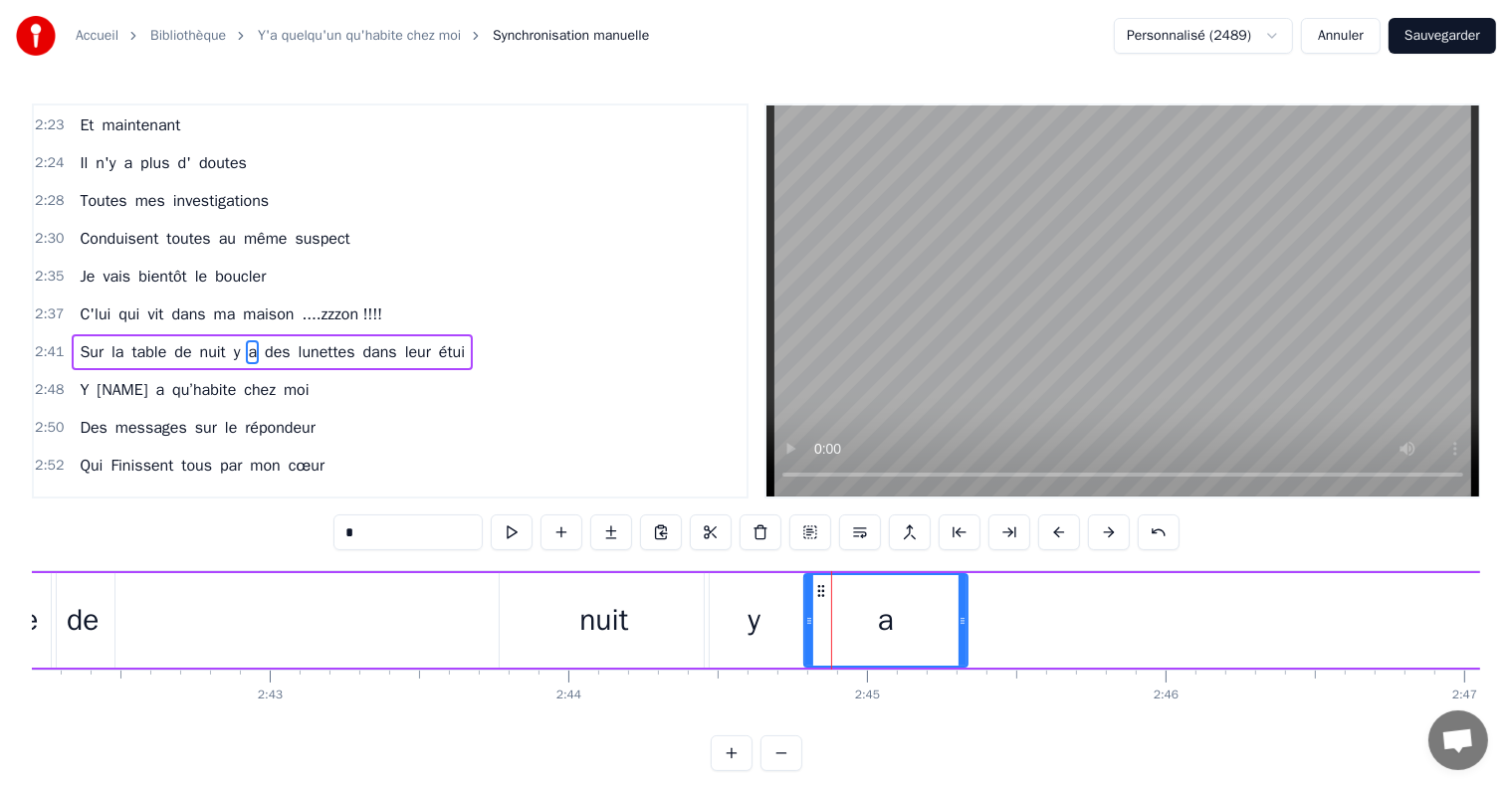drag, startPoint x: 854, startPoint y: 618, endPoint x: 955, endPoint y: 617, distance: 101.00495 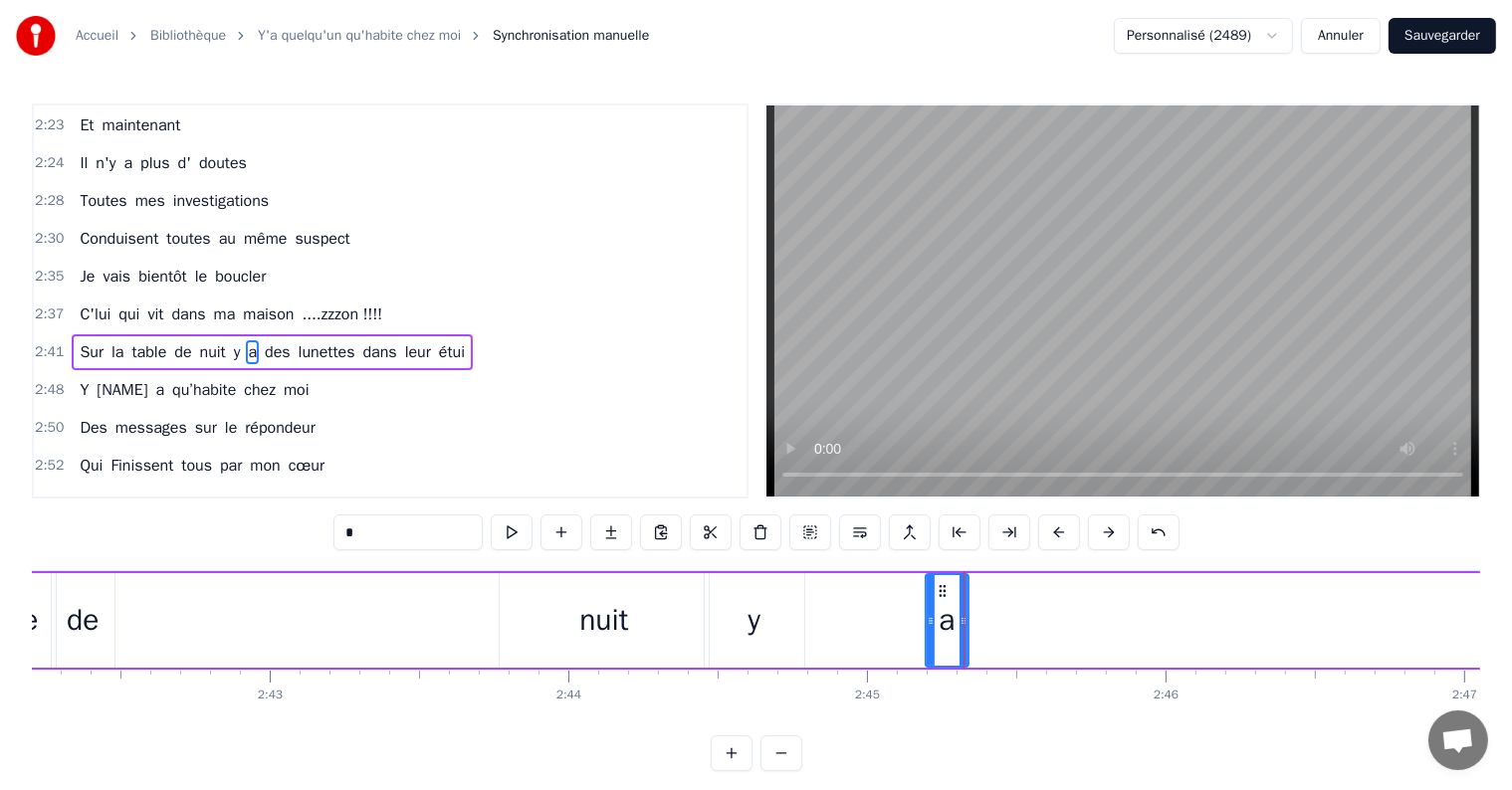 drag, startPoint x: 804, startPoint y: 620, endPoint x: 926, endPoint y: 613, distance: 122.20065 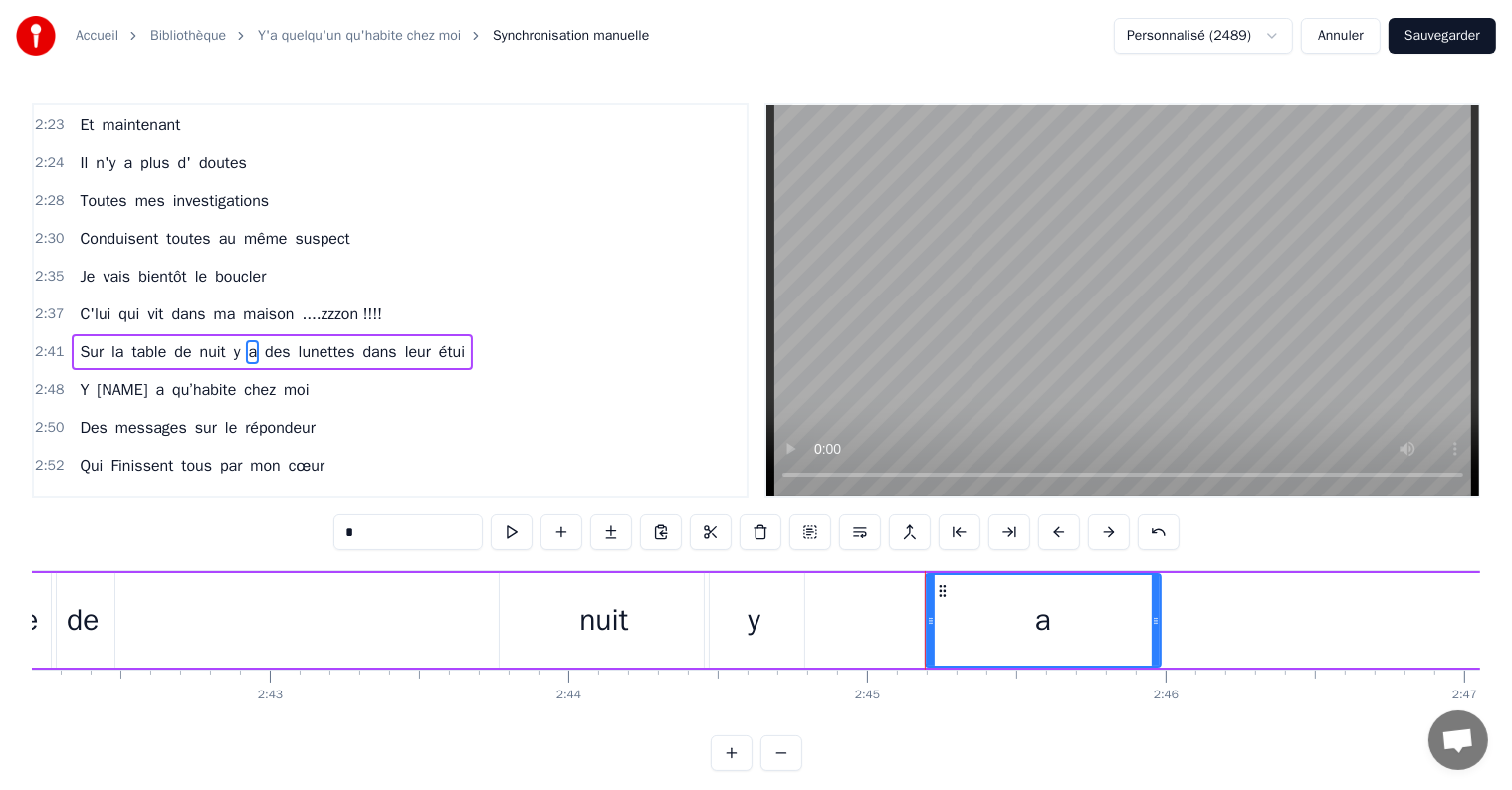 drag, startPoint x: 964, startPoint y: 621, endPoint x: 1145, endPoint y: 608, distance: 181.4663 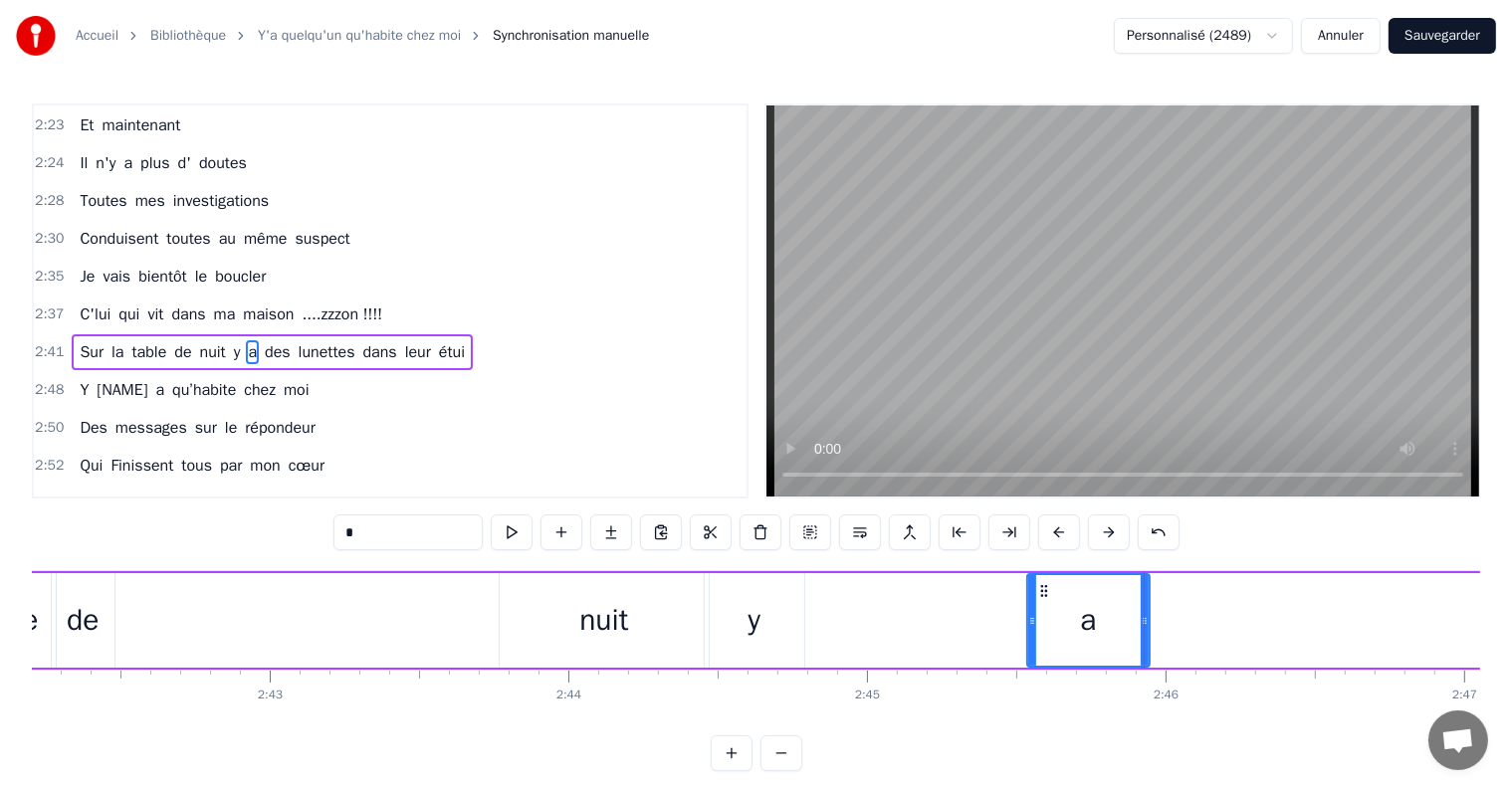 drag, startPoint x: 932, startPoint y: 624, endPoint x: 1035, endPoint y: 624, distance: 103 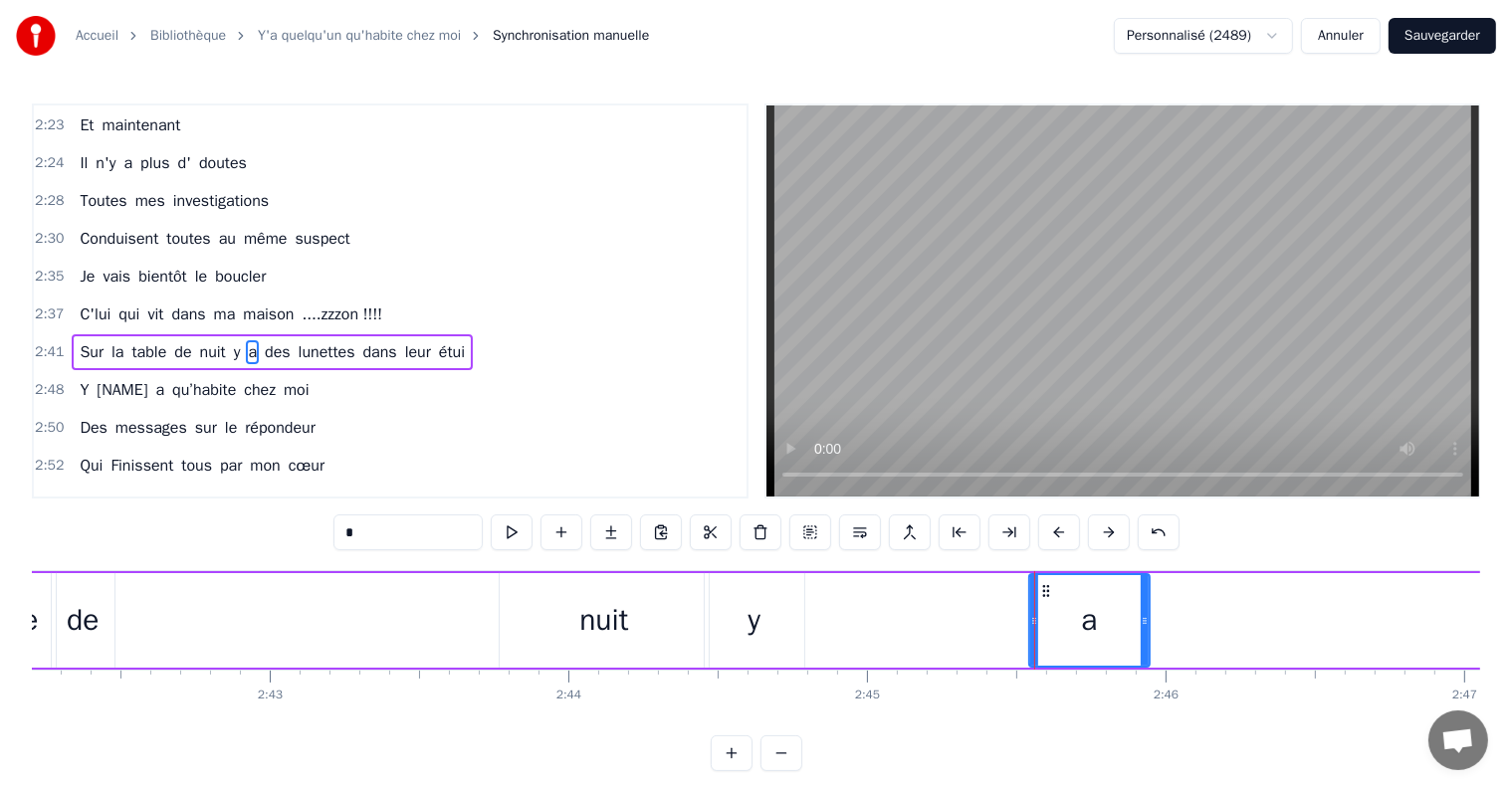 click on "y" at bounding box center (755, 620) 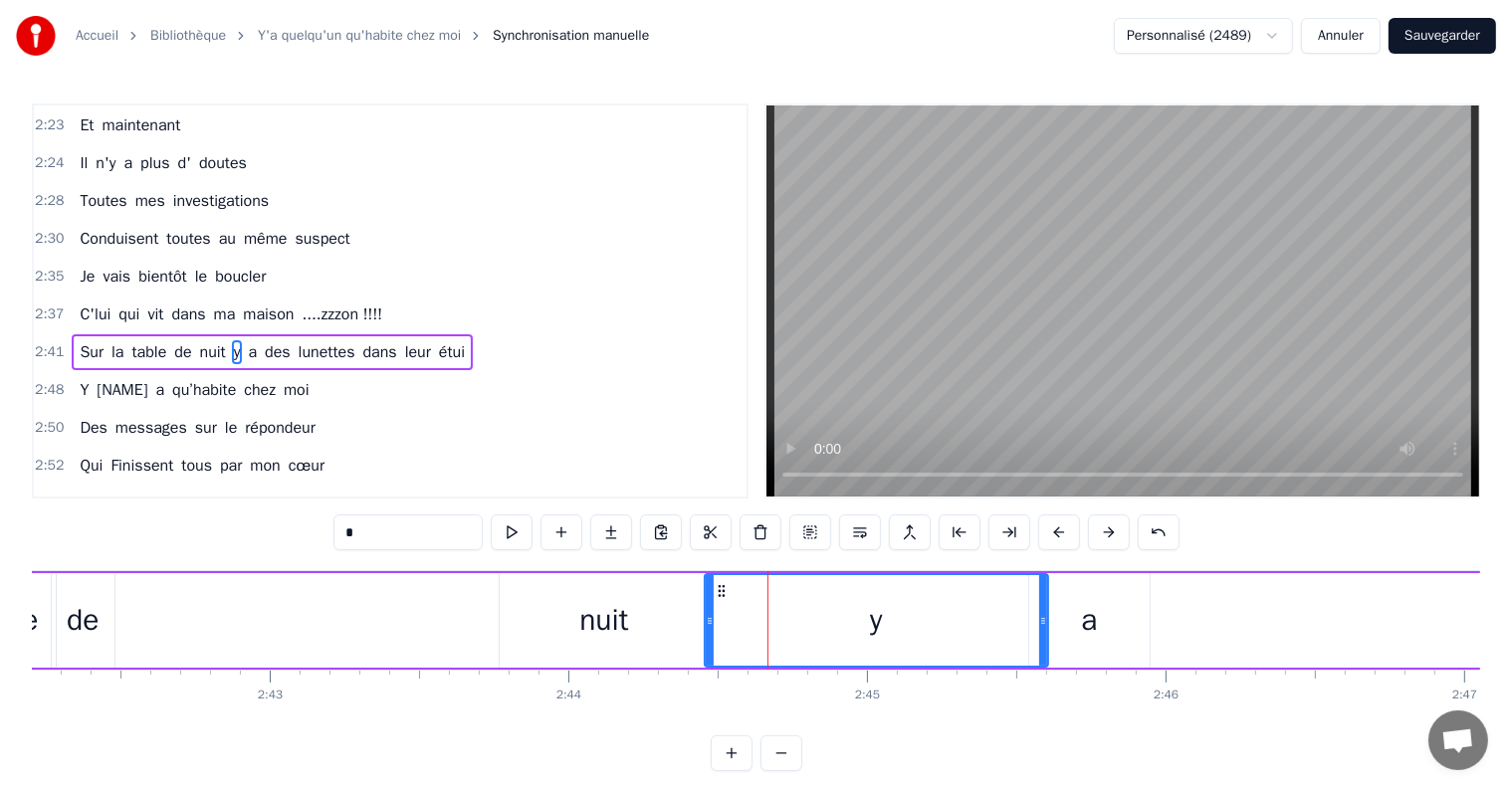 drag, startPoint x: 799, startPoint y: 619, endPoint x: 1044, endPoint y: 602, distance: 245.5891 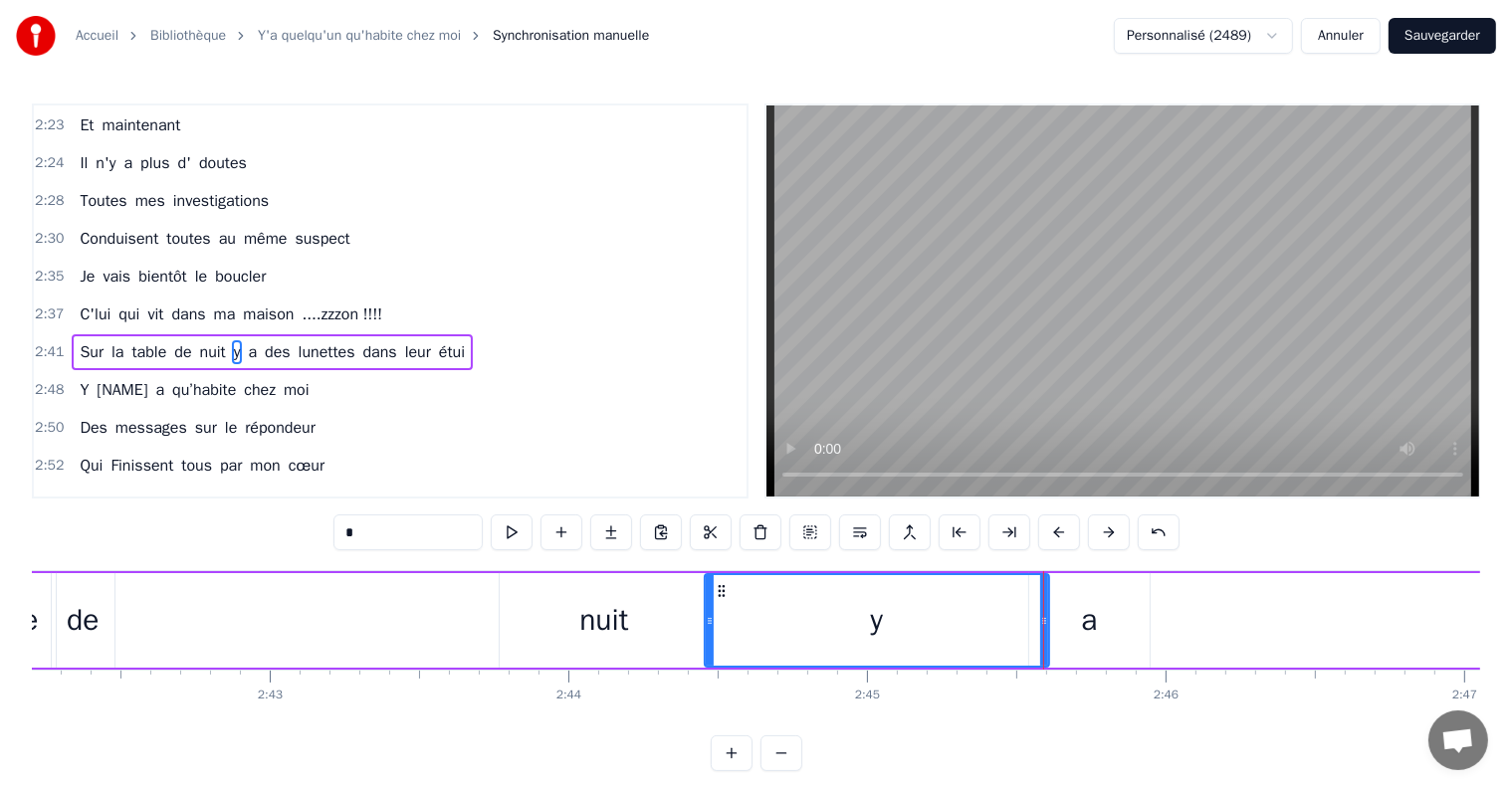 click on "a" at bounding box center (1089, 620) 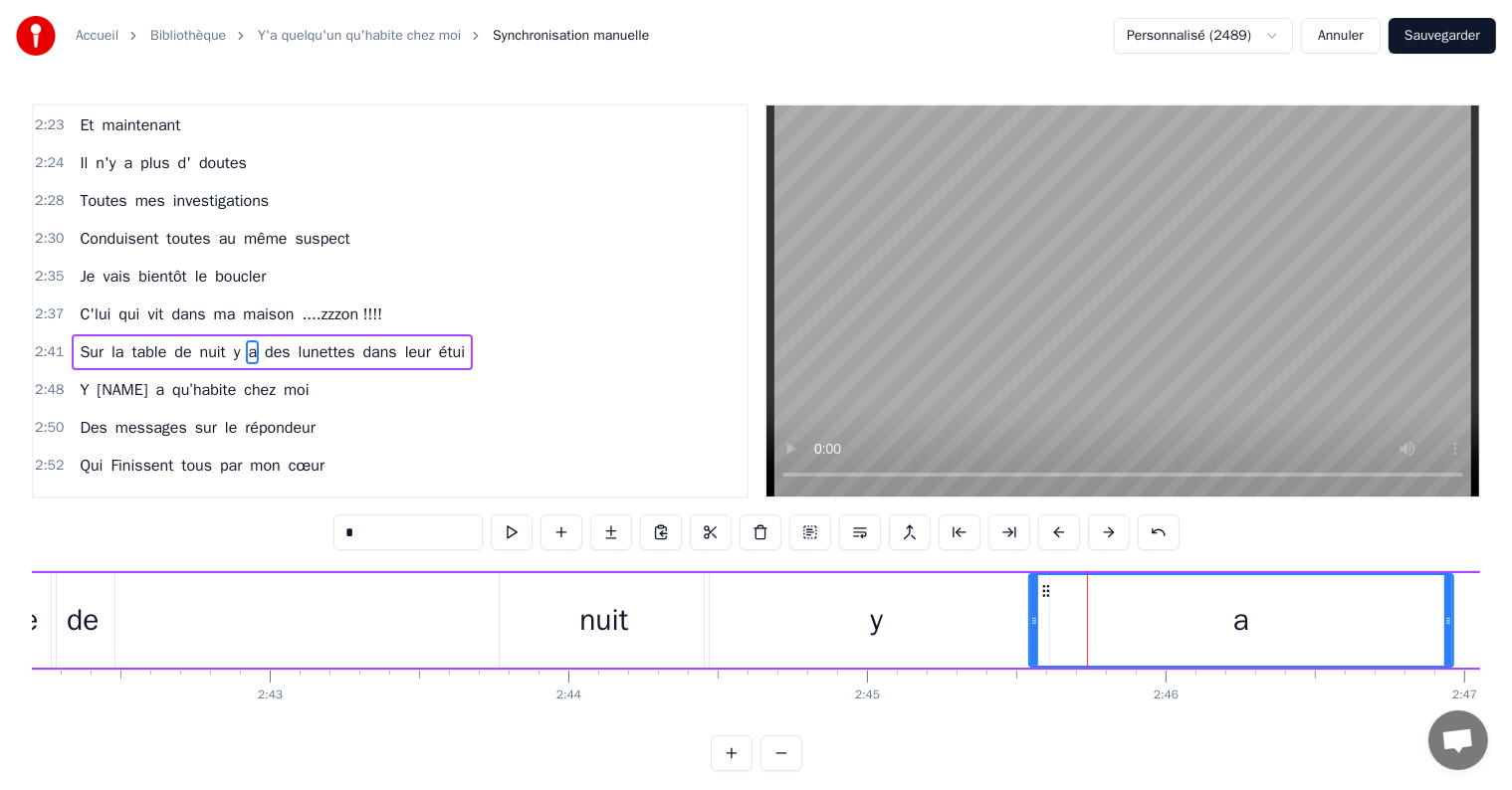drag, startPoint x: 1146, startPoint y: 618, endPoint x: 1449, endPoint y: 578, distance: 305.62886 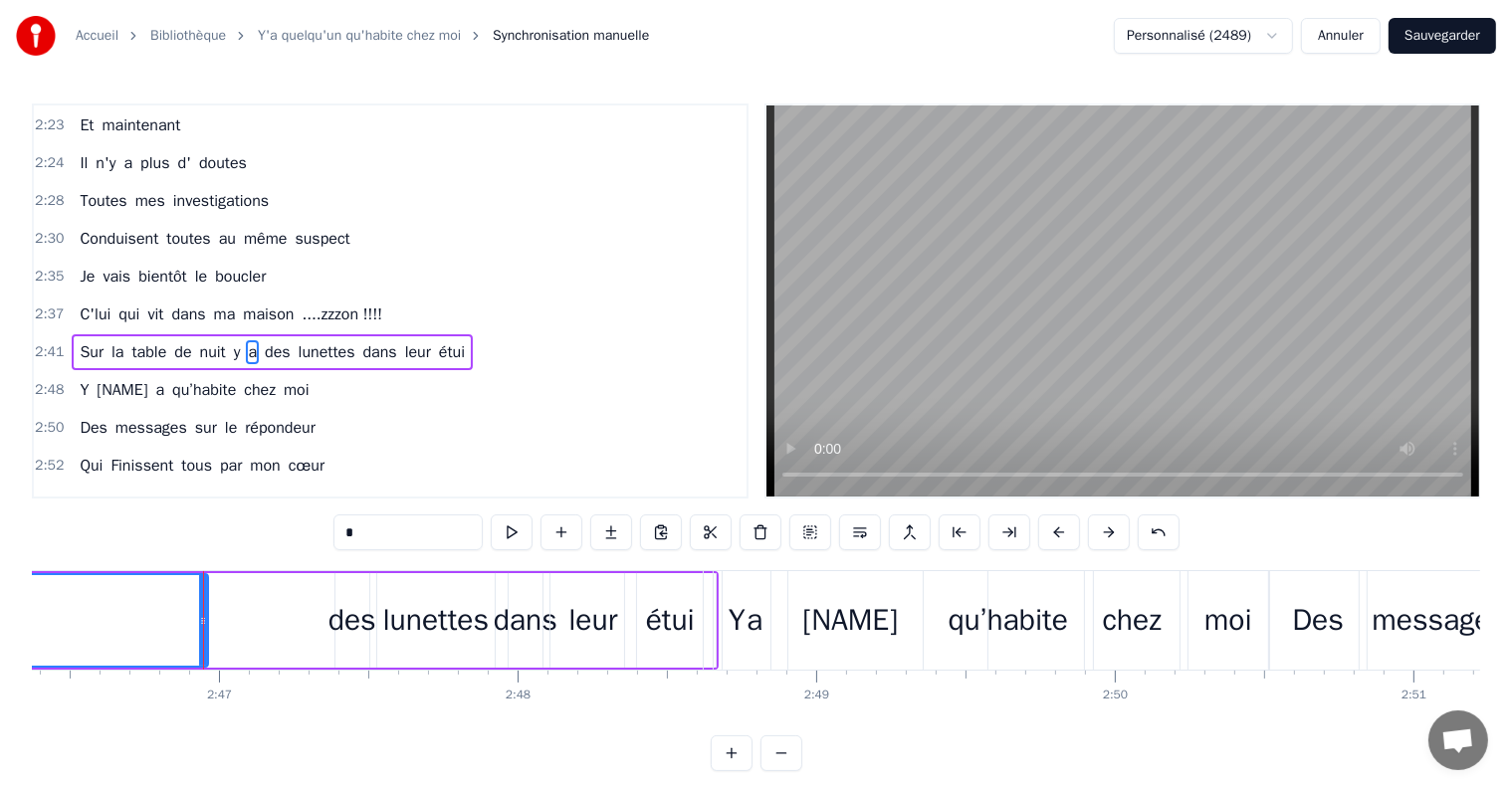 scroll, scrollTop: 0, scrollLeft: 49754, axis: horizontal 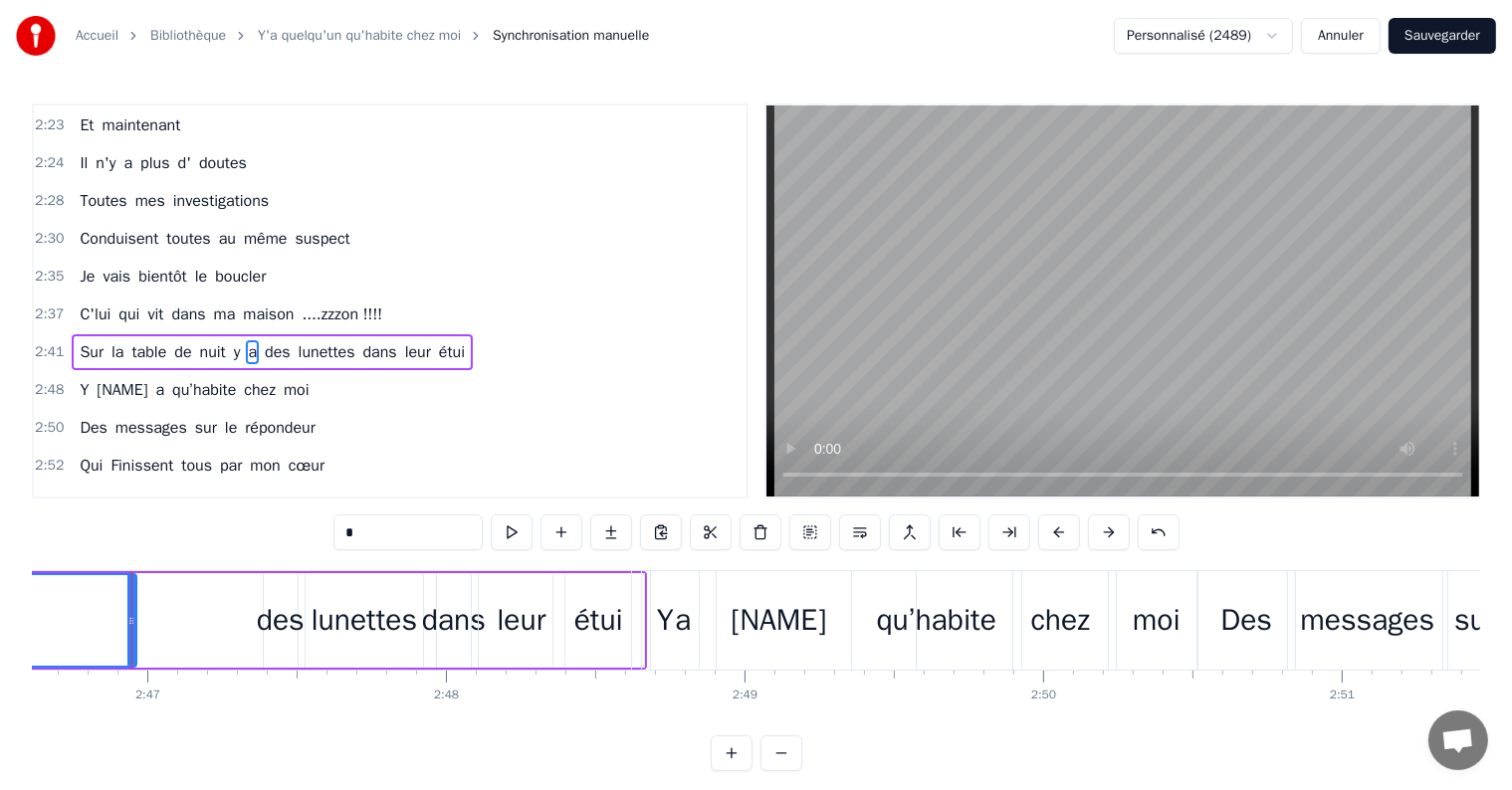 click on "y" at bounding box center (237, 352) 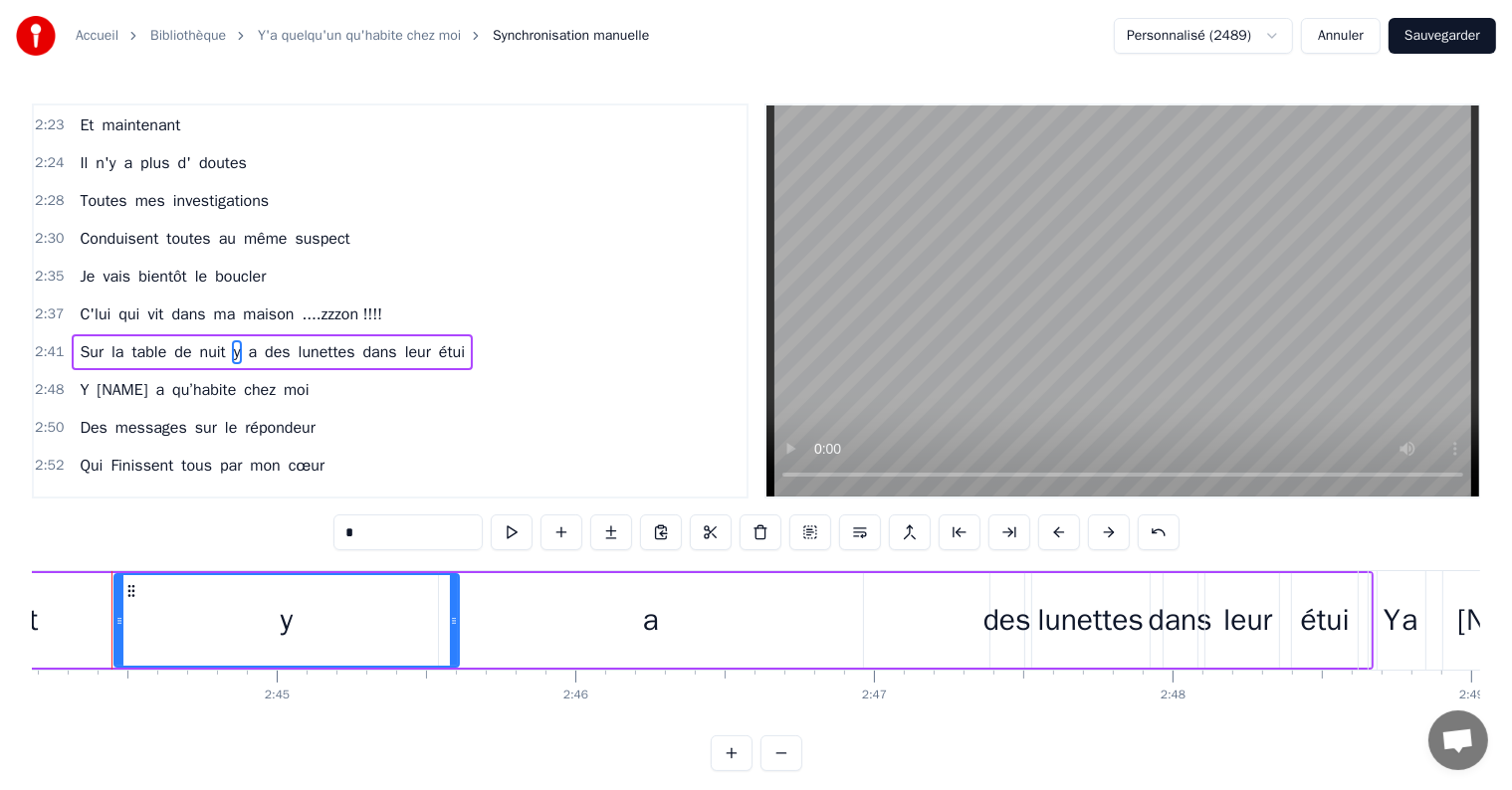 scroll, scrollTop: 0, scrollLeft: 49006, axis: horizontal 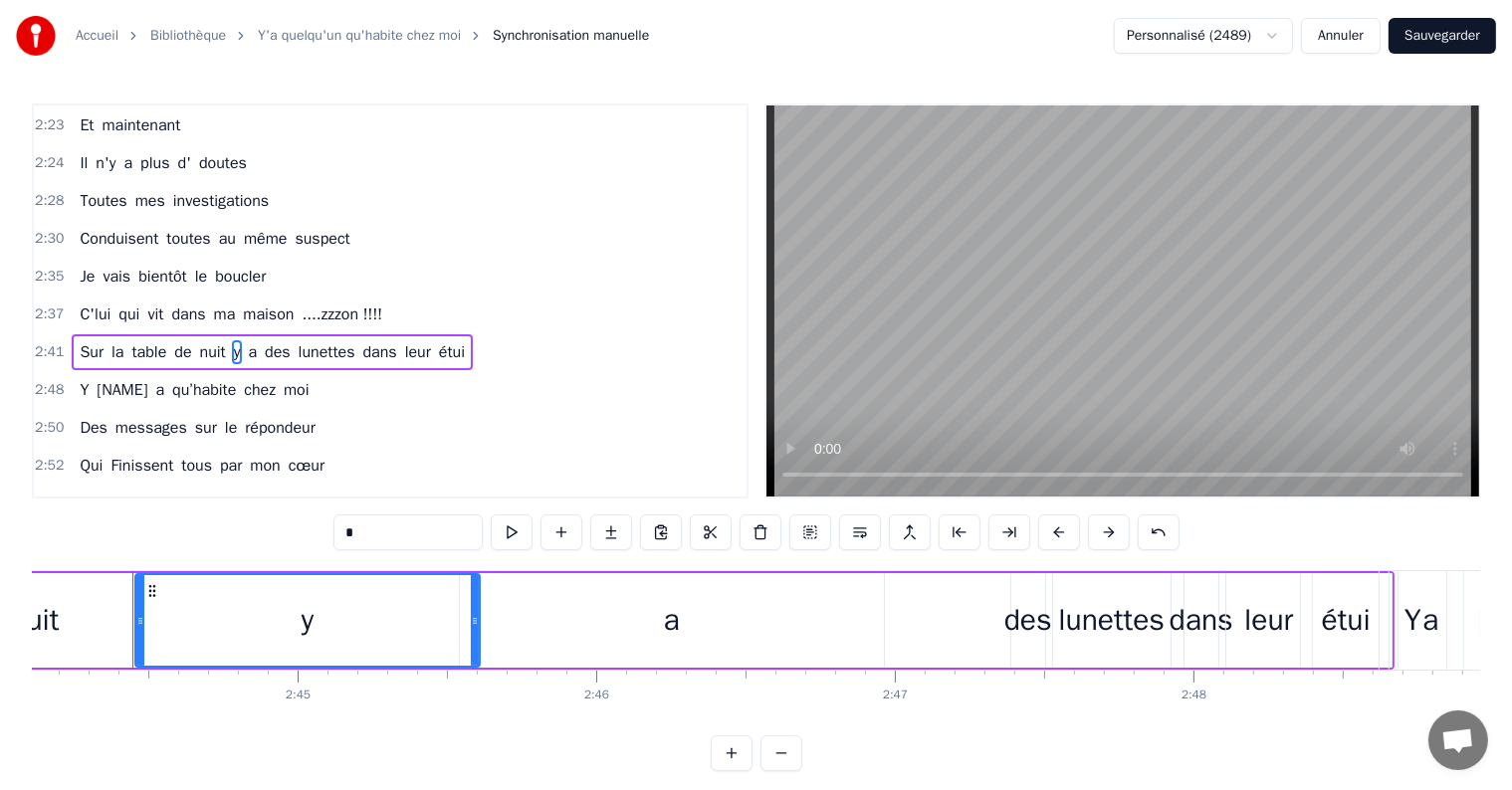 click on "a" at bounding box center [672, 620] 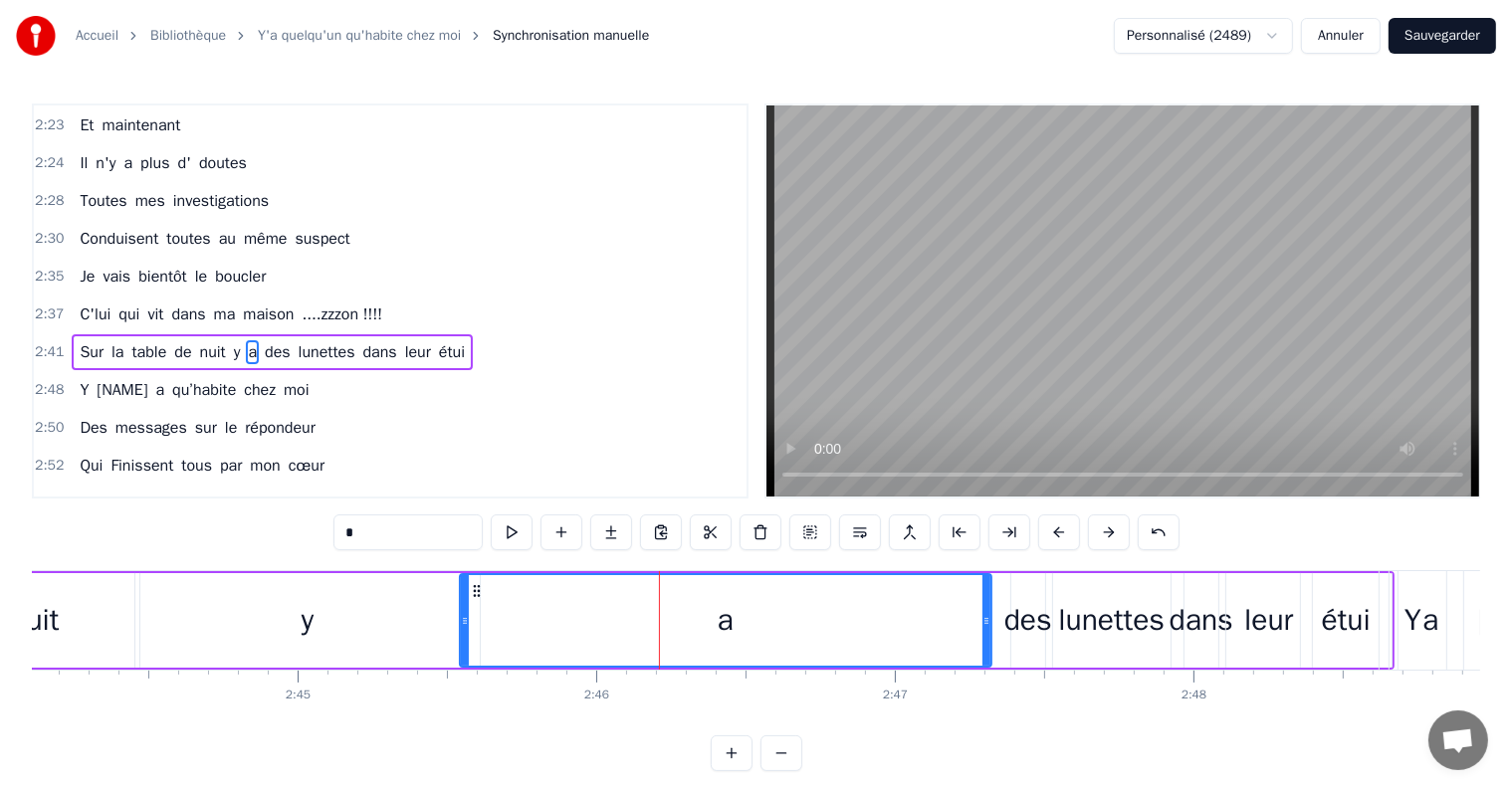 drag, startPoint x: 877, startPoint y: 620, endPoint x: 984, endPoint y: 637, distance: 108.34205 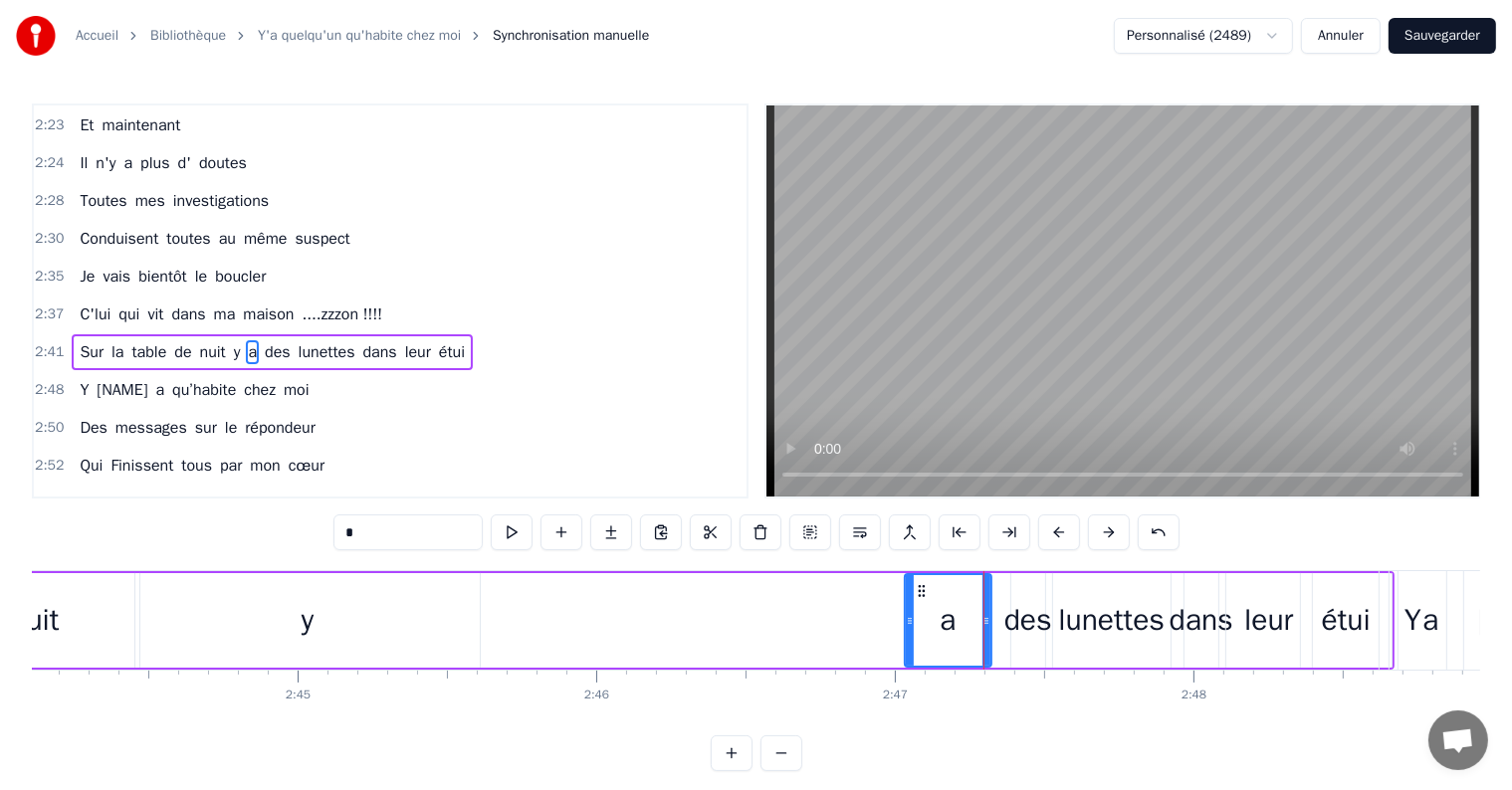drag, startPoint x: 463, startPoint y: 618, endPoint x: 905, endPoint y: 621, distance: 442.01018 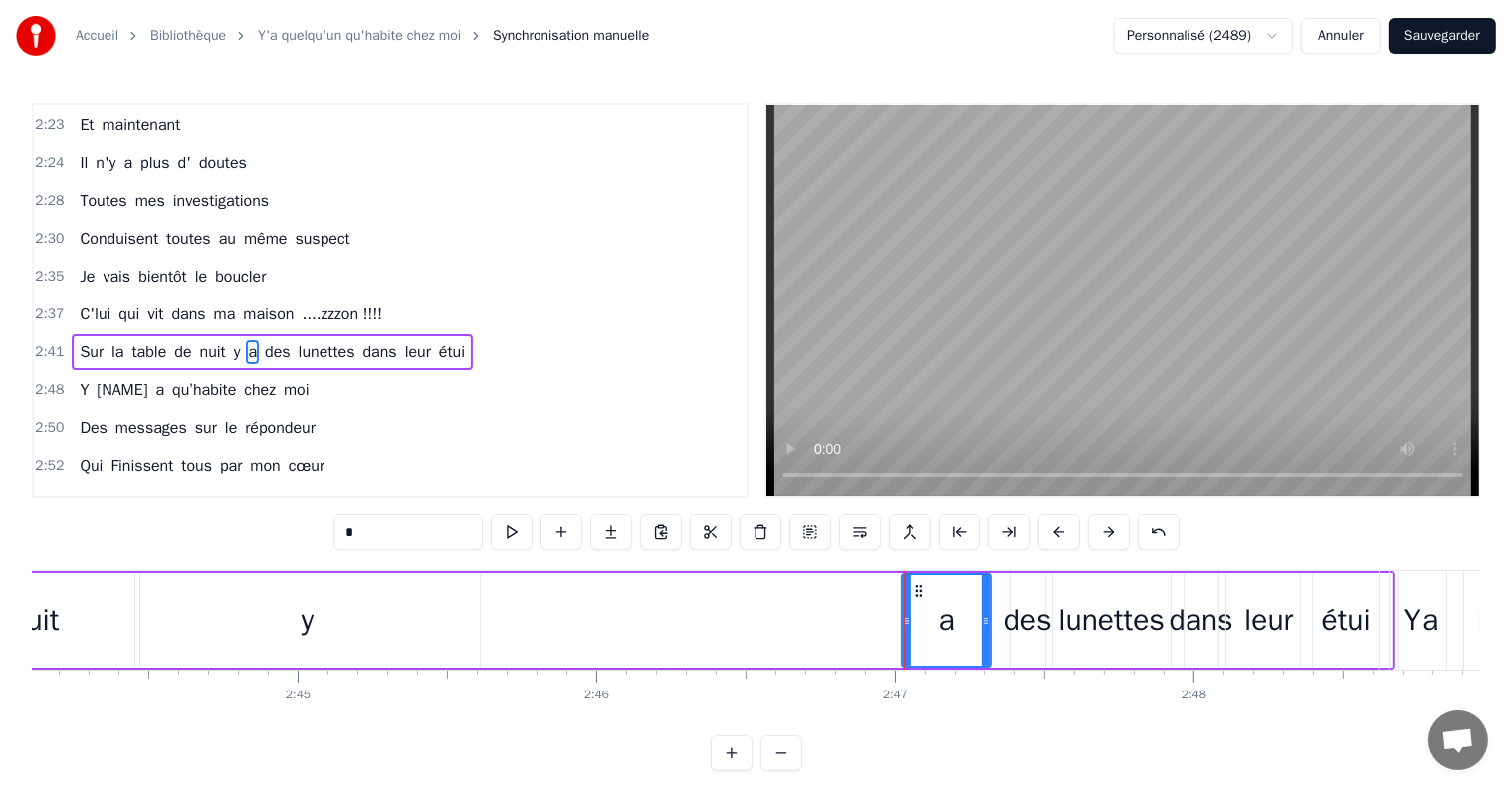 click on "y" at bounding box center [307, 620] 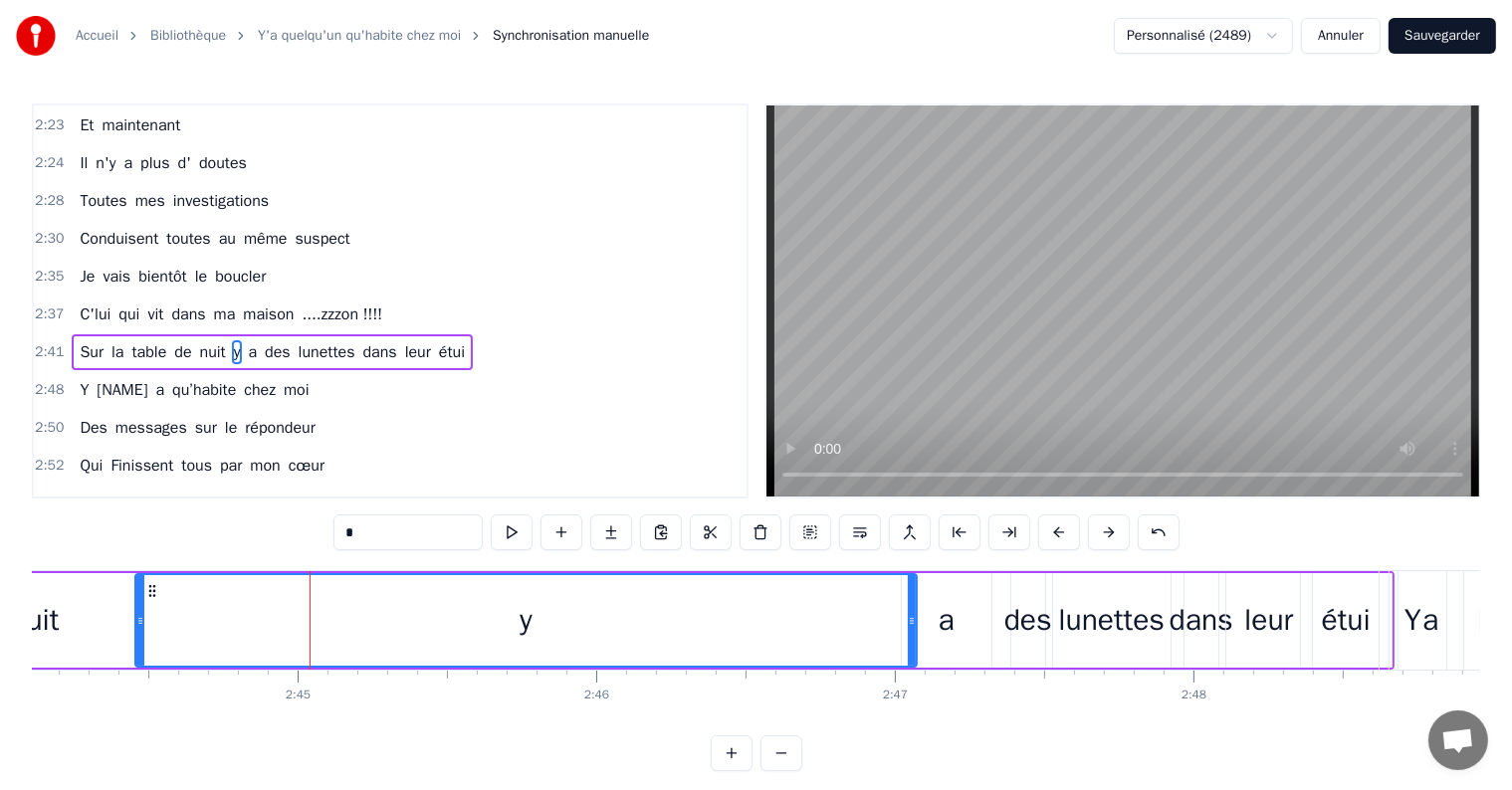 drag, startPoint x: 475, startPoint y: 623, endPoint x: 914, endPoint y: 633, distance: 439.11388 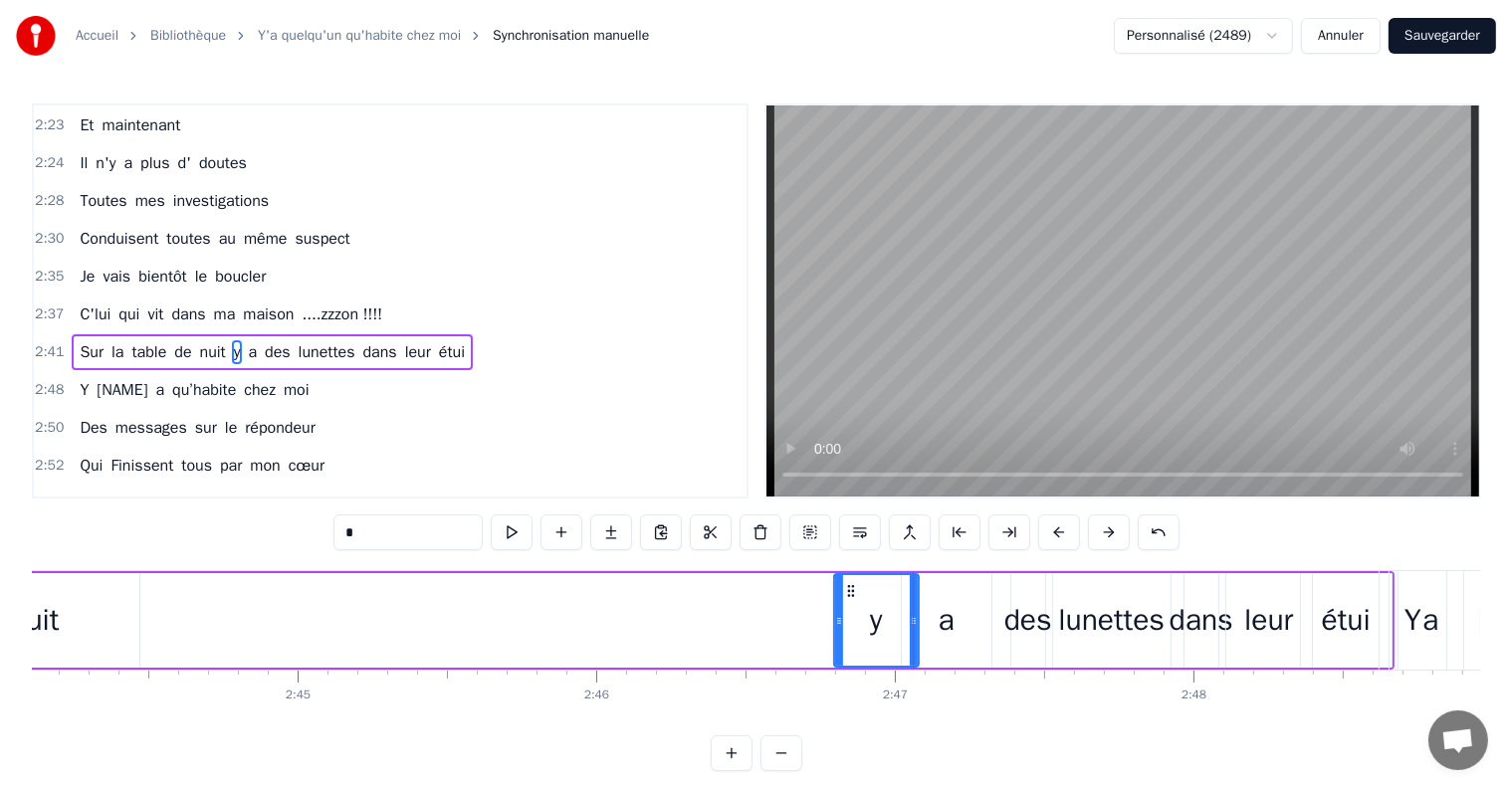 drag, startPoint x: 136, startPoint y: 619, endPoint x: 849, endPoint y: 626, distance: 713.03436 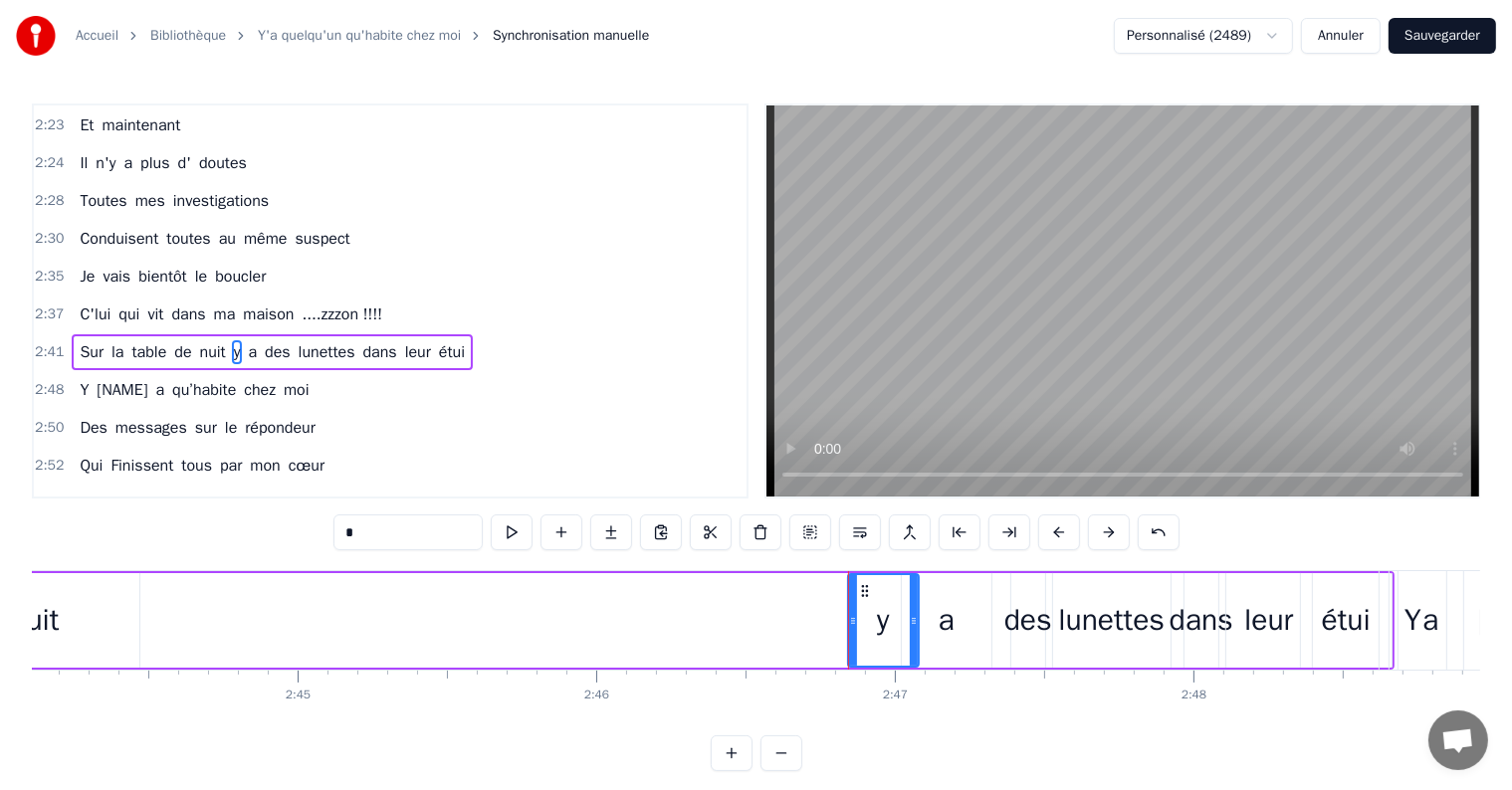 click on "Accueil Bibliothèque Y'a quelqu'un qu'habite chez moi Synchronisation manuelle Personnalisé (2489) Annuler Sauvegarder 0:25 Plusieurs indices m’ont mis la puce à l’oreille 0:27 J’ouvre un oeil 0:30 J’vais faire une enquête pour en avoir le coeur net 0:34 Ca m’inquiète 0:37 Y a des détails qui trompent pas 0:40 Le drap, la couette ,et les 2 oreillers 0:43 sont toujours bien placés 0:45 A coté de mes fringues en boule 0:47 Y a des vêtements pliés et ordonnés 0:52 Y a des détails qui trompent pas 1:00 Y a des chaussettes 1:02 Jamais dépareillées 1:04 Sorties du lave- linge 1:05 Elles vont par paires 1:06 Mais comment ça s' fait? 1:10 Là un blaireau, un rasoir 1:14 Sur ma crème épilatoire 1:17 C'est un vrai cauchemar 1:20 C'est clair, je suis victime d'un canular !!! 1:43 Dans la cuisine 1:44 Plein de sortes de farine 1:45 Sans gluten 1:48 Des paquets de polenta, 1:49 Y a même du tapioca 1:52 V'là qu'on s'en prend à mes repas !!!! 1:55 Y a des détails qui trompent pas 1:57 en douce" at bounding box center (756, 385) 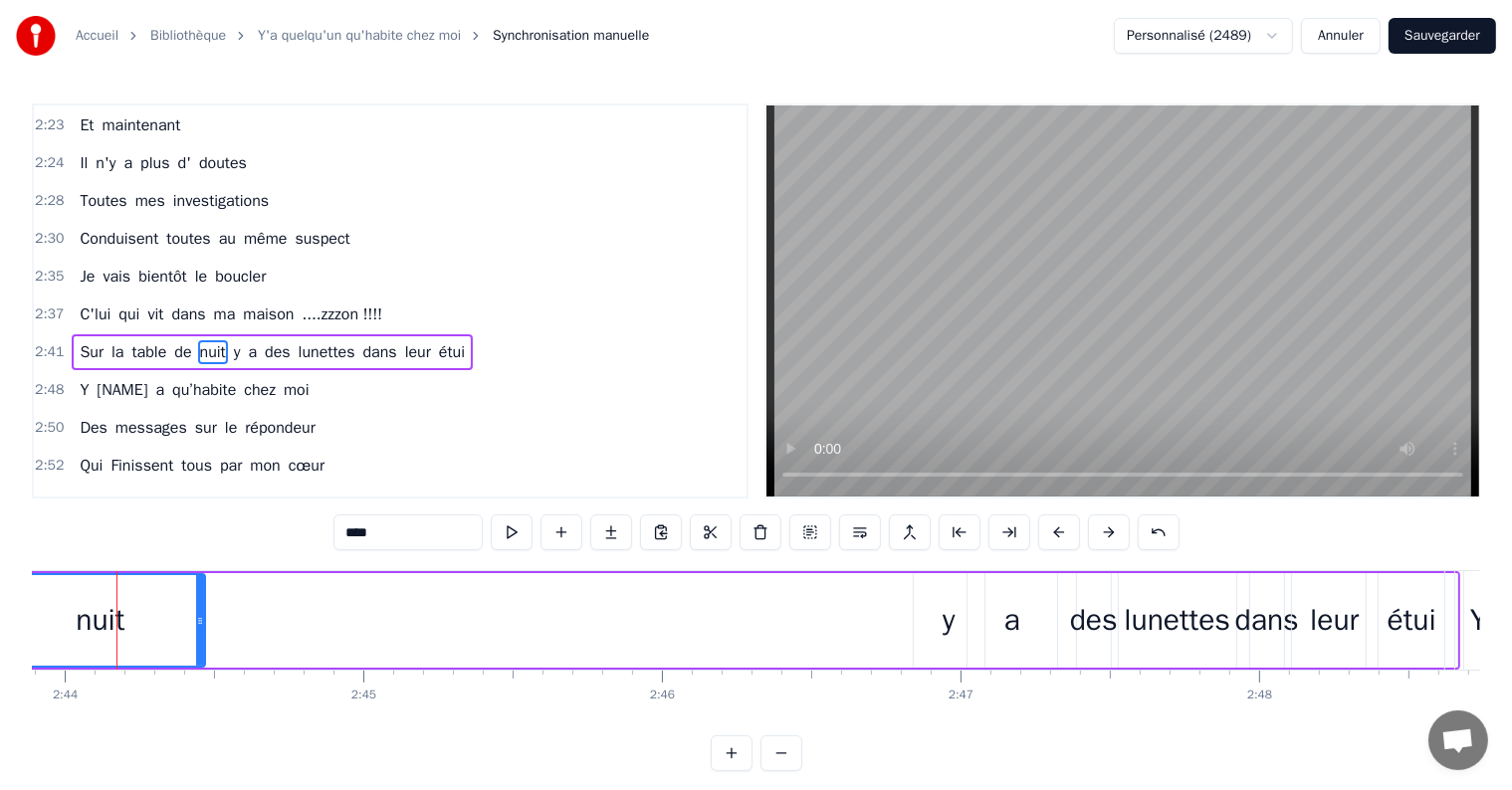 scroll, scrollTop: 0, scrollLeft: 48925, axis: horizontal 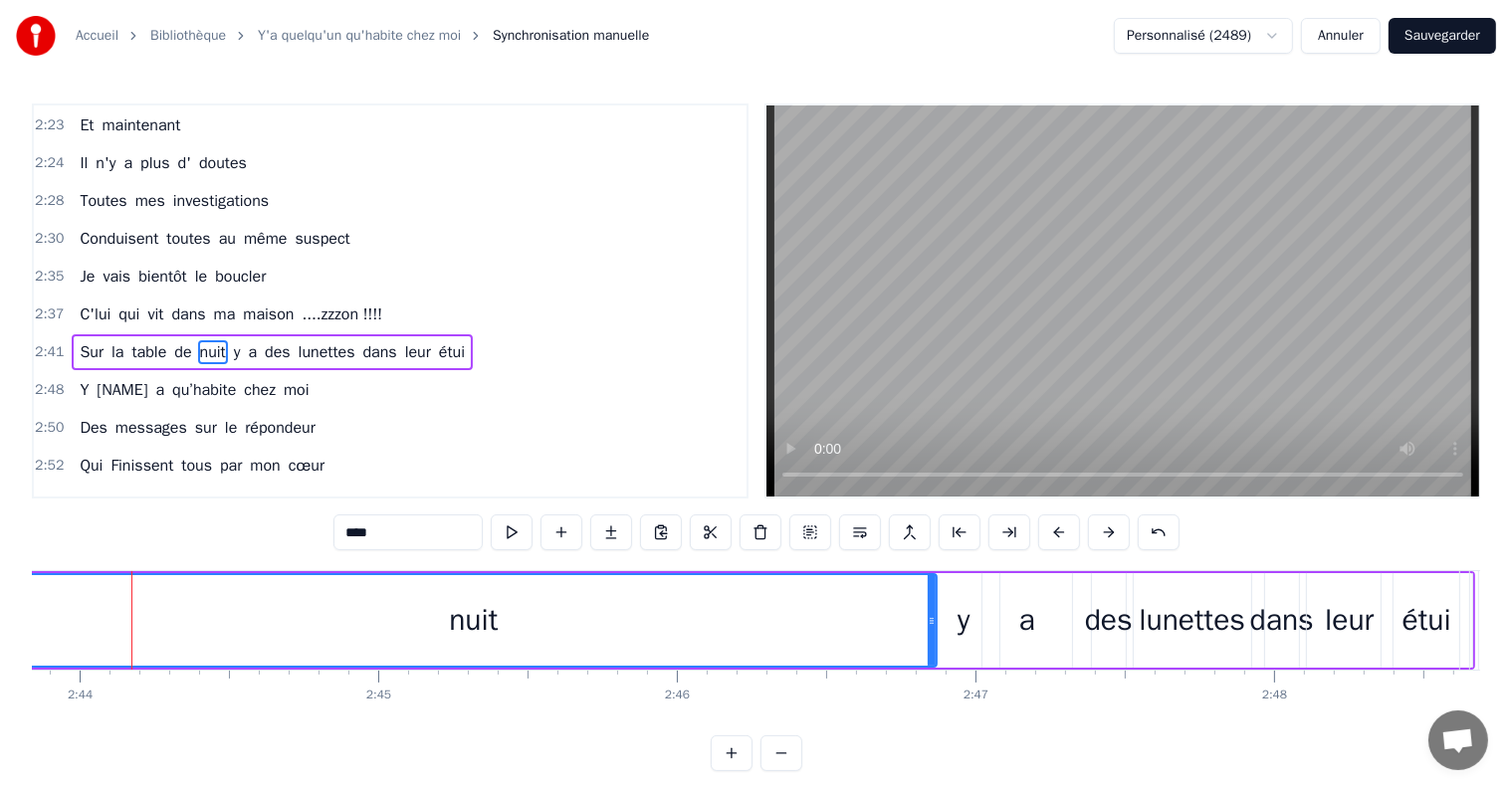 drag, startPoint x: 215, startPoint y: 616, endPoint x: 934, endPoint y: 564, distance: 720.8779 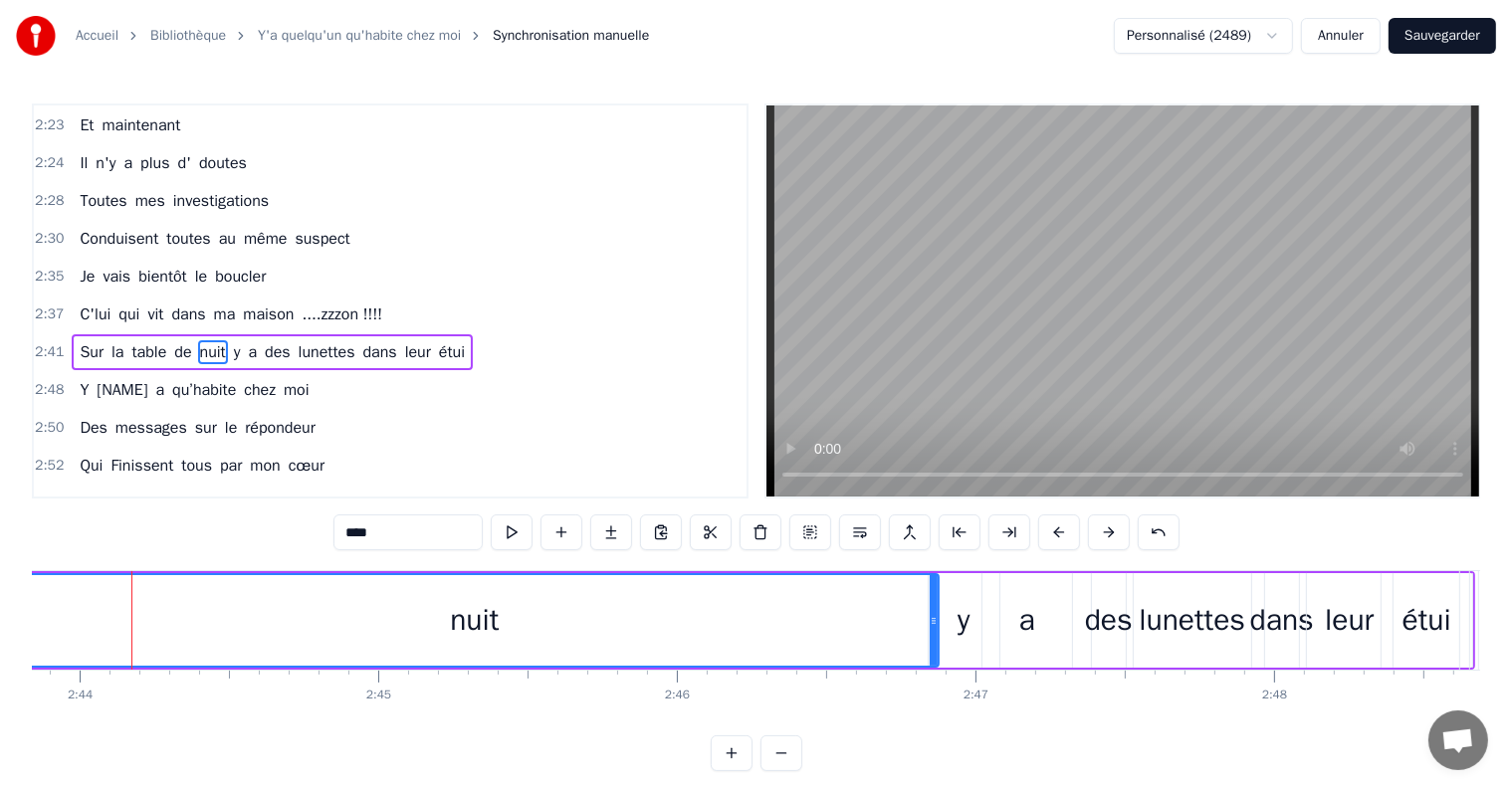 click on "Sur la table de nuit y a des lunettes dans leur étui" at bounding box center [272, 352] 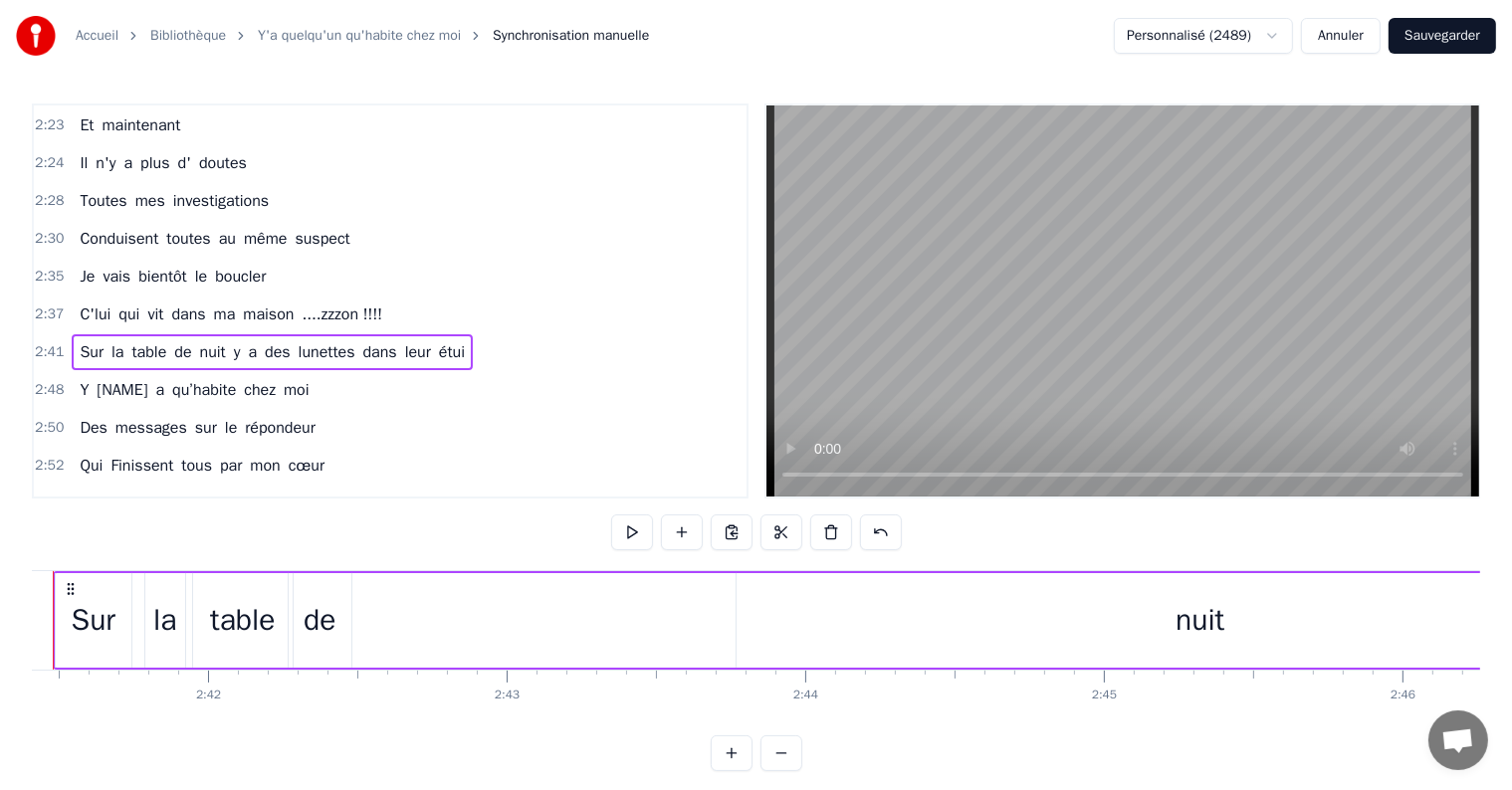 scroll, scrollTop: 0, scrollLeft: 48120, axis: horizontal 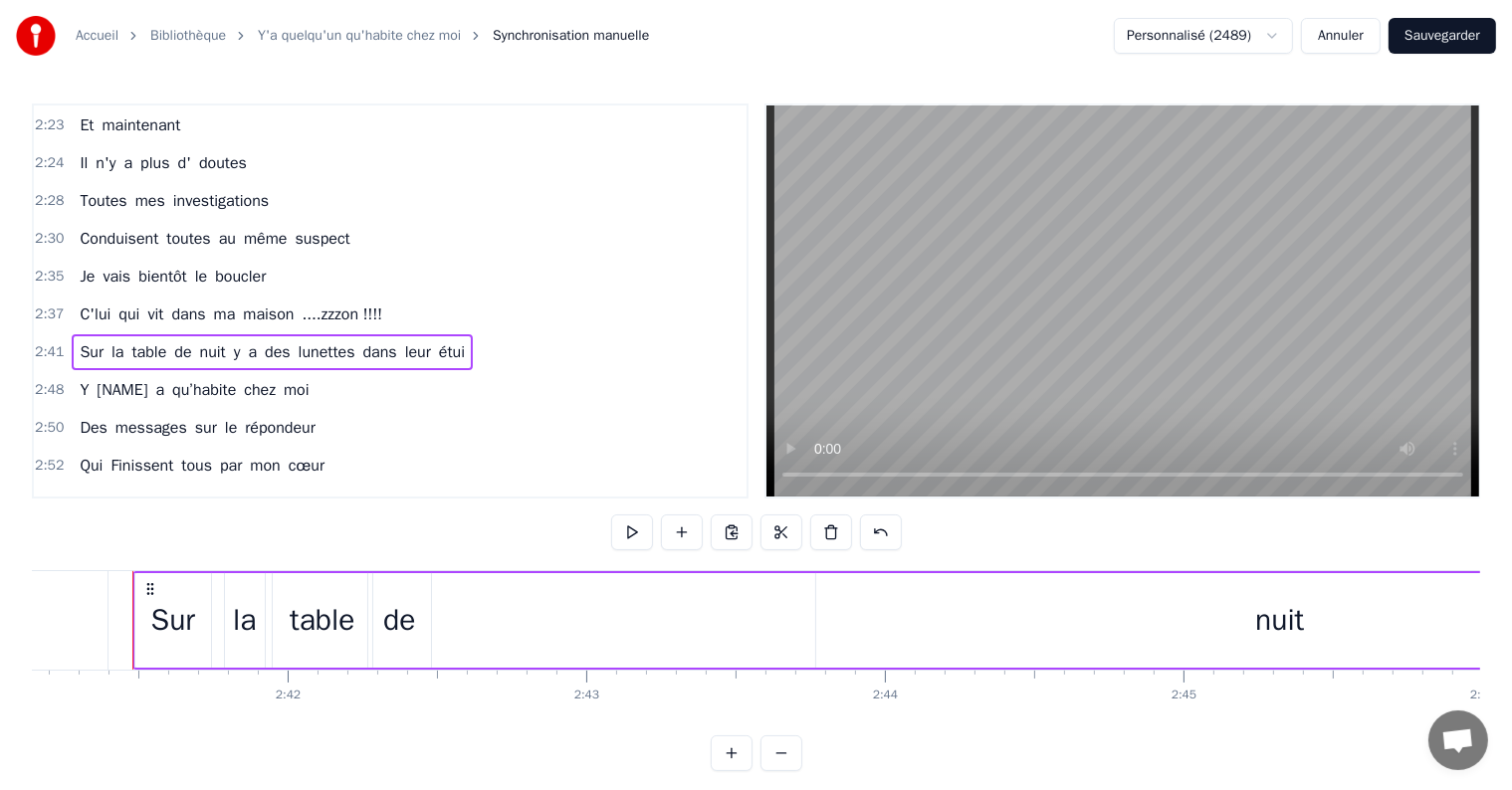 click on "nuit" at bounding box center (1280, 620) 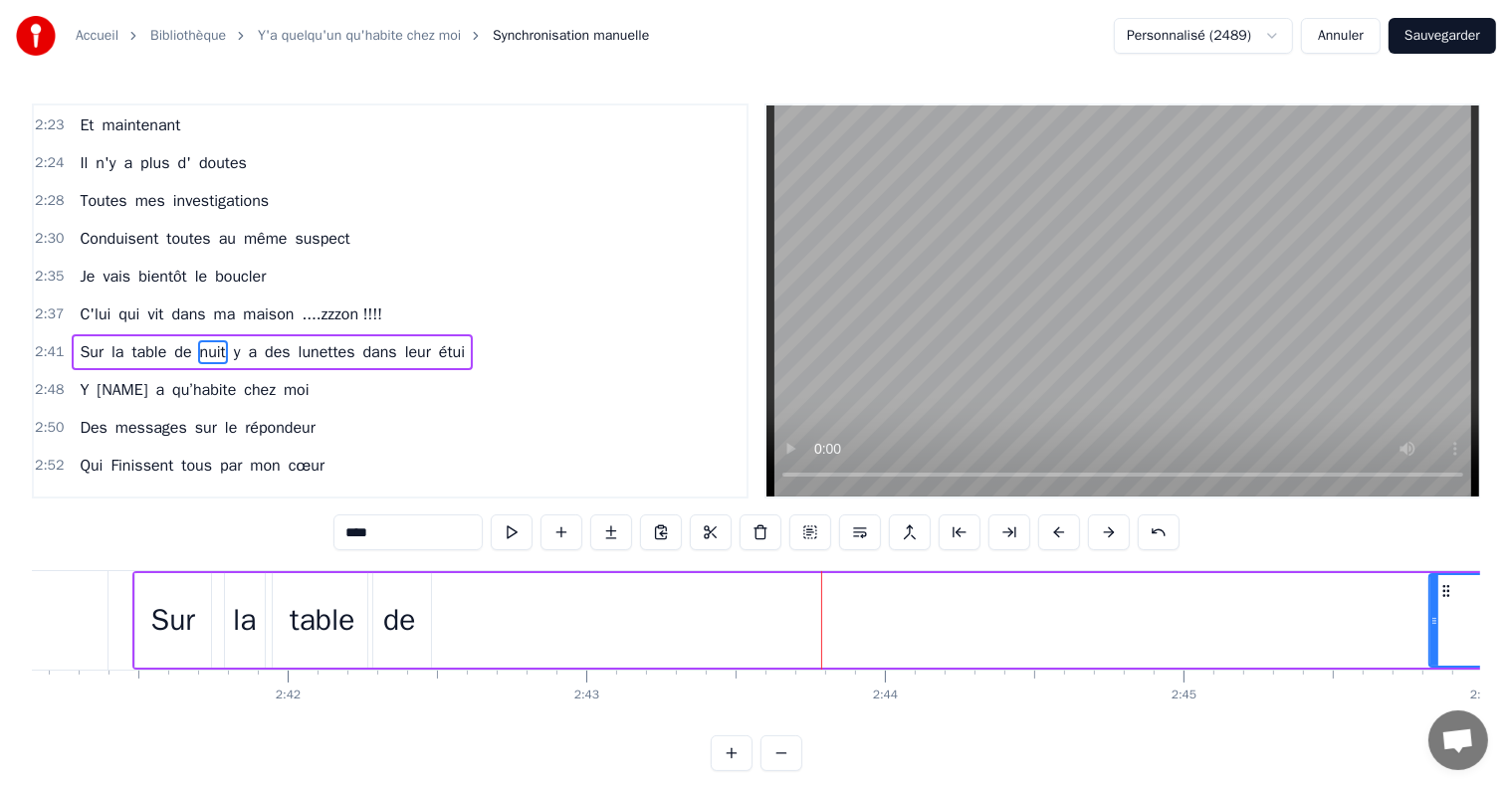 drag, startPoint x: 815, startPoint y: 617, endPoint x: 1429, endPoint y: 581, distance: 615.0545 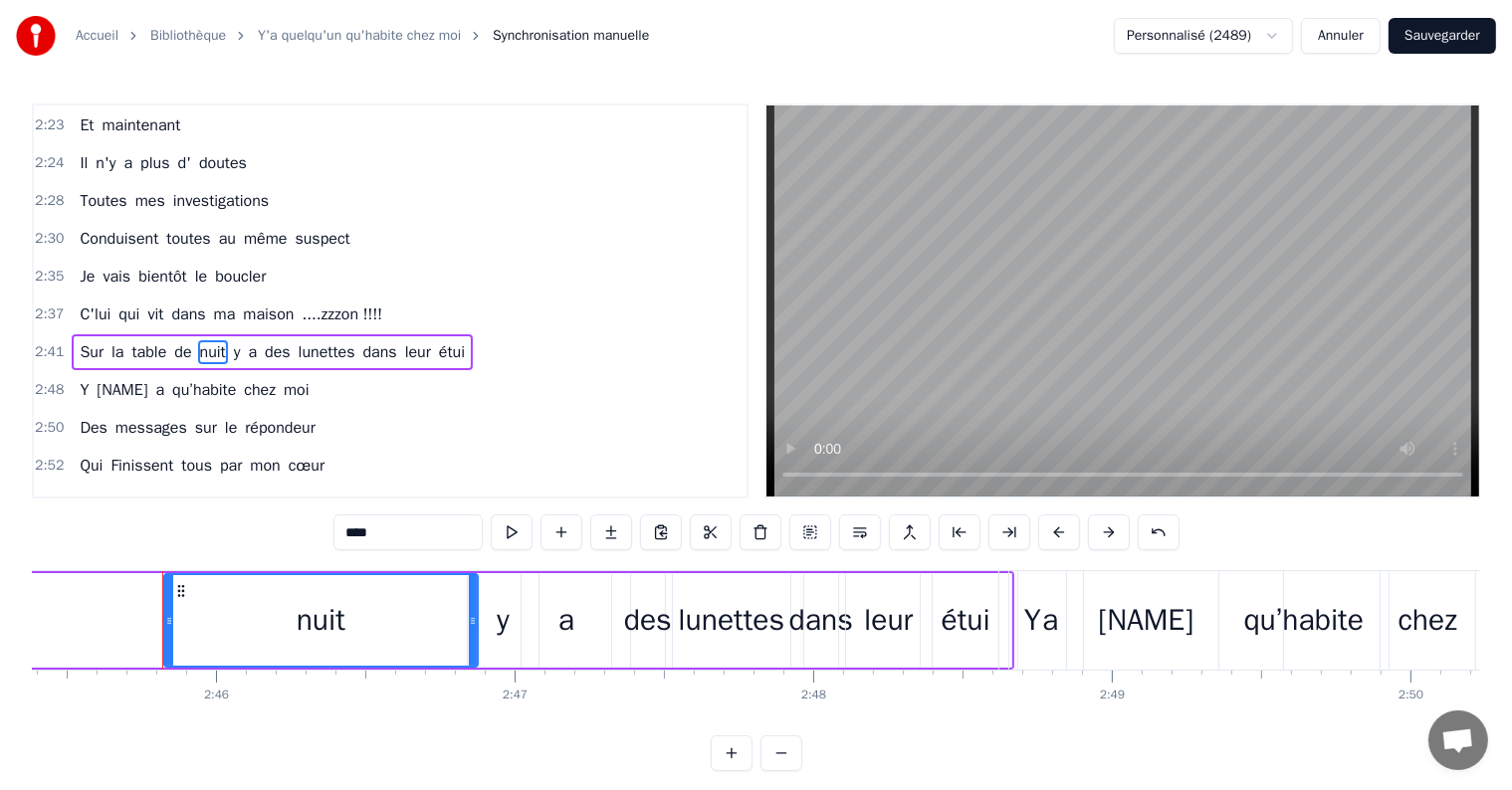 scroll, scrollTop: 0, scrollLeft: 49416, axis: horizontal 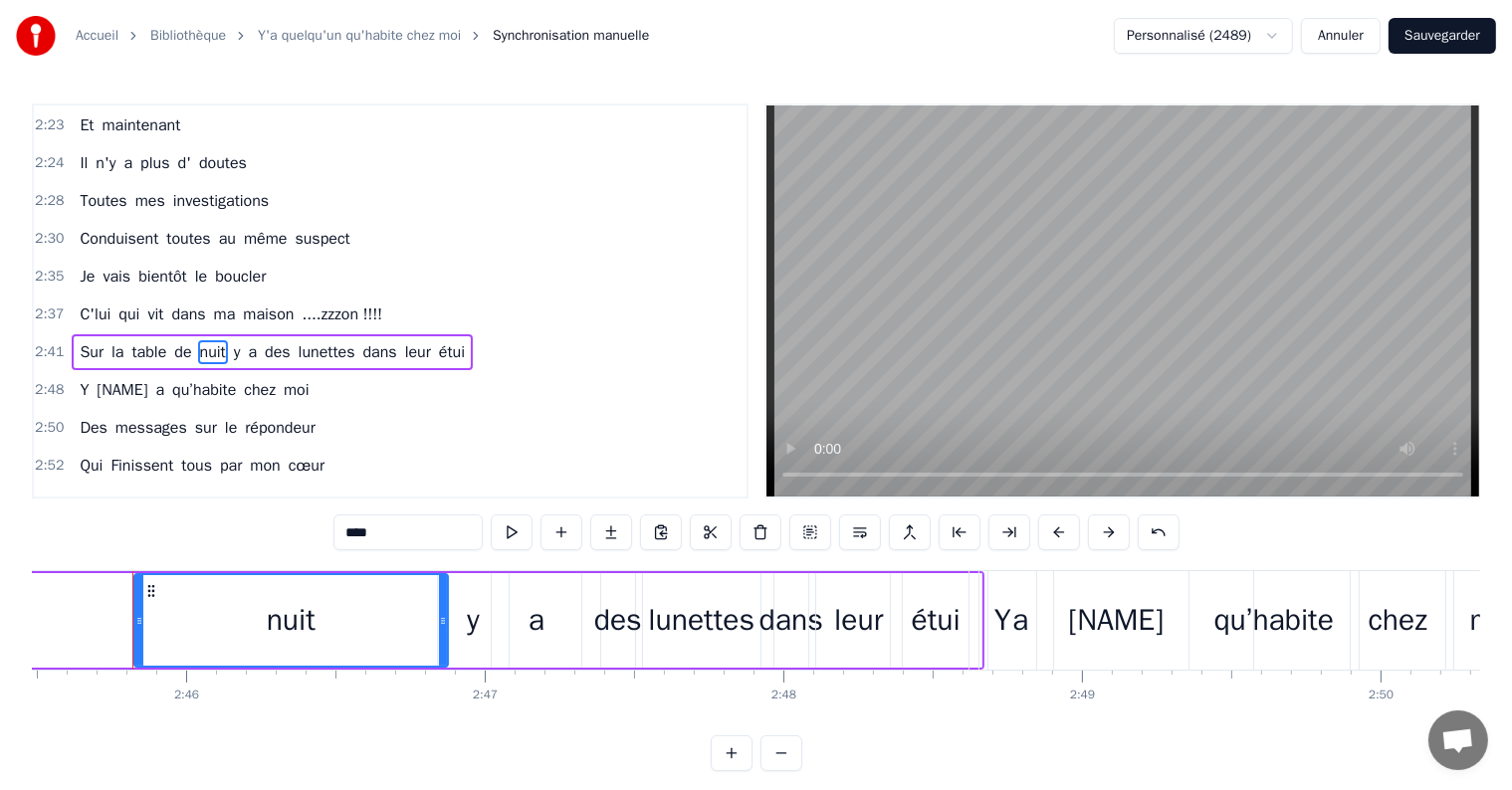click on "y" at bounding box center [237, 352] 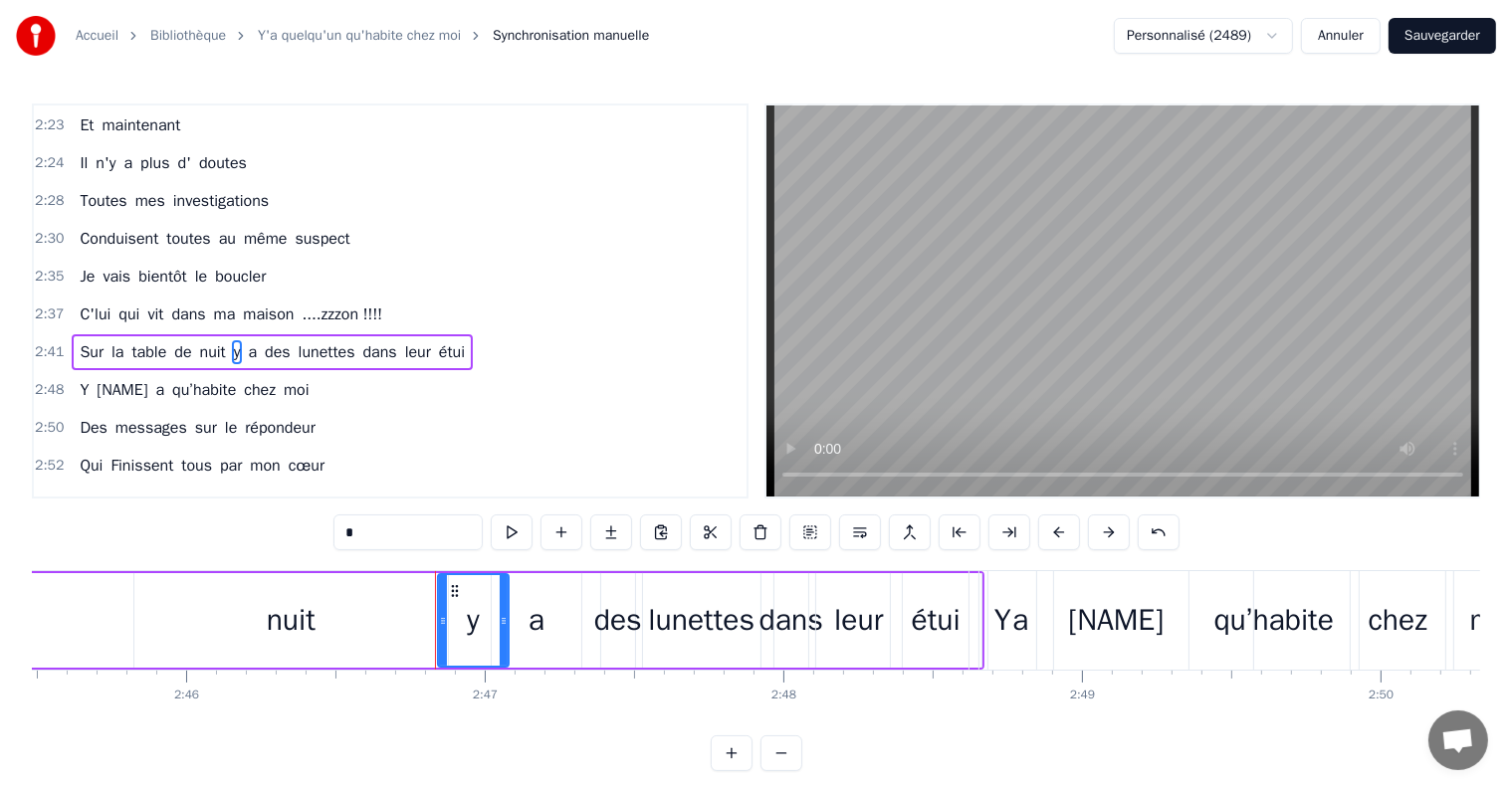 click on "nuit" at bounding box center (291, 620) 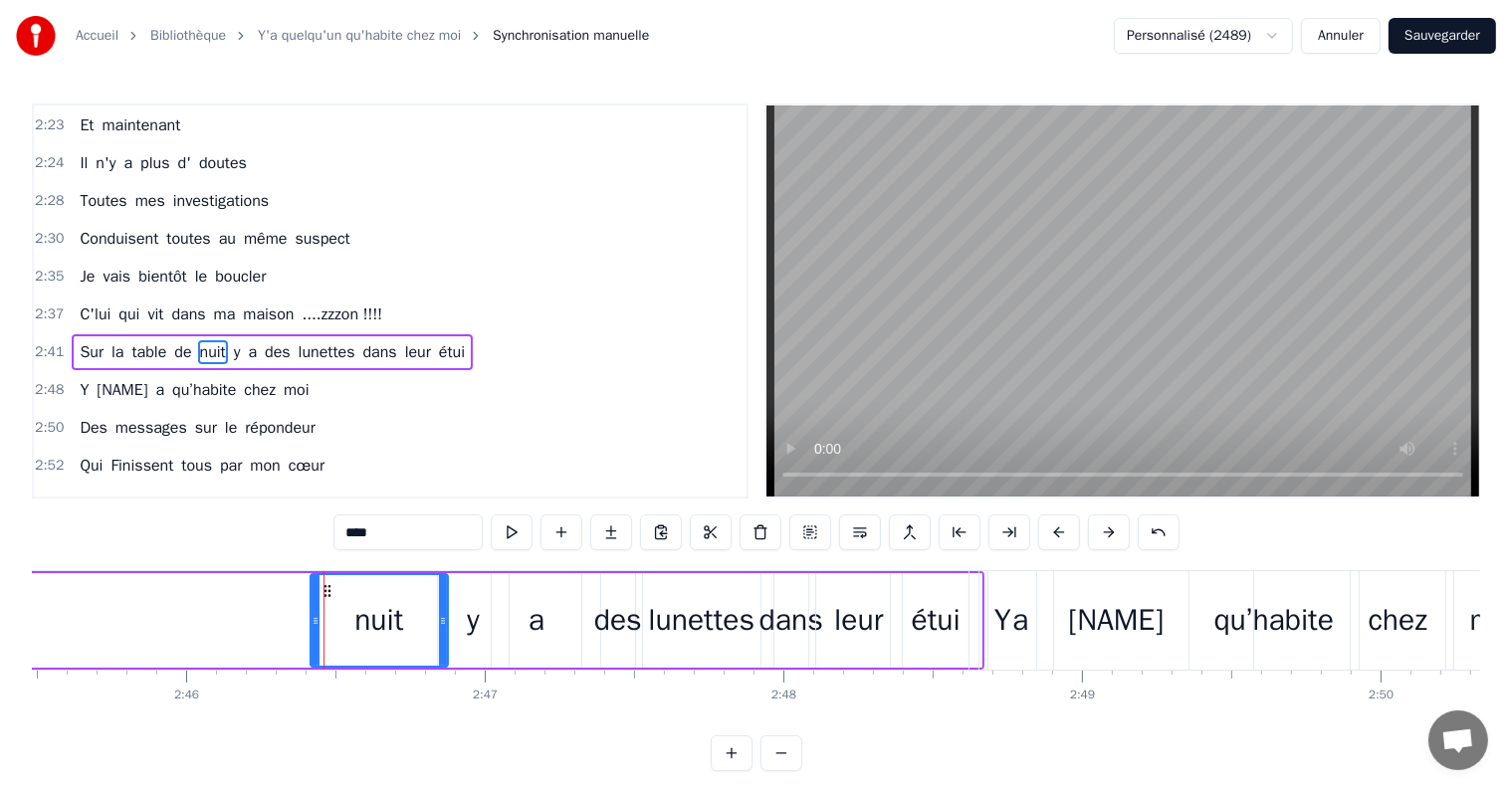 drag, startPoint x: 143, startPoint y: 611, endPoint x: 214, endPoint y: 553, distance: 91.67879 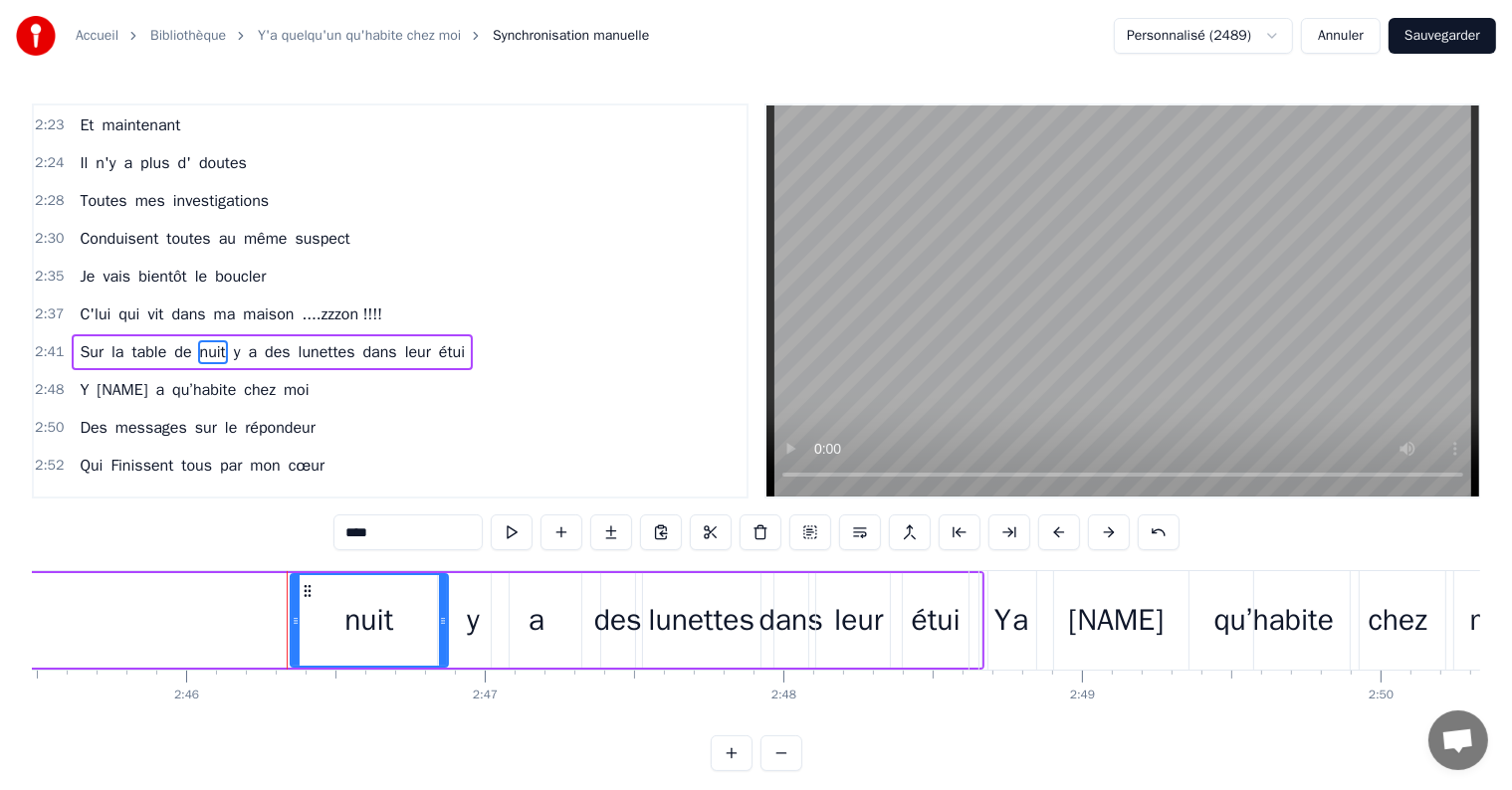 click on "de" at bounding box center [182, 352] 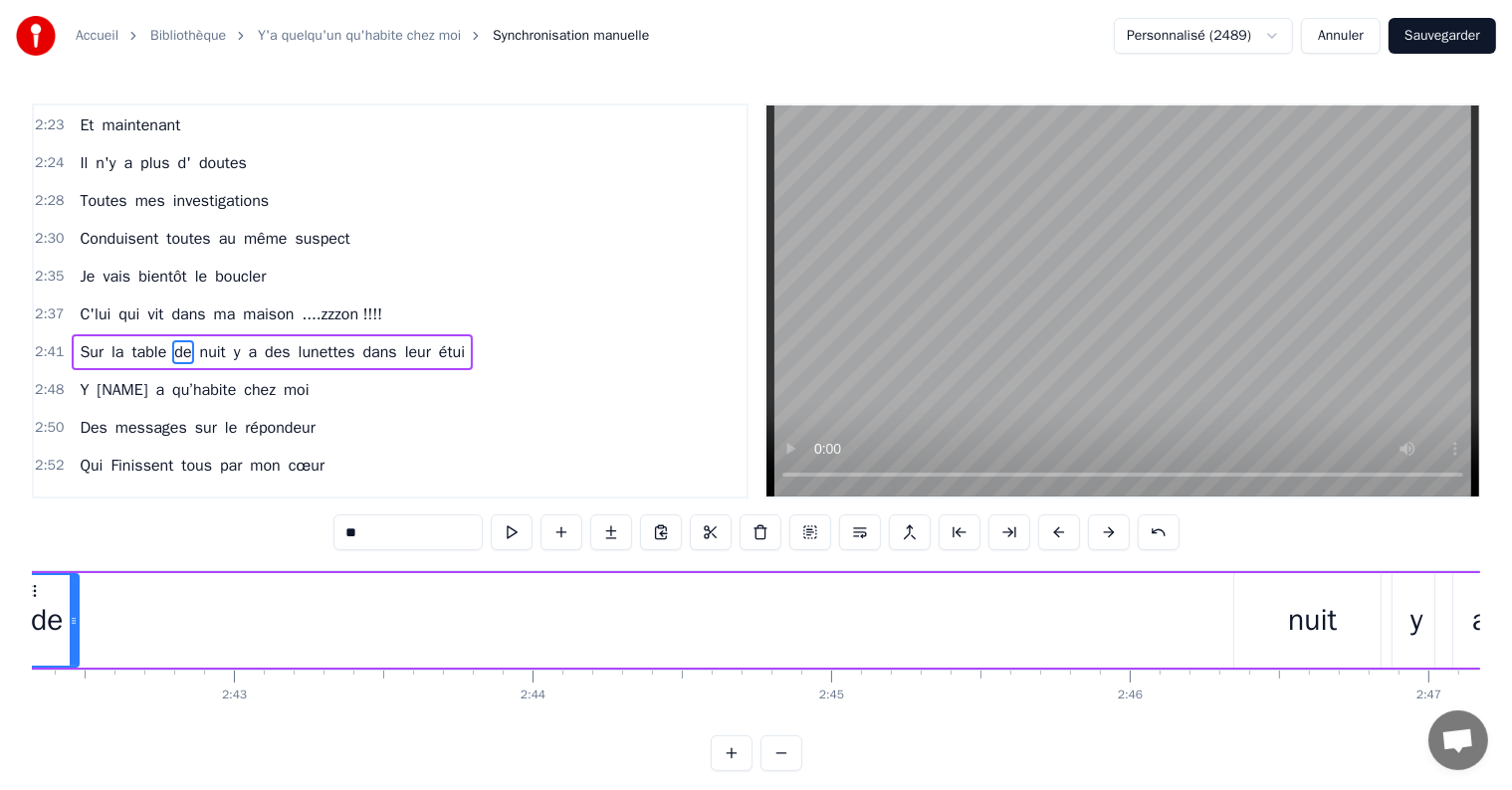 scroll, scrollTop: 0, scrollLeft: 48353, axis: horizontal 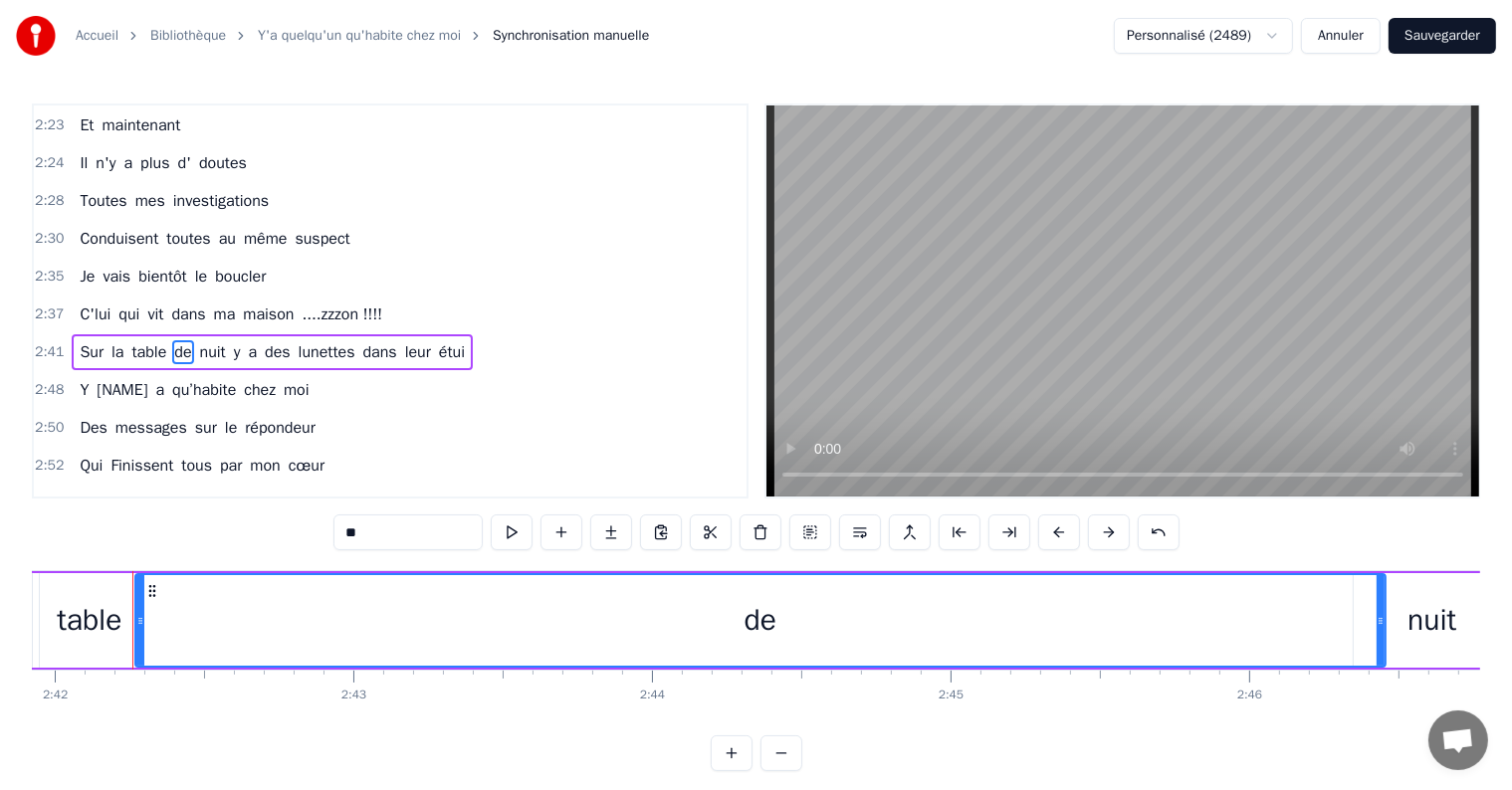 drag, startPoint x: 193, startPoint y: 621, endPoint x: 1379, endPoint y: 631, distance: 1186.042 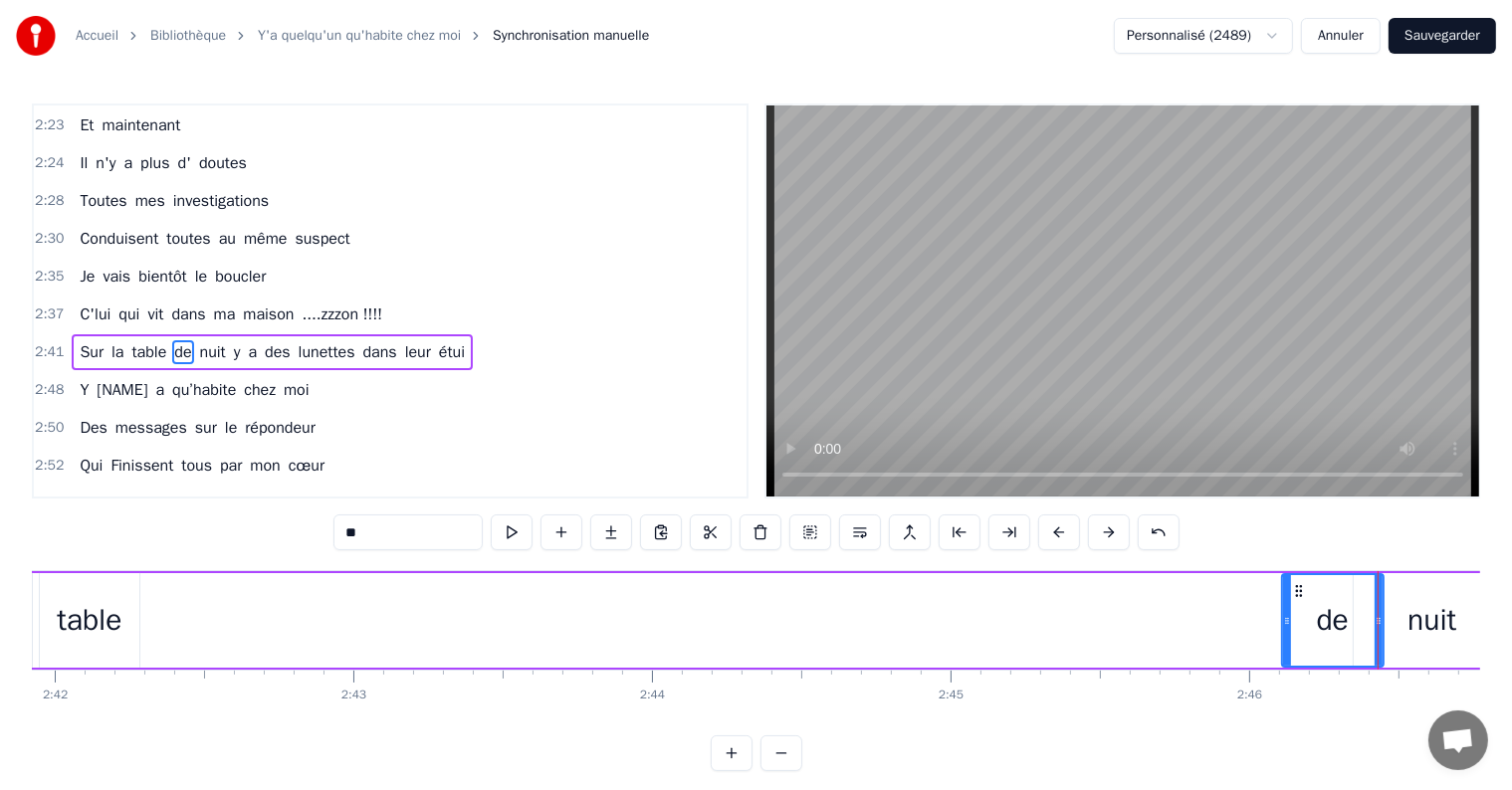 drag, startPoint x: 135, startPoint y: 620, endPoint x: 1282, endPoint y: 655, distance: 1147.5339 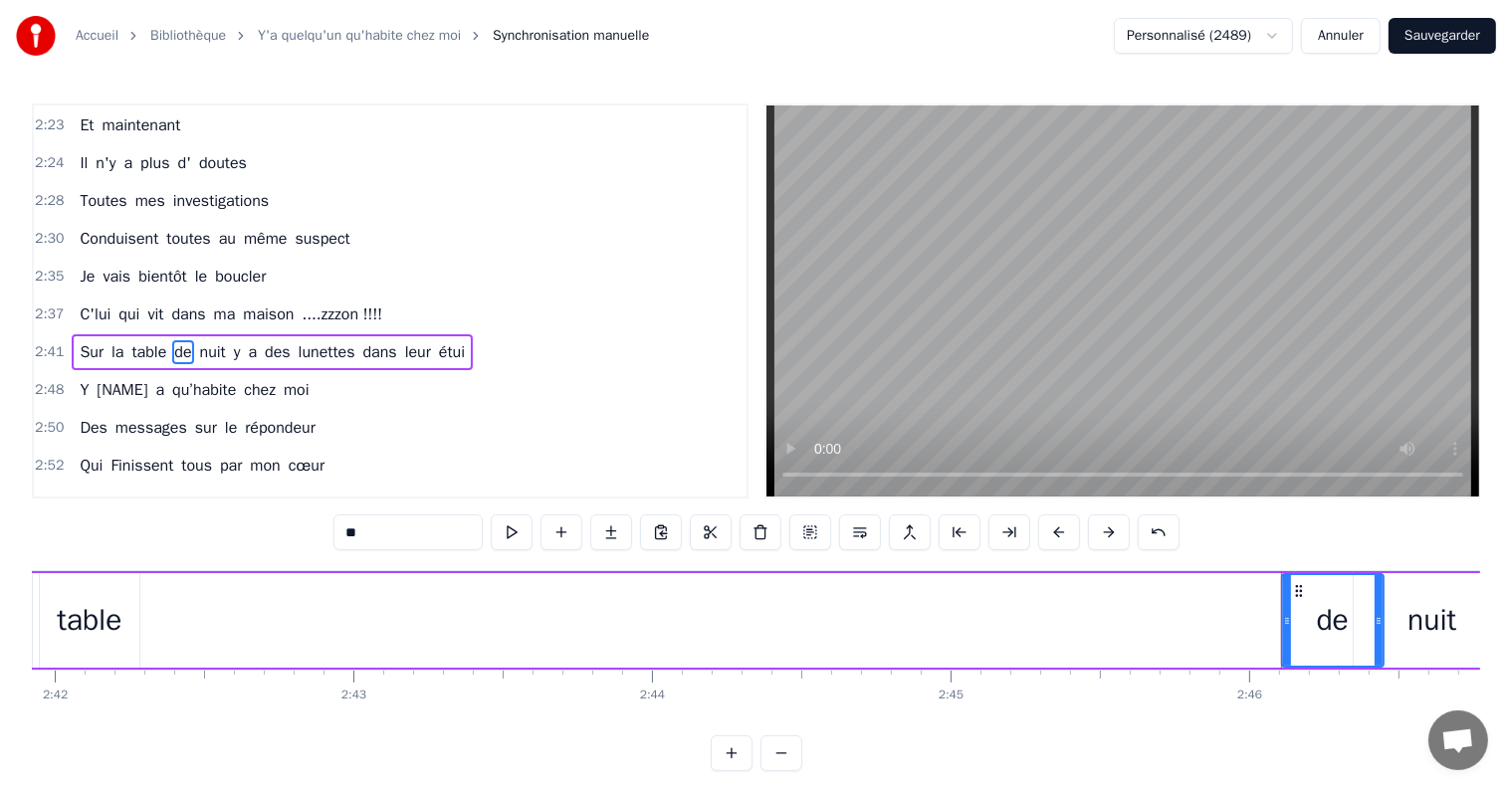 drag, startPoint x: 107, startPoint y: 623, endPoint x: 116, endPoint y: 616, distance: 11.401754 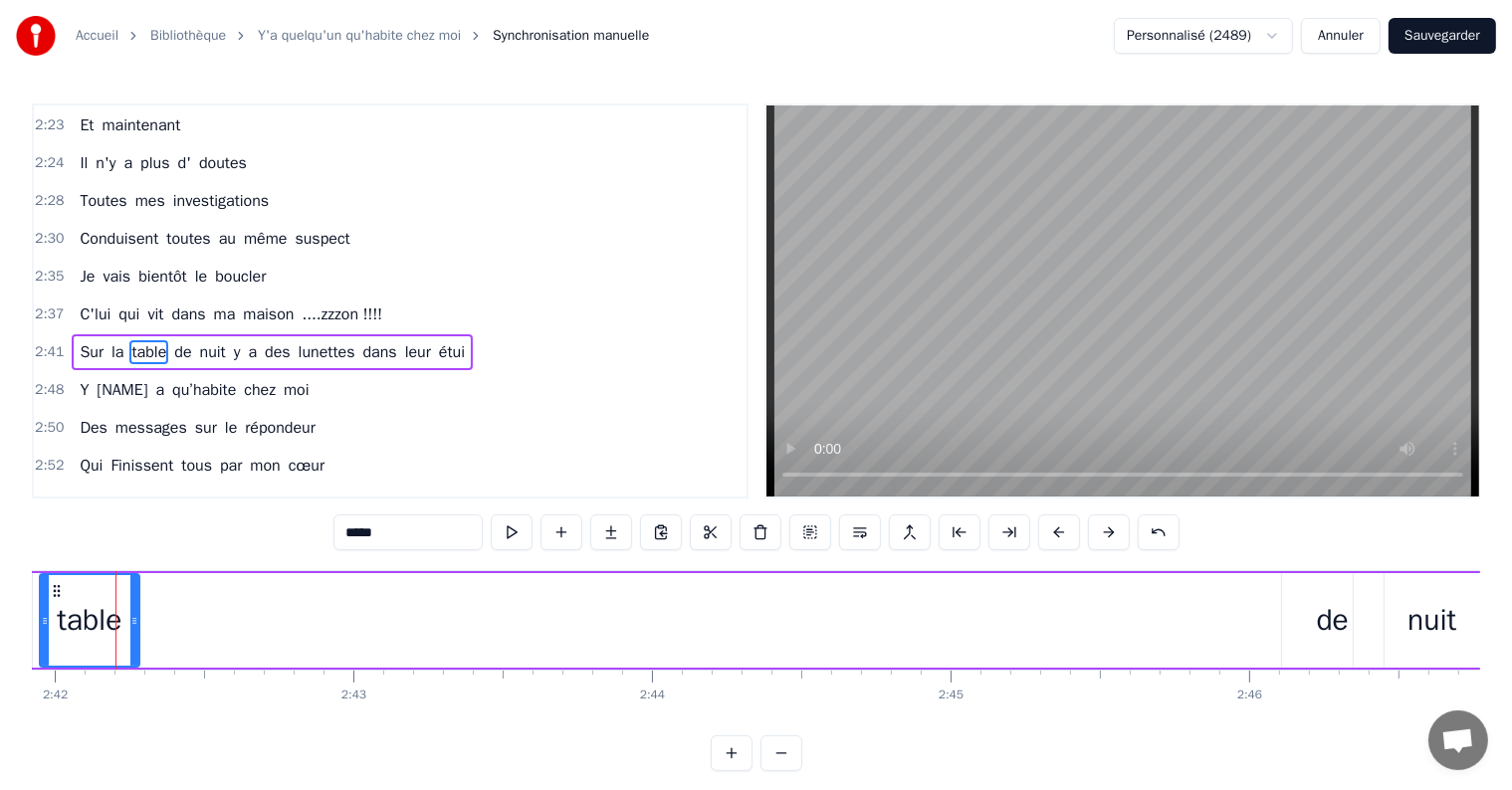 scroll, scrollTop: 0, scrollLeft: 48336, axis: horizontal 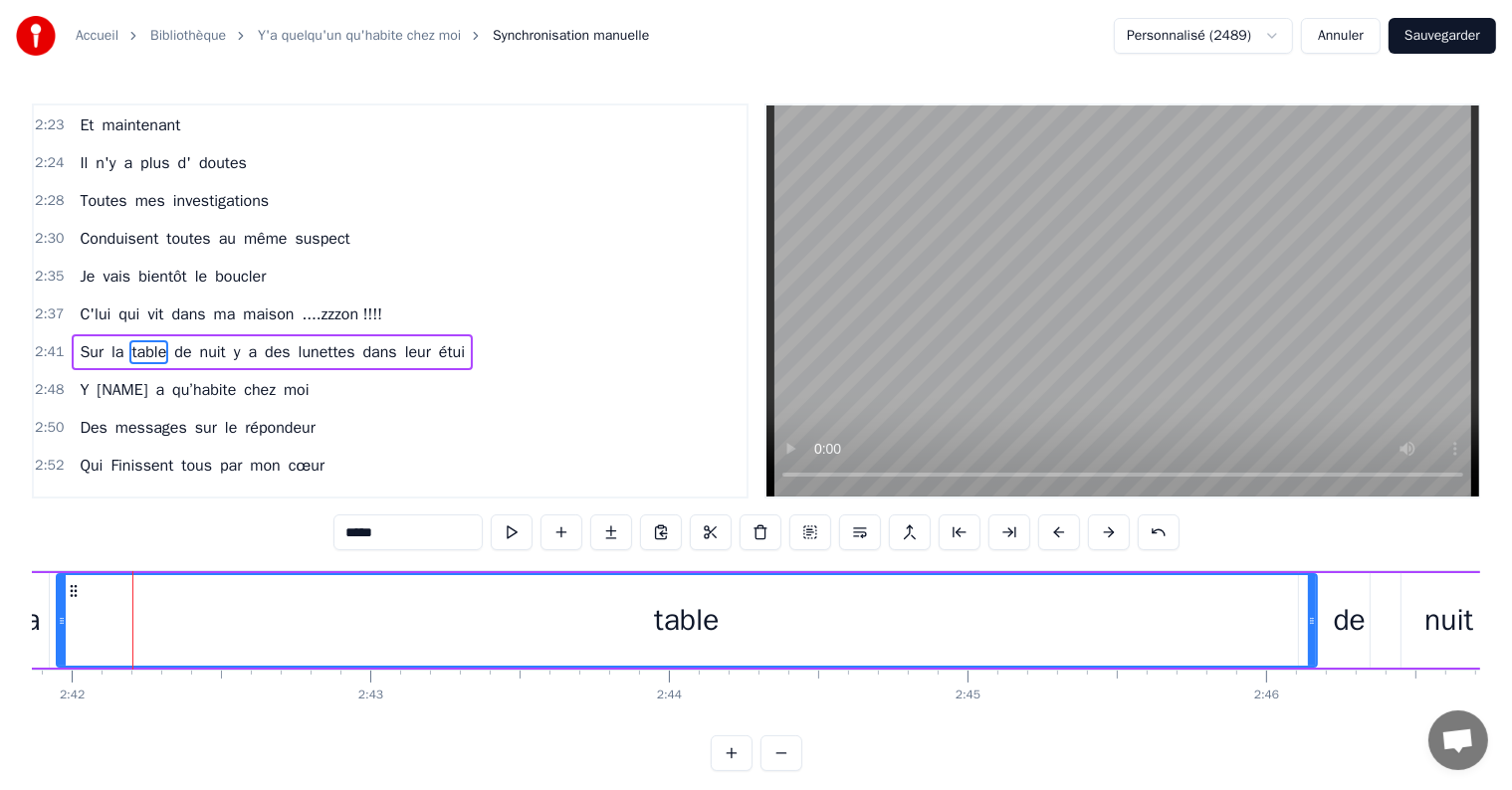 drag, startPoint x: 151, startPoint y: 621, endPoint x: 1312, endPoint y: 559, distance: 1162.6543 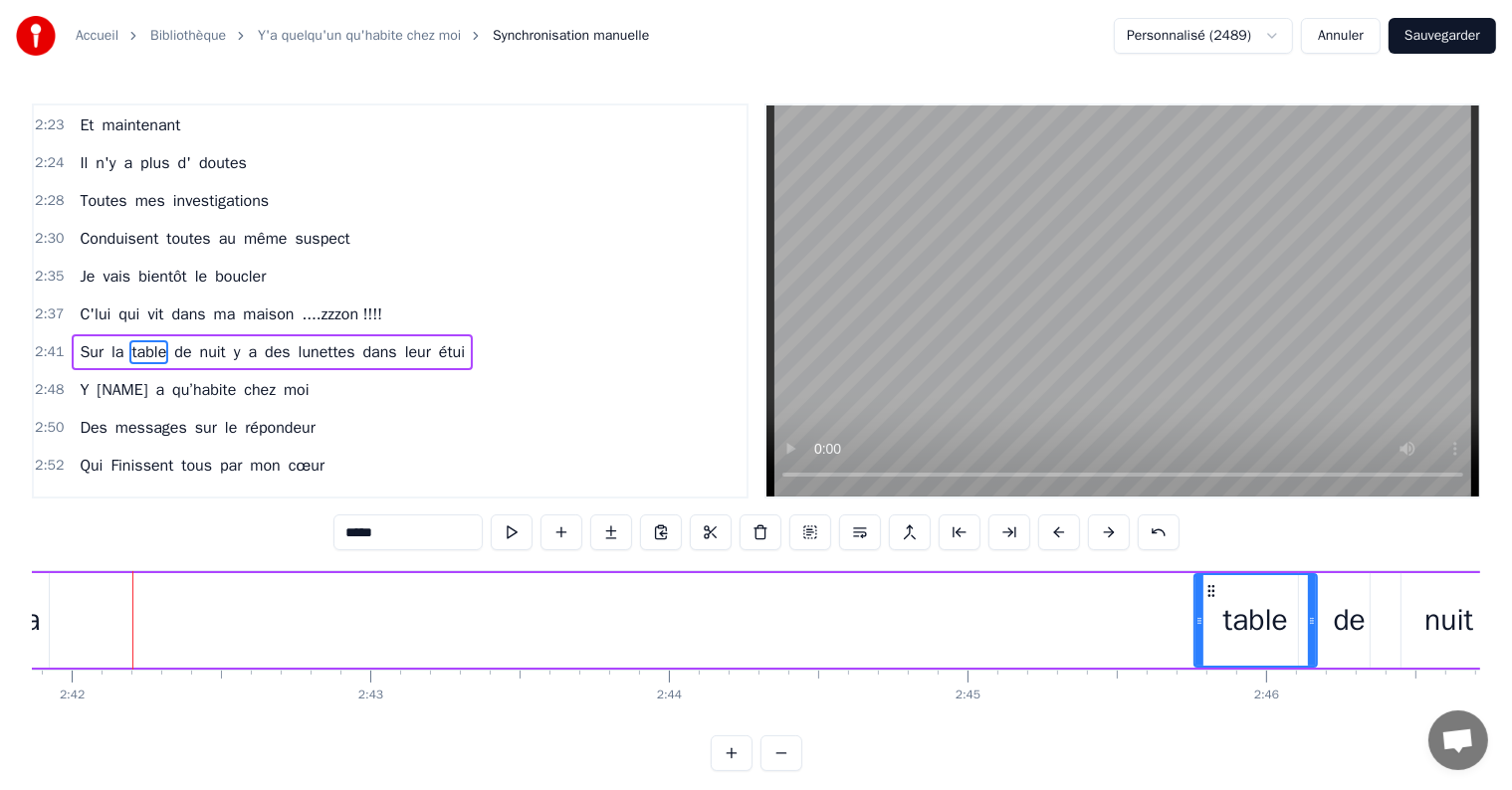 drag, startPoint x: 57, startPoint y: 622, endPoint x: 1194, endPoint y: 624, distance: 1137.0018 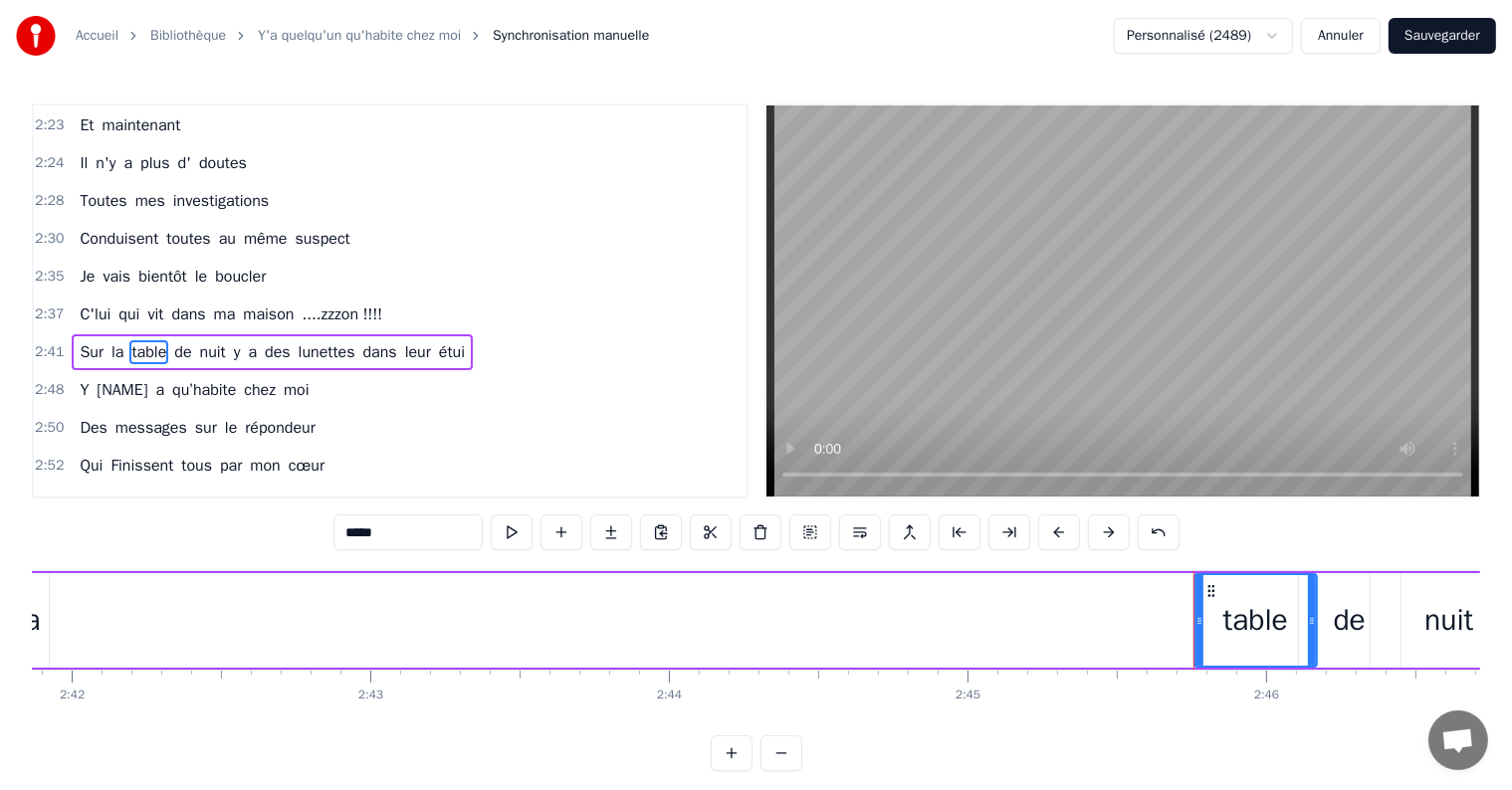 scroll, scrollTop: 30, scrollLeft: 0, axis: vertical 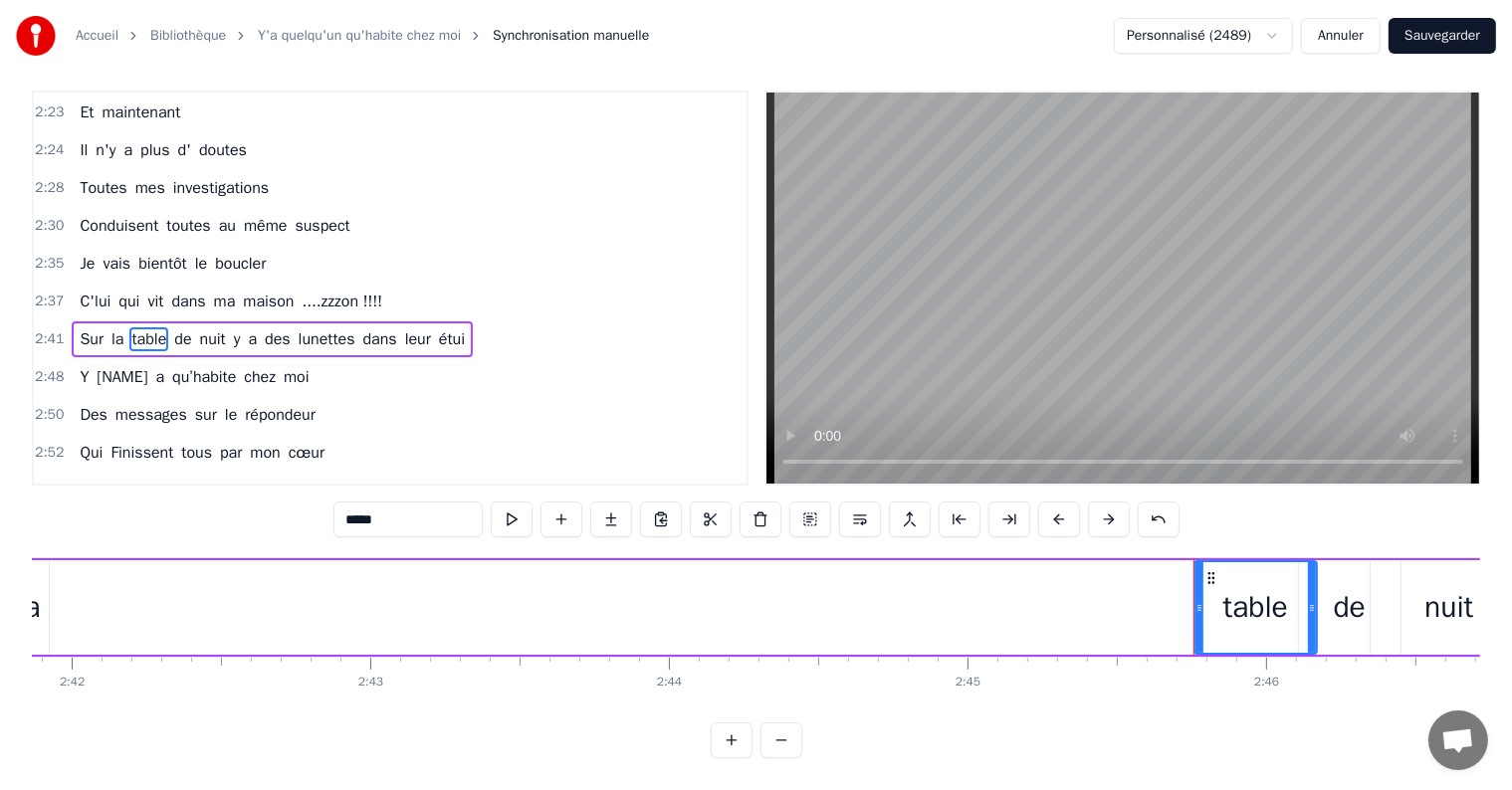 click on "Sur la table de nuit y a des lunettes dans leur étui" at bounding box center (272, 339) 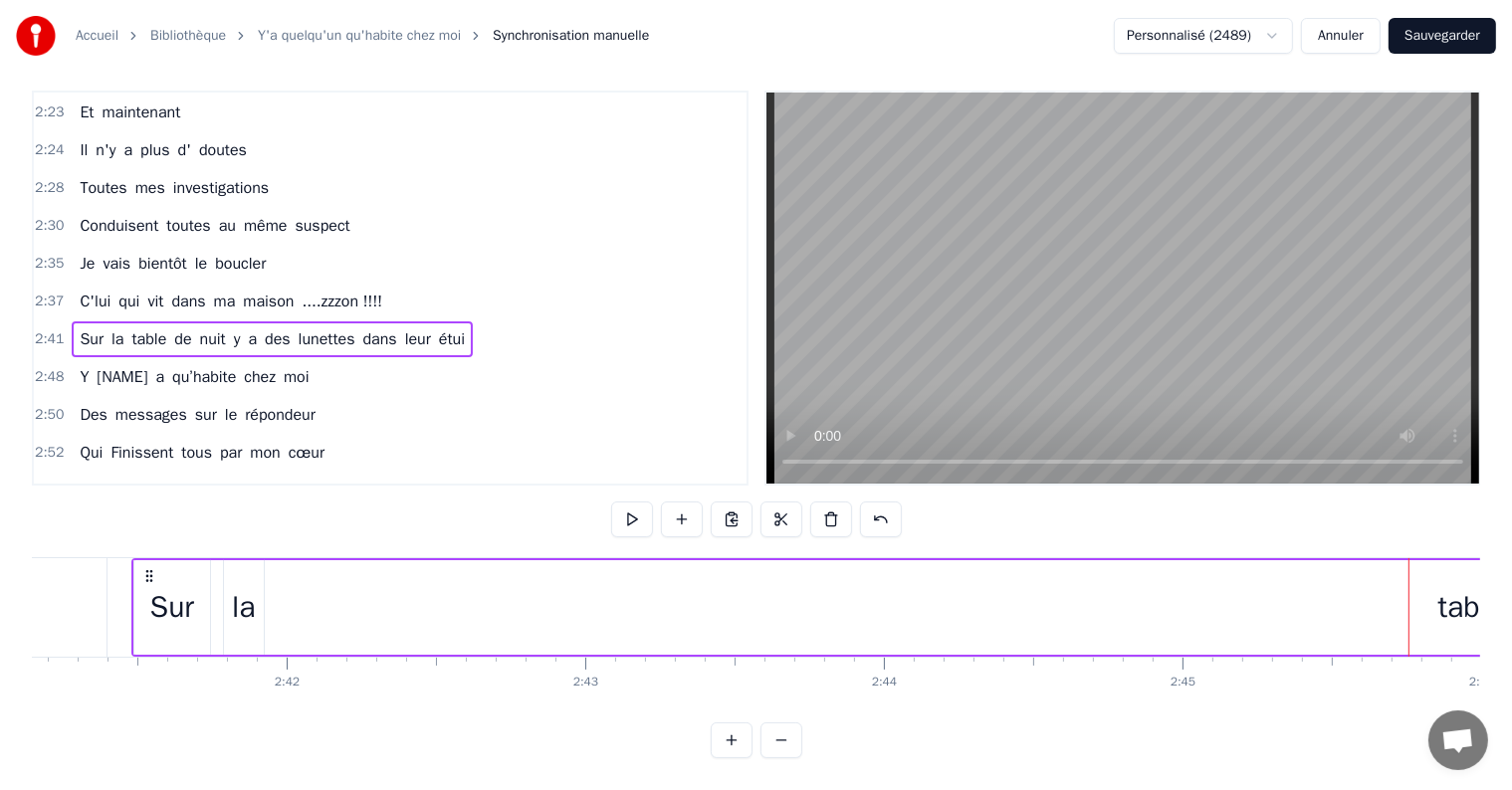 scroll, scrollTop: 0, scrollLeft: 48120, axis: horizontal 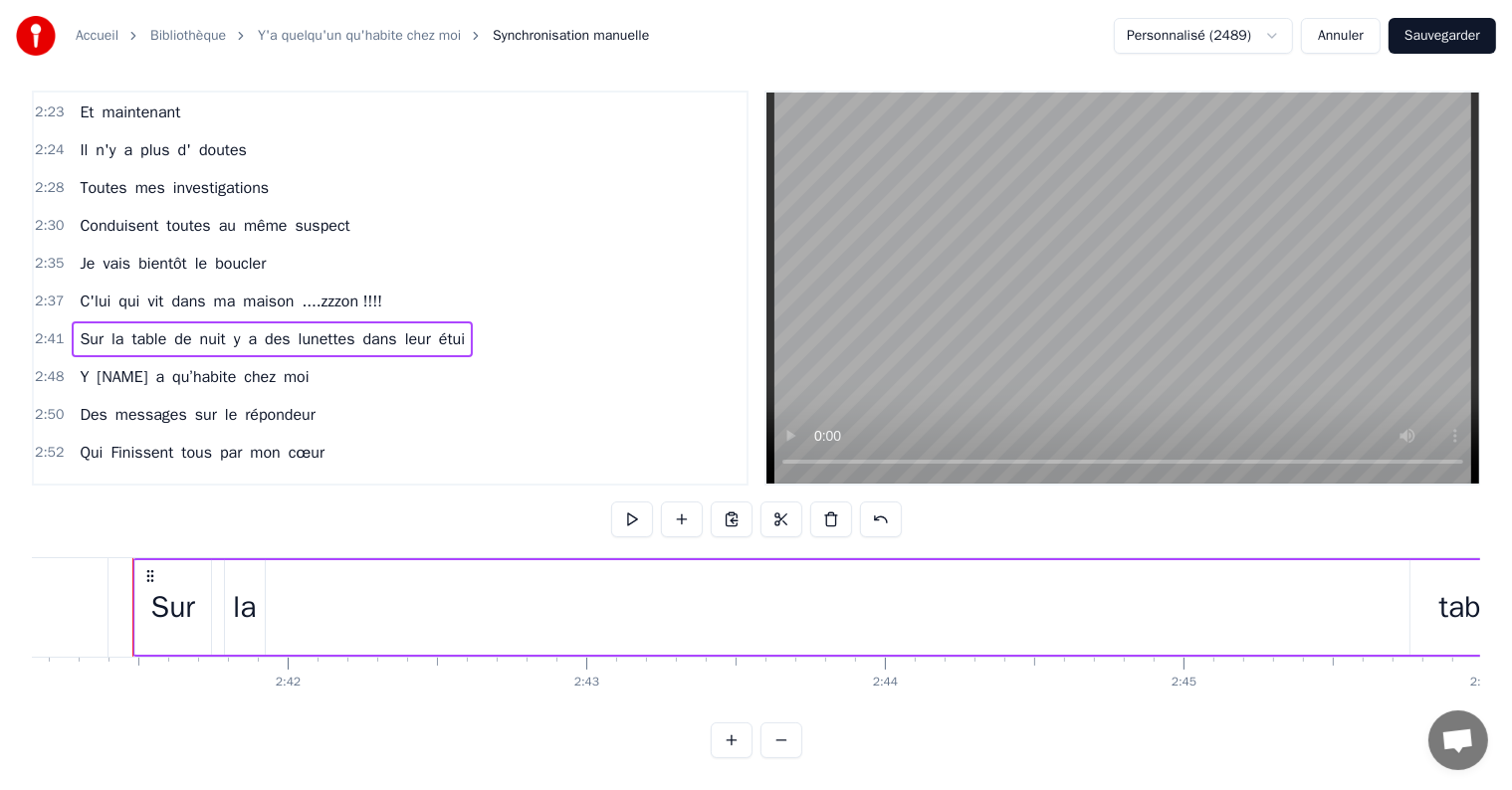 click on "la" at bounding box center [244, 607] 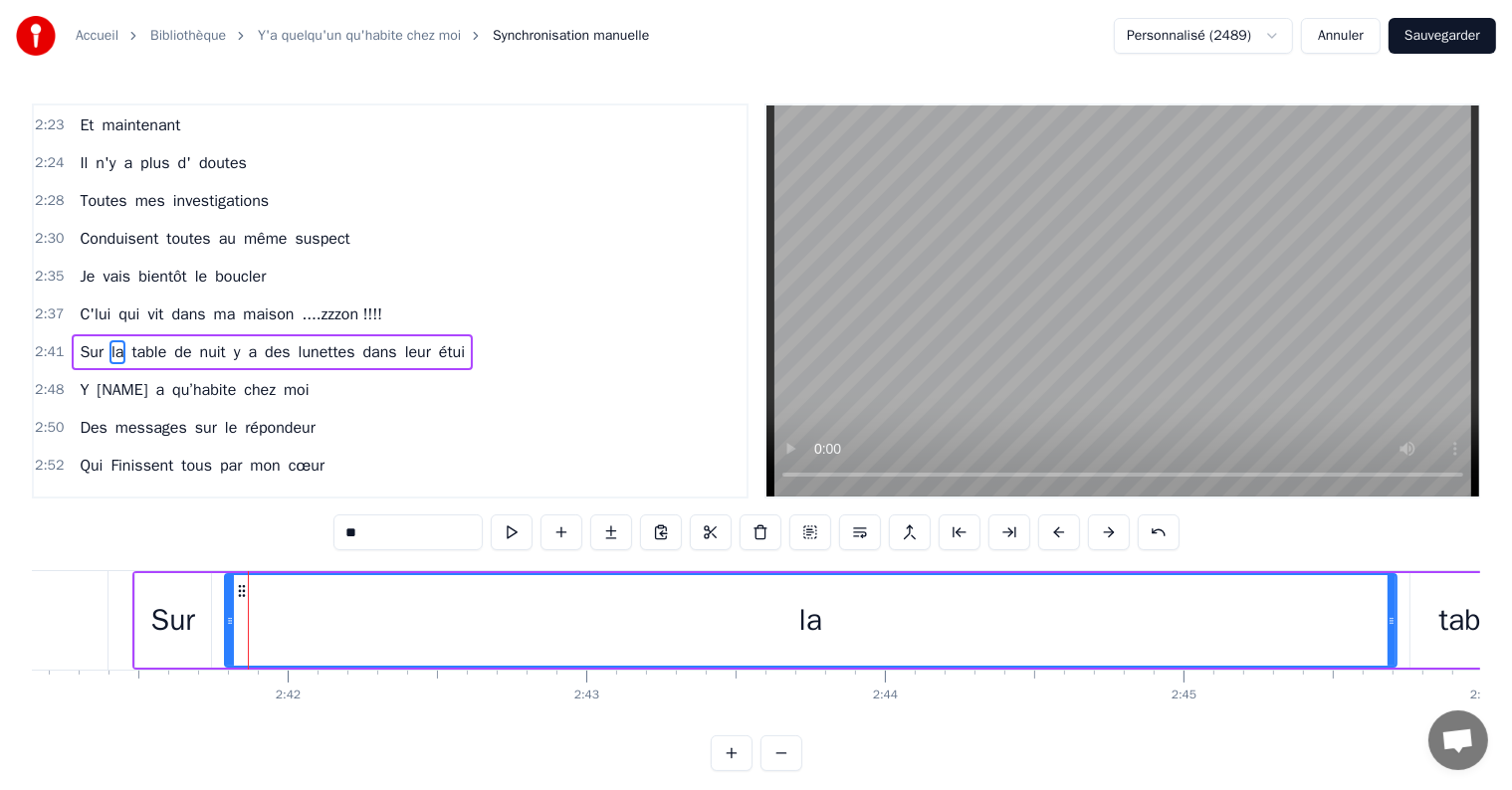 drag, startPoint x: 257, startPoint y: 617, endPoint x: 1392, endPoint y: 552, distance: 1136.8597 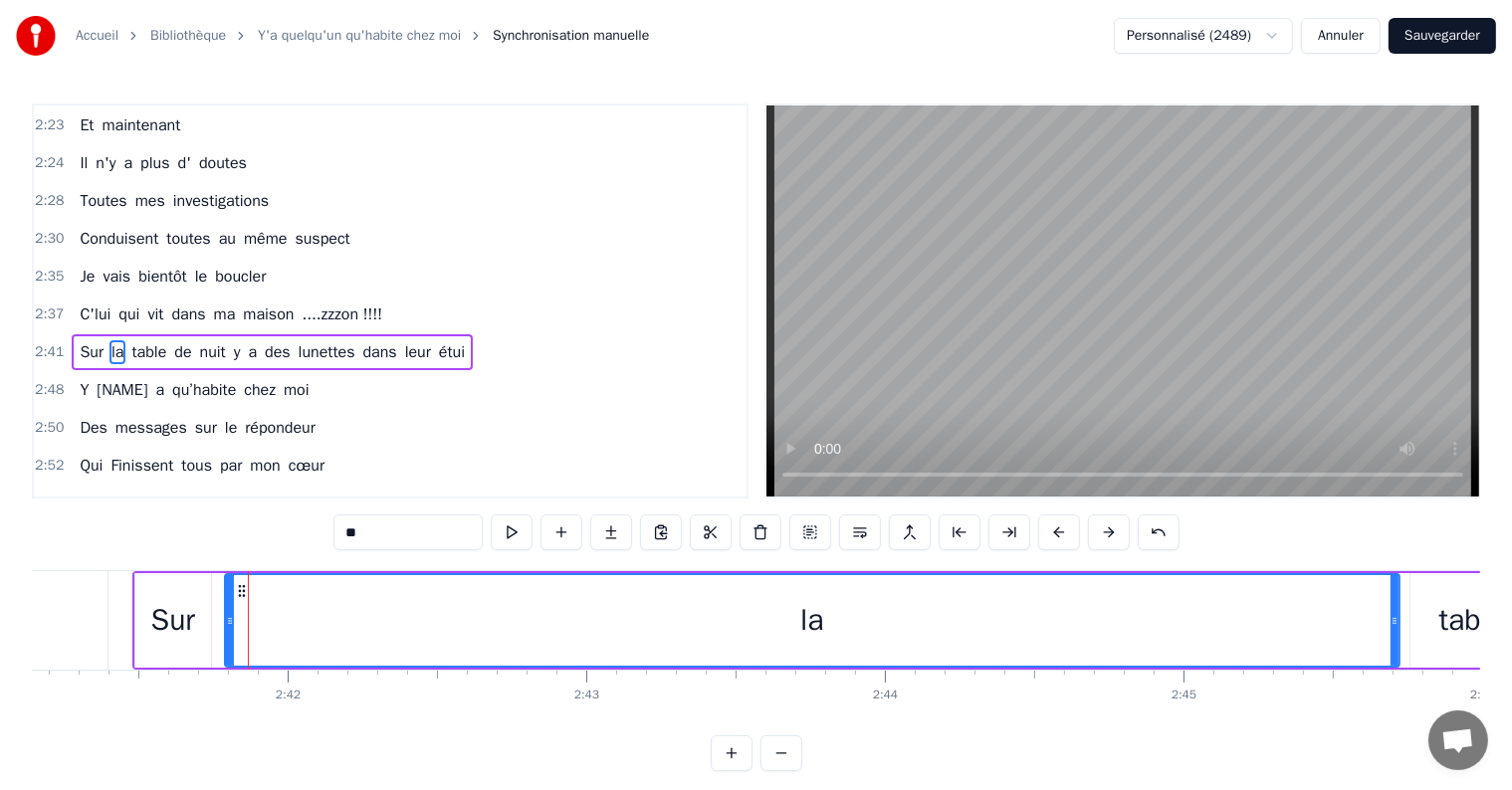 drag, startPoint x: 223, startPoint y: 621, endPoint x: 326, endPoint y: 623, distance: 103.019416 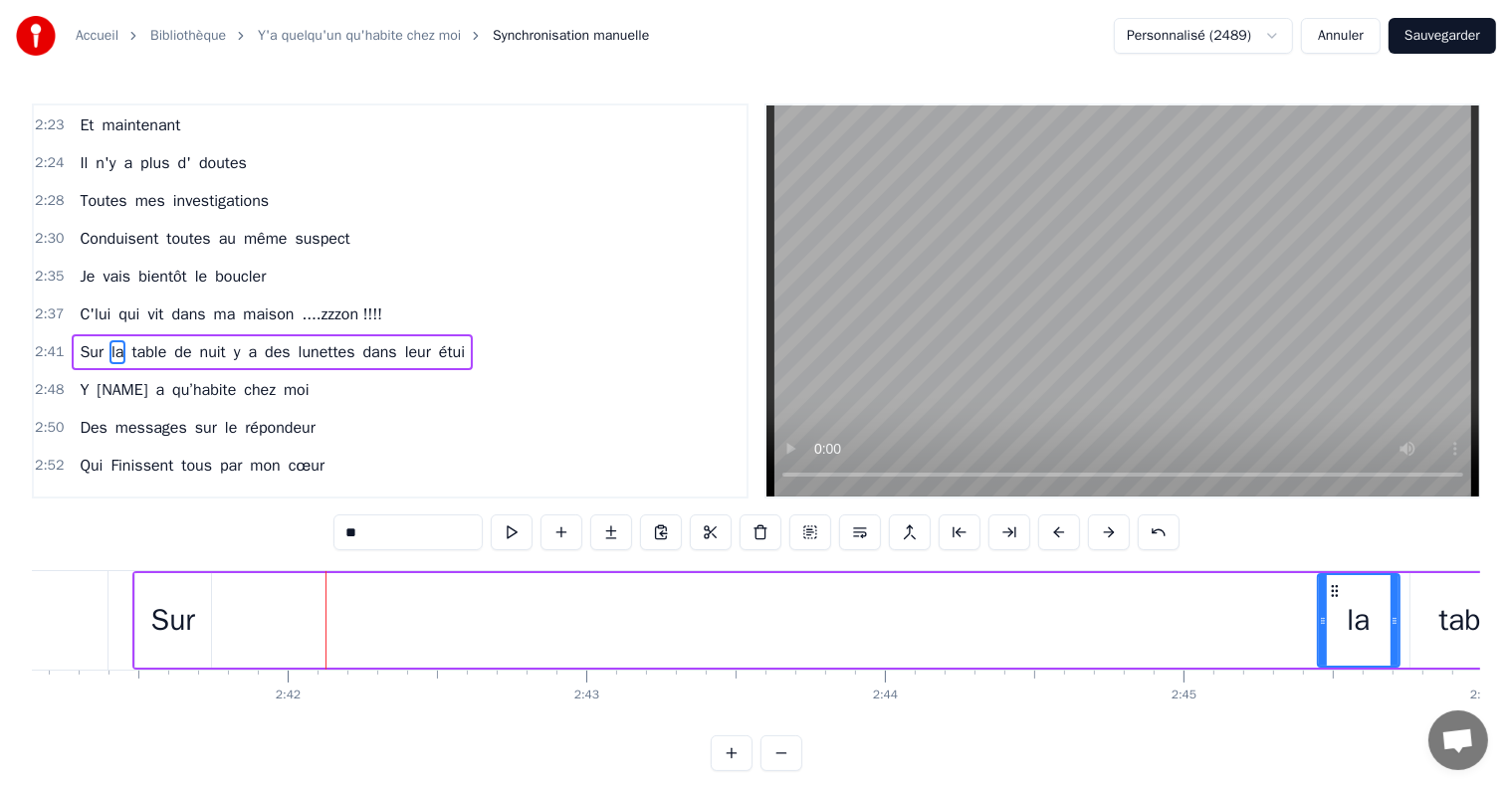 drag, startPoint x: 229, startPoint y: 620, endPoint x: 1321, endPoint y: 589, distance: 1092.4399 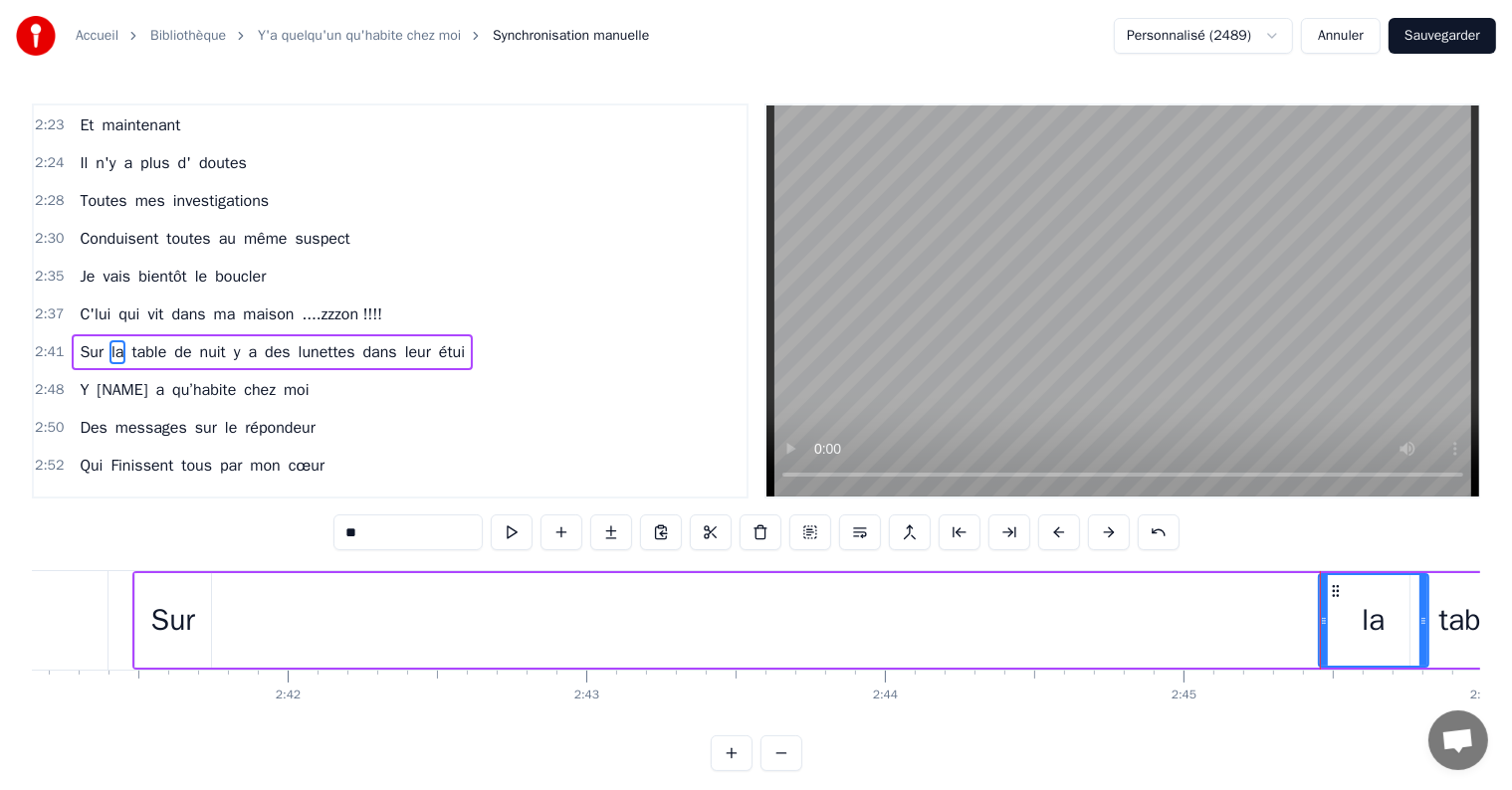 drag, startPoint x: 1398, startPoint y: 621, endPoint x: 1428, endPoint y: 619, distance: 30.06659 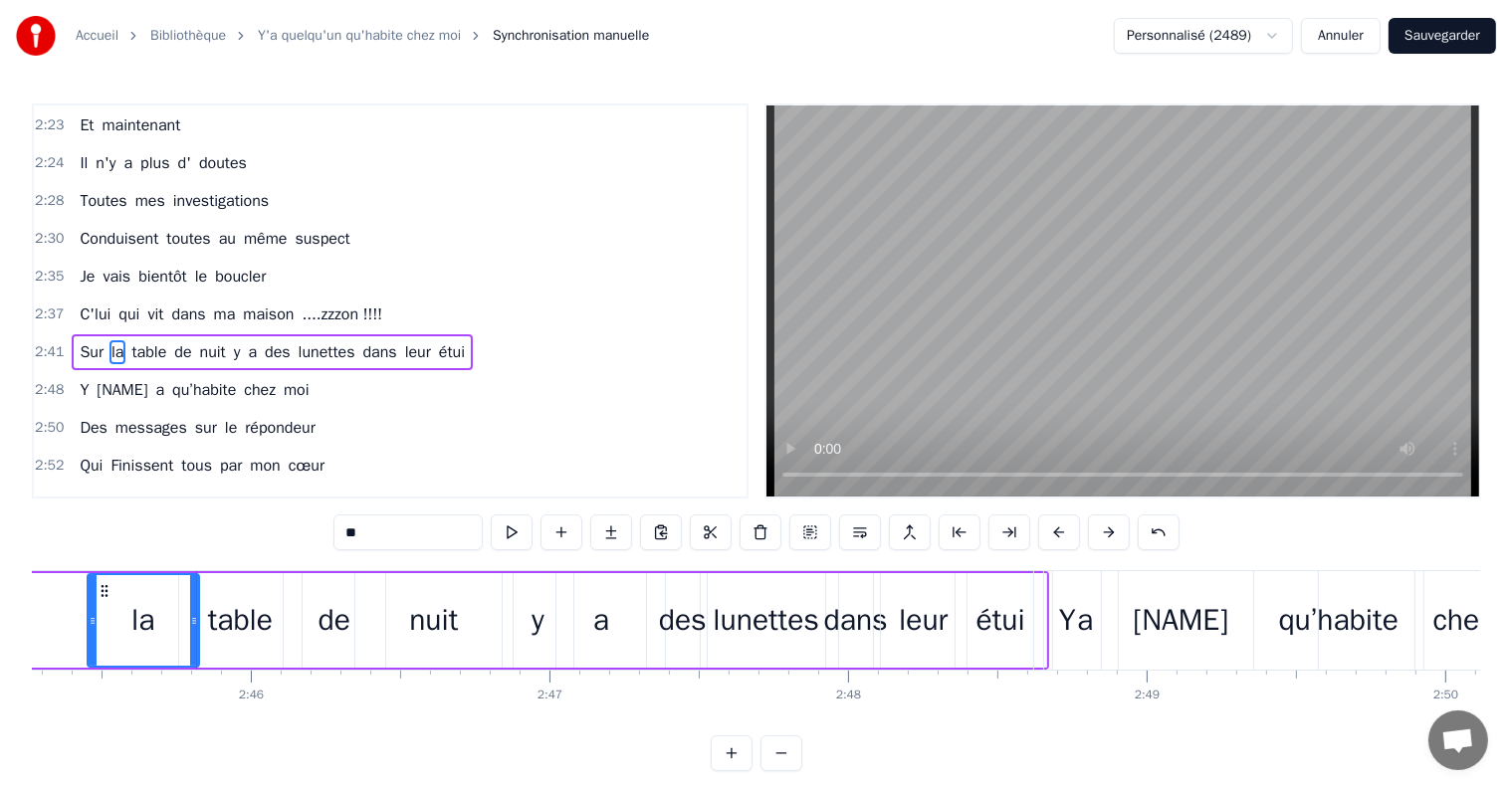 scroll, scrollTop: 0, scrollLeft: 49415, axis: horizontal 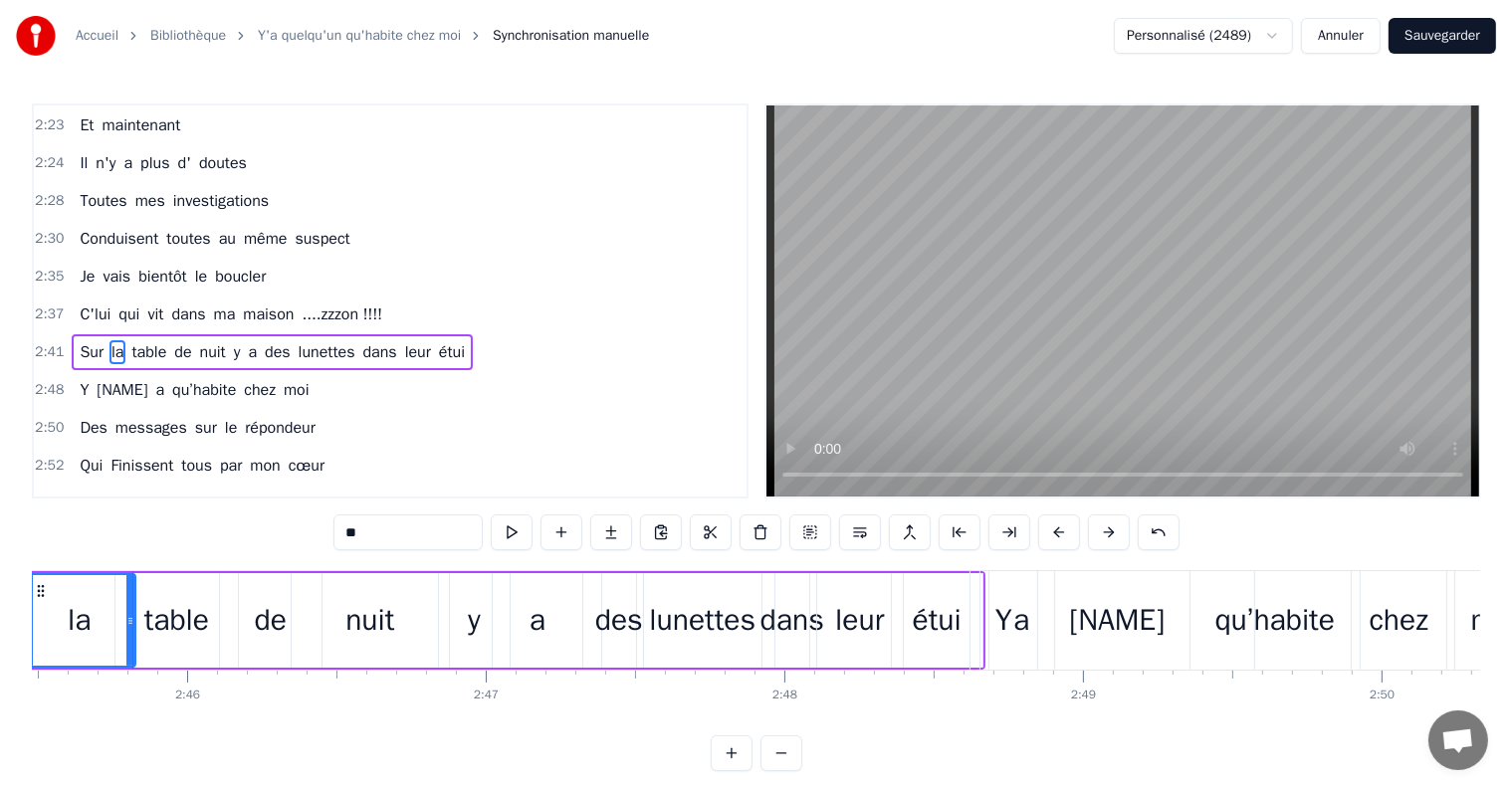 click on "Sur la table de nuit y a des lunettes dans leur étui" at bounding box center [272, 352] 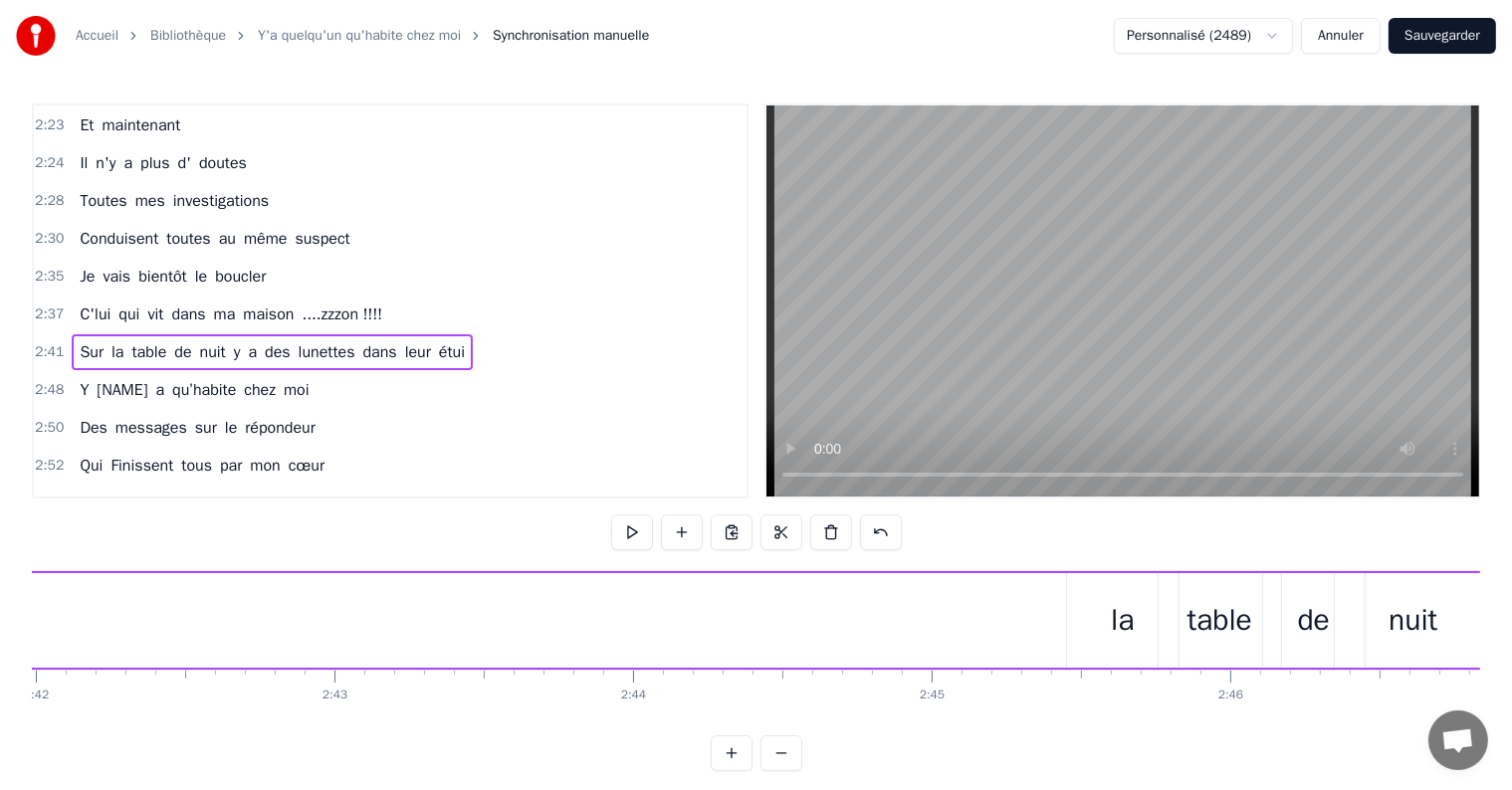 scroll, scrollTop: 0, scrollLeft: 48120, axis: horizontal 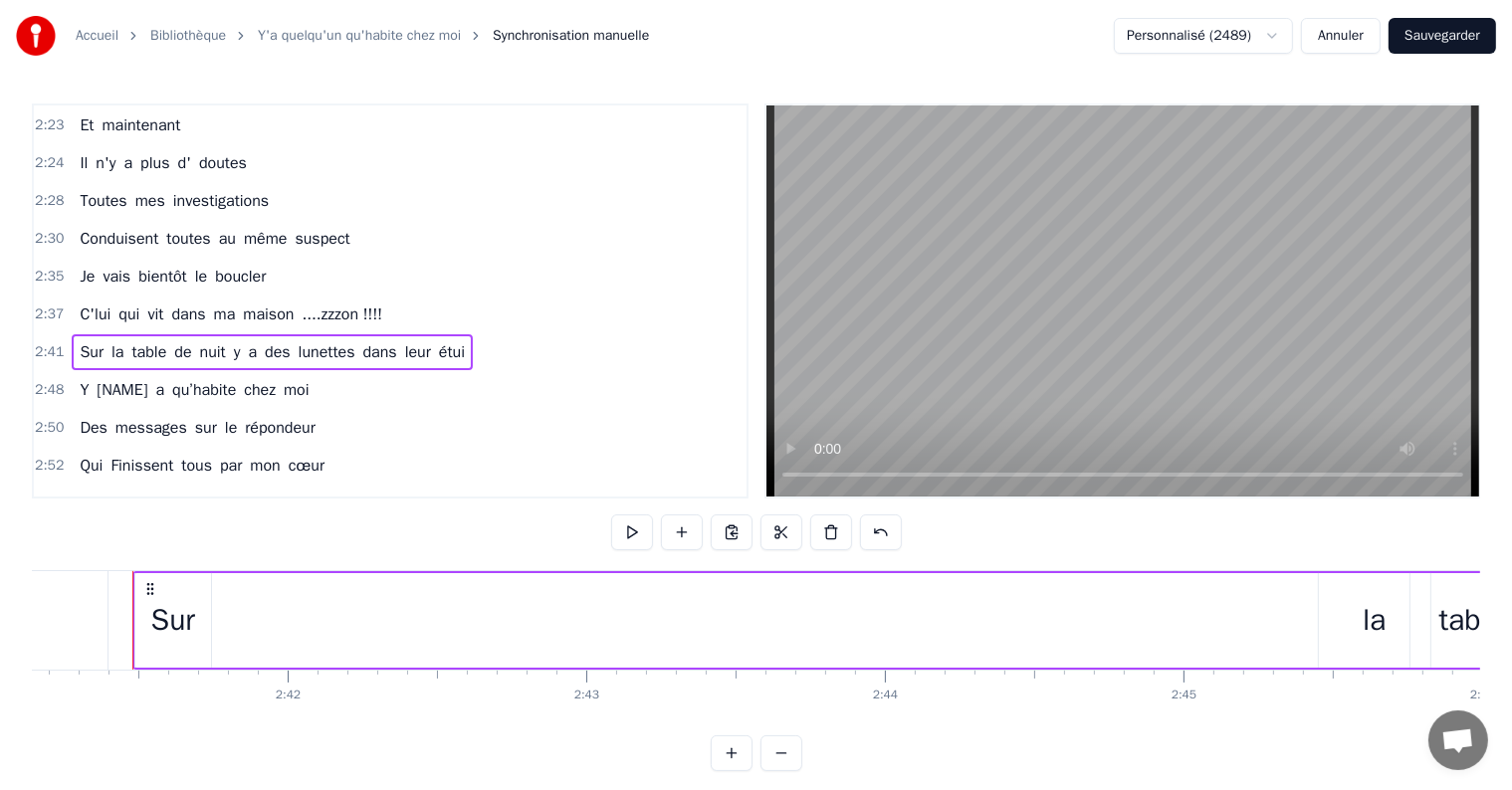 click on "Sur" at bounding box center (173, 620) 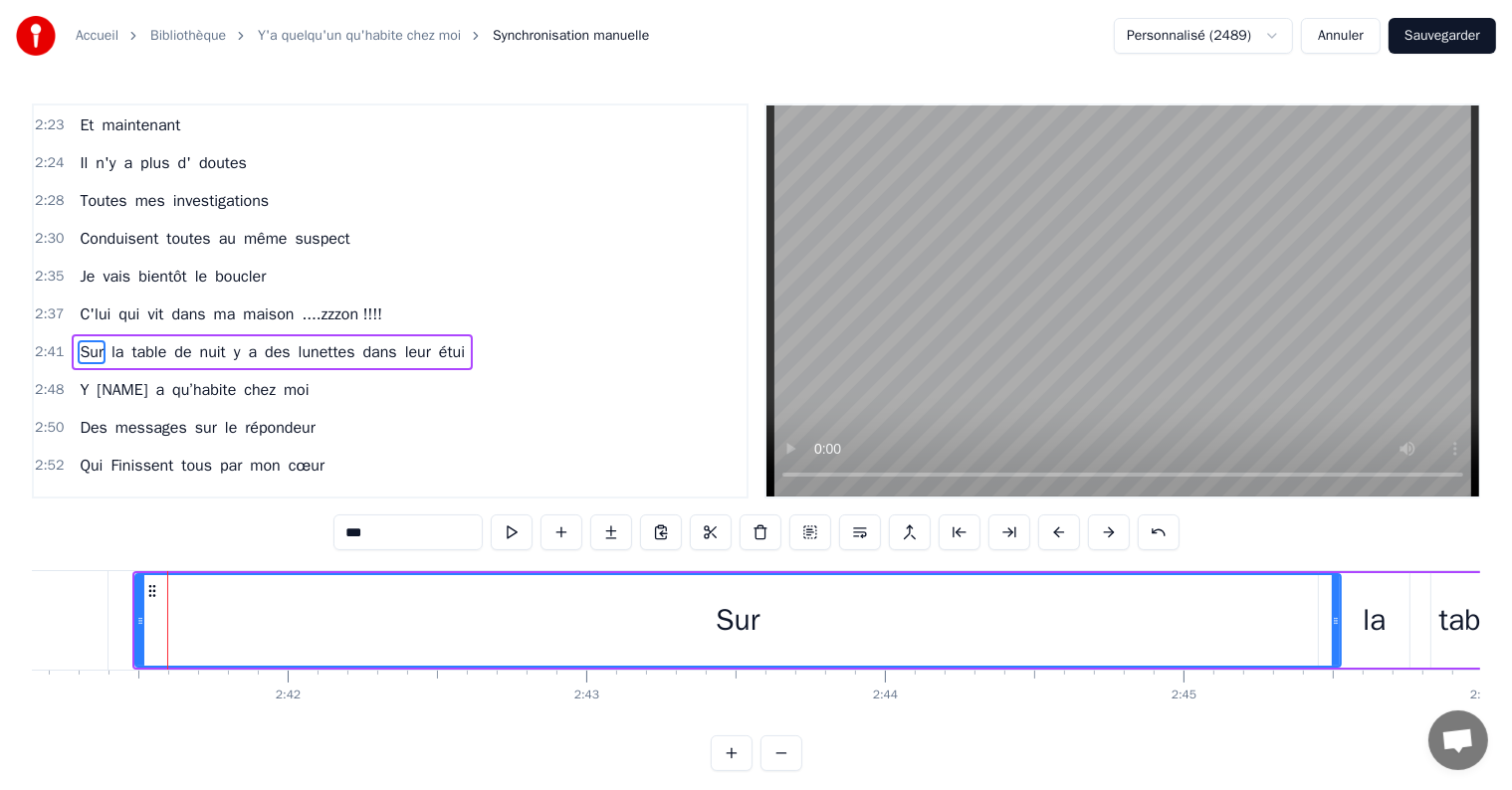 drag, startPoint x: 203, startPoint y: 617, endPoint x: 1334, endPoint y: 531, distance: 1134.265 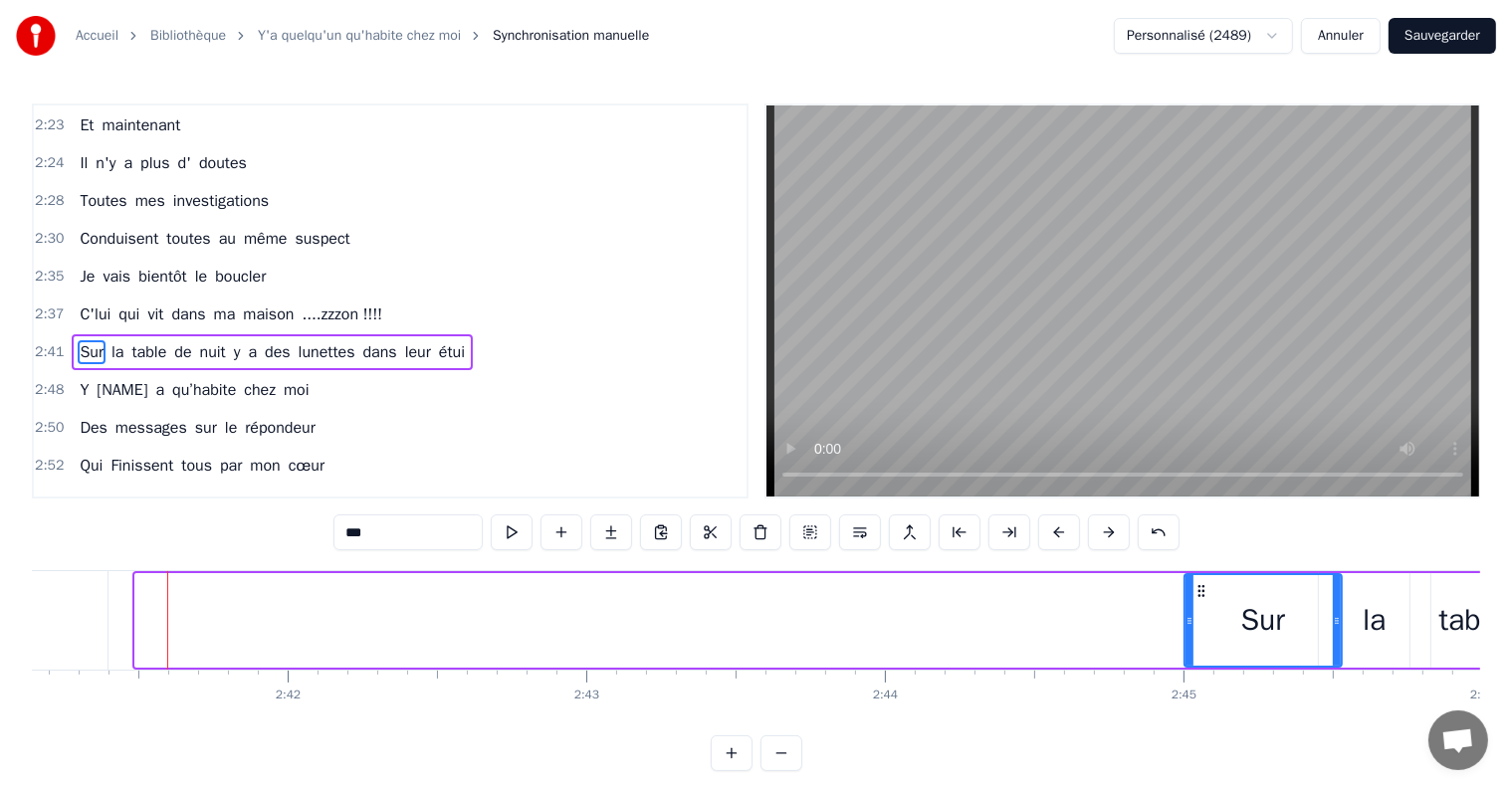 drag, startPoint x: 135, startPoint y: 625, endPoint x: 1185, endPoint y: 613, distance: 1050.0686 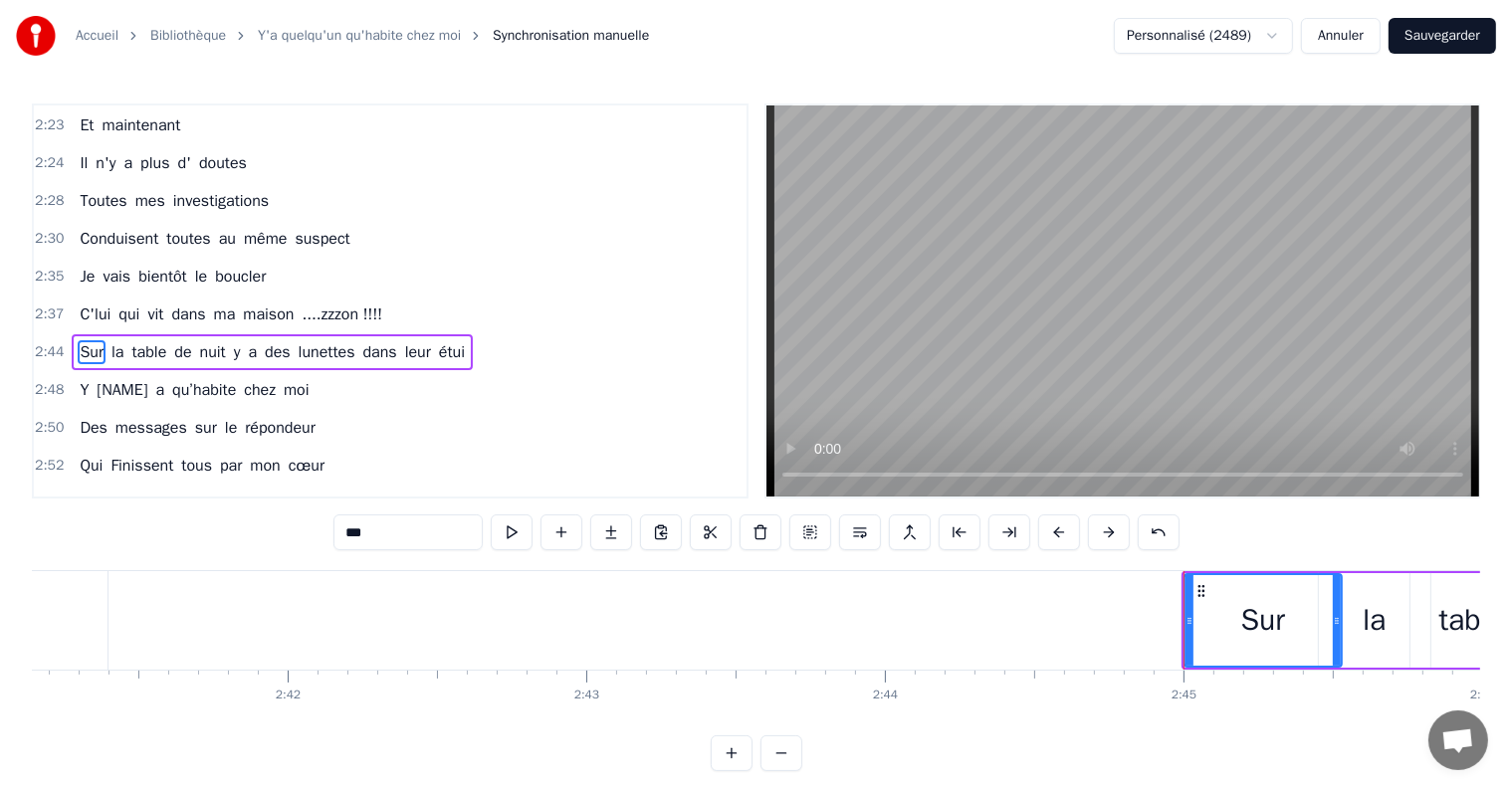 click on "la" at bounding box center (1374, 620) 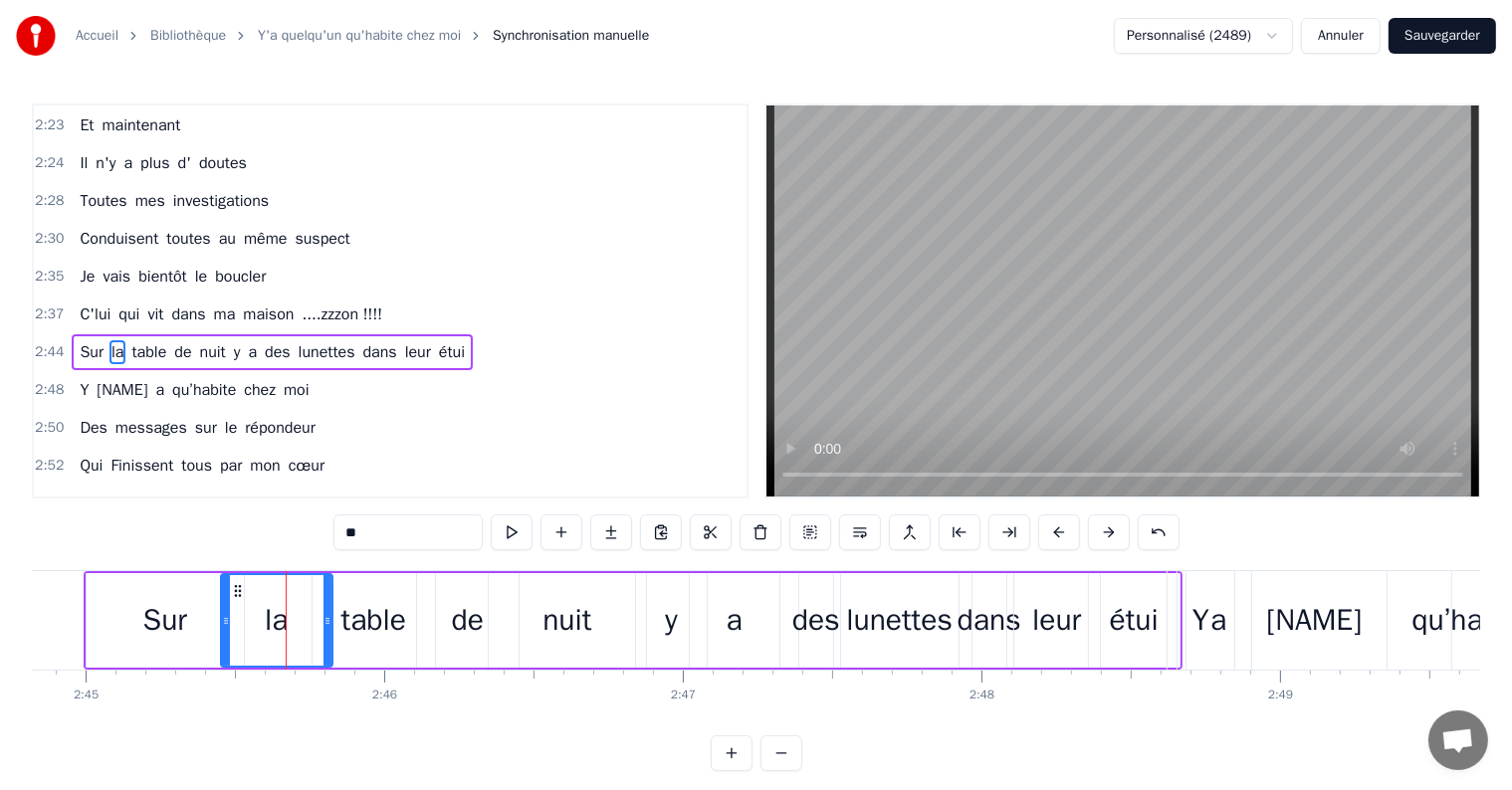 scroll, scrollTop: 0, scrollLeft: 49371, axis: horizontal 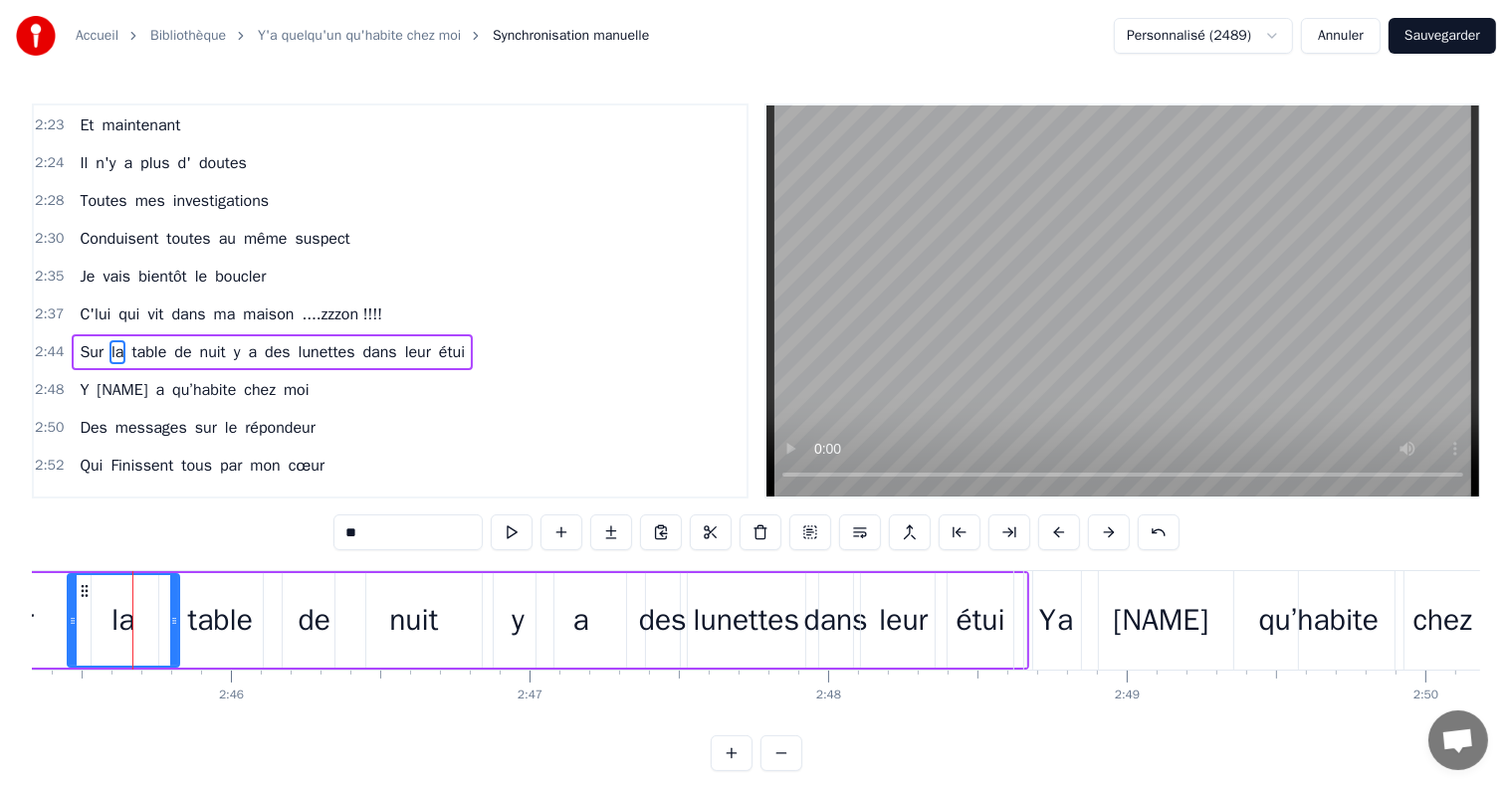 click on "y" at bounding box center [518, 620] 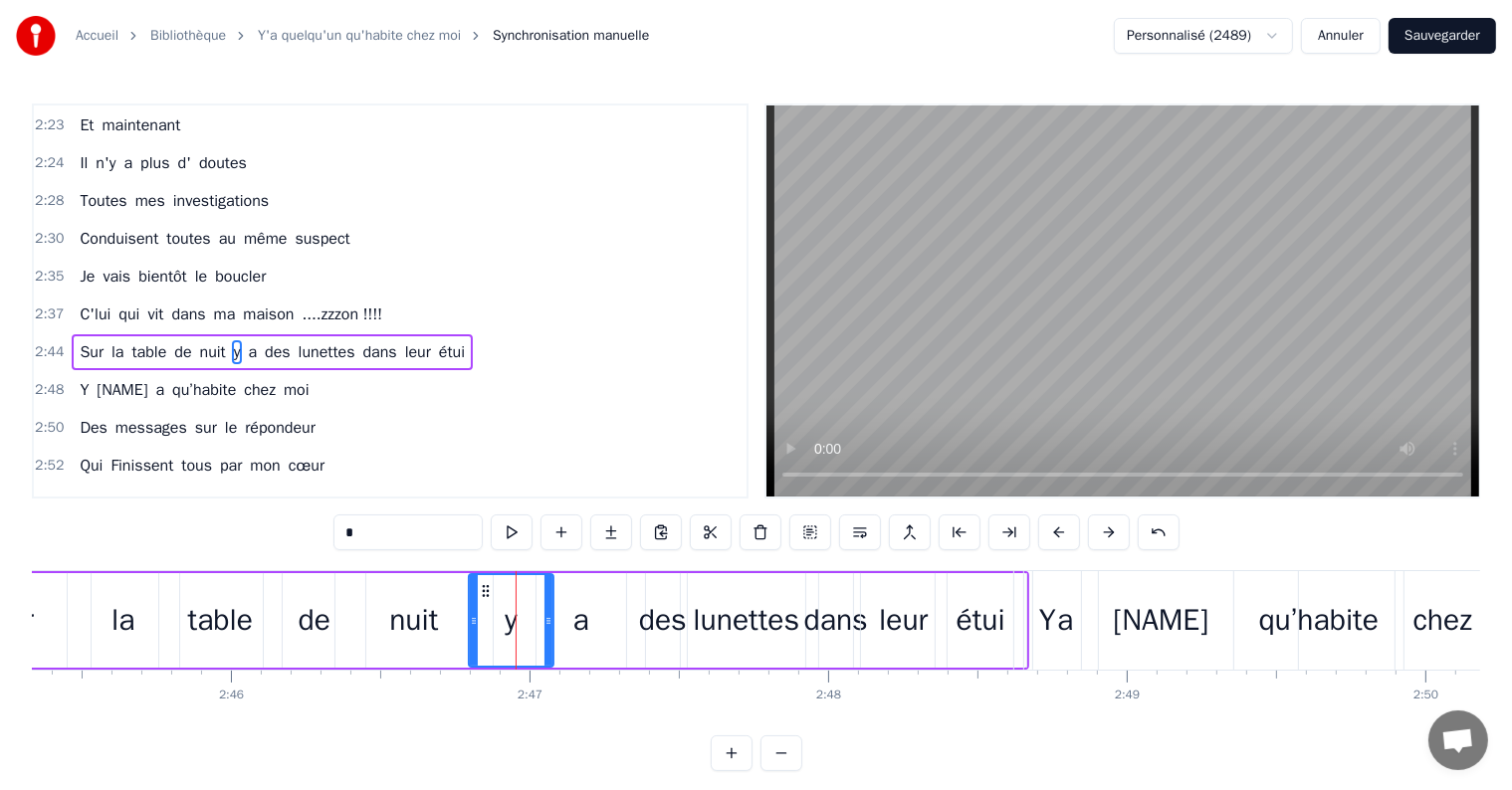 drag, startPoint x: 486, startPoint y: 620, endPoint x: 469, endPoint y: 621, distance: 17.029386 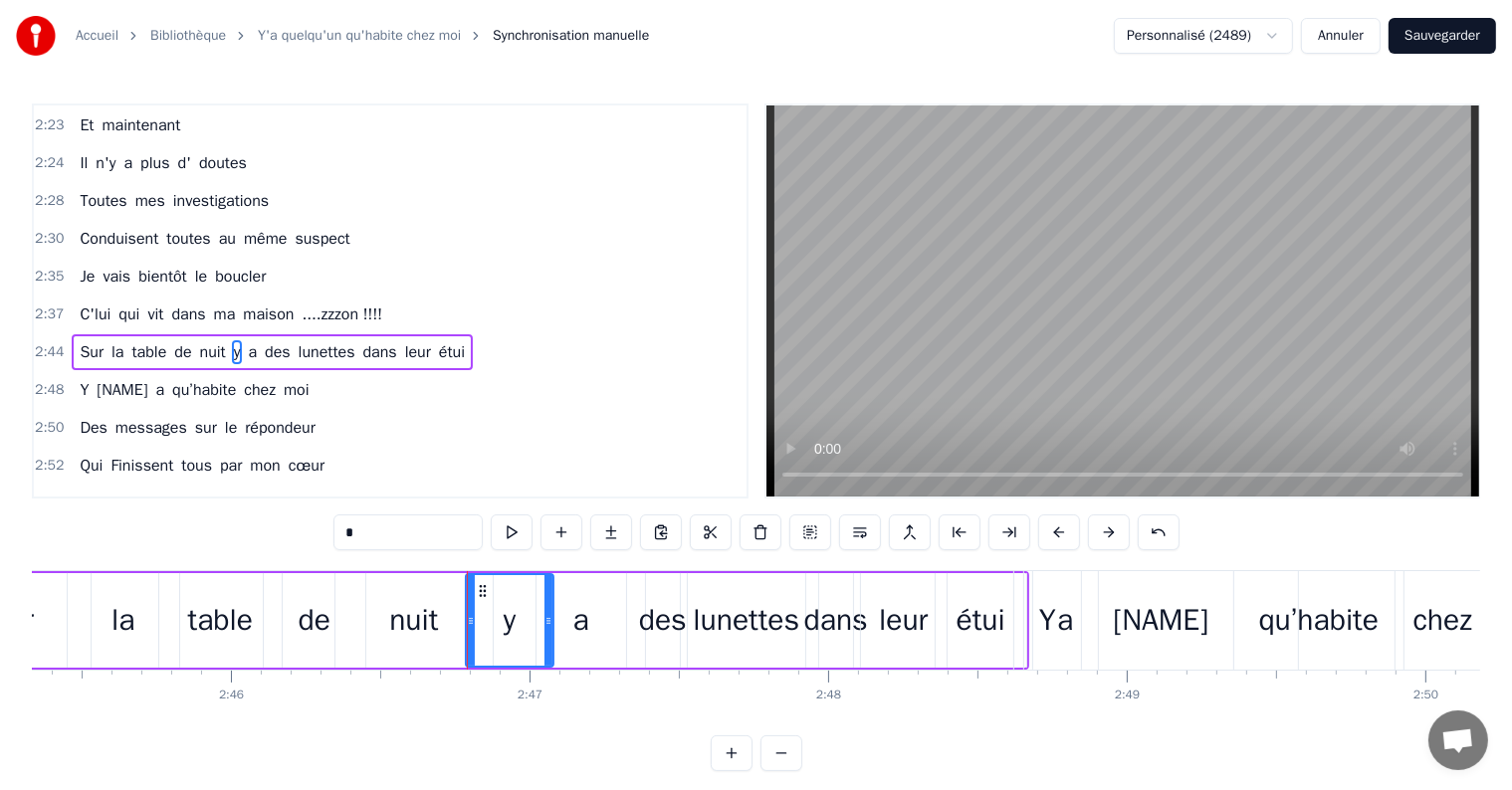 click on "nuit" at bounding box center [413, 620] 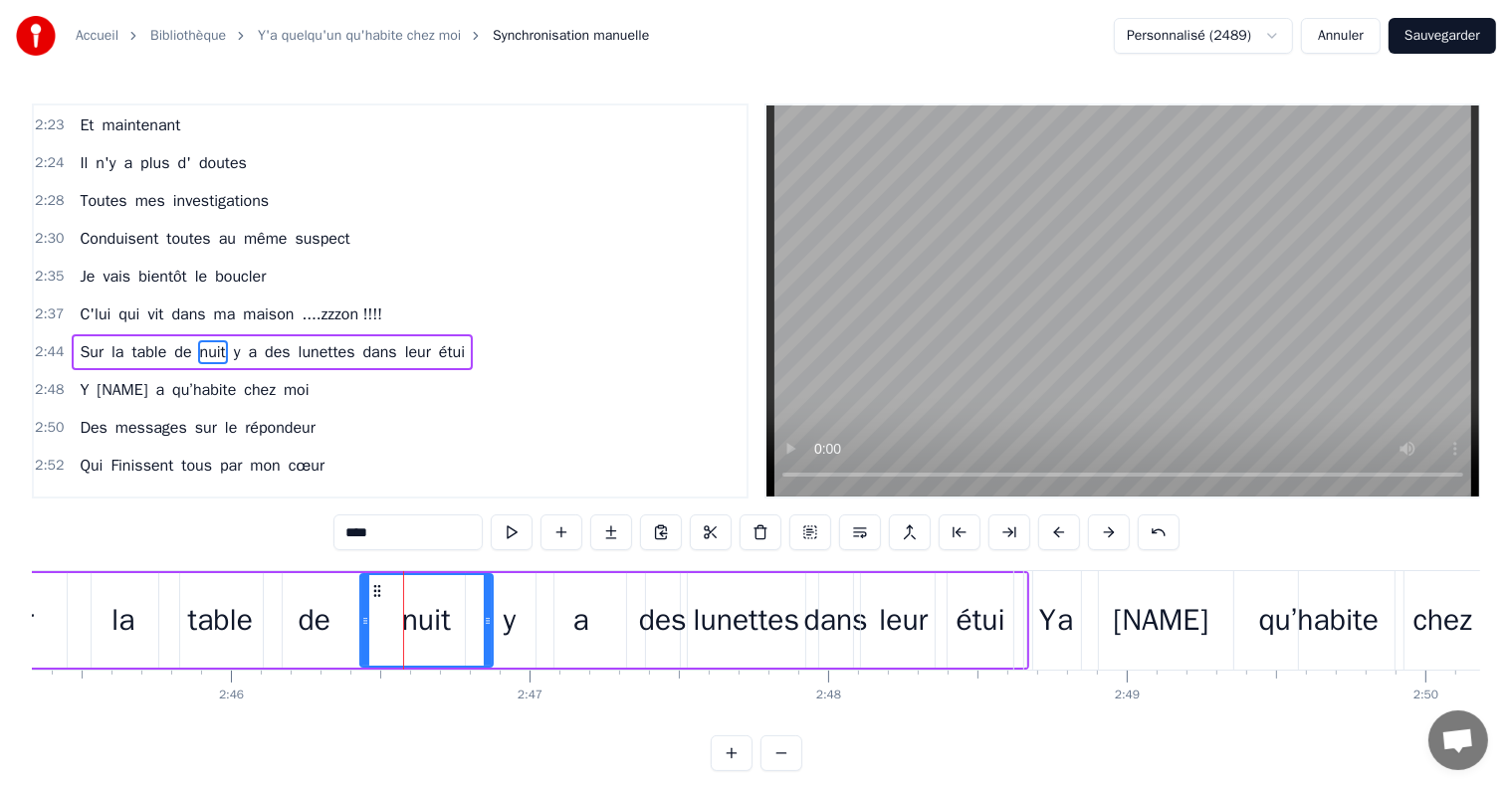 drag, startPoint x: 341, startPoint y: 621, endPoint x: 367, endPoint y: 633, distance: 28.635642 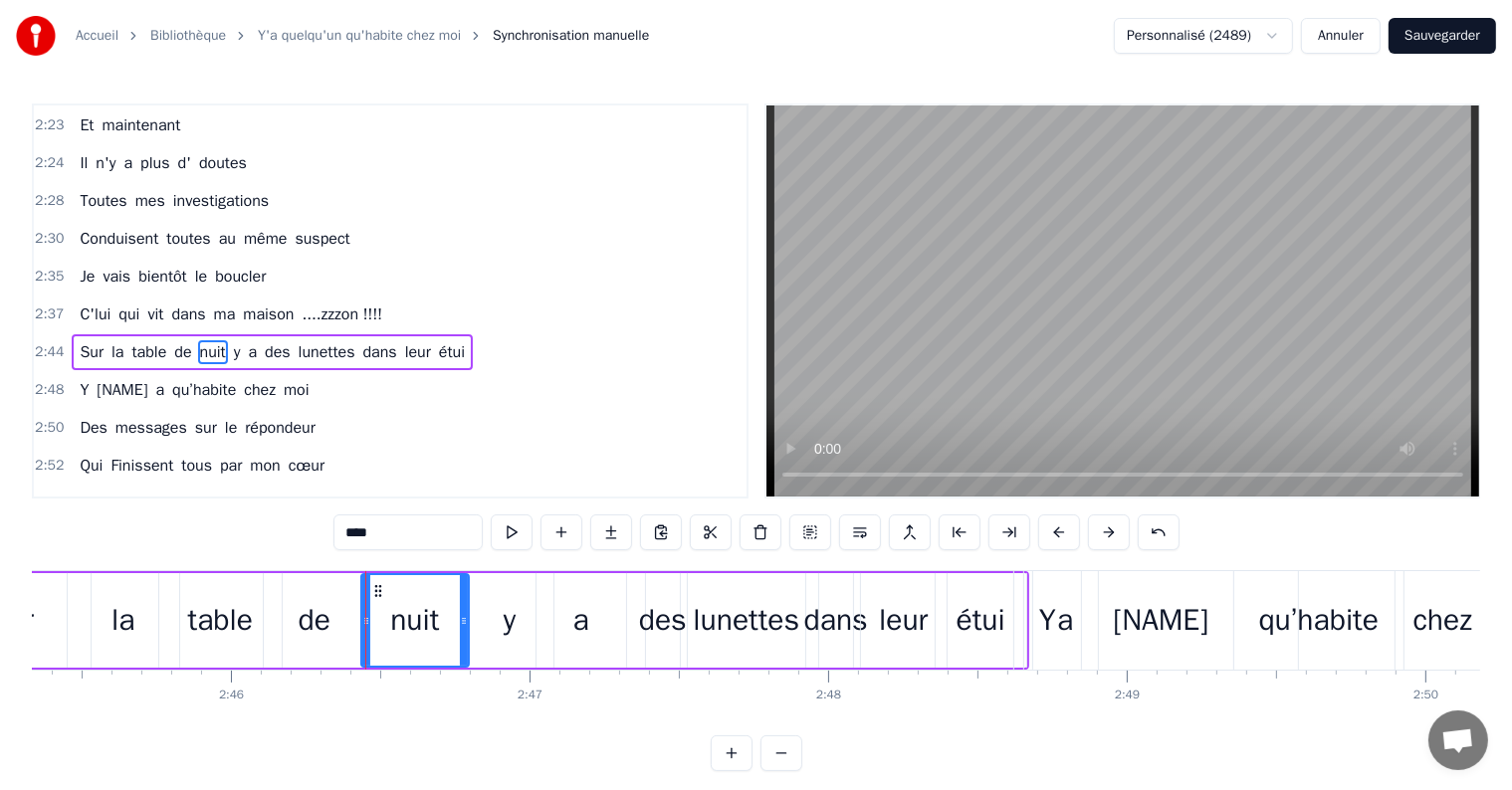 drag, startPoint x: 486, startPoint y: 623, endPoint x: 462, endPoint y: 624, distance: 24.020824 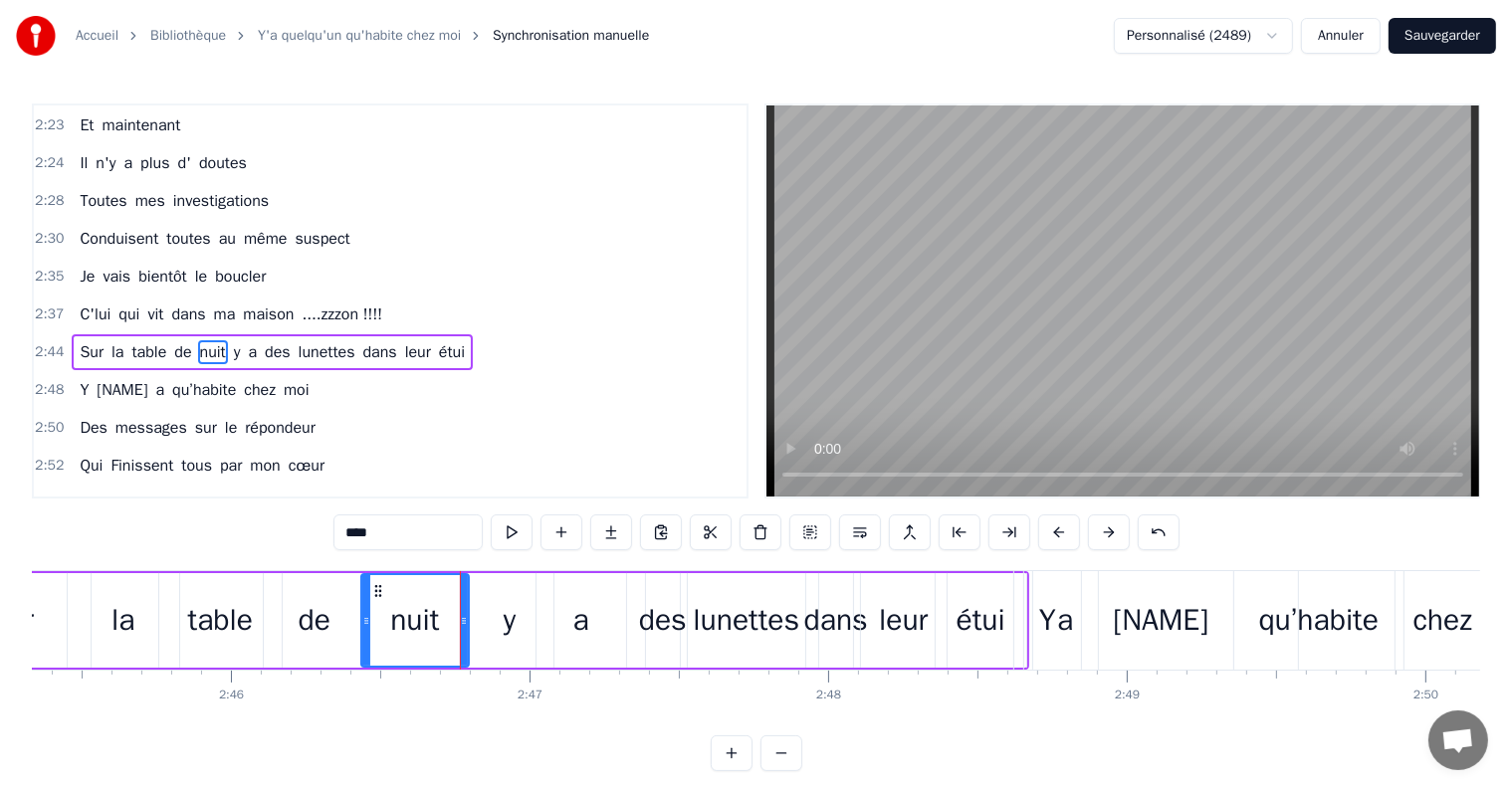 click on "des" at bounding box center (663, 620) 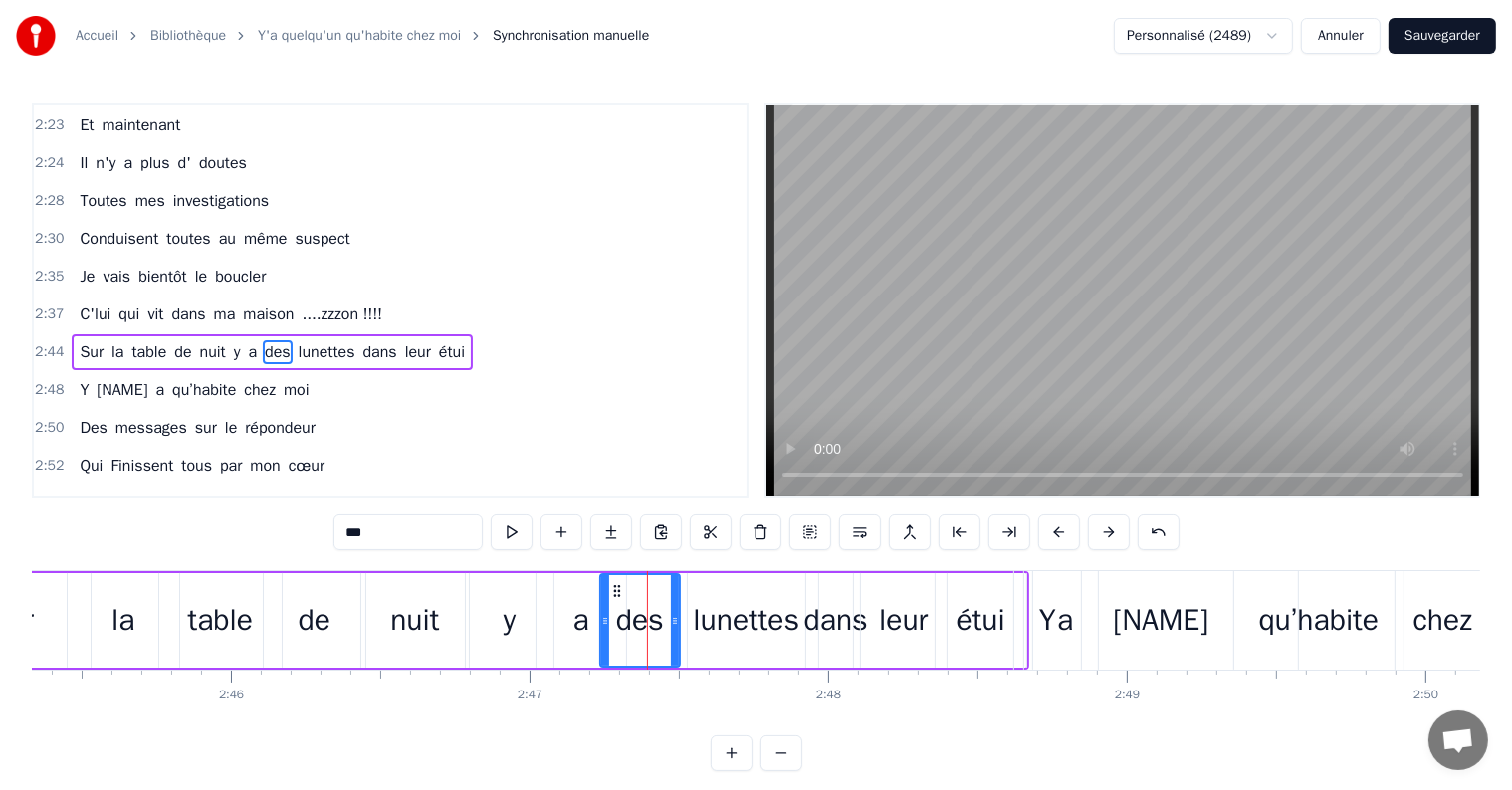 drag, startPoint x: 649, startPoint y: 620, endPoint x: 601, endPoint y: 618, distance: 48.04165 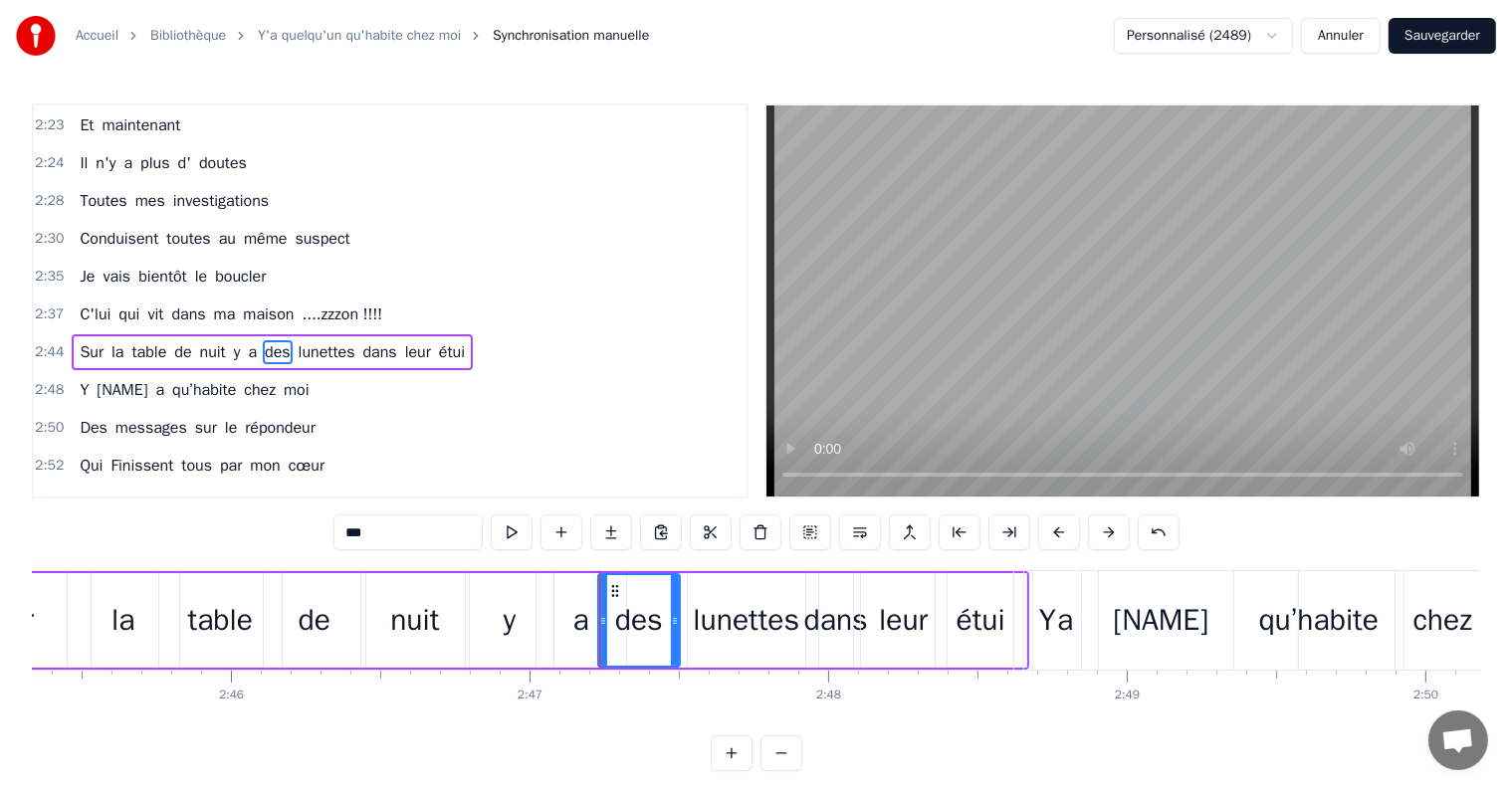 click on "a" at bounding box center (581, 620) 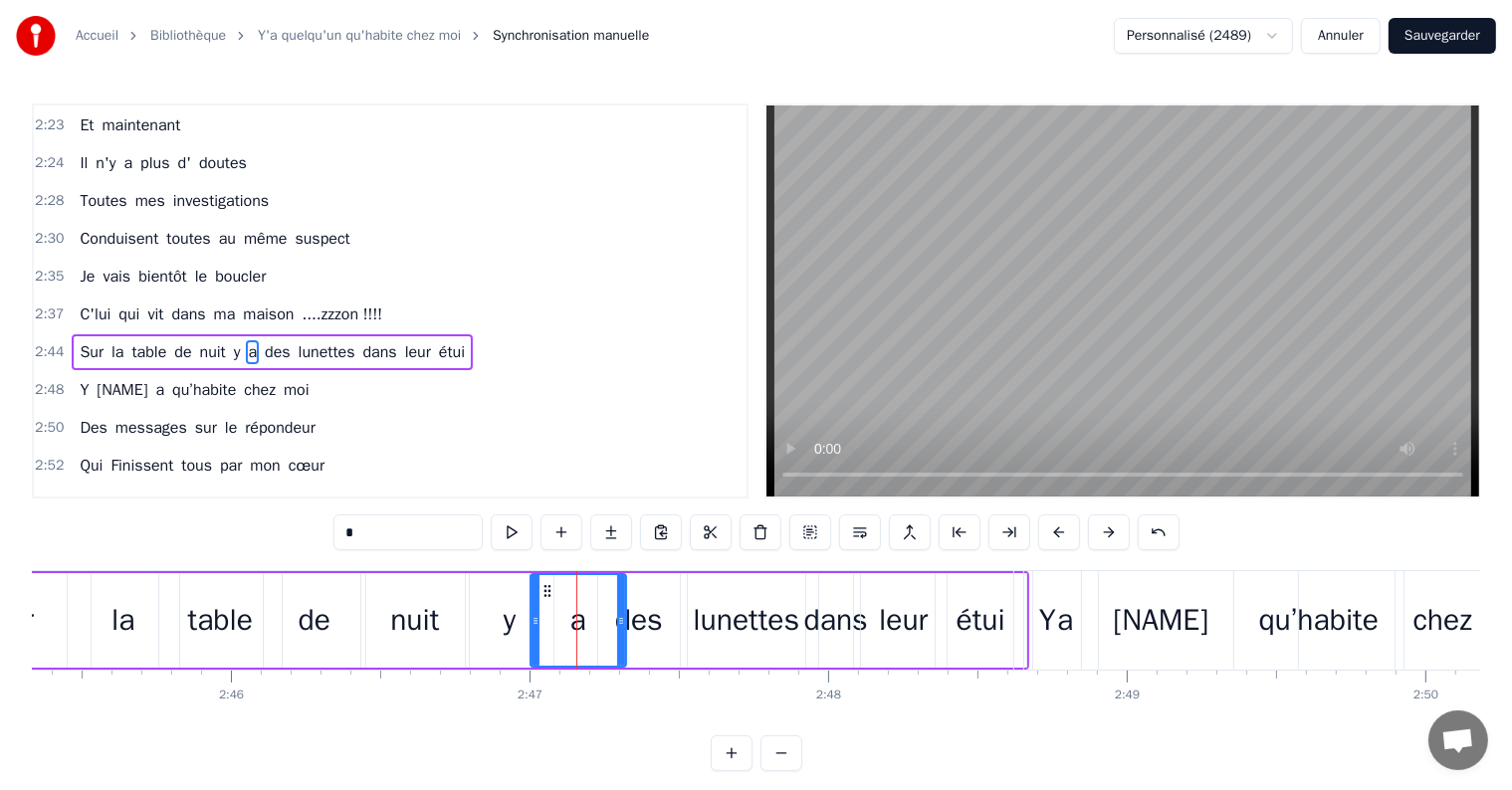 click 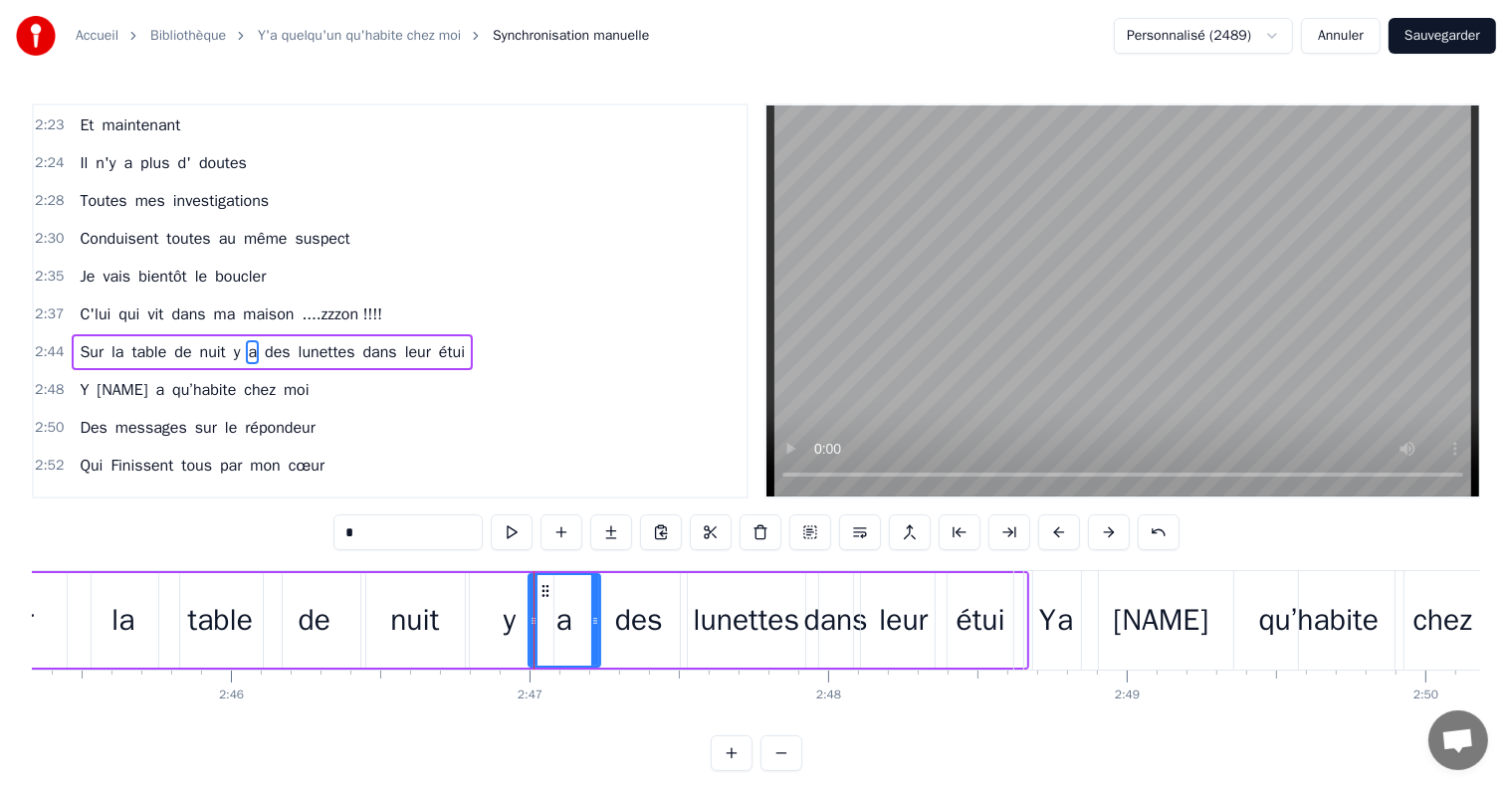 drag, startPoint x: 621, startPoint y: 623, endPoint x: 599, endPoint y: 621, distance: 22.090722 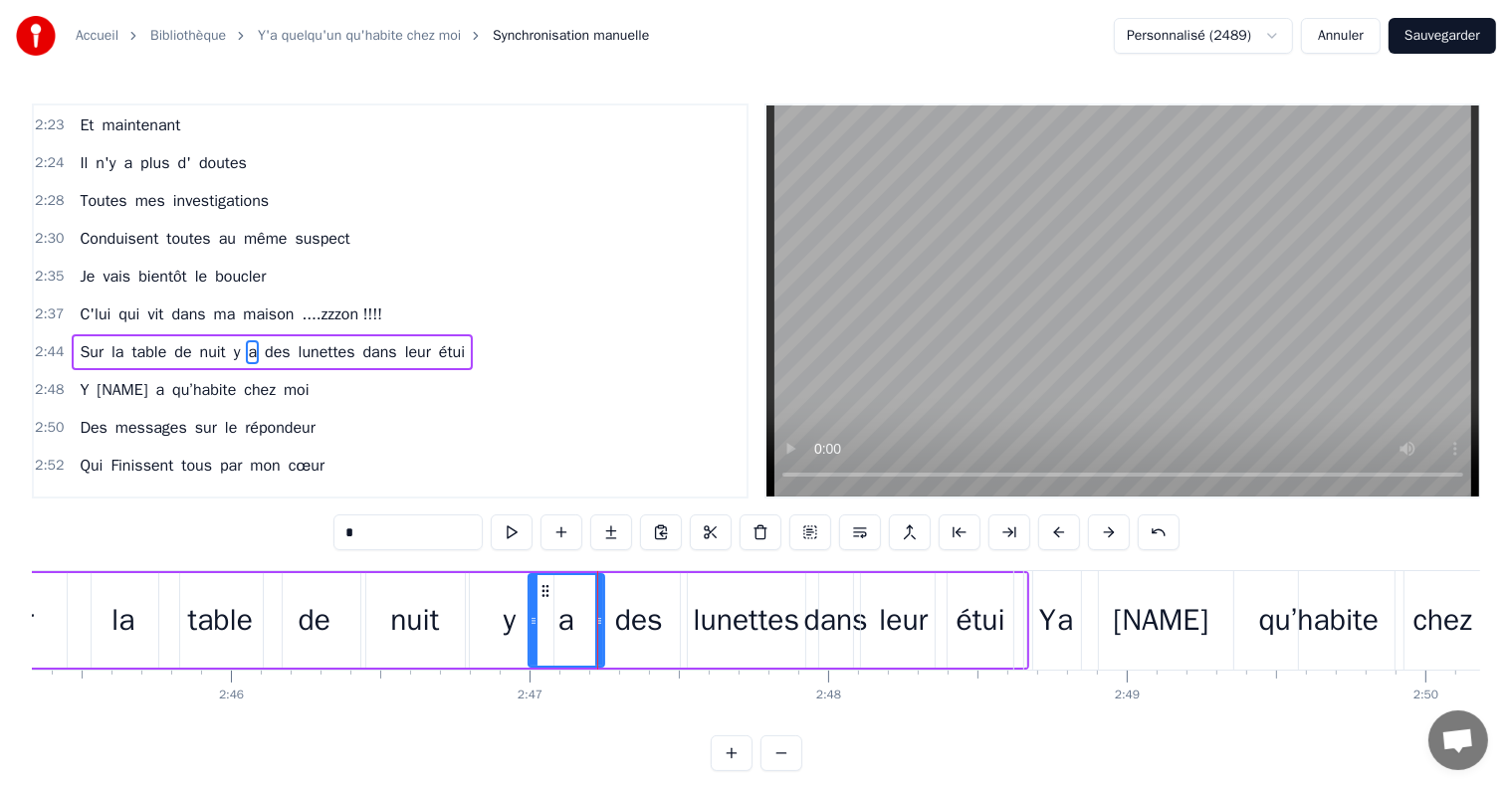 click on "des" at bounding box center (639, 620) 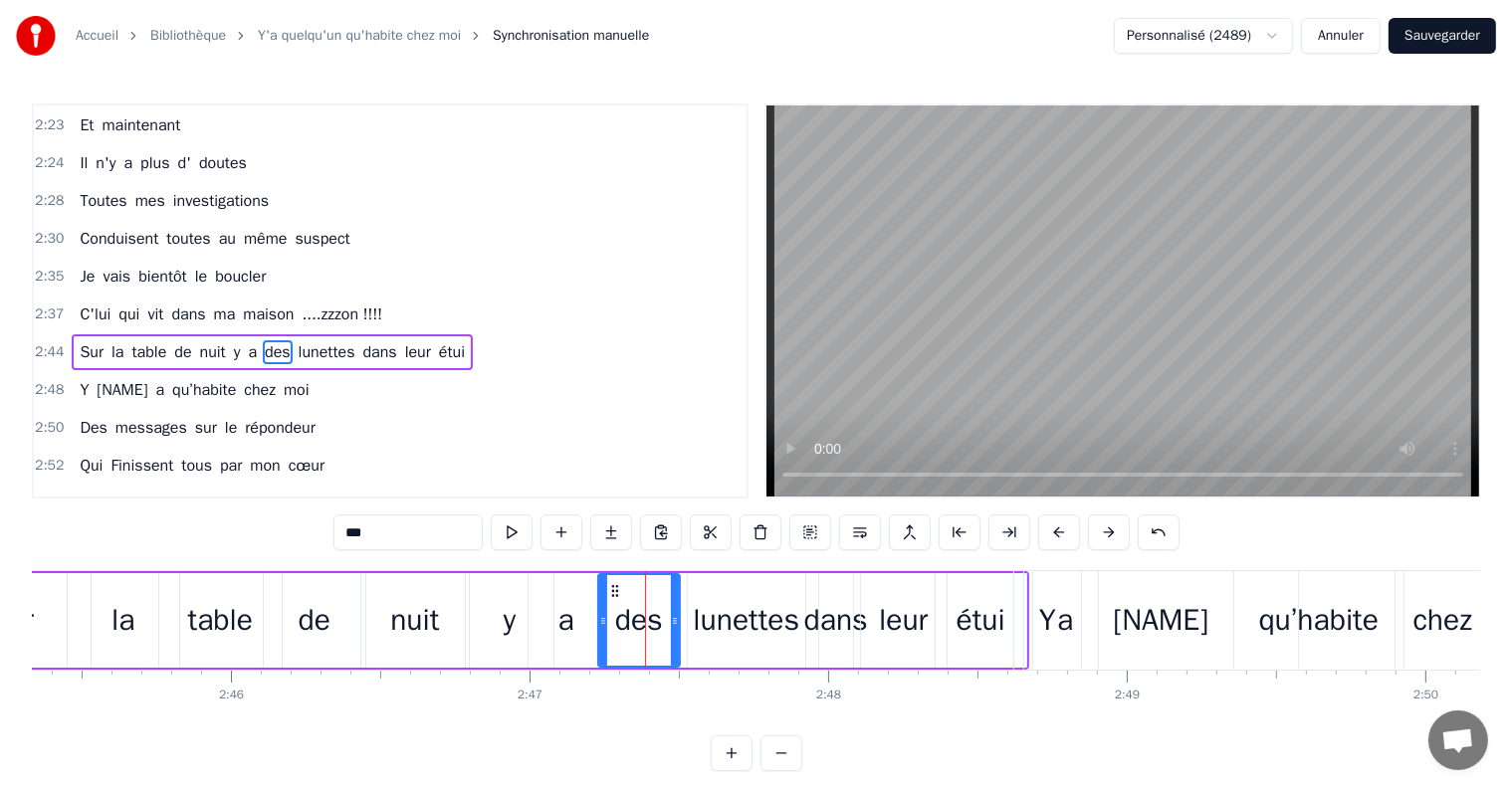 click on "lunettes" at bounding box center [746, 620] 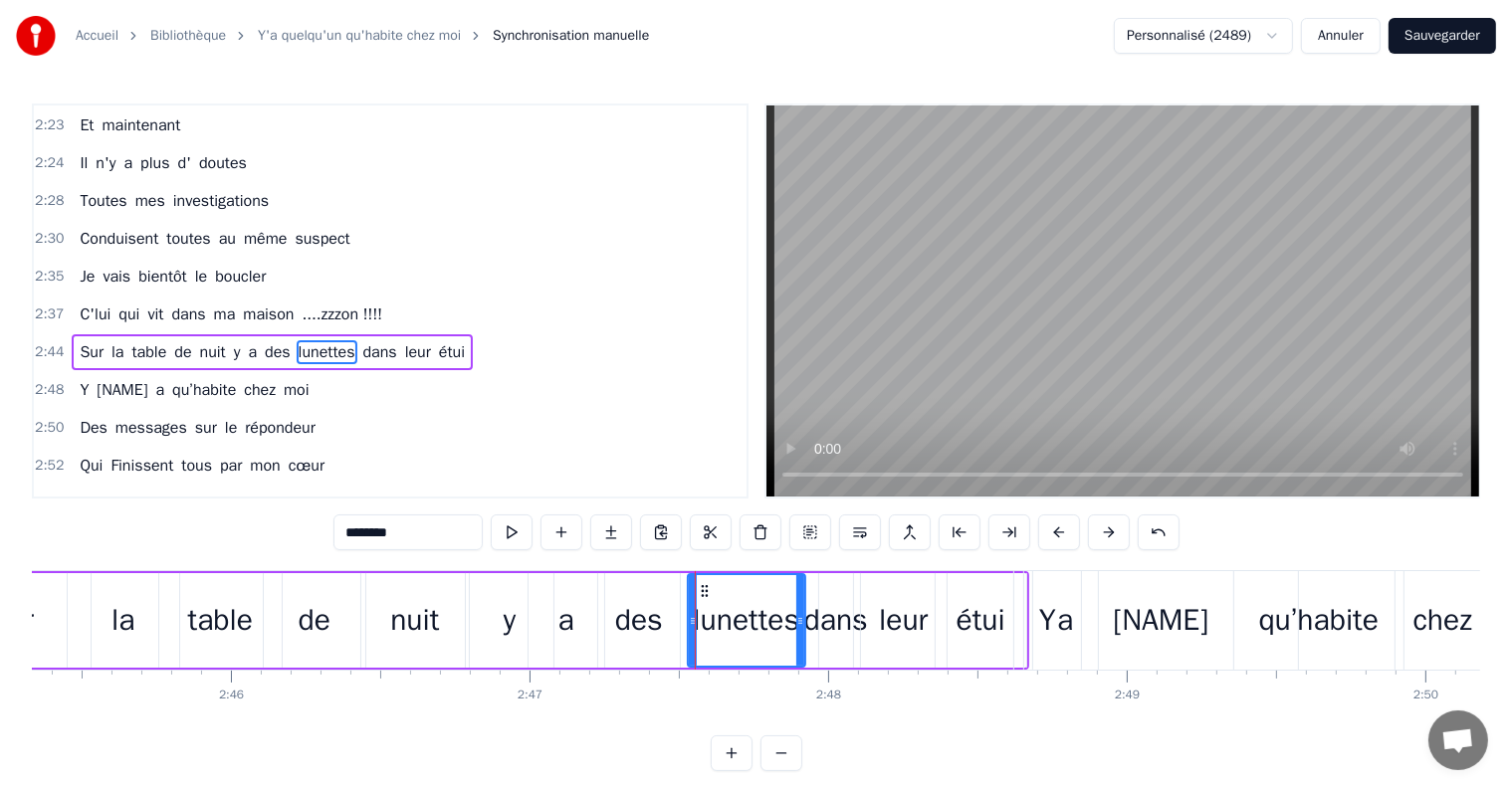 click on "a" at bounding box center (566, 620) 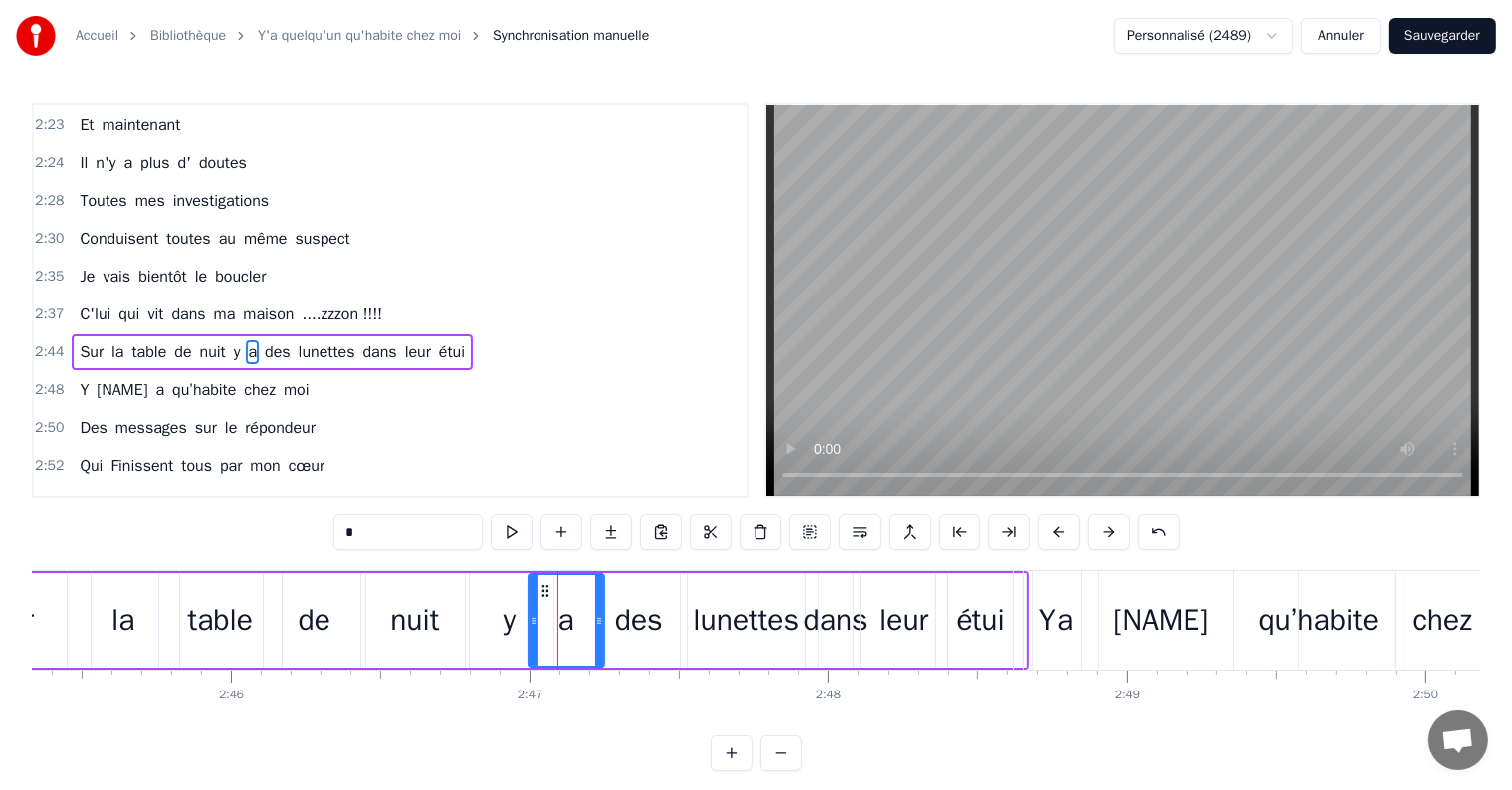 drag, startPoint x: 511, startPoint y: 635, endPoint x: 489, endPoint y: 632, distance: 22.203603 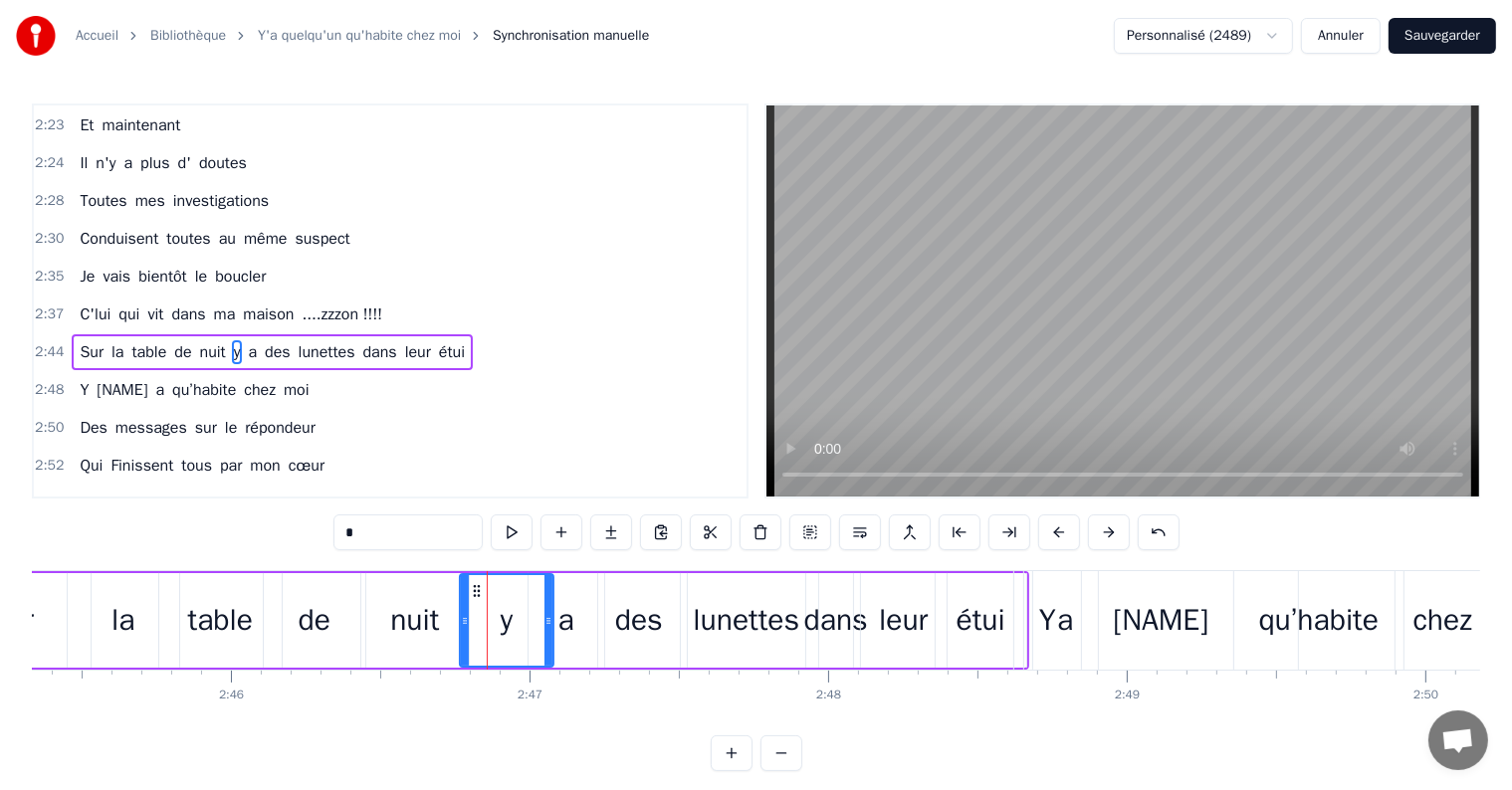 drag, startPoint x: 468, startPoint y: 621, endPoint x: 517, endPoint y: 622, distance: 49.010203 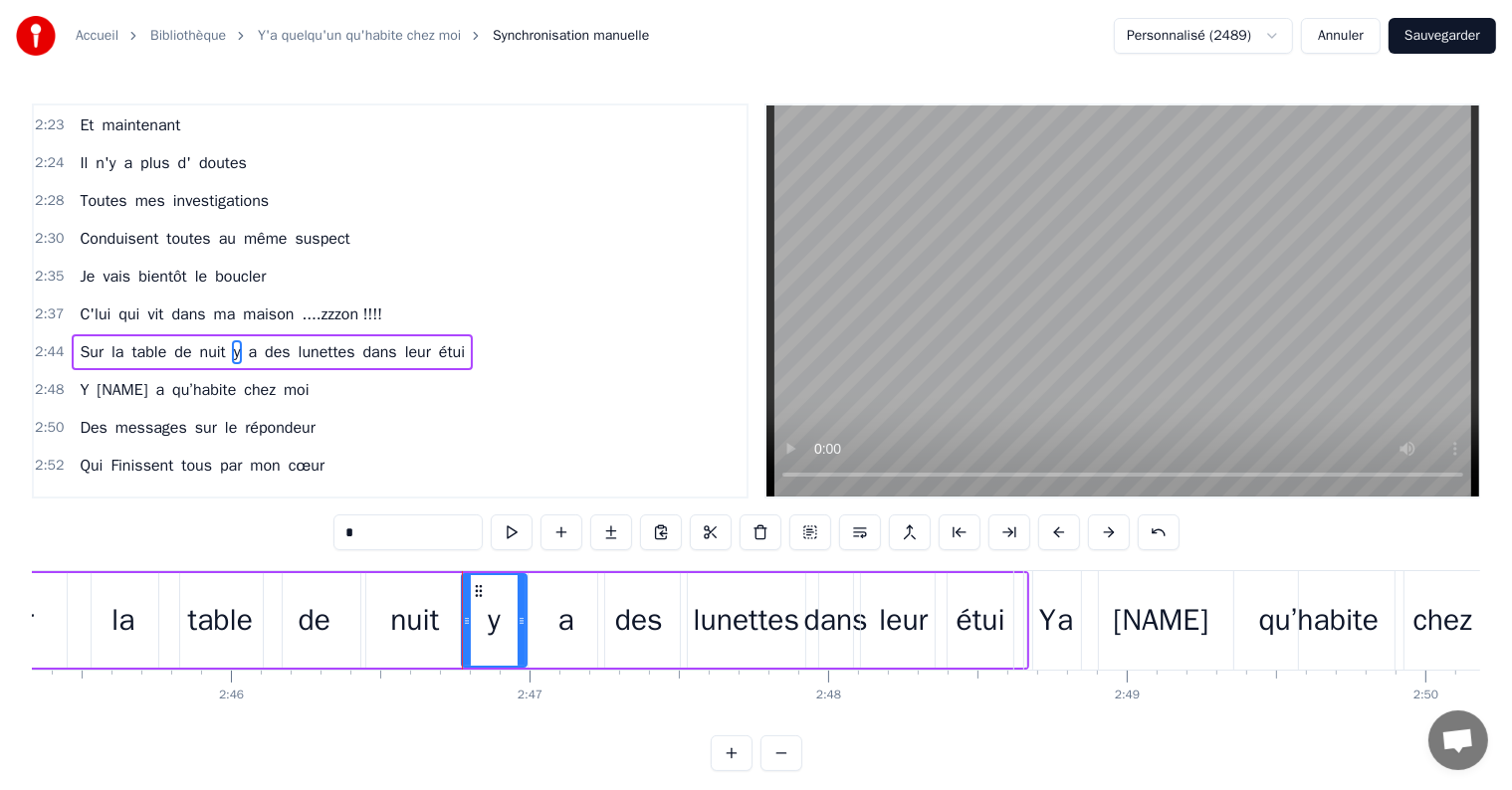 drag, startPoint x: 547, startPoint y: 626, endPoint x: 525, endPoint y: 626, distance: 22 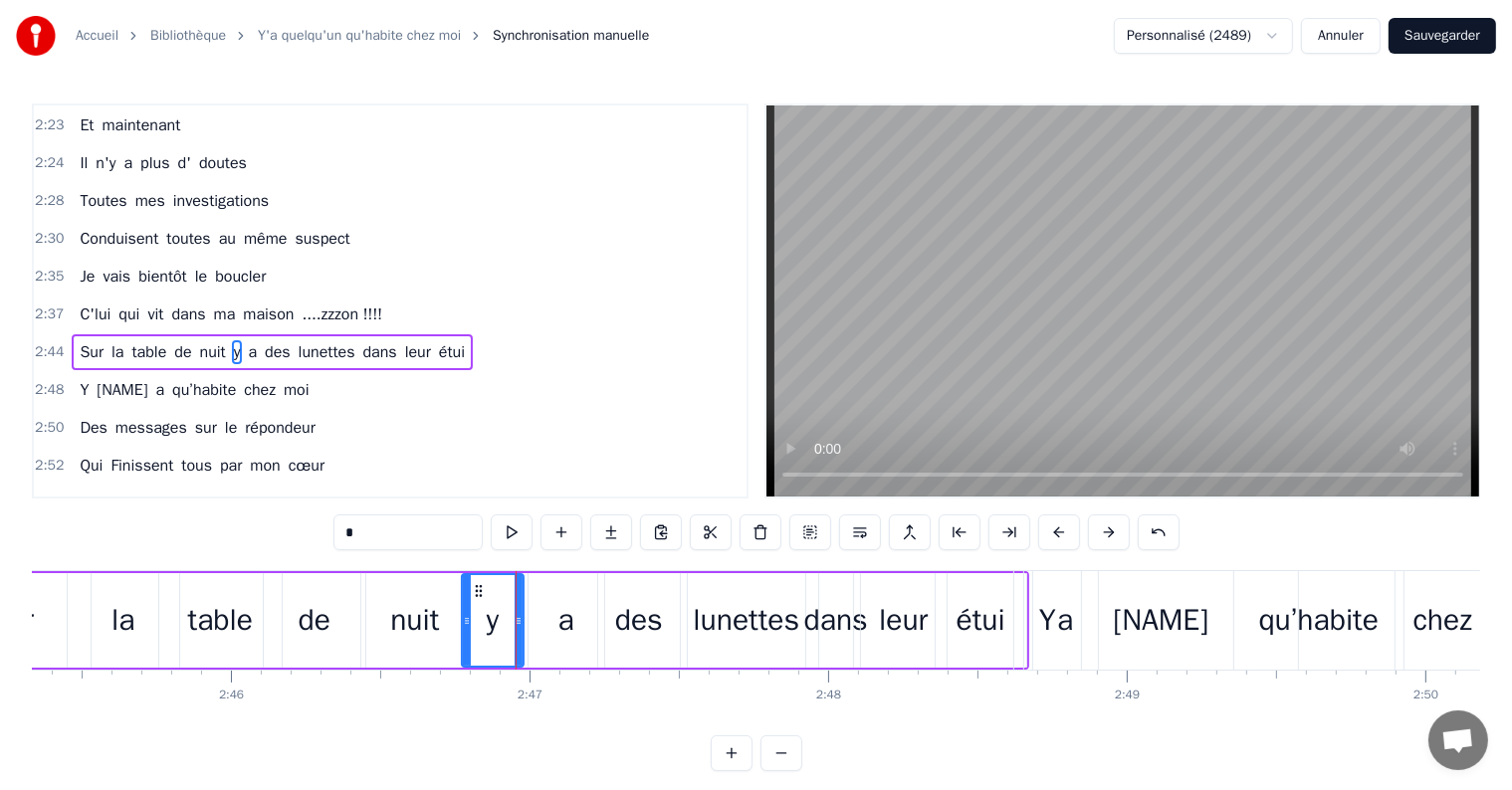 click on "a" at bounding box center (566, 620) 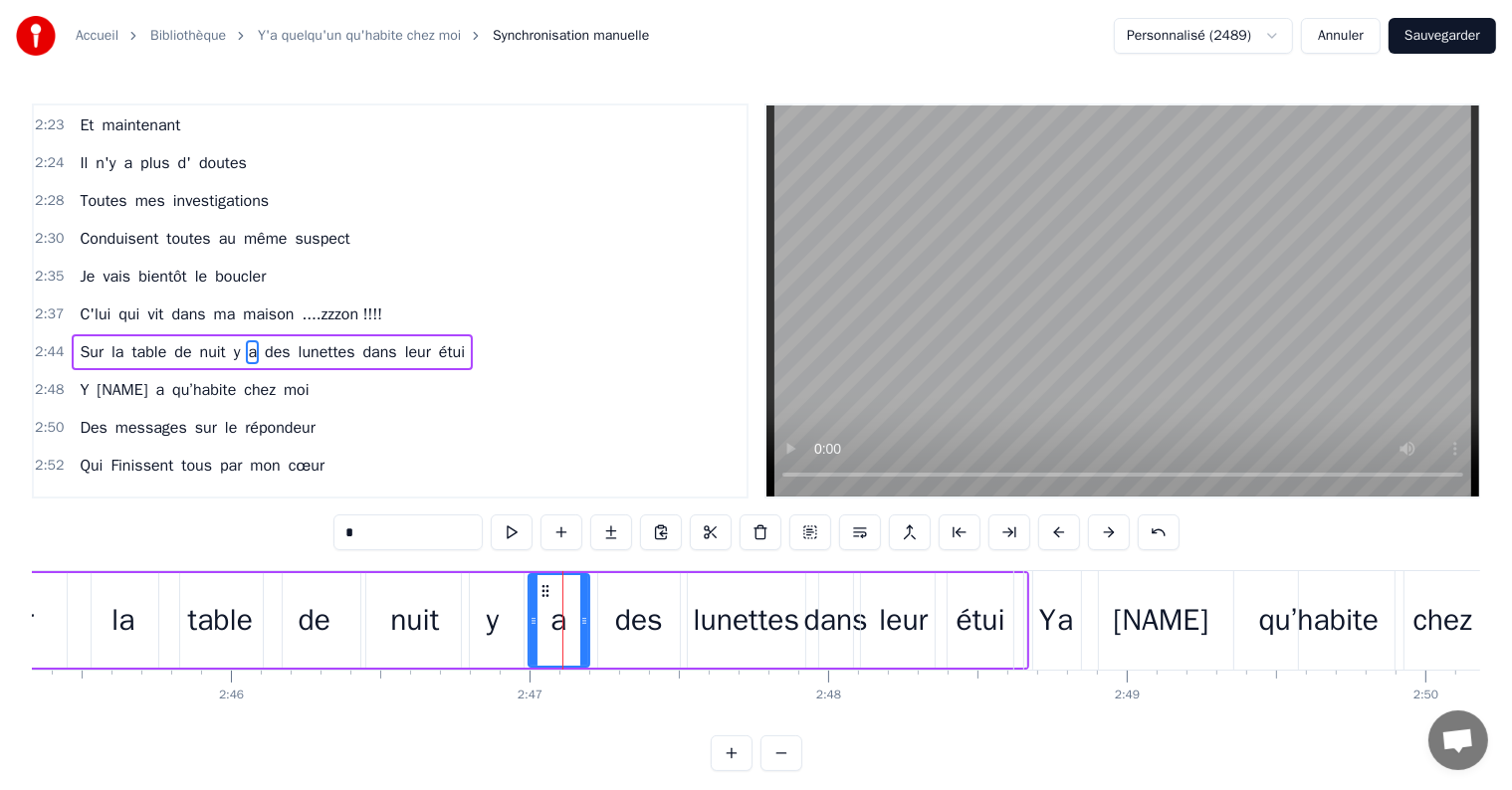 click 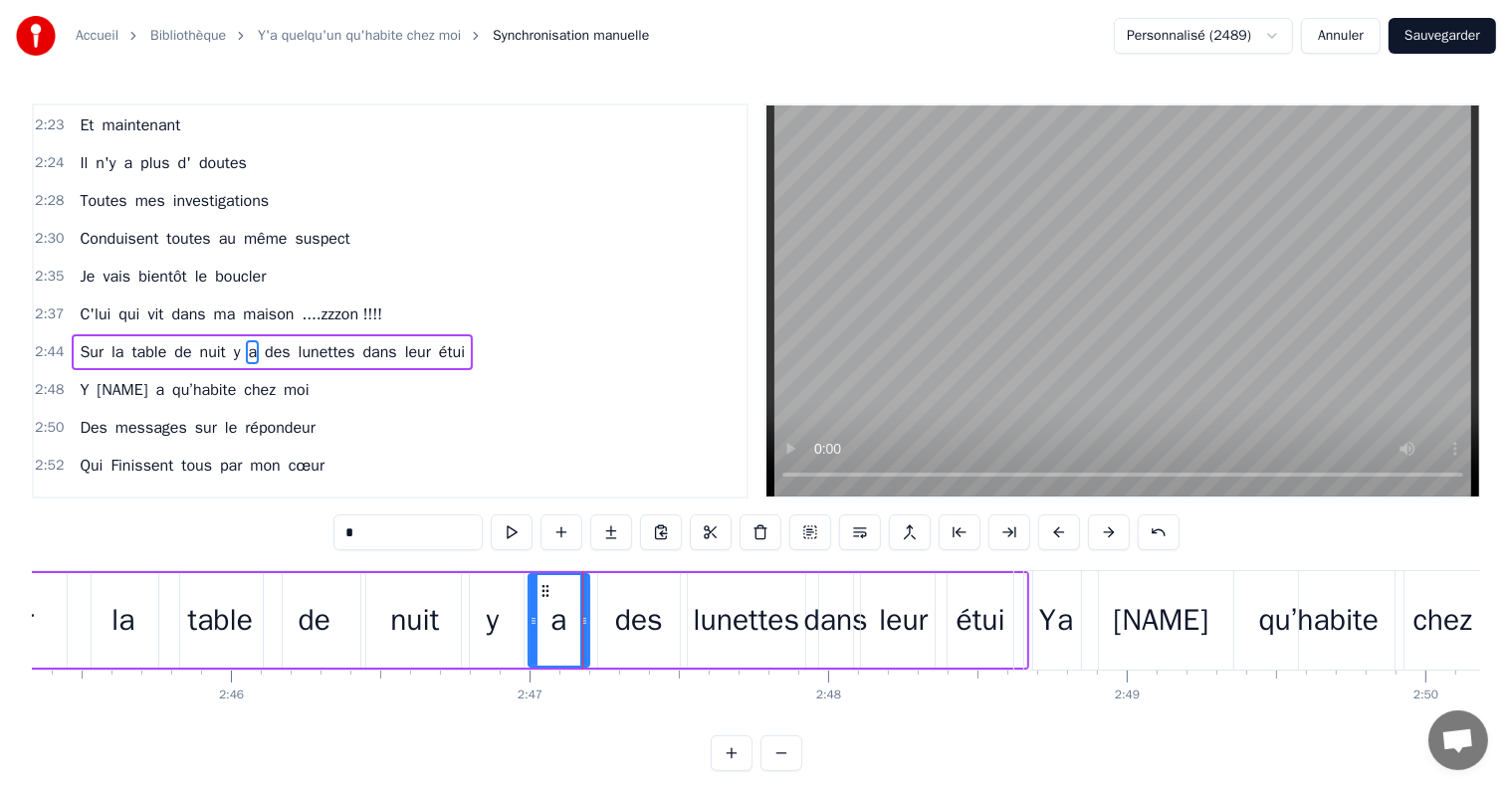click on "des" at bounding box center (639, 620) 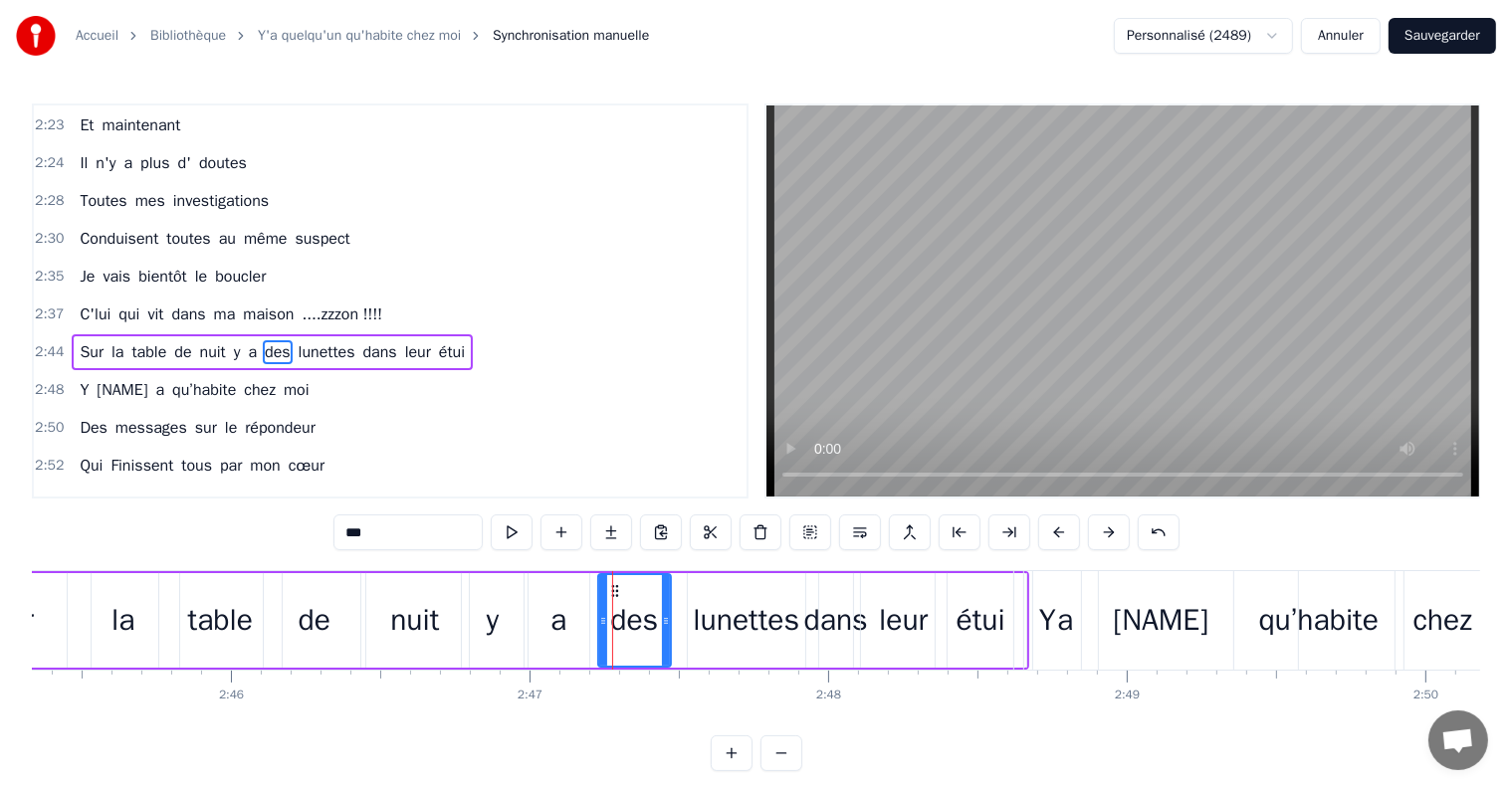 drag, startPoint x: 673, startPoint y: 624, endPoint x: 661, endPoint y: 624, distance: 12 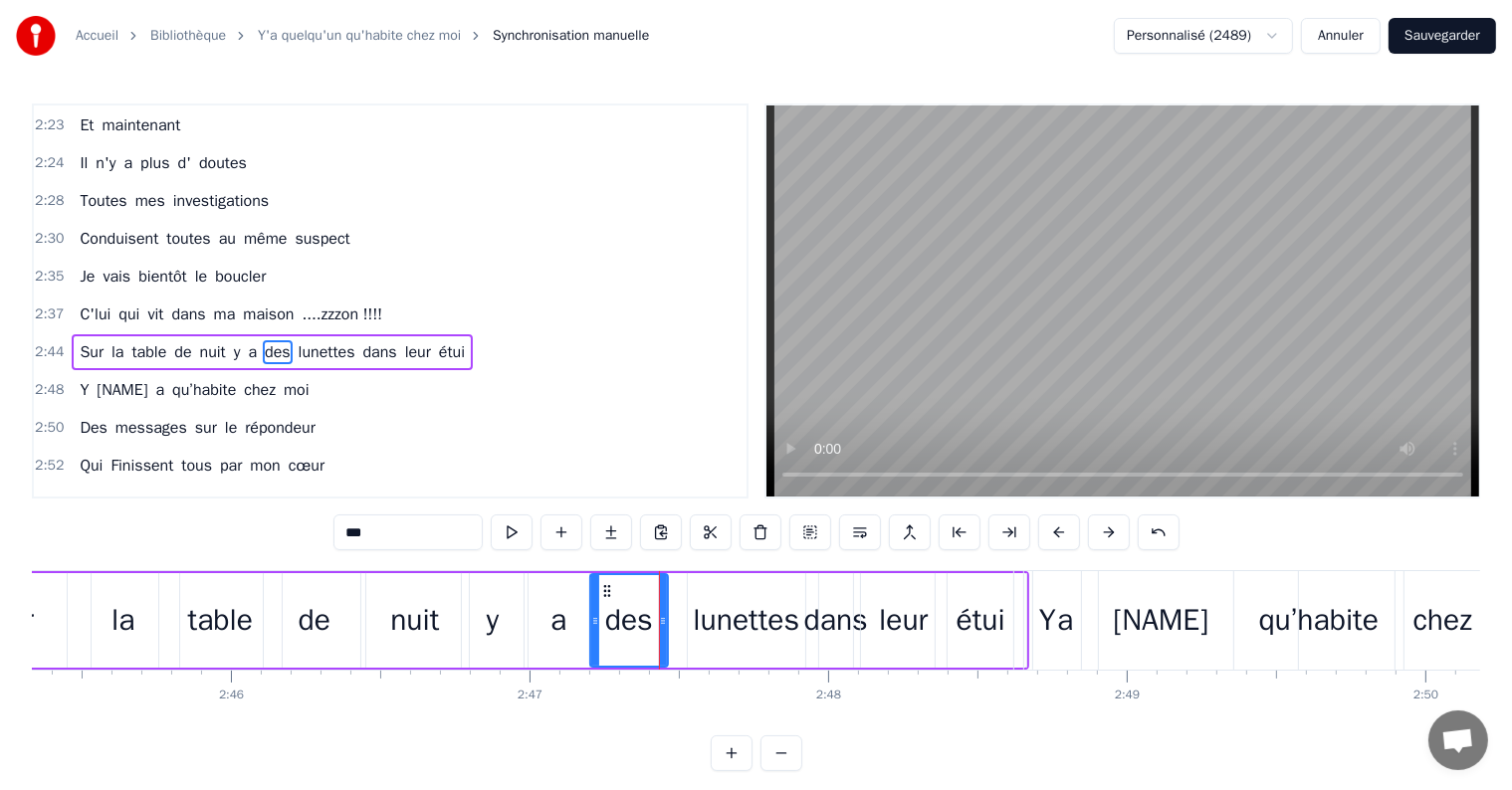 click 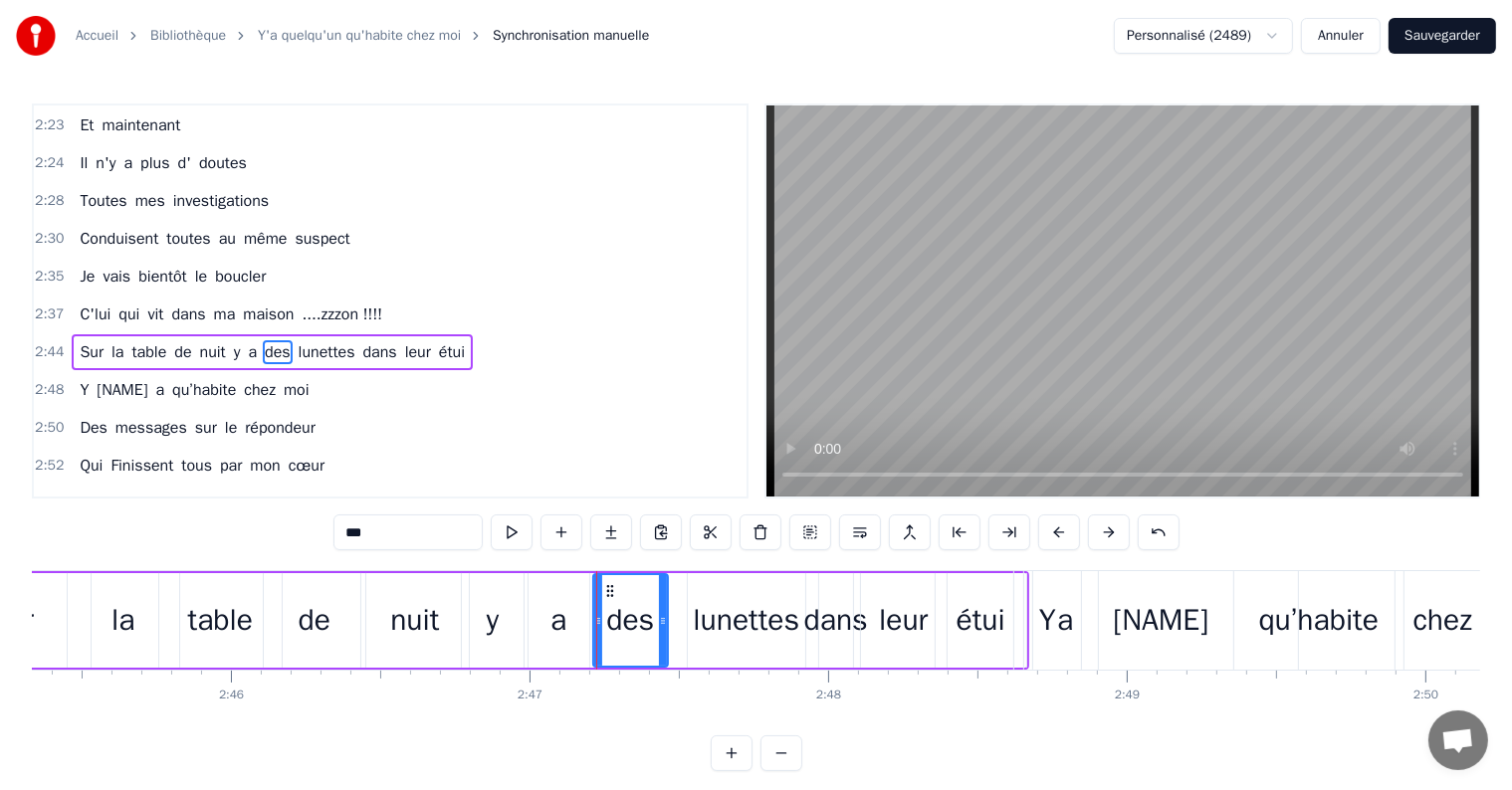 click on "lunettes" at bounding box center [746, 620] 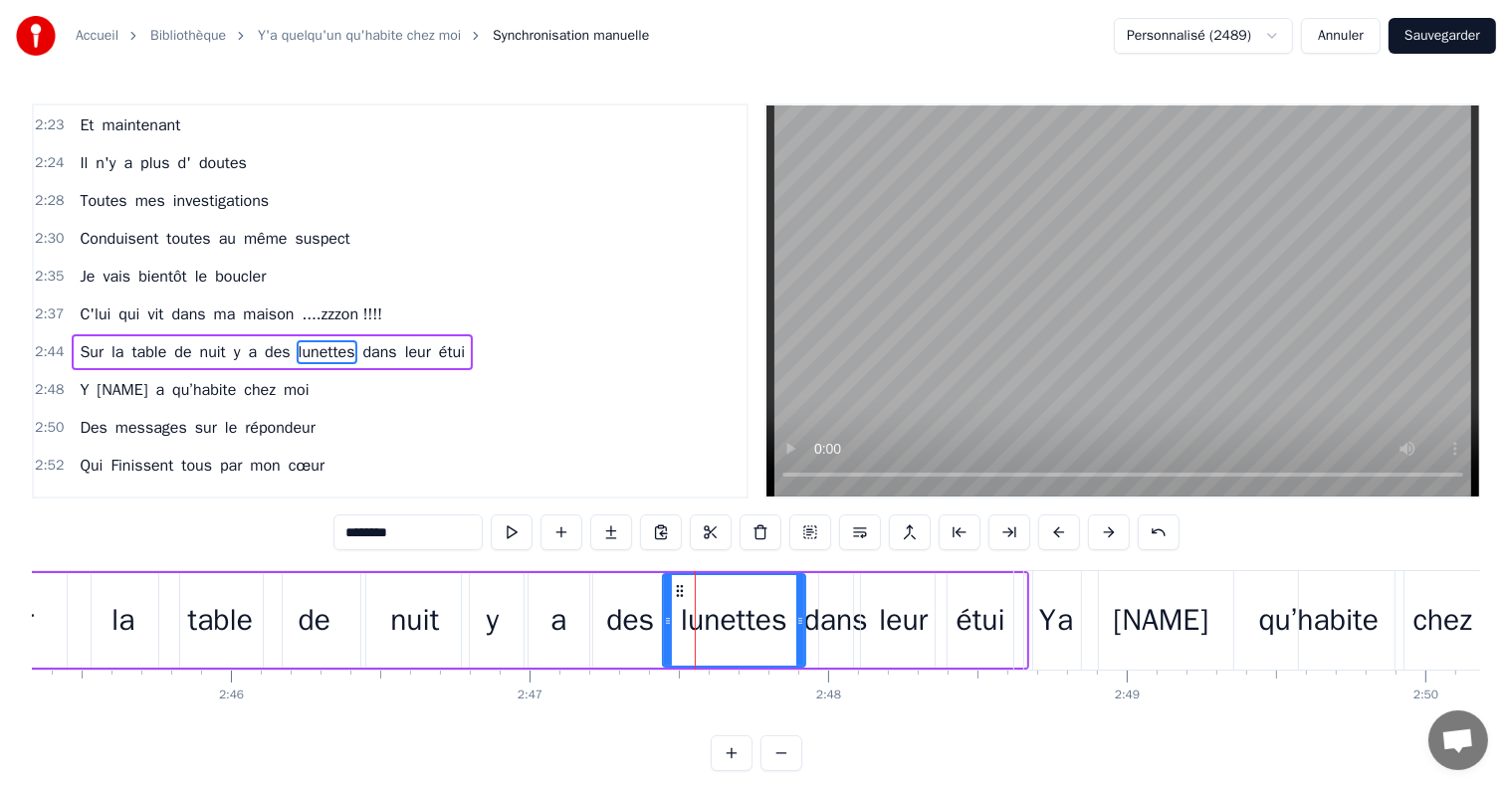 drag, startPoint x: 690, startPoint y: 621, endPoint x: 669, endPoint y: 623, distance: 21.095023 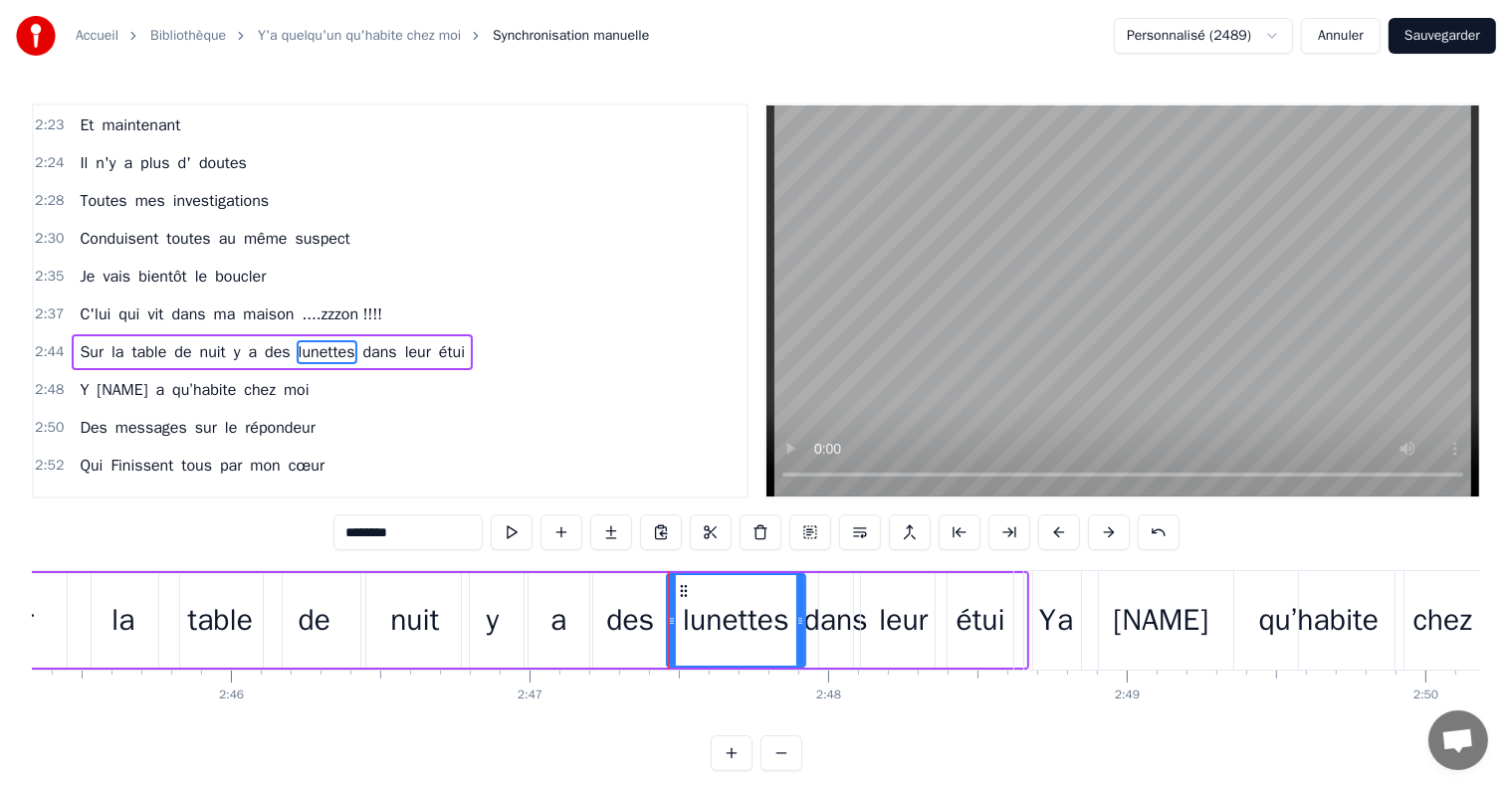 click on "a" at bounding box center [558, 620] 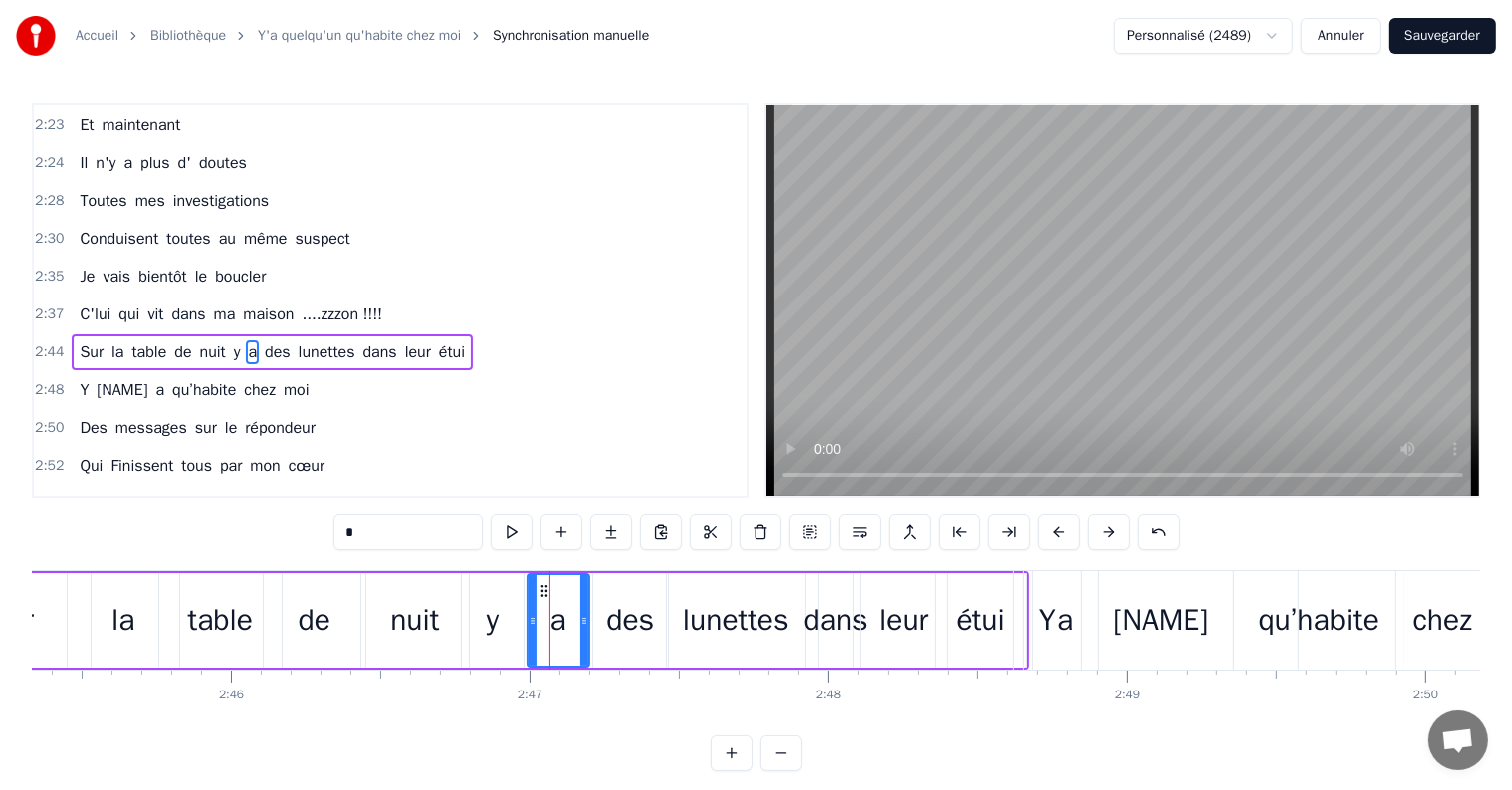 click 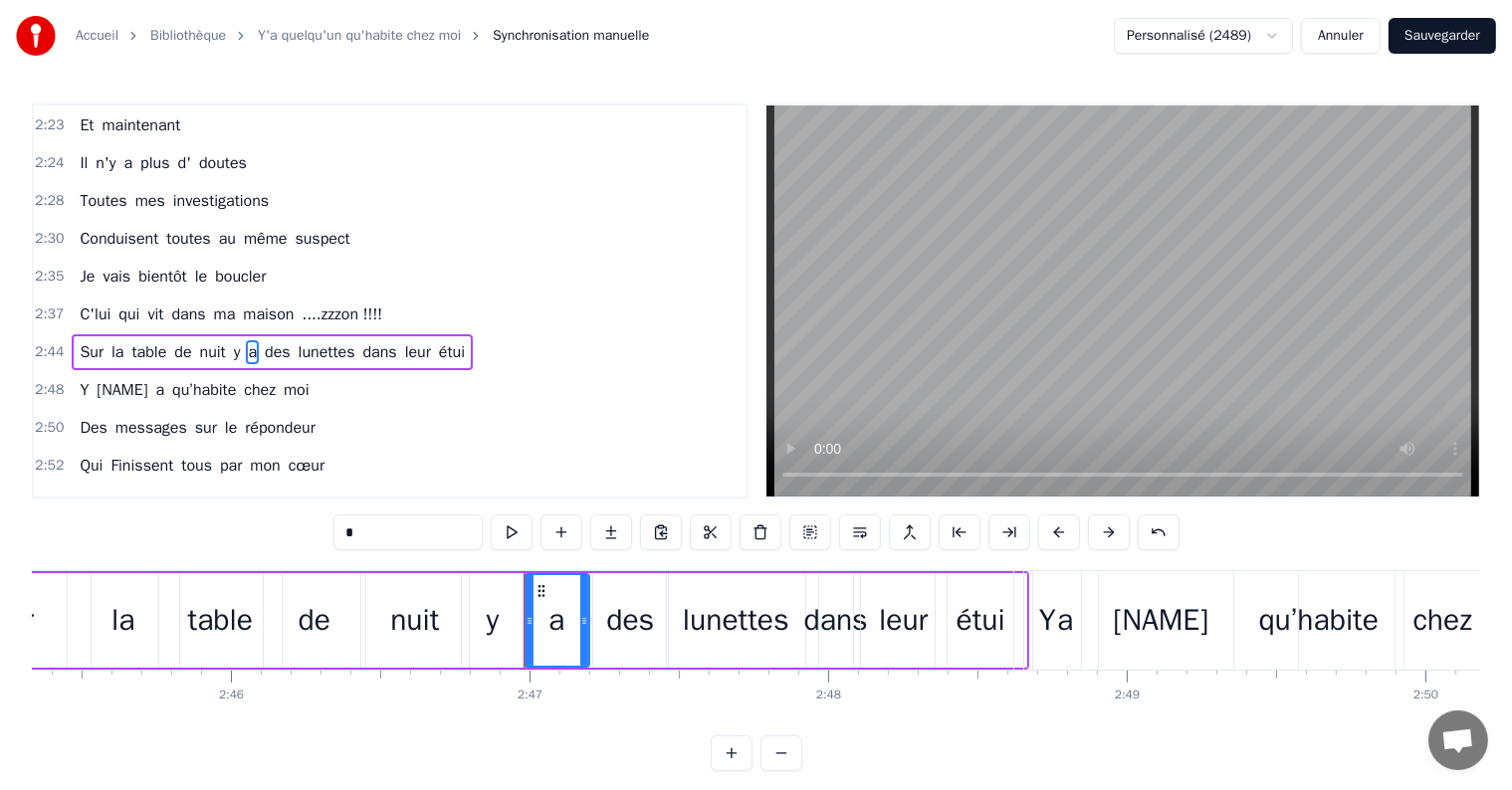 click on "y" at bounding box center [492, 620] 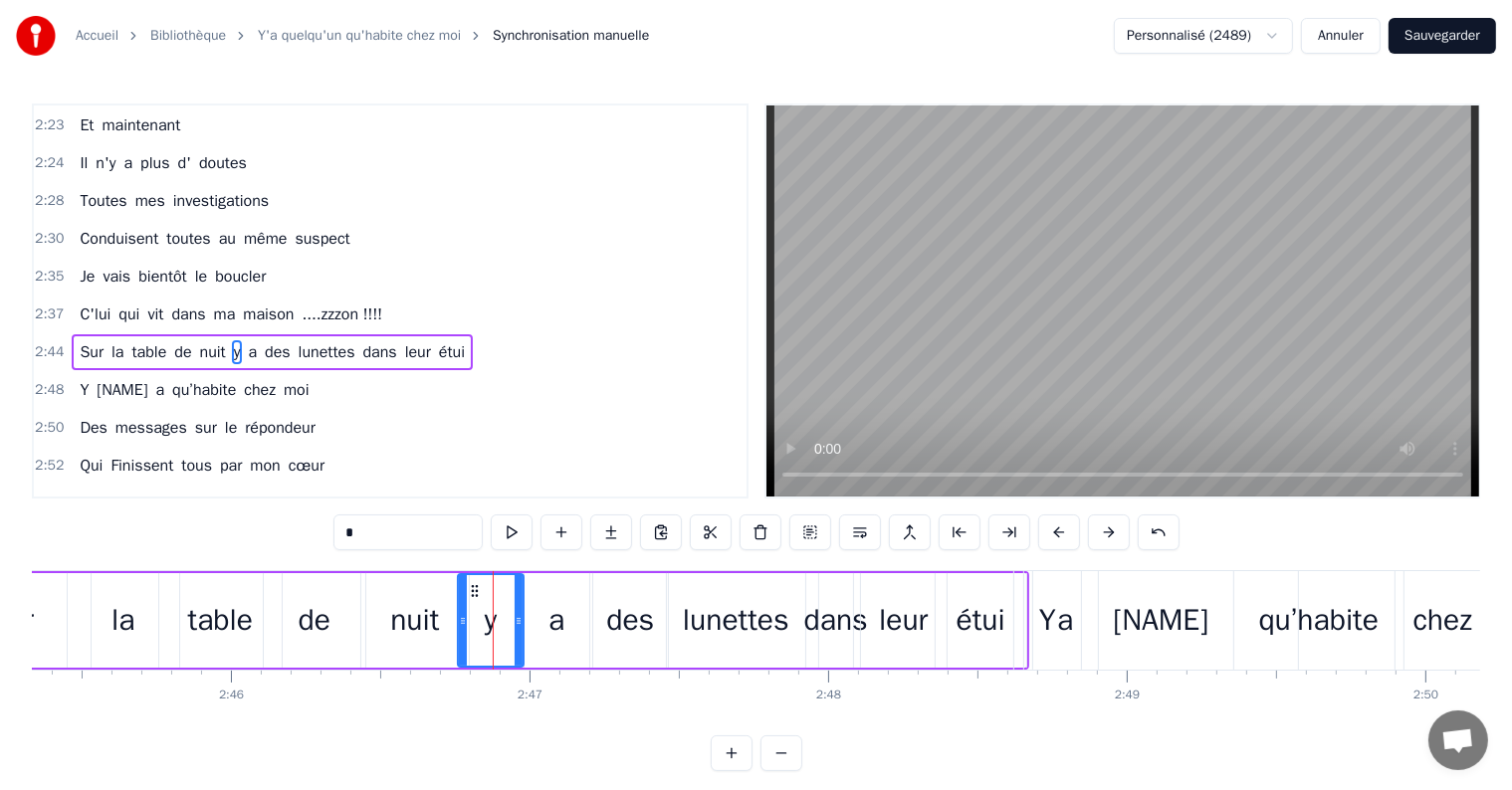 click 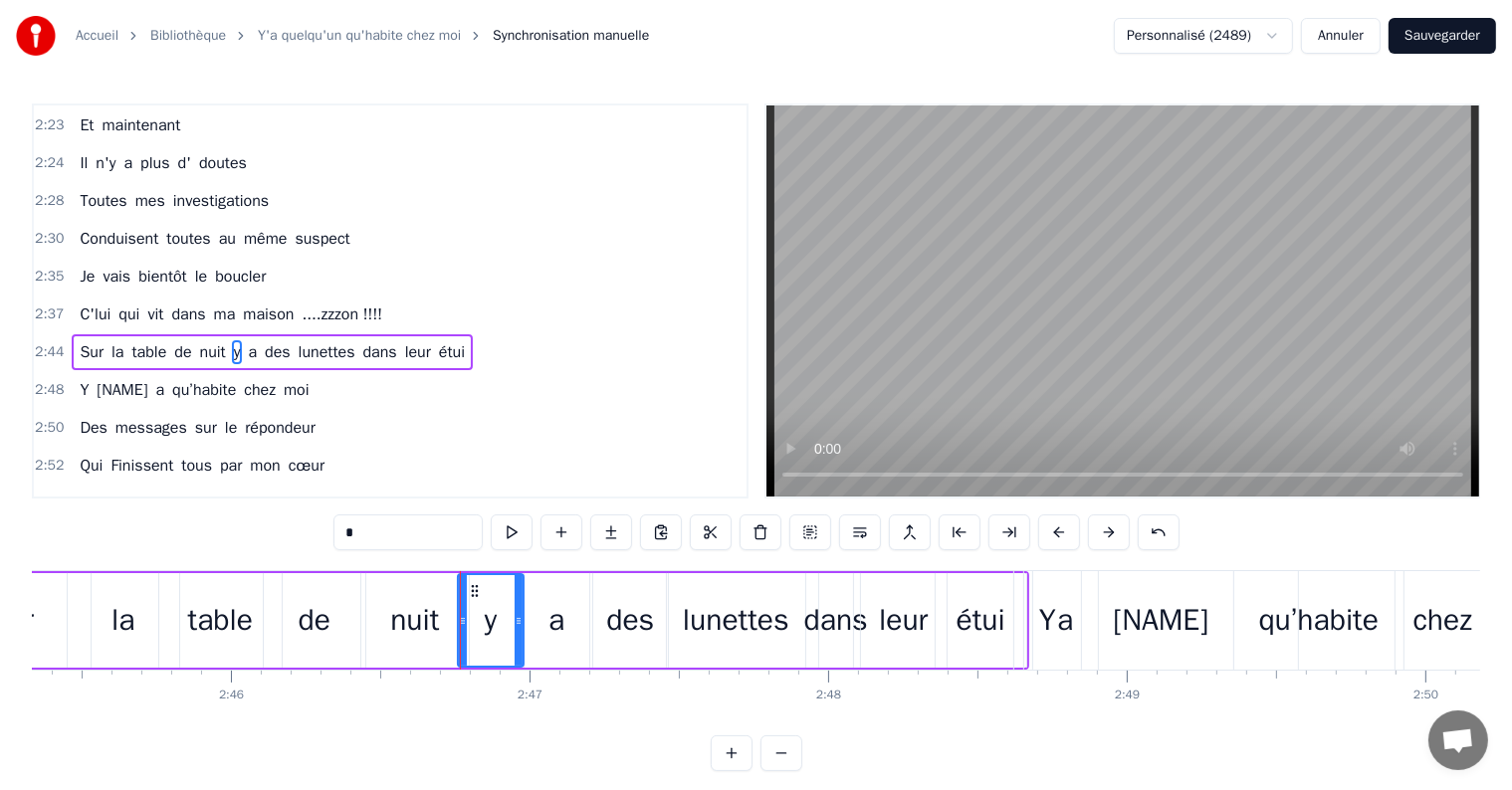 click on "nuit" at bounding box center (414, 620) 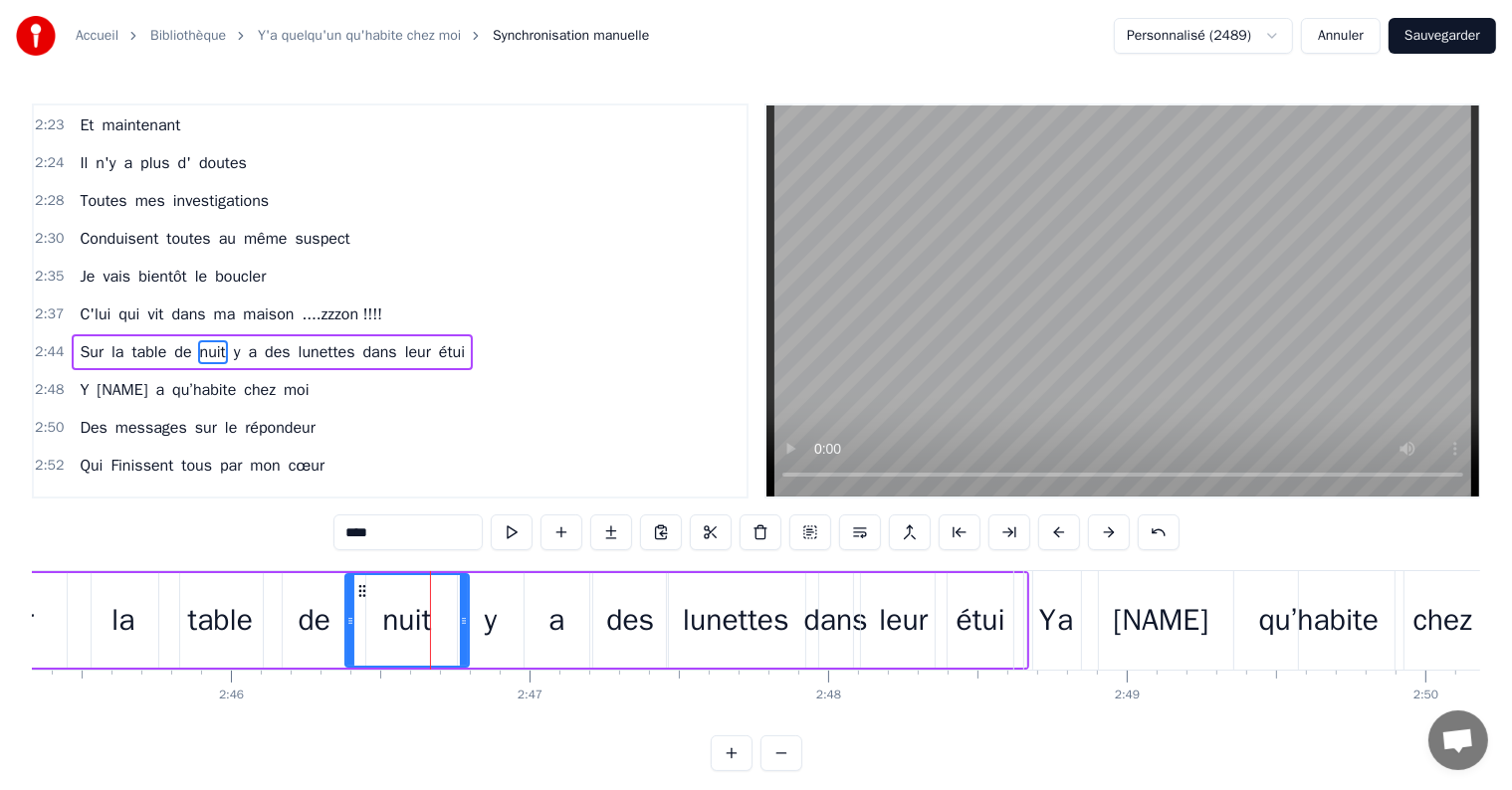 drag, startPoint x: 366, startPoint y: 625, endPoint x: 350, endPoint y: 627, distance: 16.124515 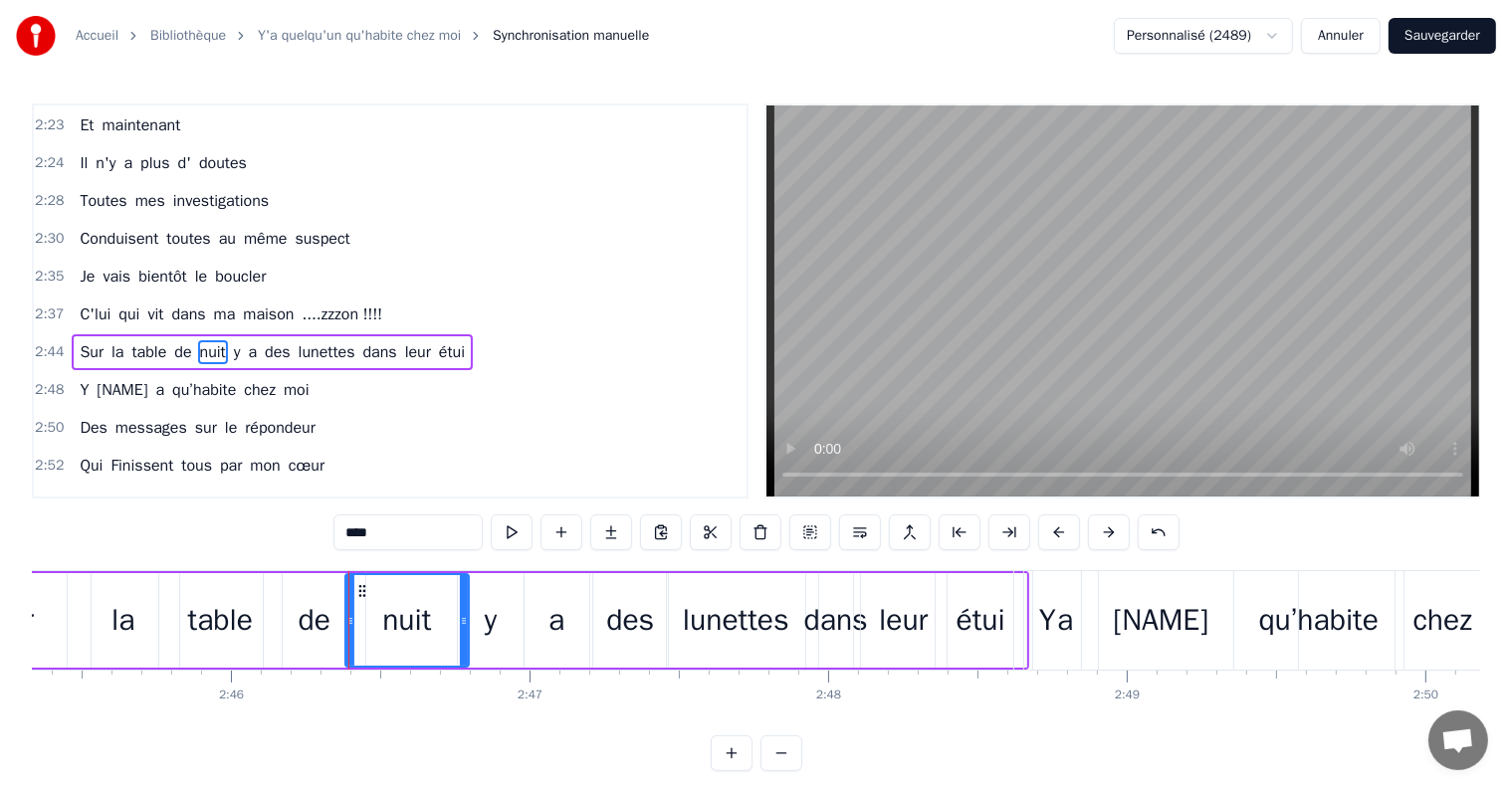 click on "de" at bounding box center [315, 620] 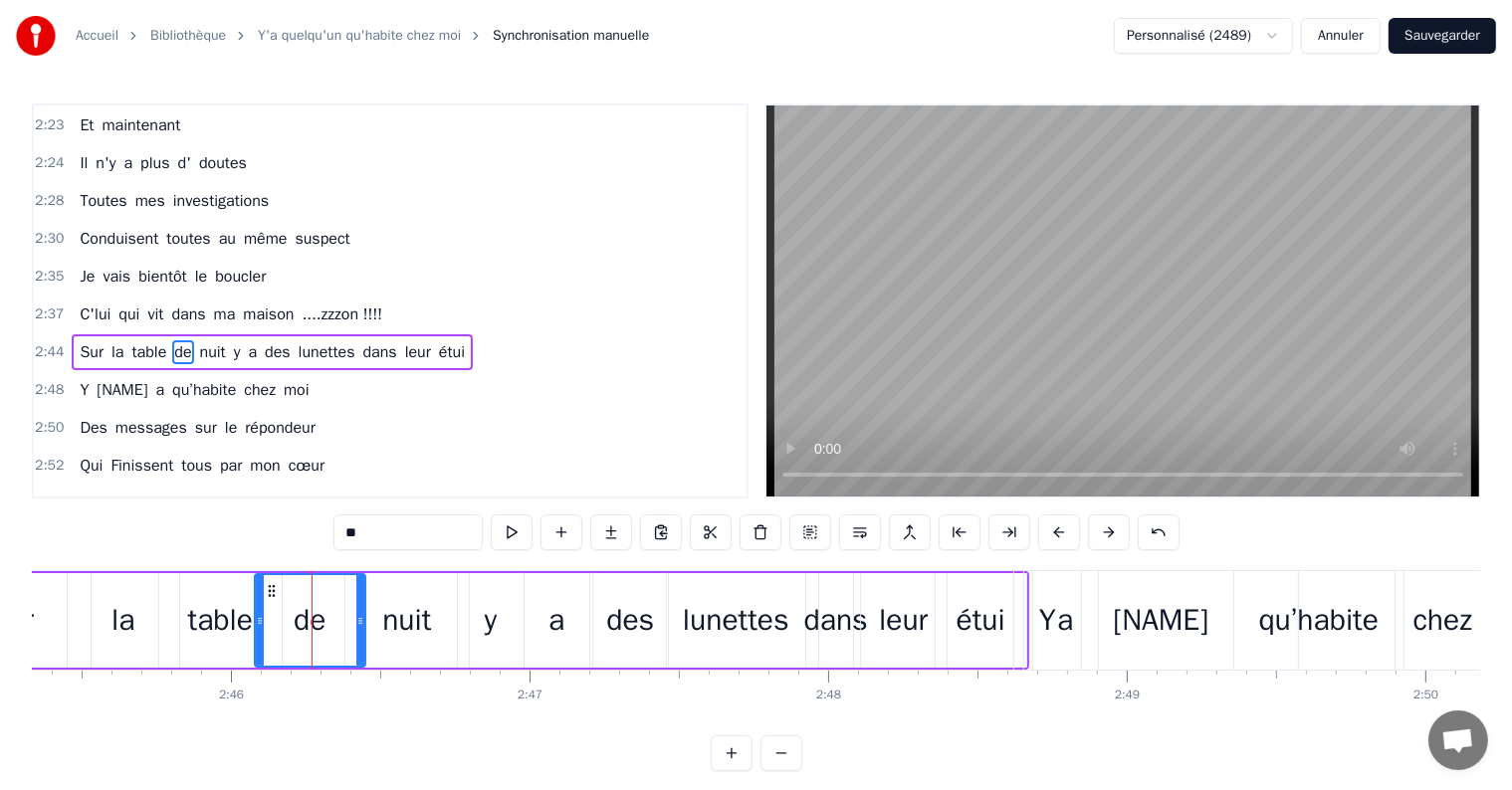 click 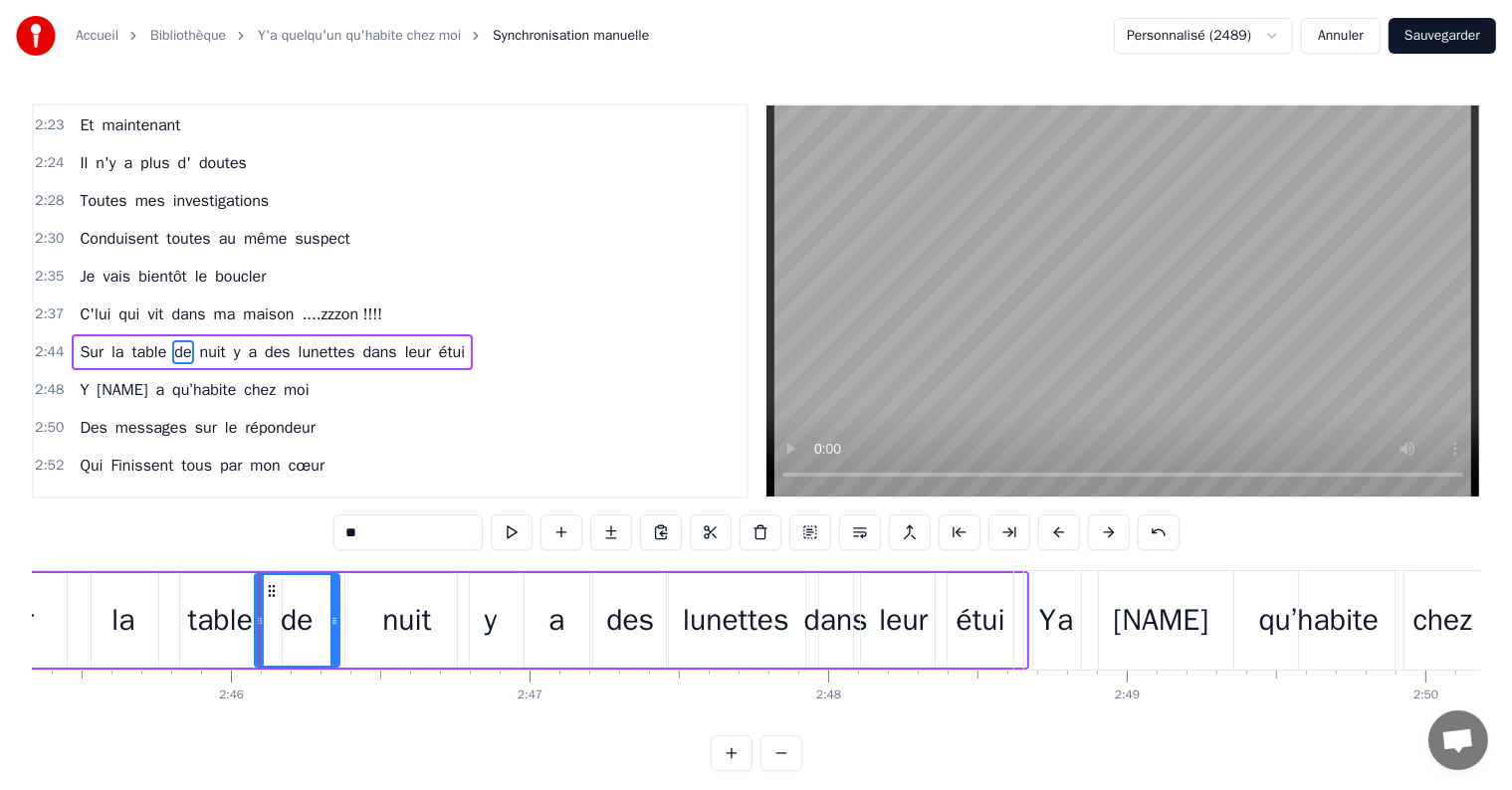 drag, startPoint x: 358, startPoint y: 623, endPoint x: 370, endPoint y: 618, distance: 13 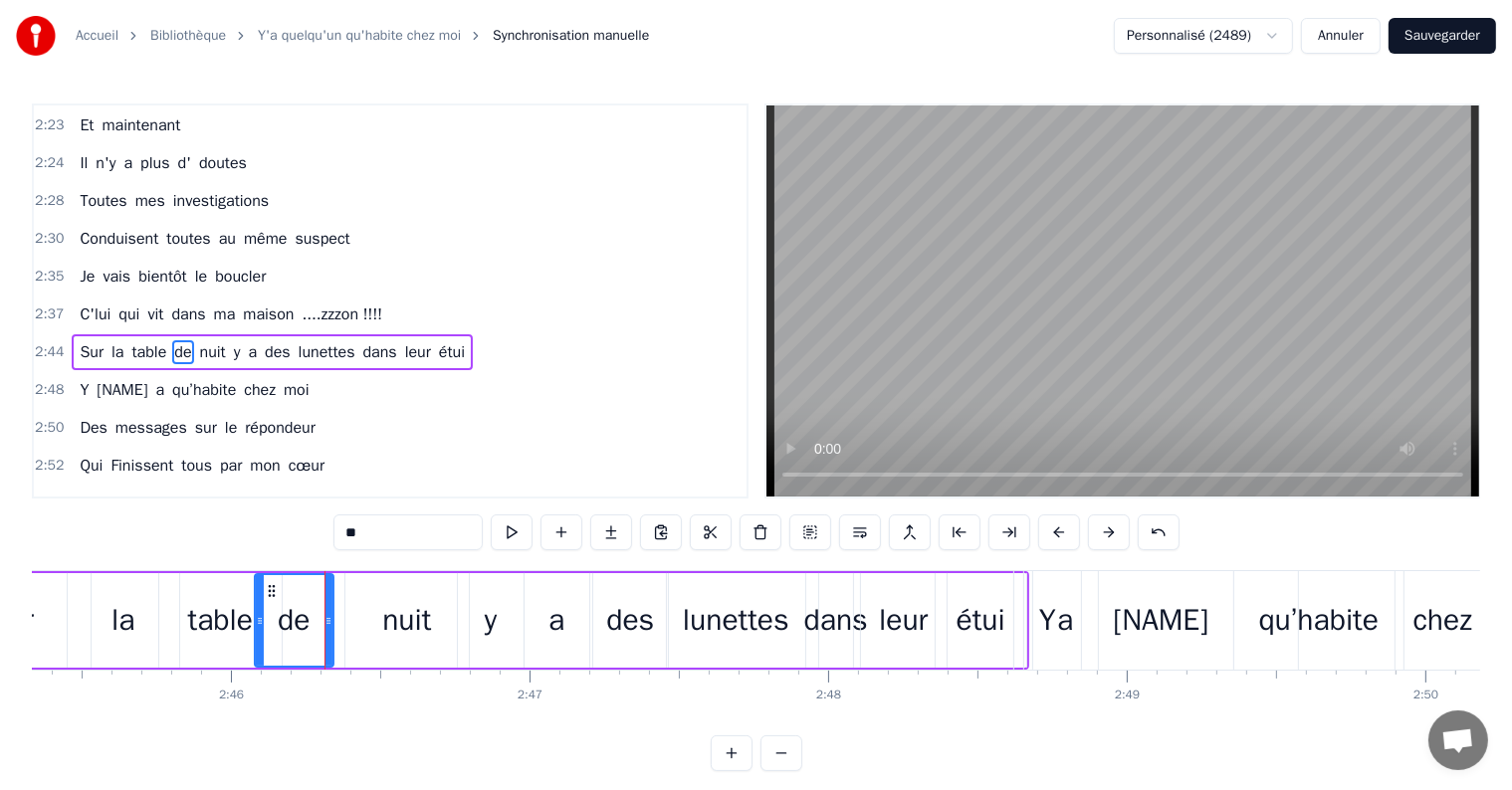 click on "nuit" at bounding box center [406, 620] 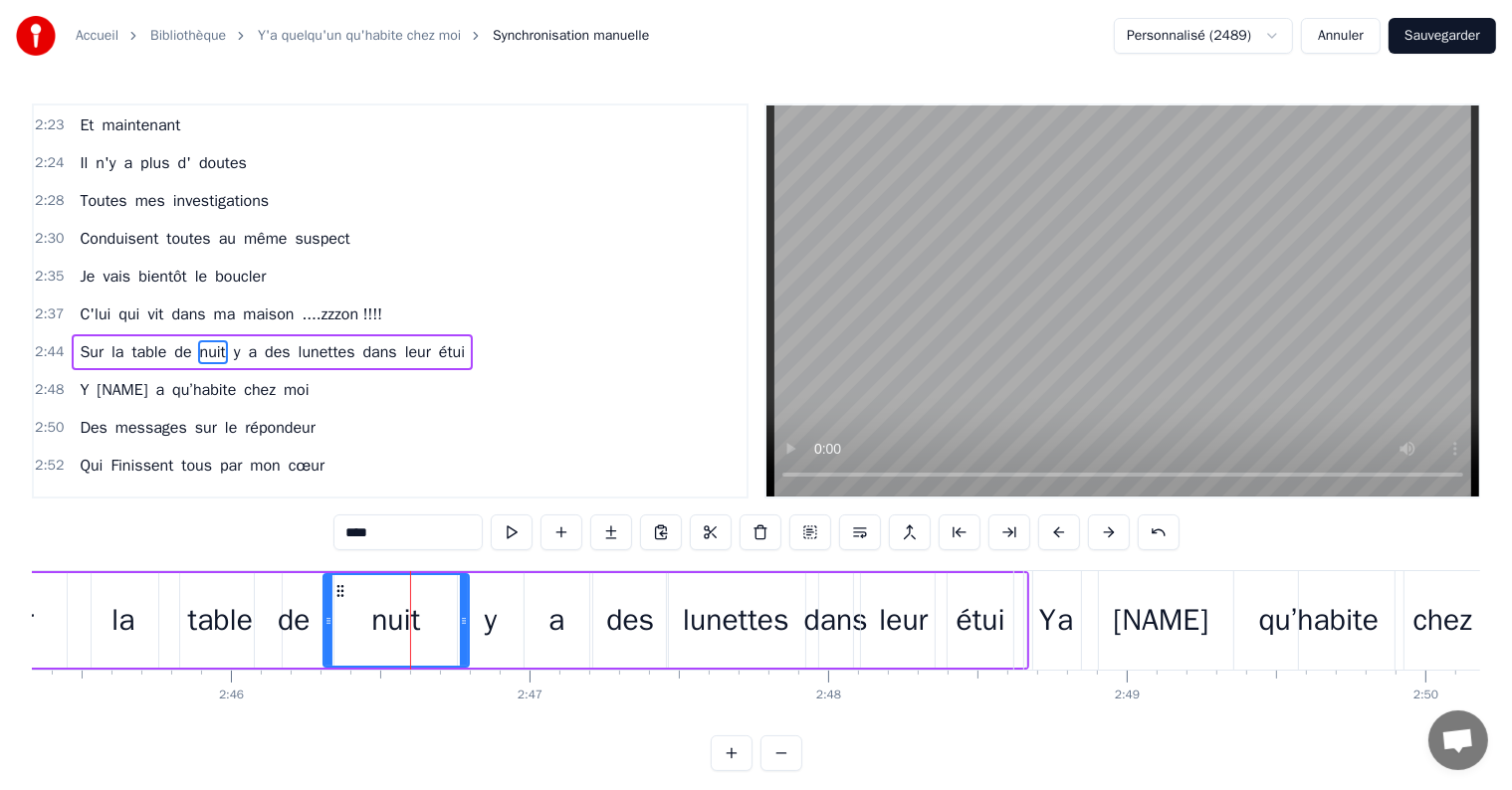 drag, startPoint x: 352, startPoint y: 620, endPoint x: 404, endPoint y: 599, distance: 56.0803 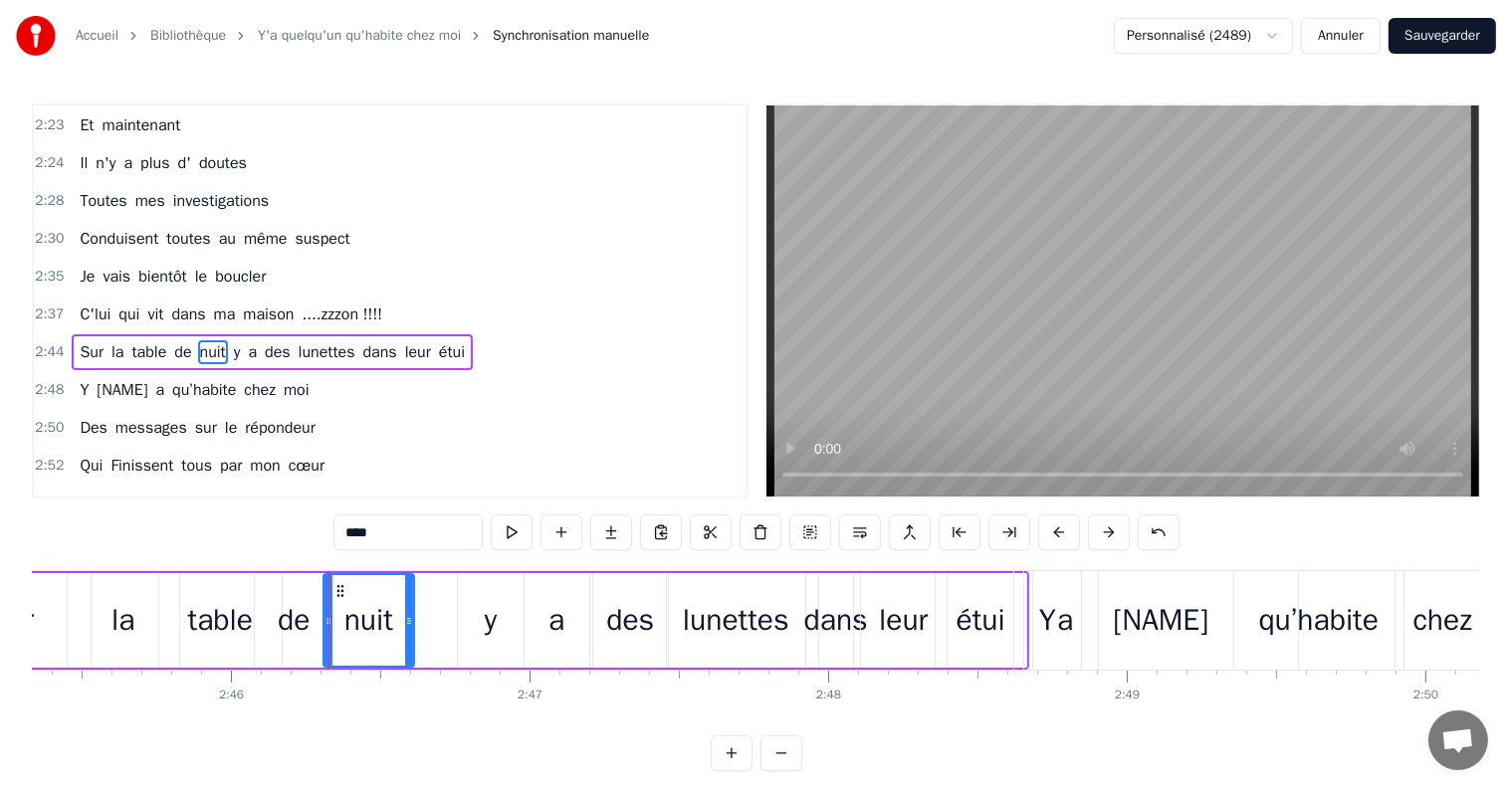 drag, startPoint x: 465, startPoint y: 621, endPoint x: 410, endPoint y: 633, distance: 56.293872 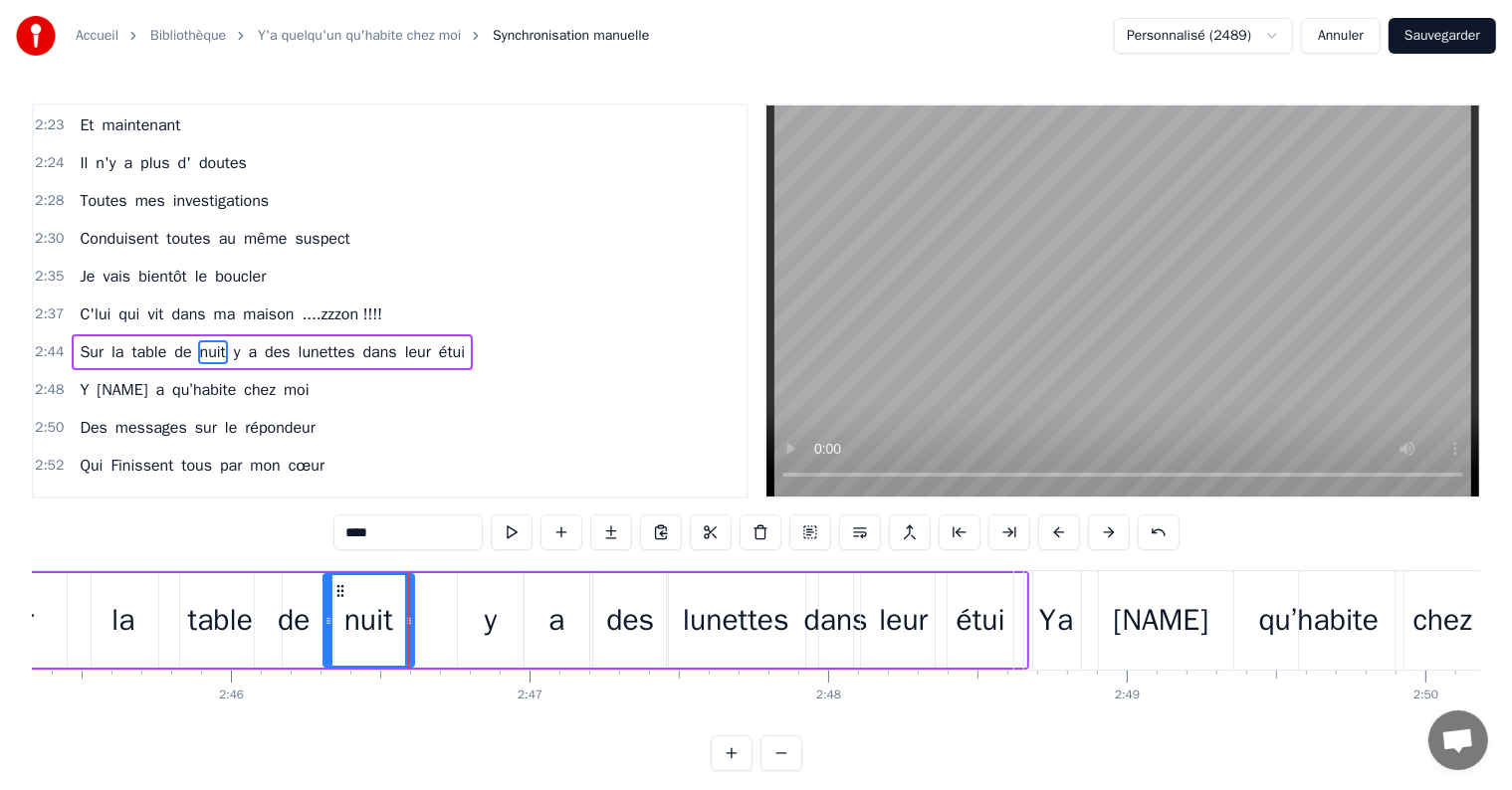 click on "y" at bounding box center (490, 620) 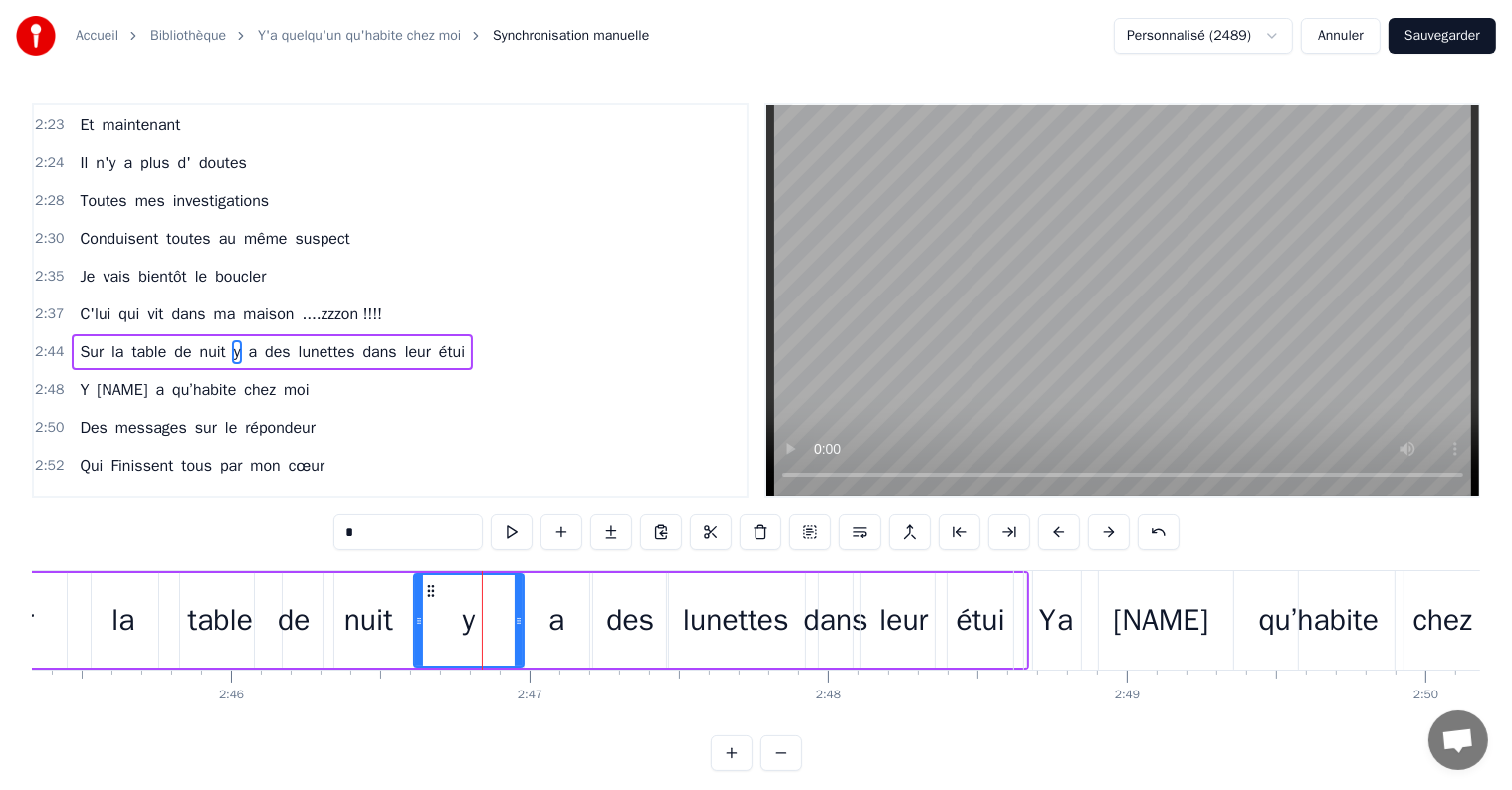 click 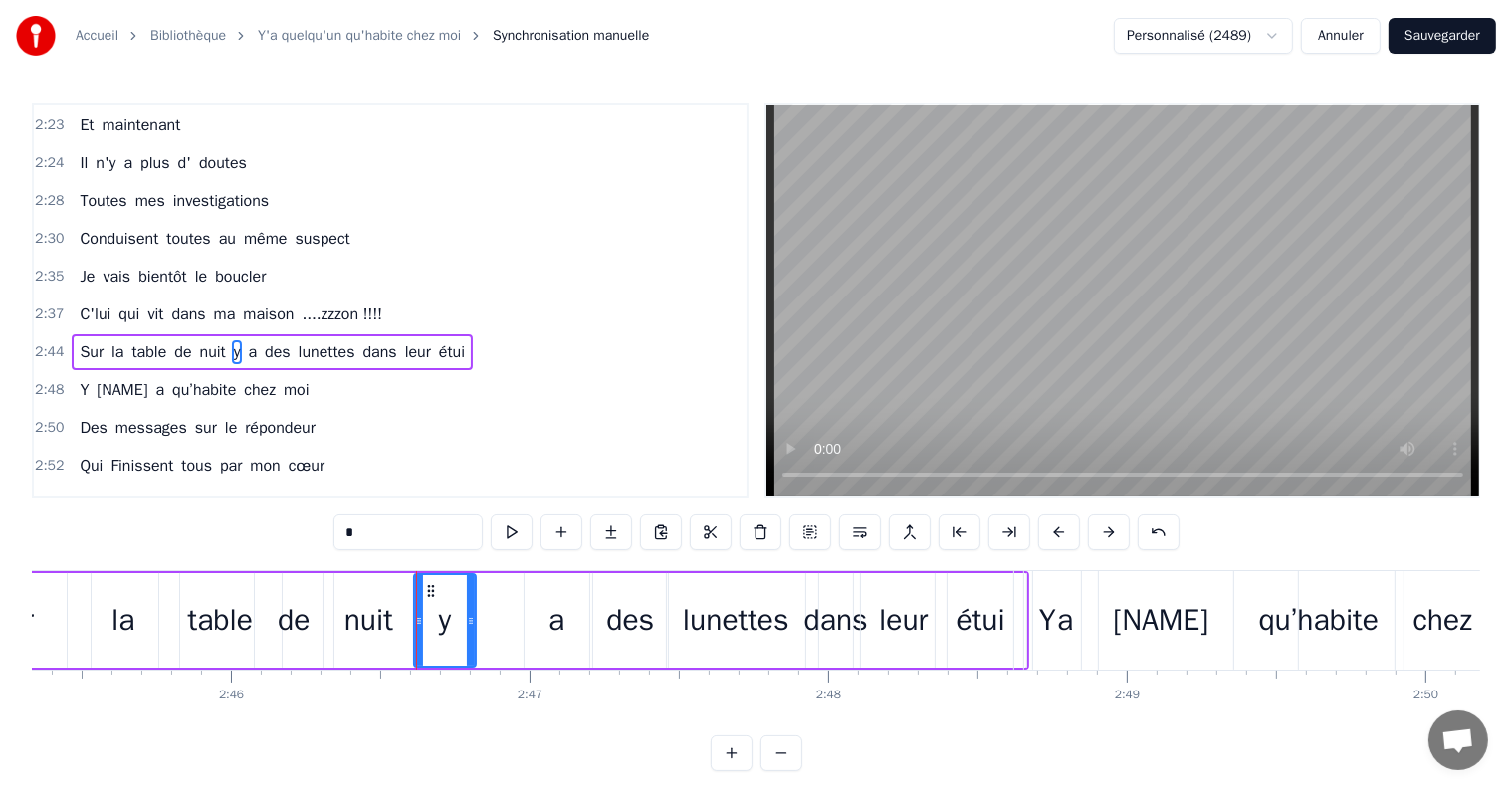 drag, startPoint x: 518, startPoint y: 622, endPoint x: 473, endPoint y: 627, distance: 45.276926 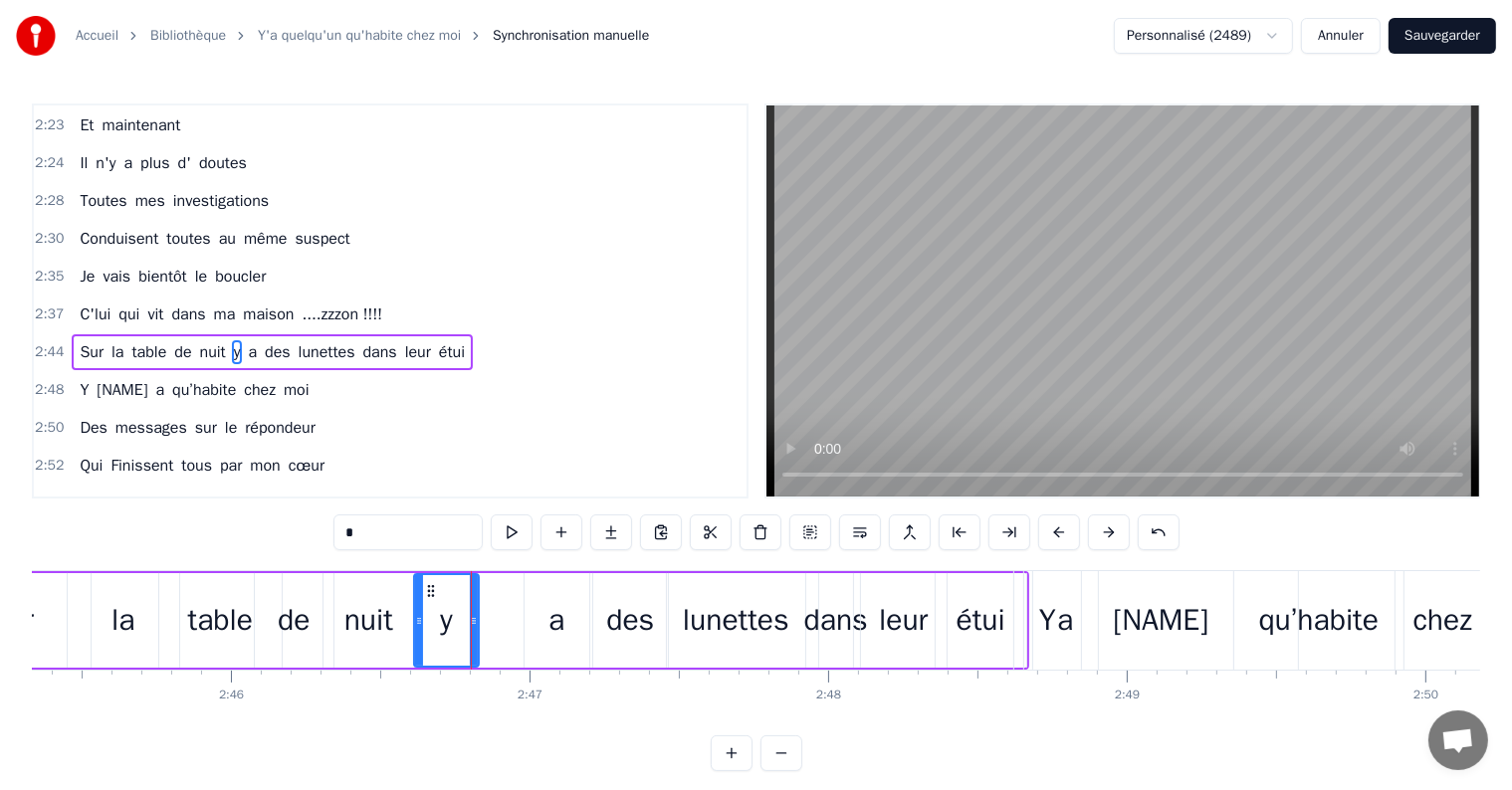 click on "a" at bounding box center (556, 620) 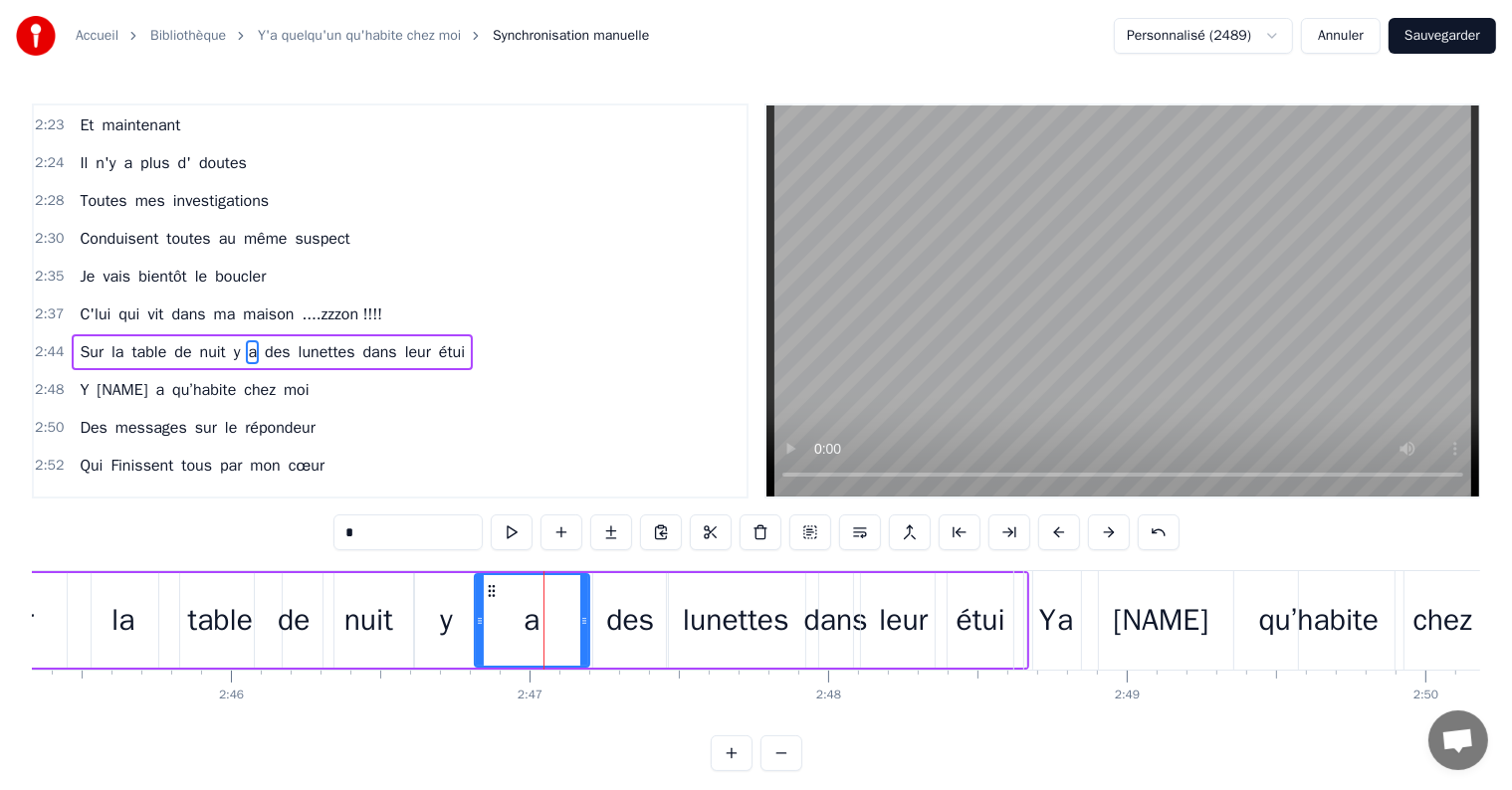 drag, startPoint x: 530, startPoint y: 621, endPoint x: 480, endPoint y: 630, distance: 50.803543 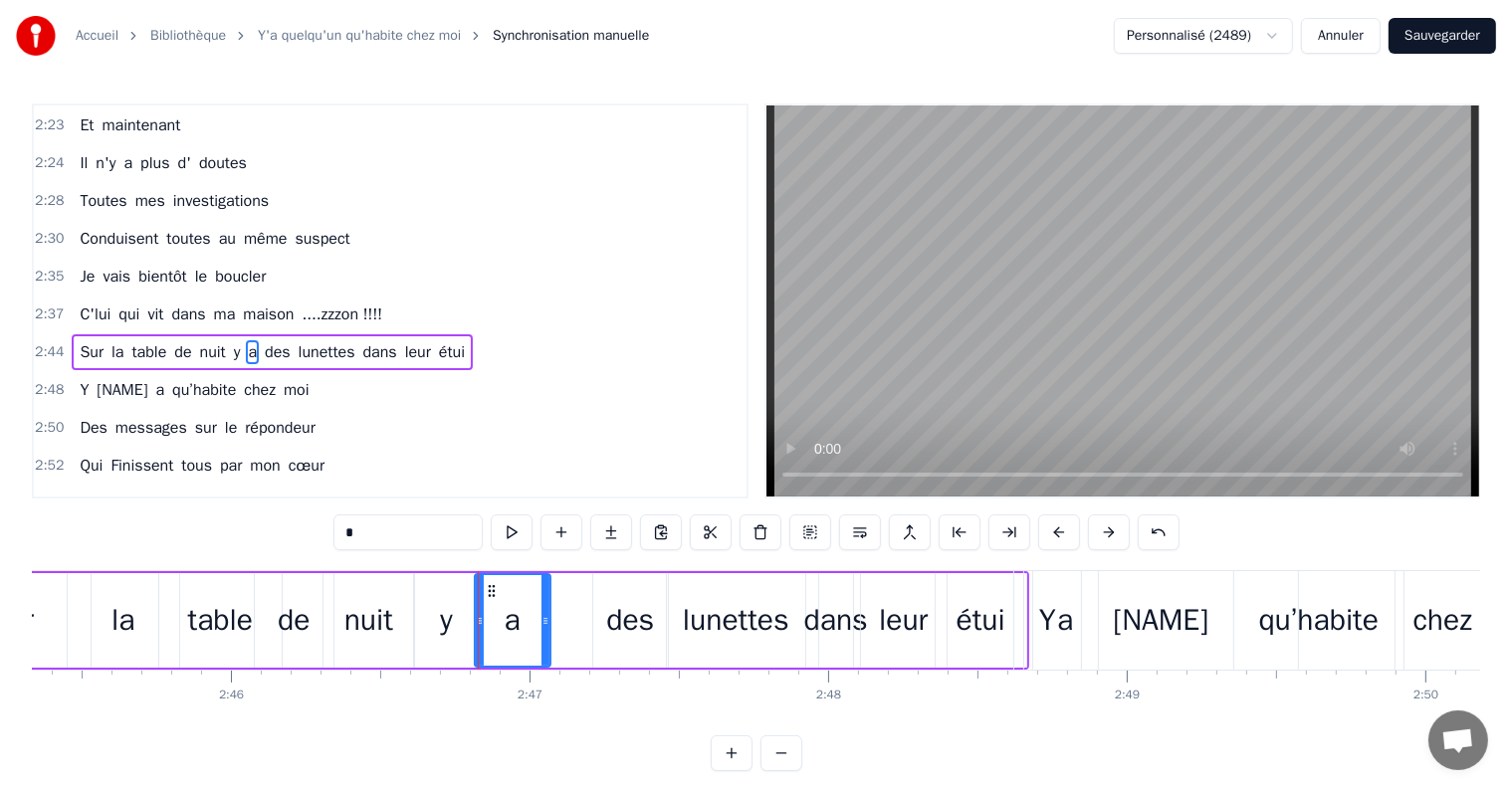 drag, startPoint x: 582, startPoint y: 621, endPoint x: 540, endPoint y: 629, distance: 42.755117 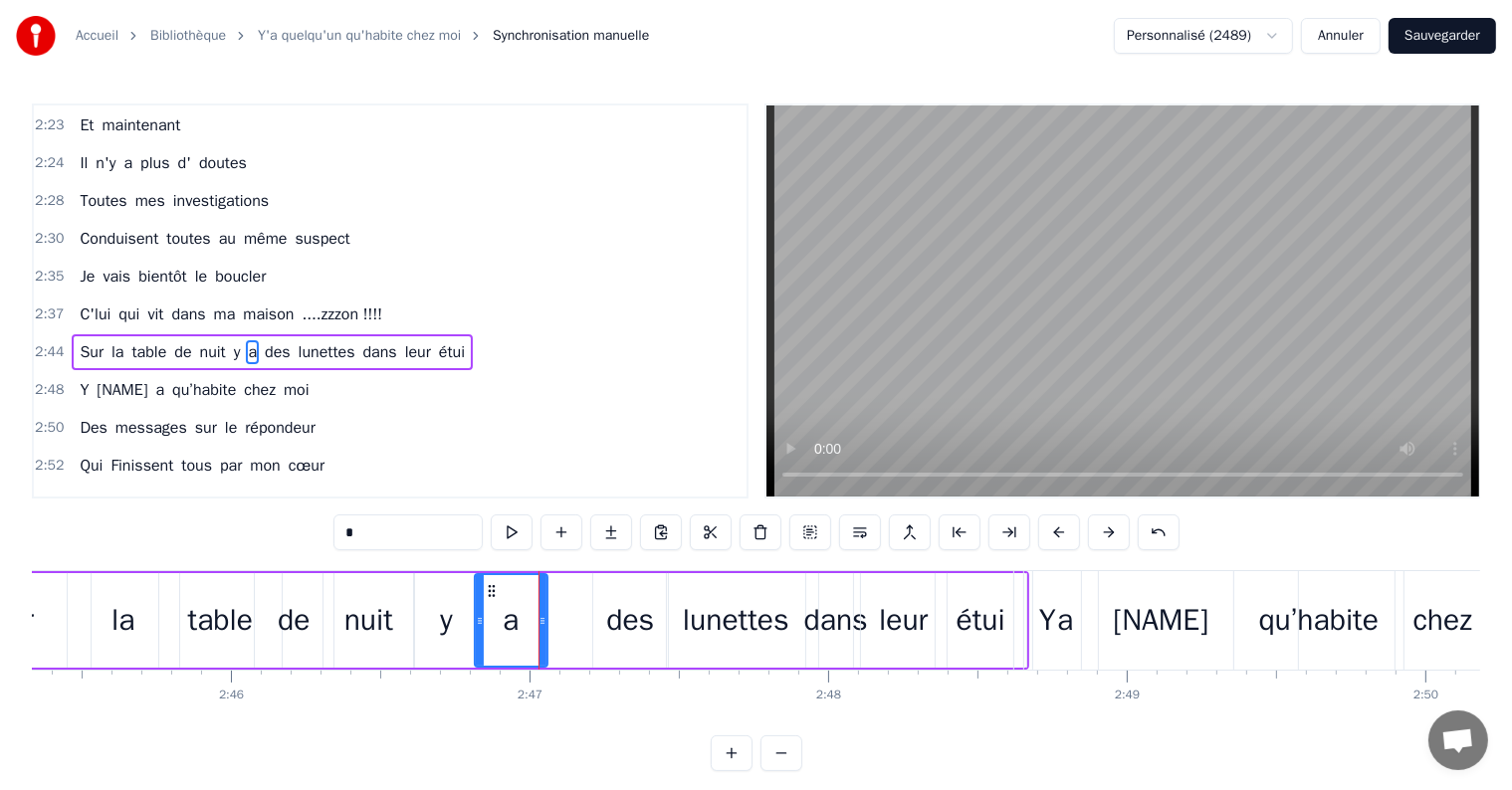 click on "lunettes" at bounding box center [736, 620] 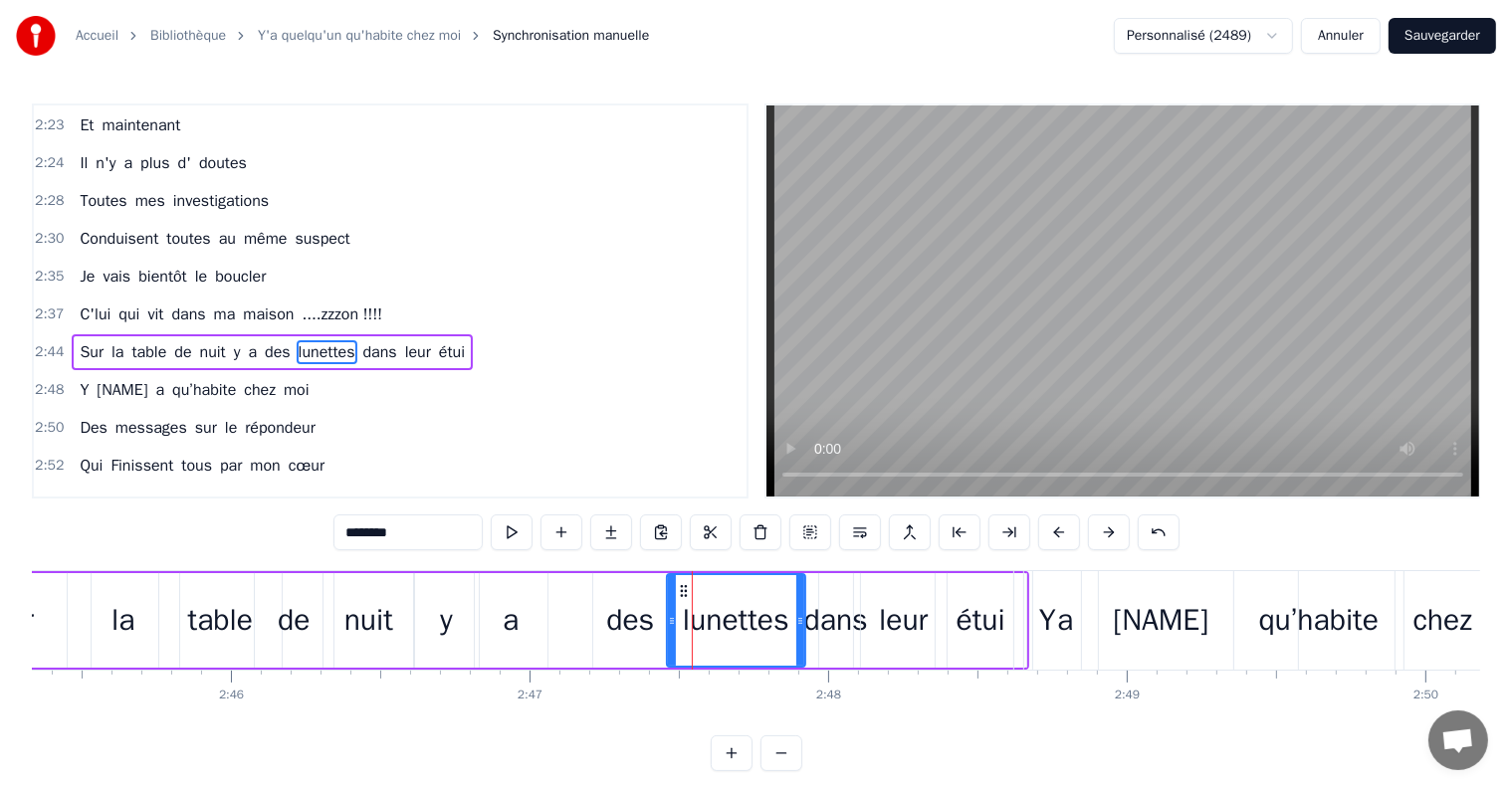 click on "des" at bounding box center (630, 620) 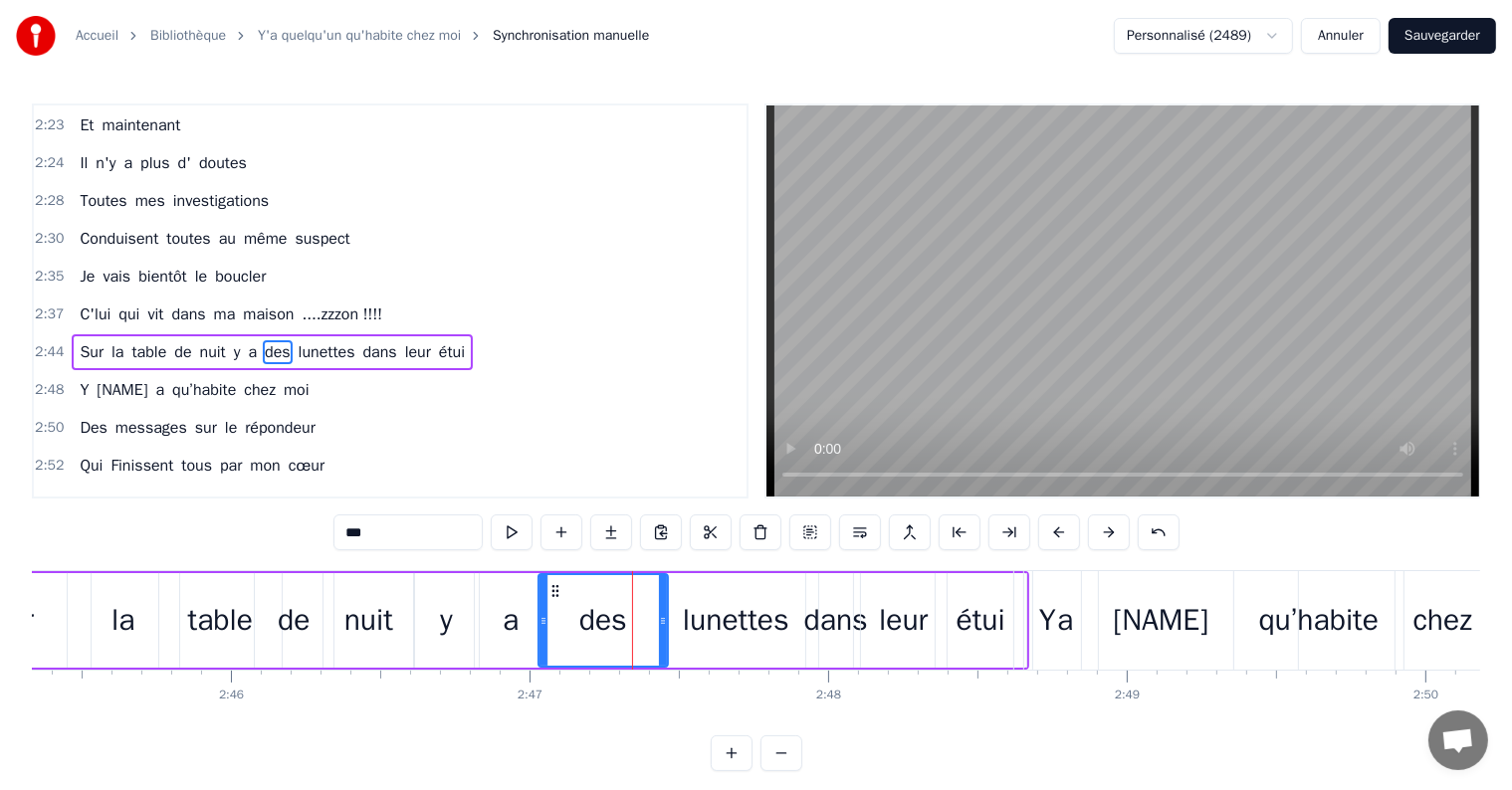 click at bounding box center (543, 620) 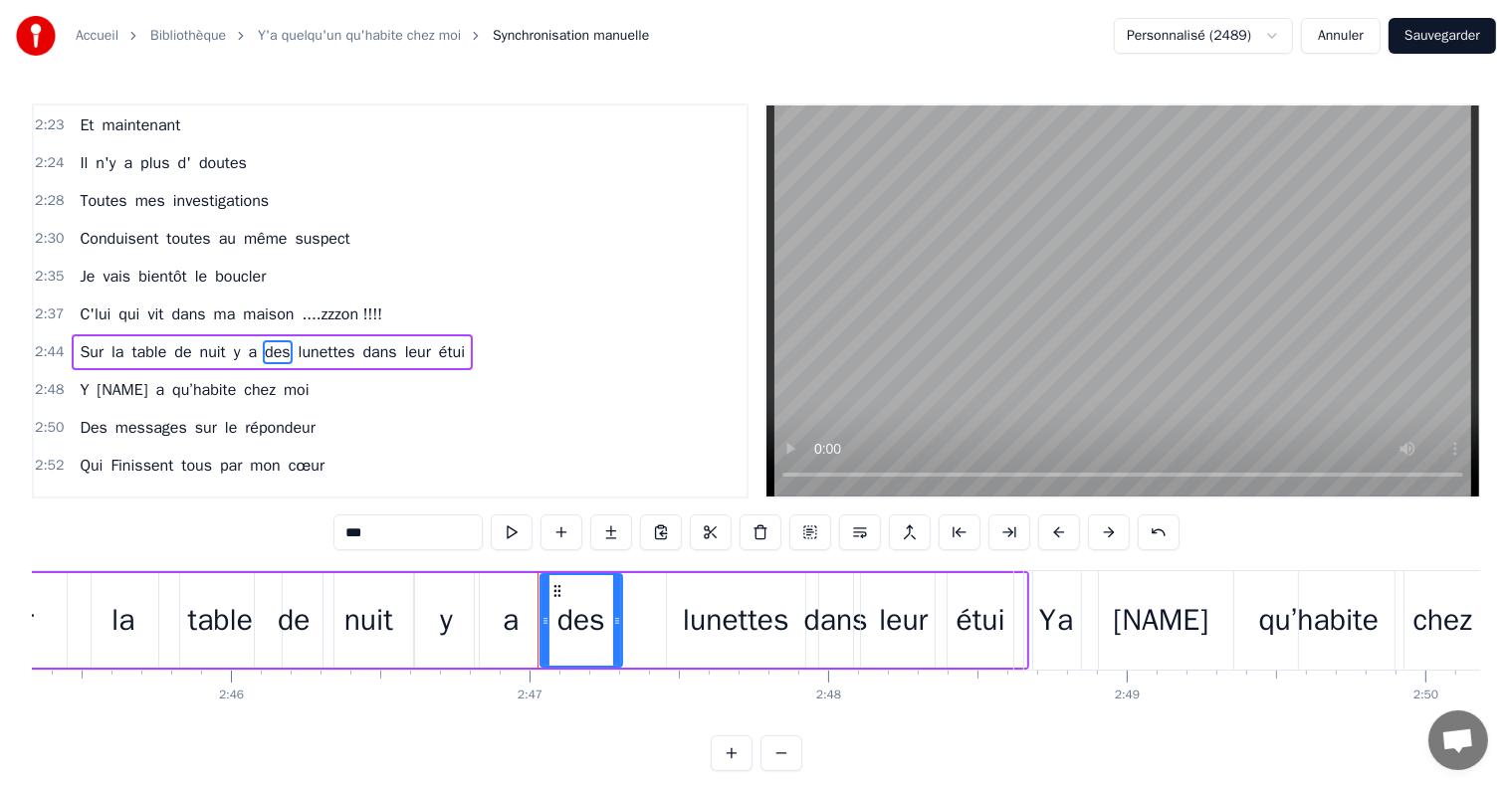 drag, startPoint x: 661, startPoint y: 625, endPoint x: 614, endPoint y: 627, distance: 47.042534 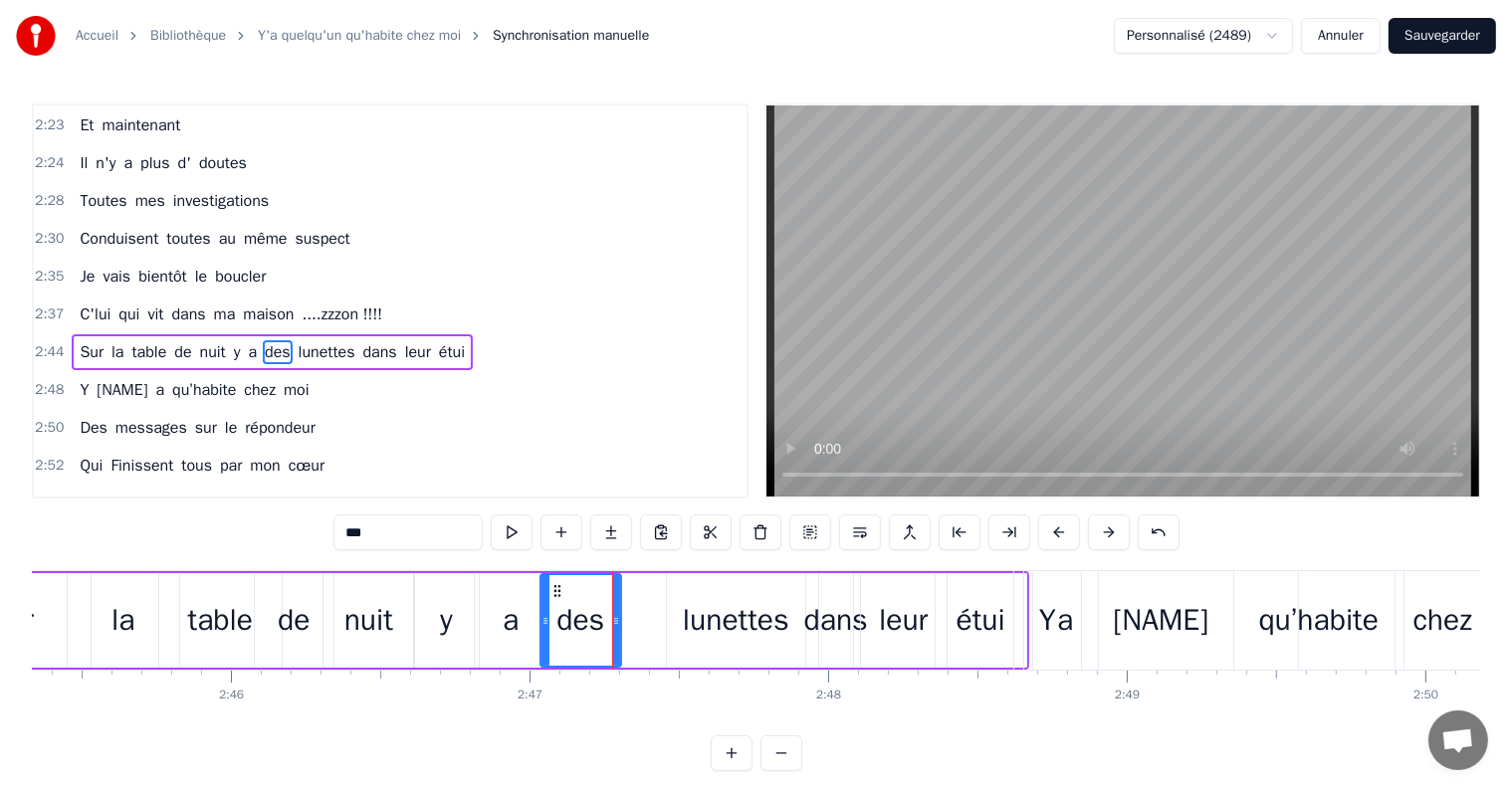 click on "a" at bounding box center [511, 620] 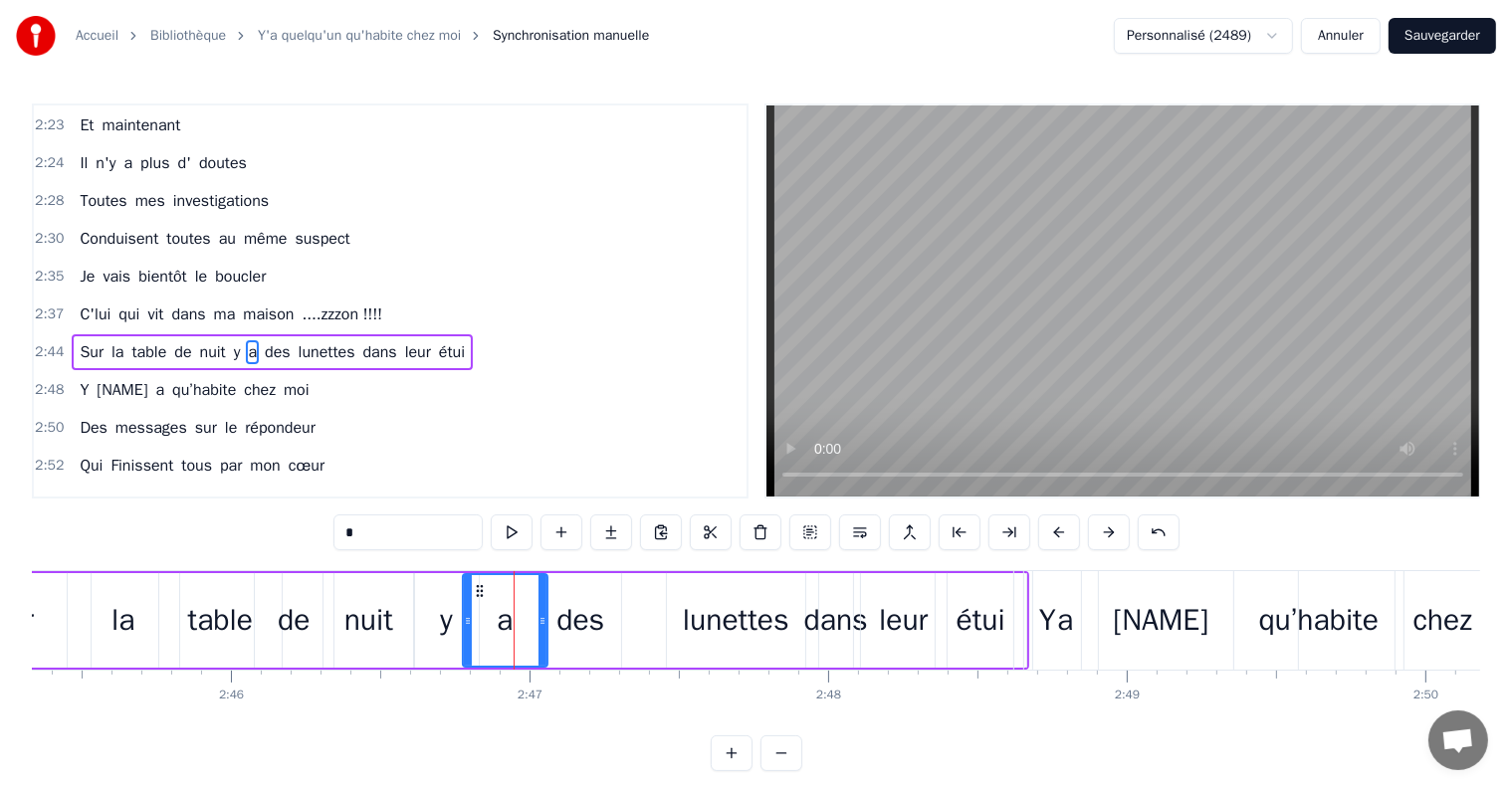 click 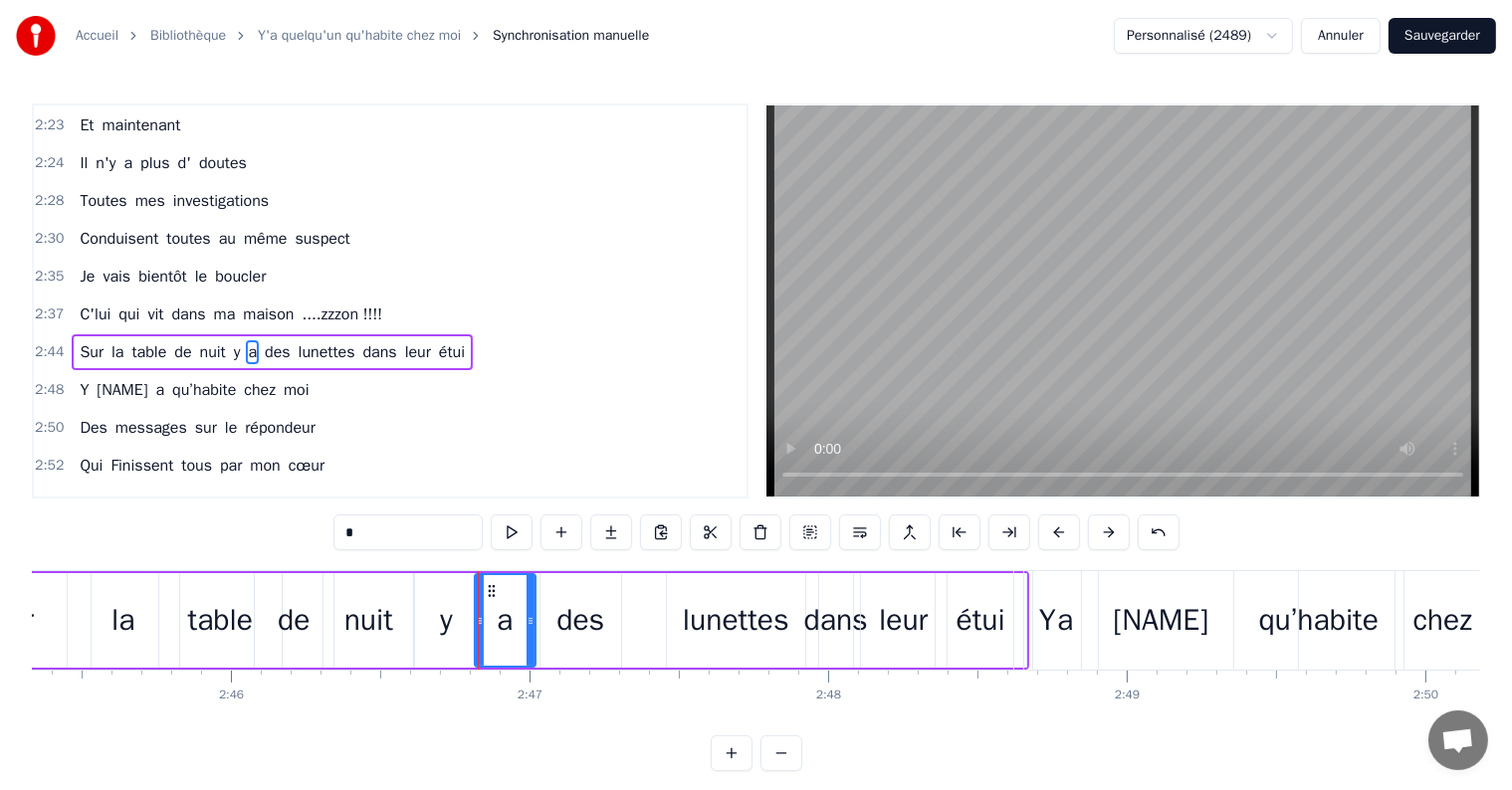 drag, startPoint x: 540, startPoint y: 622, endPoint x: 529, endPoint y: 619, distance: 11.401754 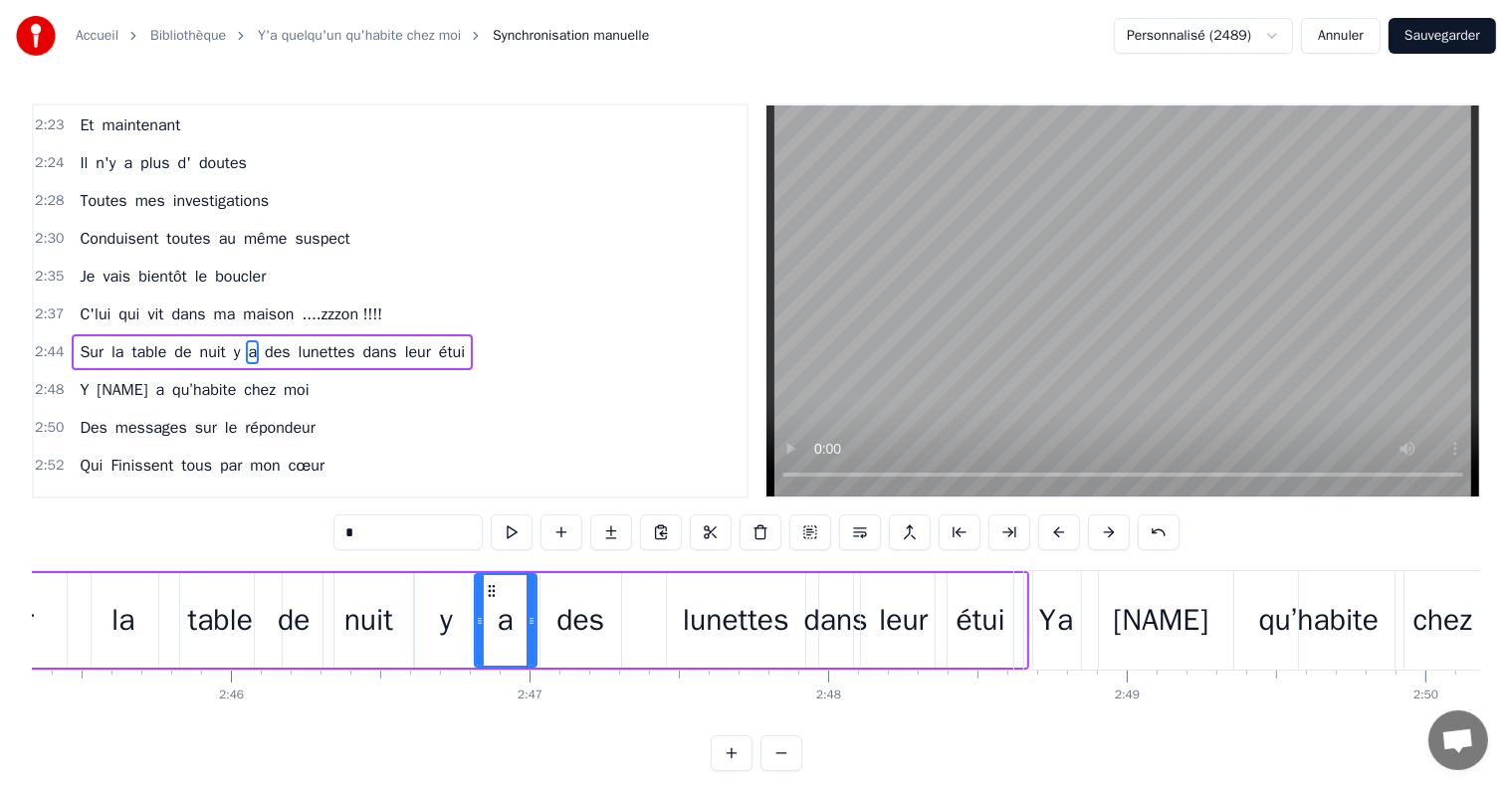 click on "lunettes" at bounding box center [736, 620] 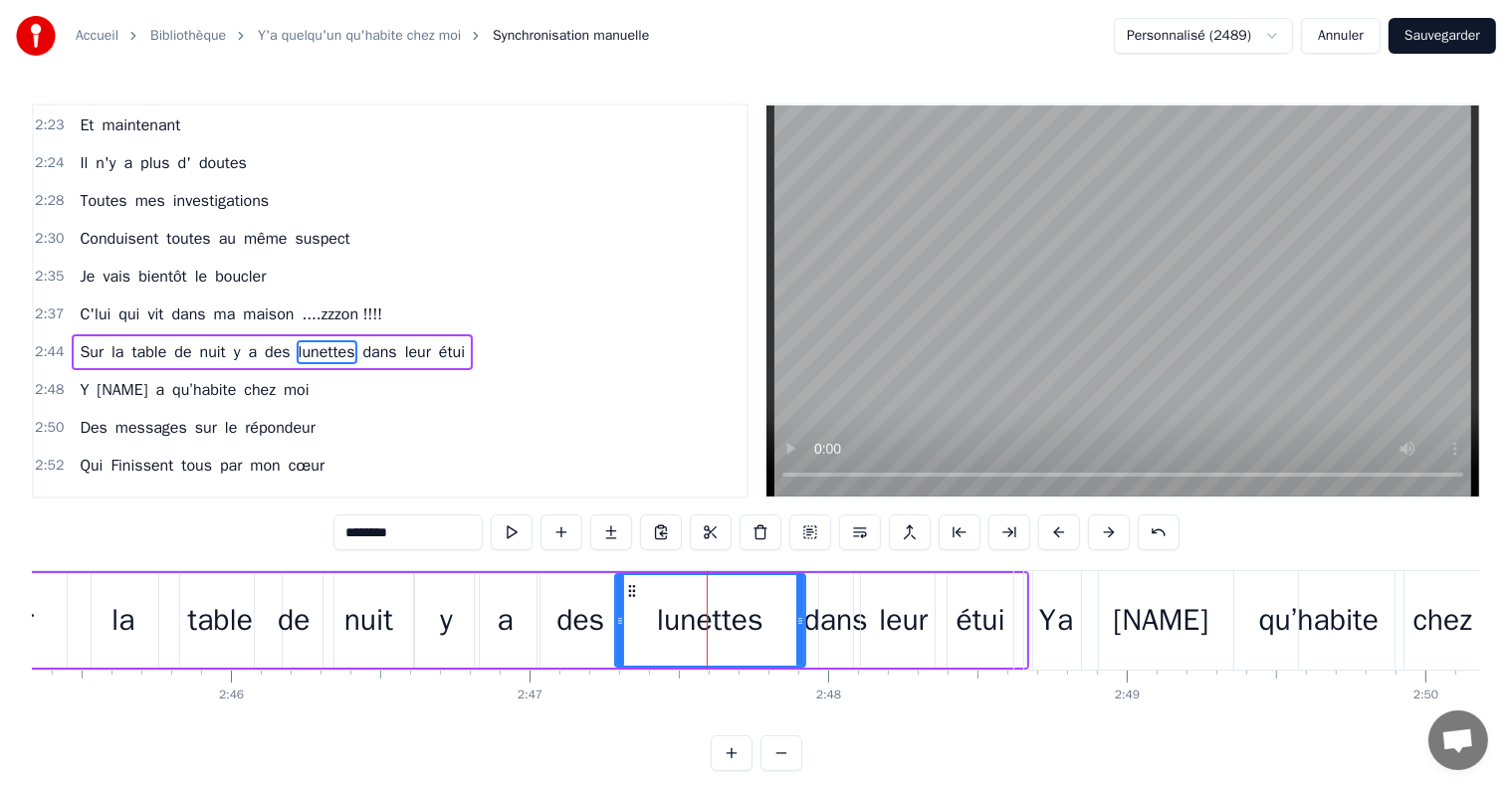 drag, startPoint x: 669, startPoint y: 622, endPoint x: 613, endPoint y: 625, distance: 56.0803 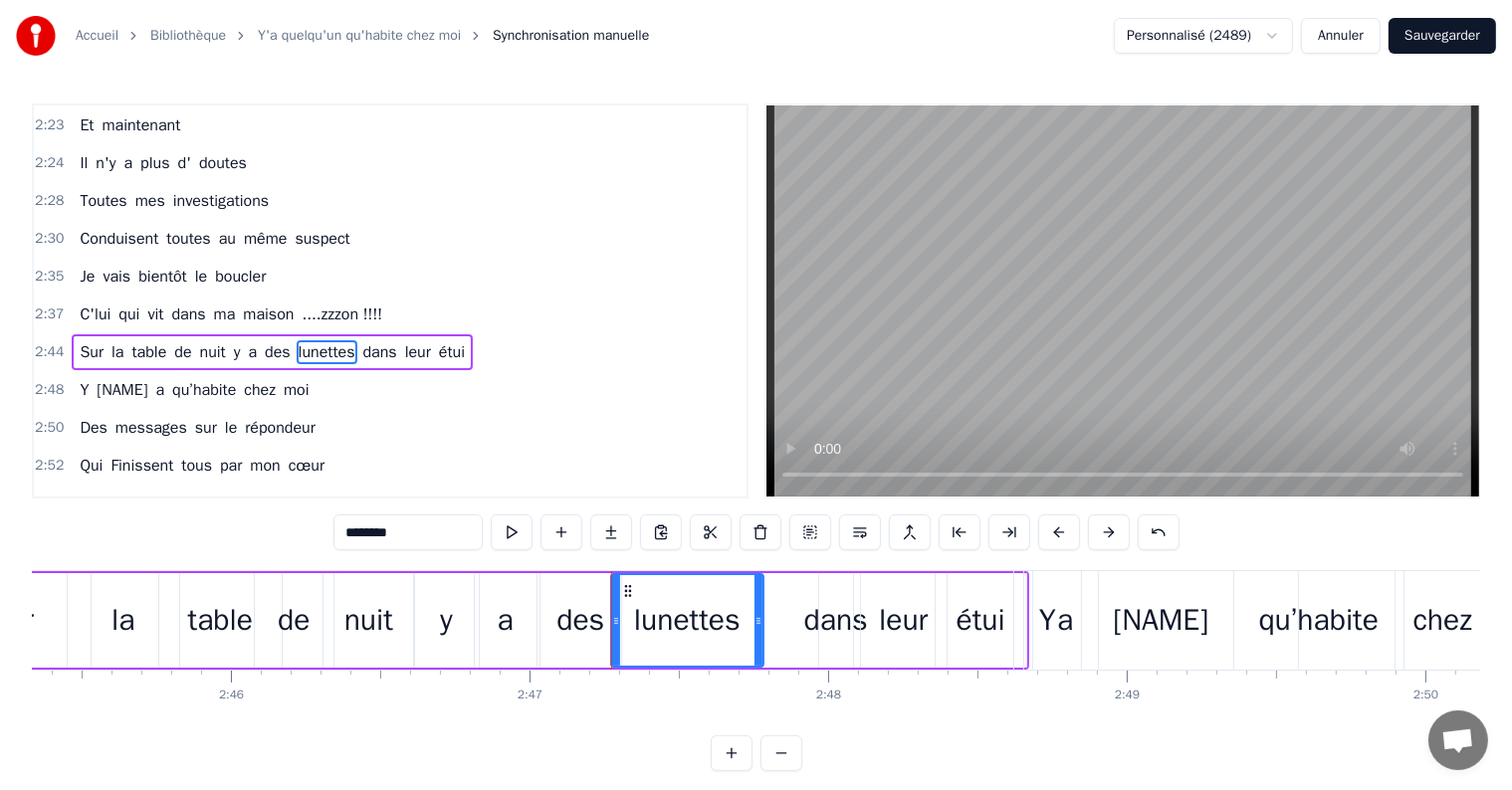 drag, startPoint x: 796, startPoint y: 618, endPoint x: 752, endPoint y: 627, distance: 44.911023 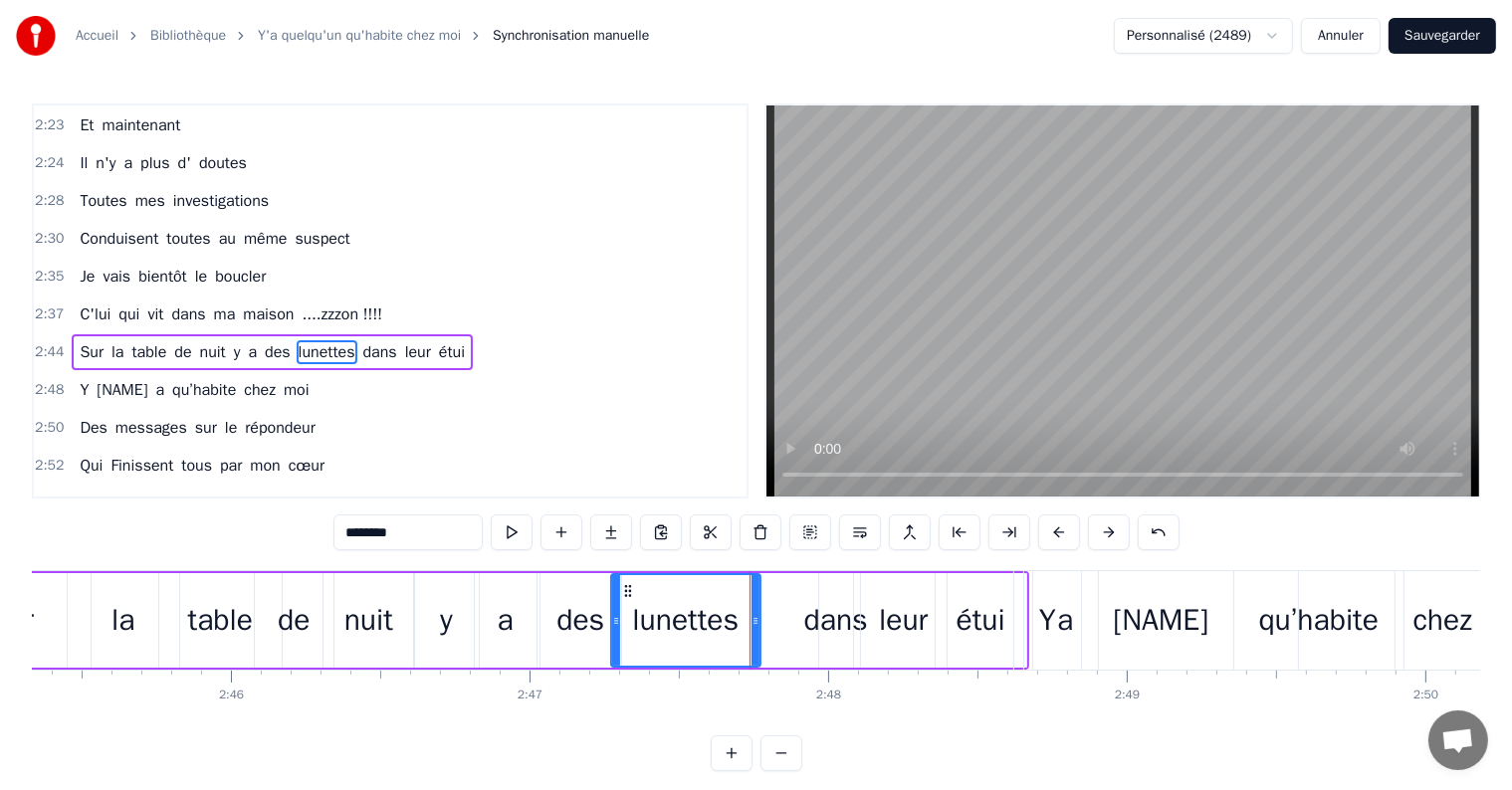 click on "dans" at bounding box center (836, 620) 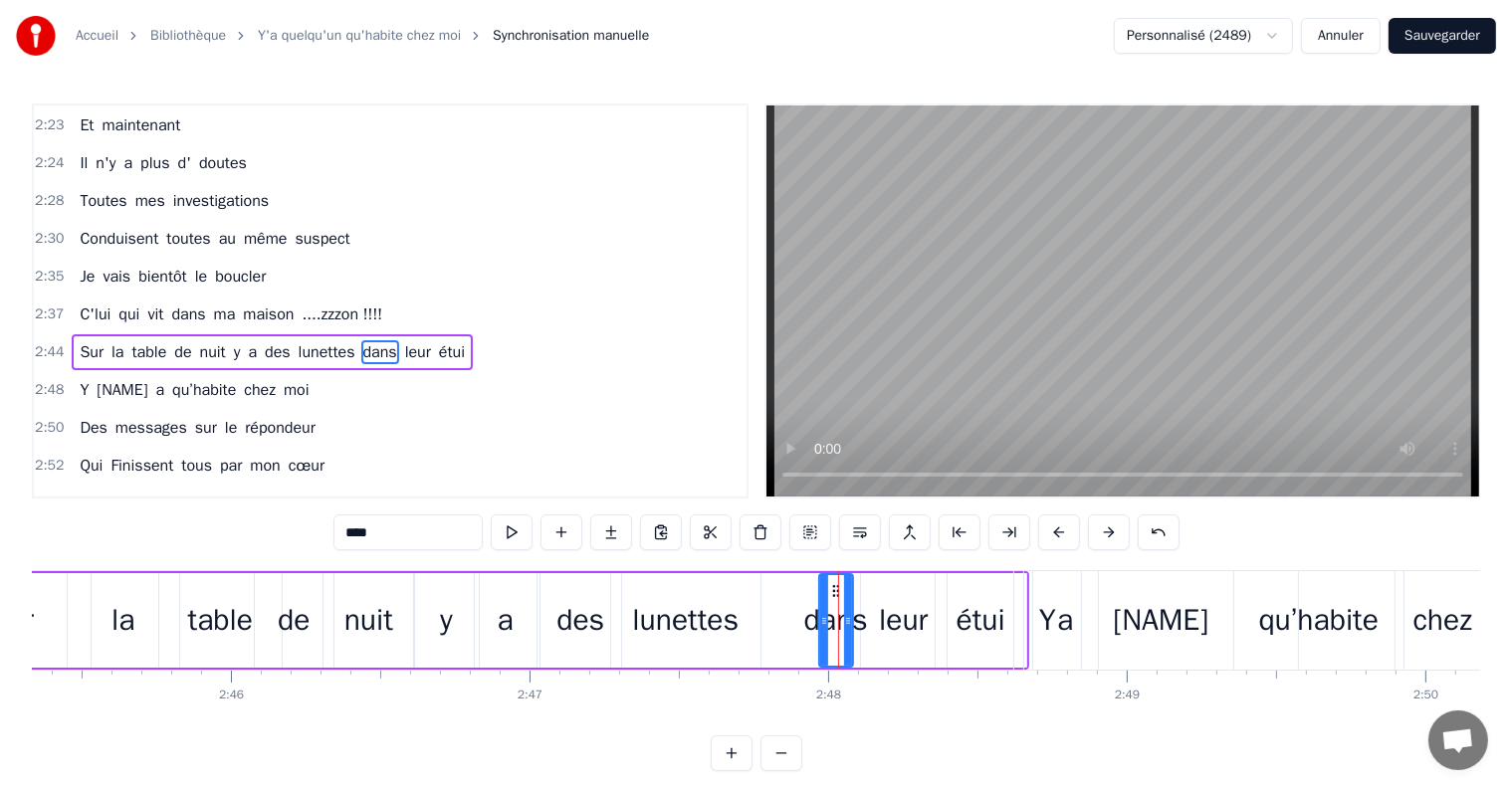 drag, startPoint x: 817, startPoint y: 620, endPoint x: 756, endPoint y: 626, distance: 61.294372 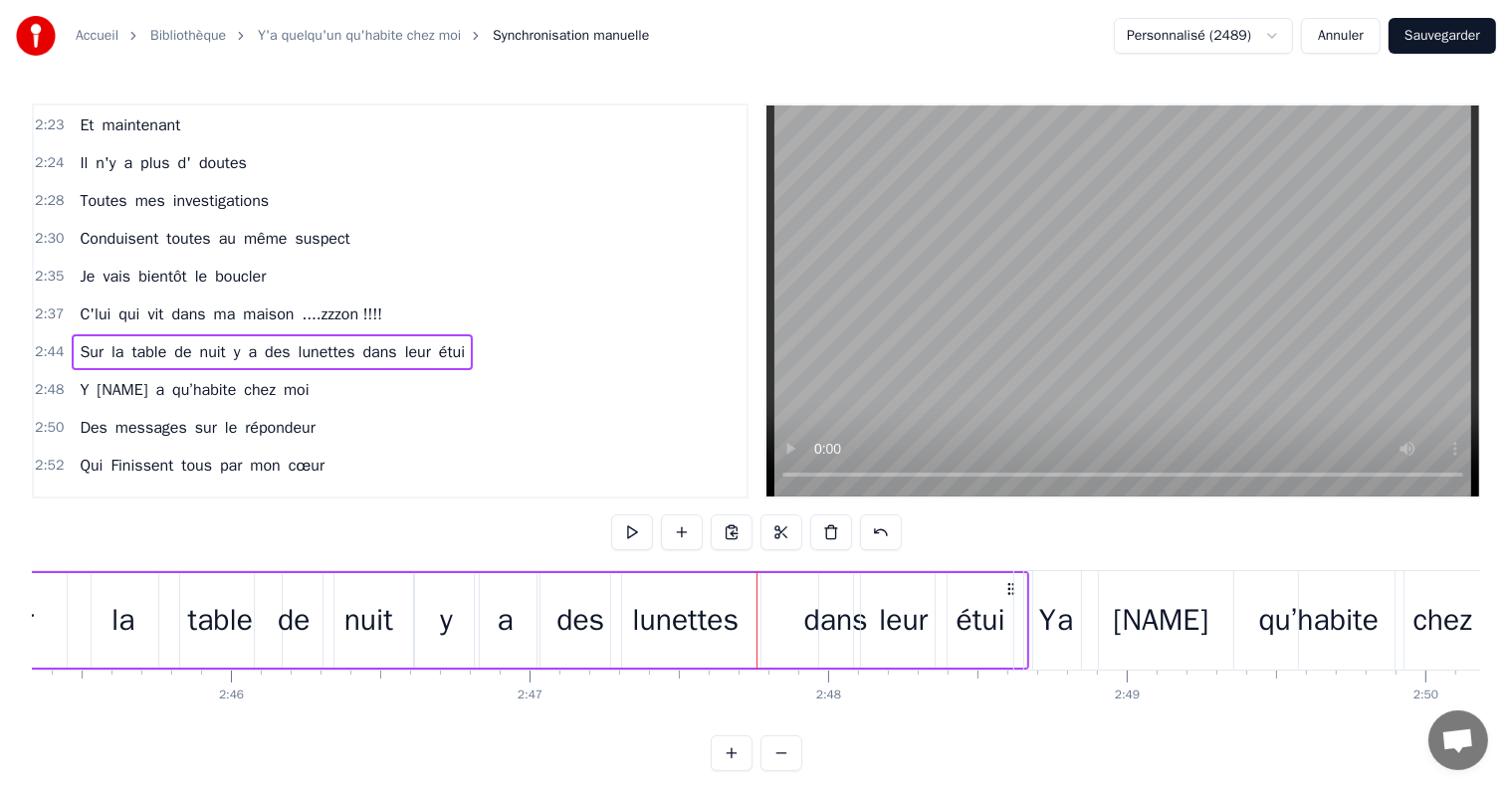 click on "dans" at bounding box center (836, 620) 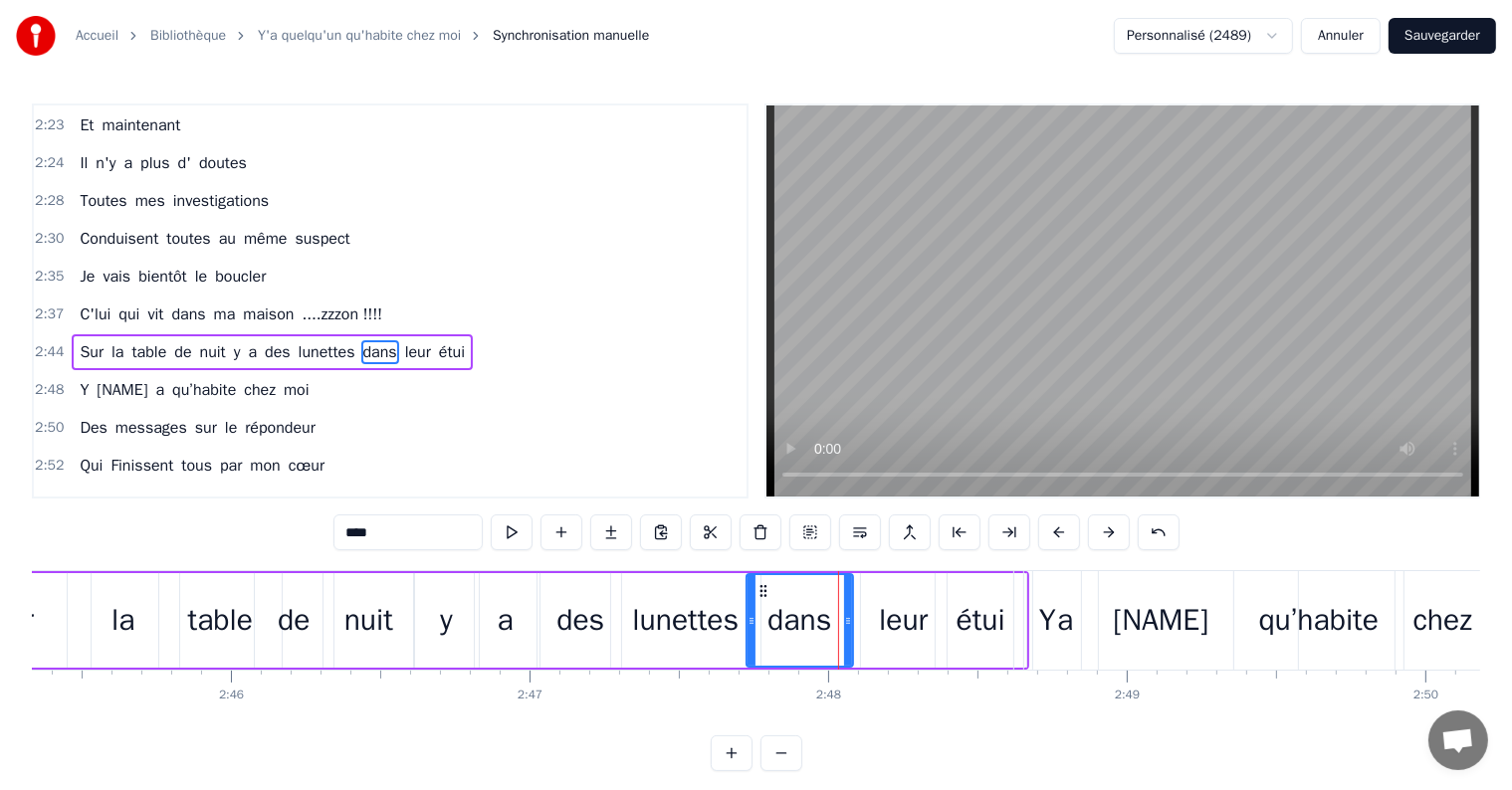 drag, startPoint x: 821, startPoint y: 621, endPoint x: 748, endPoint y: 628, distance: 73.334848 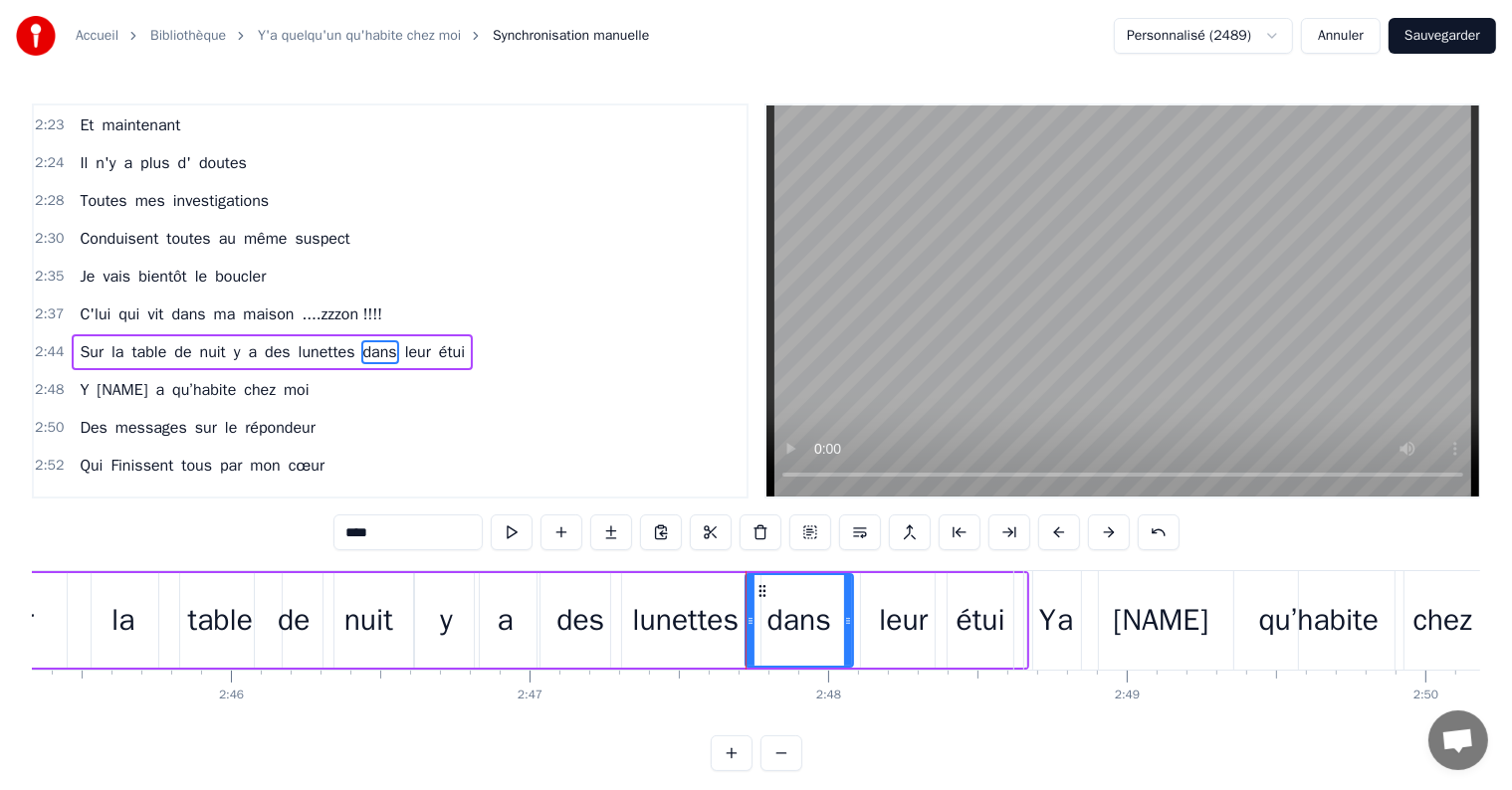 click on "leur" at bounding box center [903, 620] 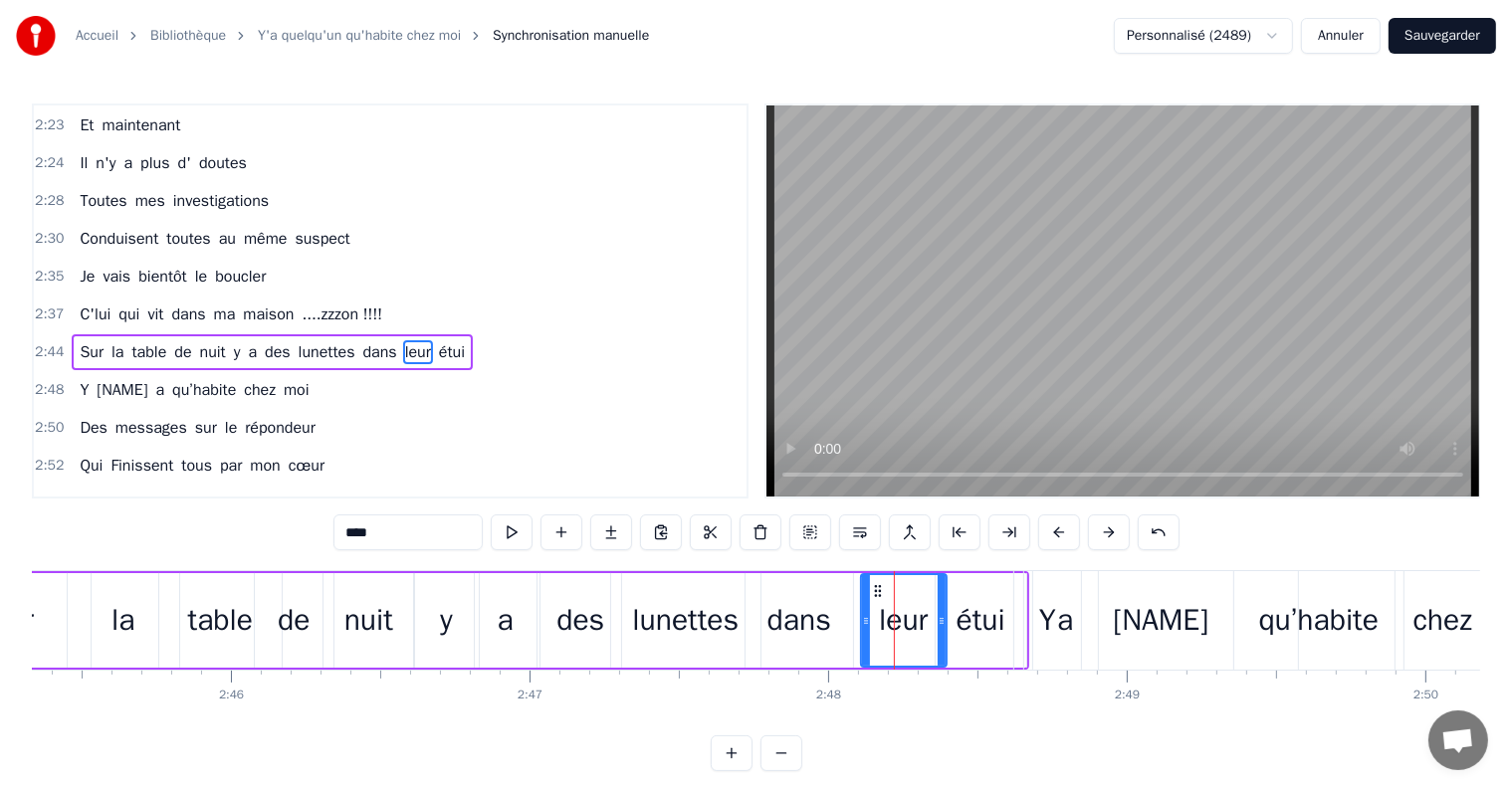 click on "étui" at bounding box center (980, 620) 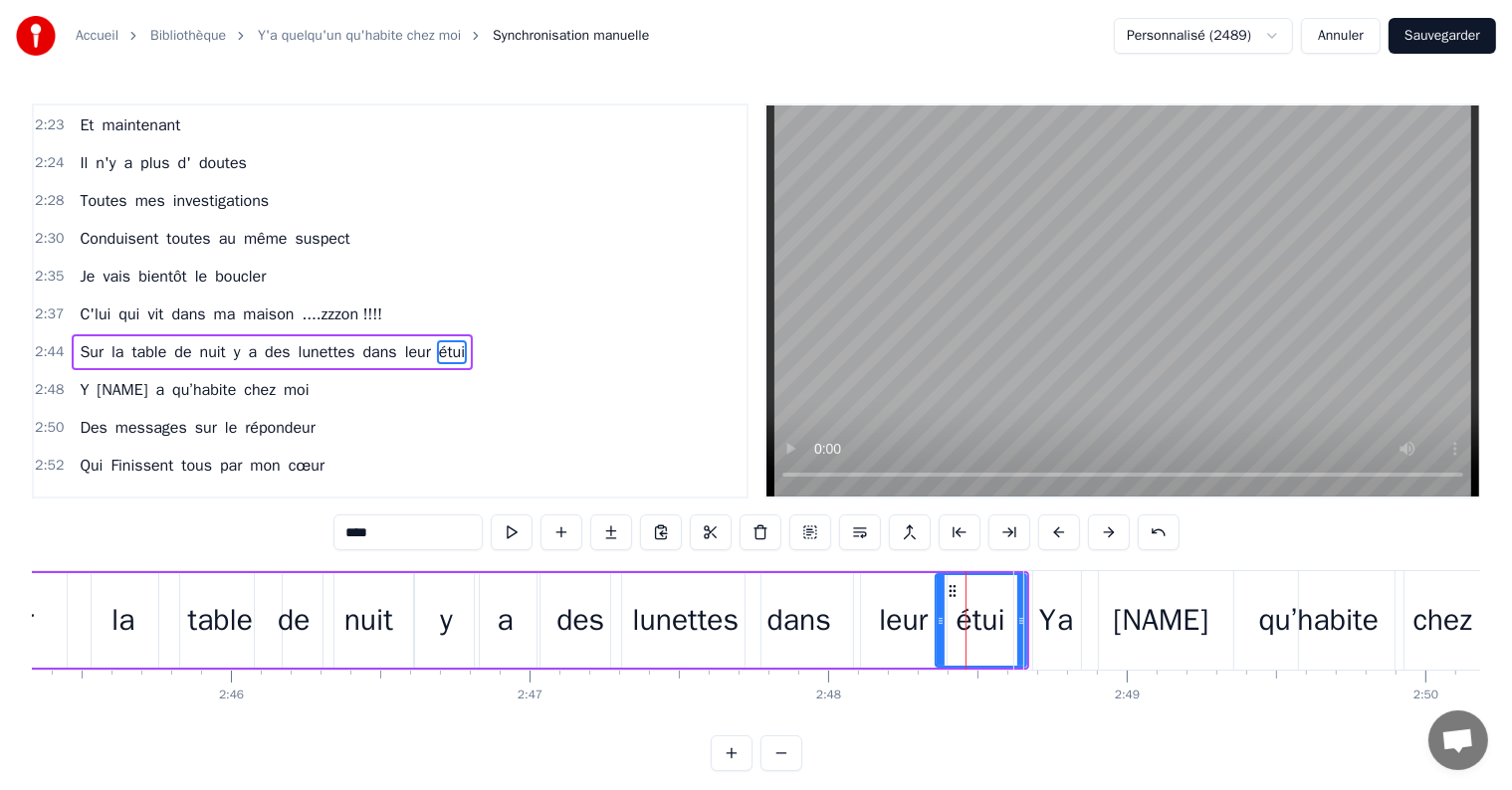 click on "a" at bounding box center [1065, 620] 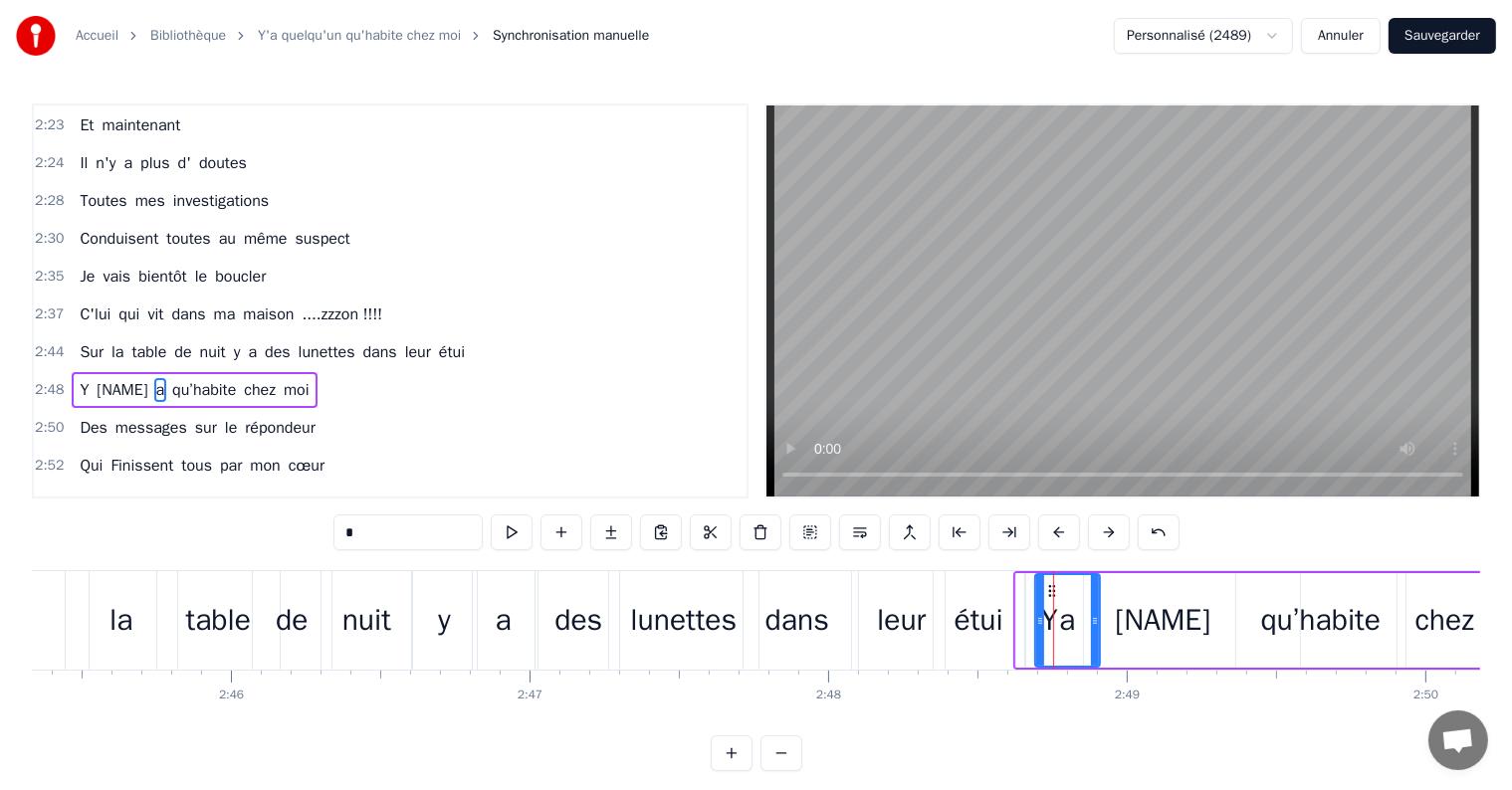 scroll, scrollTop: 1397, scrollLeft: 0, axis: vertical 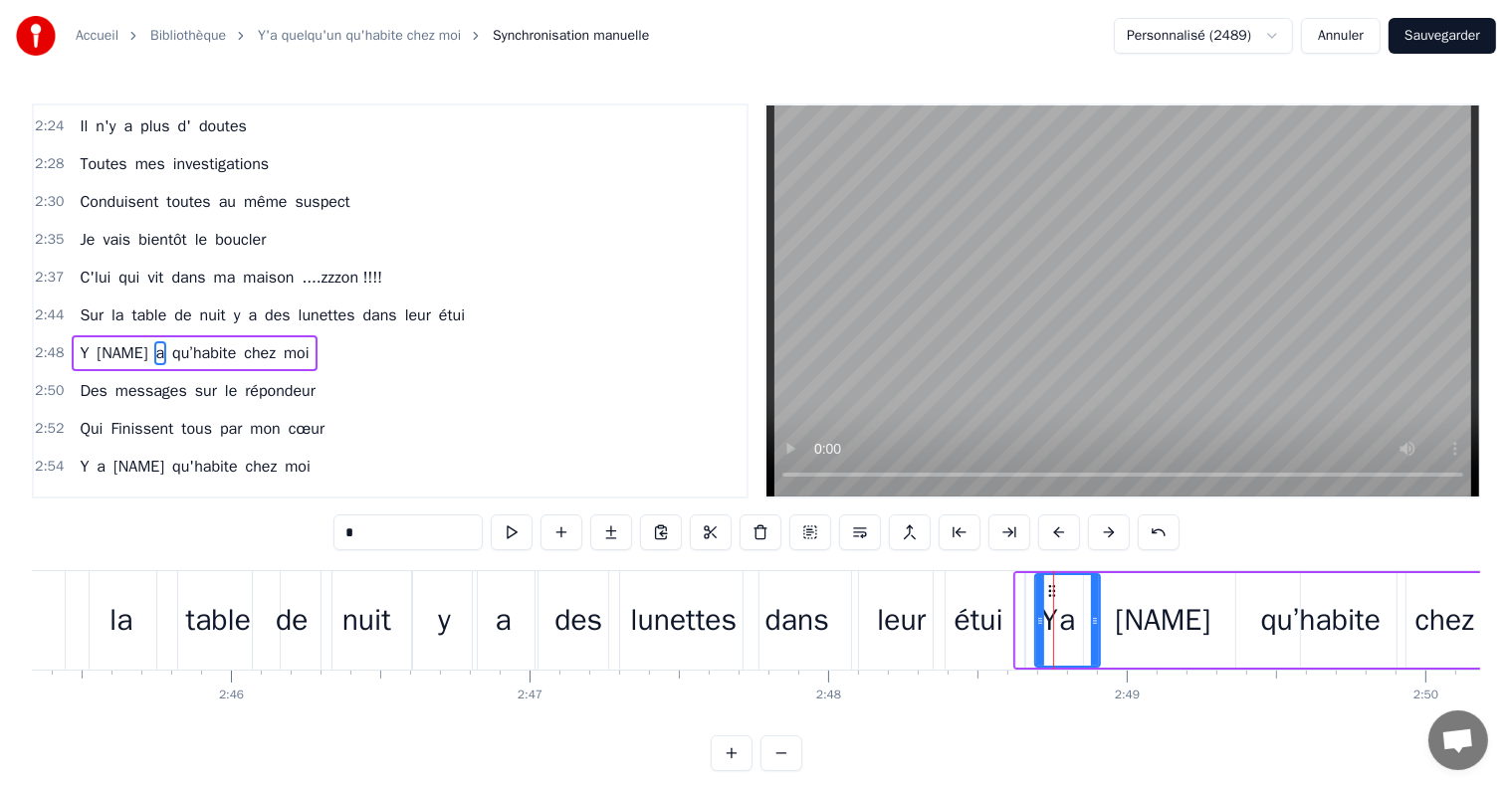 click on "[FIRST]" at bounding box center [1163, 620] 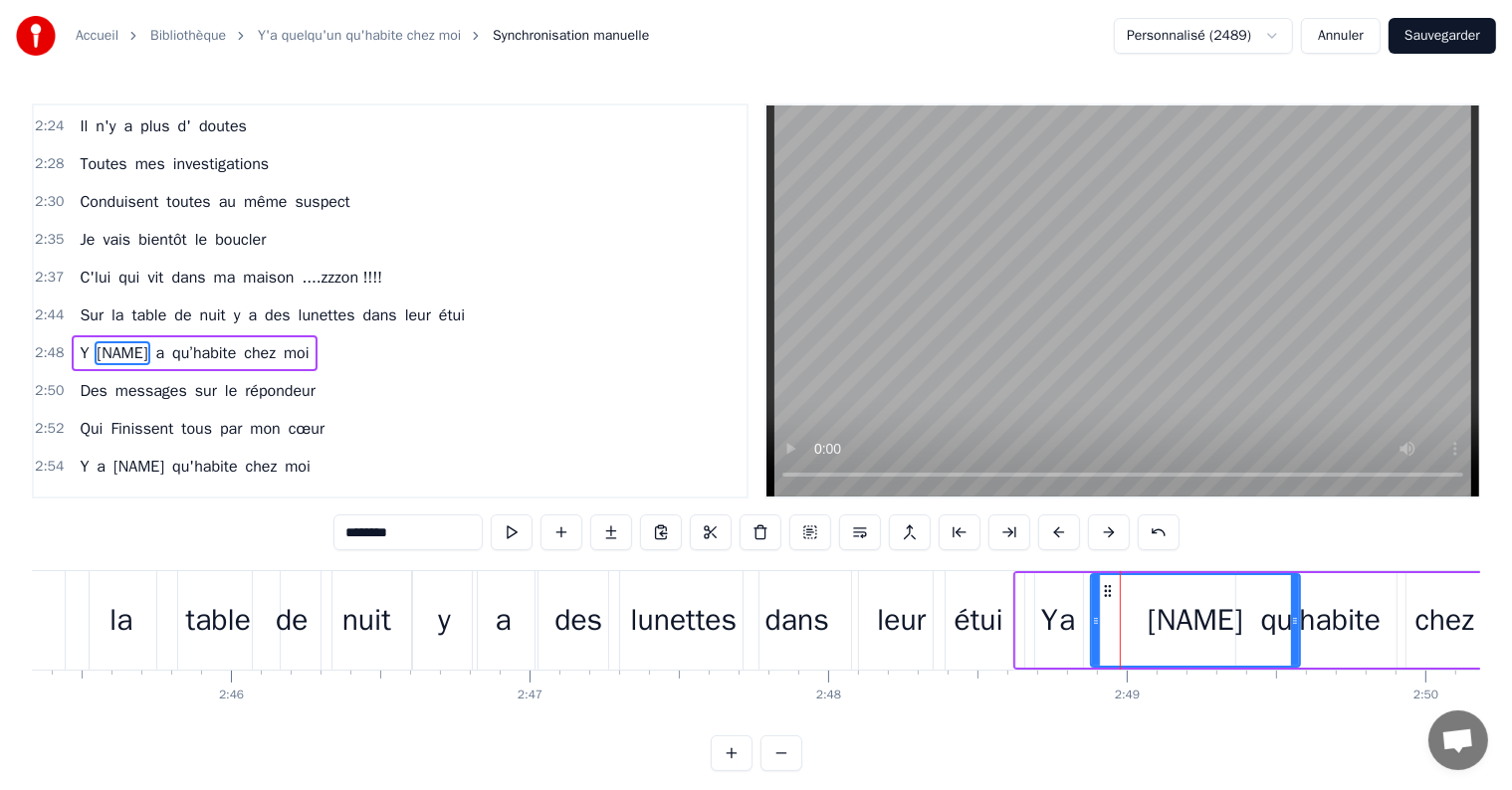 drag, startPoint x: 1026, startPoint y: 617, endPoint x: 1085, endPoint y: 625, distance: 59.5399 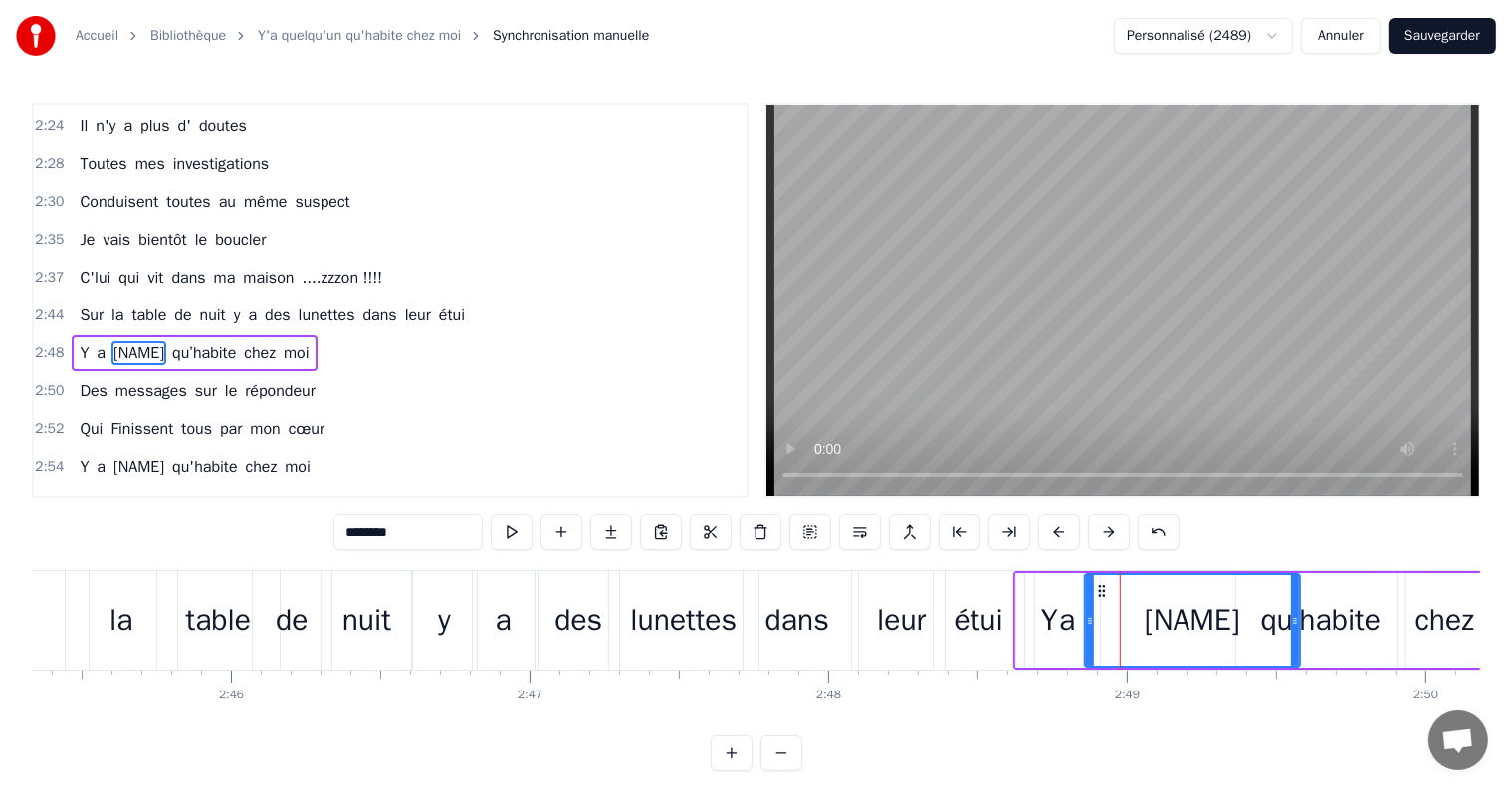 drag, startPoint x: 1298, startPoint y: 621, endPoint x: 1219, endPoint y: 628, distance: 79.30952 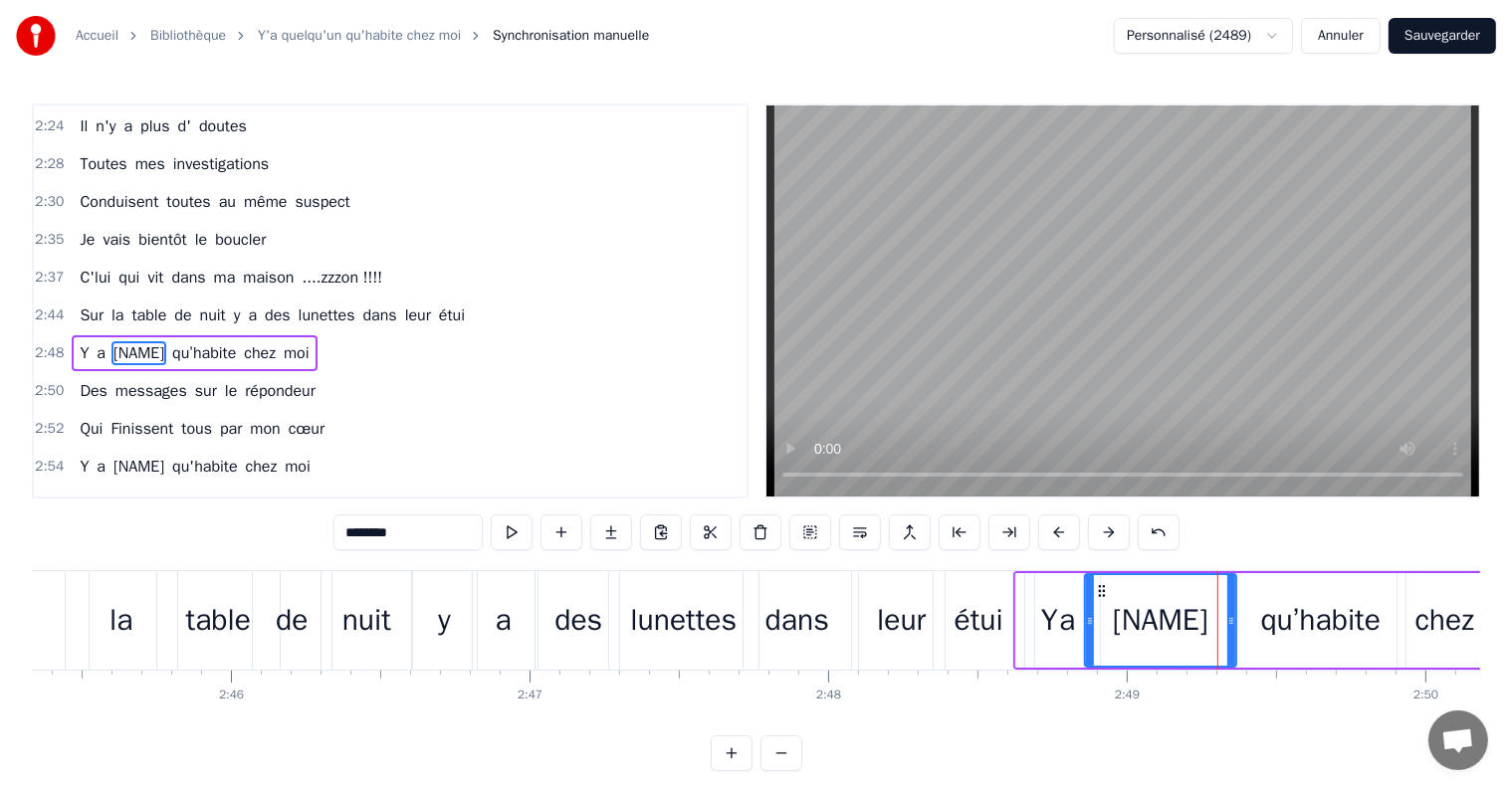 drag, startPoint x: 1293, startPoint y: 621, endPoint x: 1229, endPoint y: 624, distance: 64.070274 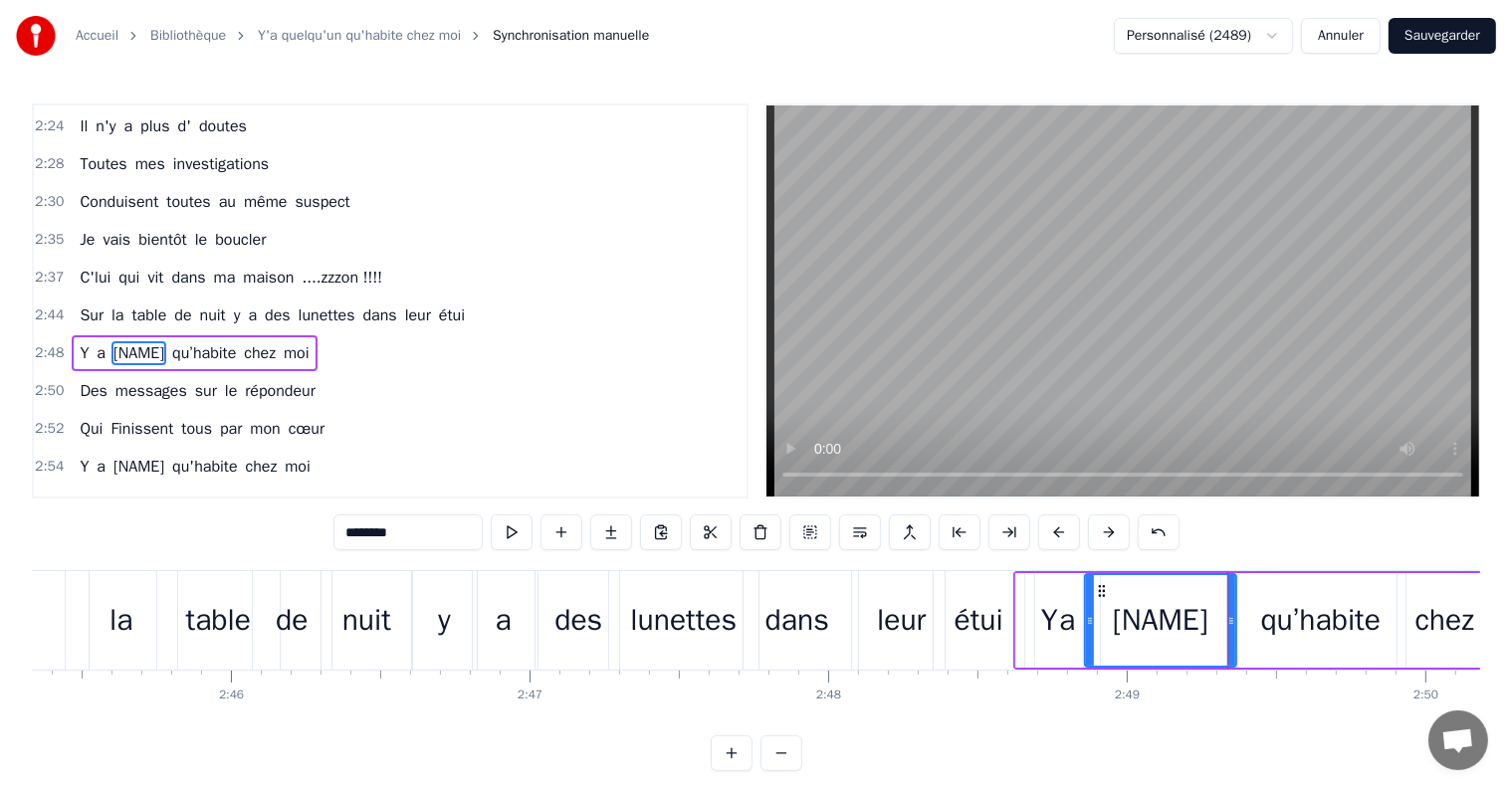 click on "a" at bounding box center (1067, 620) 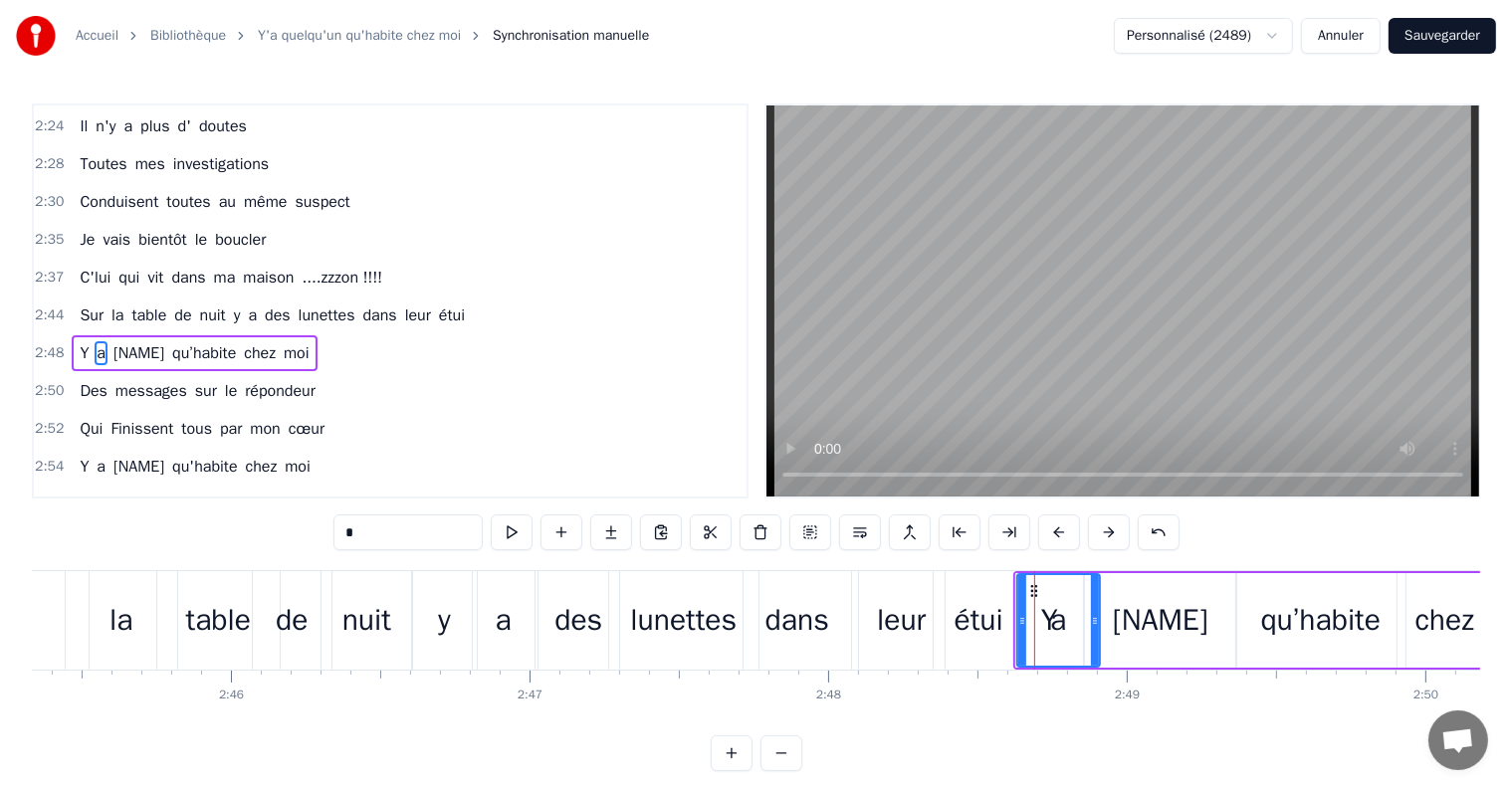 drag, startPoint x: 1037, startPoint y: 622, endPoint x: 1019, endPoint y: 621, distance: 18.027756 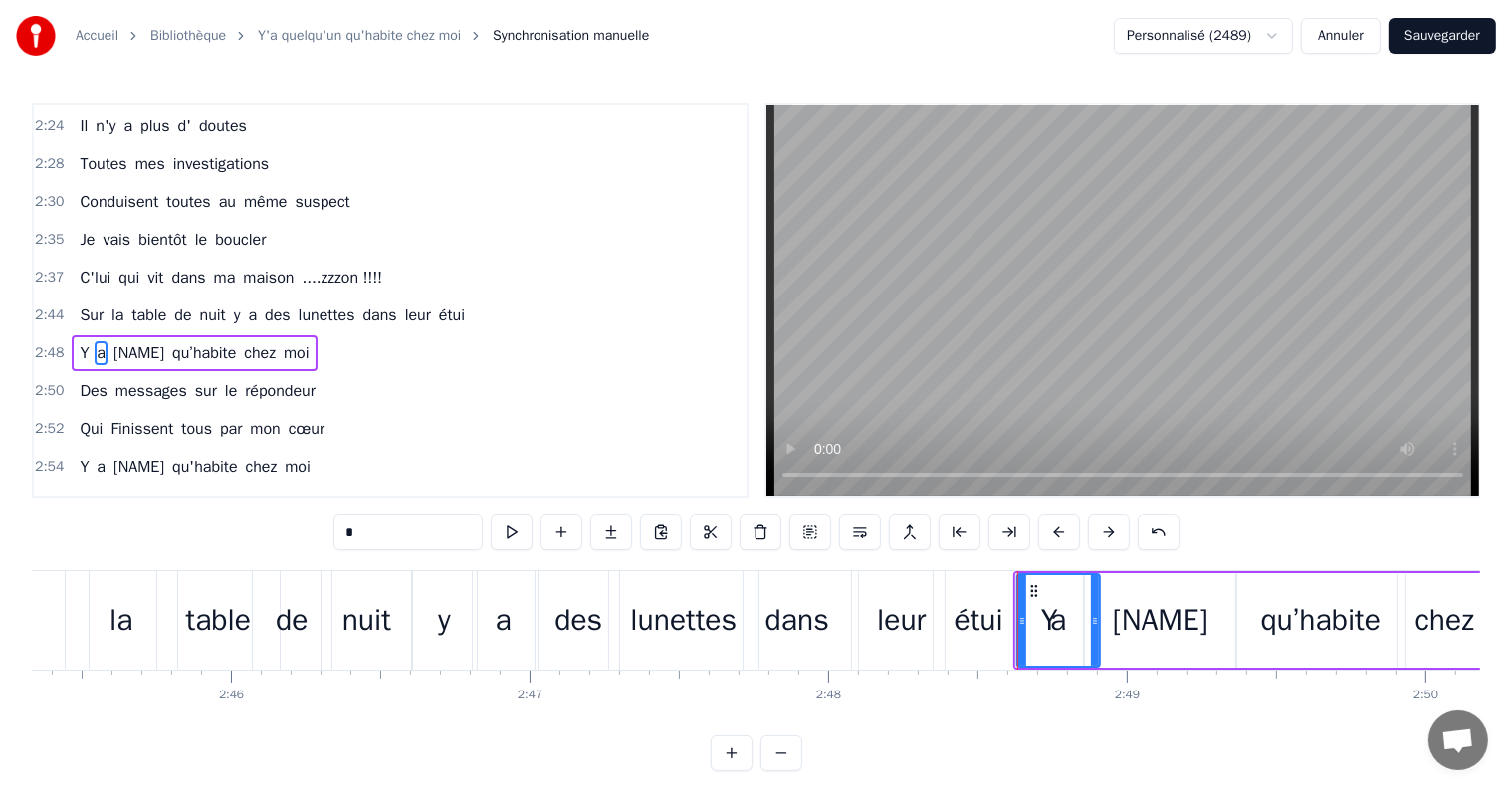 click on "qu’habite" at bounding box center (1321, 620) 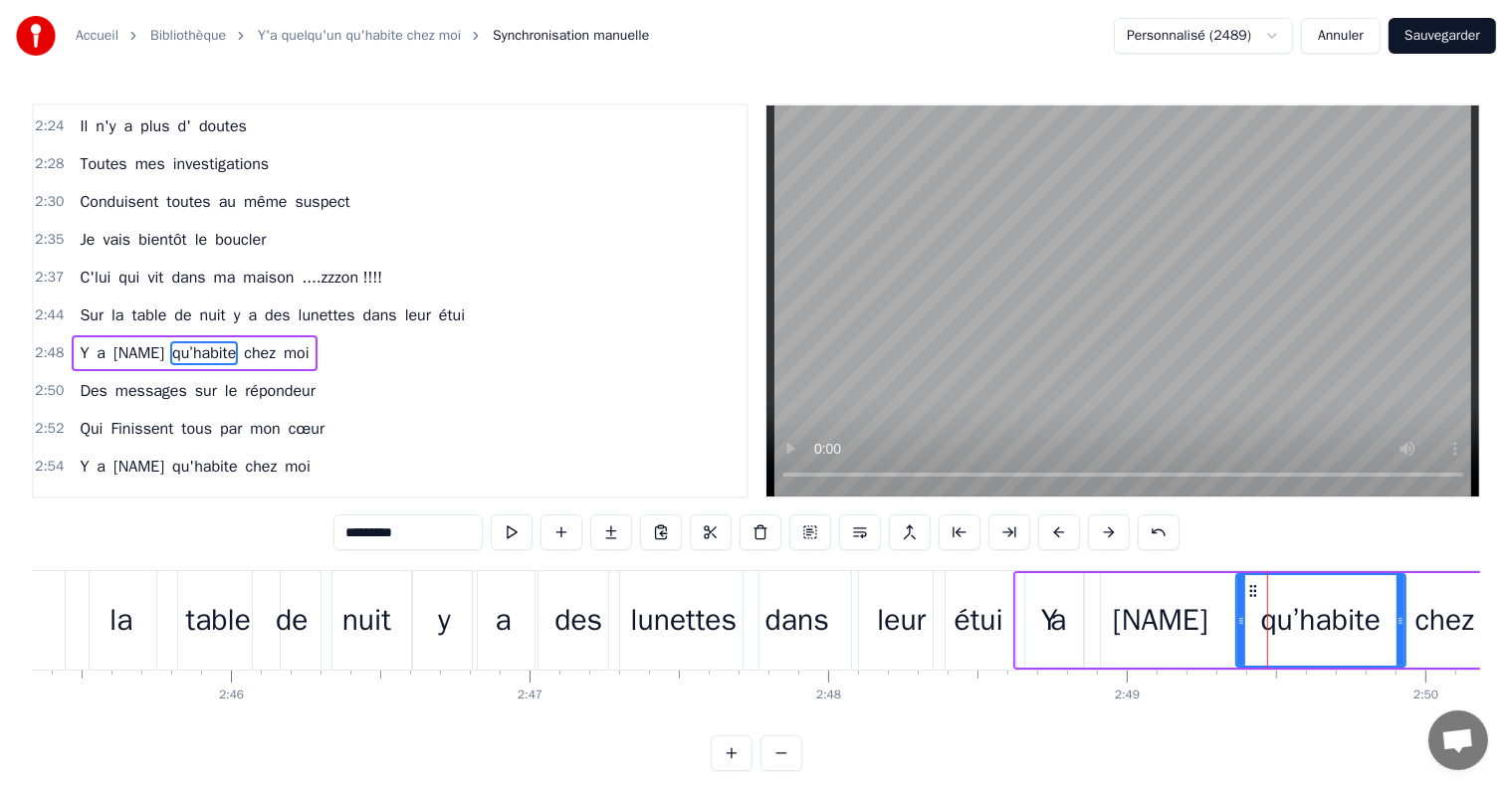 click on "chez" at bounding box center [1444, 620] 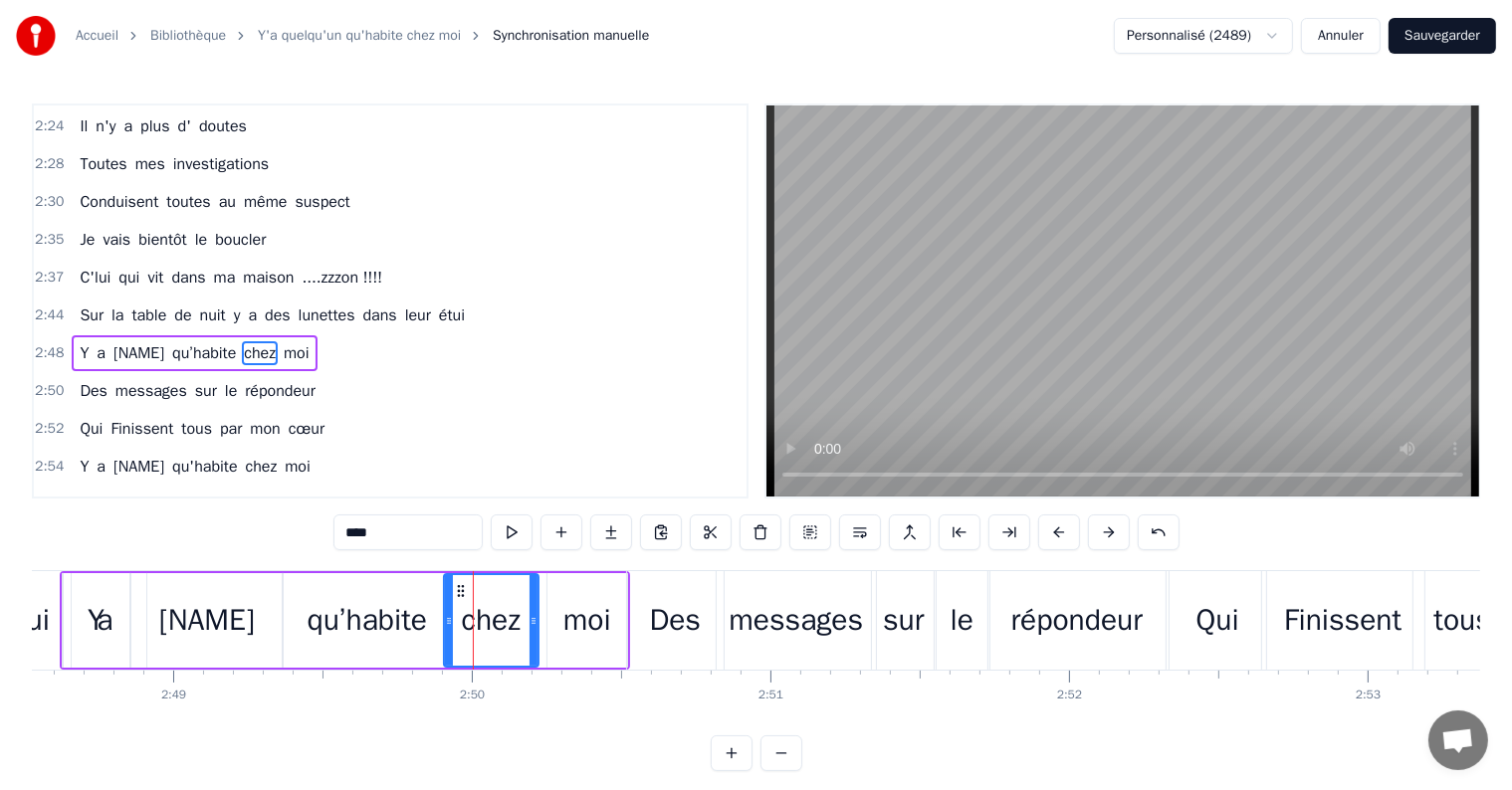 scroll, scrollTop: 0, scrollLeft: 50665, axis: horizontal 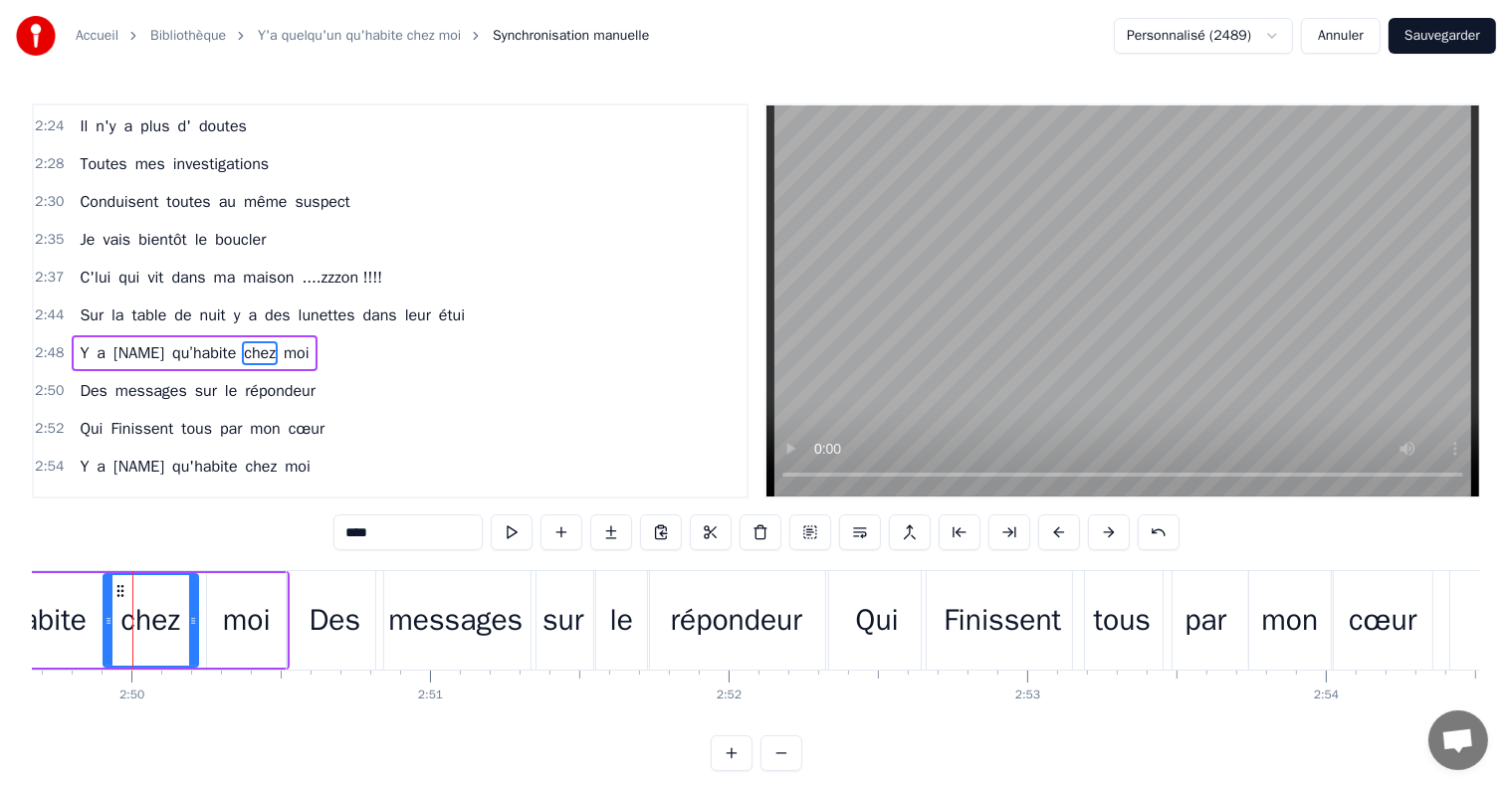 click on "moi" at bounding box center [247, 620] 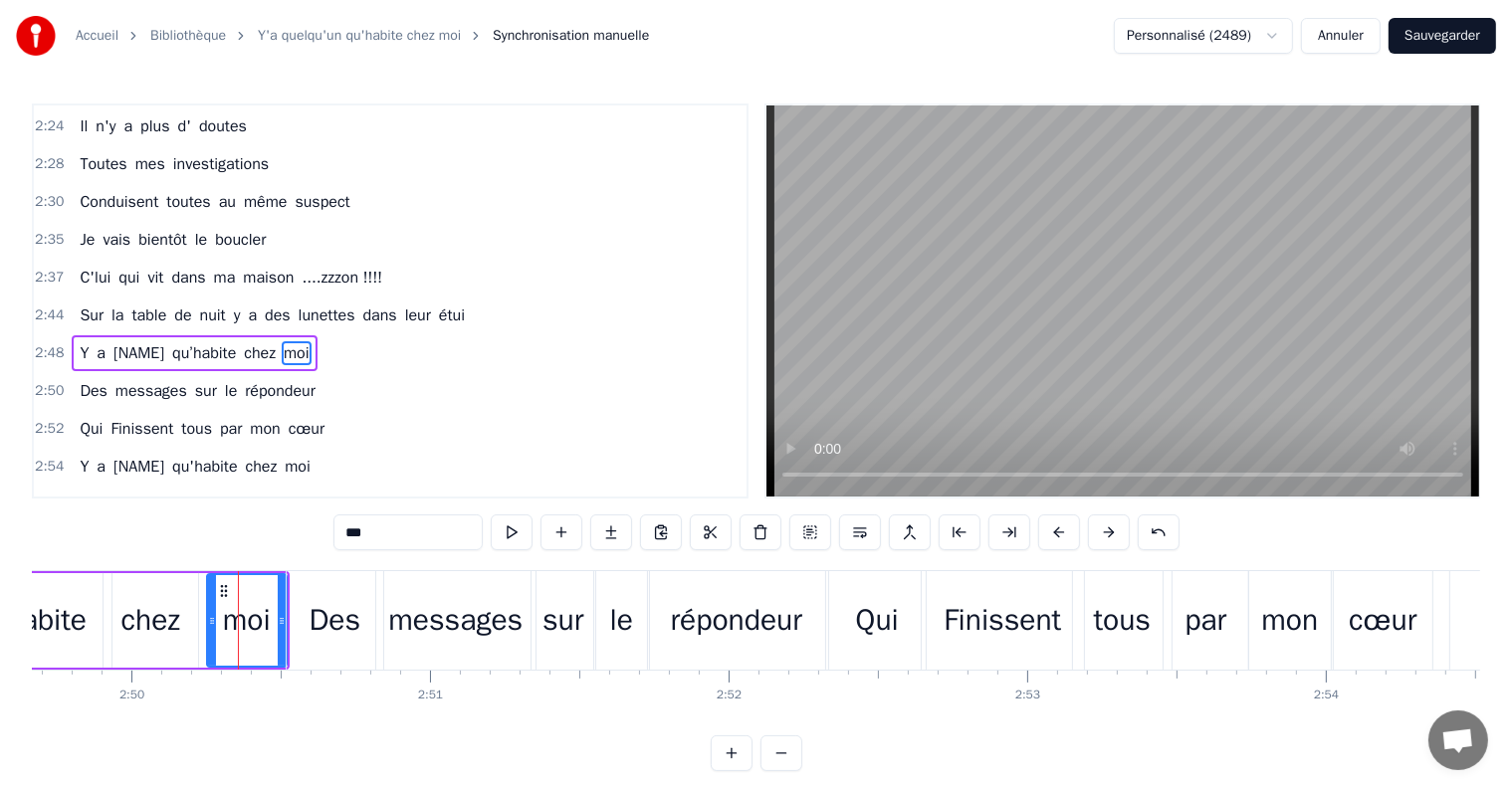 click on "cœur" at bounding box center [1383, 620] 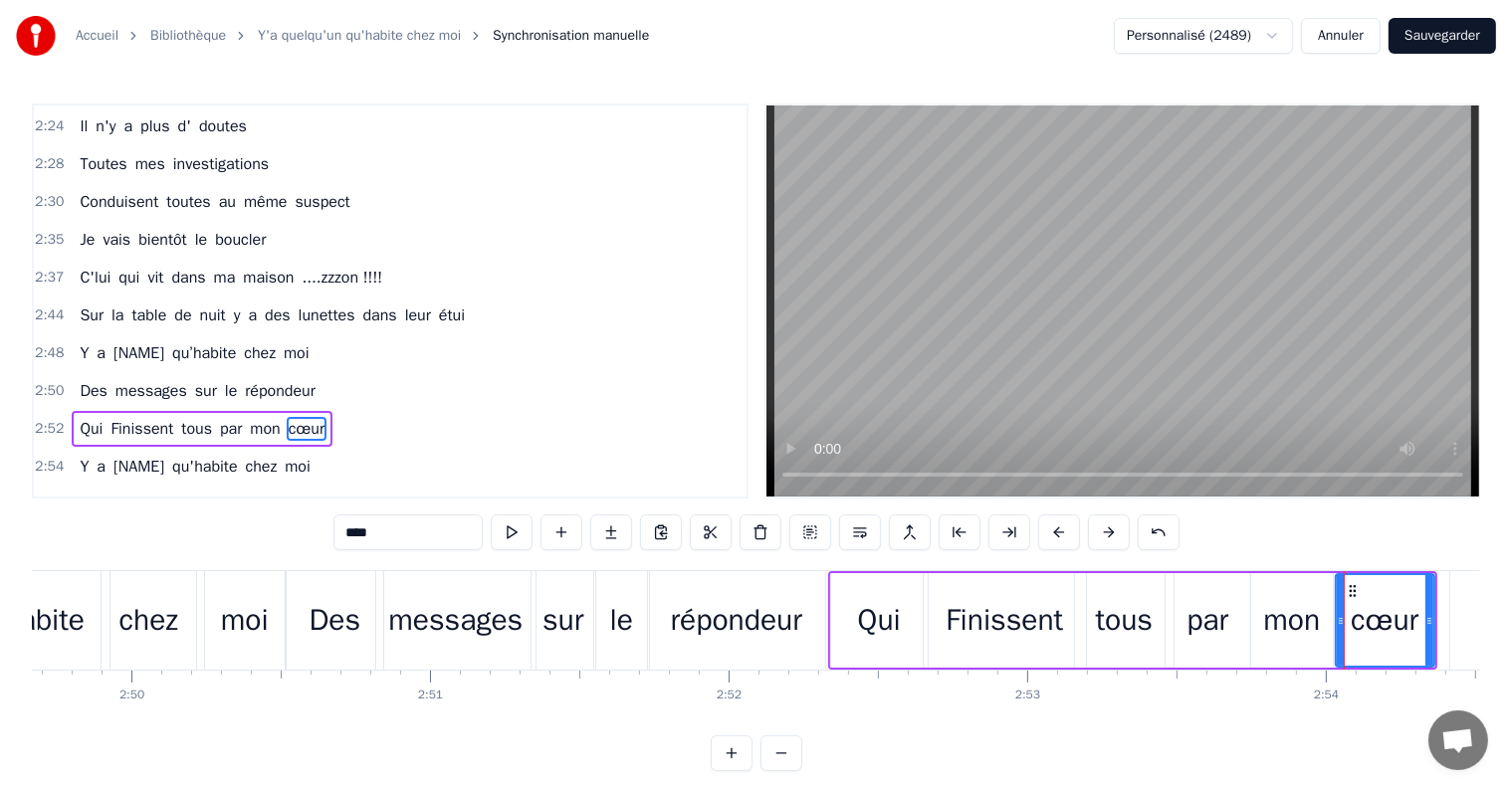 scroll, scrollTop: 1470, scrollLeft: 0, axis: vertical 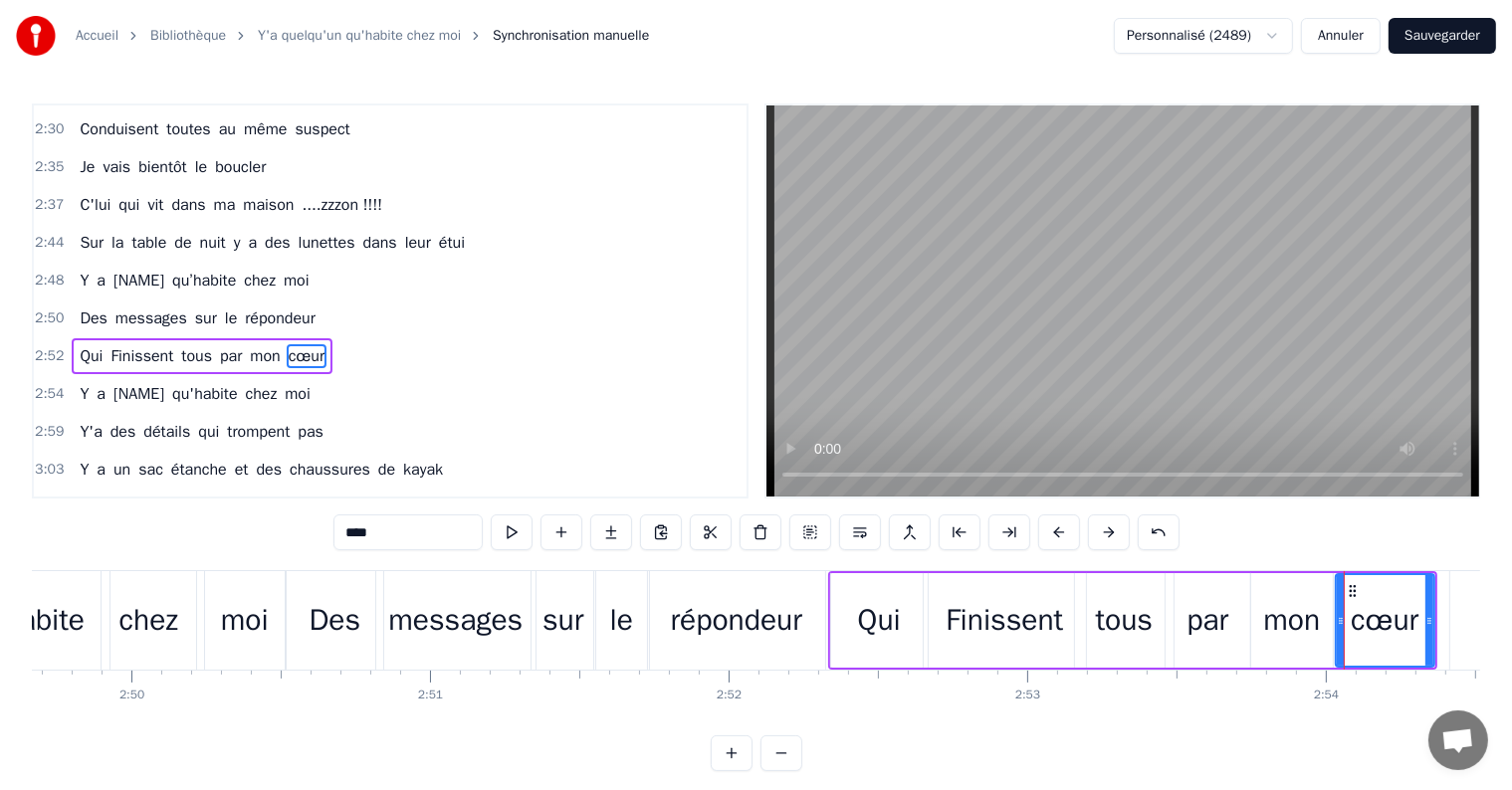 click on "Qui" at bounding box center (879, 620) 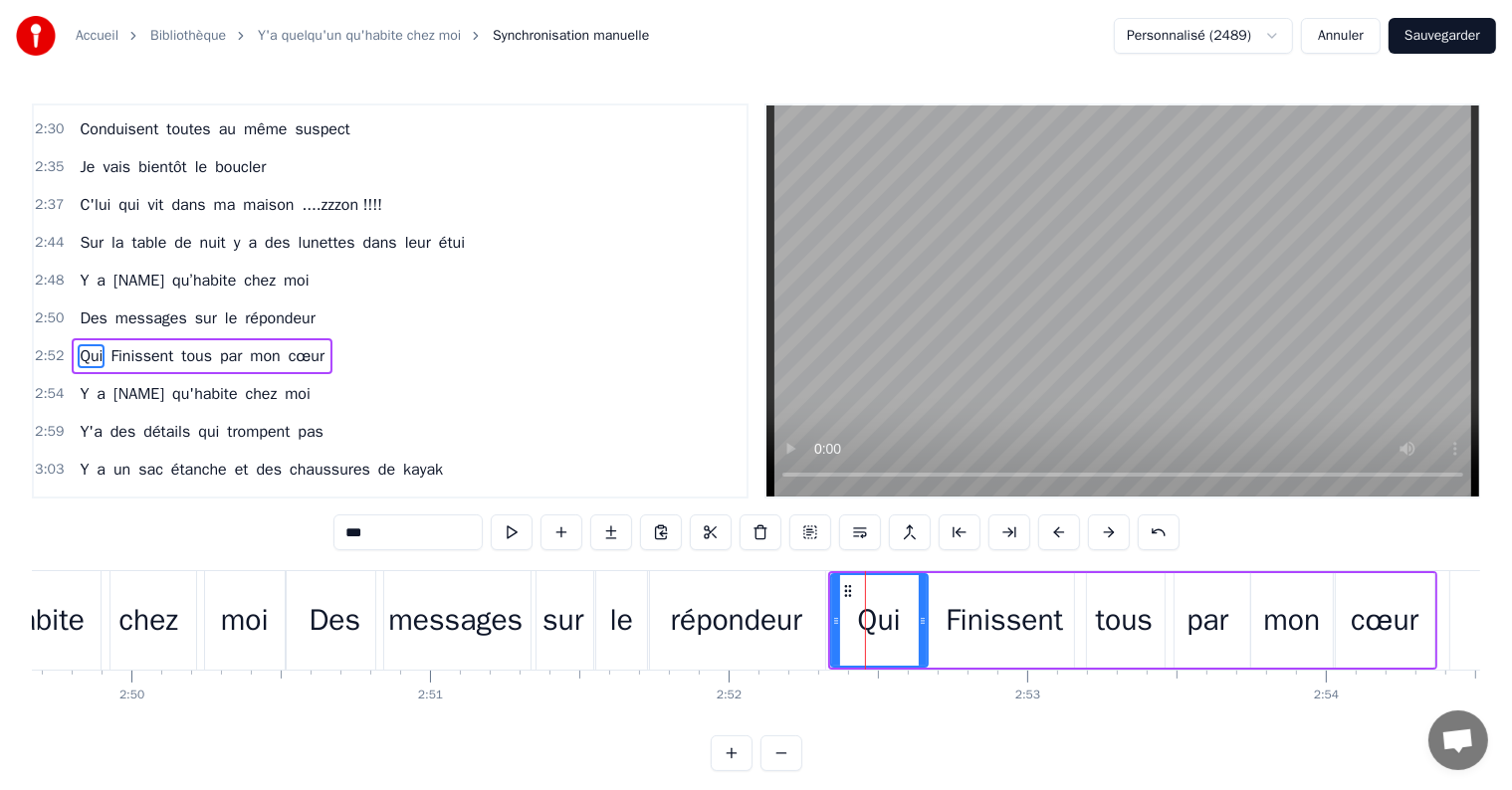 click on "Finissent" at bounding box center [1004, 620] 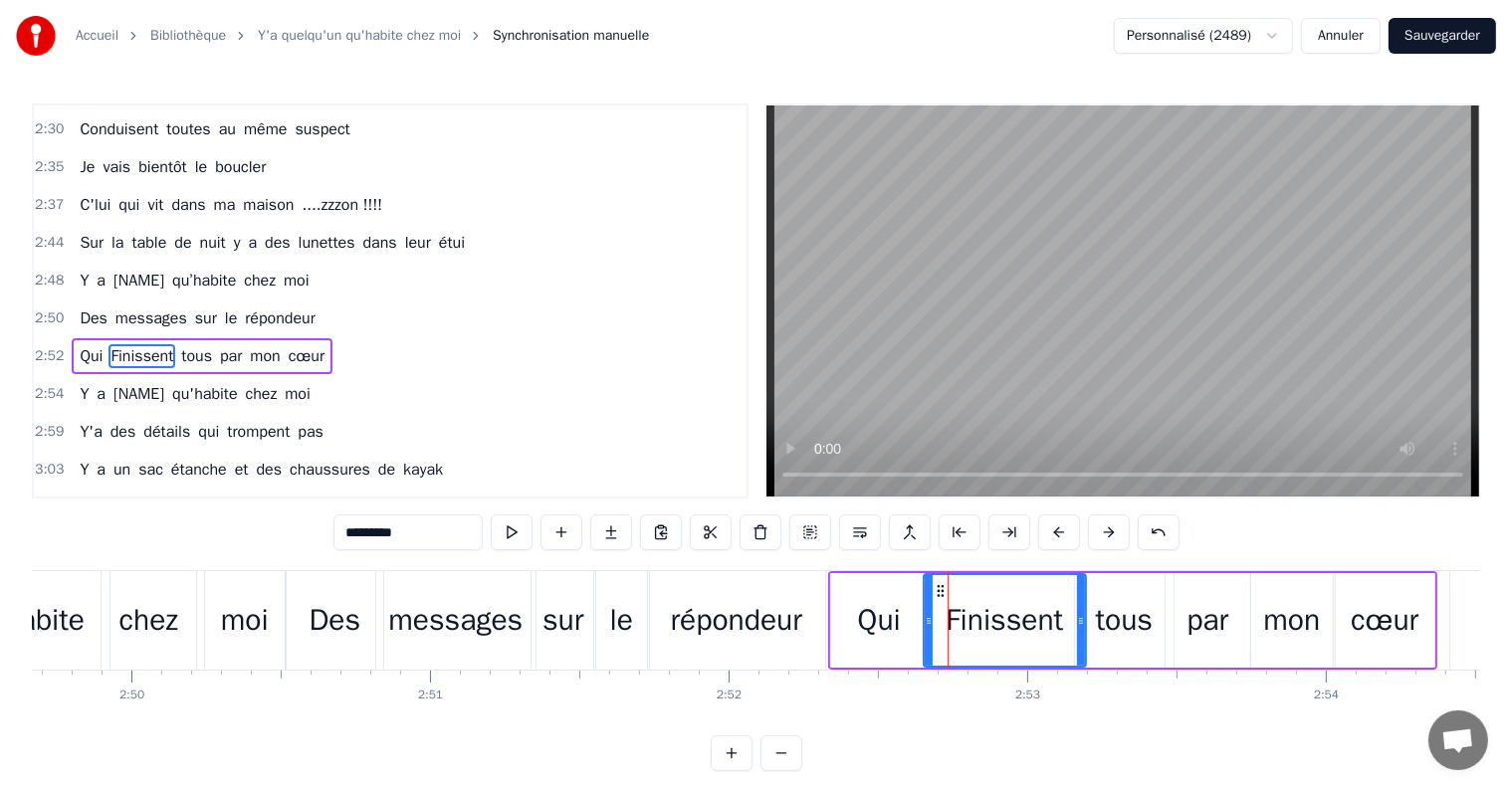 click on "tous" at bounding box center [1125, 620] 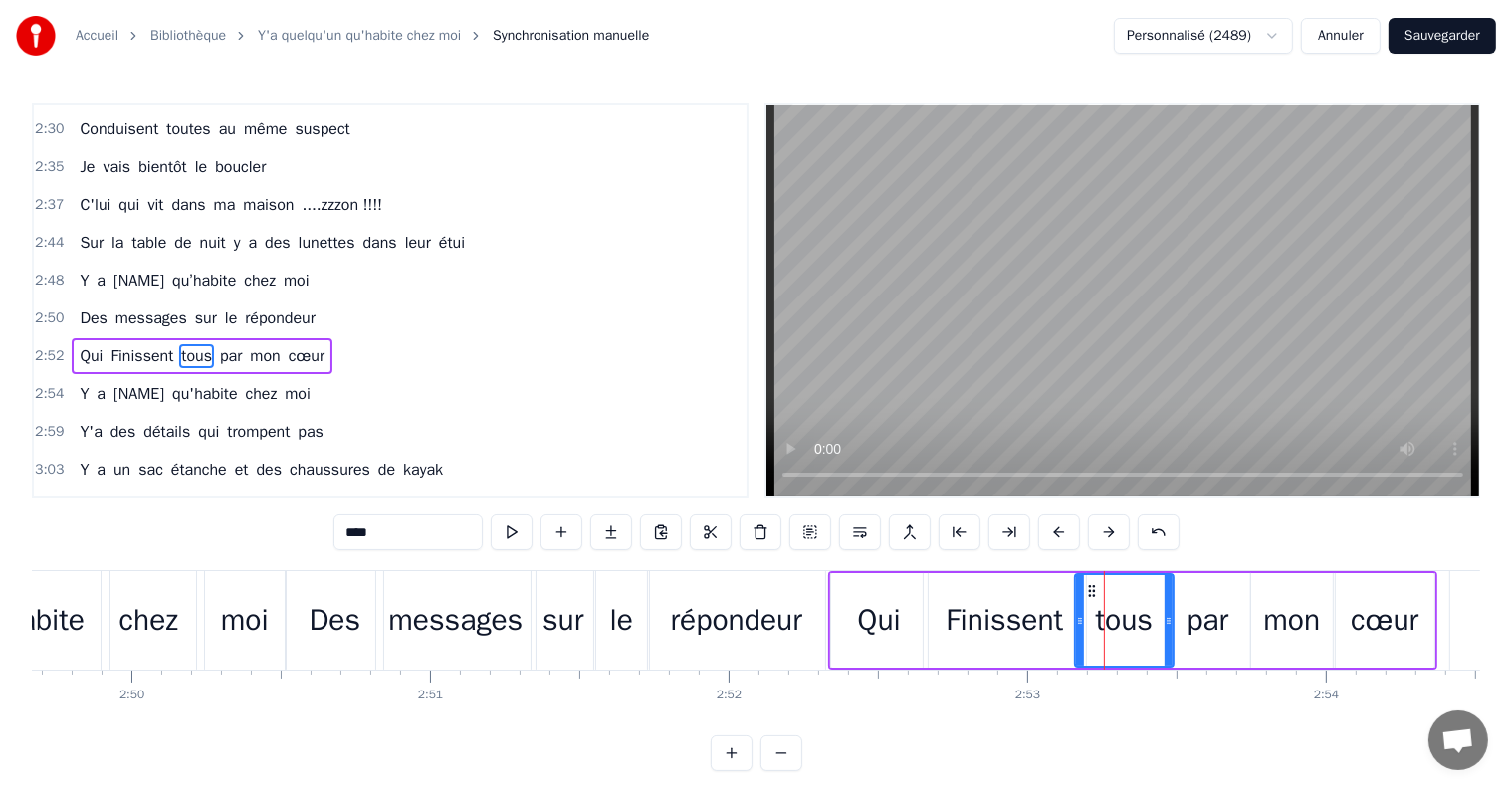 click on "par" at bounding box center [1207, 620] 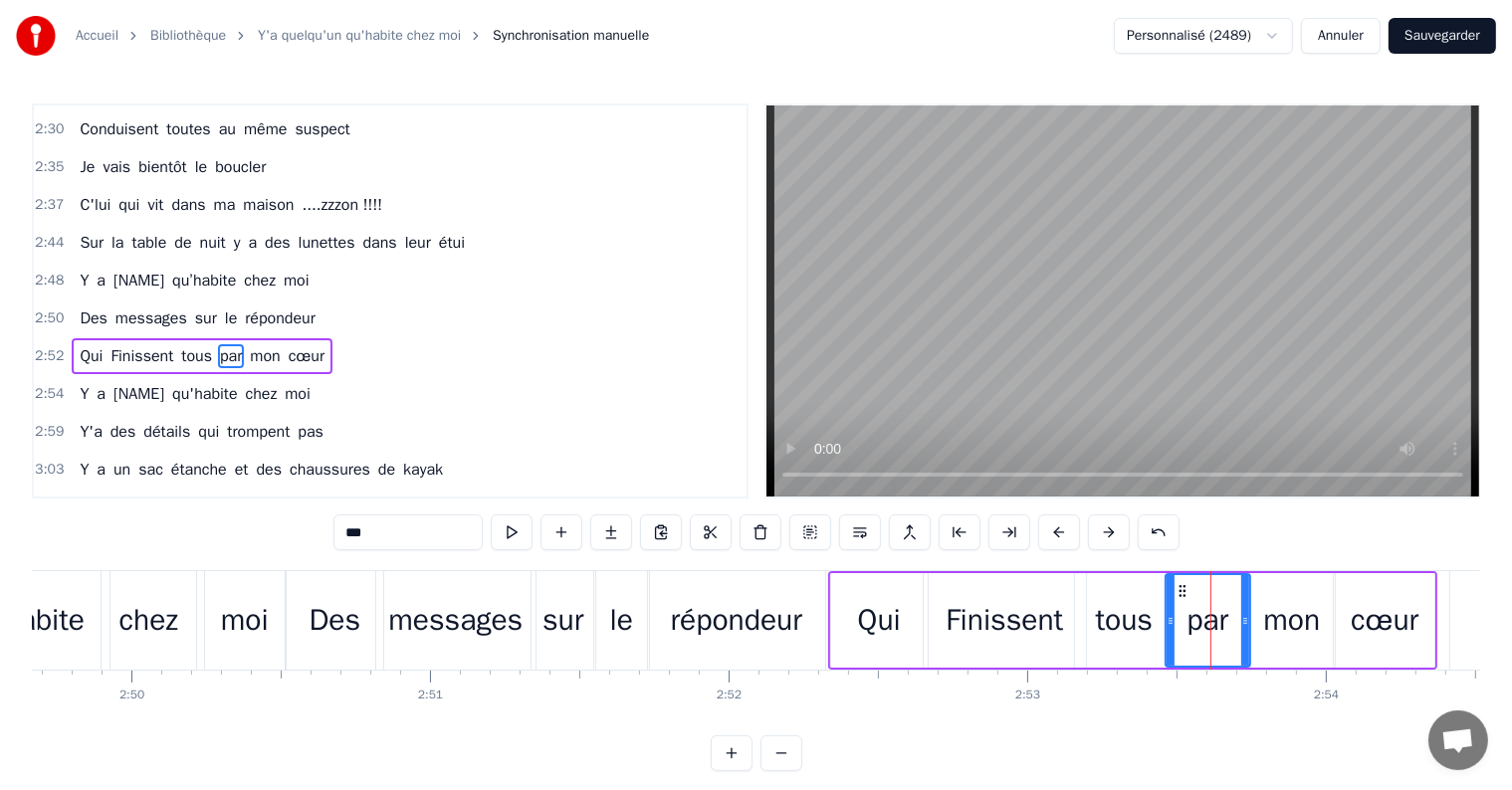 click on "mon" at bounding box center (1291, 620) 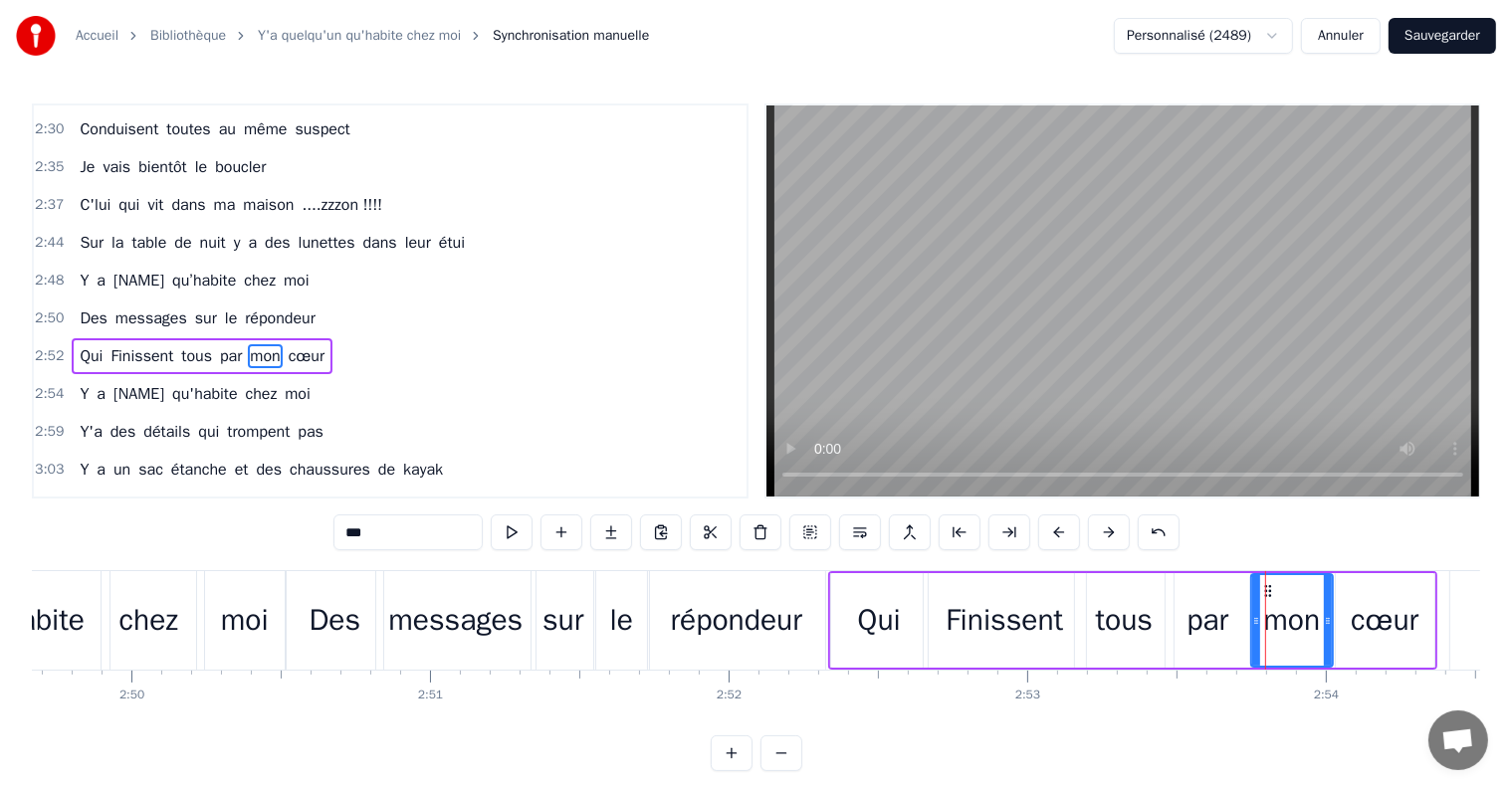 click on "cœur" at bounding box center [1385, 620] 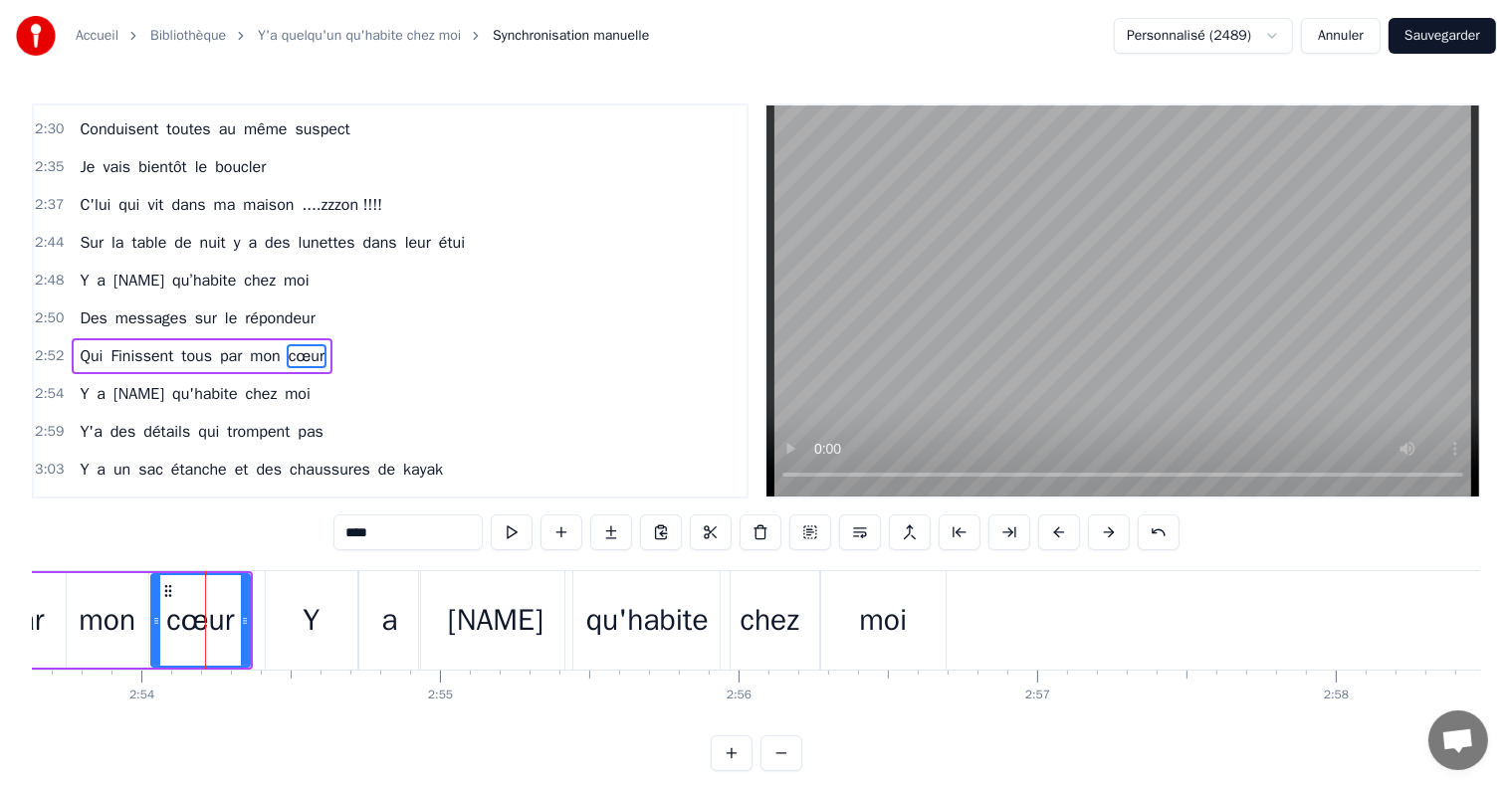 scroll, scrollTop: 0, scrollLeft: 51924, axis: horizontal 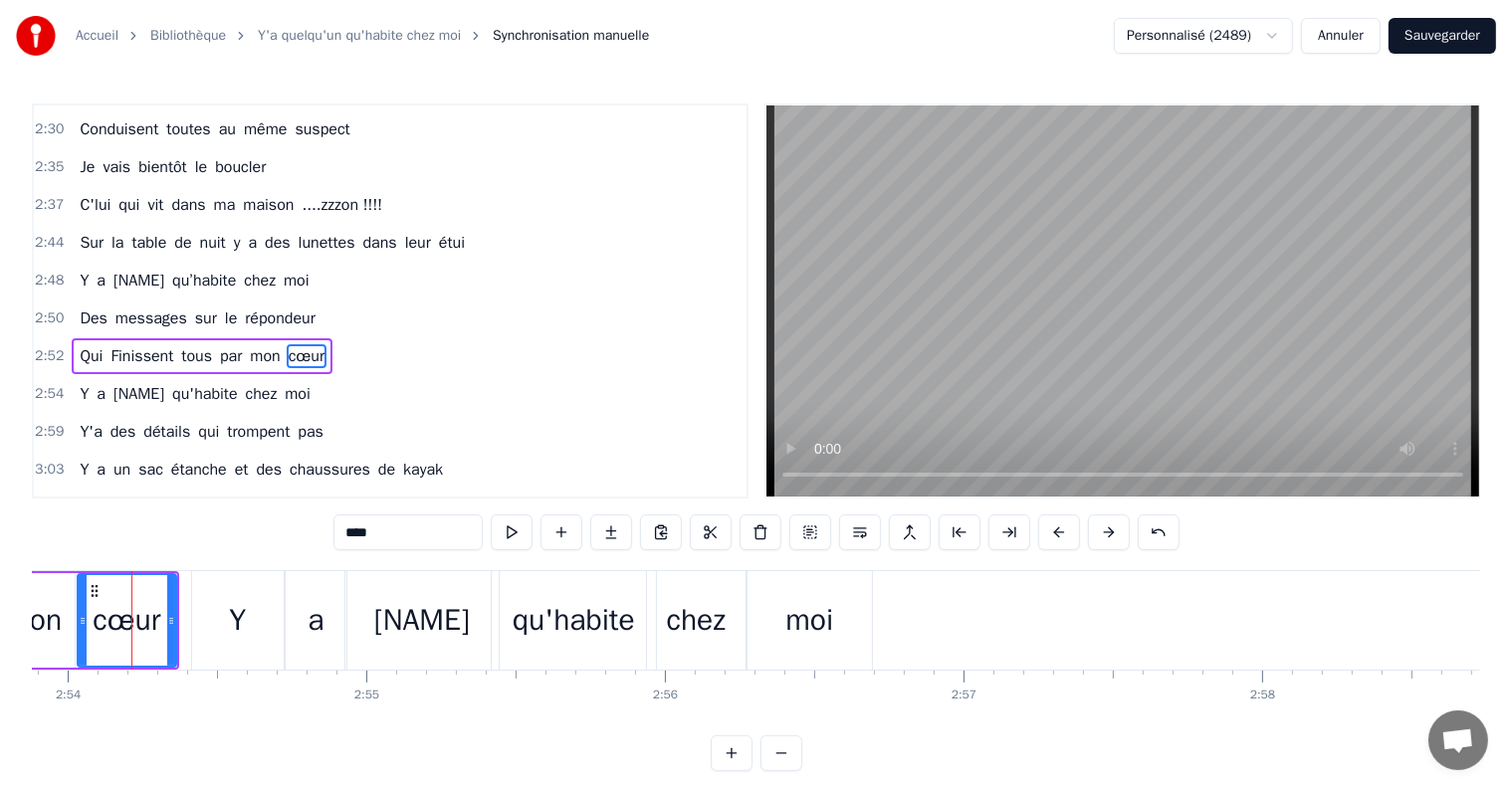 click on "moi" at bounding box center [809, 620] 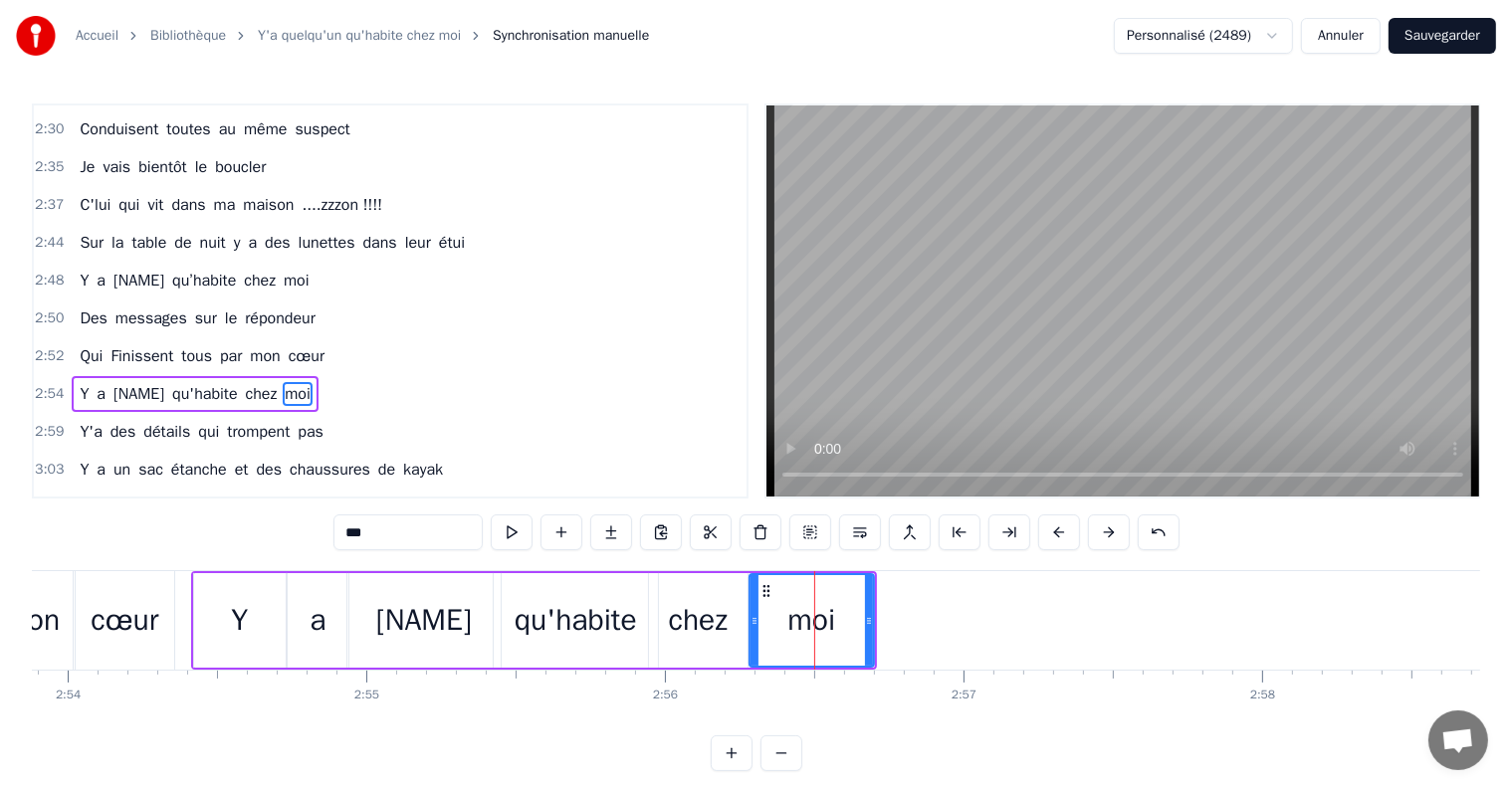 scroll, scrollTop: 1506, scrollLeft: 0, axis: vertical 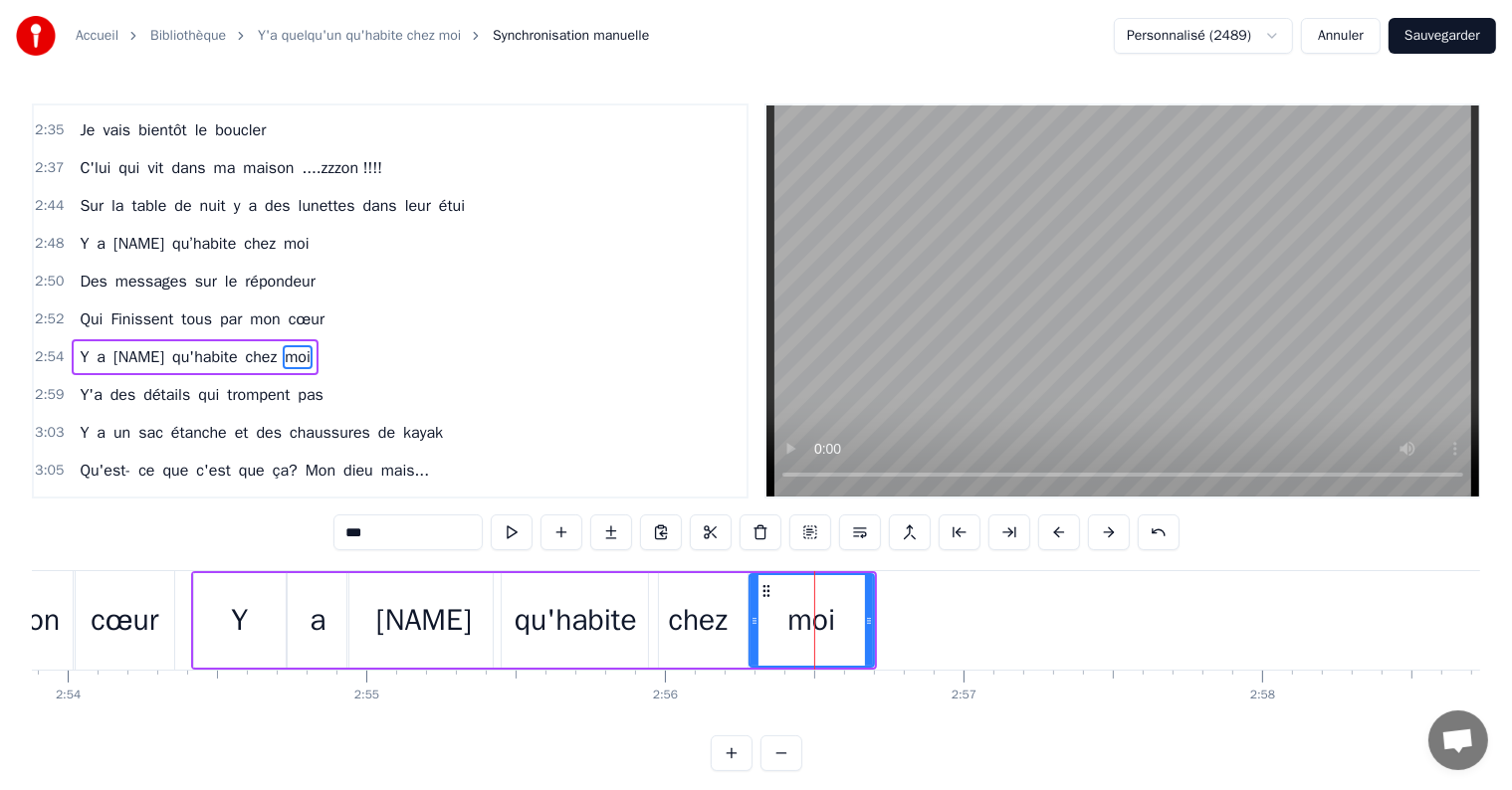click on "Y'a des détails qui trompent pas" at bounding box center [201, 395] 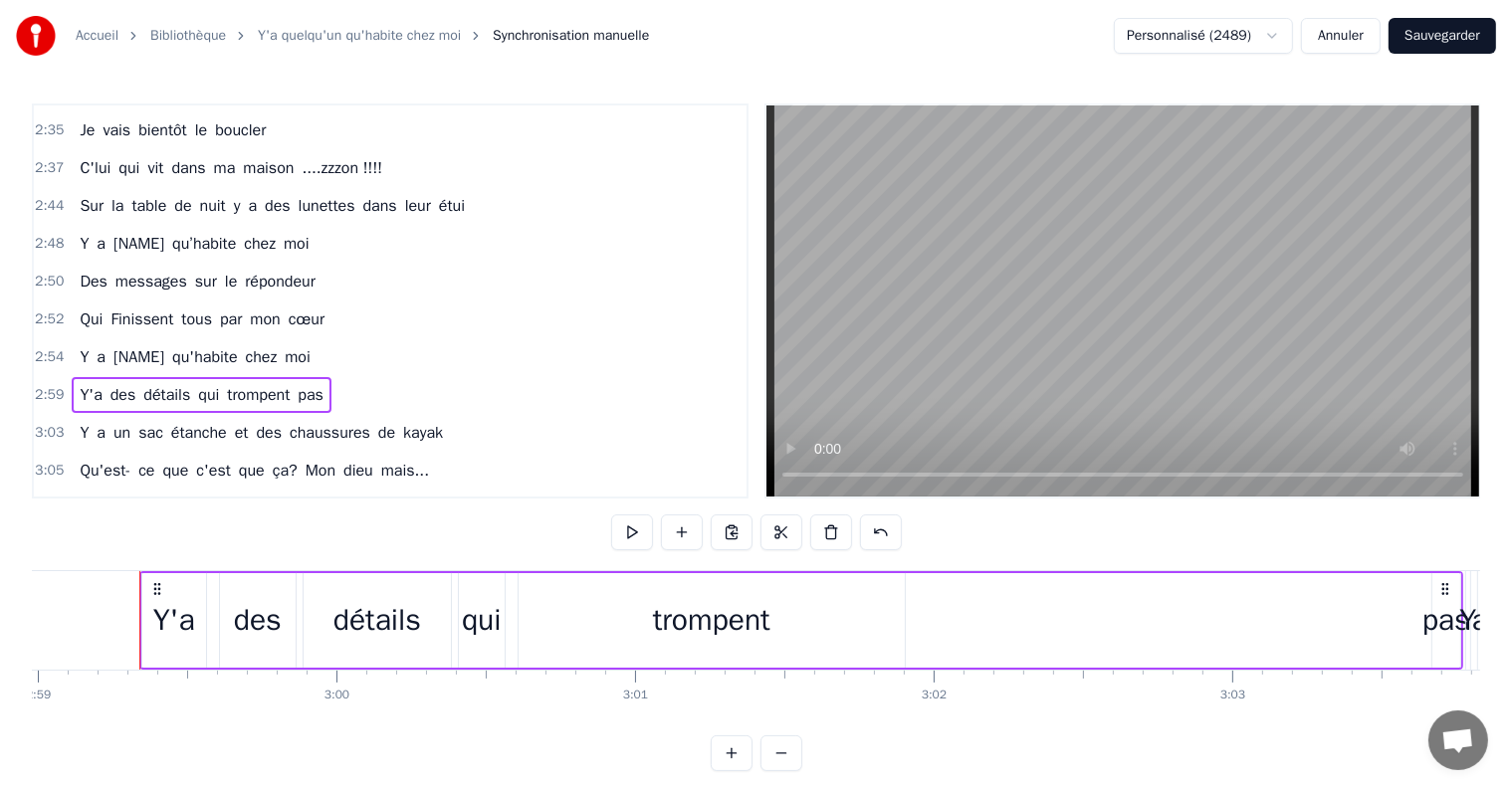 scroll, scrollTop: 0, scrollLeft: 53454, axis: horizontal 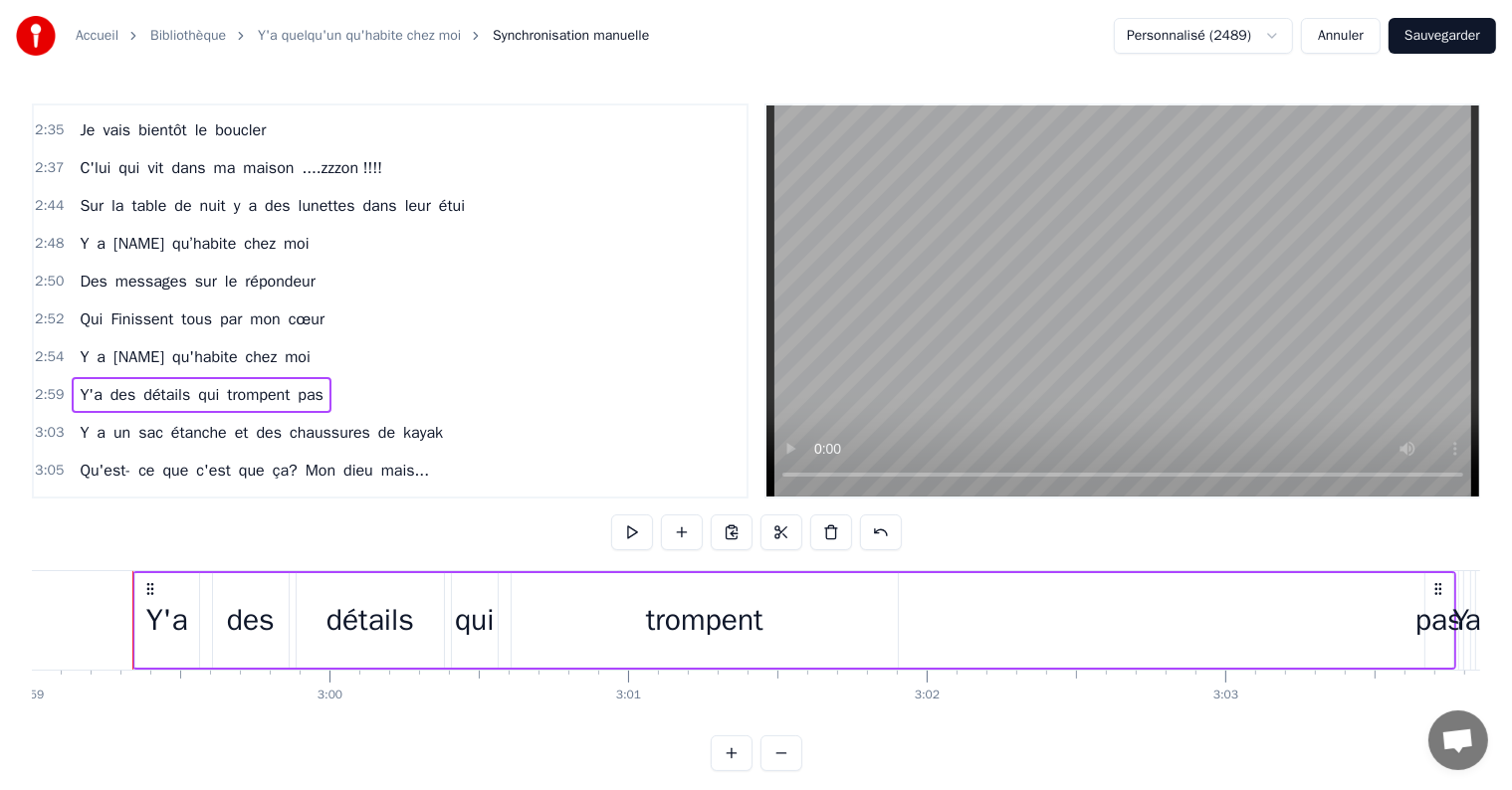 click on "Y'a" at bounding box center [167, 620] 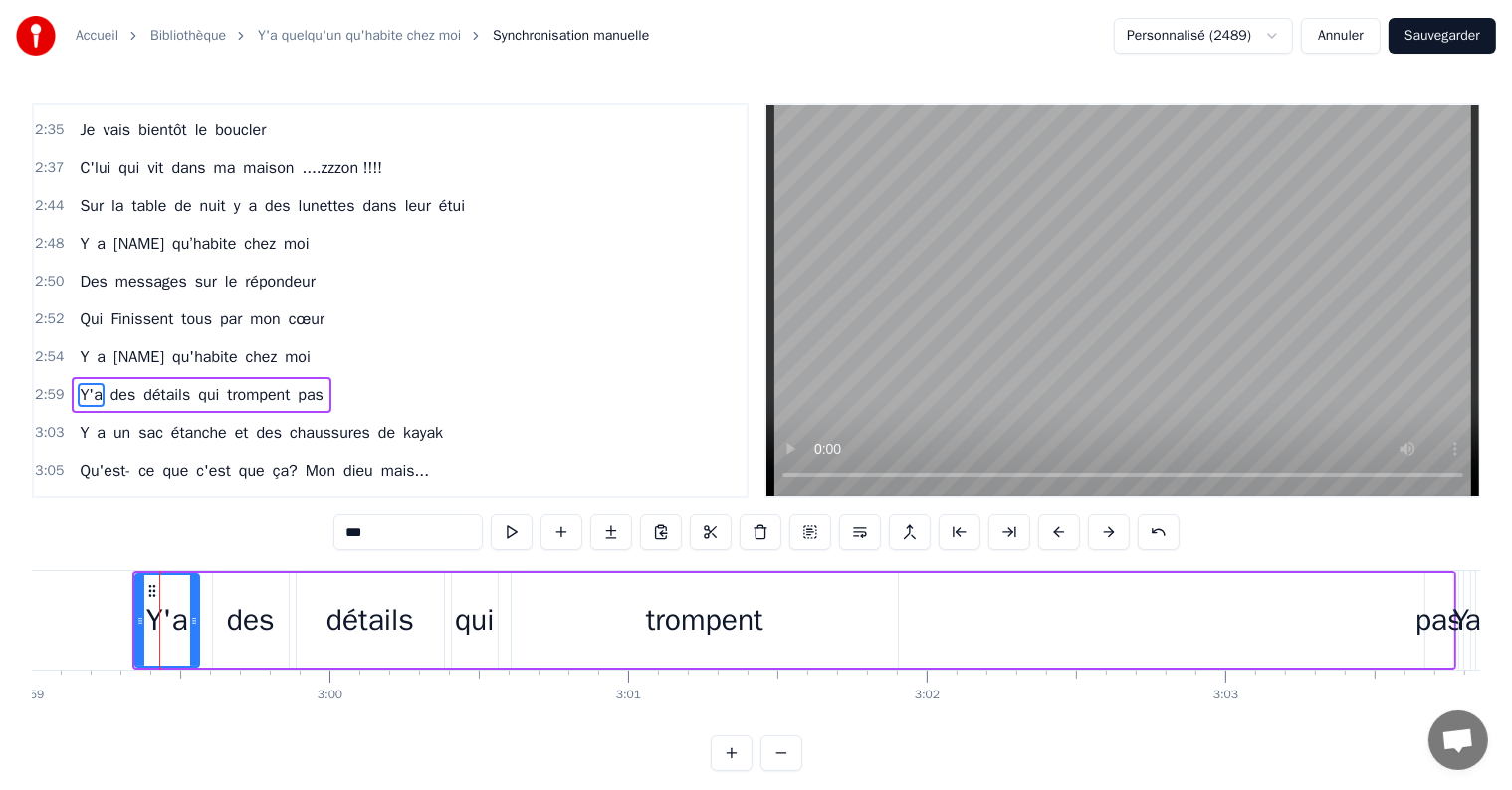 scroll, scrollTop: 1543, scrollLeft: 0, axis: vertical 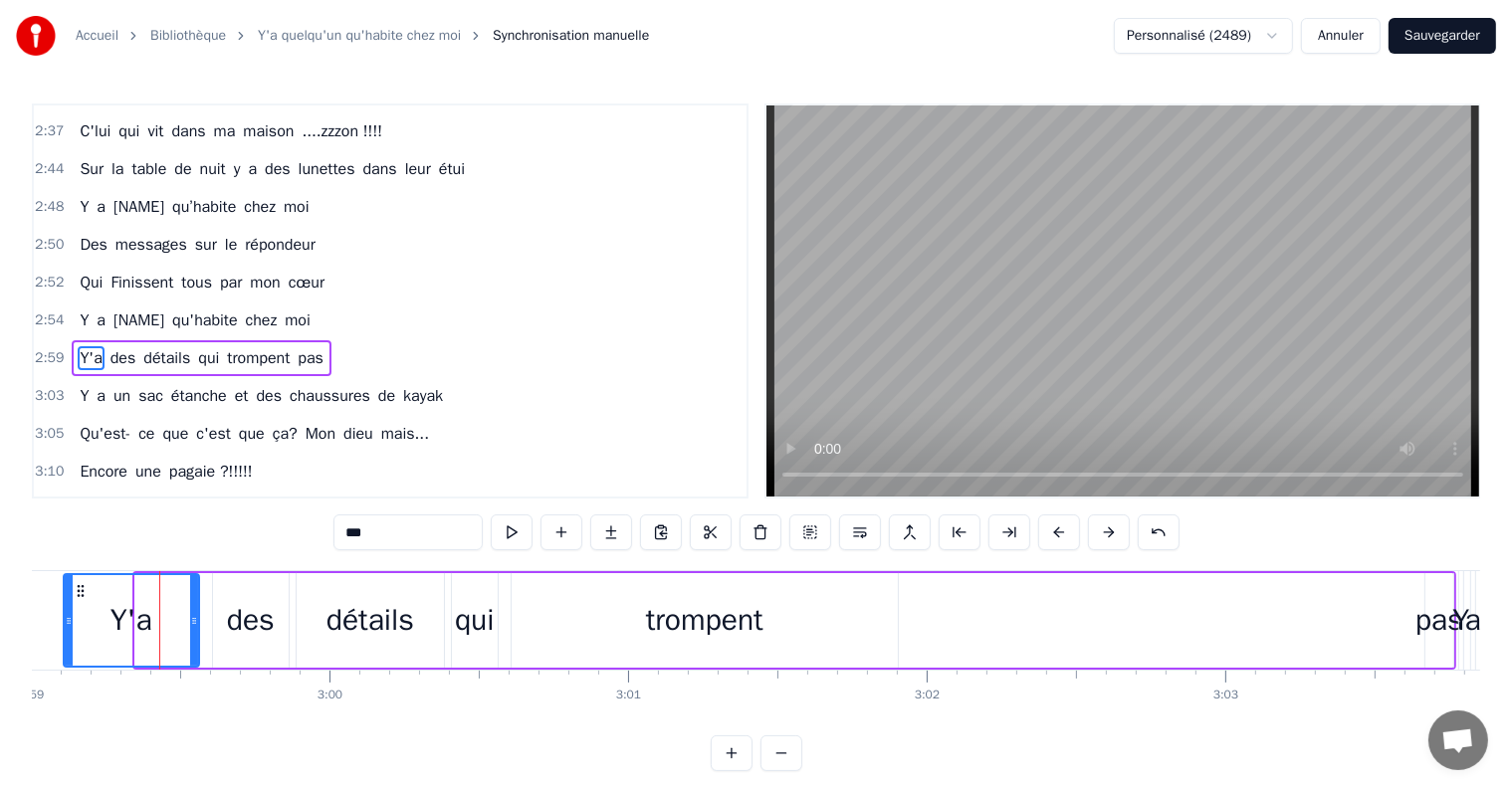 drag, startPoint x: 139, startPoint y: 620, endPoint x: 69, endPoint y: 628, distance: 70.45566 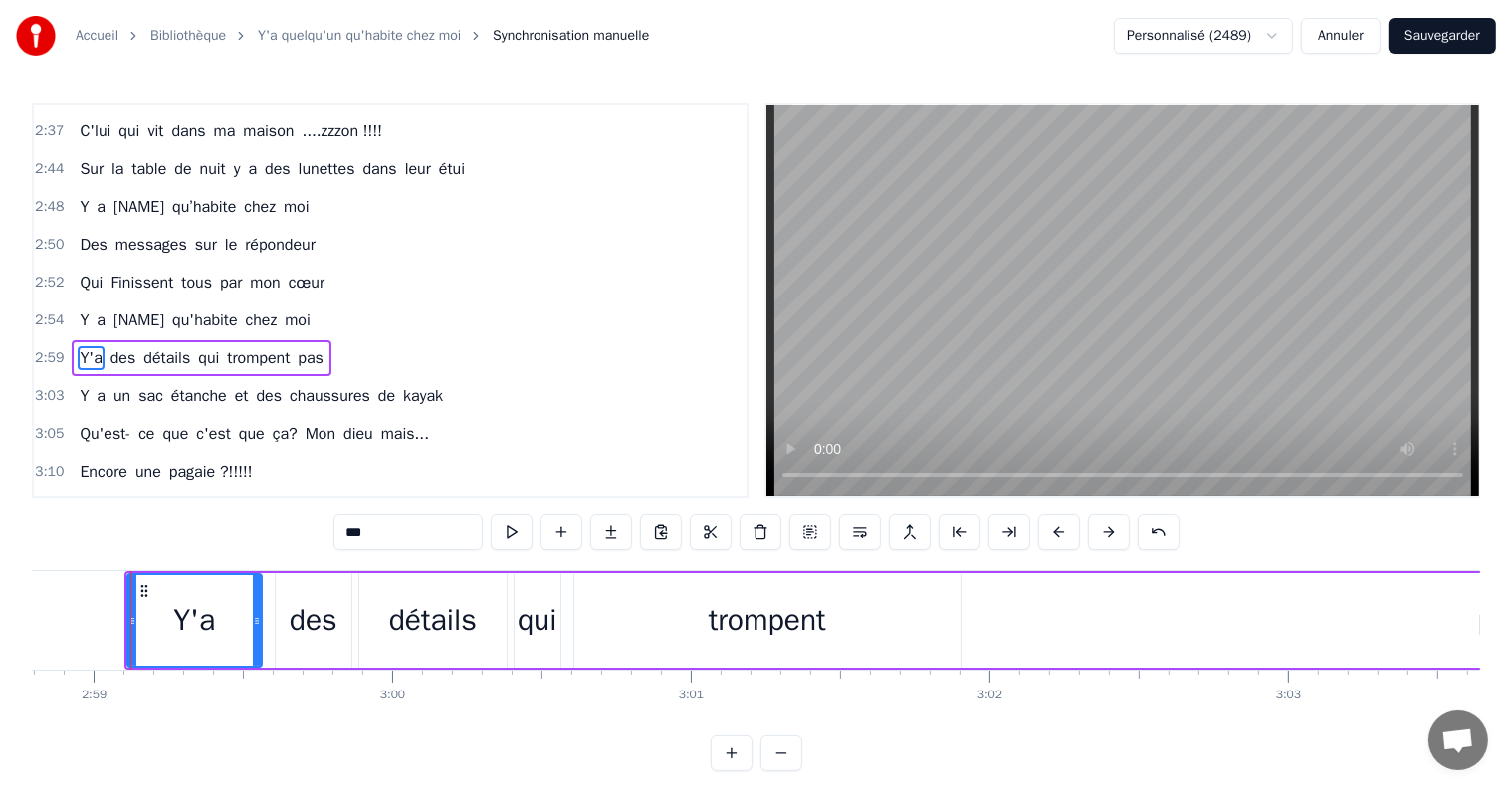 scroll, scrollTop: 0, scrollLeft: 53389, axis: horizontal 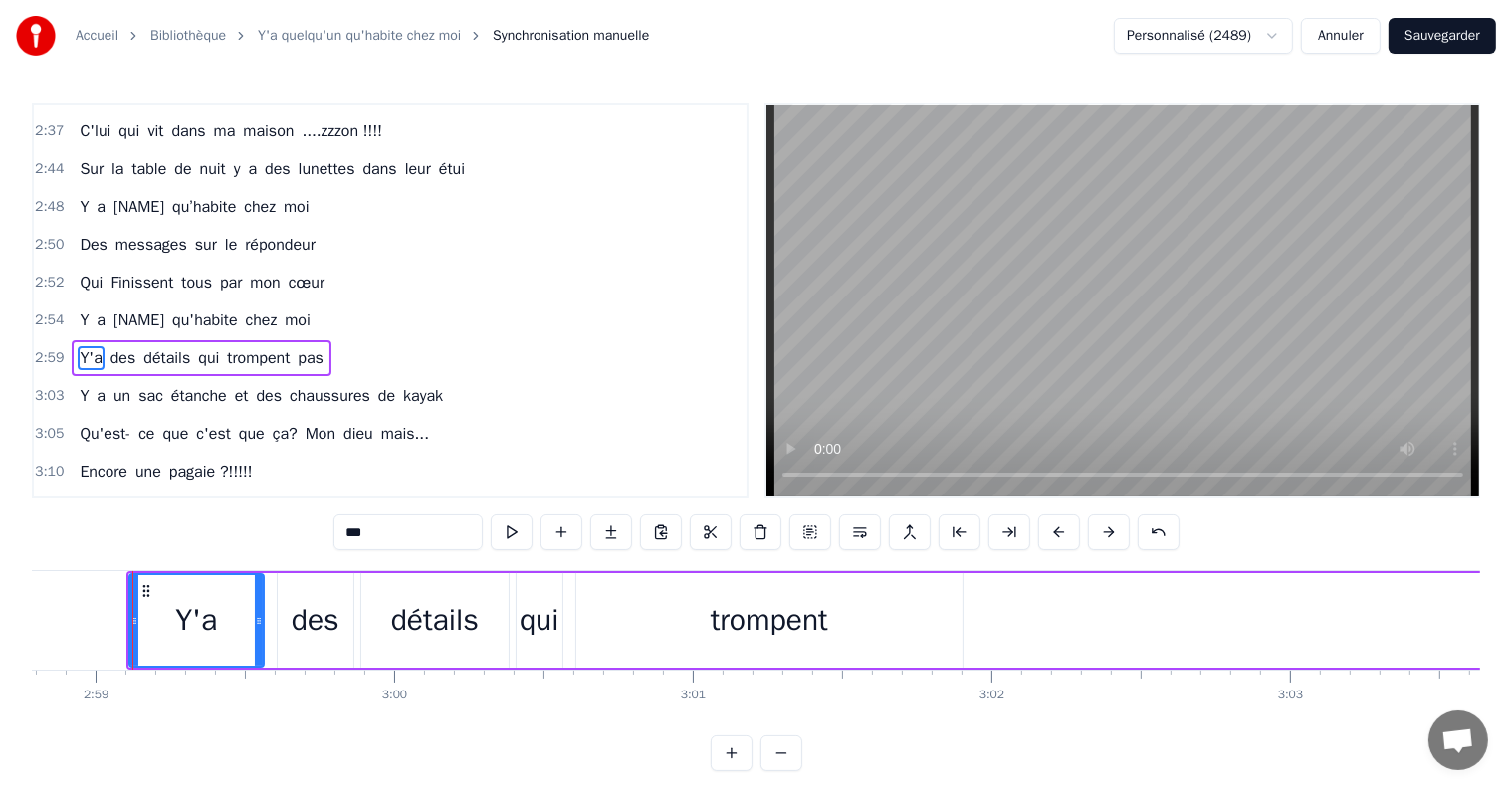 click on "des" at bounding box center (316, 620) 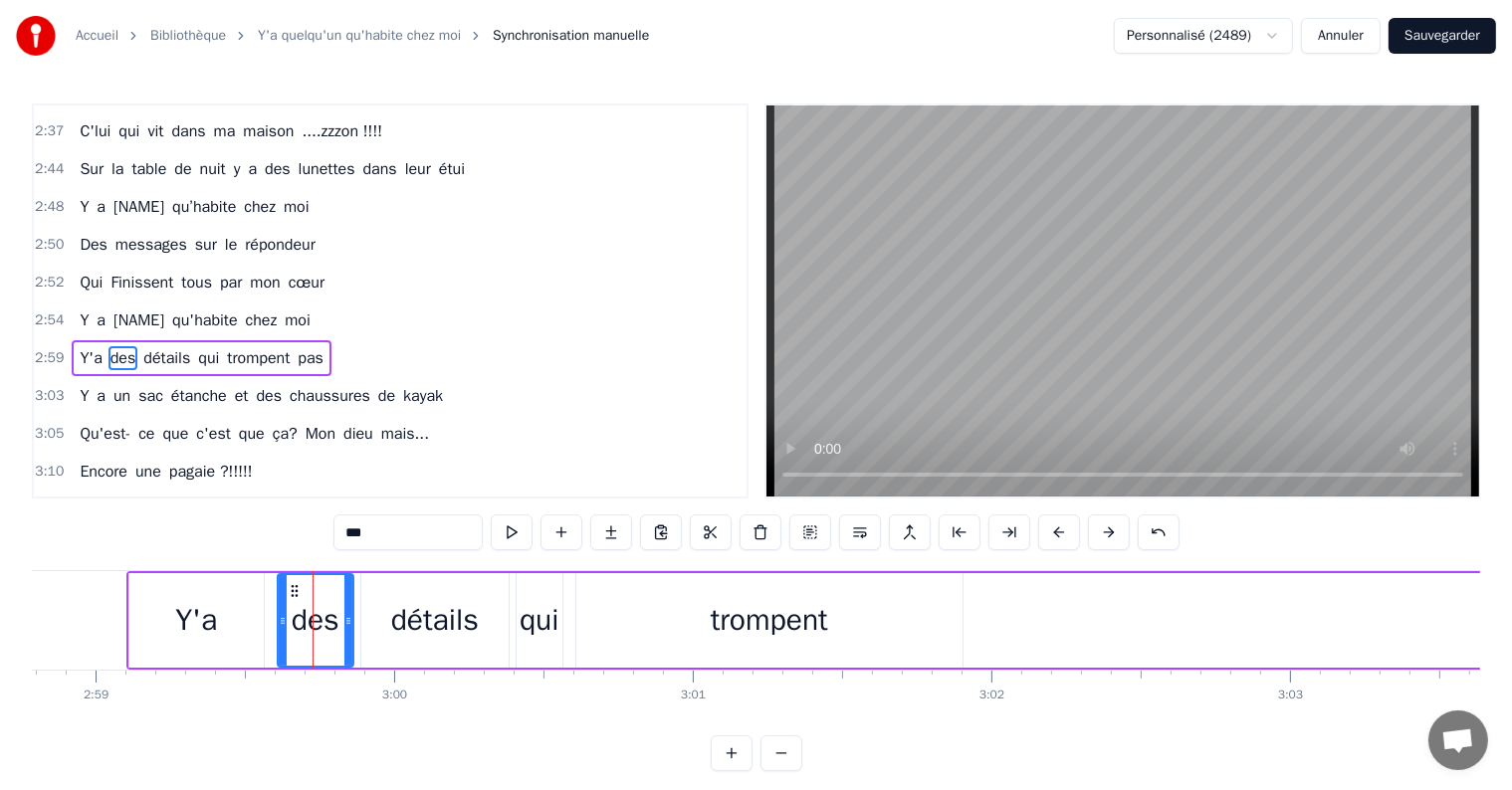 click on "détails" at bounding box center (435, 620) 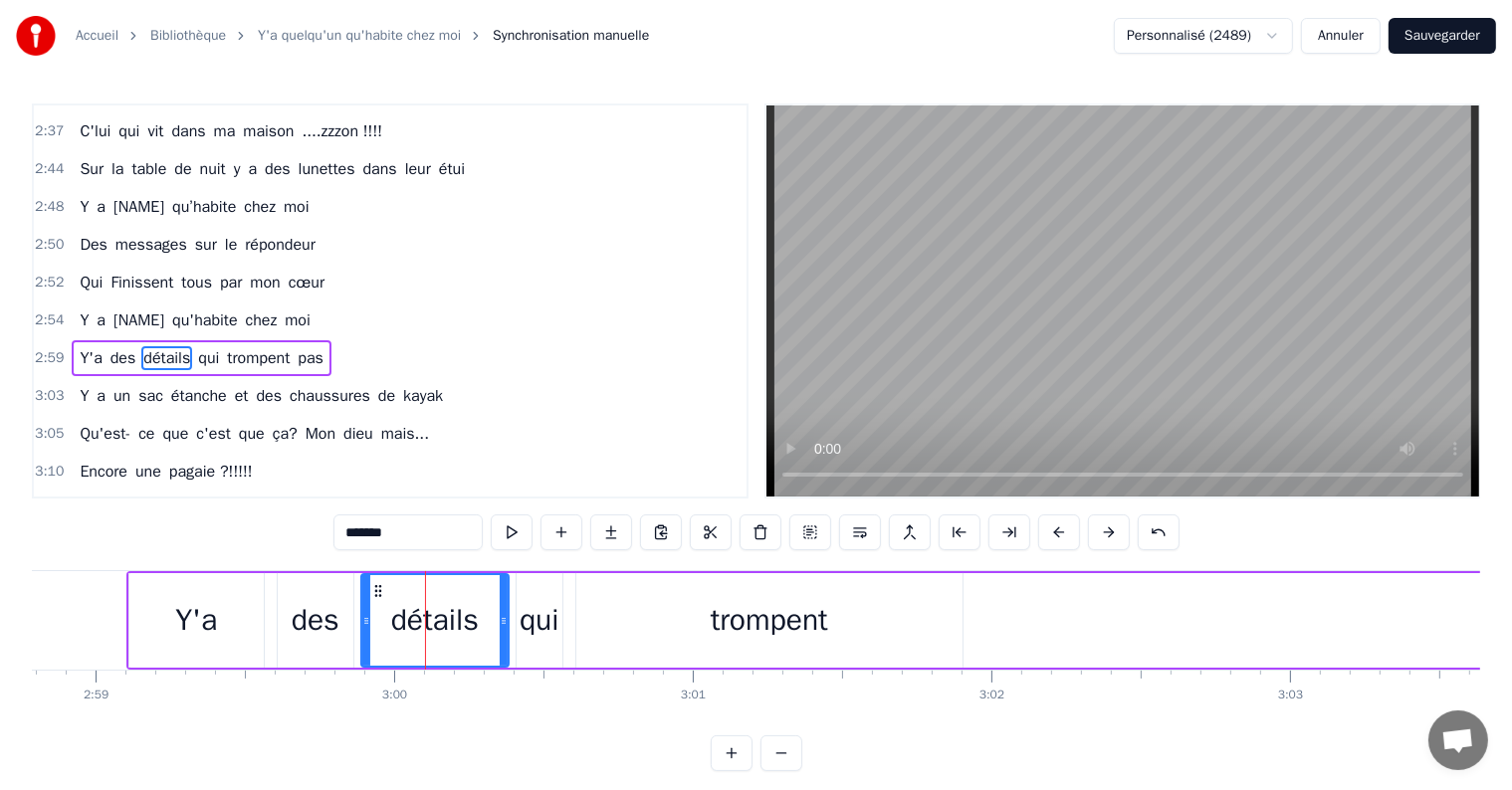 click on "qui" at bounding box center [540, 620] 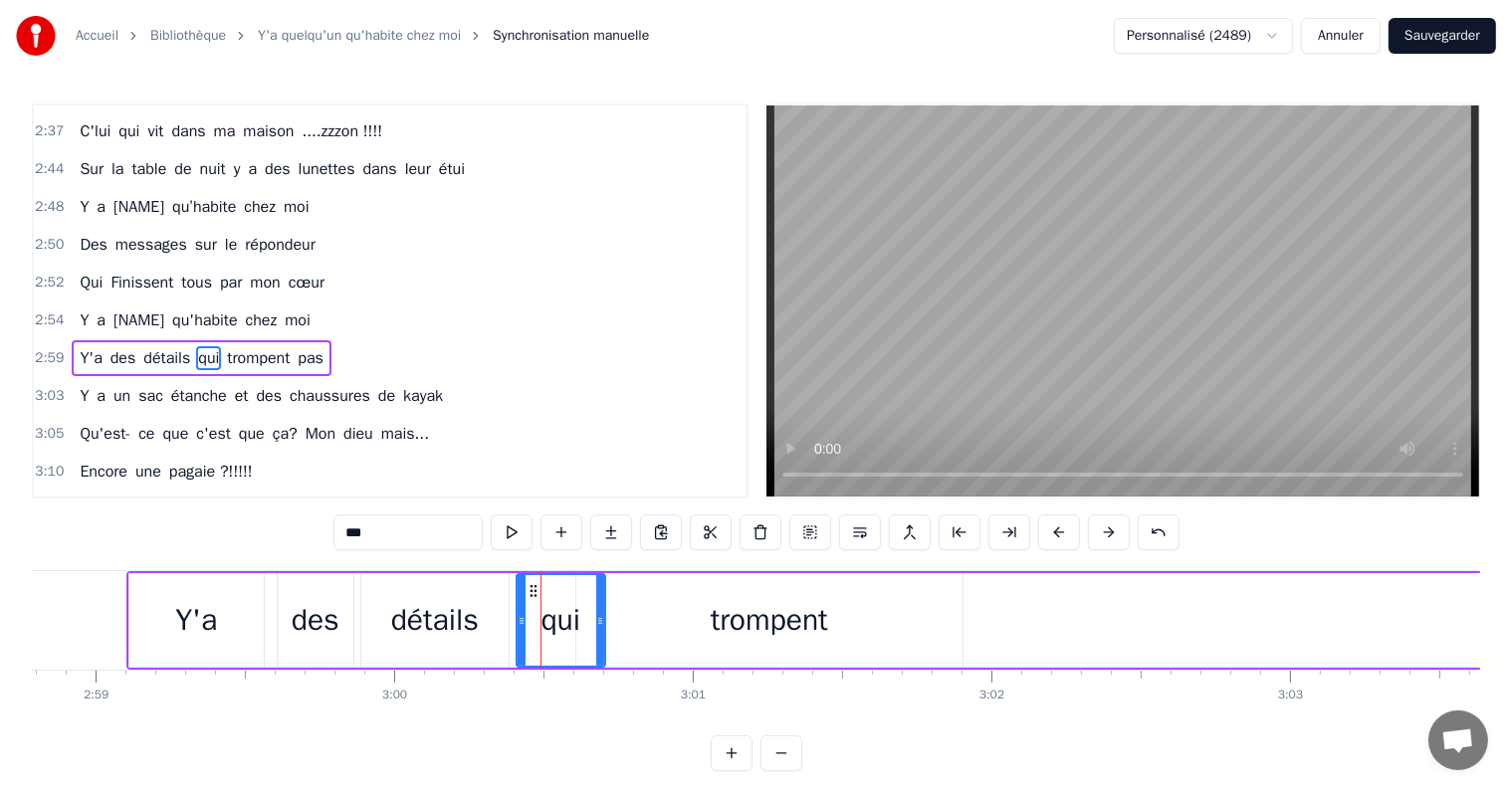 drag, startPoint x: 557, startPoint y: 621, endPoint x: 601, endPoint y: 627, distance: 44.407207 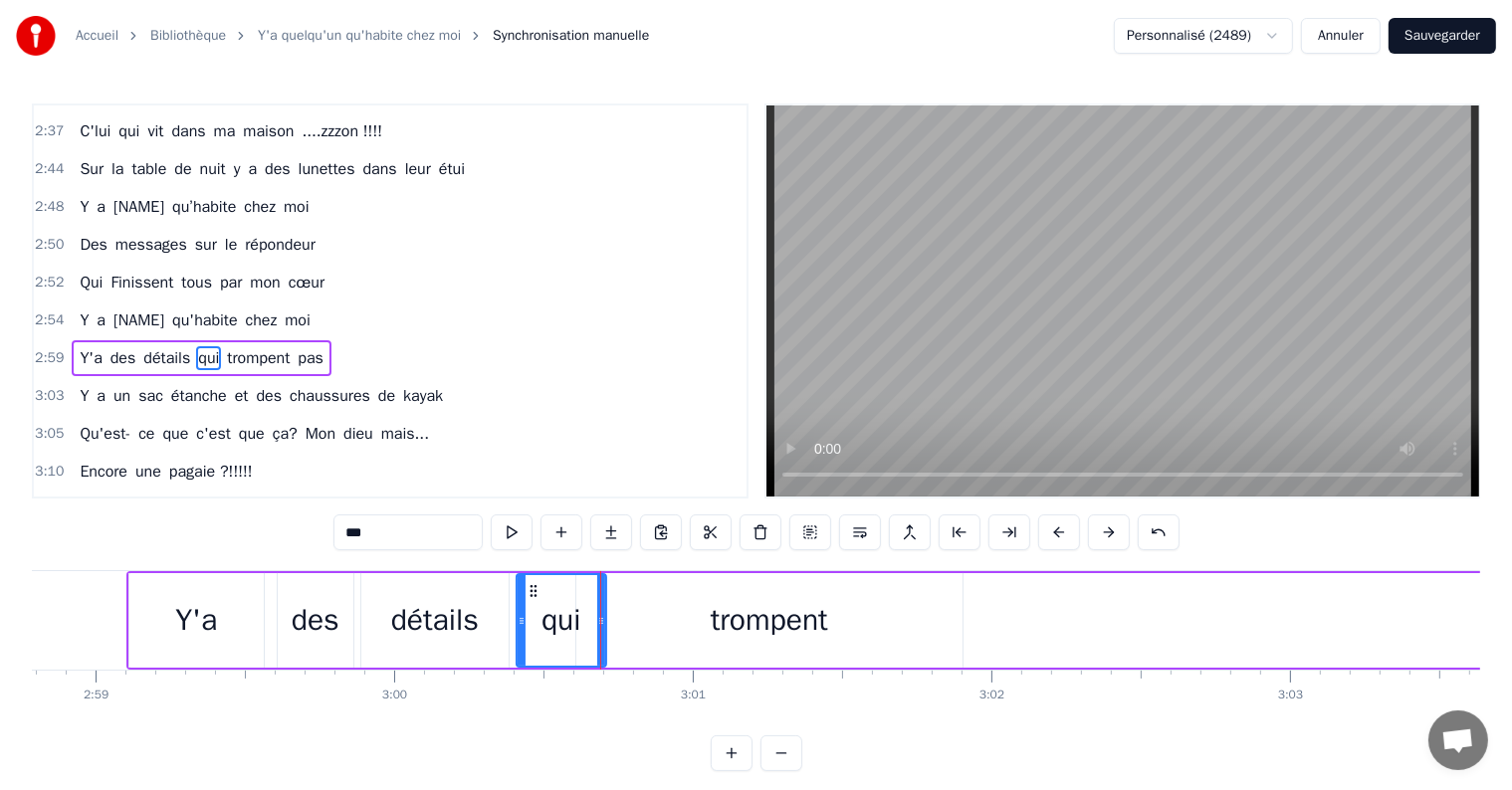 click on "trompent" at bounding box center (769, 620) 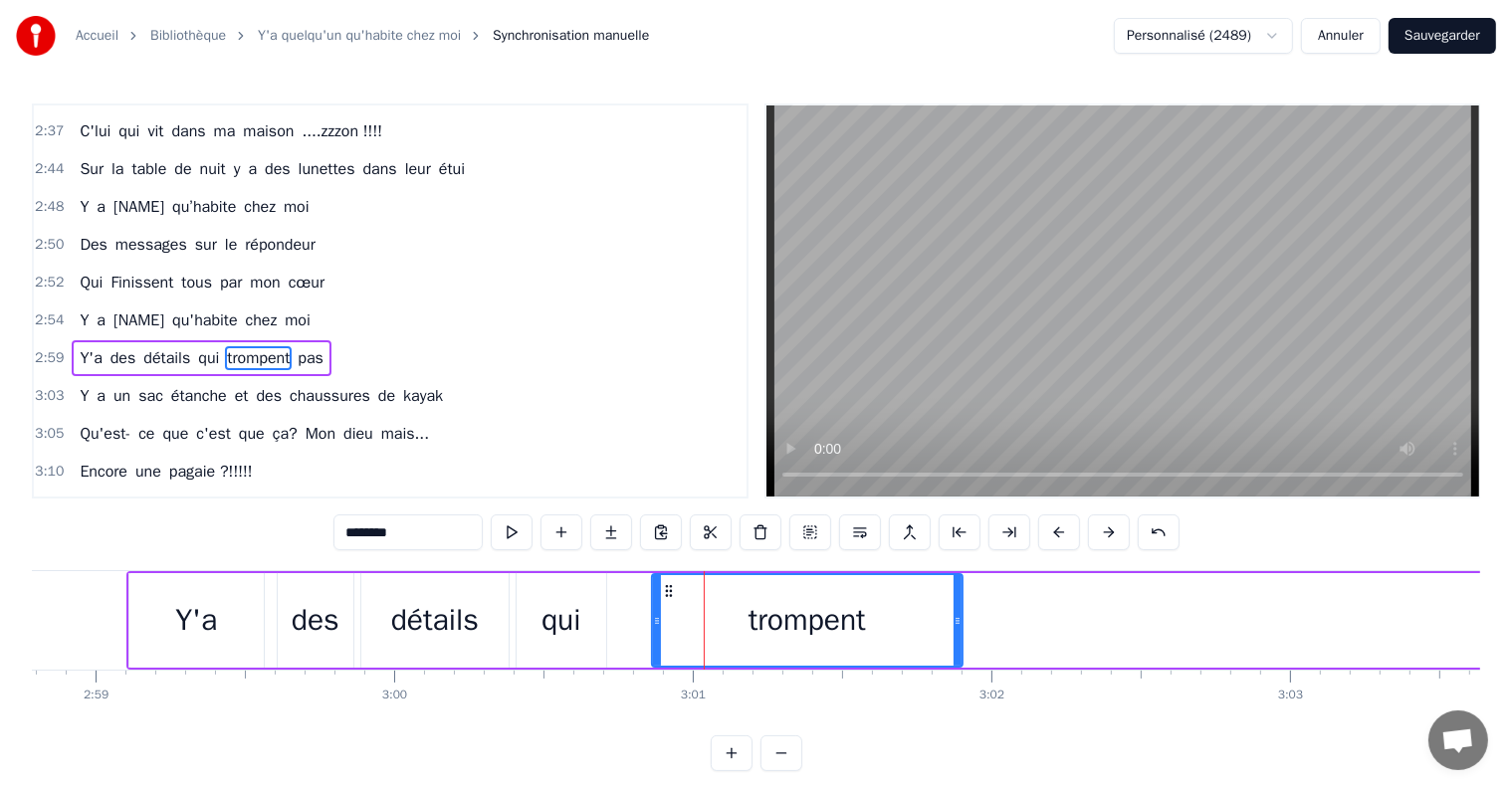 drag, startPoint x: 579, startPoint y: 617, endPoint x: 655, endPoint y: 632, distance: 77.46612 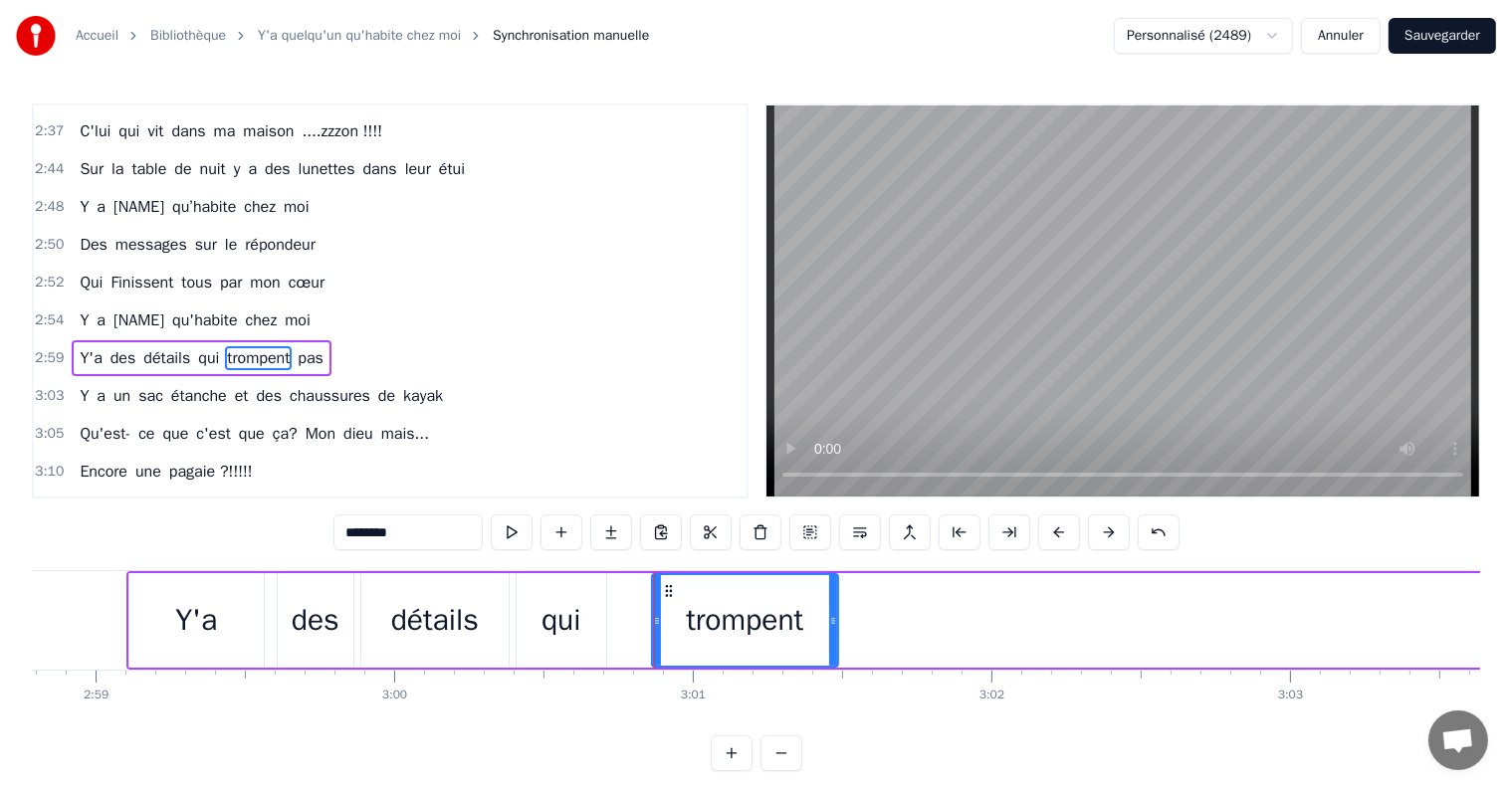 drag, startPoint x: 956, startPoint y: 619, endPoint x: 832, endPoint y: 638, distance: 125.4472 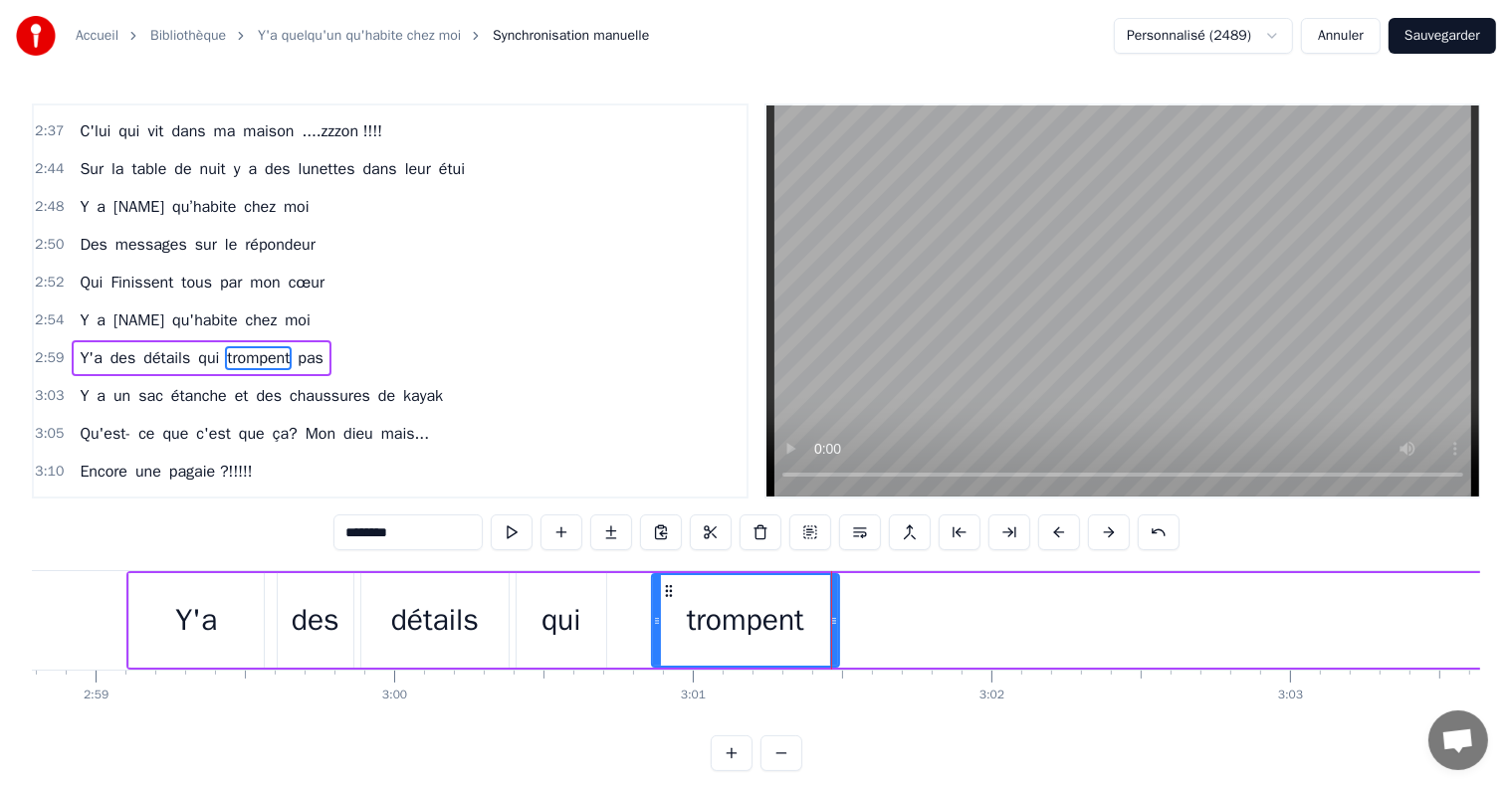 click on "pas" at bounding box center (311, 358) 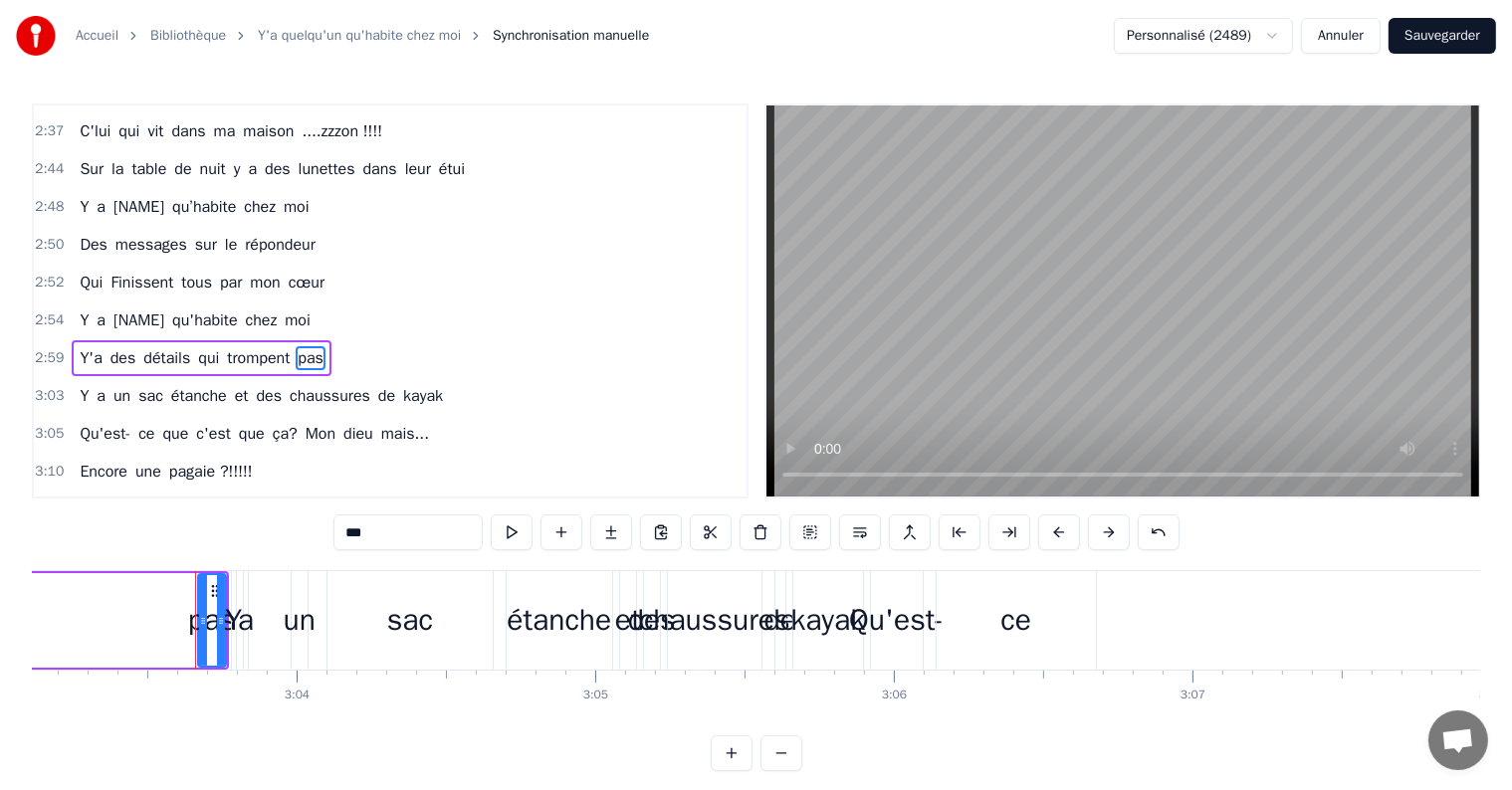 scroll, scrollTop: 0, scrollLeft: 54744, axis: horizontal 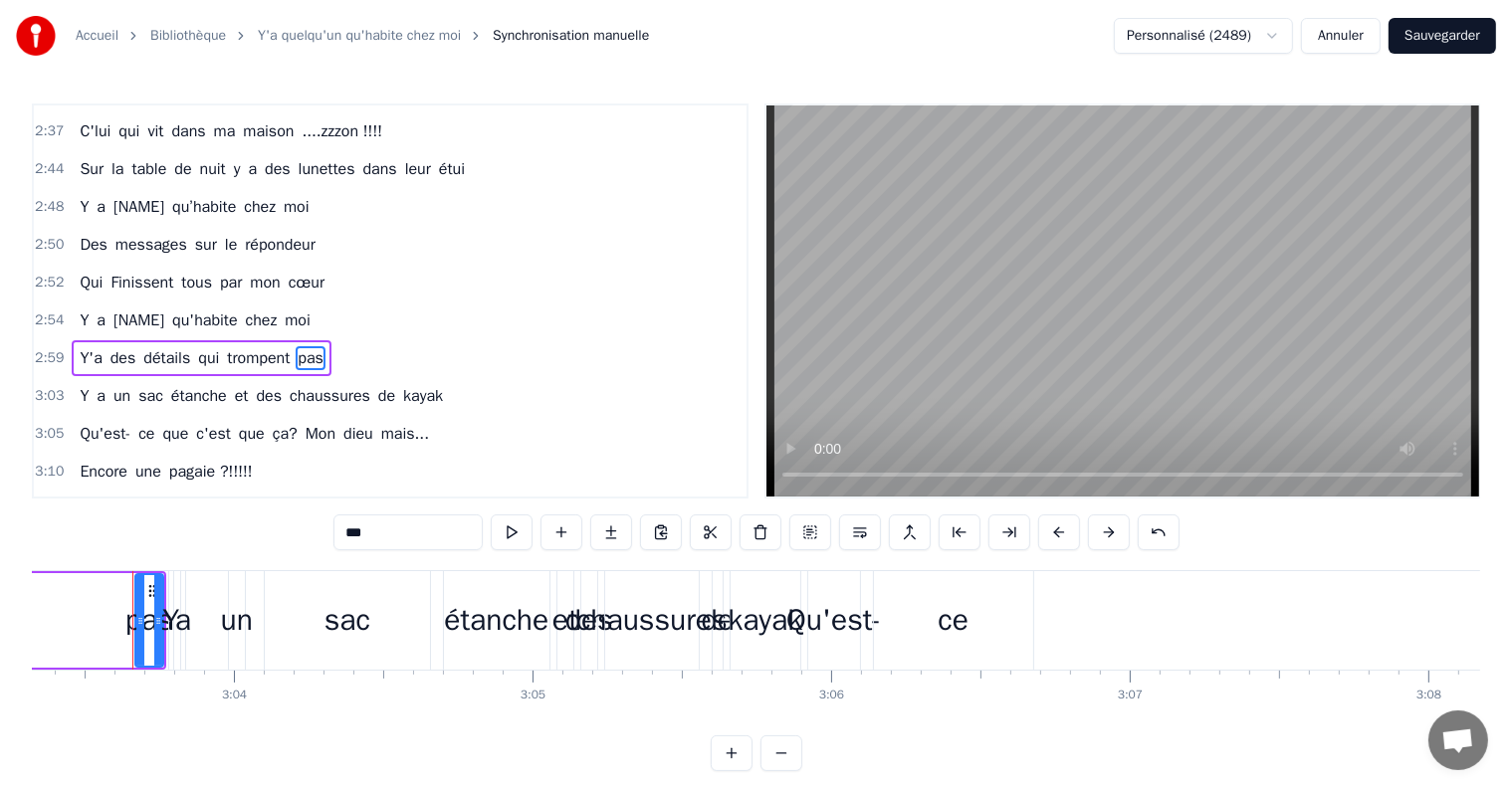 drag, startPoint x: 132, startPoint y: 623, endPoint x: 0, endPoint y: 624, distance: 132.00379 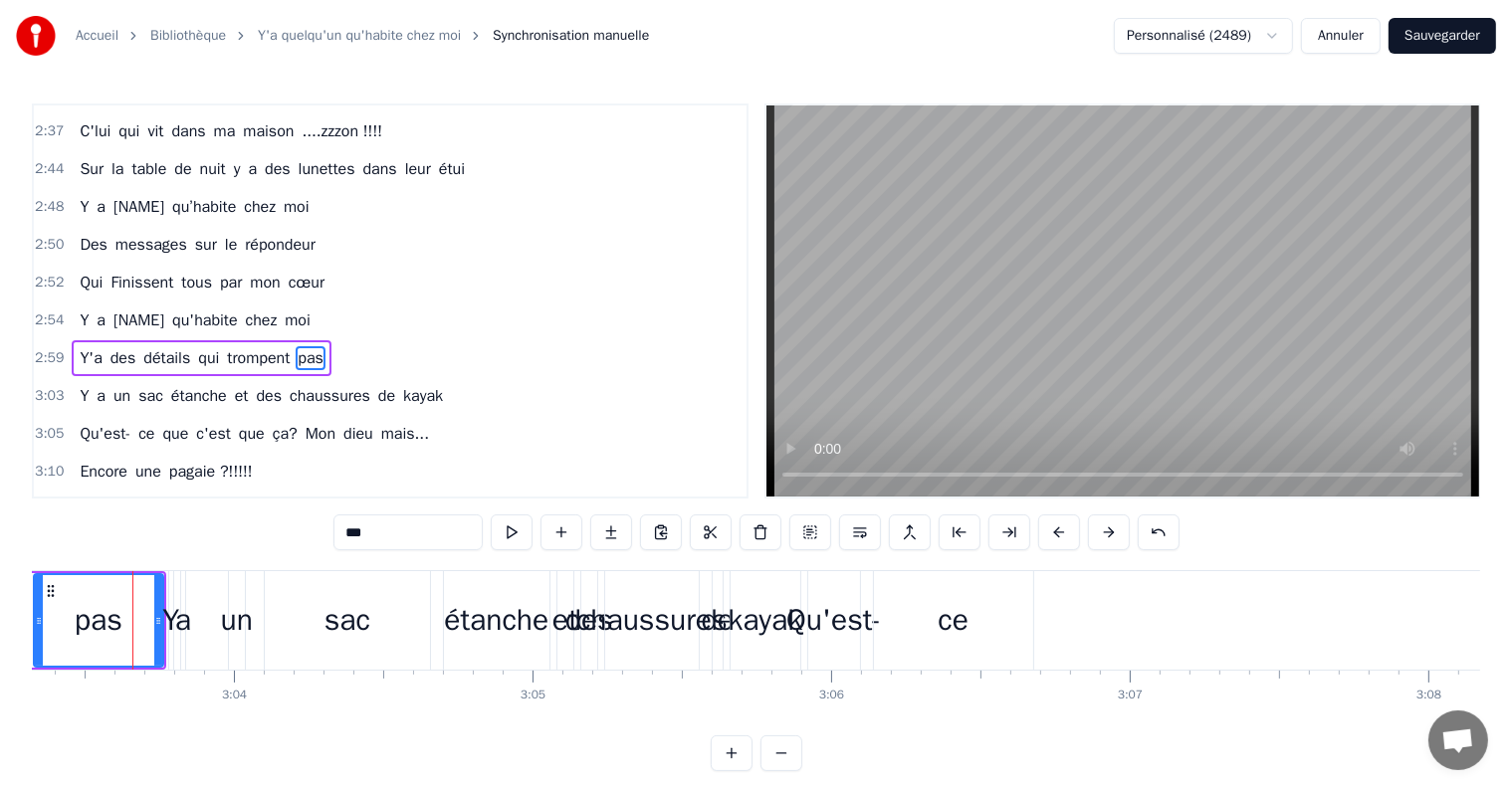 drag, startPoint x: 135, startPoint y: 624, endPoint x: 17, endPoint y: 614, distance: 118.422971 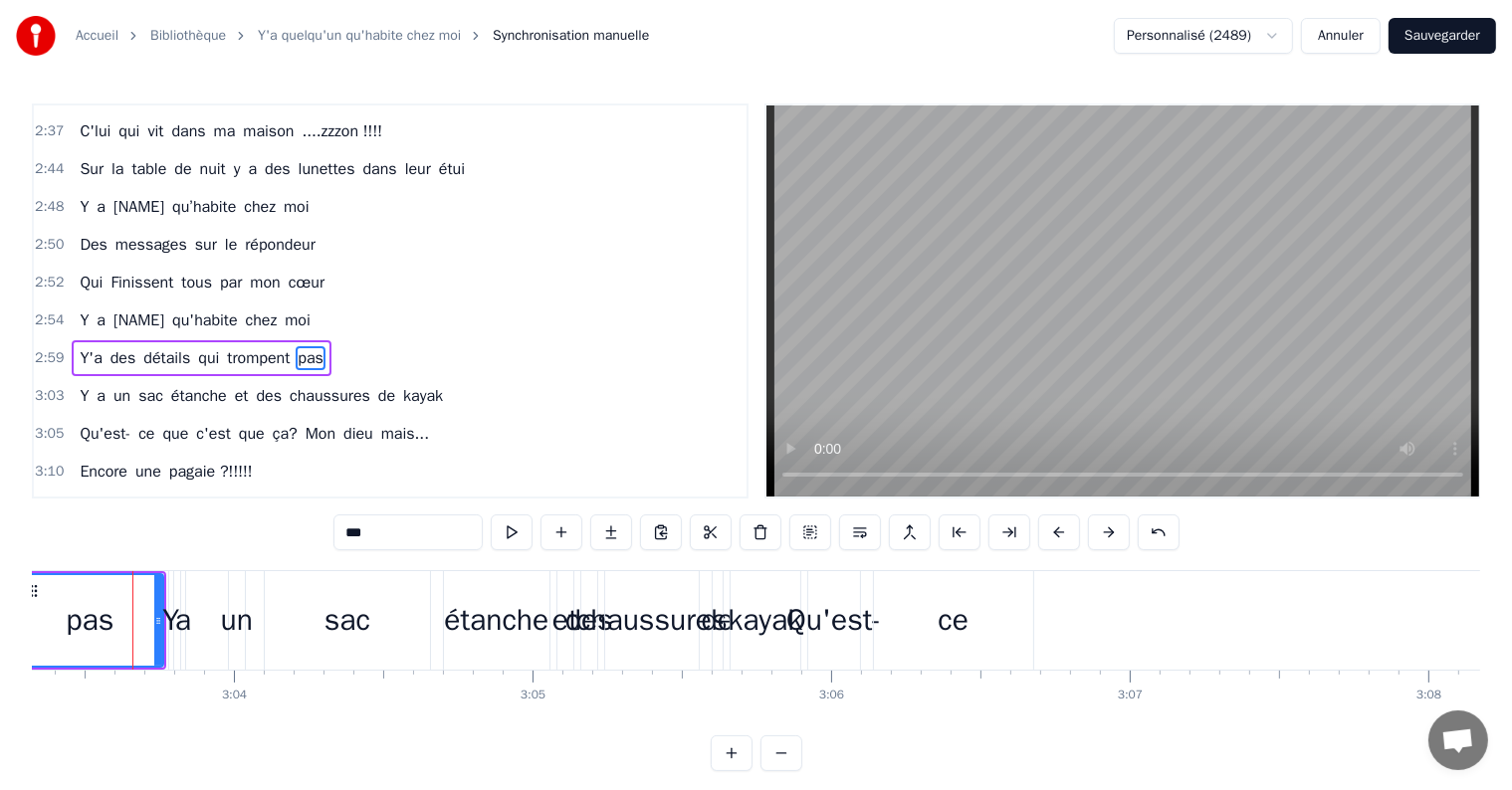 click on "trompent" at bounding box center (258, 358) 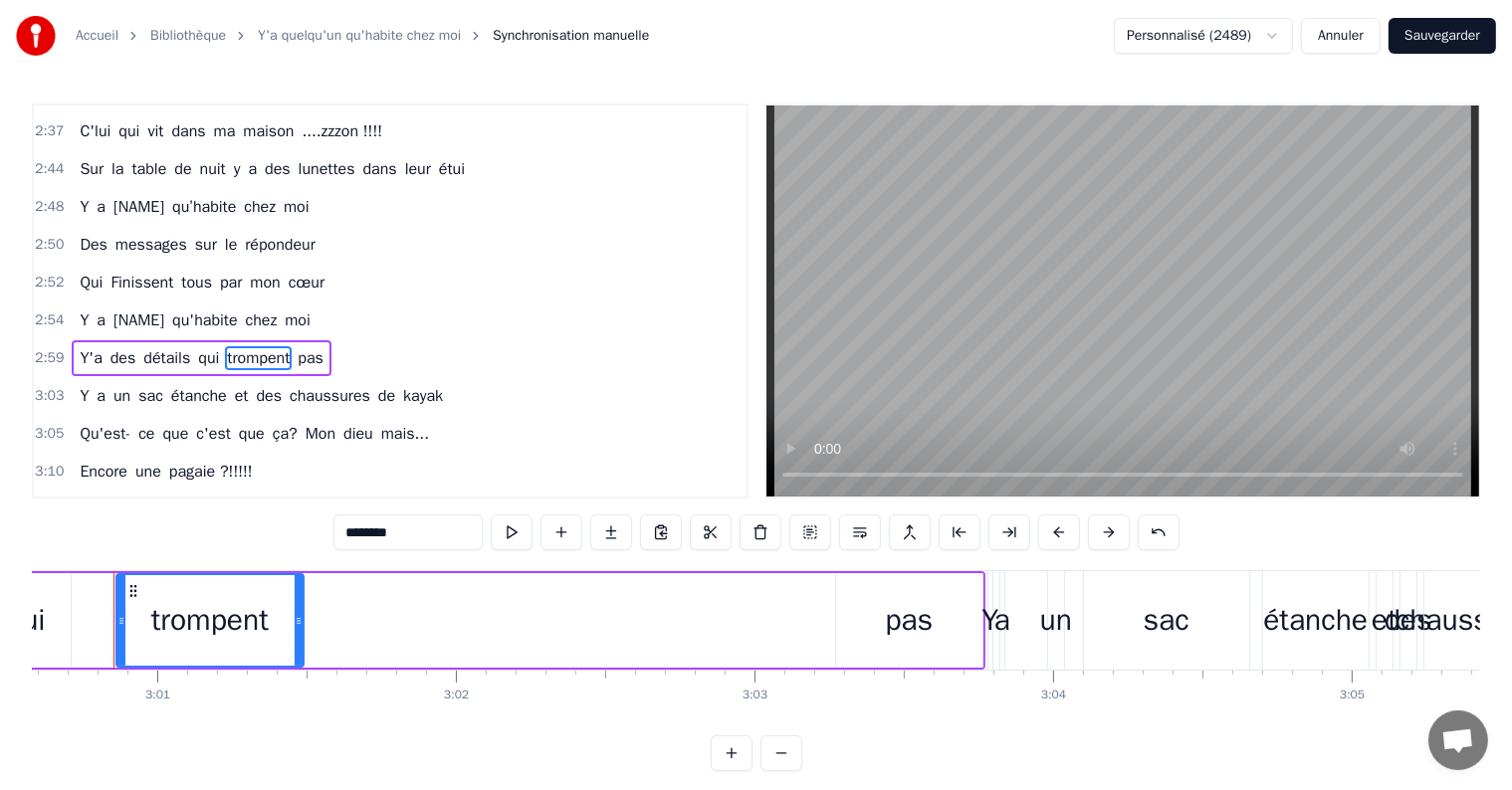 scroll, scrollTop: 0, scrollLeft: 53905, axis: horizontal 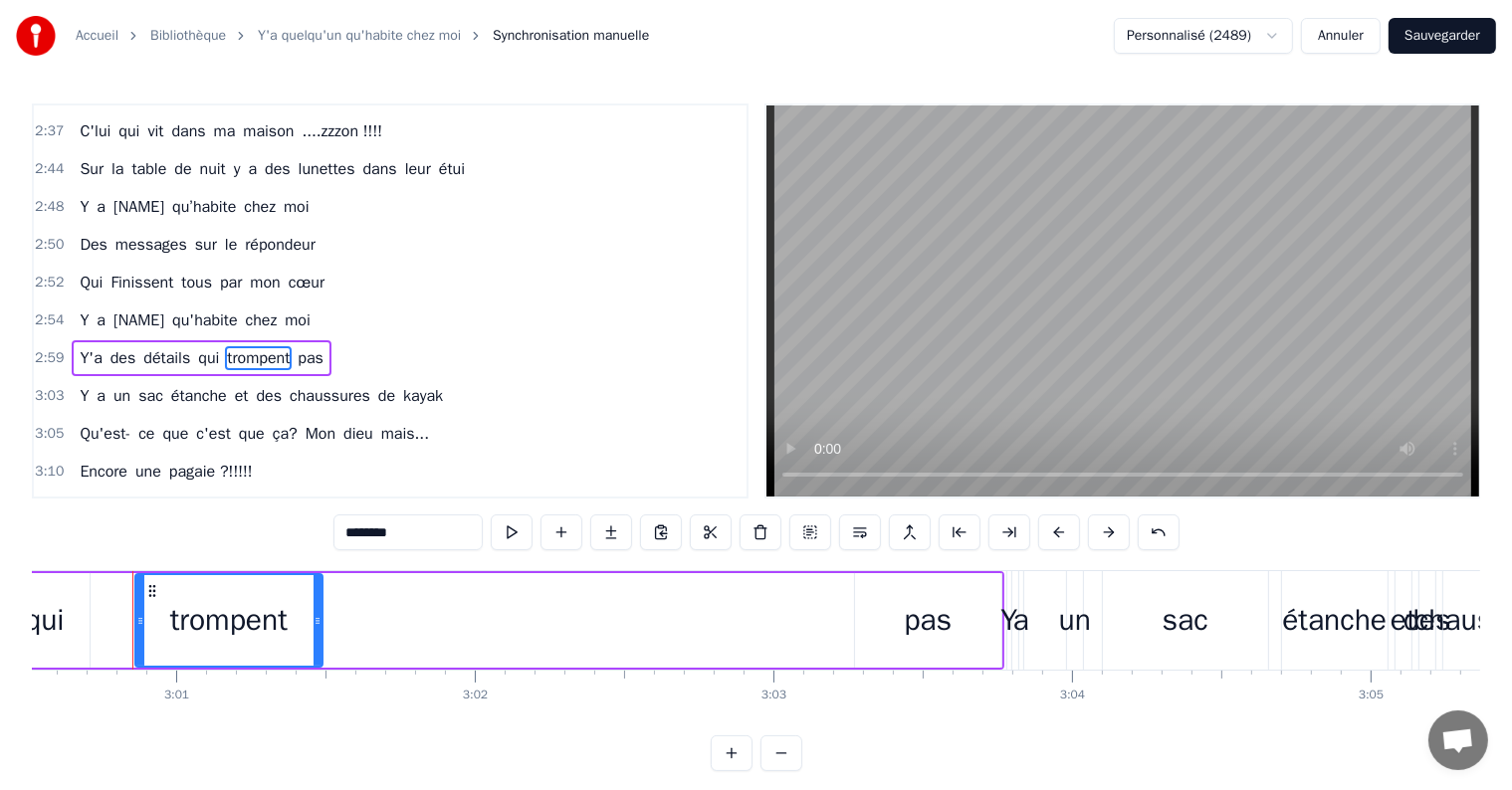 click on "pas" at bounding box center [928, 620] 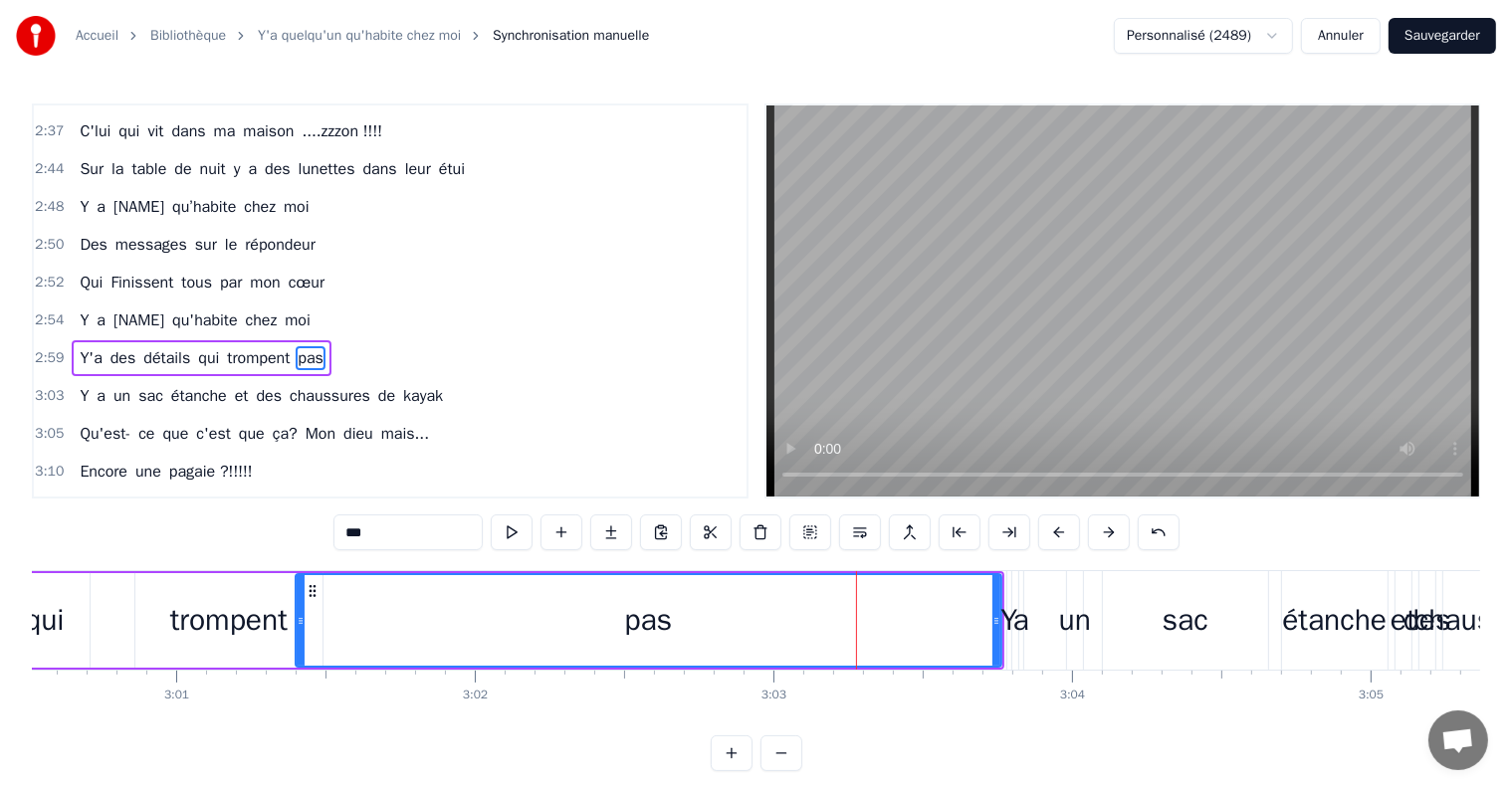 drag, startPoint x: 857, startPoint y: 621, endPoint x: 306, endPoint y: 585, distance: 552.17479 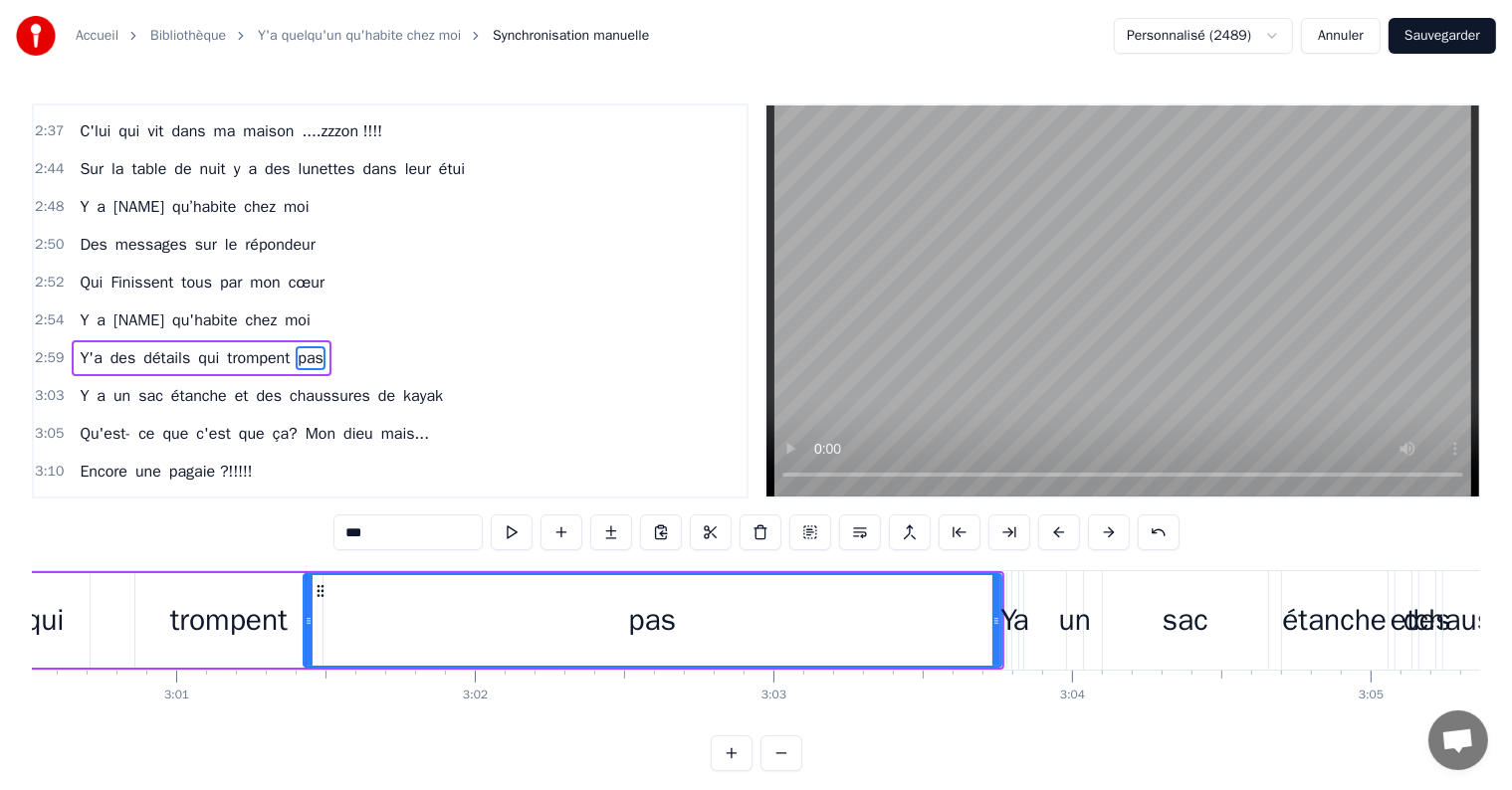 click on "trompent" at bounding box center (229, 620) 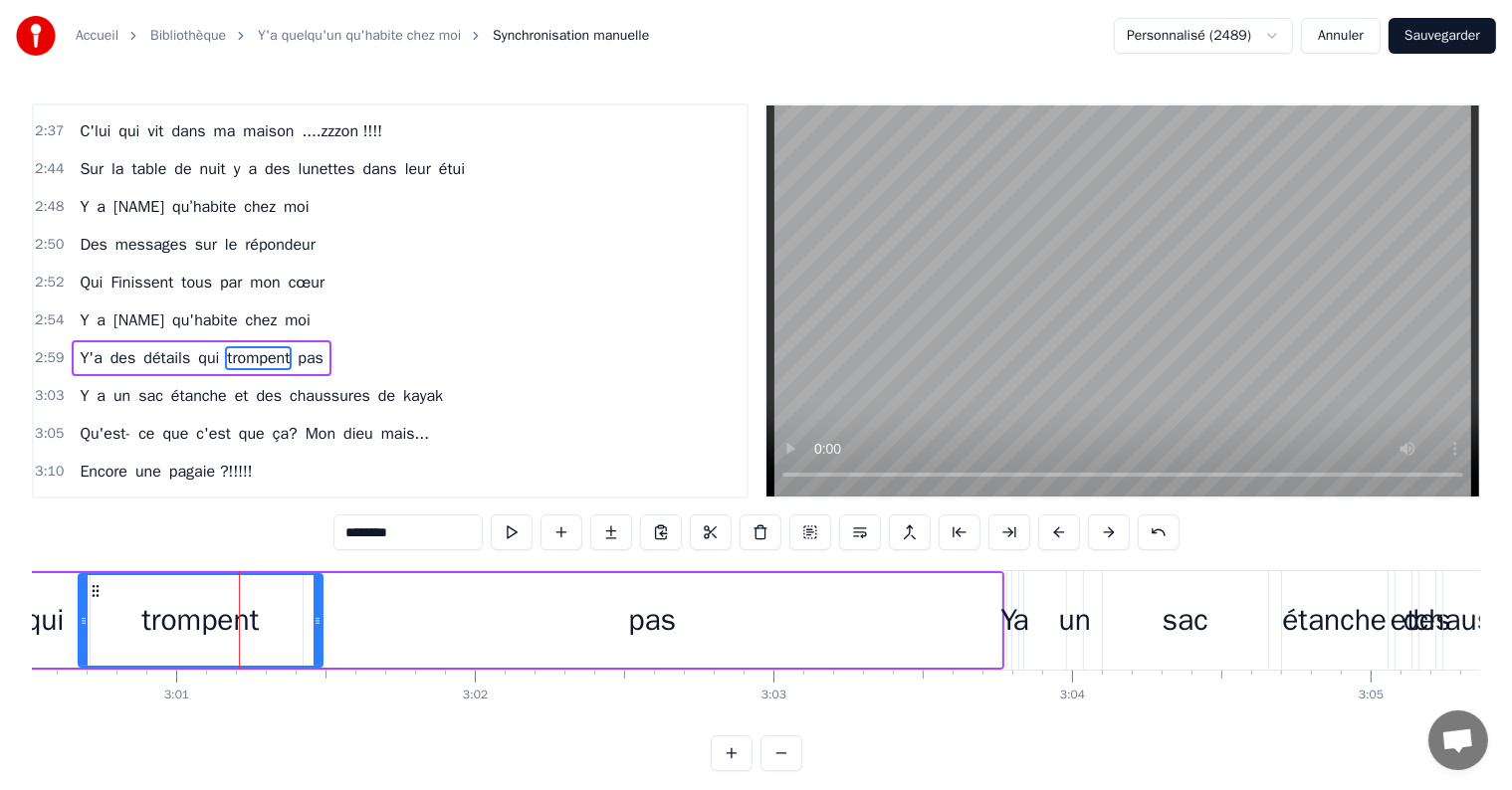 drag, startPoint x: 139, startPoint y: 621, endPoint x: 100, endPoint y: 653, distance: 50.447993 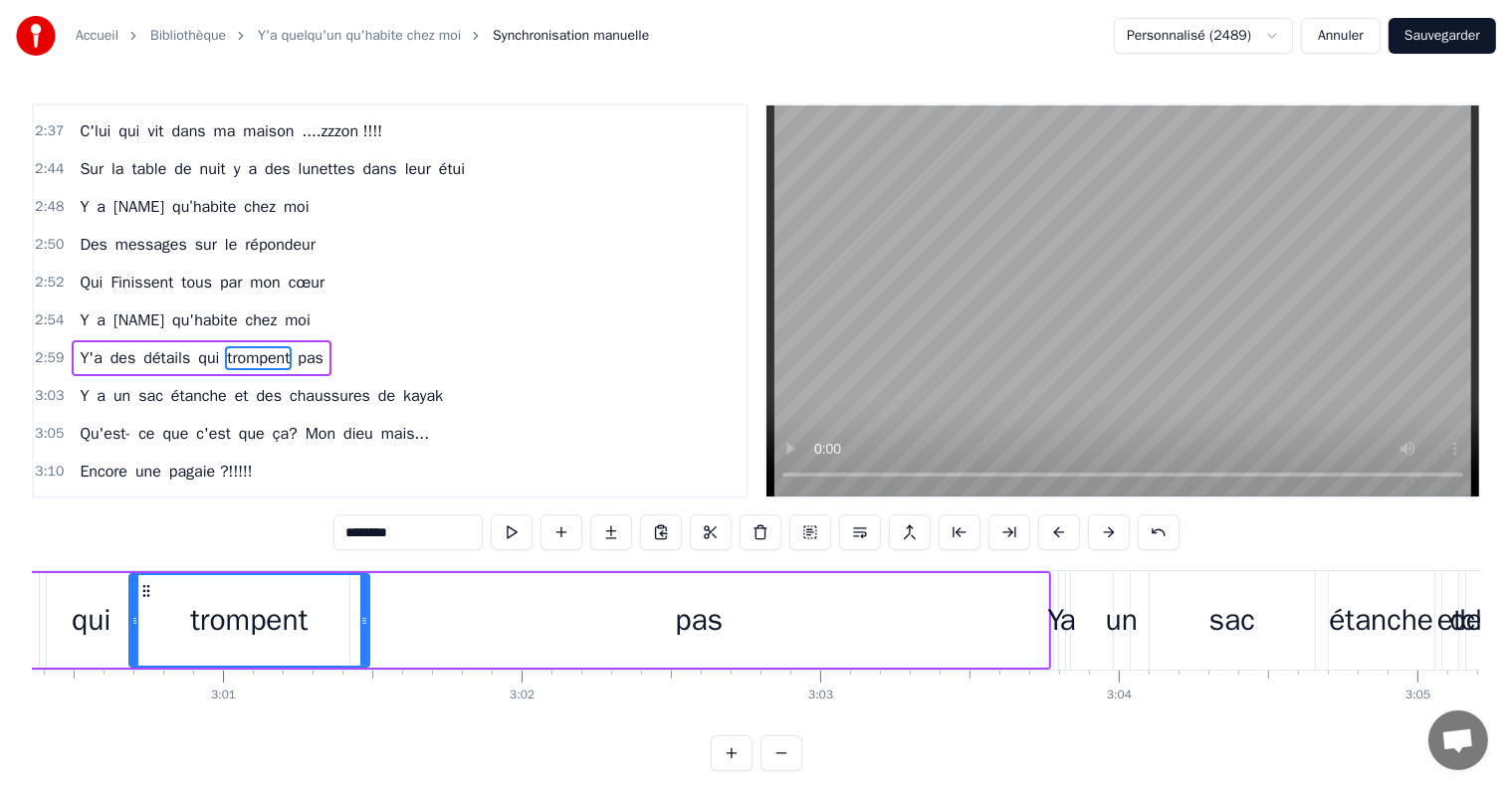 scroll, scrollTop: 0, scrollLeft: 53859, axis: horizontal 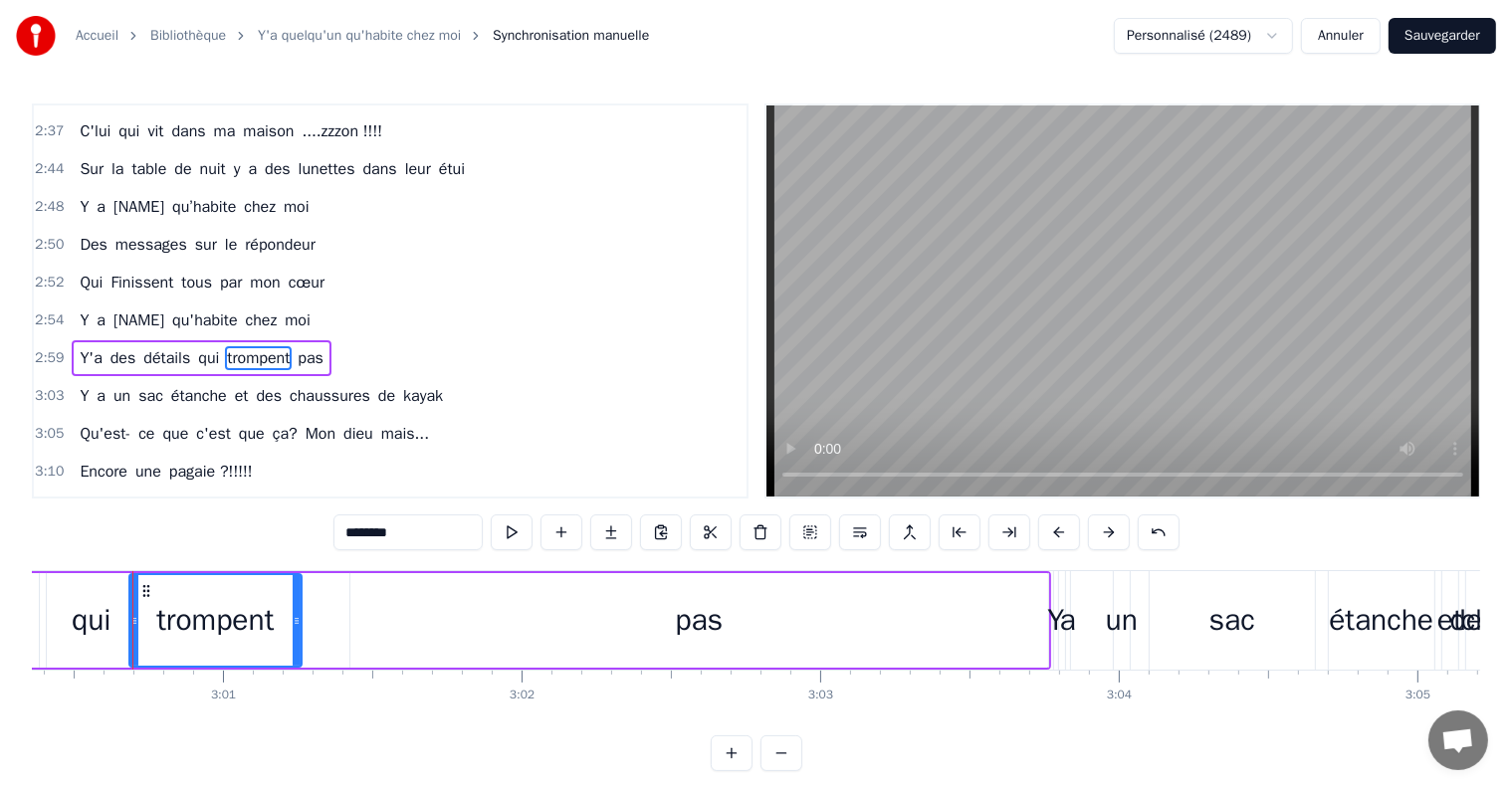 drag, startPoint x: 364, startPoint y: 613, endPoint x: 346, endPoint y: 625, distance: 21.633308 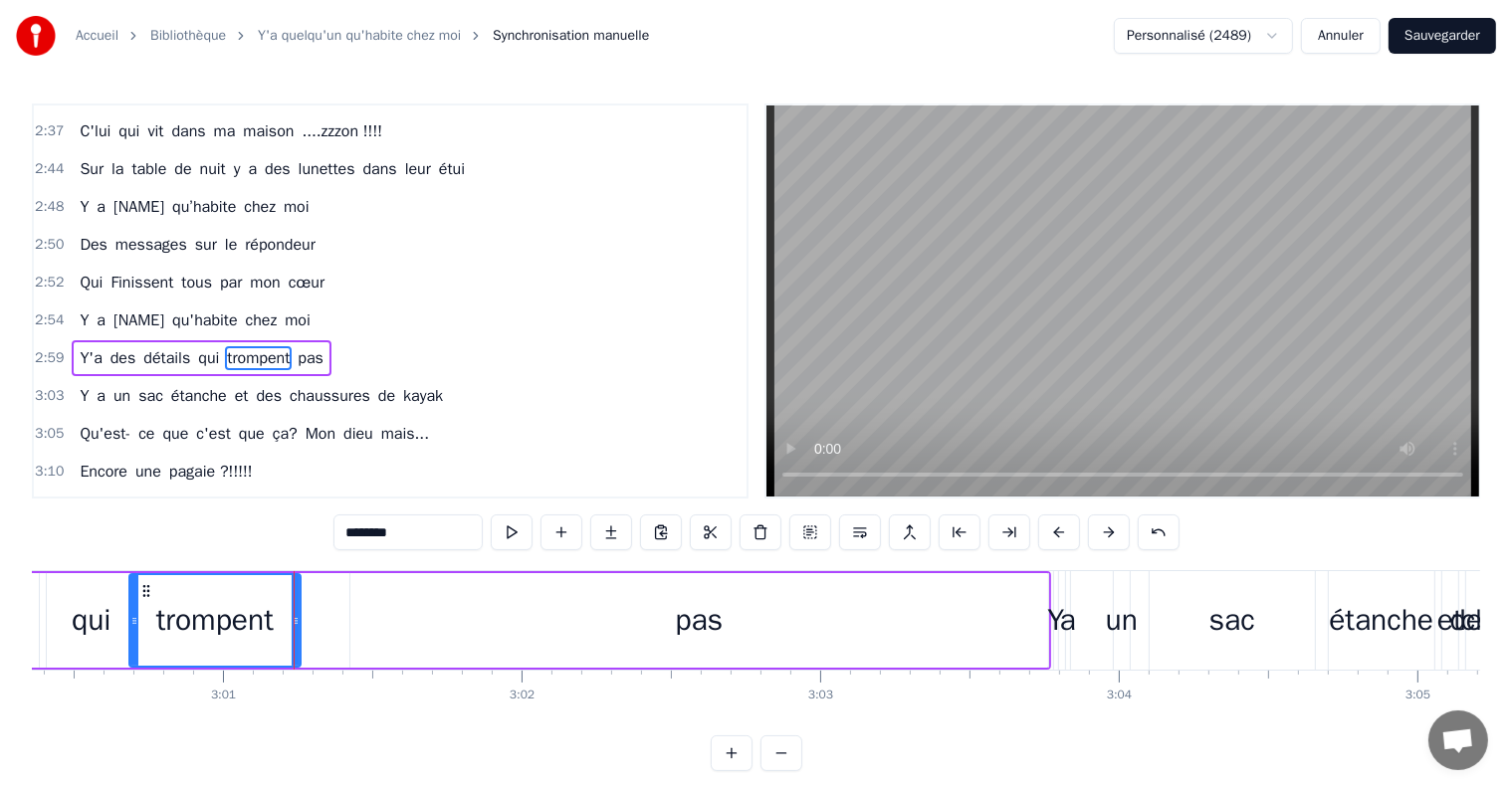 click on "pas" at bounding box center (699, 620) 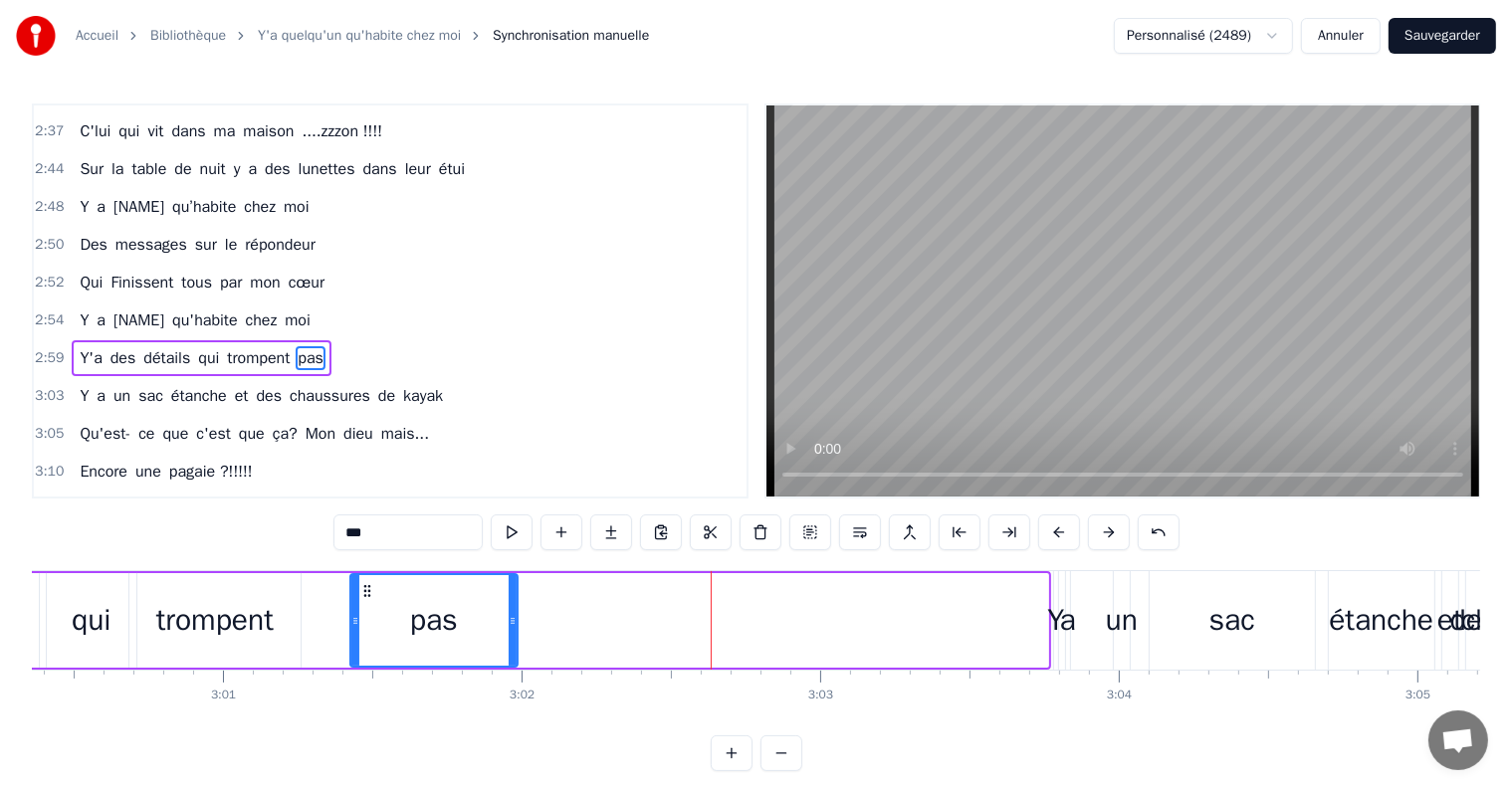 drag, startPoint x: 1042, startPoint y: 622, endPoint x: 514, endPoint y: 648, distance: 528.63976 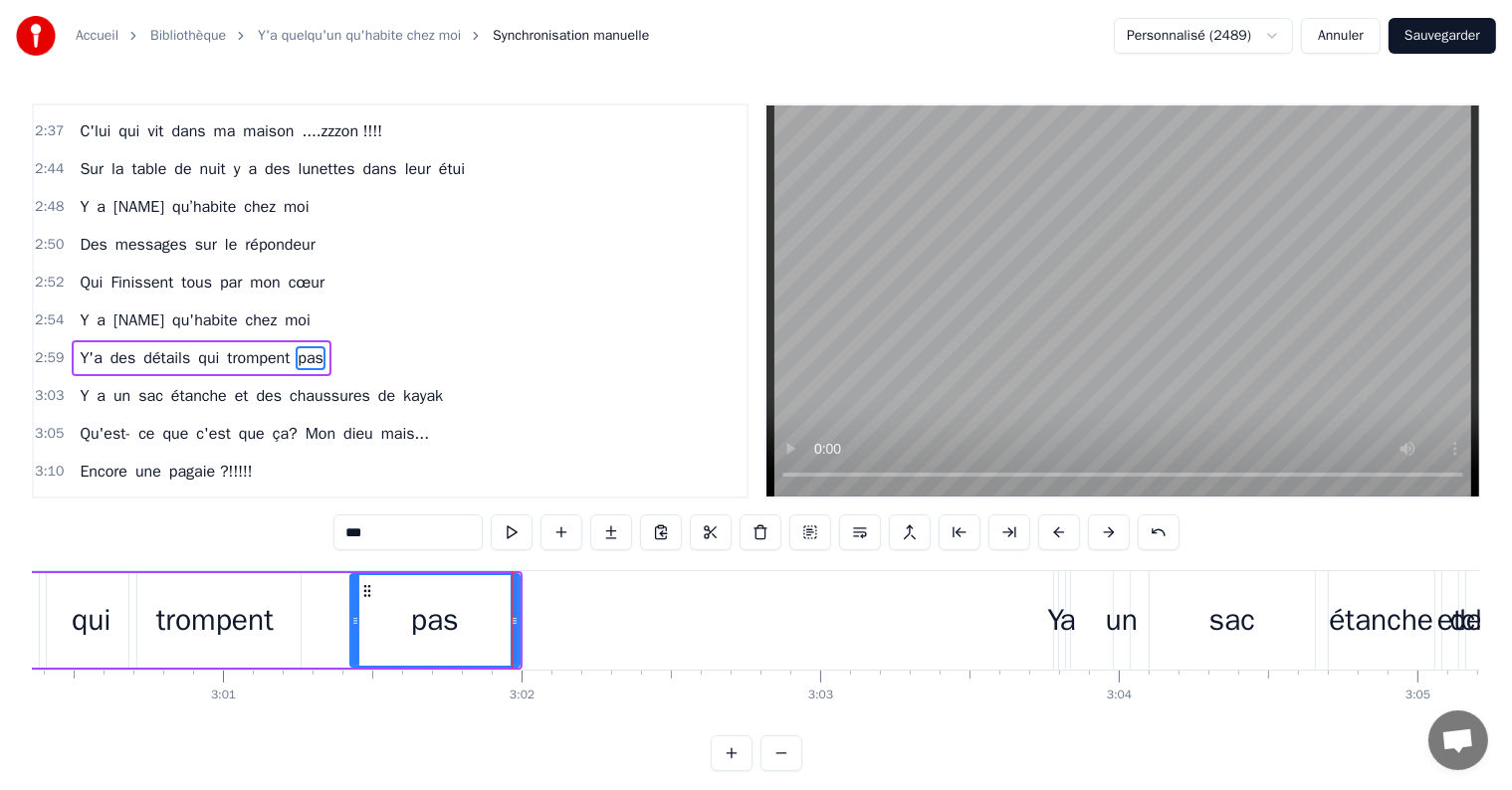 click on "Y" at bounding box center (1055, 620) 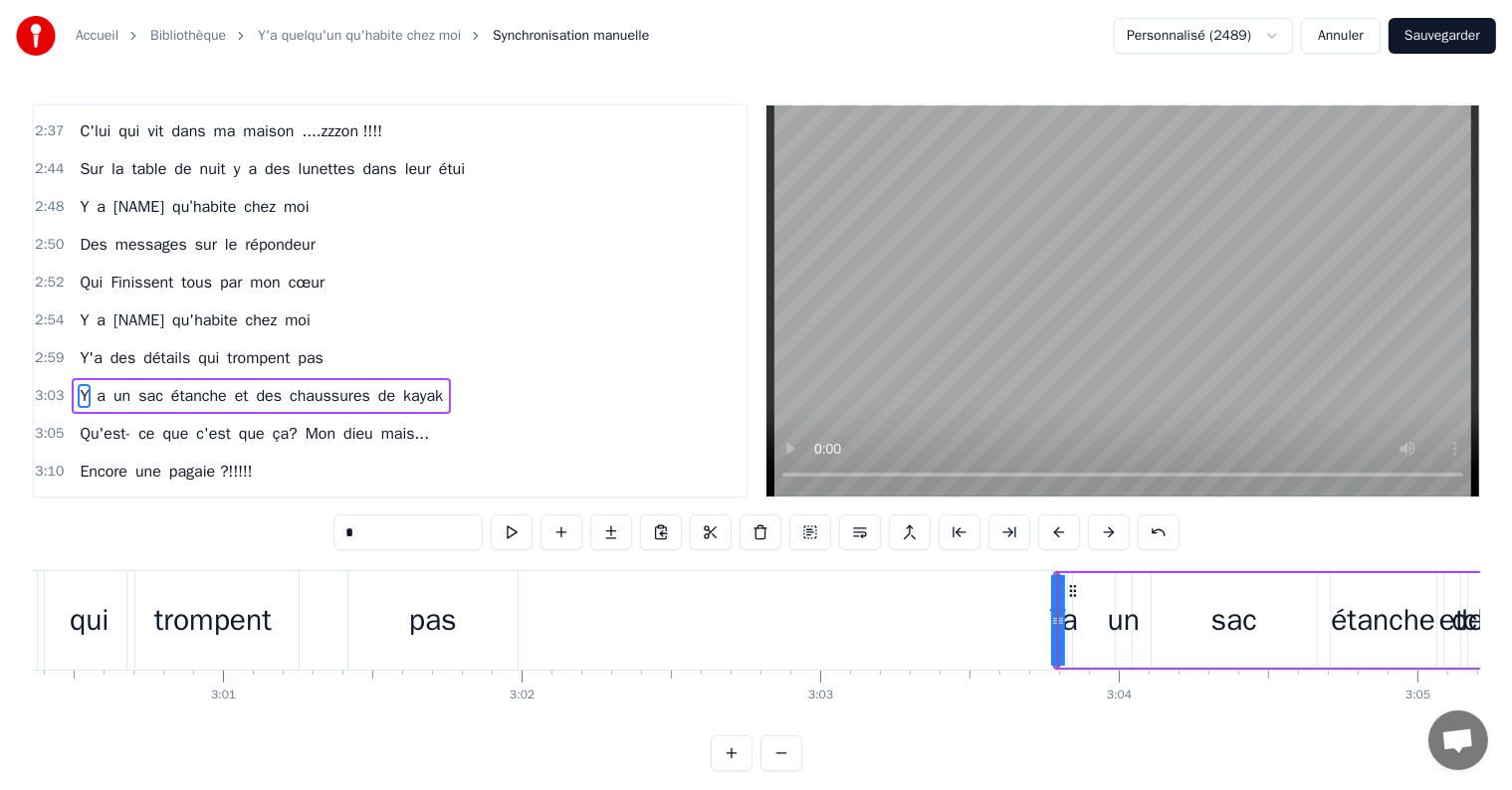 scroll, scrollTop: 1580, scrollLeft: 0, axis: vertical 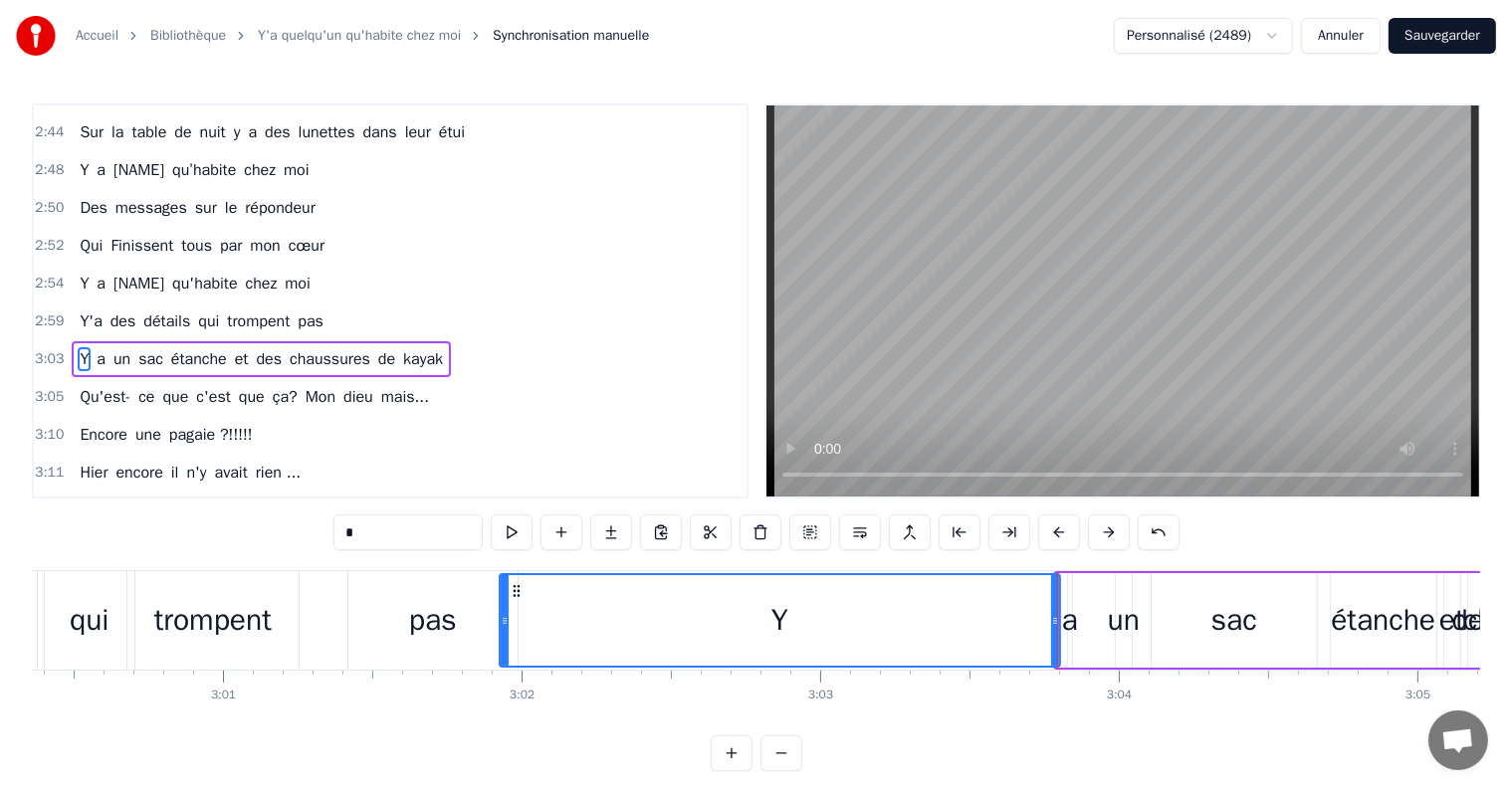 drag, startPoint x: 1062, startPoint y: 623, endPoint x: 509, endPoint y: 612, distance: 553.1094 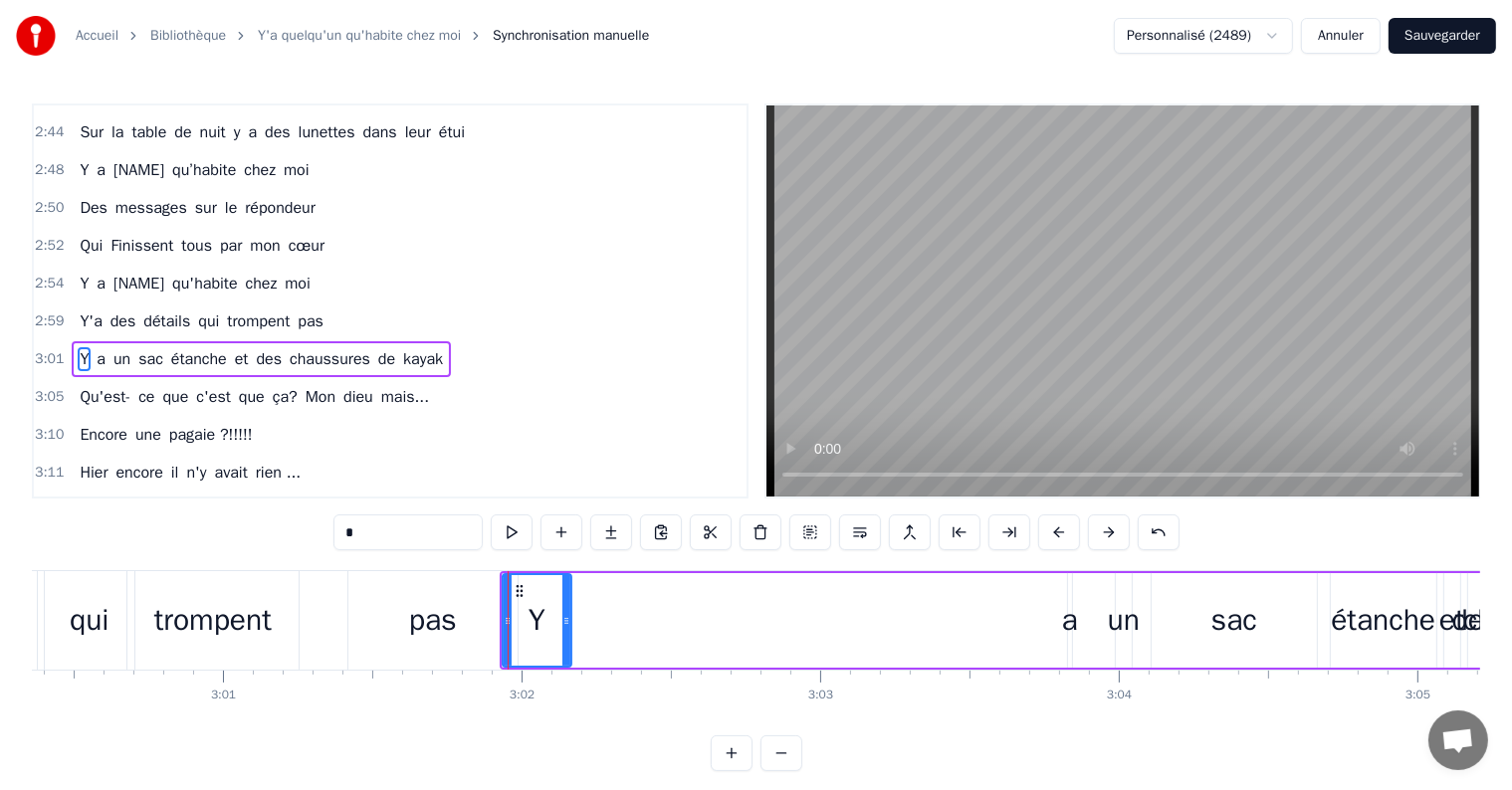 drag, startPoint x: 1054, startPoint y: 621, endPoint x: 568, endPoint y: 612, distance: 486.08333 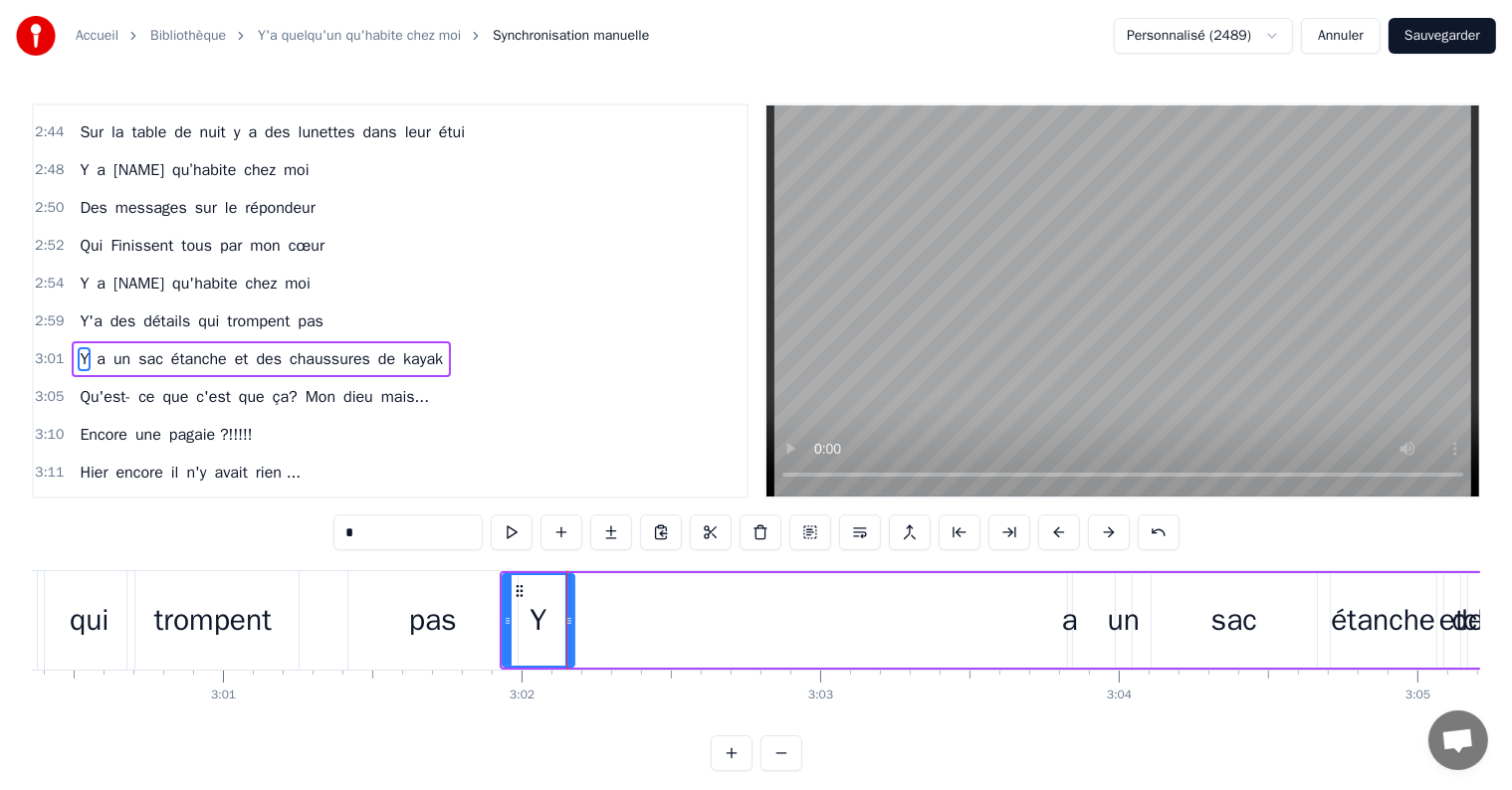 click on "kayak" at bounding box center (423, 359) 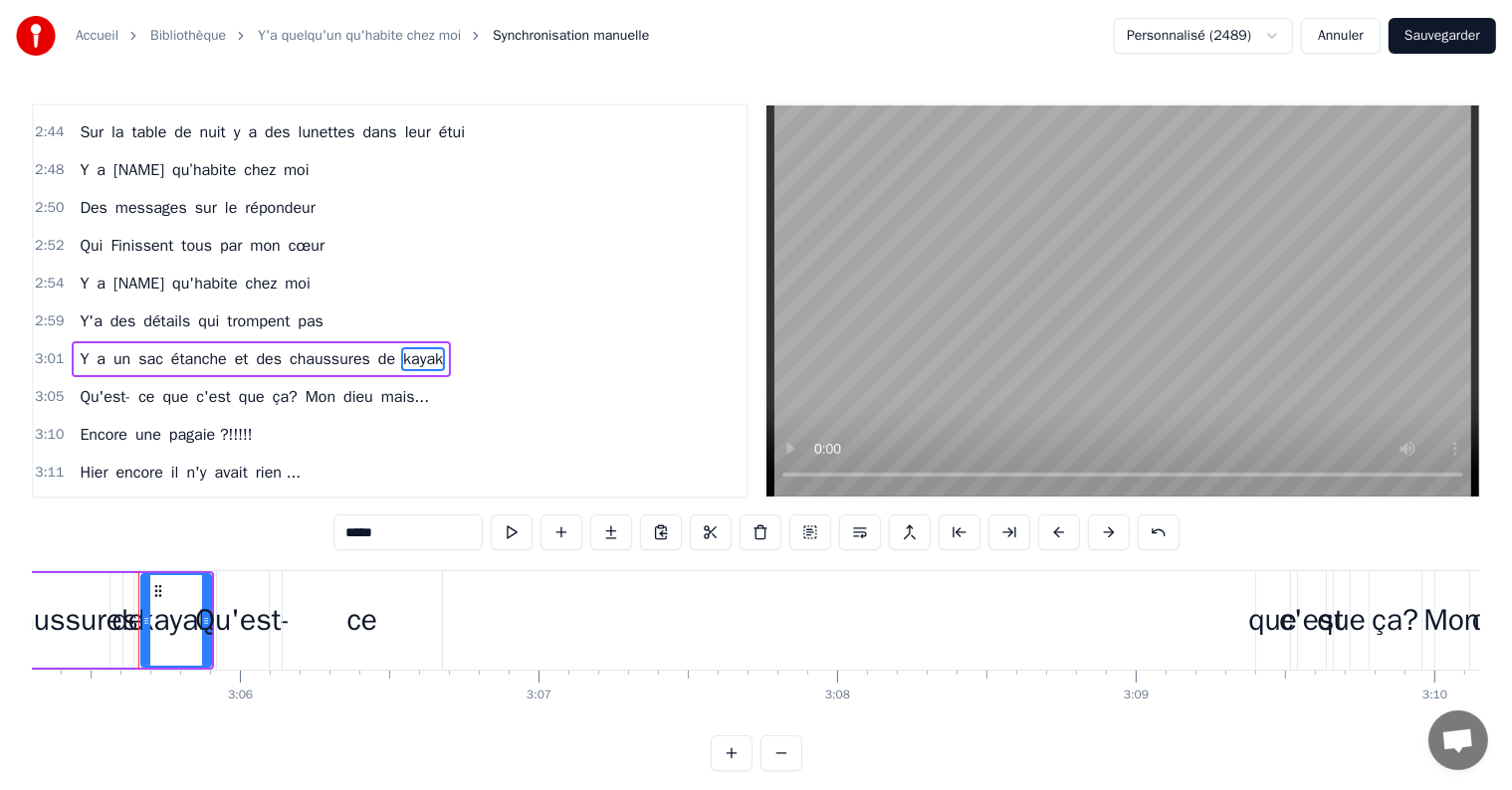 scroll, scrollTop: 0, scrollLeft: 55341, axis: horizontal 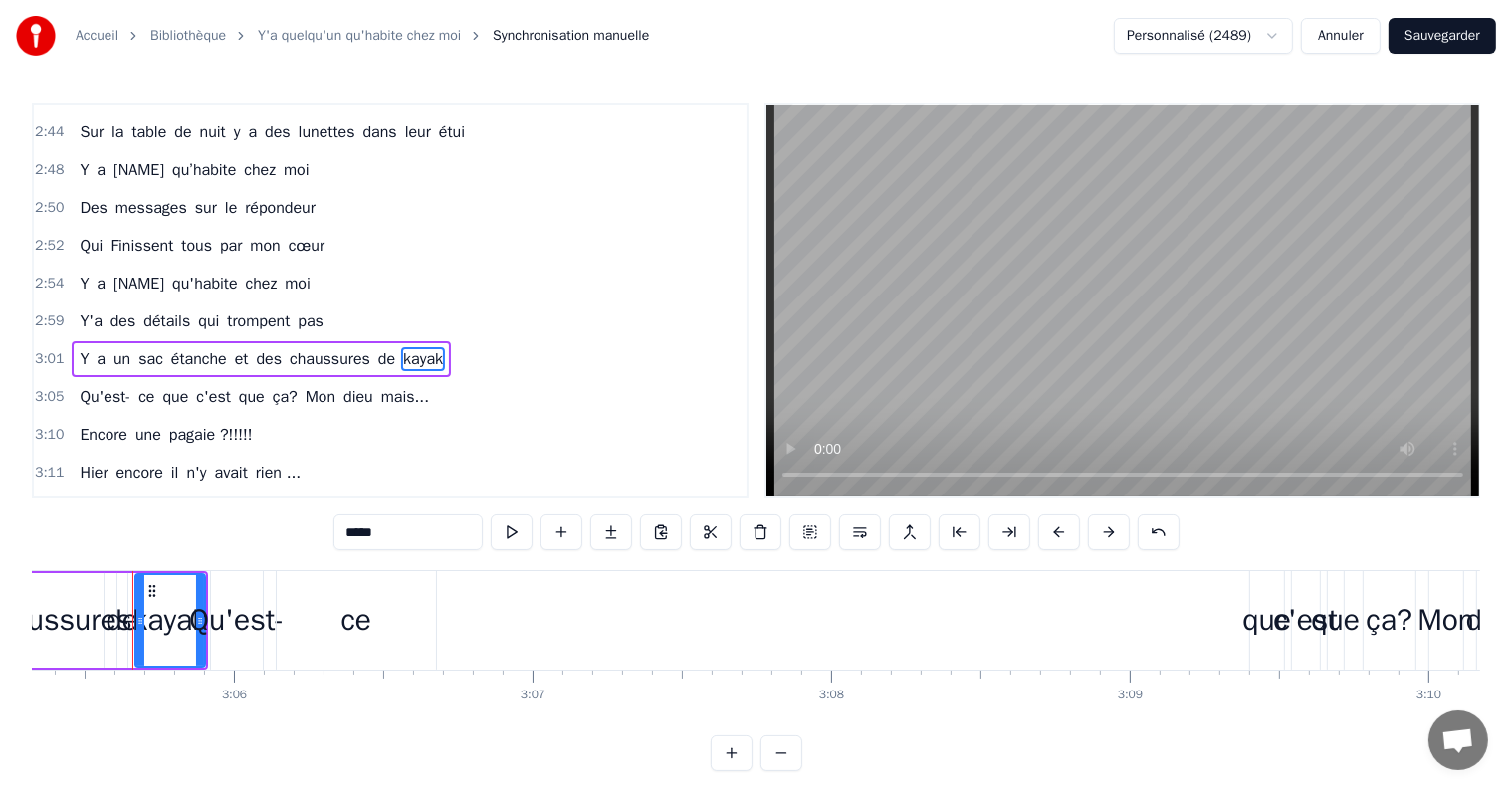 click on "Y" at bounding box center [84, 359] 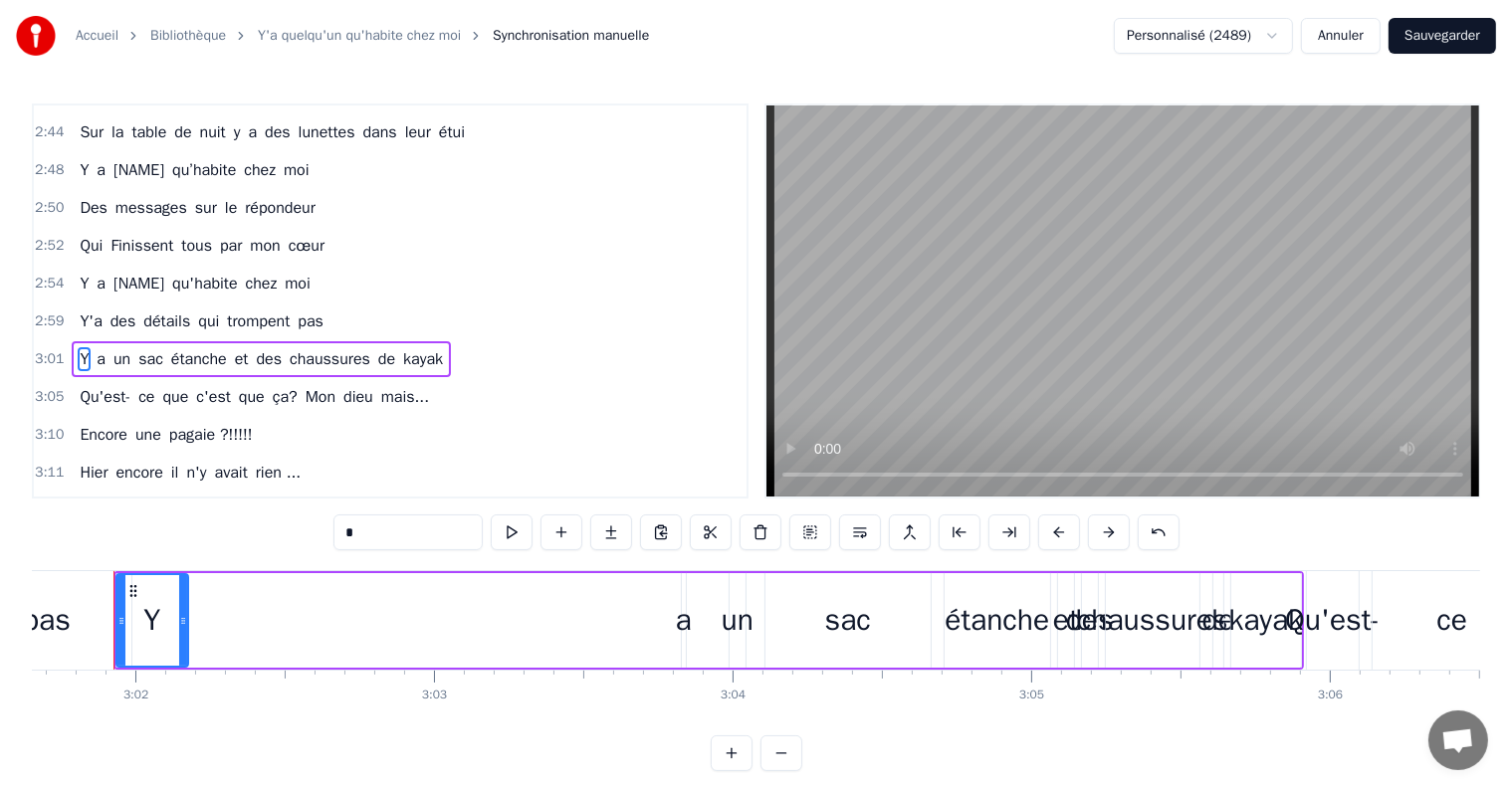scroll, scrollTop: 0, scrollLeft: 54226, axis: horizontal 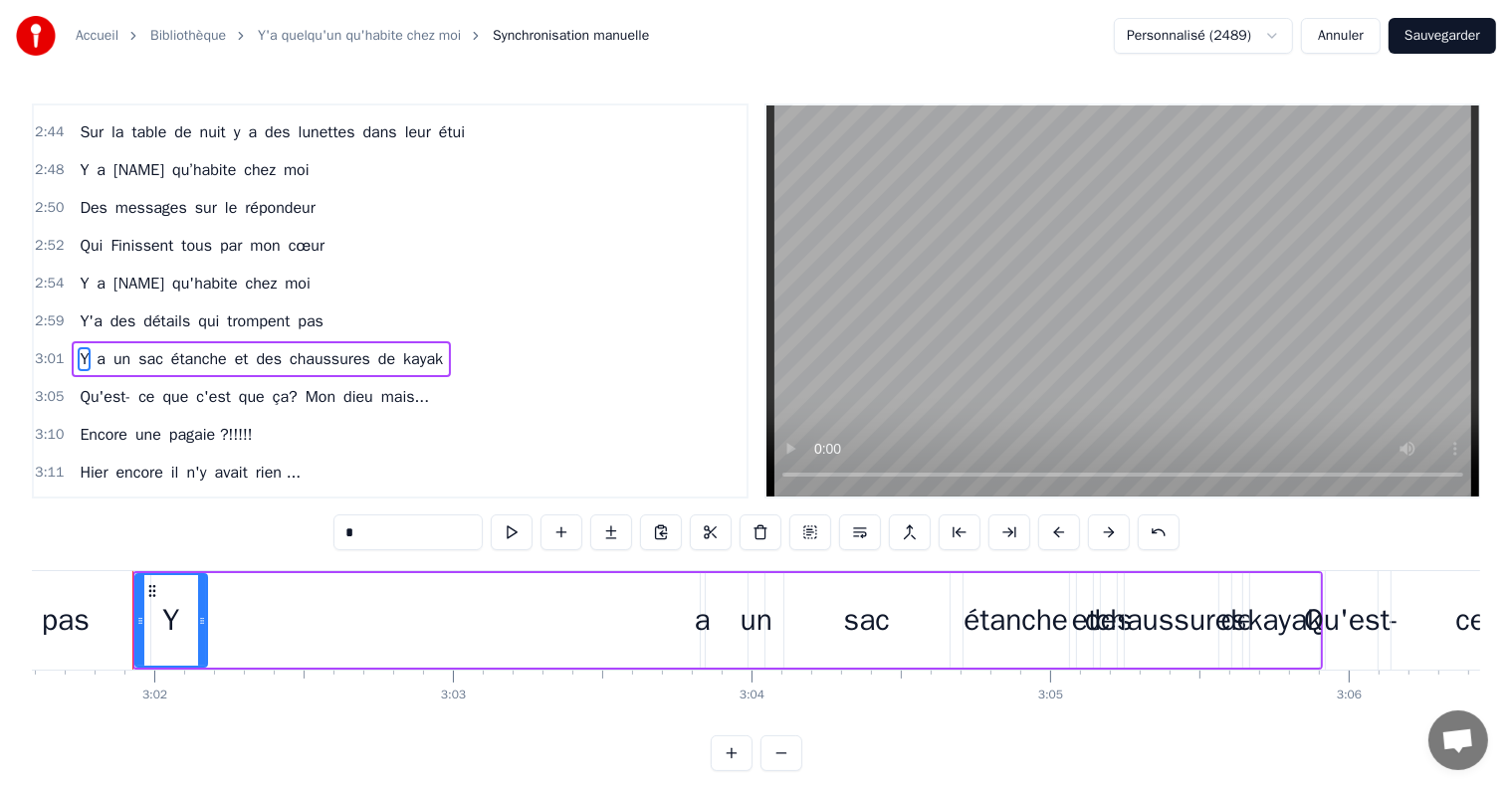 click on "a" at bounding box center (703, 620) 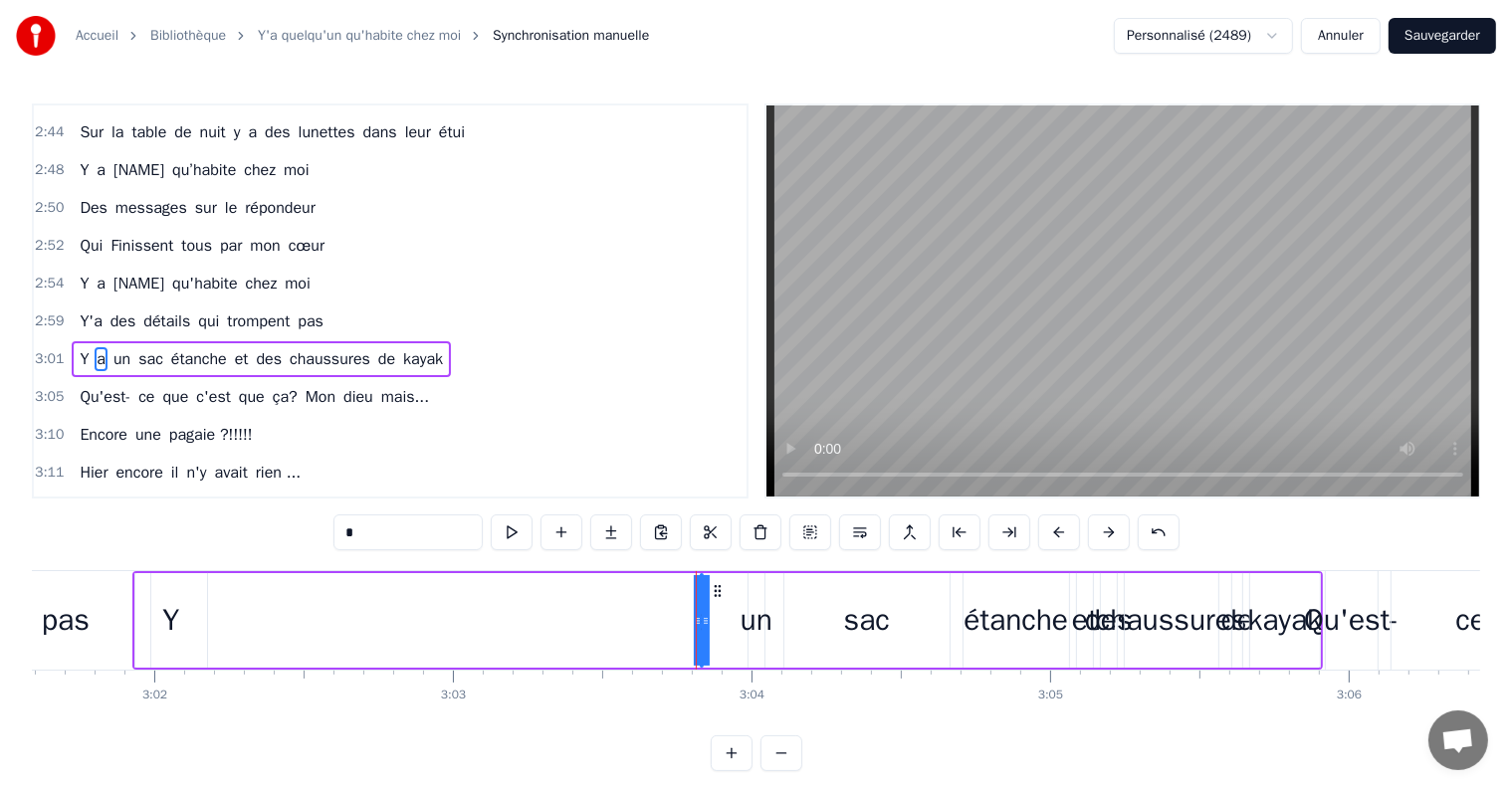 drag, startPoint x: 700, startPoint y: 622, endPoint x: 606, endPoint y: 690, distance: 116.01724 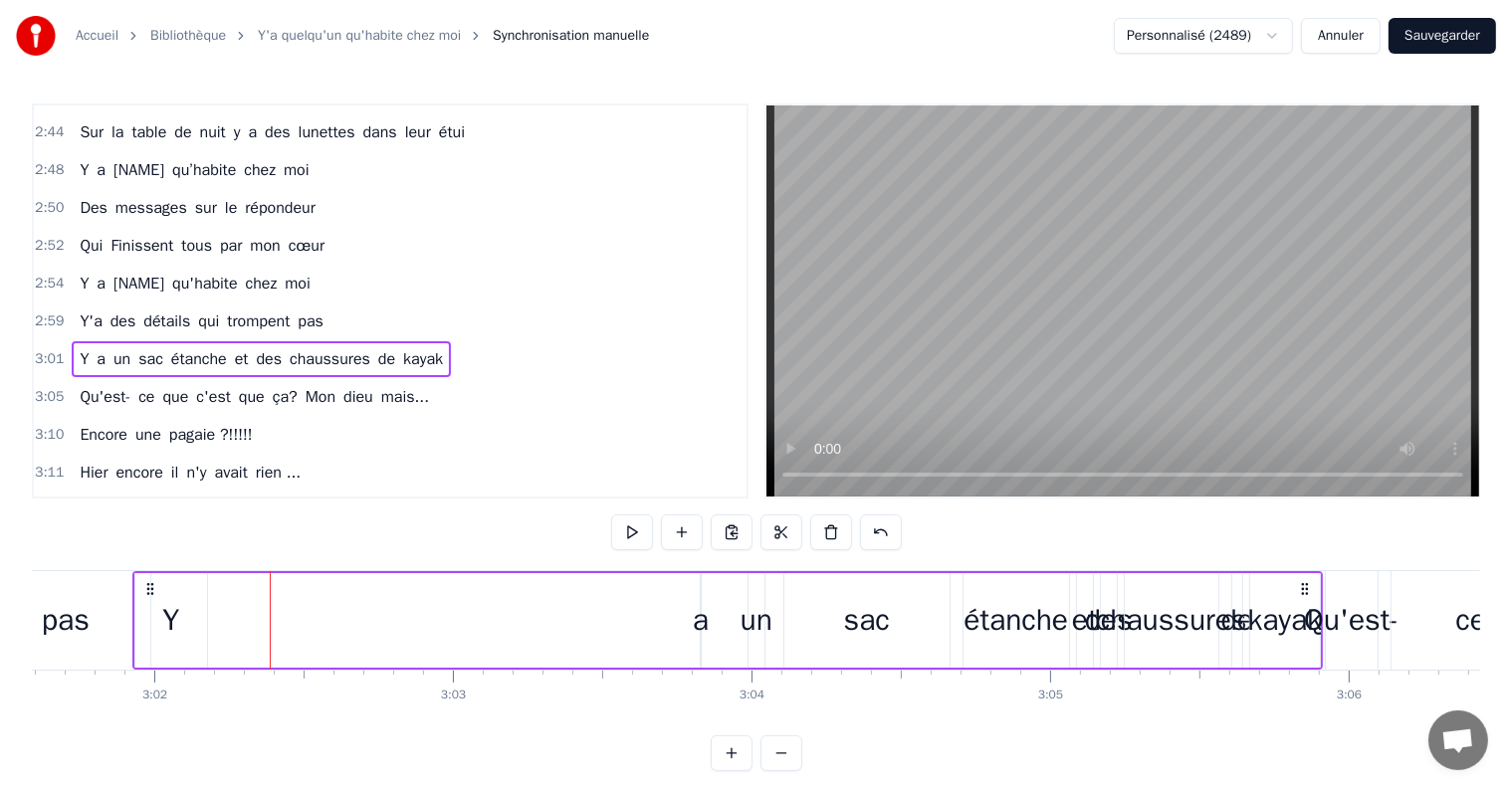 click on "a" at bounding box center (701, 620) 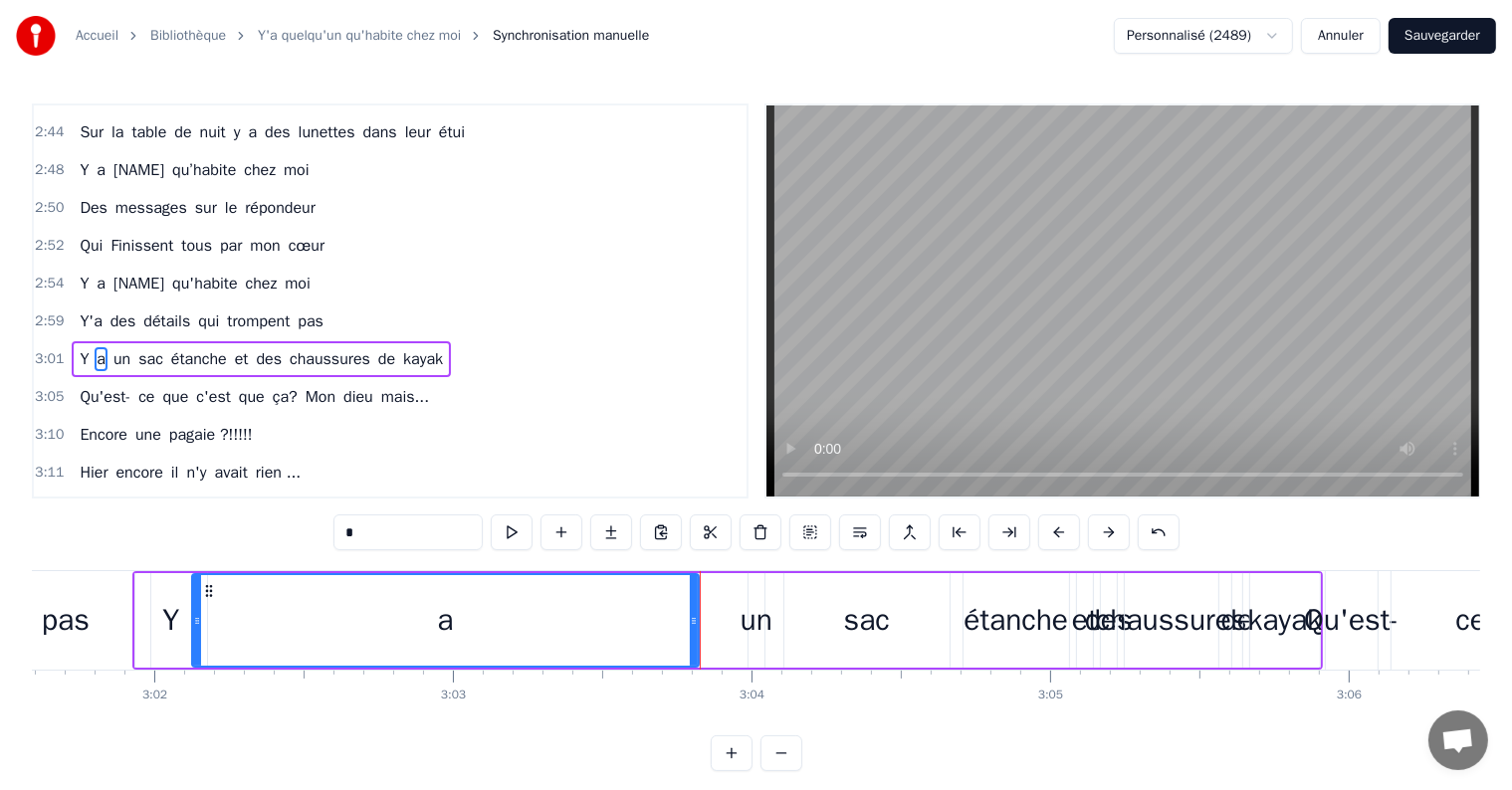 drag, startPoint x: 705, startPoint y: 620, endPoint x: 196, endPoint y: 615, distance: 509.02456 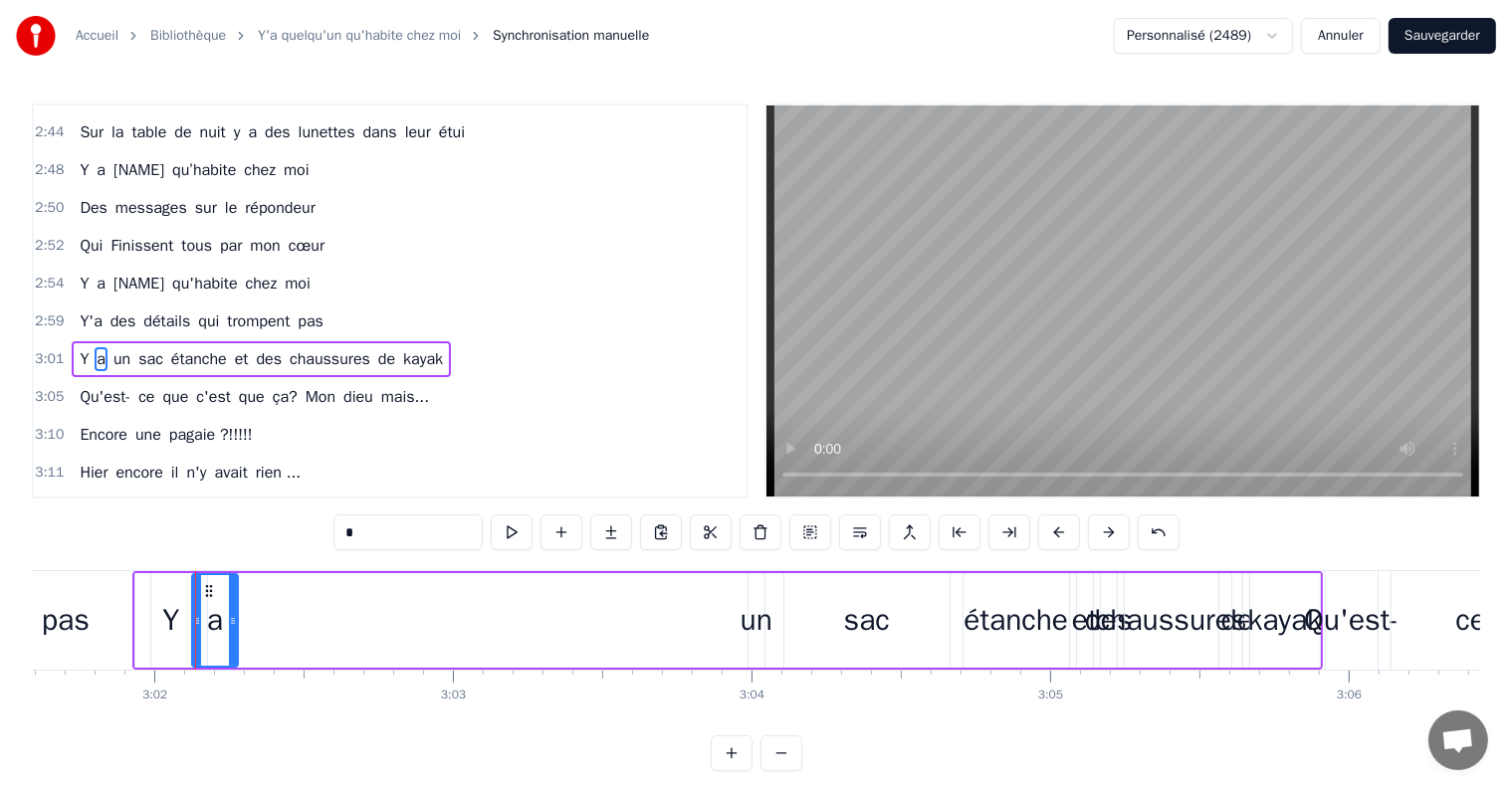 drag, startPoint x: 693, startPoint y: 621, endPoint x: 232, endPoint y: 652, distance: 462.04112 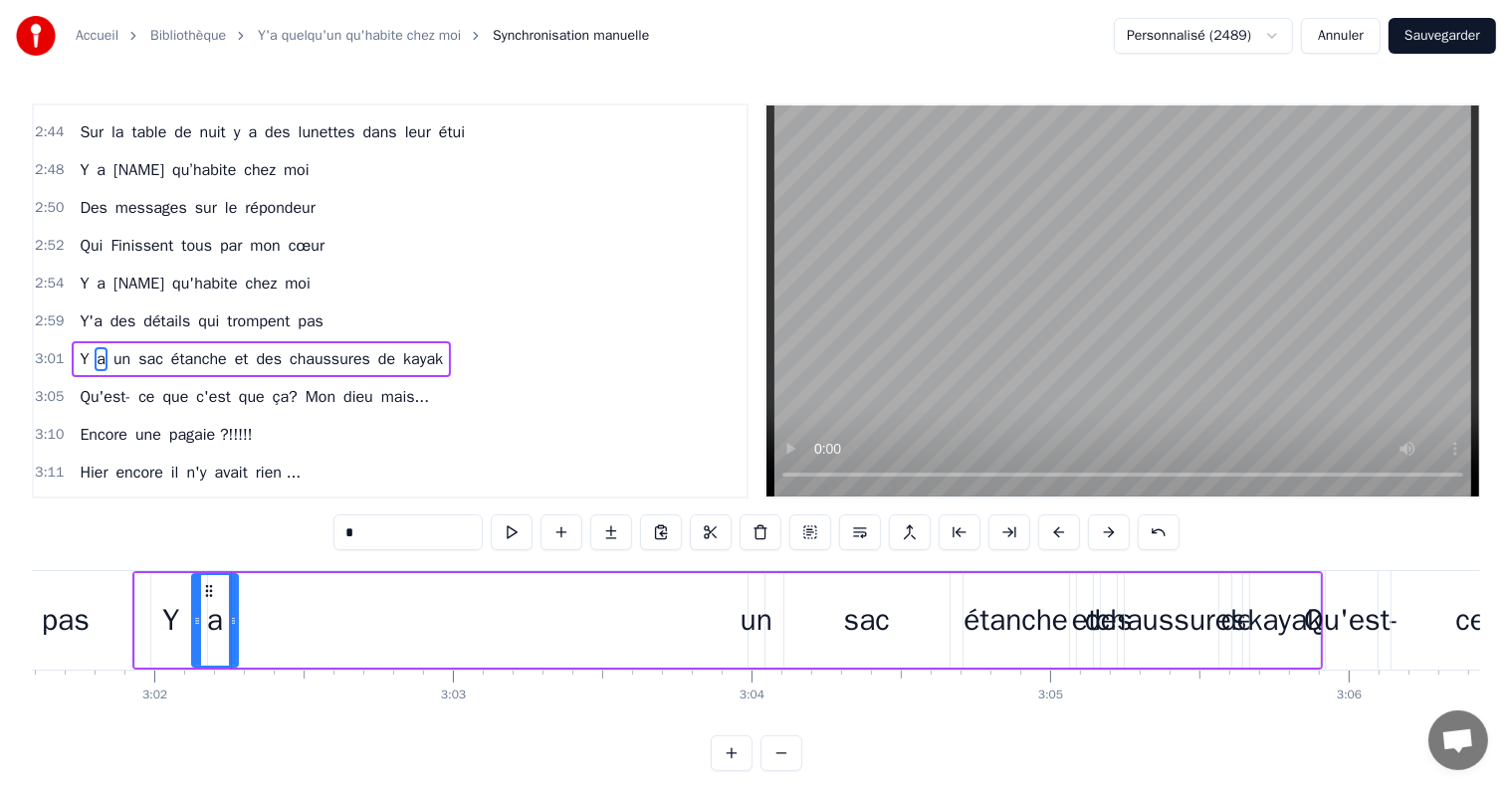 click on "un" at bounding box center [756, 620] 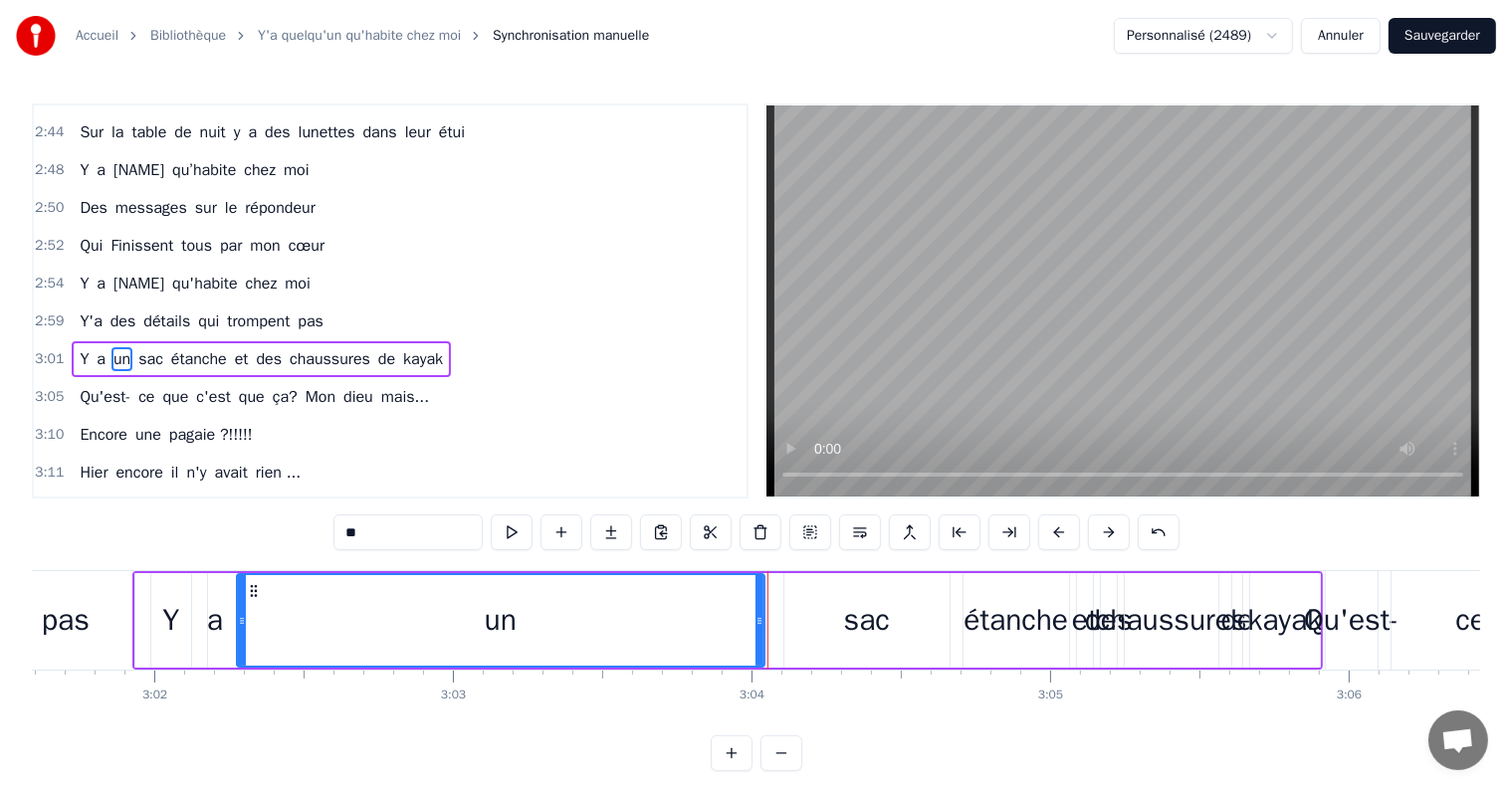 drag, startPoint x: 751, startPoint y: 621, endPoint x: 382, endPoint y: 617, distance: 369.0217 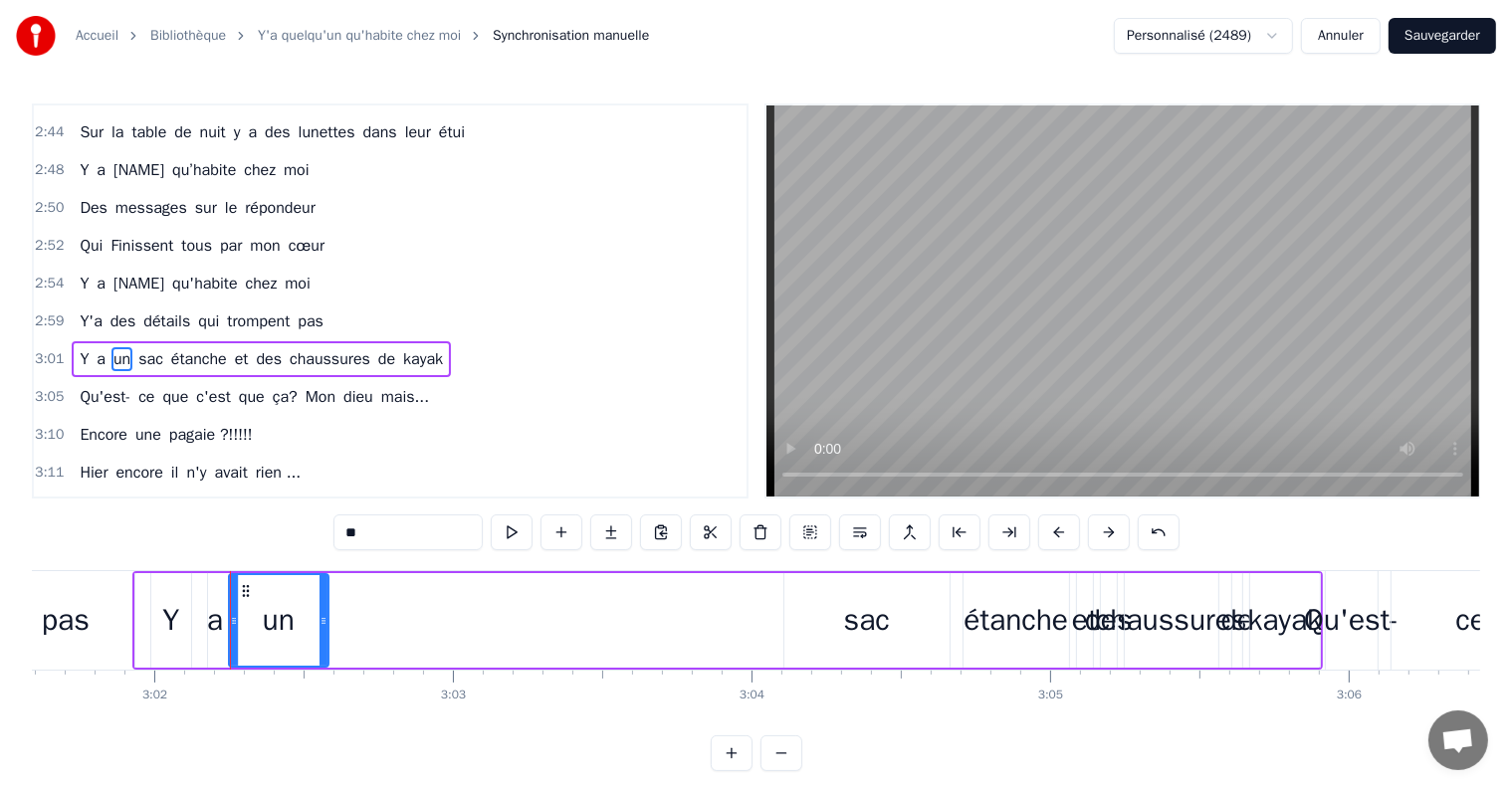 drag, startPoint x: 756, startPoint y: 623, endPoint x: 319, endPoint y: 661, distance: 438.64906 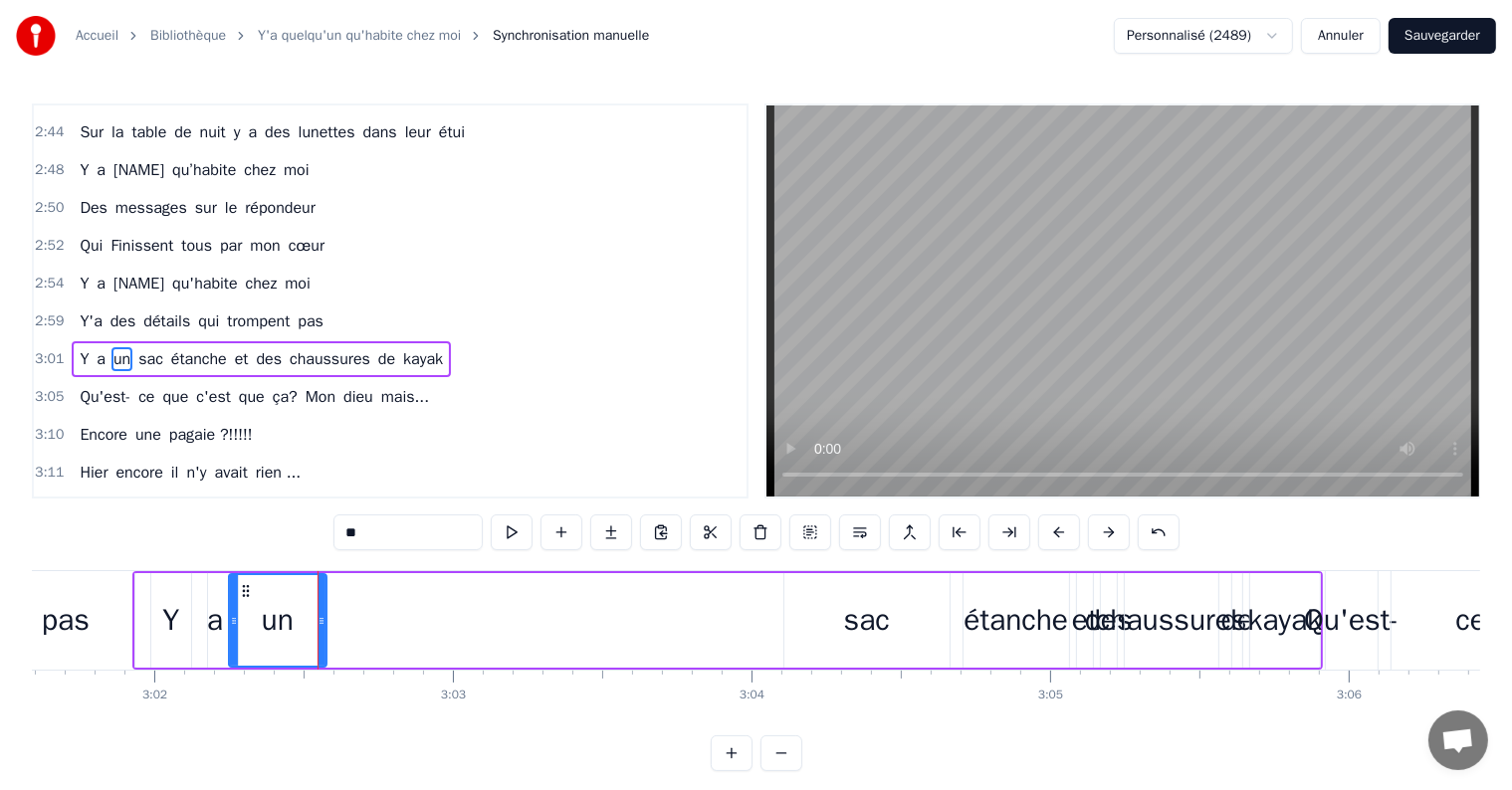 click on "sac" at bounding box center [867, 620] 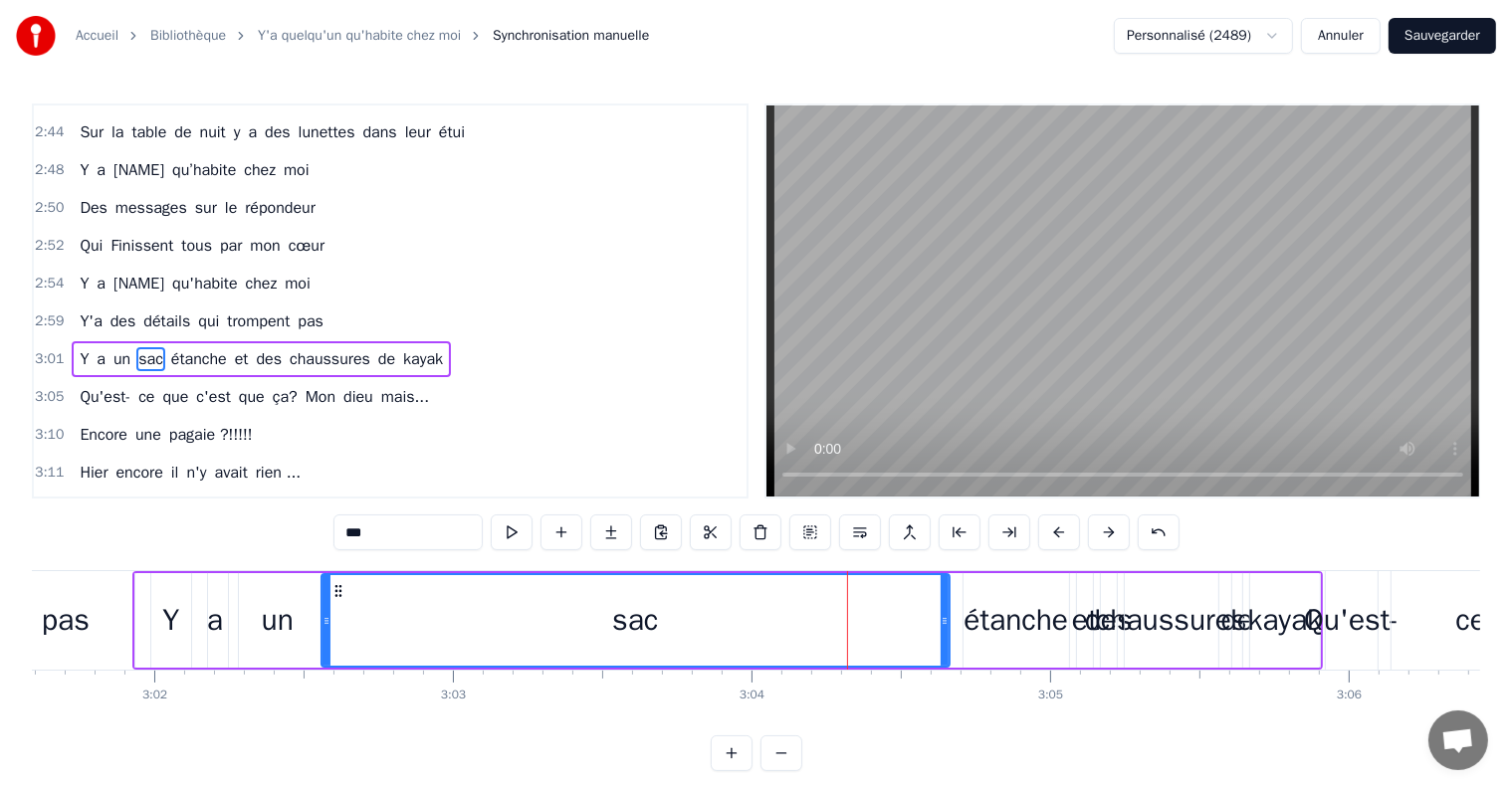 drag, startPoint x: 786, startPoint y: 625, endPoint x: 351, endPoint y: 619, distance: 435.0414 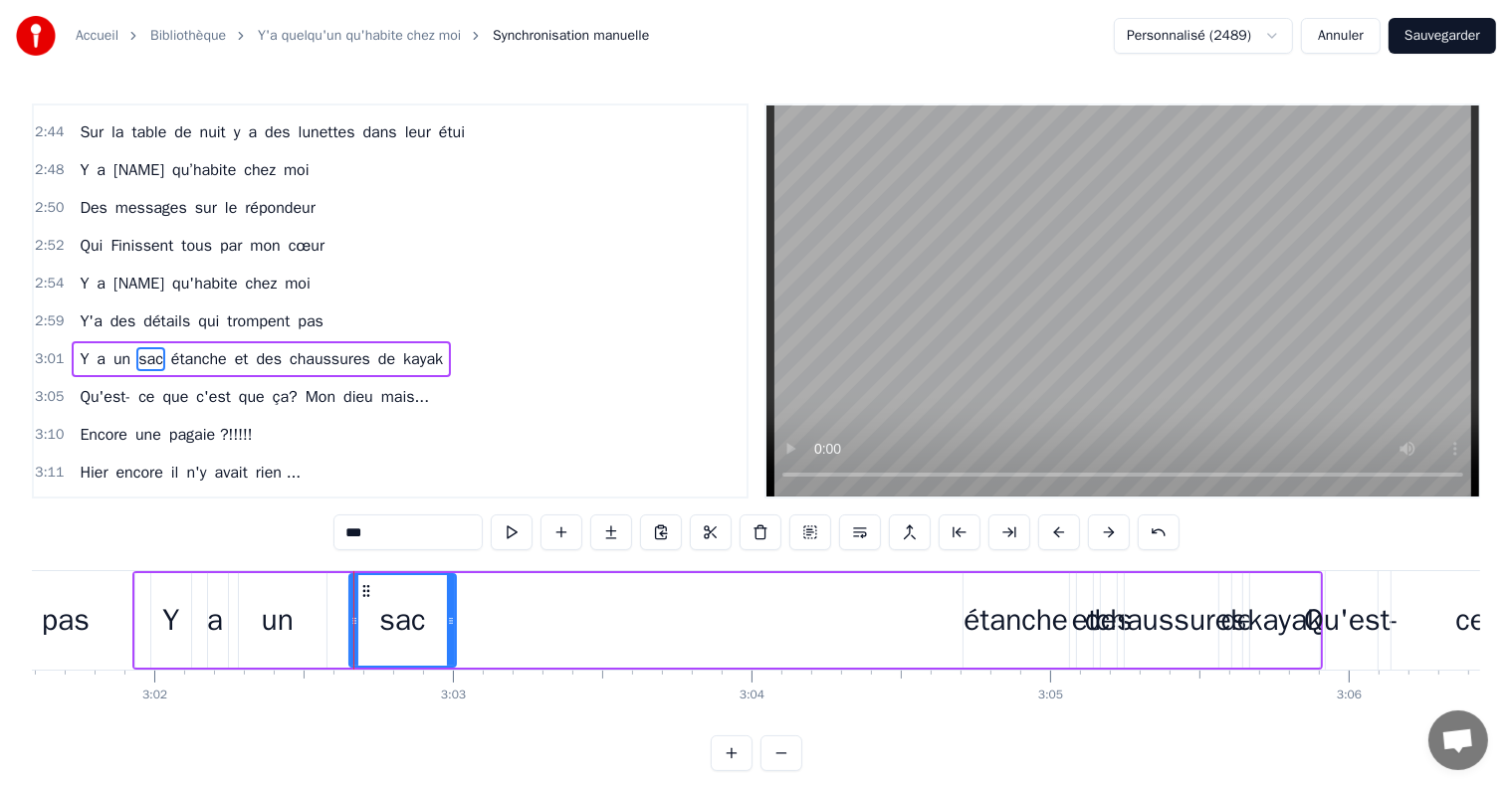 drag, startPoint x: 944, startPoint y: 625, endPoint x: 451, endPoint y: 656, distance: 493.97368 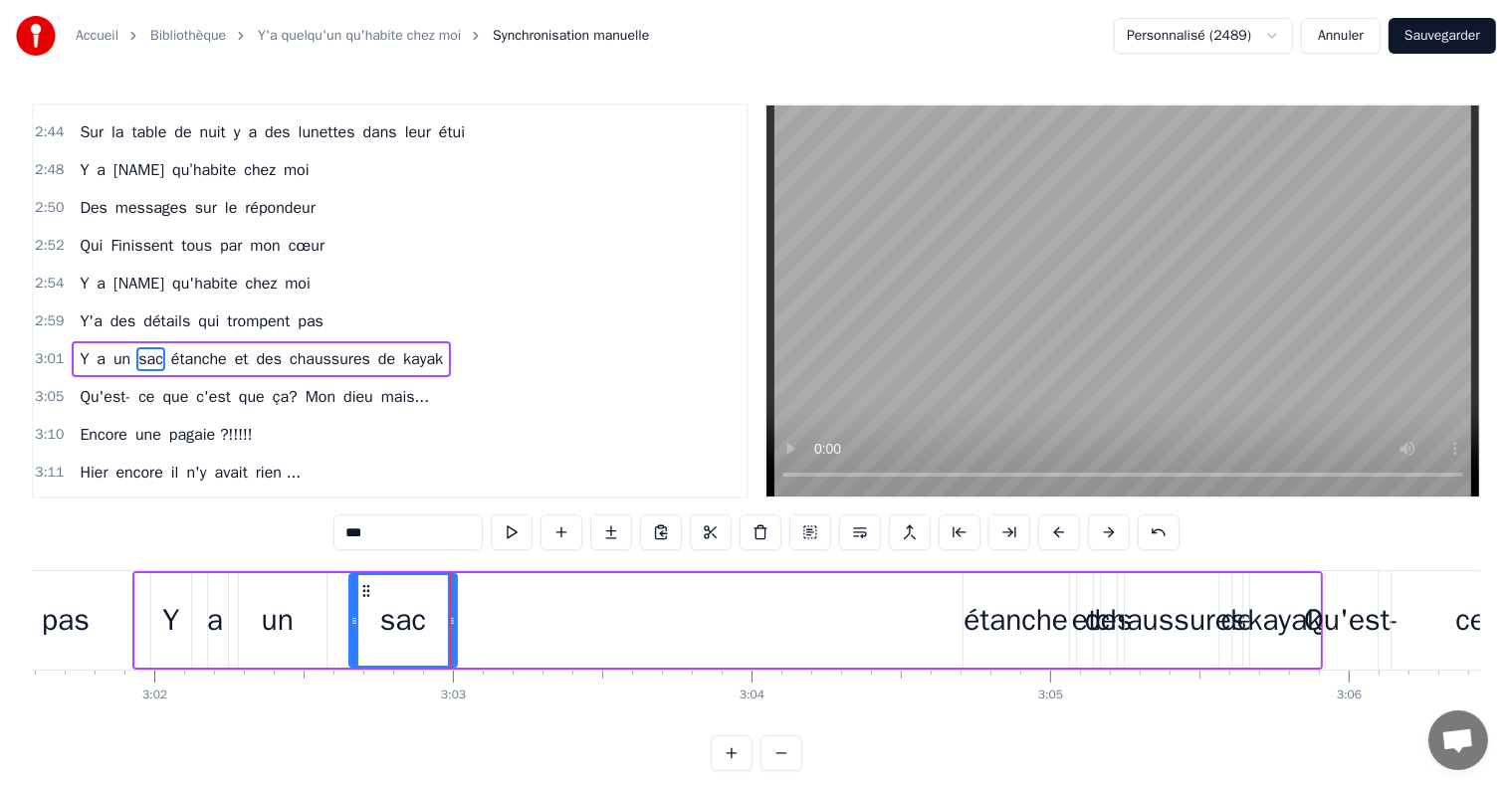 click on "étanche" at bounding box center [1015, 620] 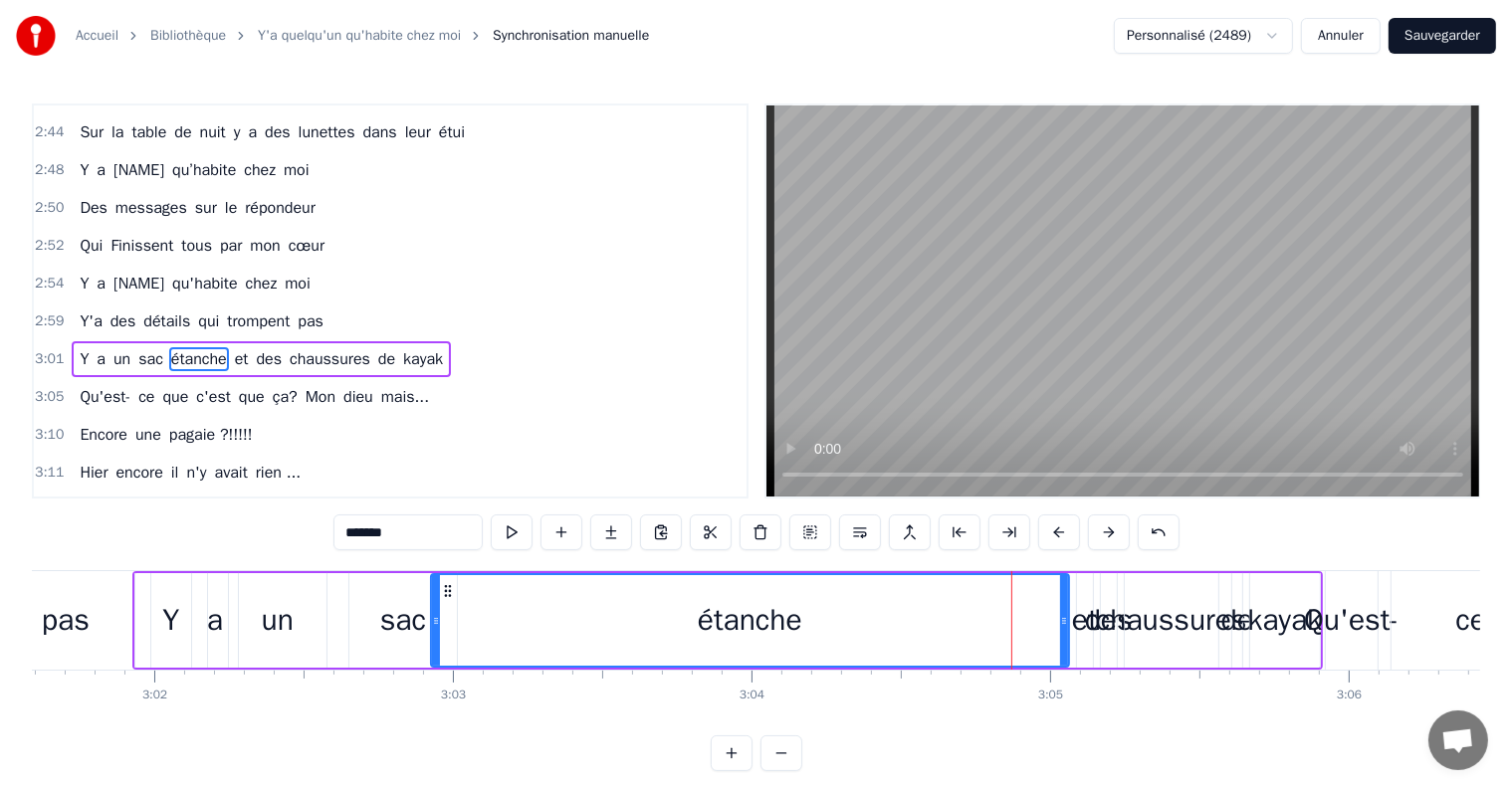 drag, startPoint x: 966, startPoint y: 617, endPoint x: 441, endPoint y: 692, distance: 530.3301 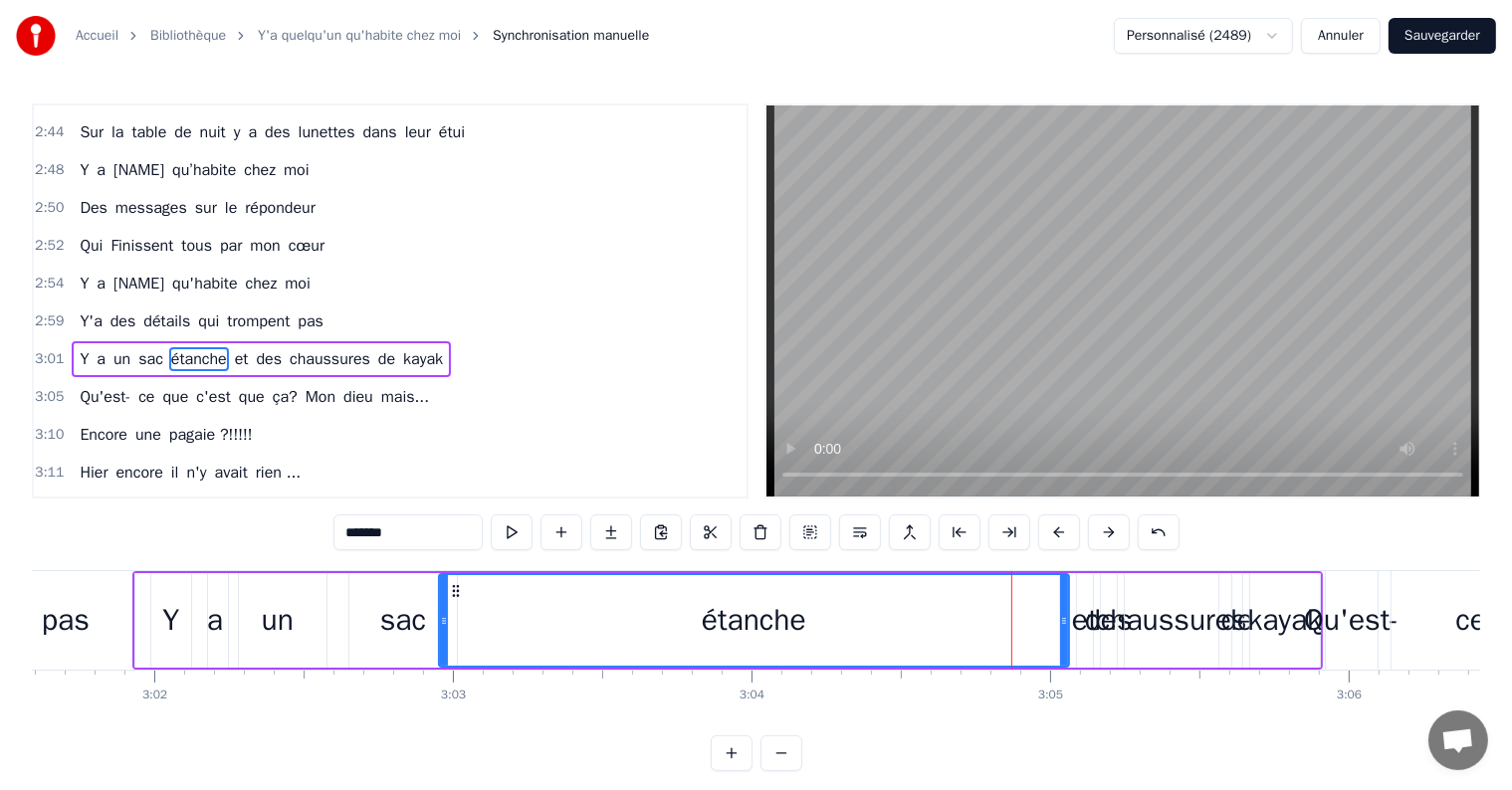 click on "sac" at bounding box center [403, 620] 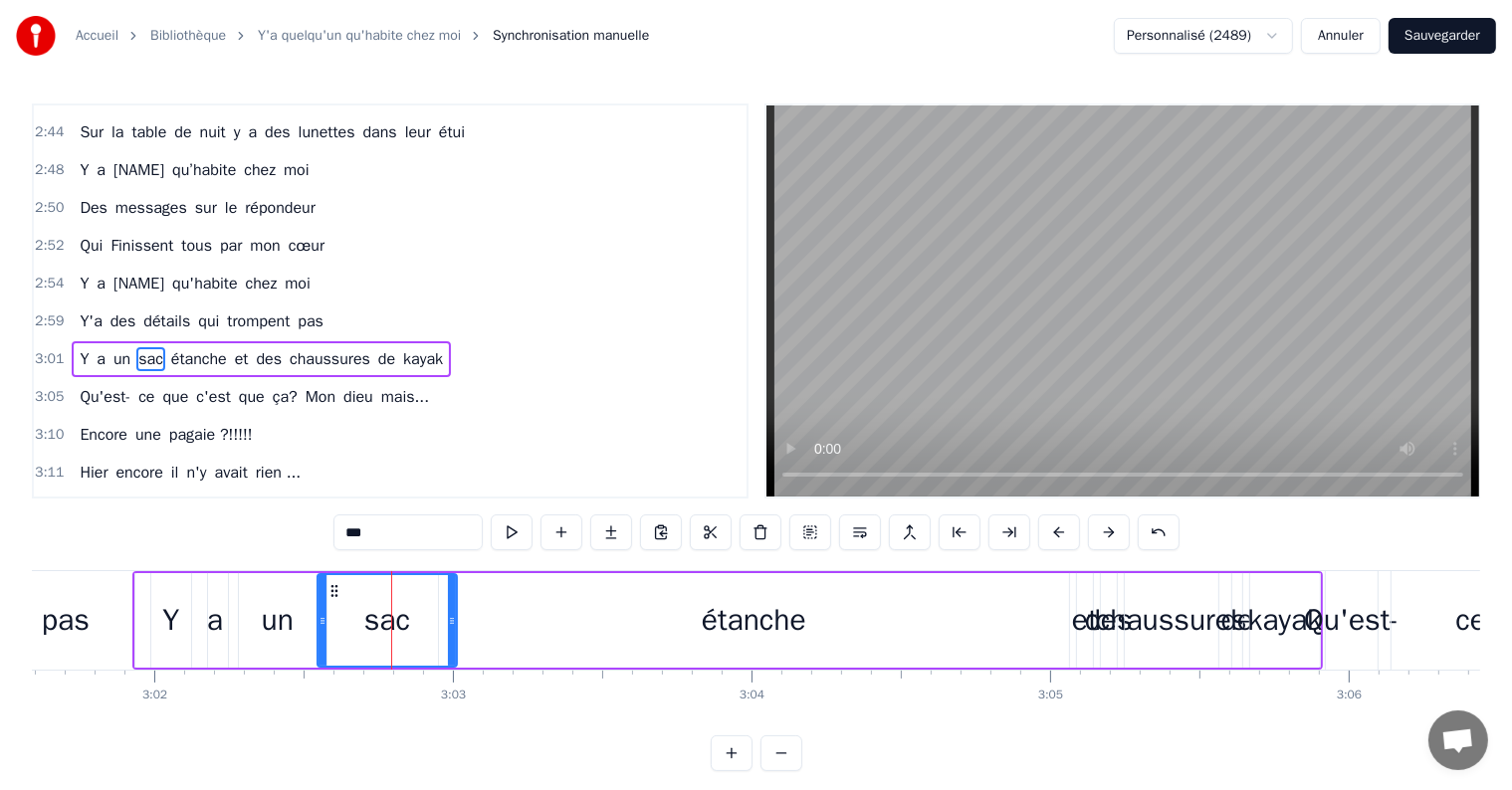 drag, startPoint x: 350, startPoint y: 620, endPoint x: 319, endPoint y: 624, distance: 31.257 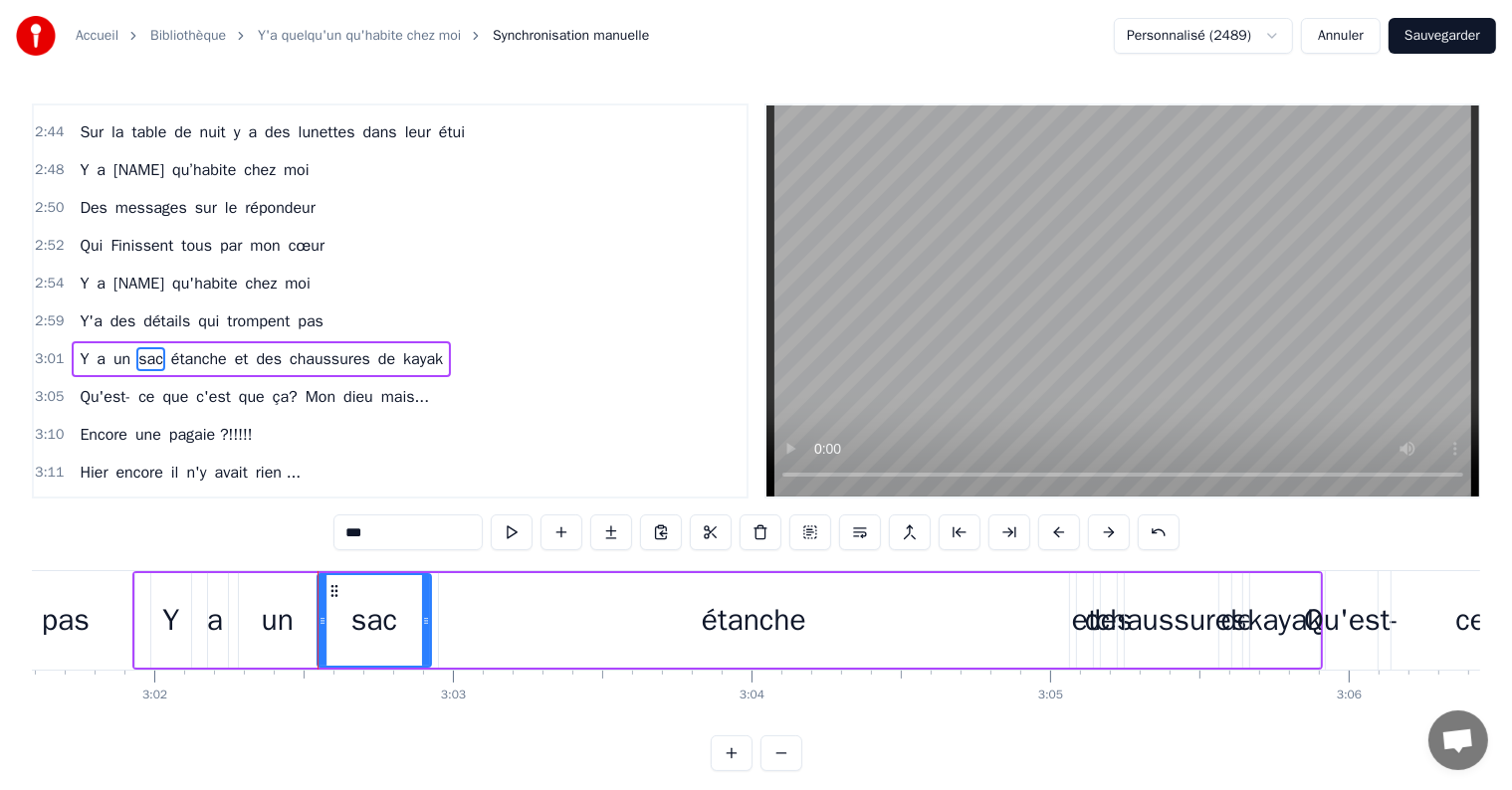 drag, startPoint x: 451, startPoint y: 622, endPoint x: 498, endPoint y: 634, distance: 48.507731 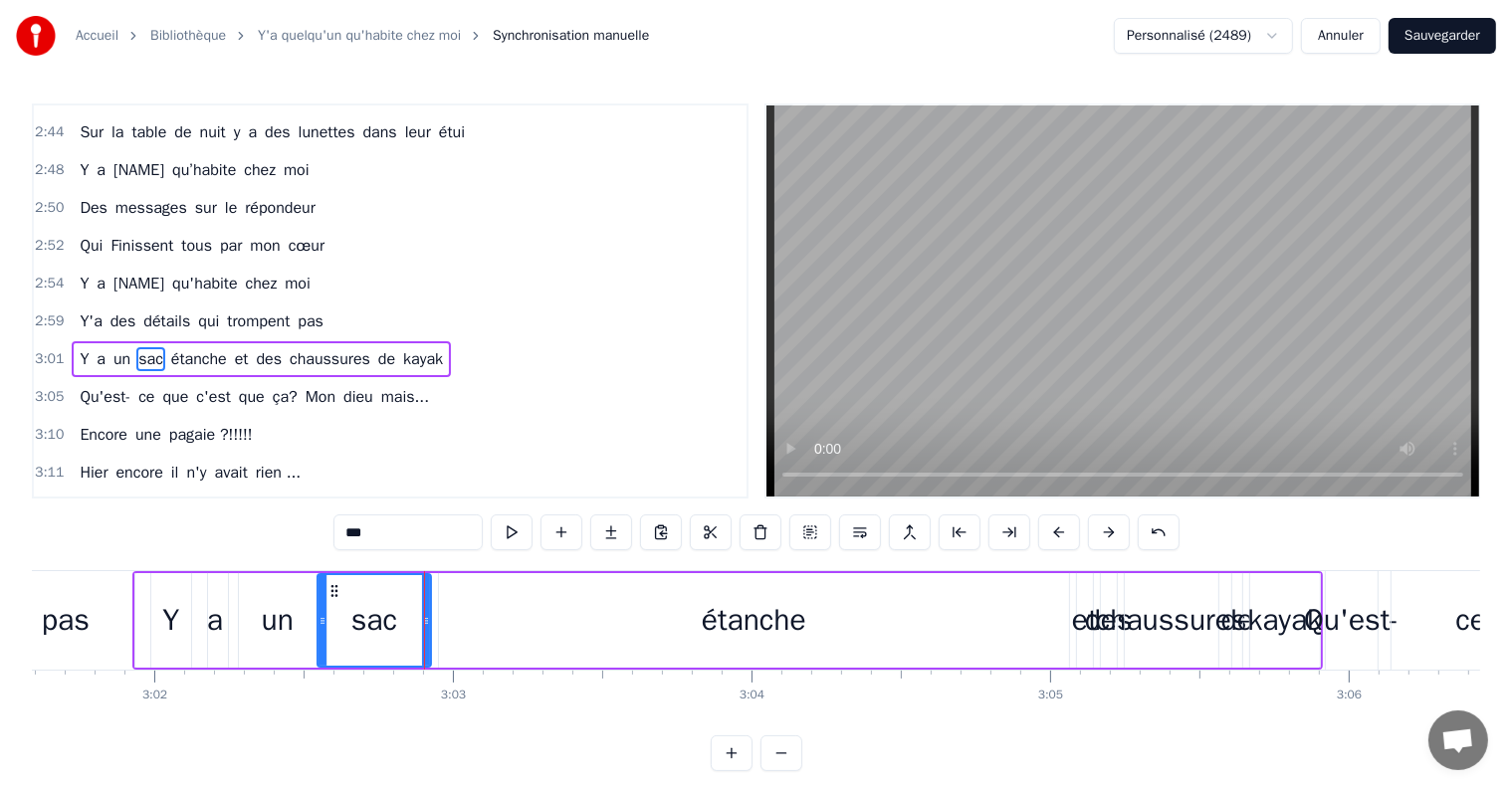 click on "étanche" at bounding box center (754, 620) 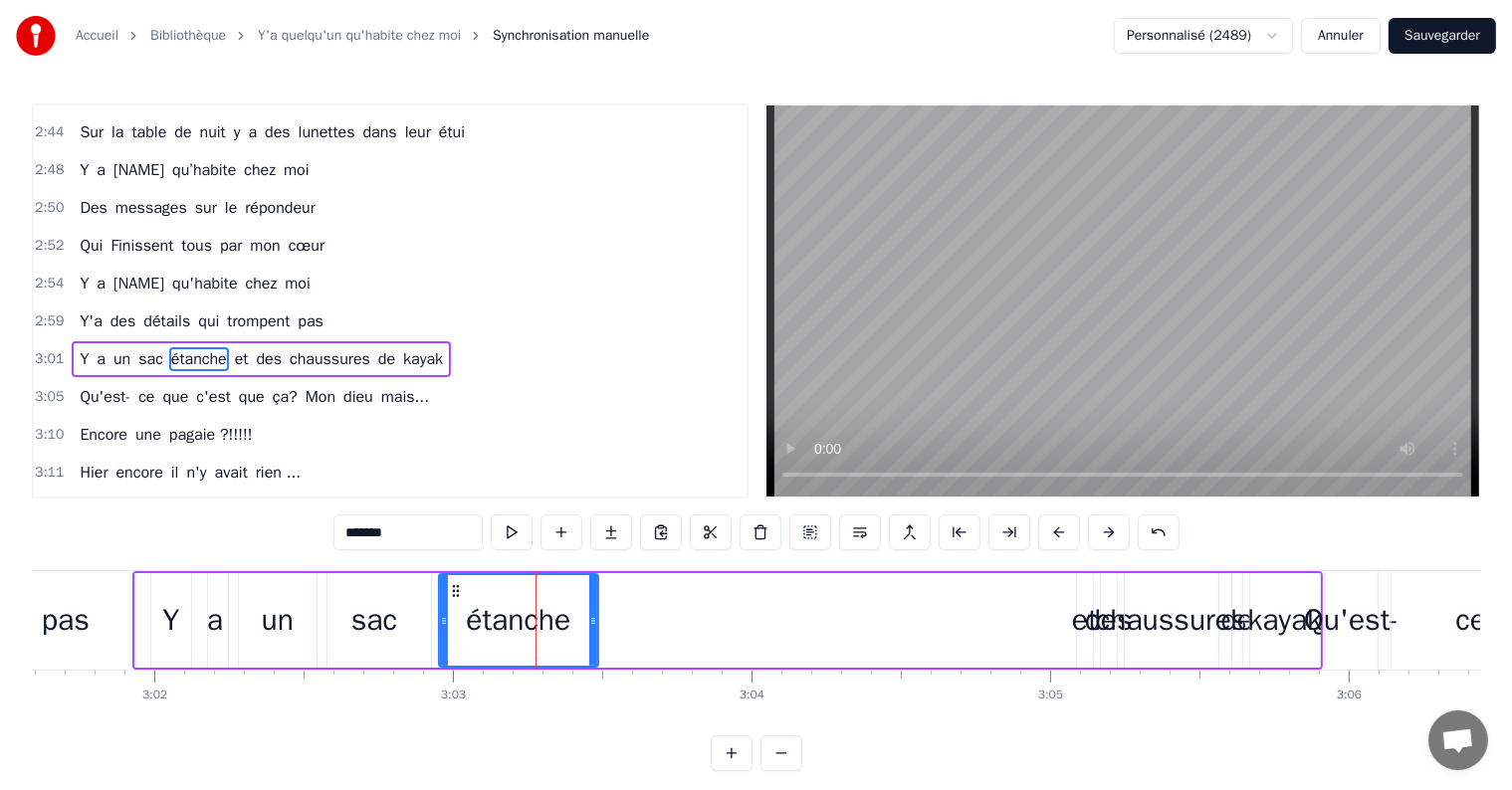 drag, startPoint x: 1064, startPoint y: 617, endPoint x: 593, endPoint y: 614, distance: 471.00955 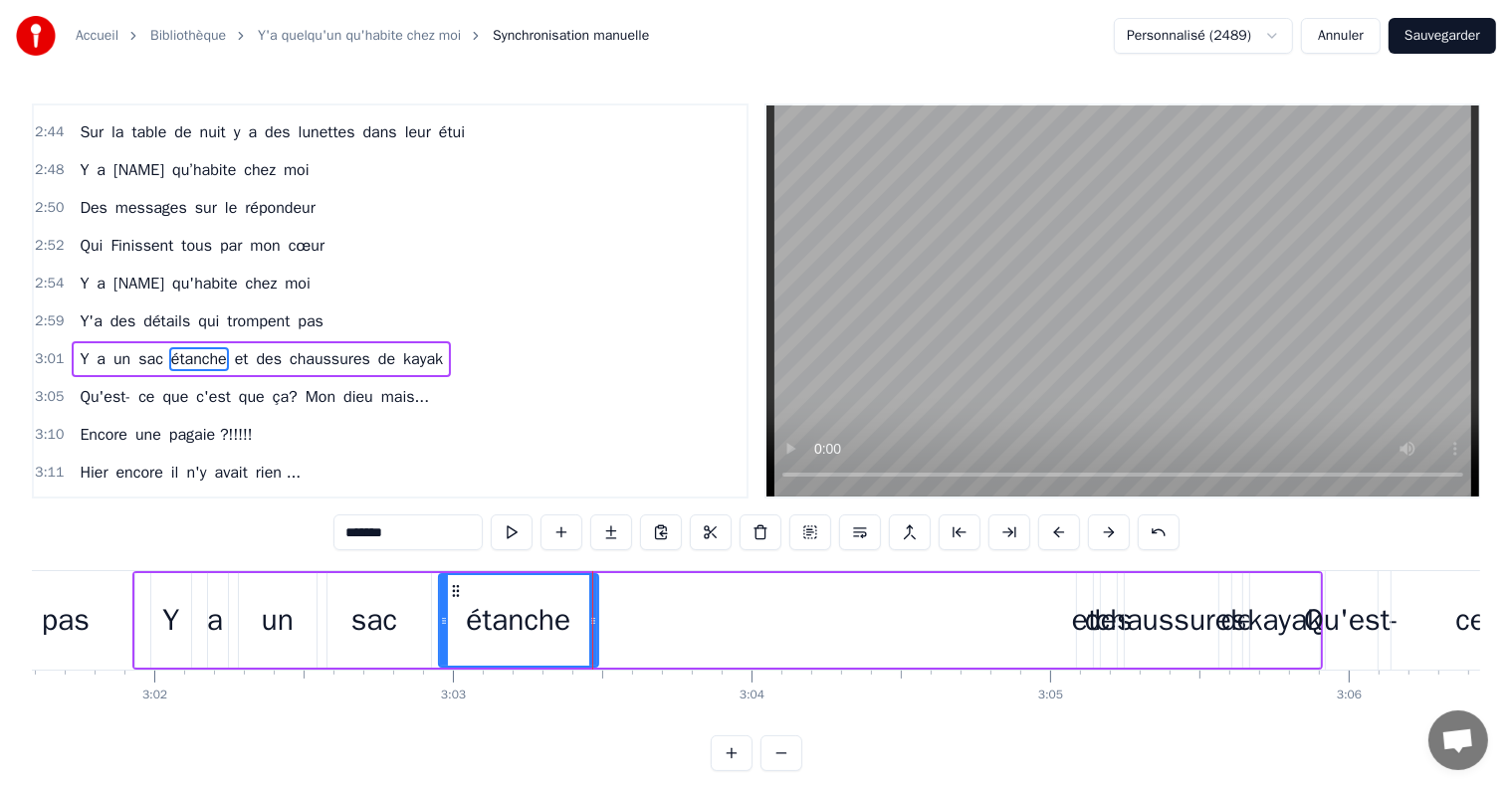 click on "et" at bounding box center [1085, 620] 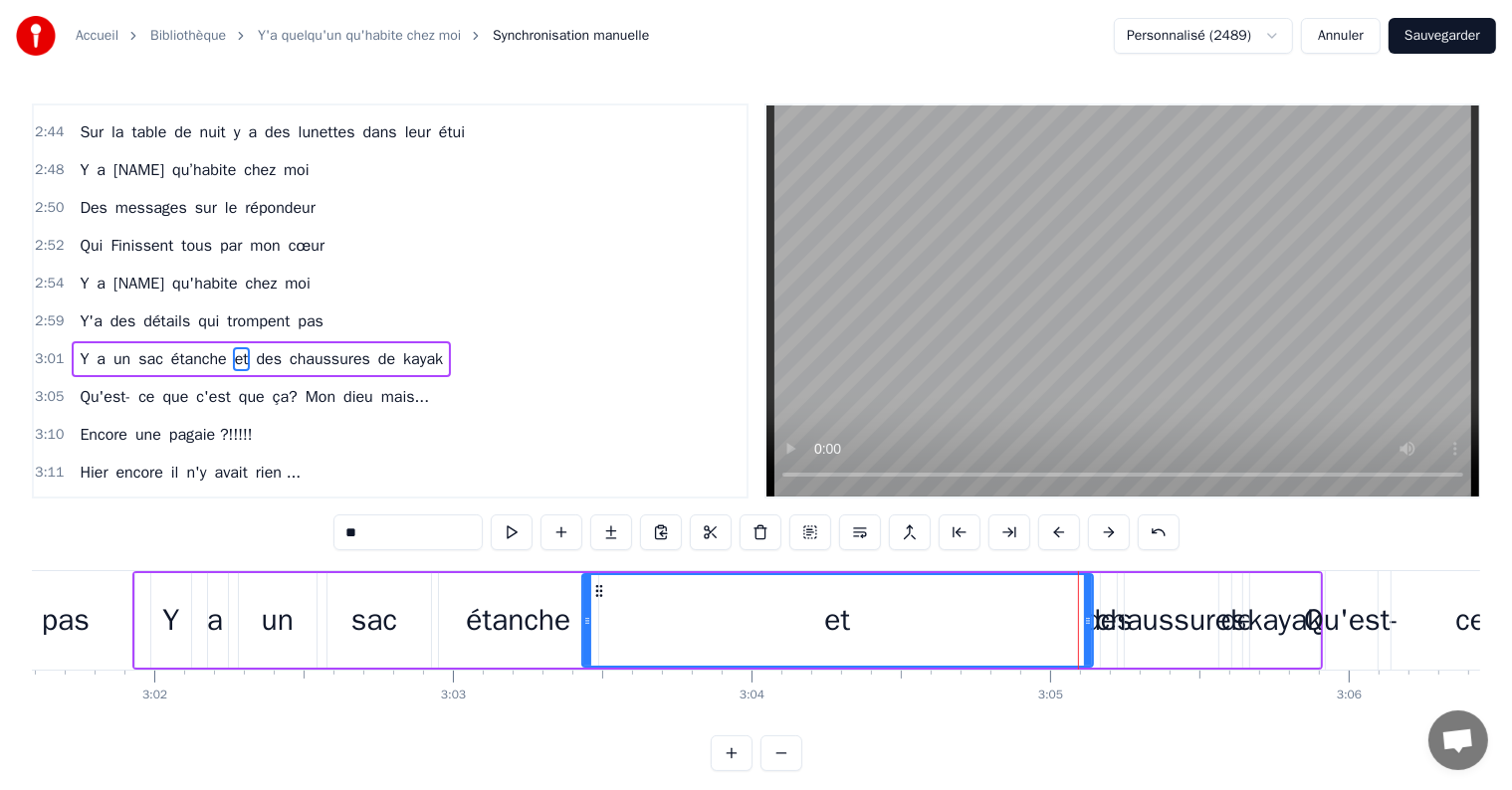 drag, startPoint x: 1080, startPoint y: 625, endPoint x: 669, endPoint y: 657, distance: 412.24386 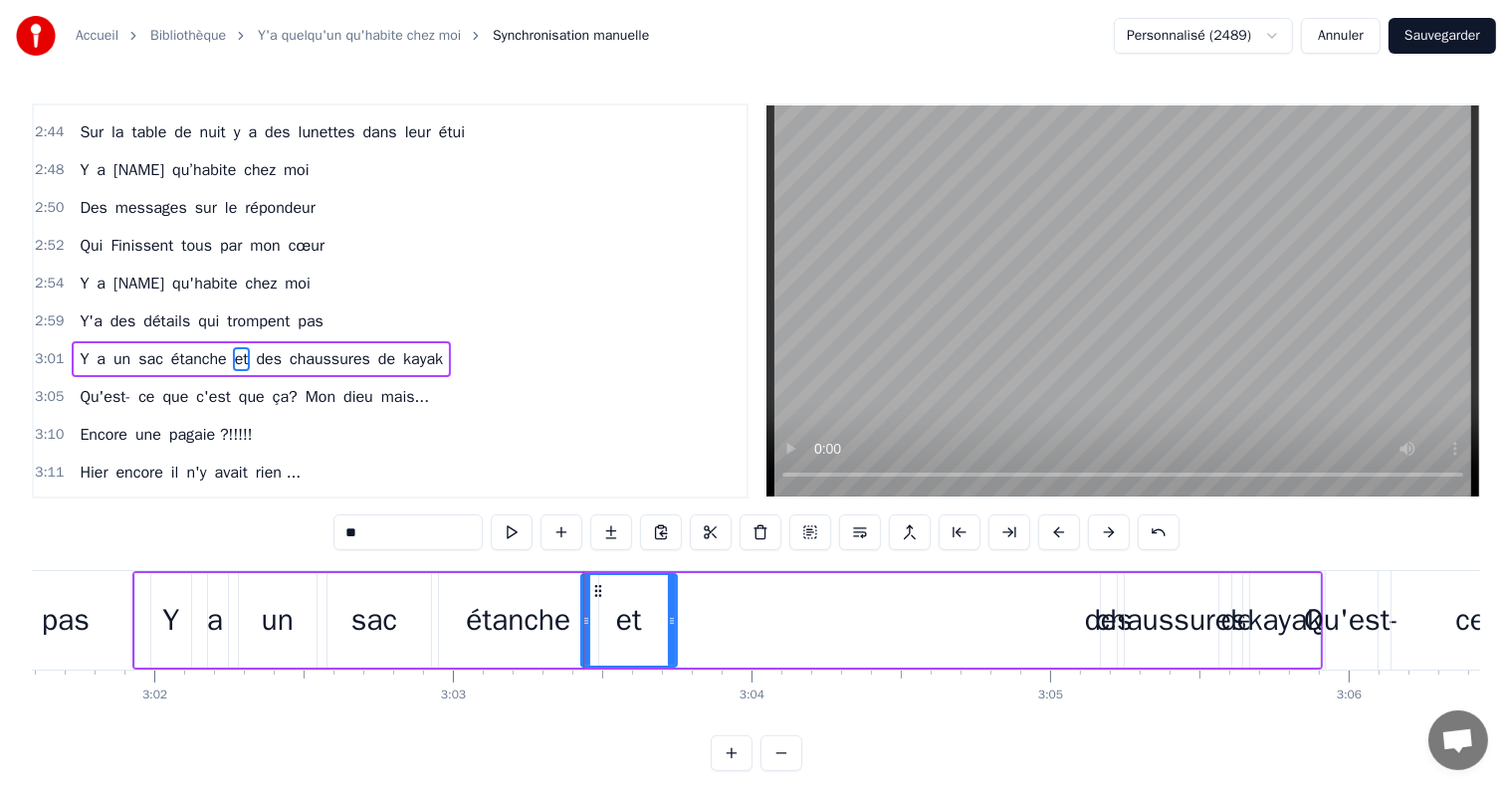drag, startPoint x: 1086, startPoint y: 619, endPoint x: 667, endPoint y: 645, distance: 419.8059 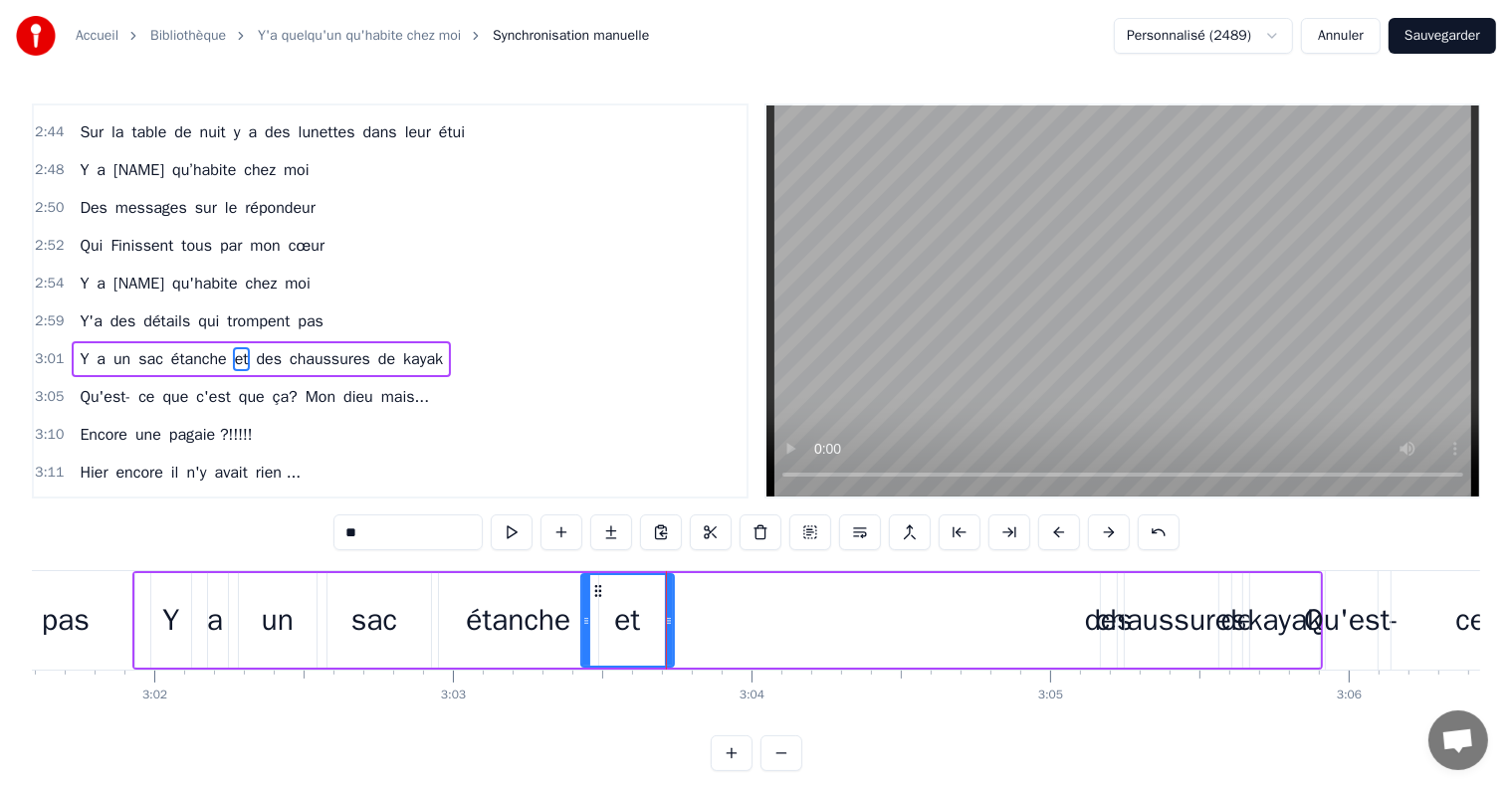 click on "chaussures" at bounding box center (1172, 620) 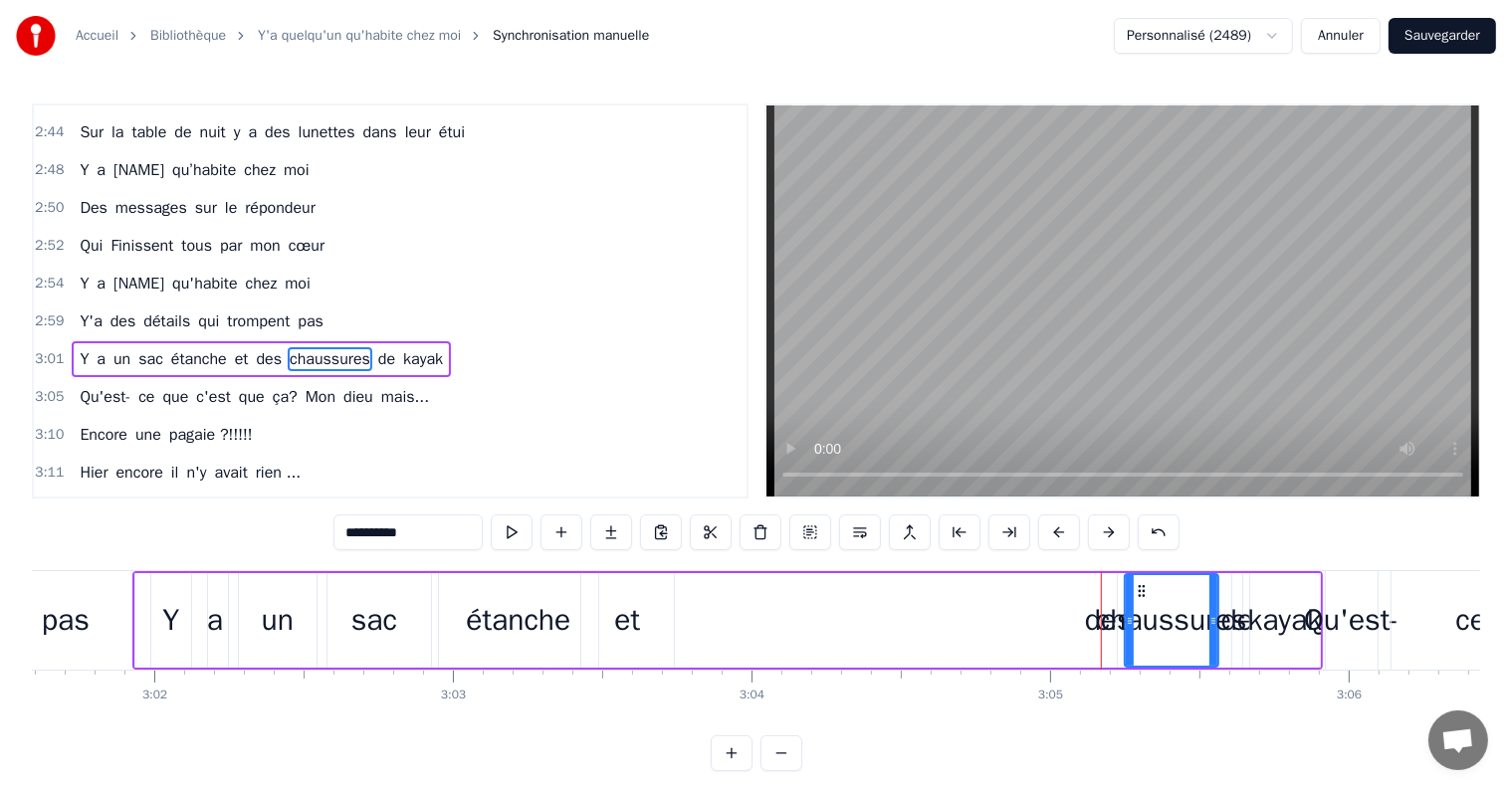 click on "chaussures" at bounding box center (1172, 620) 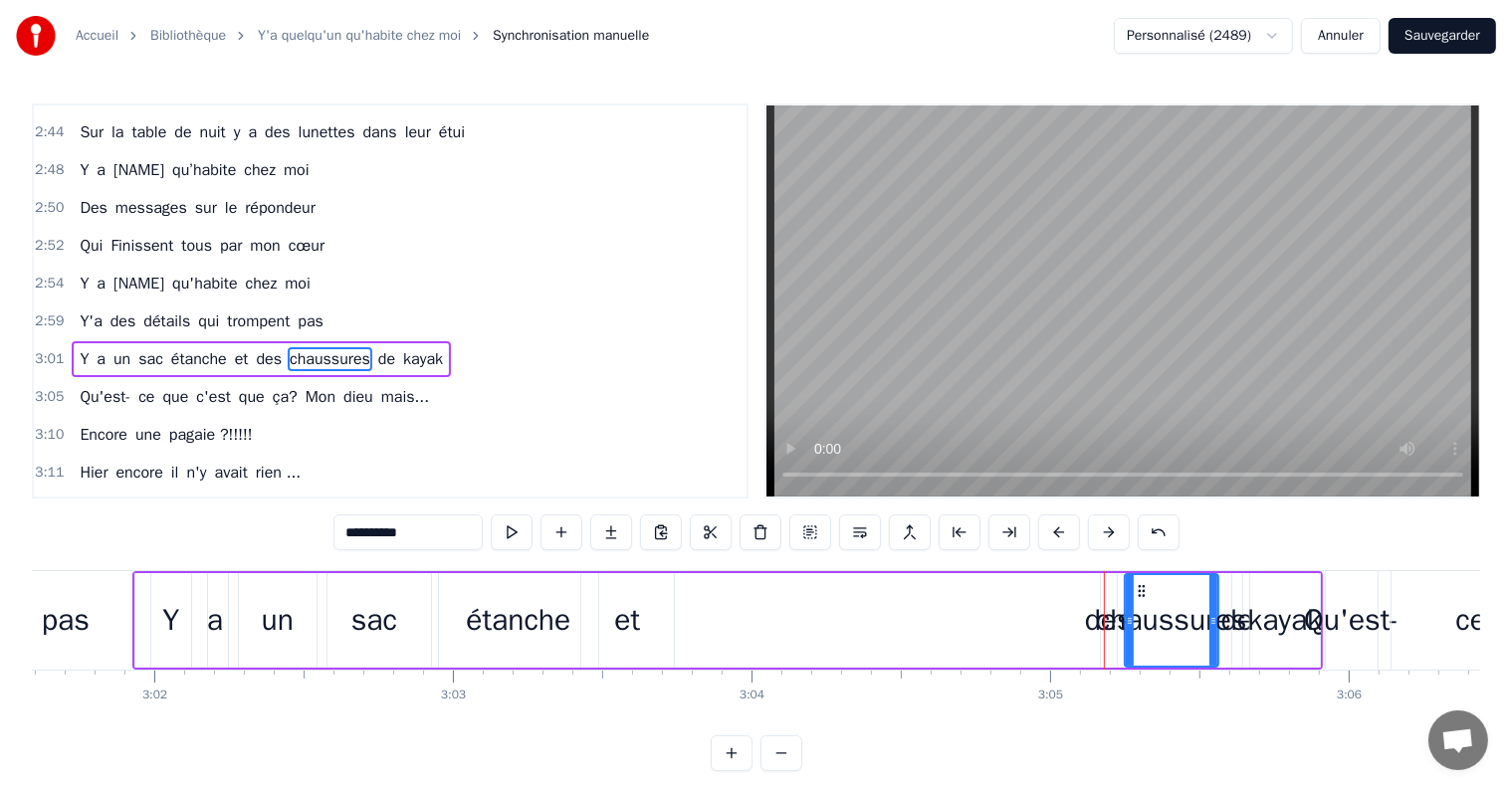 click on "chaussures" at bounding box center [1172, 620] 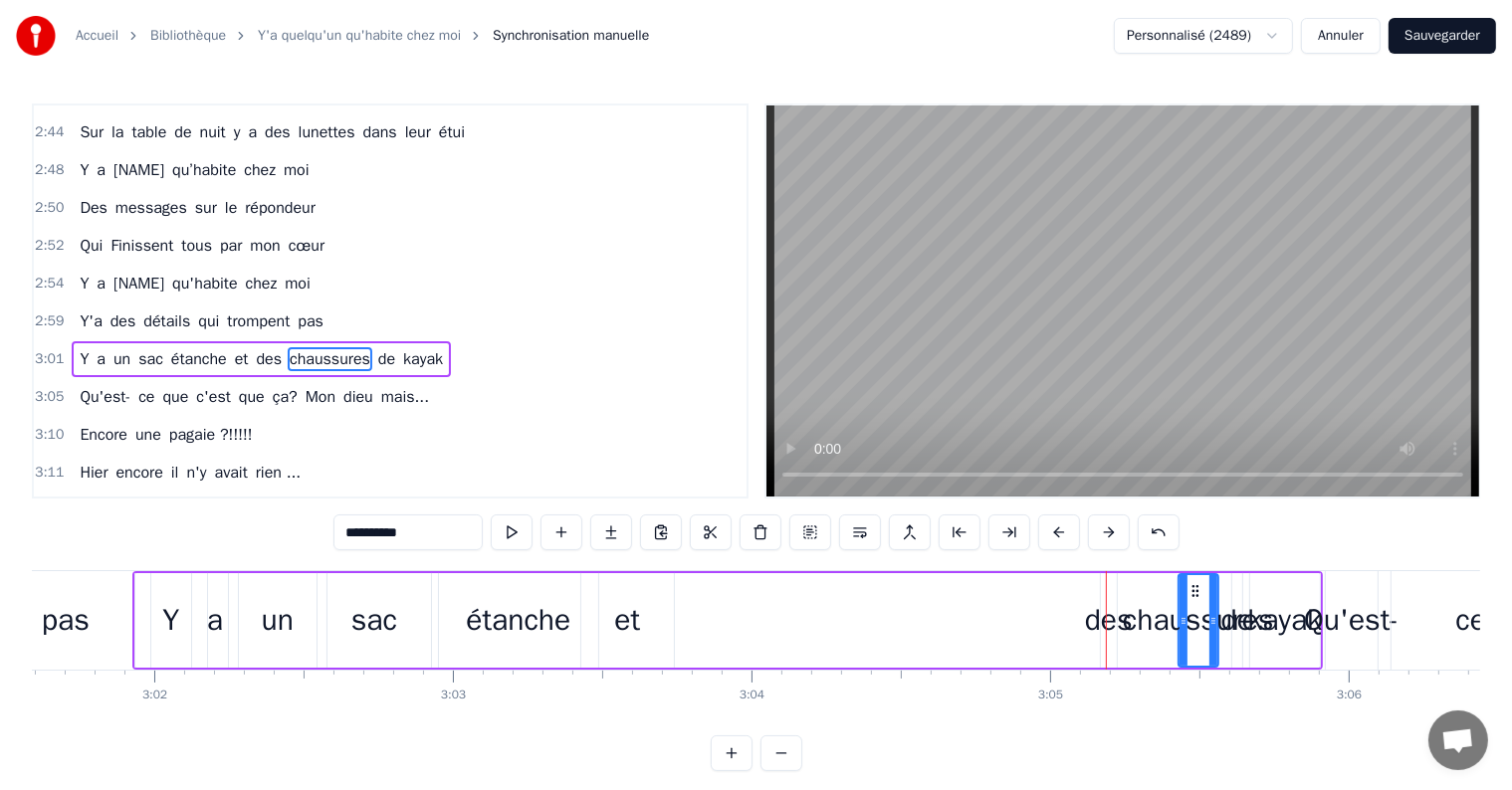 drag, startPoint x: 1123, startPoint y: 613, endPoint x: 1117, endPoint y: 637, distance: 24.738634 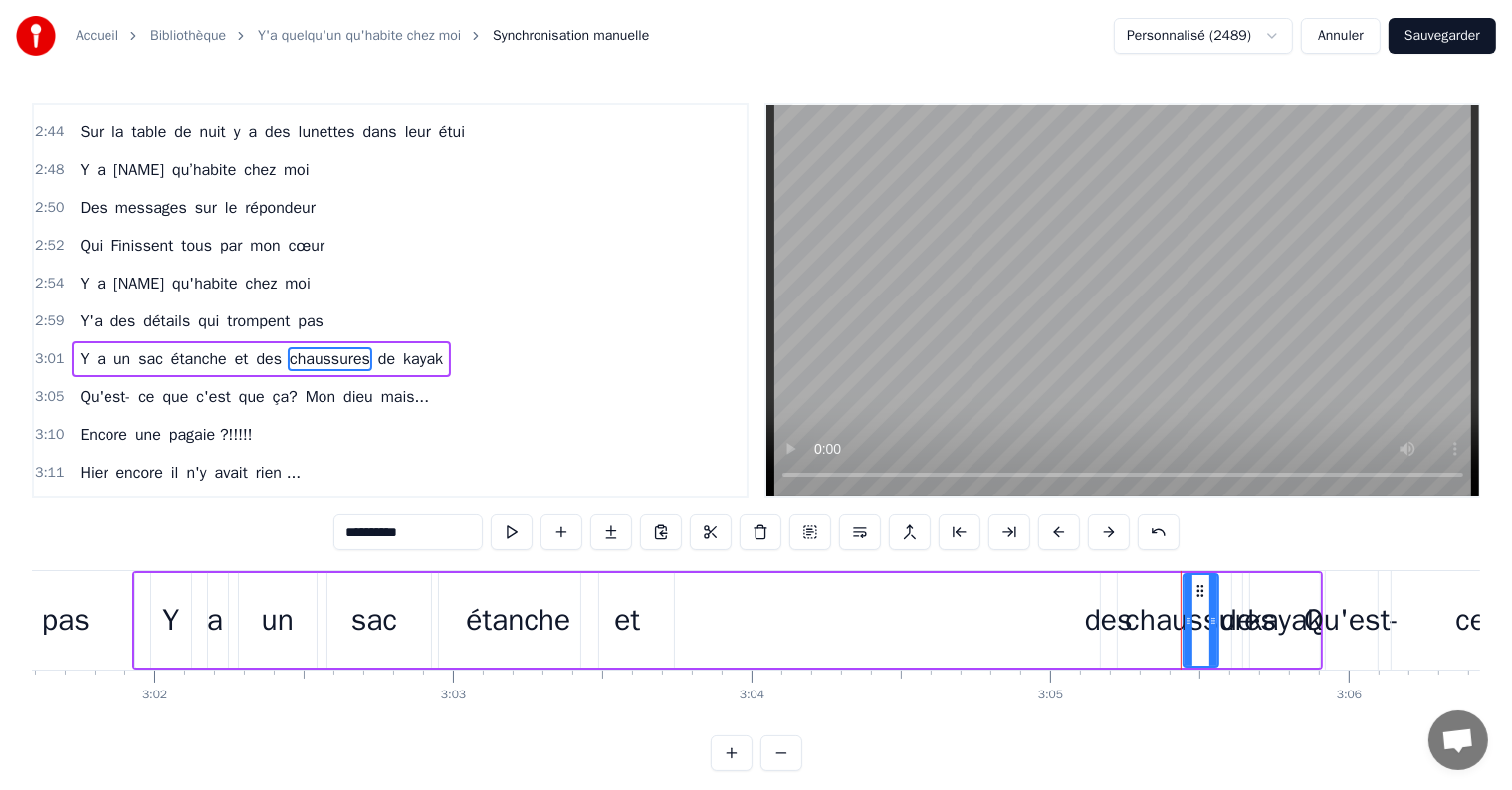 click on "des" at bounding box center (1109, 620) 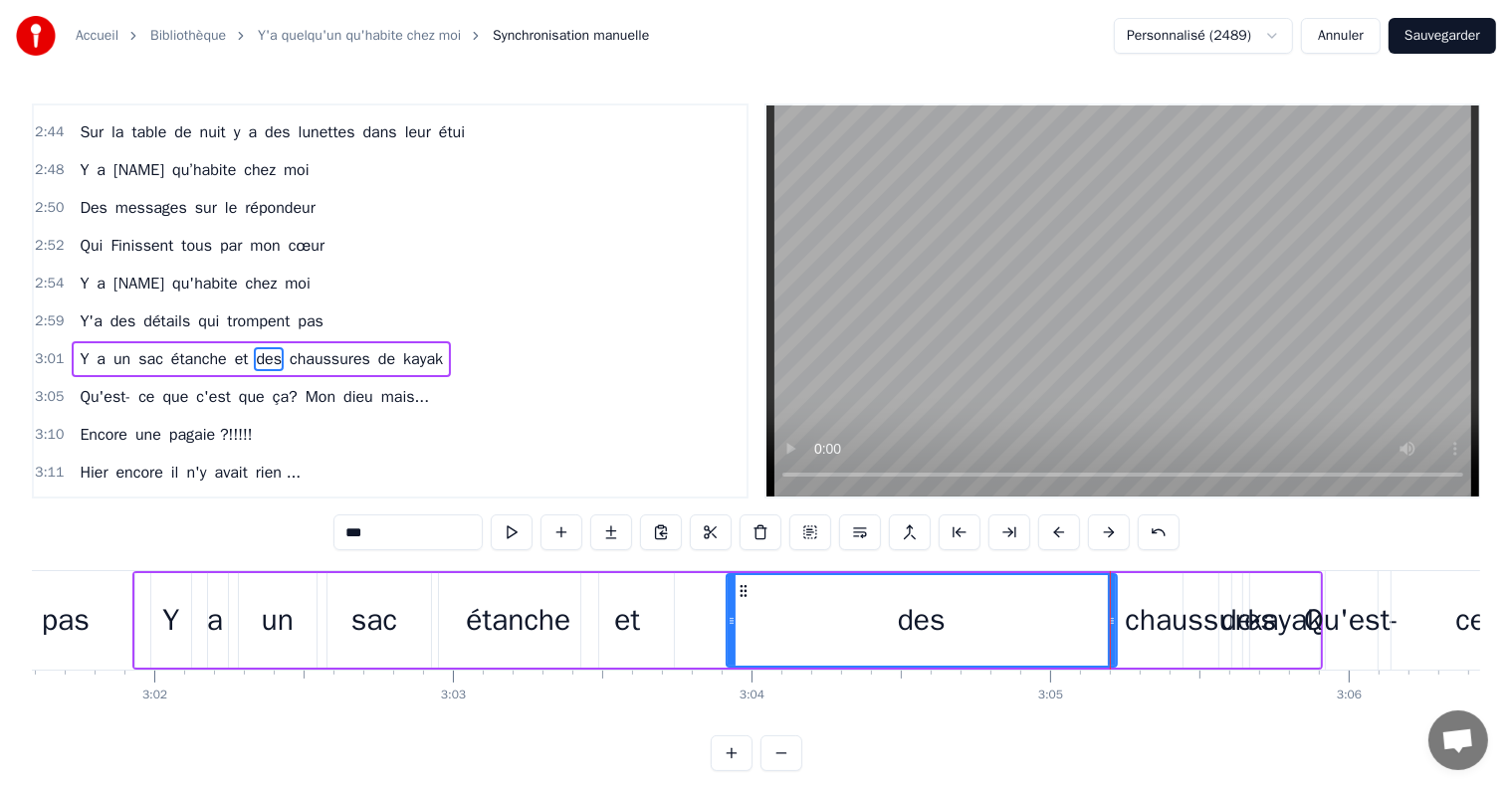 drag, startPoint x: 1099, startPoint y: 621, endPoint x: 725, endPoint y: 669, distance: 377.06763 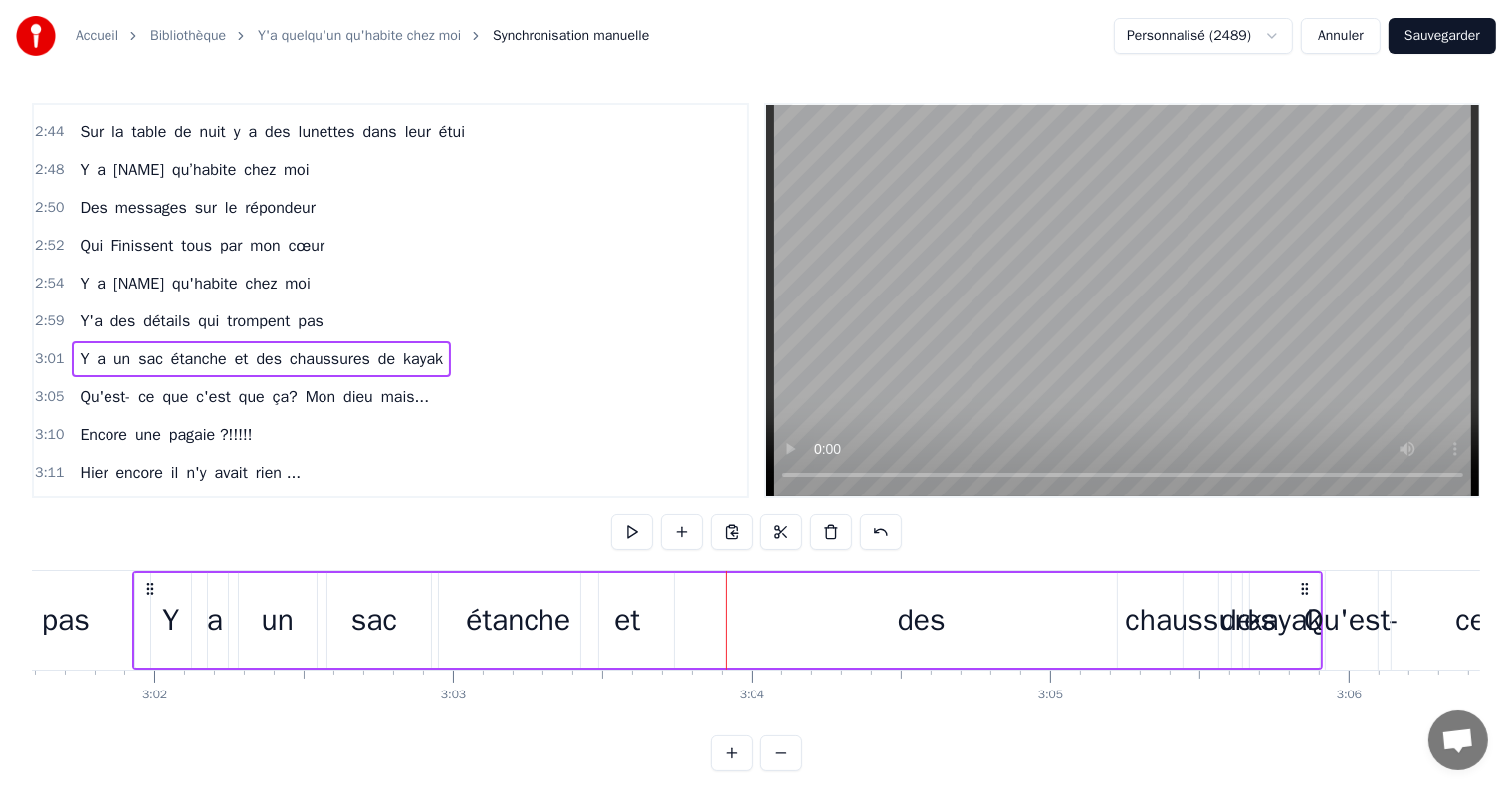 click on "des" at bounding box center (922, 620) 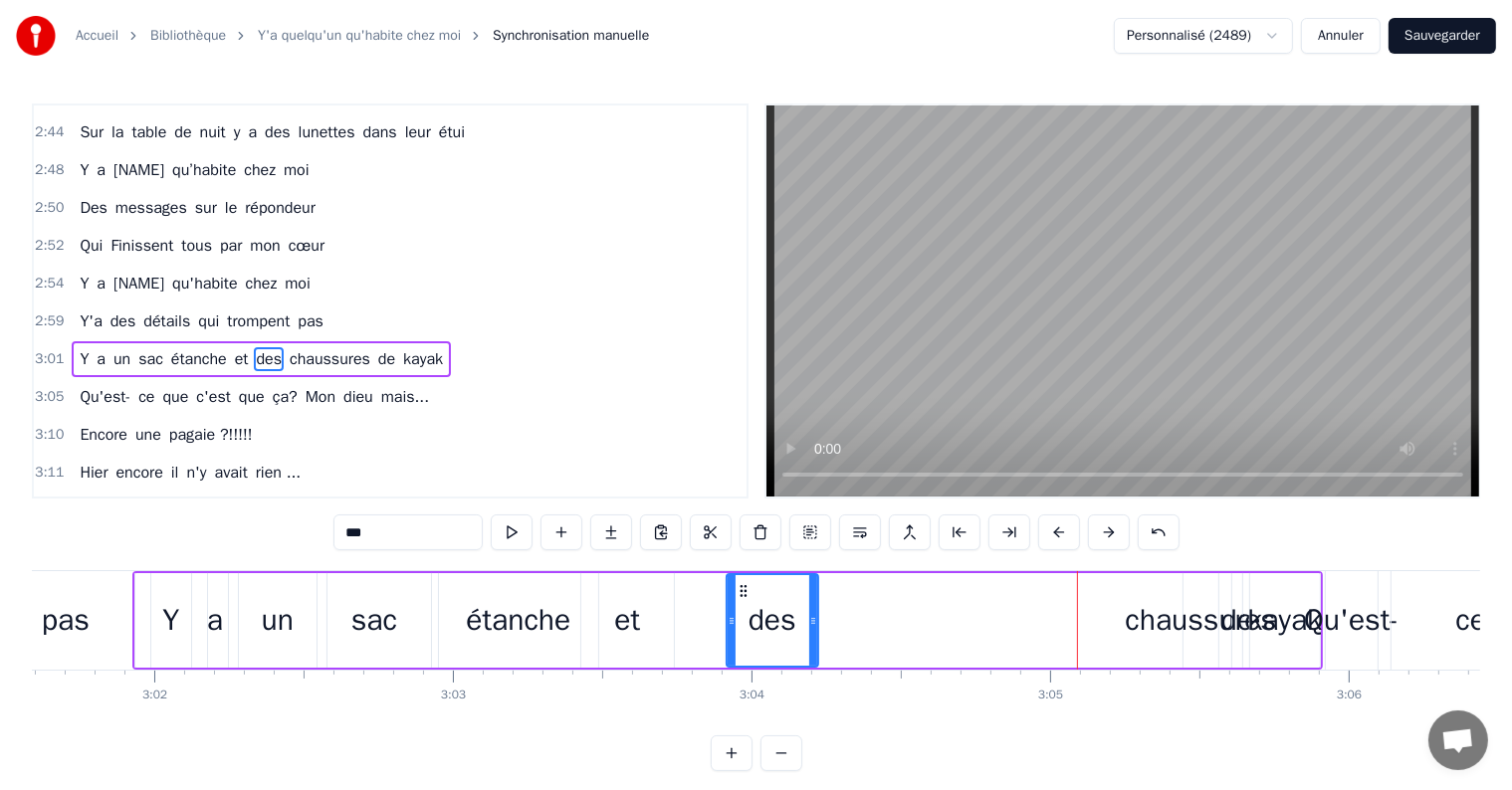 drag, startPoint x: 1111, startPoint y: 619, endPoint x: 812, endPoint y: 641, distance: 299.80827 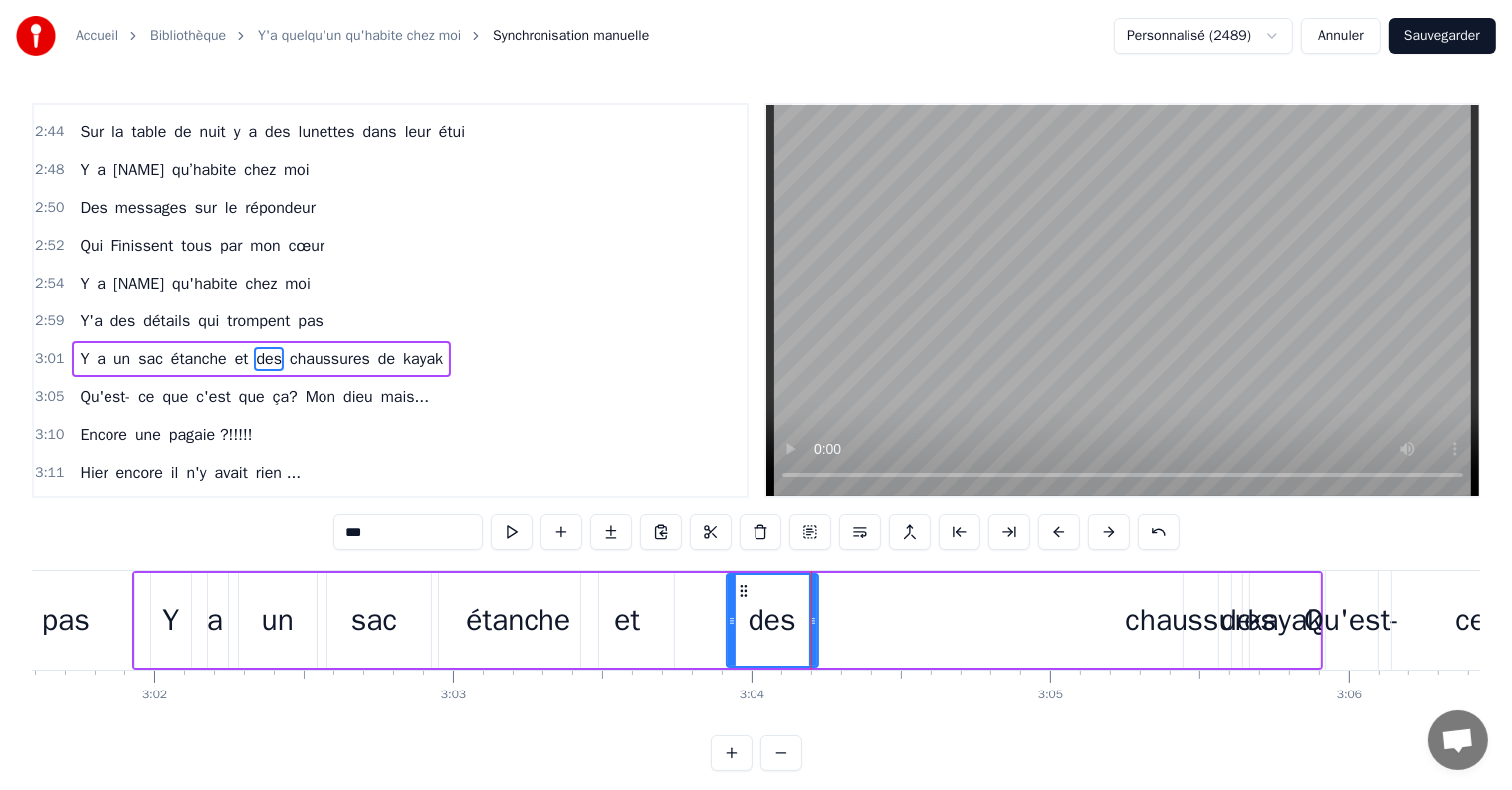 click on "chaussures" at bounding box center [1201, 620] 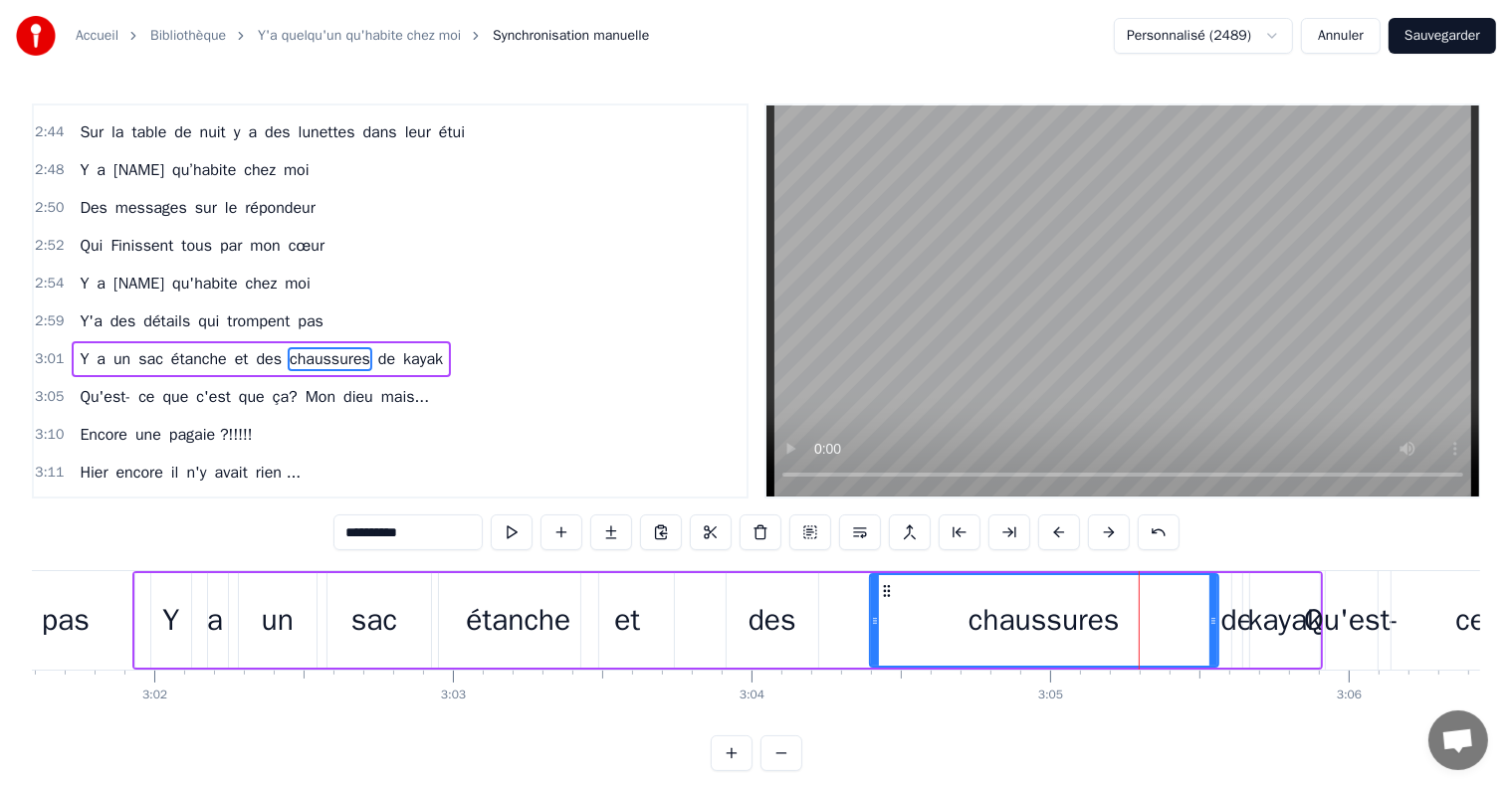 drag, startPoint x: 1187, startPoint y: 620, endPoint x: 876, endPoint y: 655, distance: 312.963 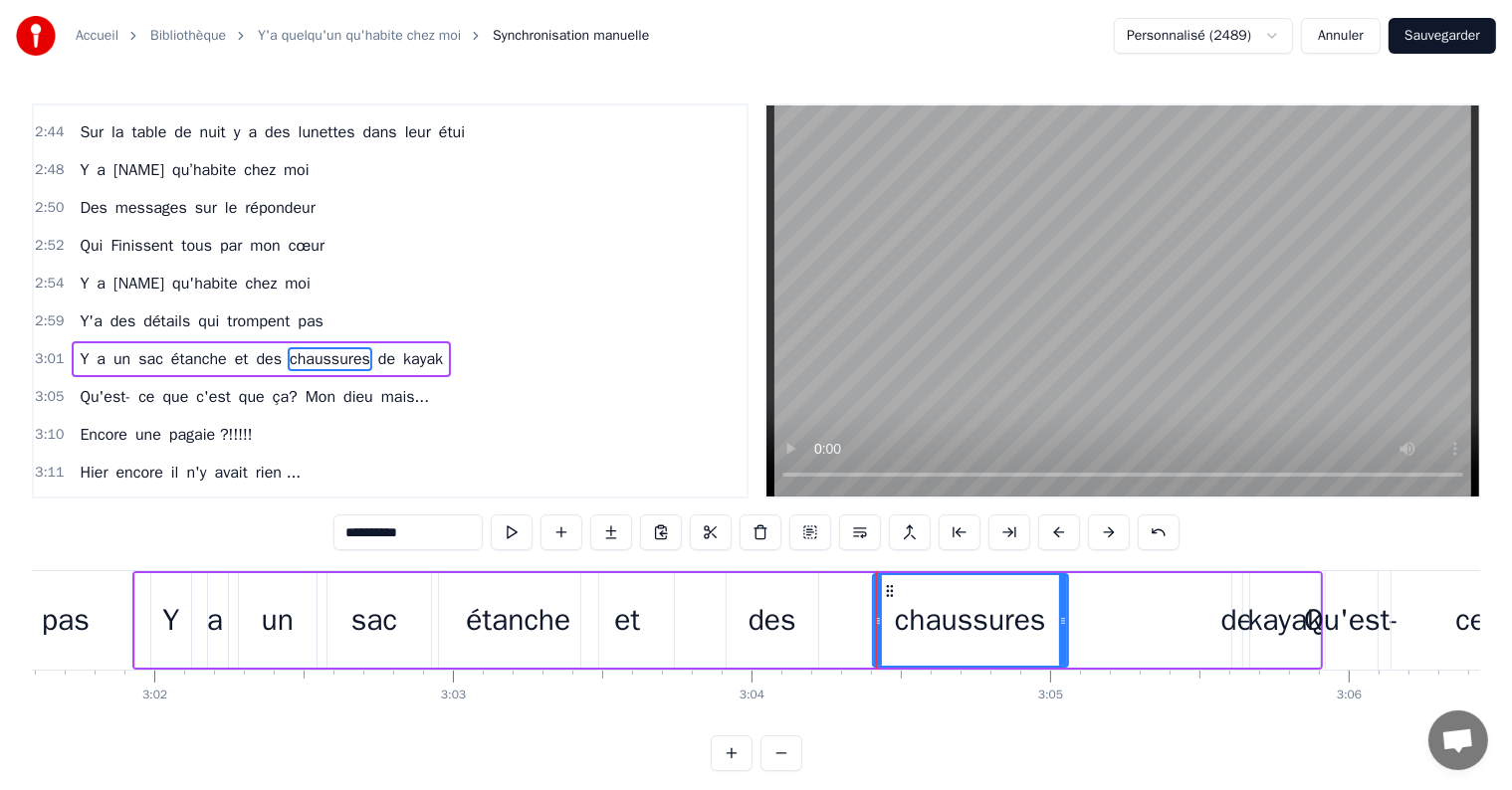 drag, startPoint x: 1213, startPoint y: 619, endPoint x: 1071, endPoint y: 633, distance: 142.68847 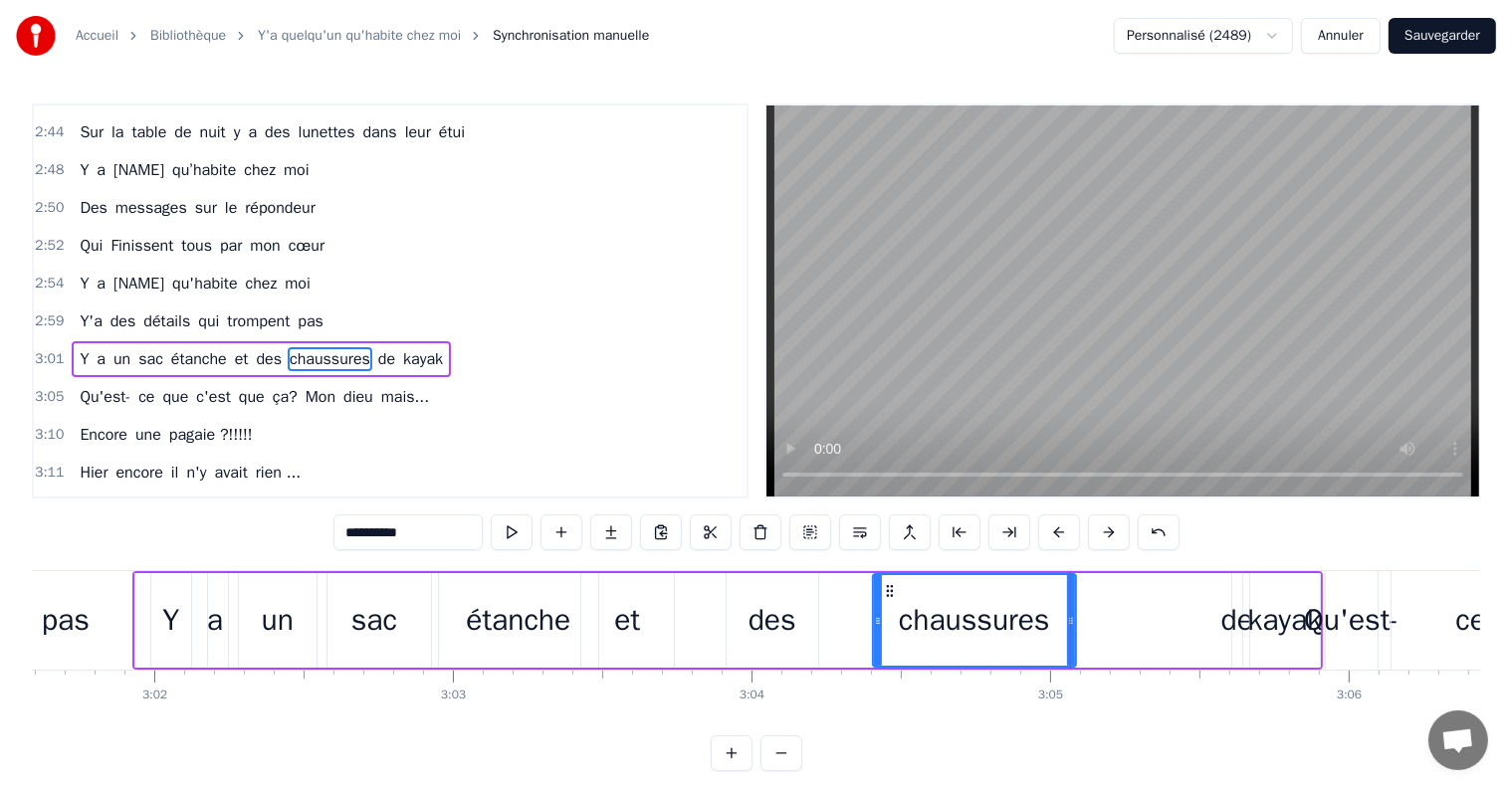 click on "des" at bounding box center [772, 620] 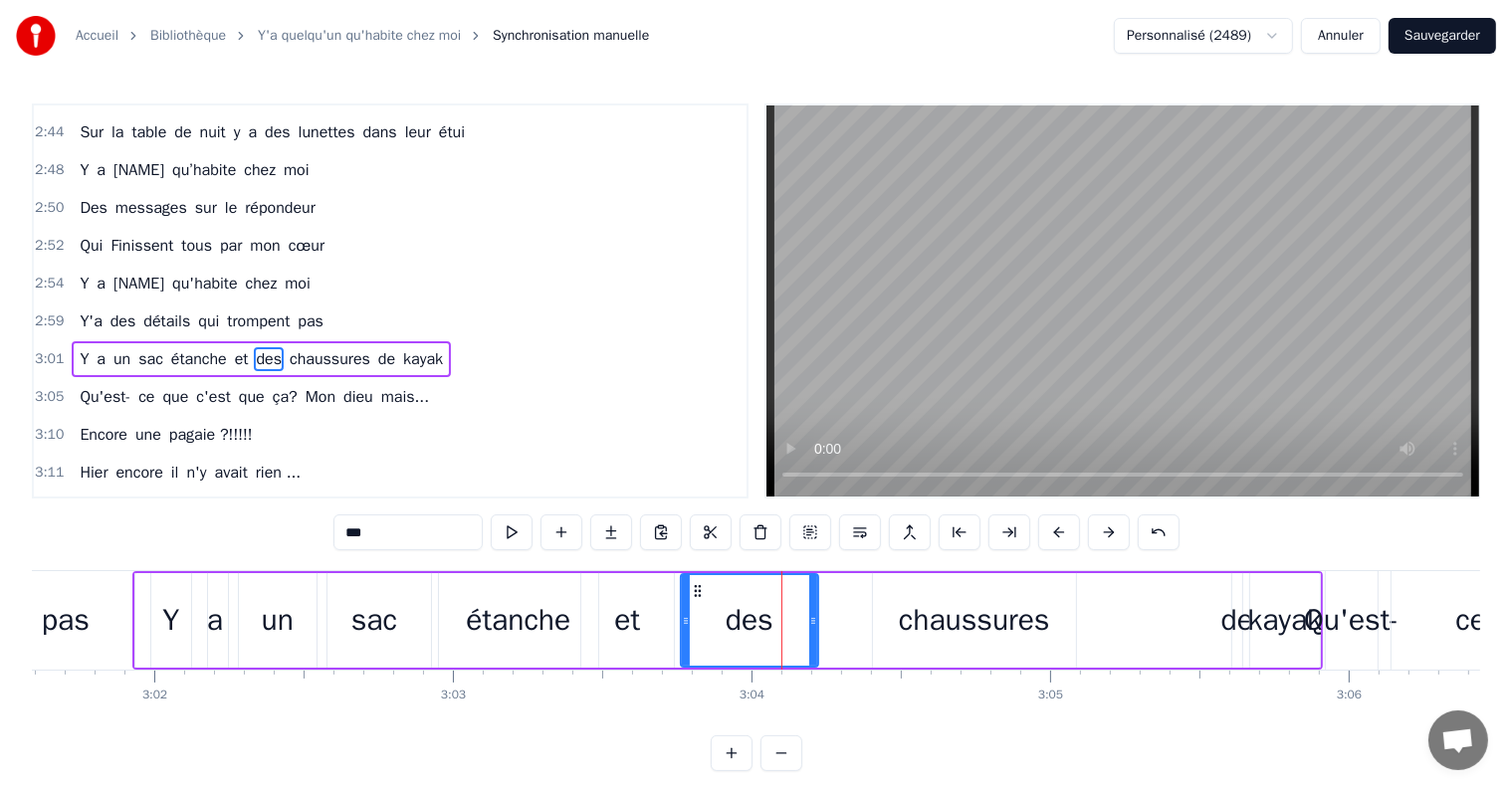 click at bounding box center [686, 620] 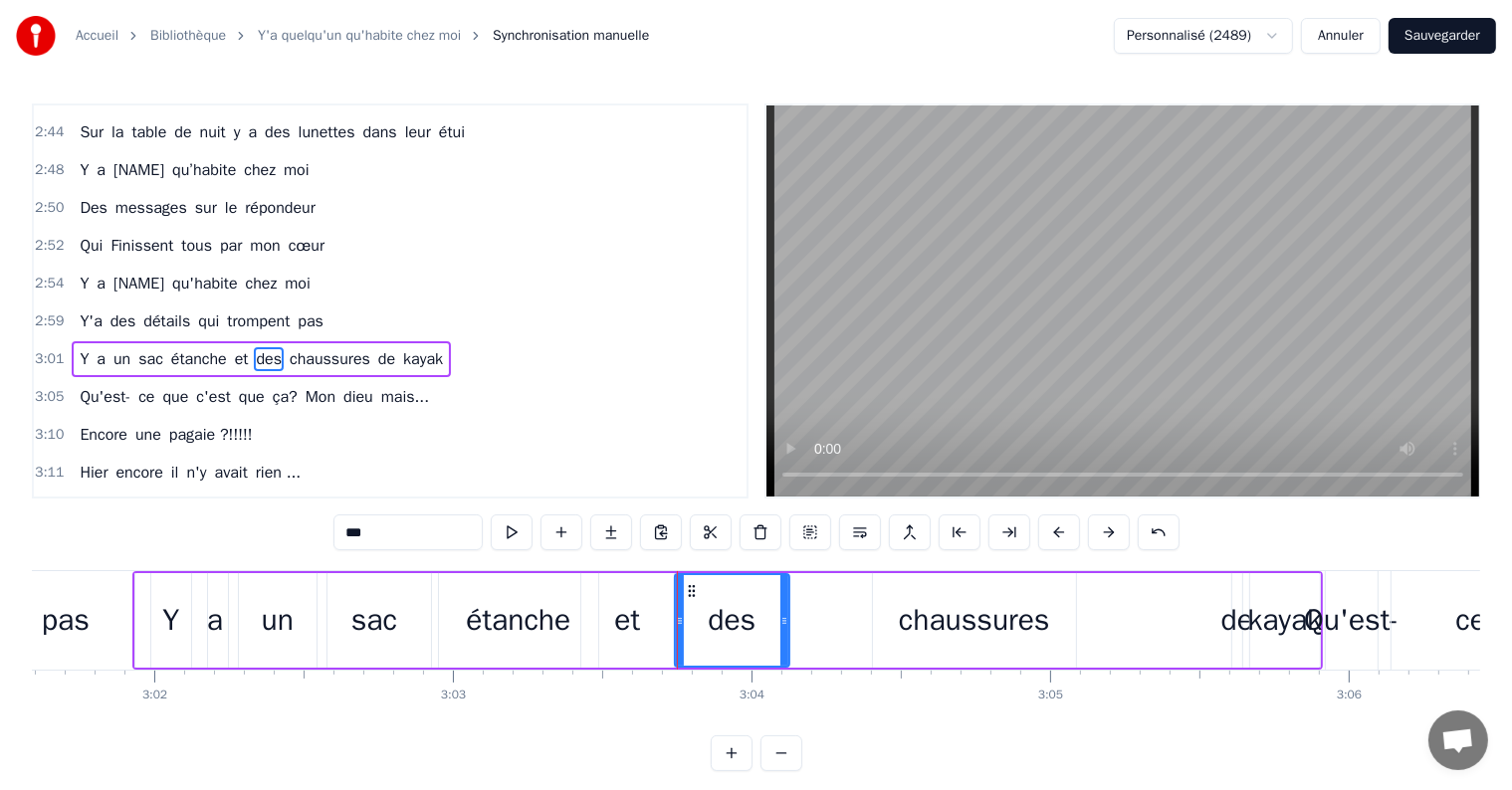 drag, startPoint x: 810, startPoint y: 624, endPoint x: 778, endPoint y: 625, distance: 32.01562 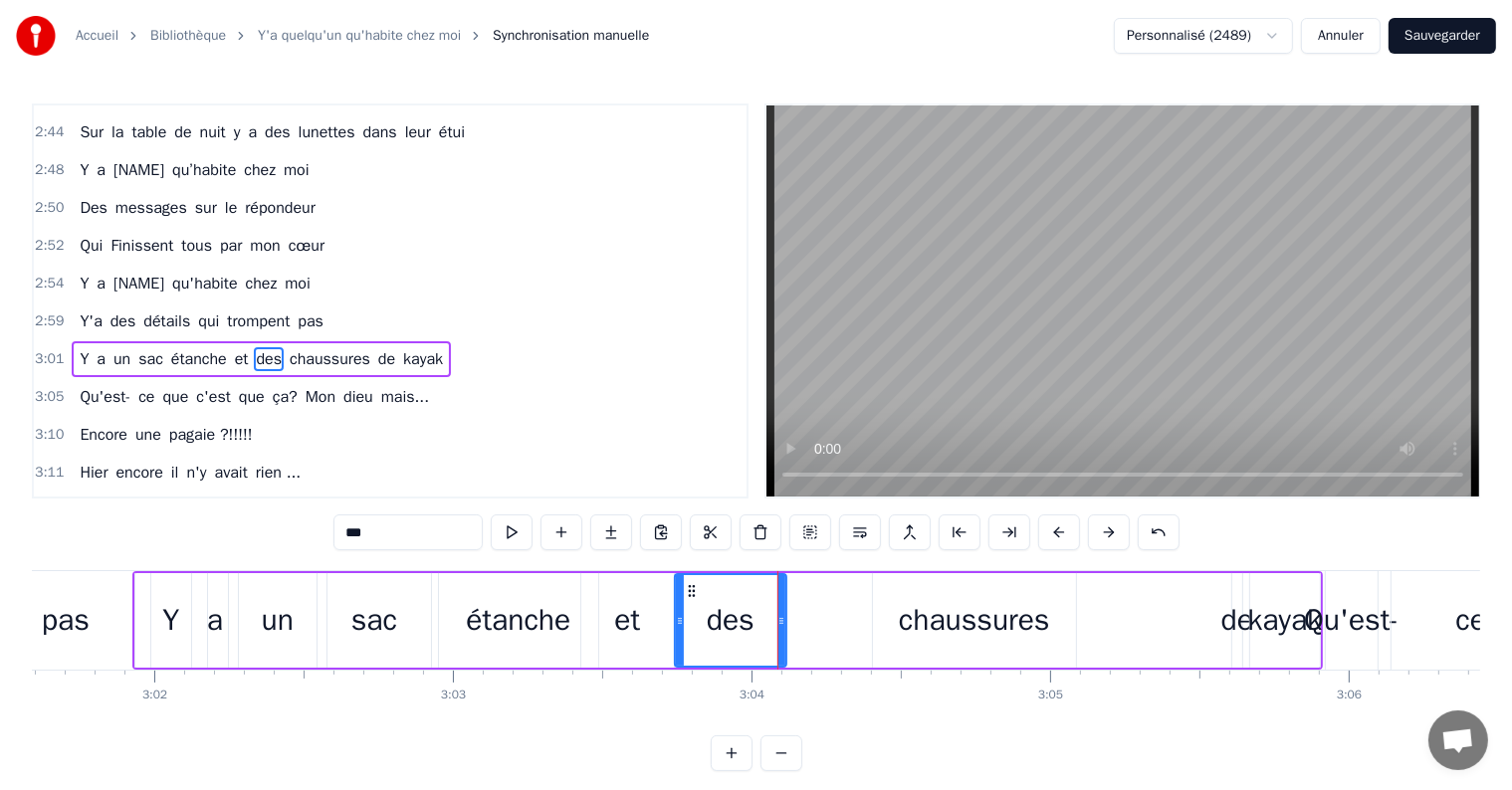 click on "étanche" at bounding box center [519, 620] 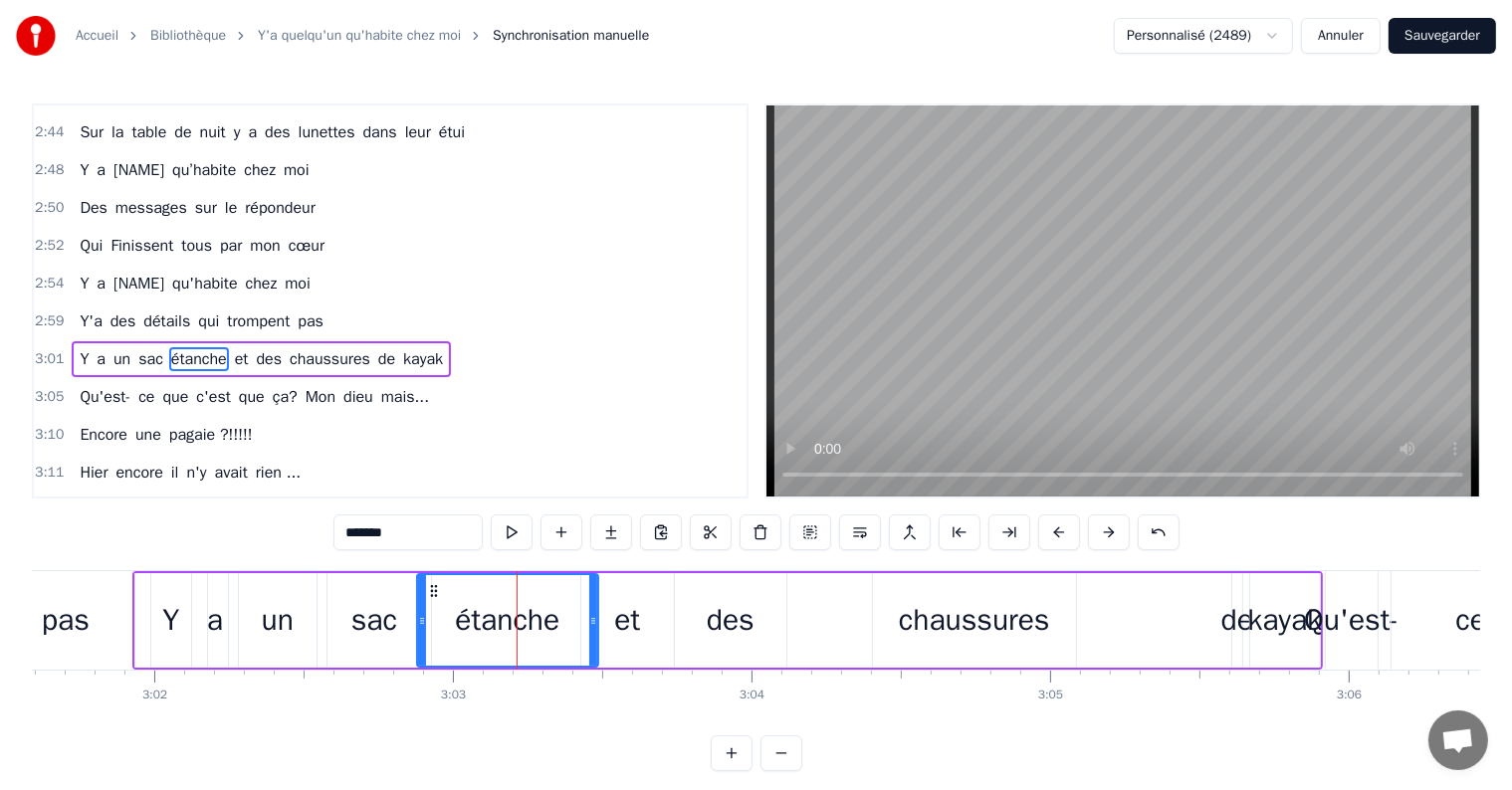 click 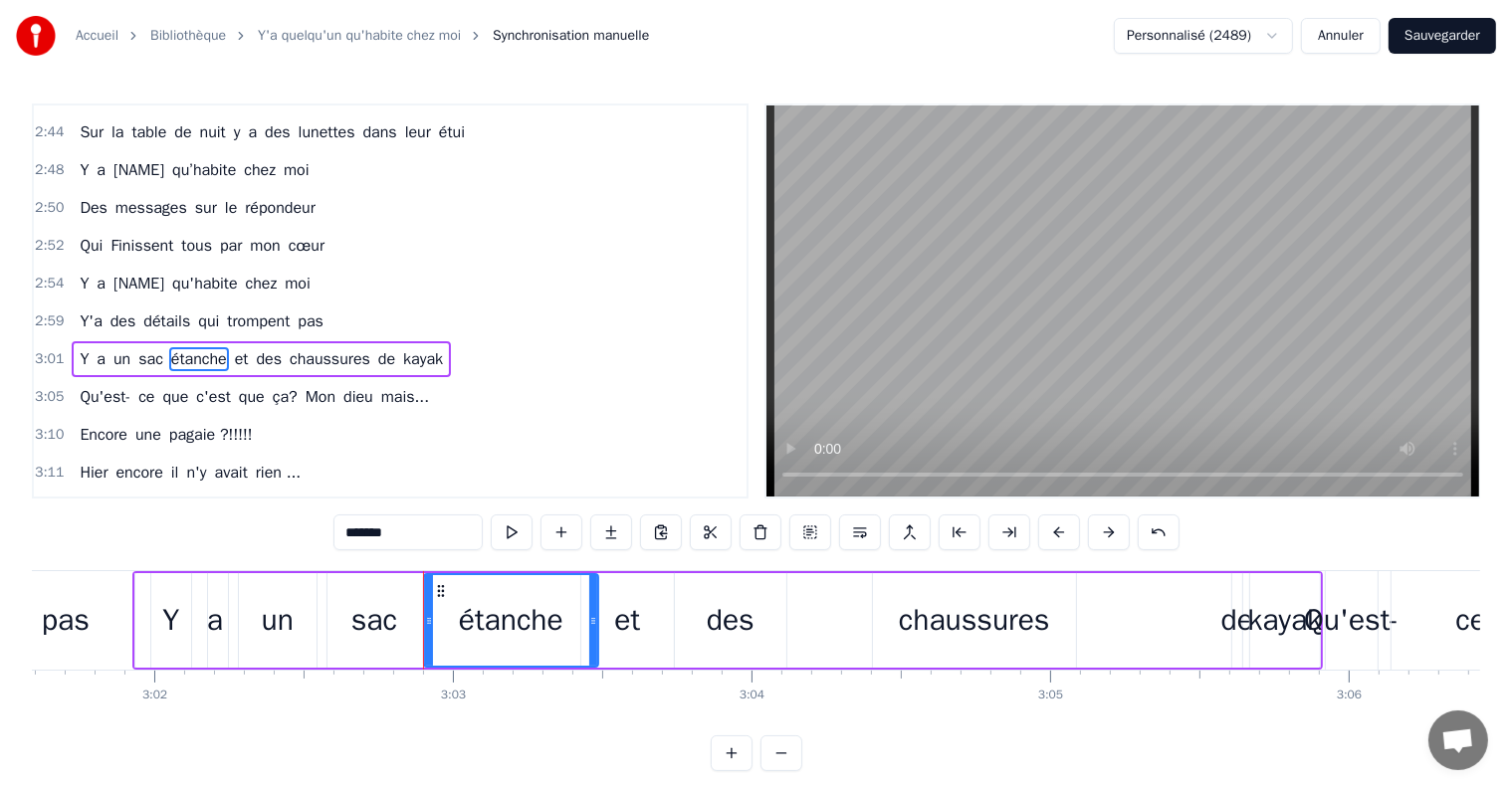 click on "chaussures" at bounding box center [974, 620] 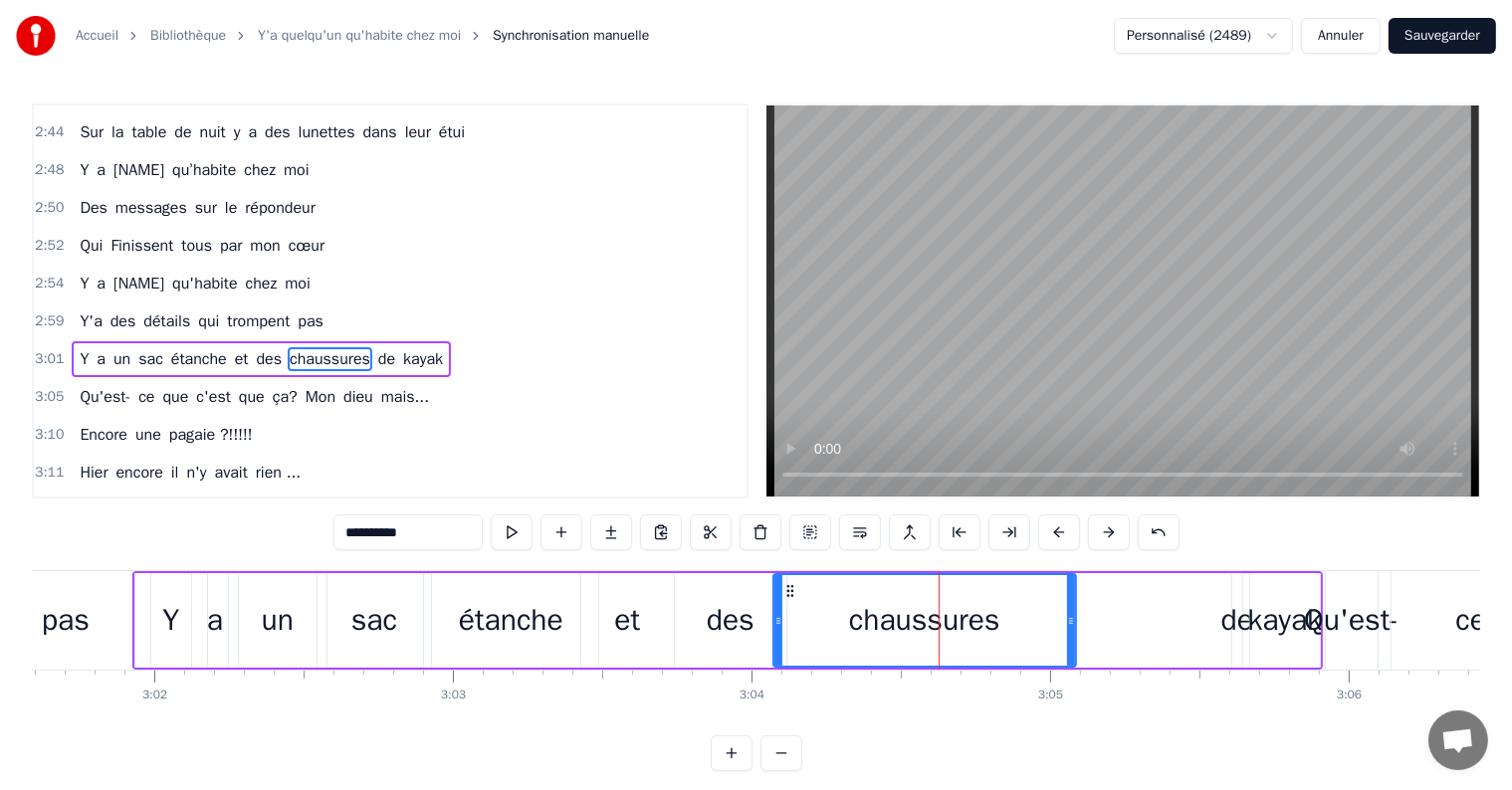 drag, startPoint x: 876, startPoint y: 621, endPoint x: 830, endPoint y: 630, distance: 46.872167 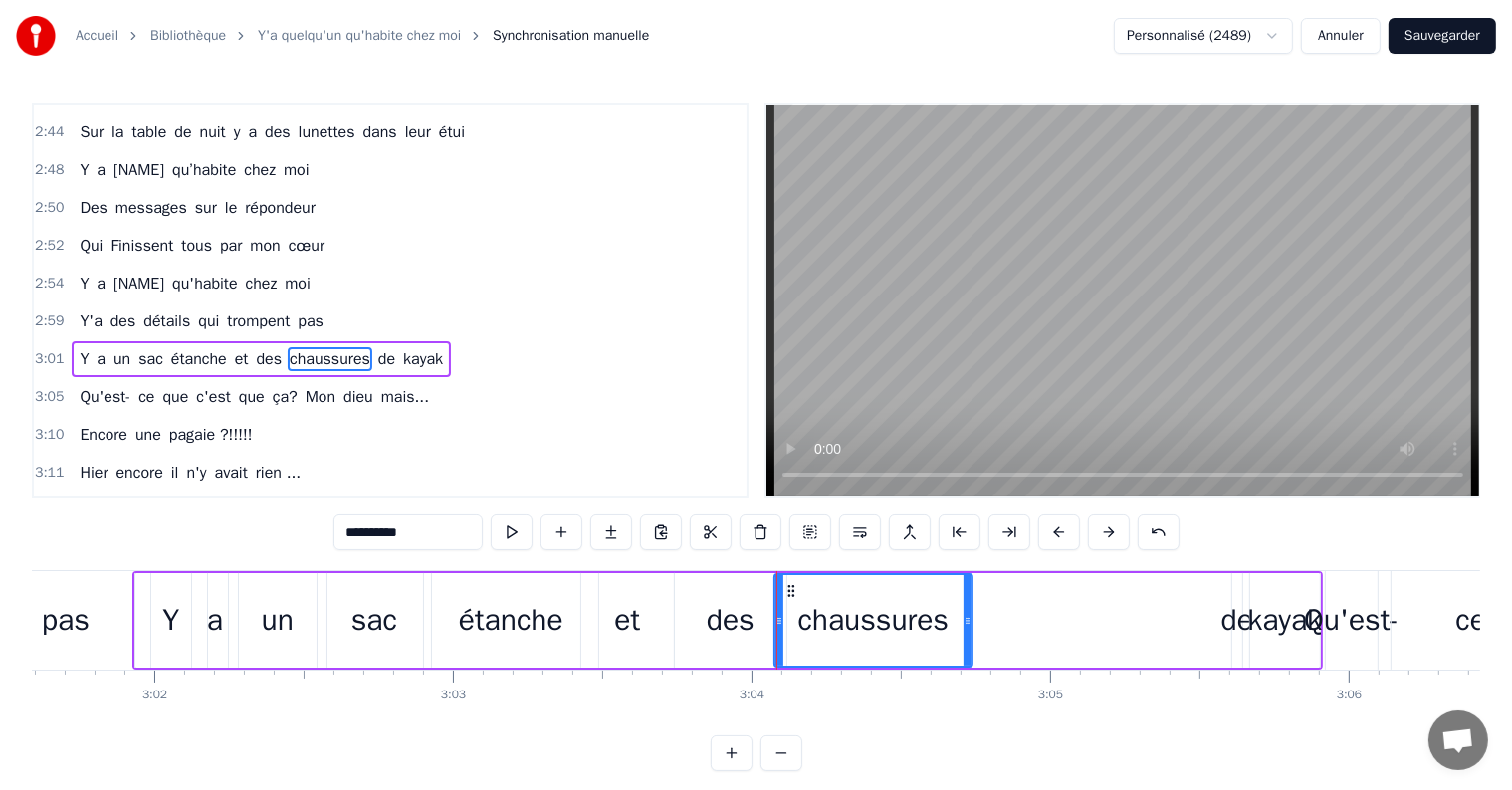 drag, startPoint x: 1068, startPoint y: 616, endPoint x: 1077, endPoint y: 629, distance: 15.811388 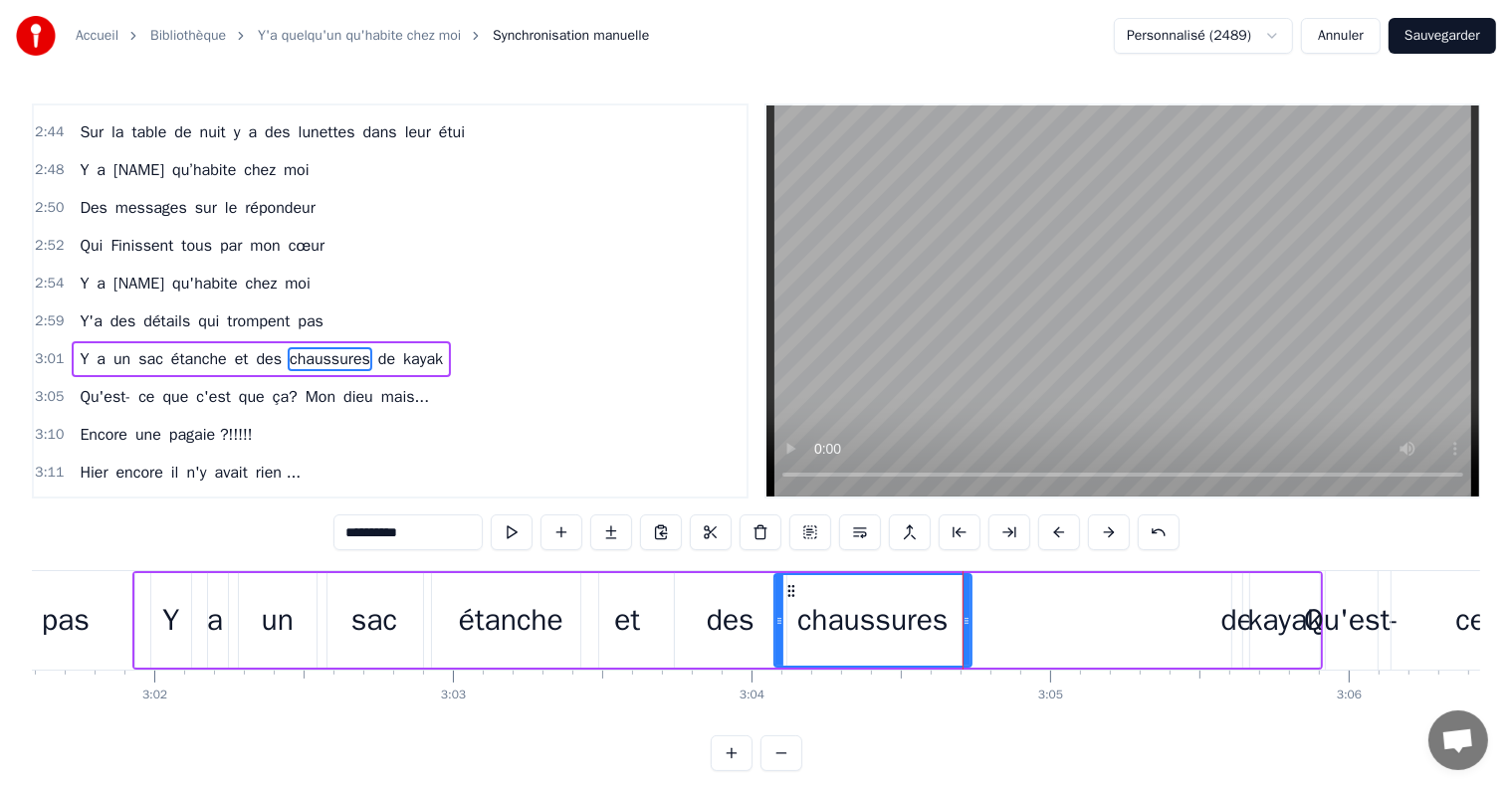 click on "de" at bounding box center (1237, 620) 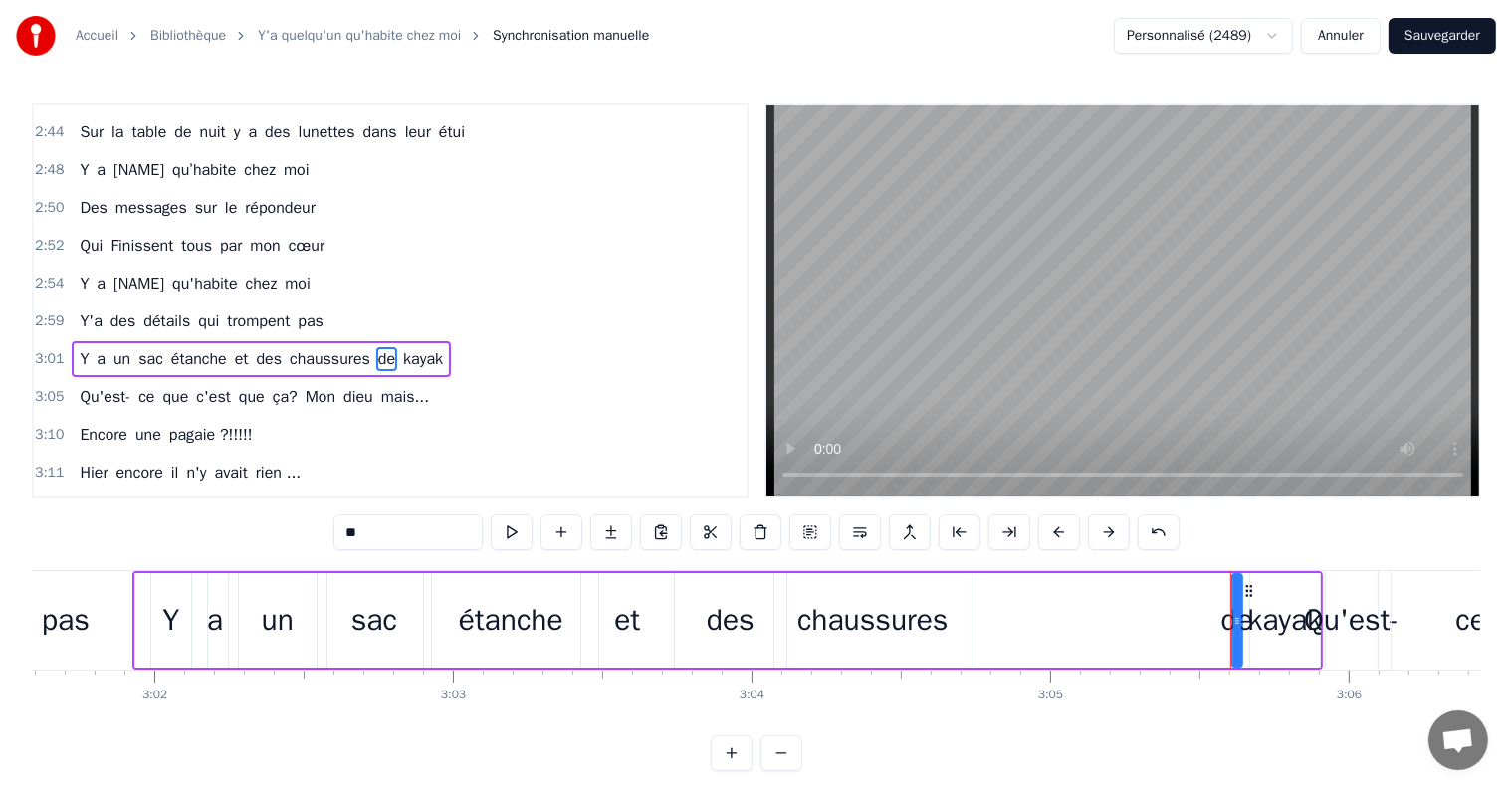 drag, startPoint x: 1230, startPoint y: 623, endPoint x: 987, endPoint y: 617, distance: 243.07406 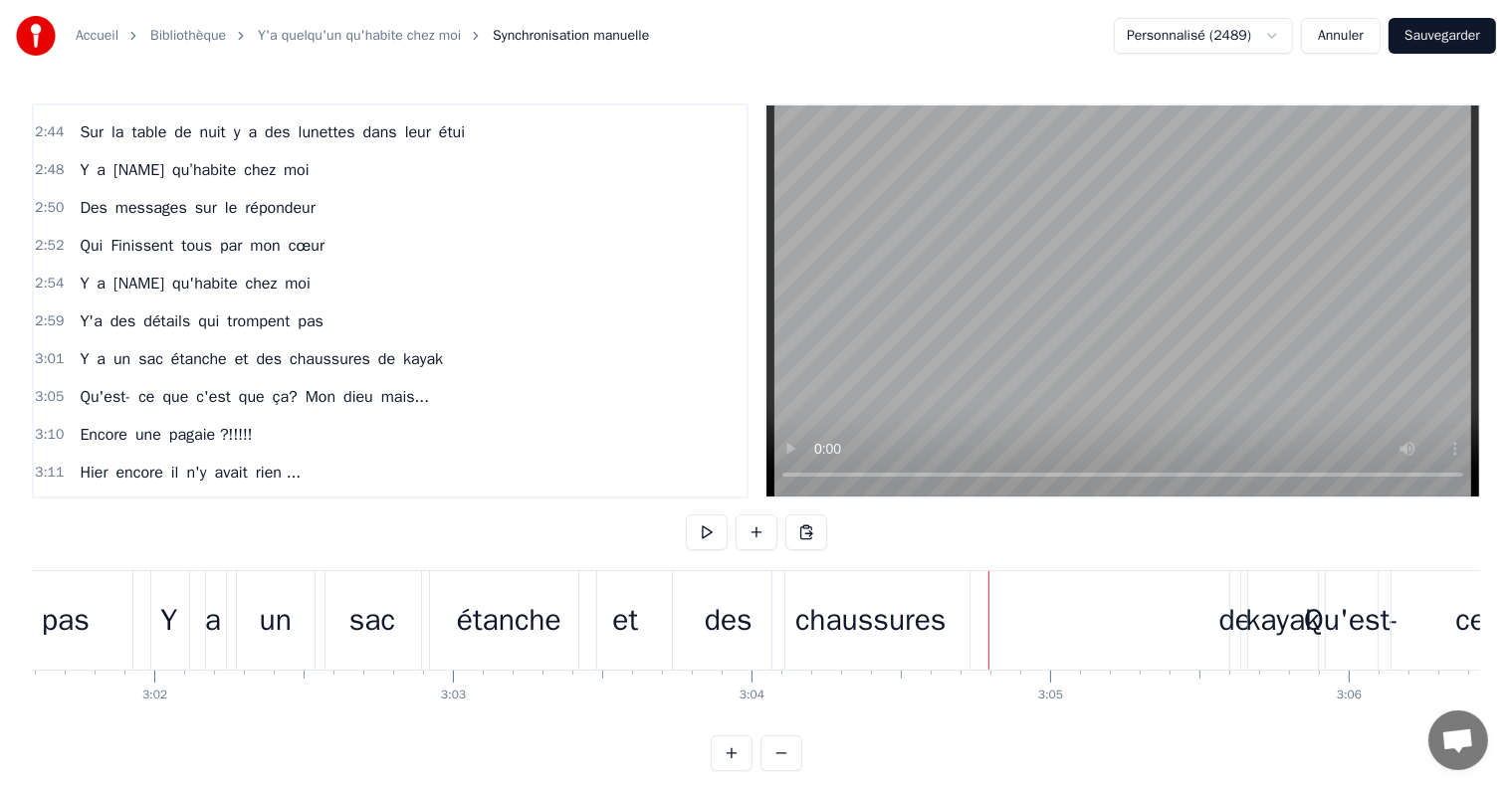 click on "de" at bounding box center [1235, 620] 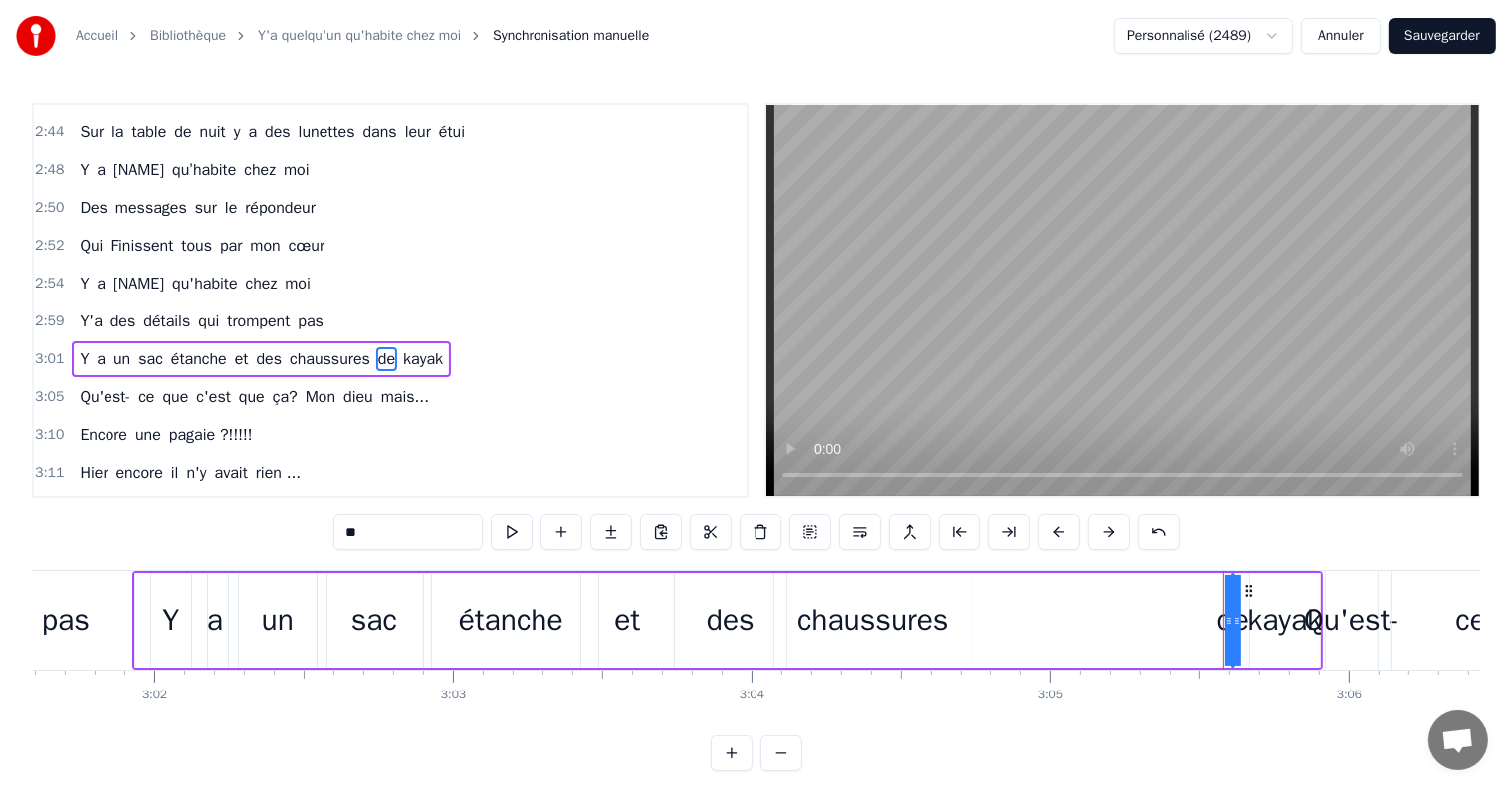 drag, startPoint x: 1234, startPoint y: 619, endPoint x: 971, endPoint y: 619, distance: 263 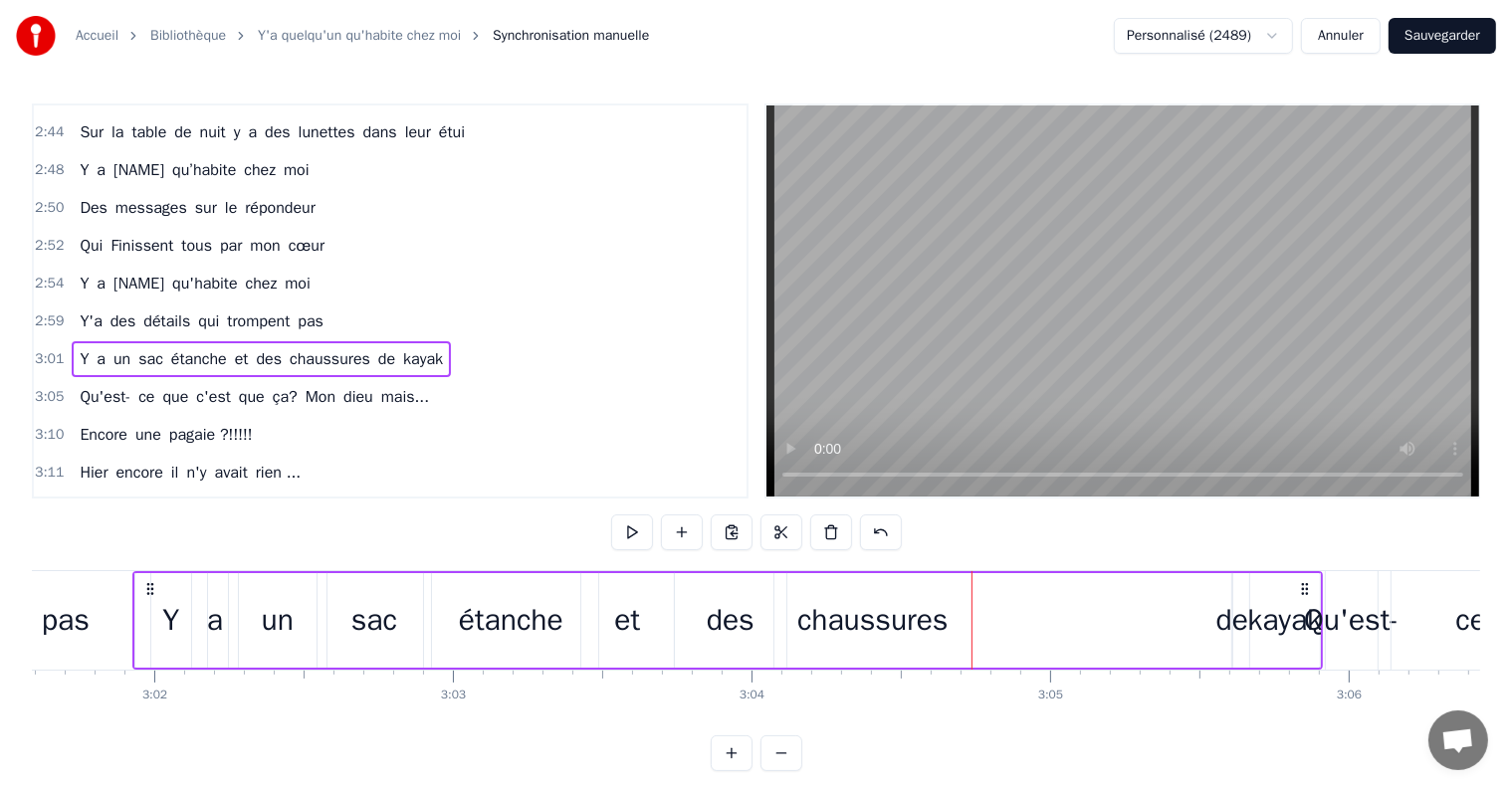 click on "de" at bounding box center [1232, 620] 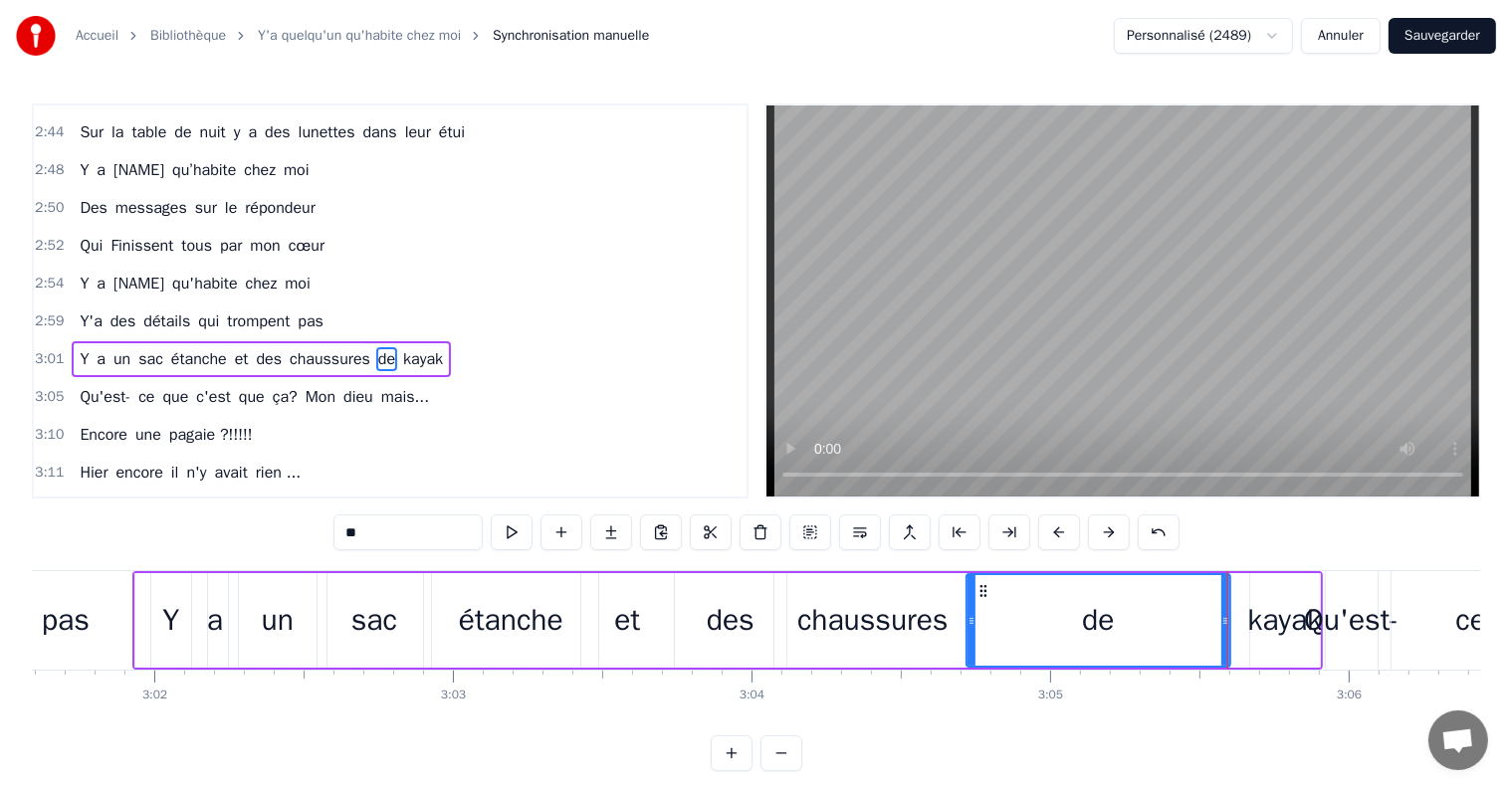drag, startPoint x: 1237, startPoint y: 621, endPoint x: 977, endPoint y: 639, distance: 260.62233 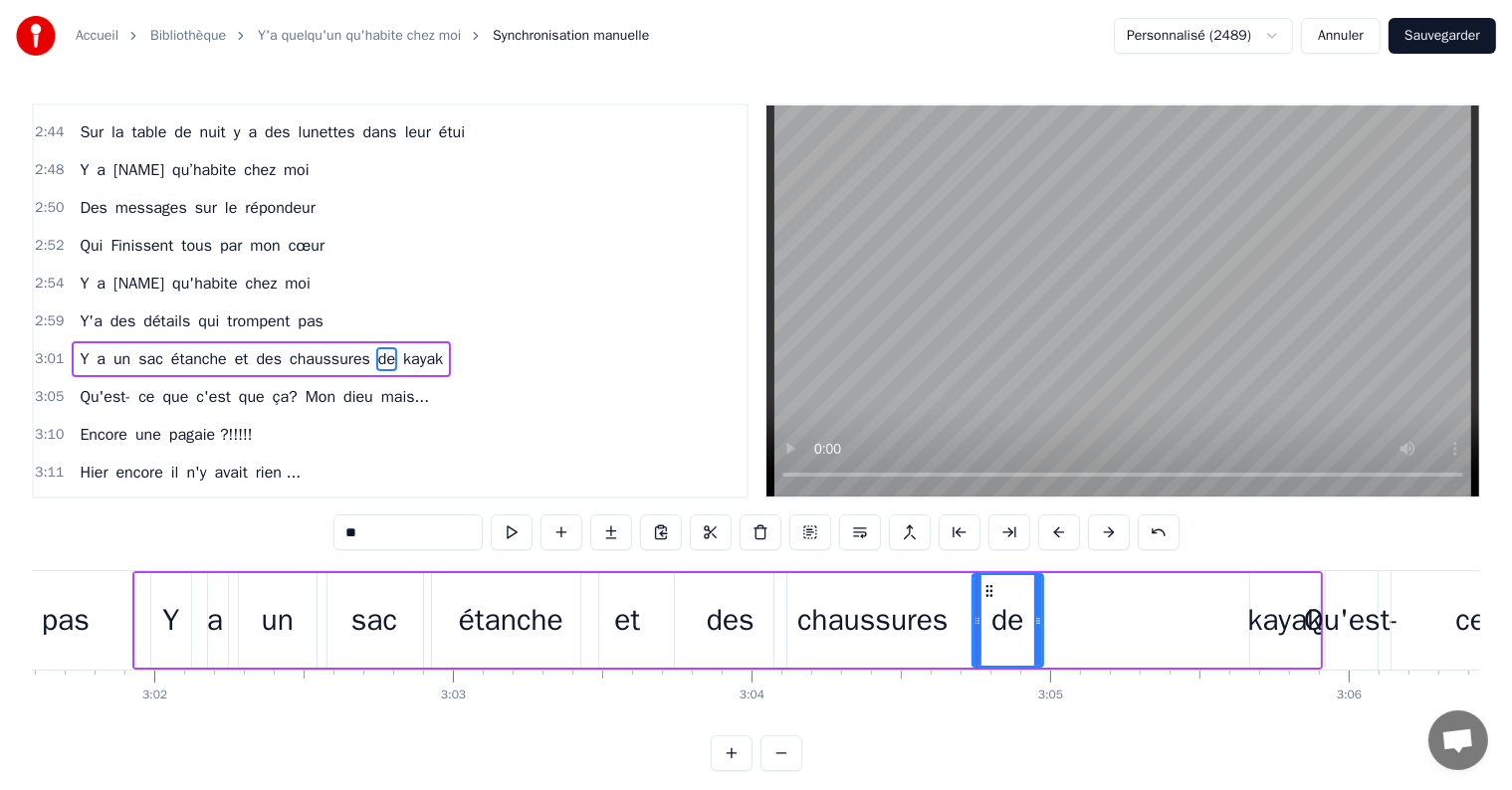 drag, startPoint x: 1222, startPoint y: 621, endPoint x: 1035, endPoint y: 635, distance: 187.52333 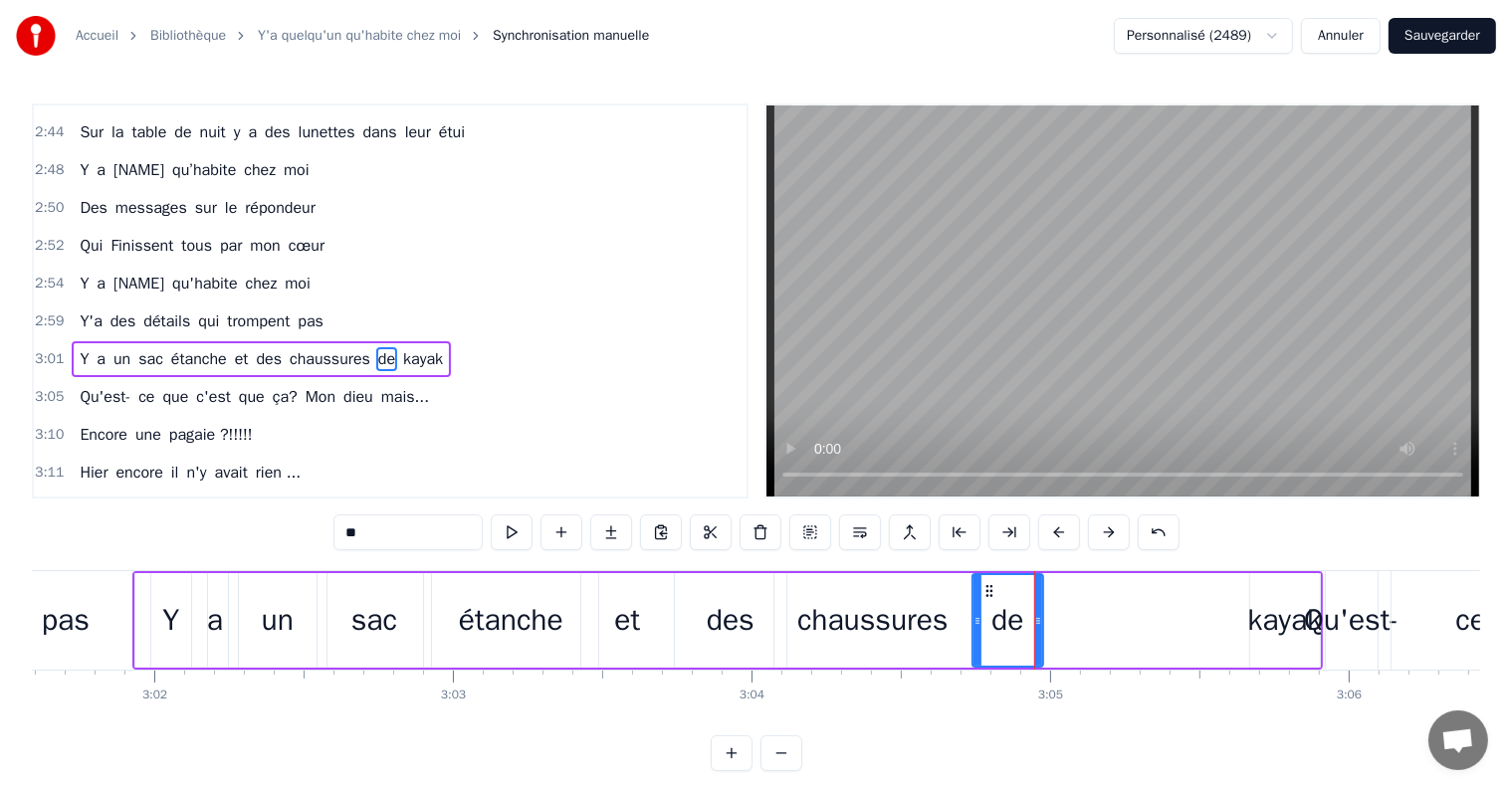 click on "kayak" at bounding box center (1284, 620) 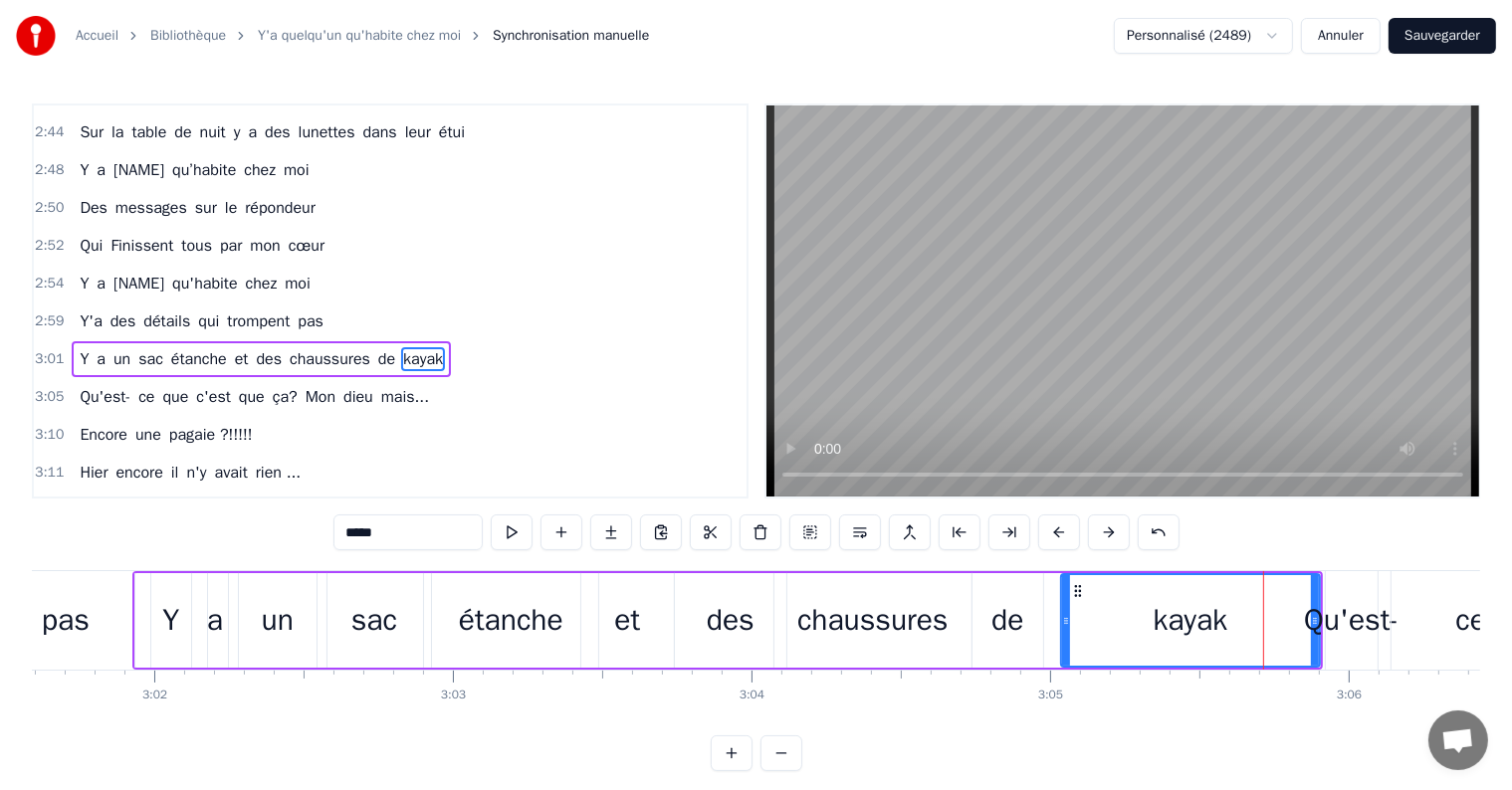 drag, startPoint x: 1253, startPoint y: 620, endPoint x: 1074, endPoint y: 631, distance: 179.3377 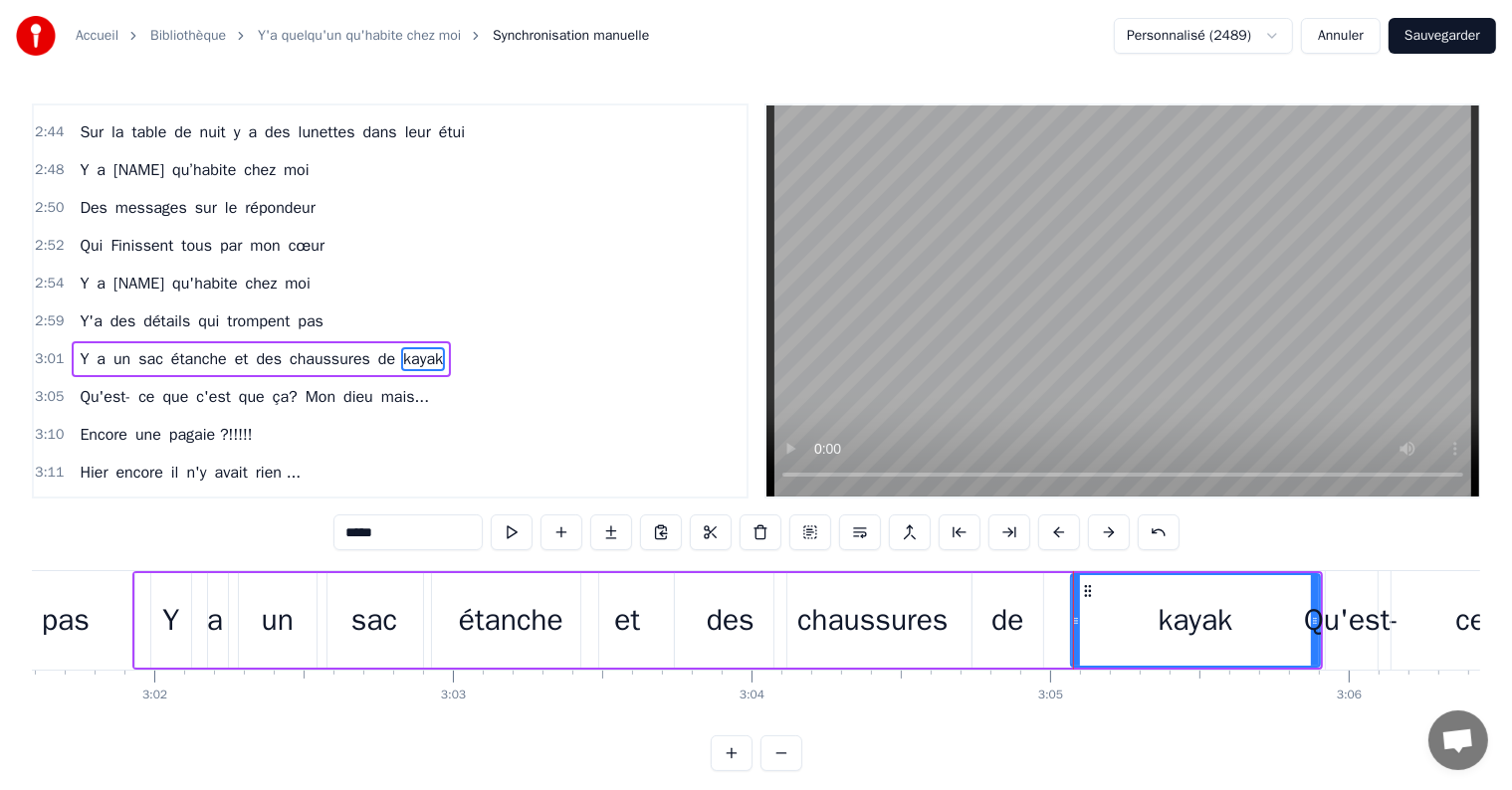 click on "Qu'est-" at bounding box center [1352, 620] 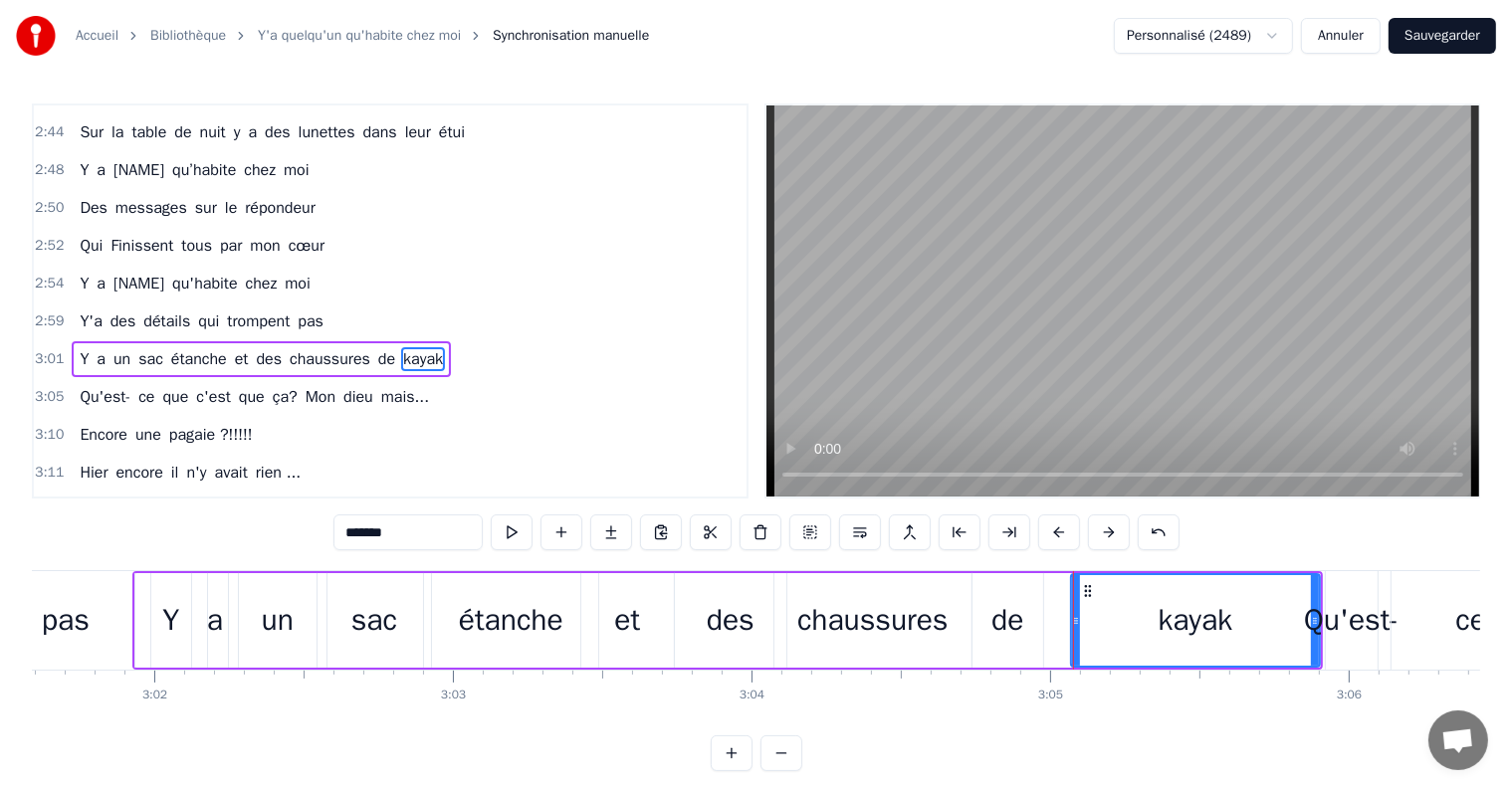 scroll, scrollTop: 1616, scrollLeft: 0, axis: vertical 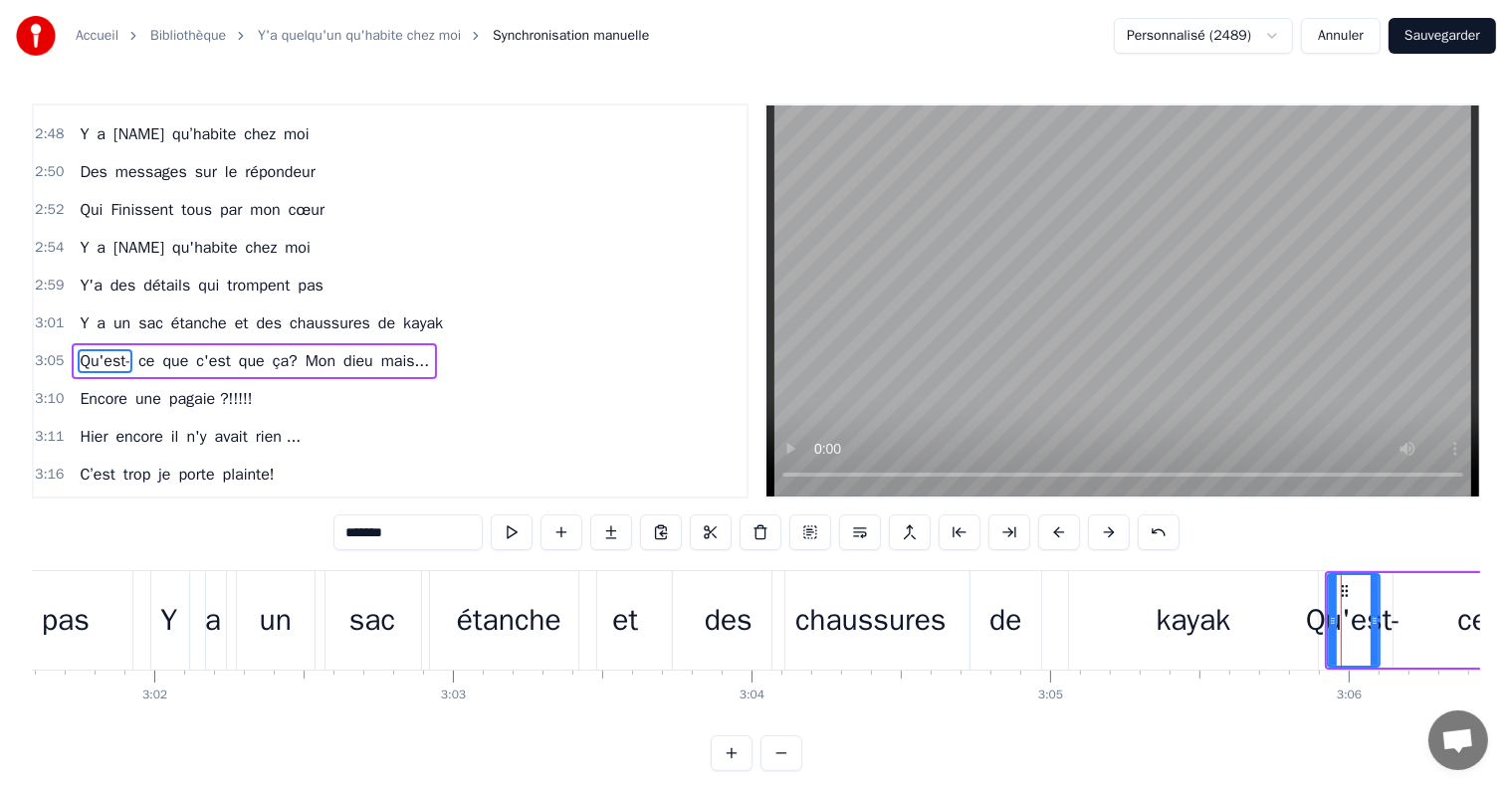 click on "kayak" at bounding box center [1193, 620] 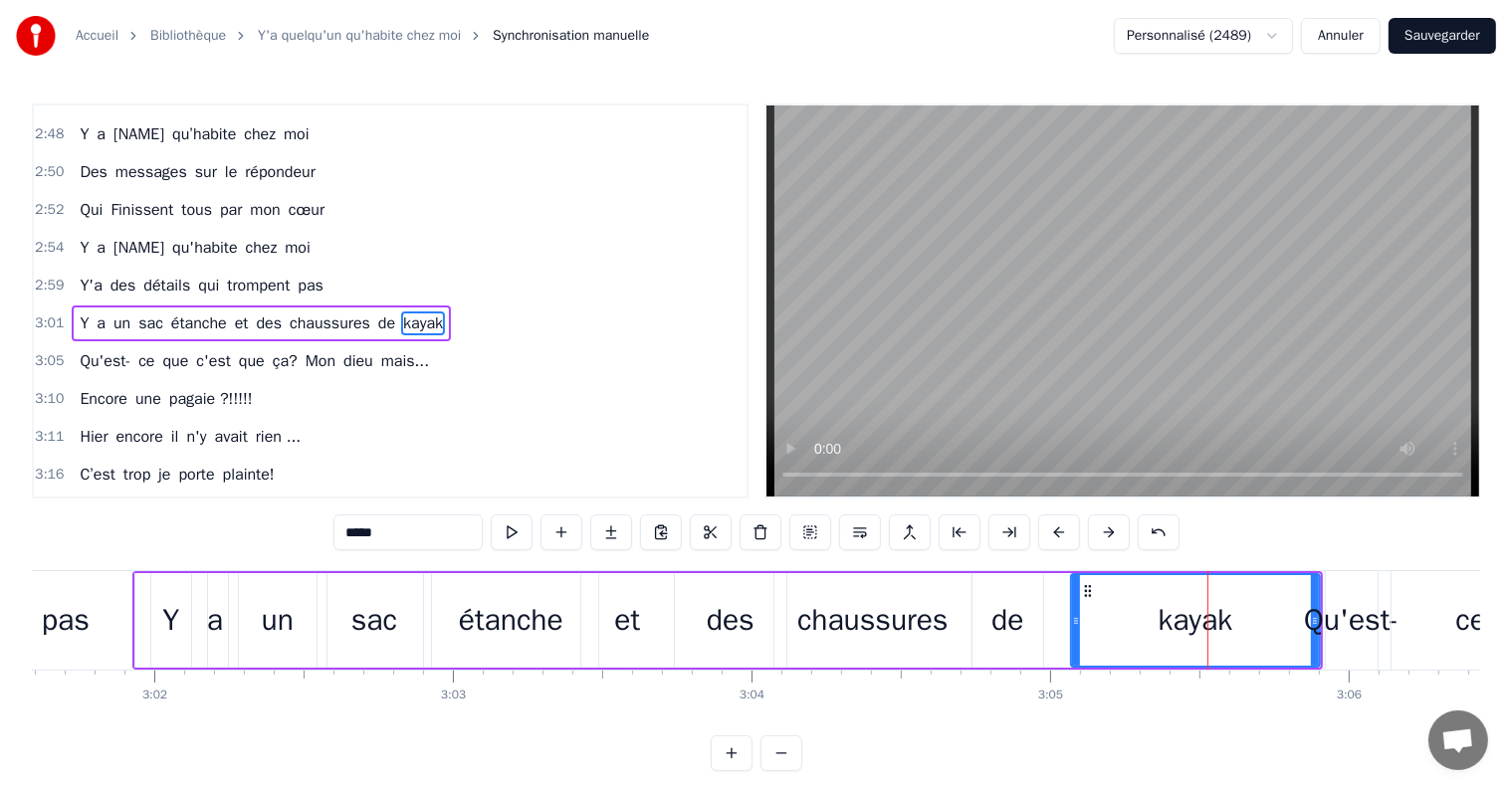 scroll, scrollTop: 1580, scrollLeft: 0, axis: vertical 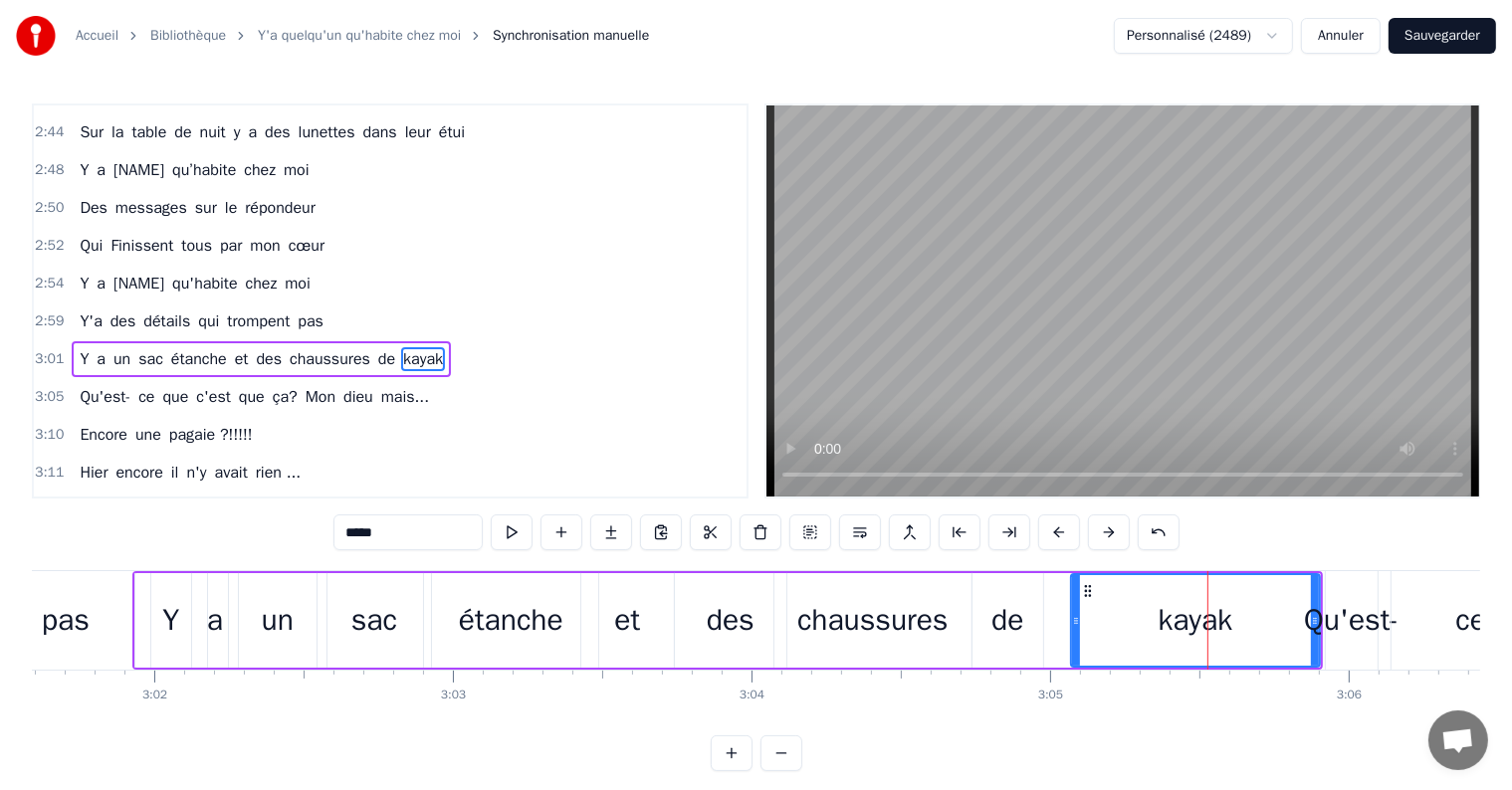 drag, startPoint x: 1313, startPoint y: 624, endPoint x: 1278, endPoint y: 631, distance: 35.69314 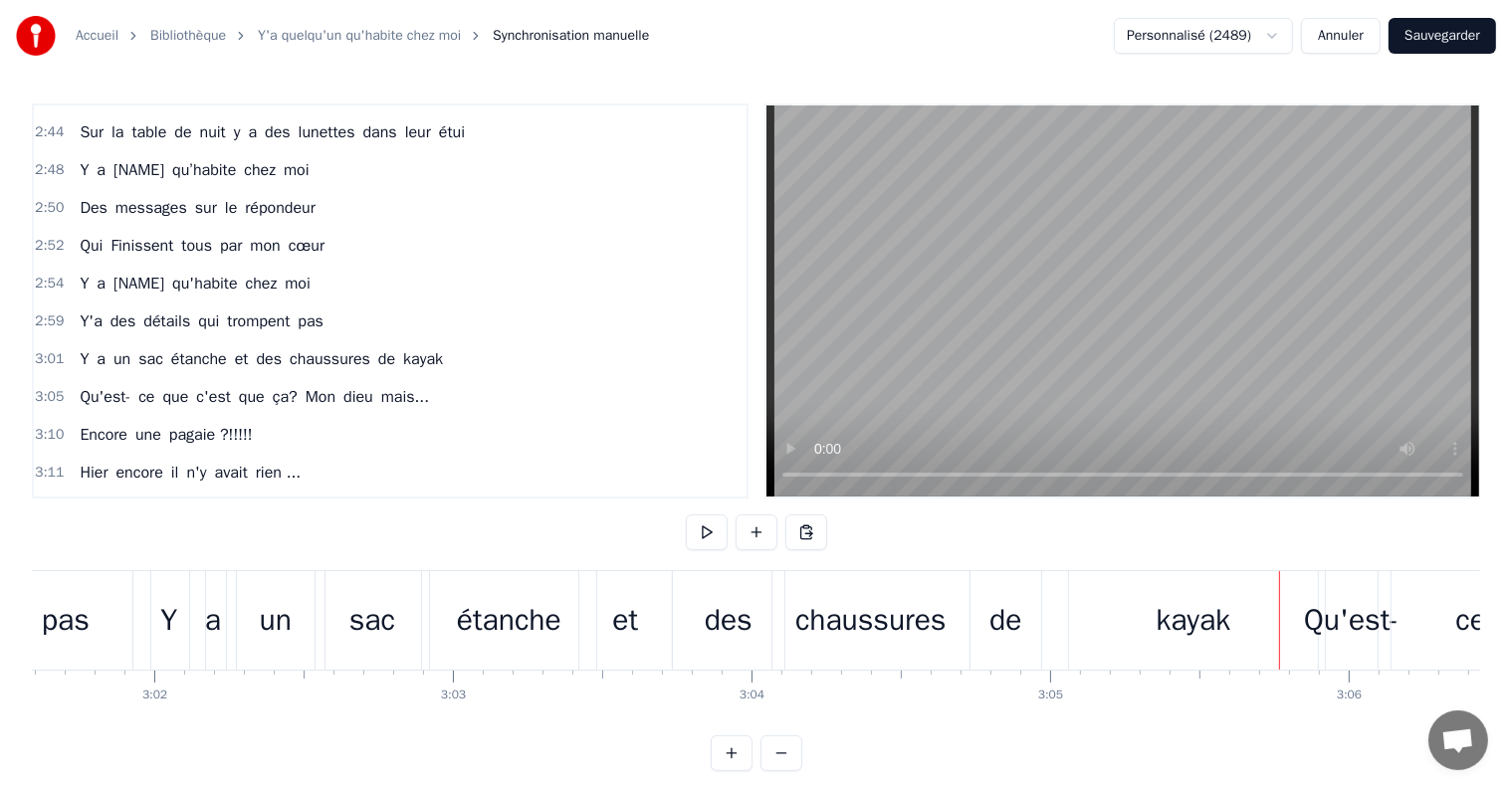 click on "kayak" at bounding box center (1193, 620) 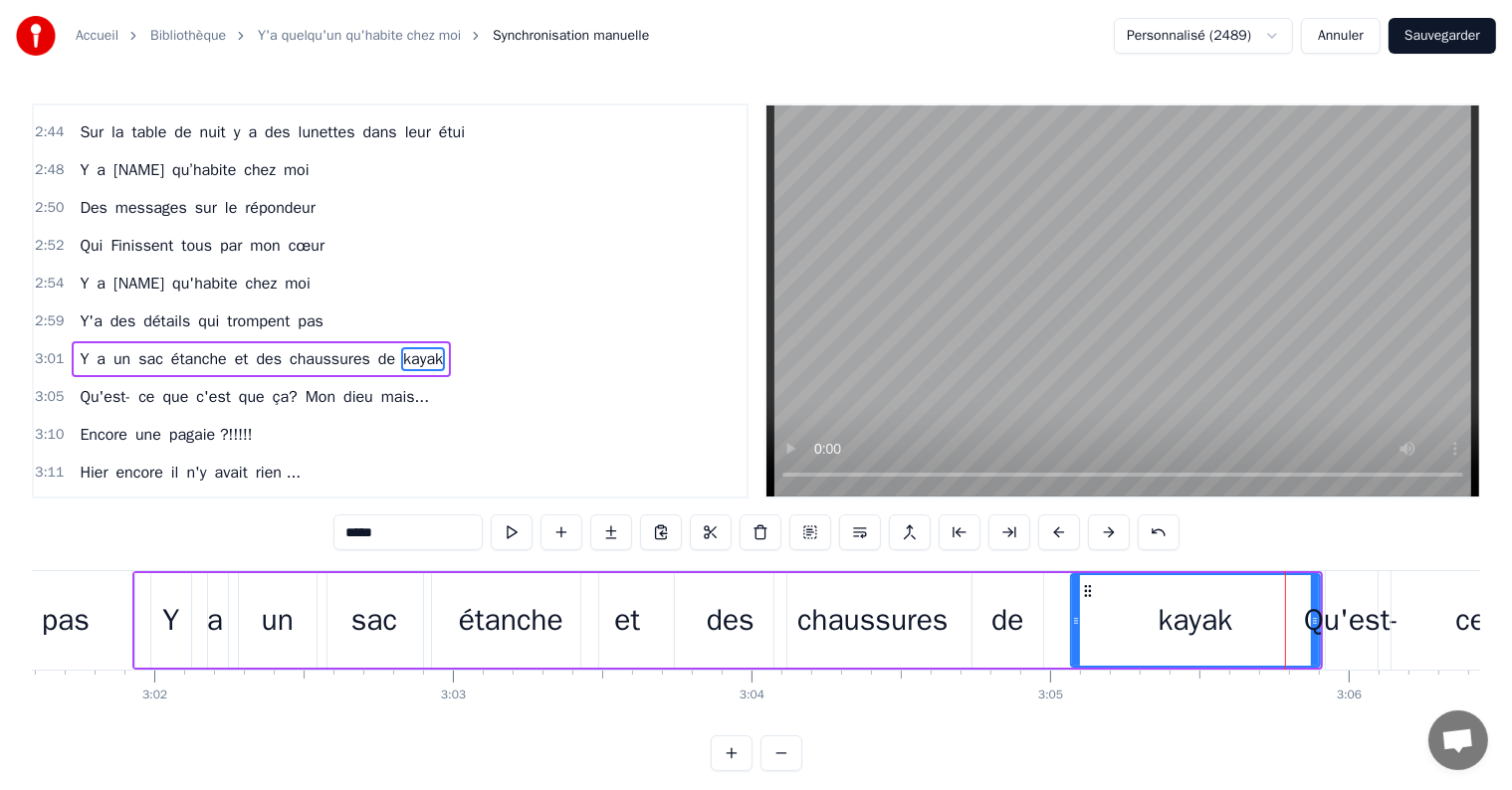 click on "Qu'est-" at bounding box center [1351, 620] 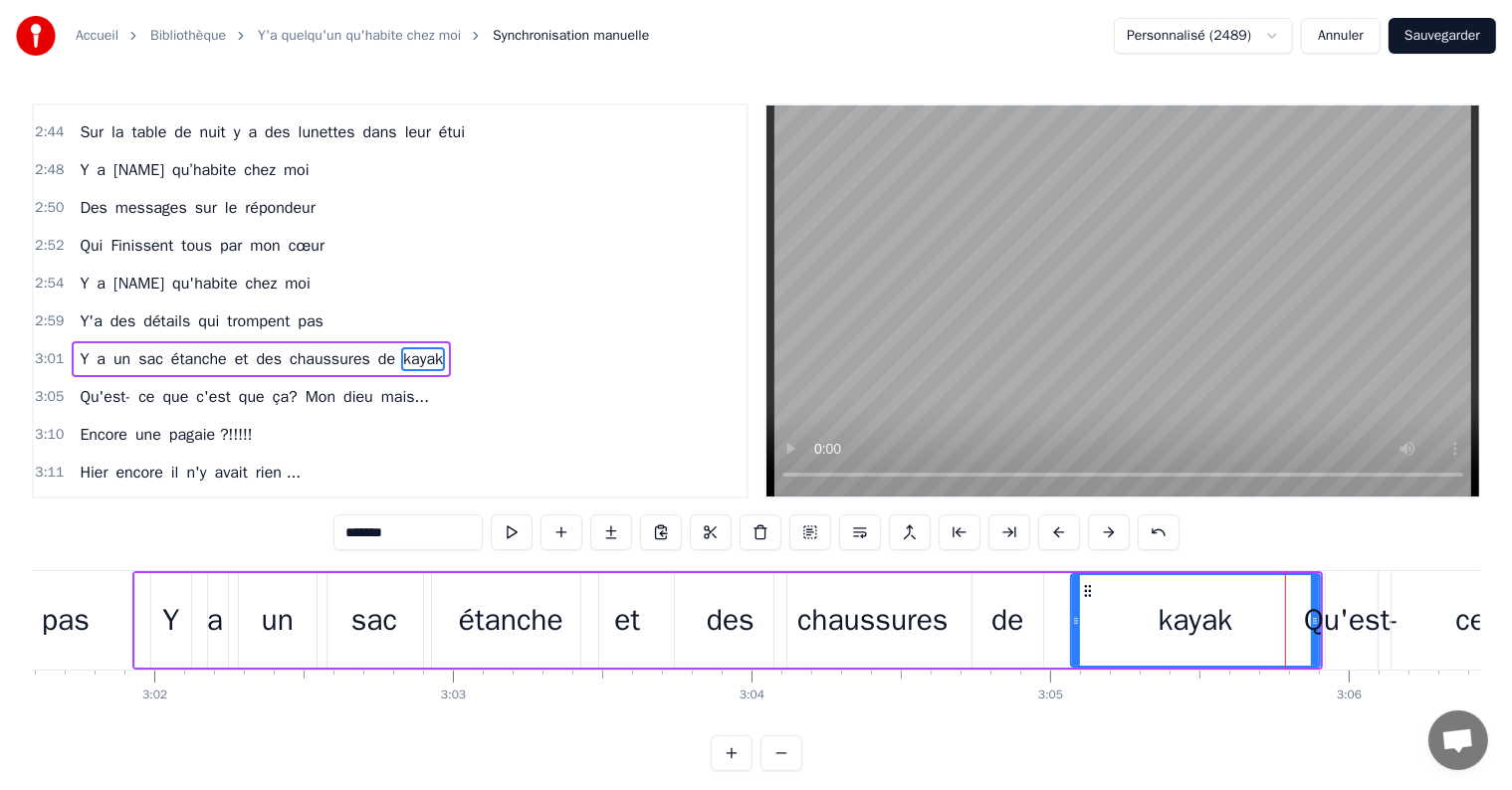 scroll, scrollTop: 1616, scrollLeft: 0, axis: vertical 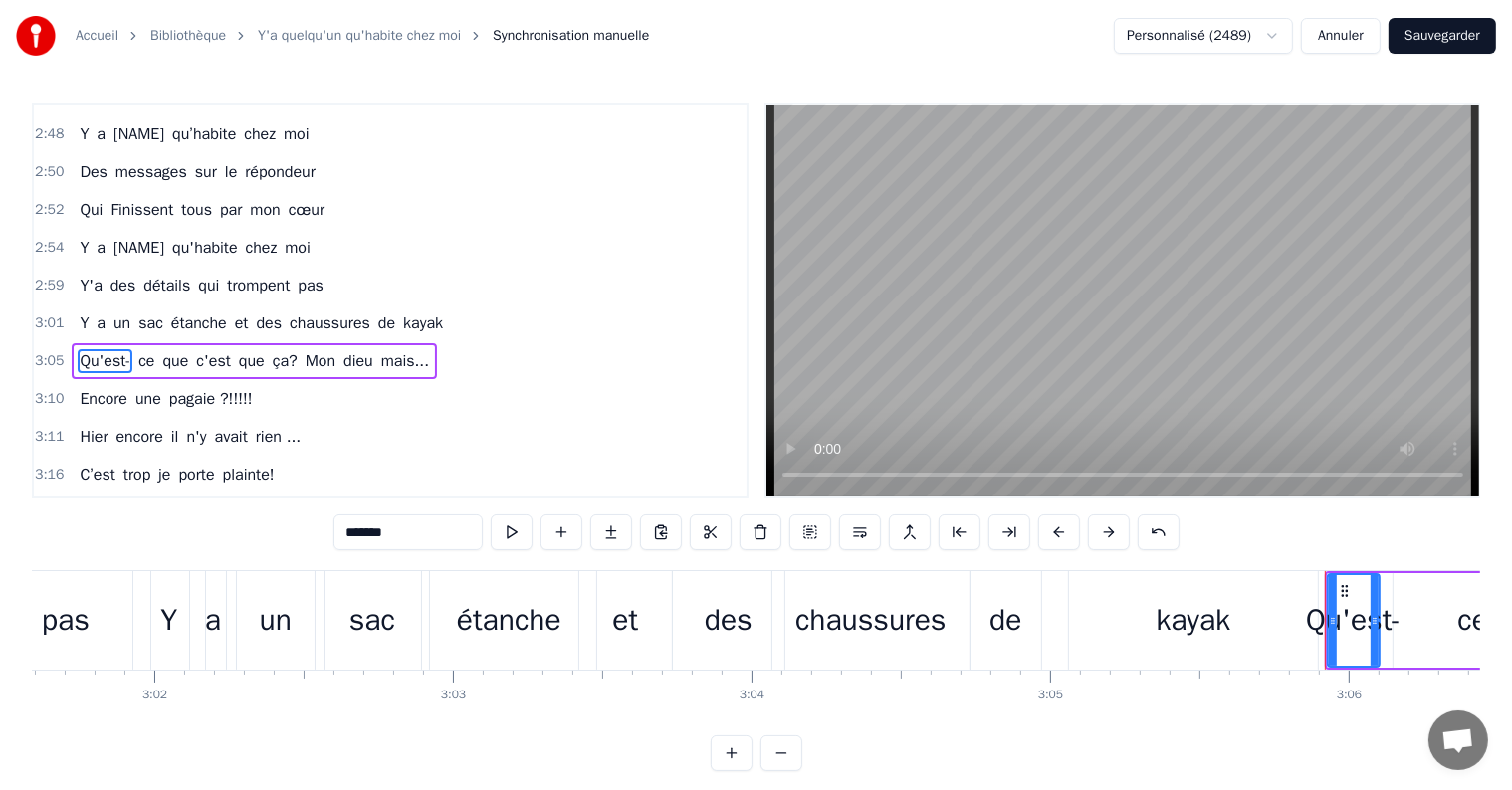 drag, startPoint x: 1324, startPoint y: 614, endPoint x: 1338, endPoint y: 617, distance: 14.3178211 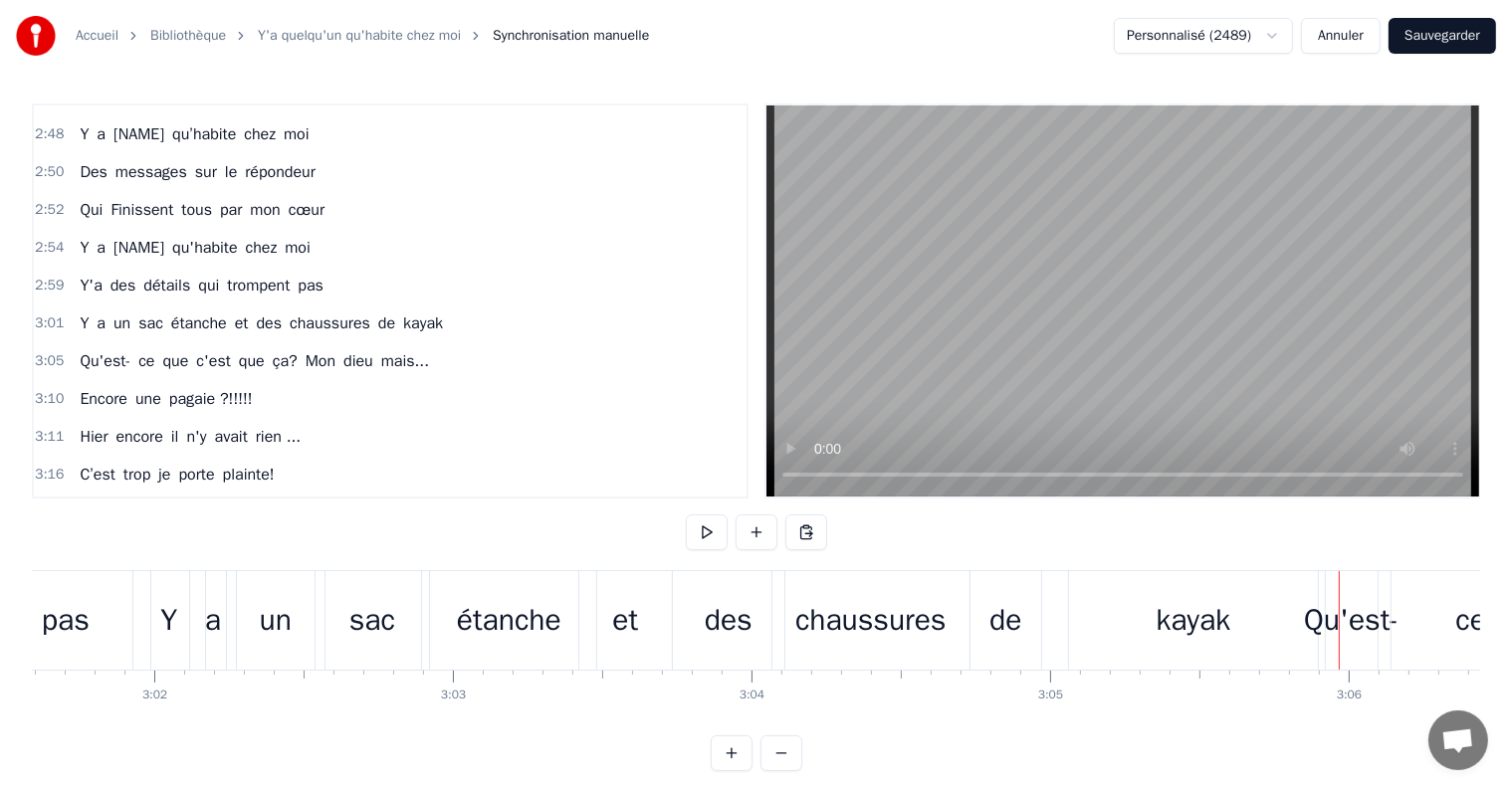 click on "Qu'est-" at bounding box center (105, 361) 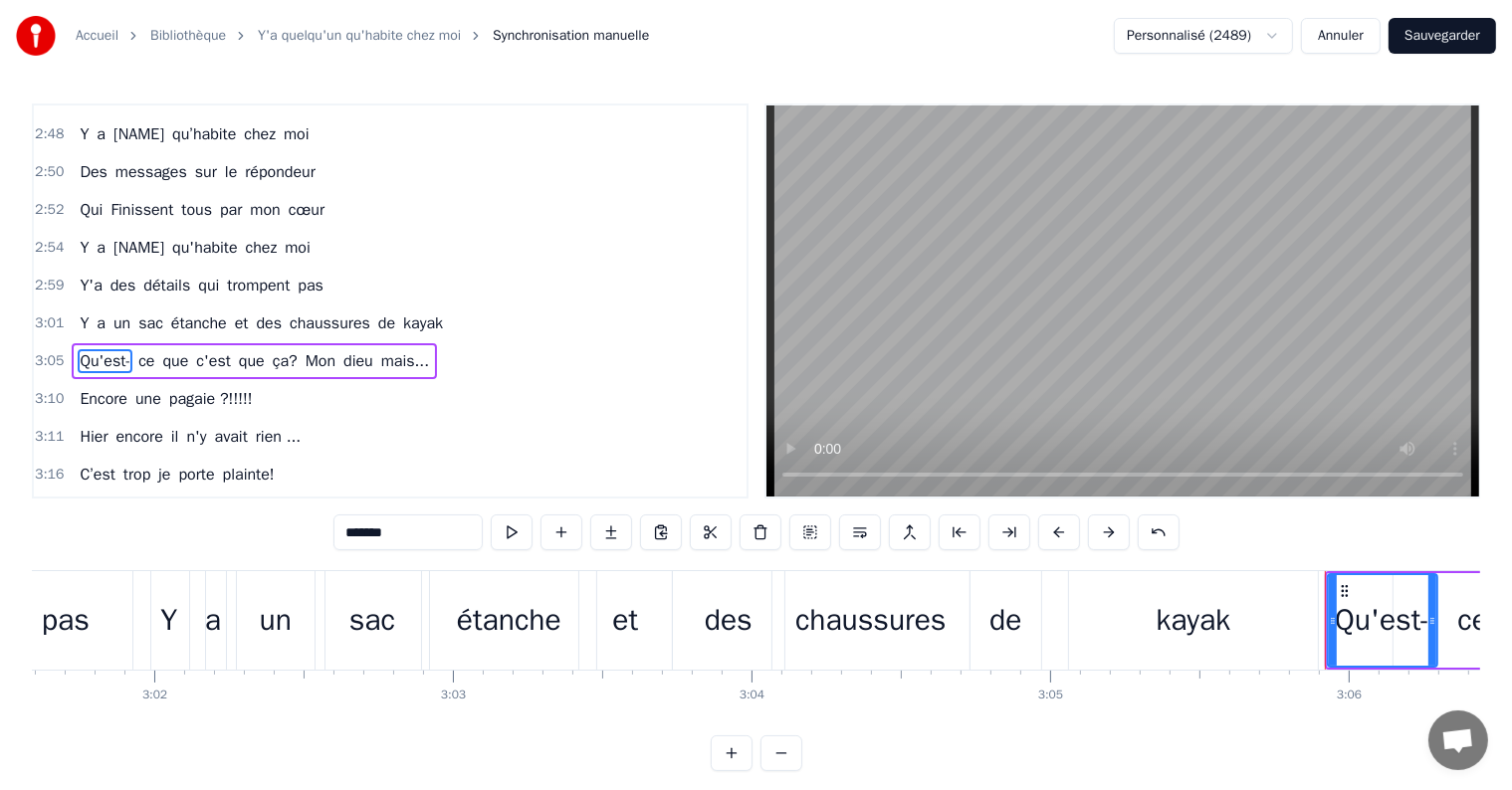drag, startPoint x: 1372, startPoint y: 617, endPoint x: 1453, endPoint y: 626, distance: 81.498466 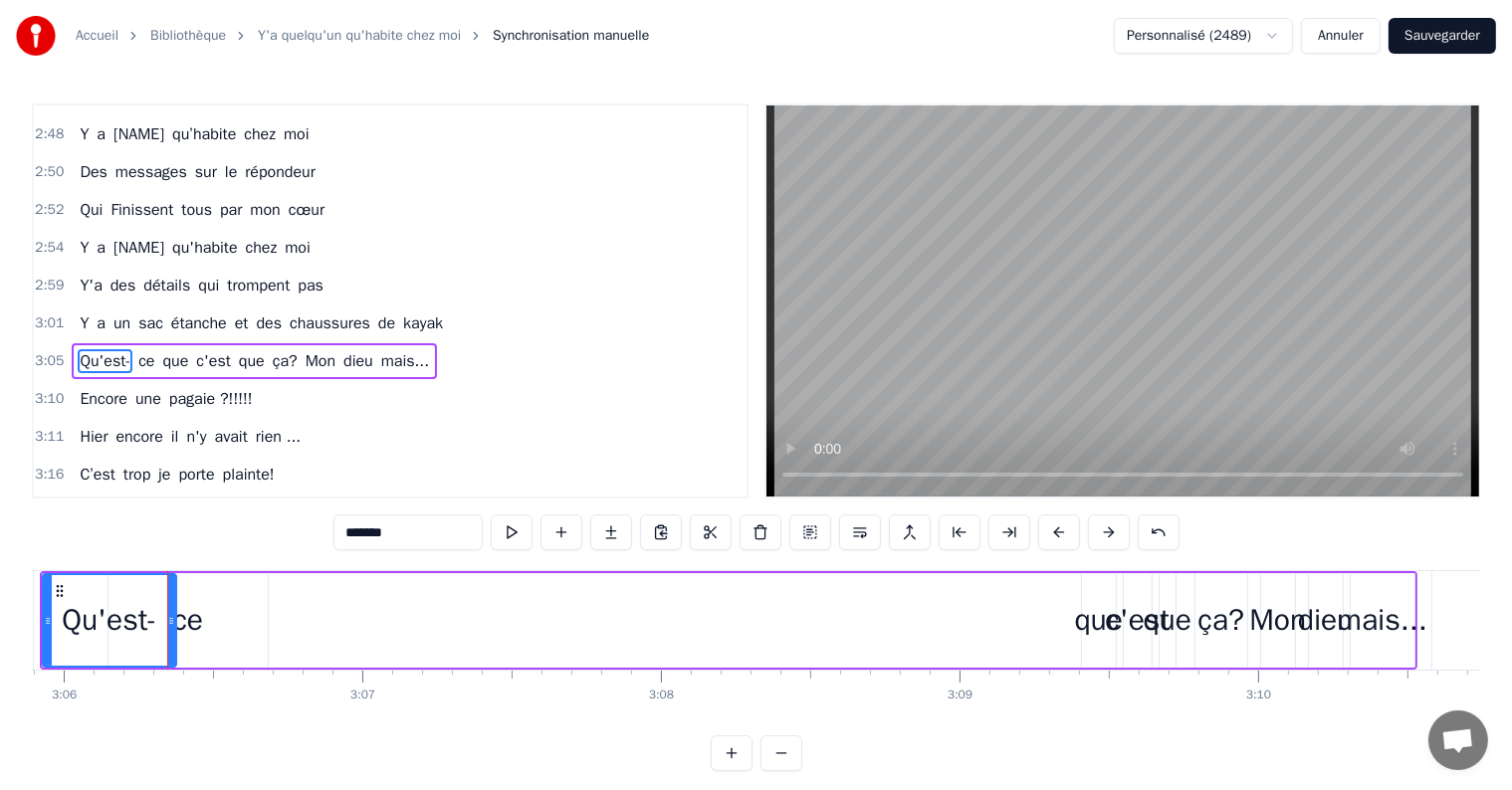 scroll, scrollTop: 0, scrollLeft: 55546, axis: horizontal 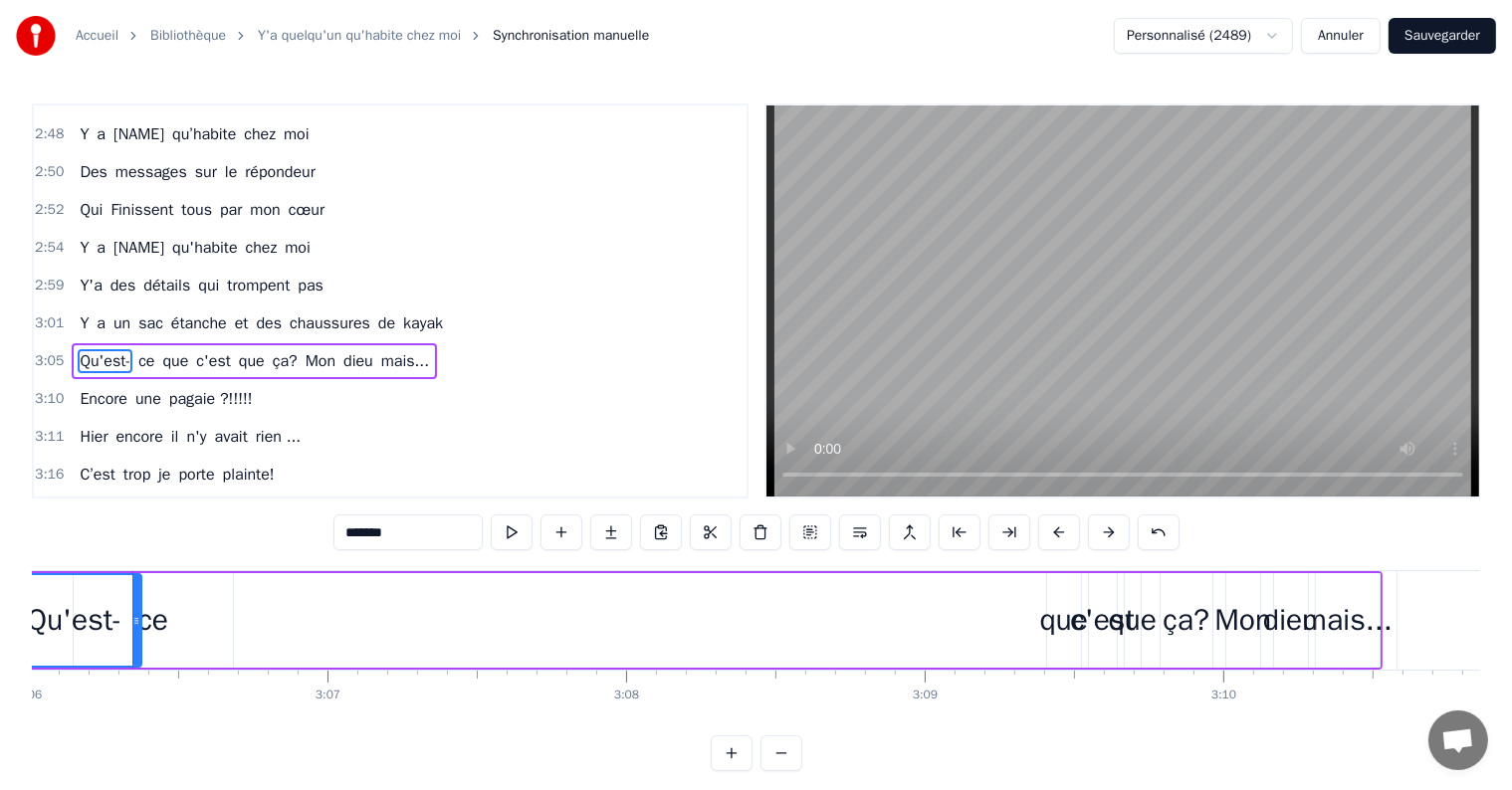 click on "Qu'est-" at bounding box center (105, 361) 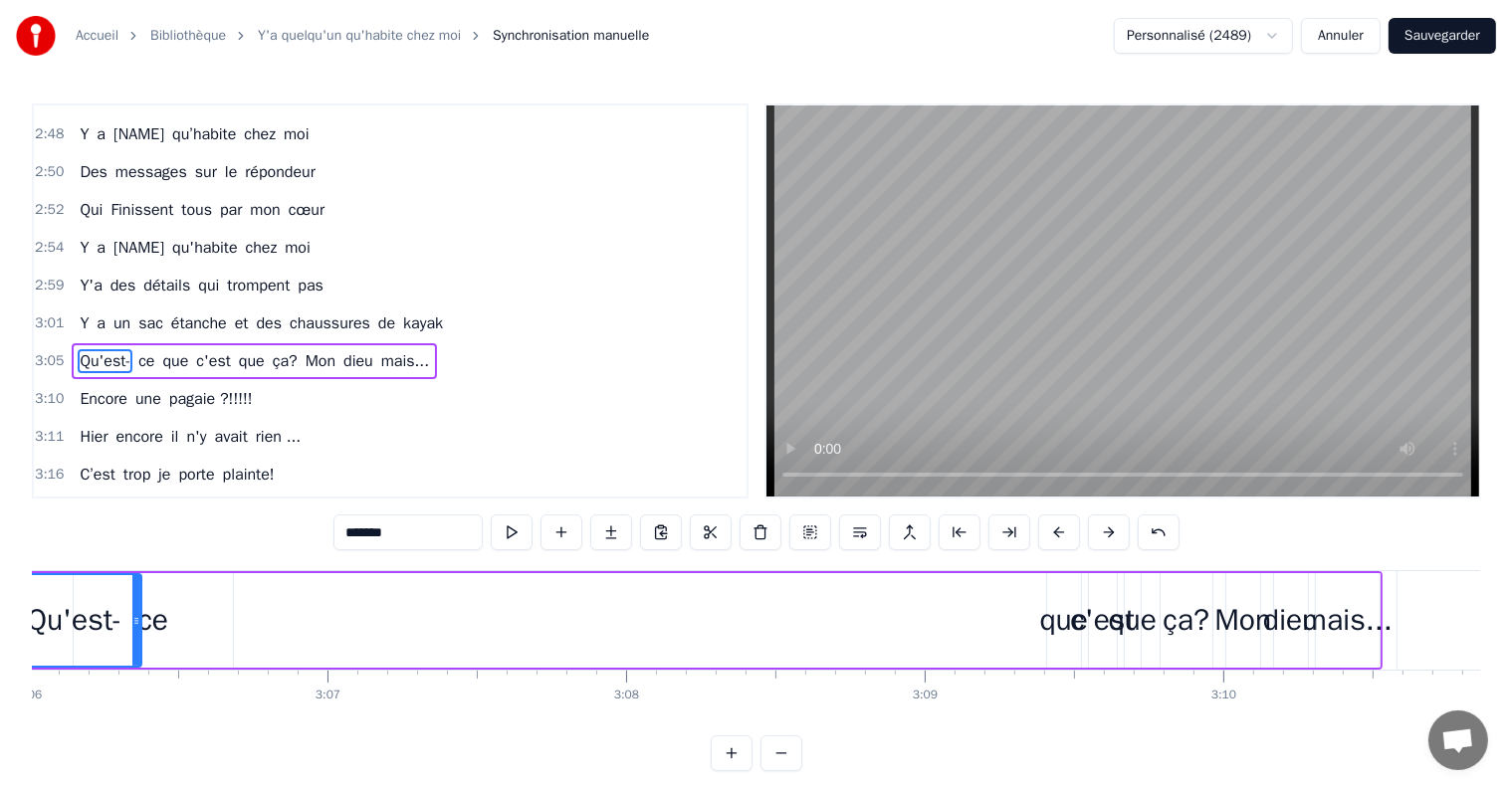 scroll, scrollTop: 0, scrollLeft: 55418, axis: horizontal 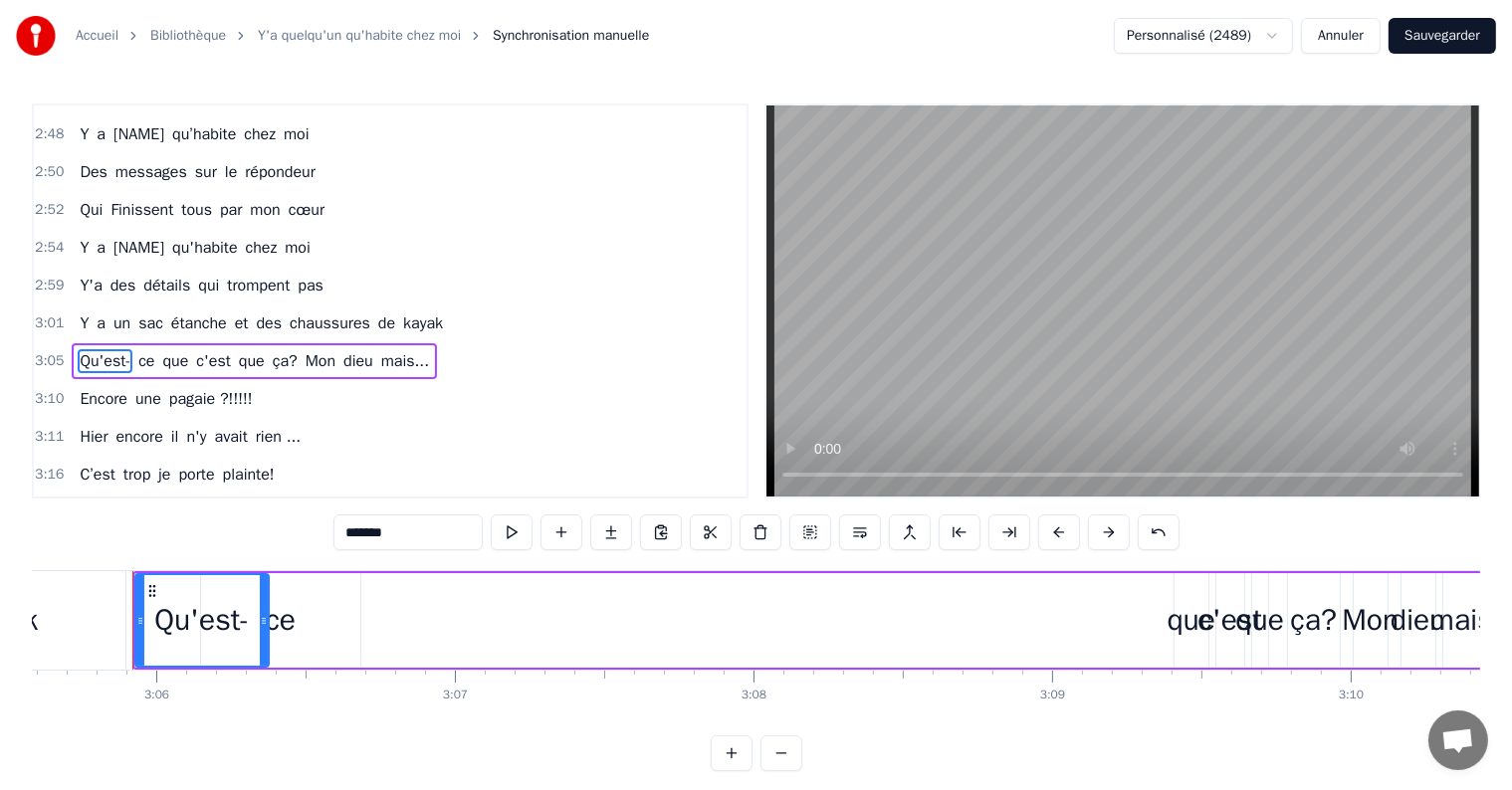 click on "ce" at bounding box center (280, 620) 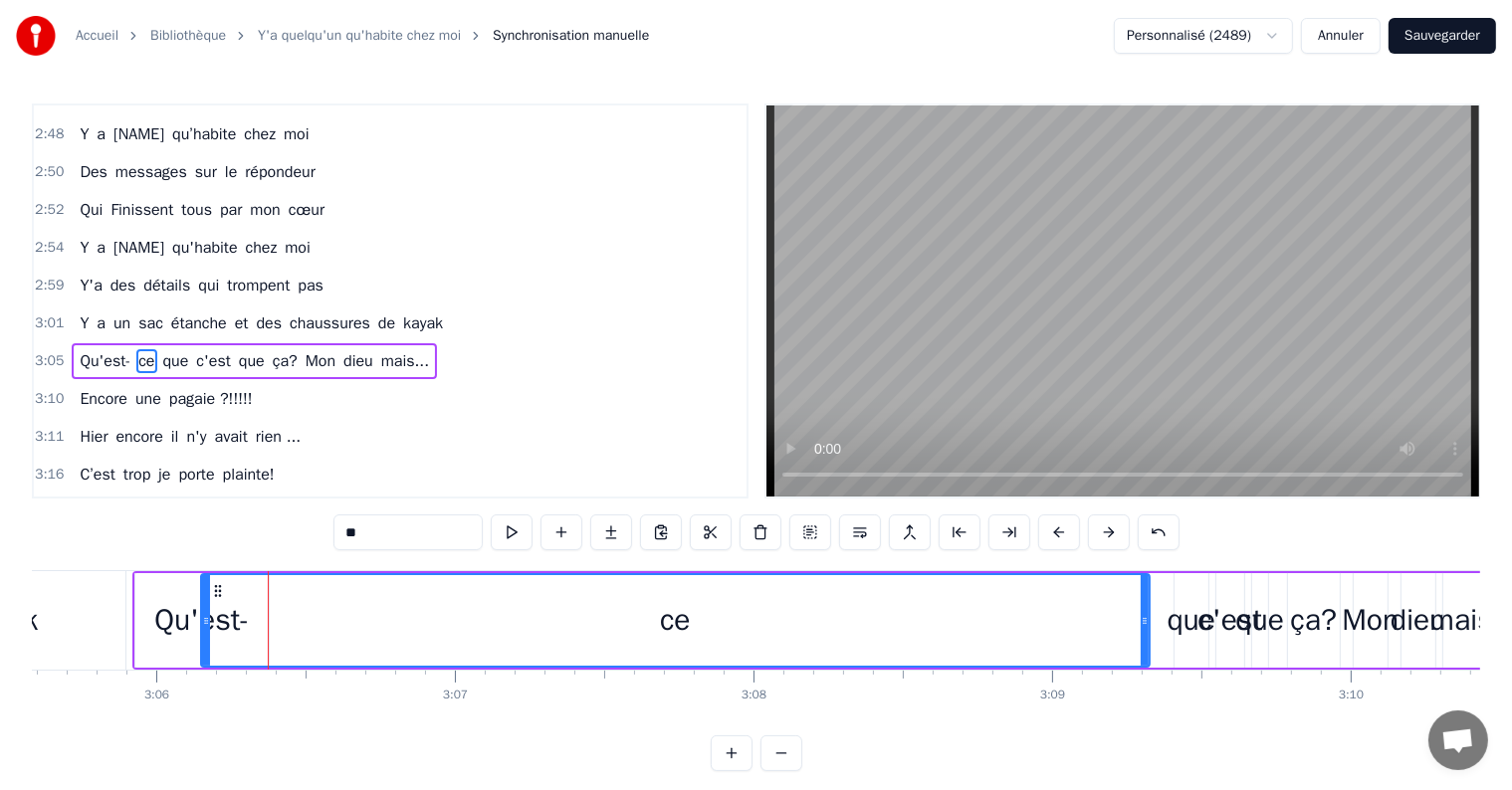drag, startPoint x: 355, startPoint y: 620, endPoint x: 1023, endPoint y: 574, distance: 669.582 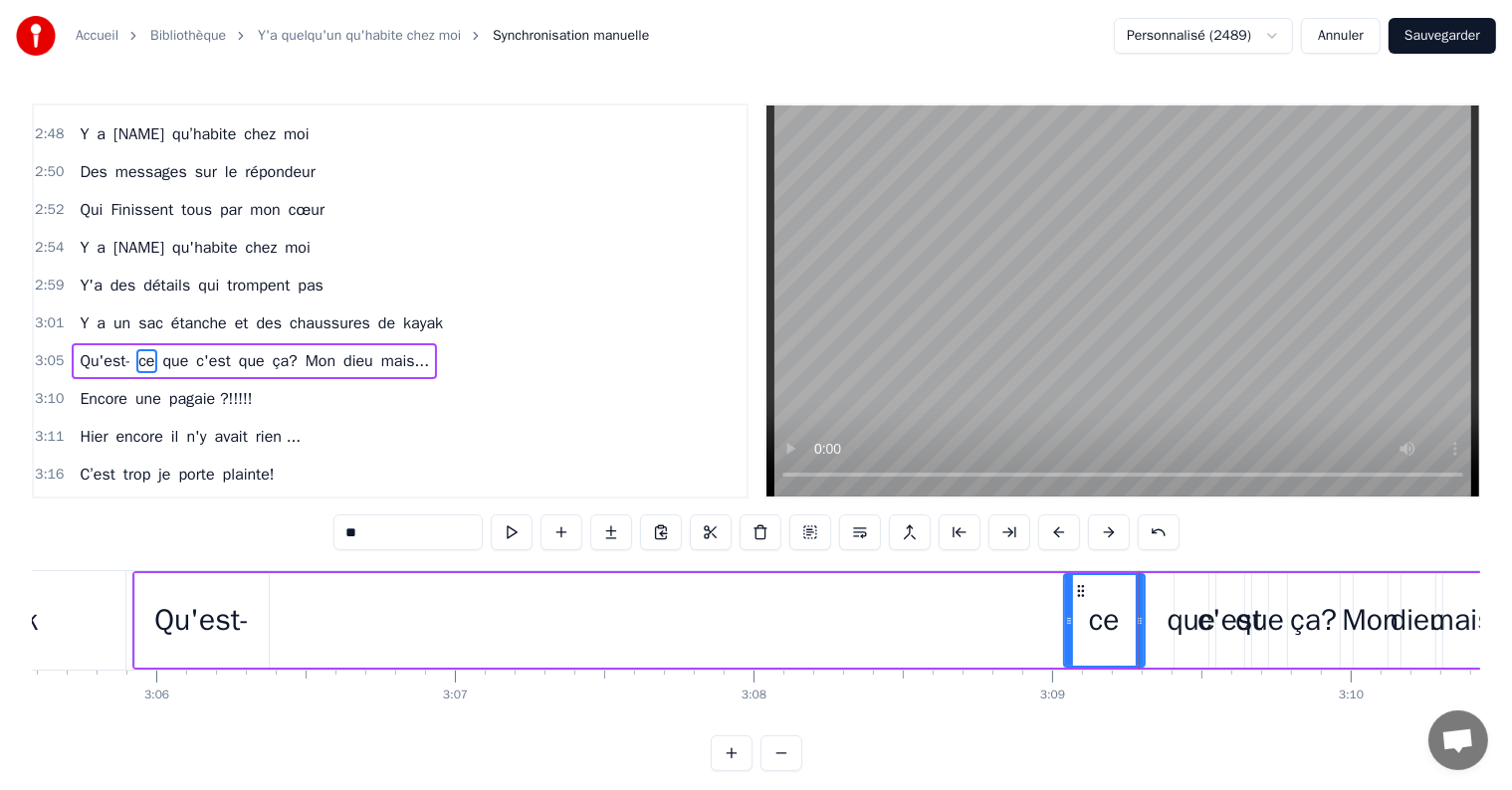 drag, startPoint x: 200, startPoint y: 625, endPoint x: 1063, endPoint y: 631, distance: 863.02086 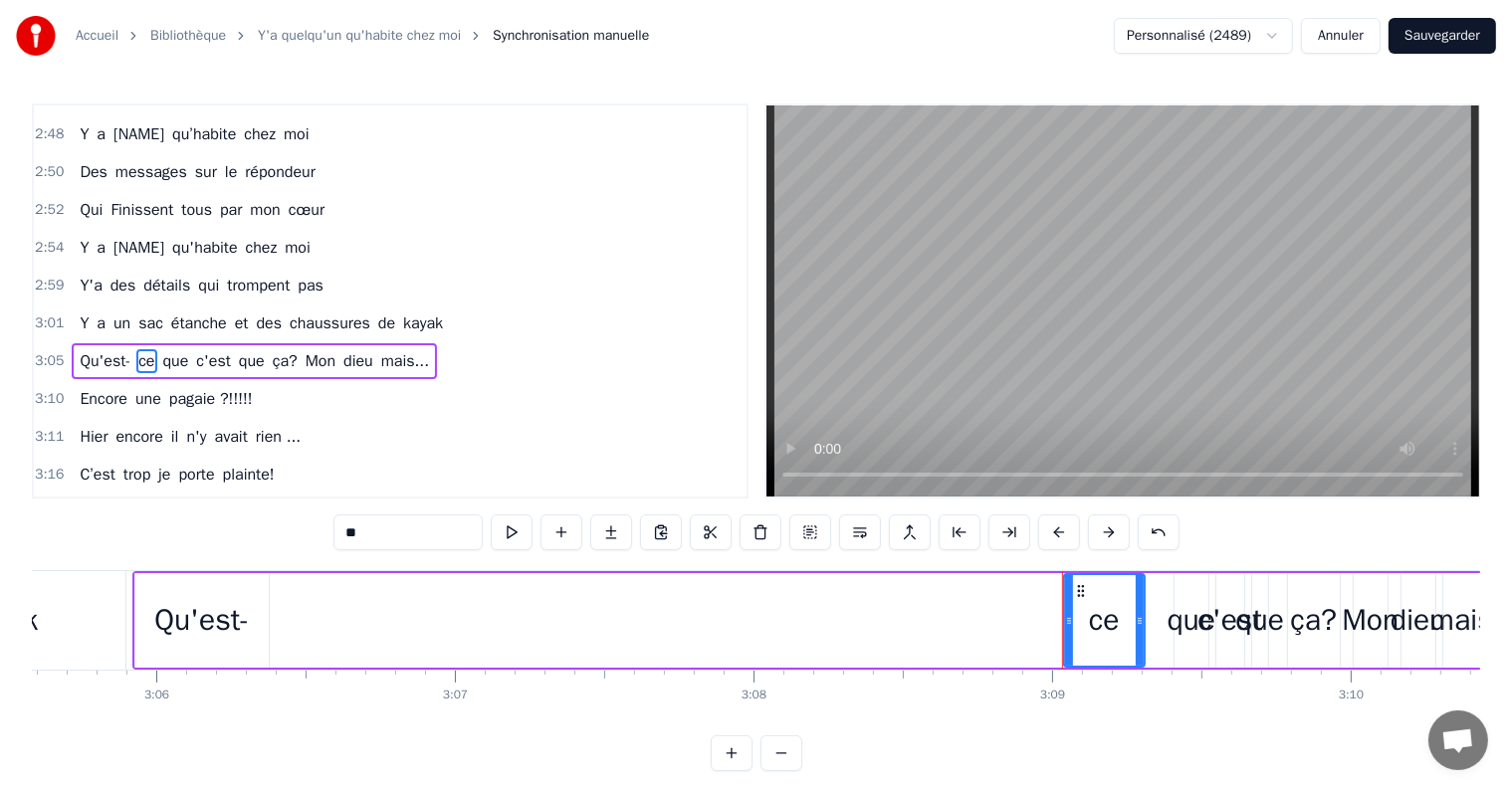click on "Qu'est-" at bounding box center (202, 620) 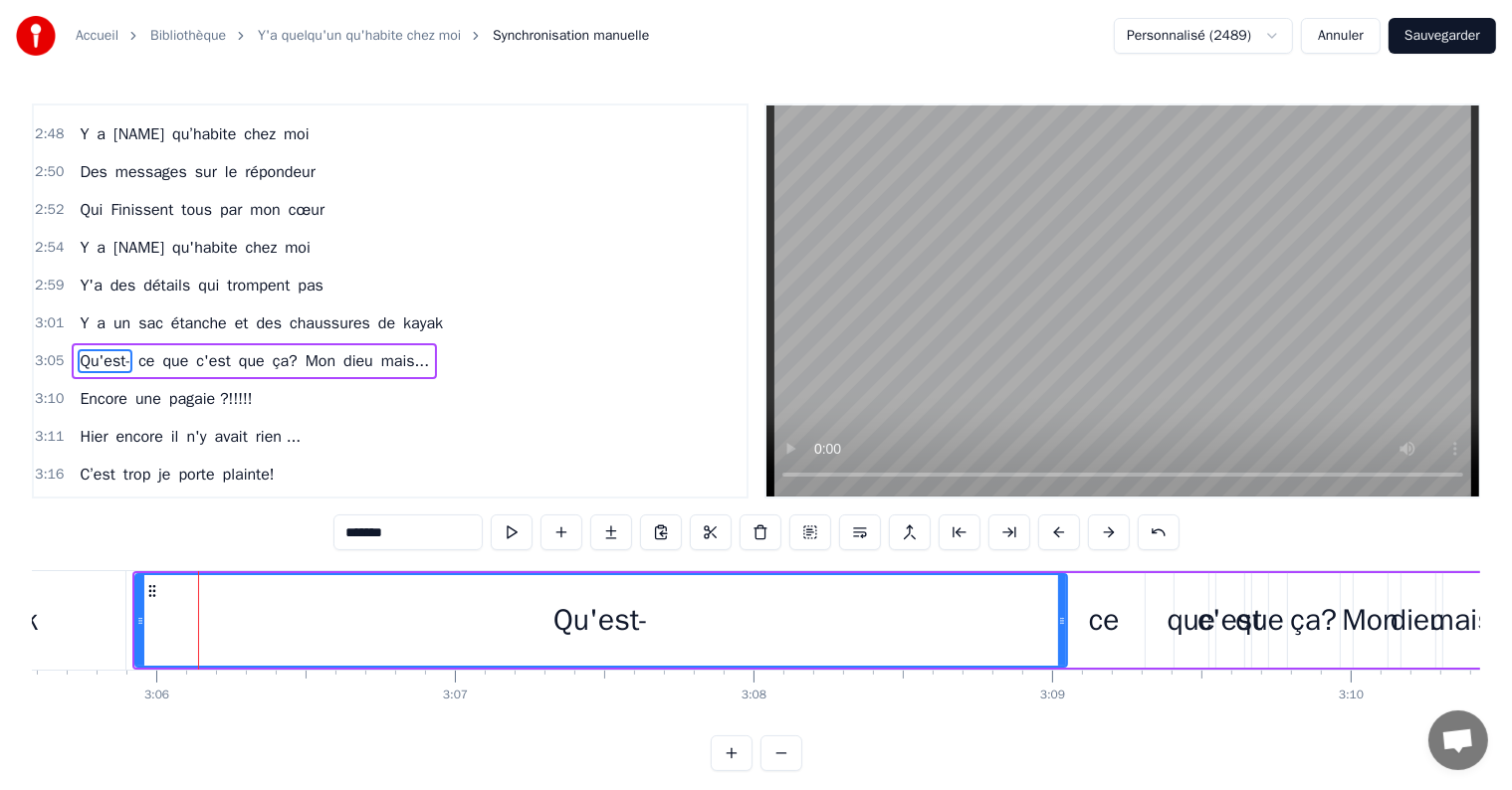 drag, startPoint x: 266, startPoint y: 617, endPoint x: 1067, endPoint y: 611, distance: 801.02247 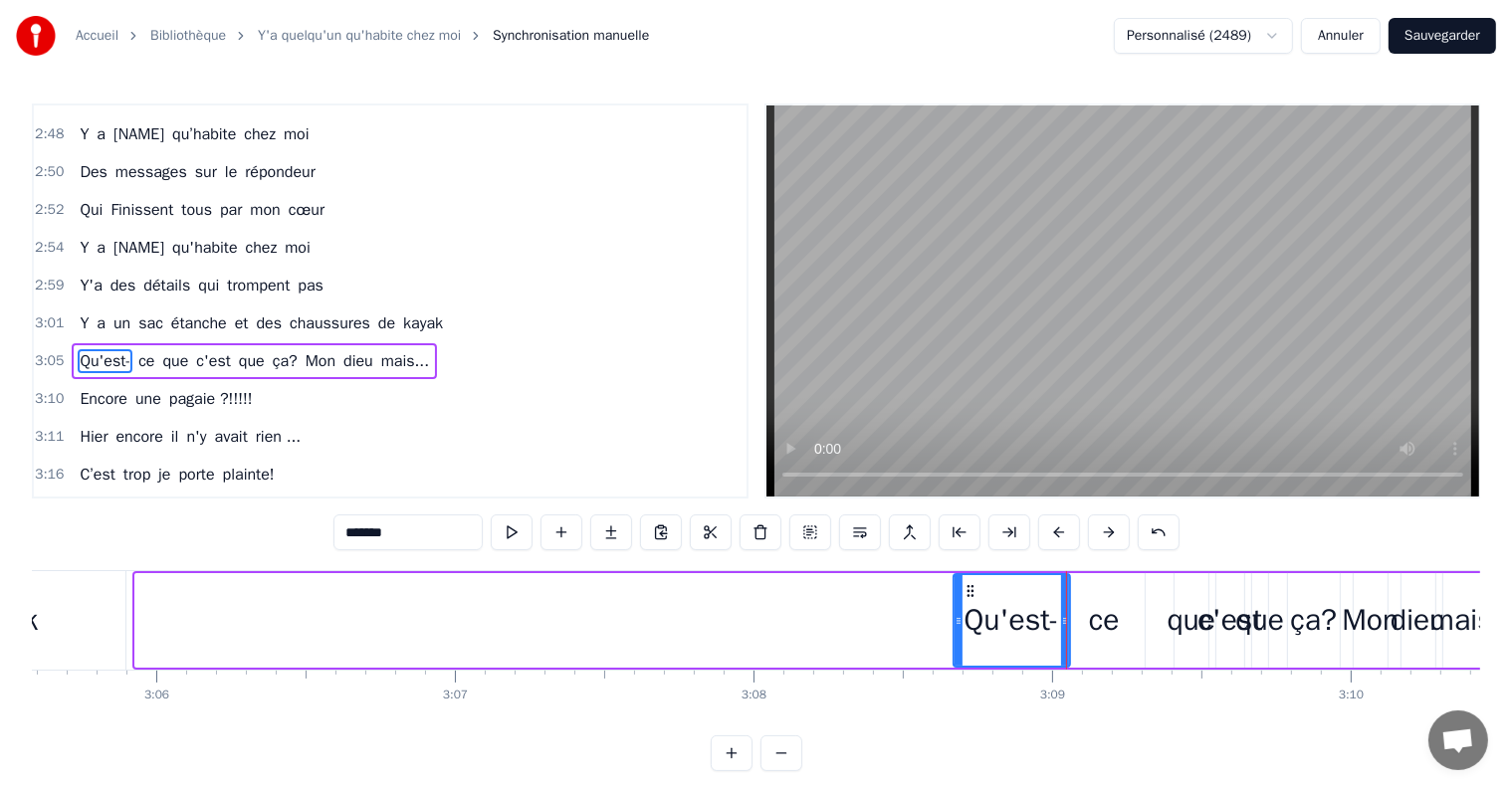 drag, startPoint x: 137, startPoint y: 621, endPoint x: 952, endPoint y: 661, distance: 815.981 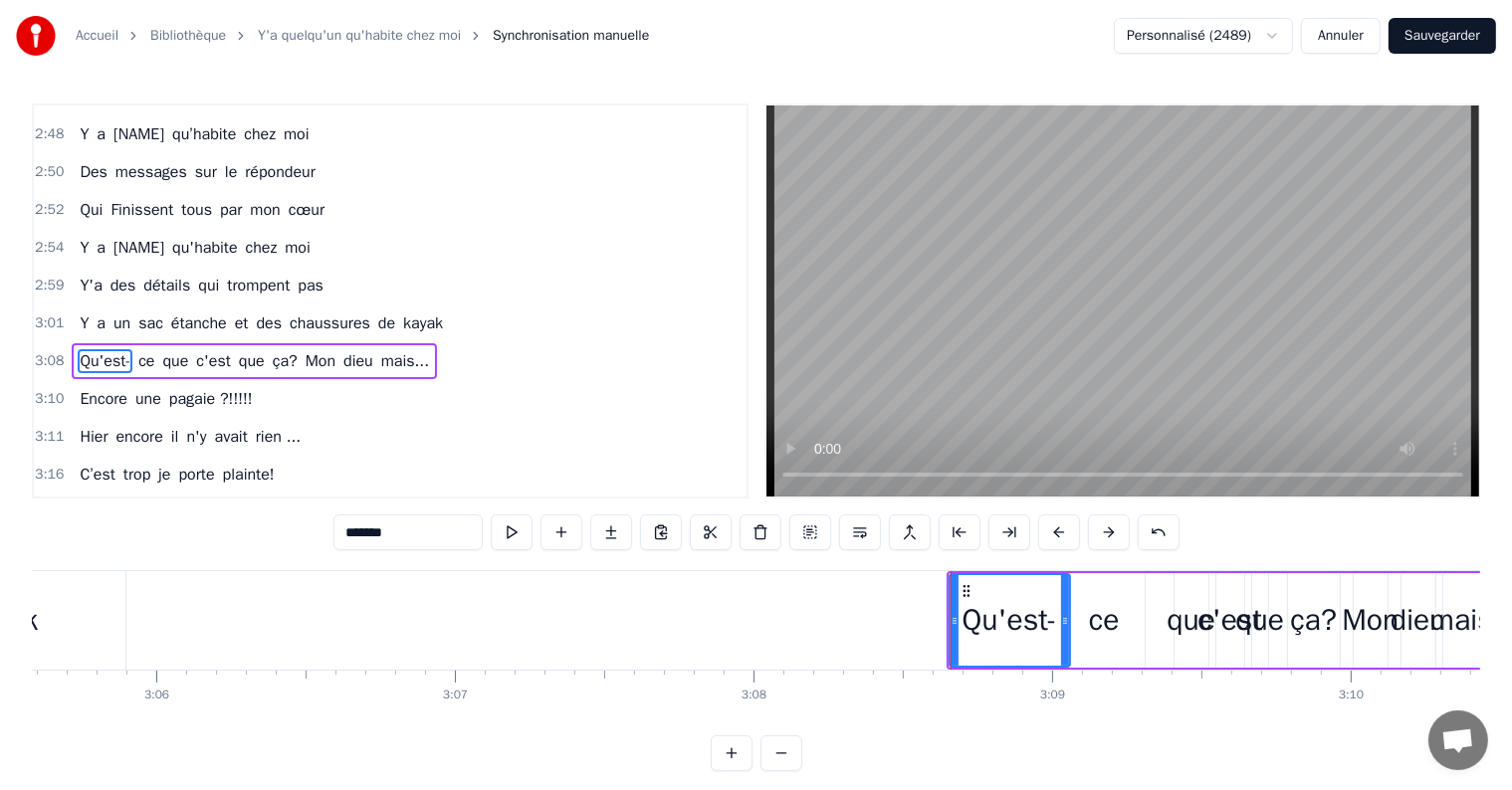 click on "que" at bounding box center [1191, 620] 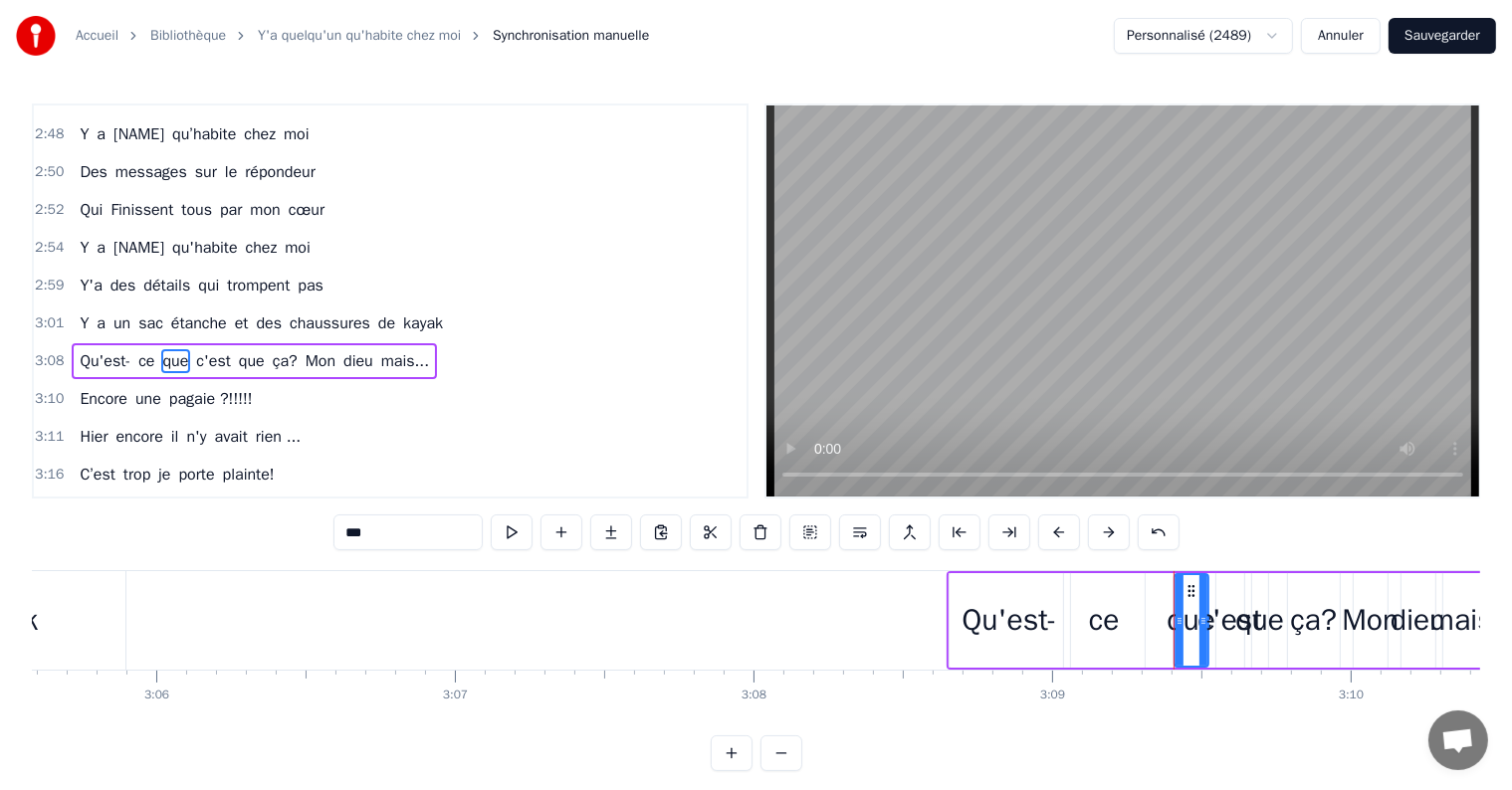 click on "Encore" at bounding box center [104, 399] 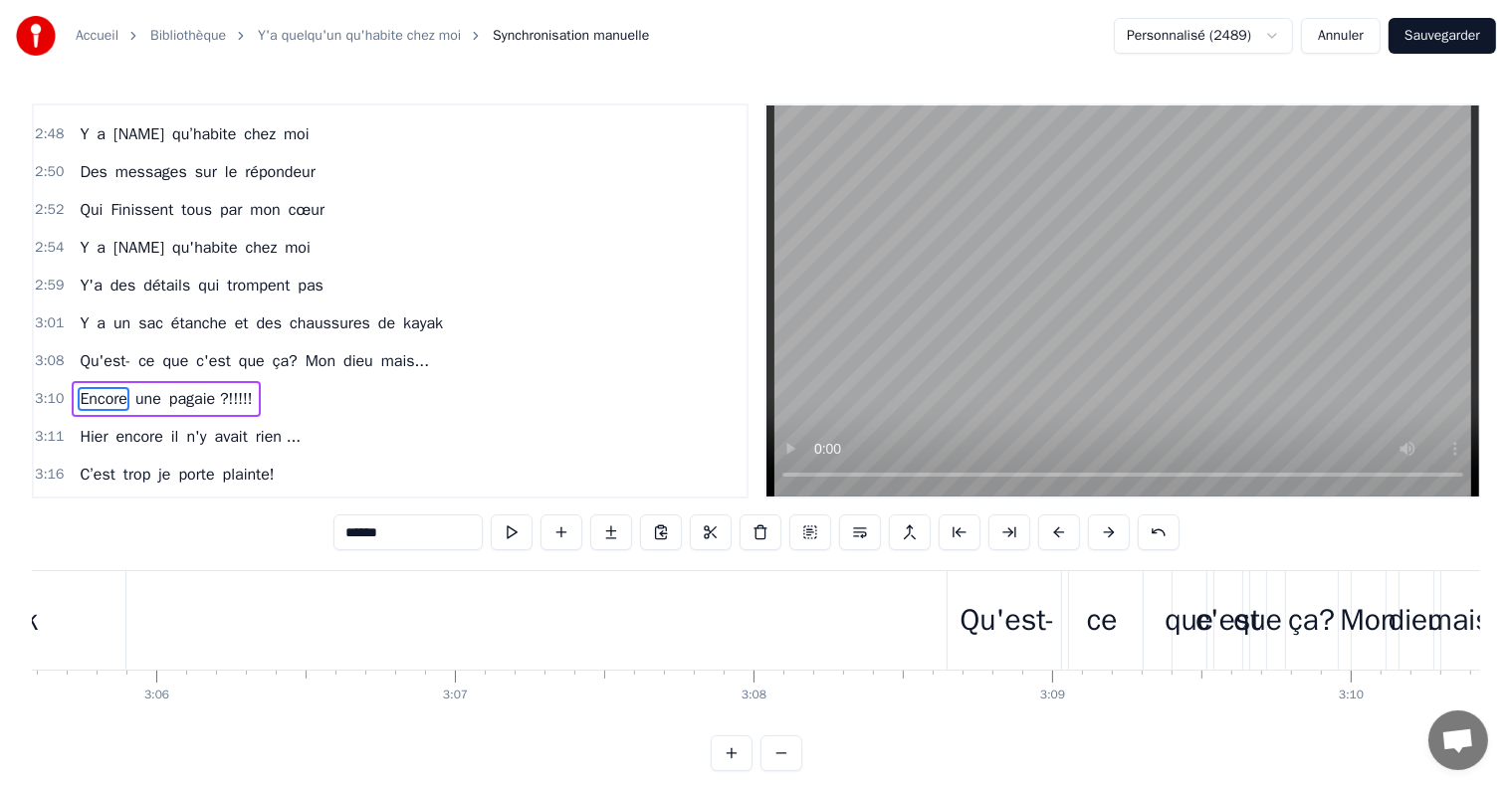 scroll, scrollTop: 1653, scrollLeft: 0, axis: vertical 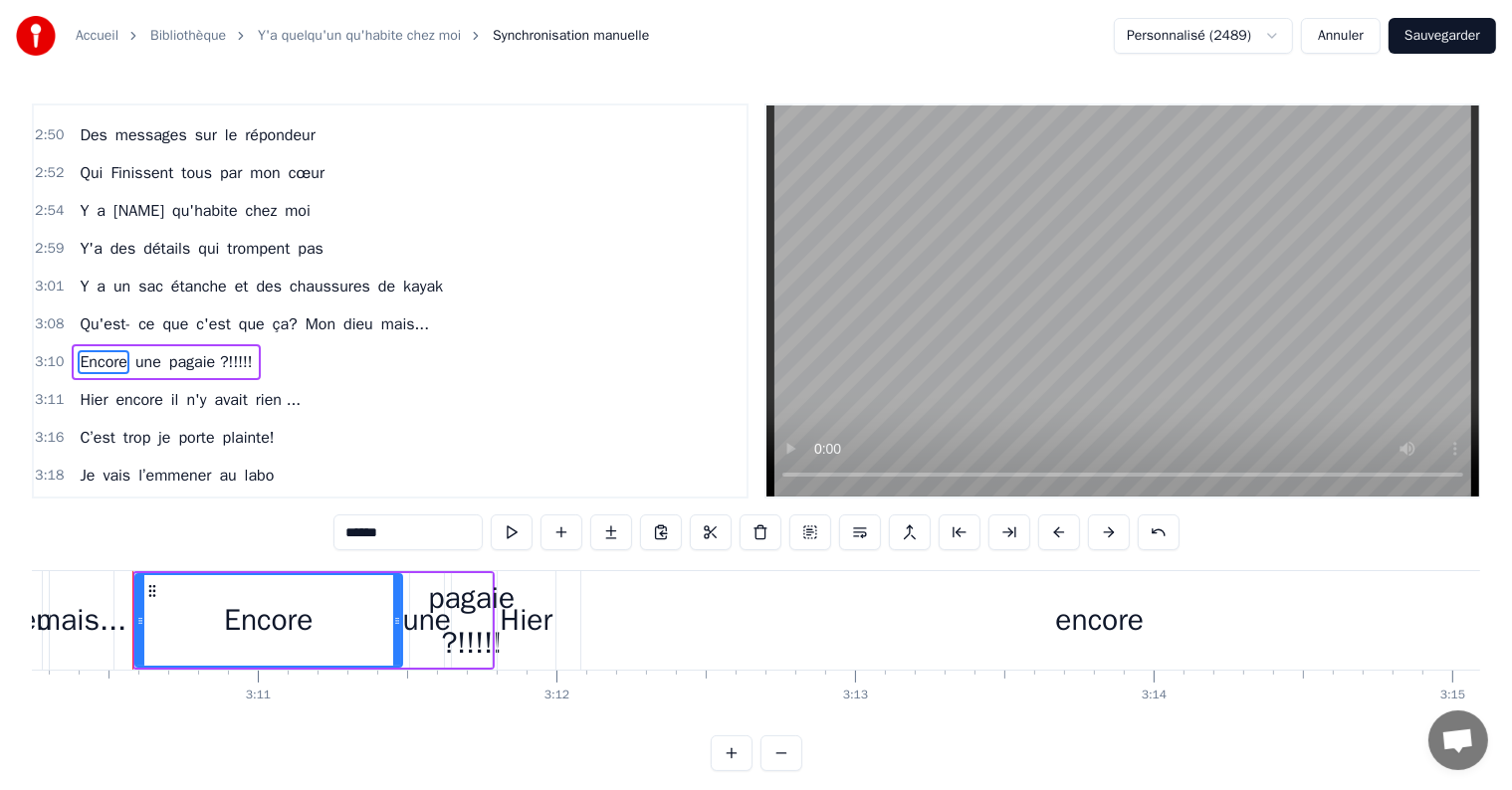 click on "Hier" at bounding box center [526, 620] 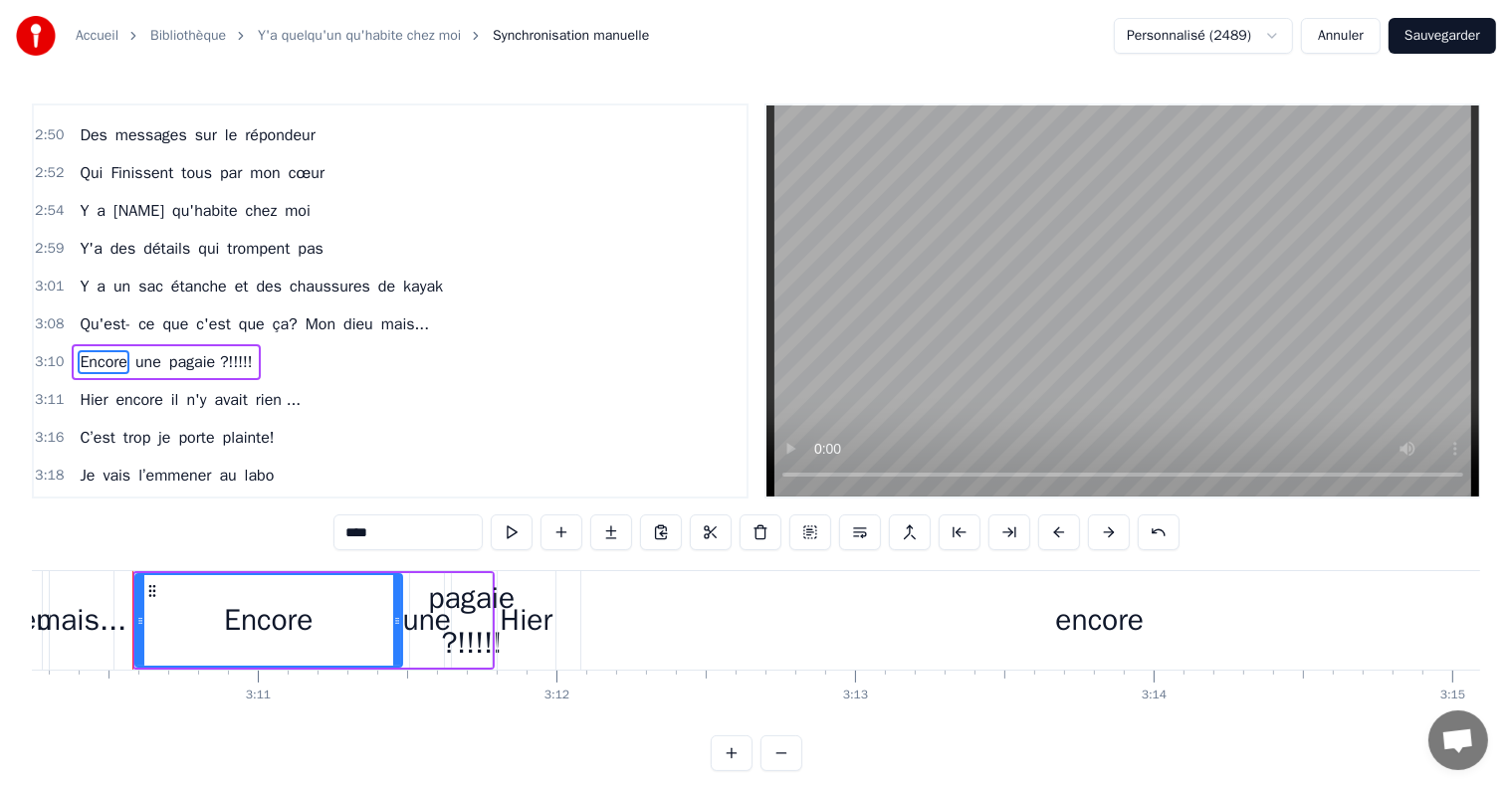 scroll, scrollTop: 1689, scrollLeft: 0, axis: vertical 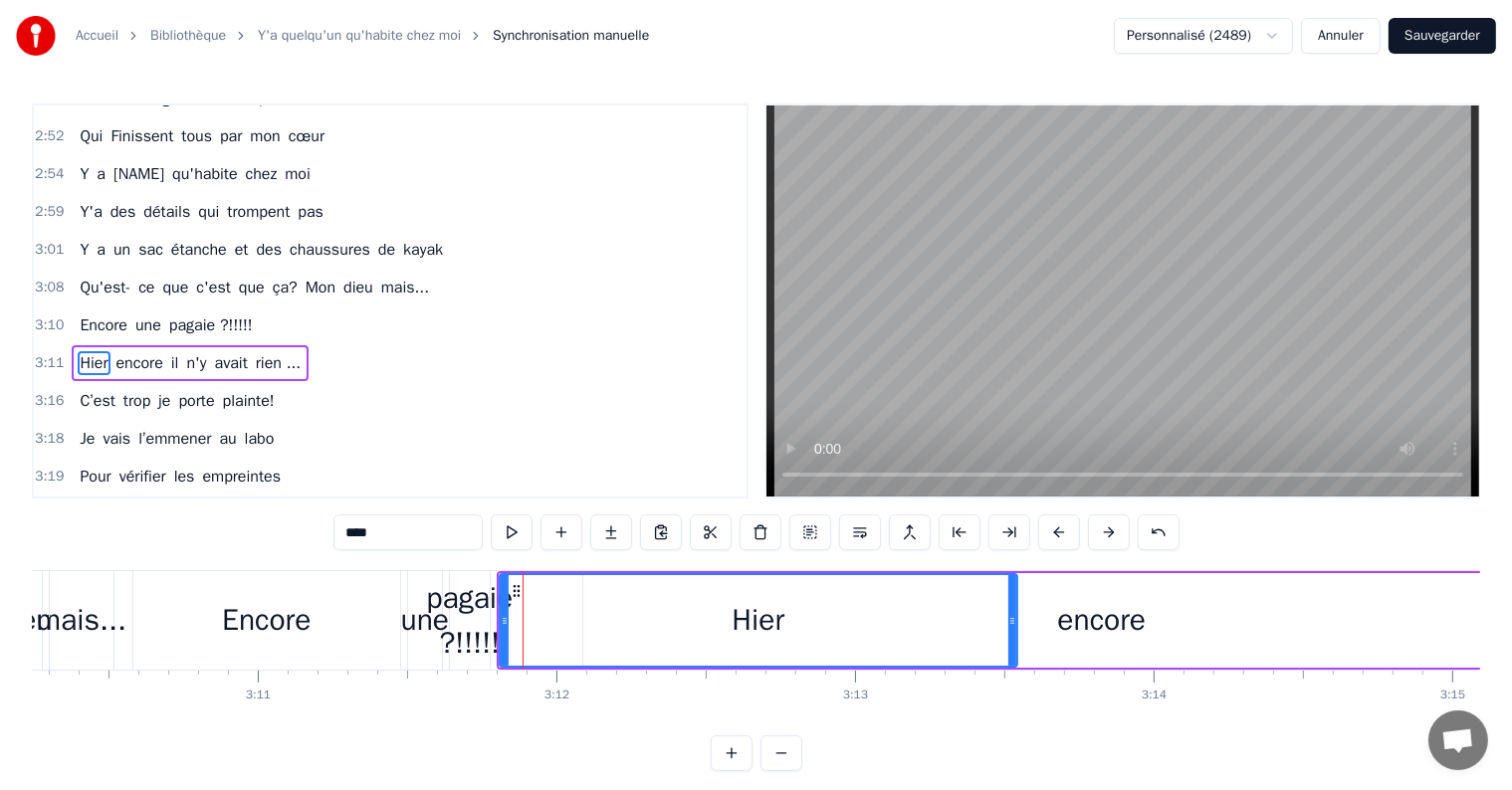 drag, startPoint x: 548, startPoint y: 621, endPoint x: 1009, endPoint y: 601, distance: 461.43364 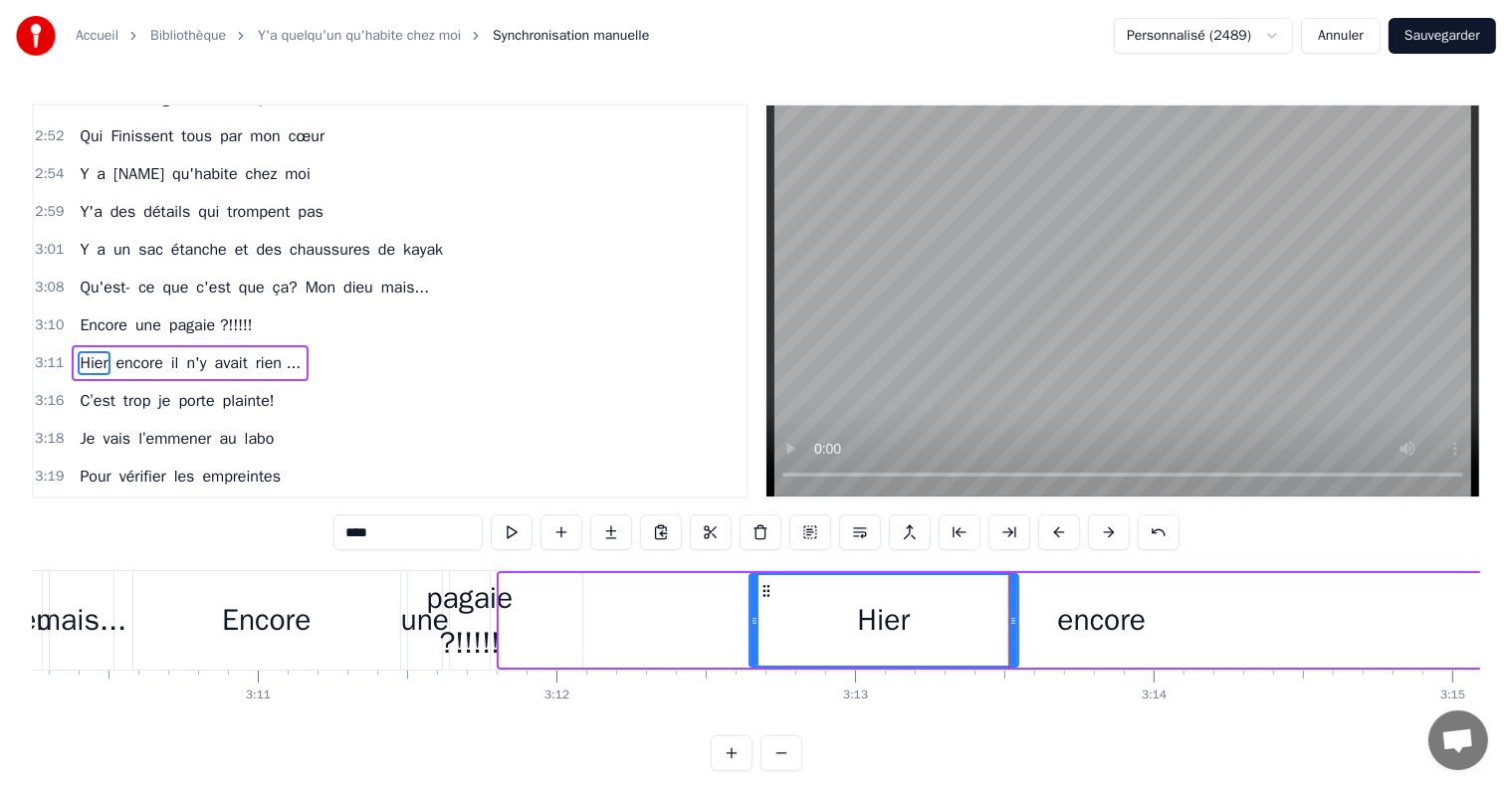 drag, startPoint x: 503, startPoint y: 622, endPoint x: 780, endPoint y: 636, distance: 277.35356 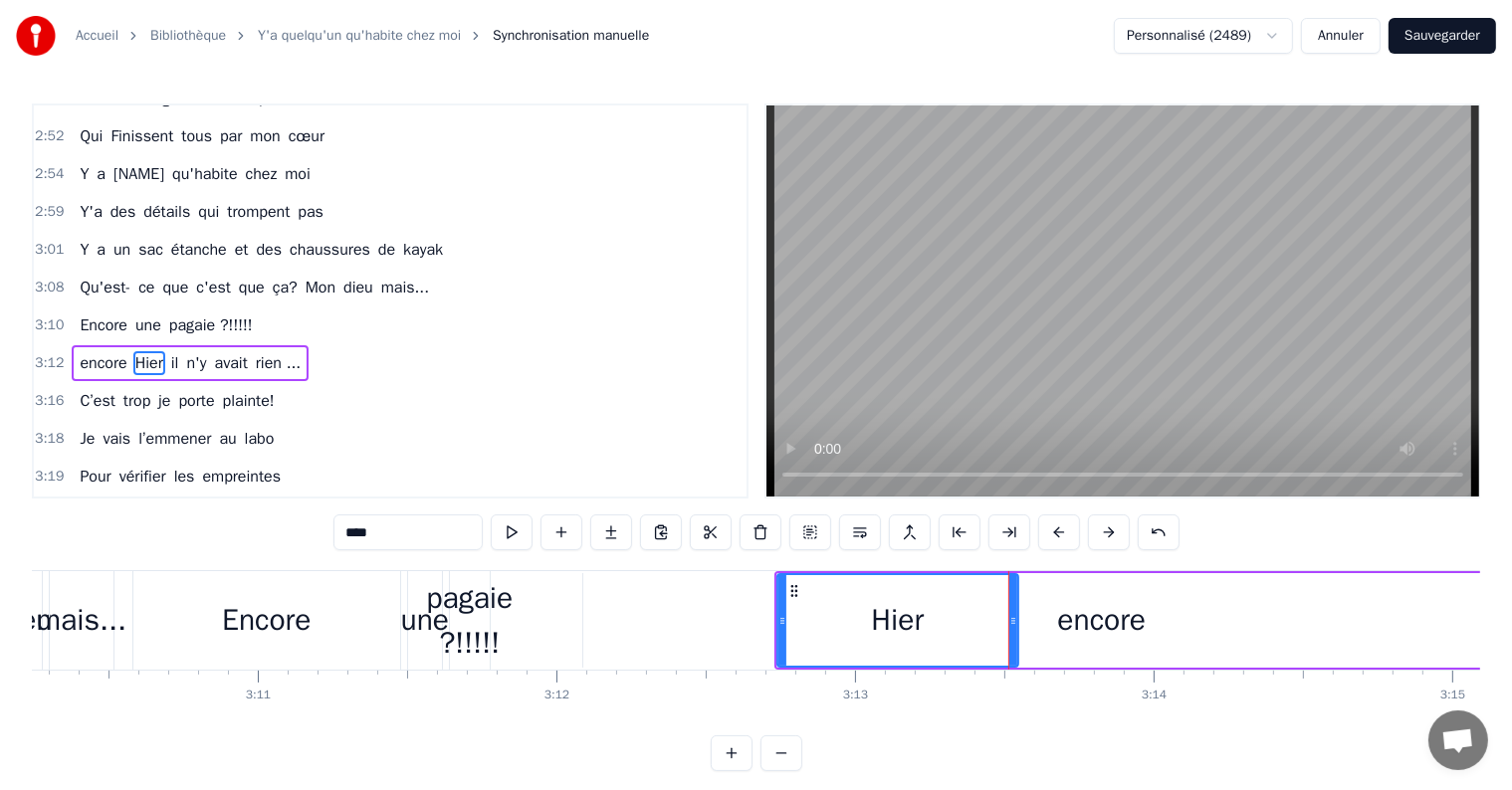 click on "encore" at bounding box center (1102, 620) 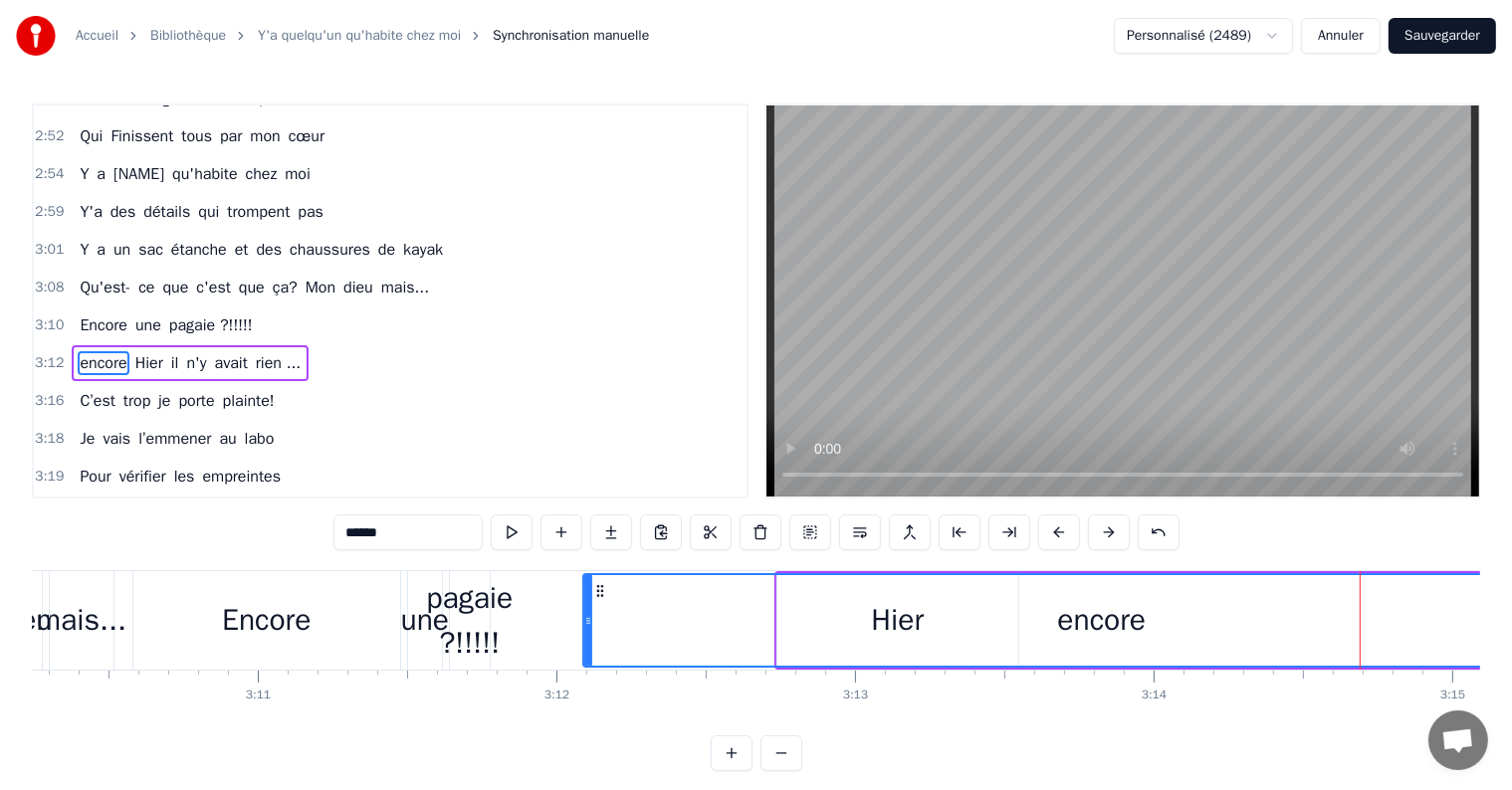 click on "encore" at bounding box center [1102, 620] 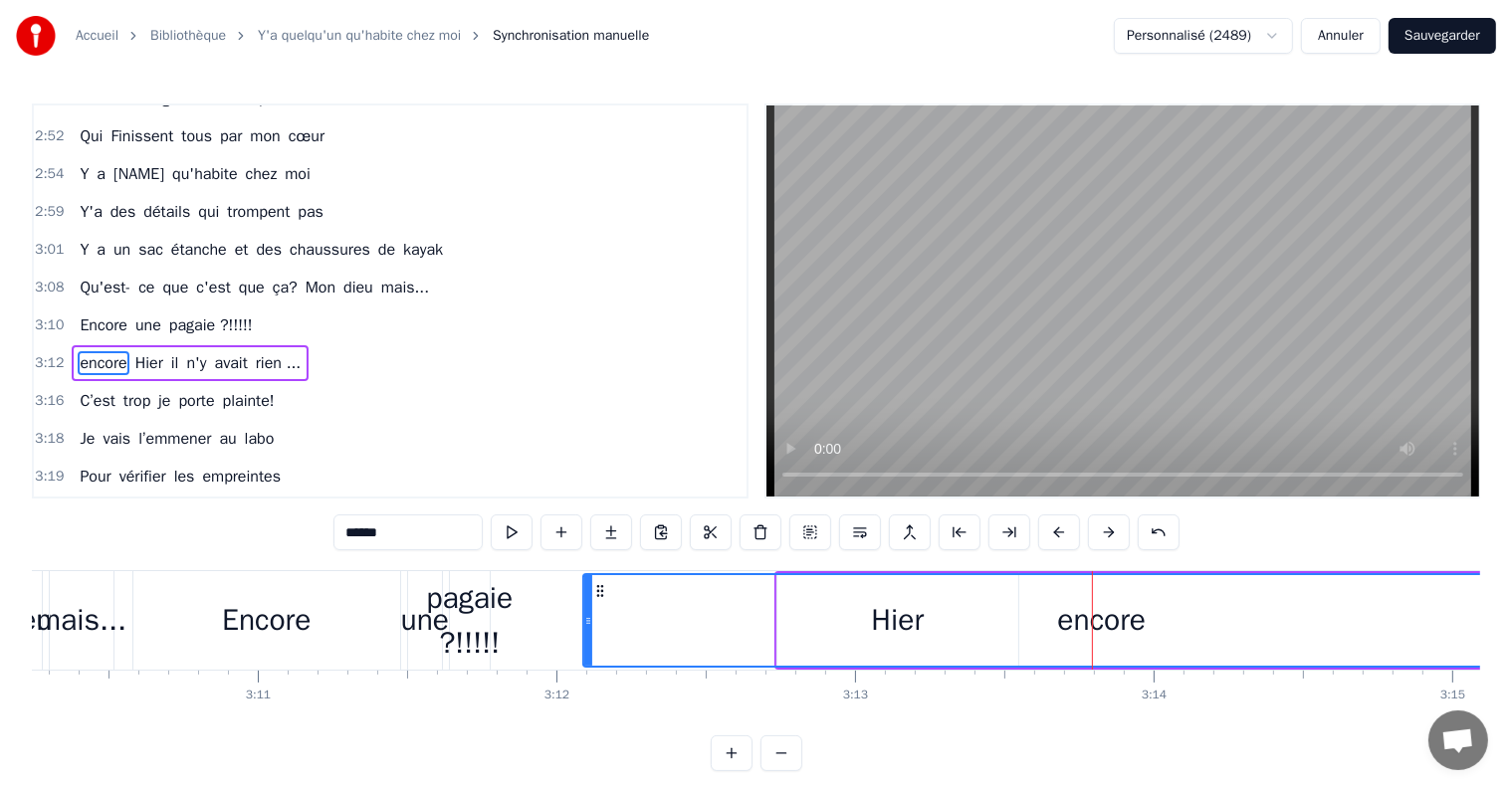 click on "encore" at bounding box center [1101, 620] 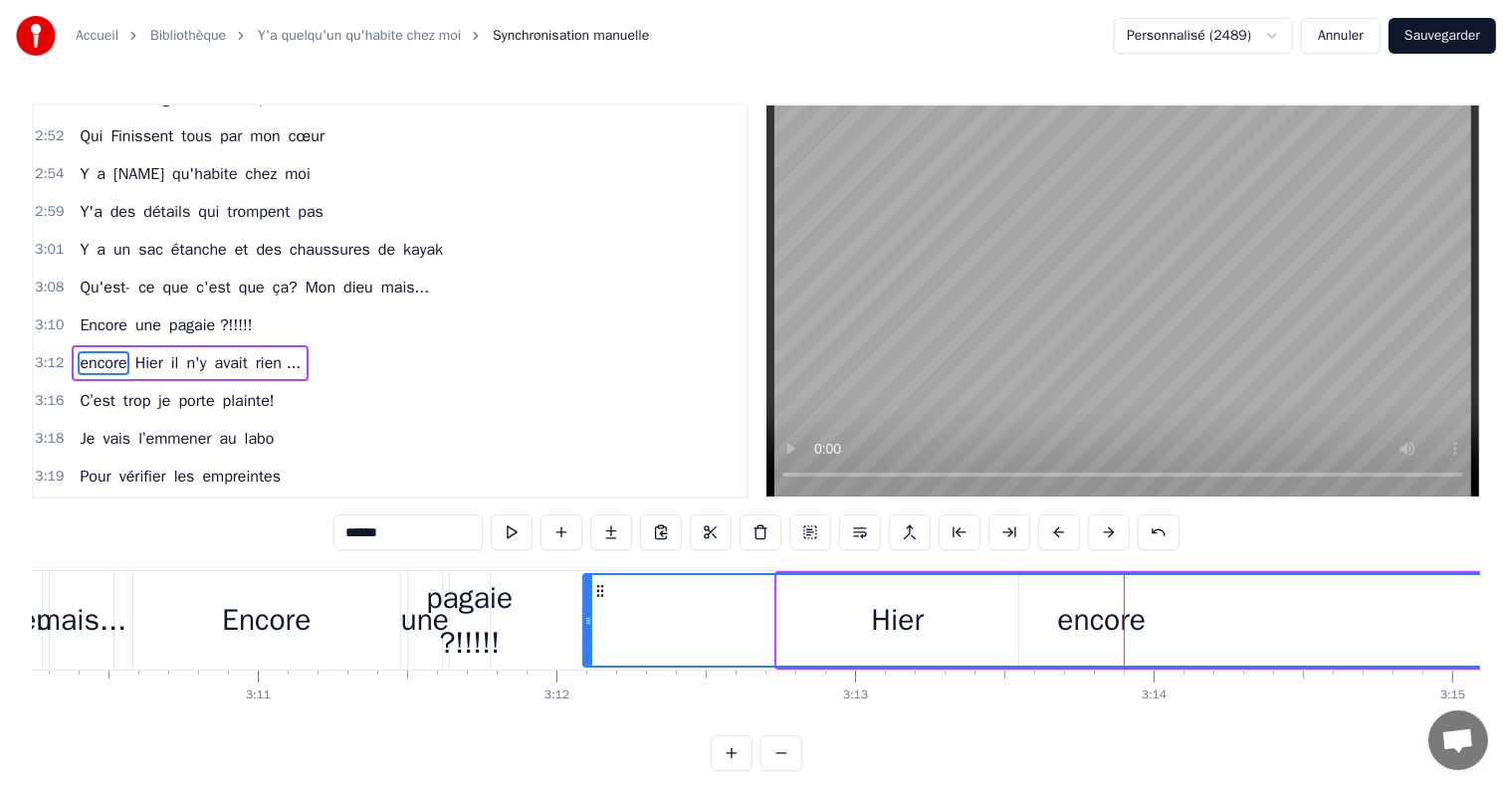 click on "encore" at bounding box center (1101, 620) 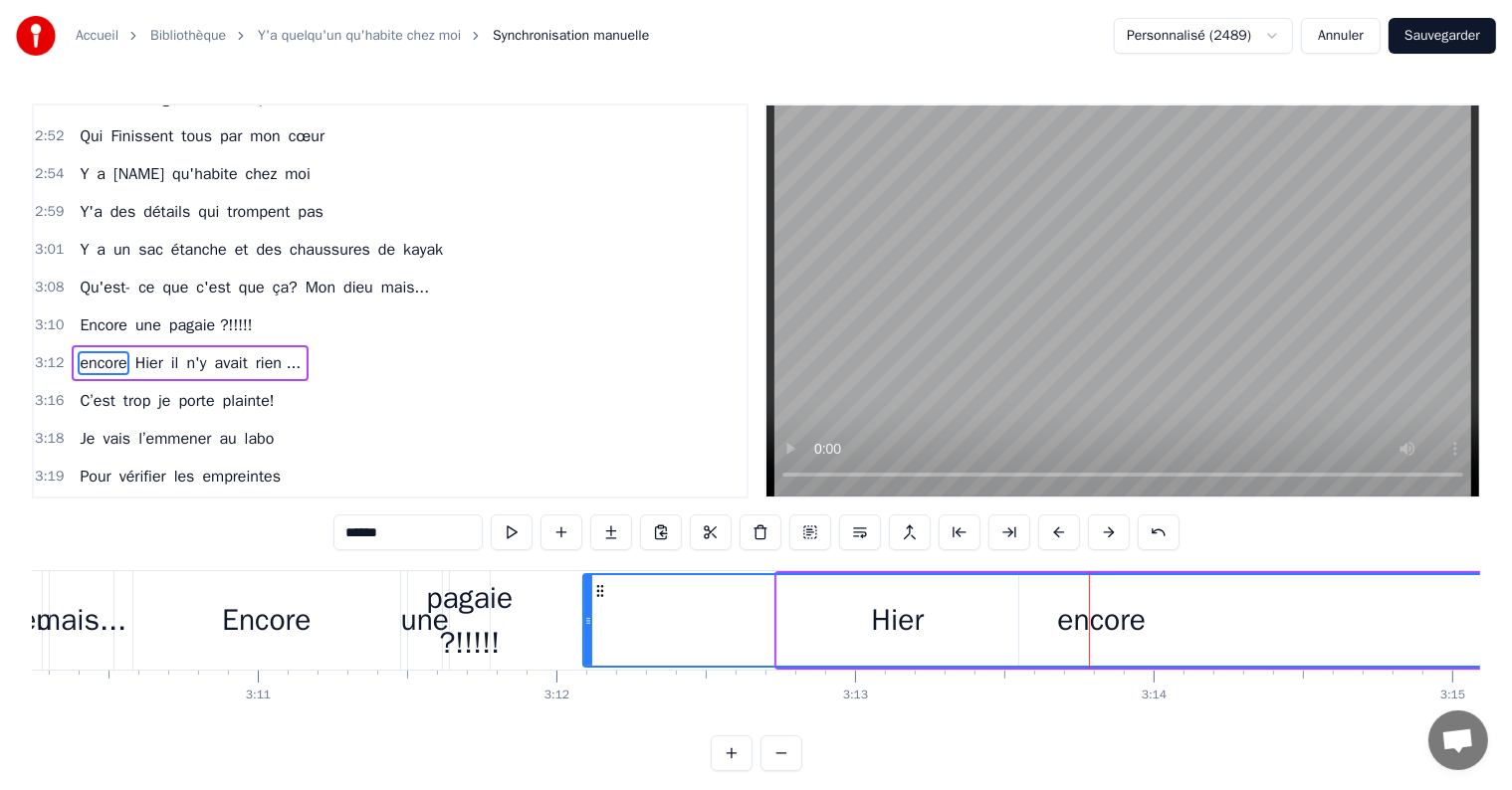 click on "encore" at bounding box center [1102, 620] 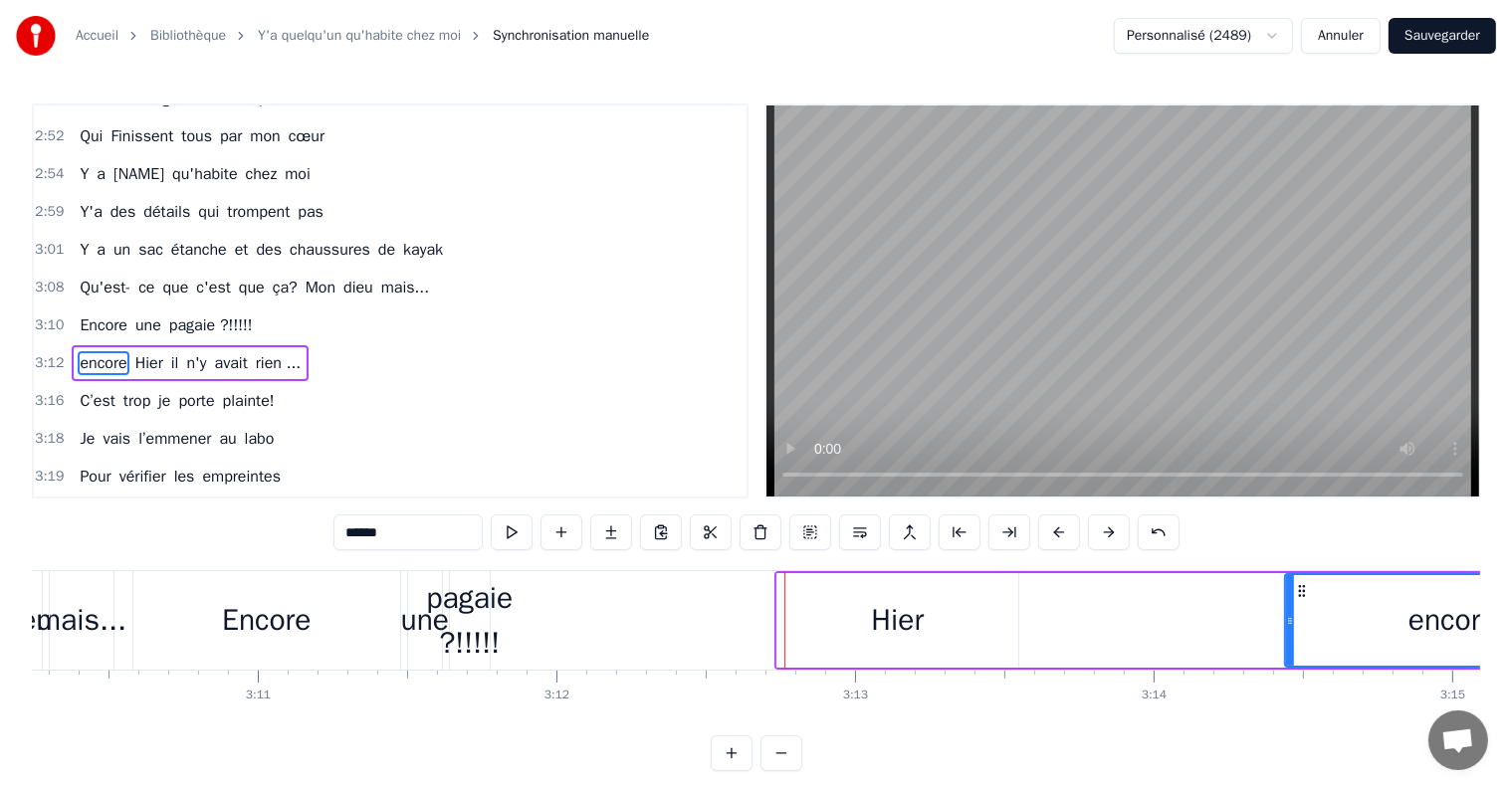 drag, startPoint x: 585, startPoint y: 621, endPoint x: 1289, endPoint y: 665, distance: 705.37366 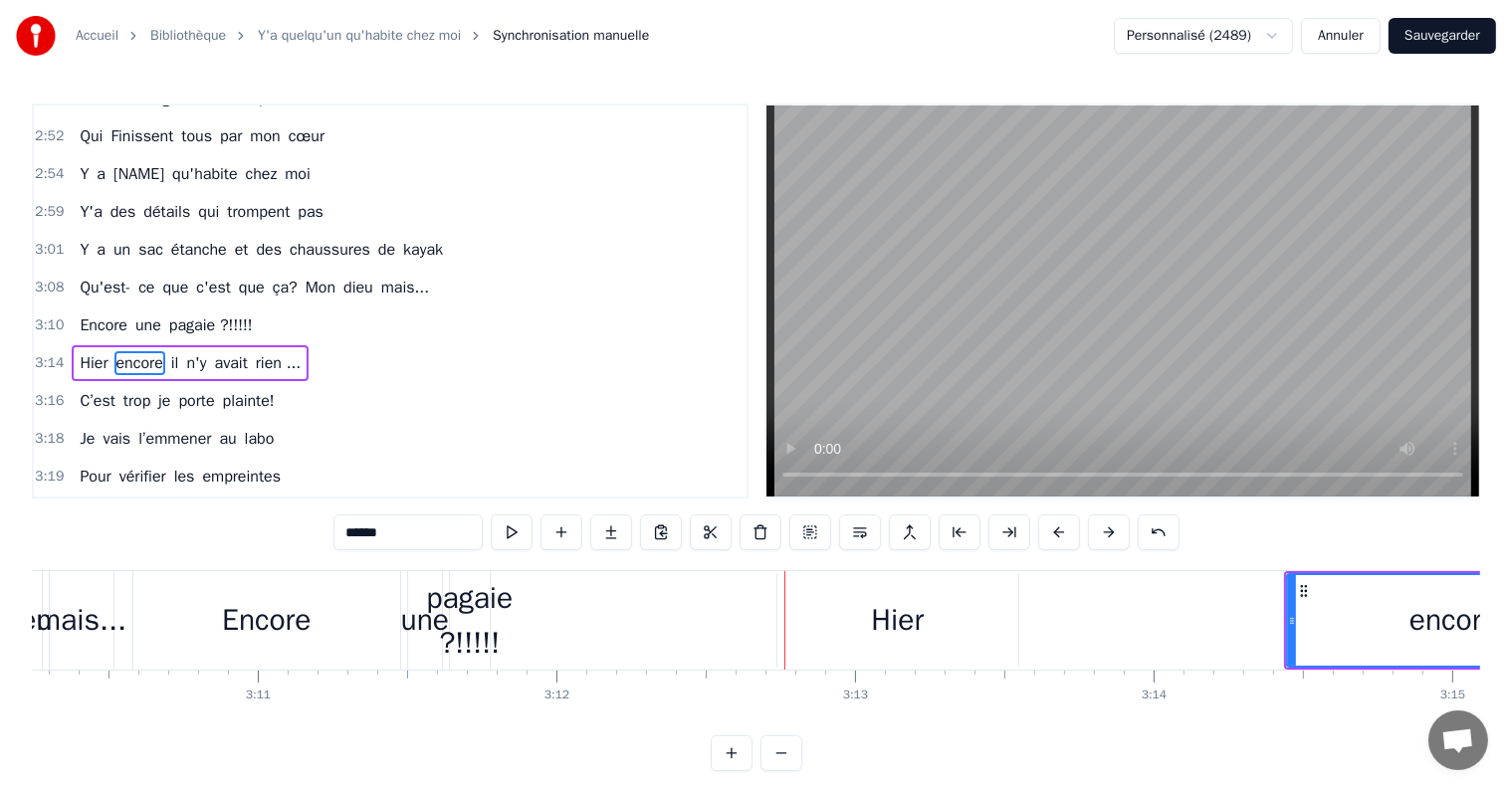 click on "il" at bounding box center [175, 363] 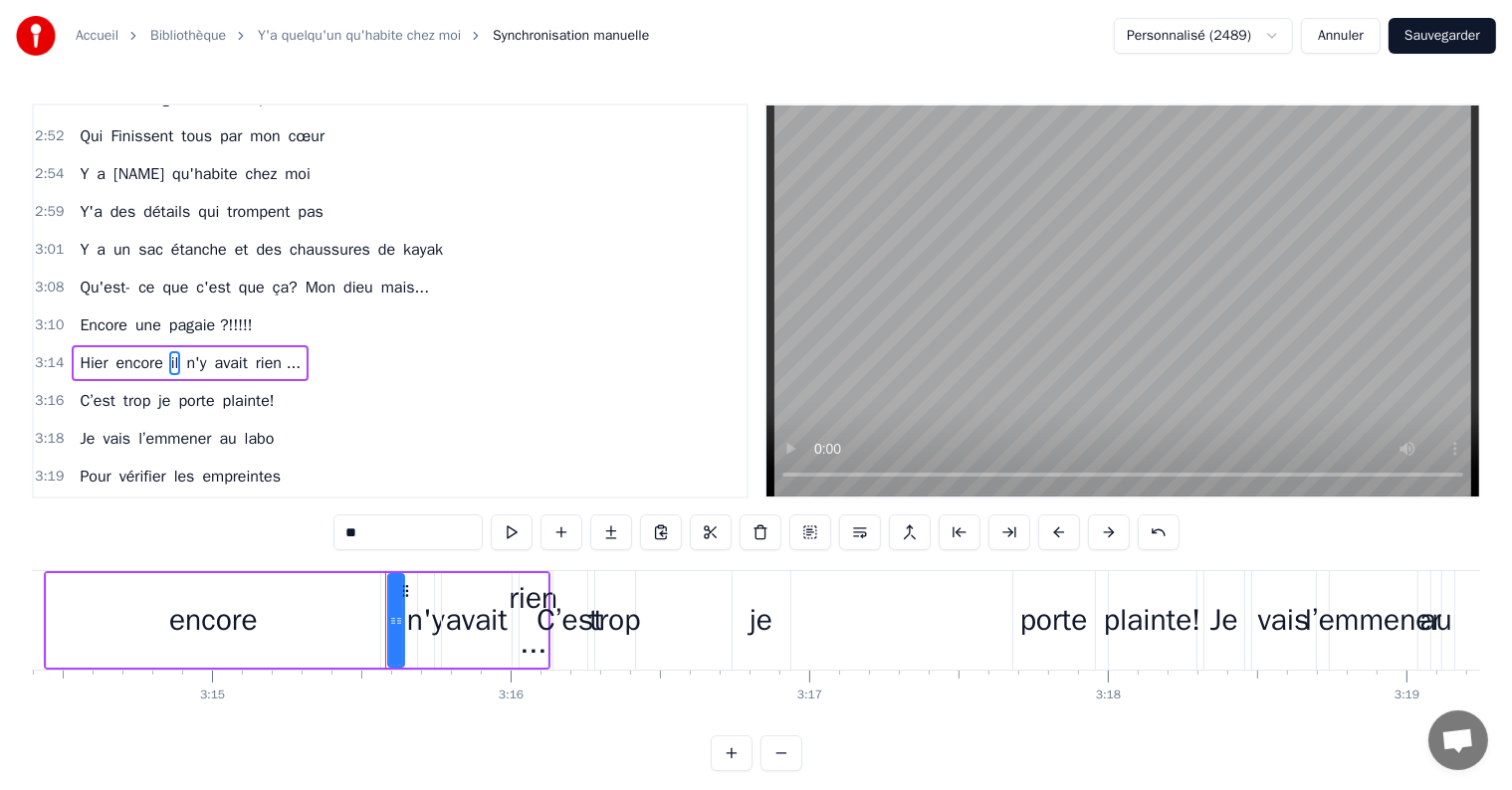 scroll, scrollTop: 0, scrollLeft: 58303, axis: horizontal 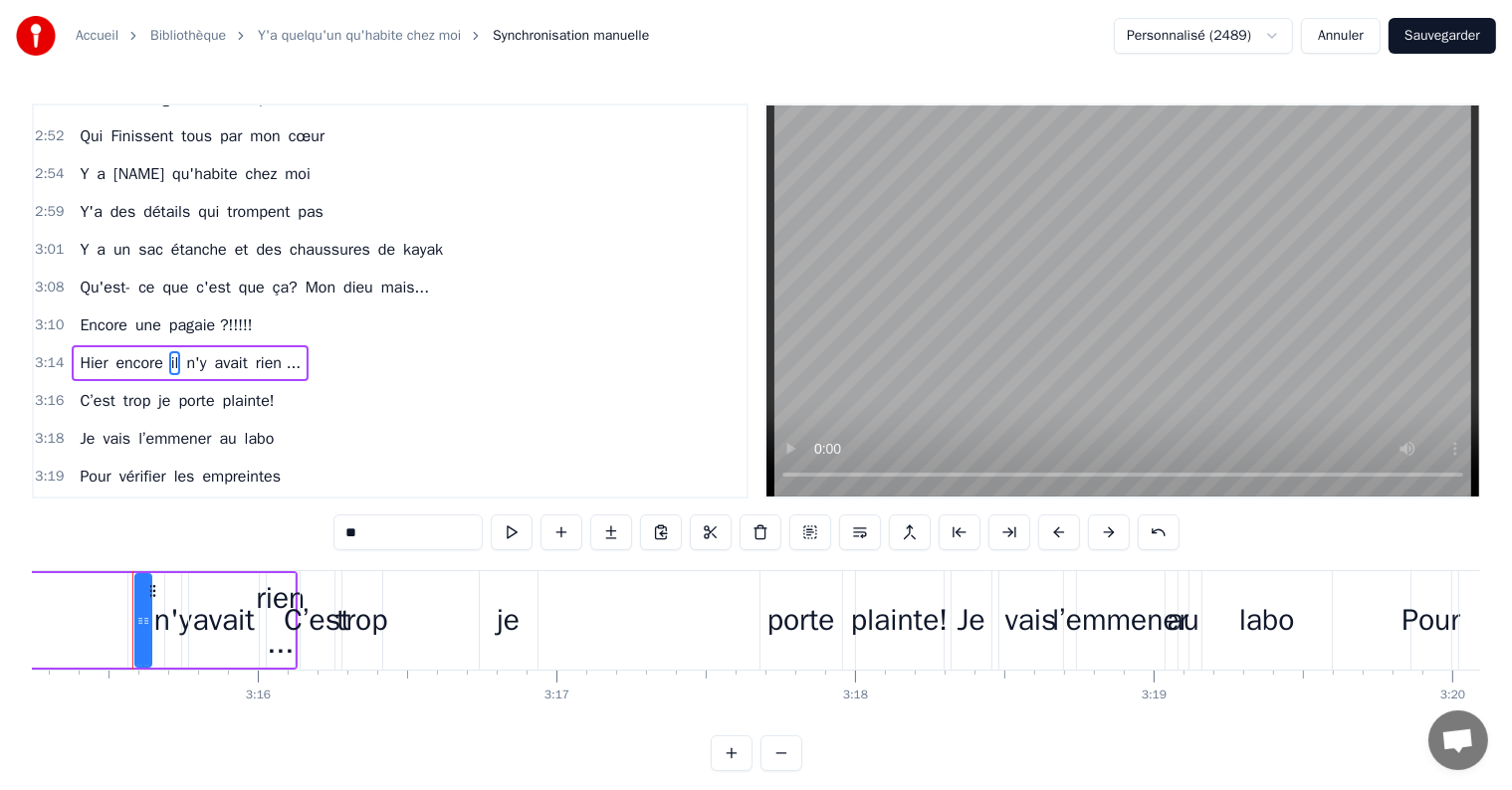 click on "il" at bounding box center [143, 620] 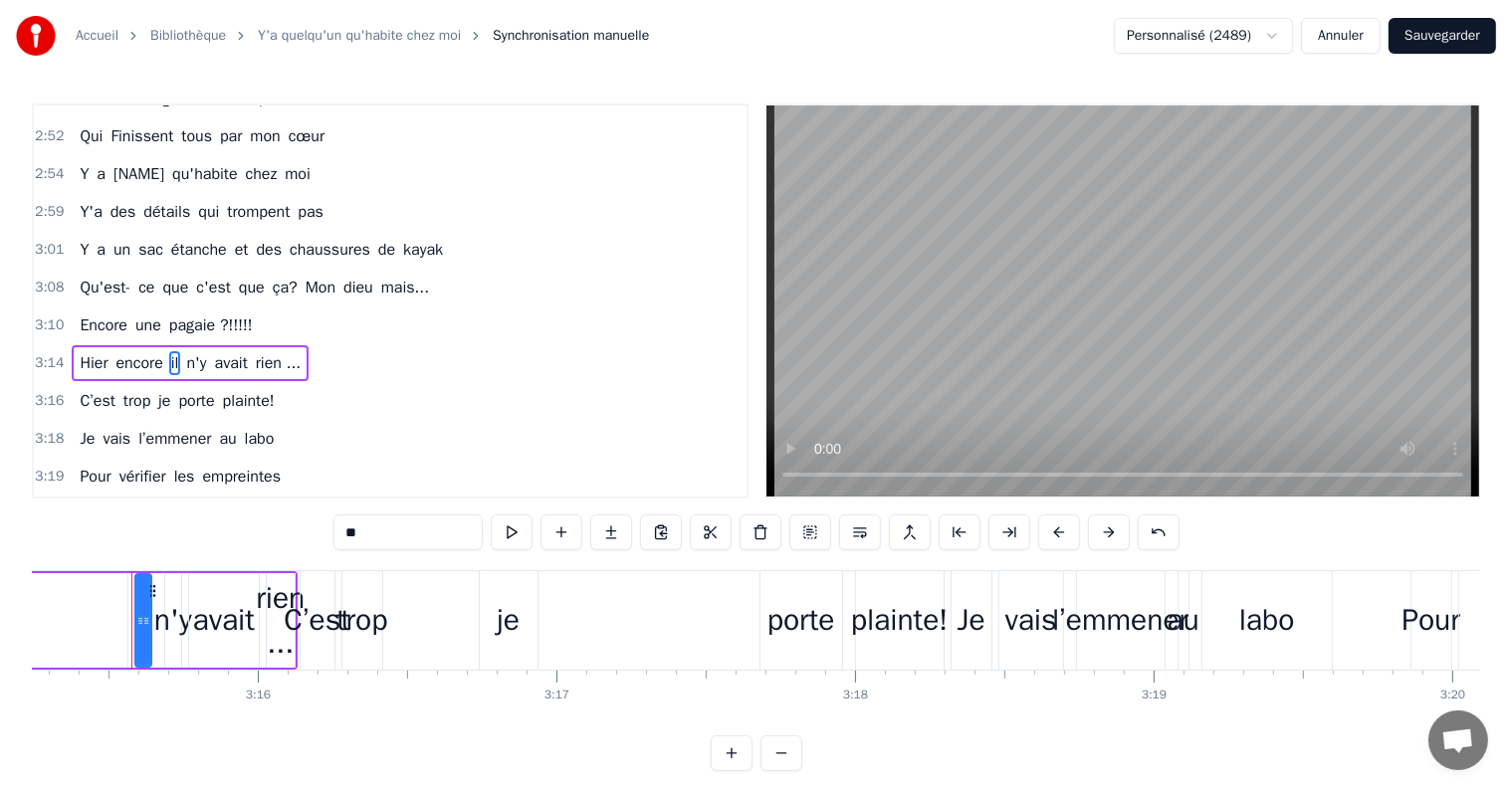 scroll, scrollTop: 0, scrollLeft: 58302, axis: horizontal 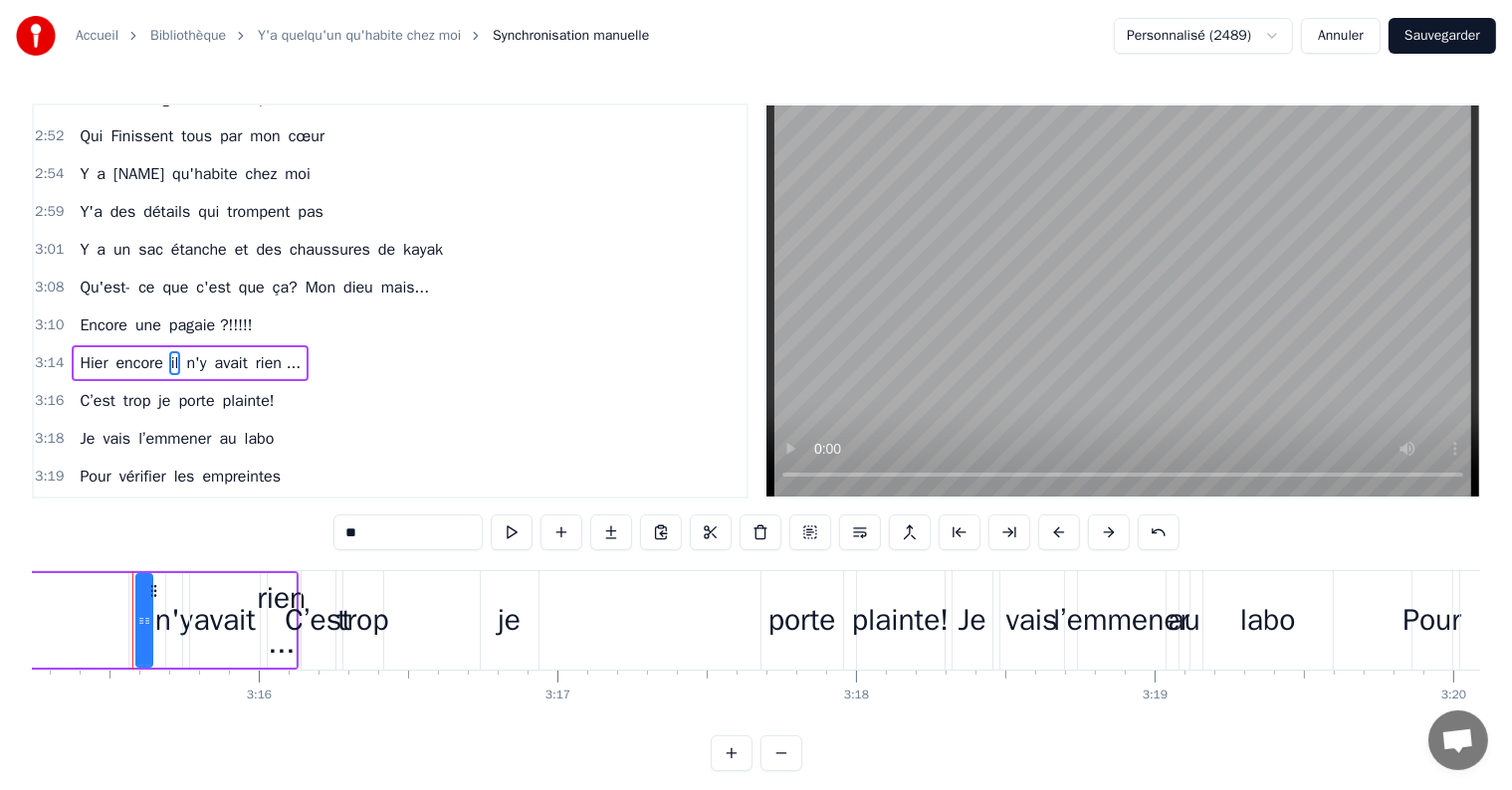 click on "trop" at bounding box center (363, 620) 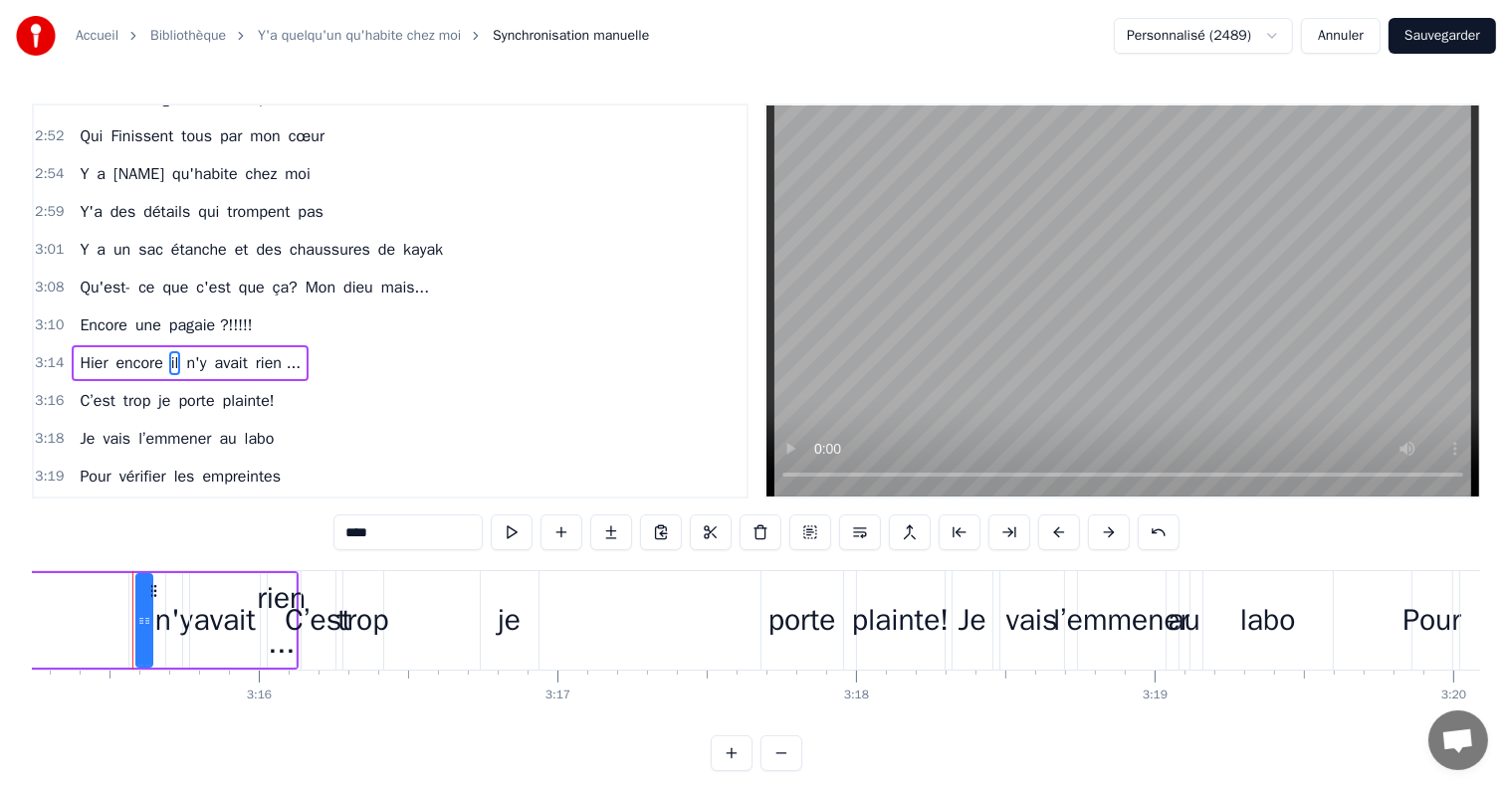 scroll, scrollTop: 1726, scrollLeft: 0, axis: vertical 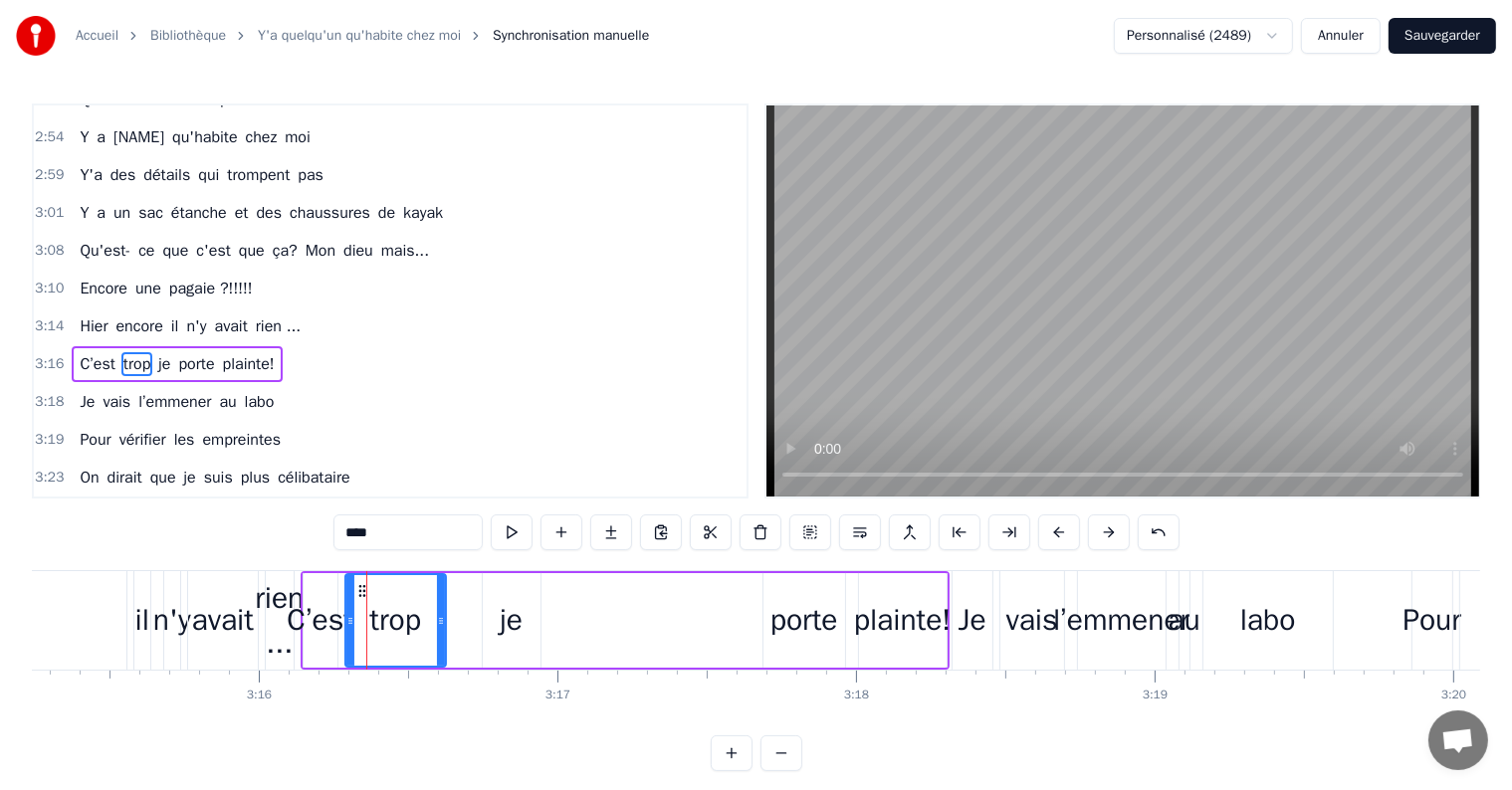 drag, startPoint x: 382, startPoint y: 621, endPoint x: 448, endPoint y: 629, distance: 66.48308 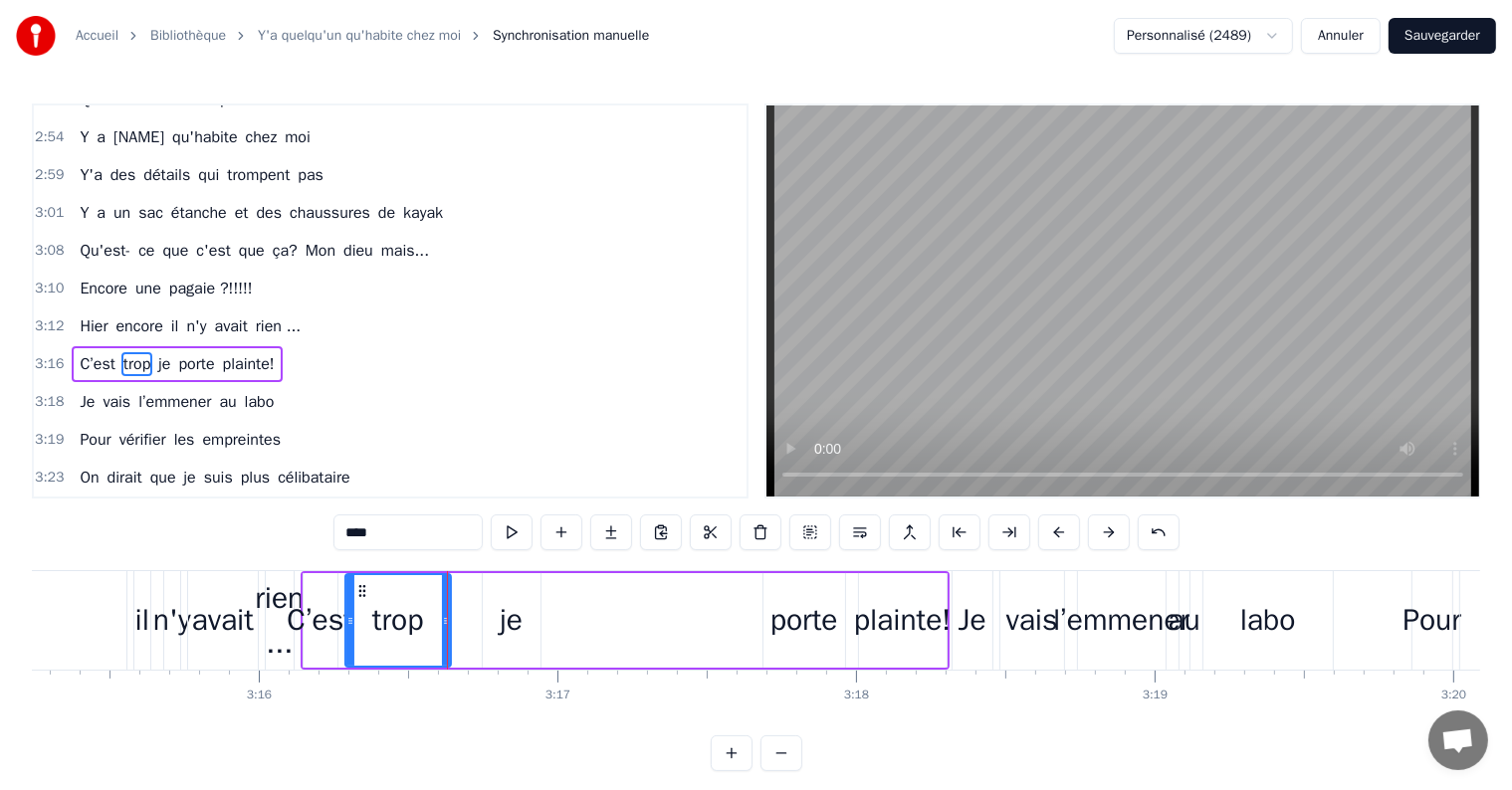 click on "je" at bounding box center (511, 620) 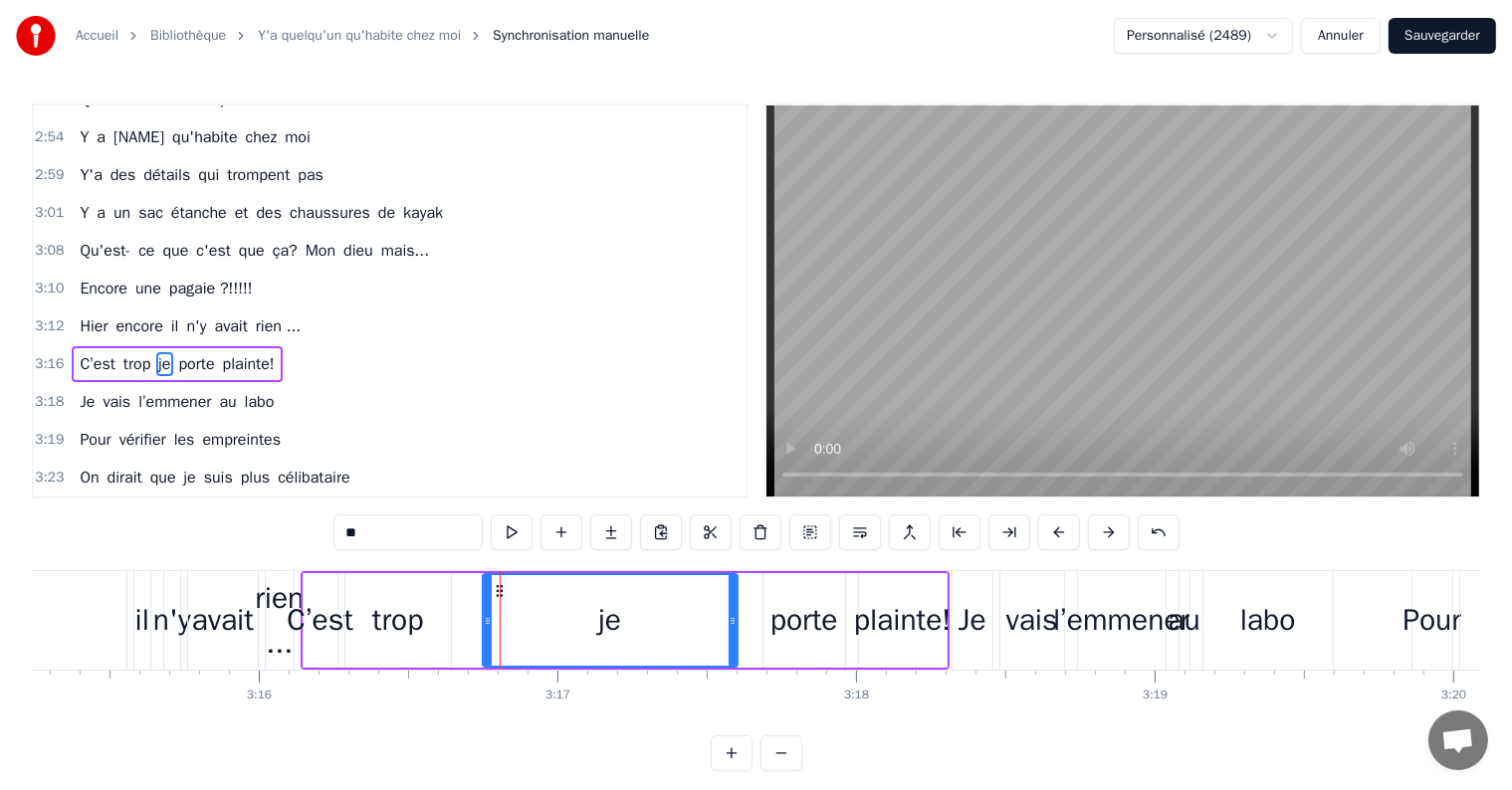 drag, startPoint x: 536, startPoint y: 622, endPoint x: 733, endPoint y: 625, distance: 197.02284 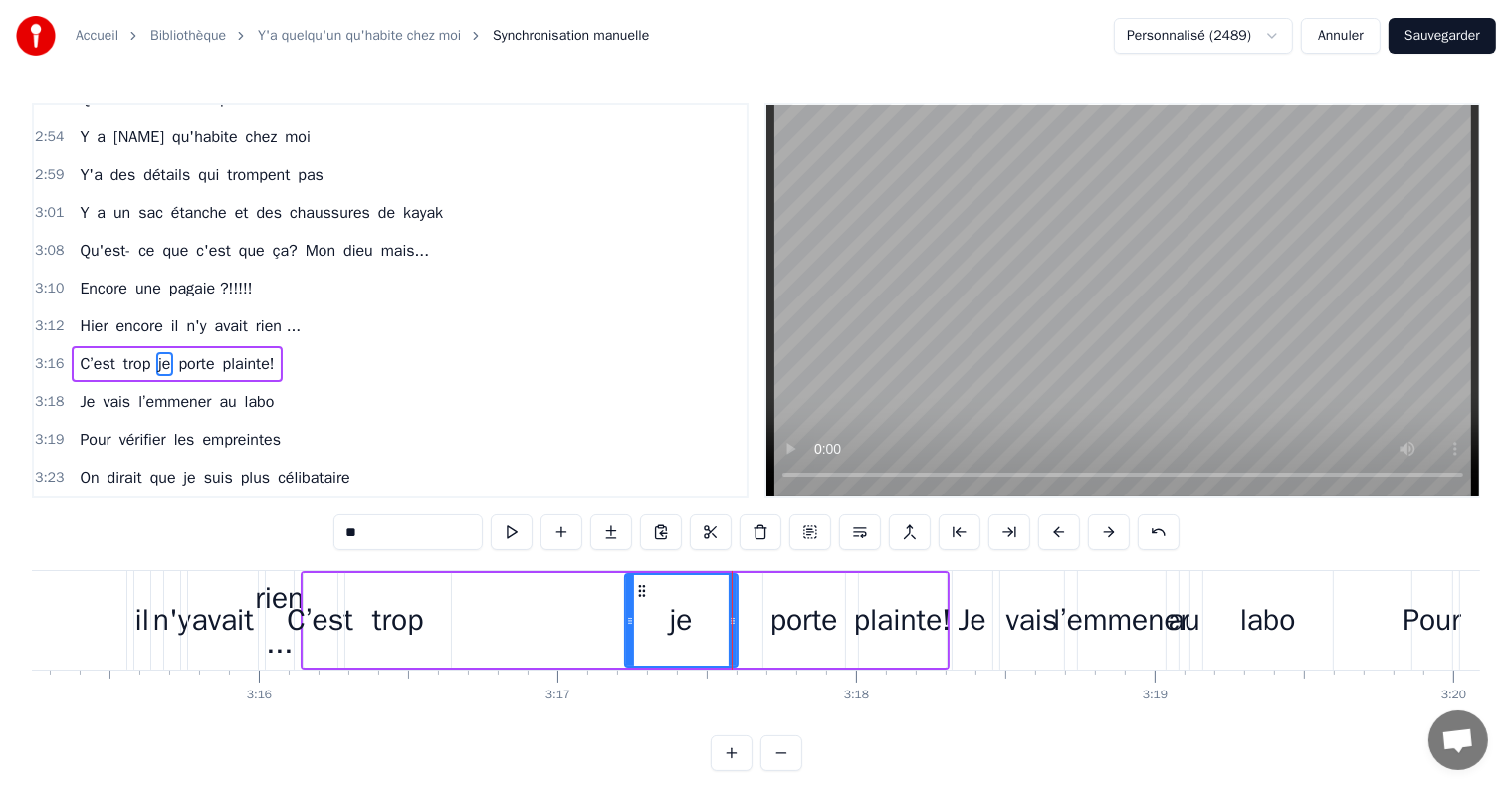 drag, startPoint x: 488, startPoint y: 621, endPoint x: 516, endPoint y: 665, distance: 52.153619 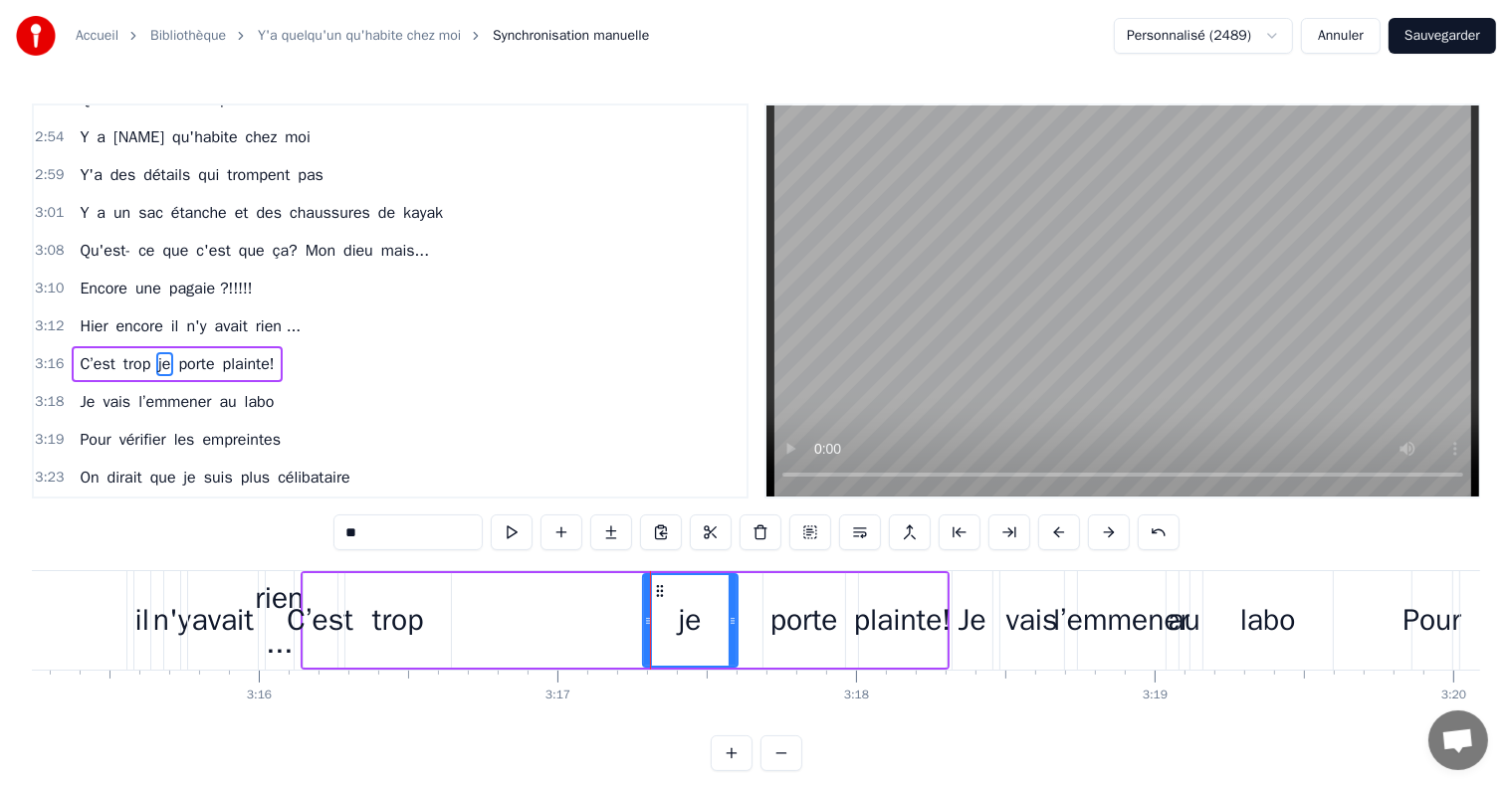 click on "trop" at bounding box center (398, 620) 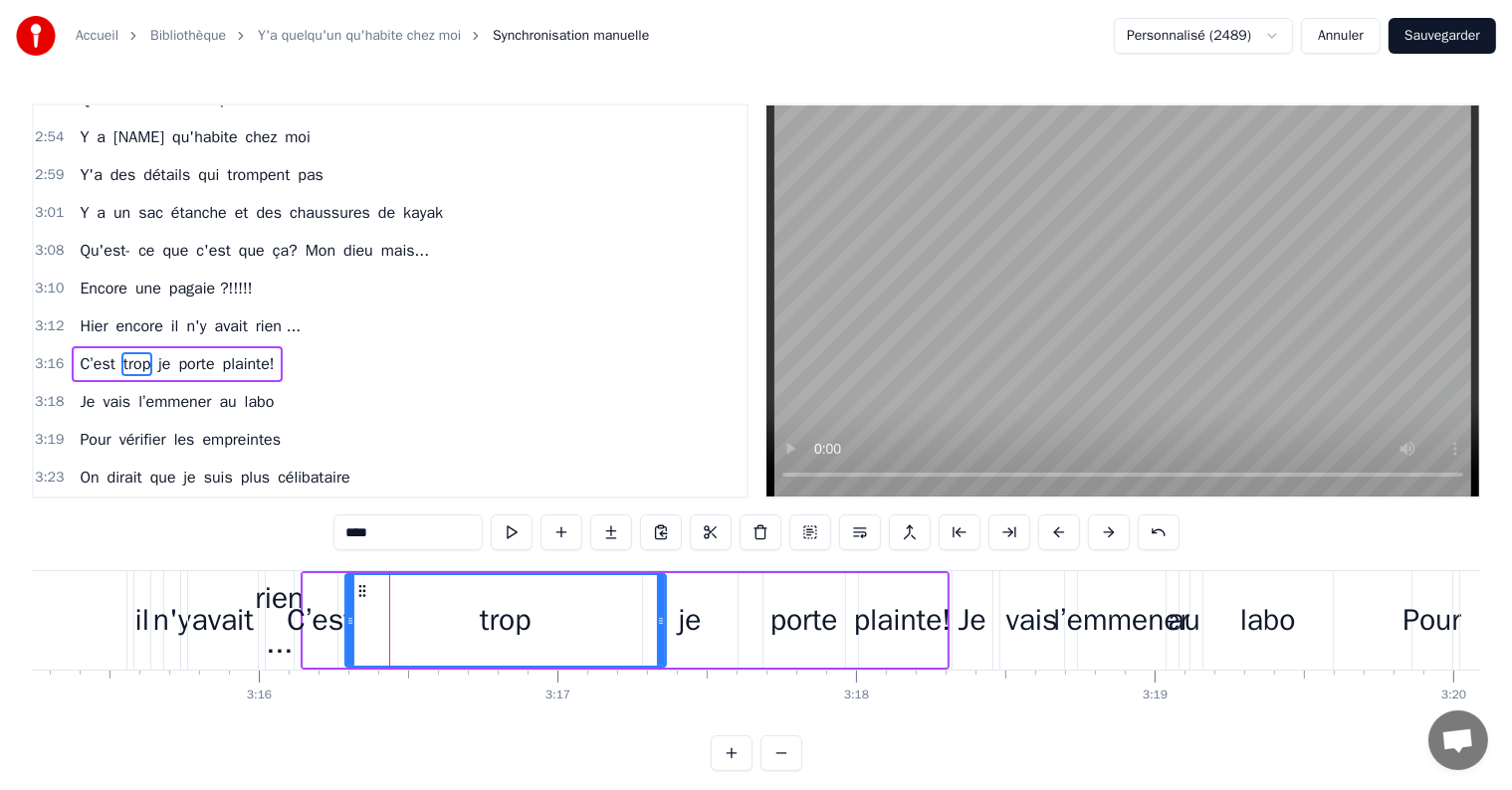drag, startPoint x: 445, startPoint y: 625, endPoint x: 656, endPoint y: 633, distance: 211.1516 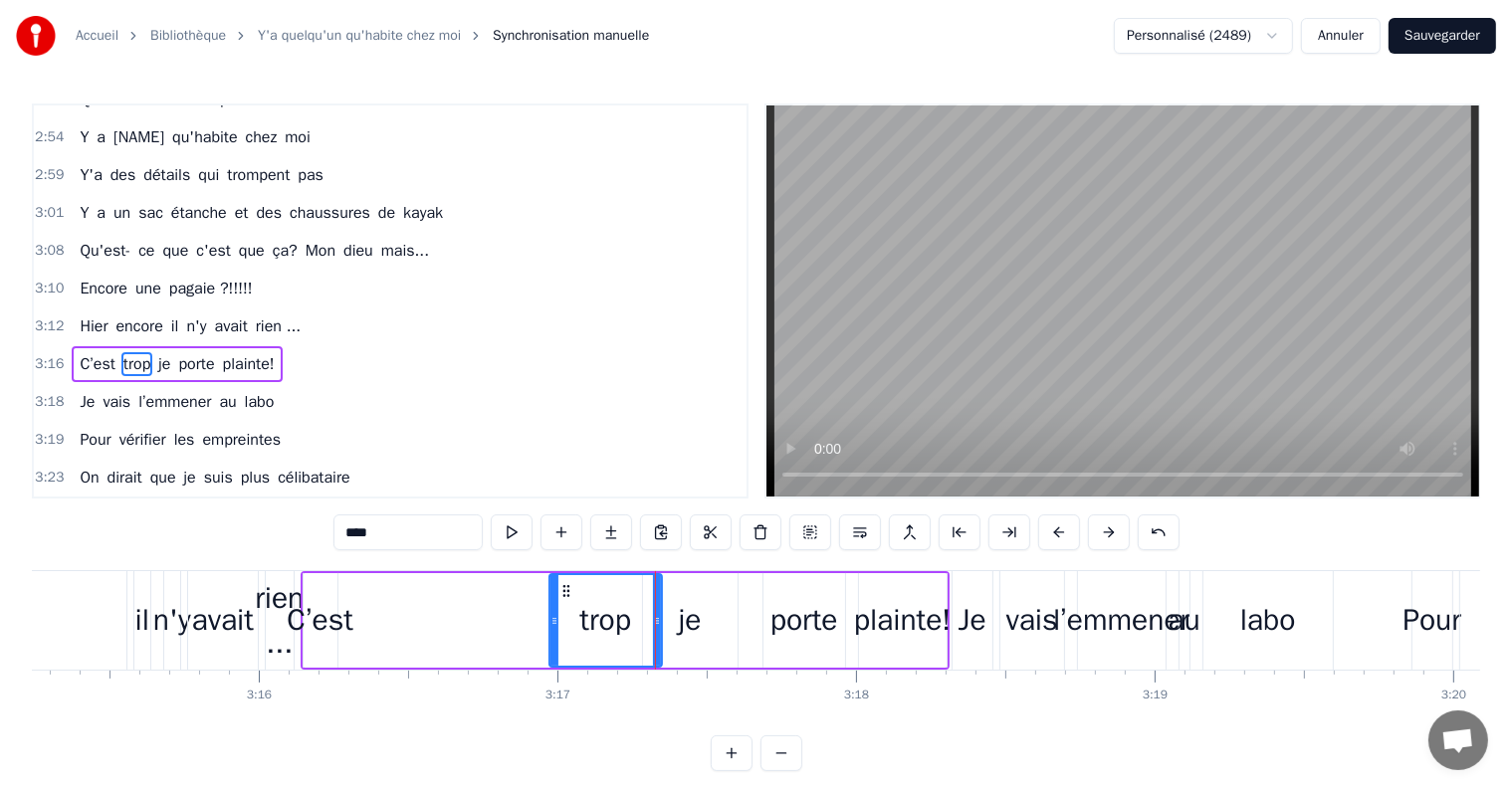drag, startPoint x: 349, startPoint y: 621, endPoint x: 553, endPoint y: 645, distance: 205.4069 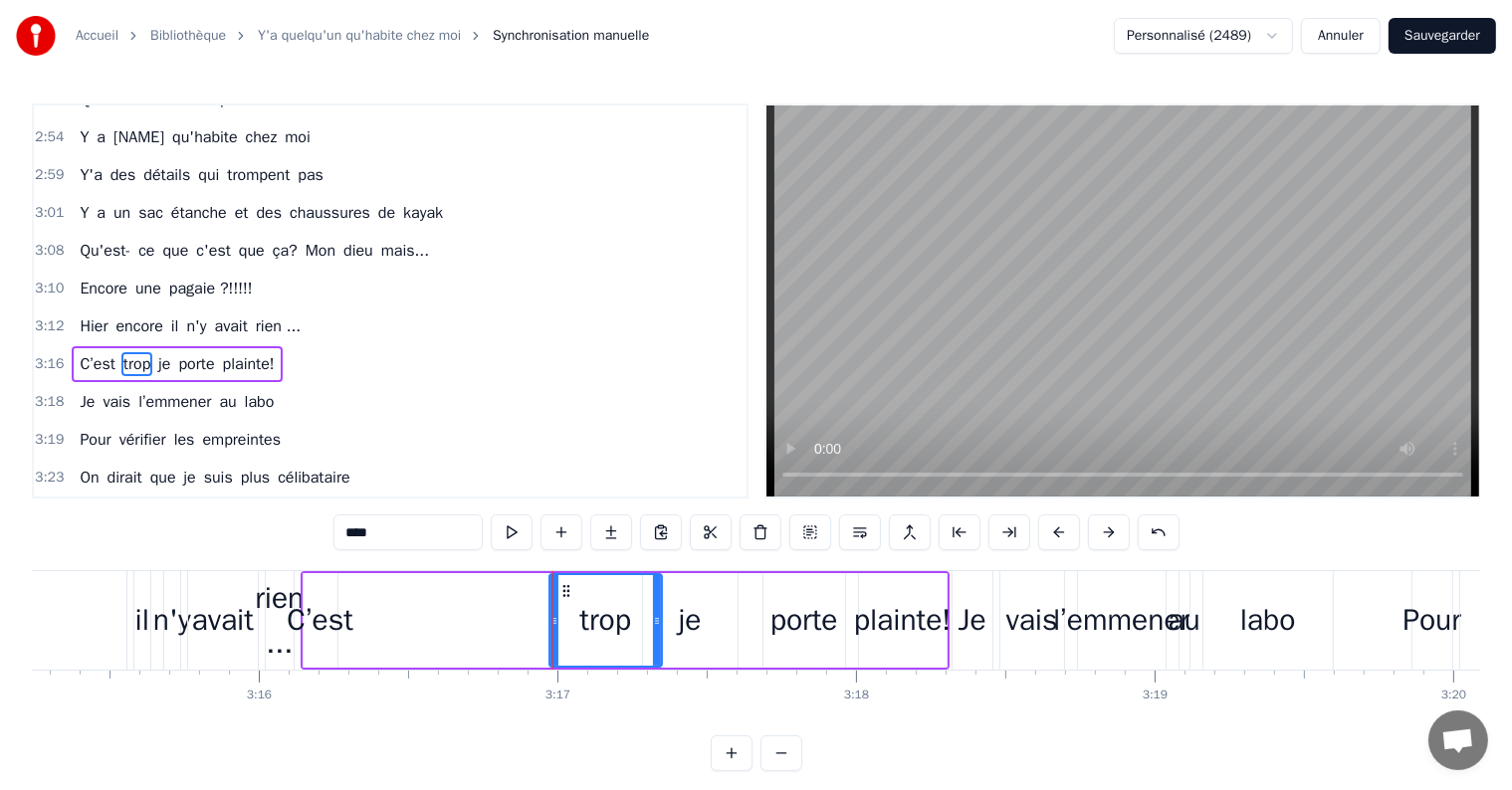 click on "C’est" at bounding box center [320, 620] 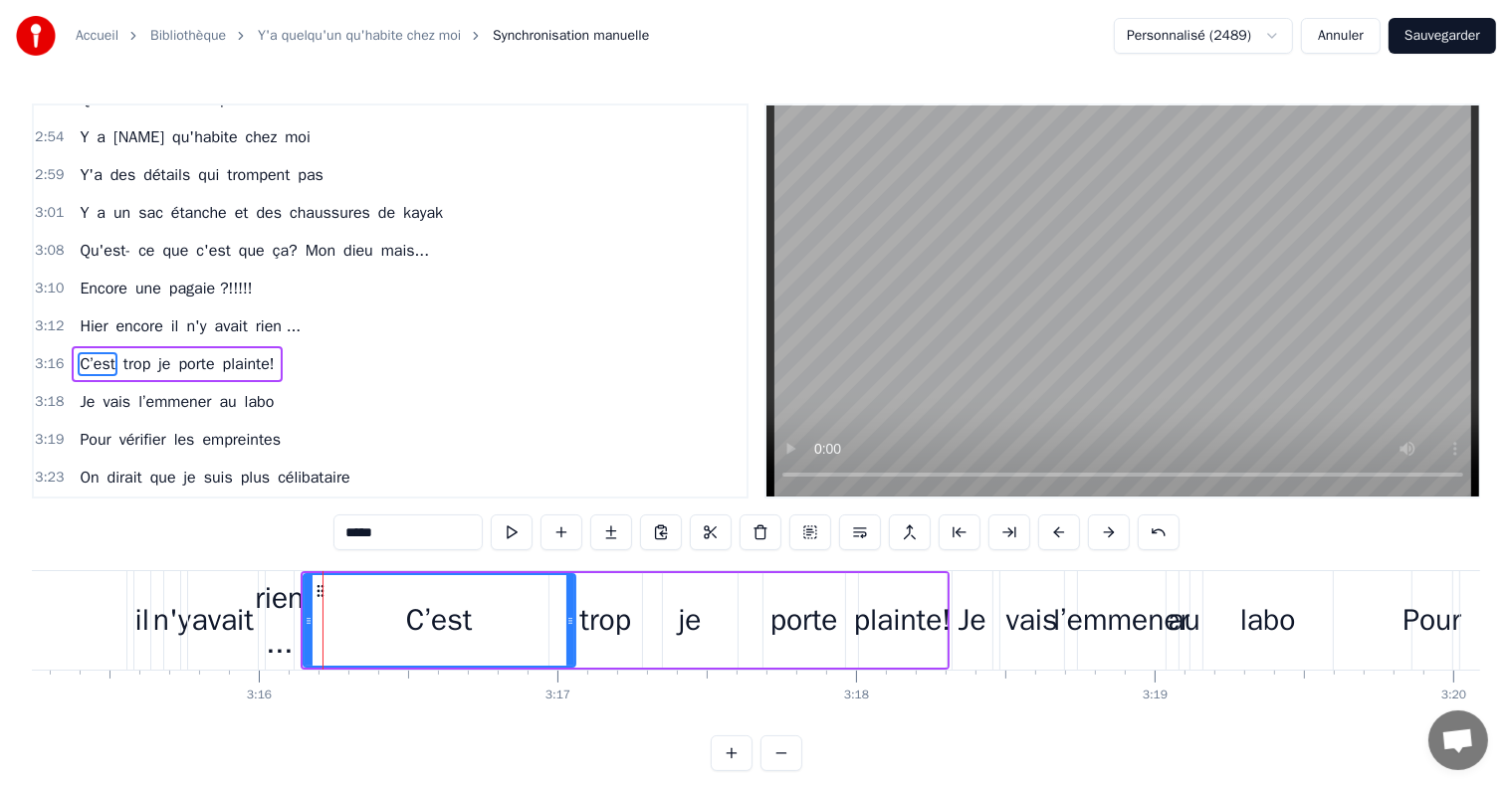 drag, startPoint x: 333, startPoint y: 625, endPoint x: 569, endPoint y: 645, distance: 236.84594 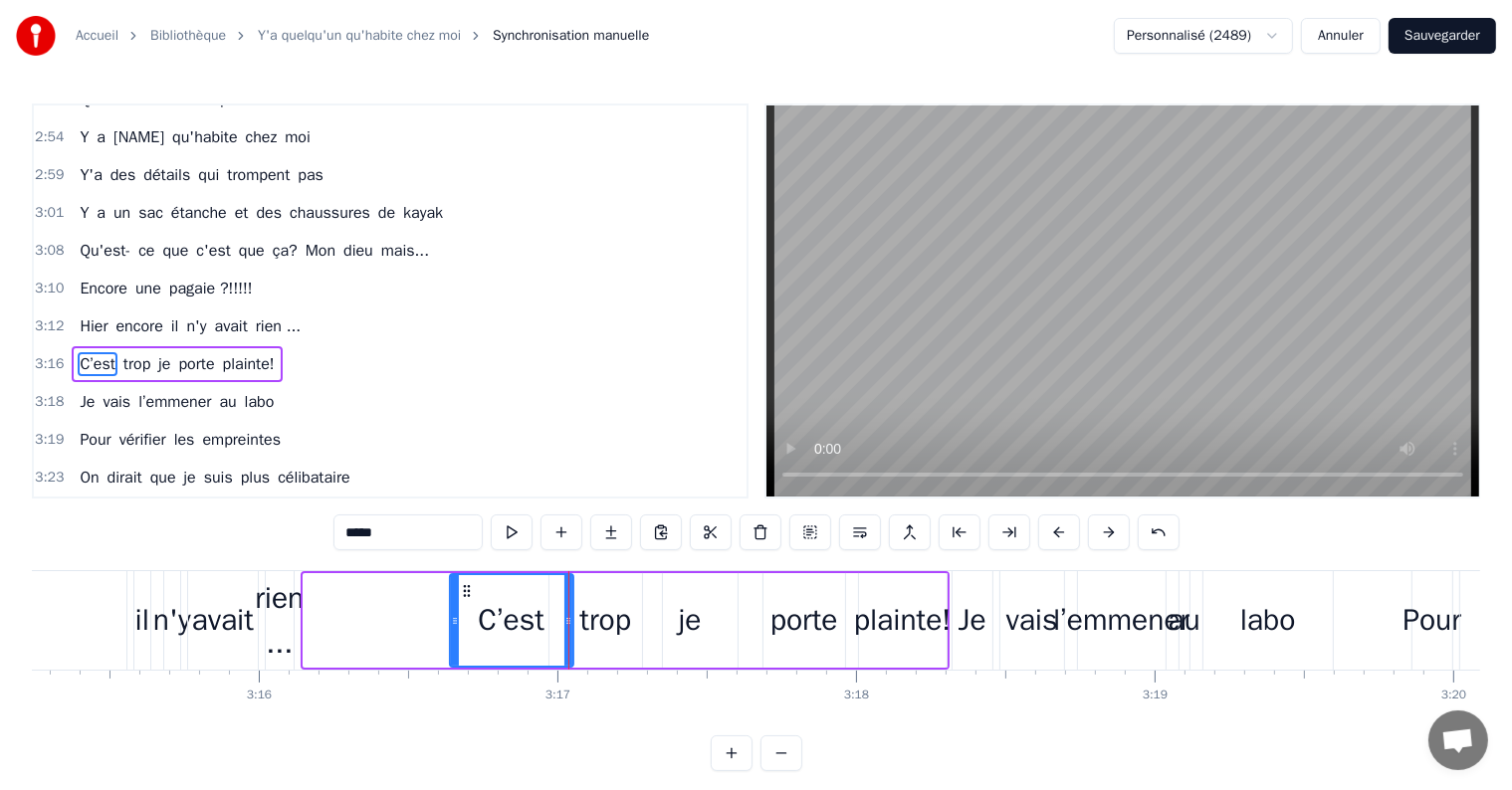 drag, startPoint x: 307, startPoint y: 620, endPoint x: 458, endPoint y: 637, distance: 151.95394 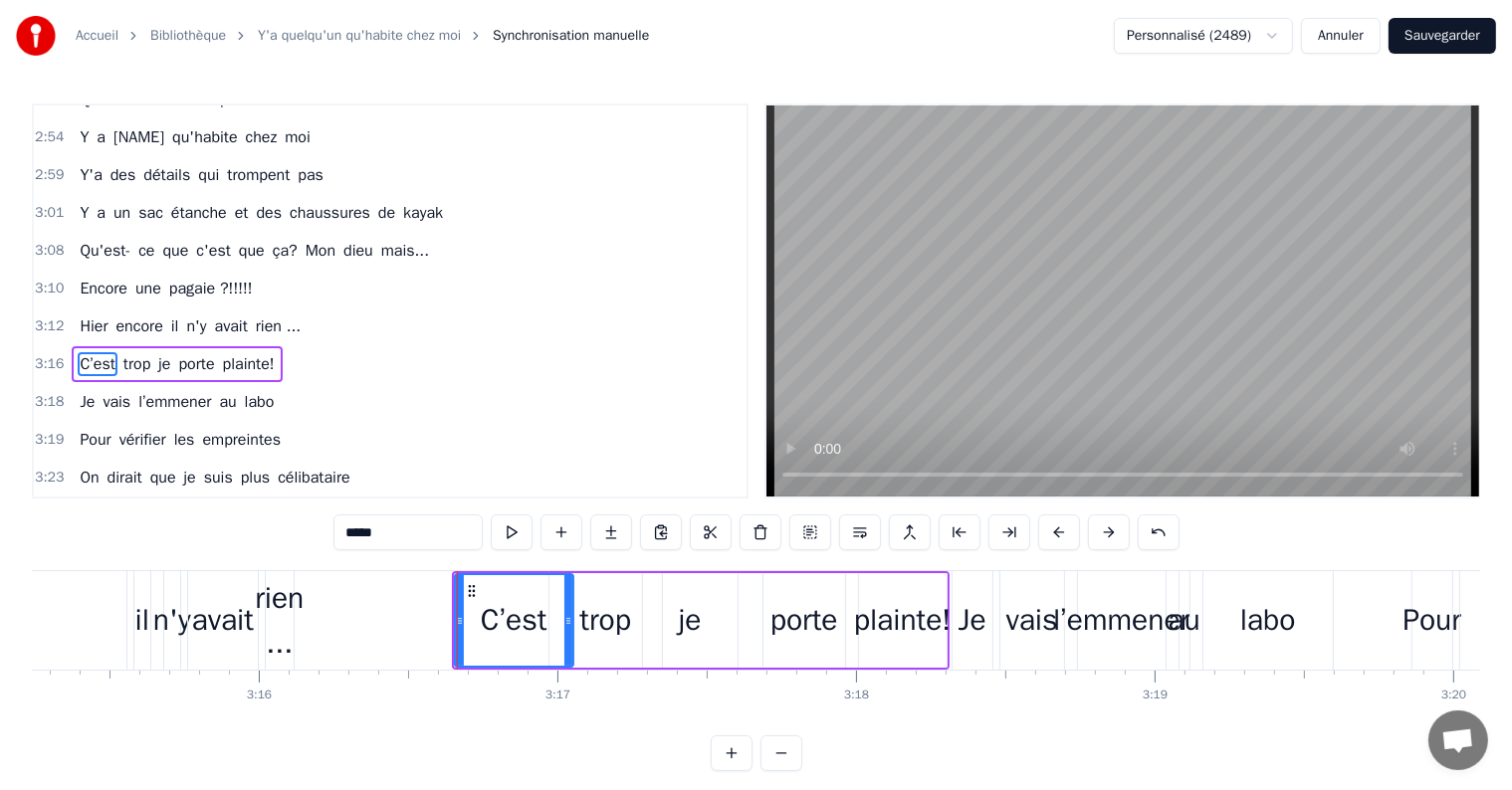 click on "rien ..." at bounding box center (279, 621) 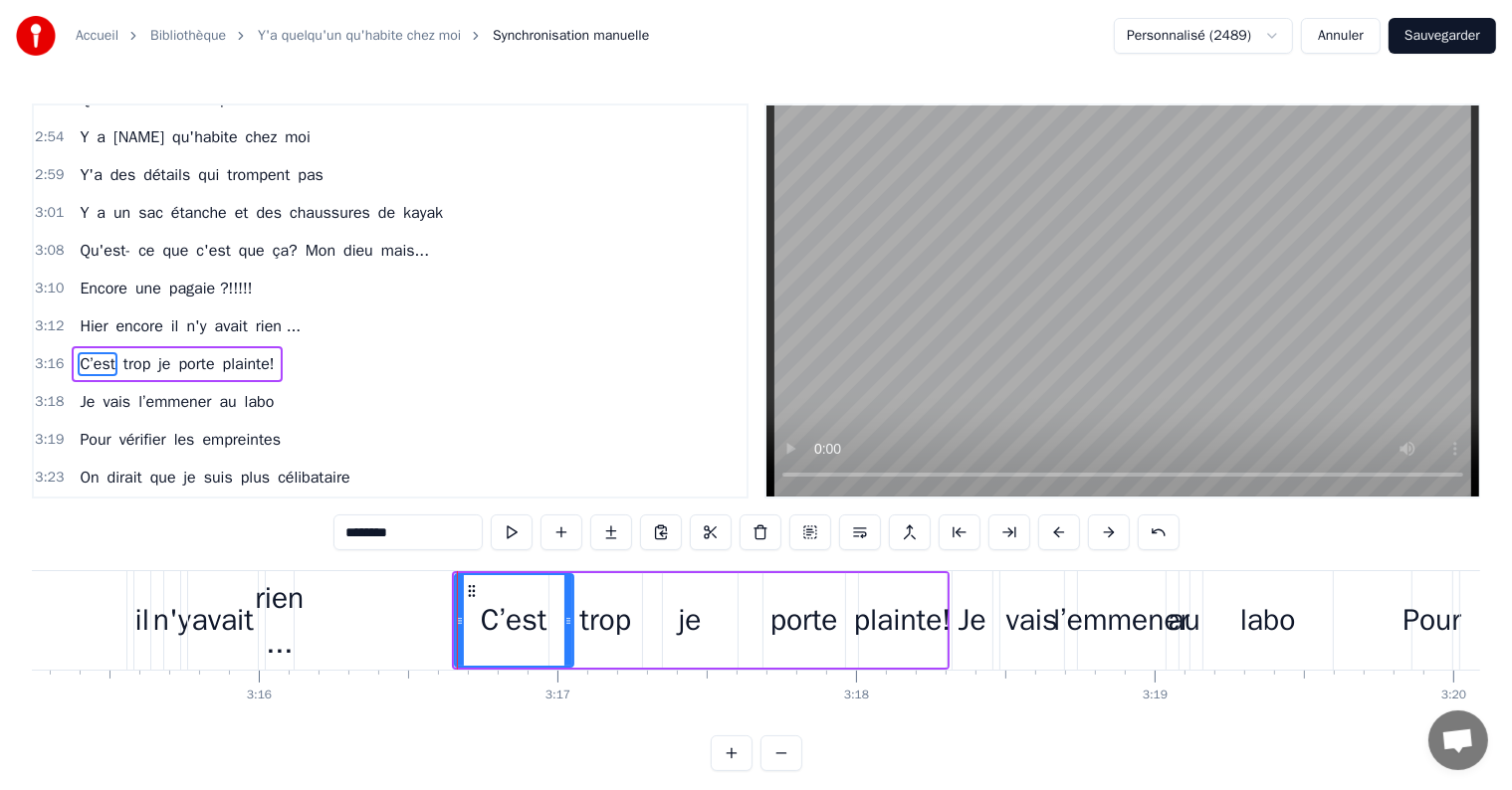 scroll, scrollTop: 1689, scrollLeft: 0, axis: vertical 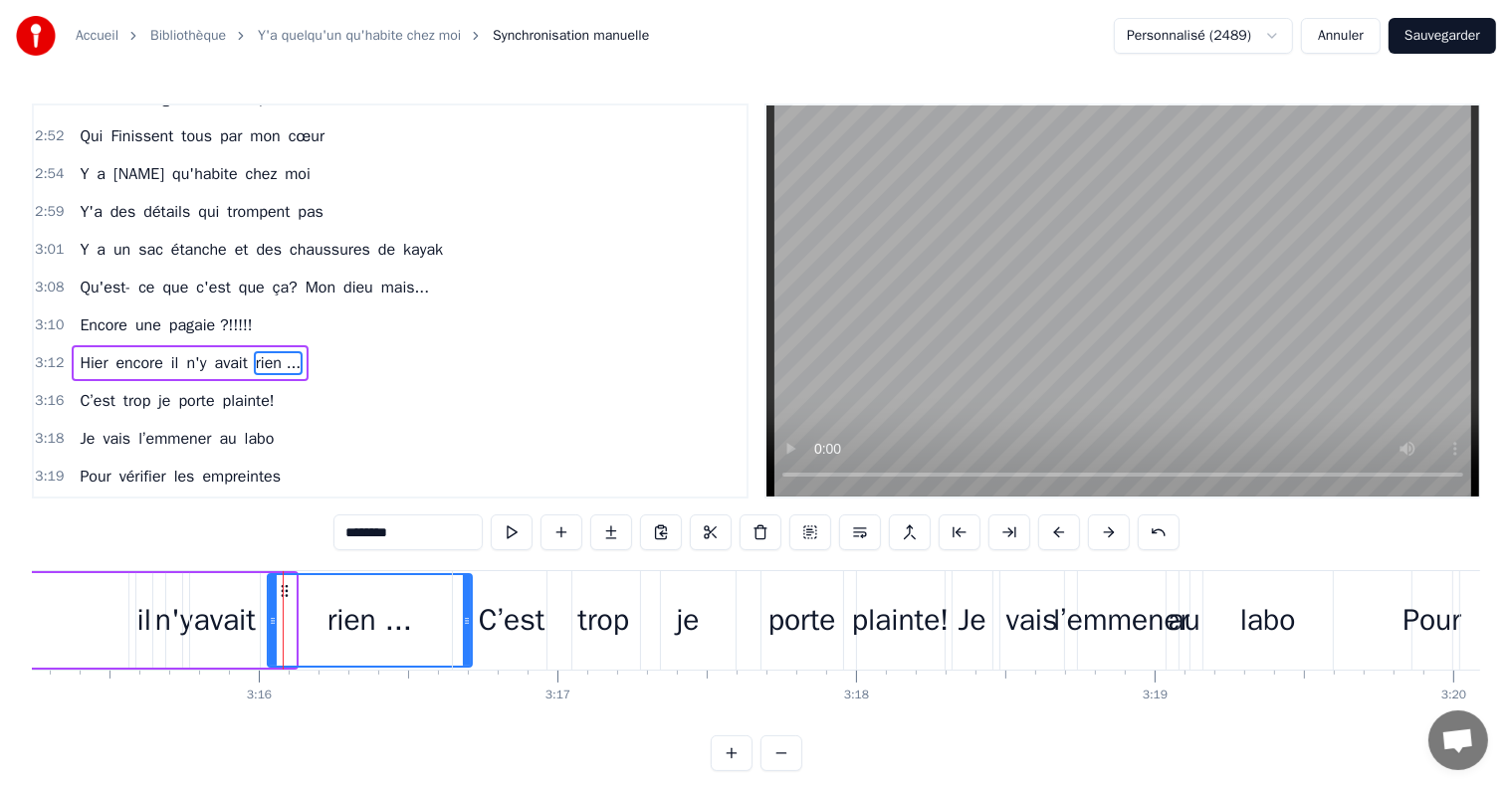 drag, startPoint x: 291, startPoint y: 620, endPoint x: 467, endPoint y: 646, distance: 177.91009 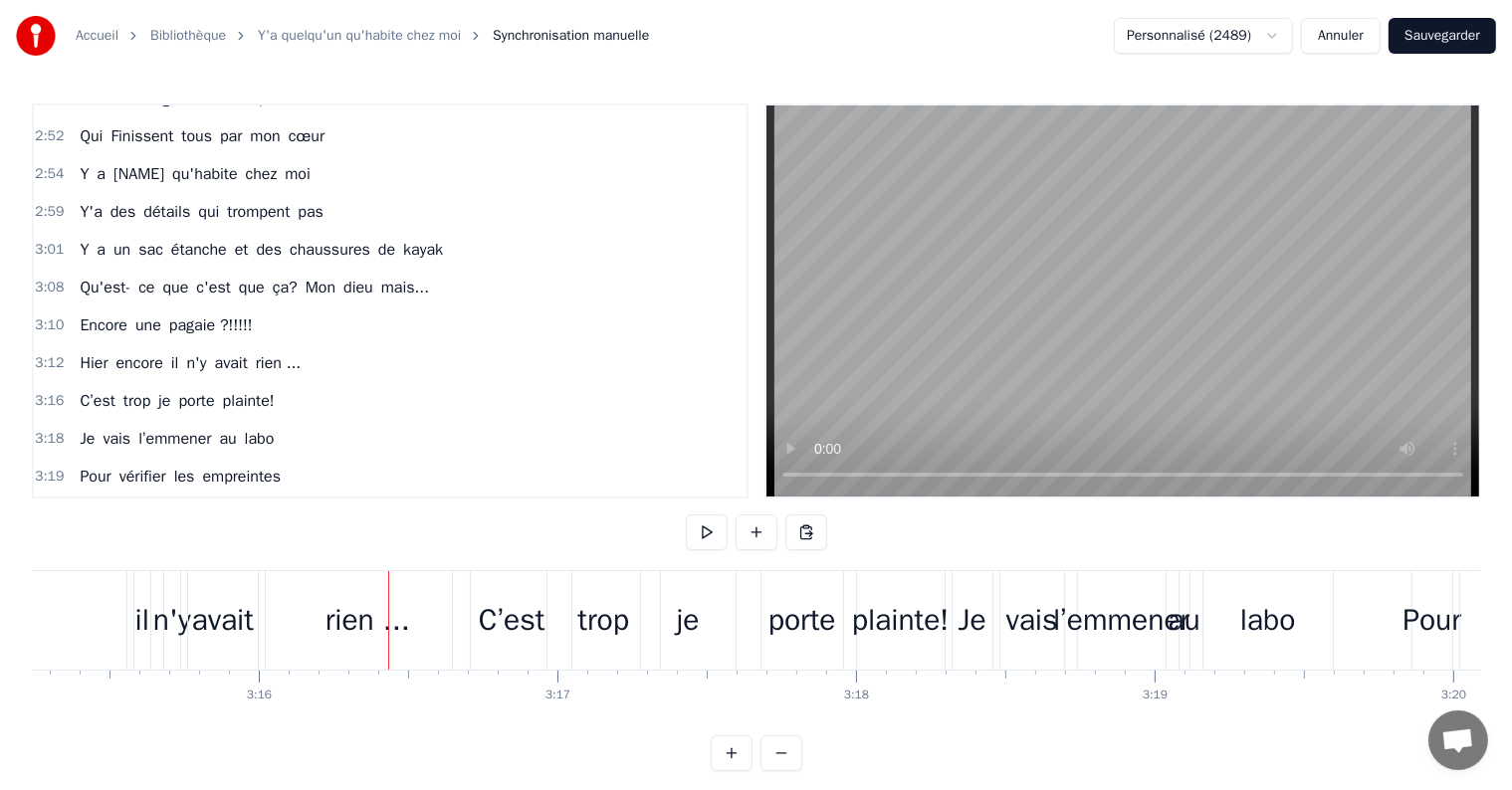click on "rien ..." at bounding box center [367, 620] 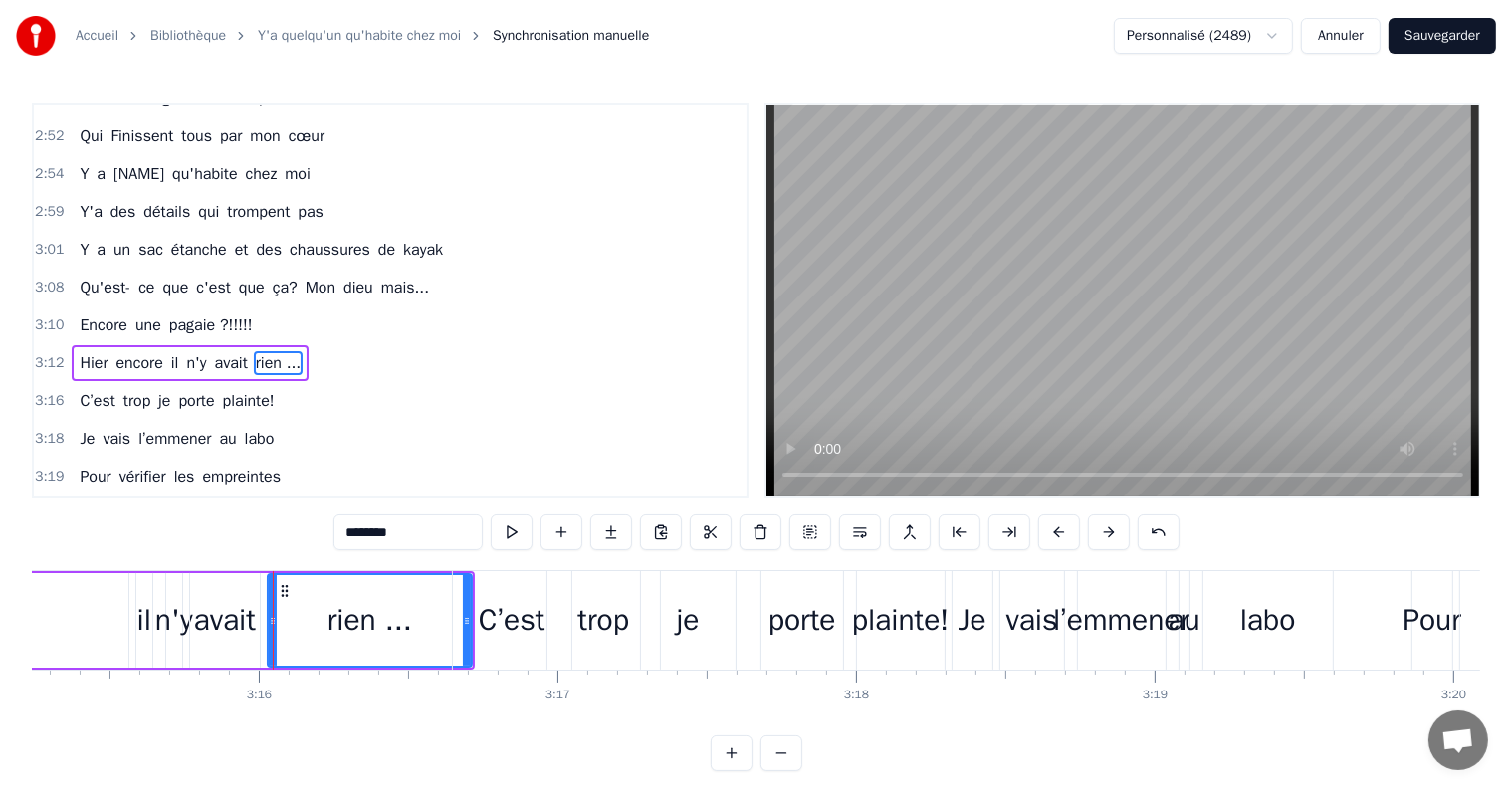 click on "rien ..." at bounding box center [369, 620] 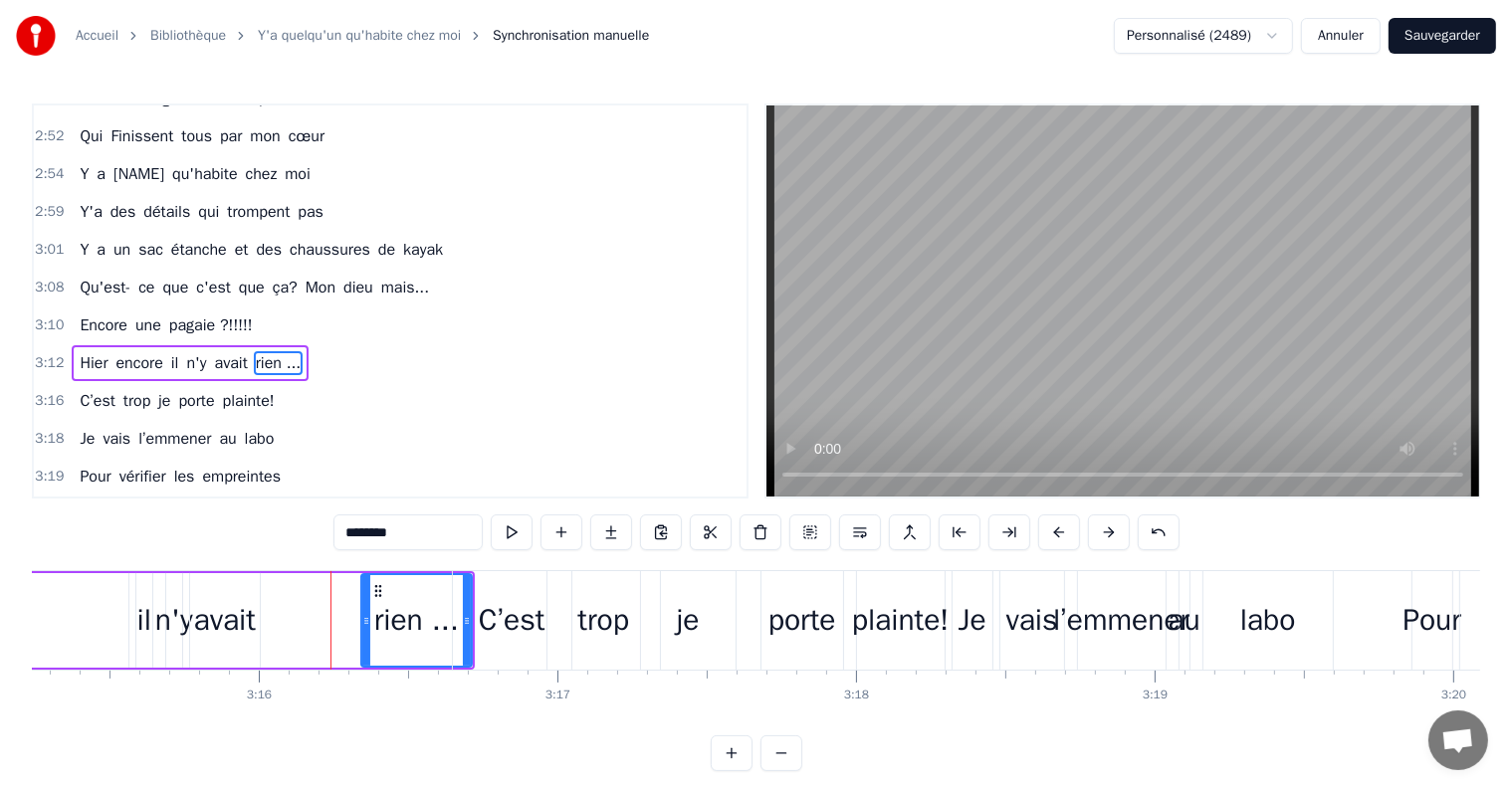 drag, startPoint x: 271, startPoint y: 620, endPoint x: 308, endPoint y: 637, distance: 40.718546 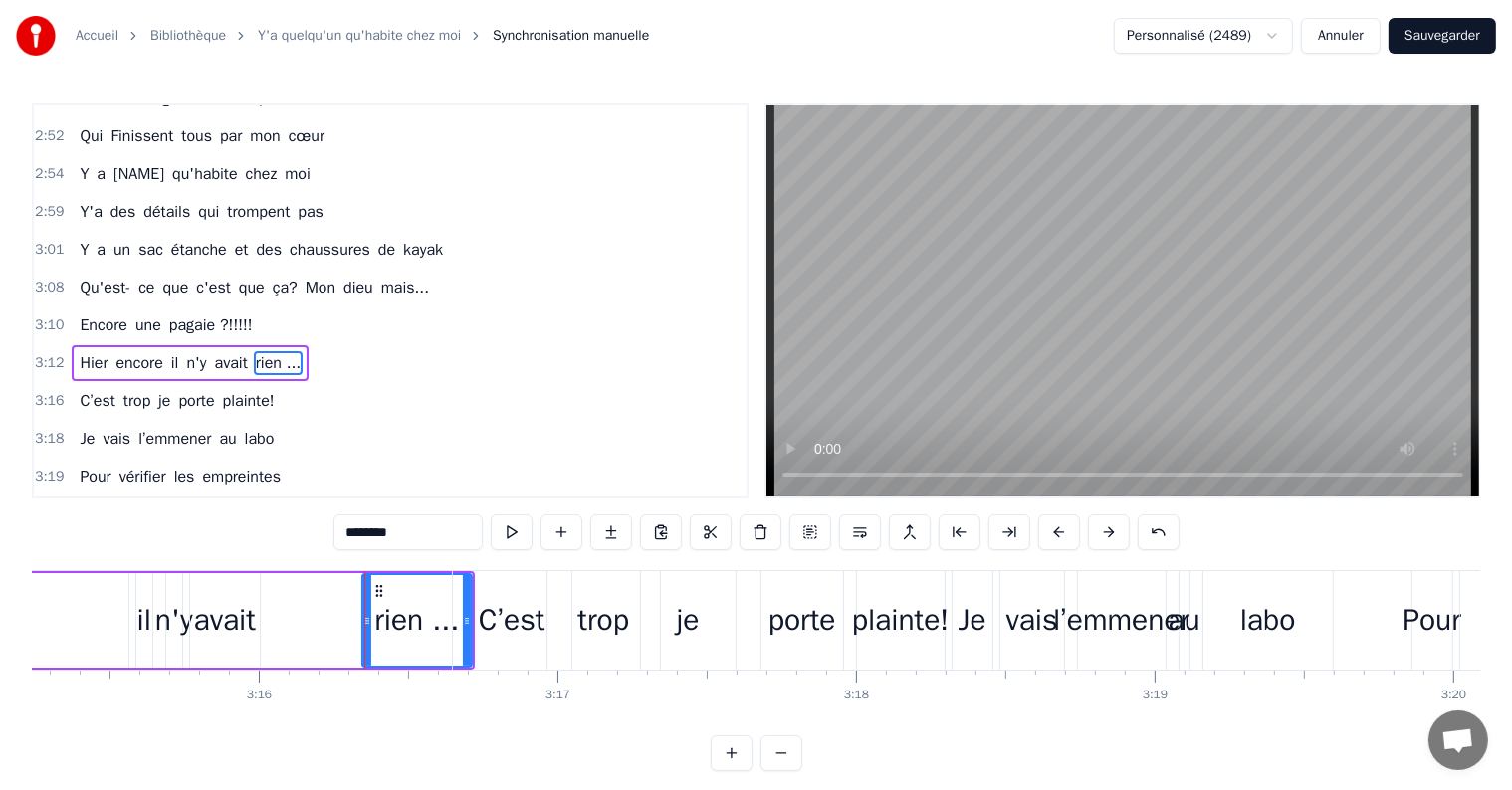 click on "avait" at bounding box center [225, 620] 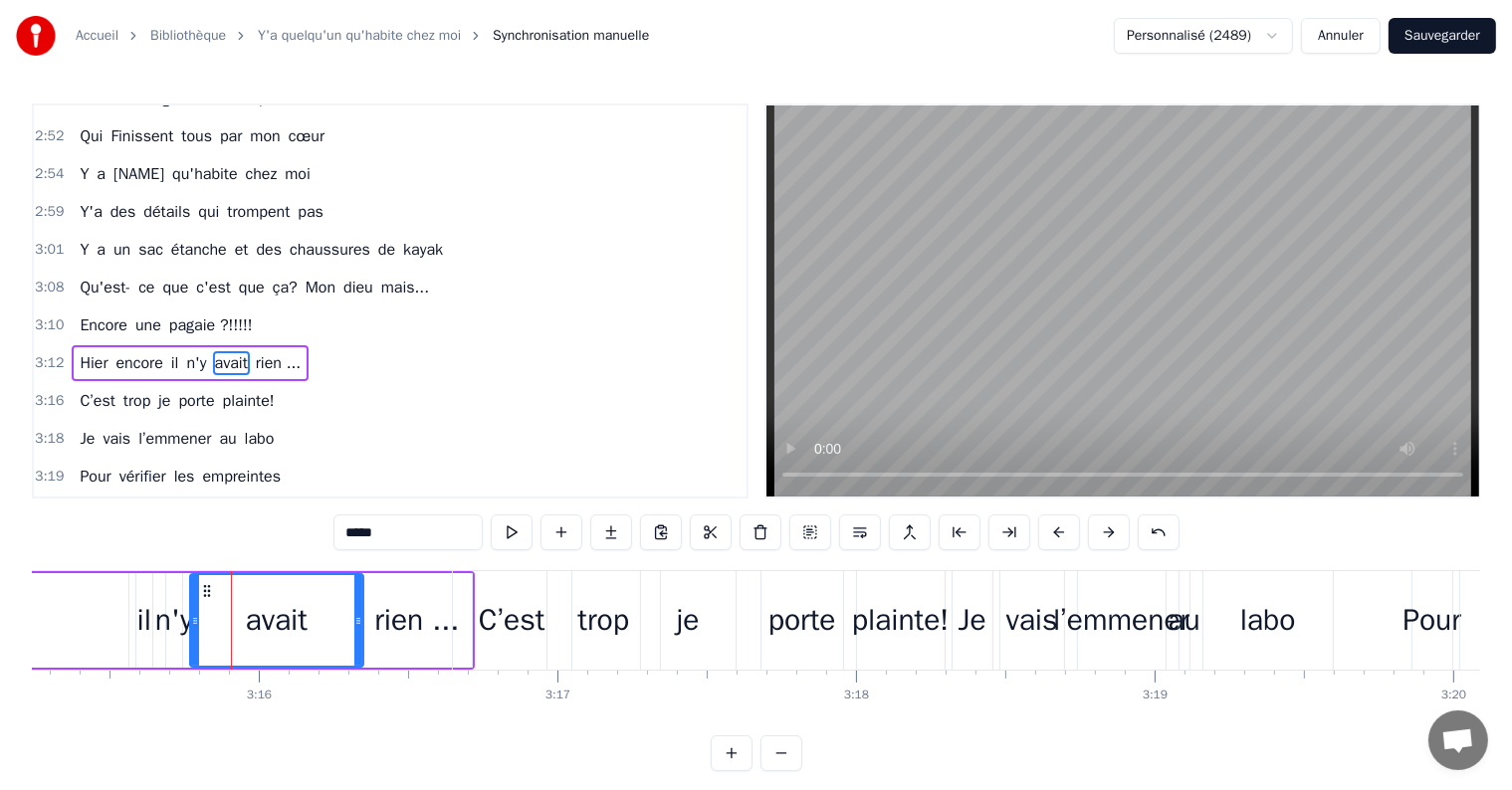 drag, startPoint x: 255, startPoint y: 617, endPoint x: 360, endPoint y: 622, distance: 105.11898 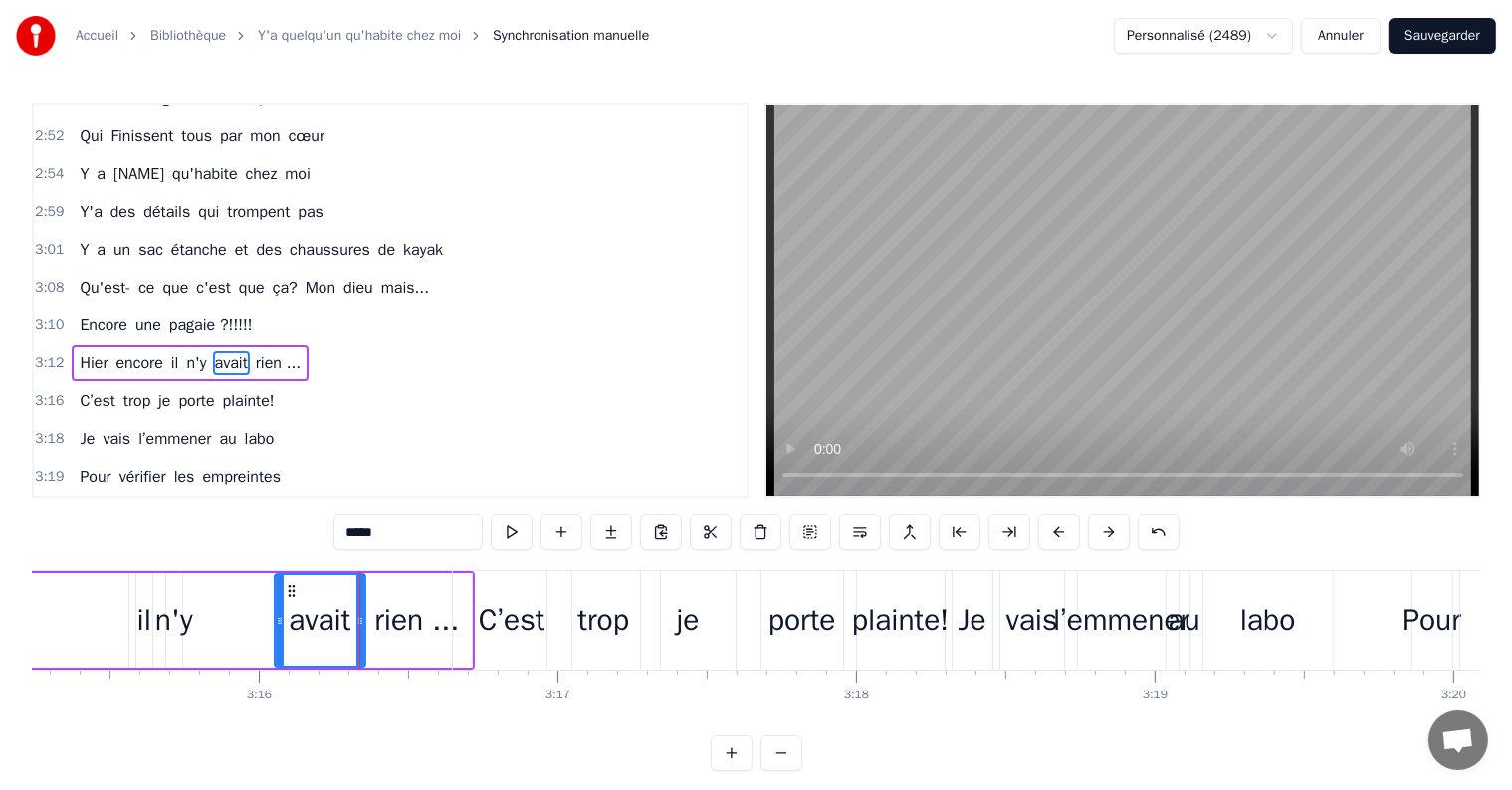 drag, startPoint x: 194, startPoint y: 620, endPoint x: 279, endPoint y: 629, distance: 85.47514 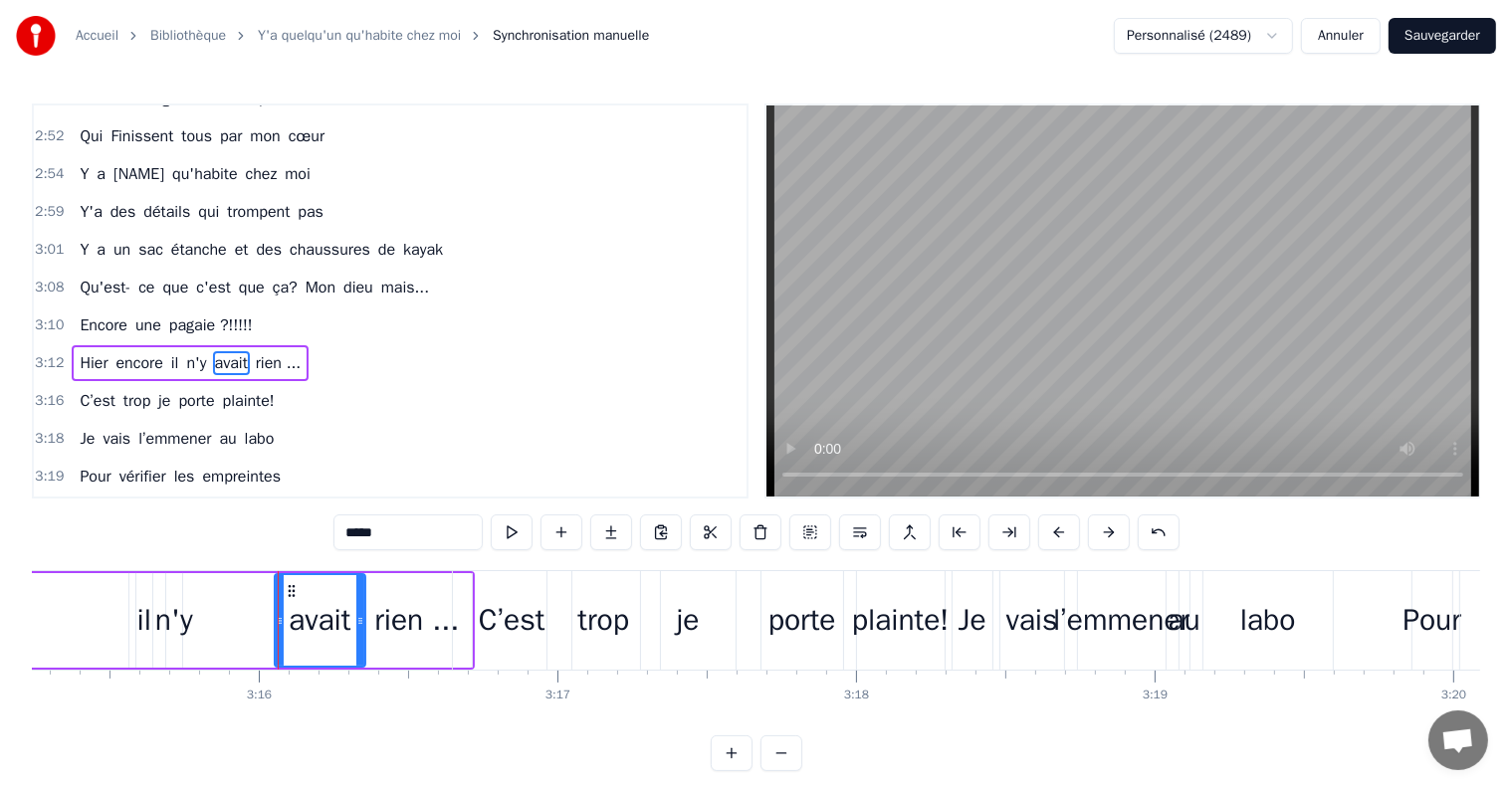 click on "labo" at bounding box center (1268, 620) 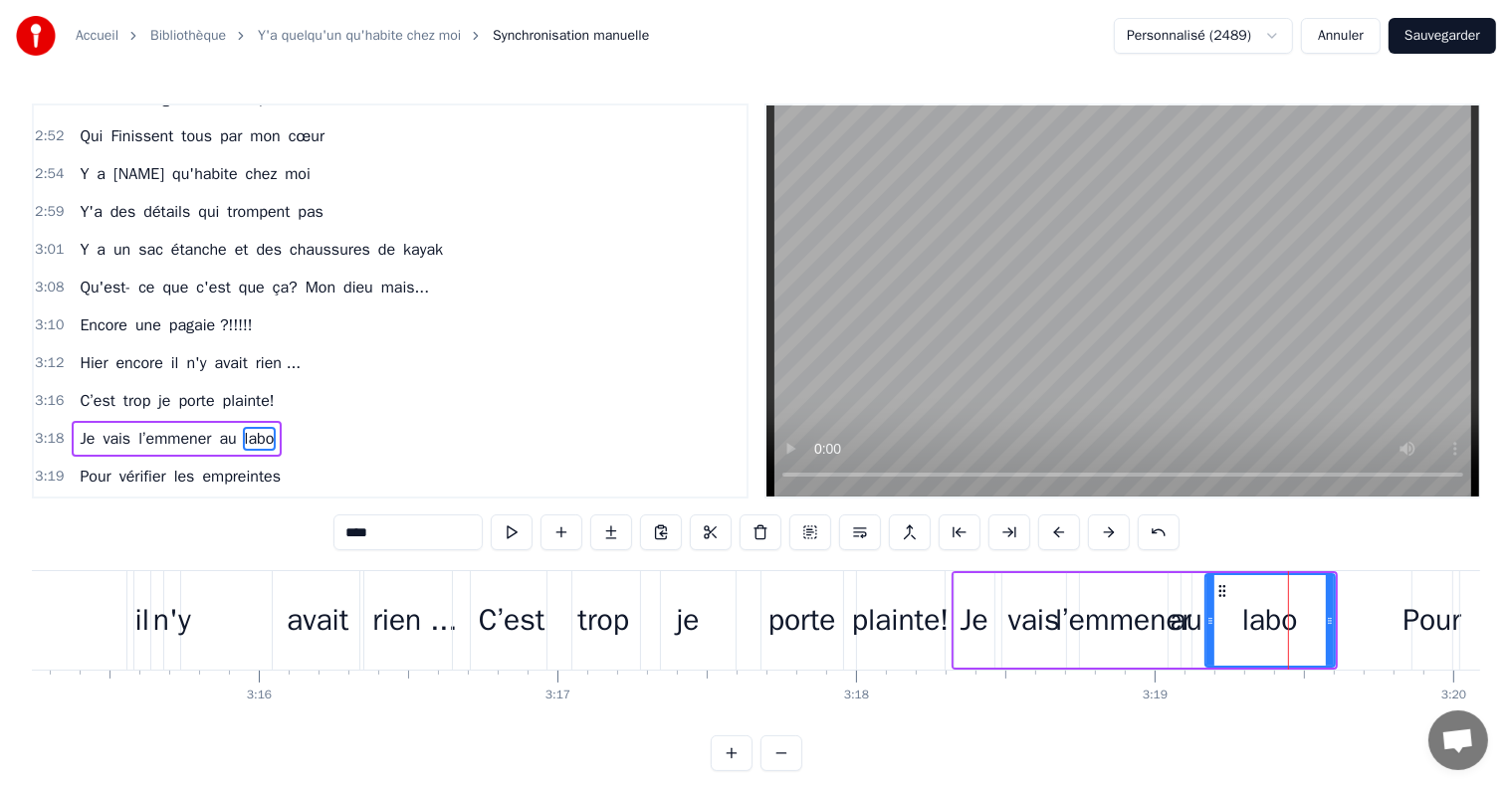 scroll, scrollTop: 1763, scrollLeft: 0, axis: vertical 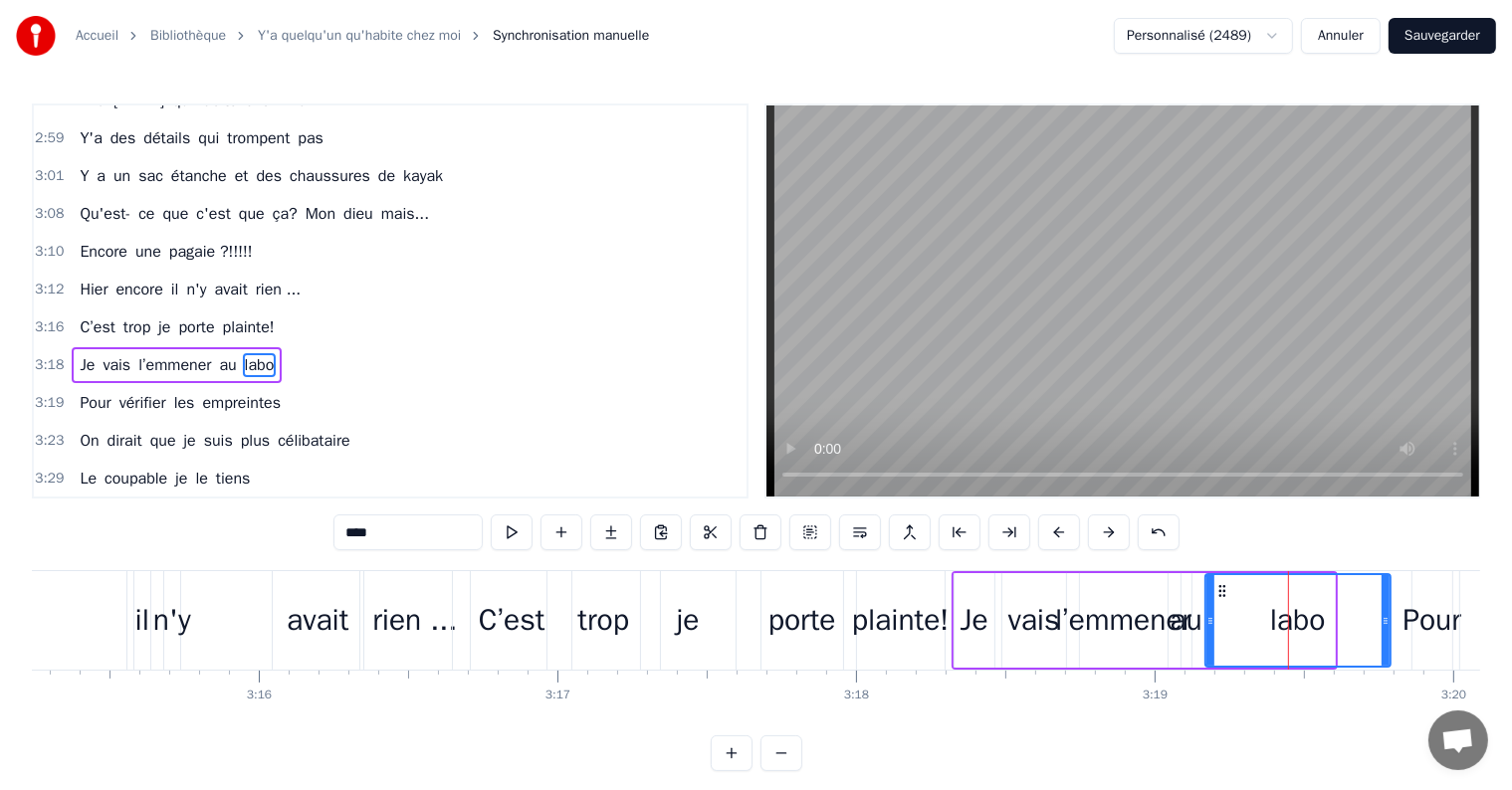 drag, startPoint x: 1331, startPoint y: 621, endPoint x: 1394, endPoint y: 626, distance: 63.1981 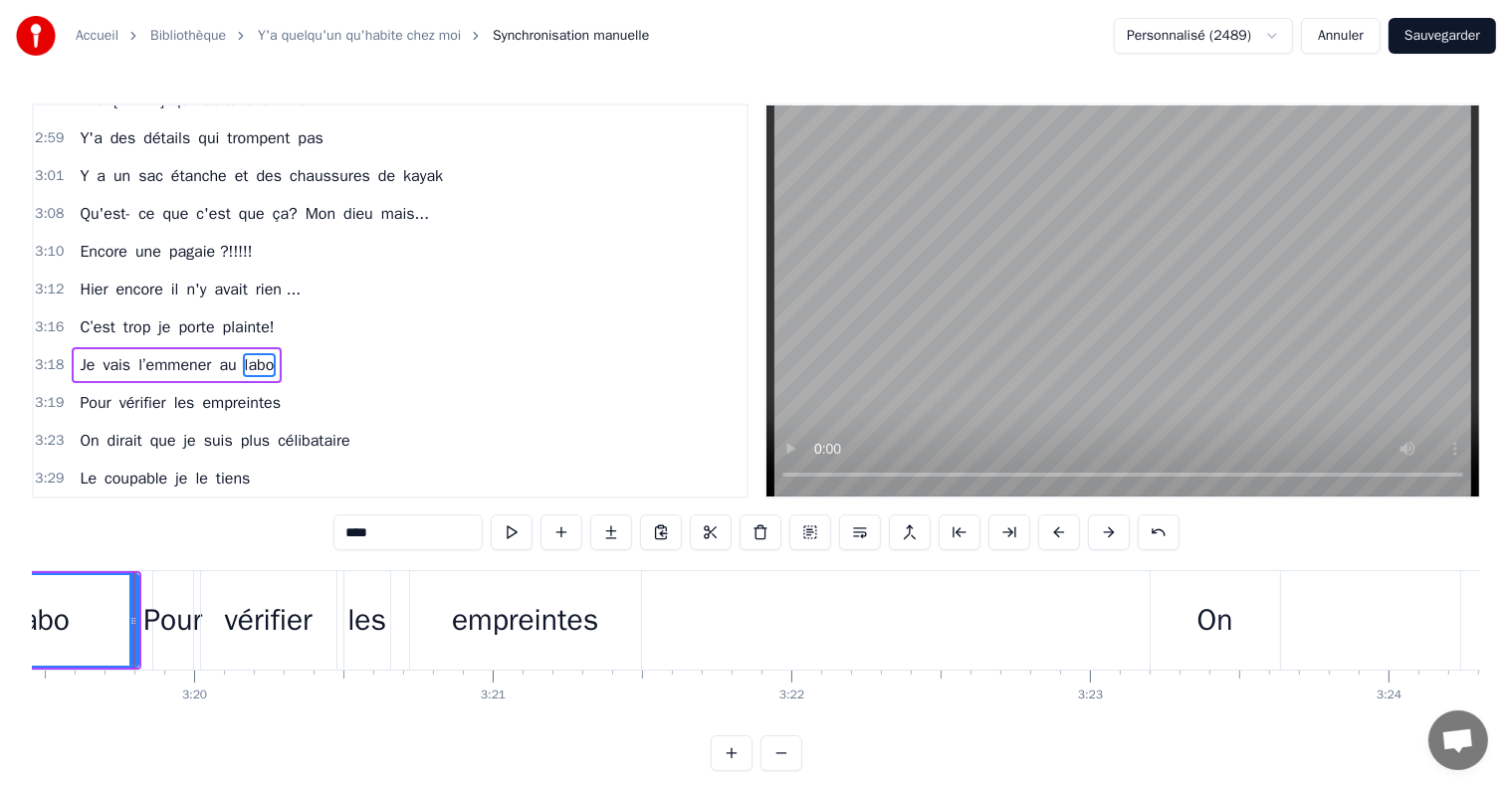 scroll, scrollTop: 0, scrollLeft: 59563, axis: horizontal 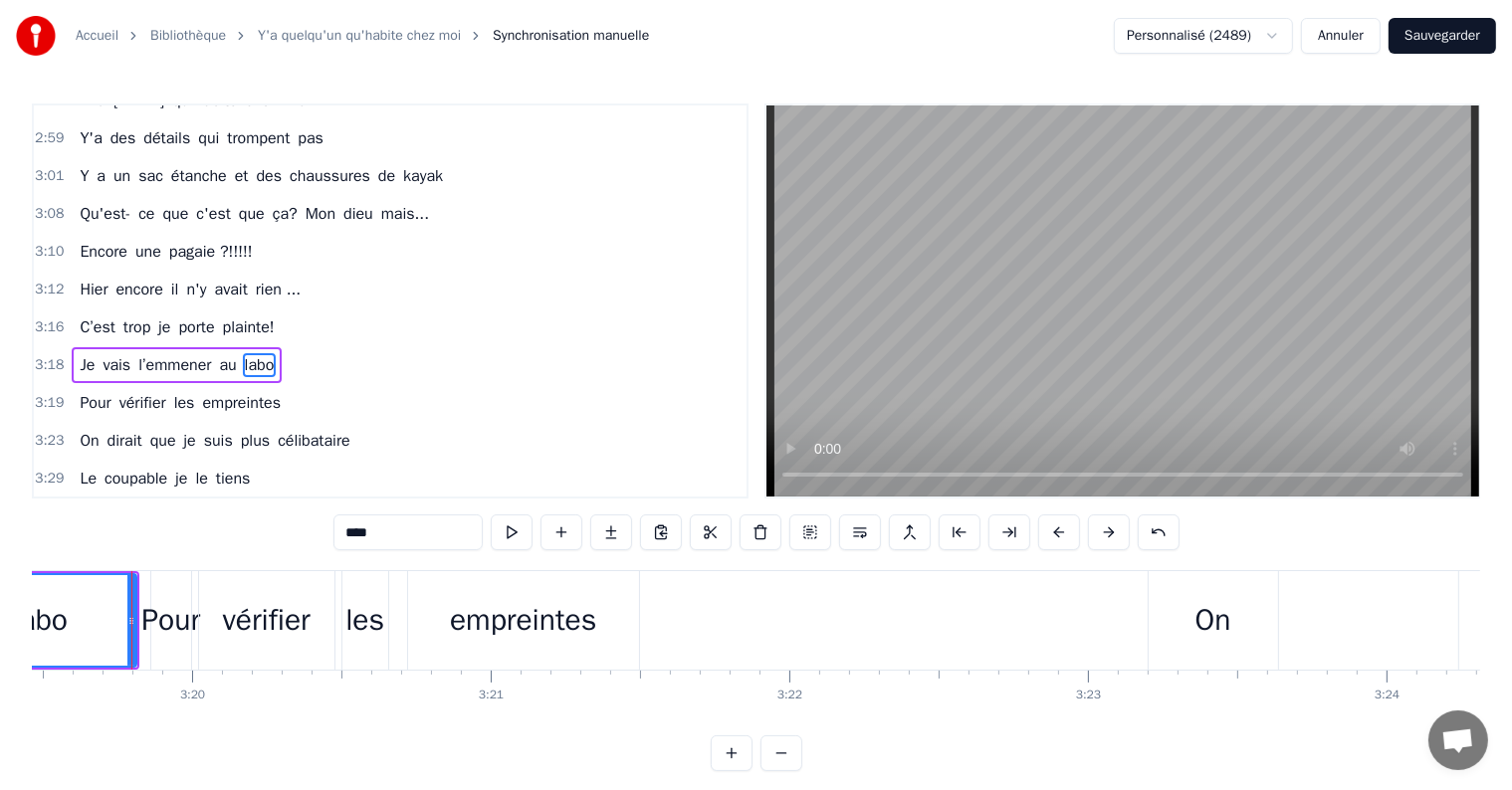 click on "l’emmener" at bounding box center [174, 365] 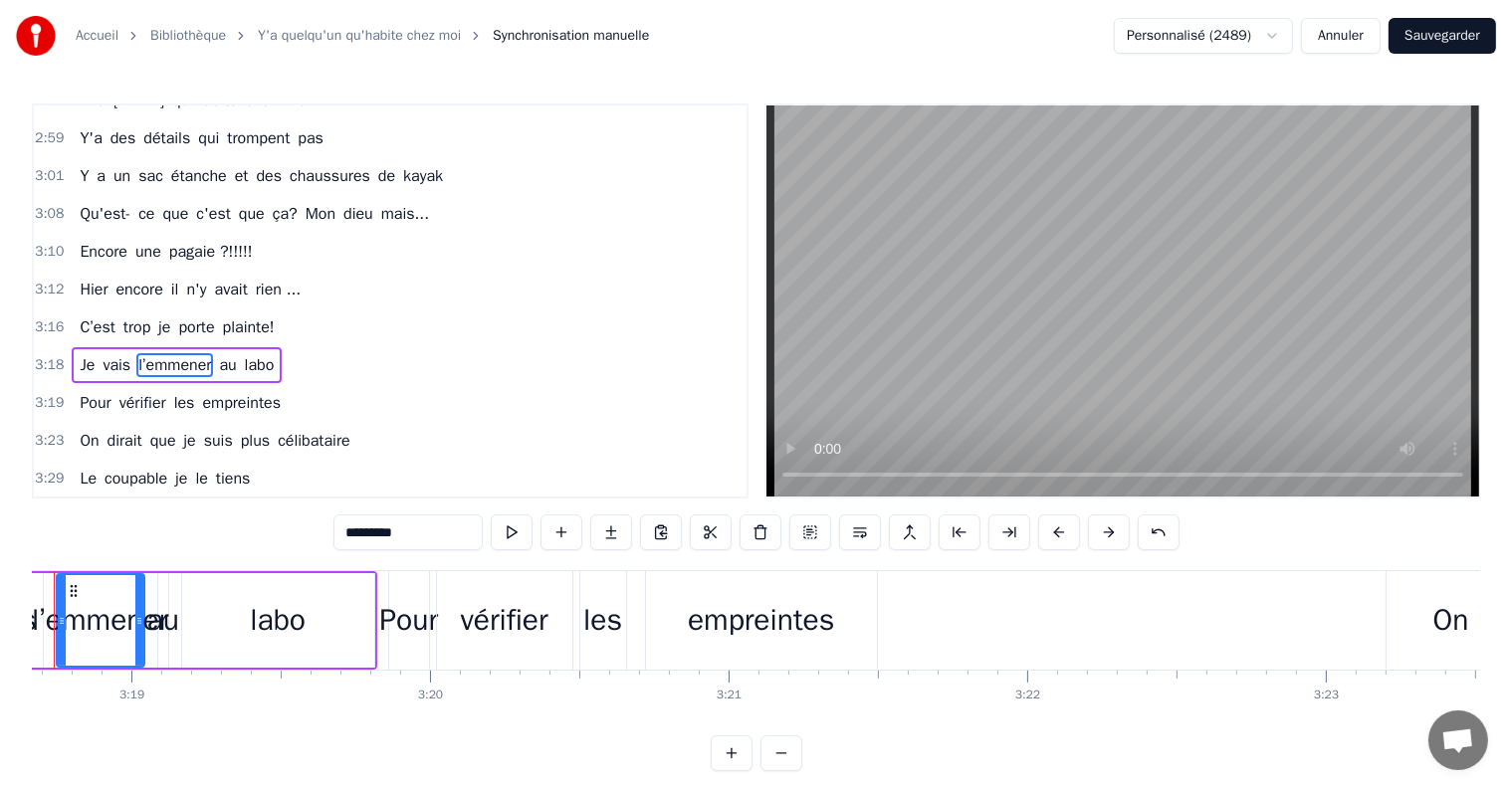 scroll, scrollTop: 0, scrollLeft: 59247, axis: horizontal 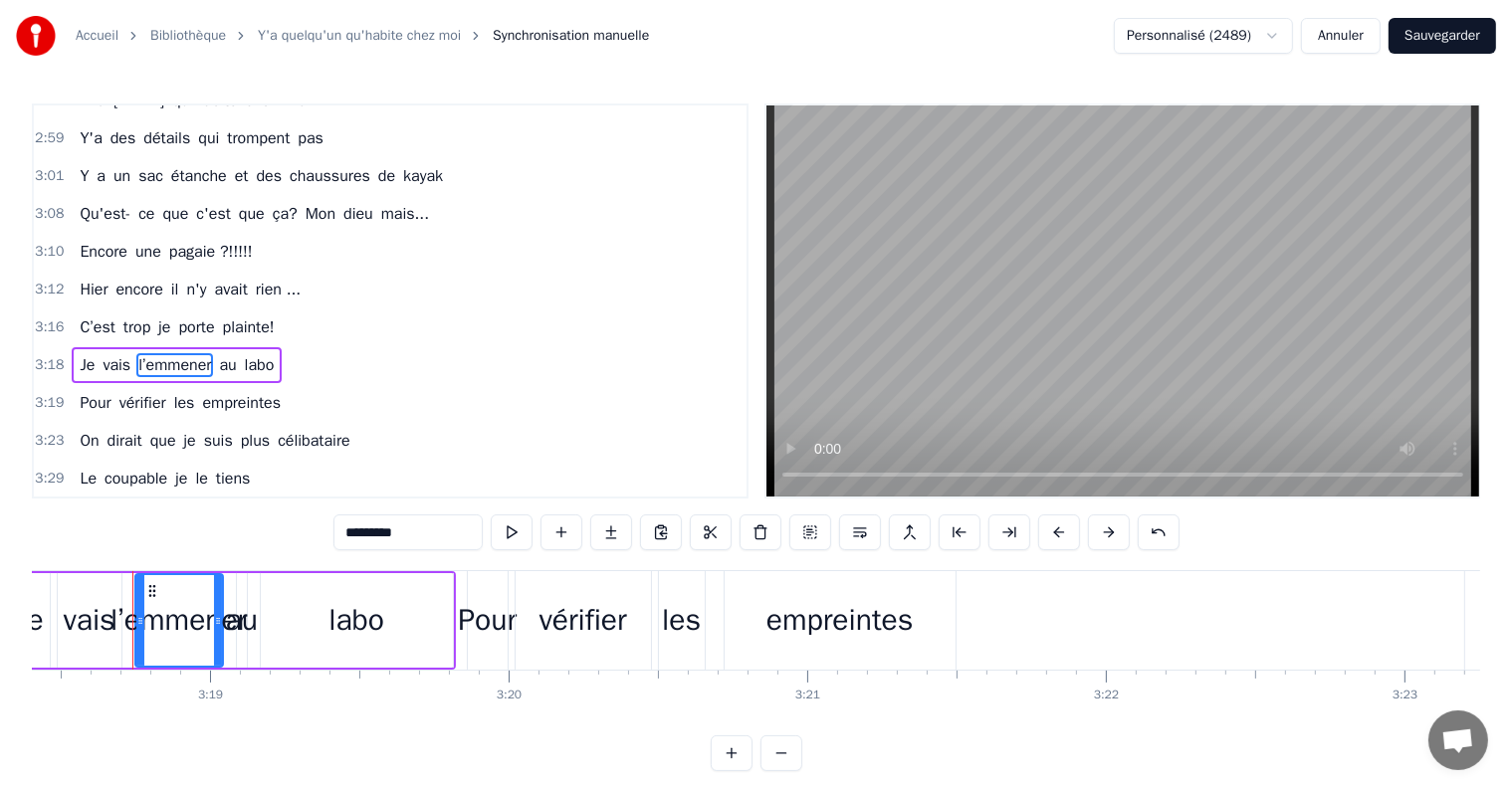 click on "au" at bounding box center [227, 365] 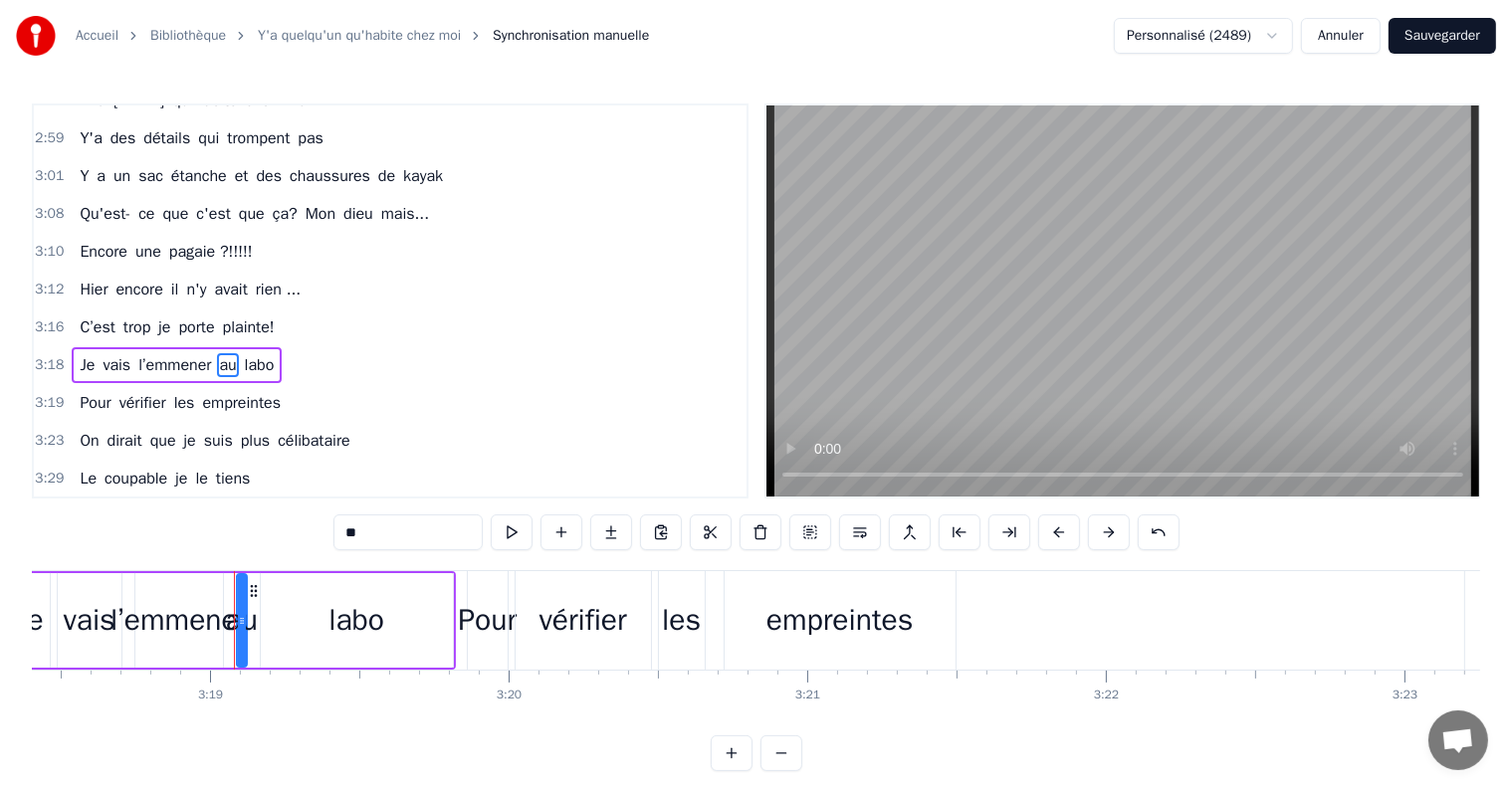 click on "labo" at bounding box center (356, 620) 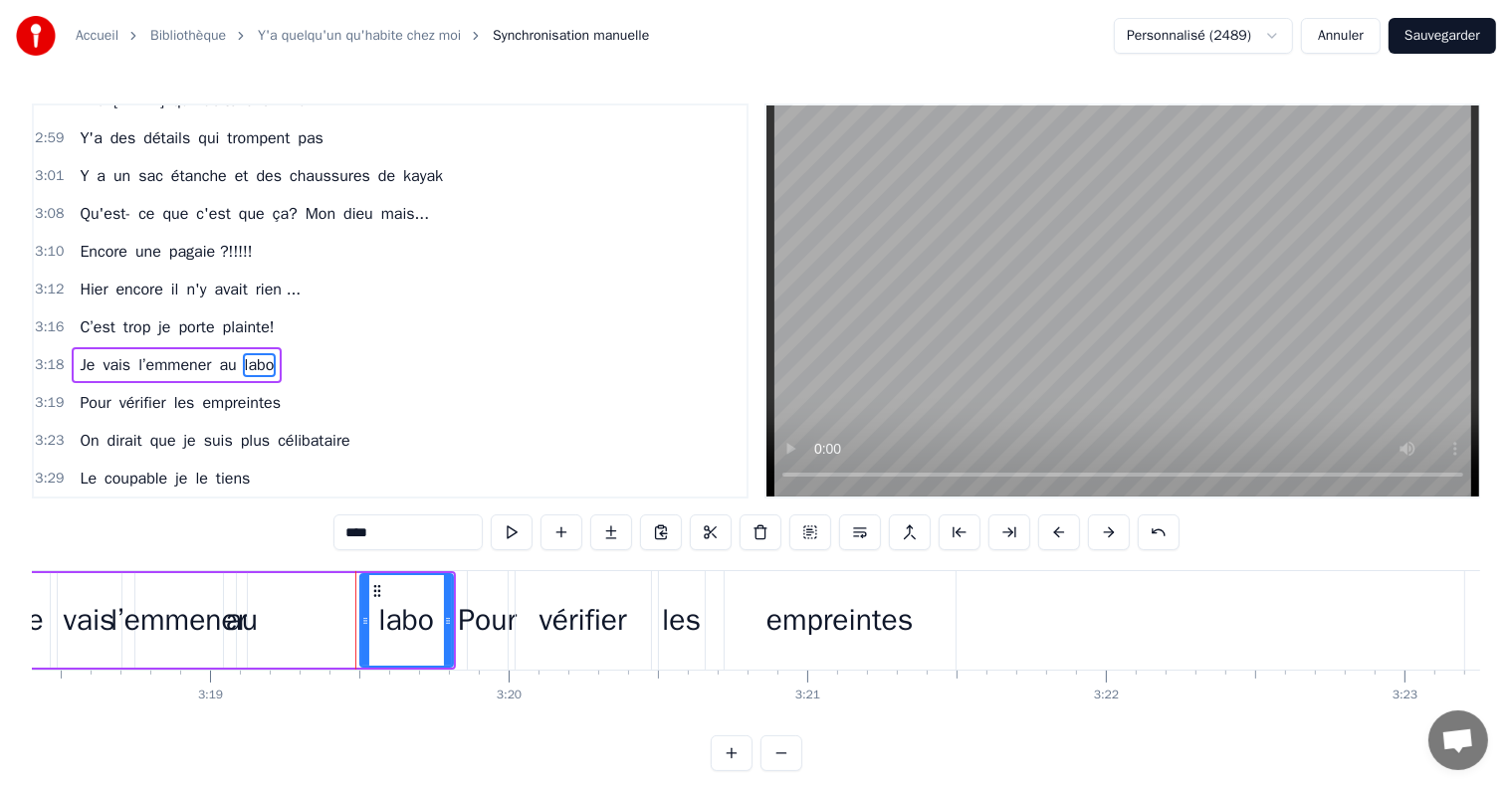 drag, startPoint x: 264, startPoint y: 619, endPoint x: 364, endPoint y: 613, distance: 100.17984 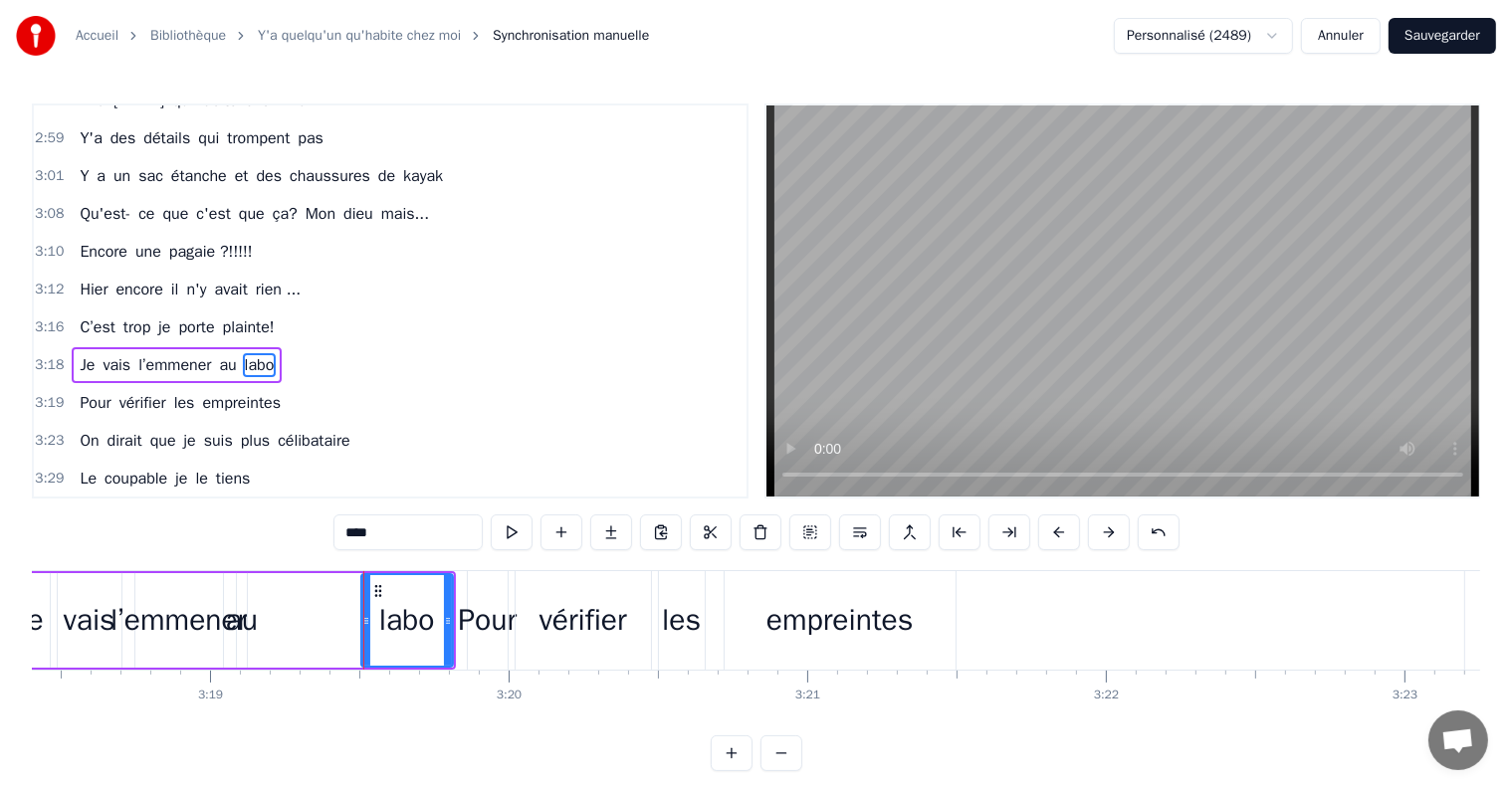click on "au" at bounding box center [242, 620] 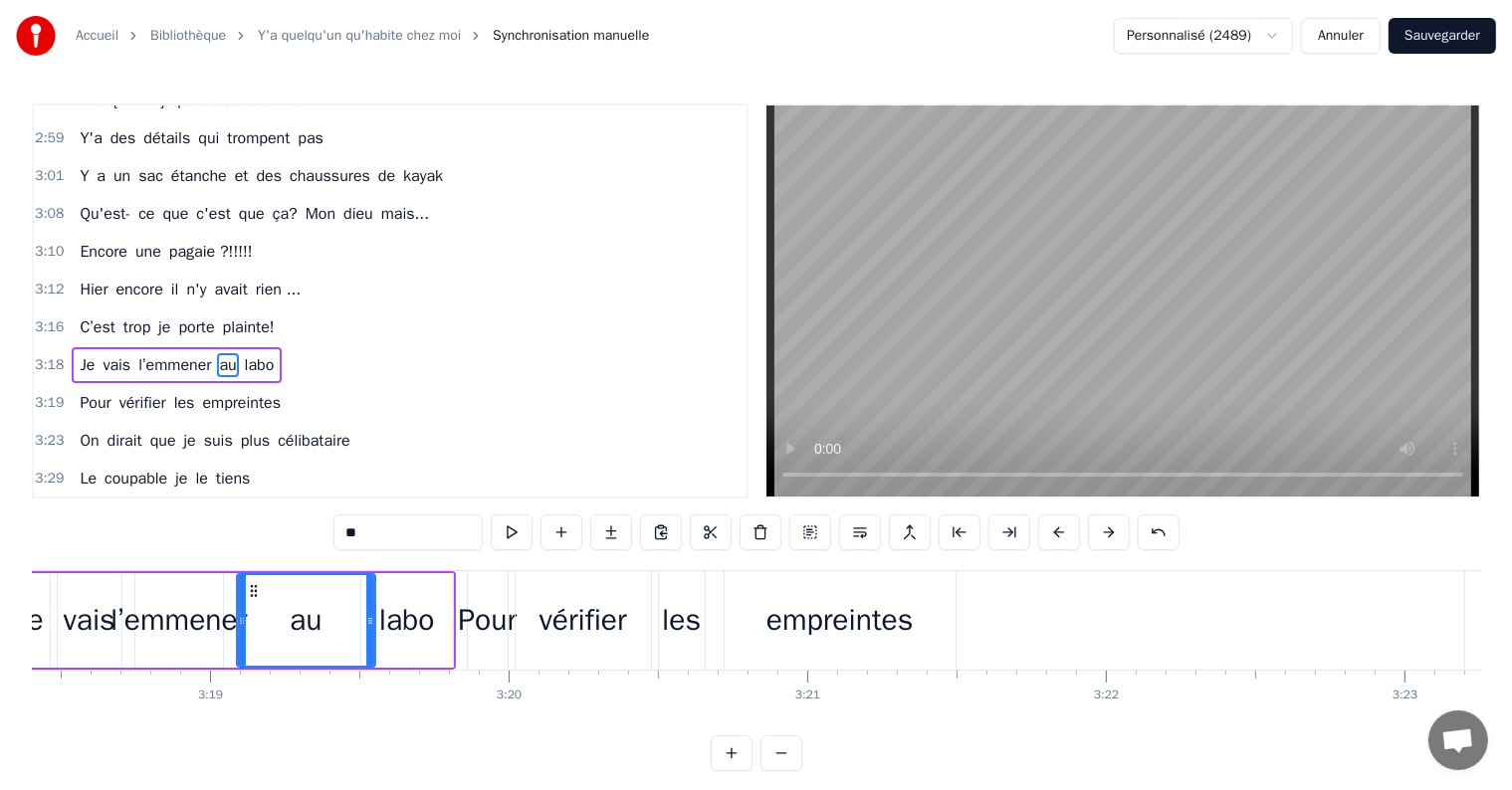 drag, startPoint x: 244, startPoint y: 625, endPoint x: 275, endPoint y: 630, distance: 31.400637 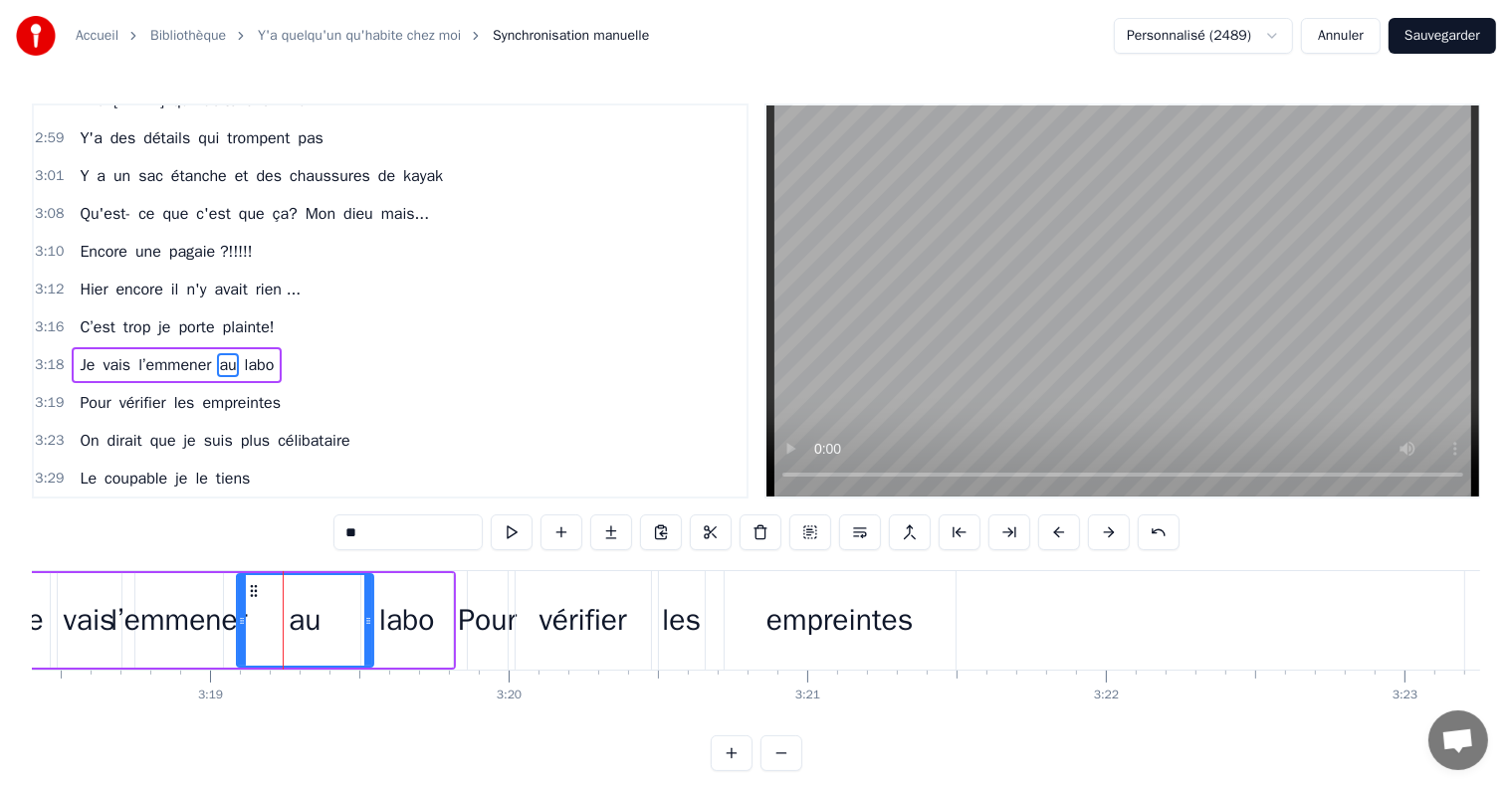 drag, startPoint x: 280, startPoint y: 619, endPoint x: 366, endPoint y: 627, distance: 86.37129 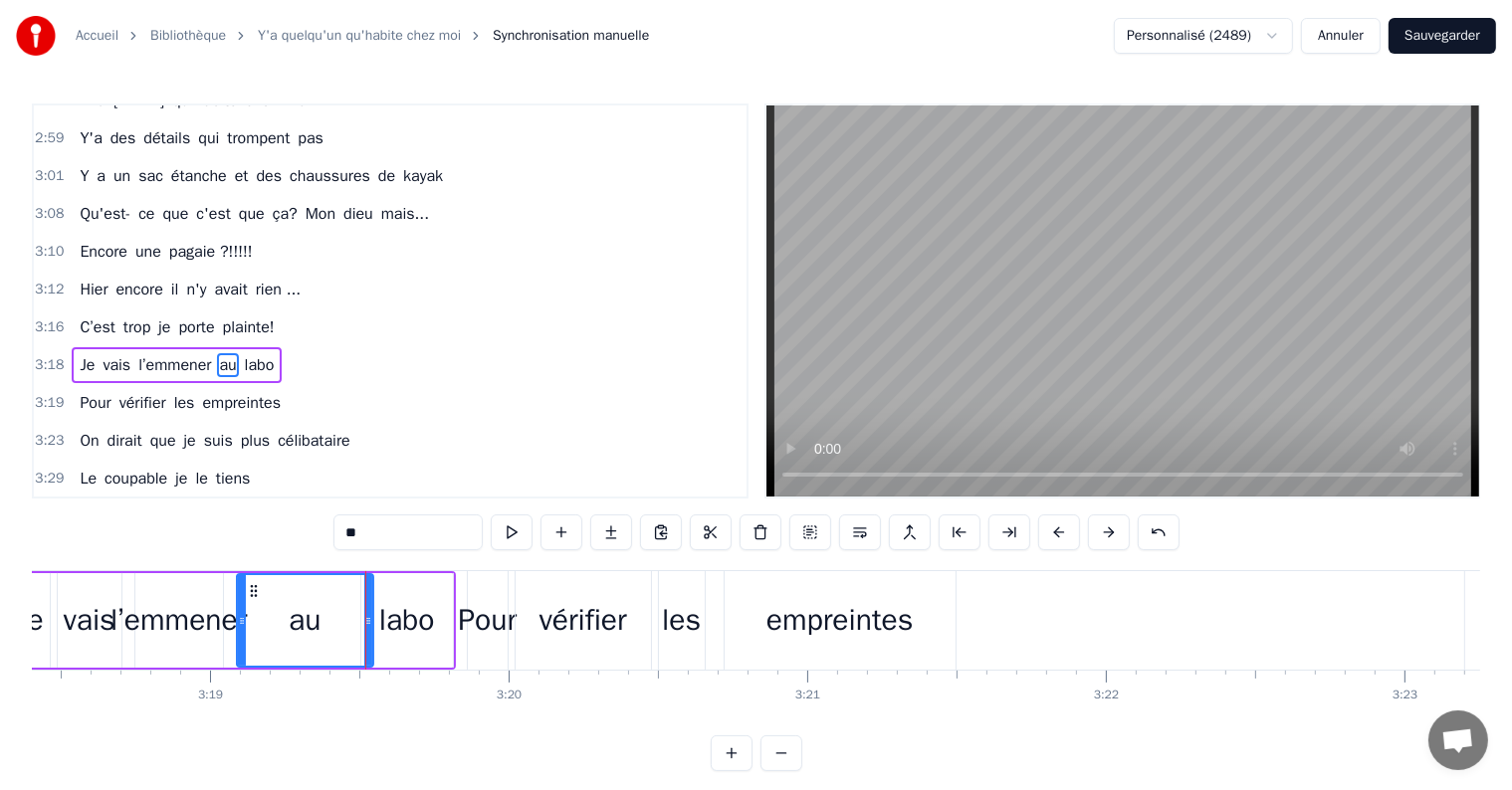 click on "les" at bounding box center (681, 620) 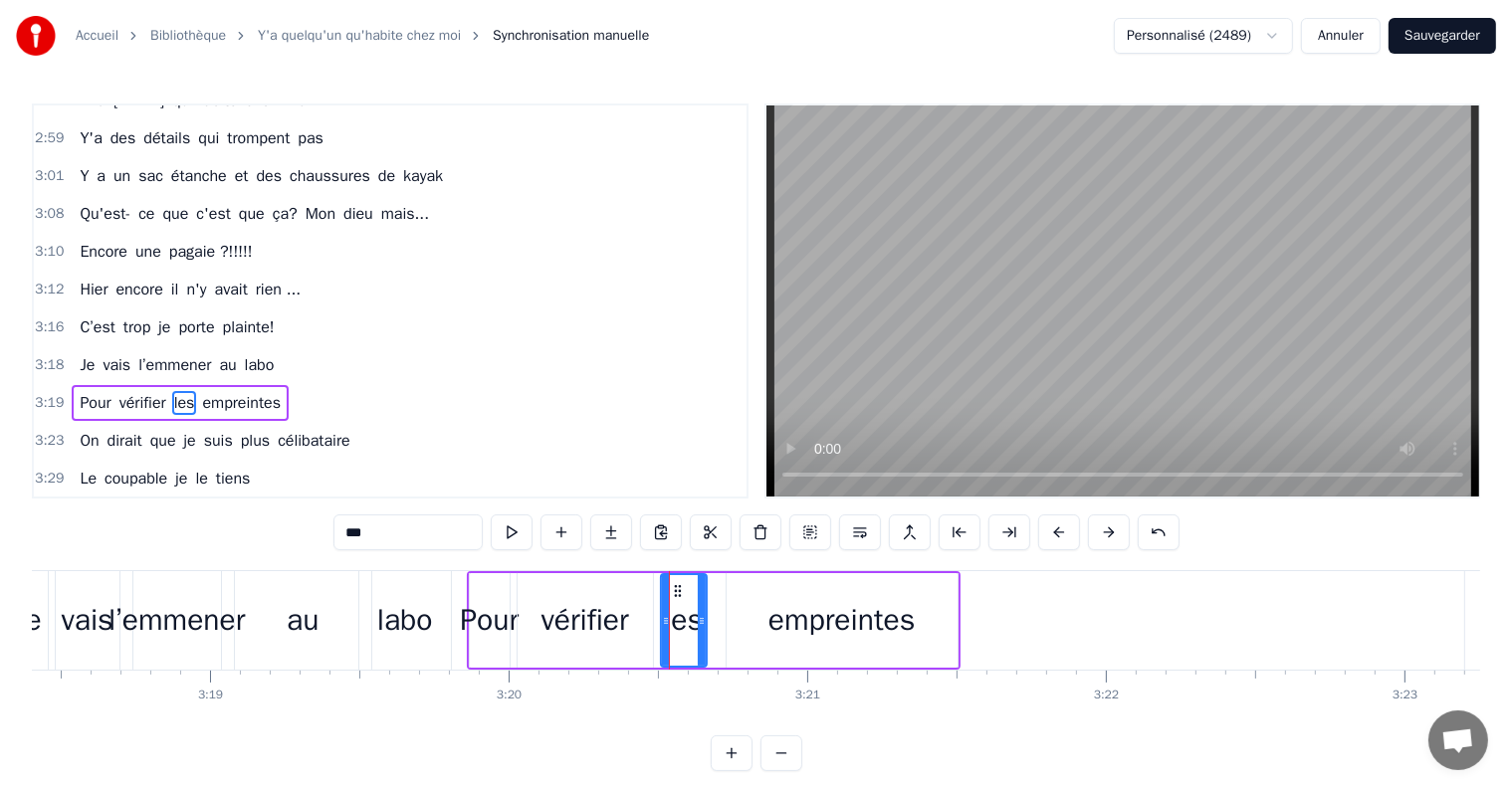scroll, scrollTop: 1799, scrollLeft: 0, axis: vertical 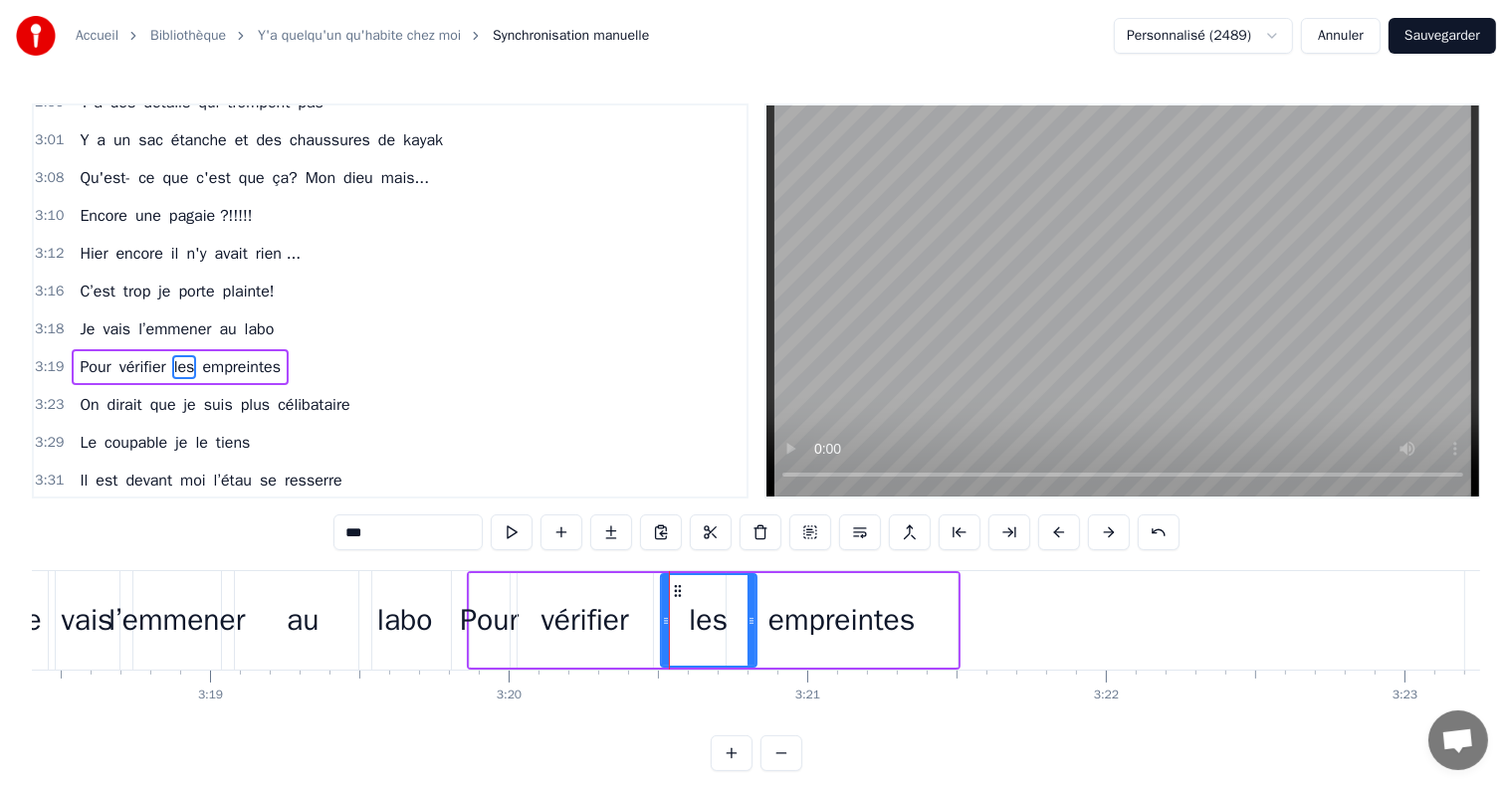 drag, startPoint x: 703, startPoint y: 618, endPoint x: 754, endPoint y: 621, distance: 51.088159 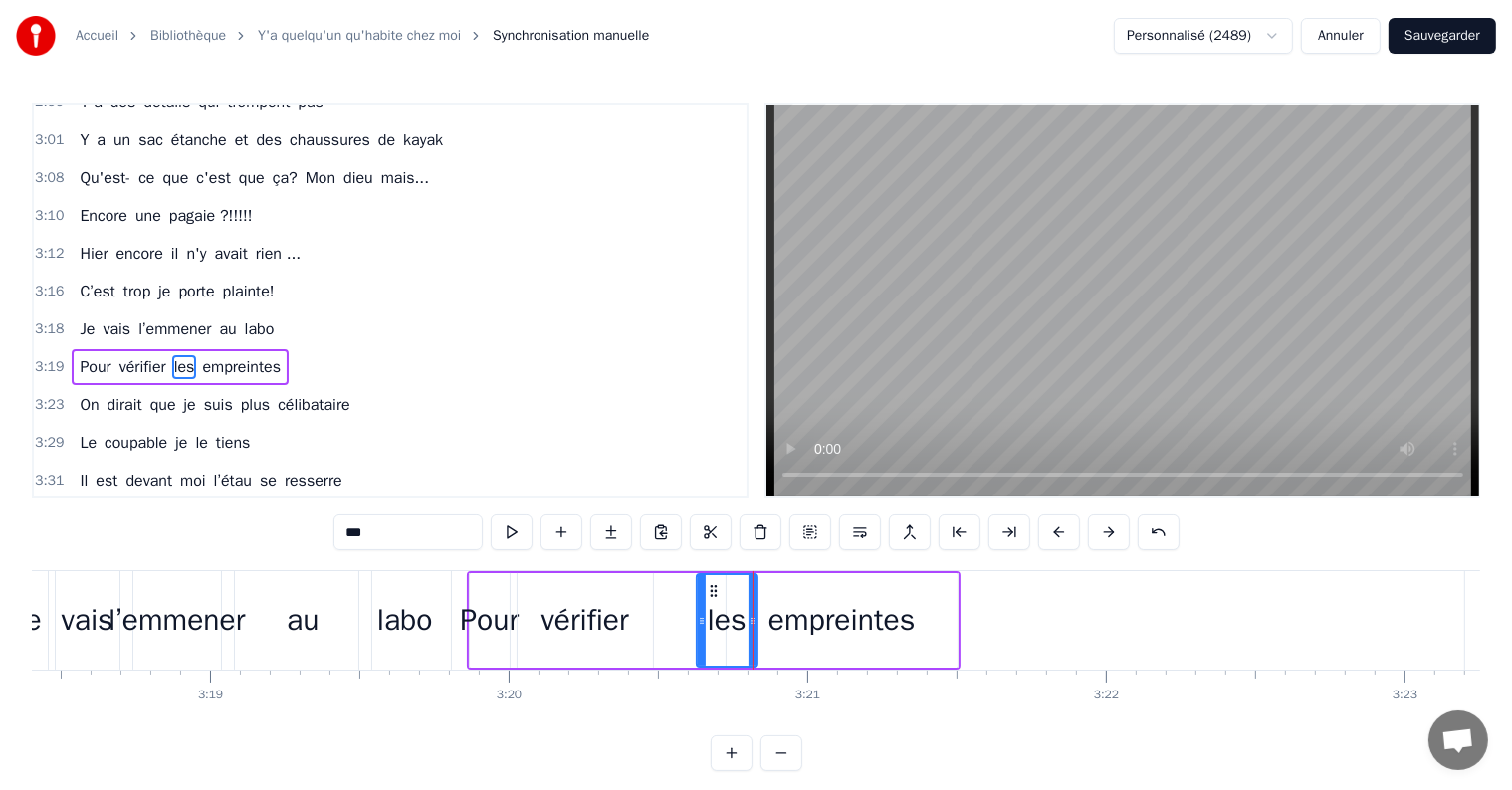 drag, startPoint x: 664, startPoint y: 621, endPoint x: 700, endPoint y: 622, distance: 36.013886 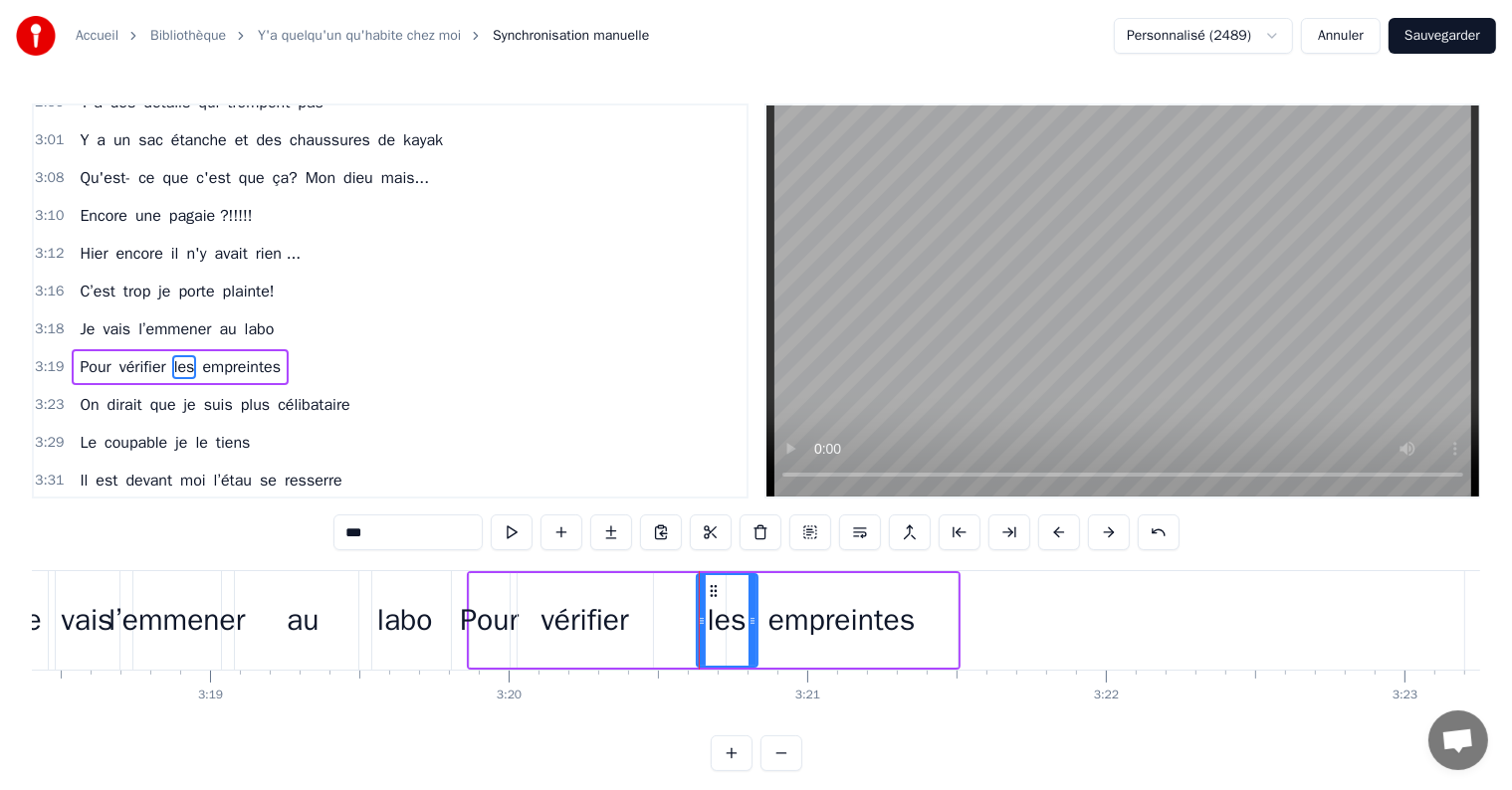 click on "vérifier" at bounding box center [585, 620] 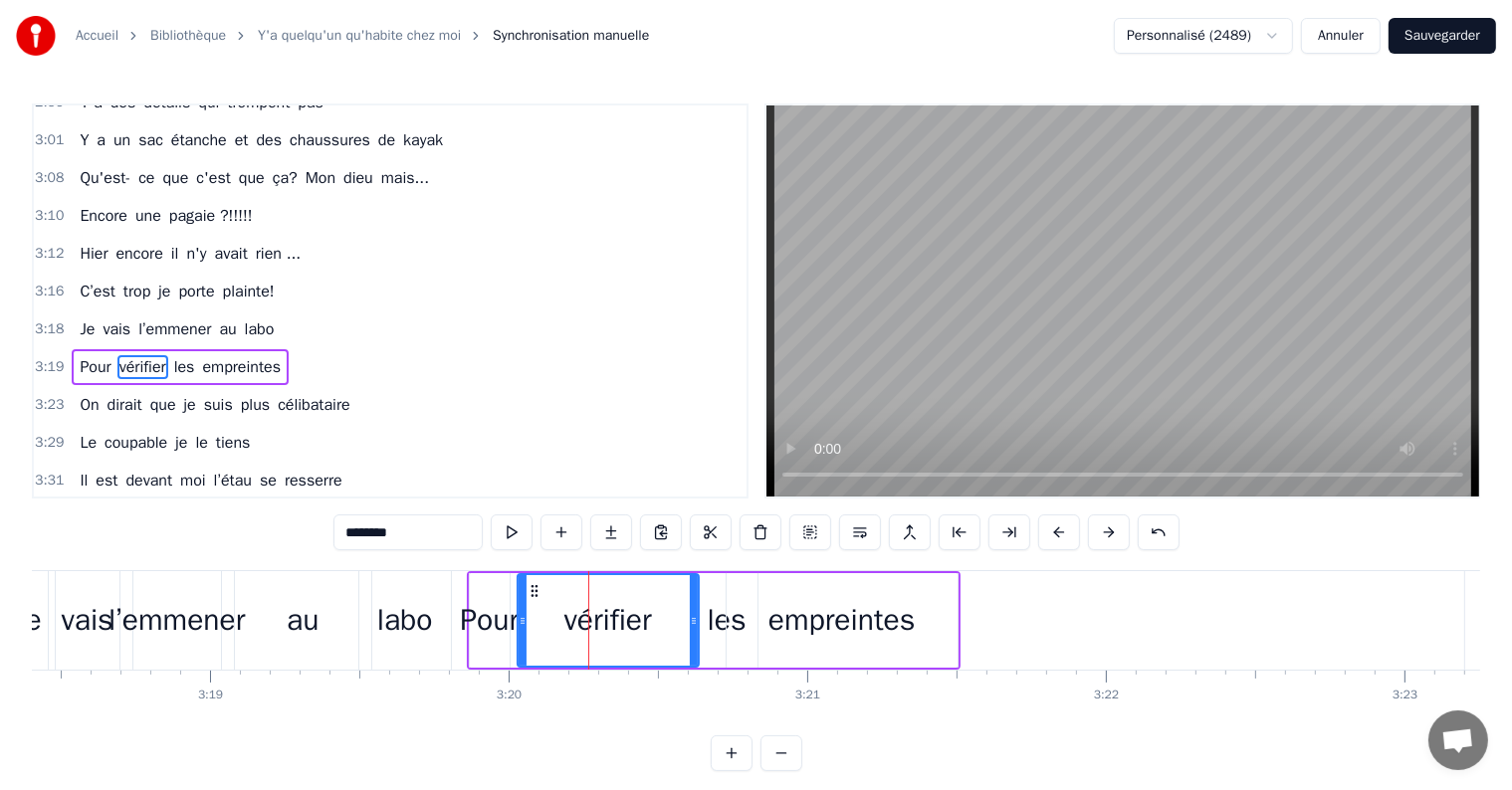 drag, startPoint x: 648, startPoint y: 620, endPoint x: 695, endPoint y: 631, distance: 48.270074 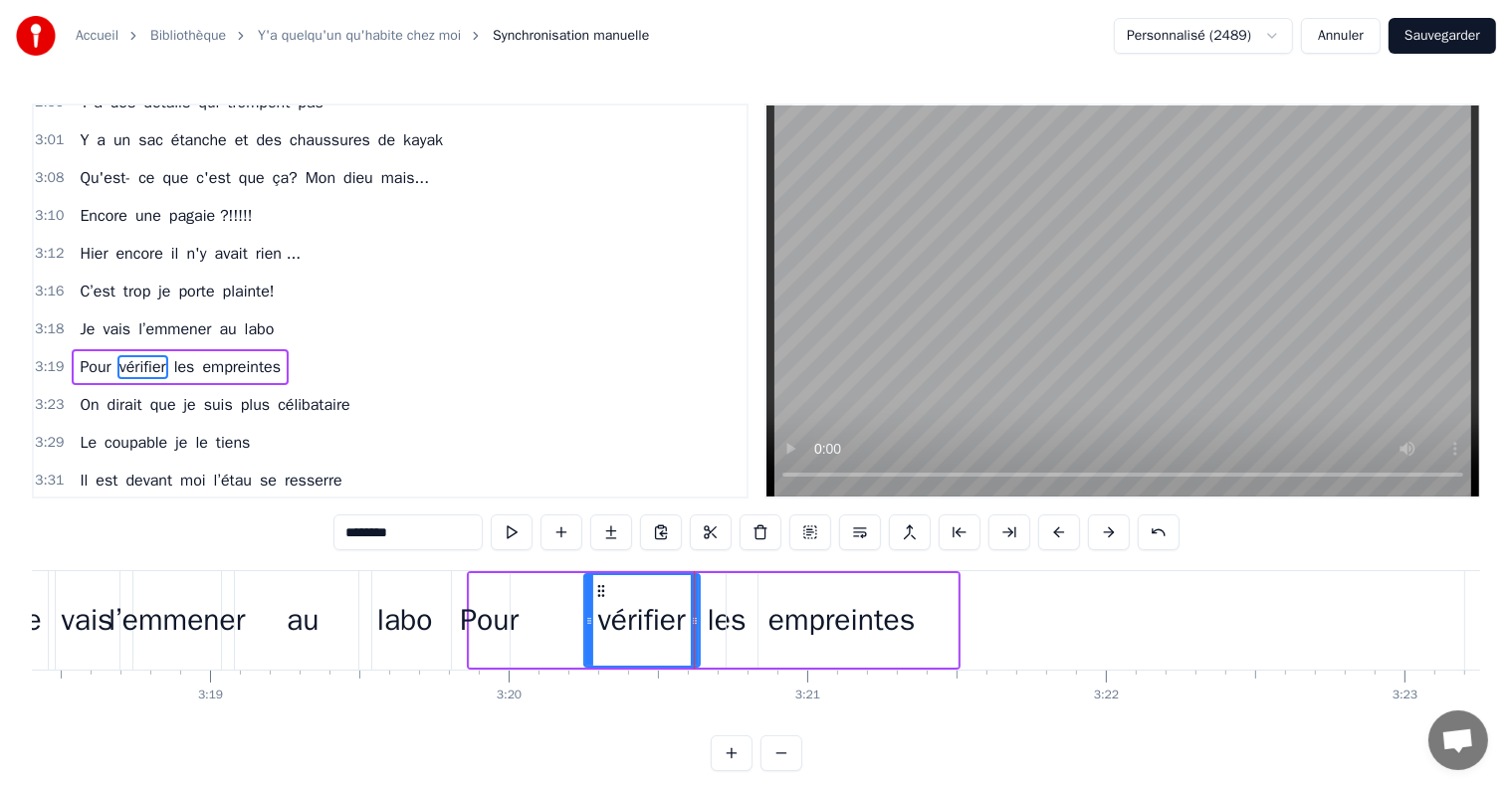 drag, startPoint x: 521, startPoint y: 620, endPoint x: 587, endPoint y: 625, distance: 66.18912 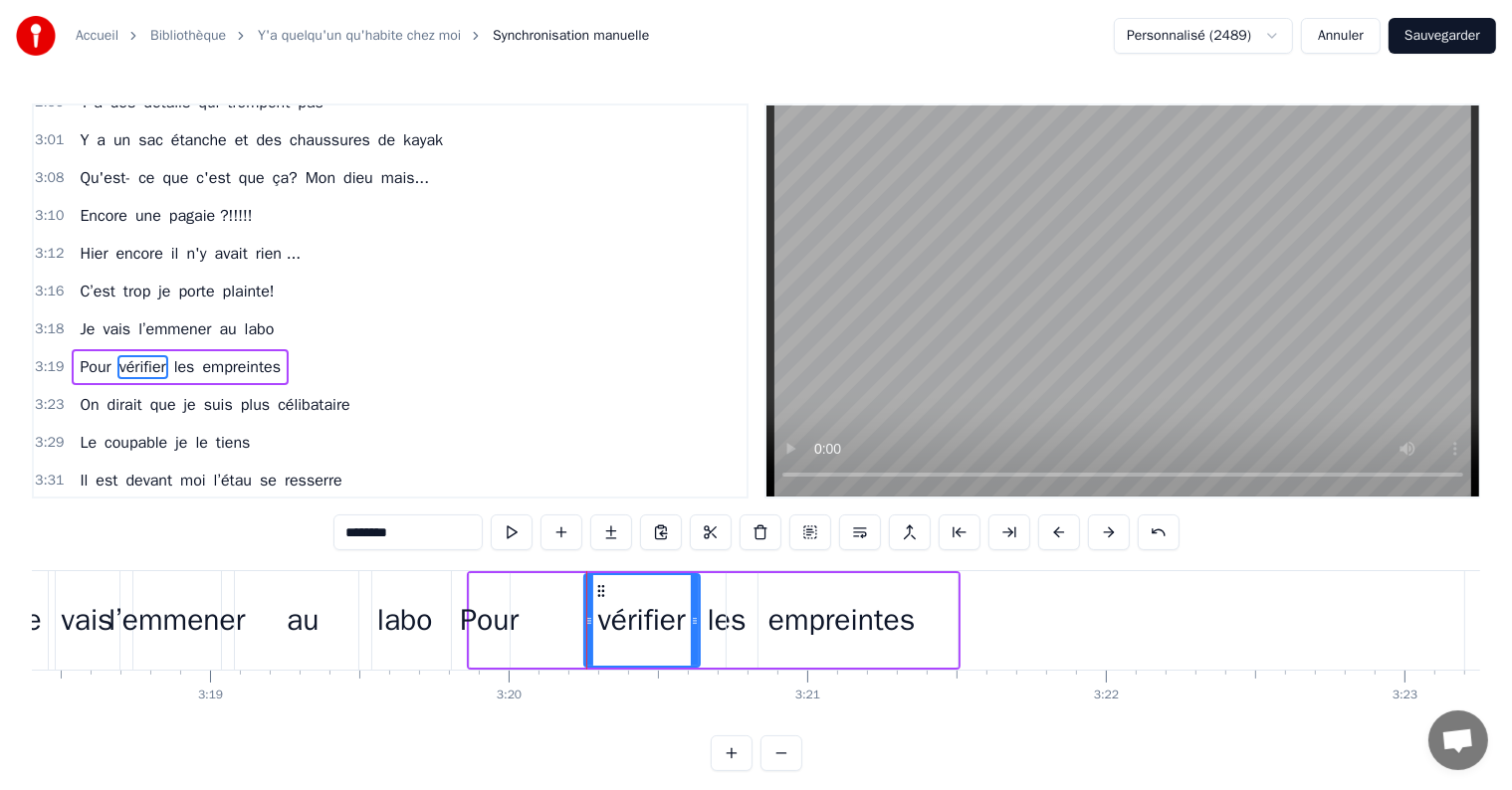 click on "Pour" at bounding box center (489, 620) 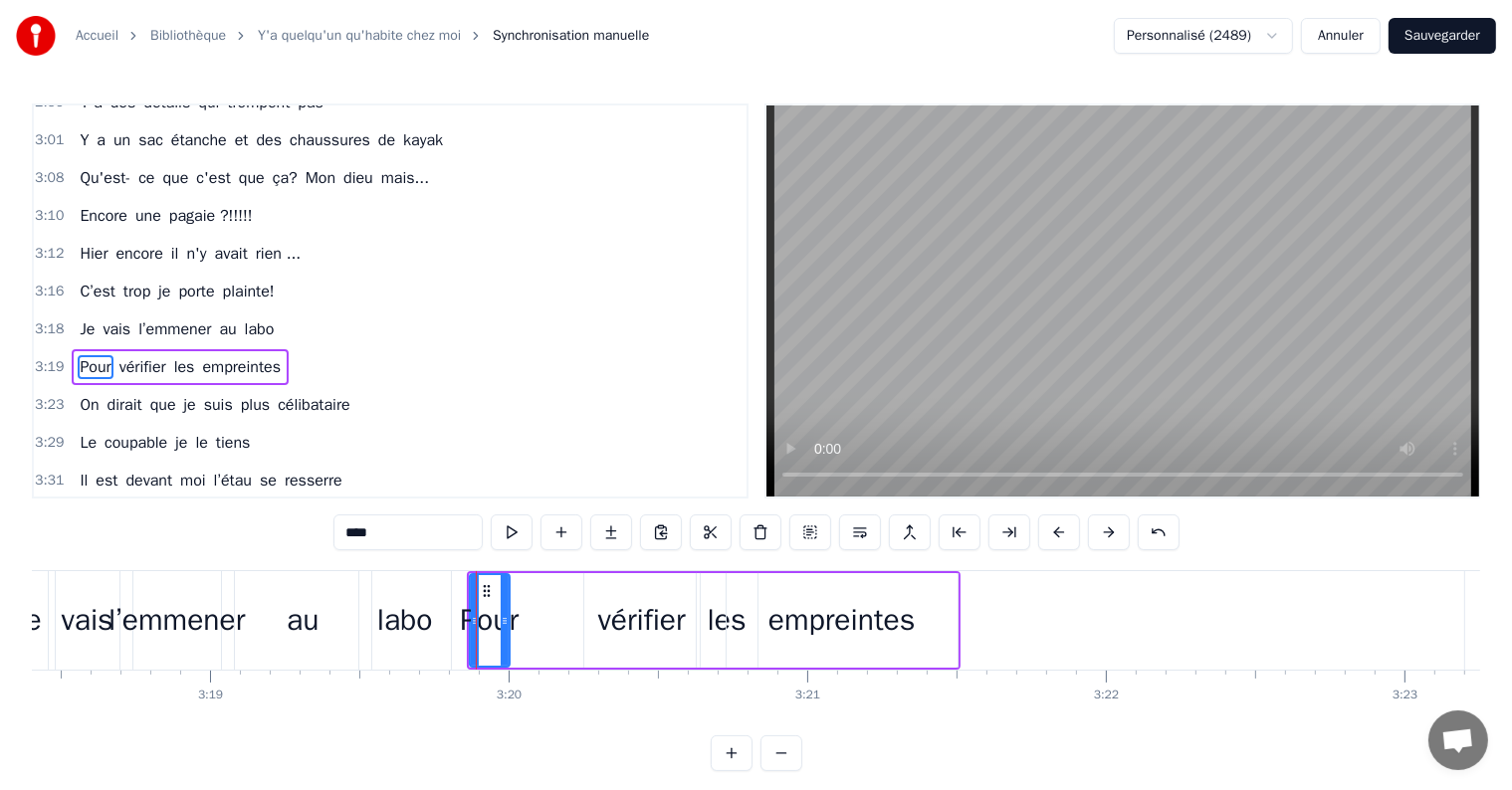 click on "Pour" at bounding box center [489, 620] 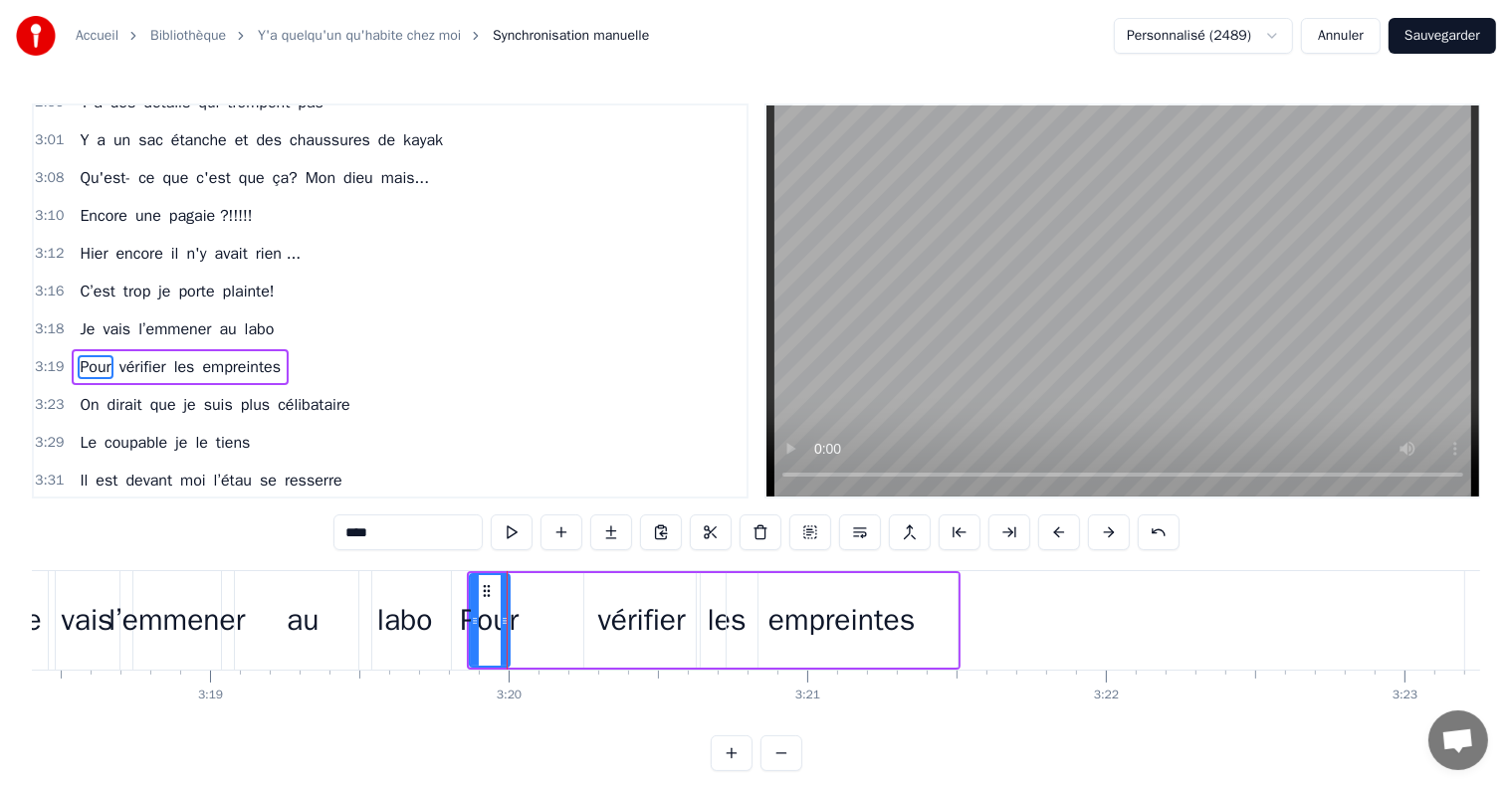drag, startPoint x: 506, startPoint y: 620, endPoint x: 573, endPoint y: 618, distance: 67.0298 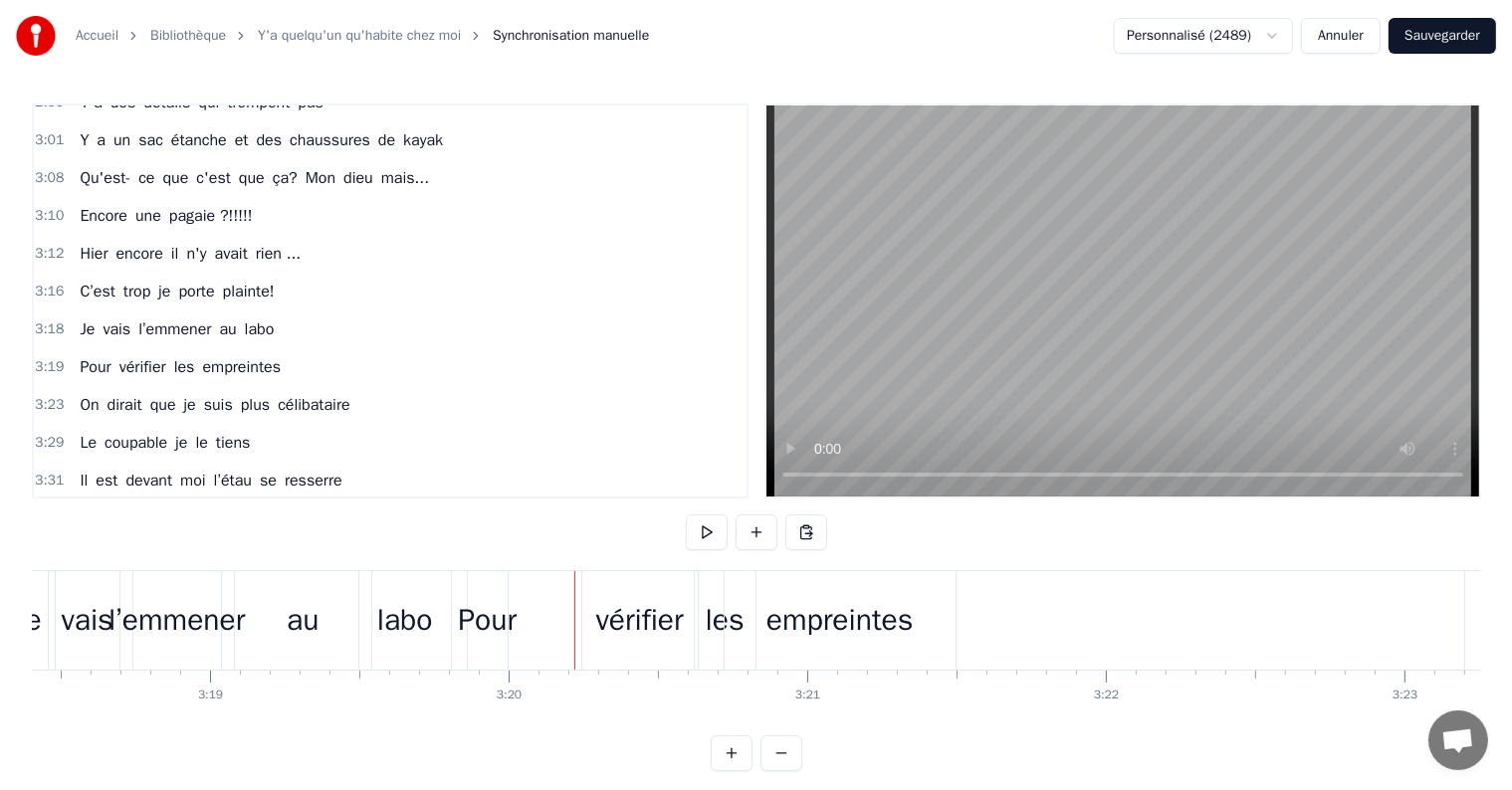 click on "Pour" at bounding box center (487, 620) 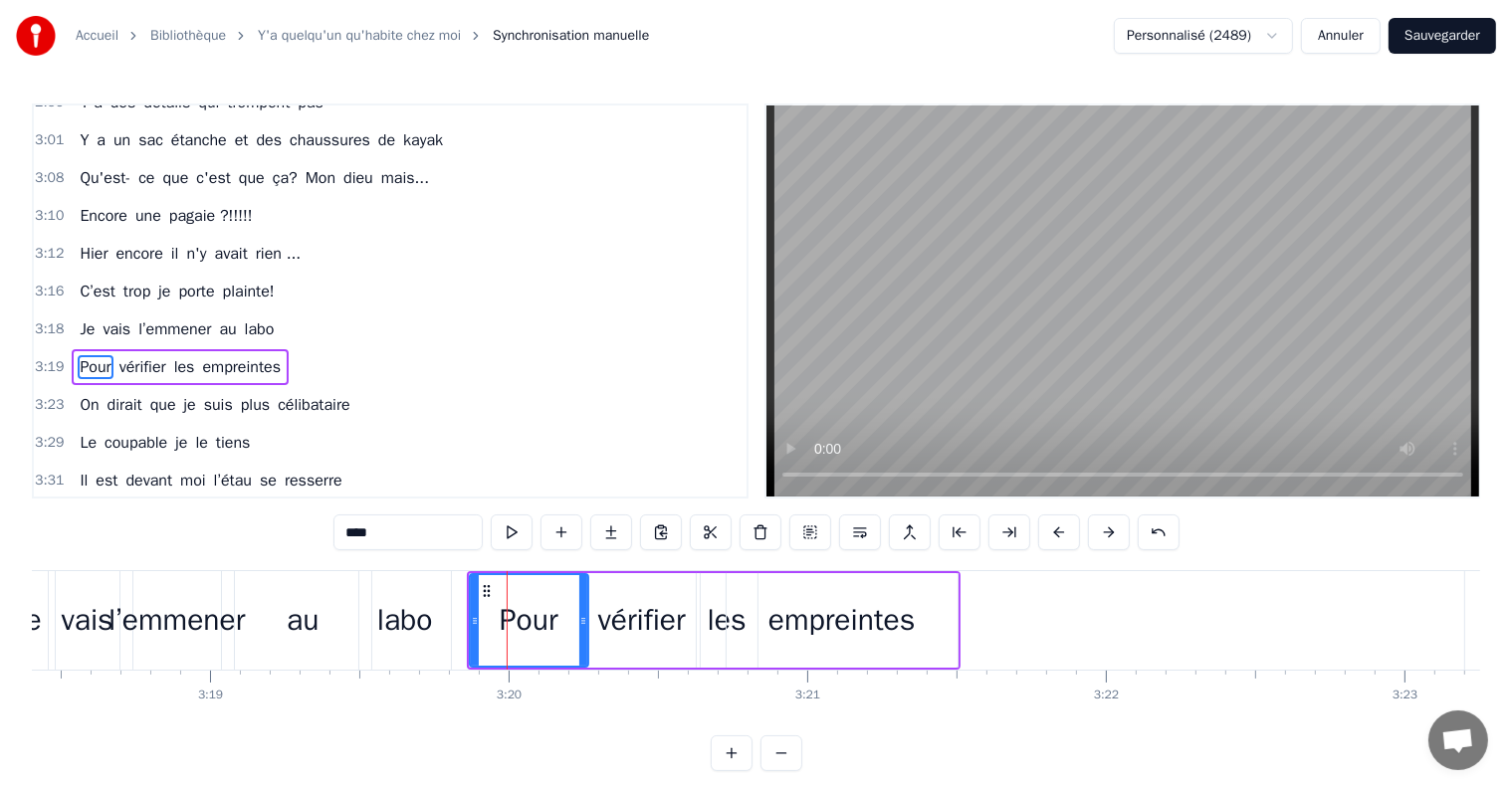 drag, startPoint x: 503, startPoint y: 618, endPoint x: 575, endPoint y: 624, distance: 72.24957 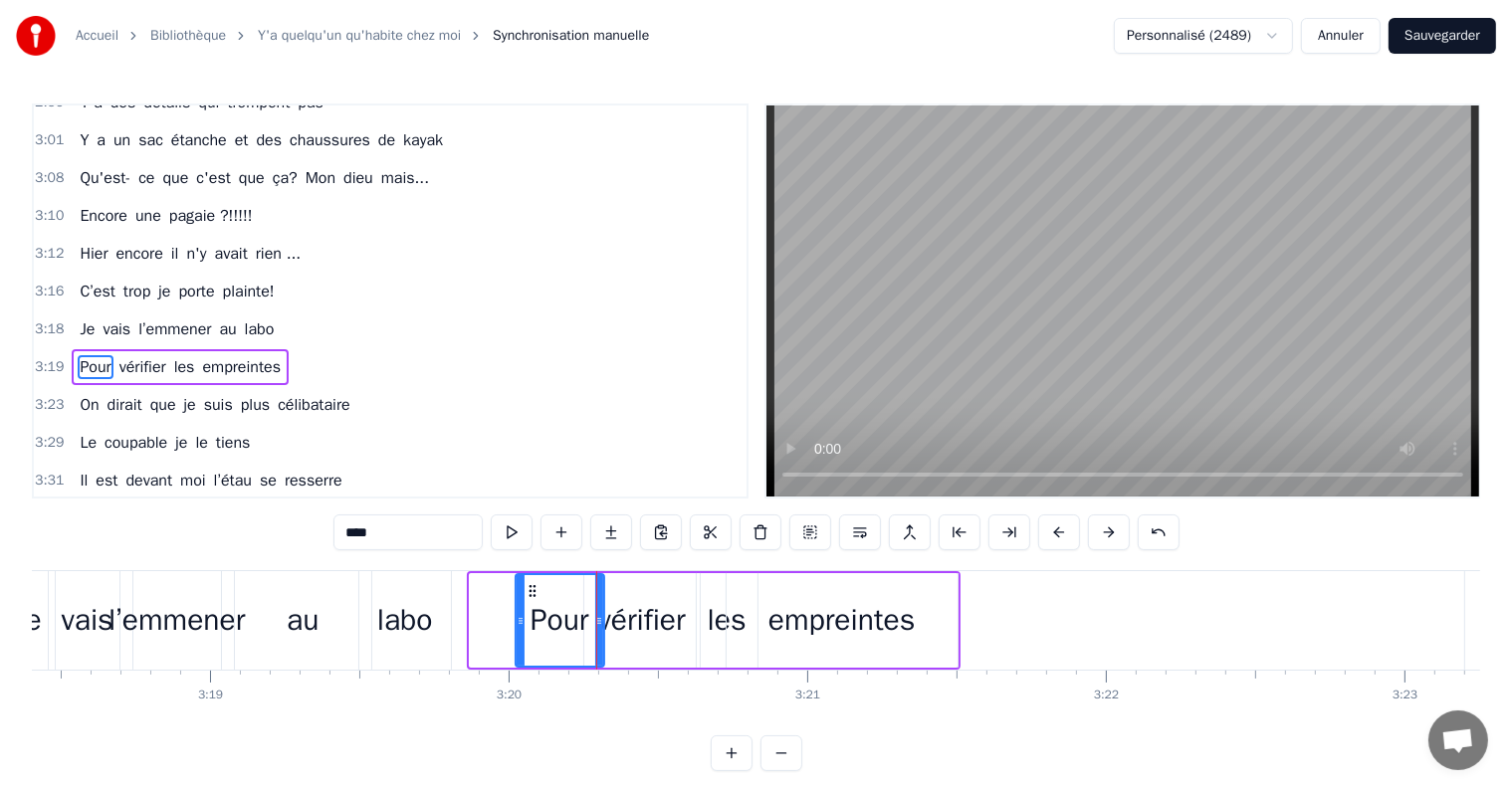 drag, startPoint x: 472, startPoint y: 617, endPoint x: 518, endPoint y: 618, distance: 46.010868 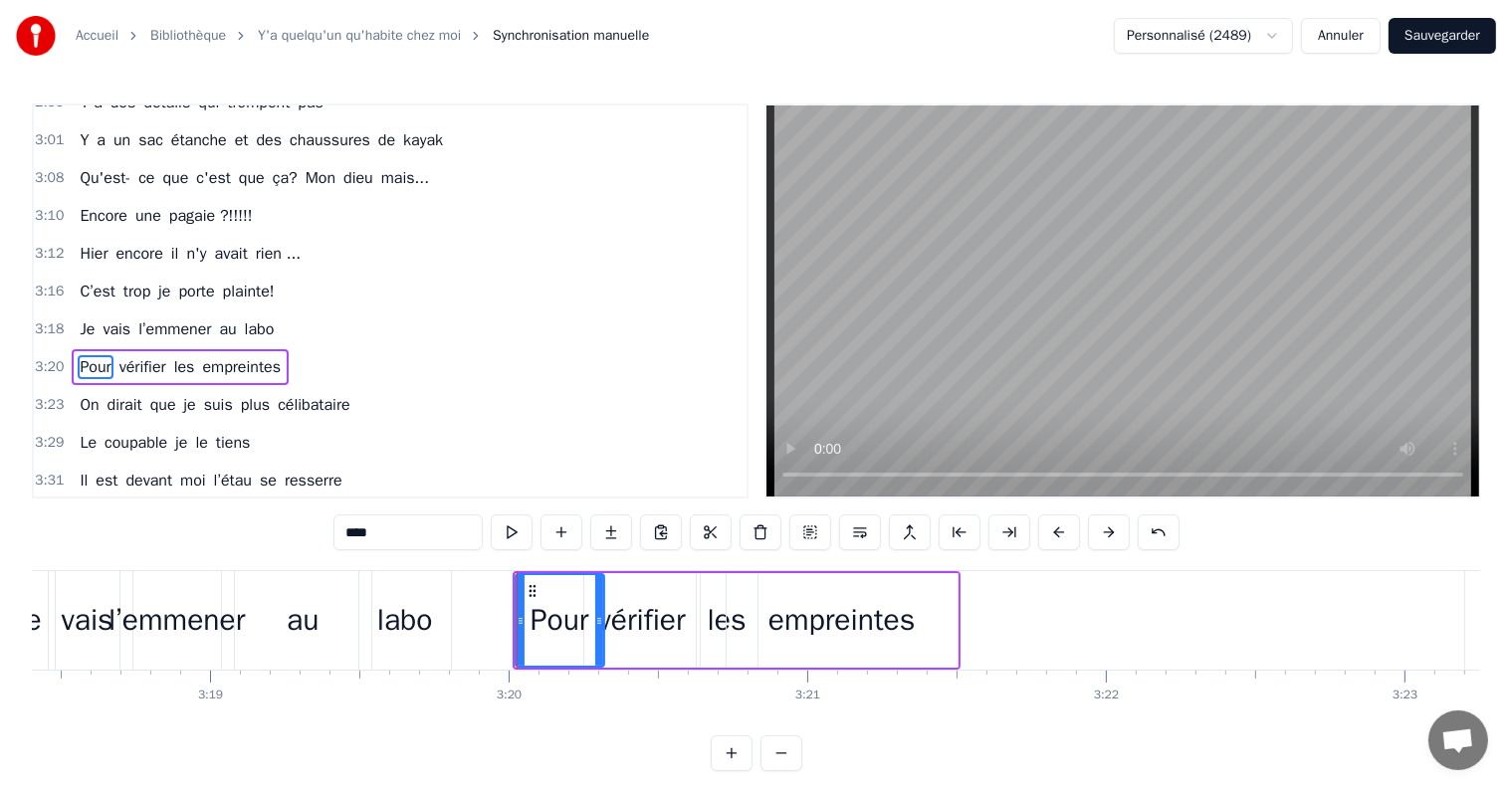click on "labo" at bounding box center [405, 620] 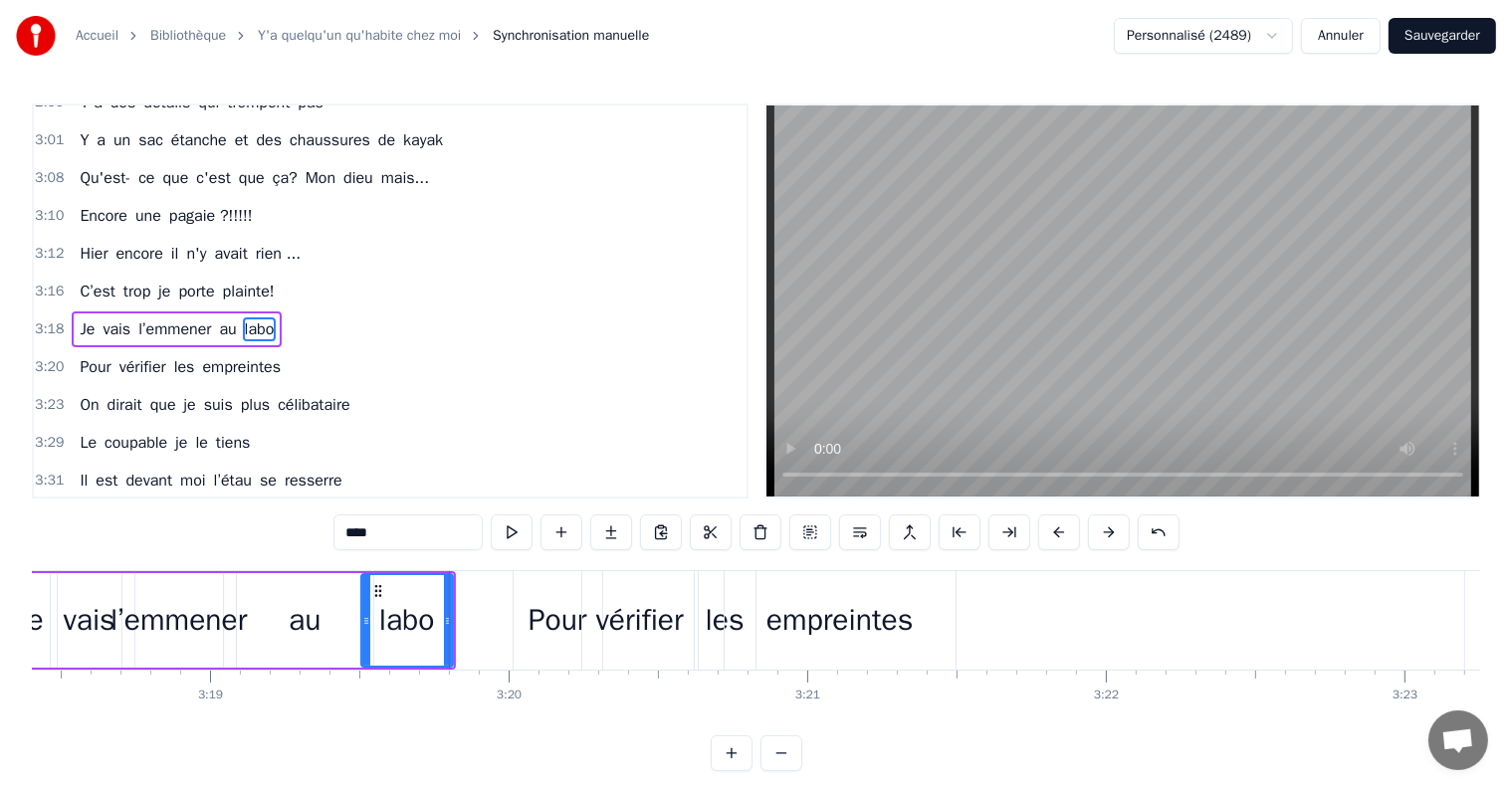 scroll, scrollTop: 1763, scrollLeft: 0, axis: vertical 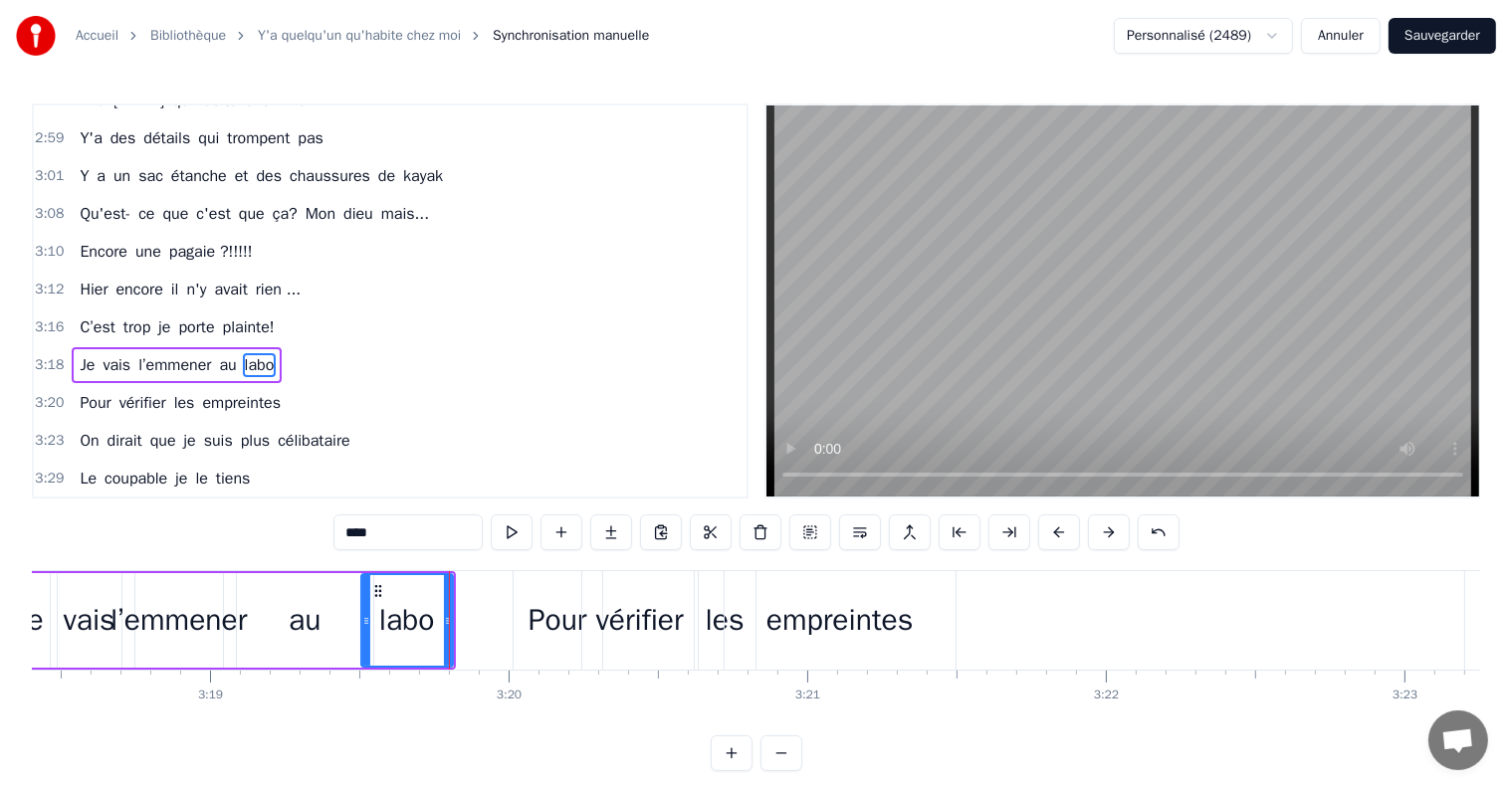 click on "empreintes" at bounding box center (839, 620) 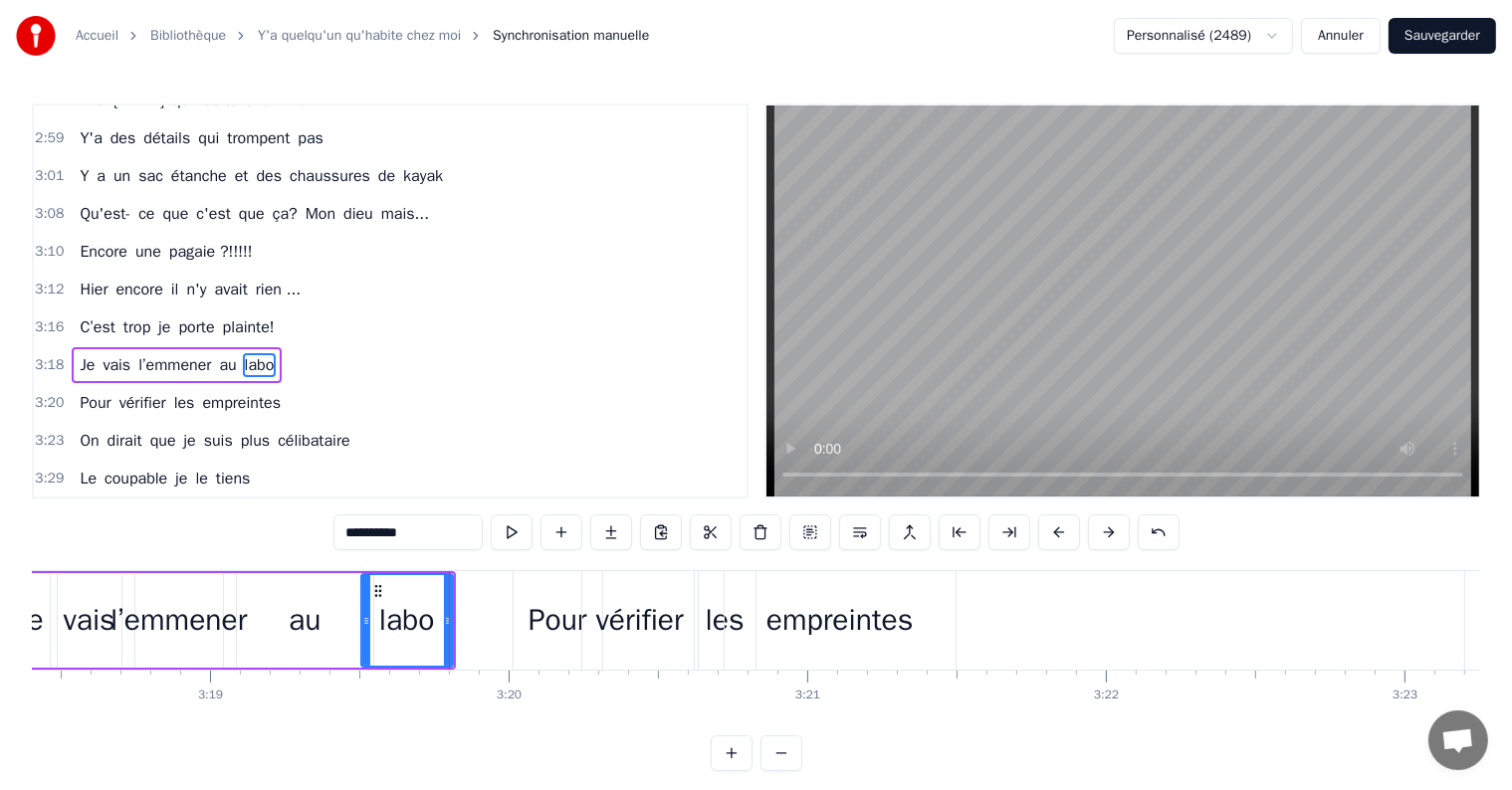 scroll, scrollTop: 1799, scrollLeft: 0, axis: vertical 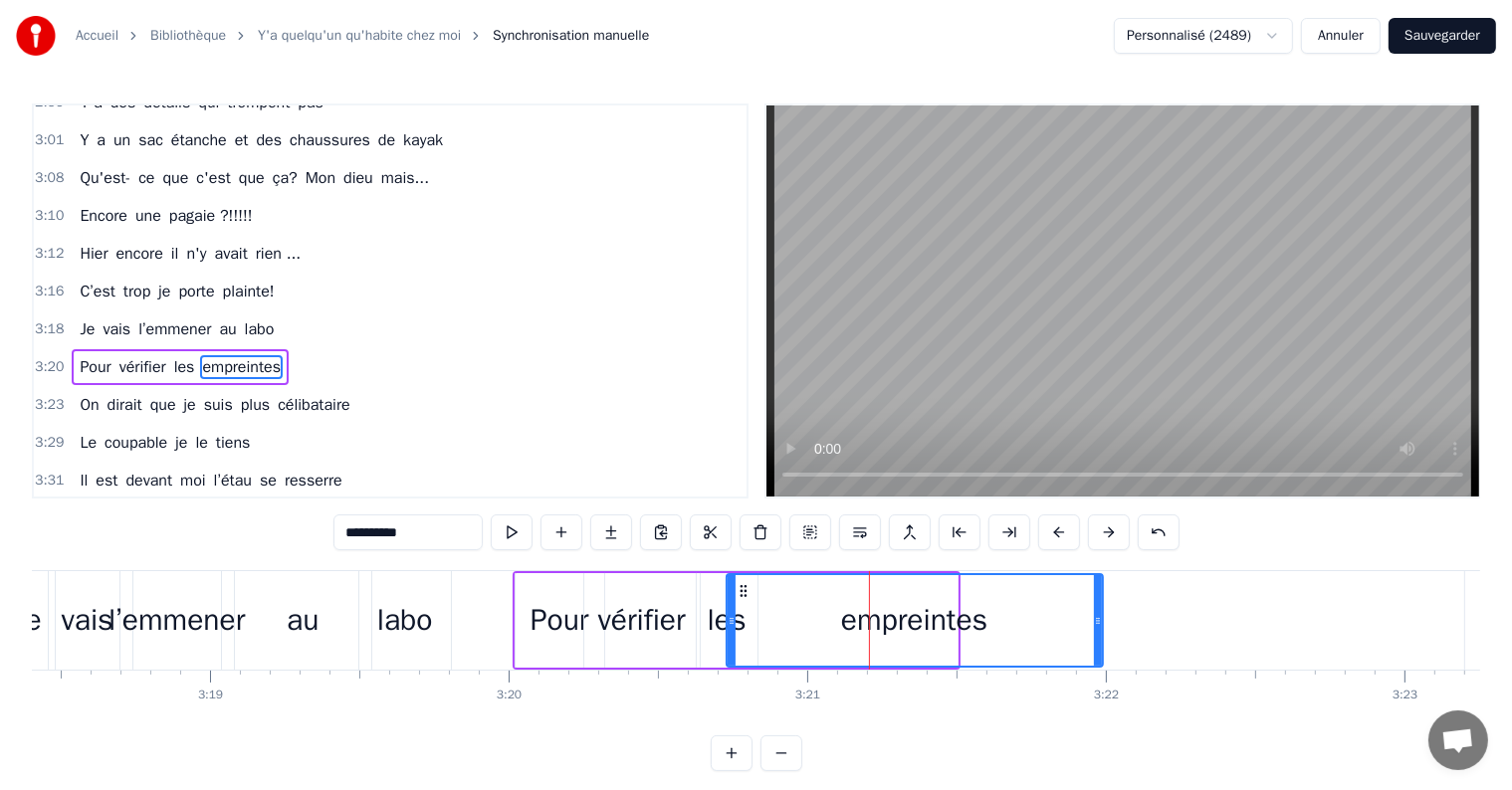 drag, startPoint x: 950, startPoint y: 619, endPoint x: 1095, endPoint y: 622, distance: 145.03103 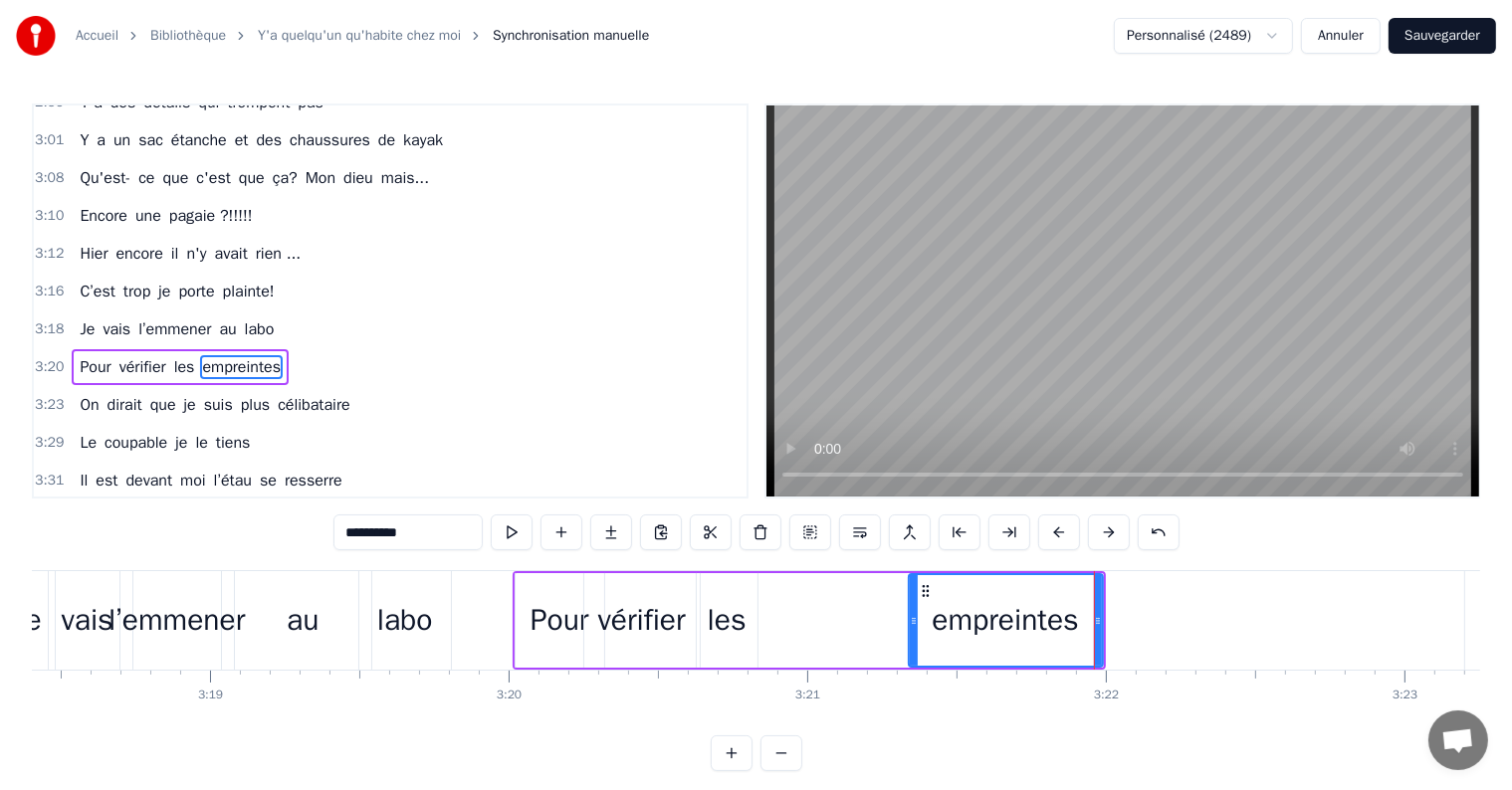 drag, startPoint x: 729, startPoint y: 618, endPoint x: 840, endPoint y: 626, distance: 111.28791 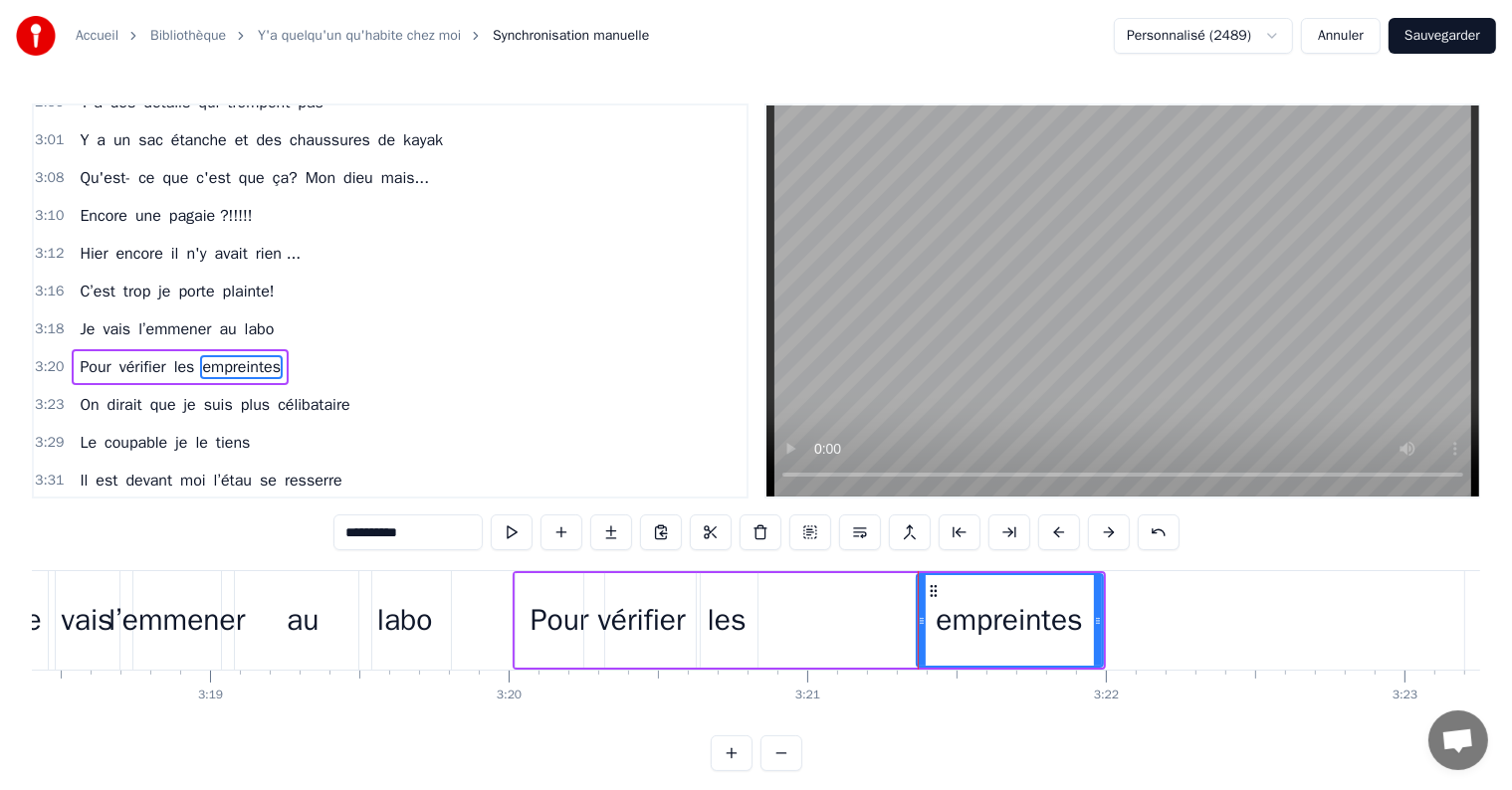 click on "les" at bounding box center [727, 620] 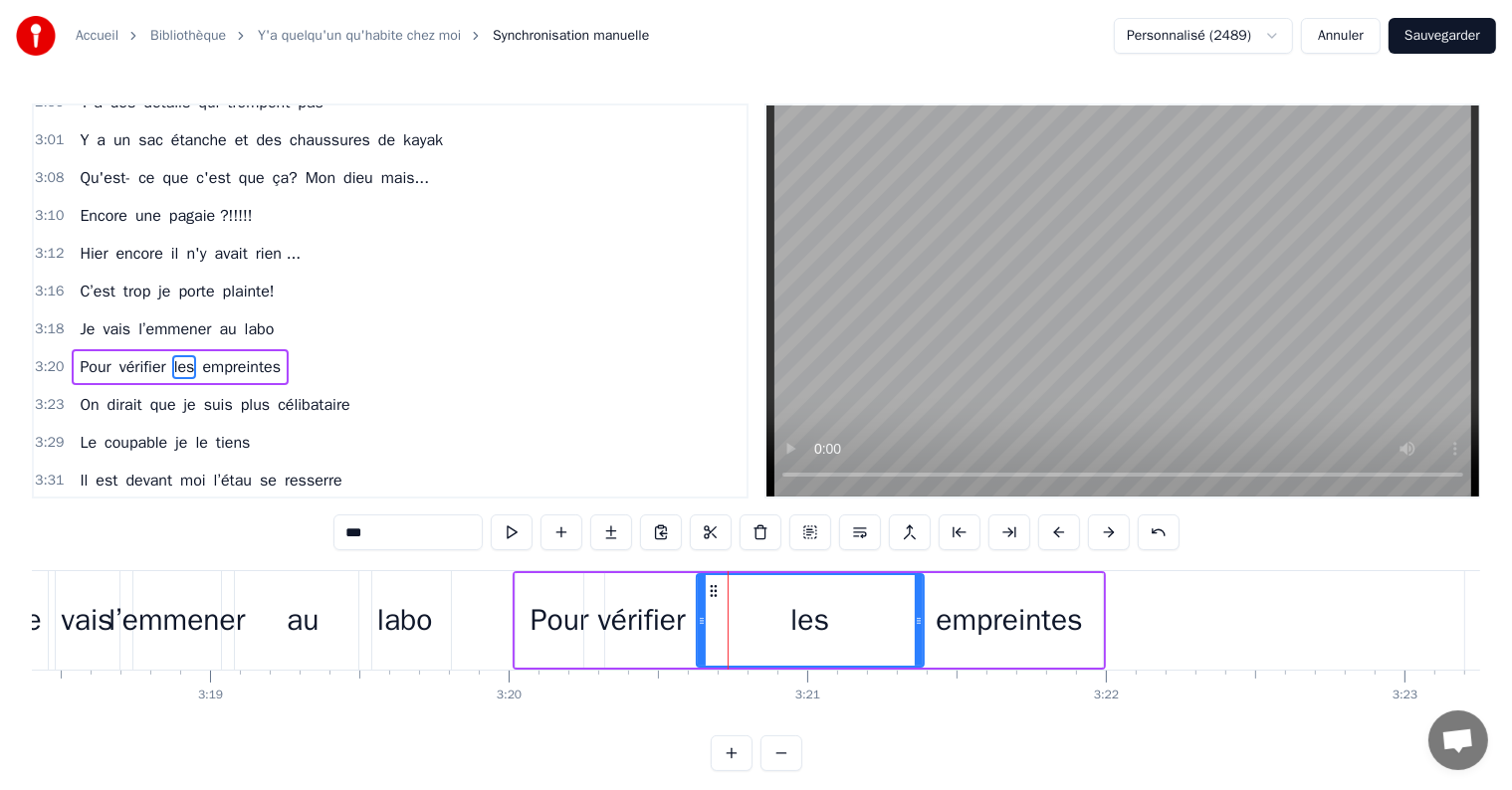 drag, startPoint x: 753, startPoint y: 622, endPoint x: 920, endPoint y: 631, distance: 167.2423 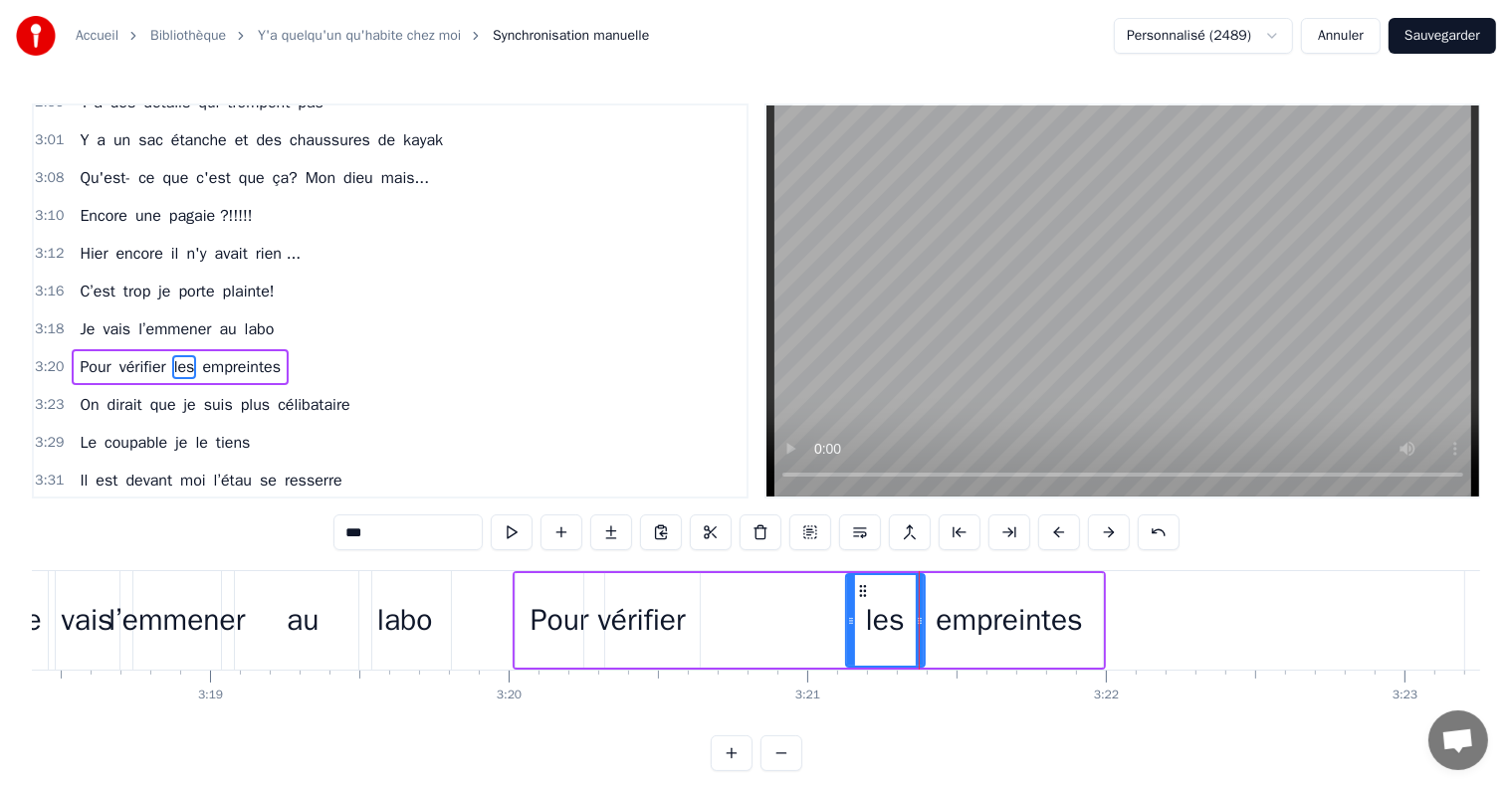 drag, startPoint x: 699, startPoint y: 621, endPoint x: 848, endPoint y: 624, distance: 149.03 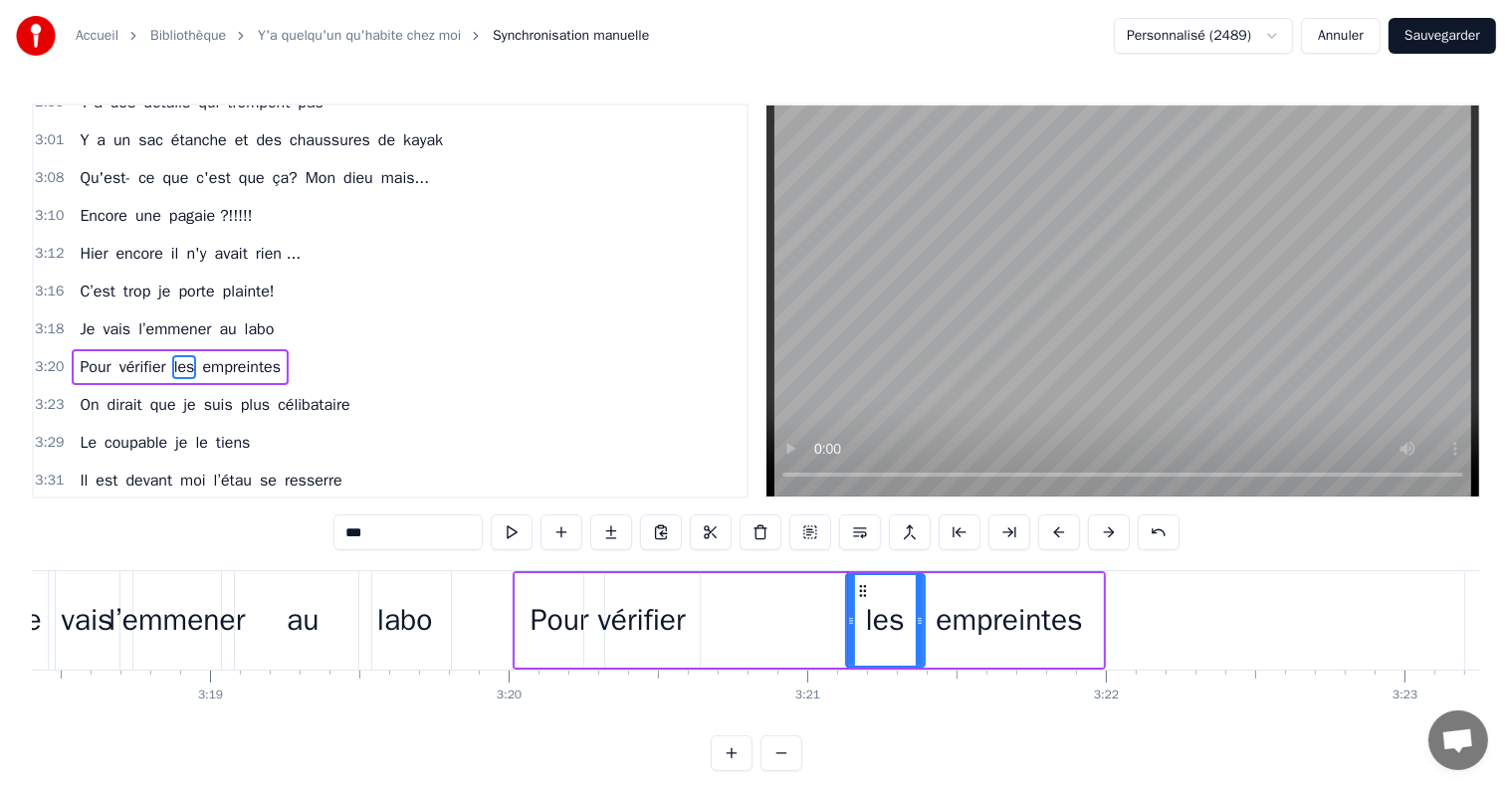 click on "vérifier" at bounding box center (642, 620) 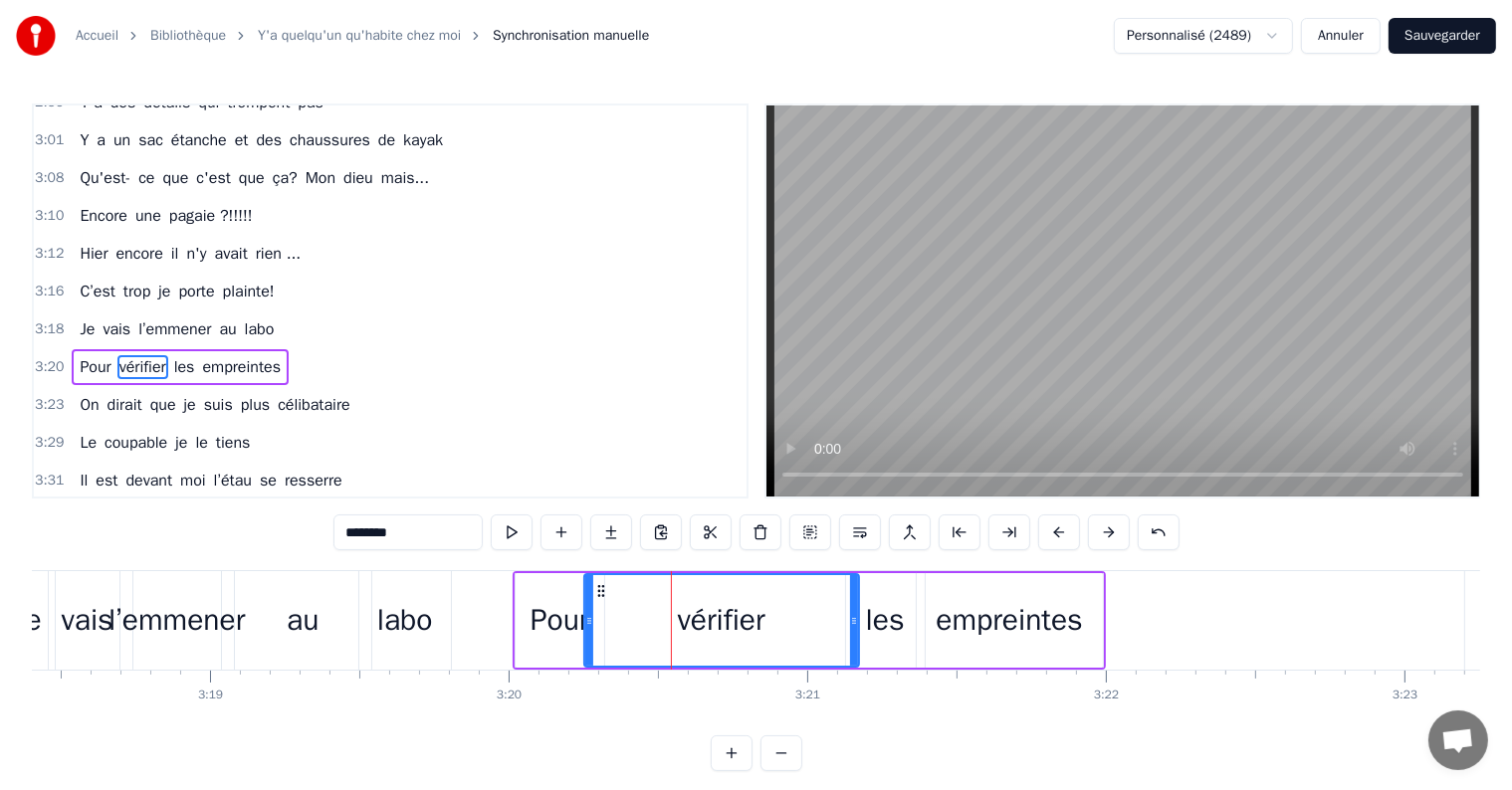 drag, startPoint x: 696, startPoint y: 620, endPoint x: 834, endPoint y: 617, distance: 138.0326 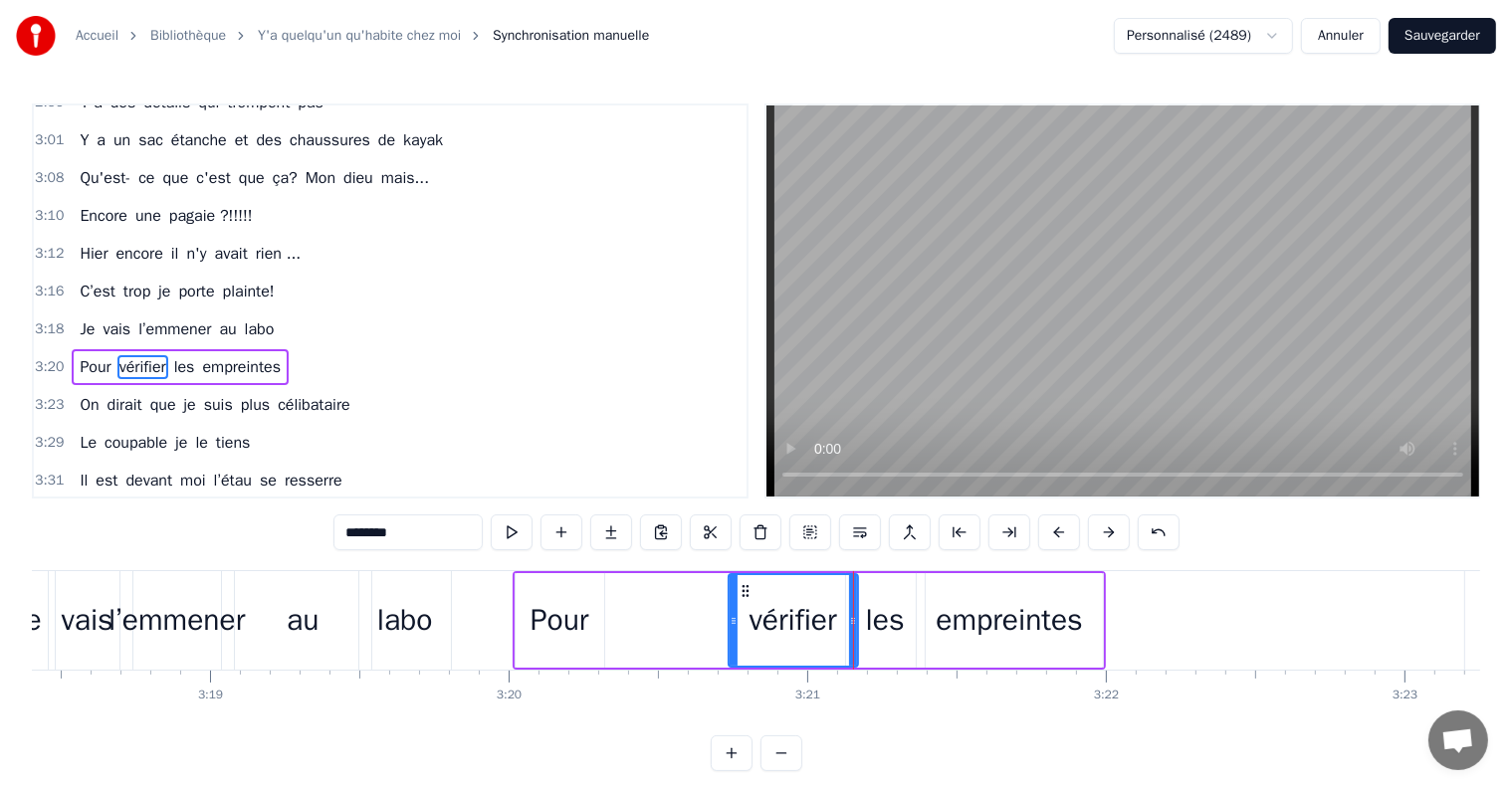 drag, startPoint x: 589, startPoint y: 621, endPoint x: 734, endPoint y: 613, distance: 145.22052 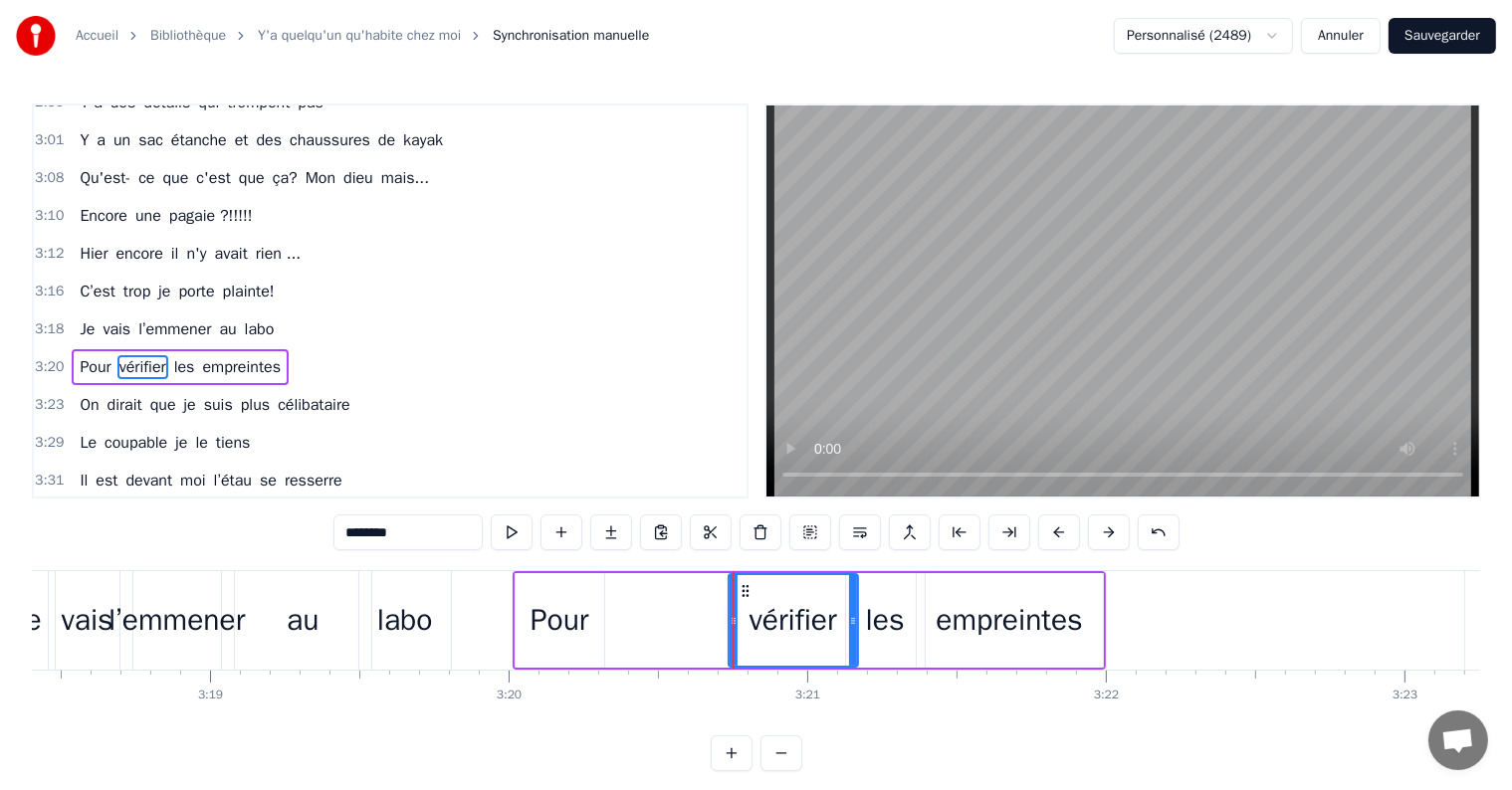 click on "Pour" at bounding box center (559, 620) 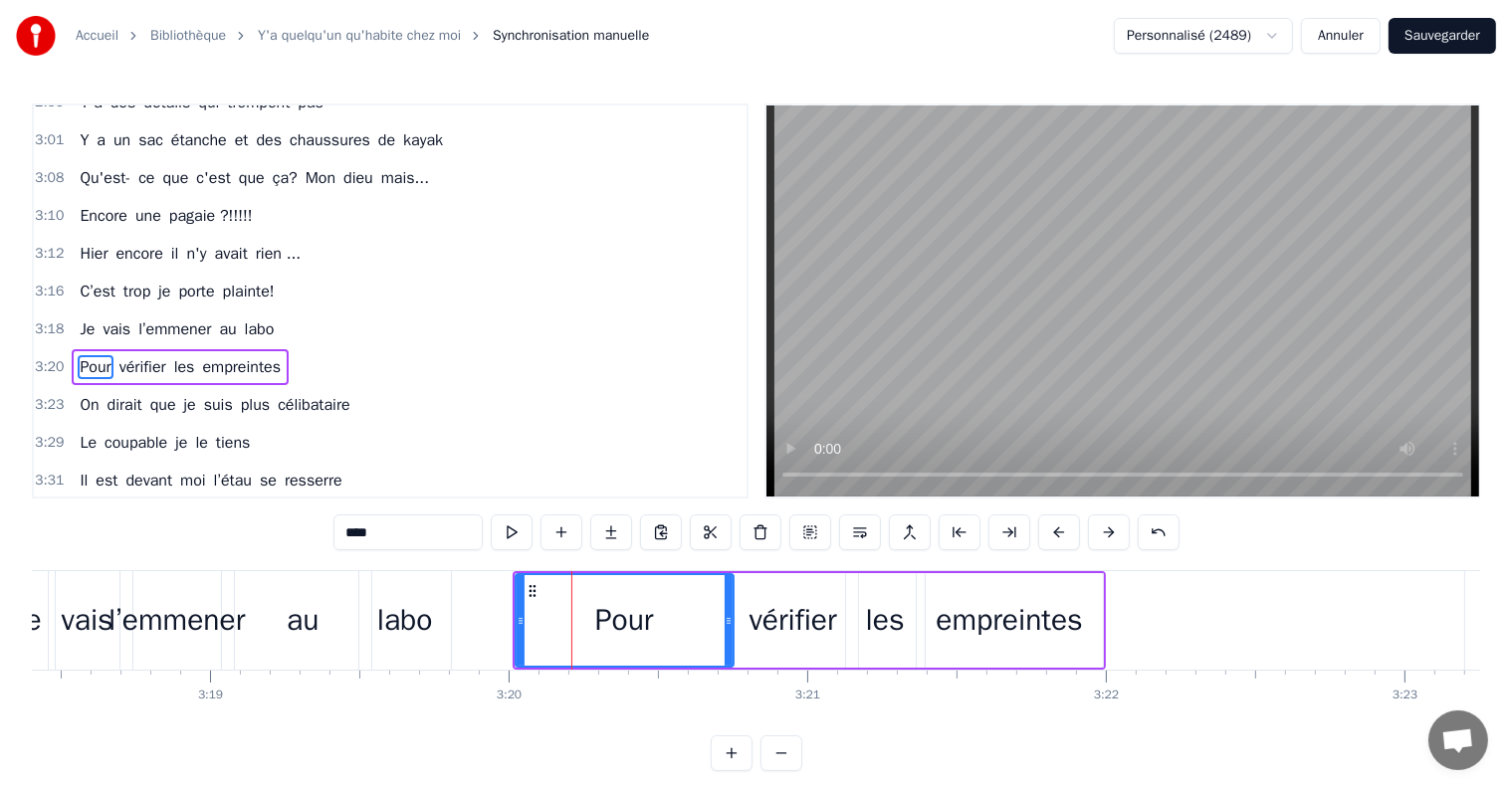 drag, startPoint x: 597, startPoint y: 620, endPoint x: 722, endPoint y: 629, distance: 125.32358 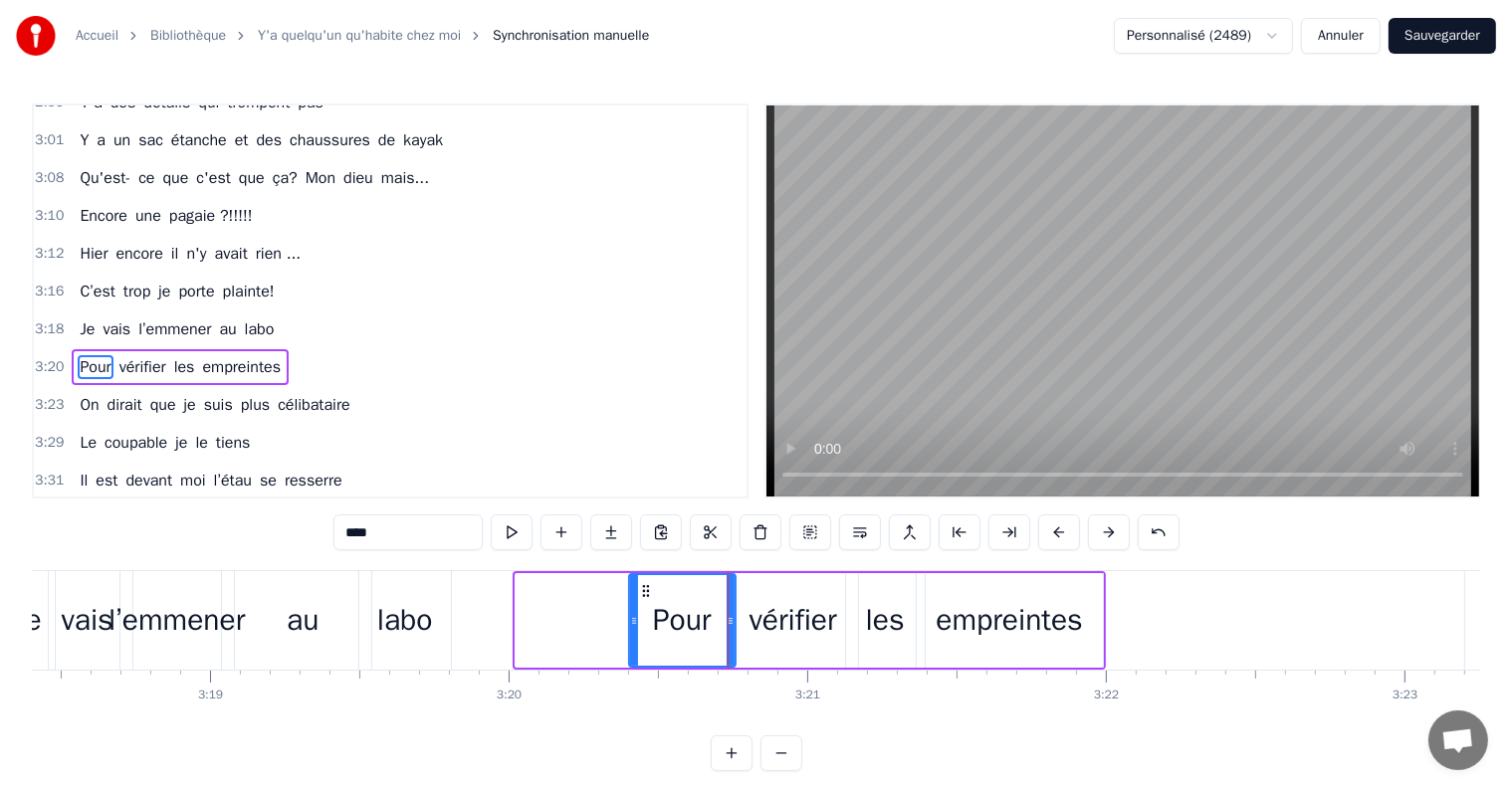 drag, startPoint x: 520, startPoint y: 622, endPoint x: 633, endPoint y: 629, distance: 113.21661 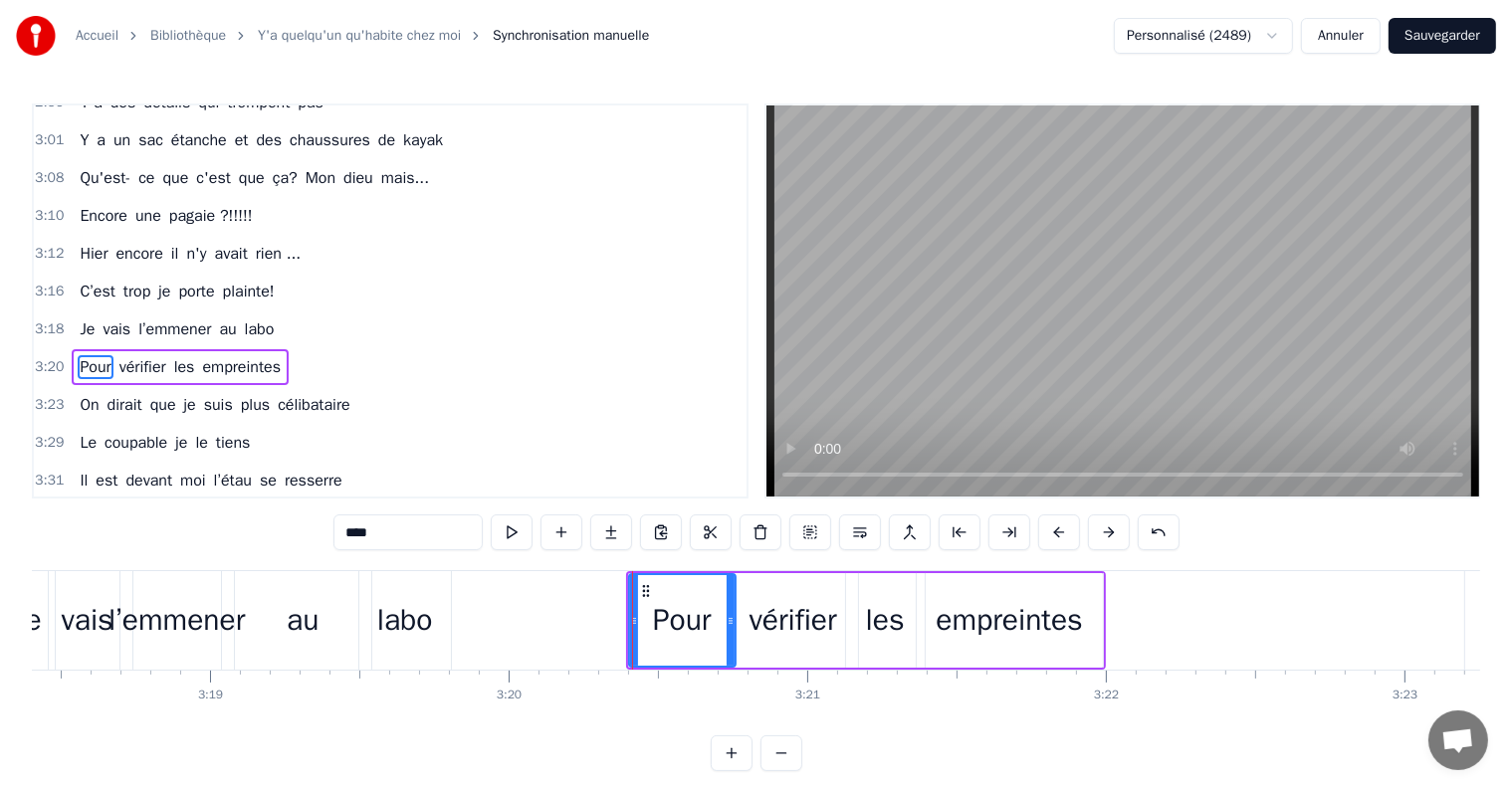 click on "labo" at bounding box center [405, 620] 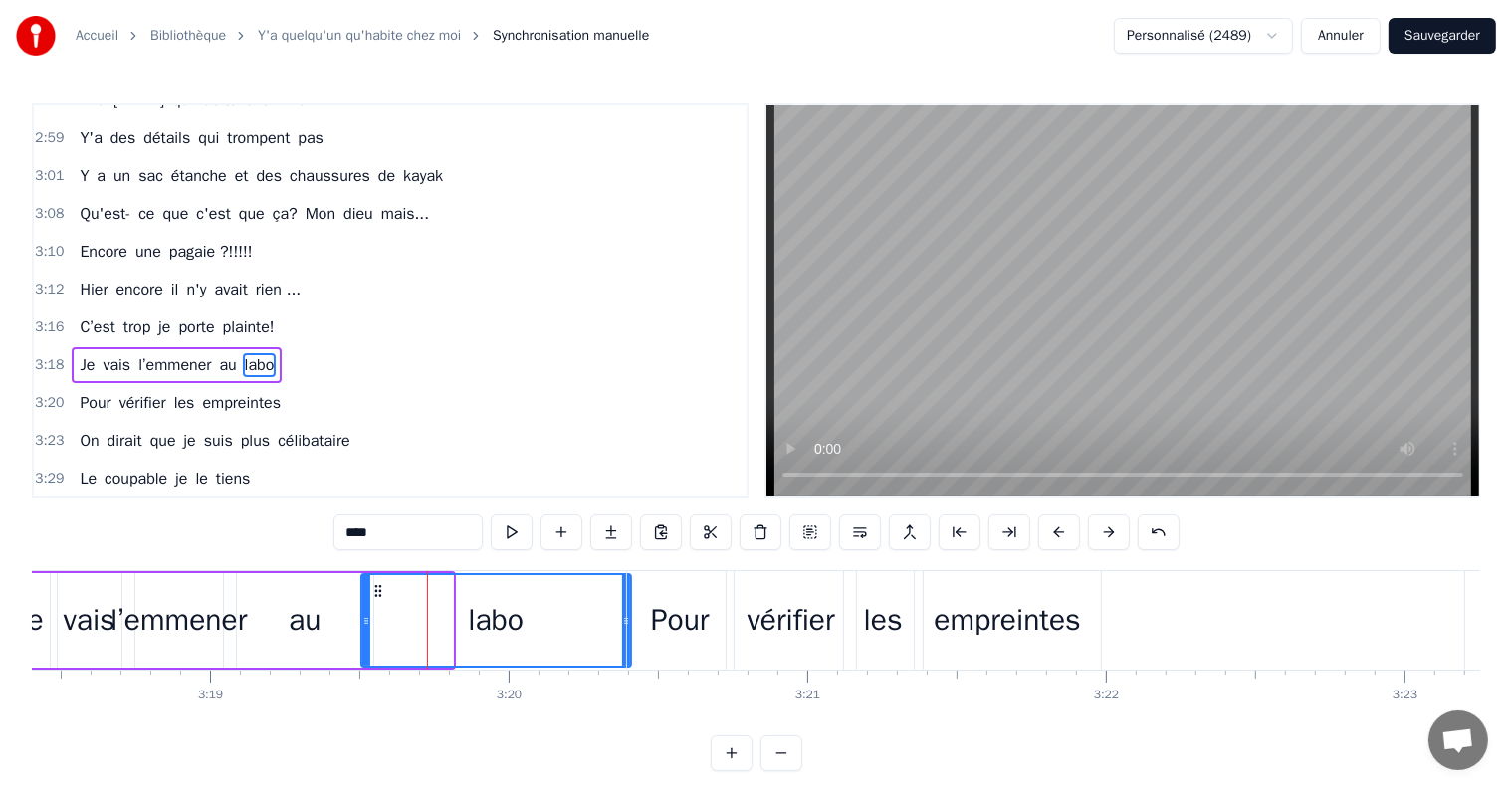 drag, startPoint x: 447, startPoint y: 621, endPoint x: 628, endPoint y: 620, distance: 181.00276 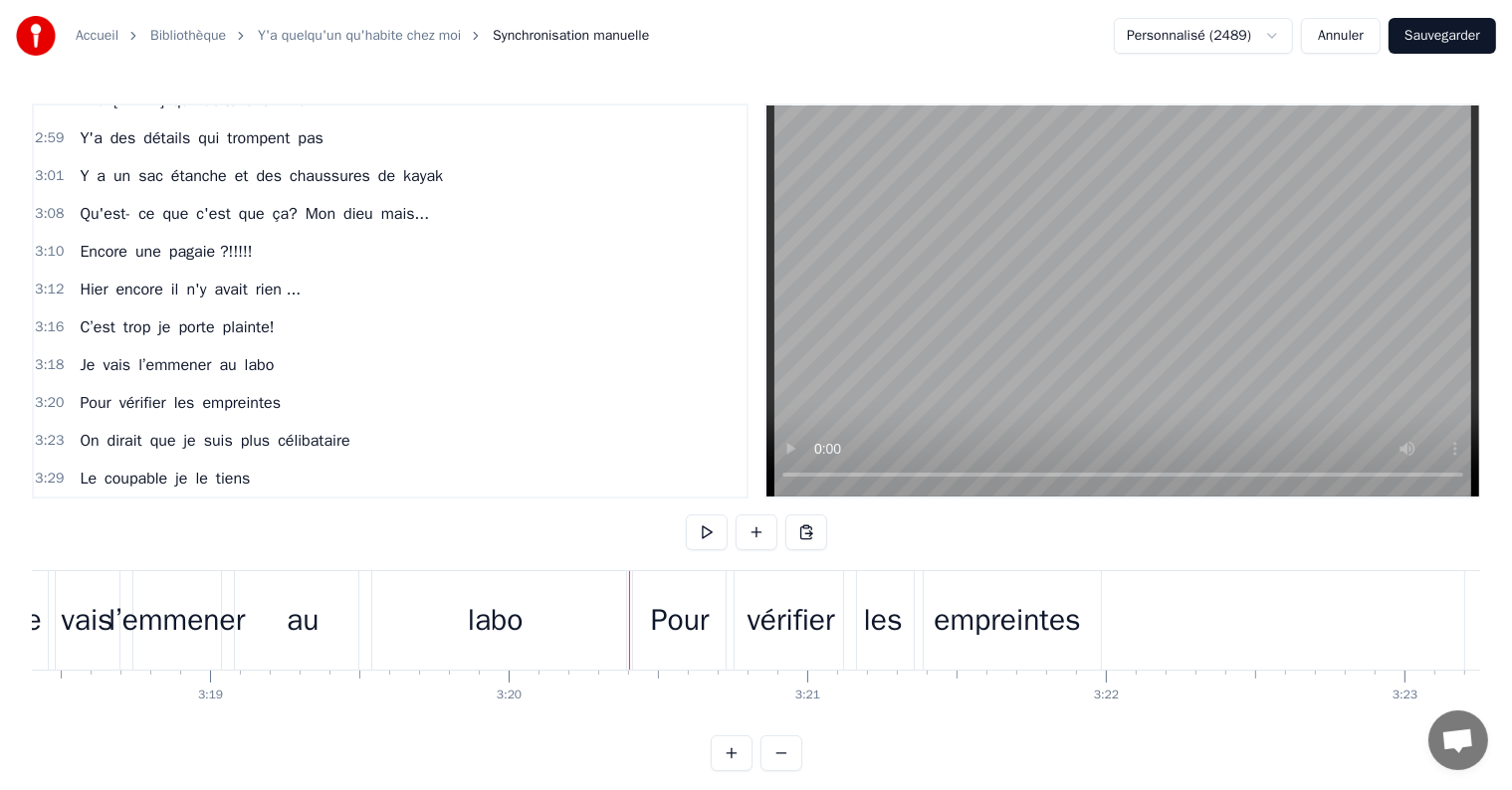 click on "labo" at bounding box center [496, 620] 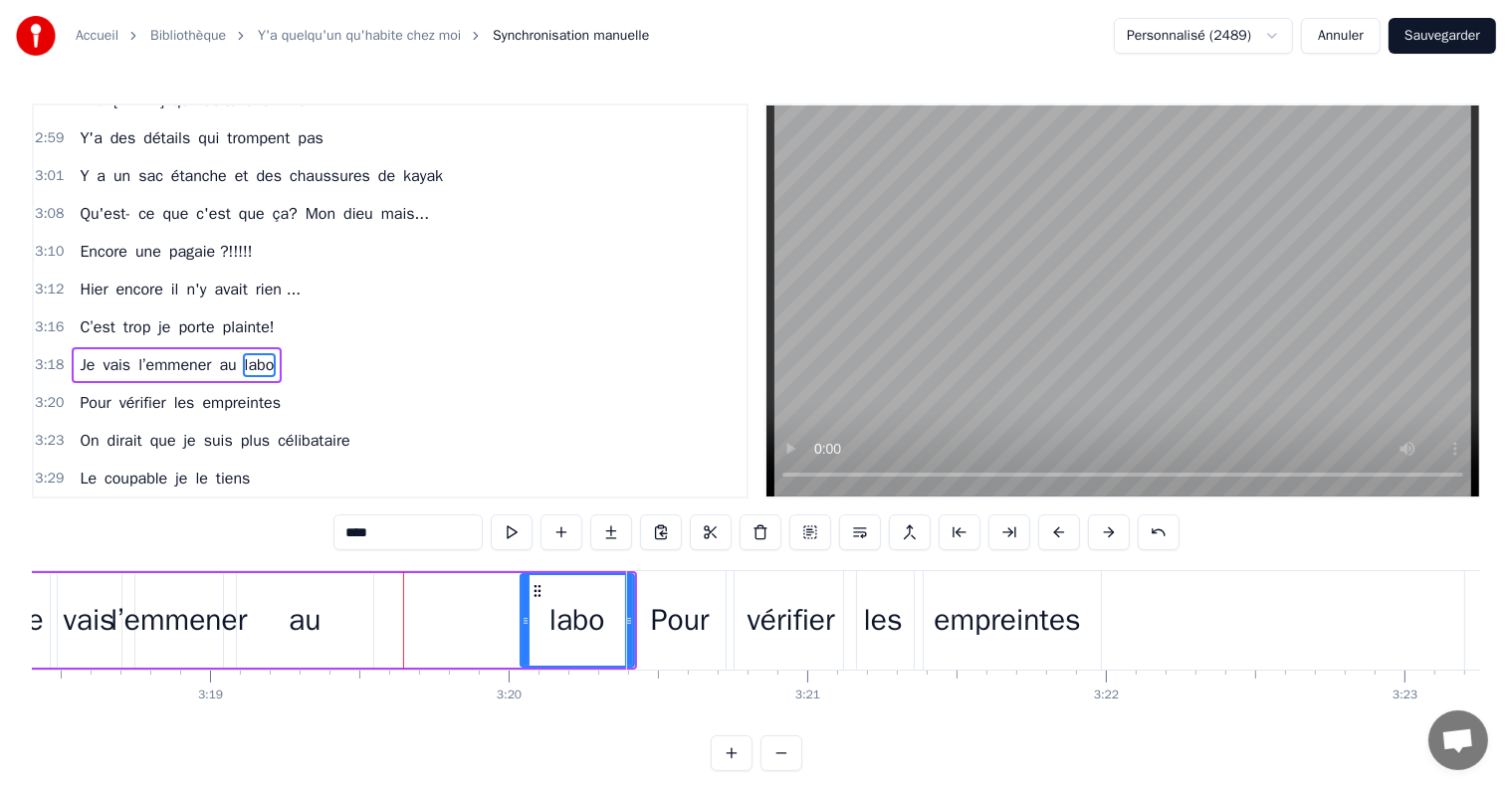 drag, startPoint x: 366, startPoint y: 623, endPoint x: 526, endPoint y: 629, distance: 160.11246 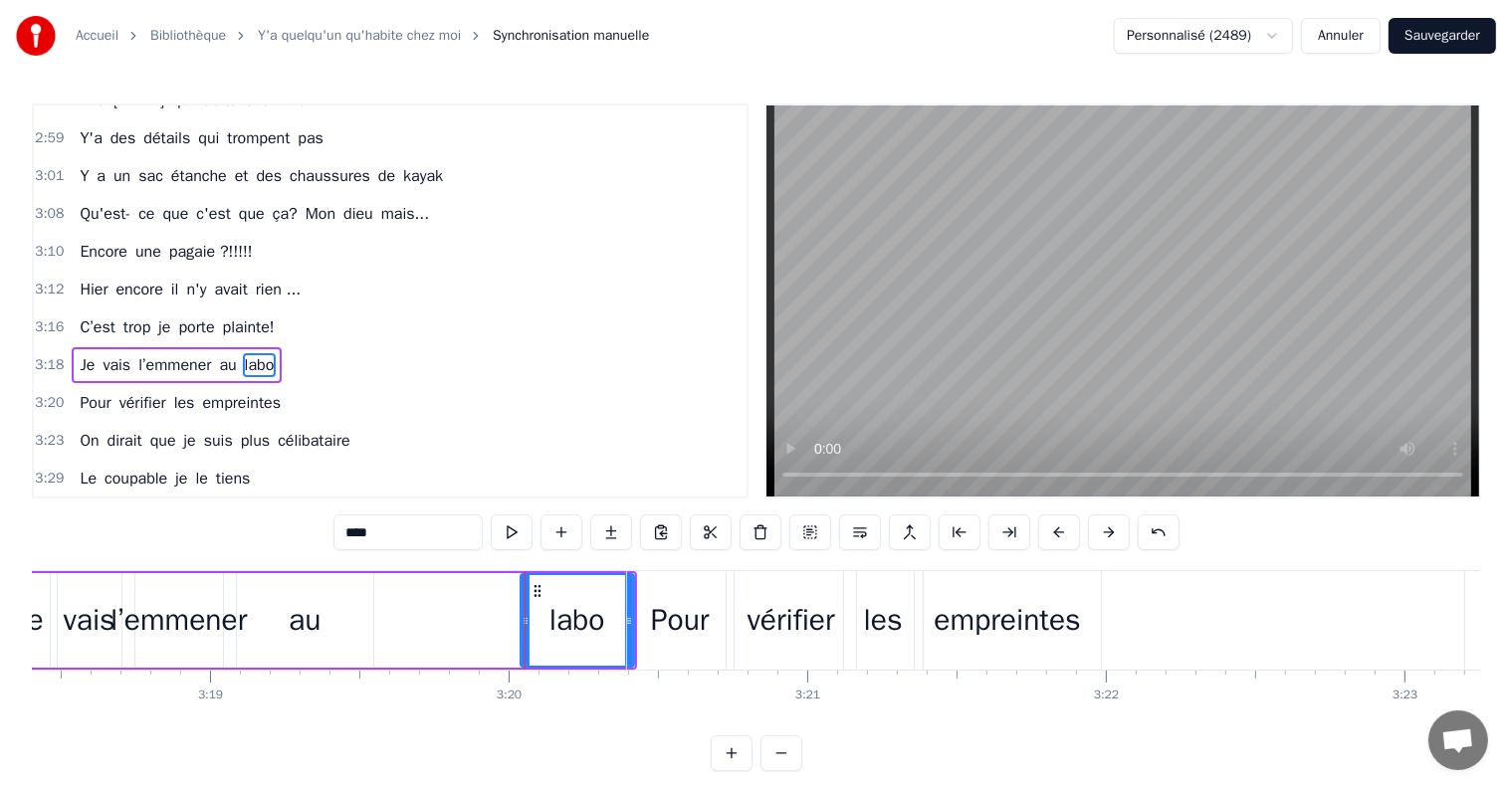 click on "au" at bounding box center (305, 620) 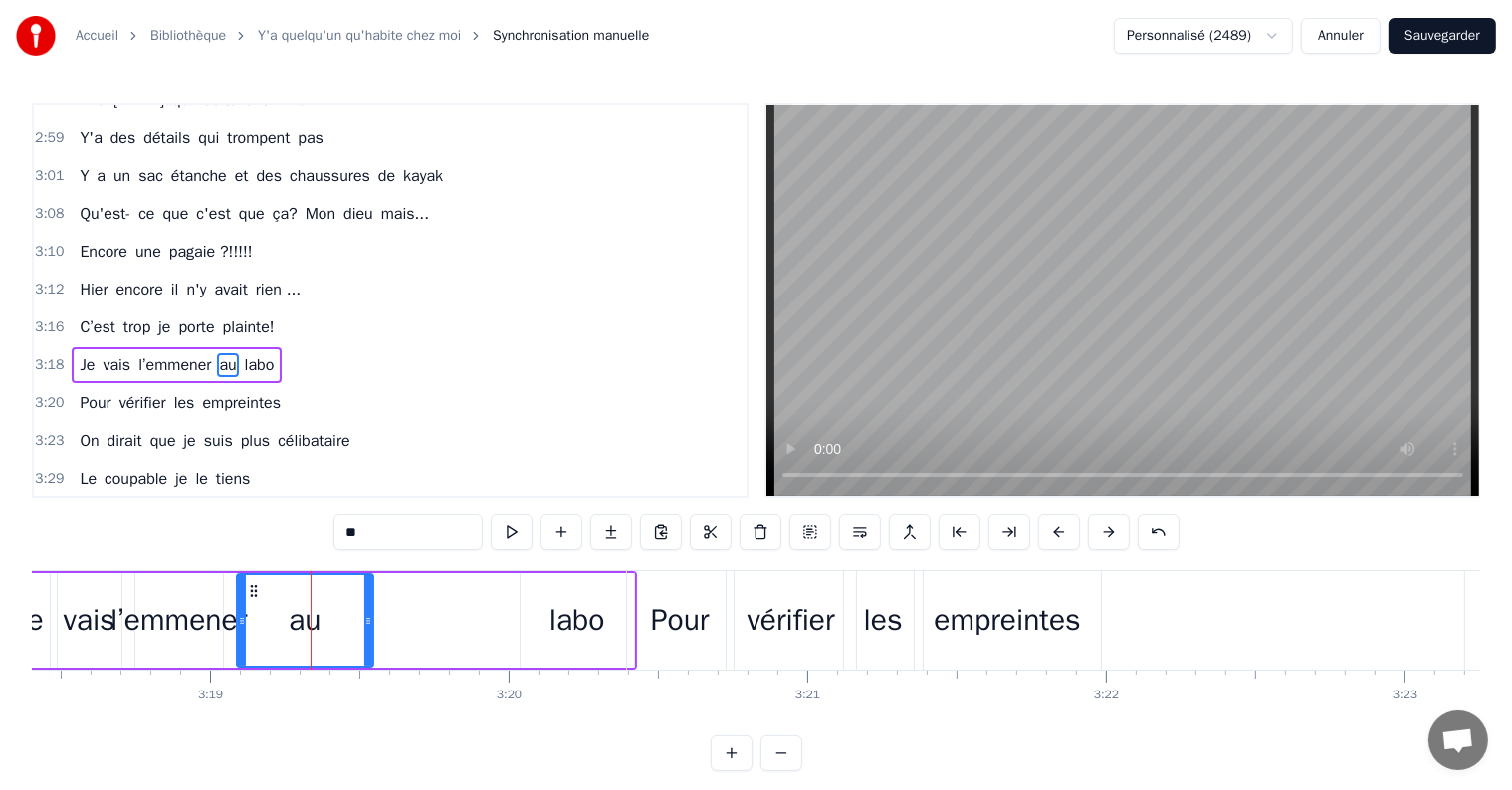 drag, startPoint x: 371, startPoint y: 625, endPoint x: 514, endPoint y: 623, distance: 143.01399 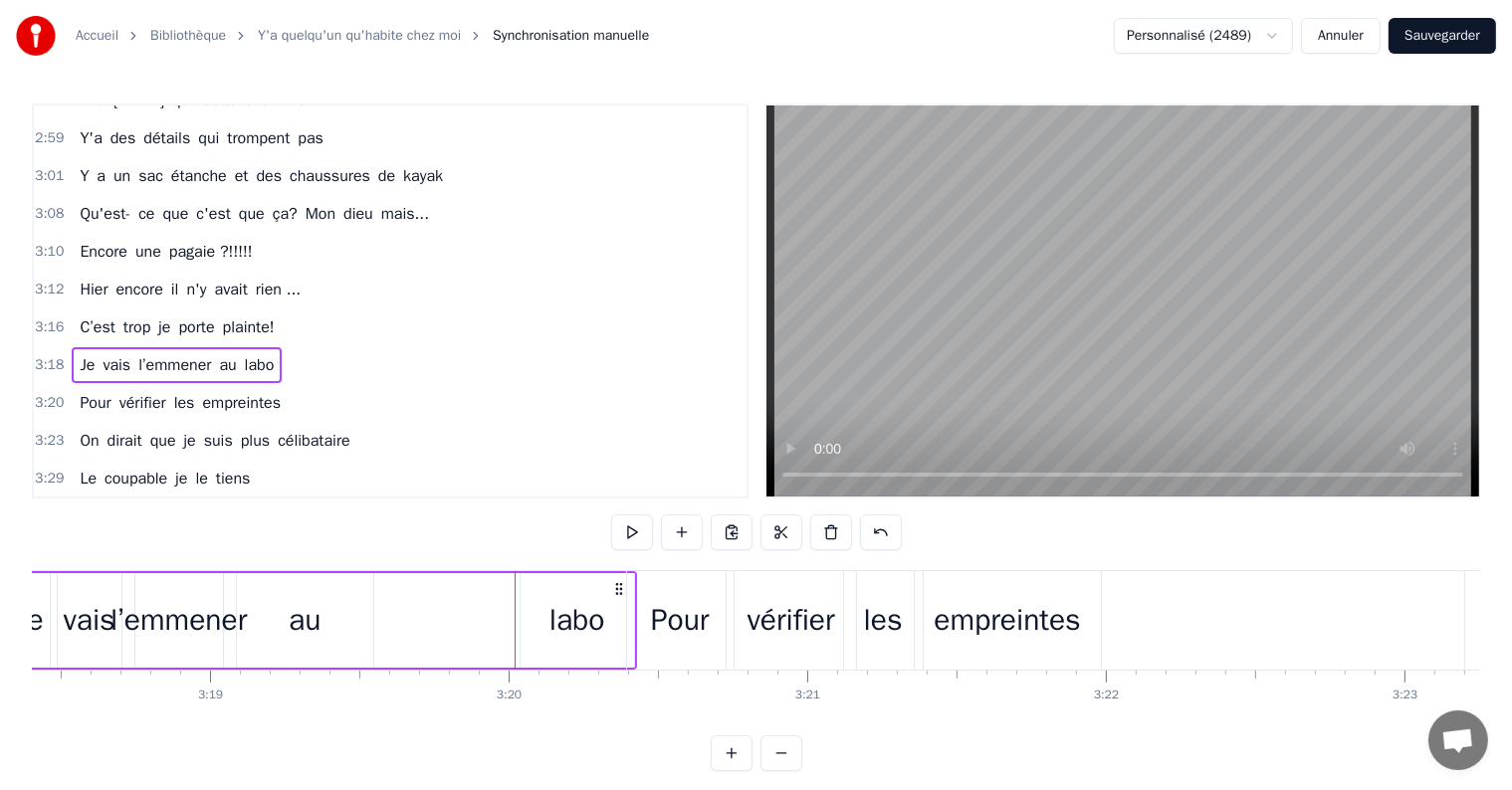 click on "au" at bounding box center (305, 620) 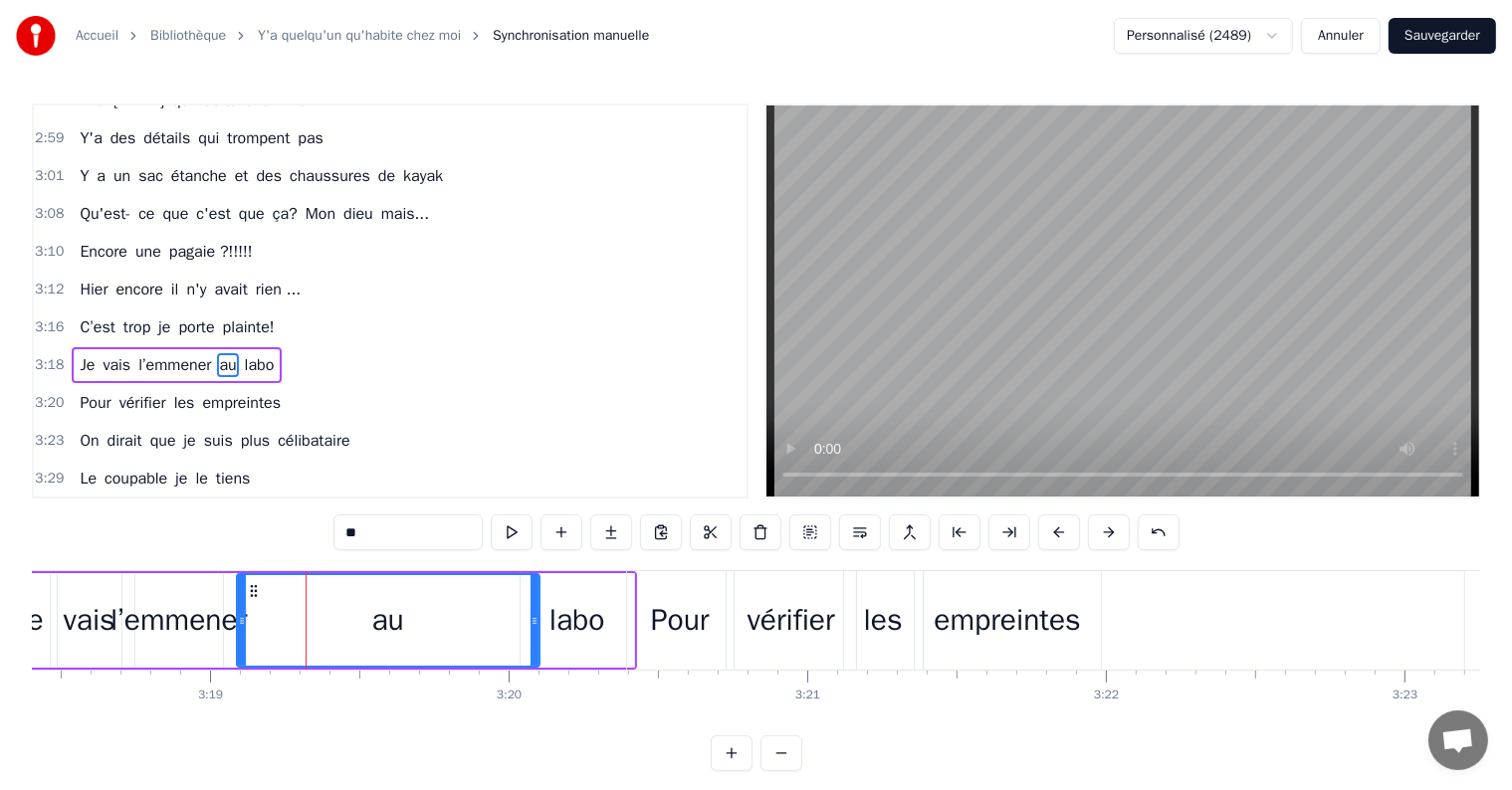 drag, startPoint x: 366, startPoint y: 621, endPoint x: 532, endPoint y: 624, distance: 166.0271 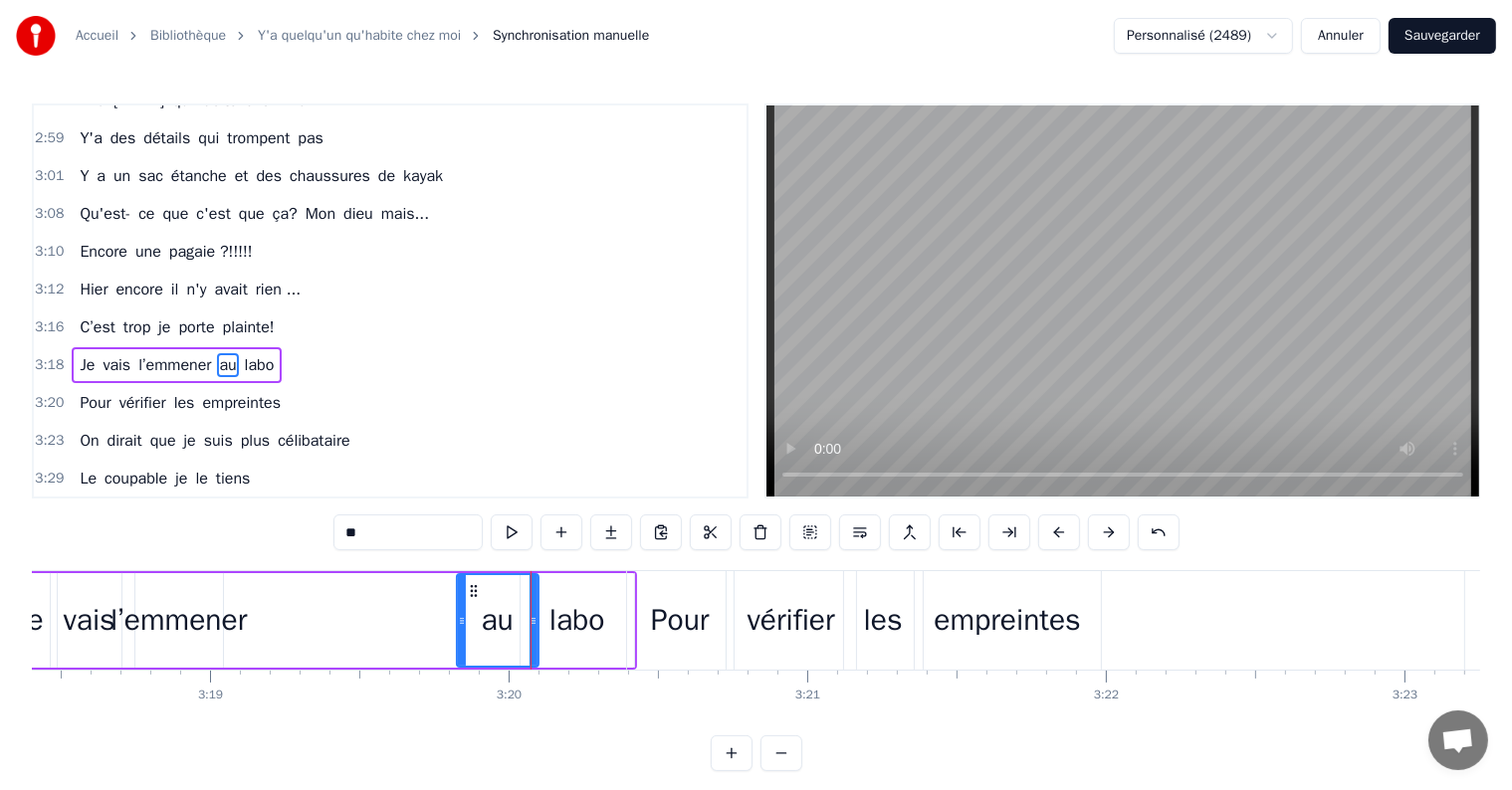 drag, startPoint x: 239, startPoint y: 617, endPoint x: 460, endPoint y: 649, distance: 223.30472 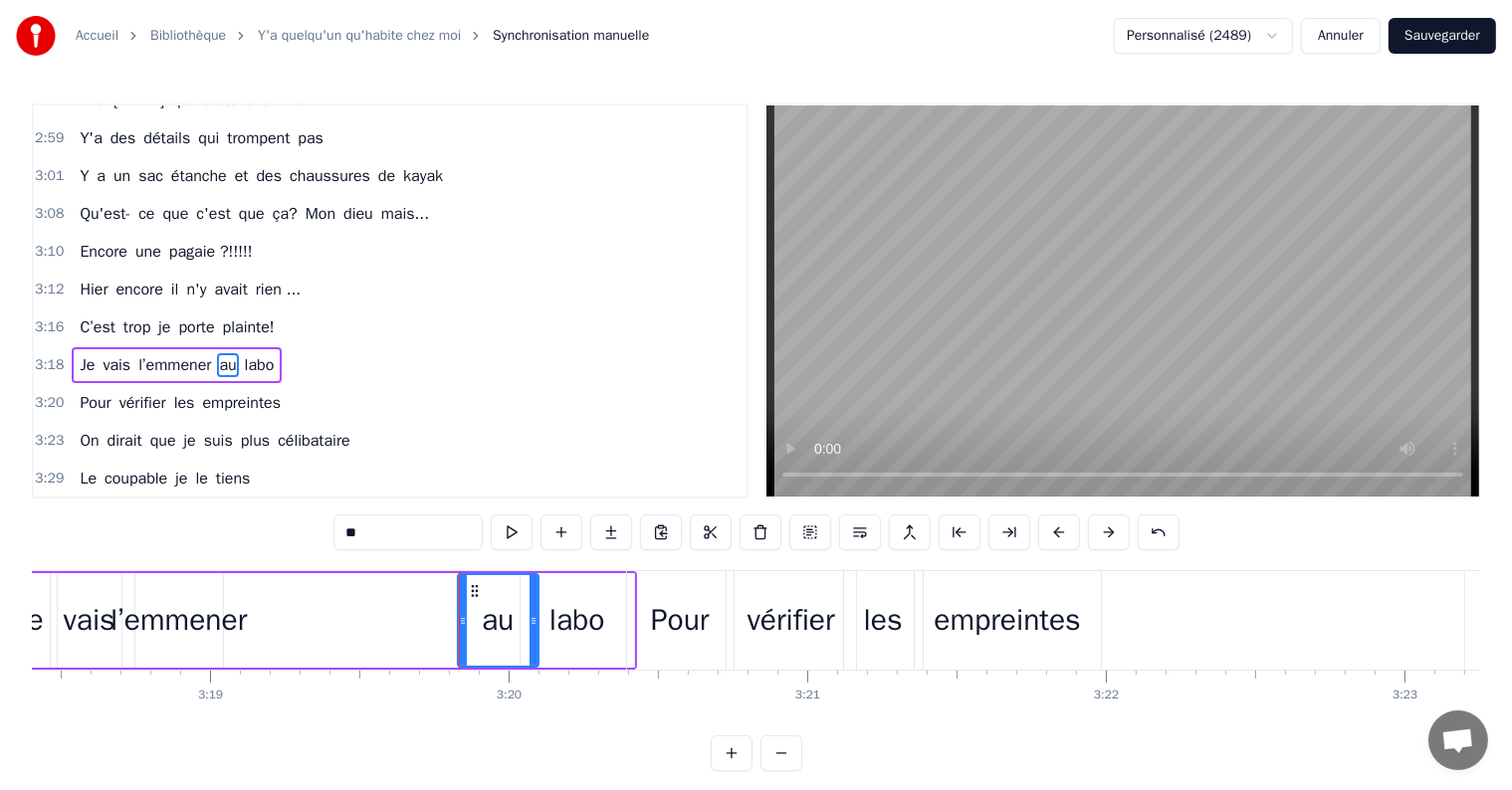 click on "labo" at bounding box center (577, 620) 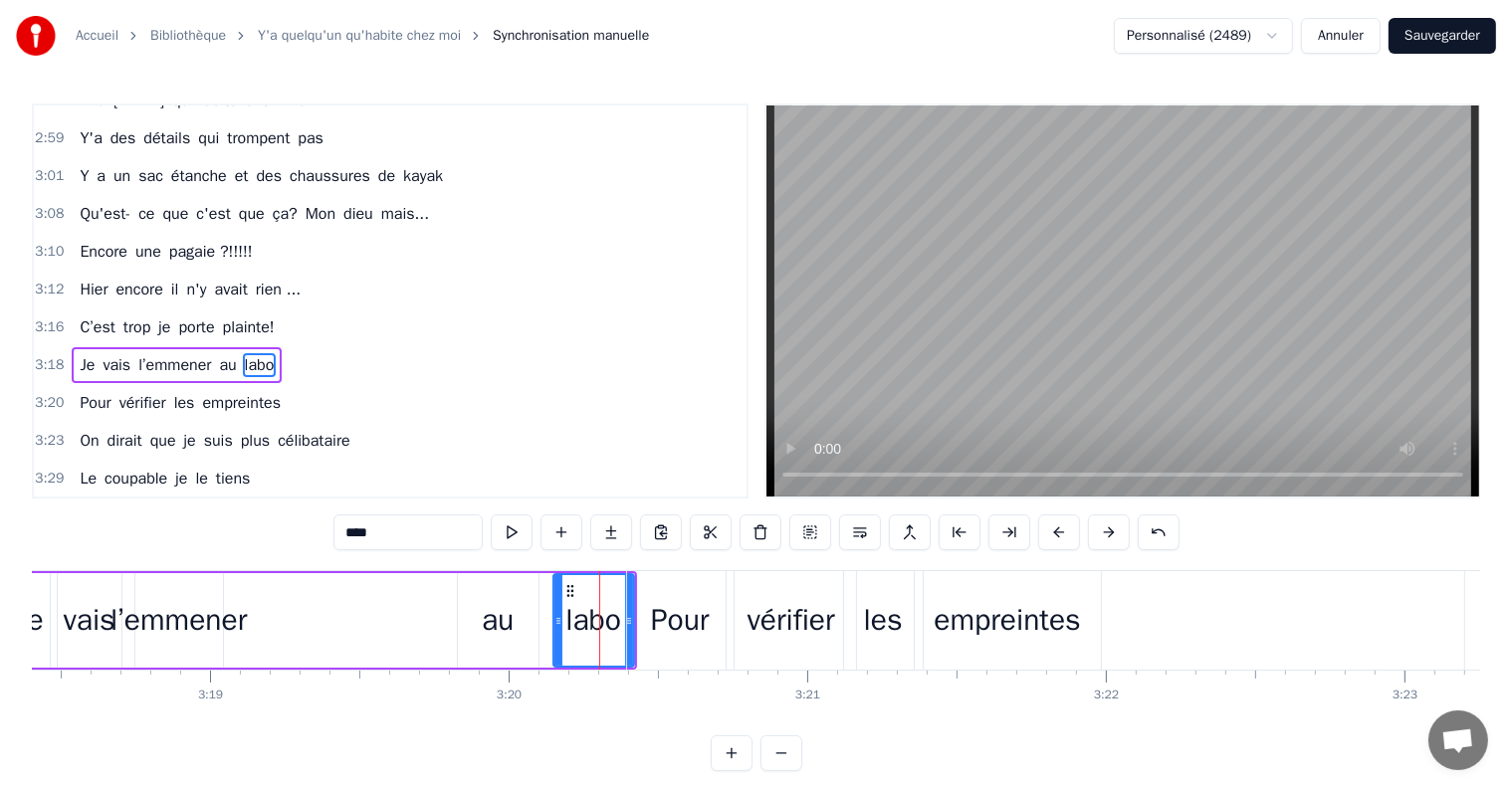 drag, startPoint x: 525, startPoint y: 620, endPoint x: 559, endPoint y: 629, distance: 35.171011 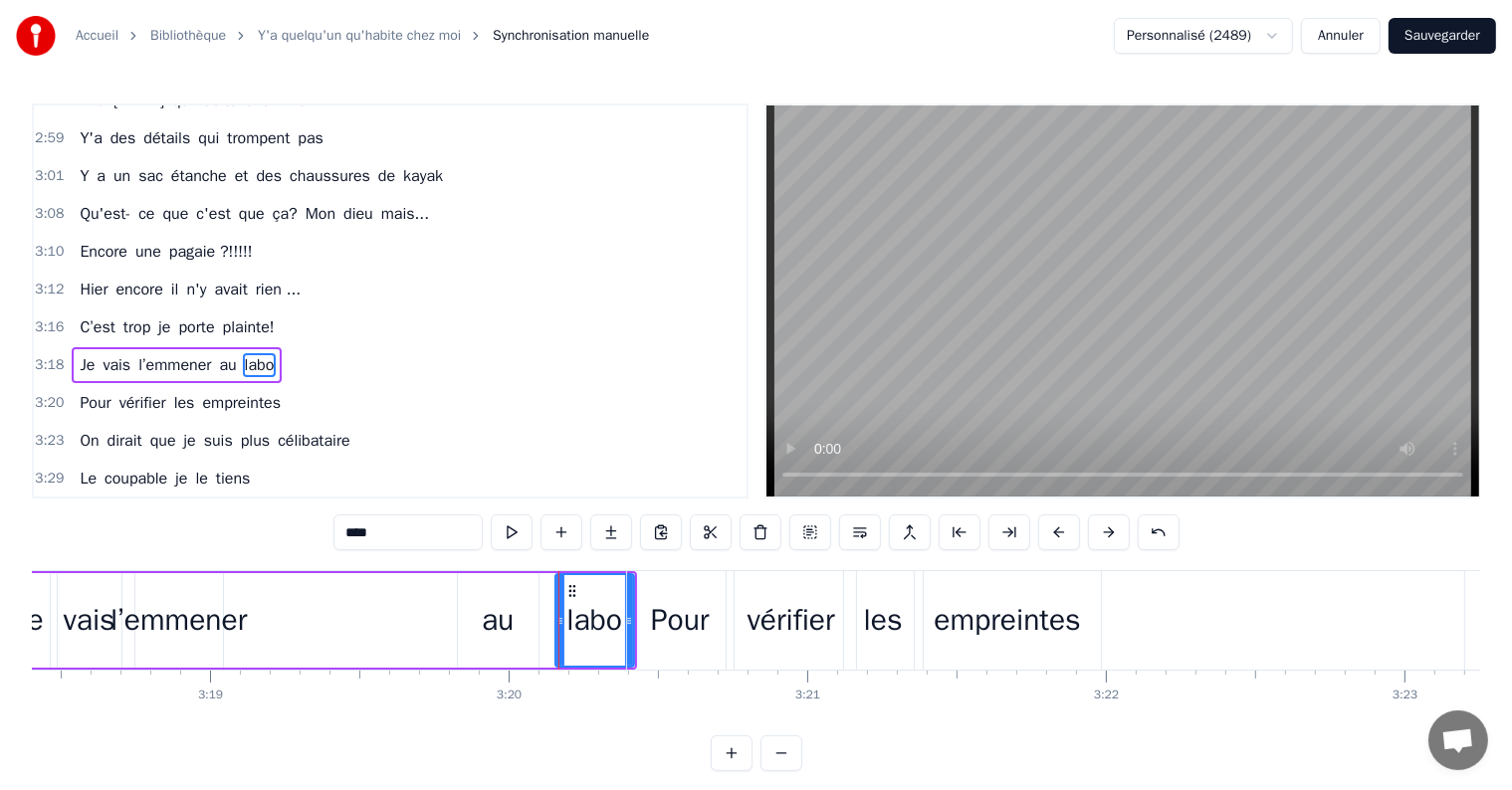 click on "Pour" at bounding box center [680, 620] 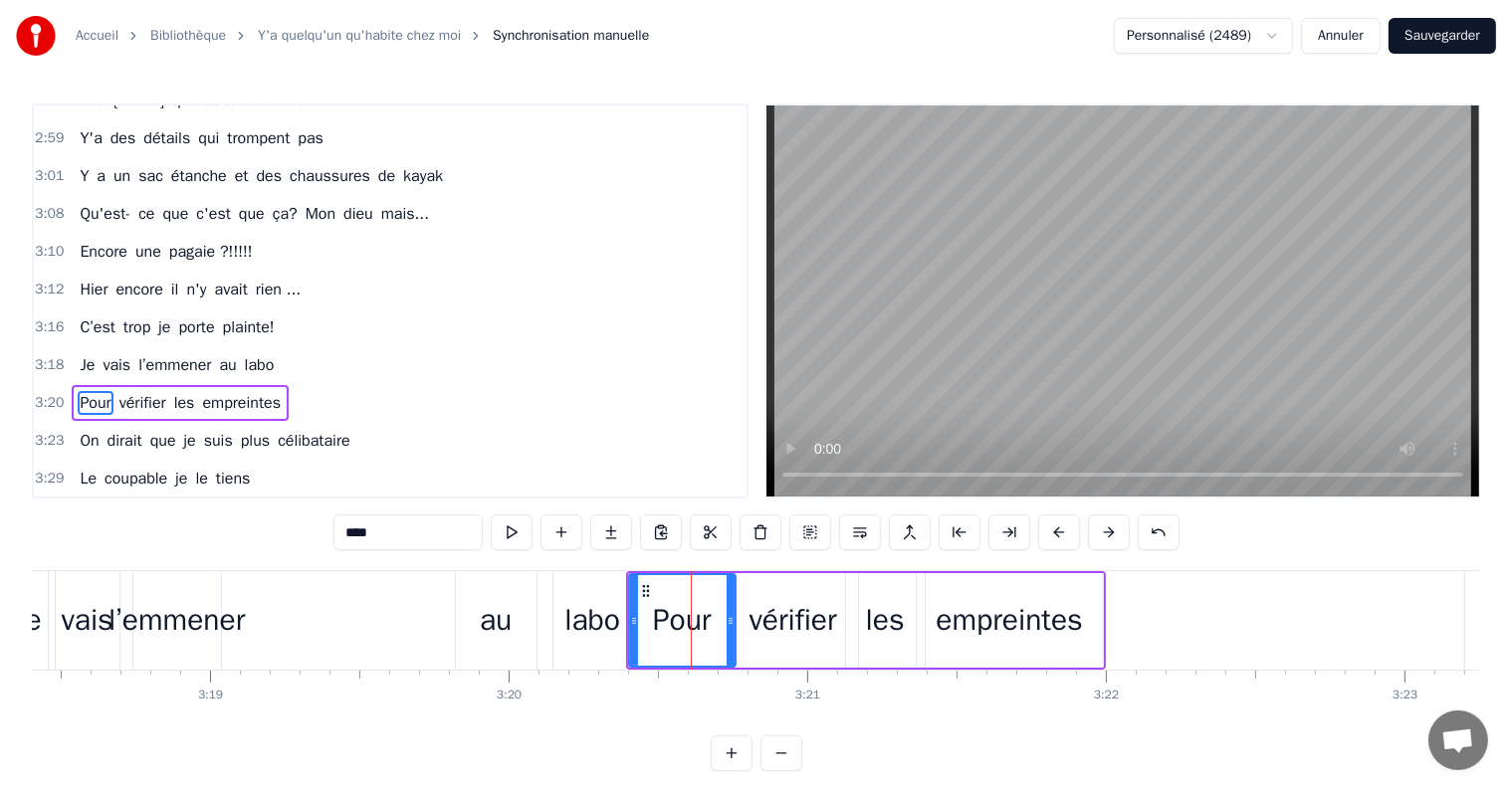 scroll, scrollTop: 1799, scrollLeft: 0, axis: vertical 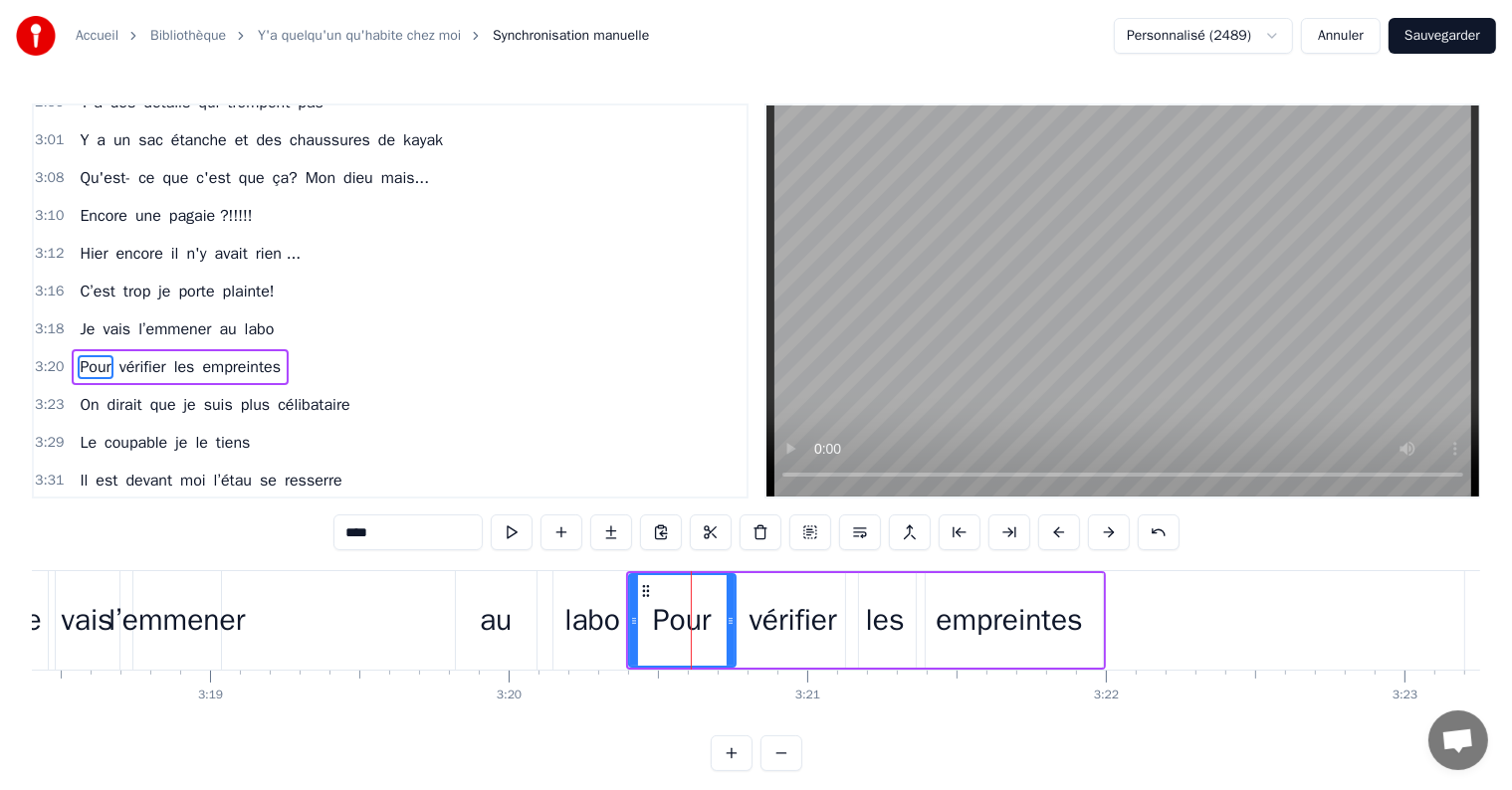click on "l’emmener" at bounding box center [176, 620] 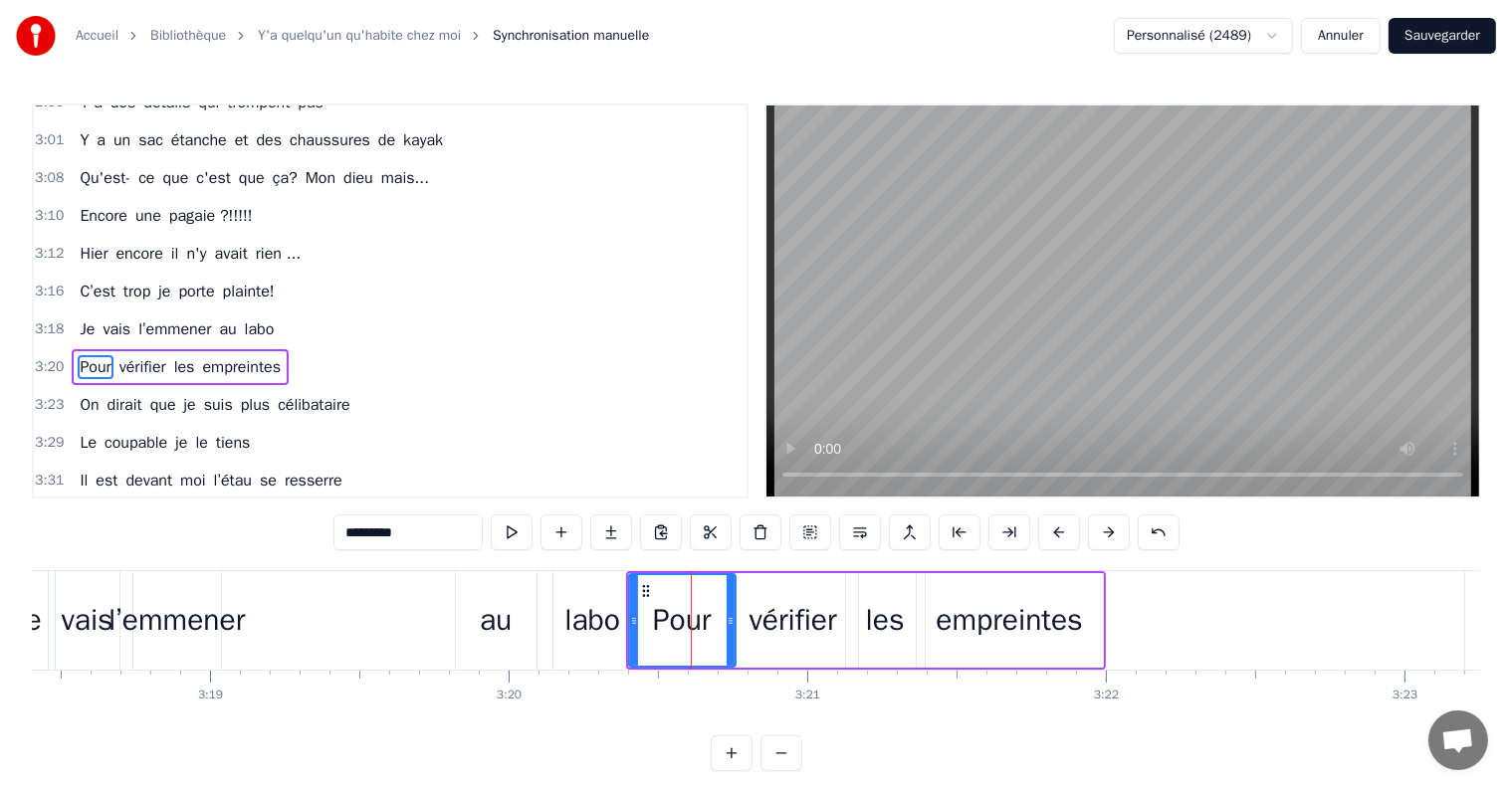 click at bounding box center (691, 620) 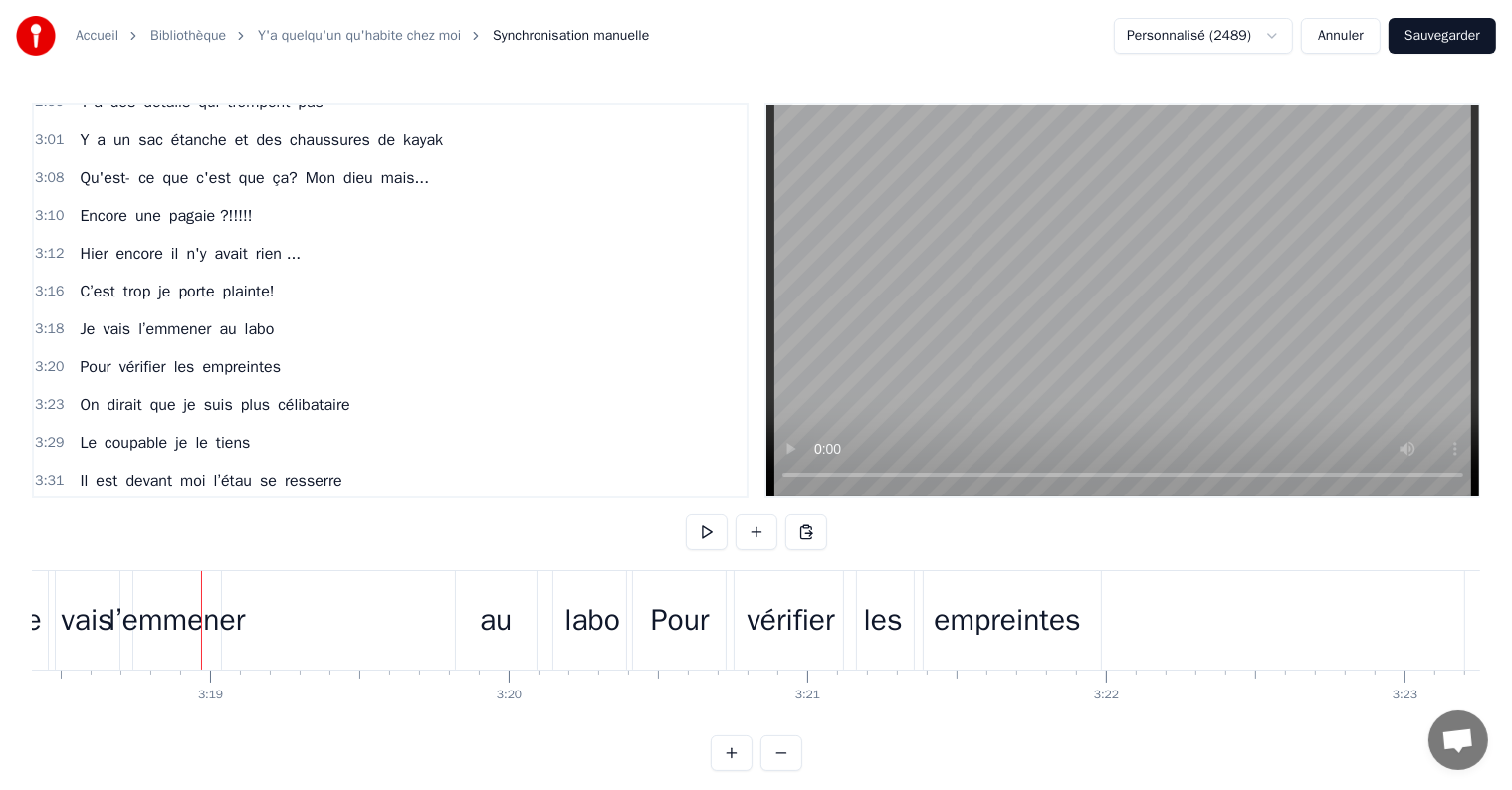 scroll, scrollTop: 1763, scrollLeft: 0, axis: vertical 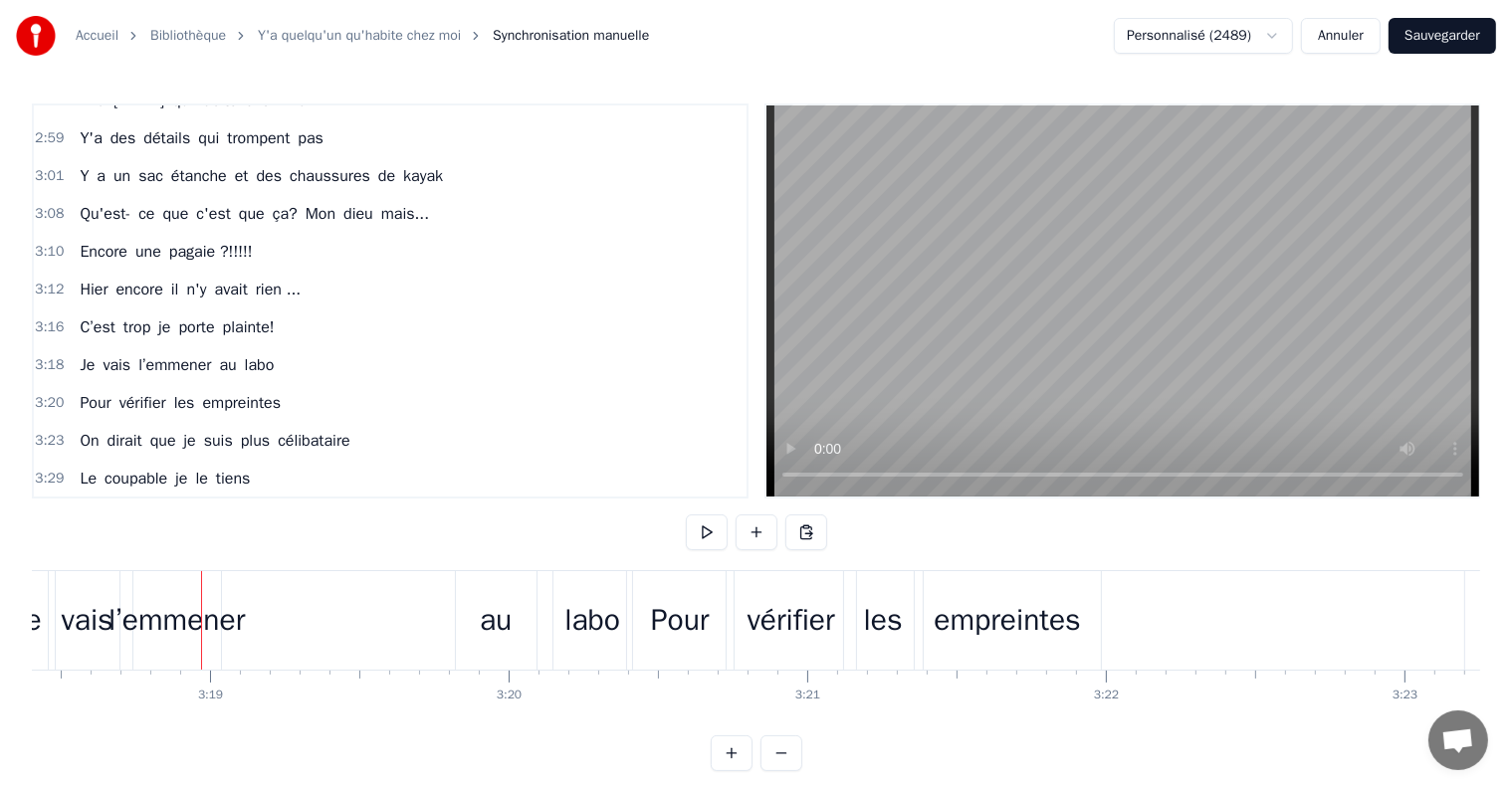 click on "l’emmener" at bounding box center [176, 620] 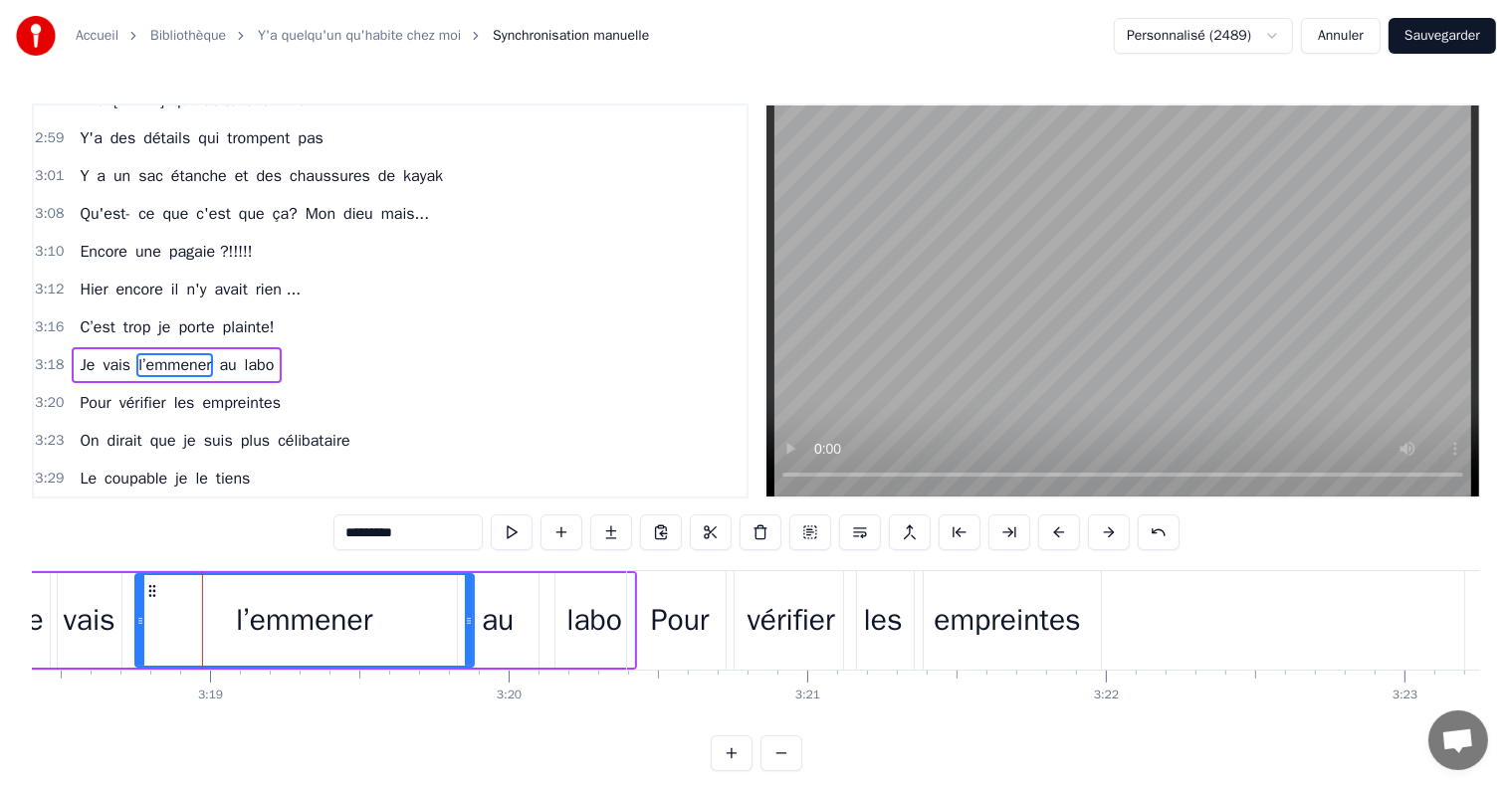 drag, startPoint x: 217, startPoint y: 622, endPoint x: 474, endPoint y: 653, distance: 258.8629 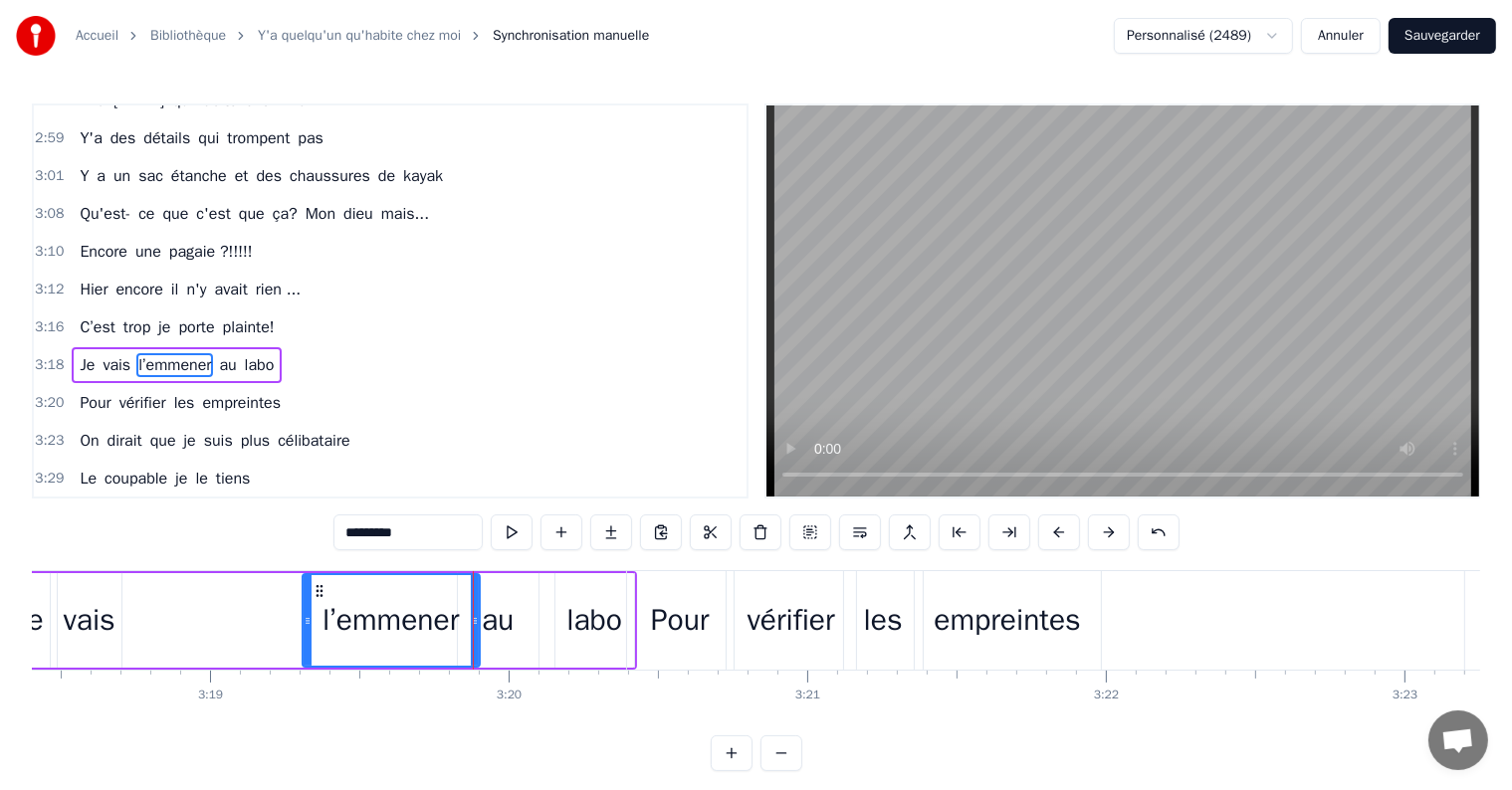 drag, startPoint x: 138, startPoint y: 625, endPoint x: 306, endPoint y: 629, distance: 168.0476 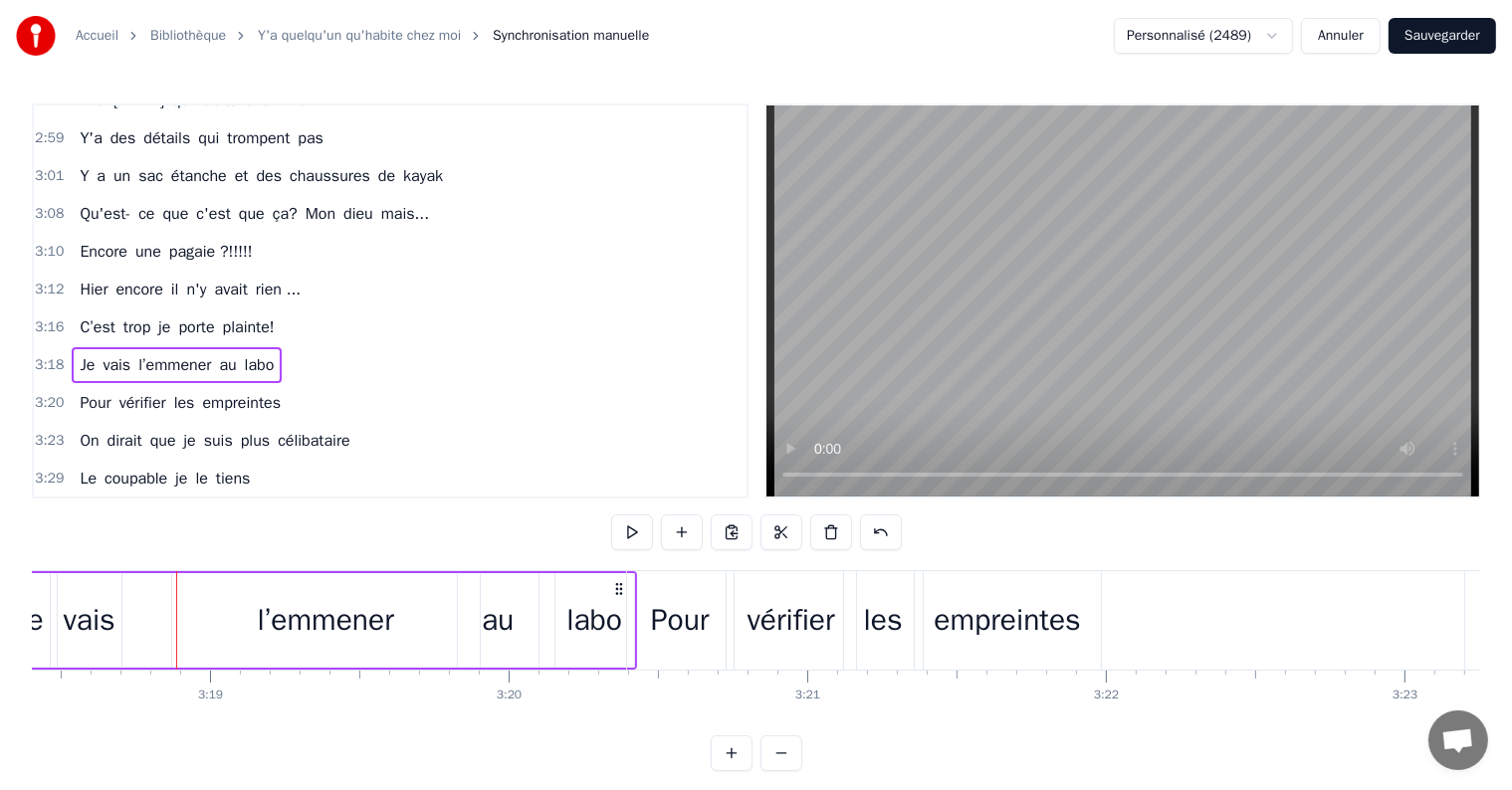 click on "vais" at bounding box center (90, 620) 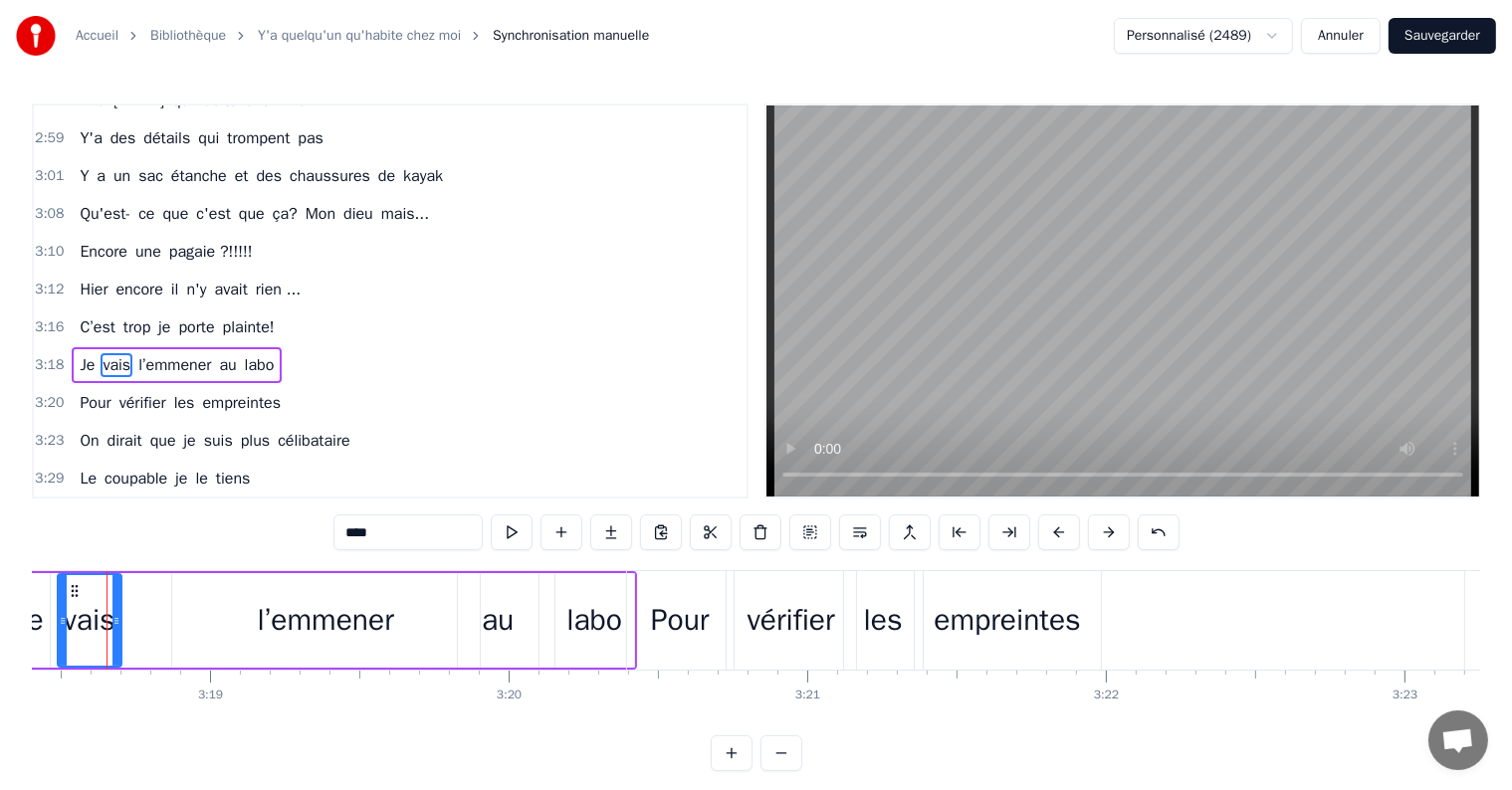 scroll, scrollTop: 0, scrollLeft: 59222, axis: horizontal 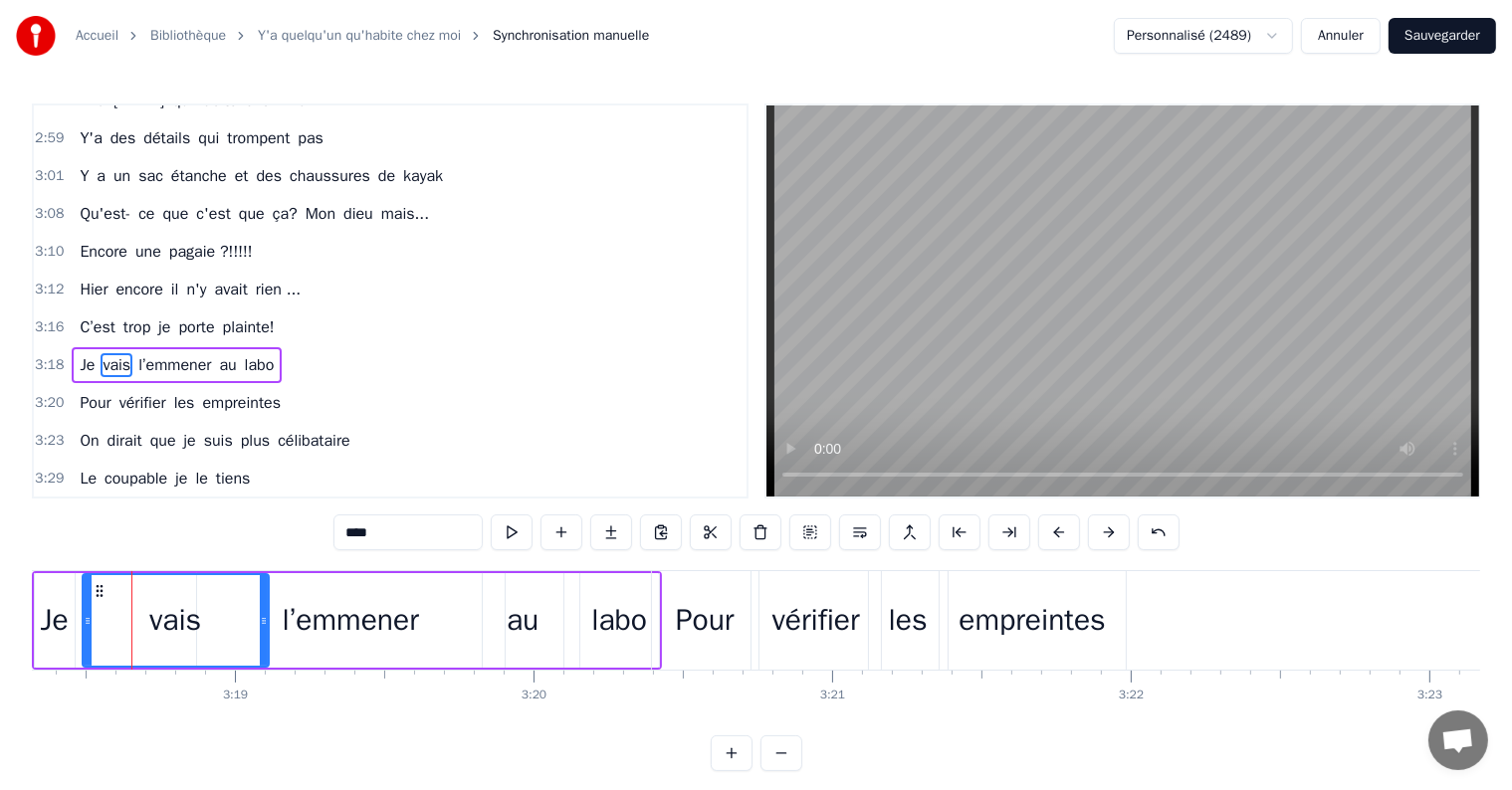 drag, startPoint x: 140, startPoint y: 617, endPoint x: 263, endPoint y: 616, distance: 123.00406 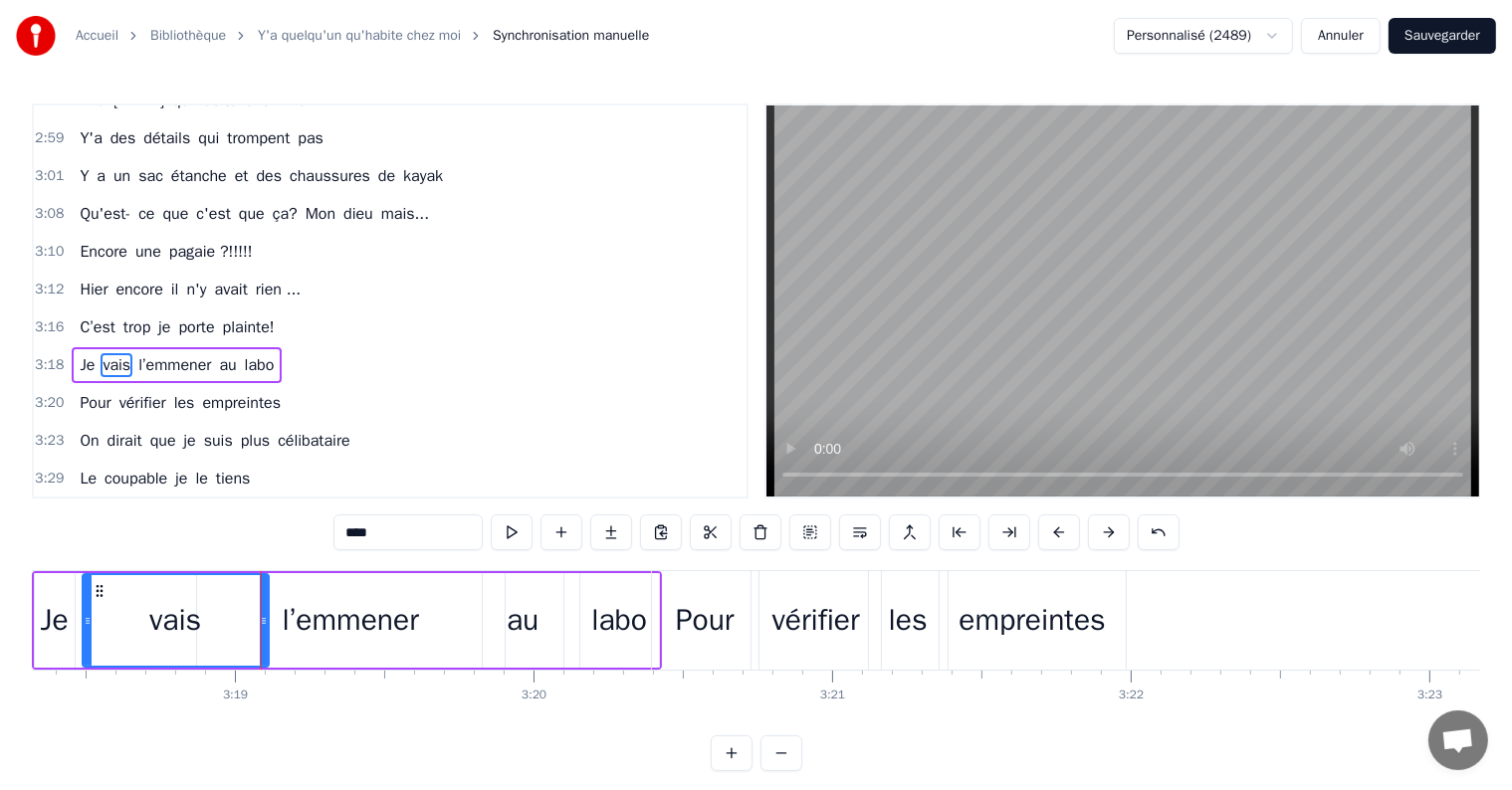 click on "l’emmener" at bounding box center (350, 620) 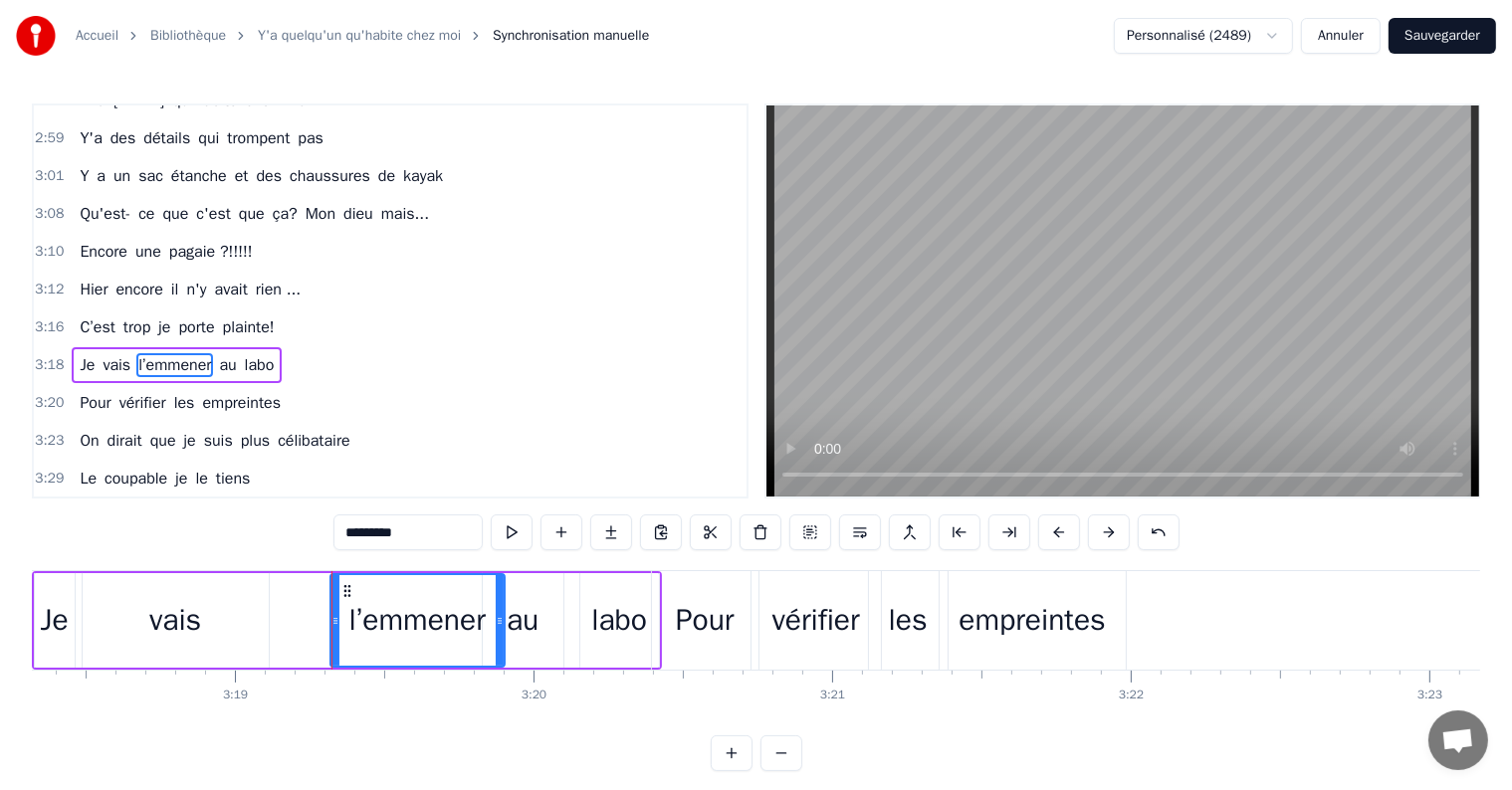 drag, startPoint x: 202, startPoint y: 624, endPoint x: 335, endPoint y: 635, distance: 133.45411 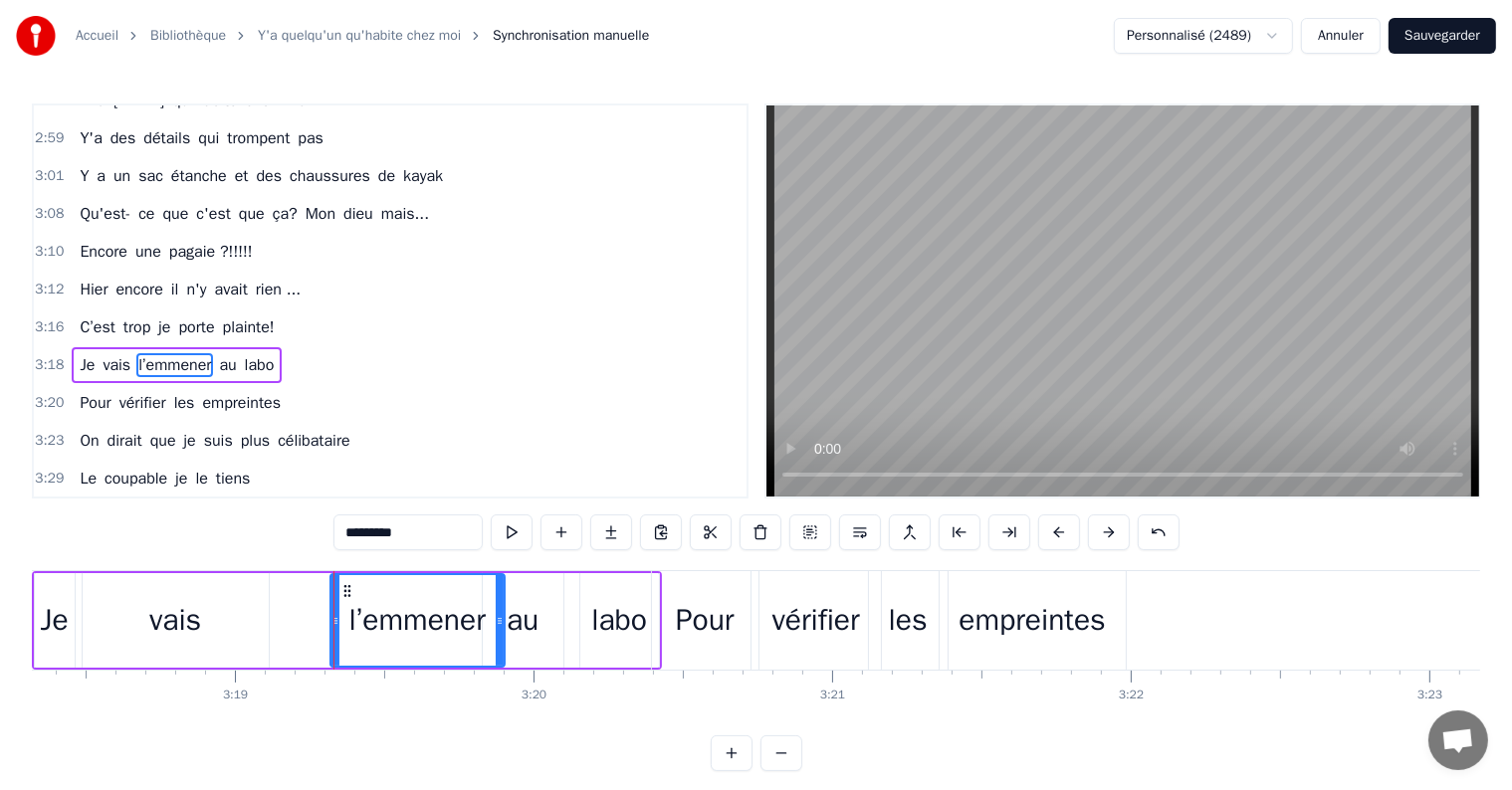 click on "au" at bounding box center (523, 620) 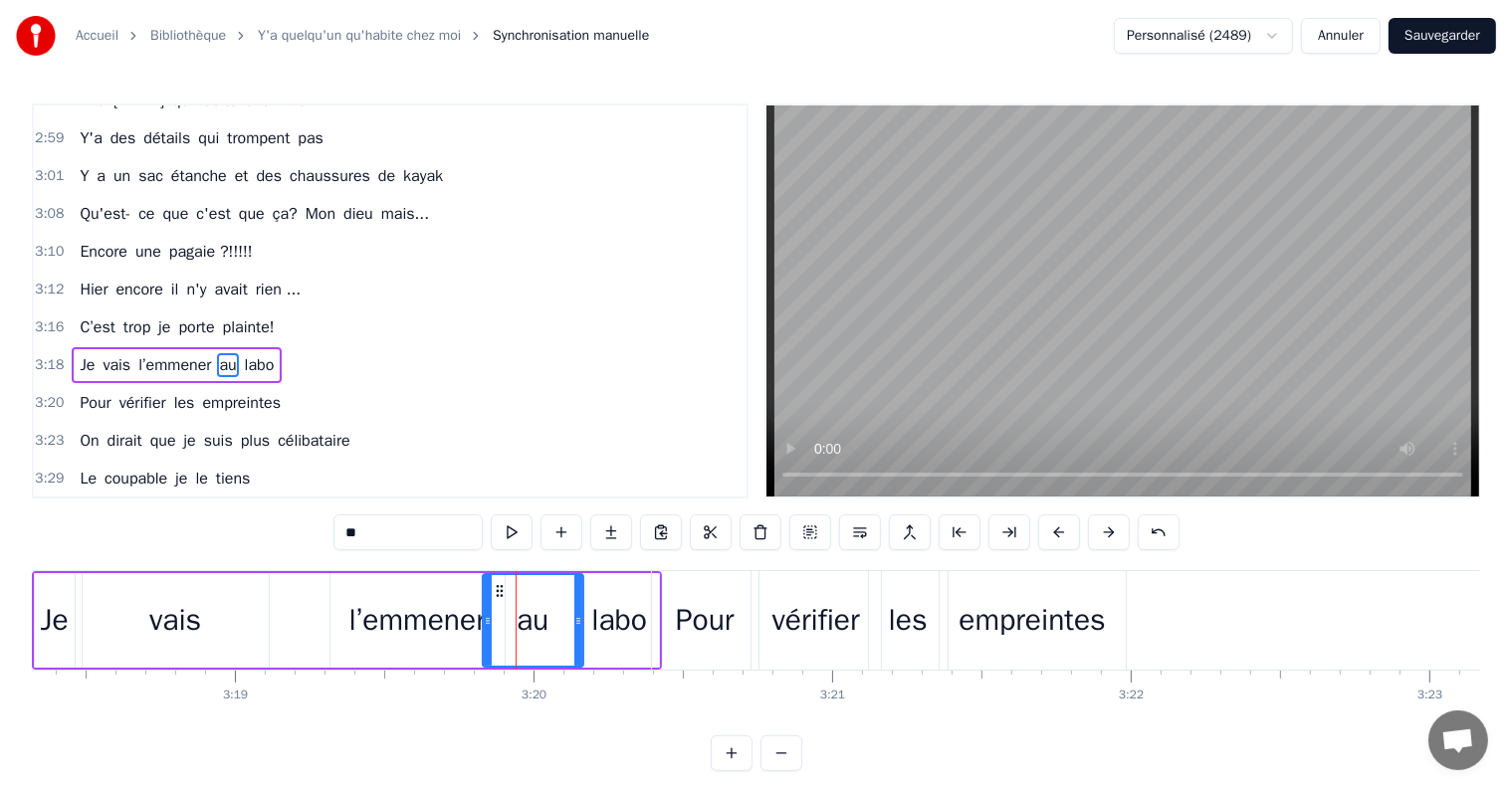 drag, startPoint x: 553, startPoint y: 619, endPoint x: 573, endPoint y: 624, distance: 20.615528 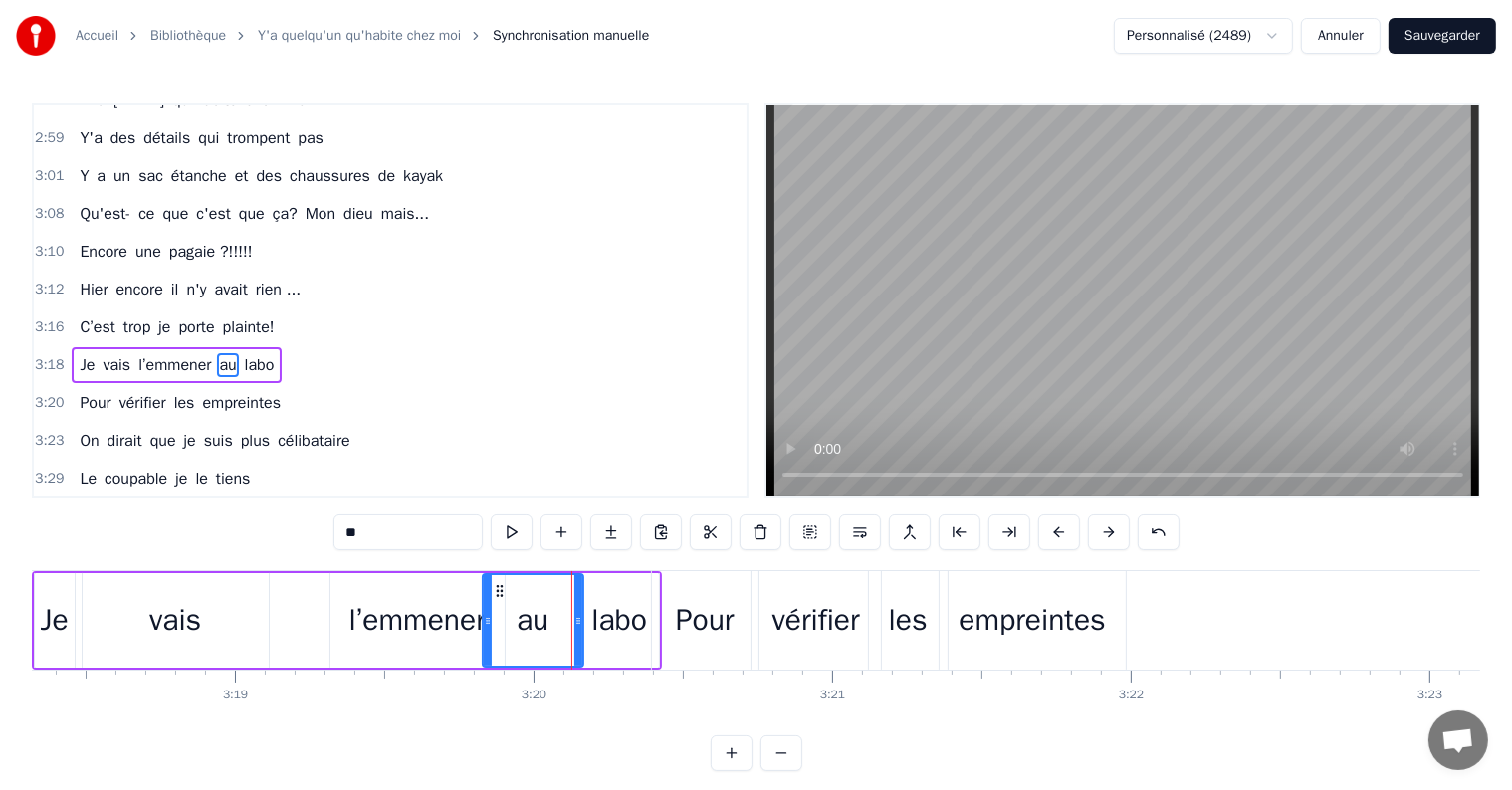 click on "l’emmener" at bounding box center [417, 620] 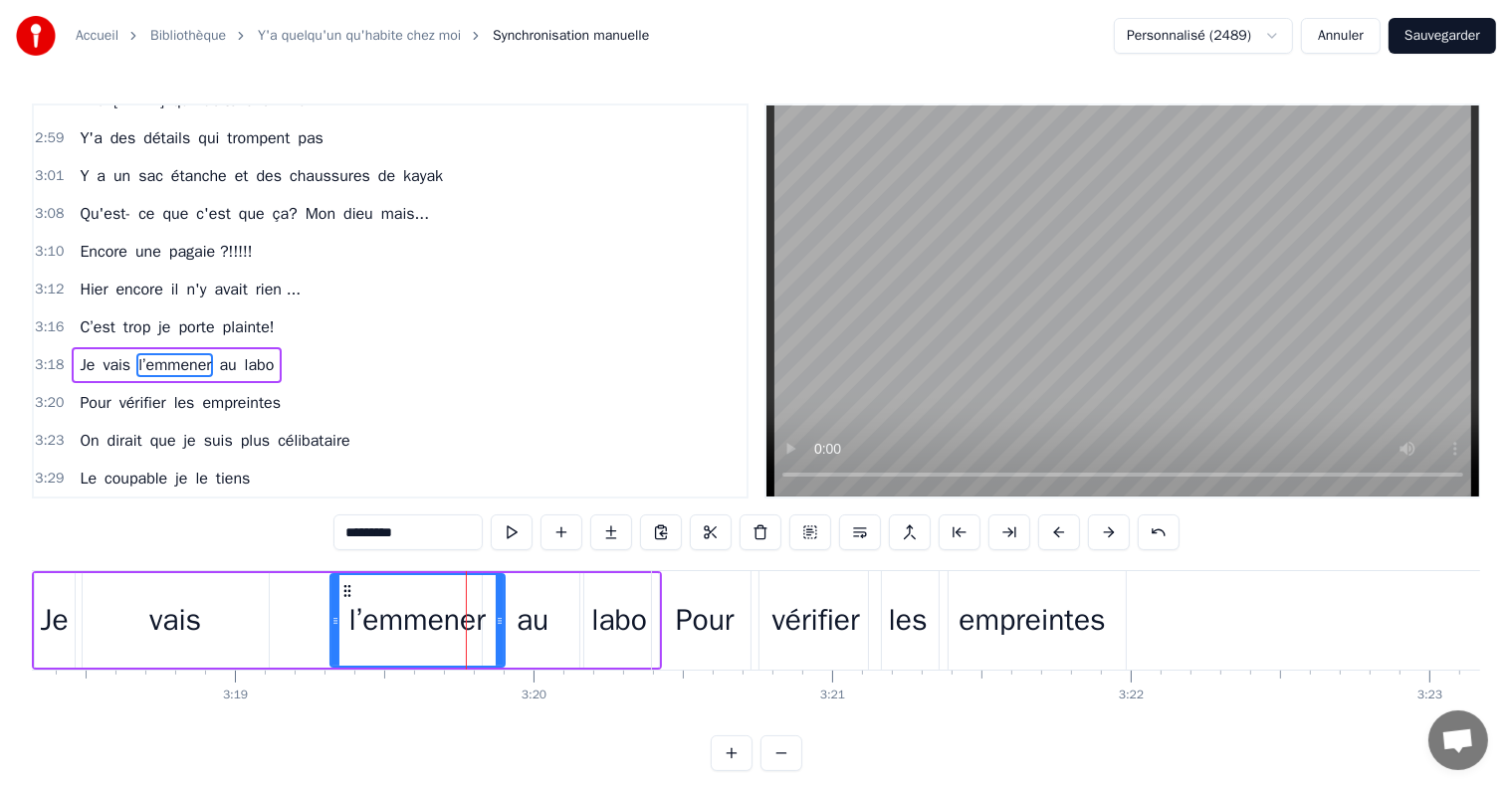 click on "au" at bounding box center (533, 620) 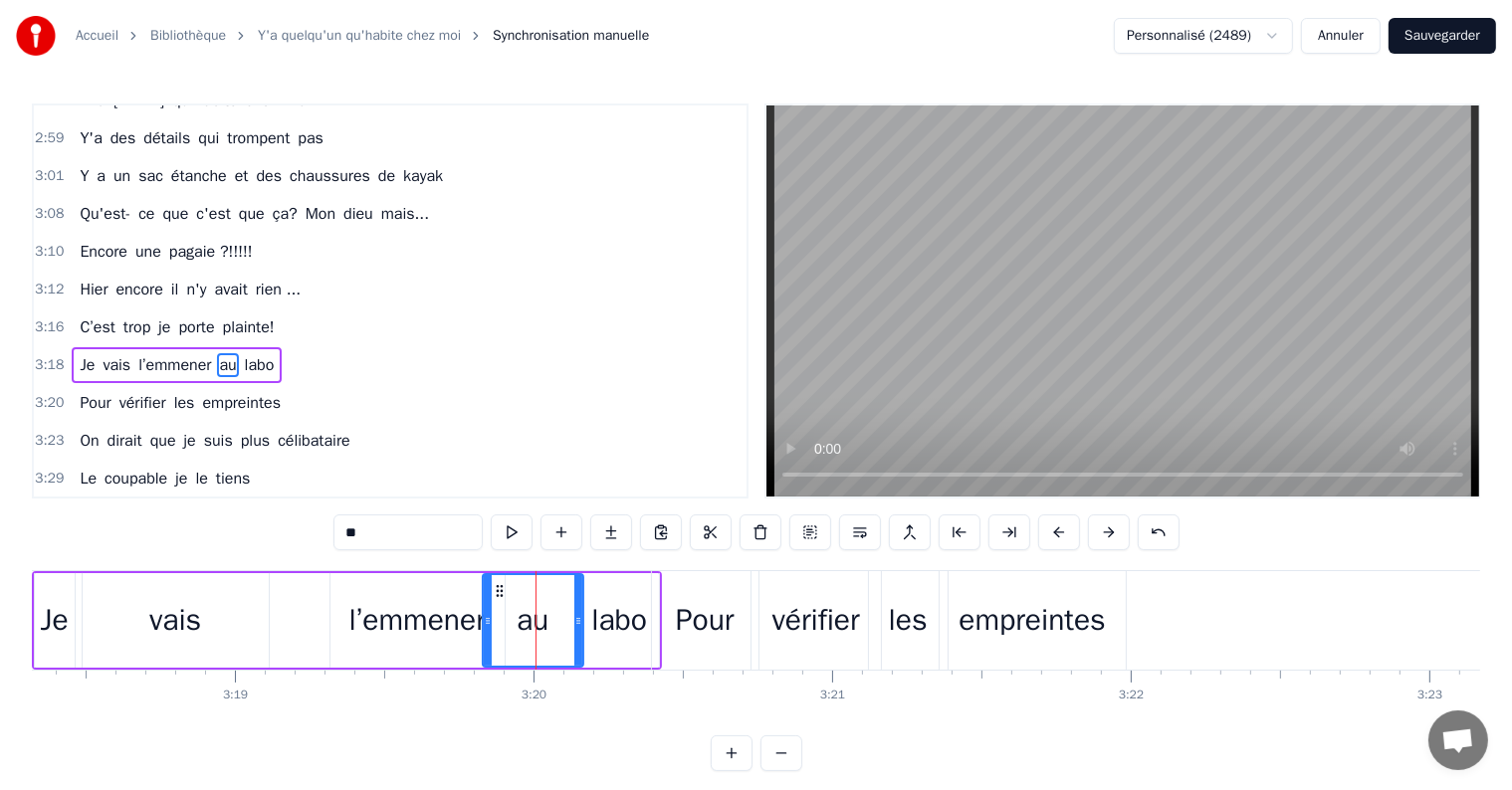 click on "au" at bounding box center [533, 620] 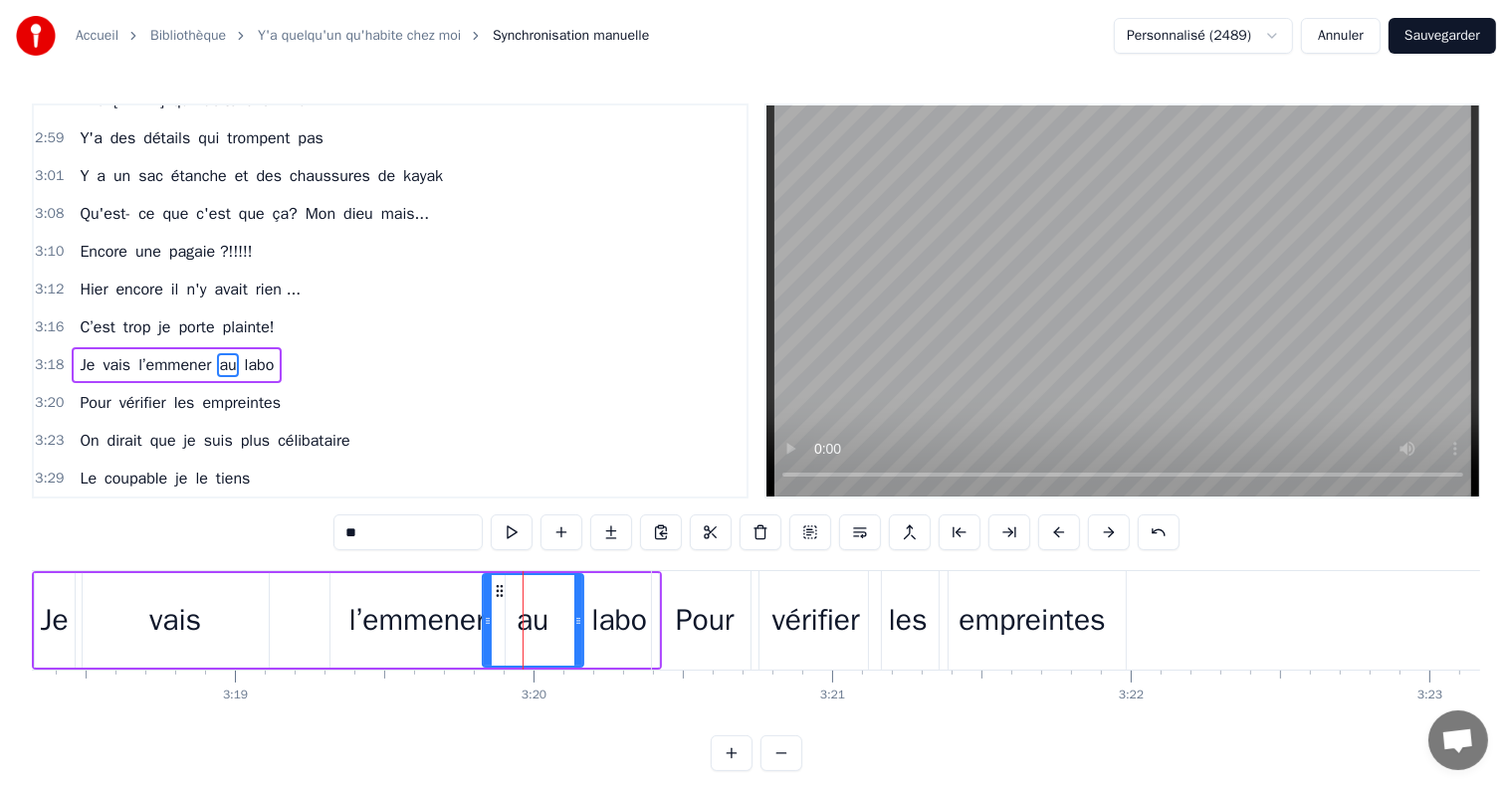 click on "au" at bounding box center (533, 620) 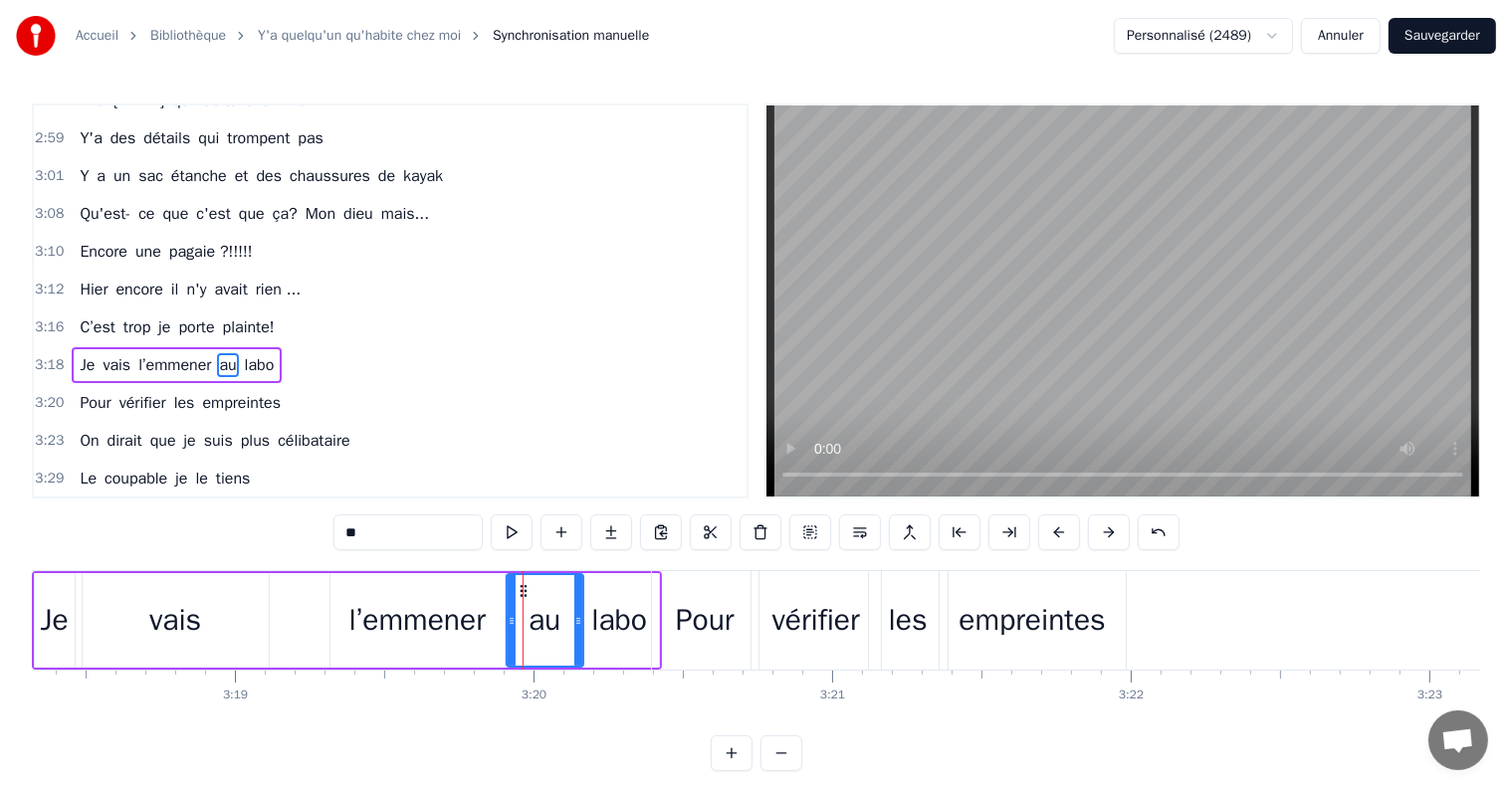 drag, startPoint x: 484, startPoint y: 621, endPoint x: 498, endPoint y: 624, distance: 14.3178211 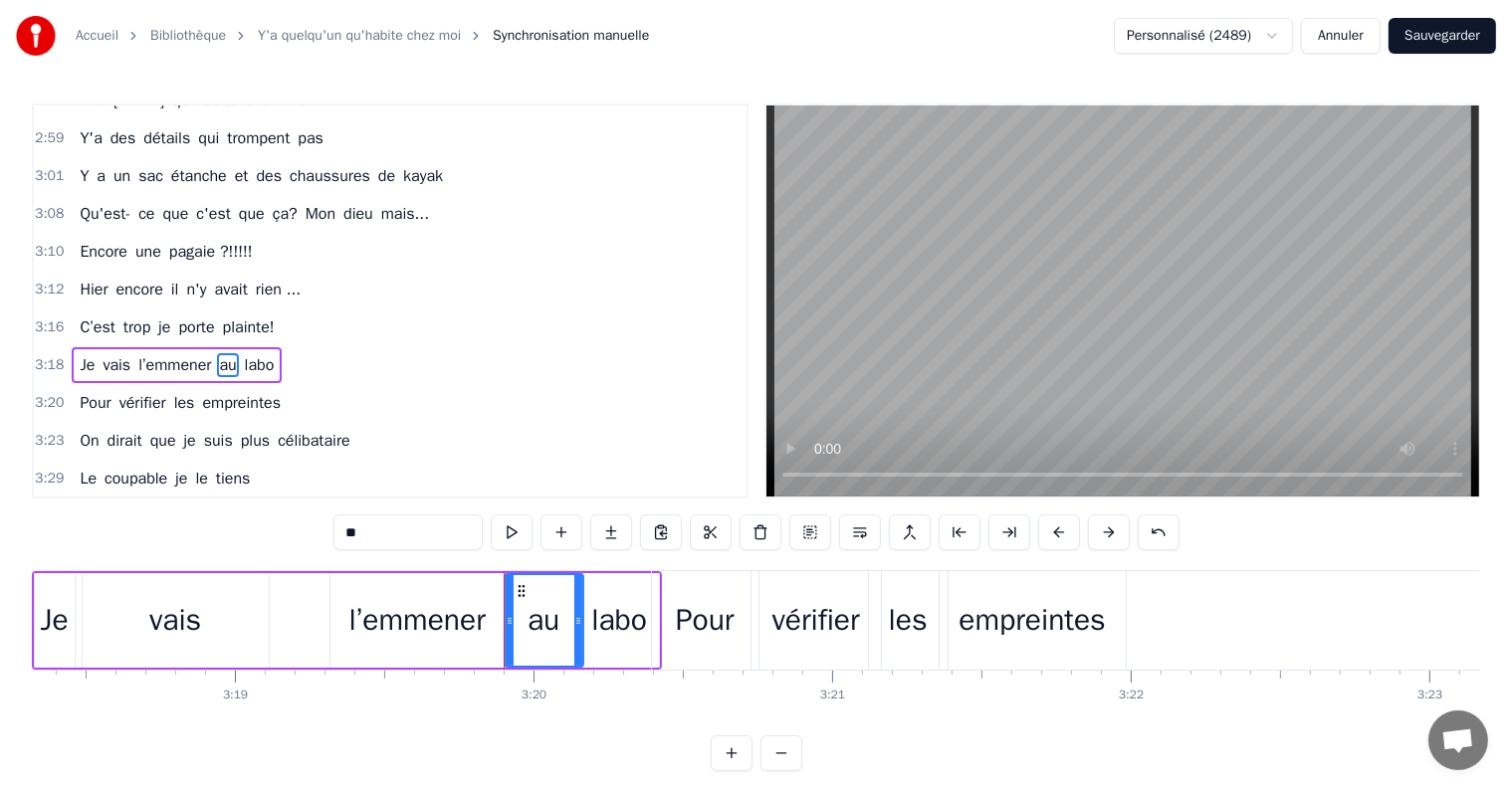click on "l’emmener" at bounding box center [417, 620] 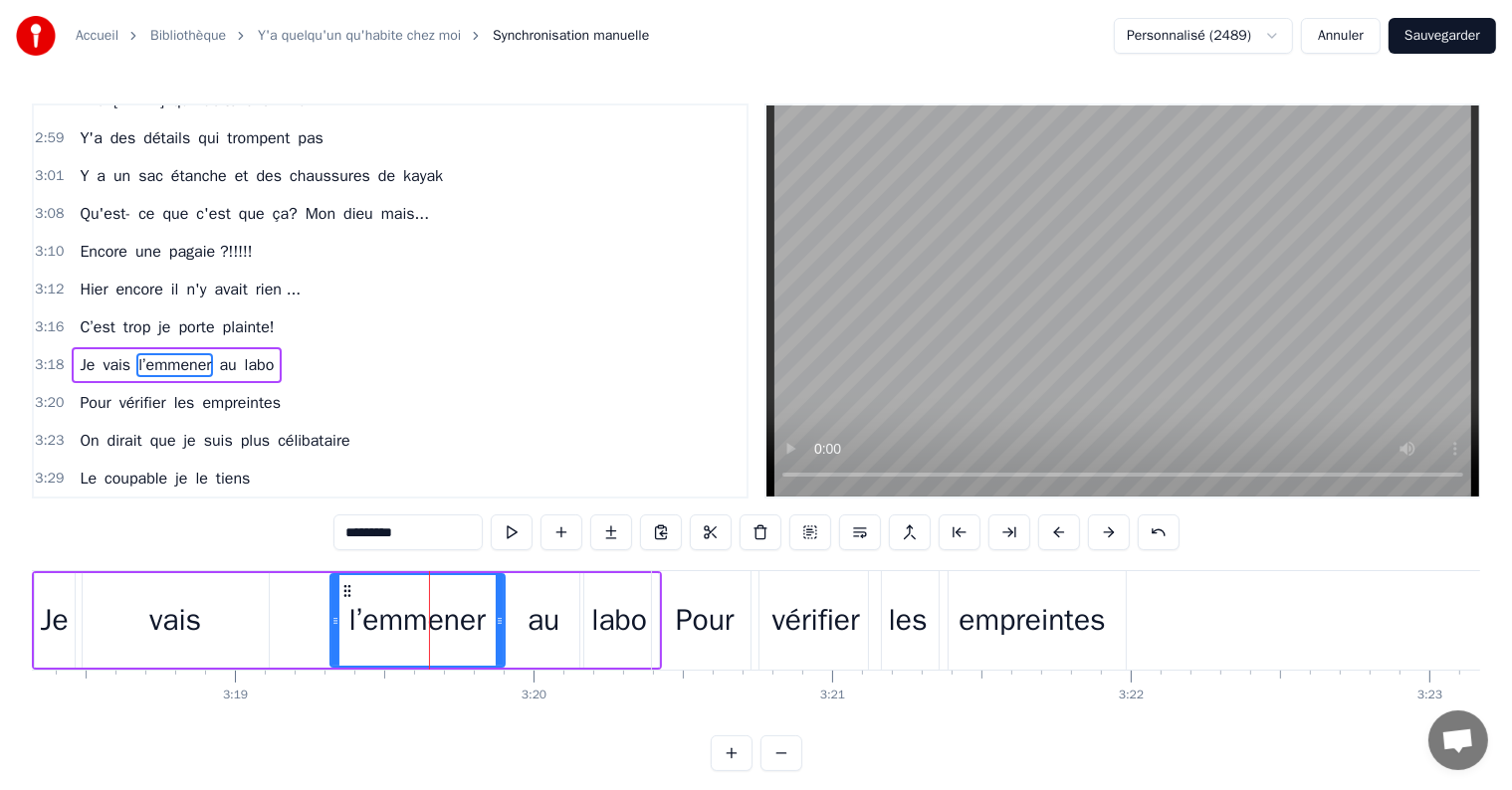 click on "vais" at bounding box center (175, 620) 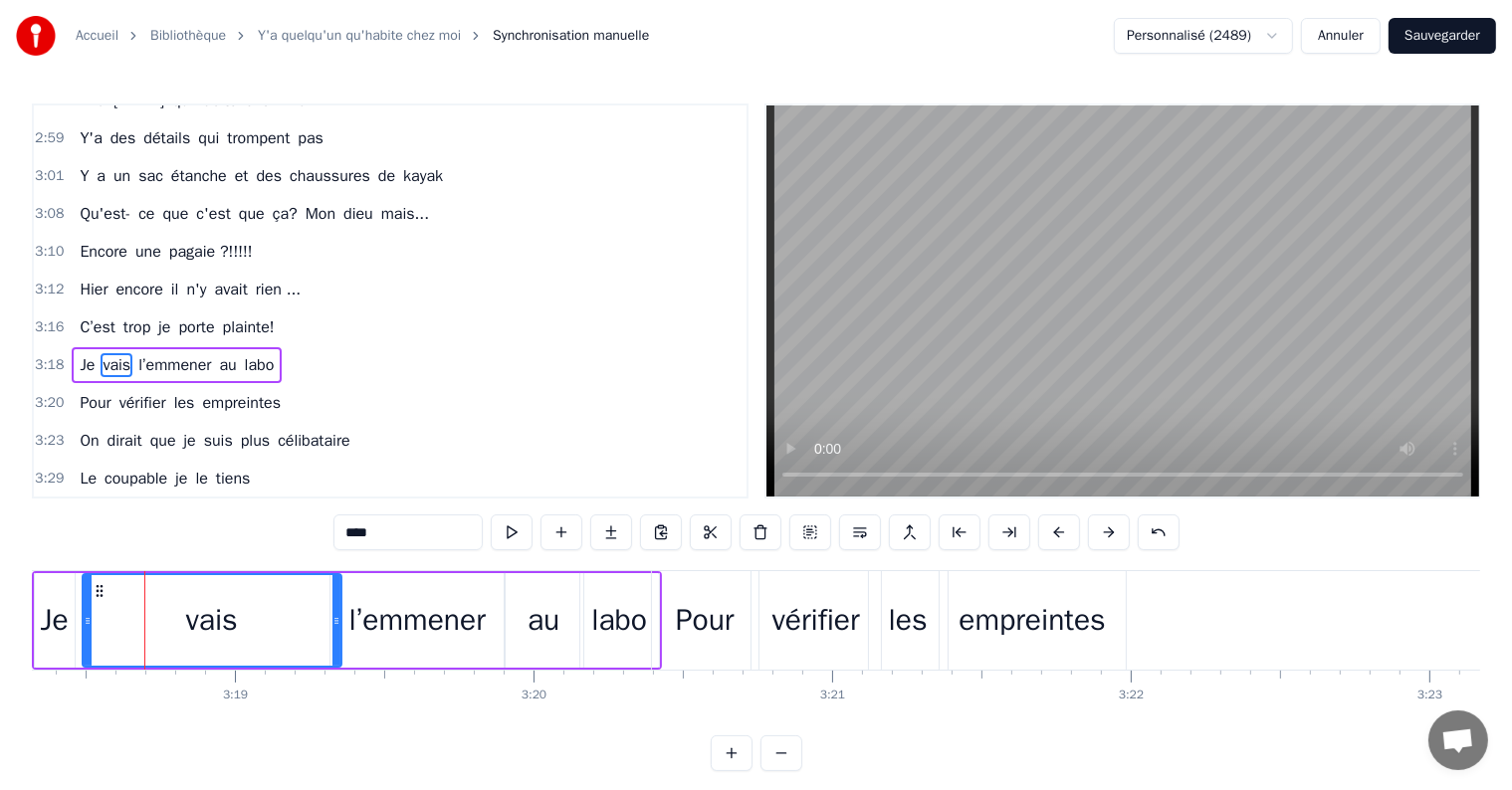 drag, startPoint x: 265, startPoint y: 620, endPoint x: 337, endPoint y: 627, distance: 72.33948 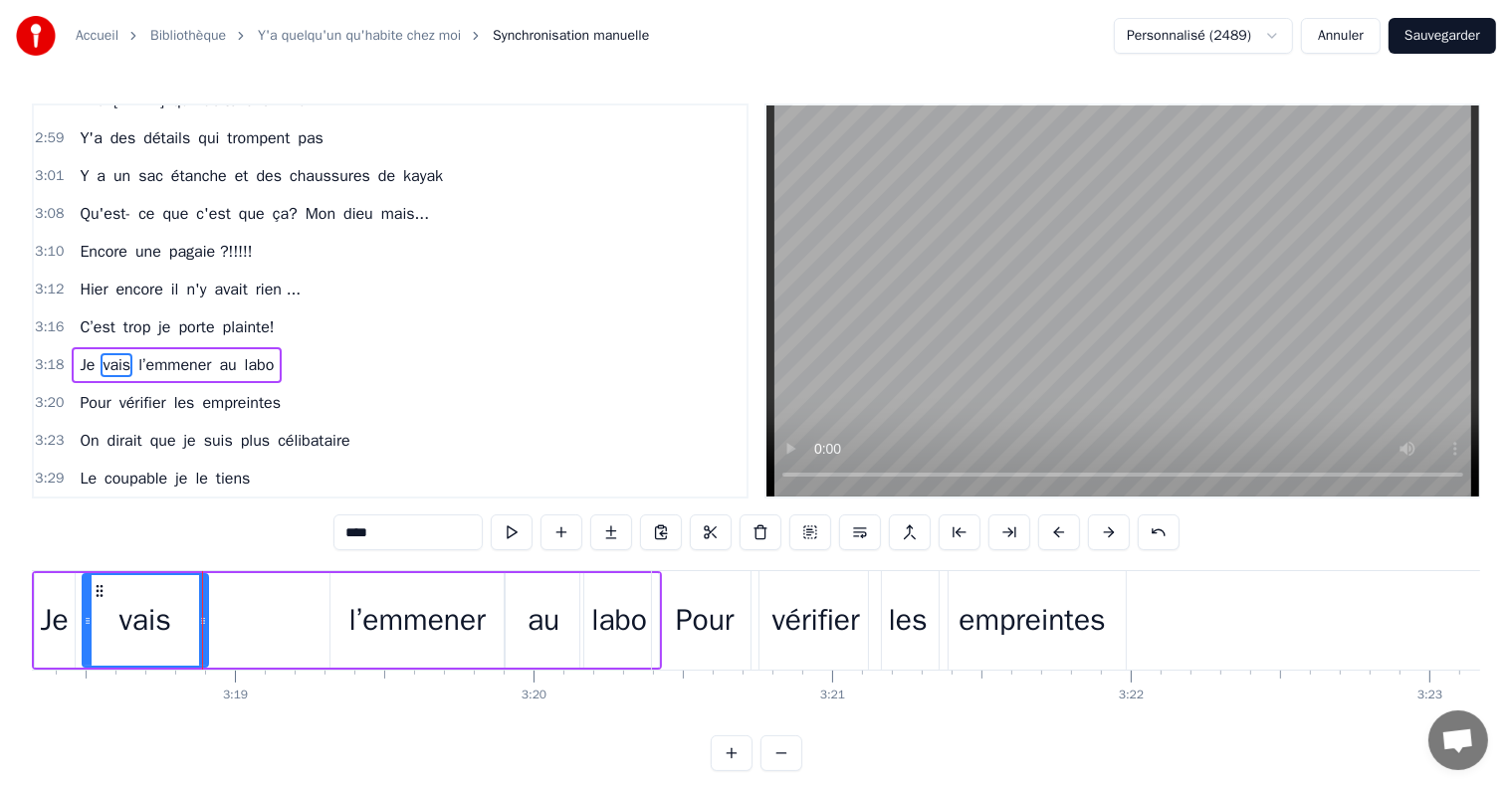 click on "Plusieurs indices m’ont mis la puce à l’oreille J’ouvre un oeil J’vais faire une enquête pour en avoir le coeur net Ca m’inquiète Y a des détails qui trompent pas Le drap, la couette ,et les 2 oreillers sont toujours bien placés A coté de mes fringues en boule Y a des vêtements pliés et ordonnés Y a des détails qui trompent pas Y a des chaussettes Jamais dépareillées Sorties du lave-linge Elles vont par paires Mais comment ça s' fait? Là un blaireau, un rasoir Sur ma crème épilatoire C'est un vrai cauchemar C'est clair, je suis victime d'un canular !!! Dans la cuisine Plein de sortes de farine Sans gluten Des paquets de polenta, Y a même du tapioca V'là qu'on s'en prend à mes repas !!!! Y a des détails qui trompent pas Quelqu'un en douce a tout déplacé Où sont mes habitudes, mais où est l' café ?!!!! Je tourne les yeux... Oh mais c'est de la folie !!!! D'objets lidl, ah ah aaah je suis envahie !!!!! Y a des détails qui trompent pas J' crois qu'y a [FIRST] qui habite chez" at bounding box center (-24401, 620) 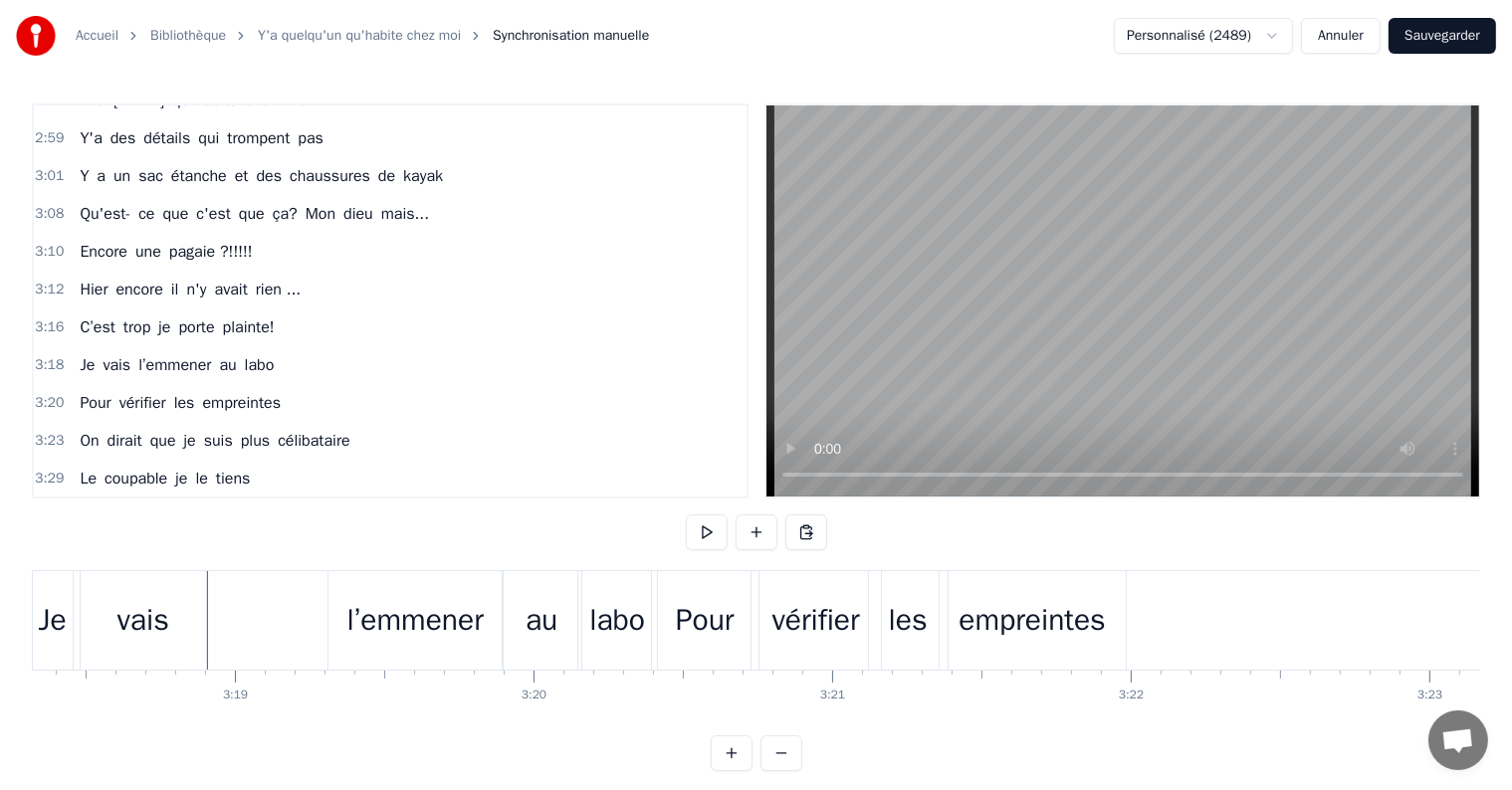 click on "vais" at bounding box center (143, 620) 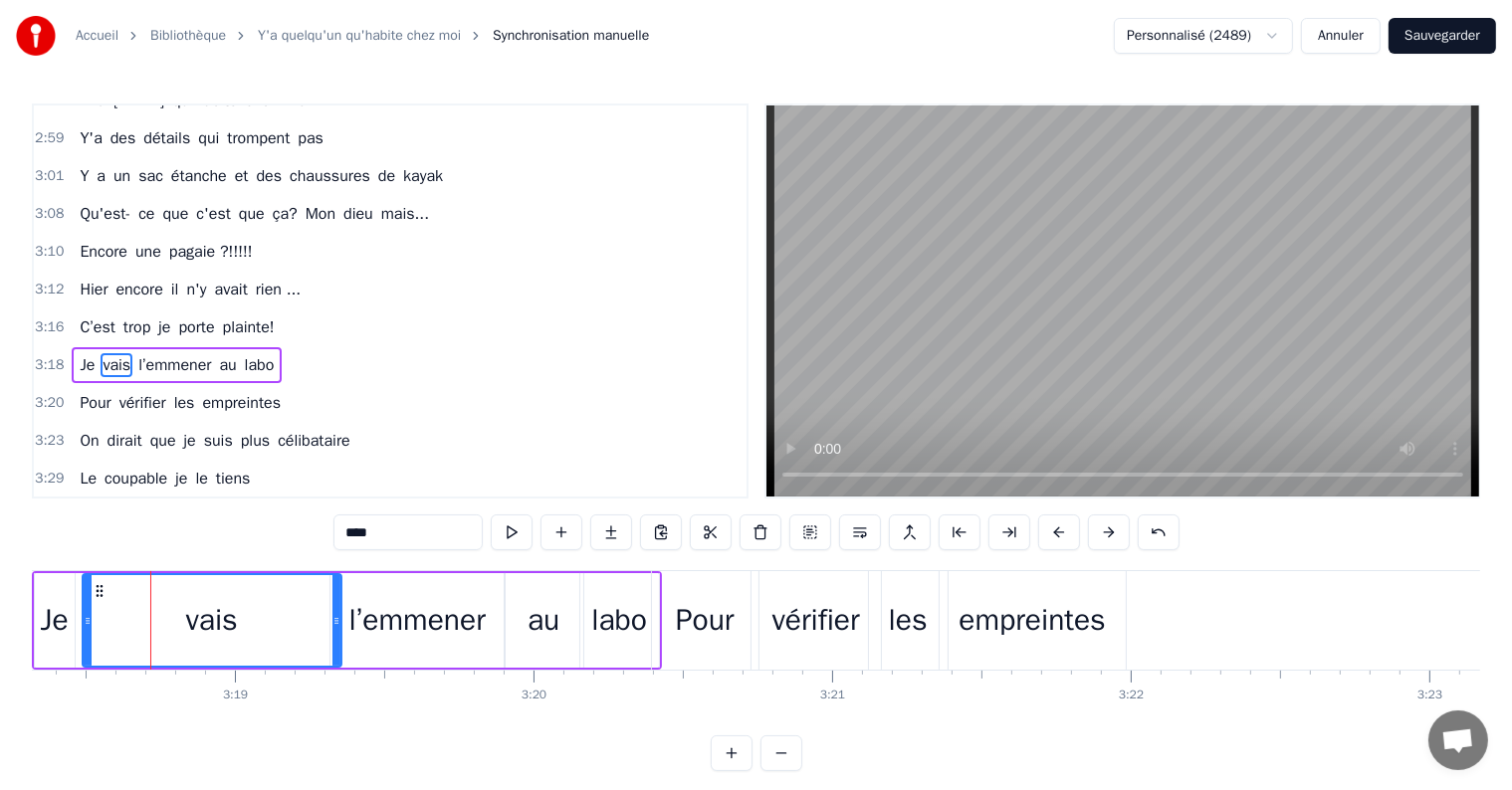 drag, startPoint x: 201, startPoint y: 621, endPoint x: 336, endPoint y: 624, distance: 135.03333 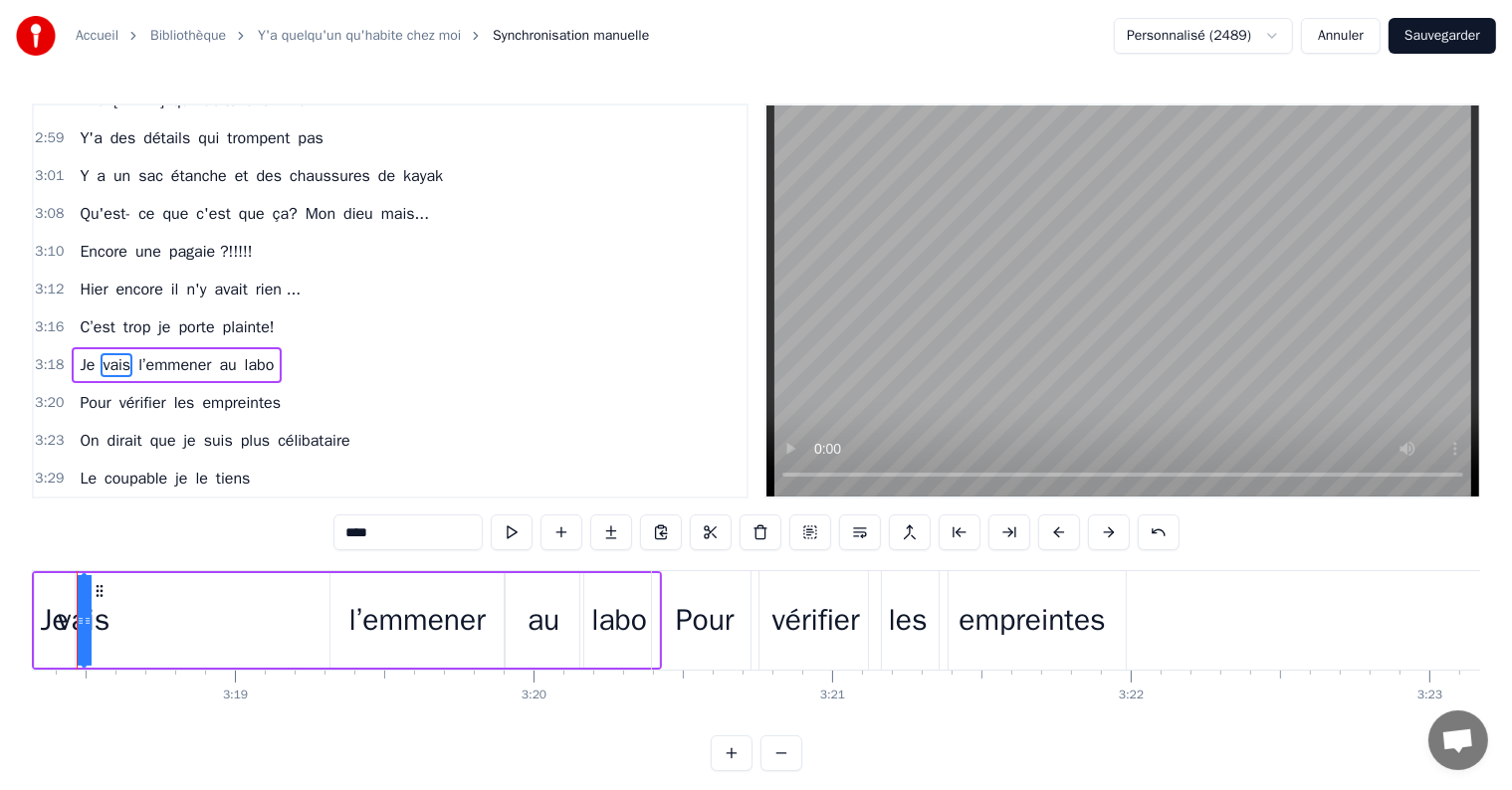 scroll, scrollTop: 0, scrollLeft: 59166, axis: horizontal 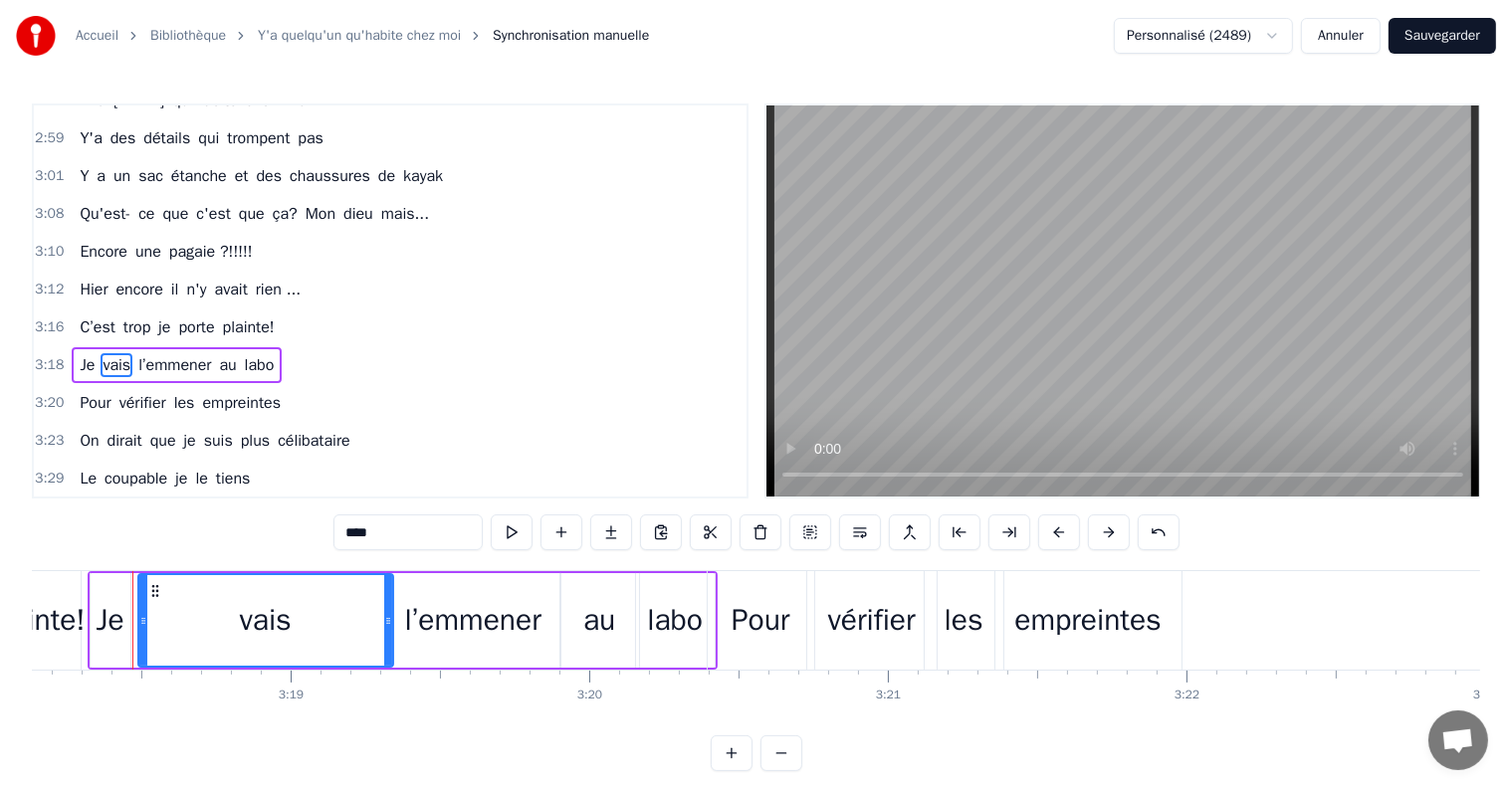 drag, startPoint x: 138, startPoint y: 621, endPoint x: 391, endPoint y: 628, distance: 253.09682 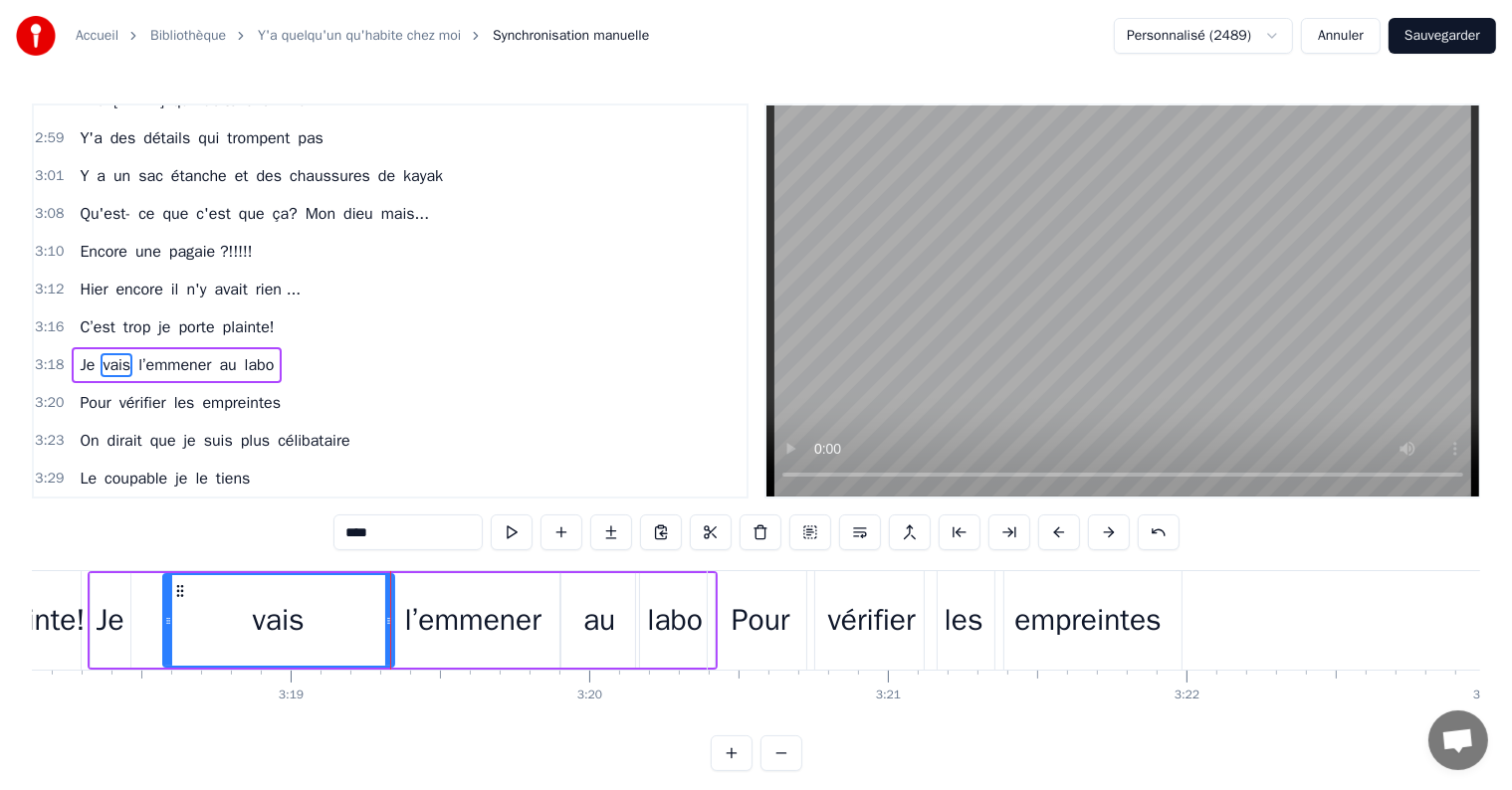 drag, startPoint x: 139, startPoint y: 617, endPoint x: 163, endPoint y: 619, distance: 24.083189 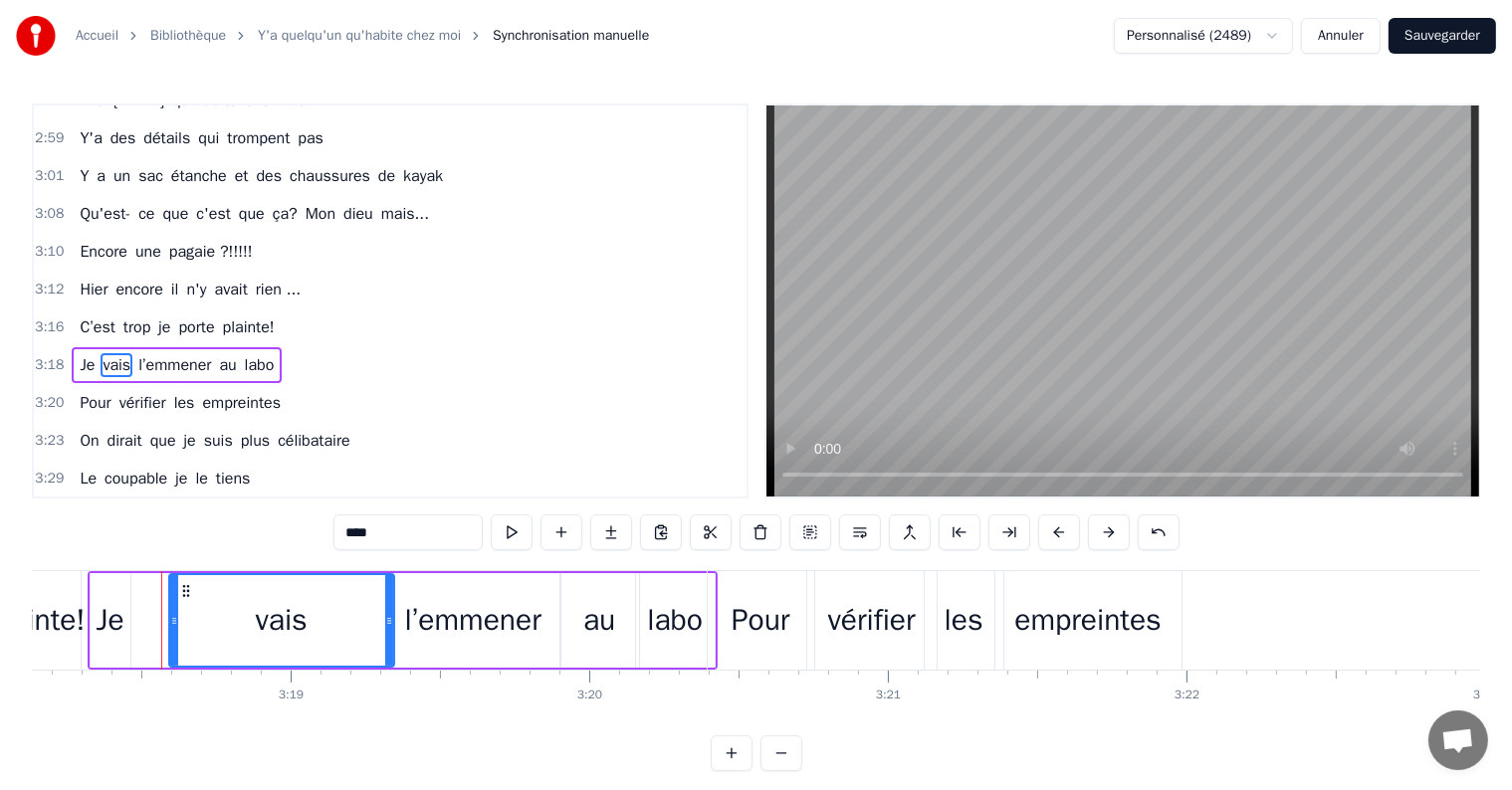 click at bounding box center (174, 620) 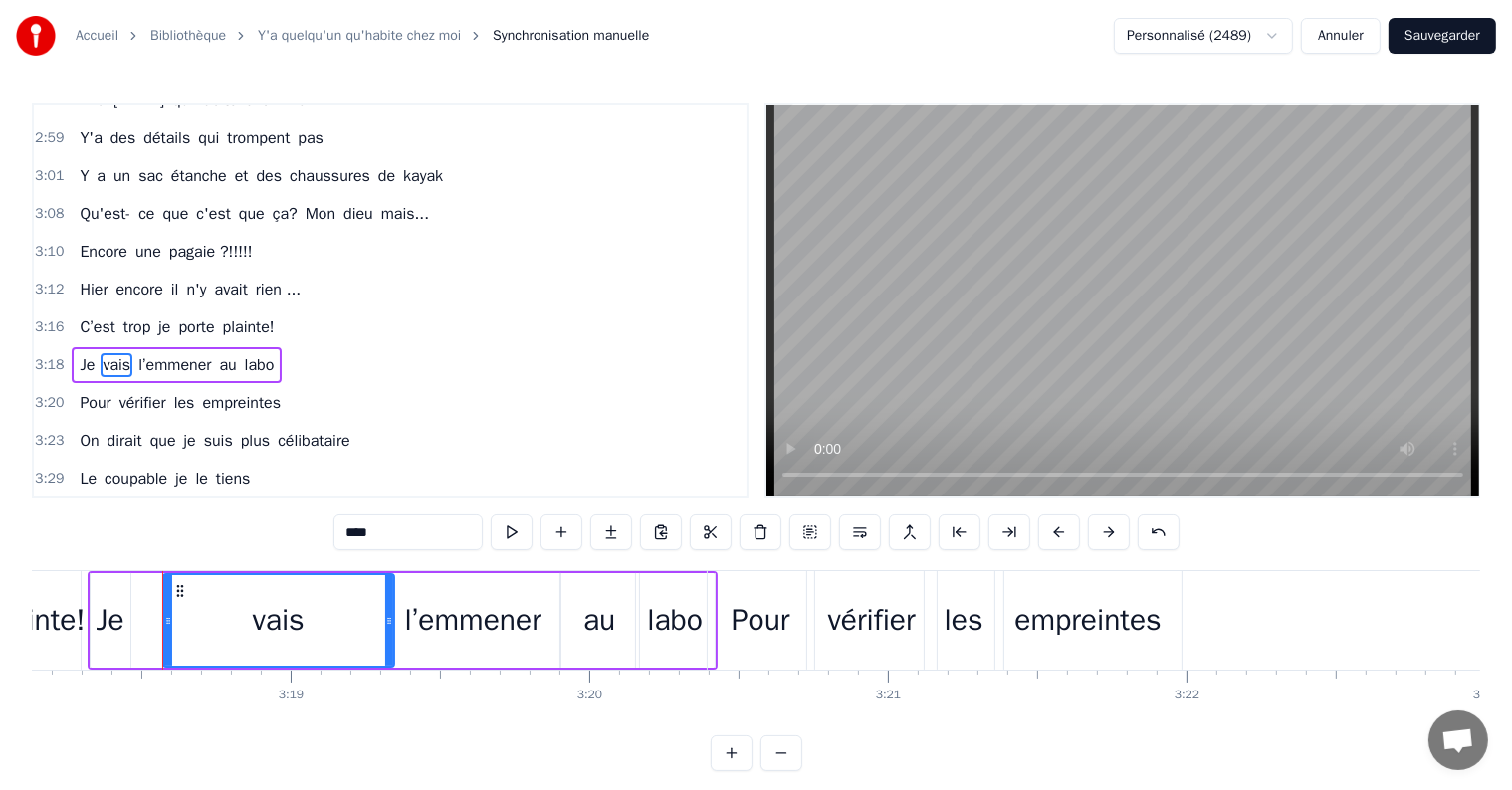 click 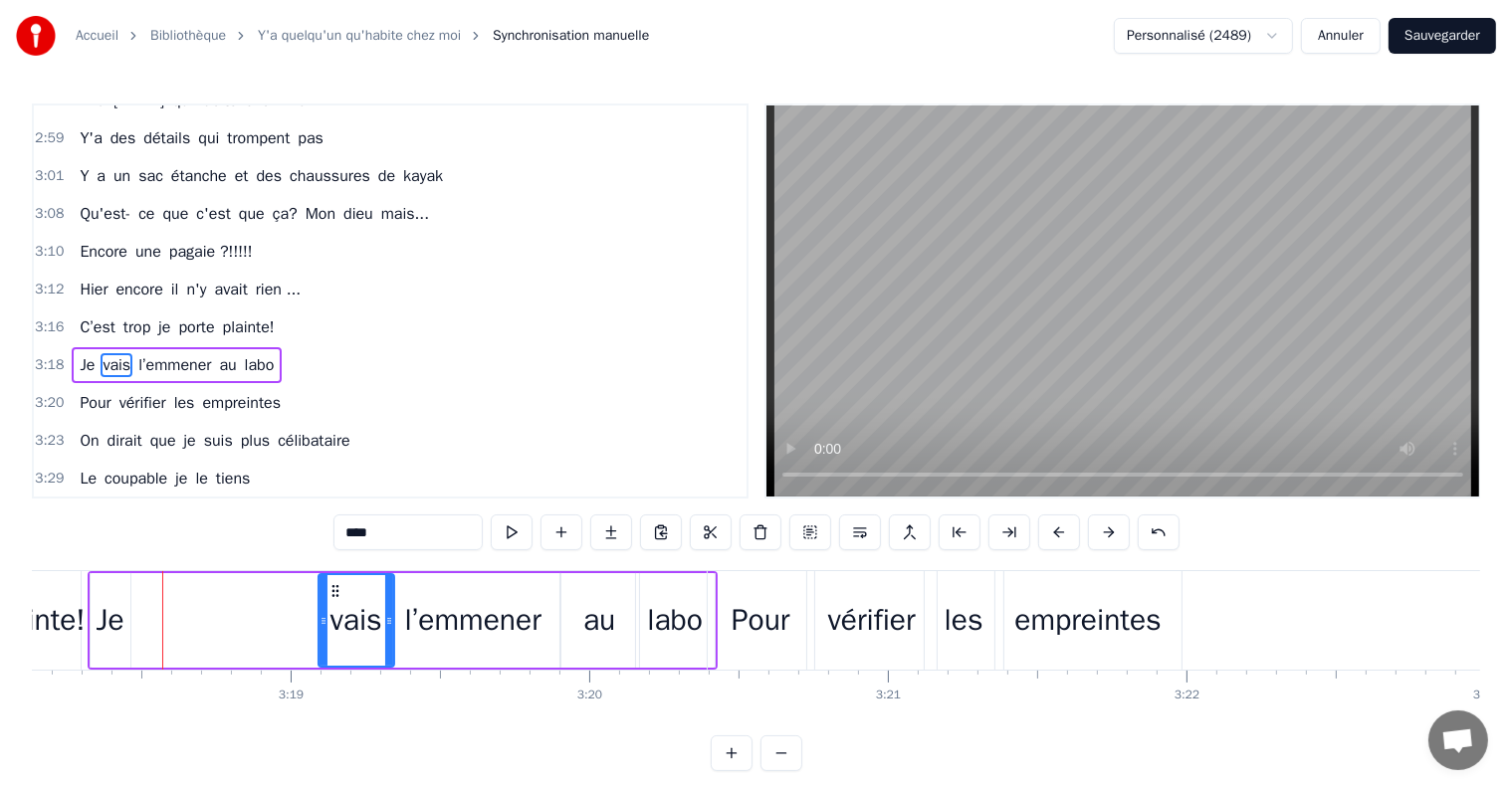 drag, startPoint x: 163, startPoint y: 621, endPoint x: 319, endPoint y: 621, distance: 156 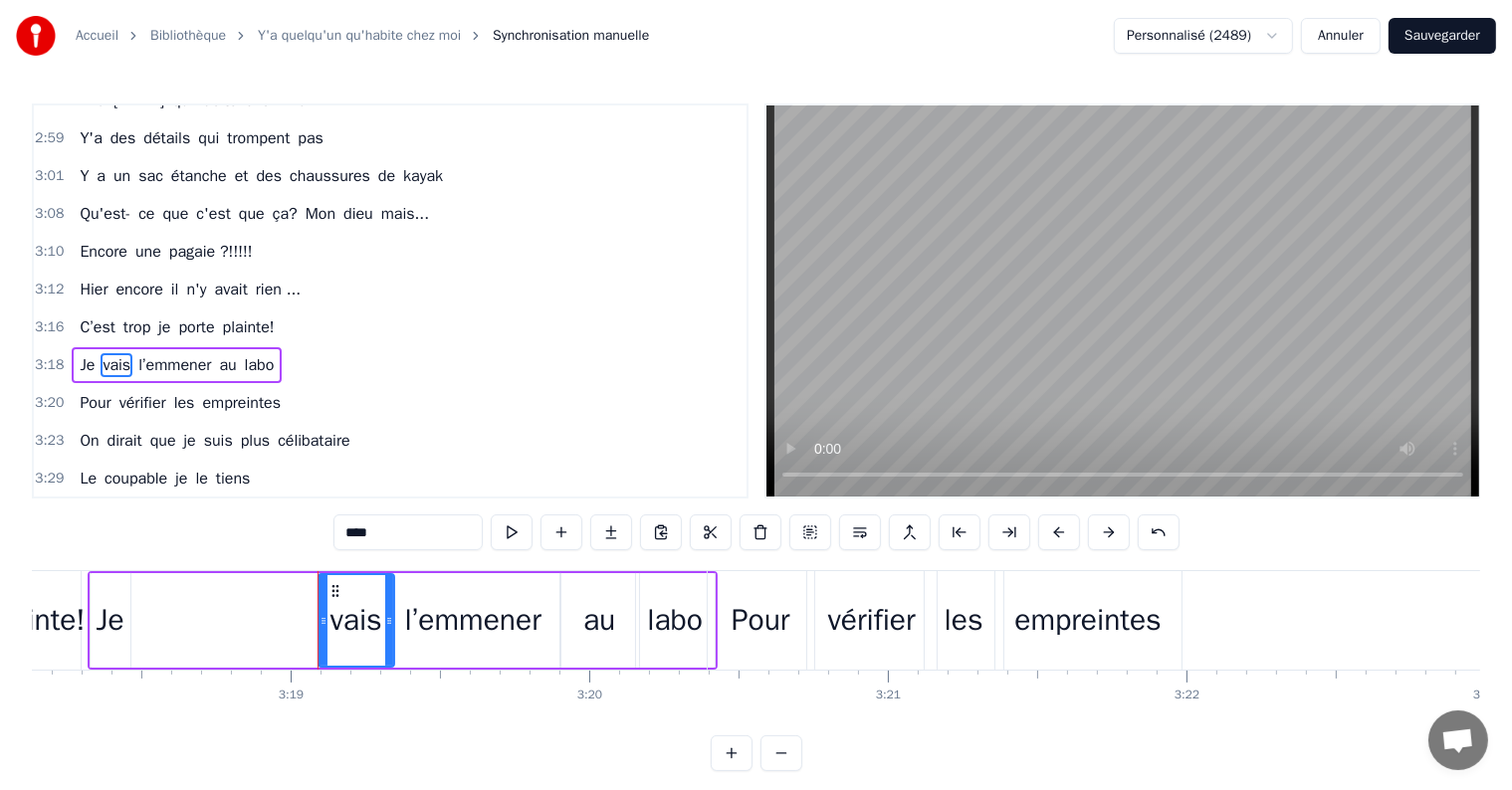 click on "Je" at bounding box center [110, 620] 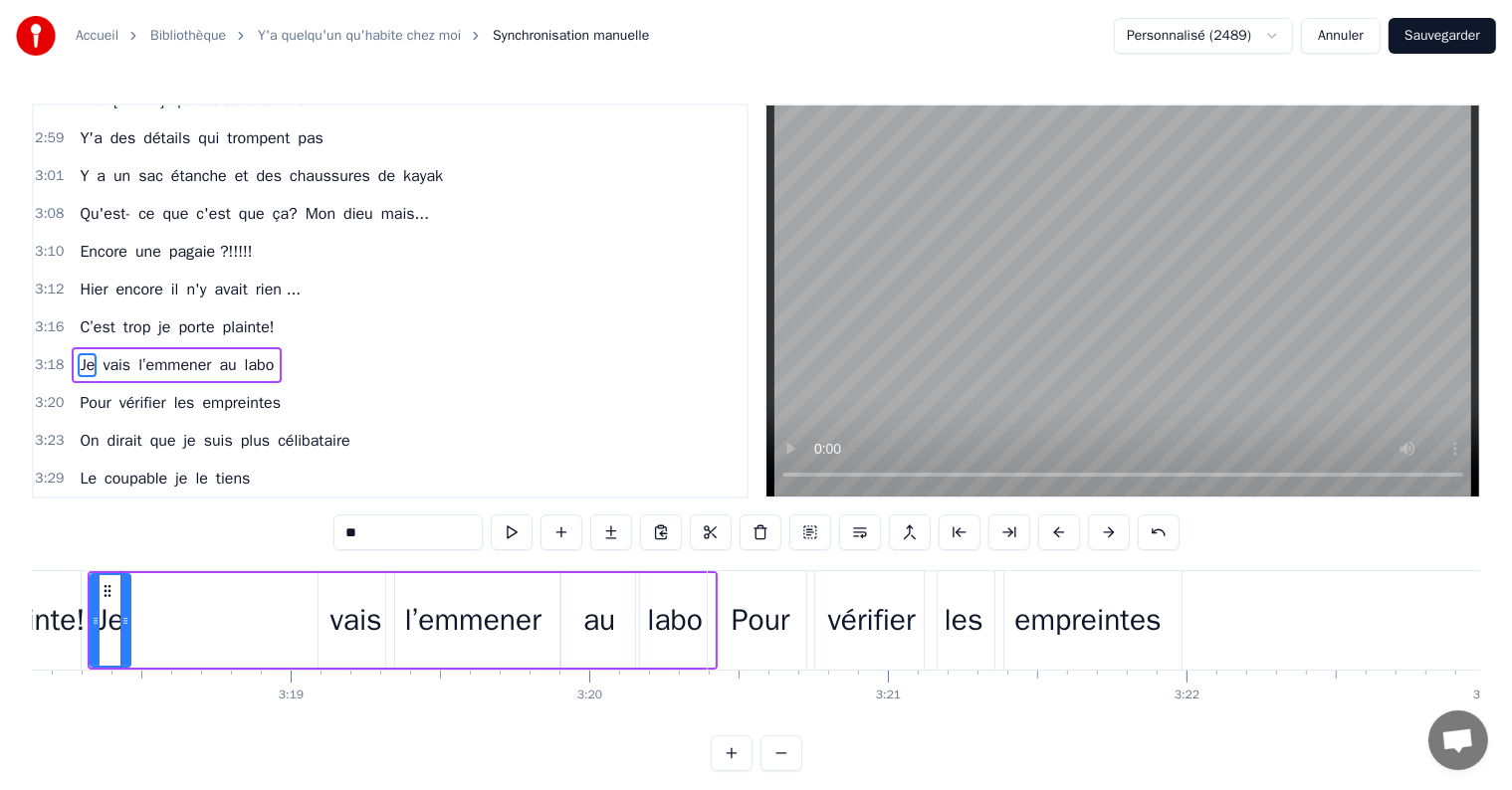 scroll, scrollTop: 0, scrollLeft: 59154, axis: horizontal 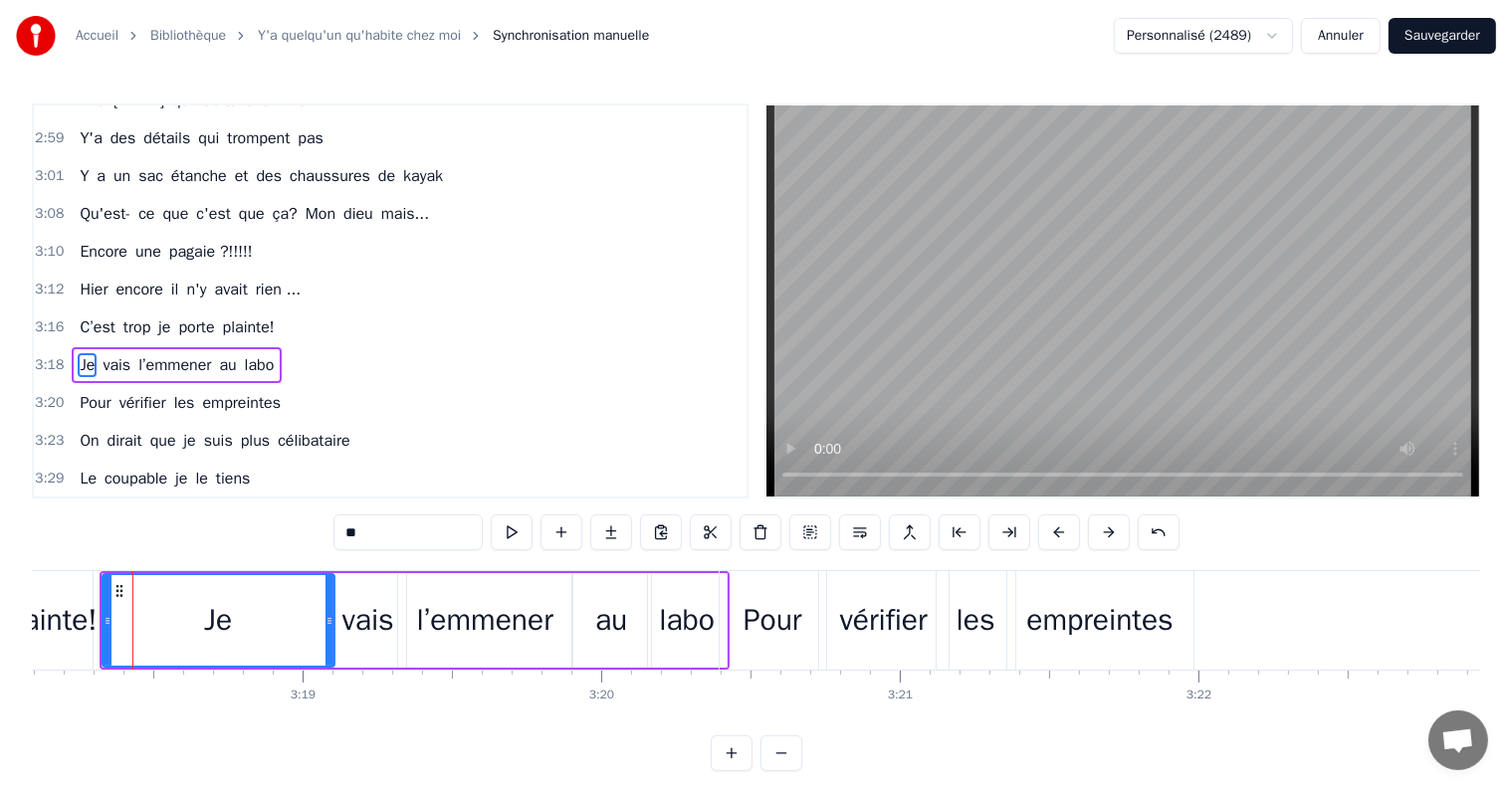 drag, startPoint x: 137, startPoint y: 622, endPoint x: 328, endPoint y: 610, distance: 191.37659 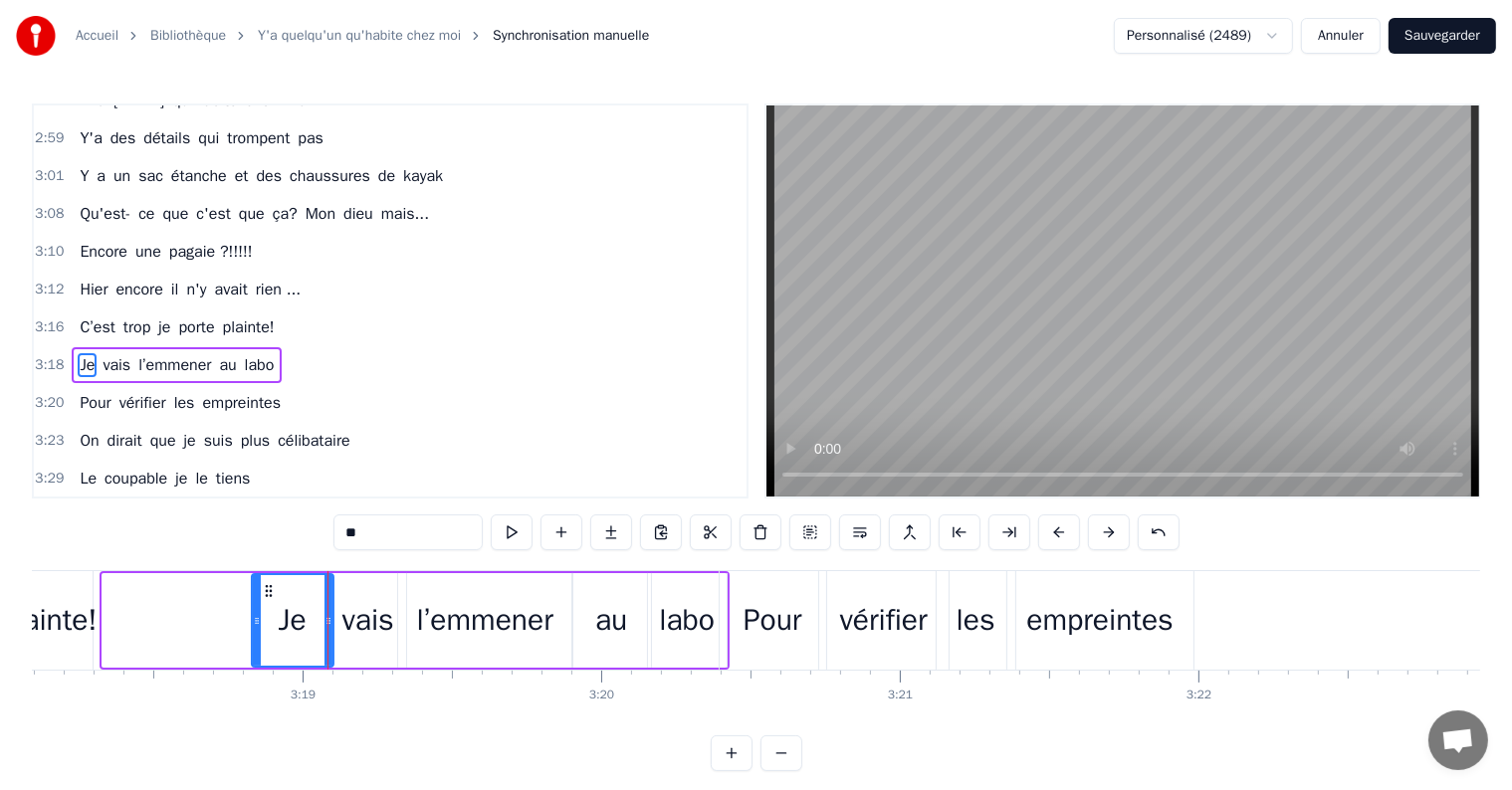 drag, startPoint x: 106, startPoint y: 619, endPoint x: 257, endPoint y: 618, distance: 151.0033 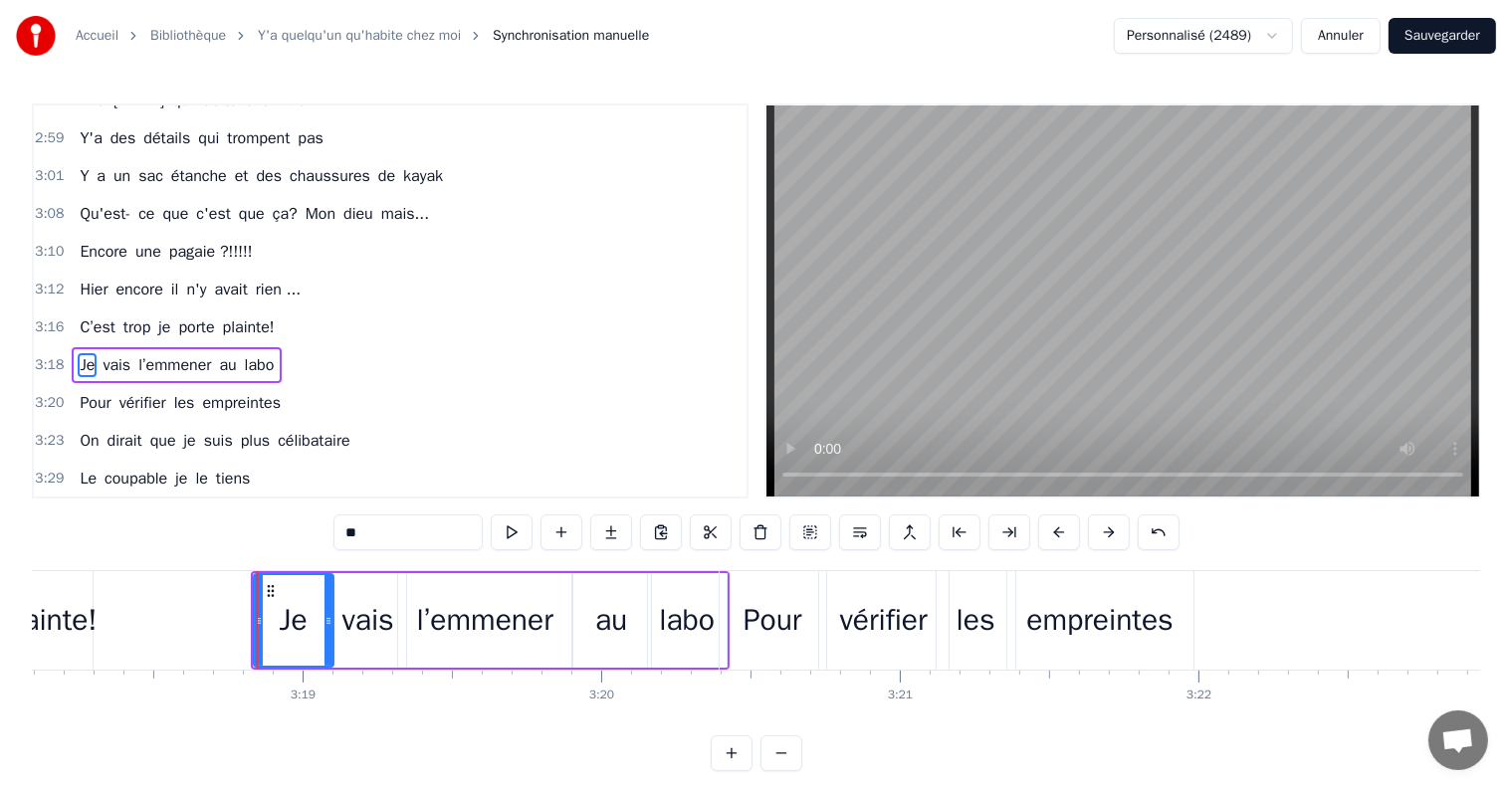 click on "plainte!" at bounding box center (49, 620) 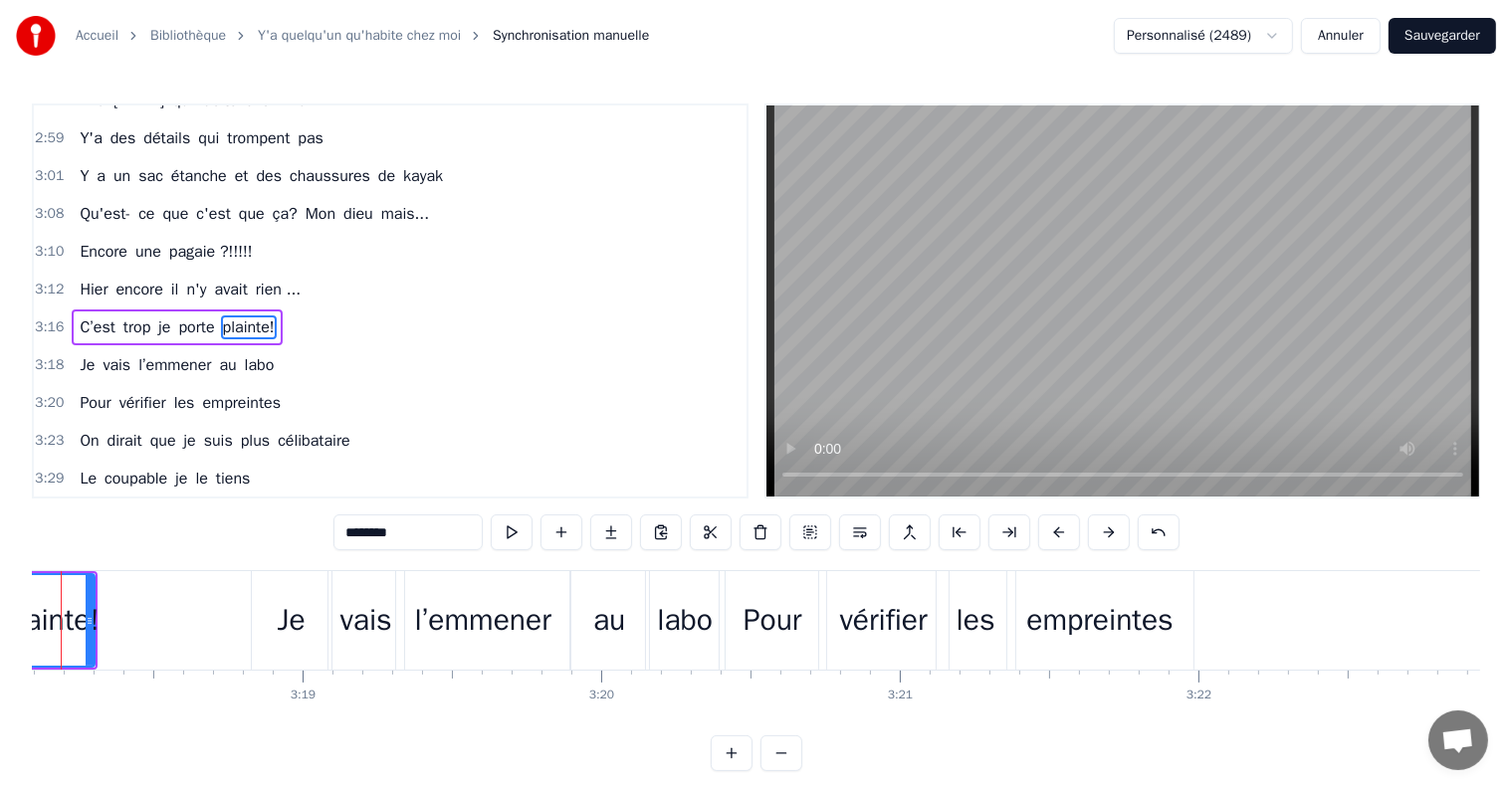 scroll, scrollTop: 1726, scrollLeft: 0, axis: vertical 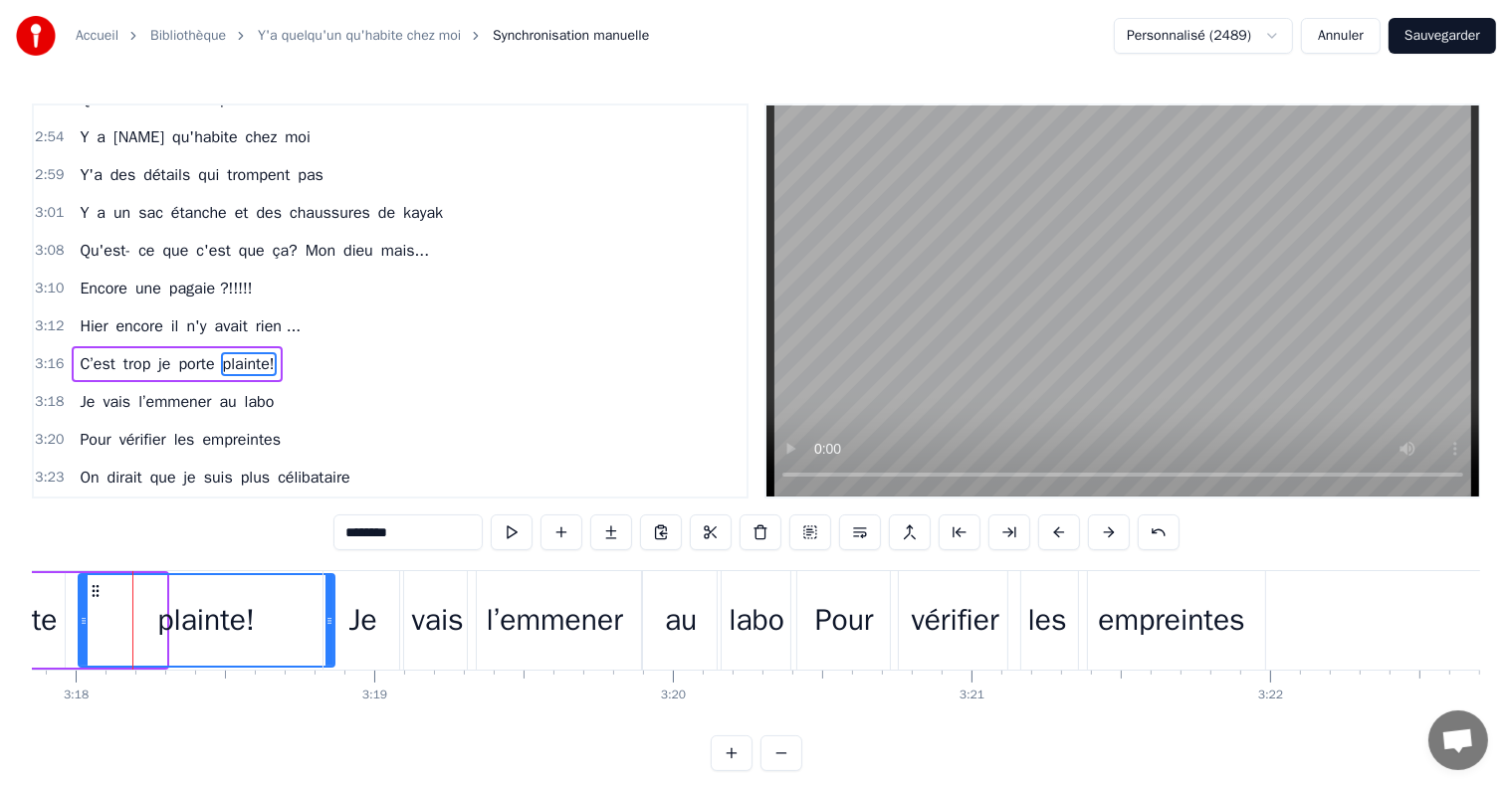 drag, startPoint x: 159, startPoint y: 617, endPoint x: 328, endPoint y: 605, distance: 169.425 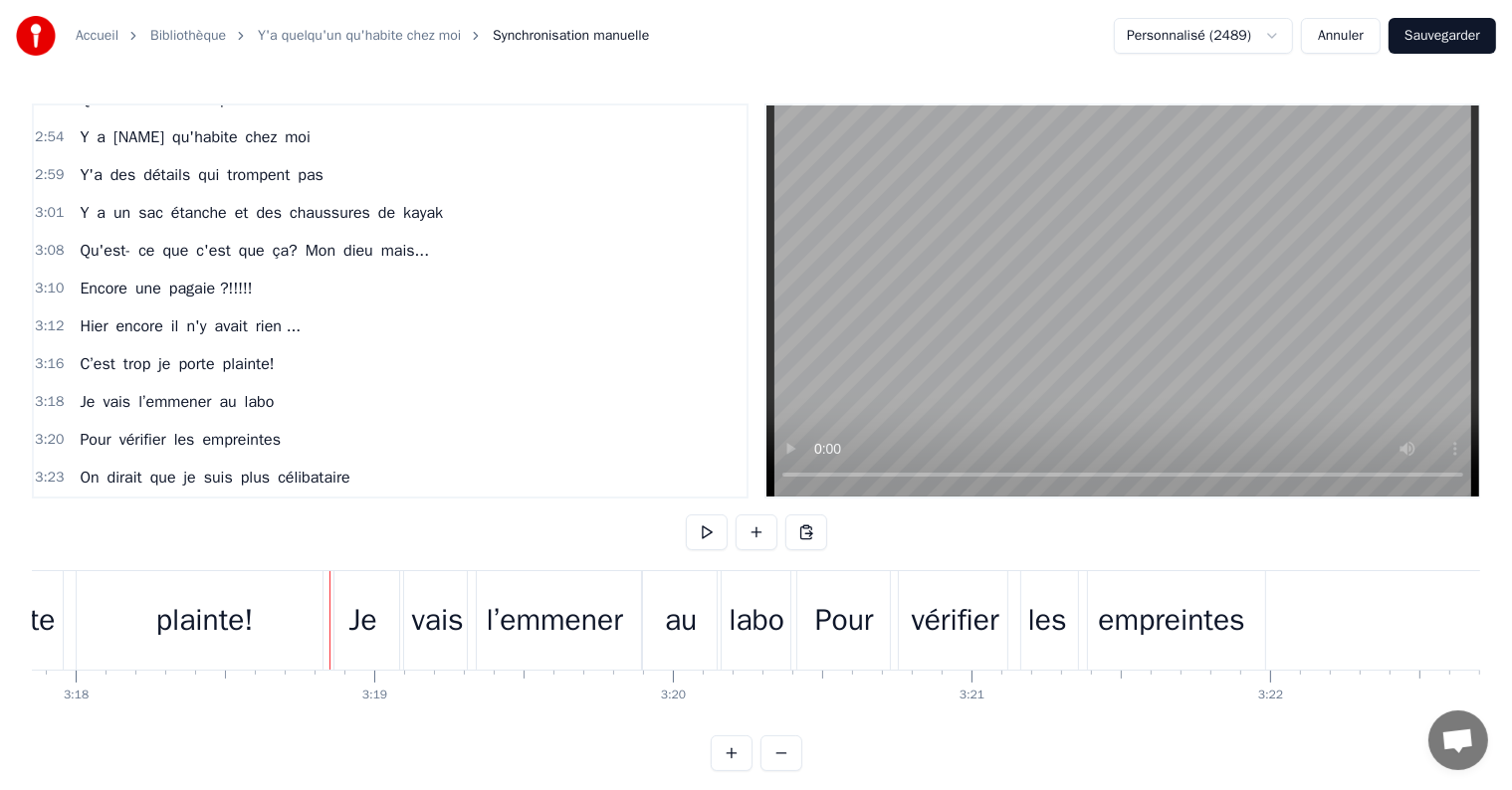 click on "plainte!" at bounding box center (205, 620) 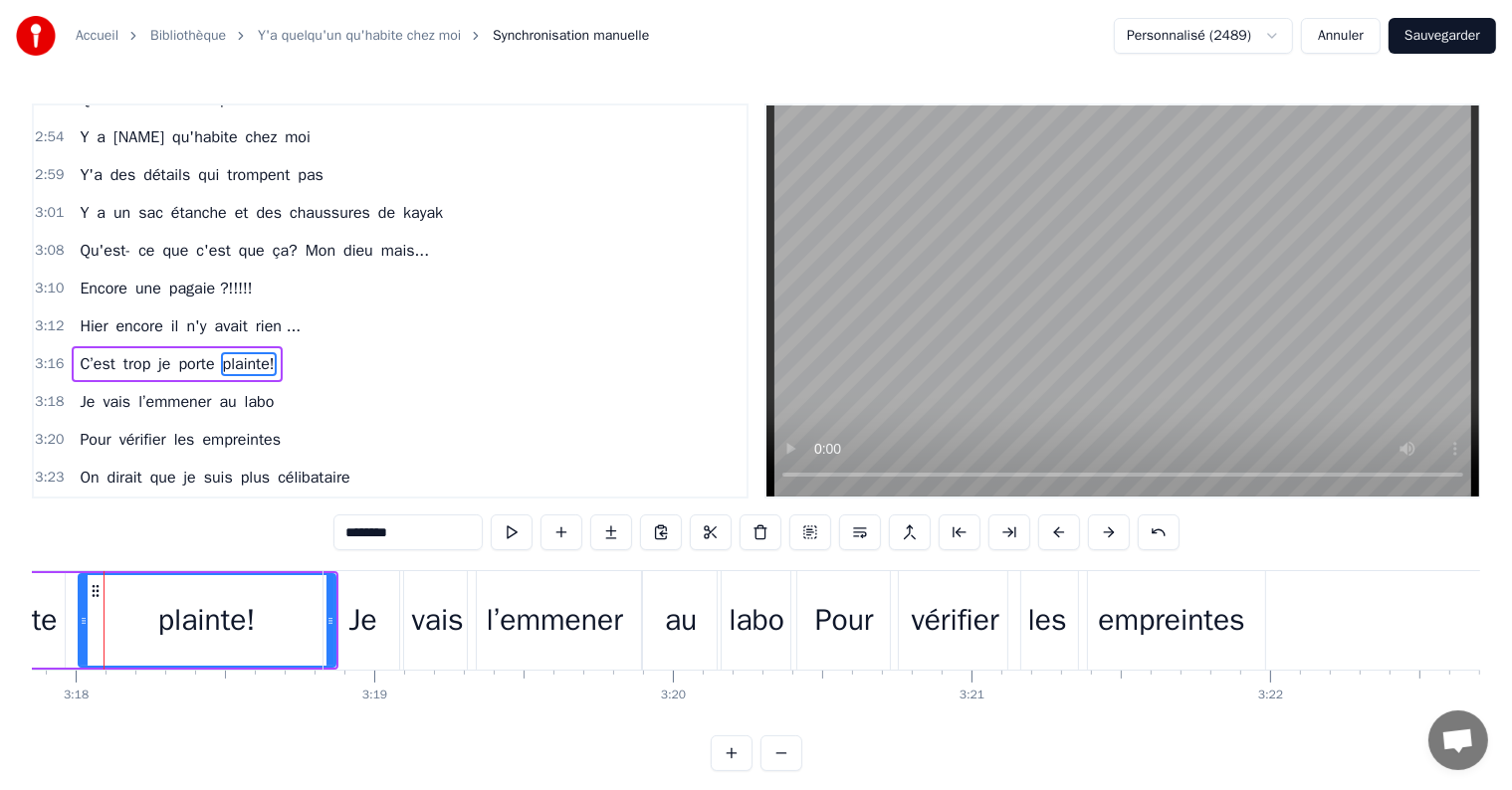 scroll, scrollTop: 0, scrollLeft: 59054, axis: horizontal 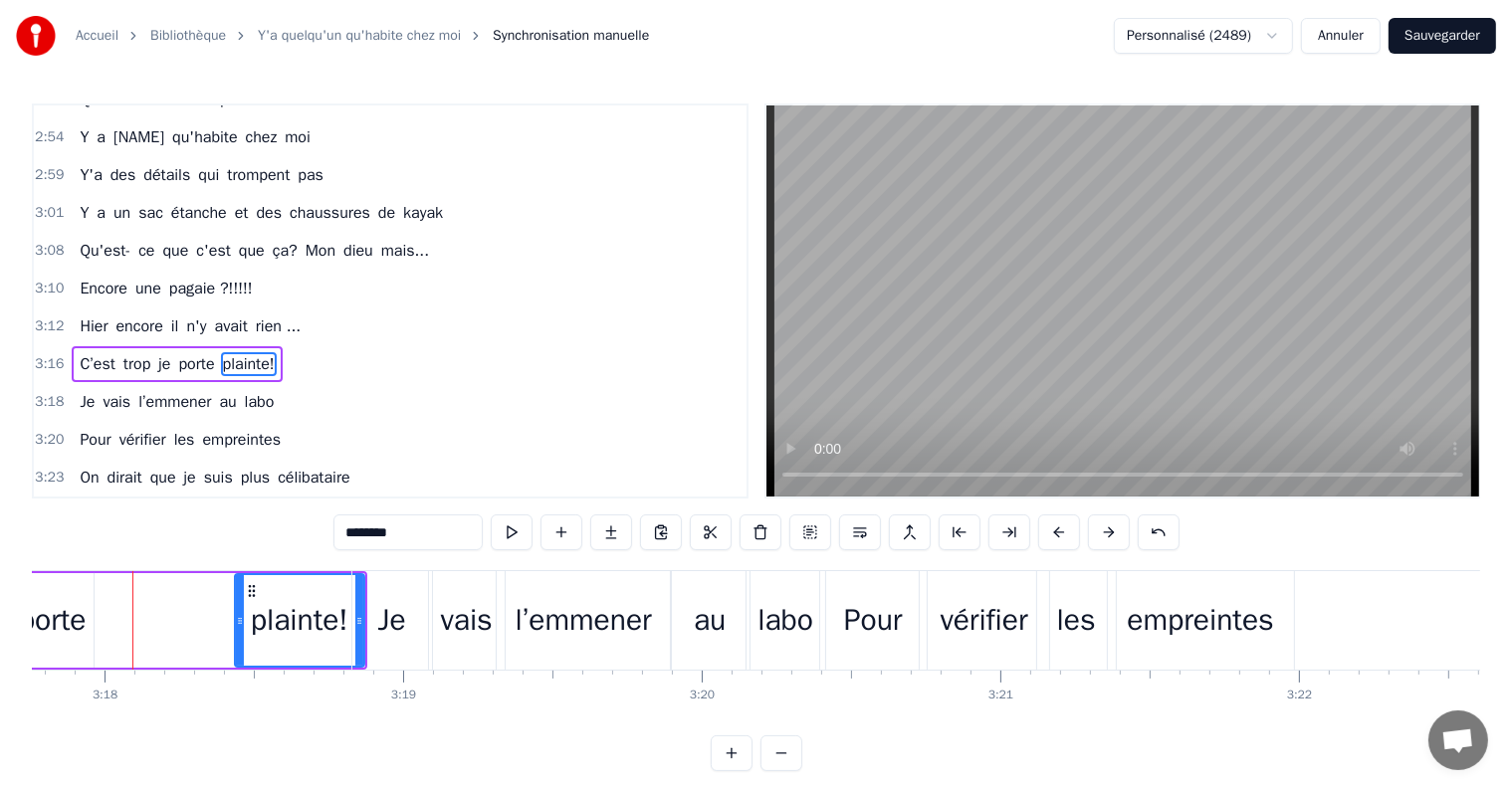 drag, startPoint x: 113, startPoint y: 622, endPoint x: 243, endPoint y: 615, distance: 130.18833 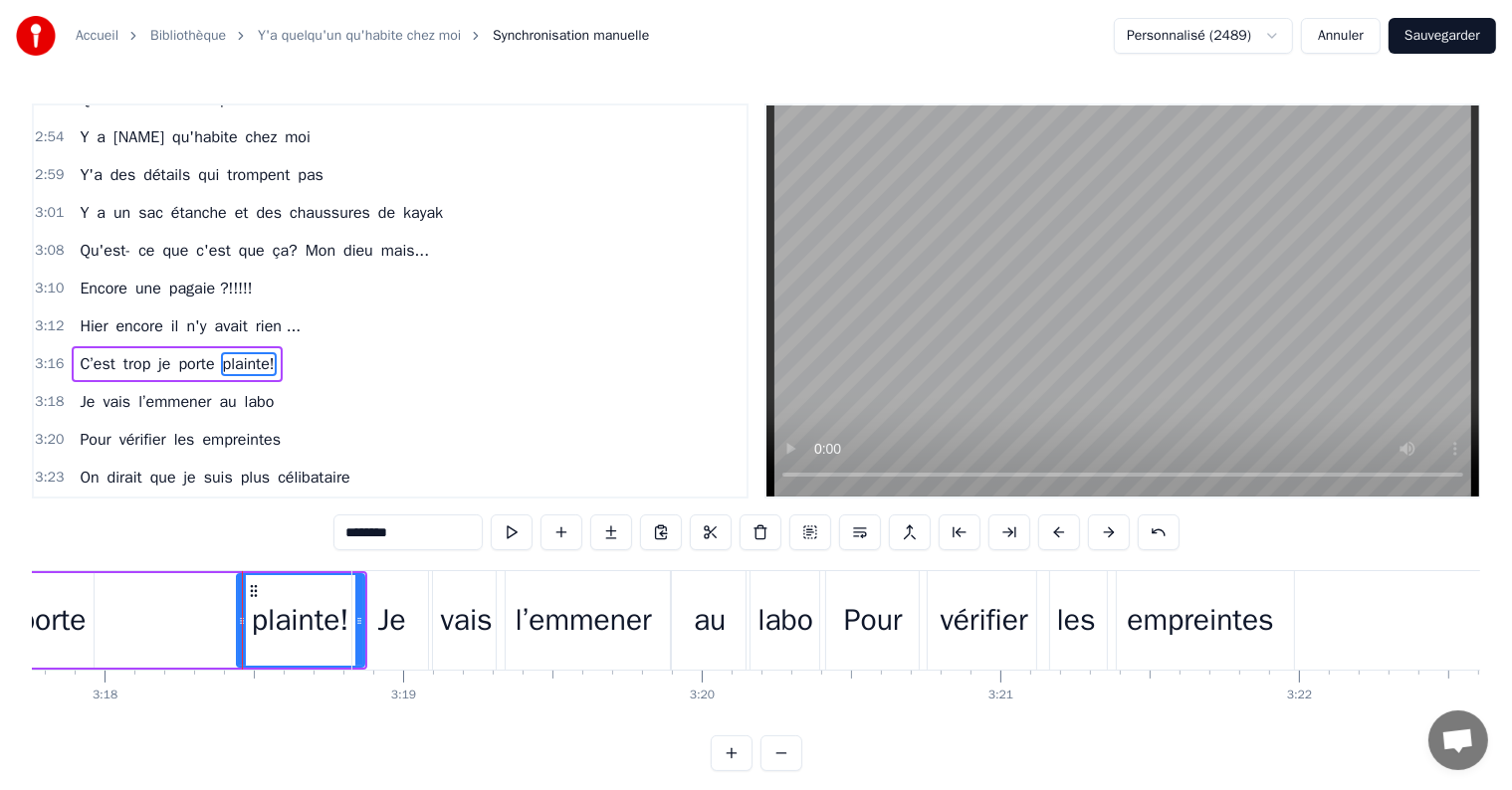 click on "porte" at bounding box center (53, 620) 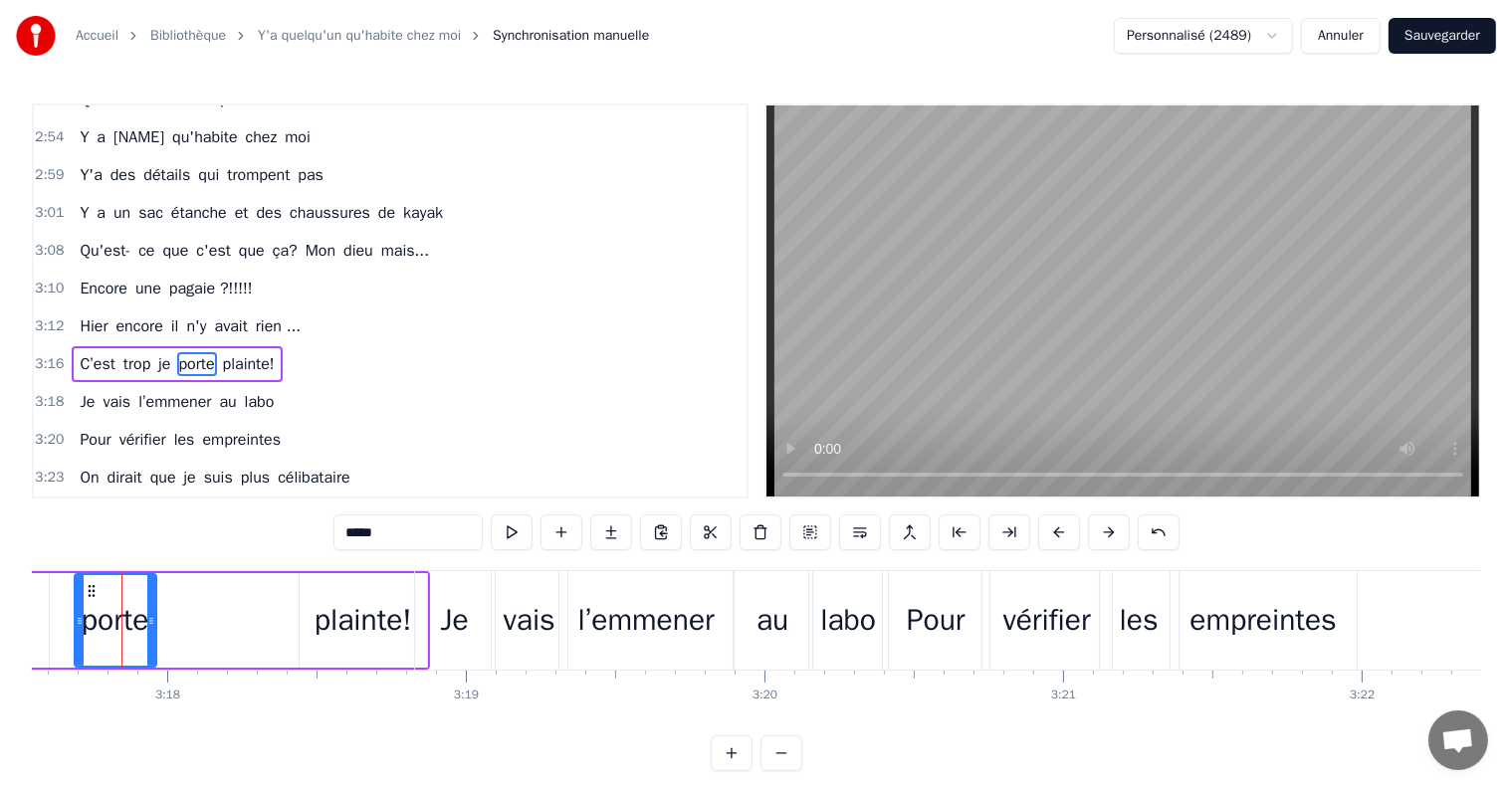 scroll, scrollTop: 0, scrollLeft: 58980, axis: horizontal 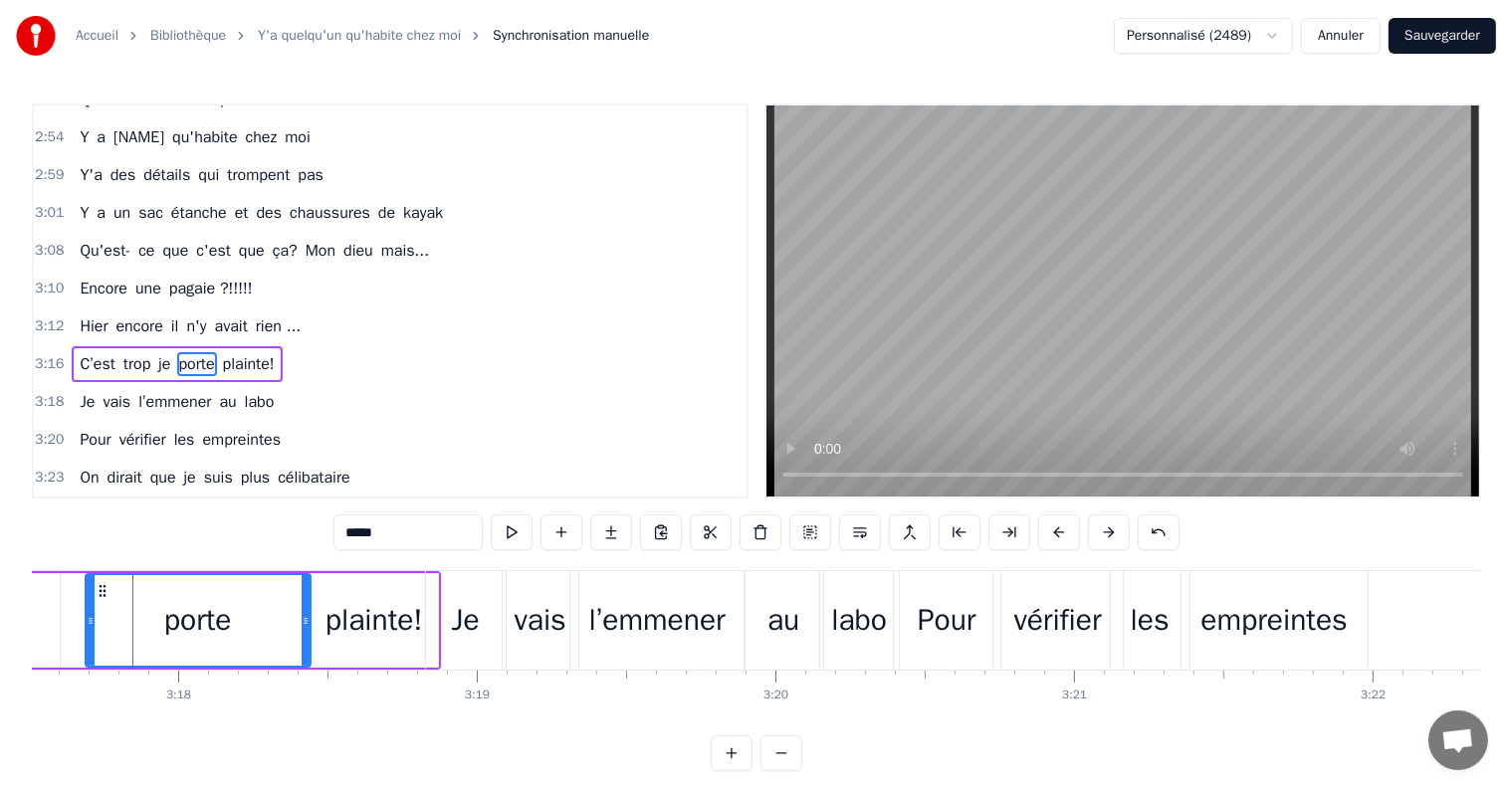 drag, startPoint x: 163, startPoint y: 623, endPoint x: 307, endPoint y: 619, distance: 144.05554 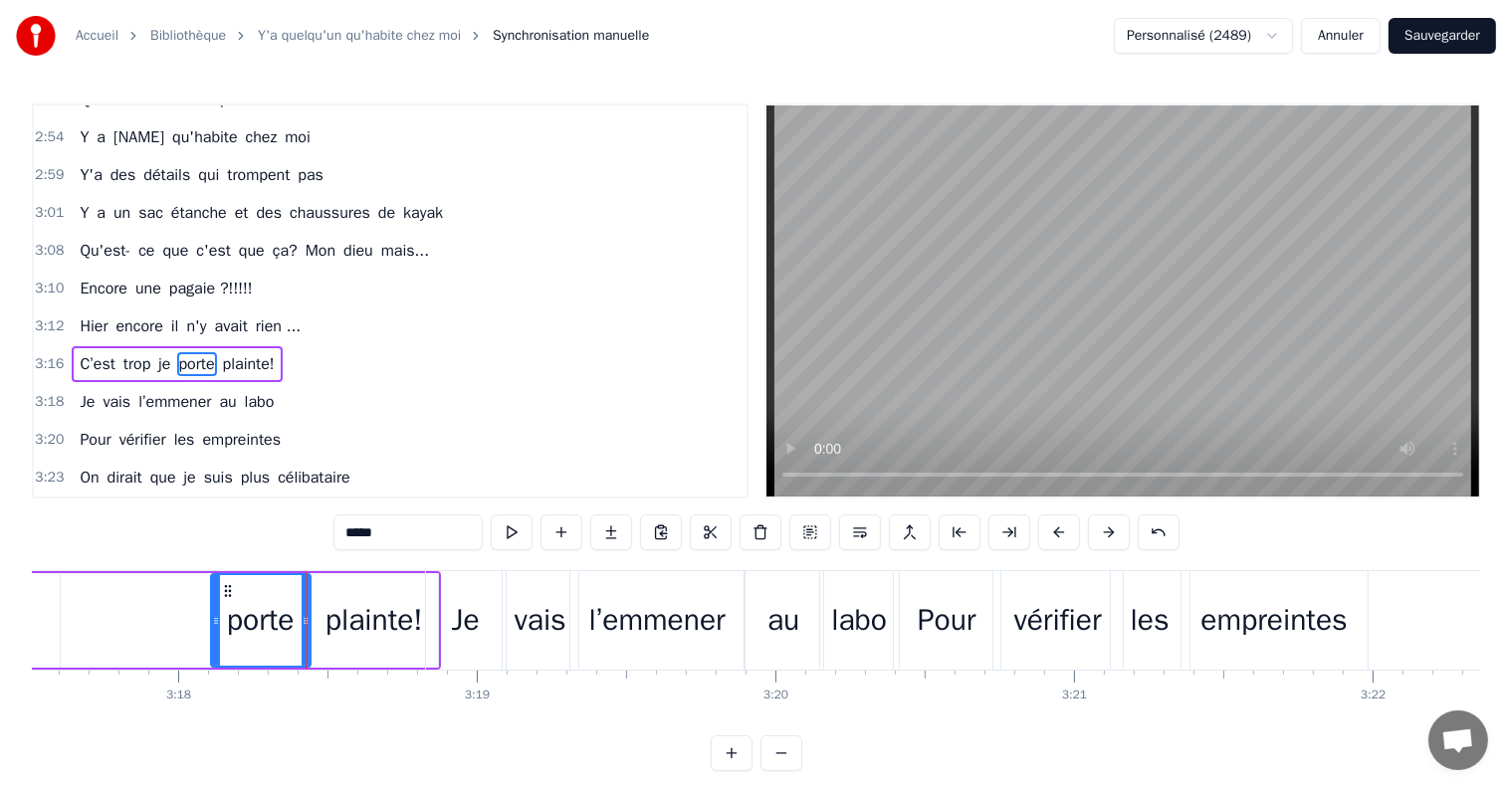 drag, startPoint x: 90, startPoint y: 618, endPoint x: 214, endPoint y: 625, distance: 124.19742 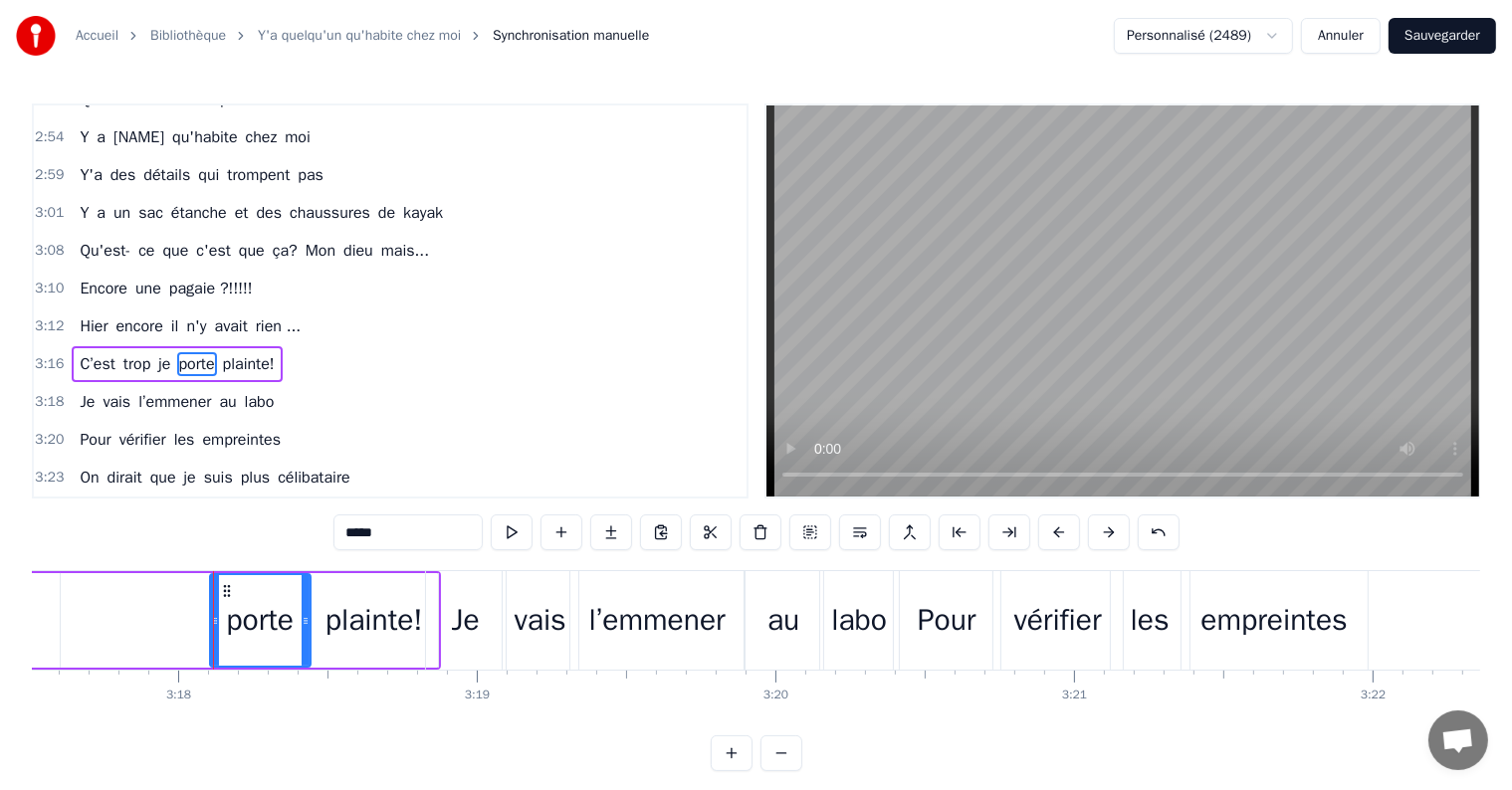 click on "trop" at bounding box center [136, 364] 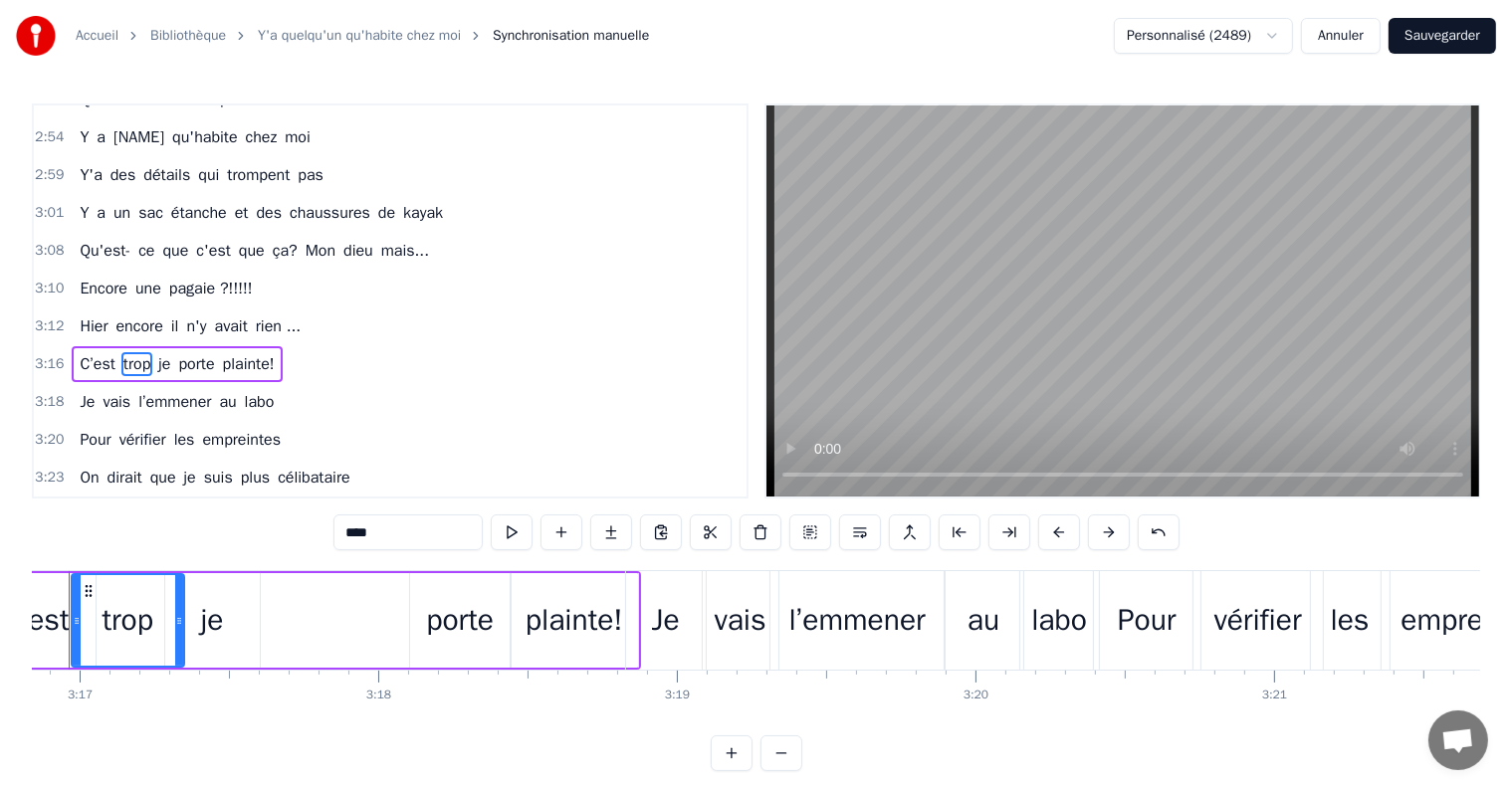 scroll, scrollTop: 0, scrollLeft: 58716, axis: horizontal 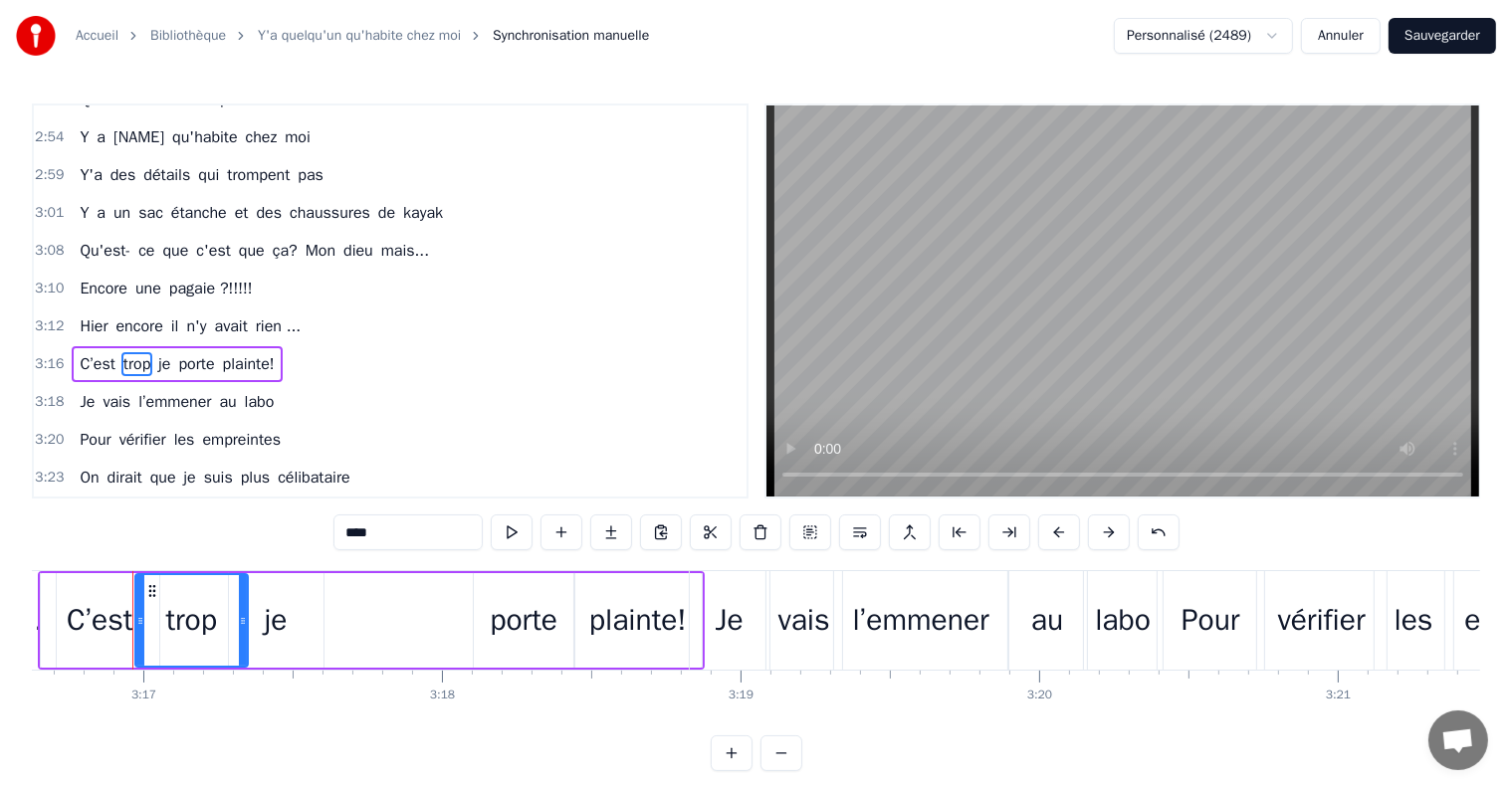 click on "je" at bounding box center (276, 620) 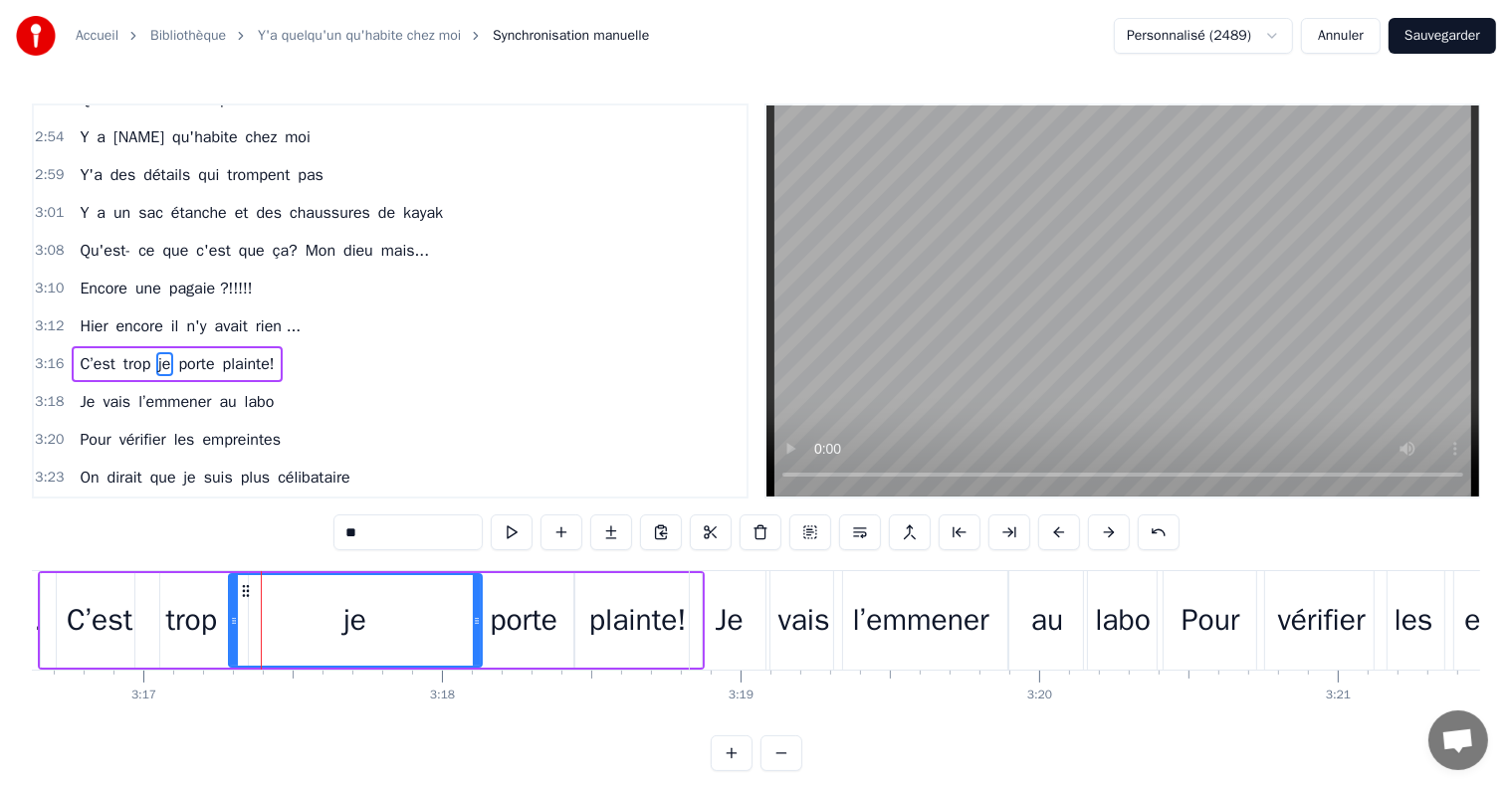 drag, startPoint x: 321, startPoint y: 622, endPoint x: 479, endPoint y: 611, distance: 158.38245 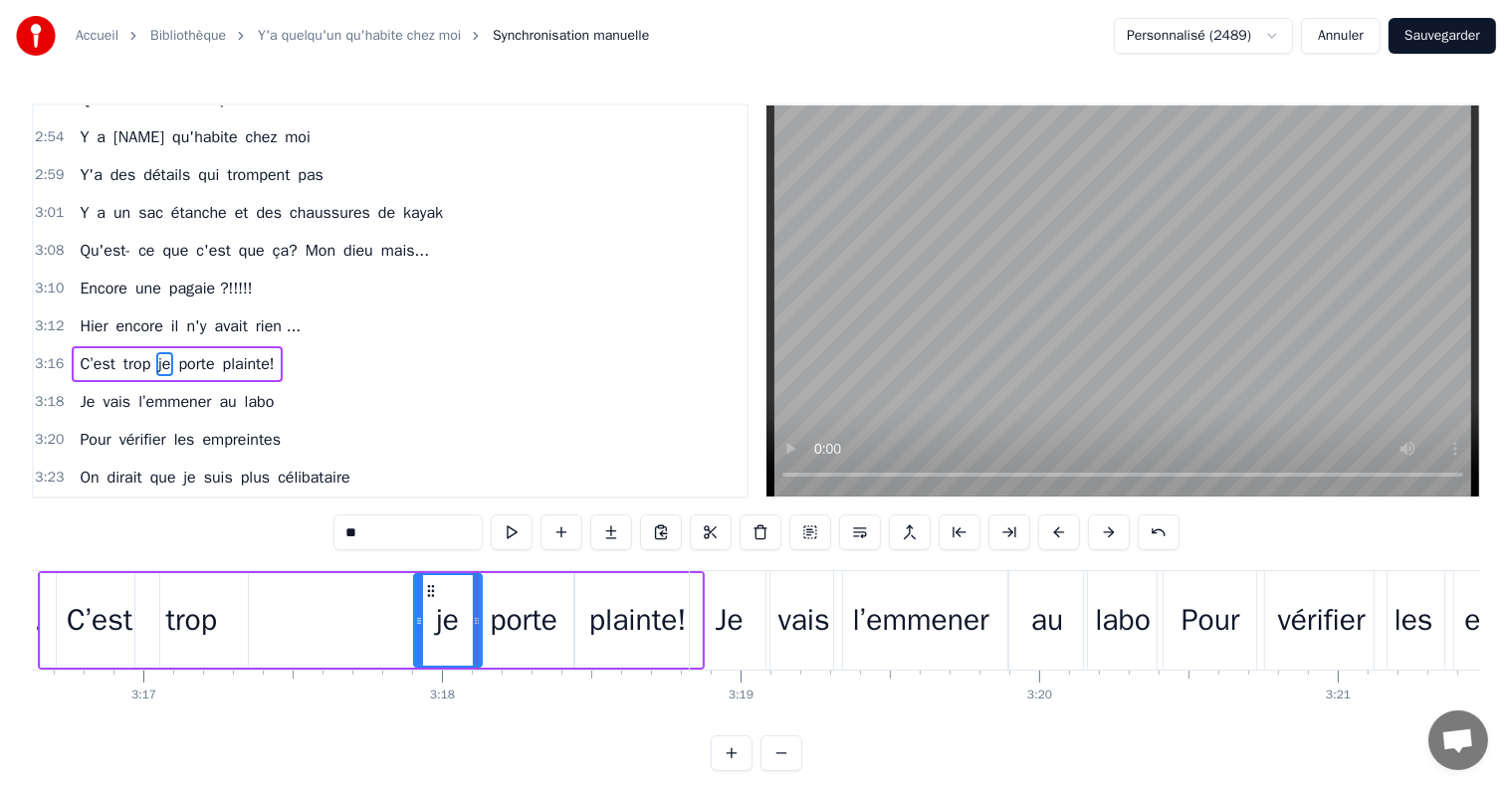 drag, startPoint x: 231, startPoint y: 624, endPoint x: 418, endPoint y: 607, distance: 187.77114 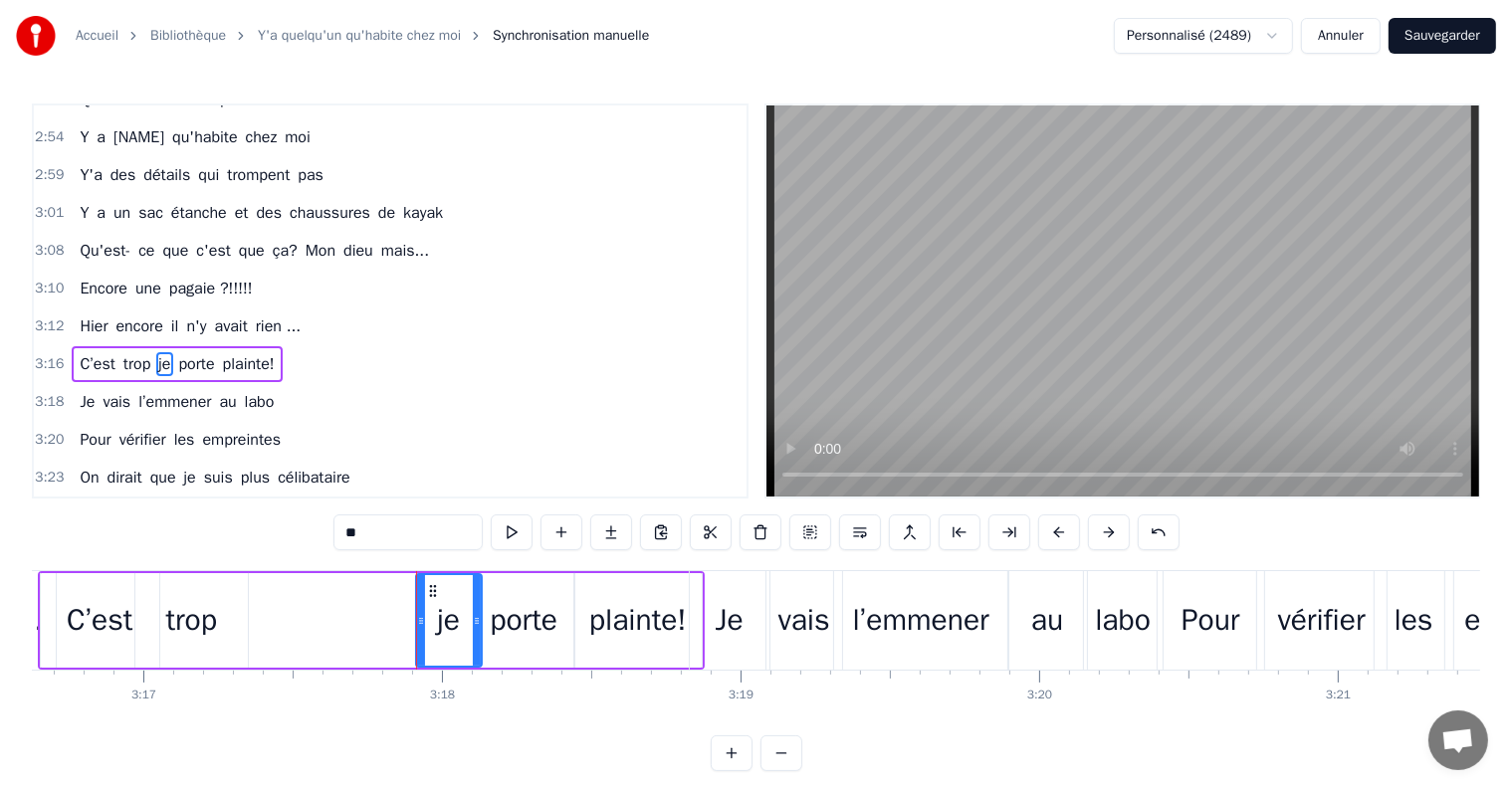 click on "trop" at bounding box center (191, 620) 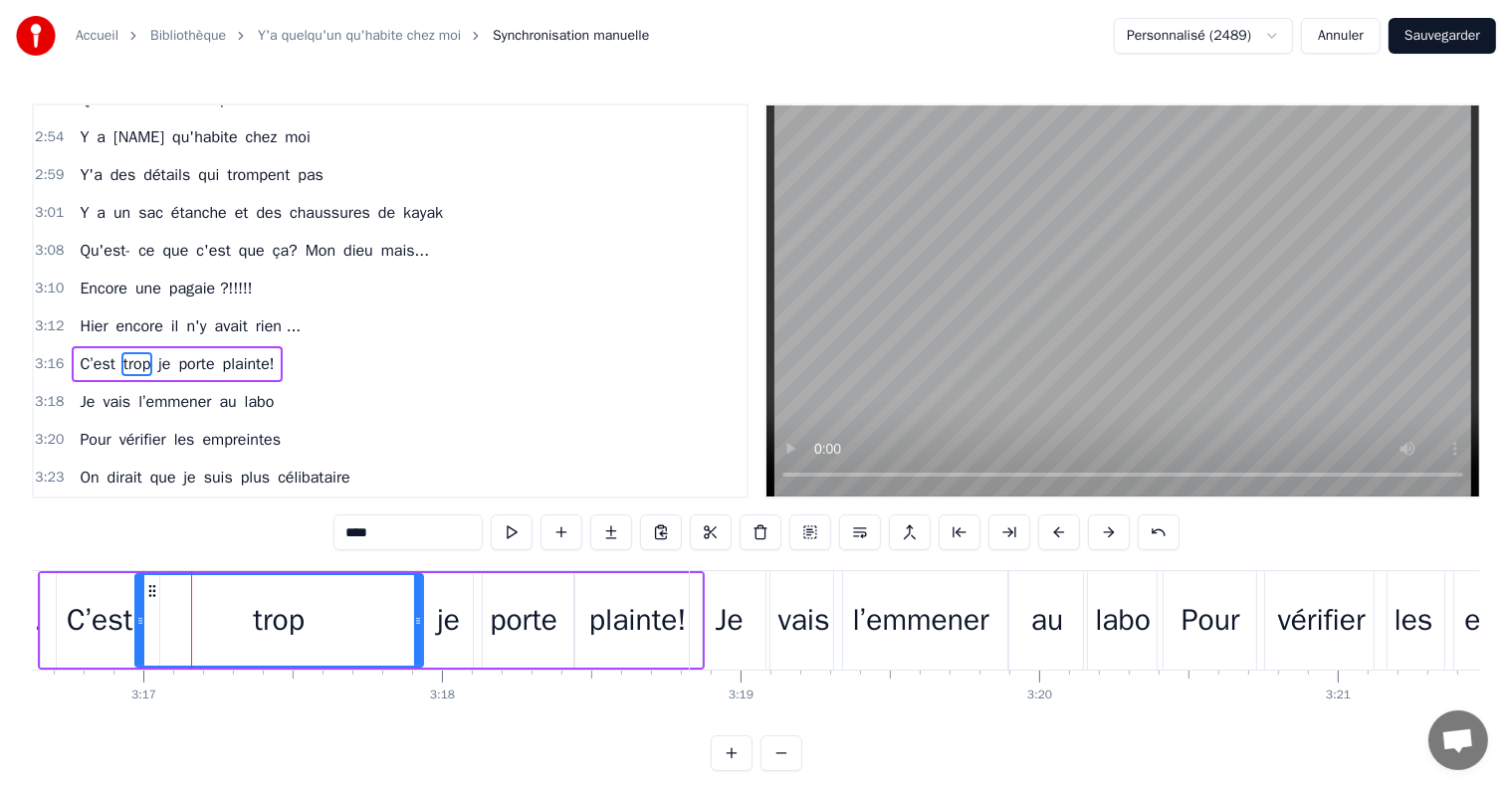 drag, startPoint x: 244, startPoint y: 620, endPoint x: 419, endPoint y: 636, distance: 175.72991 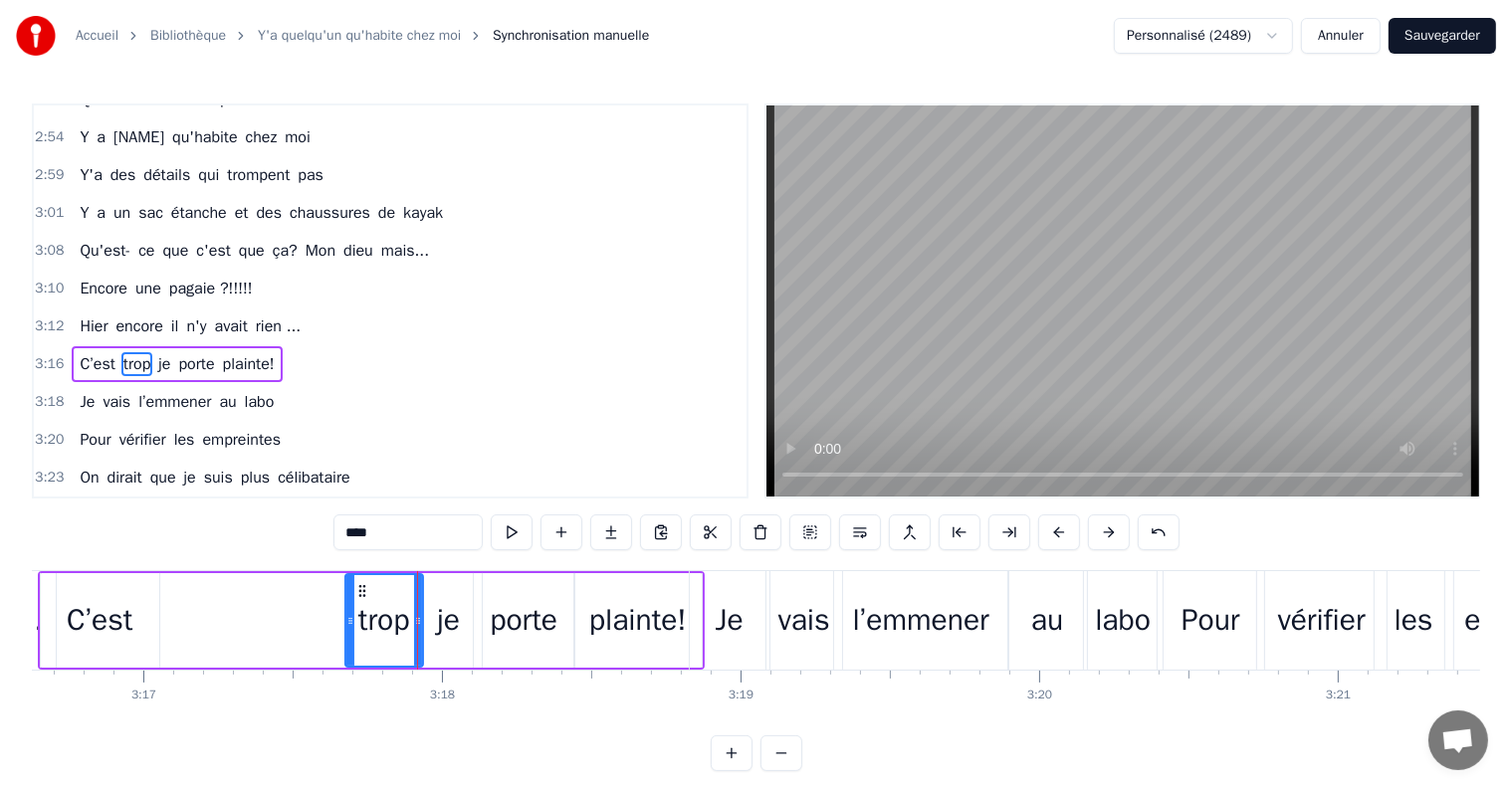 drag, startPoint x: 134, startPoint y: 619, endPoint x: 344, endPoint y: 616, distance: 210.02143 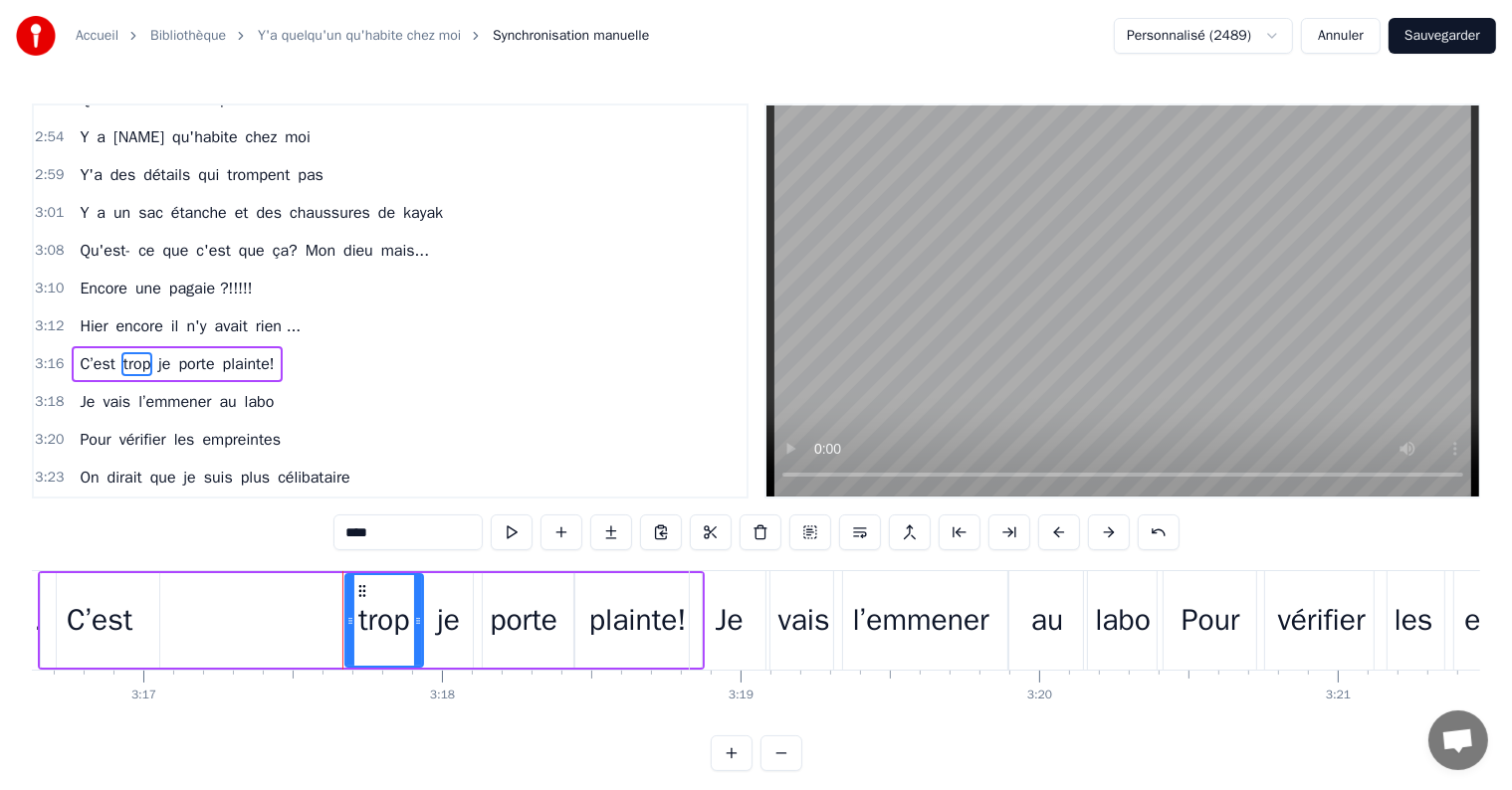 click on "C’est" at bounding box center (100, 620) 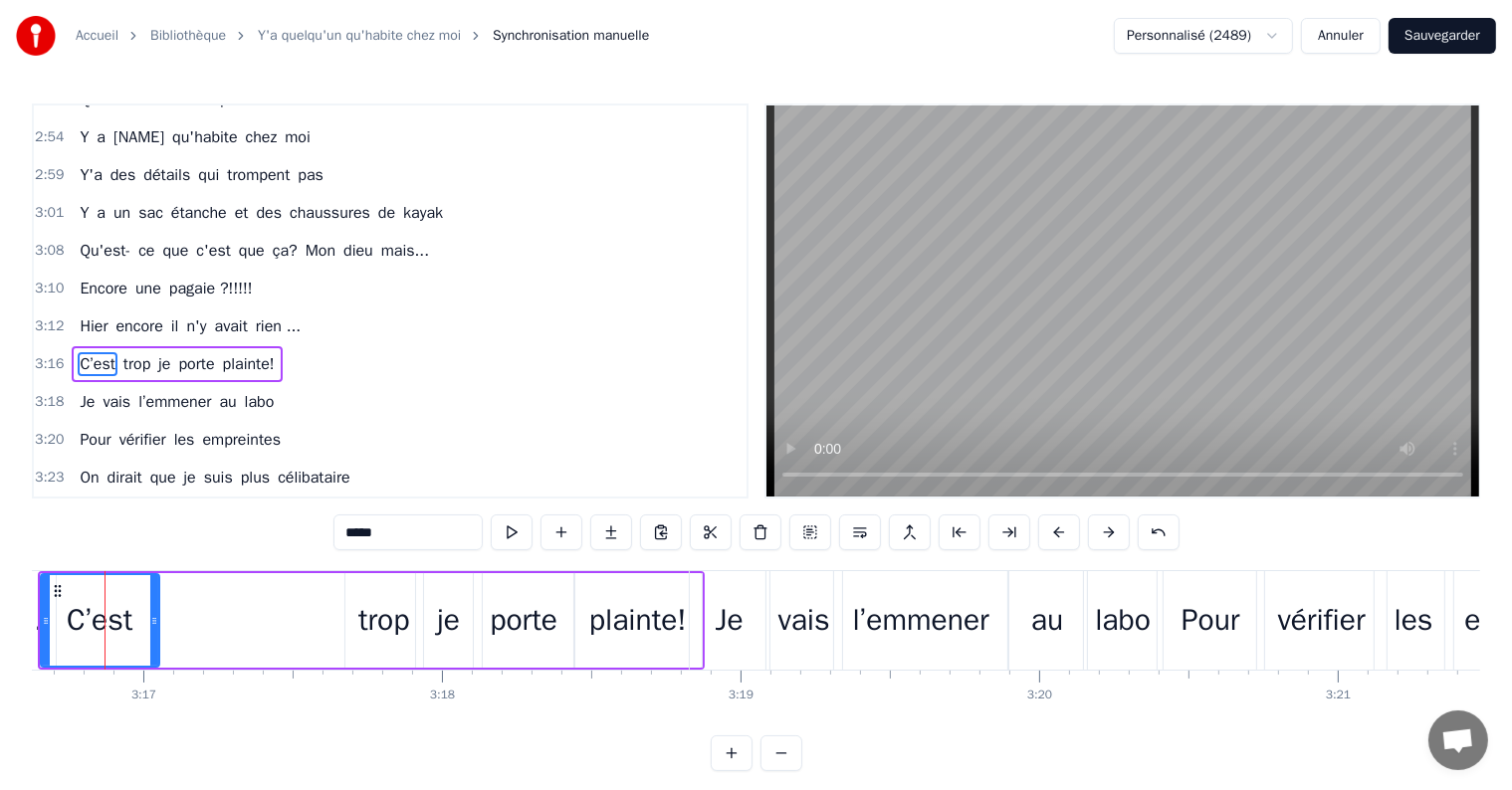 scroll, scrollTop: 0, scrollLeft: 58688, axis: horizontal 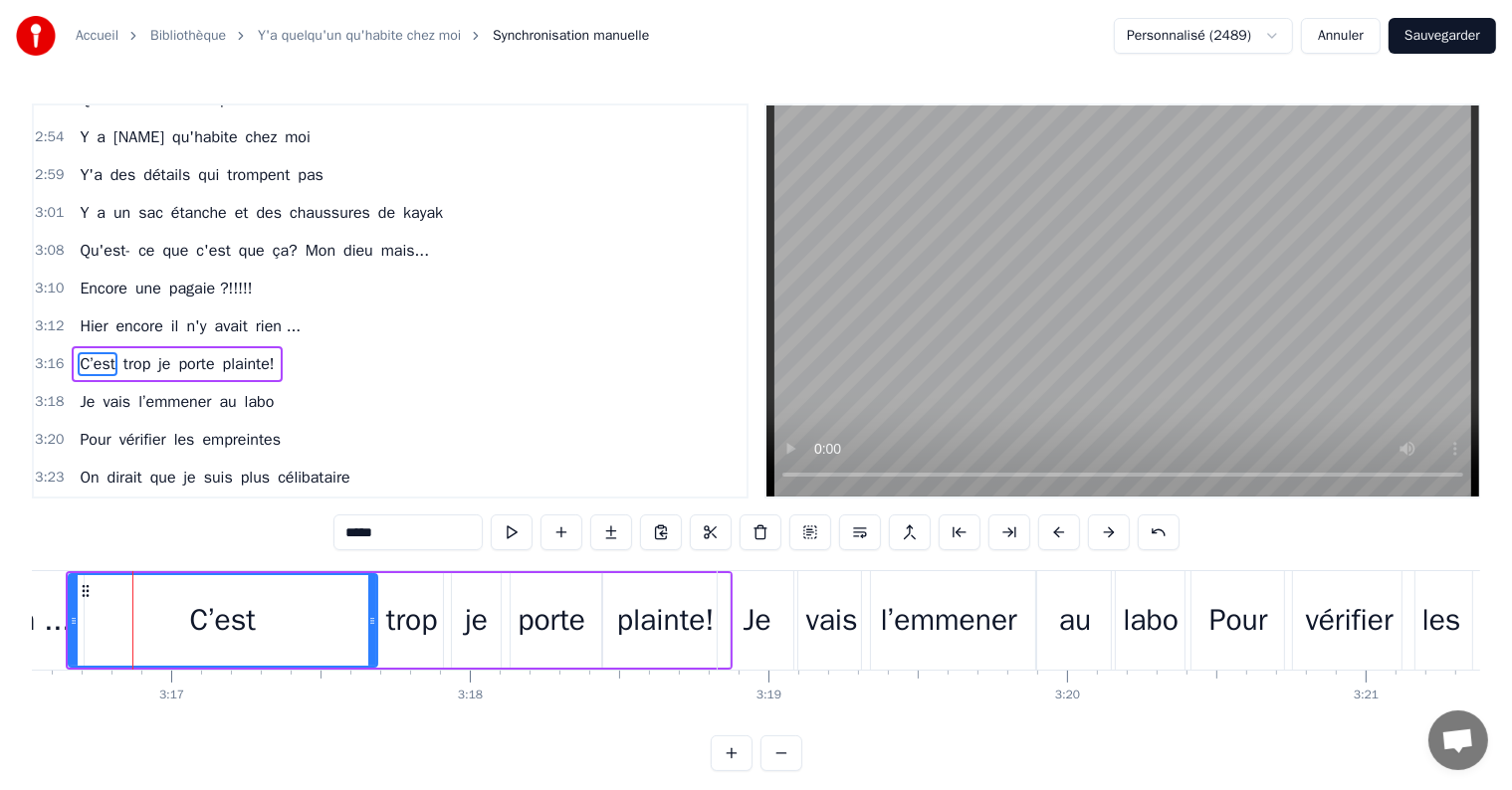 drag, startPoint x: 182, startPoint y: 620, endPoint x: 370, endPoint y: 631, distance: 188.32153 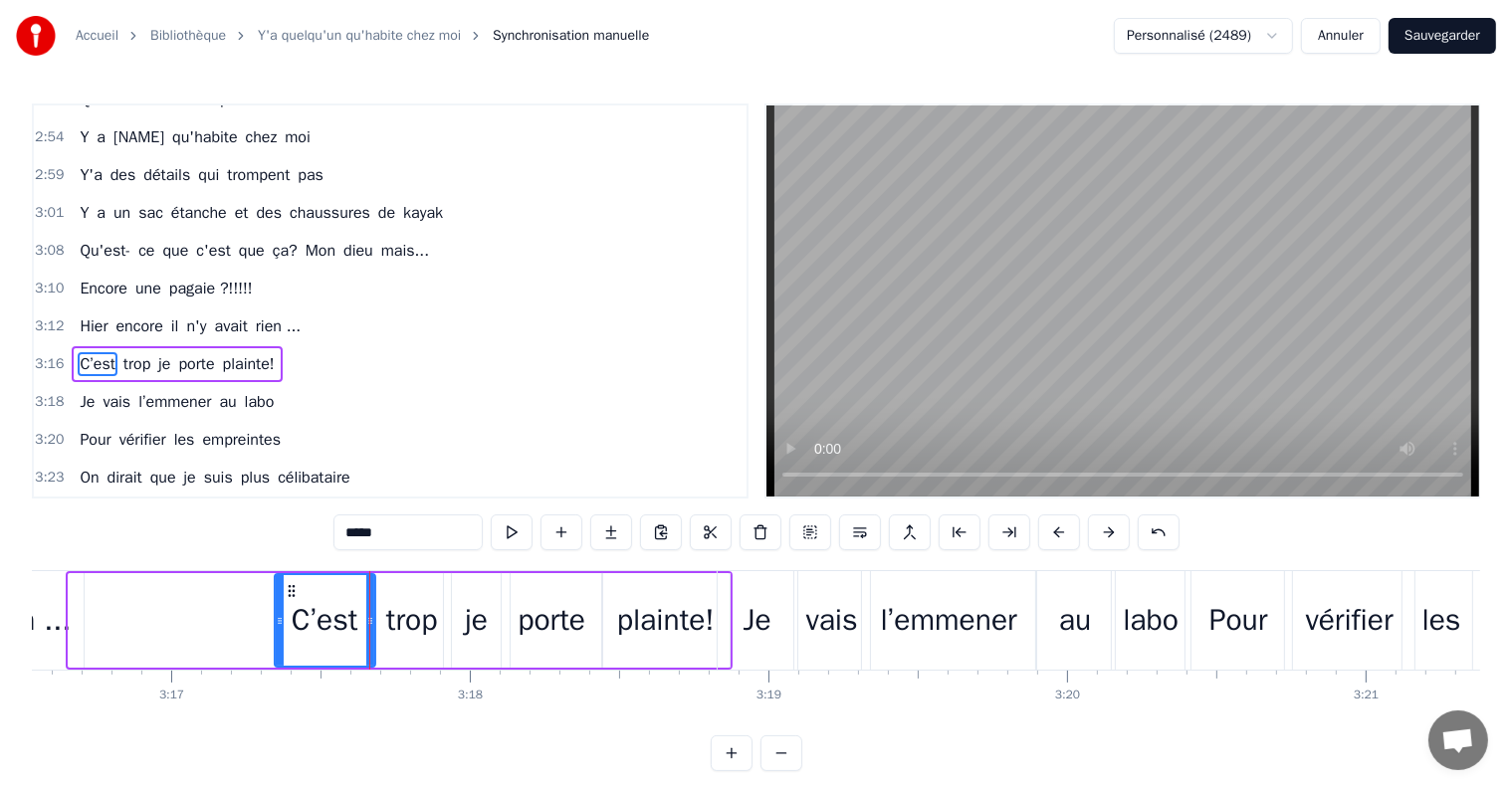 drag, startPoint x: 70, startPoint y: 618, endPoint x: 279, endPoint y: 636, distance: 209.77369 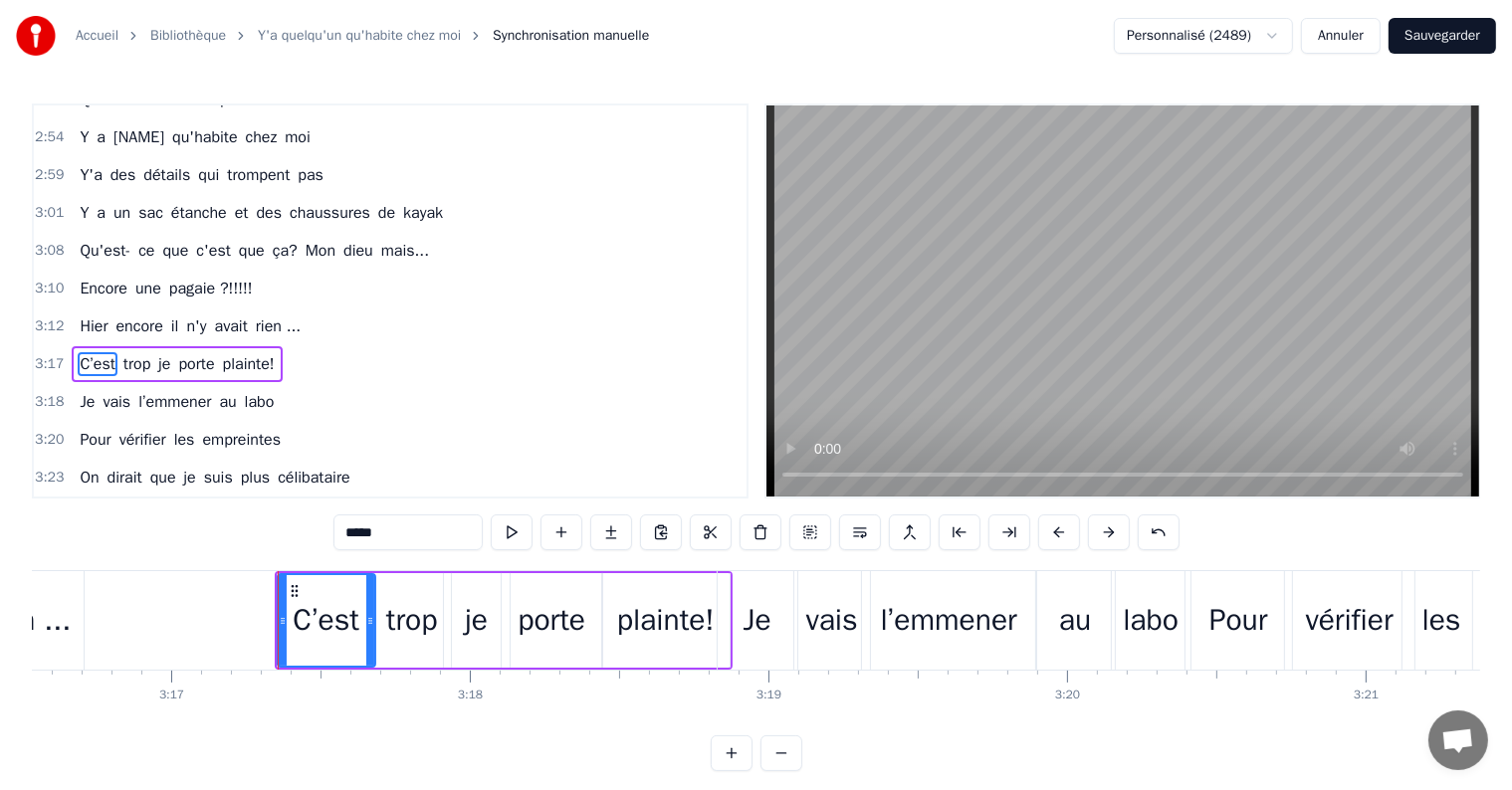 click on "rien ..." at bounding box center [278, 326] 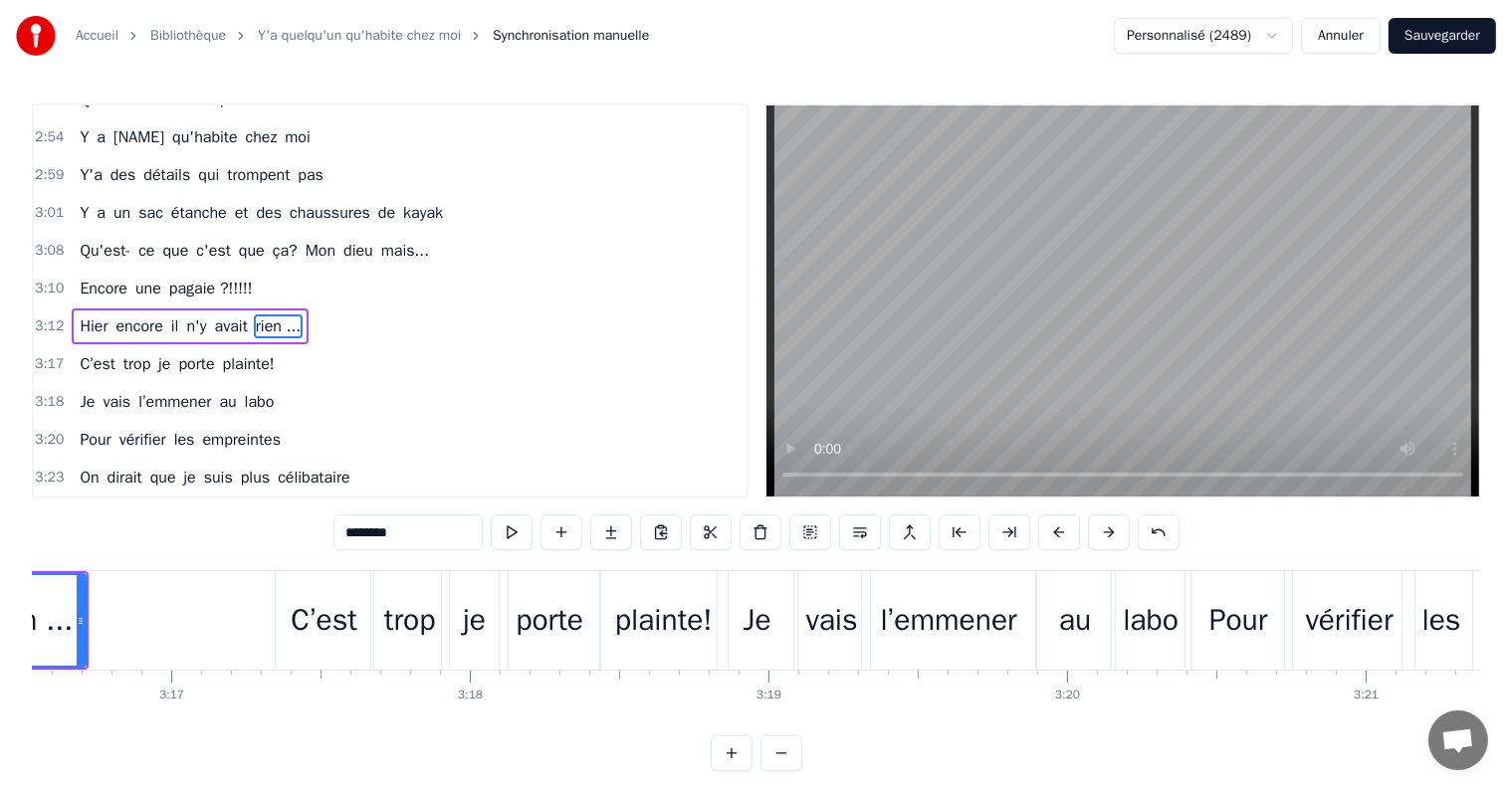 scroll, scrollTop: 1724, scrollLeft: 0, axis: vertical 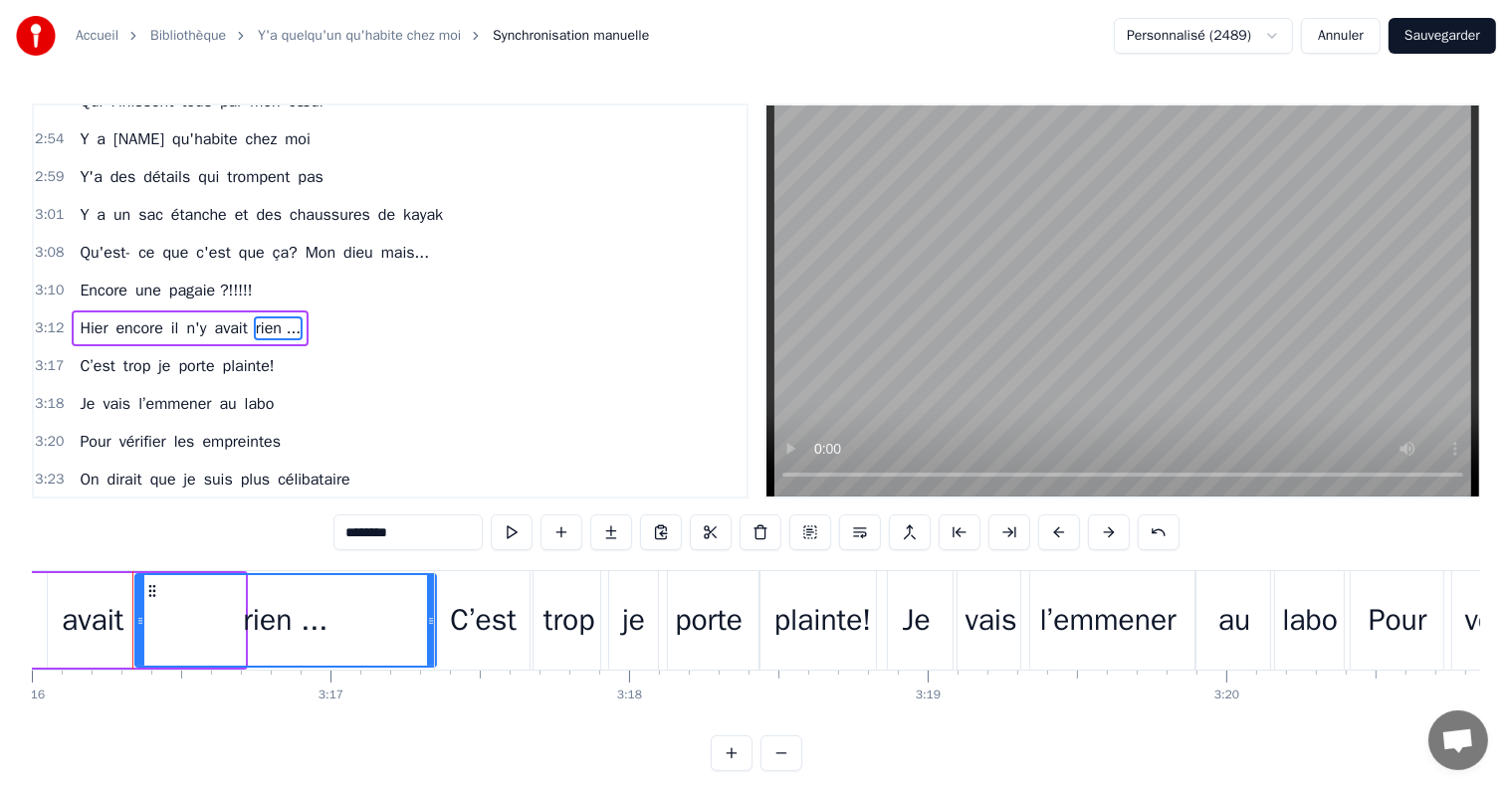 drag, startPoint x: 240, startPoint y: 617, endPoint x: 430, endPoint y: 605, distance: 190.37857 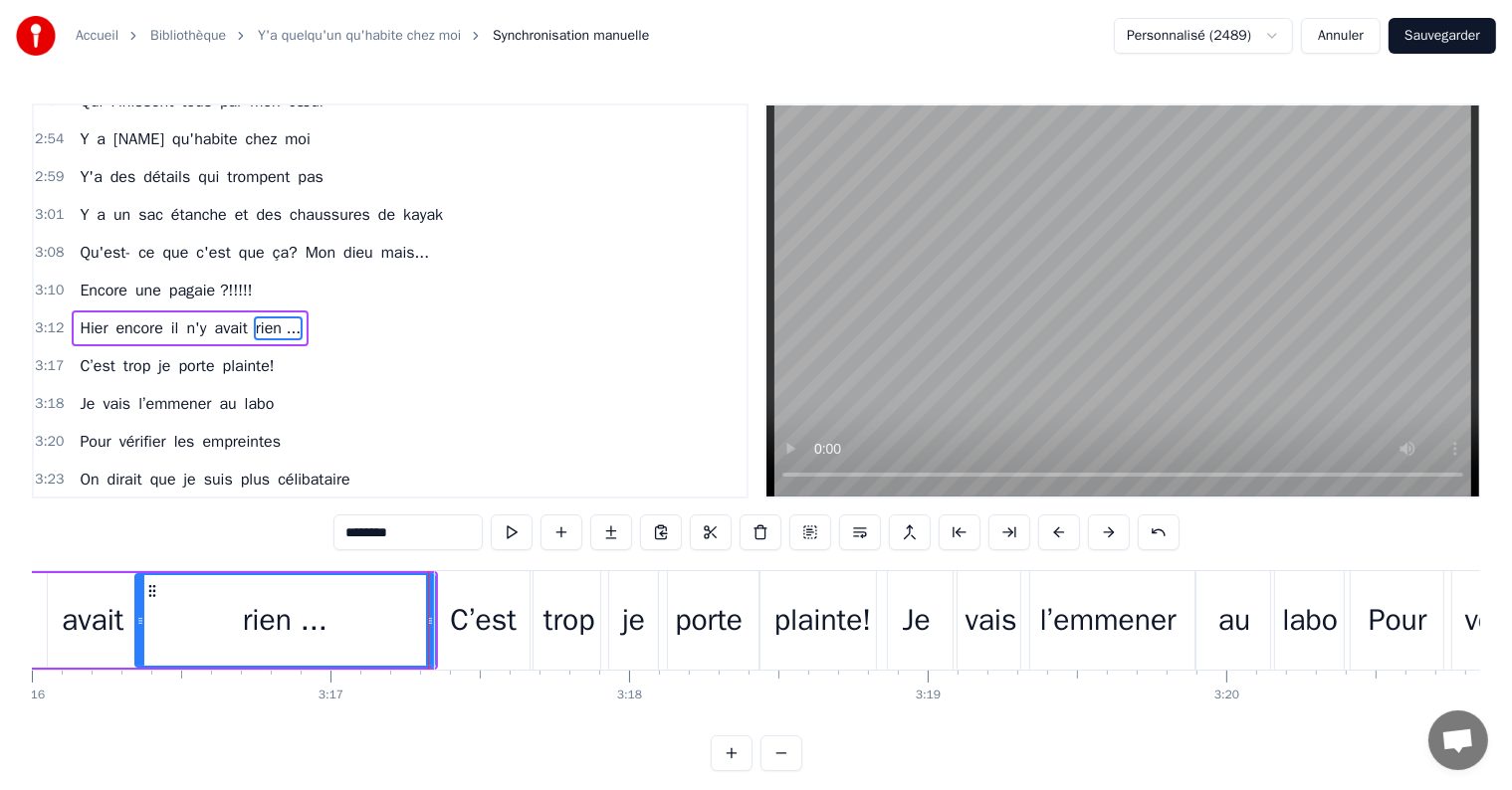scroll, scrollTop: 1689, scrollLeft: 0, axis: vertical 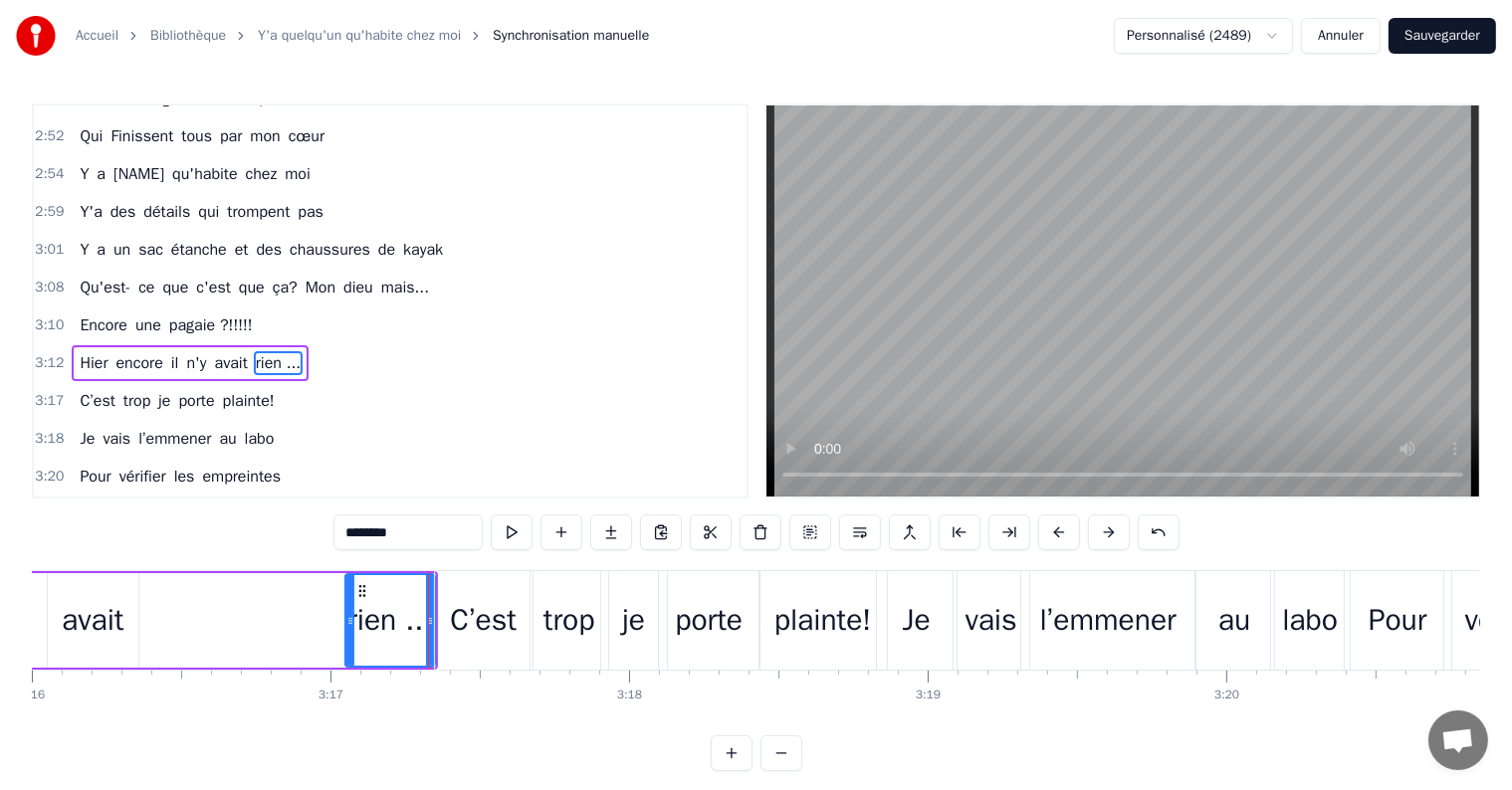 drag, startPoint x: 139, startPoint y: 617, endPoint x: 349, endPoint y: 629, distance: 210.34258 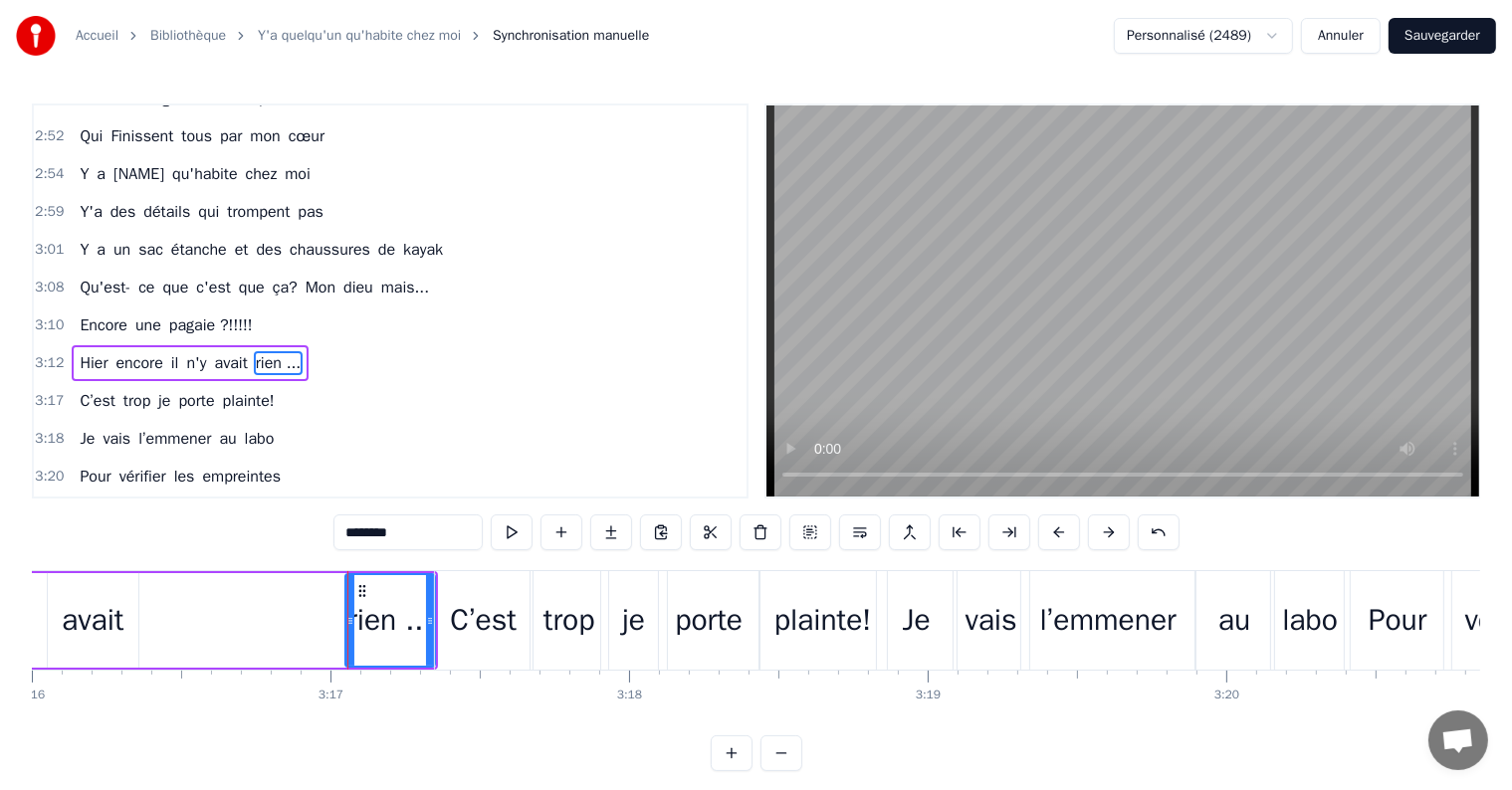 click on "avait" at bounding box center [93, 620] 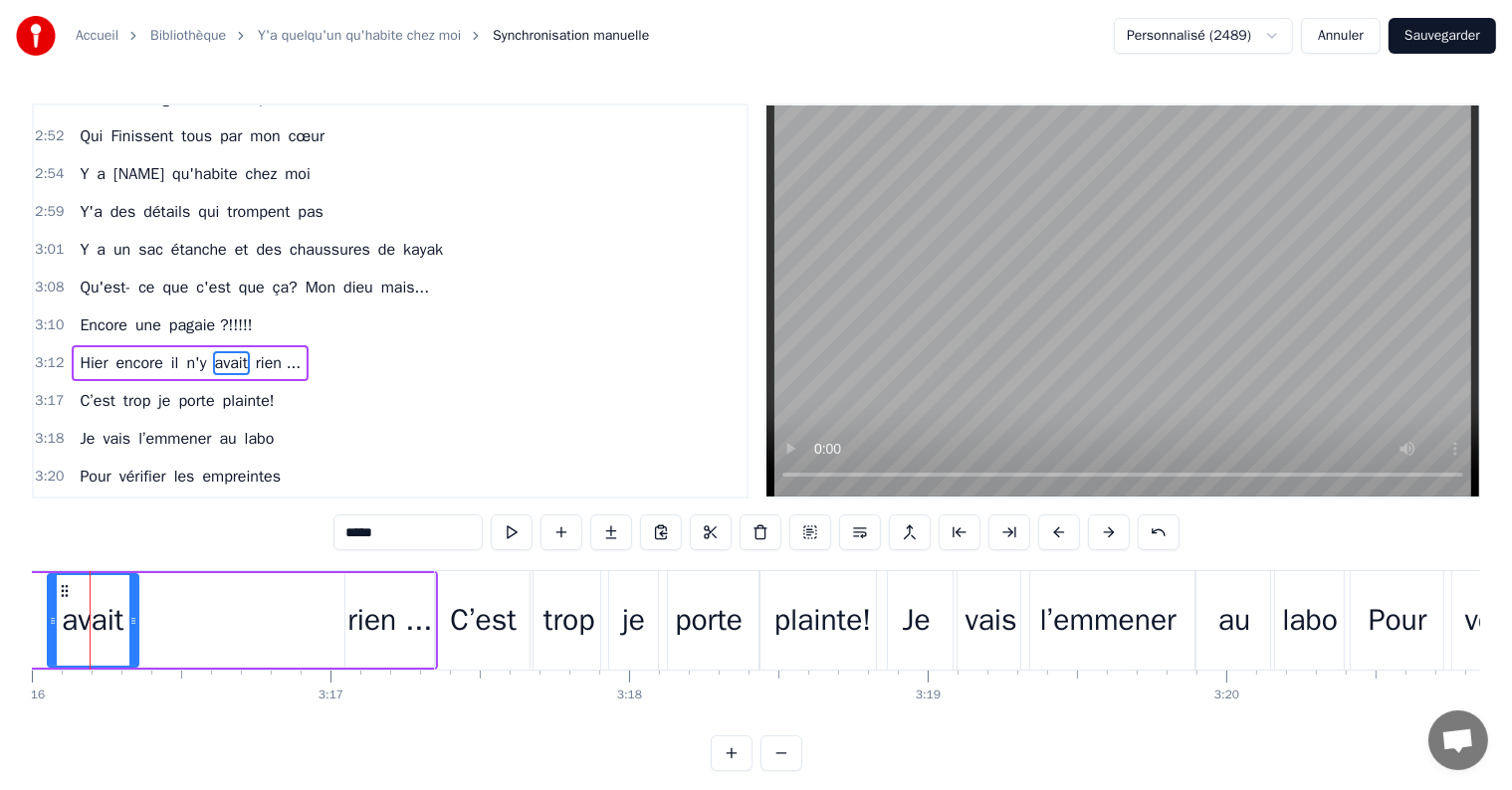 scroll, scrollTop: 0, scrollLeft: 58487, axis: horizontal 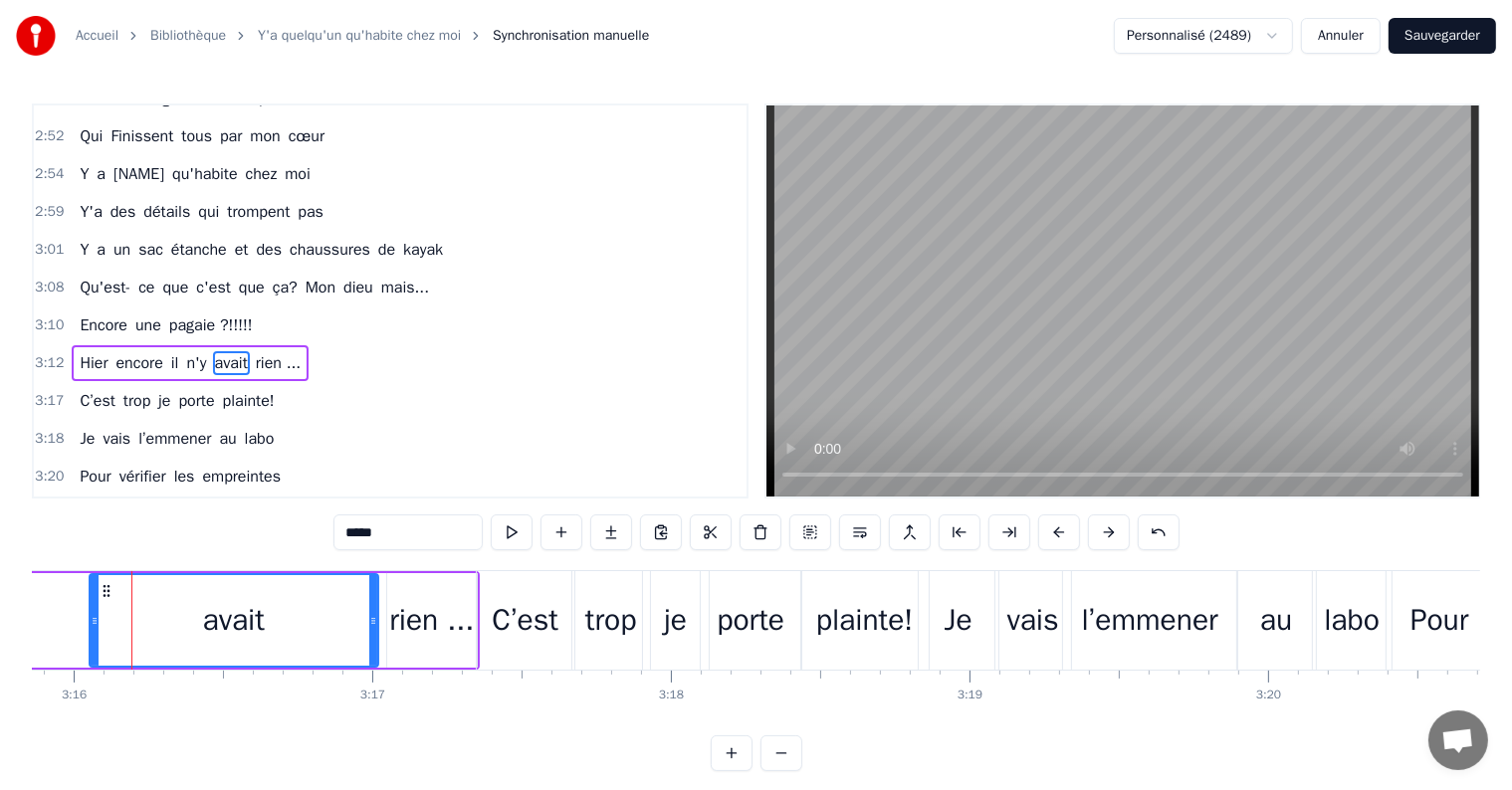 drag, startPoint x: 176, startPoint y: 622, endPoint x: 374, endPoint y: 624, distance: 198.0101 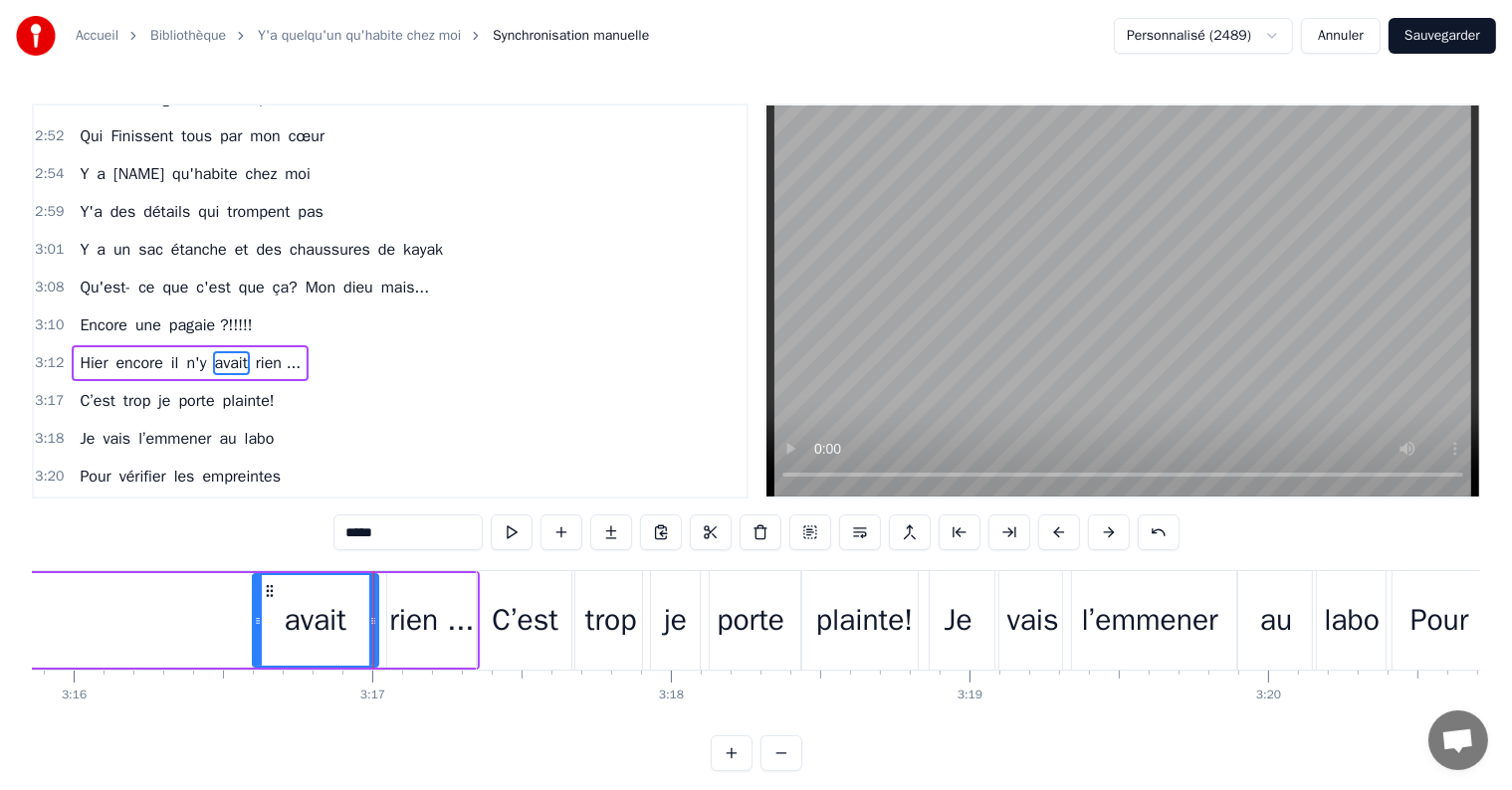 drag, startPoint x: 93, startPoint y: 621, endPoint x: 257, endPoint y: 640, distance: 165.09694 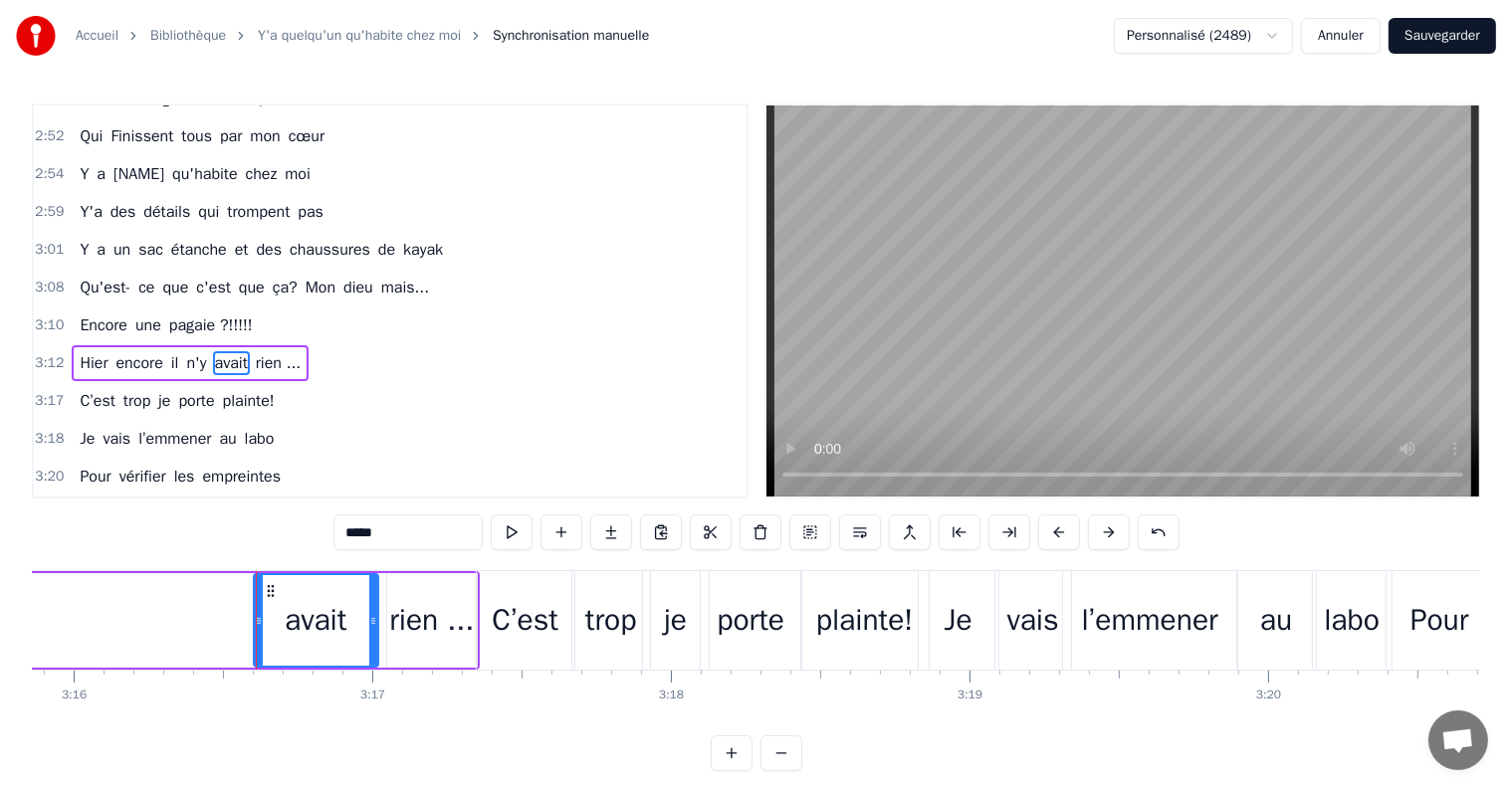 click on "Hier encore il n'y avait rien ..." at bounding box center [190, 363] 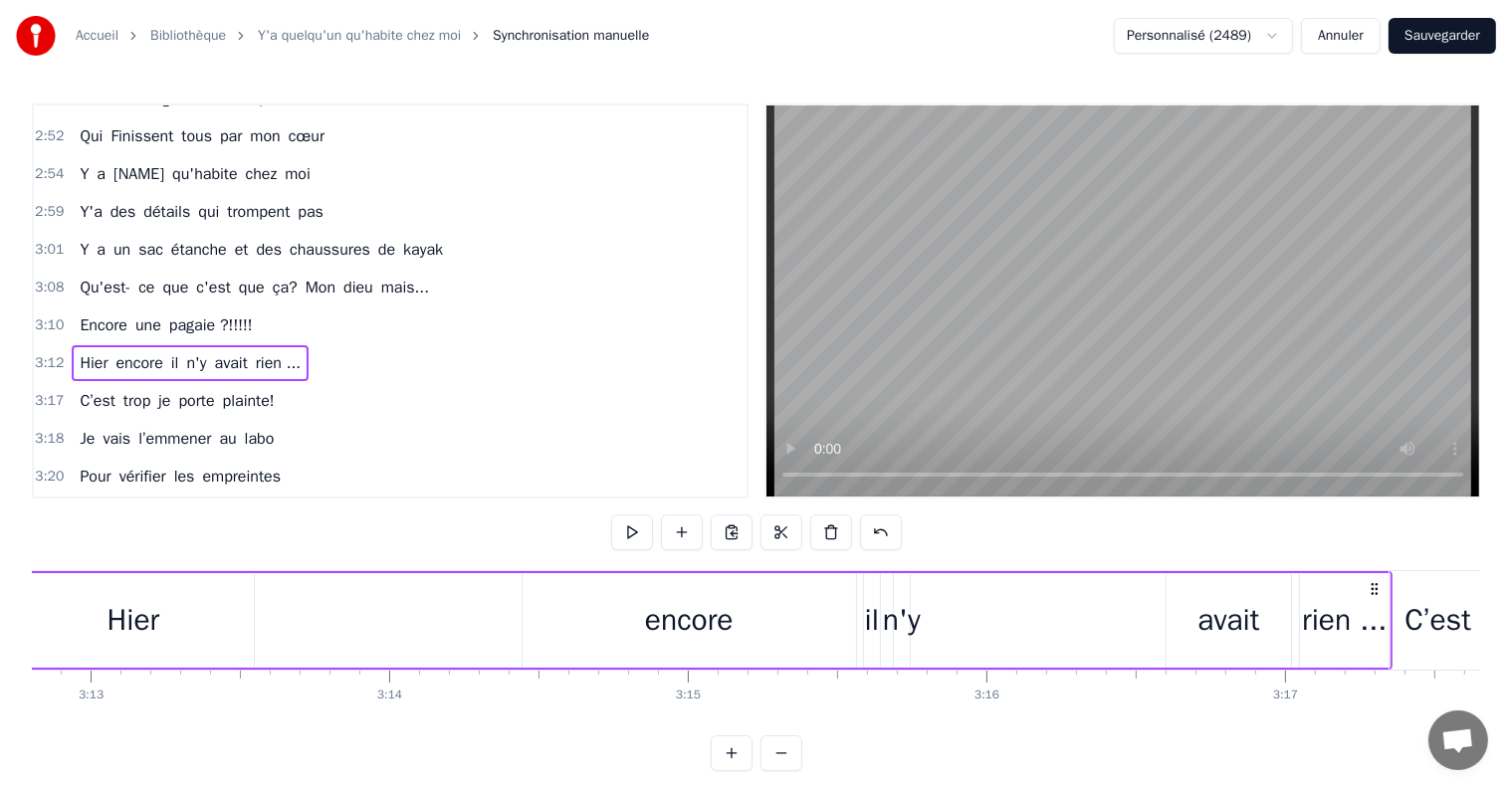 scroll, scrollTop: 0, scrollLeft: 57452, axis: horizontal 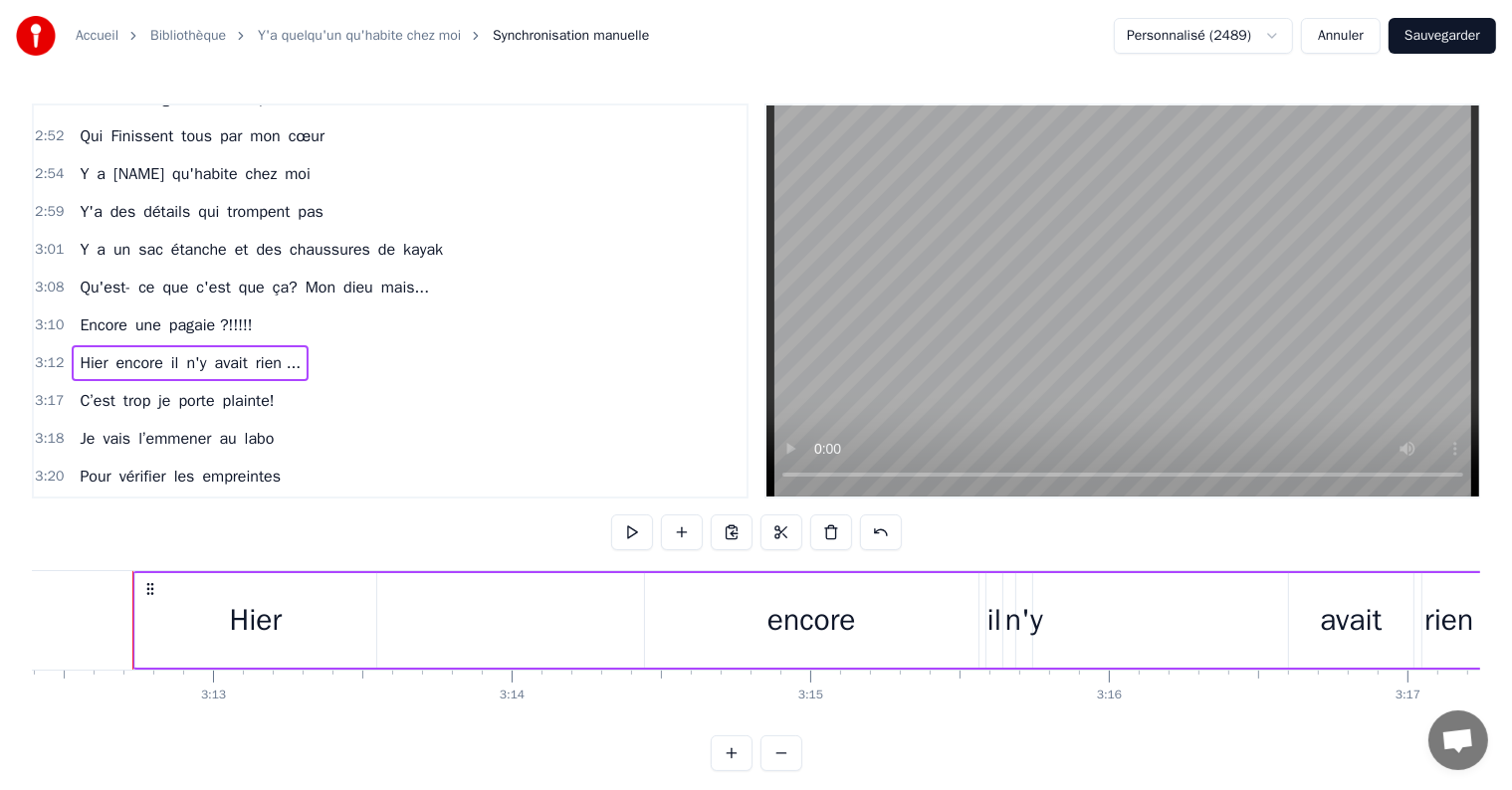 click on "n'y" at bounding box center (1024, 620) 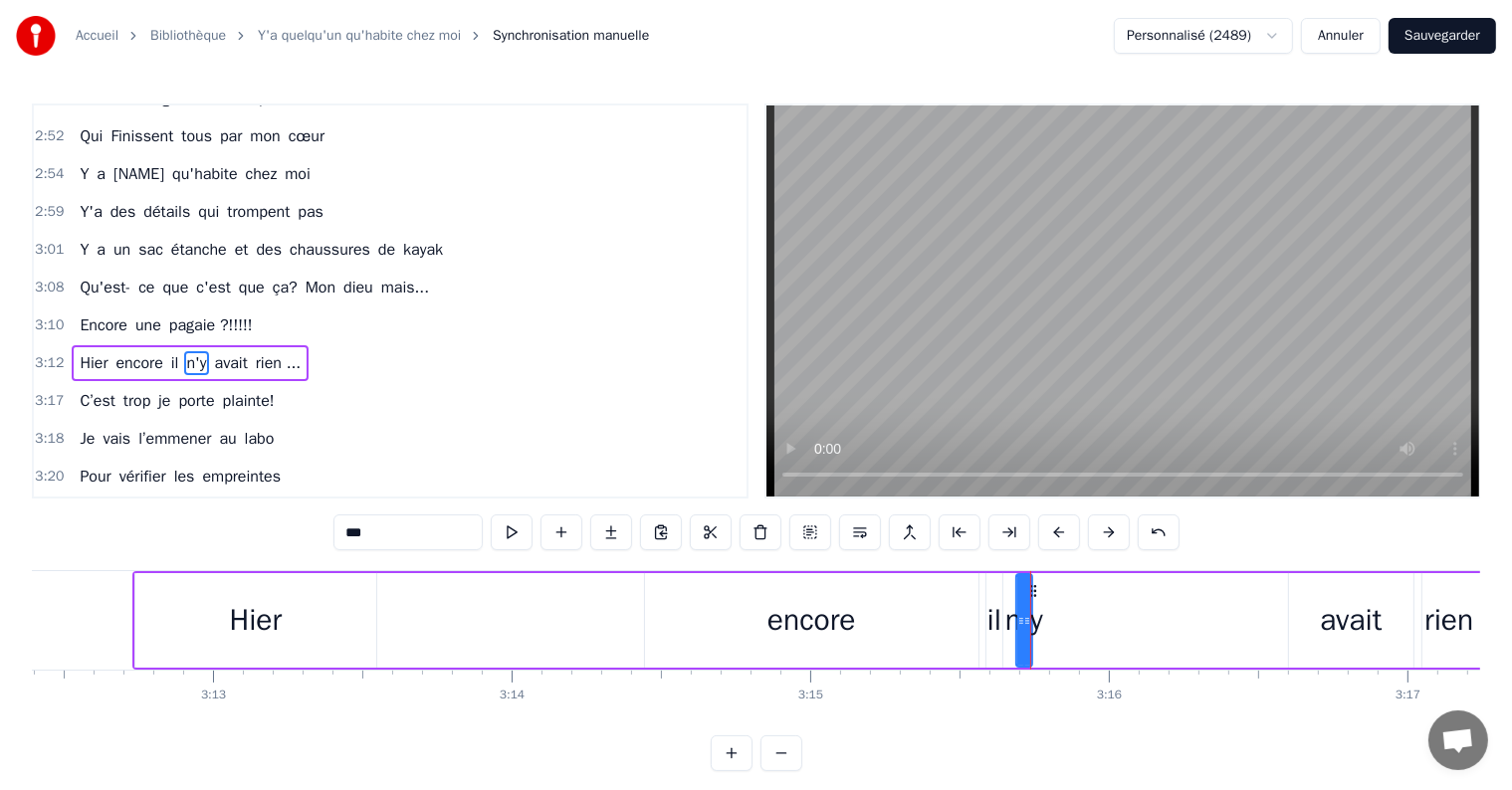 click 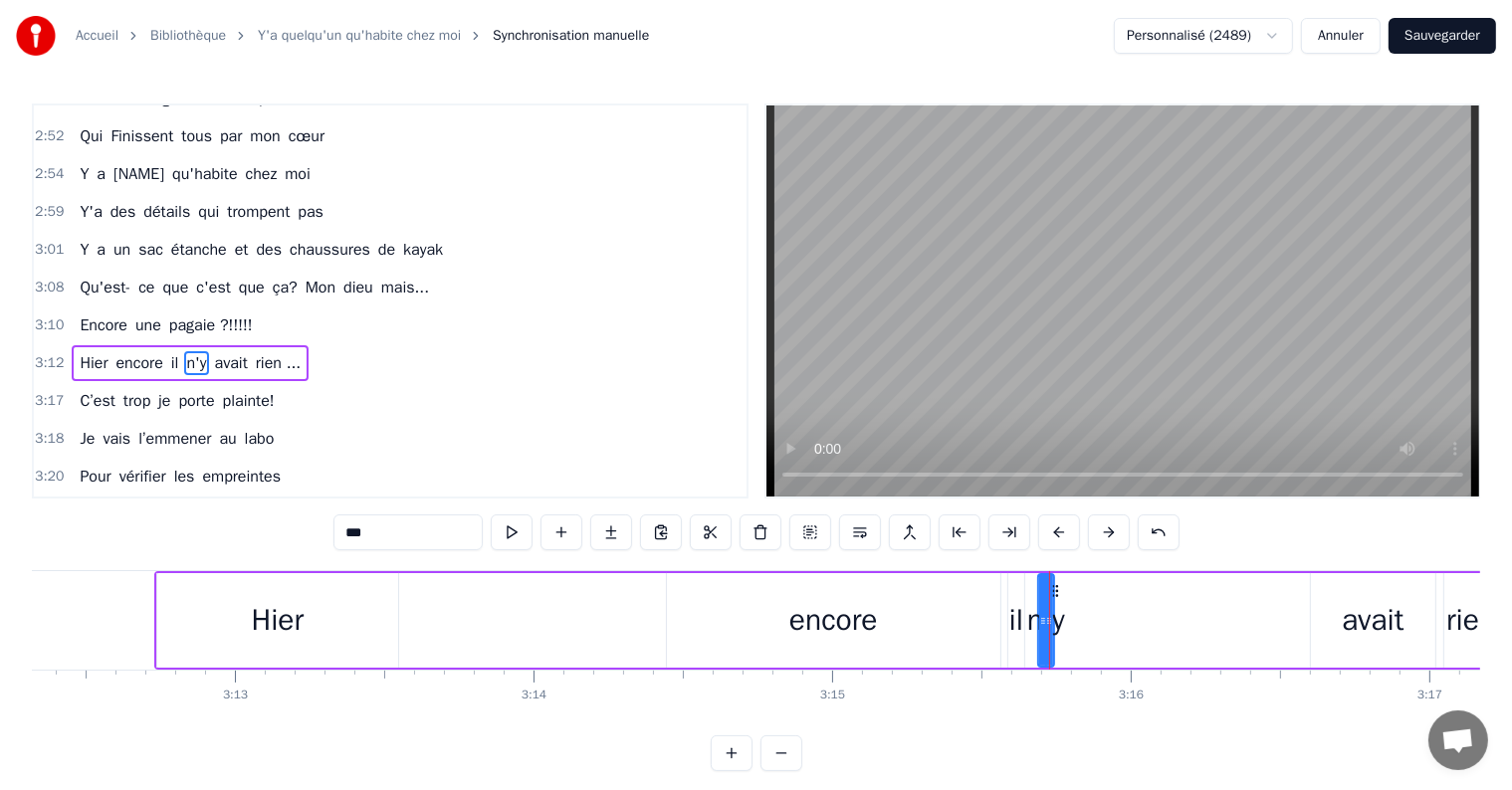 scroll, scrollTop: 0, scrollLeft: 57432, axis: horizontal 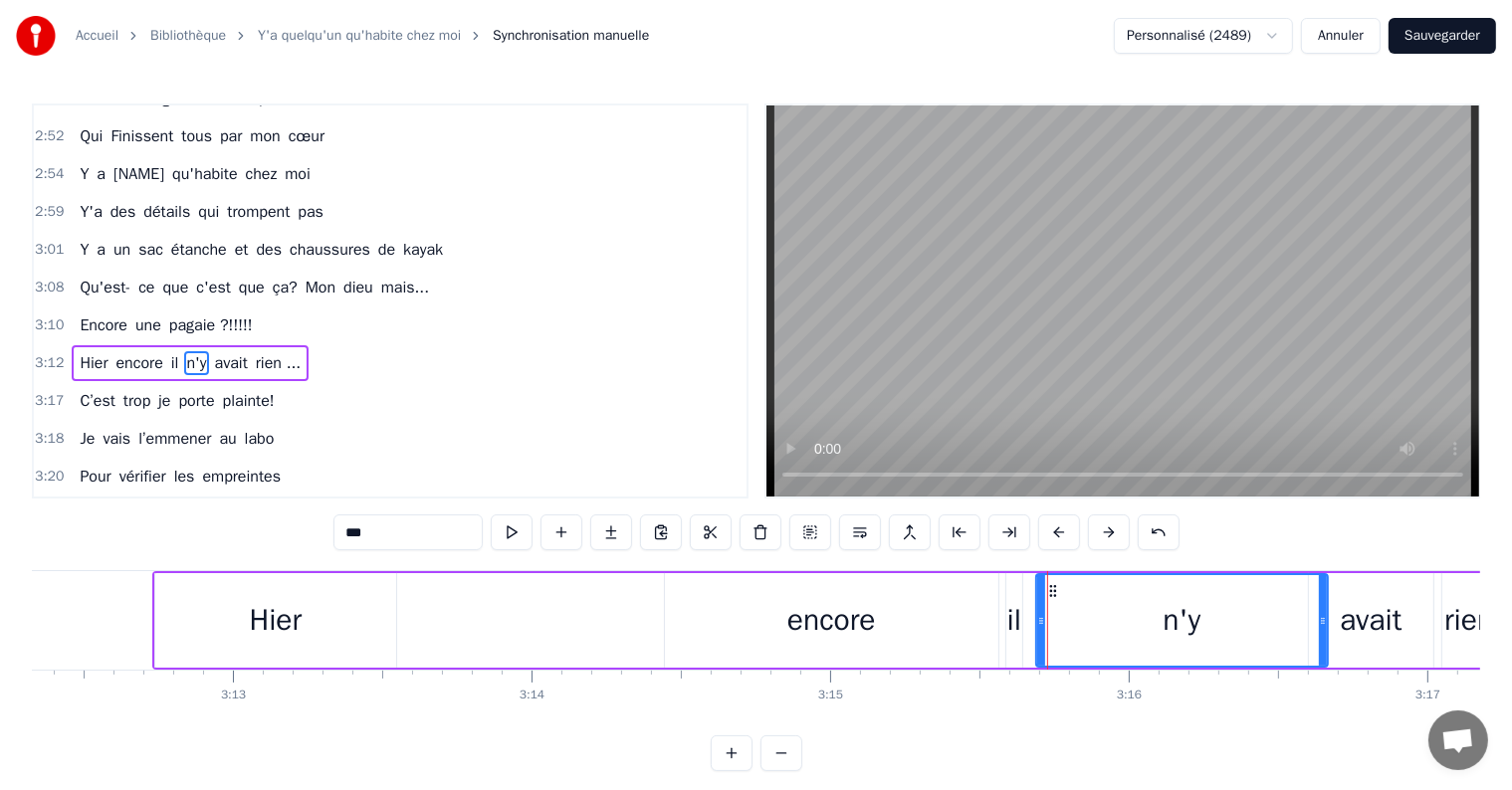 drag, startPoint x: 1047, startPoint y: 621, endPoint x: 1321, endPoint y: 609, distance: 274.2626 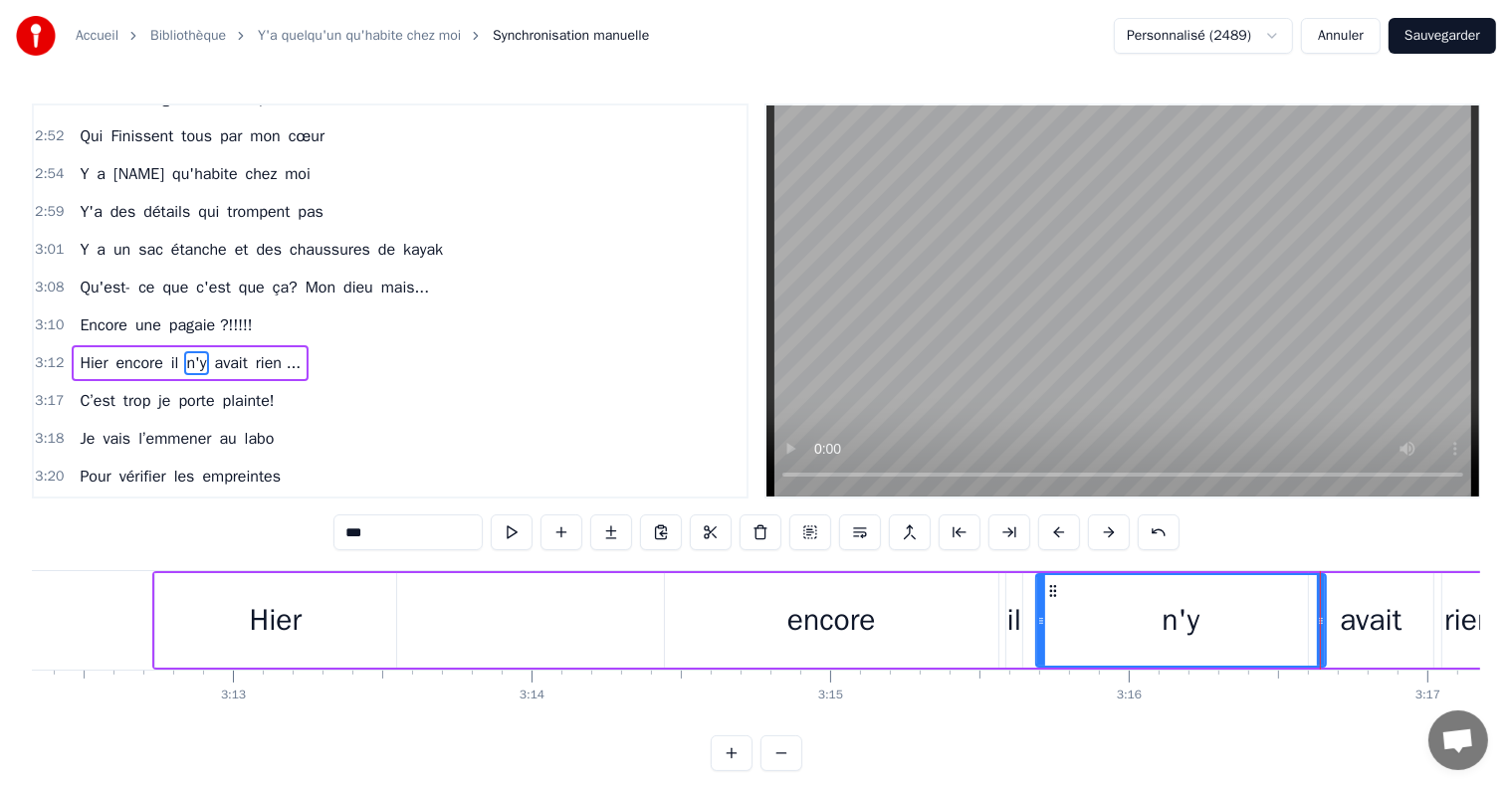 click on "avait" at bounding box center [1371, 620] 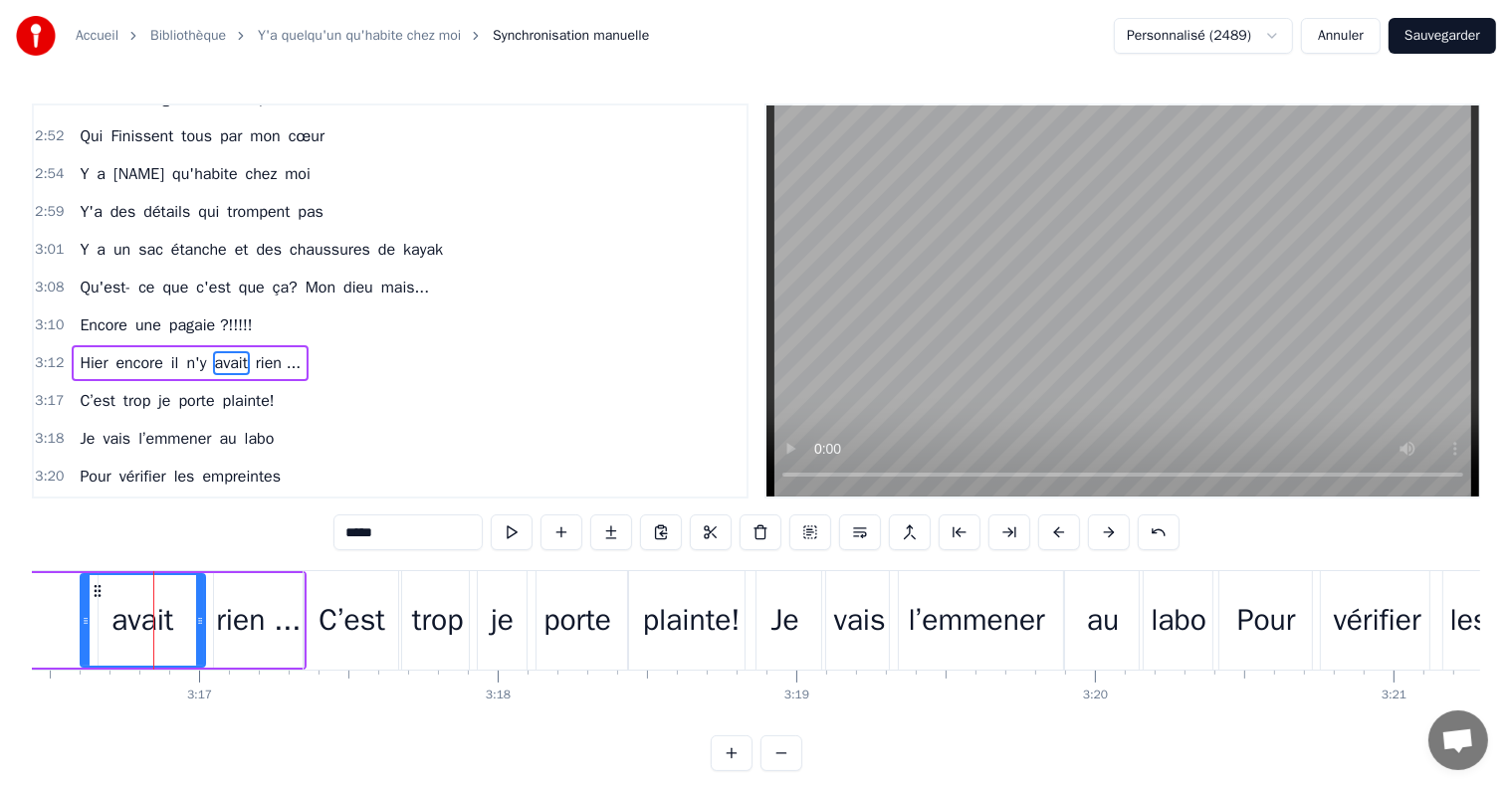 scroll, scrollTop: 0, scrollLeft: 58681, axis: horizontal 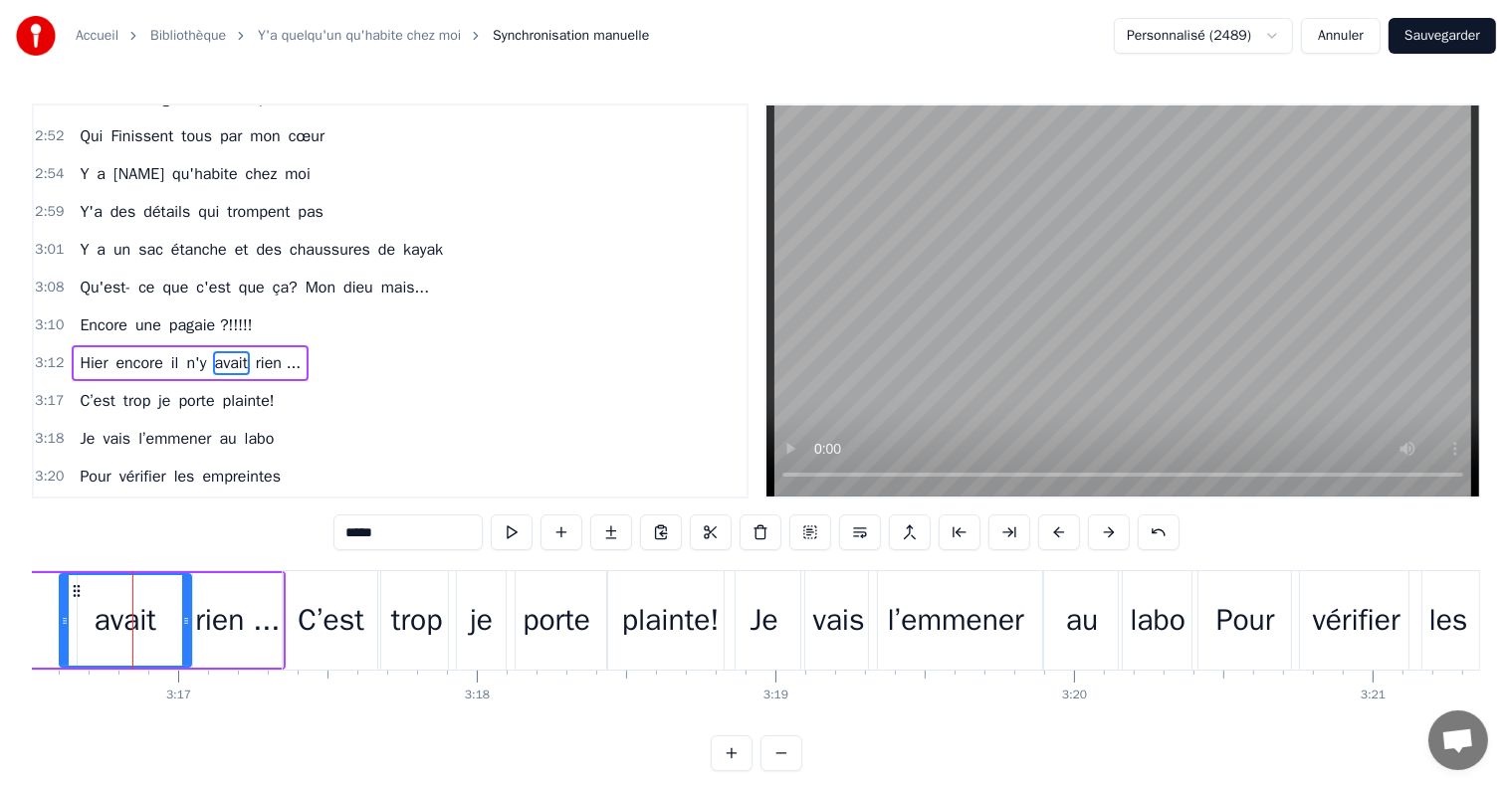 click 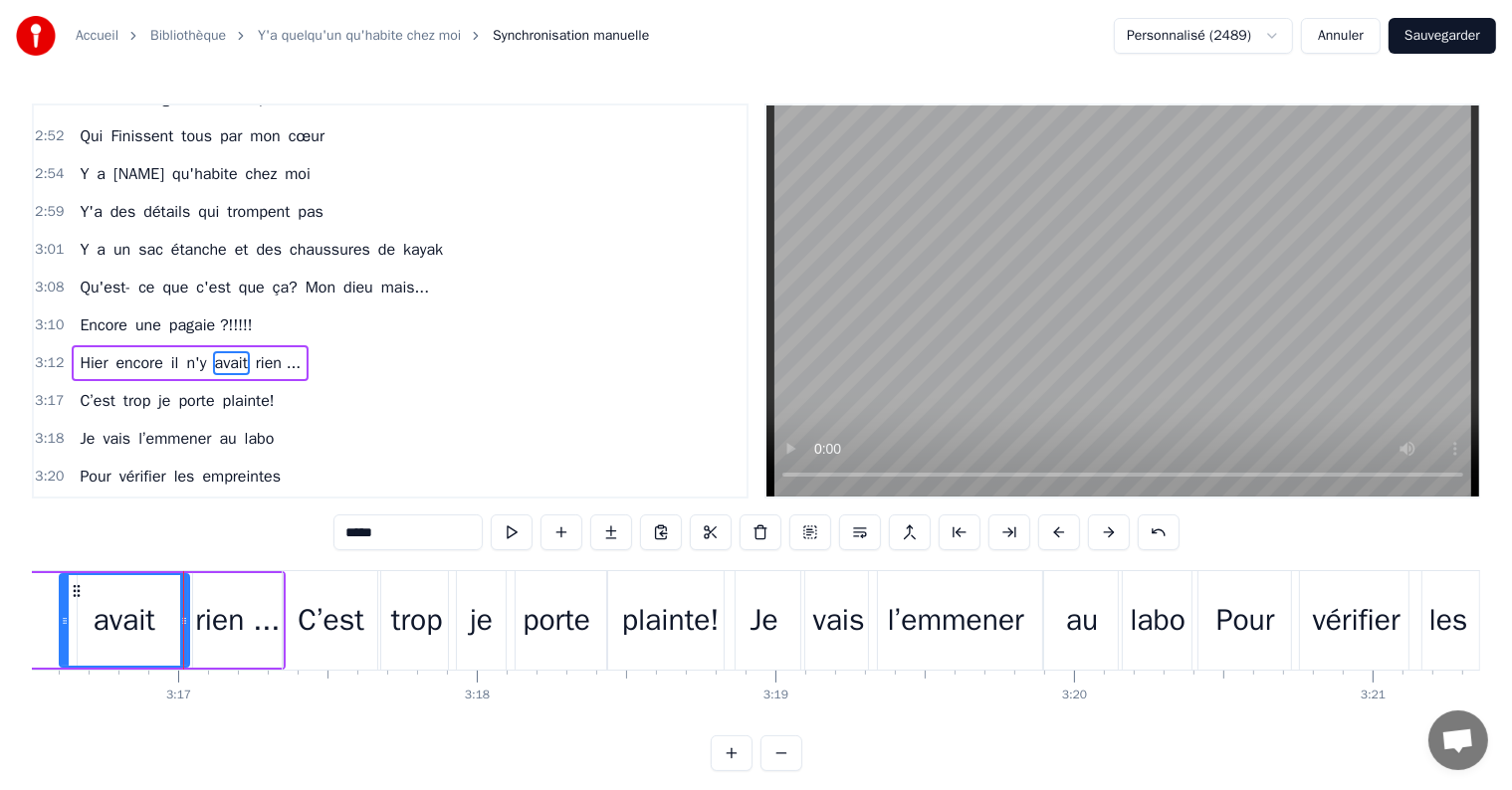 click on "rien ..." at bounding box center (237, 620) 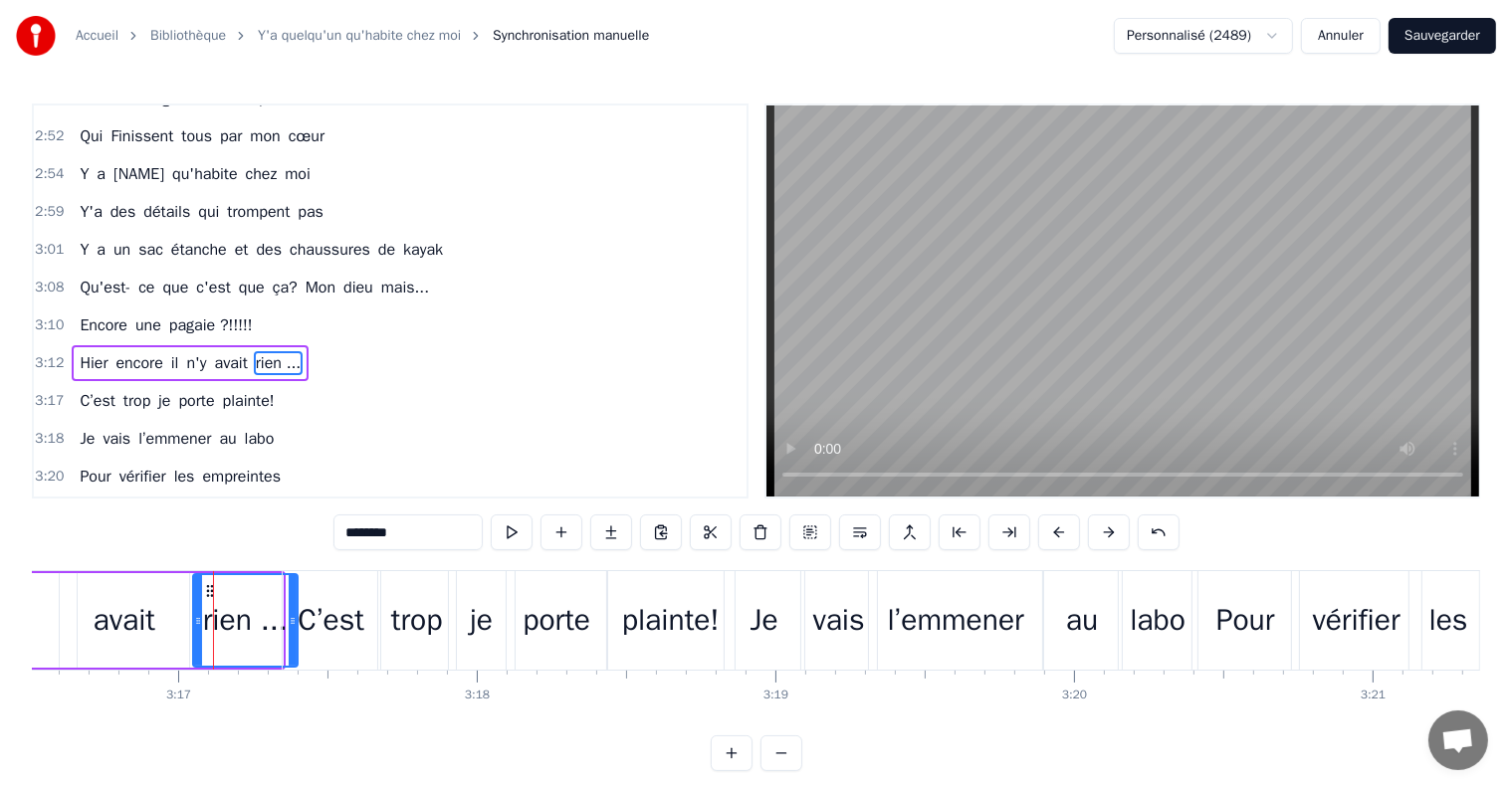 drag, startPoint x: 278, startPoint y: 621, endPoint x: 293, endPoint y: 628, distance: 16.552945 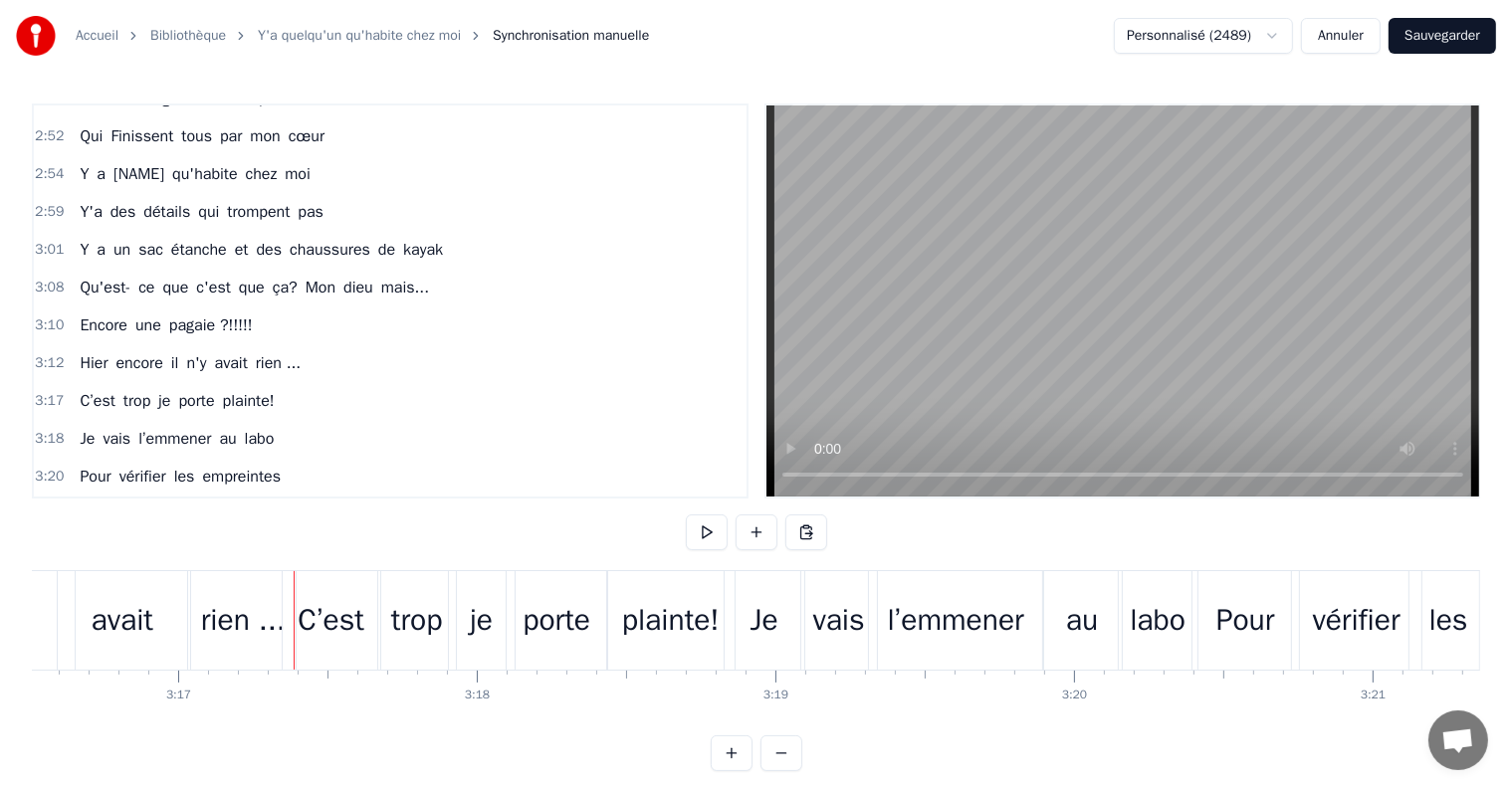 click on "avait" at bounding box center (122, 620) 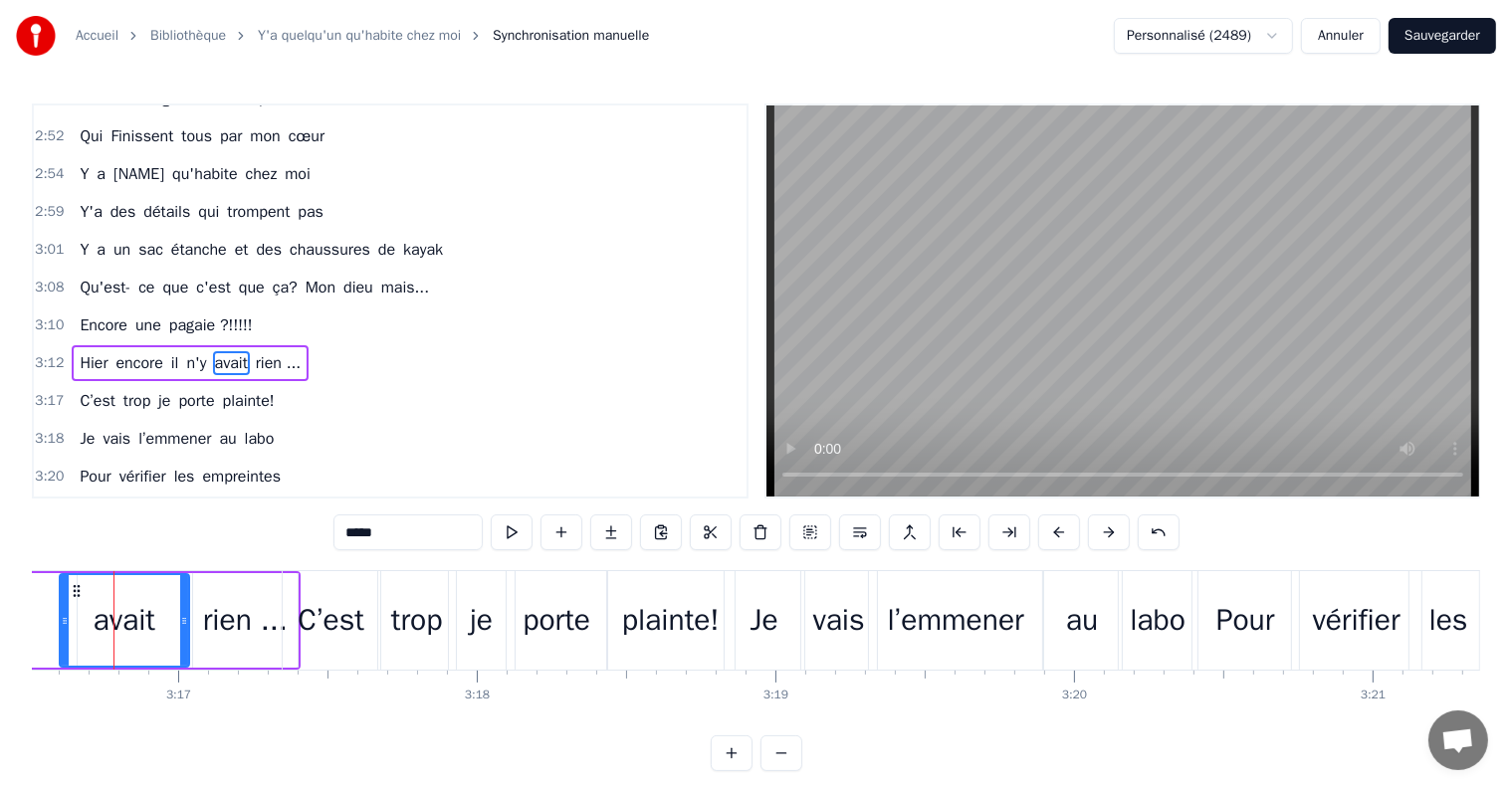 scroll, scrollTop: 0, scrollLeft: 58662, axis: horizontal 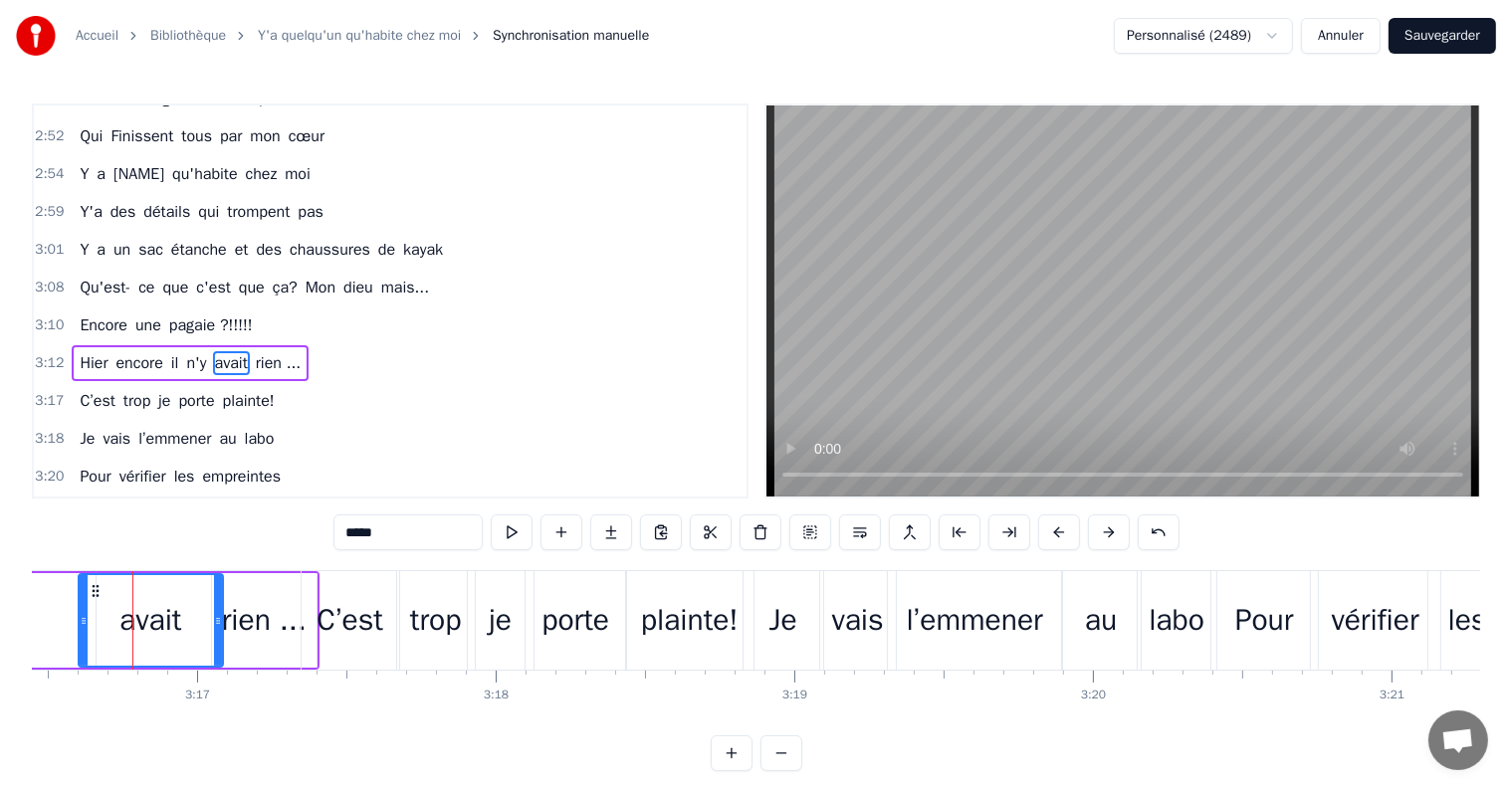 drag, startPoint x: 202, startPoint y: 617, endPoint x: 217, endPoint y: 618, distance: 15.033296 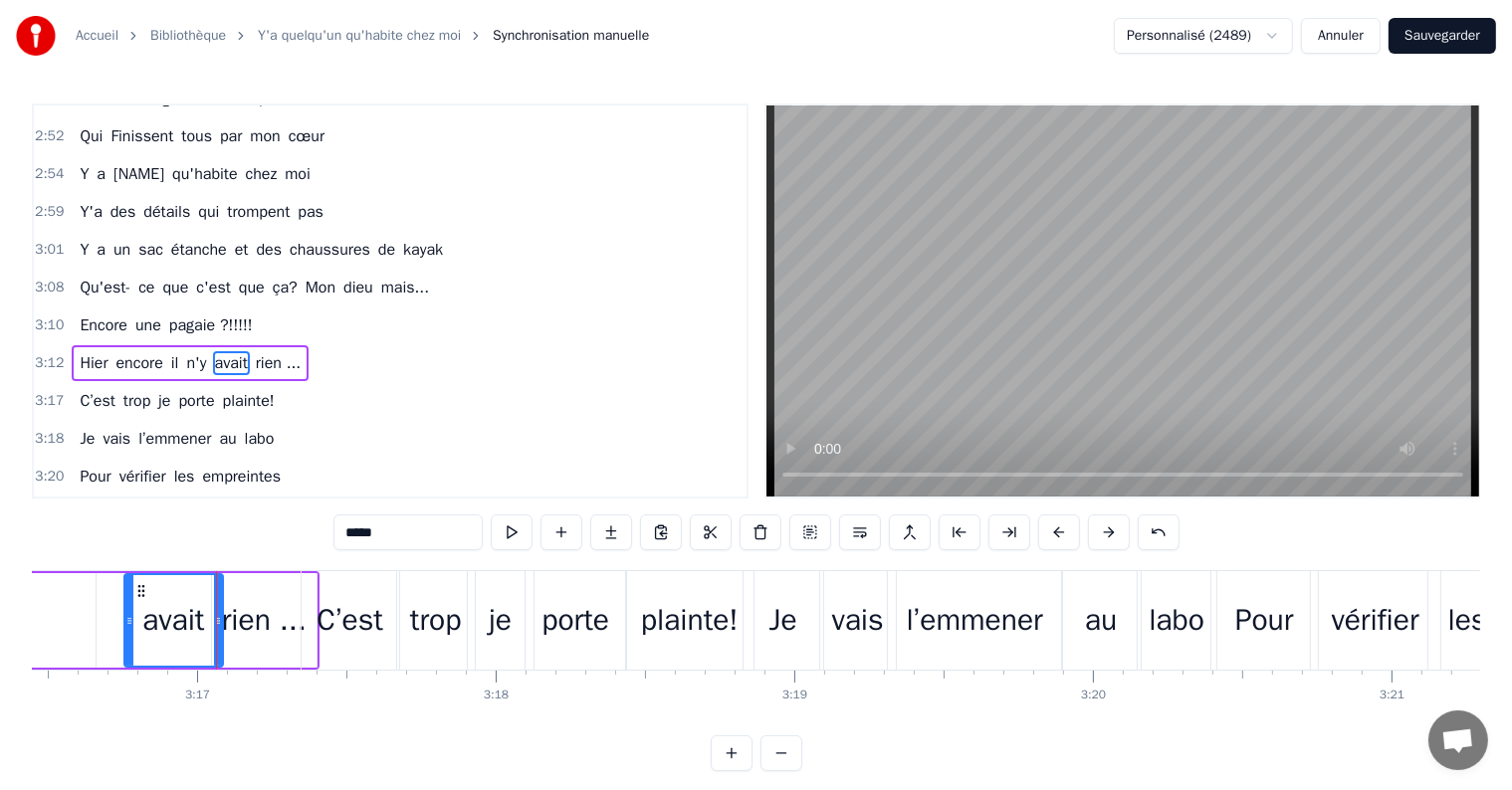 drag, startPoint x: 84, startPoint y: 622, endPoint x: 132, endPoint y: 623, distance: 48.010416 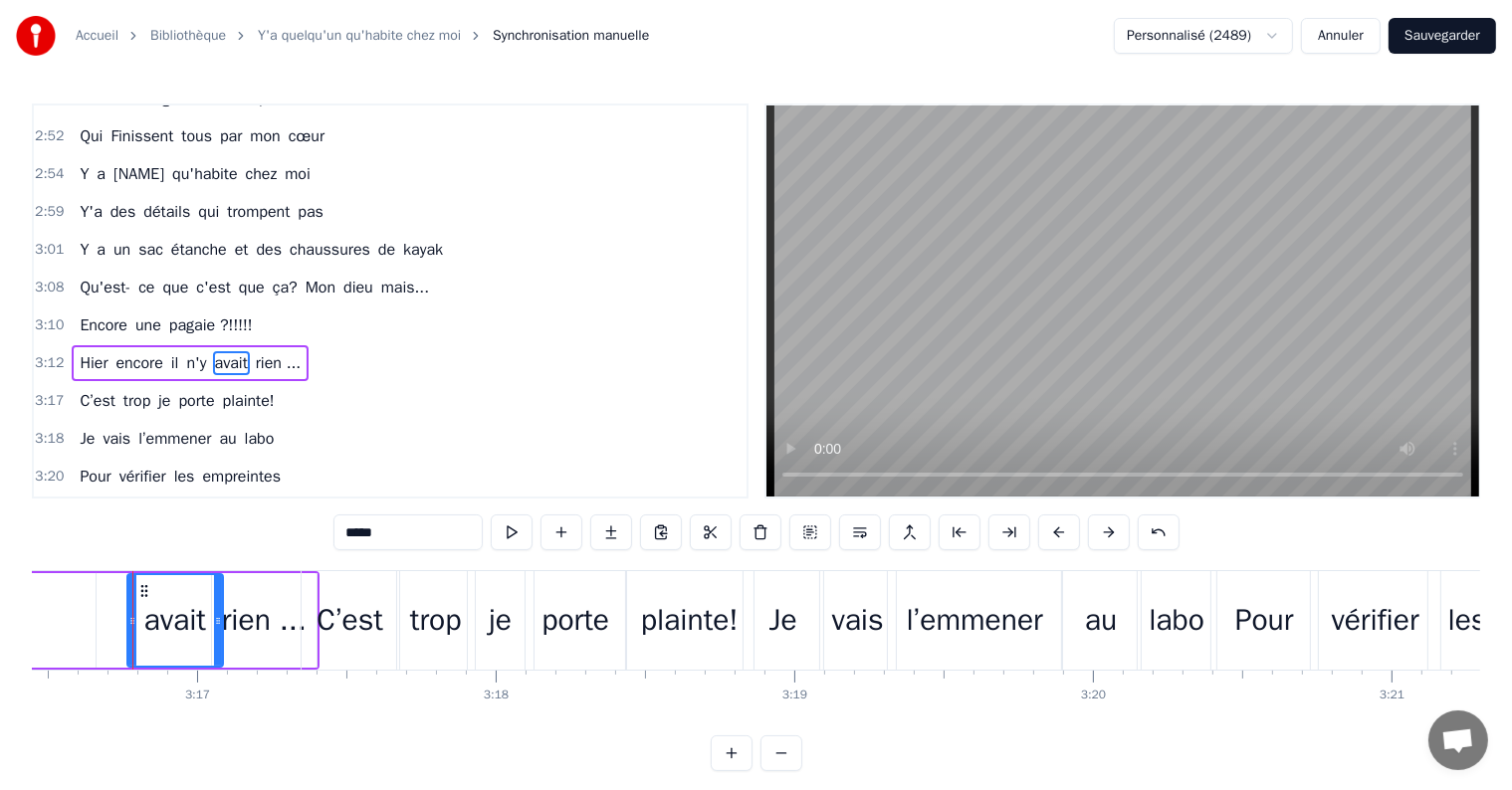 click on "il" at bounding box center (175, 363) 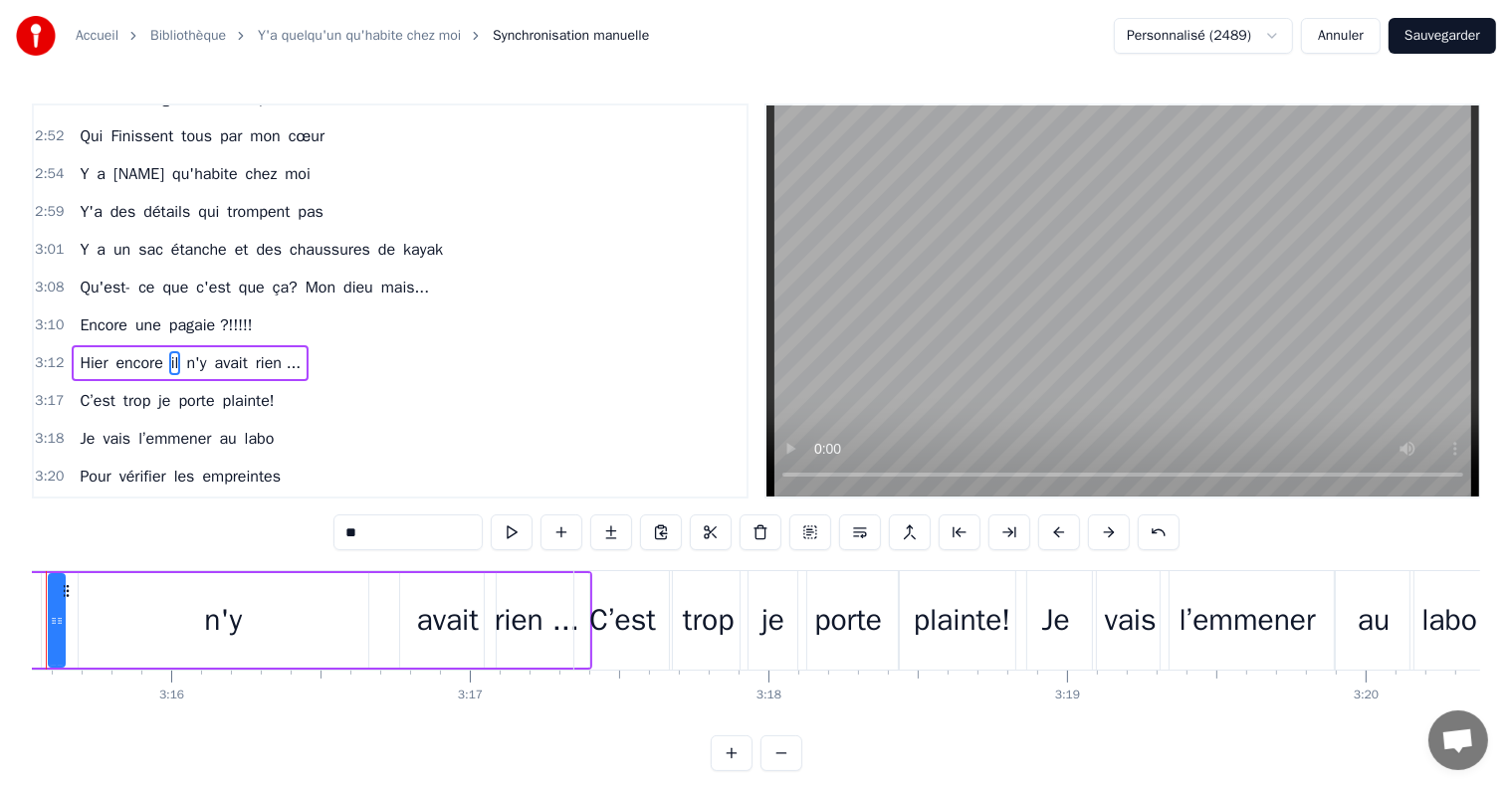 scroll, scrollTop: 0, scrollLeft: 58303, axis: horizontal 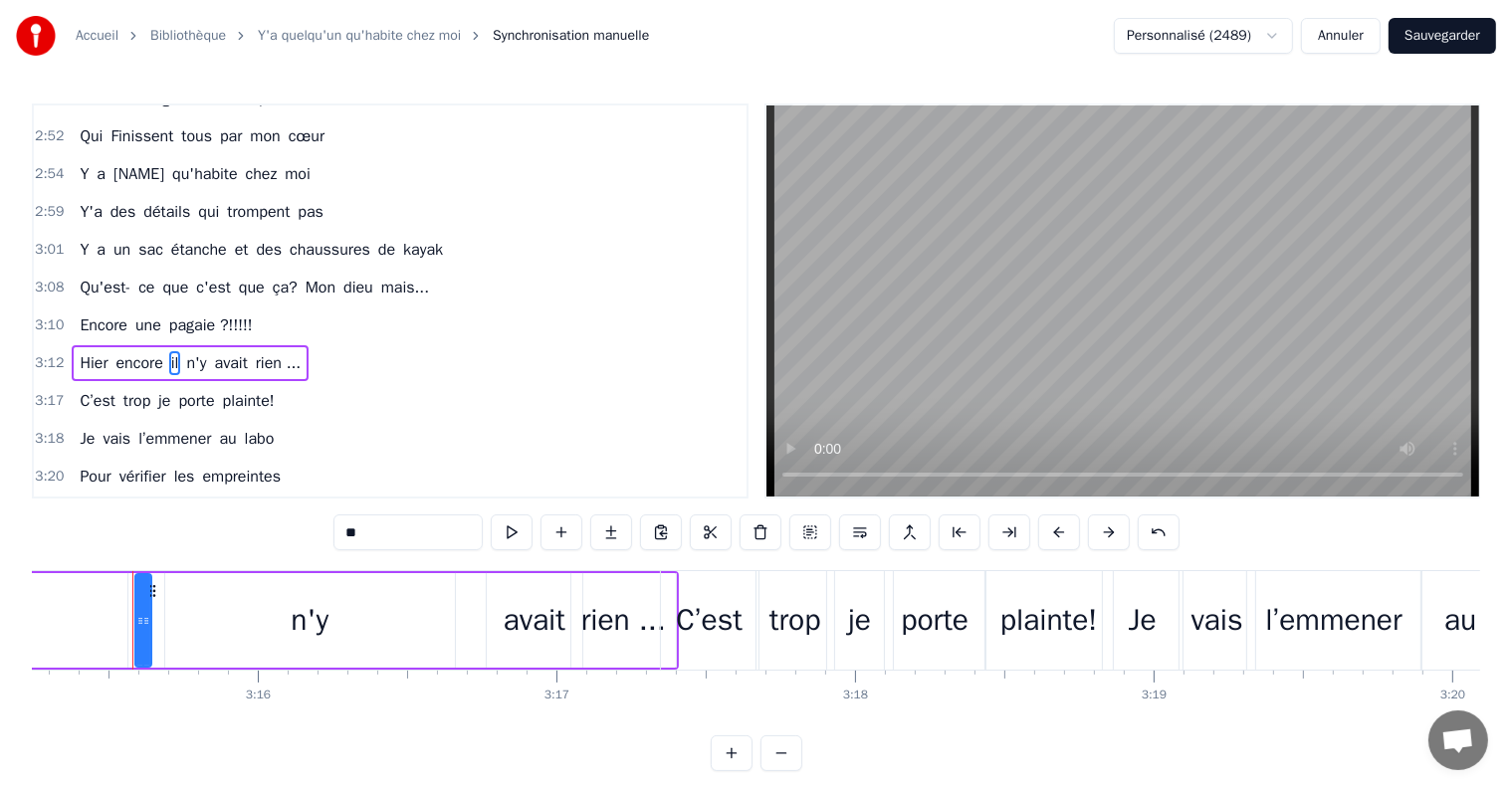 click on "n'y" at bounding box center [310, 620] 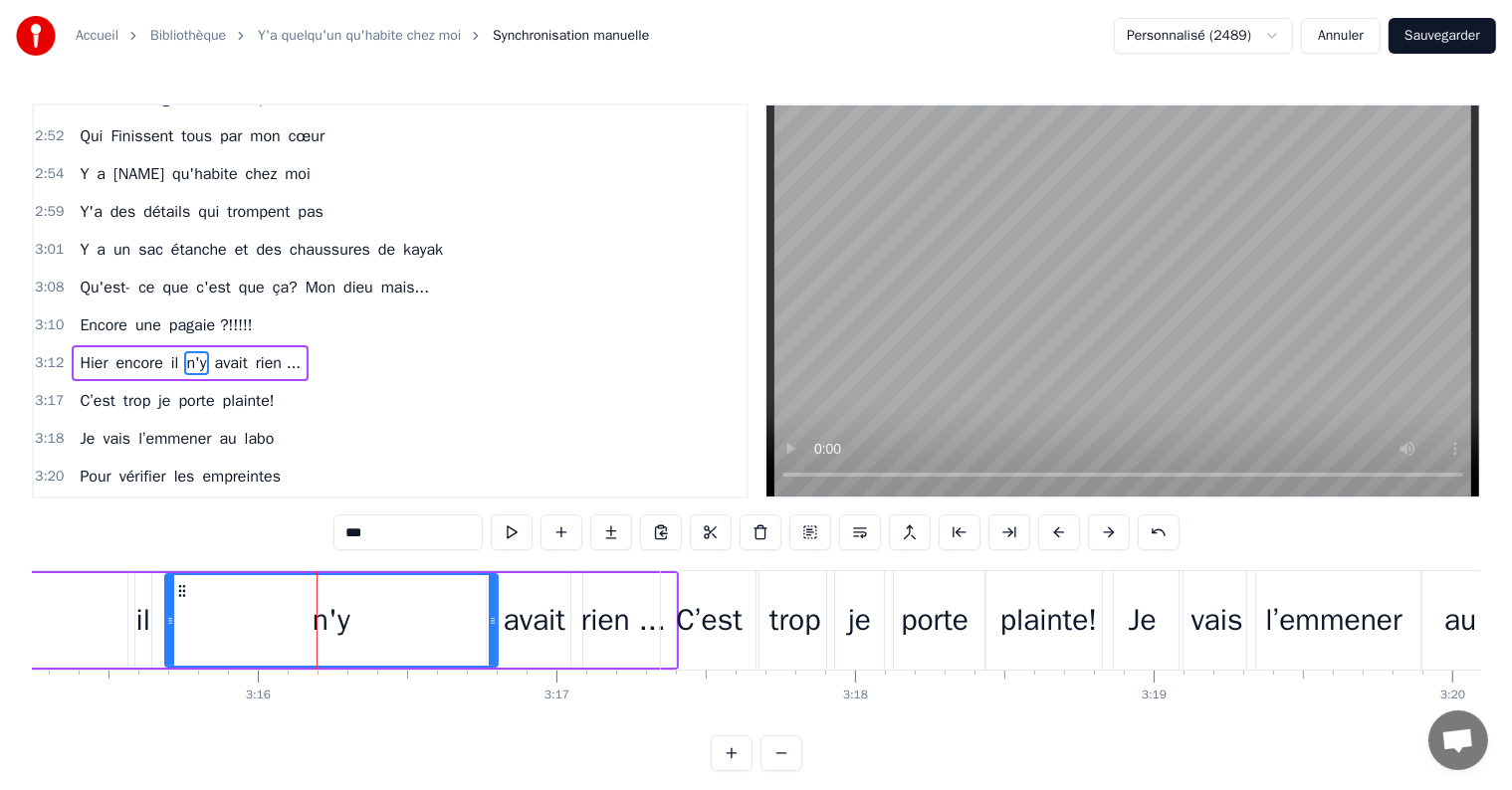drag, startPoint x: 448, startPoint y: 621, endPoint x: 491, endPoint y: 622, distance: 43.011626 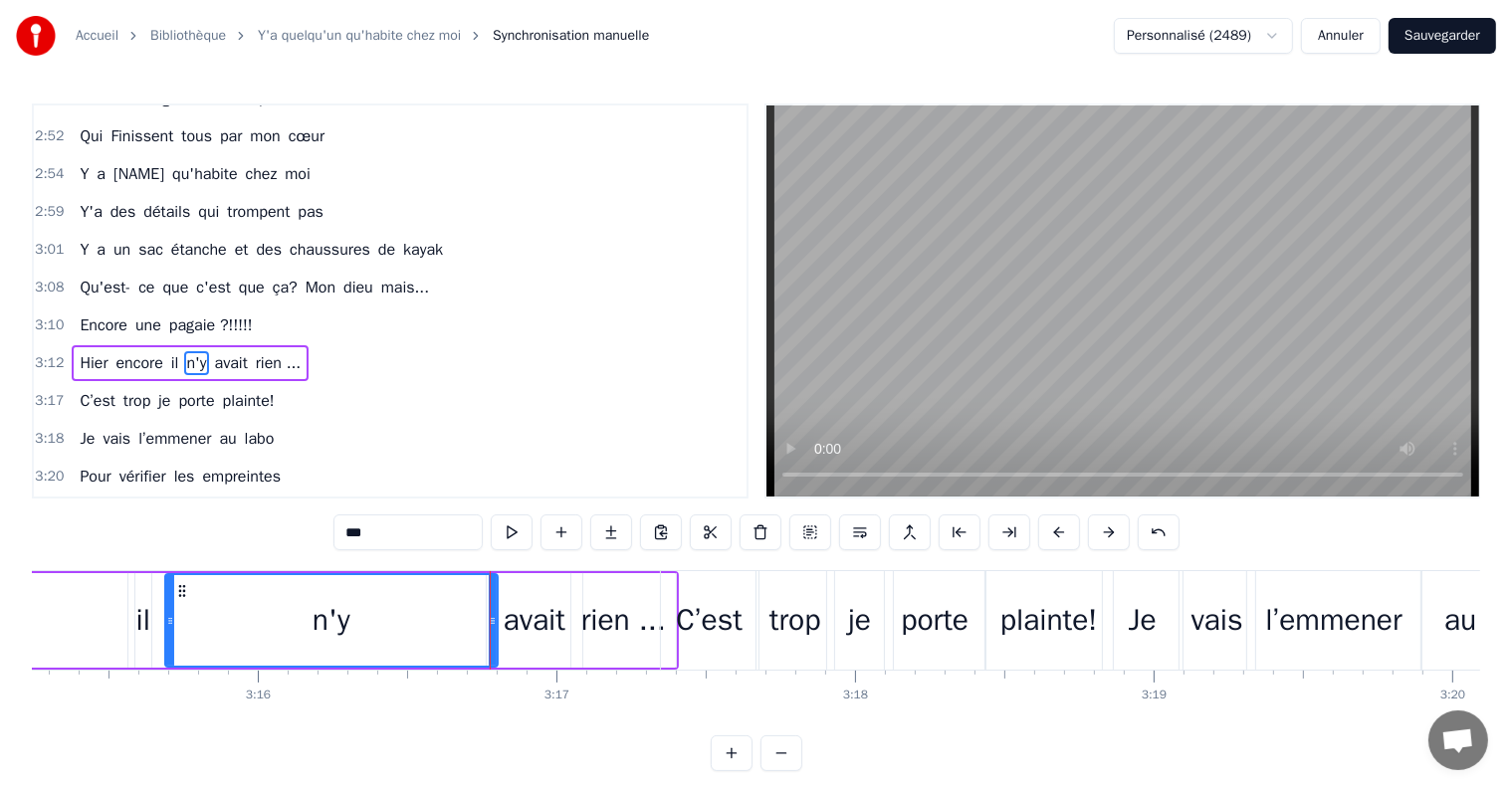 click 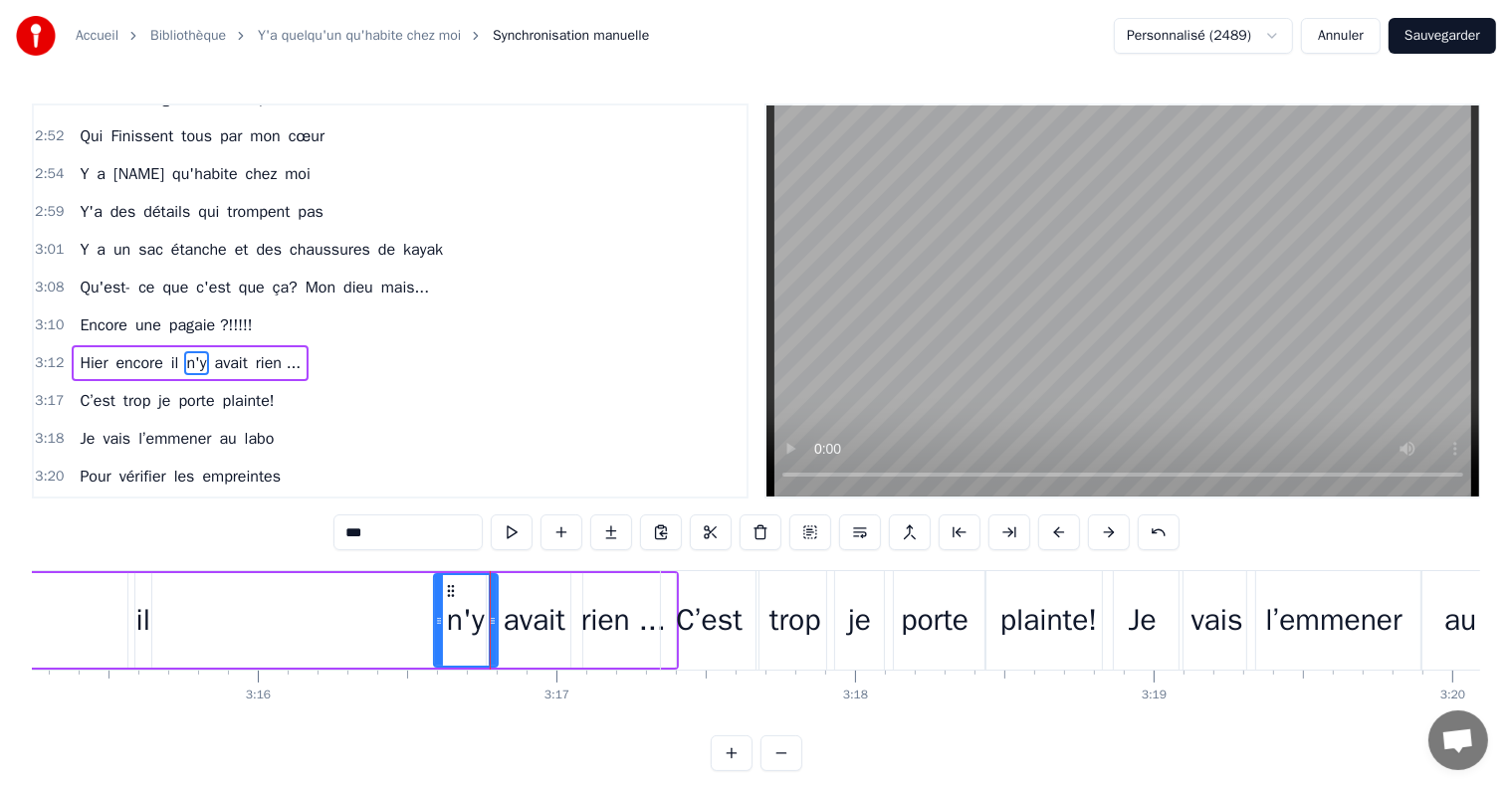drag, startPoint x: 169, startPoint y: 618, endPoint x: 438, endPoint y: 619, distance: 269.00186 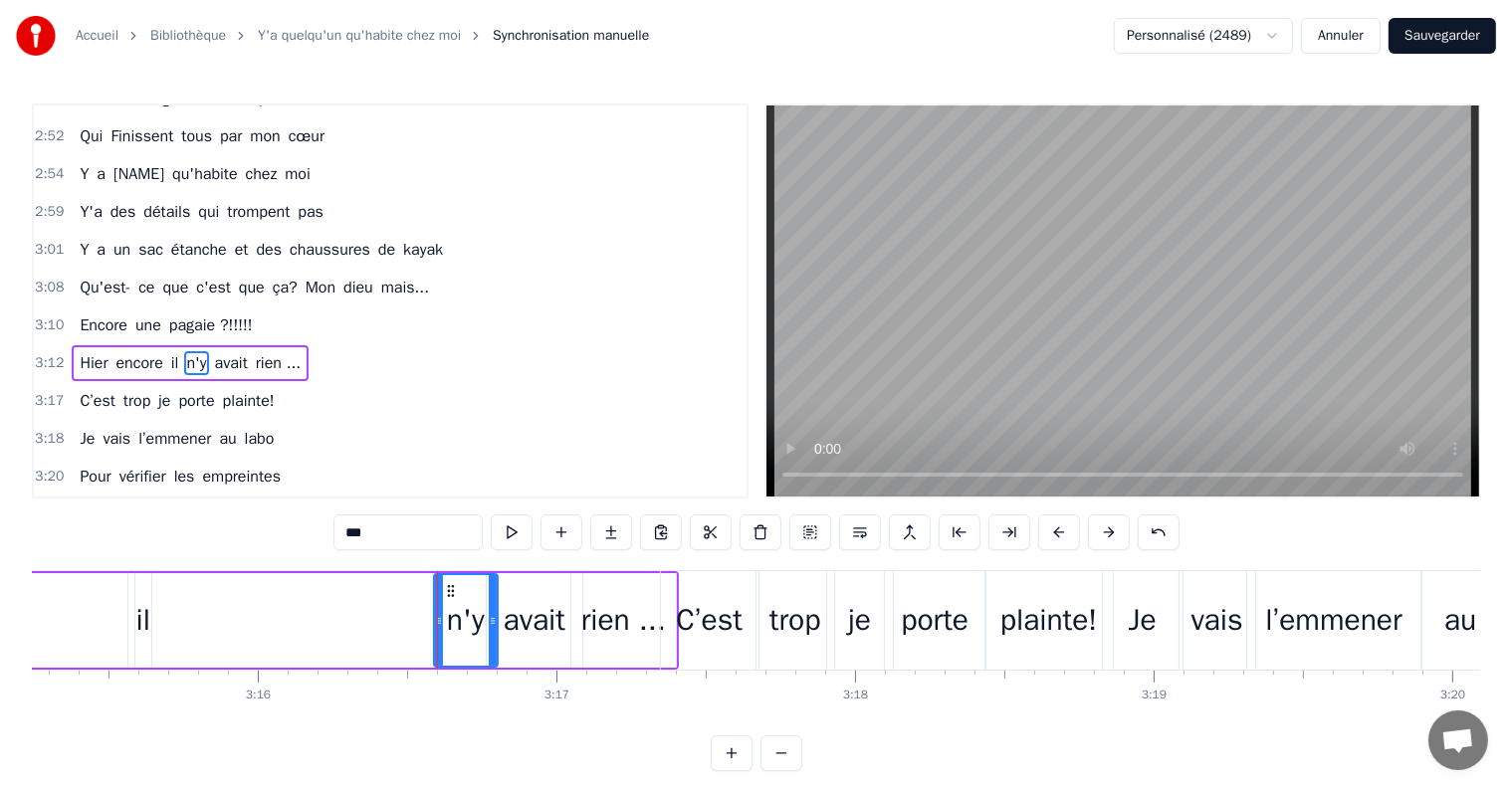 click on "Hier encore il n'y avait rien ..." at bounding box center (-20, 620) 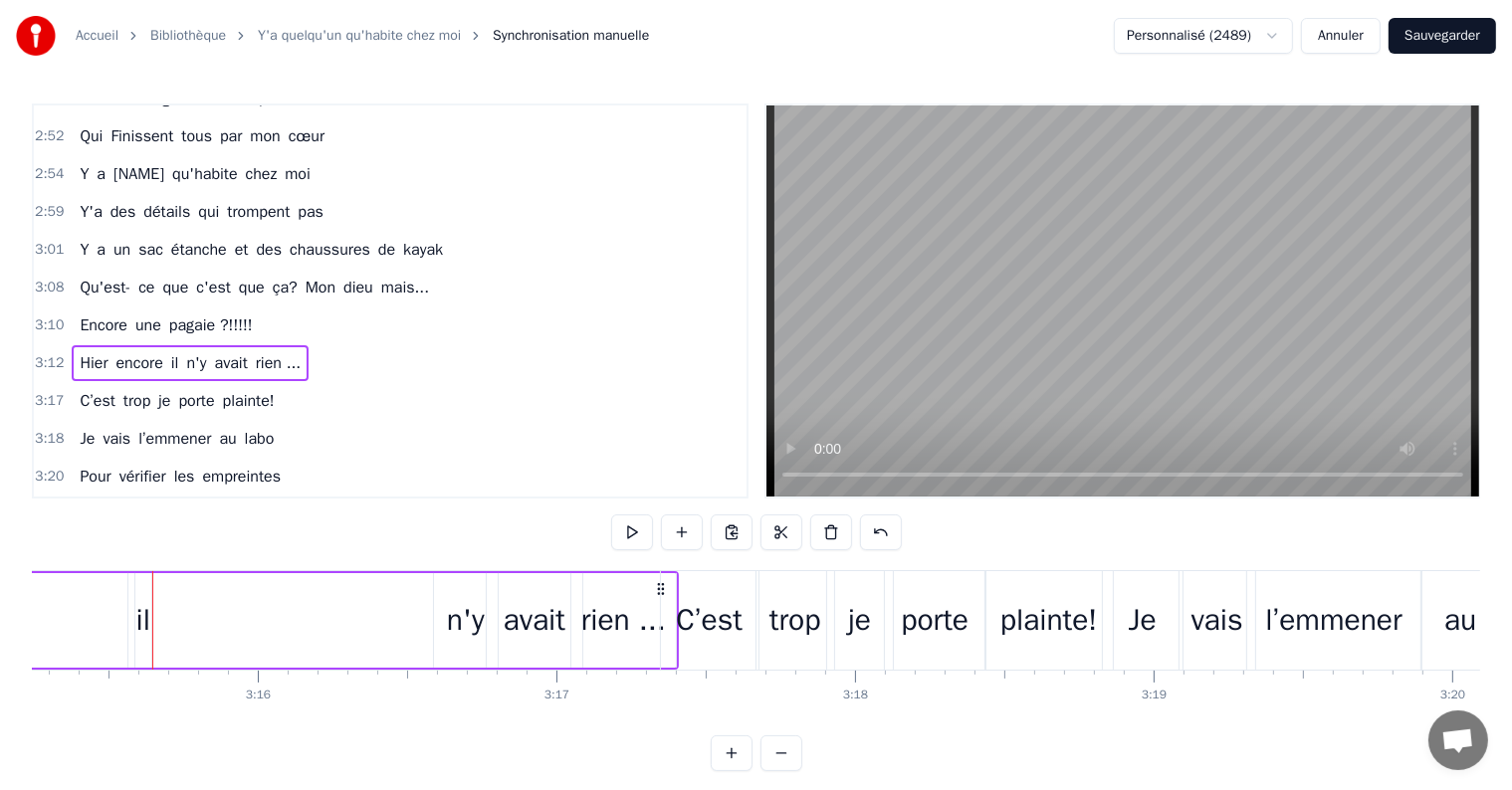 click on "il" at bounding box center (143, 620) 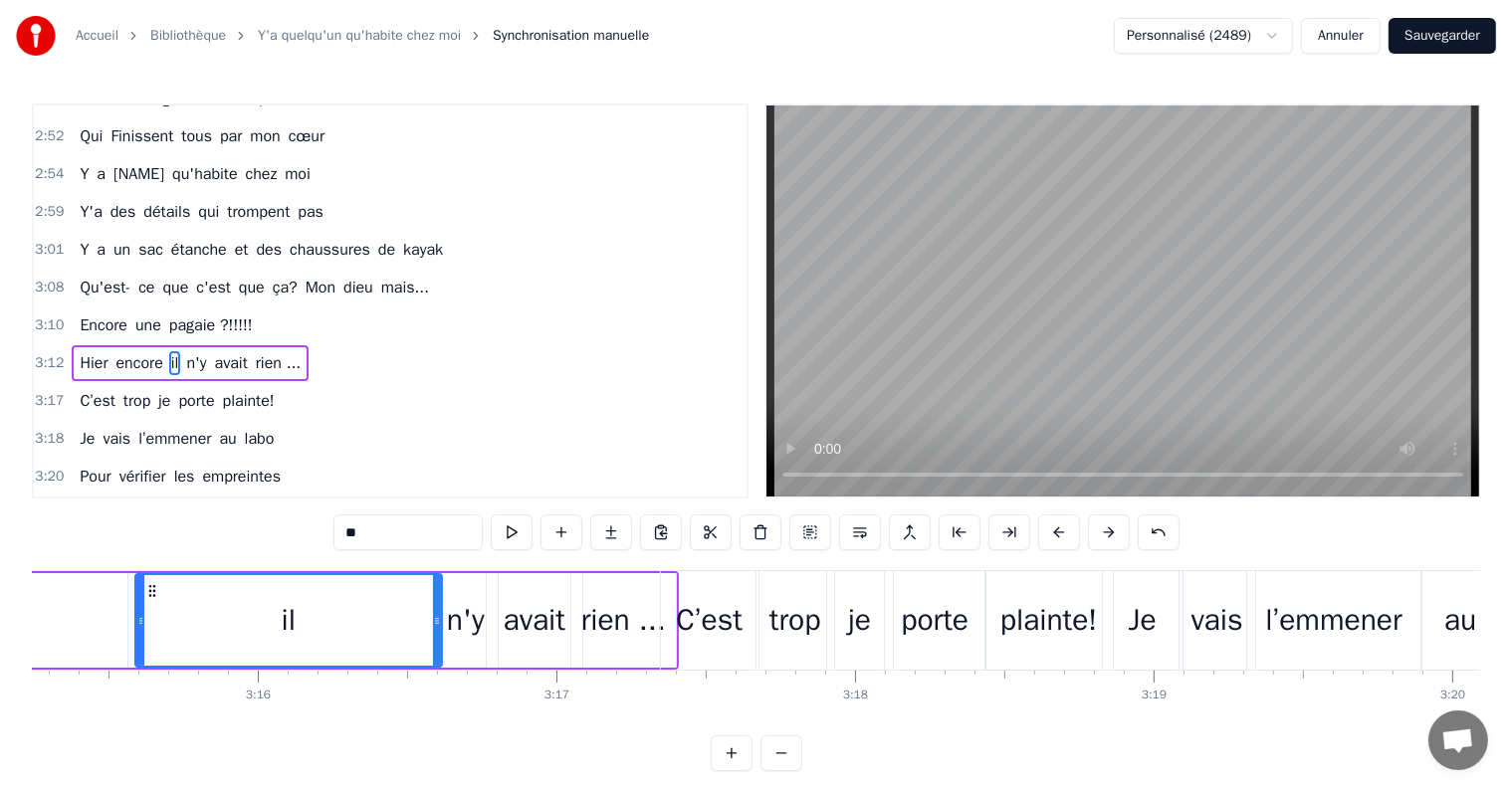 drag, startPoint x: 146, startPoint y: 623, endPoint x: 438, endPoint y: 588, distance: 294.09012 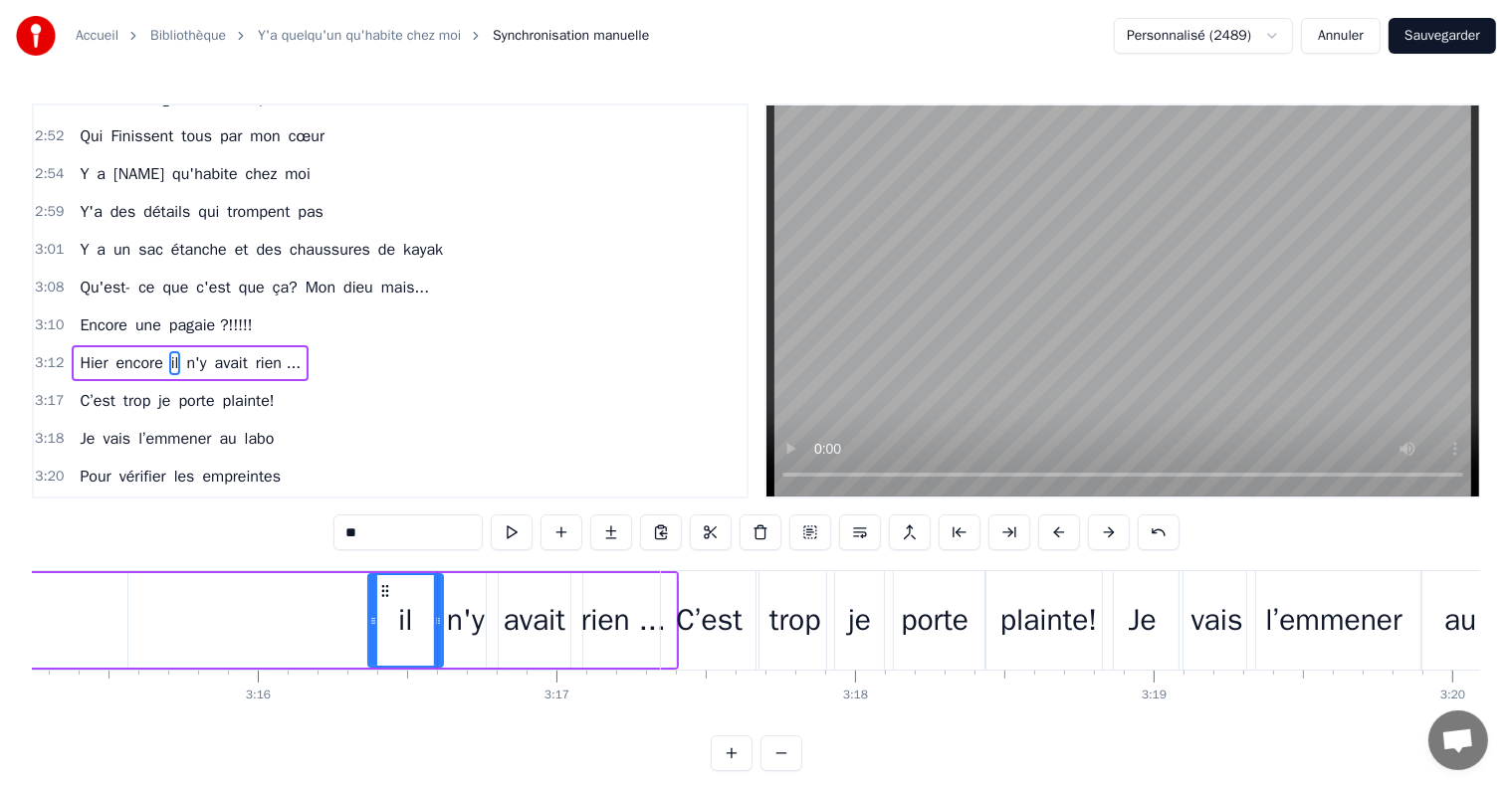 drag, startPoint x: 137, startPoint y: 620, endPoint x: 370, endPoint y: 617, distance: 233.01931 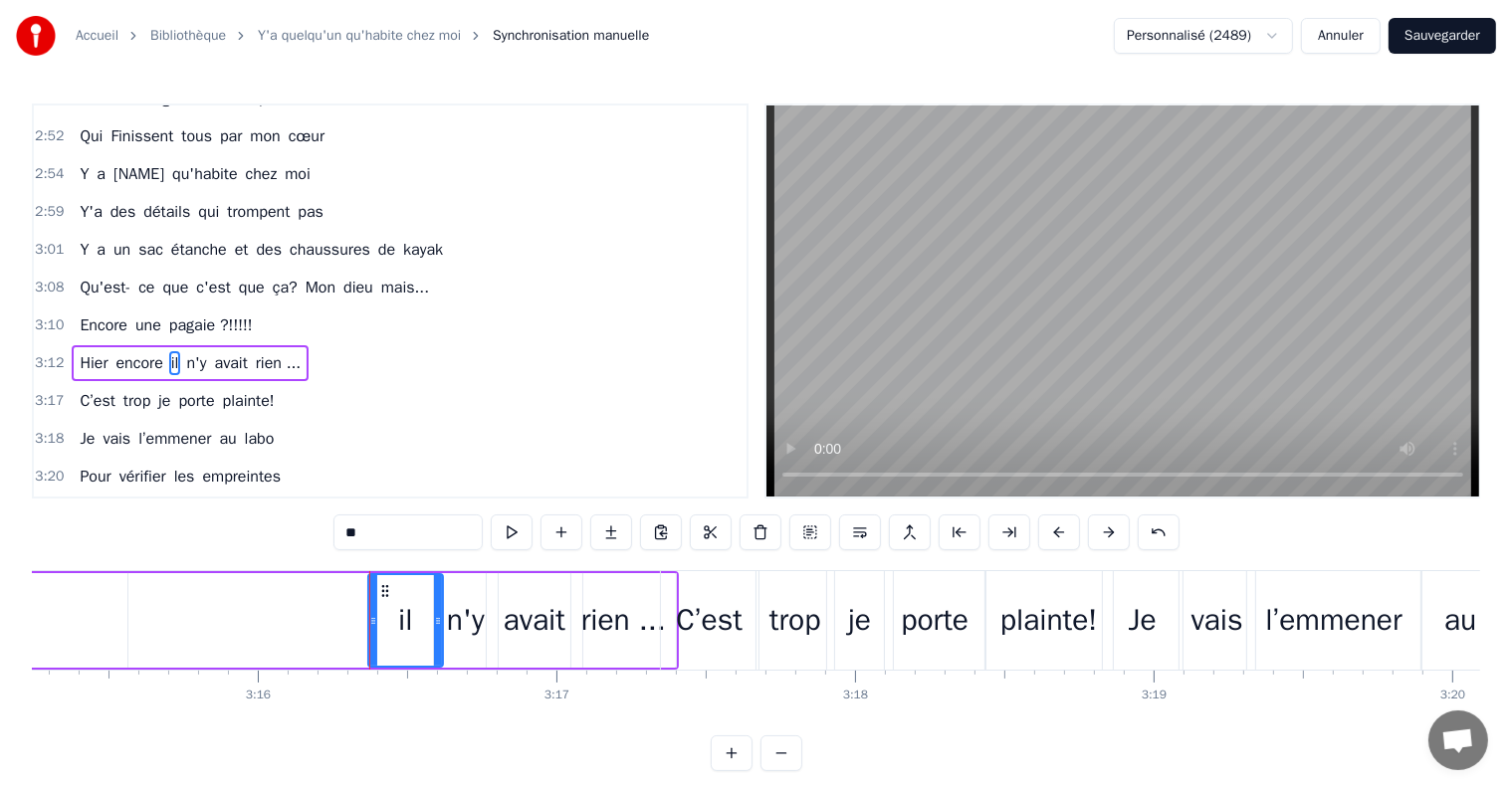 click on "encore" at bounding box center (139, 363) 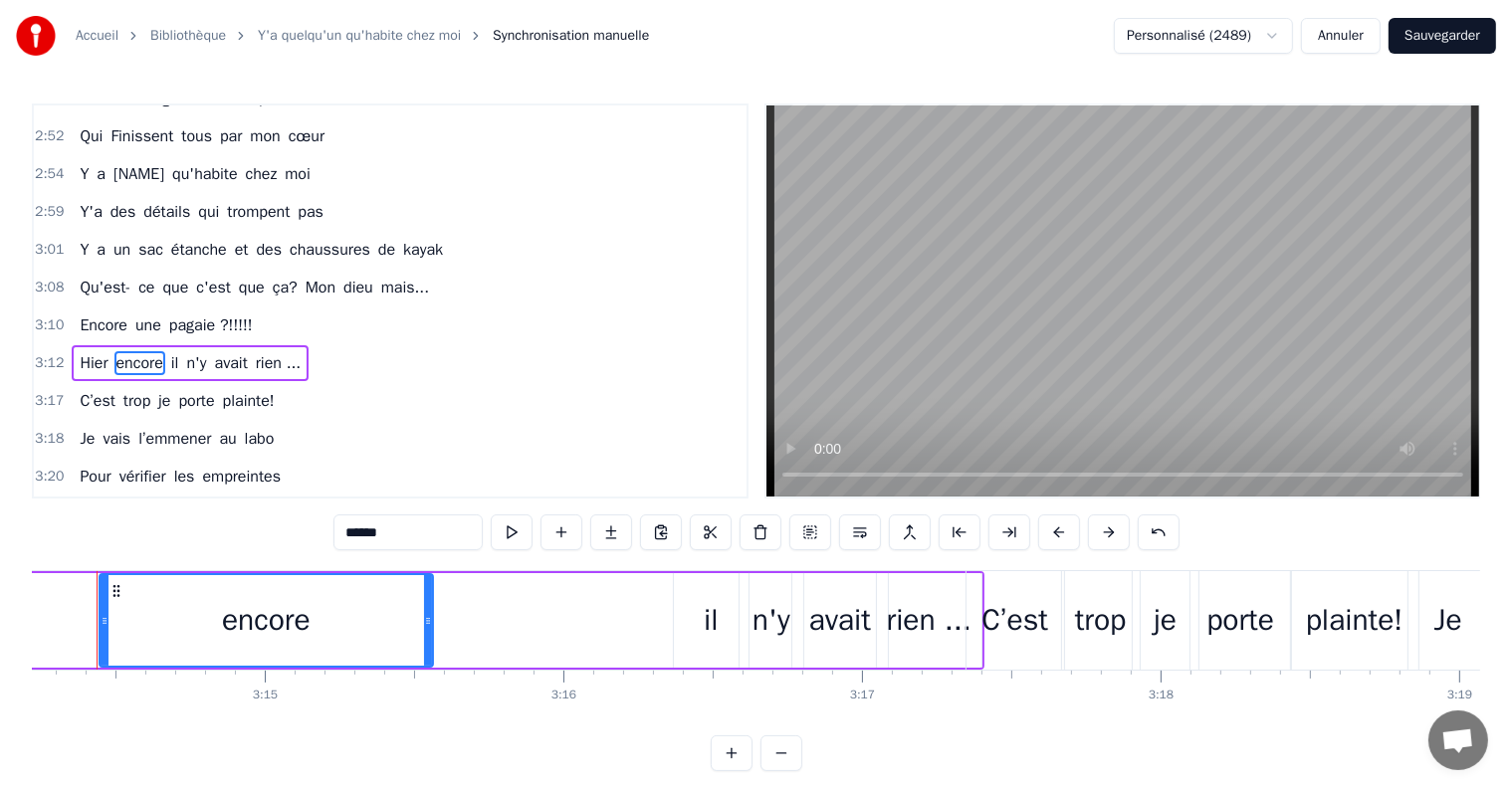 scroll, scrollTop: 0, scrollLeft: 57962, axis: horizontal 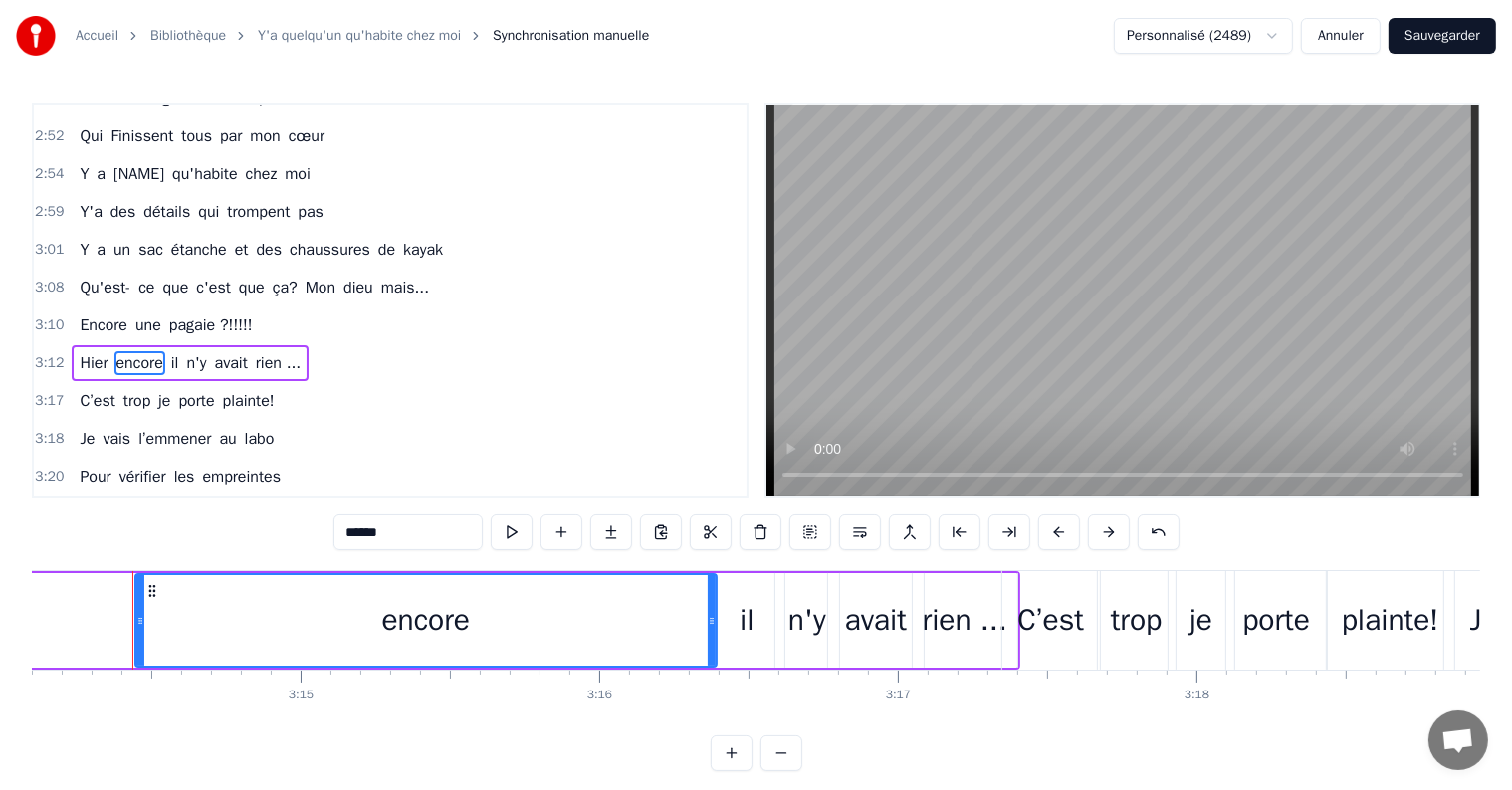 drag, startPoint x: 460, startPoint y: 616, endPoint x: 709, endPoint y: 625, distance: 249.1626 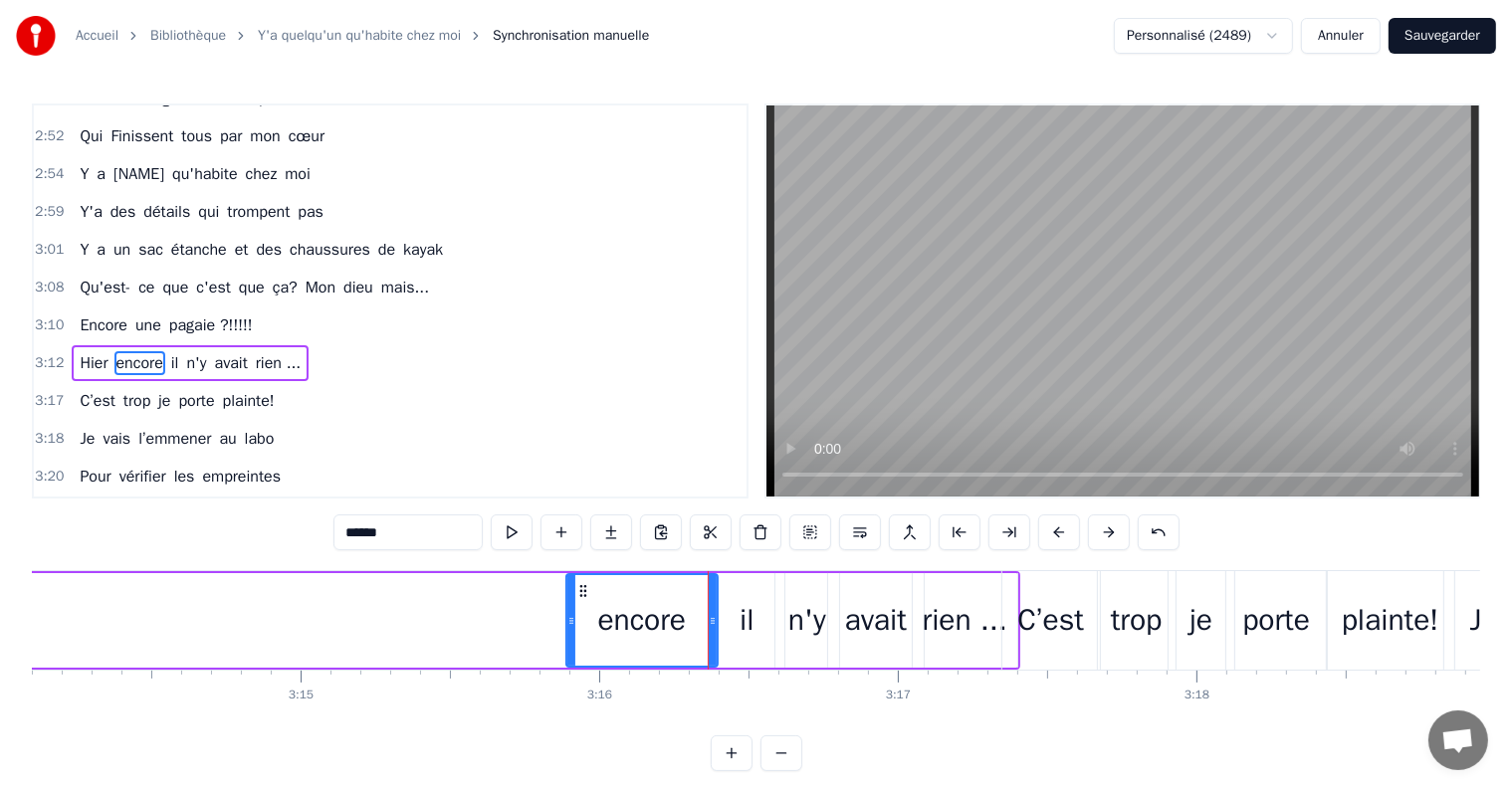 drag, startPoint x: 136, startPoint y: 618, endPoint x: 569, endPoint y: 636, distance: 433.37397 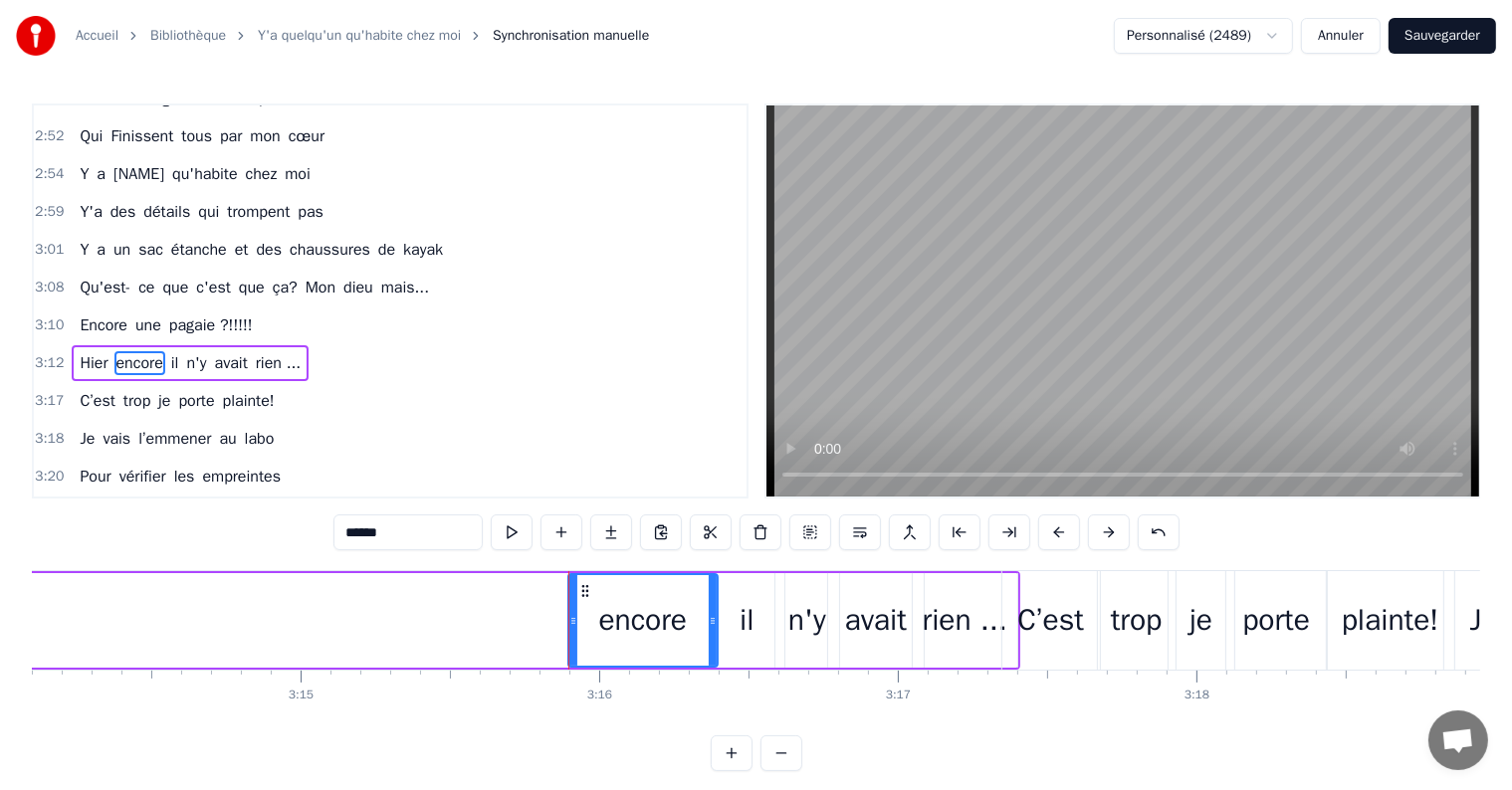 click on "Hier" at bounding box center [94, 363] 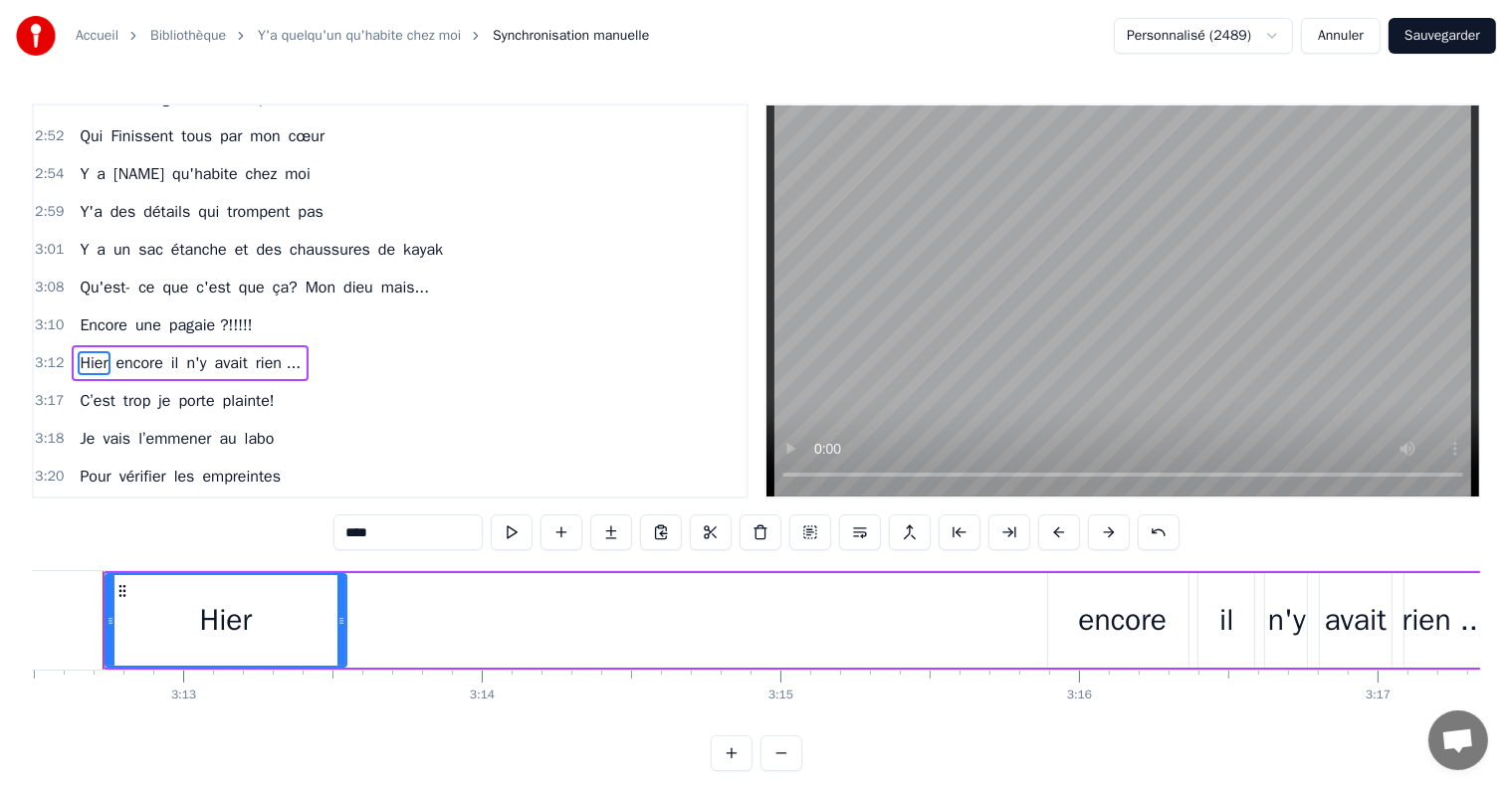 scroll, scrollTop: 0, scrollLeft: 57452, axis: horizontal 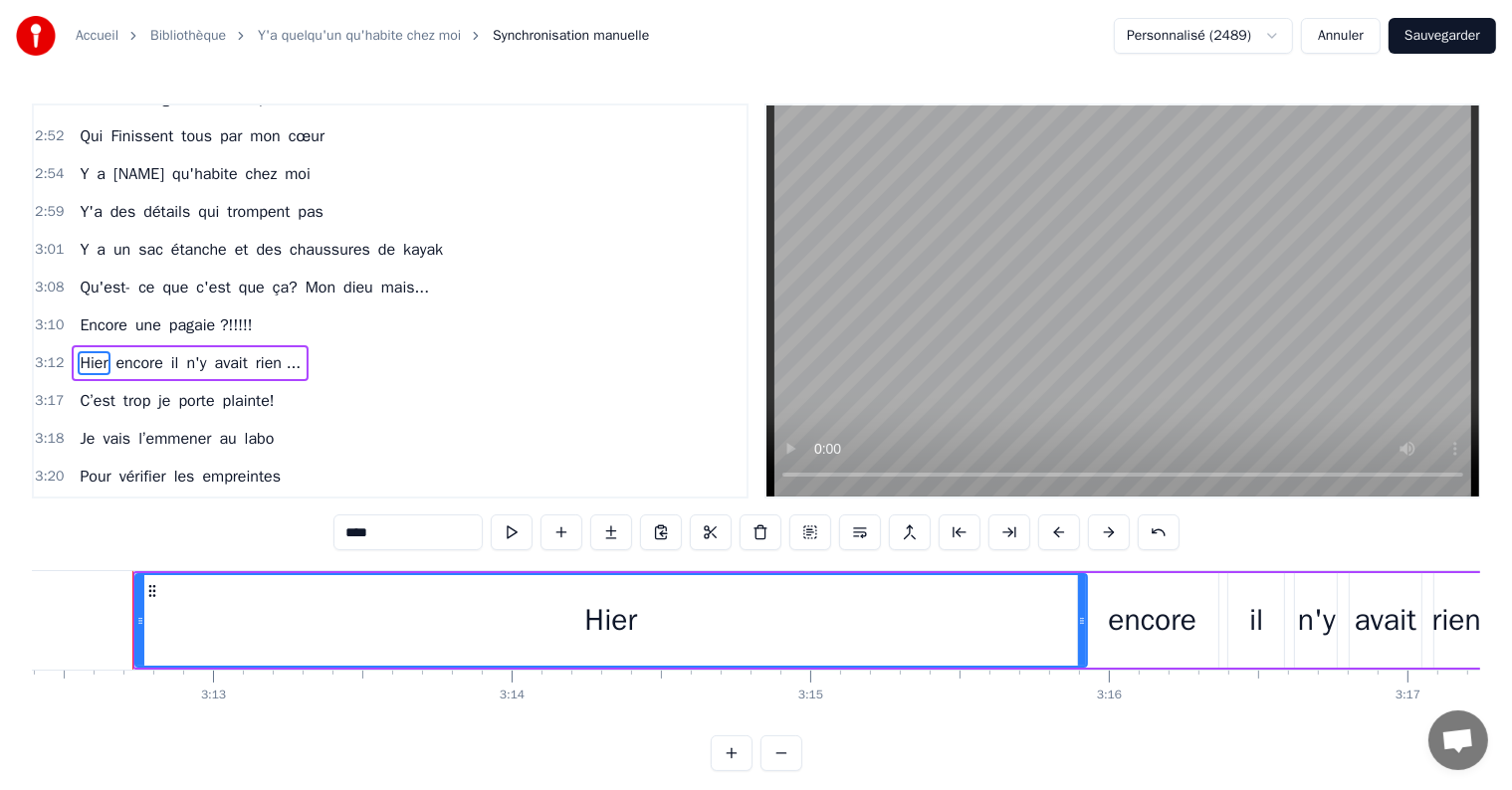 drag, startPoint x: 370, startPoint y: 620, endPoint x: 1081, endPoint y: 597, distance: 711.37191 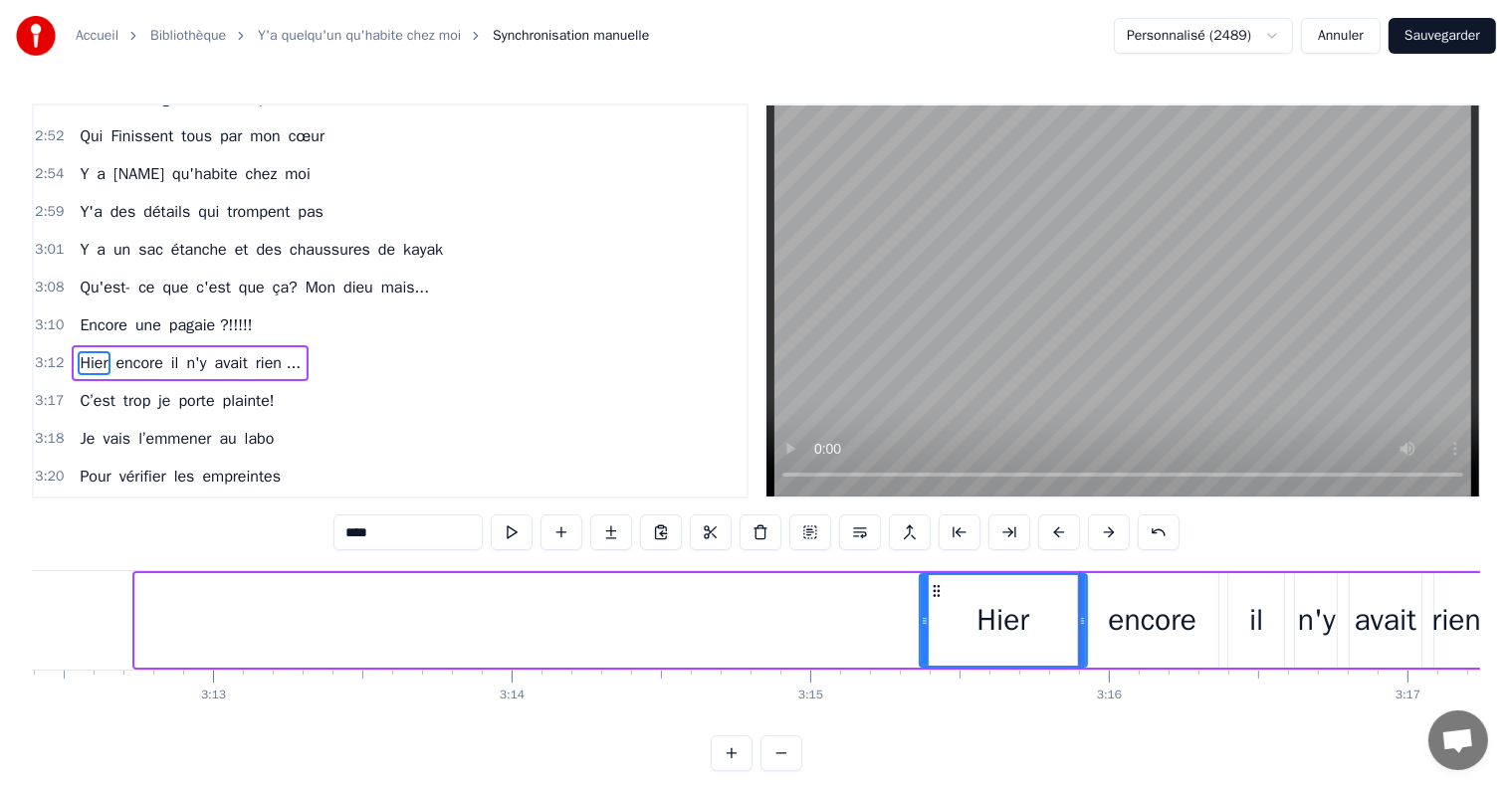 drag, startPoint x: 139, startPoint y: 621, endPoint x: 924, endPoint y: 667, distance: 786.3466 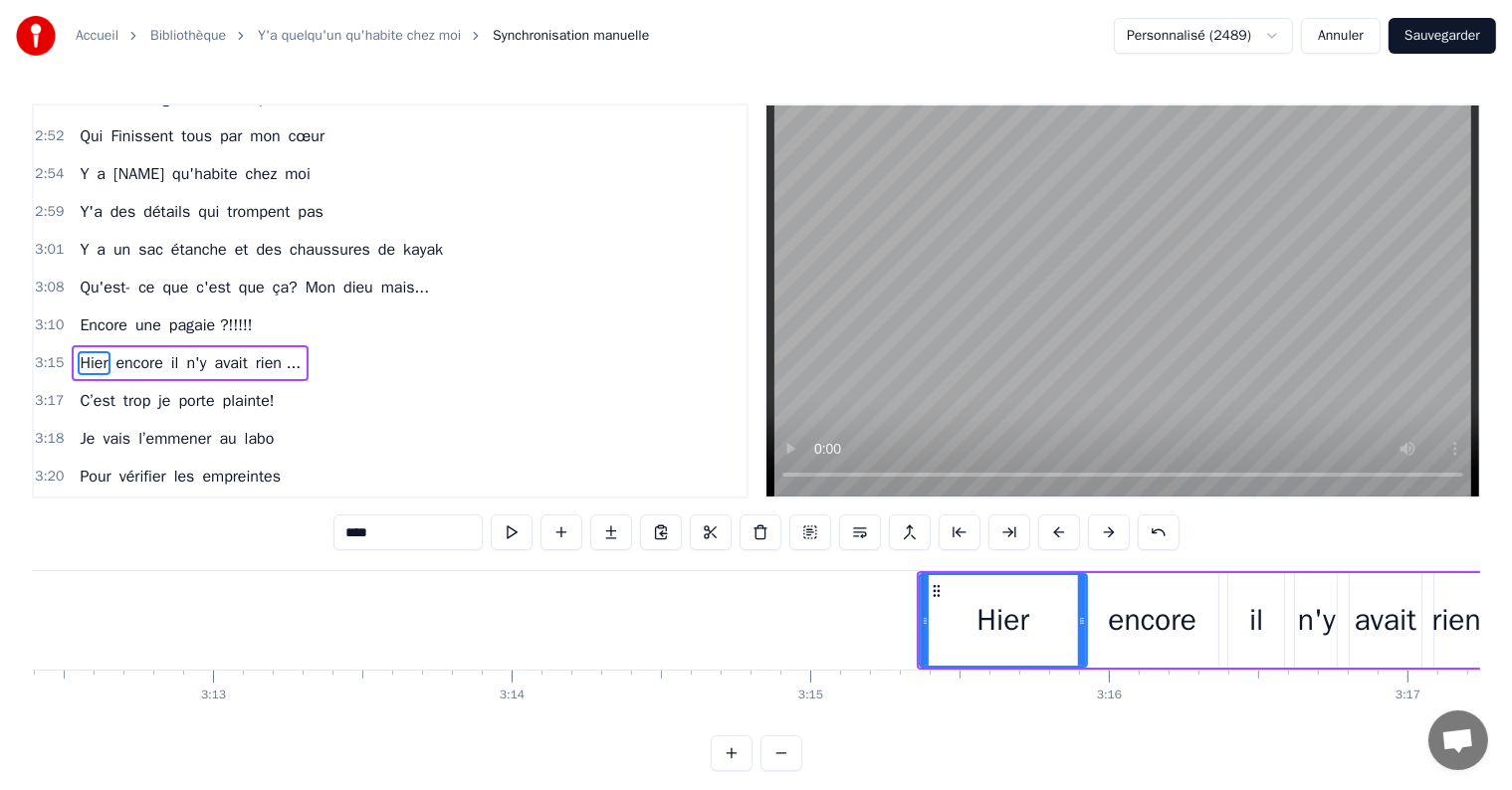 click on "ce" at bounding box center [146, 288] 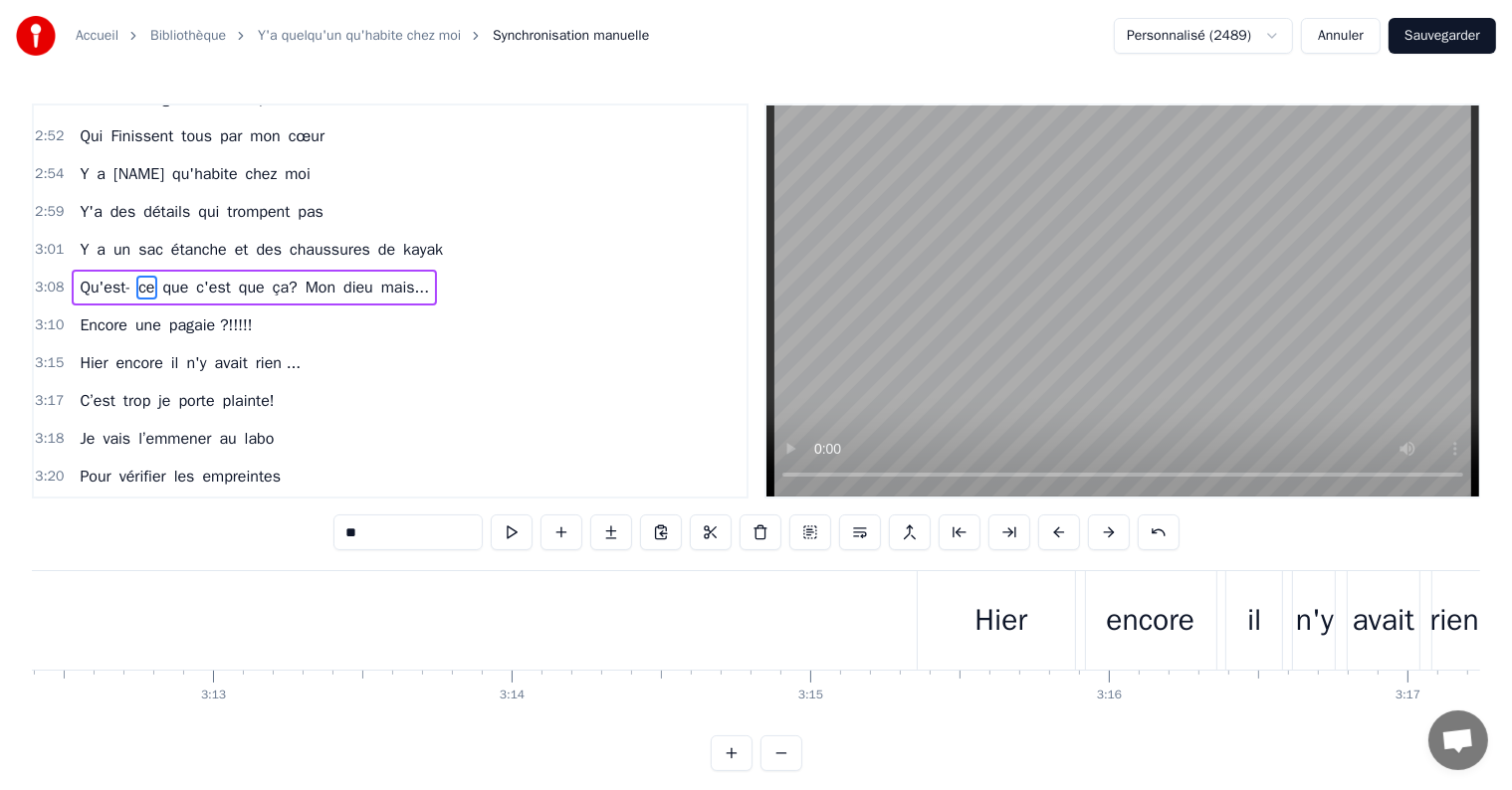 scroll, scrollTop: 1620, scrollLeft: 0, axis: vertical 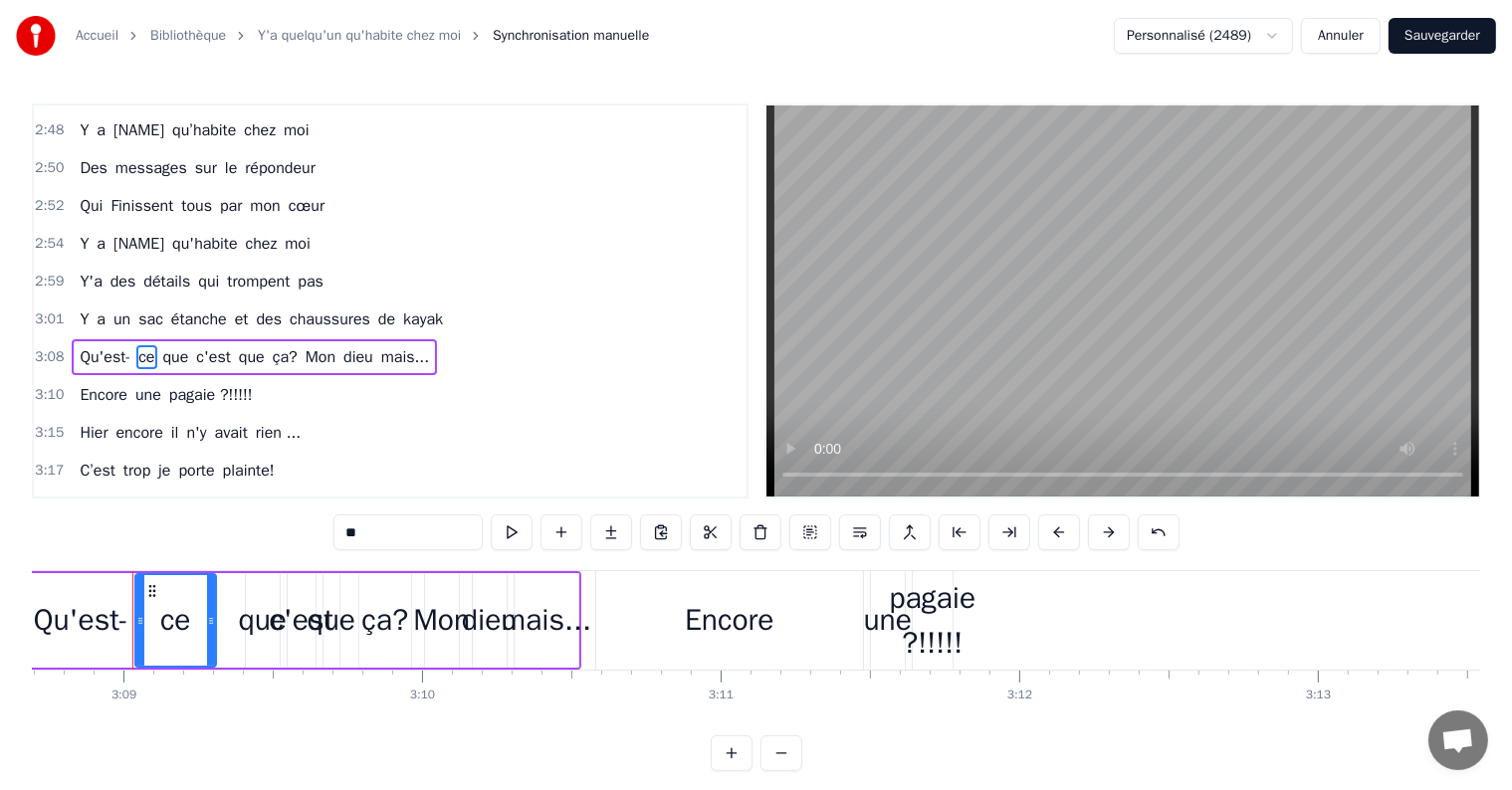 click on "pagaie ?!!!!!" at bounding box center (932, 621) 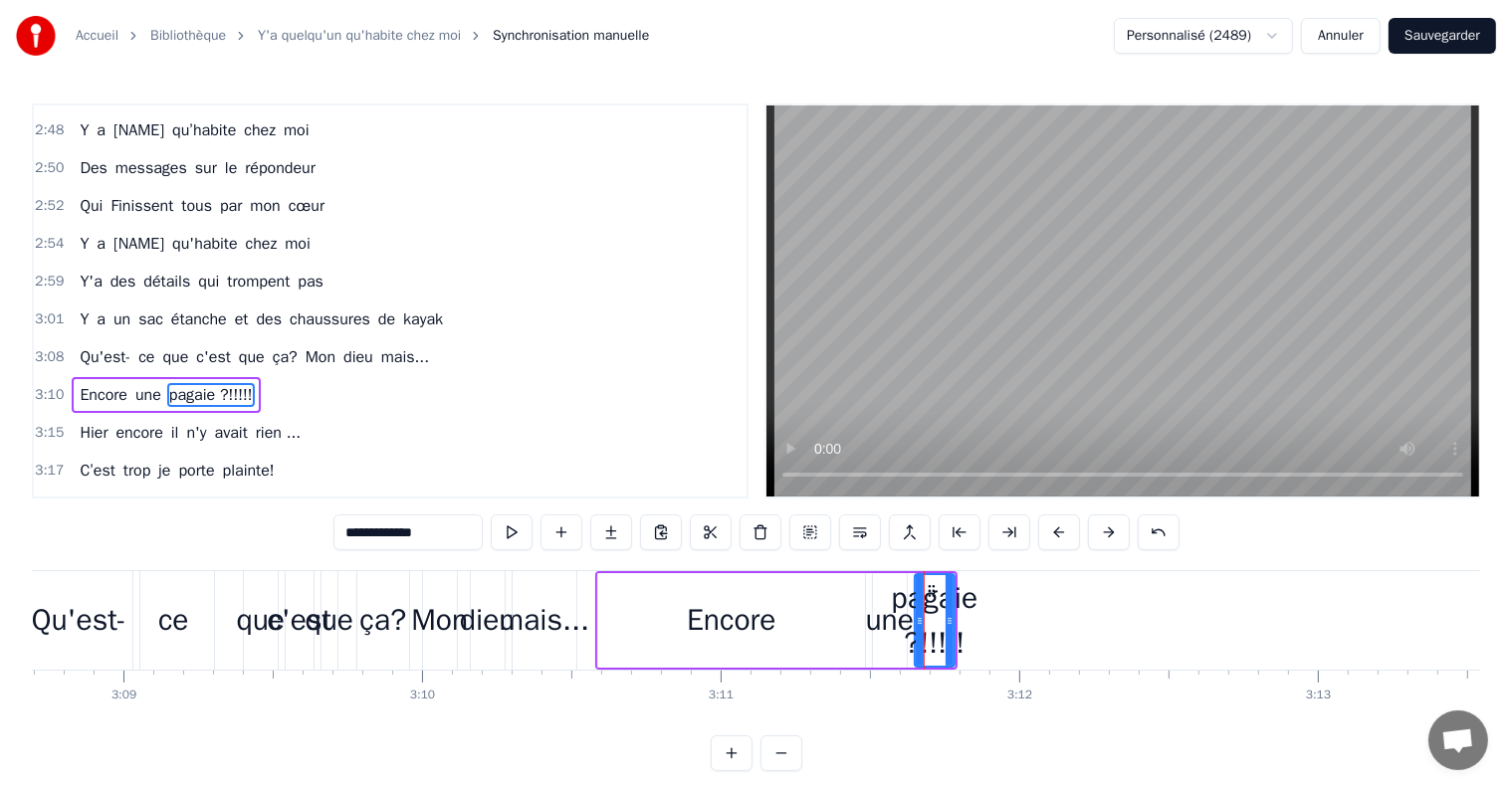 scroll, scrollTop: 1653, scrollLeft: 0, axis: vertical 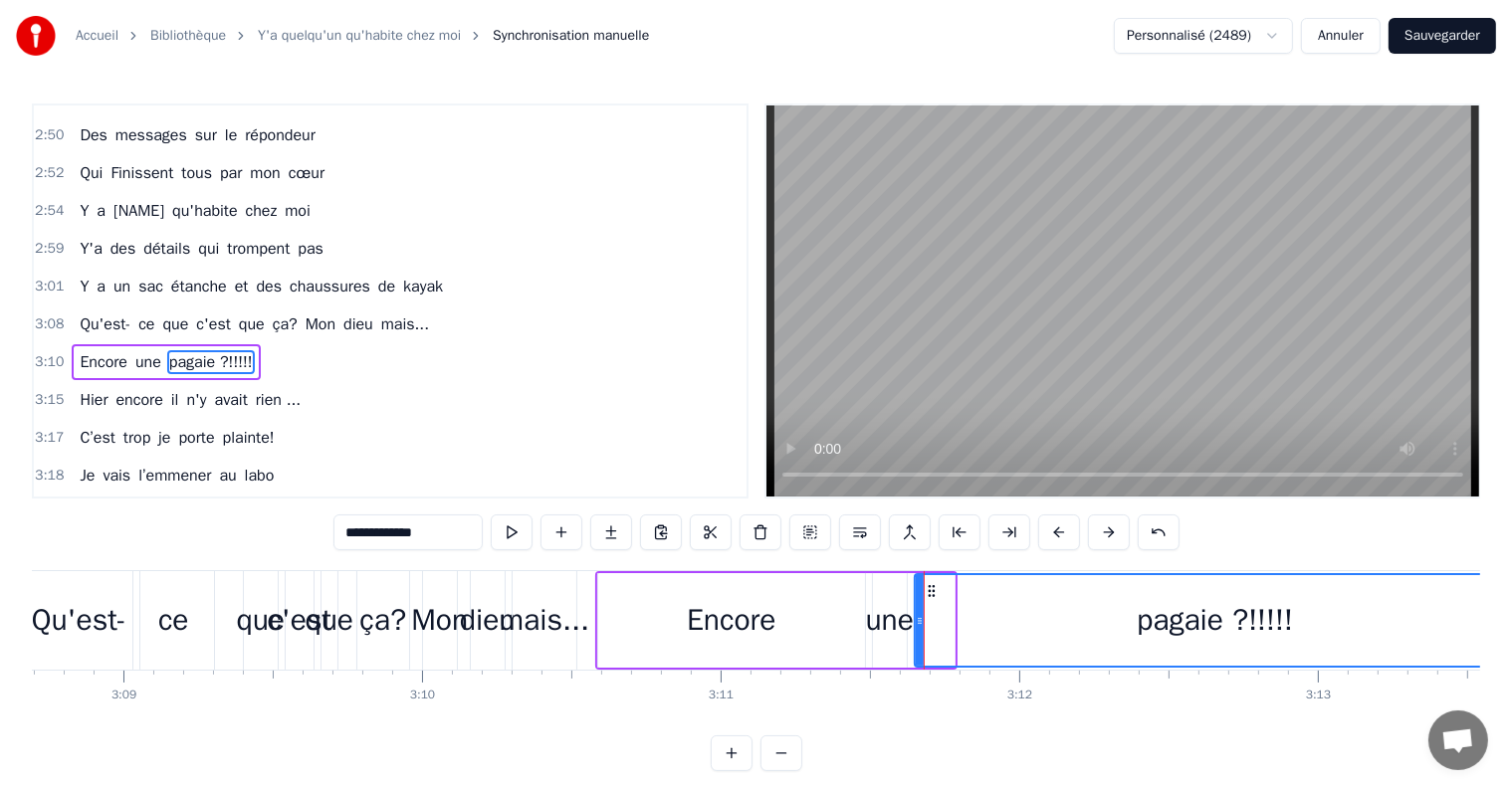 drag, startPoint x: 950, startPoint y: 624, endPoint x: 1523, endPoint y: 624, distance: 573 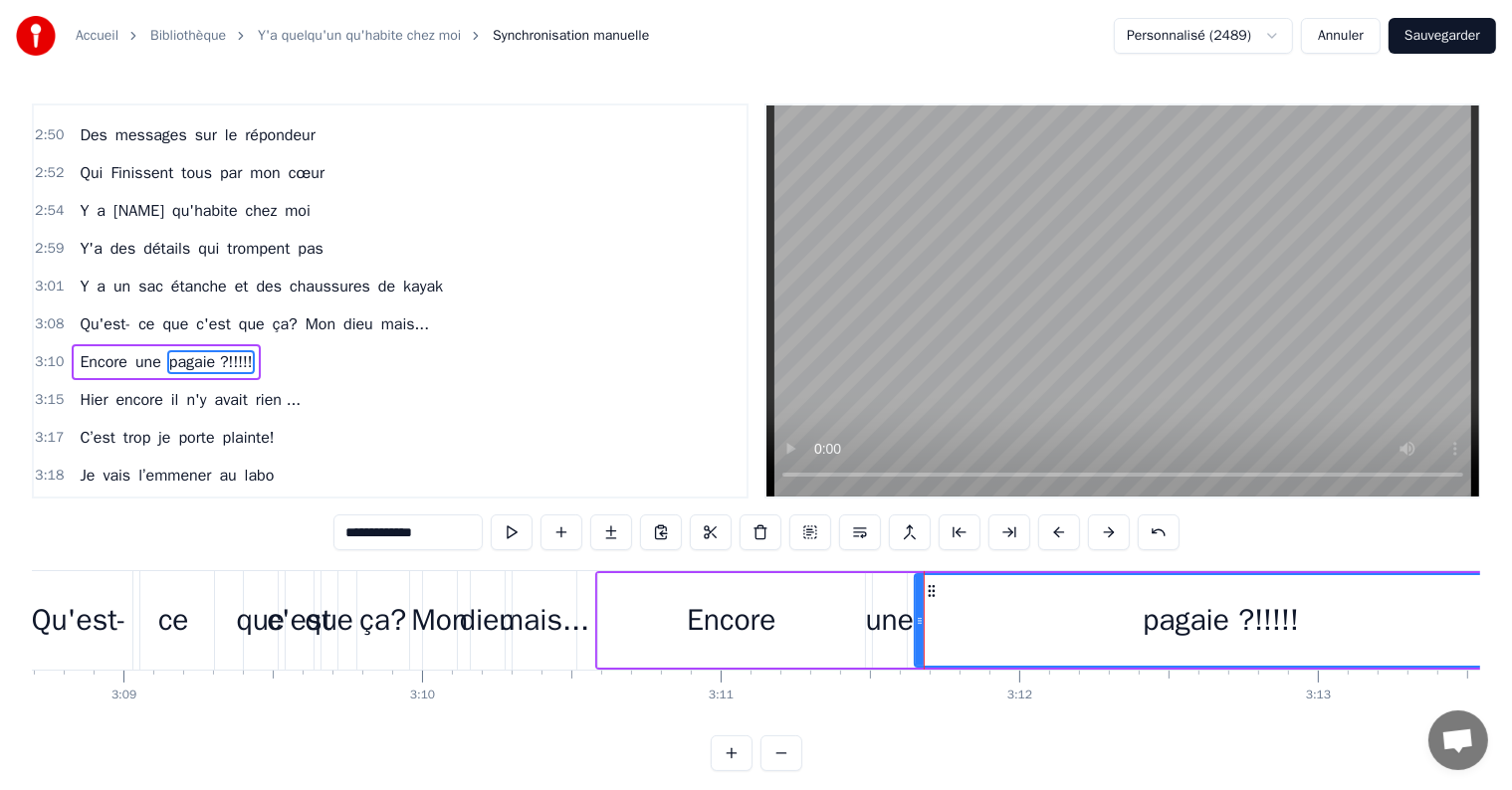 click on "Hier" at bounding box center (94, 400) 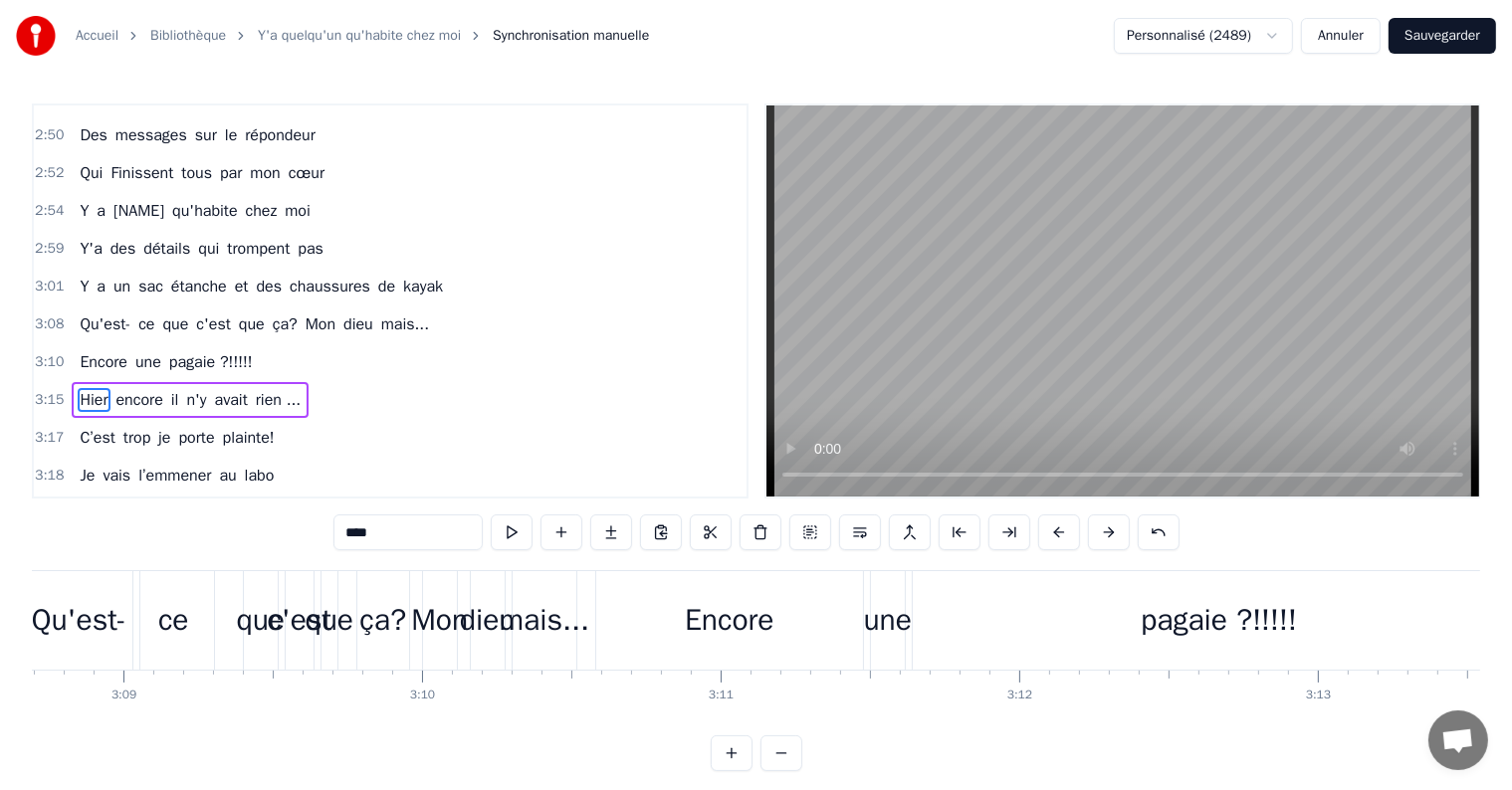 scroll, scrollTop: 1689, scrollLeft: 0, axis: vertical 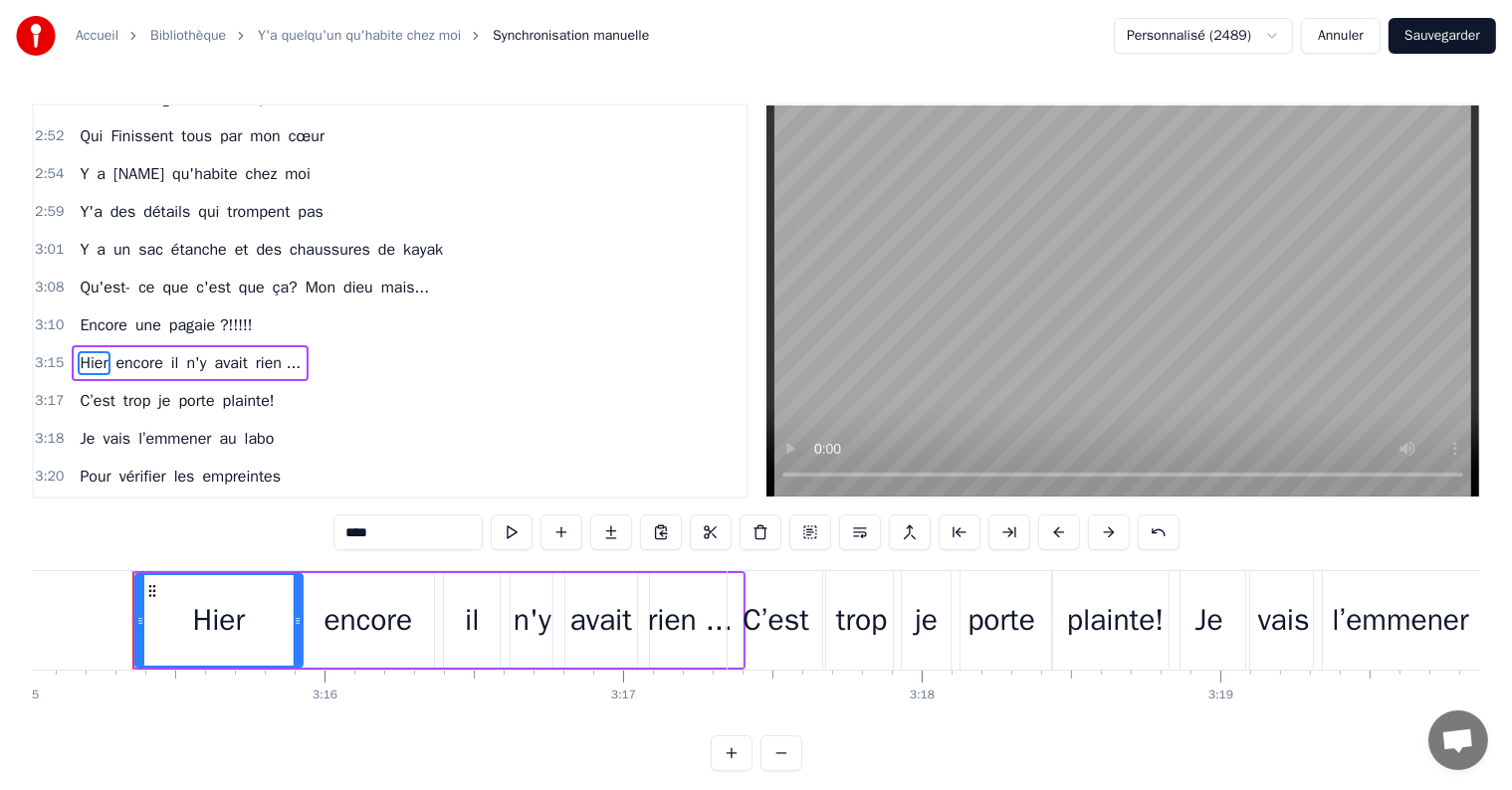 click on "pagaie ?!!!!!" at bounding box center [211, 325] 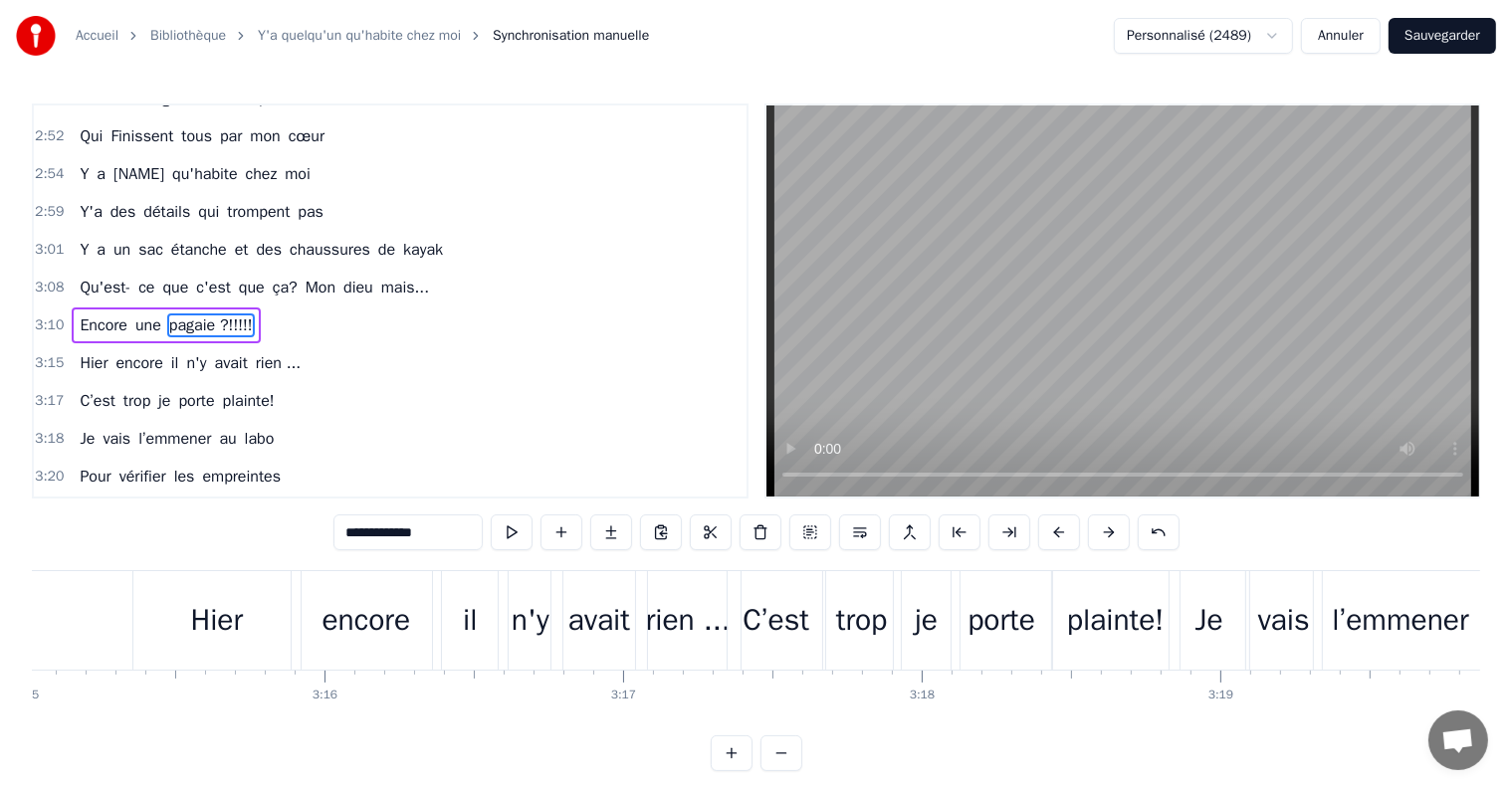 scroll, scrollTop: 1653, scrollLeft: 0, axis: vertical 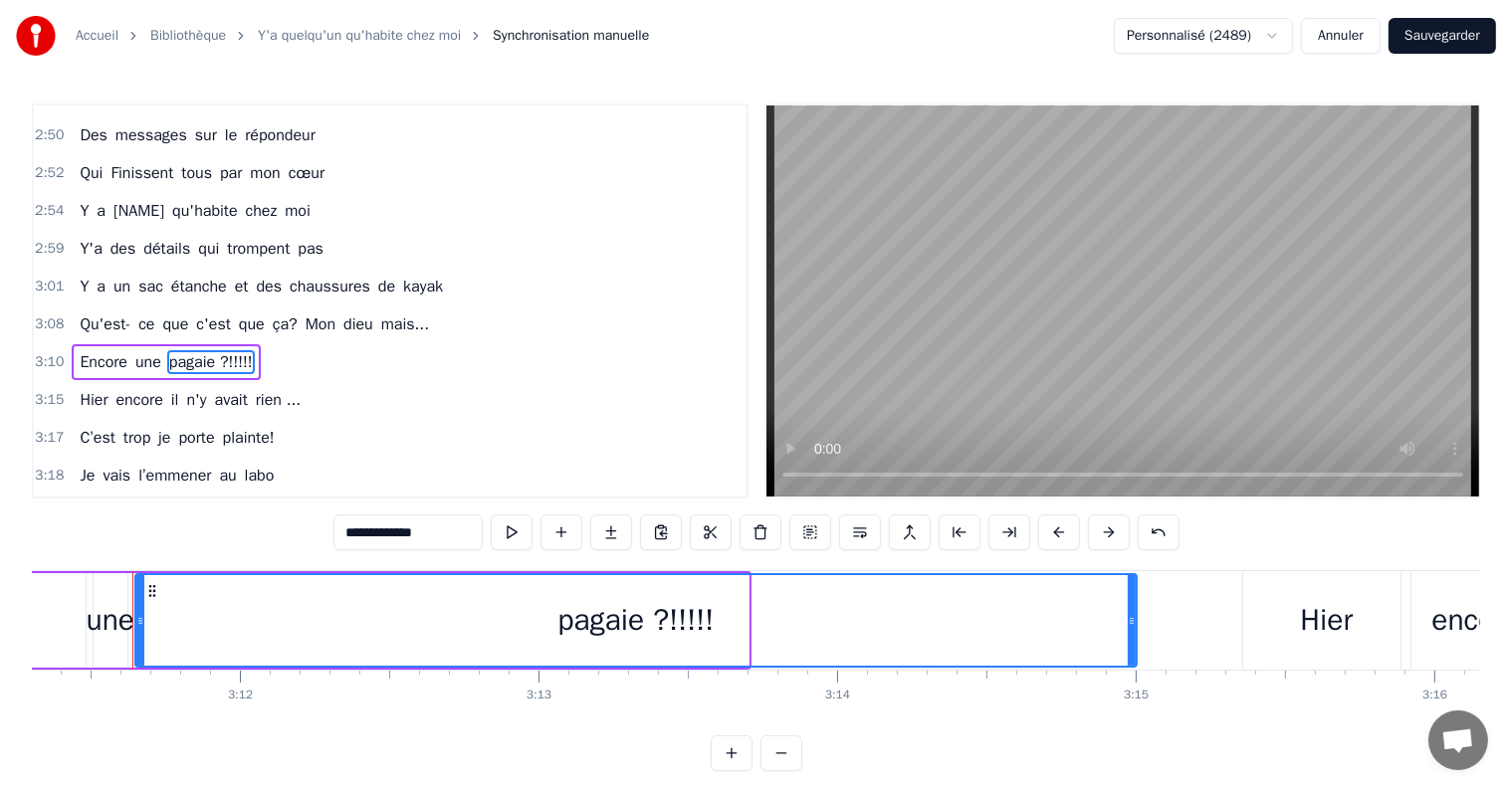 drag, startPoint x: 745, startPoint y: 621, endPoint x: 1133, endPoint y: 649, distance: 389.009 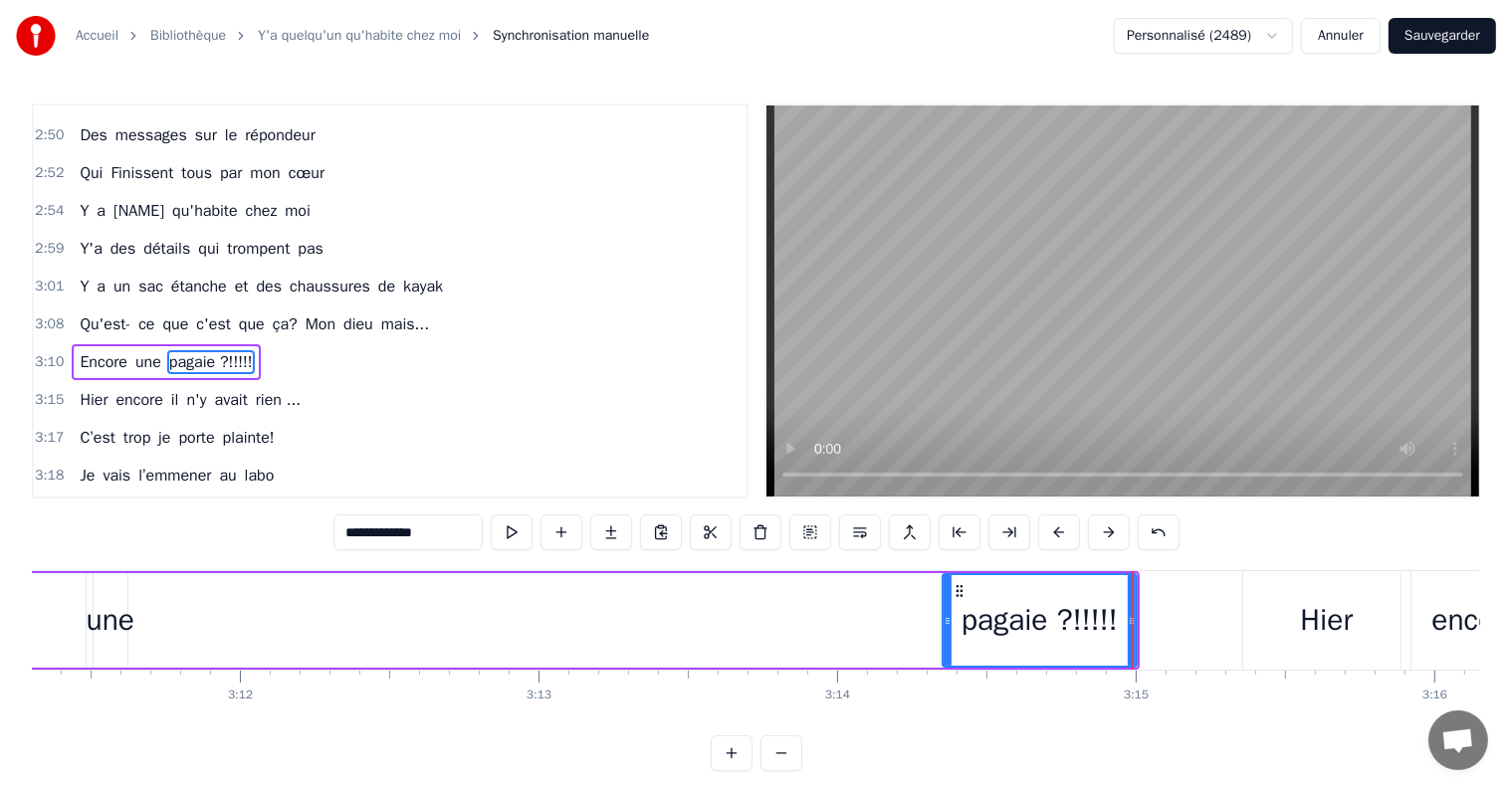 drag, startPoint x: 140, startPoint y: 621, endPoint x: 948, endPoint y: 637, distance: 808.1584 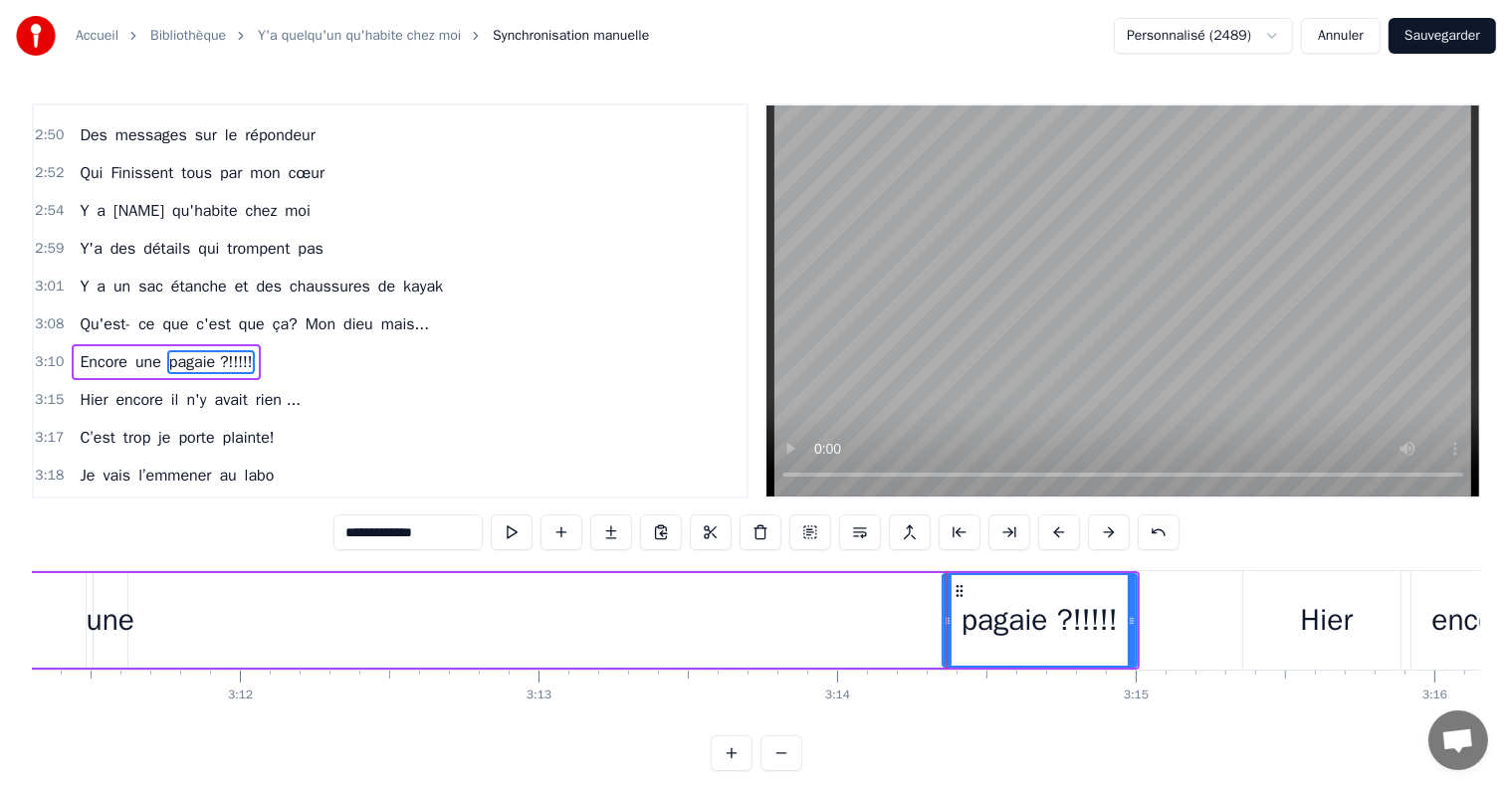 click on "une" at bounding box center (110, 620) 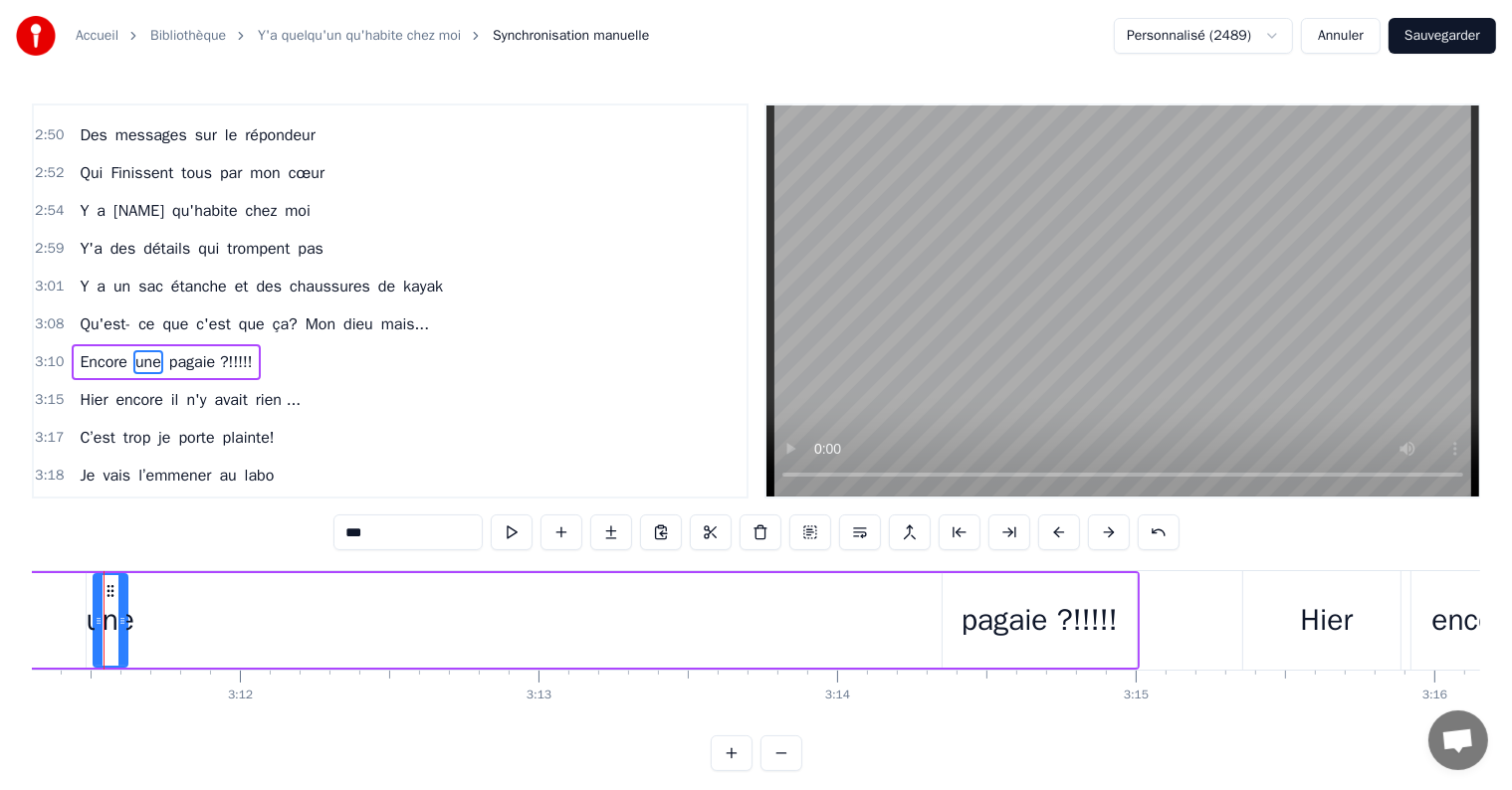 scroll, scrollTop: 0, scrollLeft: 57098, axis: horizontal 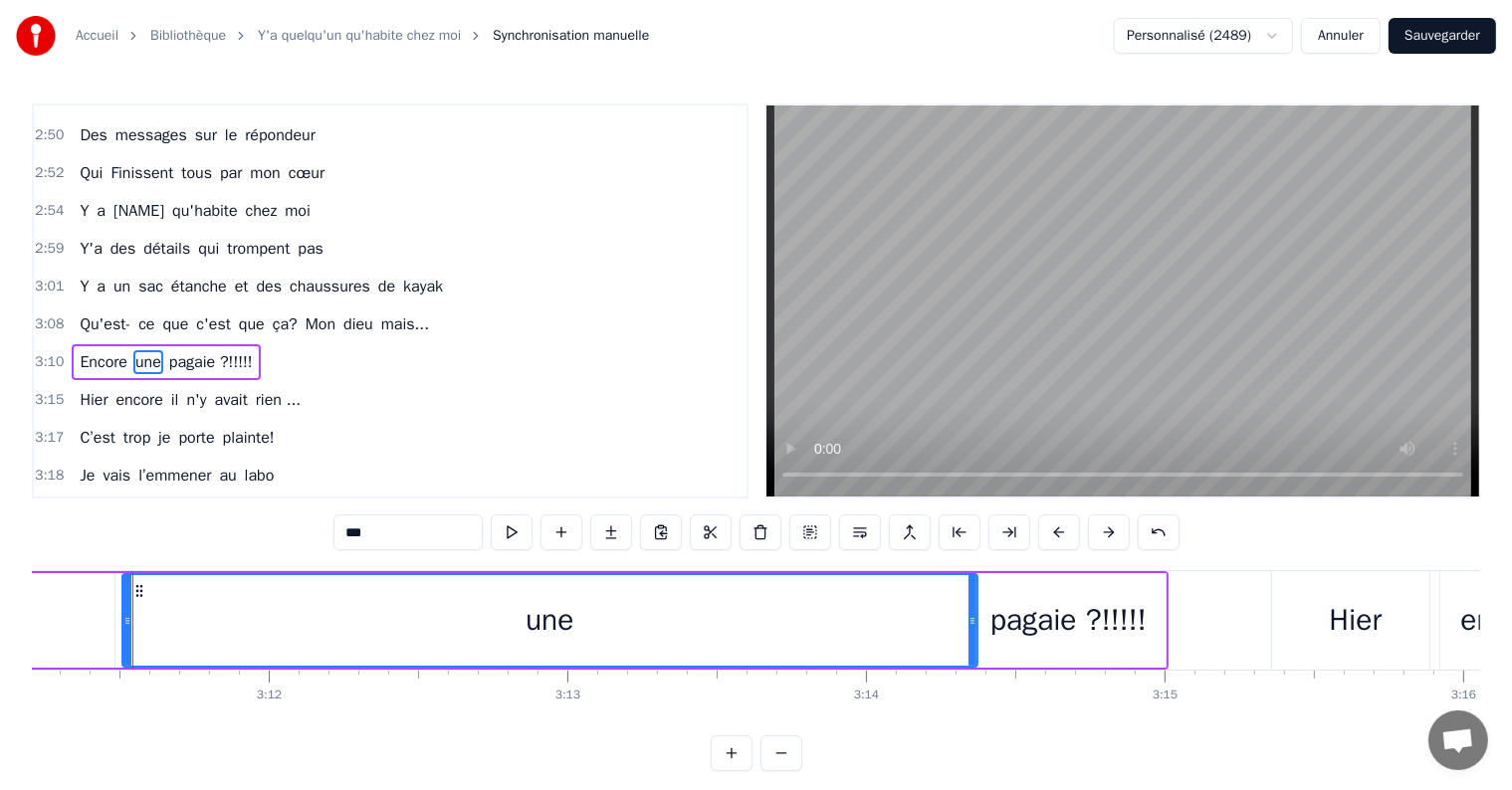drag, startPoint x: 150, startPoint y: 619, endPoint x: 972, endPoint y: 601, distance: 822.19706 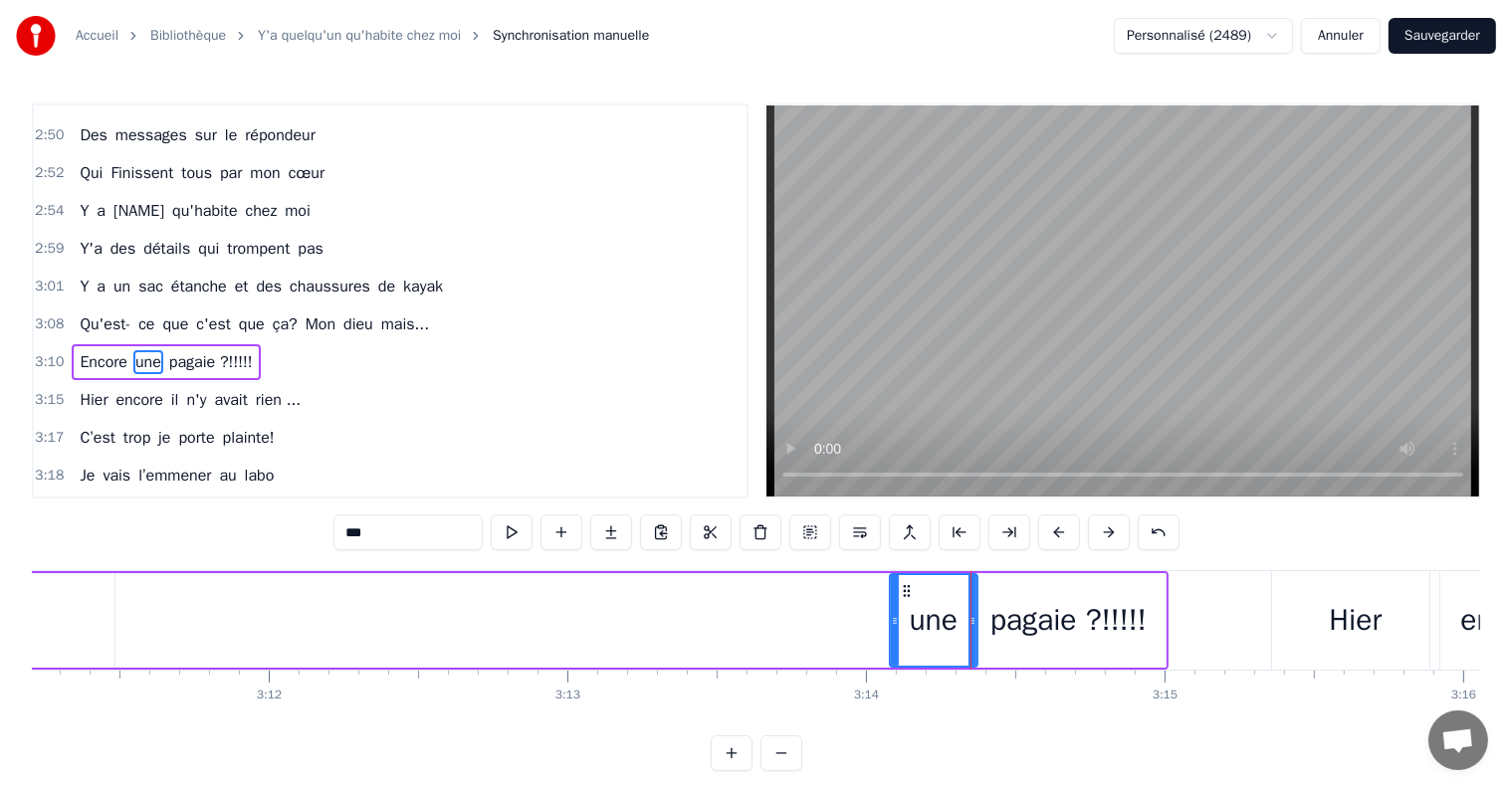 drag, startPoint x: 127, startPoint y: 615, endPoint x: 895, endPoint y: 634, distance: 768.235 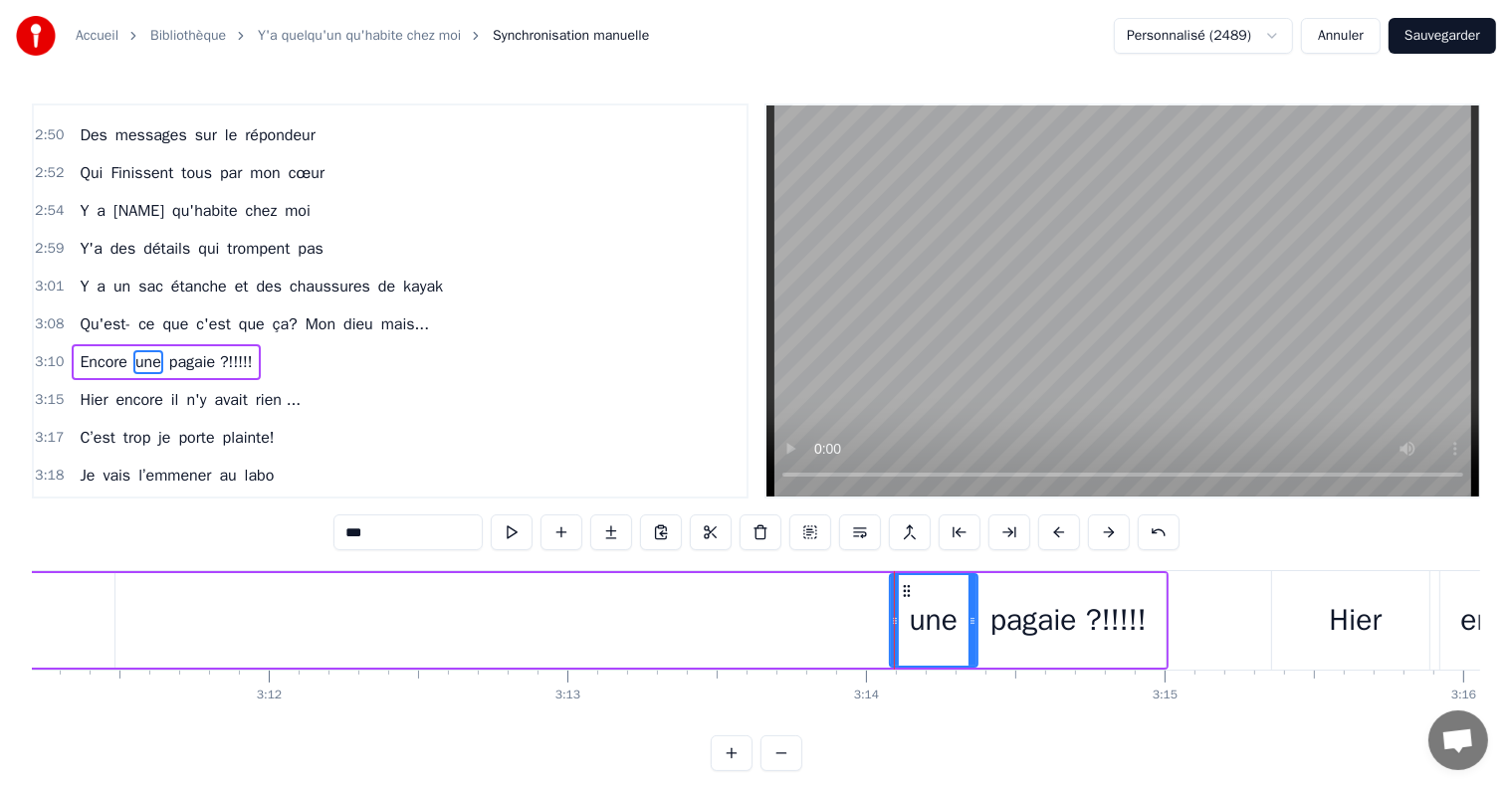 click on "Encore" at bounding box center [104, 362] 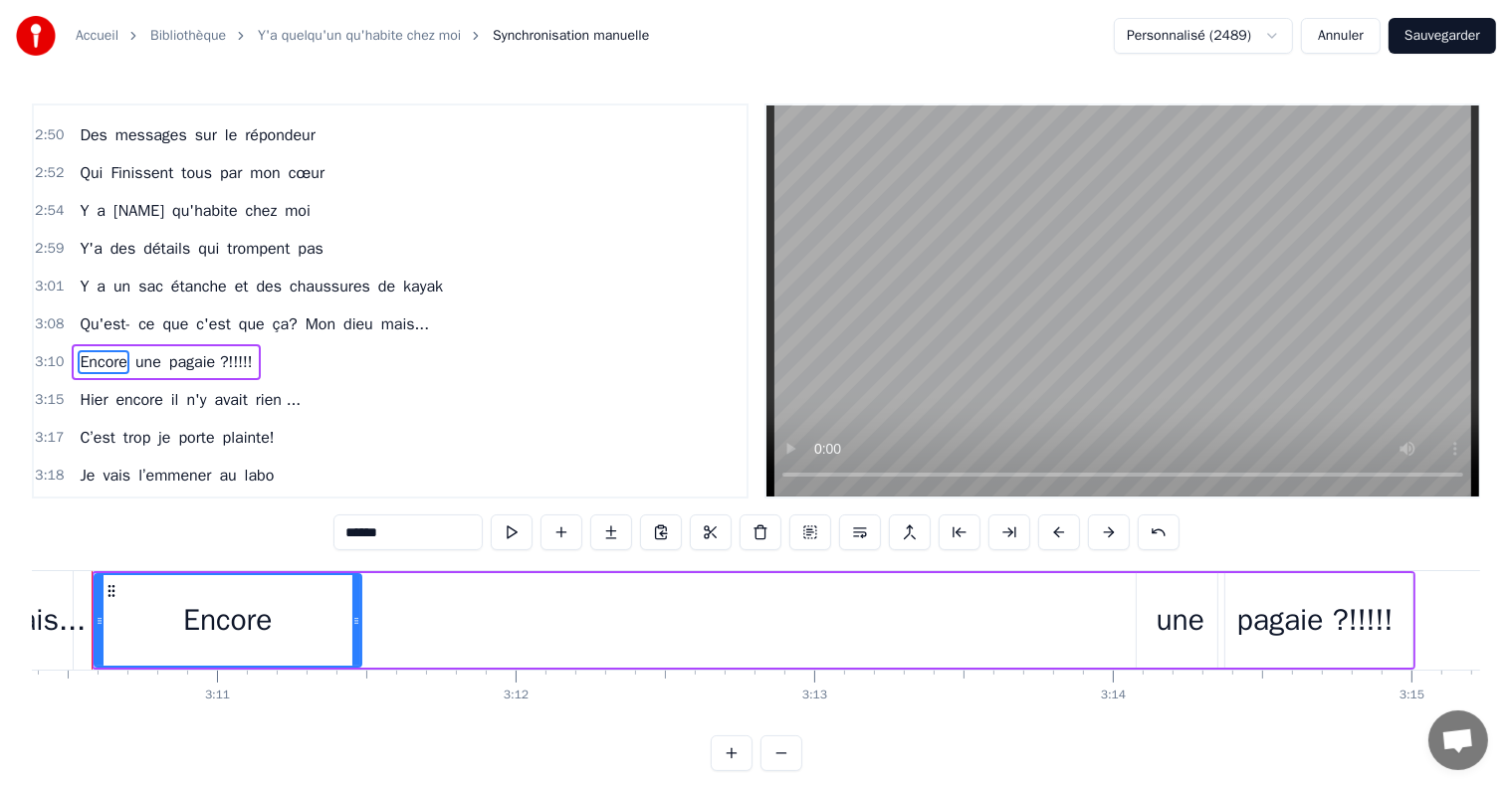 scroll, scrollTop: 0, scrollLeft: 56810, axis: horizontal 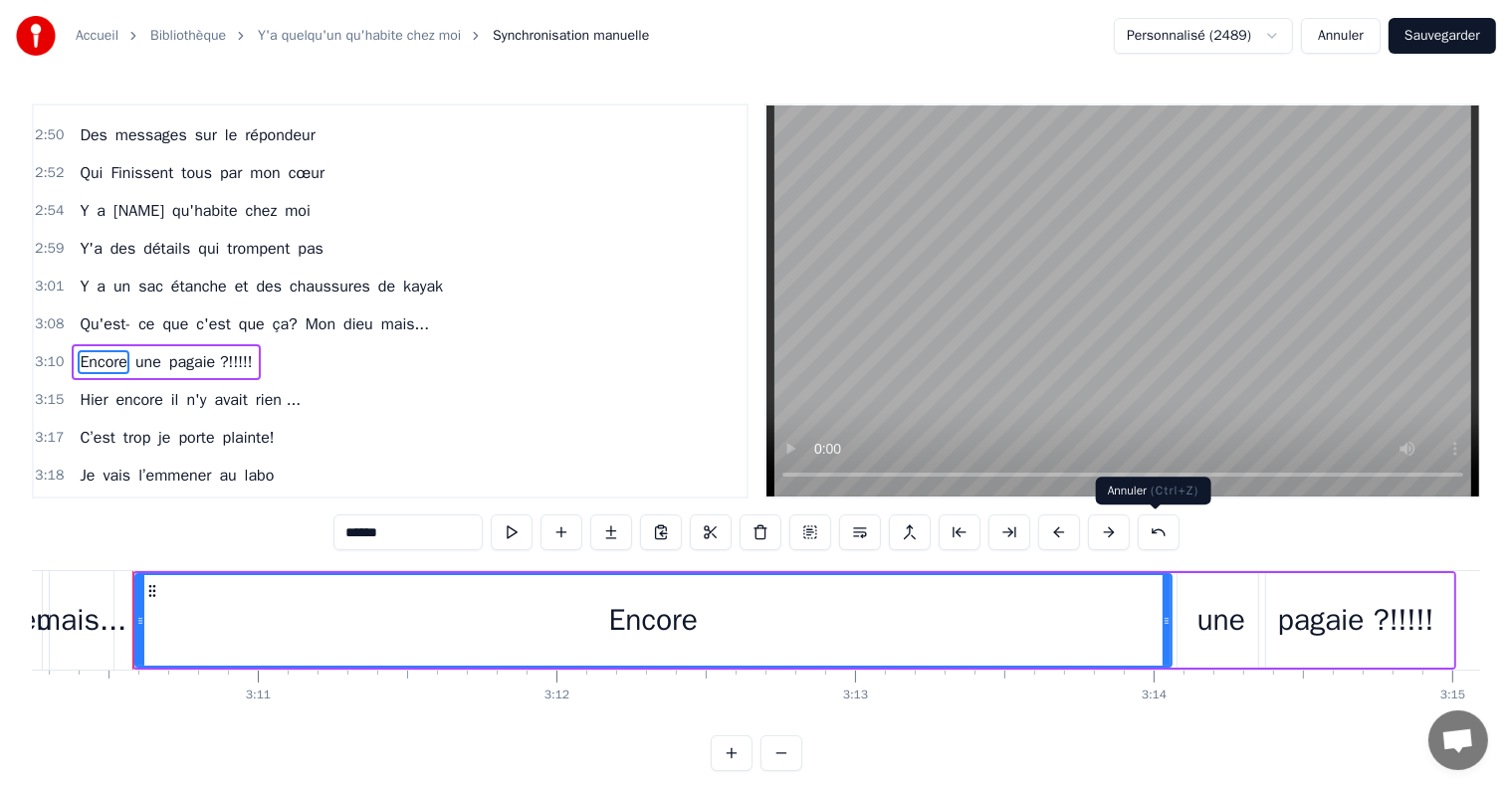 drag, startPoint x: 394, startPoint y: 617, endPoint x: 1164, endPoint y: 517, distance: 776.46635 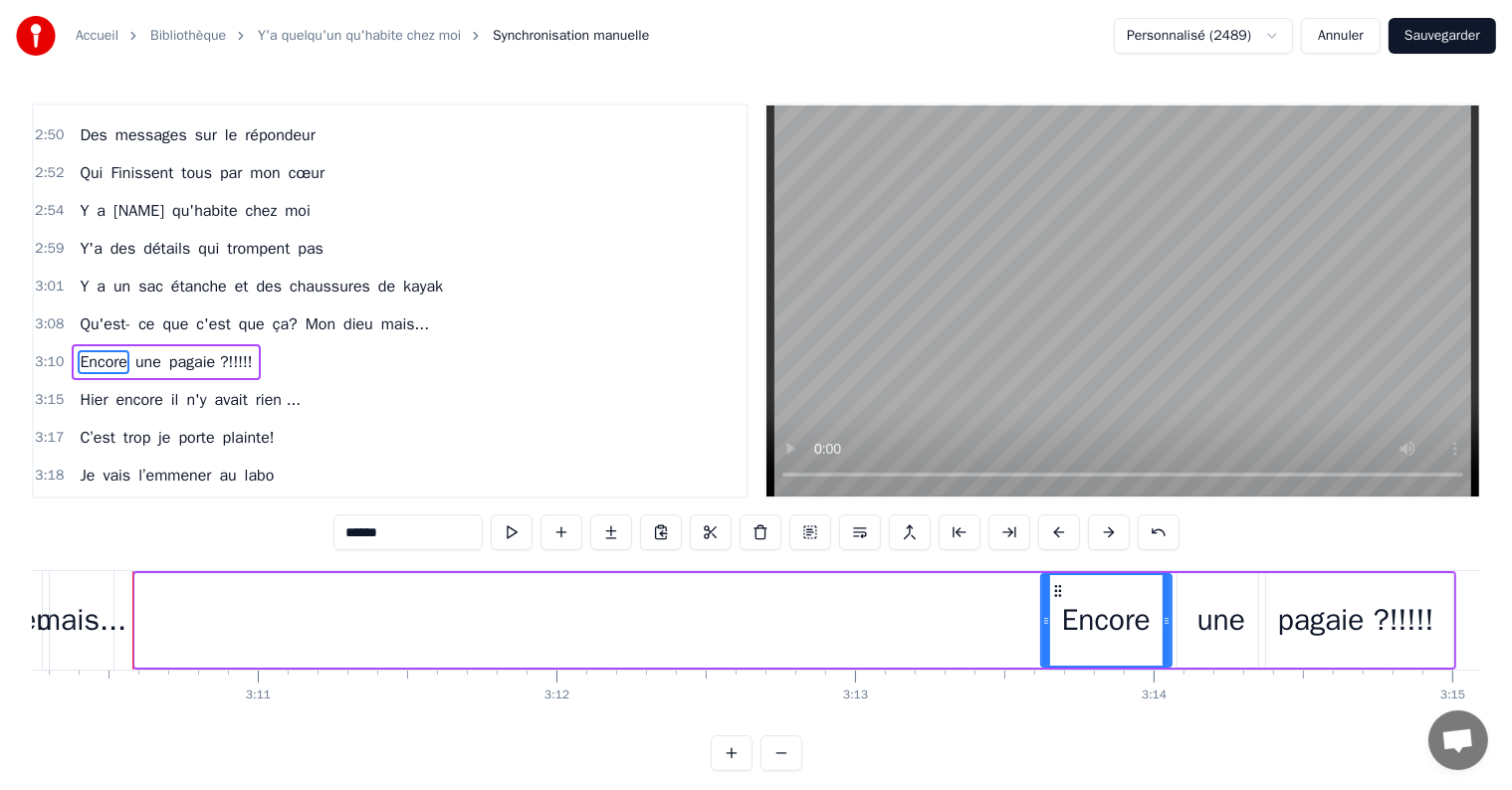 drag, startPoint x: 138, startPoint y: 620, endPoint x: 1046, endPoint y: 571, distance: 909.32118 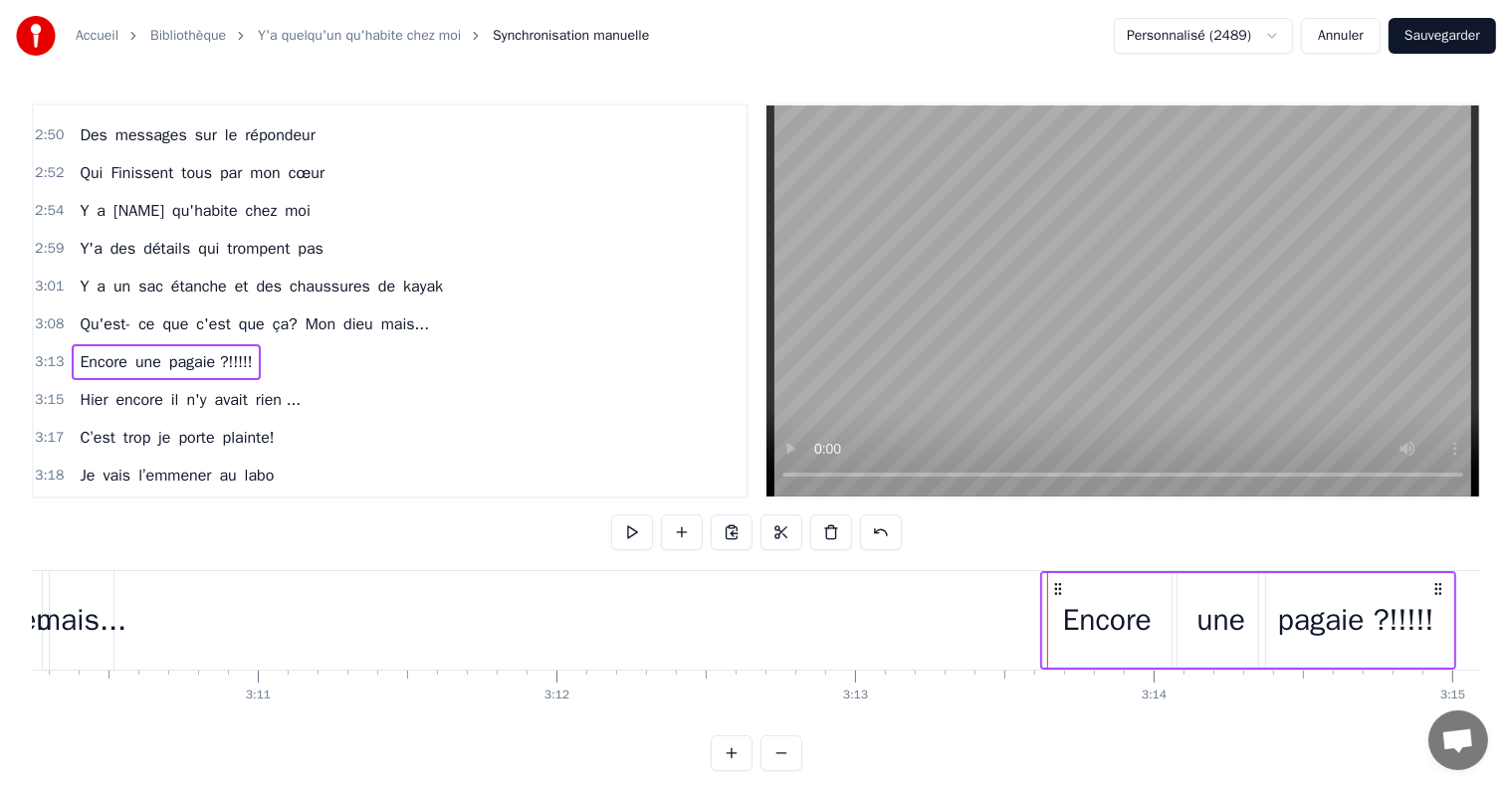 click on "mais..." at bounding box center [82, 620] 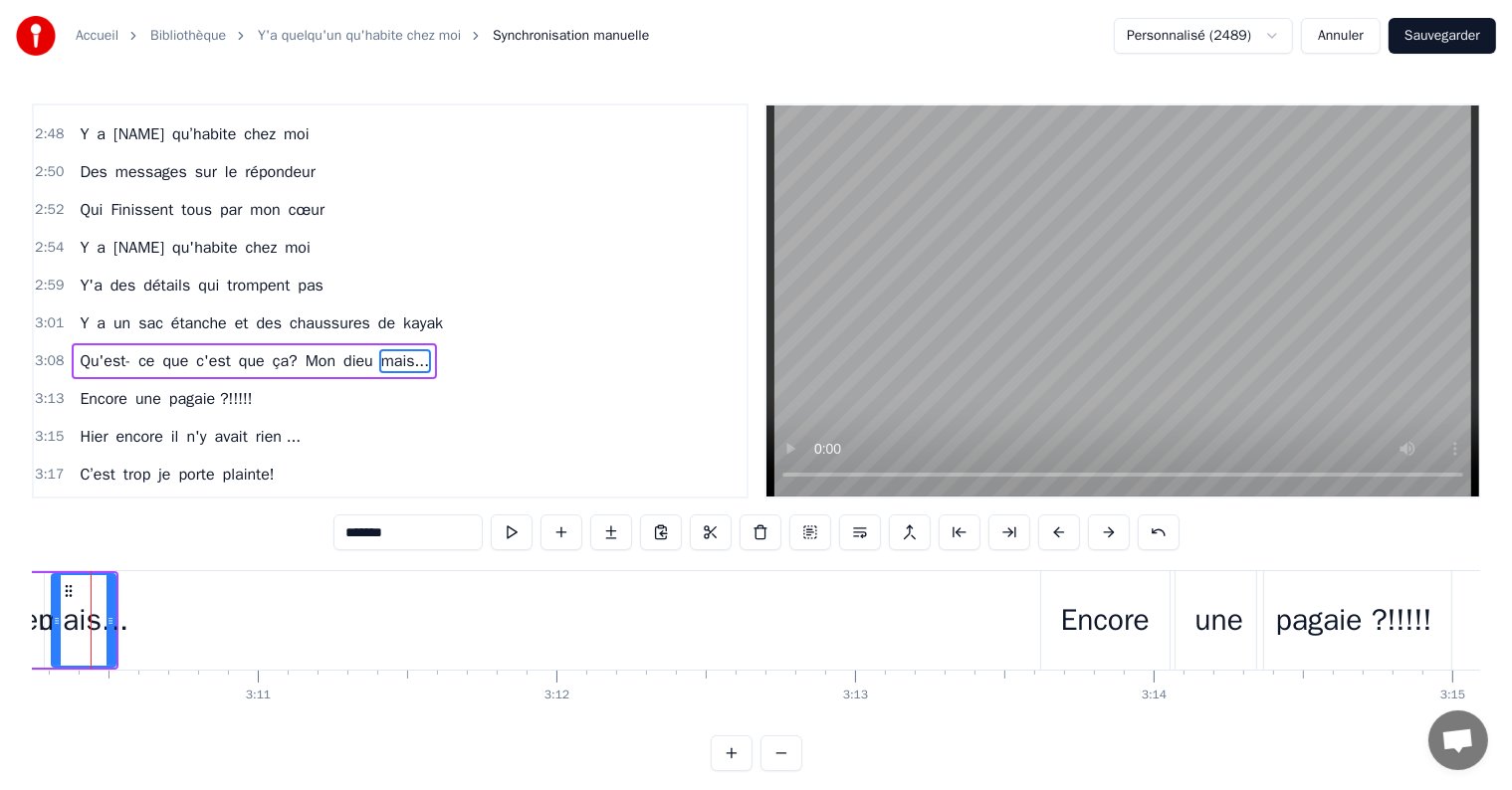 scroll, scrollTop: 0, scrollLeft: 56768, axis: horizontal 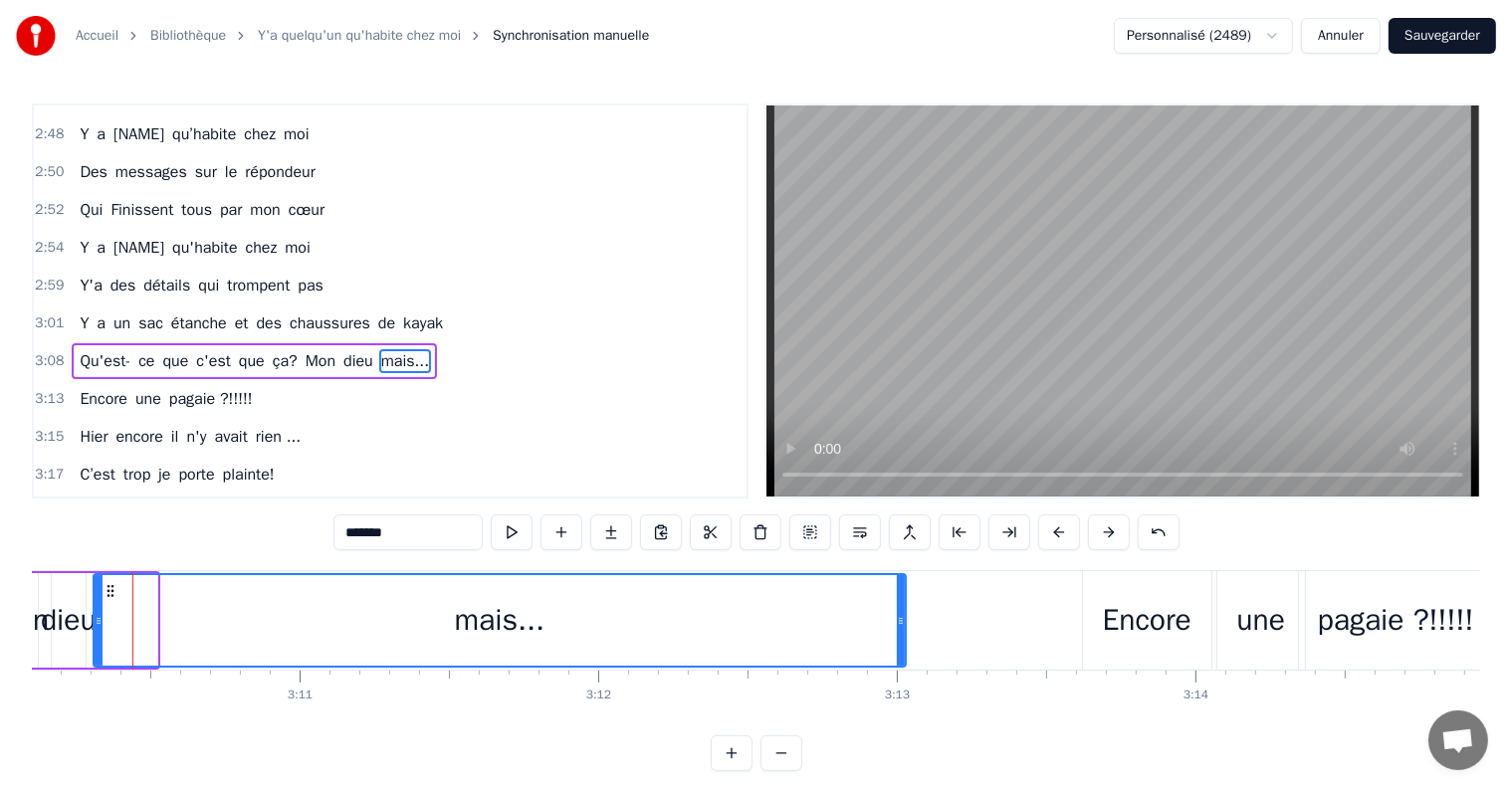 drag, startPoint x: 151, startPoint y: 617, endPoint x: 901, endPoint y: 548, distance: 753.1673 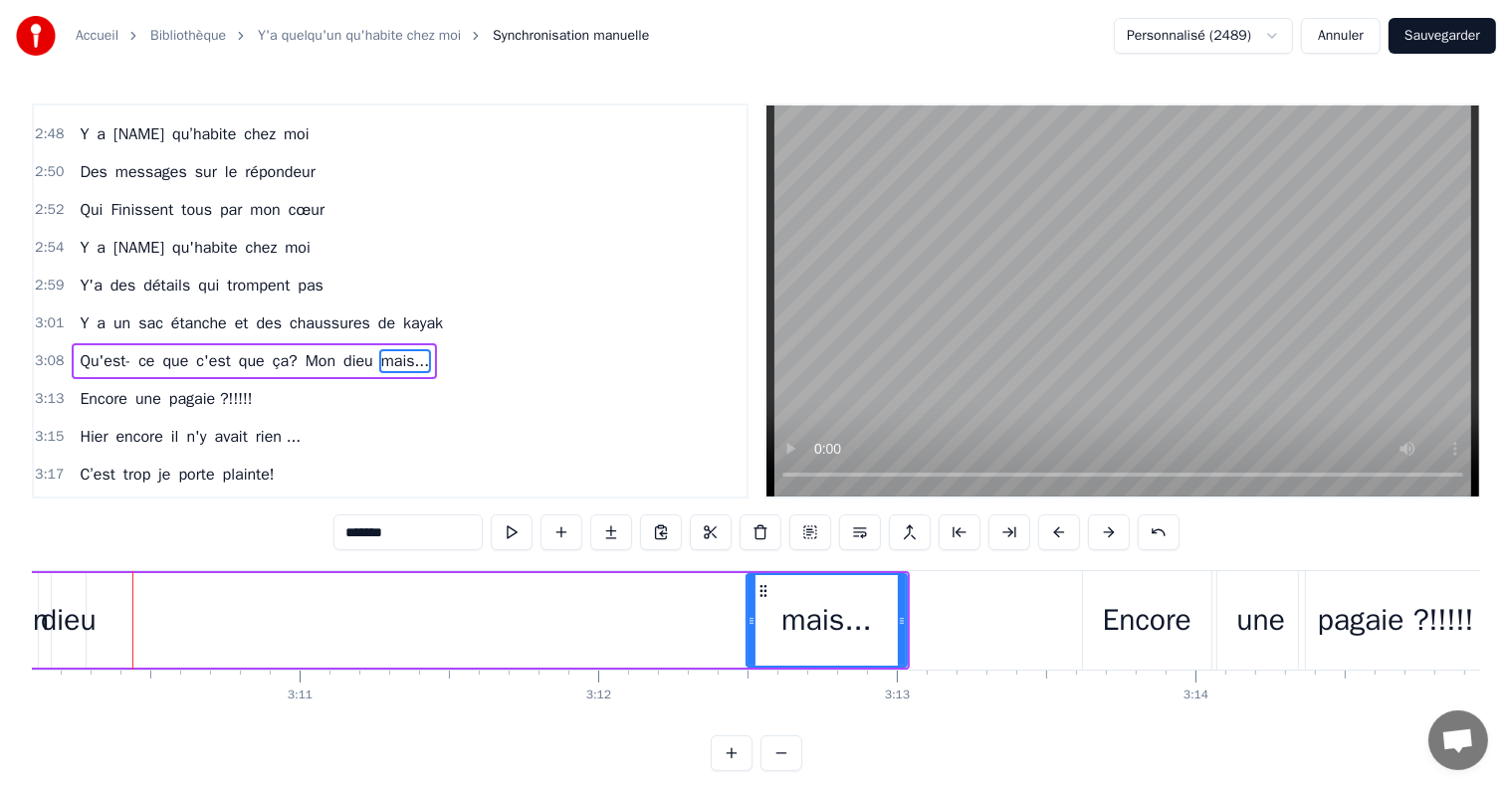 drag, startPoint x: 96, startPoint y: 619, endPoint x: 749, endPoint y: 558, distance: 655.84 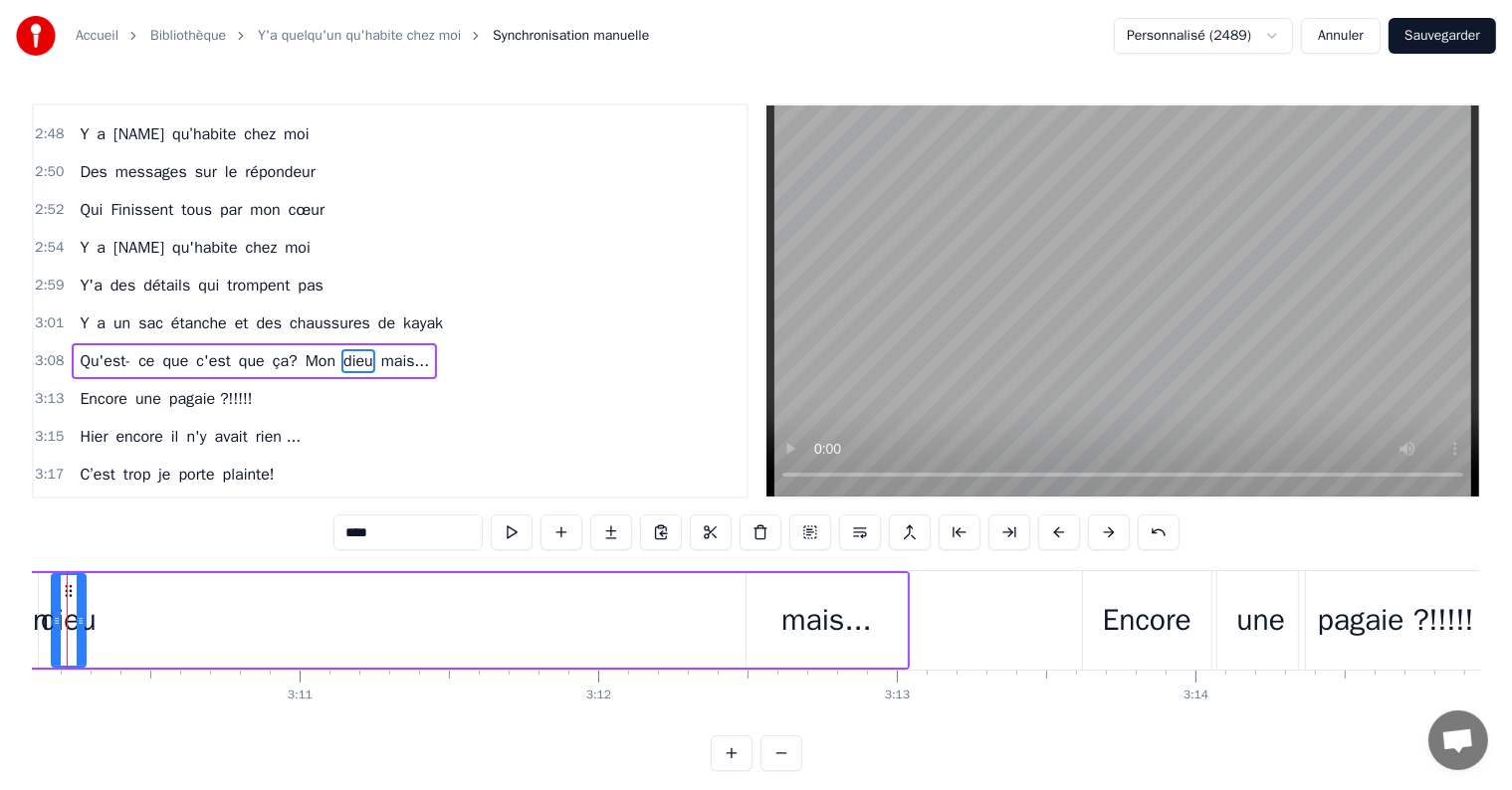 scroll, scrollTop: 0, scrollLeft: 56702, axis: horizontal 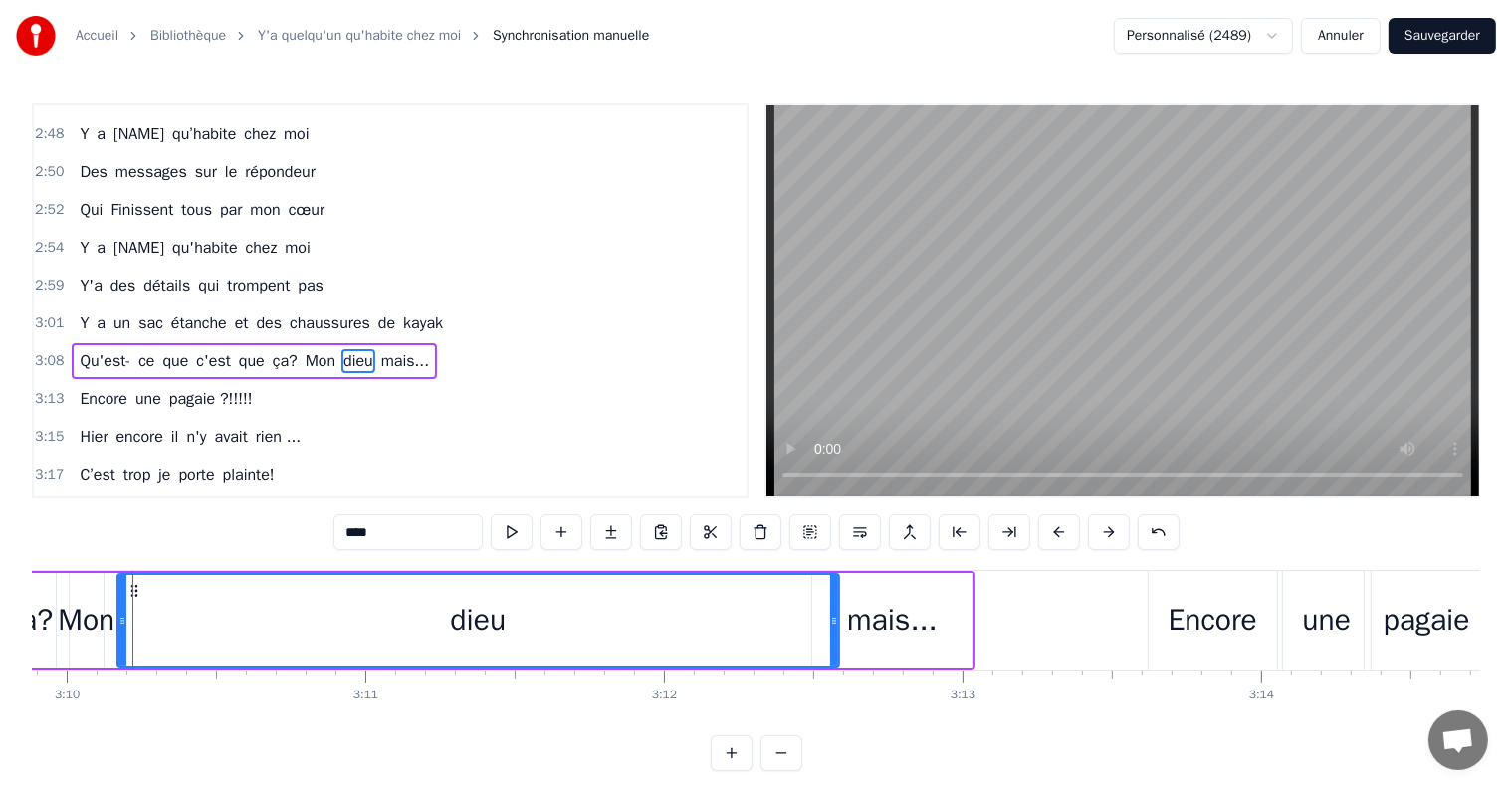 drag, startPoint x: 144, startPoint y: 618, endPoint x: 835, endPoint y: 573, distance: 692.4637 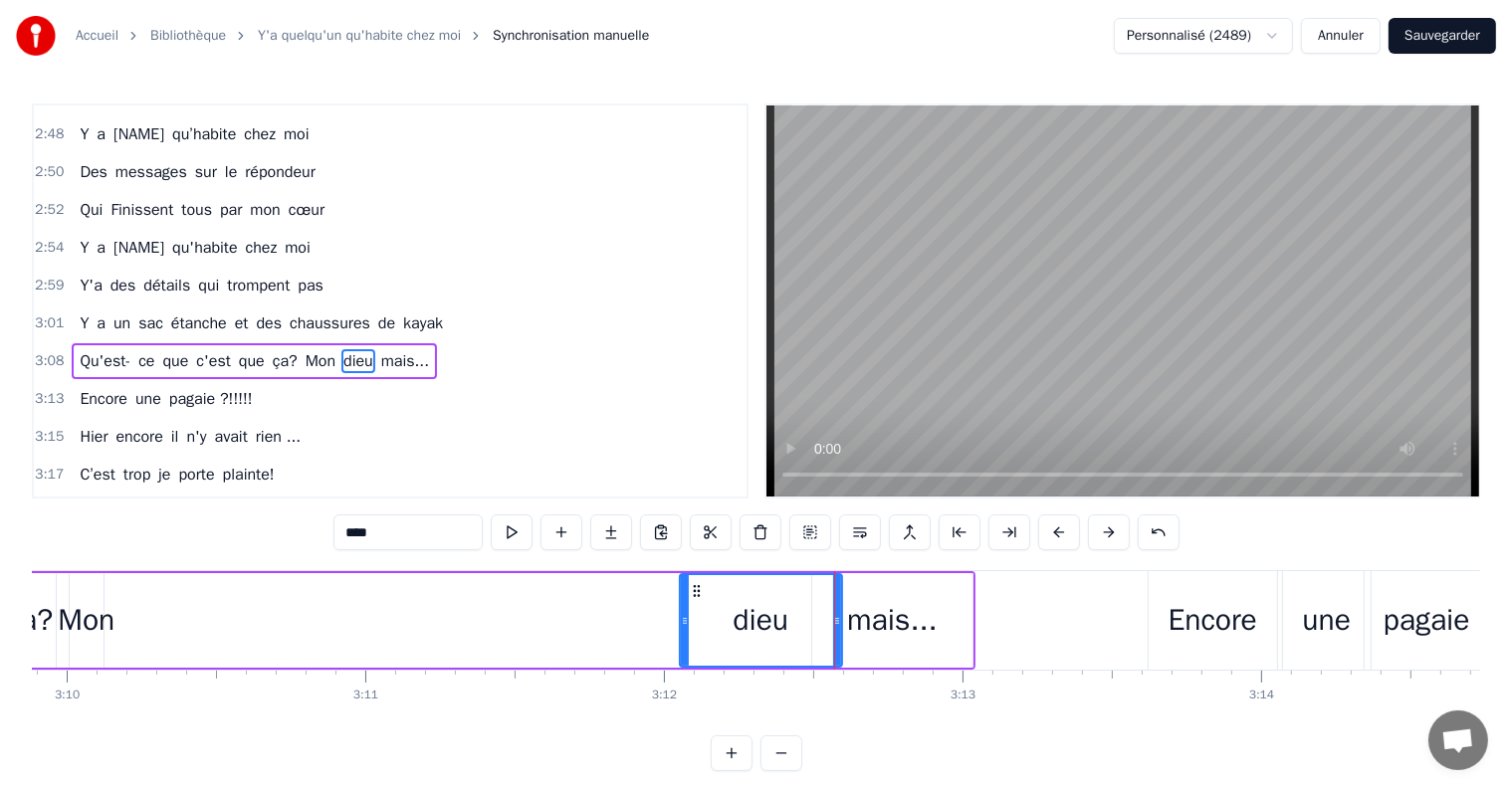 drag, startPoint x: 118, startPoint y: 618, endPoint x: 677, endPoint y: 637, distance: 559.3228 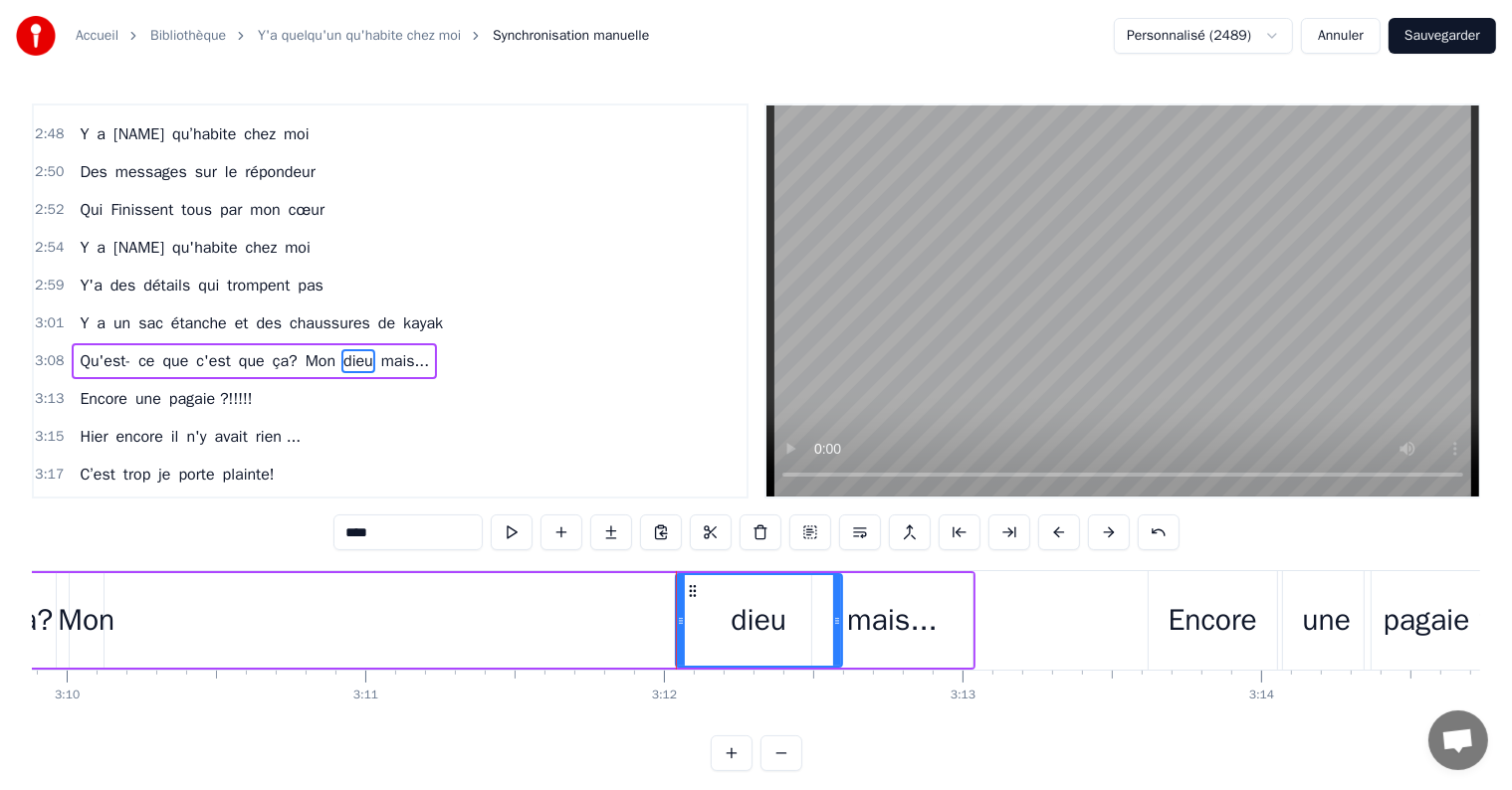 click on "Mon" at bounding box center [86, 620] 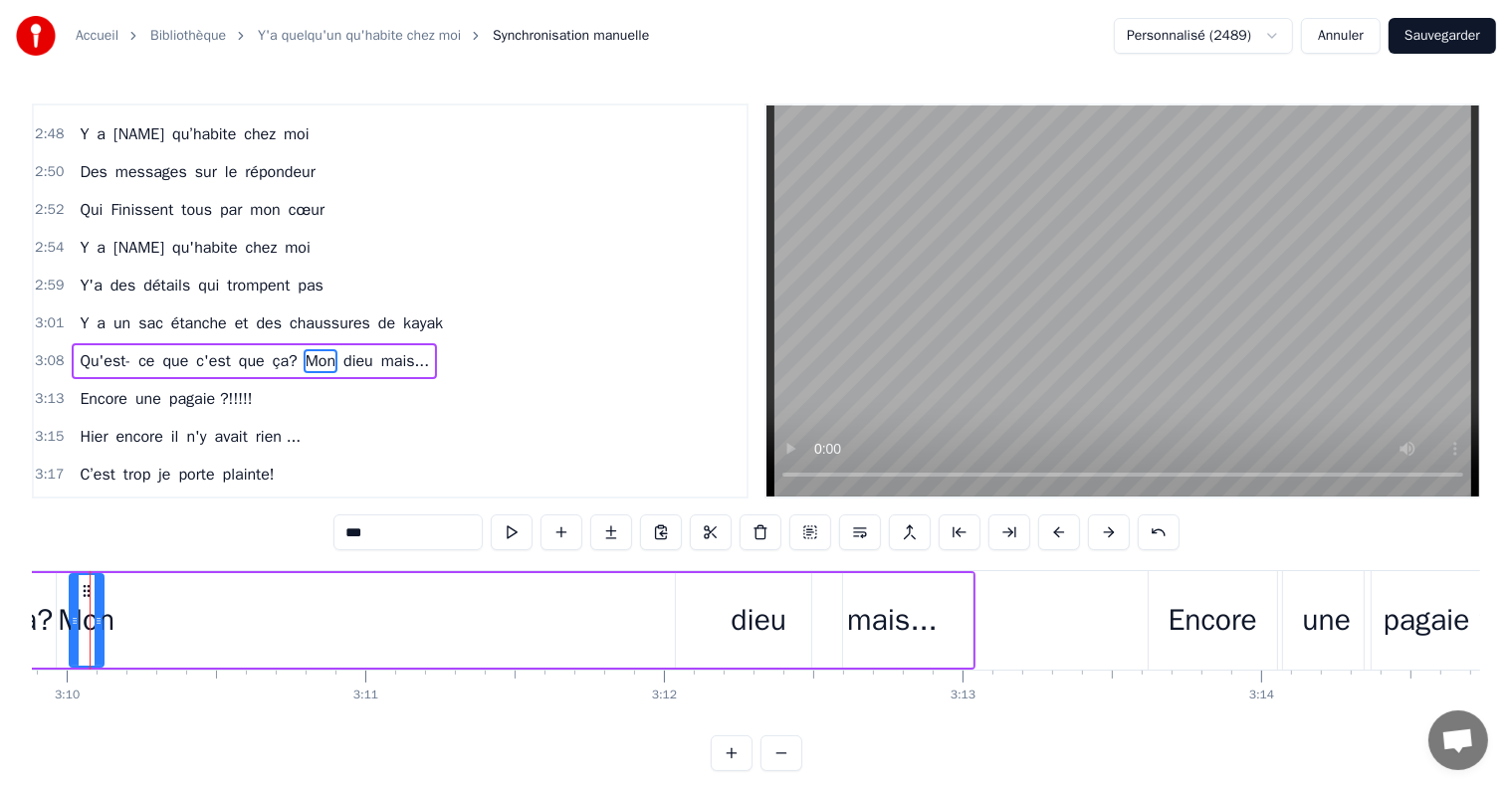 scroll, scrollTop: 0, scrollLeft: 56660, axis: horizontal 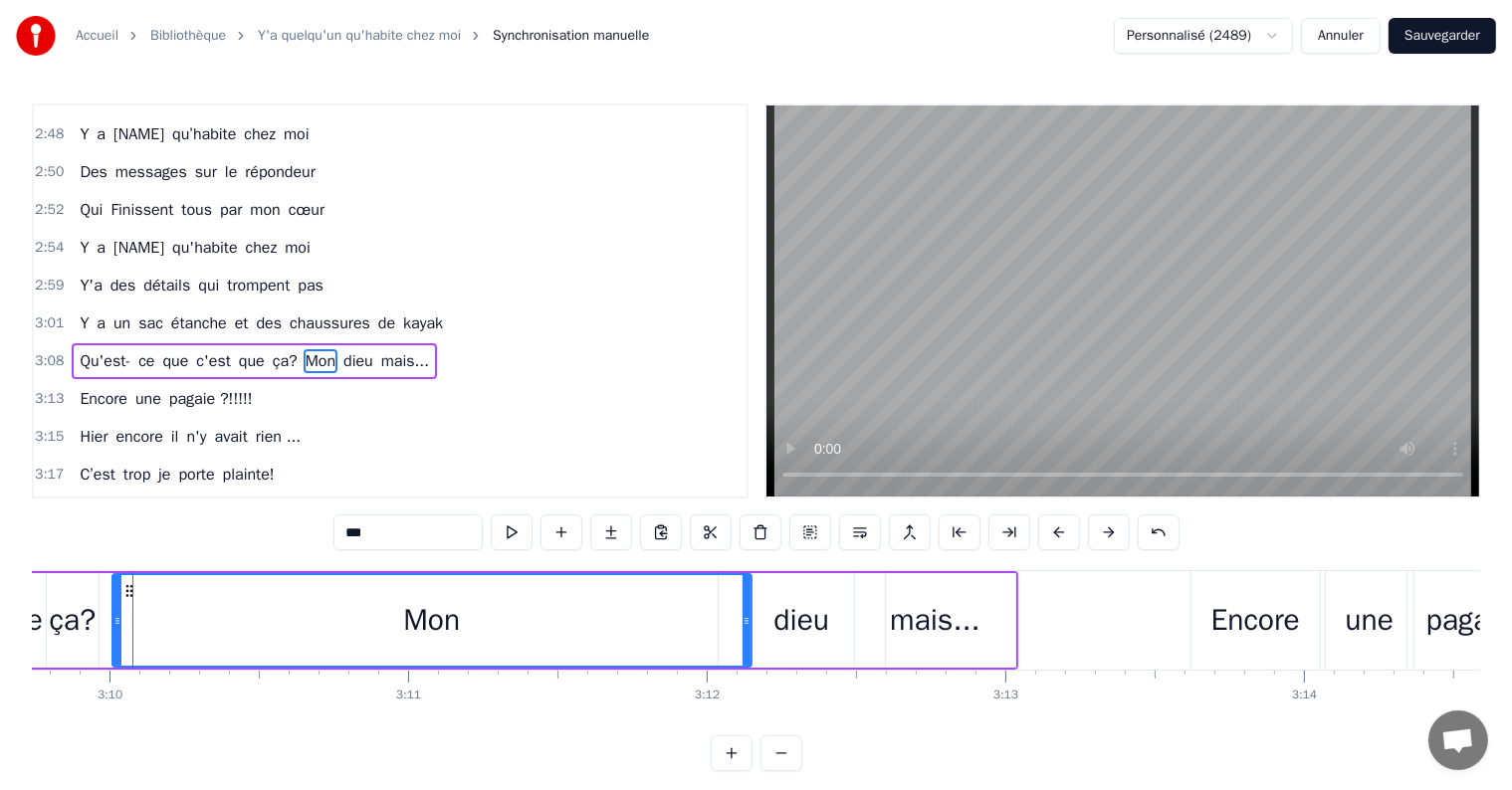 drag, startPoint x: 139, startPoint y: 615, endPoint x: 745, endPoint y: 621, distance: 606.0297 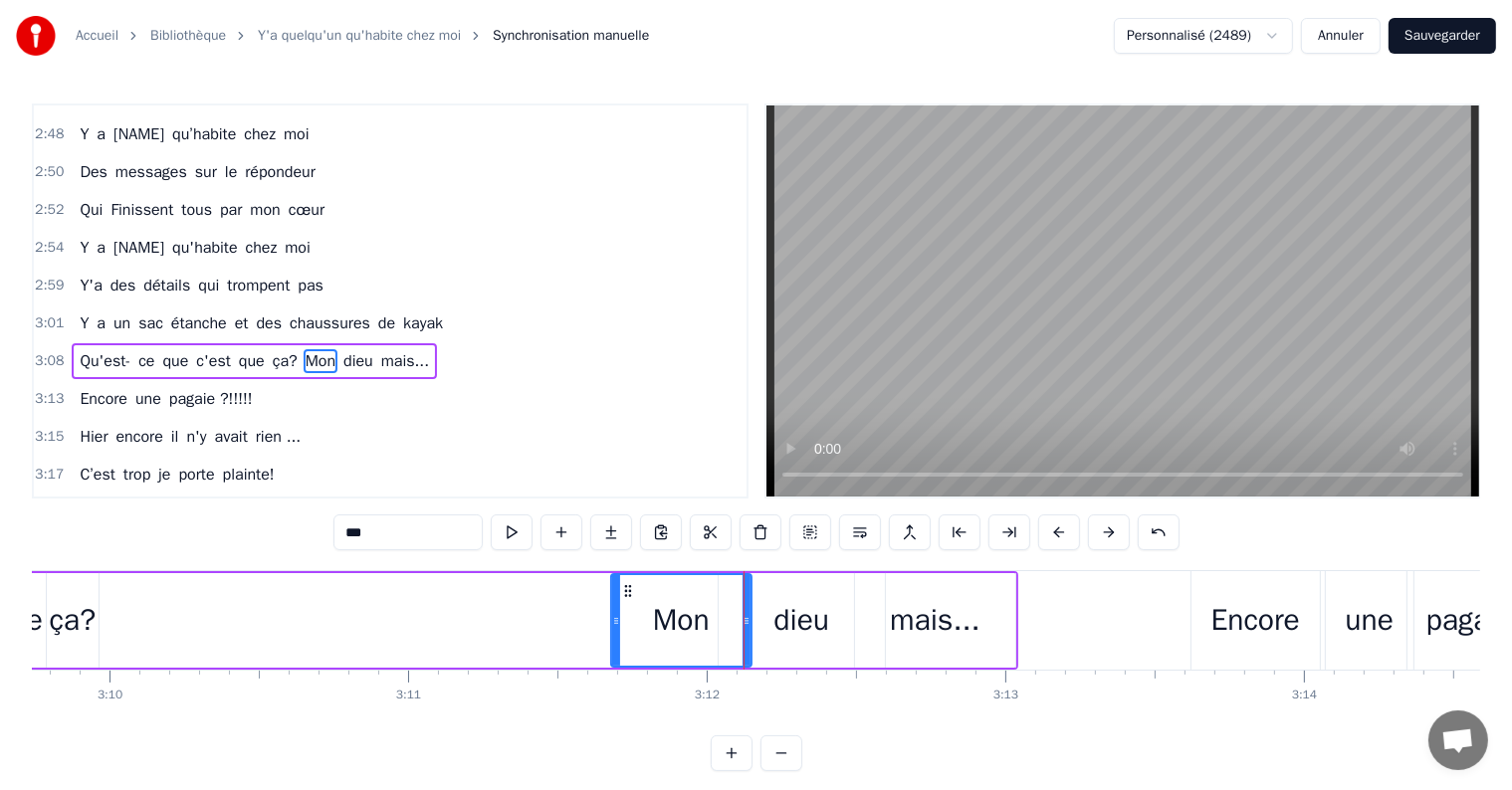 drag, startPoint x: 115, startPoint y: 617, endPoint x: 549, endPoint y: 620, distance: 434.0104 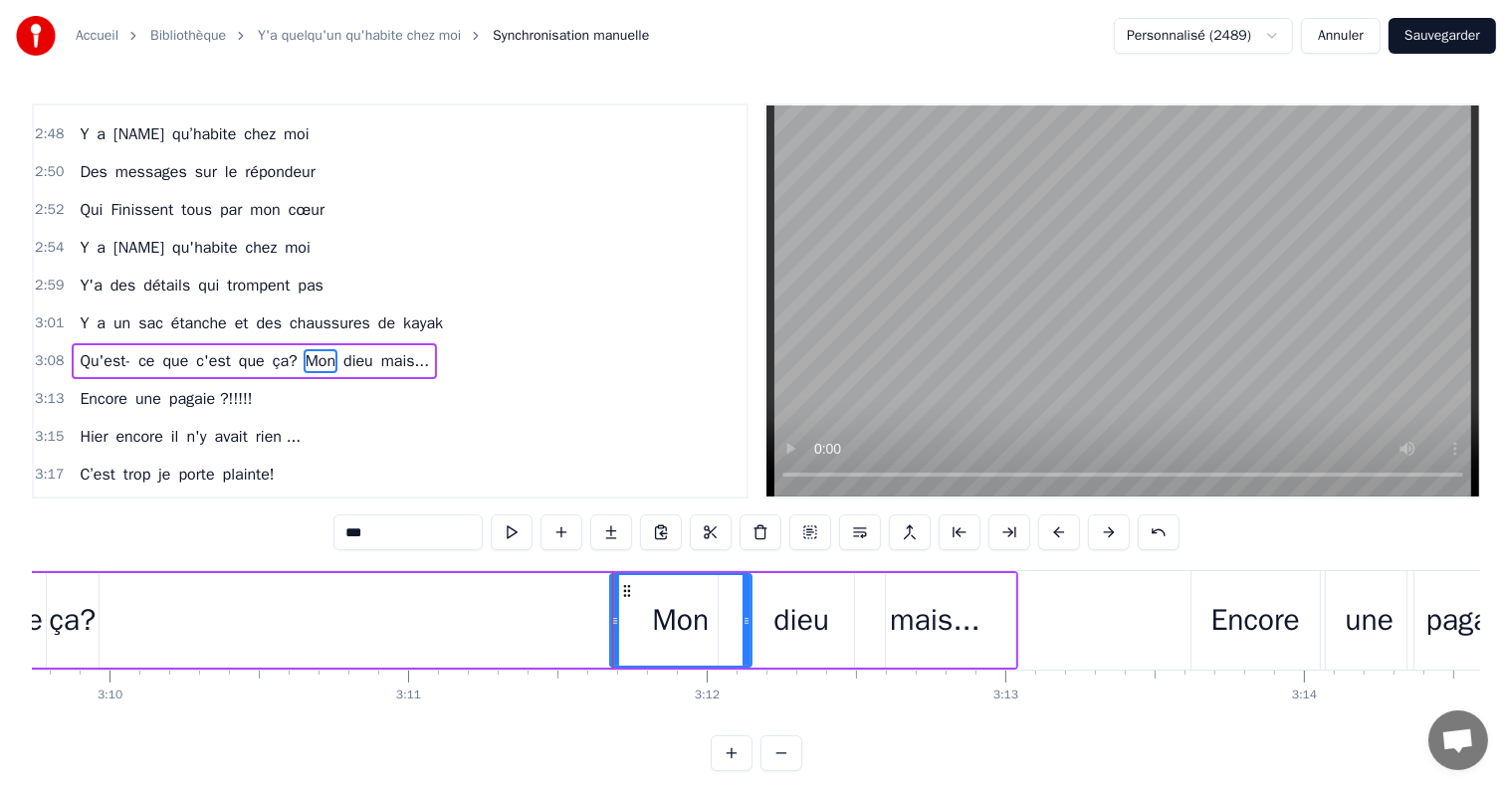 click on "ça?" at bounding box center [72, 620] 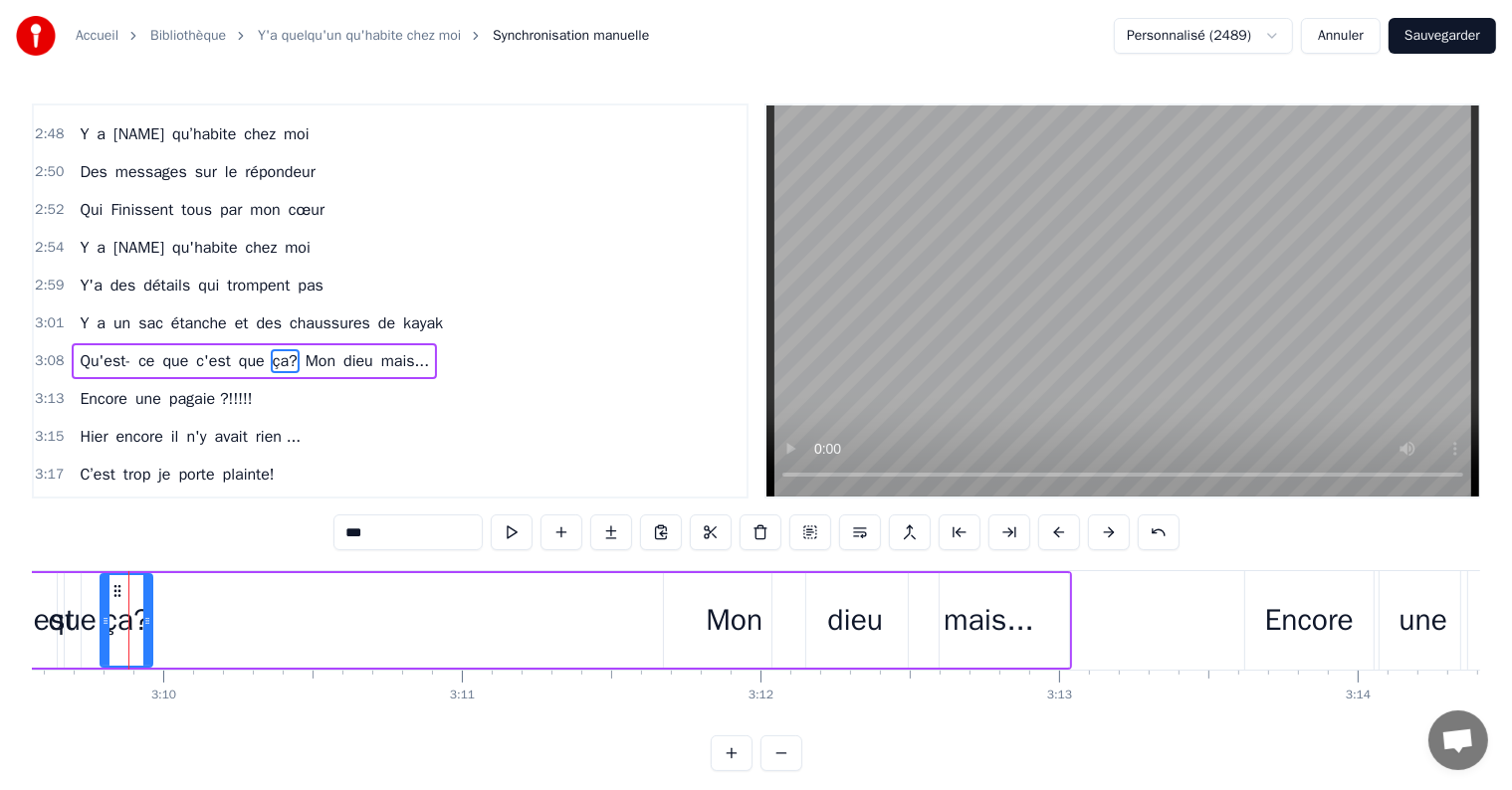 scroll, scrollTop: 0, scrollLeft: 56602, axis: horizontal 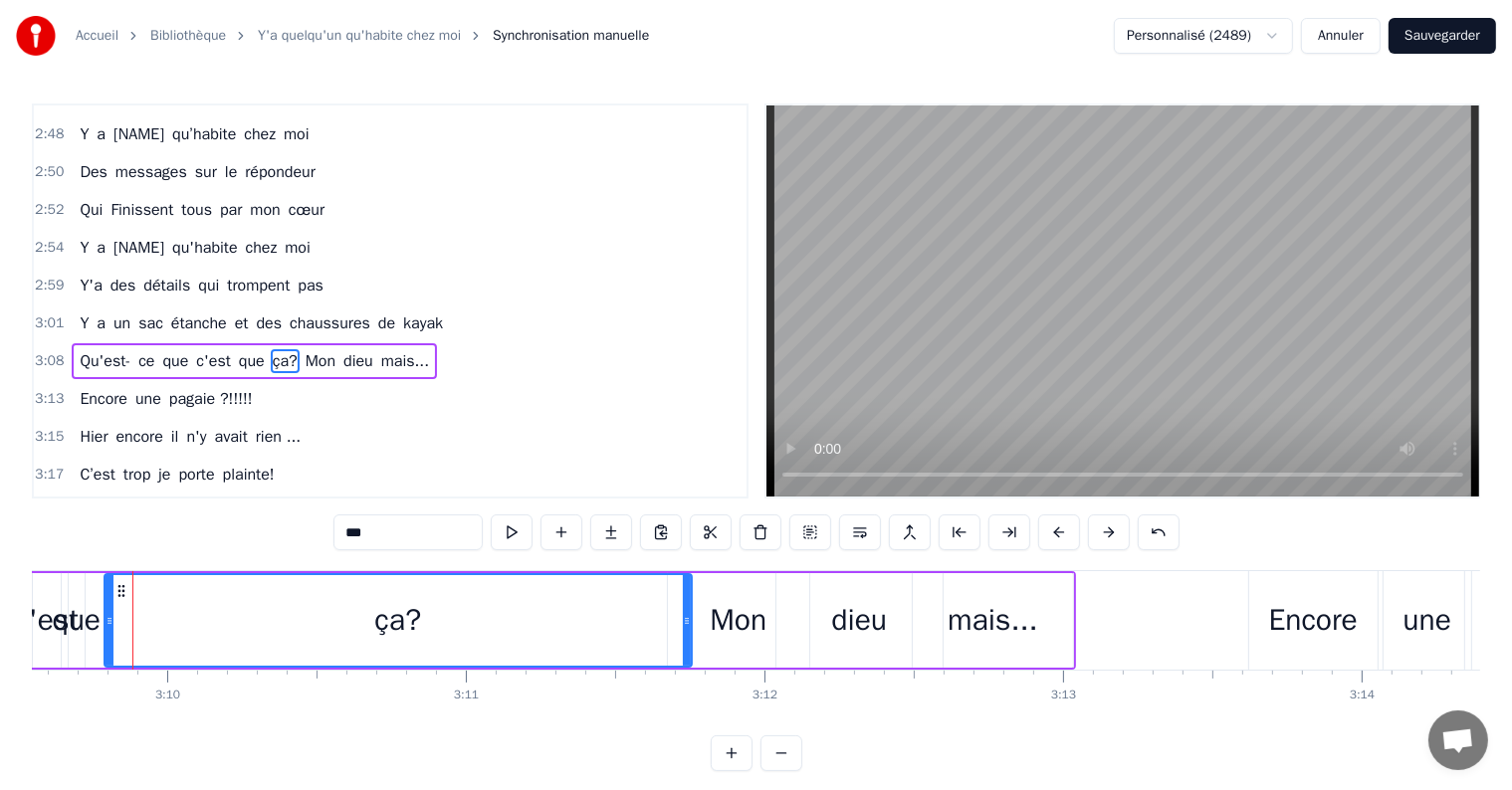 drag, startPoint x: 150, startPoint y: 621, endPoint x: 685, endPoint y: 636, distance: 535.2102 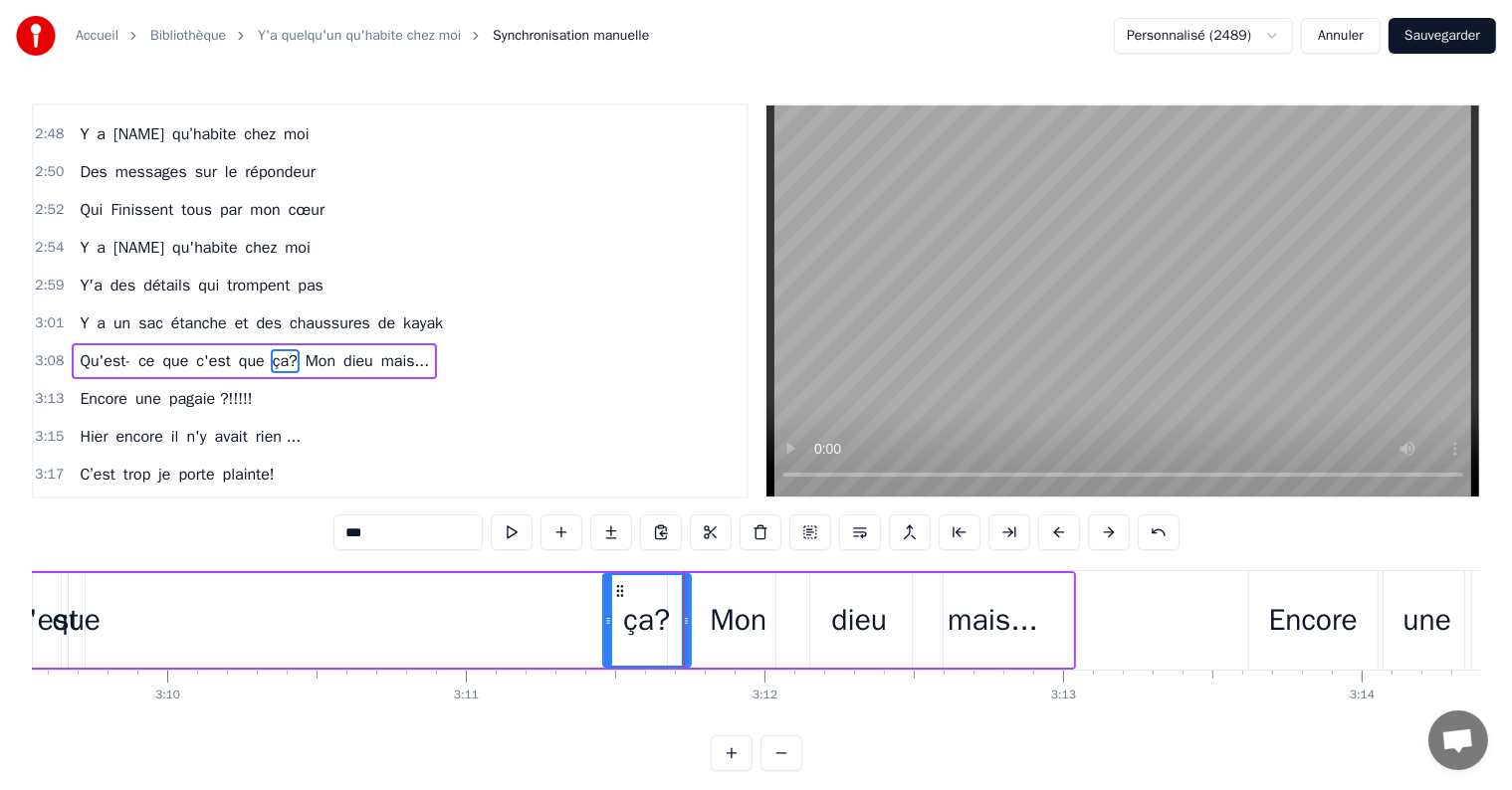 drag, startPoint x: 107, startPoint y: 621, endPoint x: 605, endPoint y: 639, distance: 498.3252 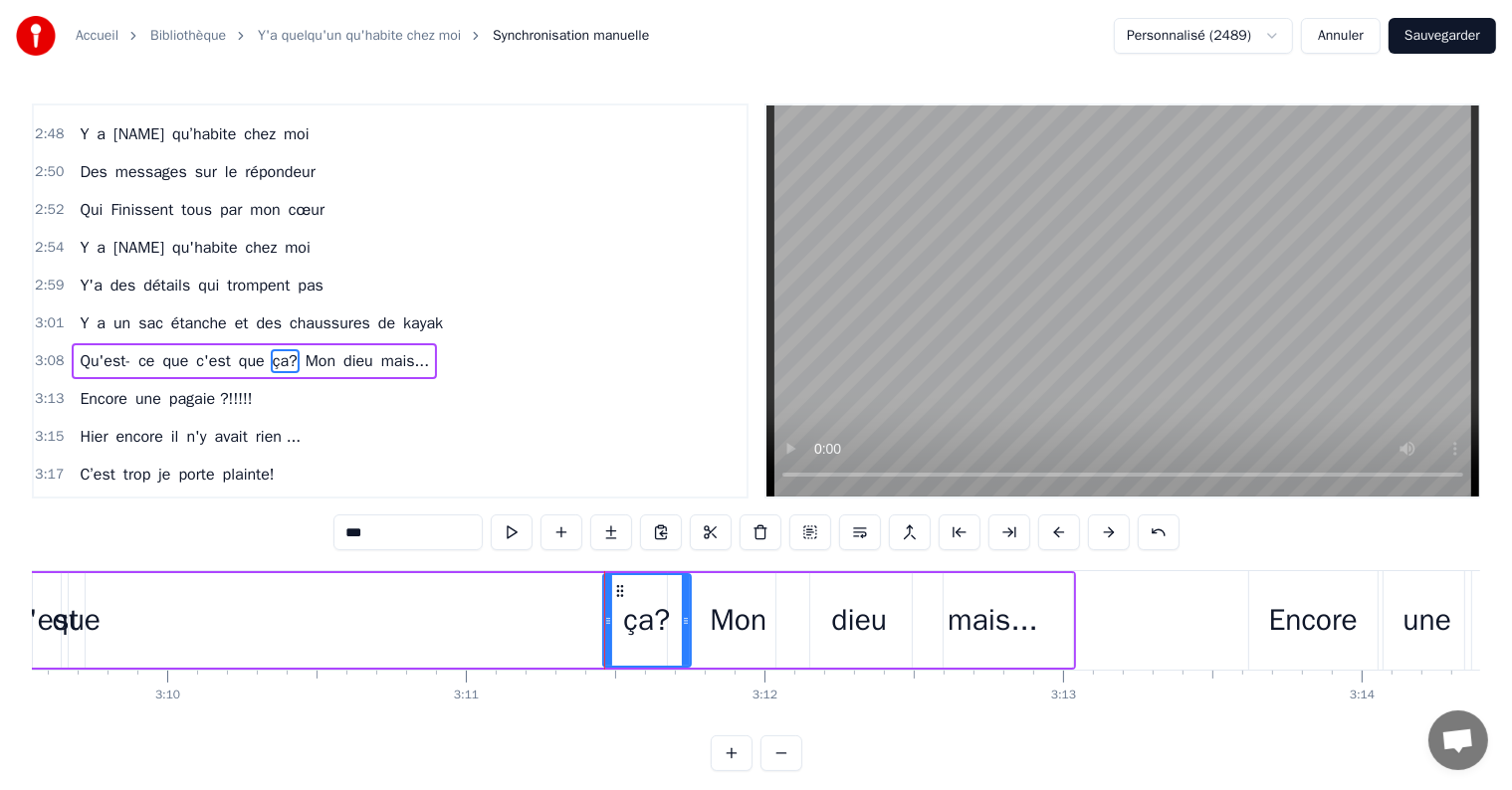 click on "que" at bounding box center [77, 620] 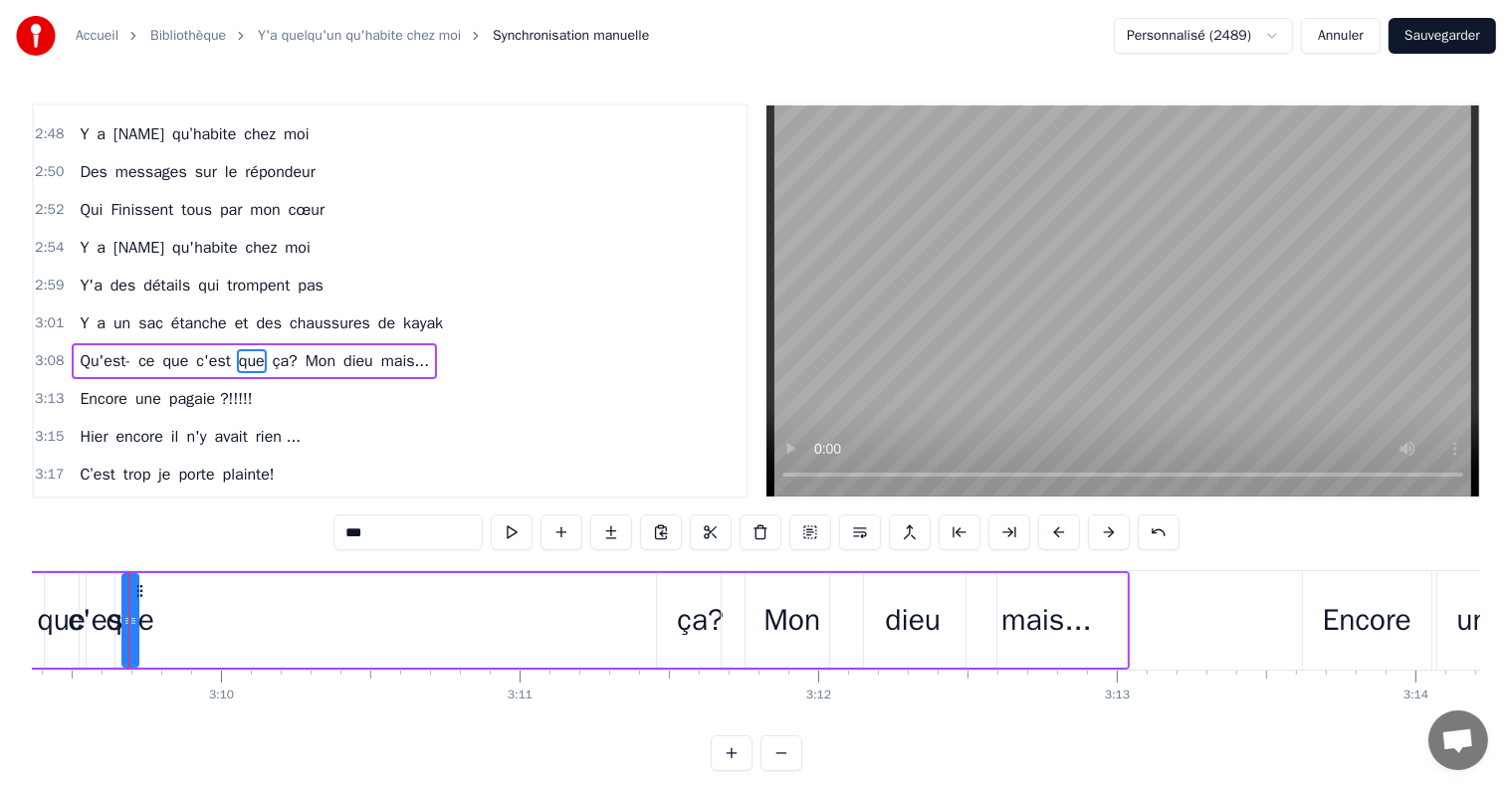 scroll, scrollTop: 0, scrollLeft: 56545, axis: horizontal 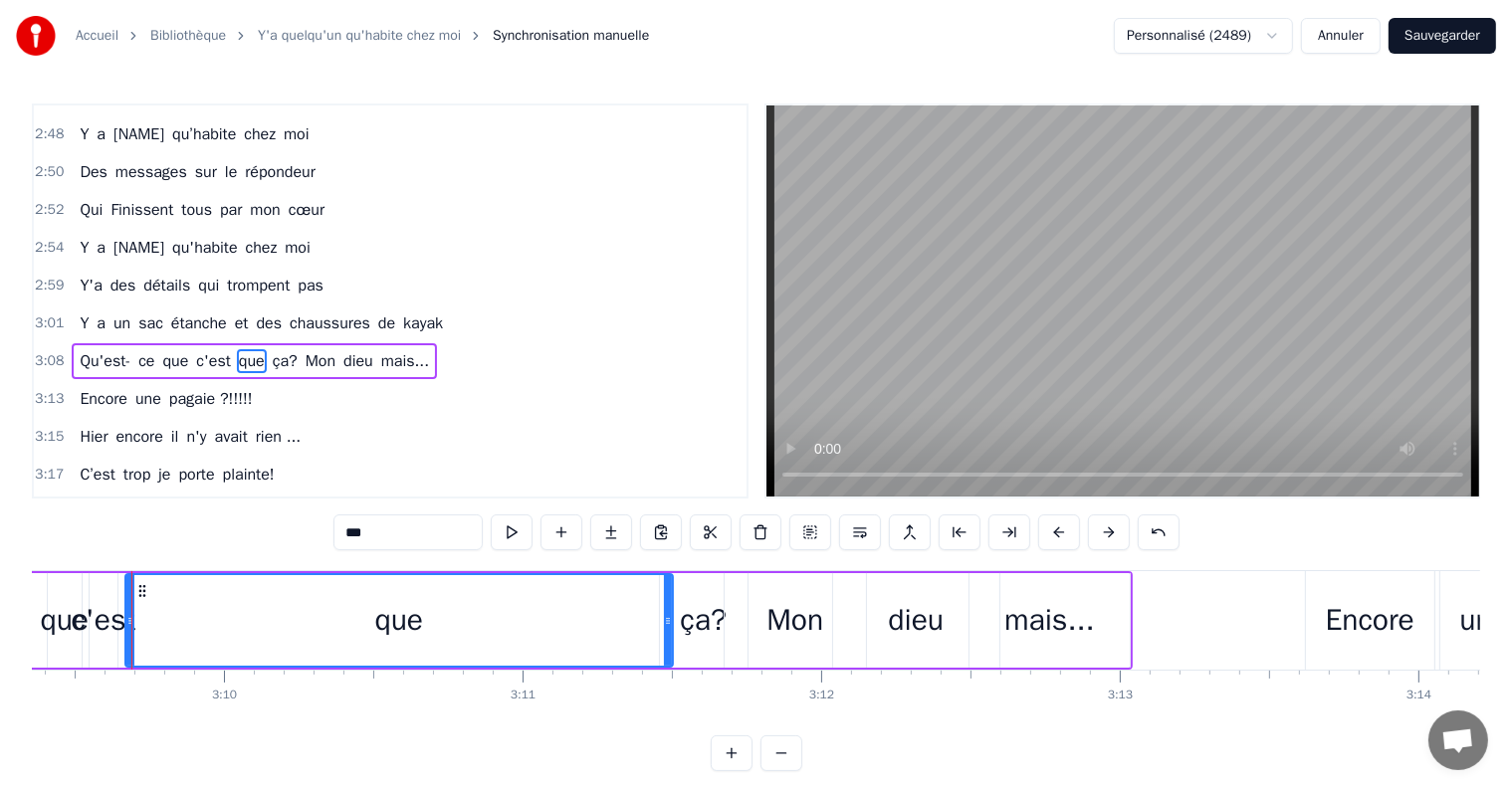 drag, startPoint x: 135, startPoint y: 622, endPoint x: 670, endPoint y: 608, distance: 535.18315 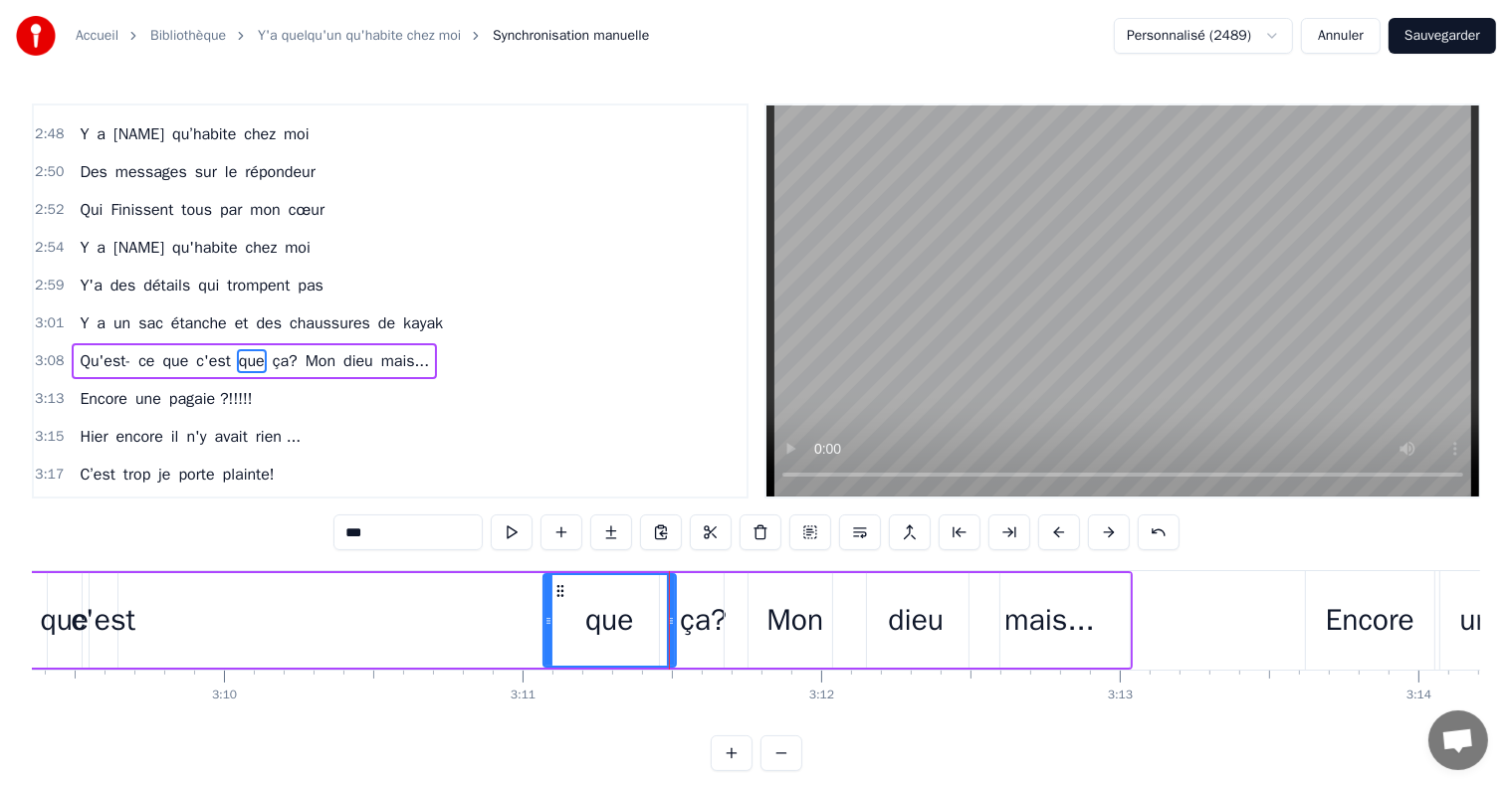 drag, startPoint x: 127, startPoint y: 621, endPoint x: 565, endPoint y: 653, distance: 439.1674 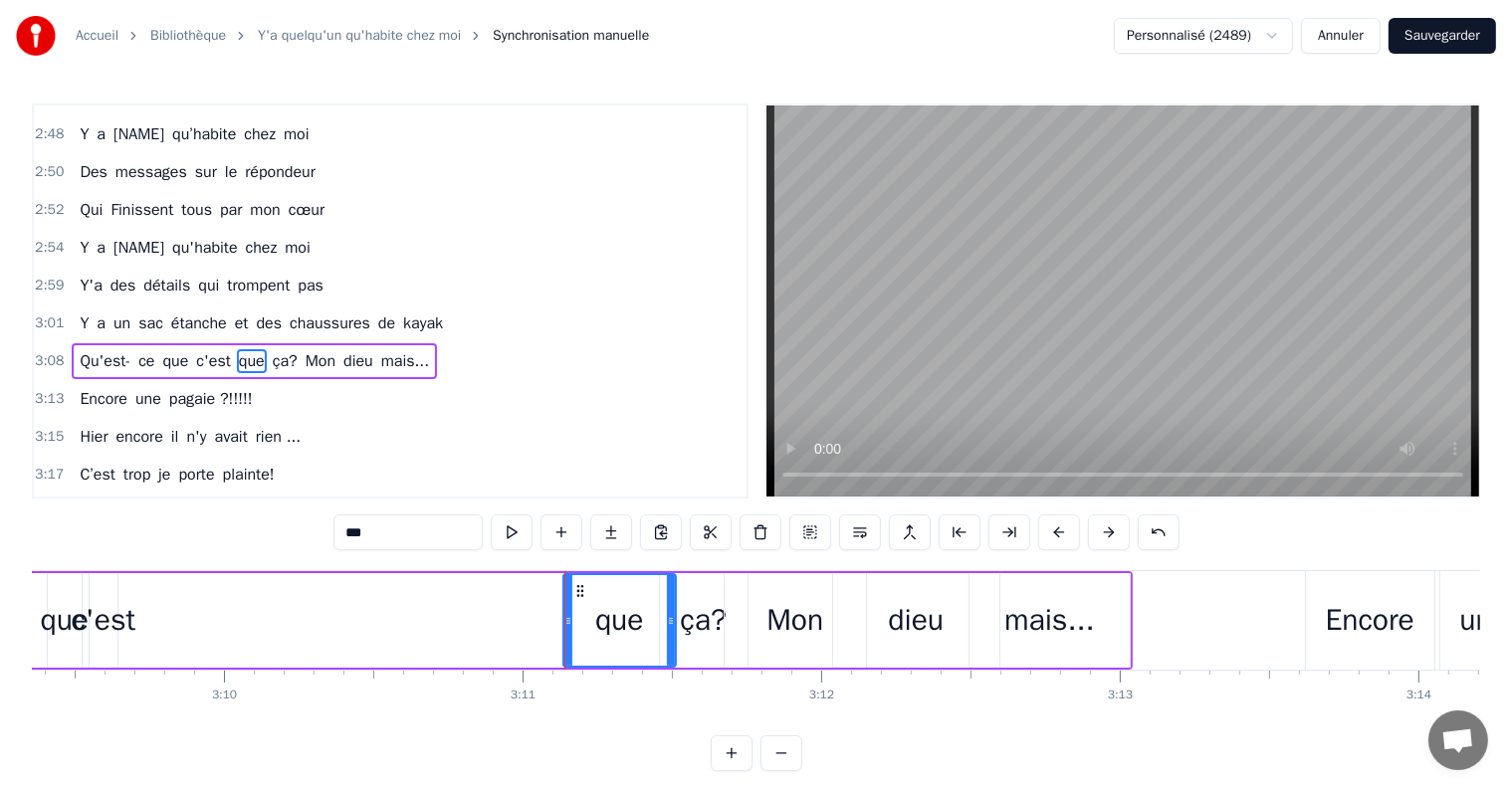 click on "Mon" at bounding box center [794, 620] 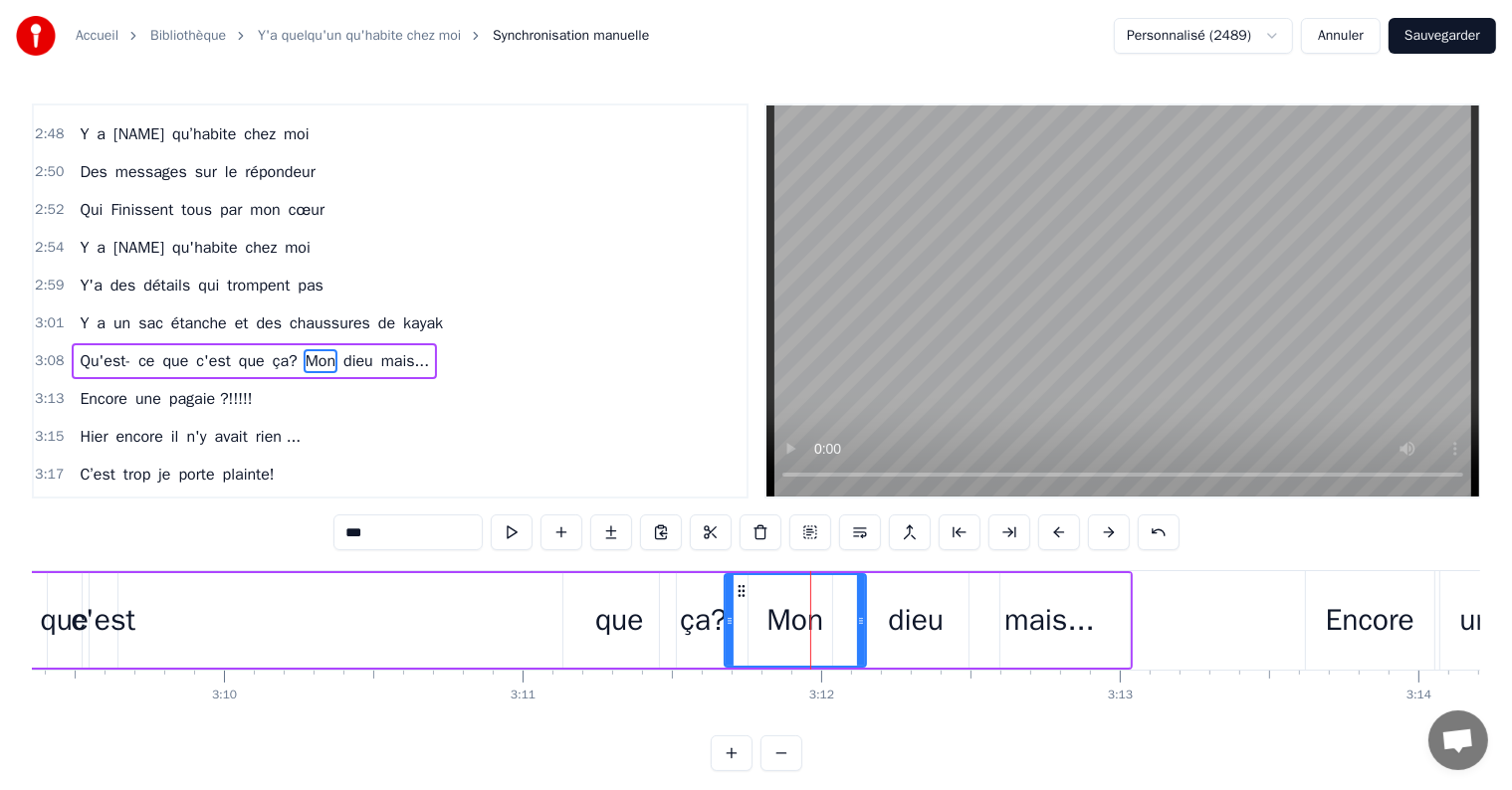 click on "c'est" at bounding box center [103, 620] 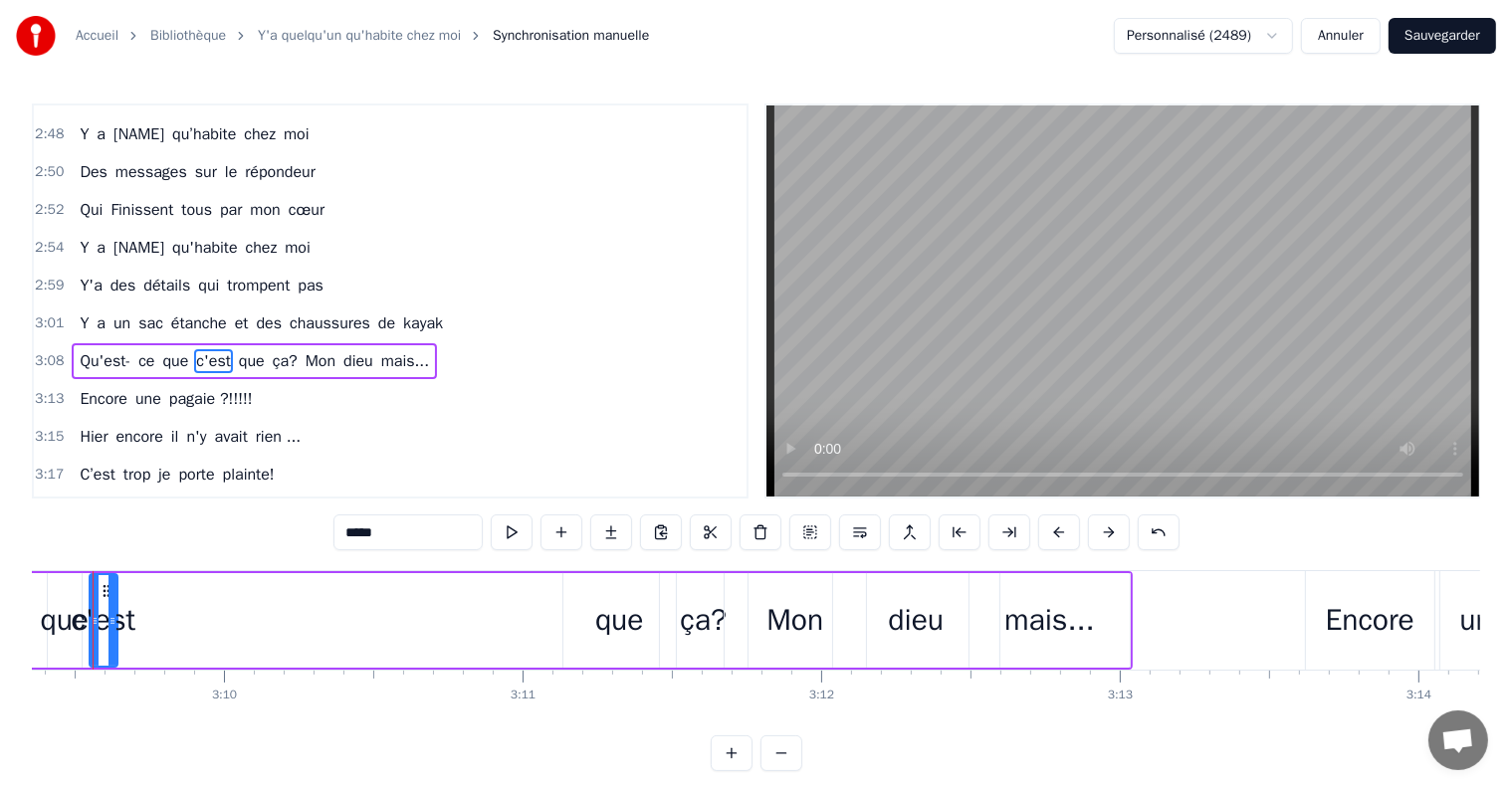 scroll, scrollTop: 0, scrollLeft: 56505, axis: horizontal 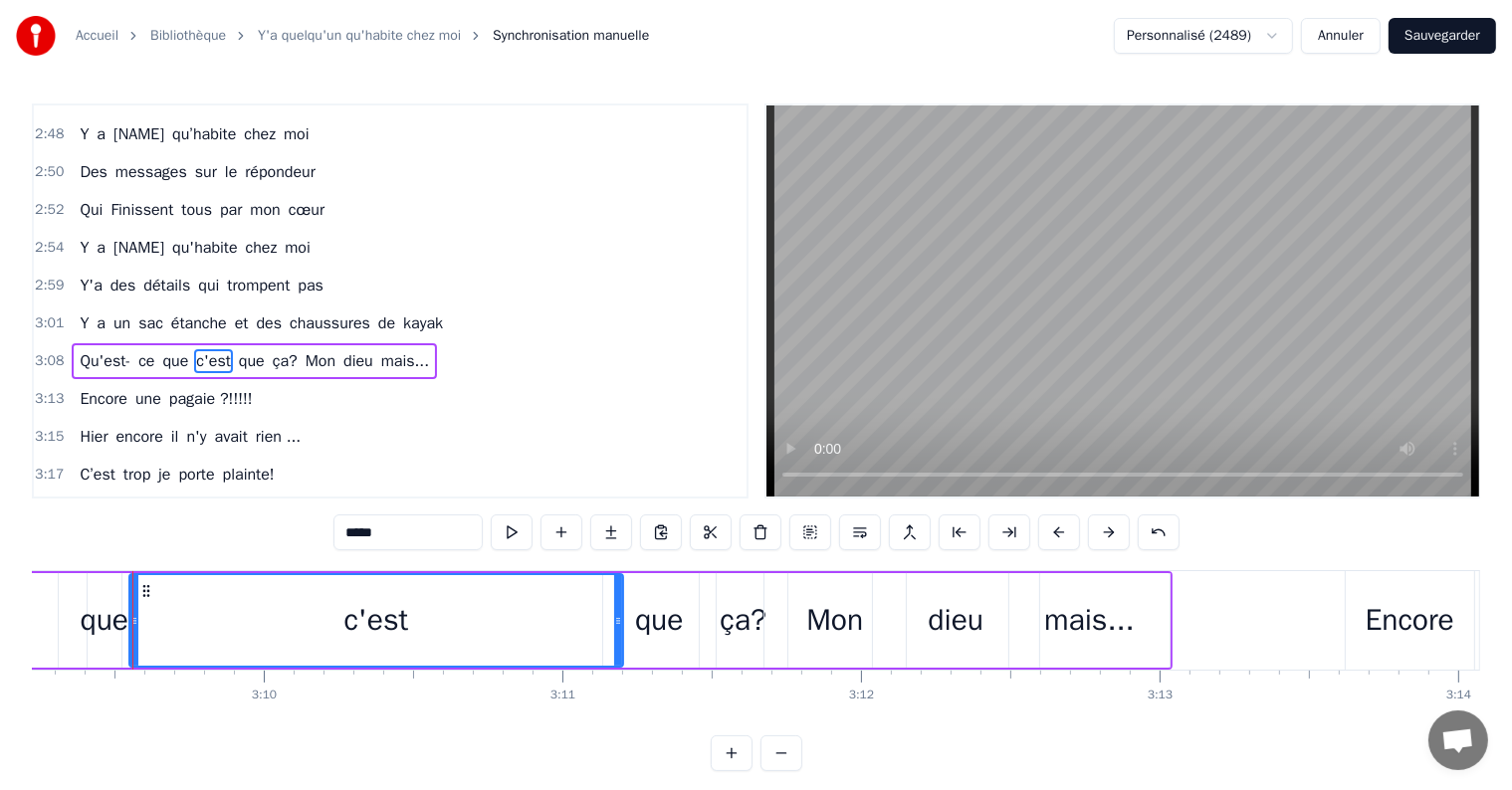 drag, startPoint x: 151, startPoint y: 621, endPoint x: 617, endPoint y: 658, distance: 467.46658 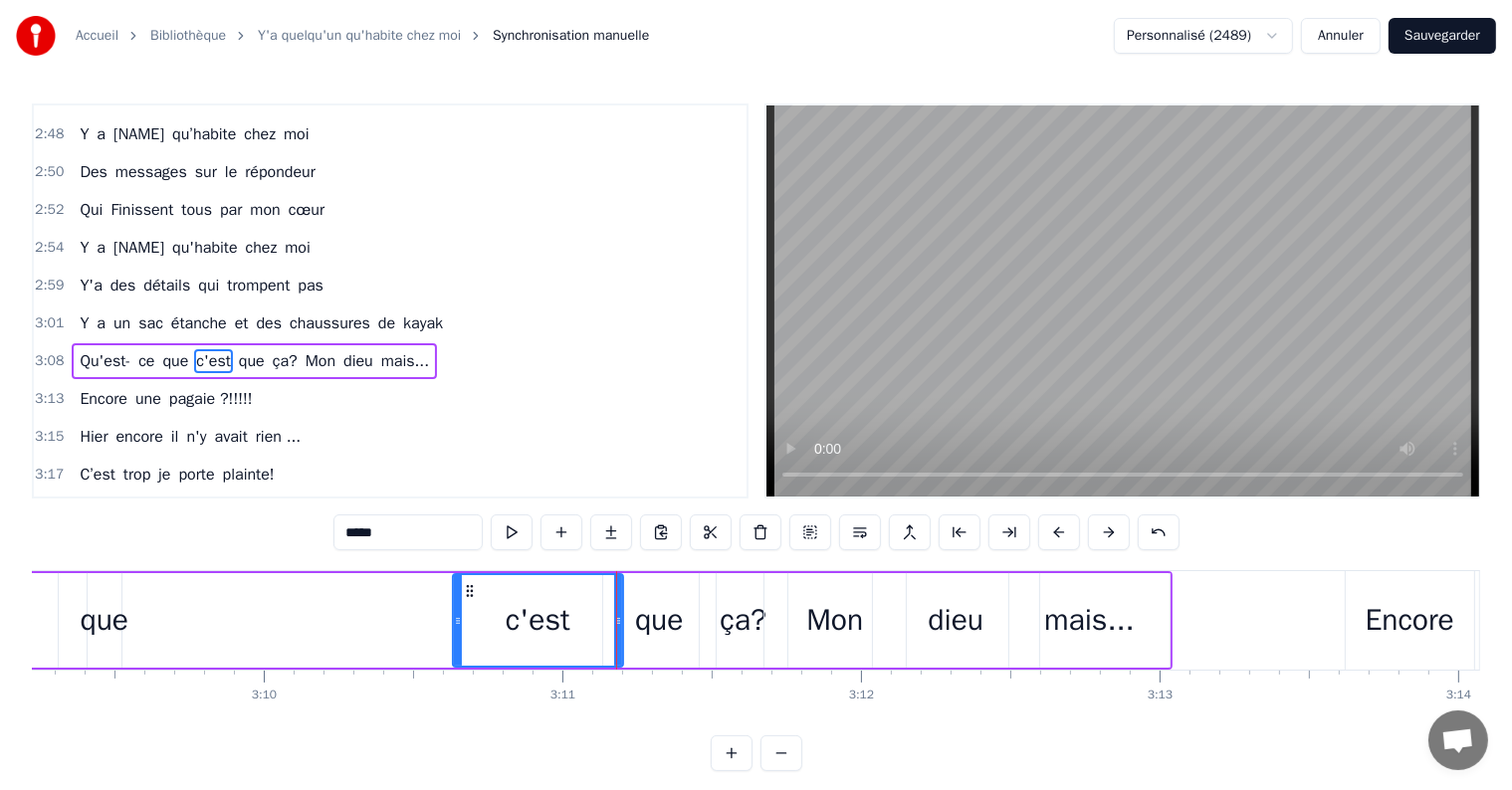 drag, startPoint x: 130, startPoint y: 621, endPoint x: 454, endPoint y: 641, distance: 324.6167 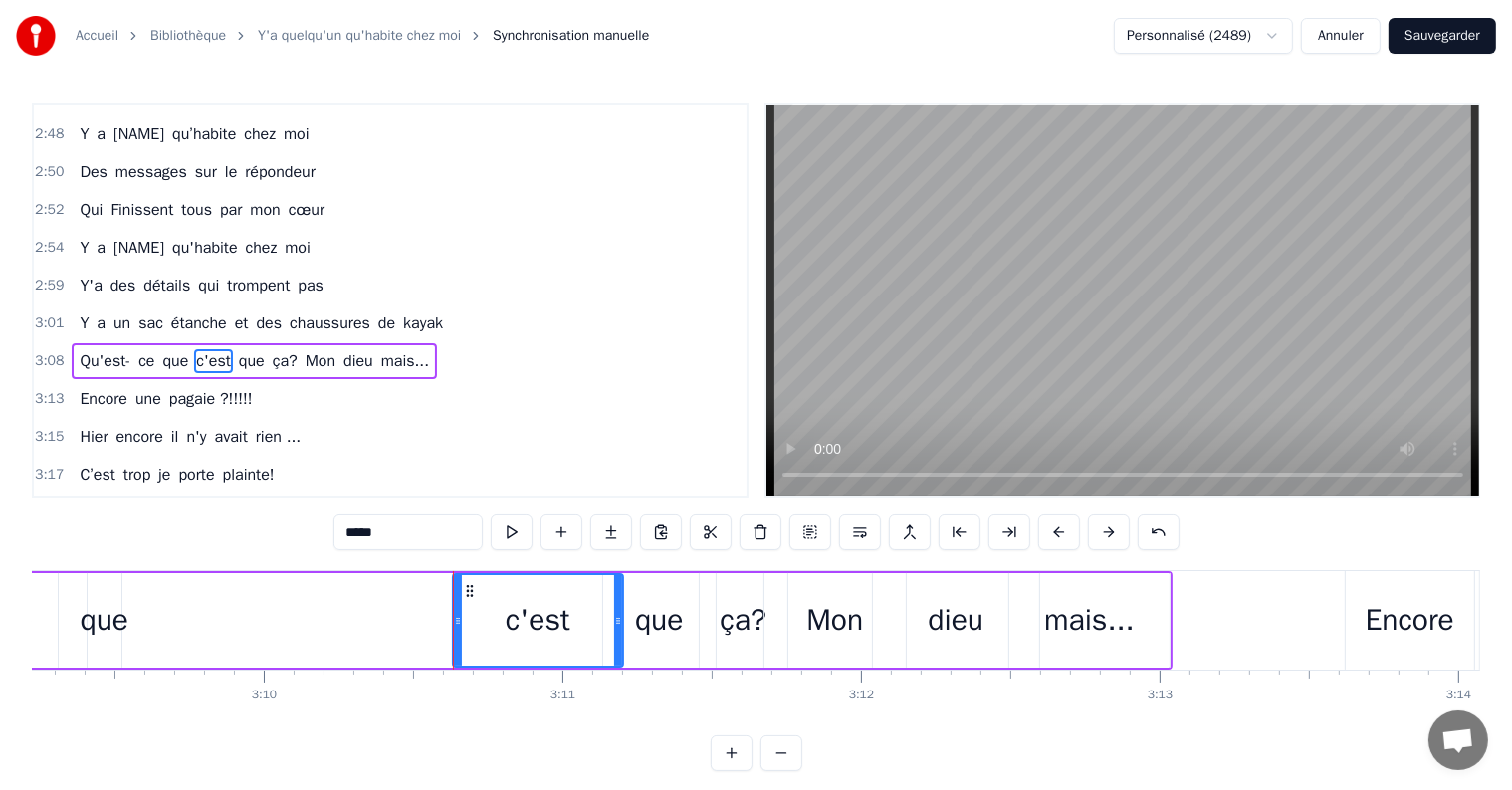 click on "Qu'est- ce que c'est que ça? Mon dieu mais..." at bounding box center (516, 620) 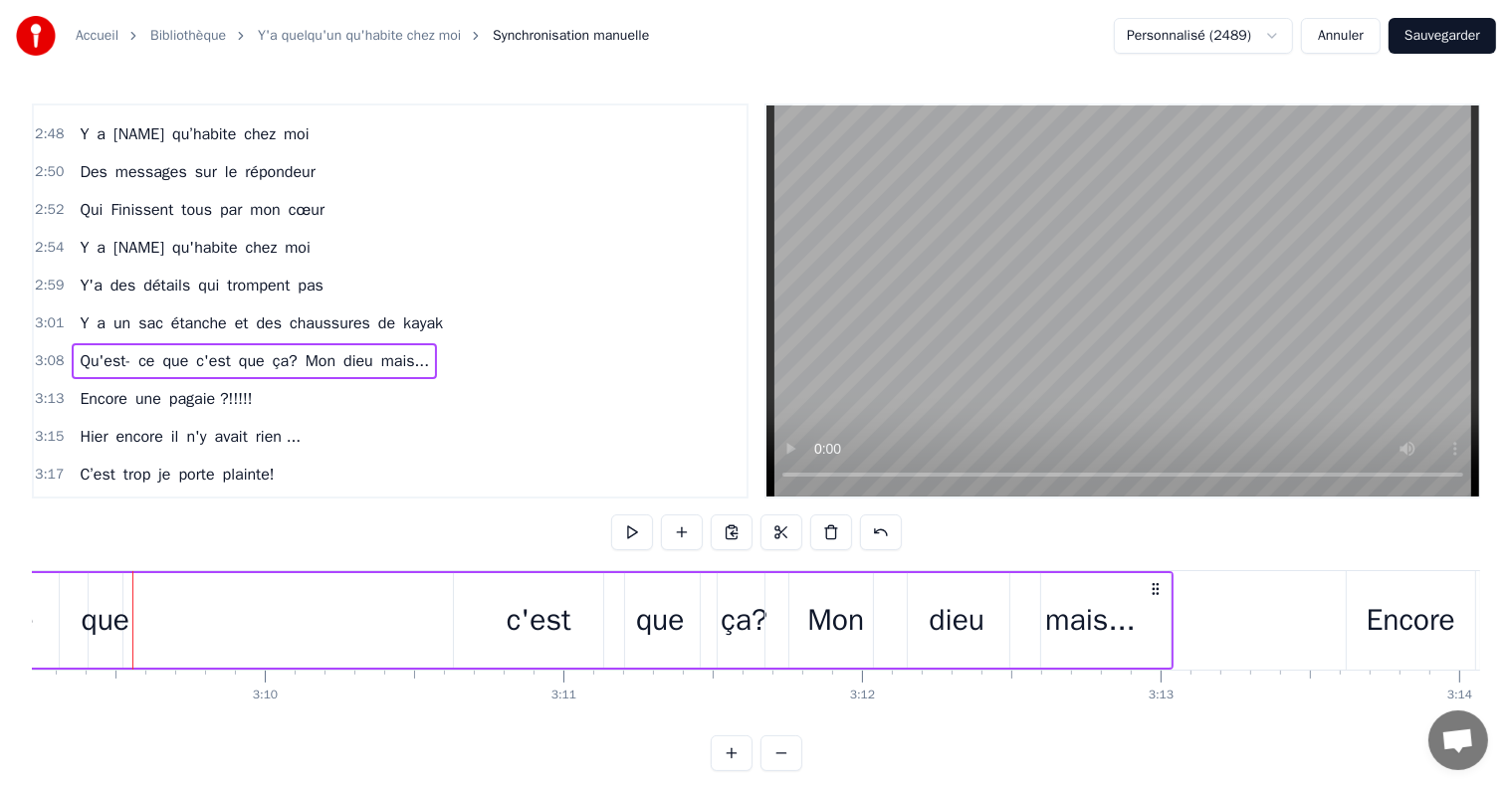 click on "que" at bounding box center [106, 620] 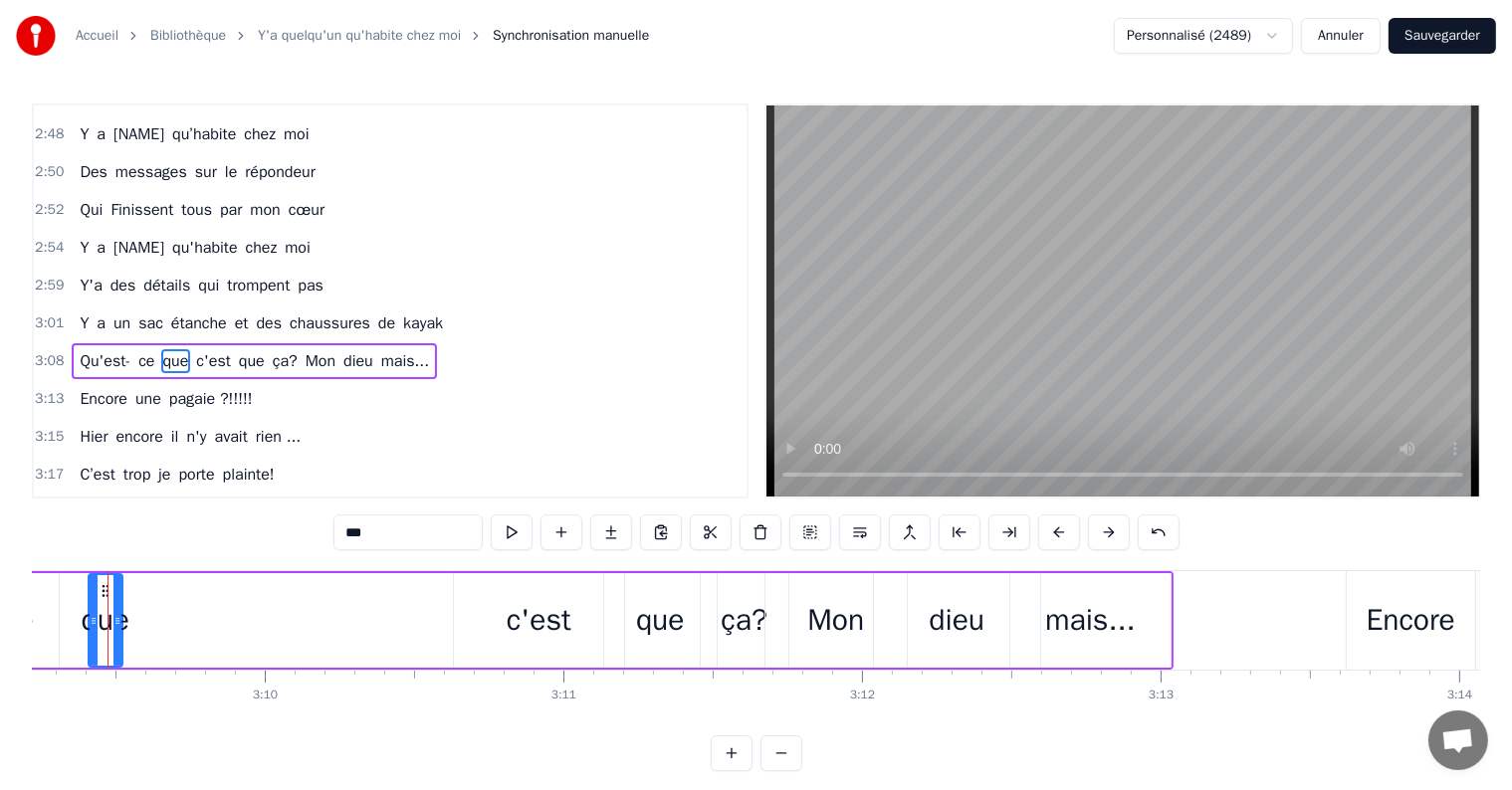 scroll, scrollTop: 0, scrollLeft: 56480, axis: horizontal 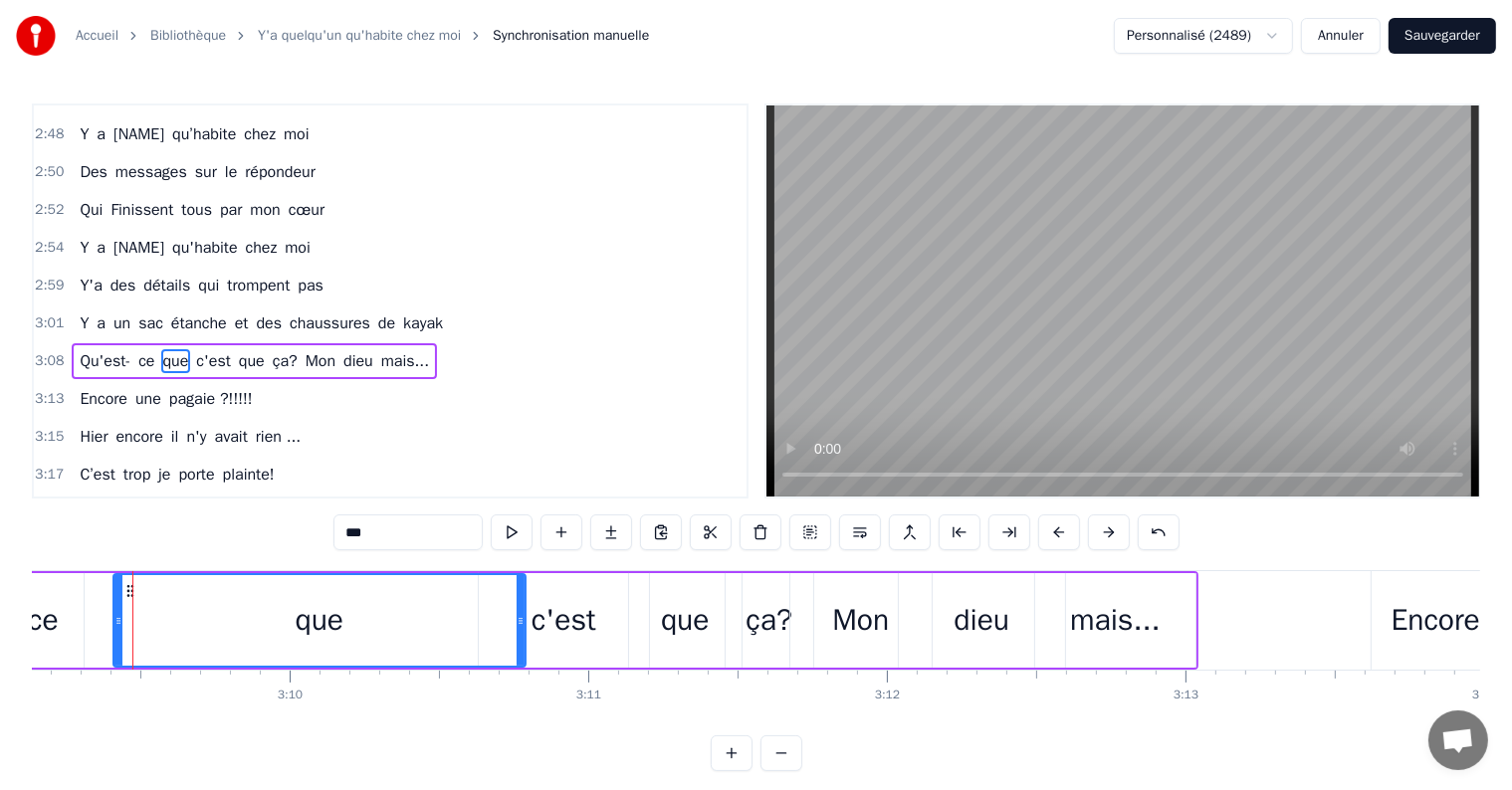 drag, startPoint x: 139, startPoint y: 614, endPoint x: 522, endPoint y: 619, distance: 383.03264 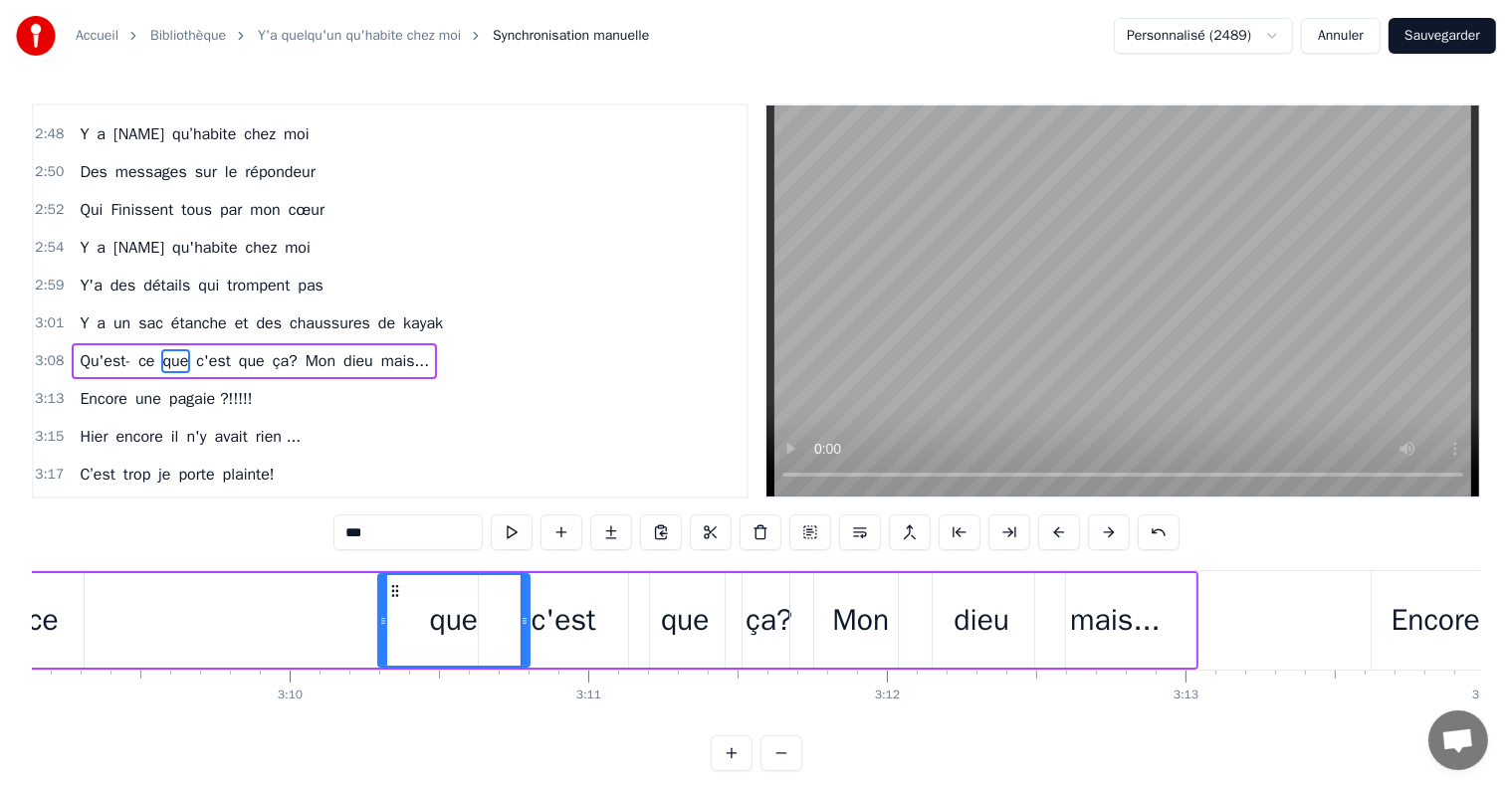 drag, startPoint x: 116, startPoint y: 618, endPoint x: 382, endPoint y: 661, distance: 269.45315 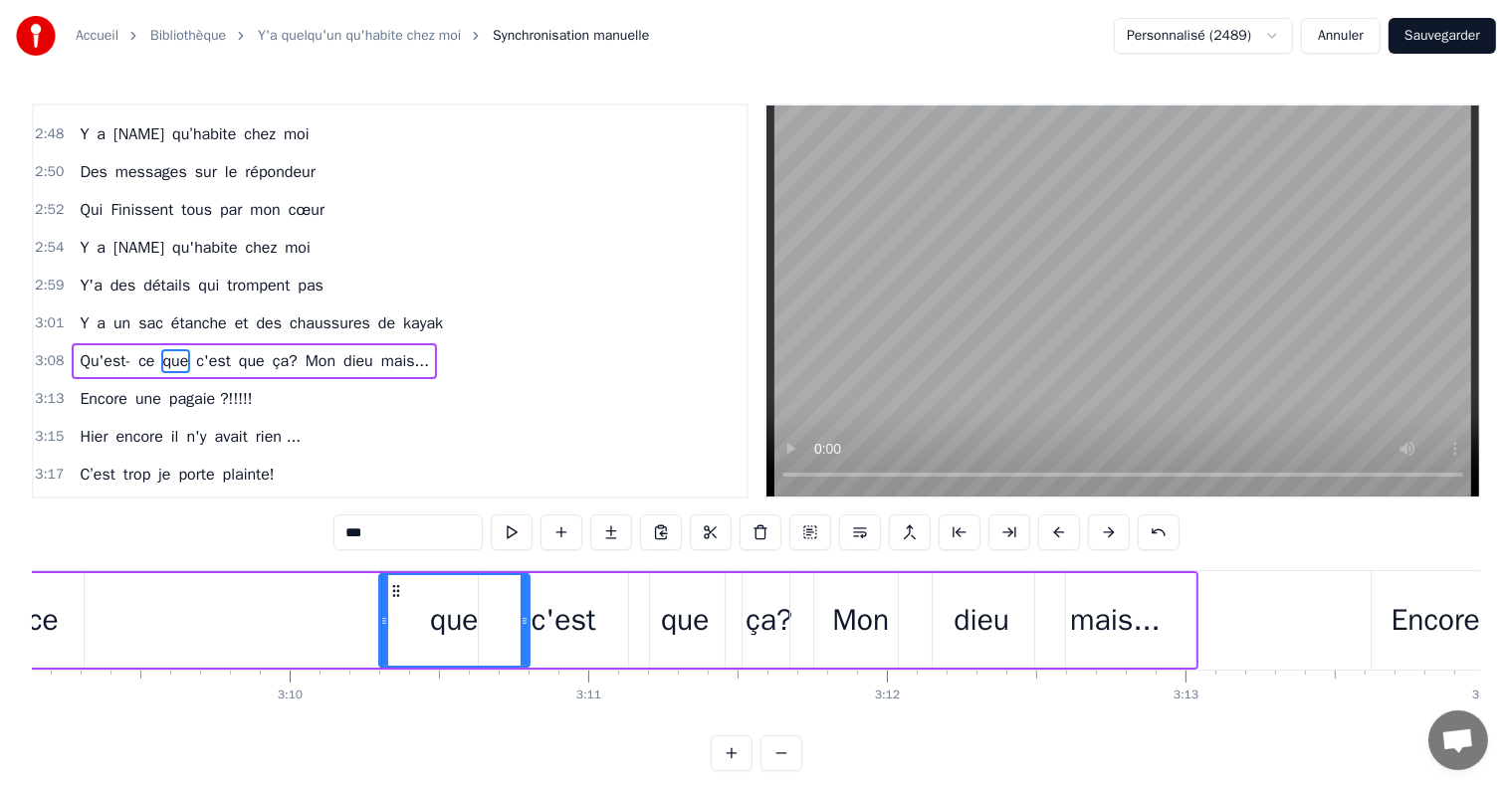 click on "ce" at bounding box center (43, 620) 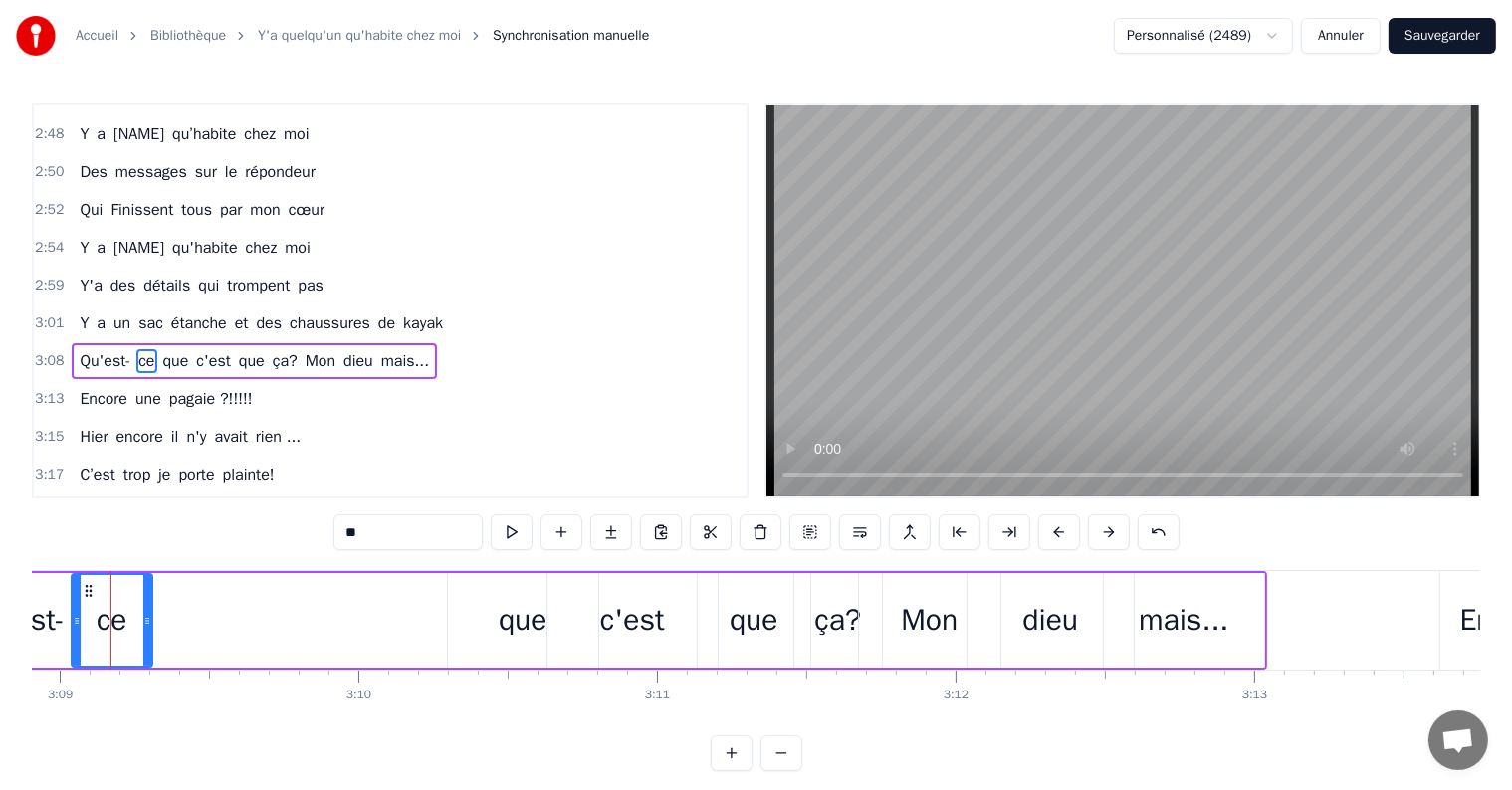 scroll, scrollTop: 0, scrollLeft: 56389, axis: horizontal 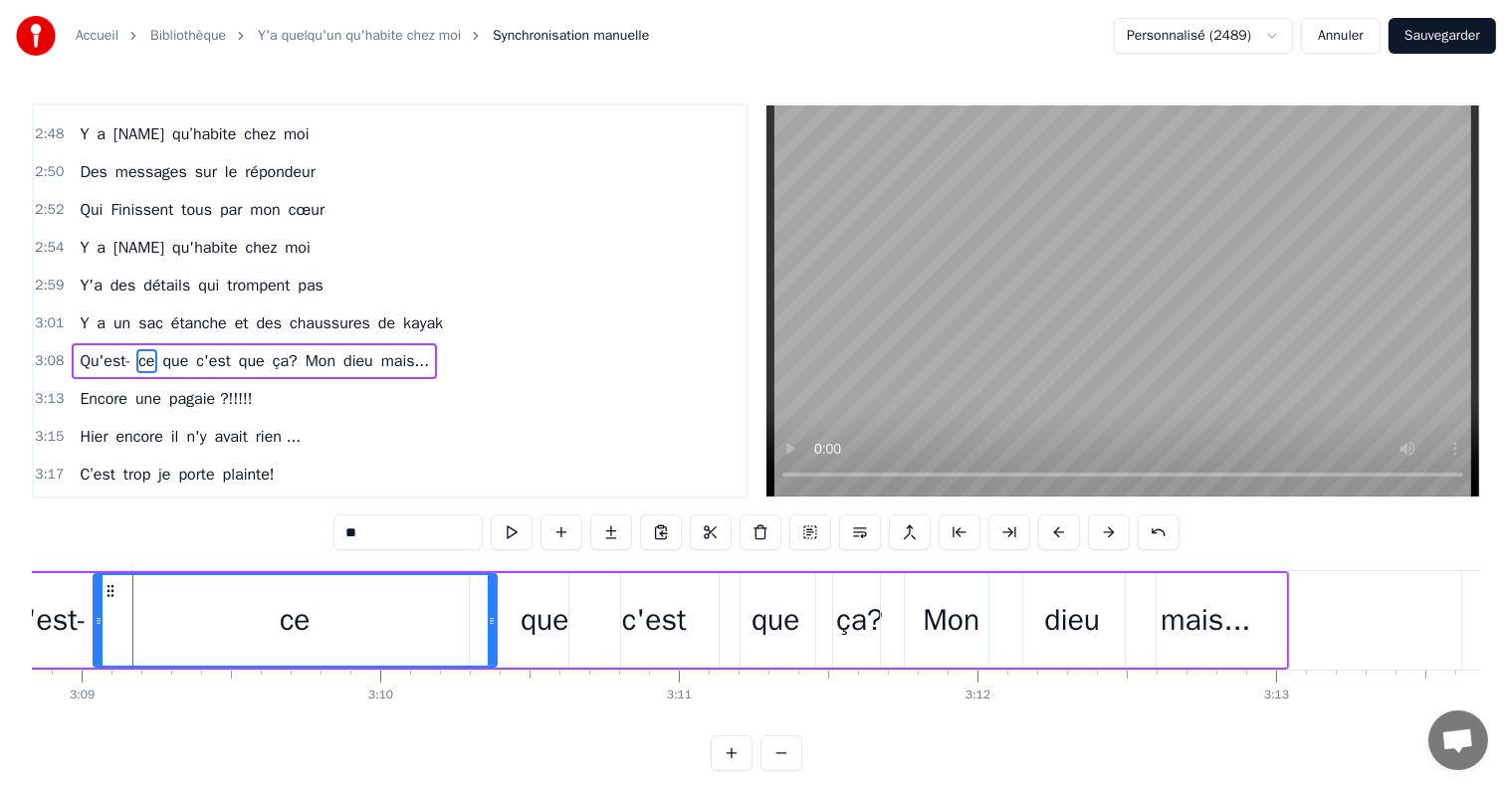 drag, startPoint x: 169, startPoint y: 621, endPoint x: 497, endPoint y: 663, distance: 330.68 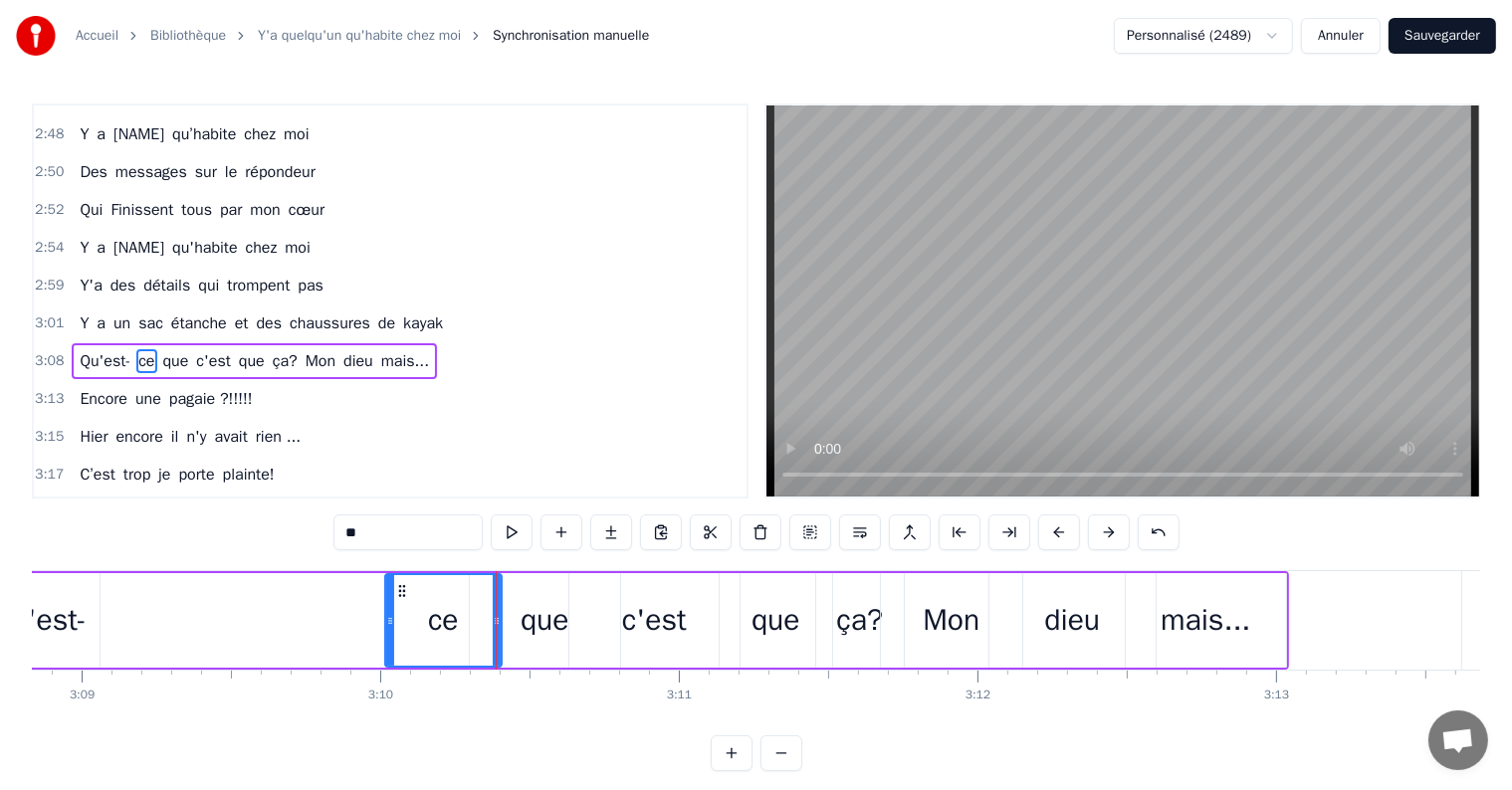 drag, startPoint x: 95, startPoint y: 622, endPoint x: 387, endPoint y: 643, distance: 292.75416 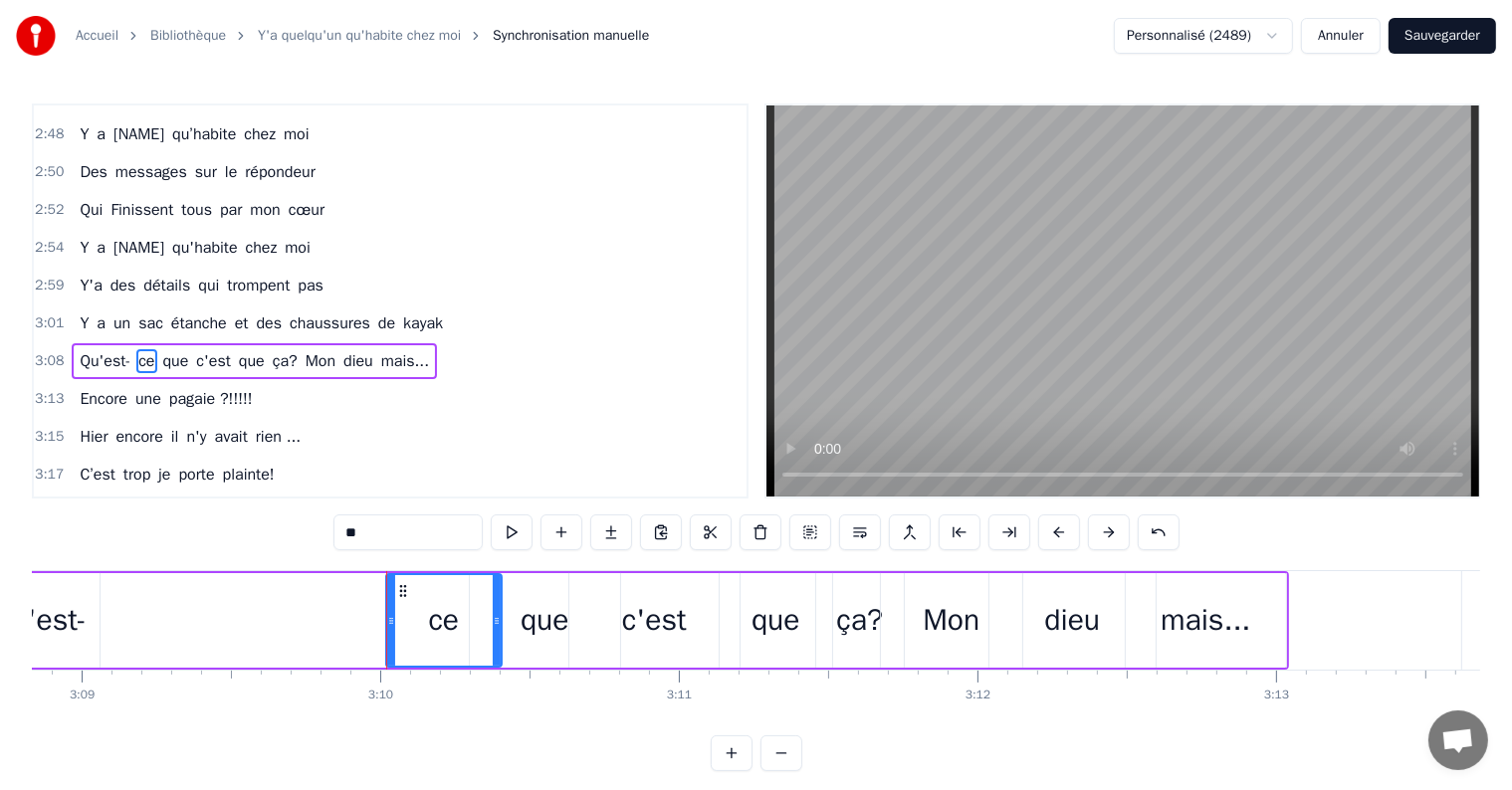 click on "Qu'est-" at bounding box center (39, 620) 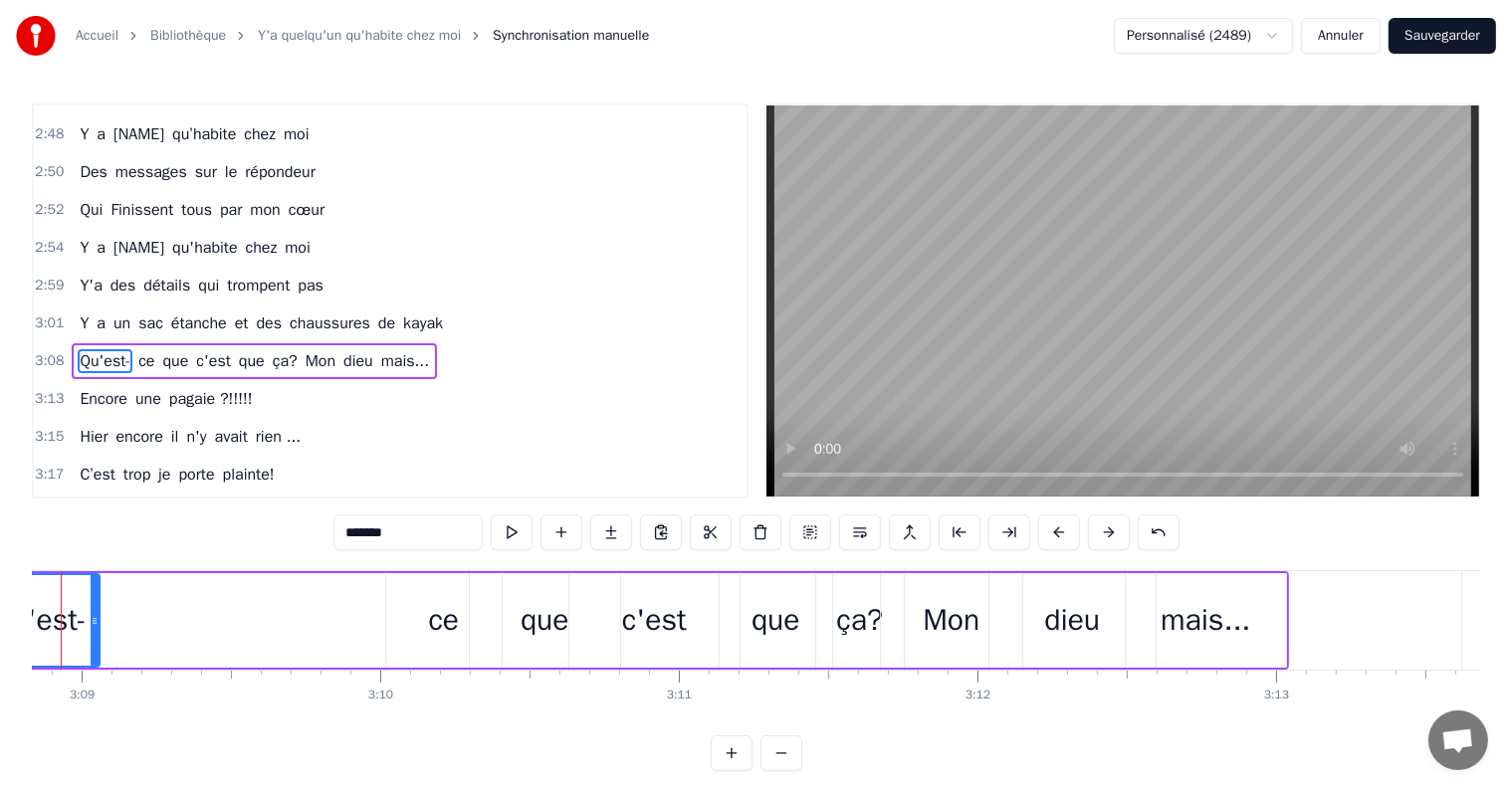 scroll, scrollTop: 0, scrollLeft: 56317, axis: horizontal 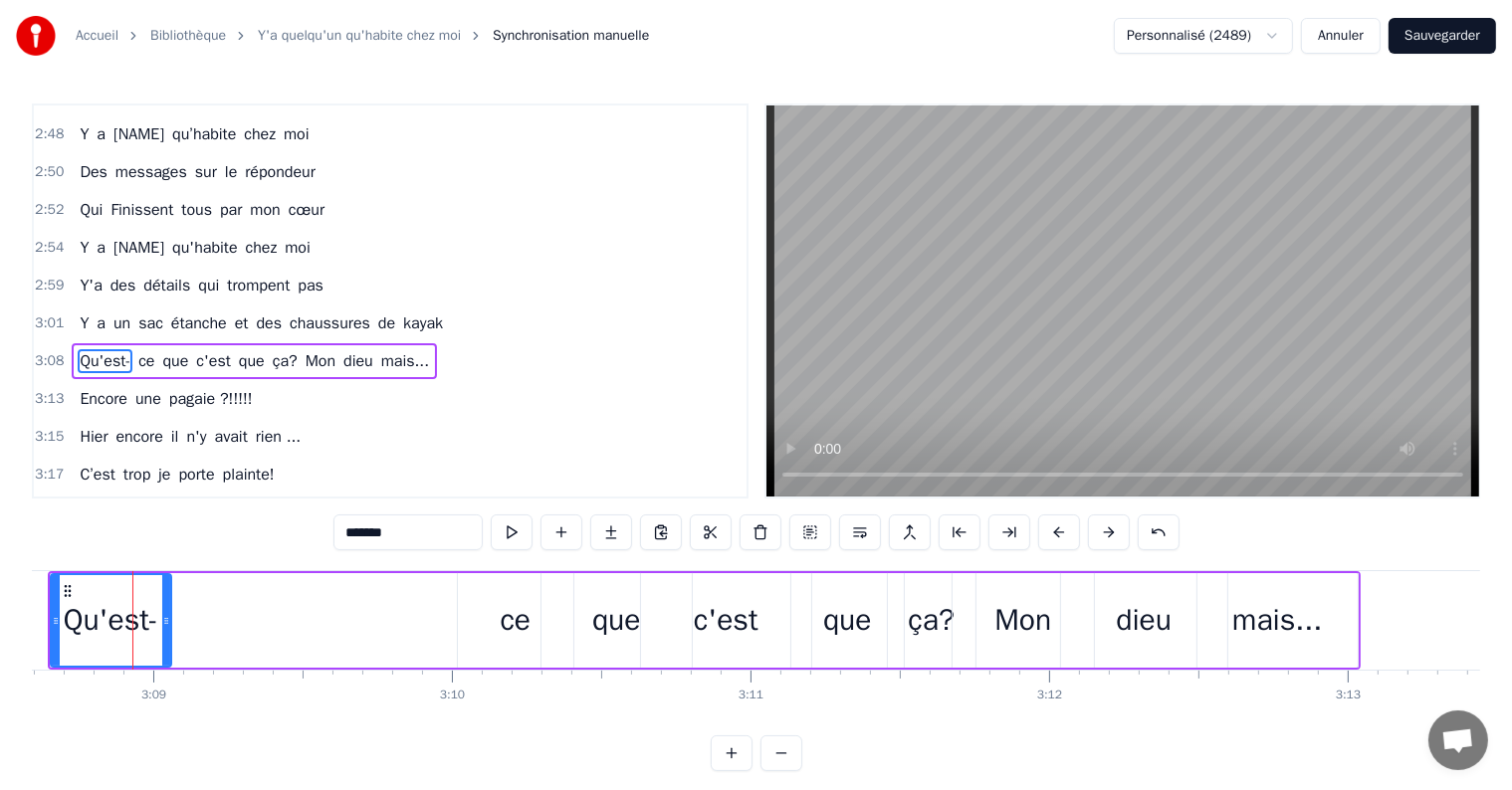 click on "kayak" at bounding box center (423, 323) 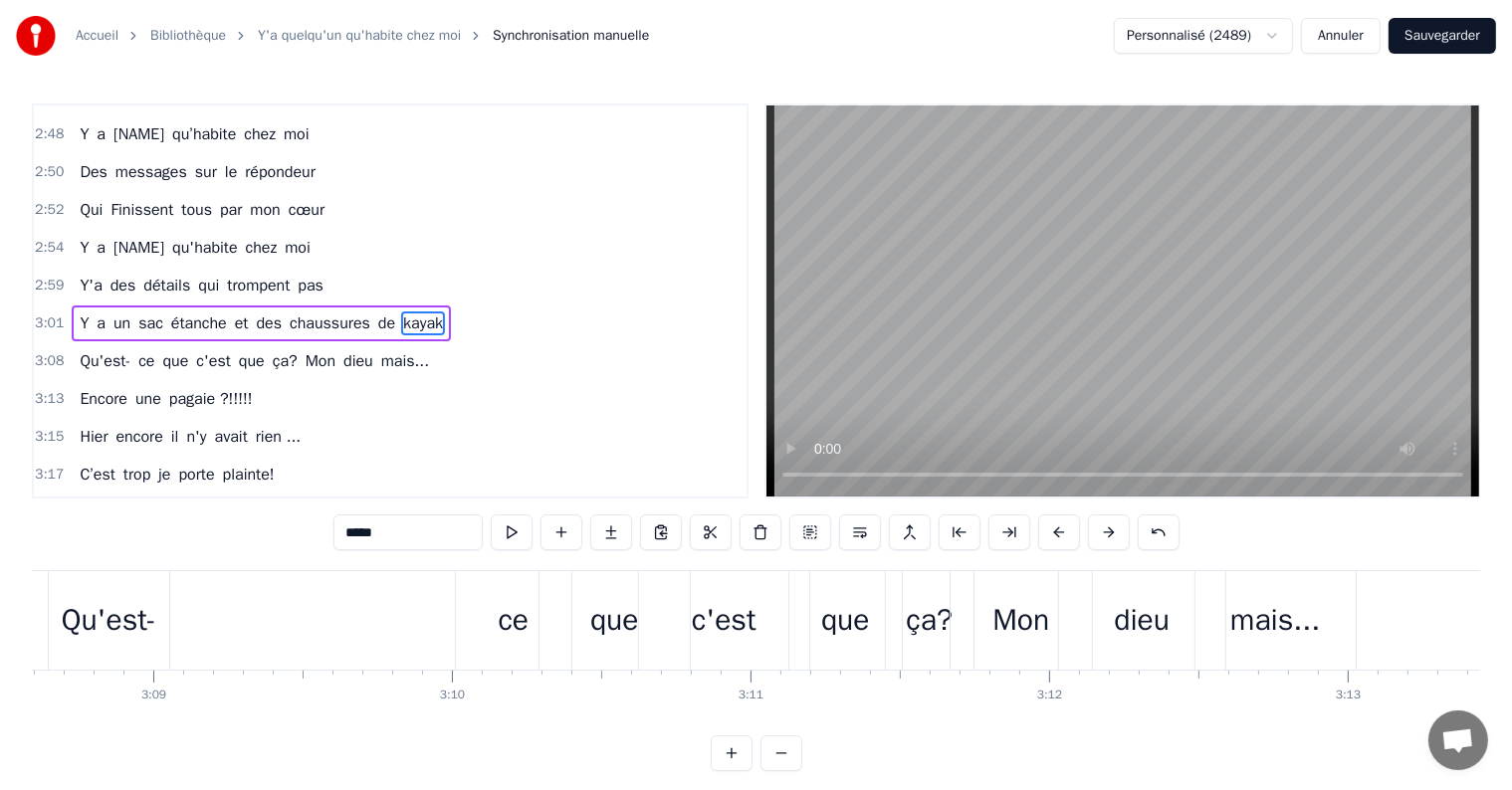 scroll, scrollTop: 1580, scrollLeft: 0, axis: vertical 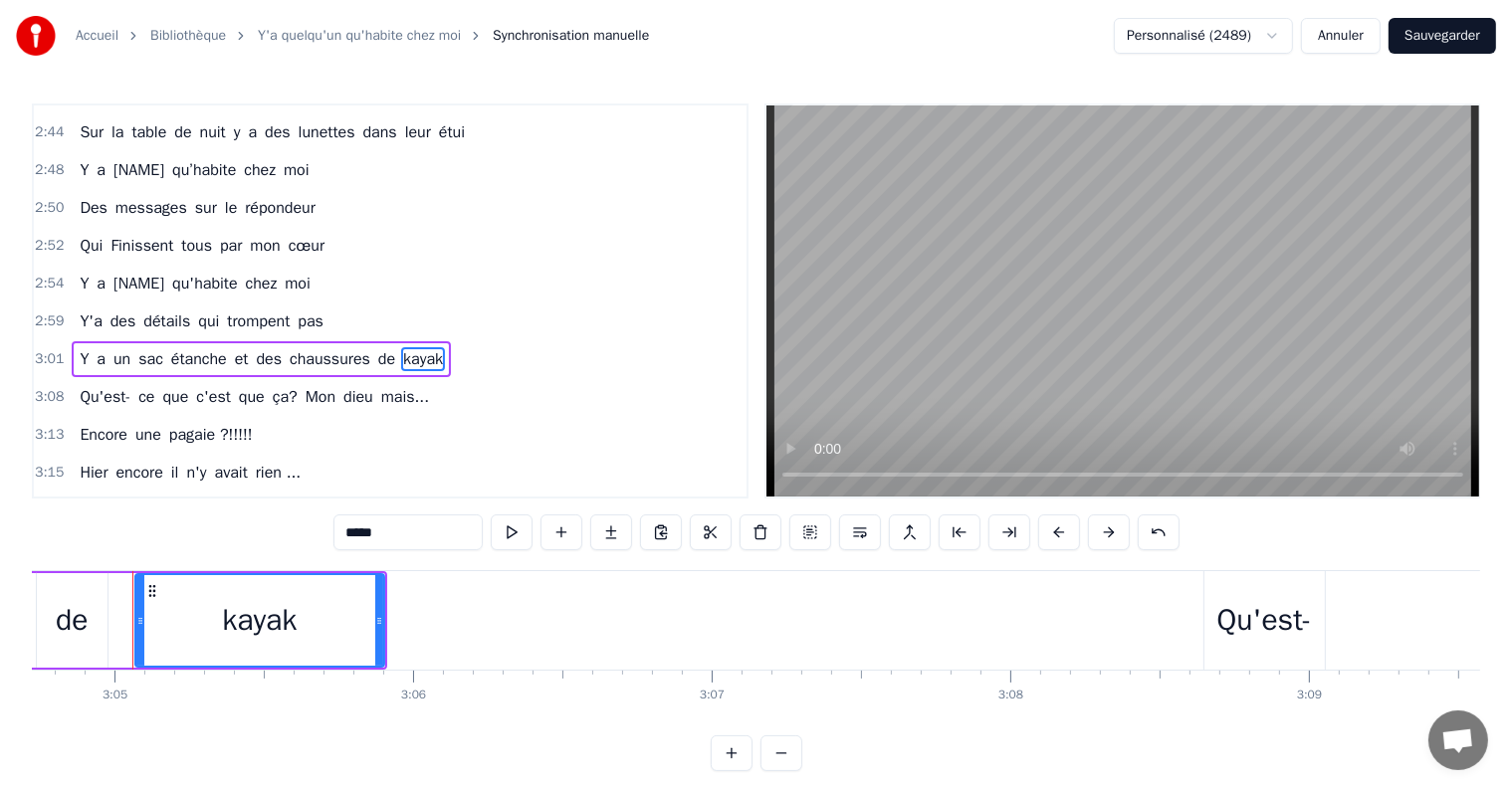 click on "Qu'est-" at bounding box center (1264, 620) 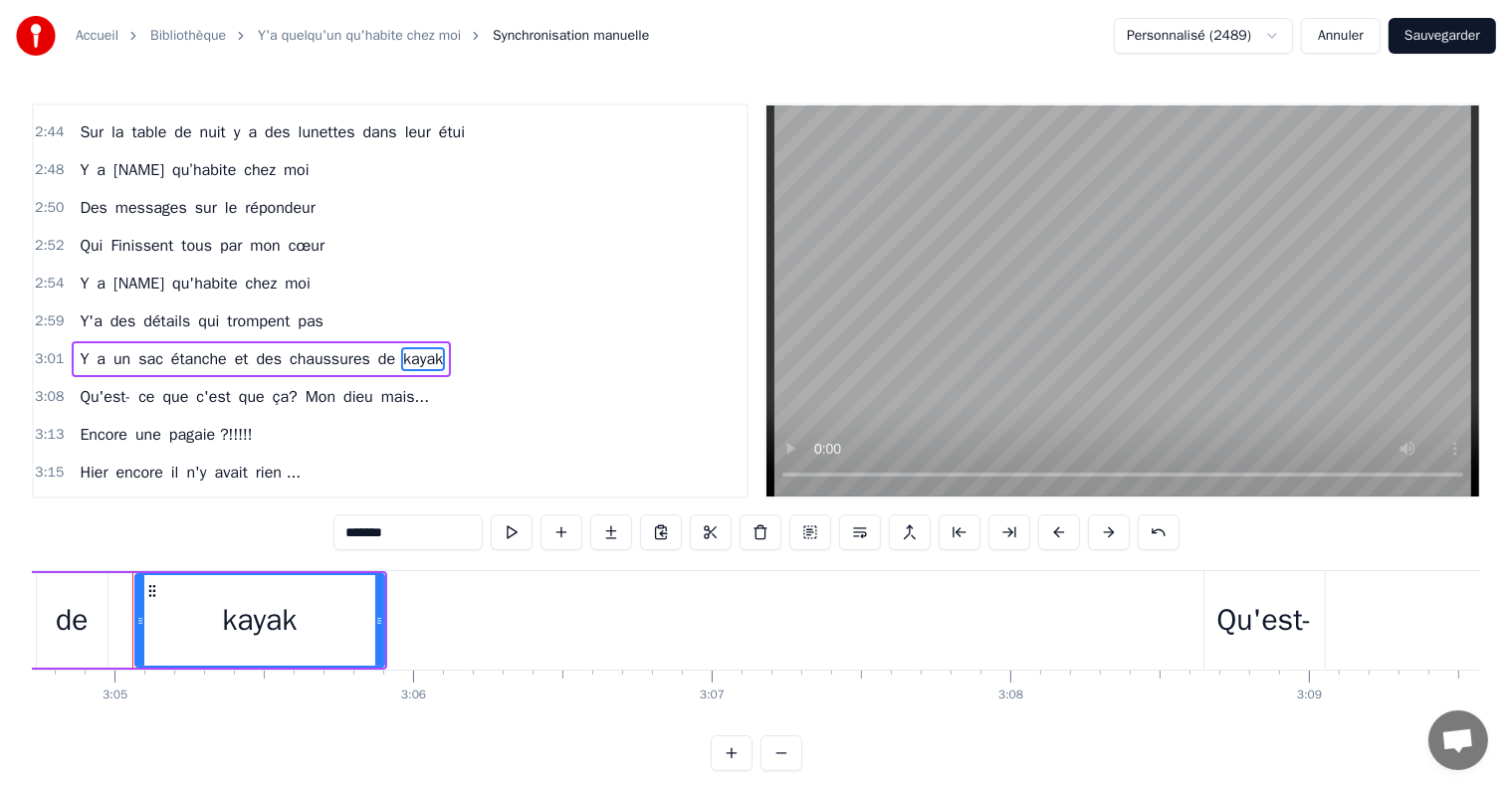 scroll, scrollTop: 1616, scrollLeft: 0, axis: vertical 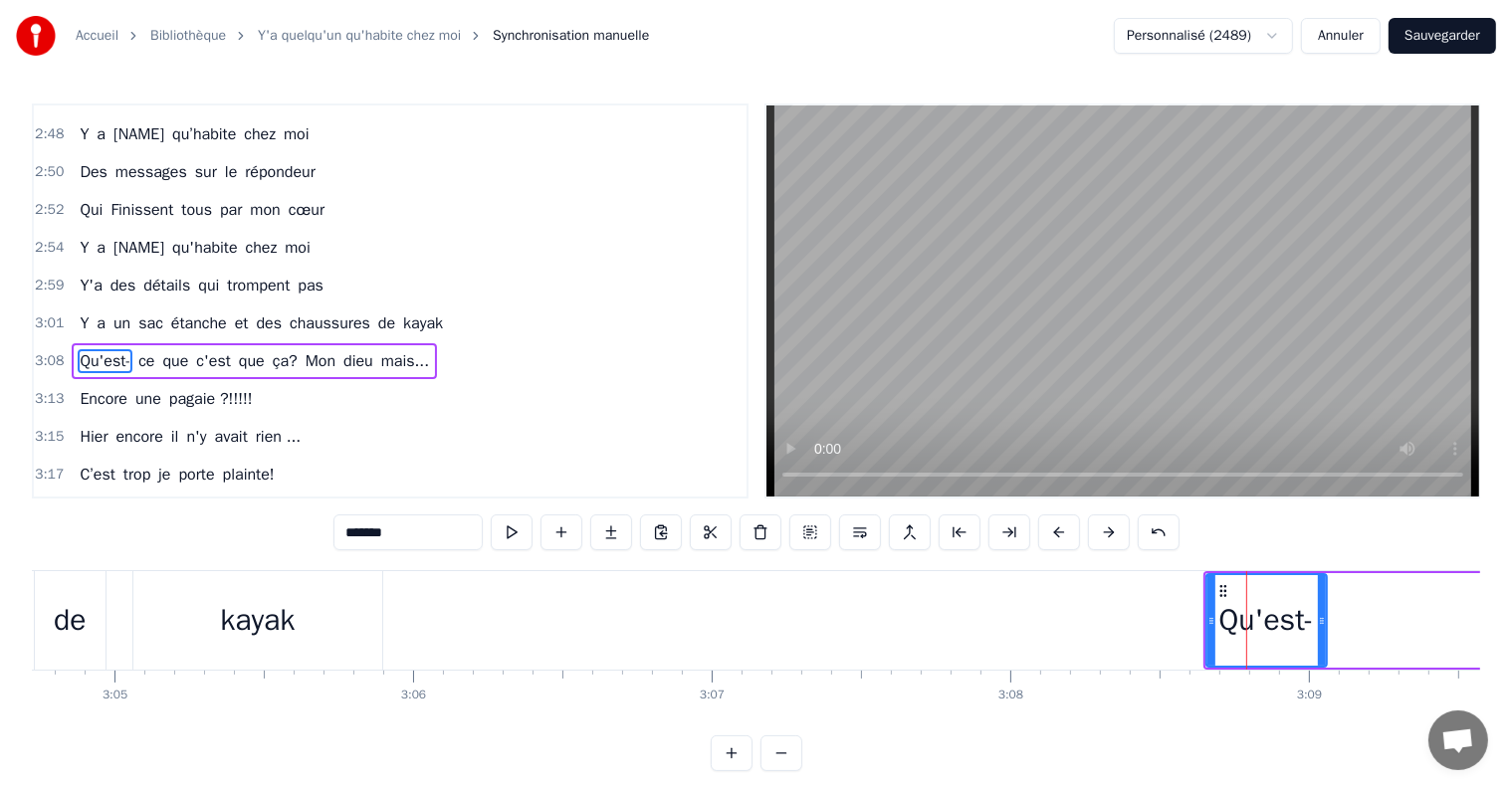 click on "kayak" at bounding box center [257, 620] 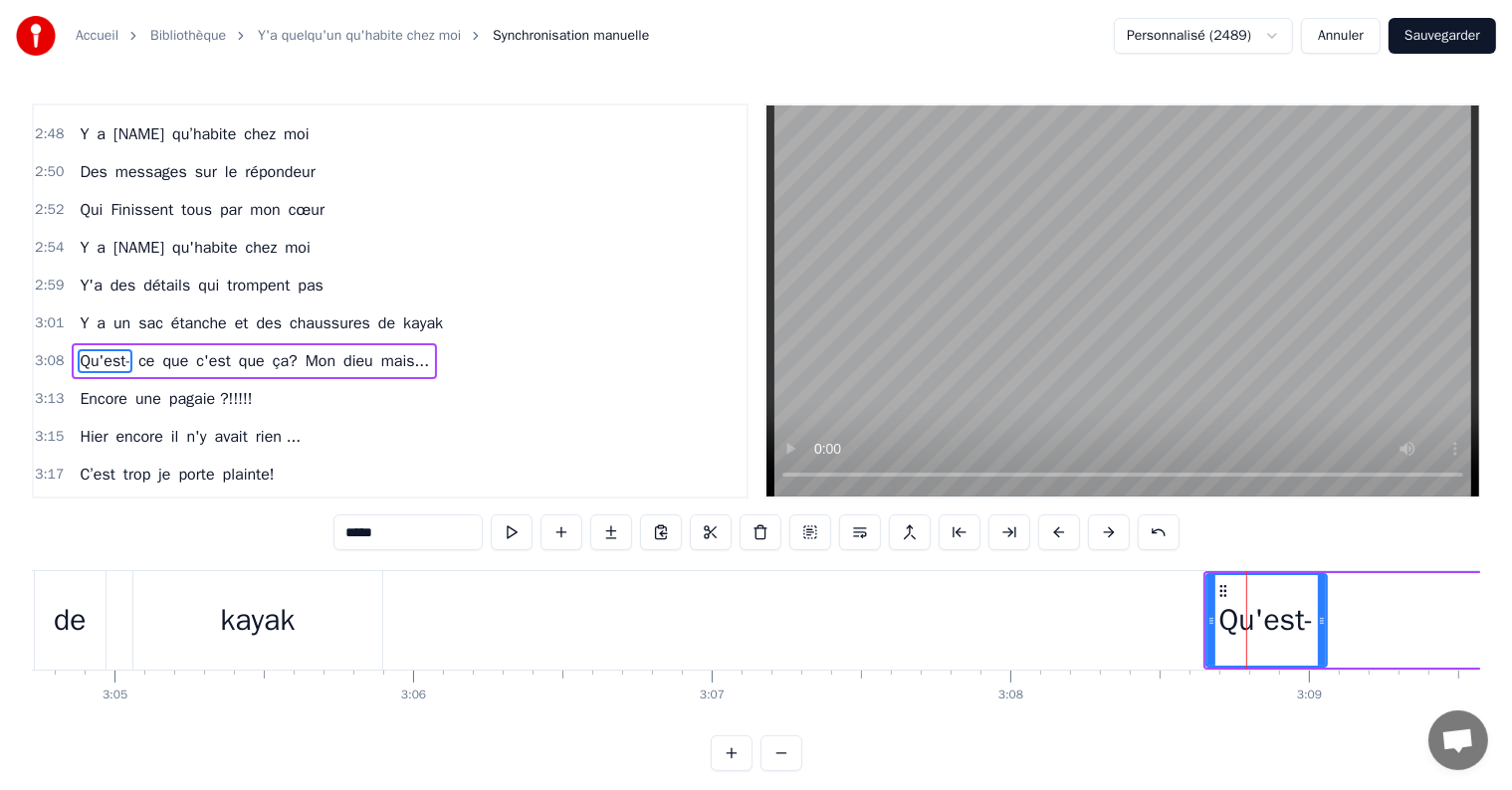 scroll, scrollTop: 1580, scrollLeft: 0, axis: vertical 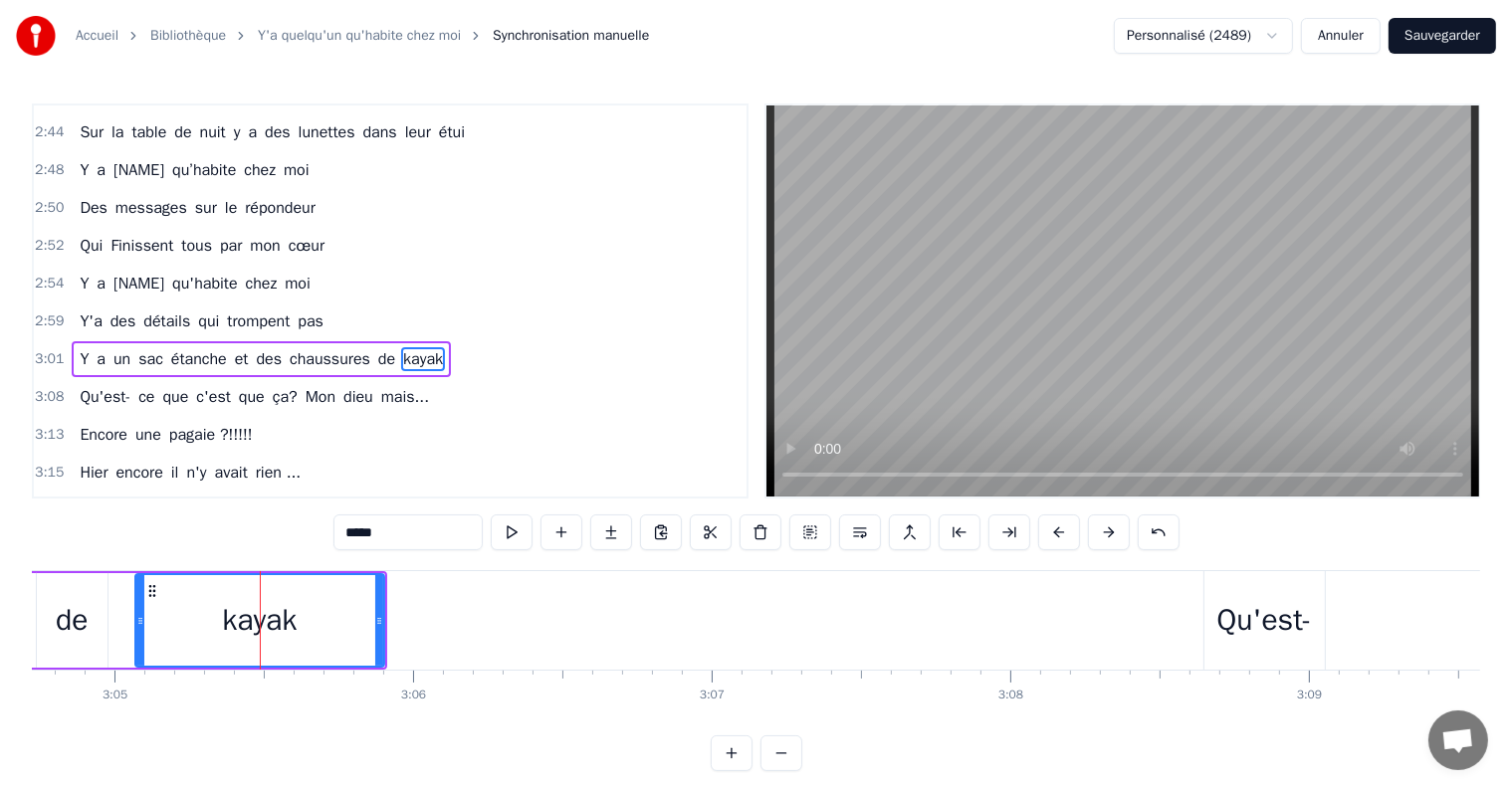 click on "Qu'est-" at bounding box center (105, 397) 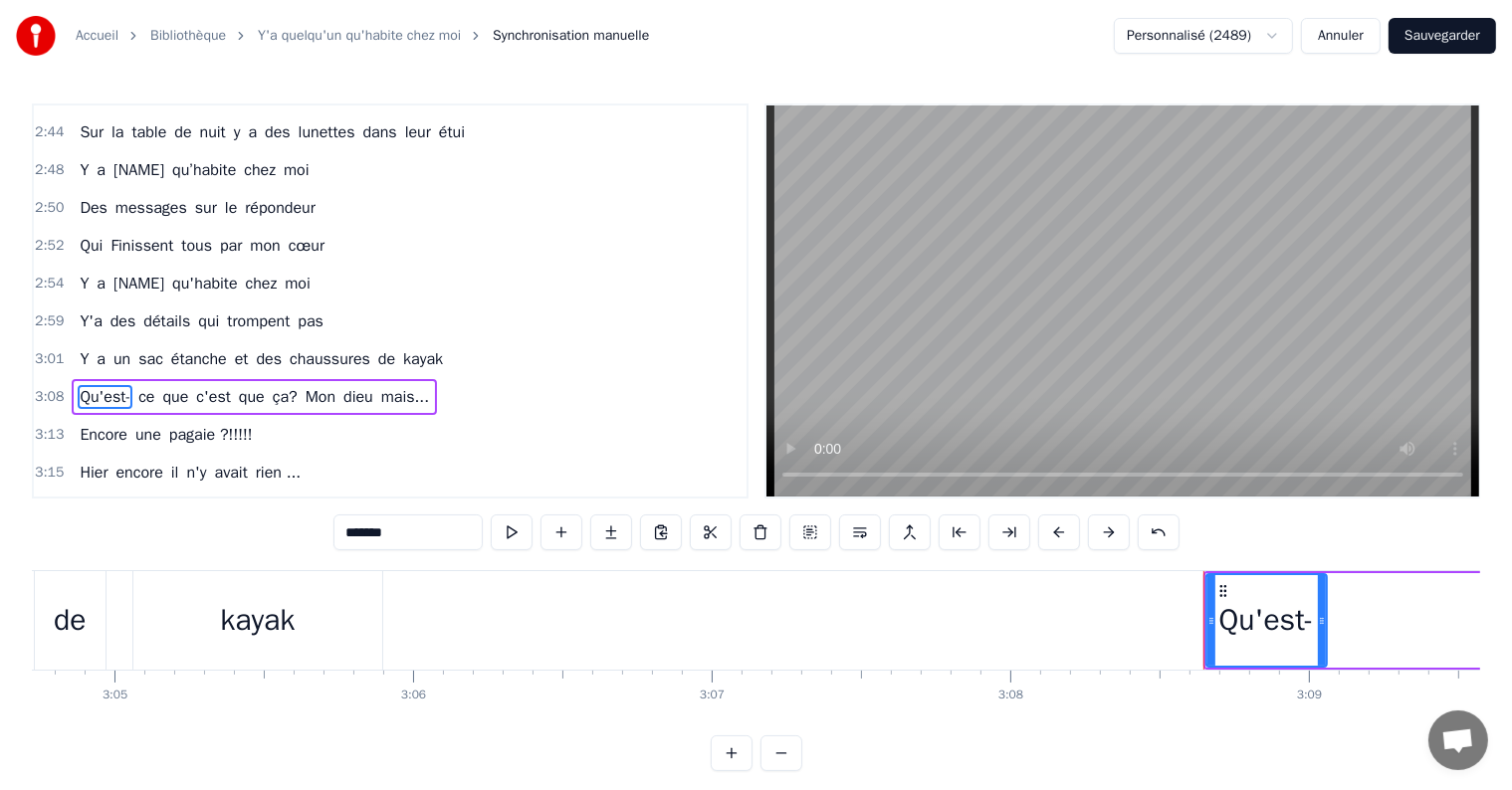 scroll, scrollTop: 1616, scrollLeft: 0, axis: vertical 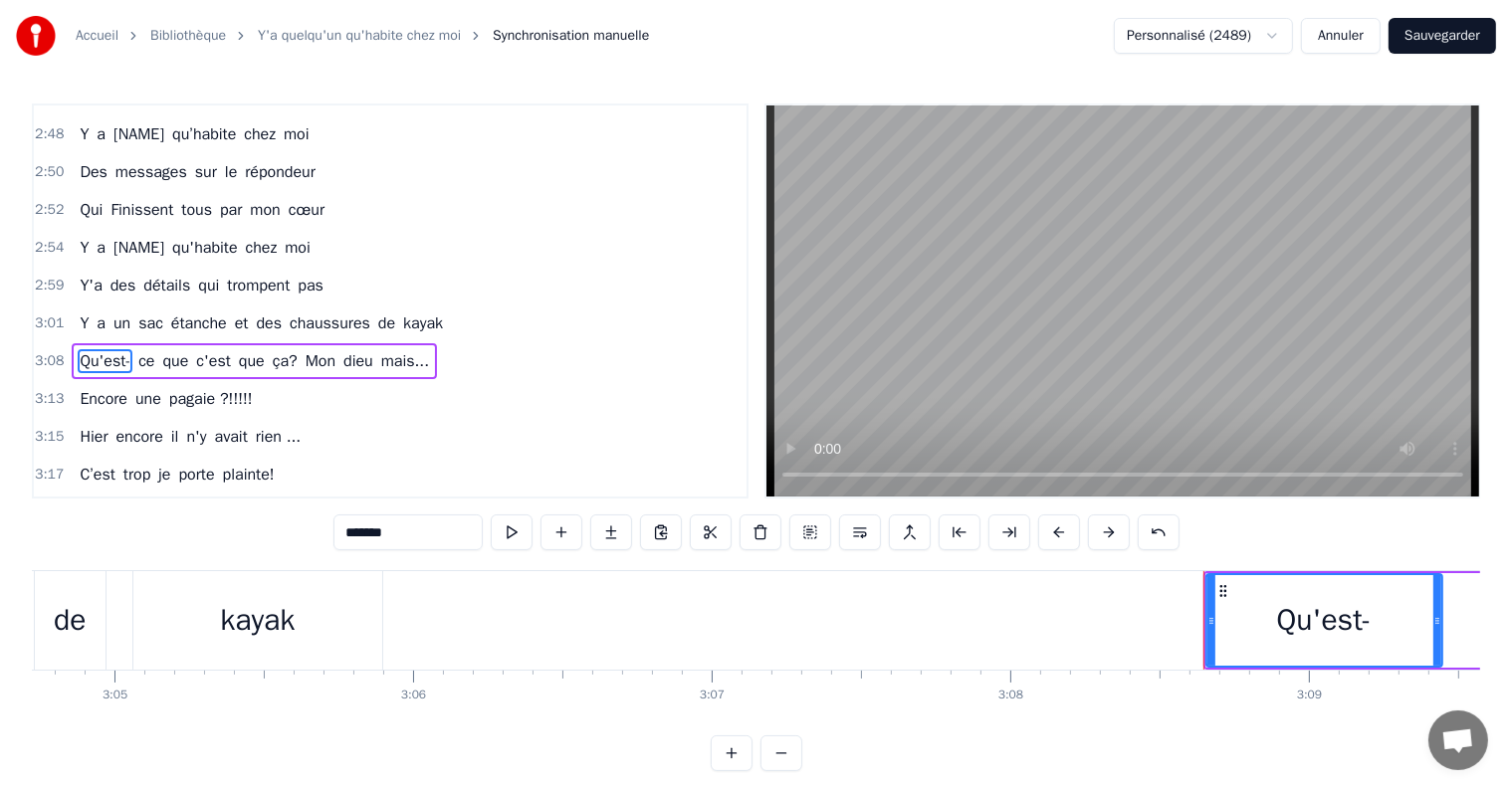 drag, startPoint x: 1323, startPoint y: 621, endPoint x: 1445, endPoint y: 621, distance: 122 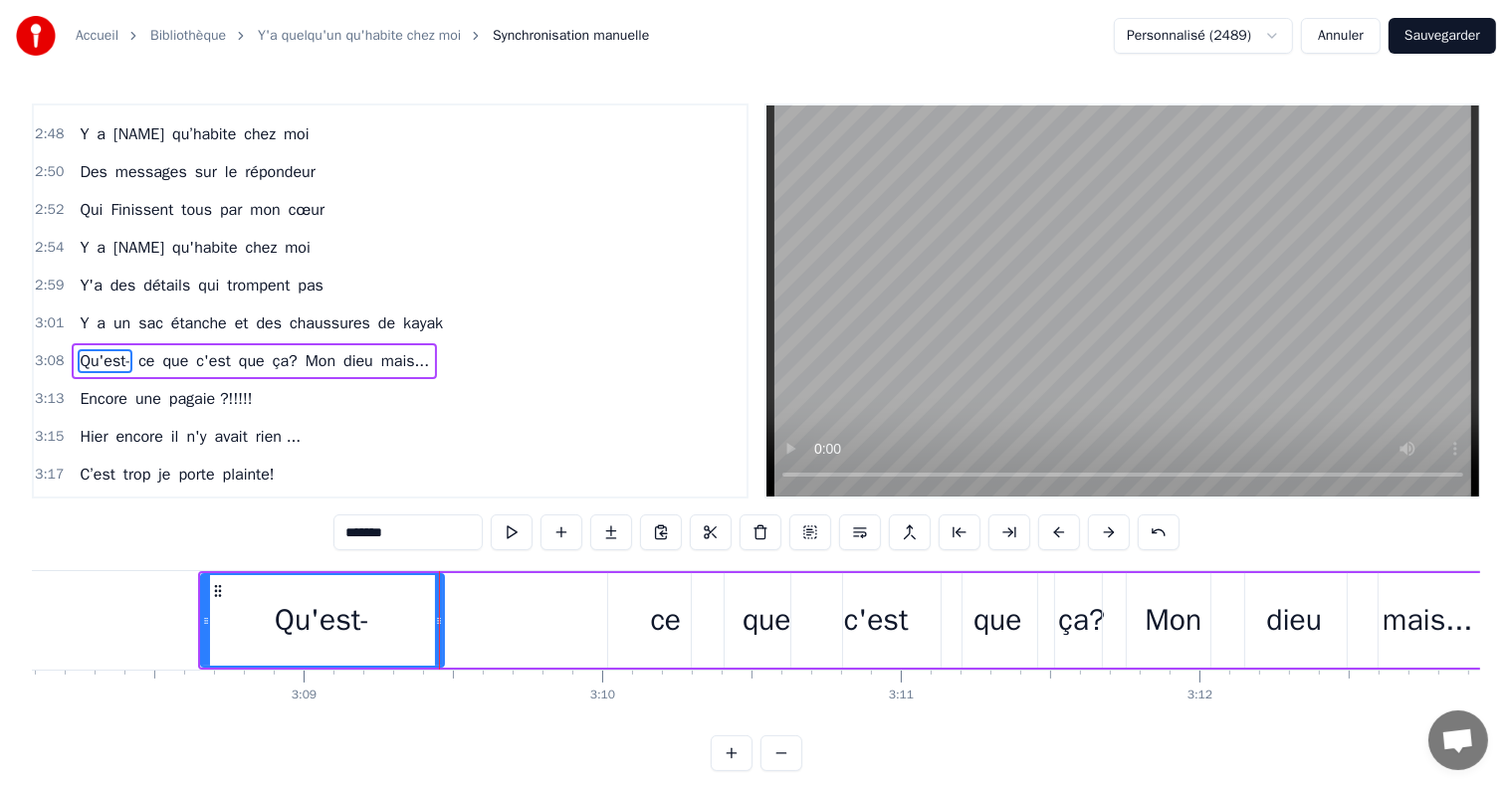 scroll, scrollTop: 0, scrollLeft: 56474, axis: horizontal 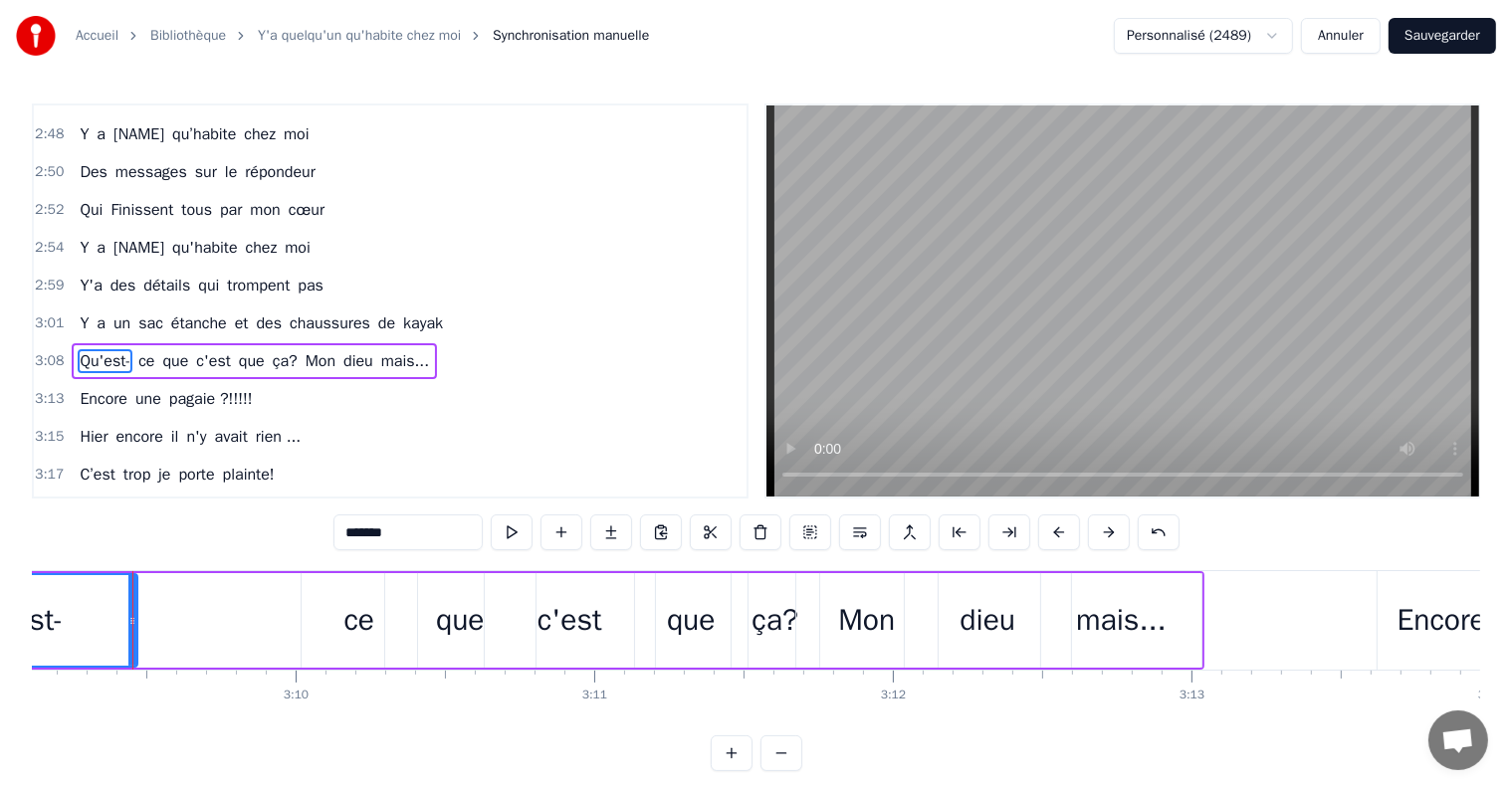 drag, startPoint x: 132, startPoint y: 617, endPoint x: 283, endPoint y: 621, distance: 151.05297 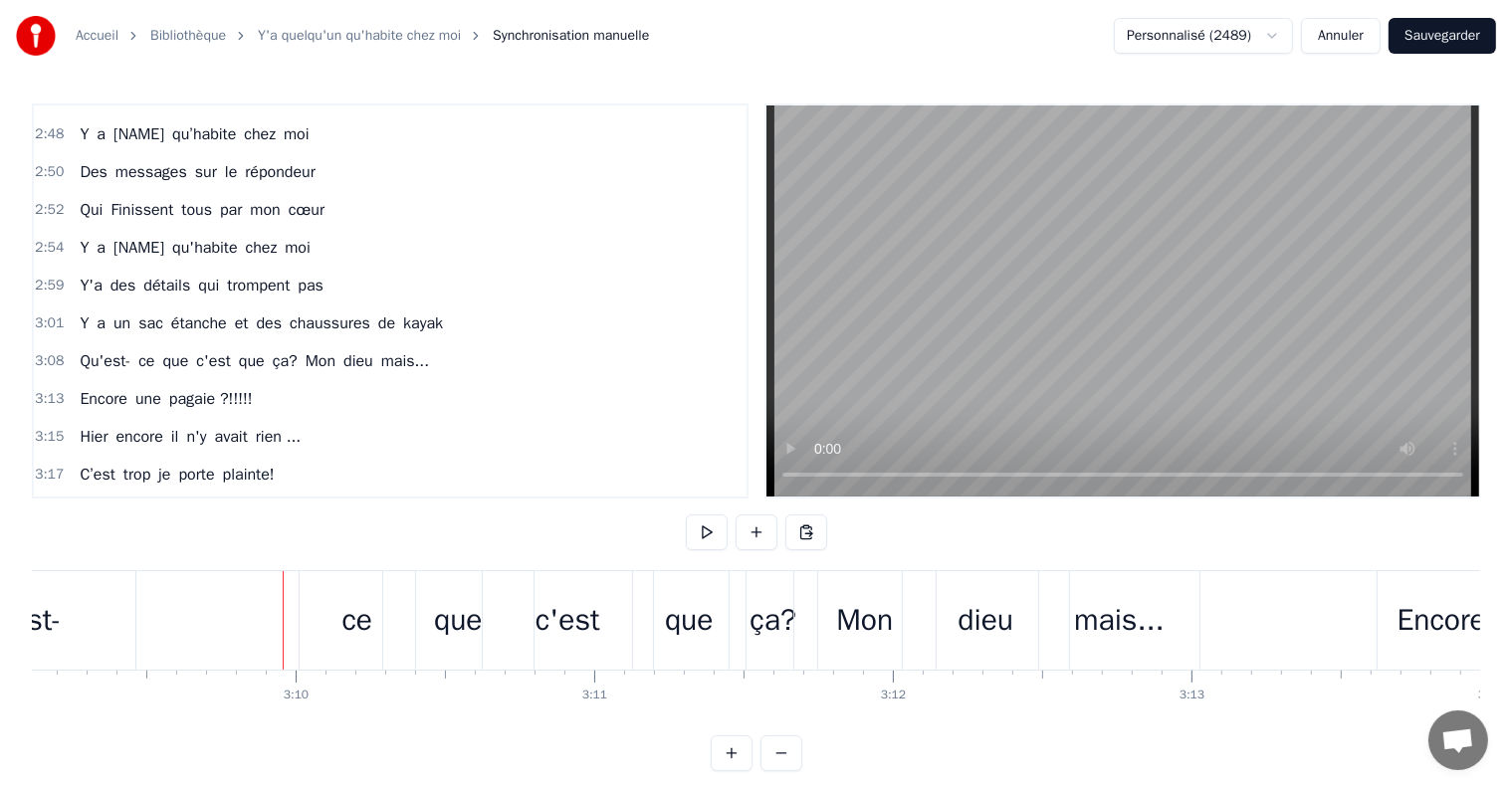 click on "Qu'est-" at bounding box center (14, 620) 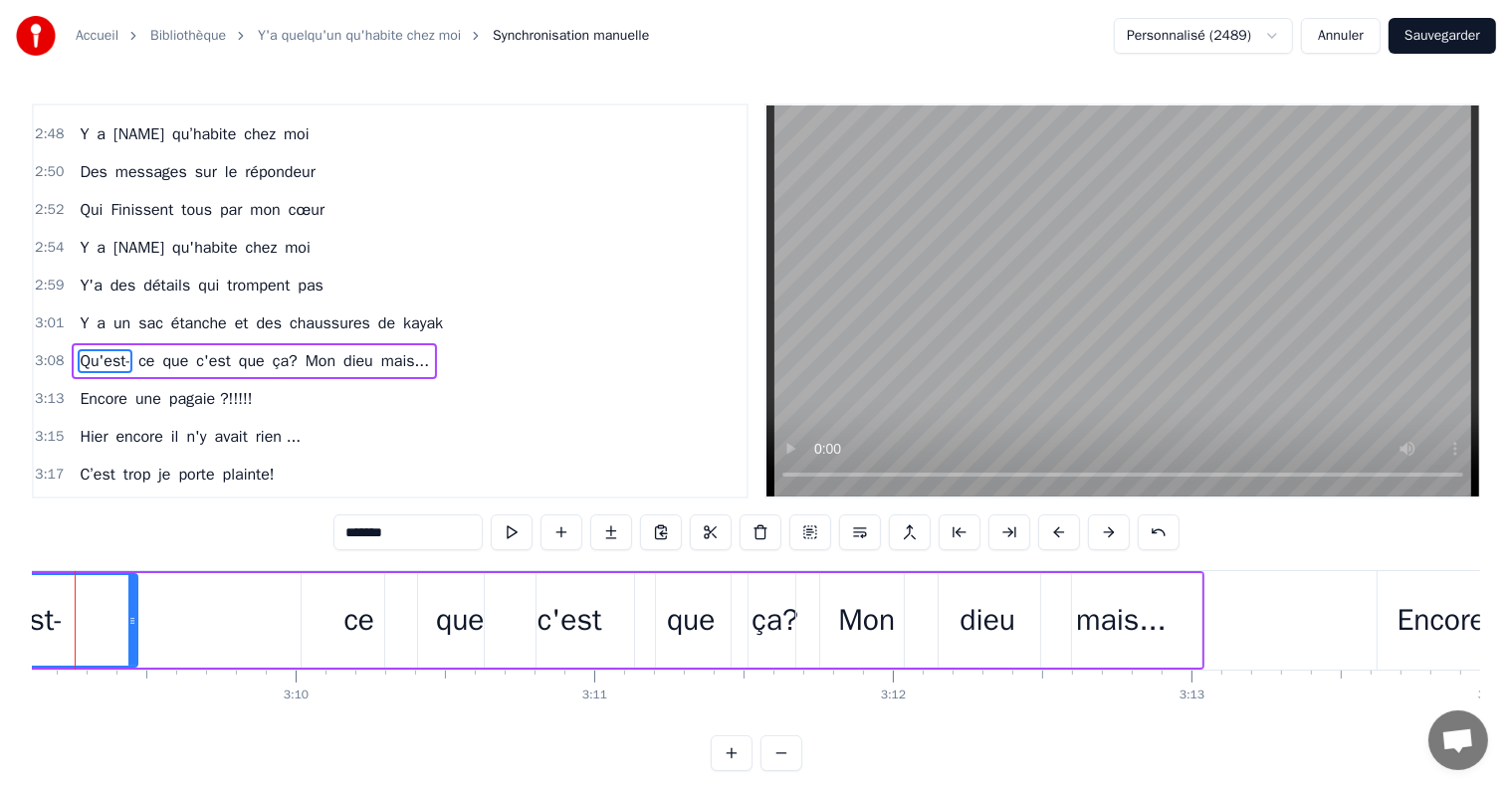 scroll, scrollTop: 0, scrollLeft: 56416, axis: horizontal 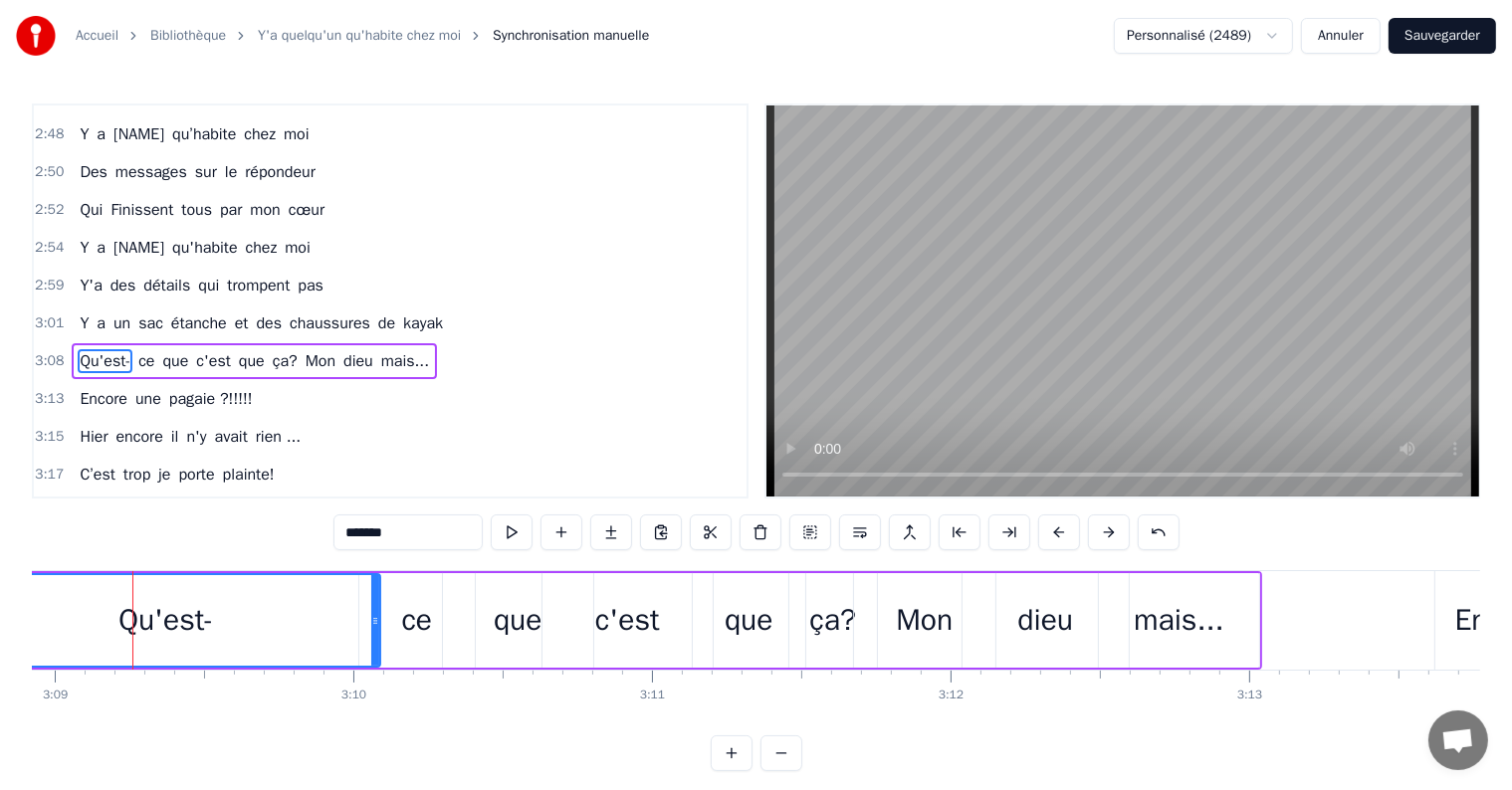 drag, startPoint x: 191, startPoint y: 626, endPoint x: 376, endPoint y: 616, distance: 185.27007 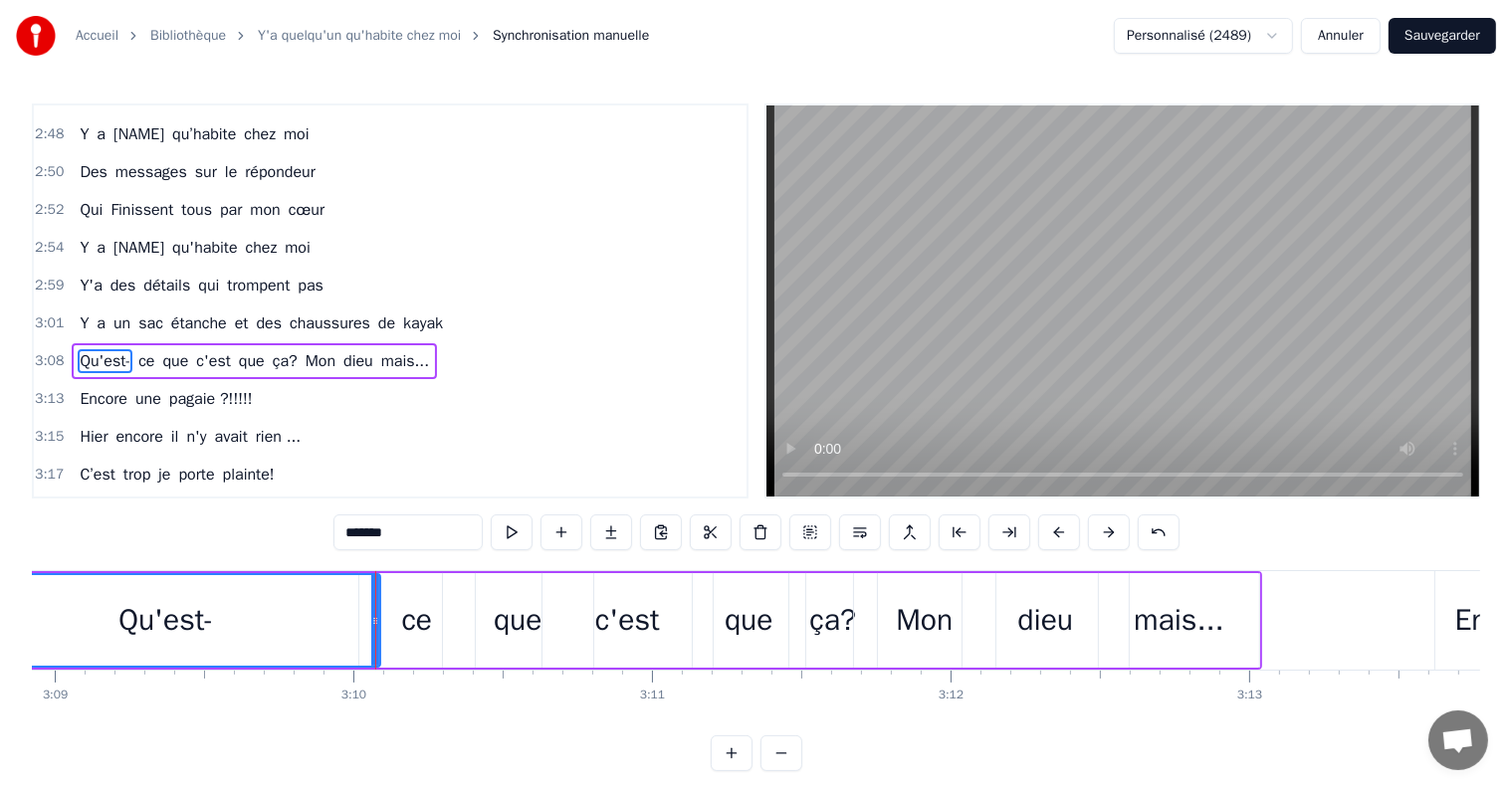 click on "Qu'est-" at bounding box center [166, 620] 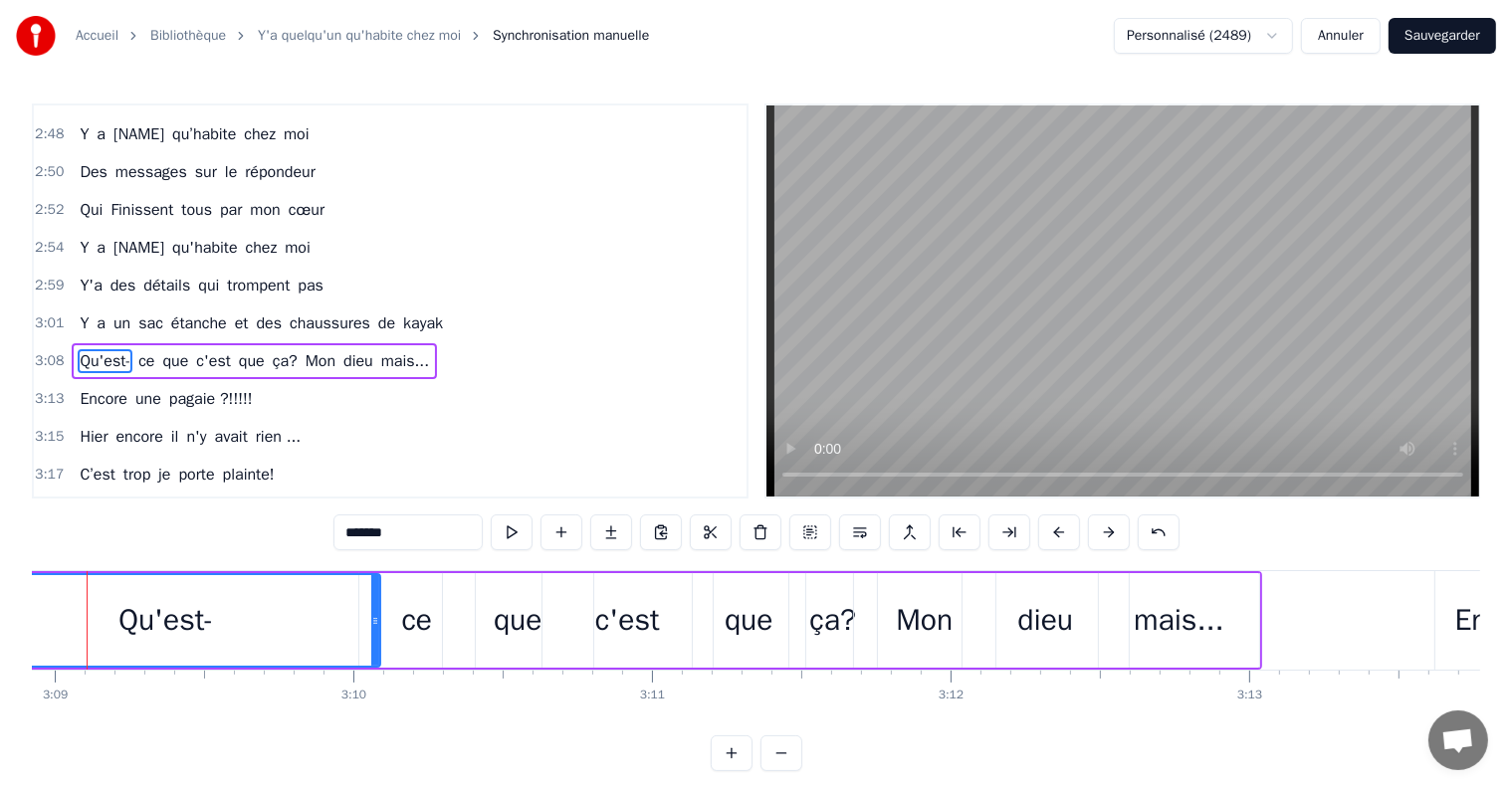 scroll, scrollTop: 0, scrollLeft: 56370, axis: horizontal 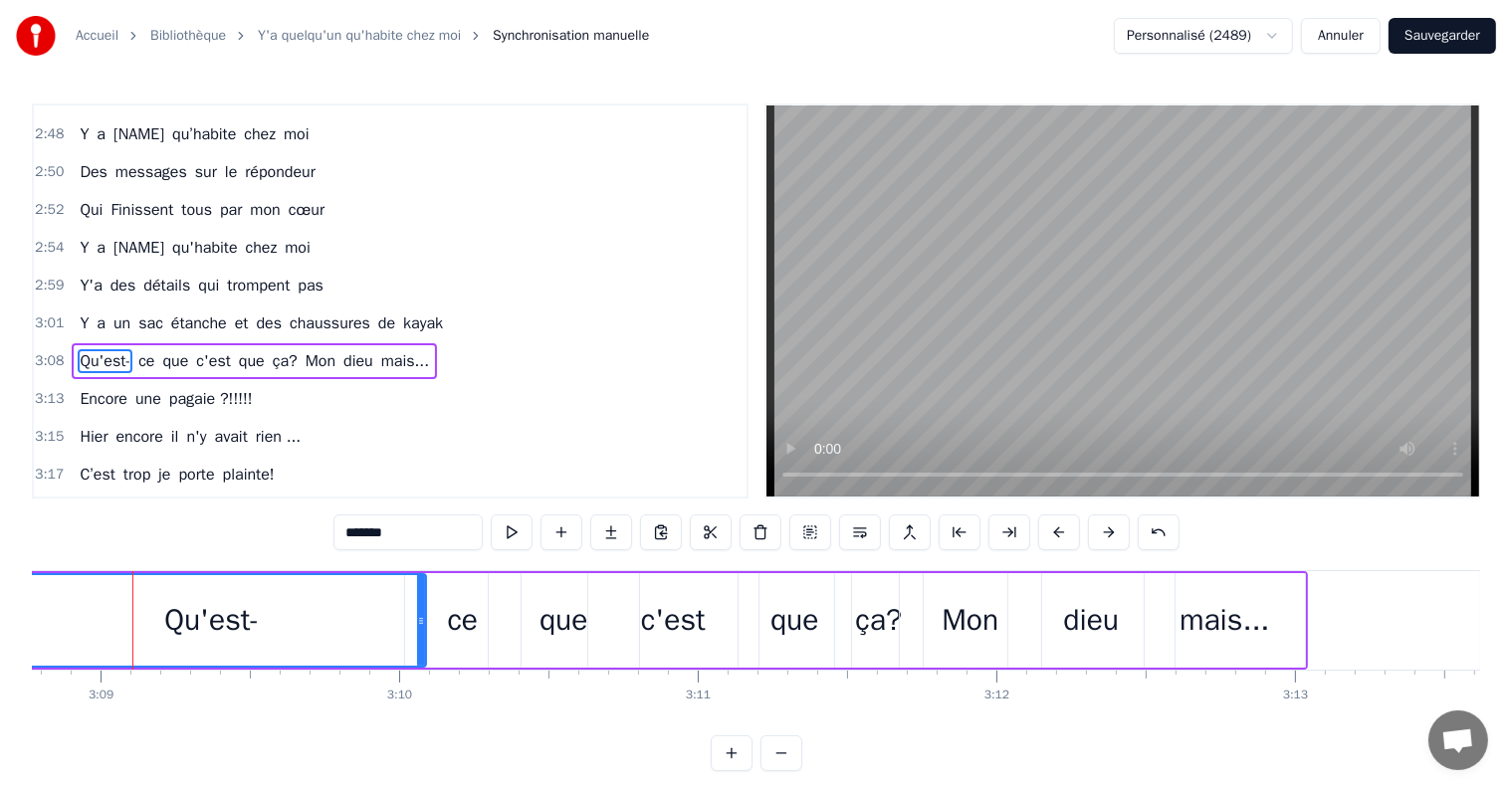 click on "Y a un sac étanche et des chaussures de kayak" at bounding box center (261, 323) 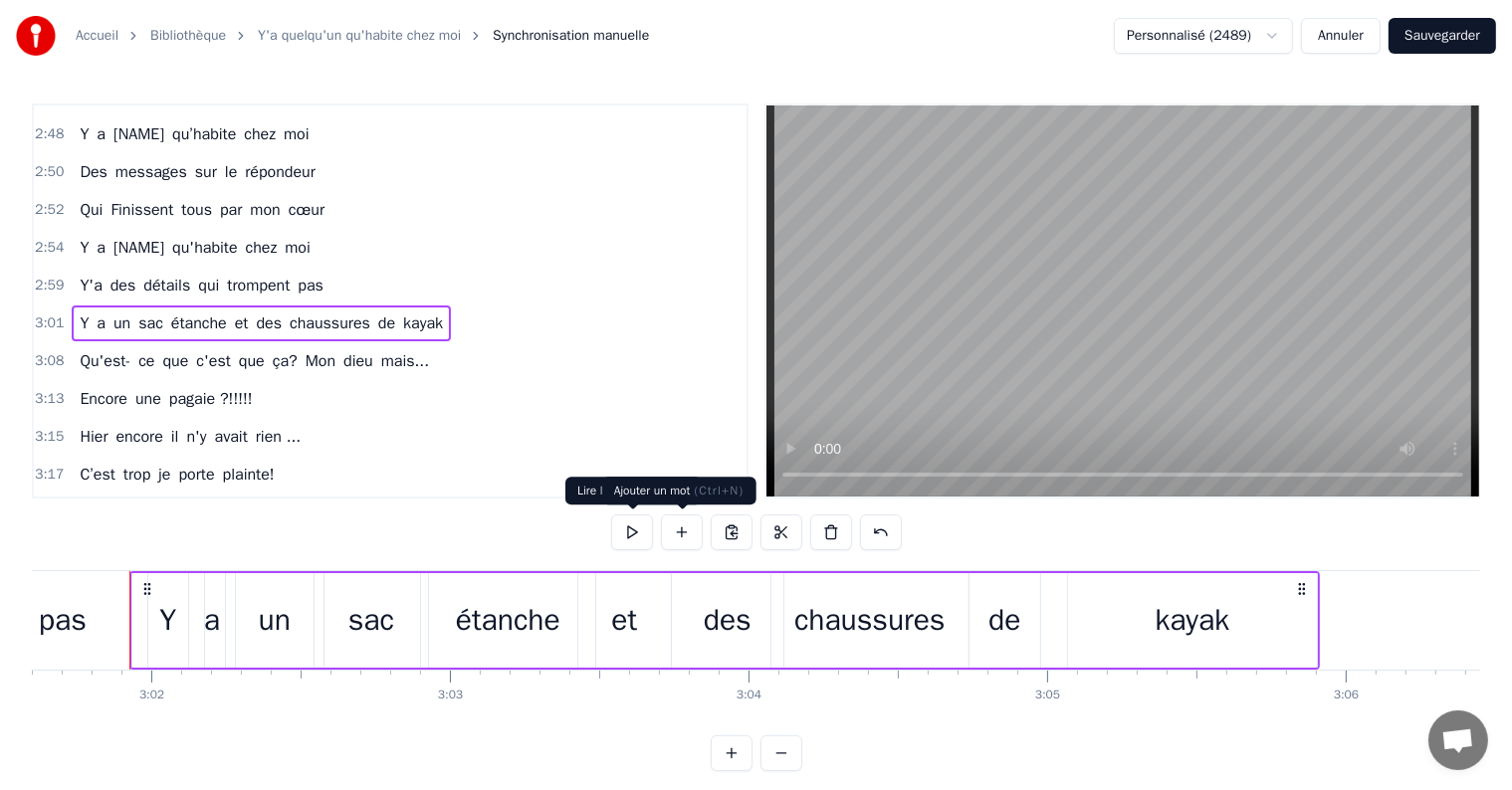 scroll, scrollTop: 0, scrollLeft: 54226, axis: horizontal 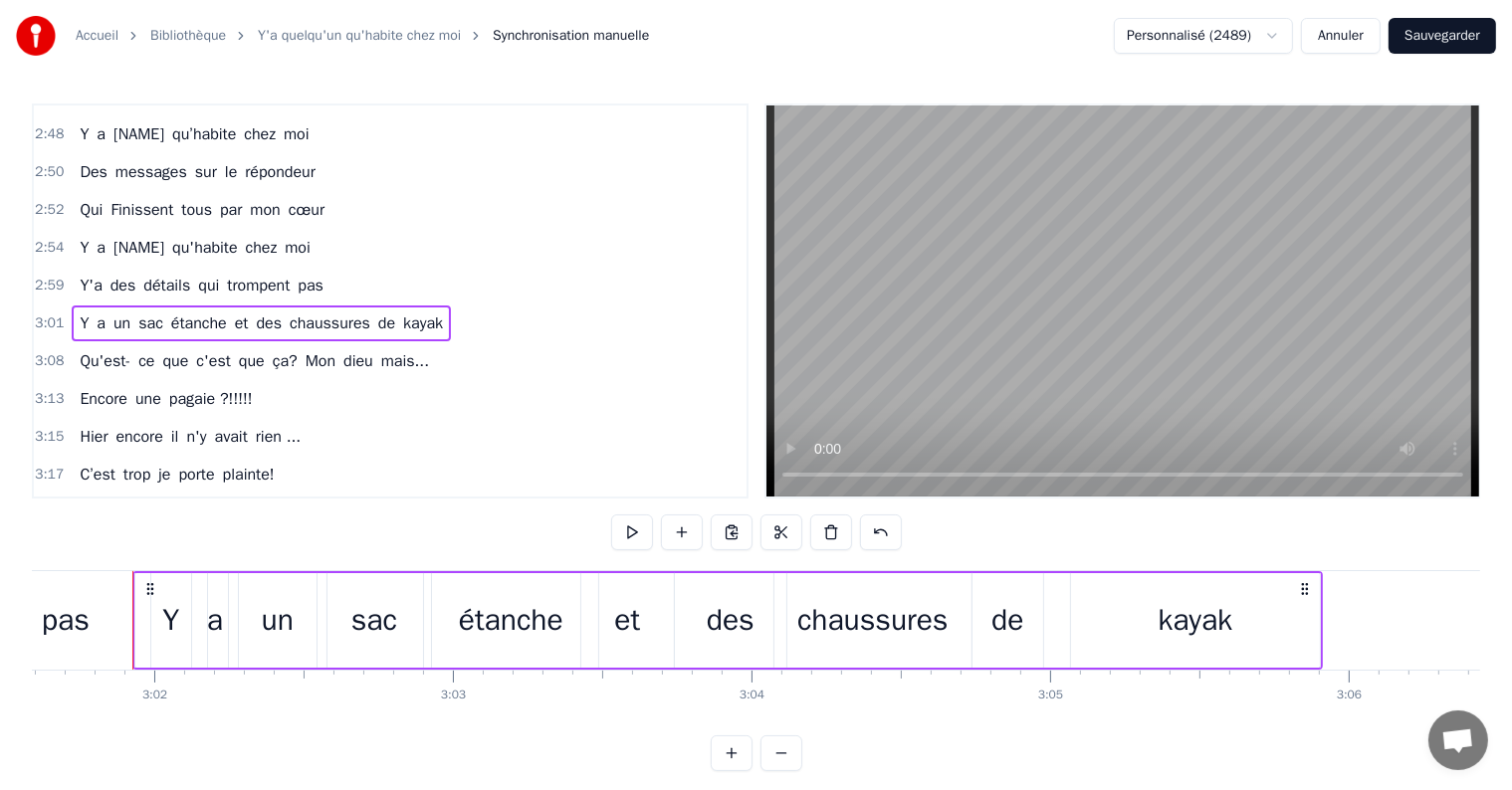 click on "Qu'est-" at bounding box center [105, 361] 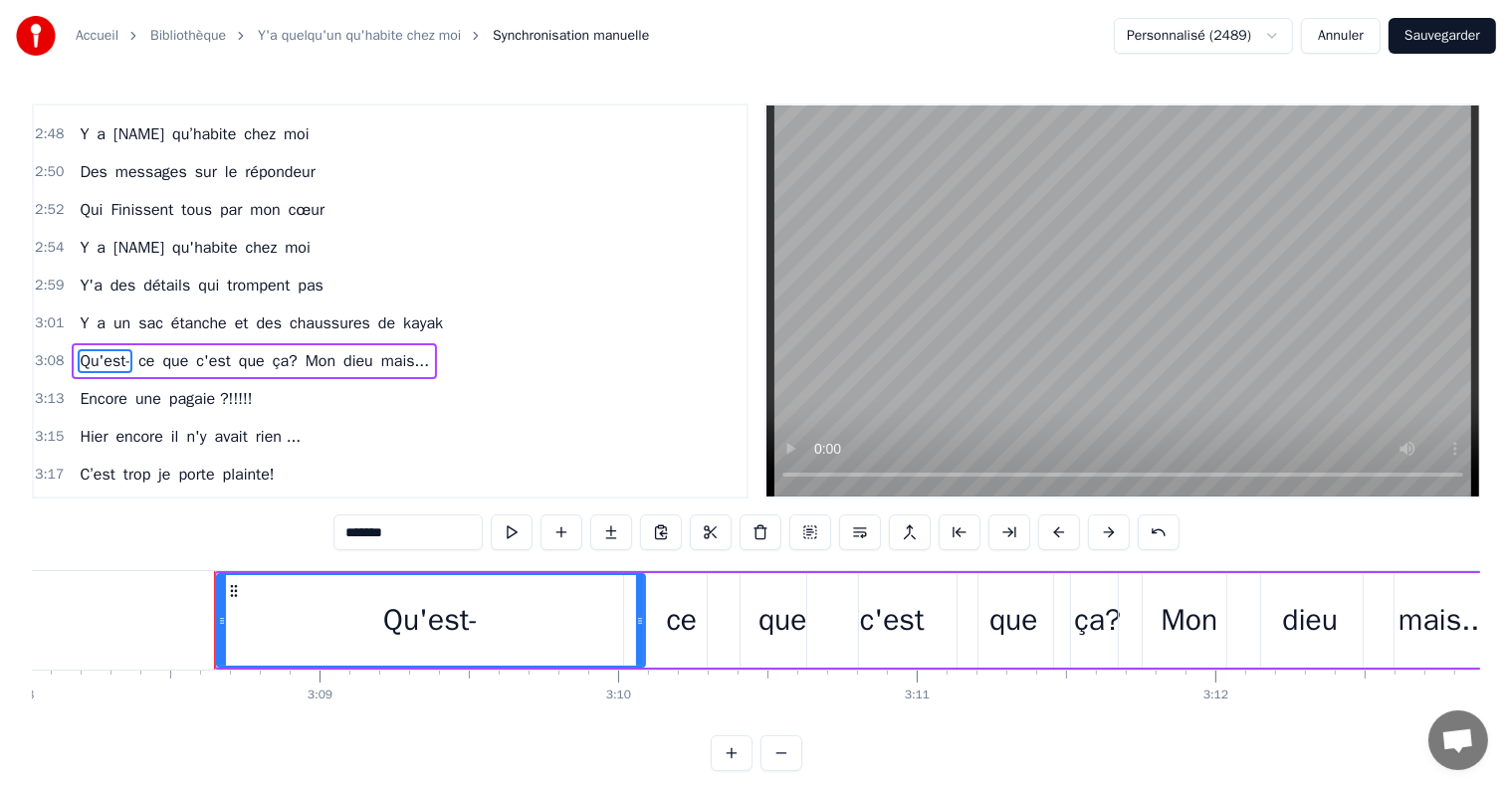 scroll, scrollTop: 0, scrollLeft: 56233, axis: horizontal 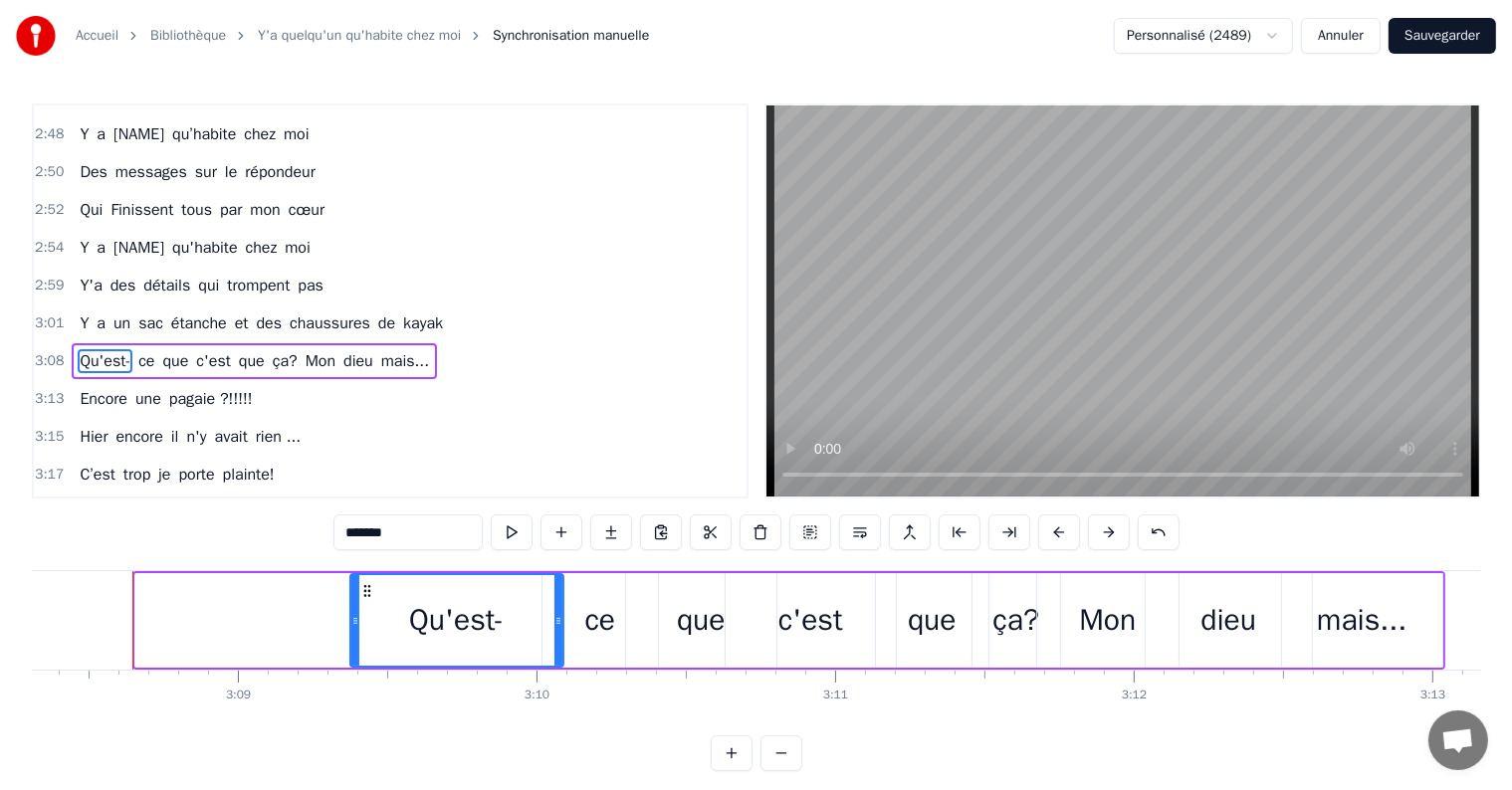 drag, startPoint x: 137, startPoint y: 617, endPoint x: 348, endPoint y: 620, distance: 211.02133 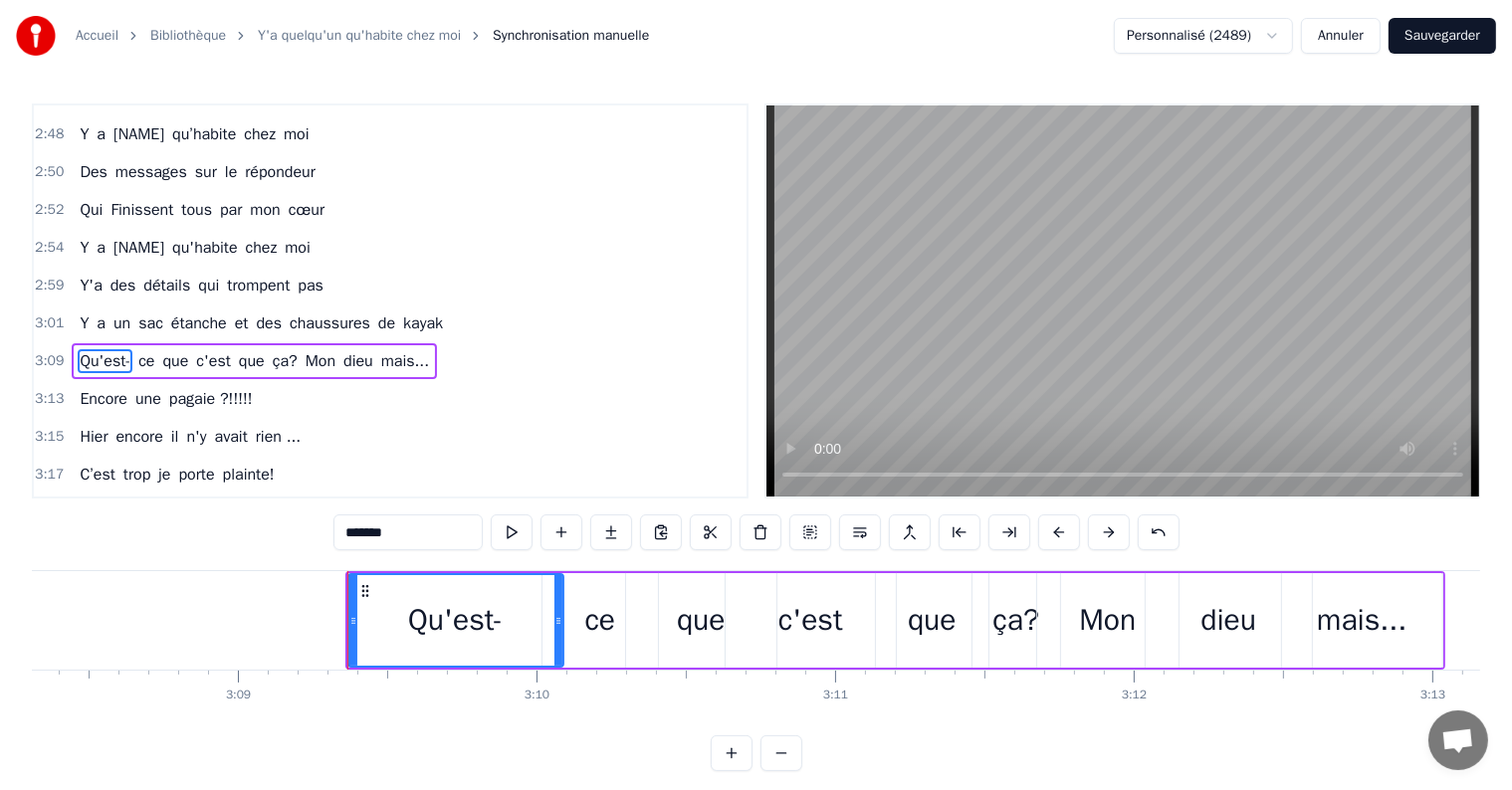 click on "ce" at bounding box center (600, 620) 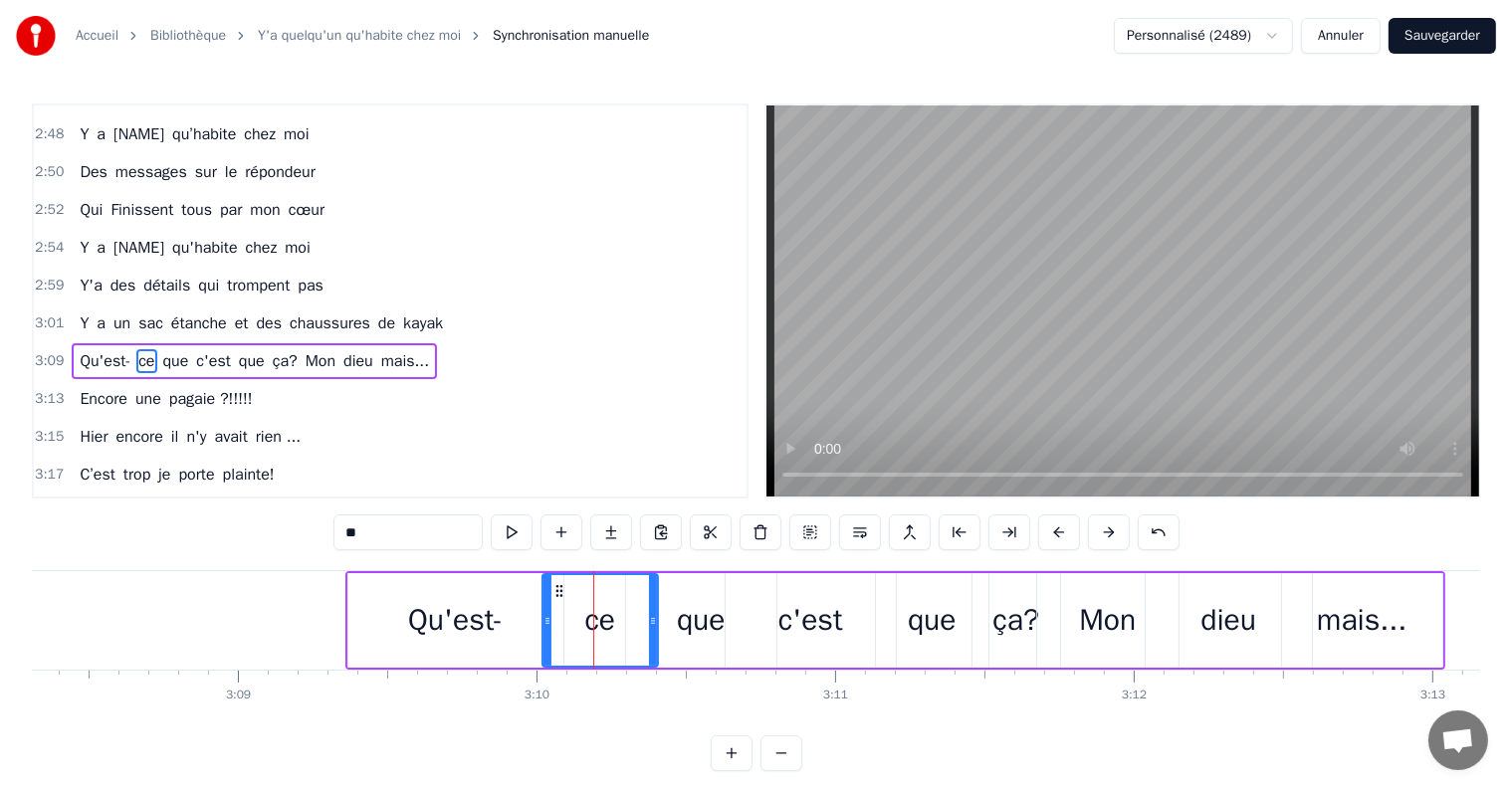 click on "Qu'est-" at bounding box center [455, 620] 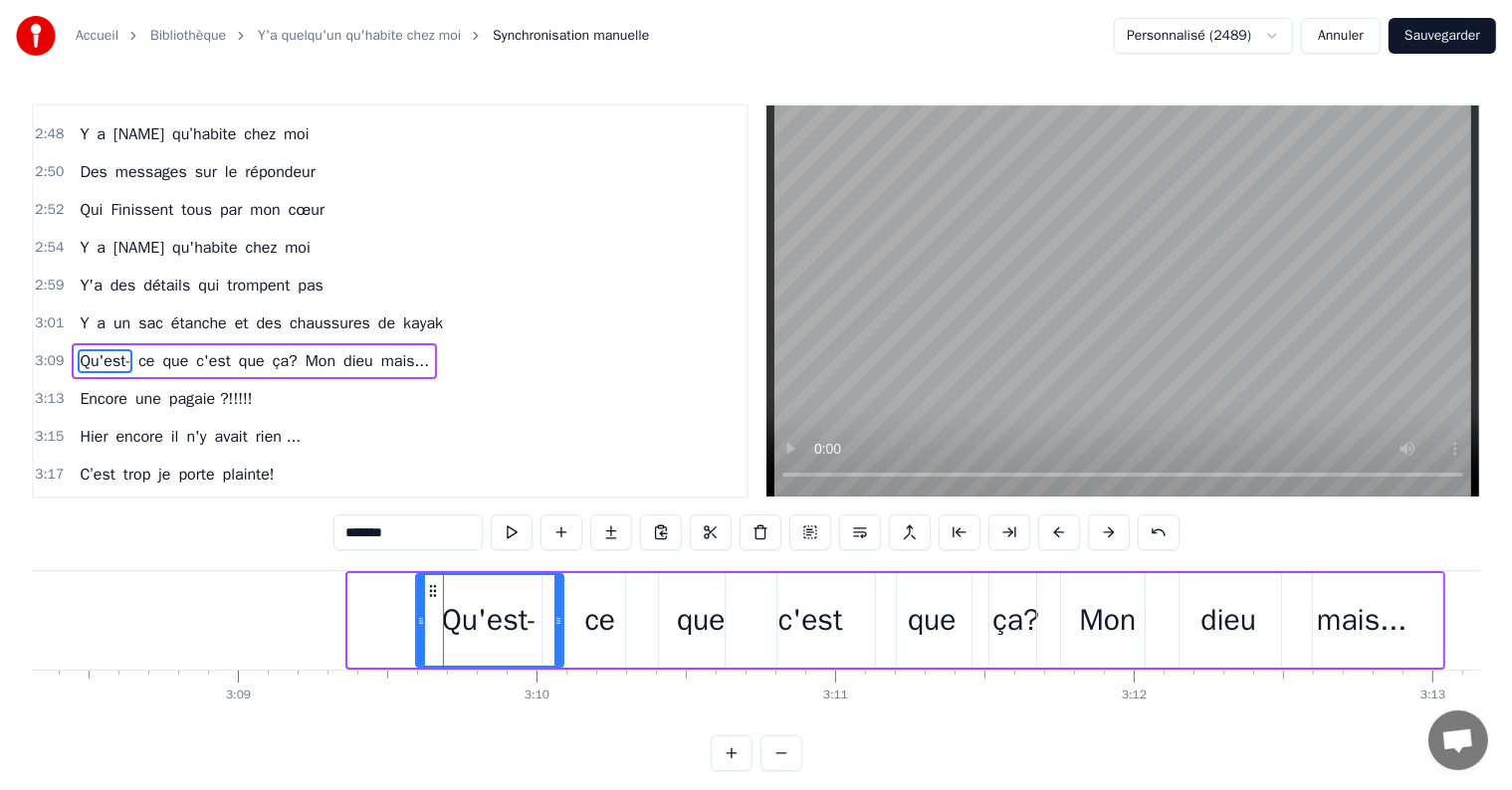 drag, startPoint x: 353, startPoint y: 617, endPoint x: 426, endPoint y: 621, distance: 73.109507 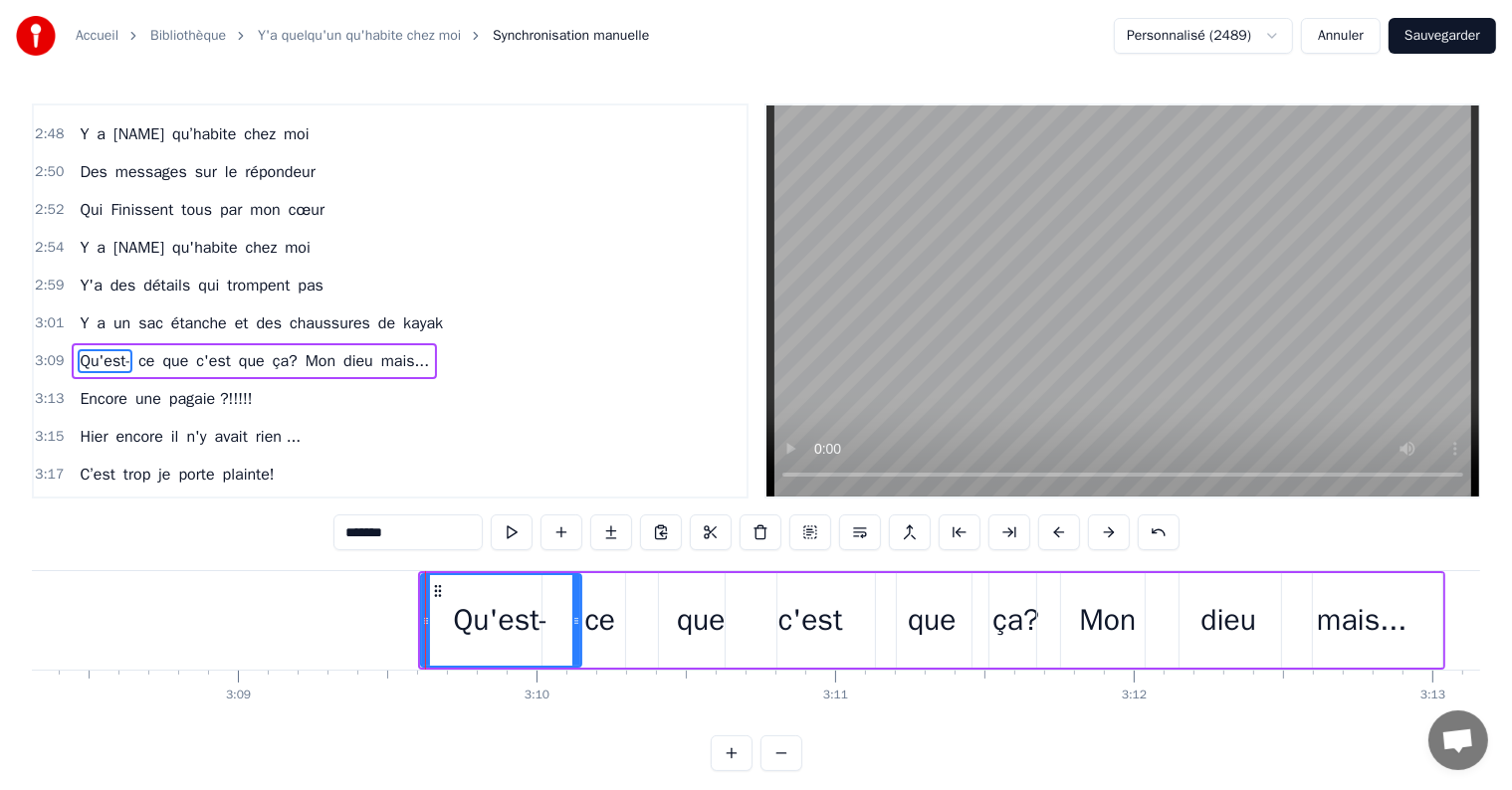drag, startPoint x: 555, startPoint y: 616, endPoint x: 573, endPoint y: 619, distance: 18.248288 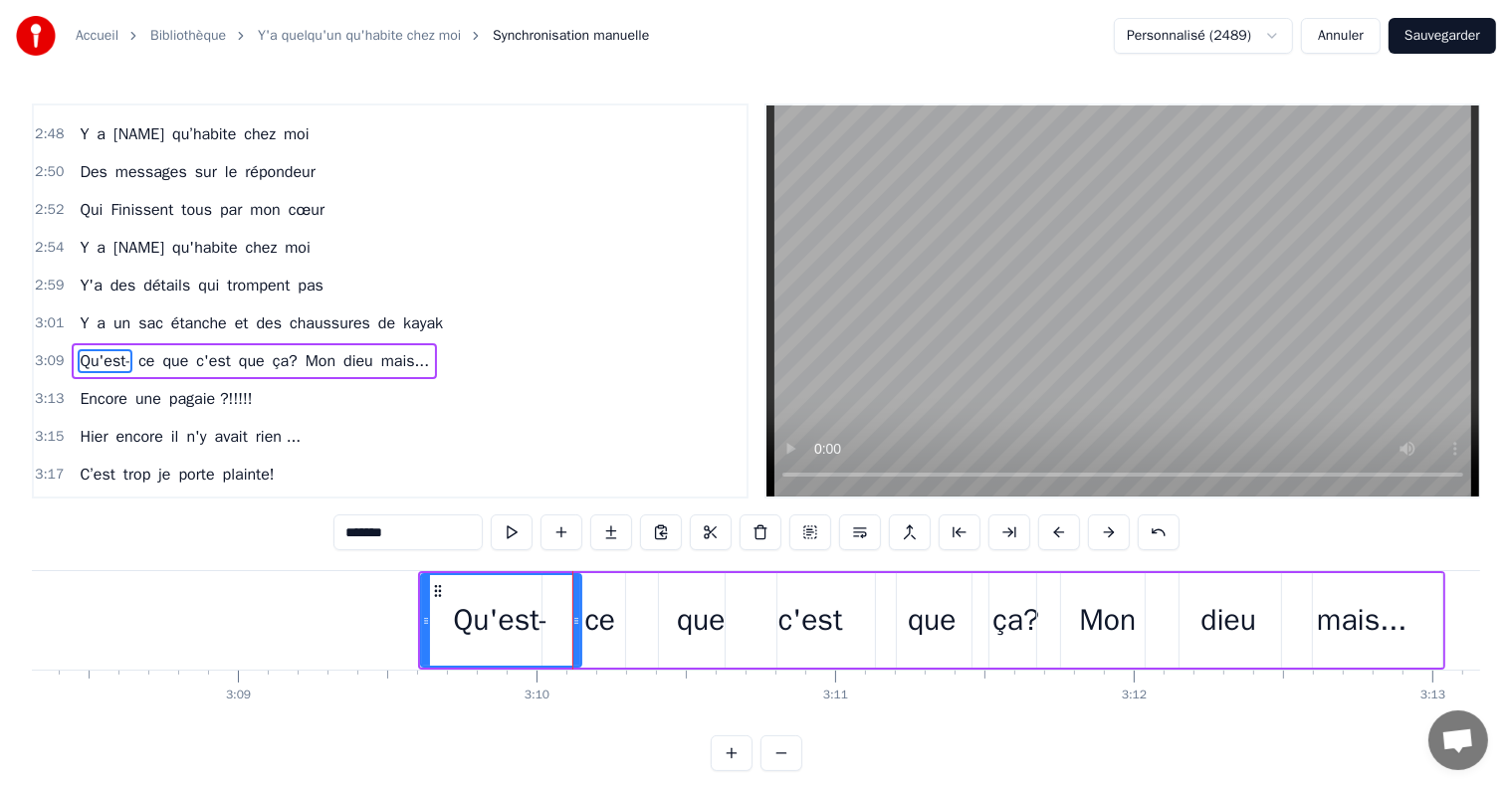 click on "empreintes" at bounding box center [241, 550] 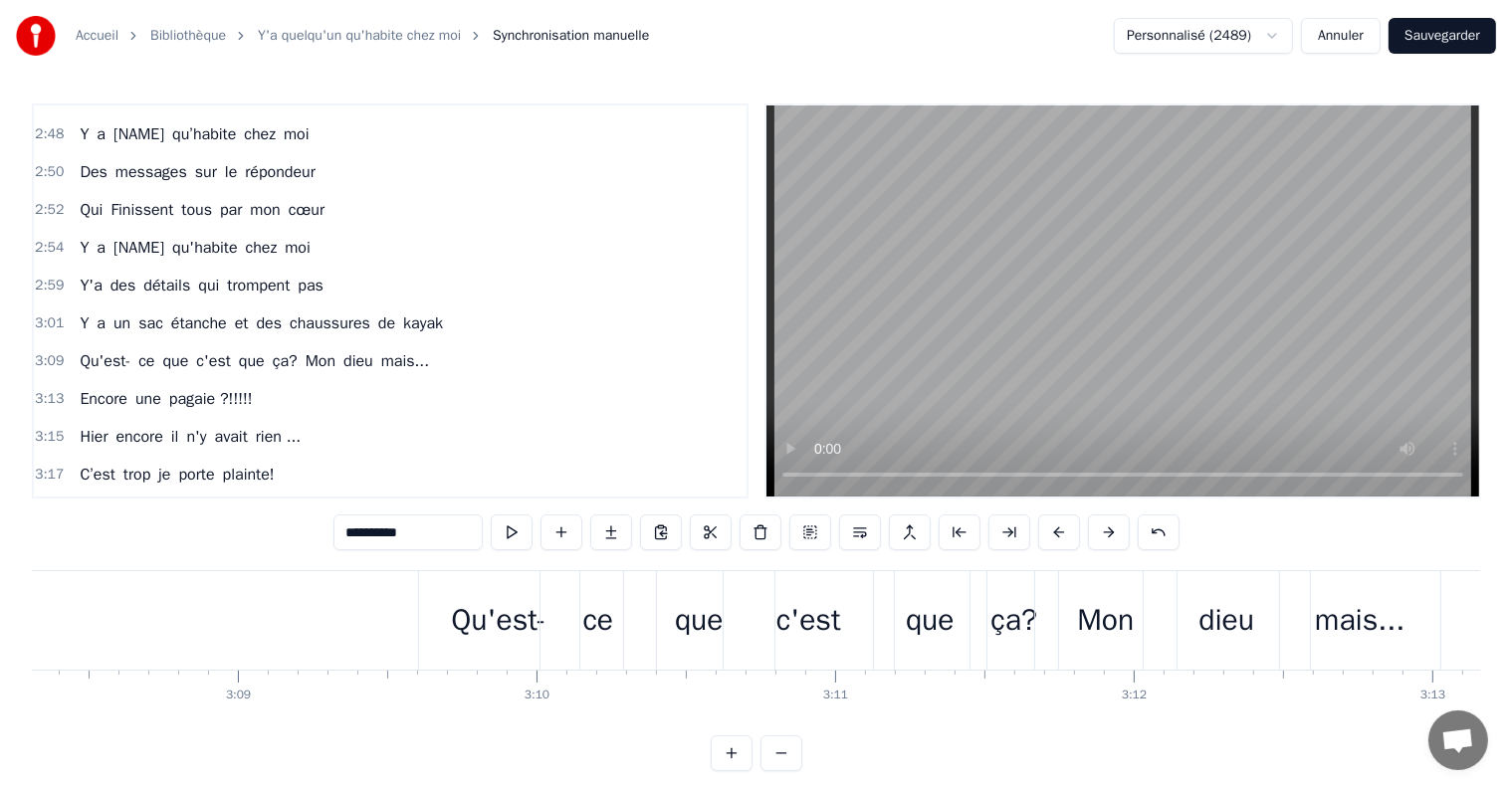 scroll, scrollTop: 1676, scrollLeft: 0, axis: vertical 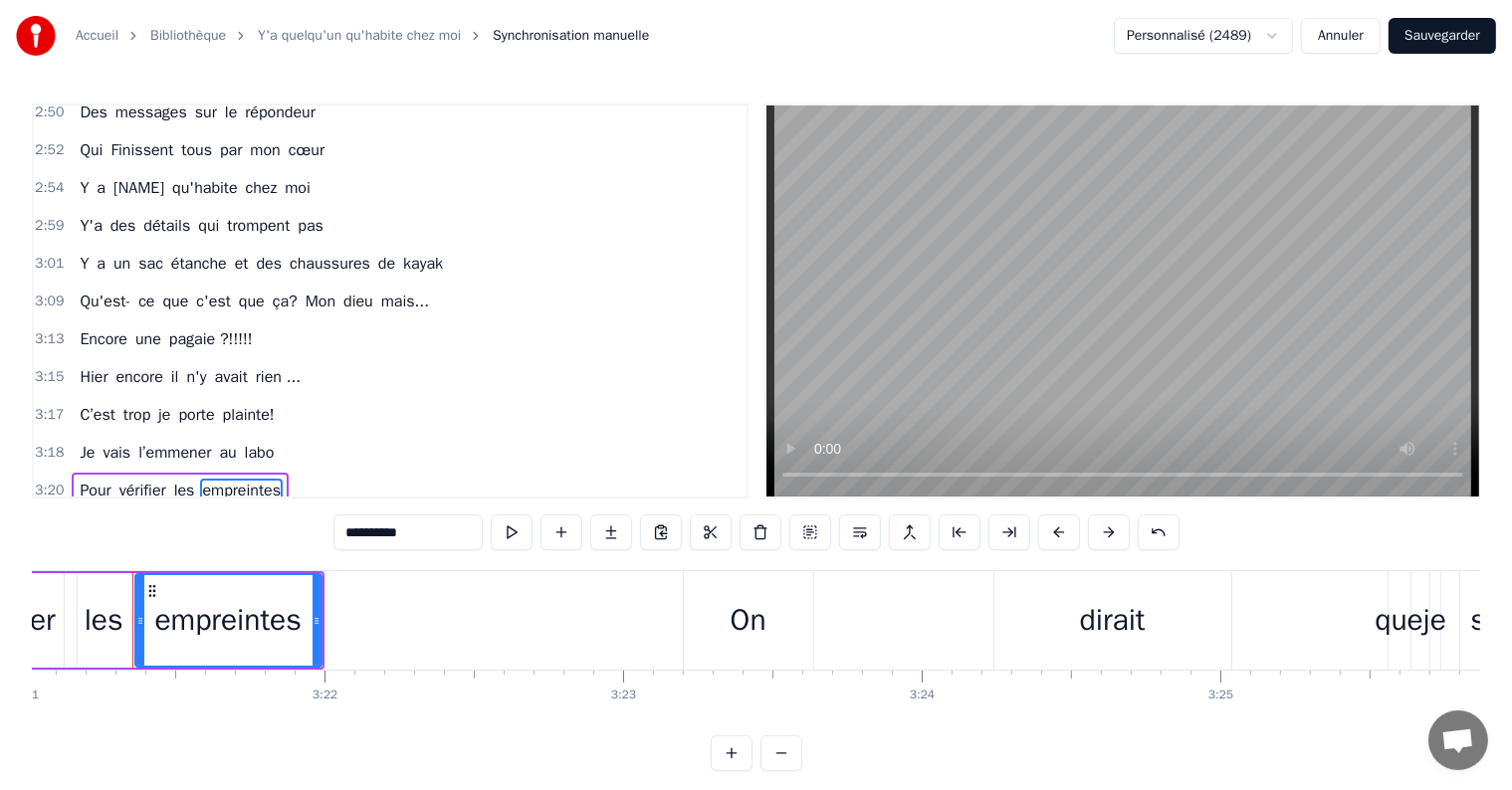 click on "On" at bounding box center (749, 620) 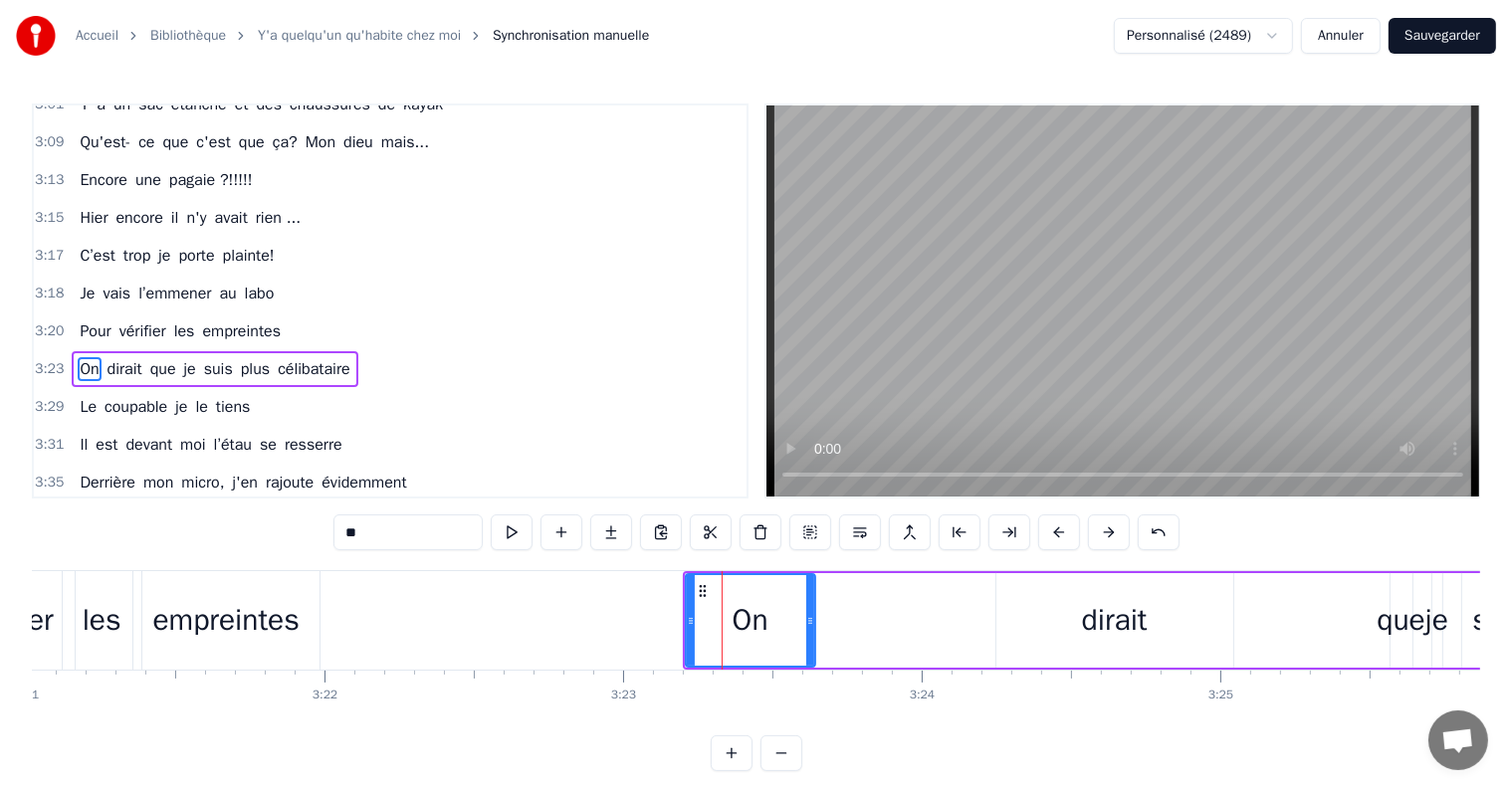 scroll, scrollTop: 1836, scrollLeft: 0, axis: vertical 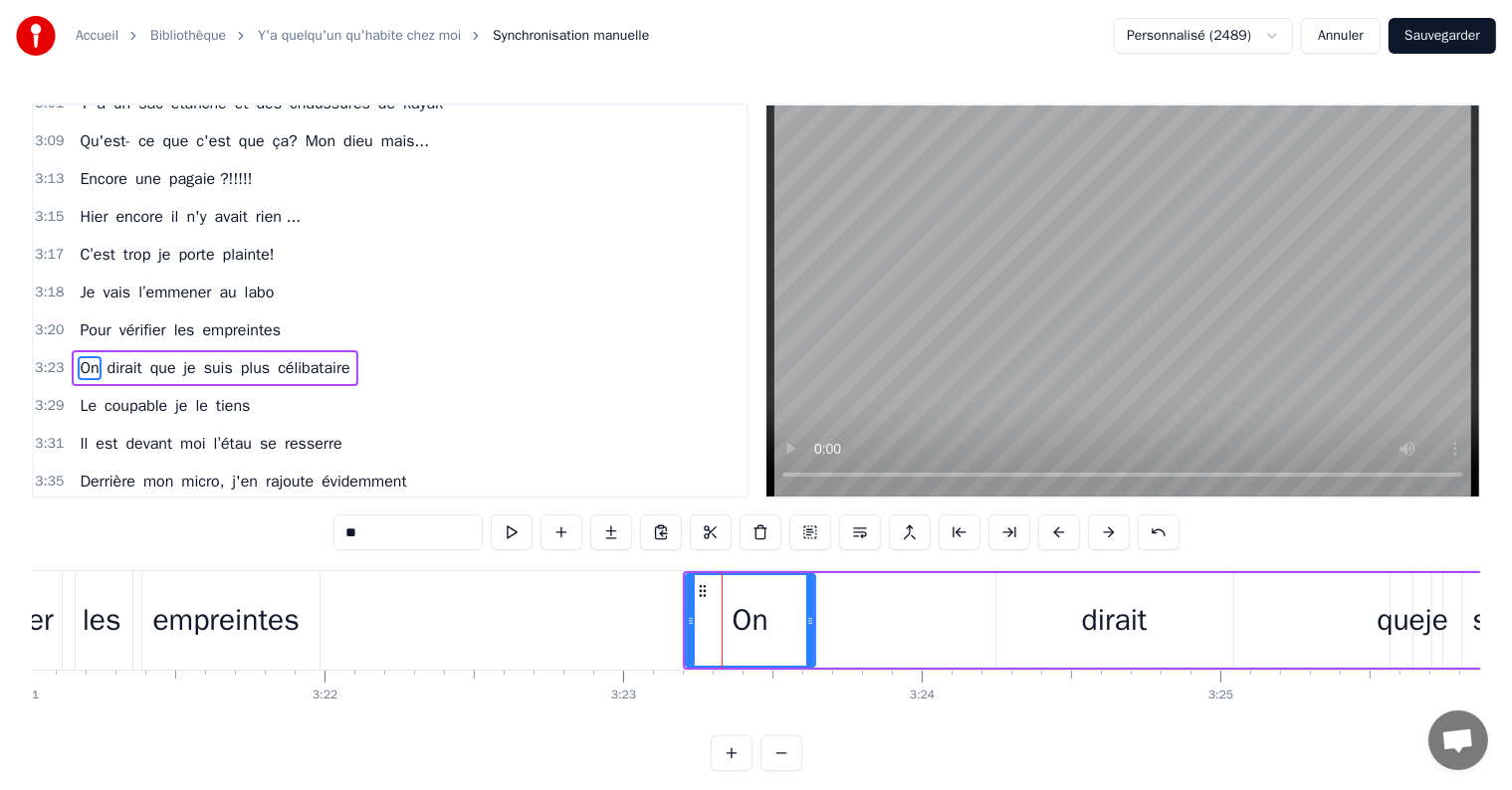click on "dirait" at bounding box center [1115, 620] 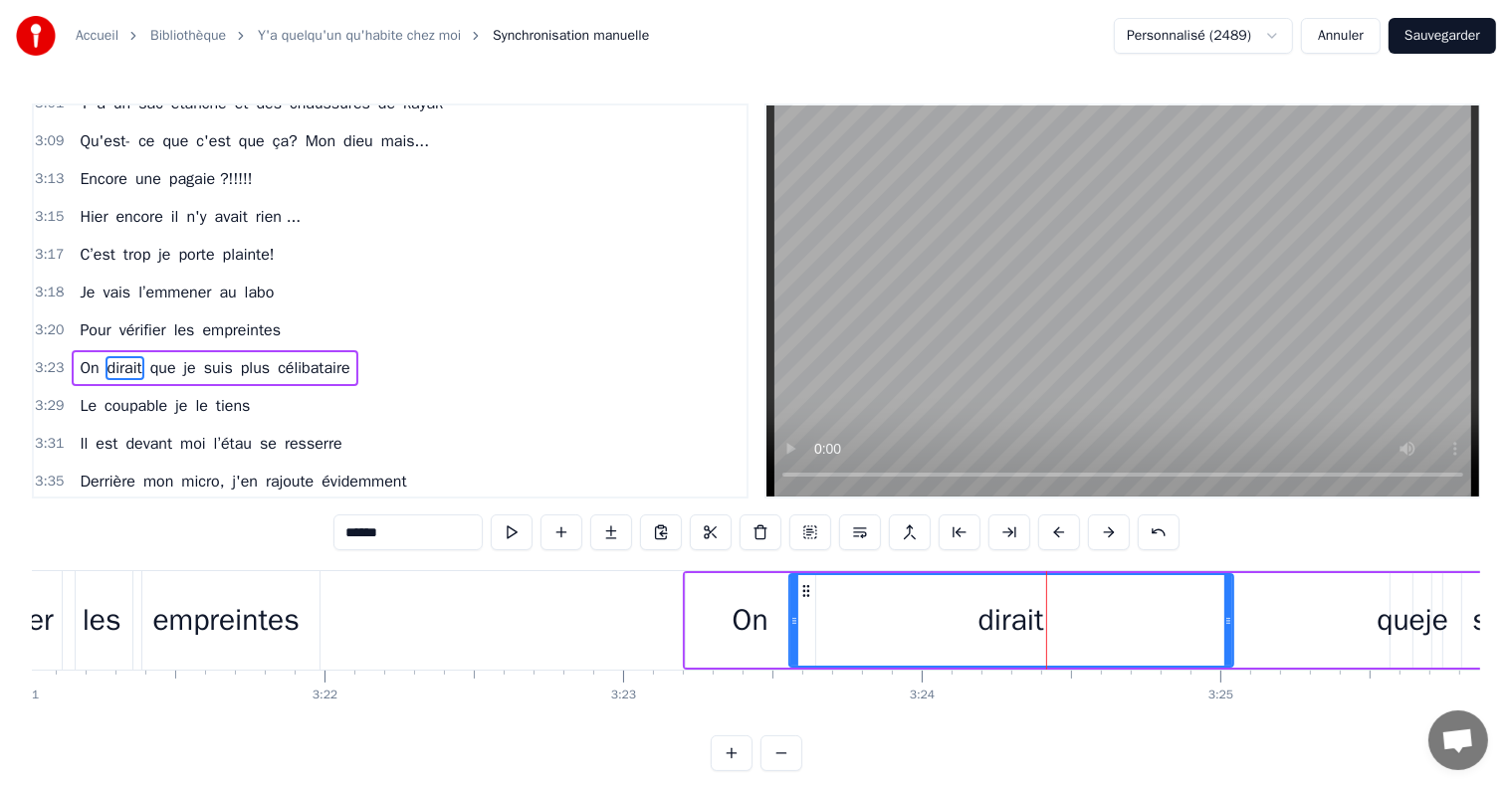 drag, startPoint x: 998, startPoint y: 620, endPoint x: 961, endPoint y: 630, distance: 38.327536 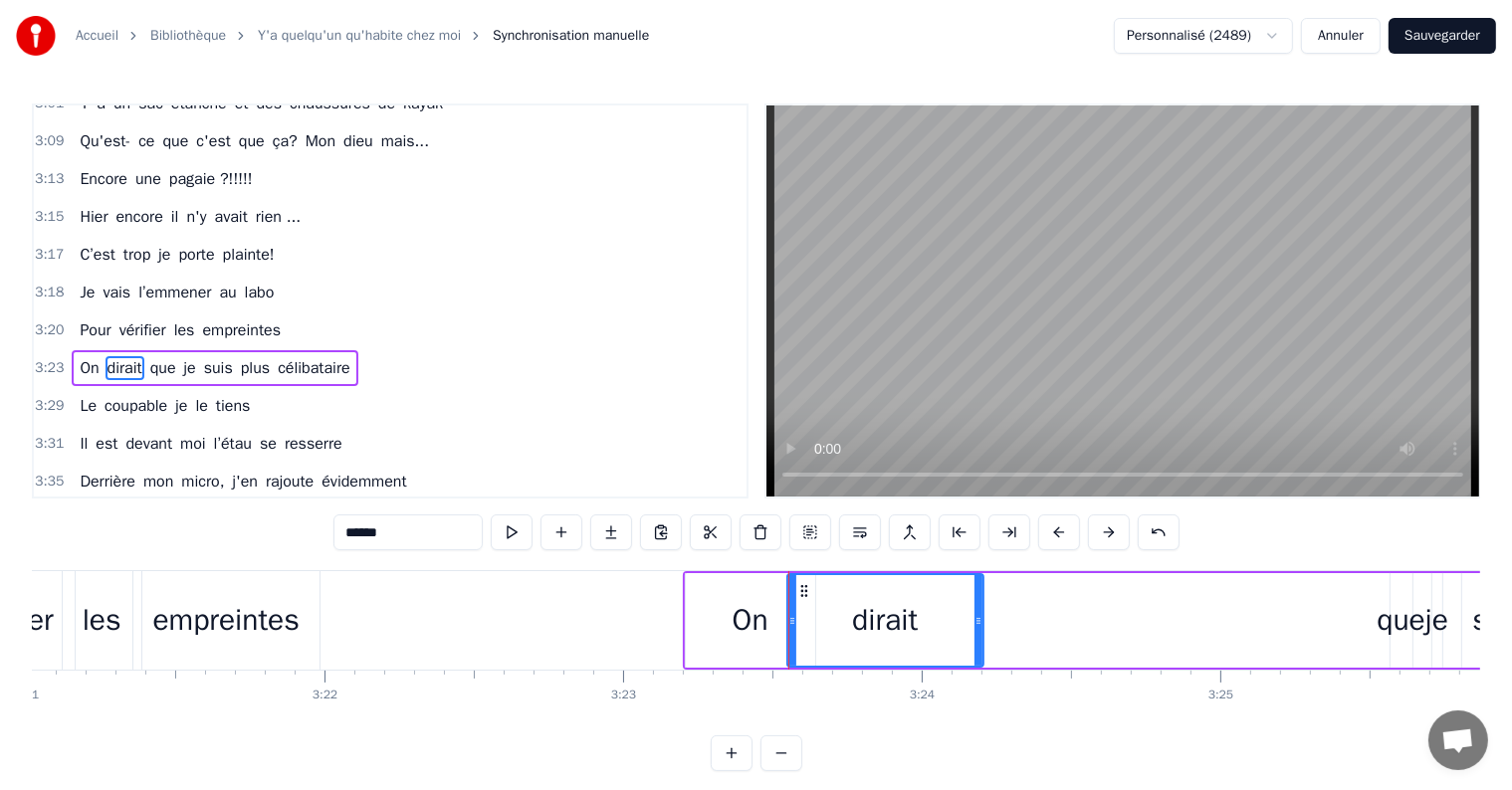 drag, startPoint x: 1229, startPoint y: 613, endPoint x: 1059, endPoint y: 622, distance: 170.23807 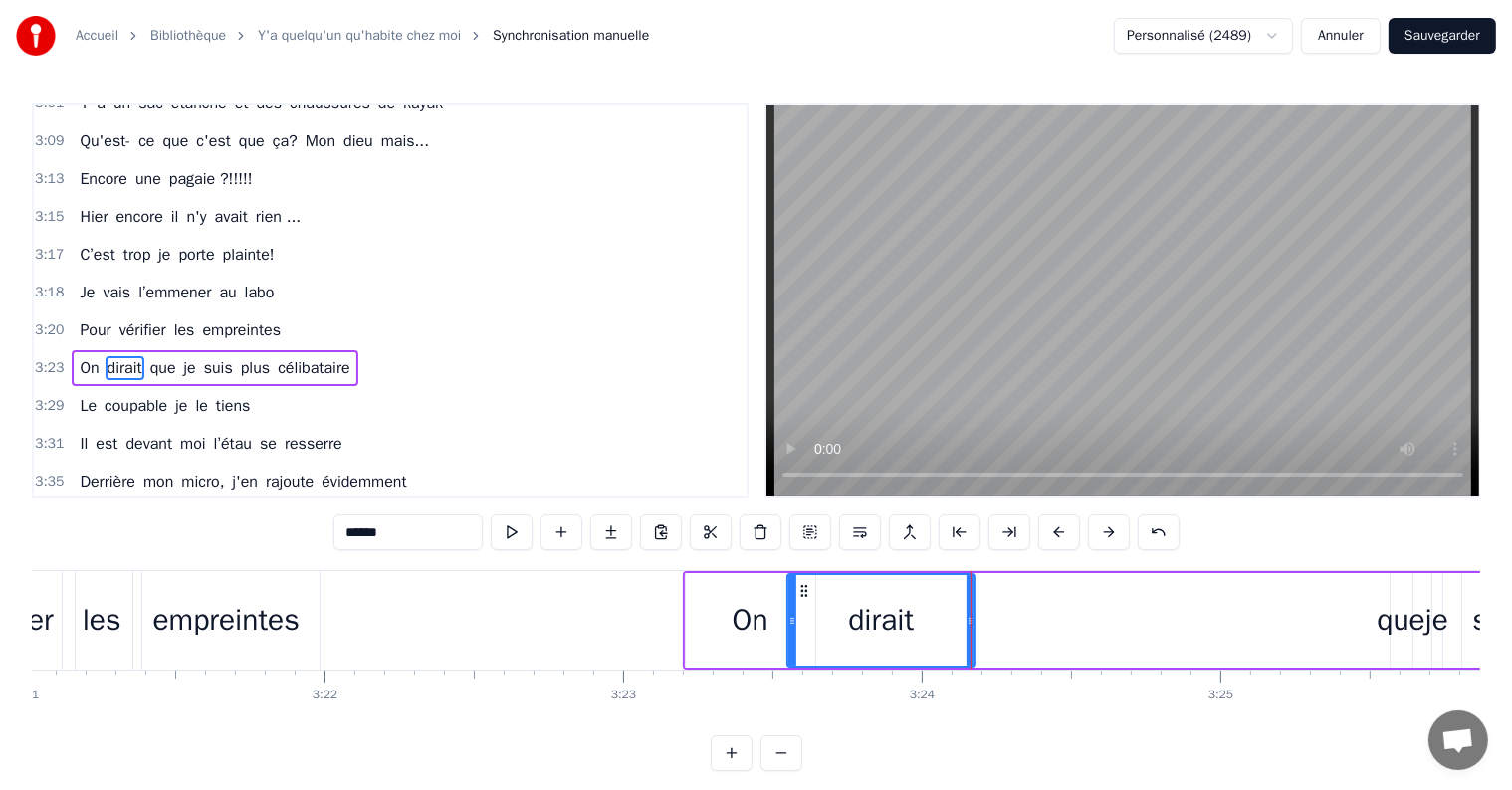 click on "que" at bounding box center (1401, 620) 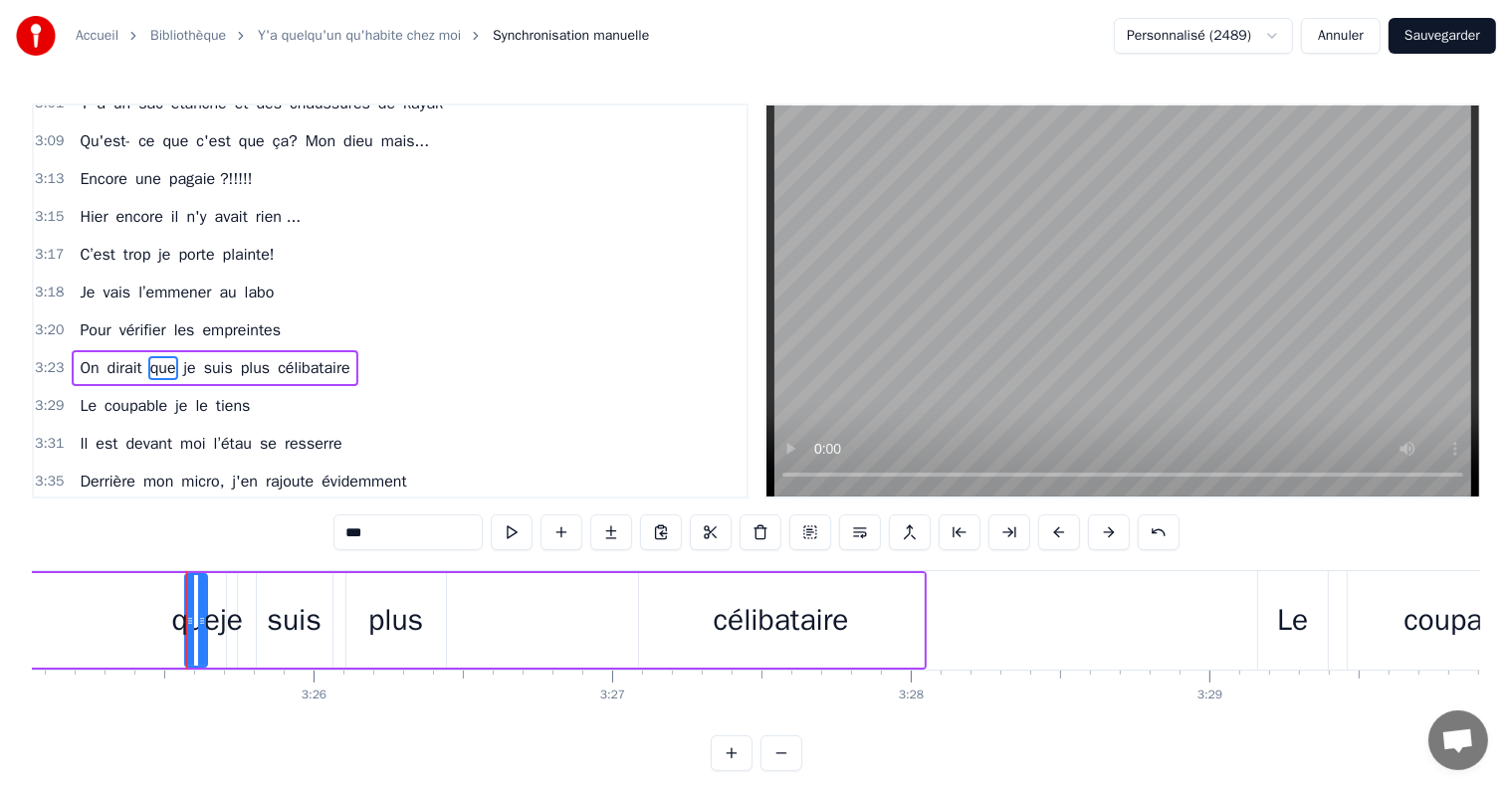 scroll, scrollTop: 0, scrollLeft: 61287, axis: horizontal 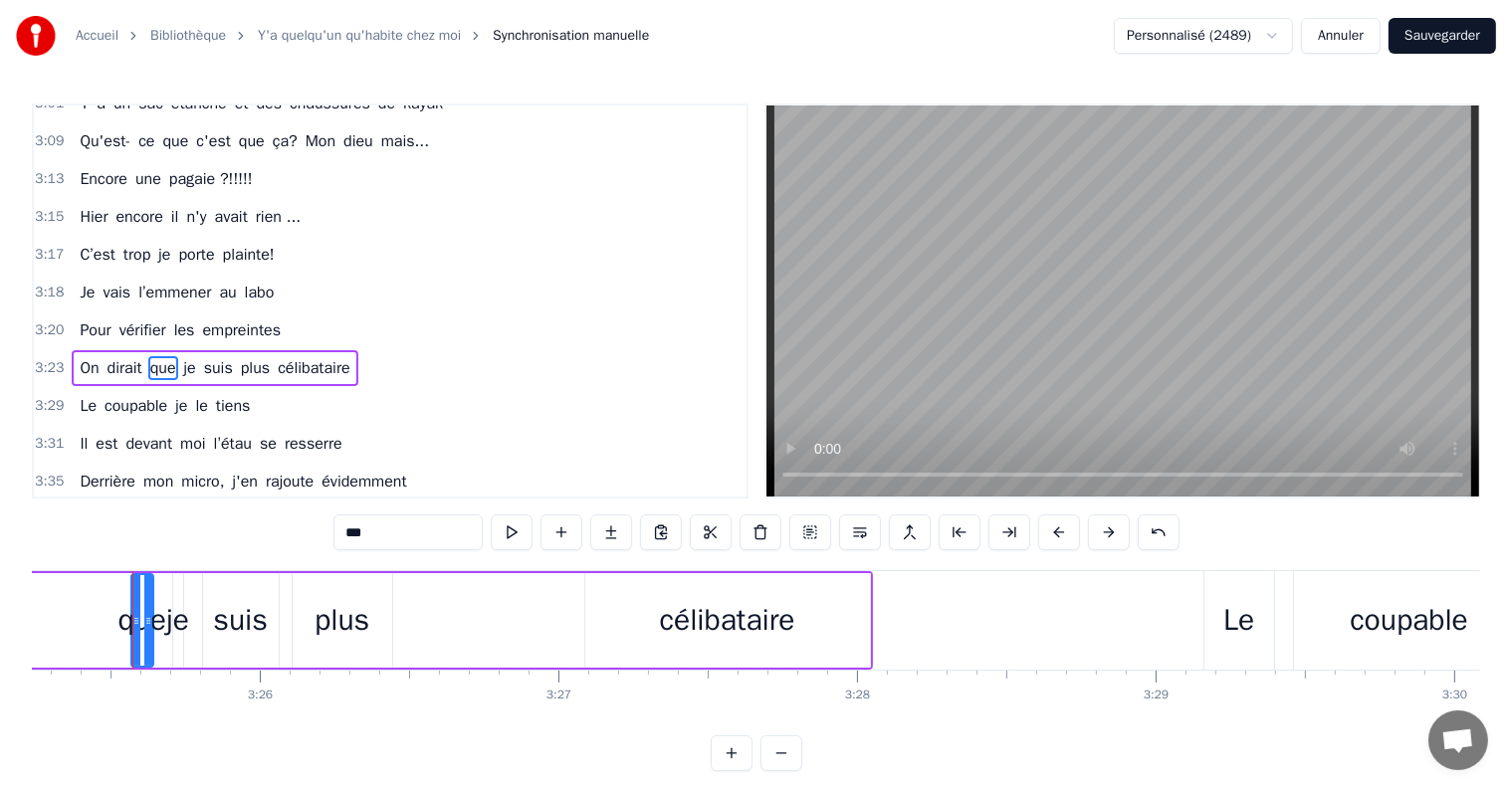 click on "dirait" at bounding box center [124, 368] 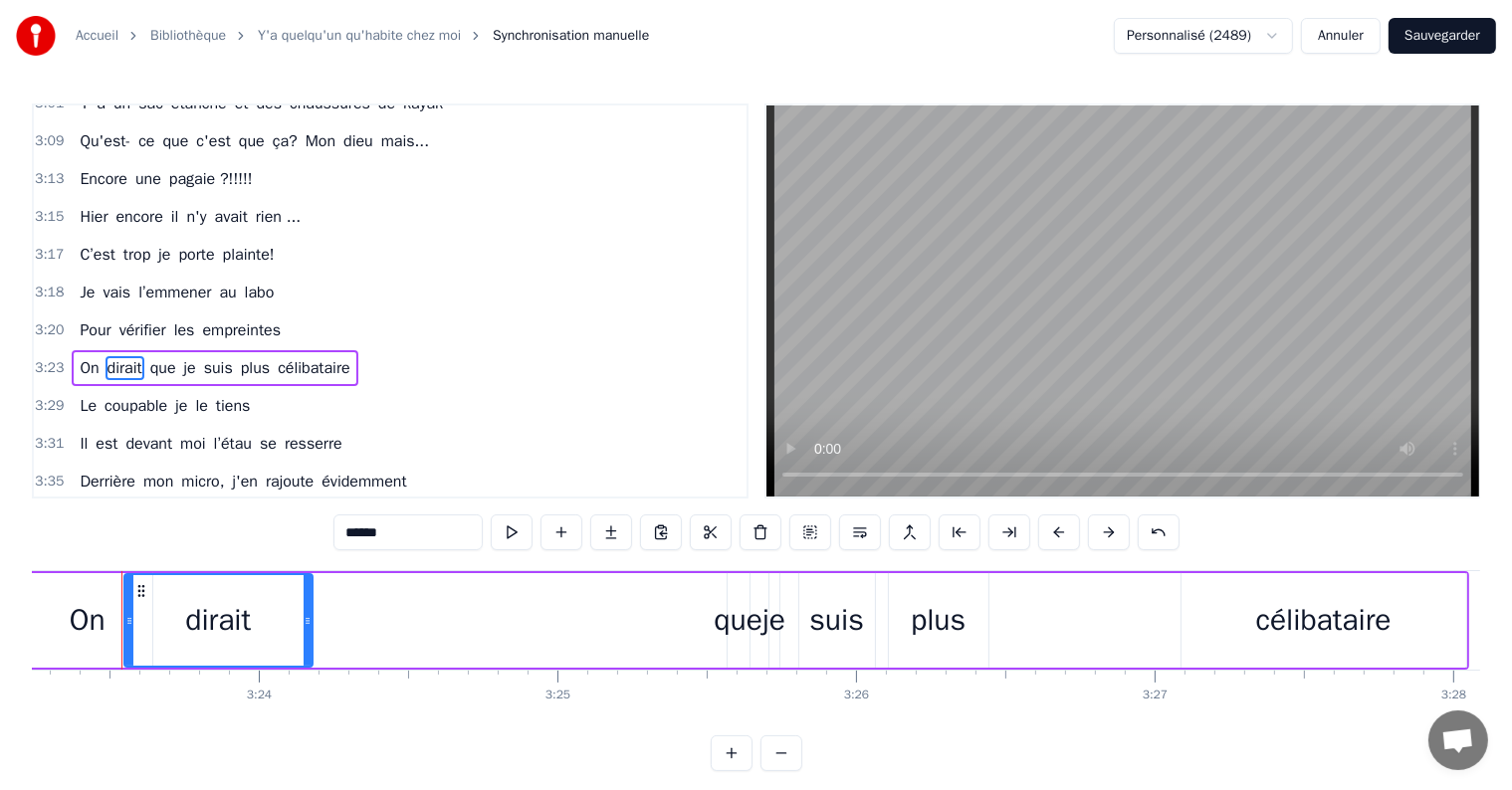 scroll, scrollTop: 0, scrollLeft: 60680, axis: horizontal 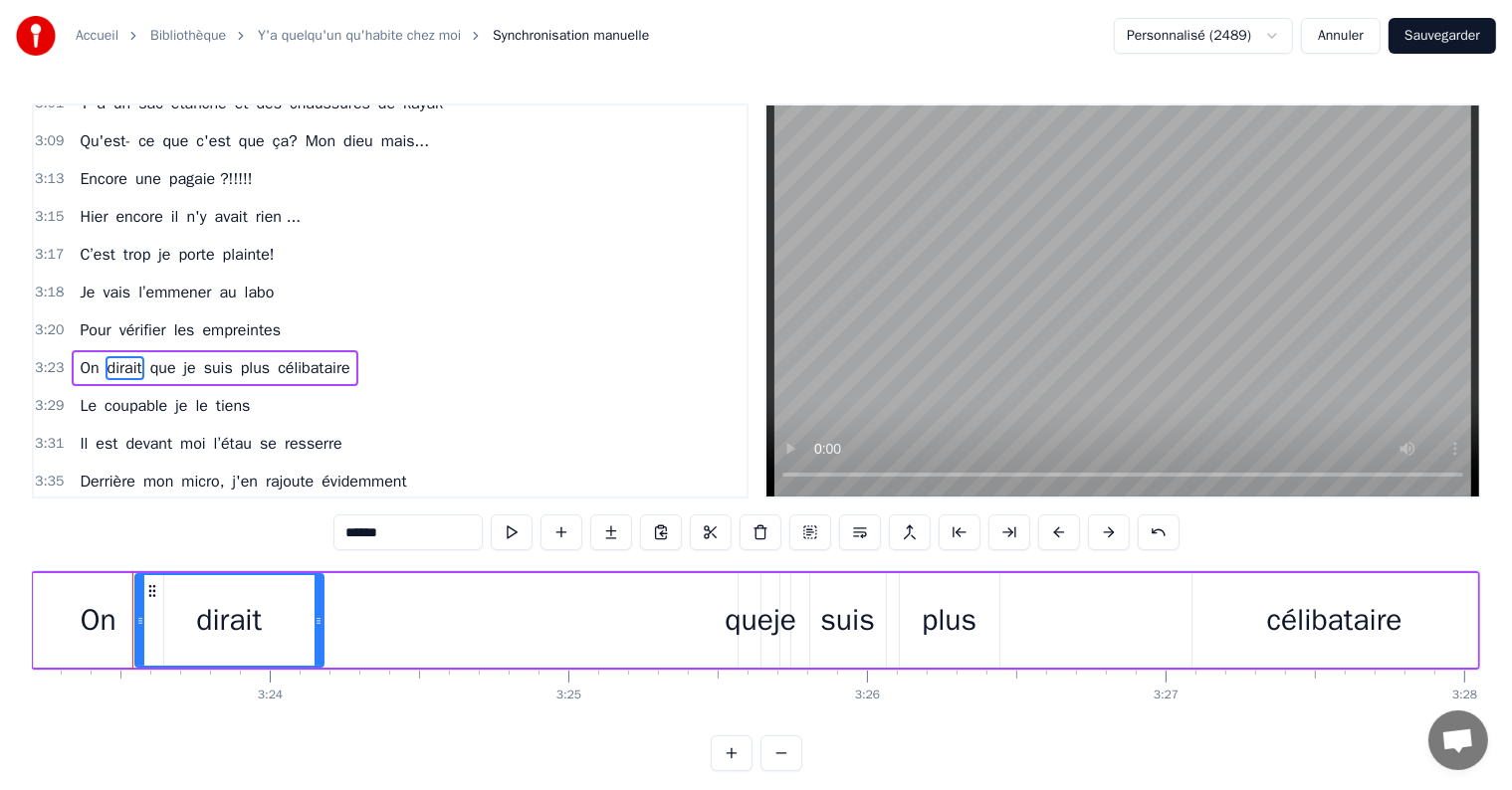 click on "que" at bounding box center [749, 620] 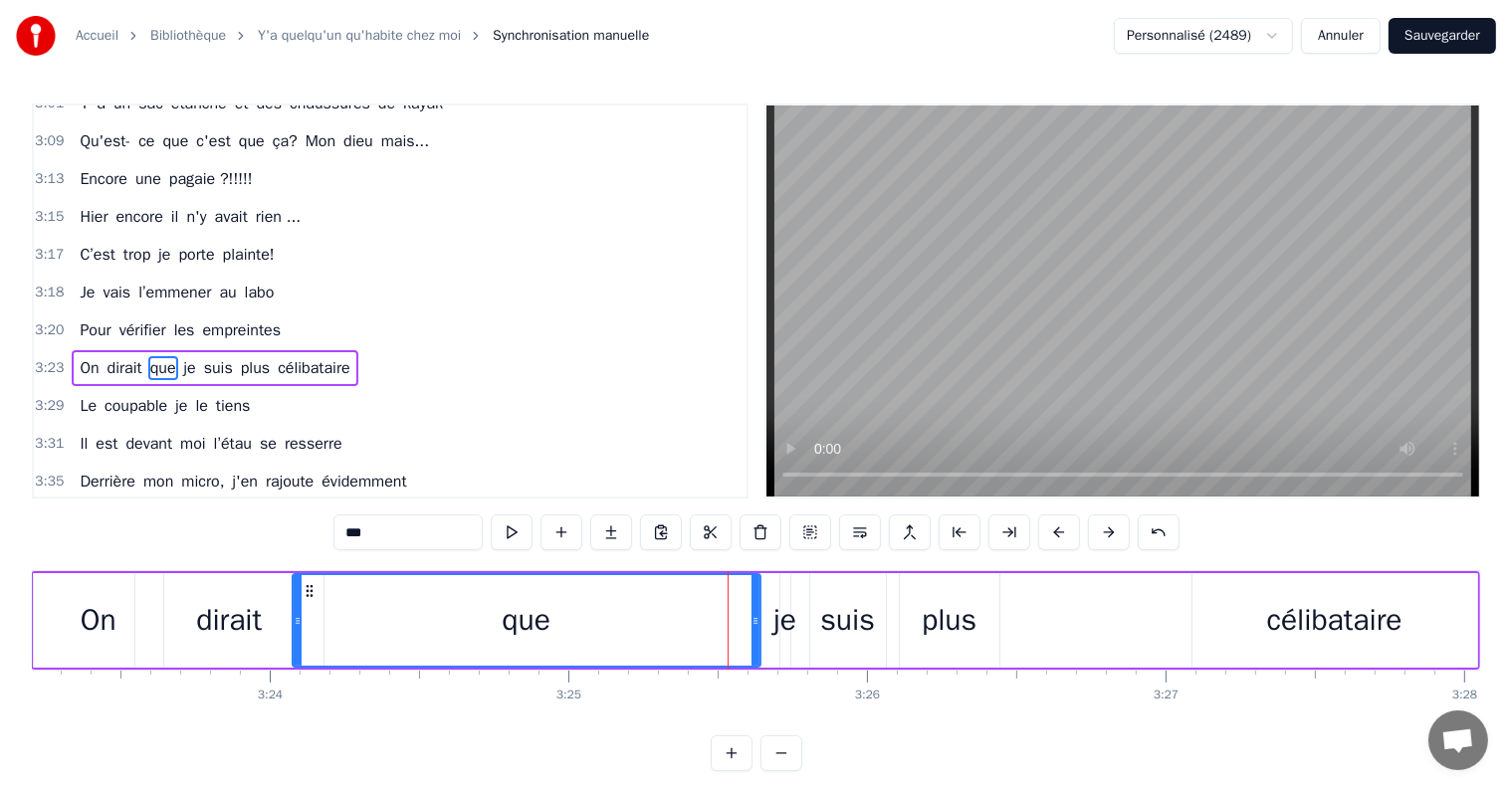 drag, startPoint x: 740, startPoint y: 620, endPoint x: 299, endPoint y: 621, distance: 441.00113 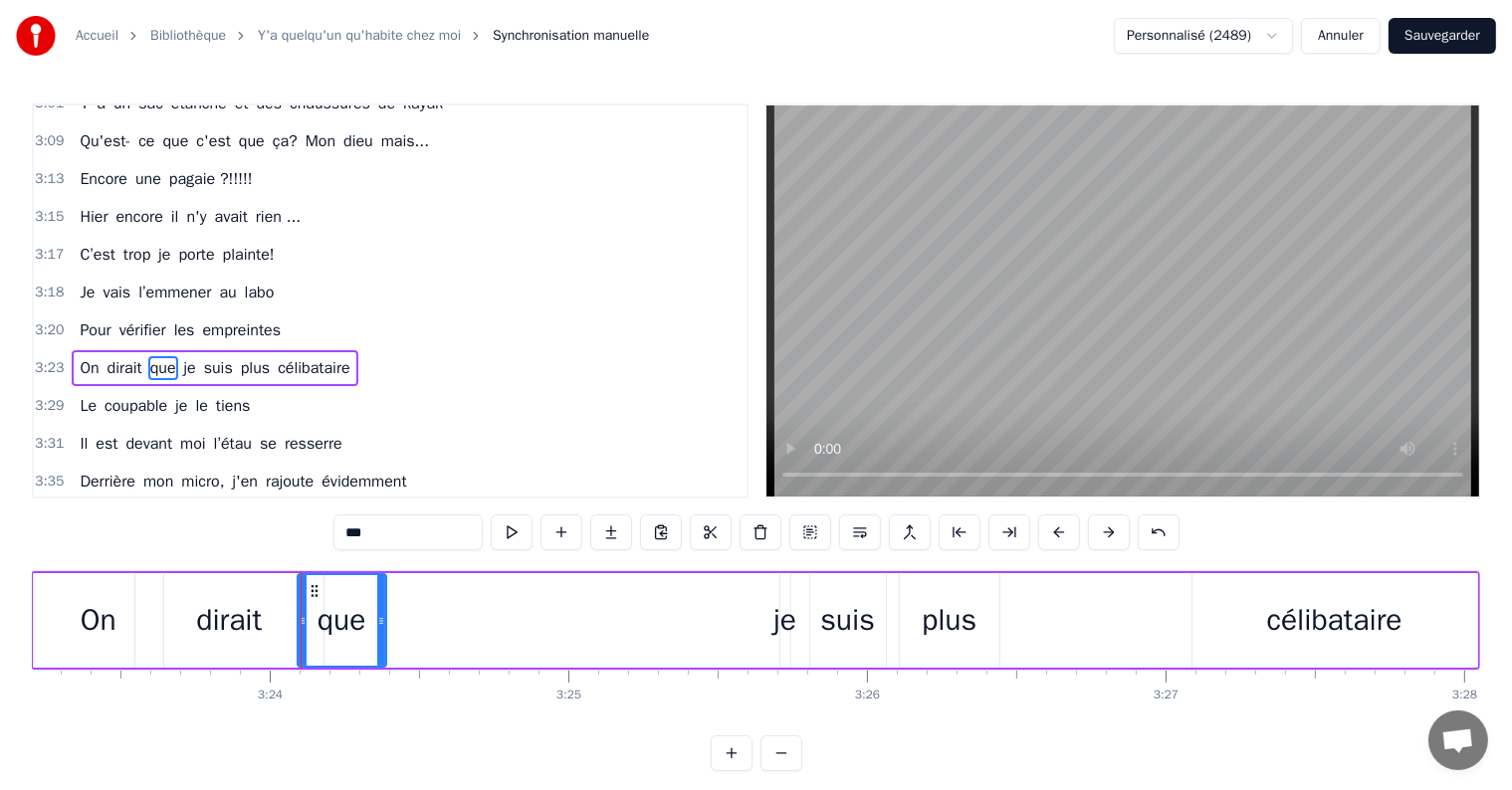 drag, startPoint x: 754, startPoint y: 620, endPoint x: 380, endPoint y: 606, distance: 374.26194 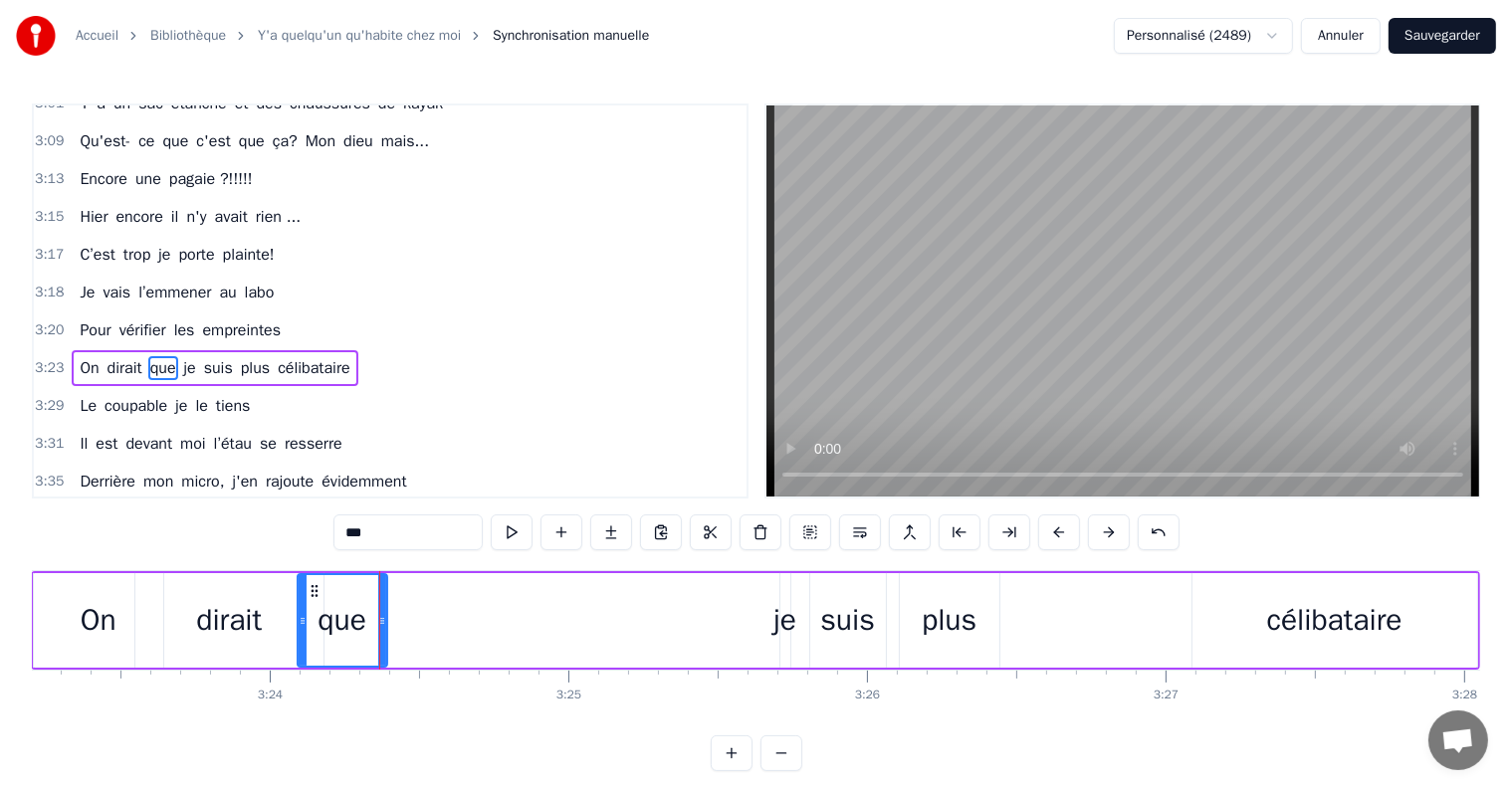 click on "tiens" at bounding box center [233, 406] 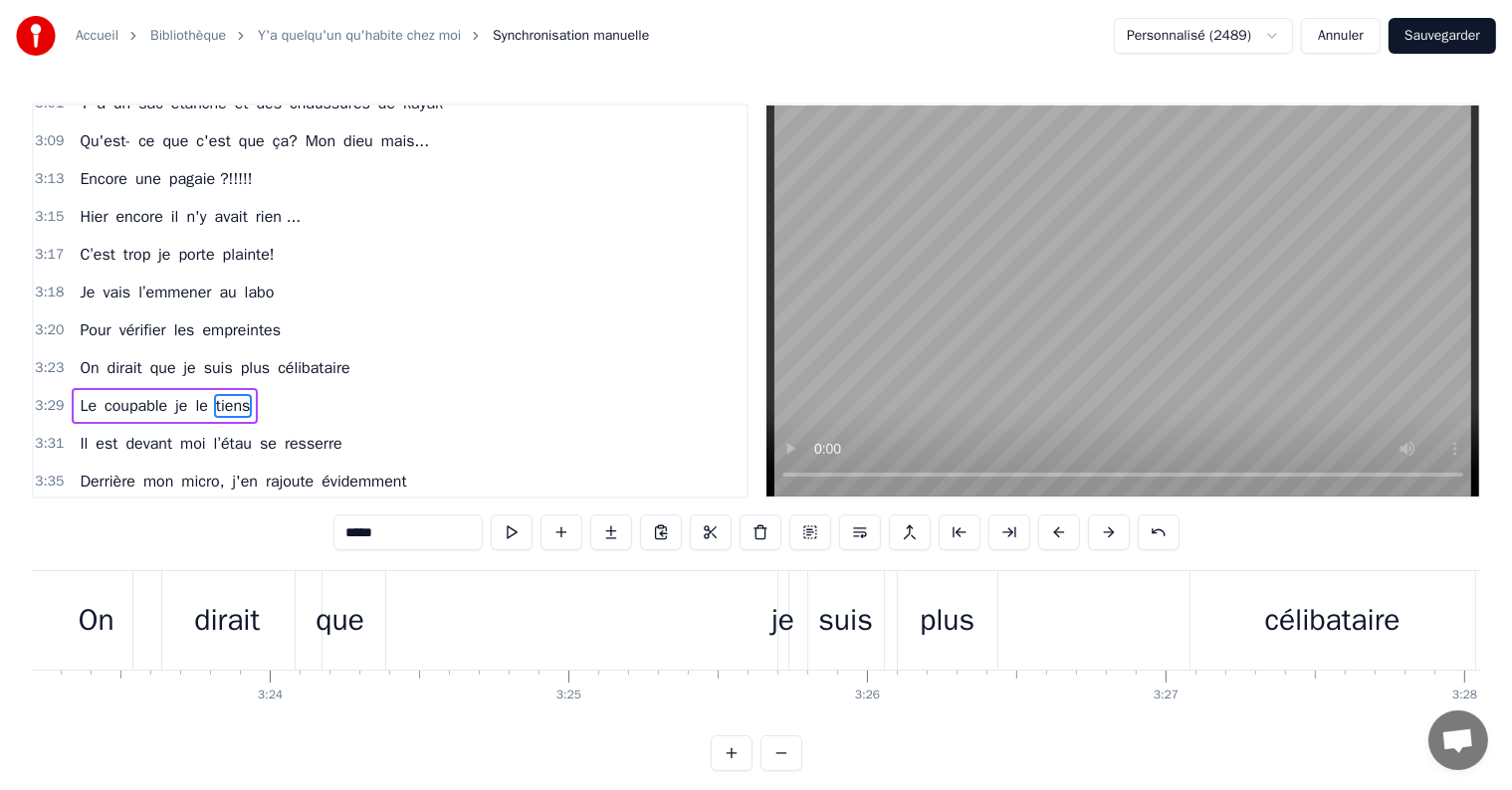 scroll, scrollTop: 1873, scrollLeft: 0, axis: vertical 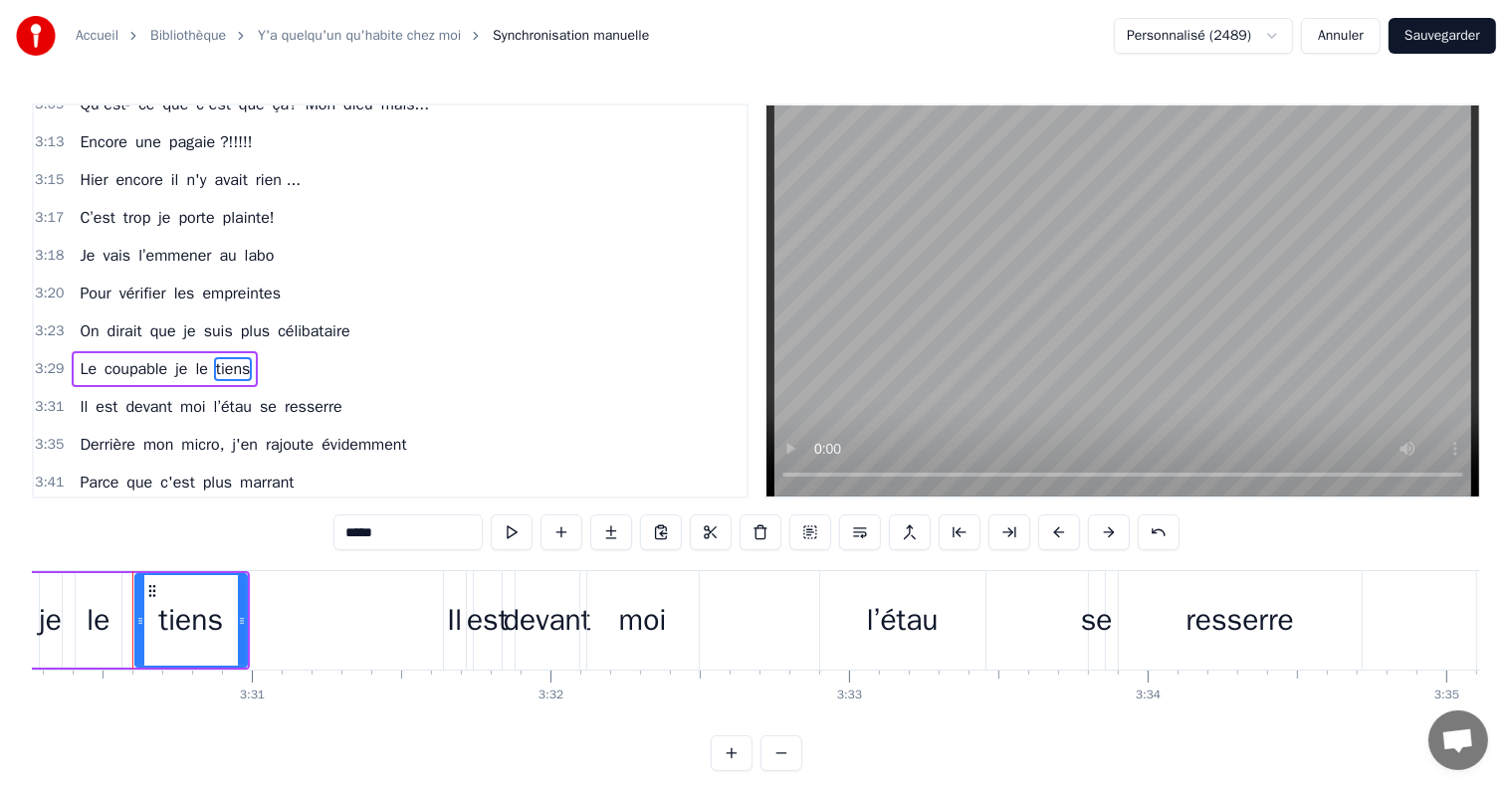 click on "moi" at bounding box center [193, 407] 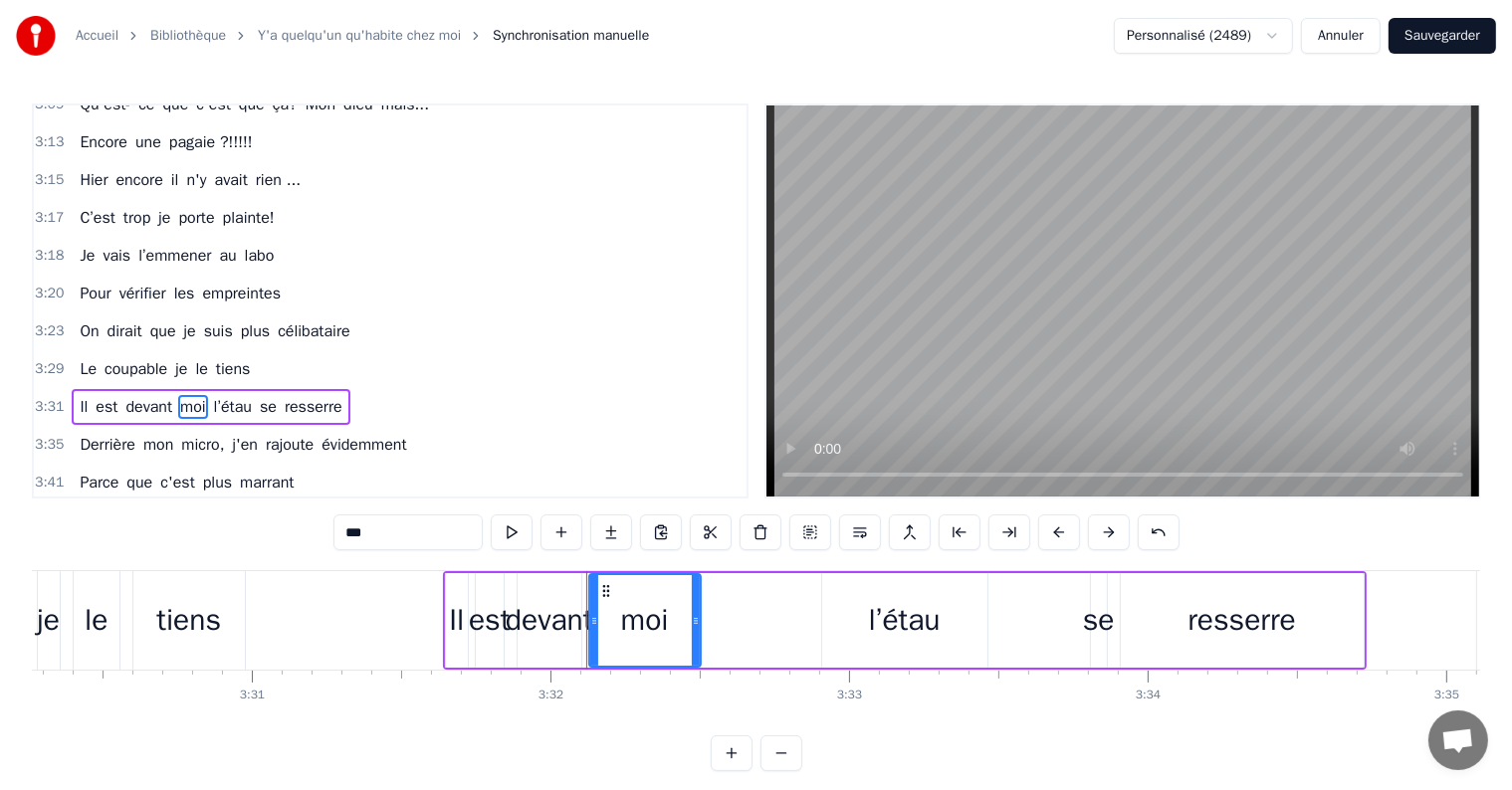 scroll, scrollTop: 1909, scrollLeft: 0, axis: vertical 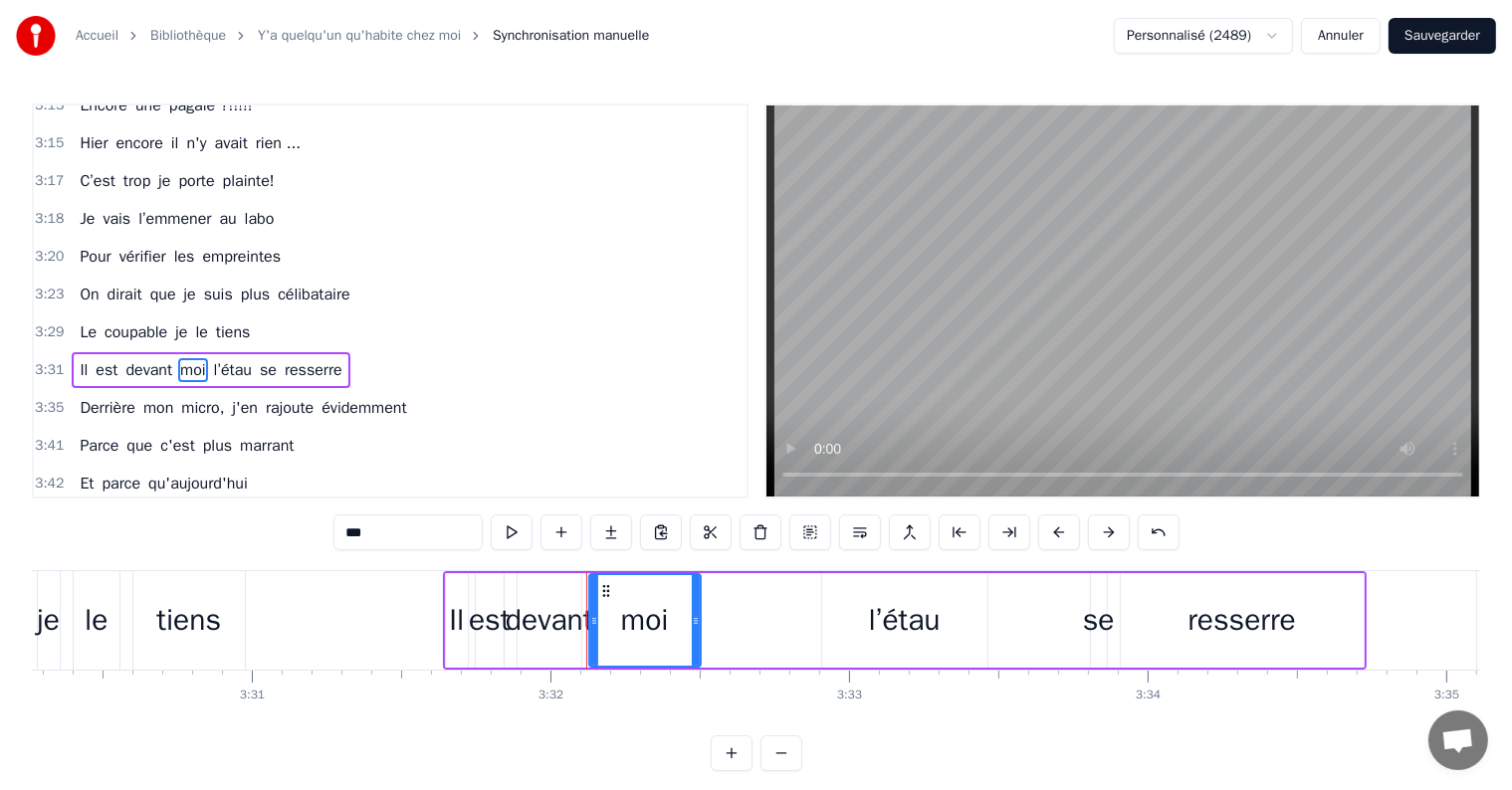 click on "tiens" at bounding box center [188, 620] 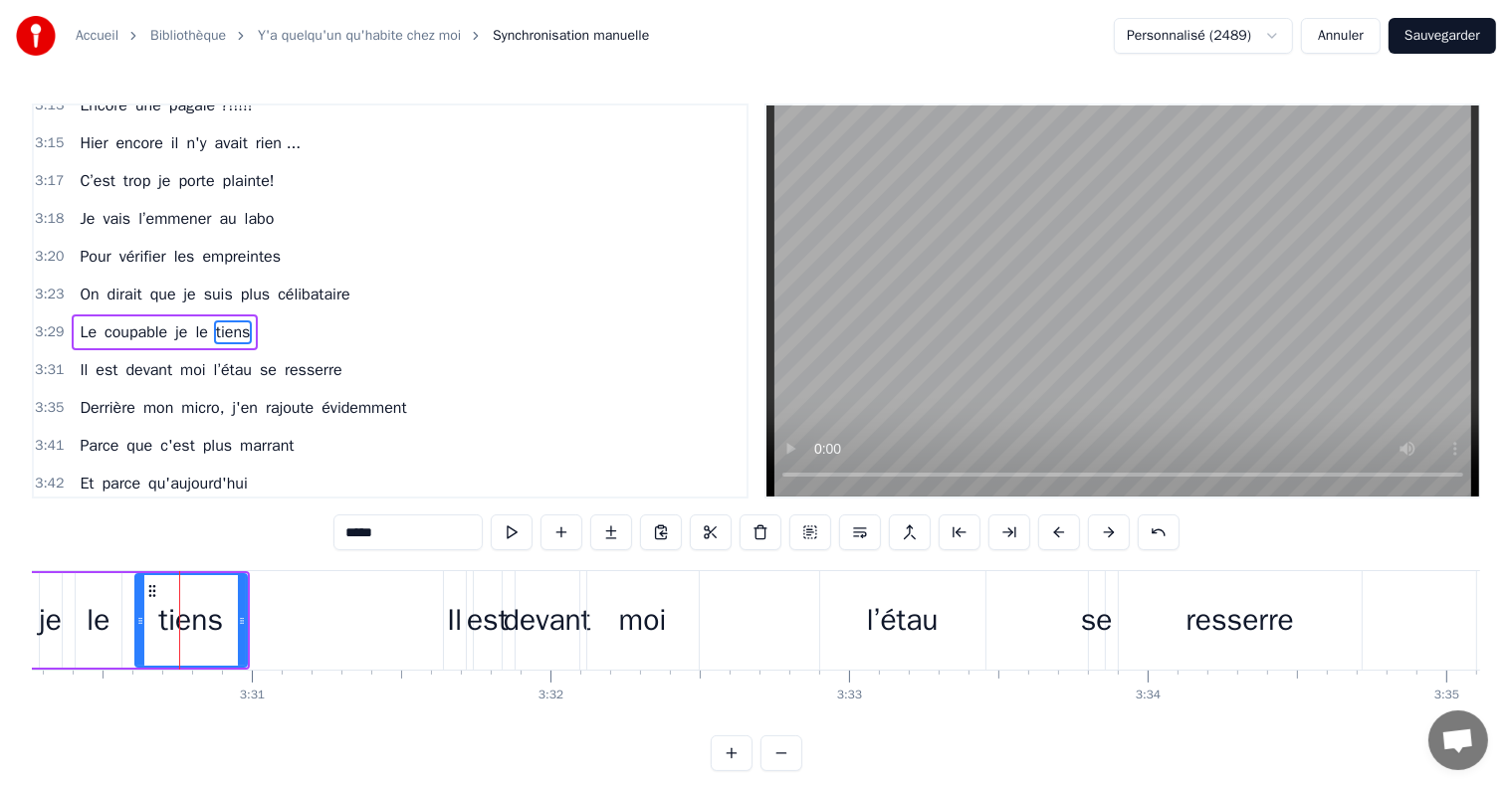 scroll, scrollTop: 1873, scrollLeft: 0, axis: vertical 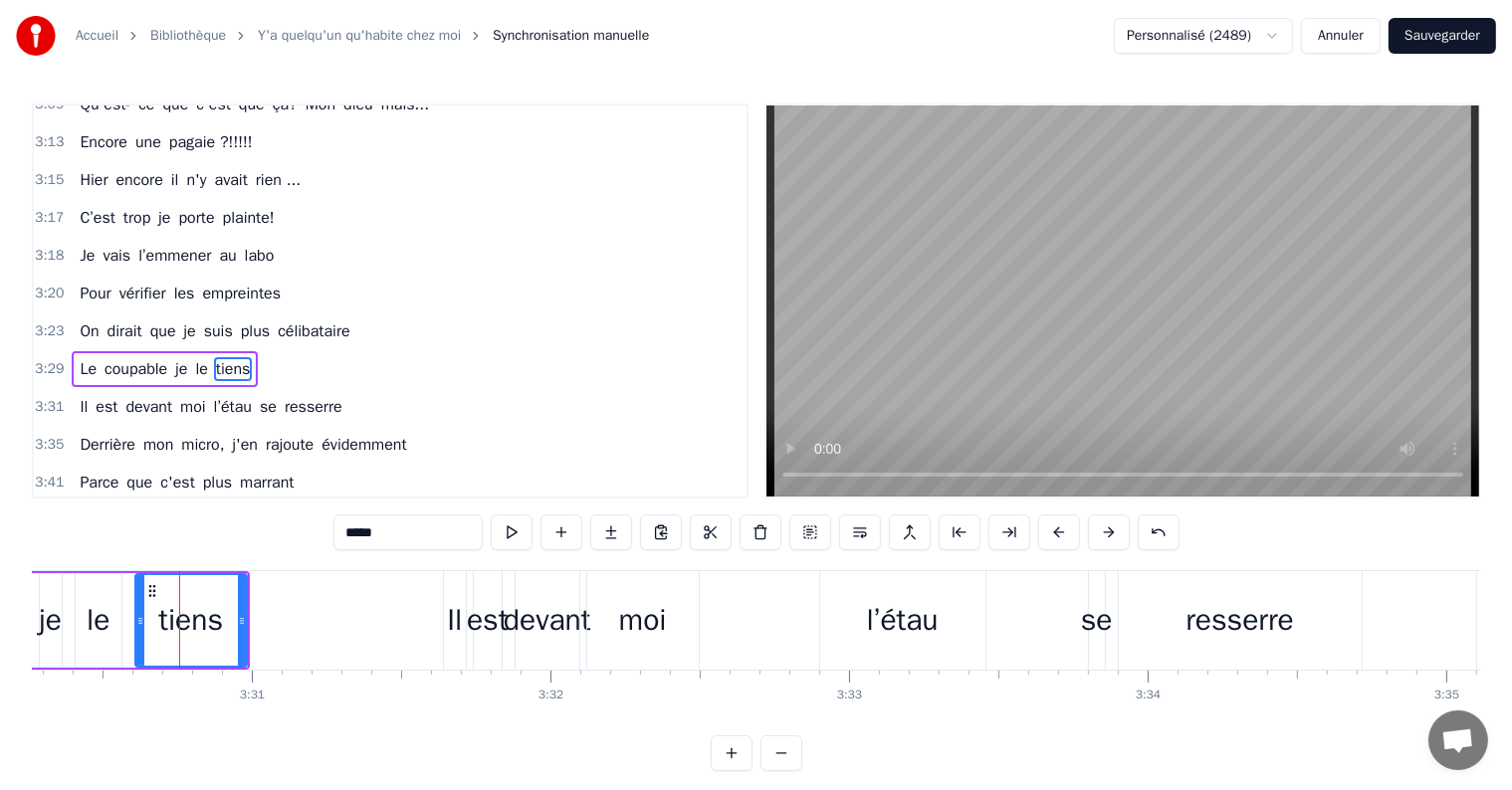 click on "que" at bounding box center [163, 331] 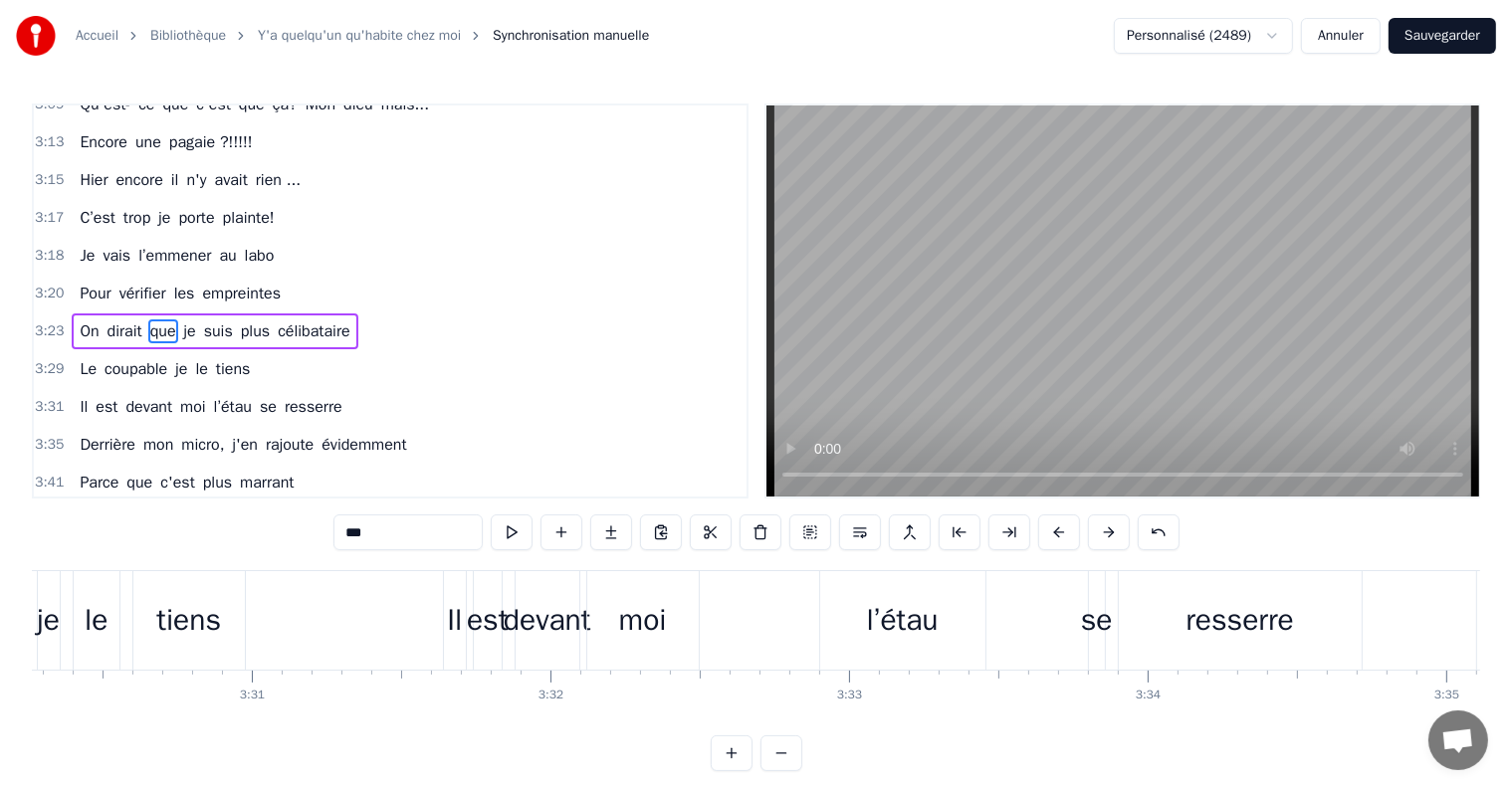 scroll, scrollTop: 1836, scrollLeft: 0, axis: vertical 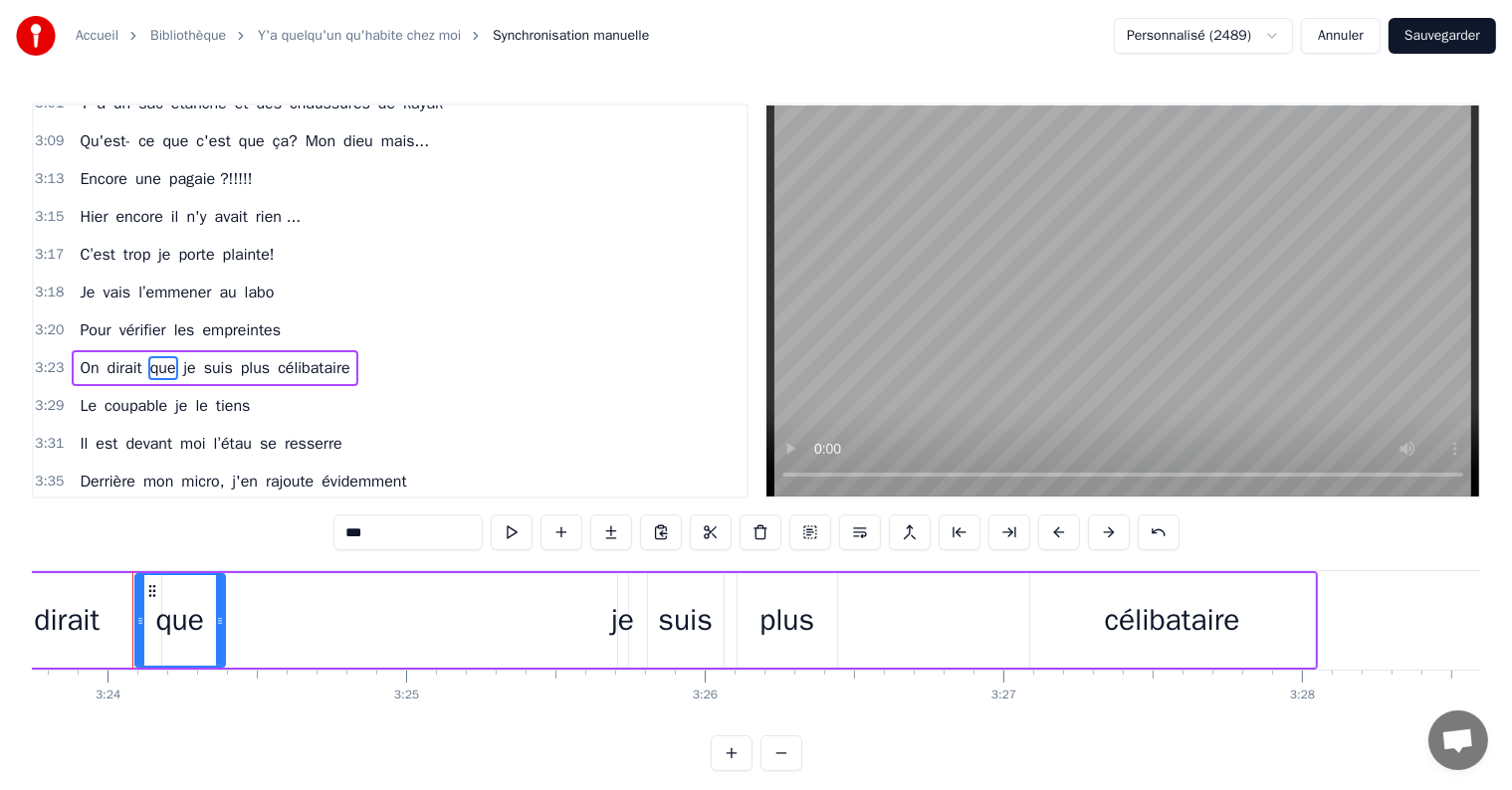 click on "je" at bounding box center (622, 620) 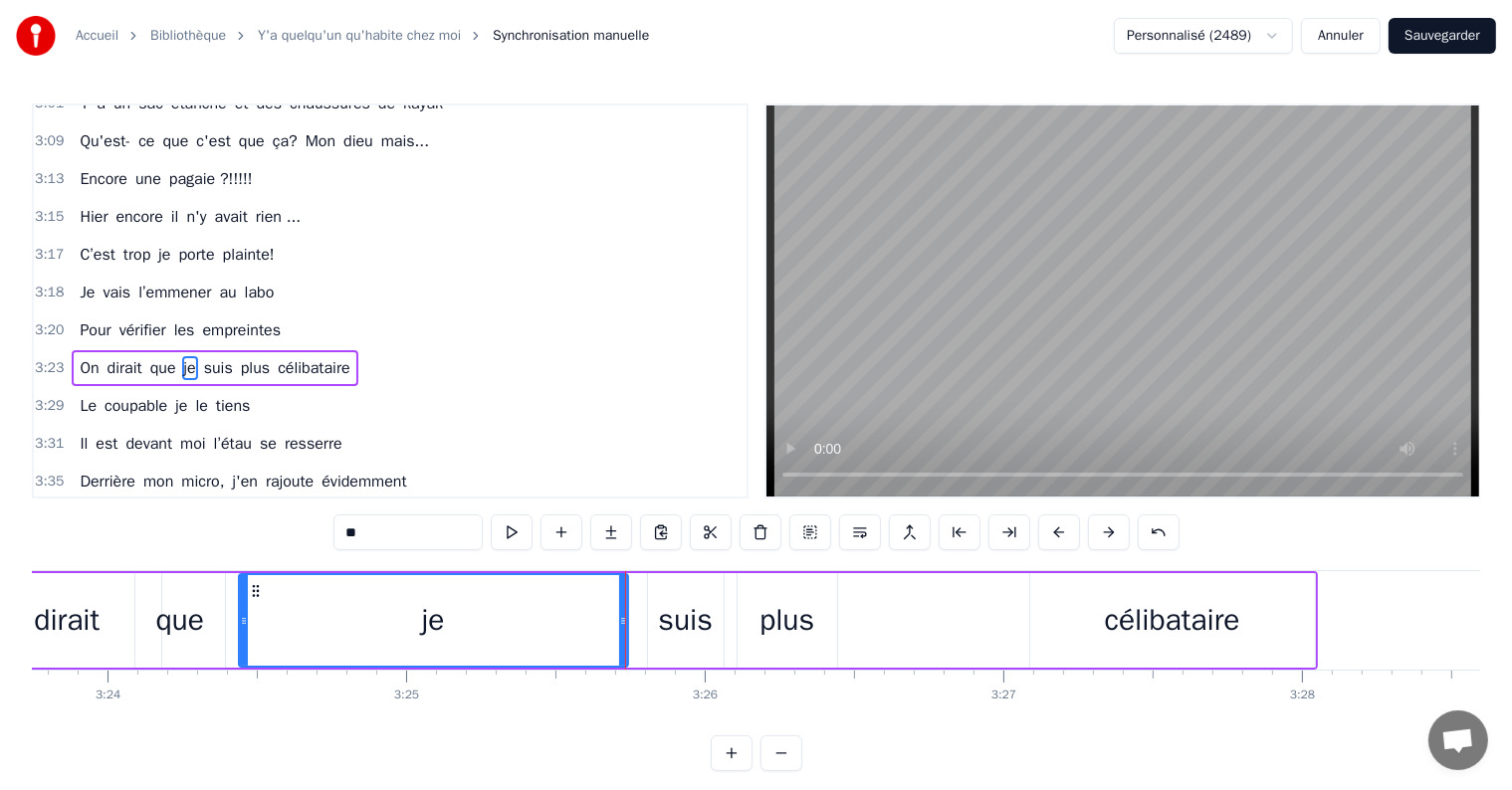 drag, startPoint x: 617, startPoint y: 624, endPoint x: 234, endPoint y: 604, distance: 383.52184 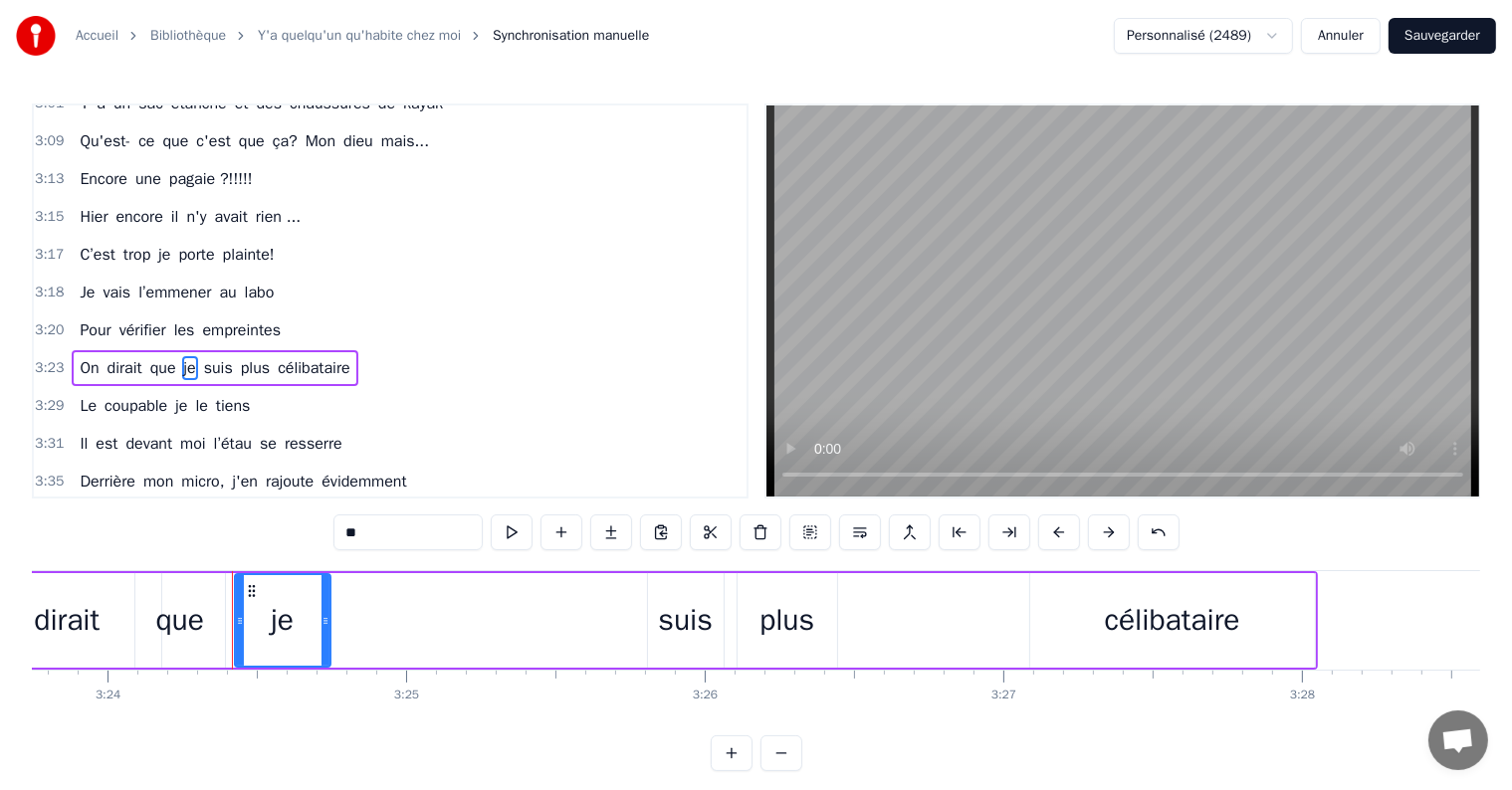 drag, startPoint x: 624, startPoint y: 619, endPoint x: 328, endPoint y: 607, distance: 296.24314 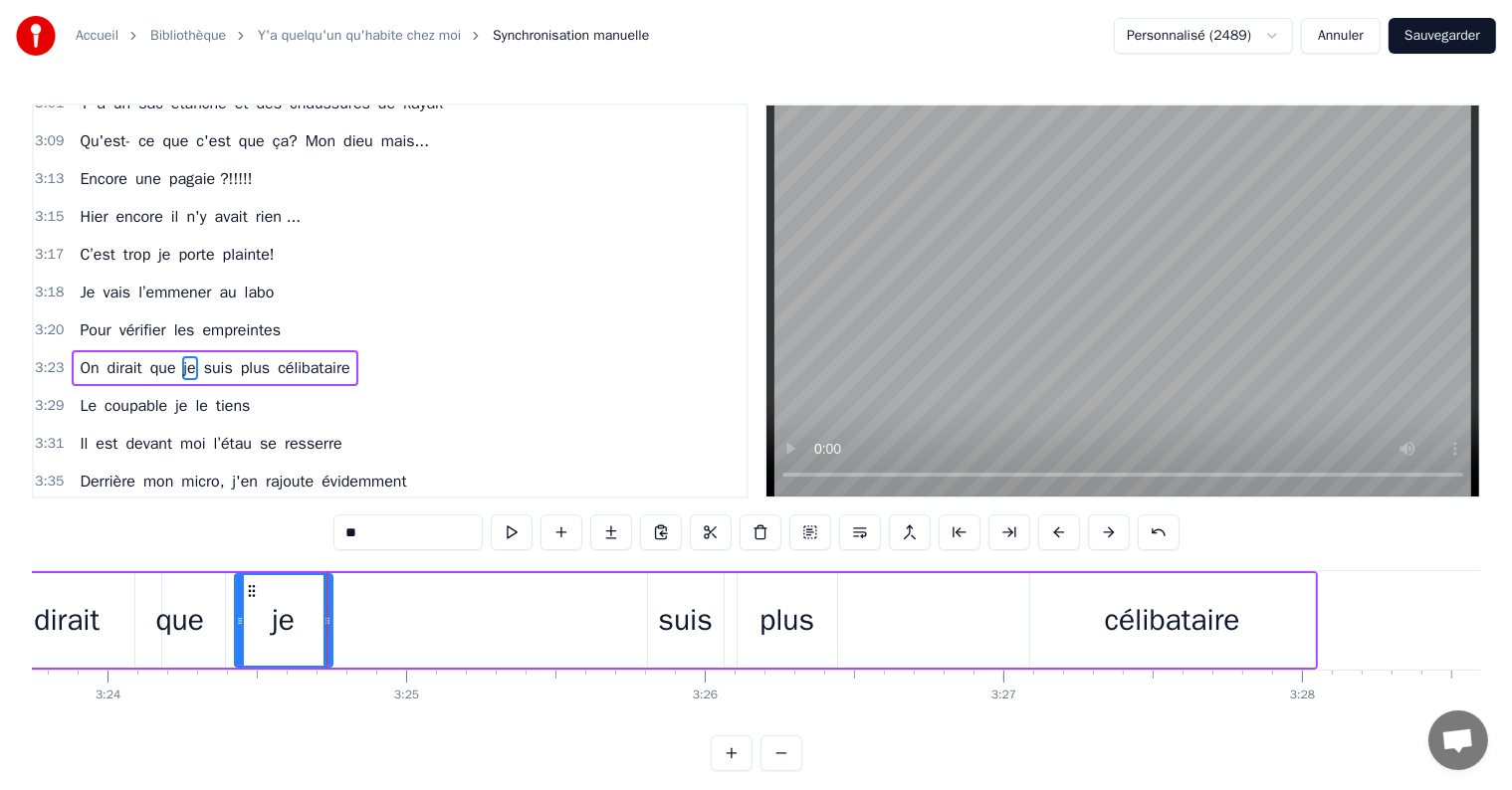 click on "suis" at bounding box center (686, 620) 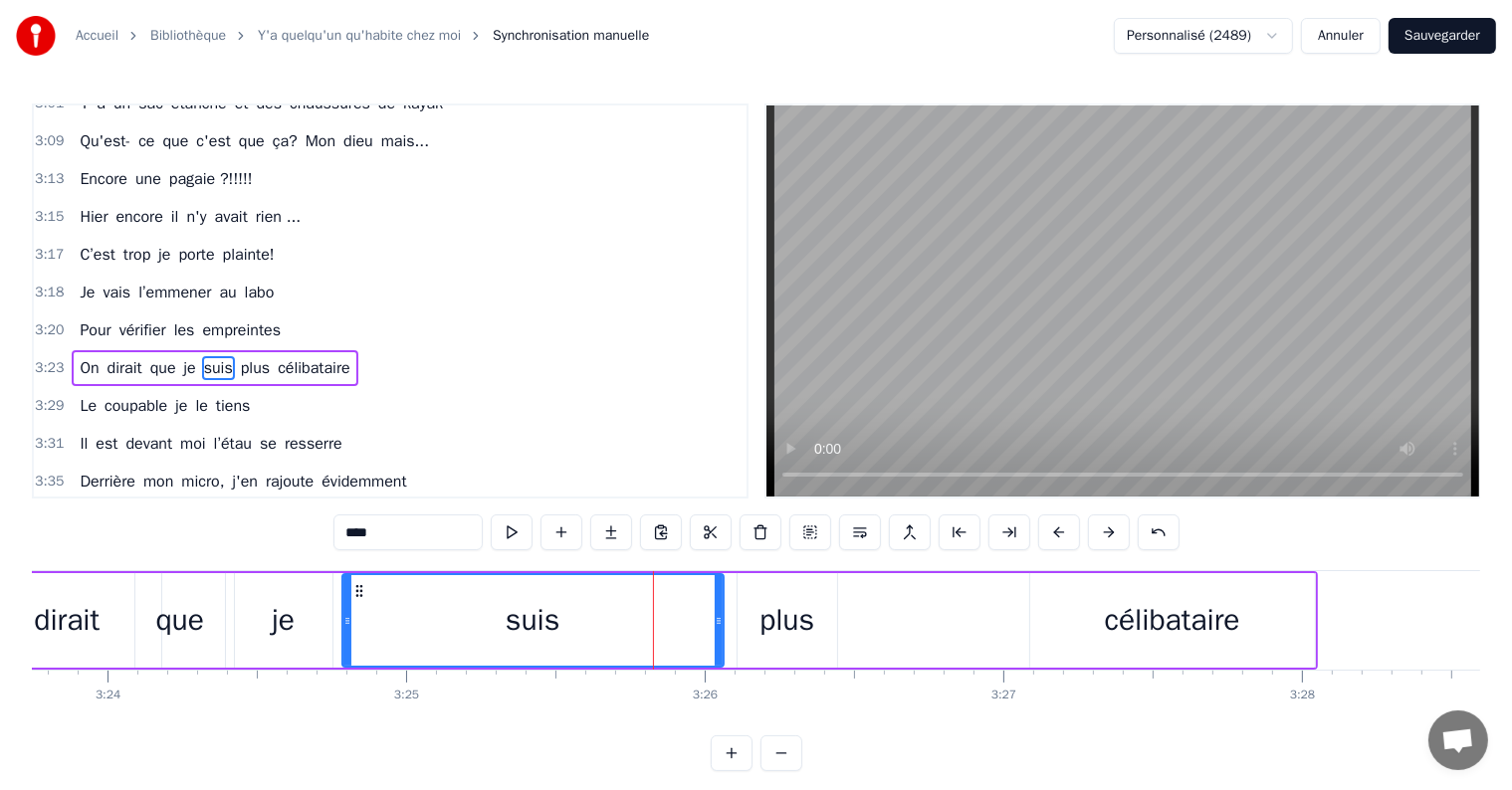 drag, startPoint x: 652, startPoint y: 624, endPoint x: 462, endPoint y: 624, distance: 190 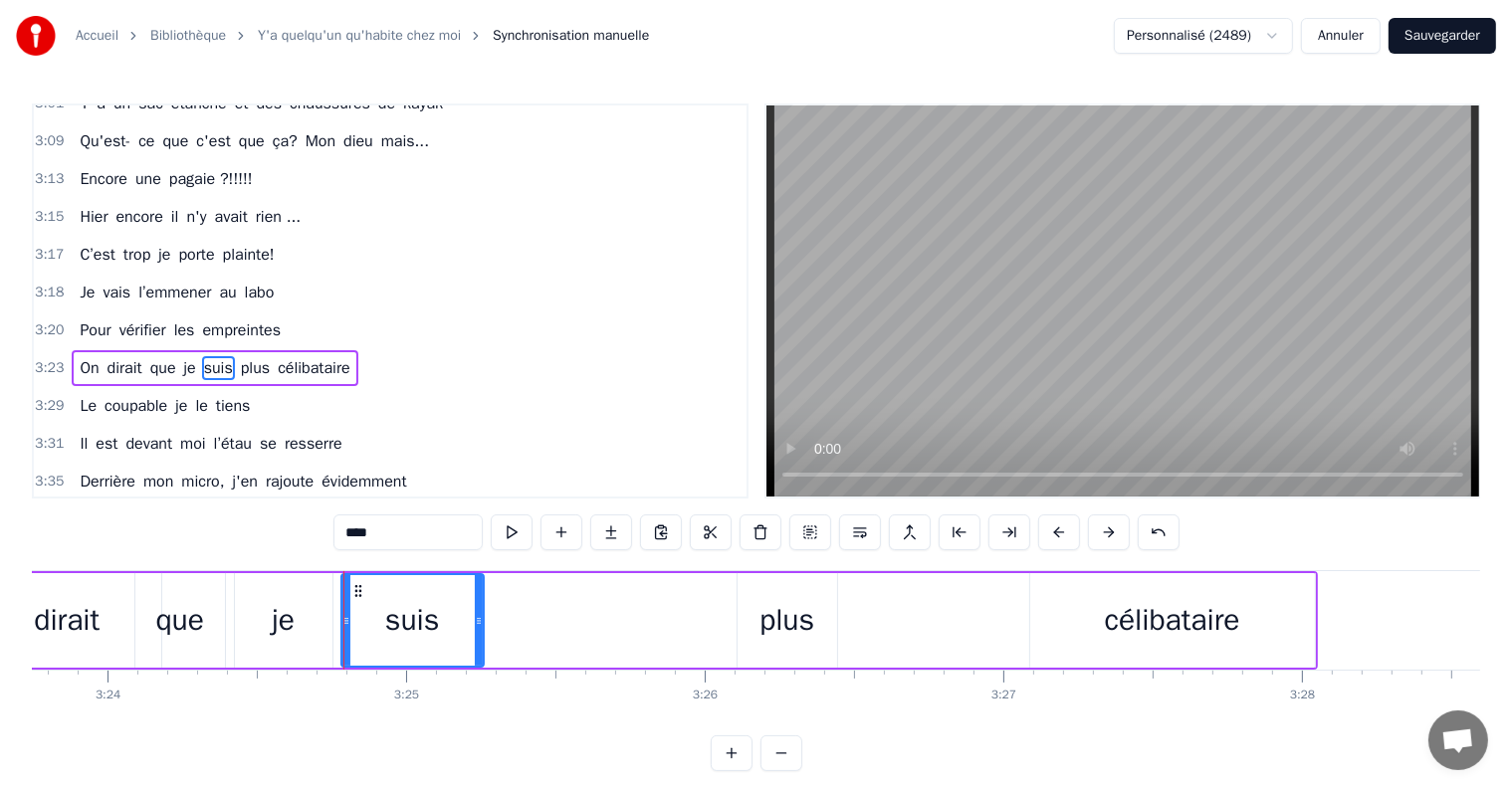 drag, startPoint x: 720, startPoint y: 618, endPoint x: 653, endPoint y: 622, distance: 67.1193 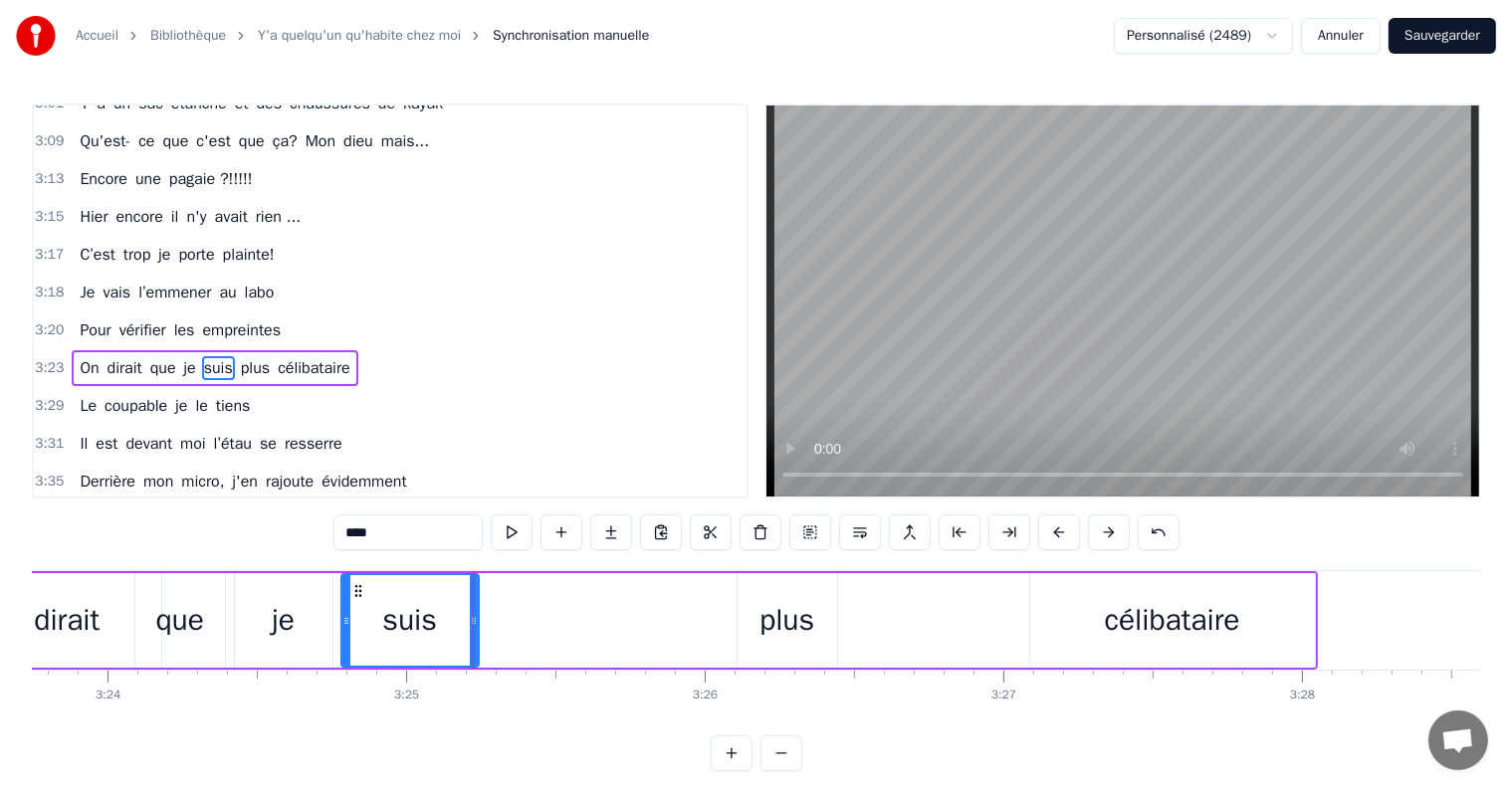 click on "plus" at bounding box center [786, 620] 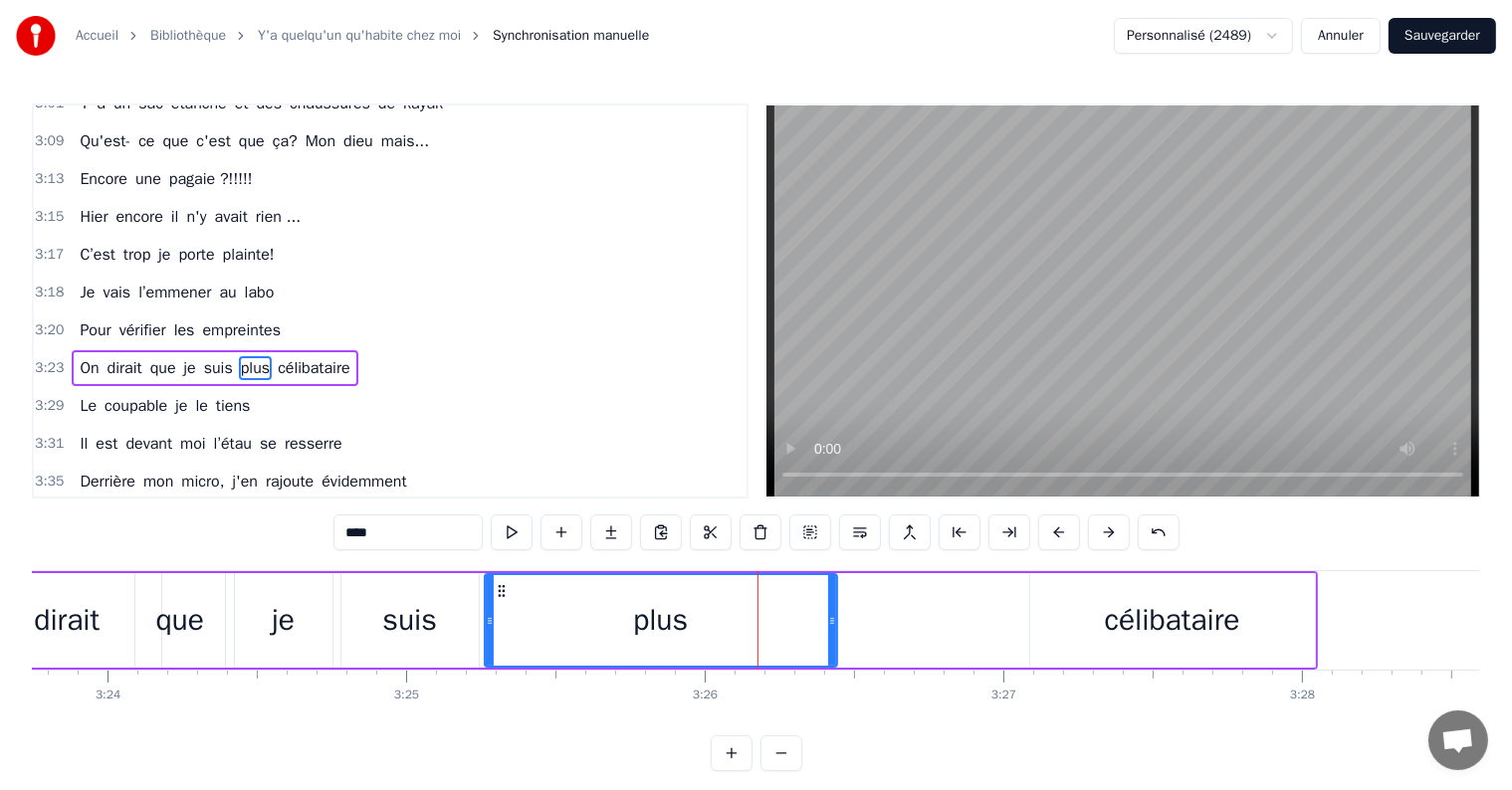 drag, startPoint x: 739, startPoint y: 623, endPoint x: 841, endPoint y: 655, distance: 106.901824 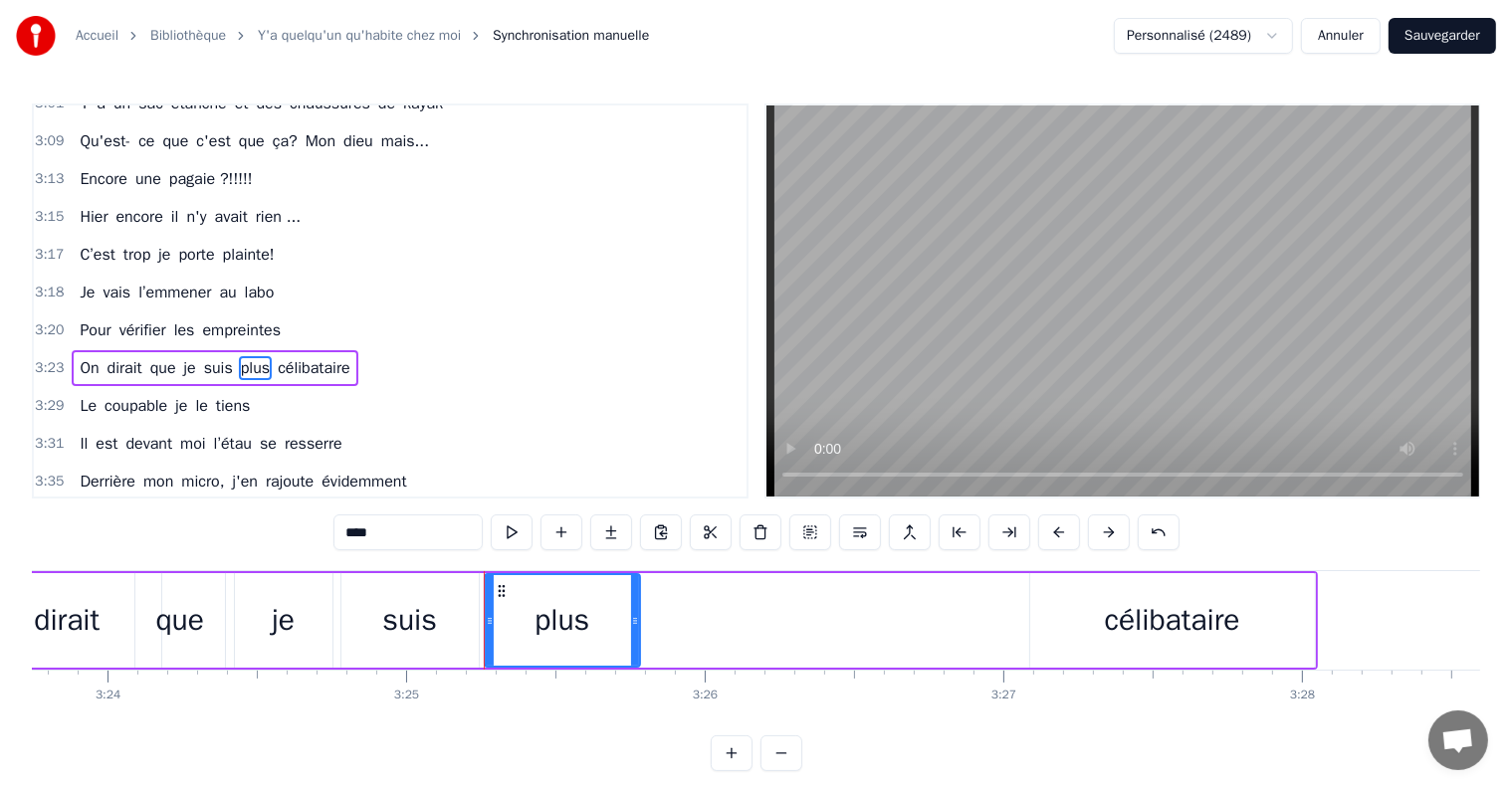 drag, startPoint x: 832, startPoint y: 626, endPoint x: 640, endPoint y: 624, distance: 192.01042 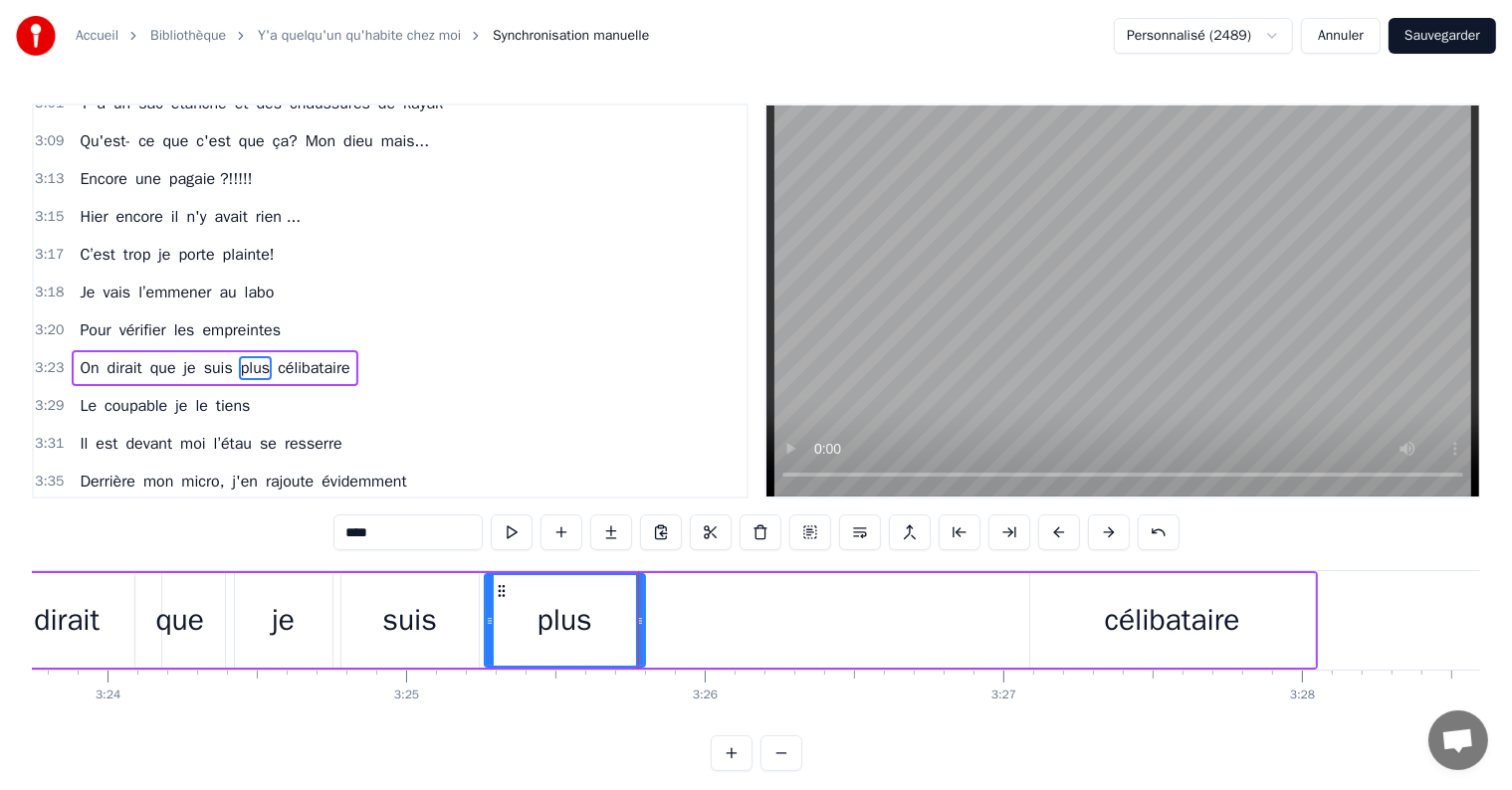 click on "célibataire" at bounding box center (1173, 620) 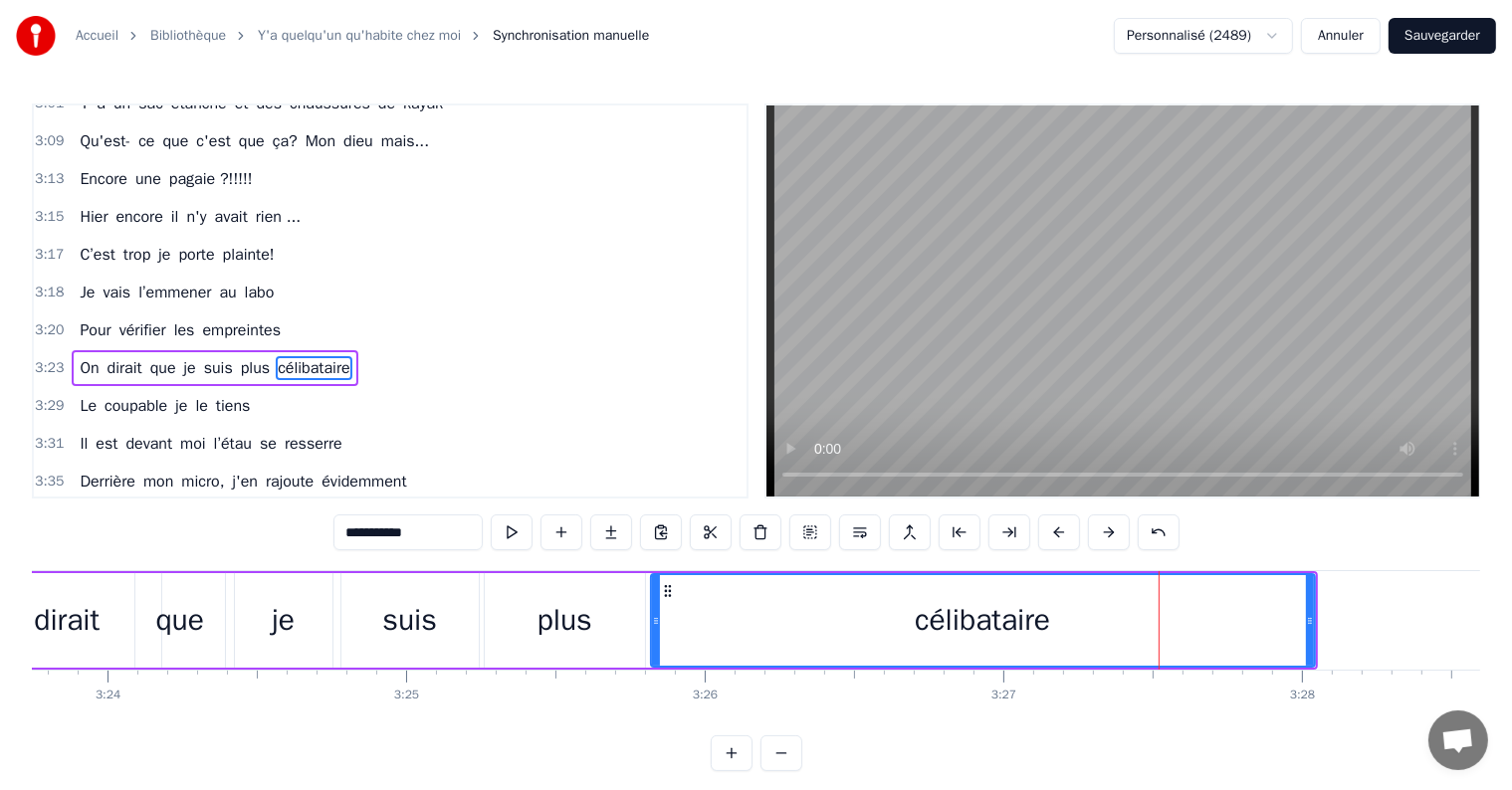 drag, startPoint x: 1035, startPoint y: 621, endPoint x: 866, endPoint y: 654, distance: 172.19175 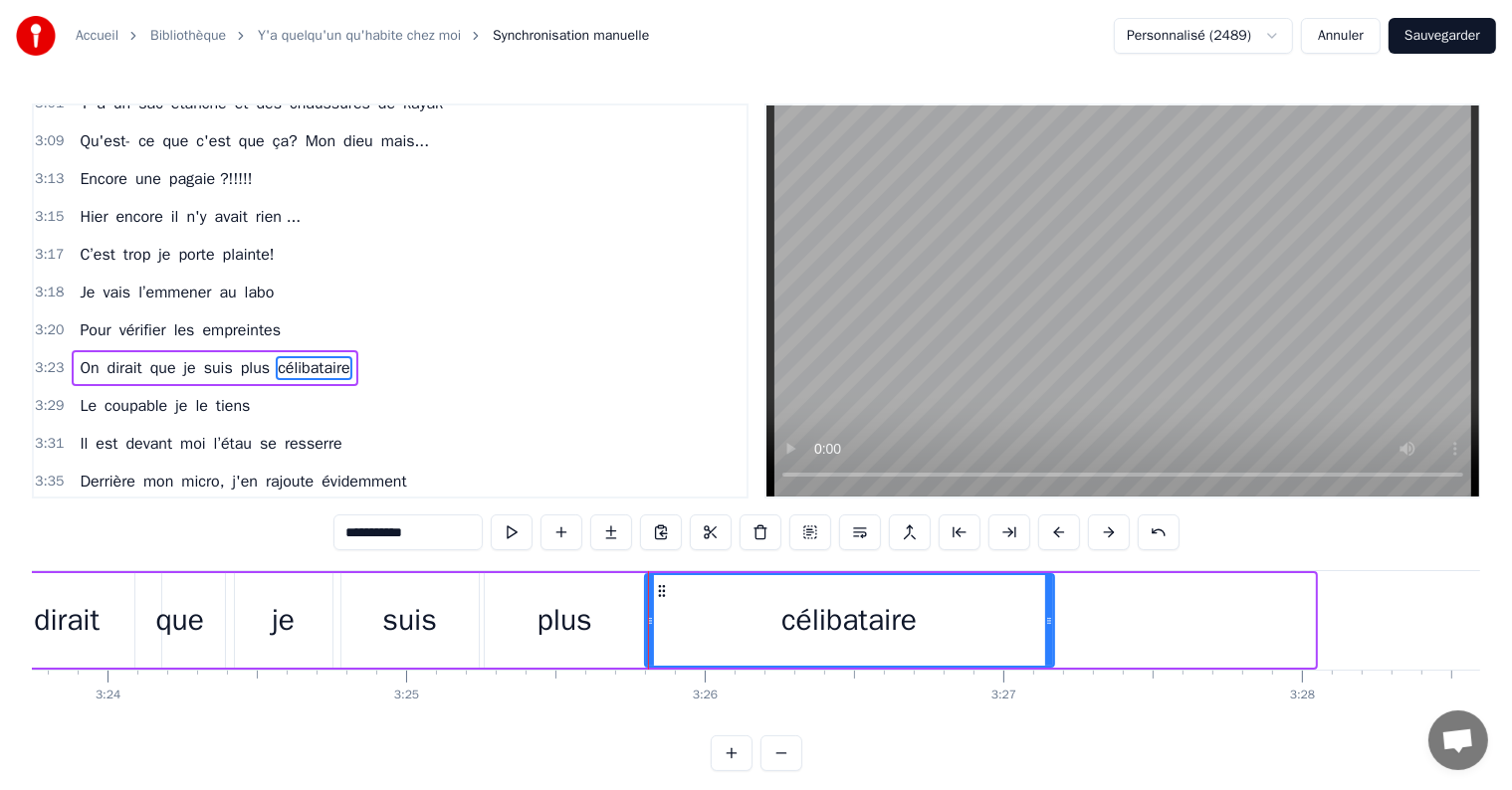 drag, startPoint x: 1310, startPoint y: 622, endPoint x: 1049, endPoint y: 636, distance: 261.37521 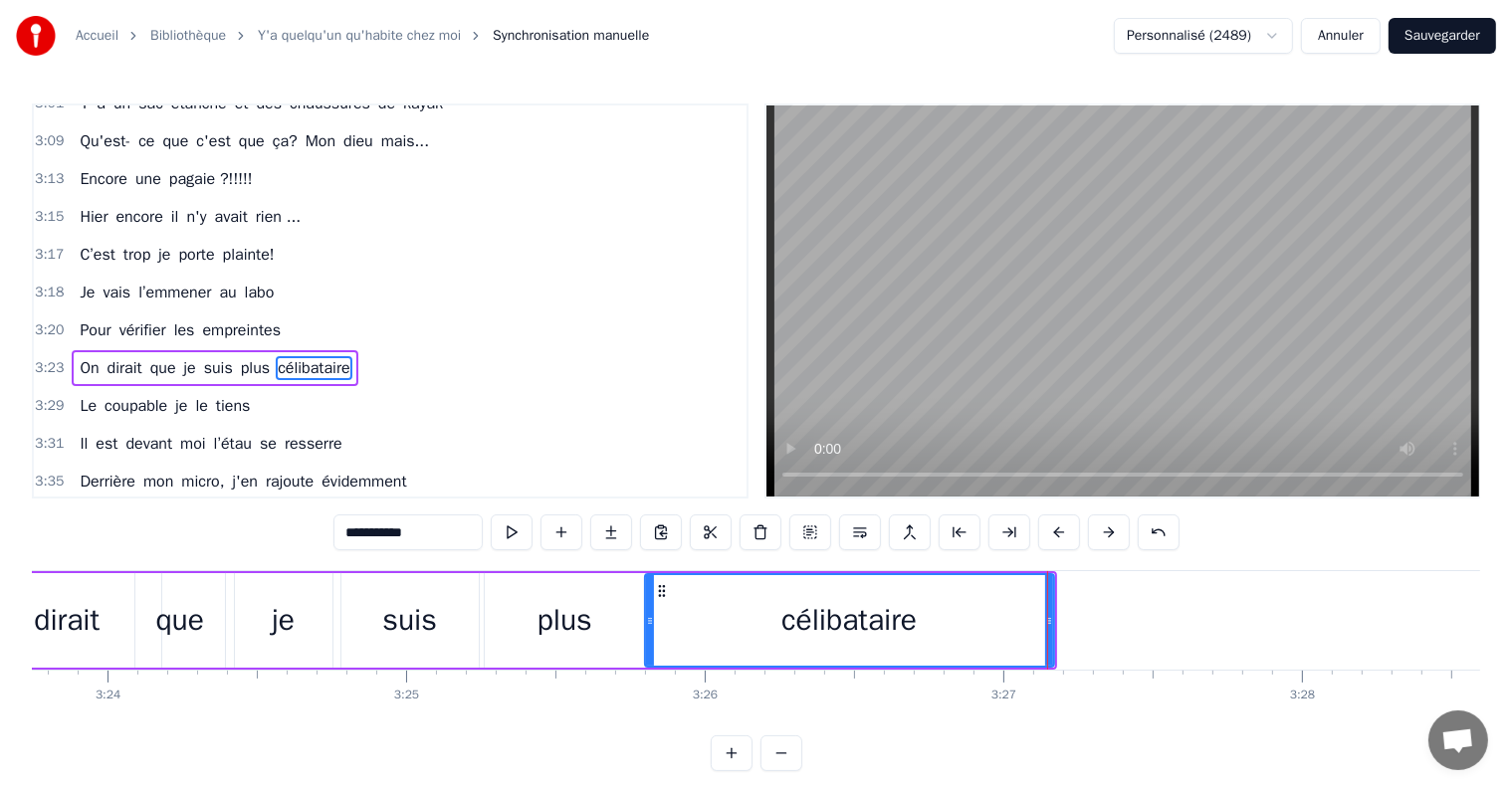 click on "Le" at bounding box center [88, 406] 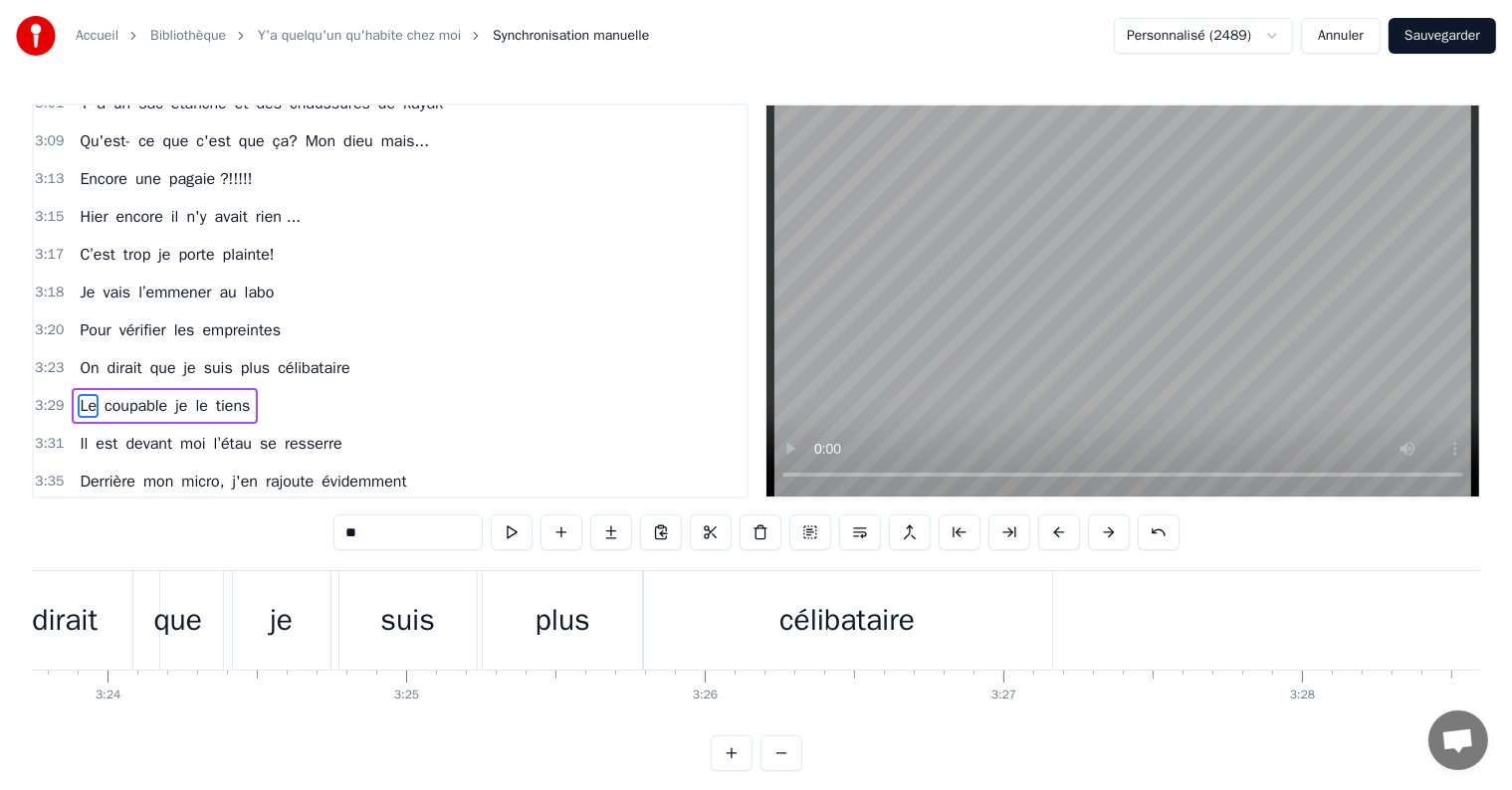 scroll, scrollTop: 1838, scrollLeft: 0, axis: vertical 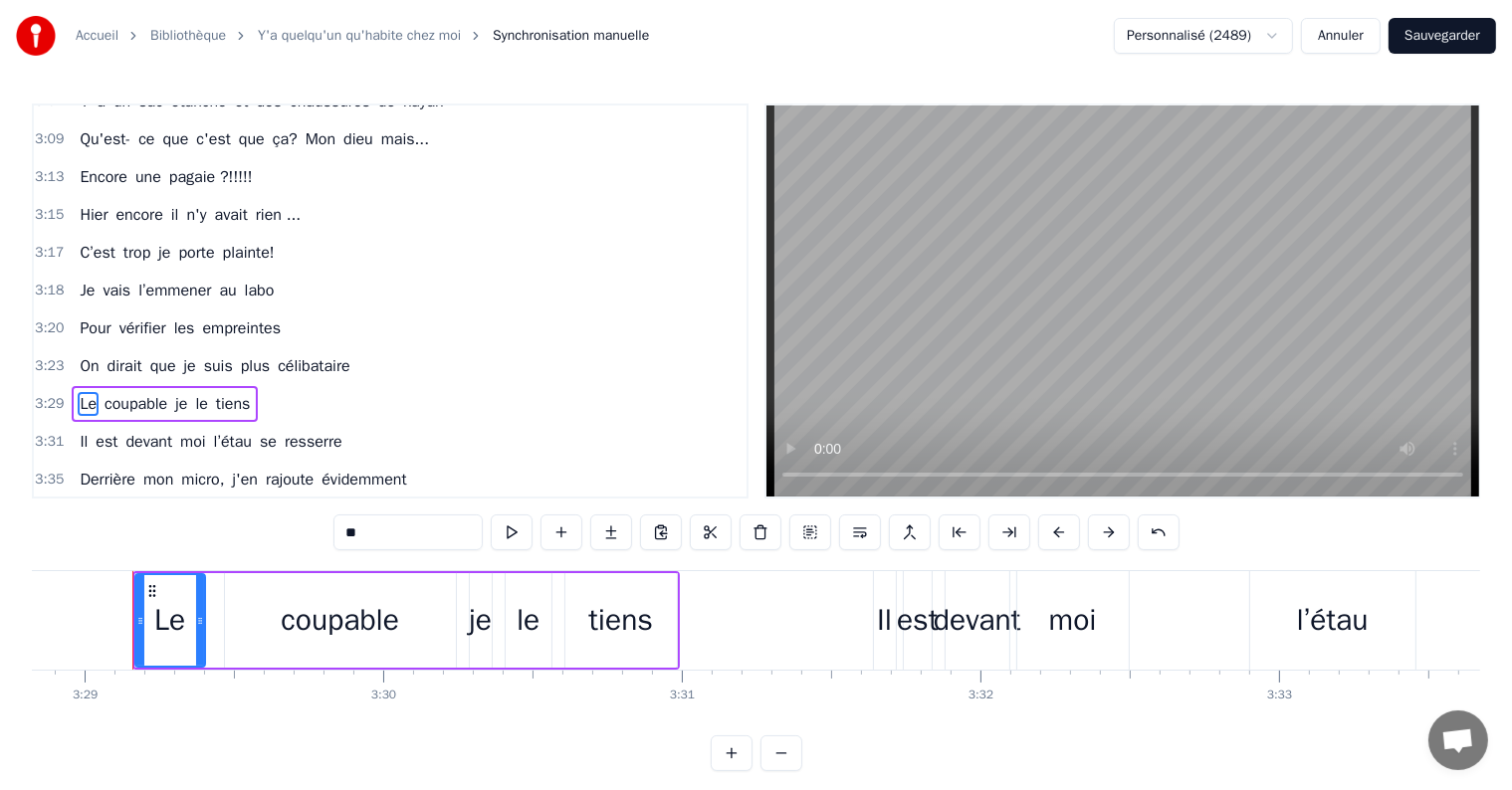 click on "Il" at bounding box center [884, 620] 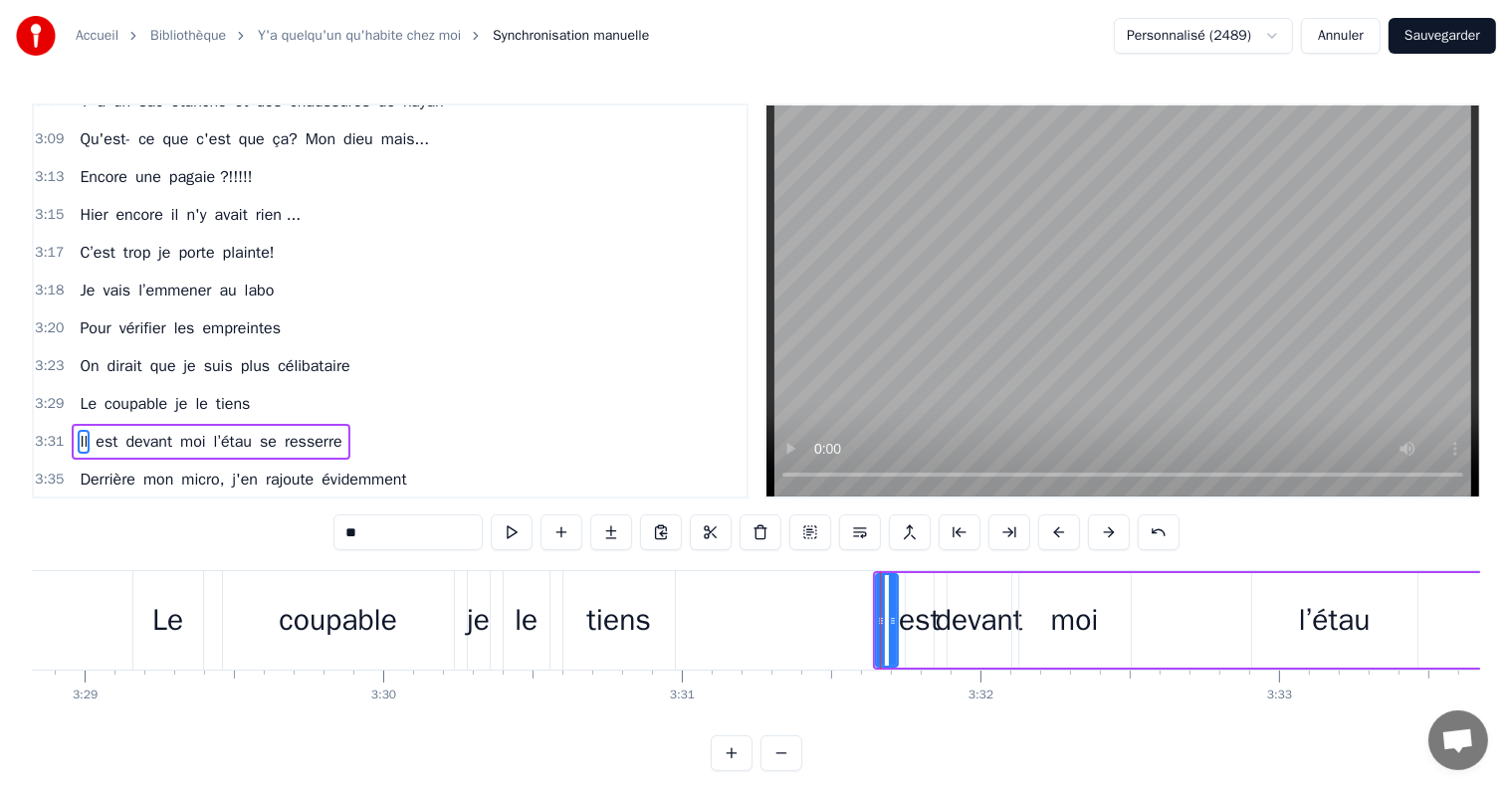 scroll, scrollTop: 1909, scrollLeft: 0, axis: vertical 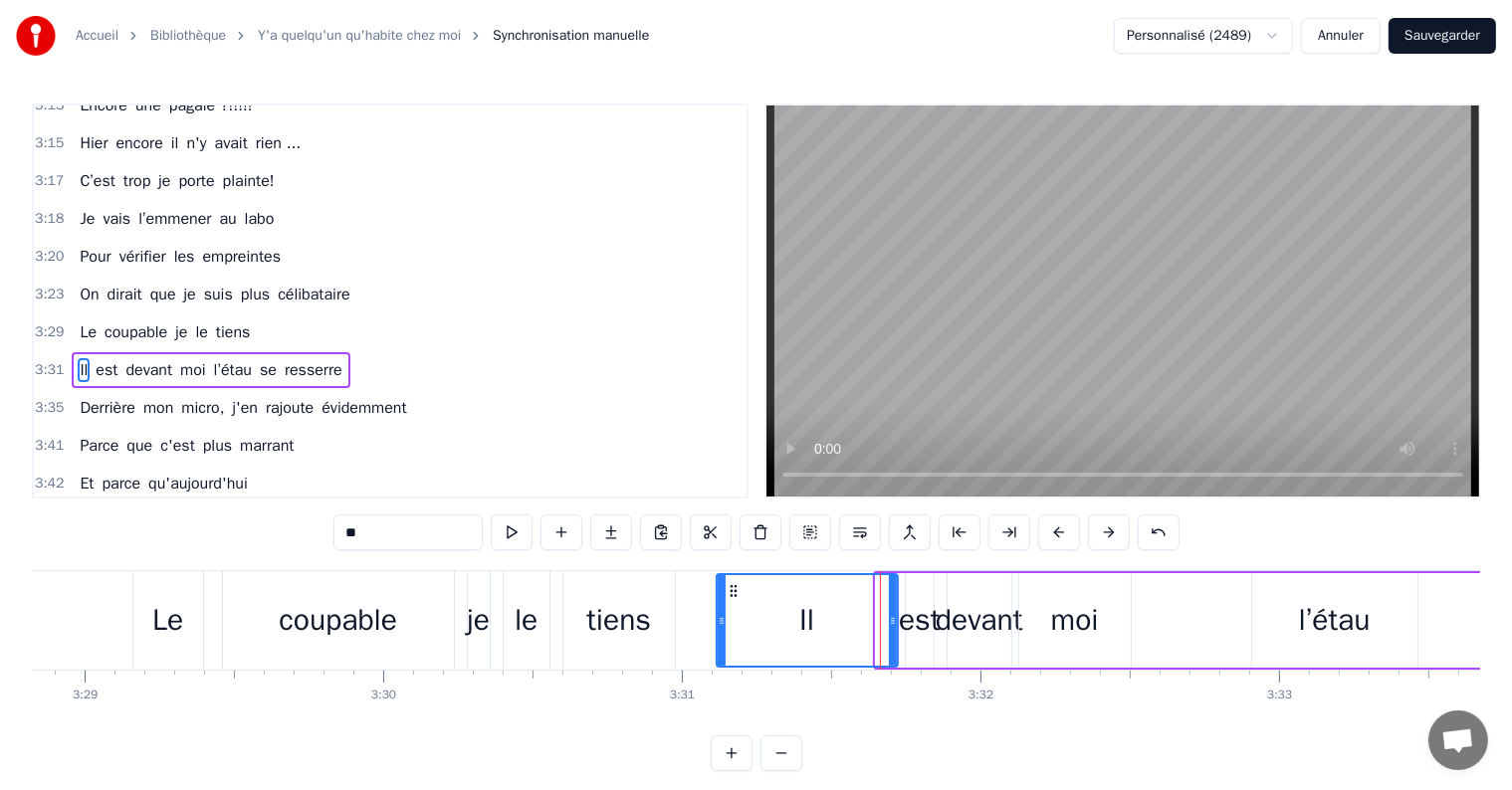 drag, startPoint x: 875, startPoint y: 618, endPoint x: 715, endPoint y: 636, distance: 161.00932 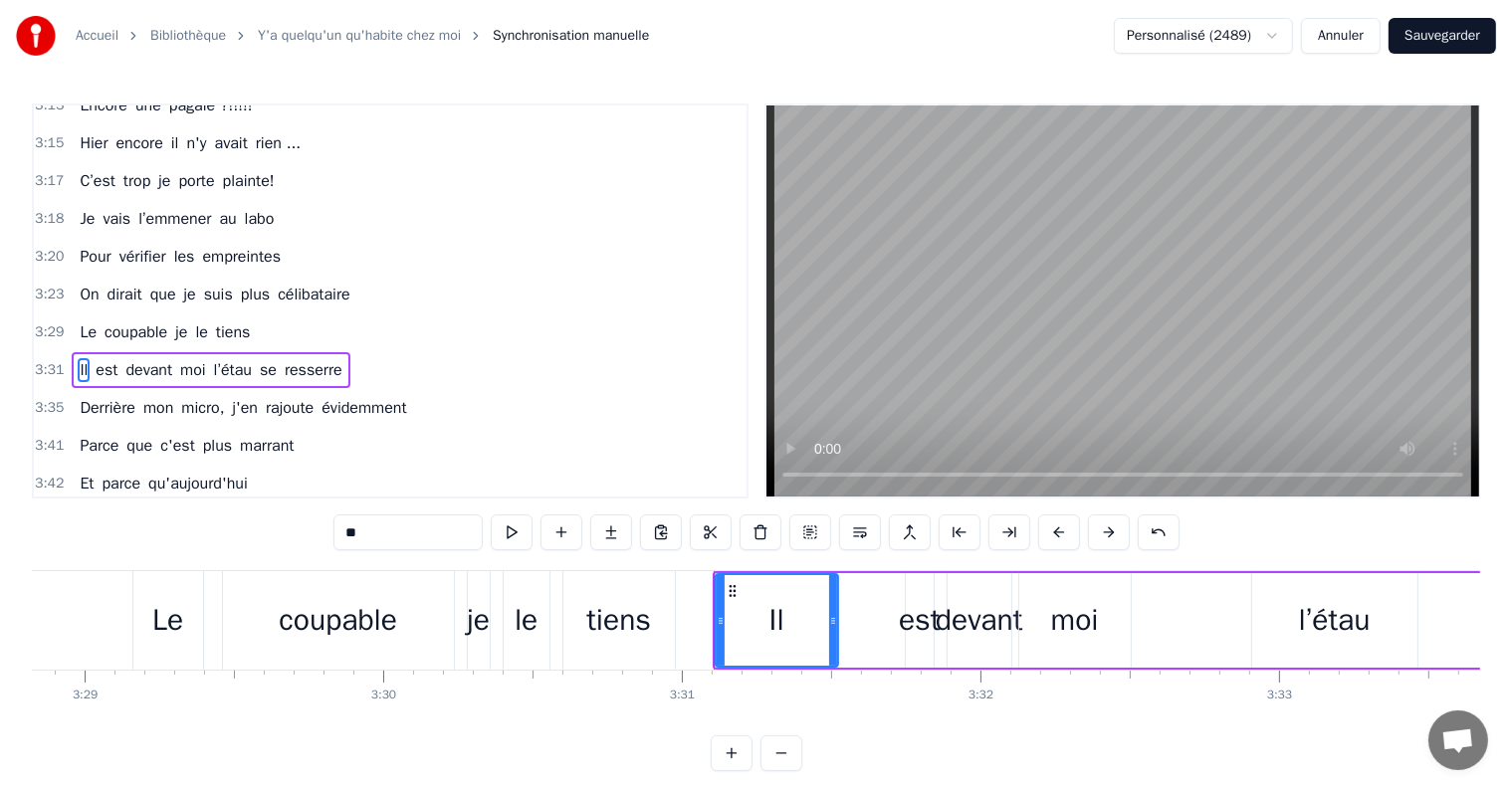 drag, startPoint x: 891, startPoint y: 618, endPoint x: 837, endPoint y: 623, distance: 54.230987 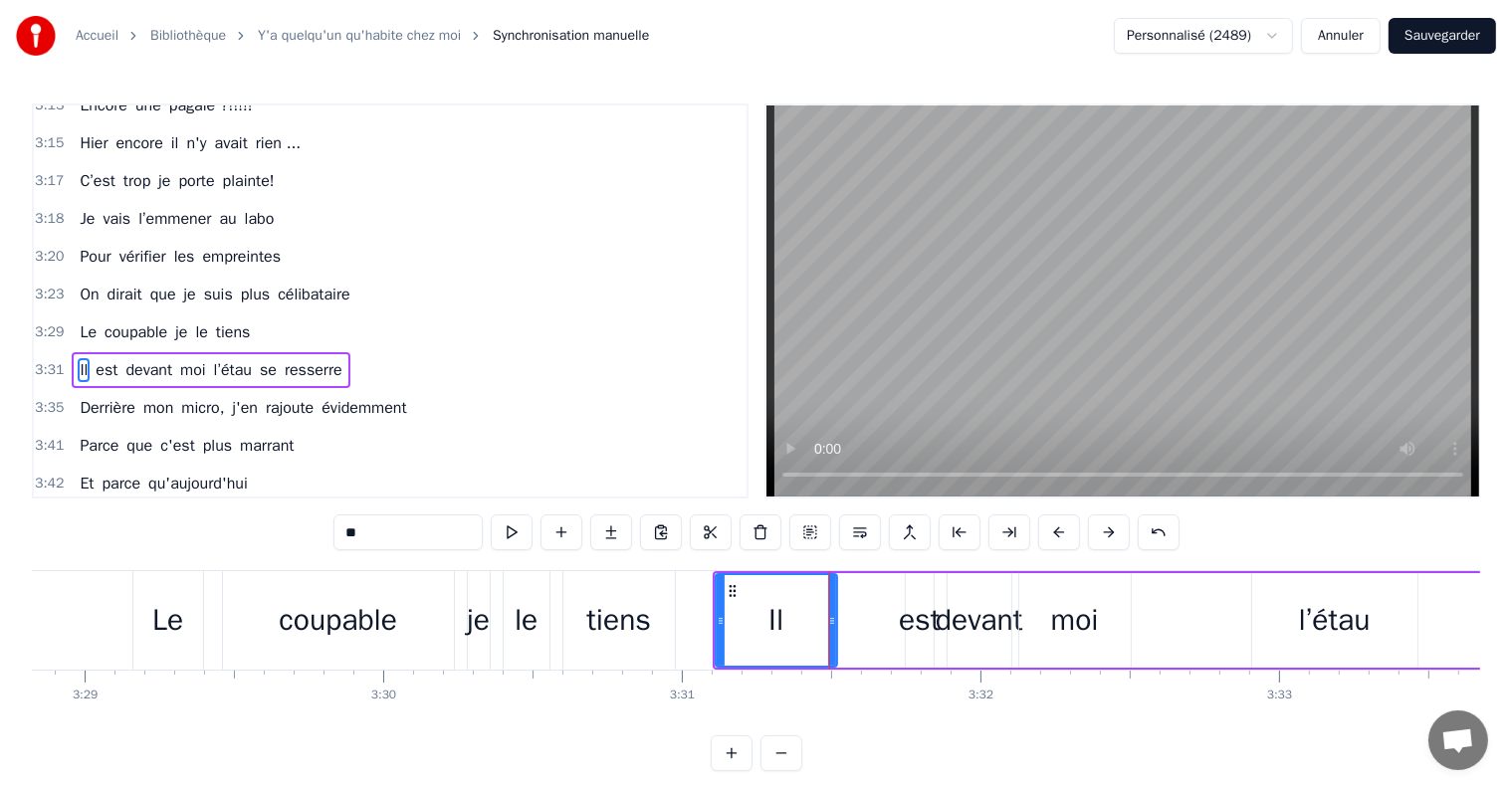 click on "Il est devant moi l’étau se resserre" at bounding box center [1254, 620] 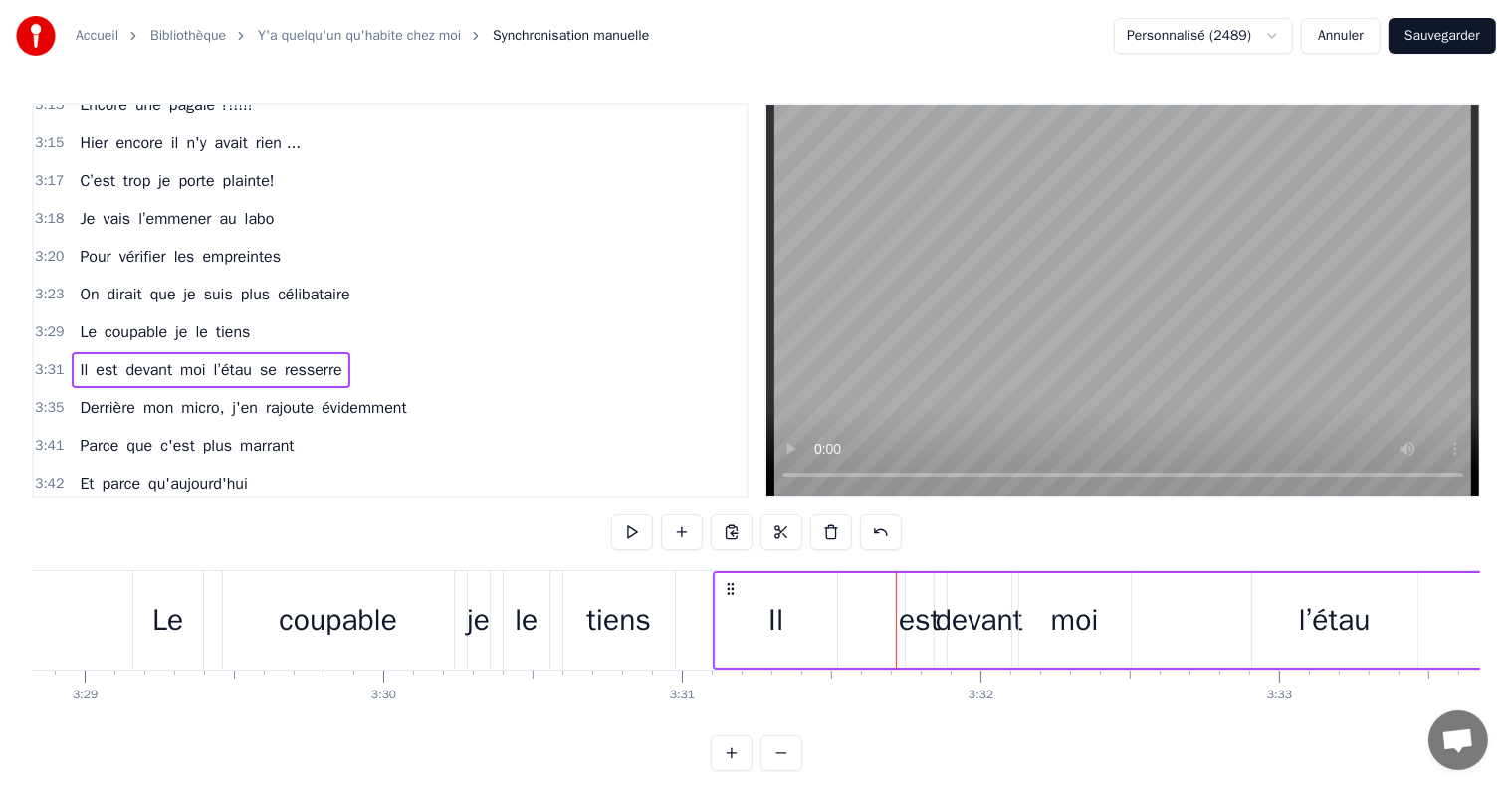 click on "moi" at bounding box center [1075, 620] 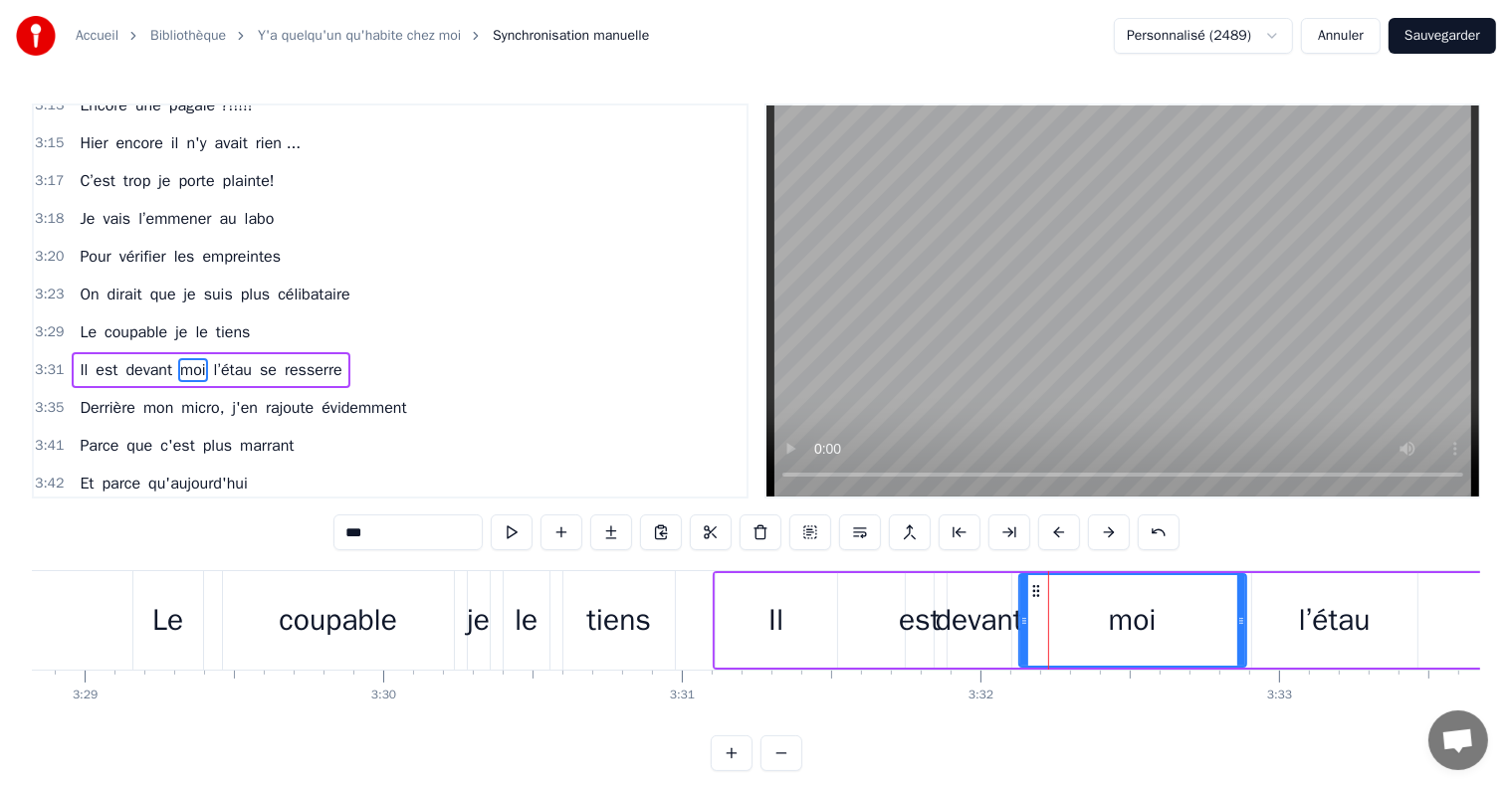 drag, startPoint x: 1123, startPoint y: 619, endPoint x: 1238, endPoint y: 627, distance: 115.277925 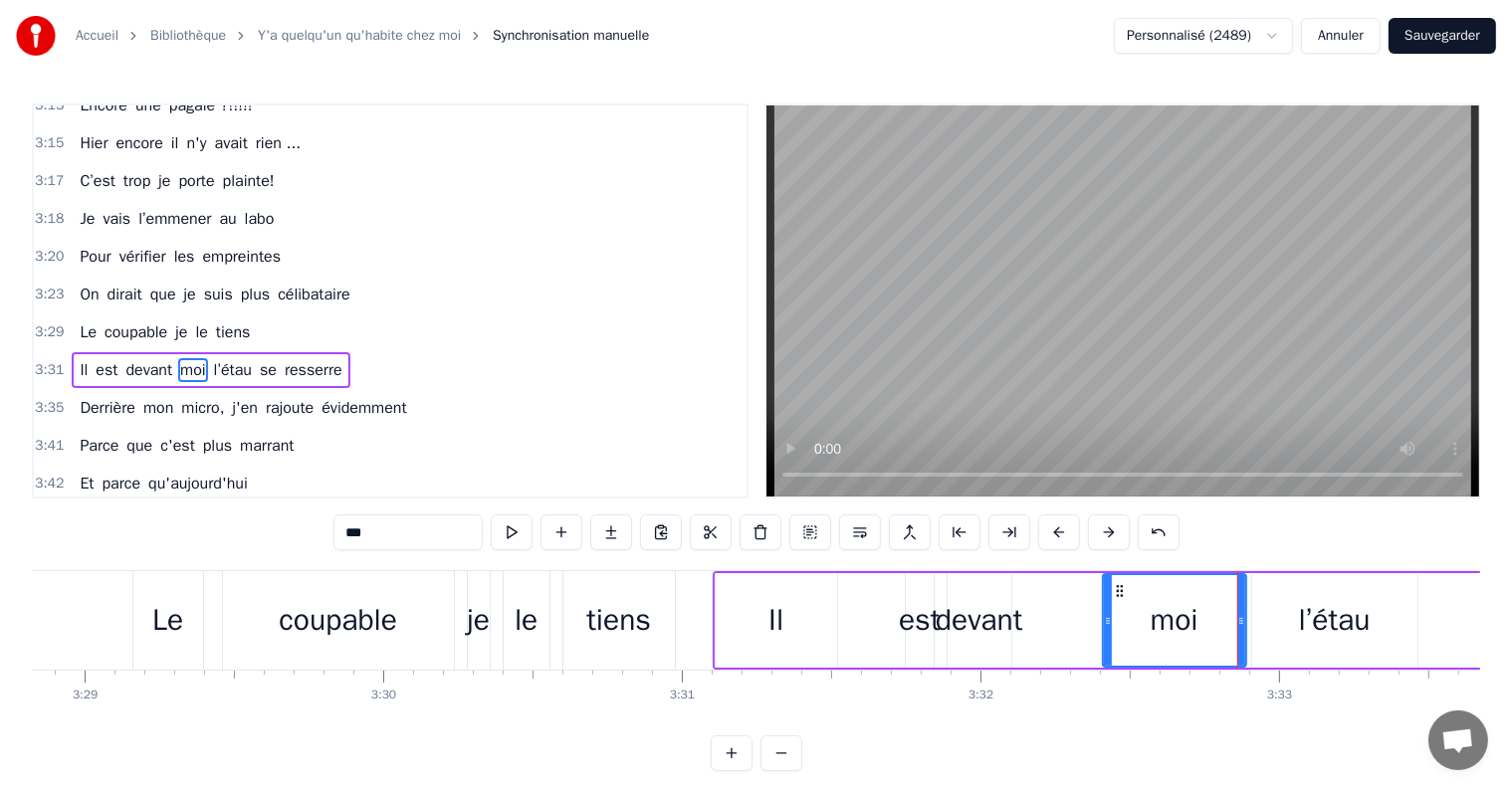 drag, startPoint x: 1023, startPoint y: 621, endPoint x: 1133, endPoint y: 627, distance: 110.16351 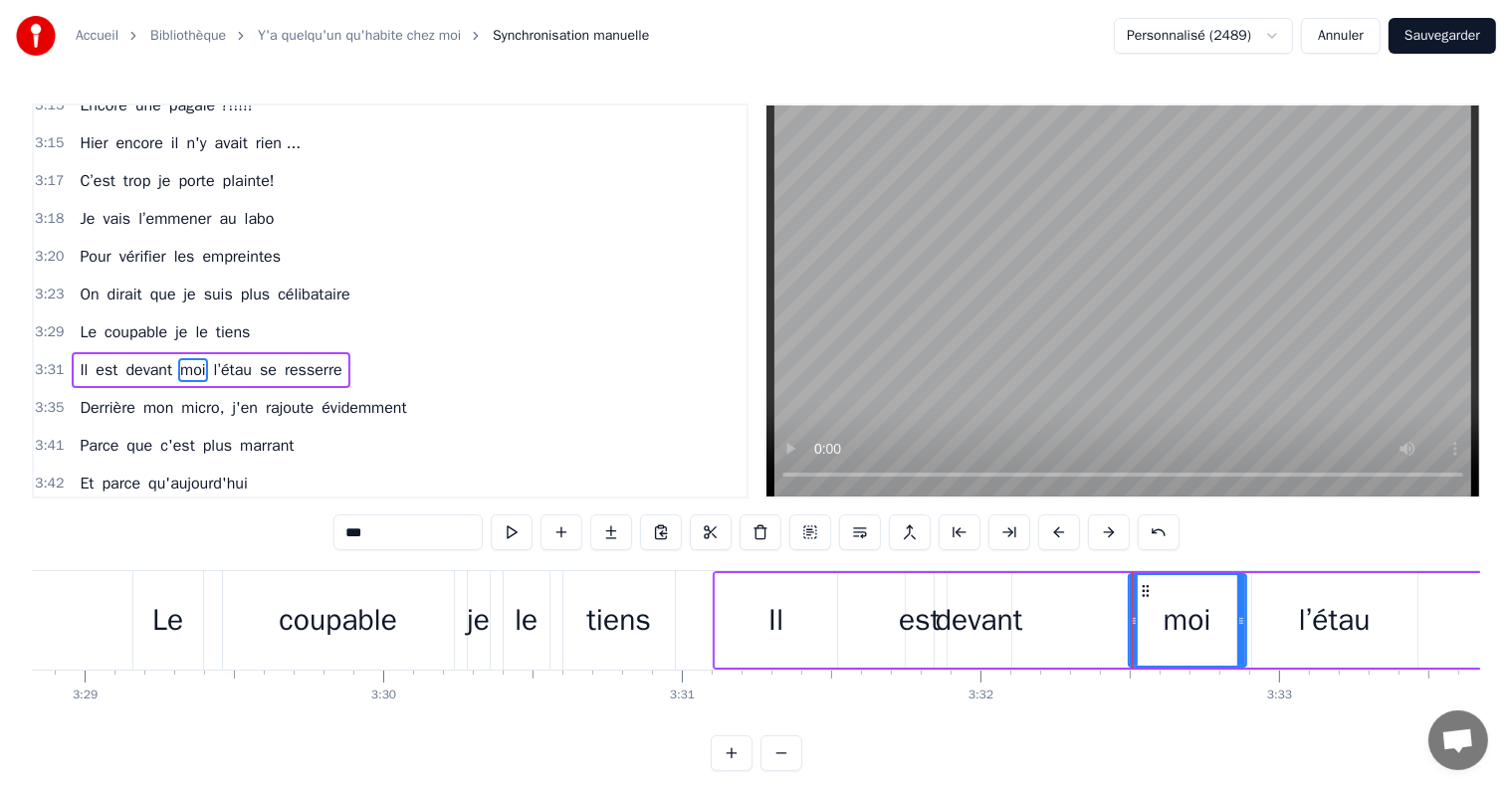 click on "devant" at bounding box center (978, 620) 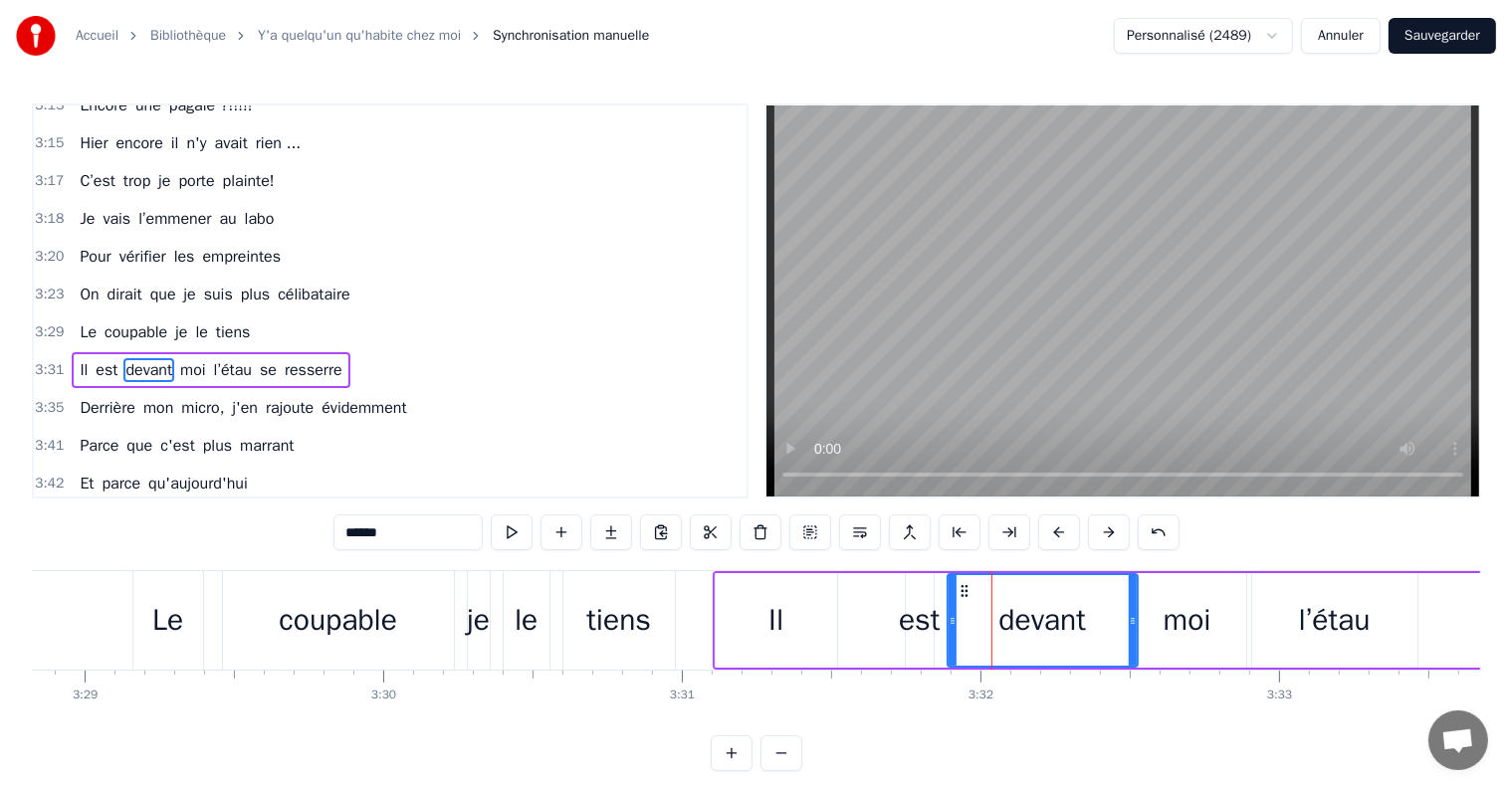 drag, startPoint x: 1007, startPoint y: 620, endPoint x: 1140, endPoint y: 626, distance: 133.13527 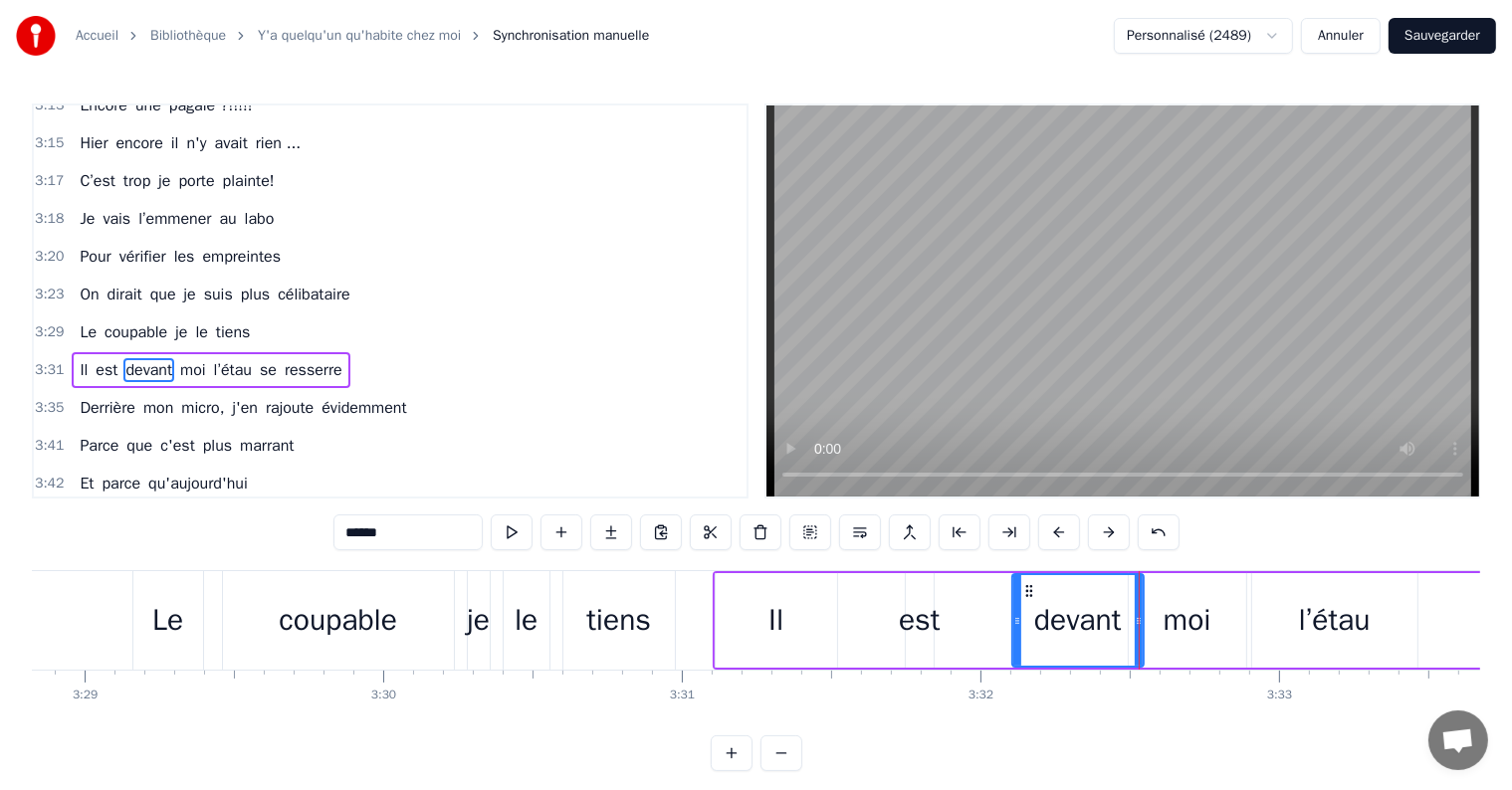 drag, startPoint x: 951, startPoint y: 618, endPoint x: 1015, endPoint y: 630, distance: 65.11528 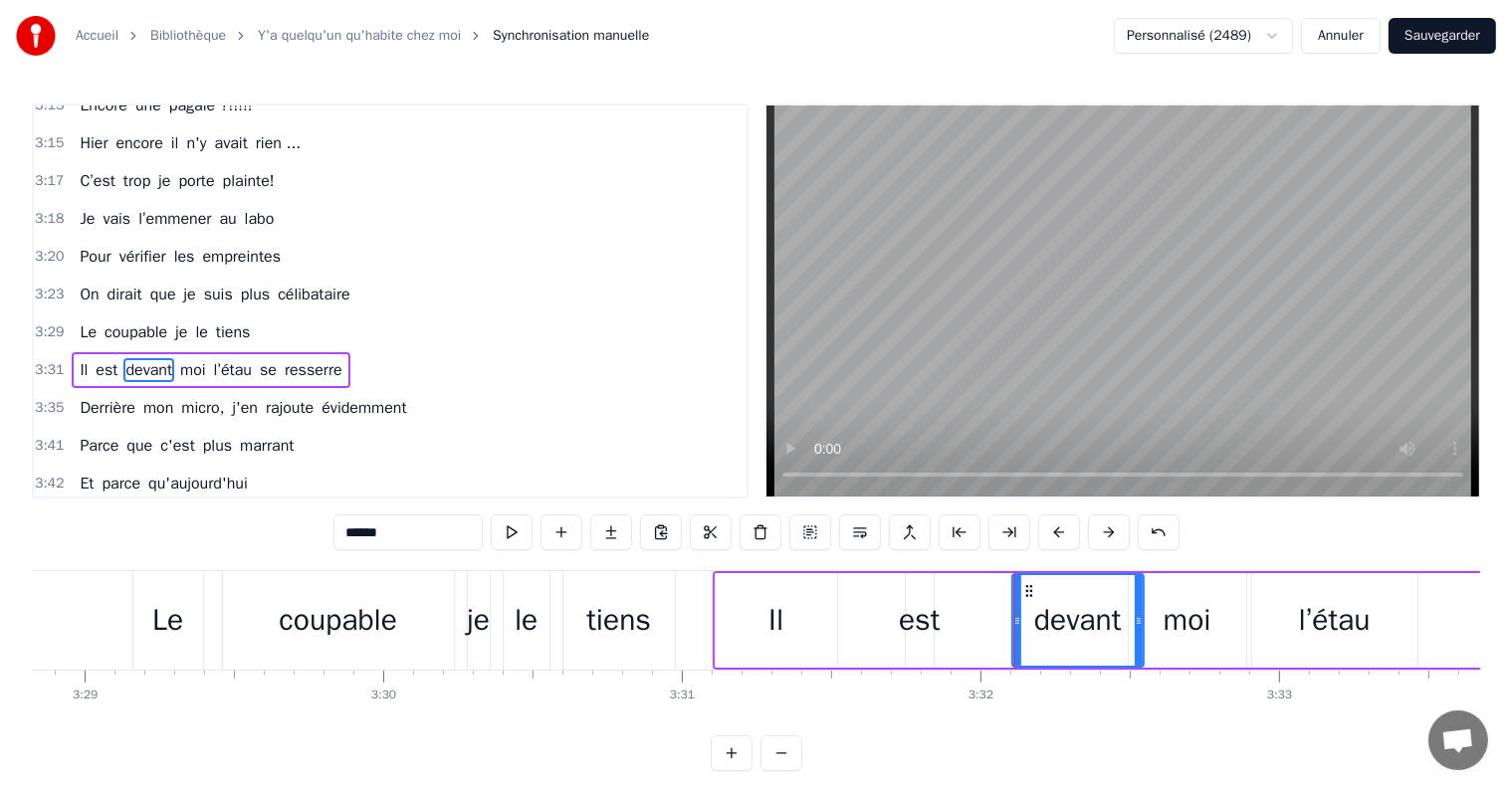 click on "est" at bounding box center [919, 620] 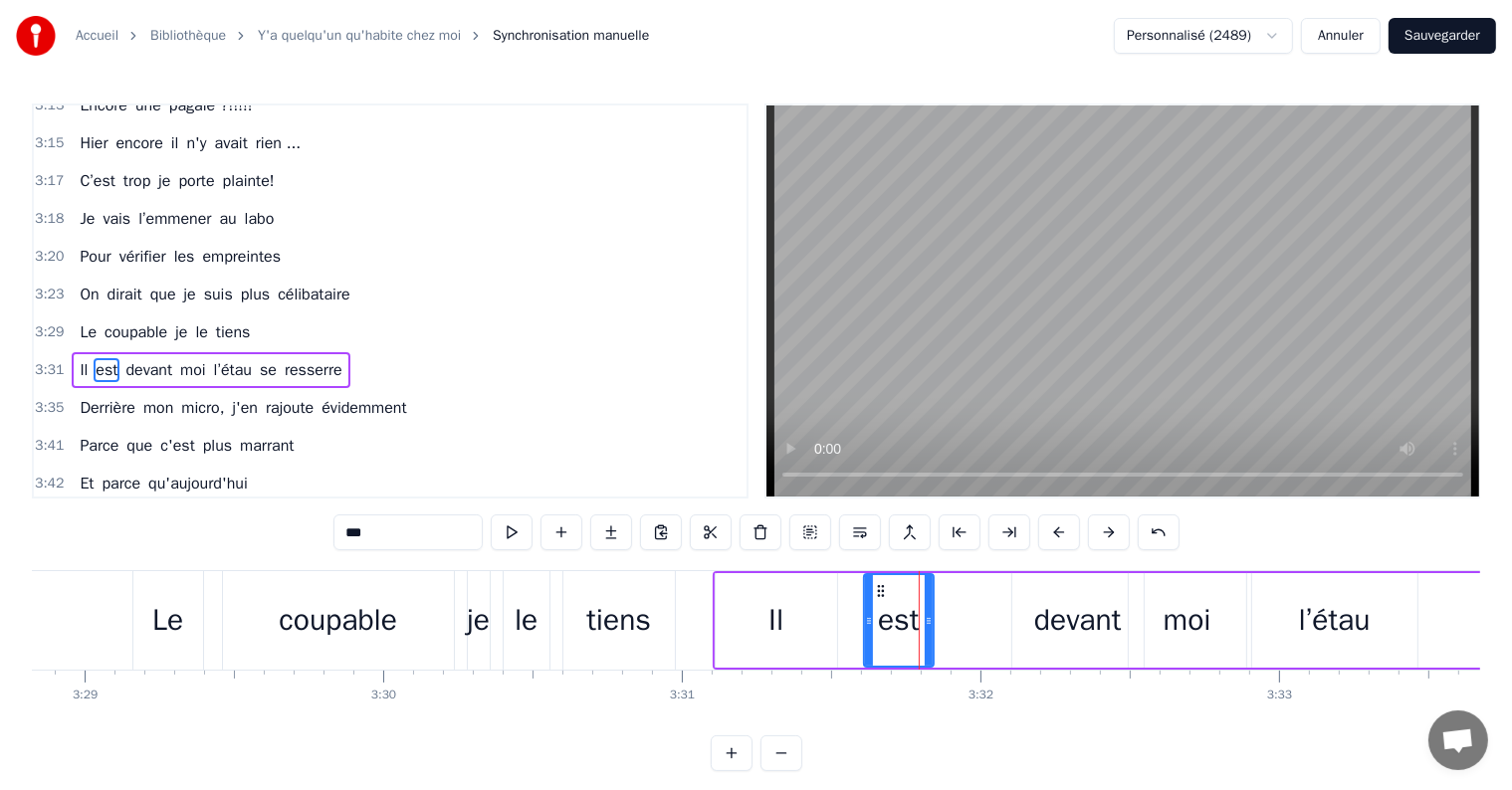 drag, startPoint x: 910, startPoint y: 621, endPoint x: 868, endPoint y: 621, distance: 42 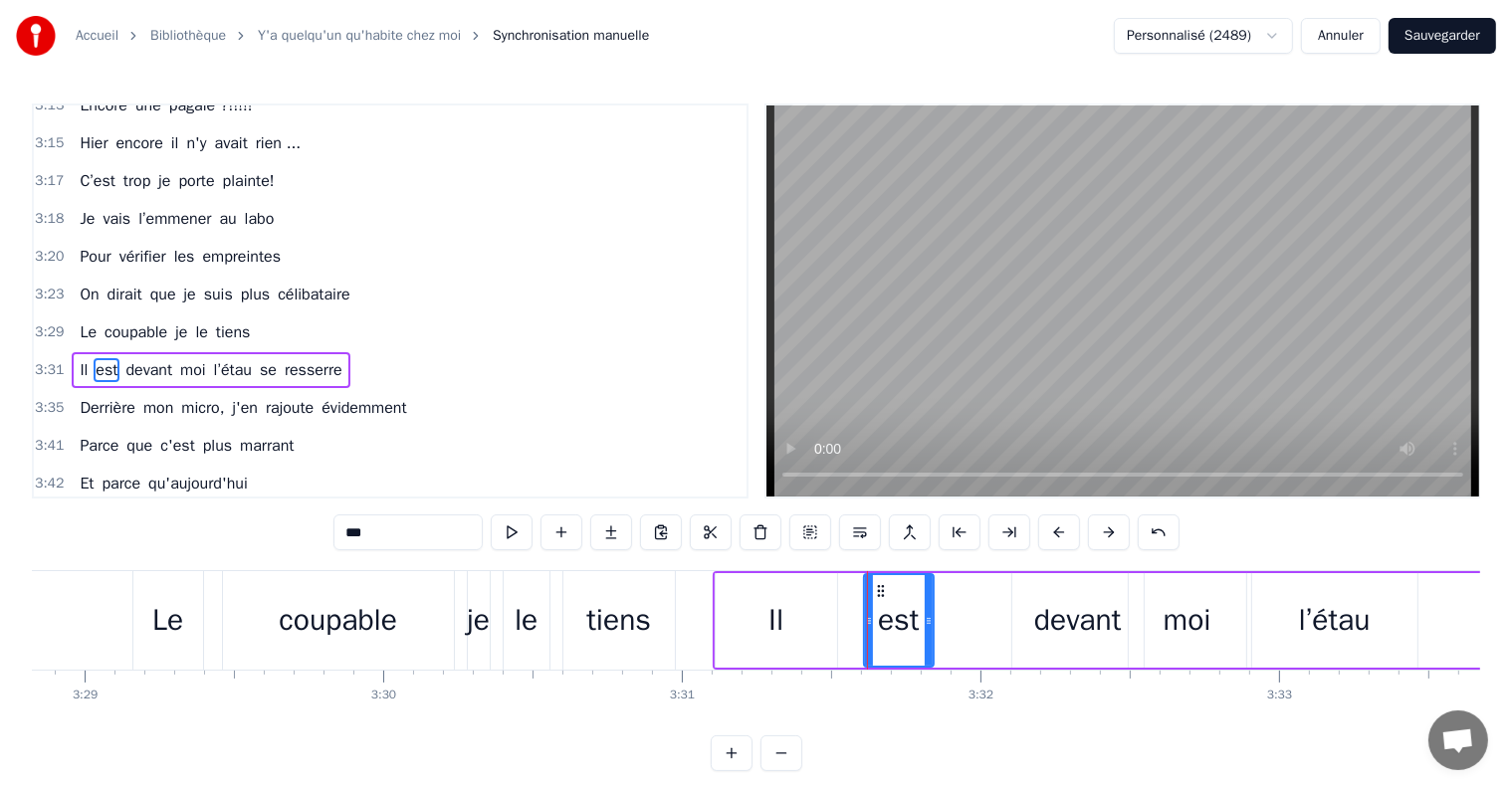 click on "l’étau" at bounding box center [1335, 620] 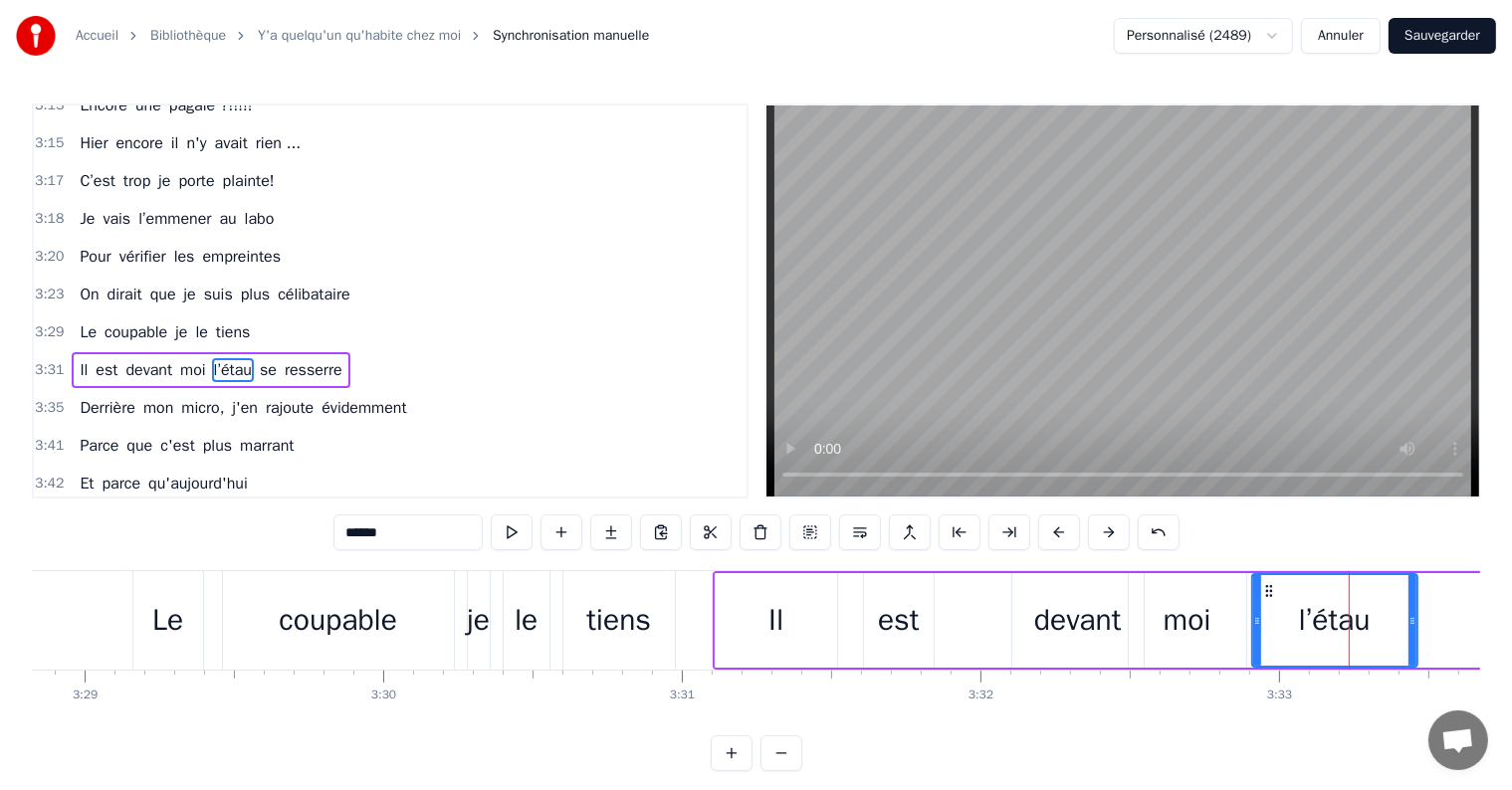 click on "resserre" at bounding box center (314, 370) 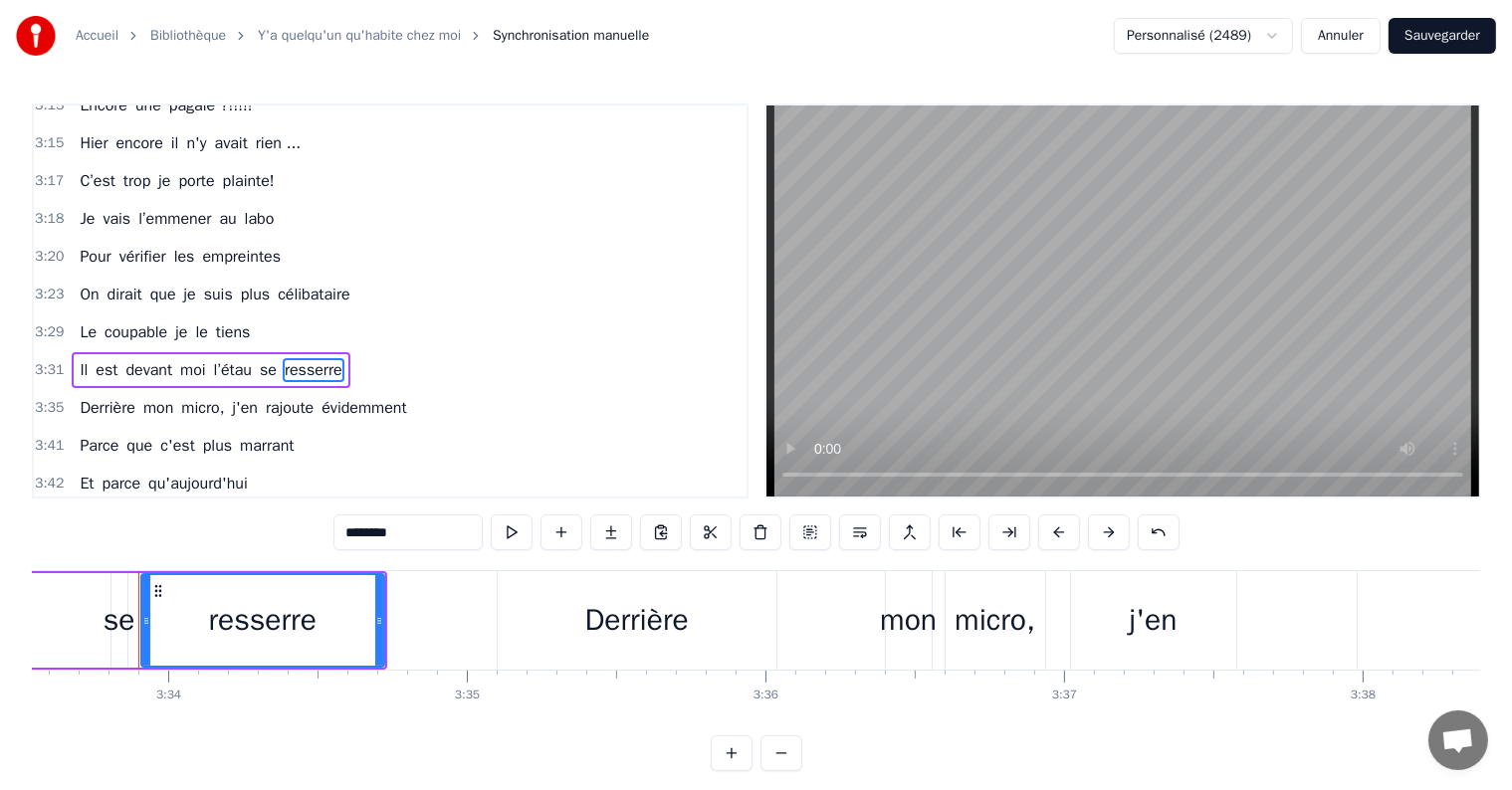 scroll, scrollTop: 0, scrollLeft: 63774, axis: horizontal 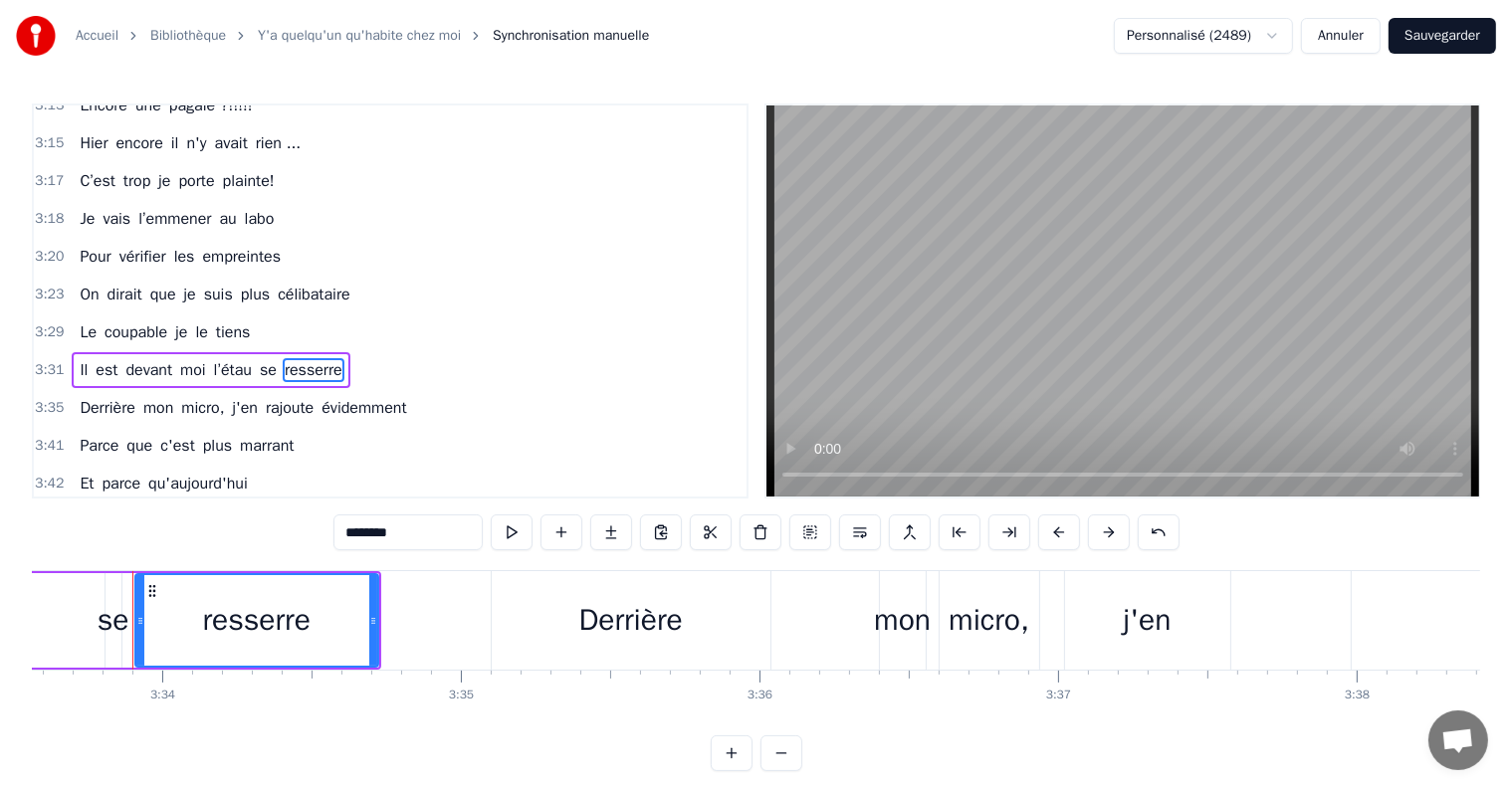 click on "moi" at bounding box center [193, 370] 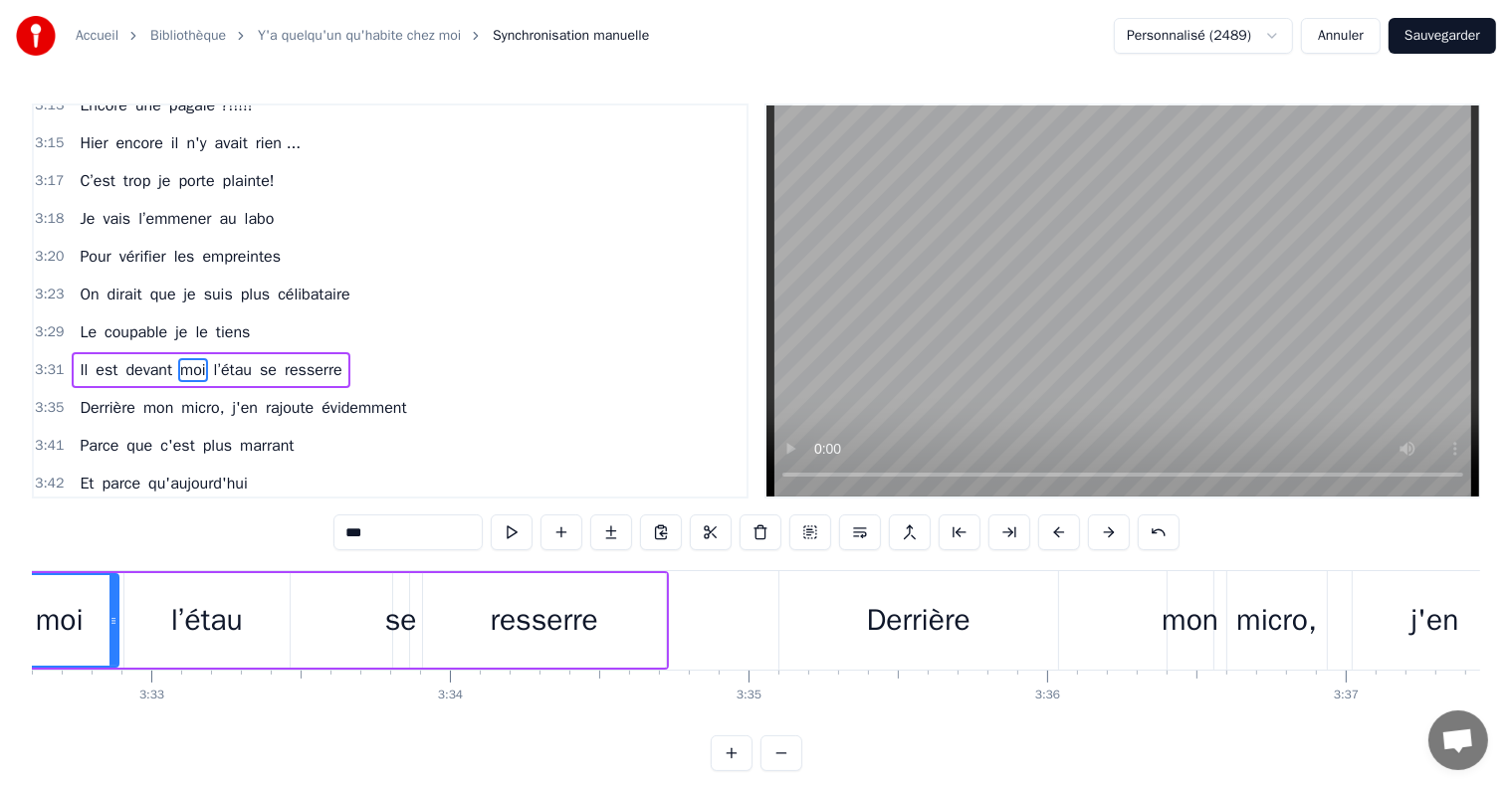 scroll, scrollTop: 0, scrollLeft: 63352, axis: horizontal 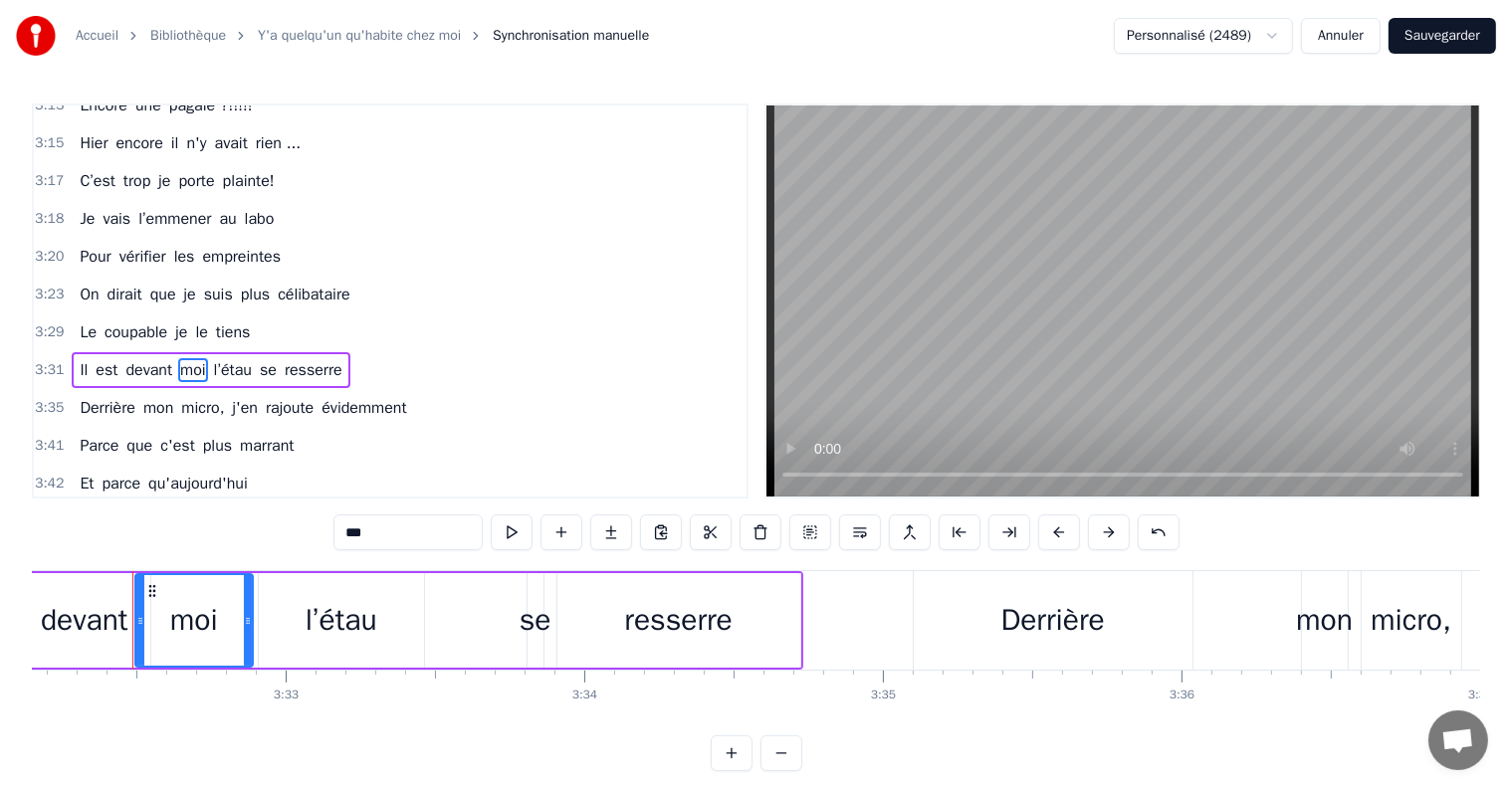 click on "l’étau" at bounding box center [341, 620] 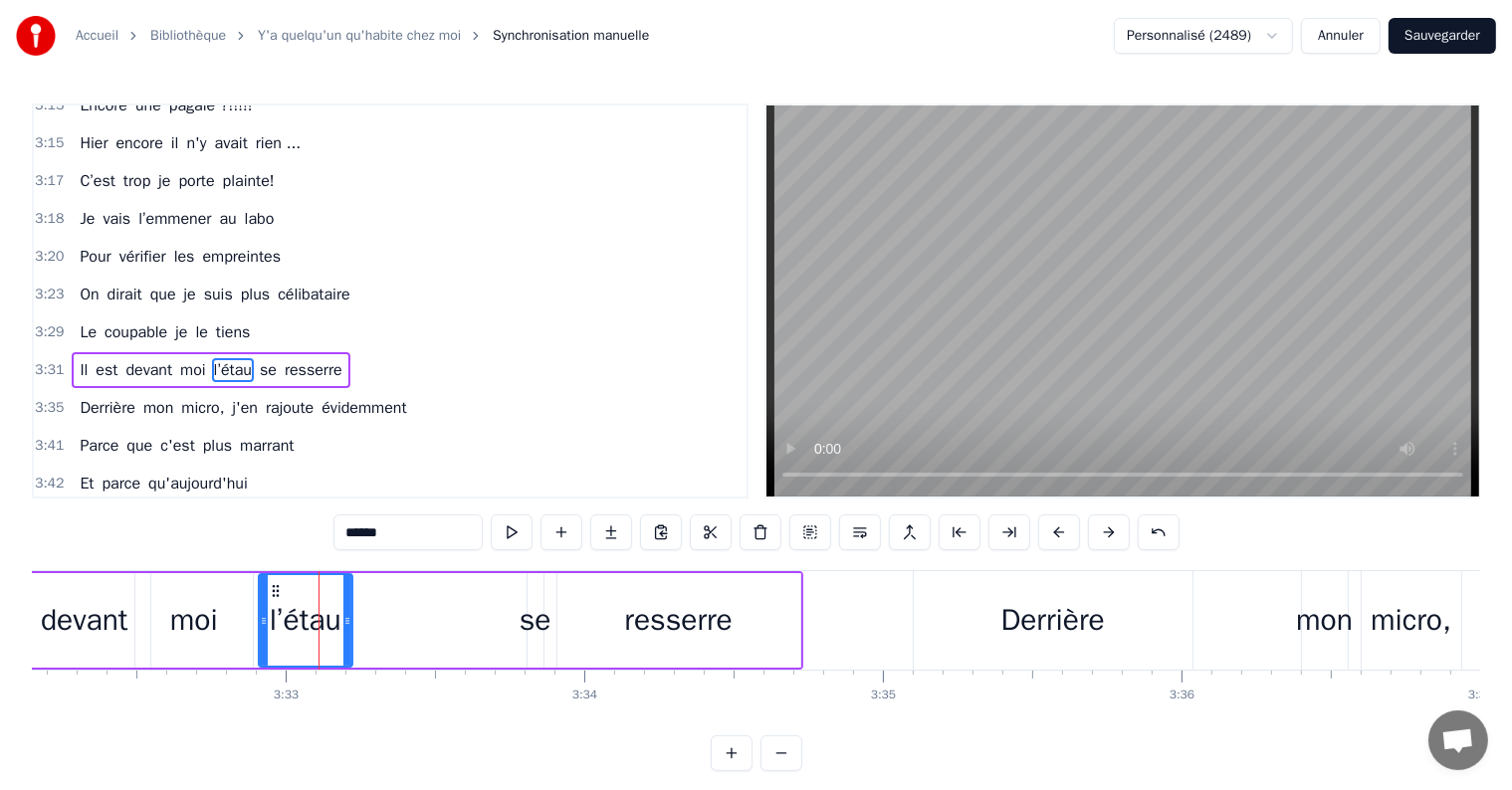 drag, startPoint x: 418, startPoint y: 620, endPoint x: 346, endPoint y: 621, distance: 72.00694 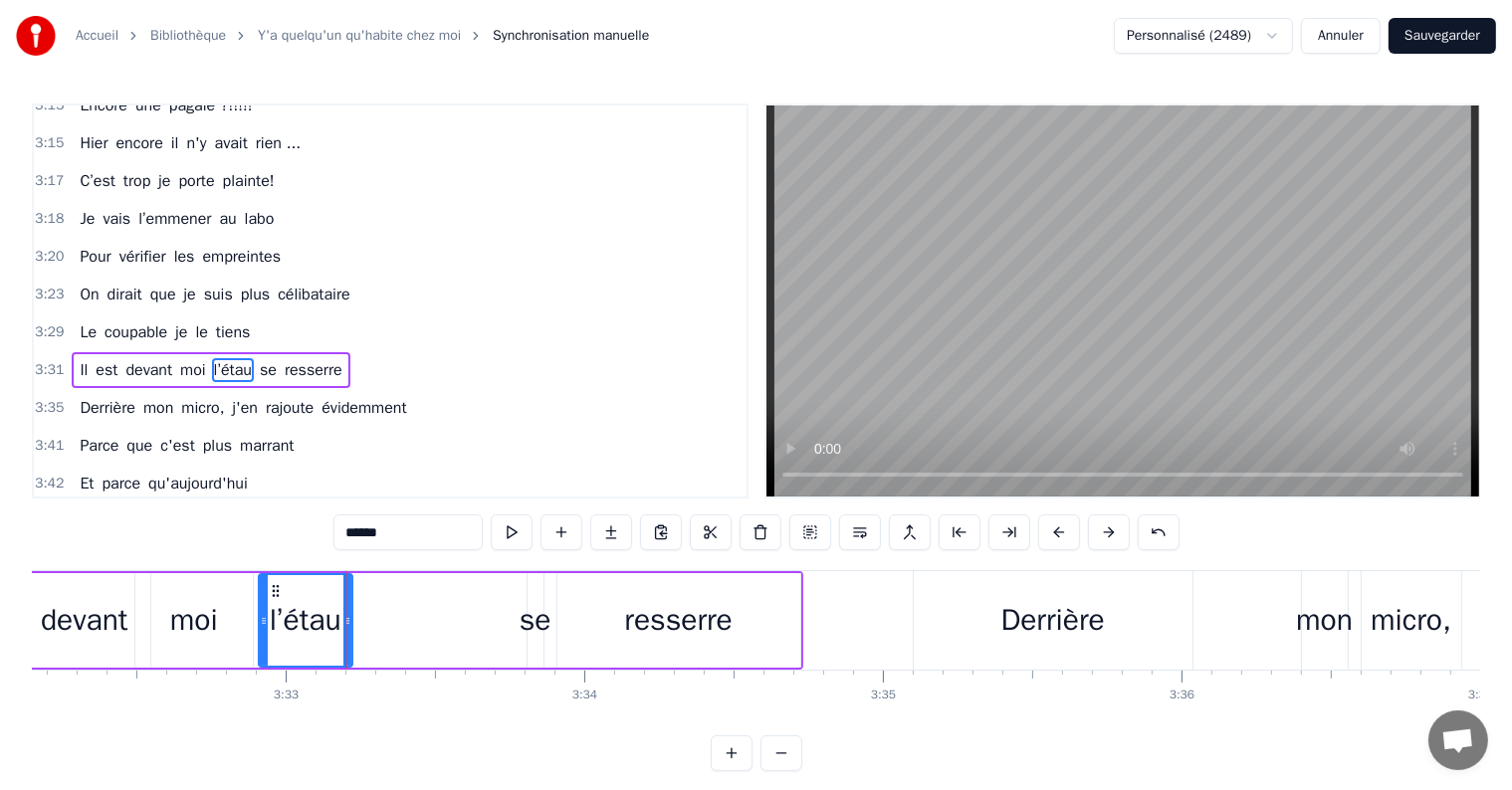 click on "Il est devant moi l’étau se resserre" at bounding box center [261, 620] 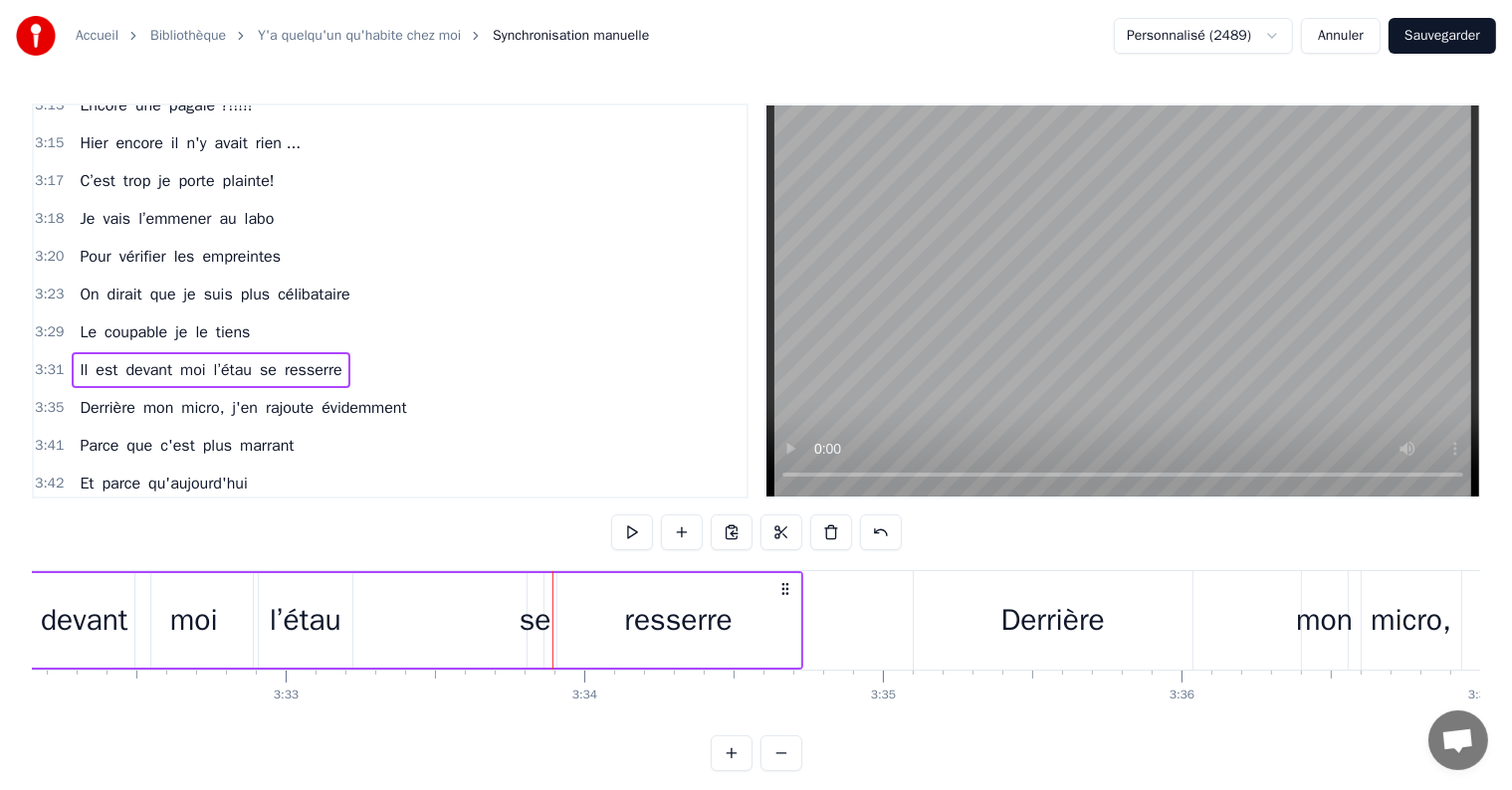 click on "se" at bounding box center [536, 620] 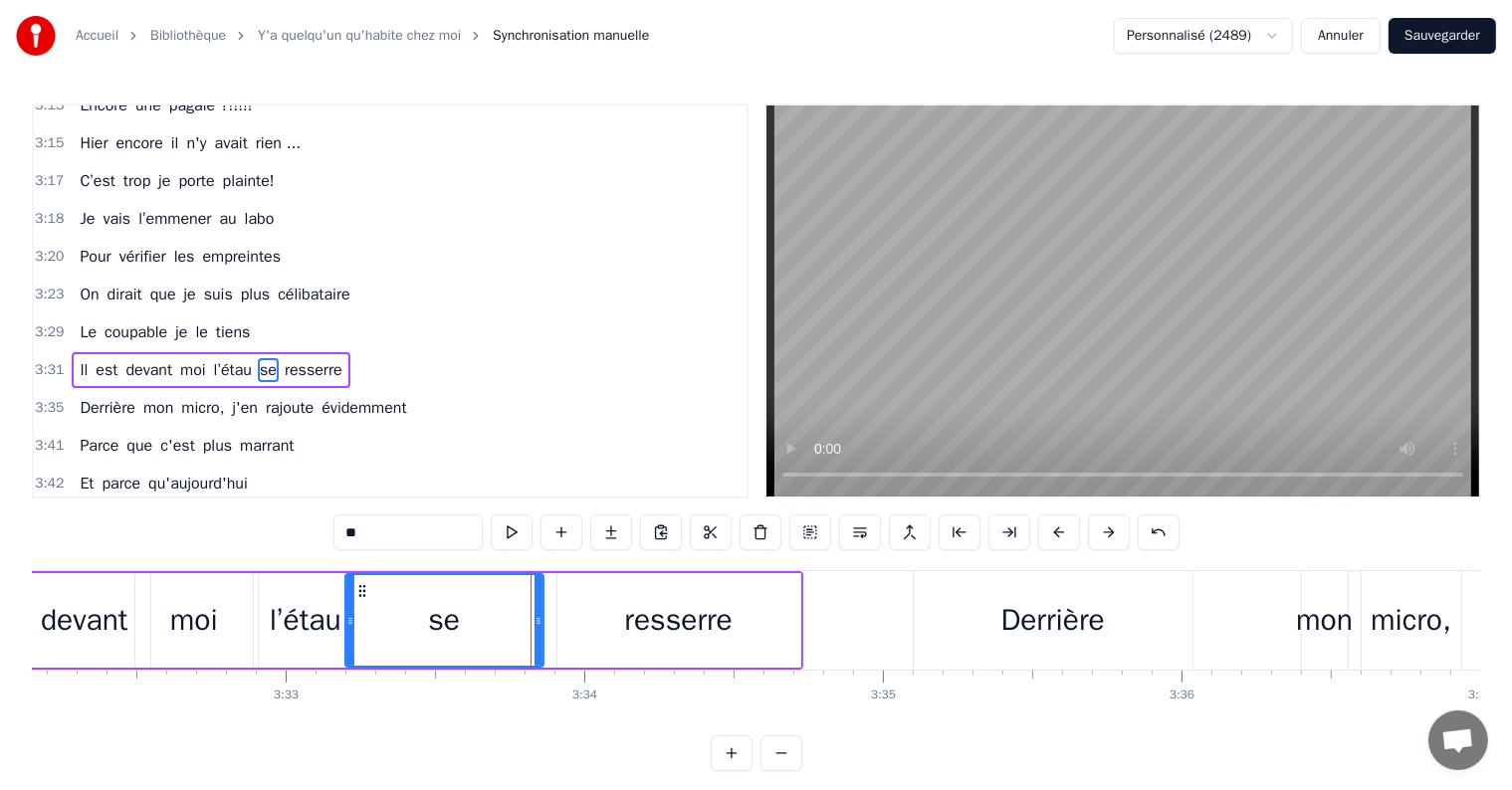drag, startPoint x: 529, startPoint y: 621, endPoint x: 347, endPoint y: 621, distance: 182 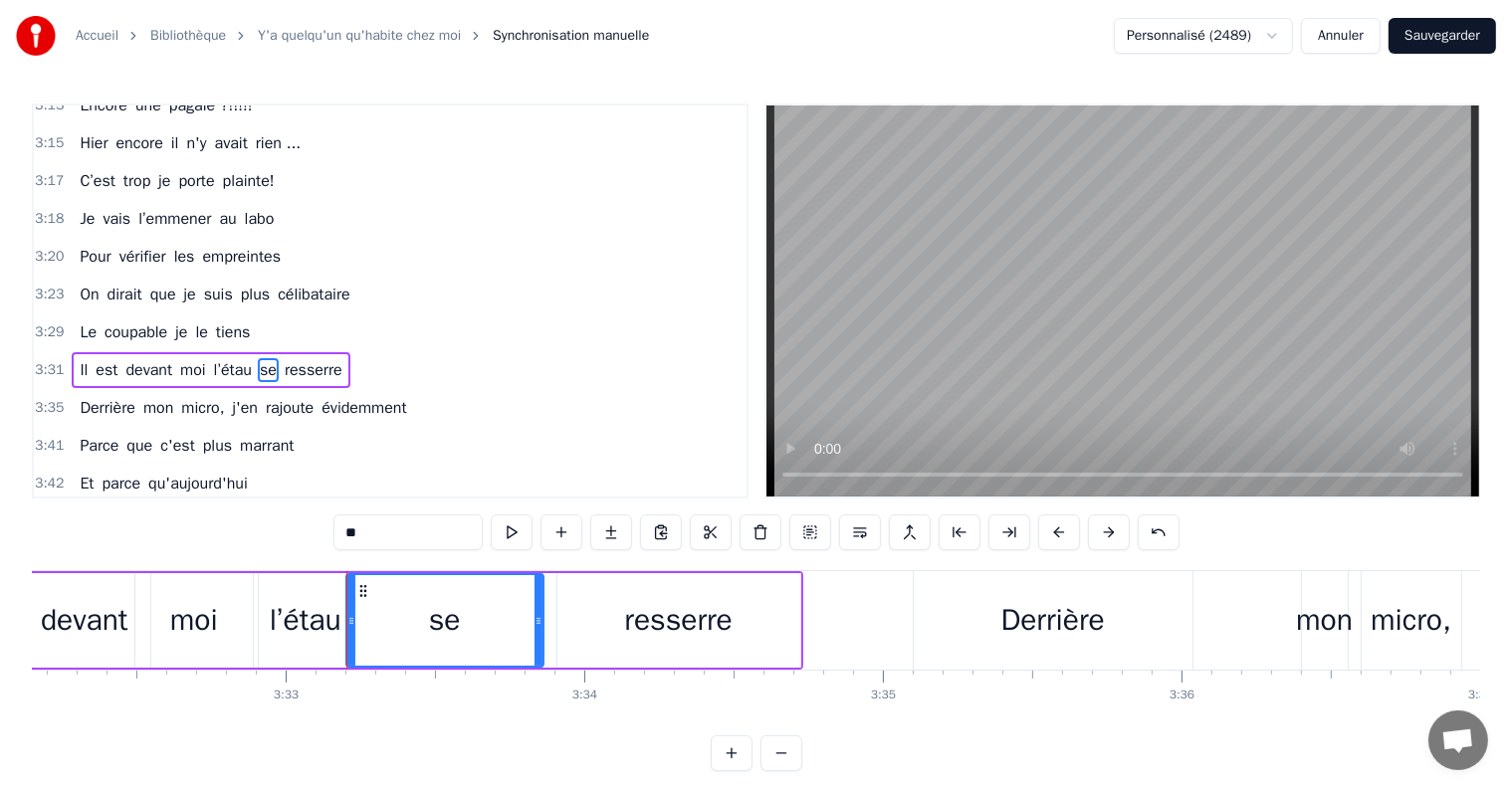 click on "devant" at bounding box center [148, 370] 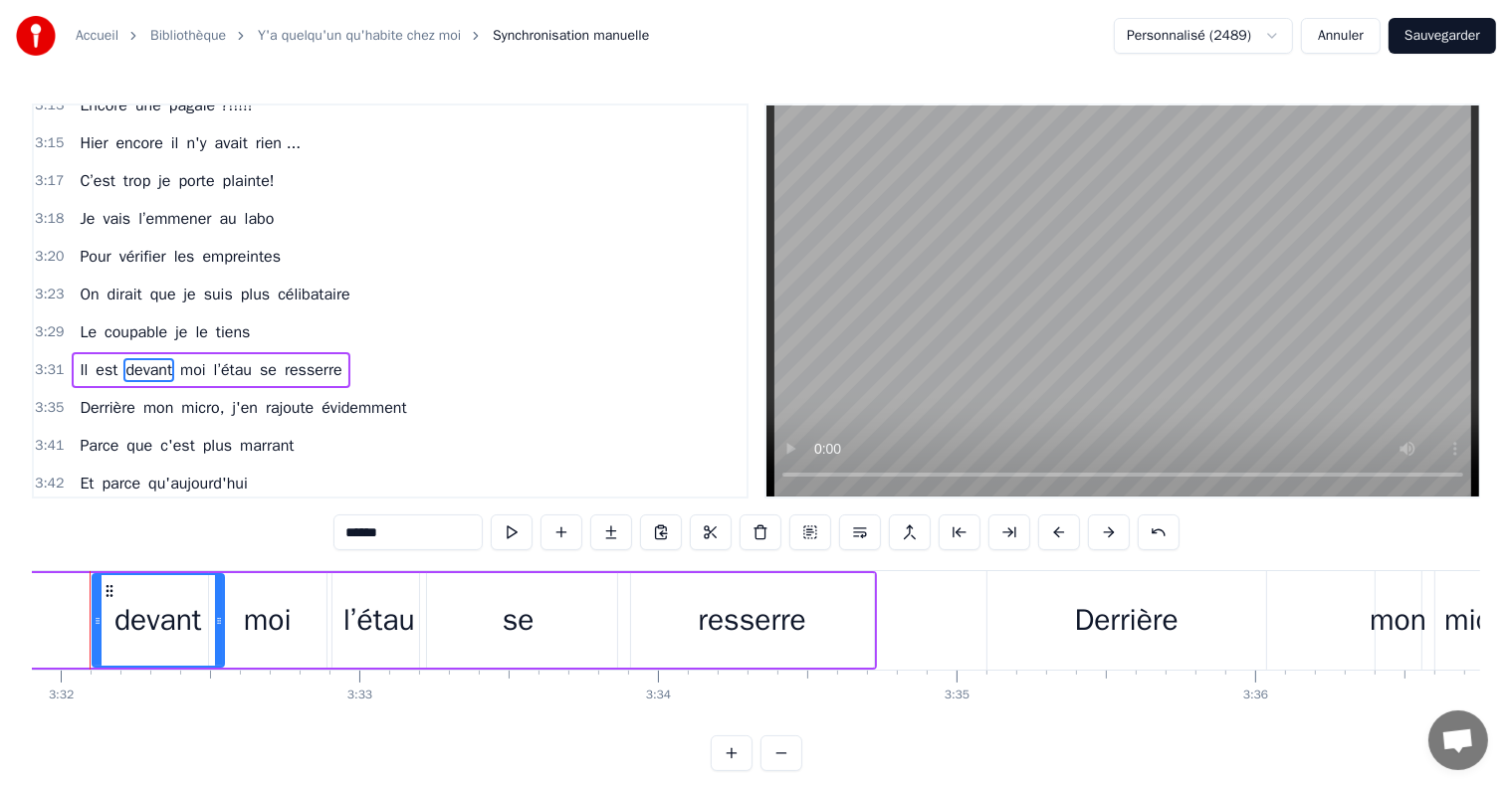 scroll, scrollTop: 0, scrollLeft: 63235, axis: horizontal 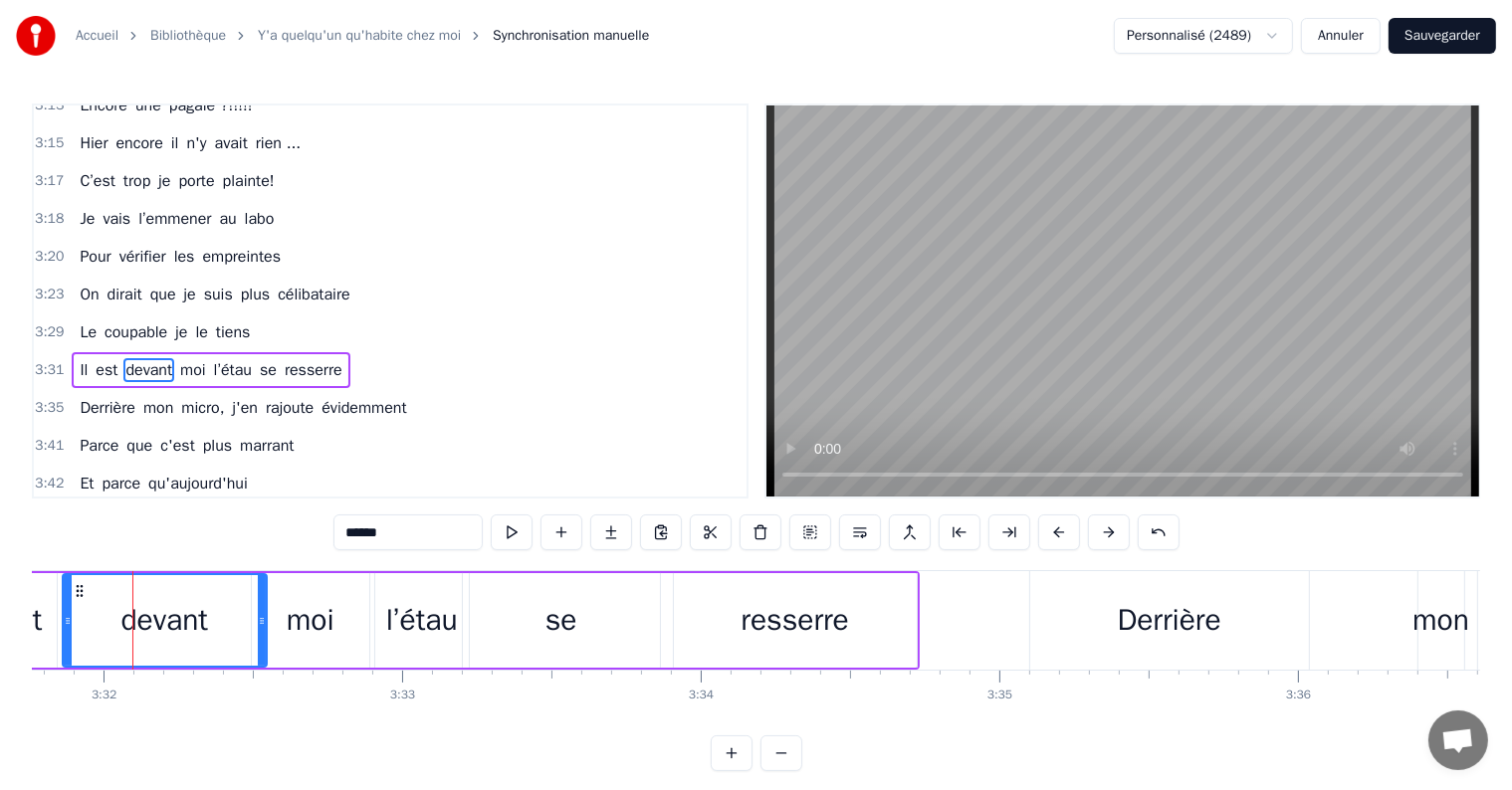 drag, startPoint x: 136, startPoint y: 625, endPoint x: 64, endPoint y: 611, distance: 73.348483 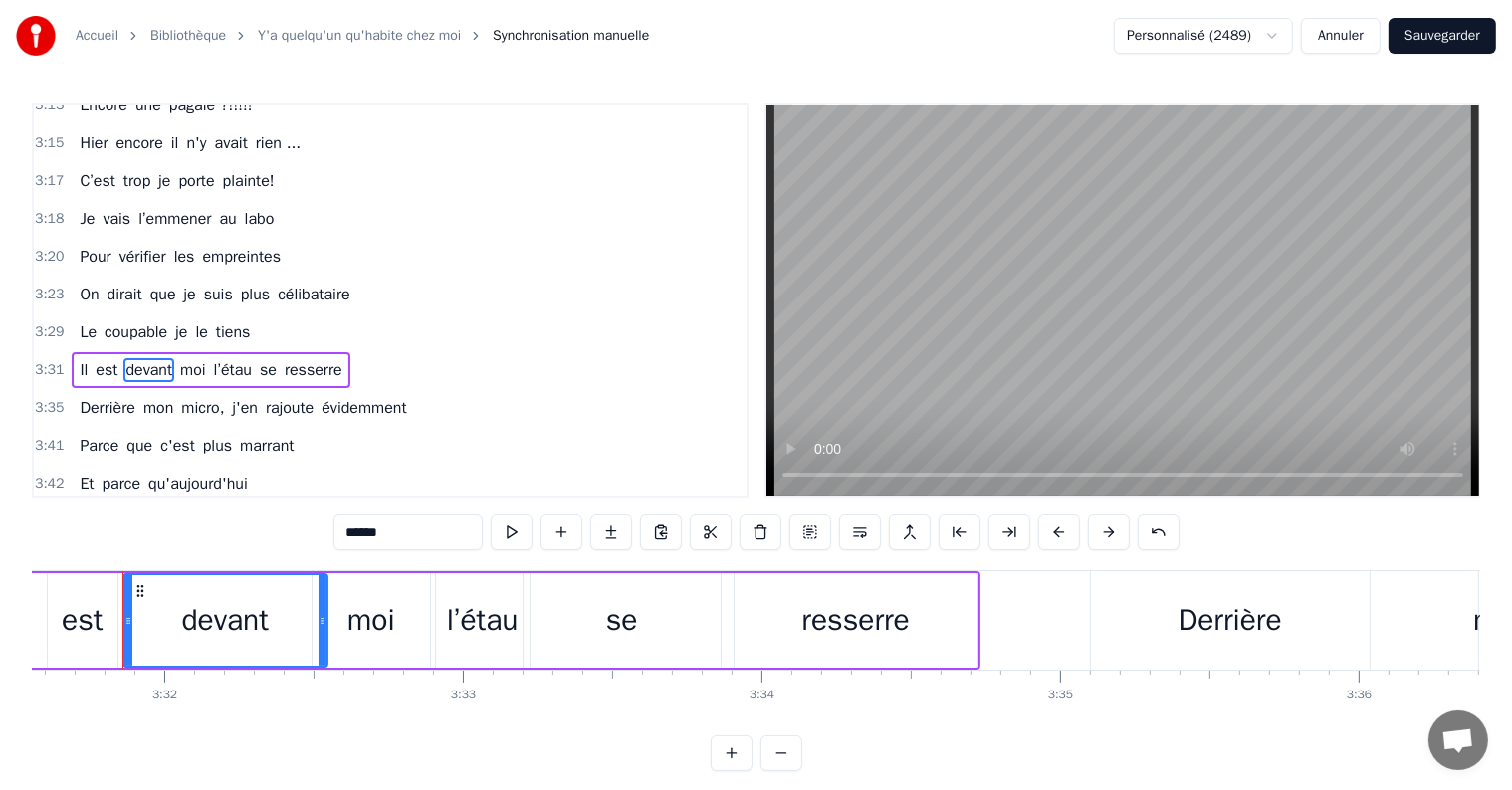 scroll, scrollTop: 0, scrollLeft: 63166, axis: horizontal 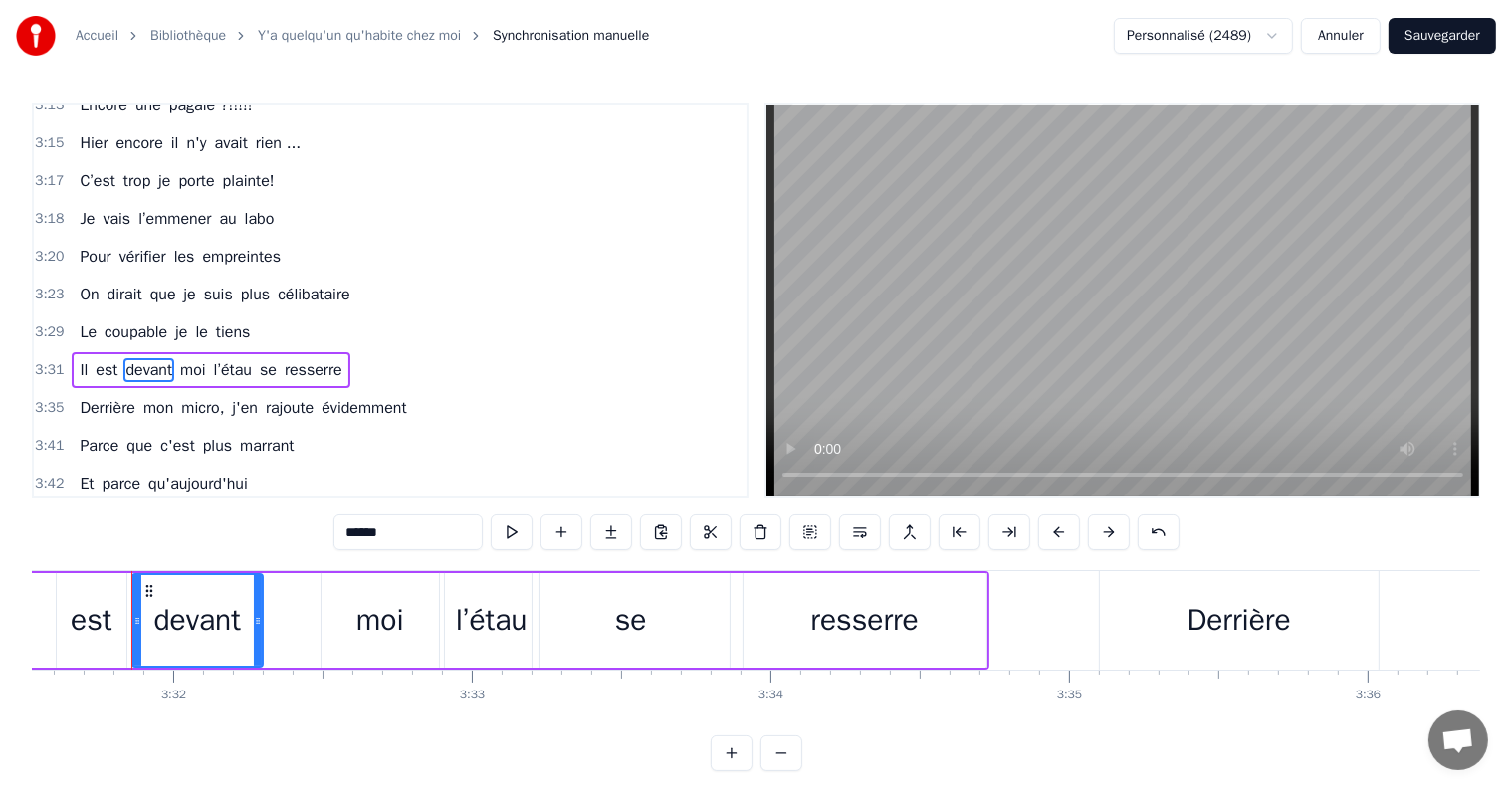 drag, startPoint x: 328, startPoint y: 620, endPoint x: 256, endPoint y: 628, distance: 72.44308 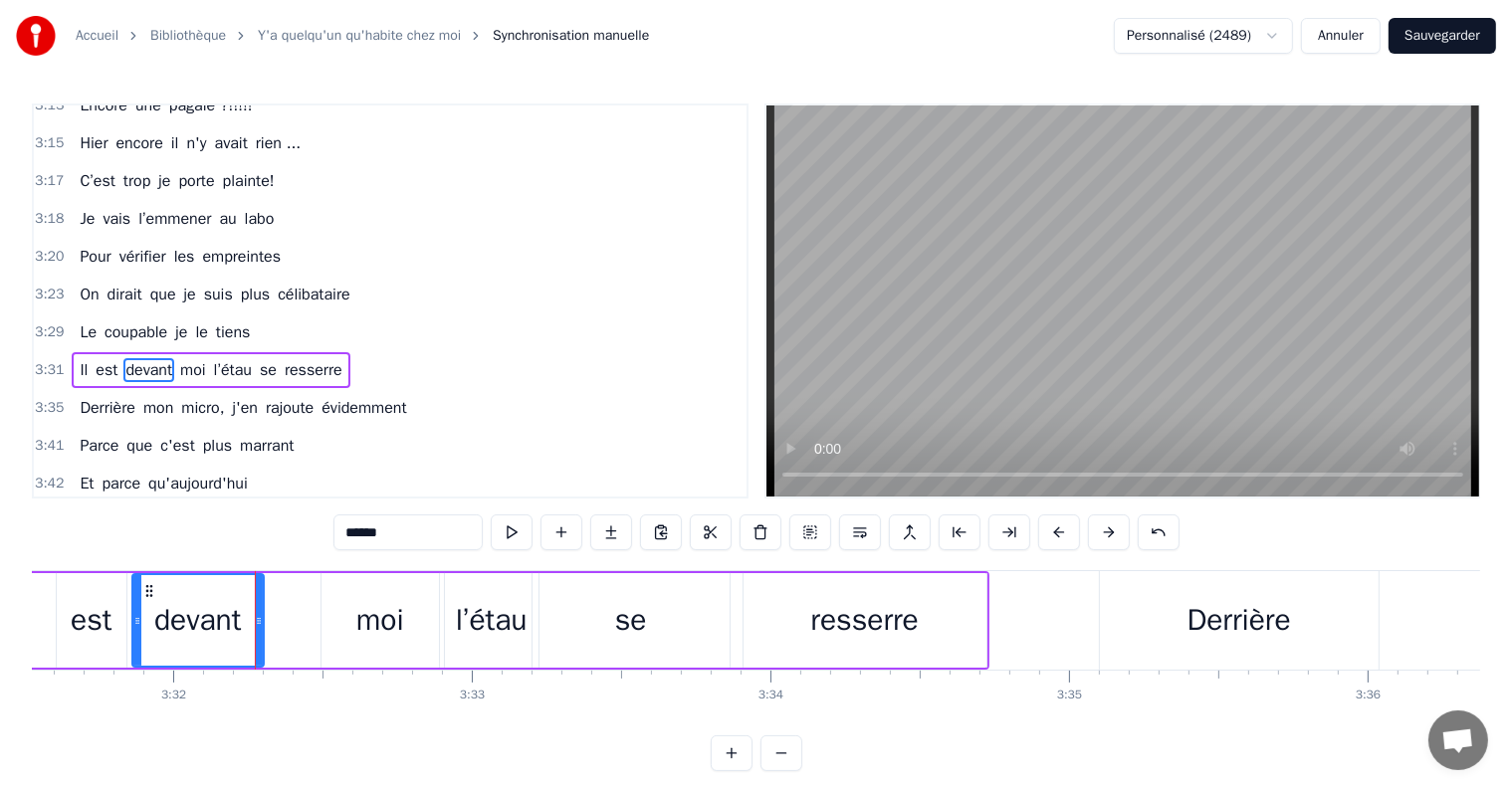 click on "moi" at bounding box center [380, 620] 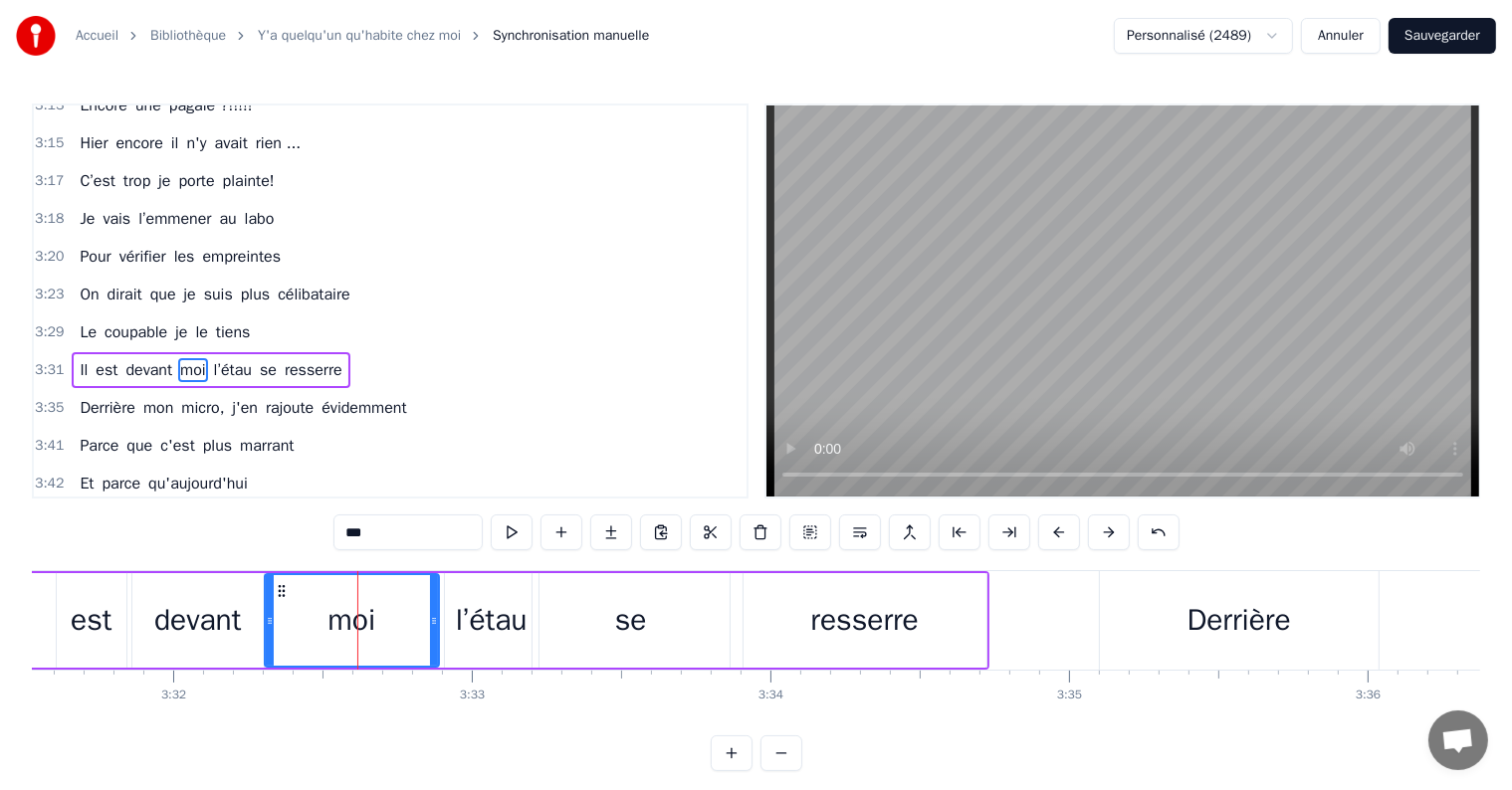 drag, startPoint x: 324, startPoint y: 618, endPoint x: 267, endPoint y: 626, distance: 57.558666 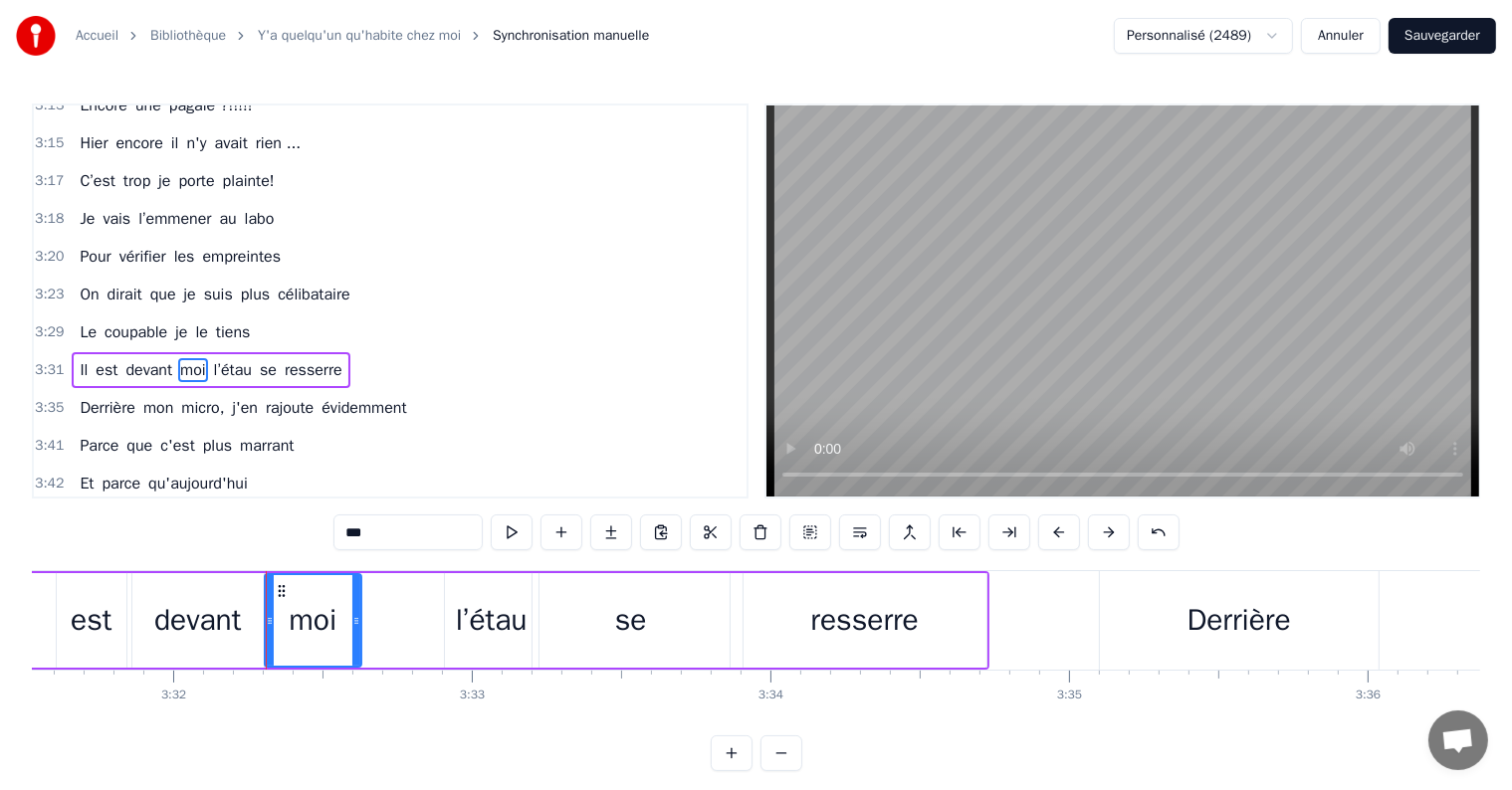 drag, startPoint x: 432, startPoint y: 619, endPoint x: 362, endPoint y: 618, distance: 70.00714 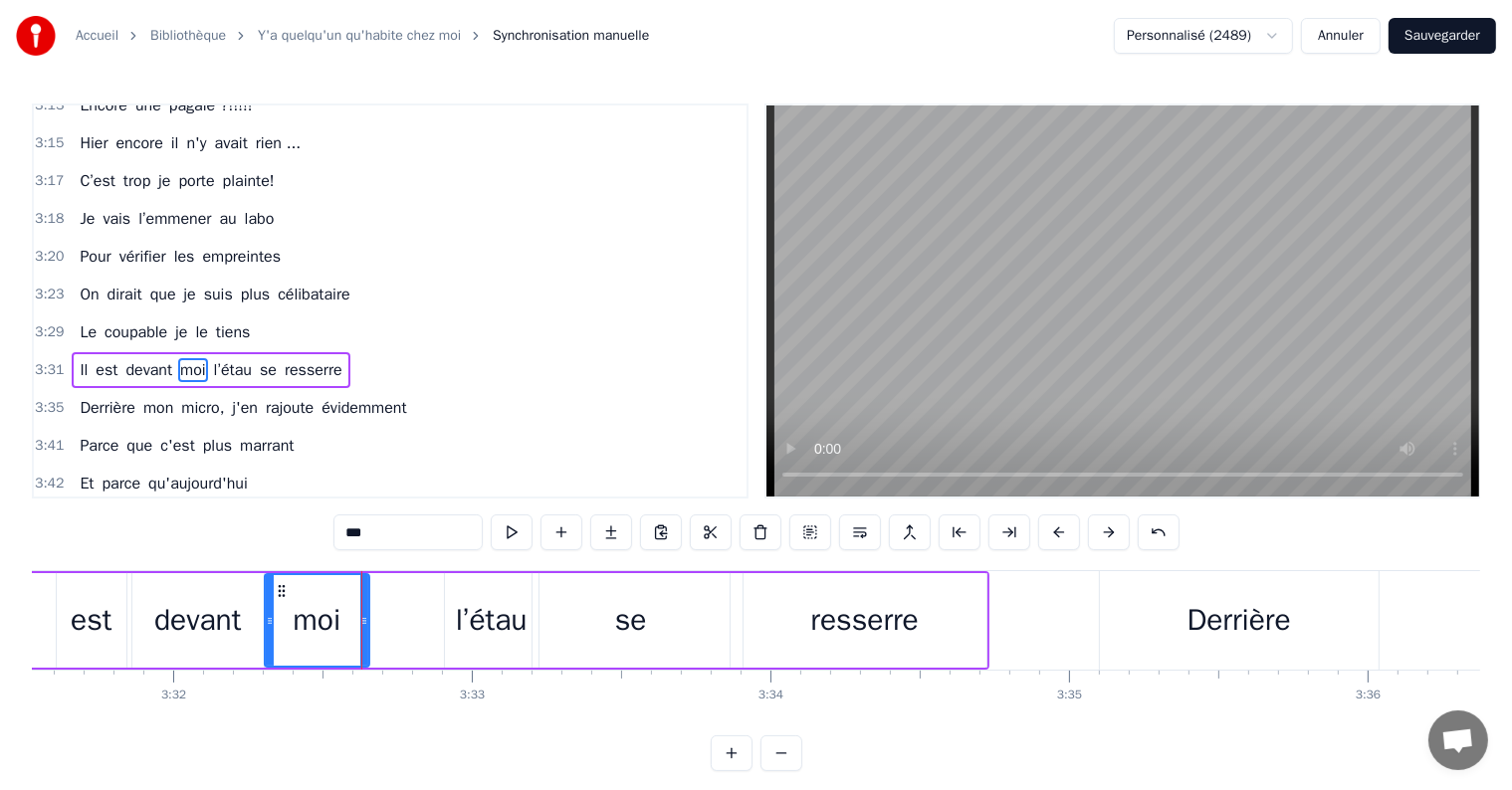 click on "l’étau" at bounding box center (492, 620) 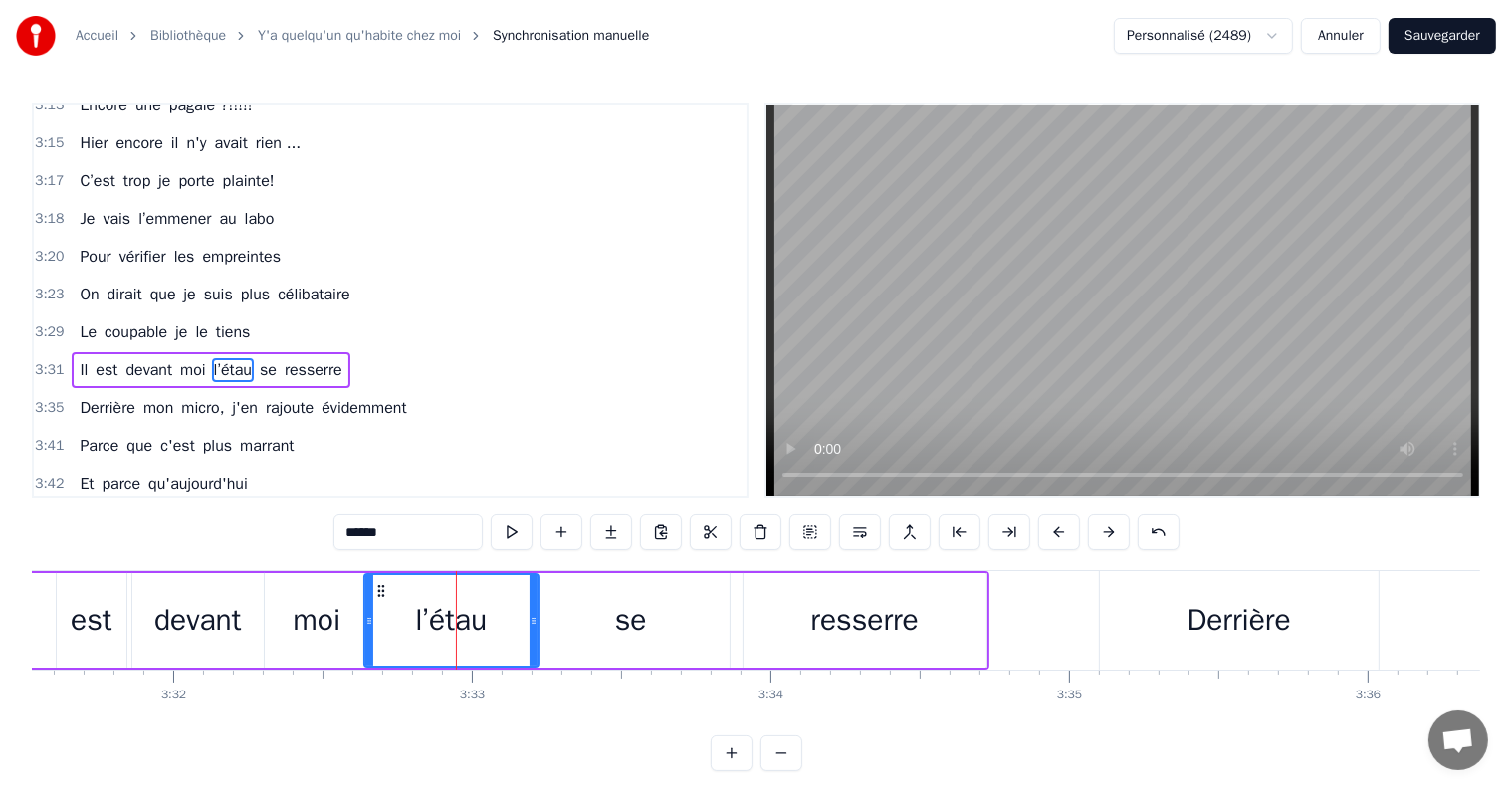 drag, startPoint x: 446, startPoint y: 623, endPoint x: 500, endPoint y: 621, distance: 54.037024 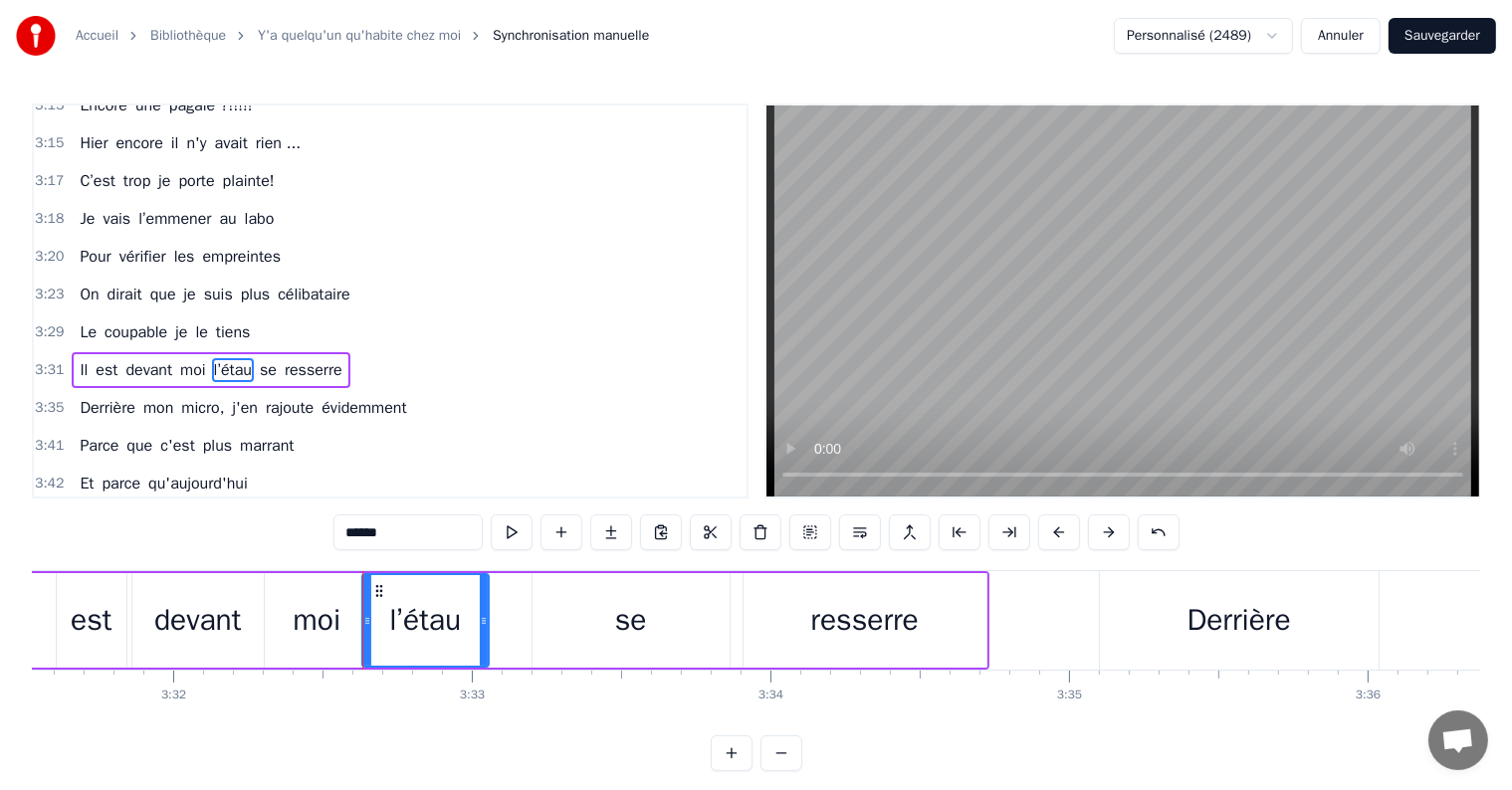 drag, startPoint x: 531, startPoint y: 617, endPoint x: 549, endPoint y: 619, distance: 18.11077 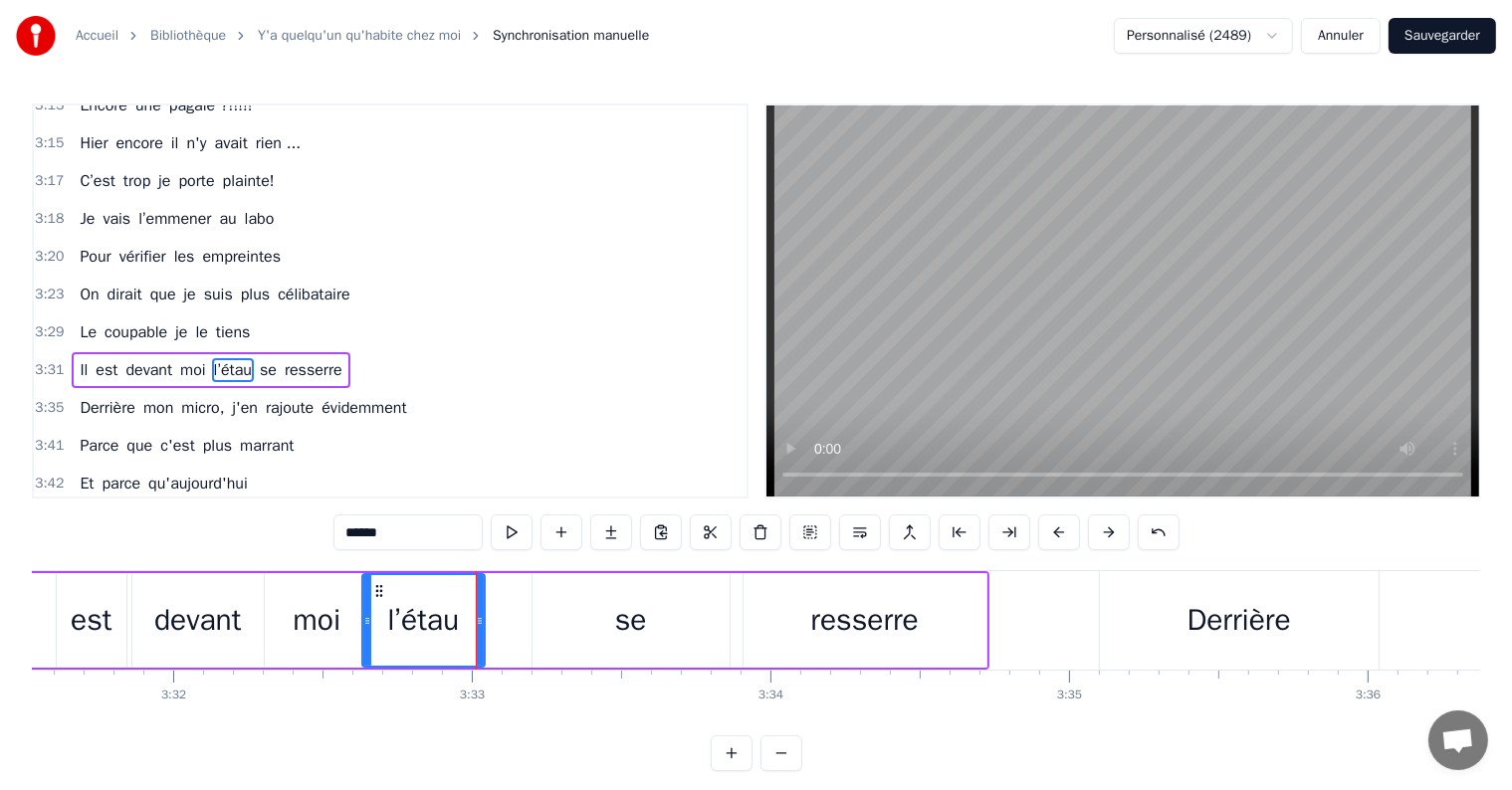click on "se" at bounding box center (631, 620) 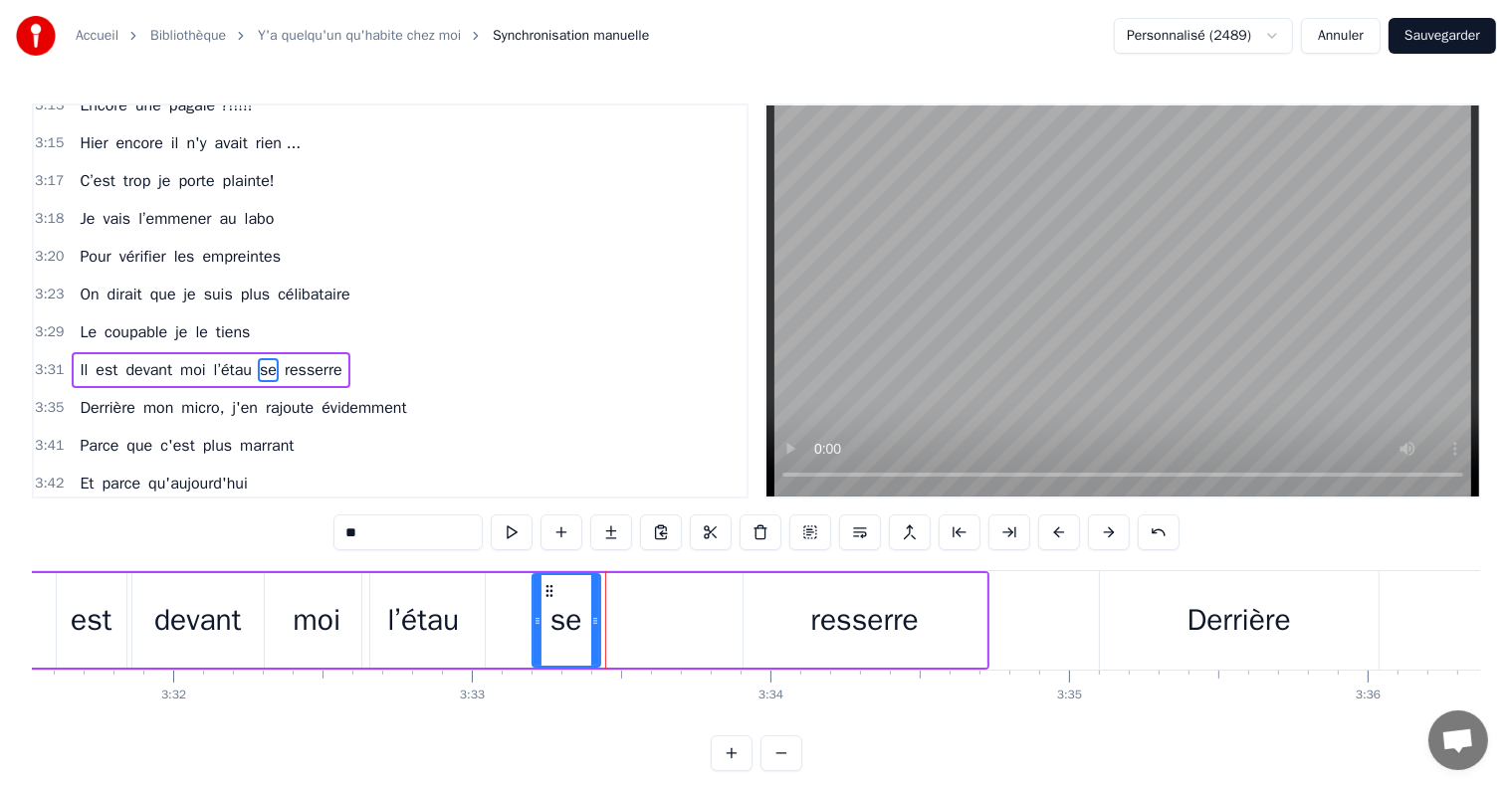 drag, startPoint x: 726, startPoint y: 621, endPoint x: 601, endPoint y: 628, distance: 125.19585 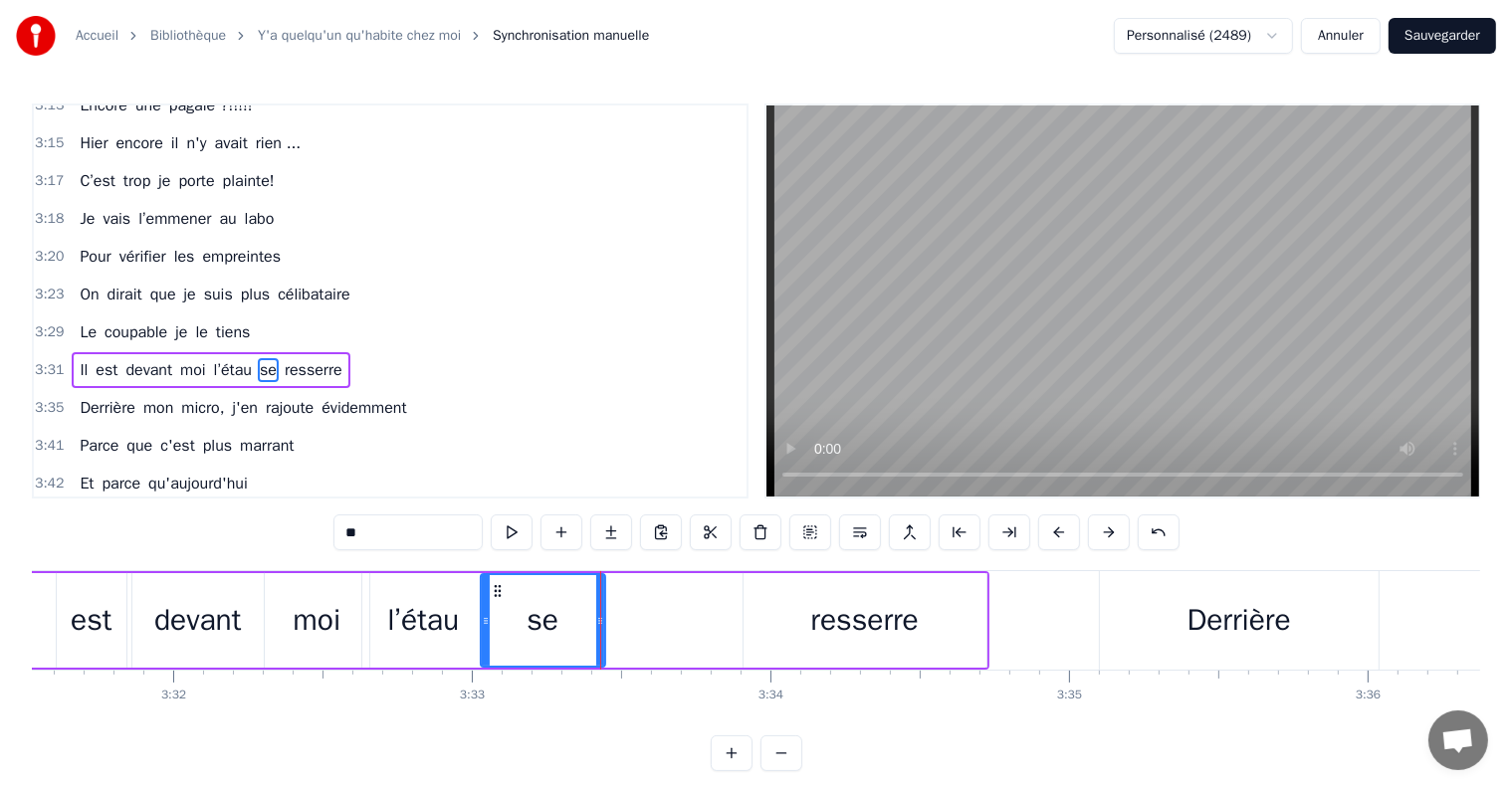 drag, startPoint x: 538, startPoint y: 621, endPoint x: 511, endPoint y: 617, distance: 27.294688 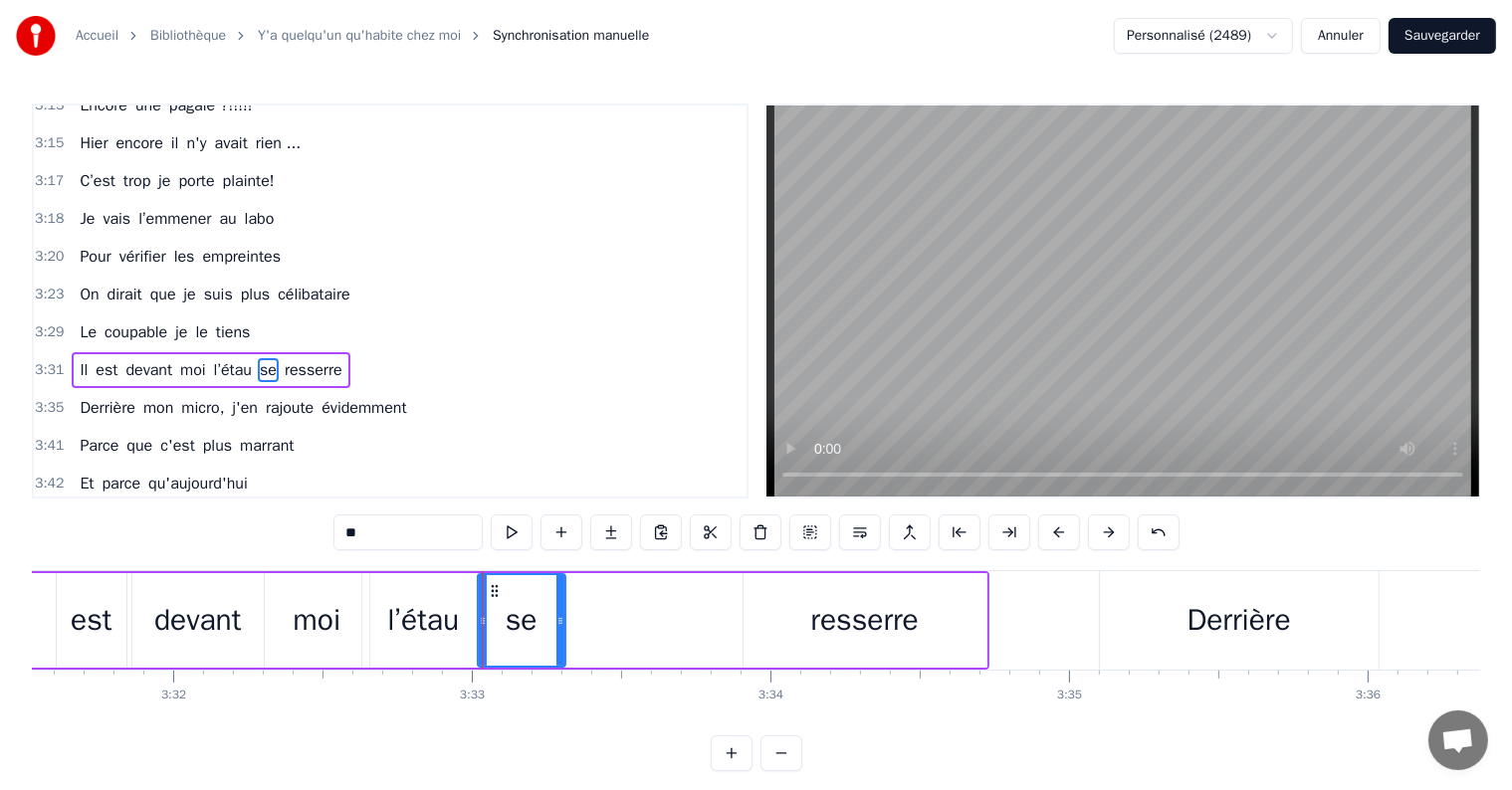 drag, startPoint x: 597, startPoint y: 621, endPoint x: 567, endPoint y: 623, distance: 30.066593 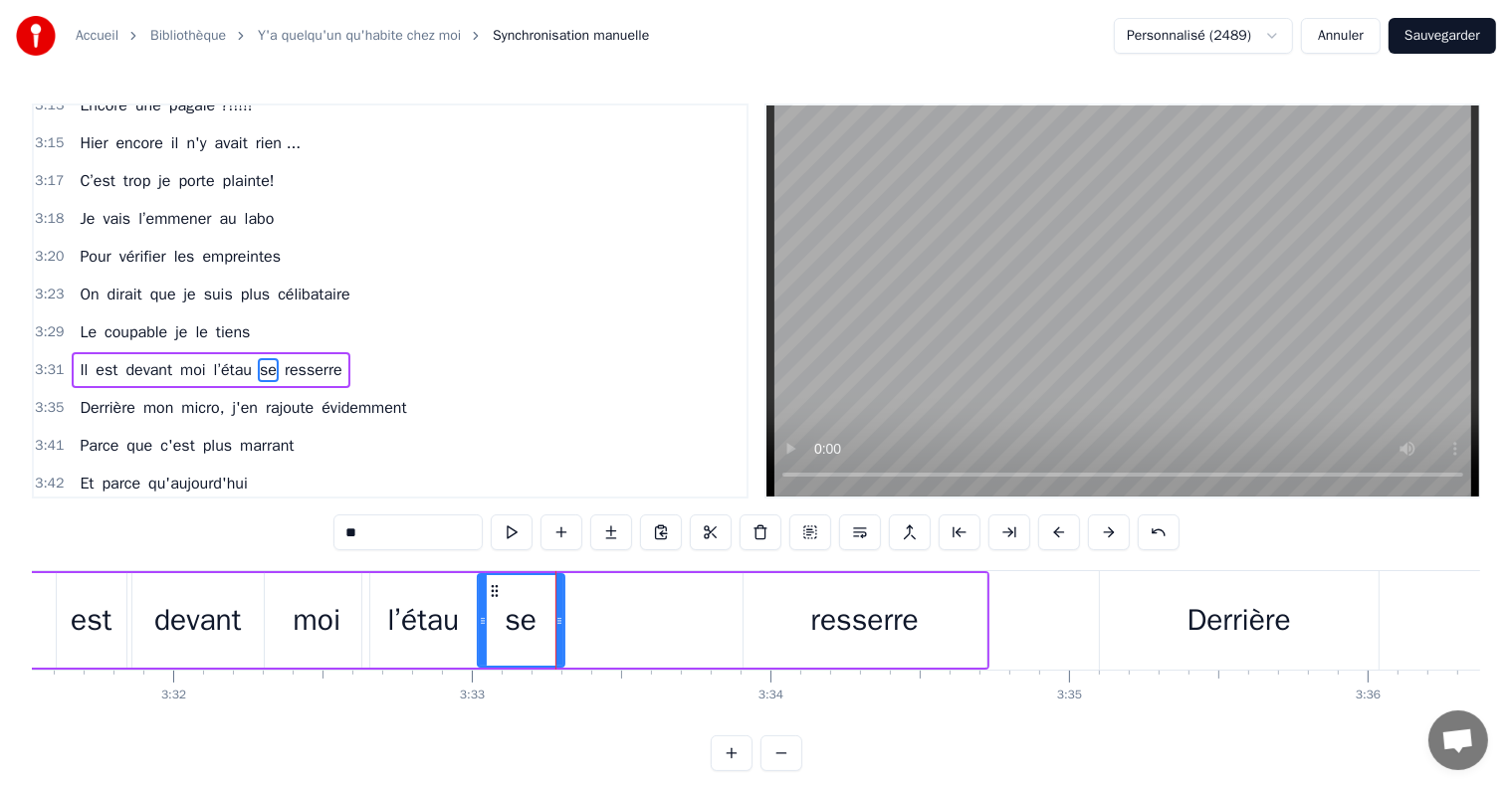 click on "resserre" at bounding box center (864, 620) 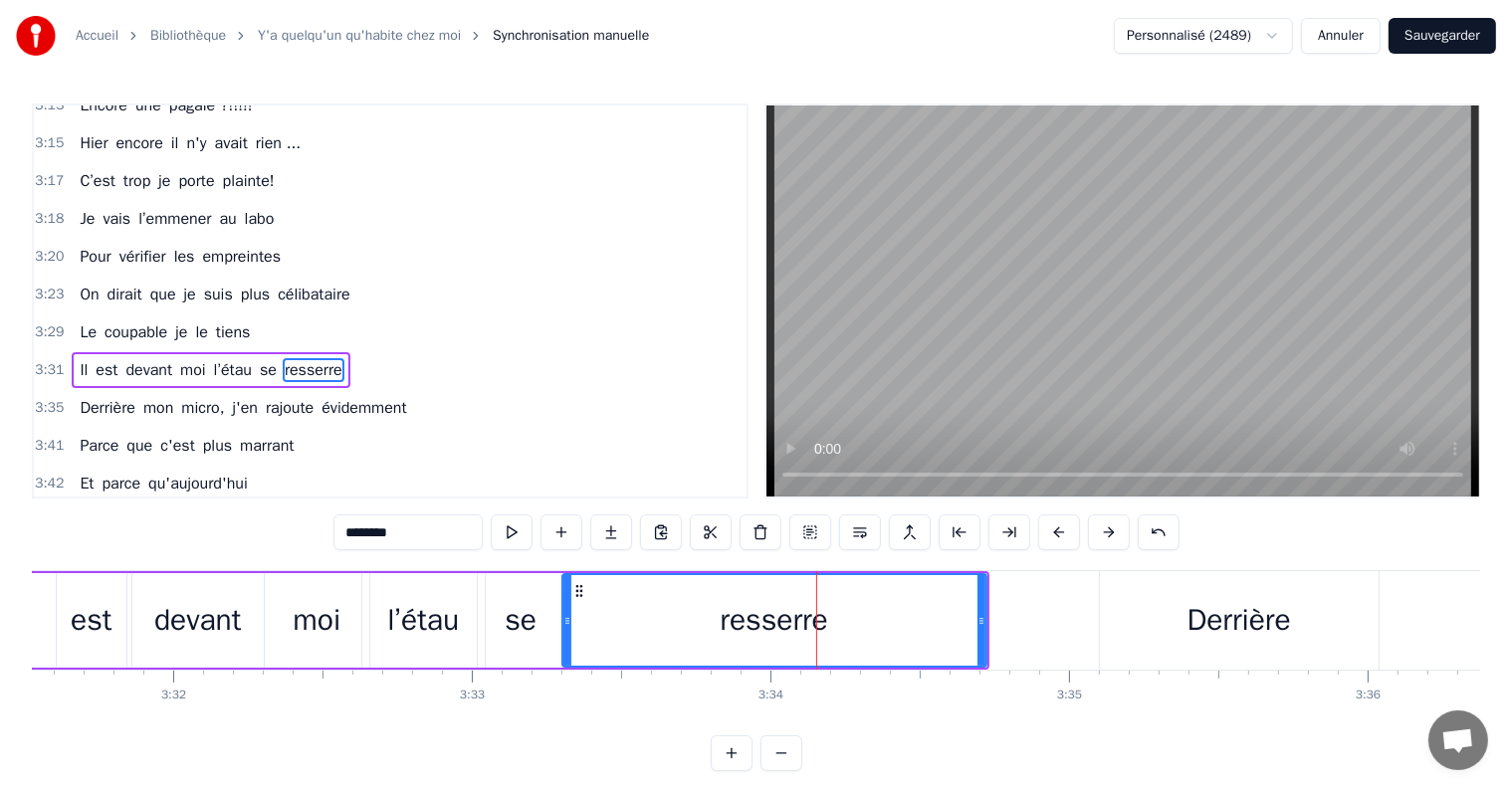 drag, startPoint x: 745, startPoint y: 621, endPoint x: 825, endPoint y: 616, distance: 80.156098 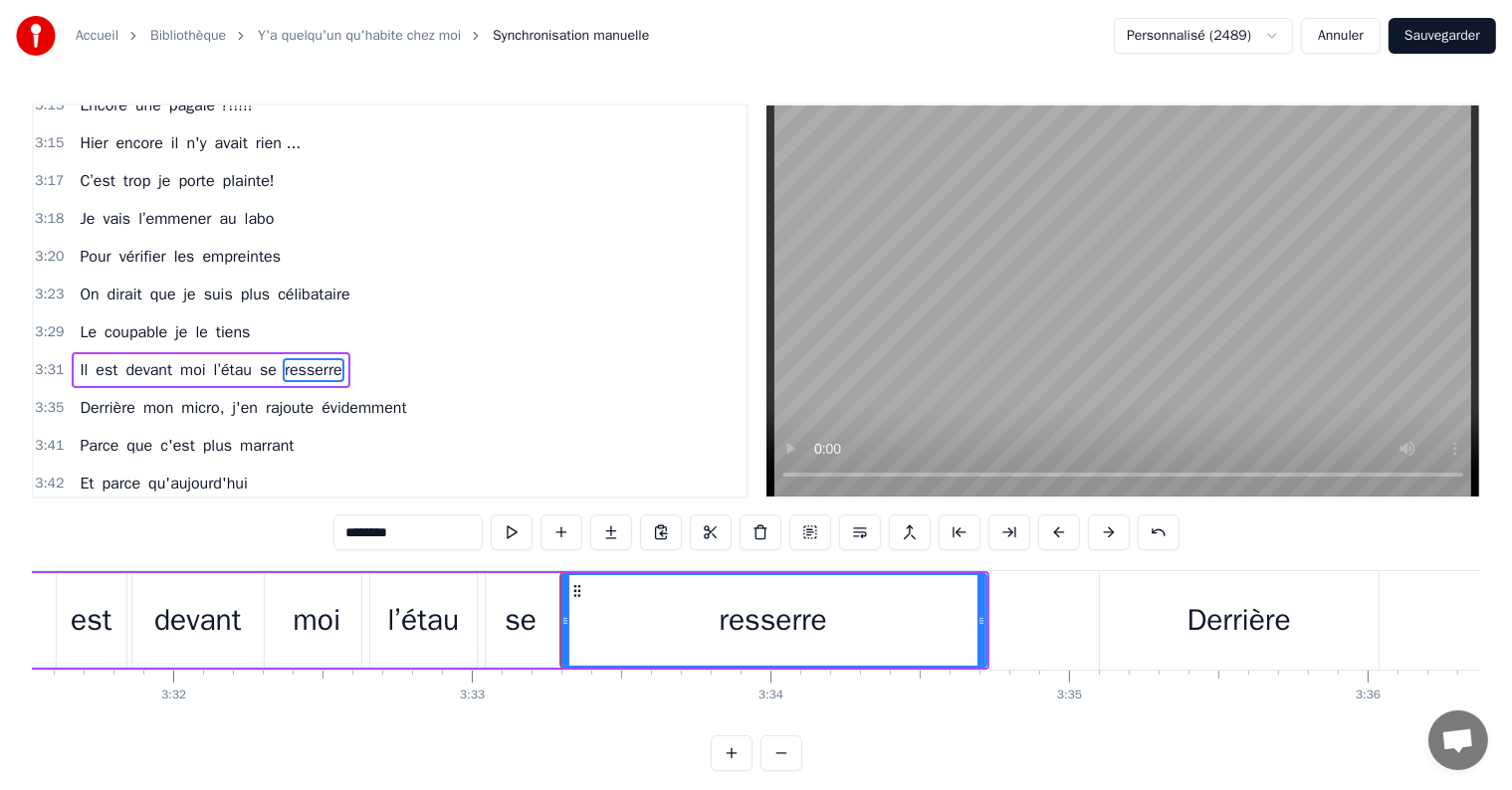 click on "Plusieurs indices m’ont mis la puce à l’oreille J’ouvre un oeil J’vais faire une enquête pour en avoir le coeur net Ca m’inquiète Y a des détails qui trompent pas Le drap, la couette ,et les 2 oreillers sont toujours bien placés A coté de mes fringues en boule Y a des vêtements pliés et ordonnés Y a des détails qui trompent pas Y a des chaussettes Jamais dépareillées Sorties du lave-linge Elles vont par paires Mais comment ça s' fait? Là un blaireau, un rasoir Sur ma crème épilatoire C'est un vrai cauchemar C'est clair, je suis victime d'un canular !!! Dans la cuisine Plein de sortes de farine Sans gluten Des paquets de polenta, Y a même du tapioca V'là qu'on s'en prend à mes repas !!!! Y a des détails qui trompent pas Quelqu'un en douce a tout déplacé Où sont mes habitudes, mais où est l' café ?!!!! Je tourne les yeux... Oh mais c'est de la folie !!!! D'objets lidl, ah ah aaah je suis envahie !!!!! Y a des détails qui trompent pas J' crois qu'y a [FIRST] qui habite chez" at bounding box center (-28345, 620) 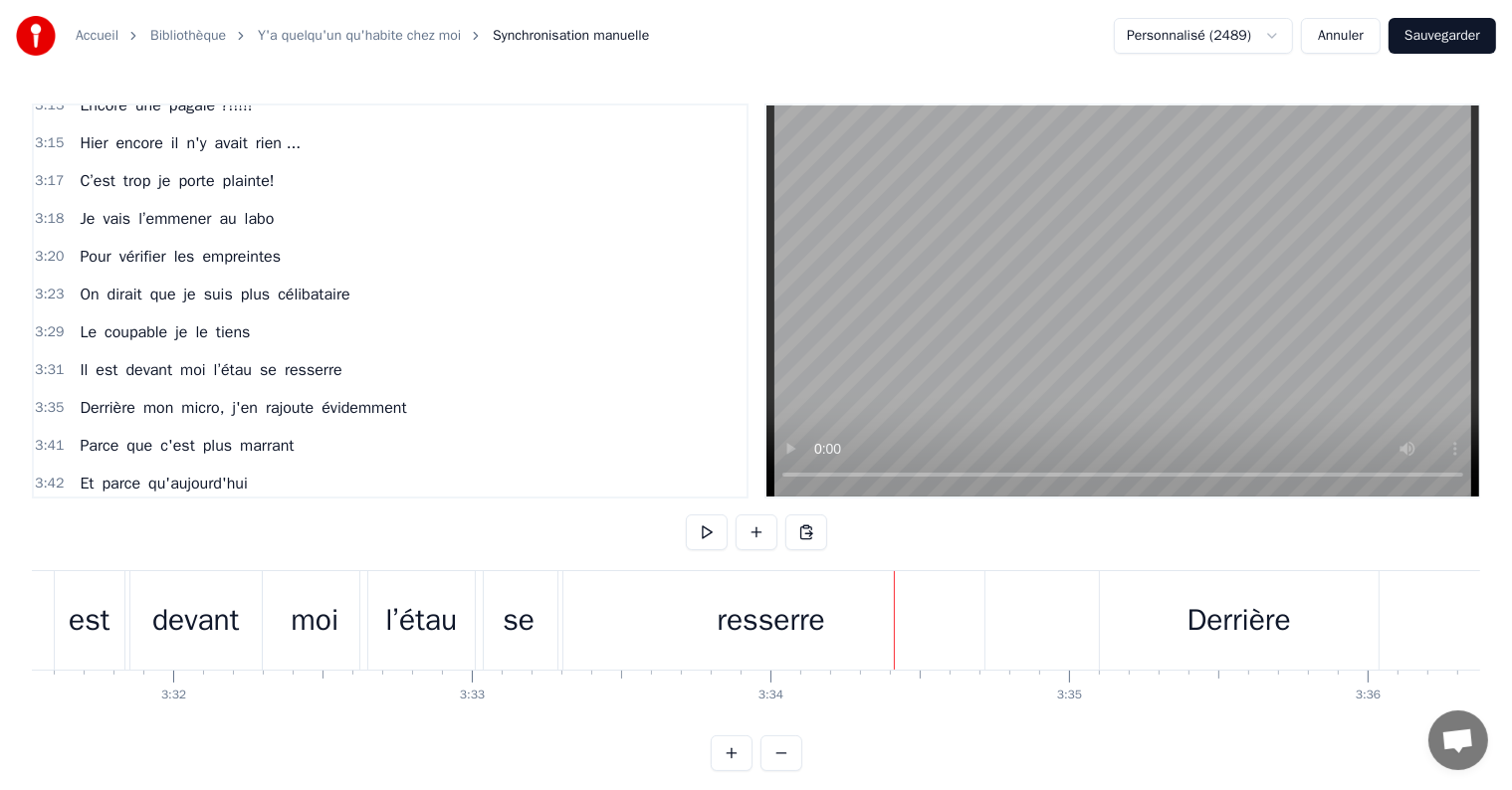 click on "resserre" at bounding box center (771, 620) 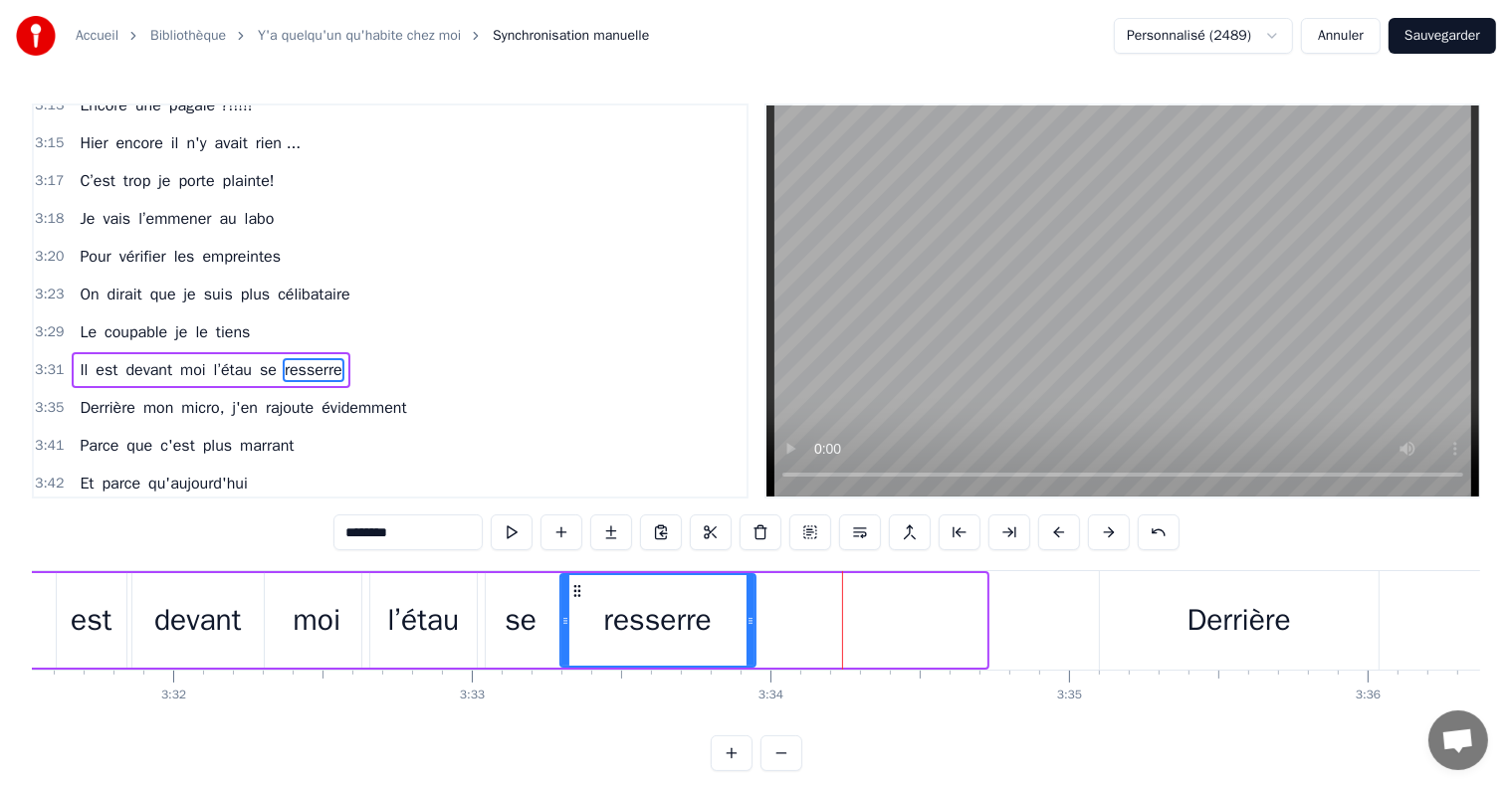 drag, startPoint x: 979, startPoint y: 621, endPoint x: 749, endPoint y: 648, distance: 231.57936 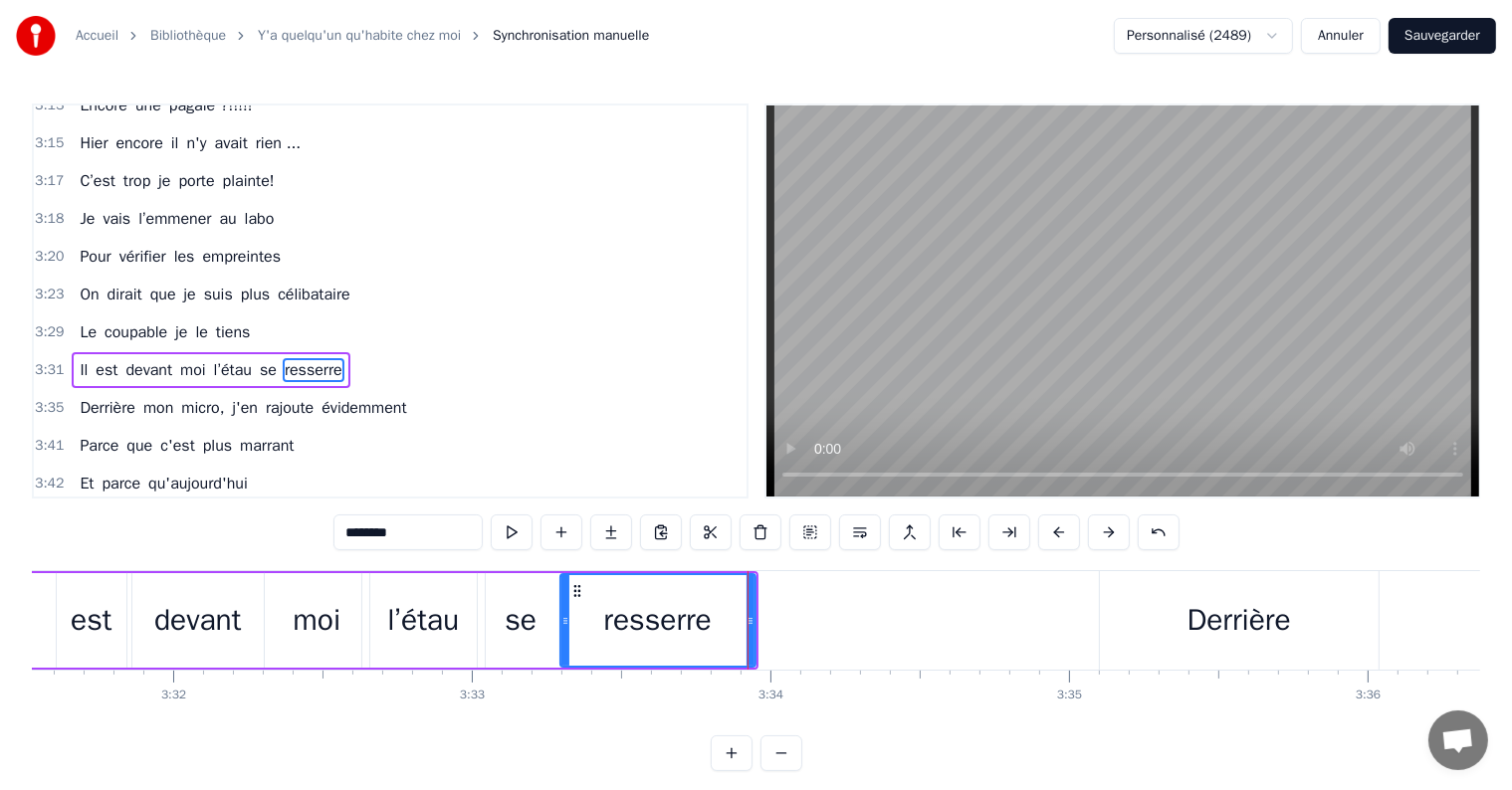 click on "Derrière" at bounding box center (108, 408) 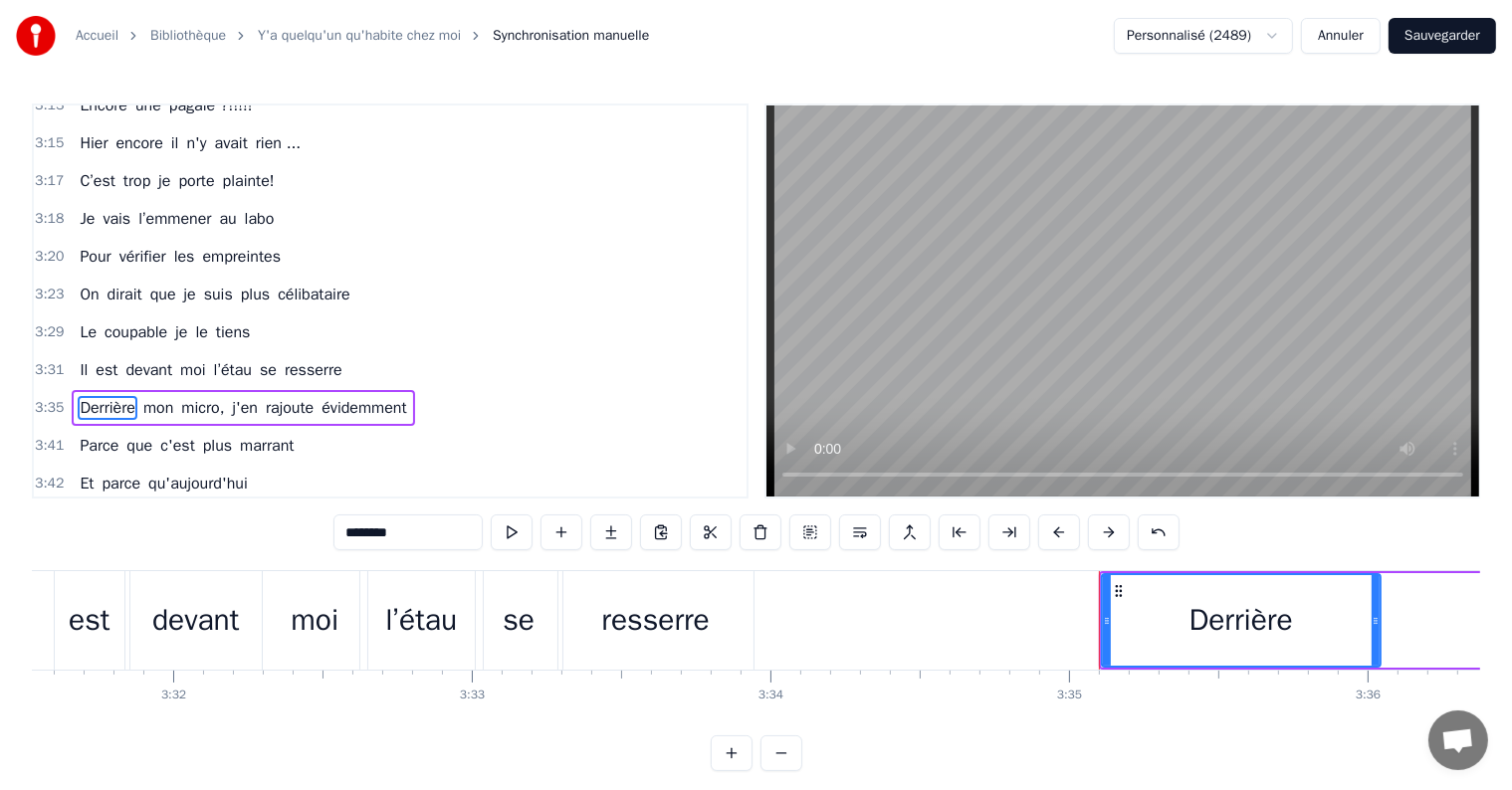 scroll, scrollTop: 1946, scrollLeft: 0, axis: vertical 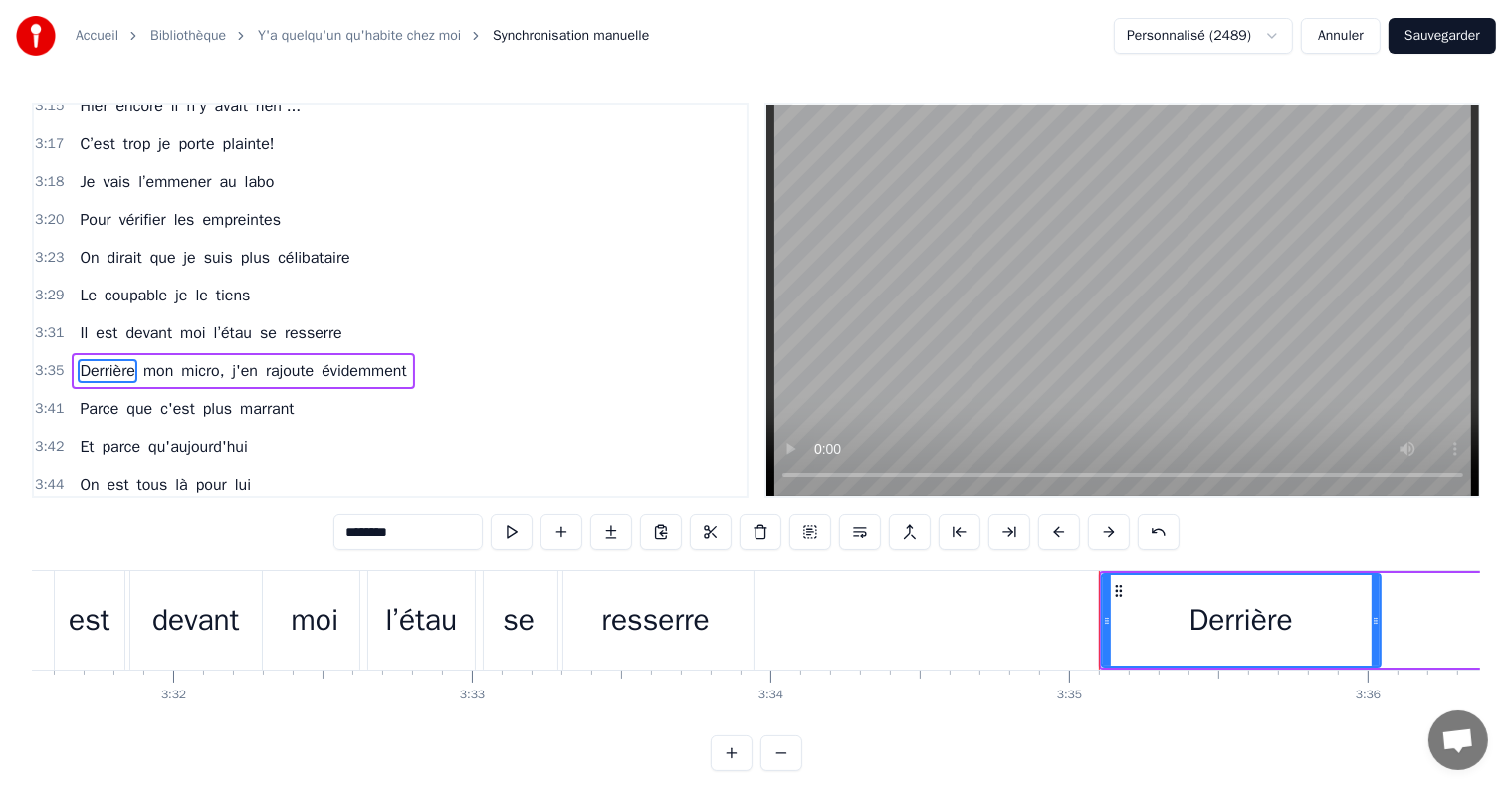 click on "mon" at bounding box center [158, 371] 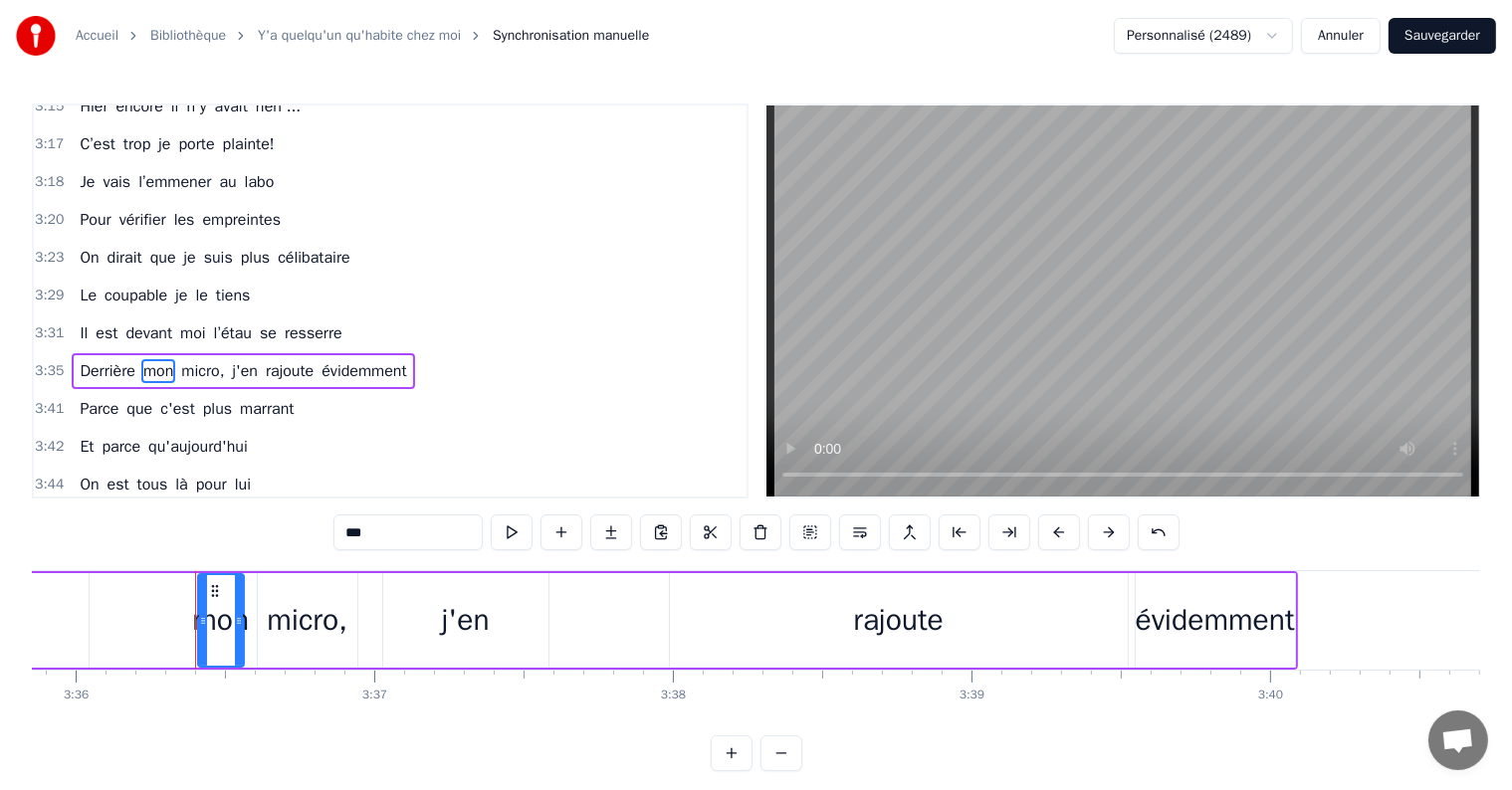 scroll, scrollTop: 0, scrollLeft: 64520, axis: horizontal 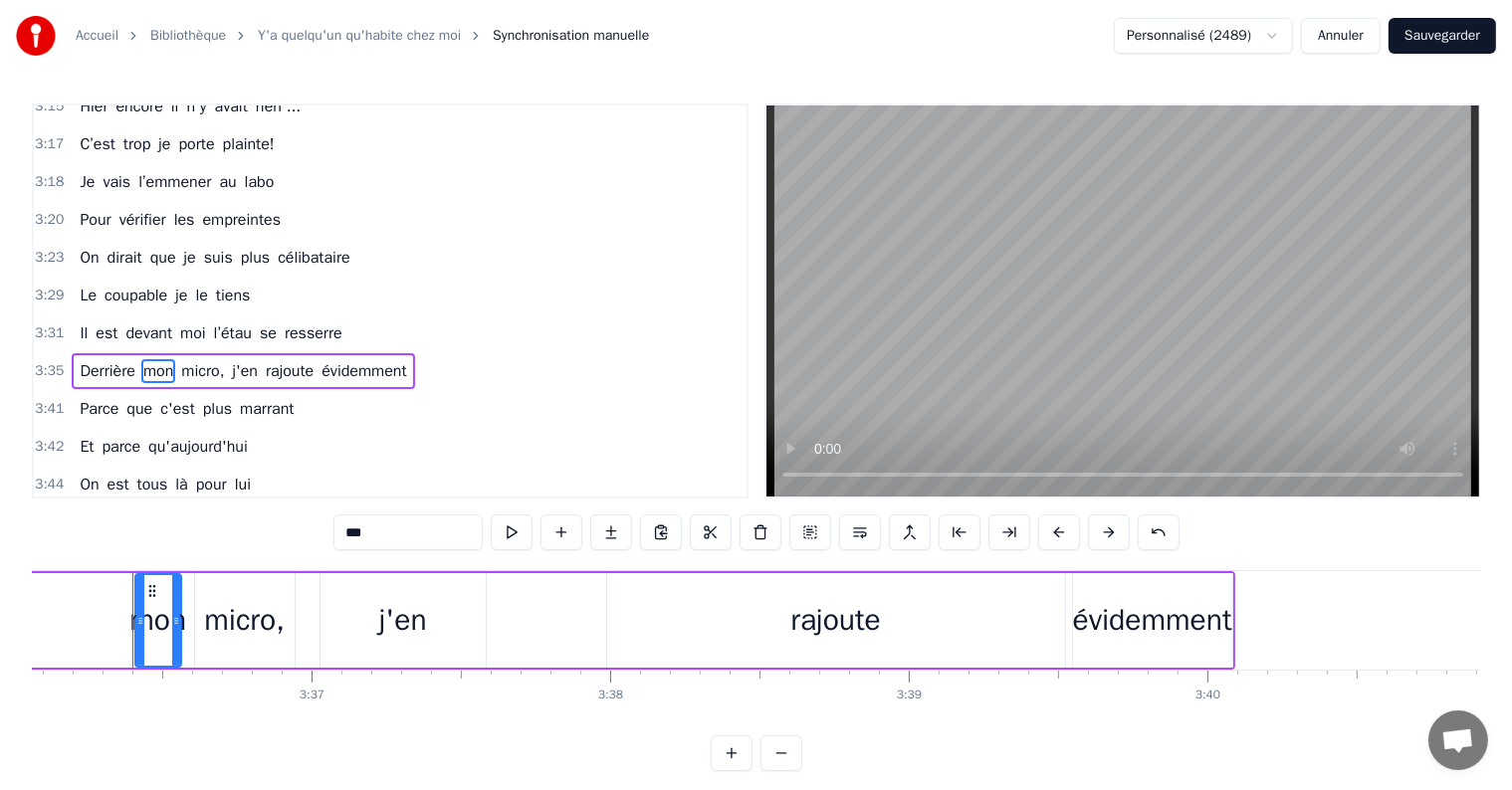 click on "Derrière mon micro, j'en rajoute évidemment" at bounding box center [490, 620] 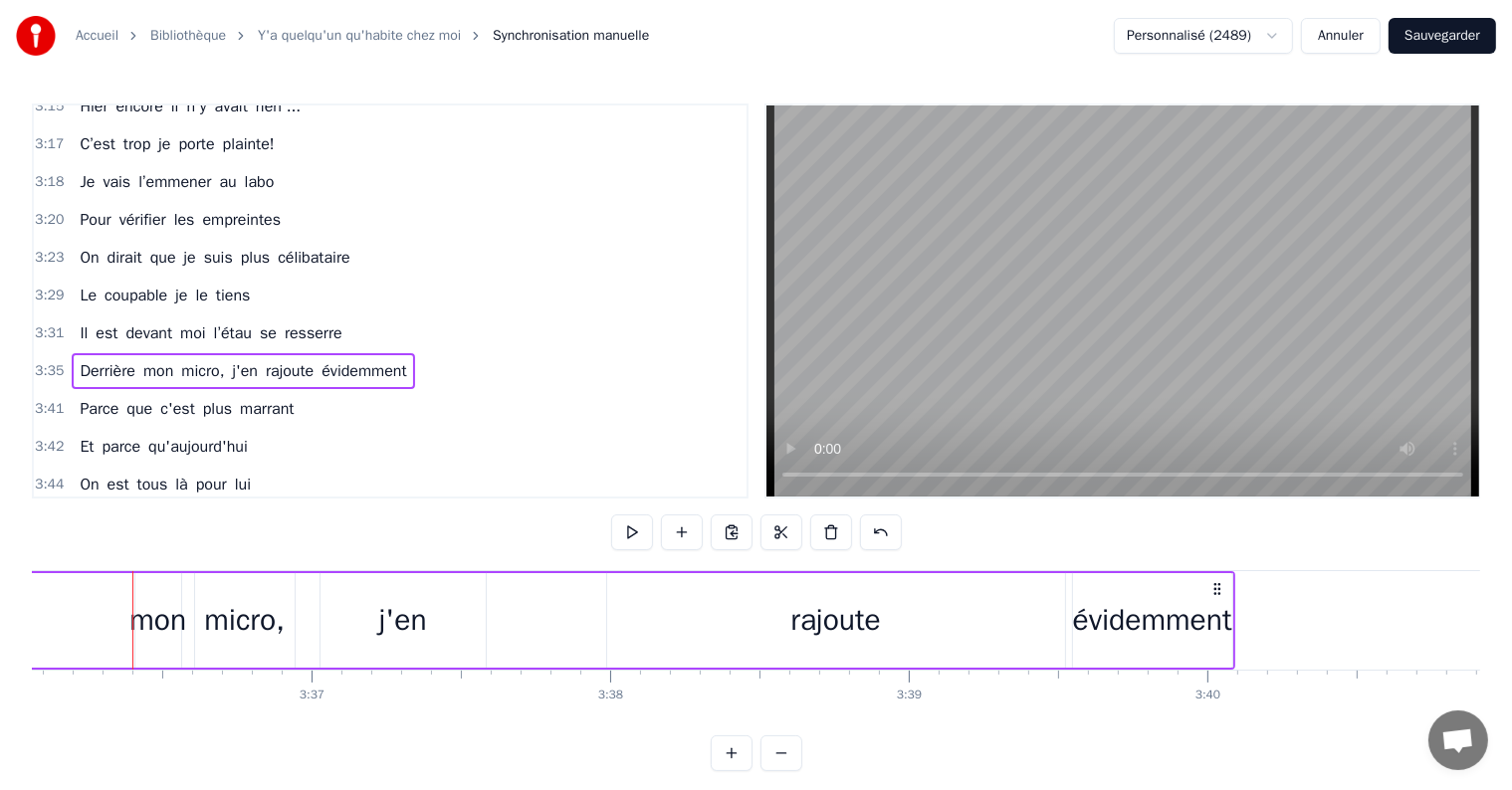 scroll, scrollTop: 0, scrollLeft: 64485, axis: horizontal 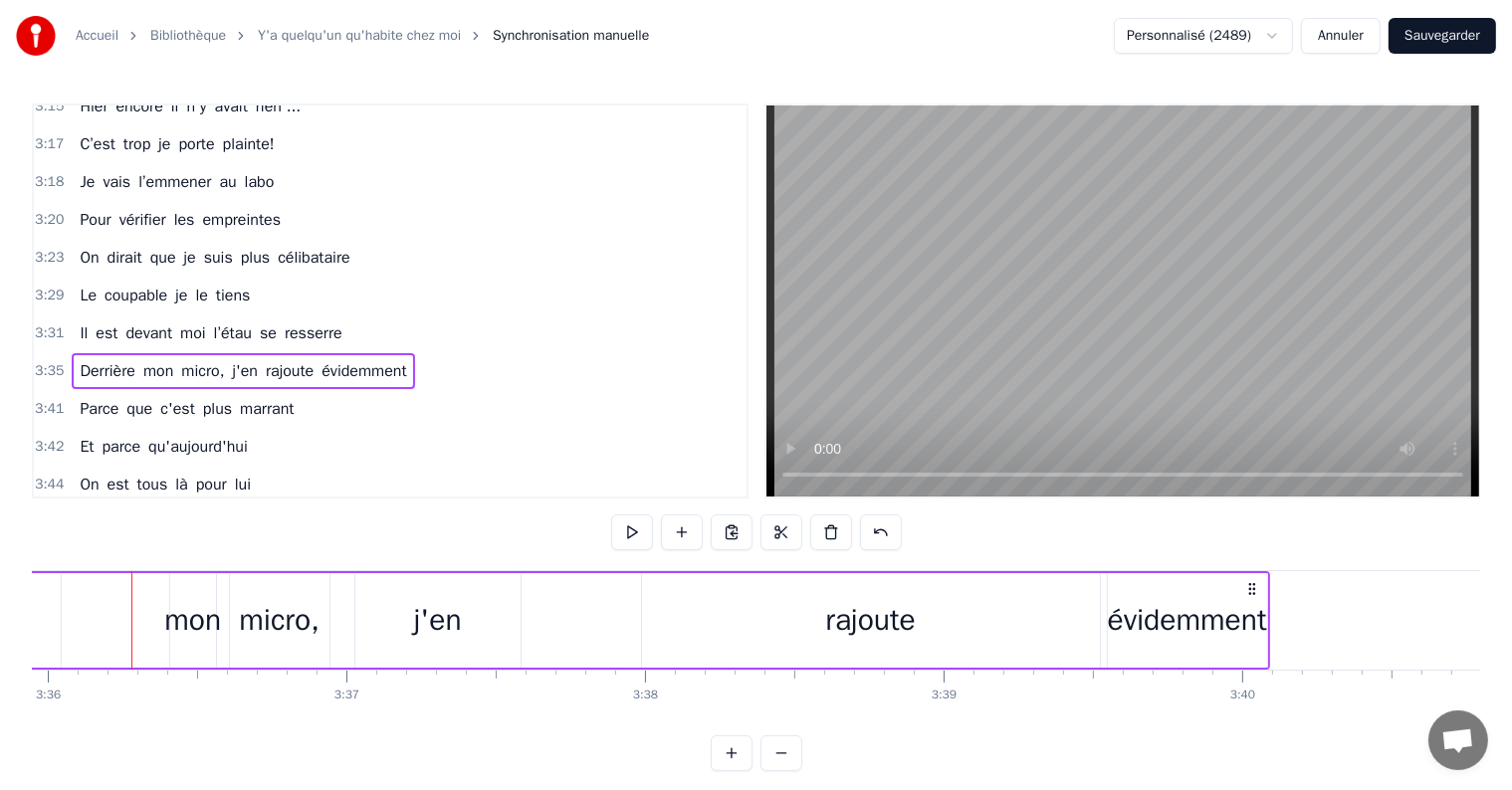 click on "Derrière" at bounding box center [-79, 620] 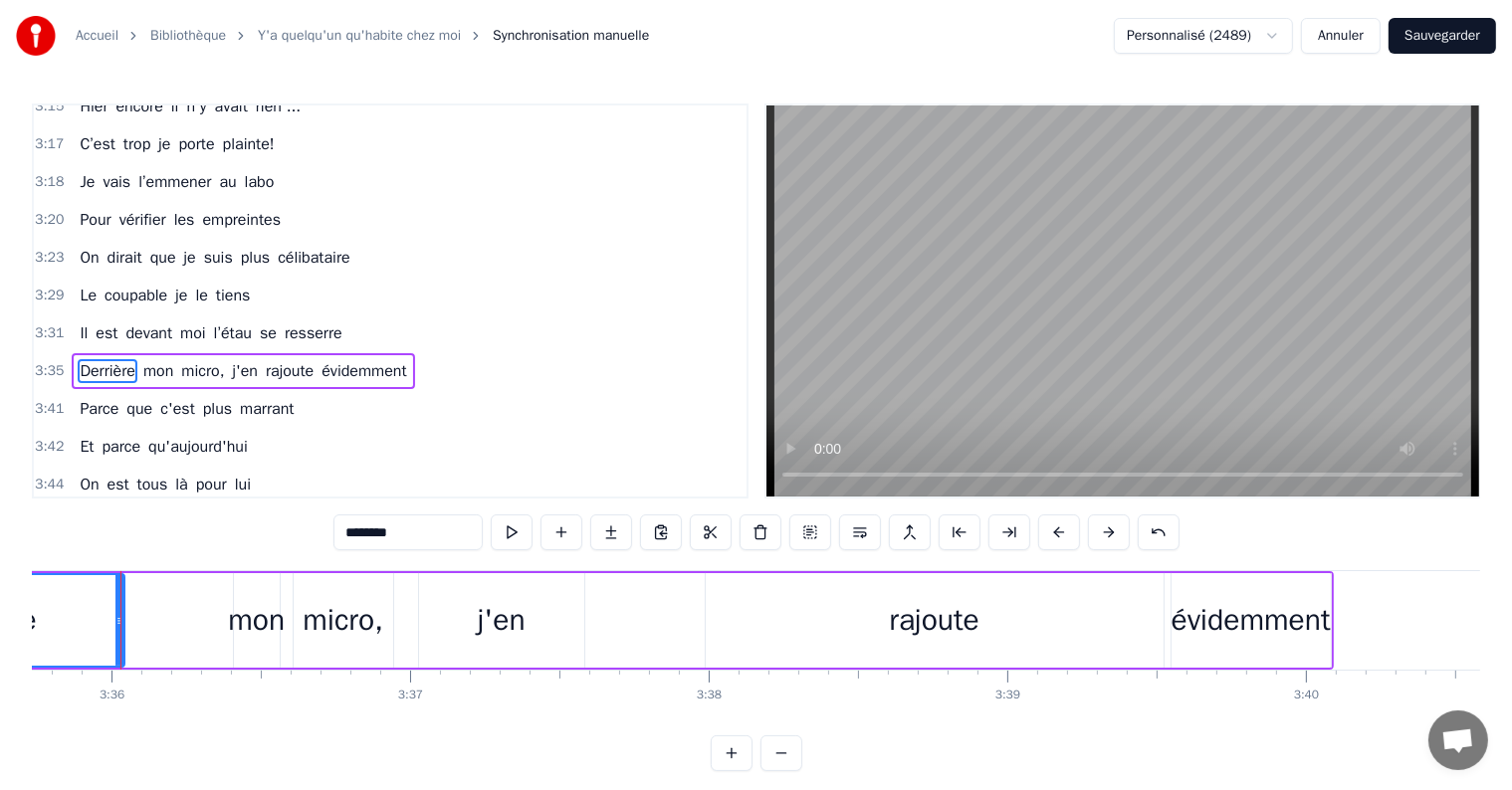 scroll, scrollTop: 0, scrollLeft: 64410, axis: horizontal 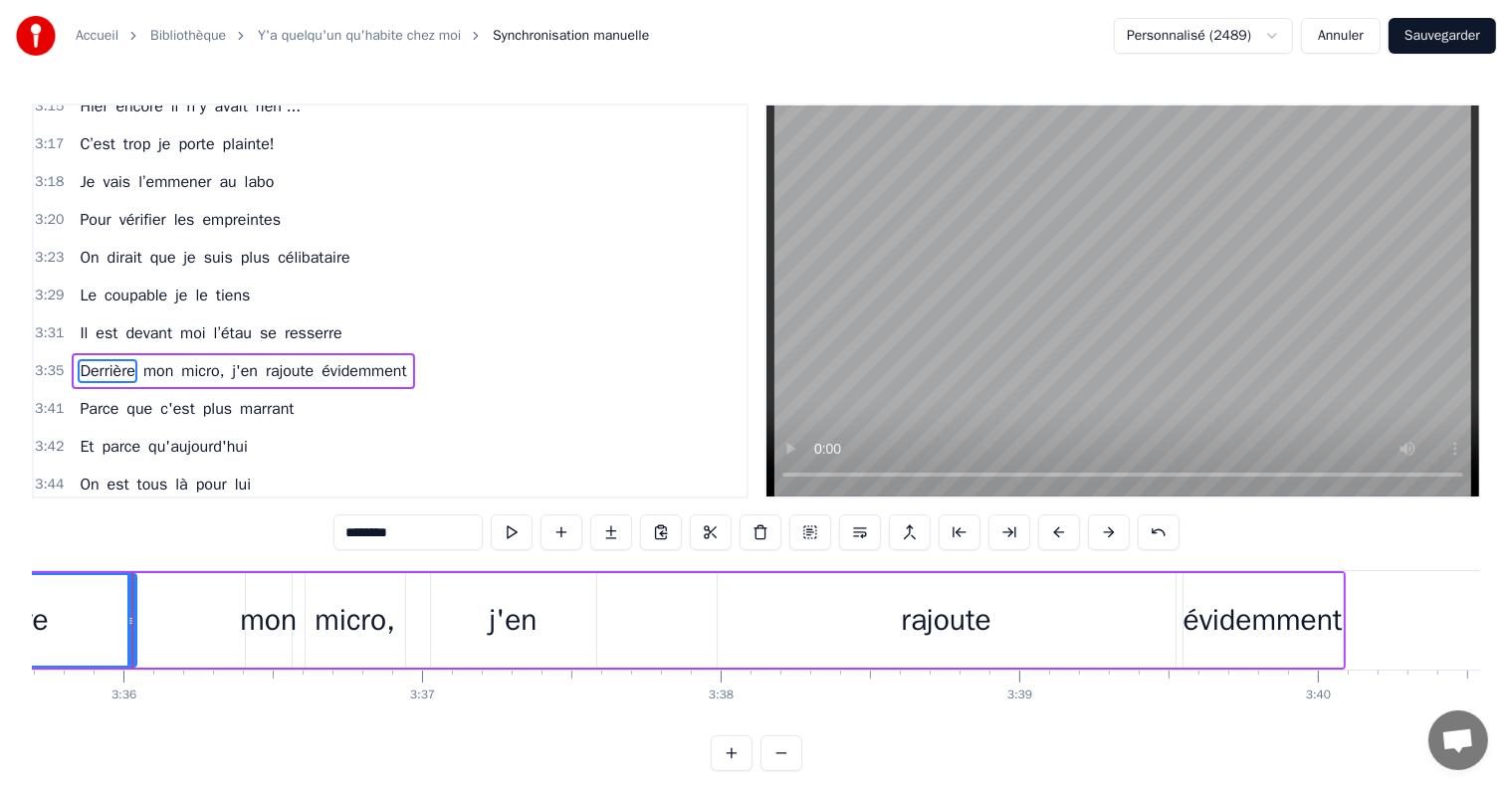 click on "mon" at bounding box center [268, 620] 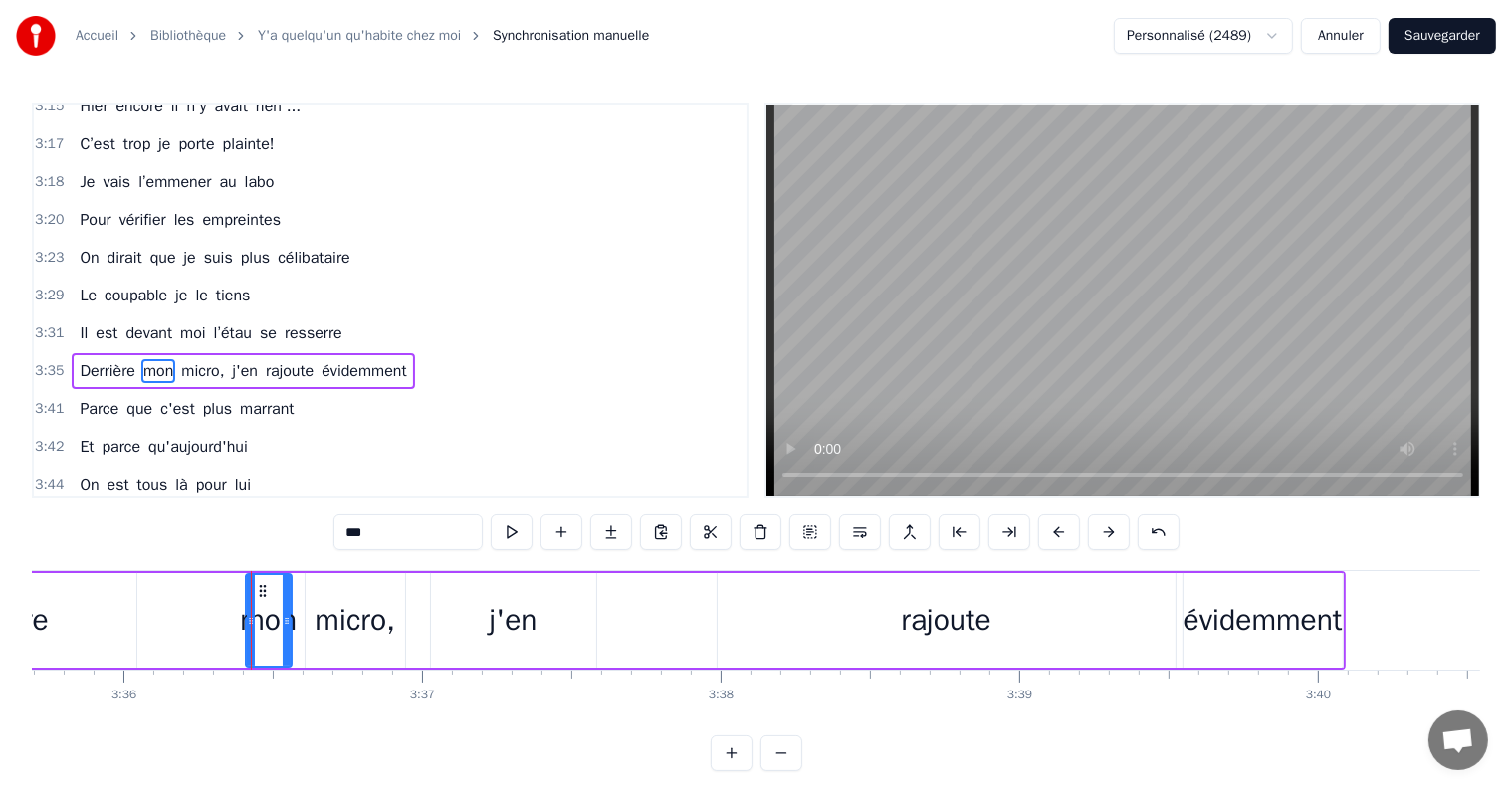 click at bounding box center (251, 620) 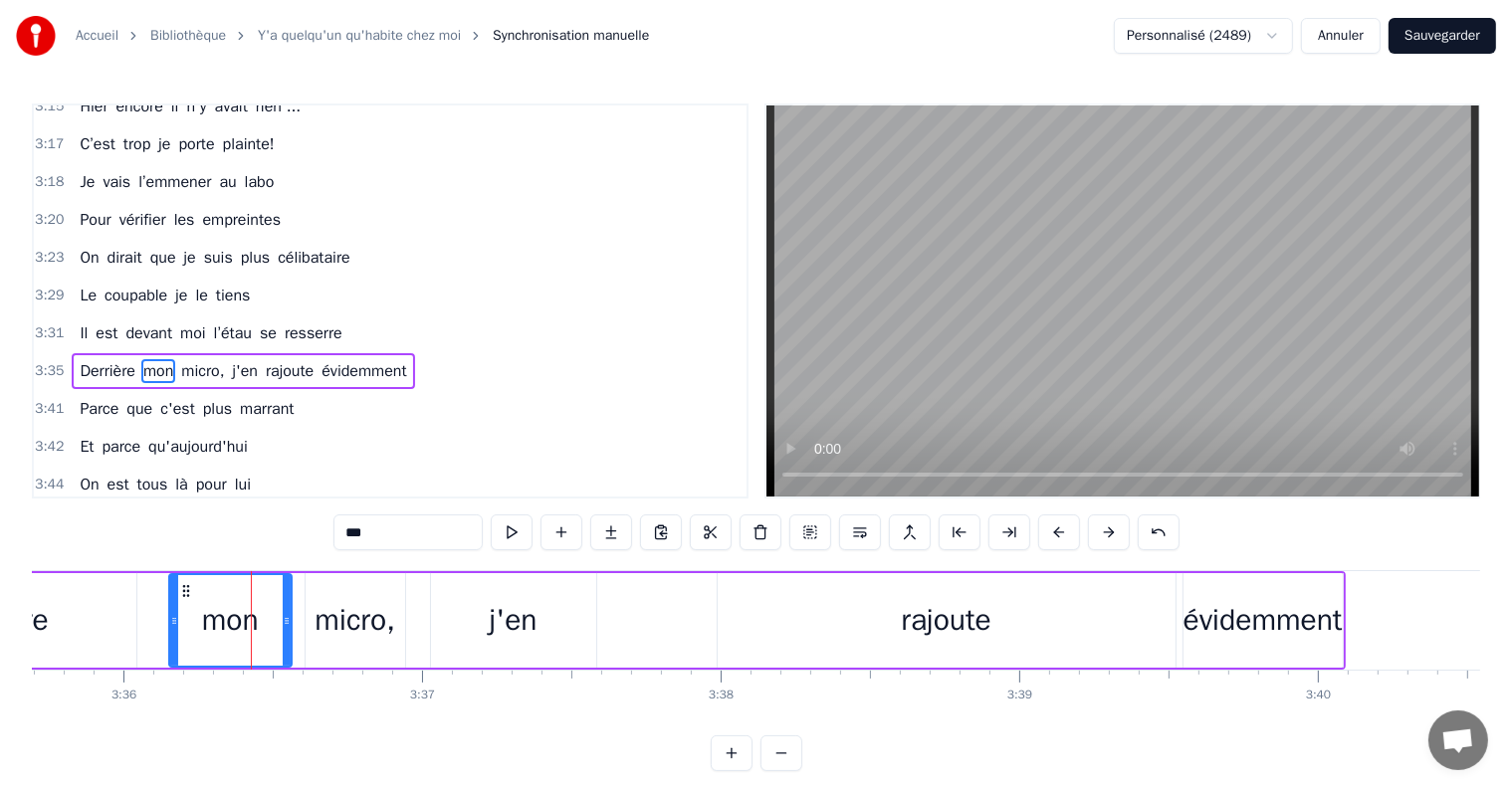 drag, startPoint x: 247, startPoint y: 622, endPoint x: 170, endPoint y: 622, distance: 77 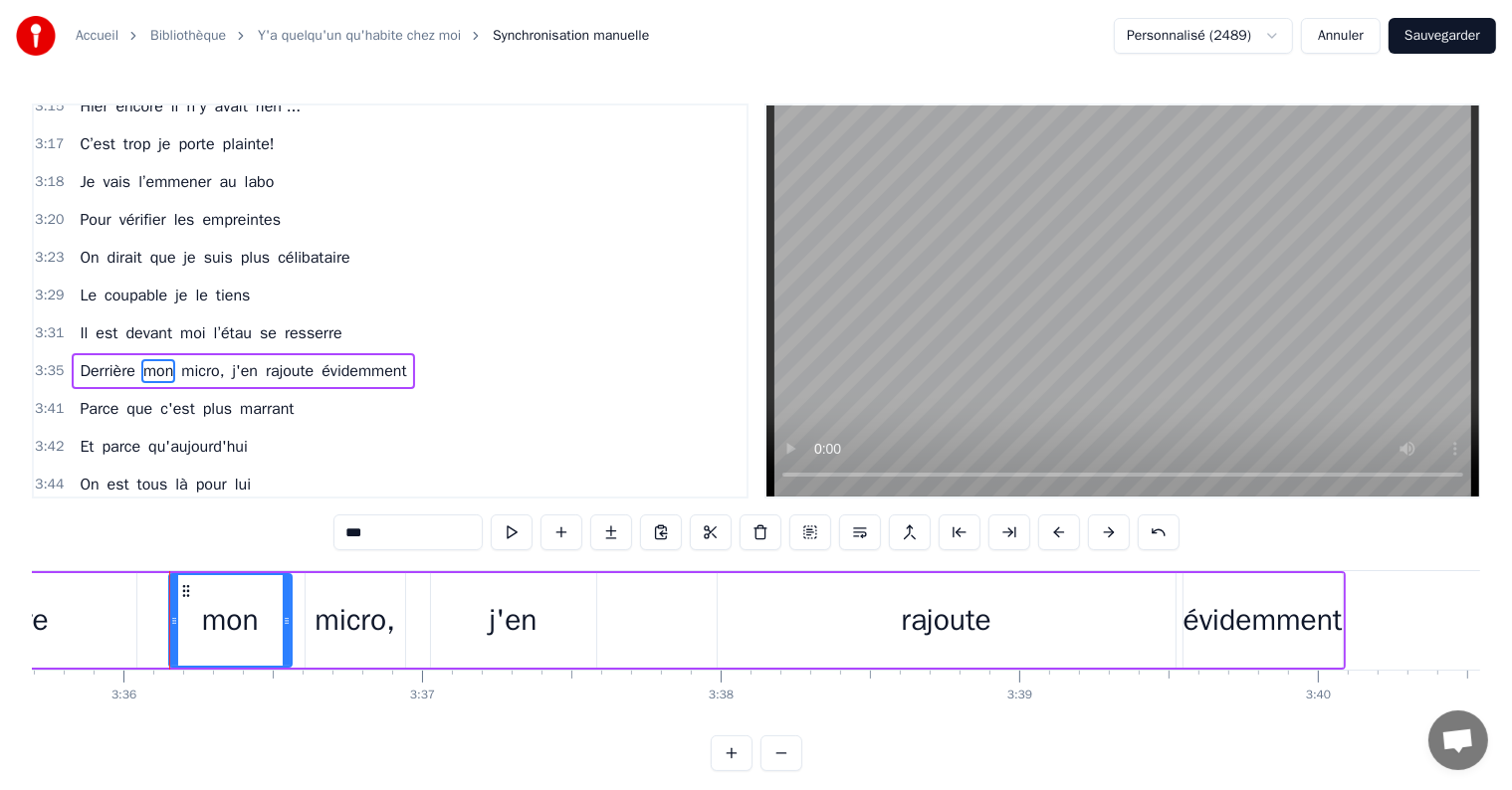 click on "micro," at bounding box center (355, 620) 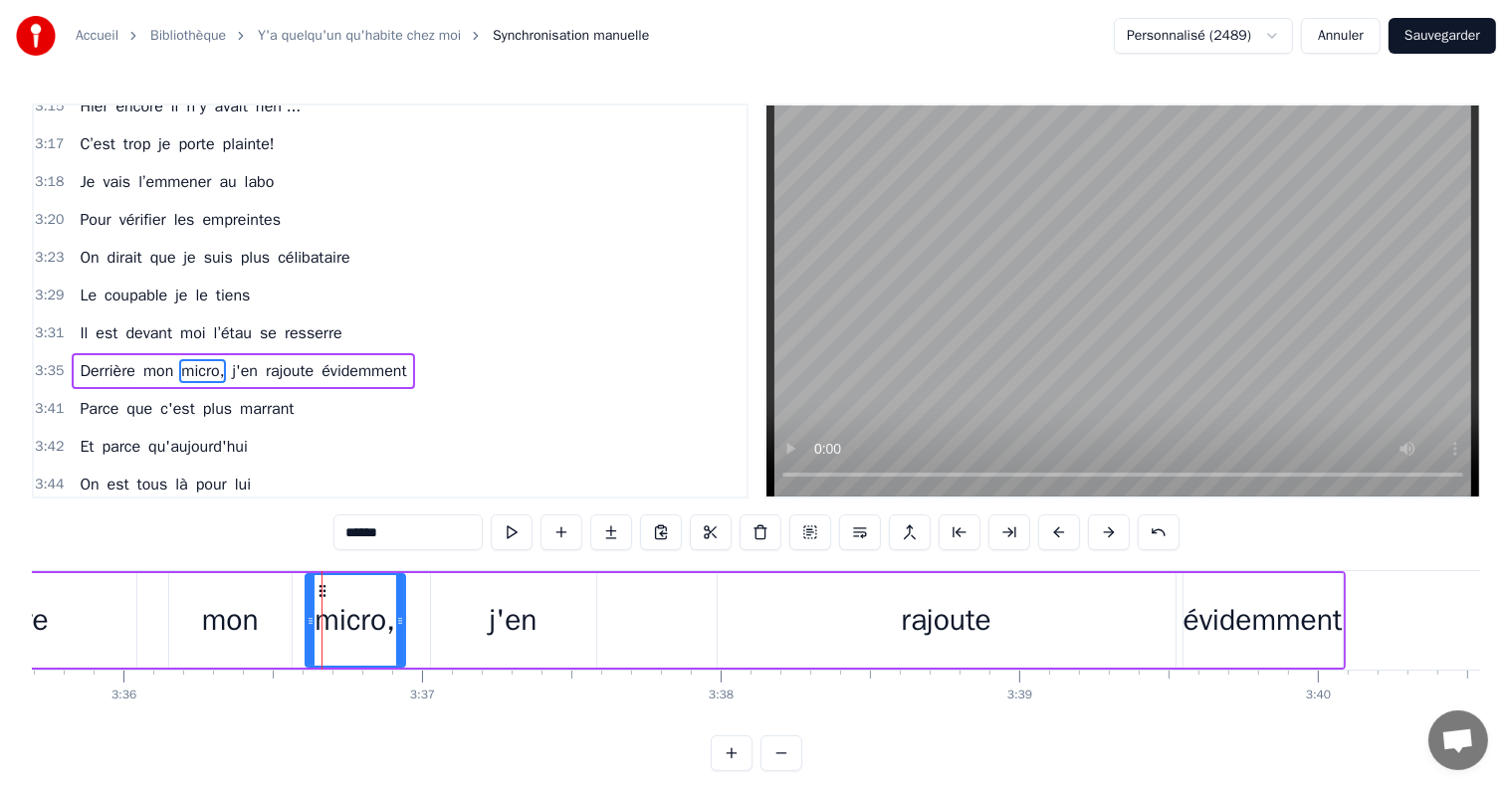 click on "j'en" at bounding box center [514, 620] 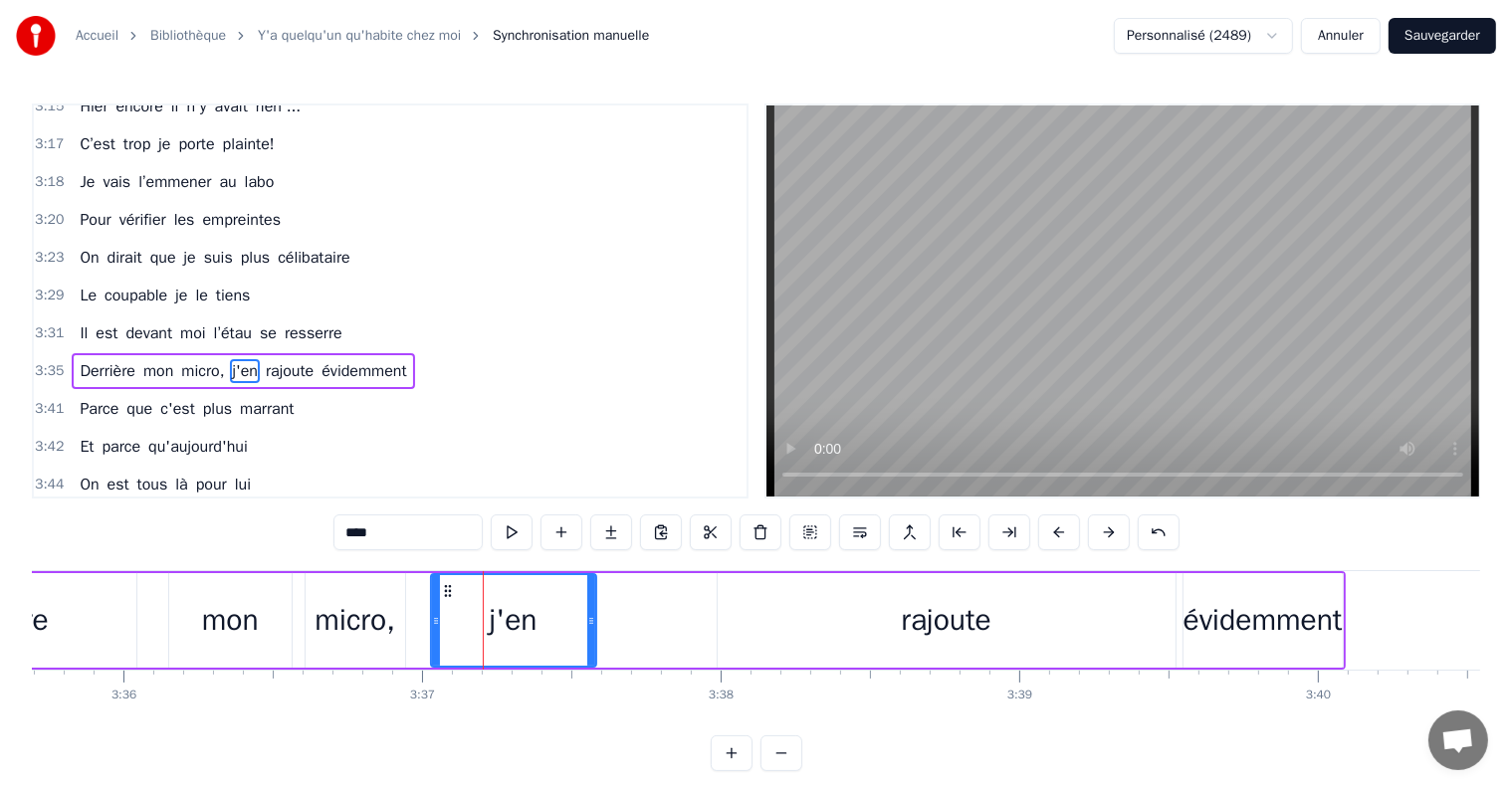 click on "rajoute" at bounding box center (946, 620) 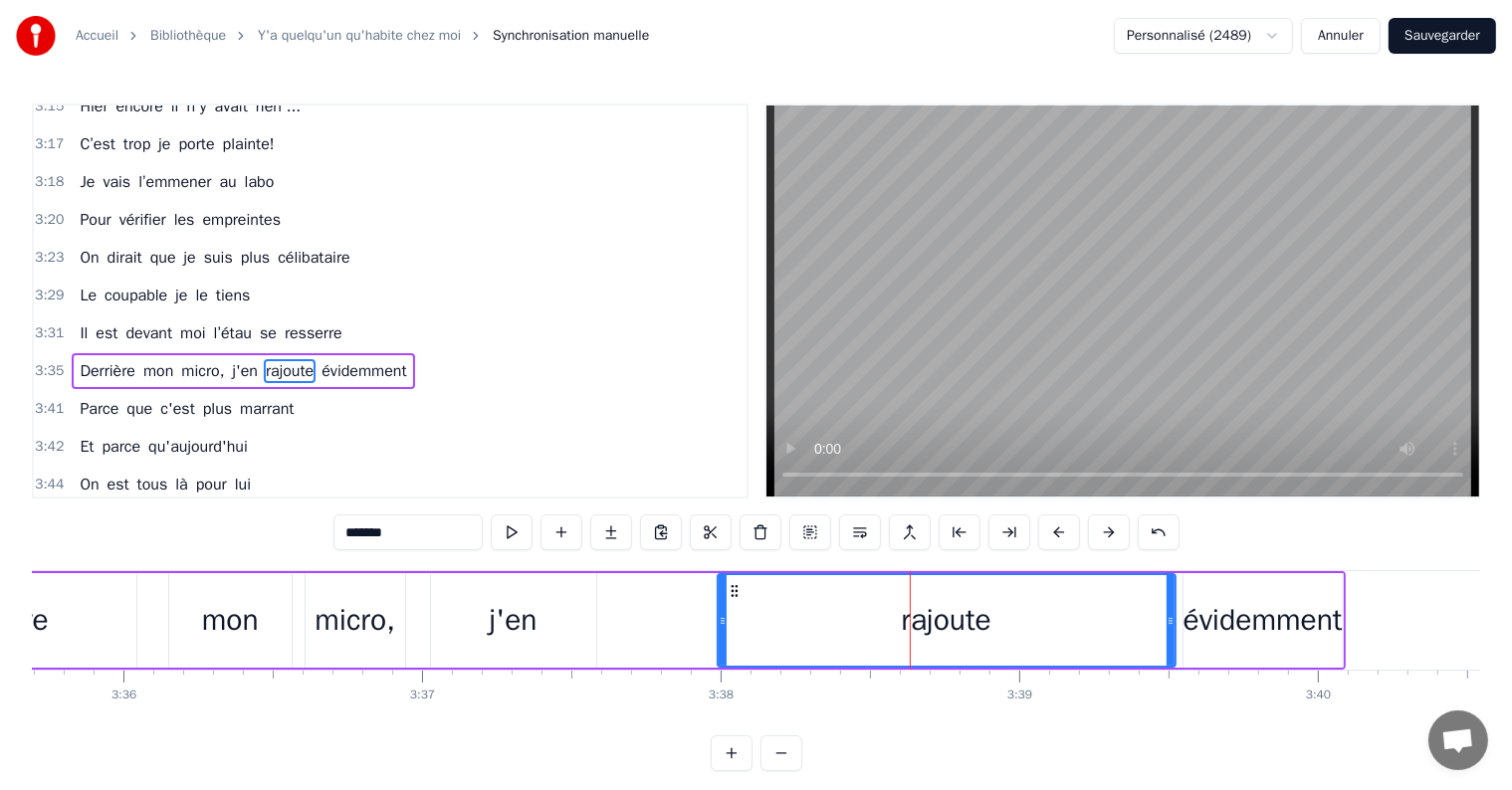 click on "évidemment" at bounding box center [1263, 620] 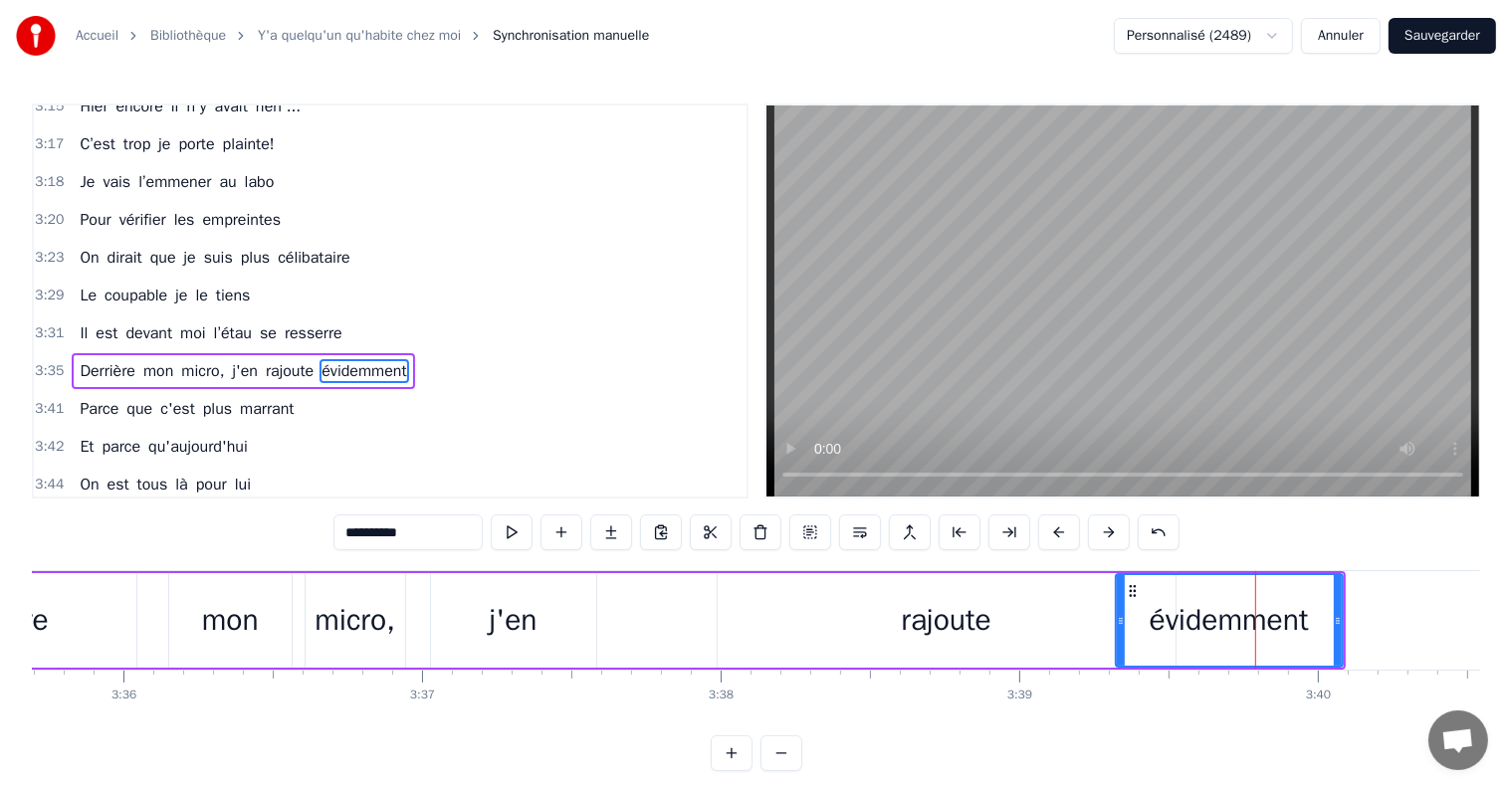 drag, startPoint x: 1188, startPoint y: 622, endPoint x: 1115, endPoint y: 628, distance: 73.24616 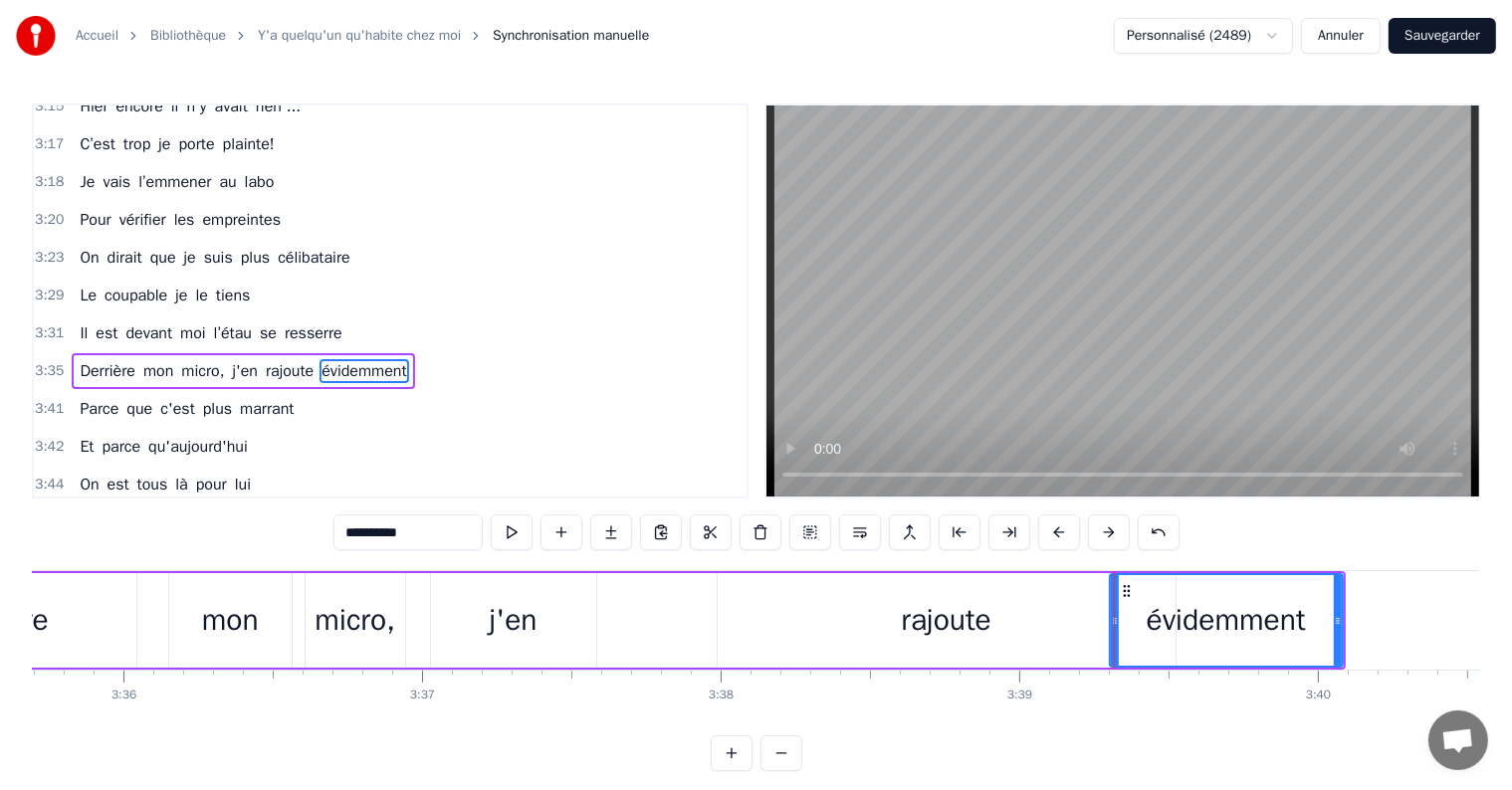 click on "Parce" at bounding box center (99, 409) 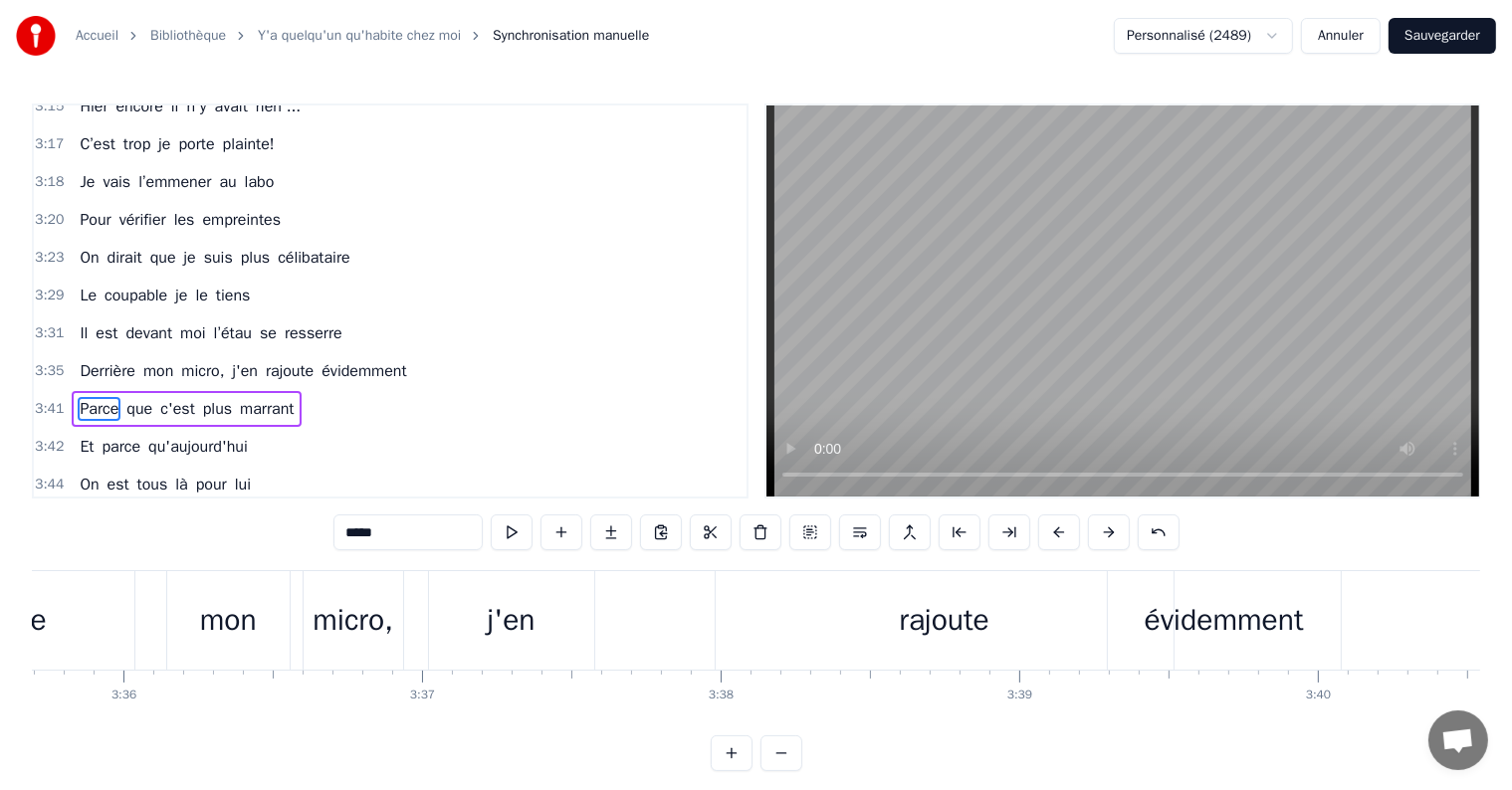 scroll, scrollTop: 1947, scrollLeft: 0, axis: vertical 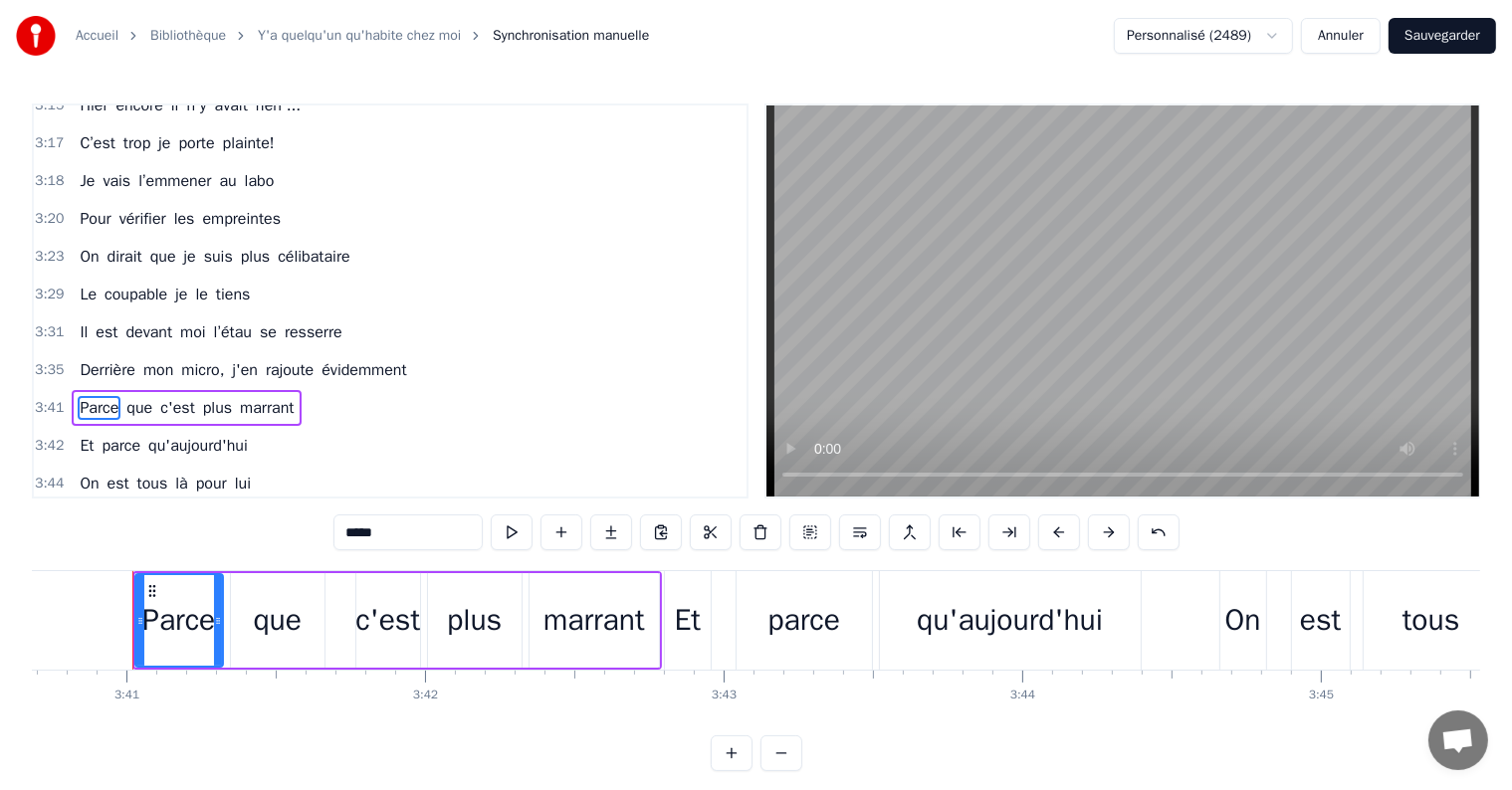 click on "qu'aujourd'hui" at bounding box center (1009, 620) 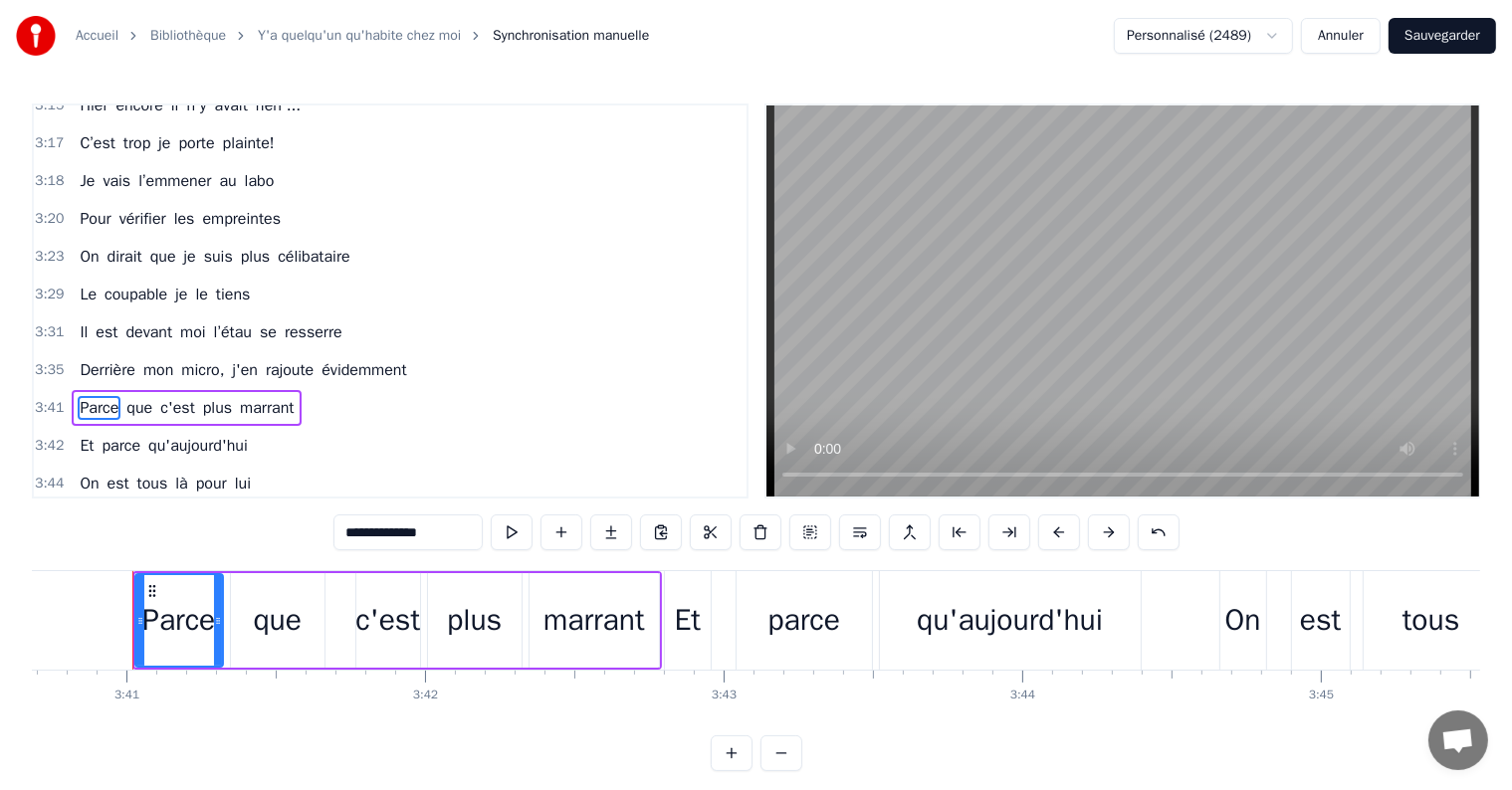 scroll, scrollTop: 1951, scrollLeft: 0, axis: vertical 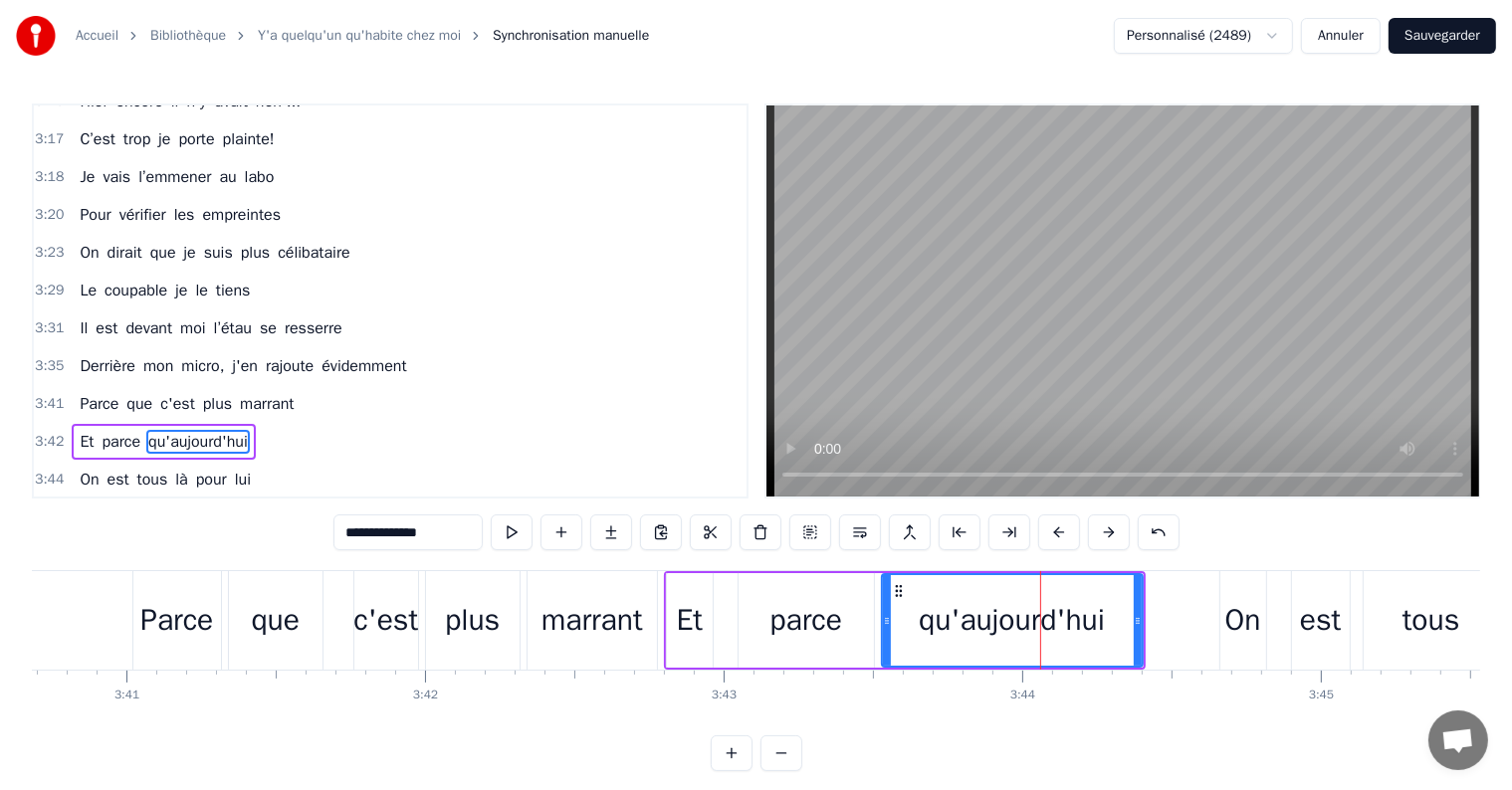 click on "On" at bounding box center (1243, 620) 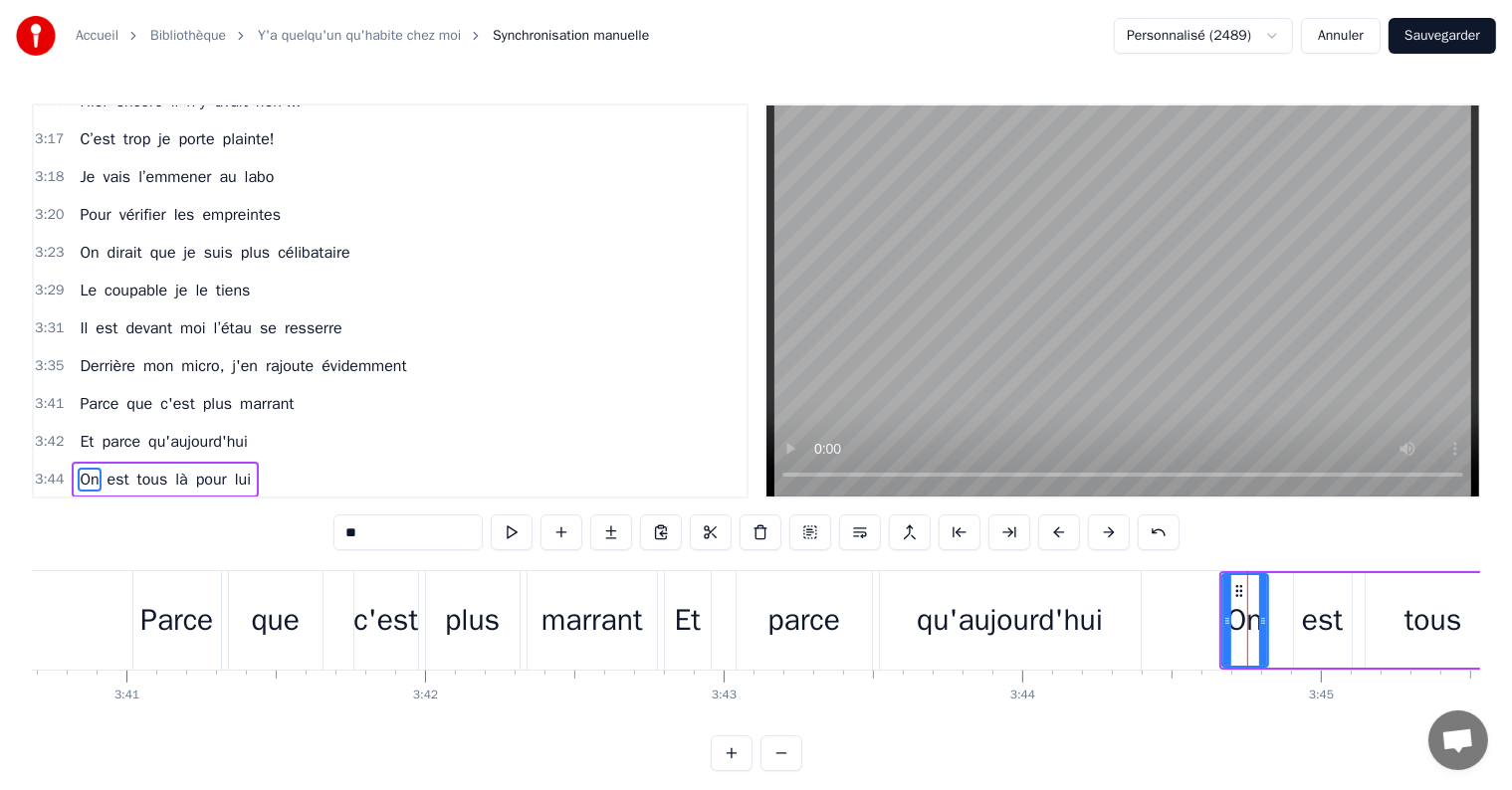 scroll, scrollTop: 9, scrollLeft: 0, axis: vertical 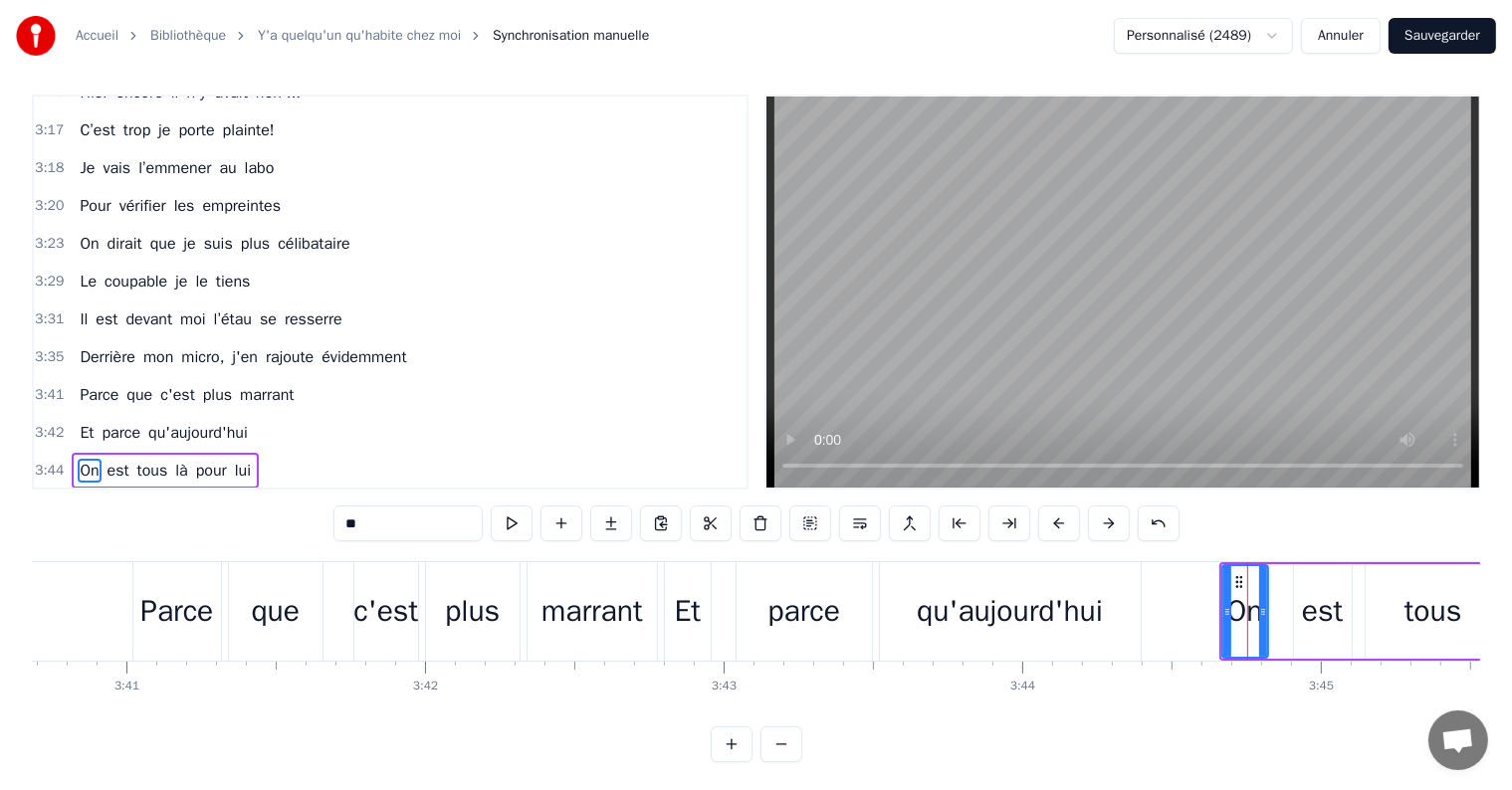 click on "On" at bounding box center (1245, 611) 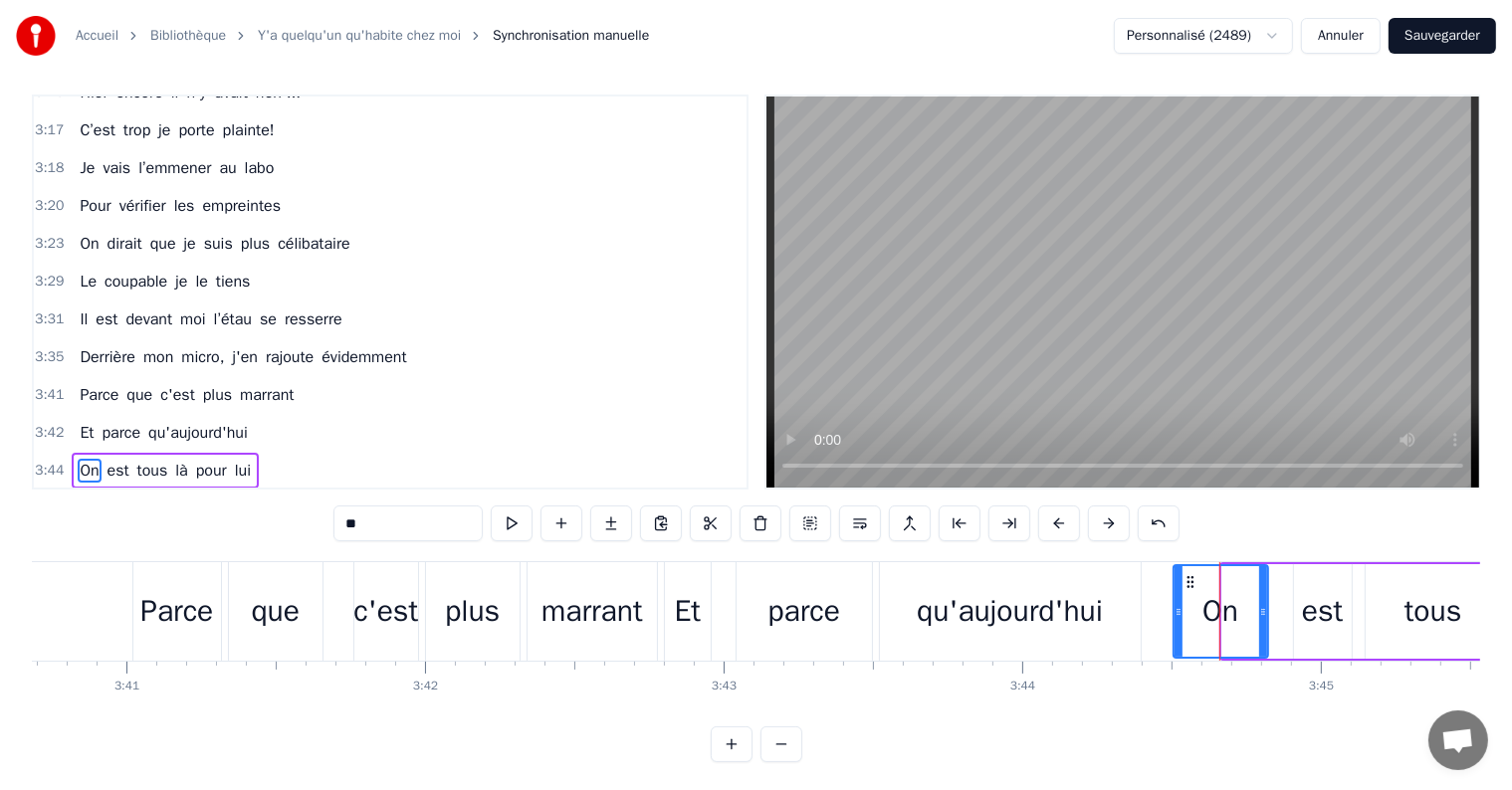 drag, startPoint x: 1223, startPoint y: 611, endPoint x: 1290, endPoint y: 631, distance: 69.92138 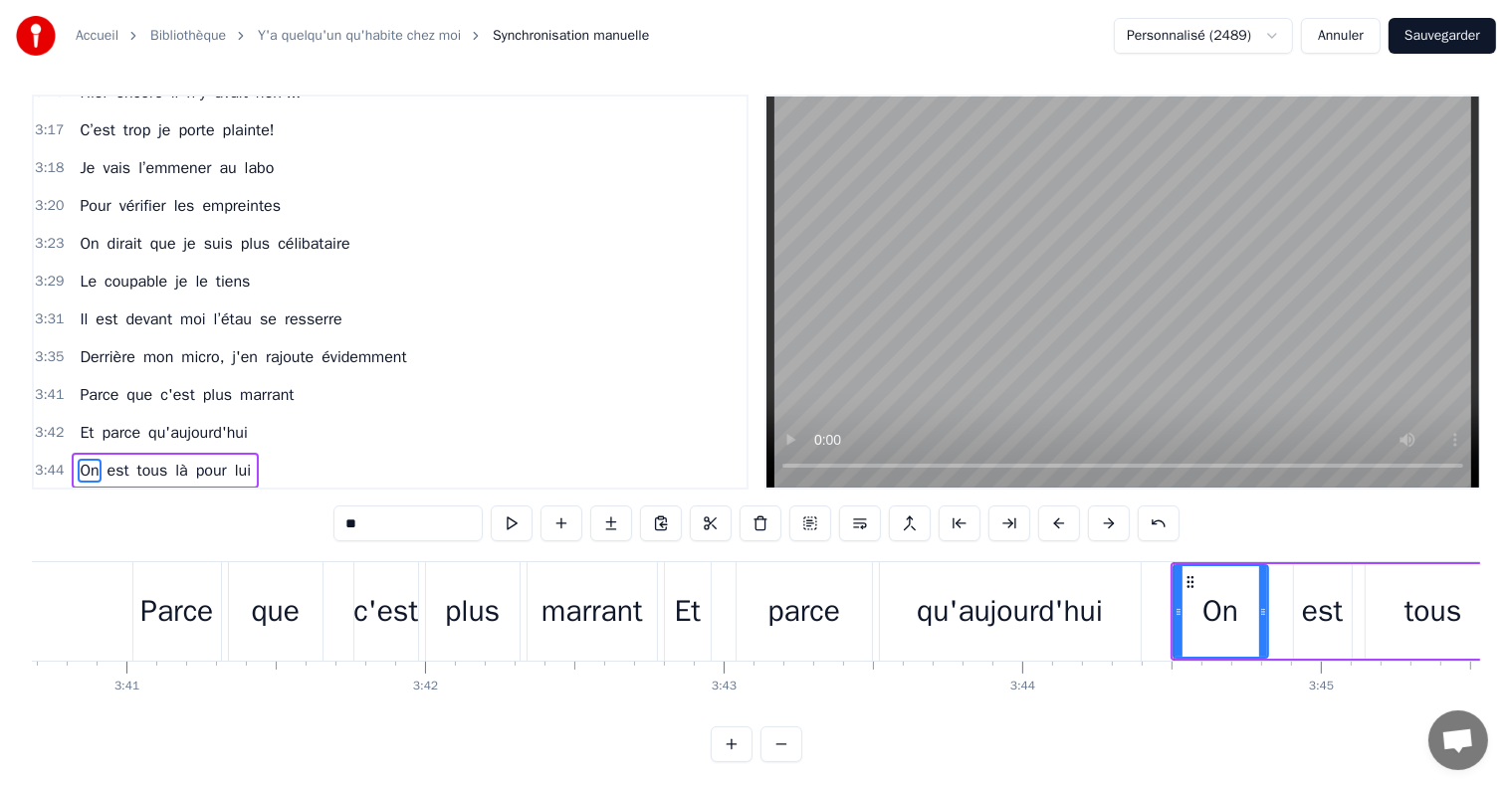 click on "est" at bounding box center (1323, 611) 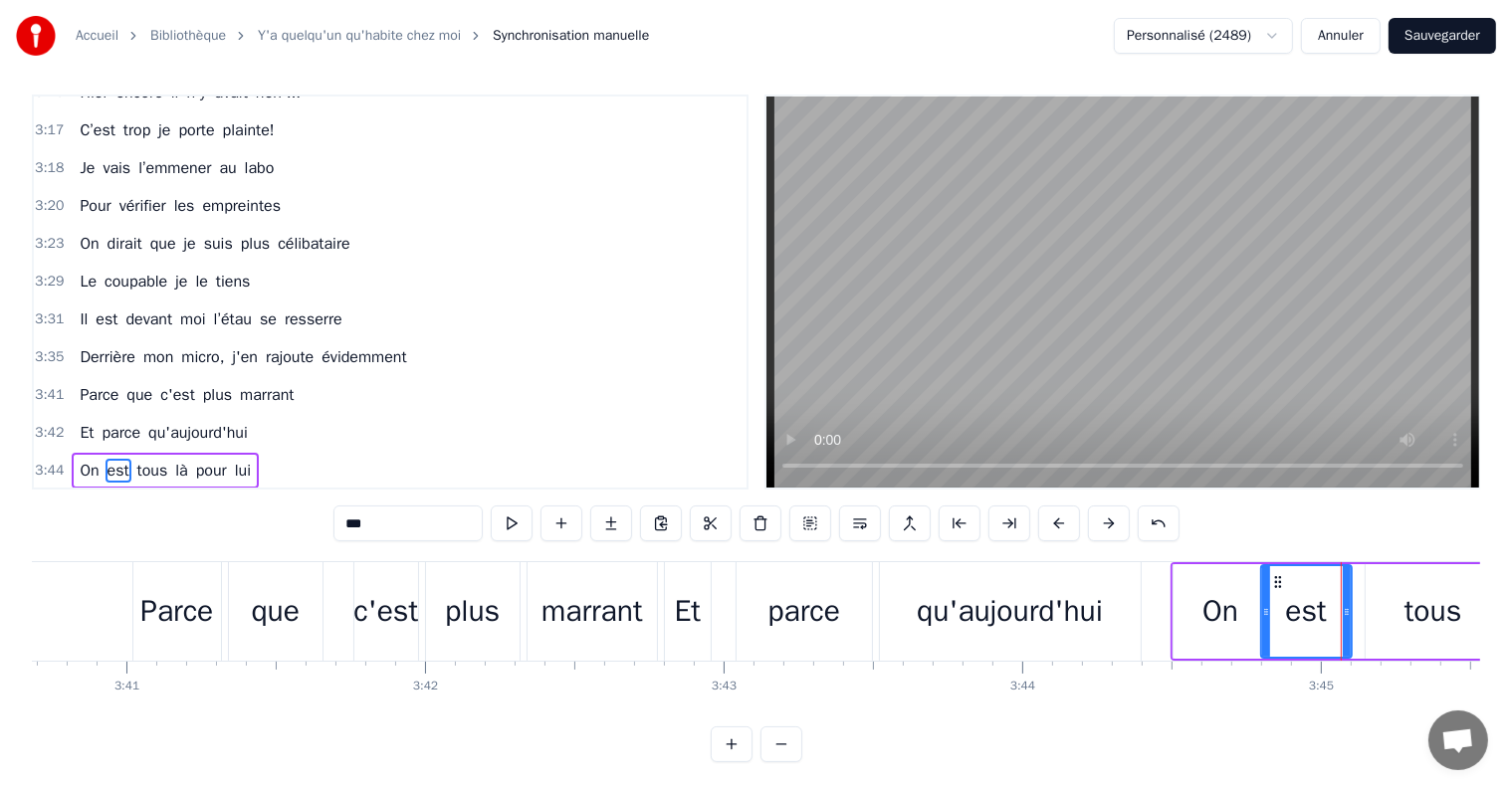 drag, startPoint x: 1298, startPoint y: 608, endPoint x: 1265, endPoint y: 613, distance: 33.37664 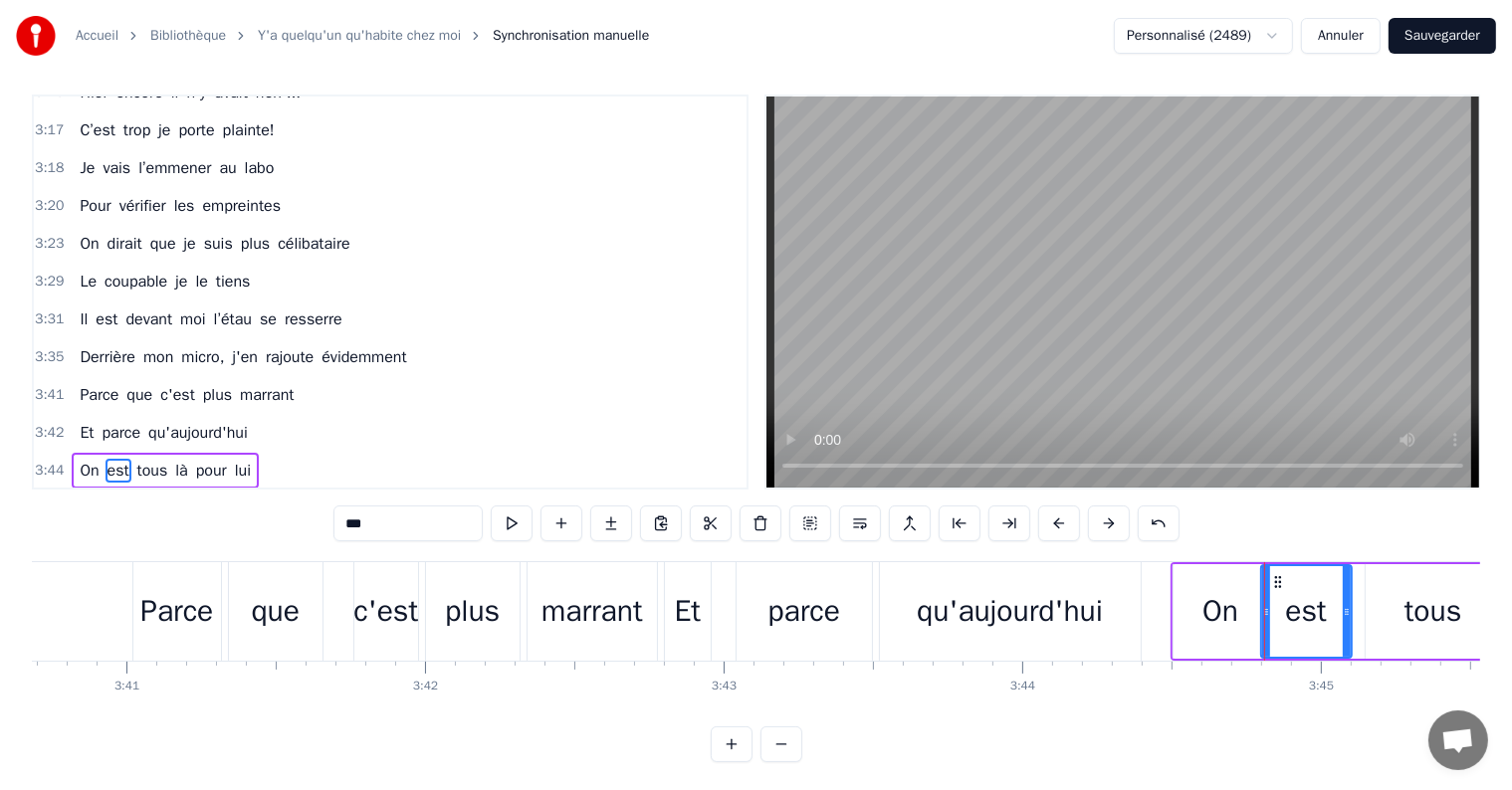 click on "tous" at bounding box center [1433, 611] 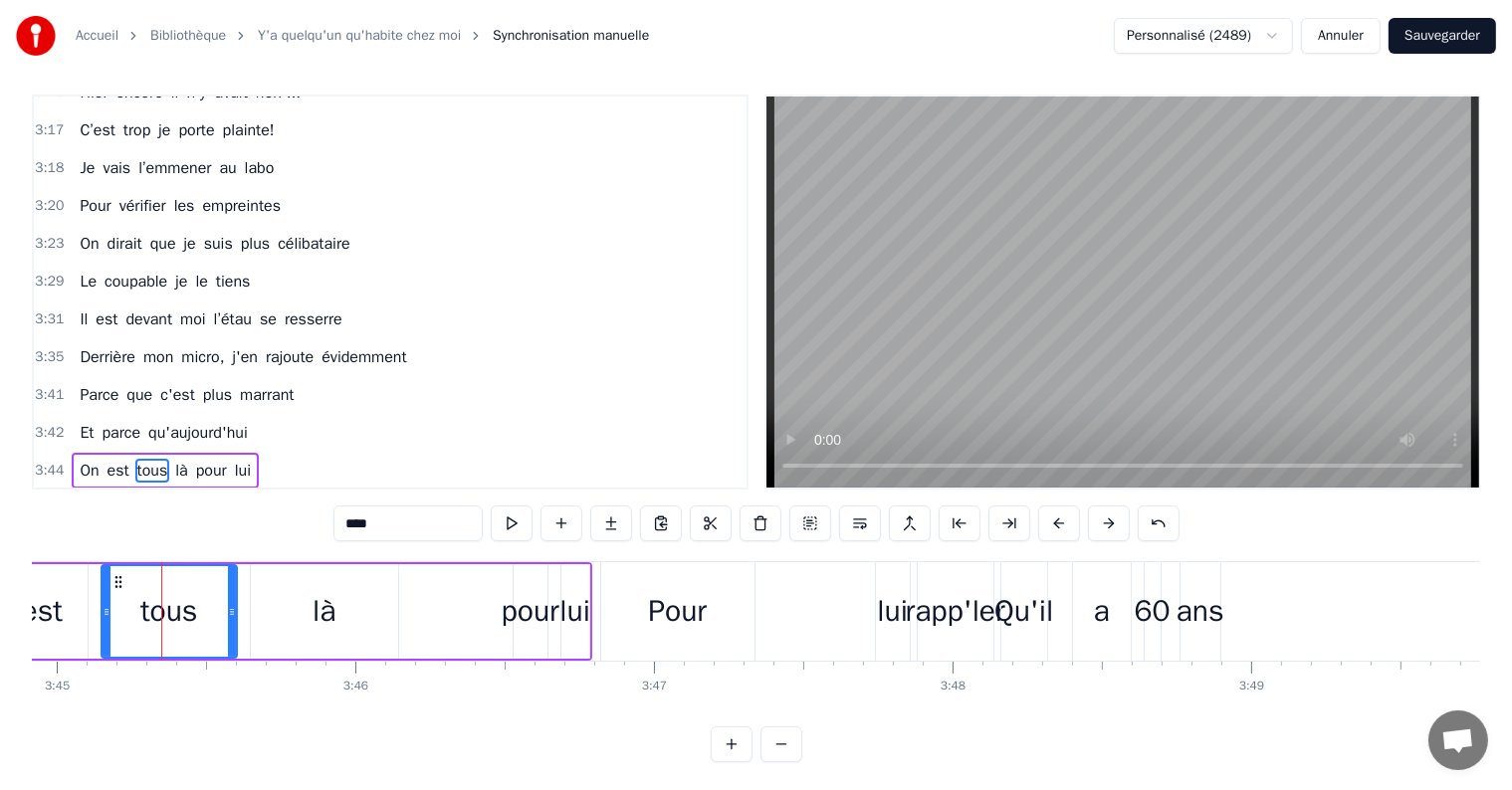 scroll, scrollTop: 0, scrollLeft: 67193, axis: horizontal 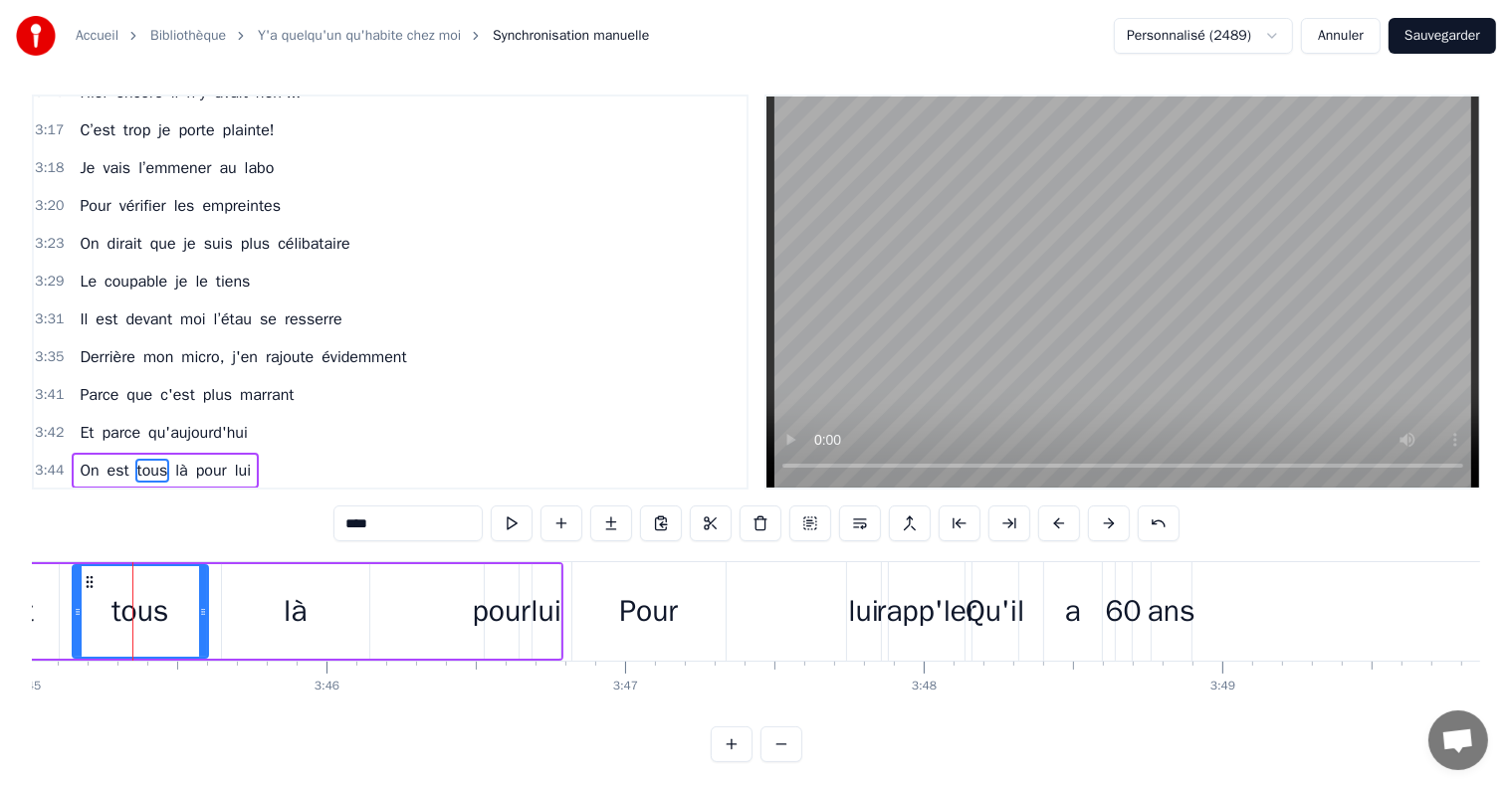 click on "là" at bounding box center (296, 611) 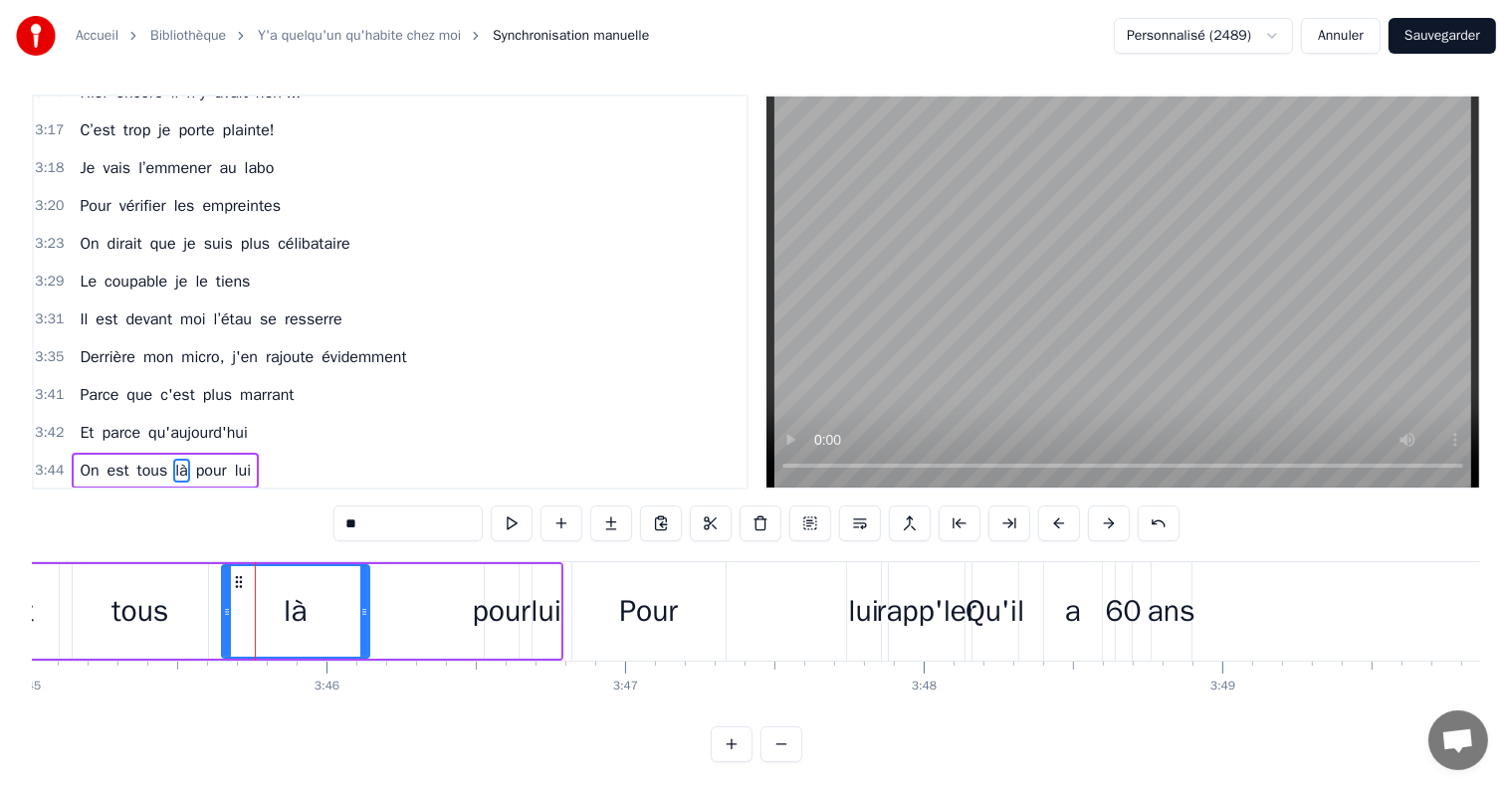 click on "pour" at bounding box center (502, 611) 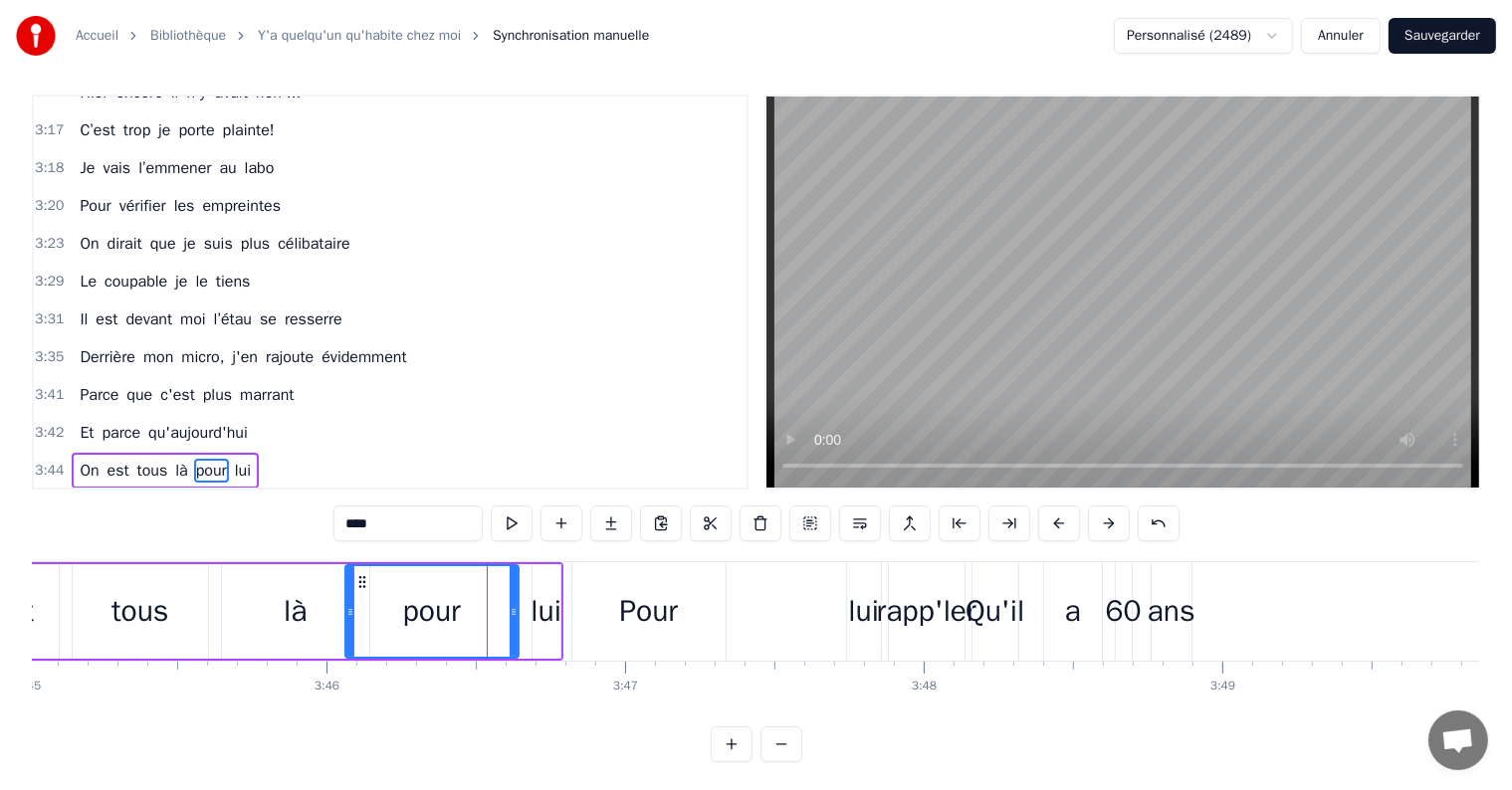 drag, startPoint x: 488, startPoint y: 610, endPoint x: 344, endPoint y: 606, distance: 144.05554 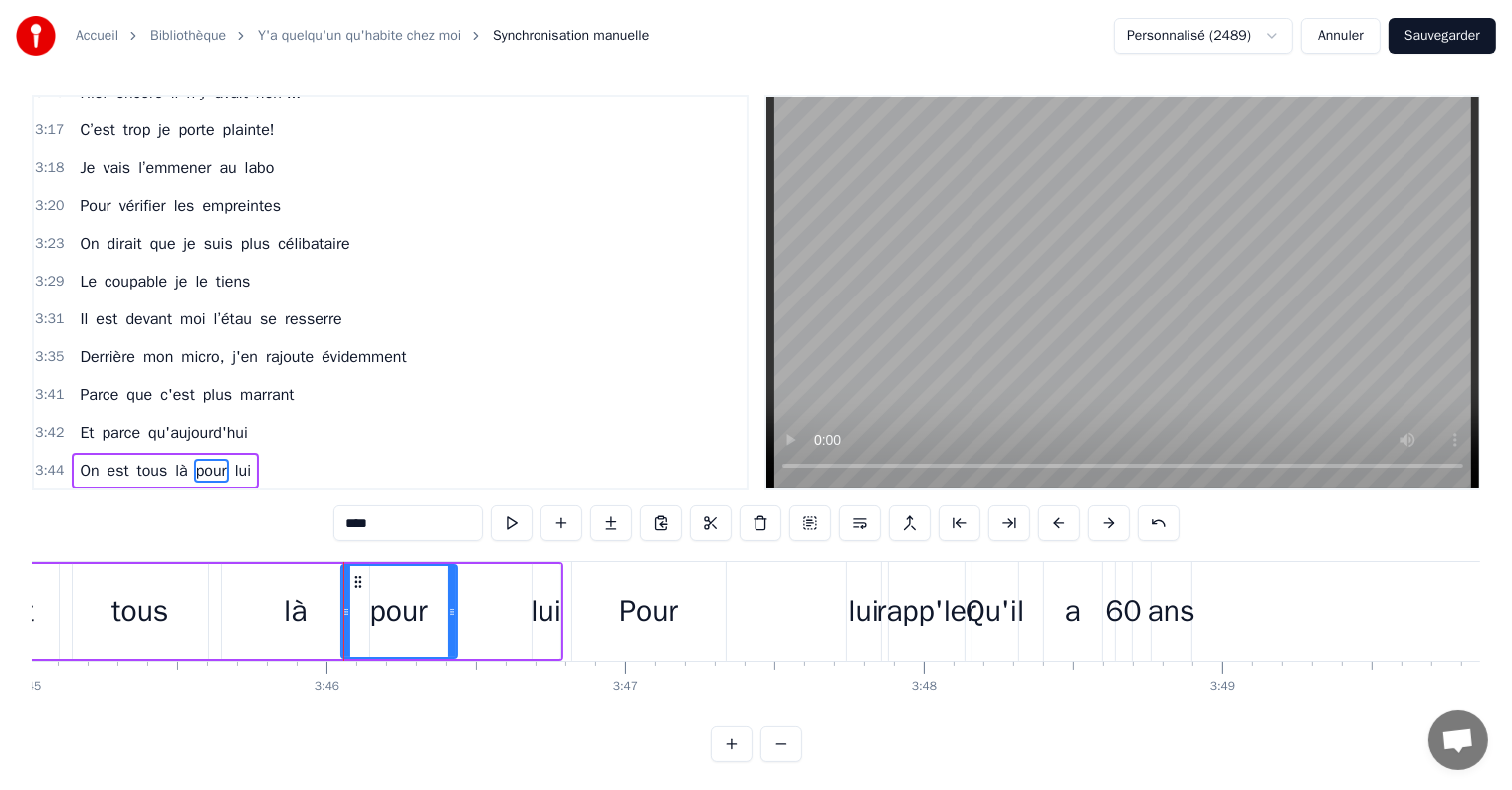 drag, startPoint x: 512, startPoint y: 609, endPoint x: 461, endPoint y: 613, distance: 51.156622 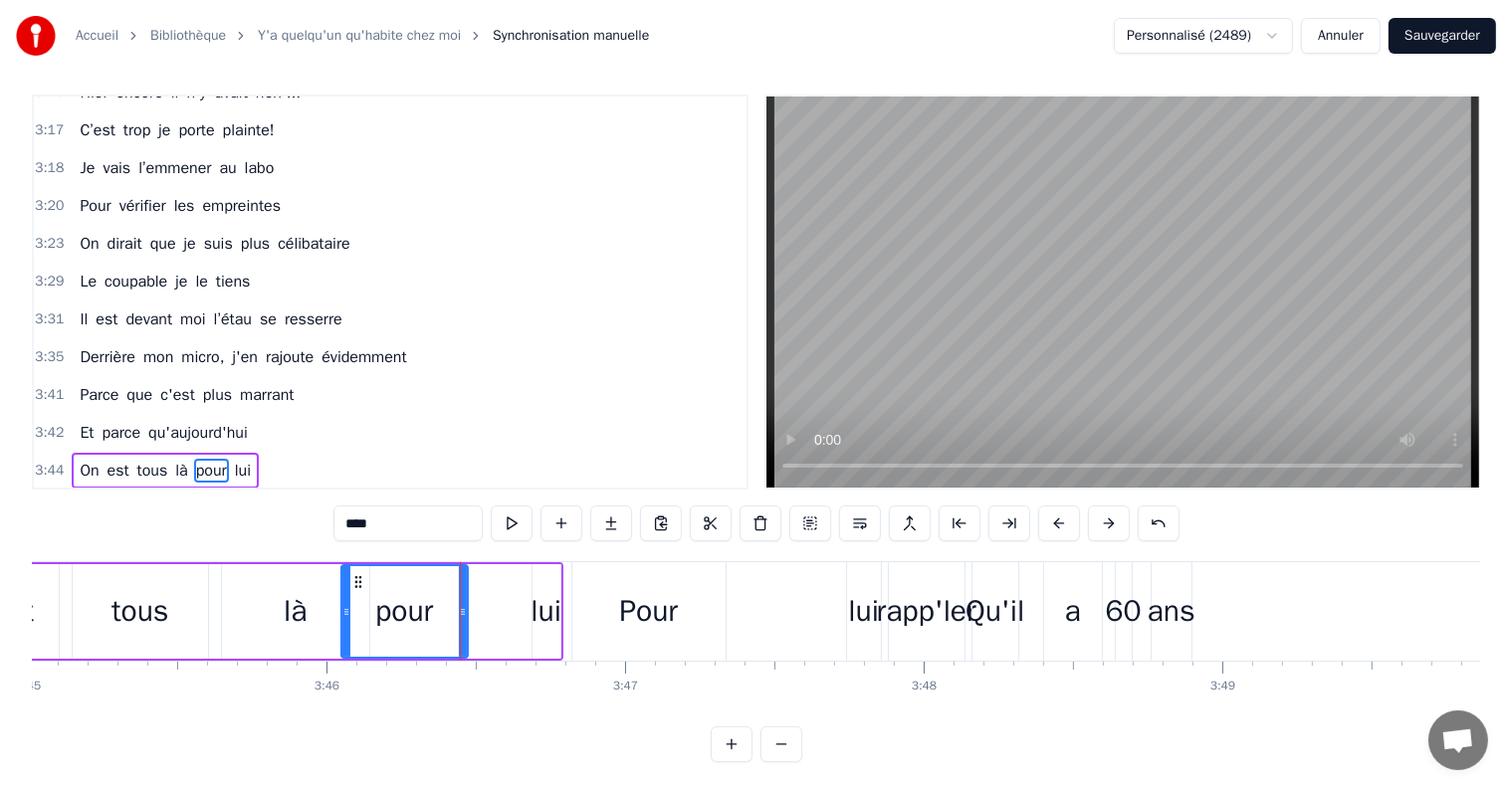 click 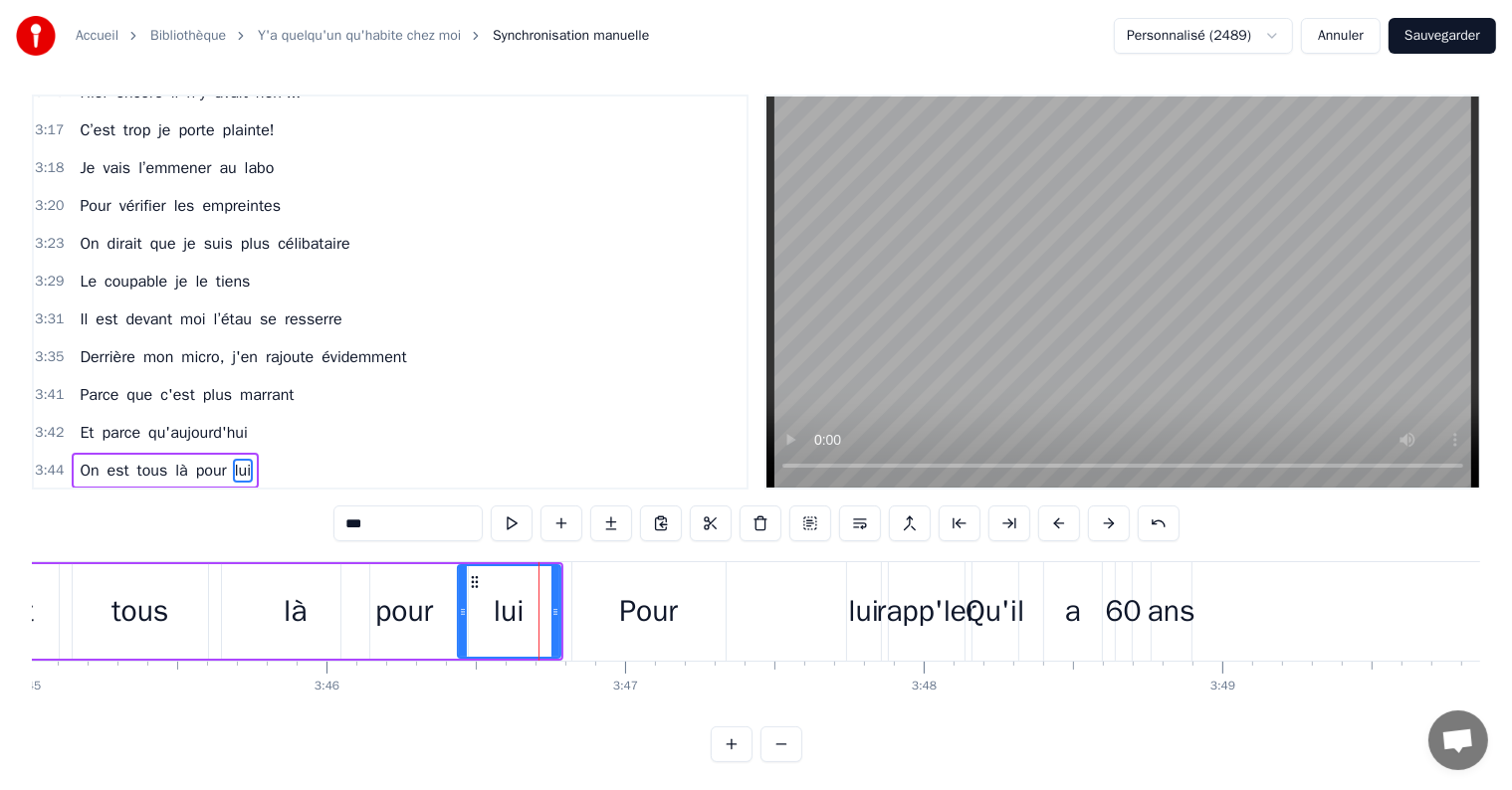 drag, startPoint x: 537, startPoint y: 612, endPoint x: 462, endPoint y: 612, distance: 75 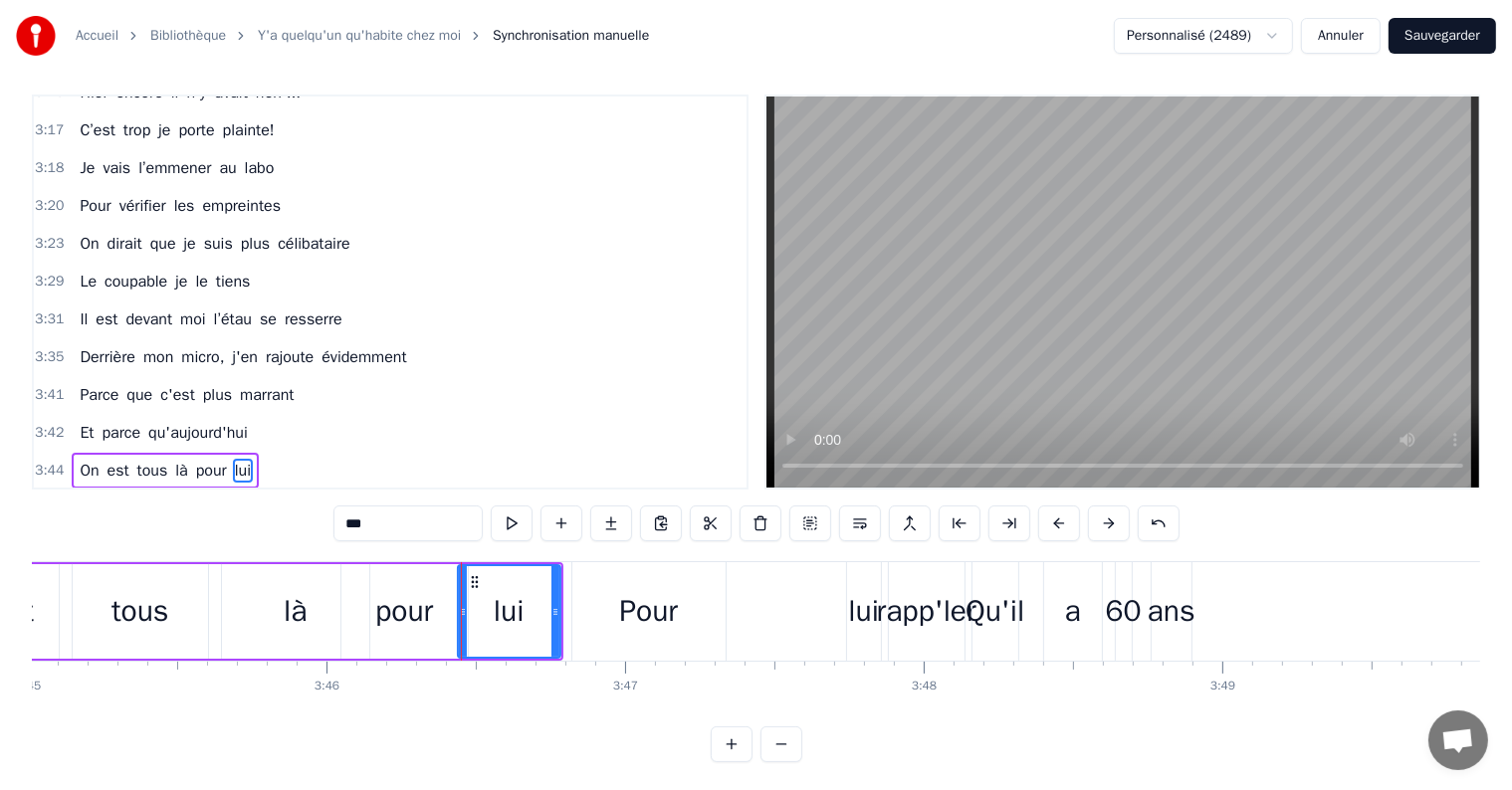 click on "Pour" at bounding box center (648, 611) 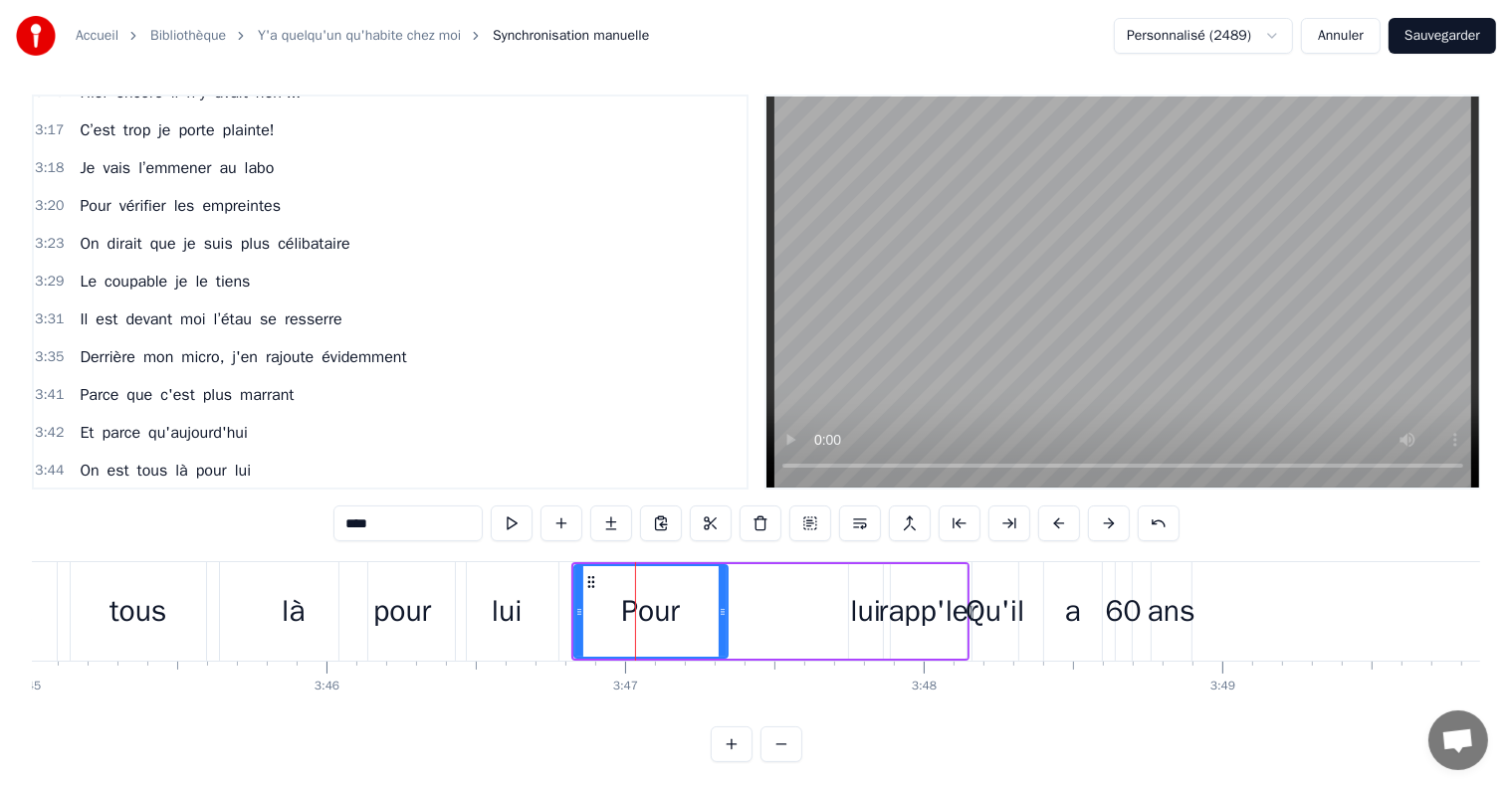 scroll, scrollTop: 30, scrollLeft: 0, axis: vertical 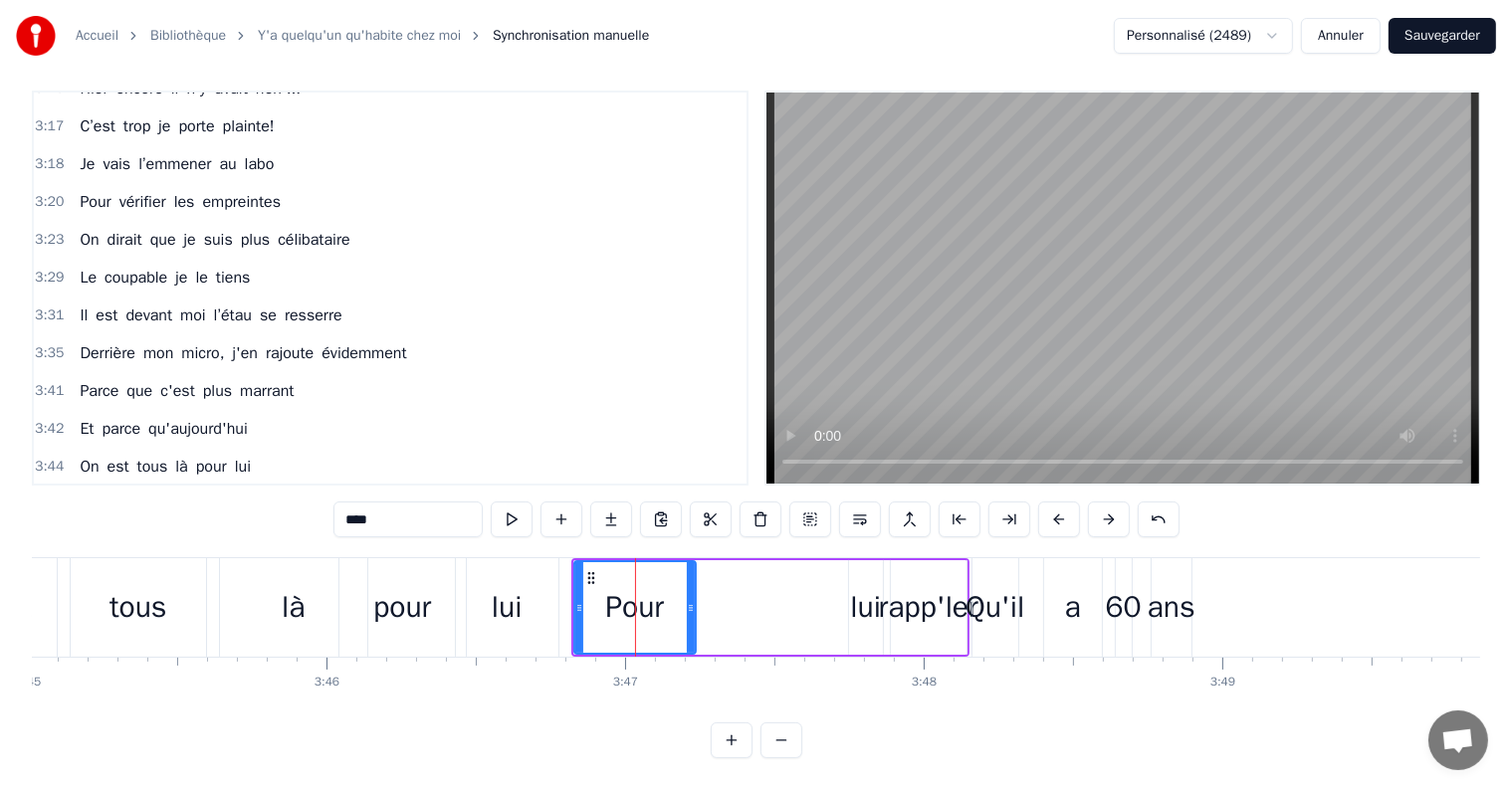 drag, startPoint x: 721, startPoint y: 590, endPoint x: 692, endPoint y: 582, distance: 30.083218 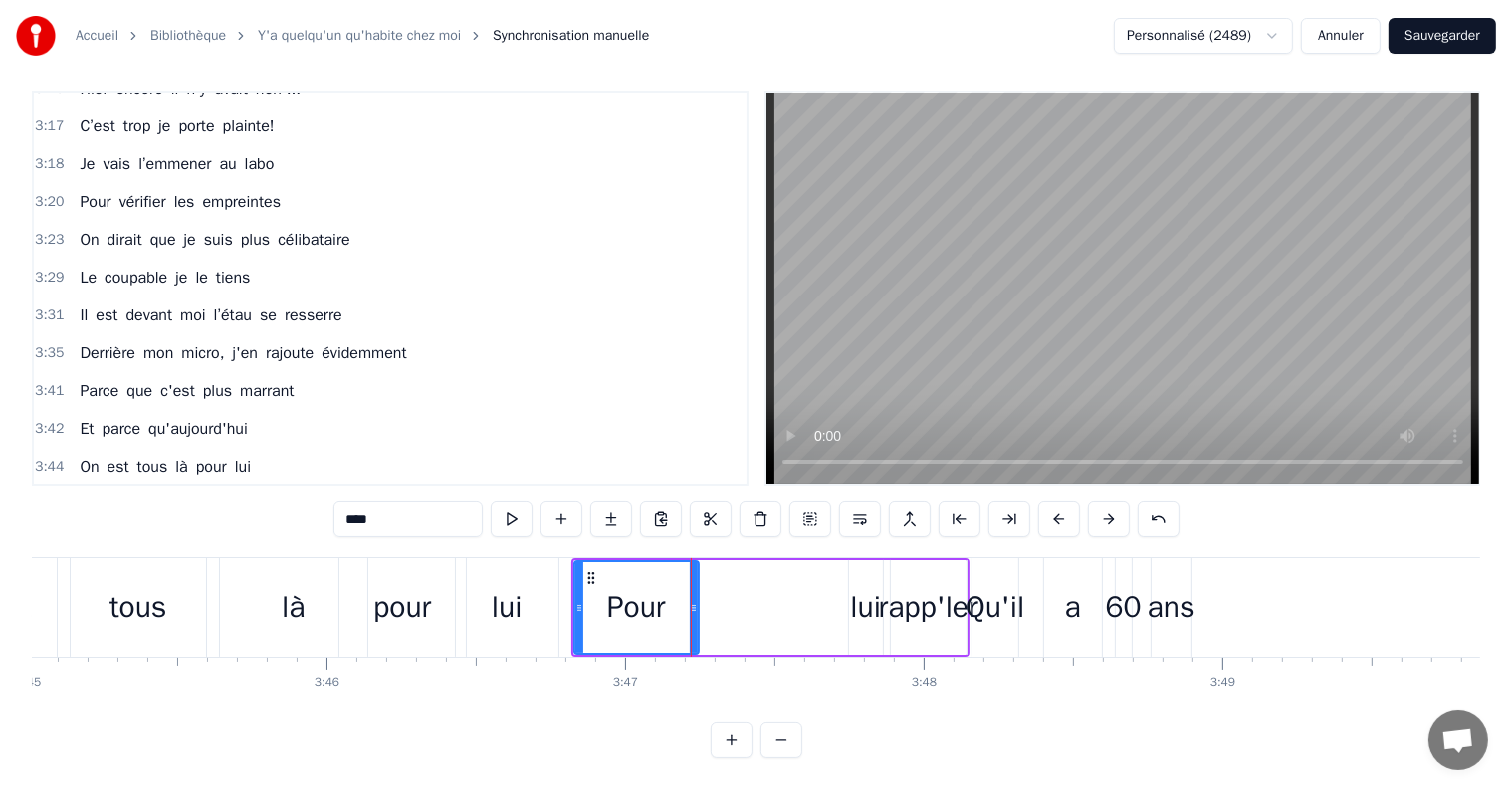 click on "lui" at bounding box center (865, 607) 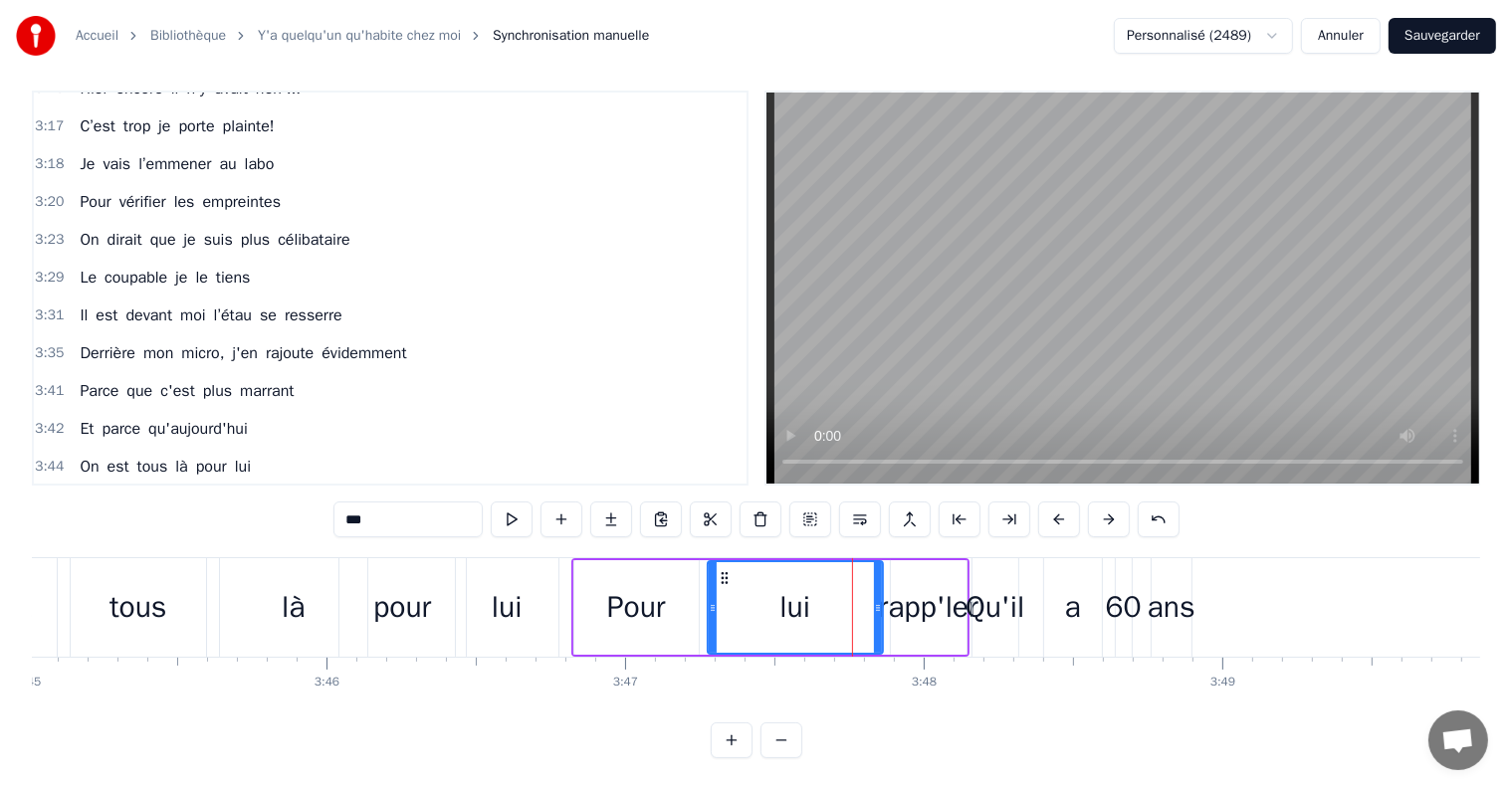 drag, startPoint x: 850, startPoint y: 589, endPoint x: 749, endPoint y: 599, distance: 101.49384 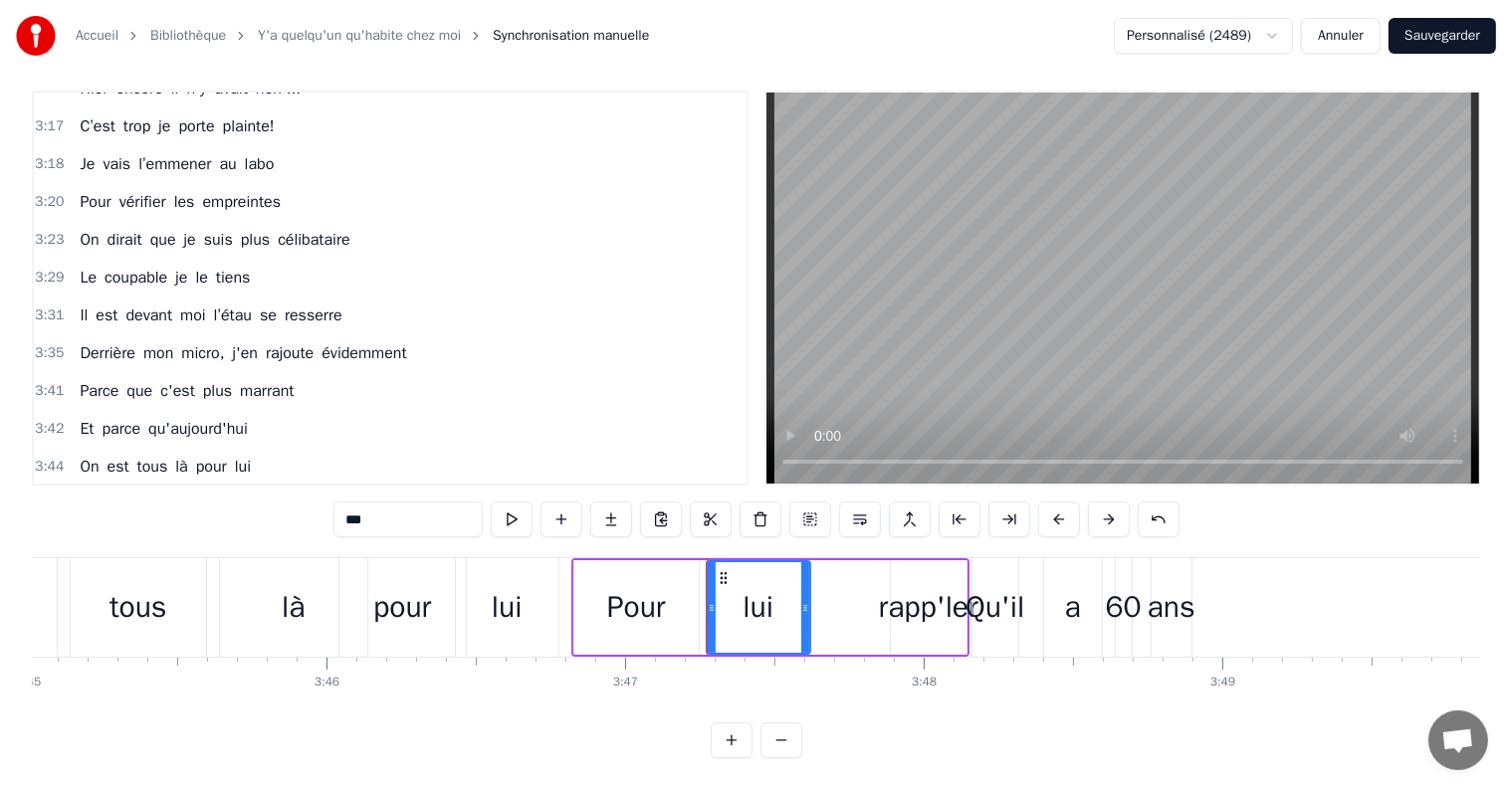 drag, startPoint x: 877, startPoint y: 592, endPoint x: 804, endPoint y: 593, distance: 73.00685 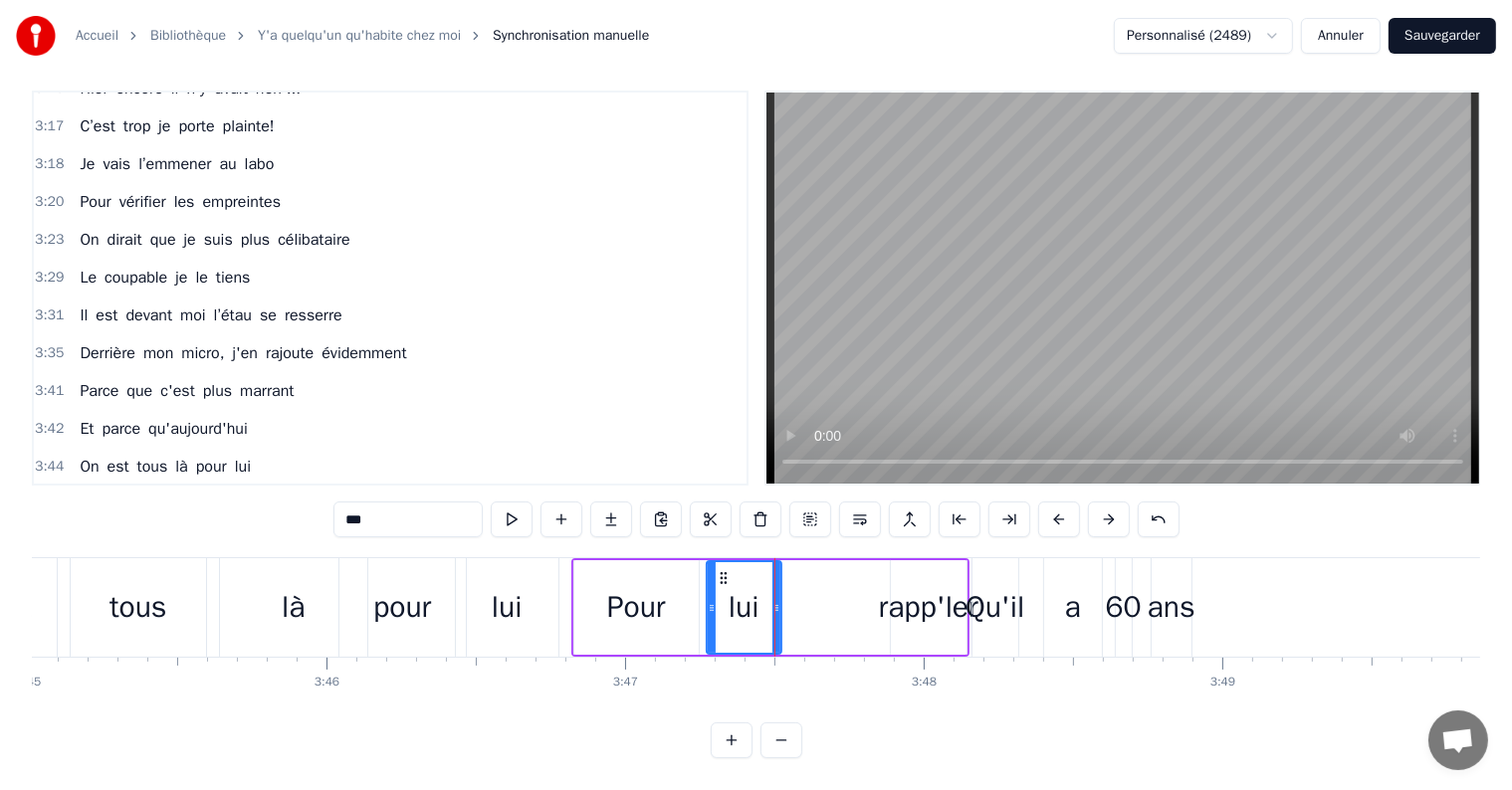 click on "rapp'ler" at bounding box center [929, 607] 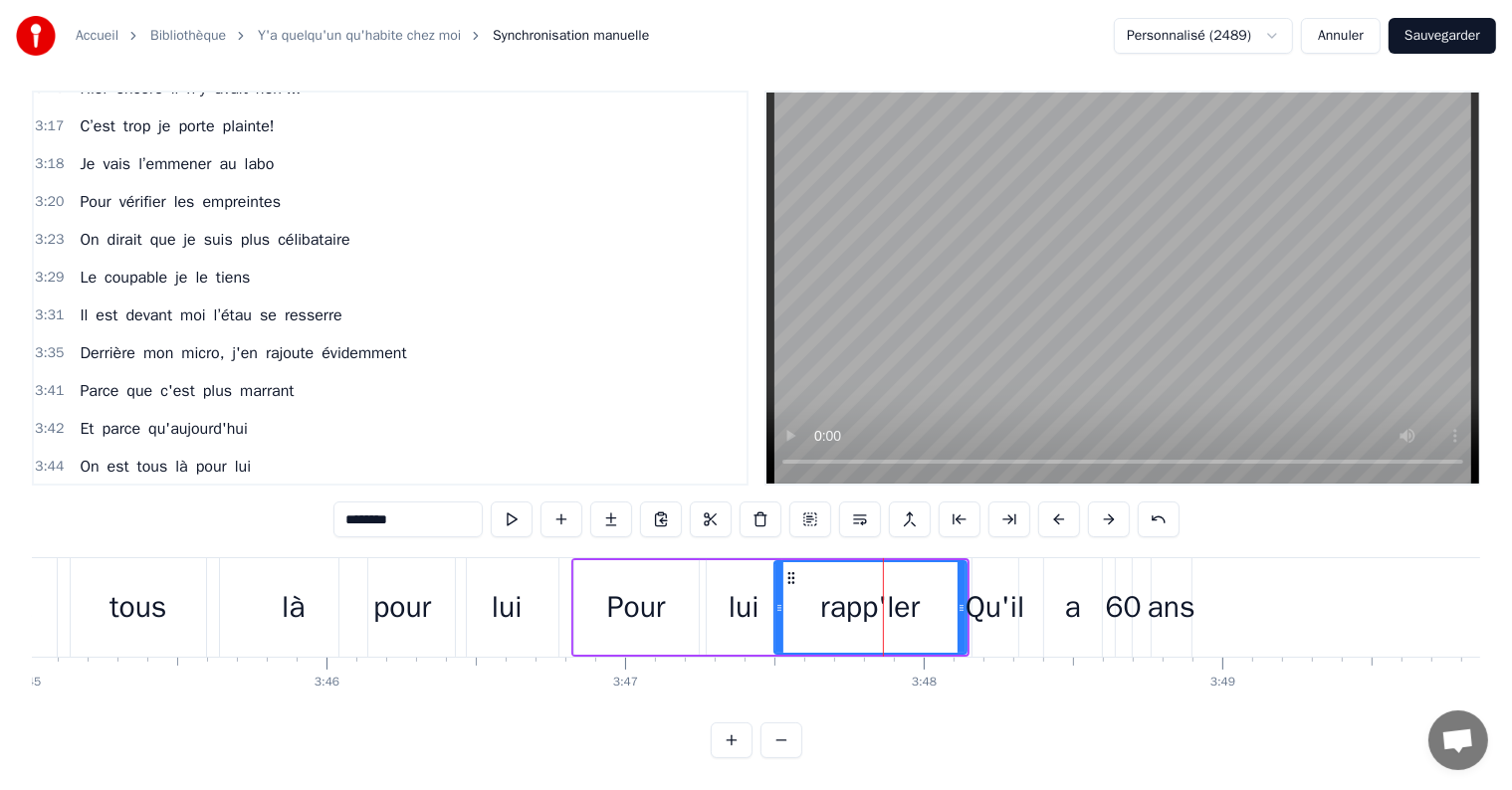 drag, startPoint x: 896, startPoint y: 593, endPoint x: 779, endPoint y: 600, distance: 117.20921 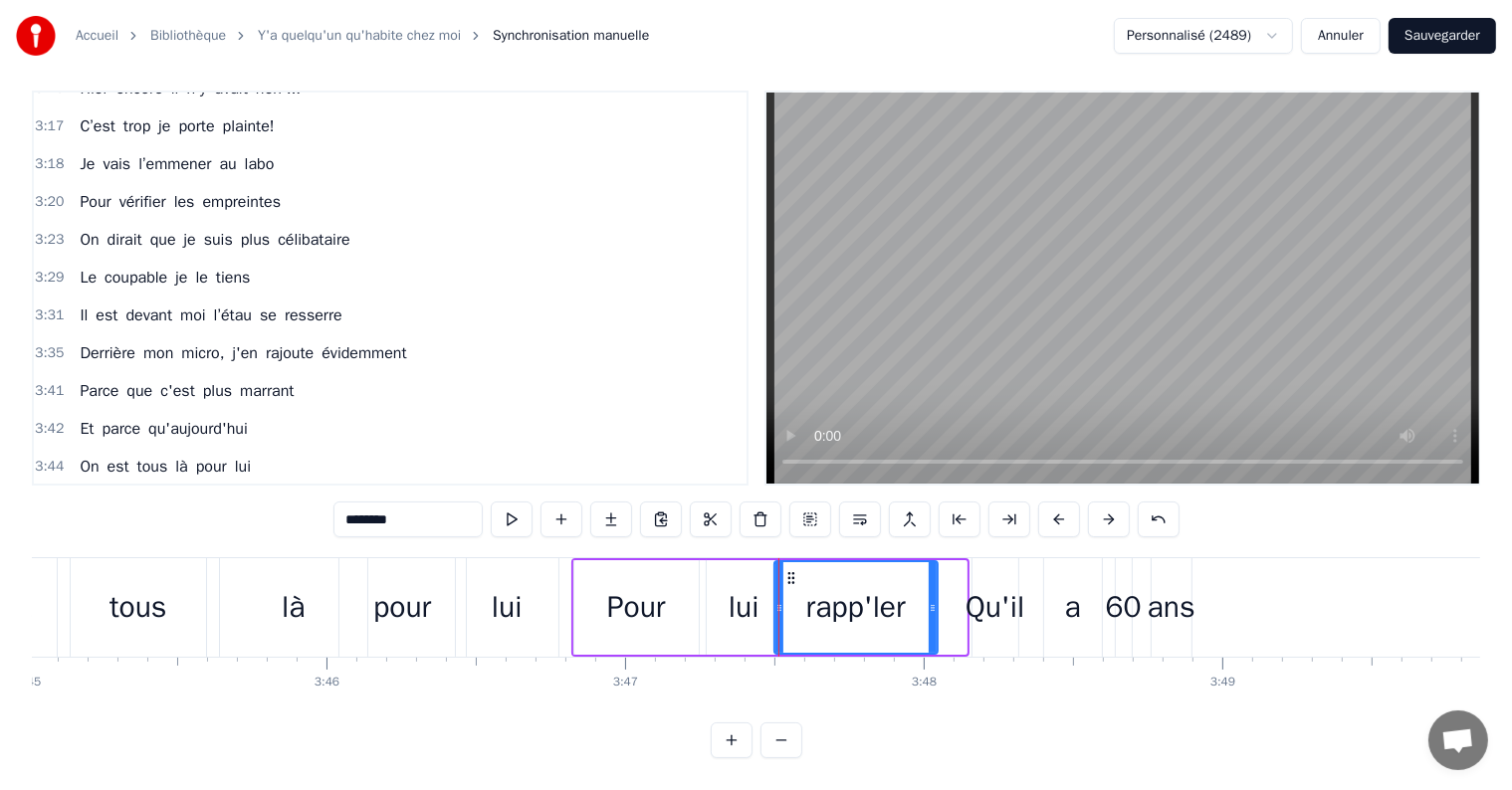 drag, startPoint x: 960, startPoint y: 589, endPoint x: 971, endPoint y: 589, distance: 11 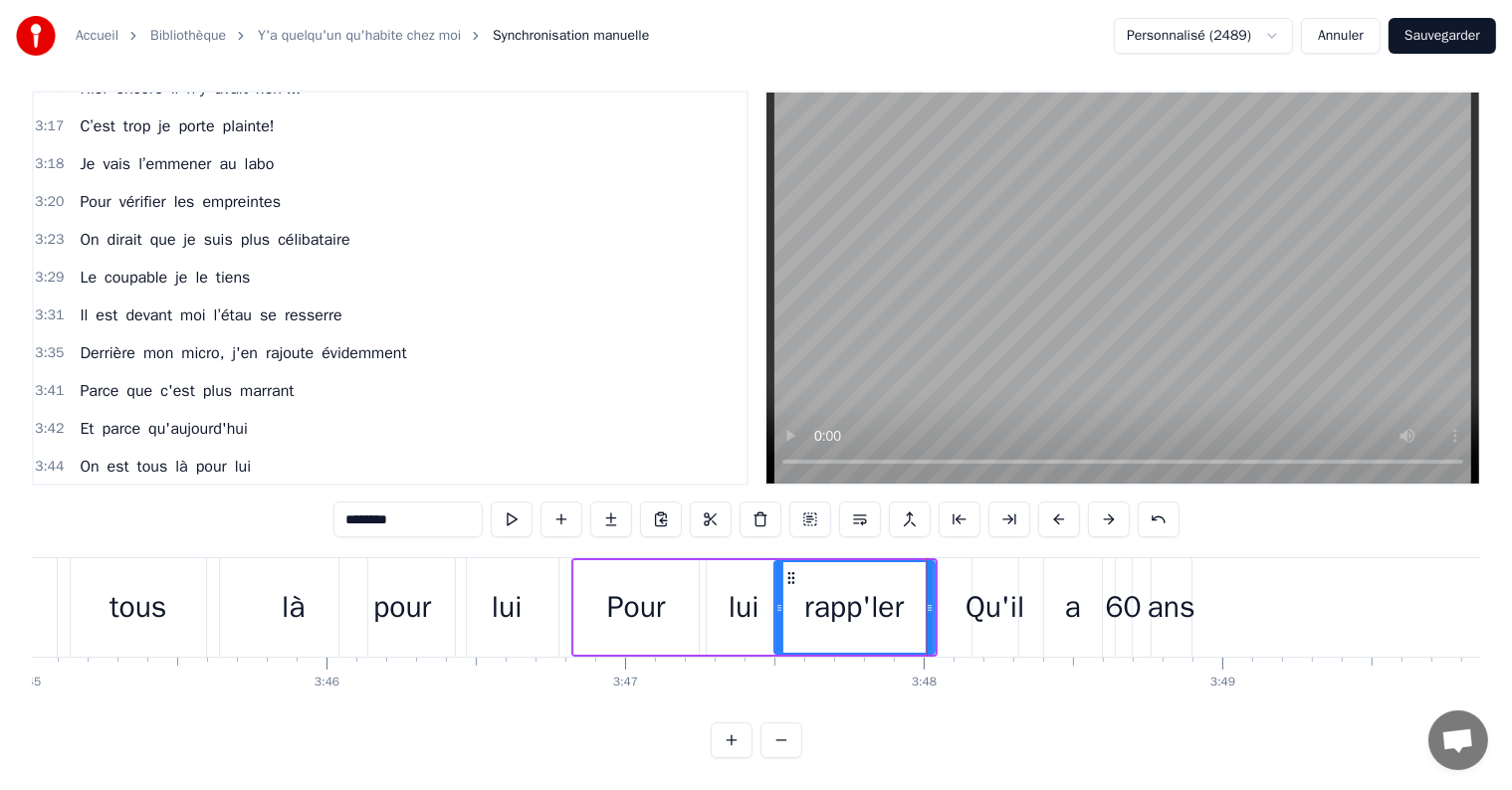 click on "Qu'il" at bounding box center [994, 607] 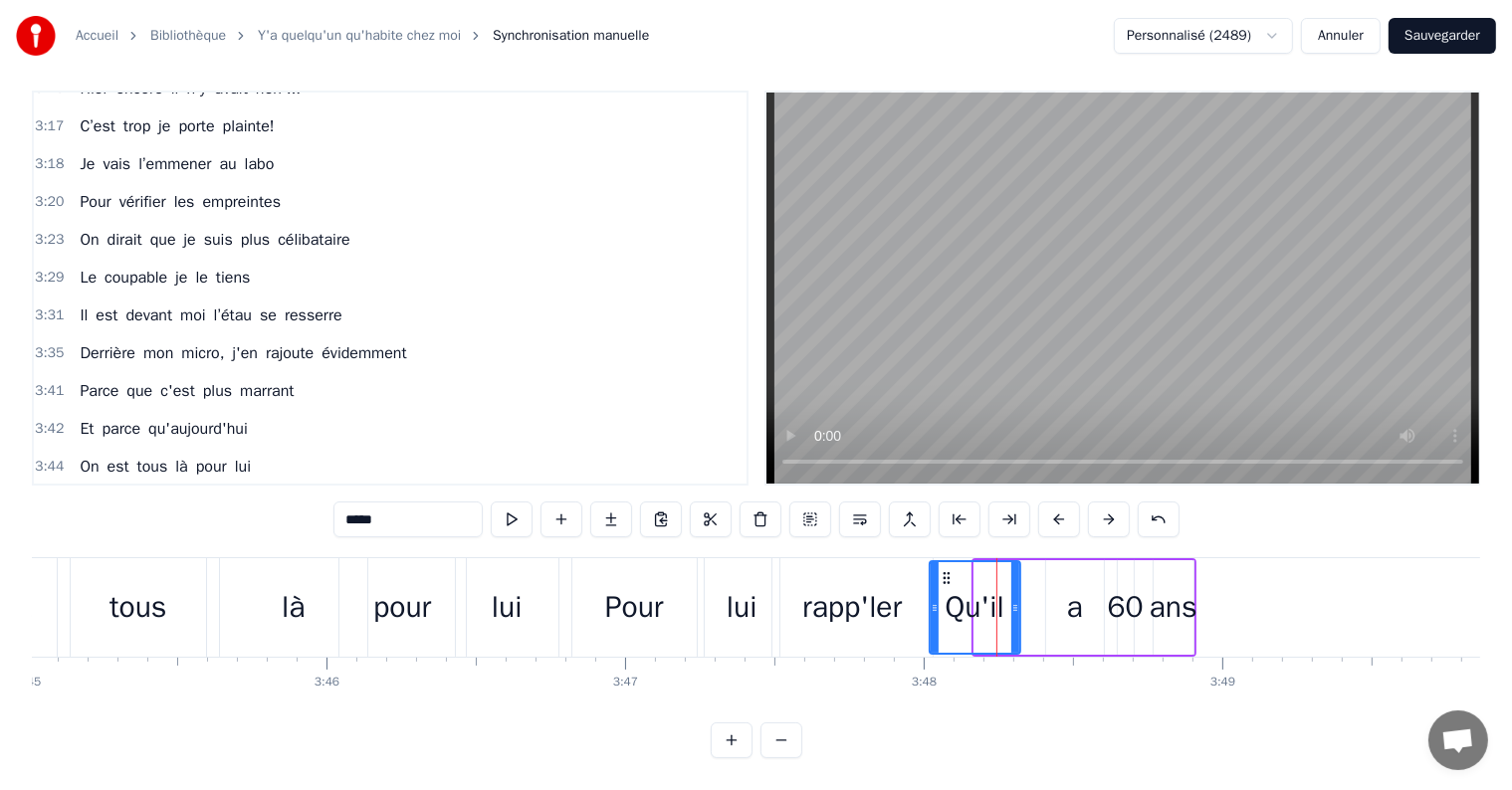 drag, startPoint x: 975, startPoint y: 589, endPoint x: 933, endPoint y: 589, distance: 42 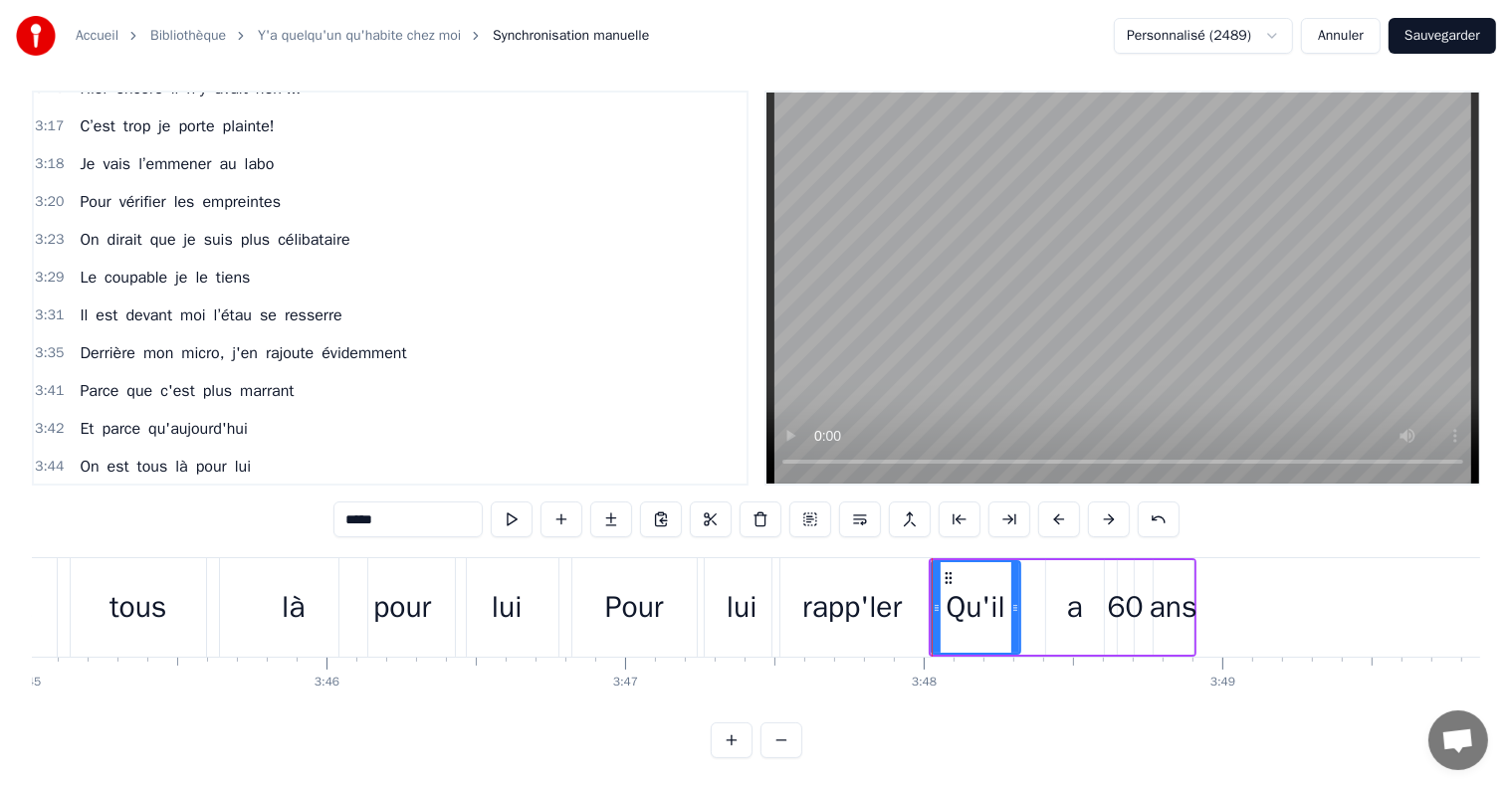 click on "a" at bounding box center (1075, 607) 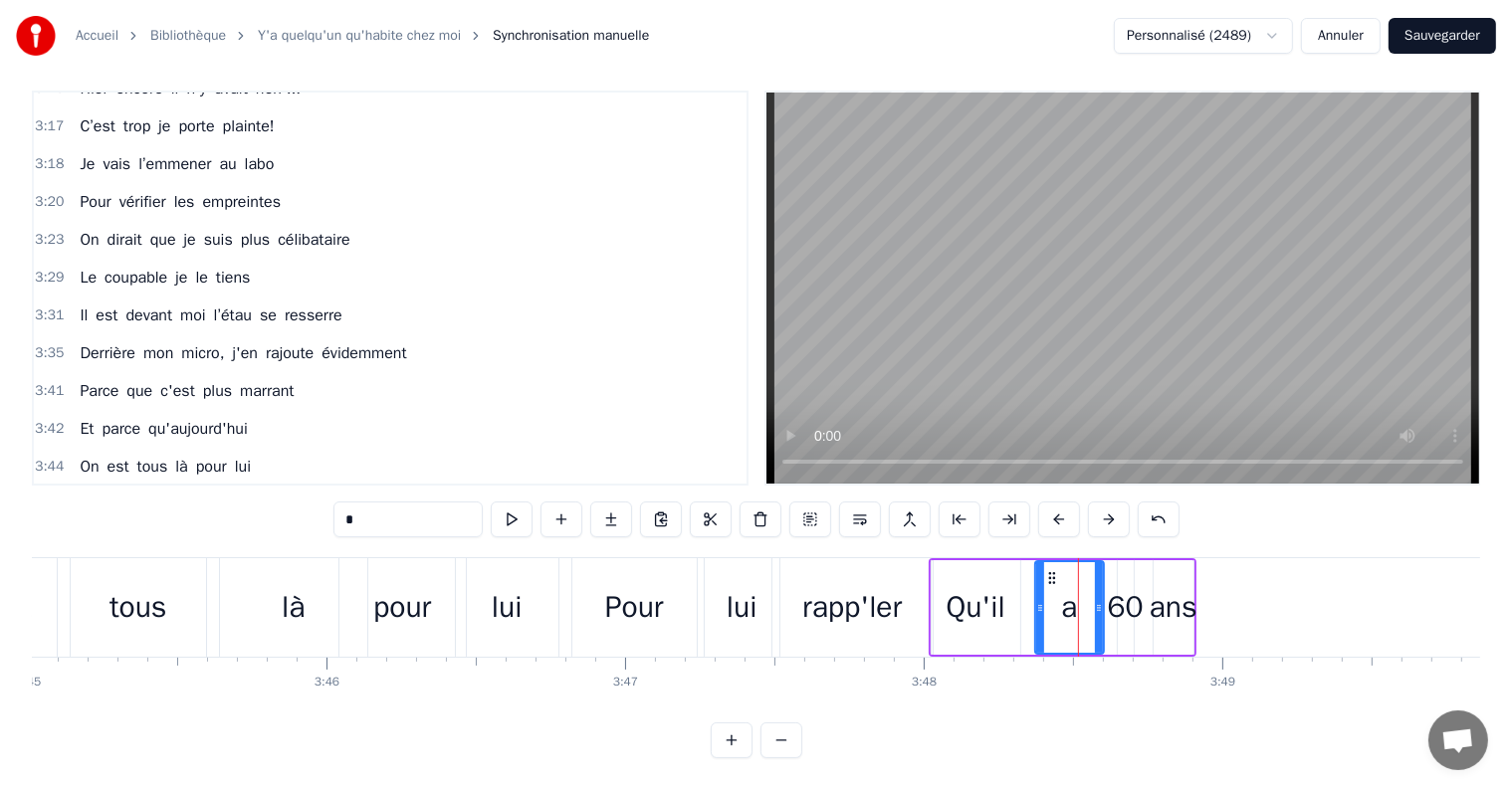 drag, startPoint x: 1051, startPoint y: 592, endPoint x: 1035, endPoint y: 592, distance: 16 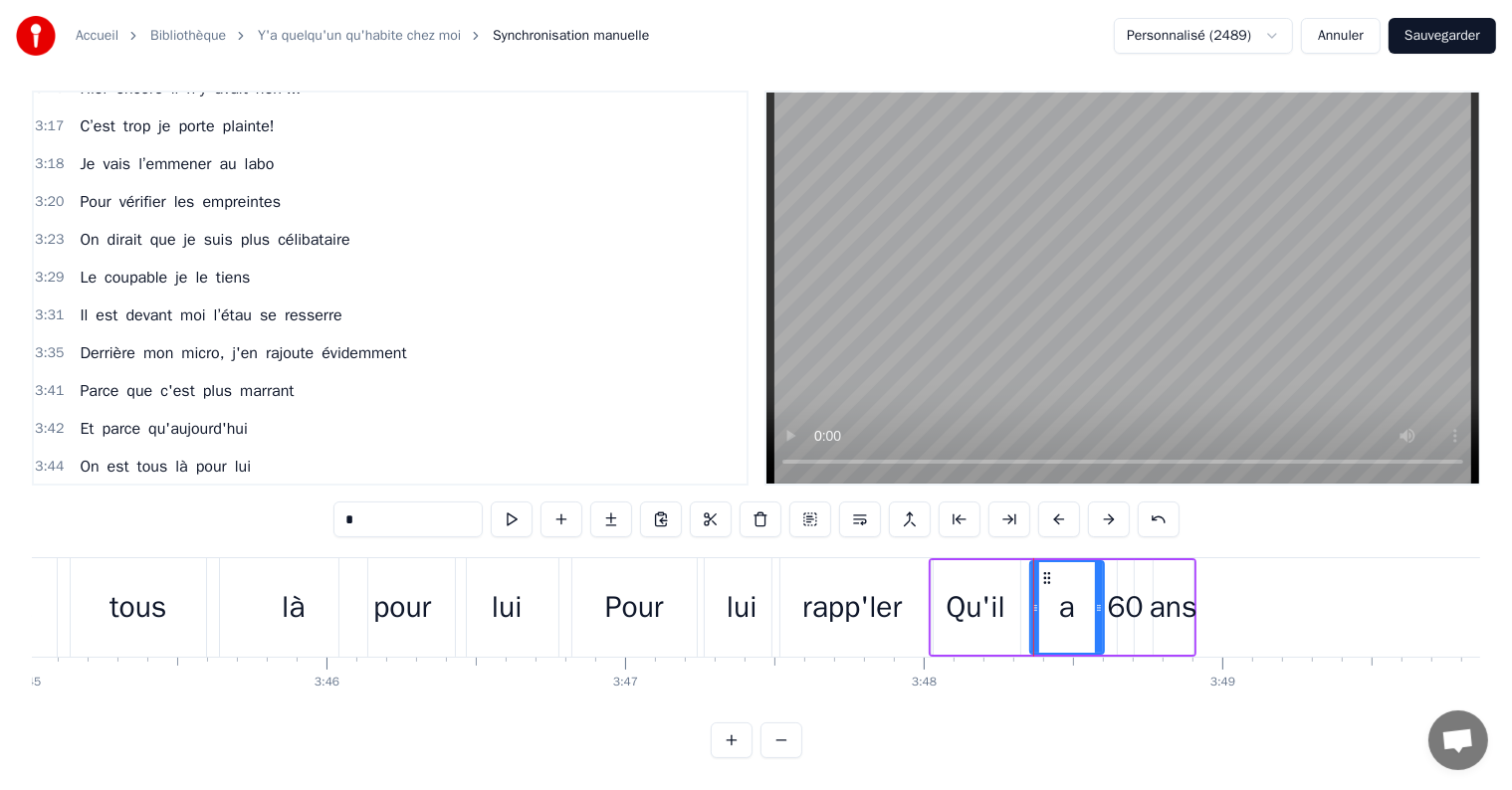 click on "60" at bounding box center (1126, 607) 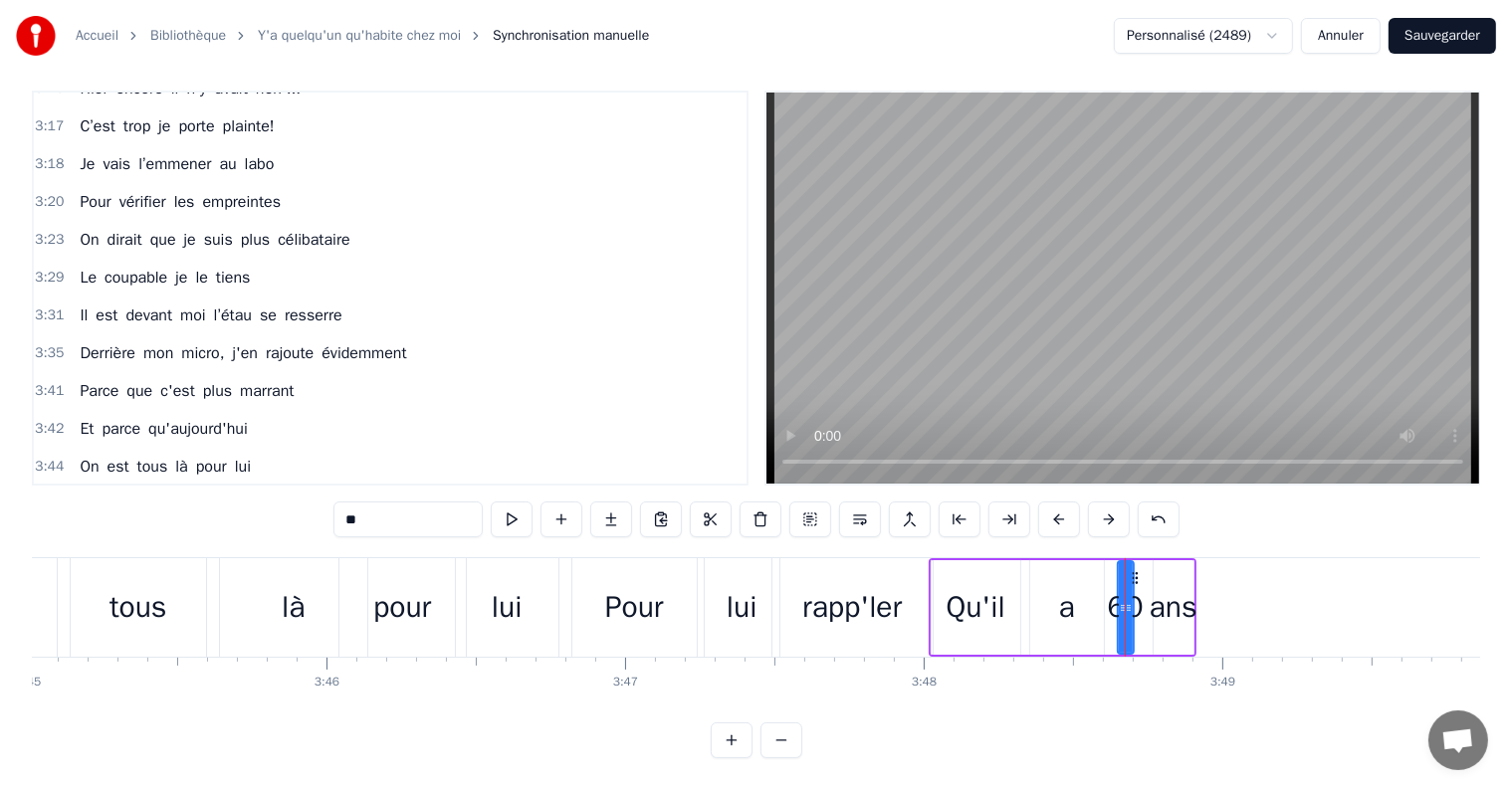 click on "a" at bounding box center [1067, 607] 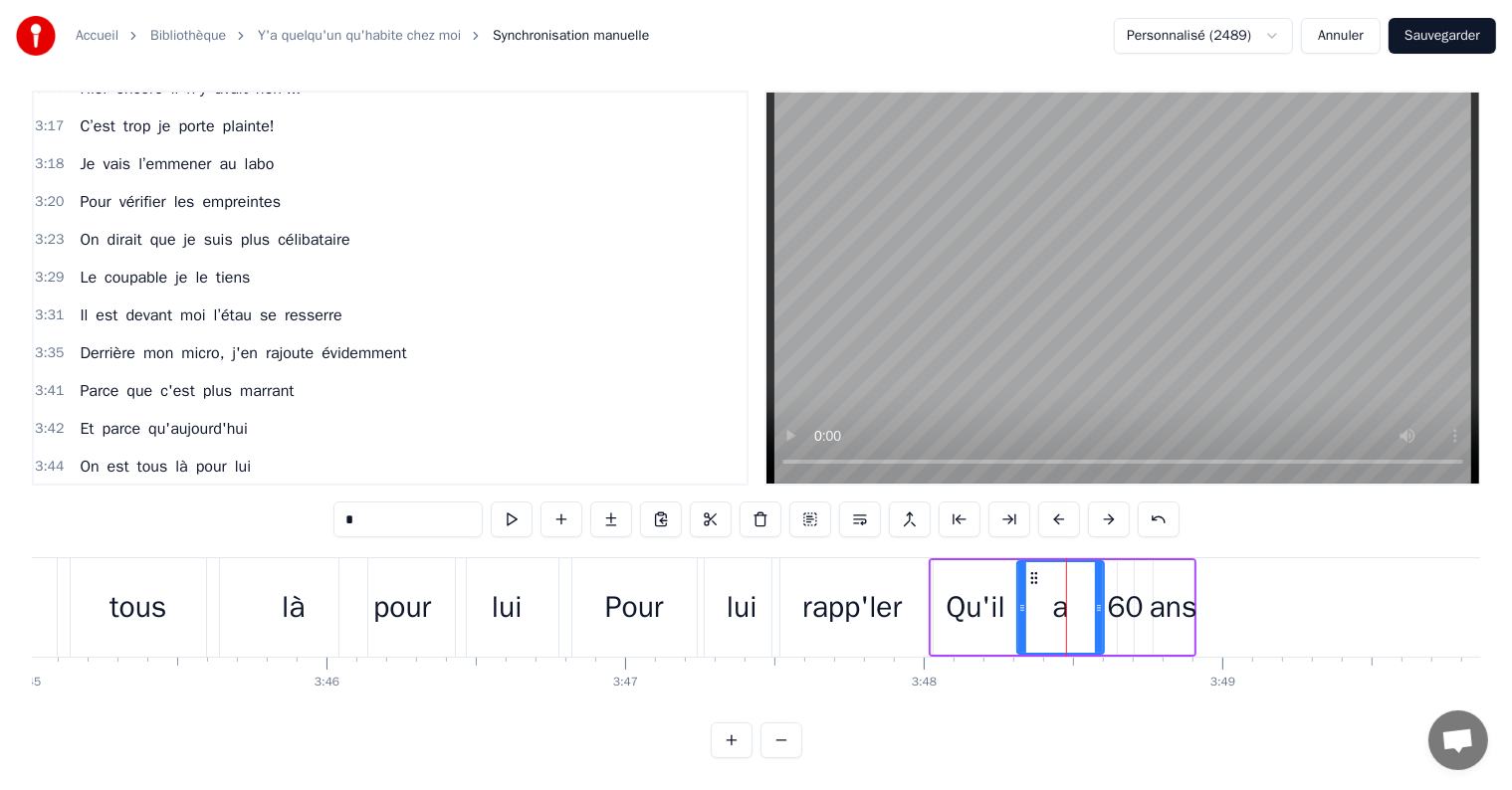 drag, startPoint x: 1034, startPoint y: 589, endPoint x: 1021, endPoint y: 593, distance: 13.601471 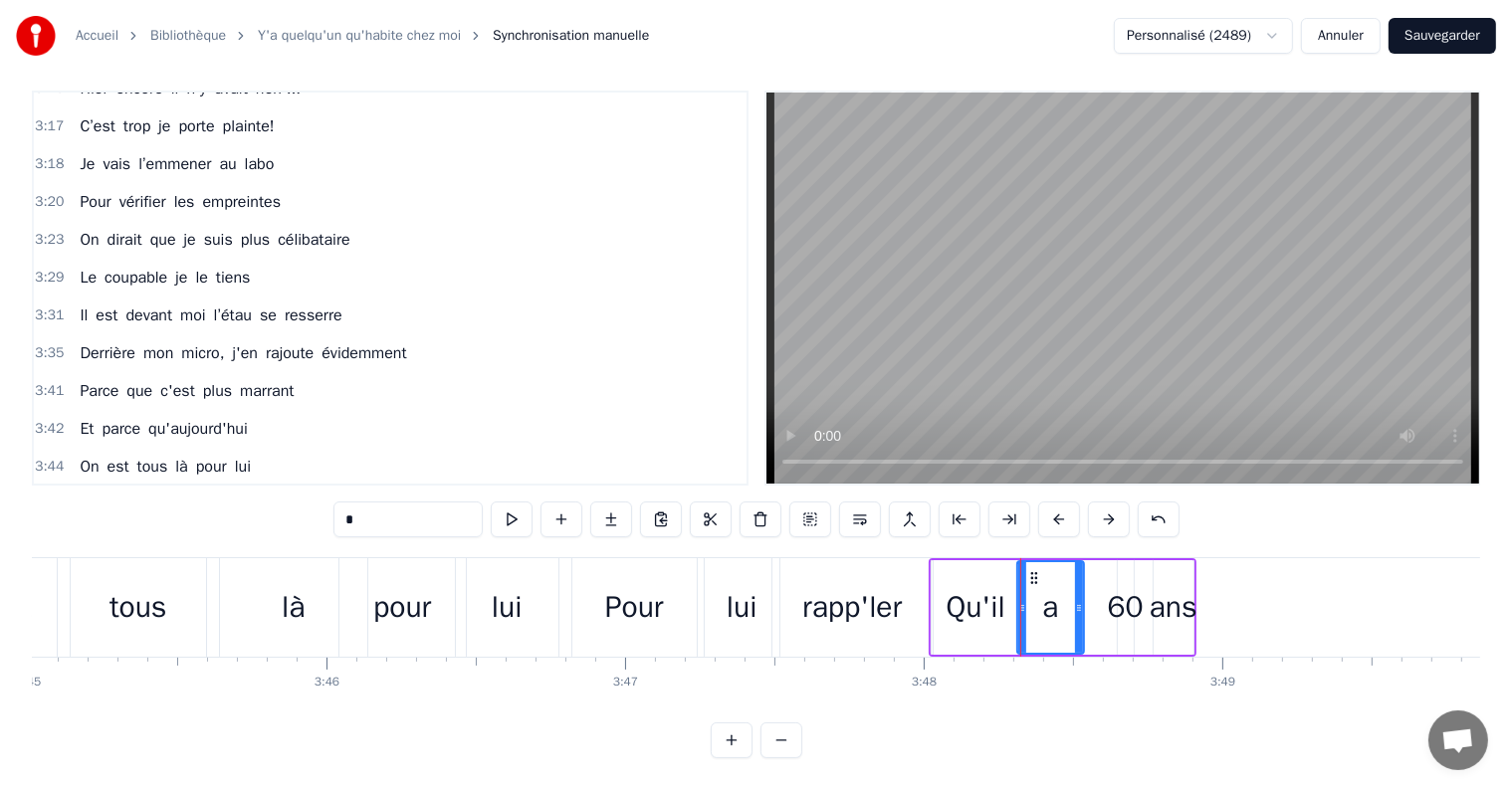 drag, startPoint x: 1099, startPoint y: 589, endPoint x: 1079, endPoint y: 590, distance: 20.024984 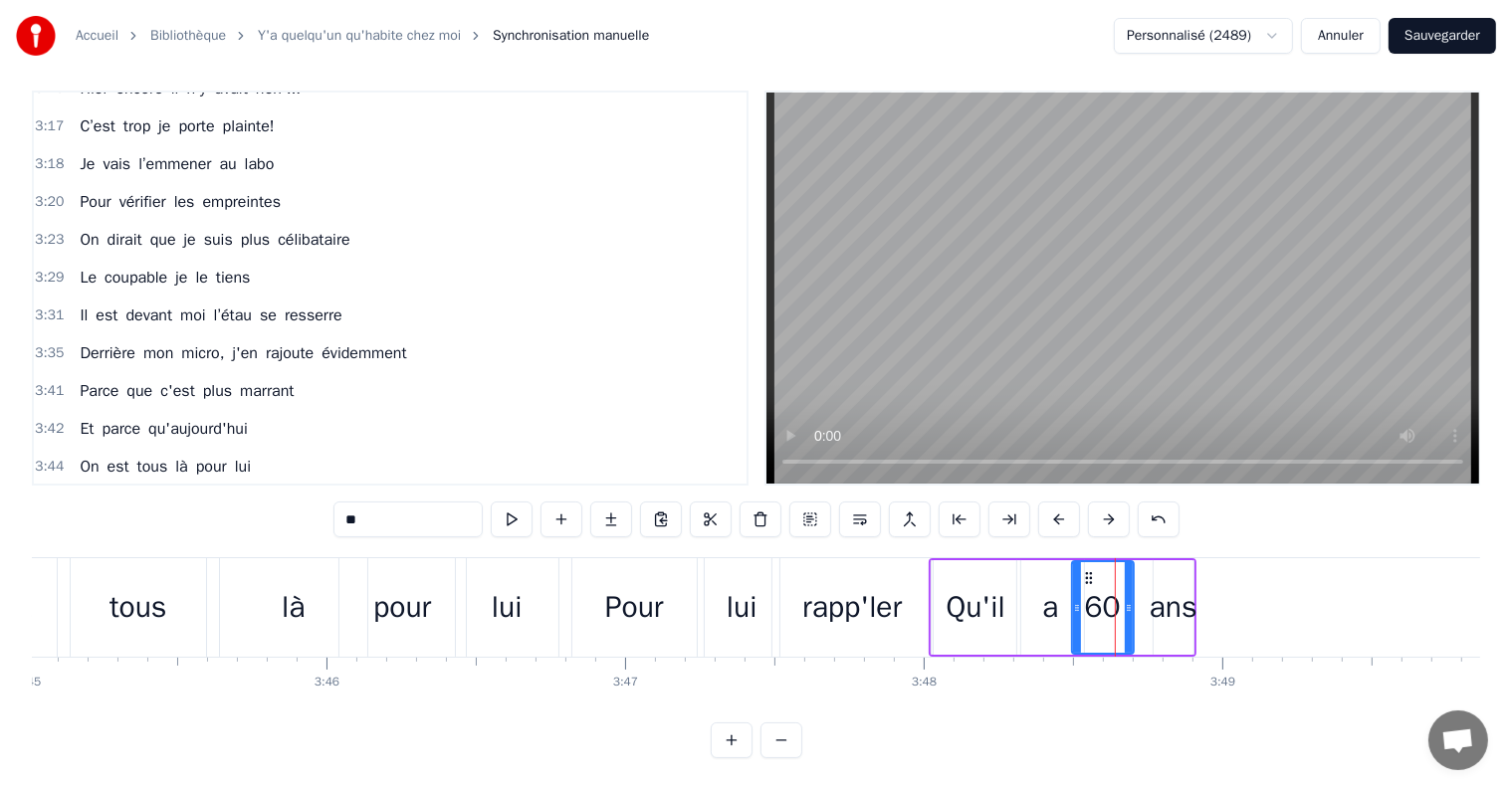 drag, startPoint x: 1119, startPoint y: 588, endPoint x: 1072, endPoint y: 592, distance: 47.169906 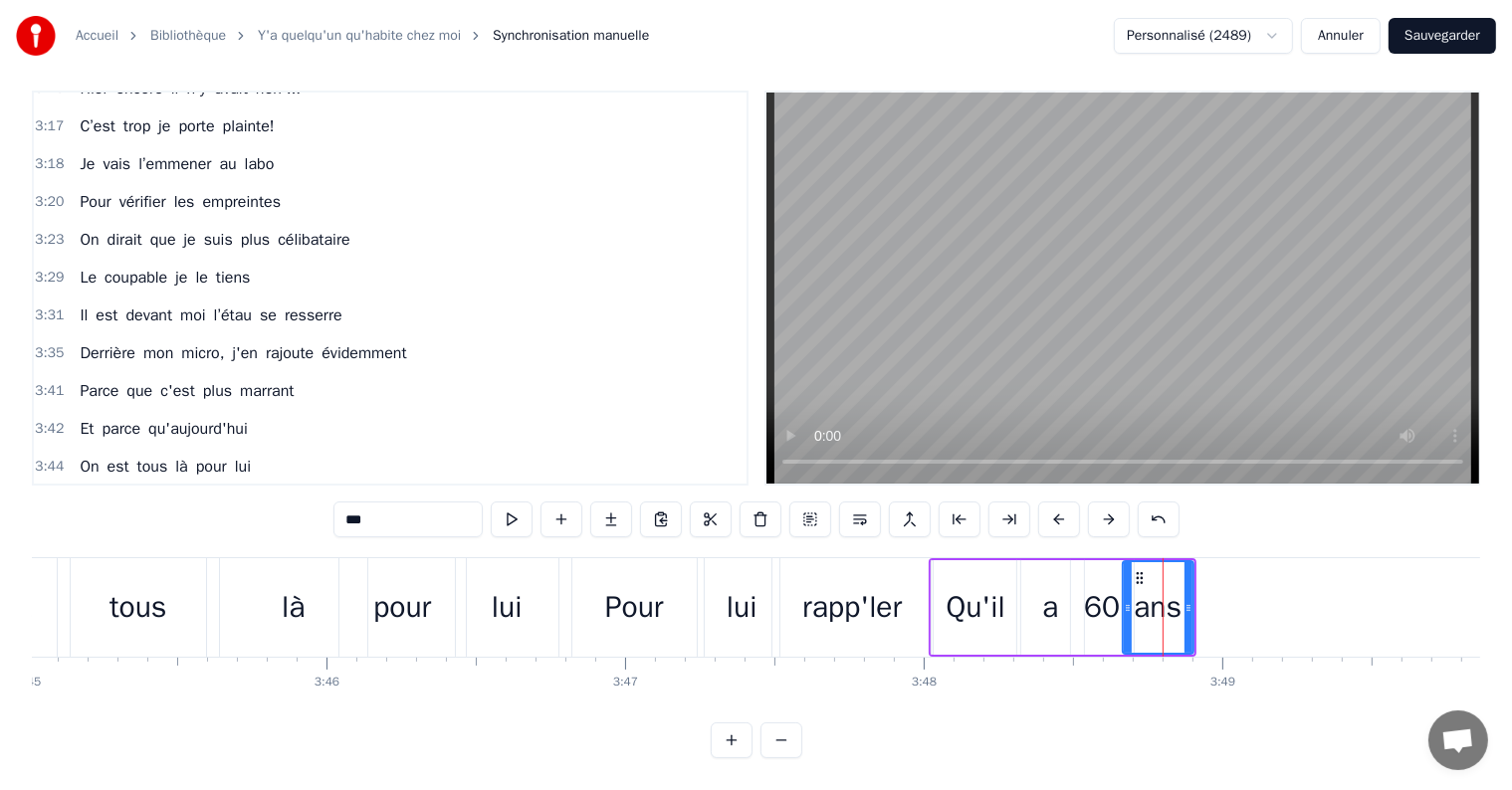 drag, startPoint x: 1155, startPoint y: 588, endPoint x: 1123, endPoint y: 592, distance: 32.24903 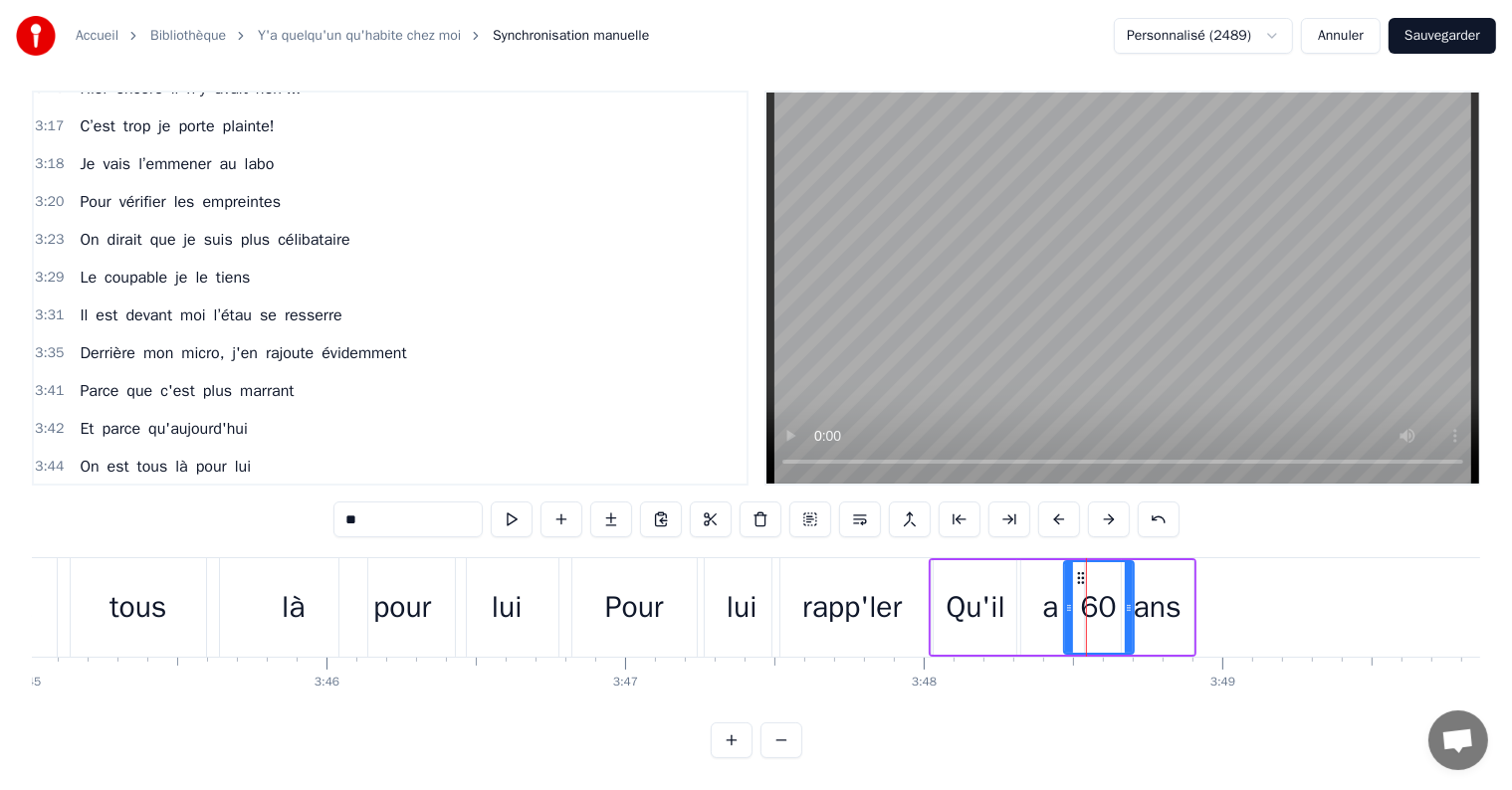 click 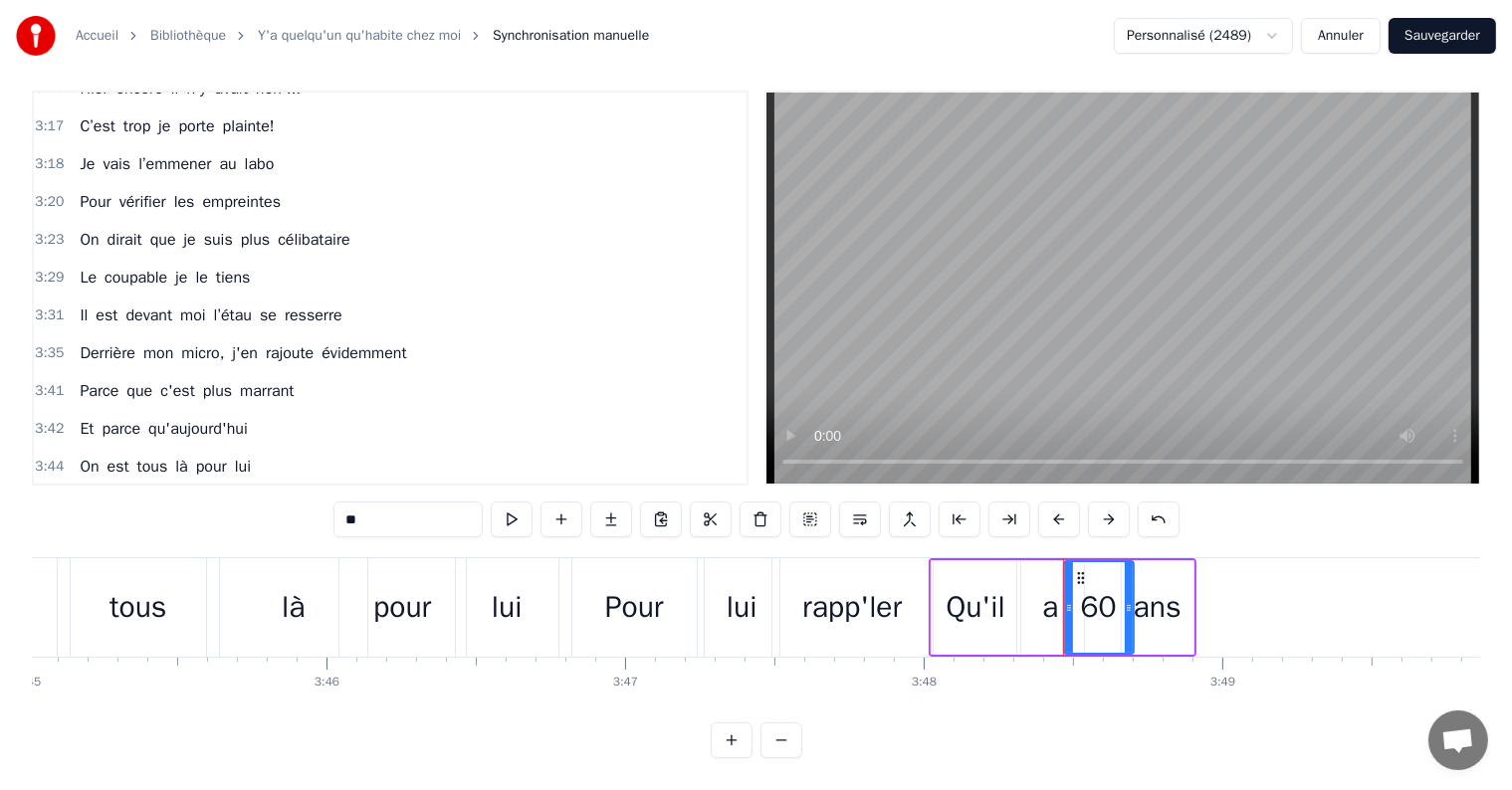 click on "a" at bounding box center (1050, 607) 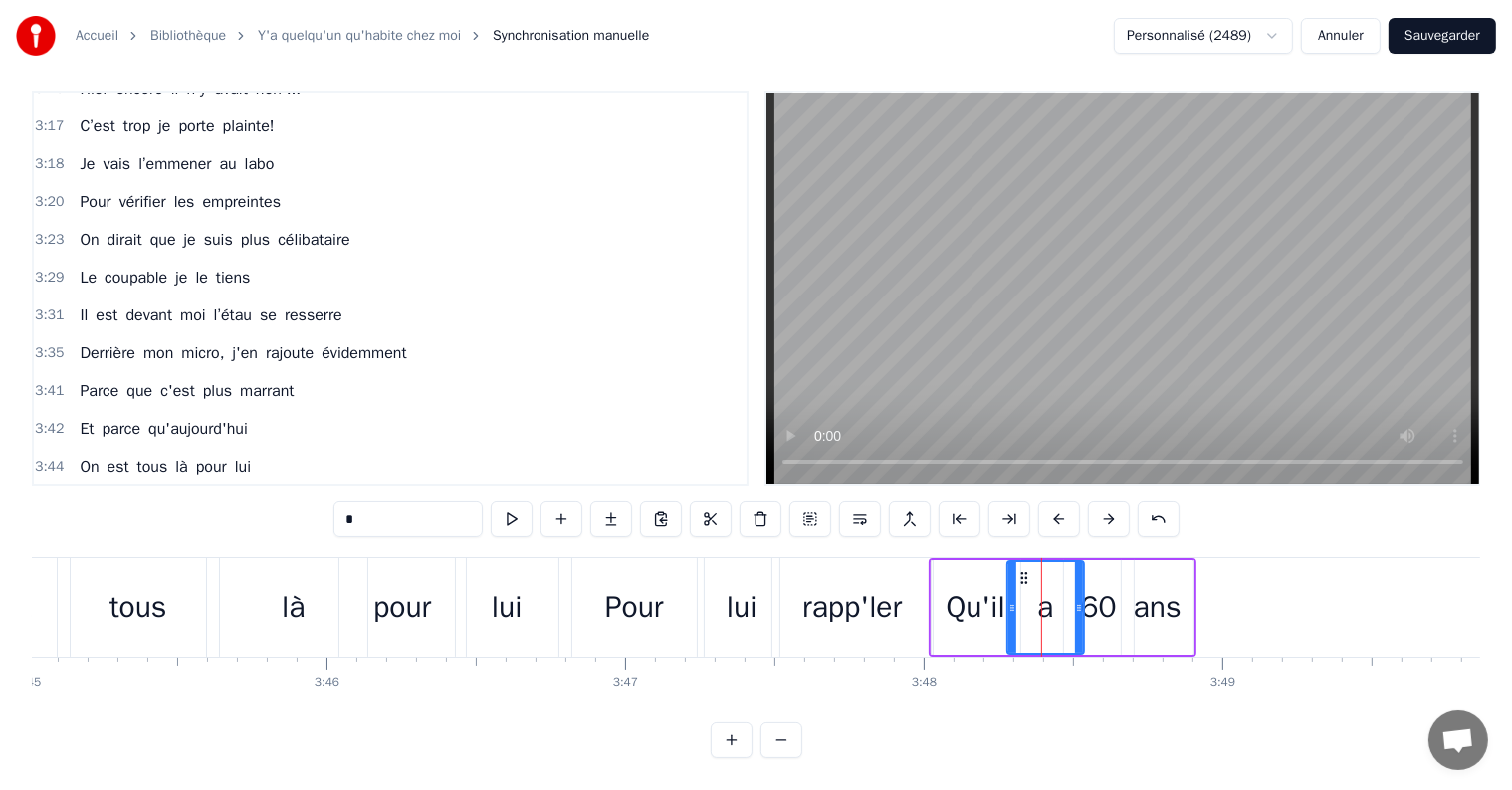 drag, startPoint x: 1022, startPoint y: 592, endPoint x: 1012, endPoint y: 594, distance: 10.198039 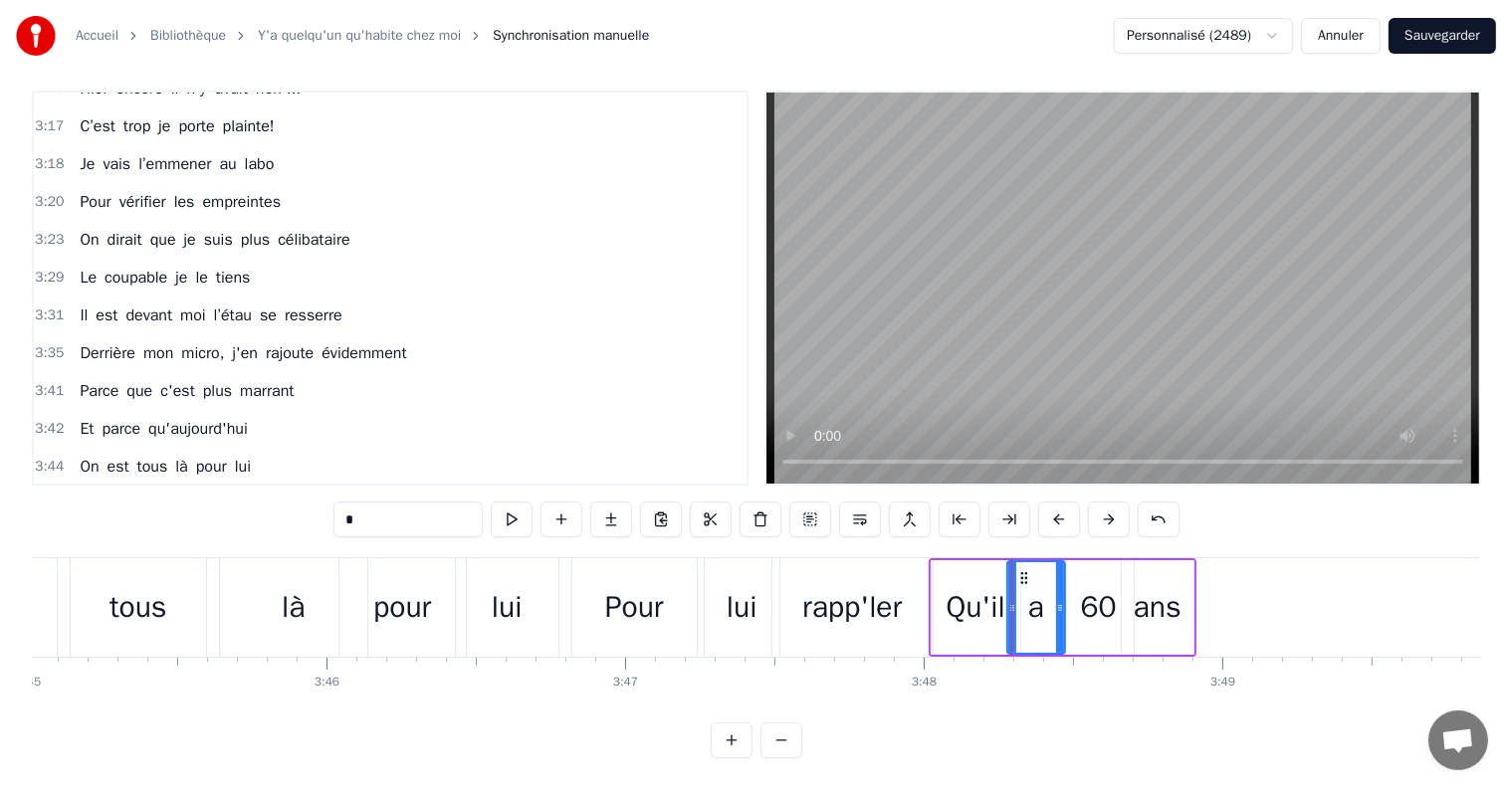 drag, startPoint x: 1077, startPoint y: 587, endPoint x: 1058, endPoint y: 595, distance: 20.615528 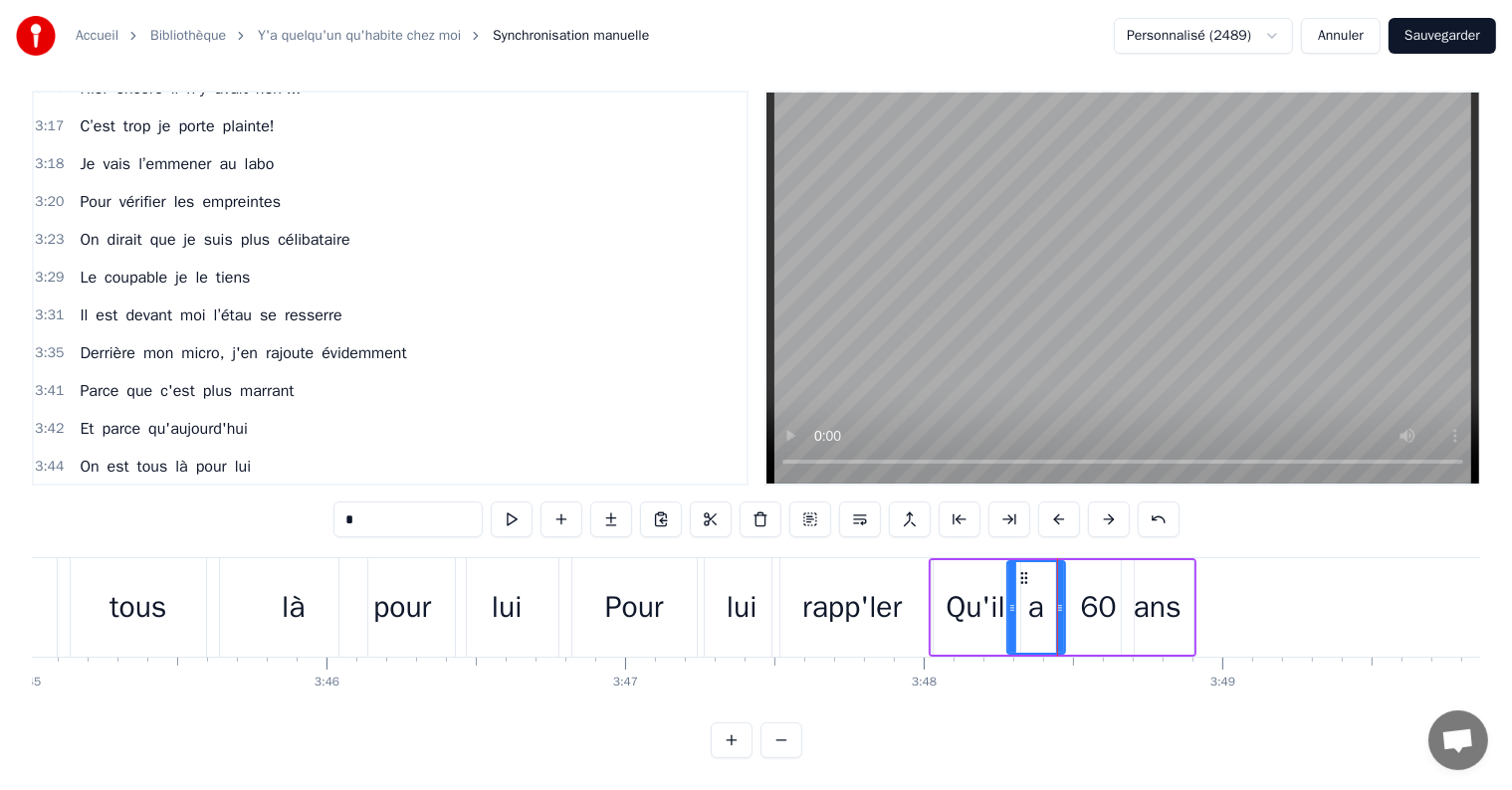 click on "Sauvegarder" at bounding box center (1442, 36) 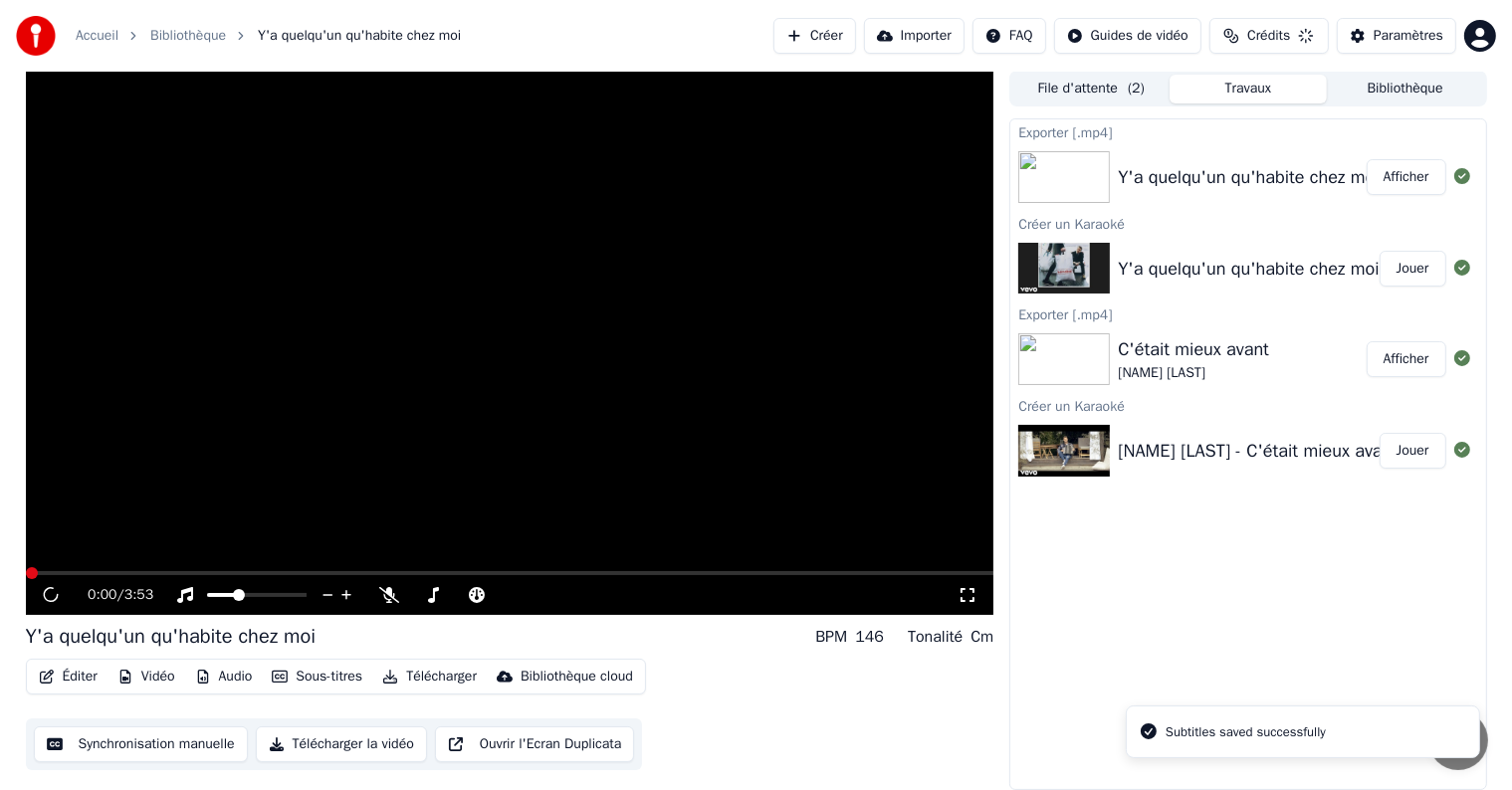 scroll, scrollTop: 0, scrollLeft: 0, axis: both 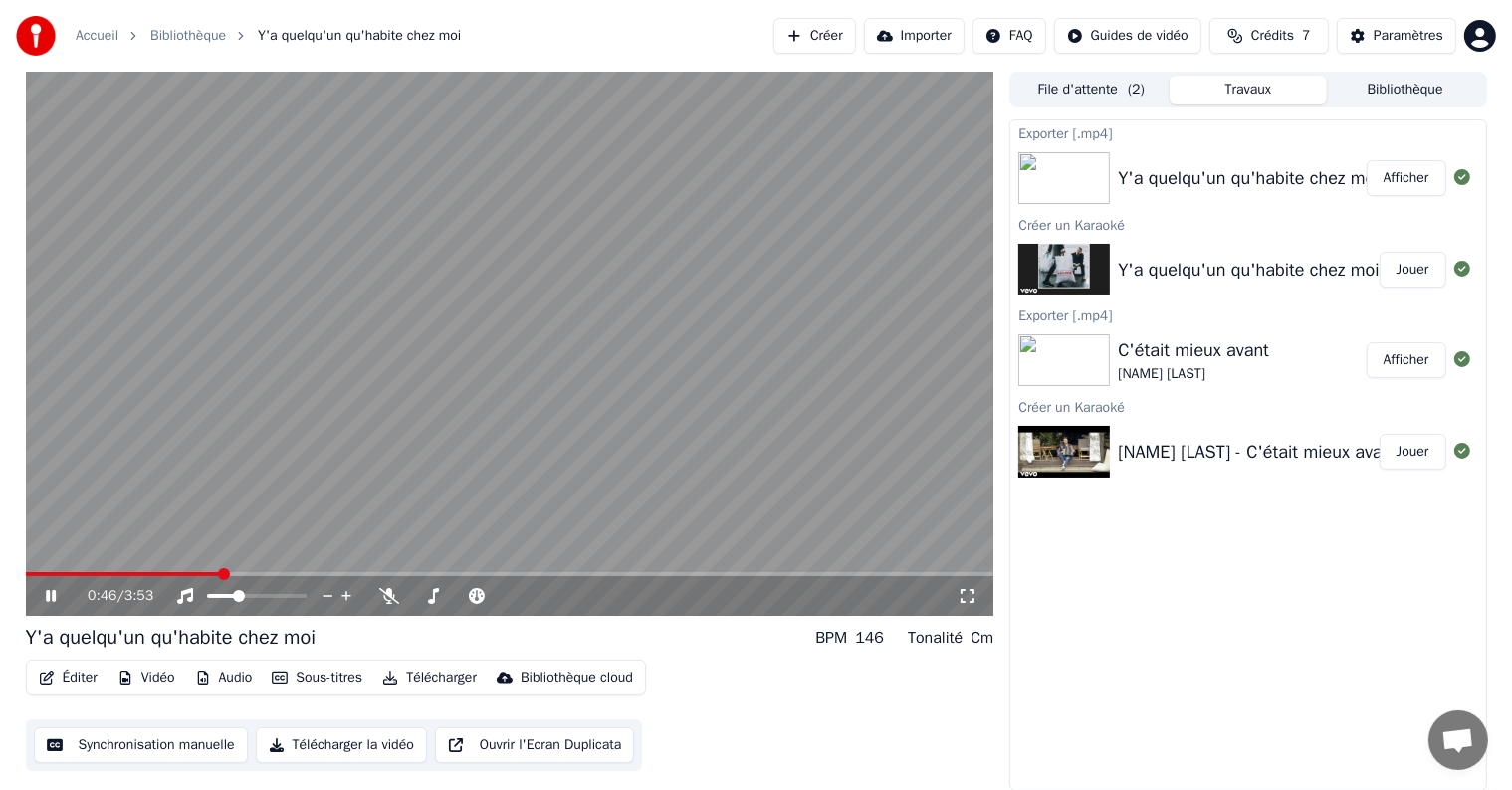 click at bounding box center (510, 343) 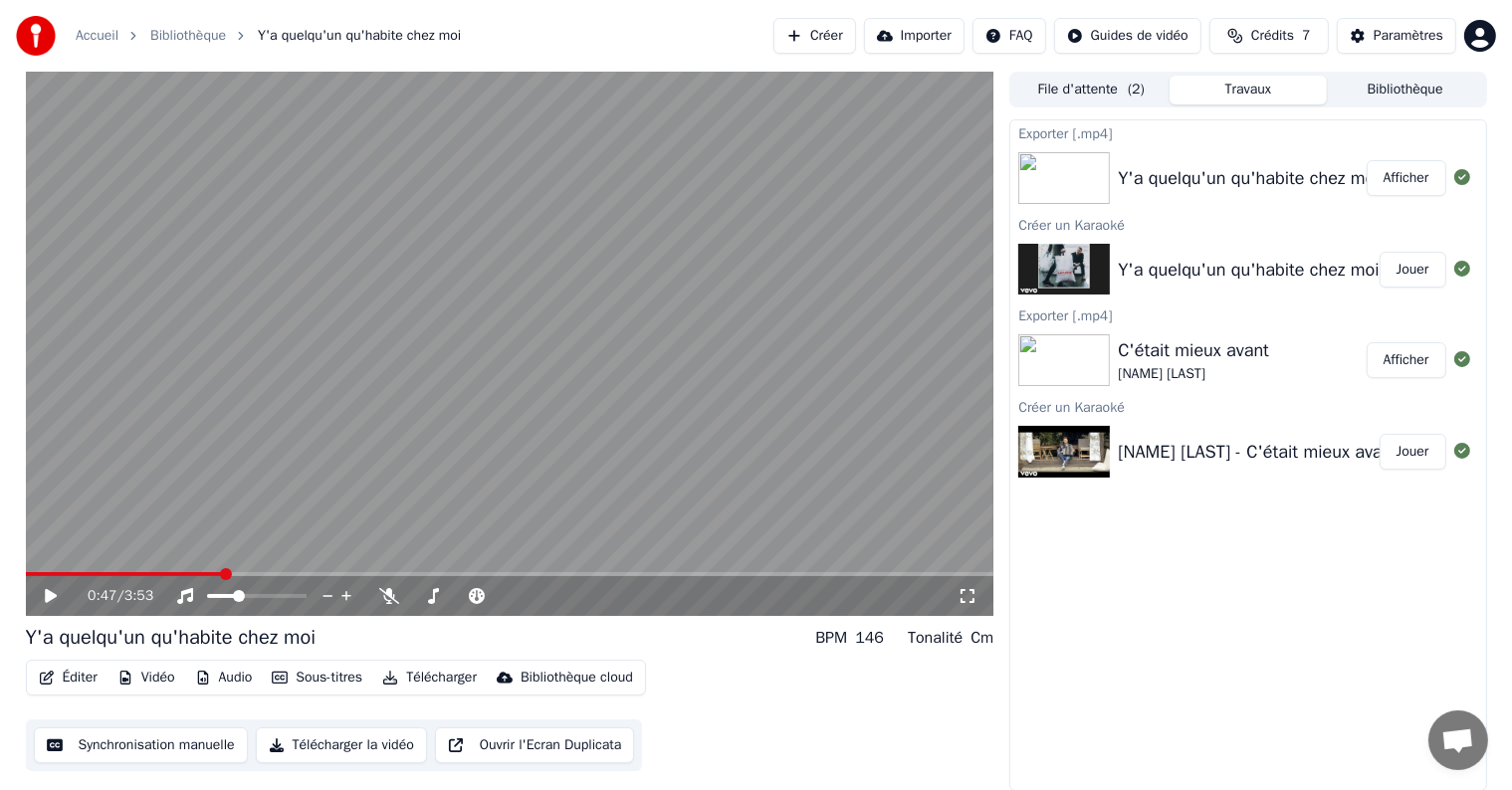 click 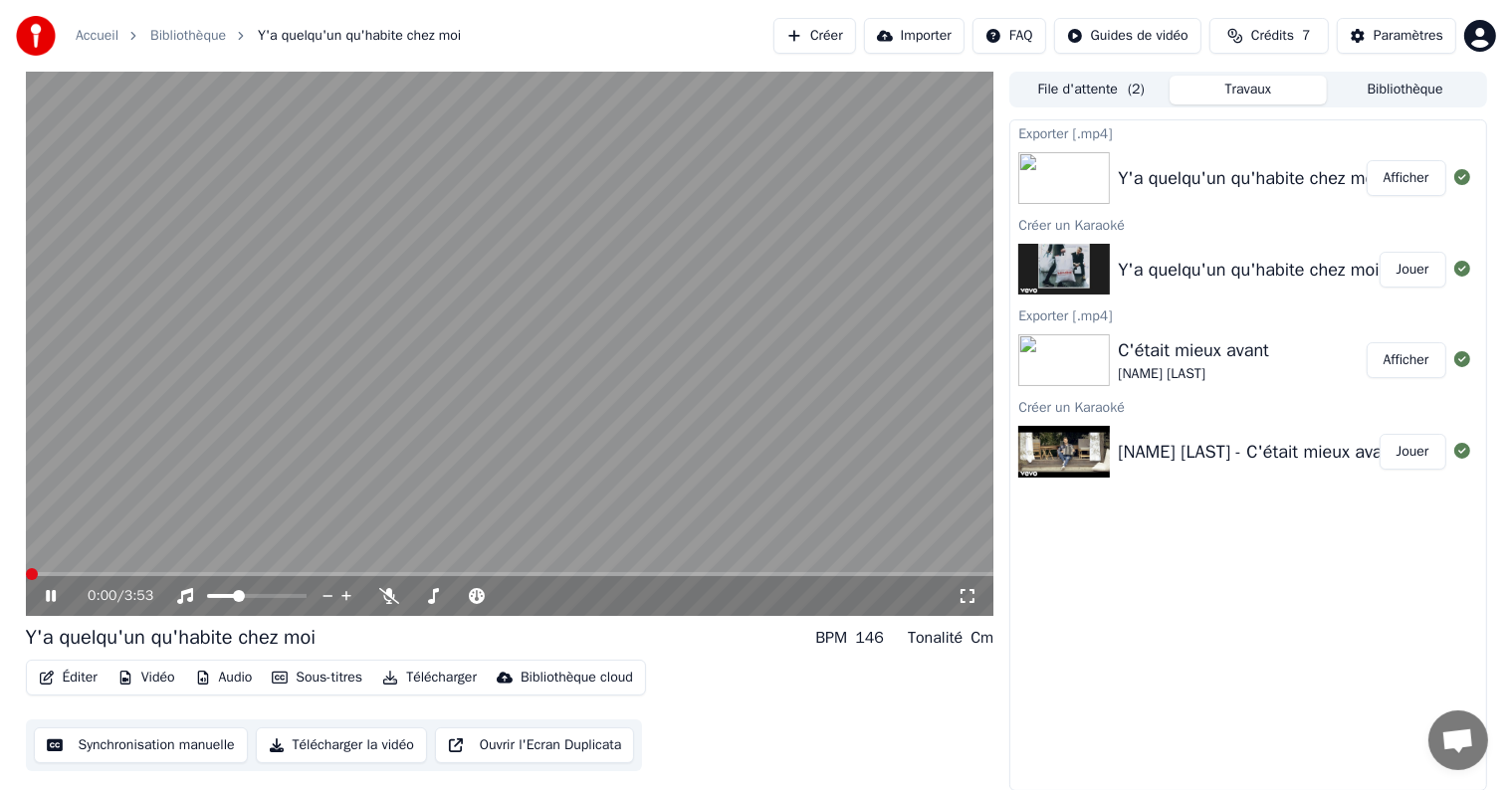click at bounding box center [32, 574] 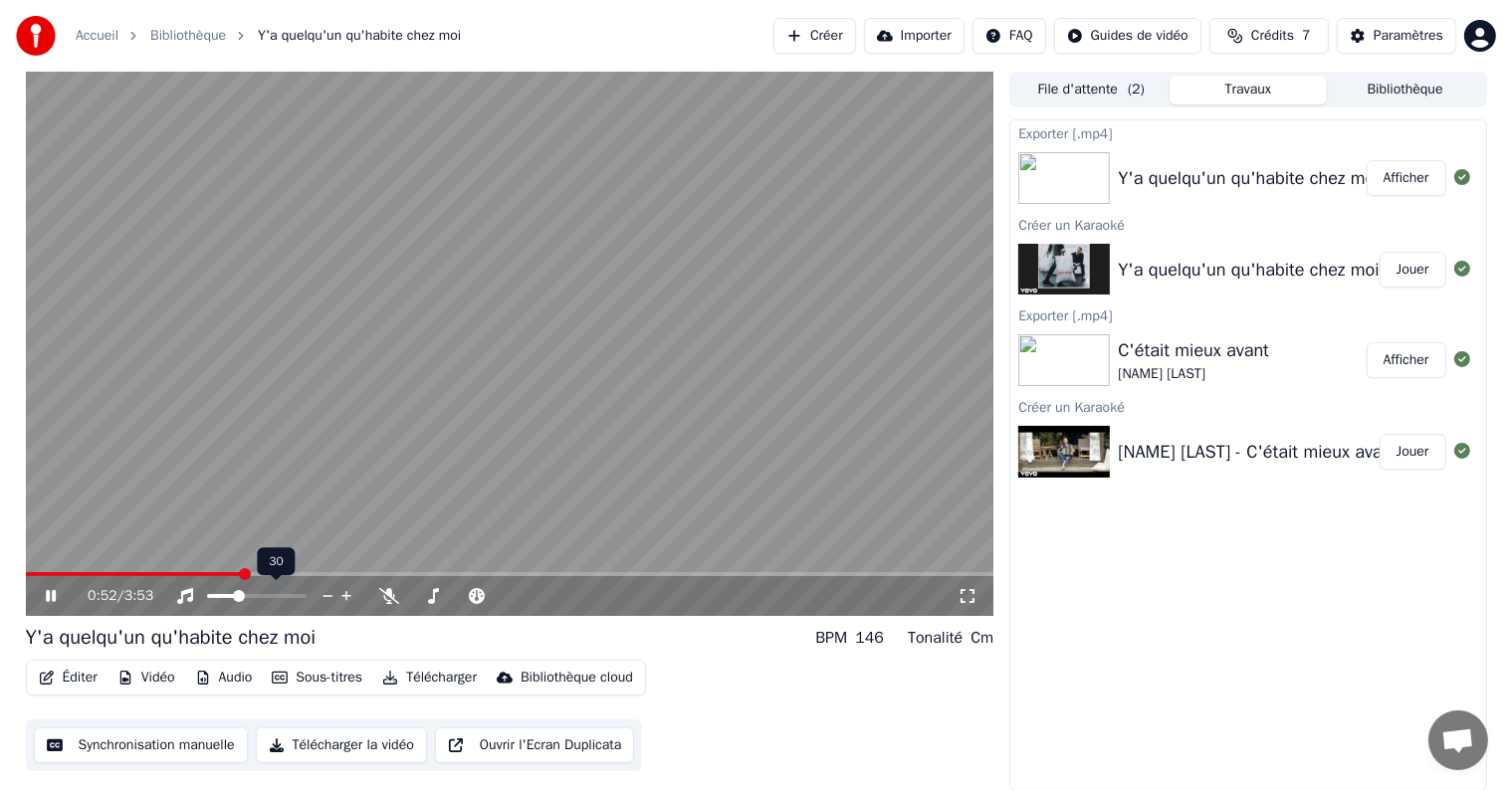 click at bounding box center (245, 574) 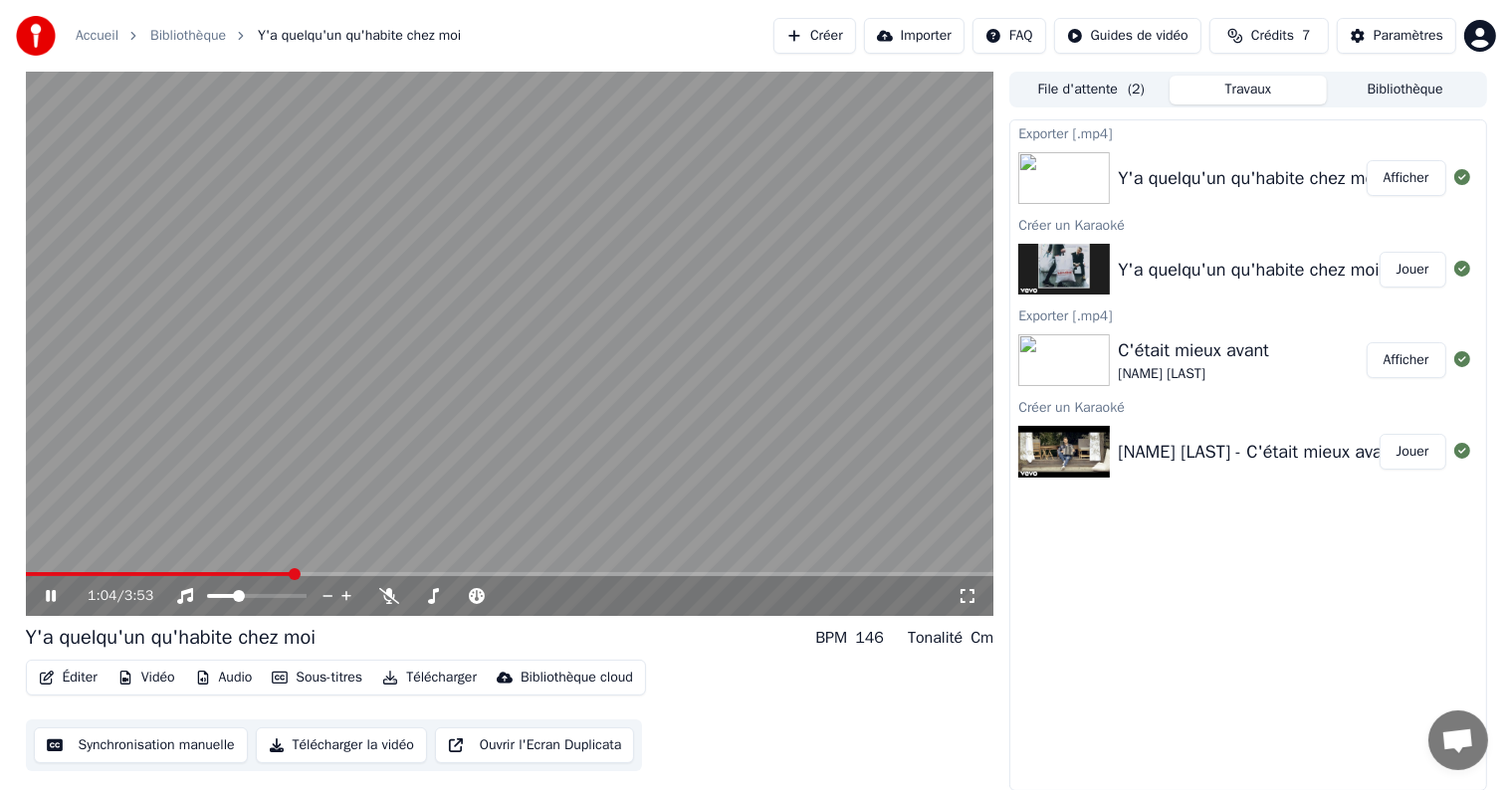 click on "1:04  /  3:53" at bounding box center (510, 596) 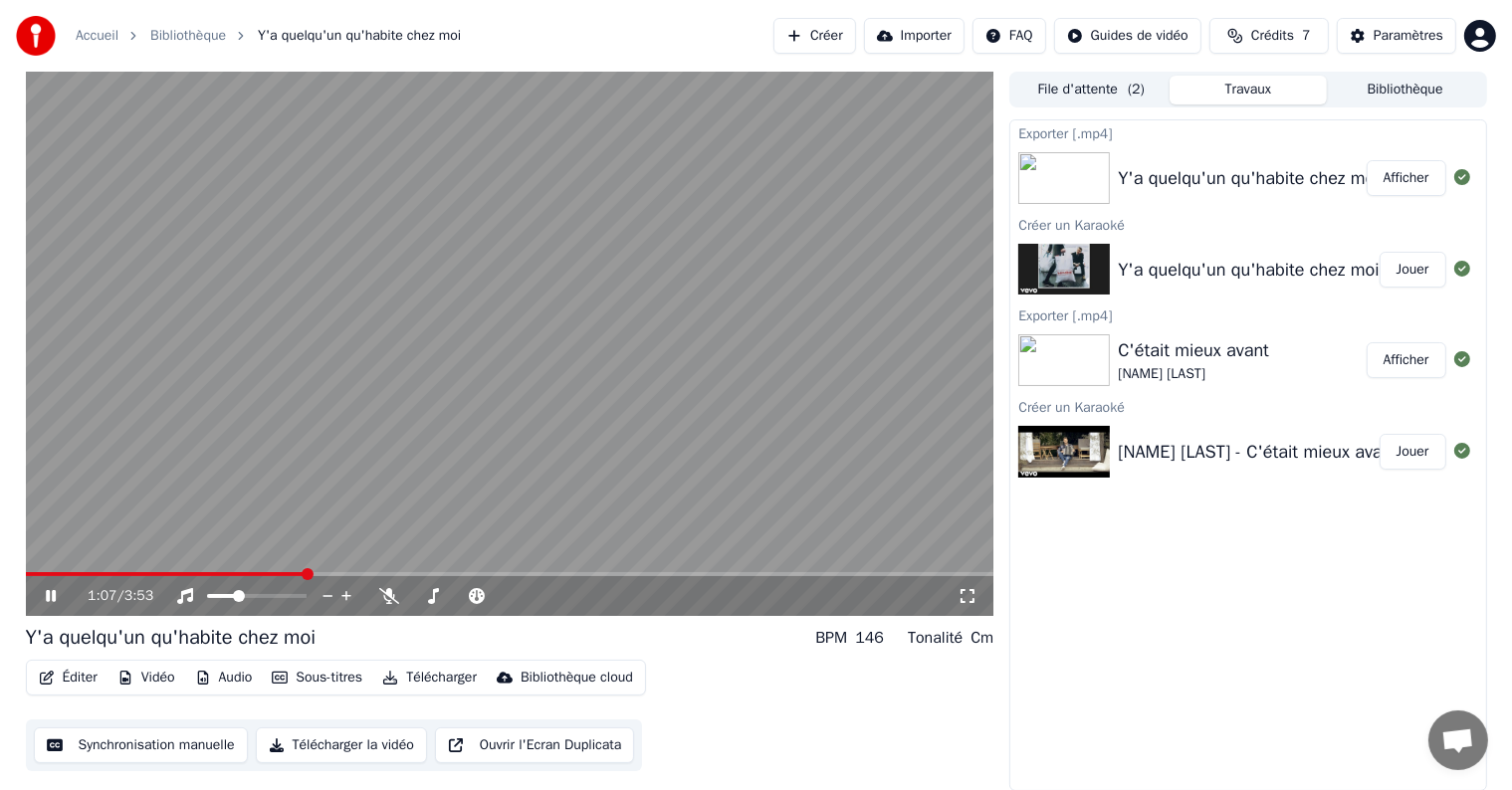 drag, startPoint x: 952, startPoint y: 454, endPoint x: 504, endPoint y: 632, distance: 482.06639 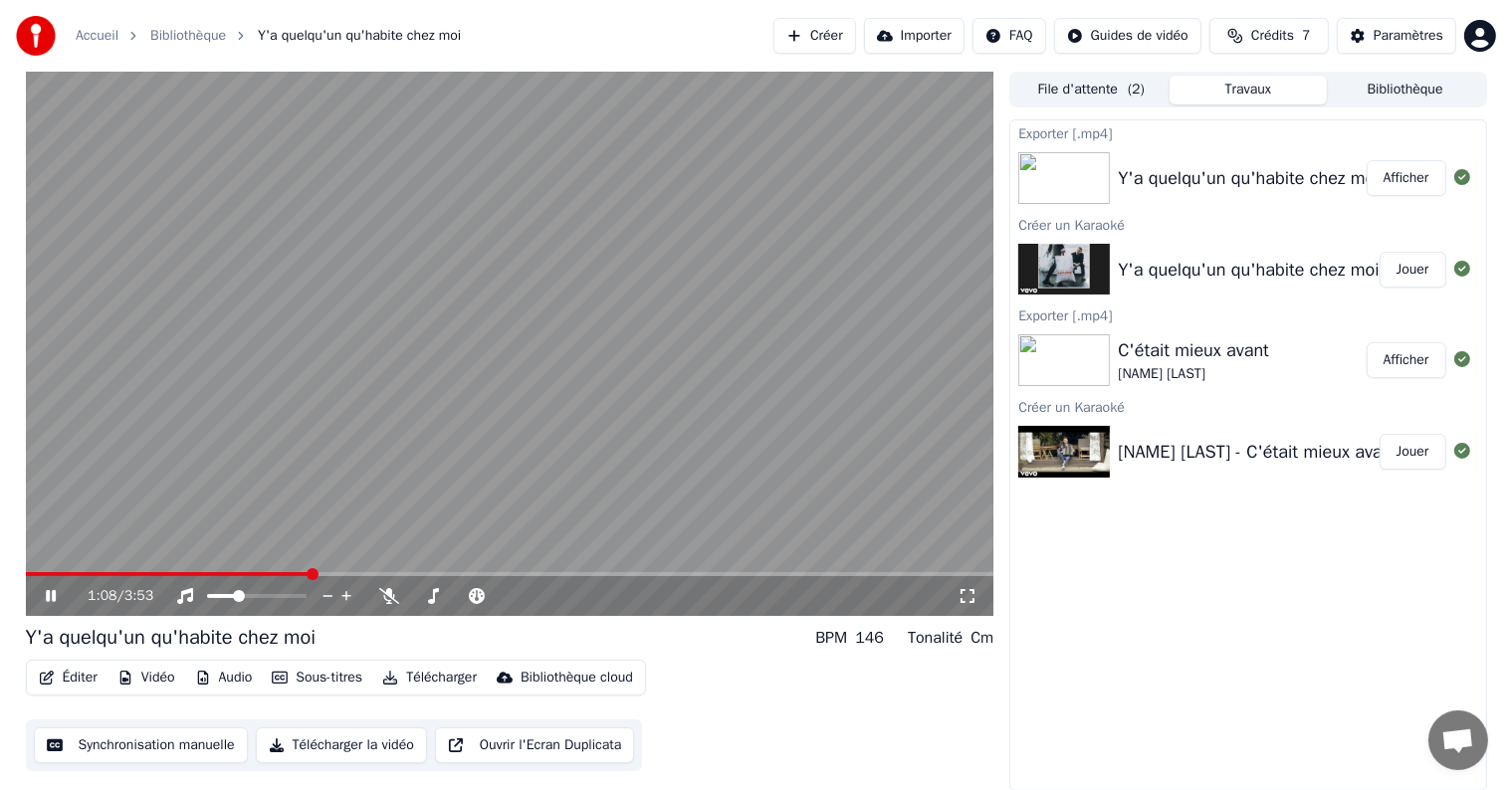 click on "1:08  /  3:53" at bounding box center (510, 596) 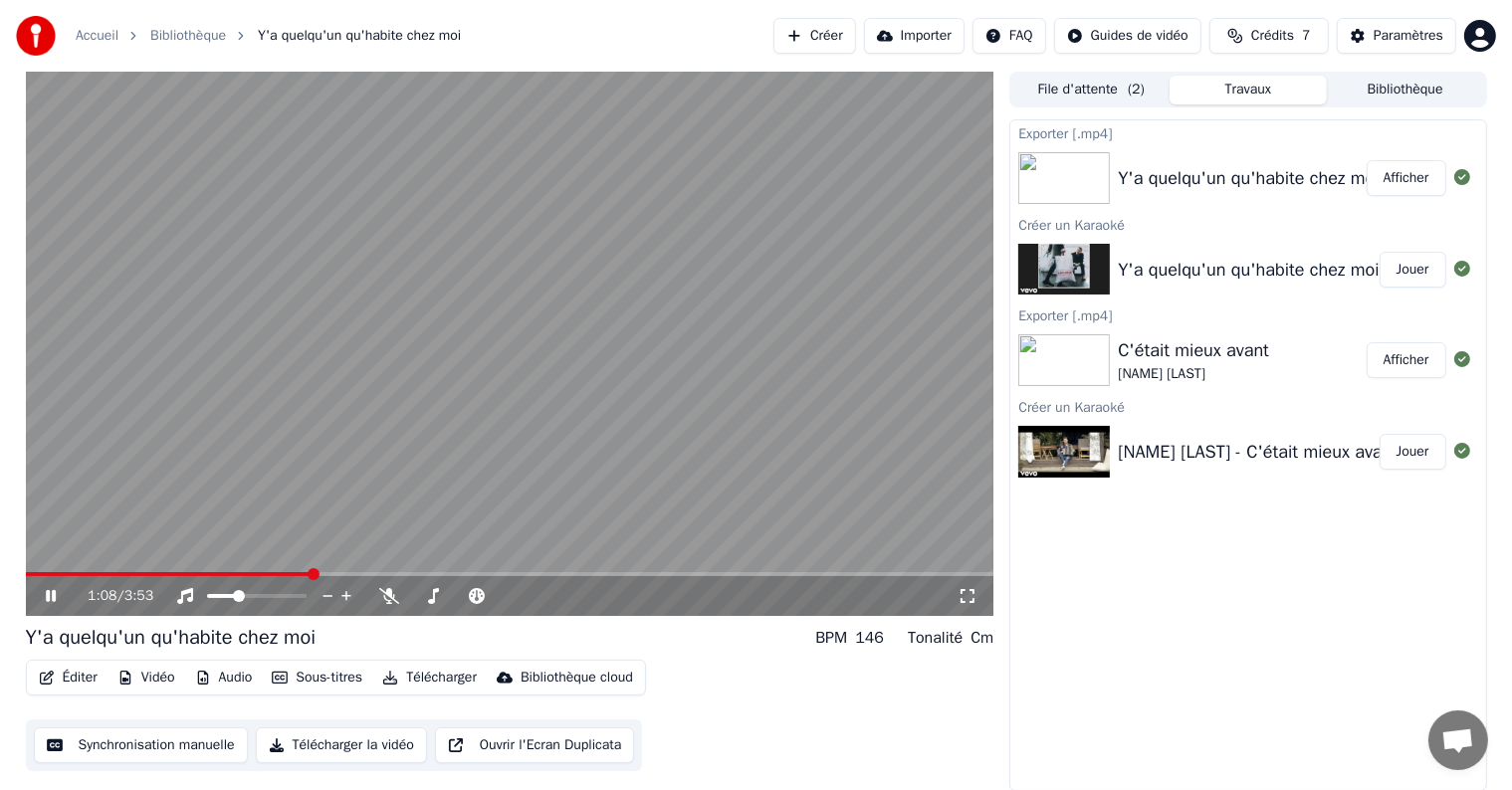 click 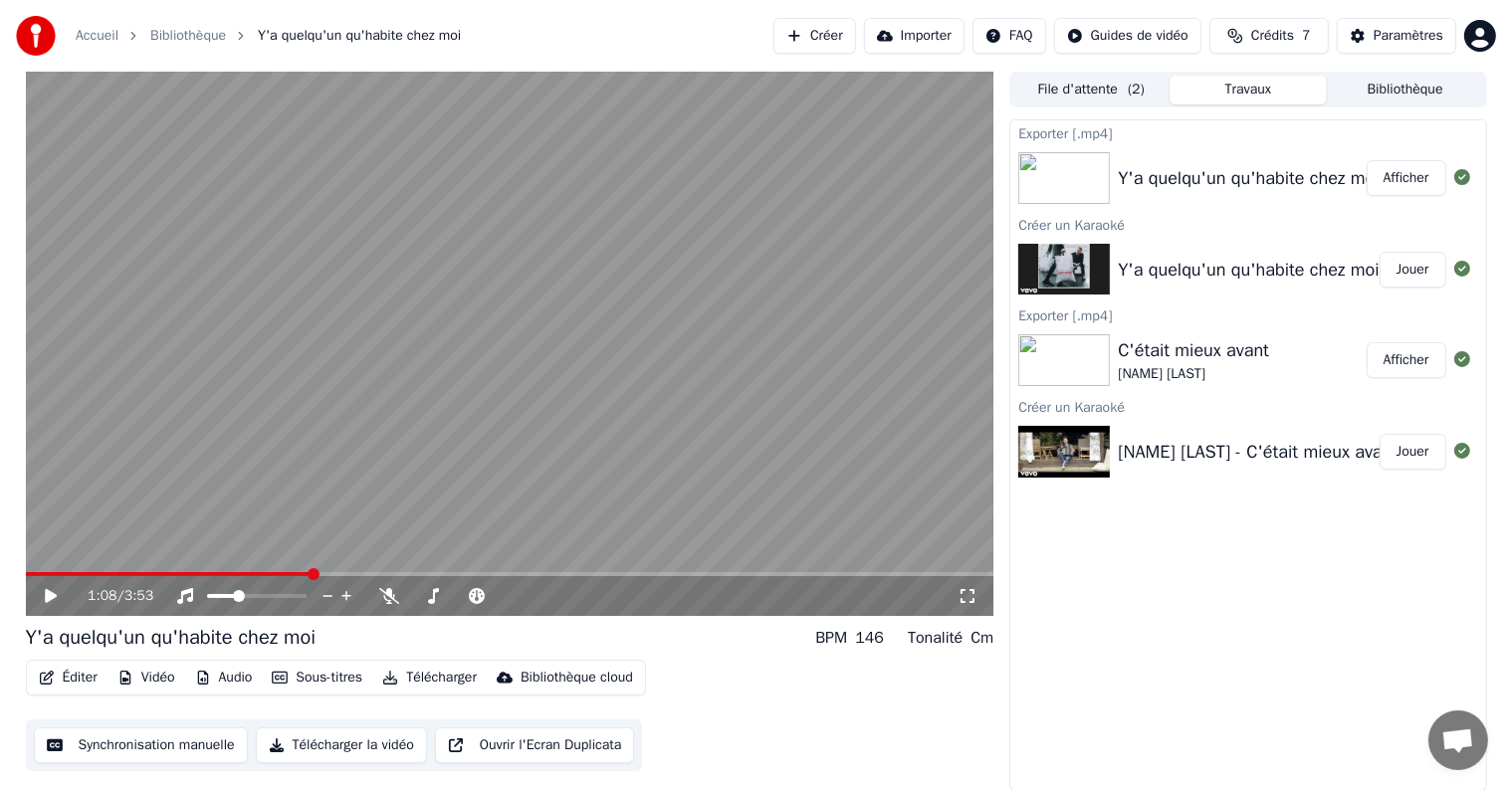 click 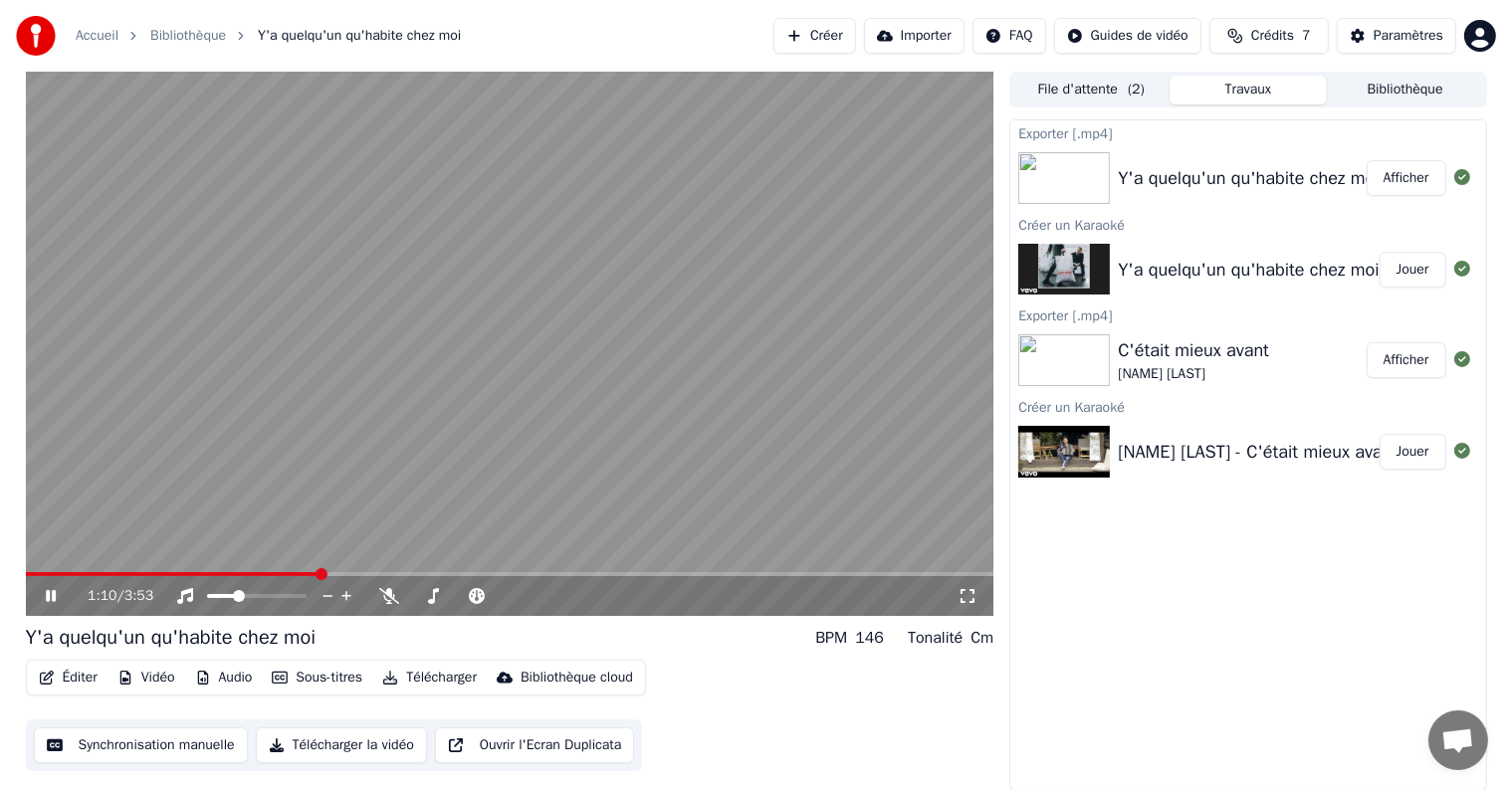 click 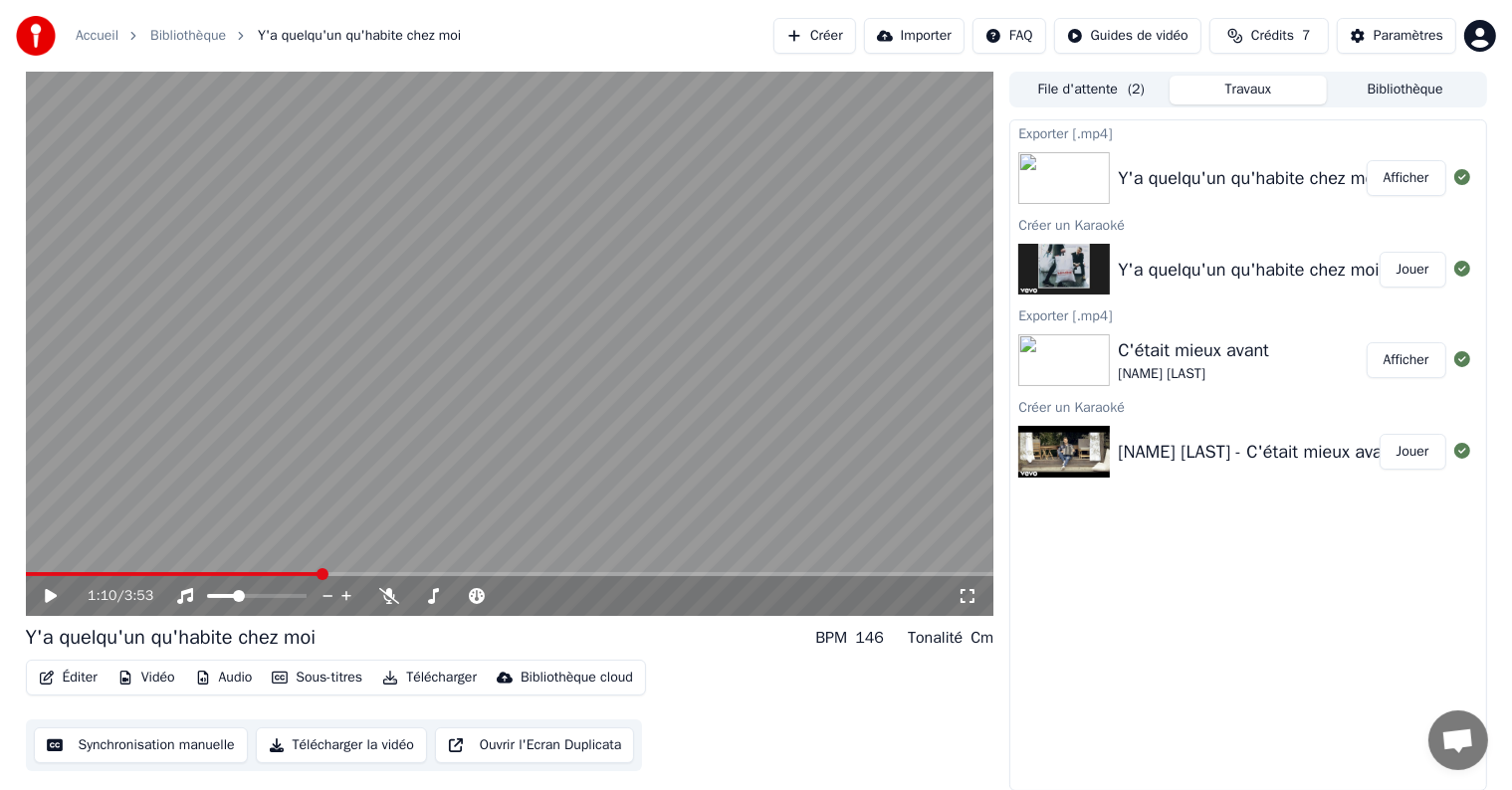 click on "Jouer" at bounding box center (1412, 270) 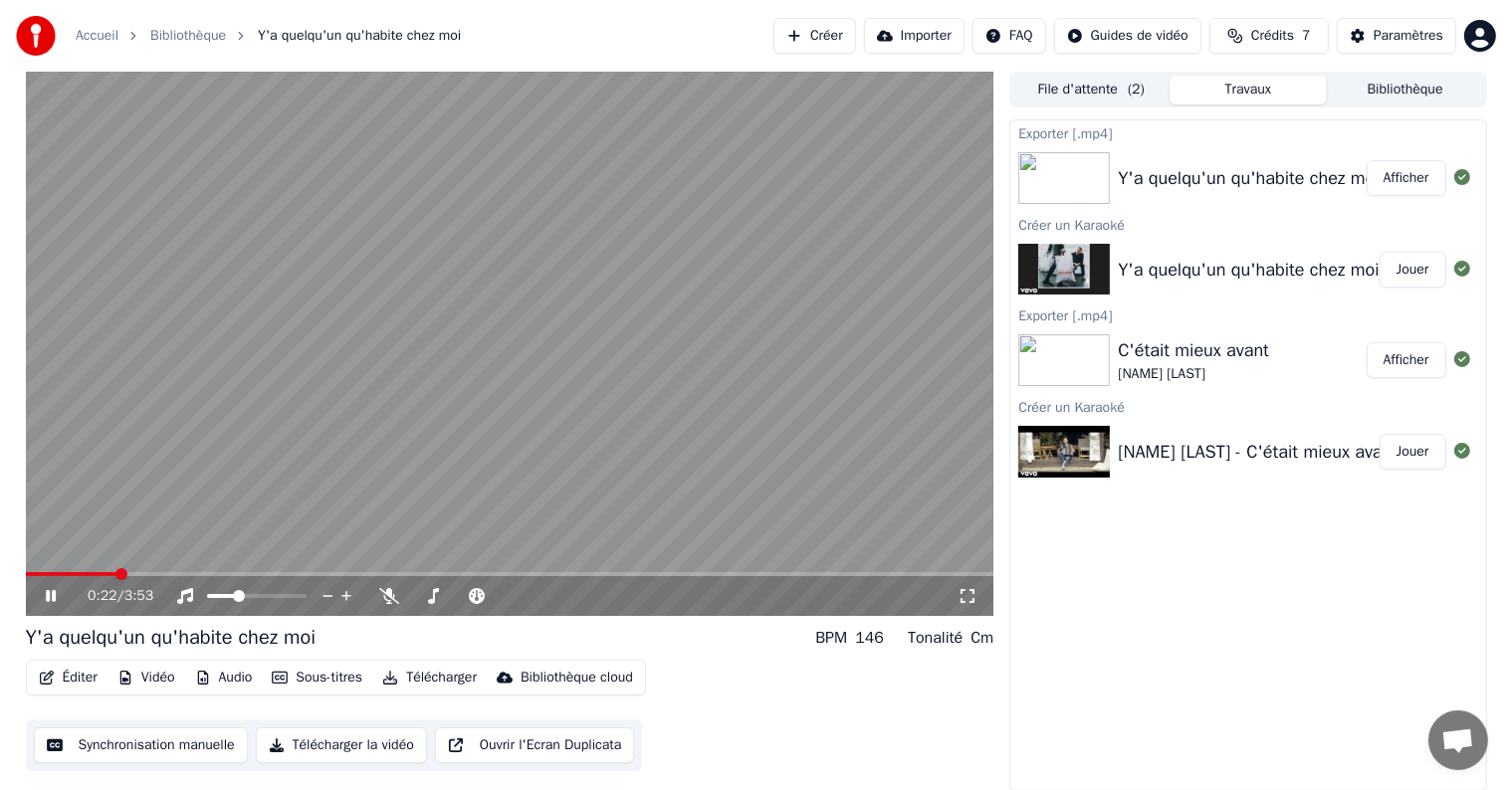click at bounding box center (72, 574) 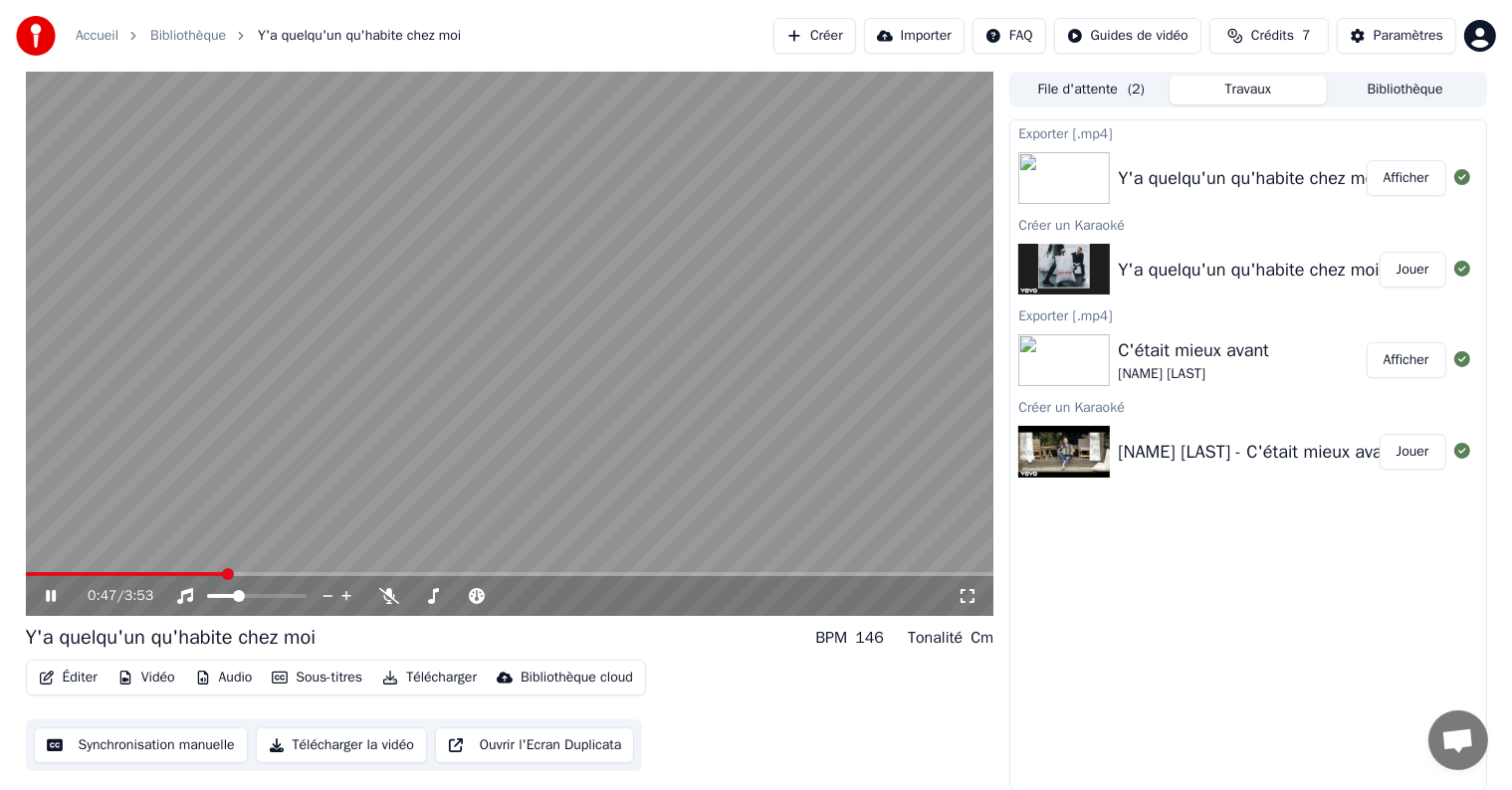 click 